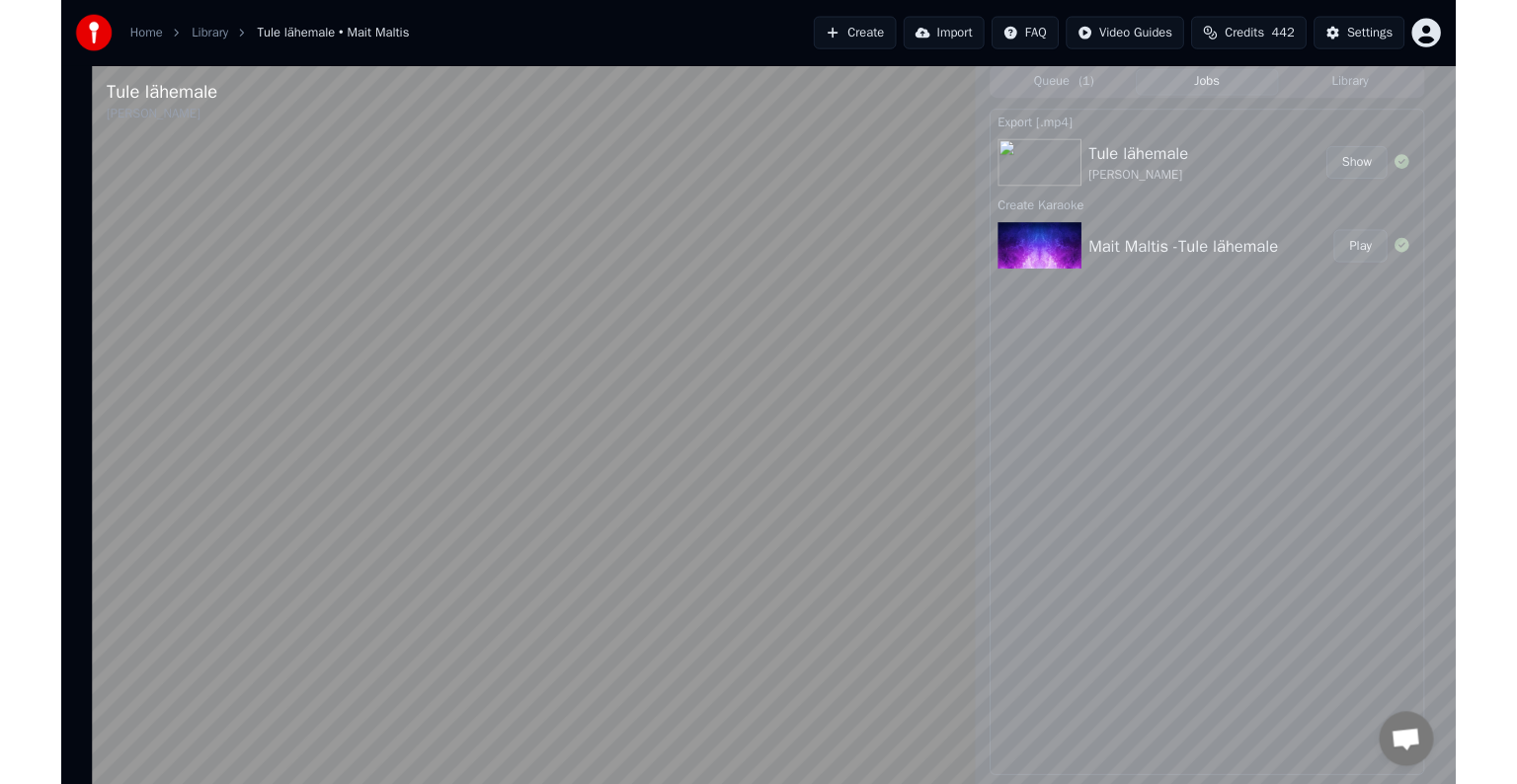 scroll, scrollTop: 0, scrollLeft: 0, axis: both 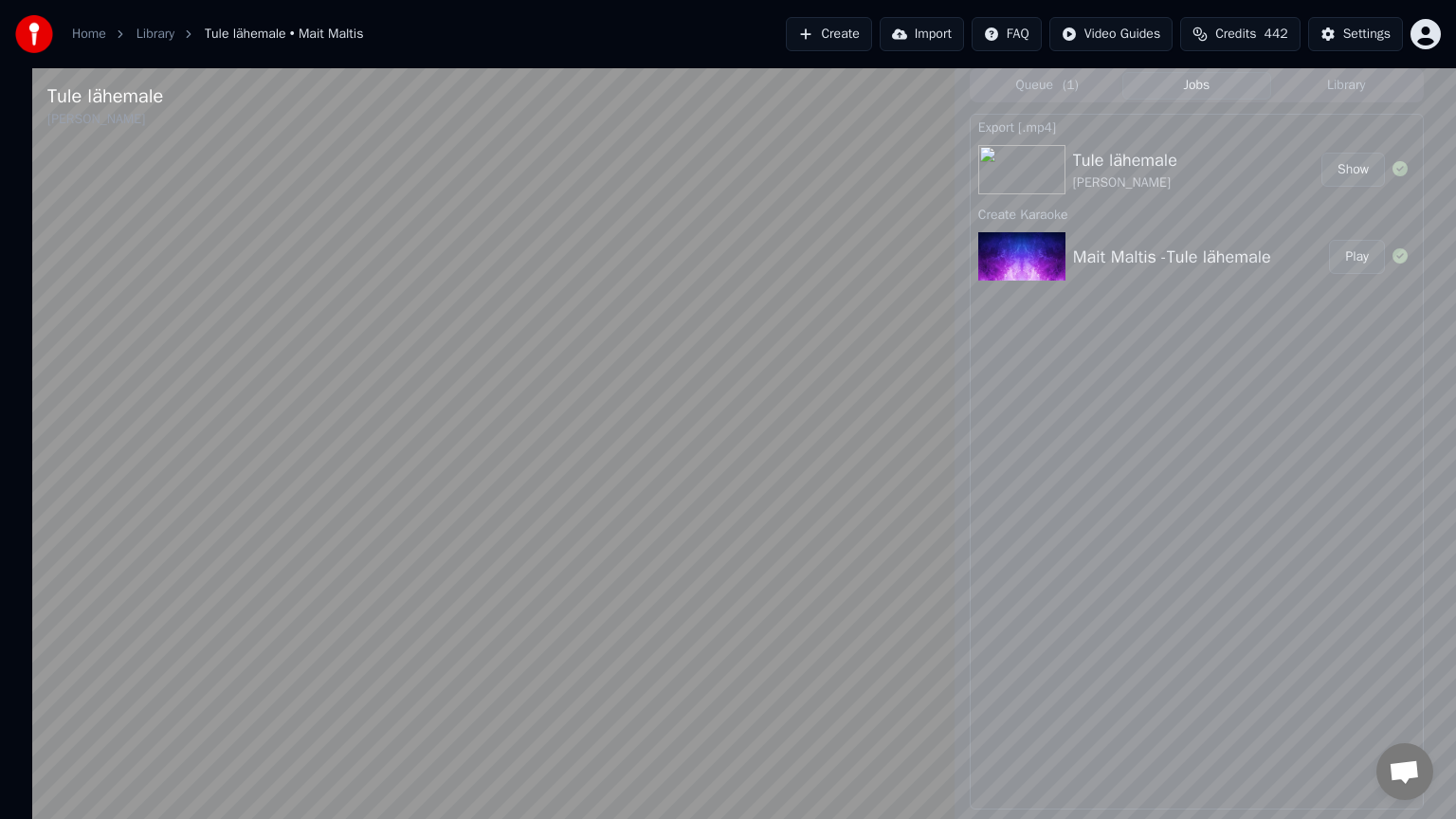 click 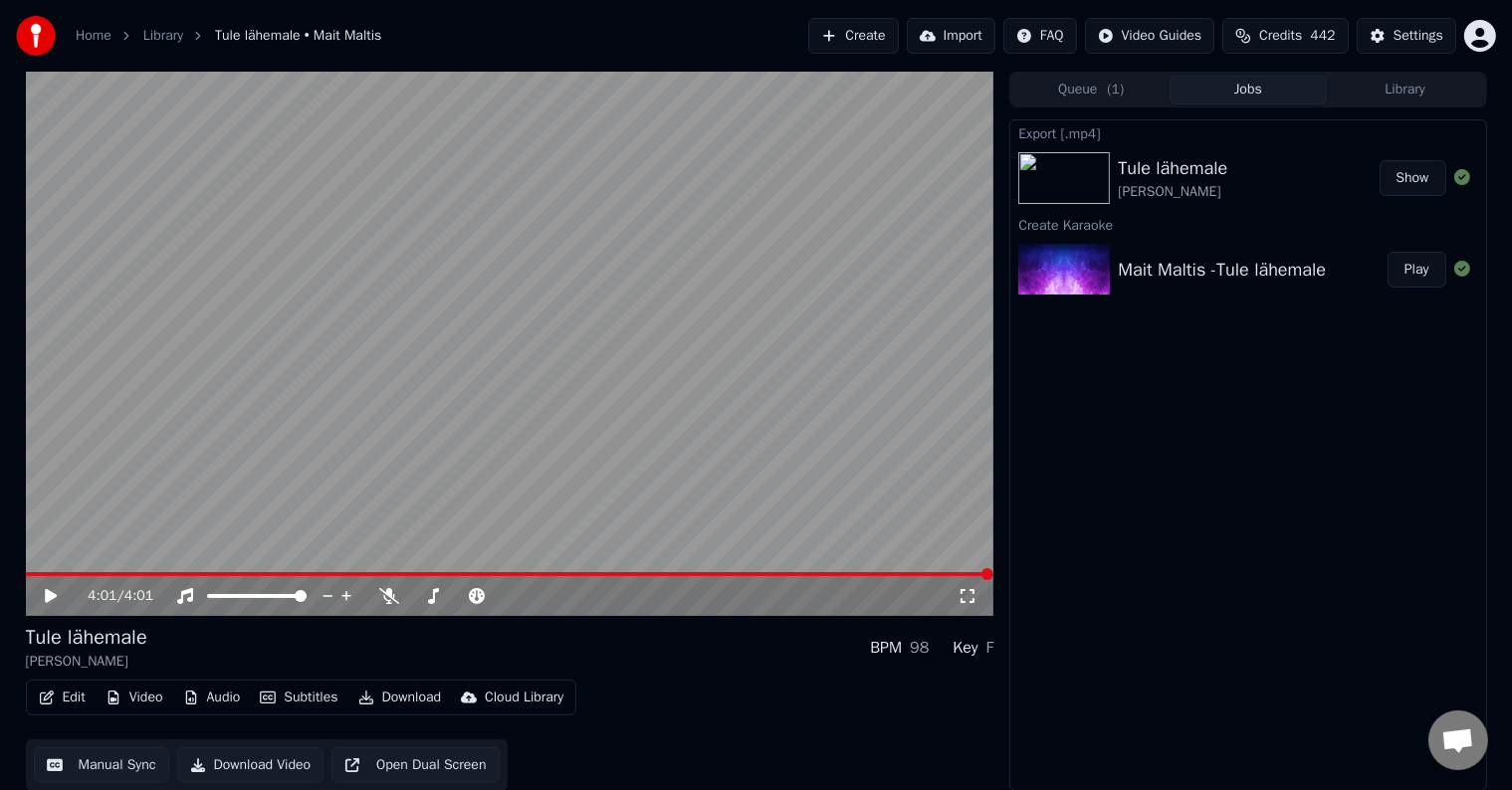 click on "4:01  /  4:01 Tule lähemale Mait Maltis BPM 98 Key F Edit Video Audio Subtitles Download Cloud Library Manual Sync Download Video Open Dual Screen Queue ( 1 ) Jobs Library Export [.mp4] Tule lähemale Mait Maltis Show Create Karaoke Mait Maltis -Tule lähemale  Play" at bounding box center [756, 431] 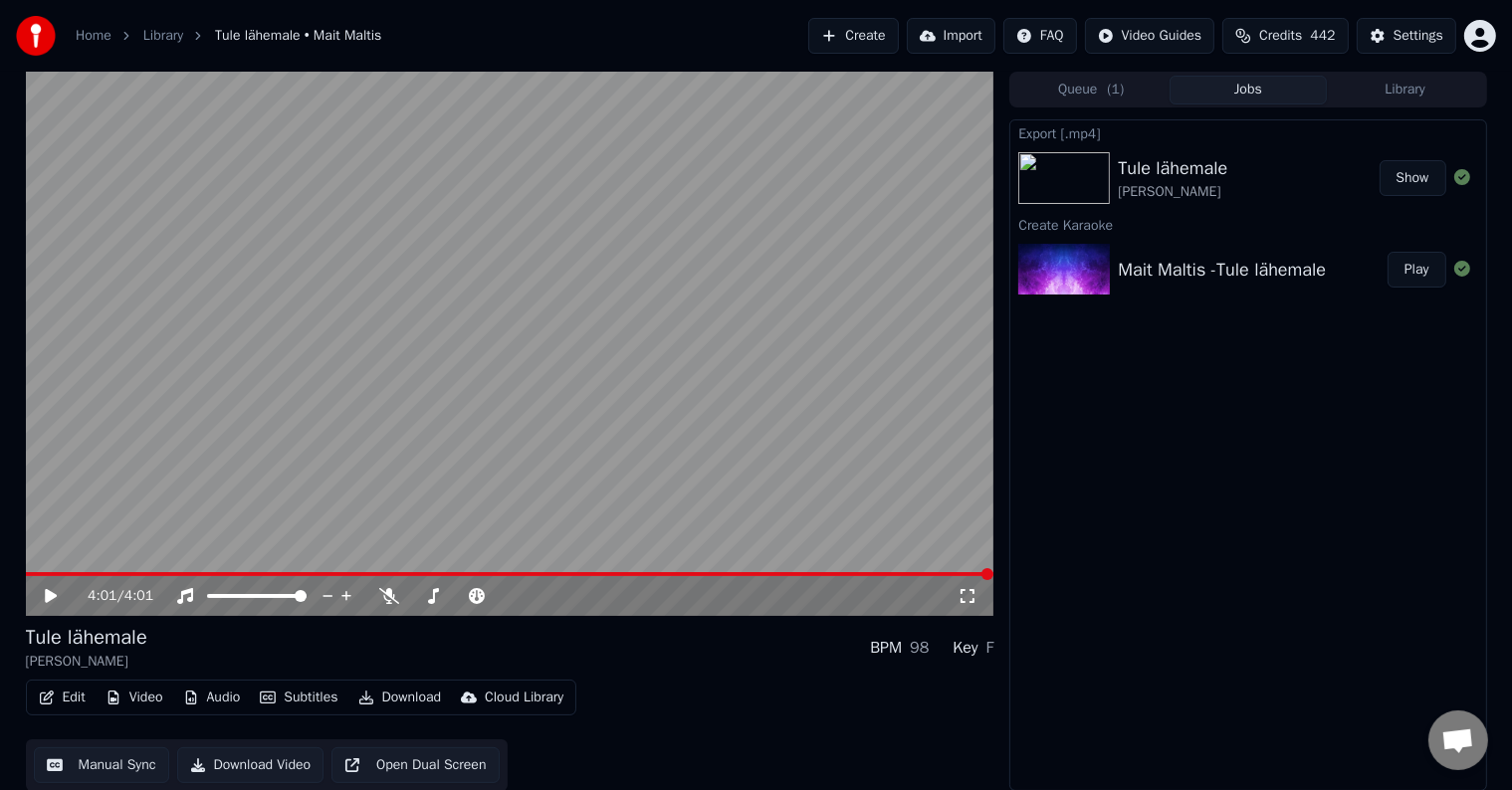 click on "Create" at bounding box center [853, 36] 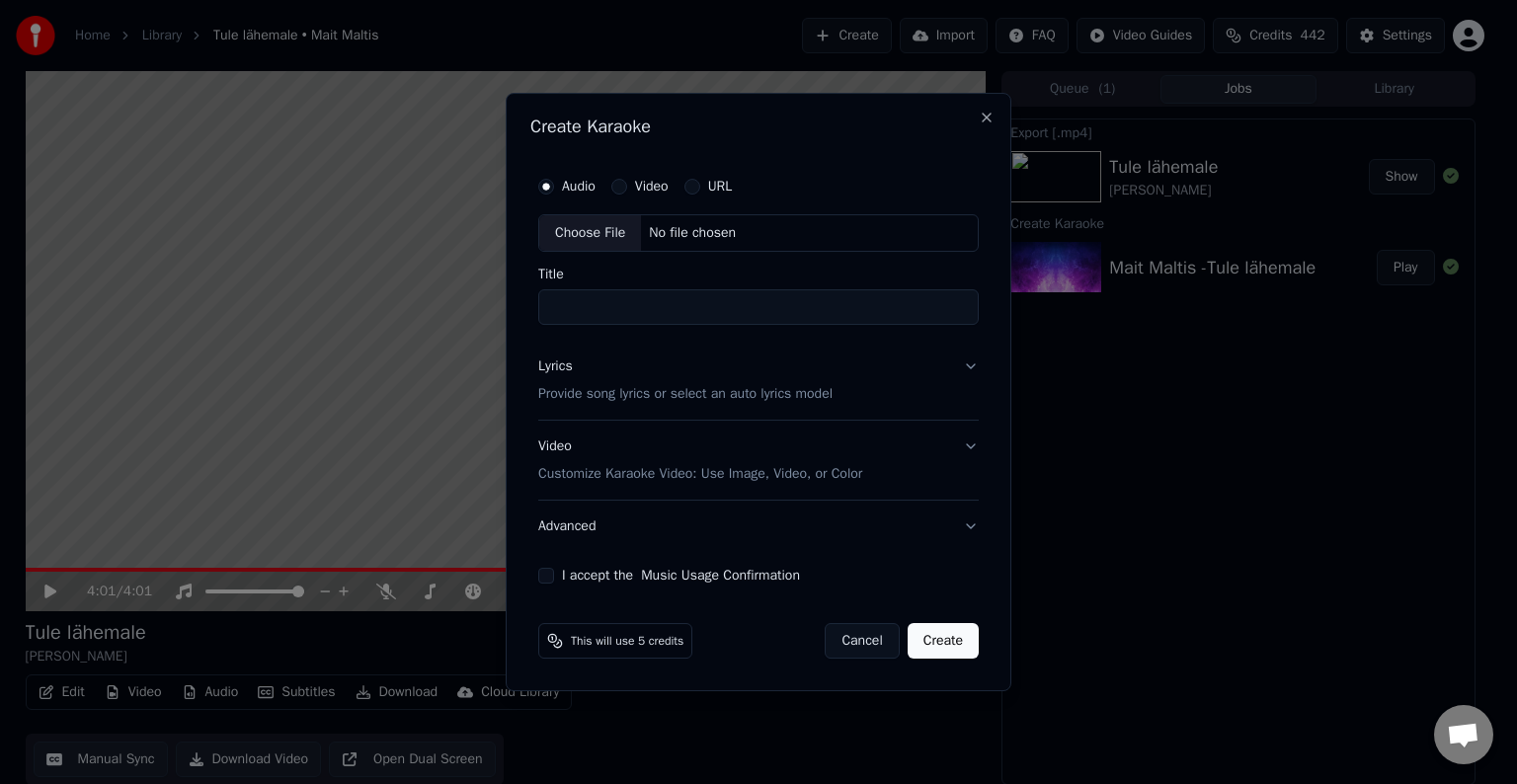 click on "No file chosen" at bounding box center (692, 233) 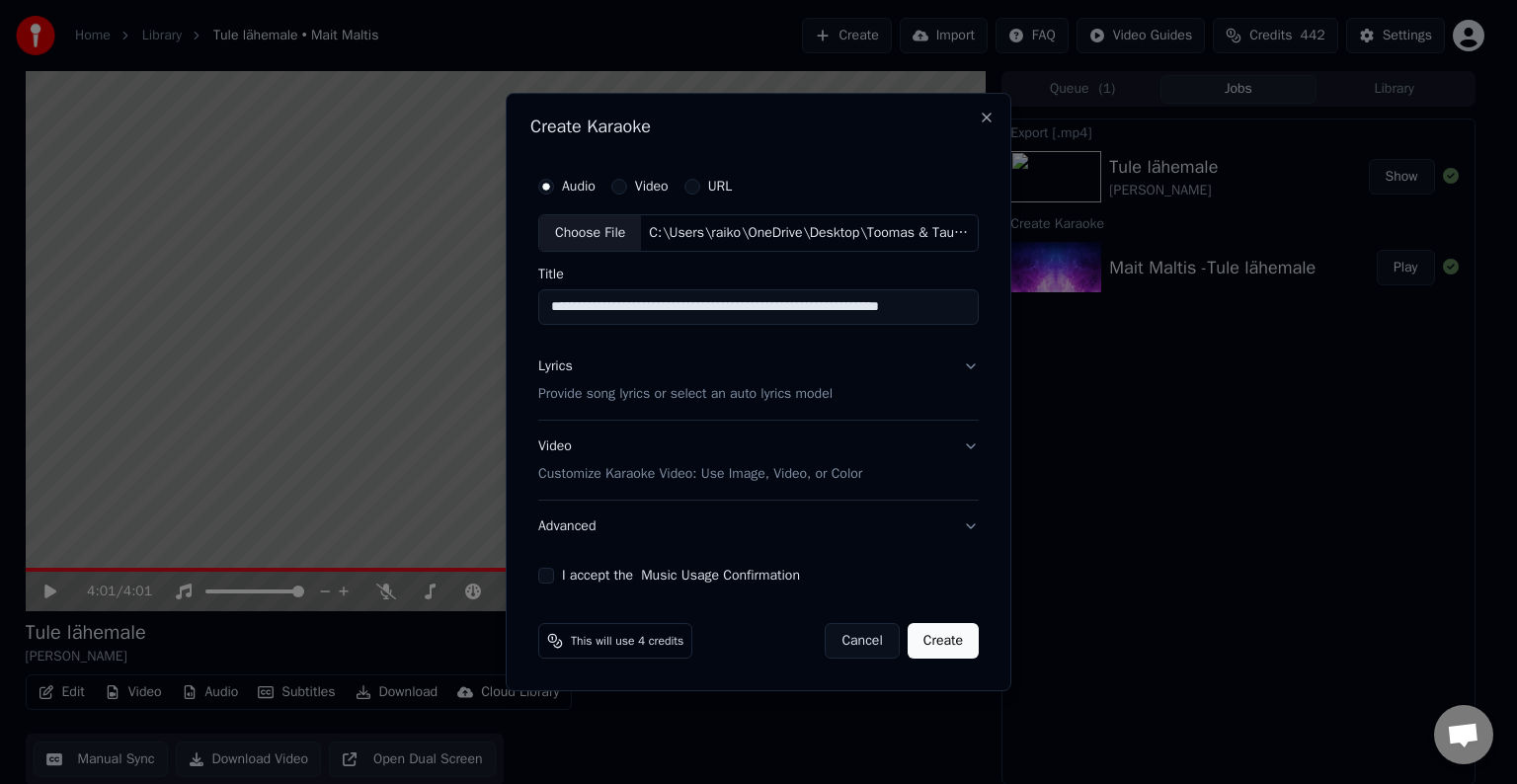 click on "**********" at bounding box center (758, 307) 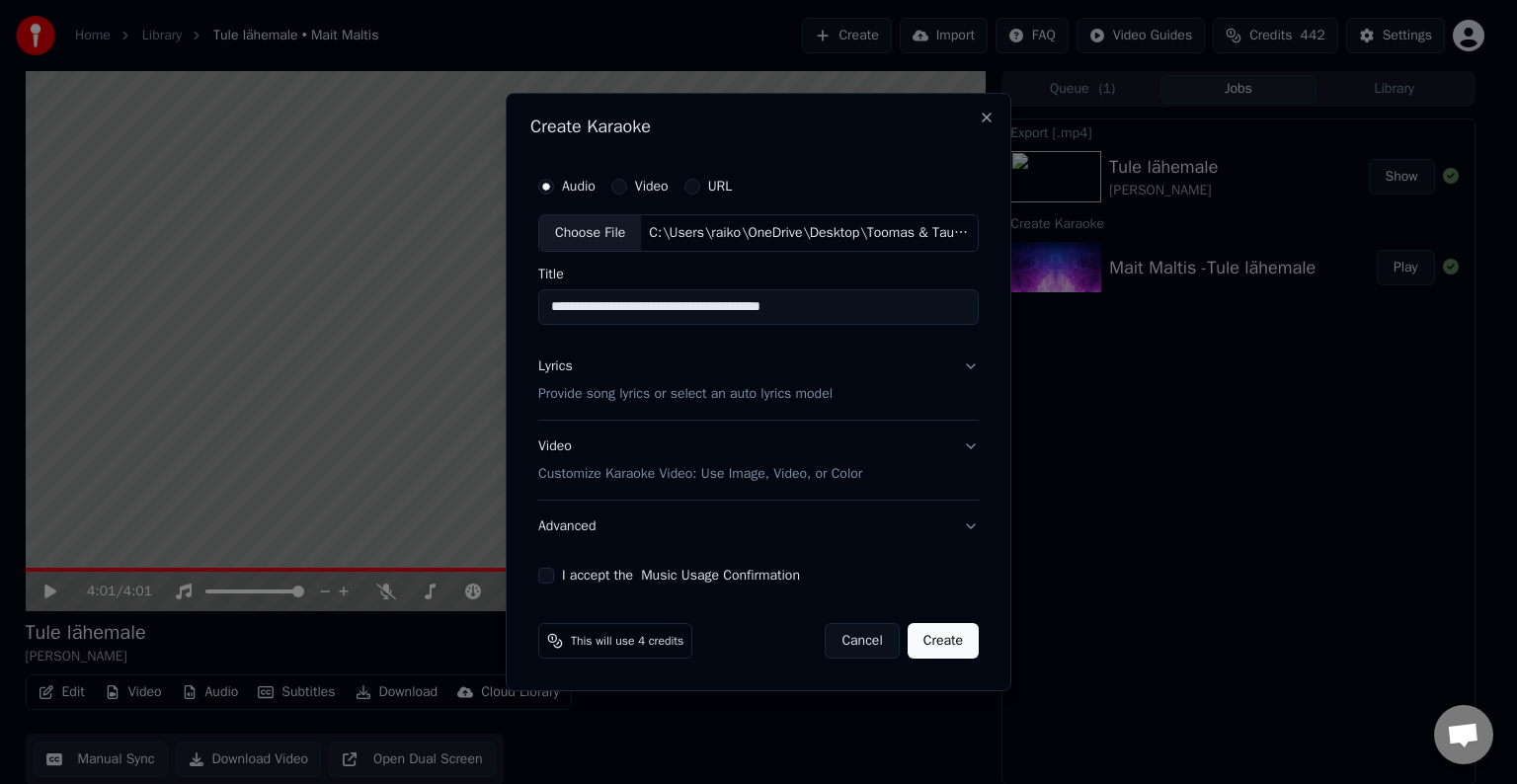 type on "**********" 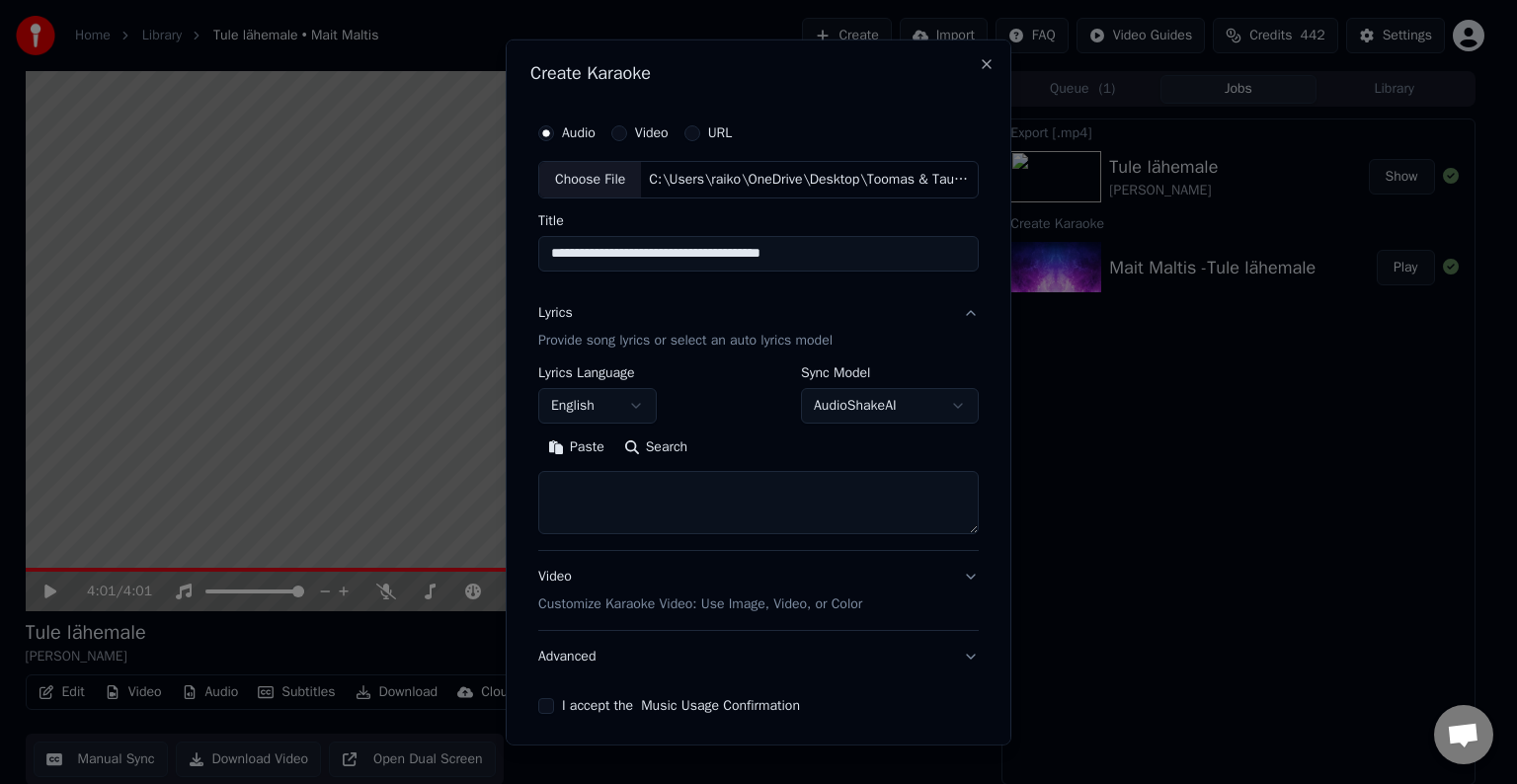 click on "Paste" at bounding box center (576, 447) 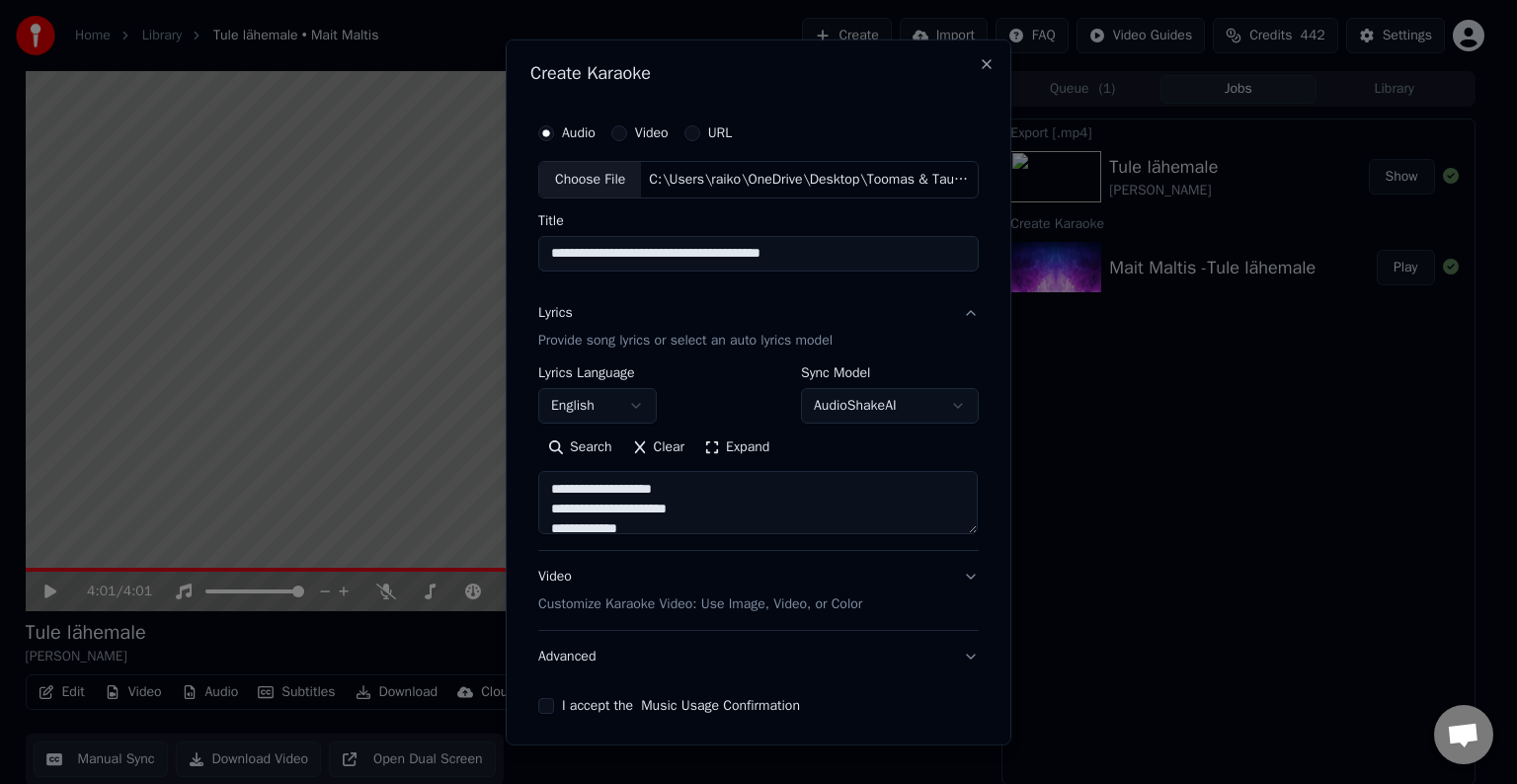 click on "English" at bounding box center (598, 406) 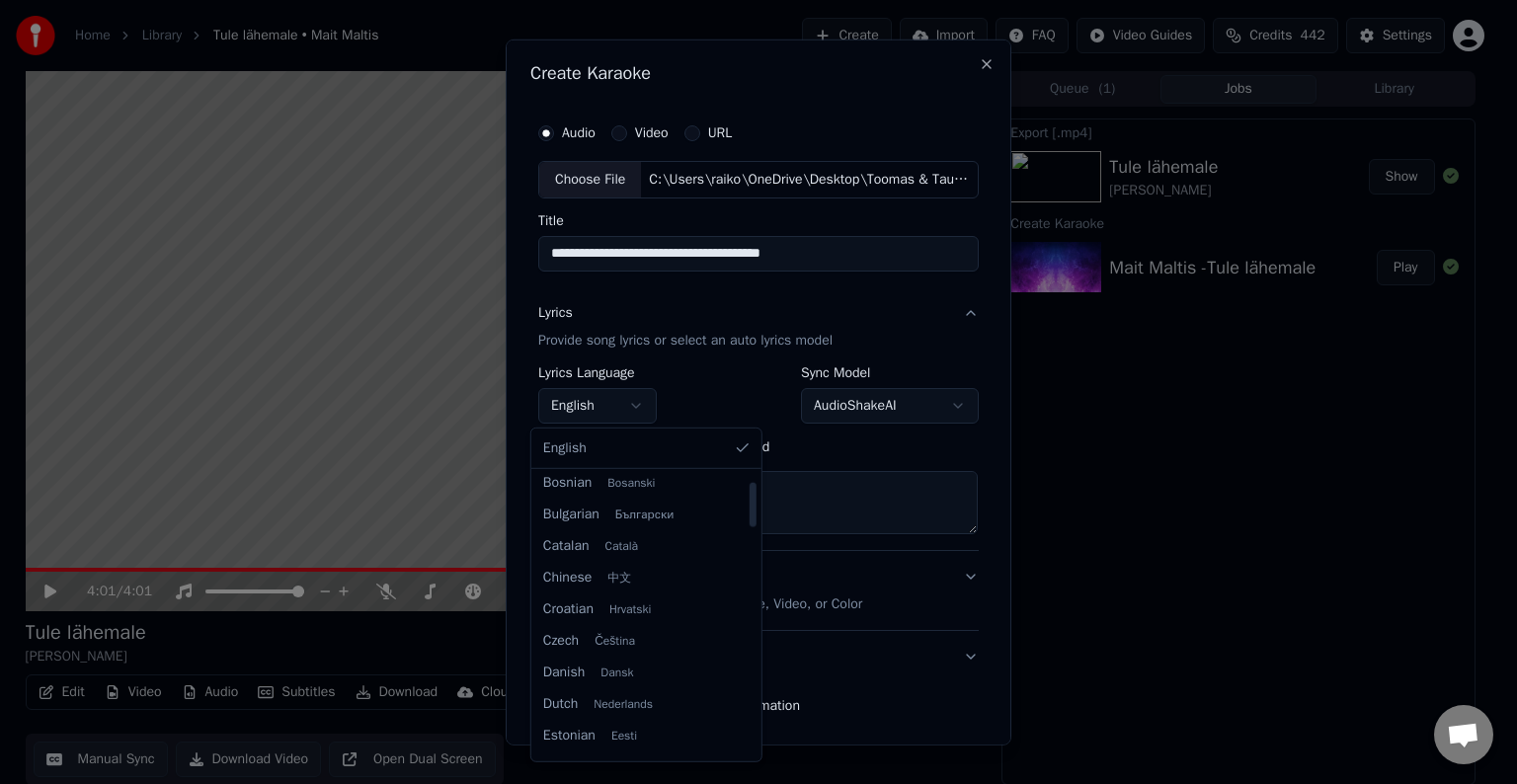 type on "**********" 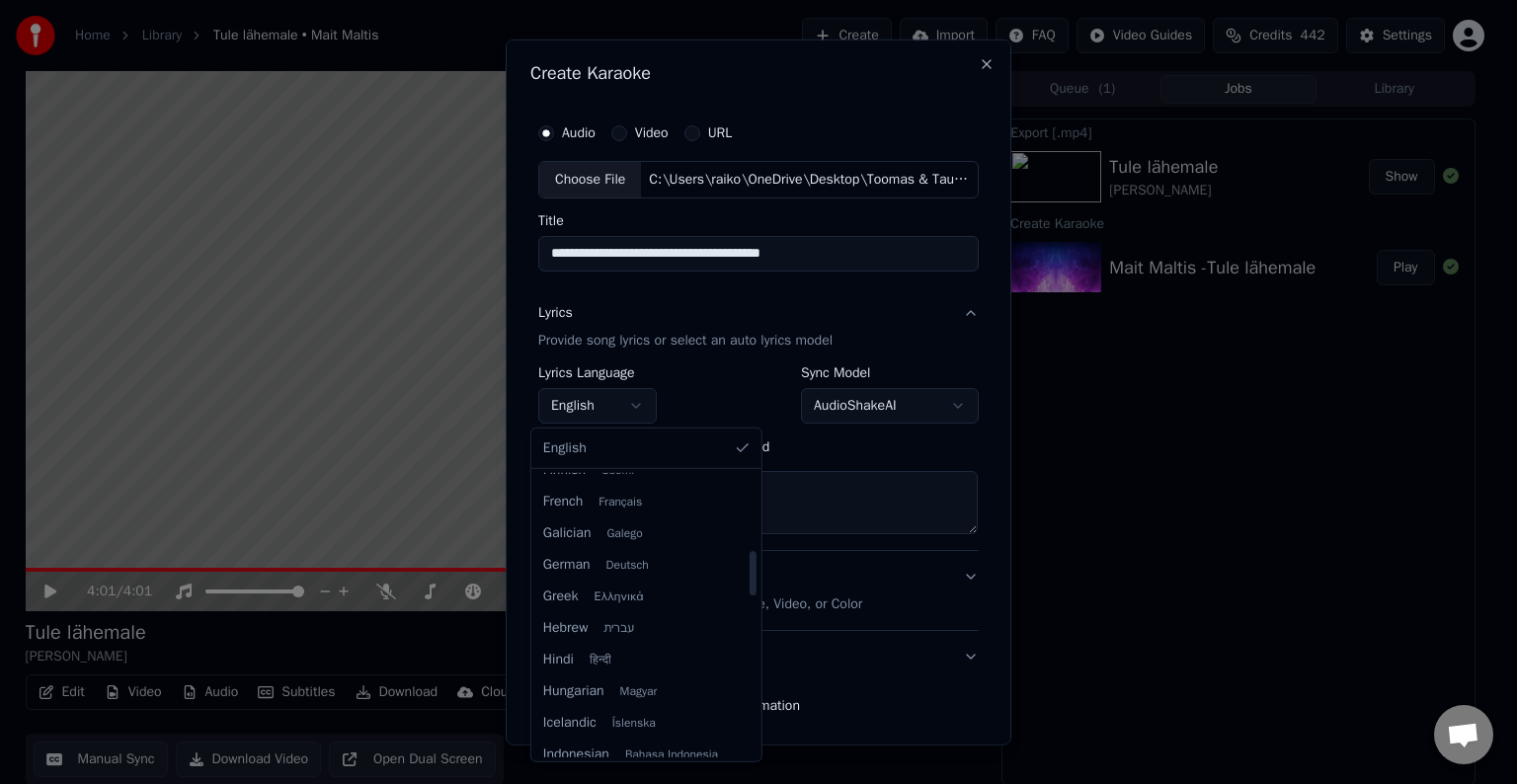 scroll, scrollTop: 328, scrollLeft: 0, axis: vertical 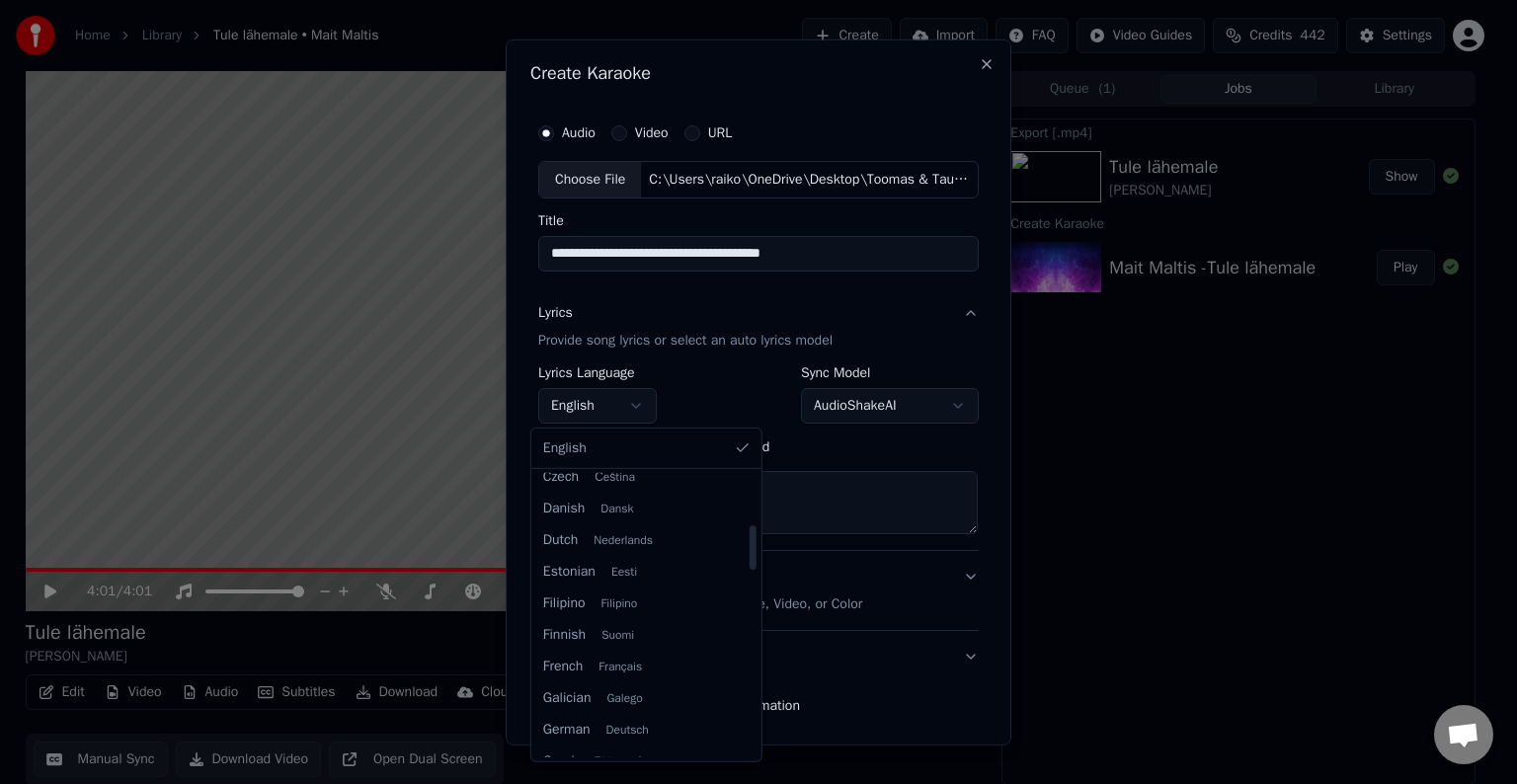 select on "**" 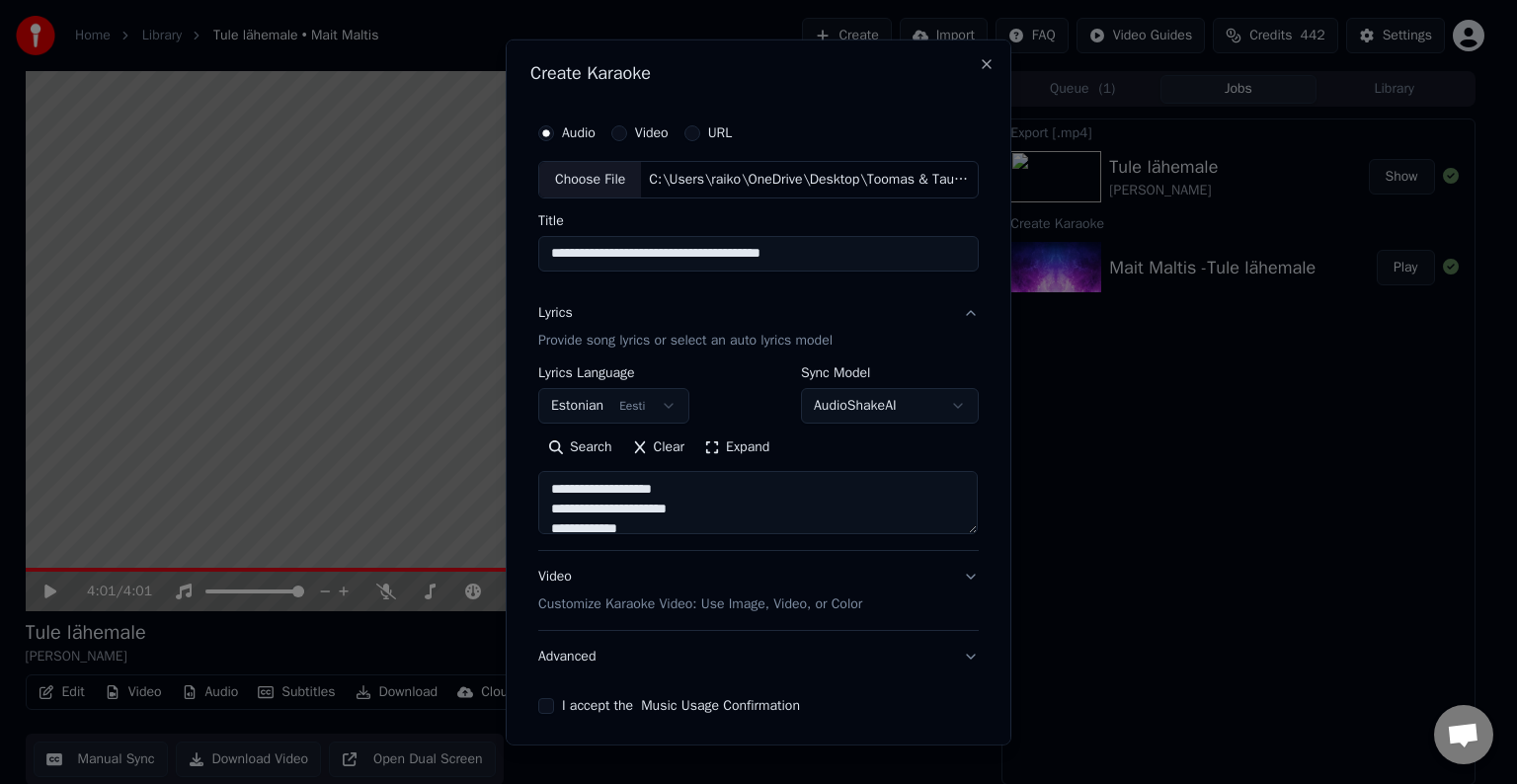 click on "Customize Karaoke Video: Use Image, Video, or Color" at bounding box center [700, 604] 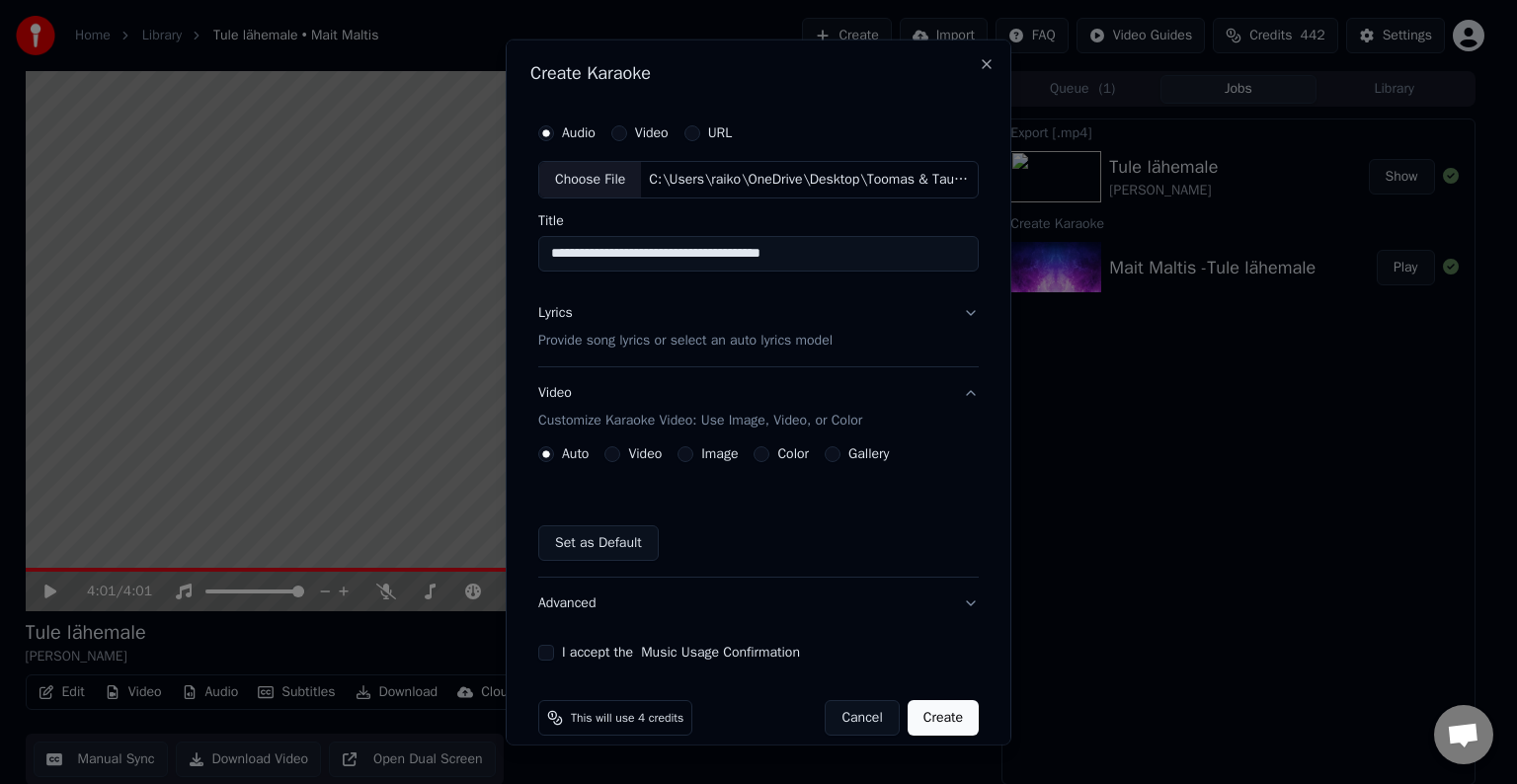 click on "Auto Video Image Color Gallery Set as Default" at bounding box center [758, 504] 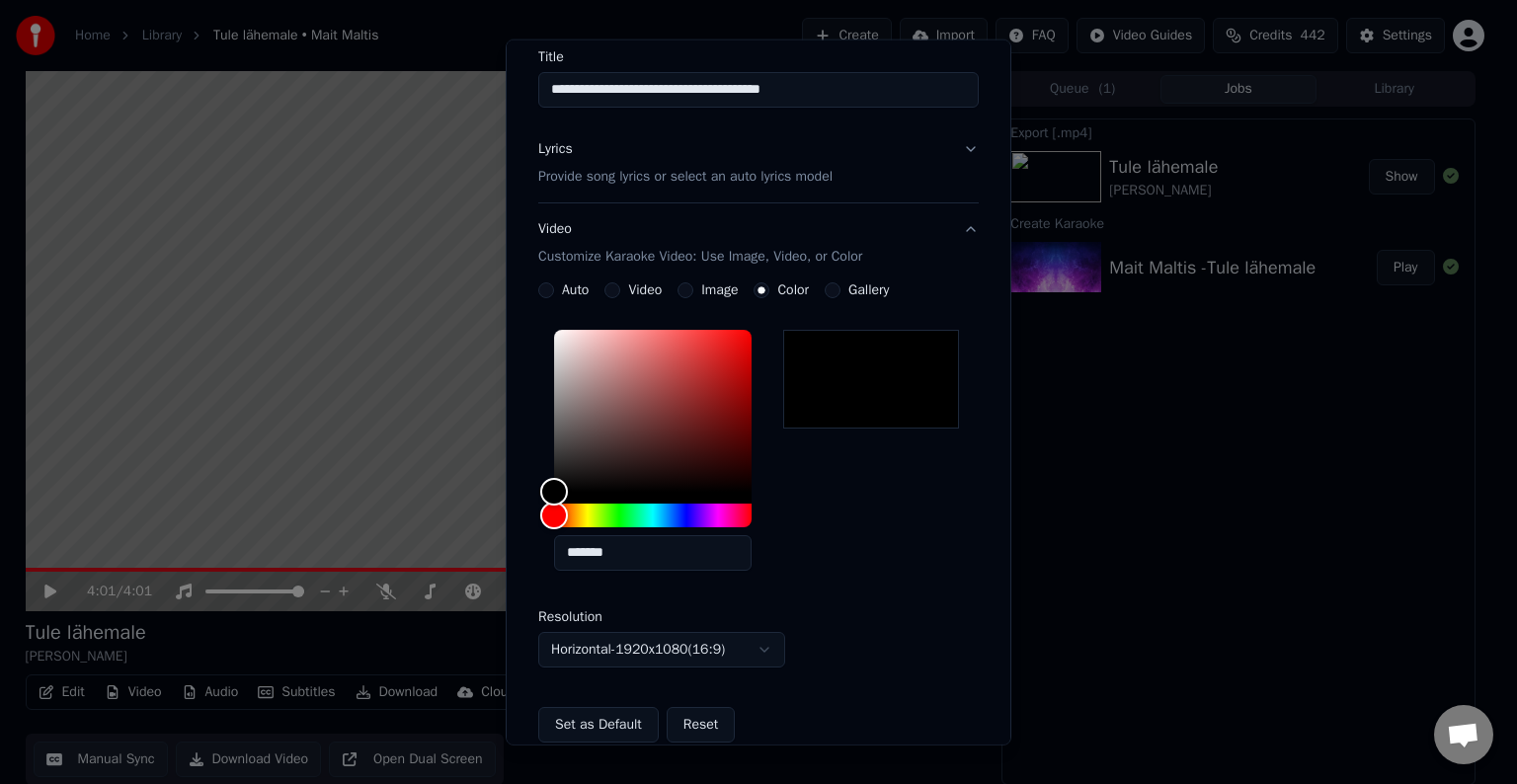 scroll, scrollTop: 329, scrollLeft: 0, axis: vertical 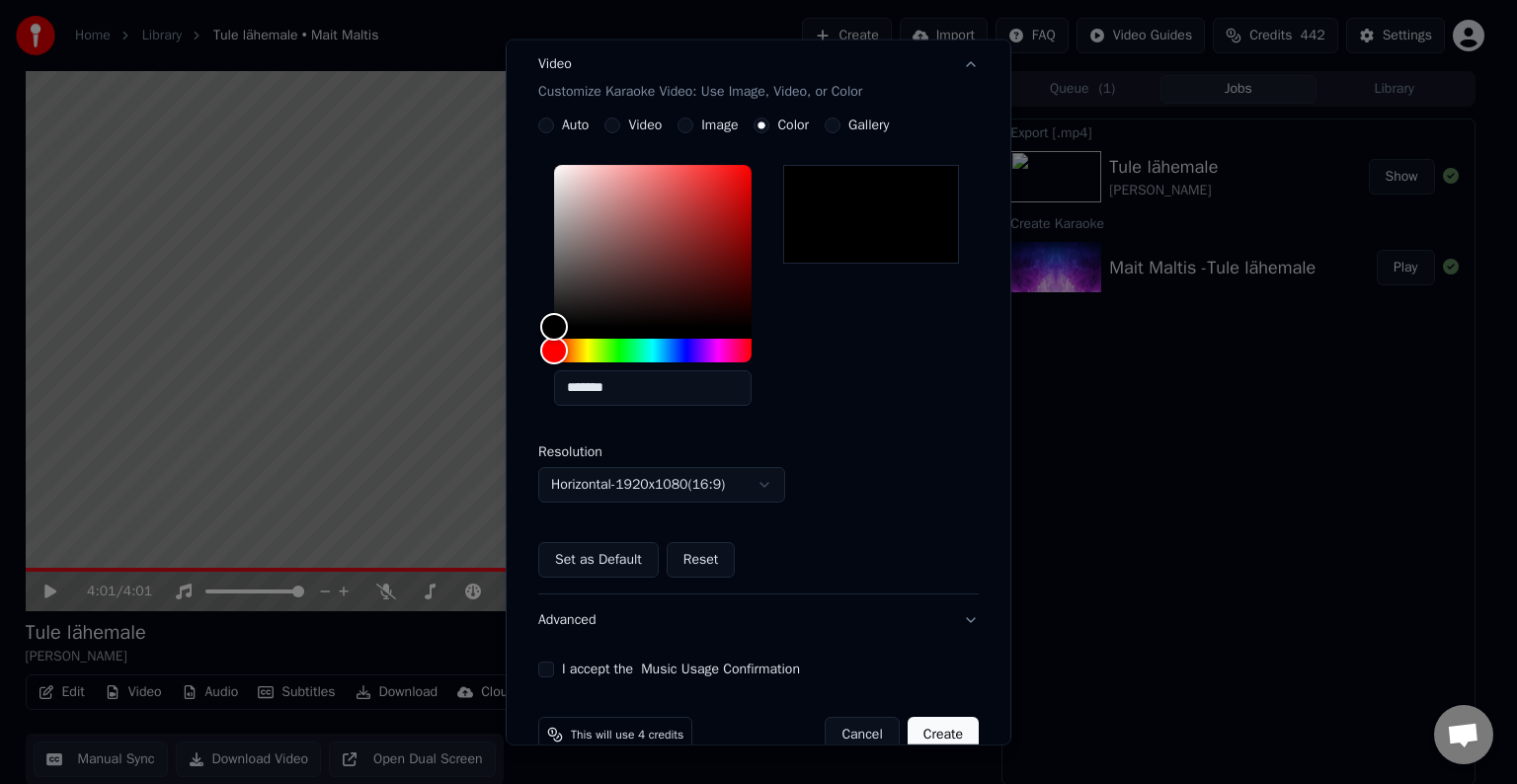 click on "I accept the   Music Usage Confirmation" at bounding box center [758, 669] 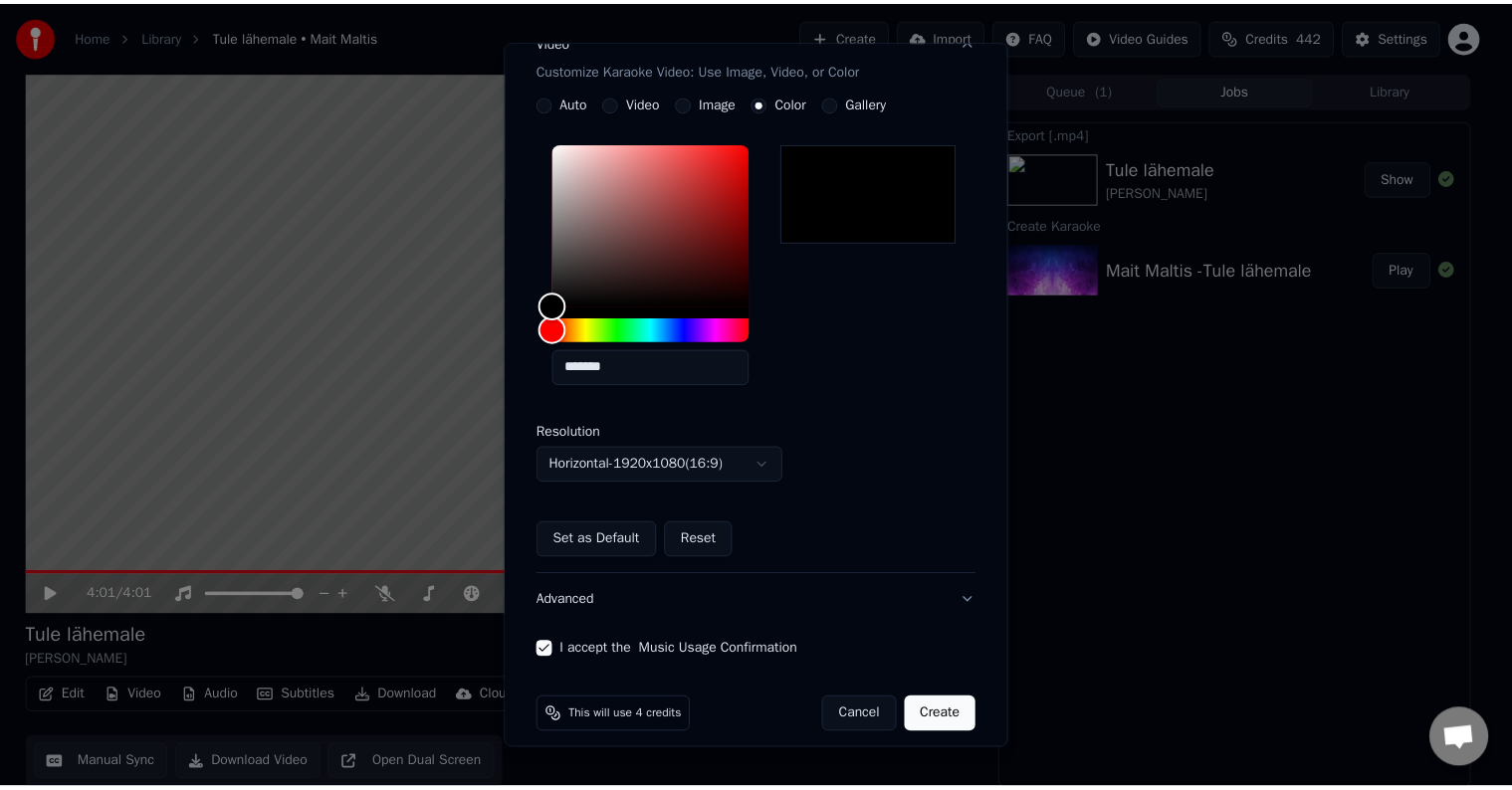 scroll, scrollTop: 371, scrollLeft: 0, axis: vertical 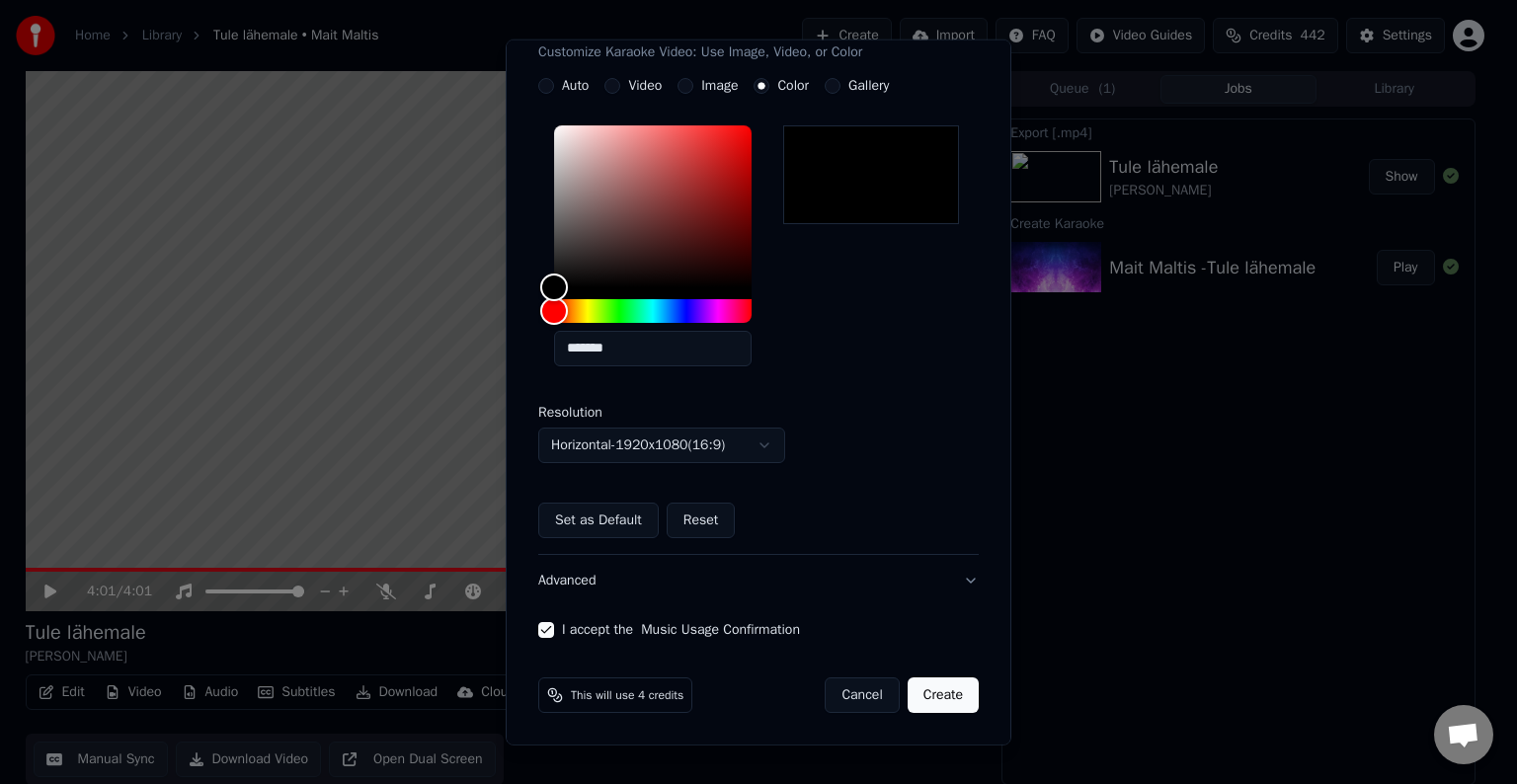 click on "Create" at bounding box center (943, 695) 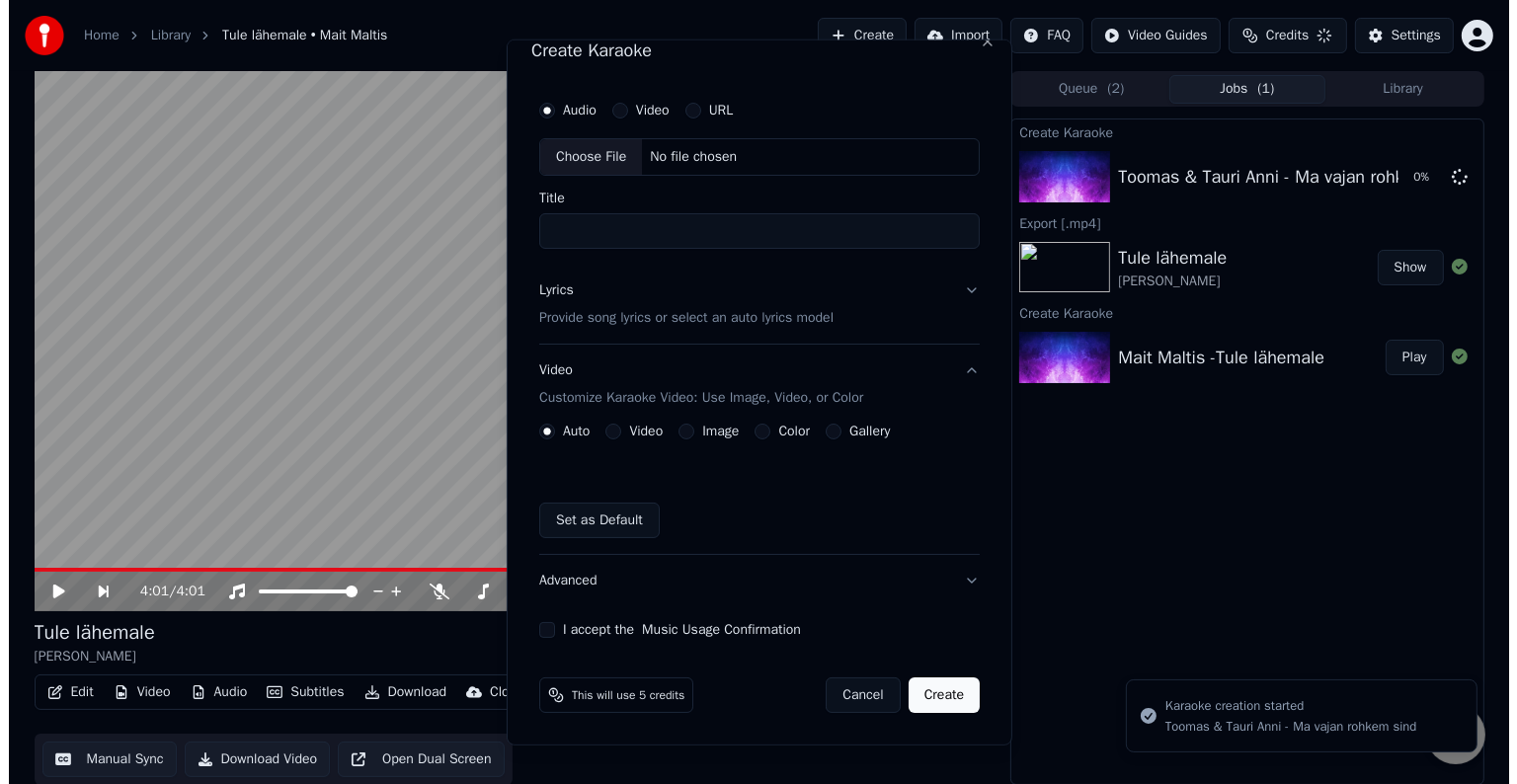 scroll, scrollTop: 0, scrollLeft: 0, axis: both 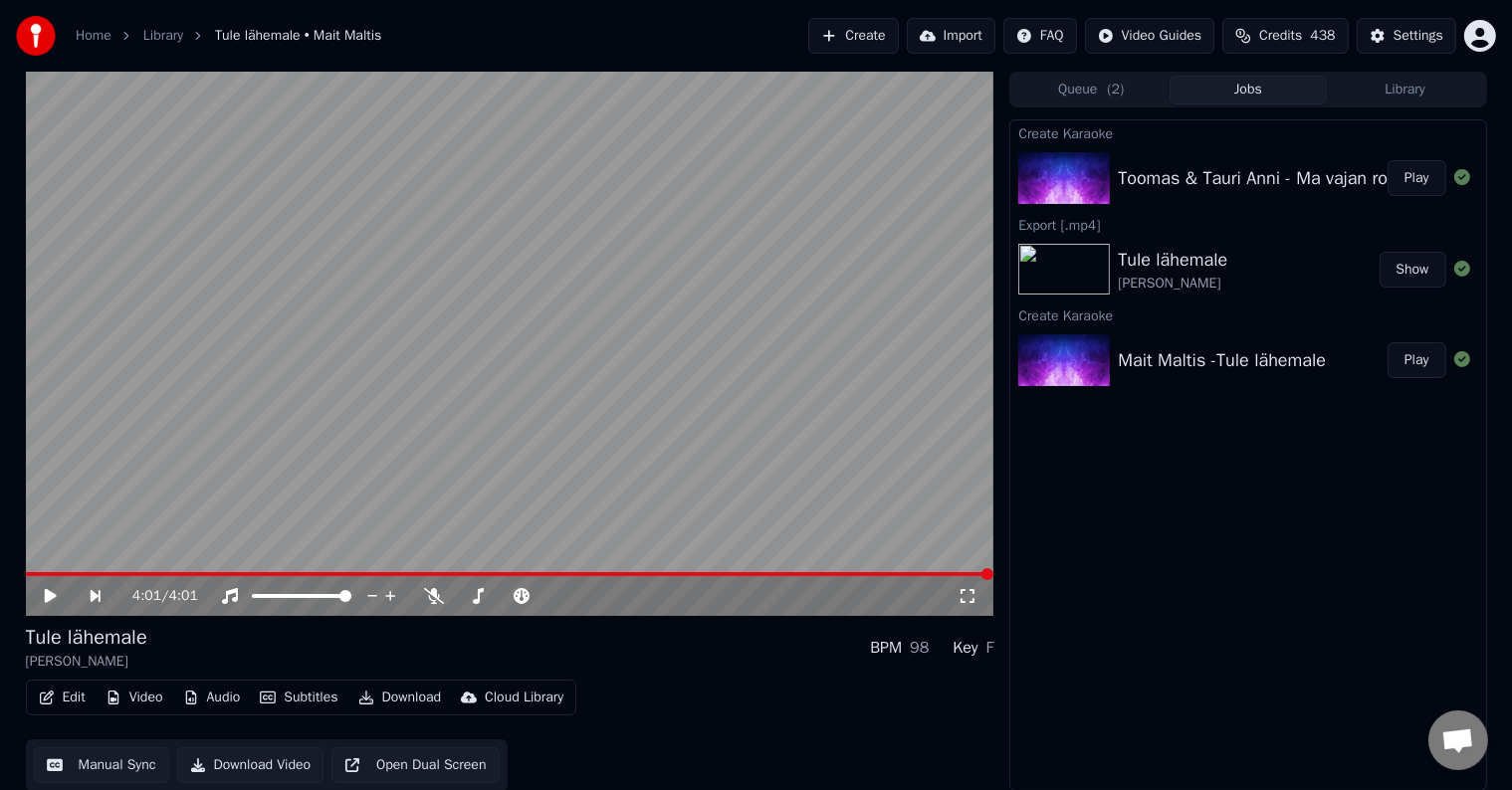 click on "Play" at bounding box center (1416, 178) 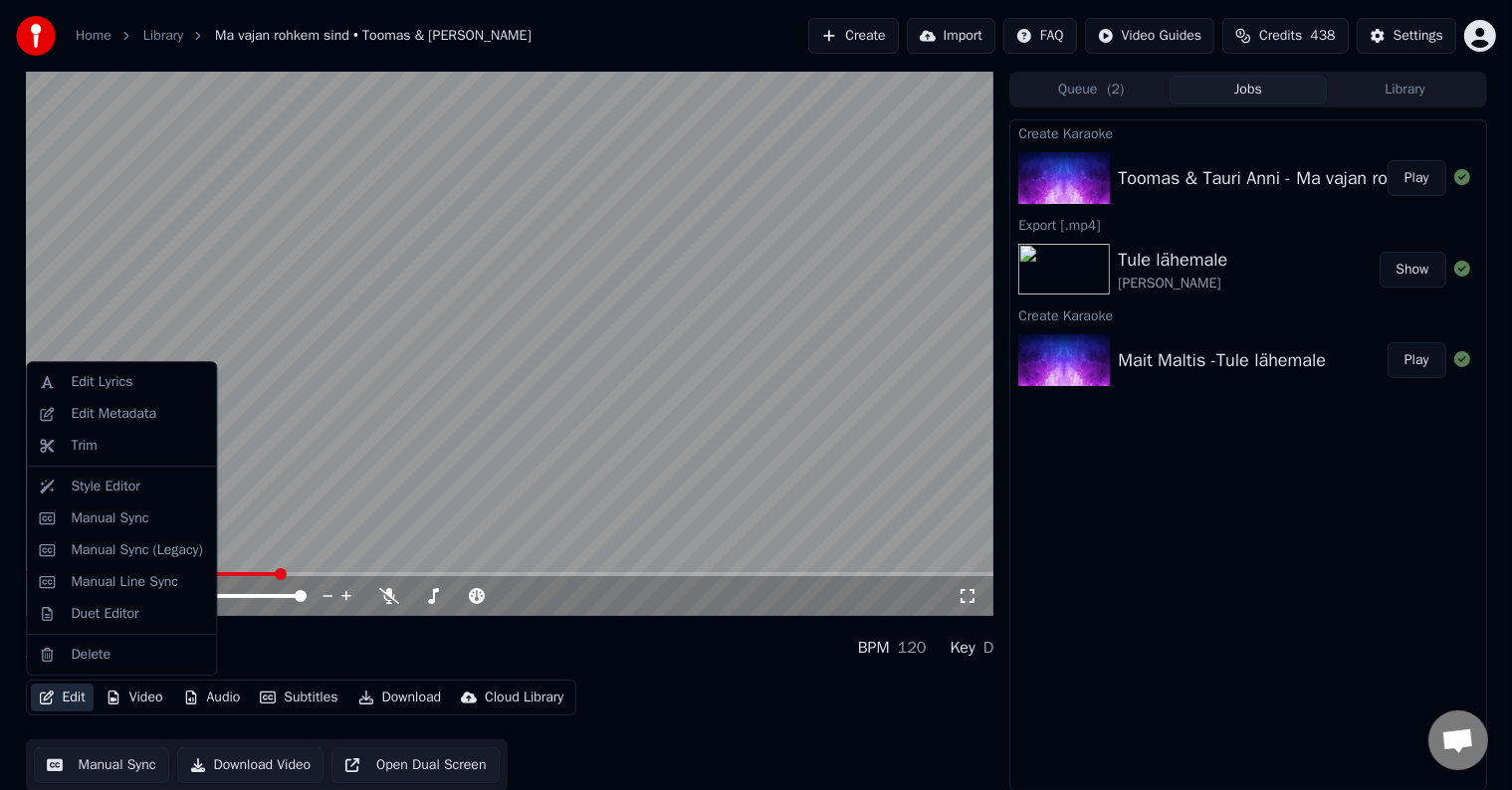click on "Edit" at bounding box center (62, 697) 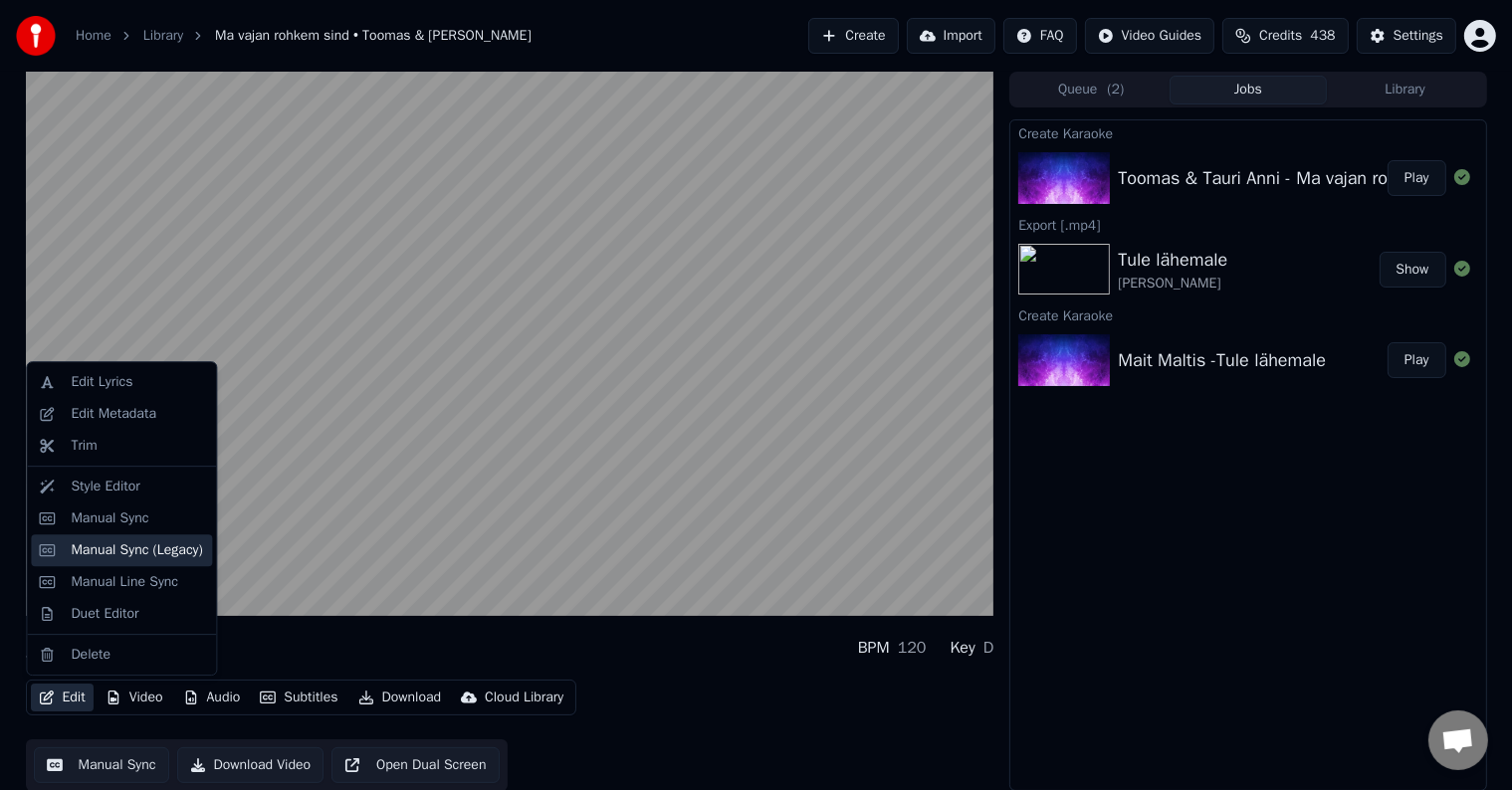 click on "Manual Sync (Legacy)" at bounding box center [136, 550] 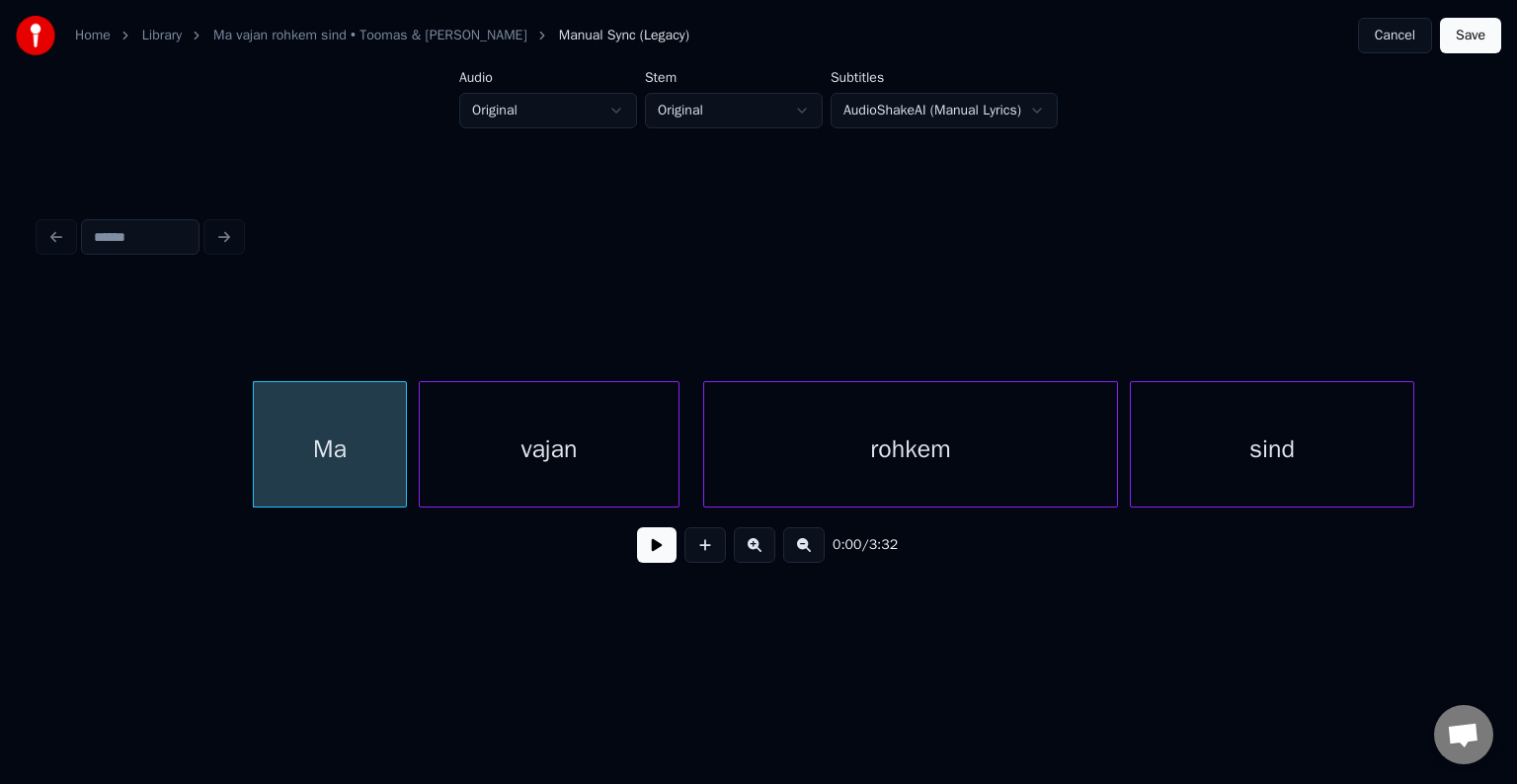 click on "Ma vajan rohkem sind" at bounding box center (62865, 444) 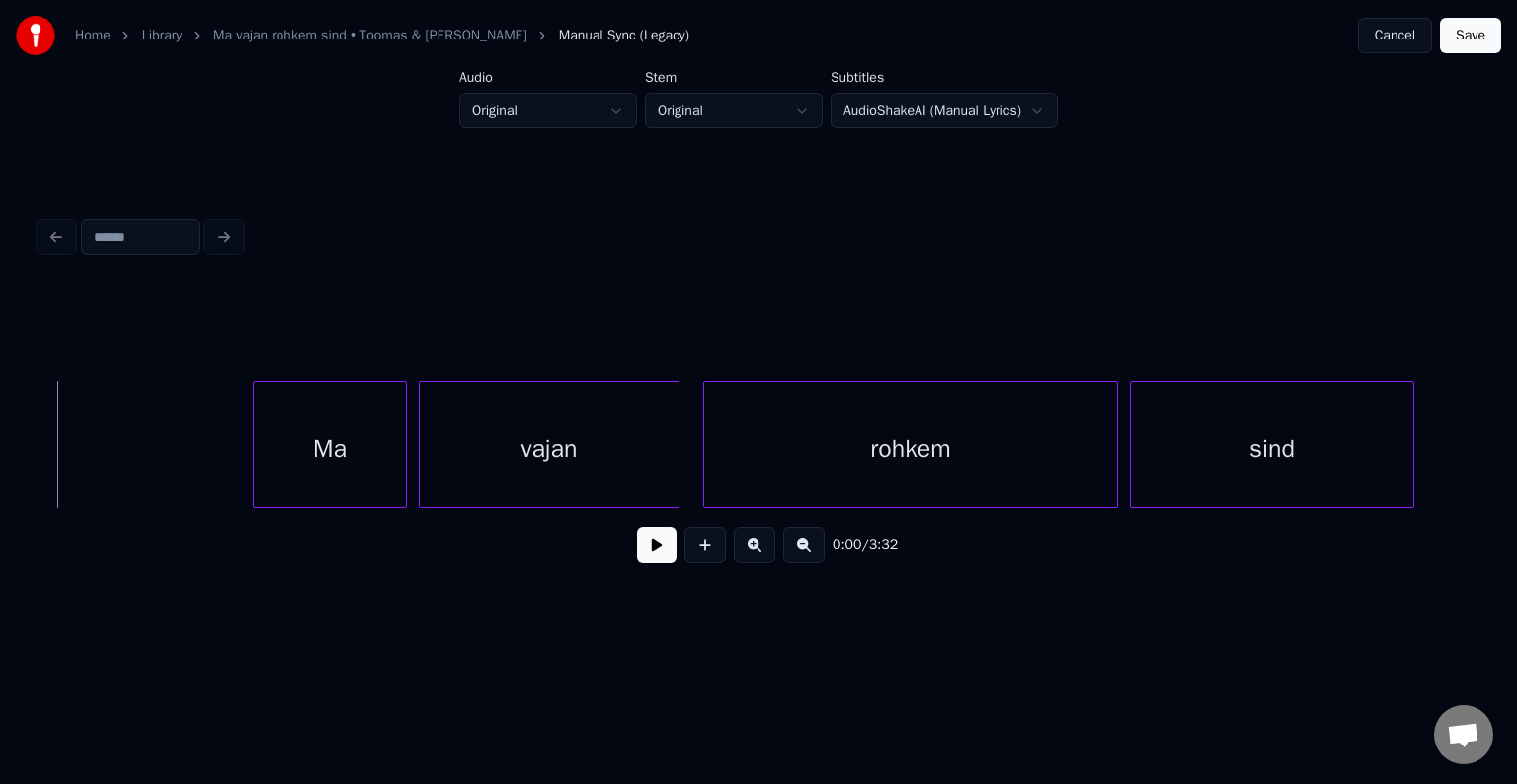 click at bounding box center [657, 545] 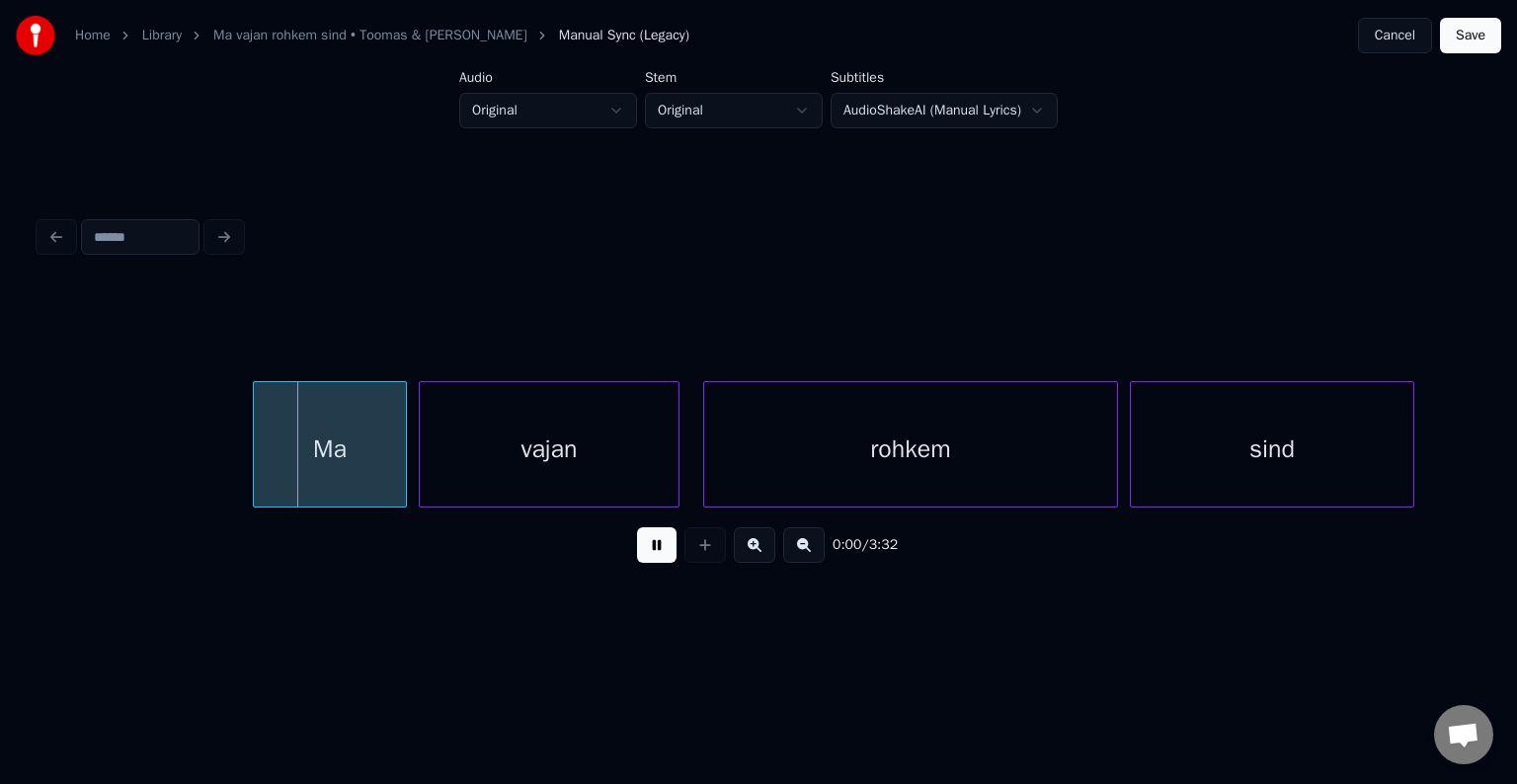 click at bounding box center [657, 545] 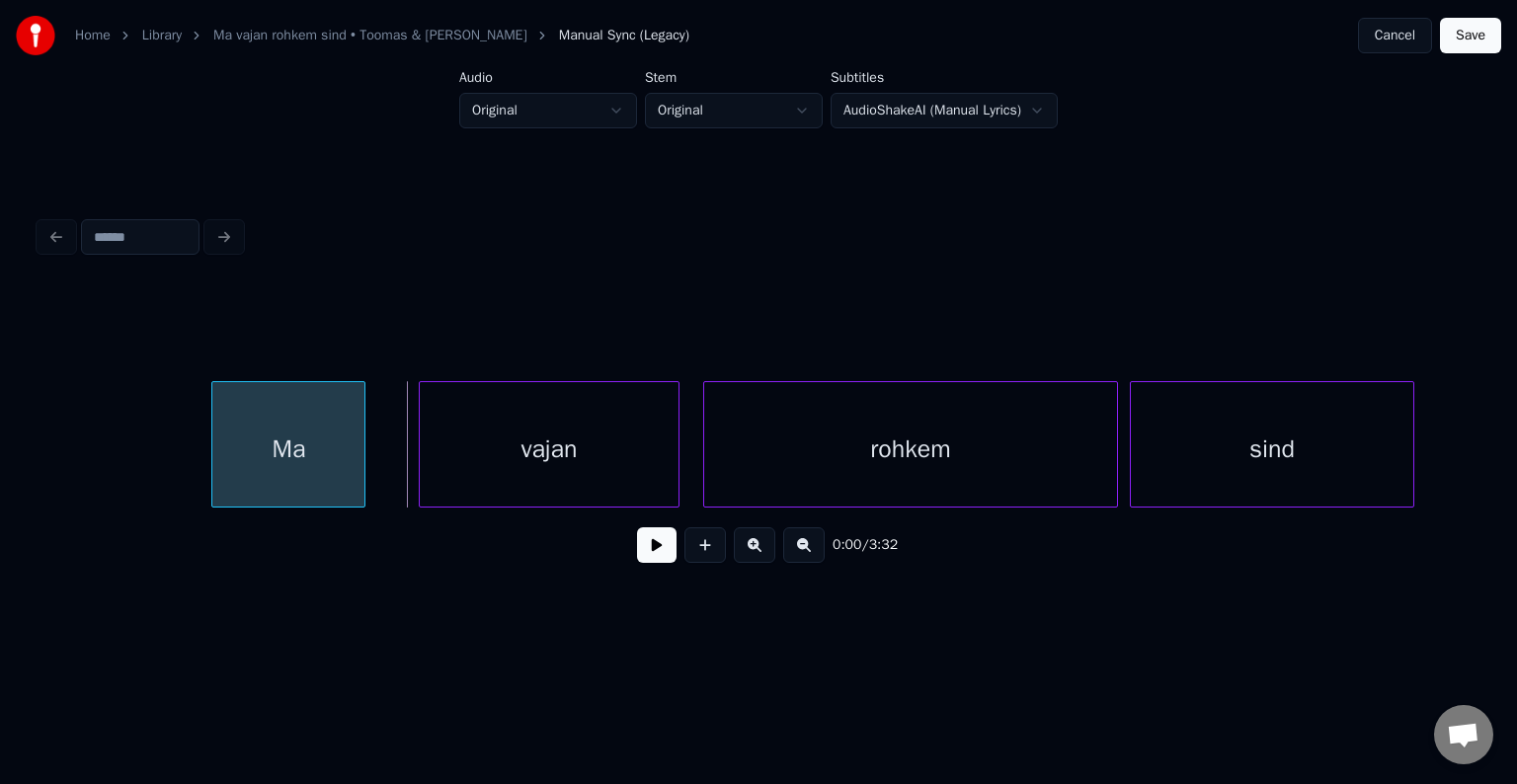 click on "Ma" at bounding box center [288, 449] 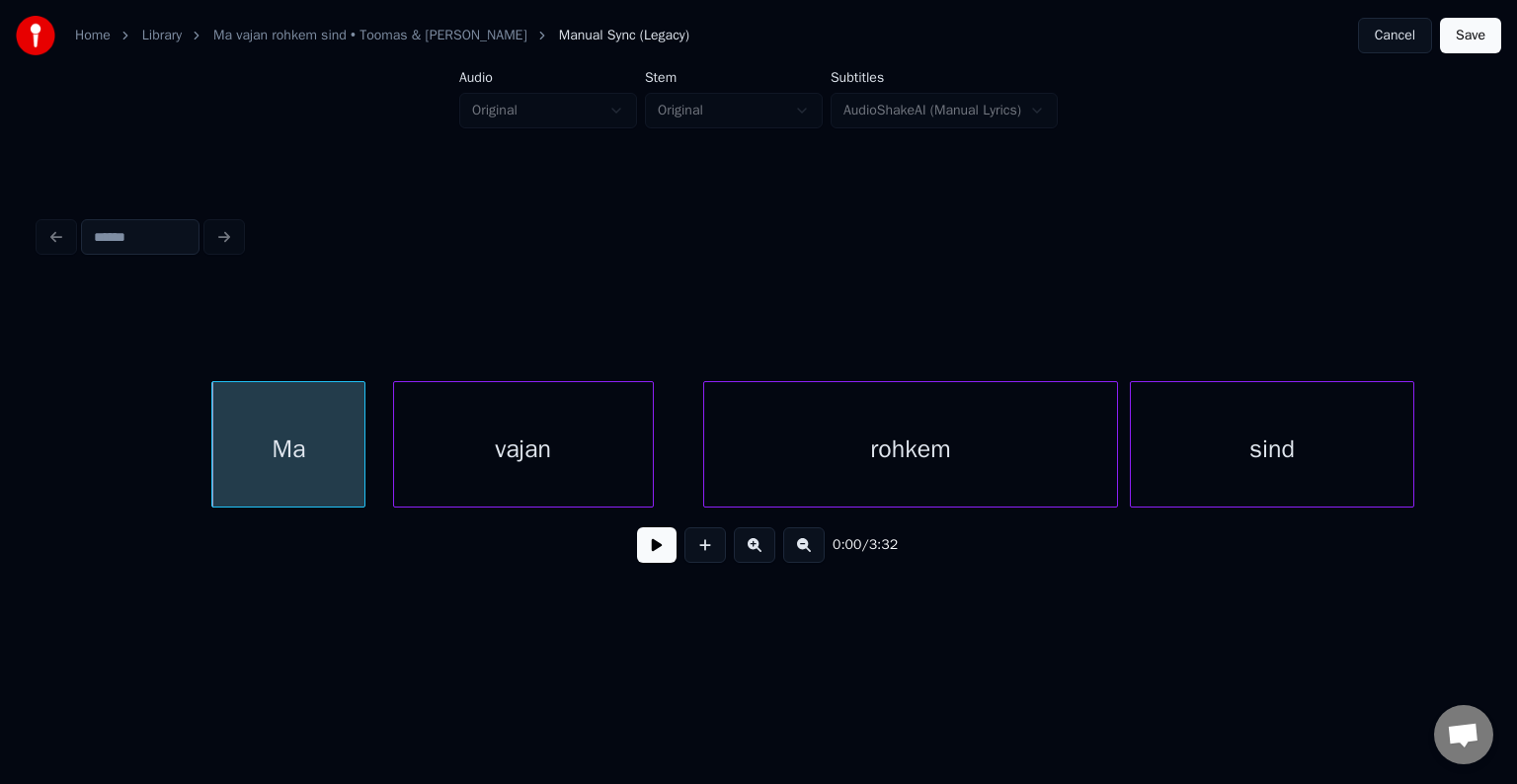 click on "vajan" at bounding box center [523, 449] 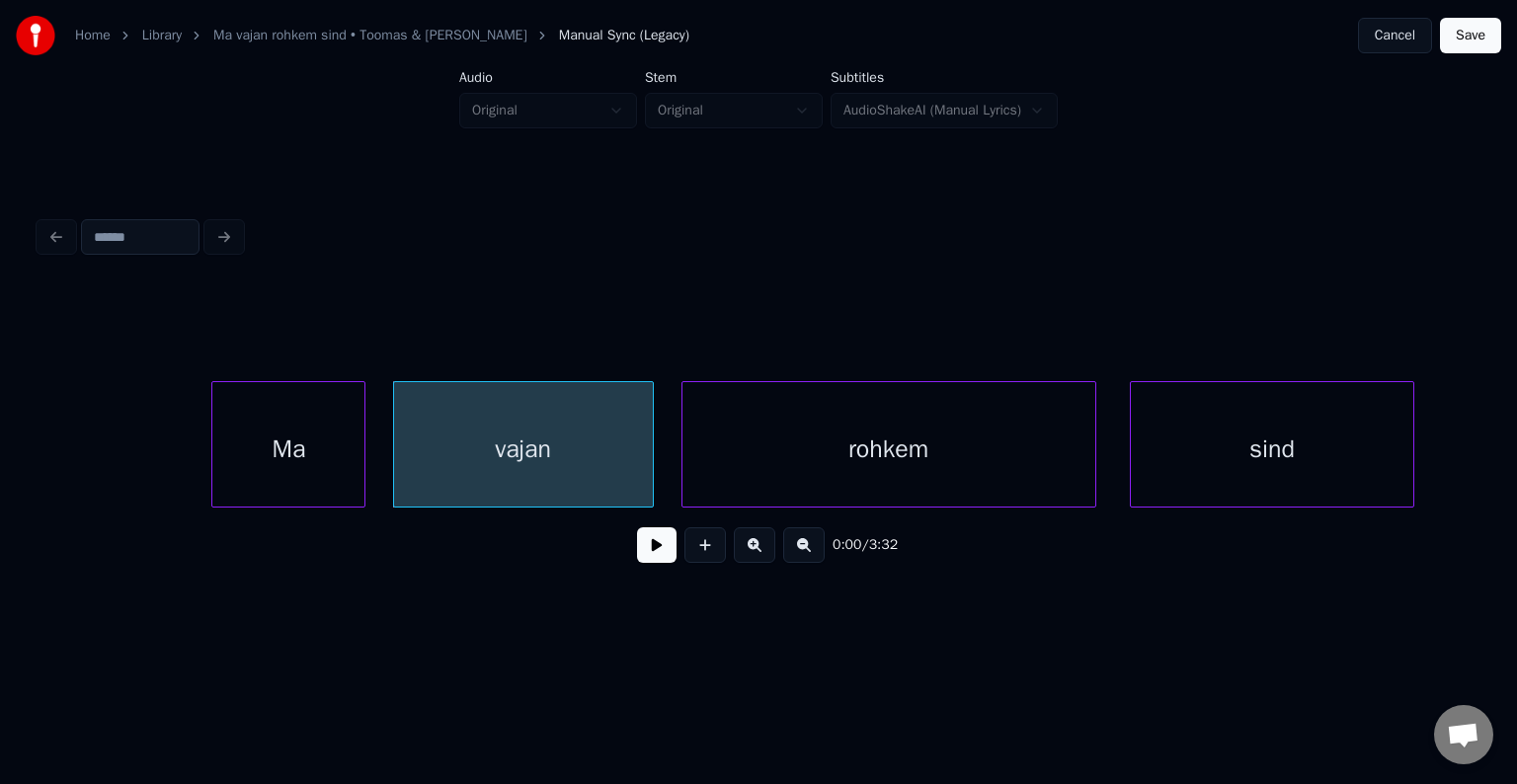 click on "rohkem" at bounding box center (889, 449) 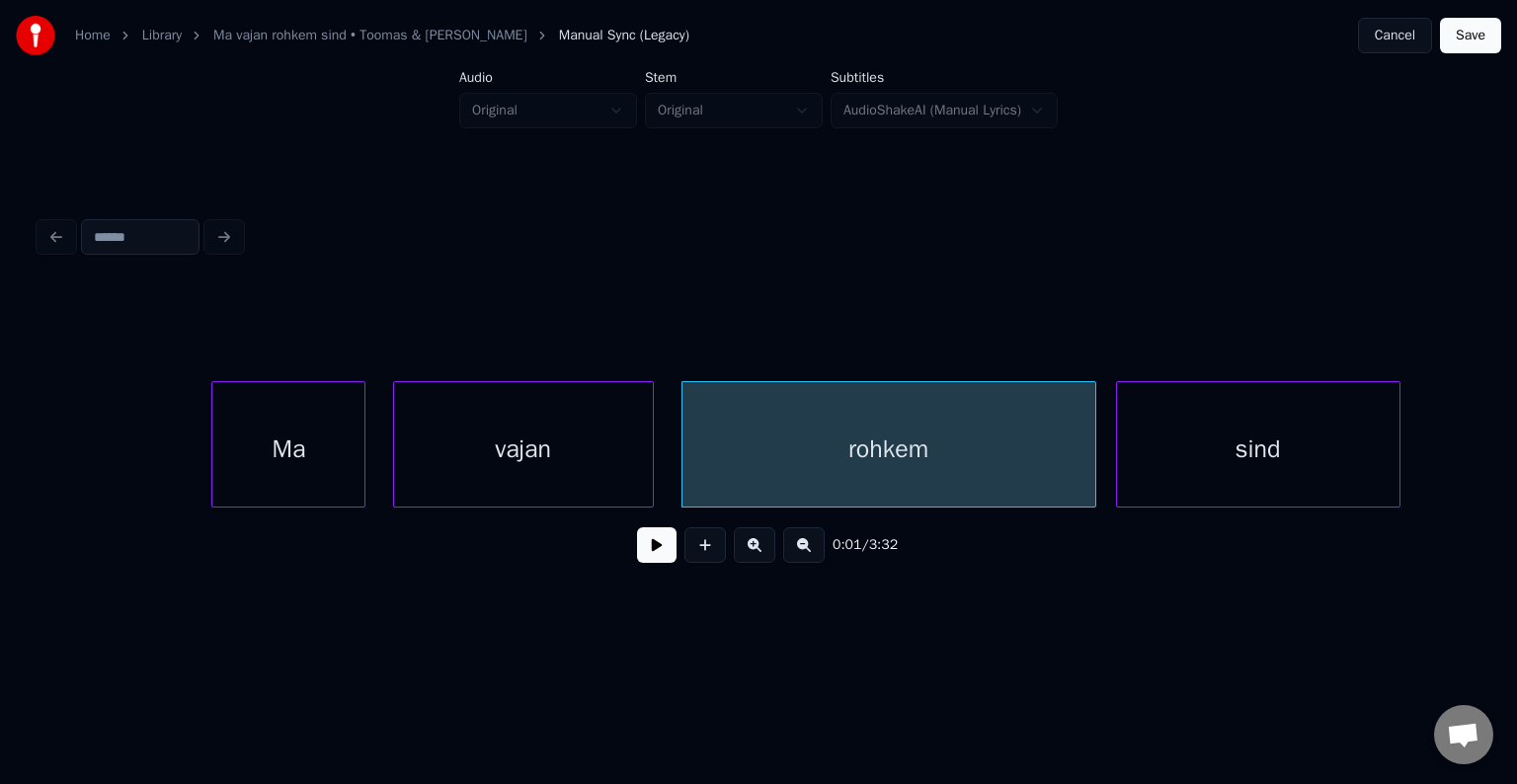 click on "sind" at bounding box center (1258, 449) 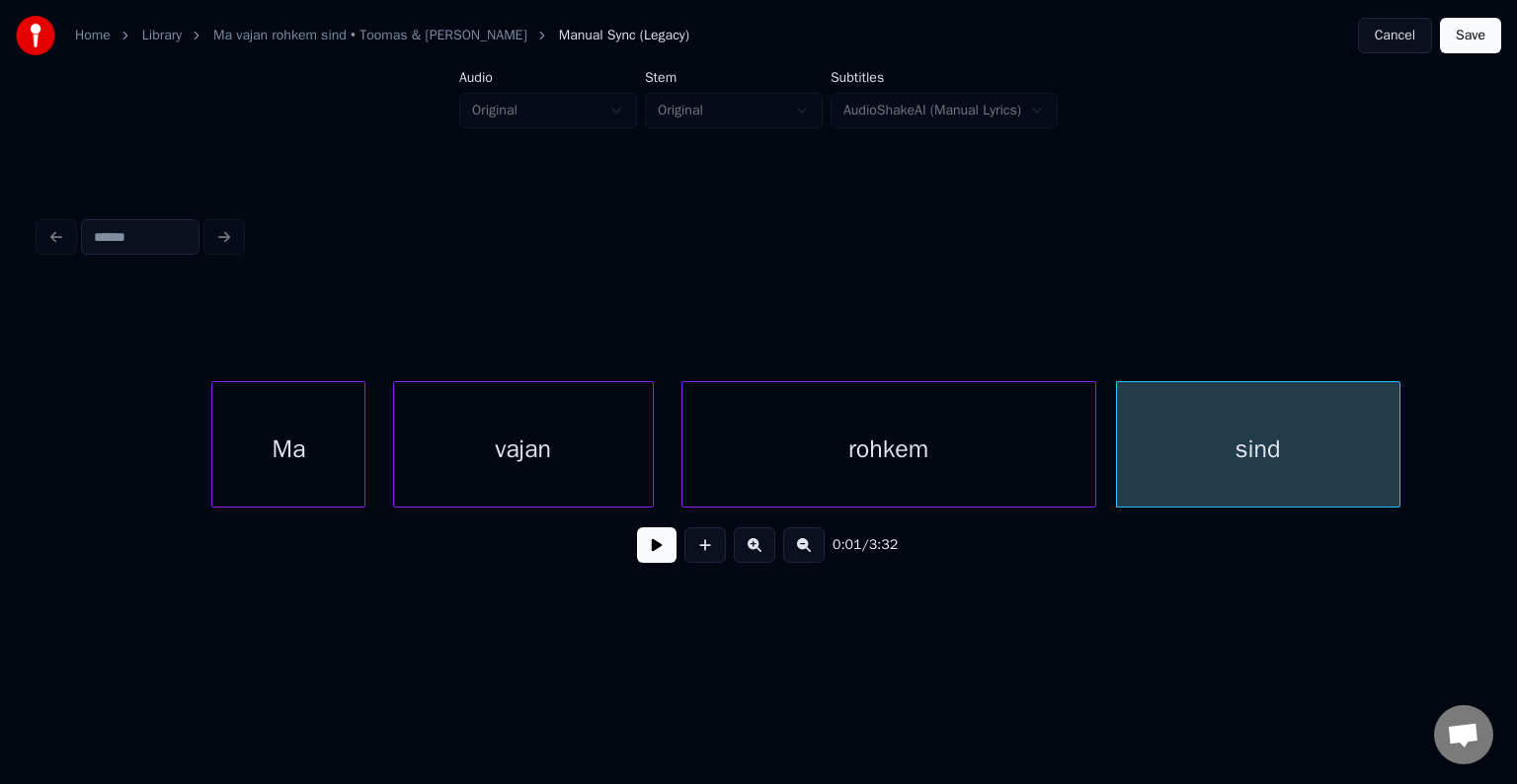 click on "Ma" at bounding box center (288, 449) 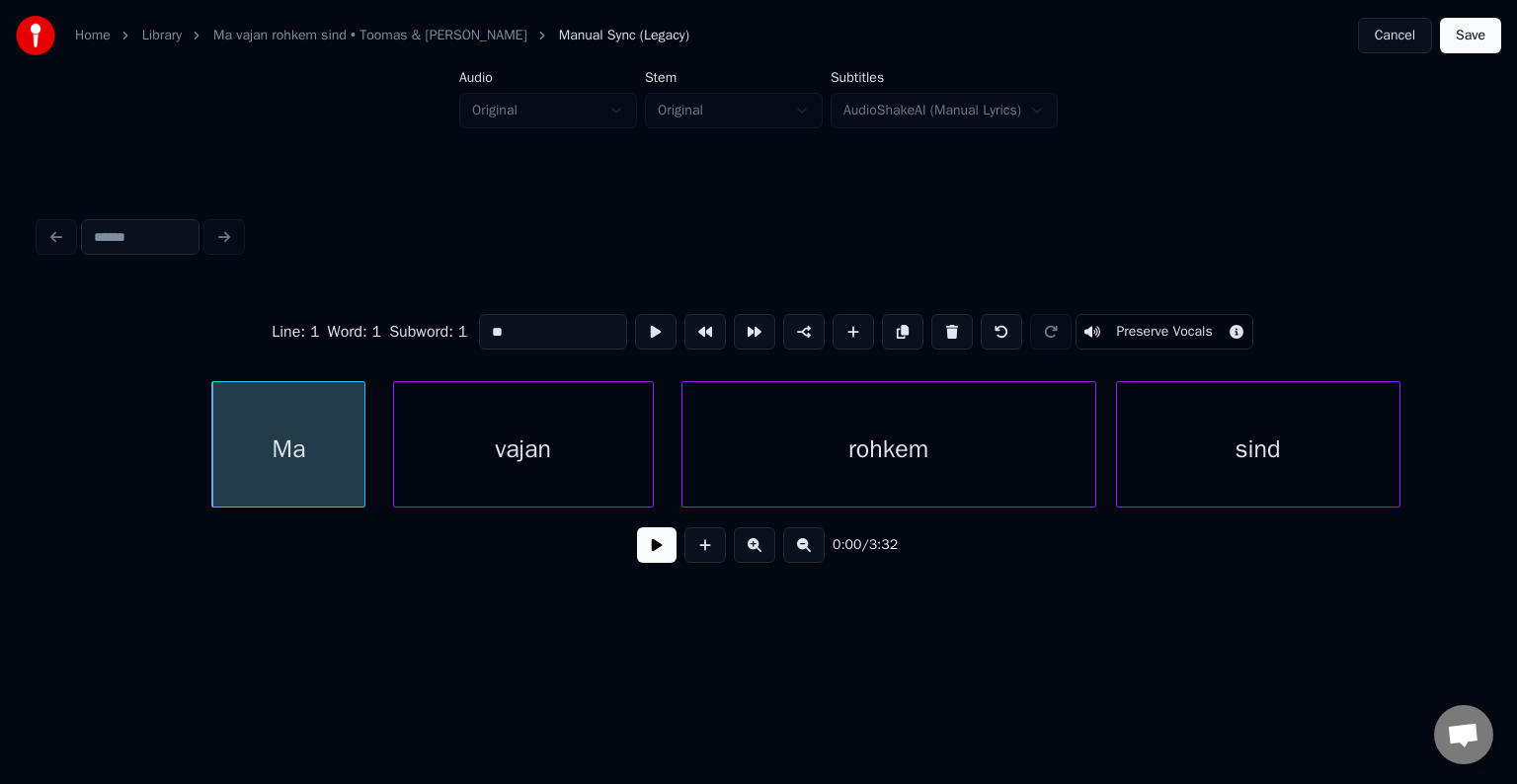 click at bounding box center (657, 545) 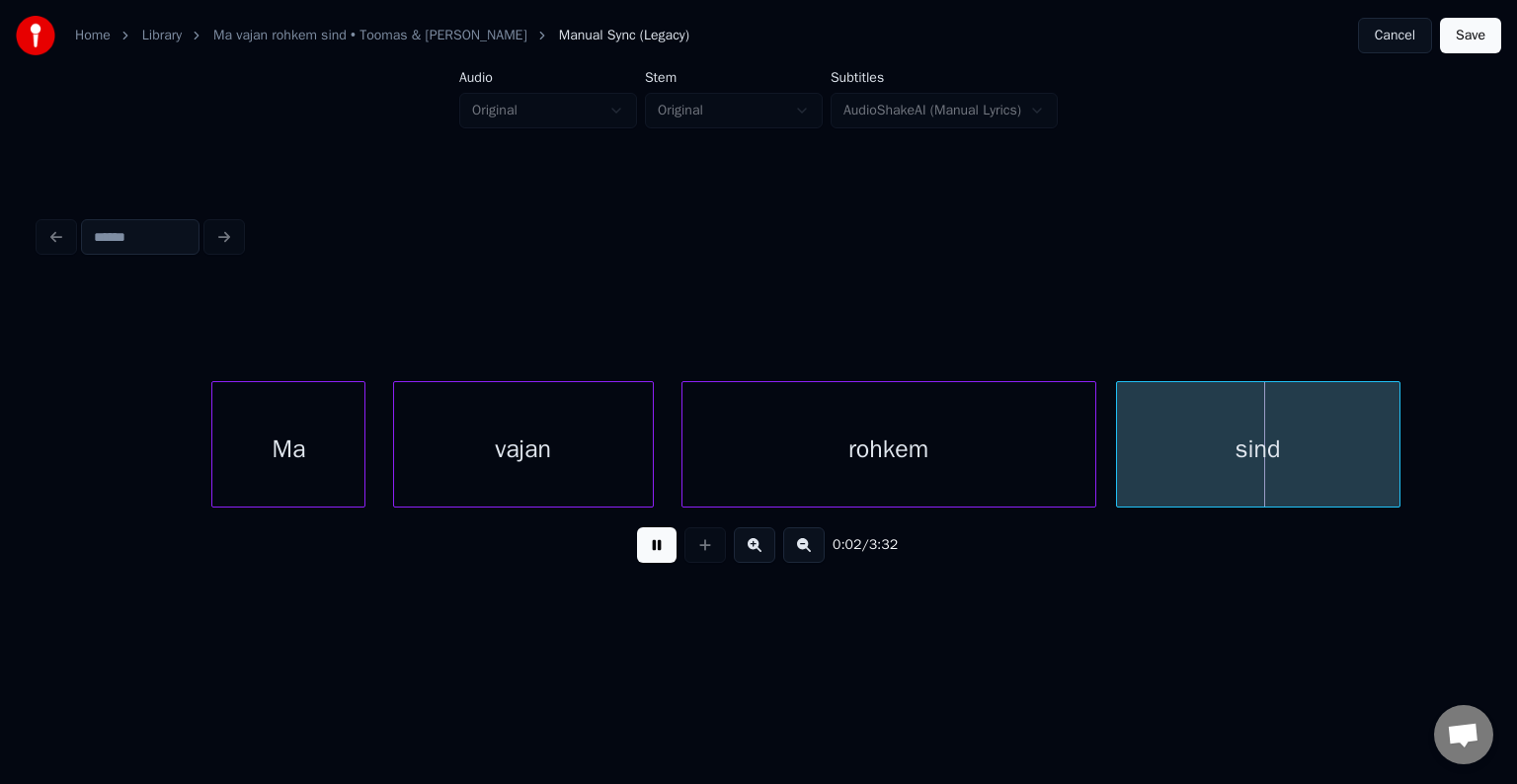 click at bounding box center [657, 545] 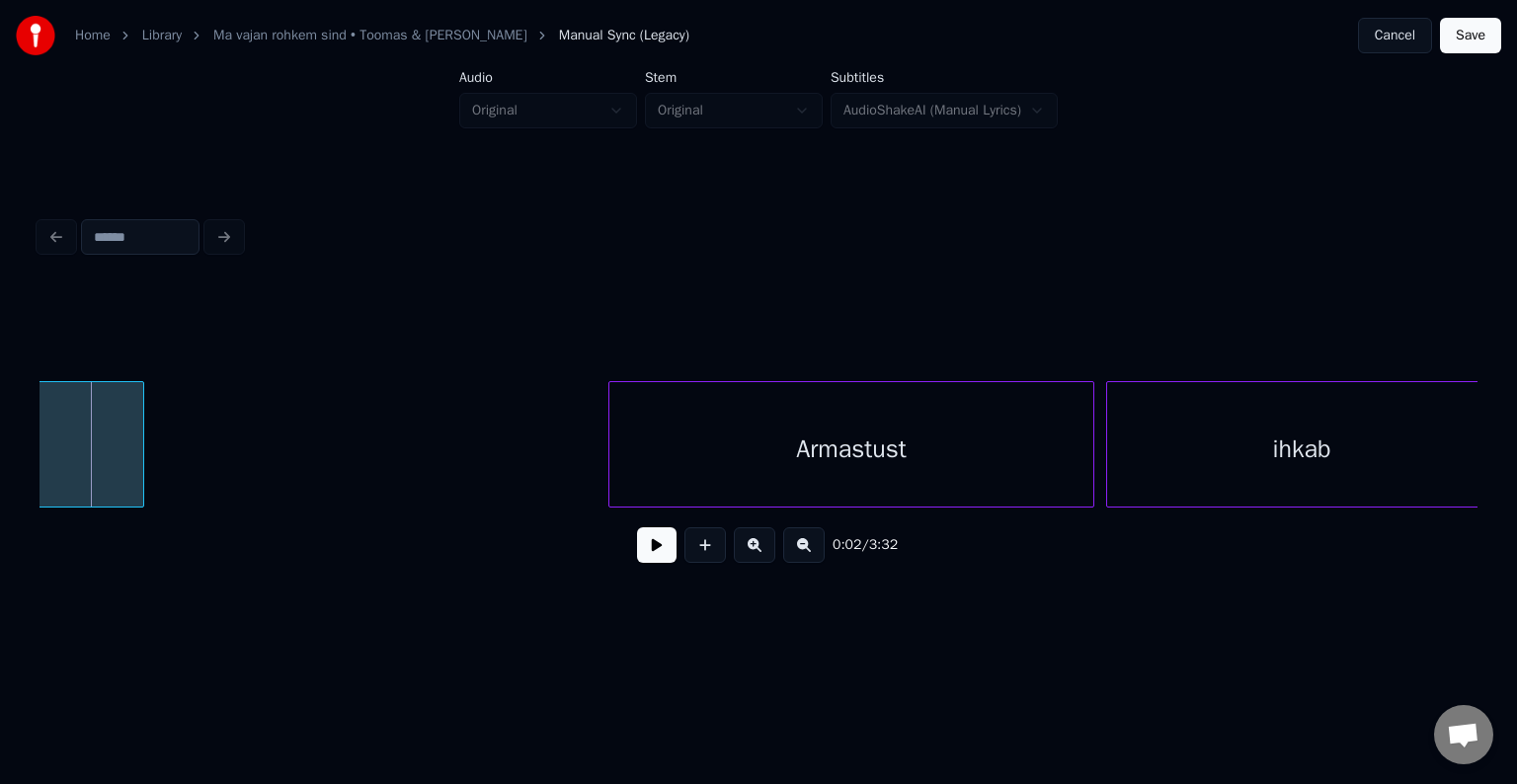scroll, scrollTop: 0, scrollLeft: 1422, axis: horizontal 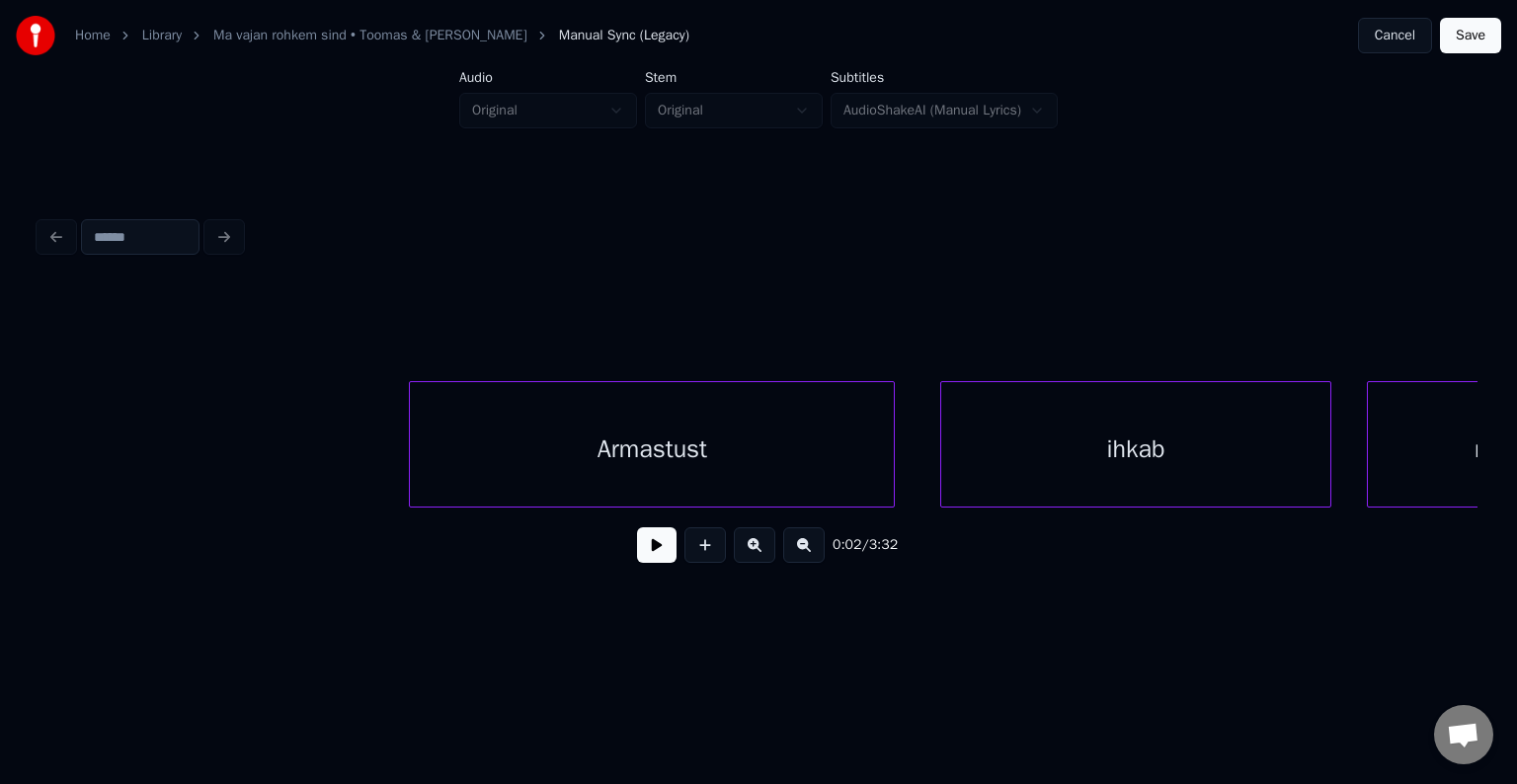 click on "Armastust" at bounding box center [652, 449] 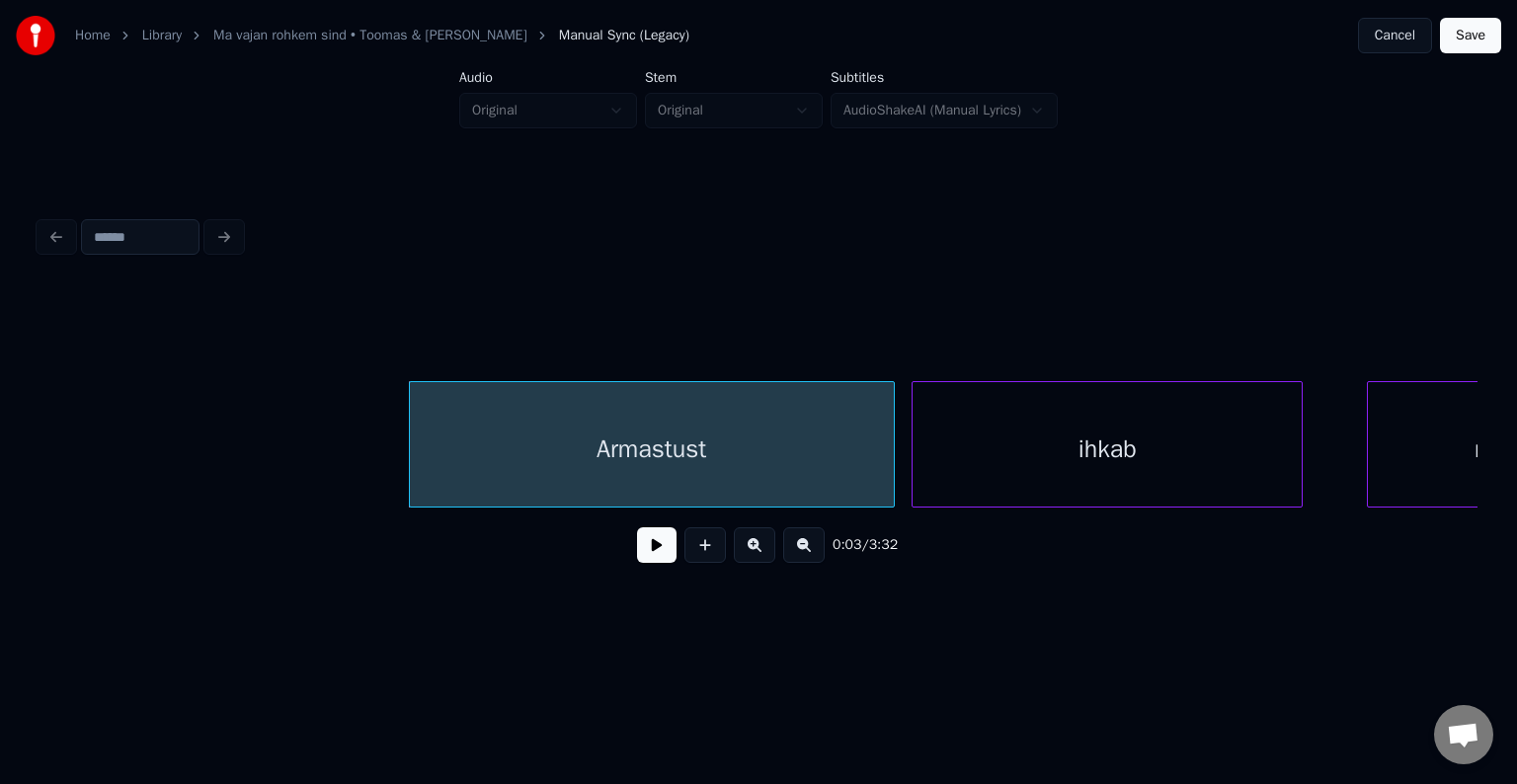 click on "ihkab" at bounding box center (1107, 449) 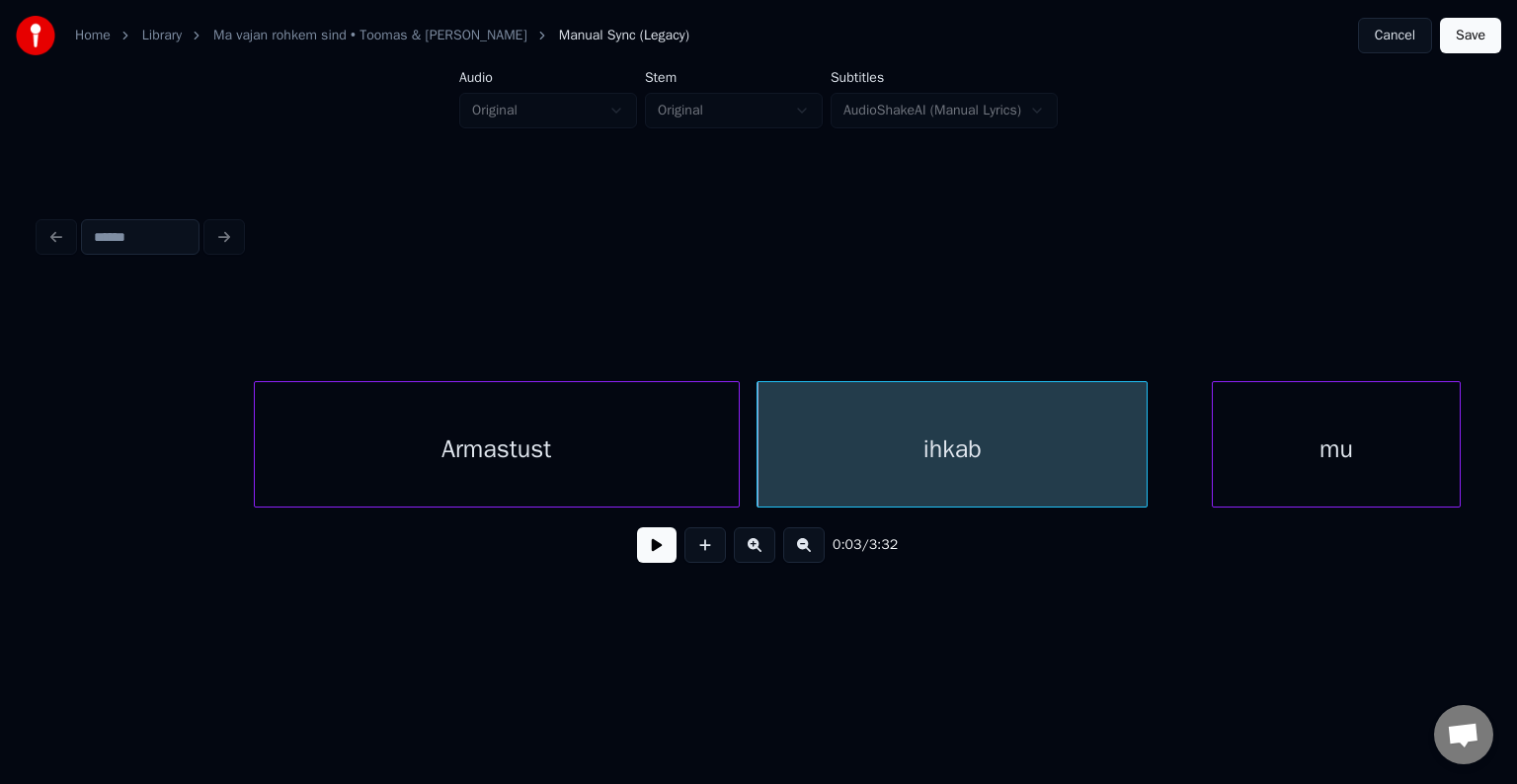 scroll, scrollTop: 0, scrollLeft: 1580, axis: horizontal 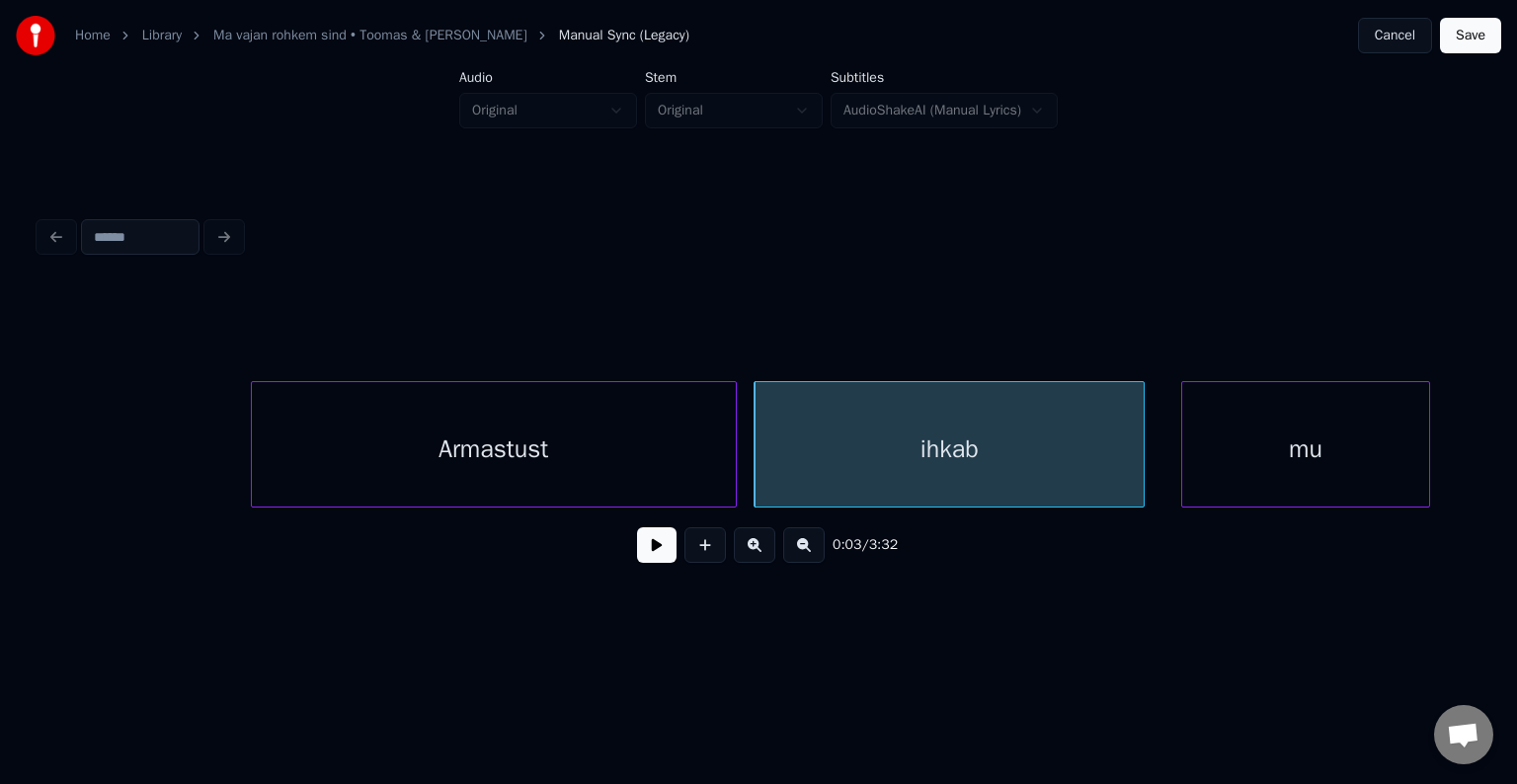 click on "mu" at bounding box center (1306, 449) 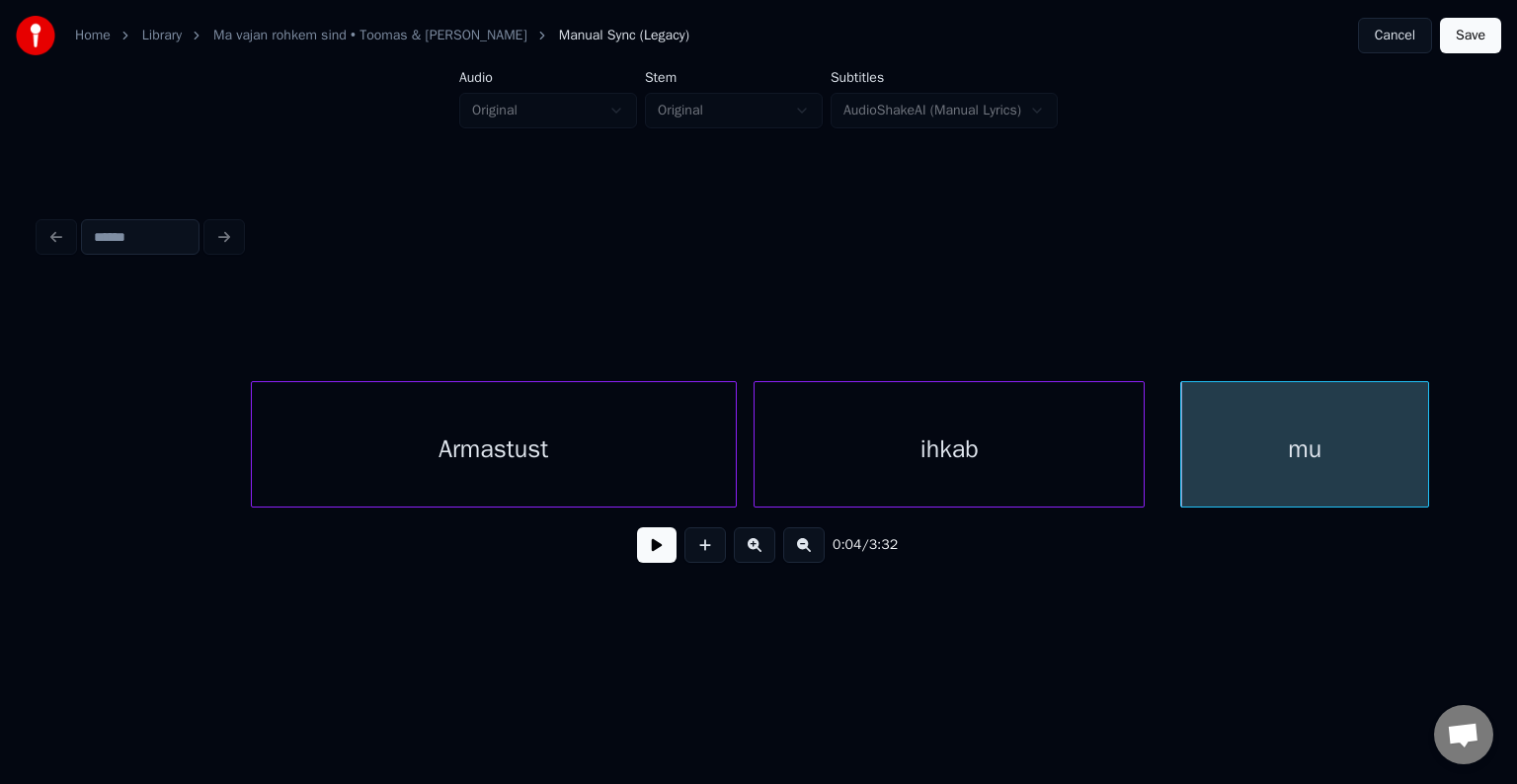 click on "Armastust" at bounding box center (494, 449) 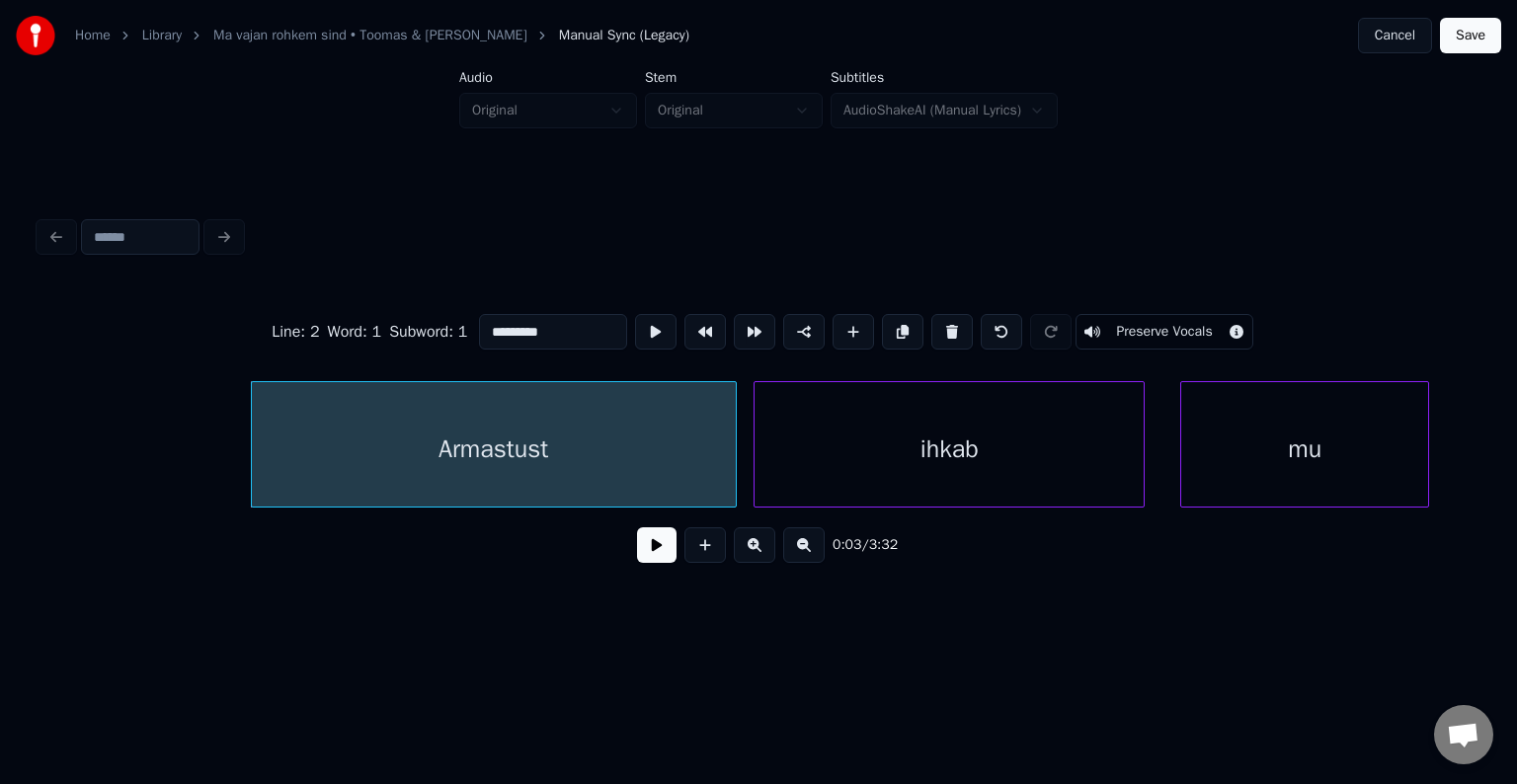 click at bounding box center (657, 545) 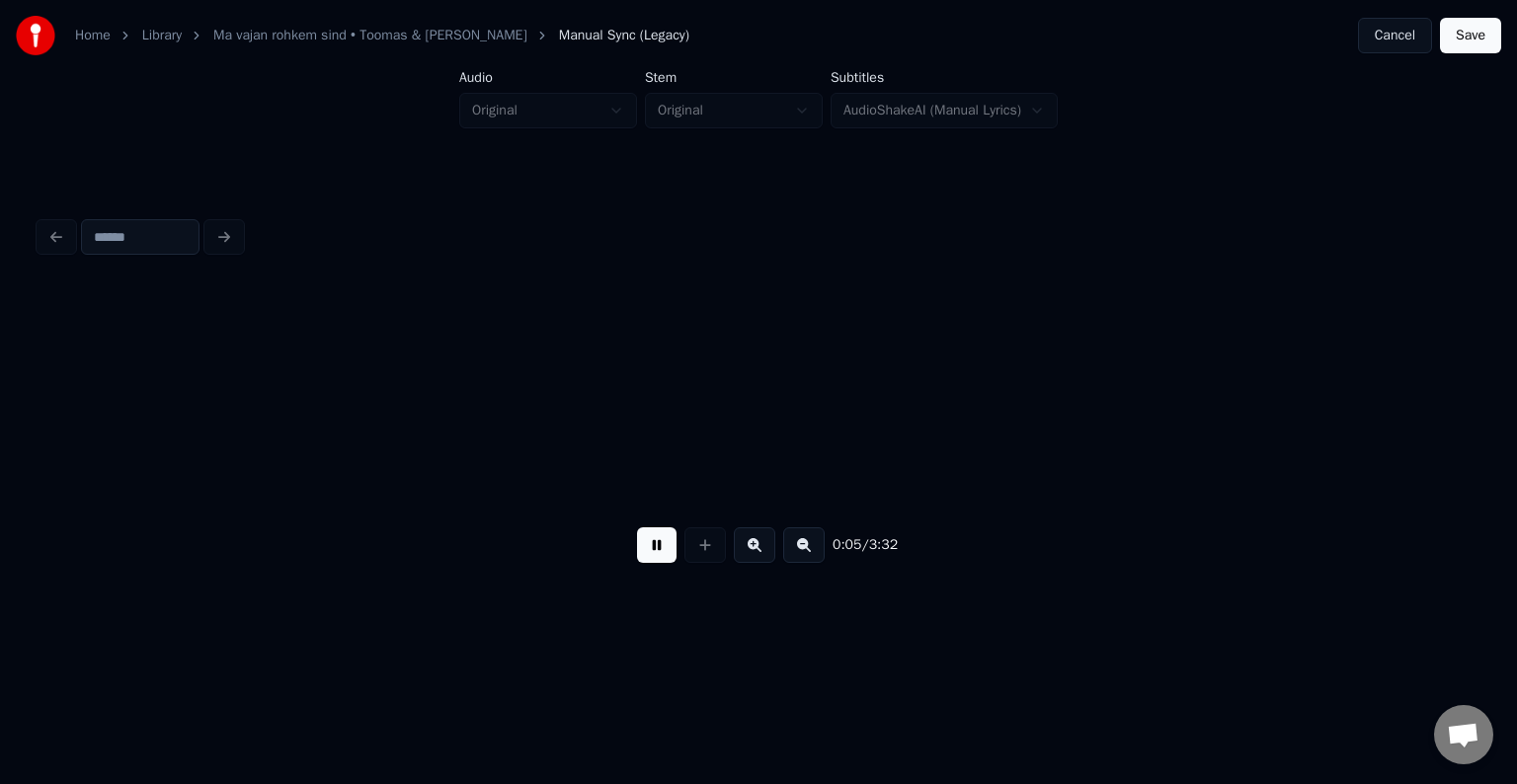 click at bounding box center (657, 545) 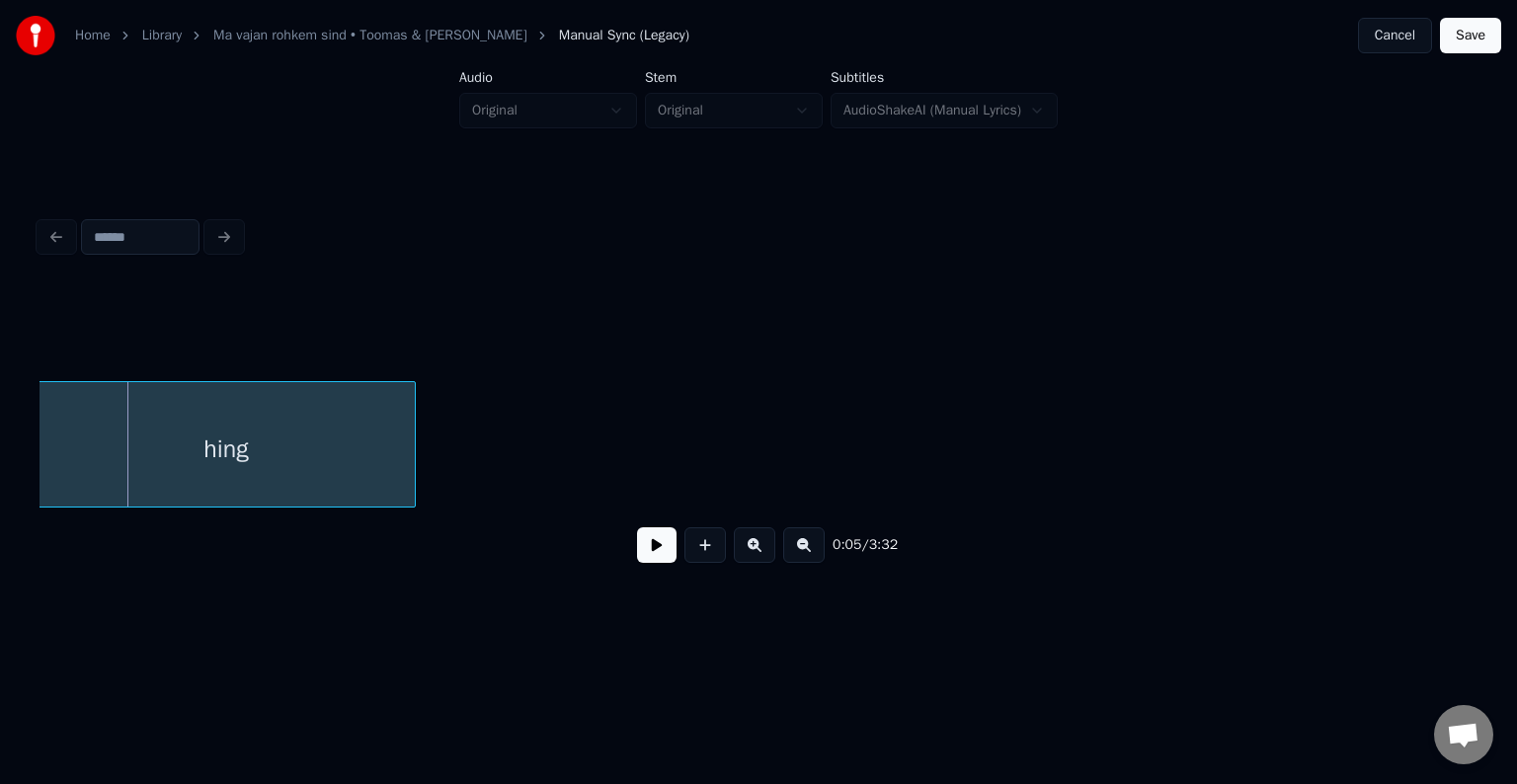 click at bounding box center [657, 545] 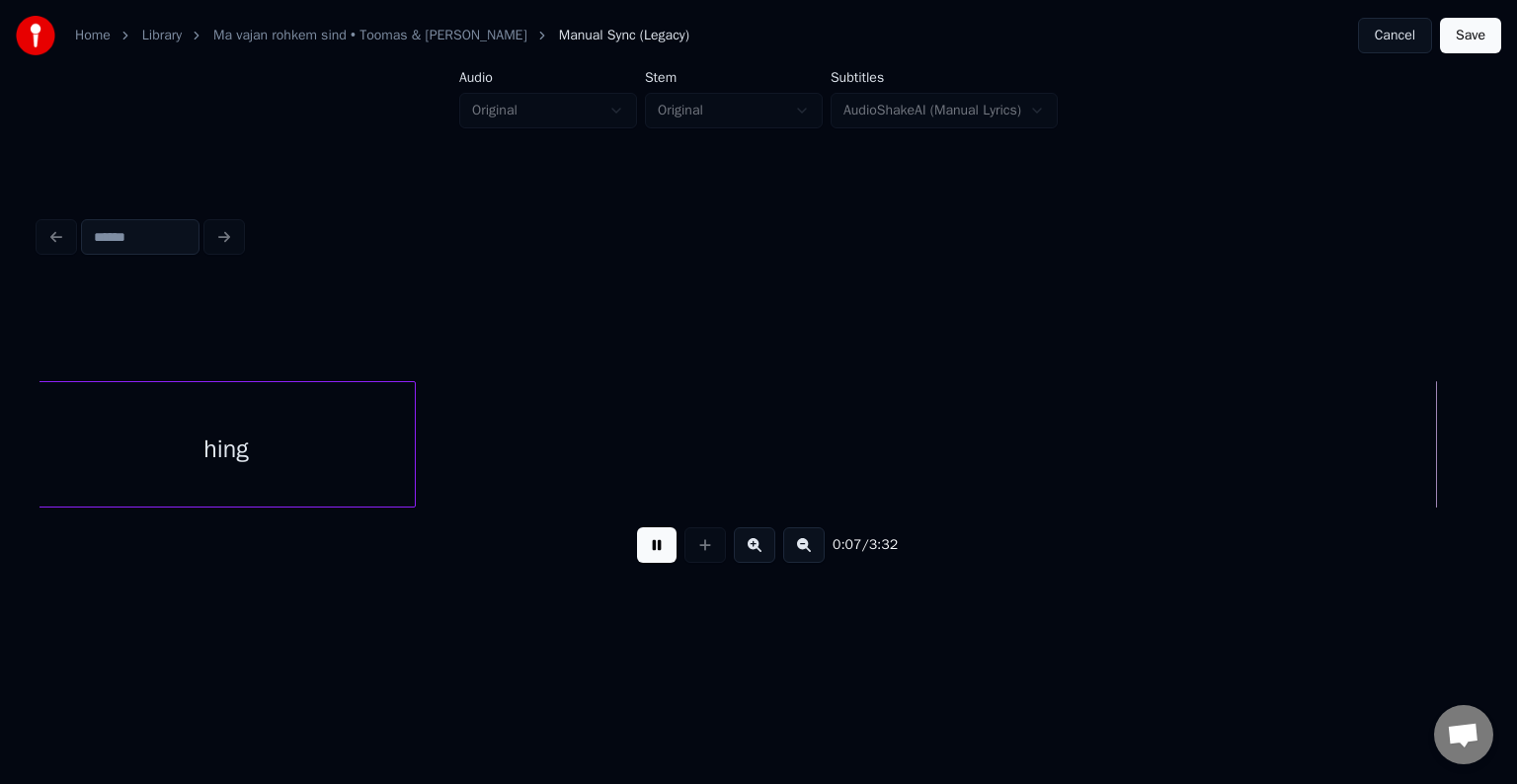 scroll, scrollTop: 0, scrollLeft: 4471, axis: horizontal 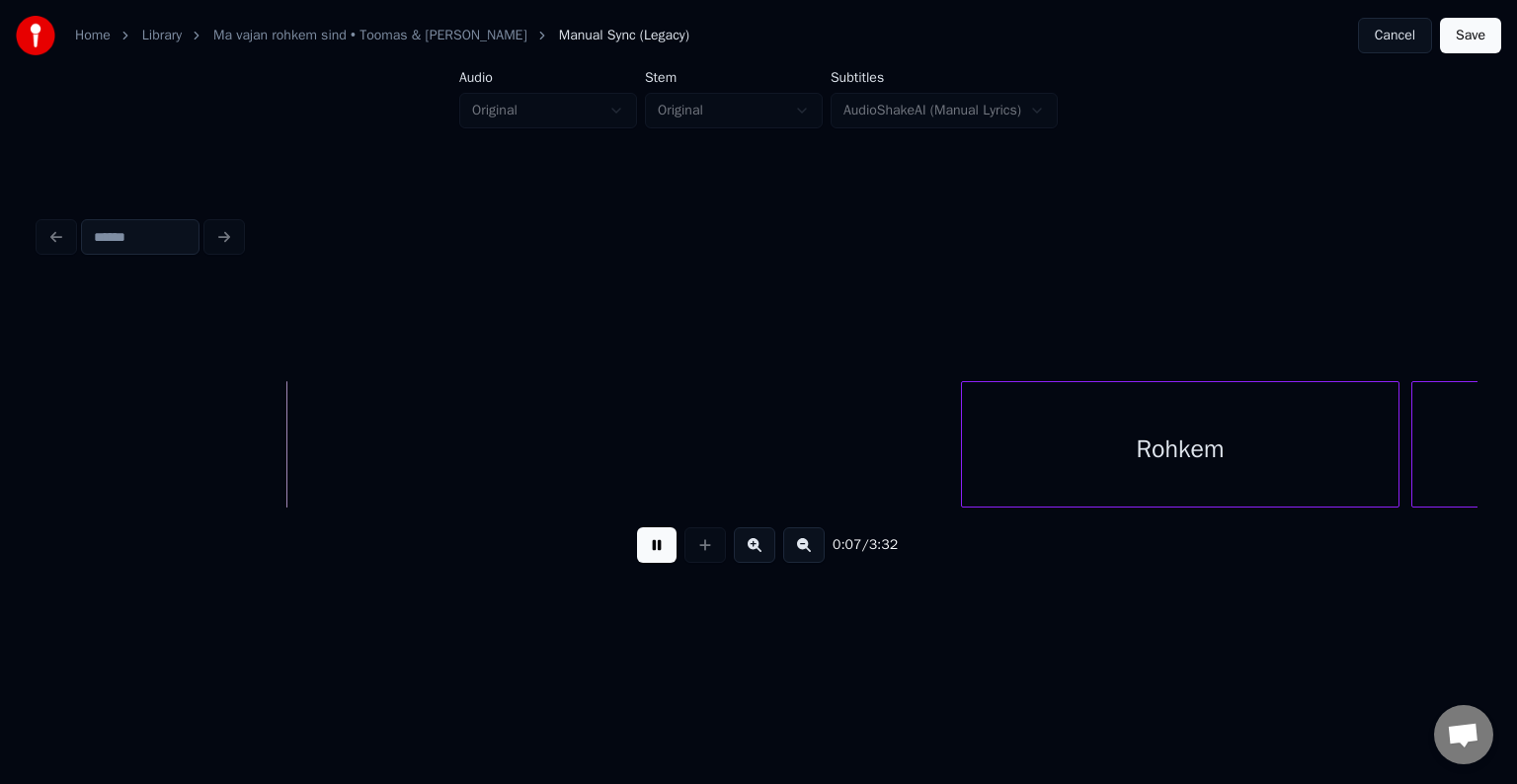 click at bounding box center (657, 545) 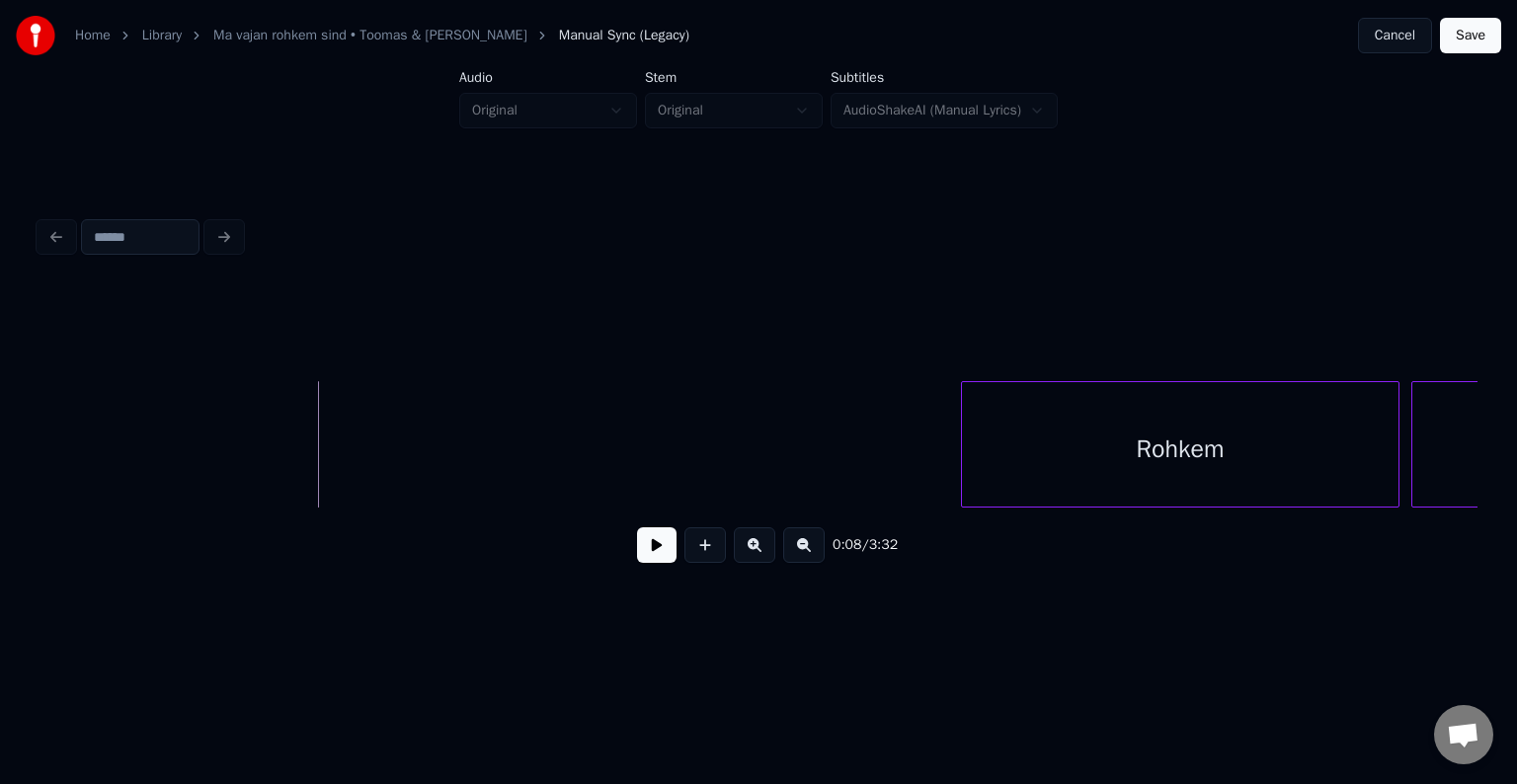 click at bounding box center [657, 545] 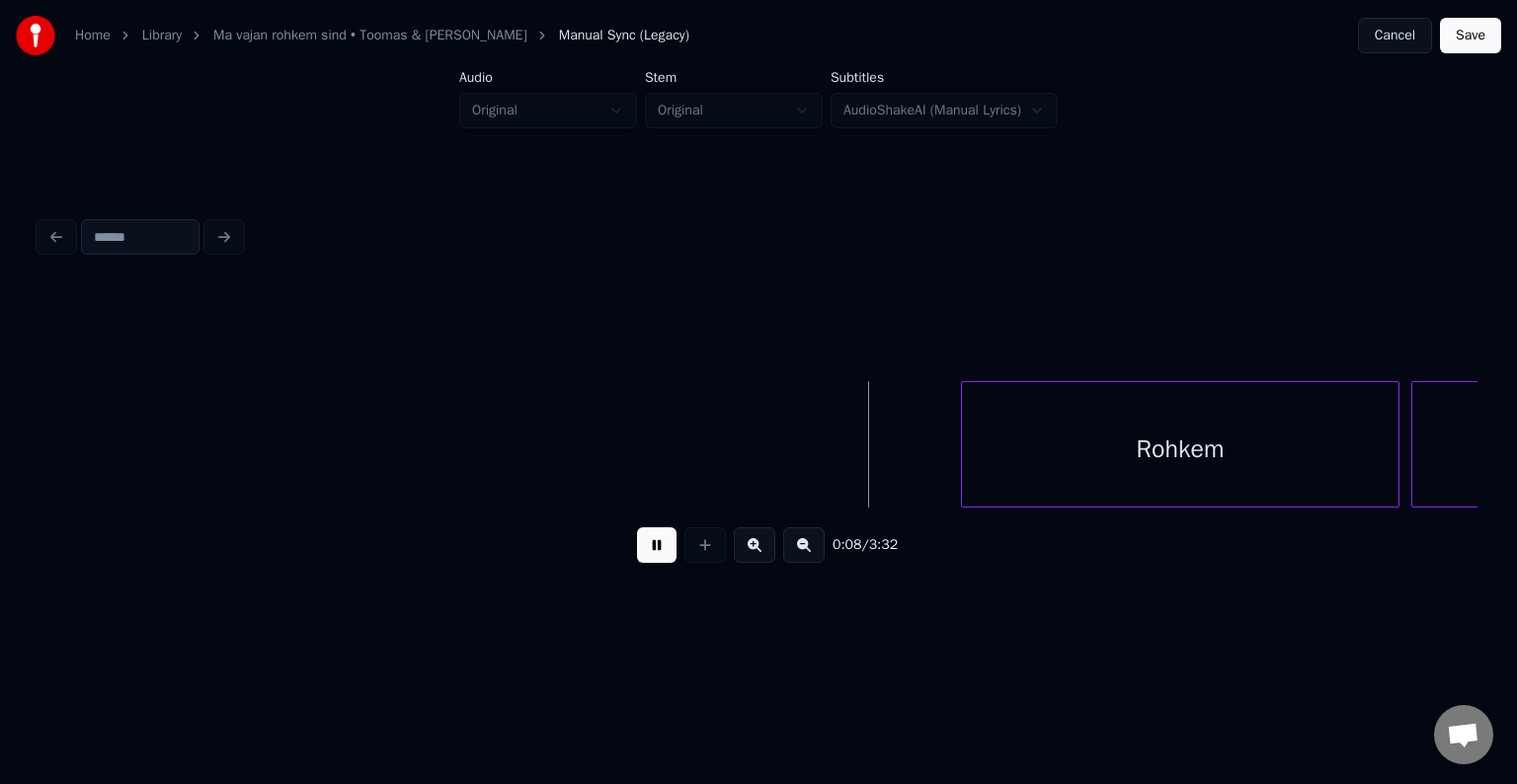 click at bounding box center (657, 545) 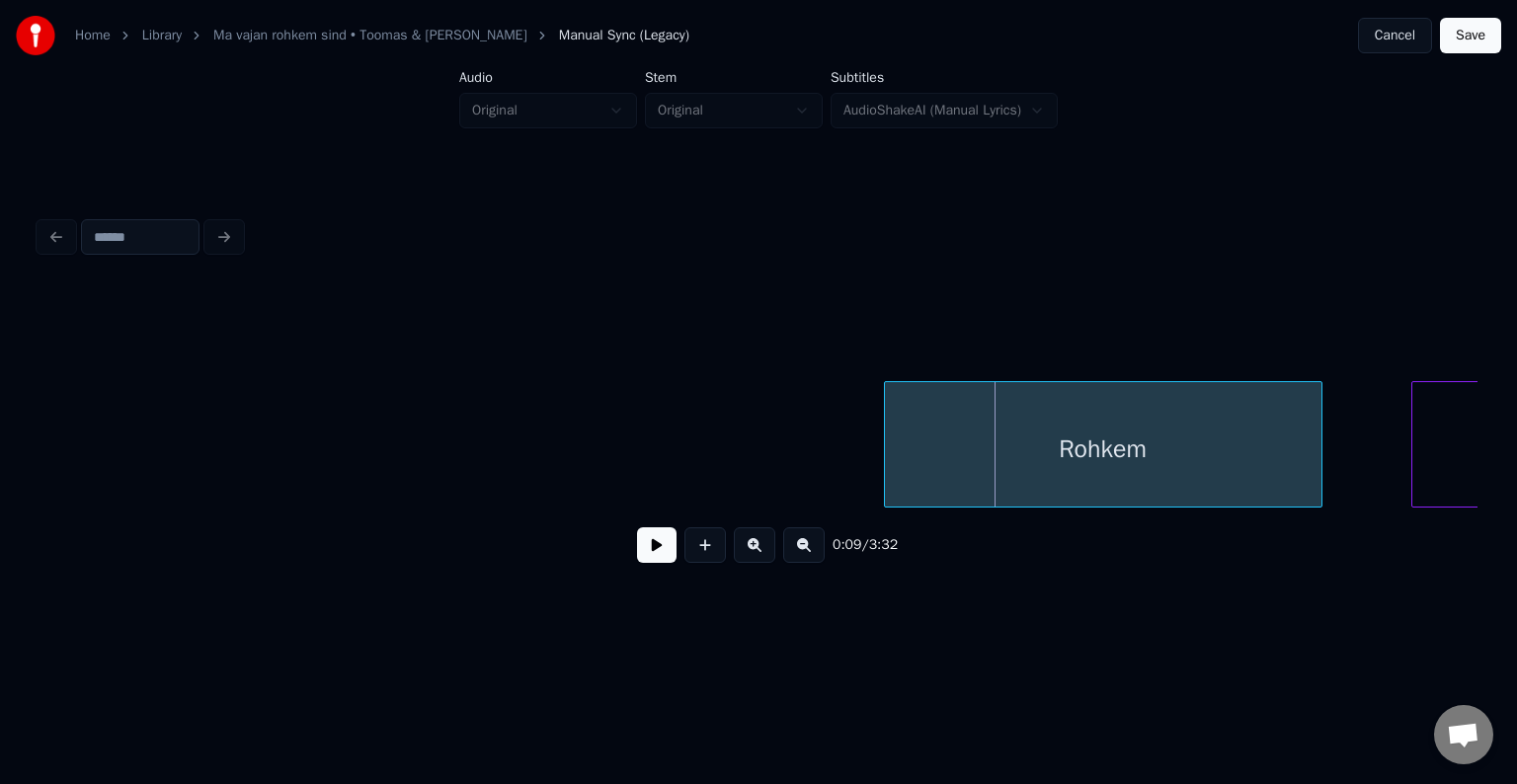 click on "Rohkem" at bounding box center [1103, 449] 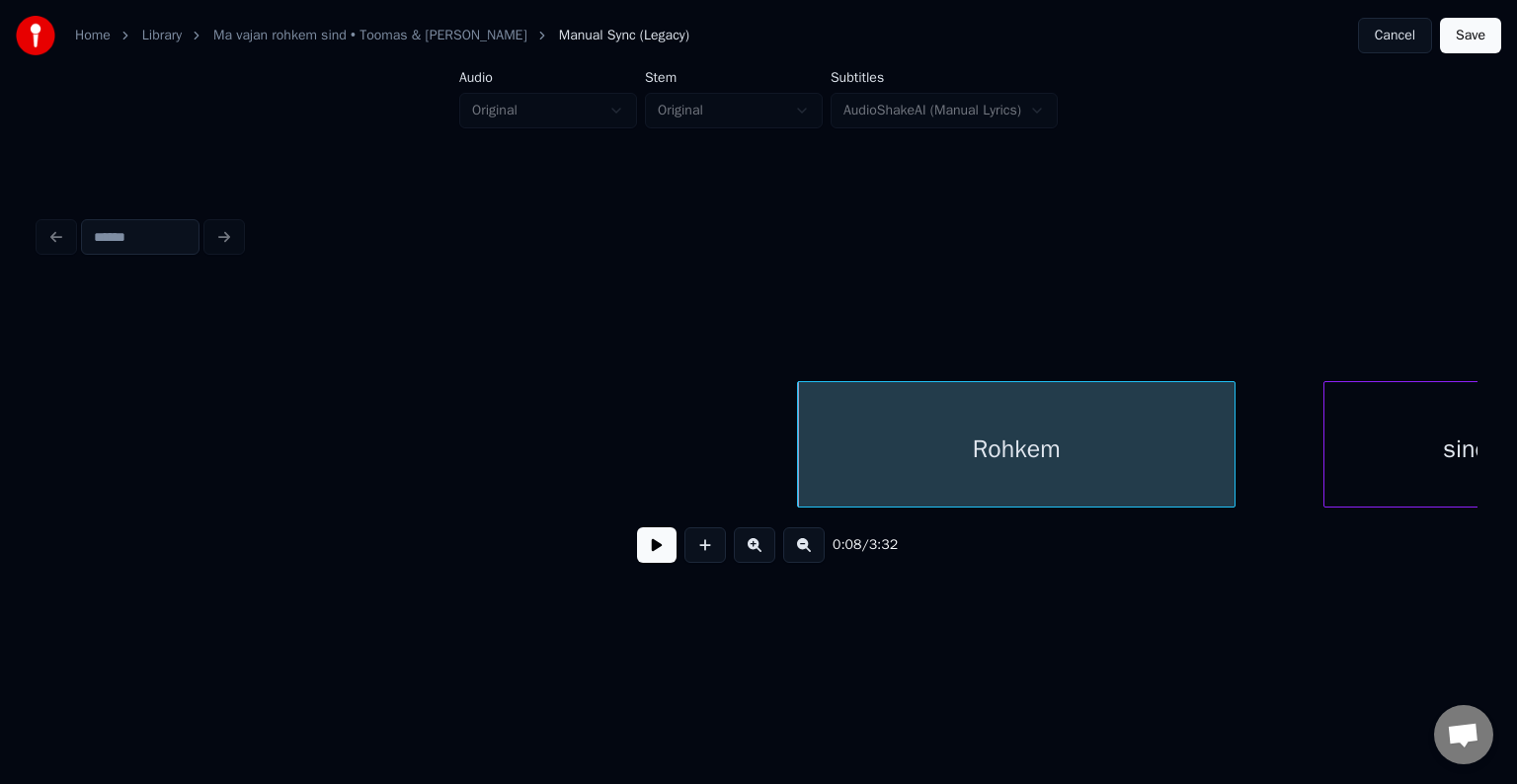 scroll, scrollTop: 0, scrollLeft: 4669, axis: horizontal 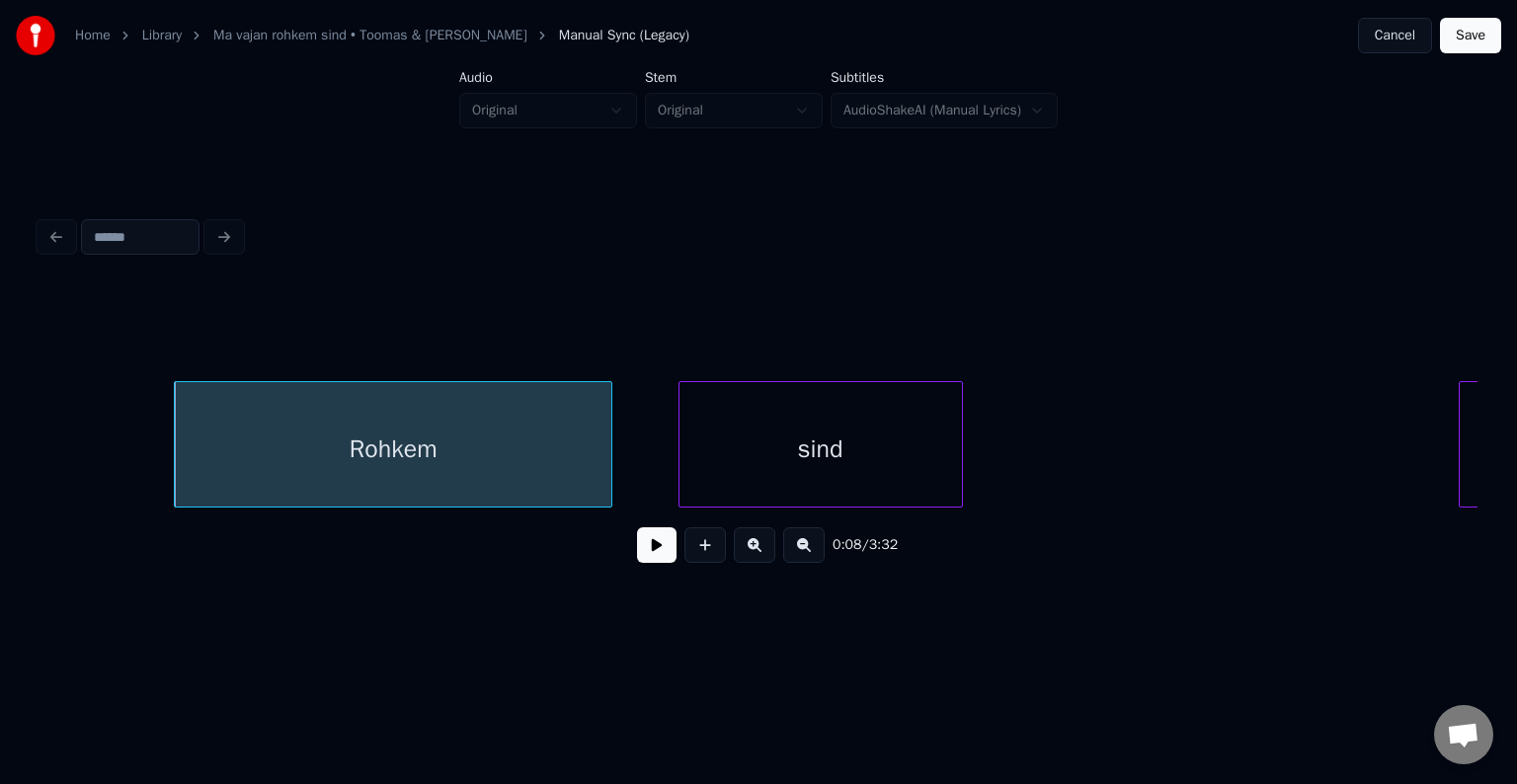 click on "sind" at bounding box center (821, 449) 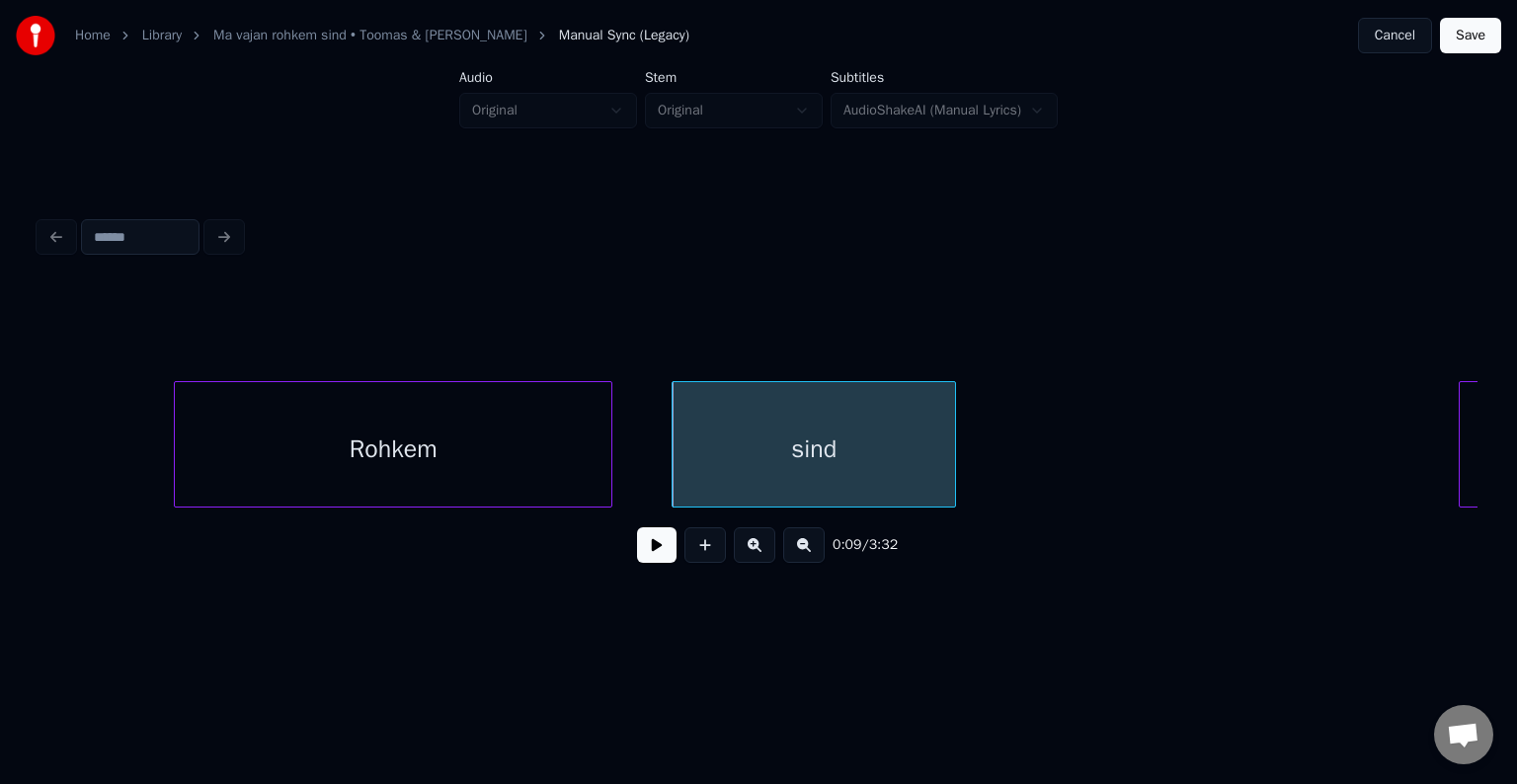 click on "Rohkem" at bounding box center [393, 449] 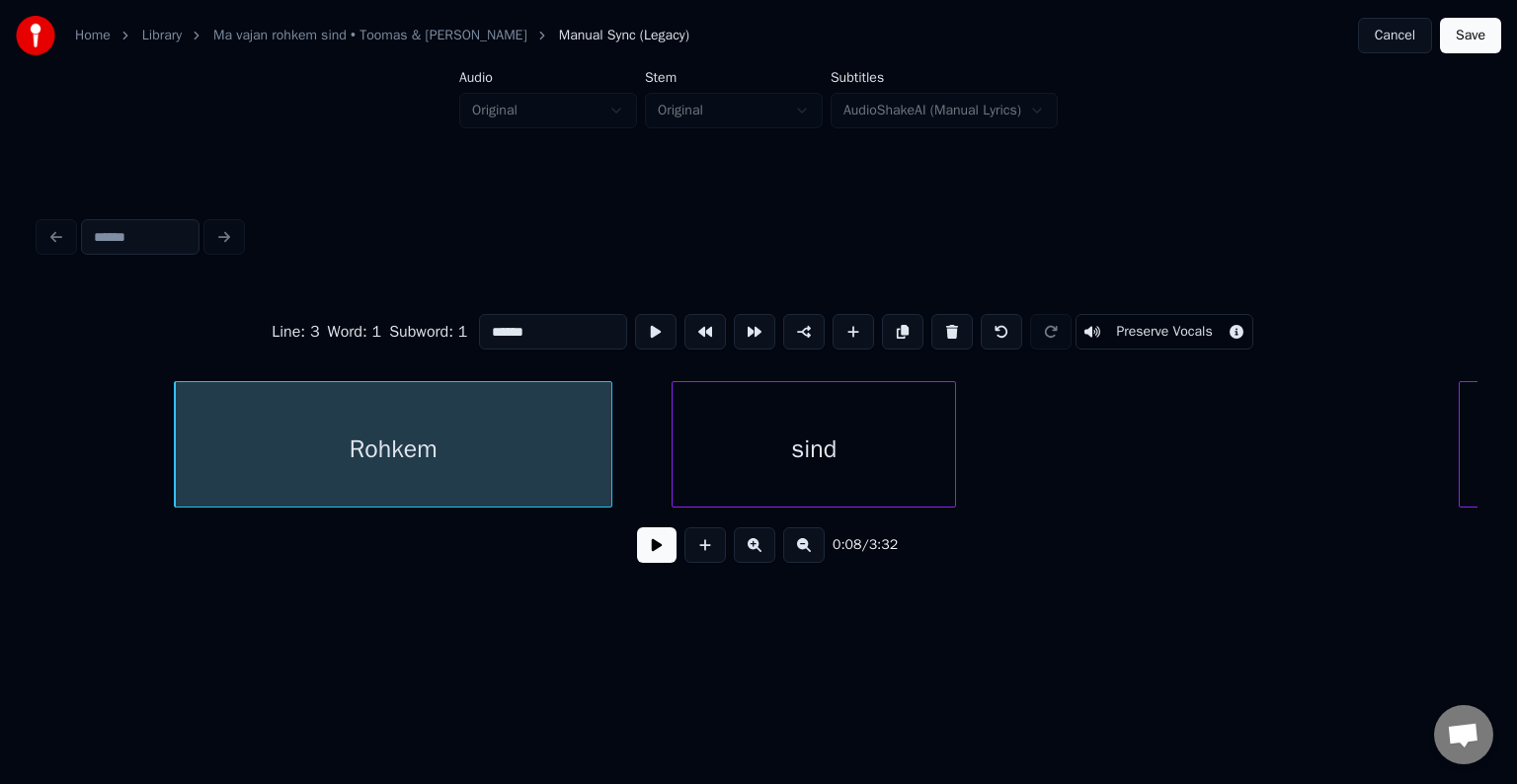 click at bounding box center (657, 545) 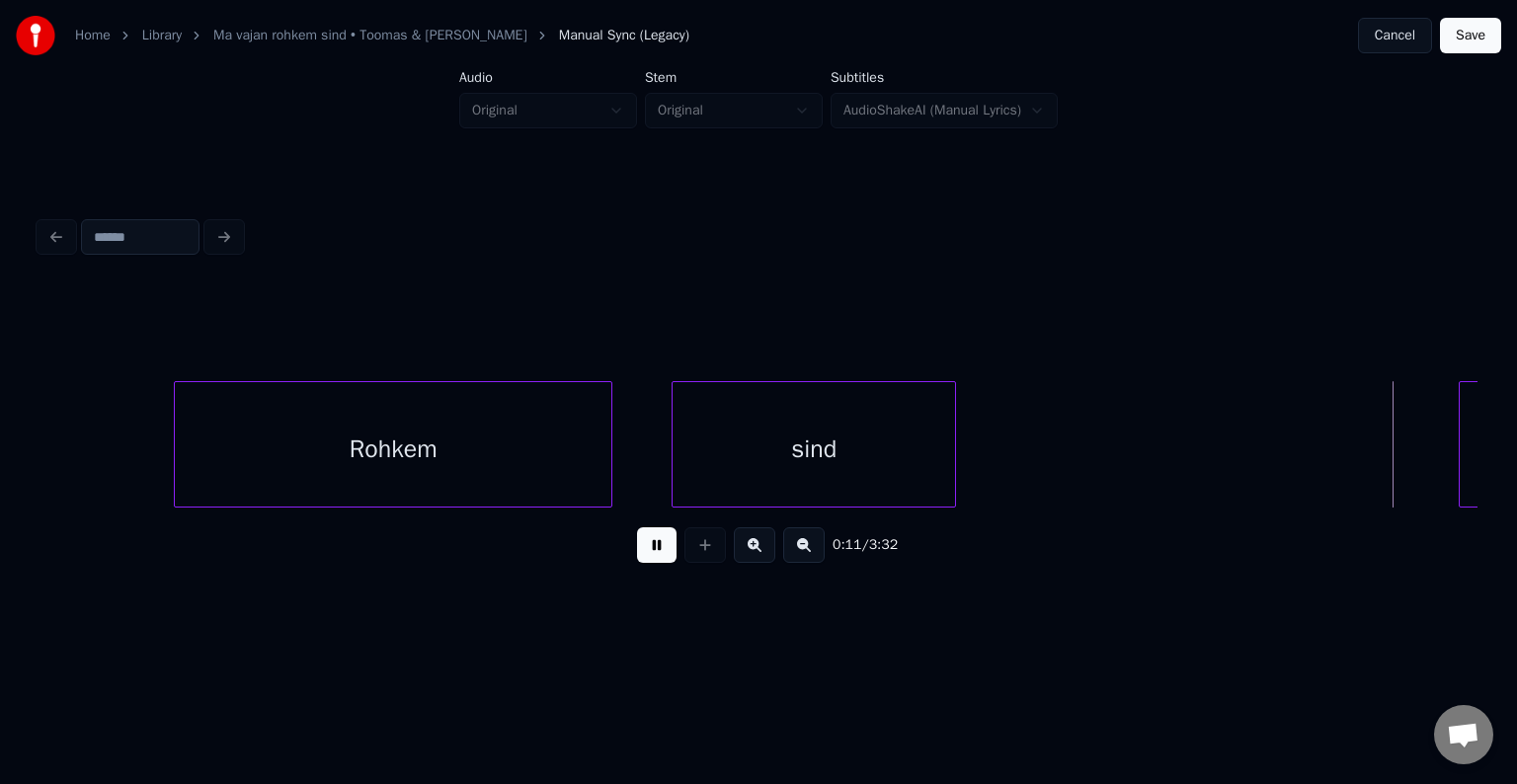 click at bounding box center [657, 545] 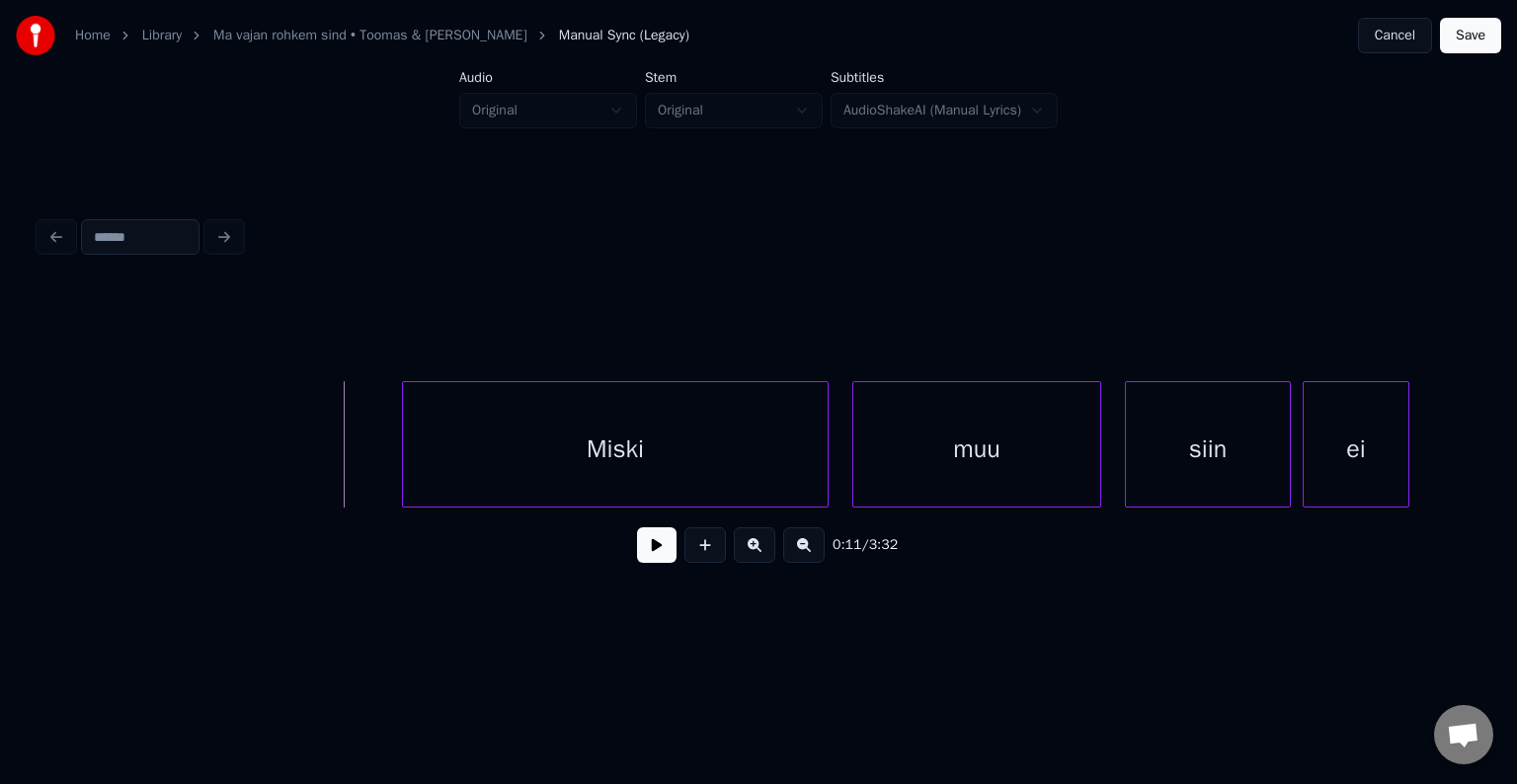 scroll, scrollTop: 0, scrollLeft: 6288, axis: horizontal 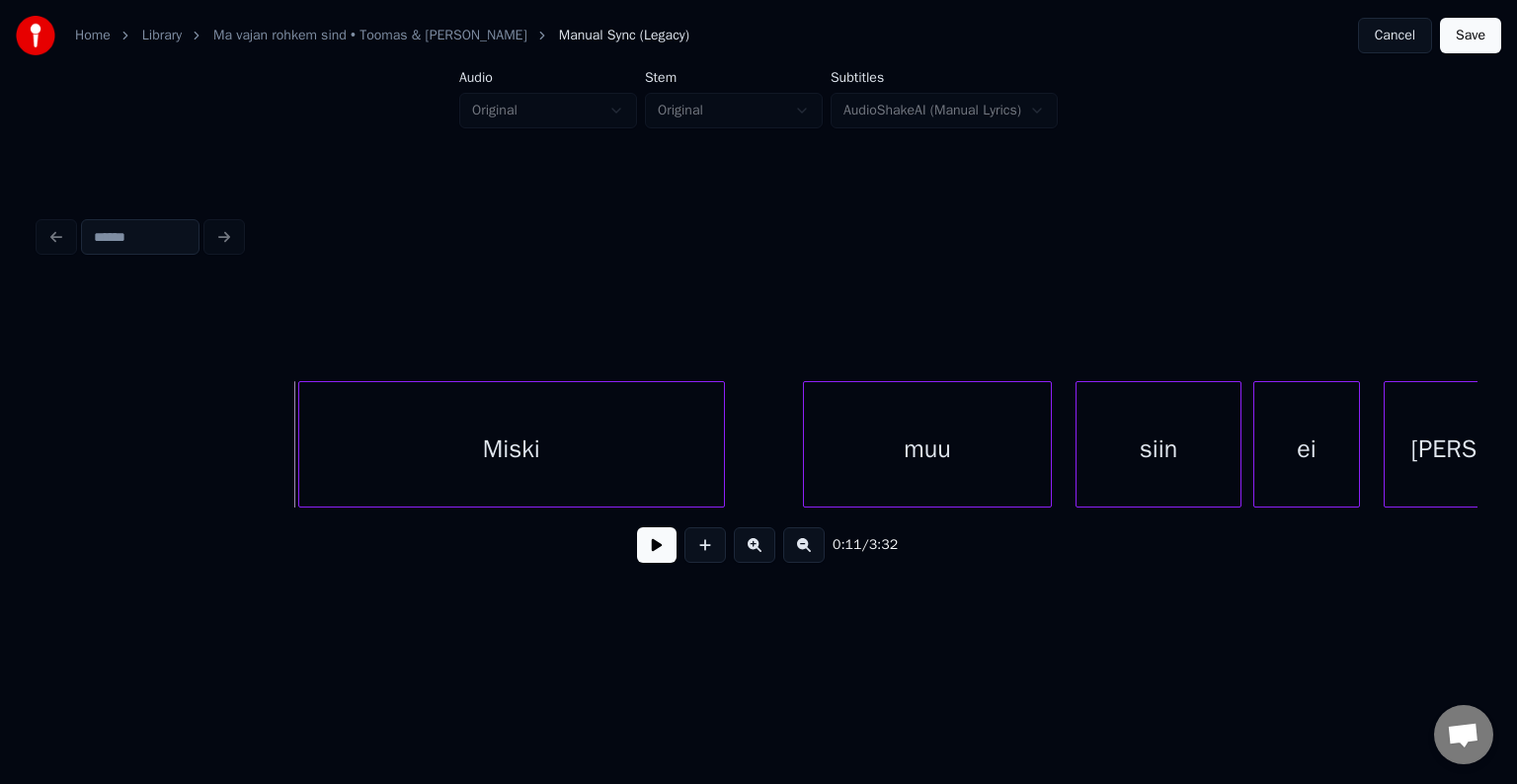 click on "Miski" at bounding box center [512, 449] 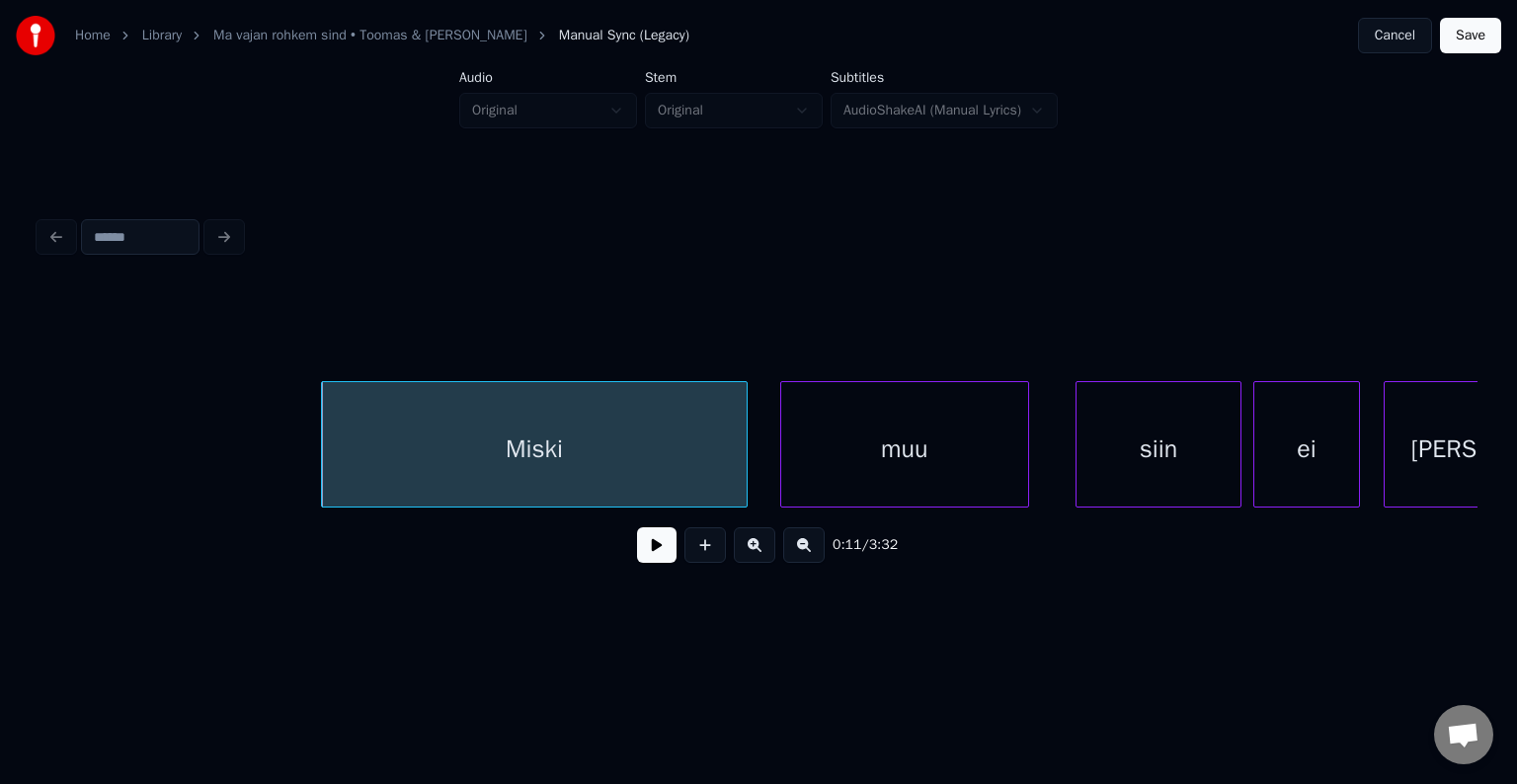 click on "muu" at bounding box center [905, 449] 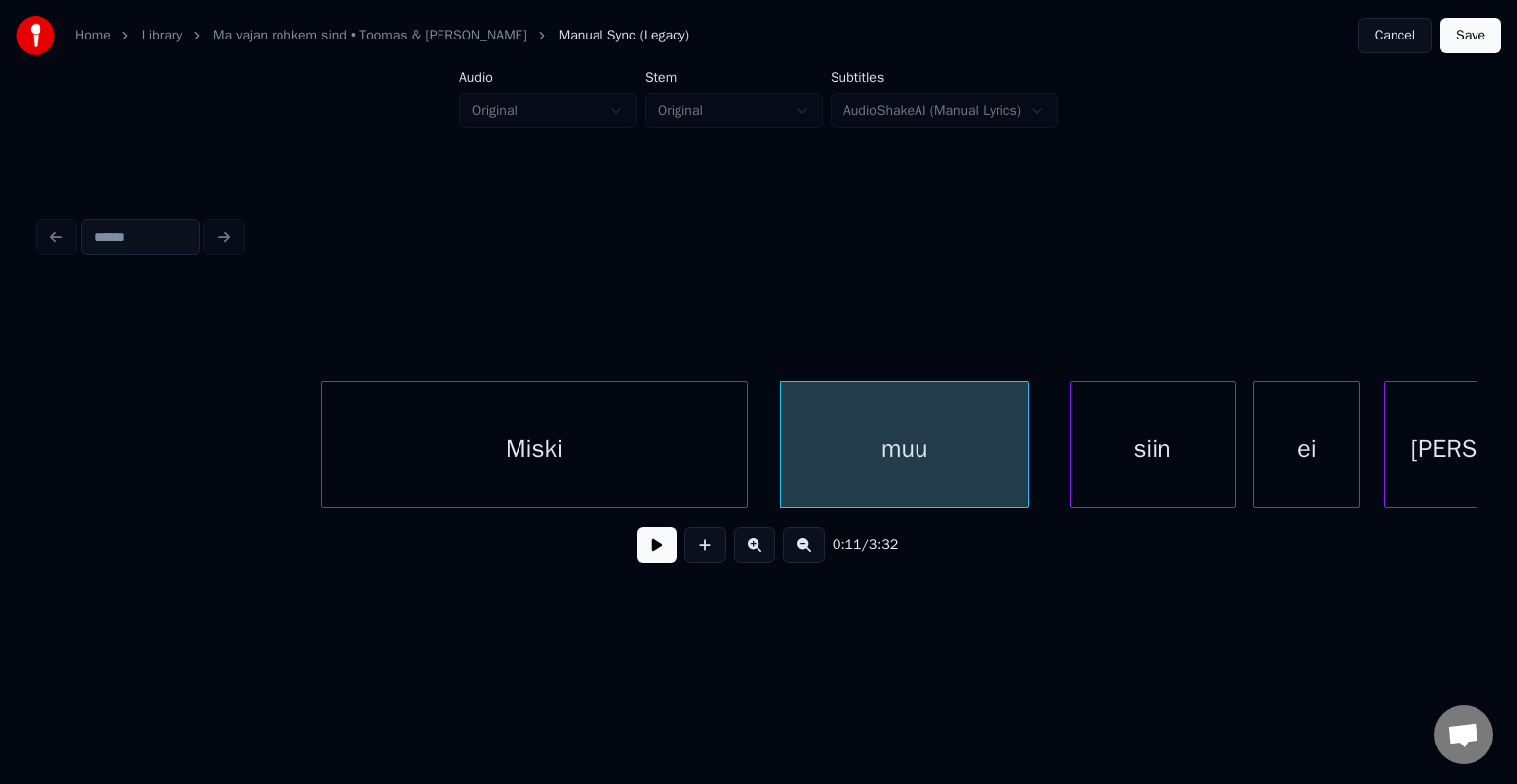 click on "siin" at bounding box center (1153, 449) 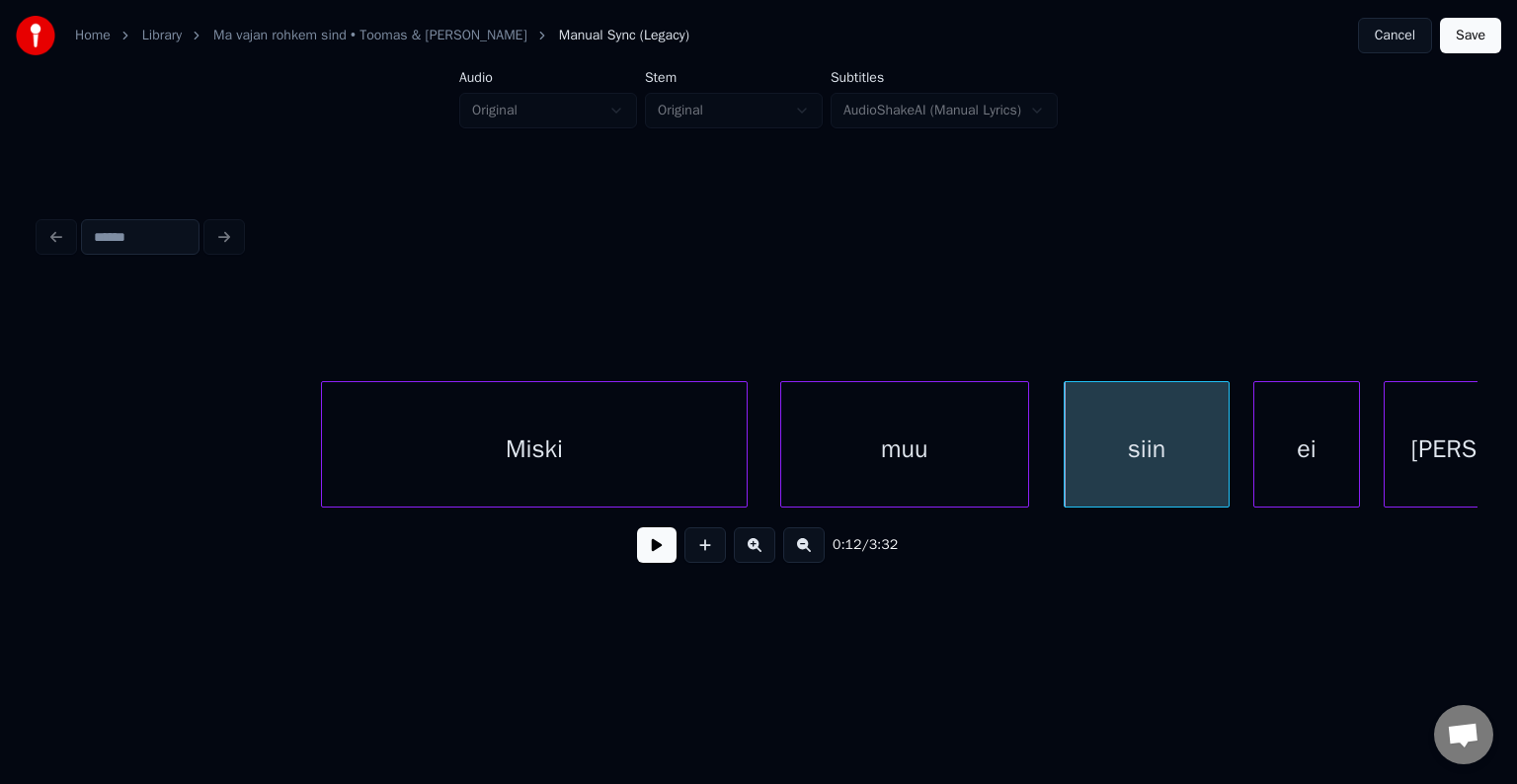 click on "Miski" at bounding box center (534, 449) 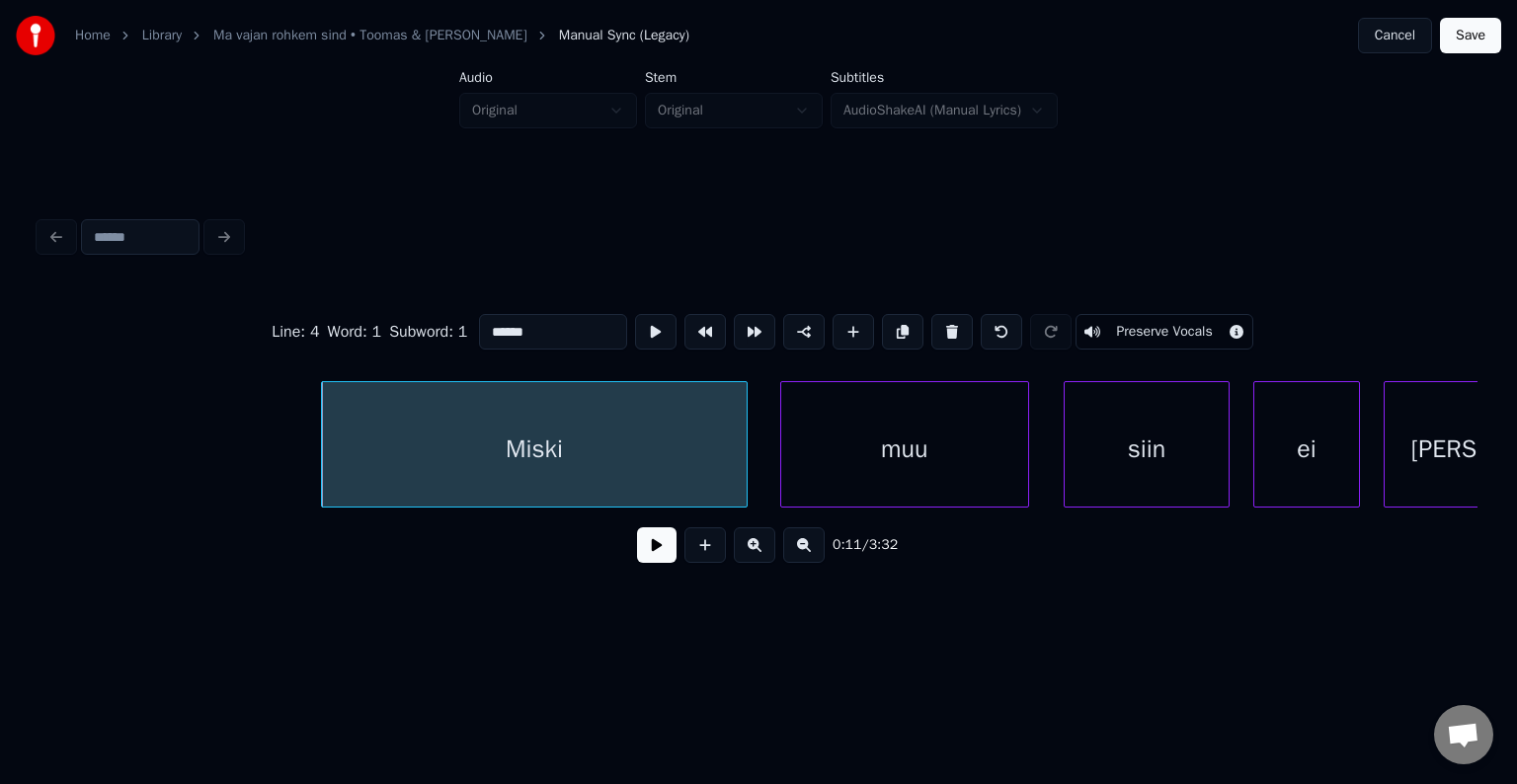 type on "*****" 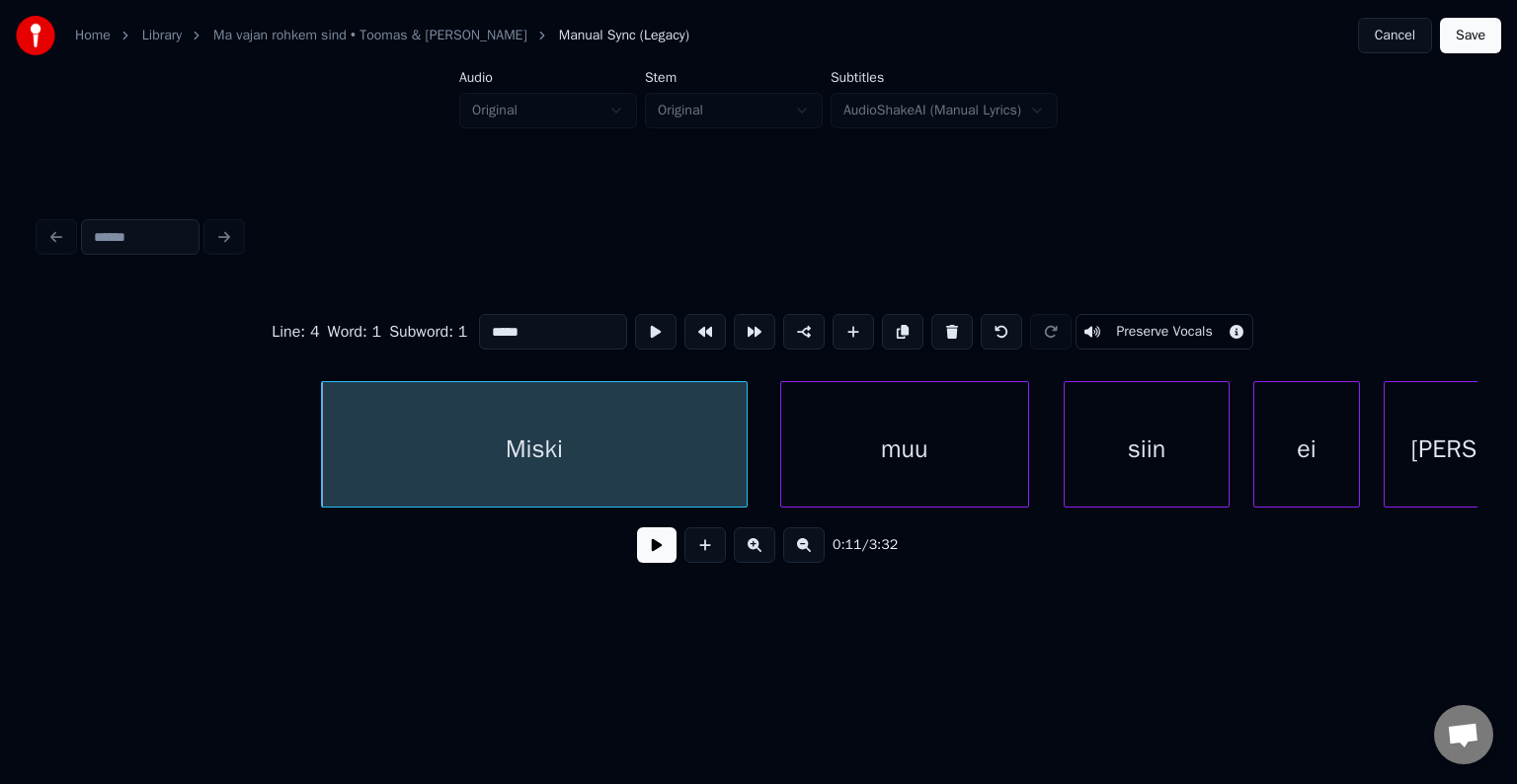 click at bounding box center (657, 545) 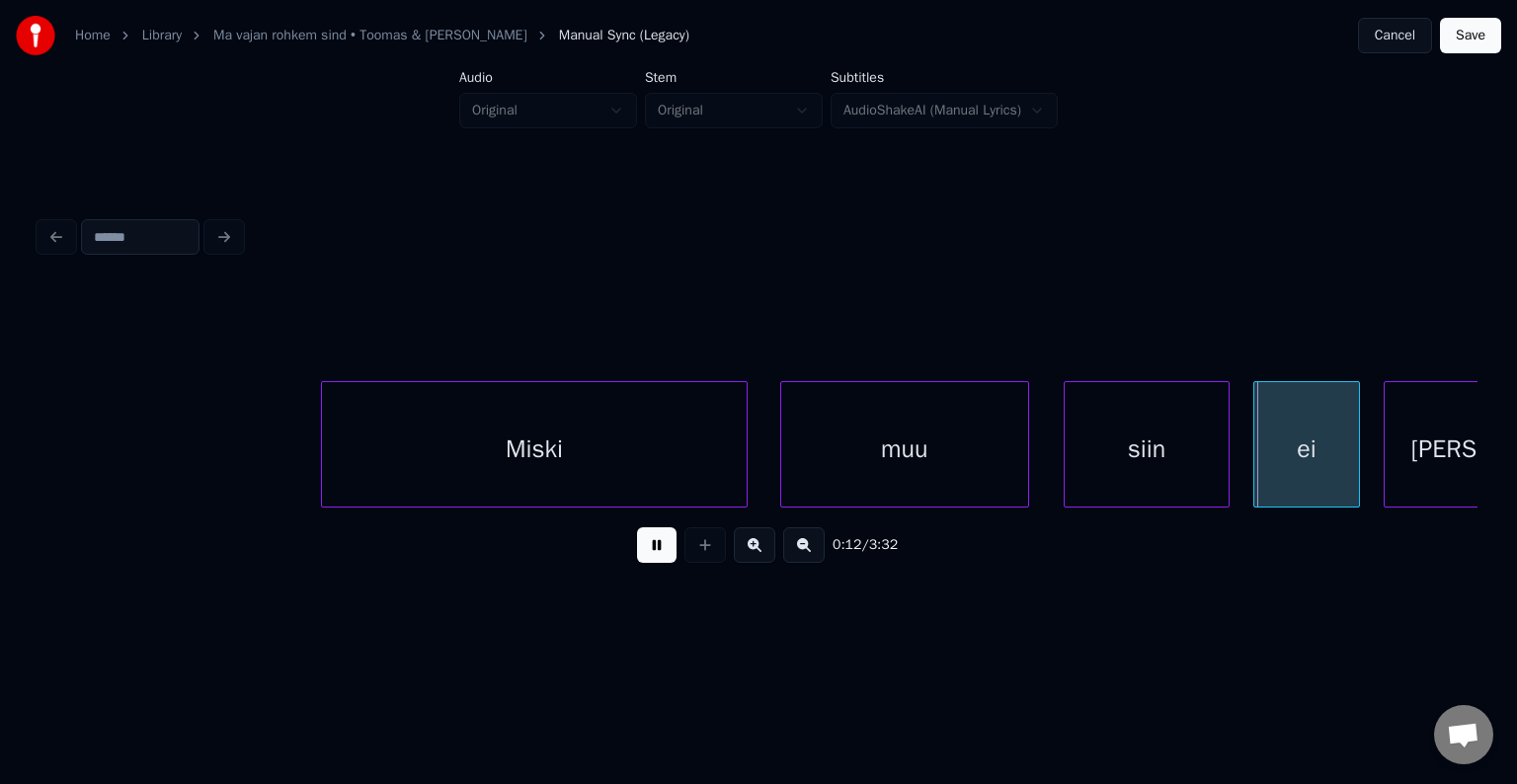 click at bounding box center [657, 545] 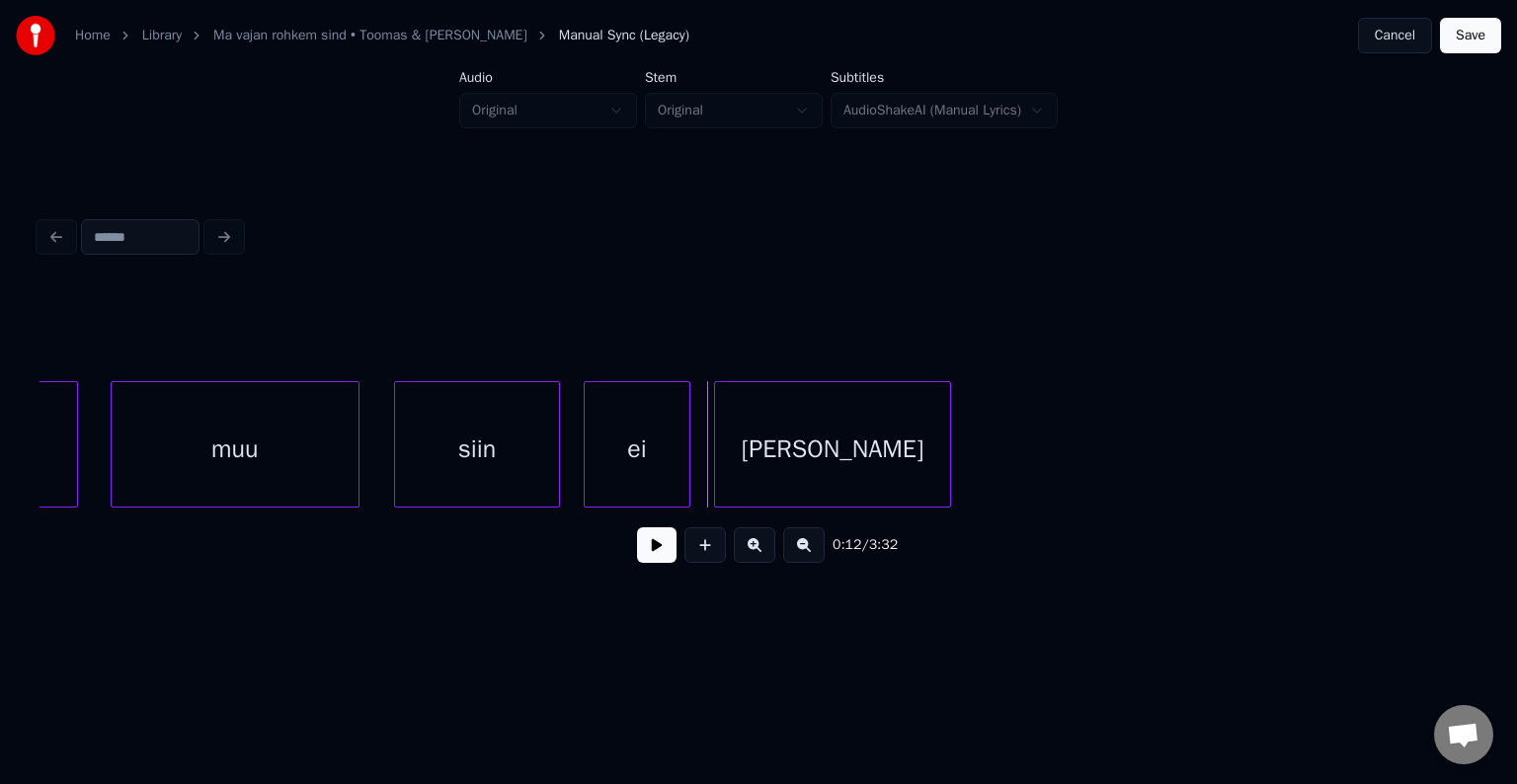 scroll, scrollTop: 0, scrollLeft: 6960, axis: horizontal 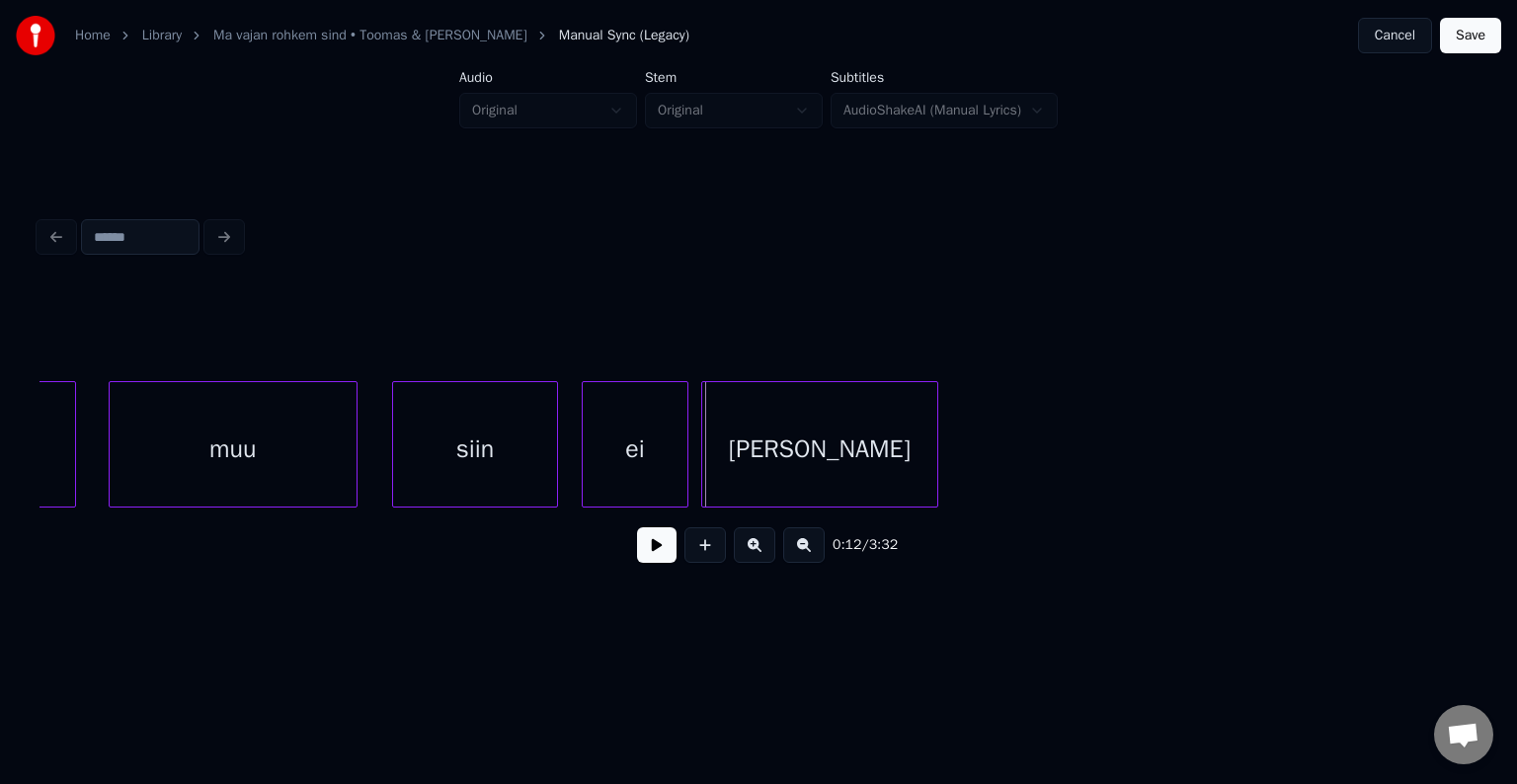 click on "[PERSON_NAME]" at bounding box center (820, 449) 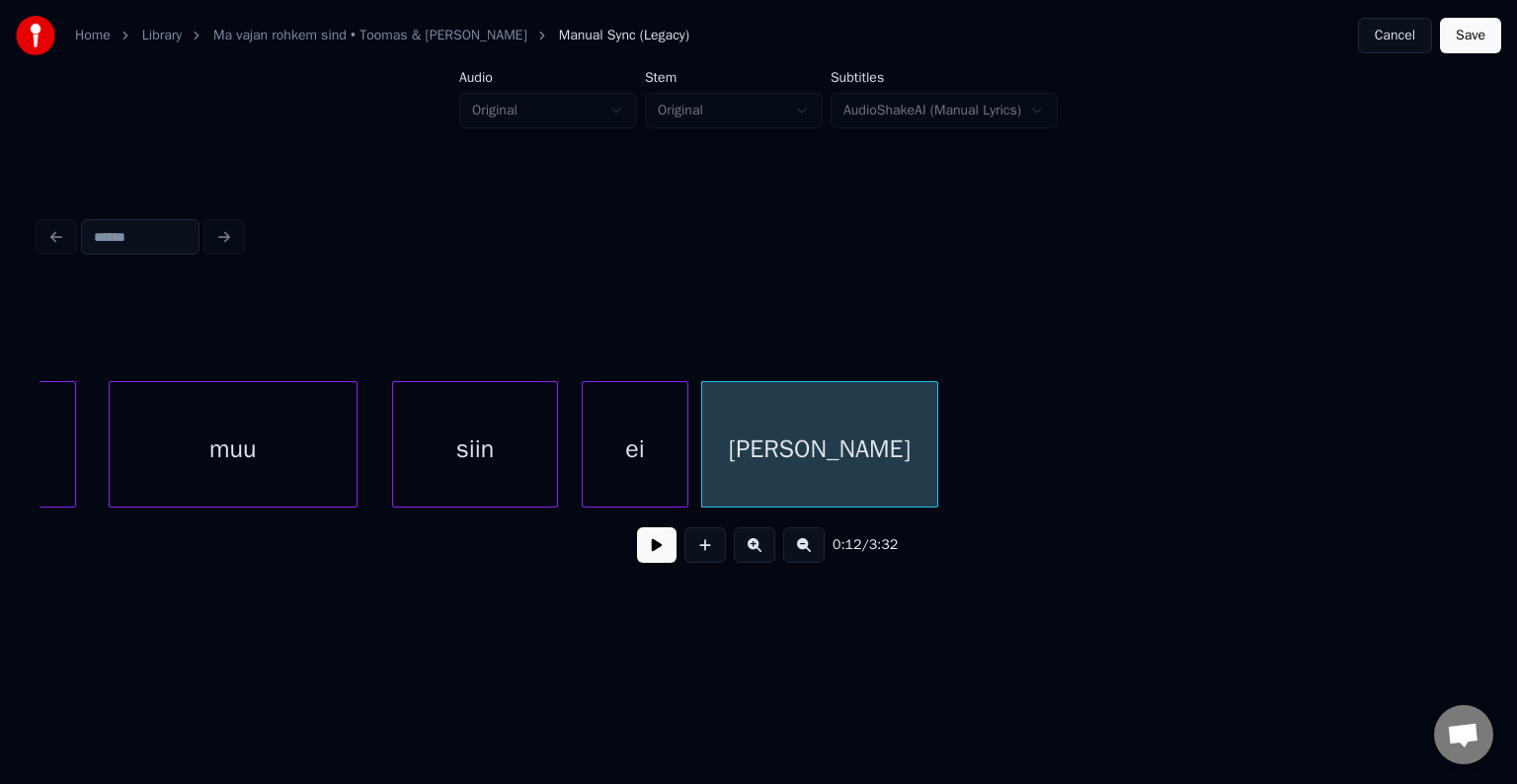 click at bounding box center [657, 545] 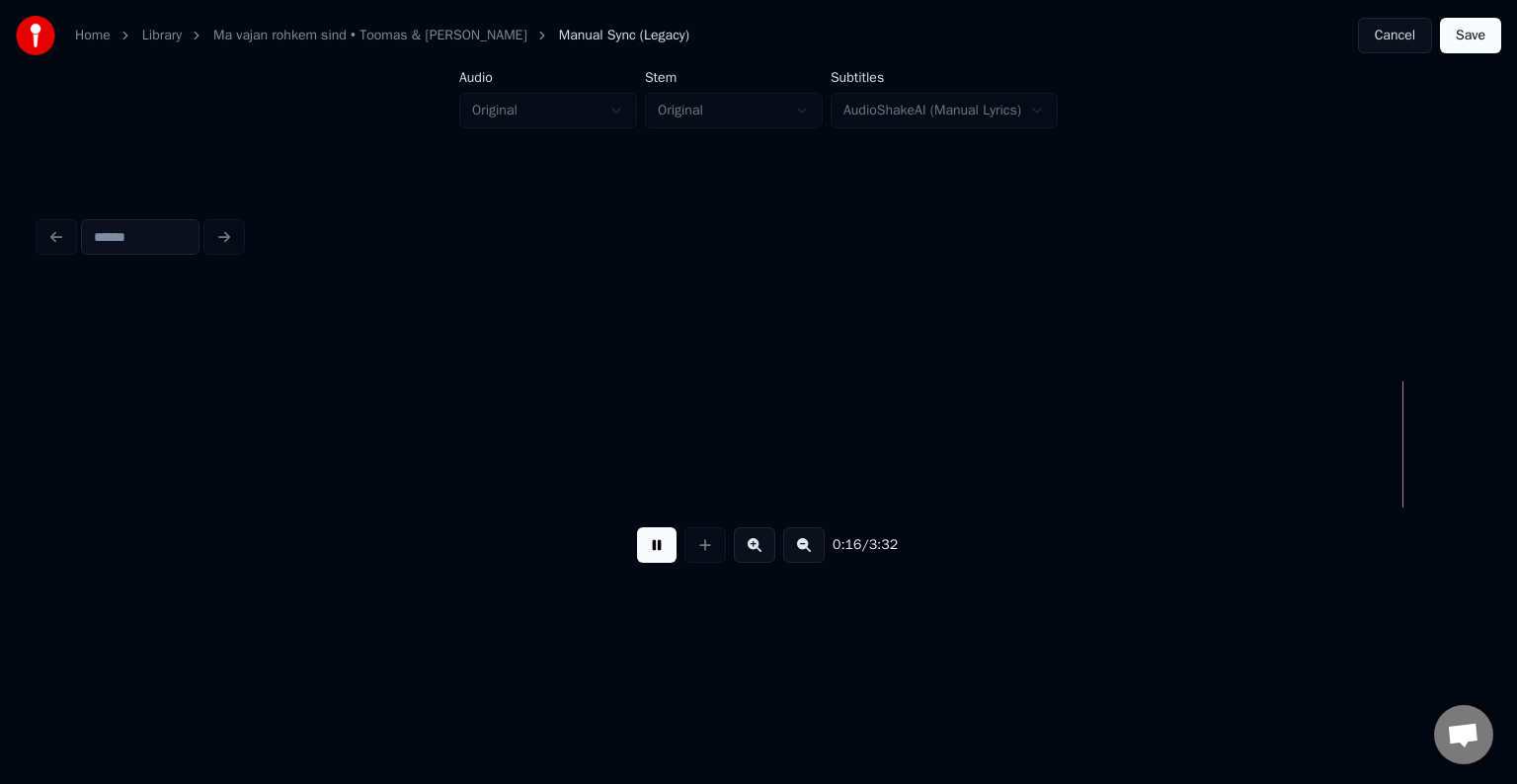 scroll, scrollTop: 0, scrollLeft: 9841, axis: horizontal 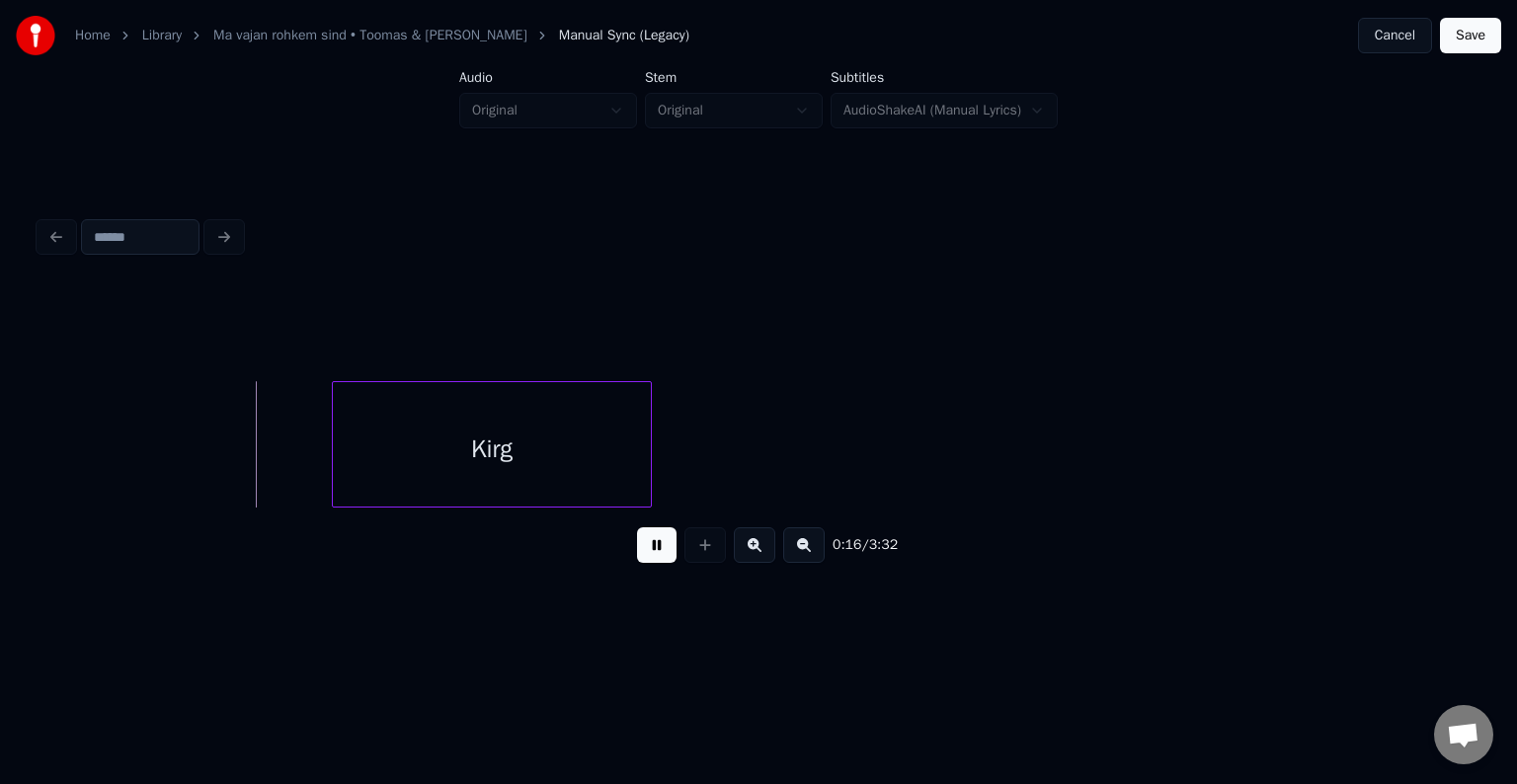 click at bounding box center (657, 545) 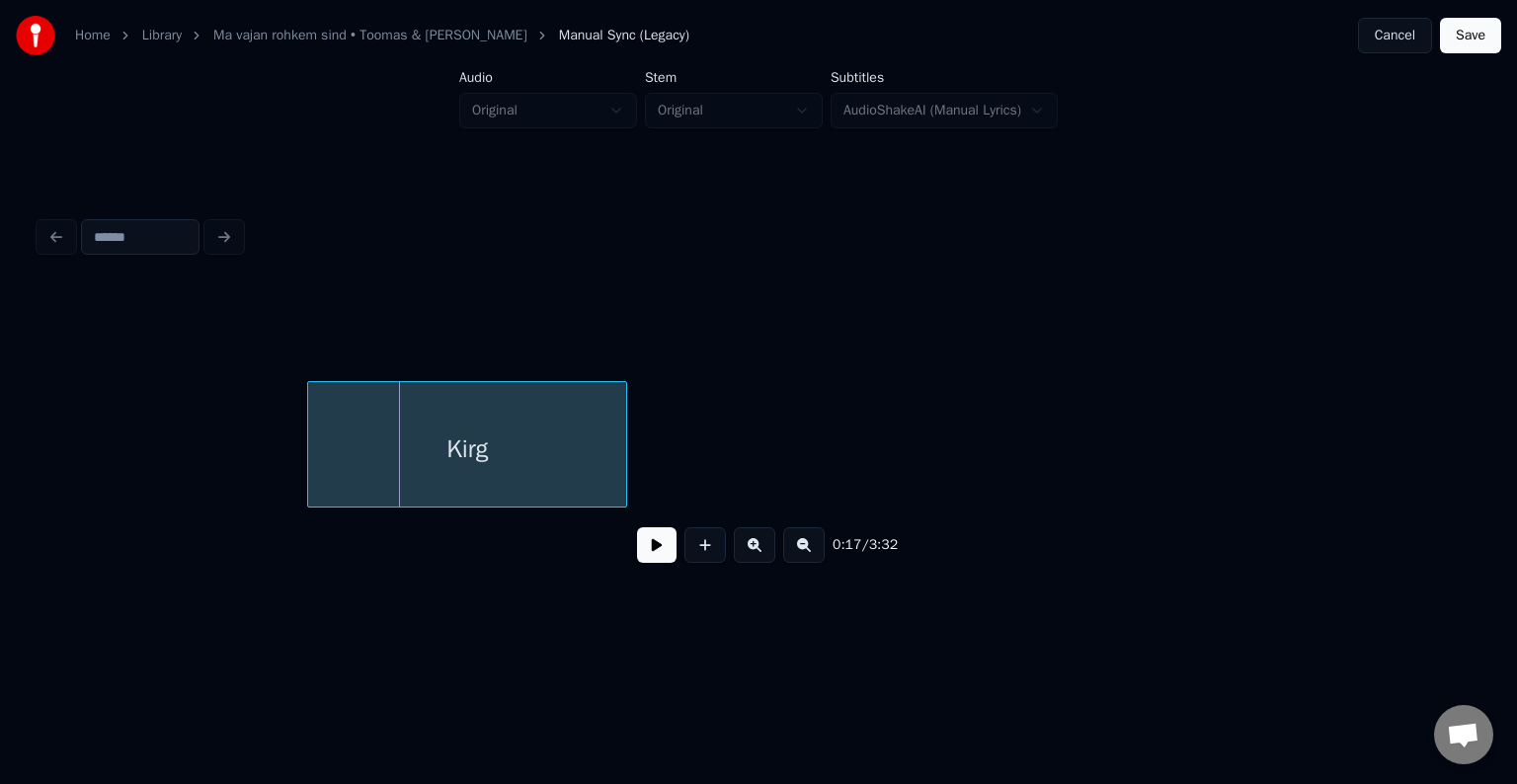 click on "Kirg" at bounding box center (467, 449) 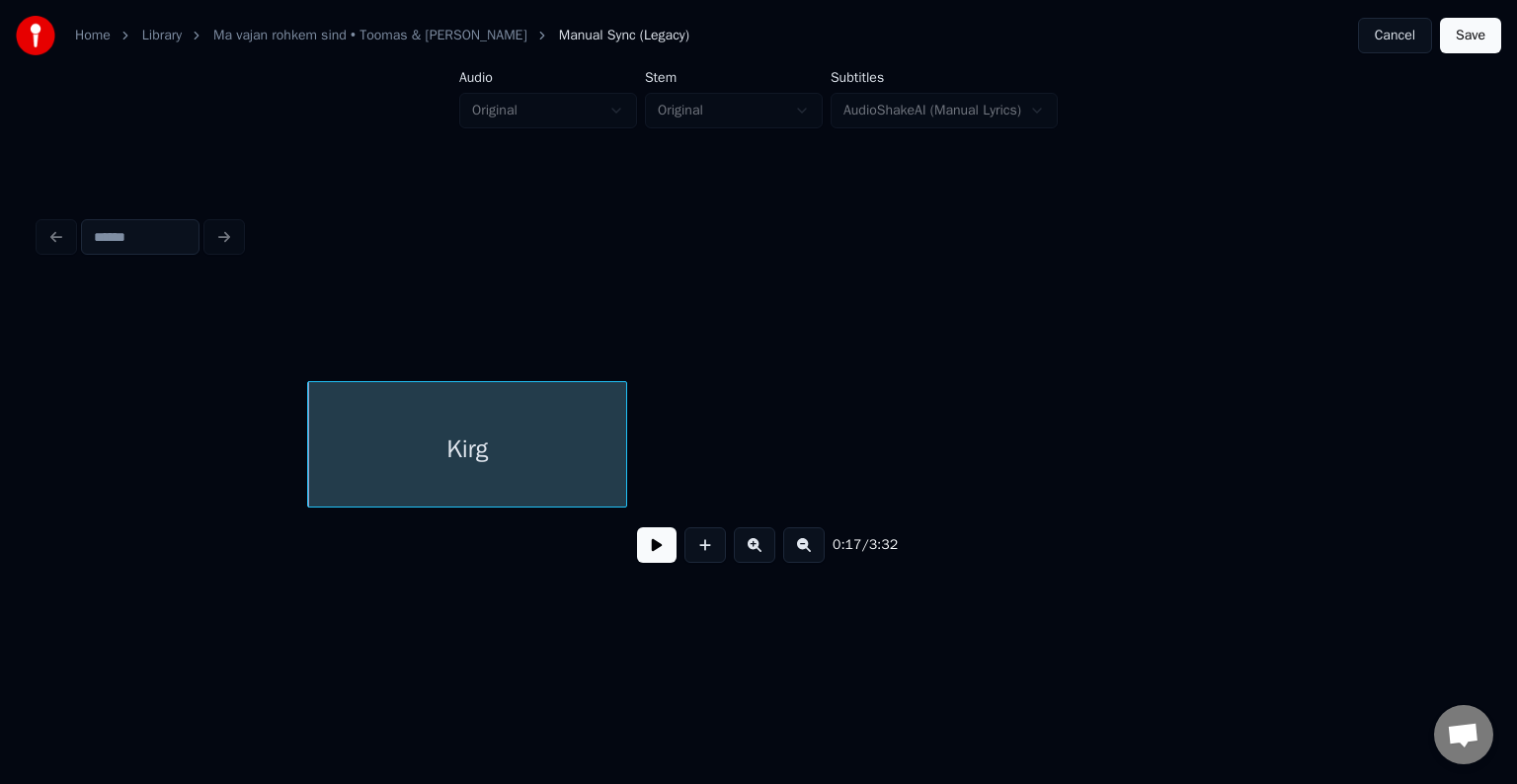click at bounding box center (657, 545) 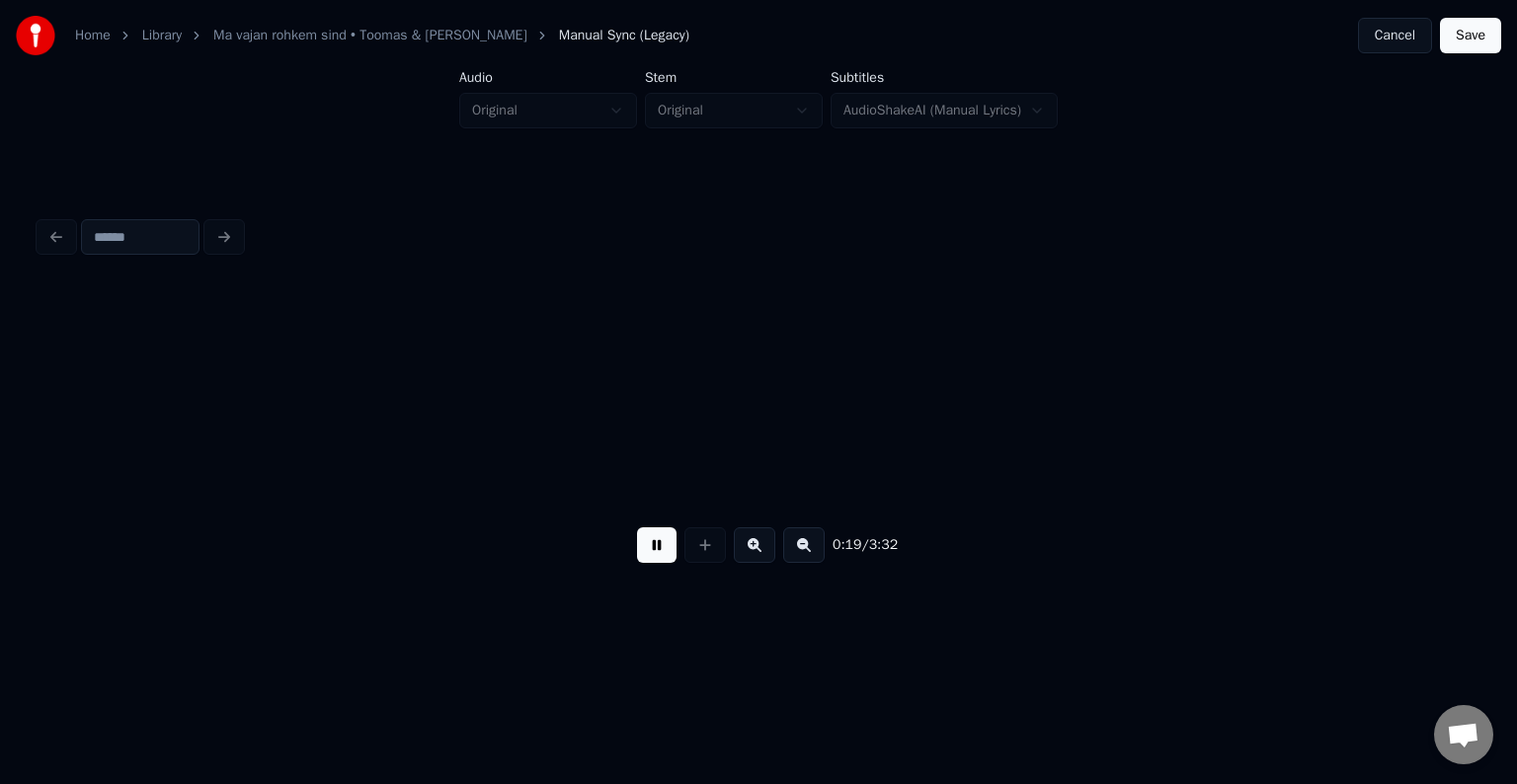 scroll, scrollTop: 0, scrollLeft: 11279, axis: horizontal 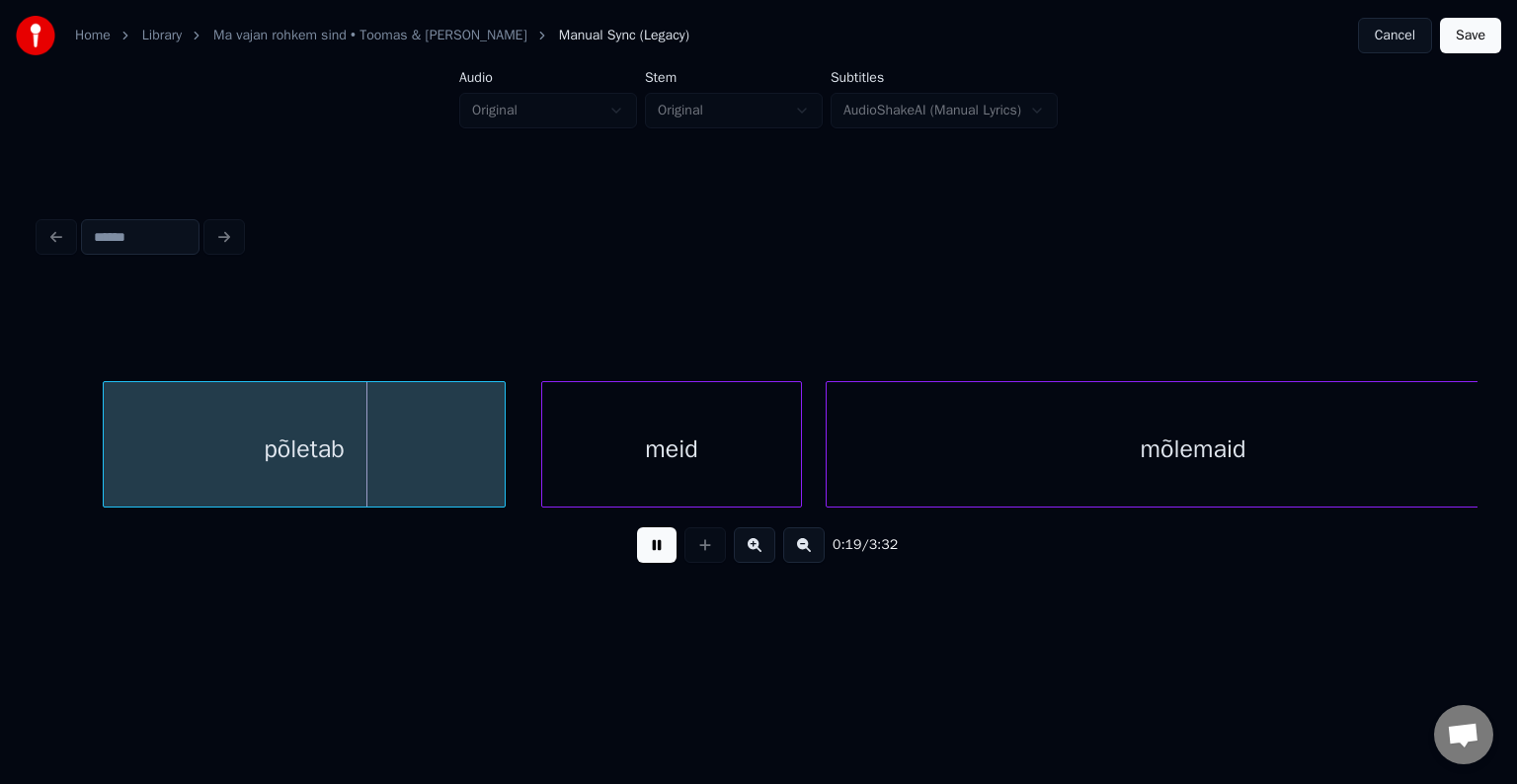 click at bounding box center [657, 545] 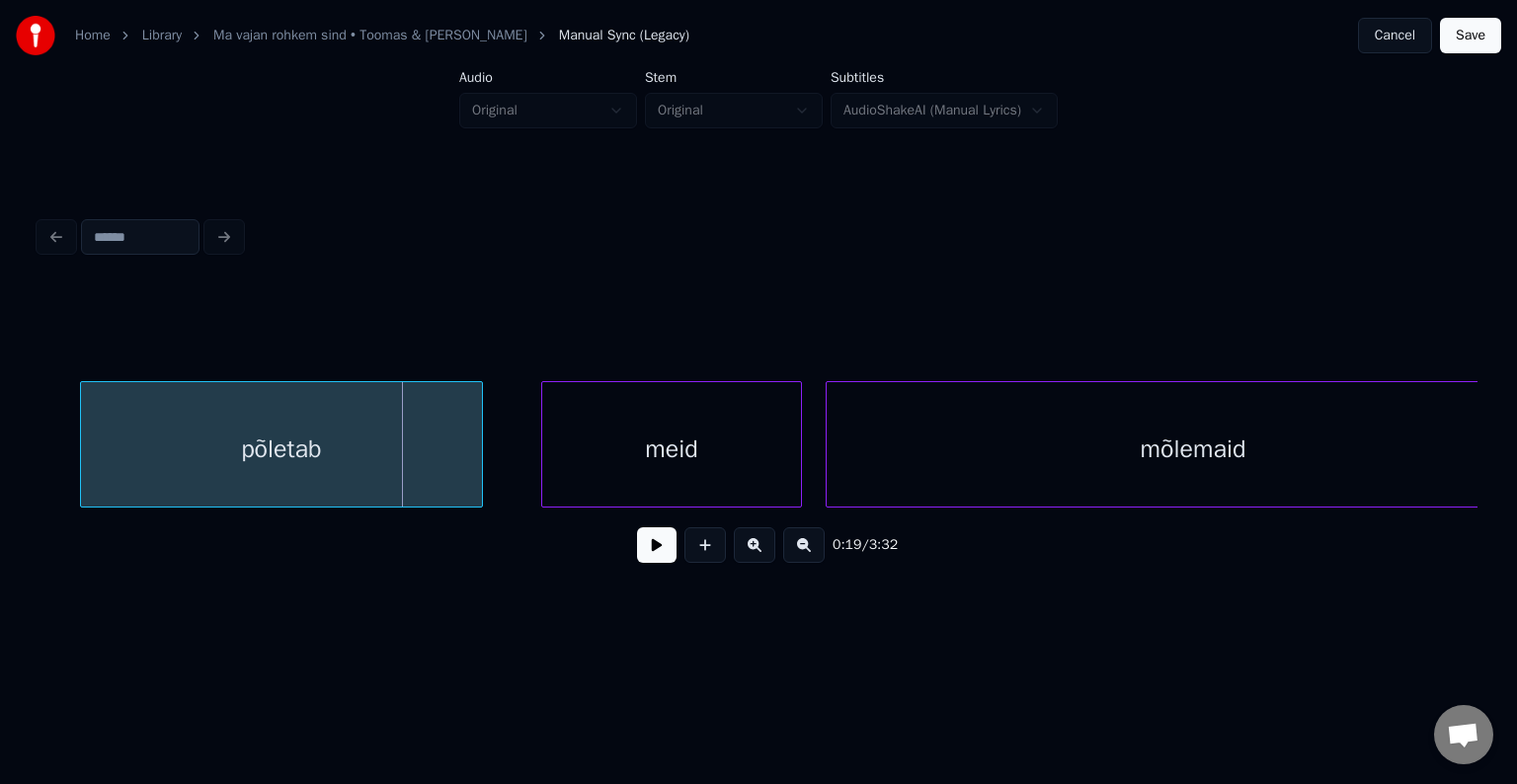 click on "põletab" at bounding box center (281, 449) 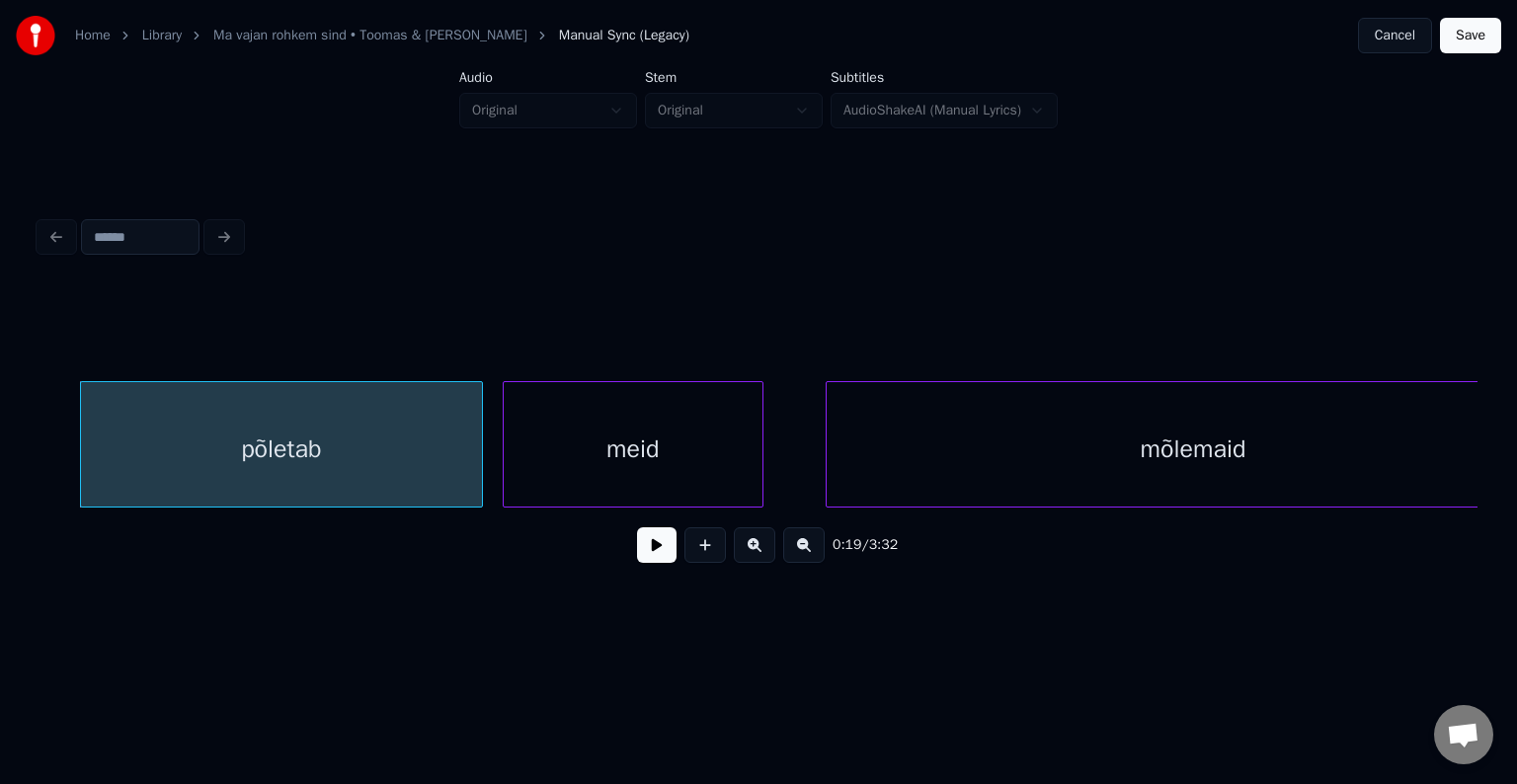 click on "meid" at bounding box center [633, 449] 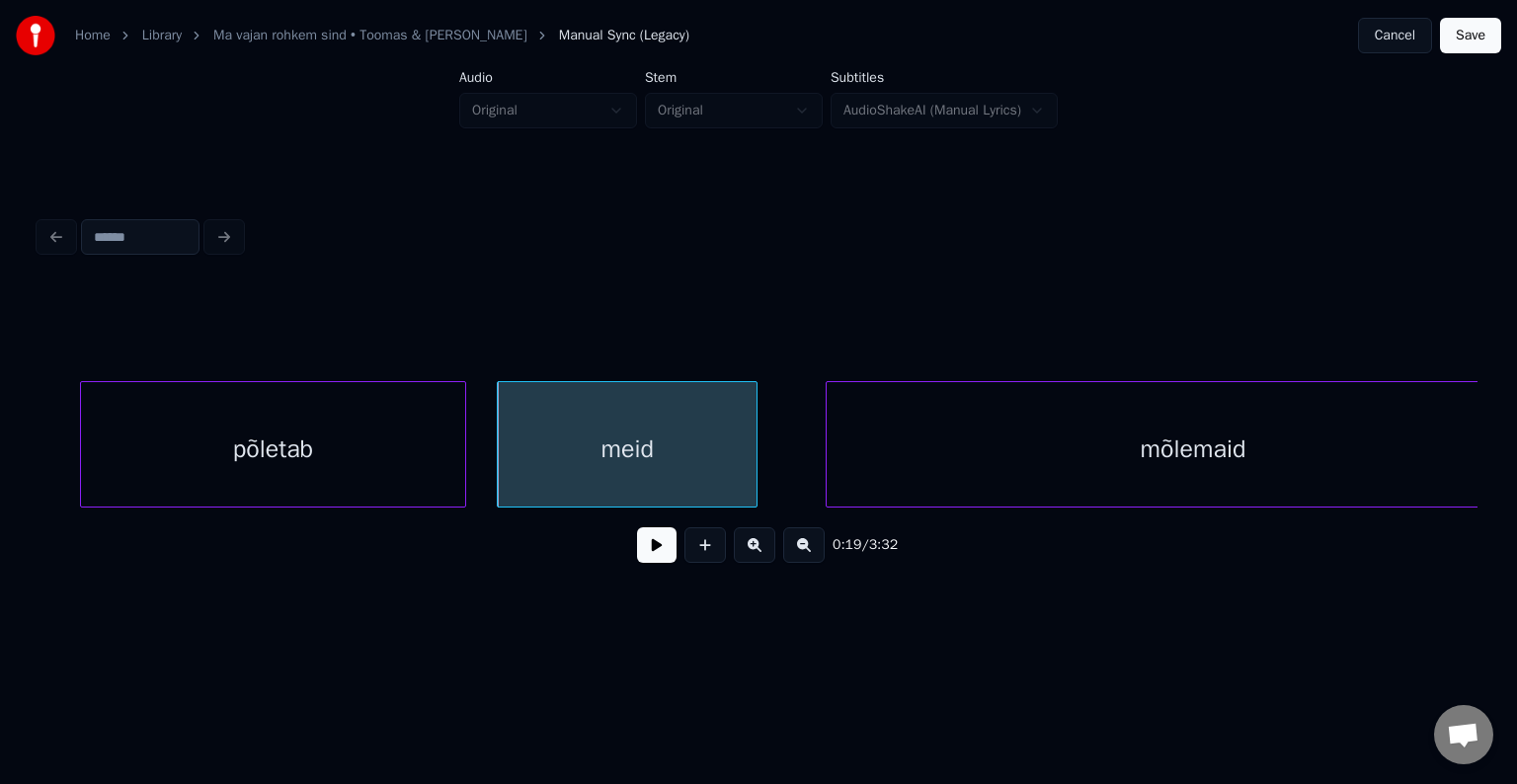 click at bounding box center [462, 444] 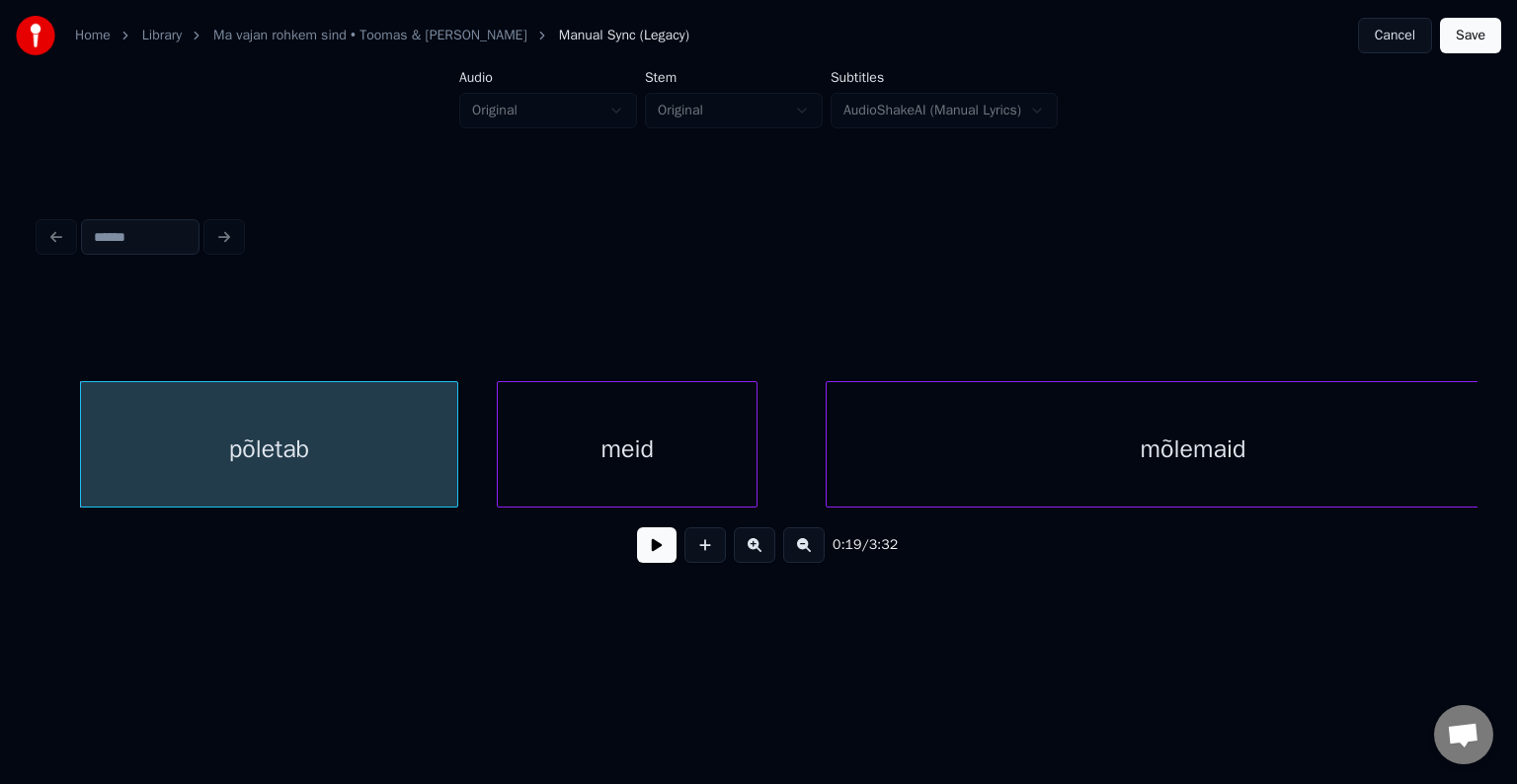 click on "põletab" at bounding box center [269, 449] 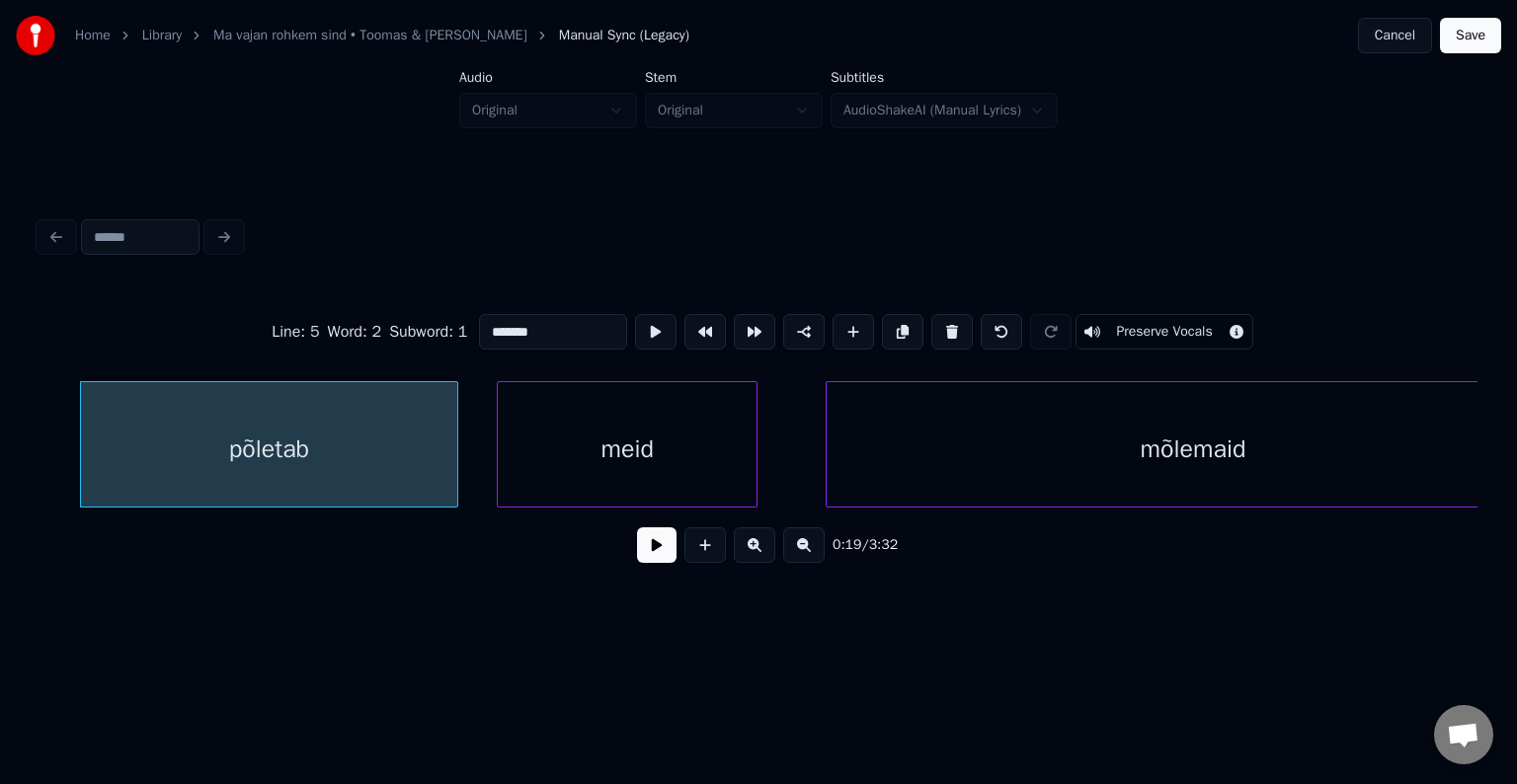 click at bounding box center [657, 545] 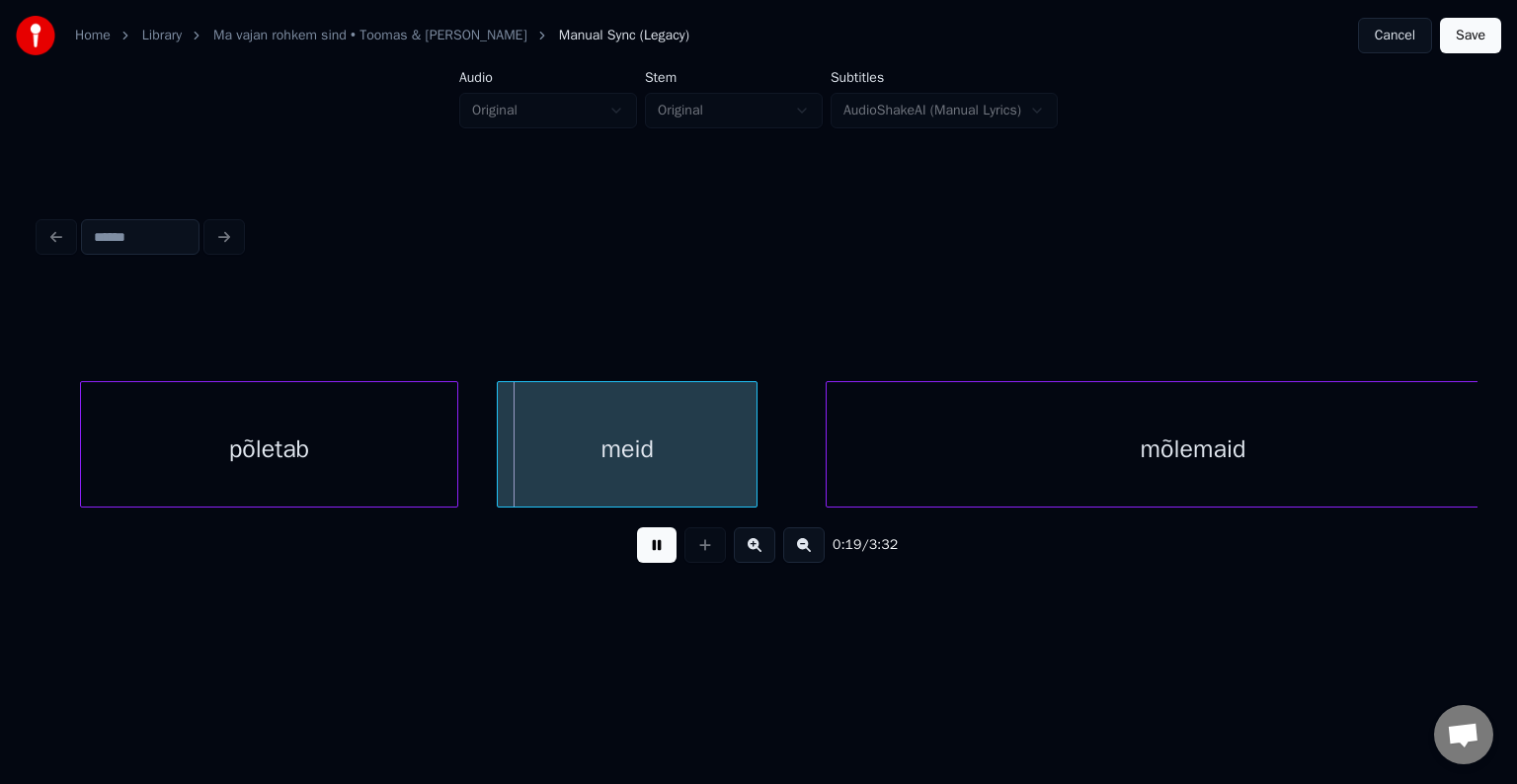 click at bounding box center (657, 545) 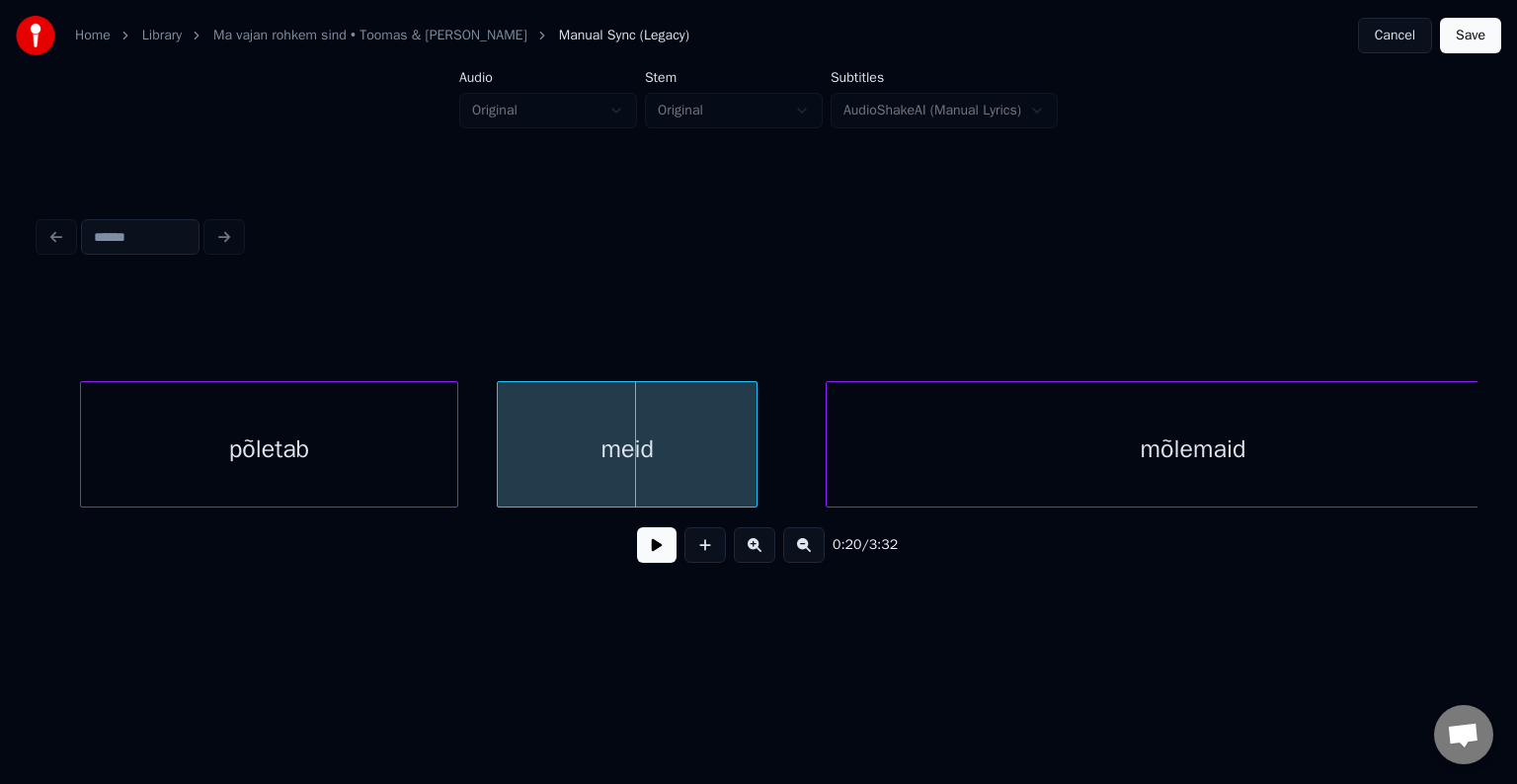 click at bounding box center [657, 545] 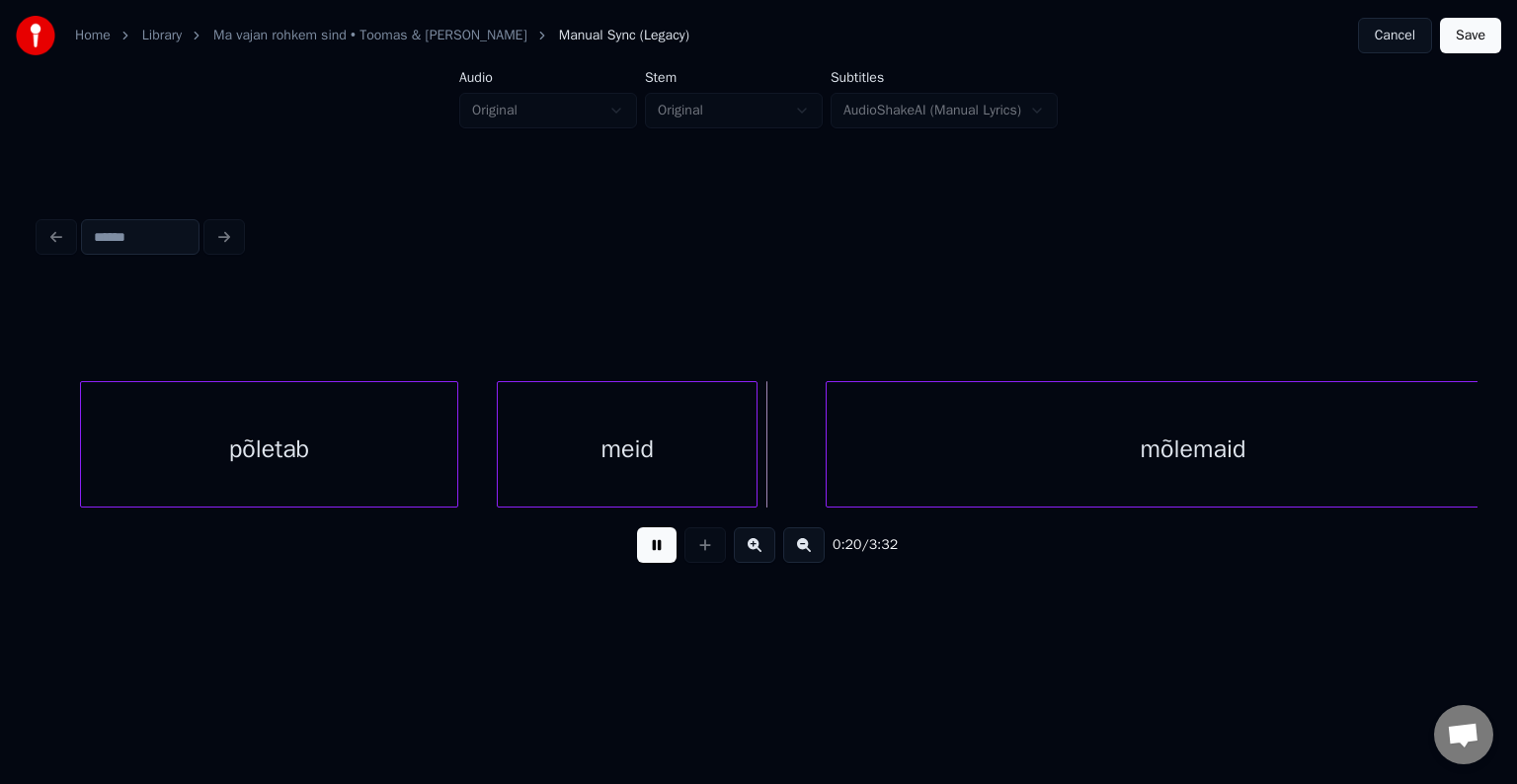 click at bounding box center [657, 545] 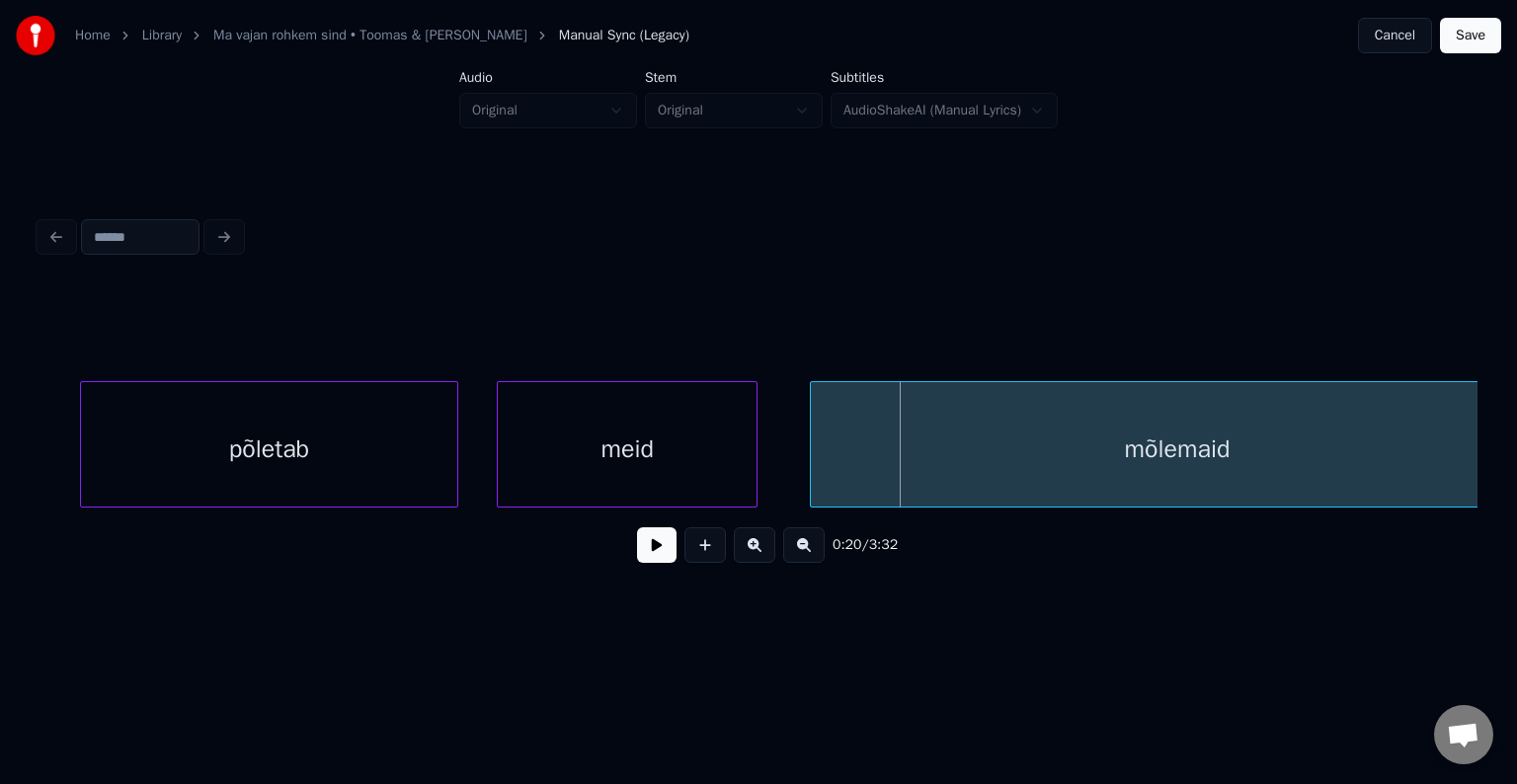 scroll, scrollTop: 0, scrollLeft: 11354, axis: horizontal 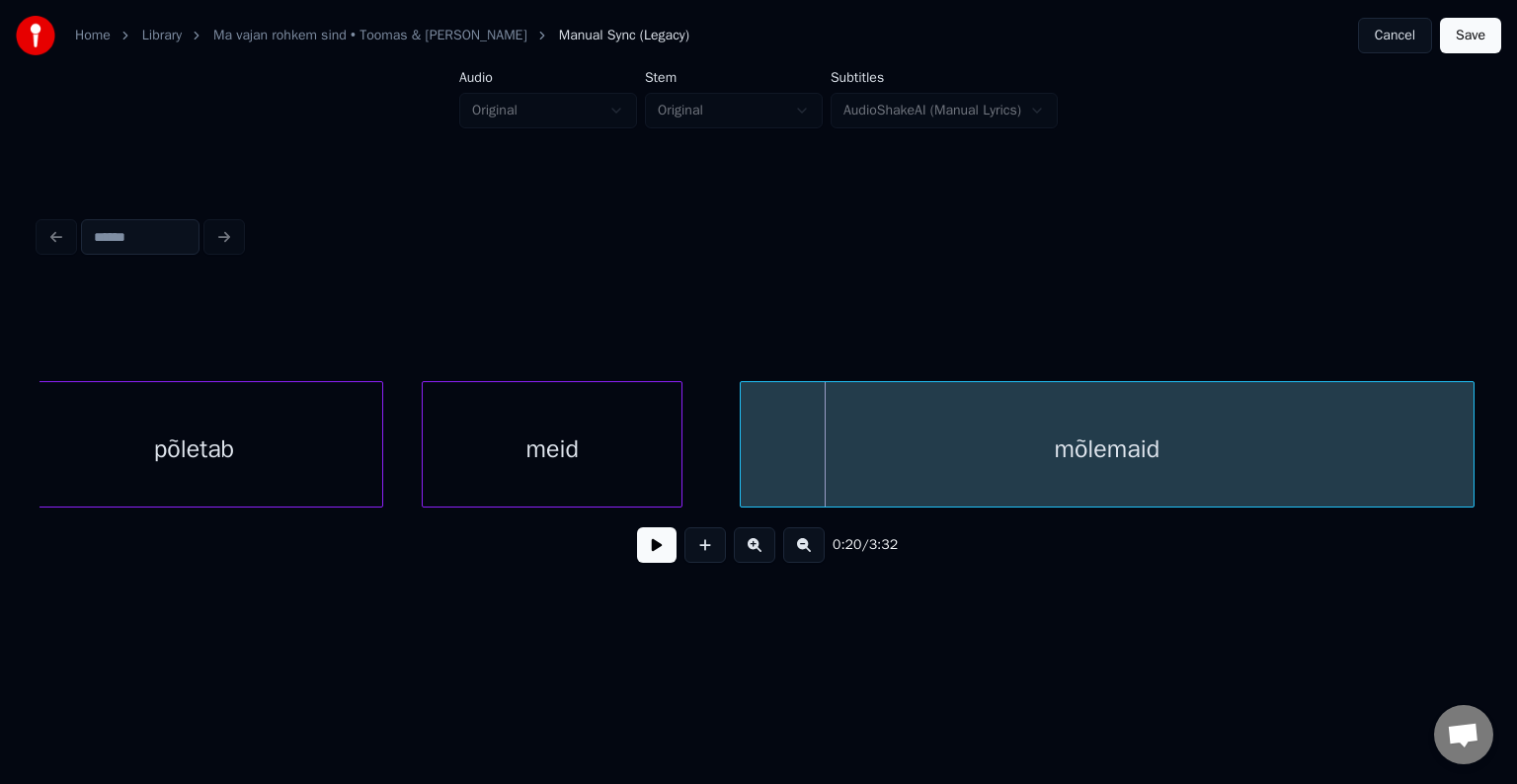 click on "mõlemaid" at bounding box center [1107, 449] 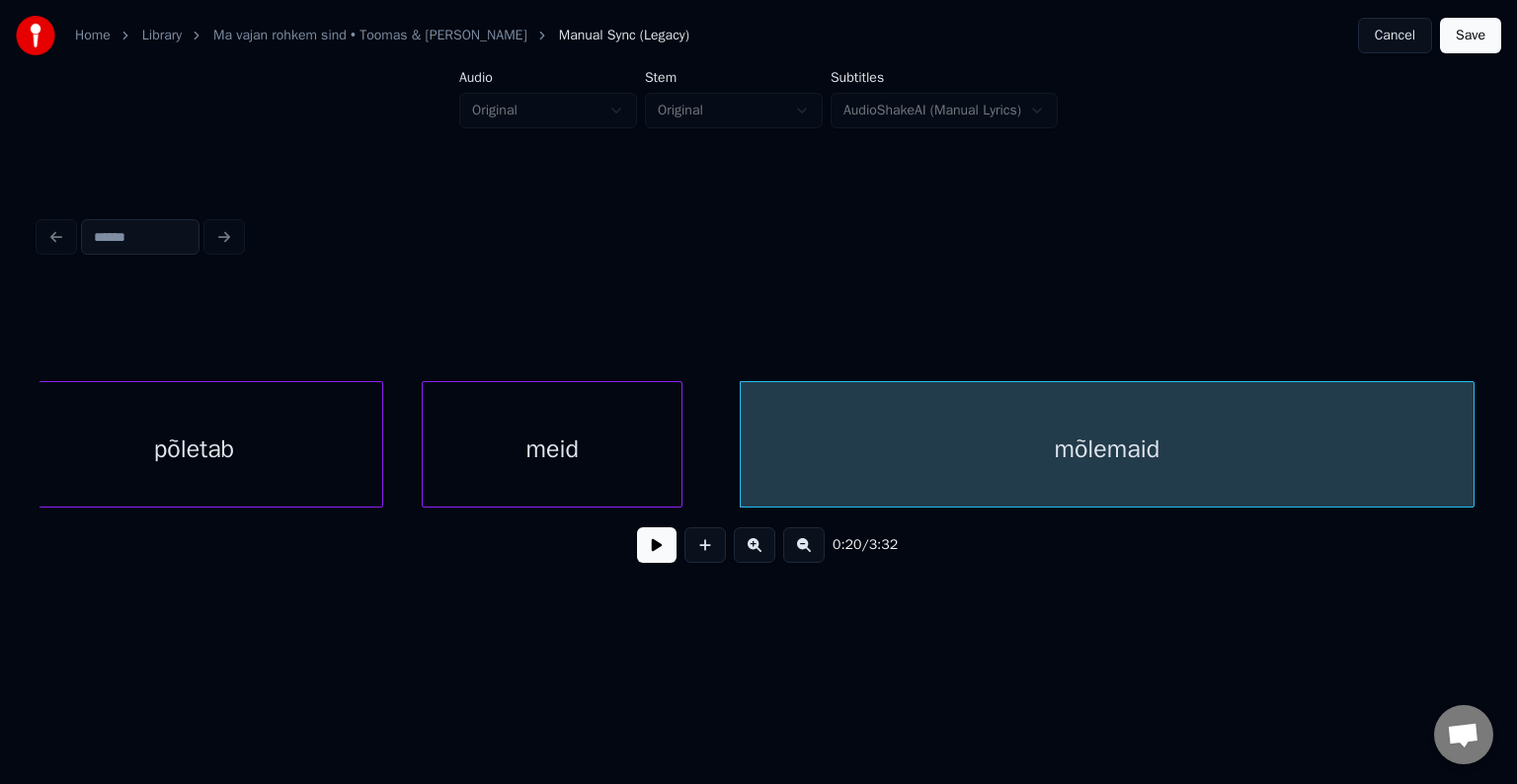 click at bounding box center [657, 545] 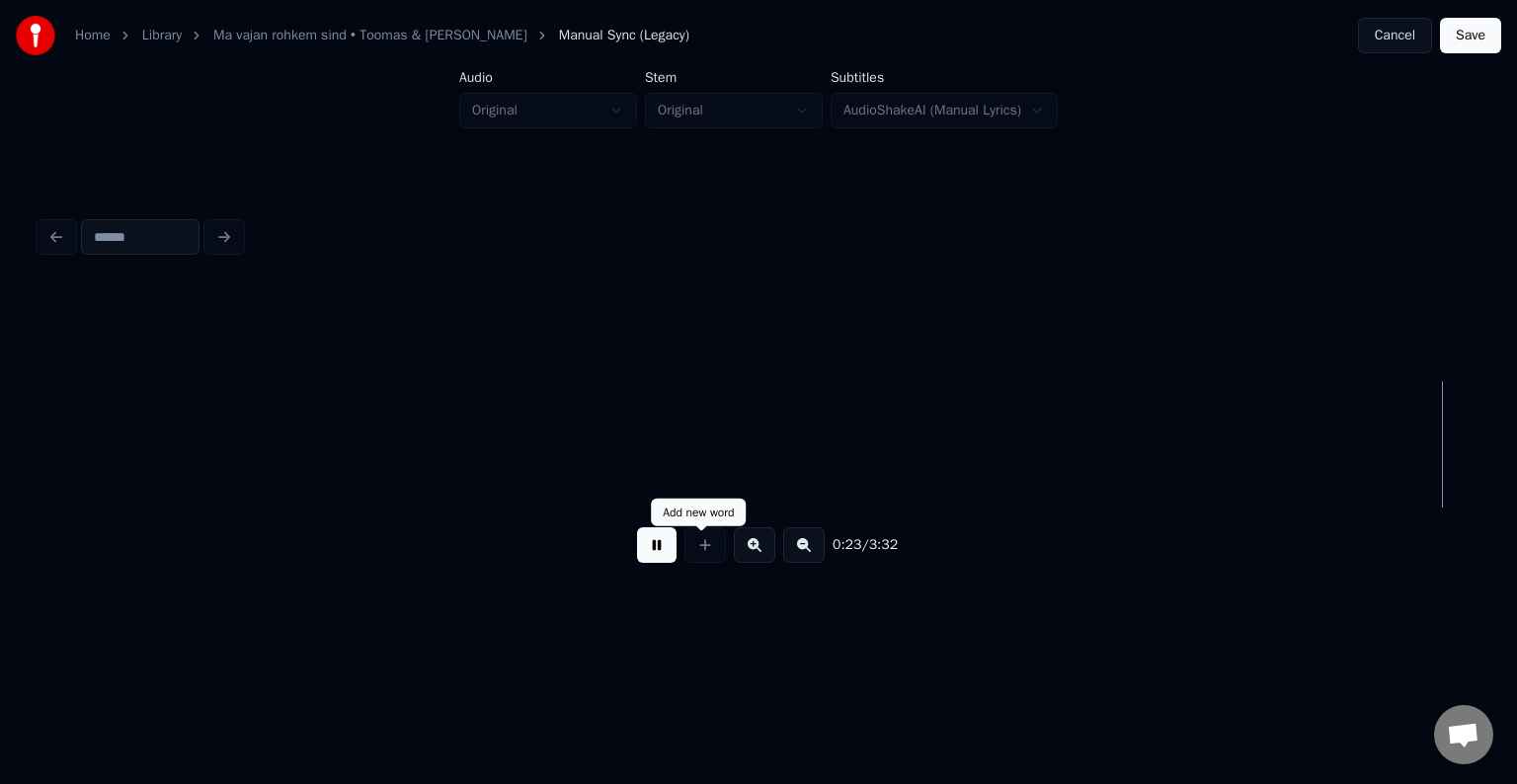 scroll, scrollTop: 0, scrollLeft: 14240, axis: horizontal 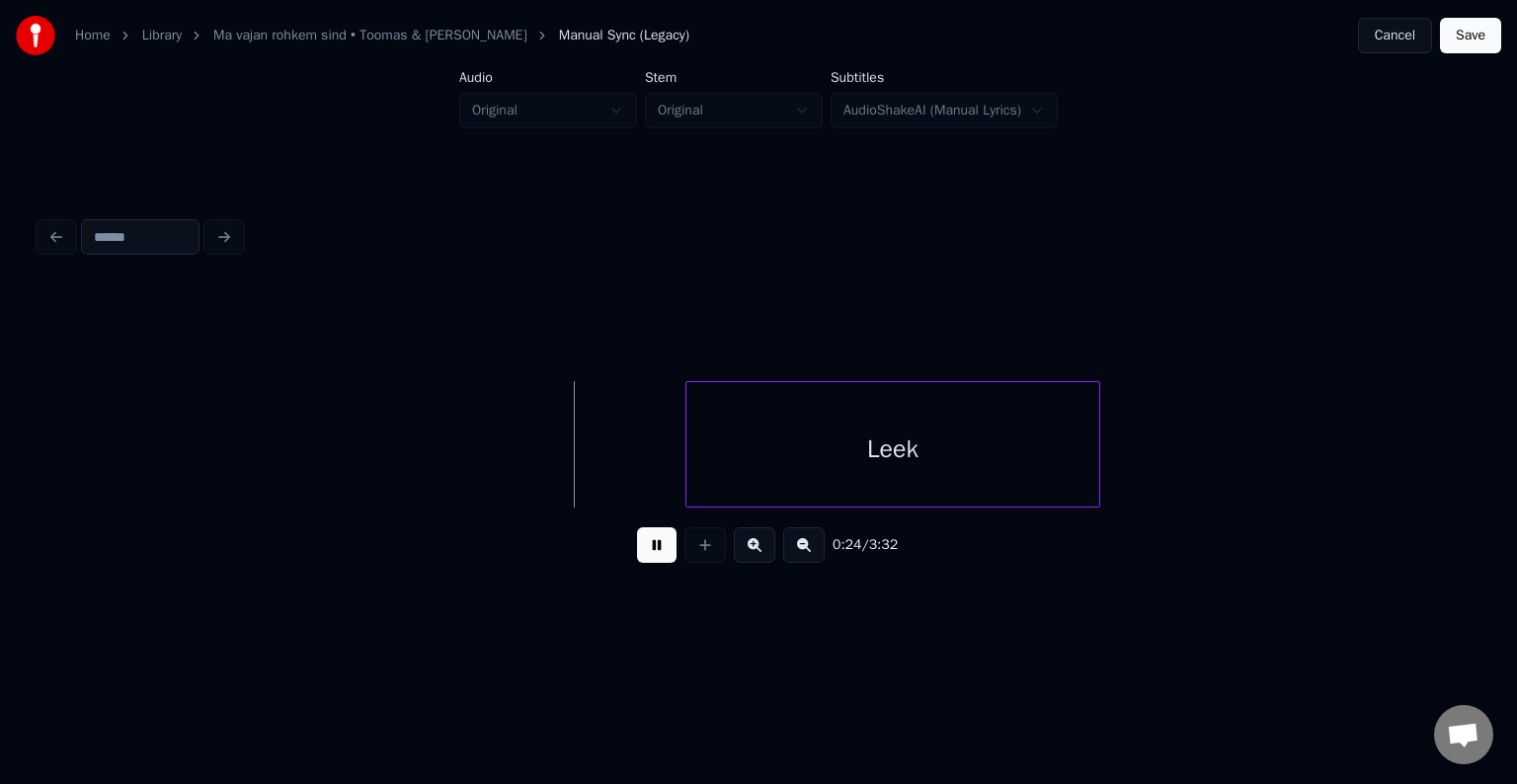 click at bounding box center (657, 545) 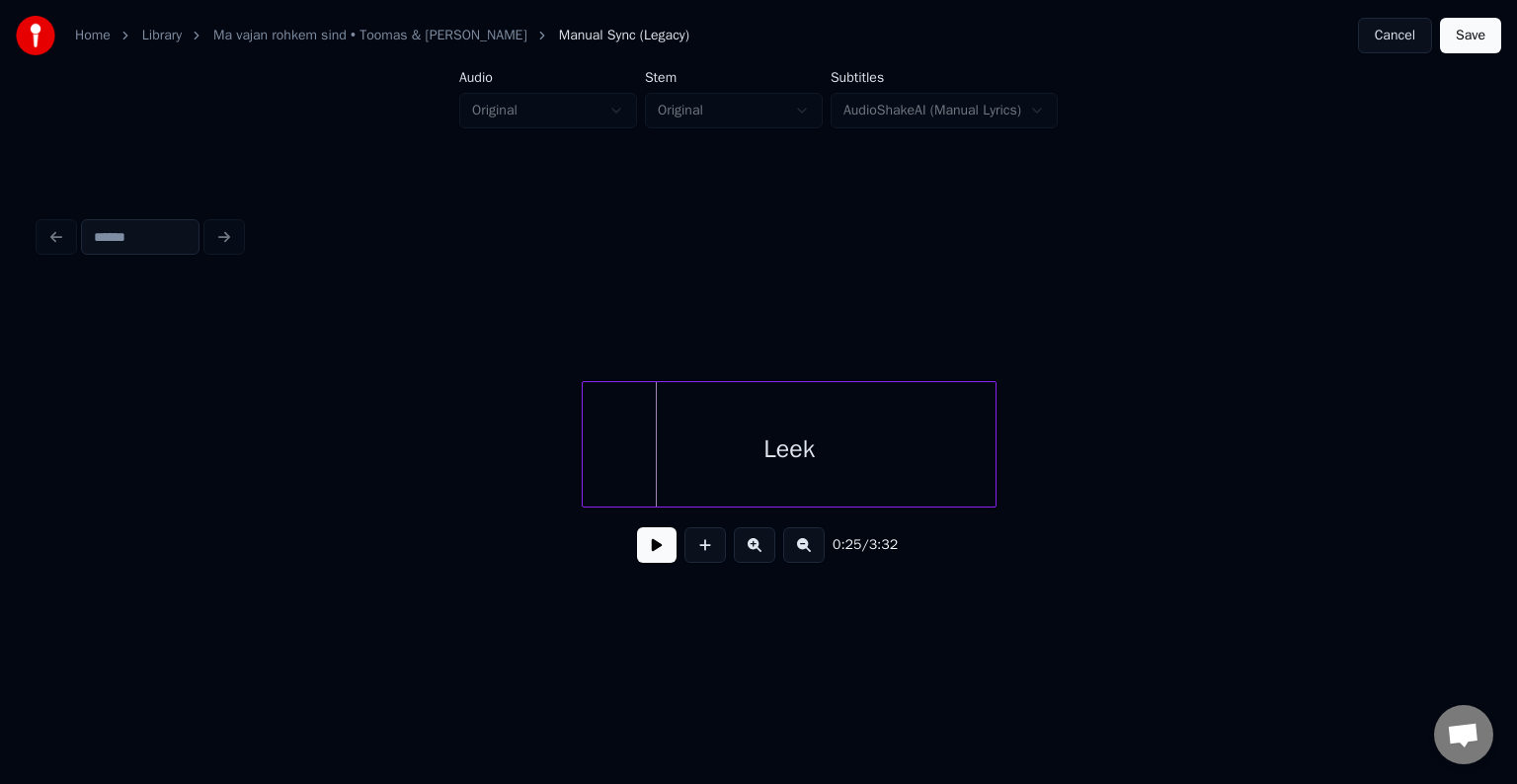 click on "Leek" at bounding box center (789, 449) 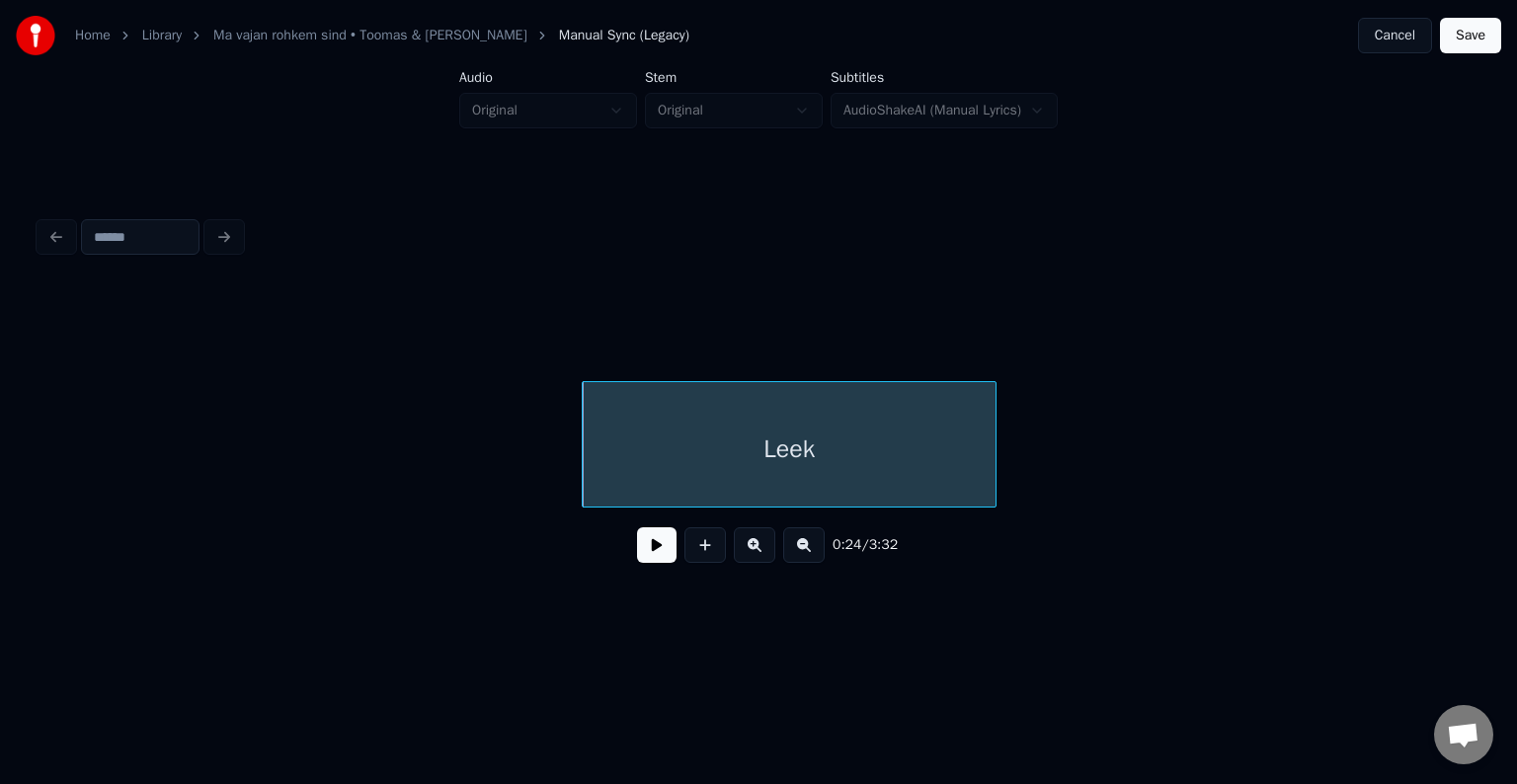 click at bounding box center [657, 545] 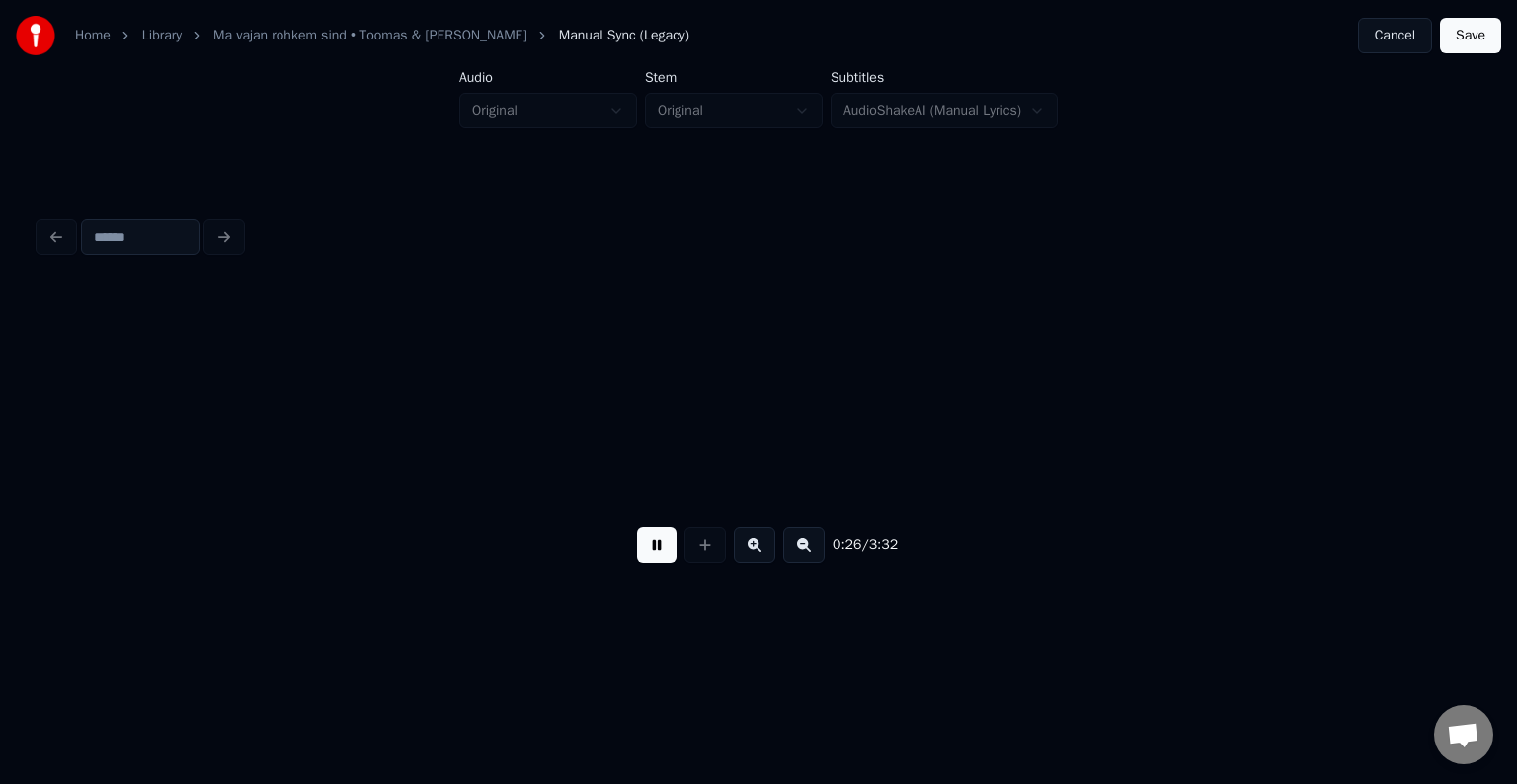 scroll, scrollTop: 0, scrollLeft: 15679, axis: horizontal 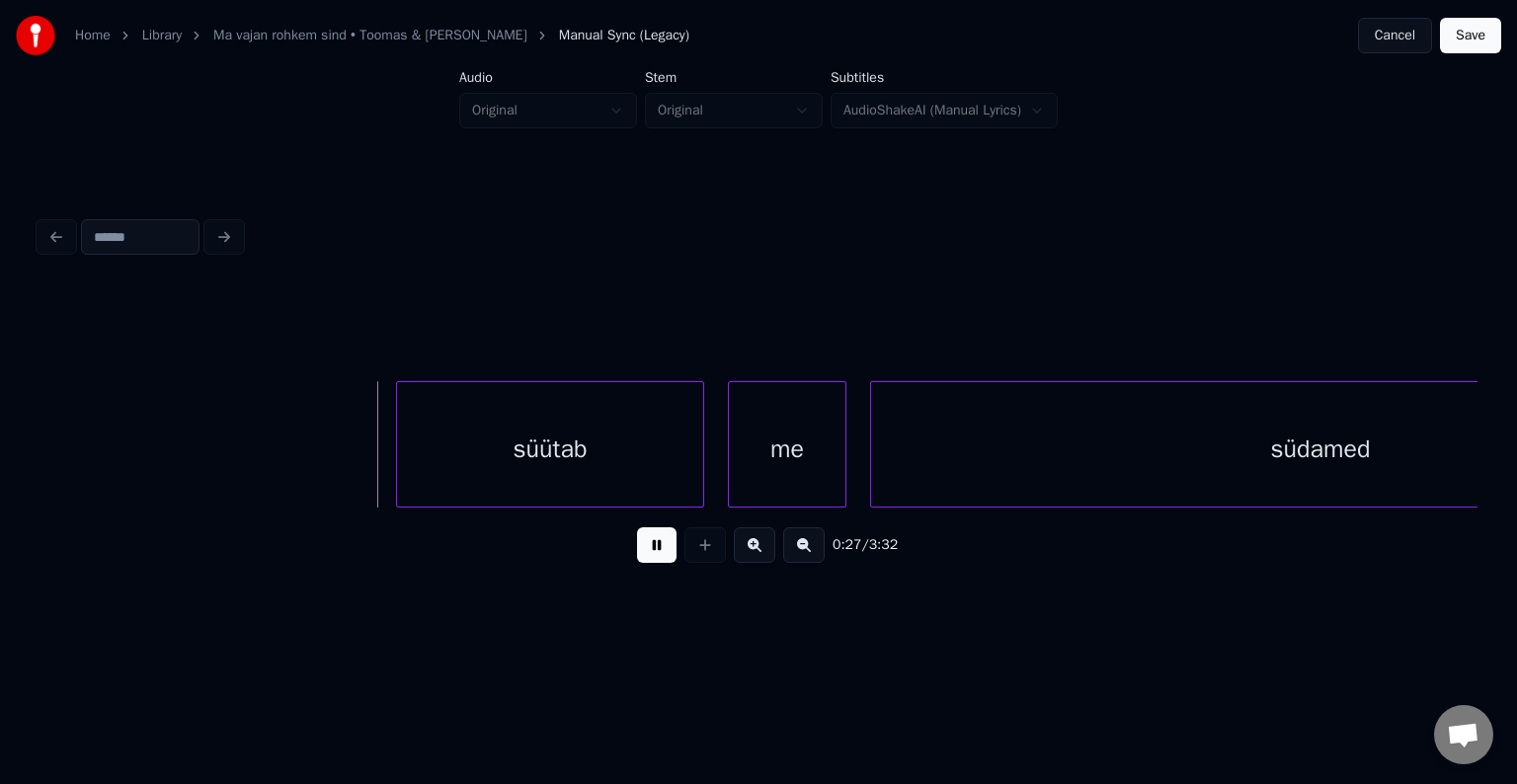 click at bounding box center (657, 545) 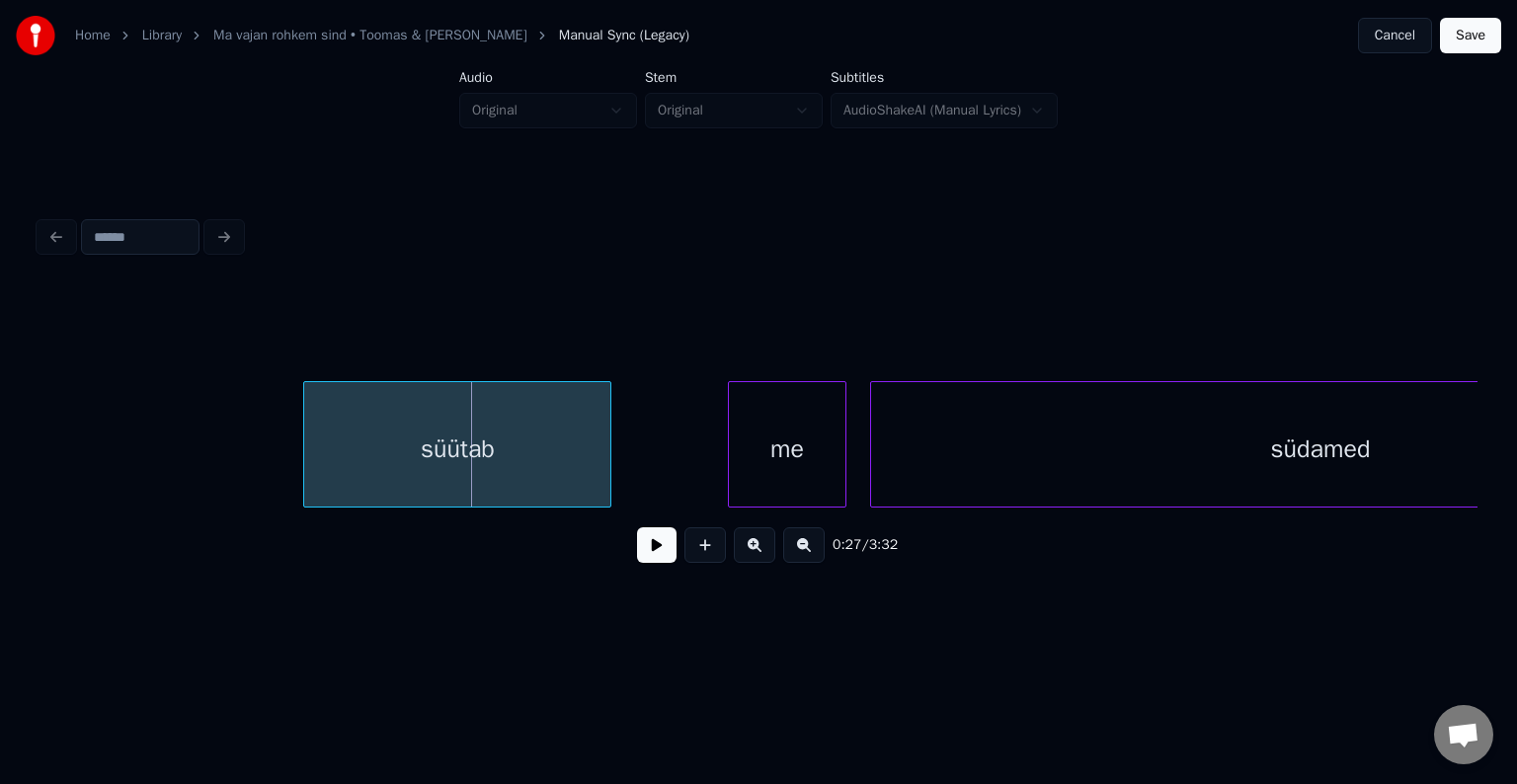 click on "süütab" at bounding box center (457, 449) 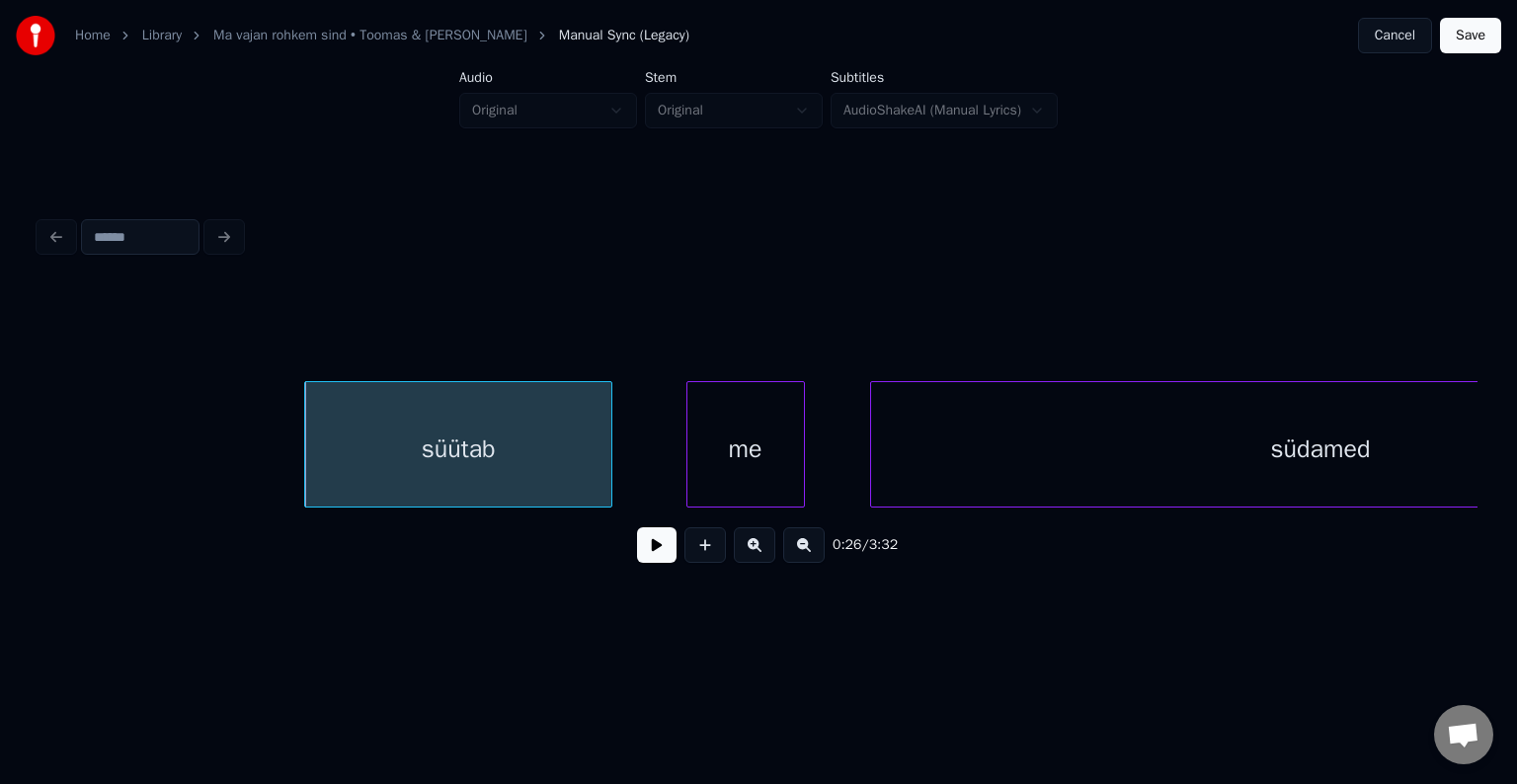 click on "me" at bounding box center [746, 449] 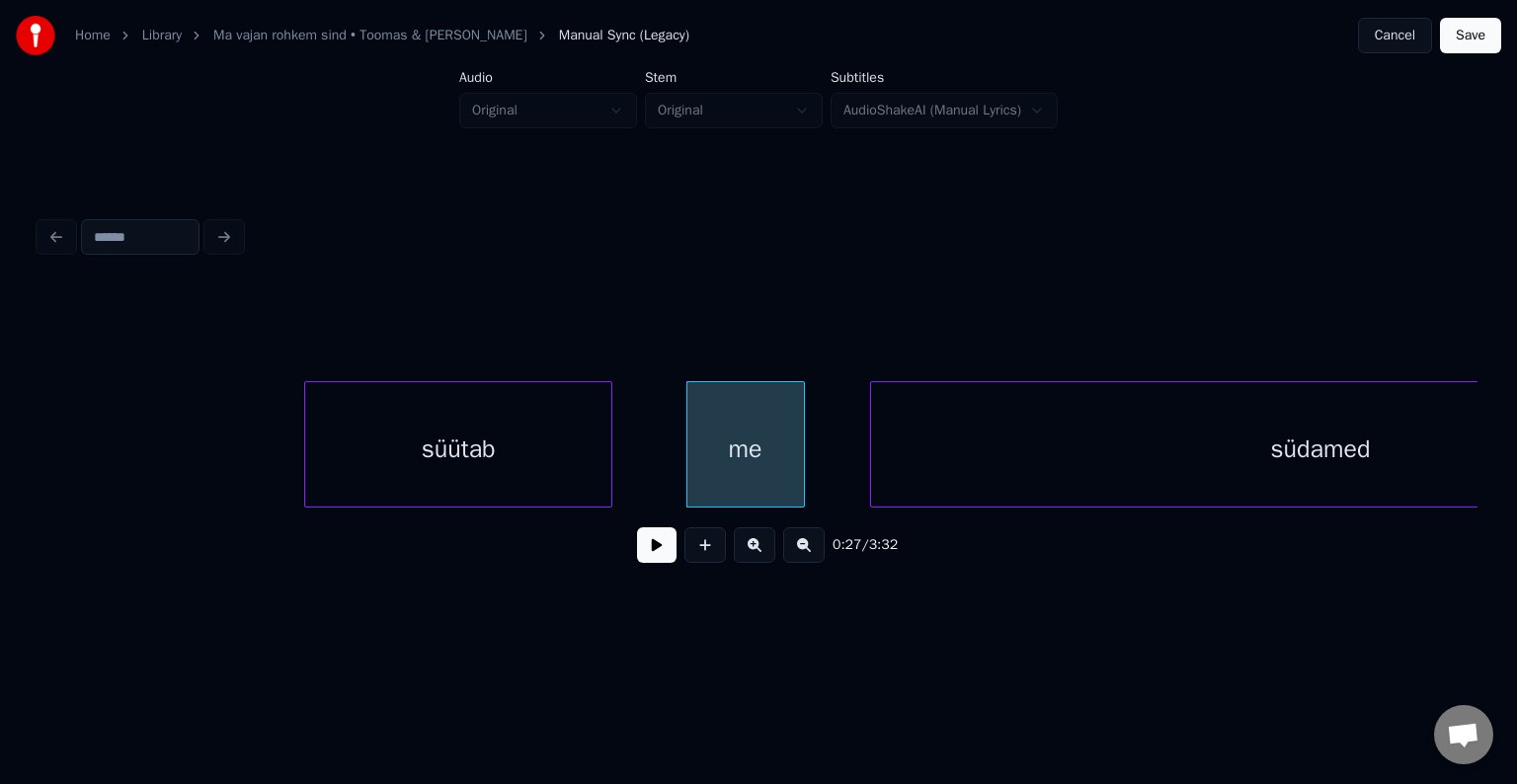 click on "süütab" at bounding box center [458, 449] 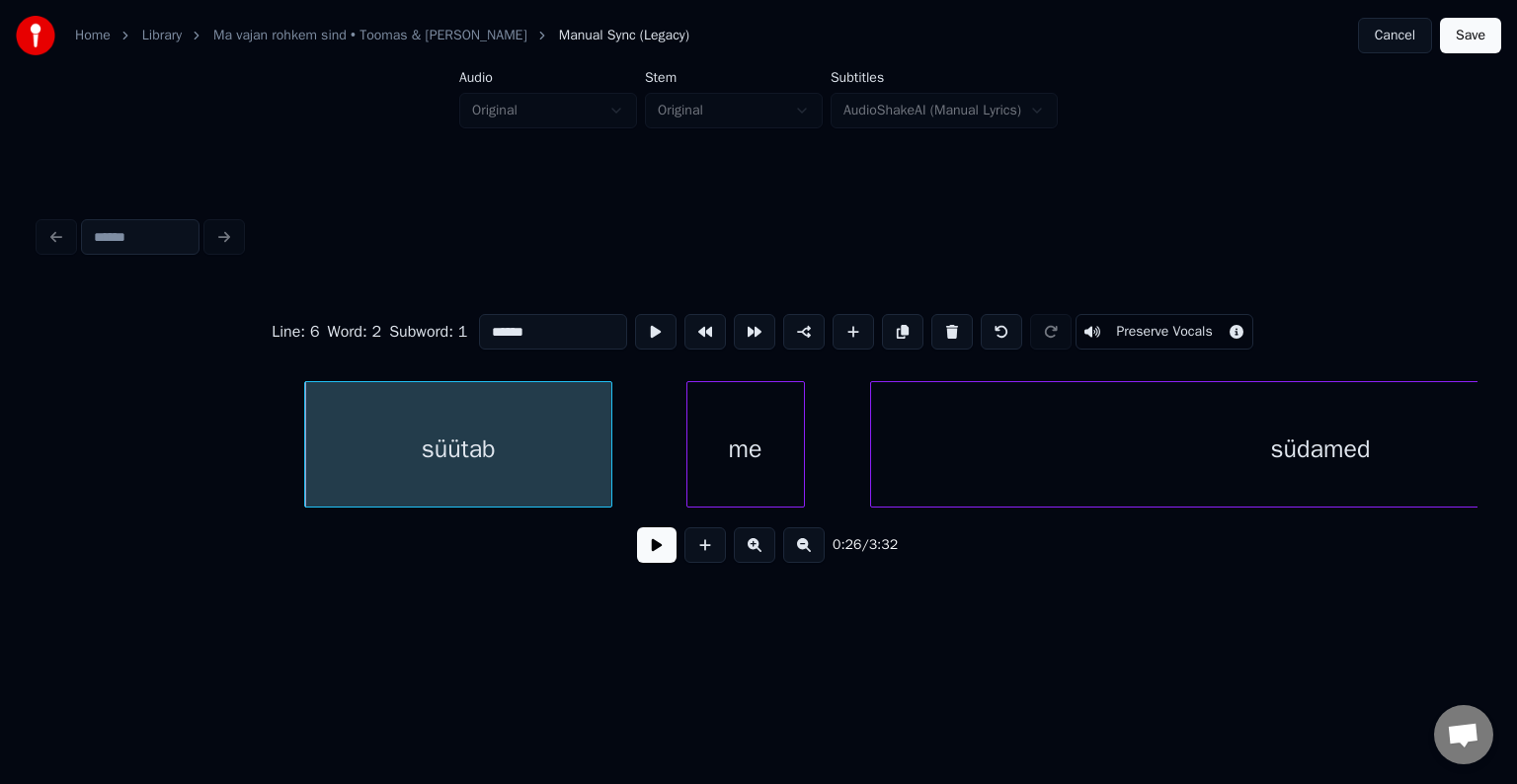 click at bounding box center [657, 545] 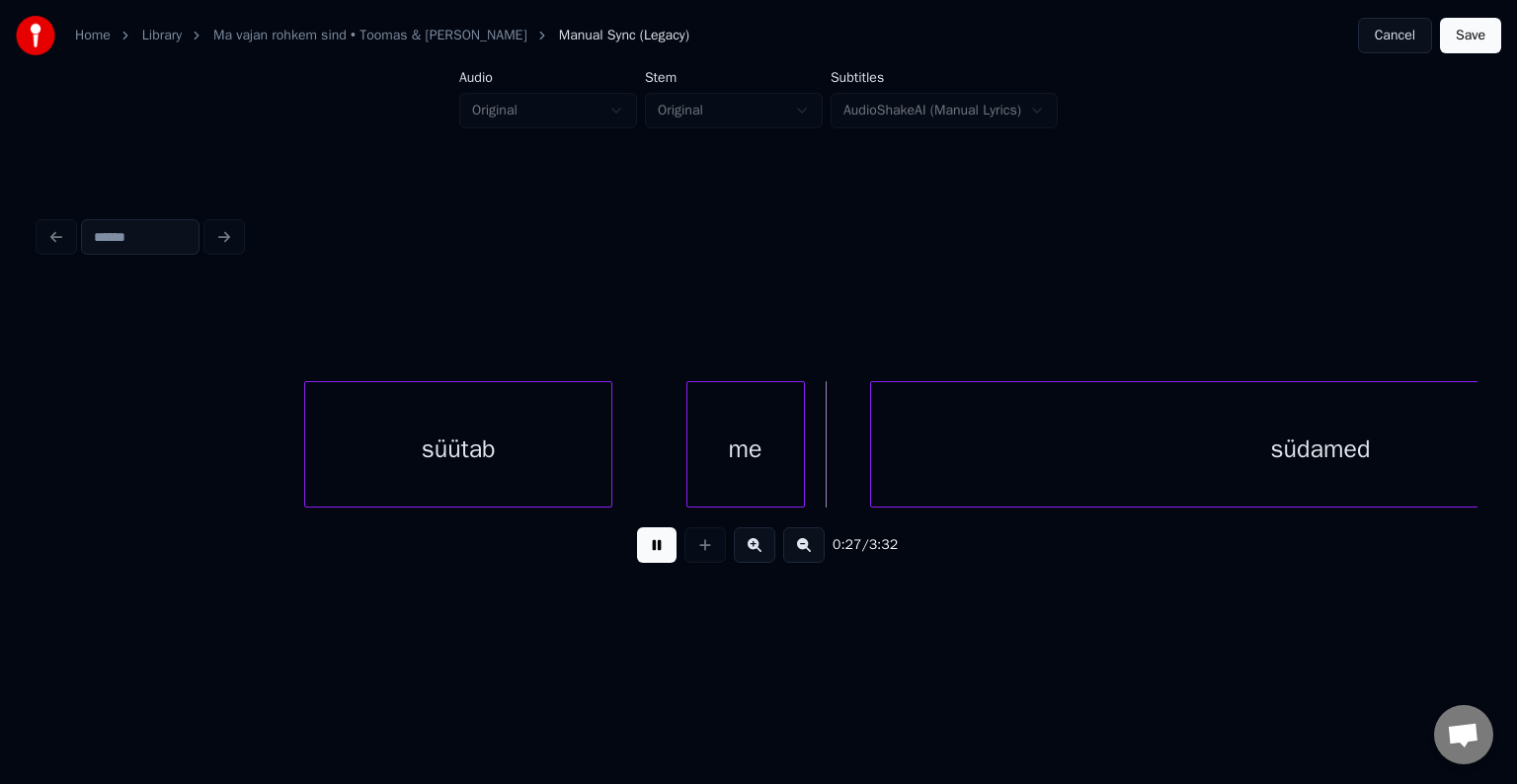 click at bounding box center (657, 545) 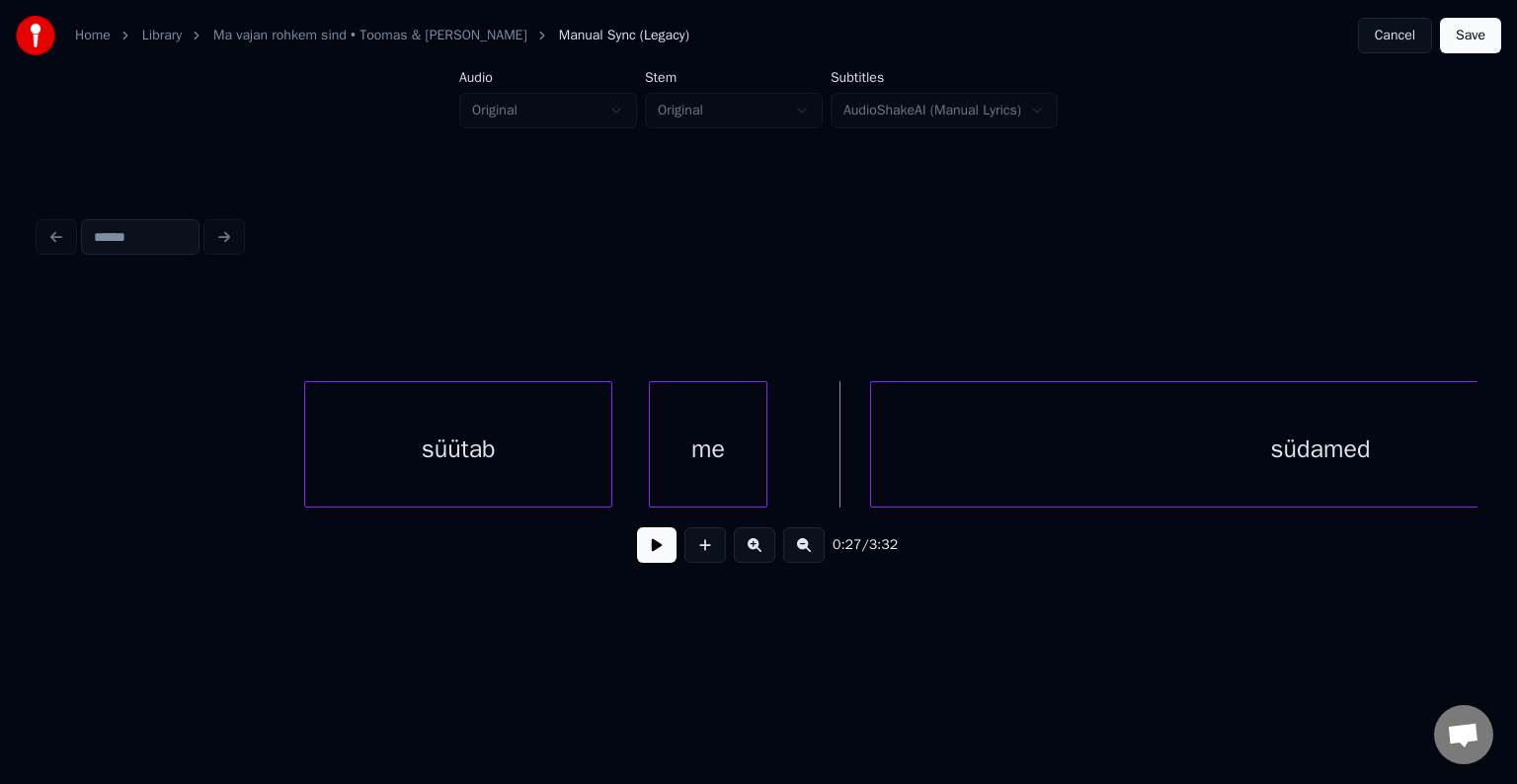 click on "me" at bounding box center [708, 449] 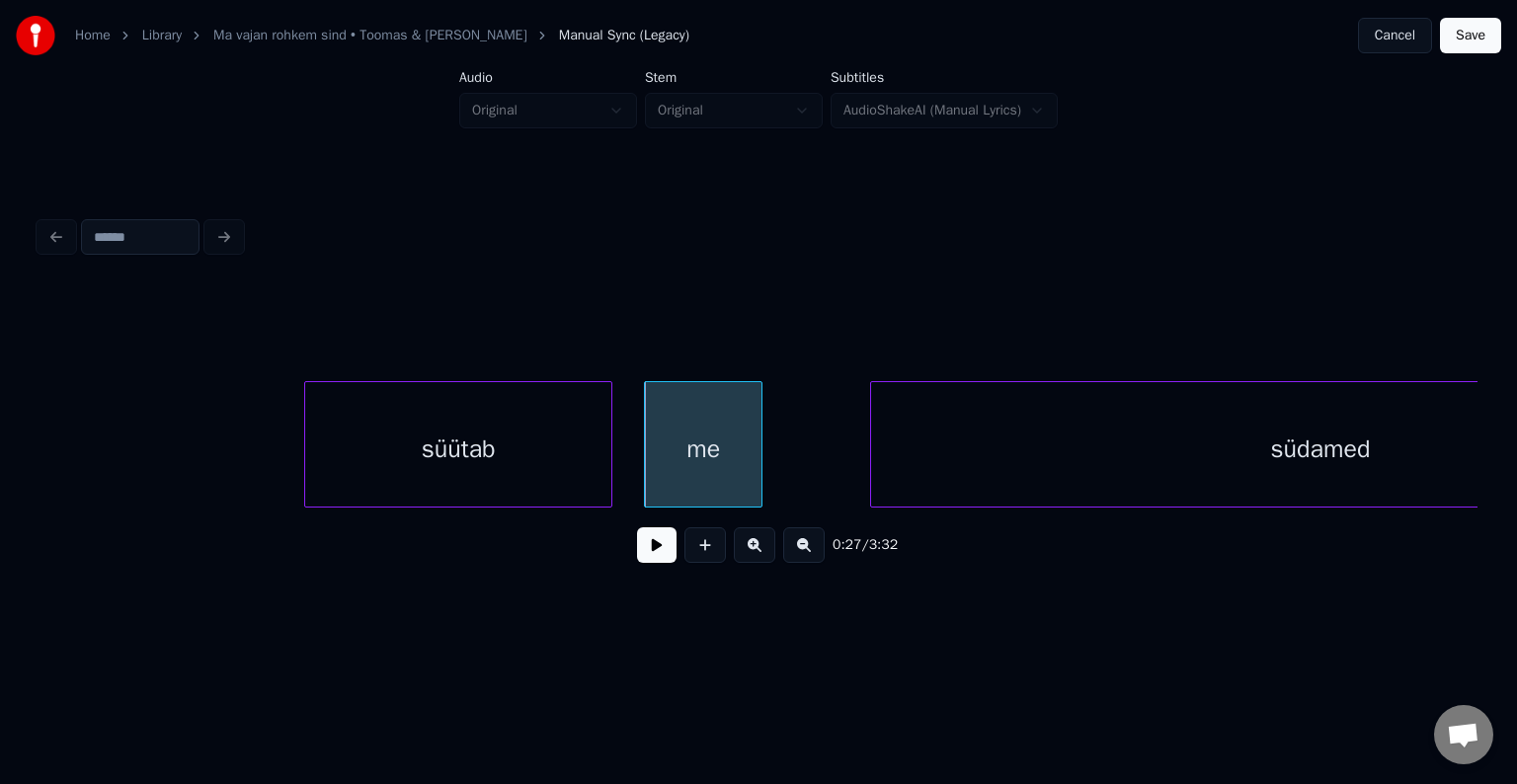 scroll, scrollTop: 0, scrollLeft: 15968, axis: horizontal 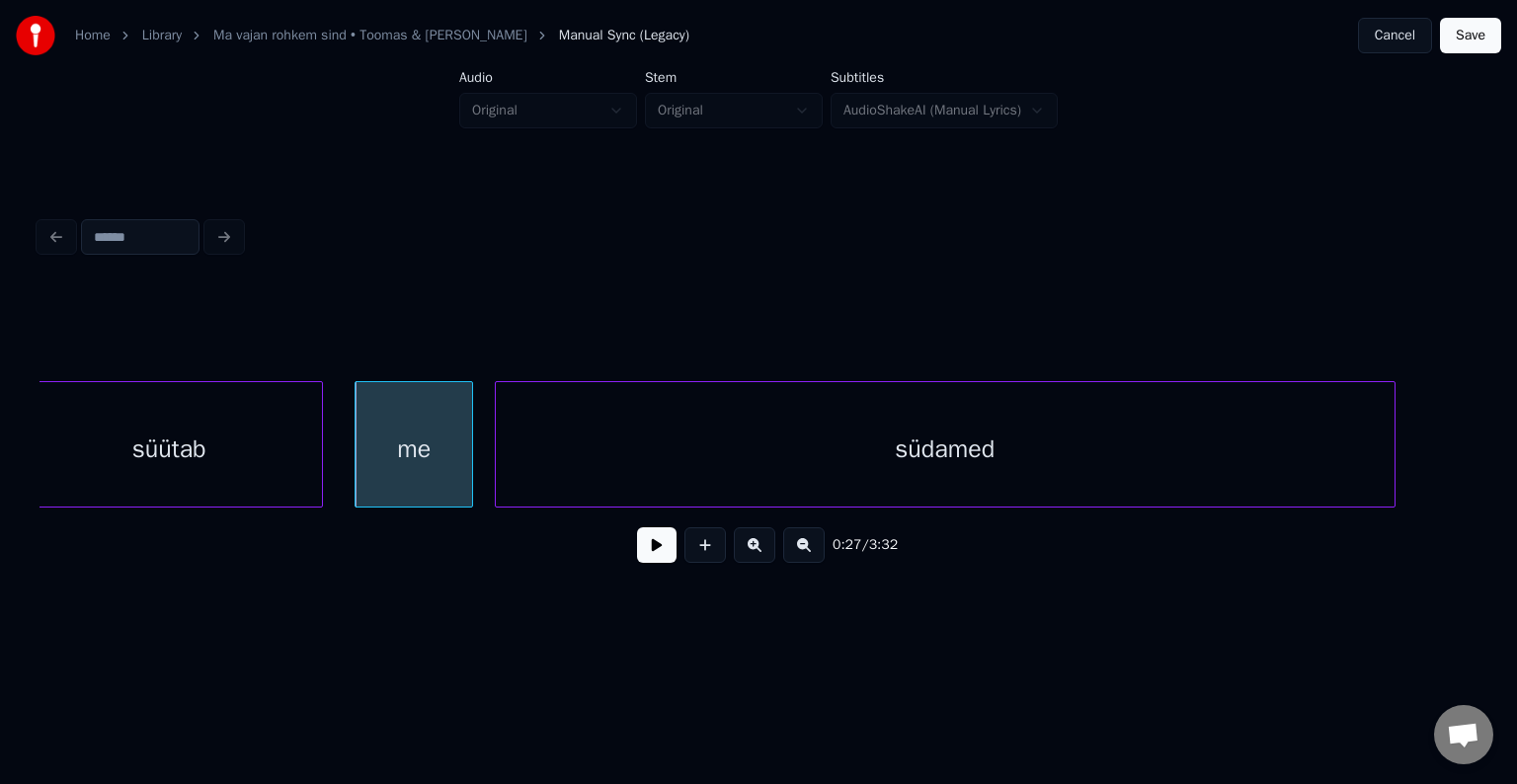click on "südamed" at bounding box center (945, 449) 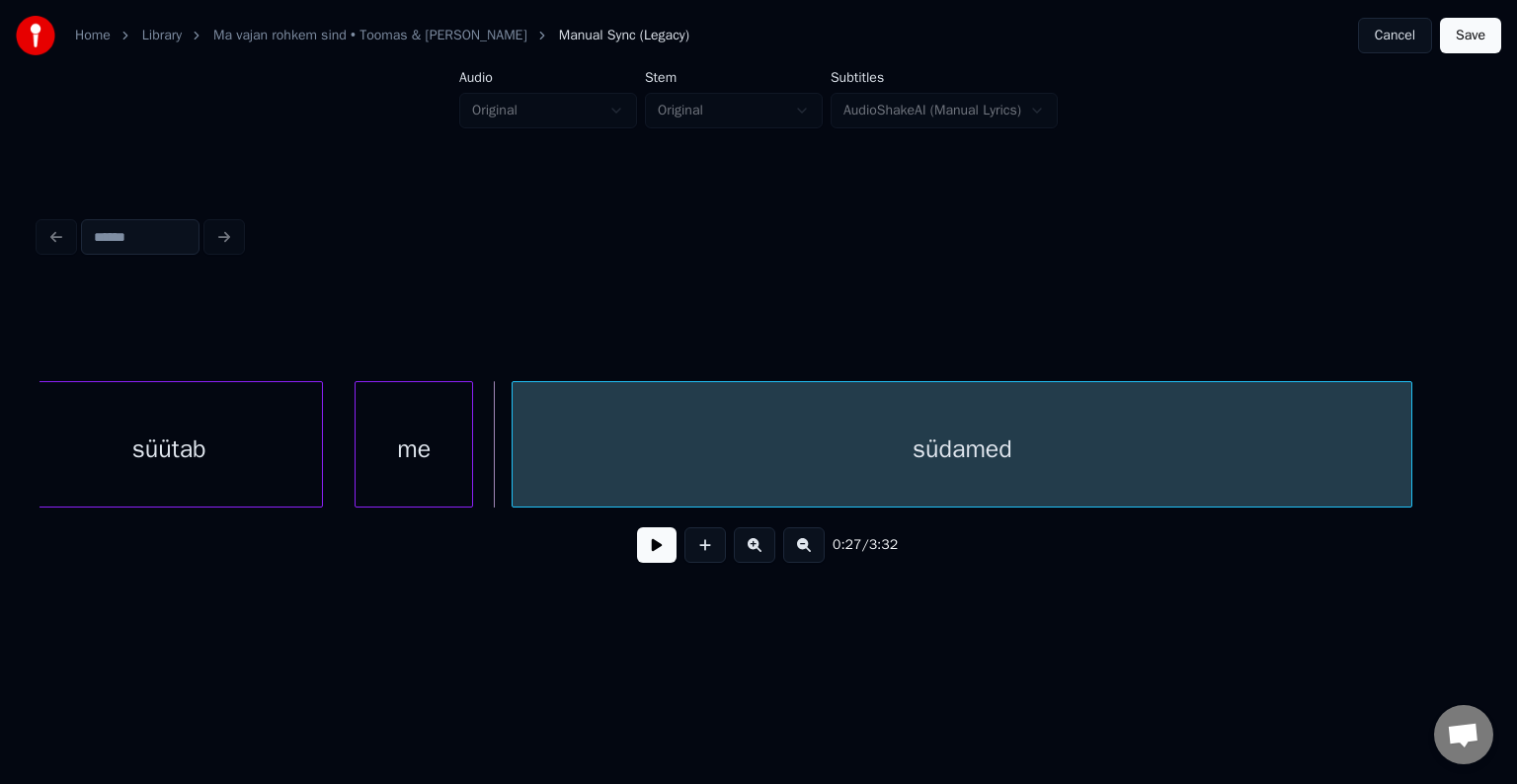 click on "südamed" at bounding box center [962, 449] 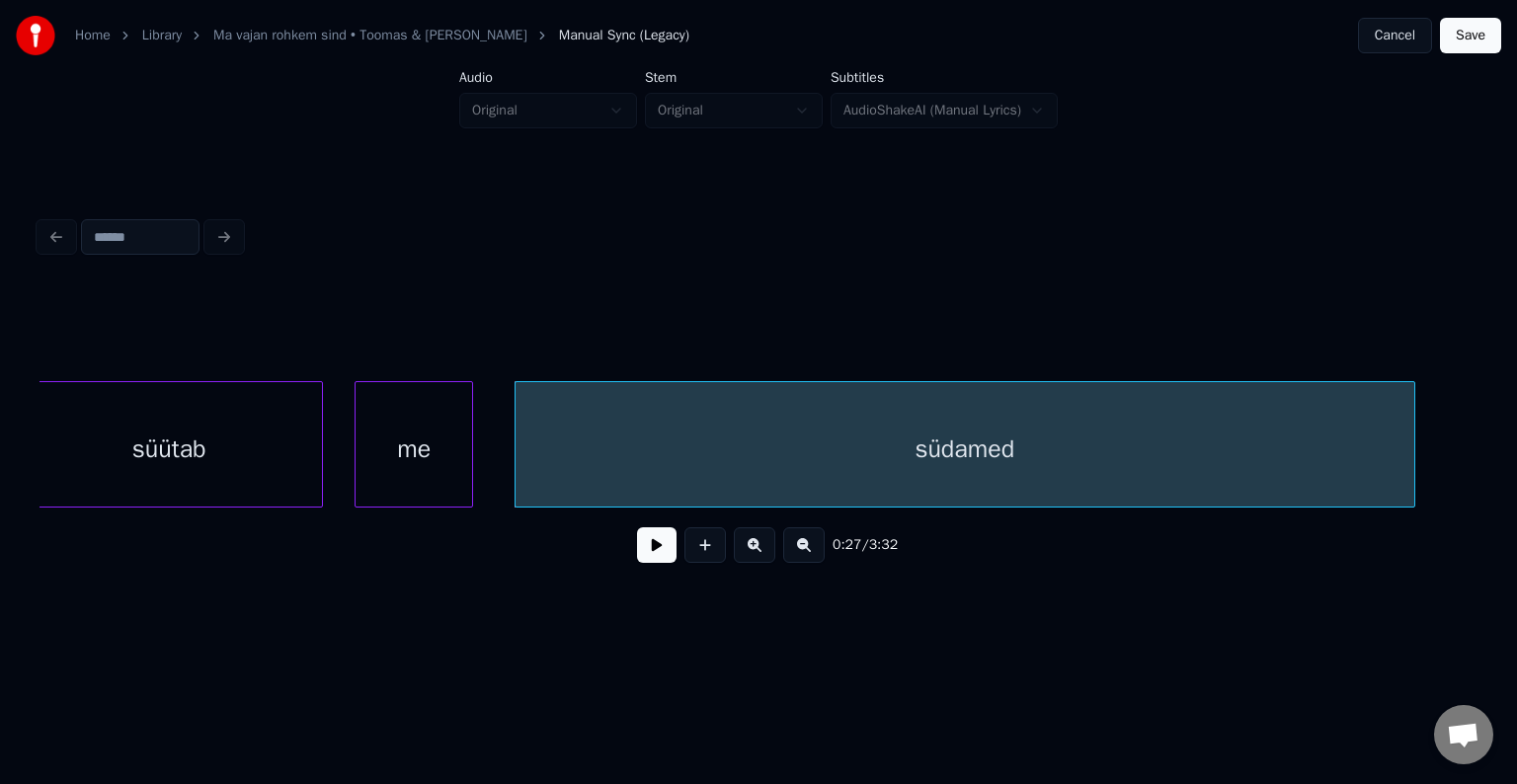 click on "süütab" at bounding box center (169, 449) 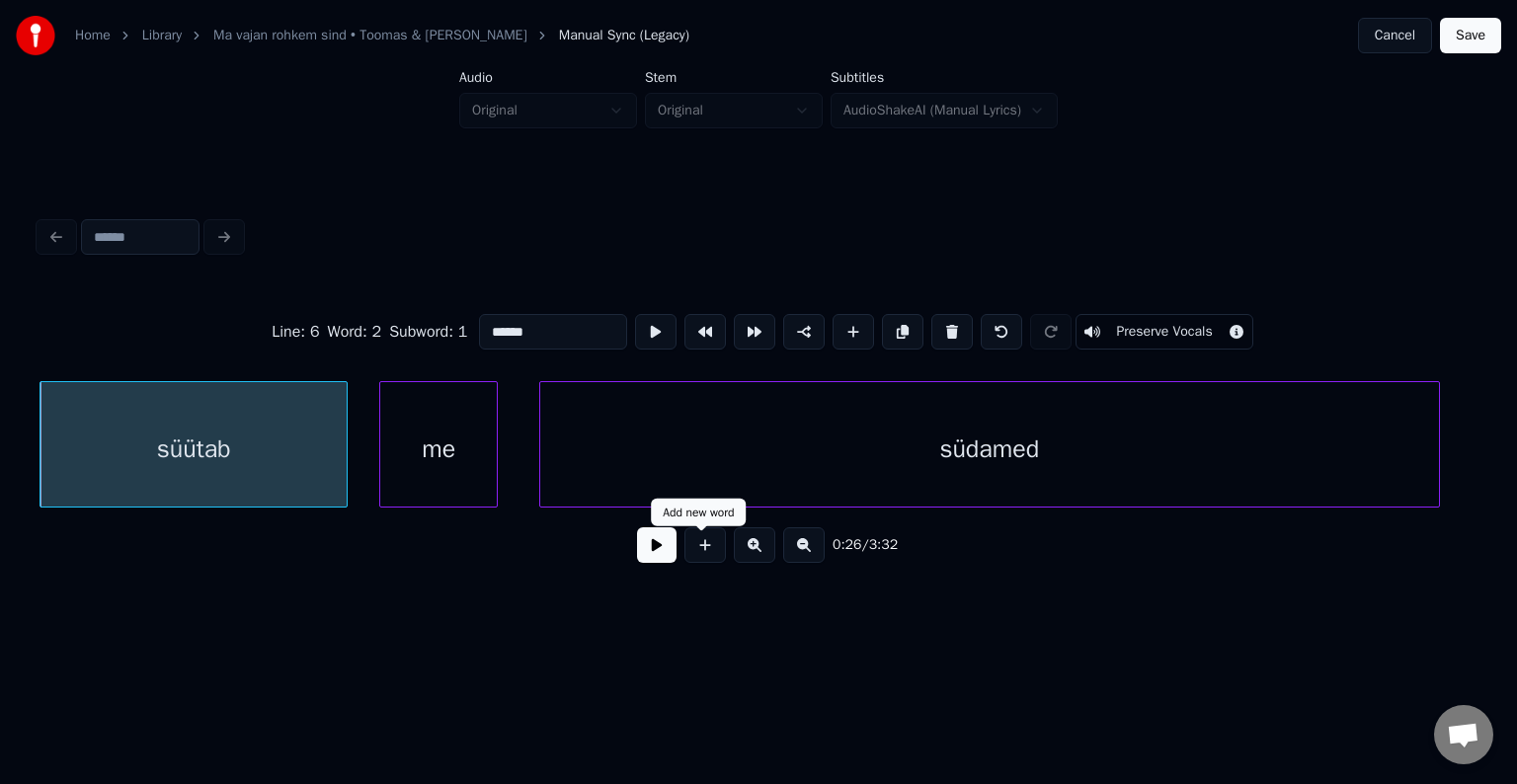 click at bounding box center [657, 545] 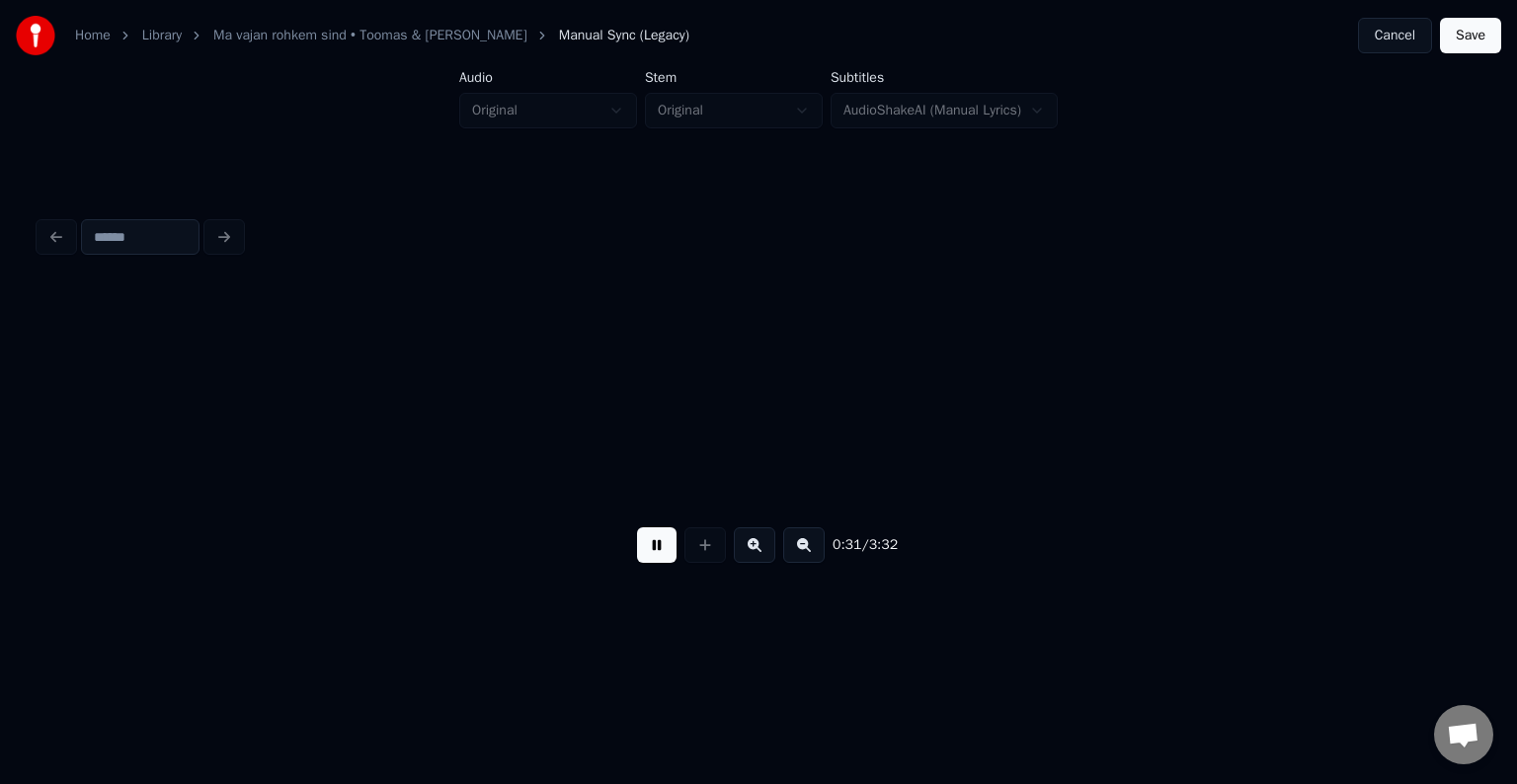 scroll, scrollTop: 0, scrollLeft: 18826, axis: horizontal 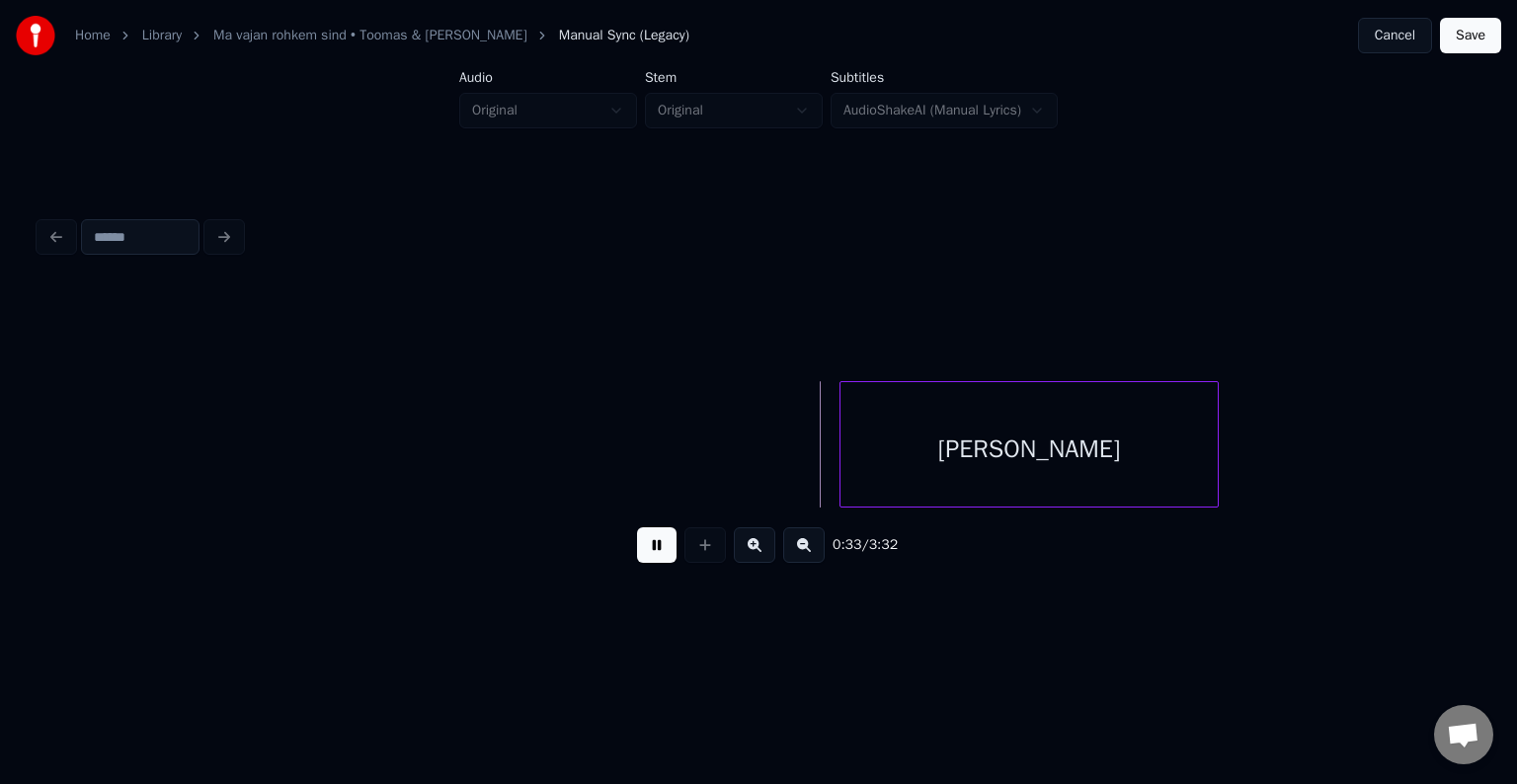 click at bounding box center (657, 545) 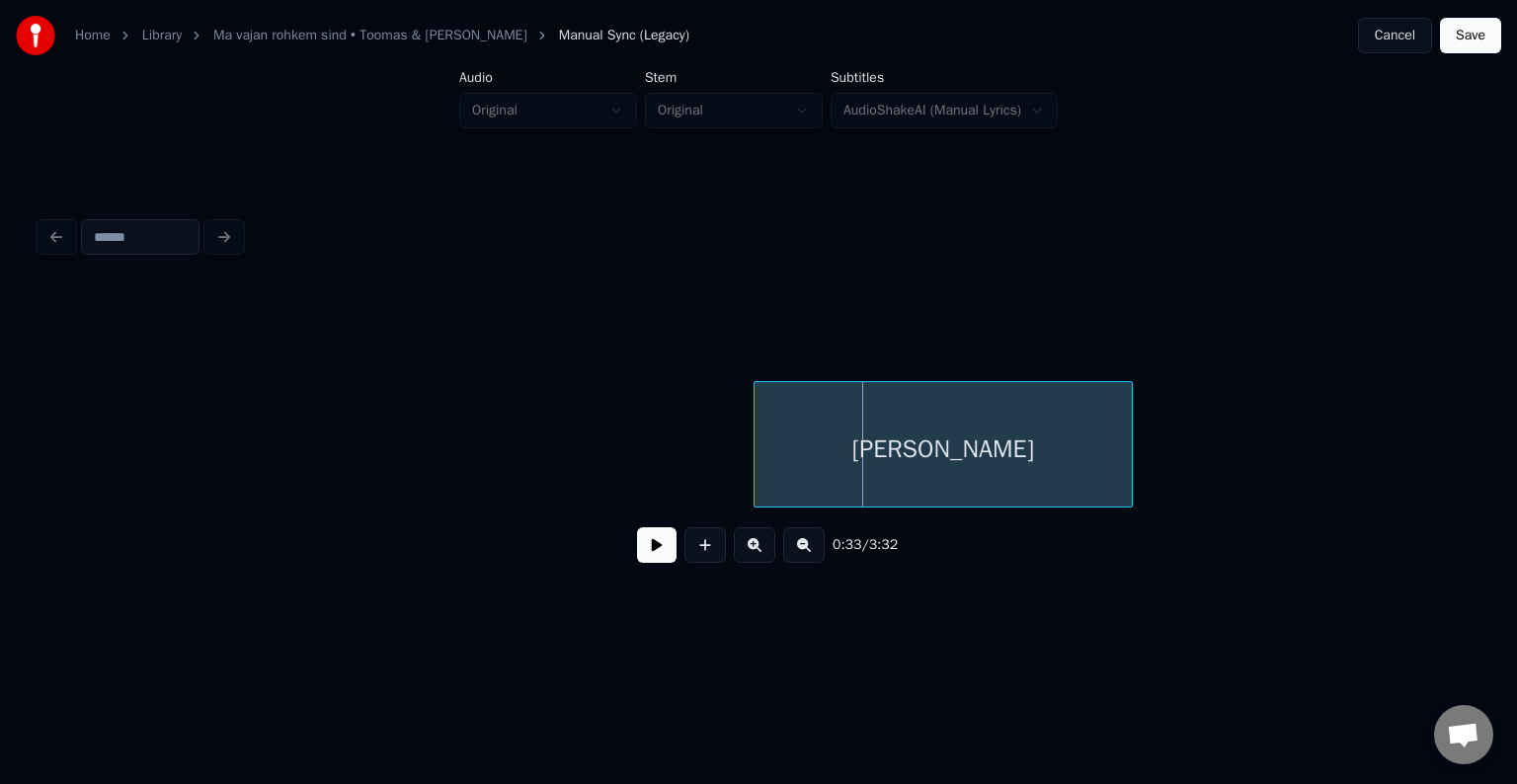 click on "[PERSON_NAME]" at bounding box center [943, 449] 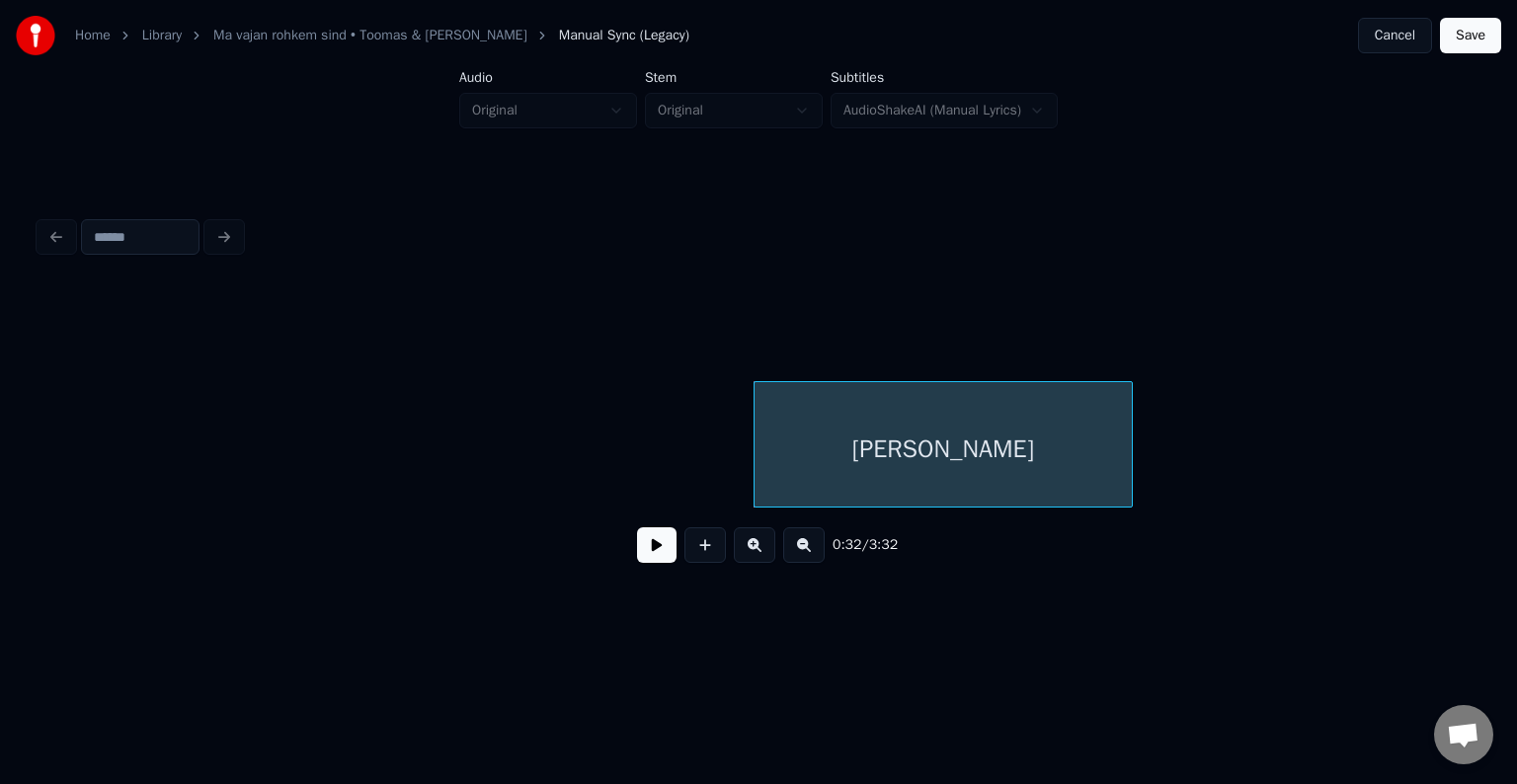click at bounding box center (657, 545) 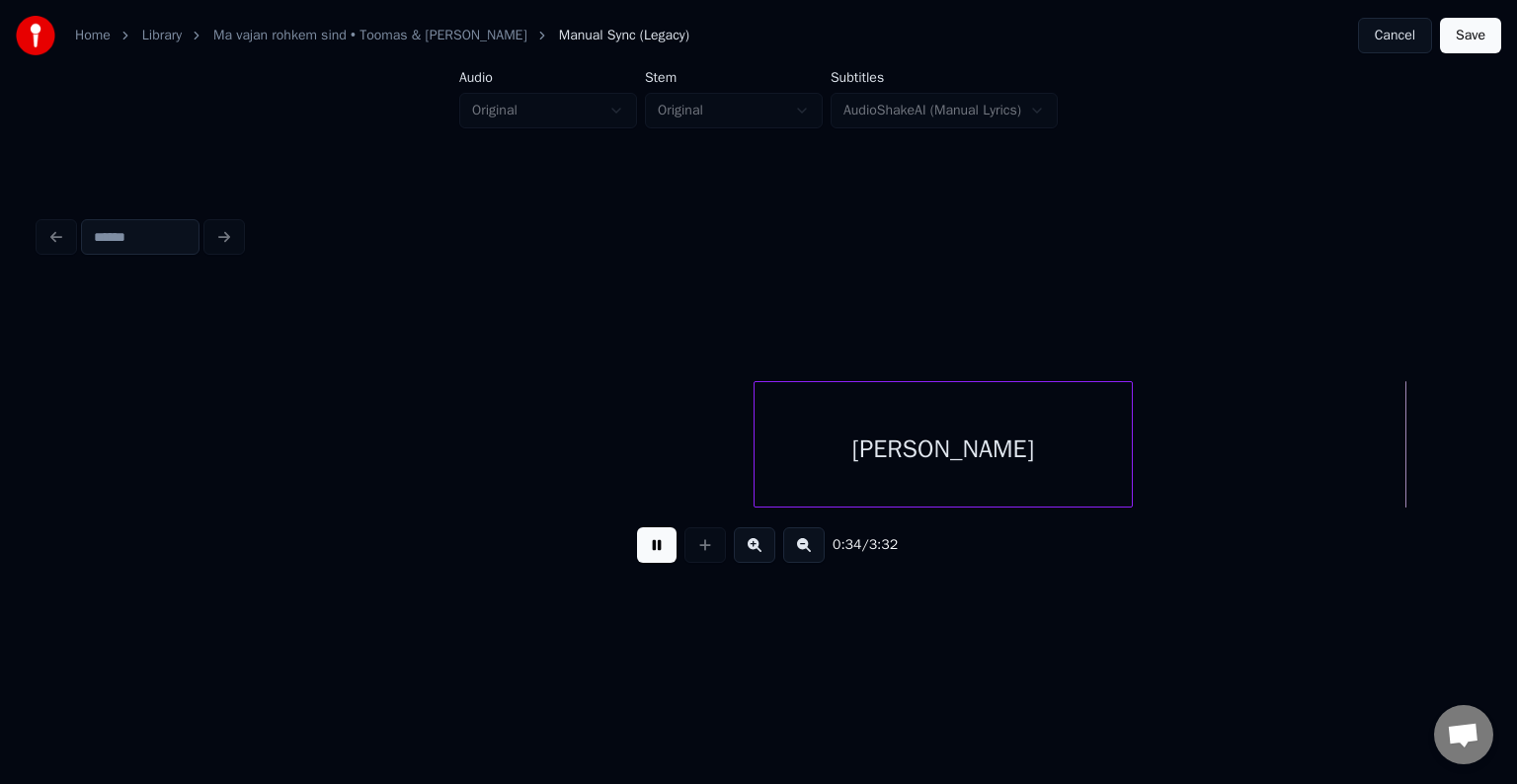 scroll, scrollTop: 0, scrollLeft: 20270, axis: horizontal 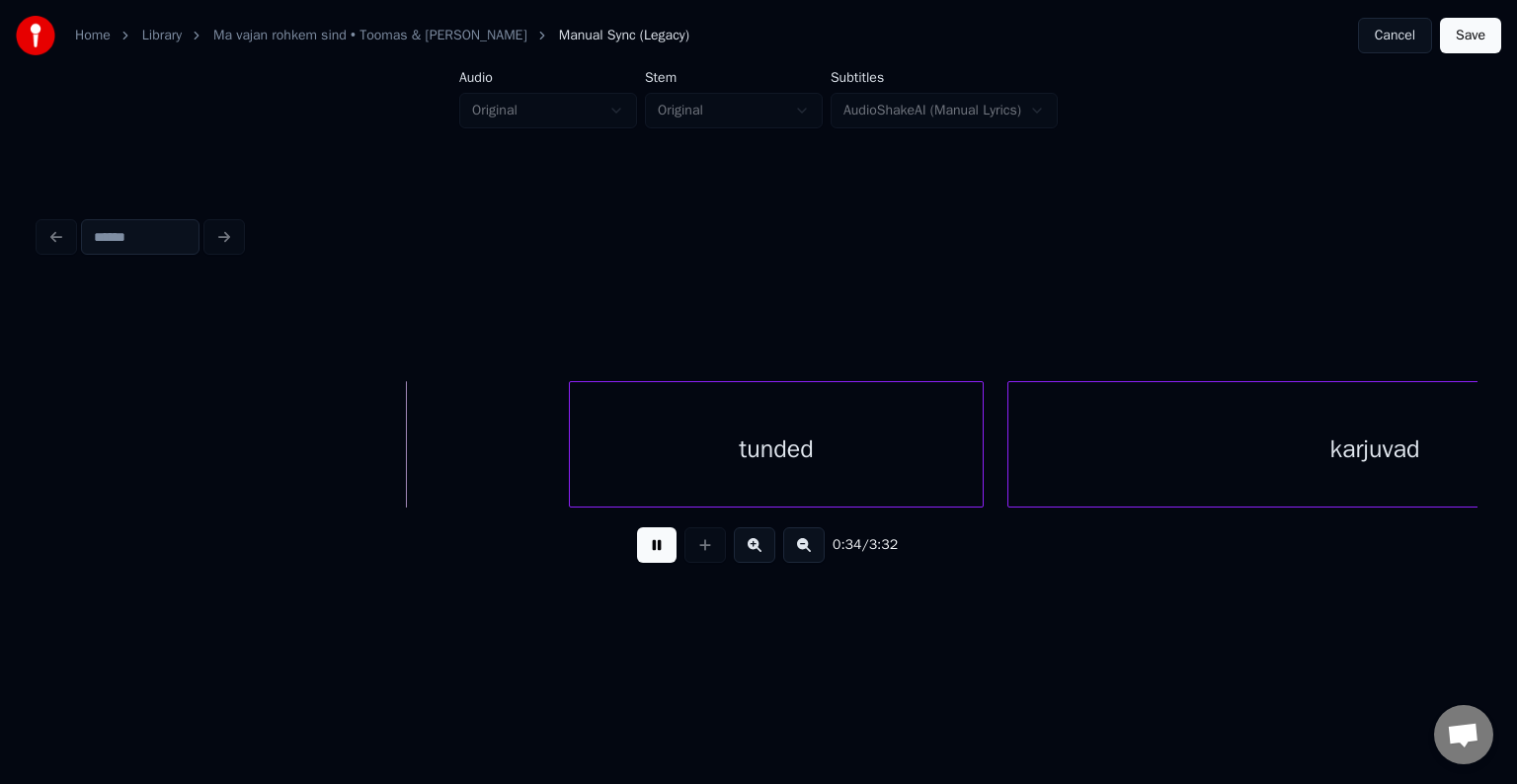 click at bounding box center (657, 545) 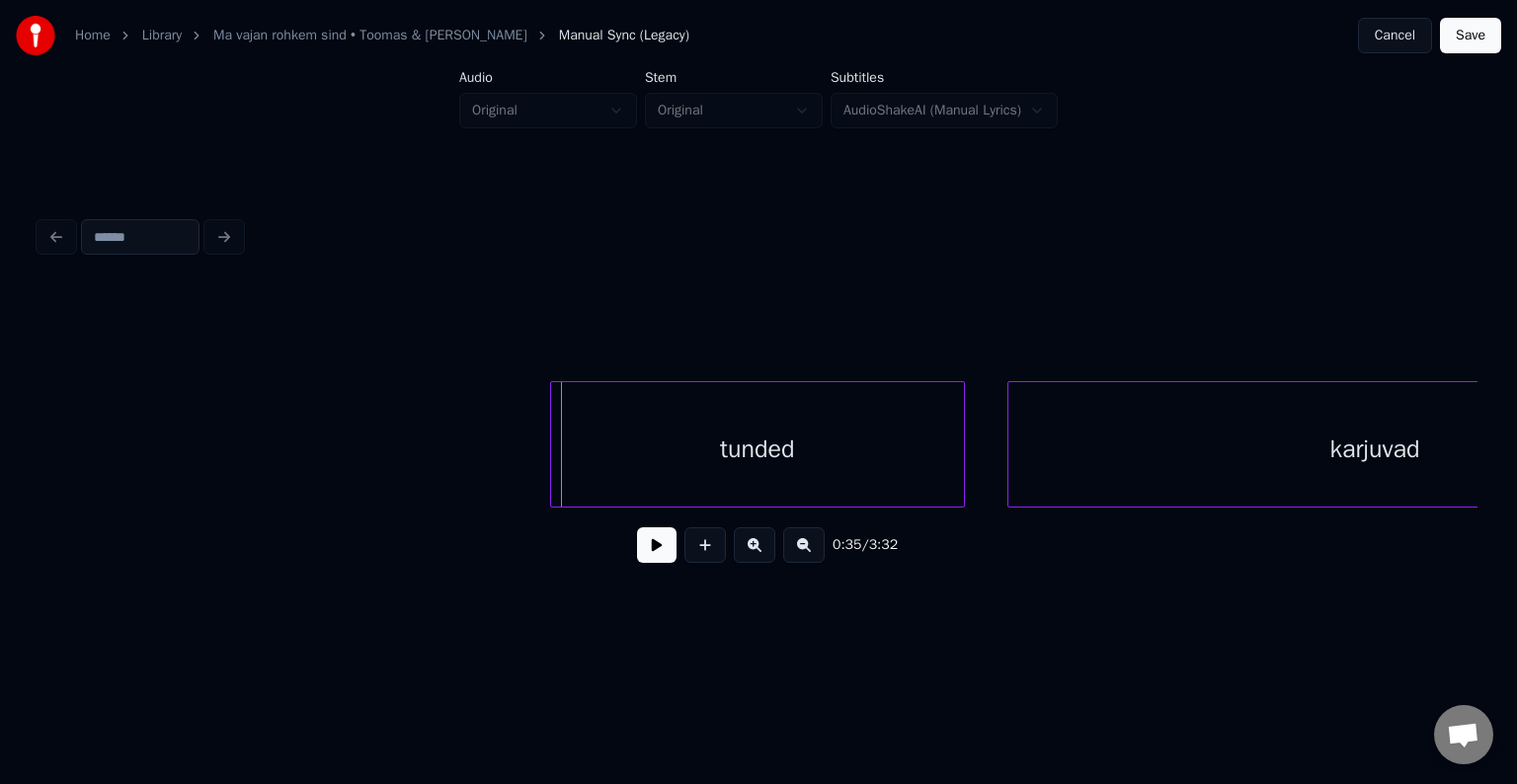 click on "tunded" at bounding box center [758, 449] 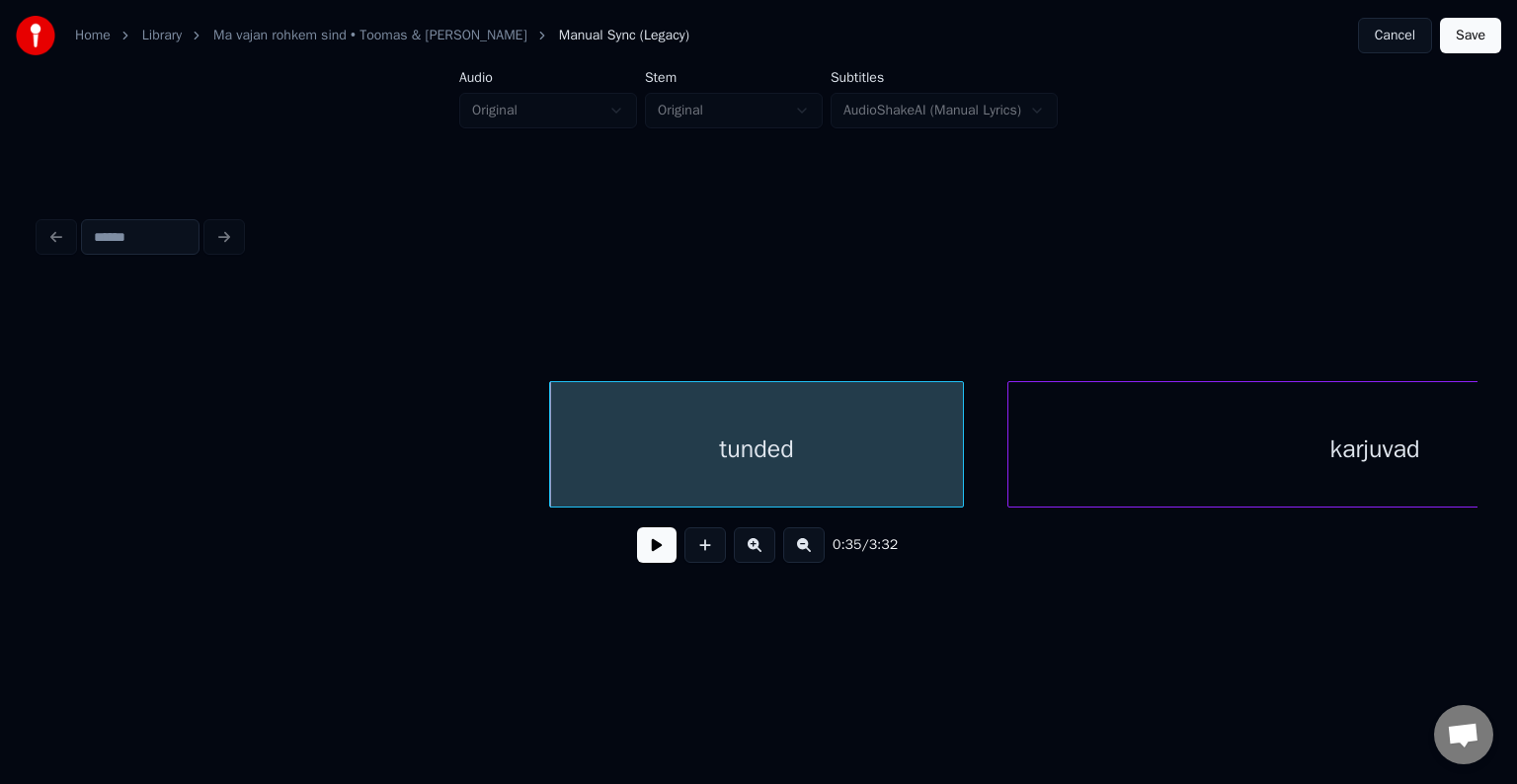 scroll, scrollTop: 0, scrollLeft: 20535, axis: horizontal 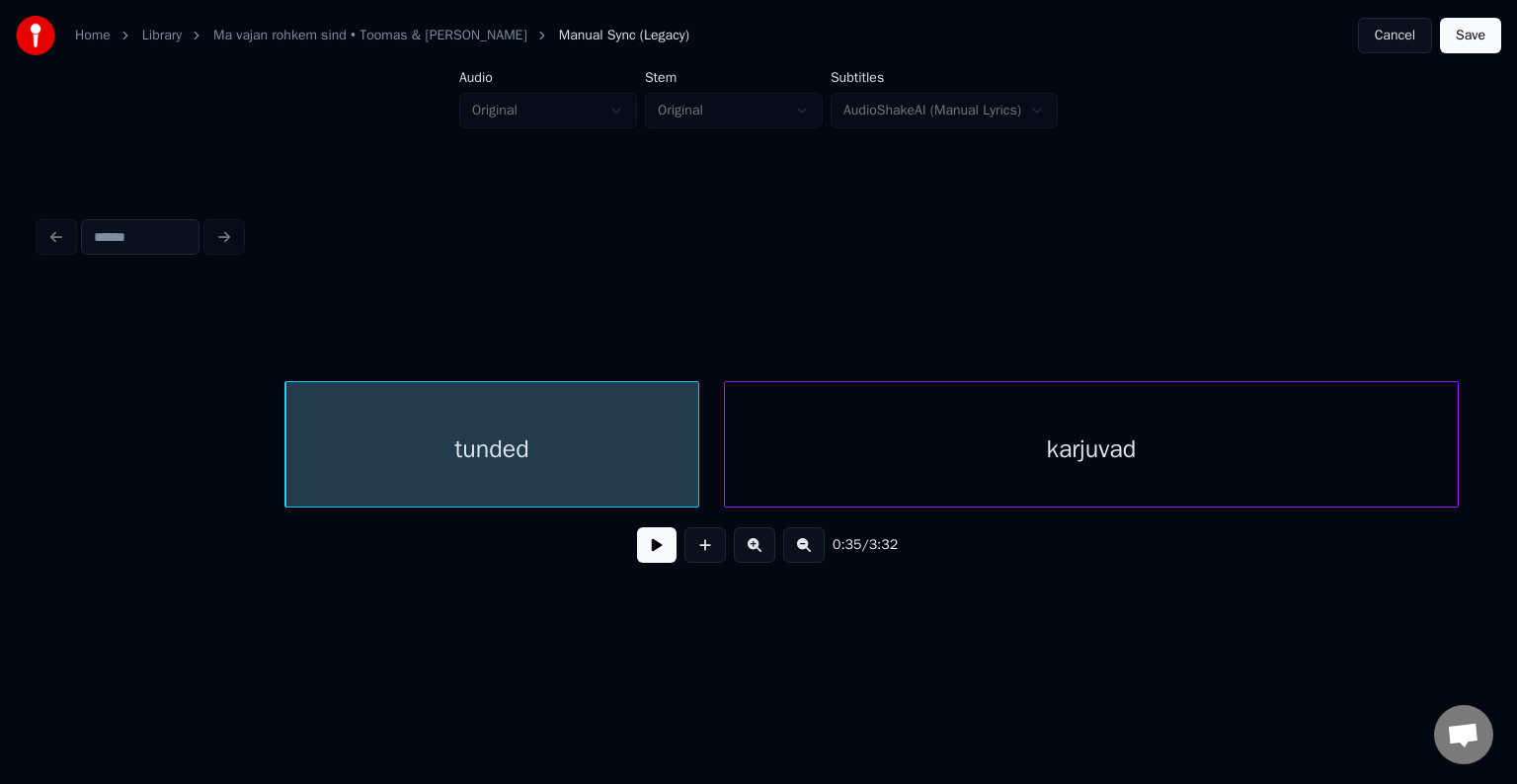 click on "karjuvad" at bounding box center [1091, 449] 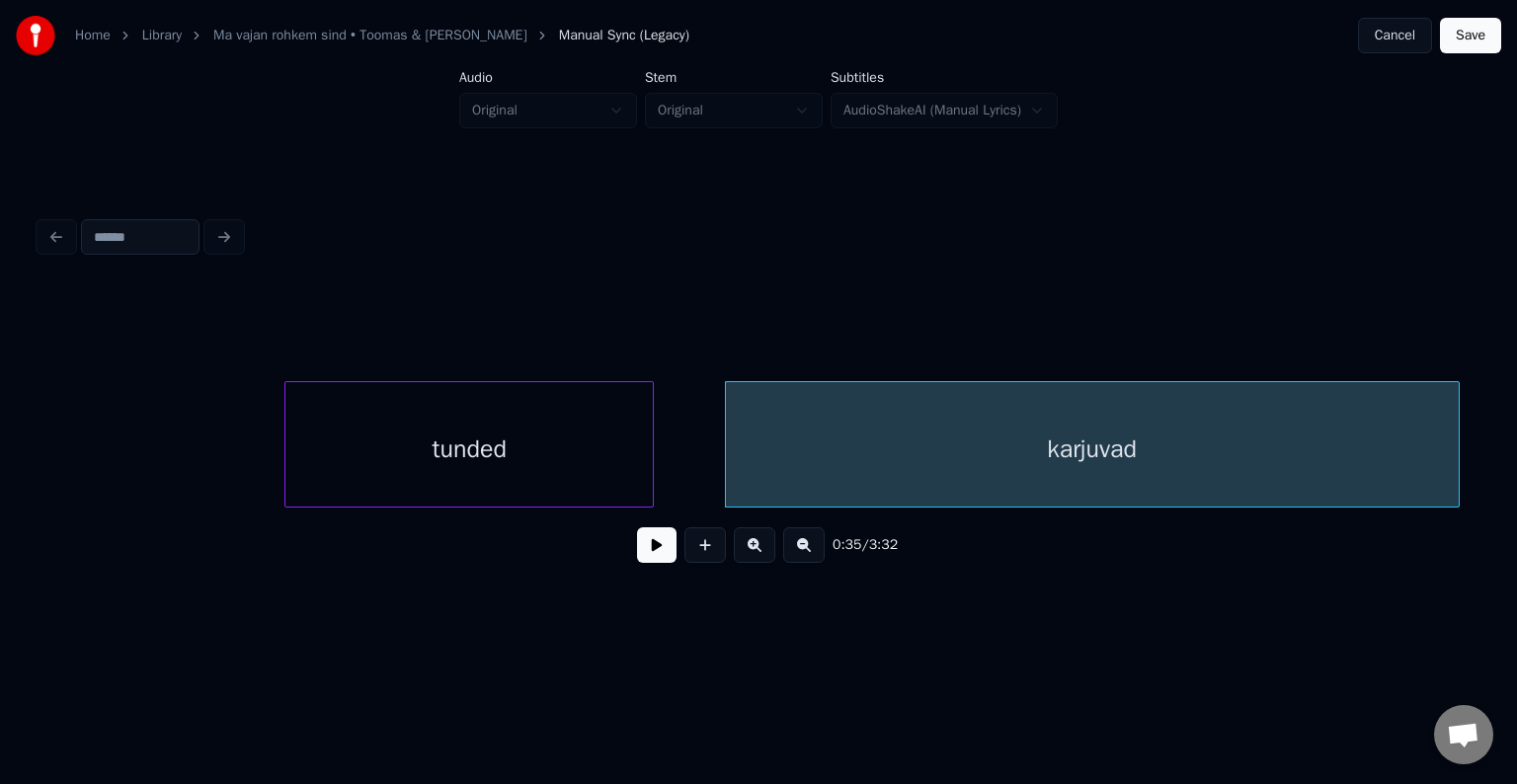 click at bounding box center [650, 444] 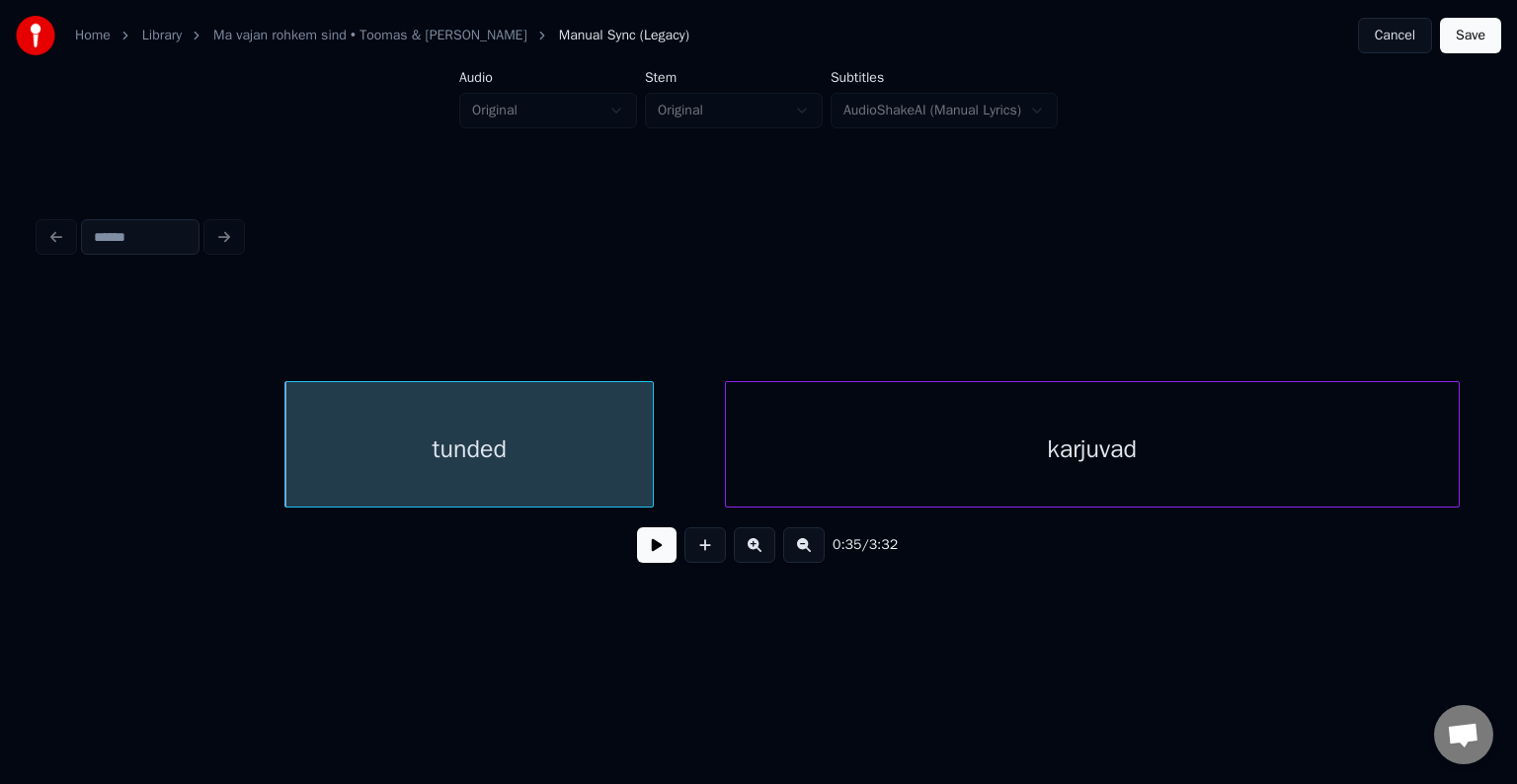 click on "tunded" at bounding box center [469, 449] 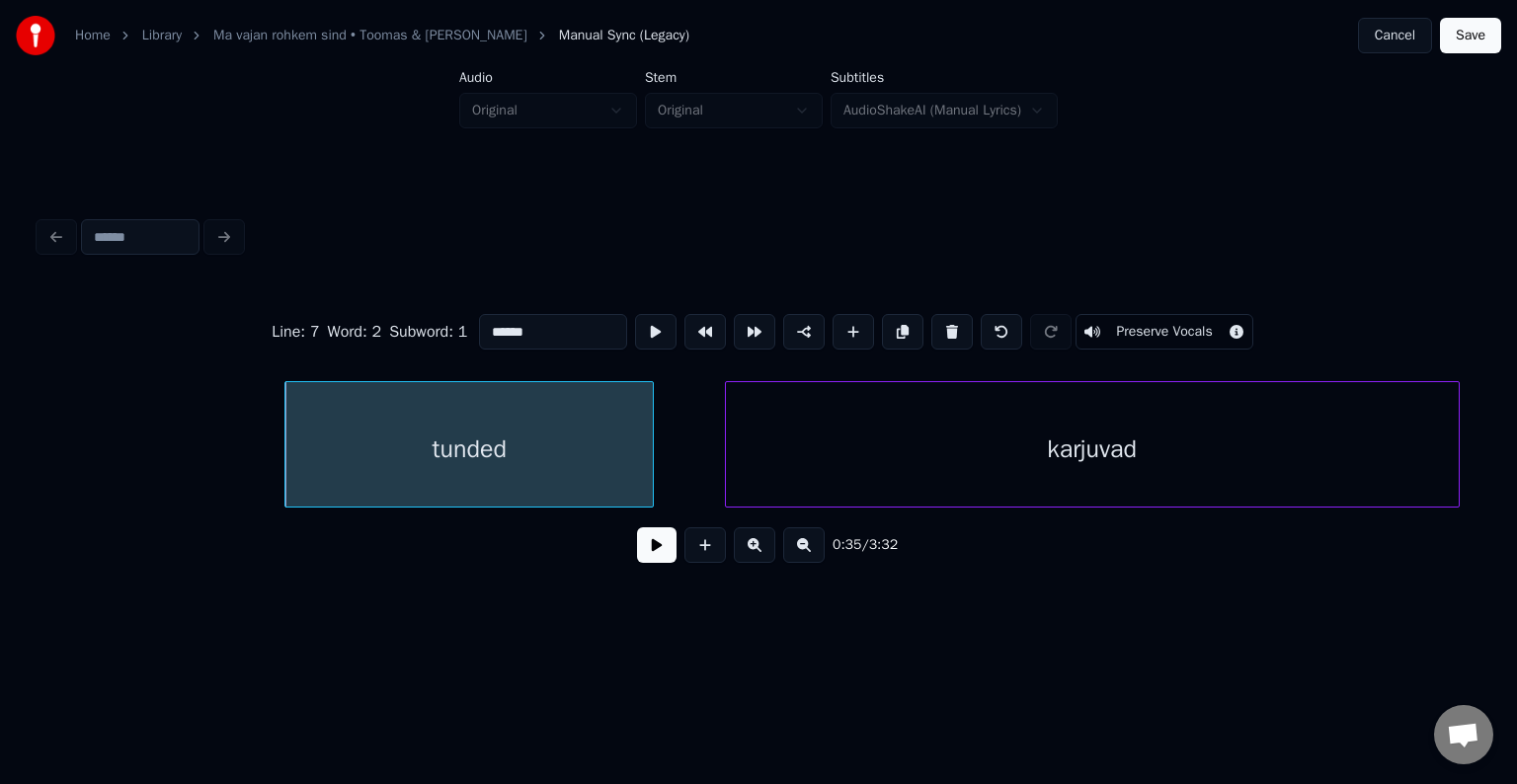 click at bounding box center [657, 545] 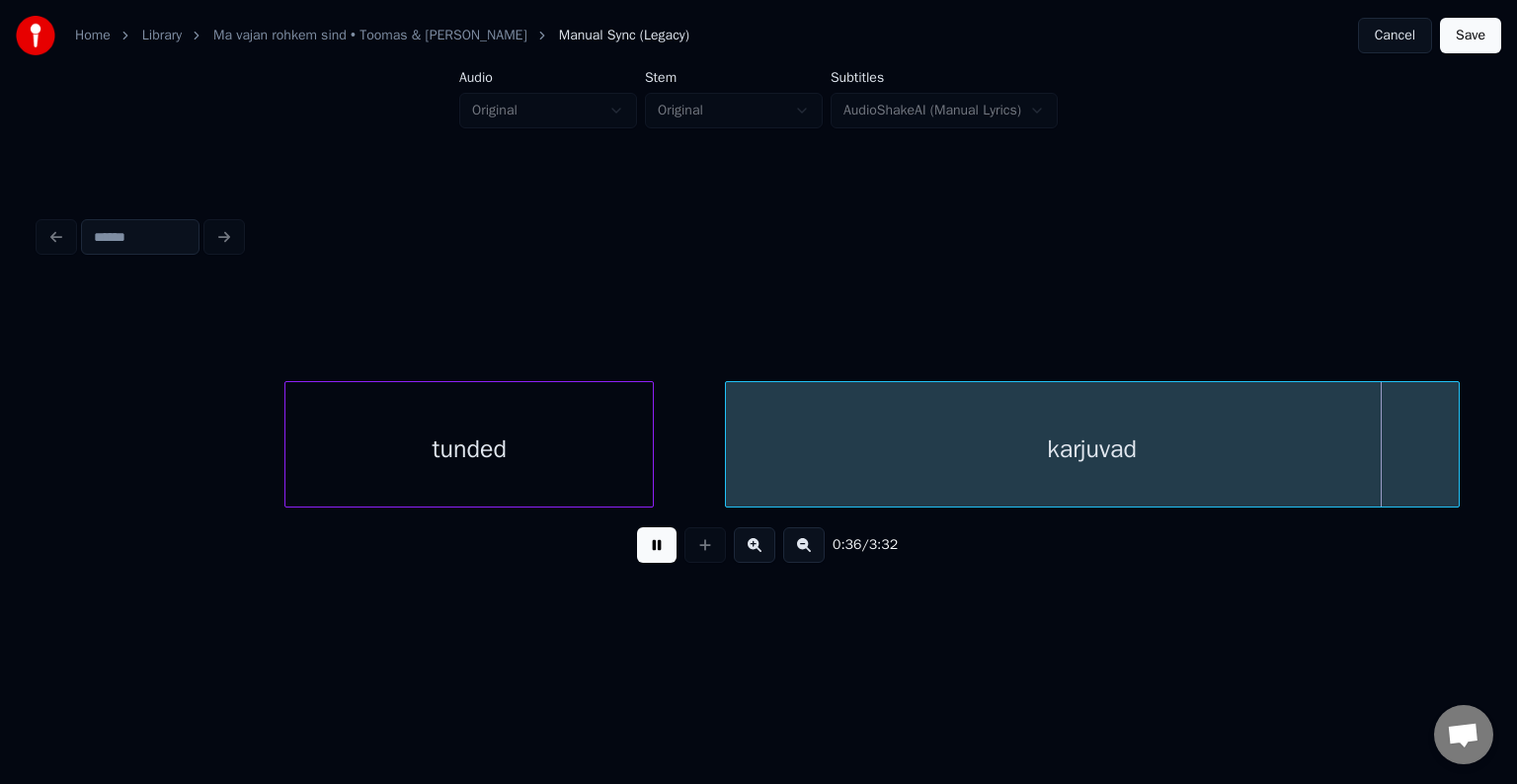 drag, startPoint x: 644, startPoint y: 547, endPoint x: 670, endPoint y: 563, distance: 30.528675 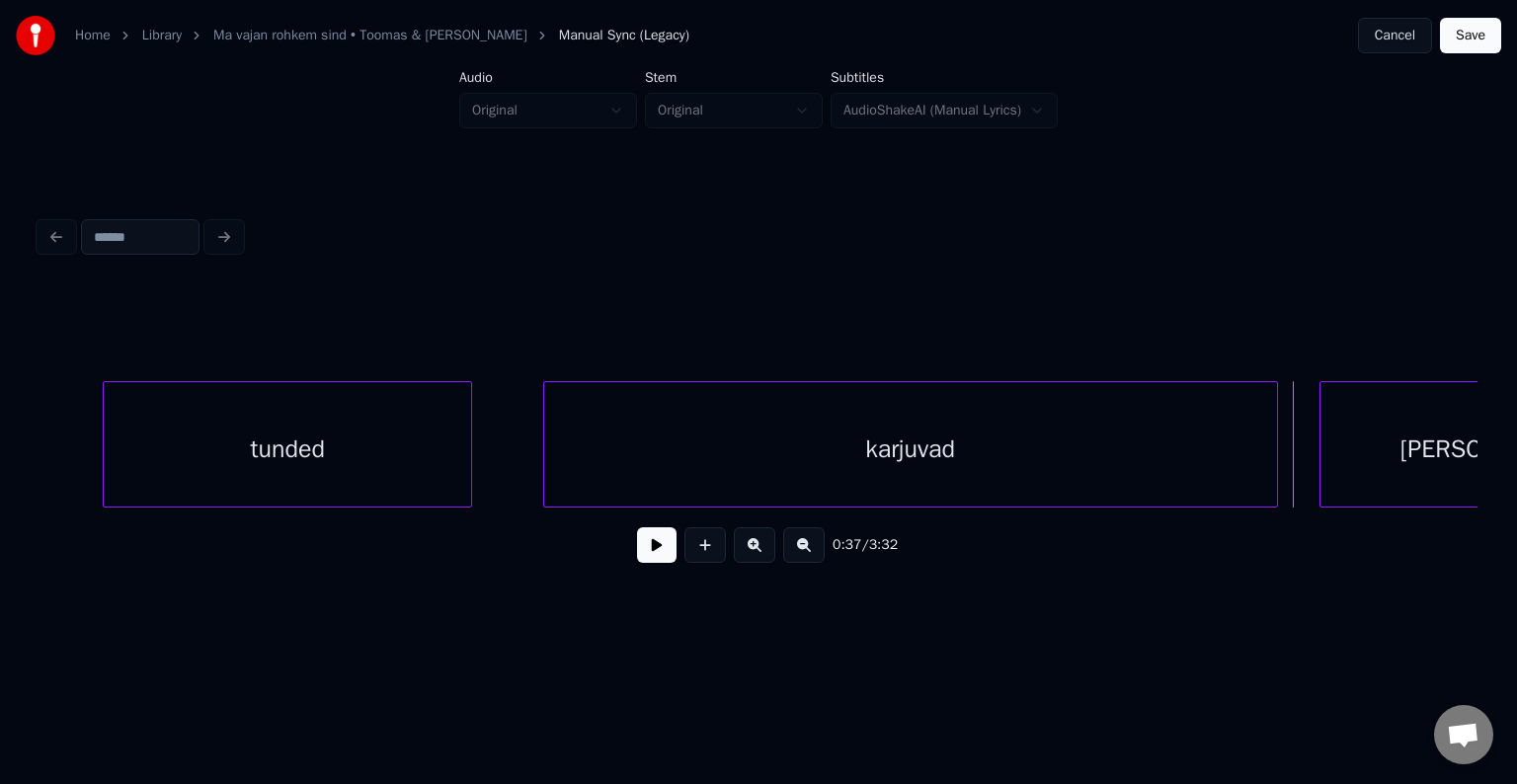 scroll, scrollTop: 0, scrollLeft: 20811, axis: horizontal 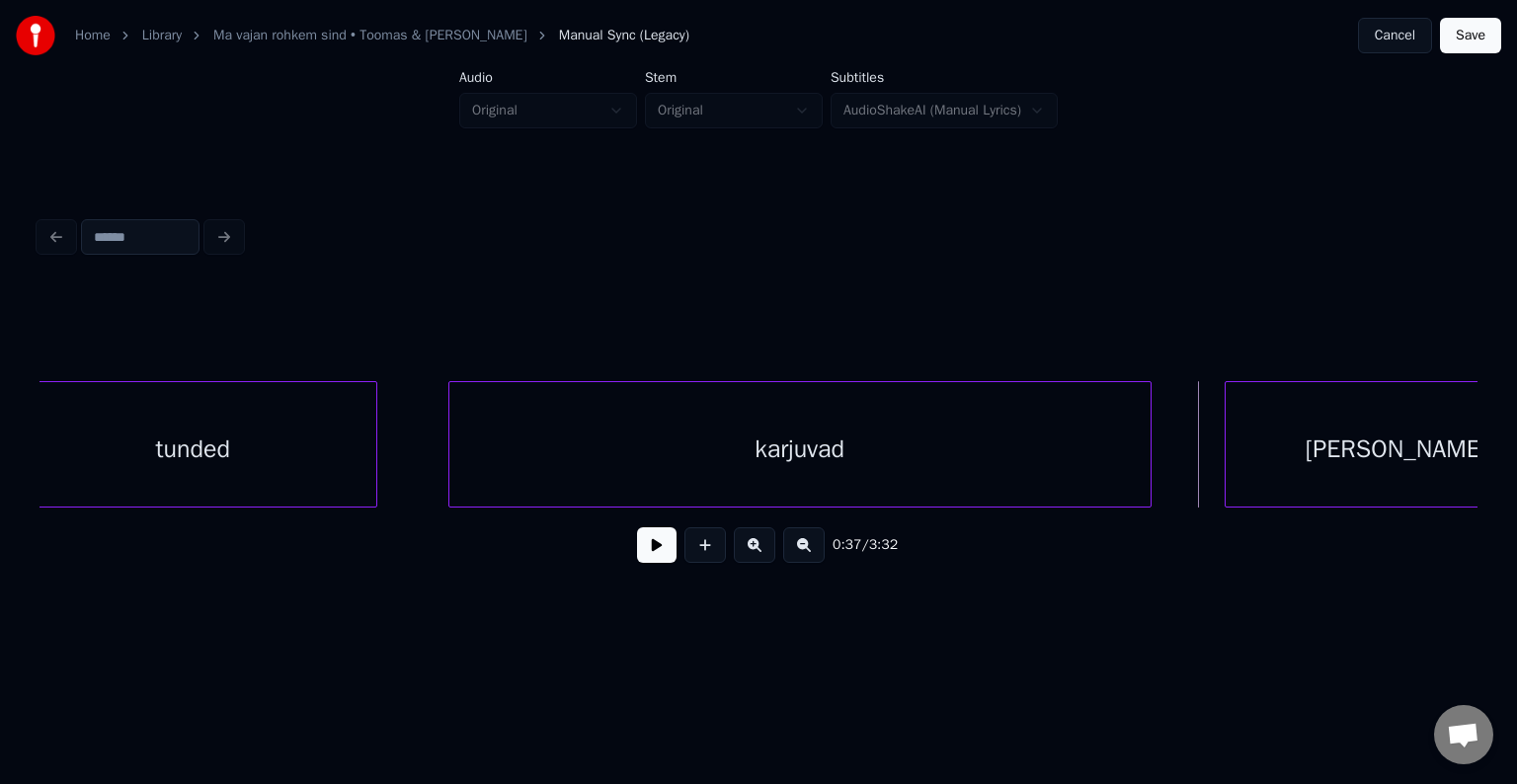 click at bounding box center (1148, 444) 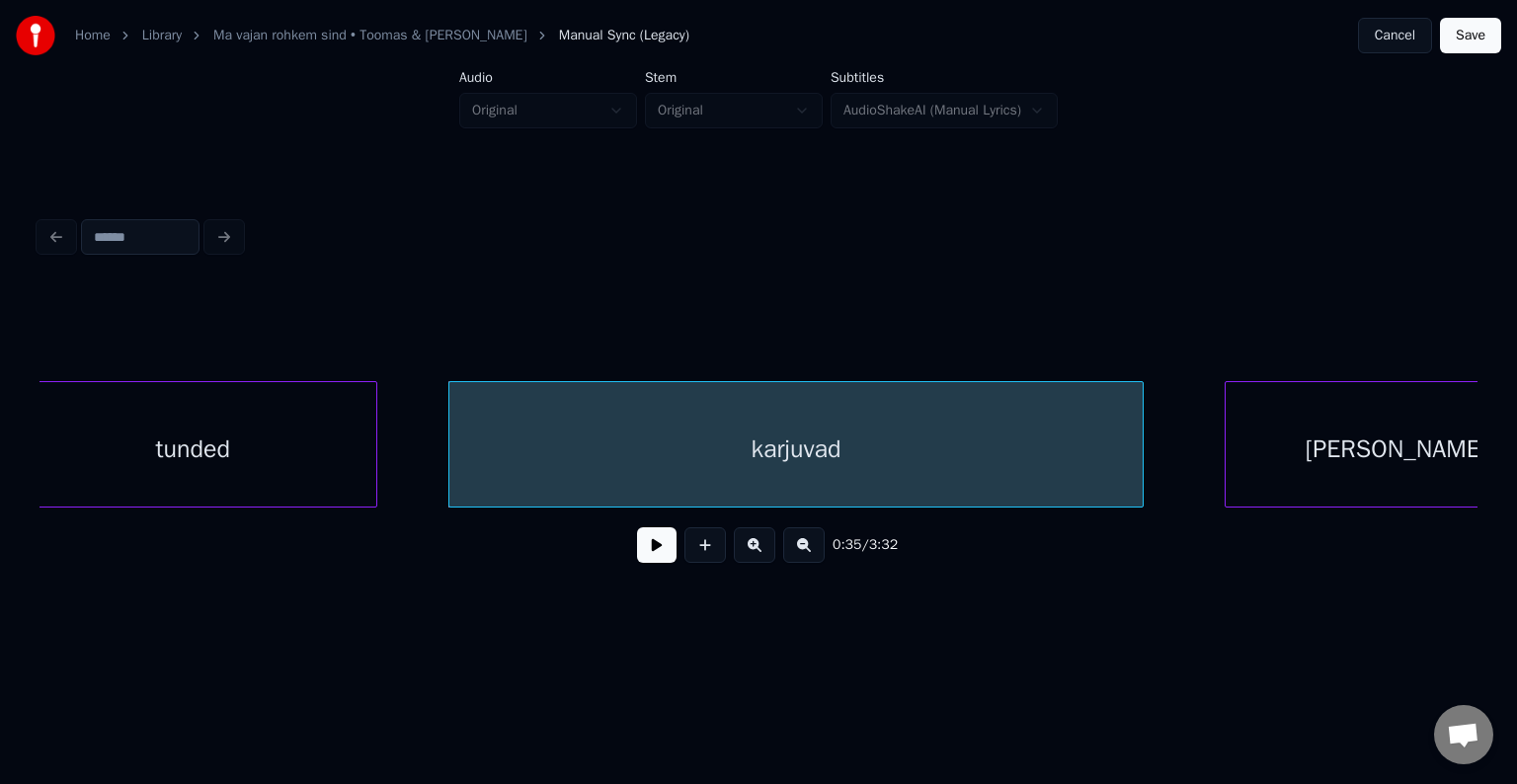 scroll, scrollTop: 0, scrollLeft: 20898, axis: horizontal 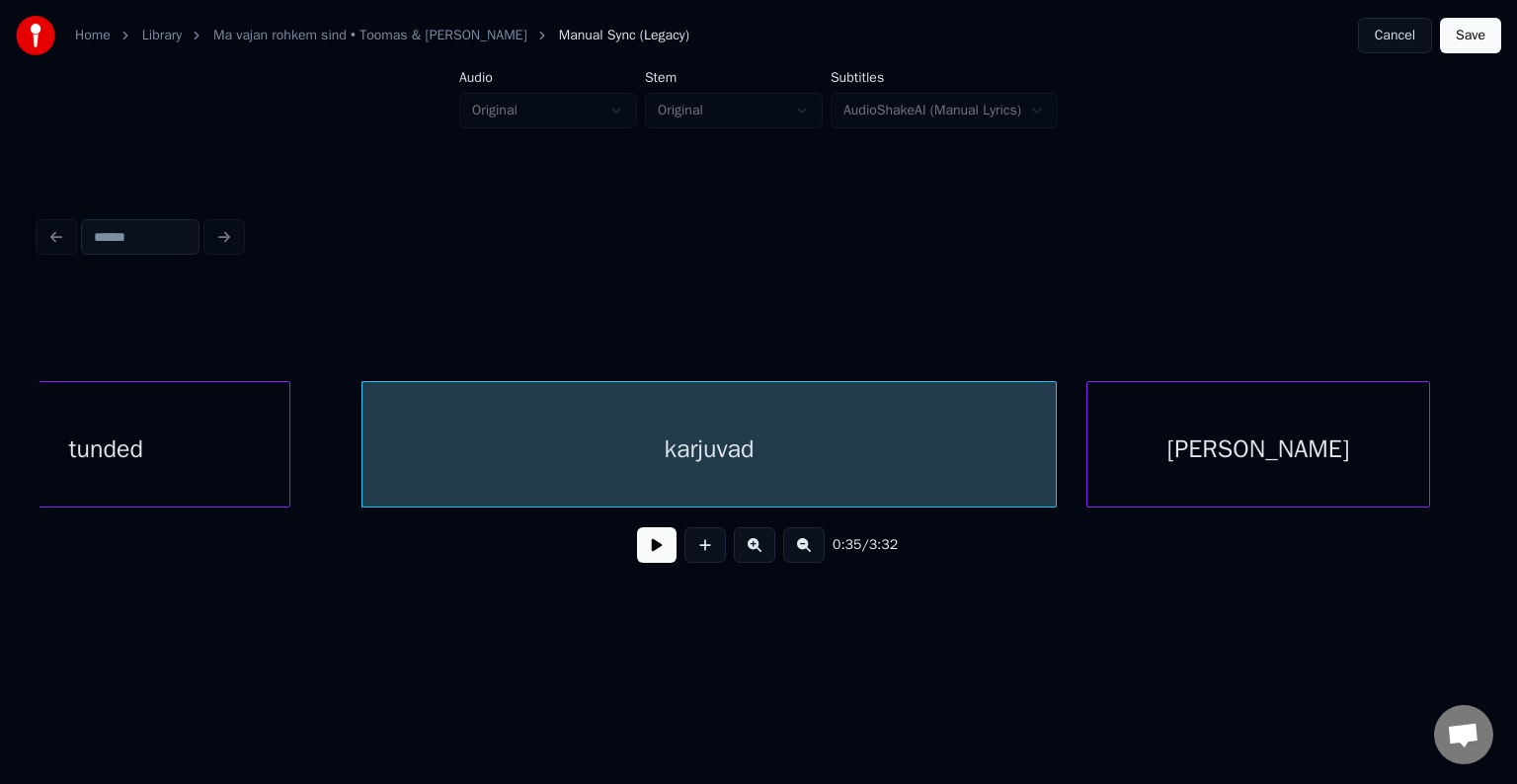 click on "[PERSON_NAME]" at bounding box center [1258, 449] 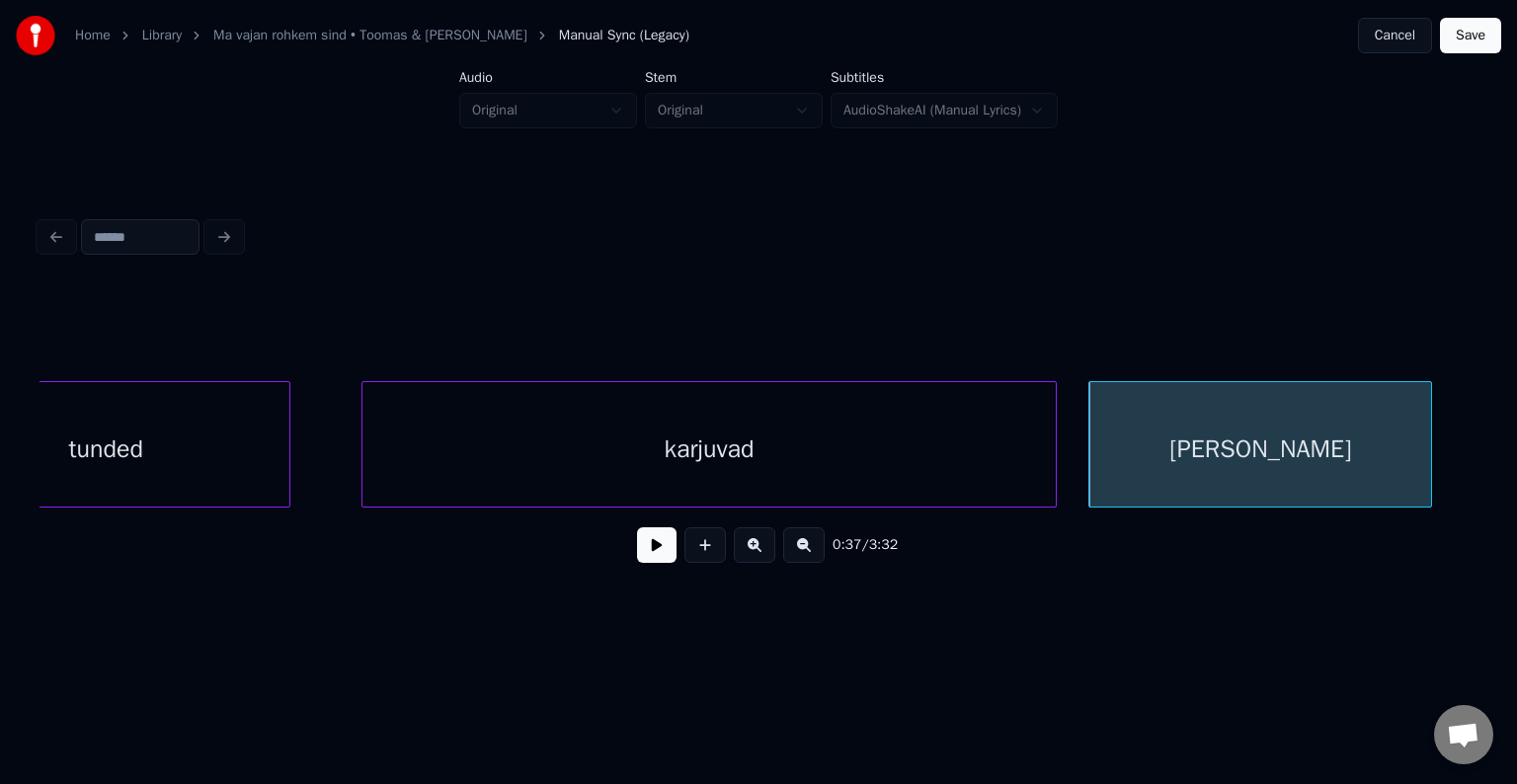 click on "karjuvad" at bounding box center (709, 449) 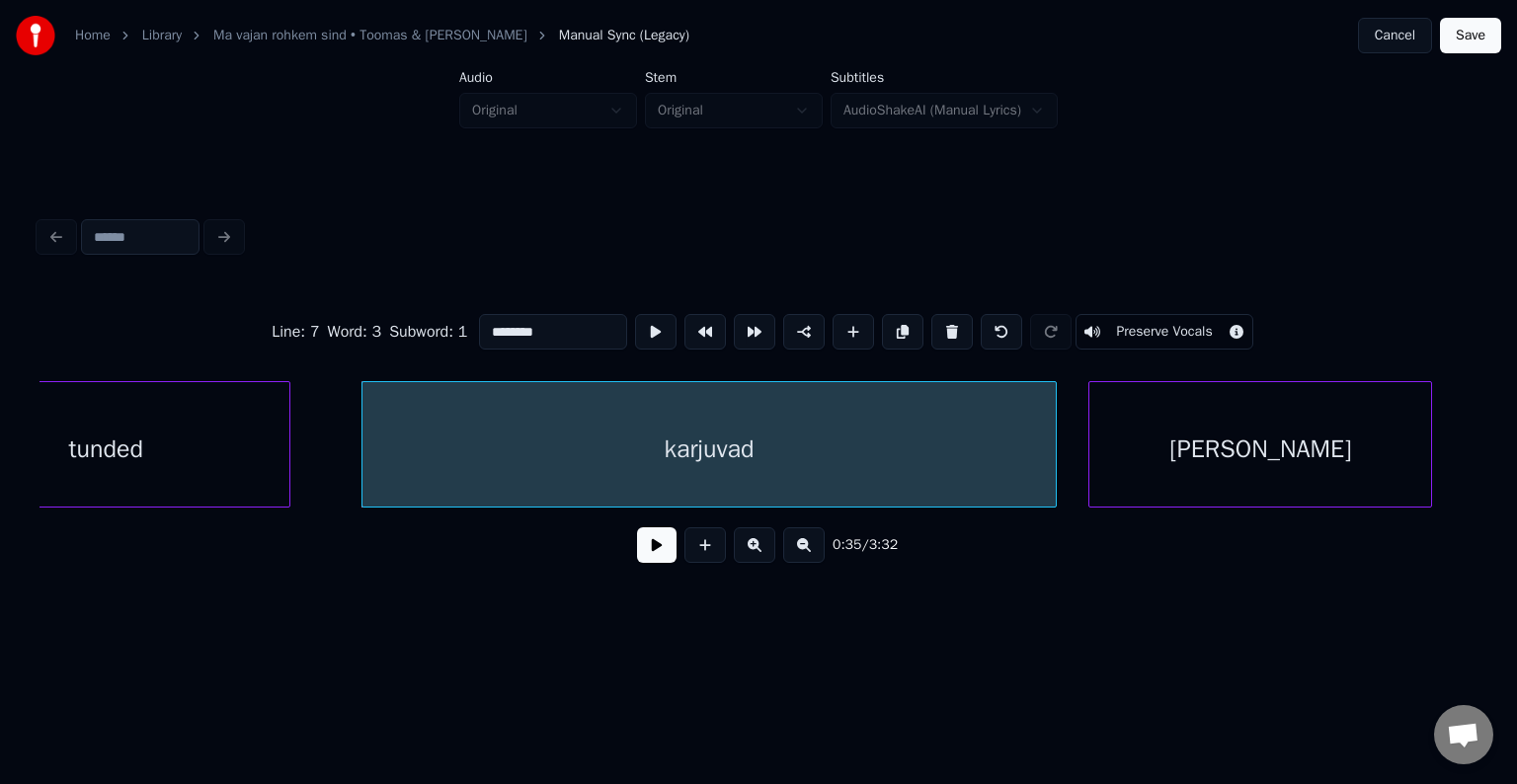 click on "0:35  /  3:32" at bounding box center [758, 545] 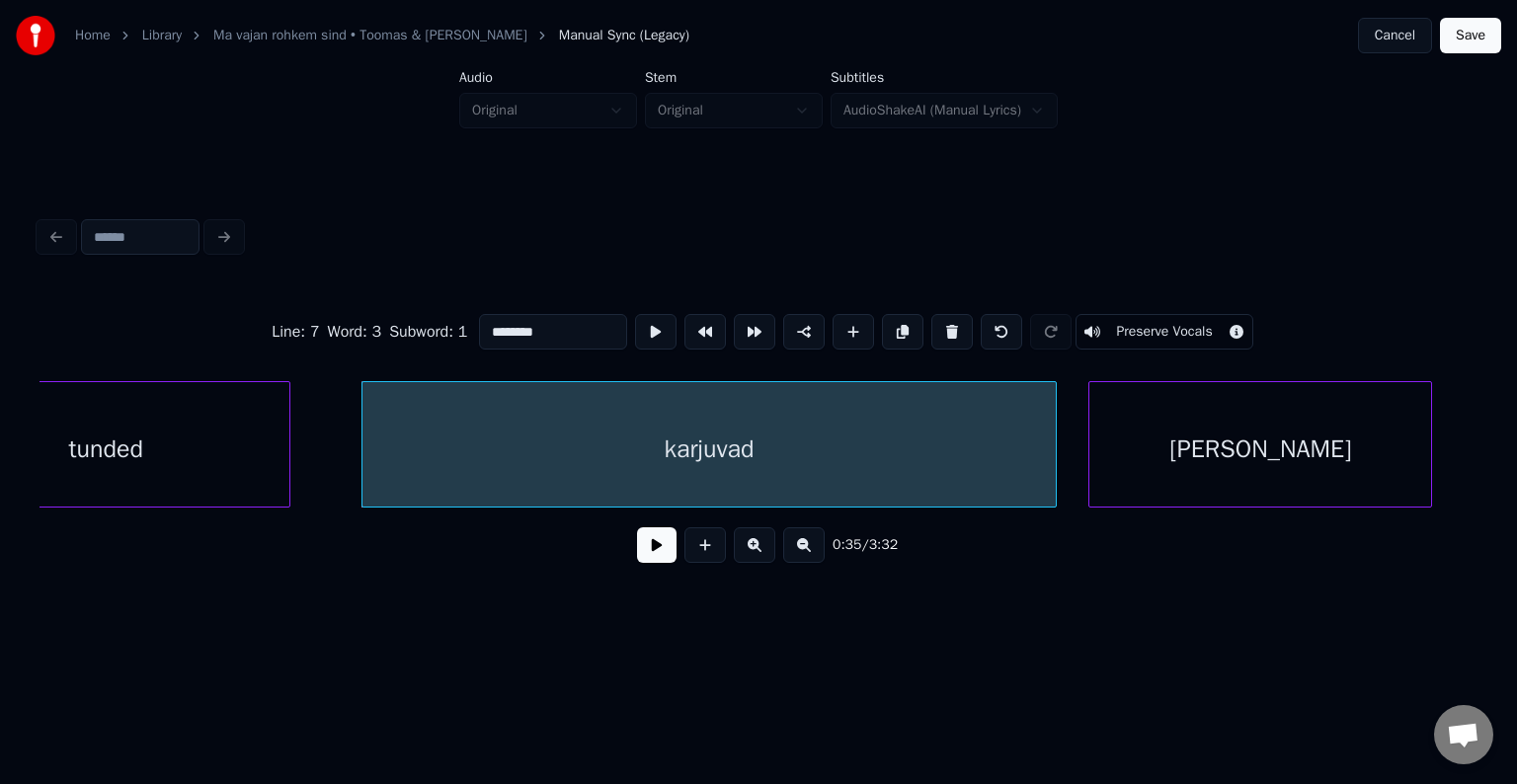 click at bounding box center [657, 545] 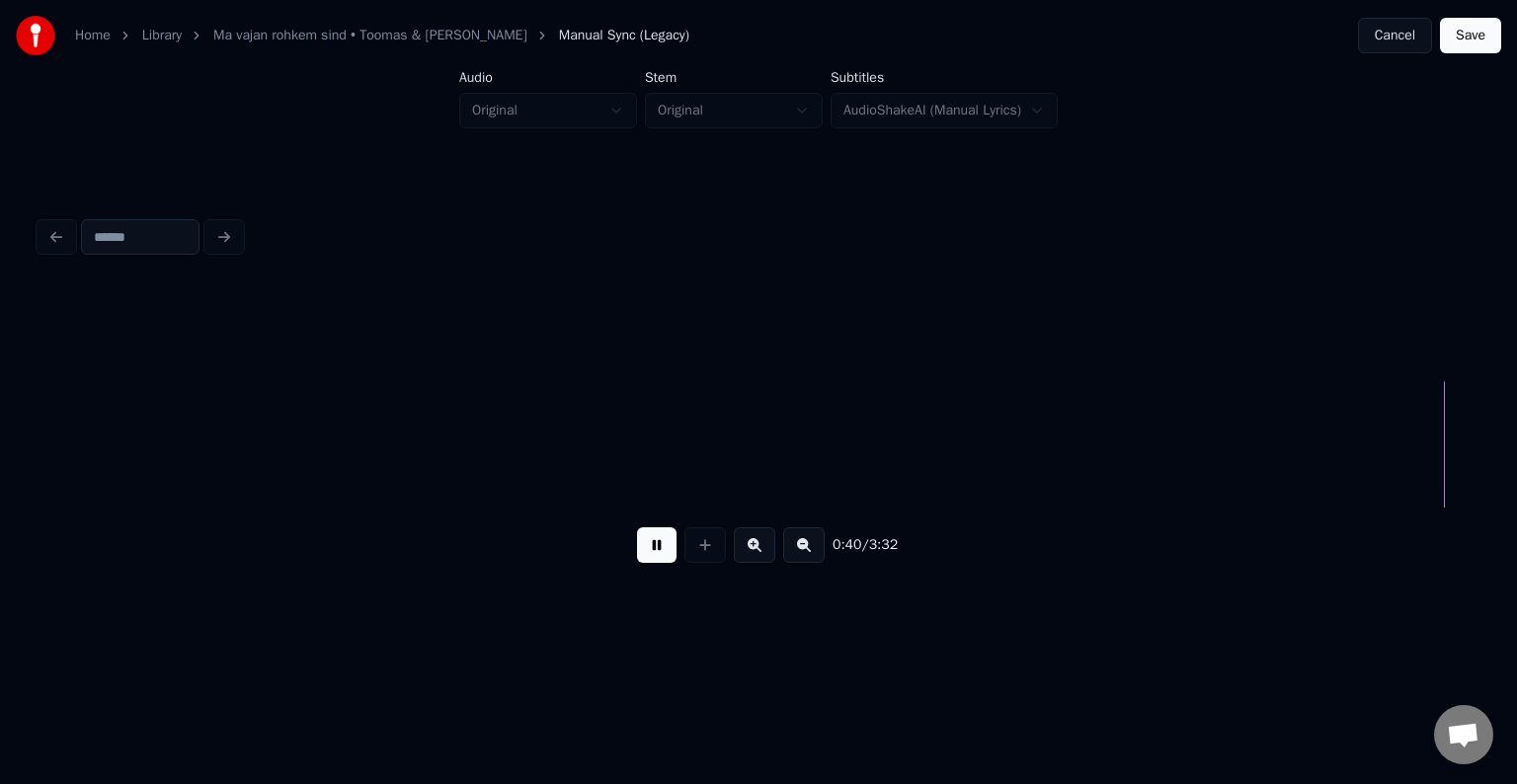 scroll, scrollTop: 0, scrollLeft: 23787, axis: horizontal 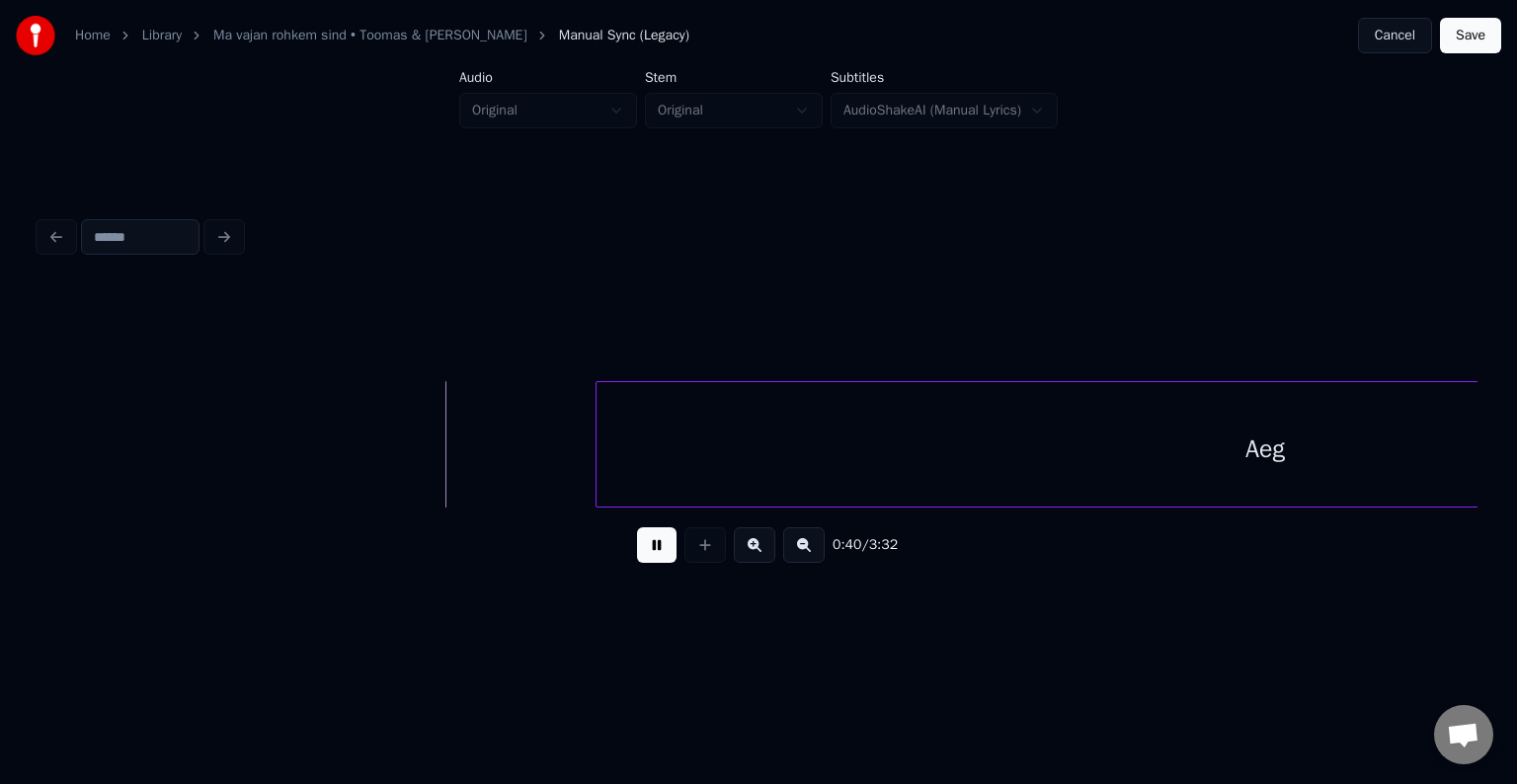 click at bounding box center (657, 545) 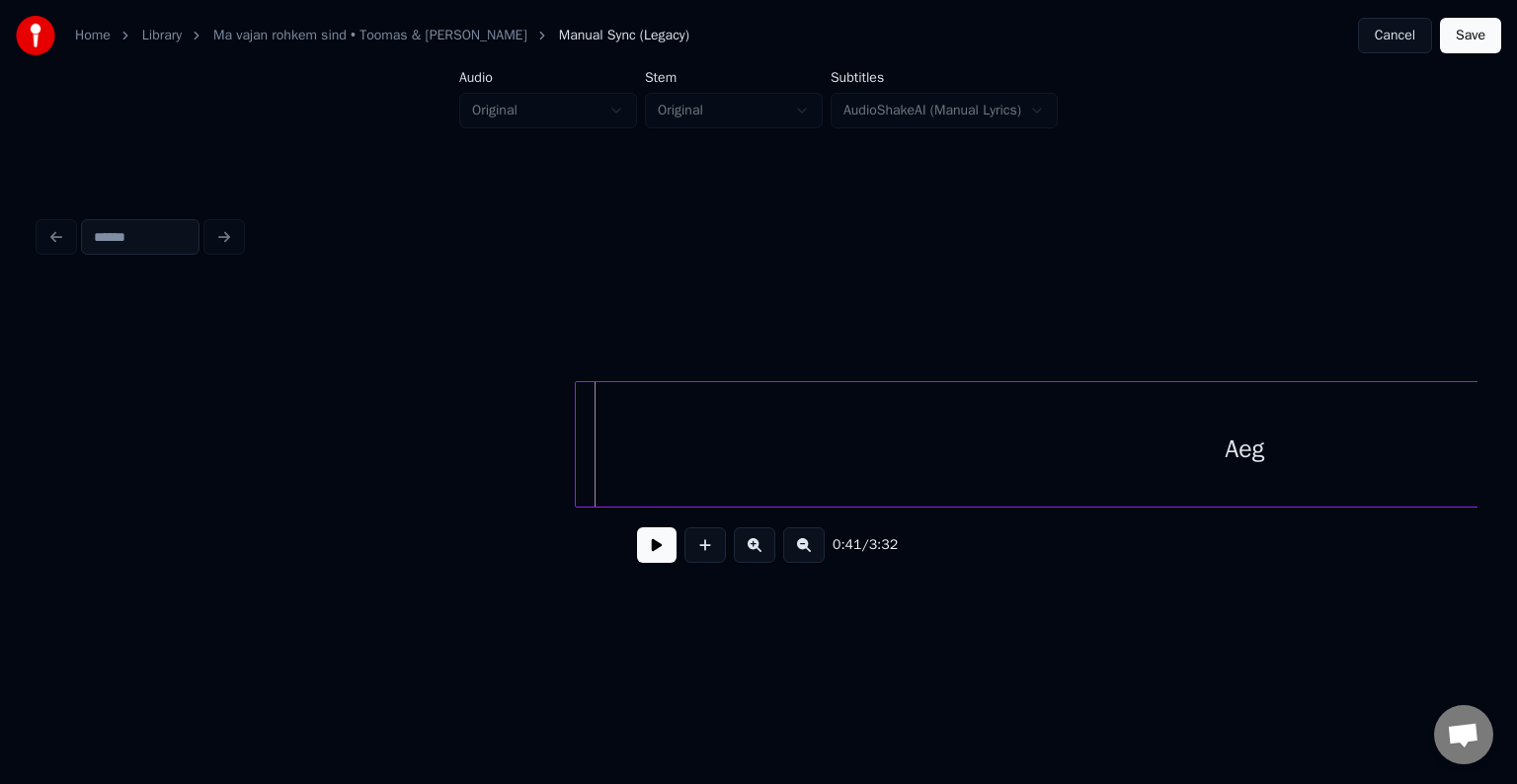 scroll, scrollTop: 0, scrollLeft: 24240, axis: horizontal 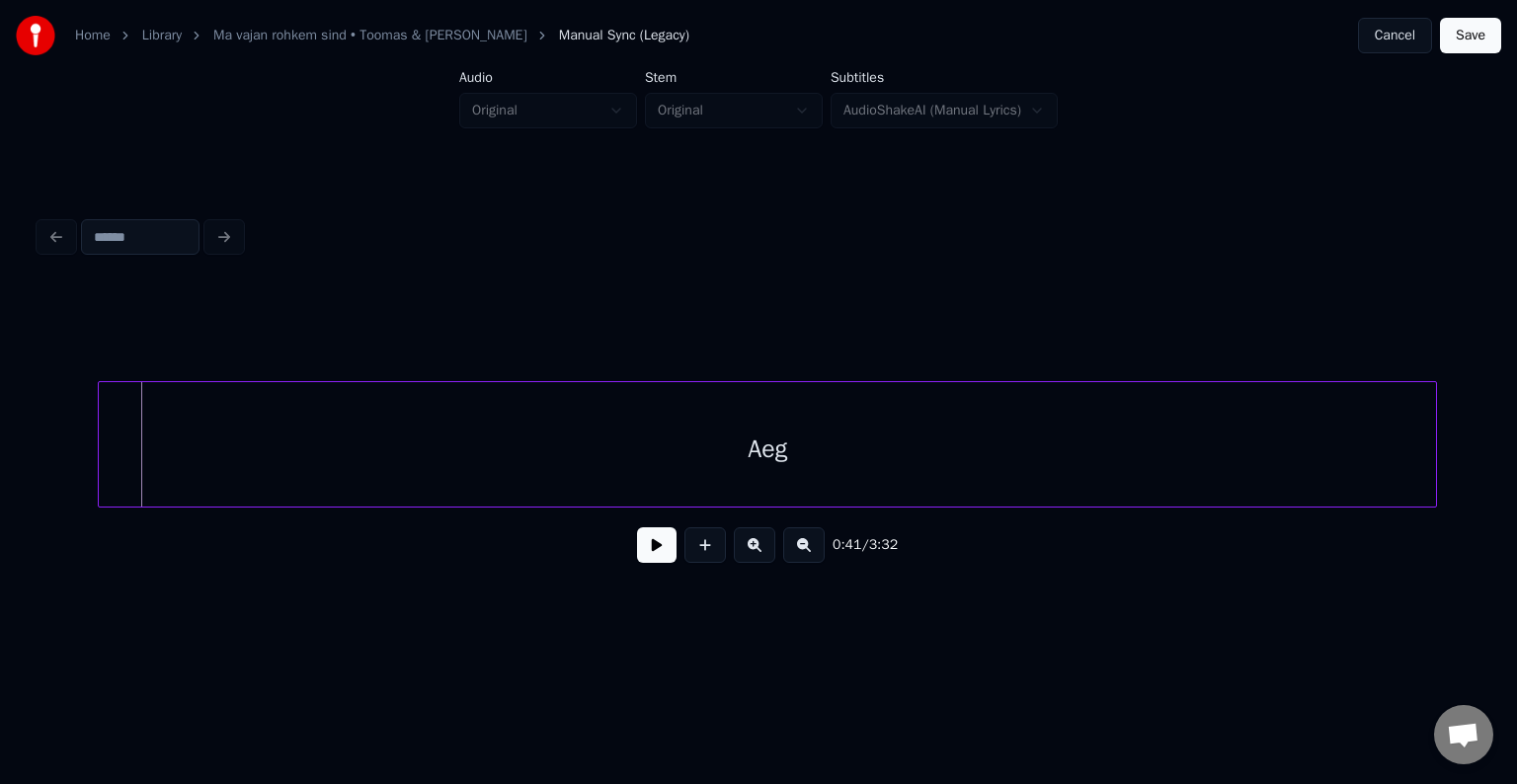 click on "Aeg" at bounding box center [767, 449] 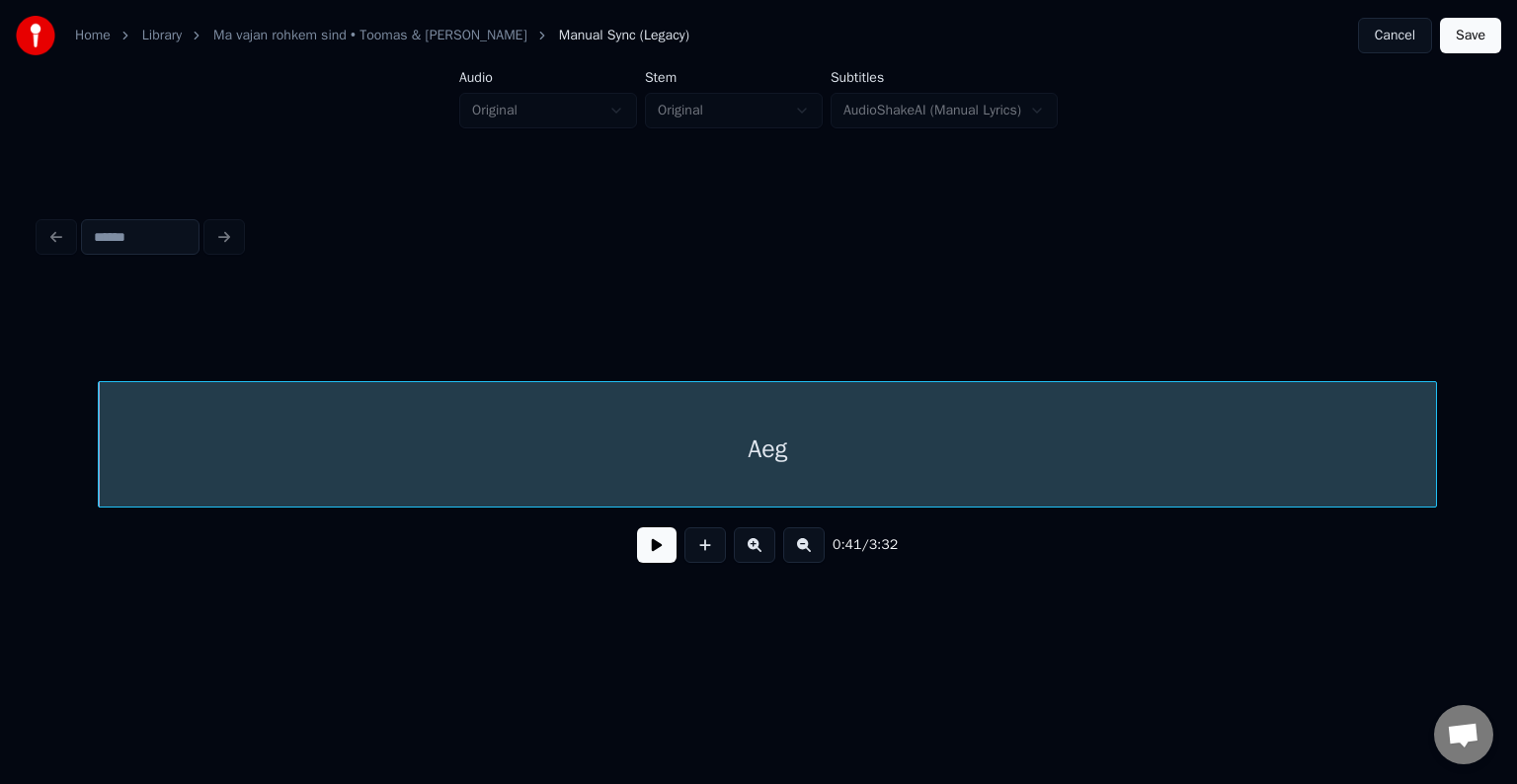 click at bounding box center [657, 545] 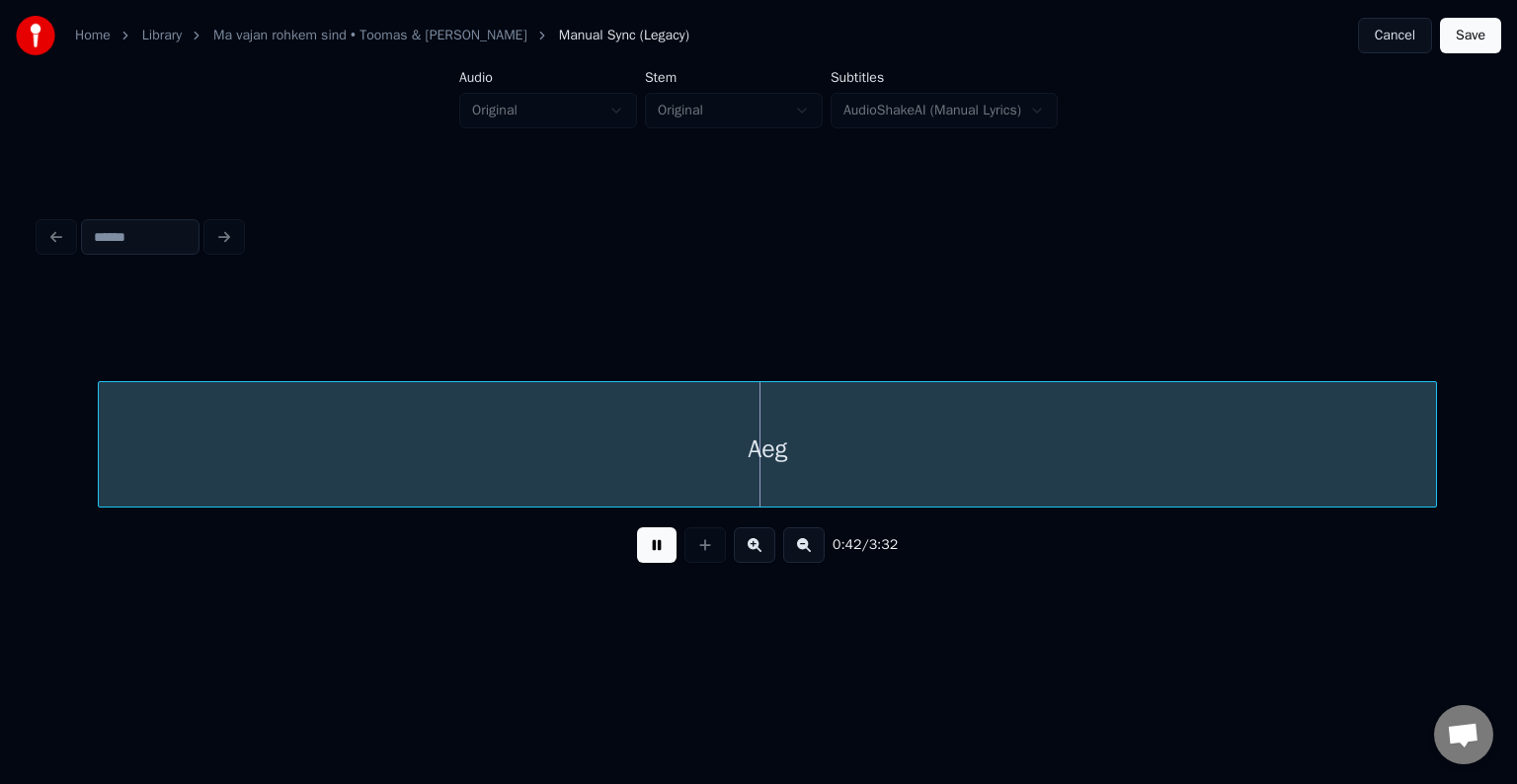 click at bounding box center (657, 545) 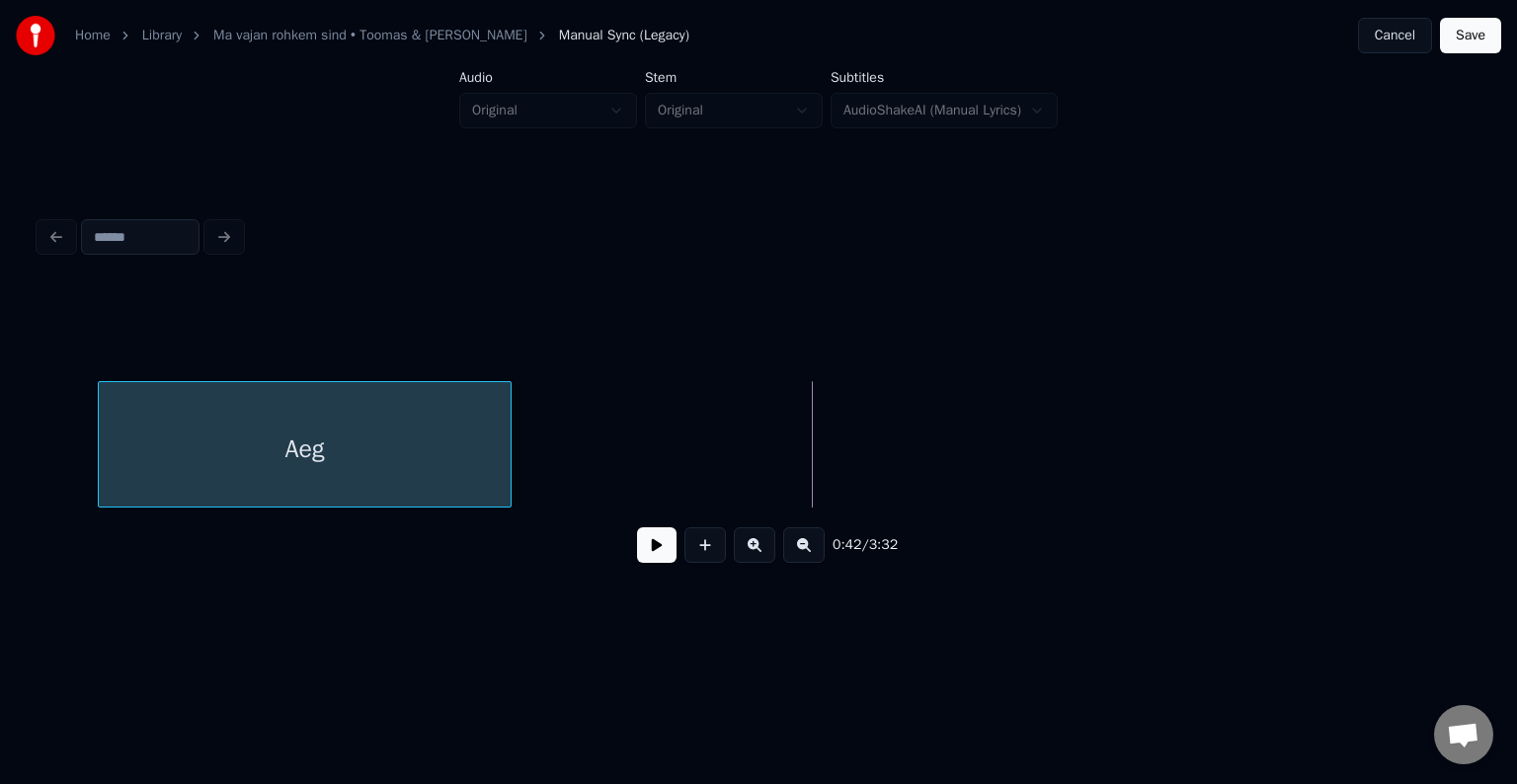 click at bounding box center [508, 444] 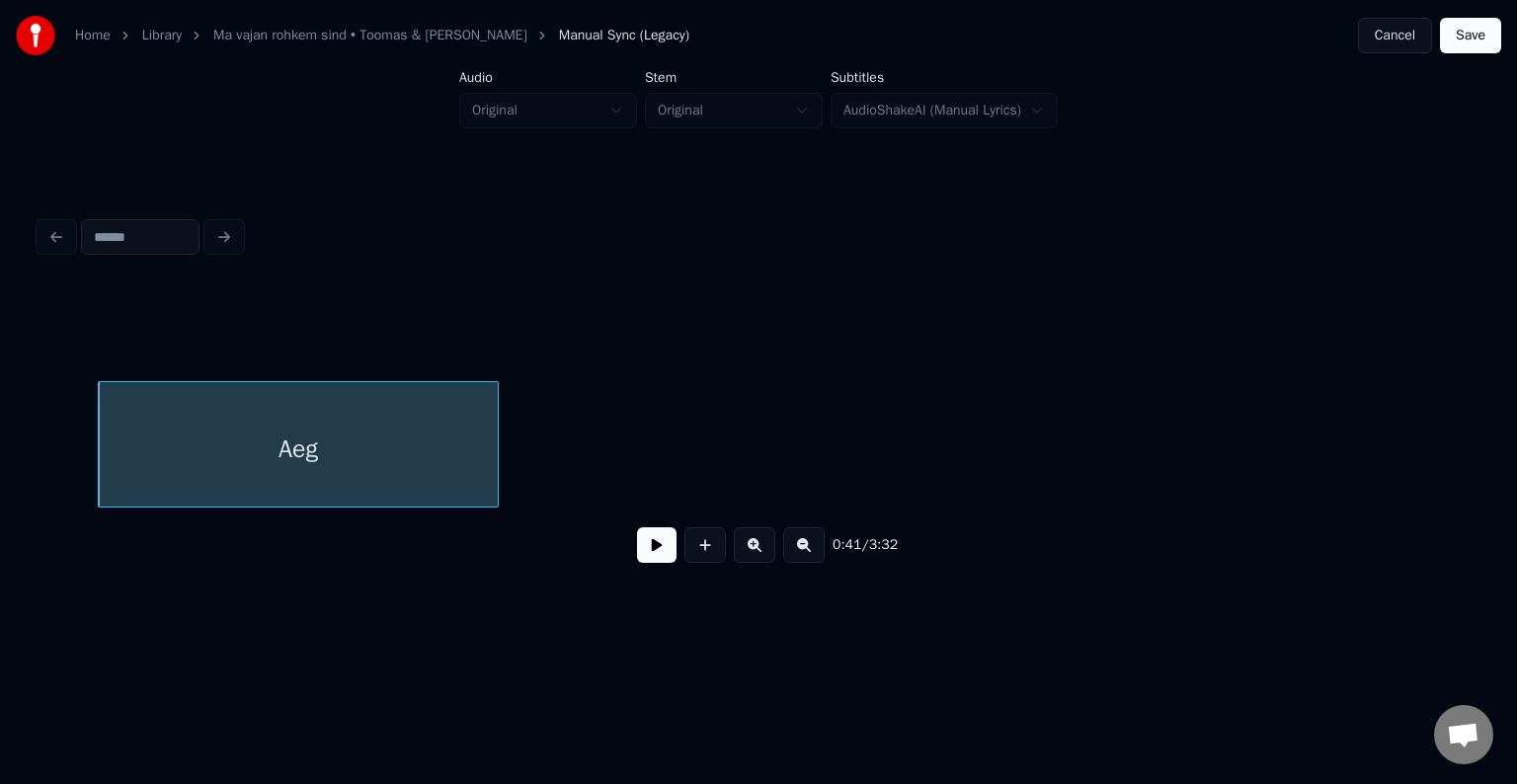 click at bounding box center (657, 545) 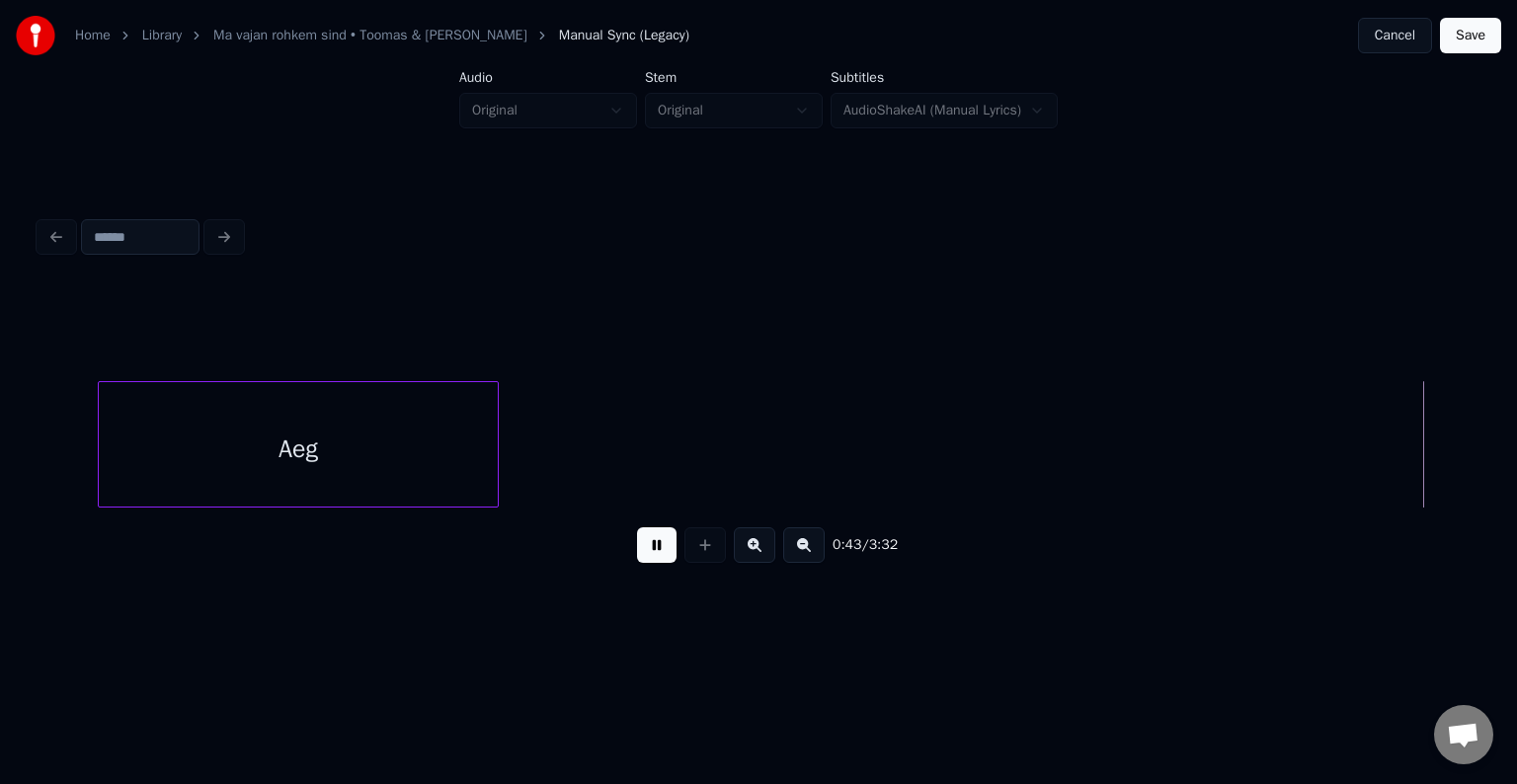click at bounding box center [657, 545] 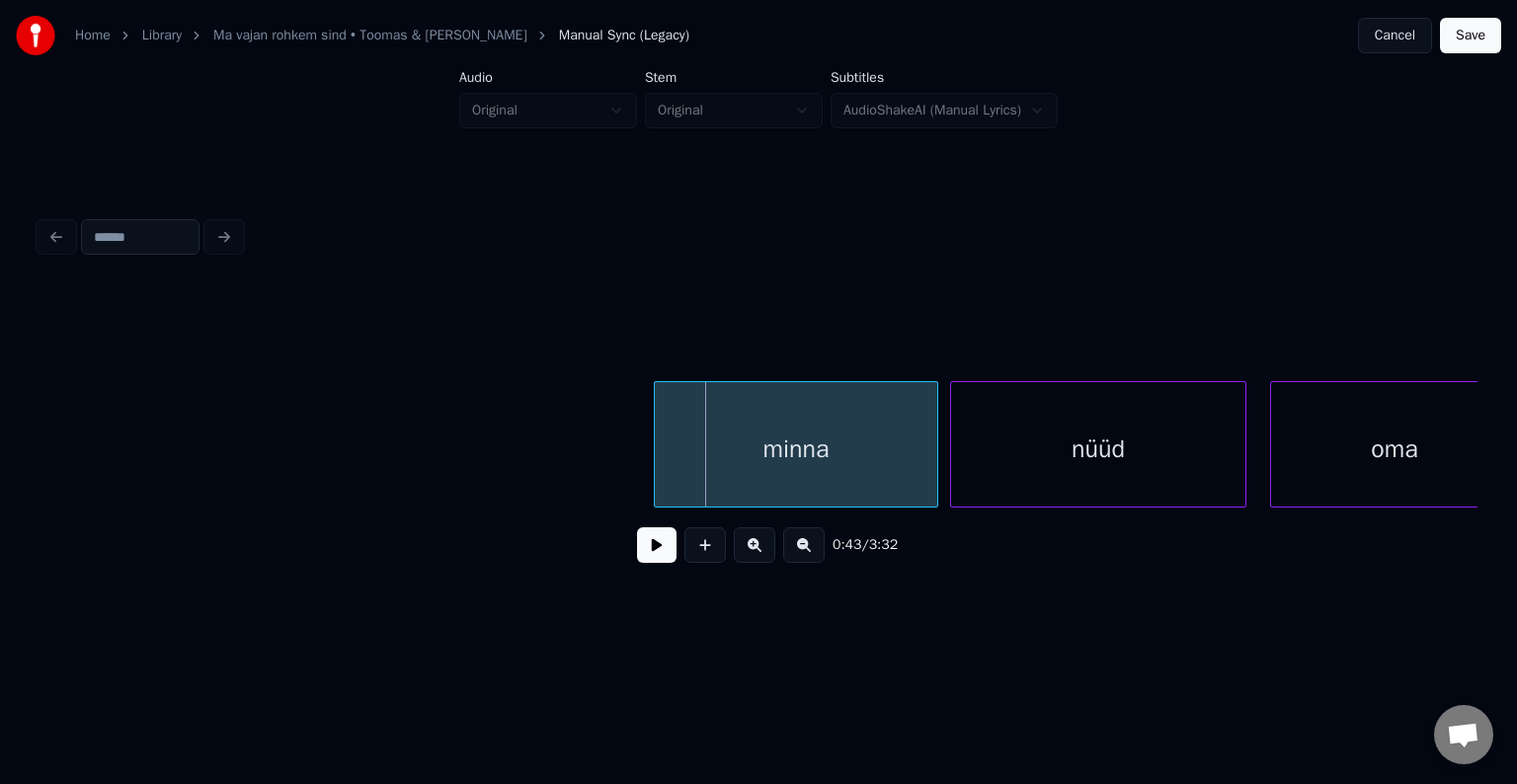 scroll, scrollTop: 0, scrollLeft: 25091, axis: horizontal 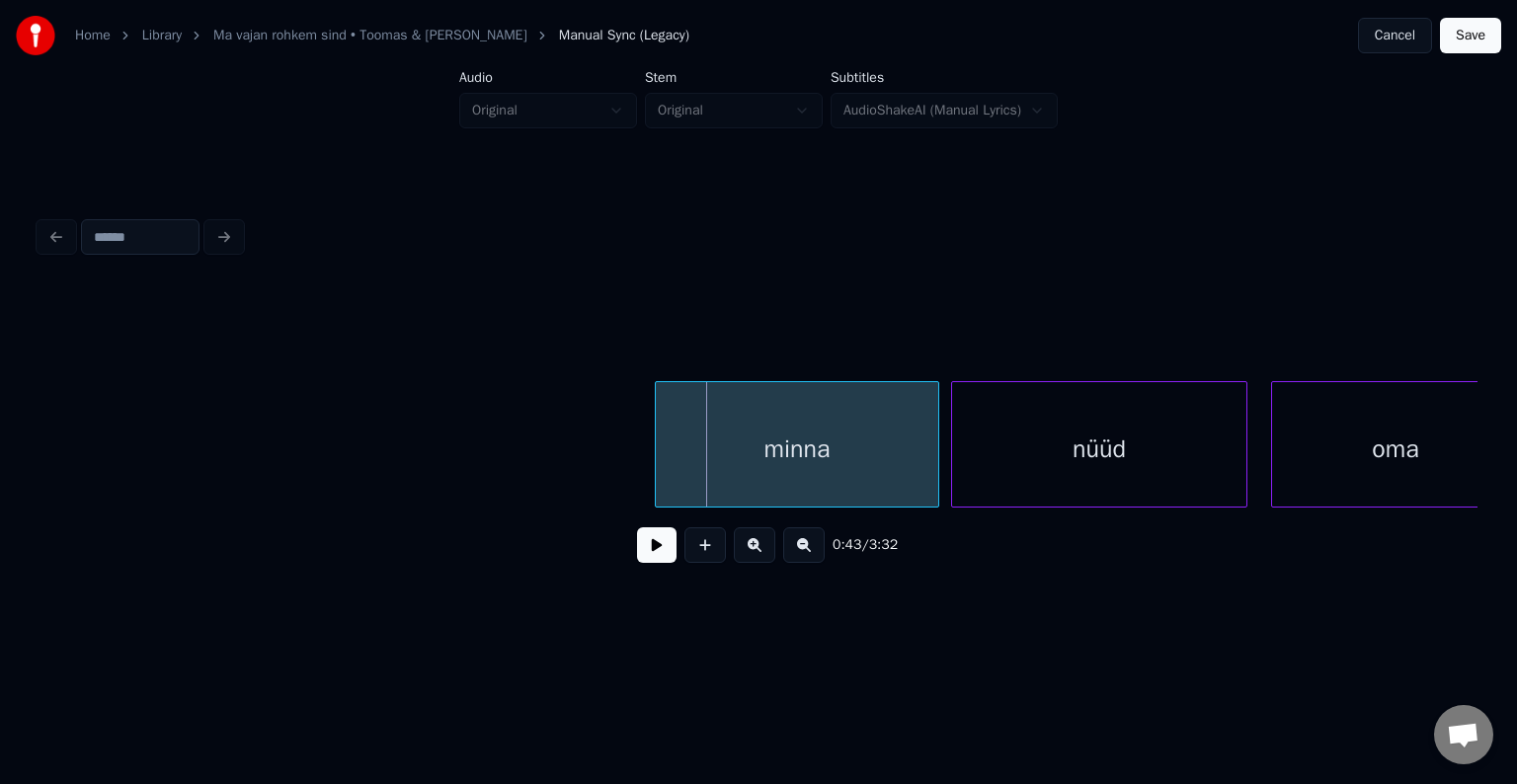 click on "minna nüüd oma" at bounding box center (37774, 444) 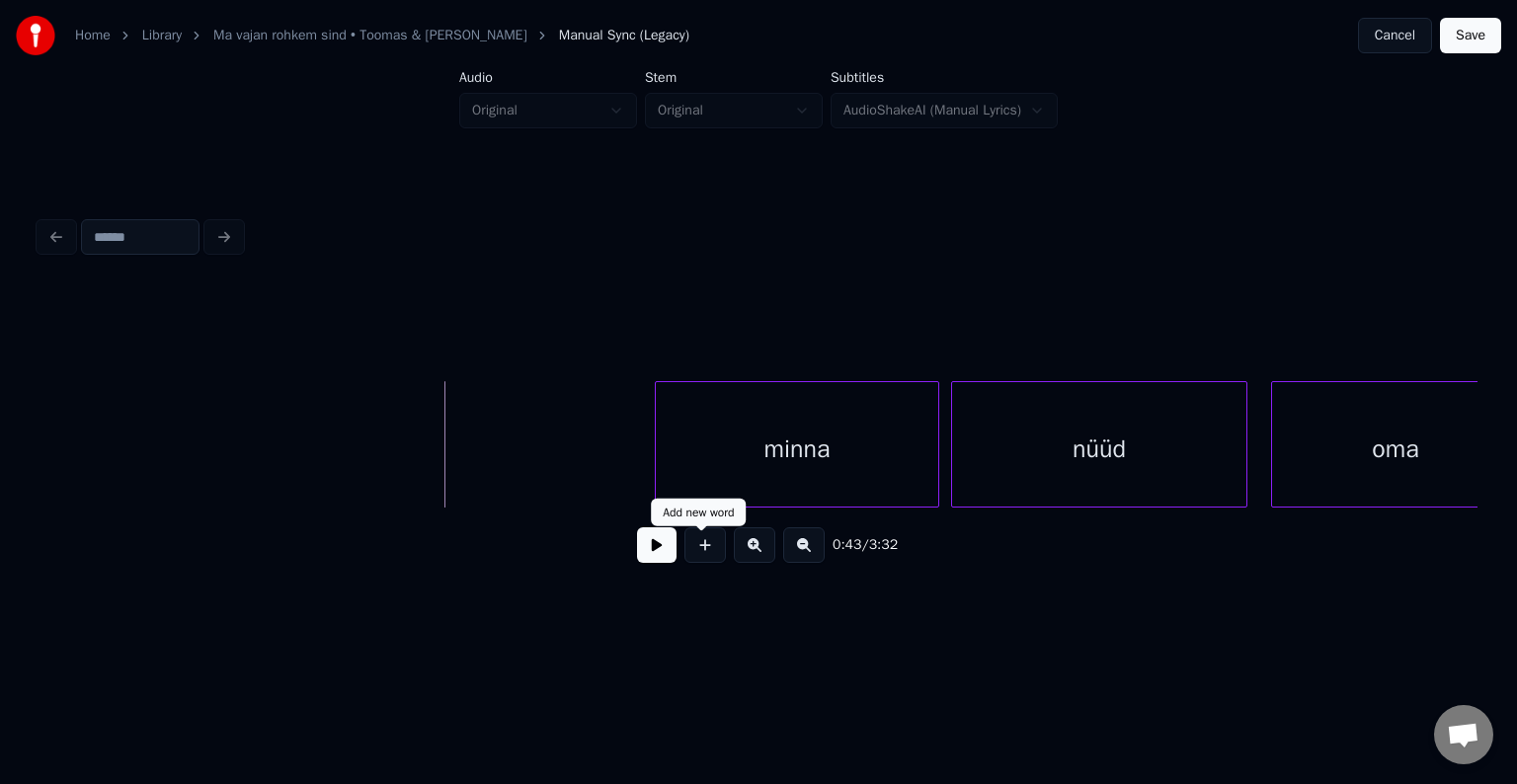 click at bounding box center (705, 545) 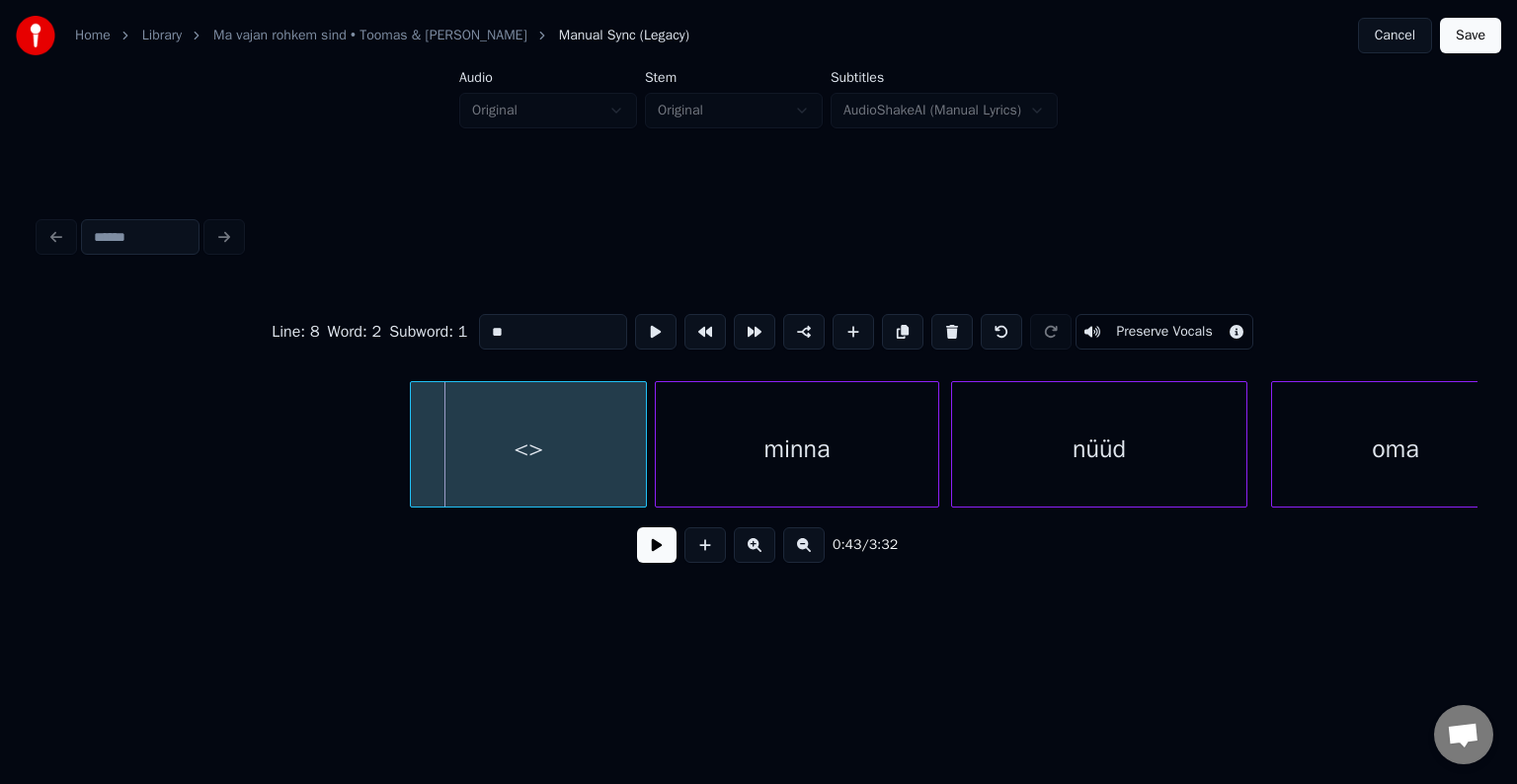 click on "<>" at bounding box center [528, 449] 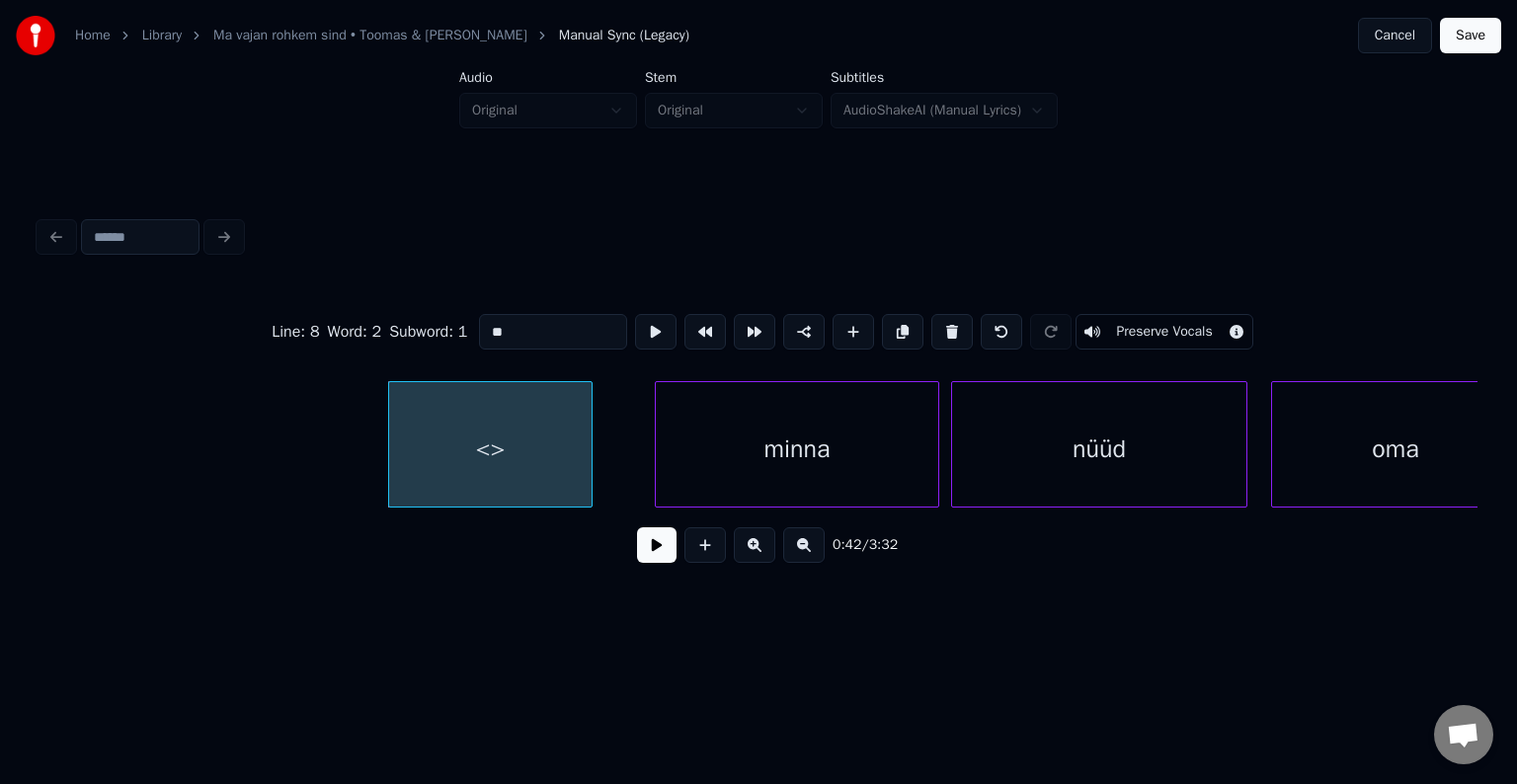 click at bounding box center (589, 444) 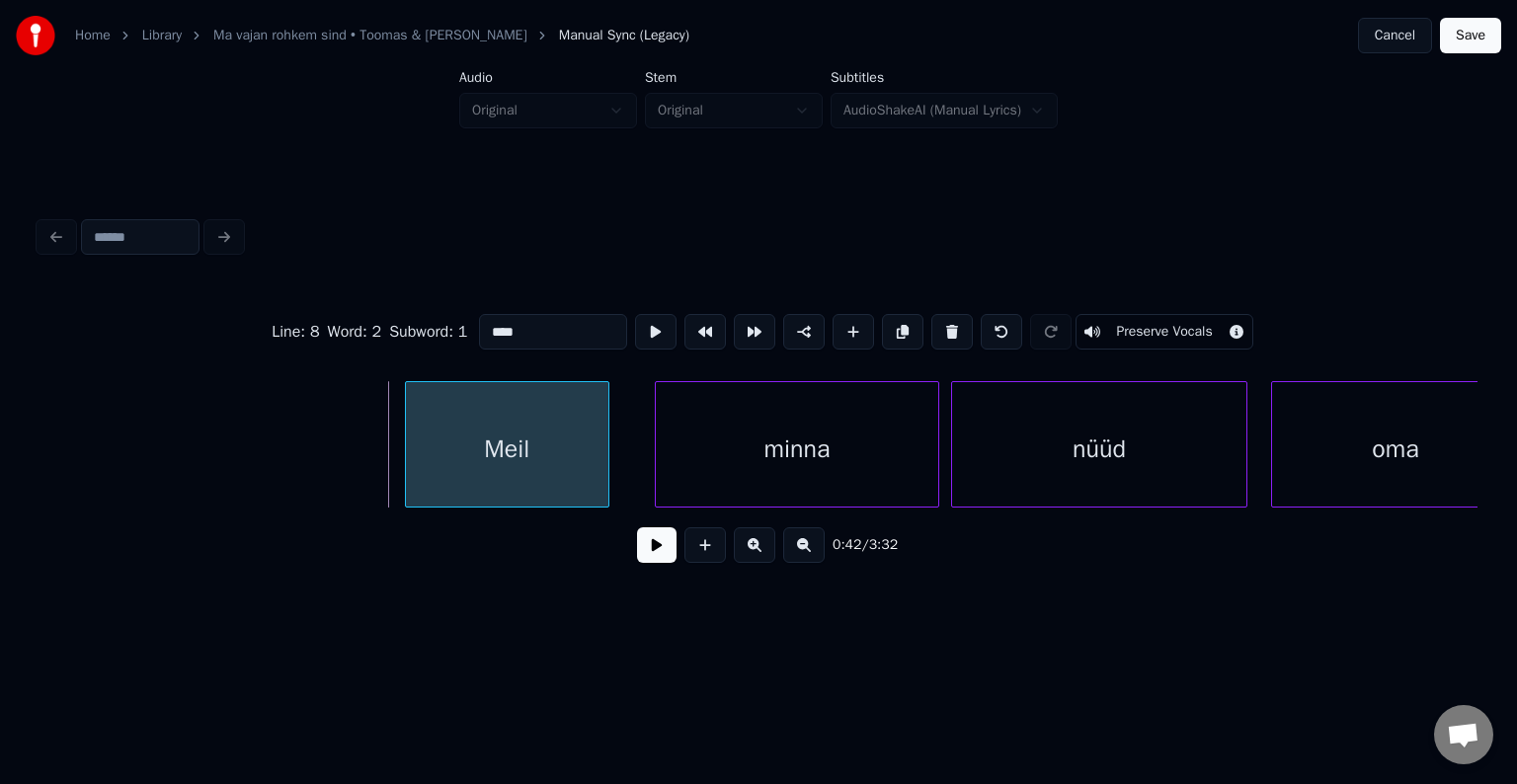 click on "Meil" at bounding box center (507, 449) 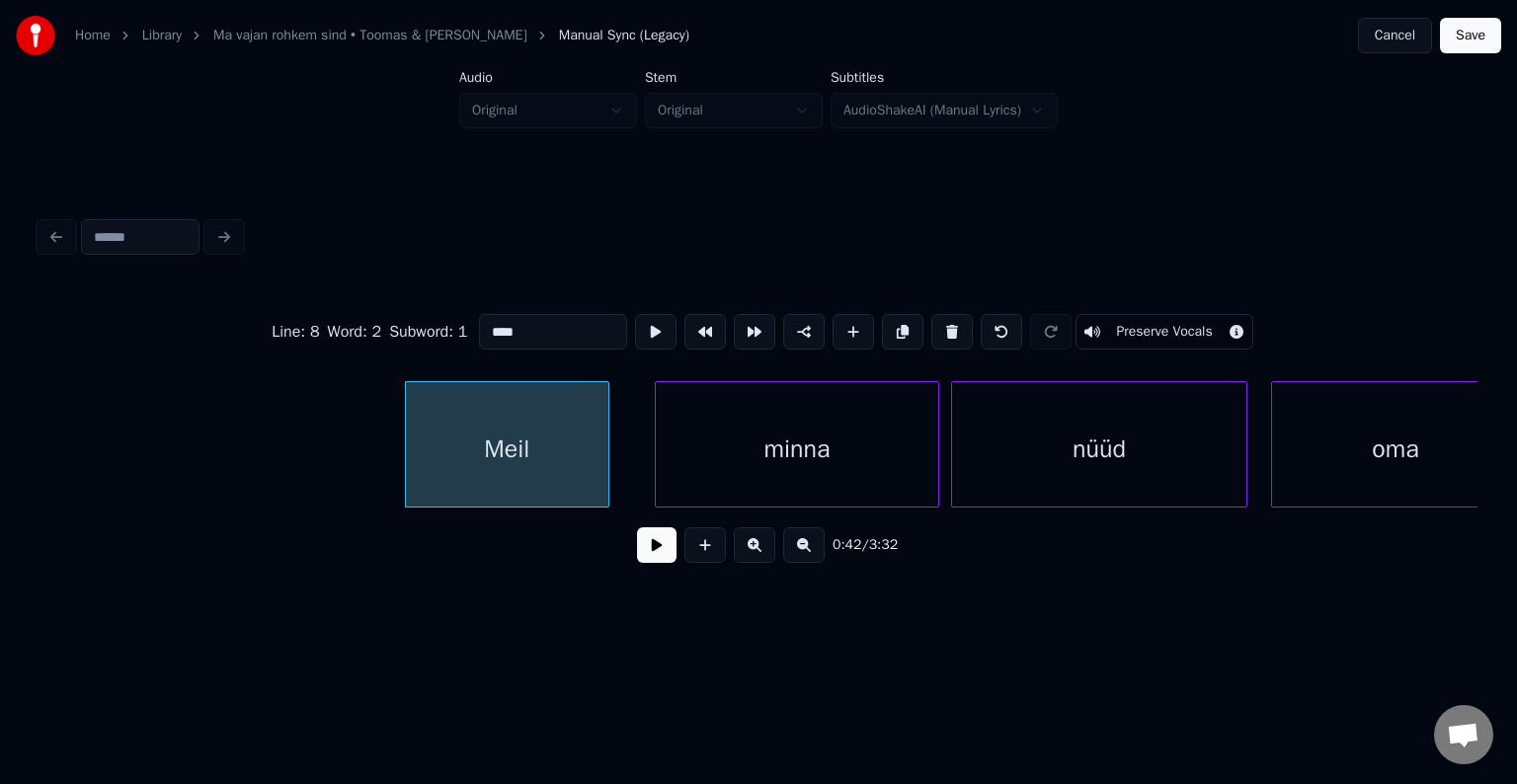 type on "****" 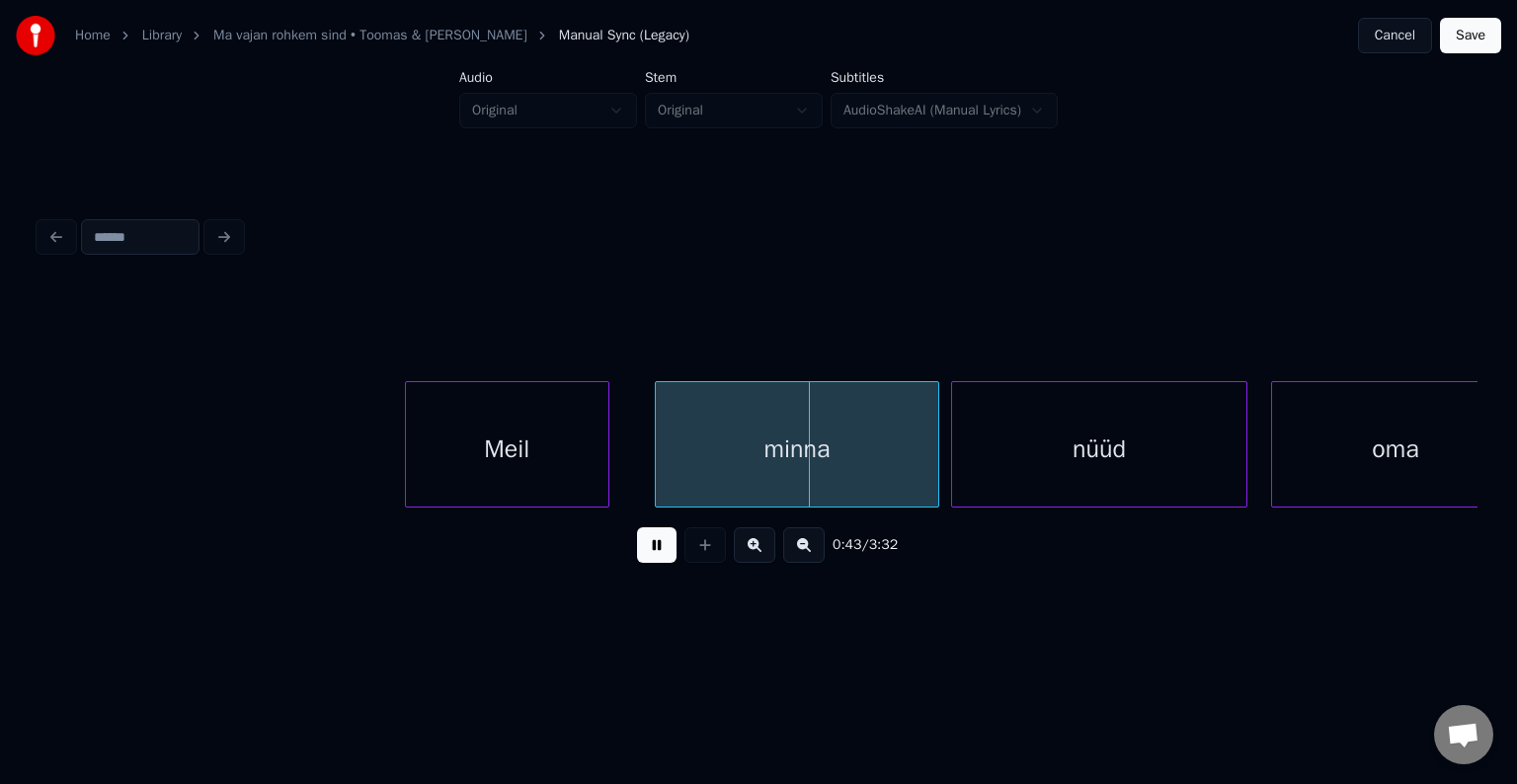 click at bounding box center [657, 545] 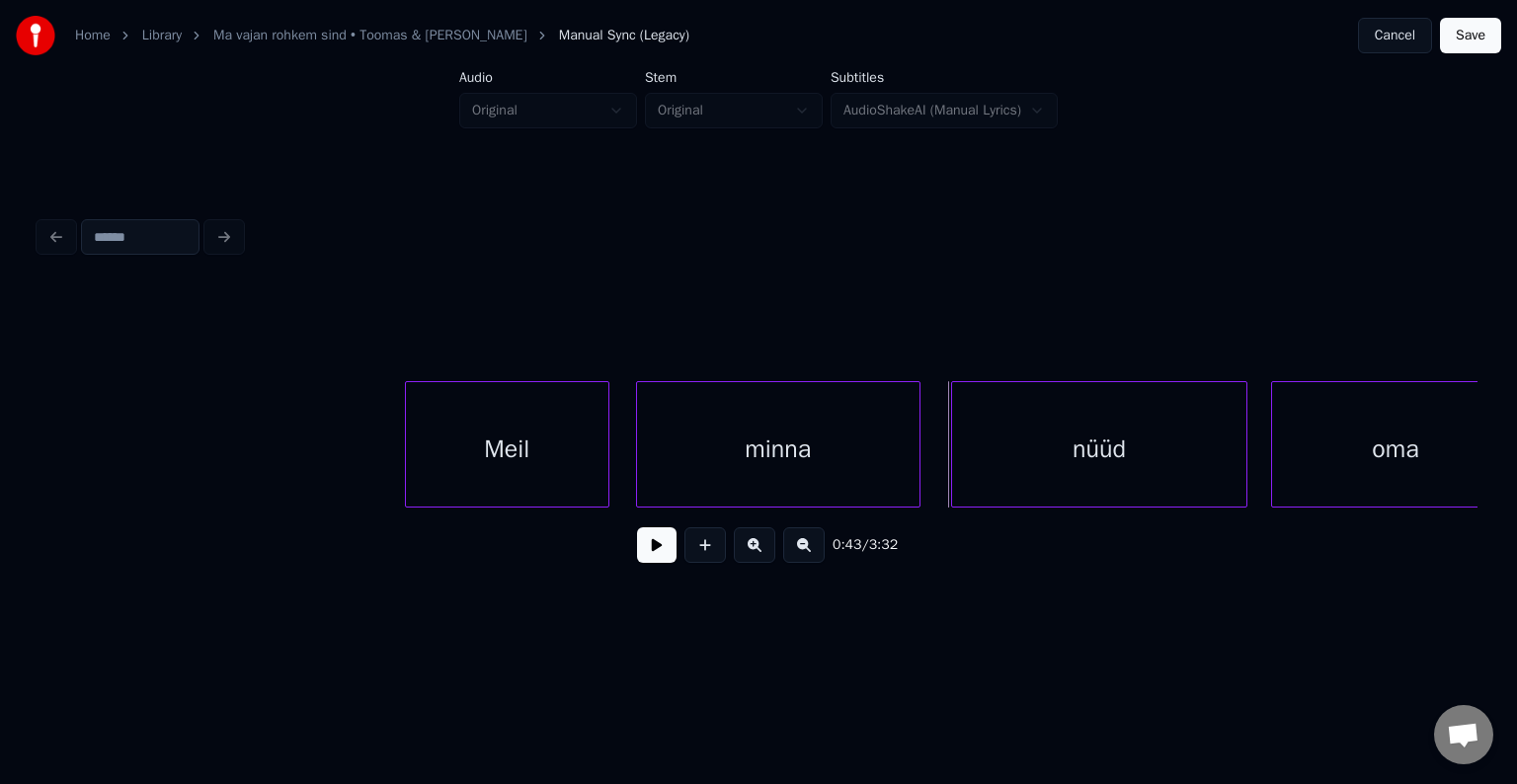 click on "minna" at bounding box center [778, 449] 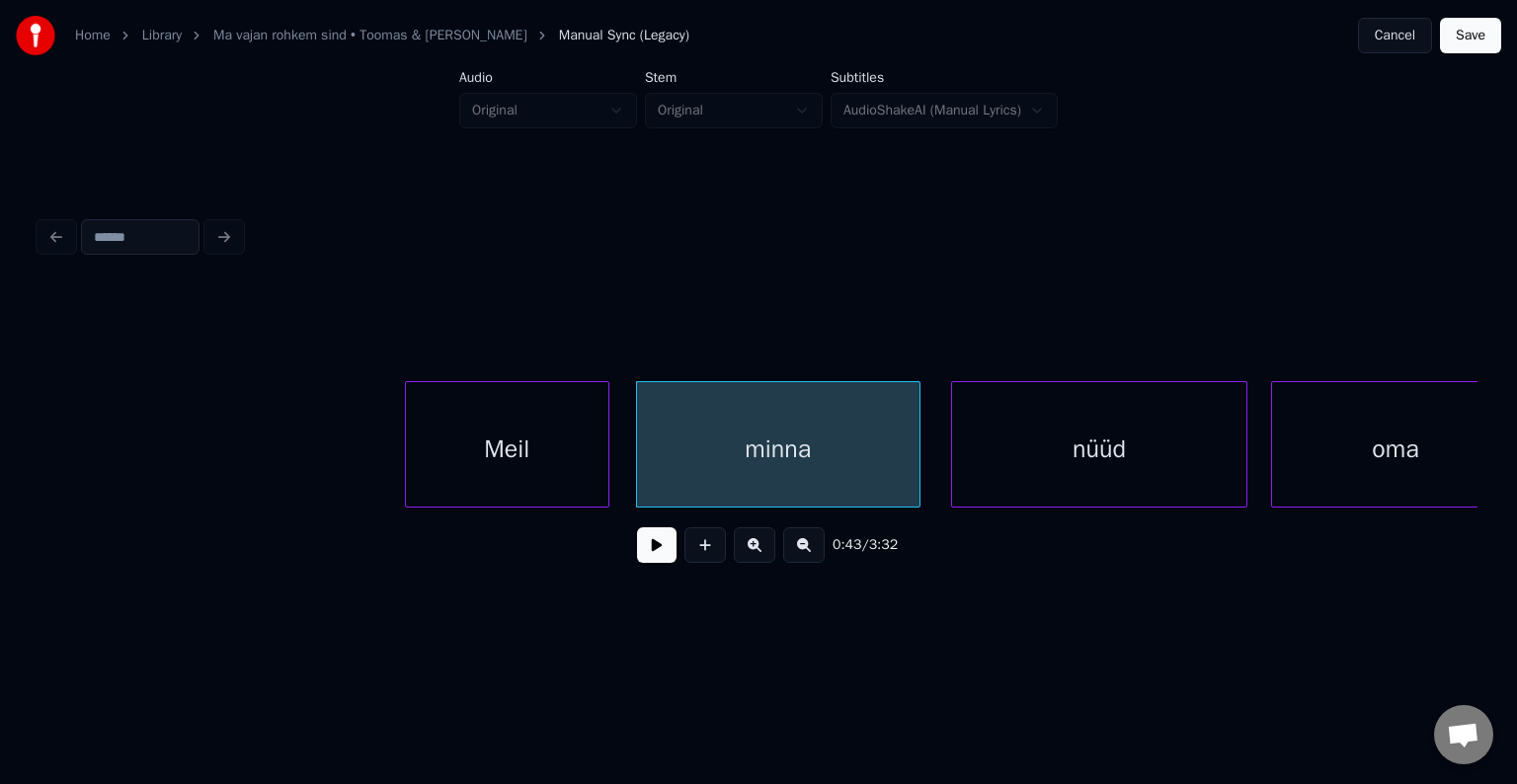 click on "Meil" at bounding box center (507, 449) 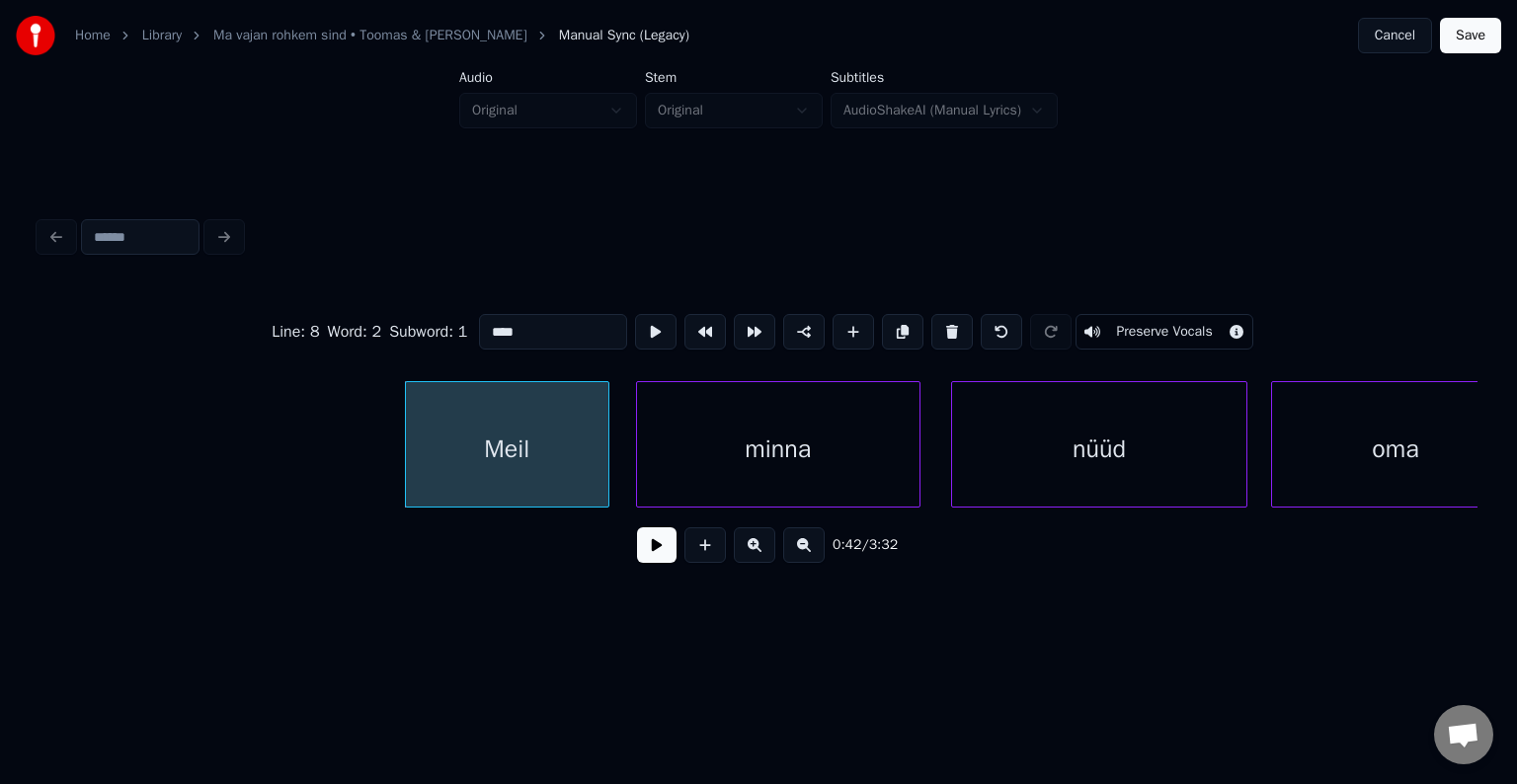 click at bounding box center (657, 545) 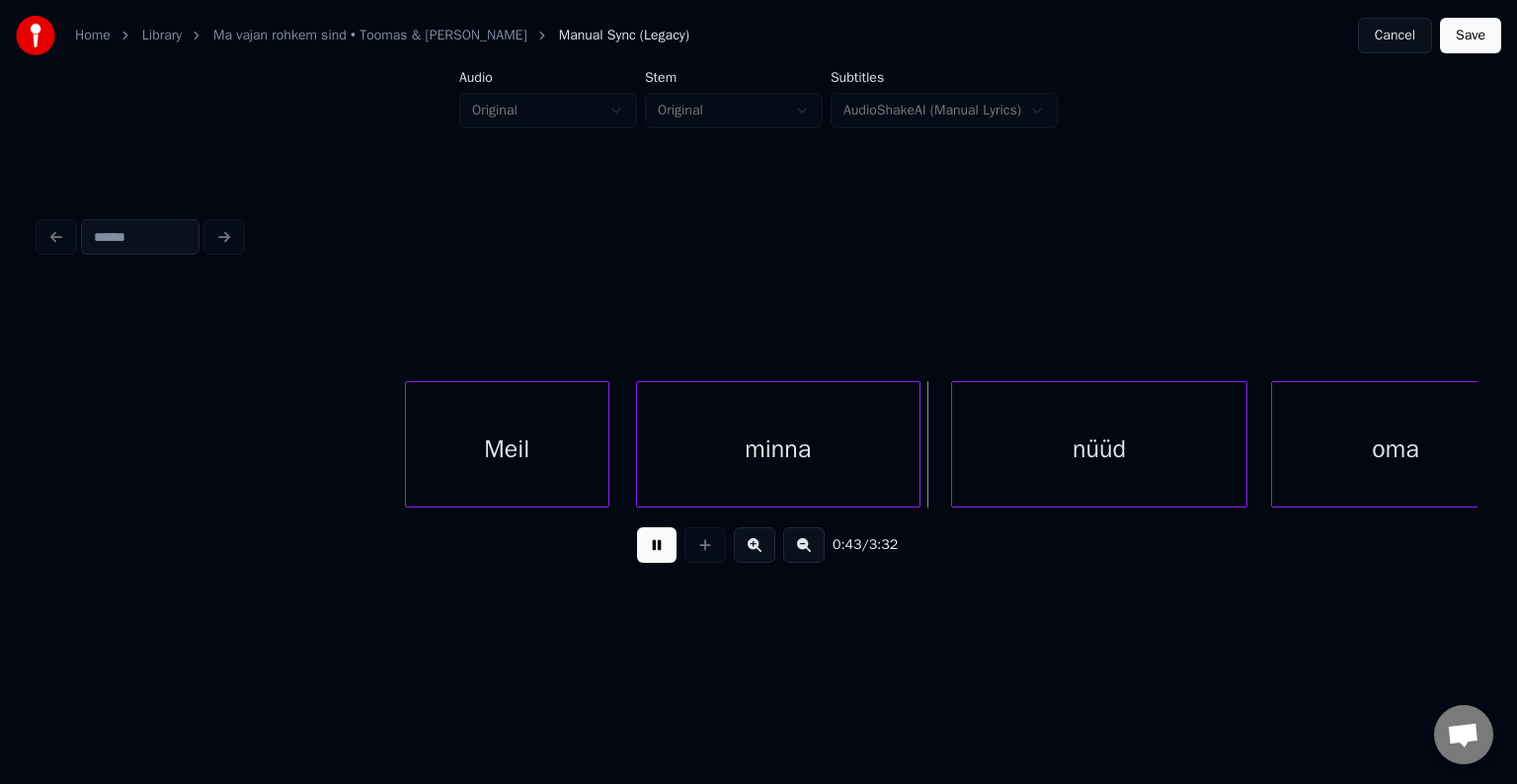 click at bounding box center [657, 545] 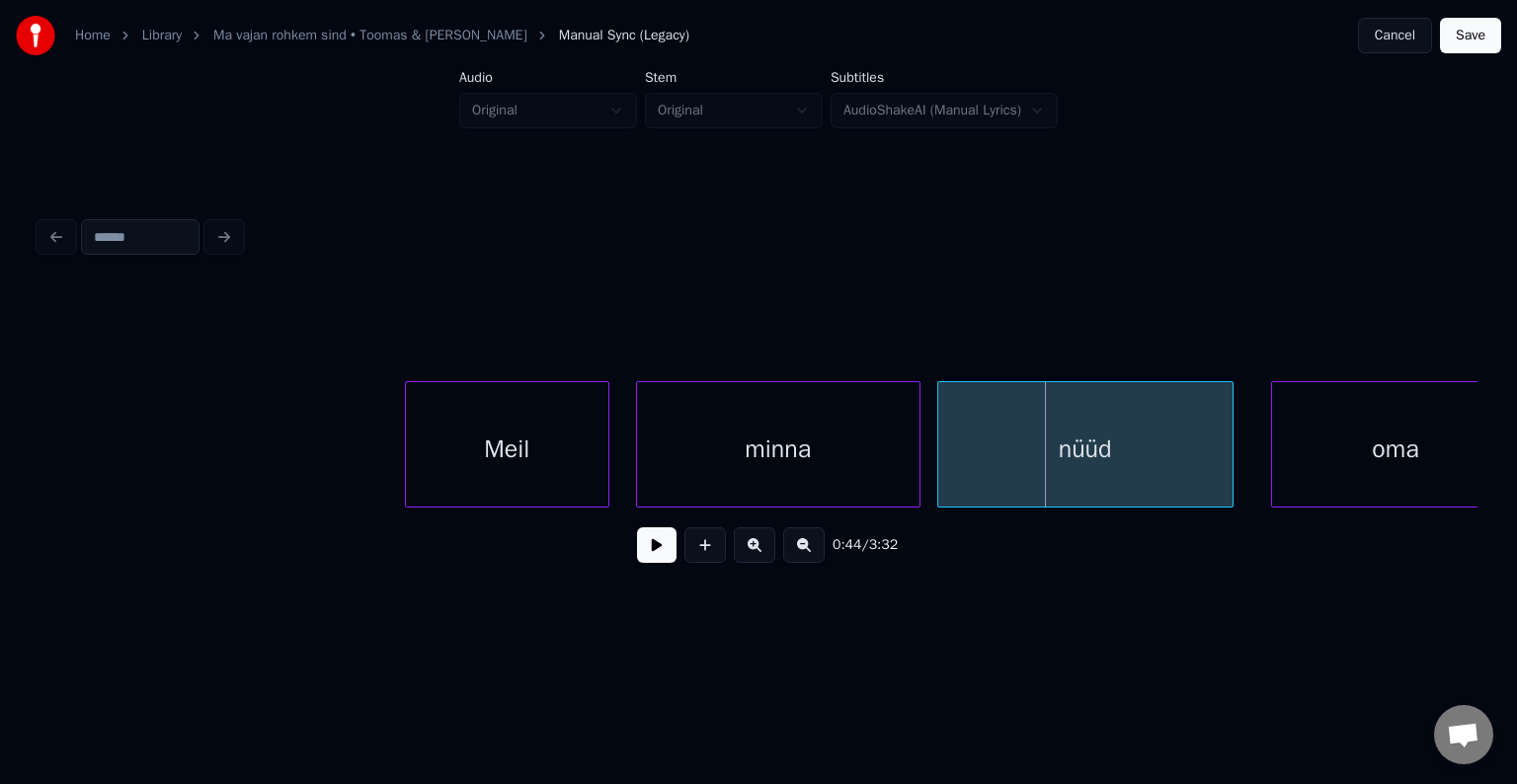 click on "nüüd" at bounding box center [1085, 449] 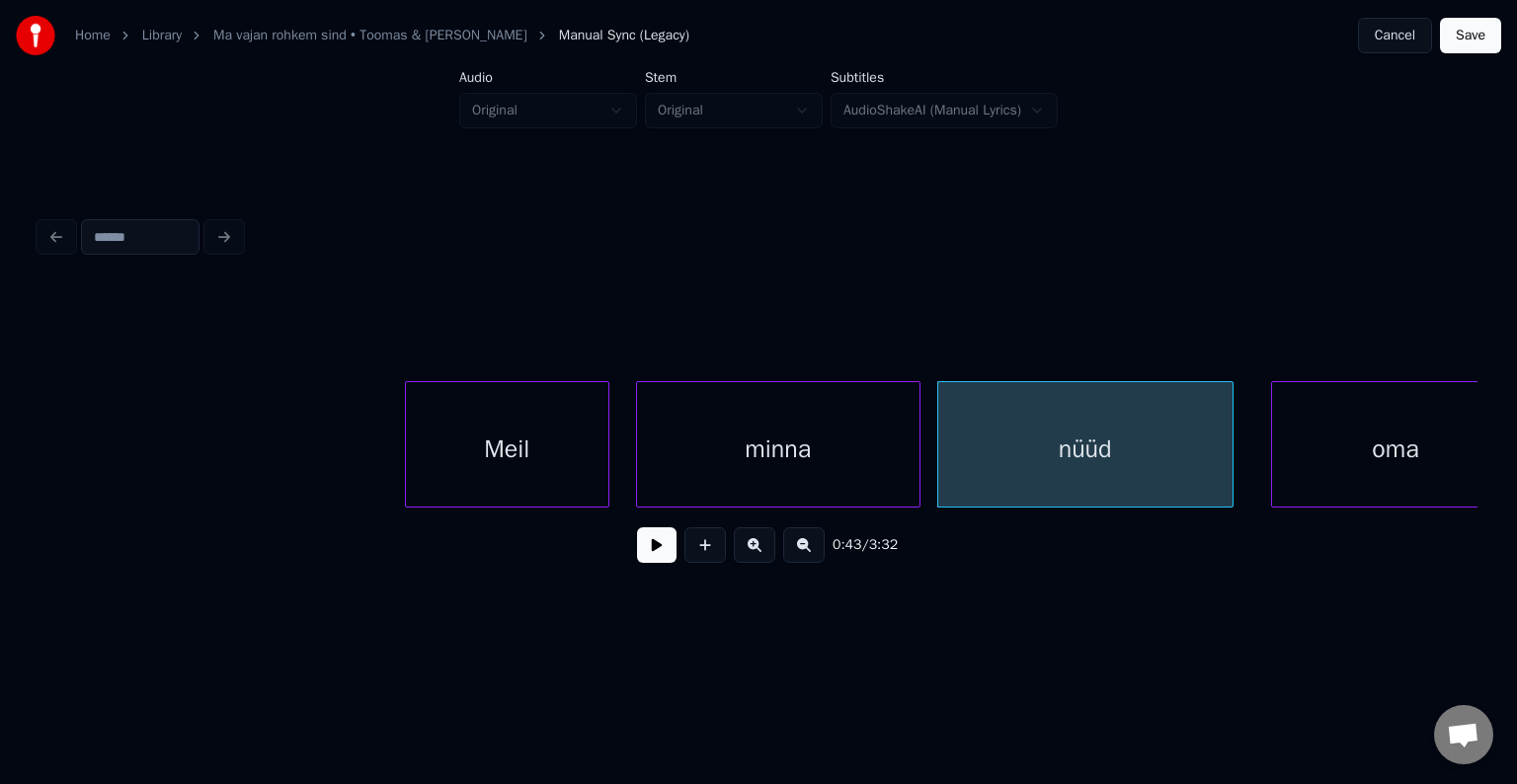 scroll, scrollTop: 0, scrollLeft: 25129, axis: horizontal 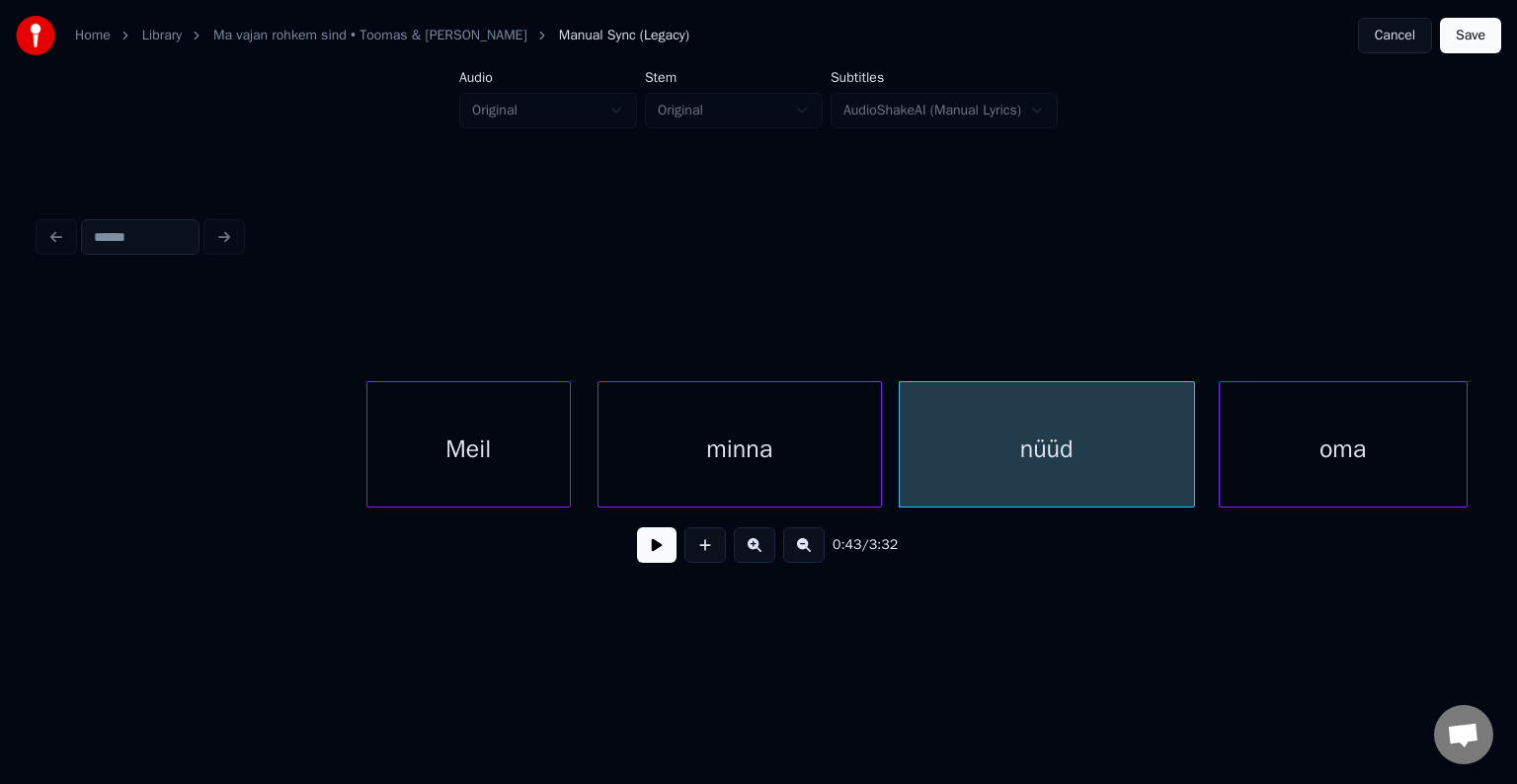 click on "oma" at bounding box center [1343, 449] 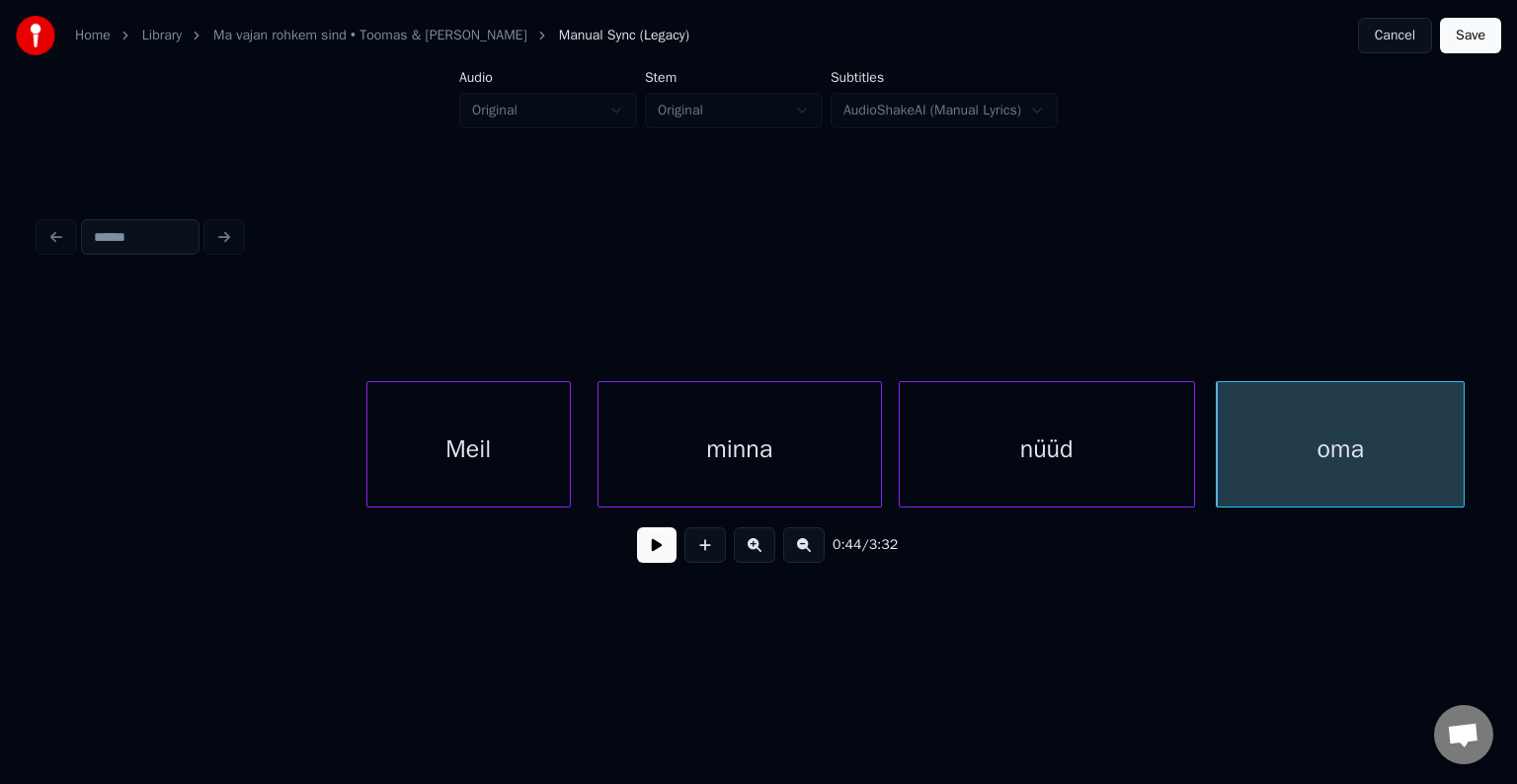 click on "nüüd" at bounding box center (1047, 449) 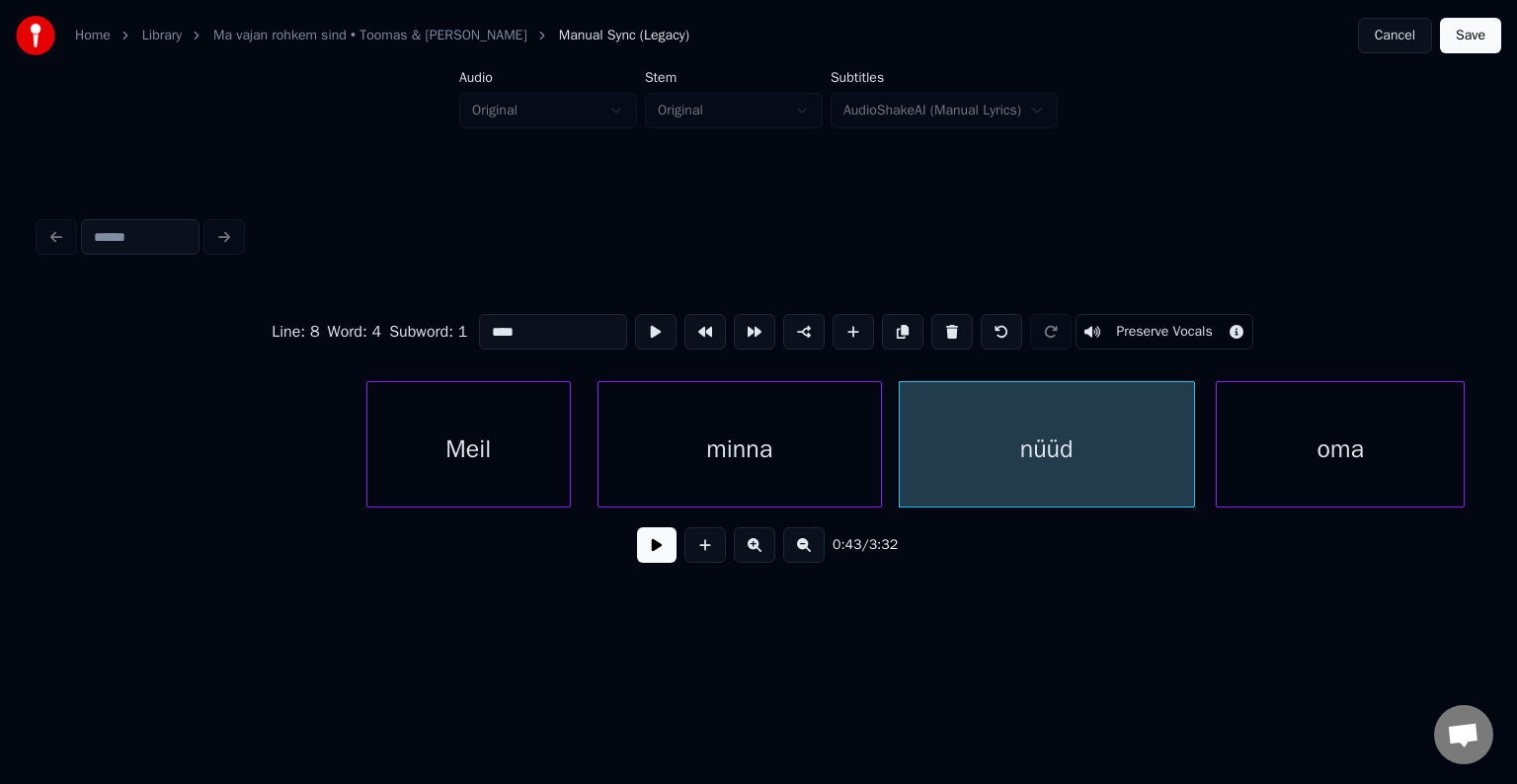 click at bounding box center [657, 545] 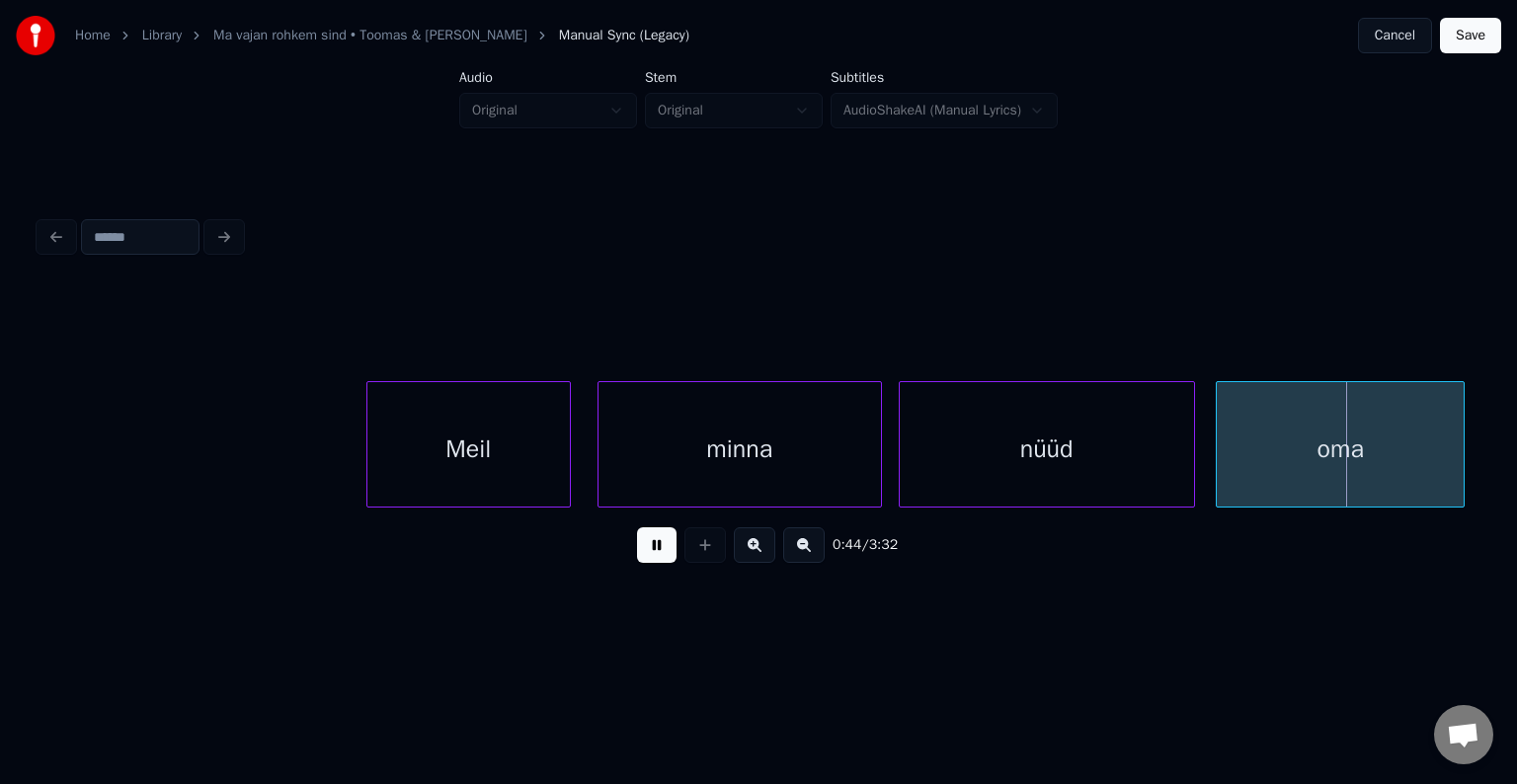 click at bounding box center [657, 545] 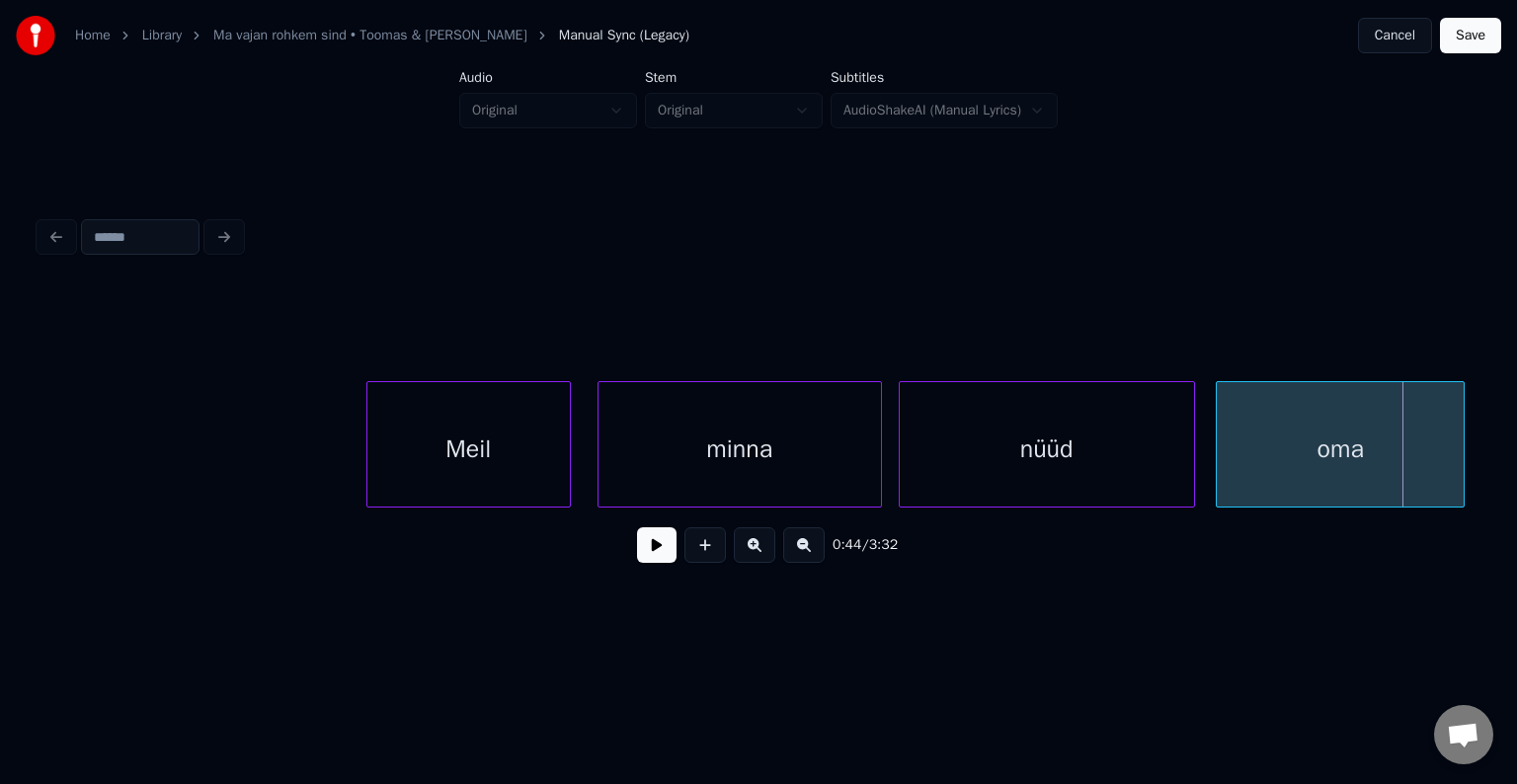 click at bounding box center [657, 545] 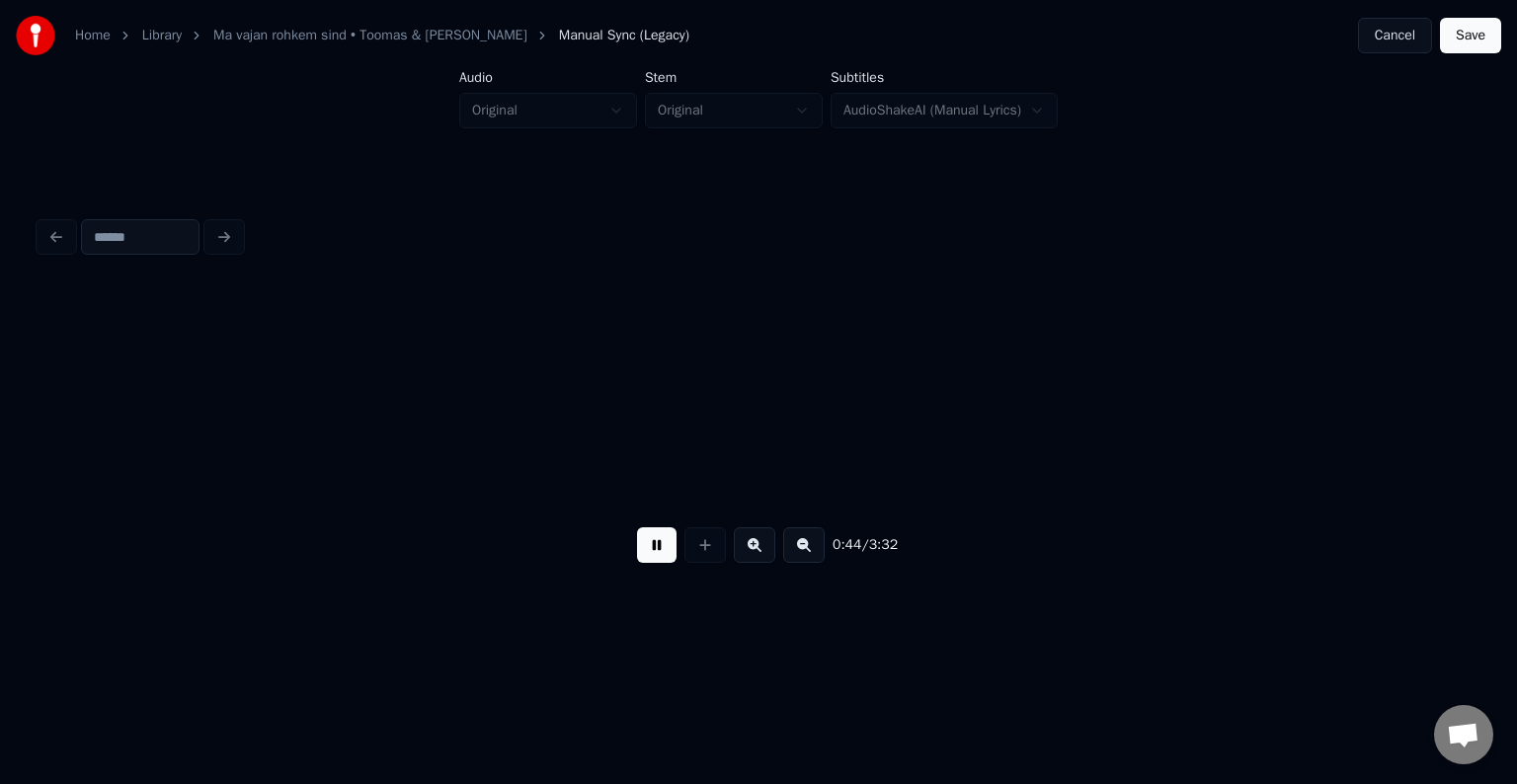 scroll, scrollTop: 0, scrollLeft: 26570, axis: horizontal 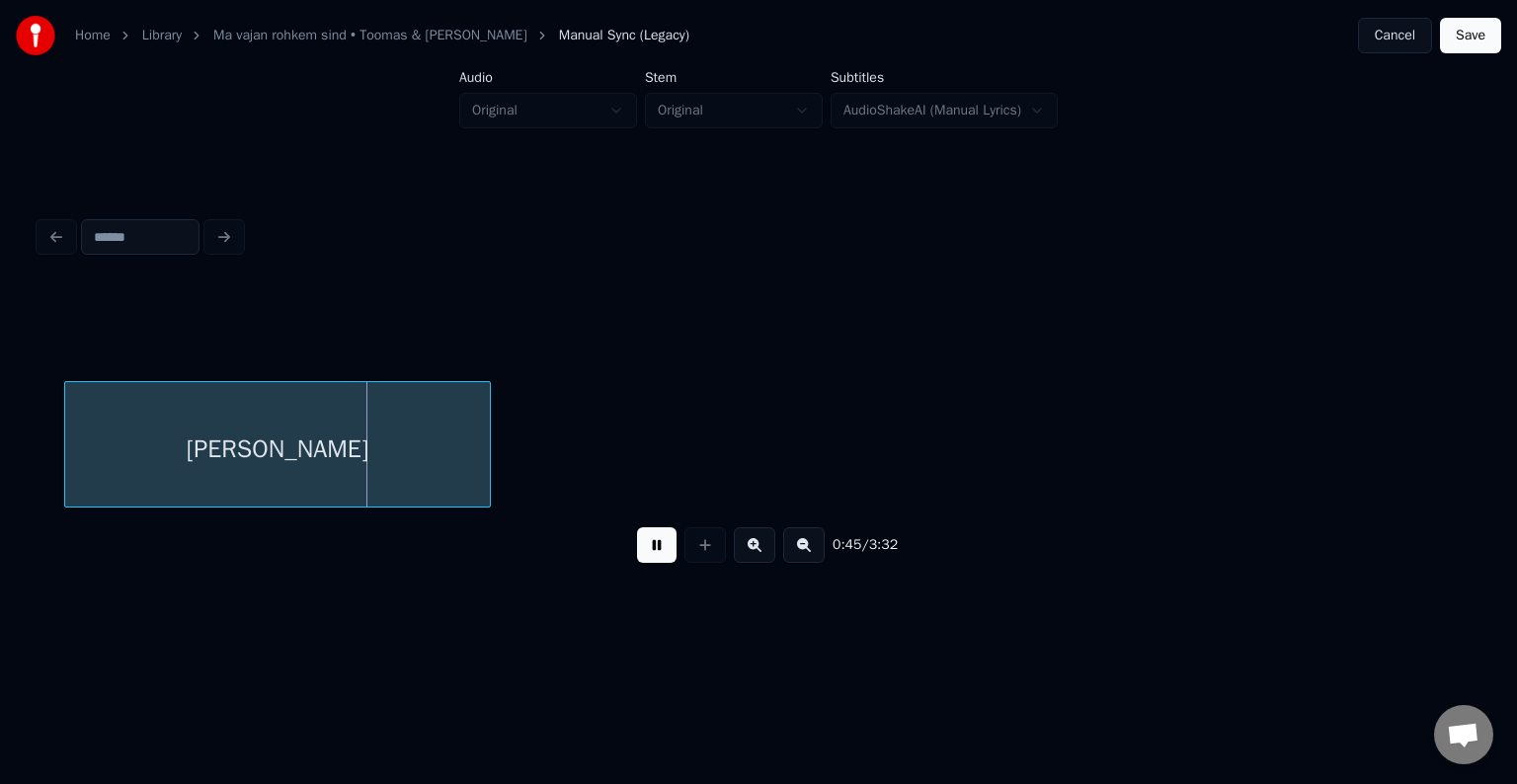 click at bounding box center [657, 545] 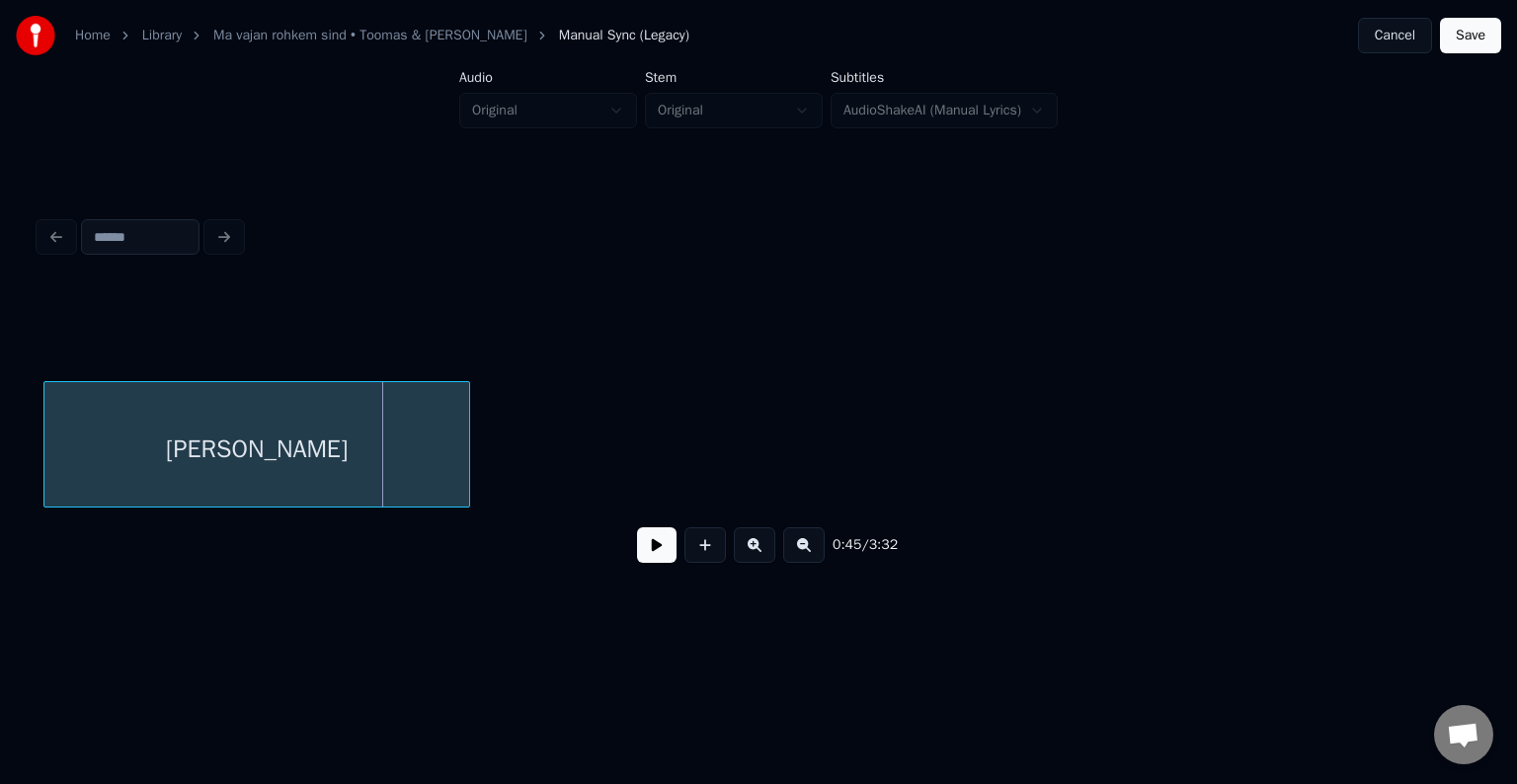 click on "[PERSON_NAME]" at bounding box center (257, 449) 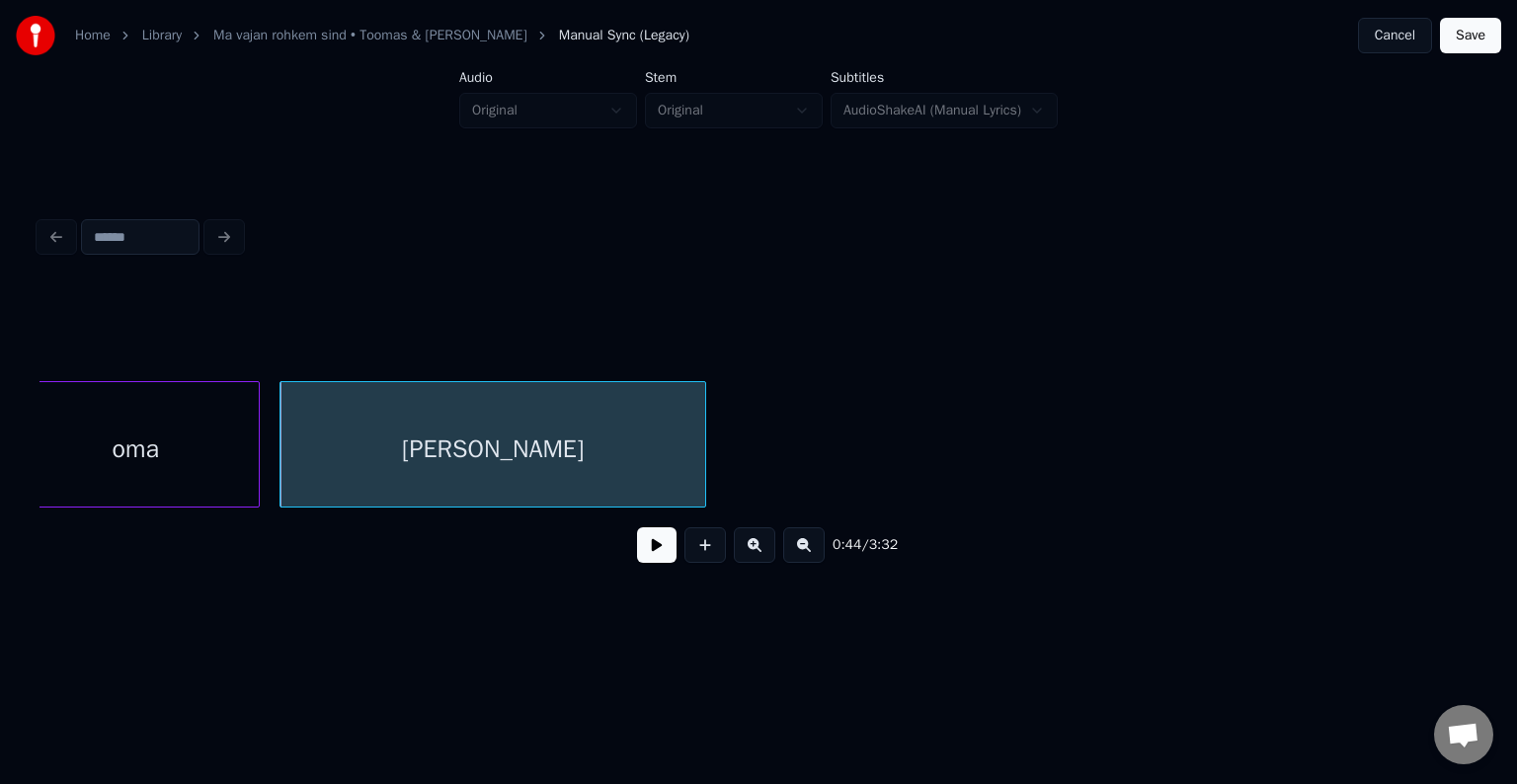 scroll, scrollTop: 0, scrollLeft: 26333, axis: horizontal 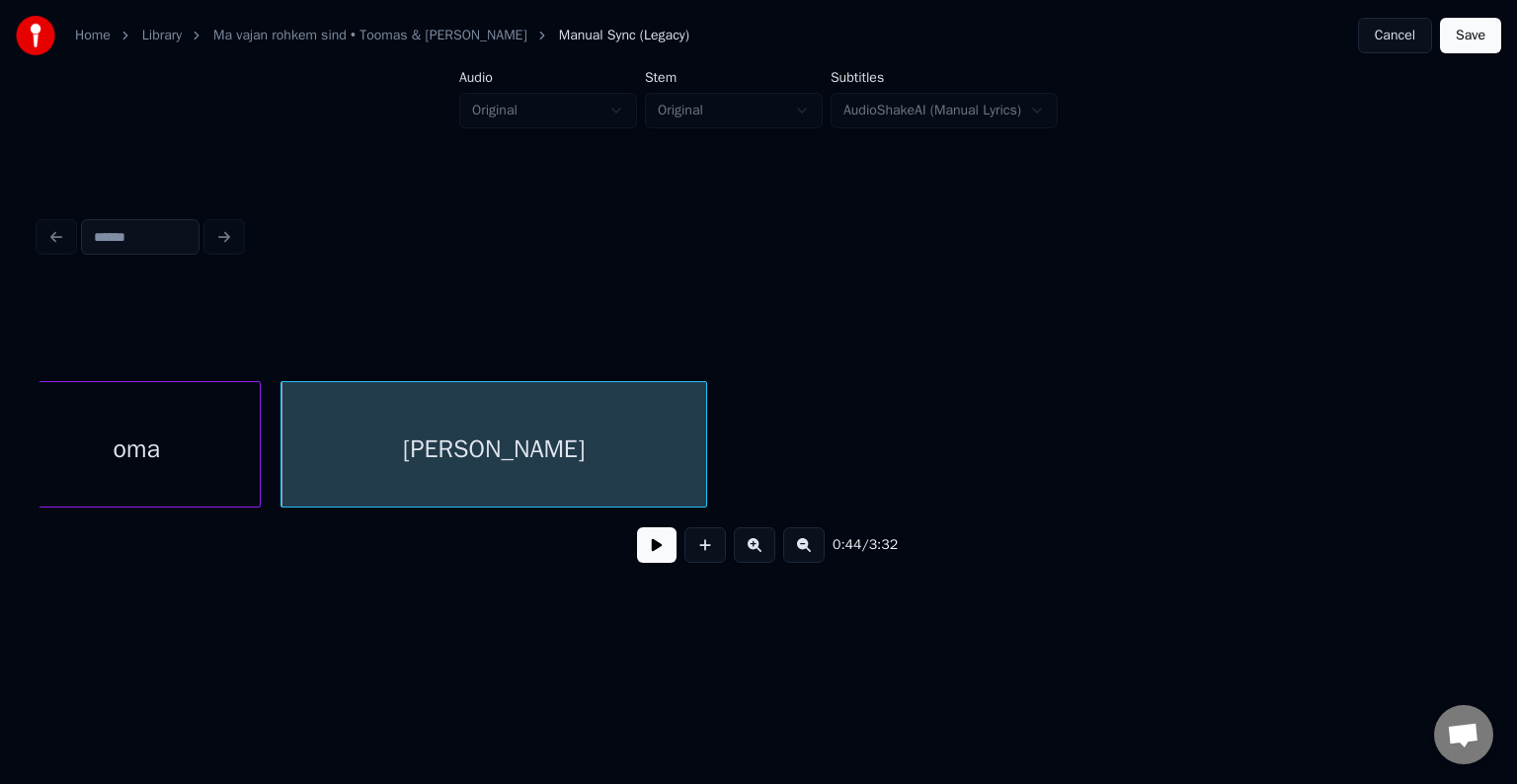 click on "0:44  /  3:32" at bounding box center [758, 545] 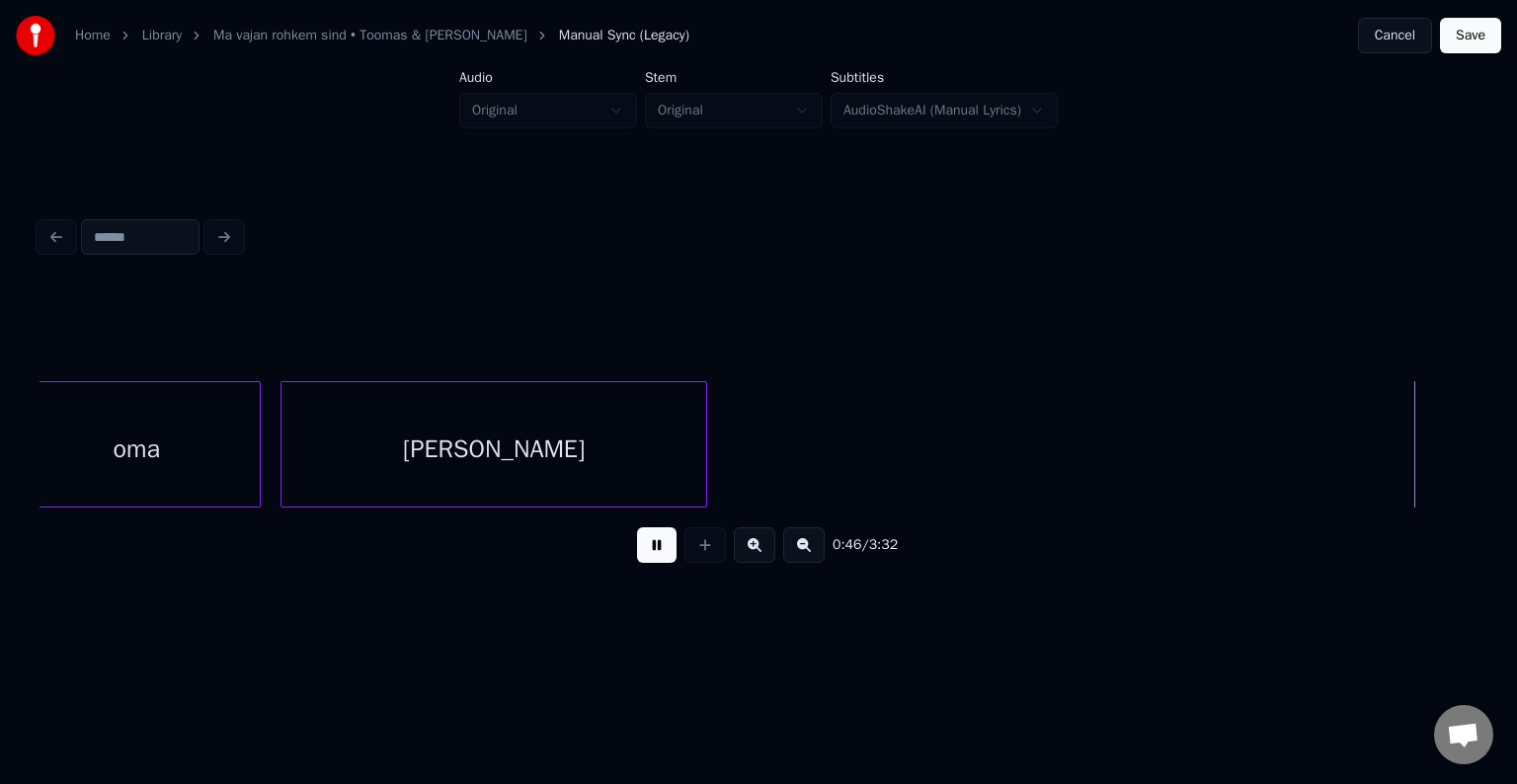scroll, scrollTop: 0, scrollLeft: 27777, axis: horizontal 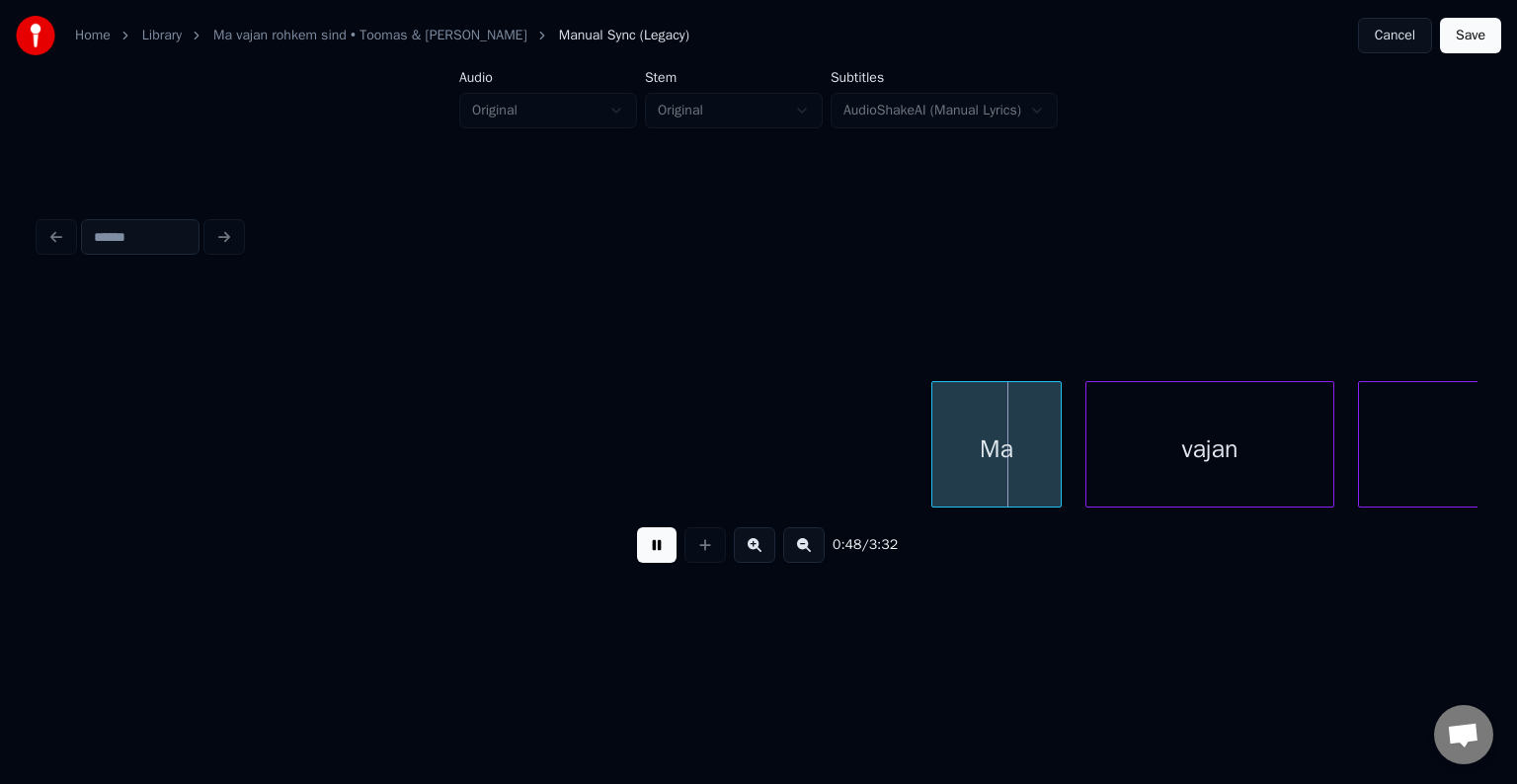 click on "0:48  /  3:32" at bounding box center (758, 545) 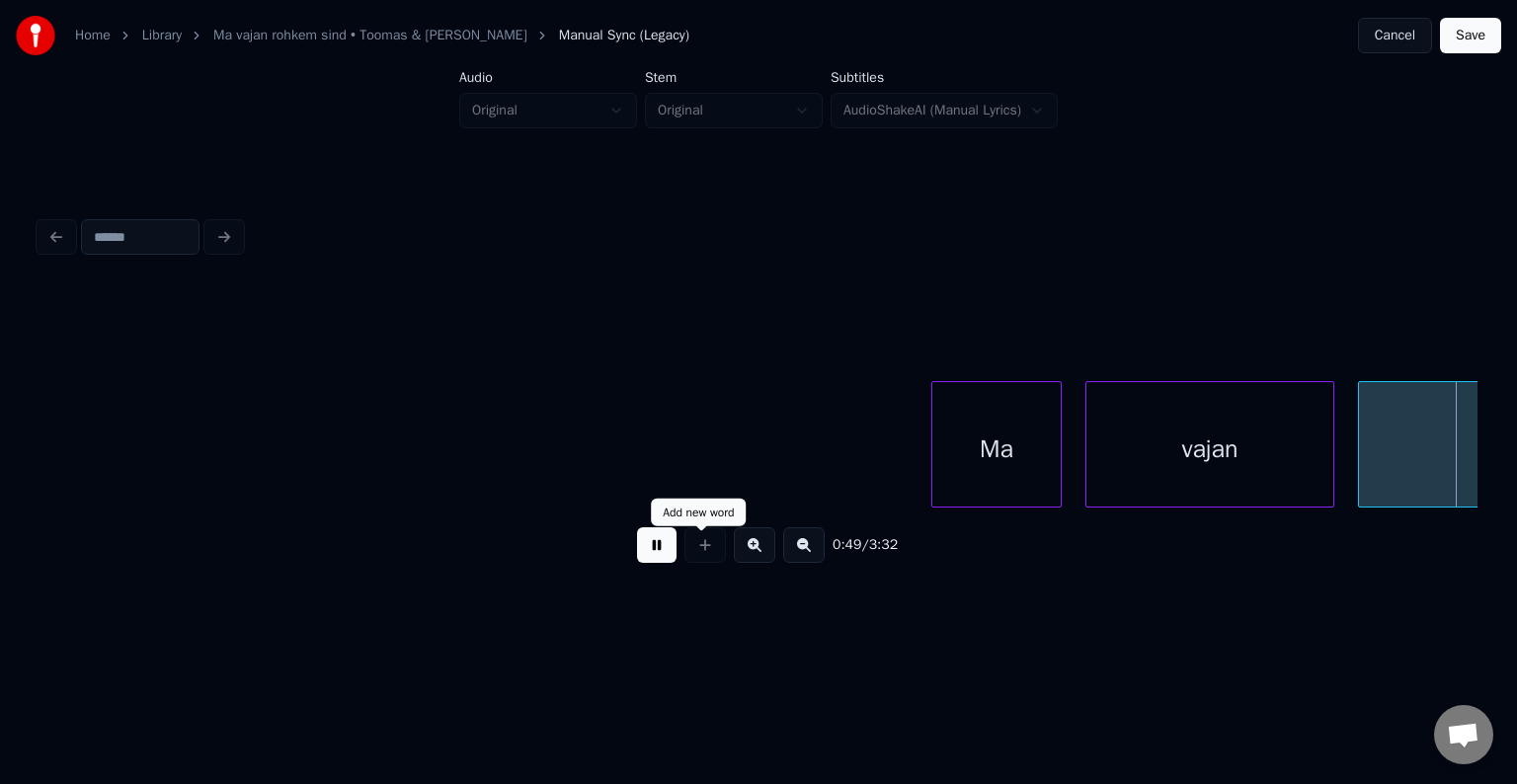 scroll, scrollTop: 0, scrollLeft: 29221, axis: horizontal 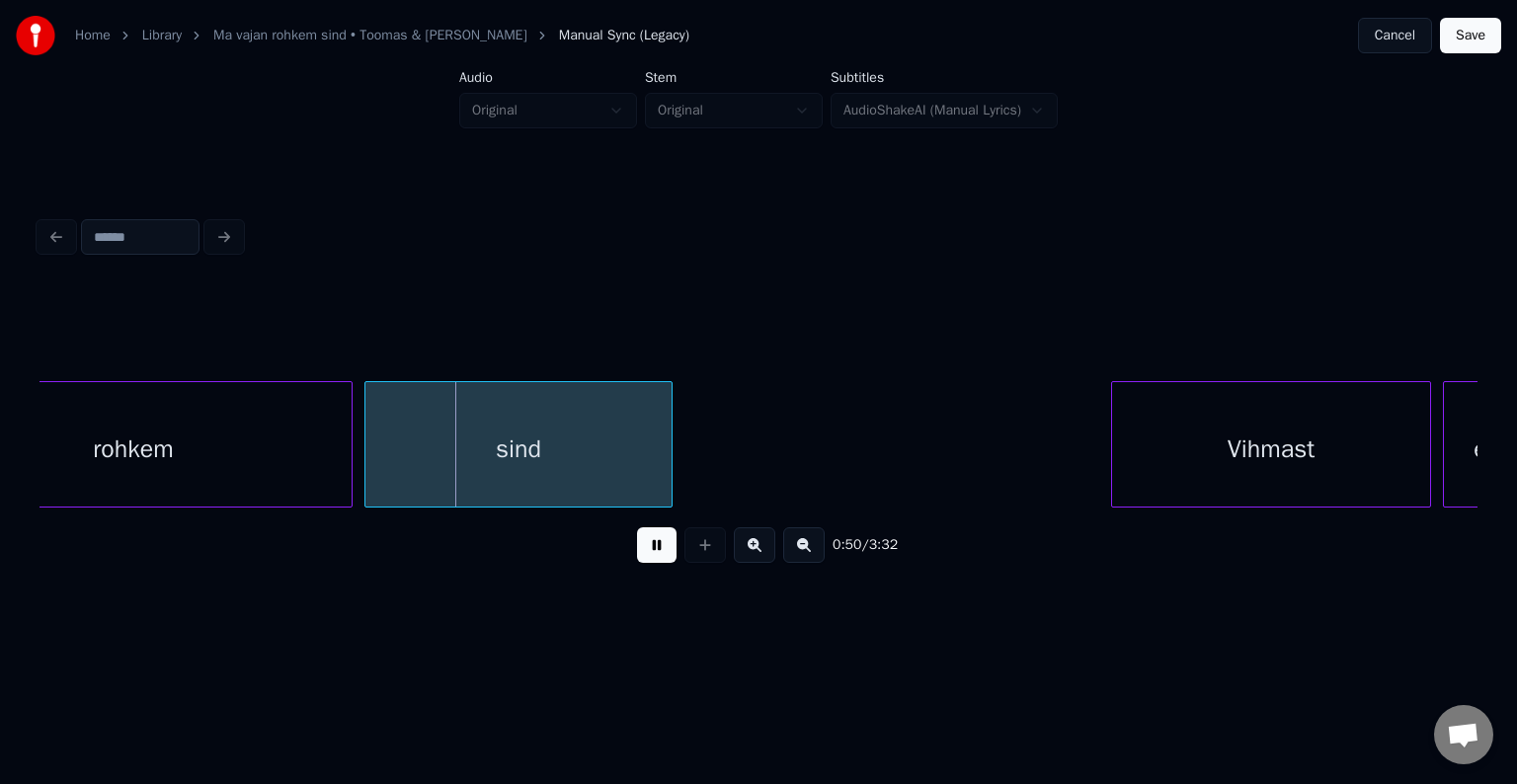 click at bounding box center [657, 545] 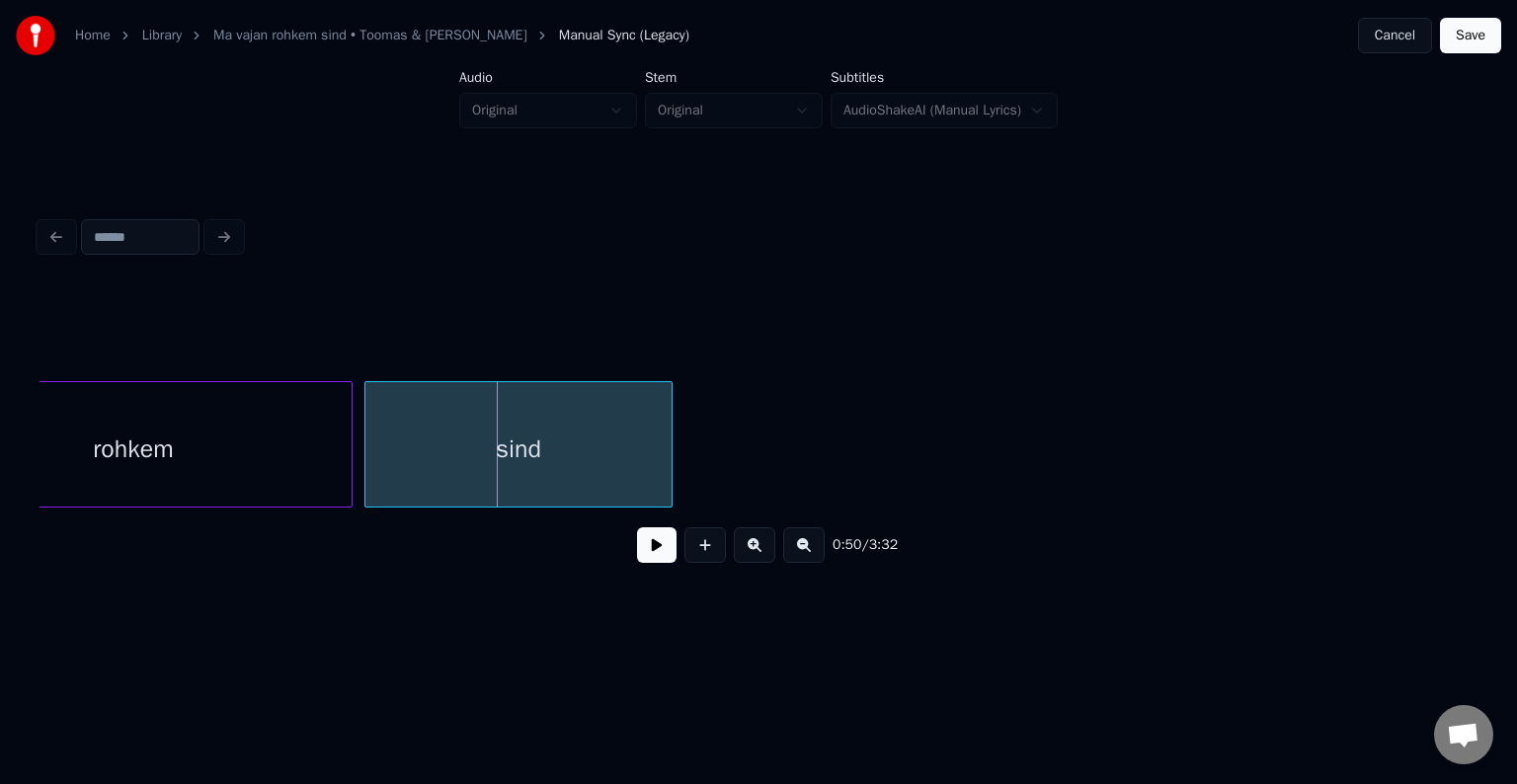 scroll, scrollTop: 0, scrollLeft: 27963, axis: horizontal 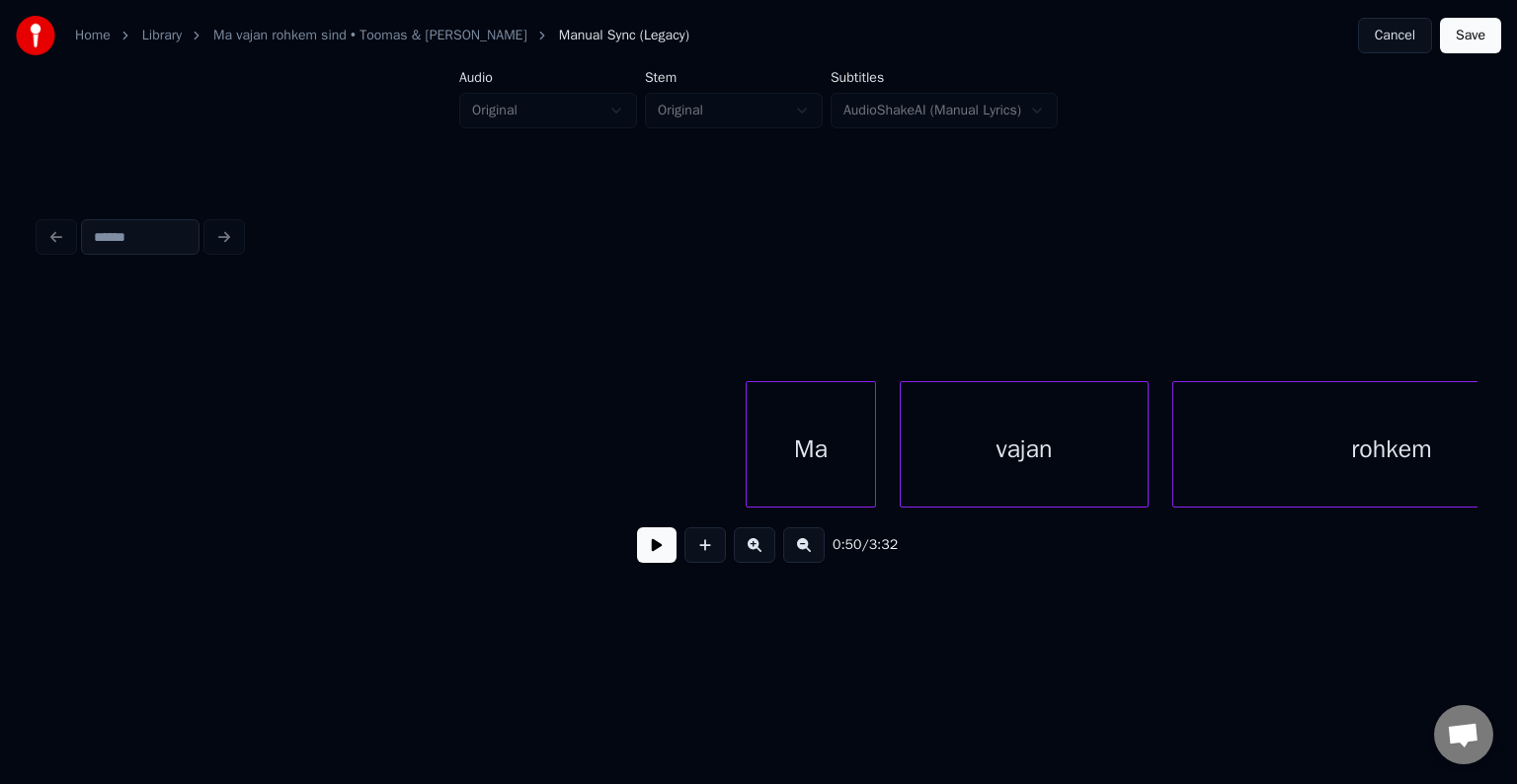click on "Ma" at bounding box center [811, 449] 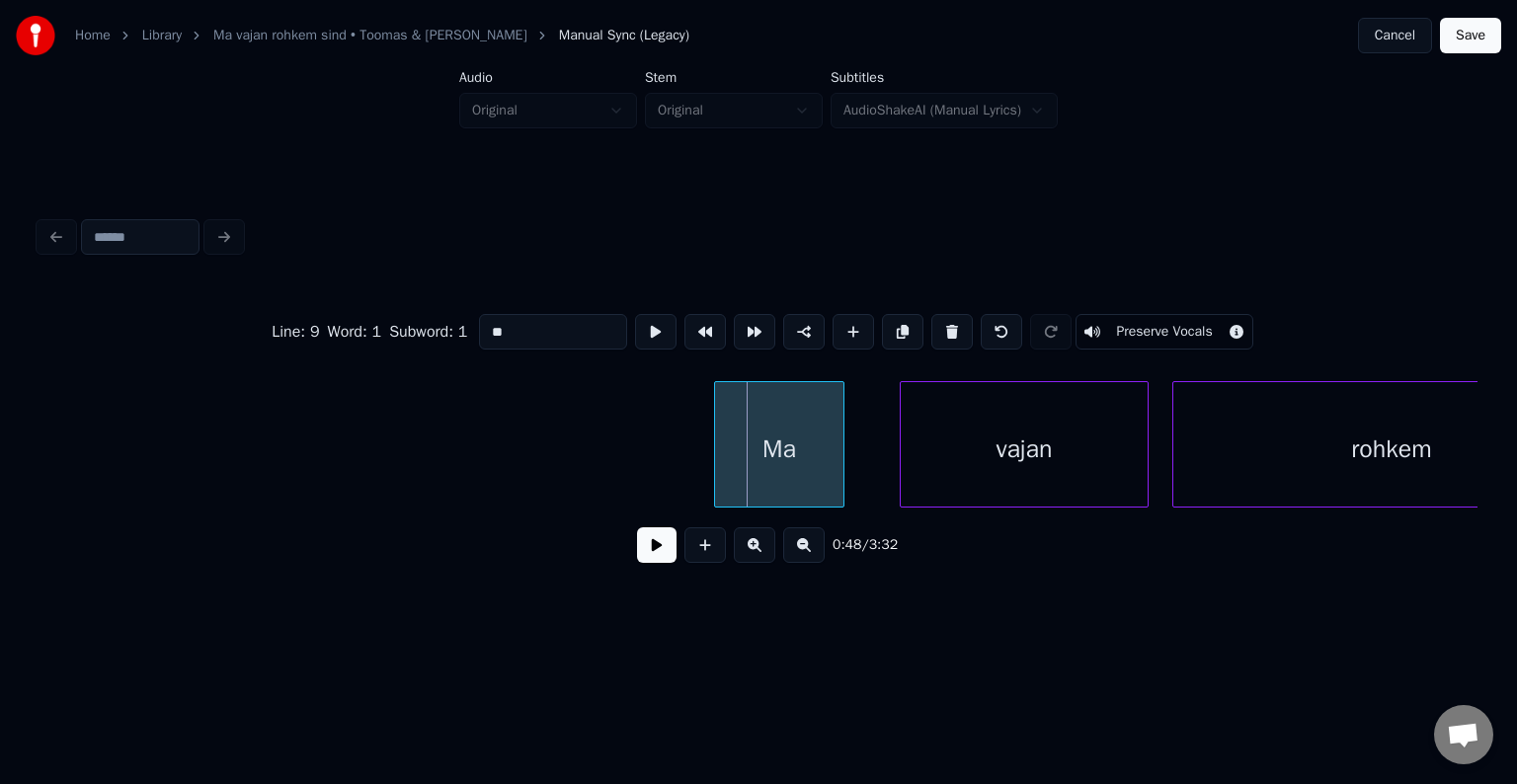 click on "Ma" at bounding box center (779, 449) 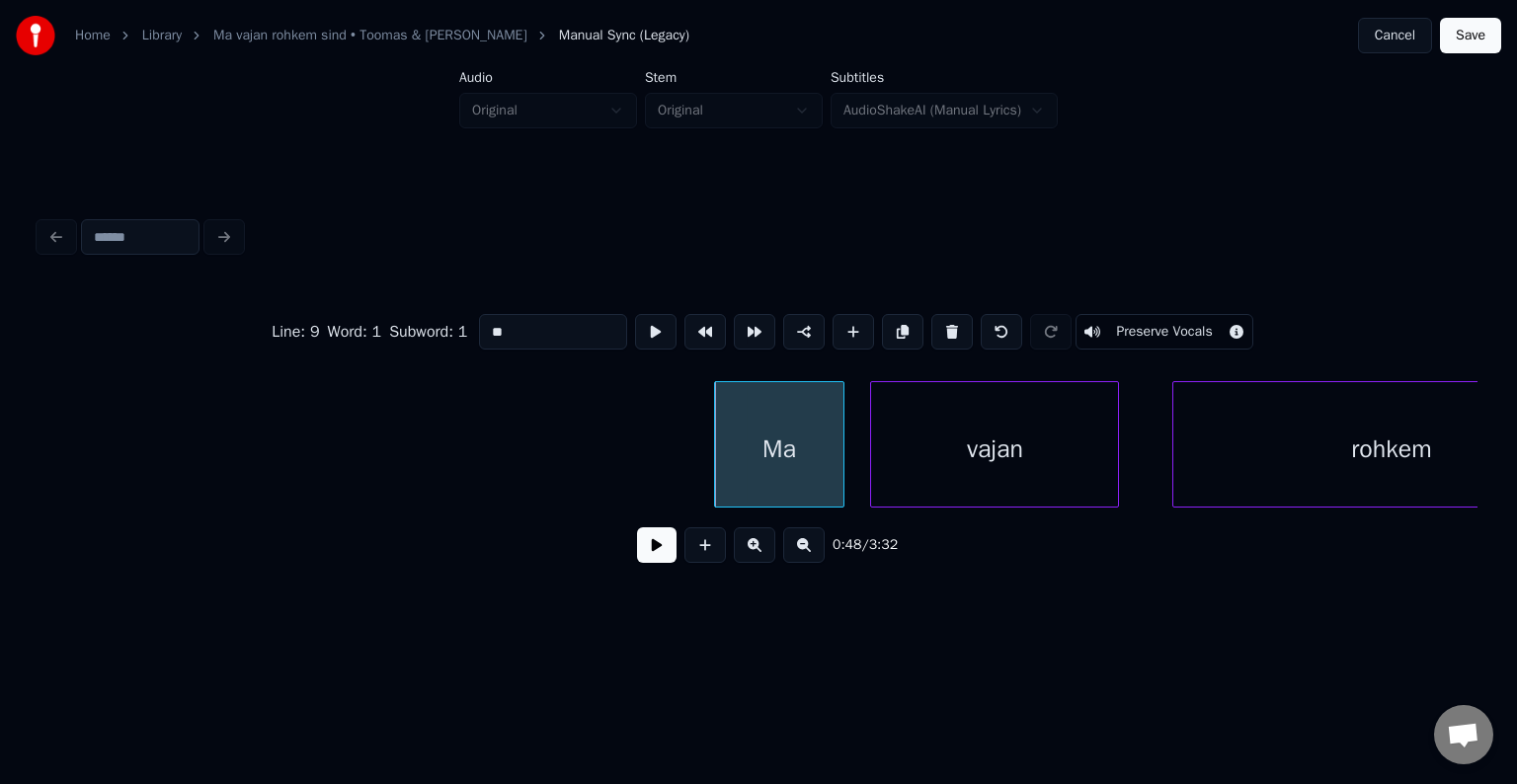 click on "vajan" at bounding box center [995, 449] 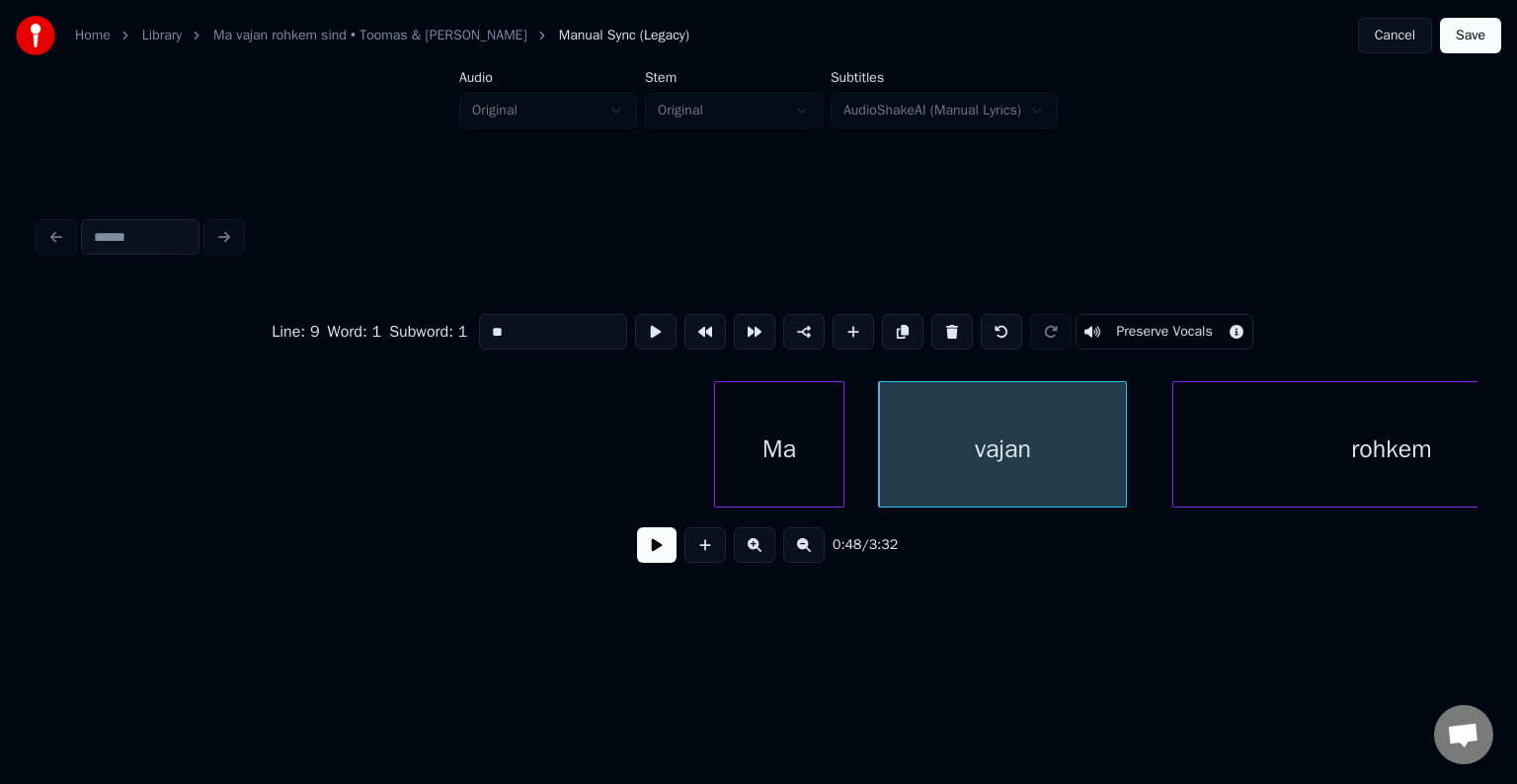 scroll, scrollTop: 0, scrollLeft: 28088, axis: horizontal 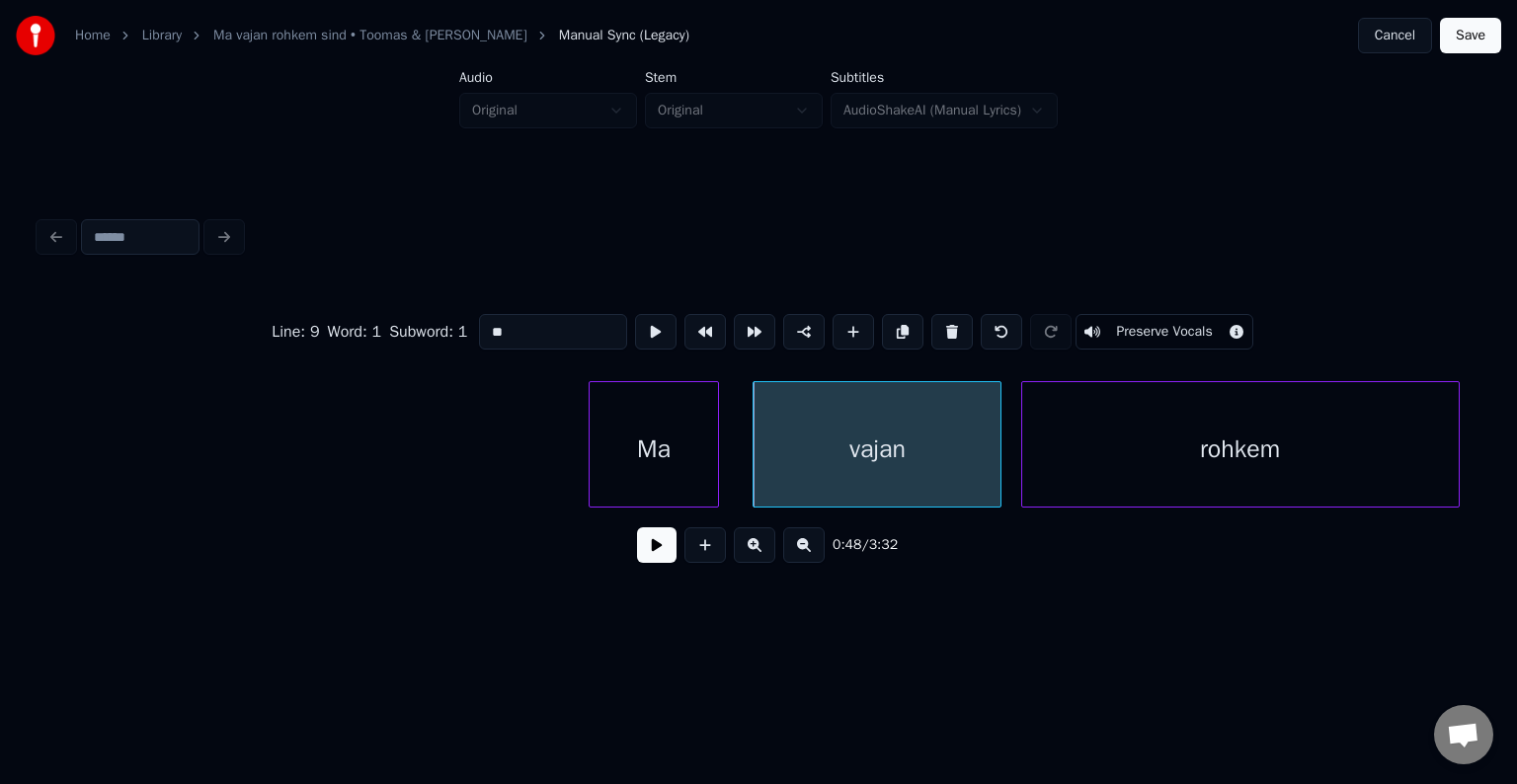 click on "rohkem" at bounding box center (1240, 449) 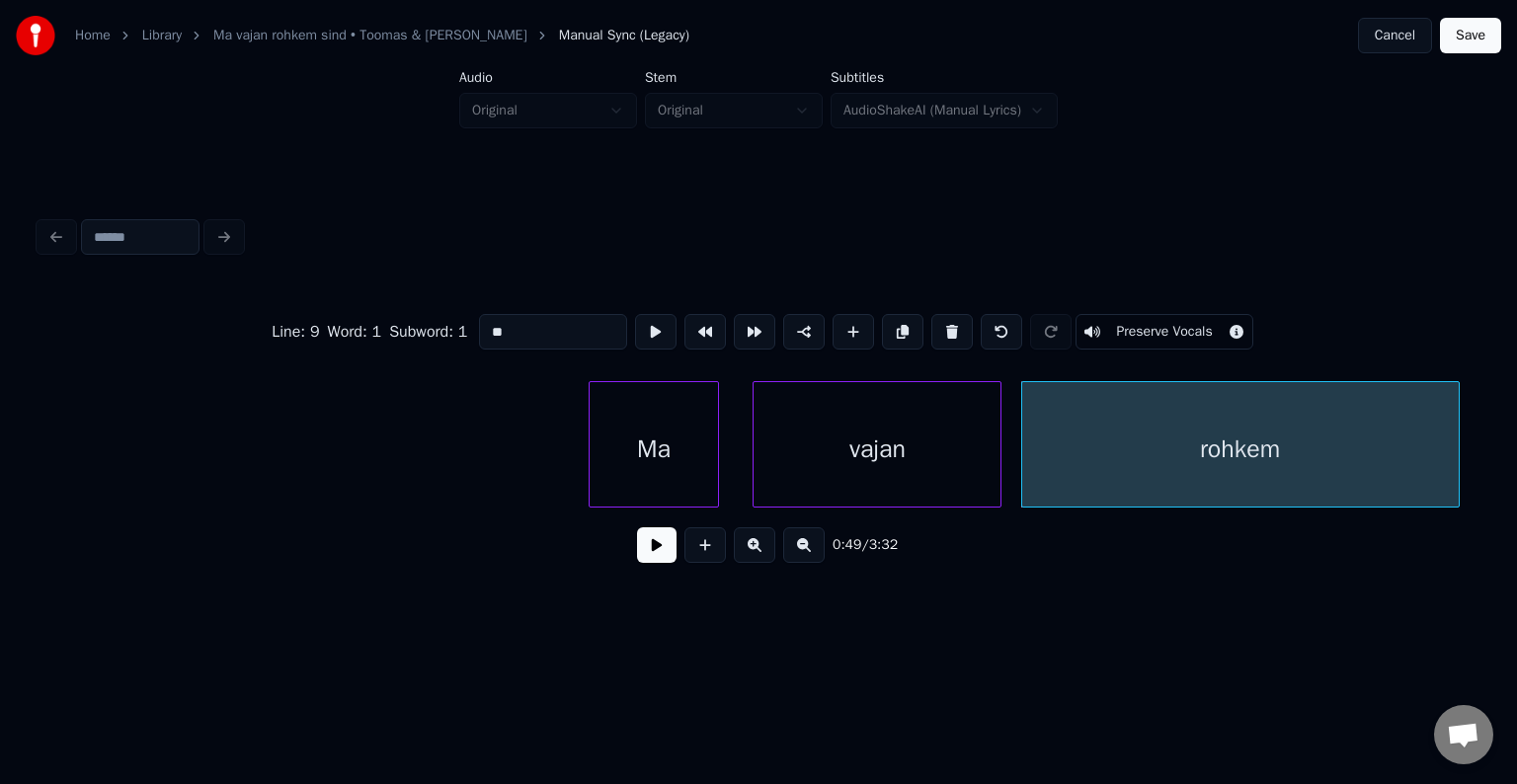 click on "Ma" at bounding box center (654, 449) 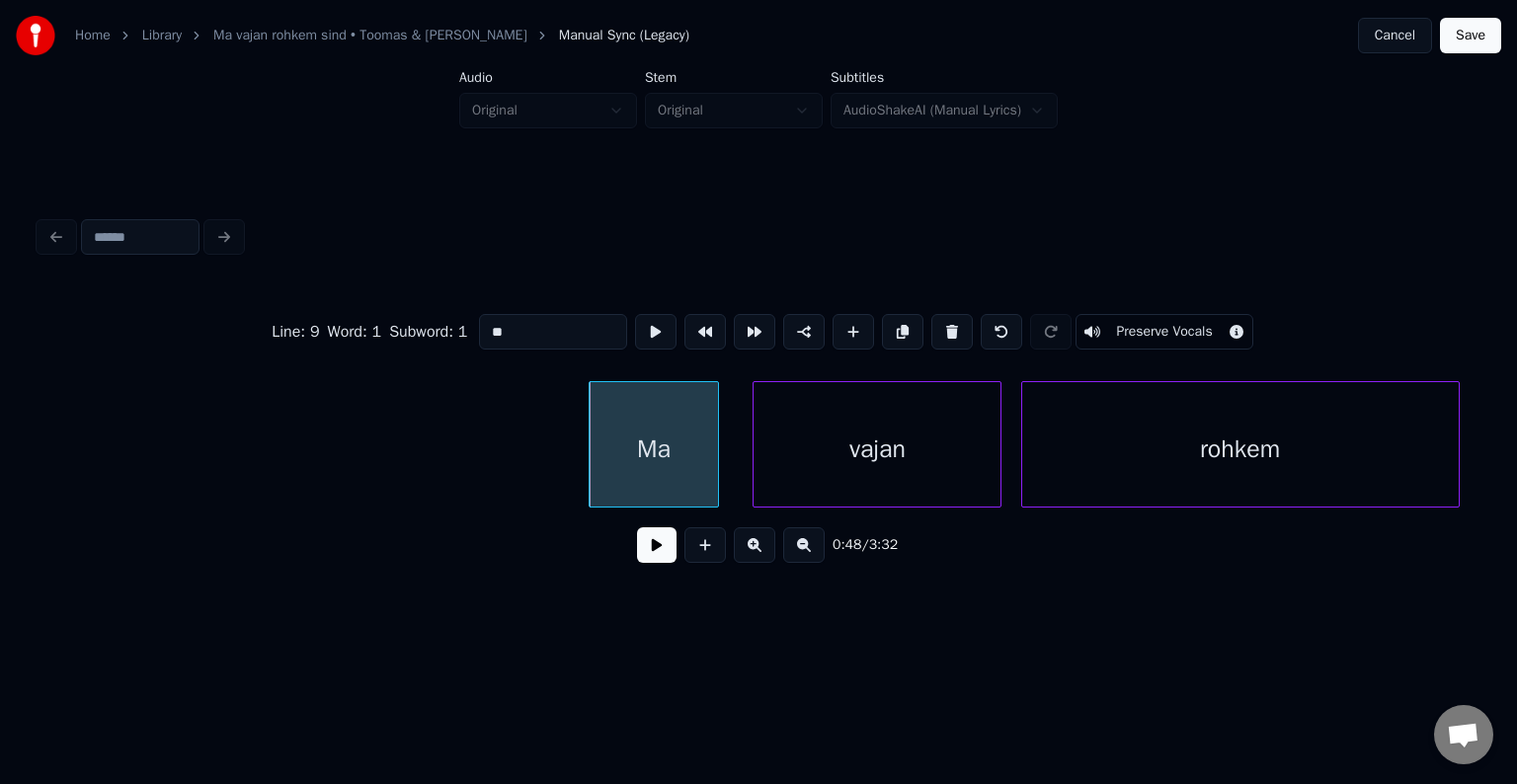 click at bounding box center [657, 545] 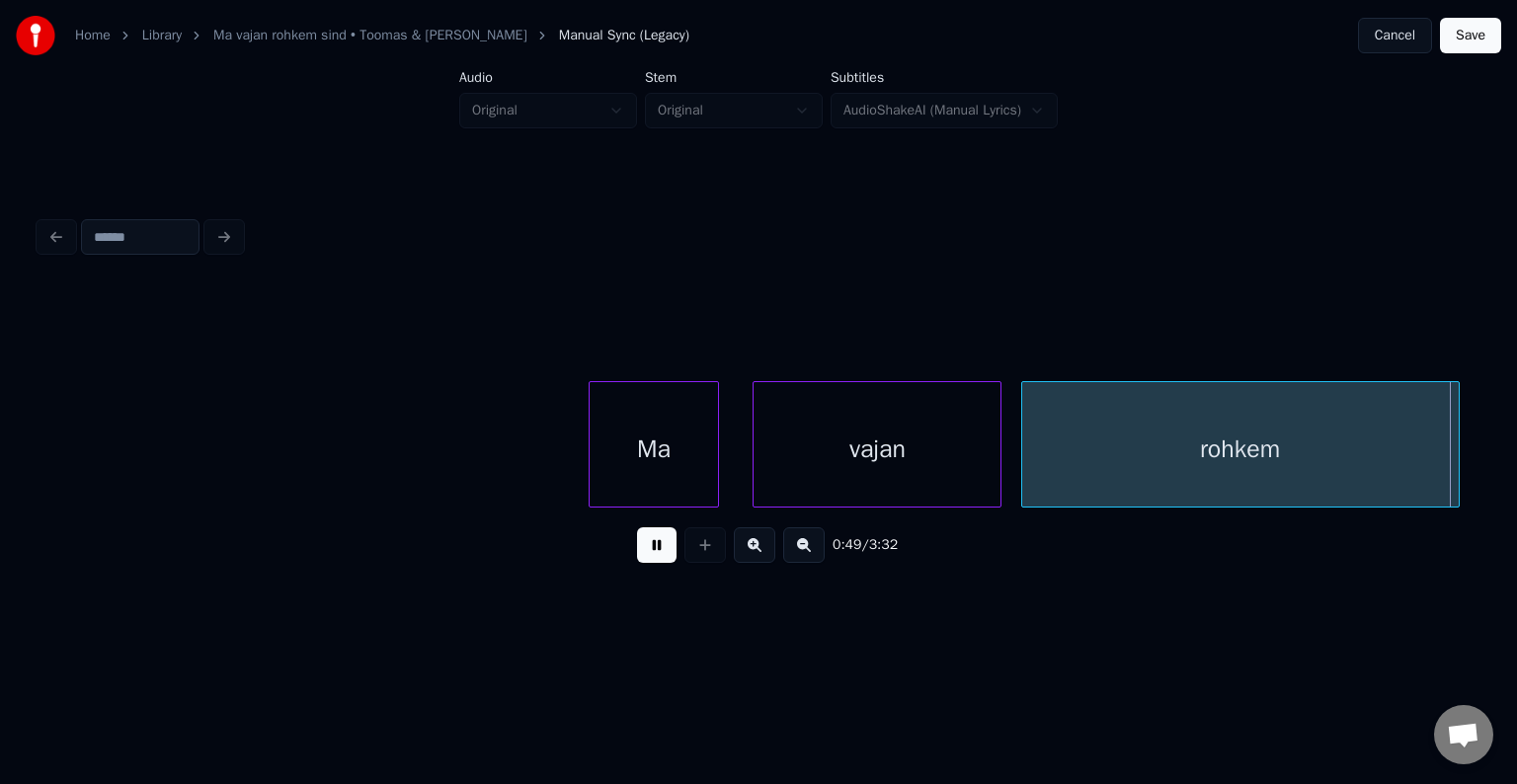 scroll, scrollTop: 0, scrollLeft: 29527, axis: horizontal 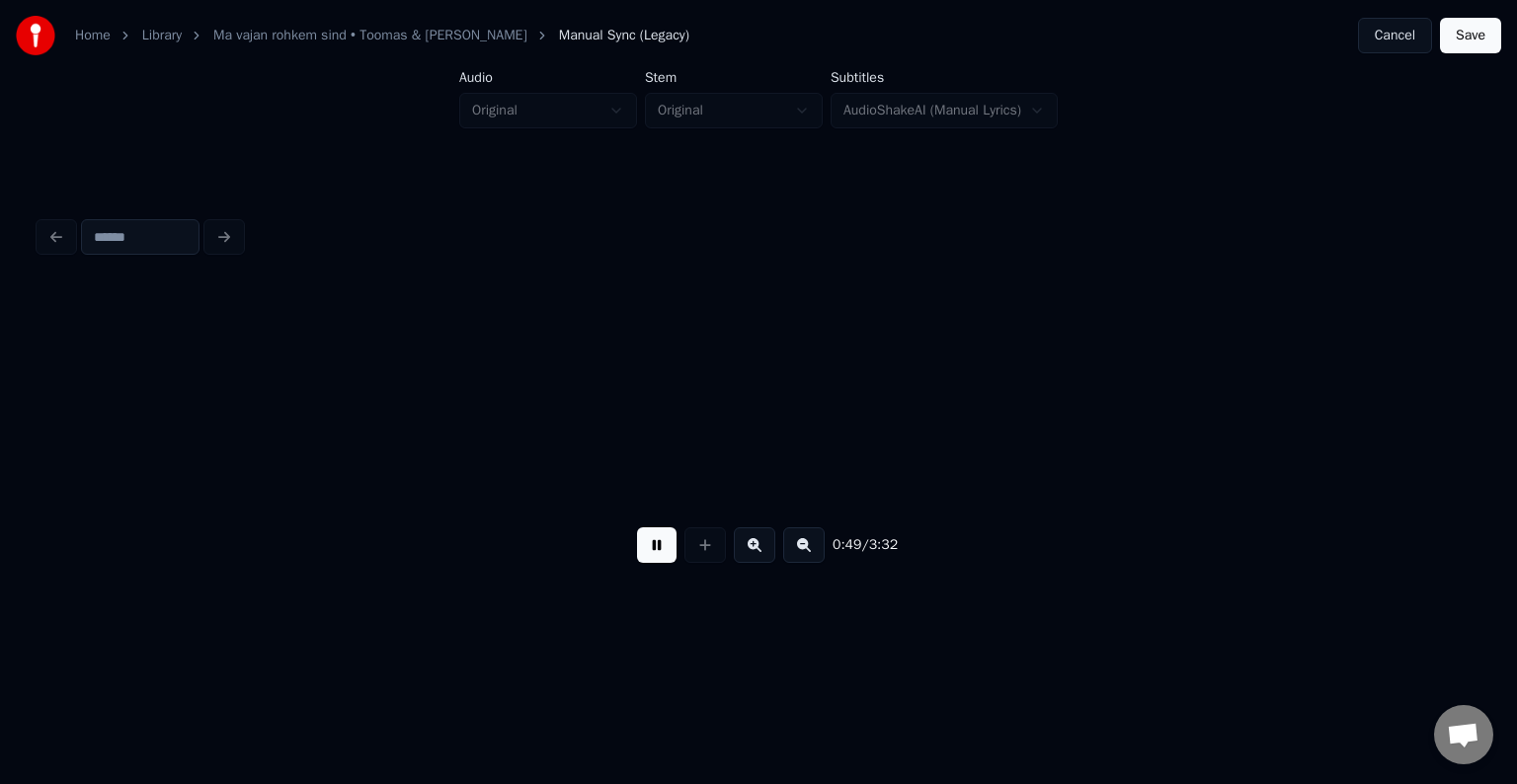 click at bounding box center [657, 545] 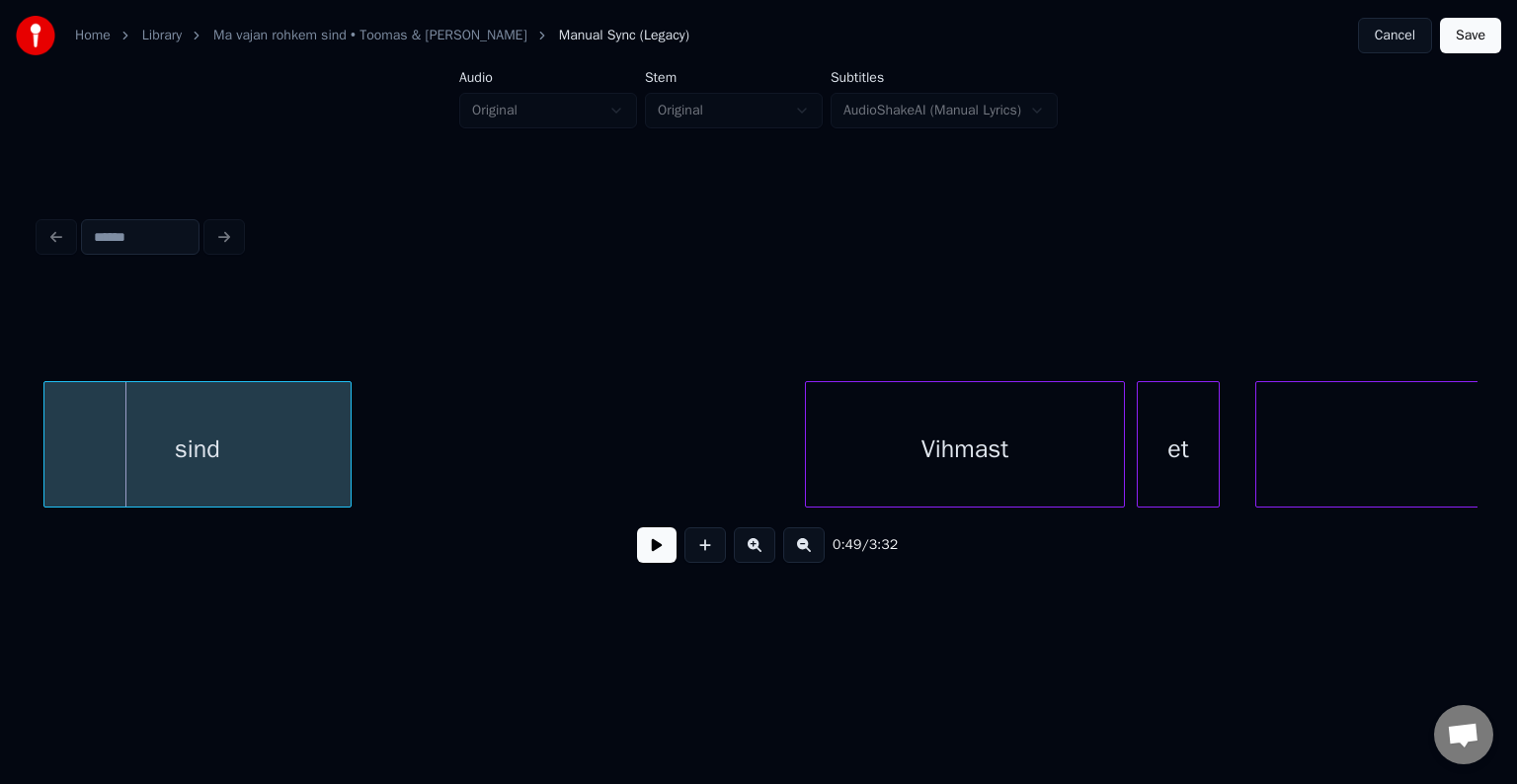 click on "sind" at bounding box center (198, 449) 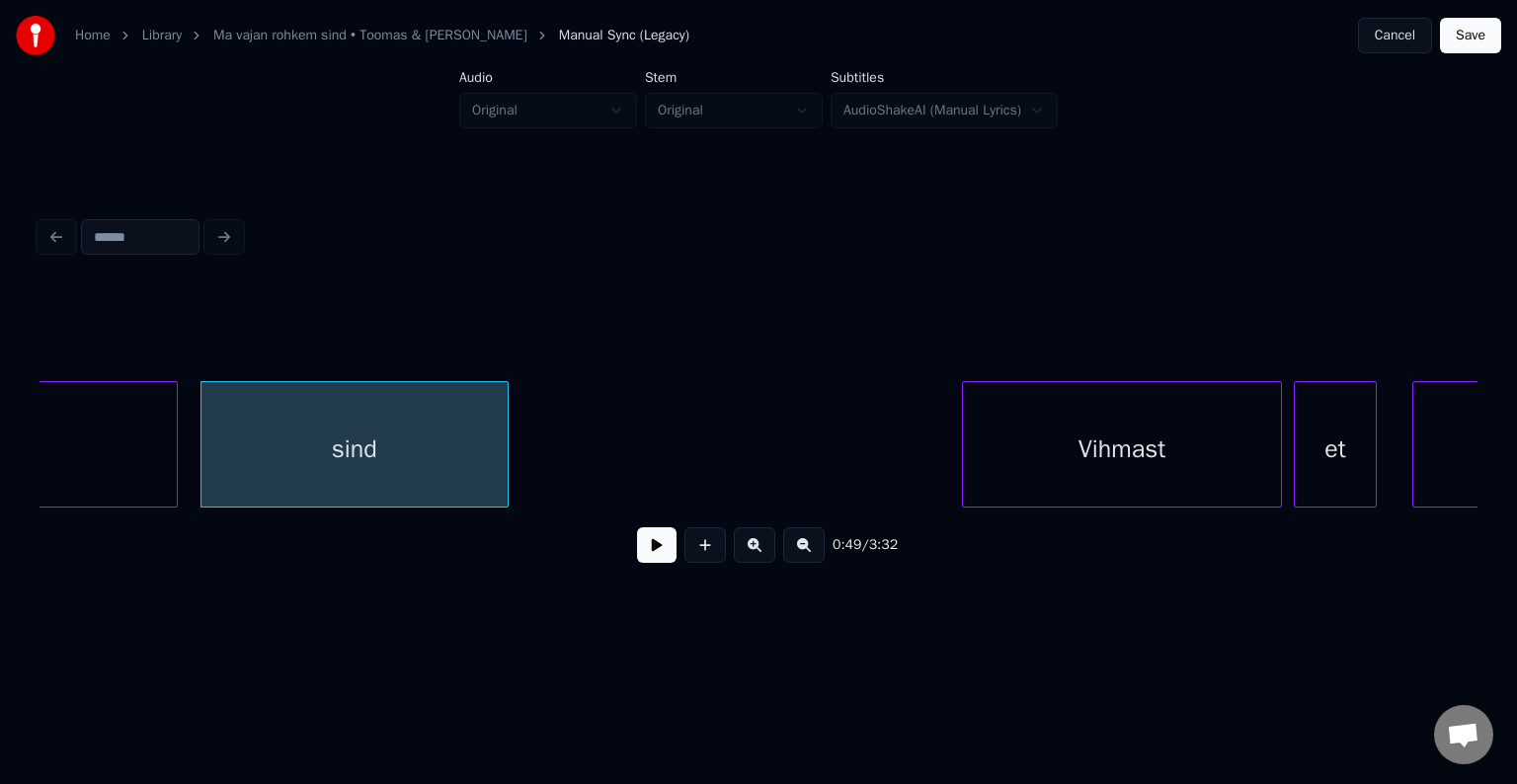 scroll, scrollTop: 0, scrollLeft: 29369, axis: horizontal 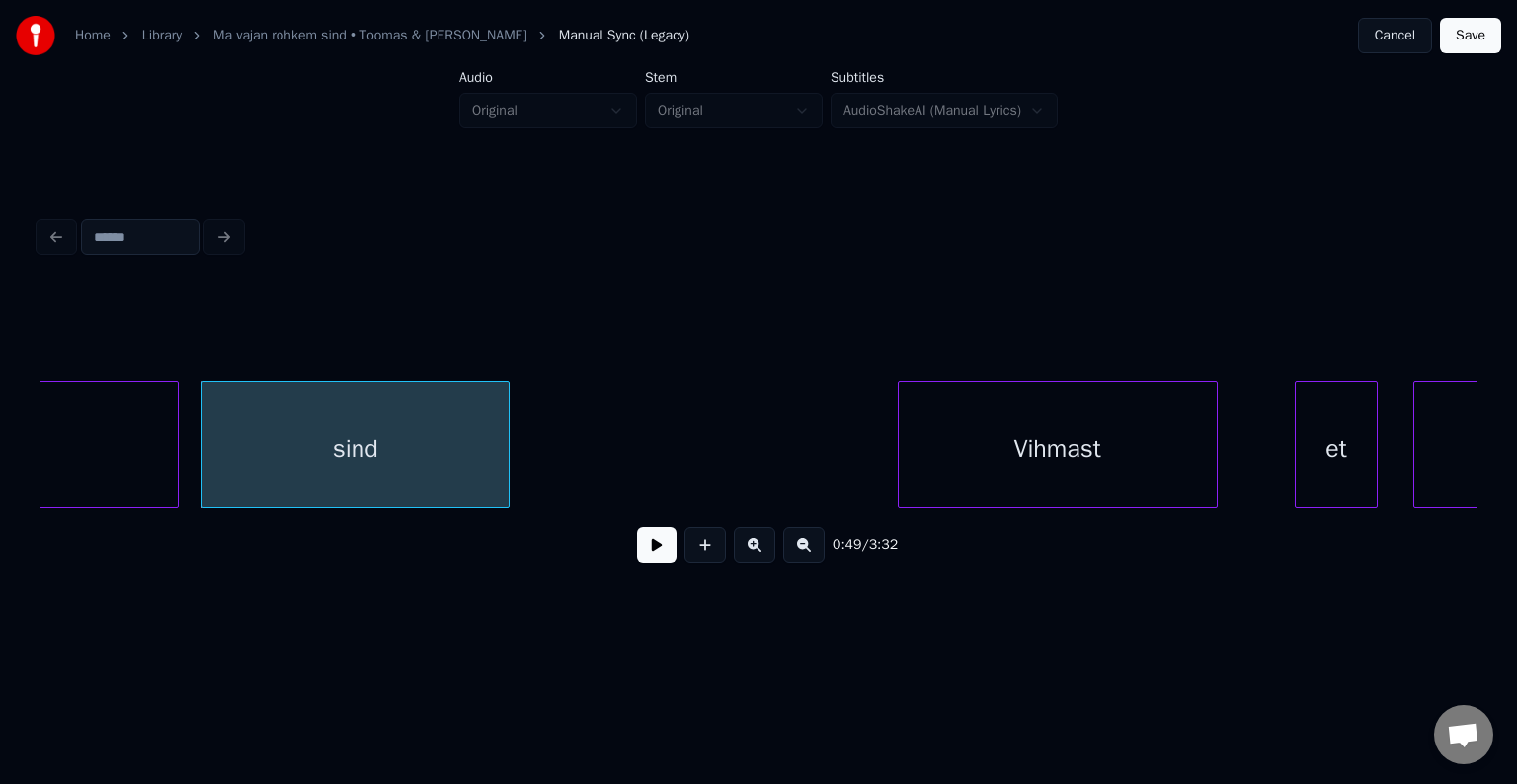 click on "Vihmast" at bounding box center [1058, 449] 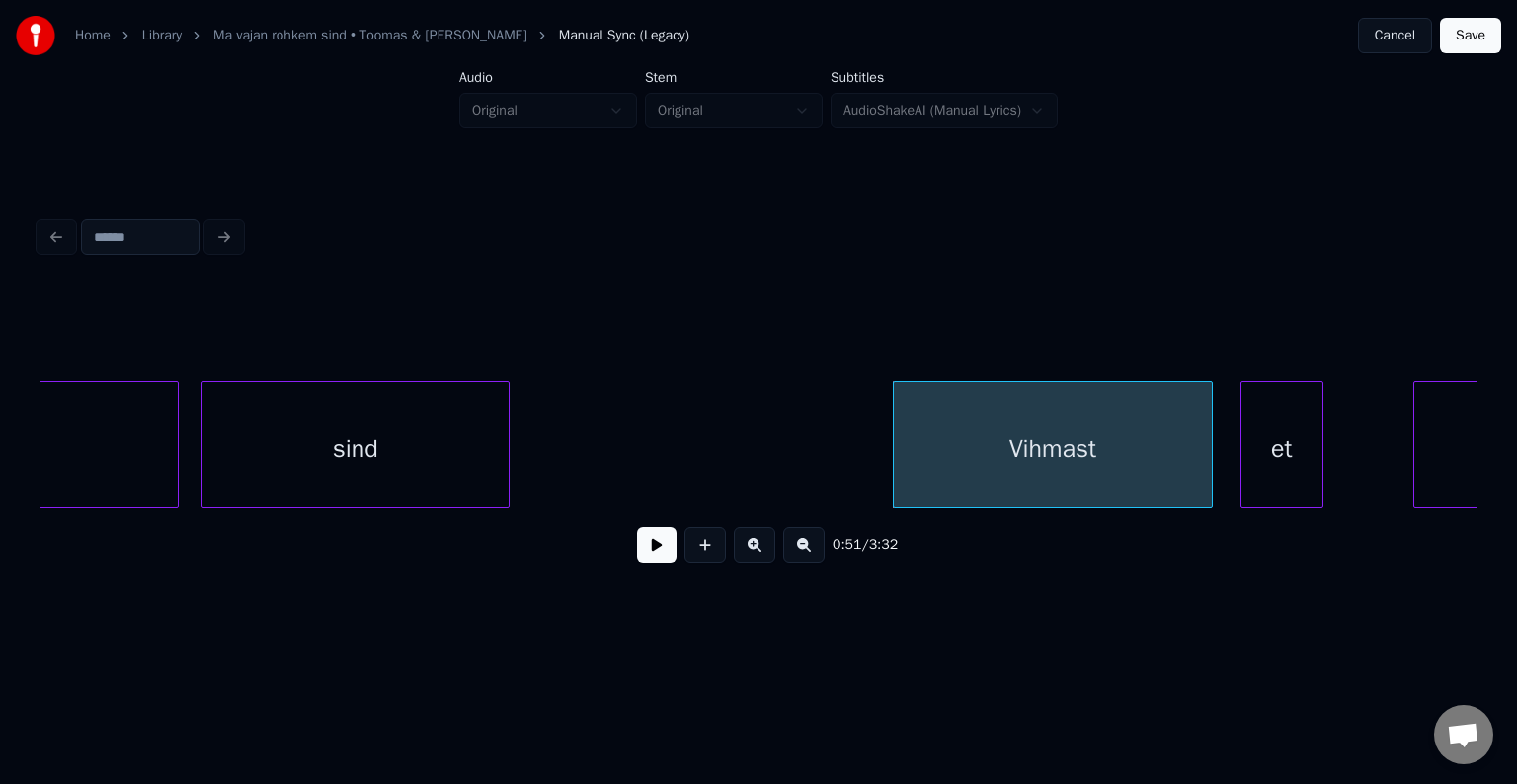 click on "et" at bounding box center [1282, 449] 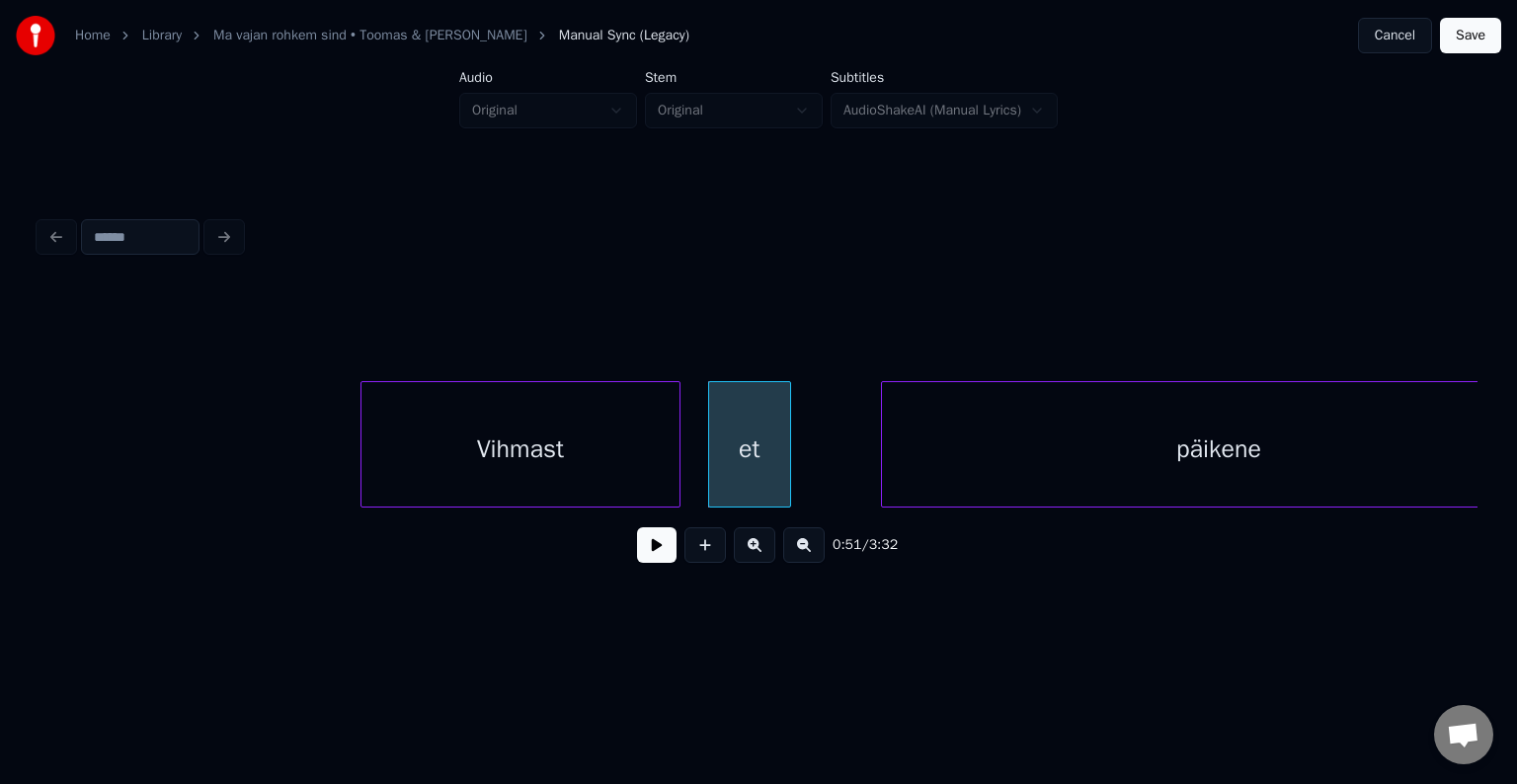 scroll, scrollTop: 0, scrollLeft: 30041, axis: horizontal 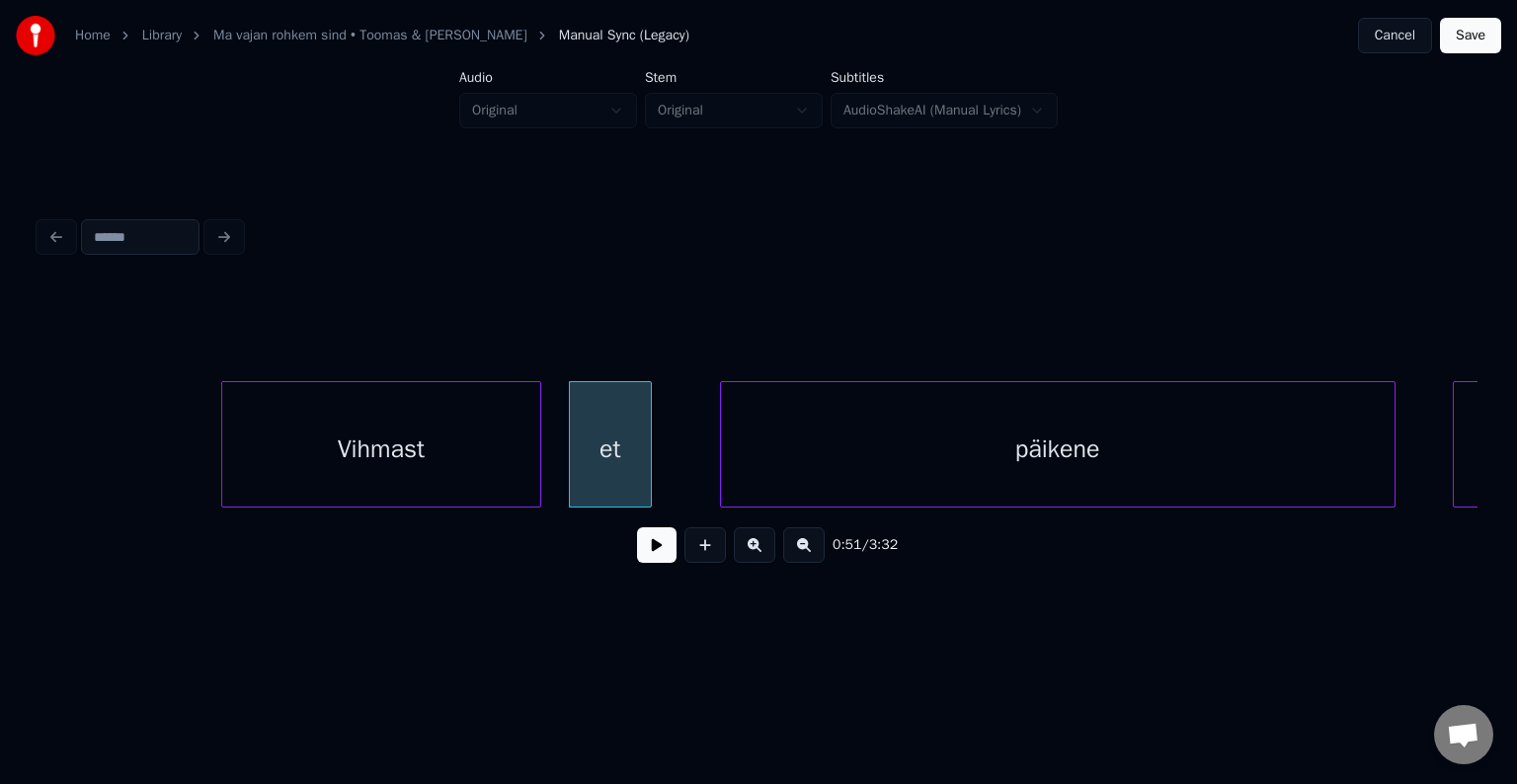 click on "päikene" at bounding box center [1058, 449] 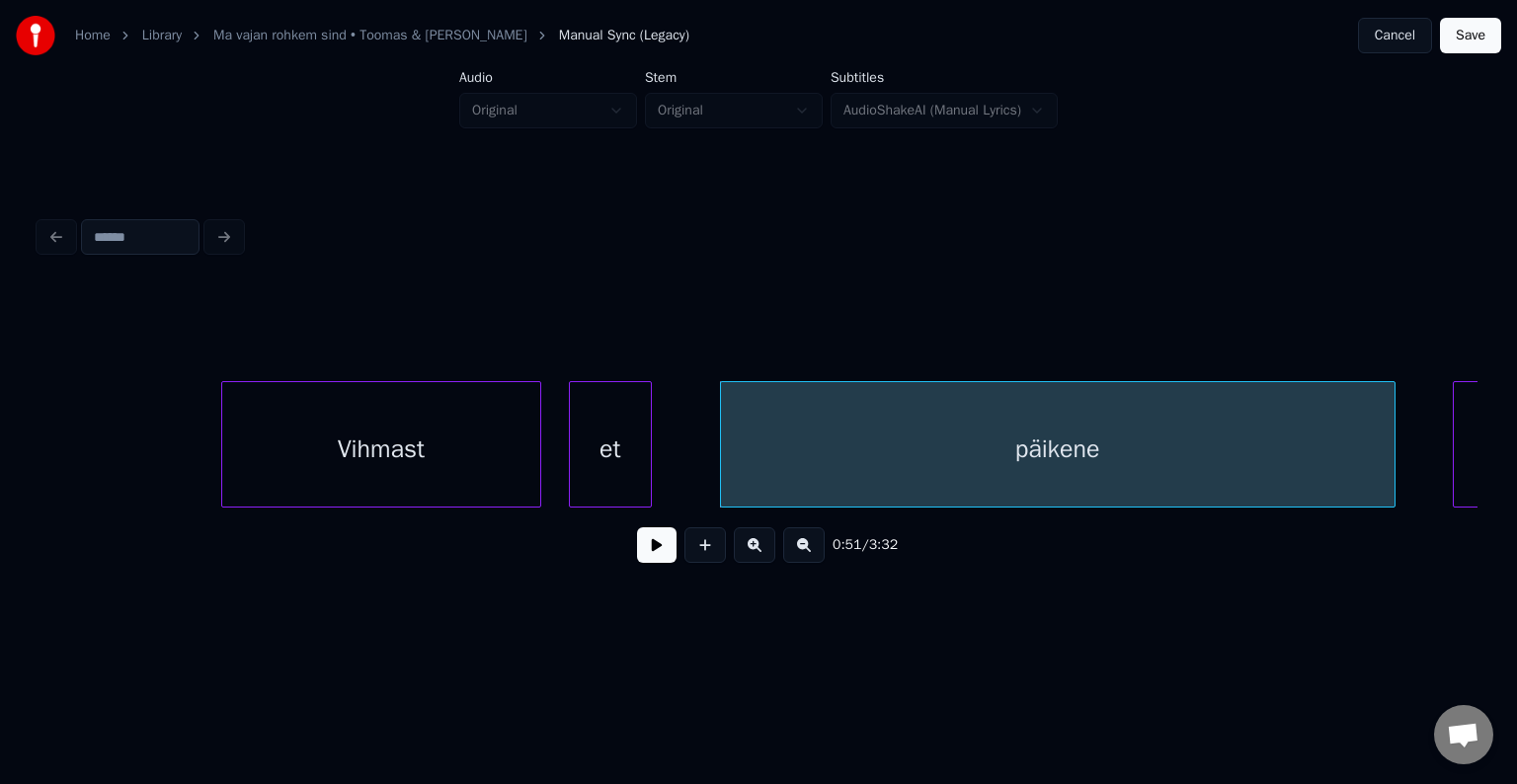 click on "et" at bounding box center (610, 449) 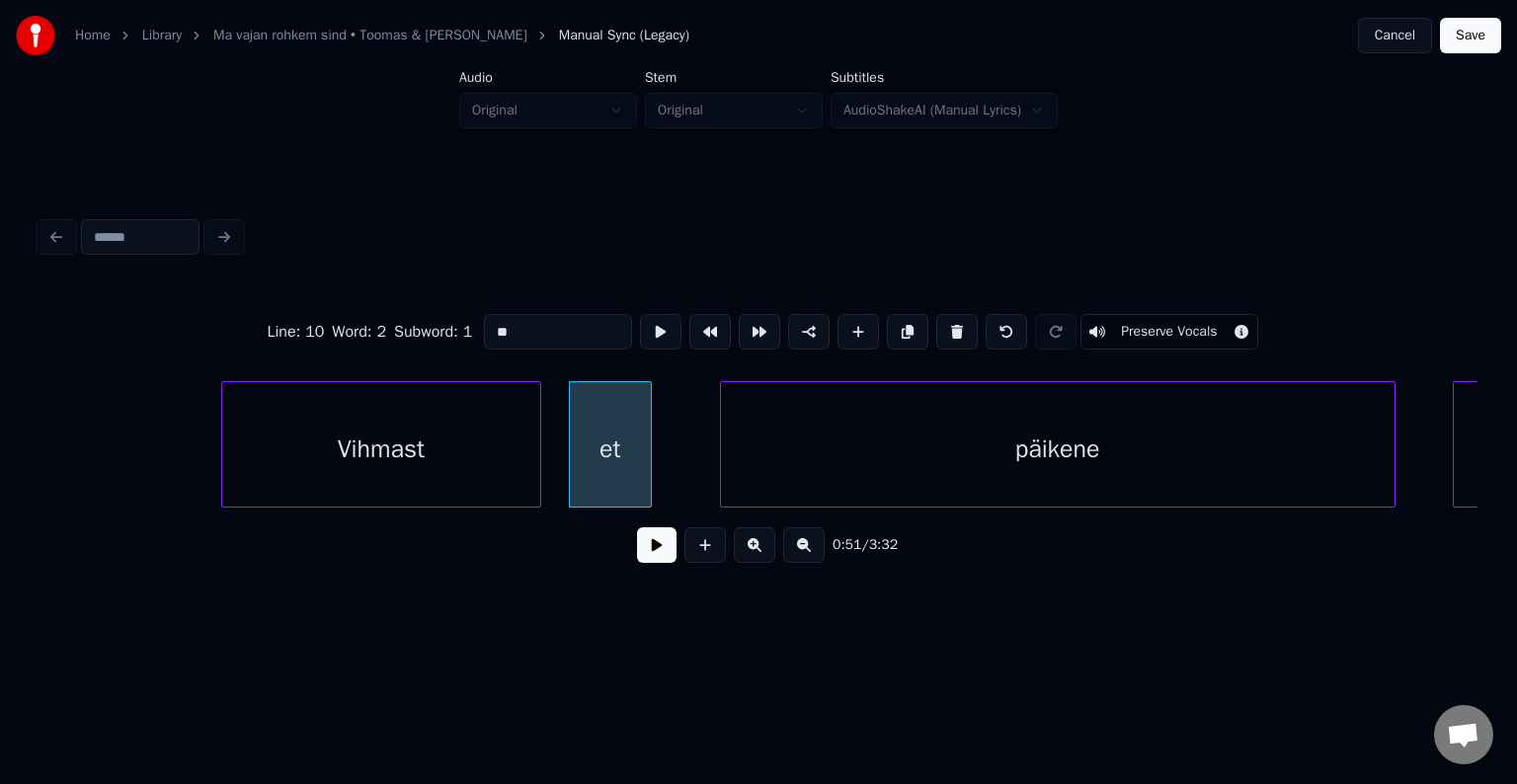 drag, startPoint x: 628, startPoint y: 538, endPoint x: 629, endPoint y: 550, distance: 12.0415946 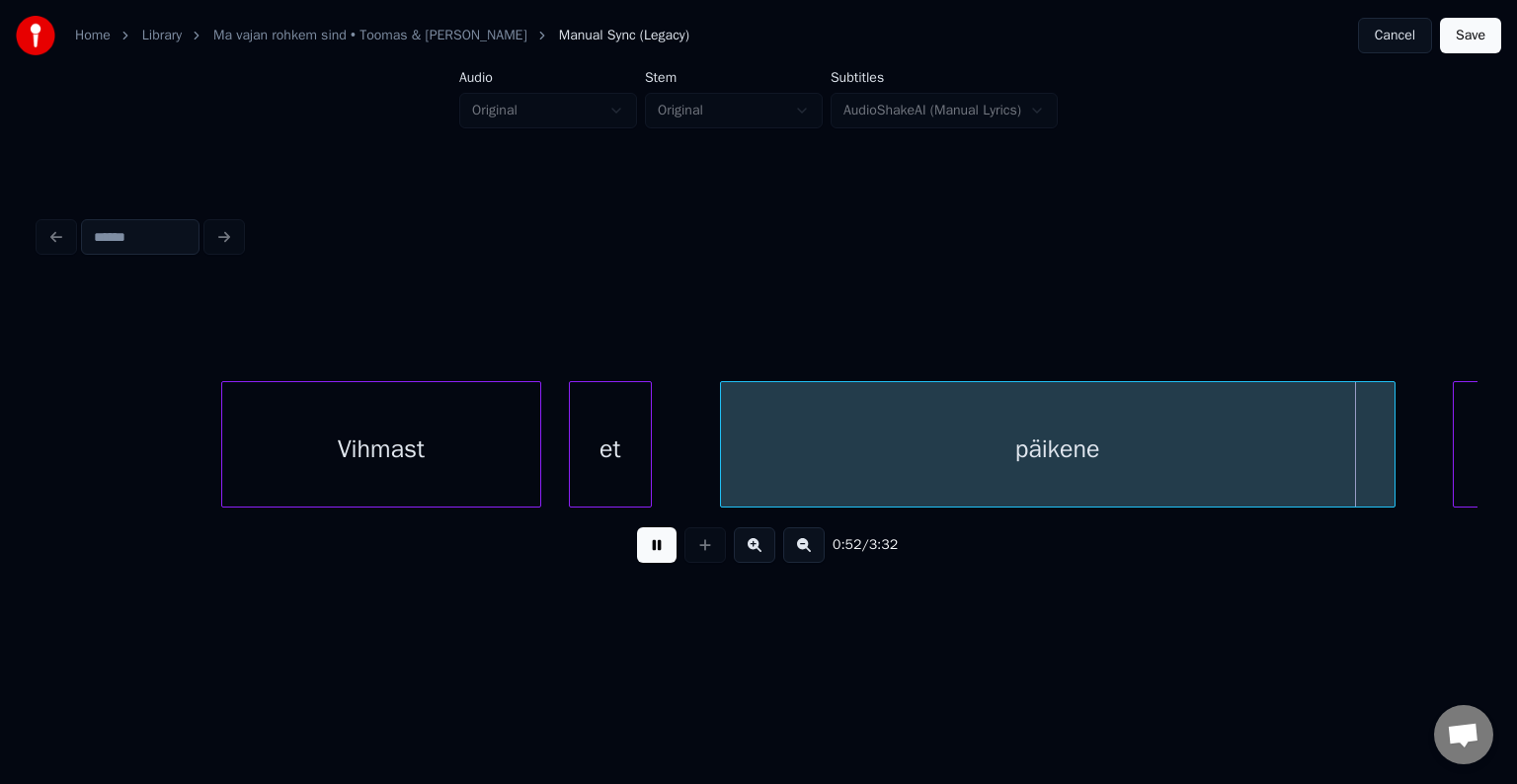 click at bounding box center [657, 545] 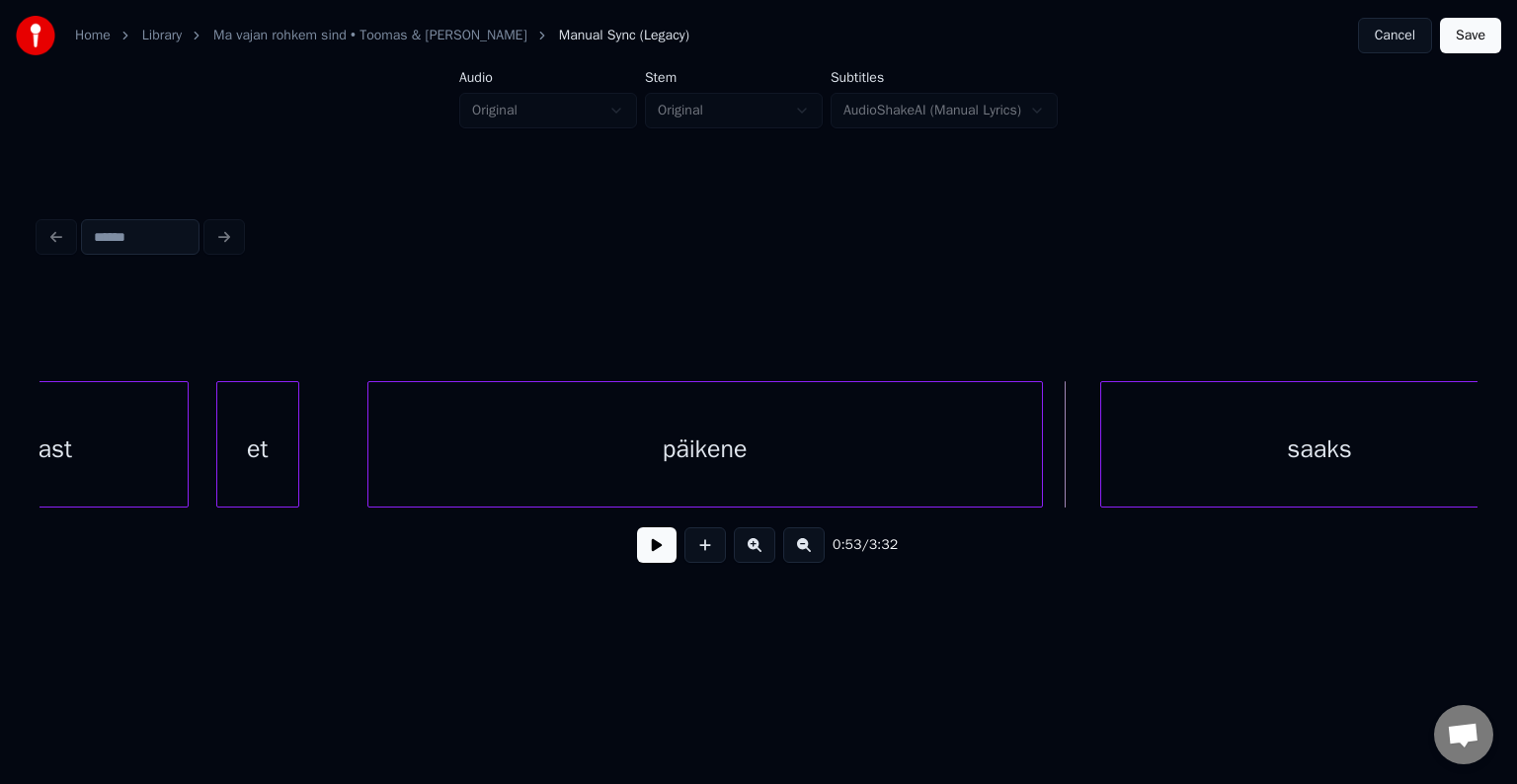 scroll, scrollTop: 0, scrollLeft: 30515, axis: horizontal 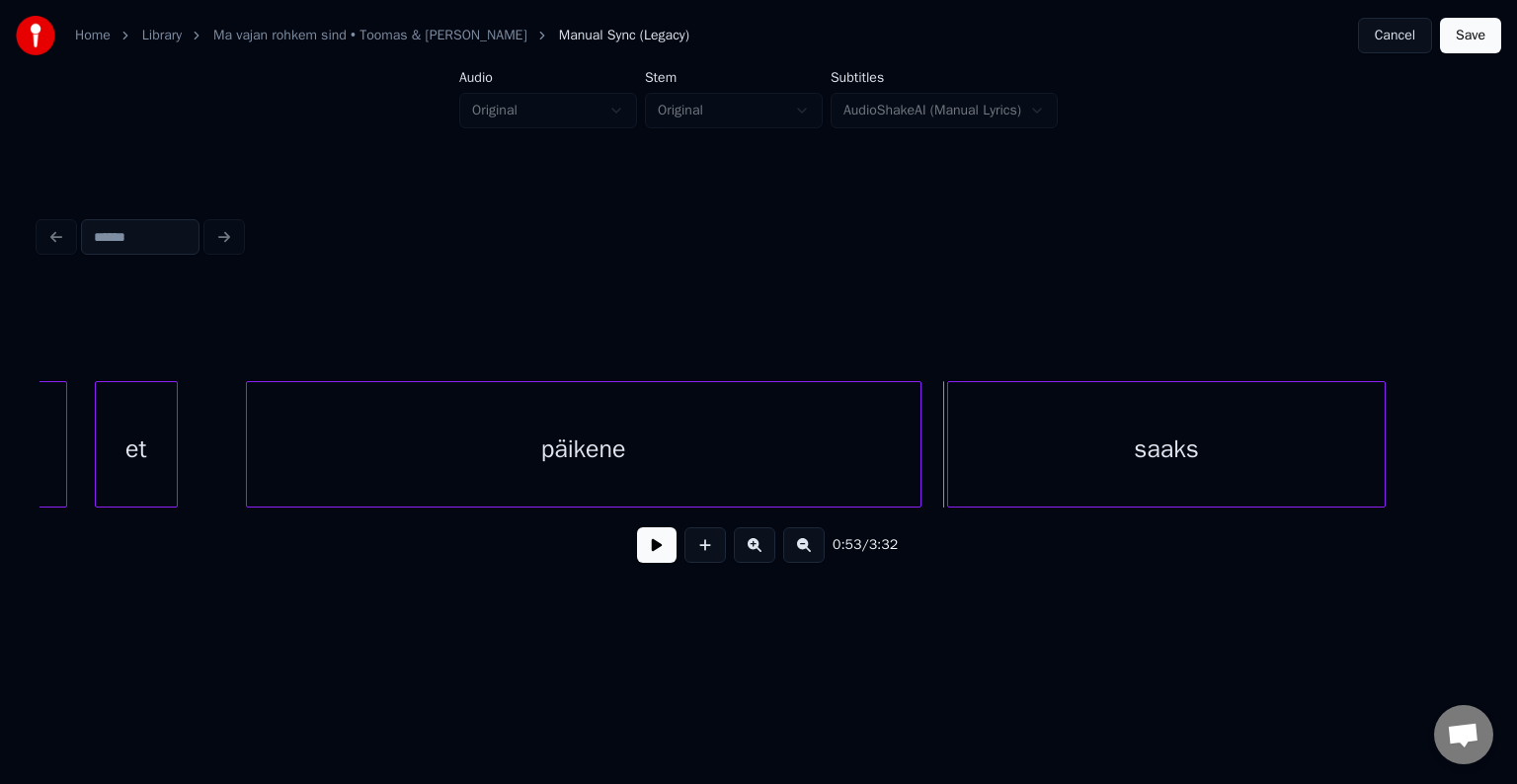 click on "saaks" at bounding box center [1166, 449] 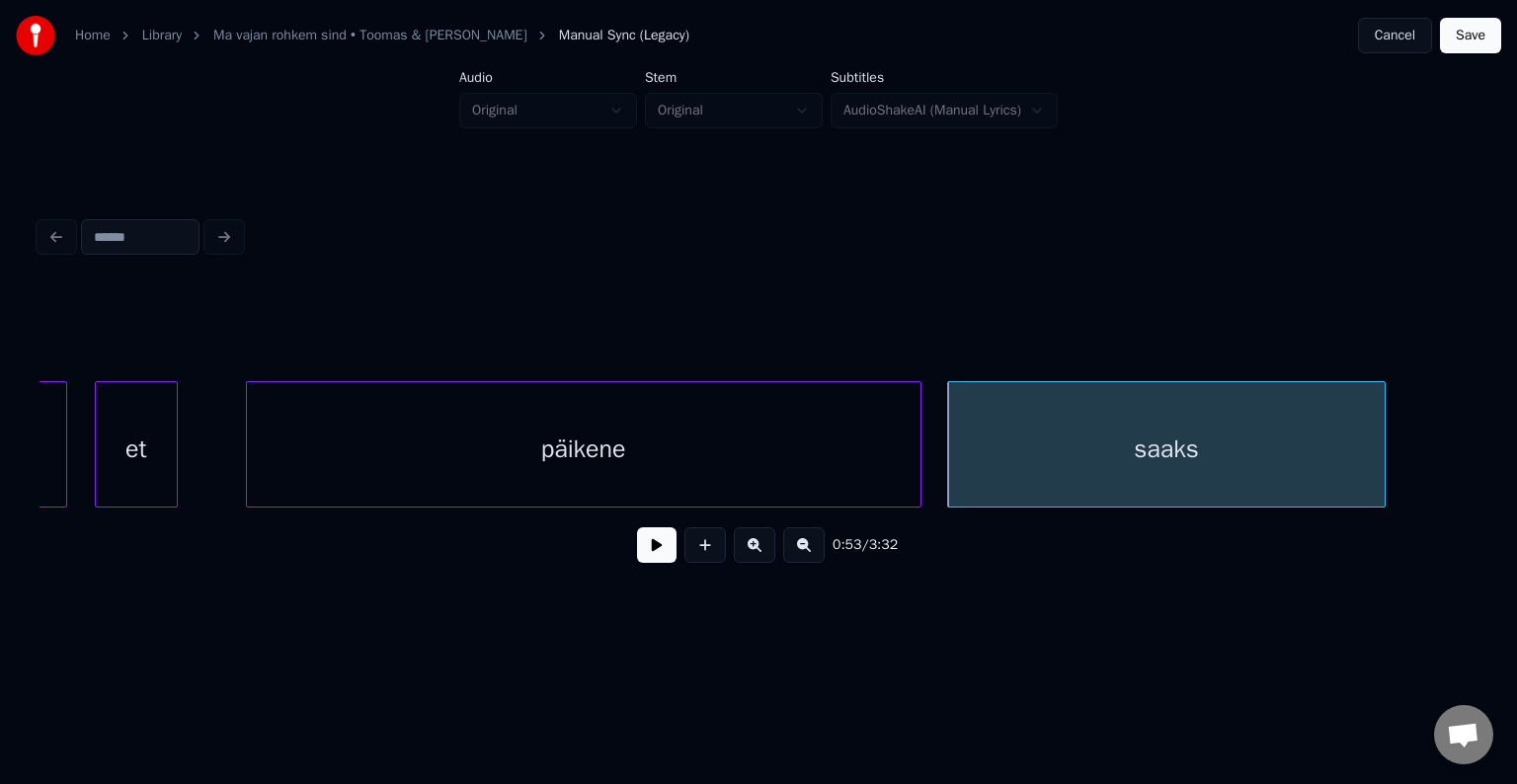 click at bounding box center [657, 545] 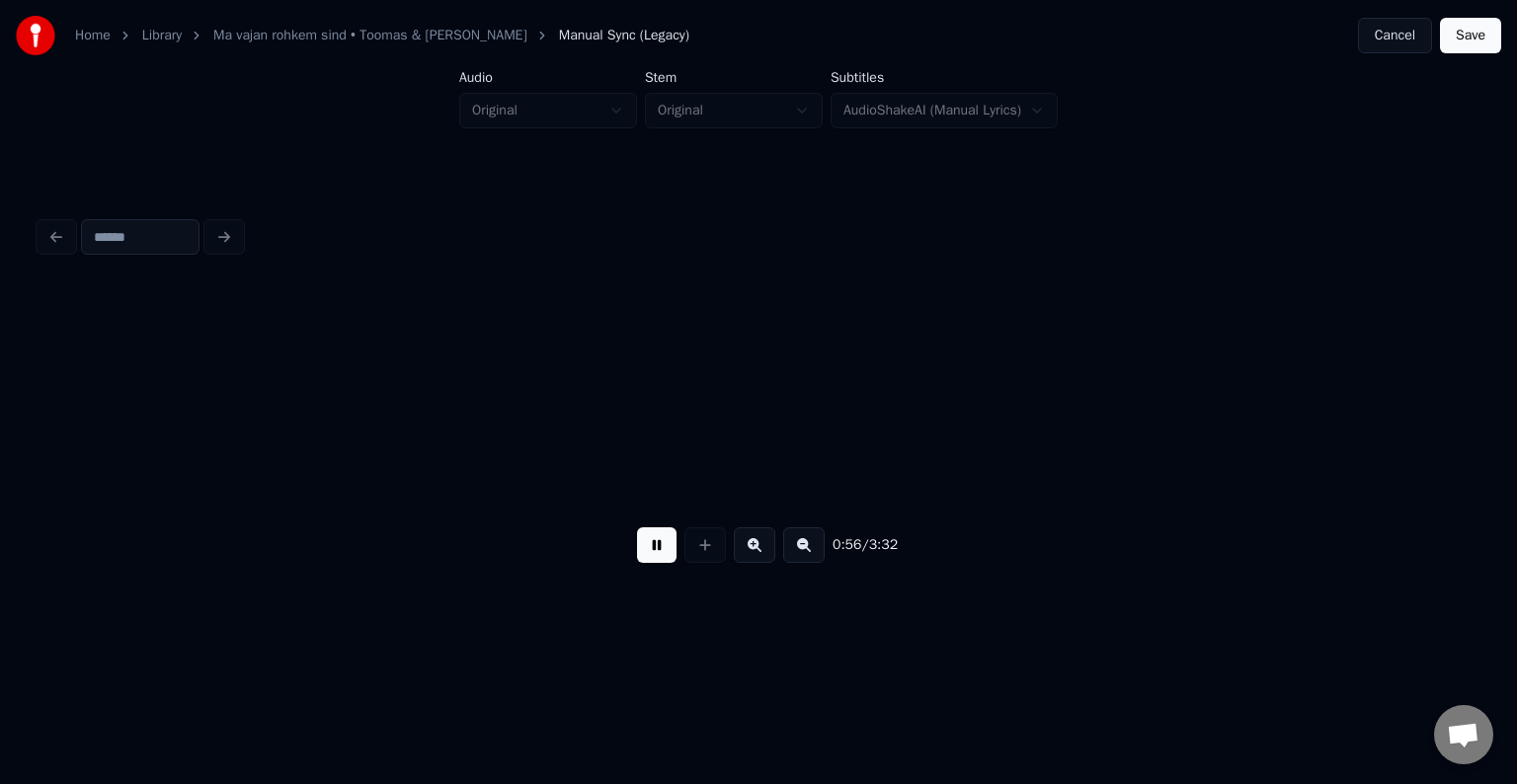 scroll, scrollTop: 0, scrollLeft: 33395, axis: horizontal 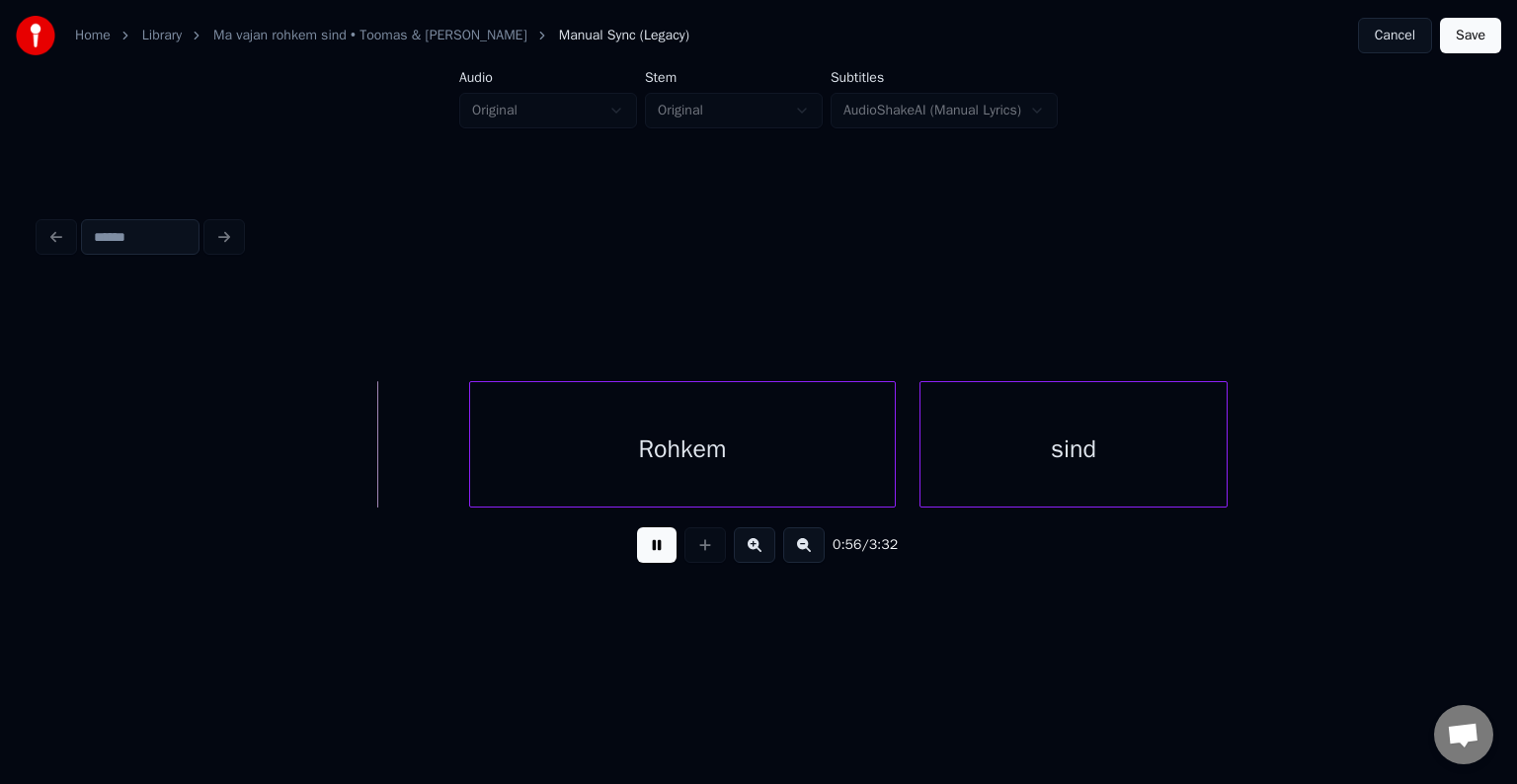 click at bounding box center [657, 545] 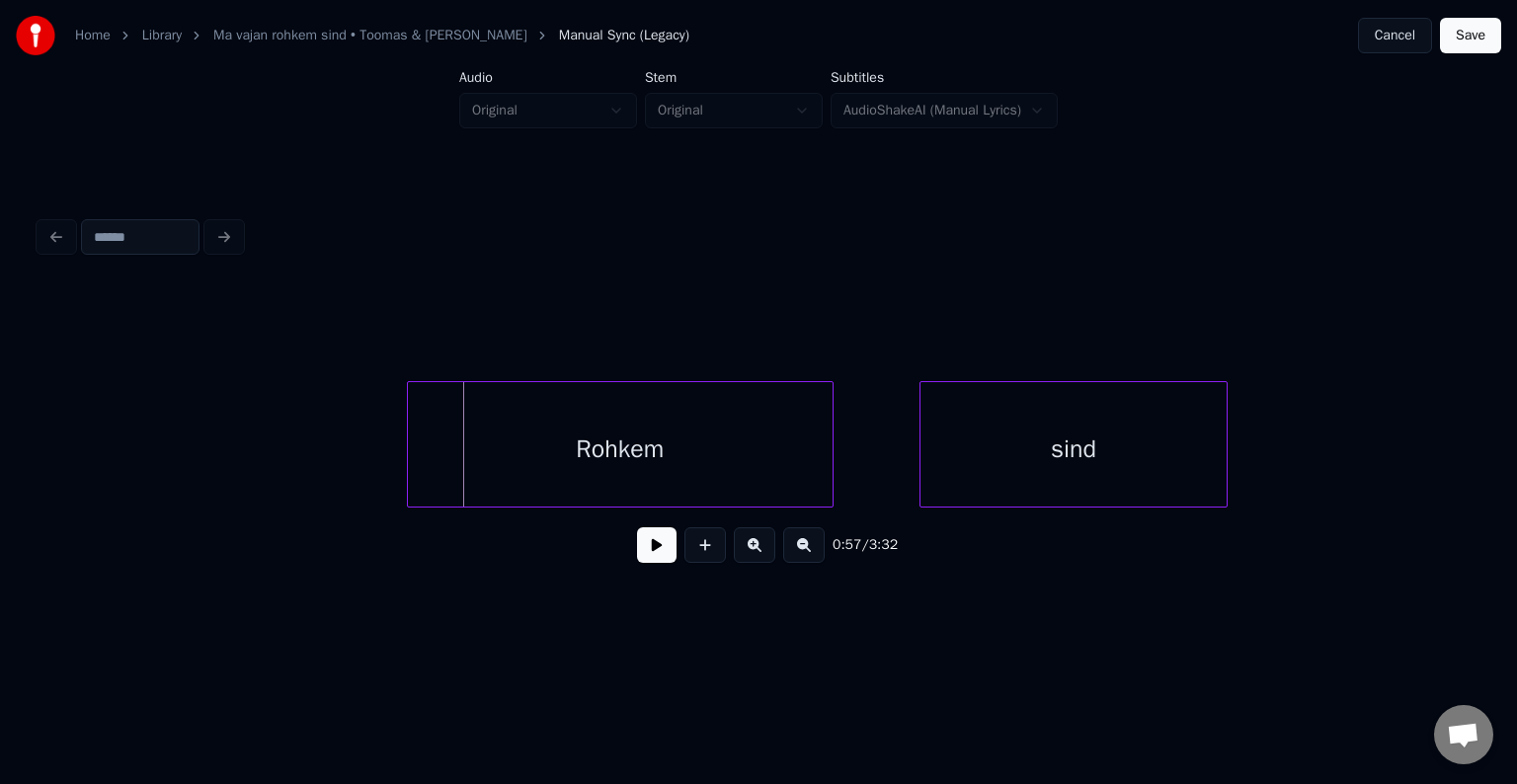 click on "Rohkem" at bounding box center [620, 449] 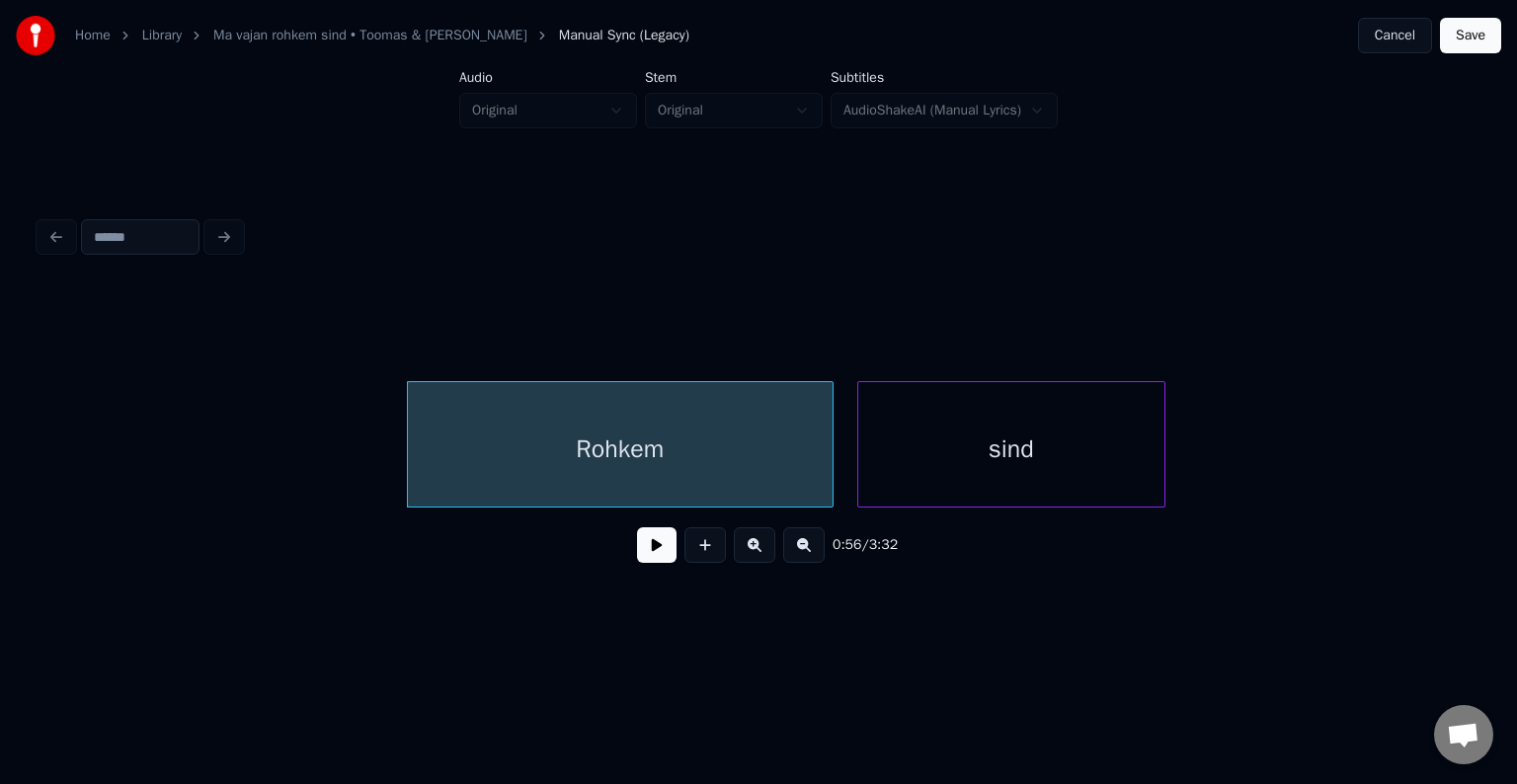click on "sind" at bounding box center (1011, 449) 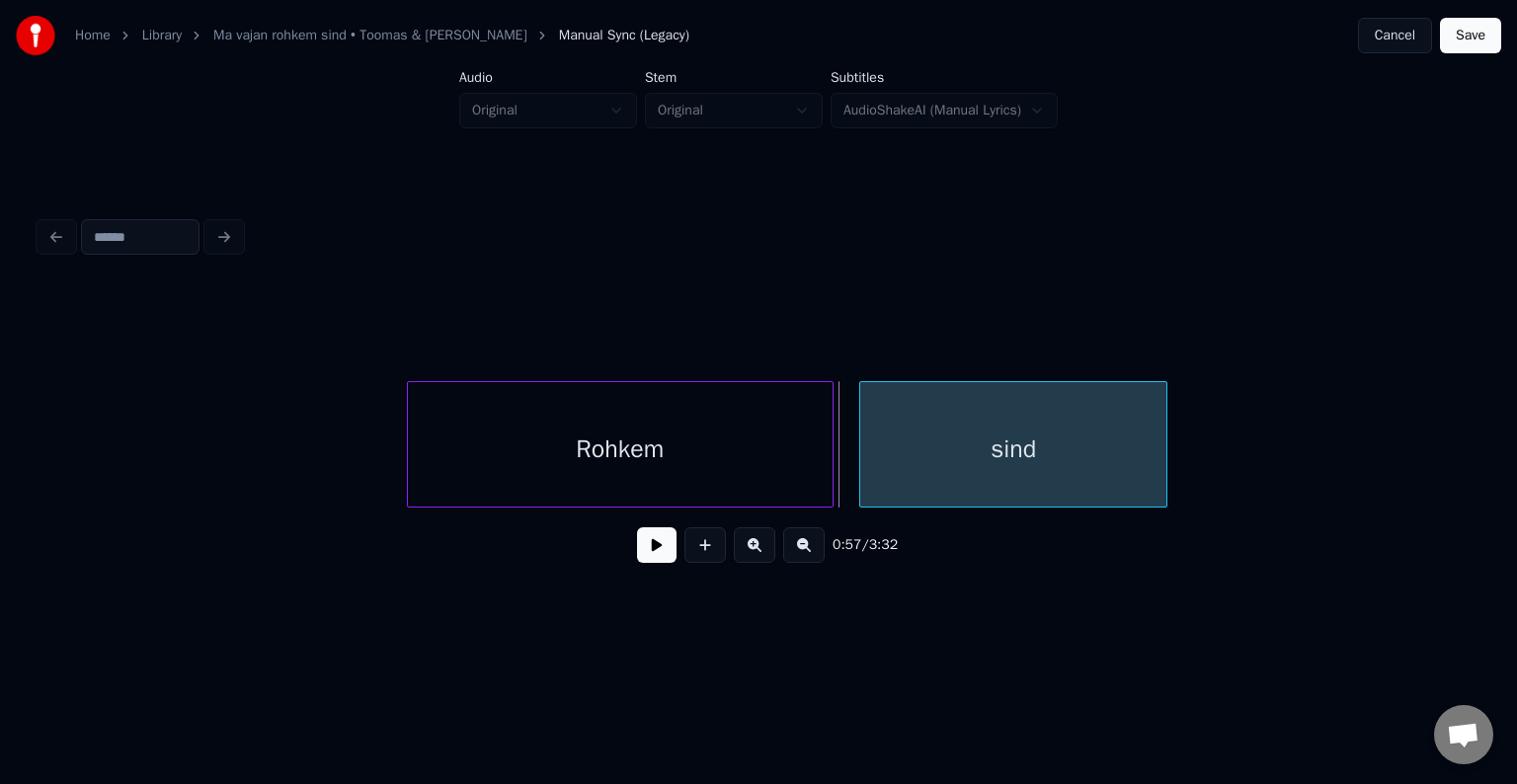 click on "sind" at bounding box center (1013, 449) 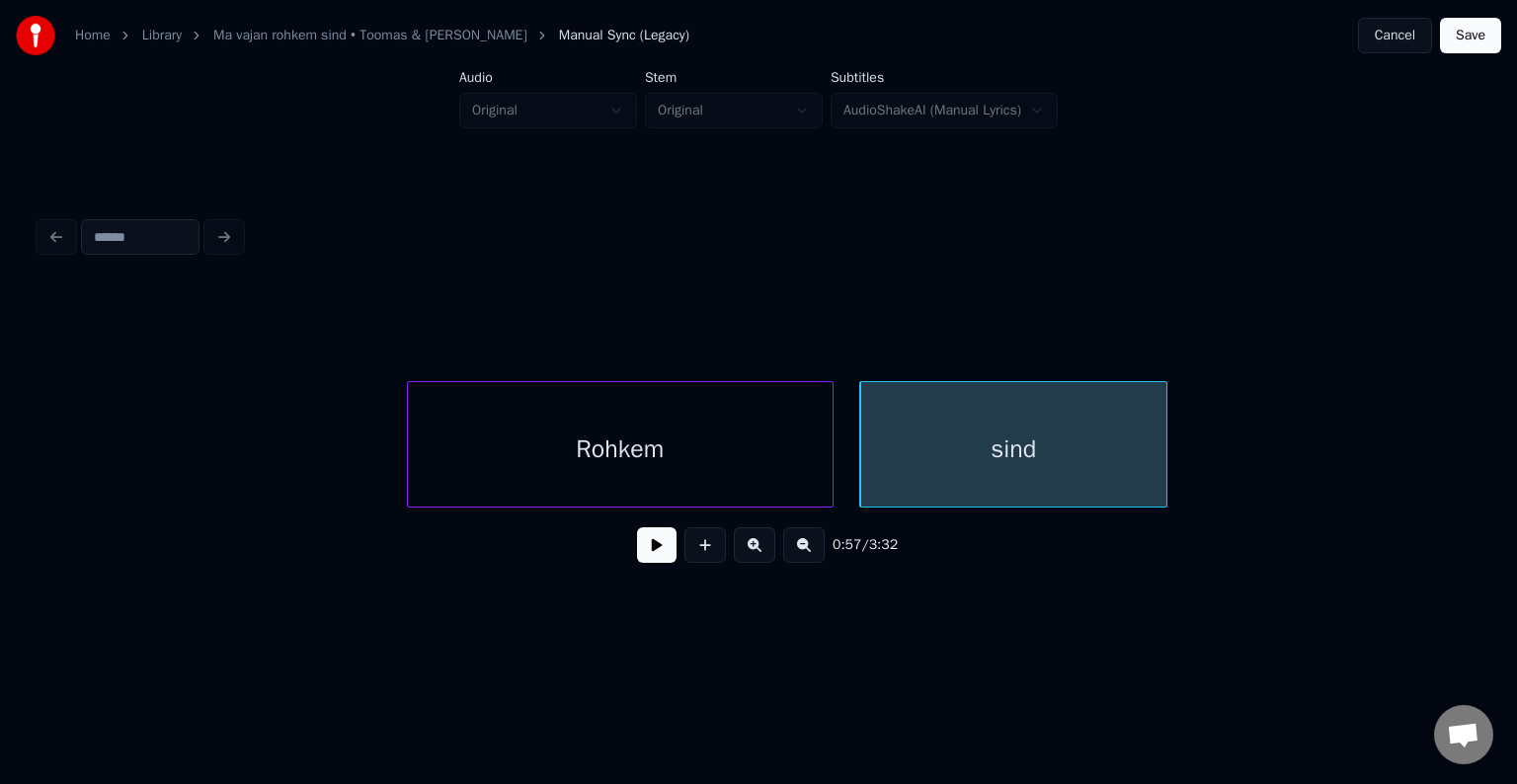 click on "Rohkem" at bounding box center (620, 449) 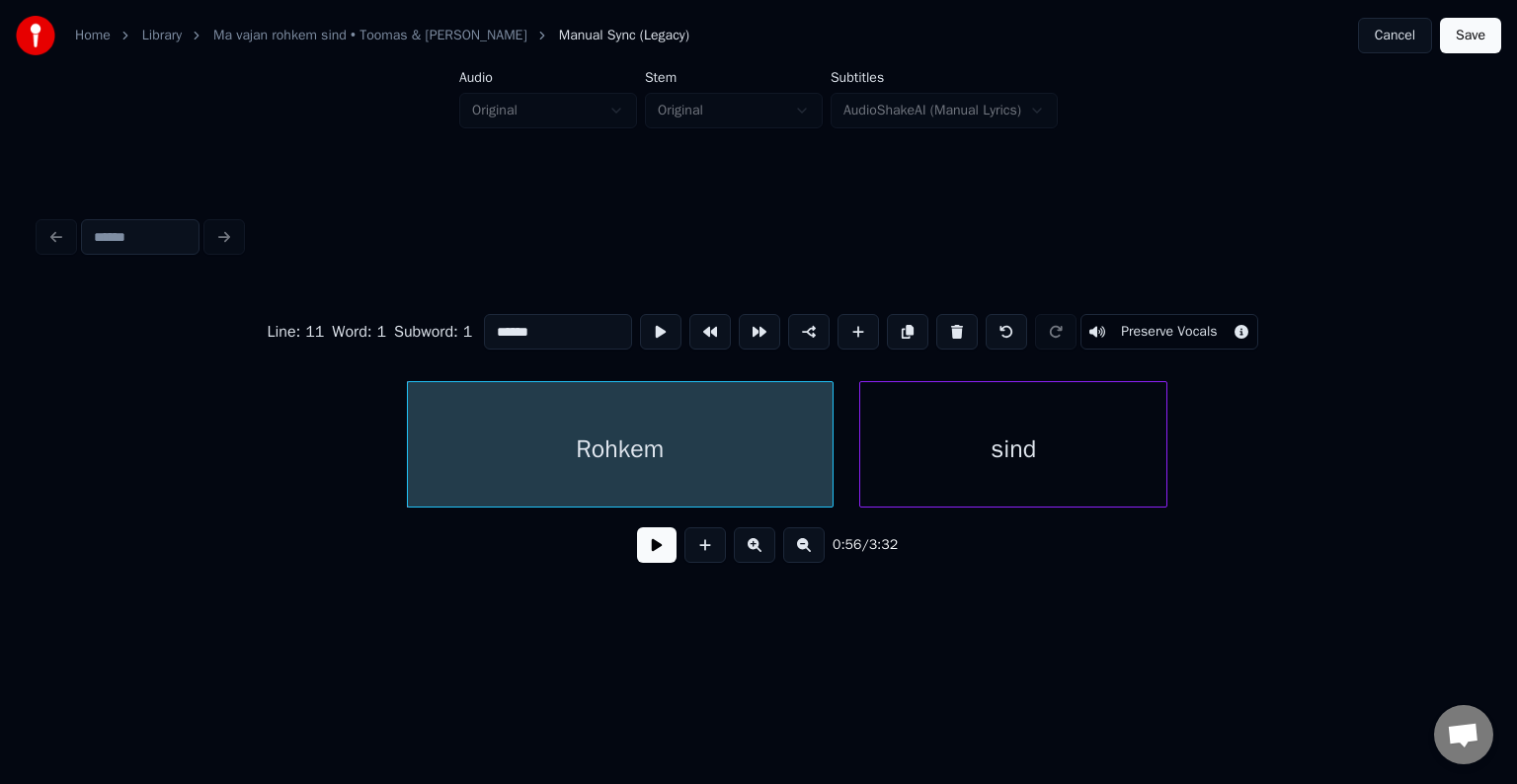 click at bounding box center [657, 545] 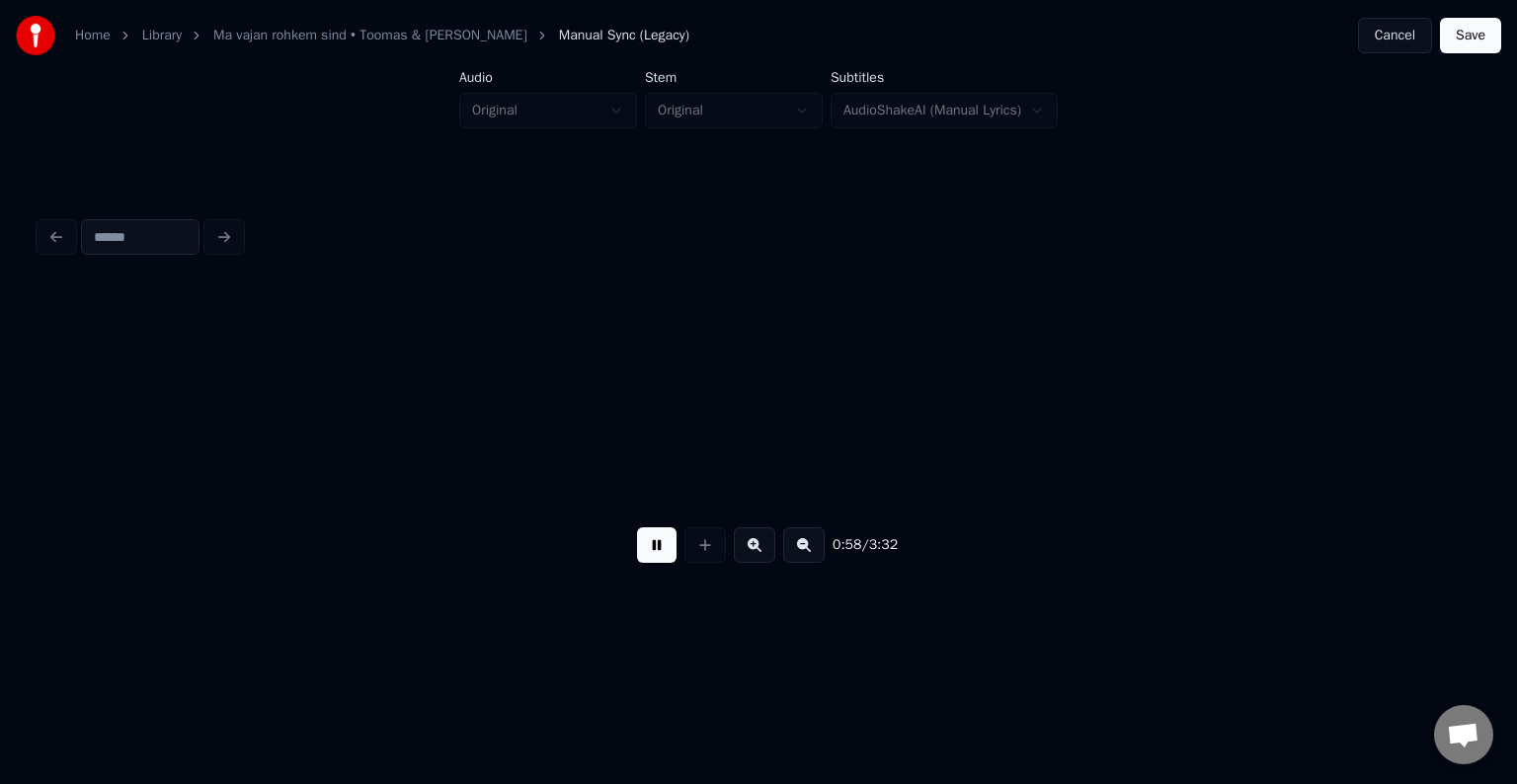 scroll, scrollTop: 0, scrollLeft: 34834, axis: horizontal 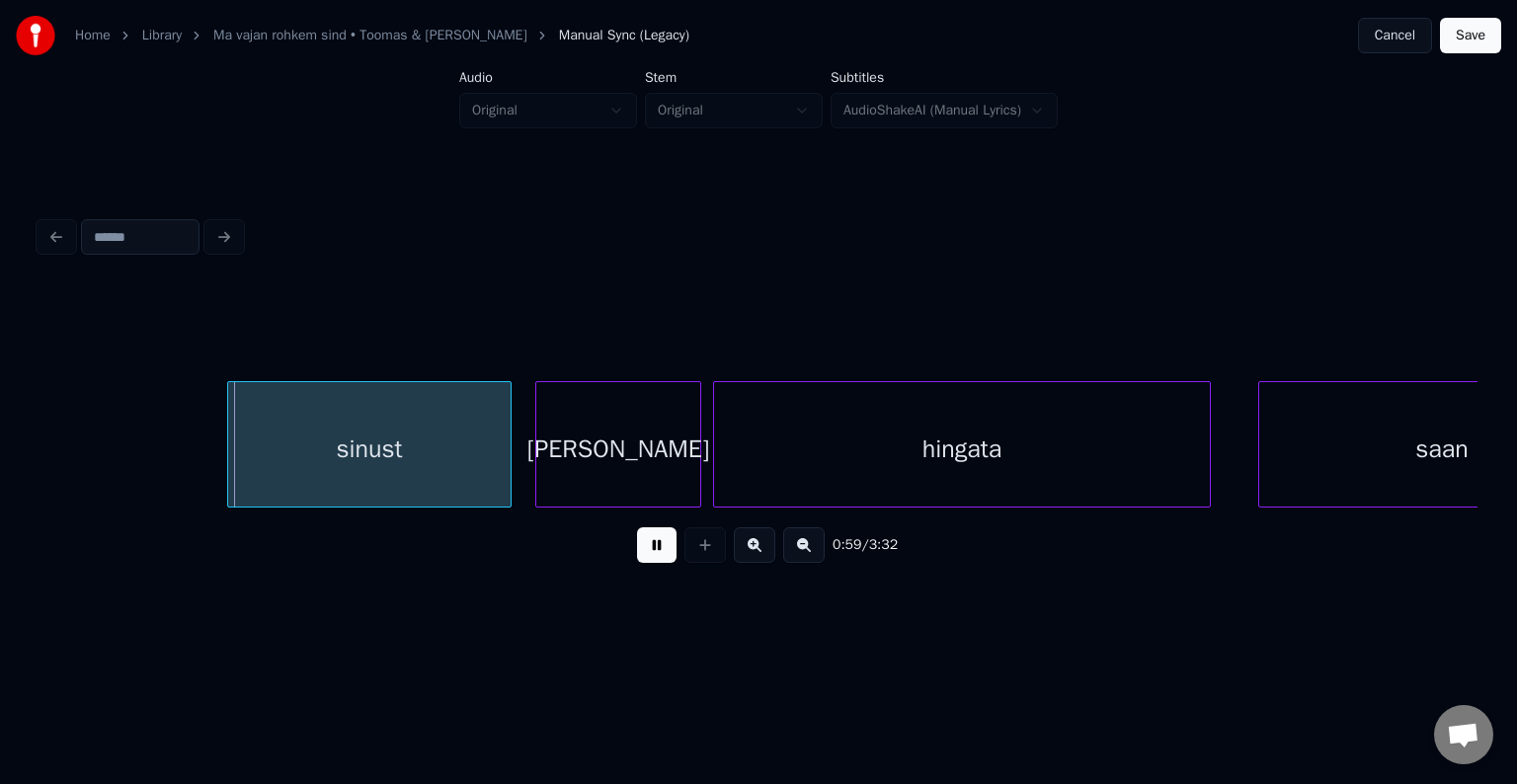 click at bounding box center (657, 545) 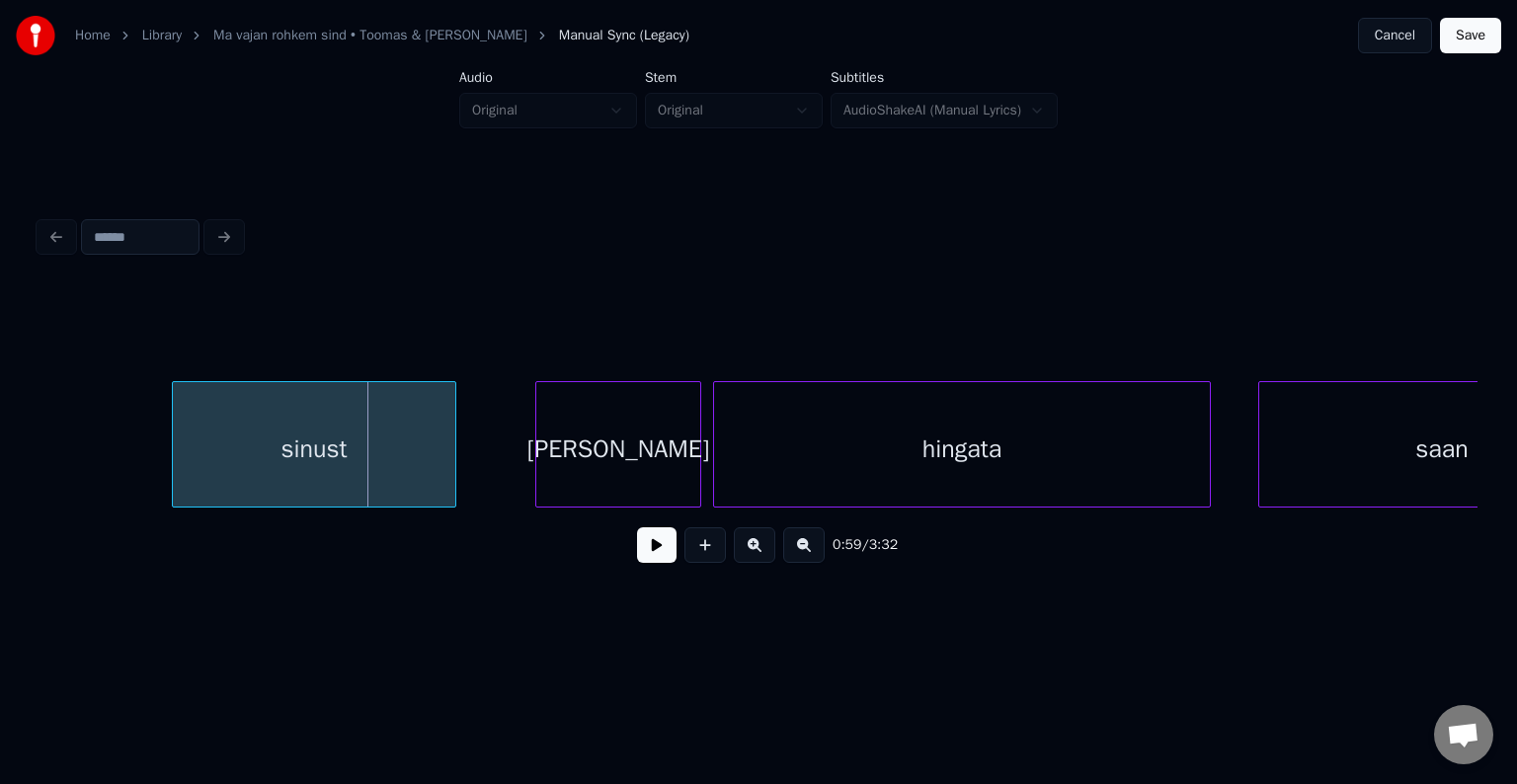 click on "sinust" at bounding box center (314, 449) 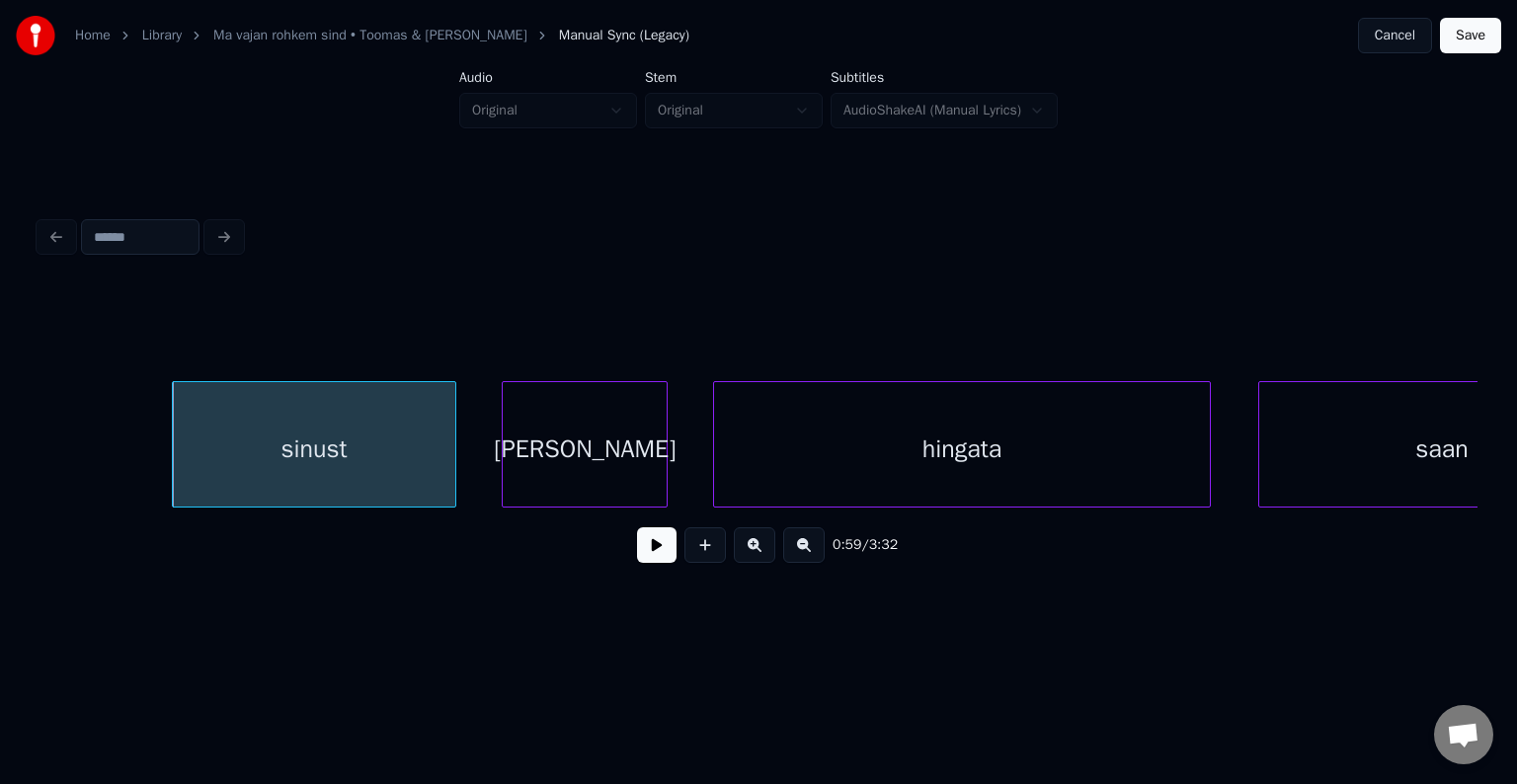 click on "[PERSON_NAME]" at bounding box center [585, 449] 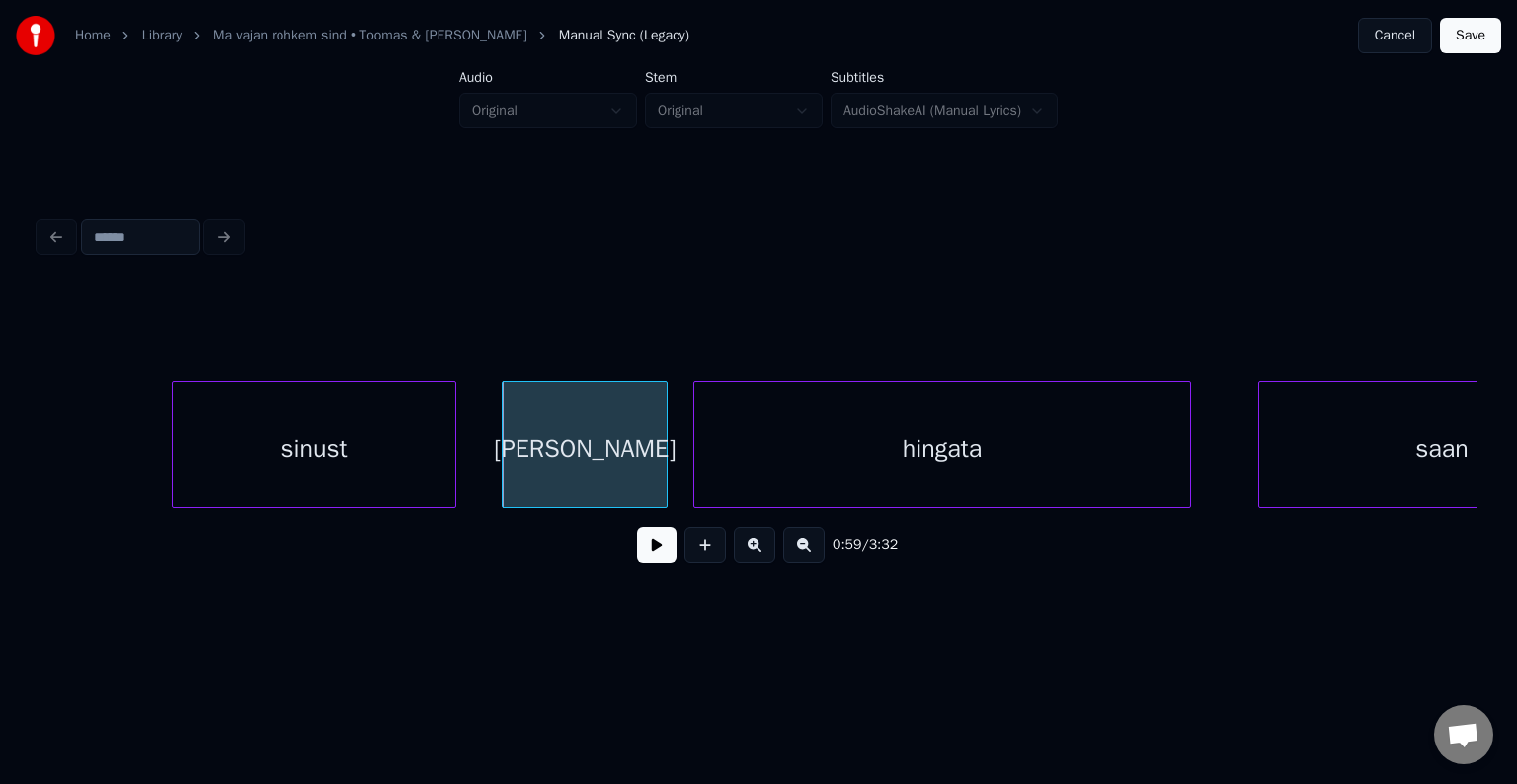 click on "hingata" at bounding box center (942, 449) 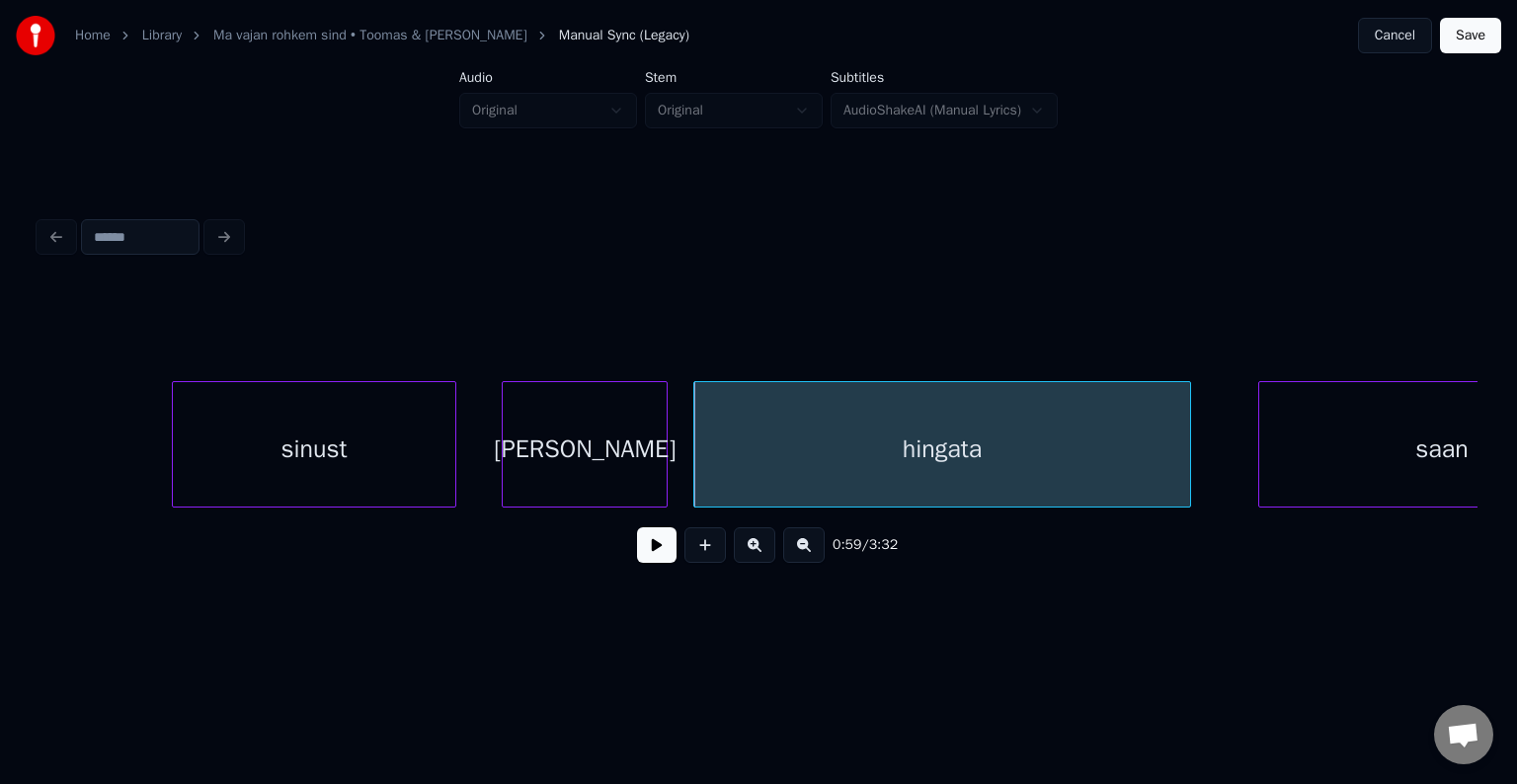 click on "sinust" at bounding box center [314, 449] 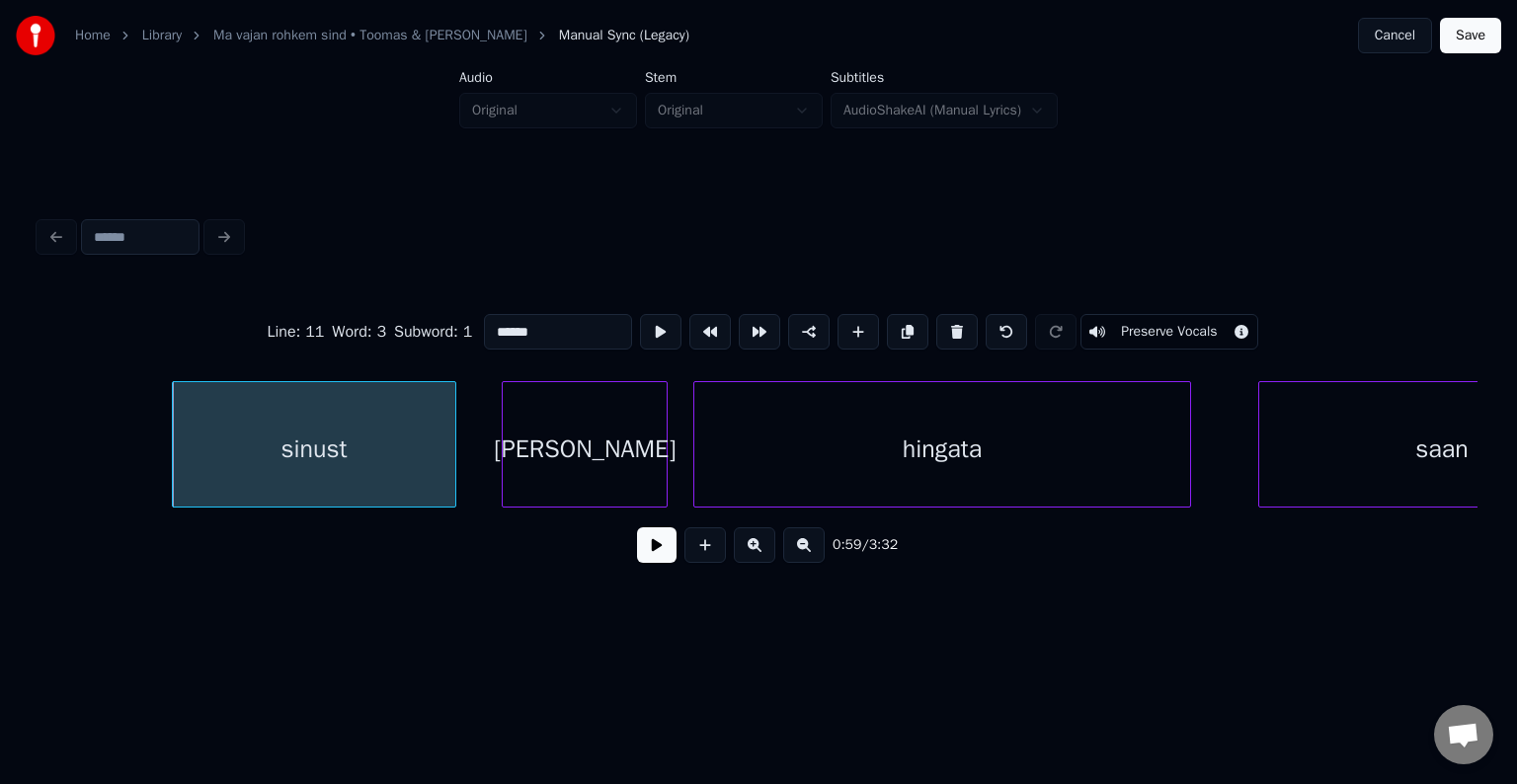 click at bounding box center (657, 545) 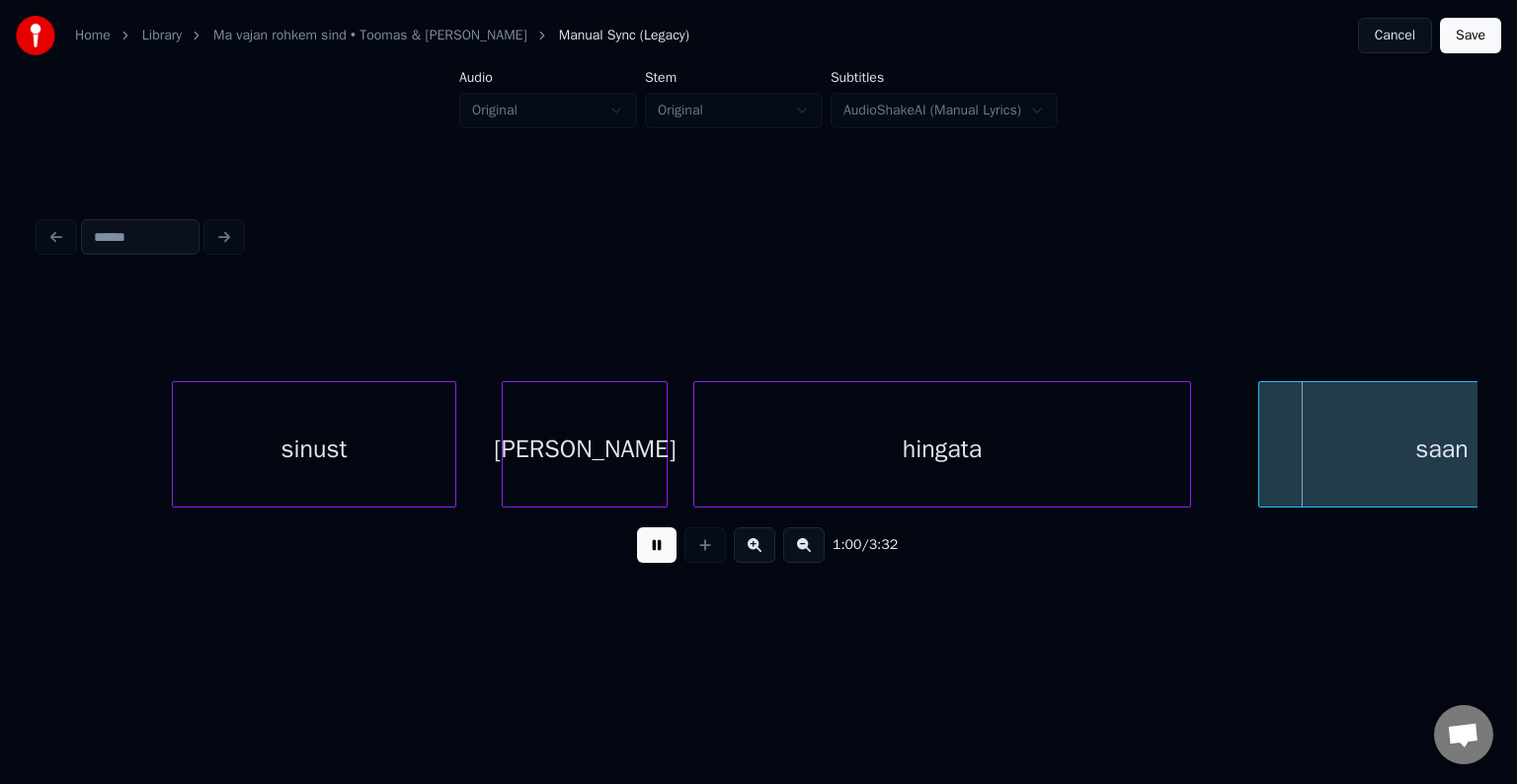 click at bounding box center [657, 545] 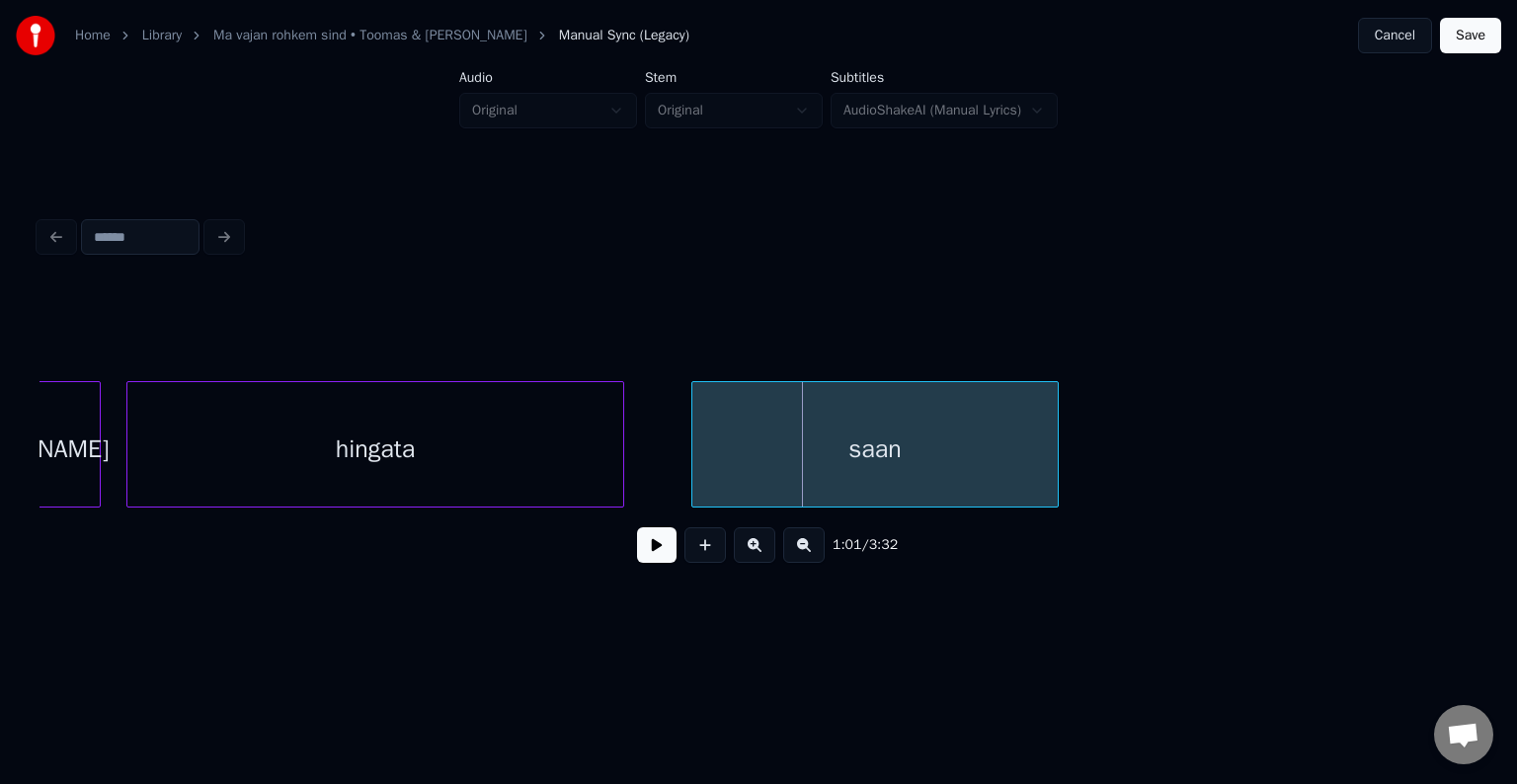 scroll, scrollTop: 0, scrollLeft: 35426, axis: horizontal 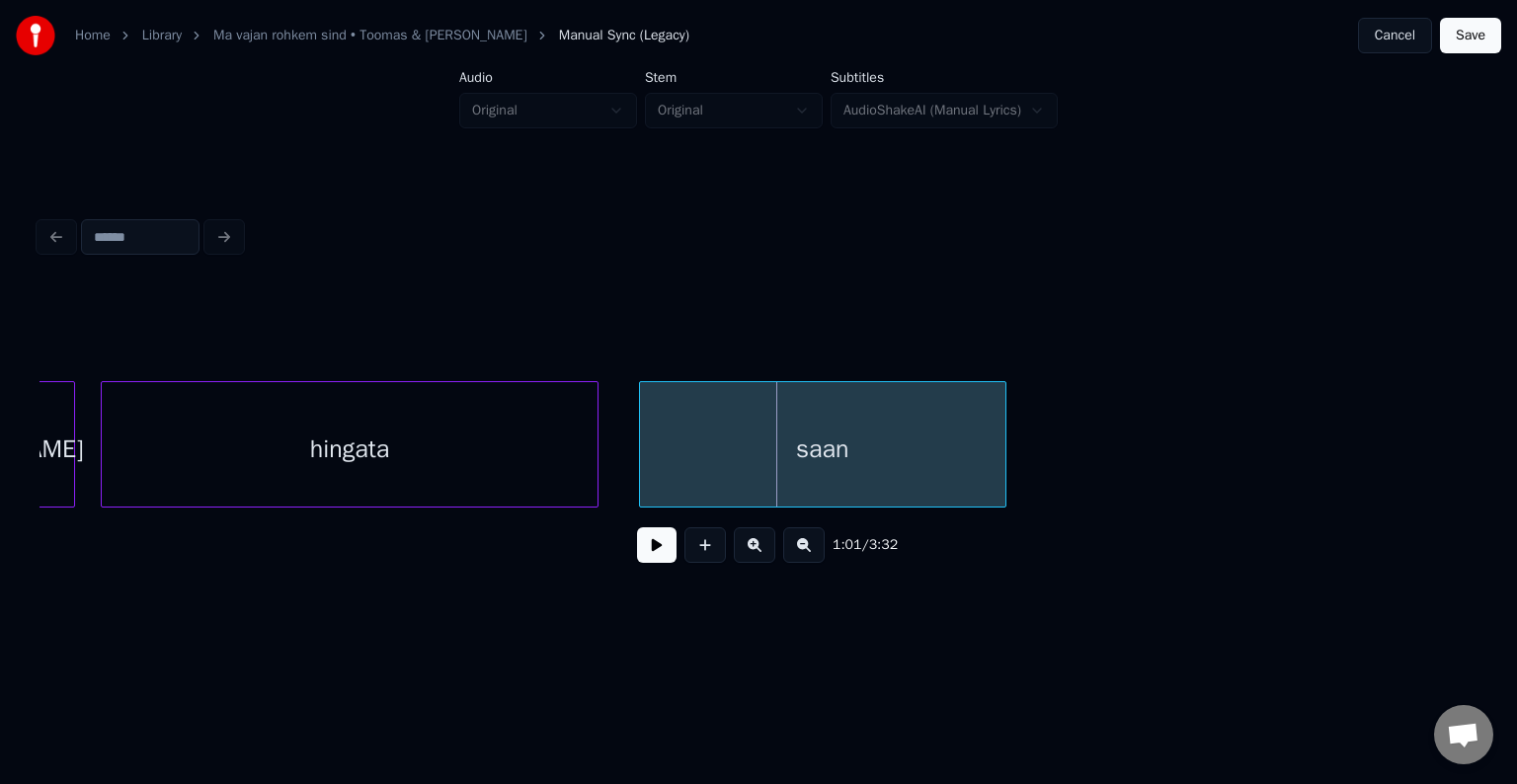 click on "saan" at bounding box center (823, 449) 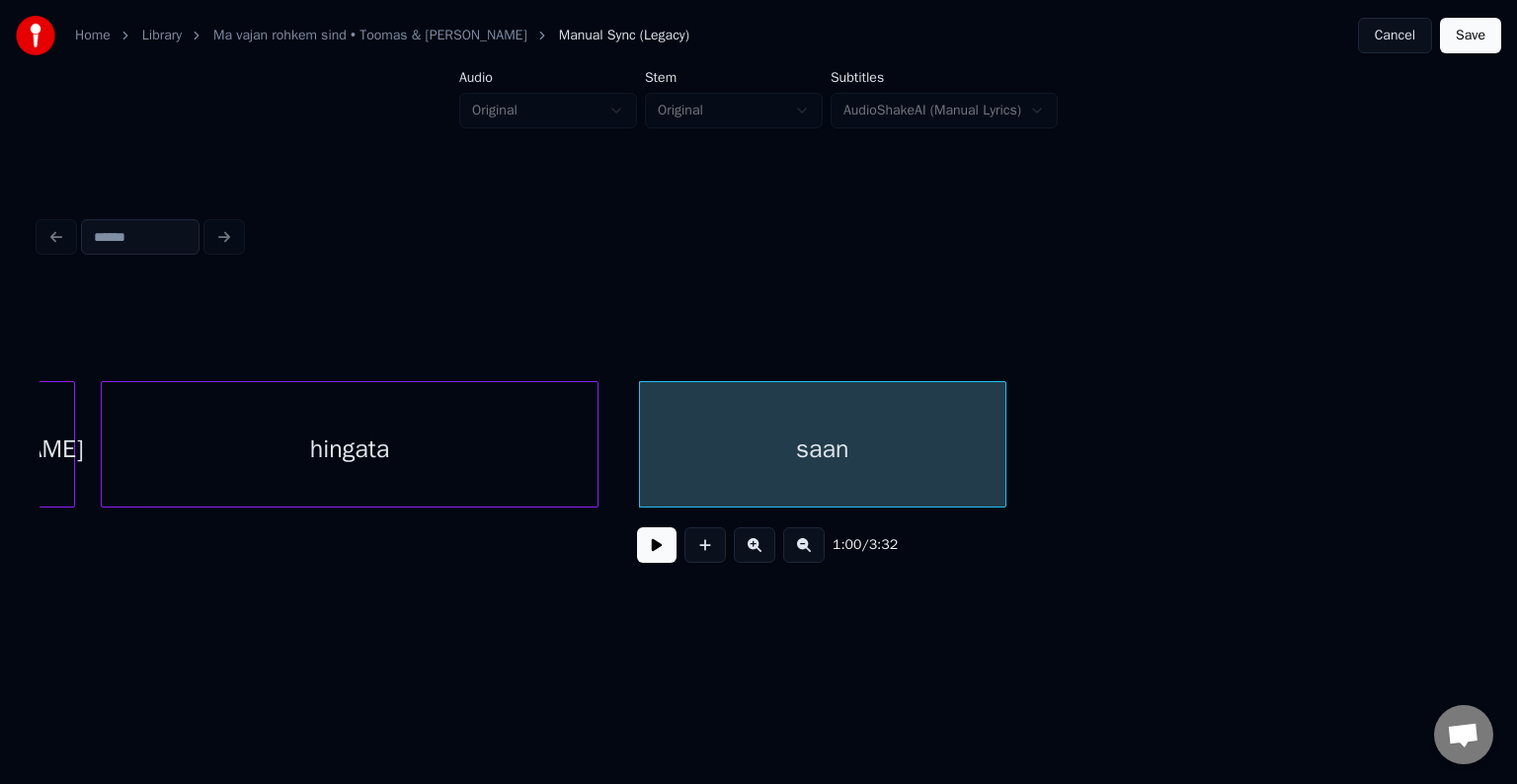 click on "hingata" at bounding box center [350, 449] 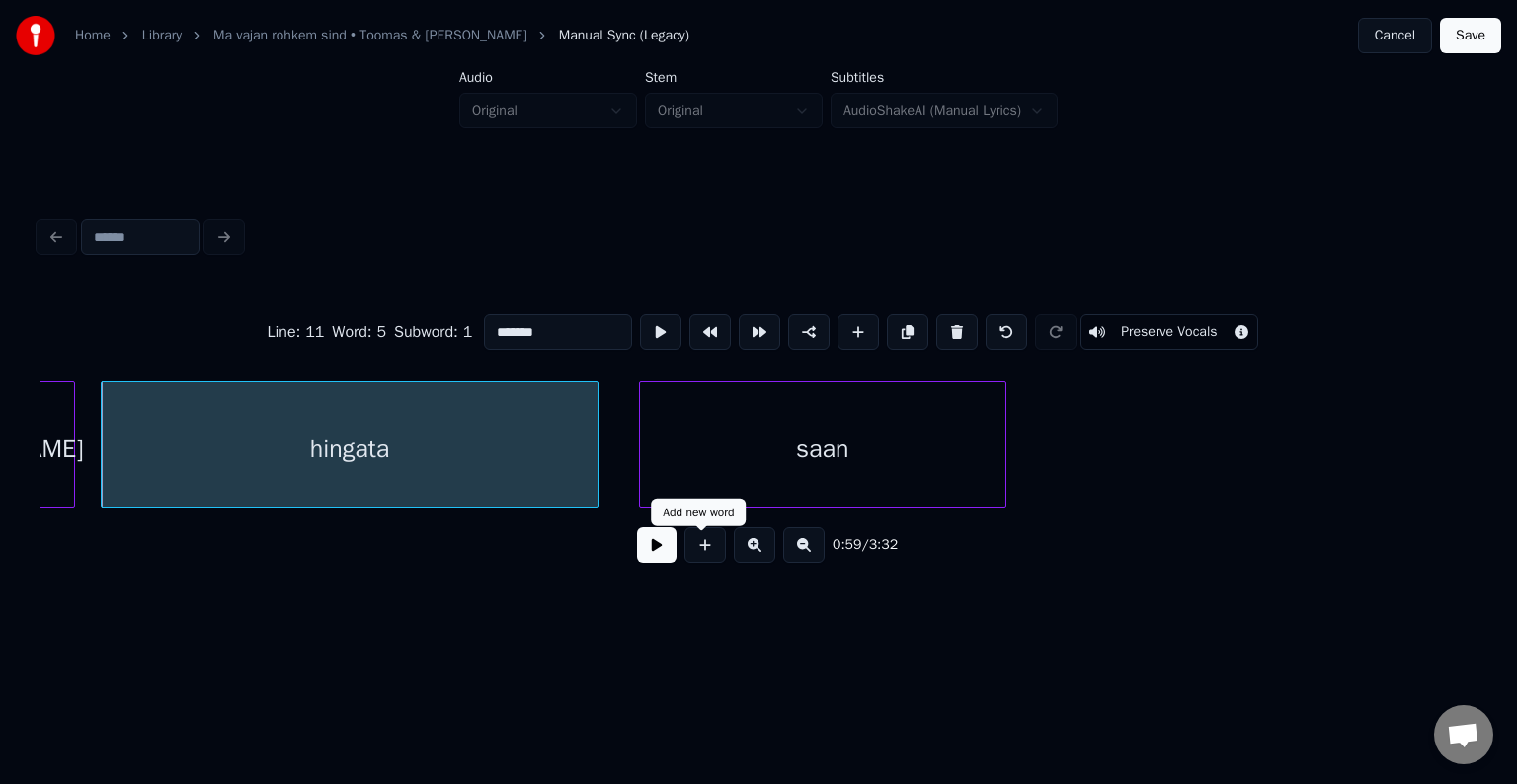 click at bounding box center [657, 545] 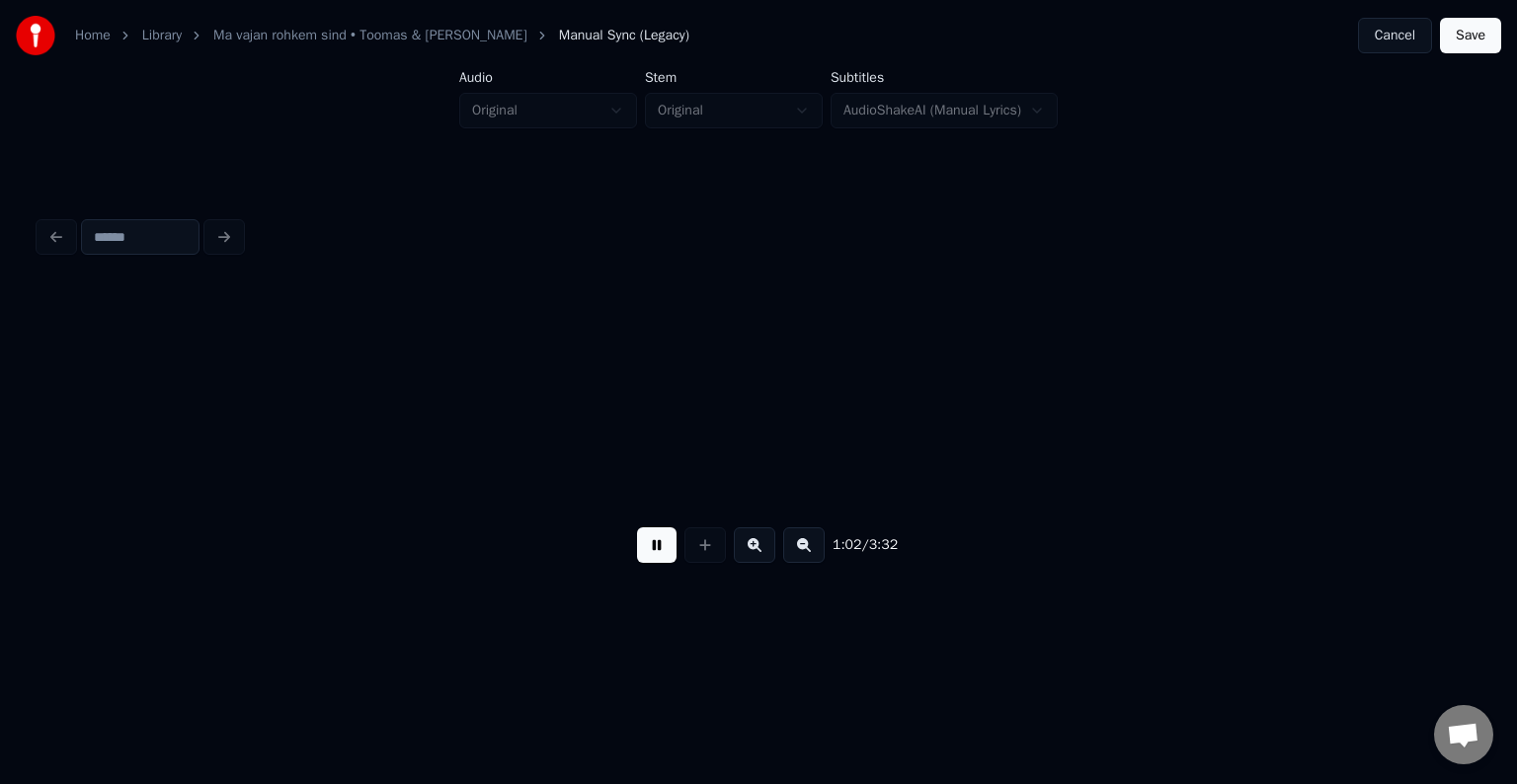 scroll, scrollTop: 0, scrollLeft: 36866, axis: horizontal 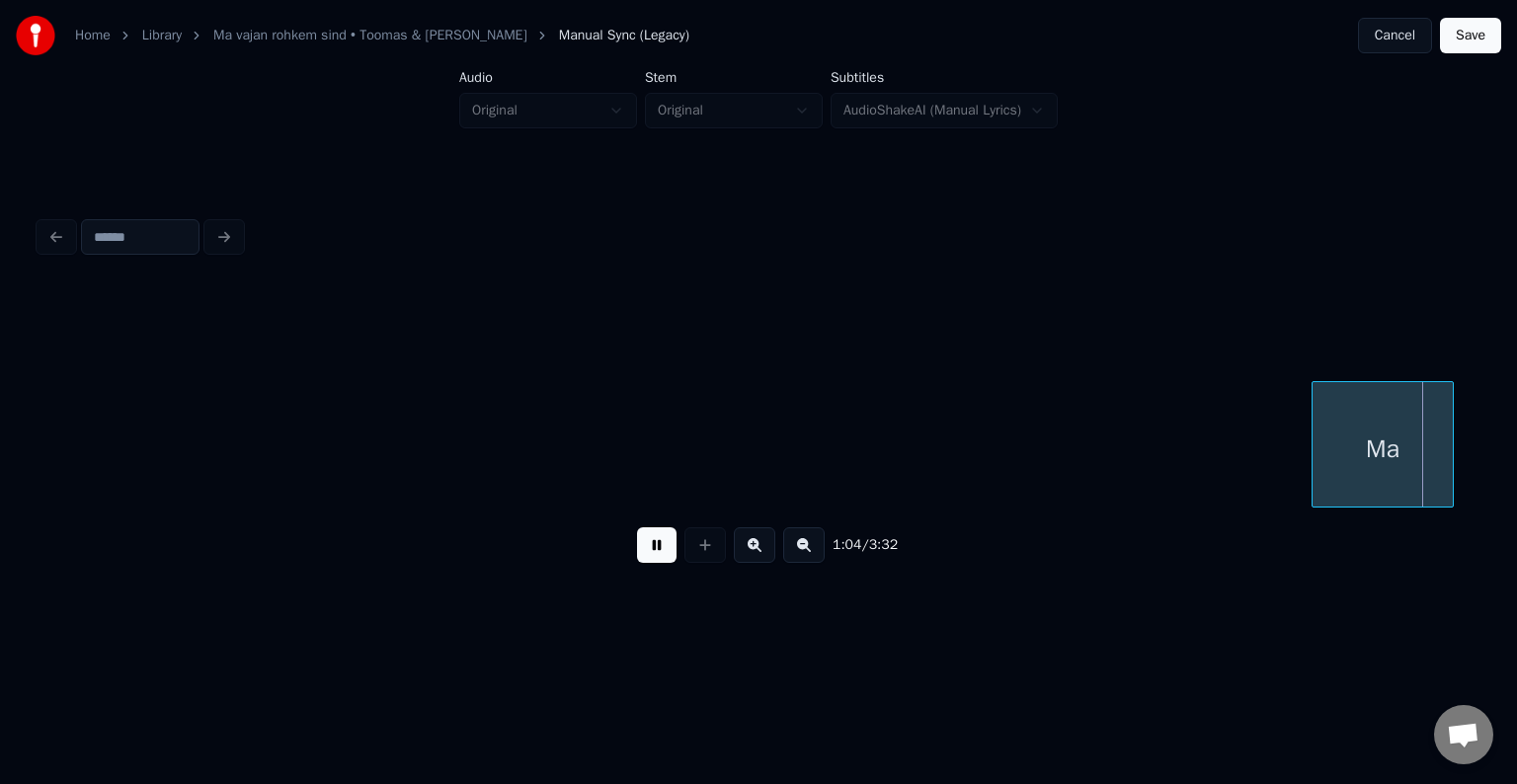 click at bounding box center (657, 545) 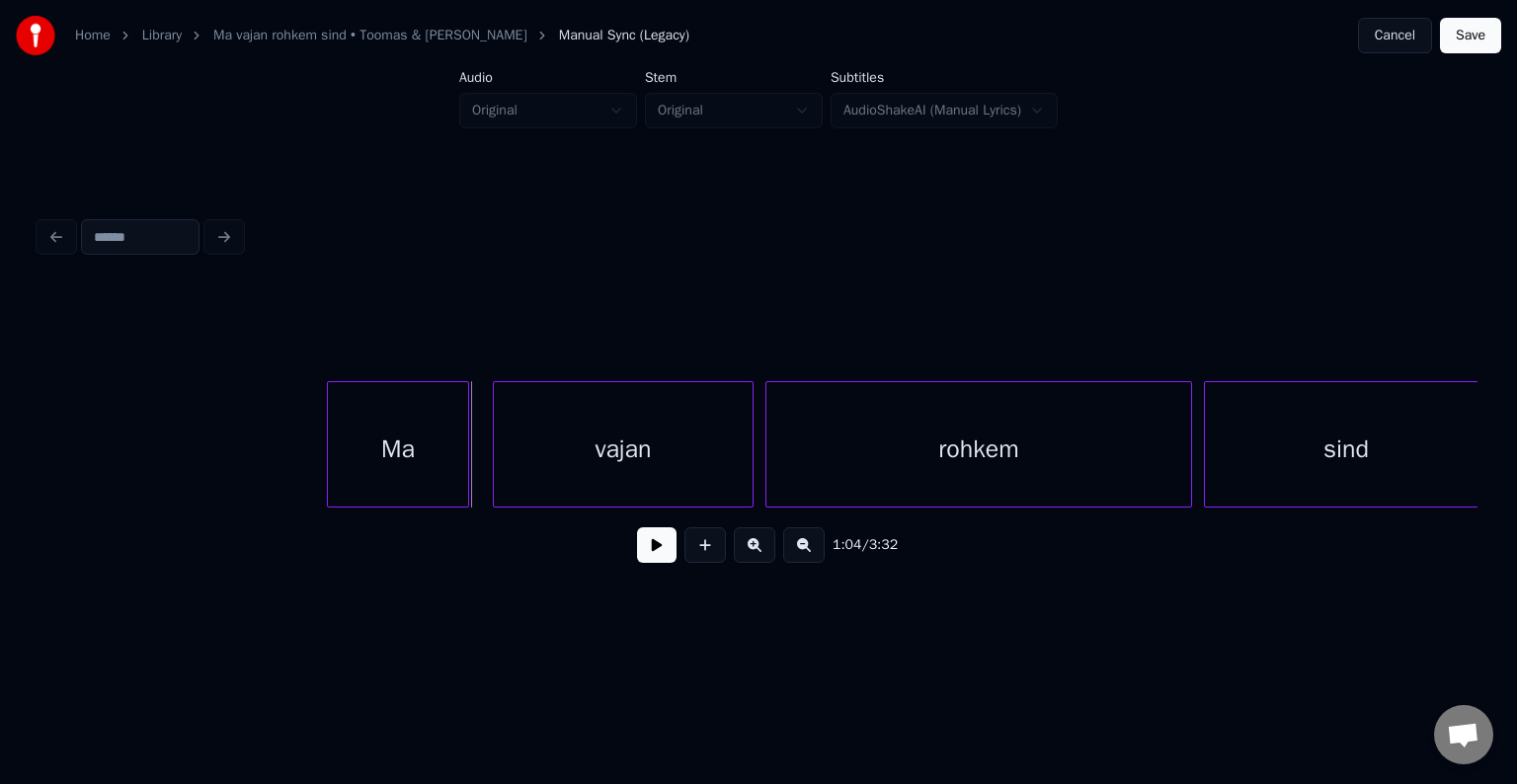 scroll, scrollTop: 0, scrollLeft: 37854, axis: horizontal 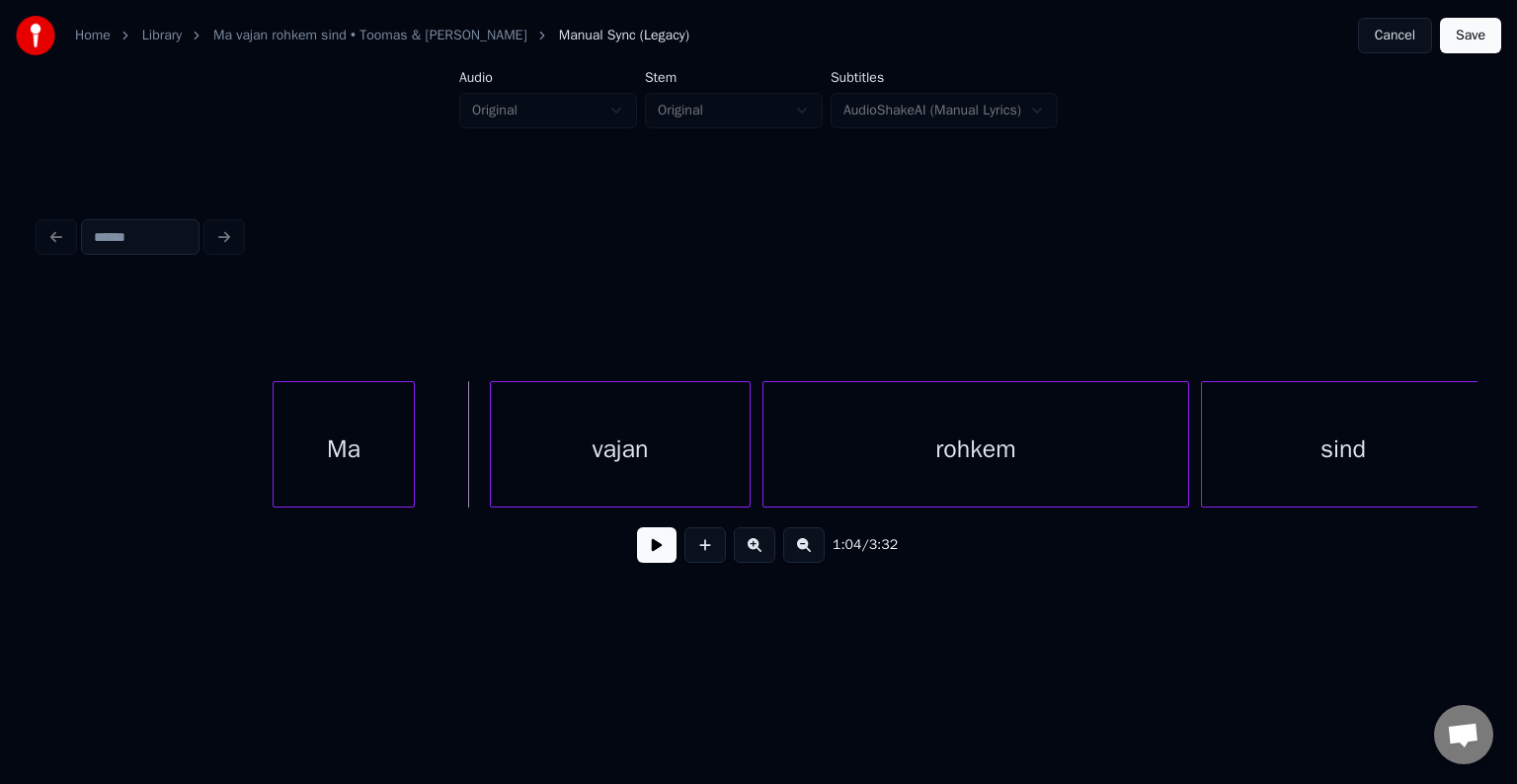 click on "Ma" at bounding box center [344, 449] 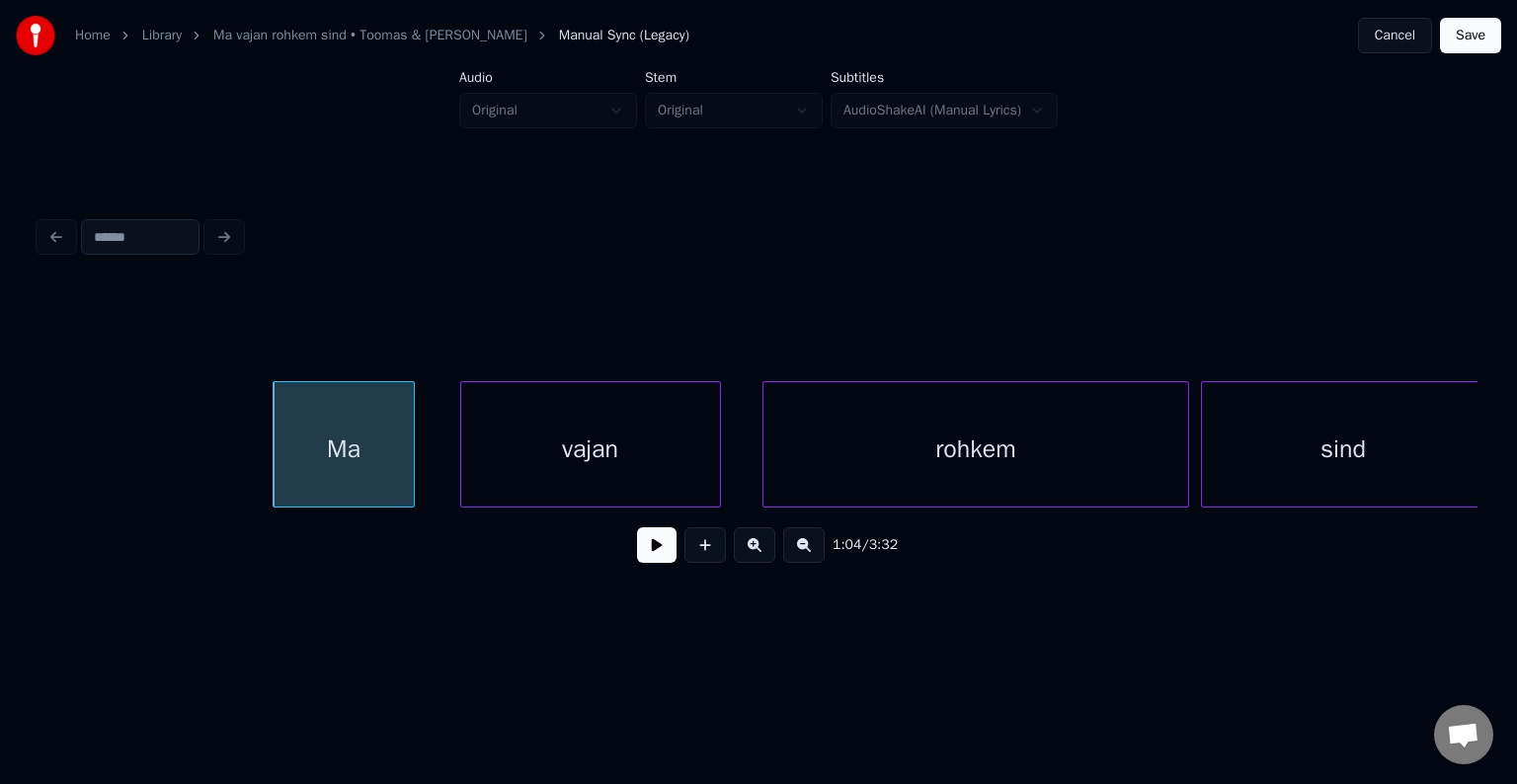 click on "vajan" at bounding box center (591, 449) 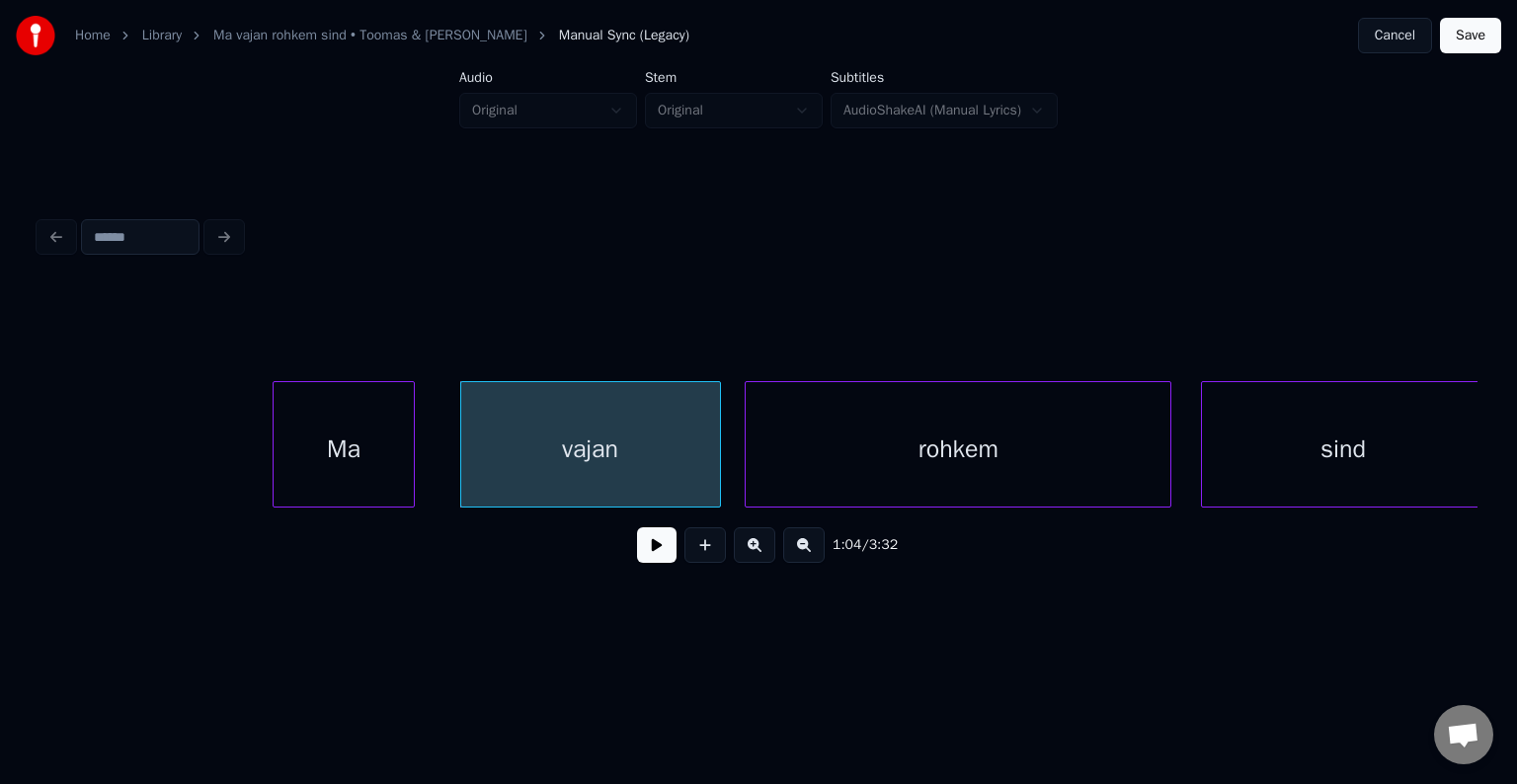 click on "rohkem" at bounding box center [958, 449] 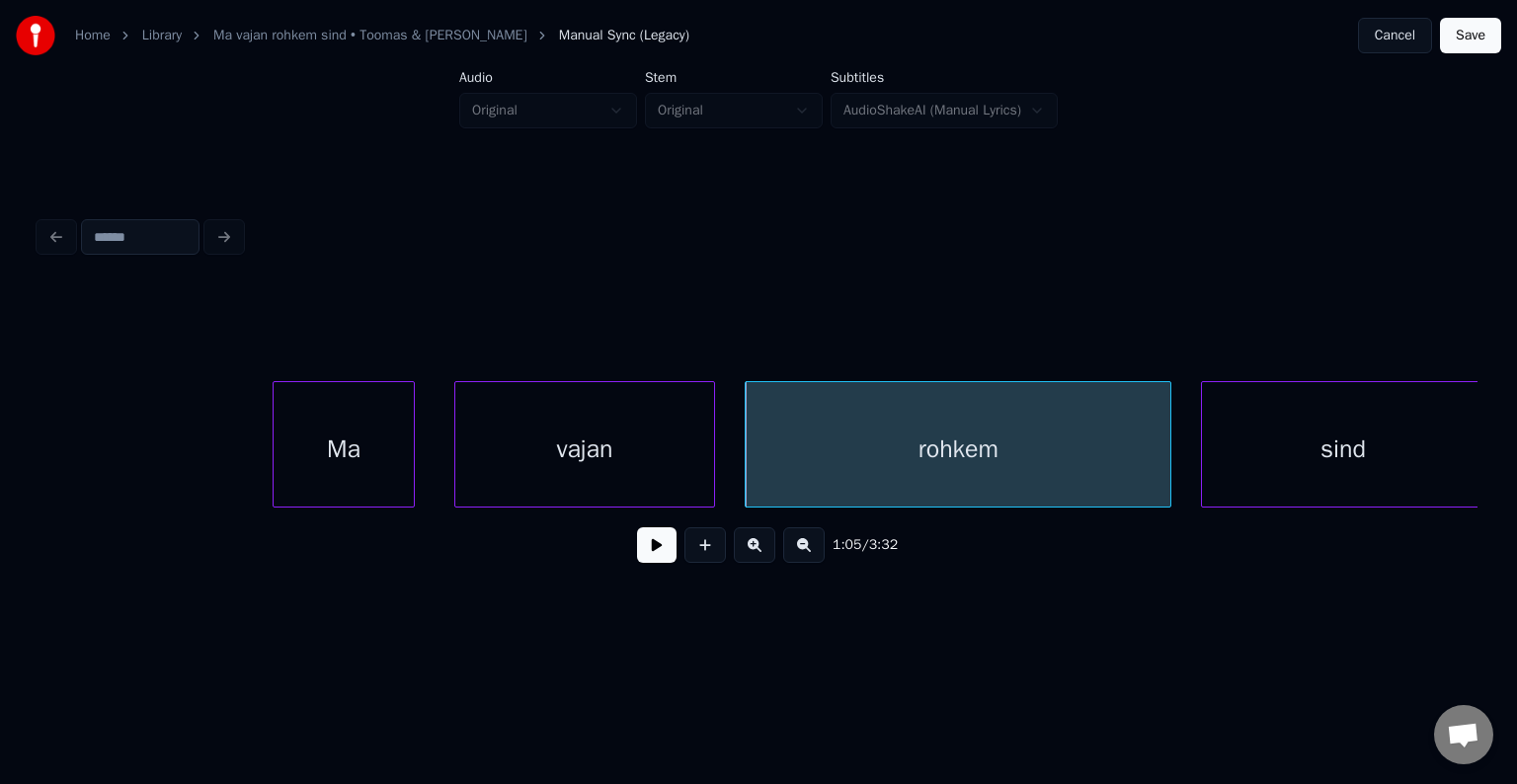 click on "vajan" at bounding box center (585, 449) 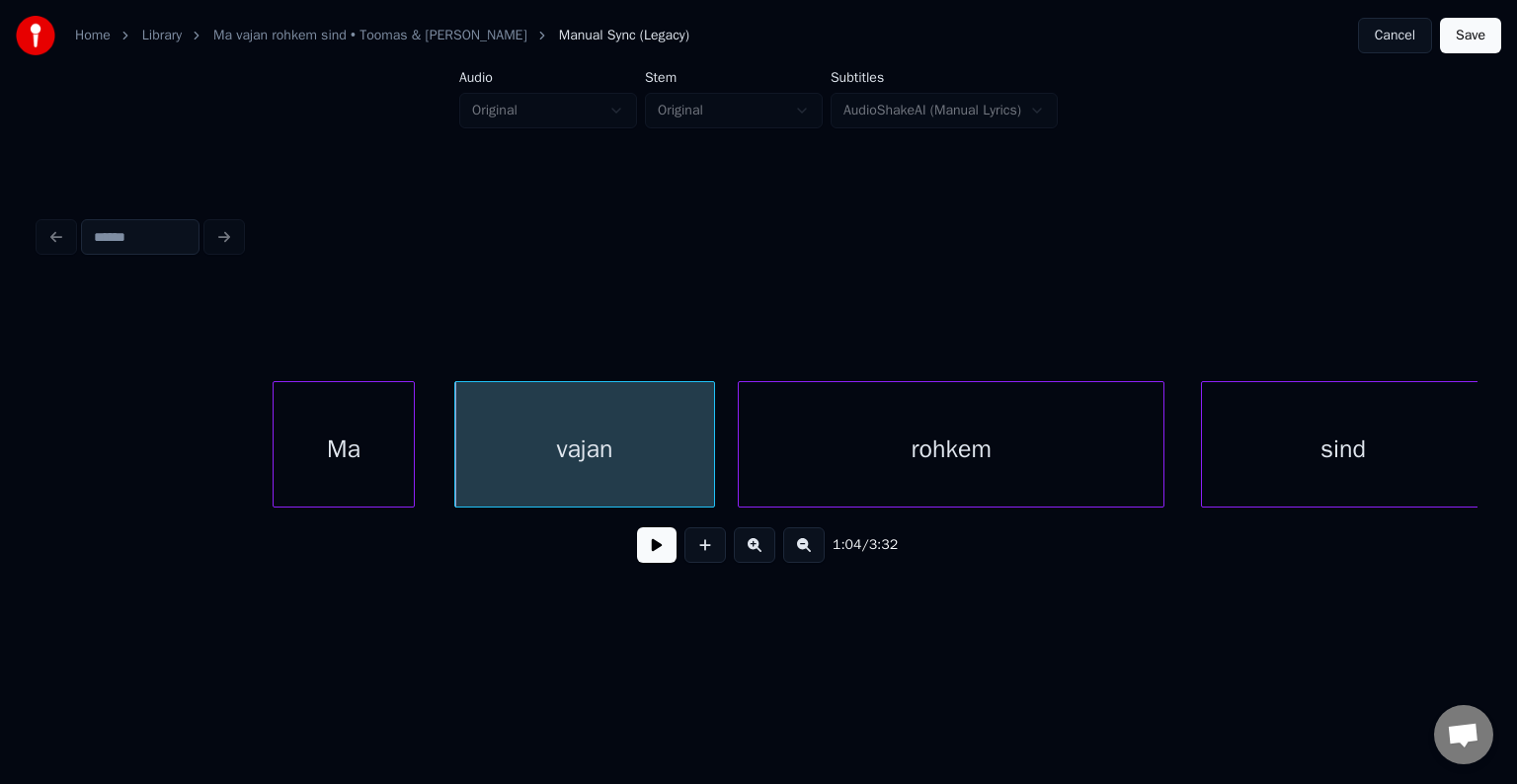 click on "rohkem" at bounding box center (951, 449) 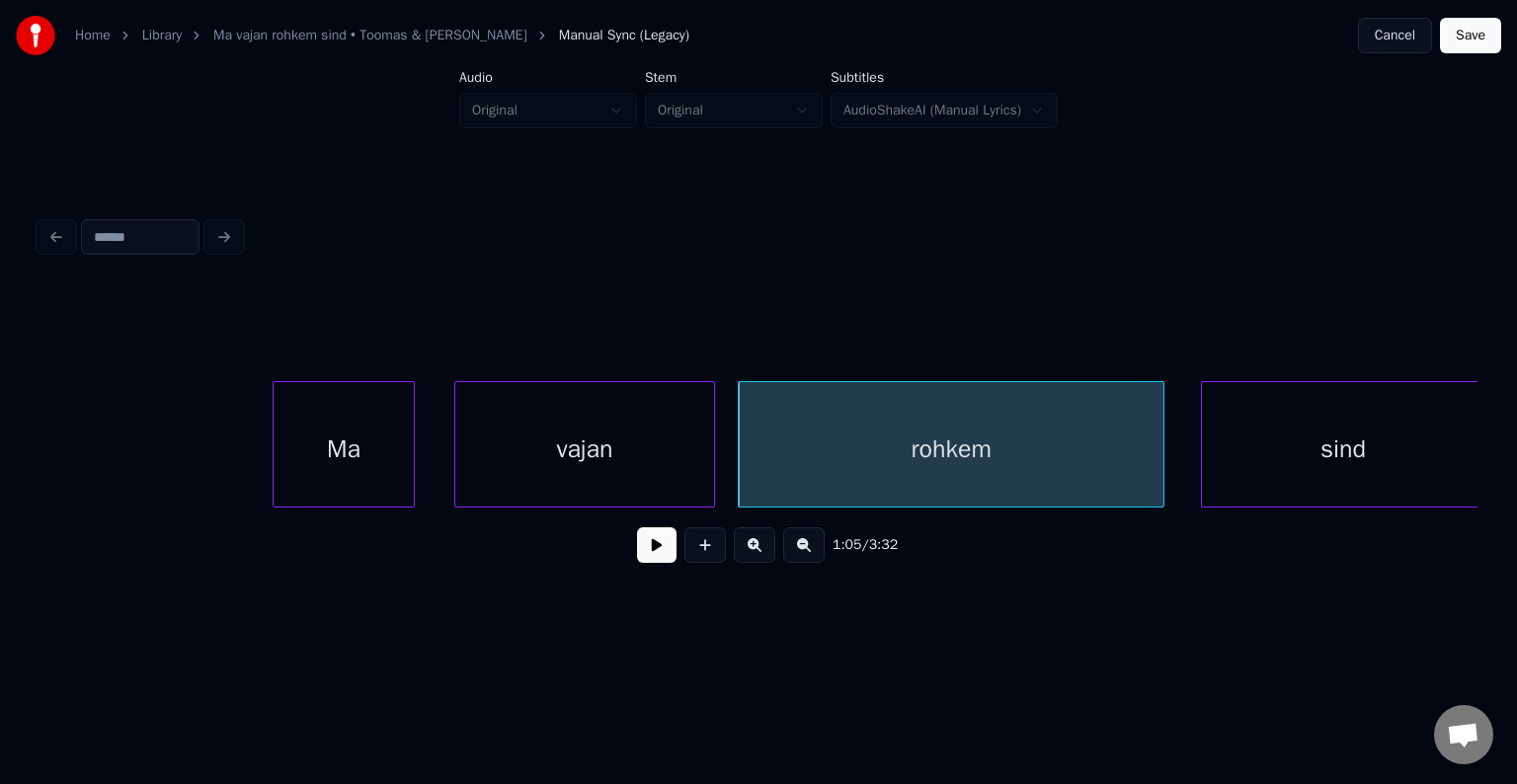scroll, scrollTop: 0, scrollLeft: 37854, axis: horizontal 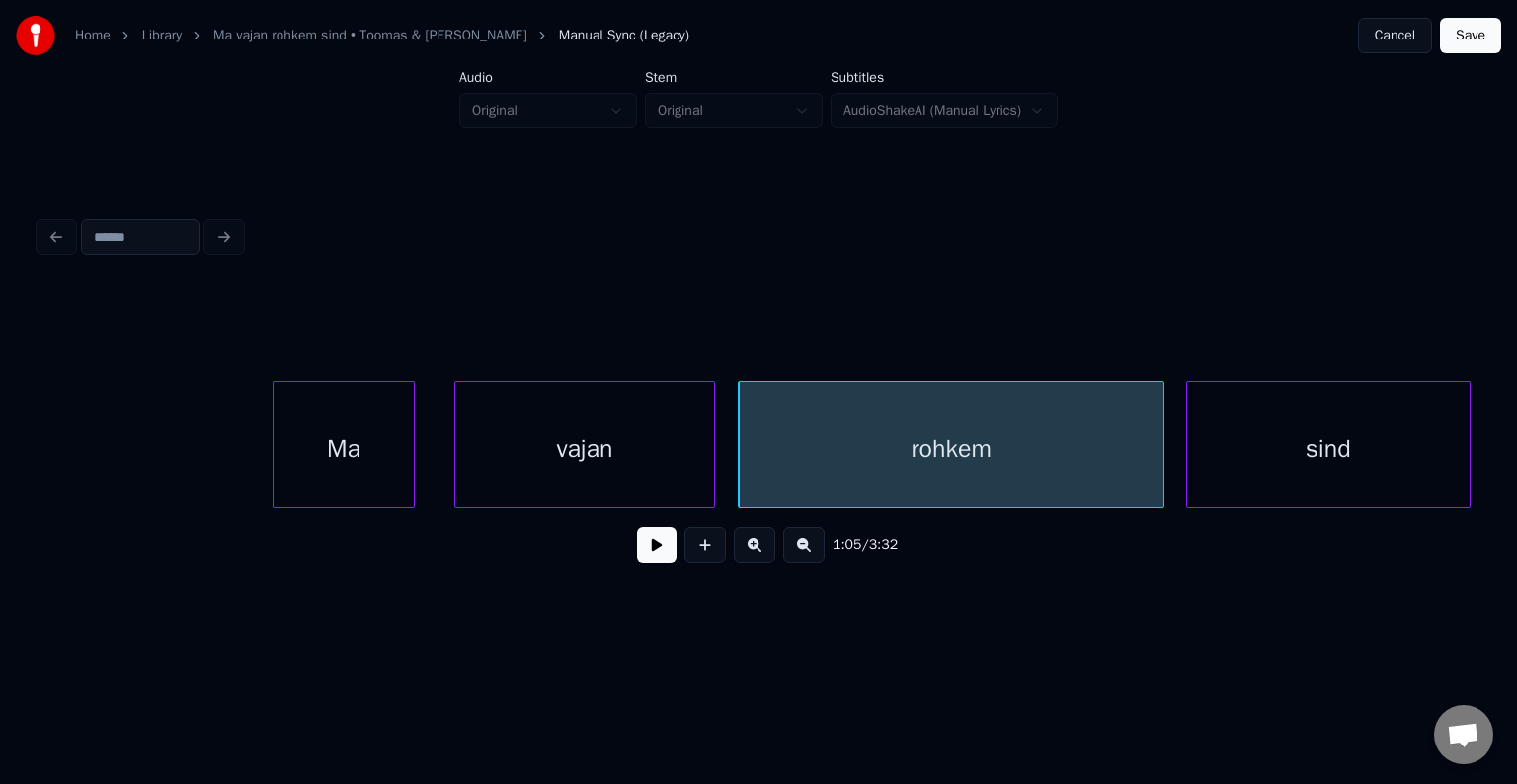 click on "sind" at bounding box center [1328, 449] 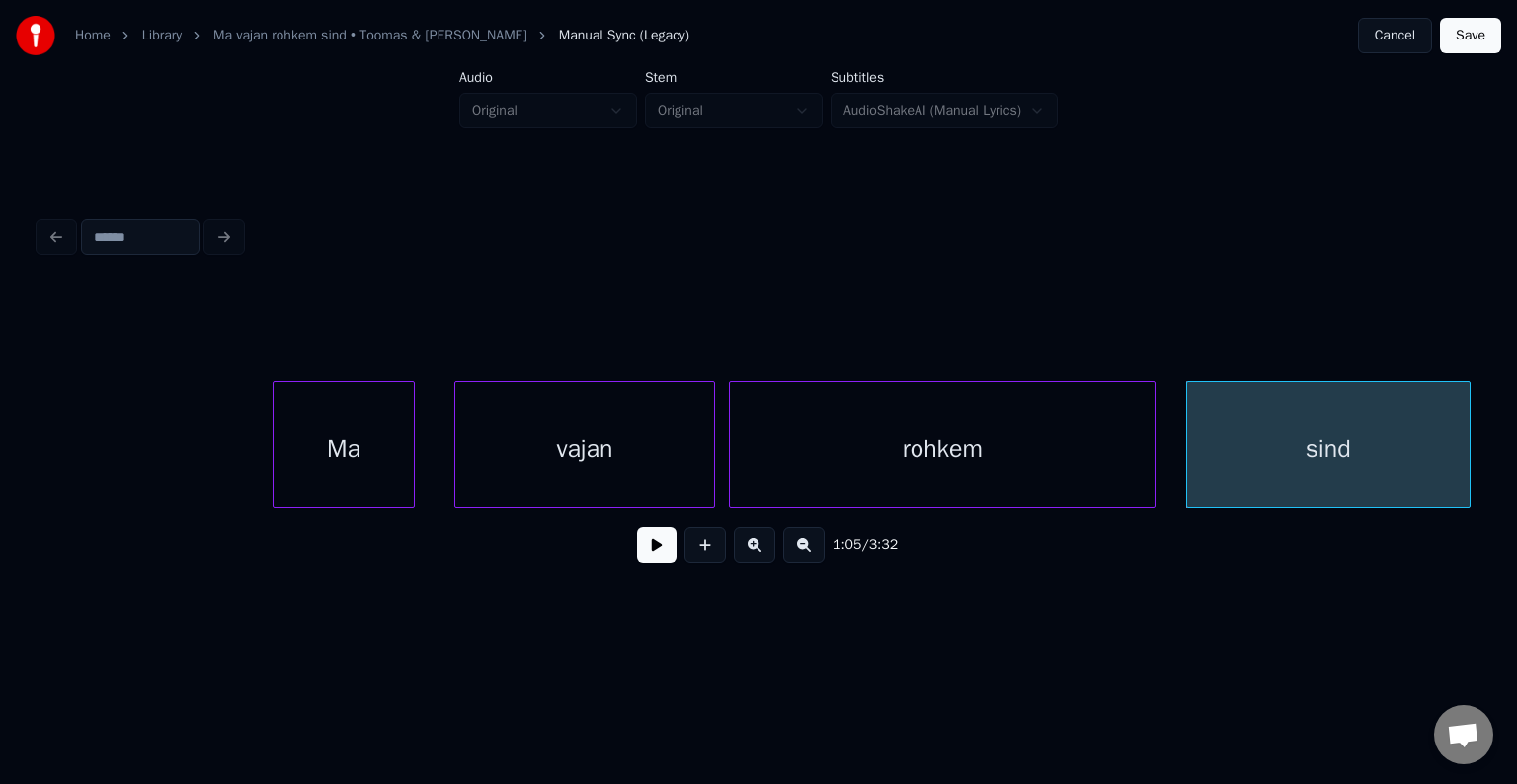 click on "rohkem" at bounding box center (942, 449) 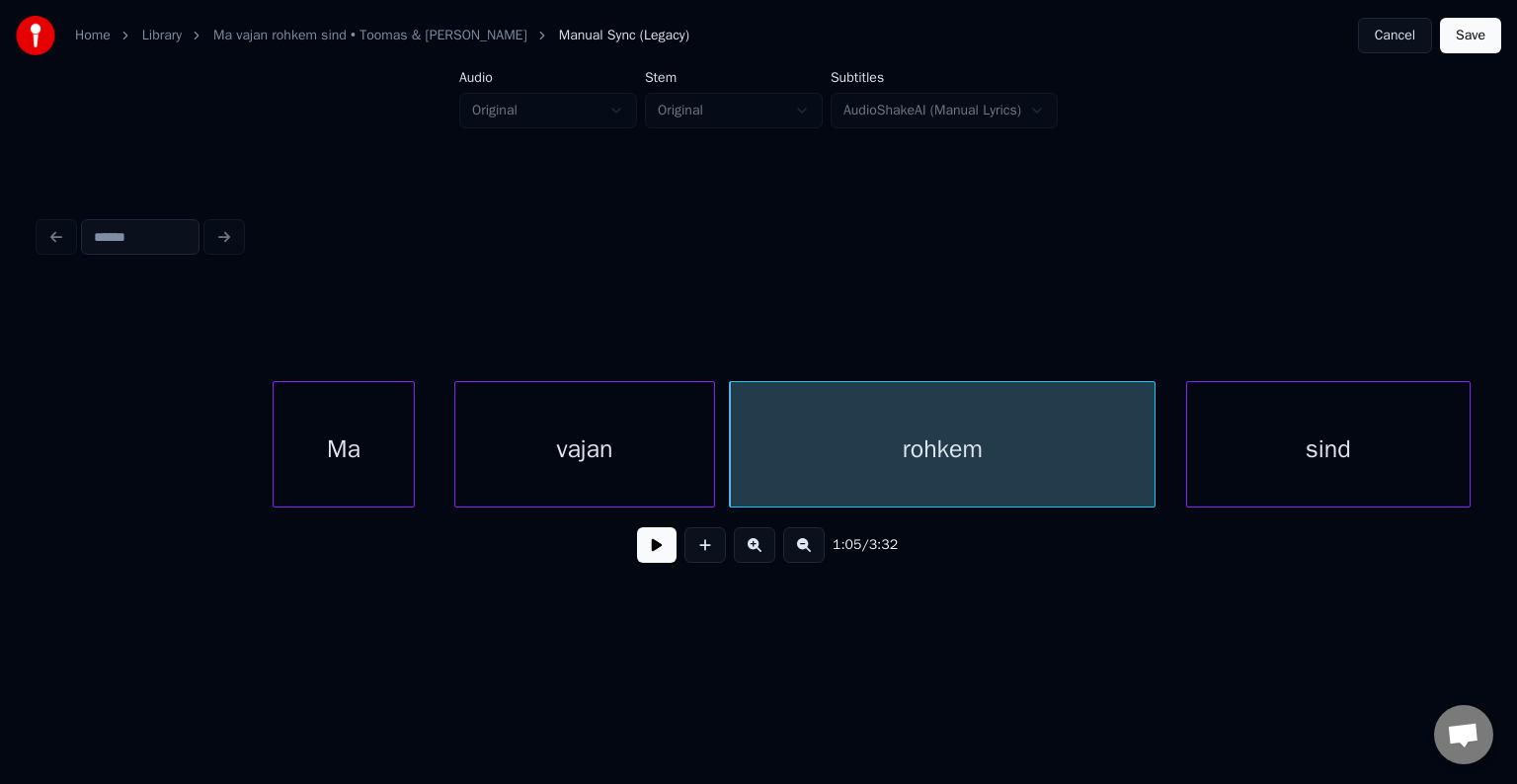 click on "Ma" at bounding box center [344, 449] 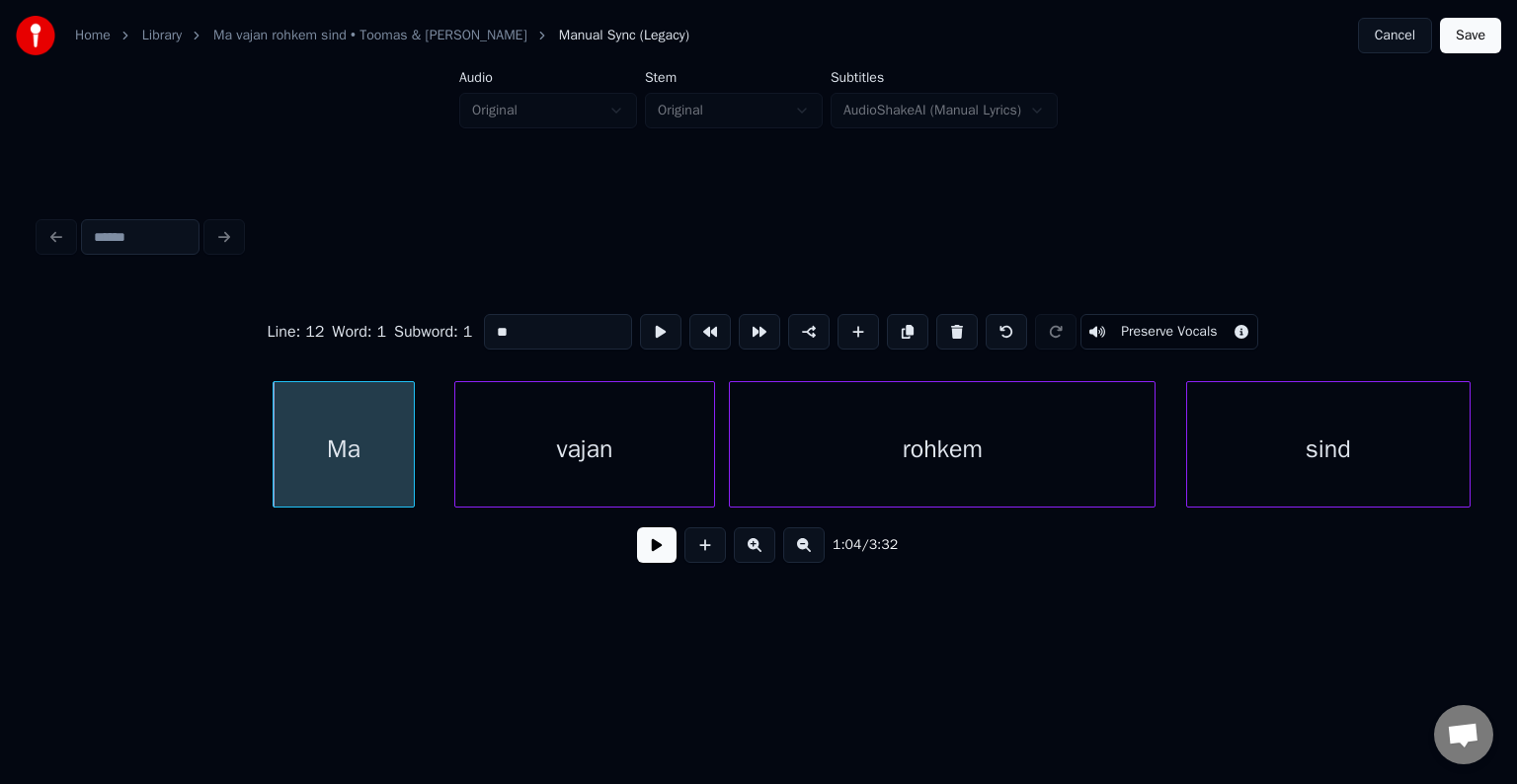 click at bounding box center (657, 545) 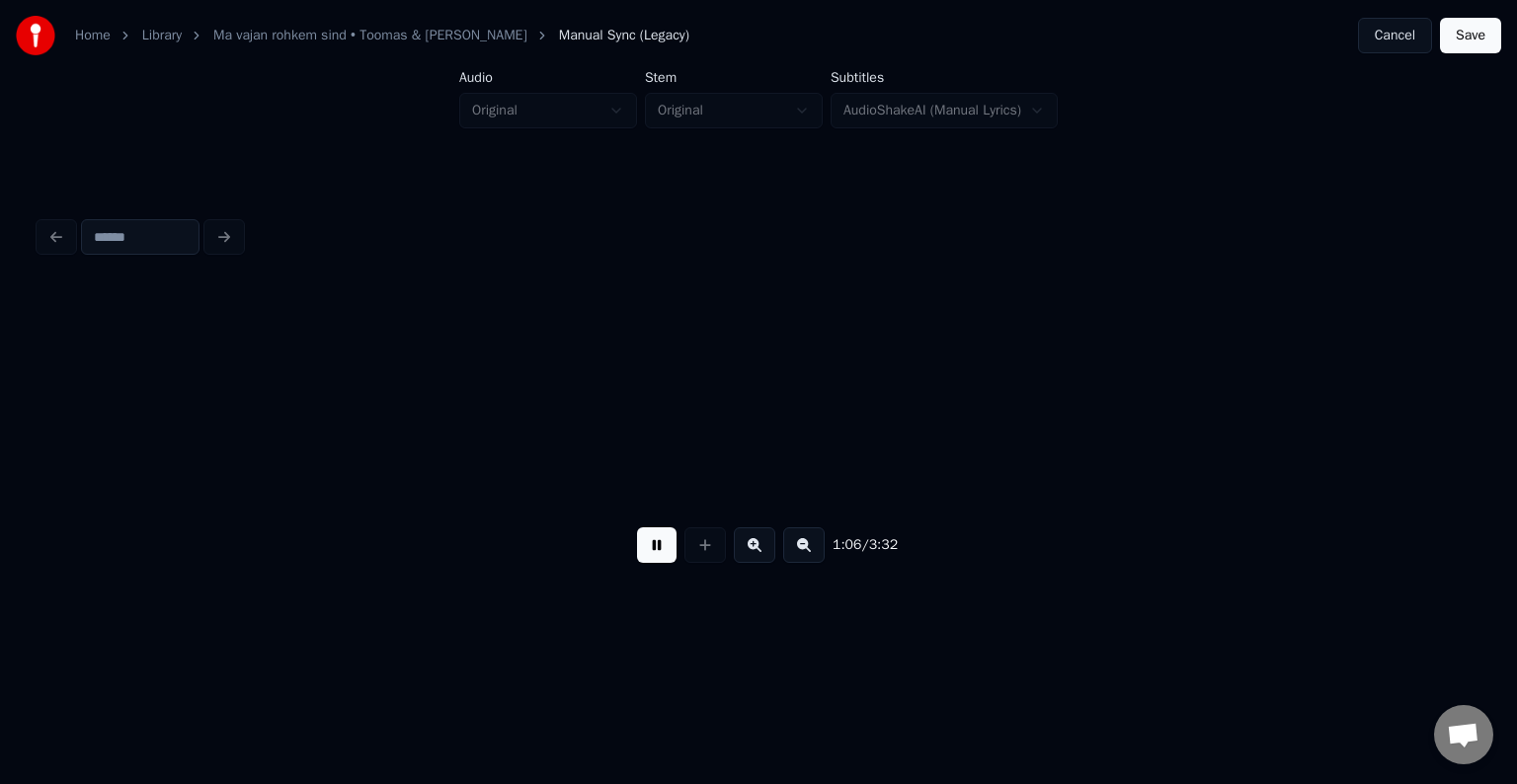 scroll, scrollTop: 0, scrollLeft: 39300, axis: horizontal 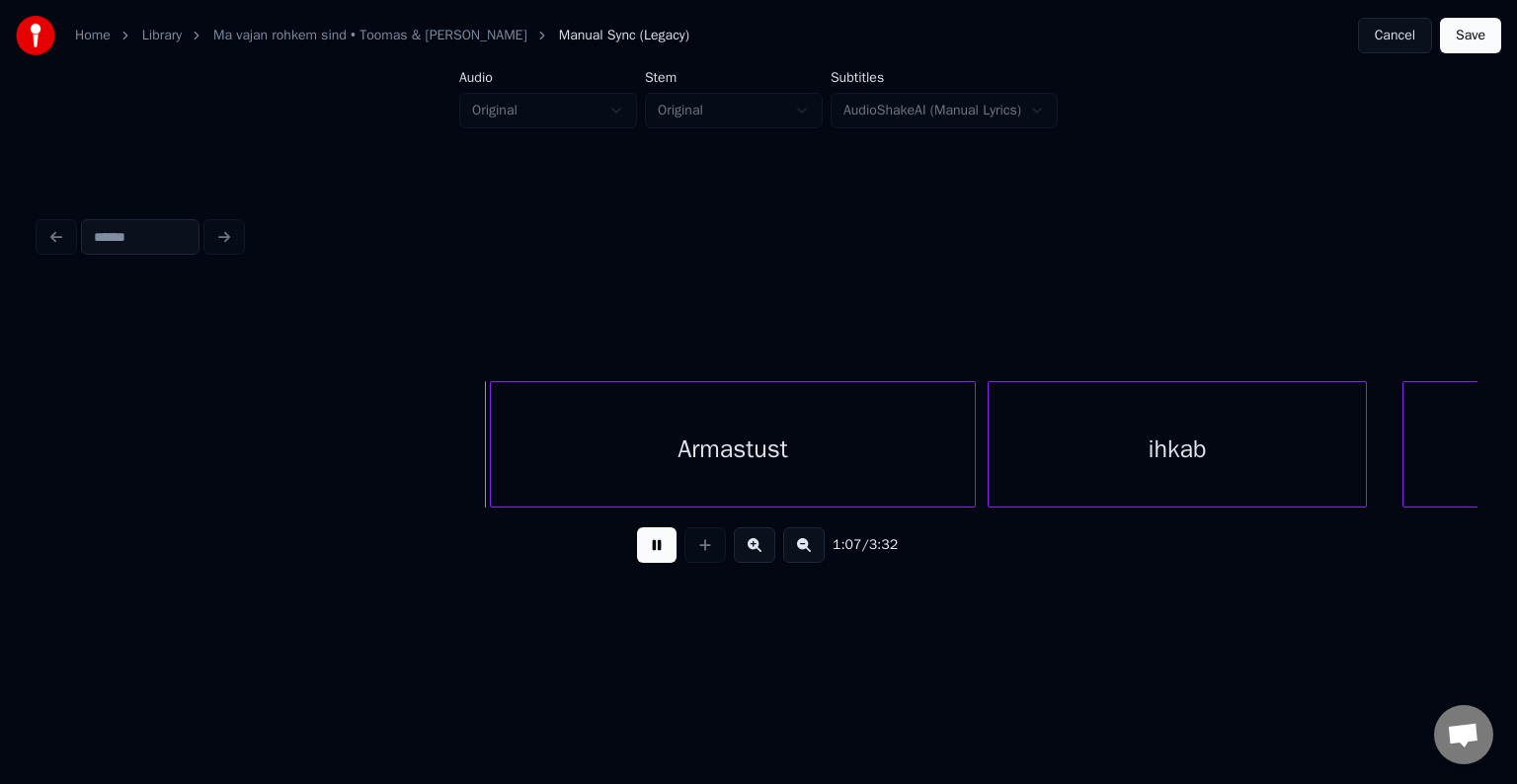 click at bounding box center (657, 545) 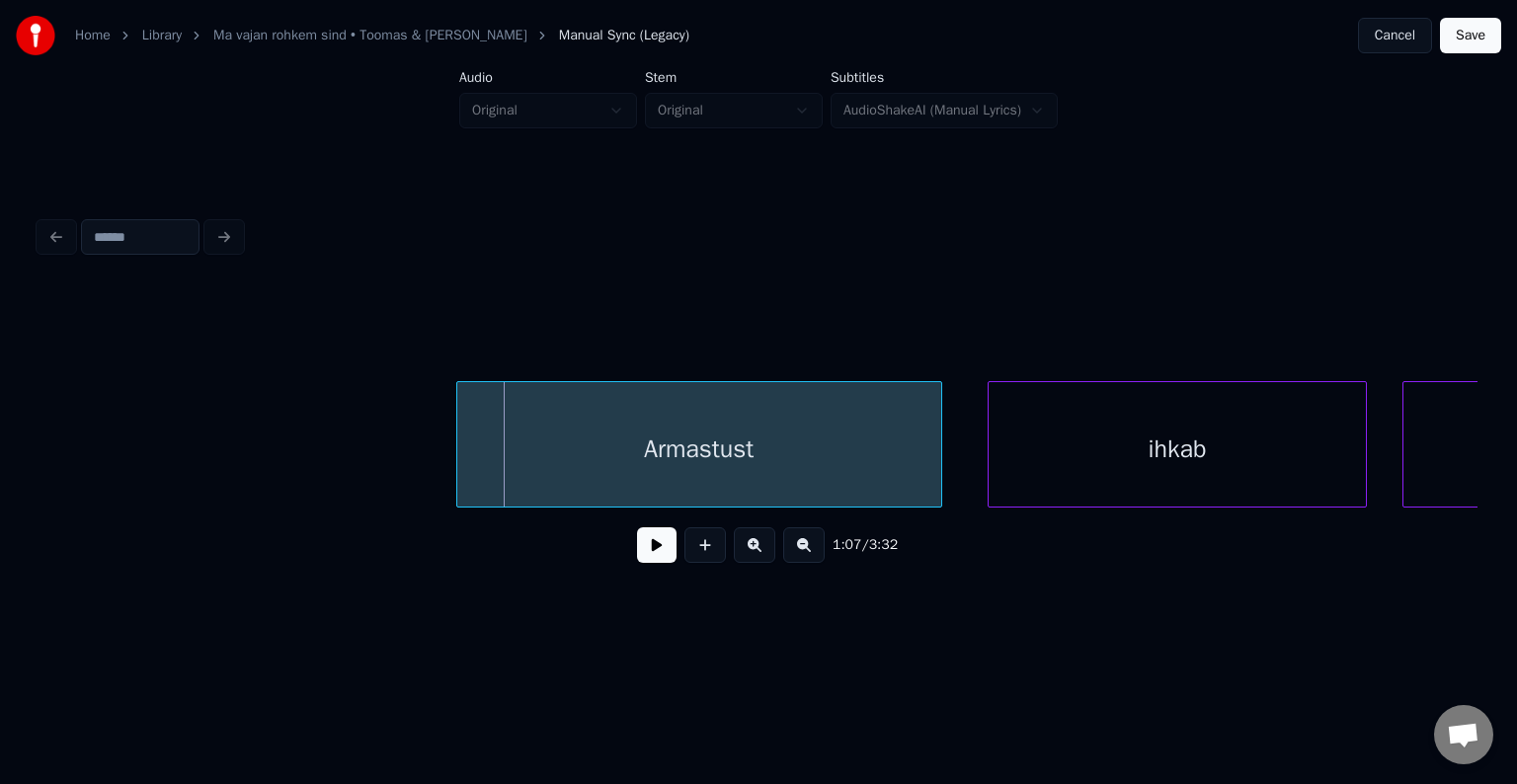 click on "Armastust" at bounding box center [699, 449] 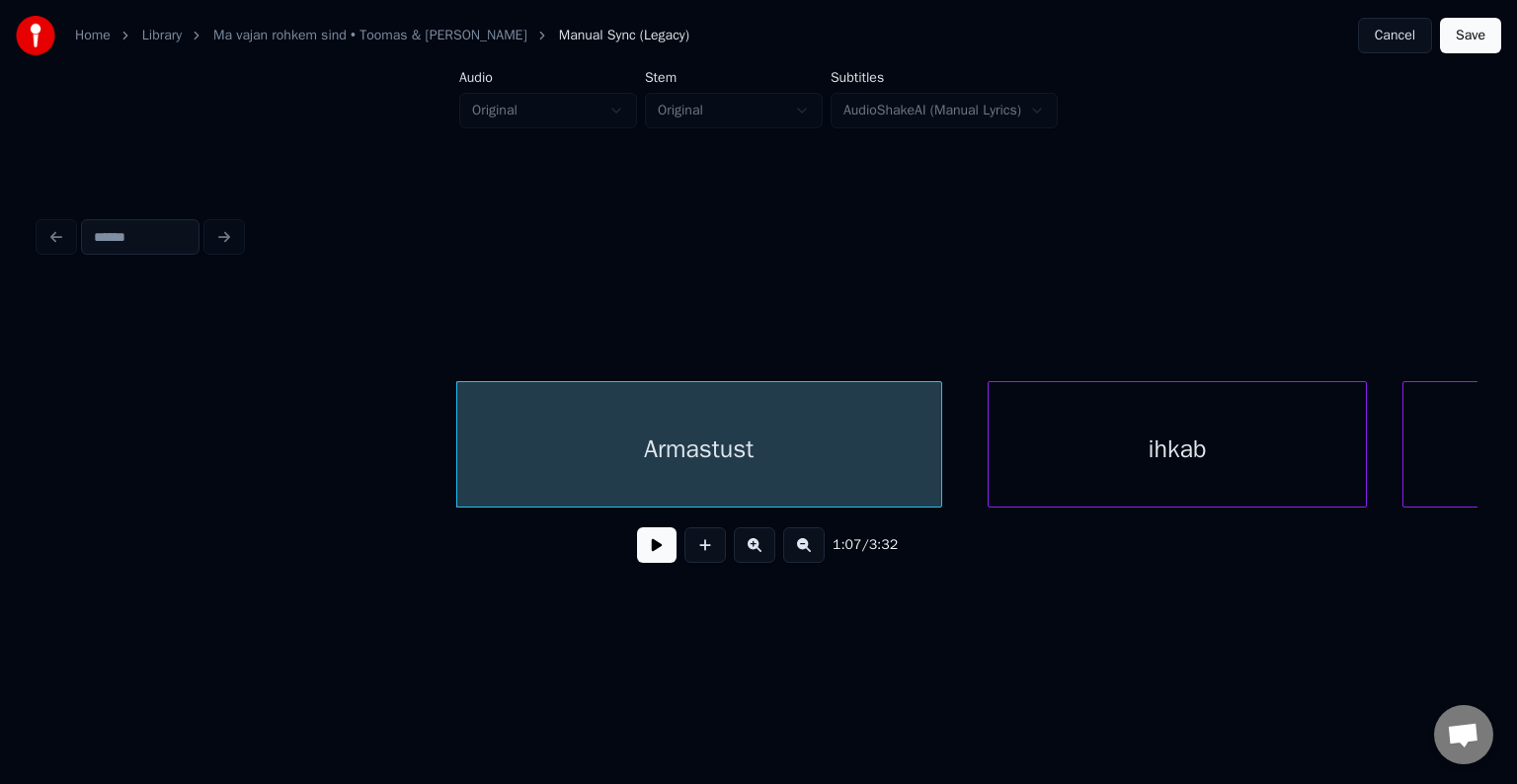 click at bounding box center [657, 545] 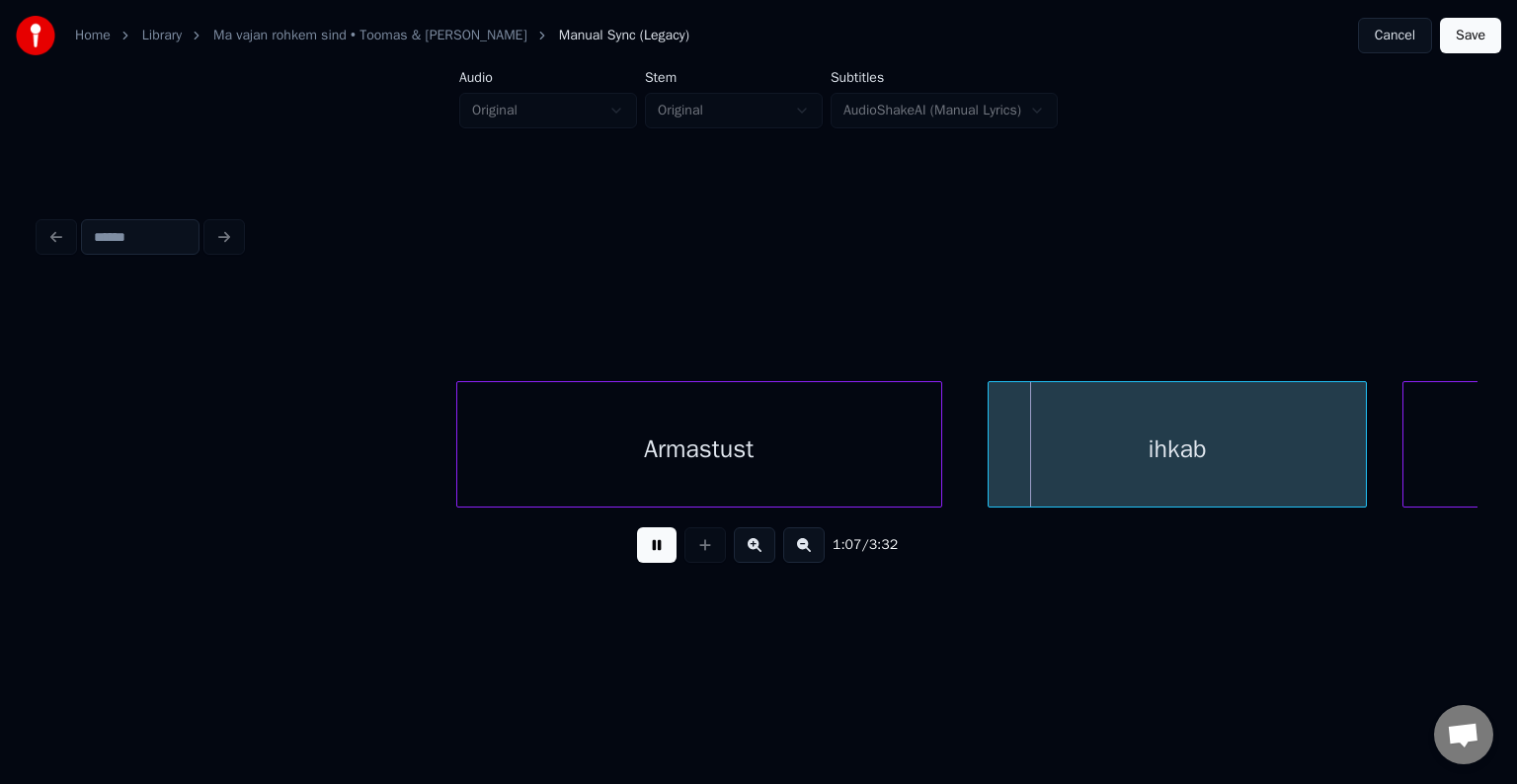 click at bounding box center (657, 545) 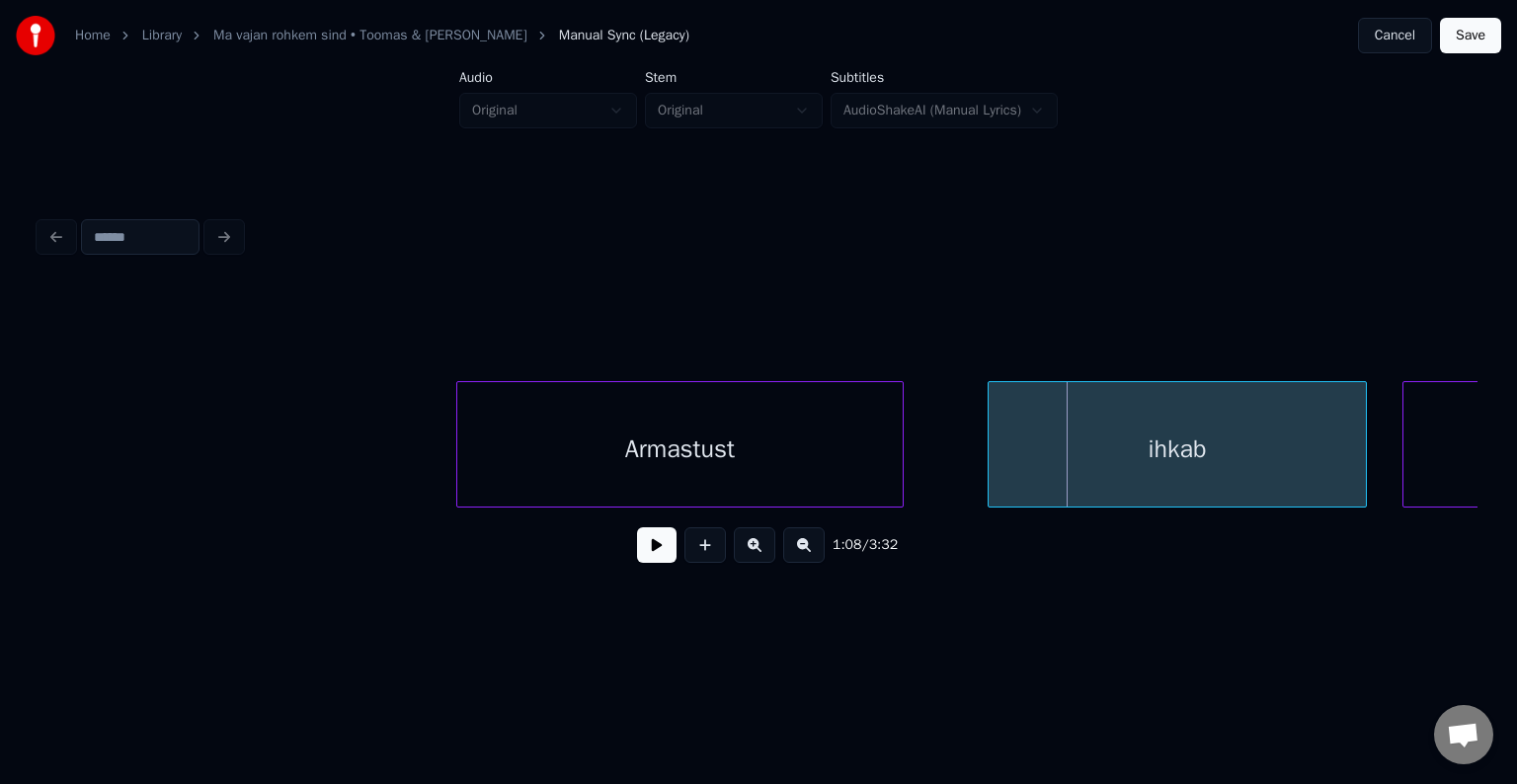 click at bounding box center [900, 444] 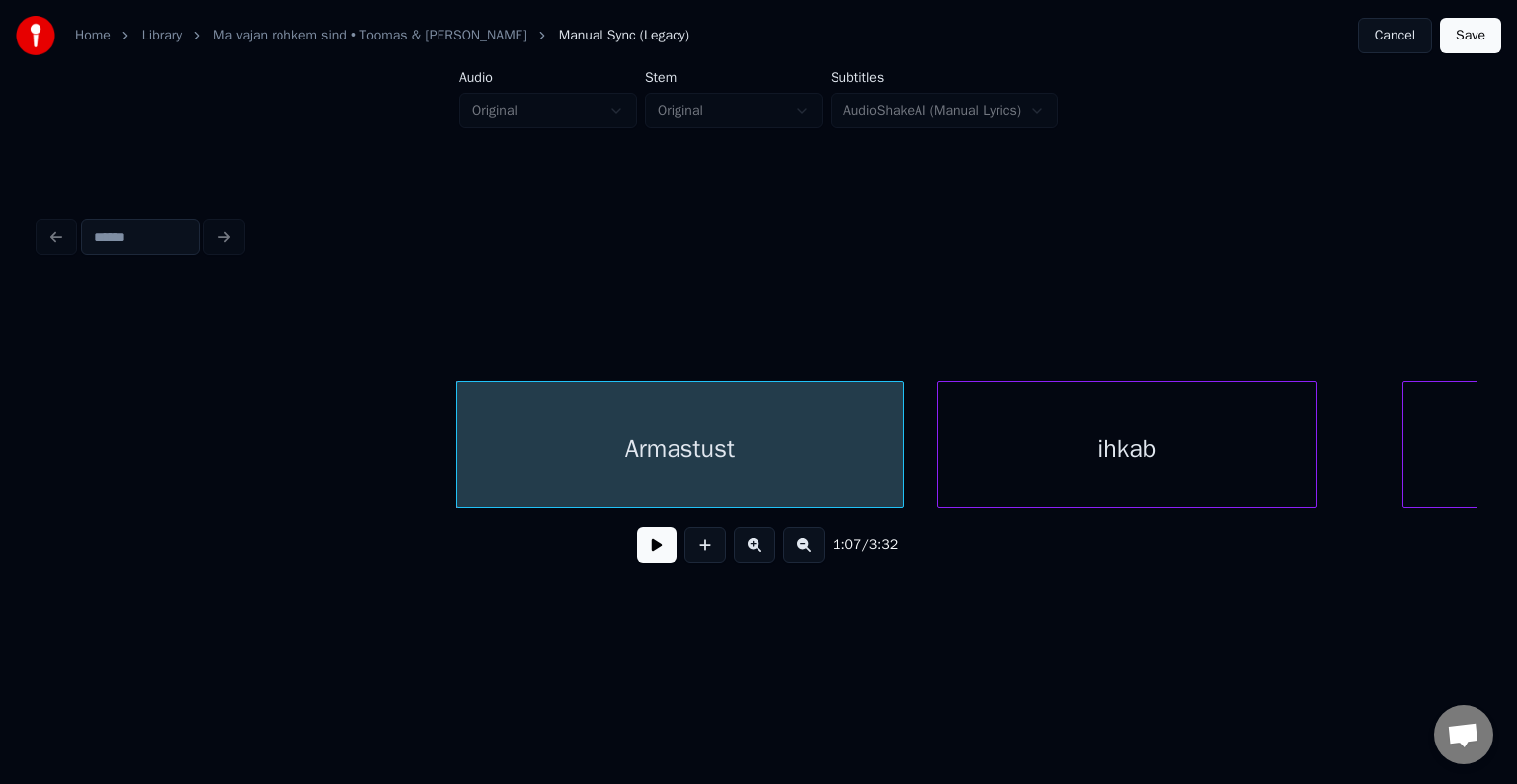 click on "ihkab" at bounding box center (1127, 449) 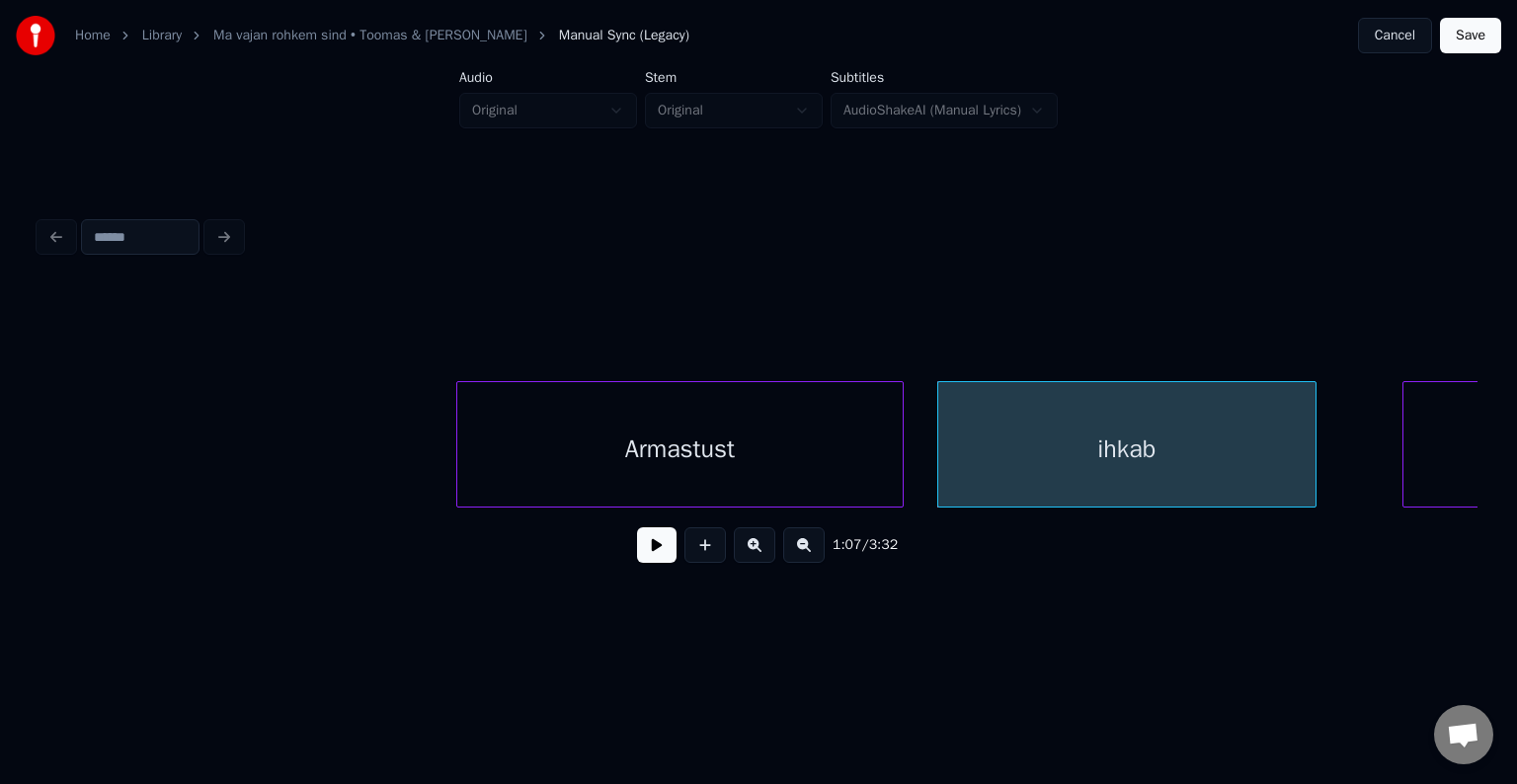 click on "Armastust ihkab mu" at bounding box center [758, 444] 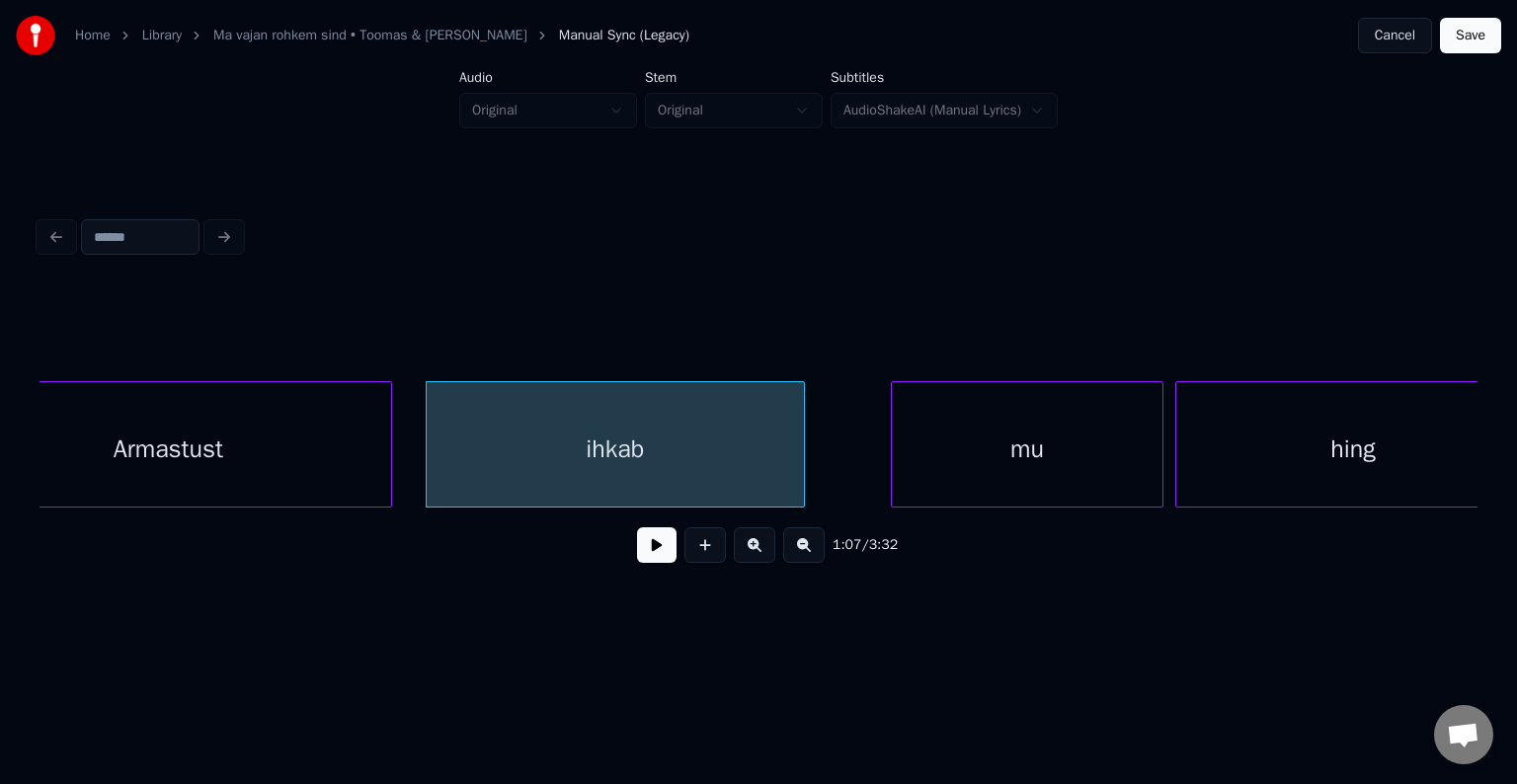 scroll, scrollTop: 0, scrollLeft: 39853, axis: horizontal 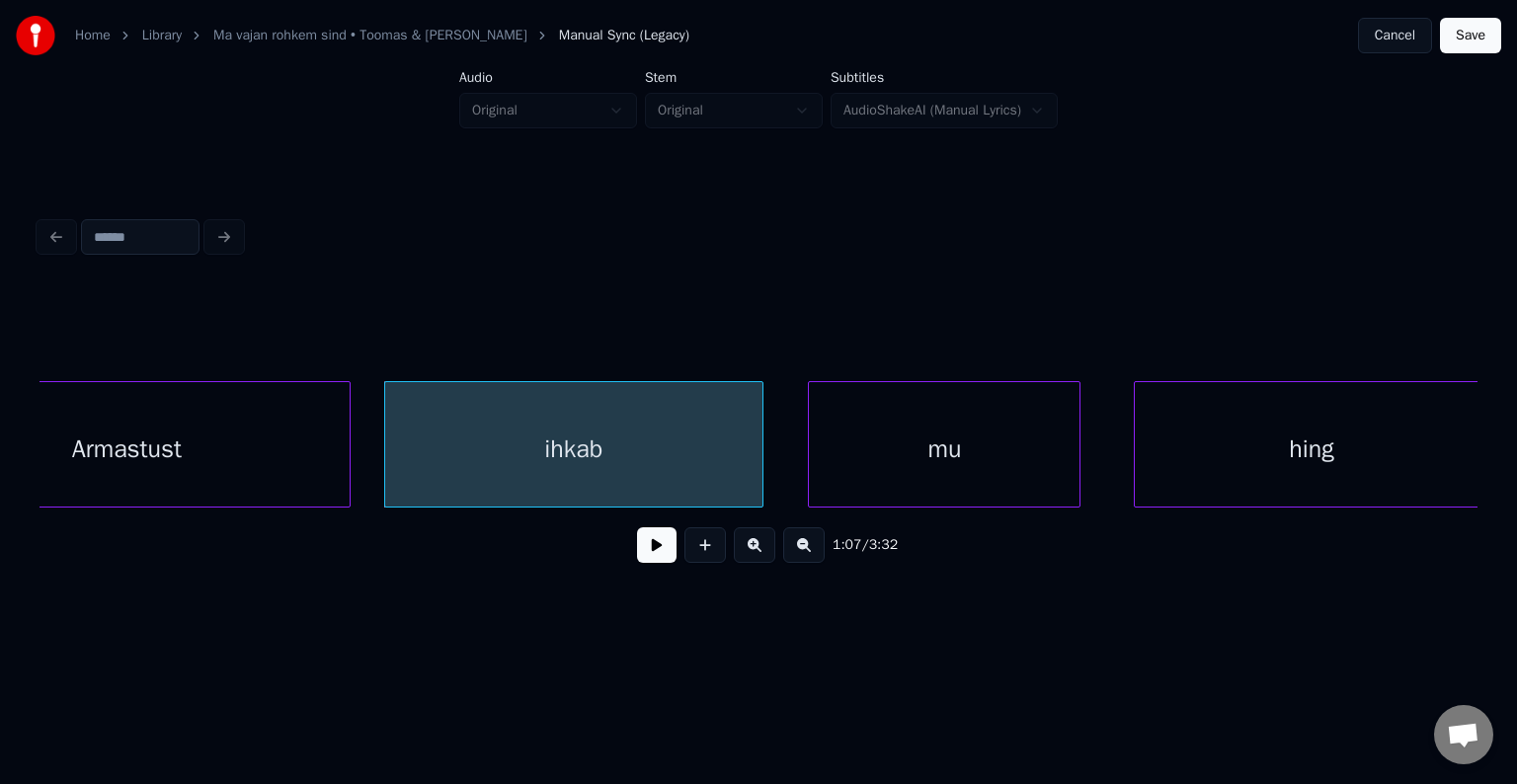 click on "mu" at bounding box center (944, 449) 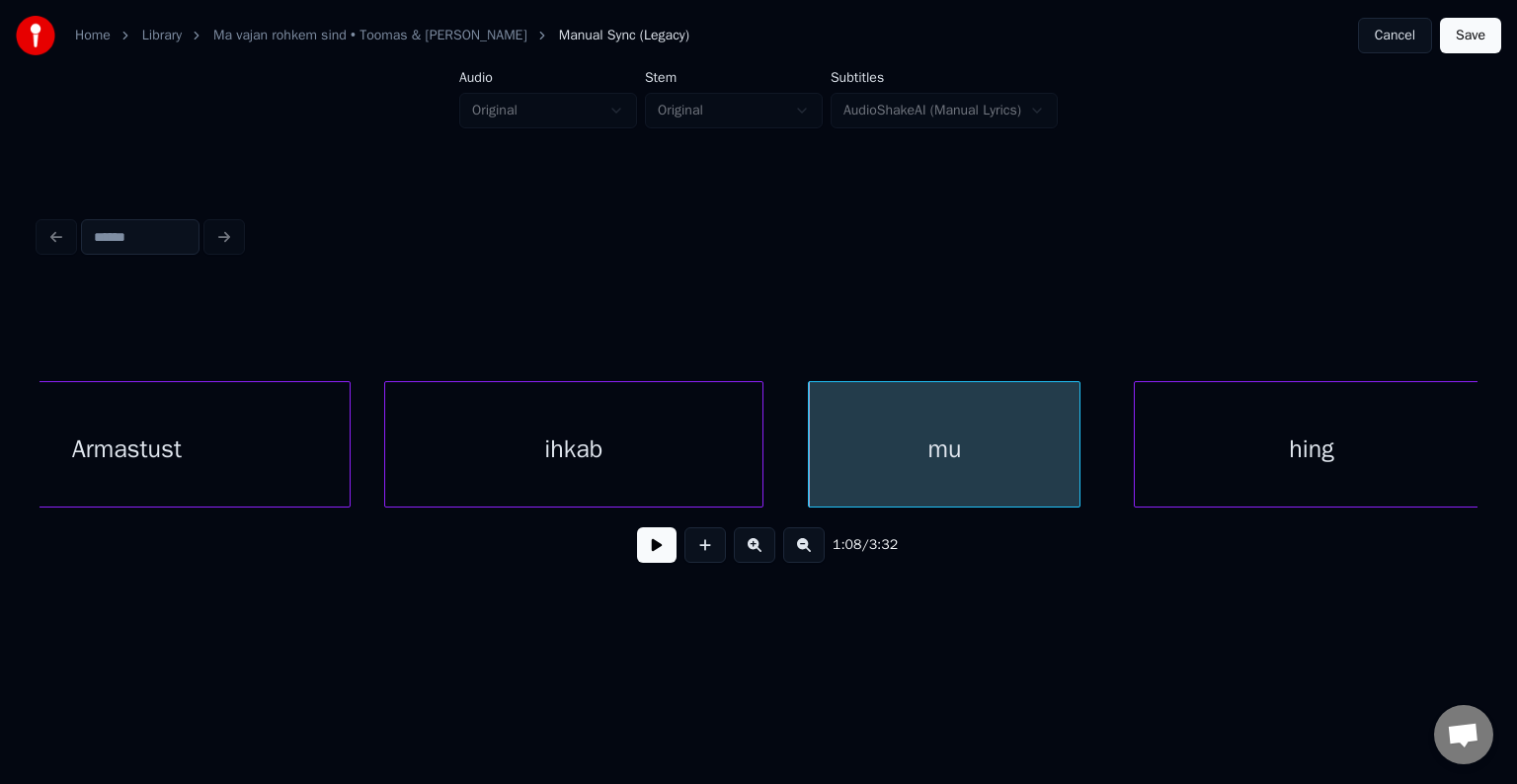 click on "ihkab" at bounding box center (574, 449) 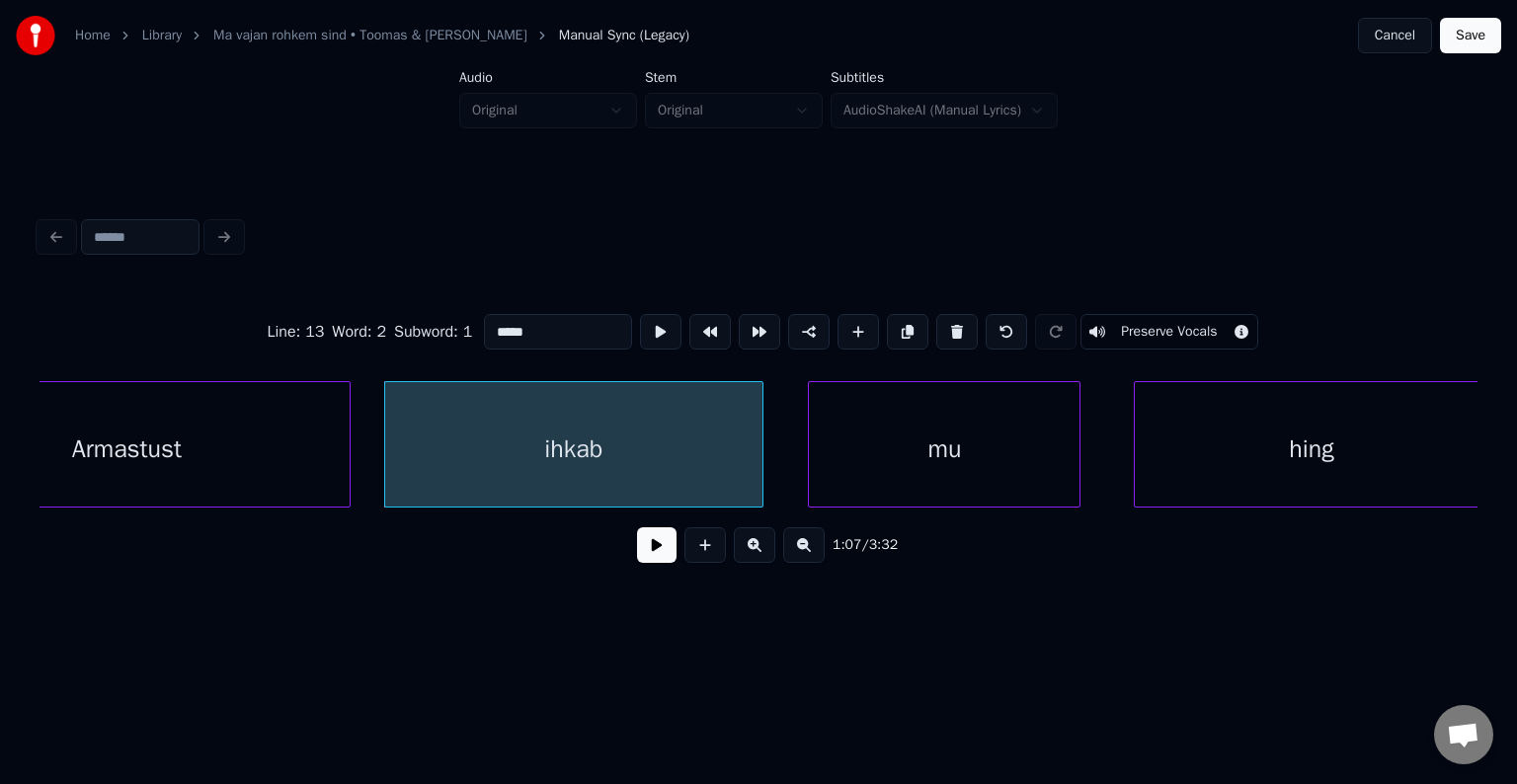 click at bounding box center [657, 545] 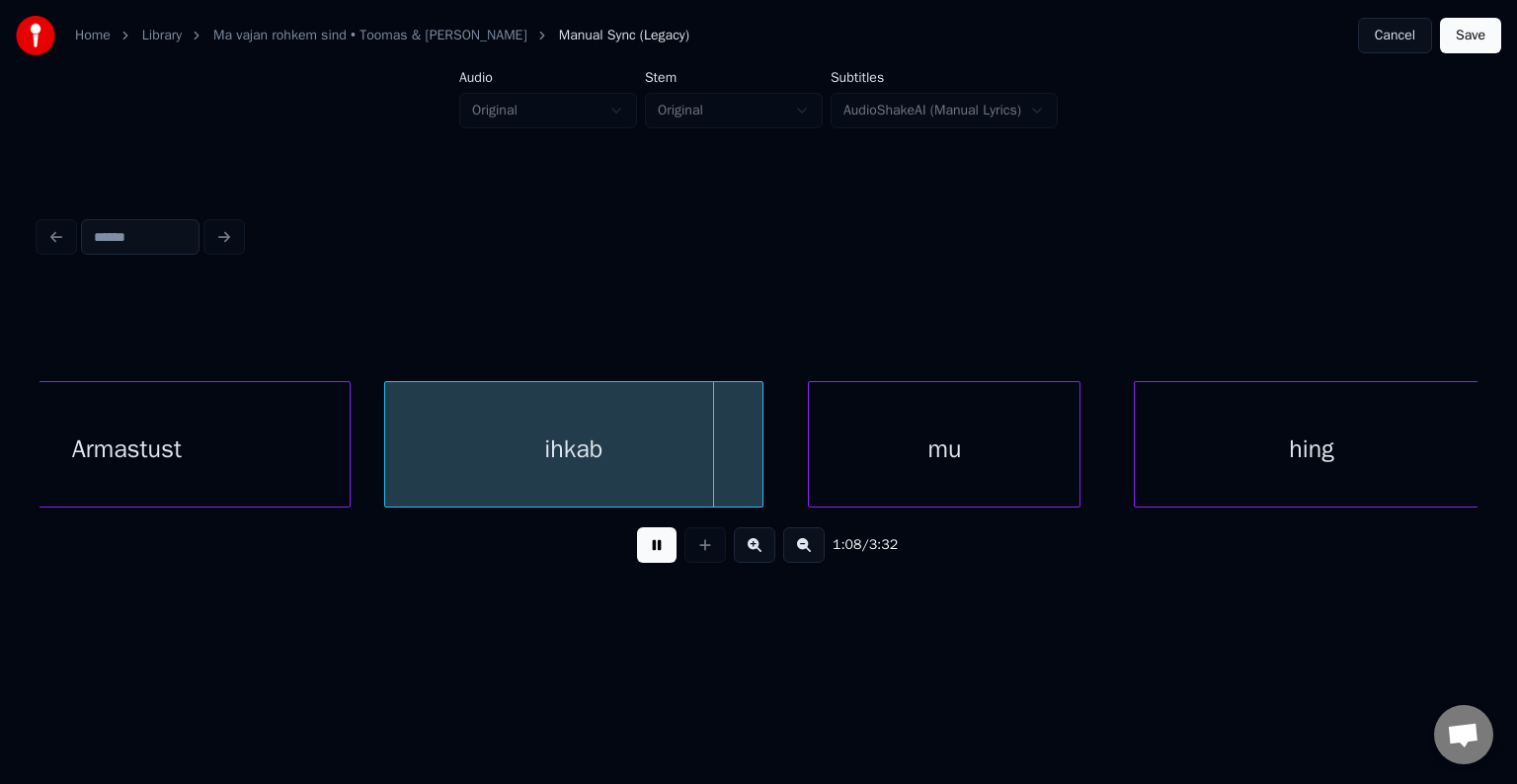 click at bounding box center [657, 545] 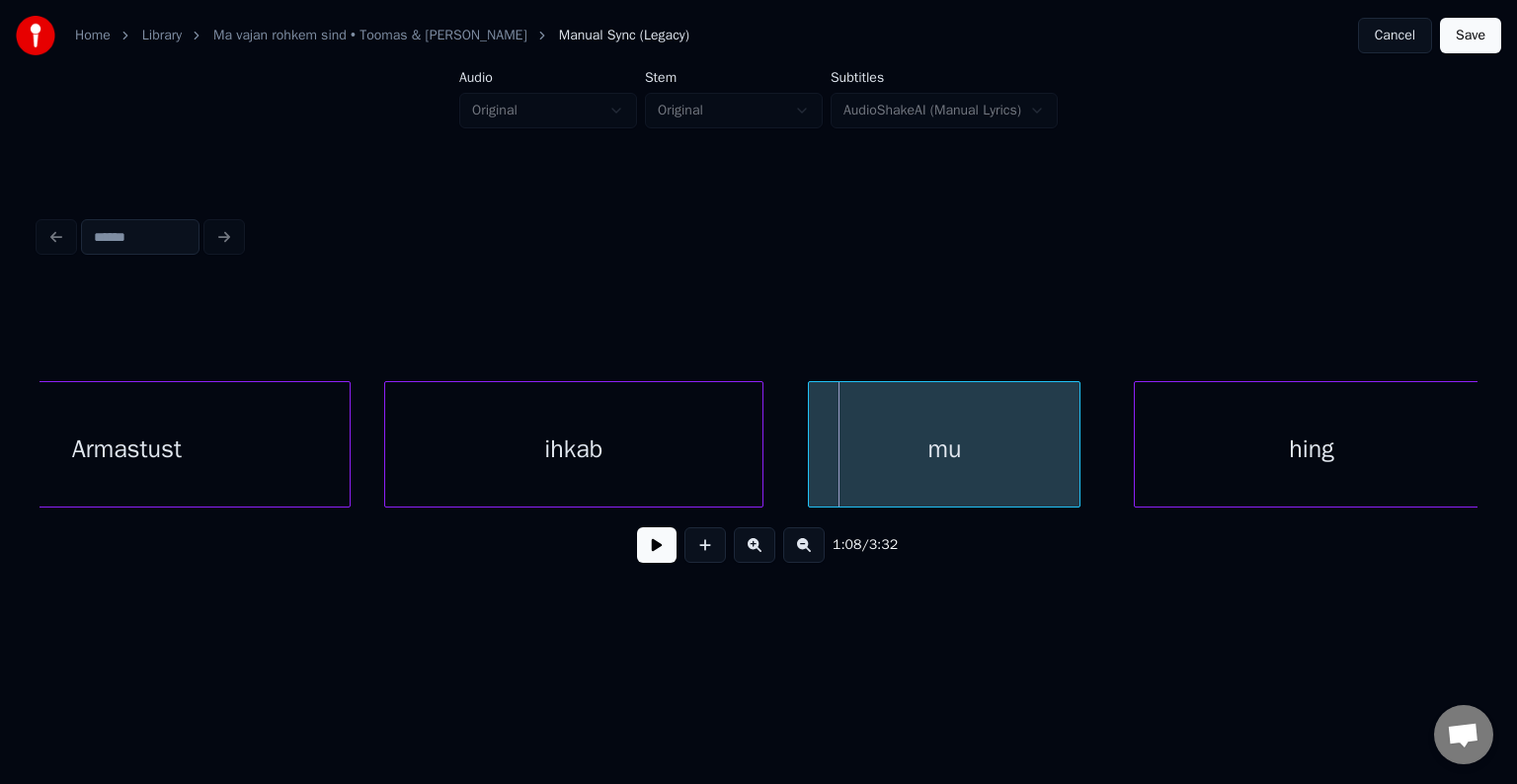 click at bounding box center [657, 545] 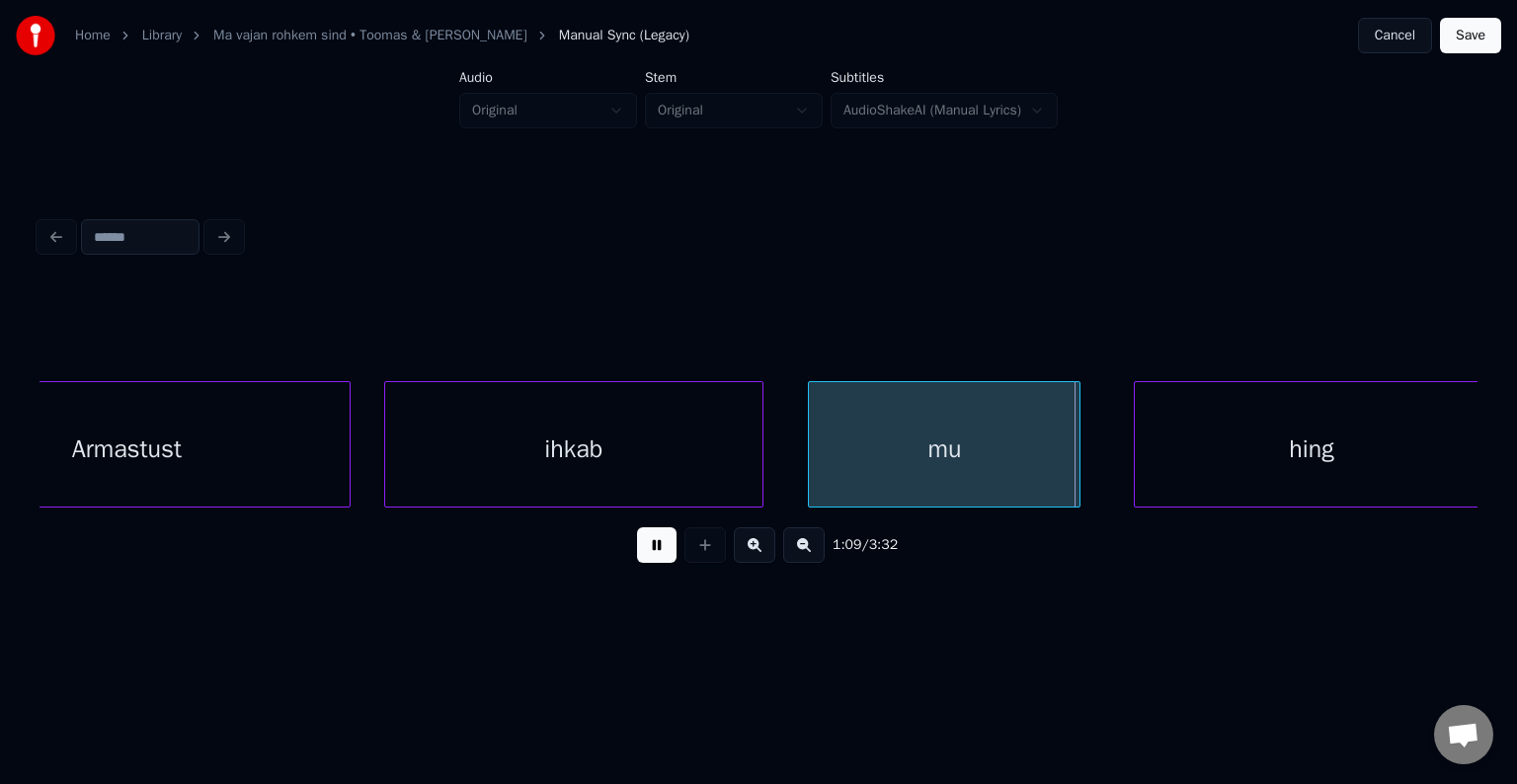 drag, startPoint x: 640, startPoint y: 566, endPoint x: 669, endPoint y: 561, distance: 29.427878 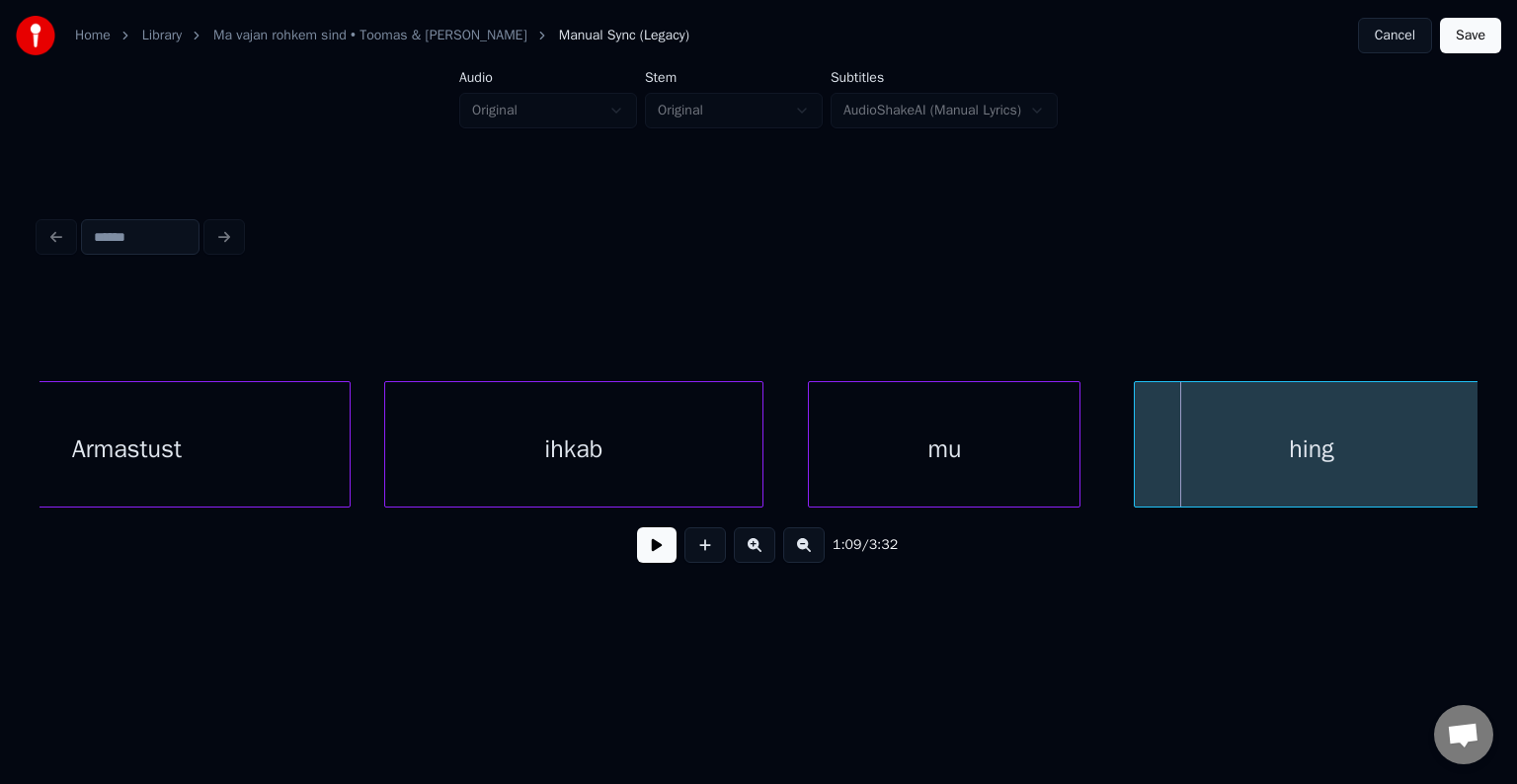 scroll, scrollTop: 0, scrollLeft: 39861, axis: horizontal 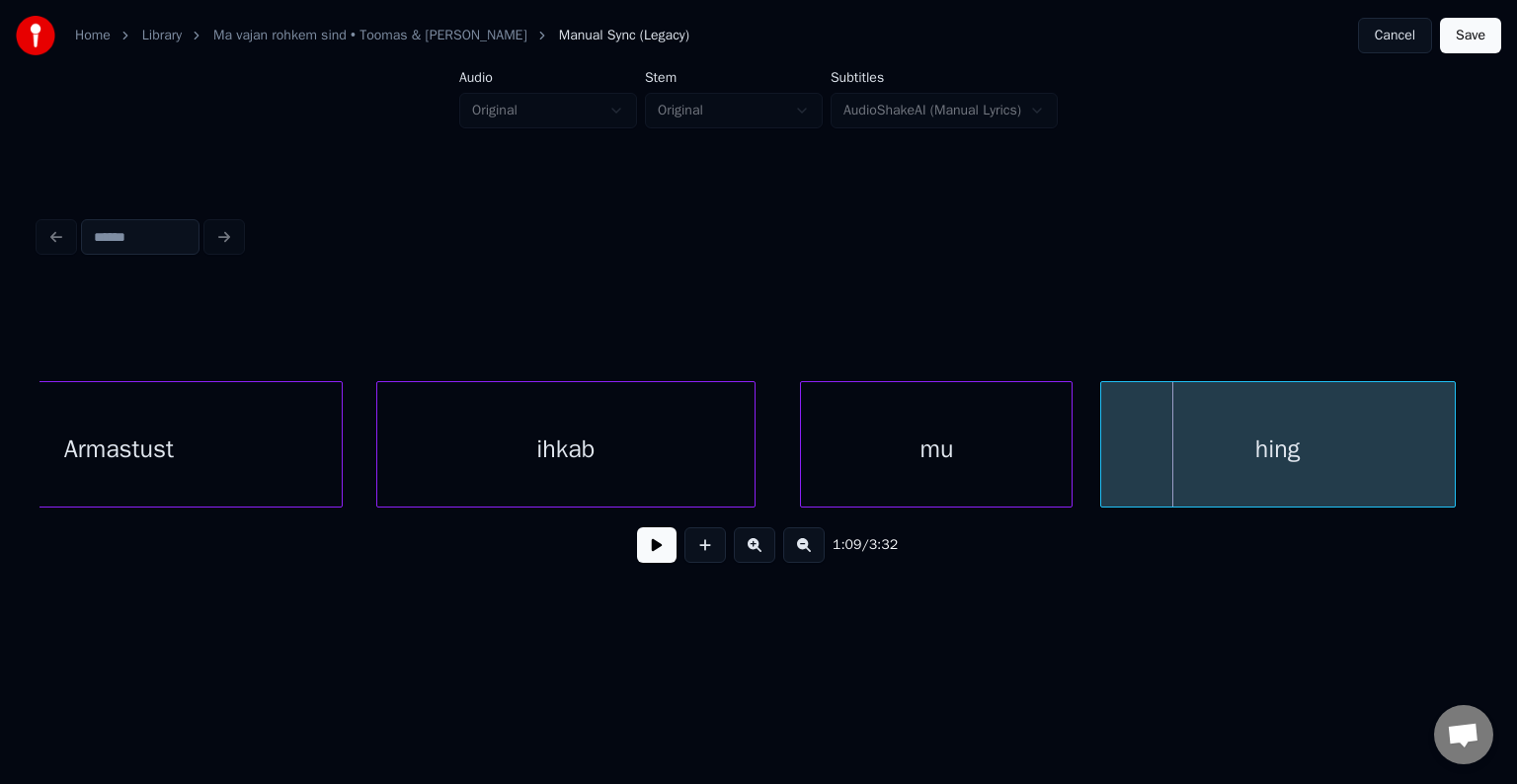 click on "hing" at bounding box center (1278, 449) 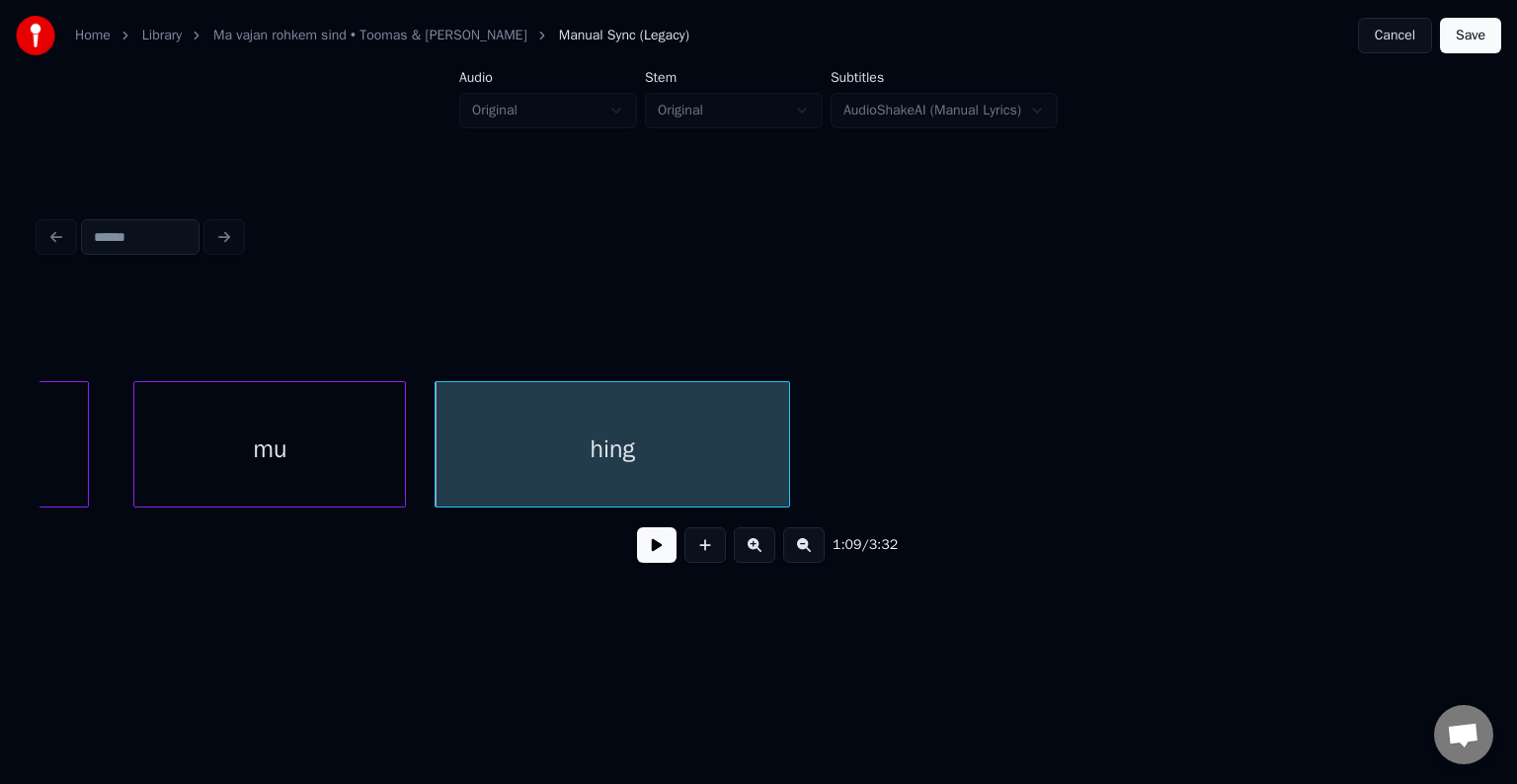 scroll, scrollTop: 0, scrollLeft: 40532, axis: horizontal 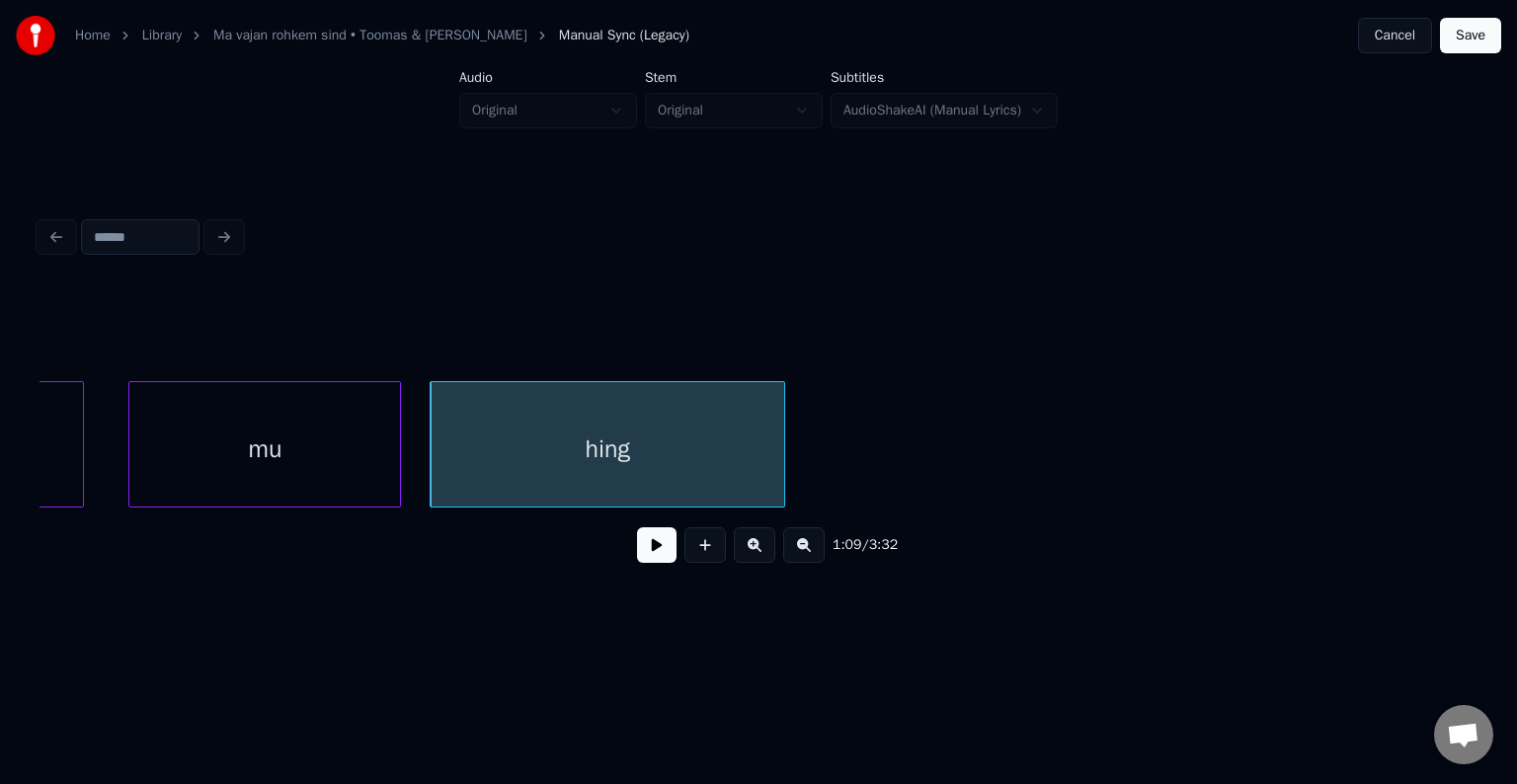 click at bounding box center [657, 545] 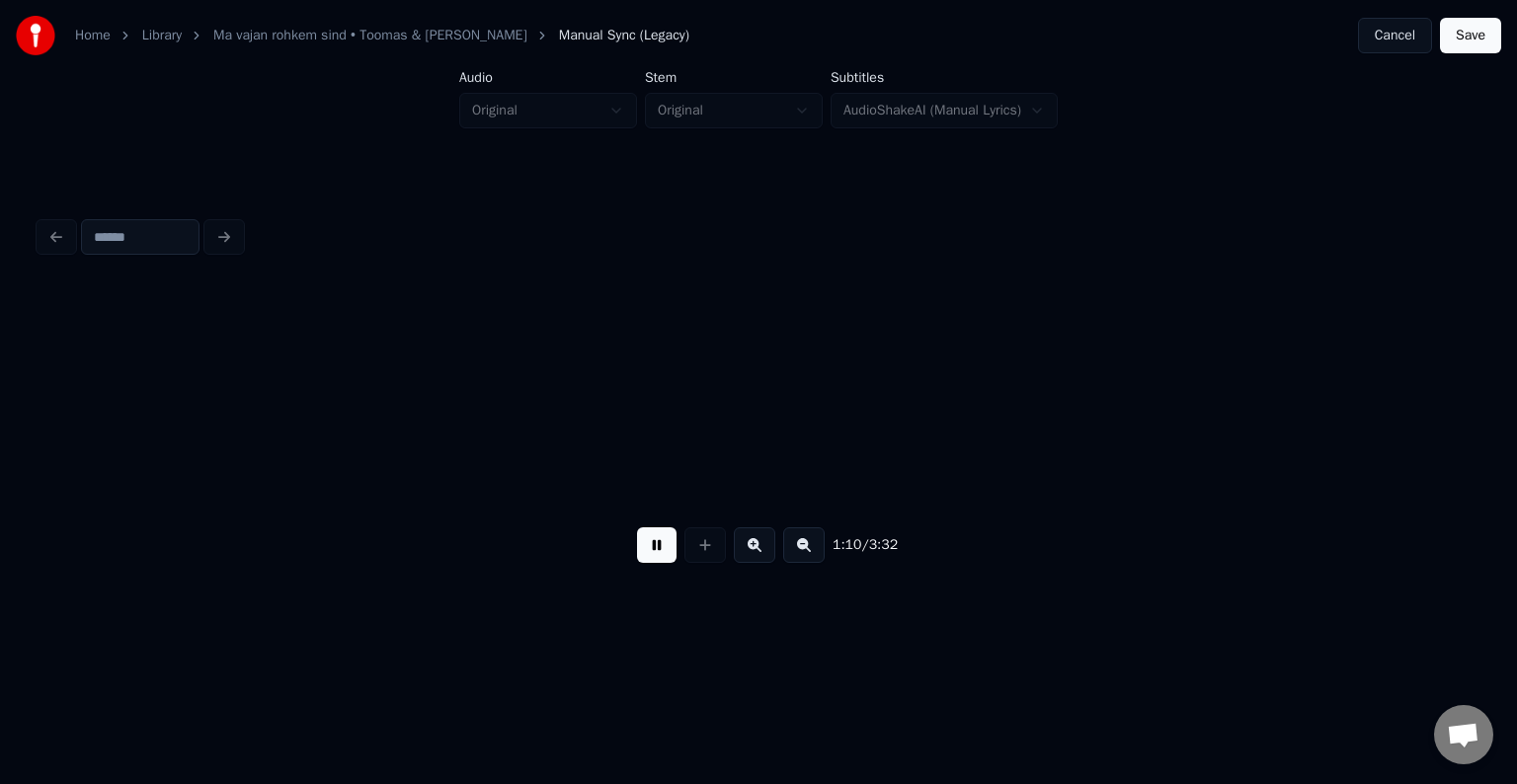 scroll, scrollTop: 0, scrollLeft: 41976, axis: horizontal 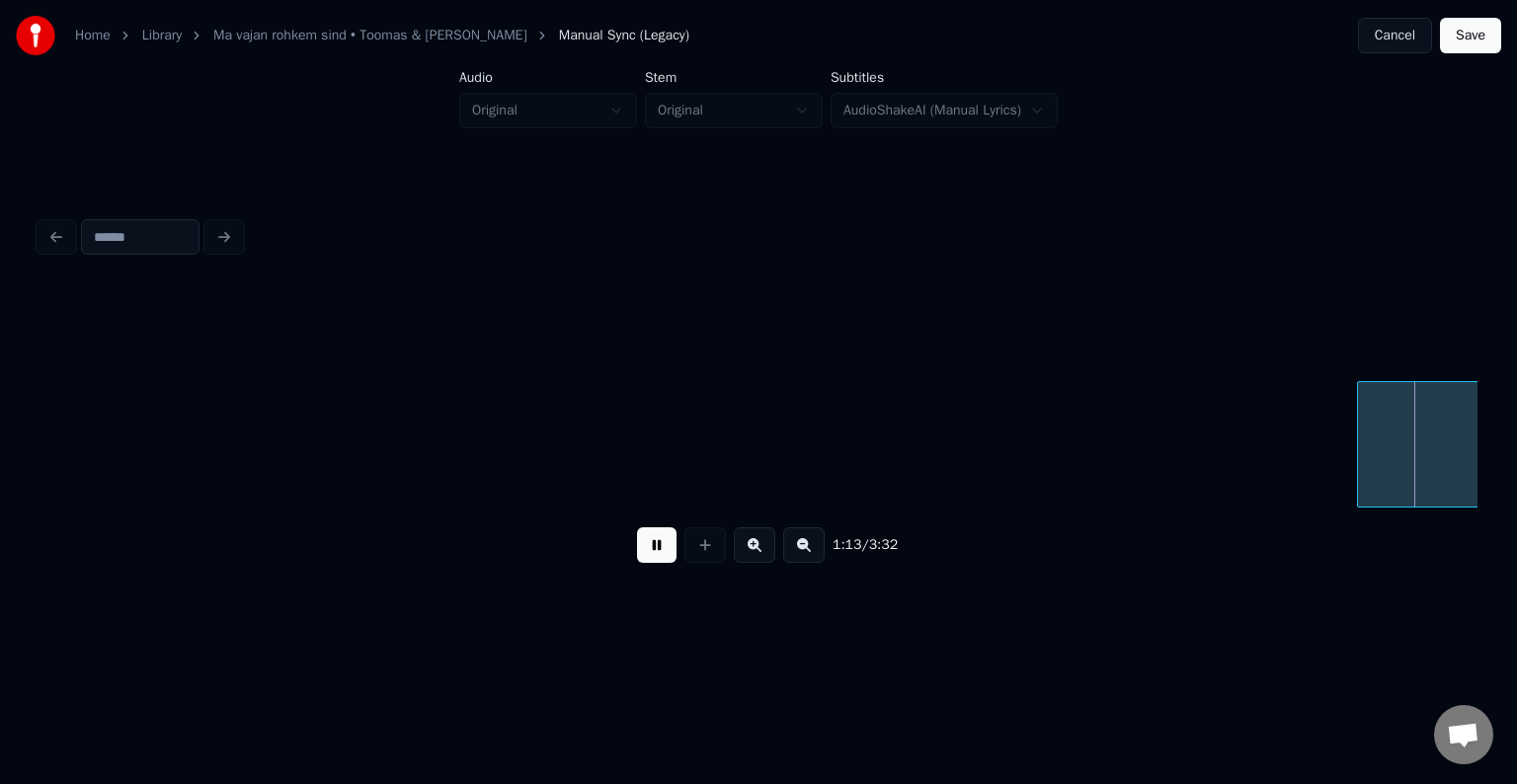 click at bounding box center [657, 545] 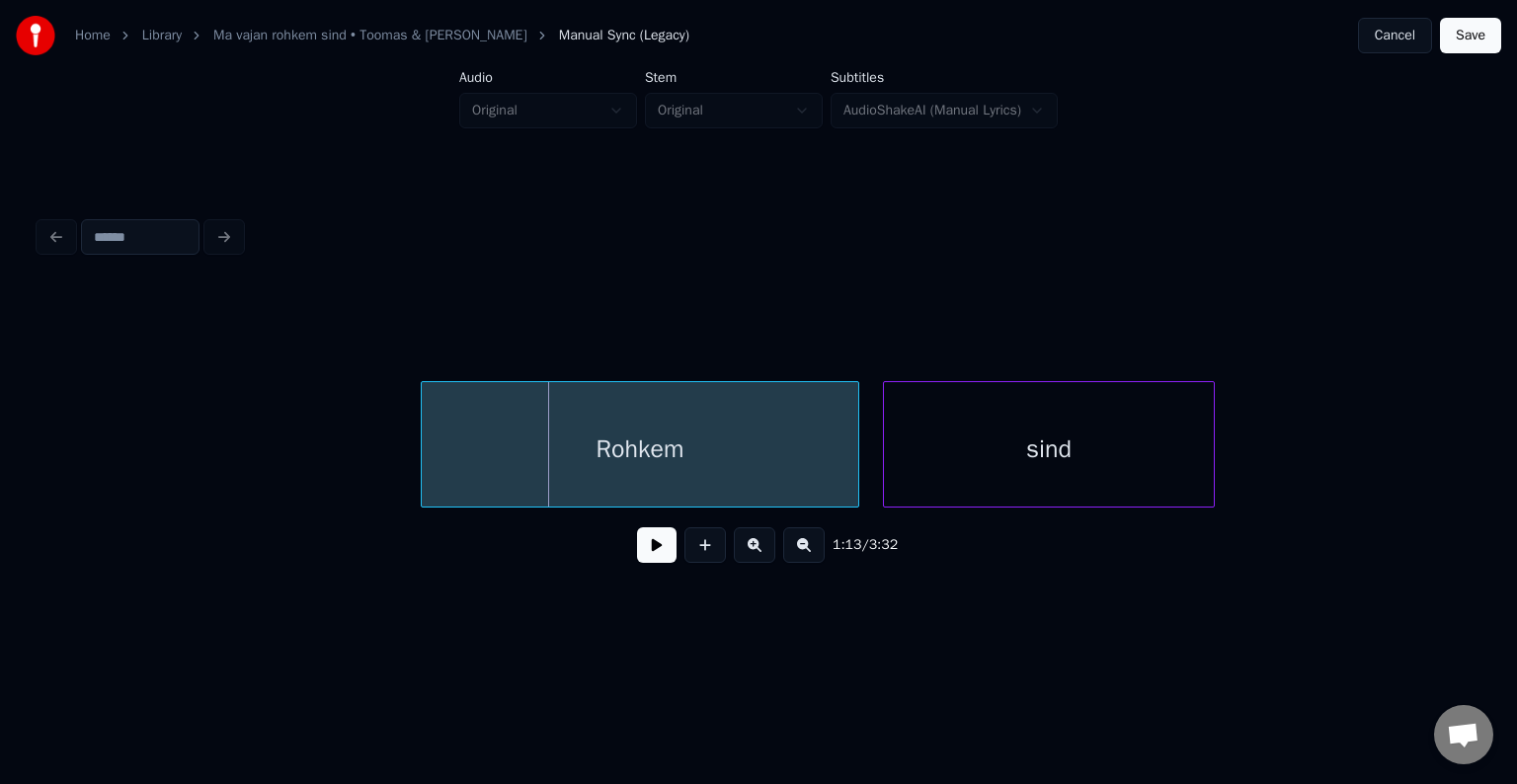 scroll, scrollTop: 0, scrollLeft: 42907, axis: horizontal 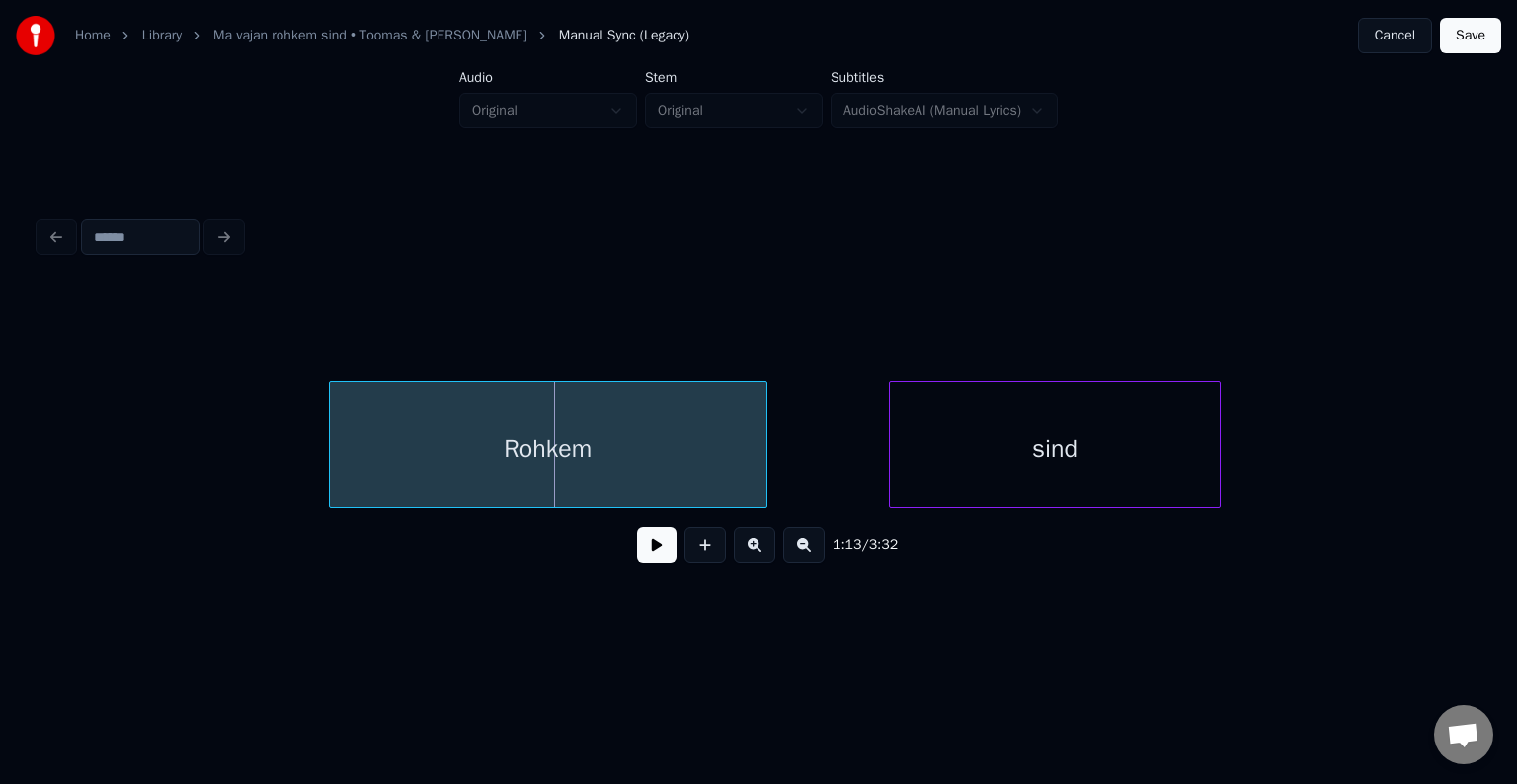 click on "Rohkem" at bounding box center (548, 449) 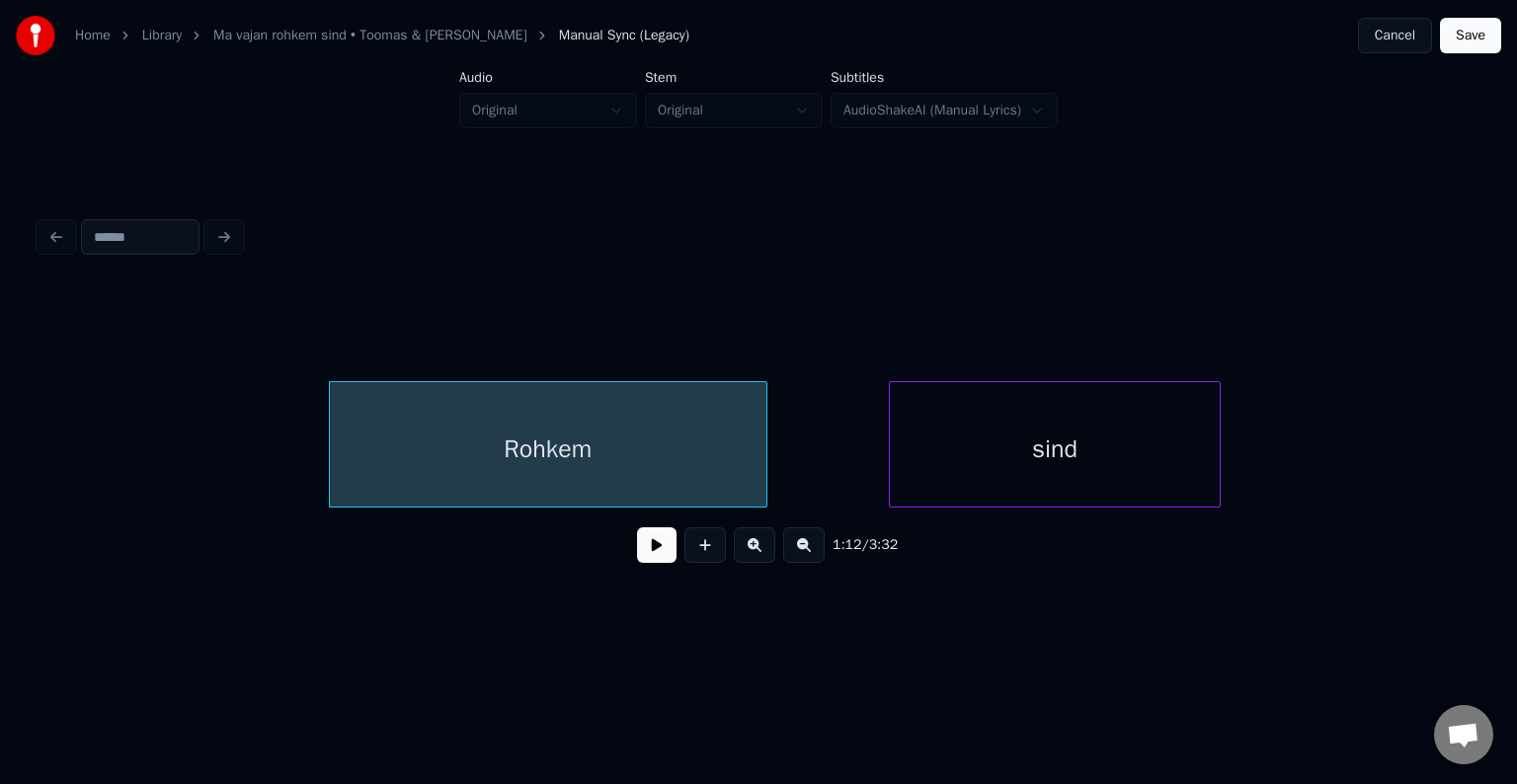 click at bounding box center [657, 545] 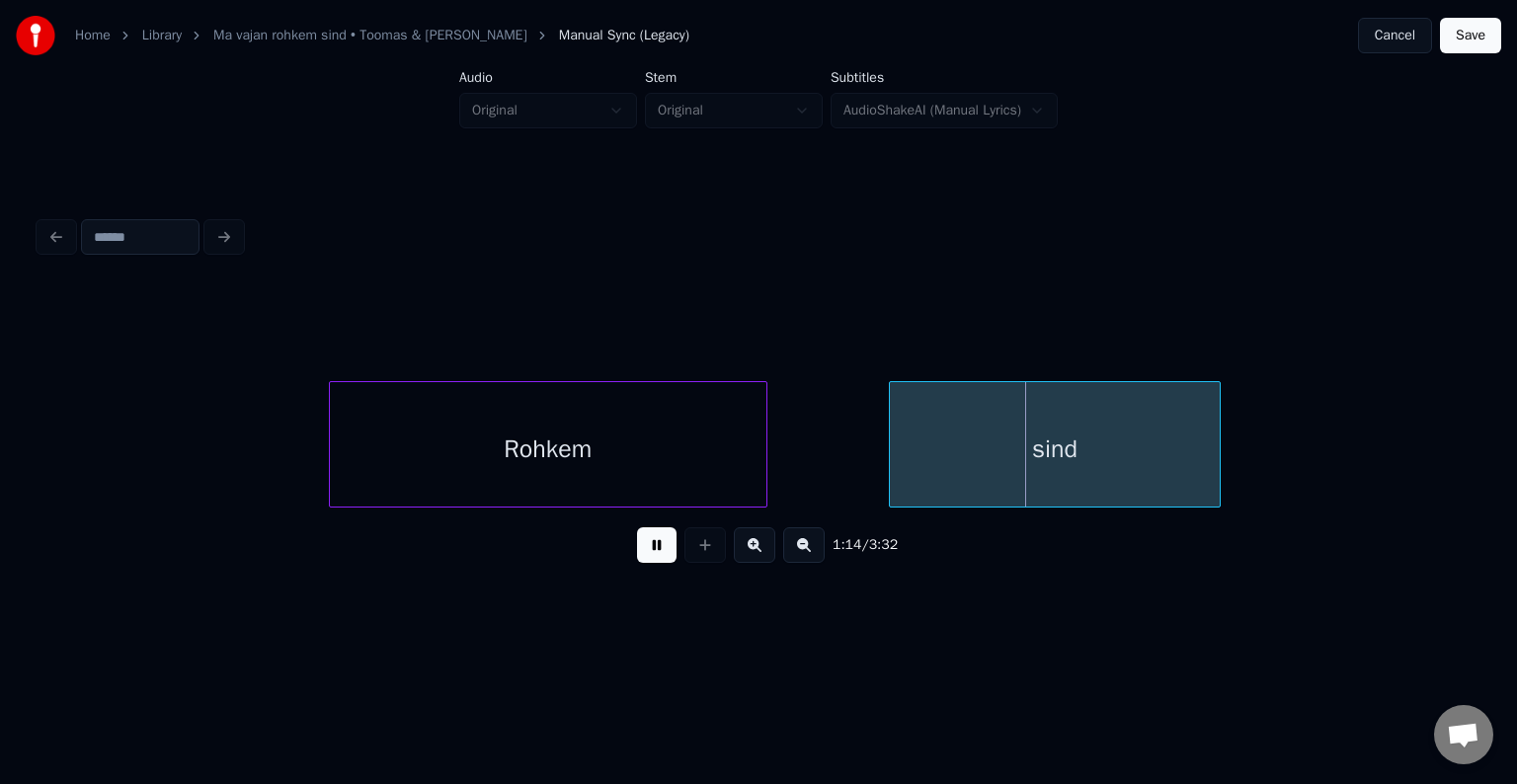 click at bounding box center [657, 545] 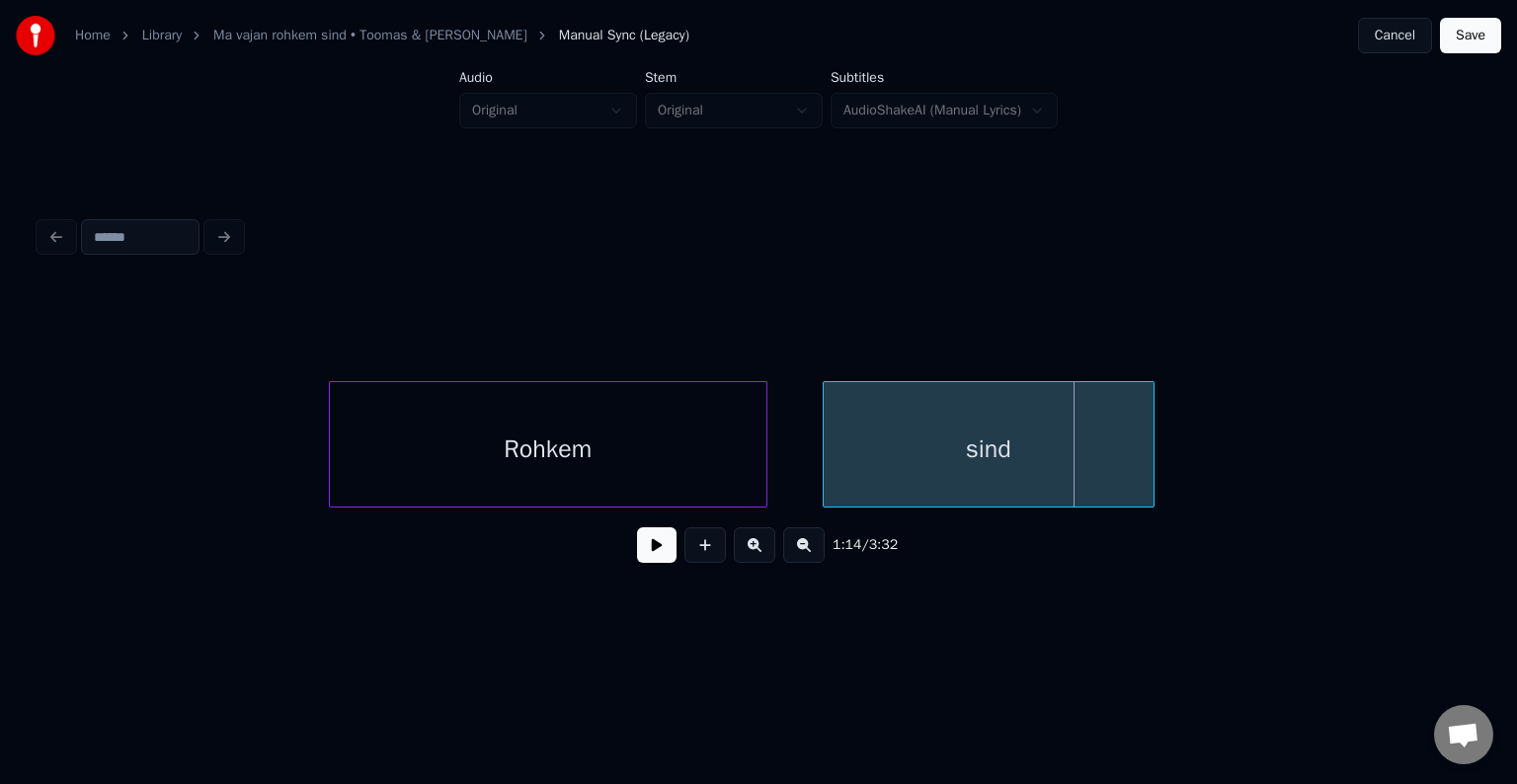 click on "sind" at bounding box center [989, 449] 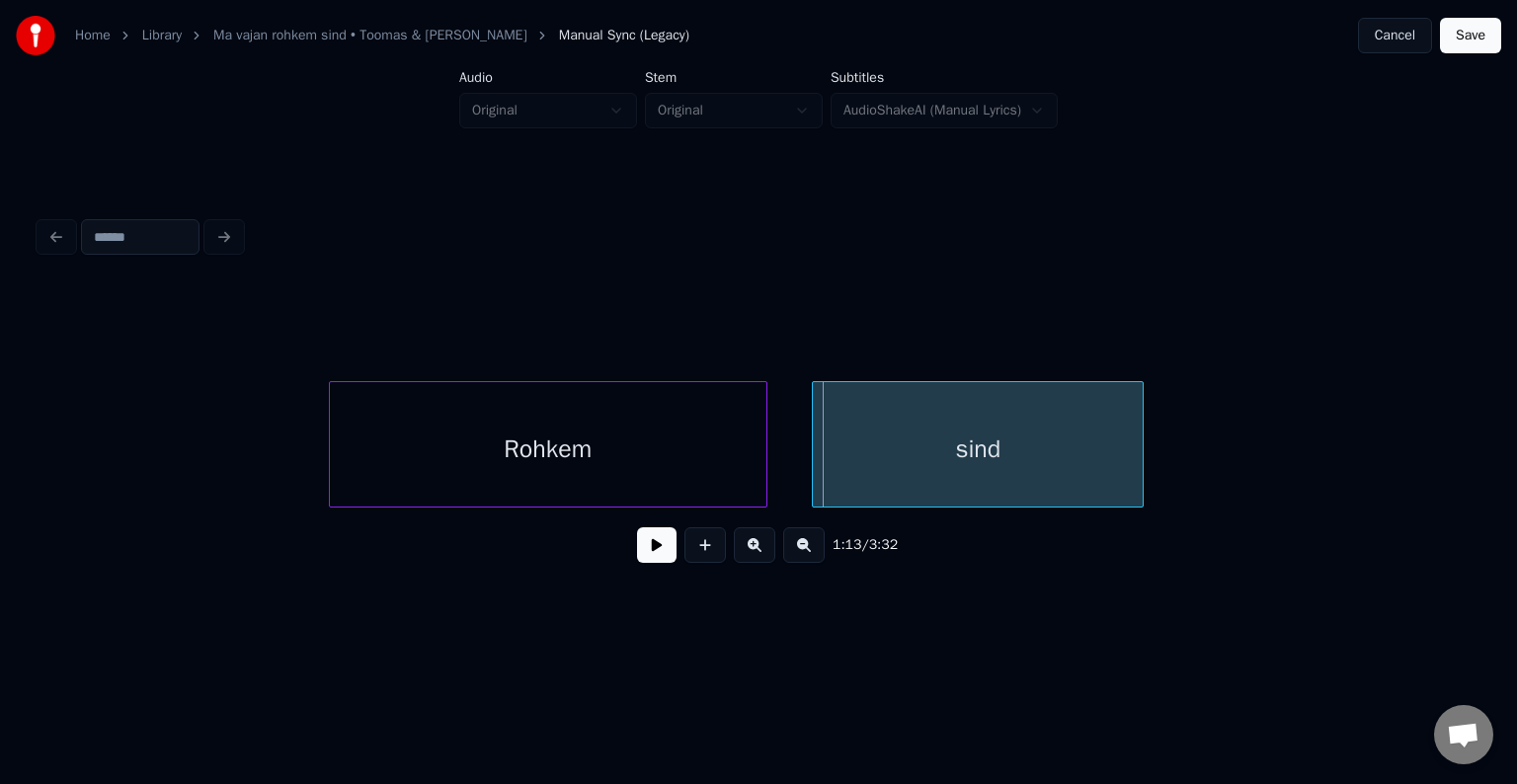click on "sind" at bounding box center [978, 449] 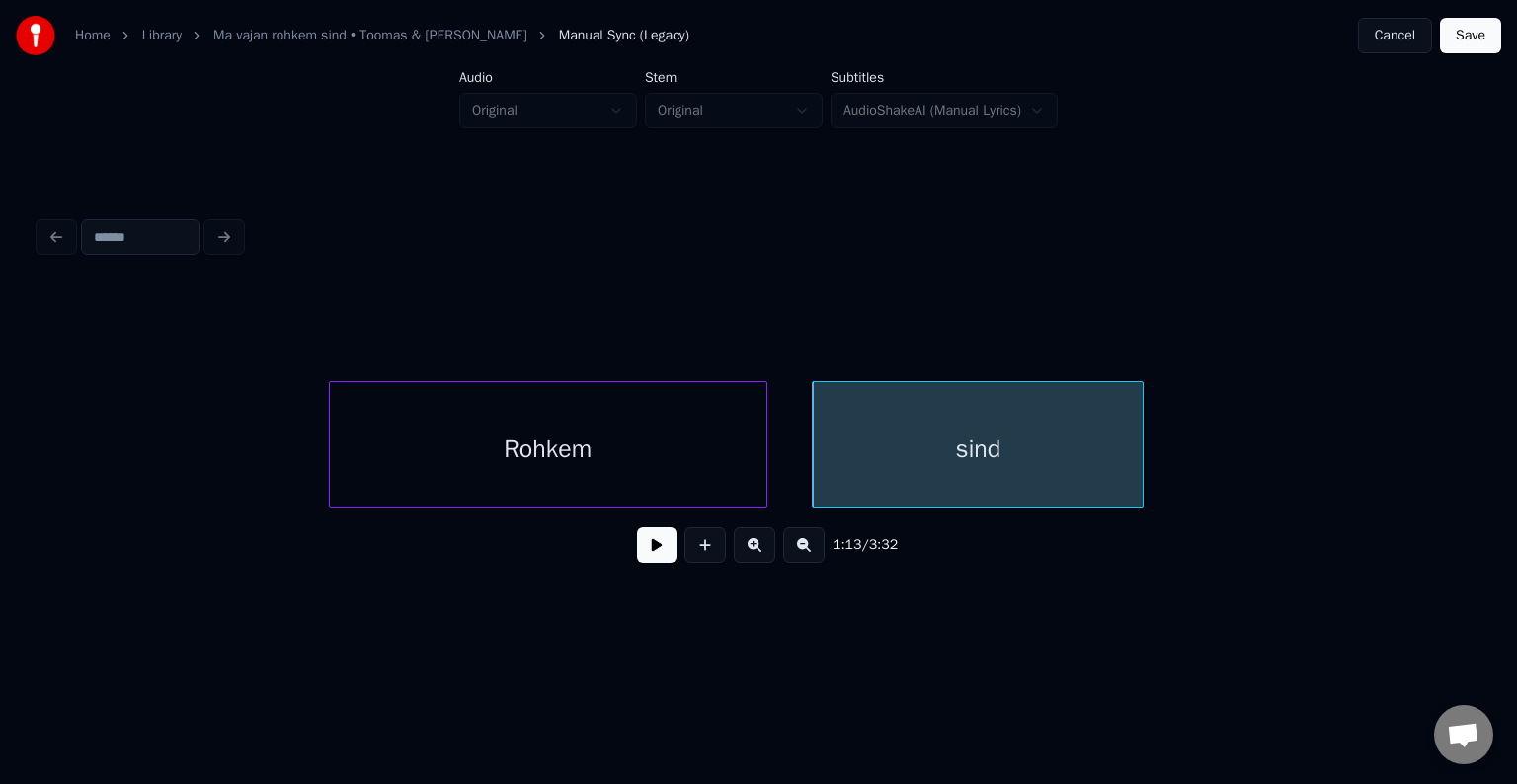 click on "Rohkem" at bounding box center (548, 449) 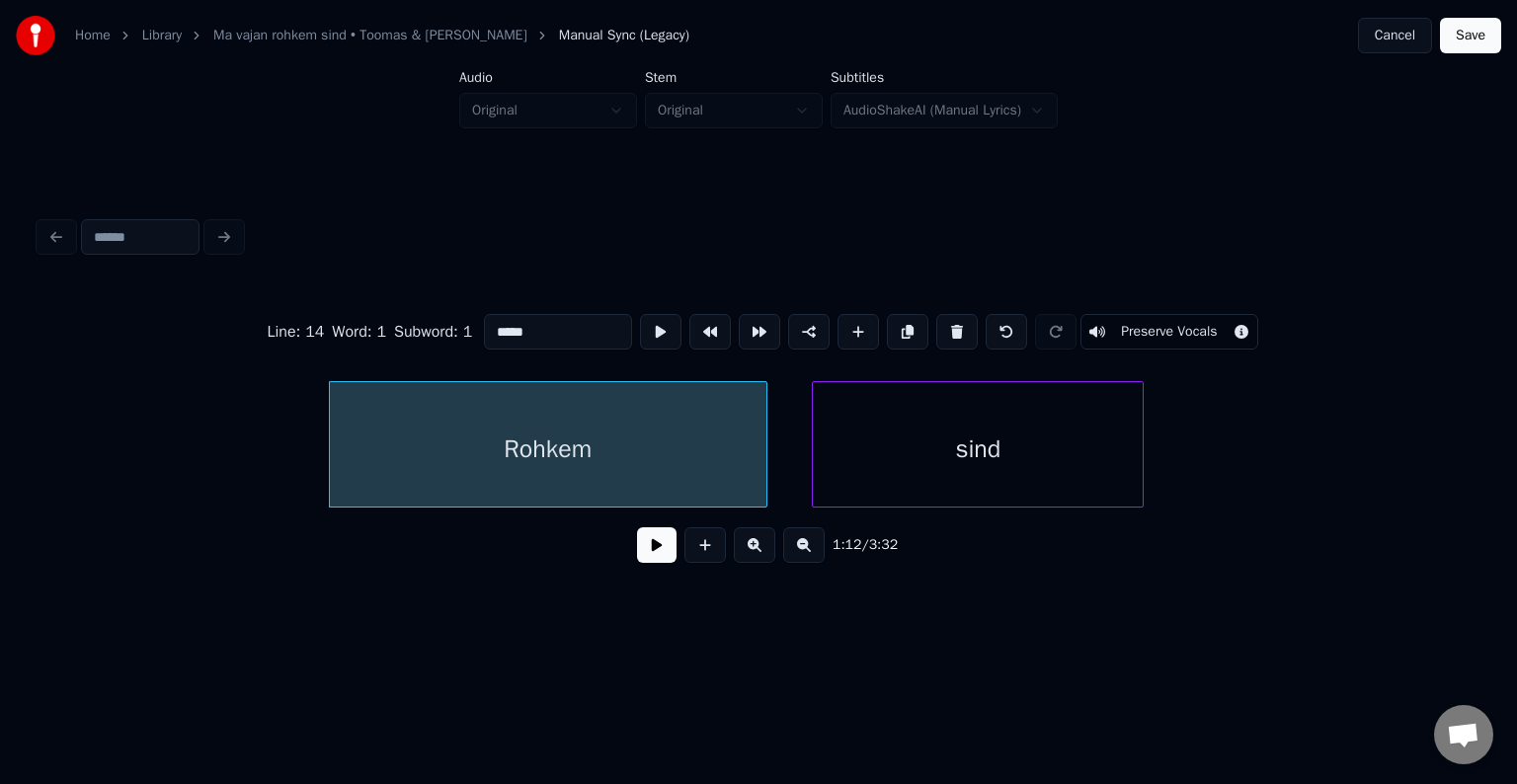 type on "******" 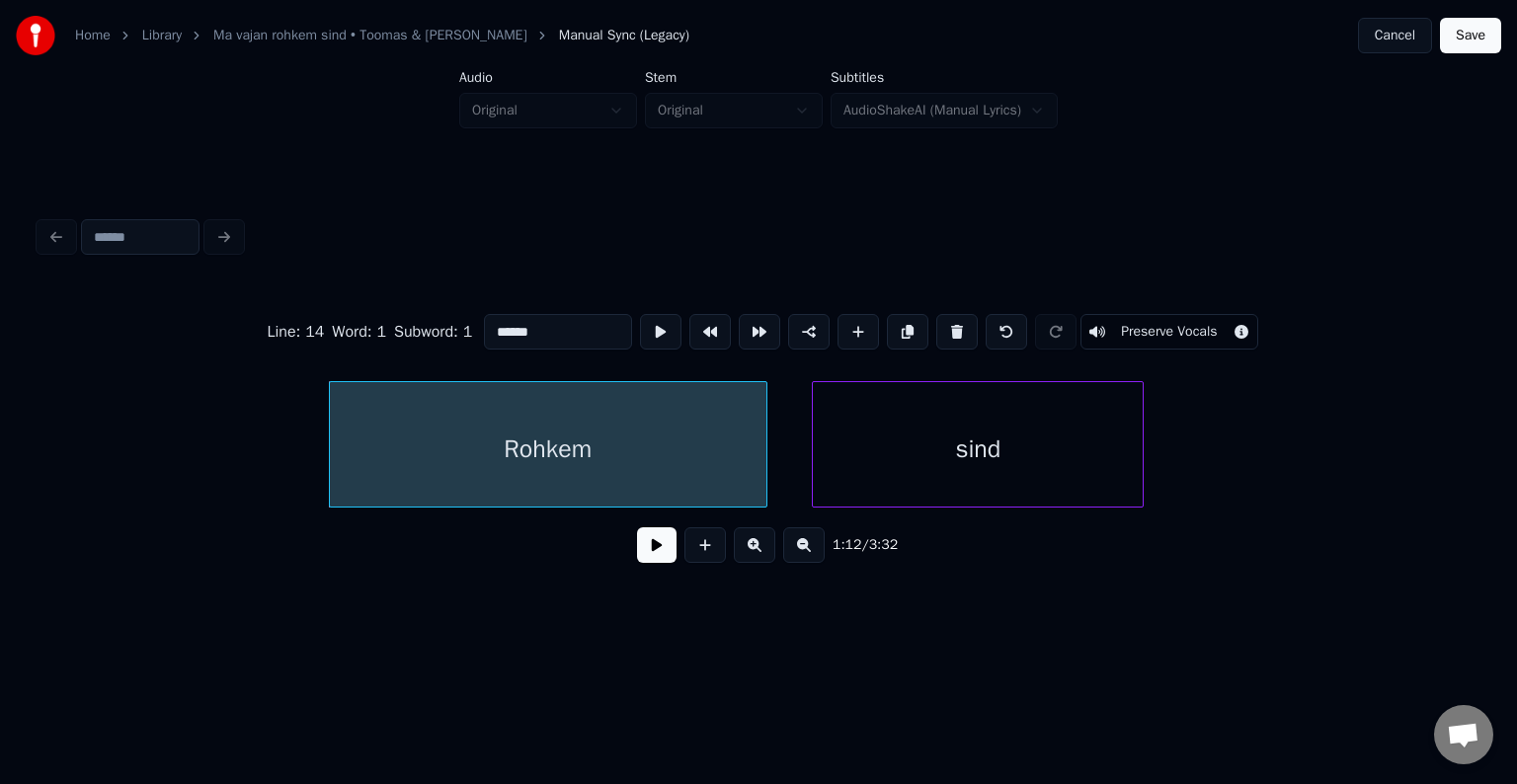 click at bounding box center [657, 545] 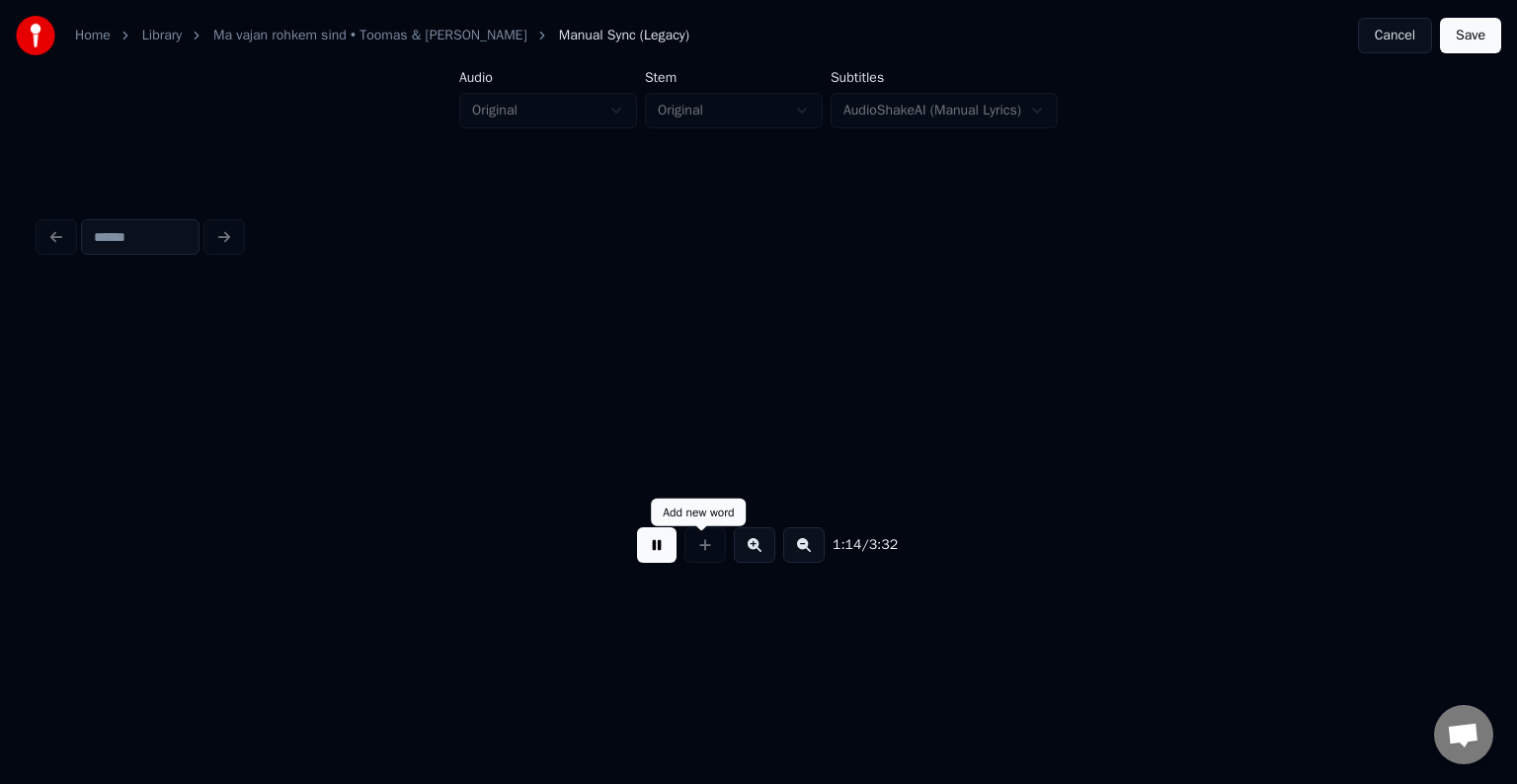 scroll, scrollTop: 0, scrollLeft: 44345, axis: horizontal 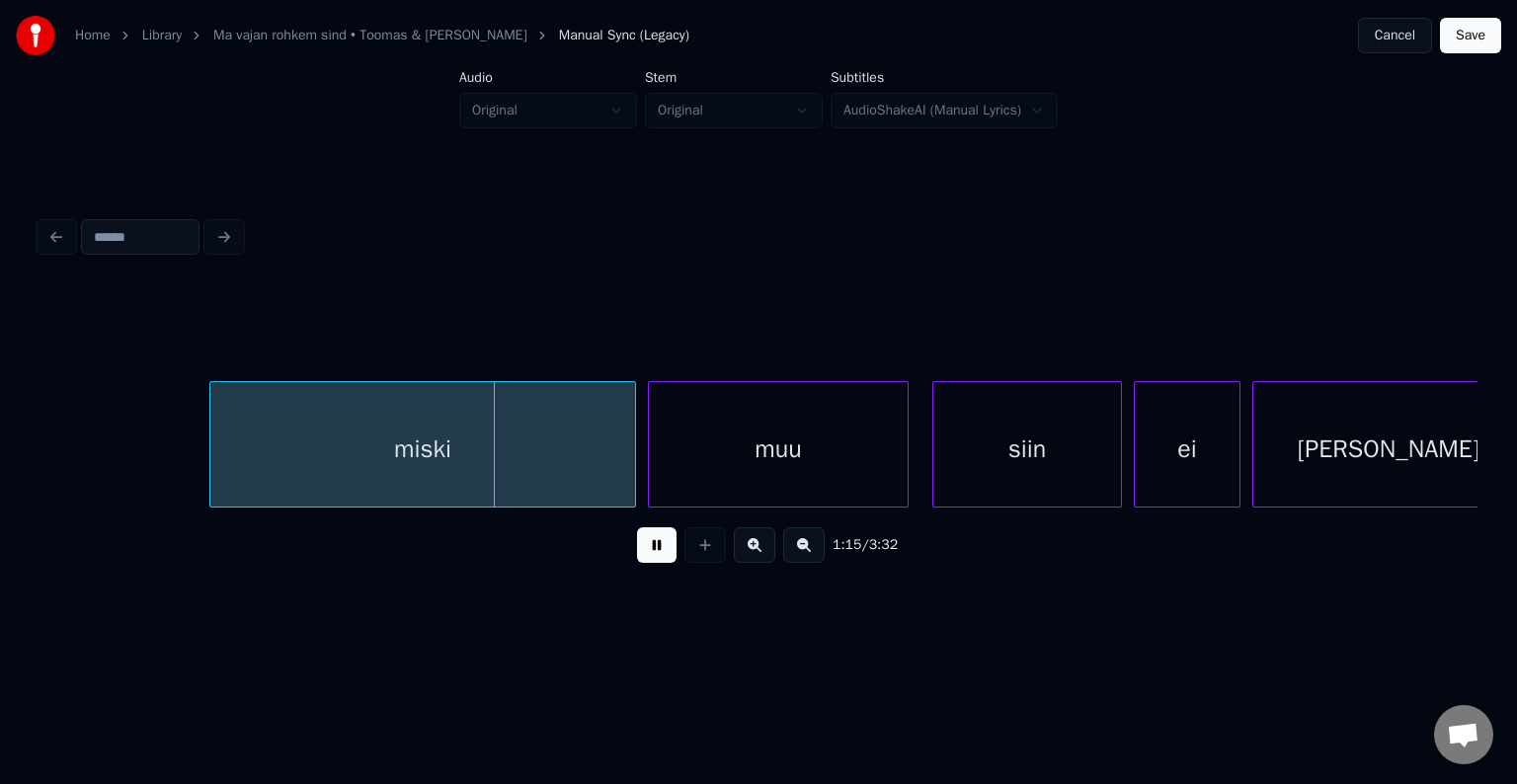 click at bounding box center [657, 545] 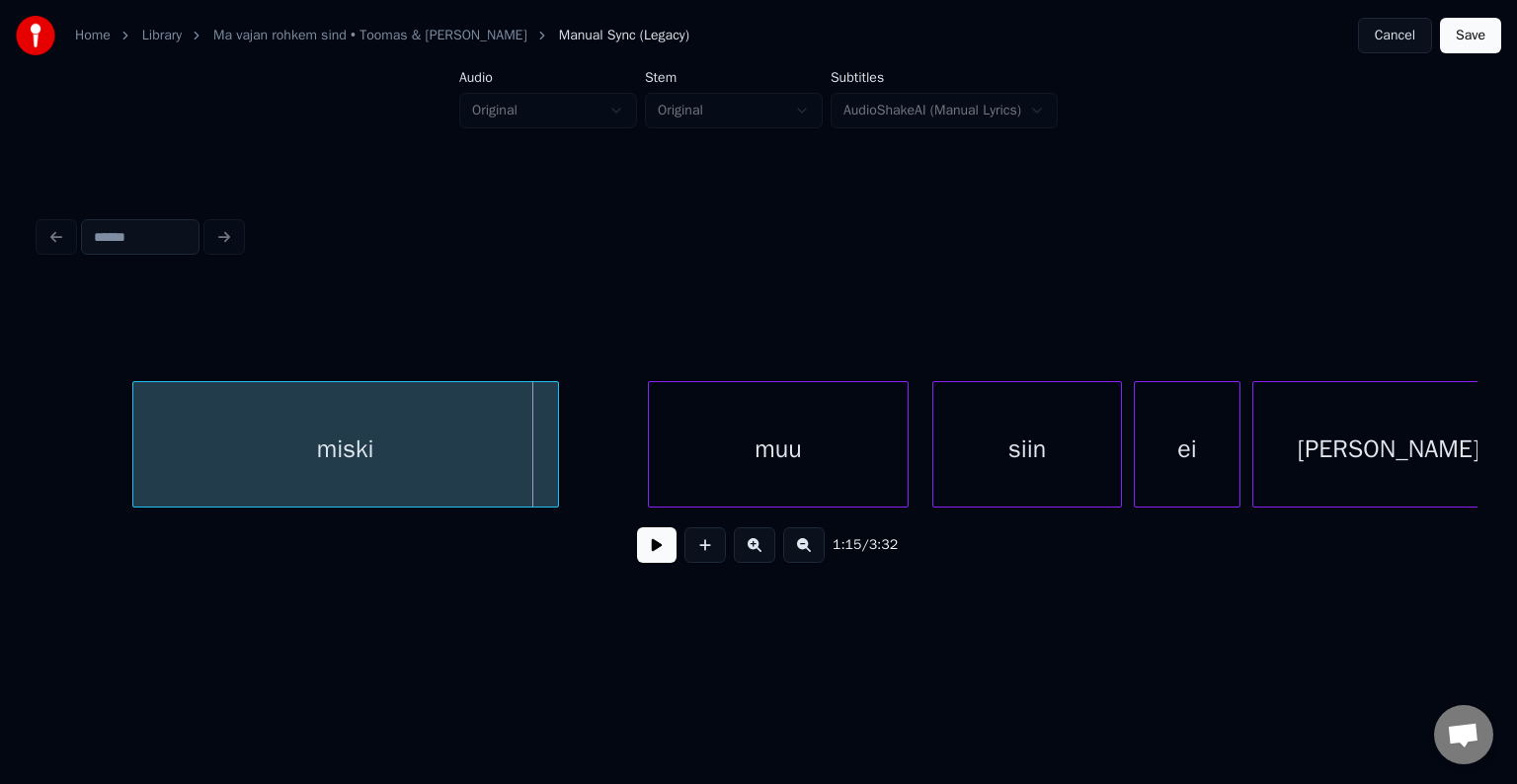click on "miski" at bounding box center [346, 449] 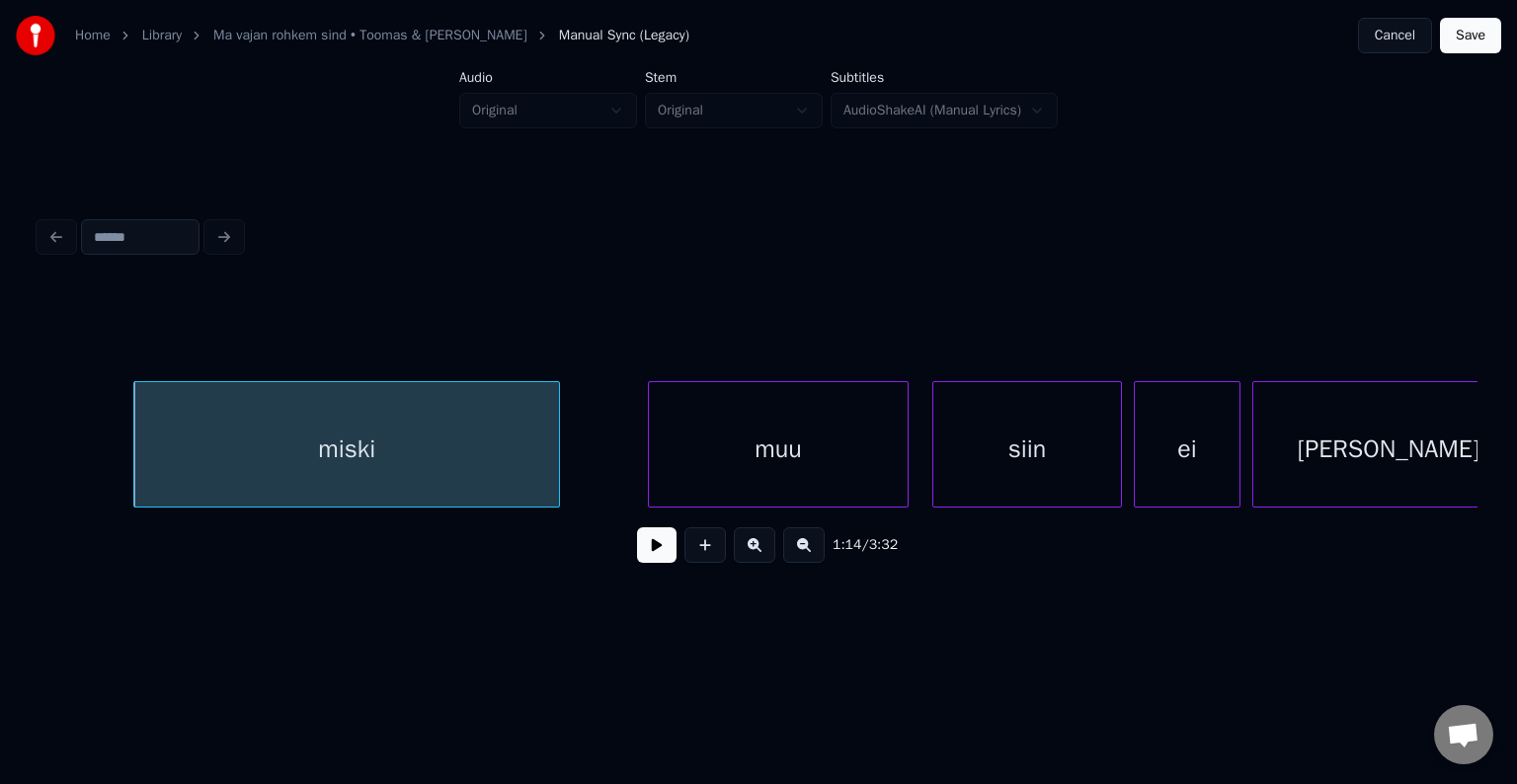 click at bounding box center (657, 545) 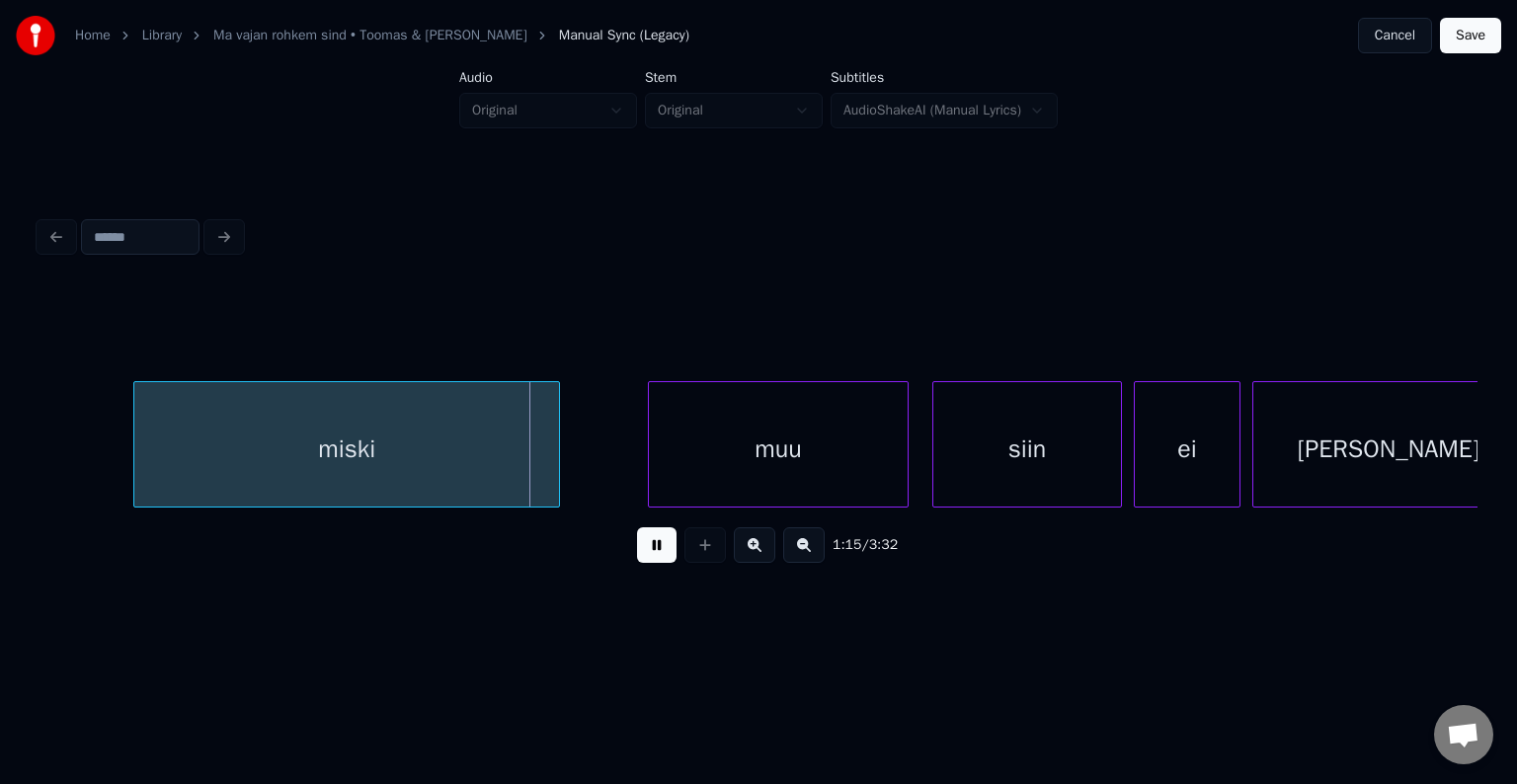 click at bounding box center (657, 545) 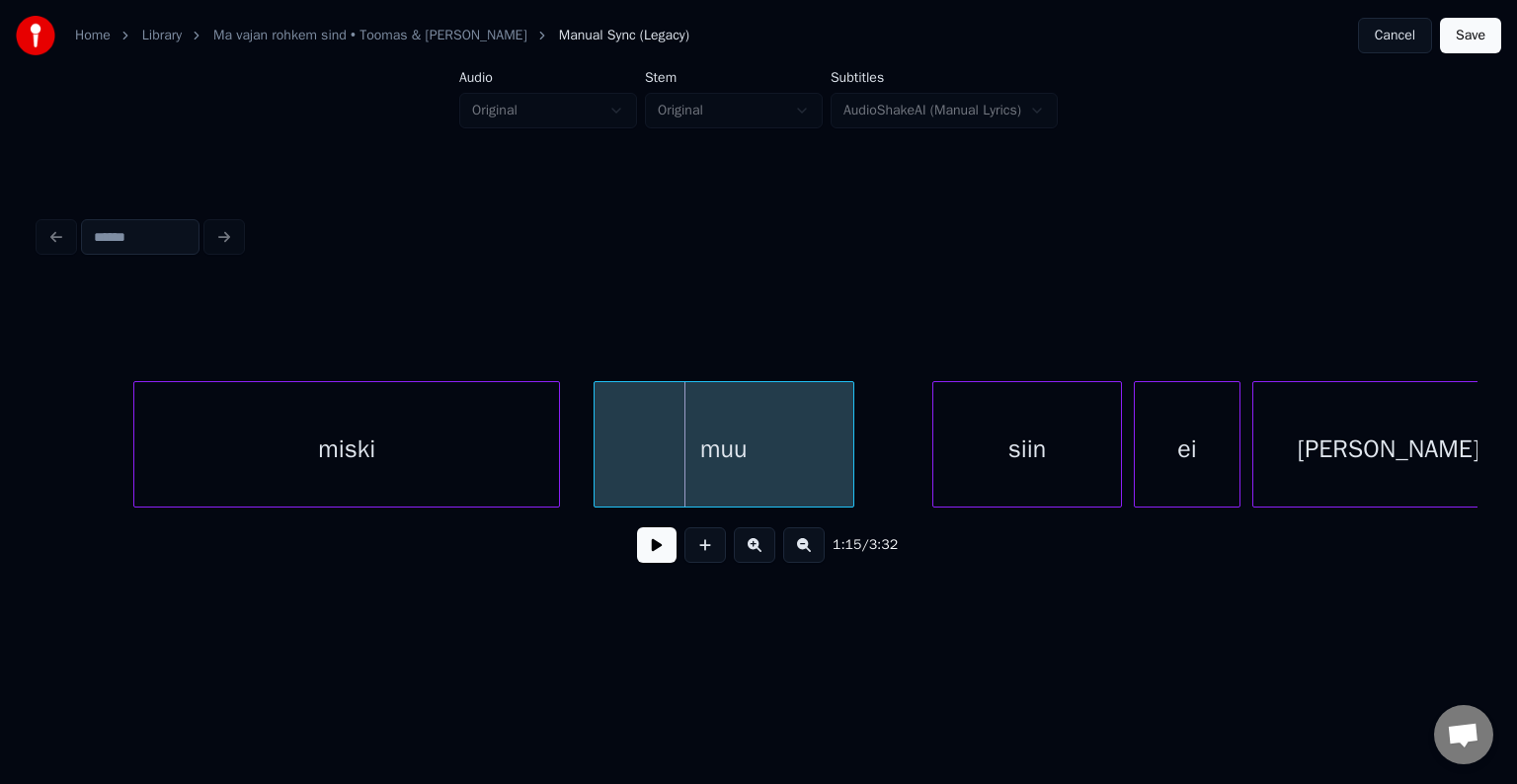 click on "muu" at bounding box center [724, 449] 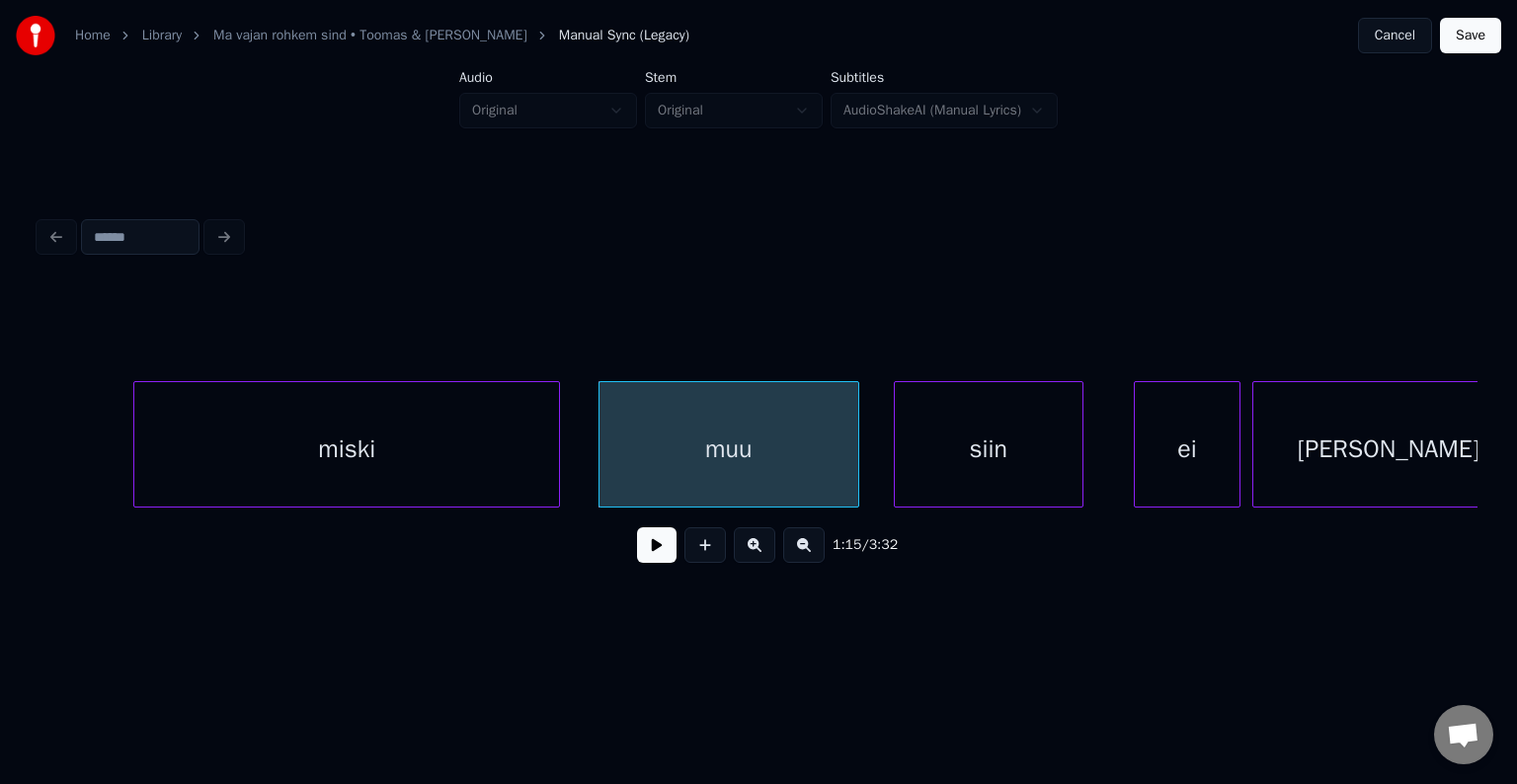 click on "siin" at bounding box center [989, 449] 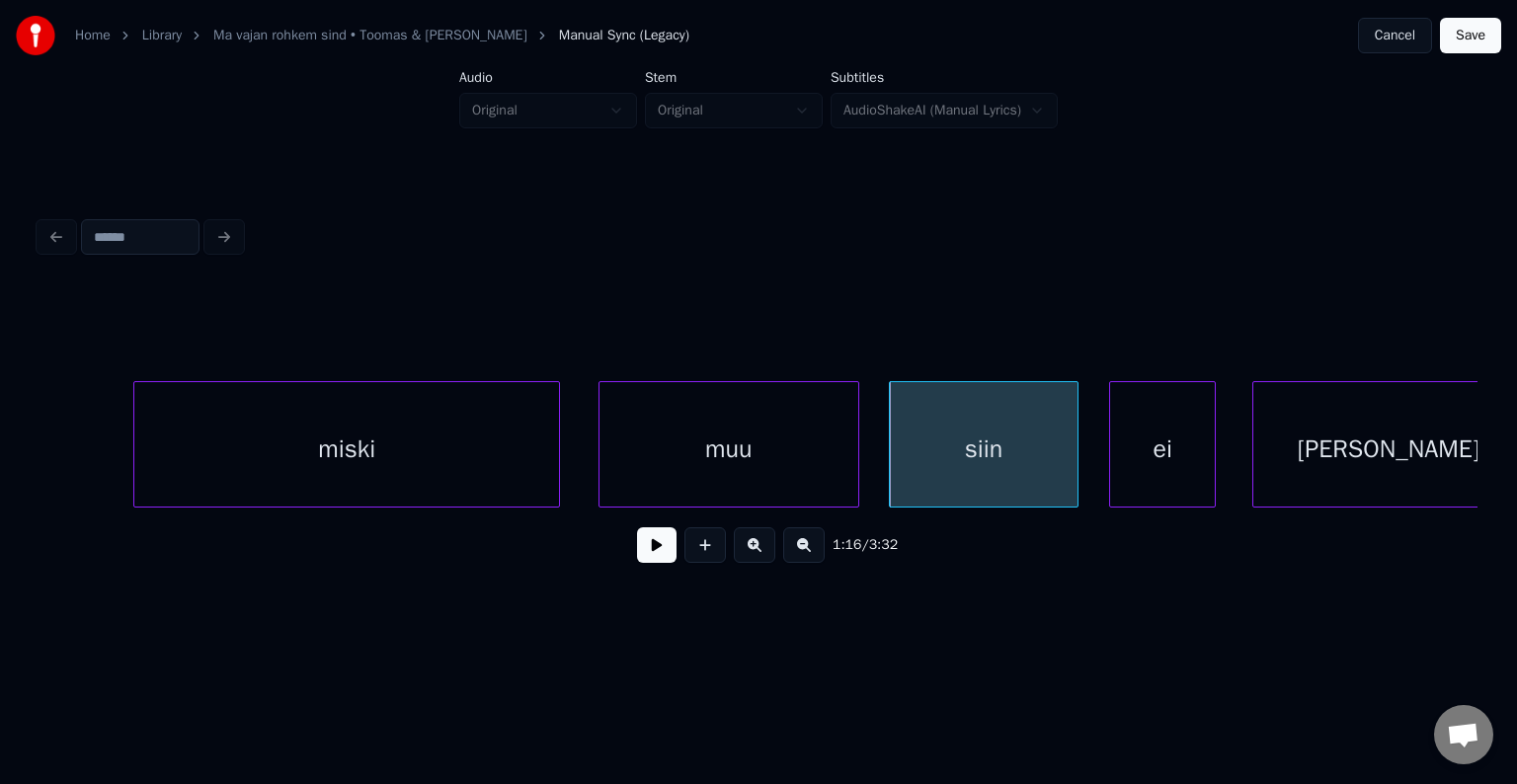 click on "ei" at bounding box center (1162, 449) 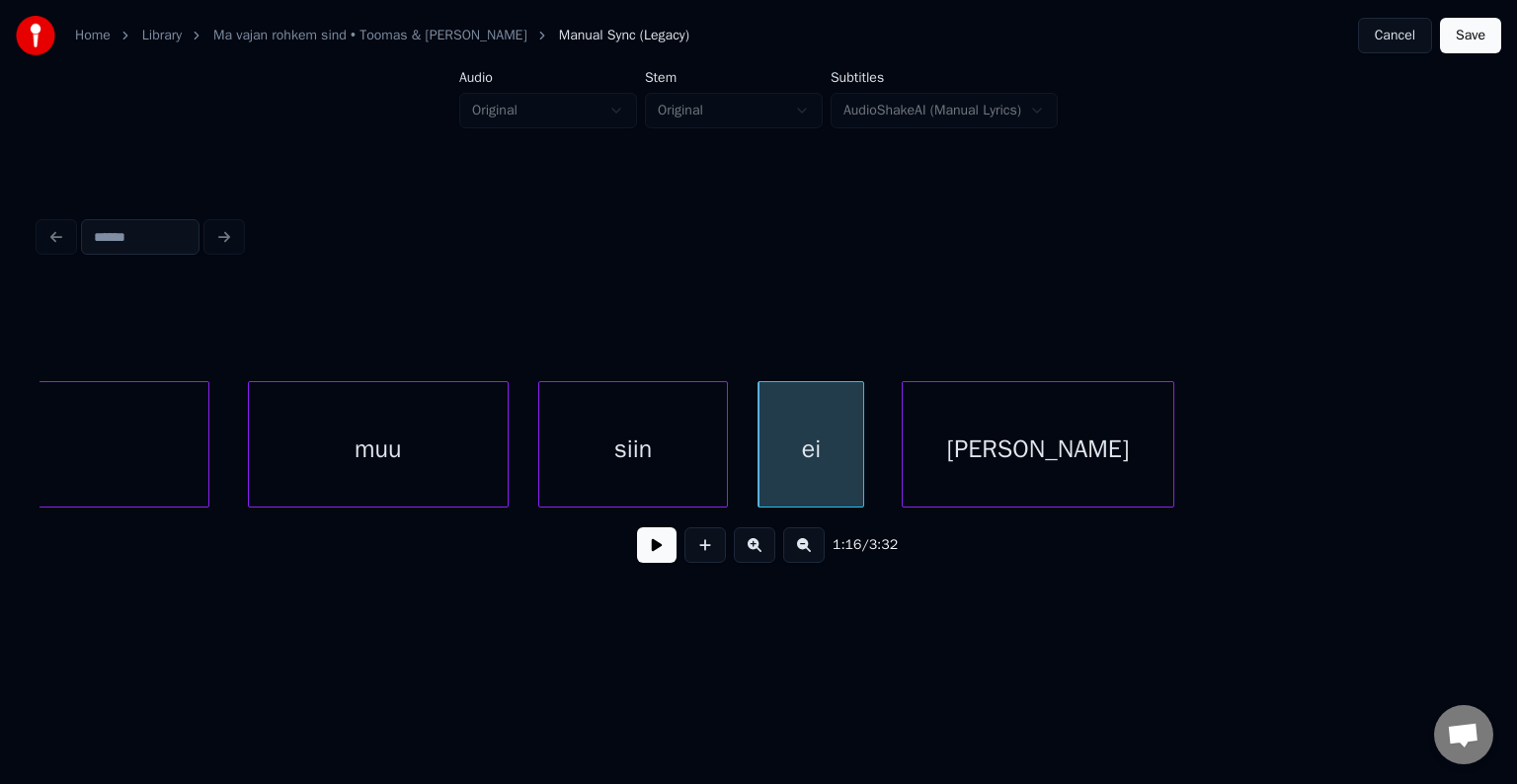 scroll, scrollTop: 0, scrollLeft: 44700, axis: horizontal 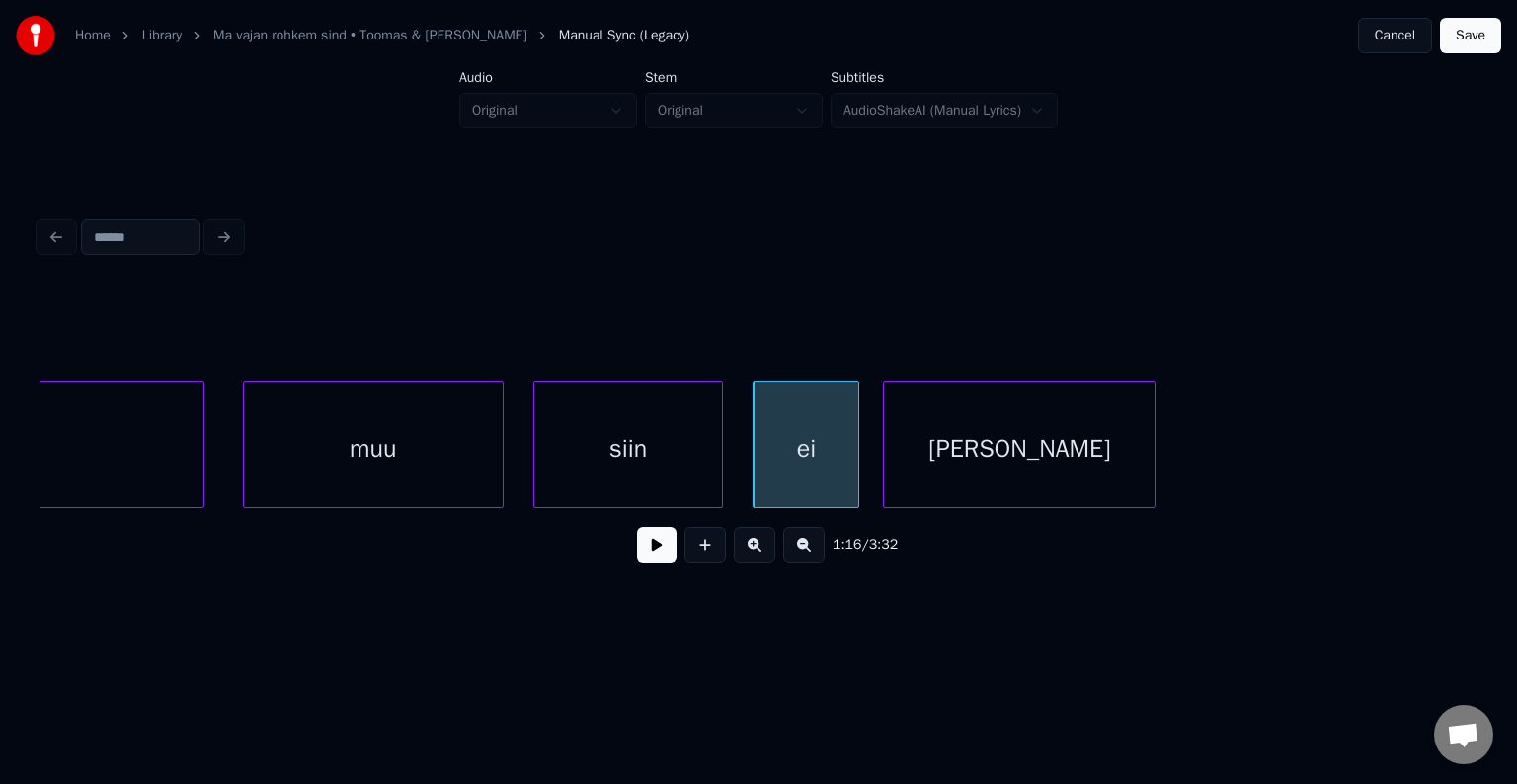 click on "[PERSON_NAME]" at bounding box center [1019, 449] 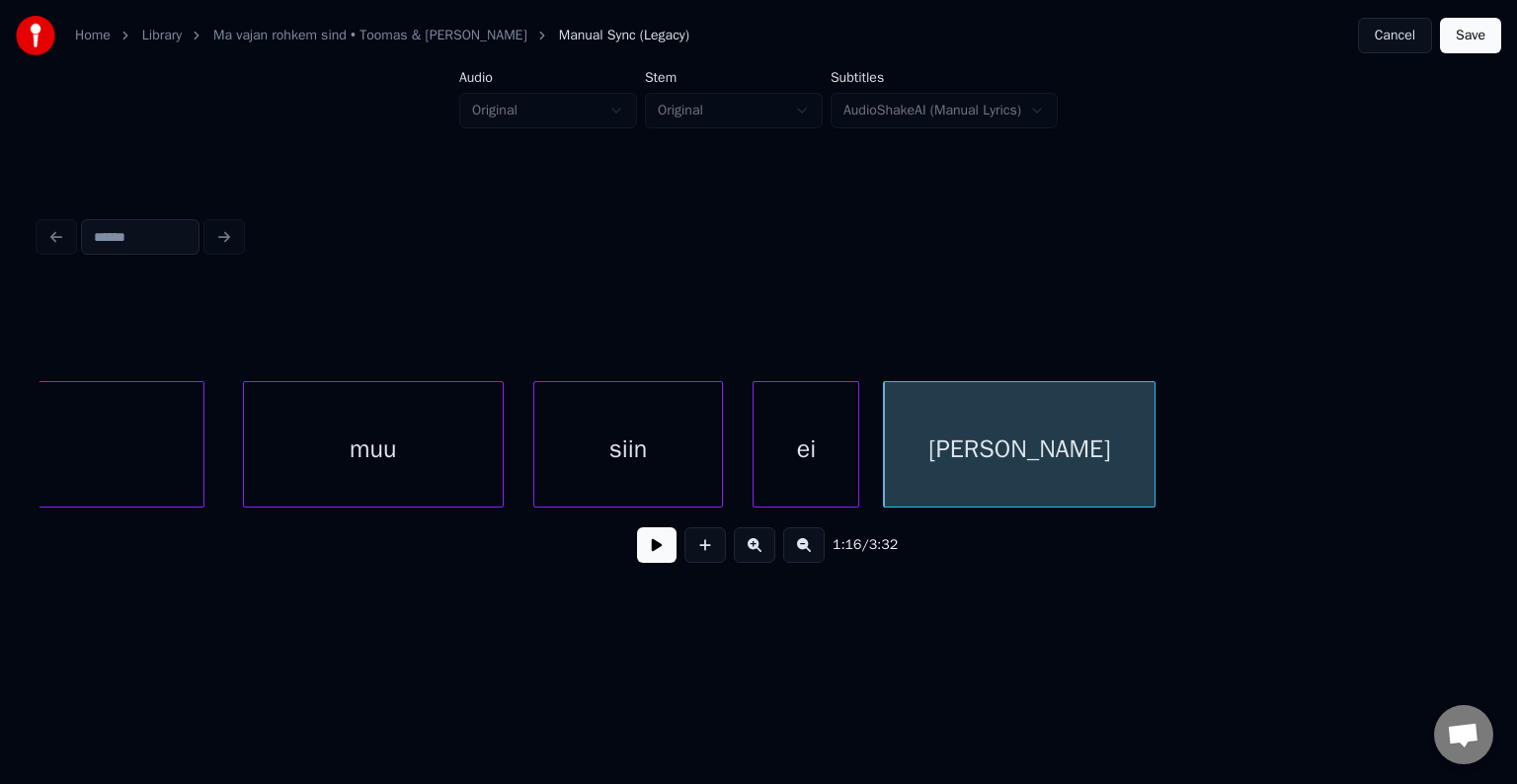 click on "muu" at bounding box center [373, 449] 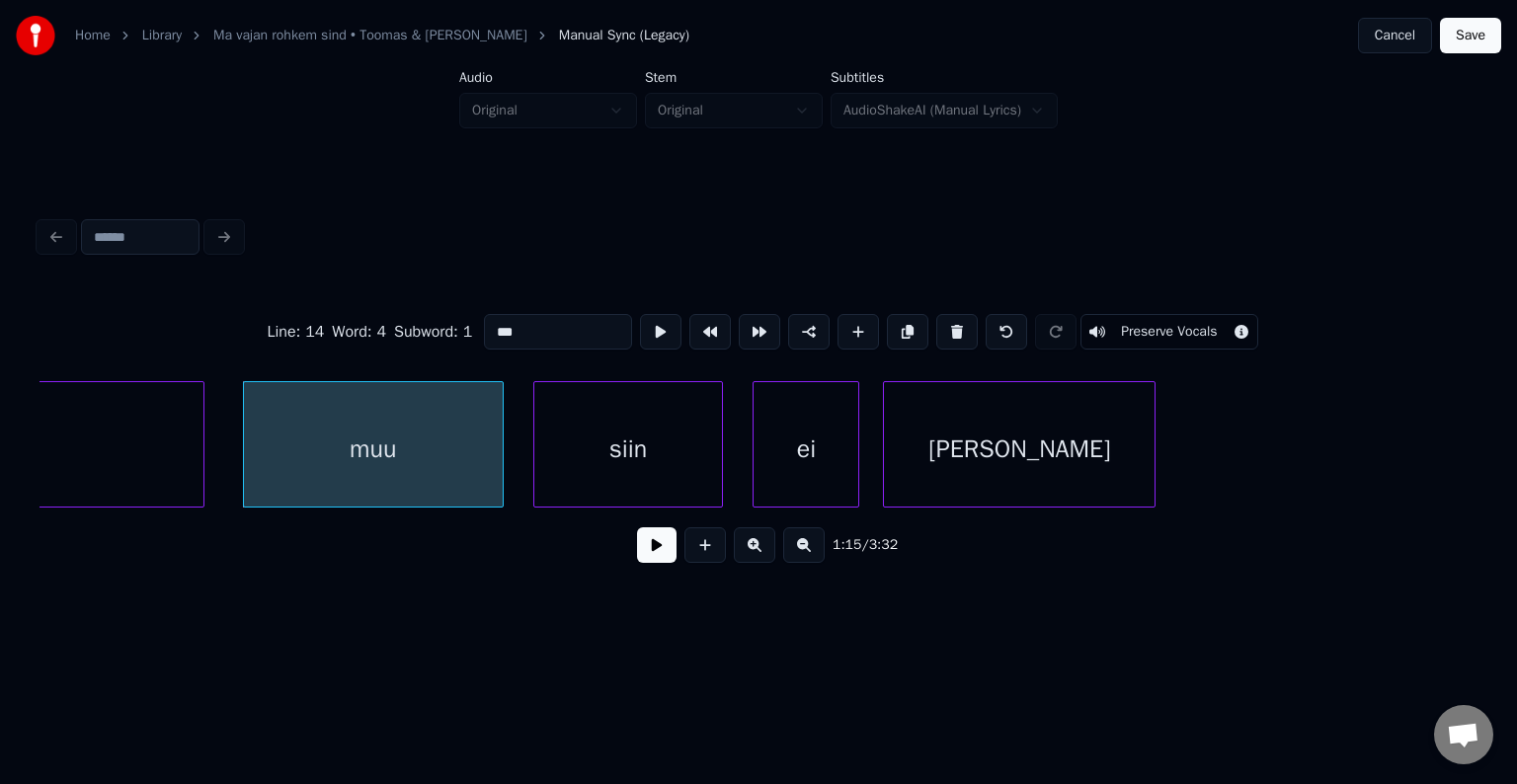 click at bounding box center (657, 545) 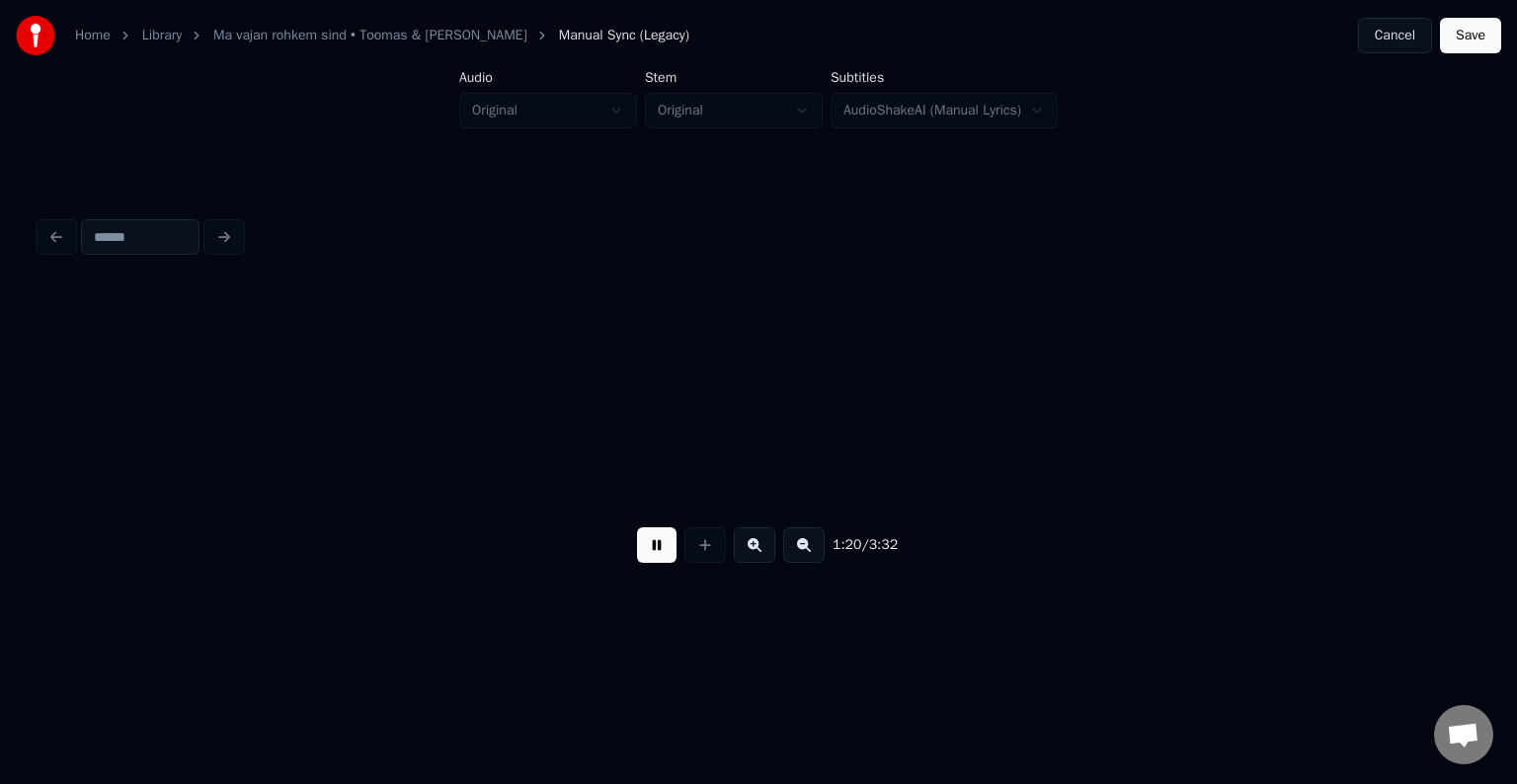 scroll, scrollTop: 0, scrollLeft: 47586, axis: horizontal 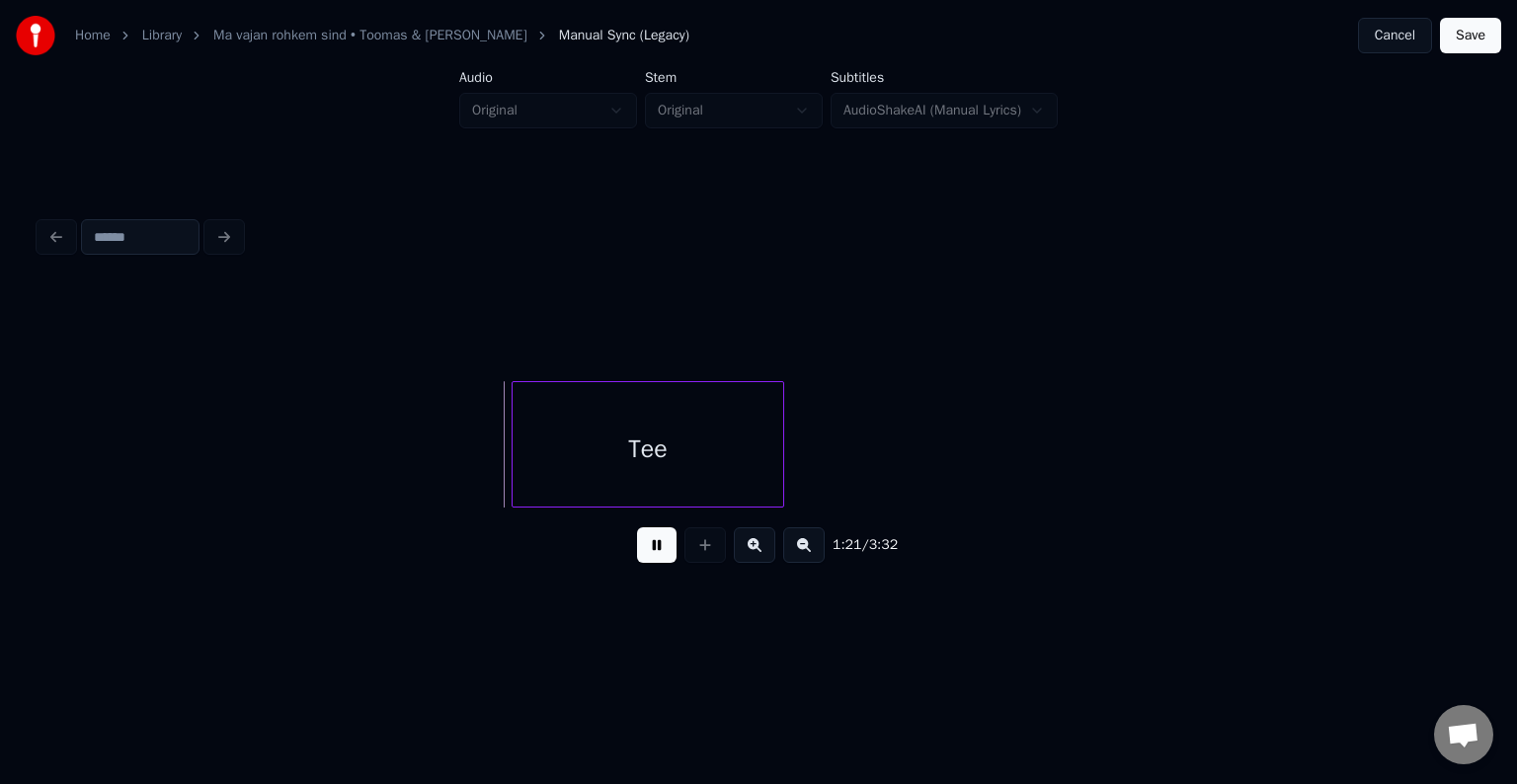 click at bounding box center (657, 545) 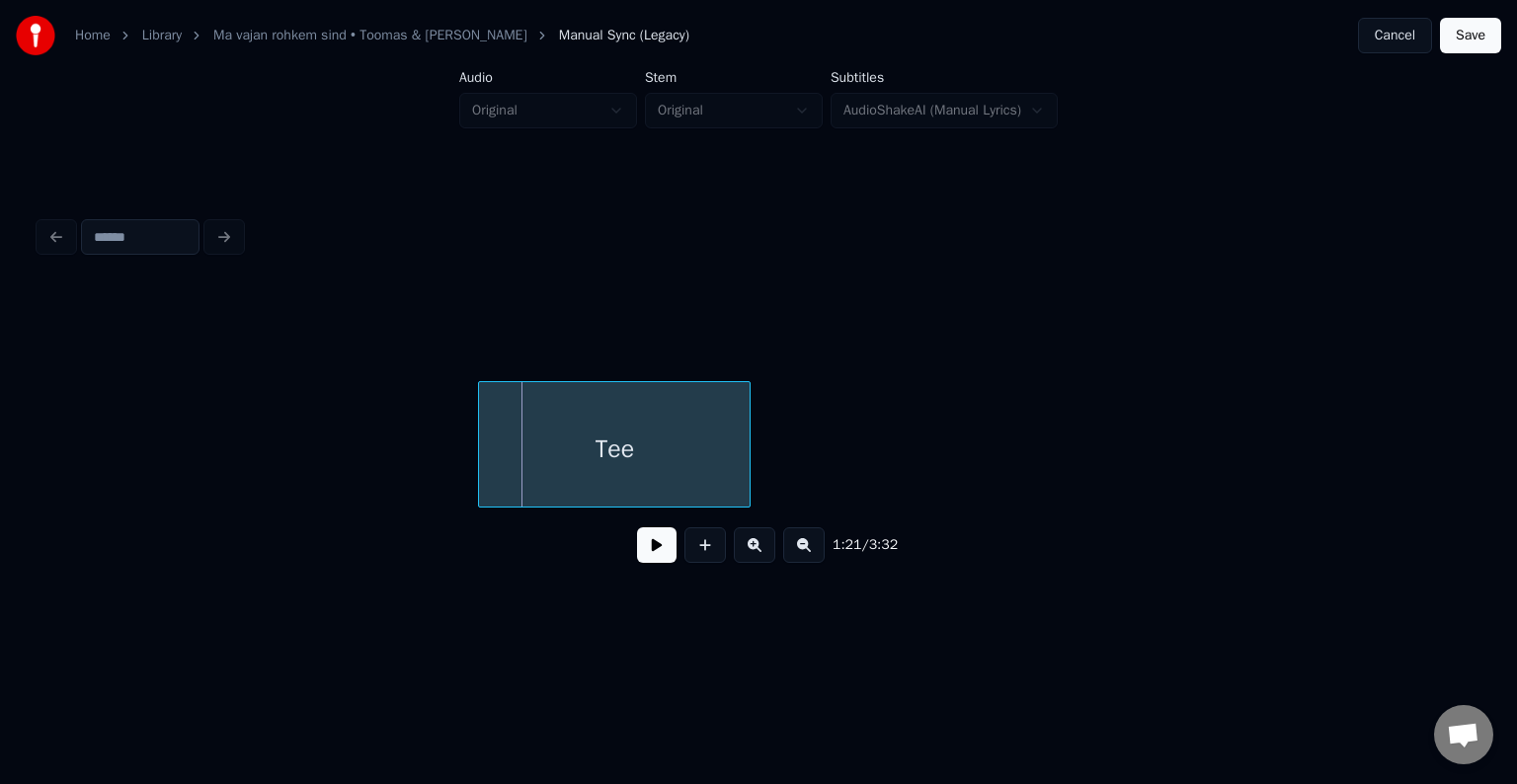 click on "Tee" at bounding box center (614, 449) 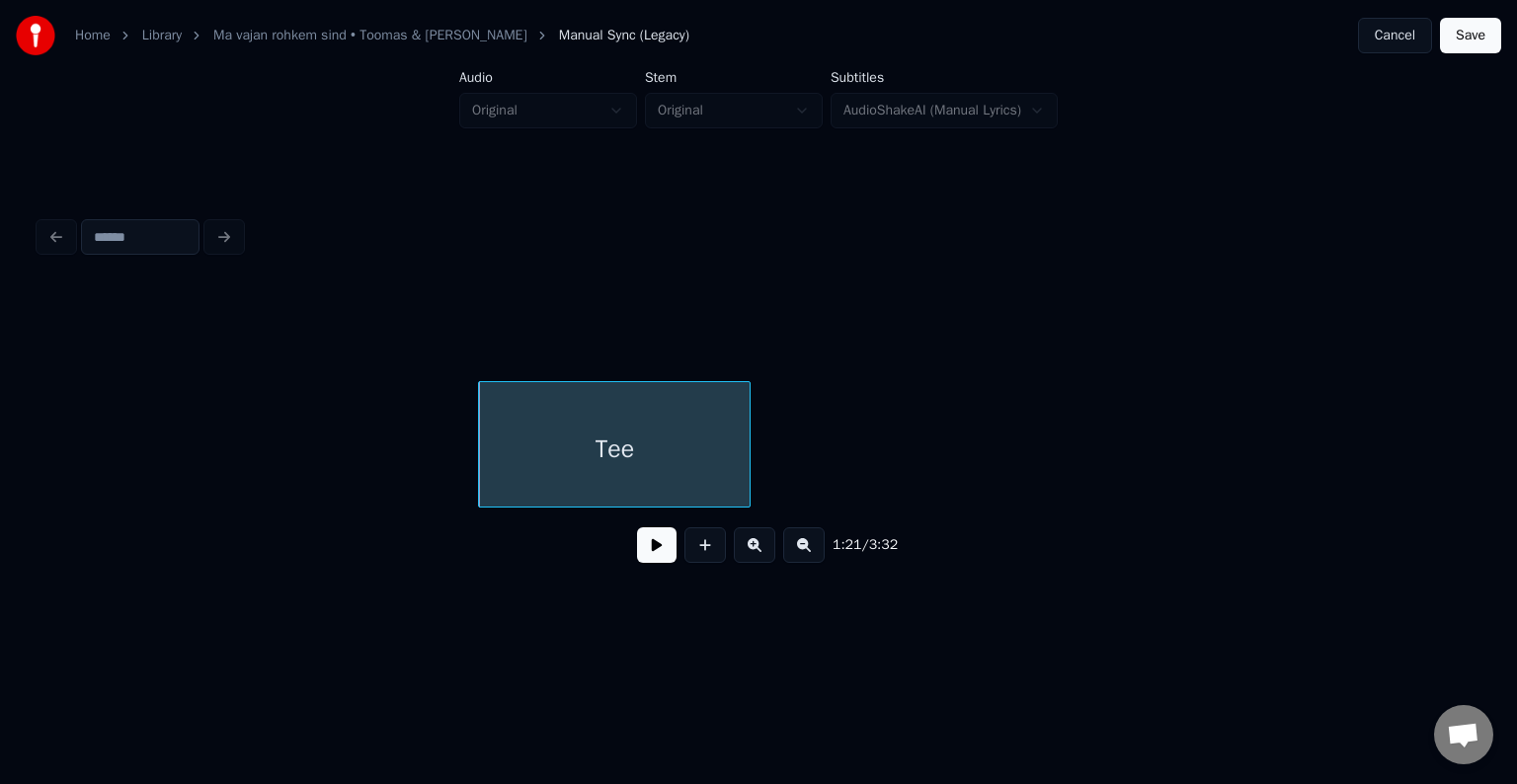 click at bounding box center [657, 545] 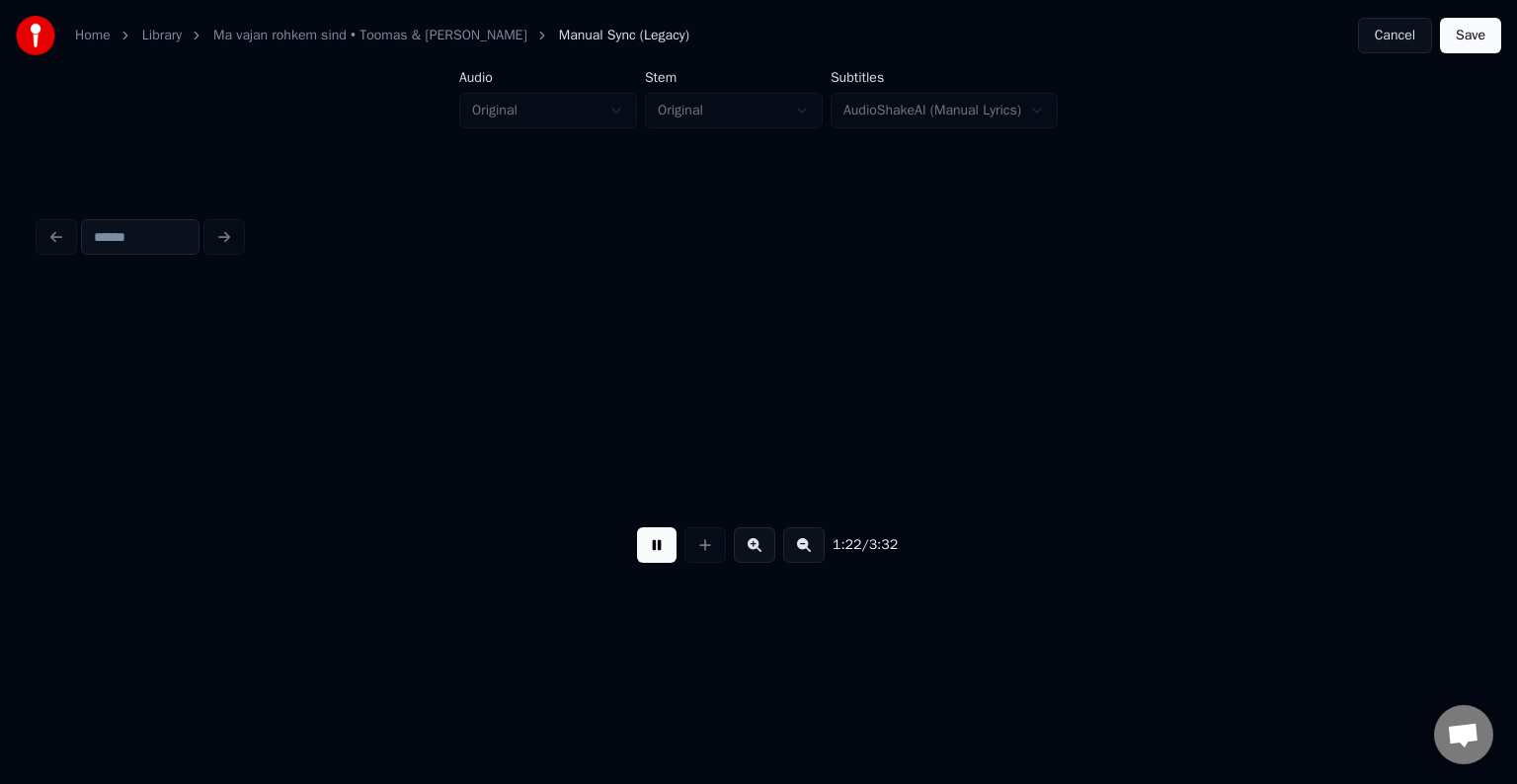 scroll, scrollTop: 0, scrollLeft: 49034, axis: horizontal 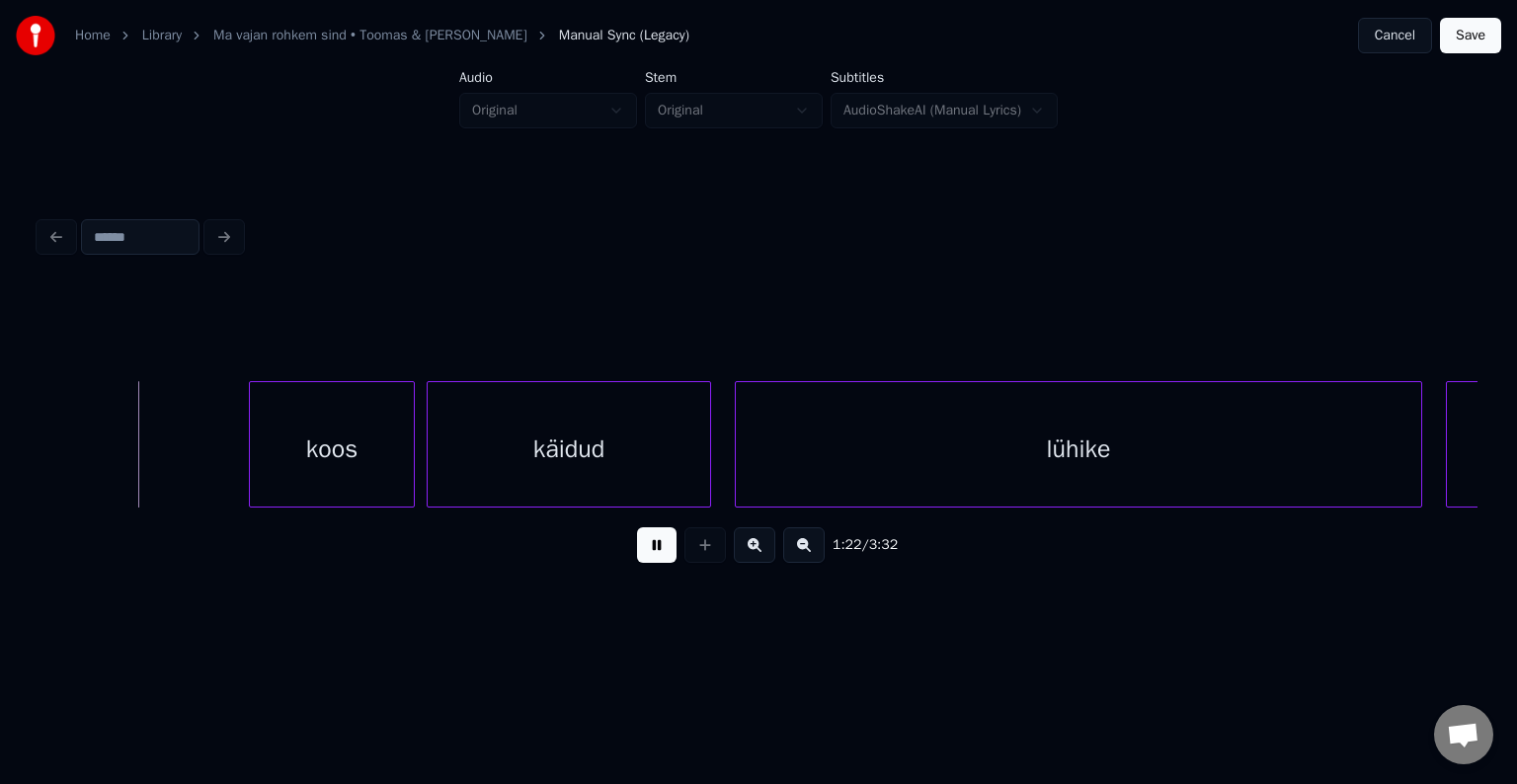 click at bounding box center [657, 545] 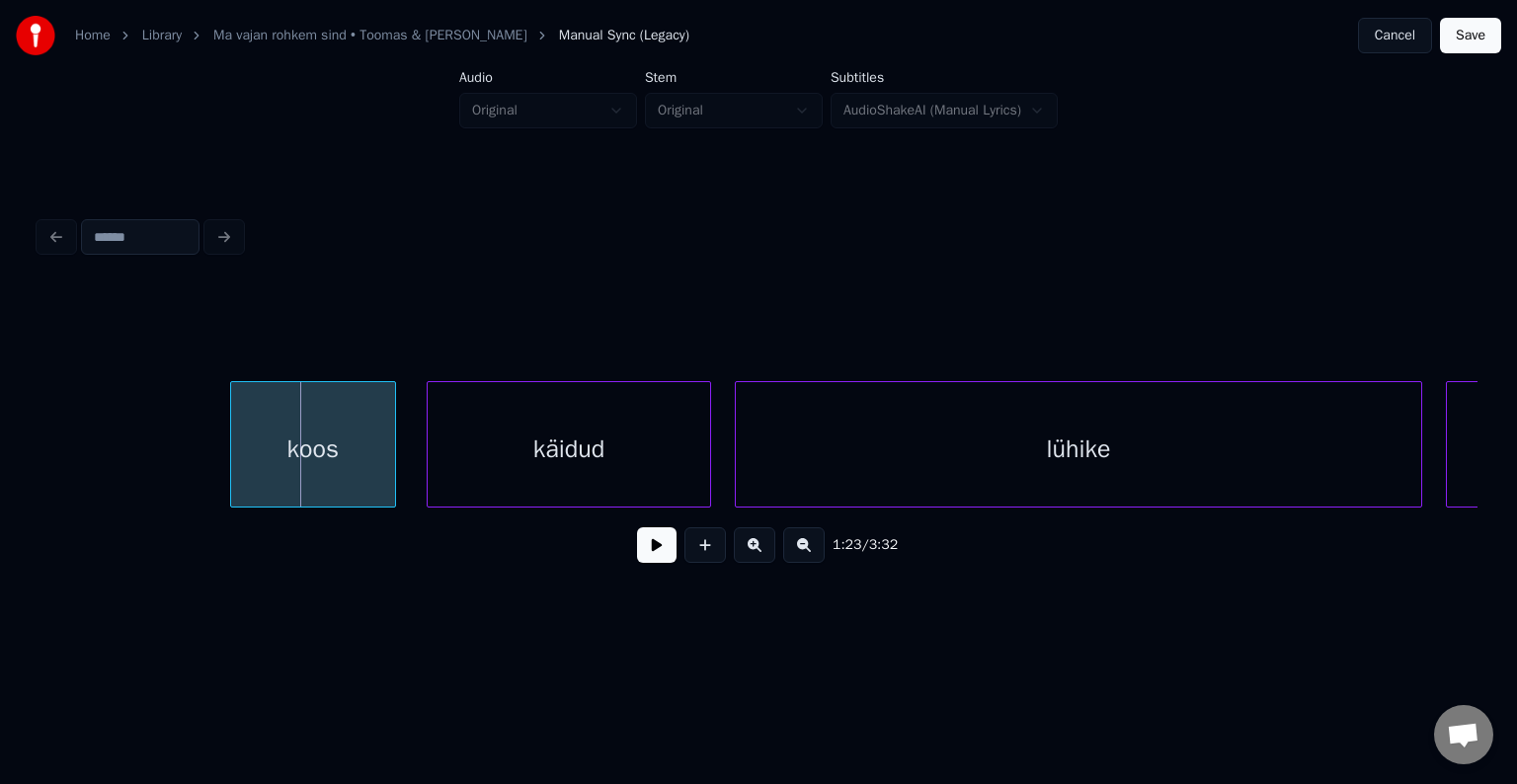 click on "koos" at bounding box center (313, 449) 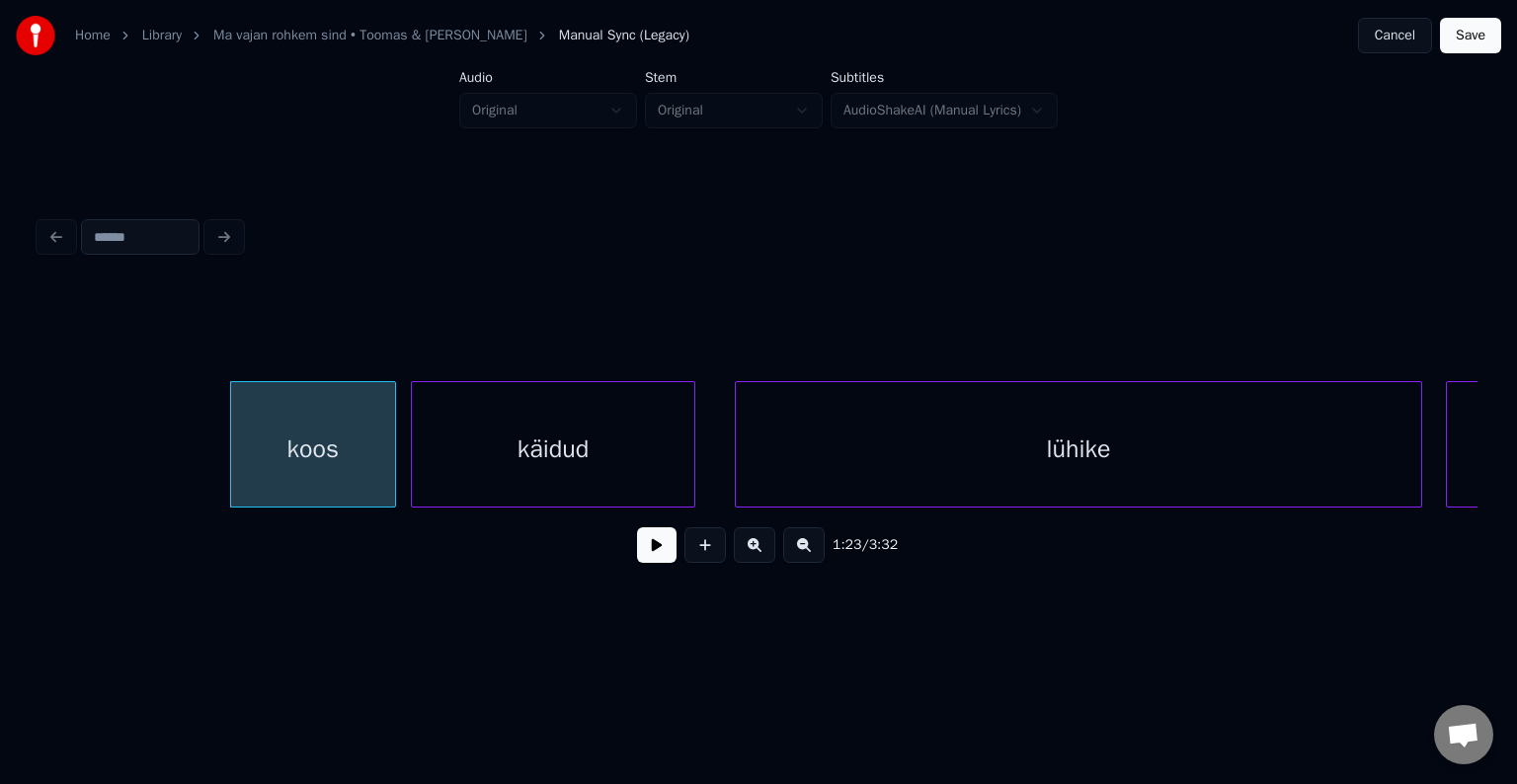 click on "käidud" at bounding box center [553, 449] 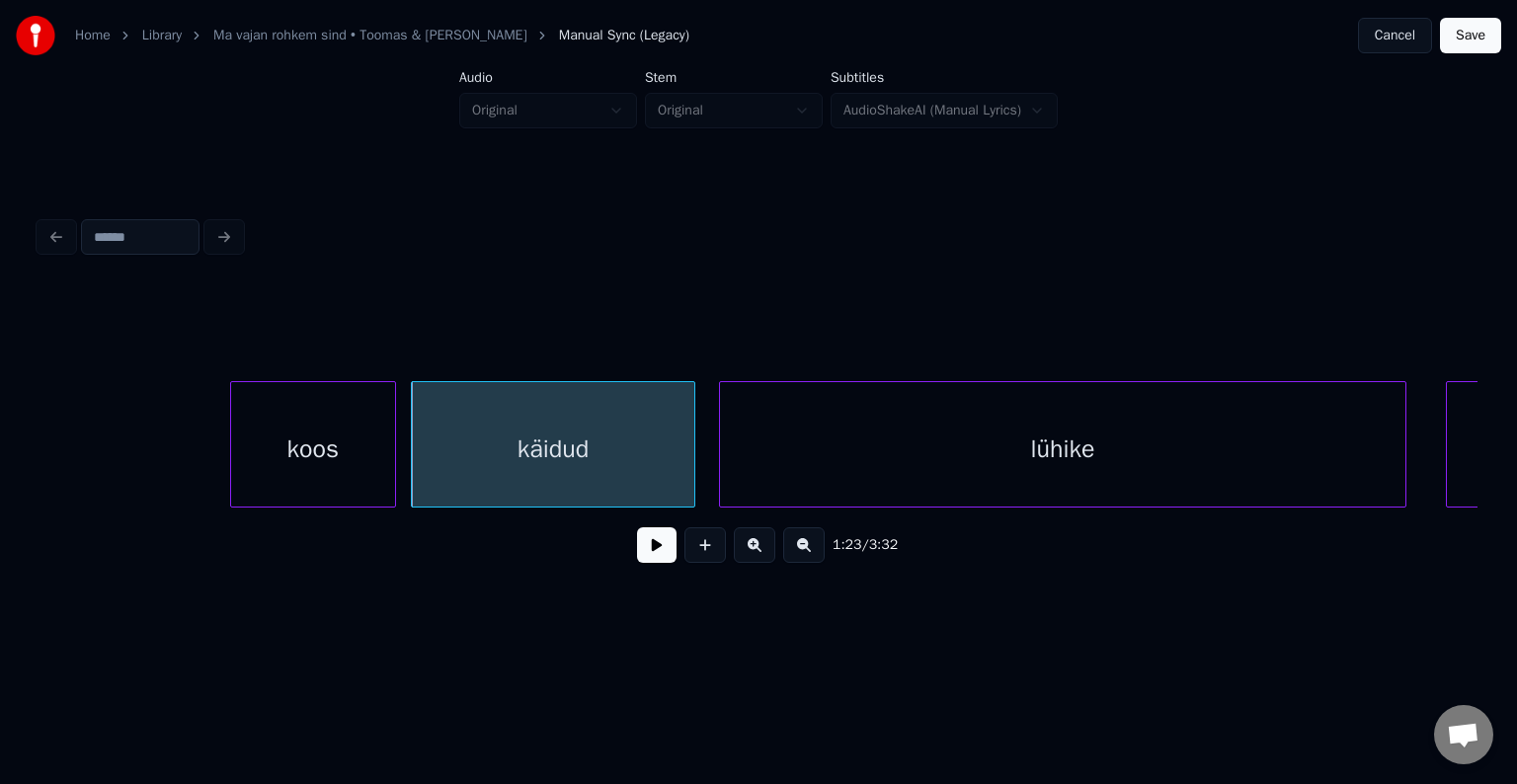 click on "lühike" at bounding box center (1063, 449) 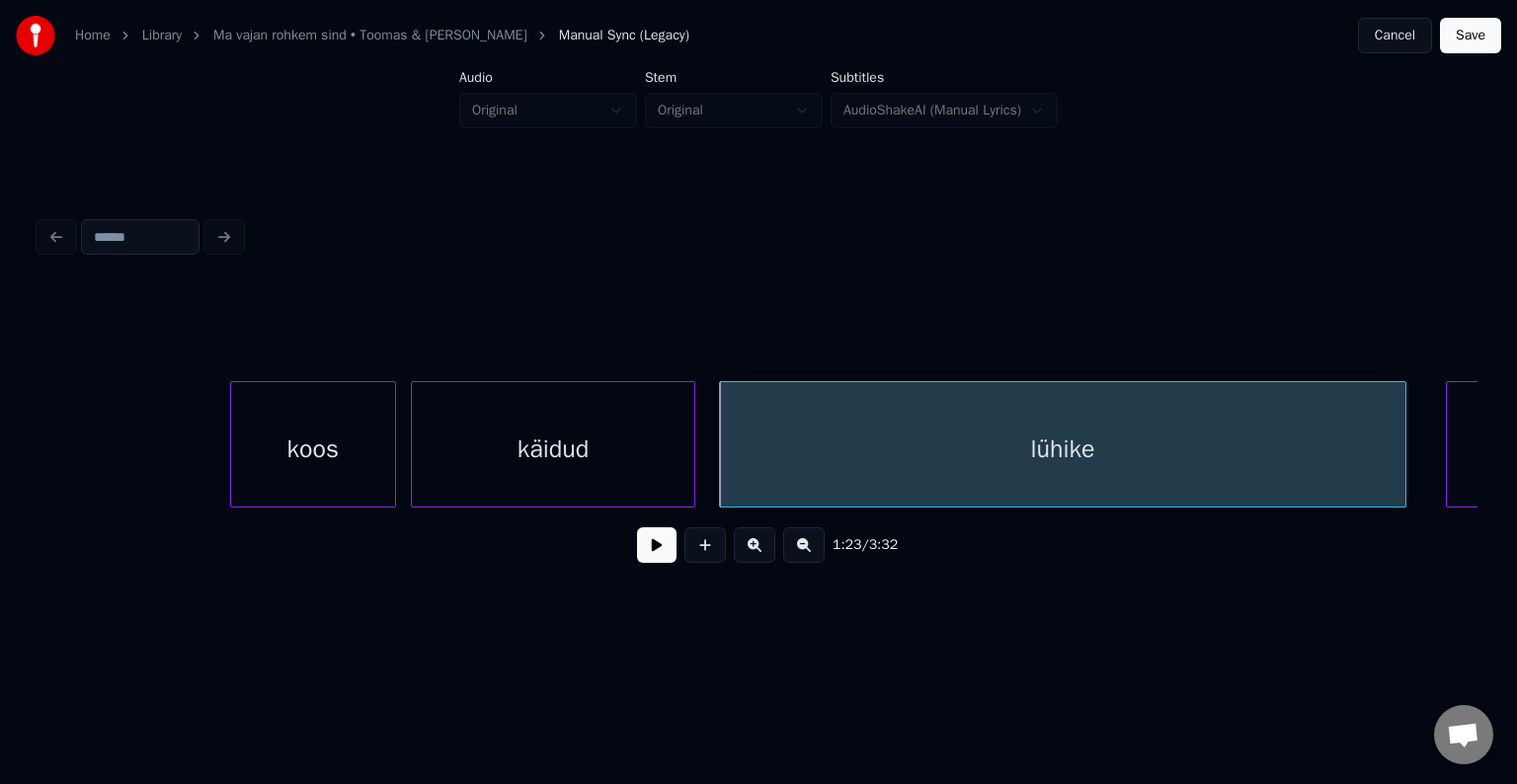 click on "koos" at bounding box center [313, 449] 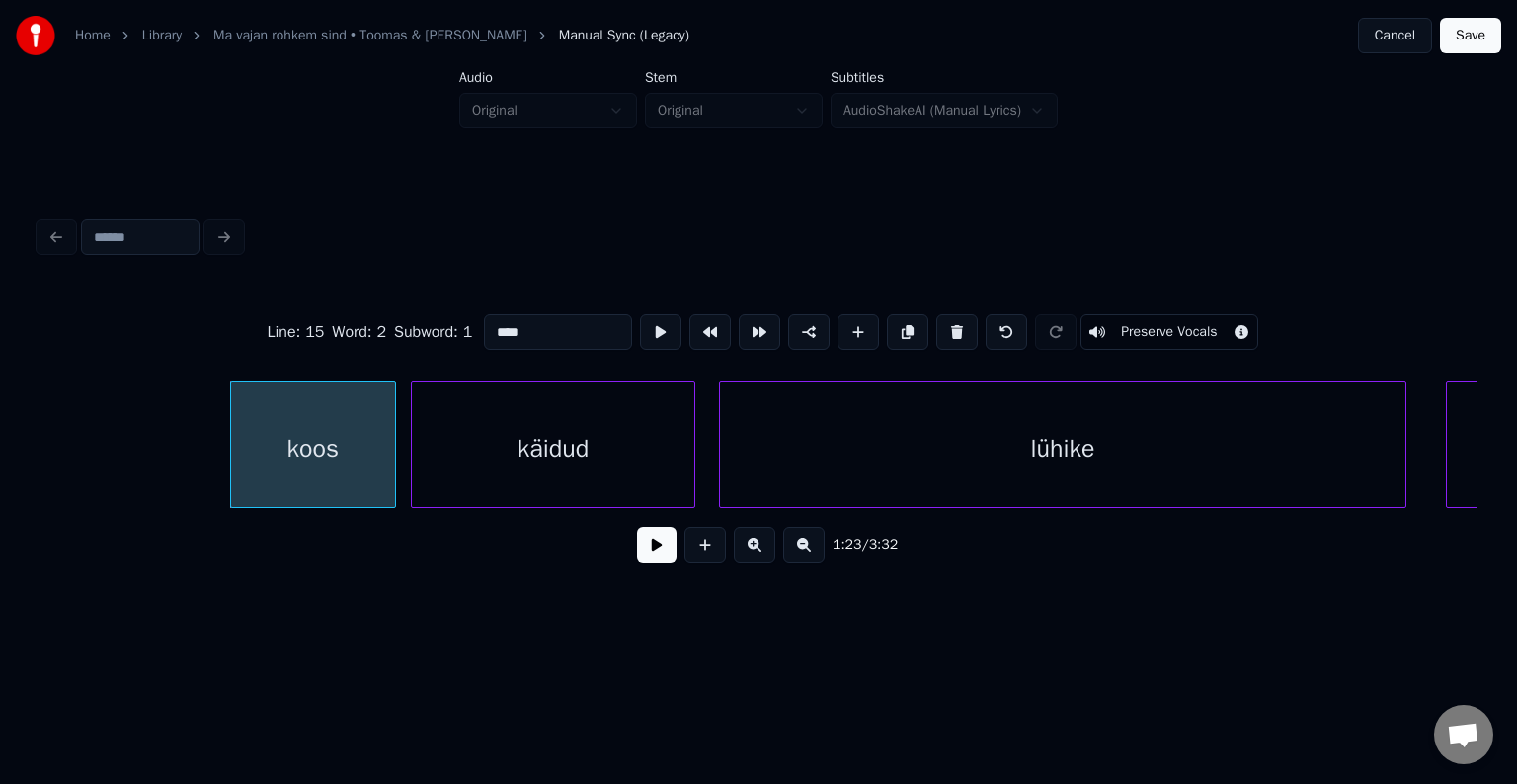 click at bounding box center [657, 545] 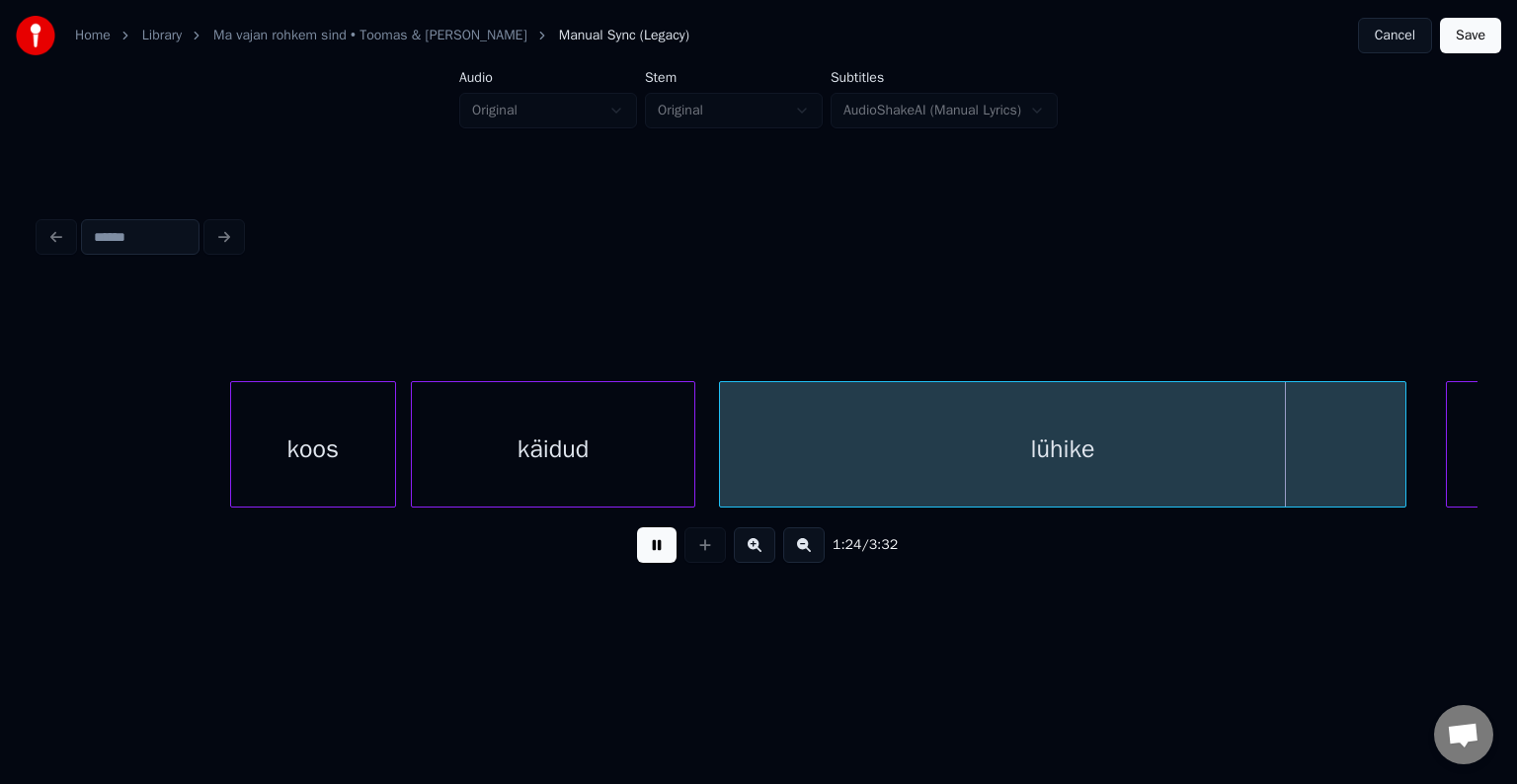 click on "1:24  /  3:32" at bounding box center (758, 545) 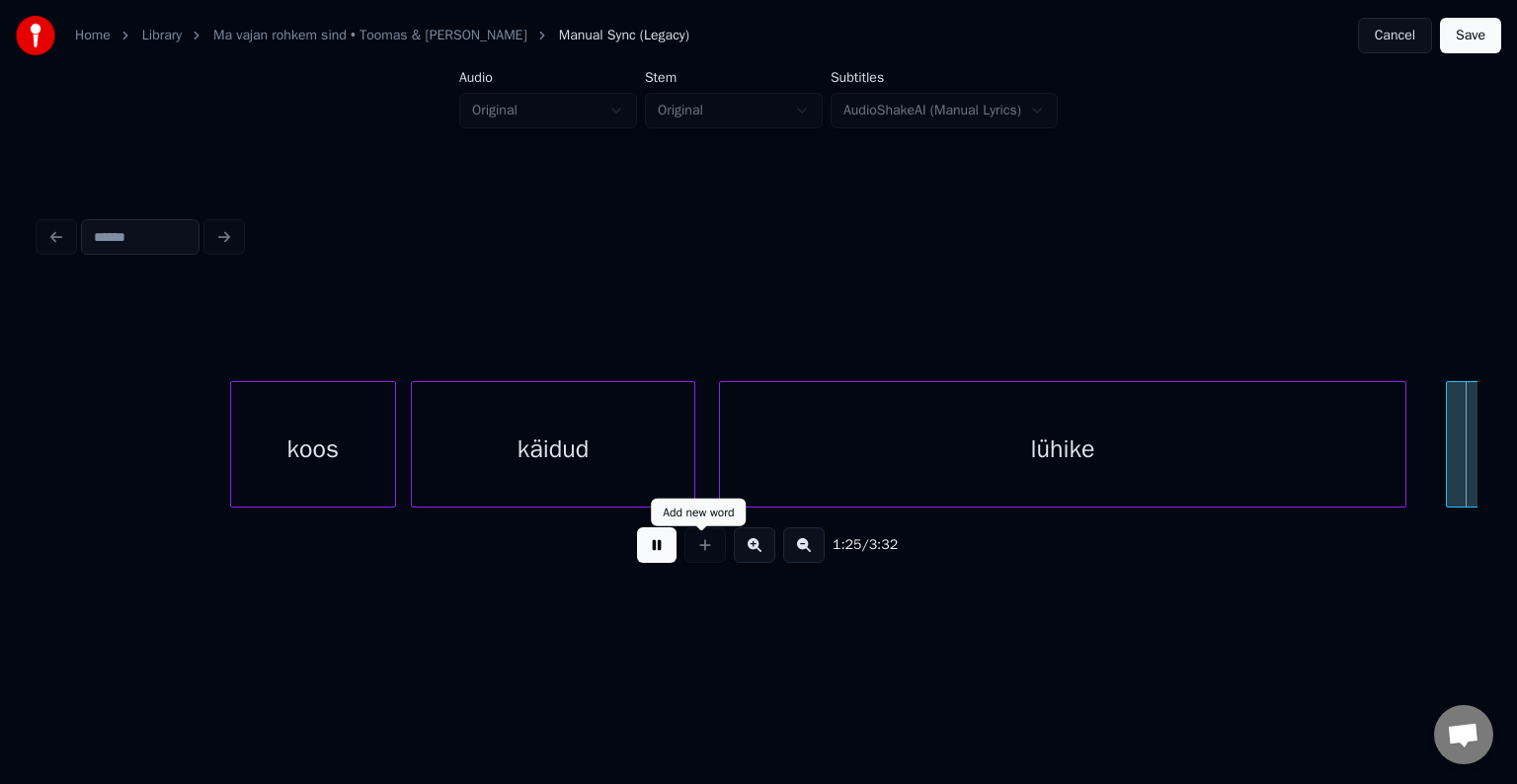scroll, scrollTop: 0, scrollLeft: 50473, axis: horizontal 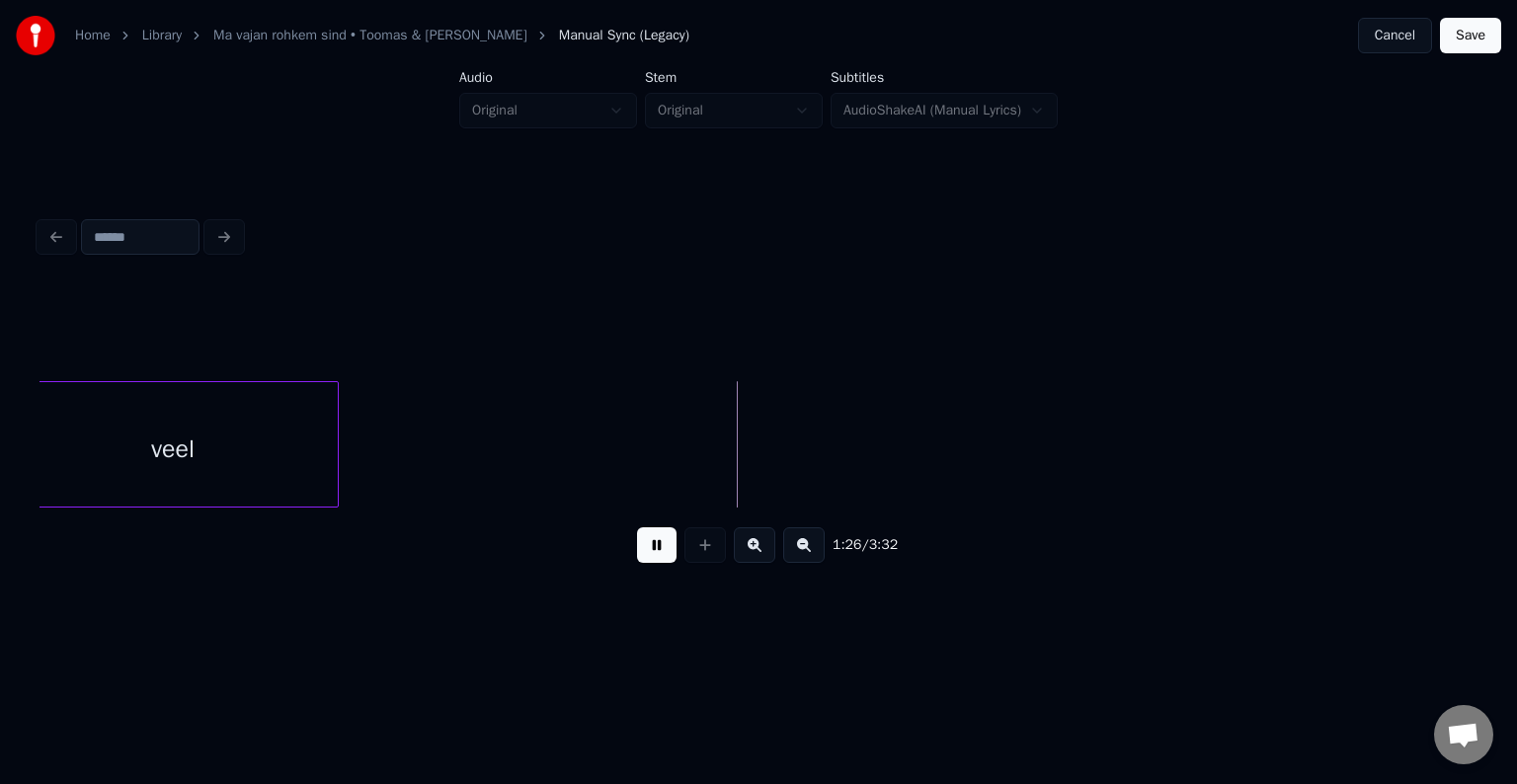 click at bounding box center (657, 545) 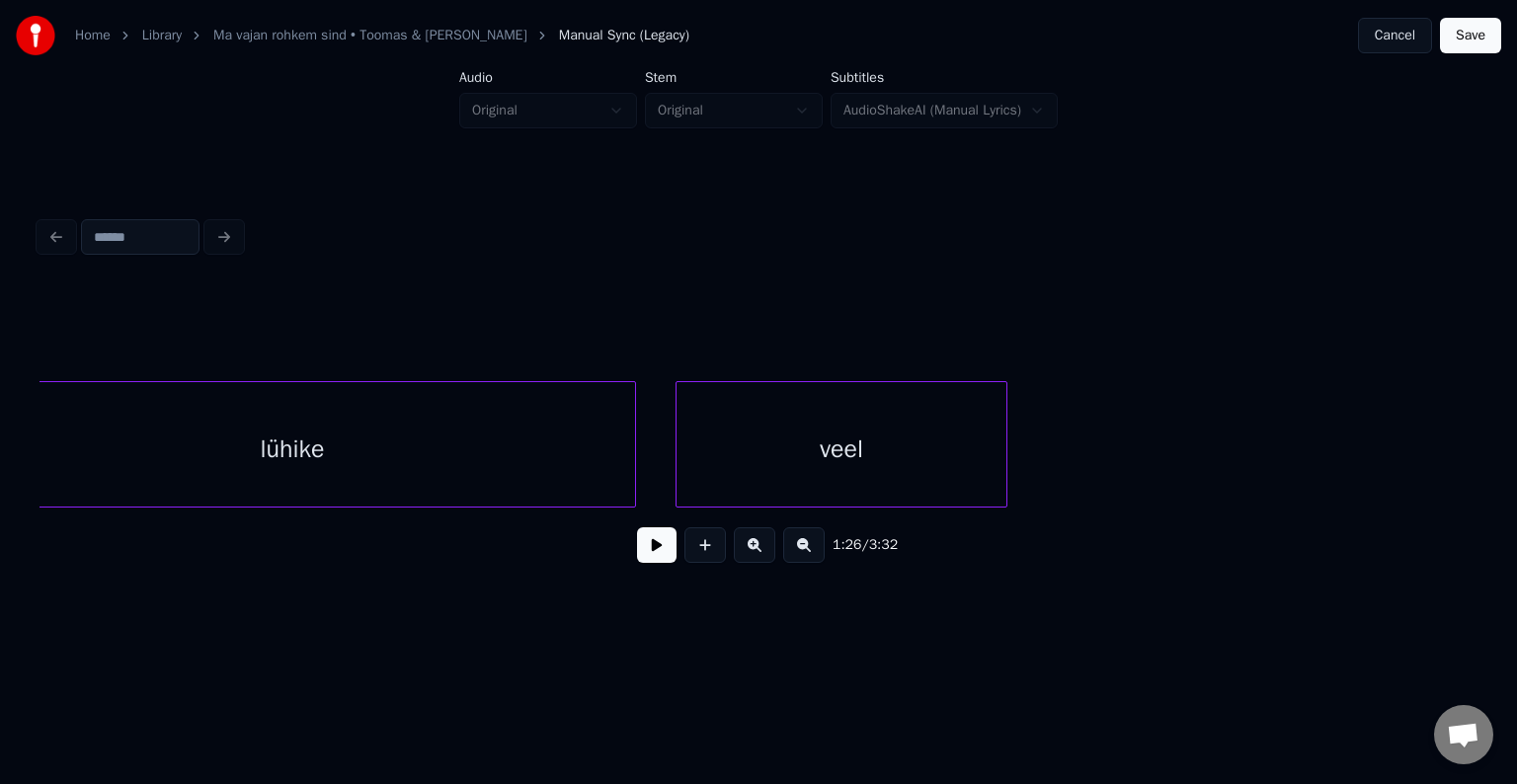 scroll, scrollTop: 0, scrollLeft: 49801, axis: horizontal 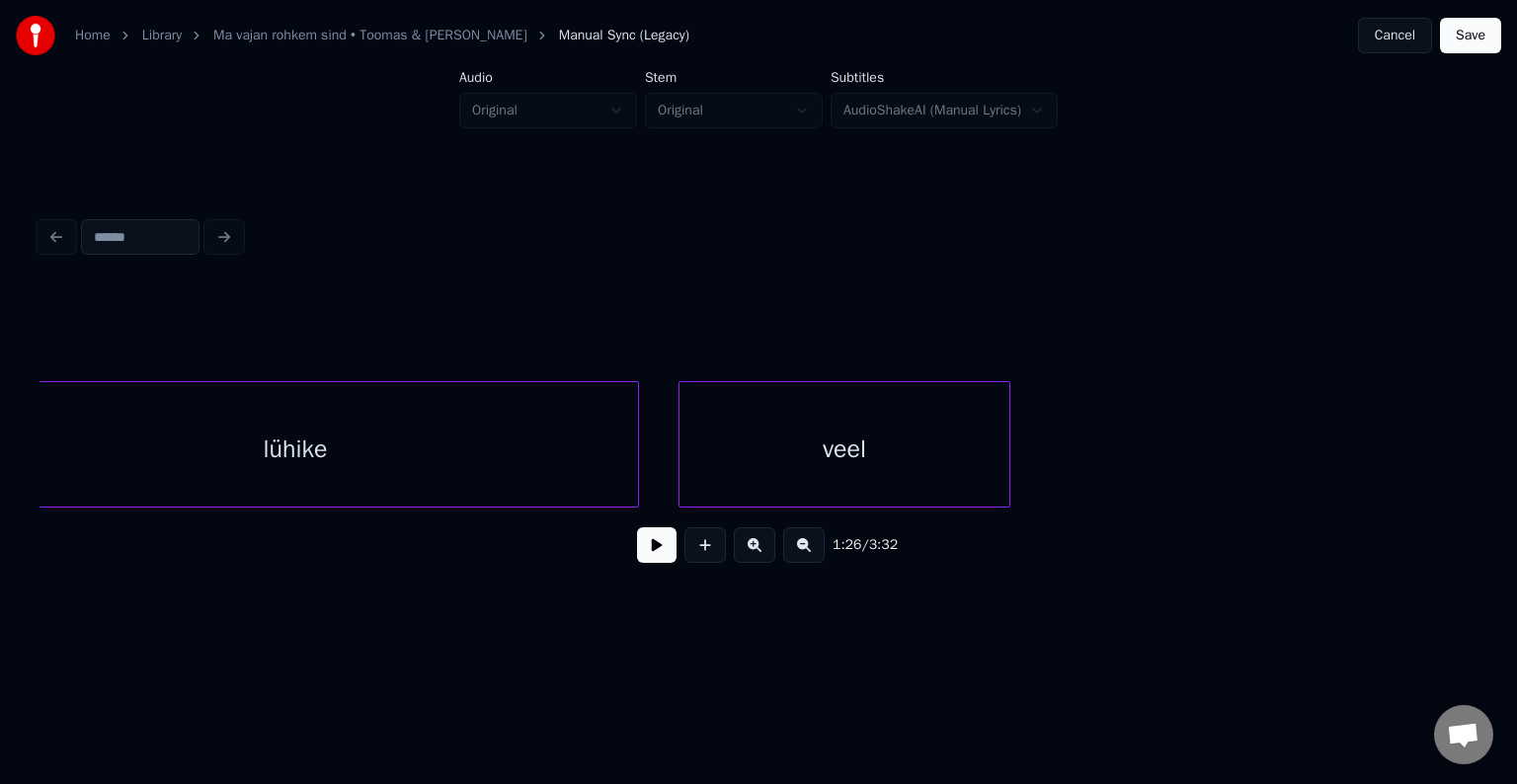 click on "lühike" at bounding box center [295, 444] 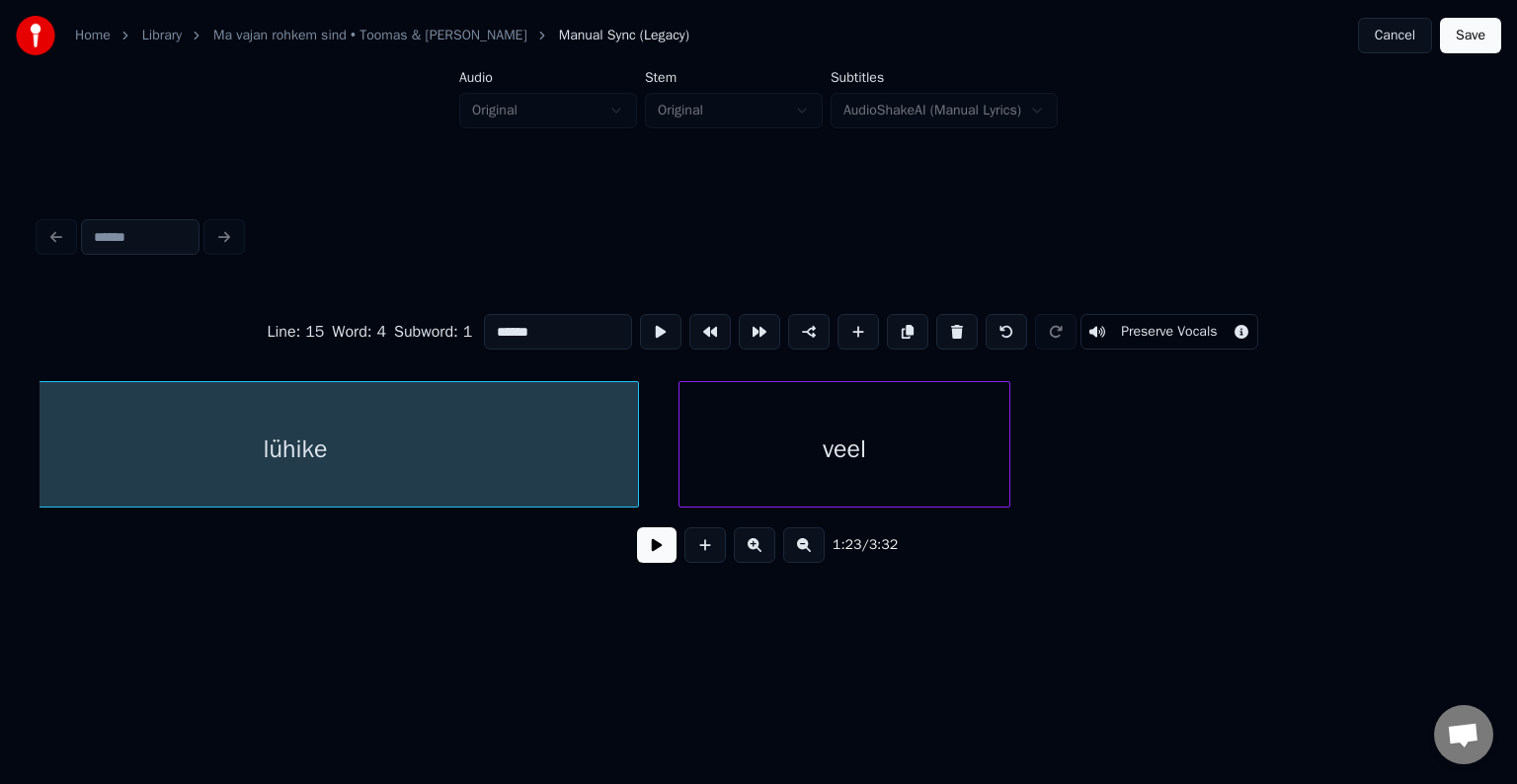 scroll, scrollTop: 0, scrollLeft: 49713, axis: horizontal 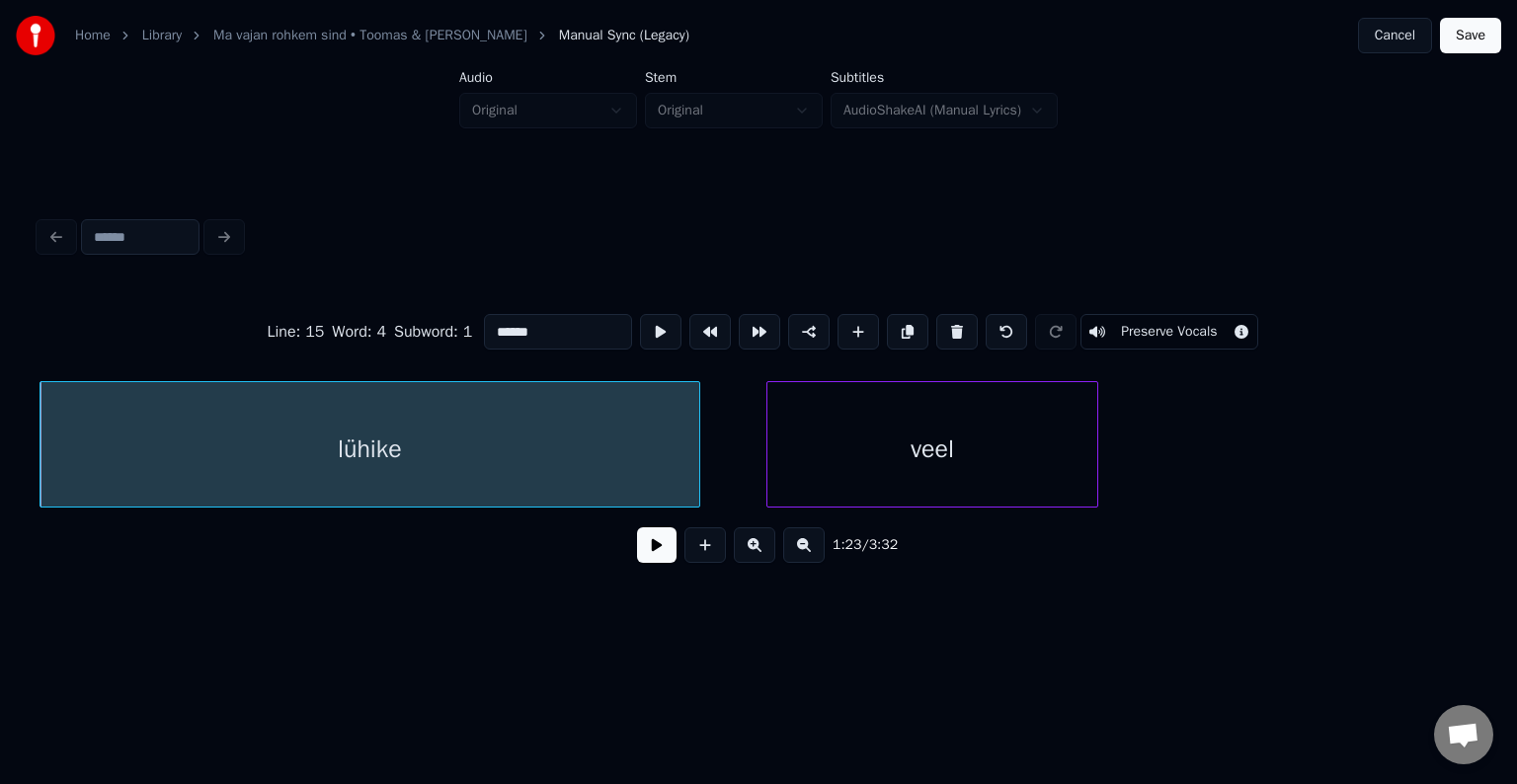 click at bounding box center [696, 444] 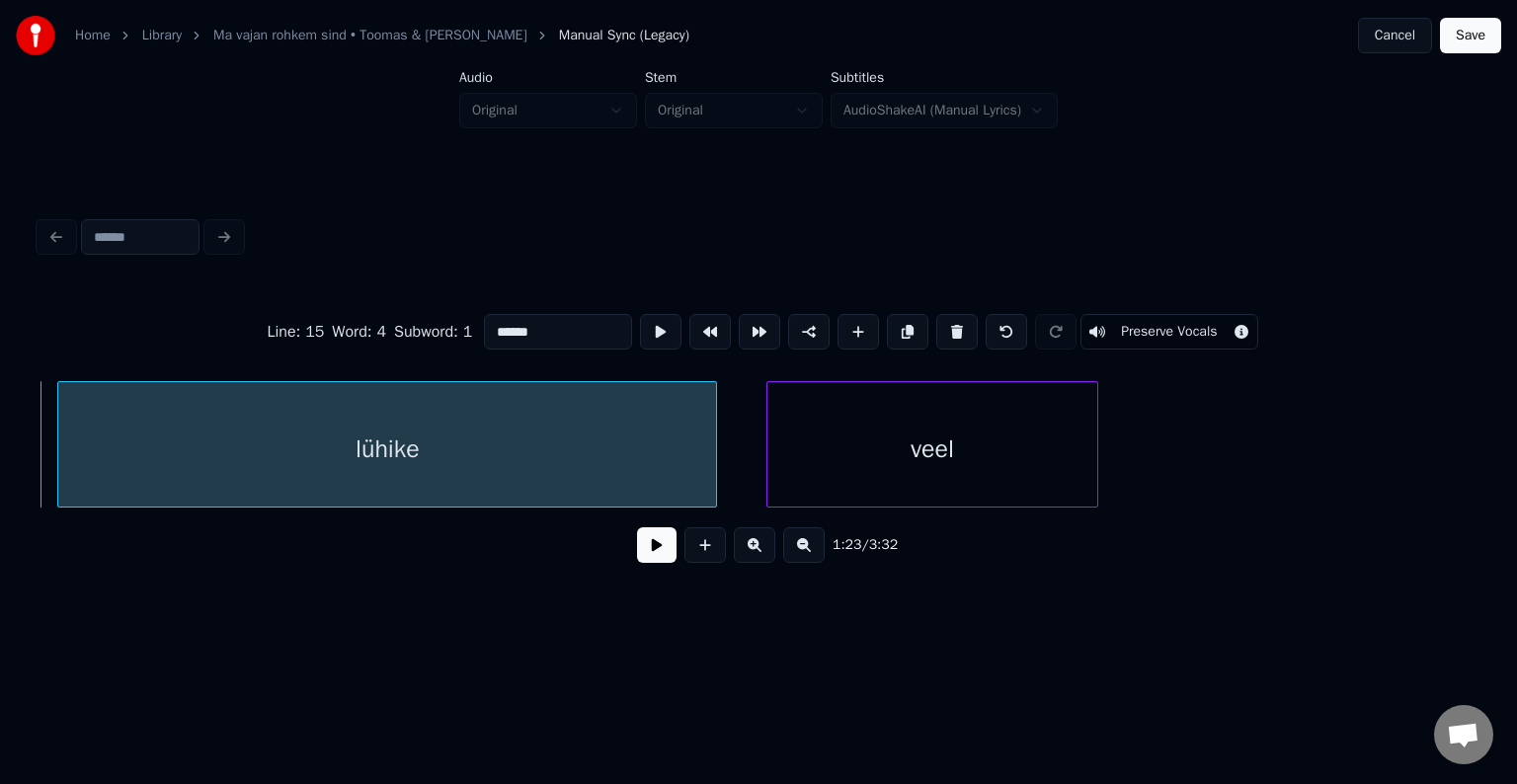 click on "lühike" at bounding box center (387, 449) 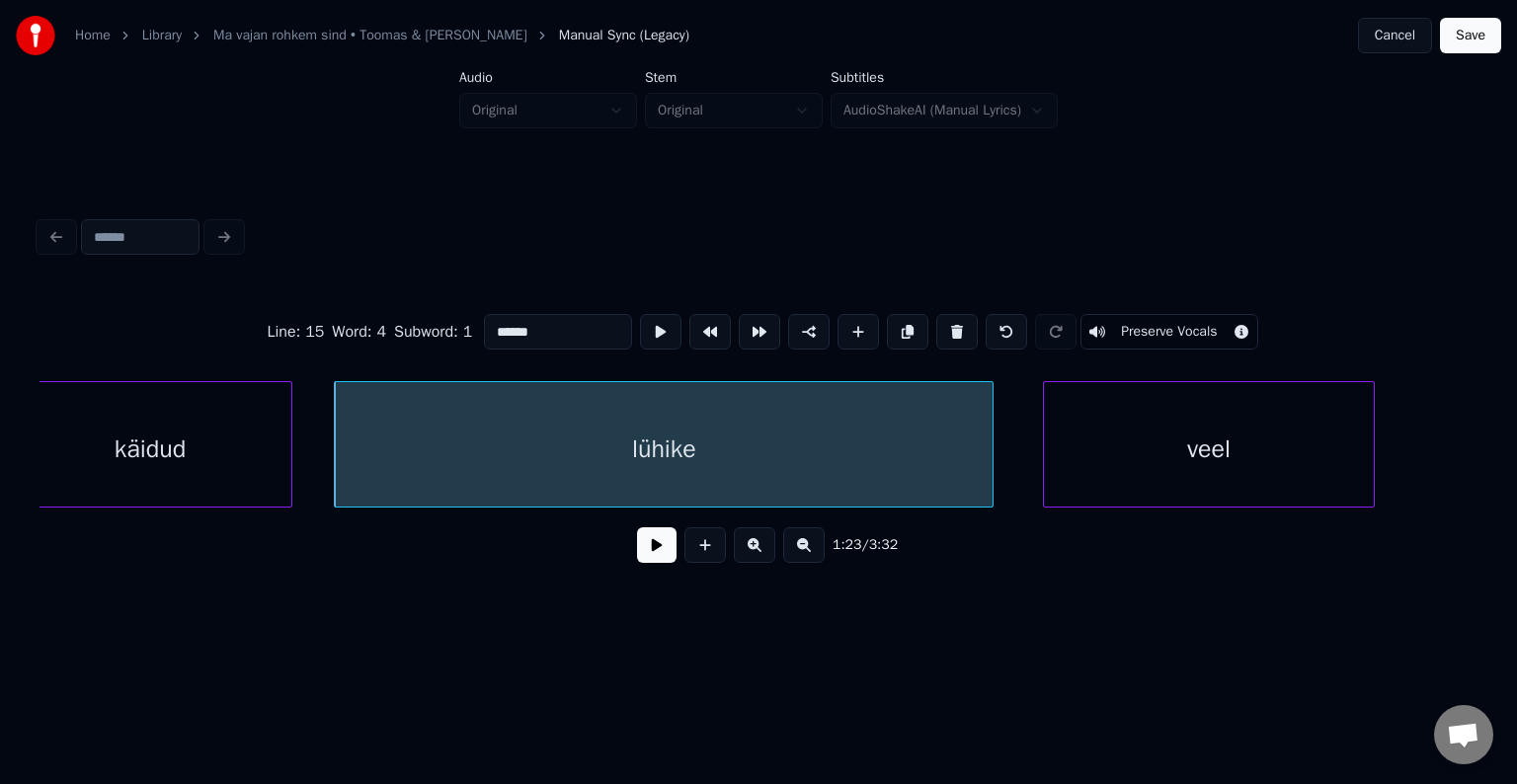 click on "käidud" at bounding box center [150, 449] 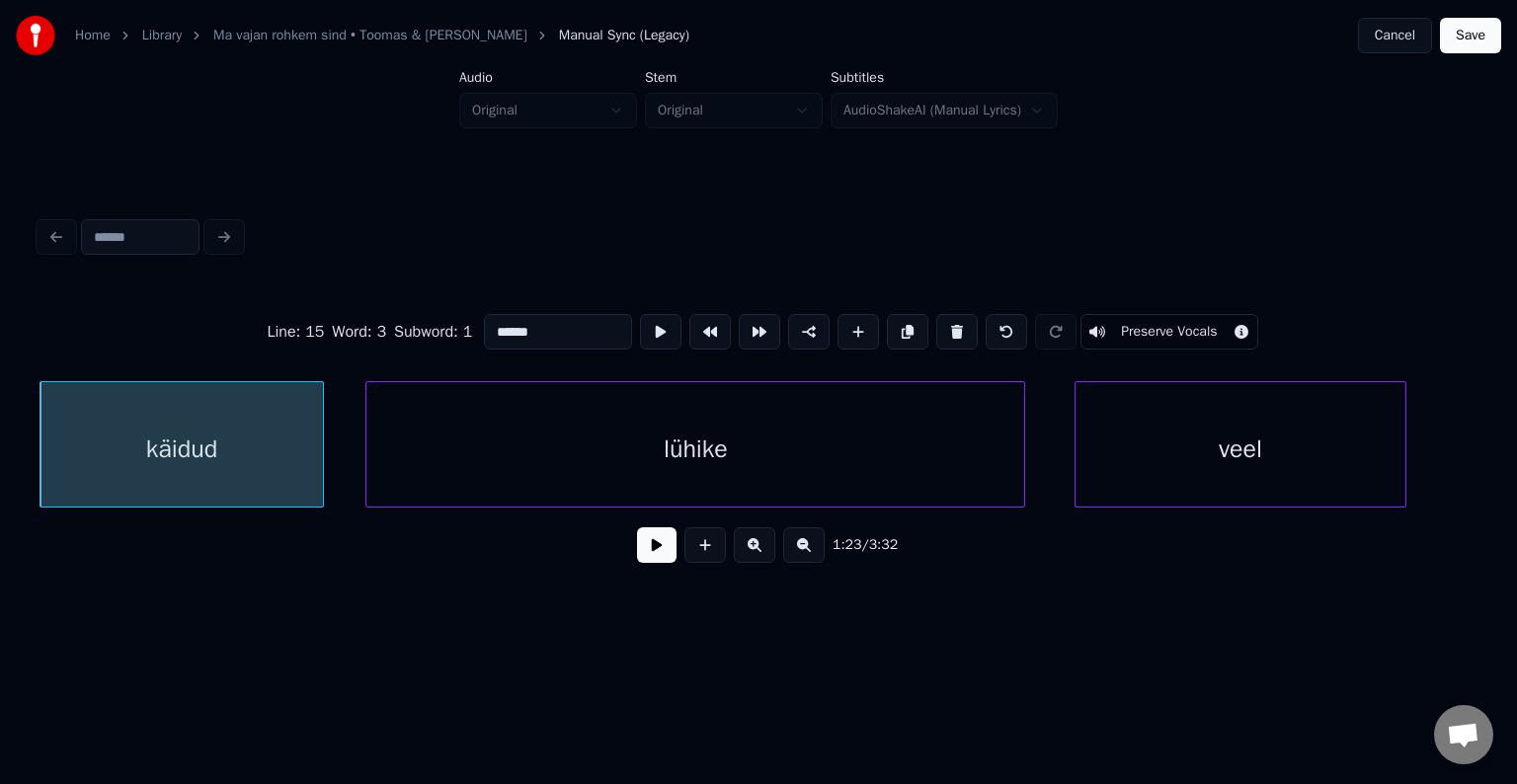 click at bounding box center (657, 545) 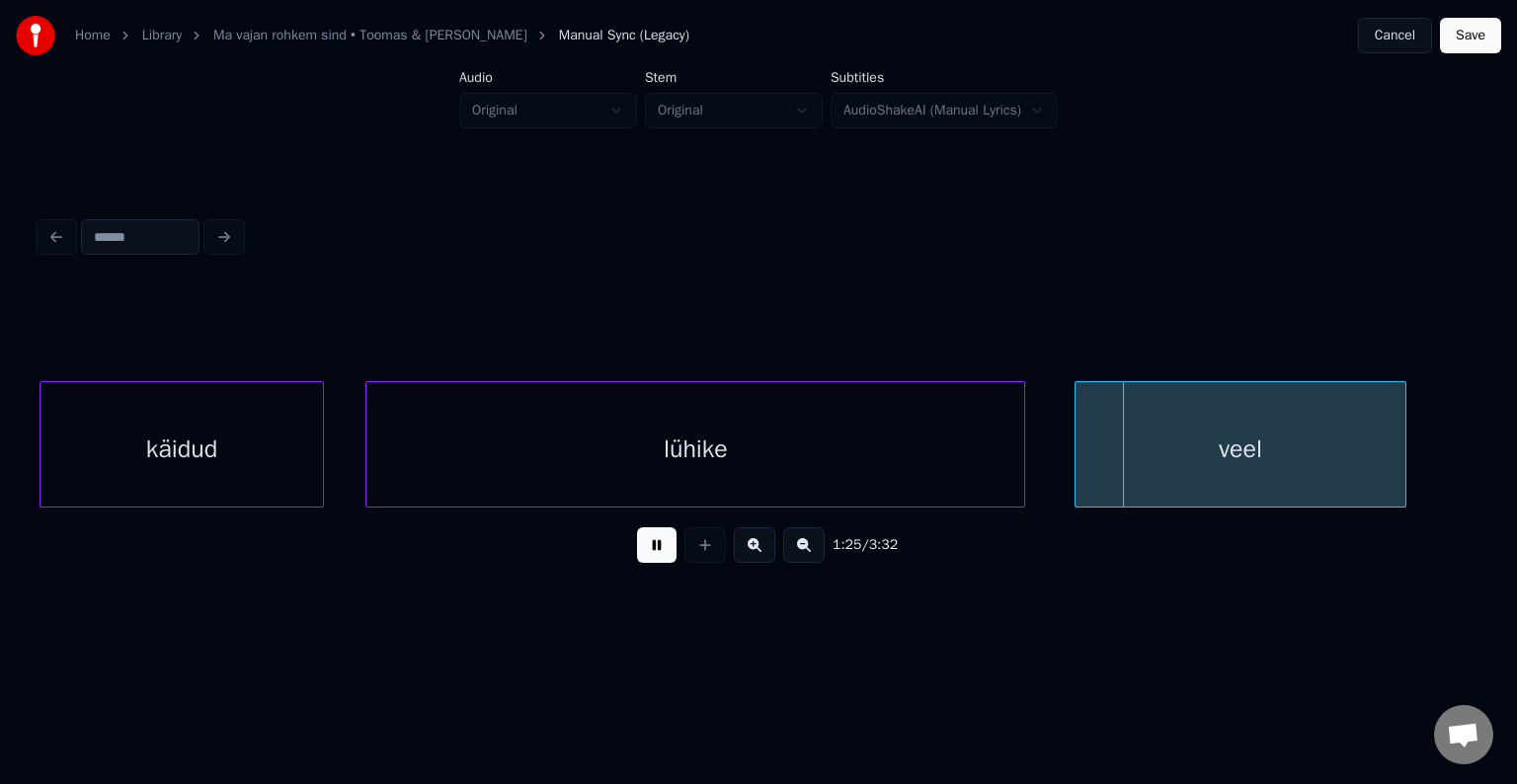 click at bounding box center [657, 545] 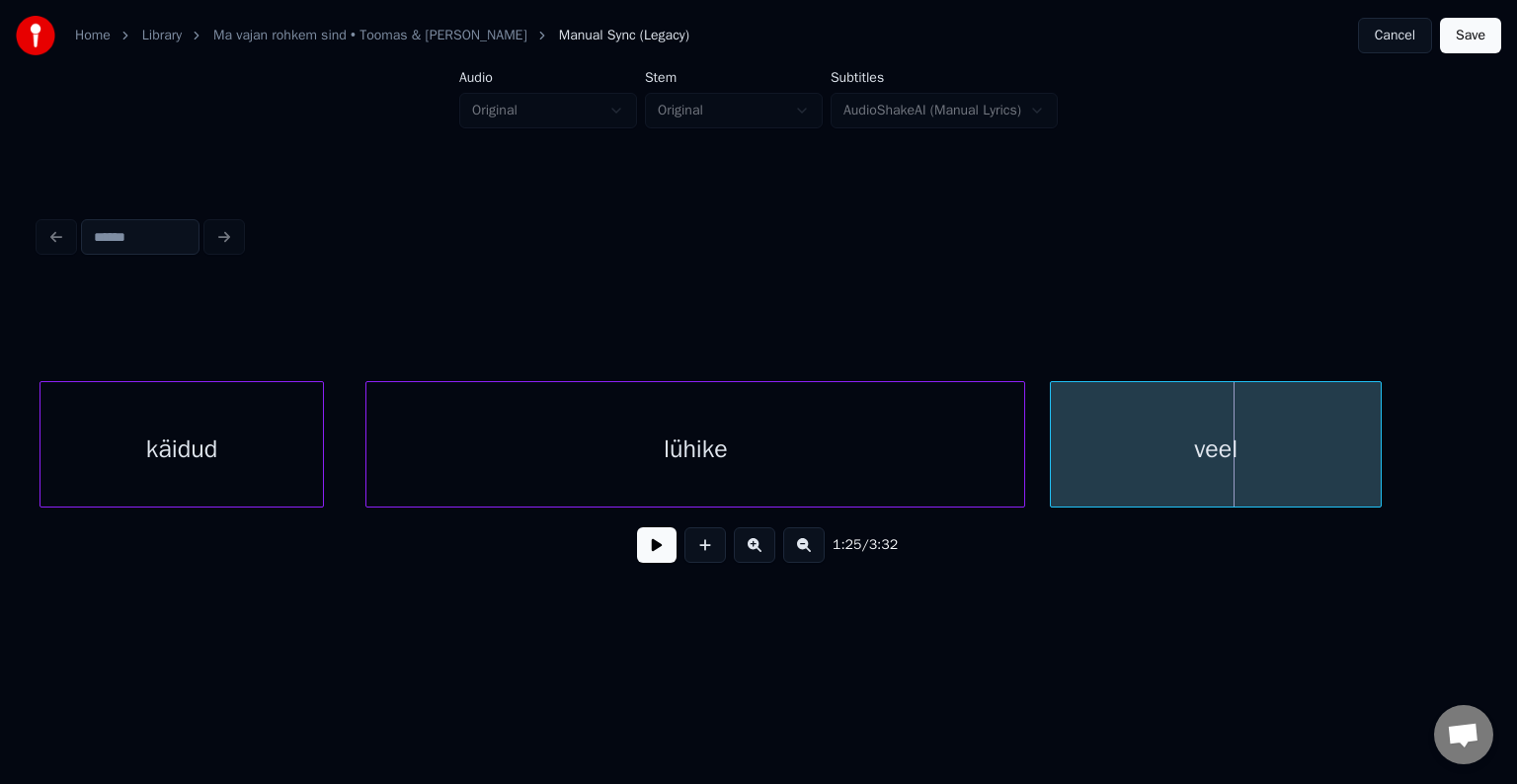 click on "veel" at bounding box center [1216, 449] 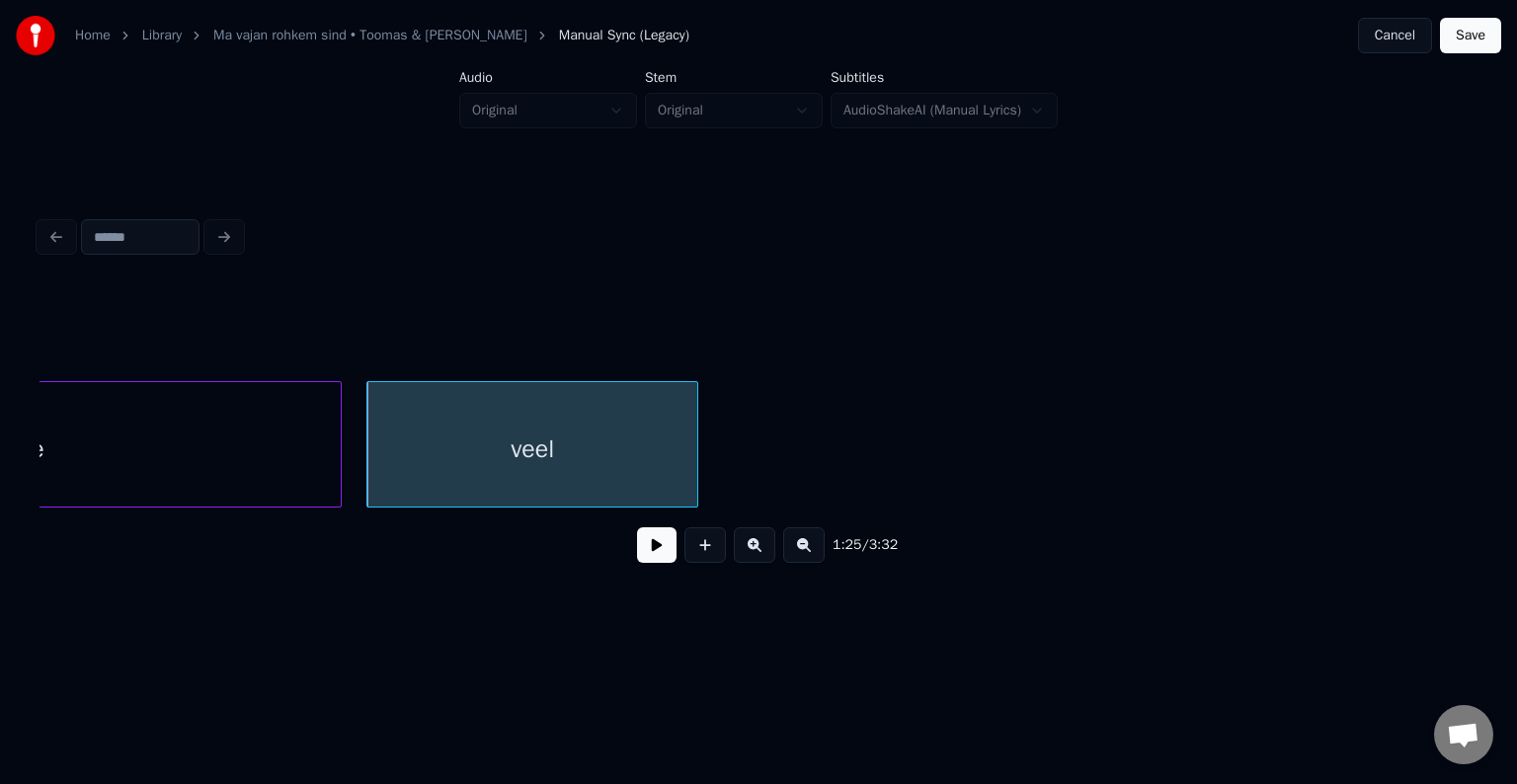 scroll, scrollTop: 0, scrollLeft: 50235, axis: horizontal 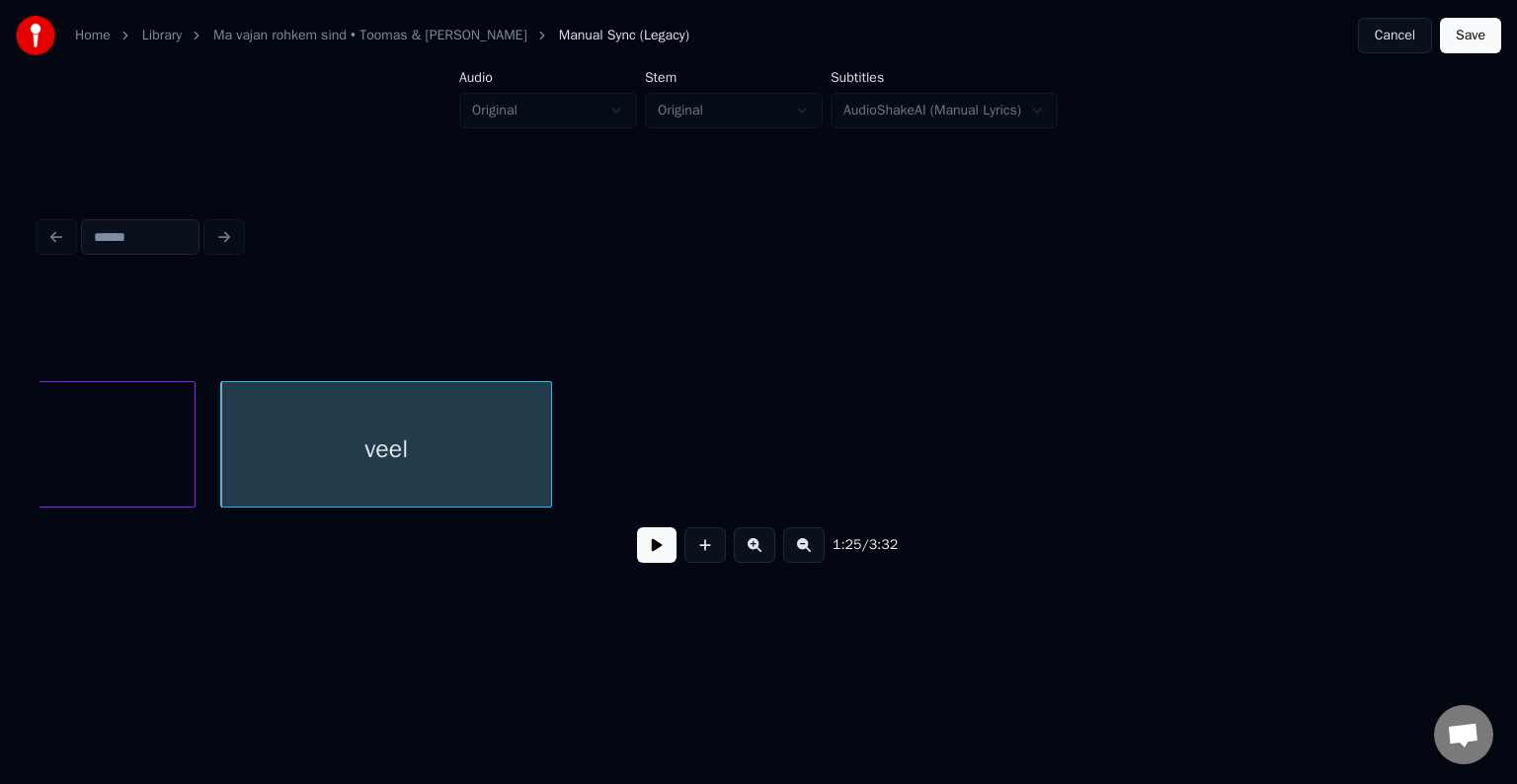 click at bounding box center [657, 545] 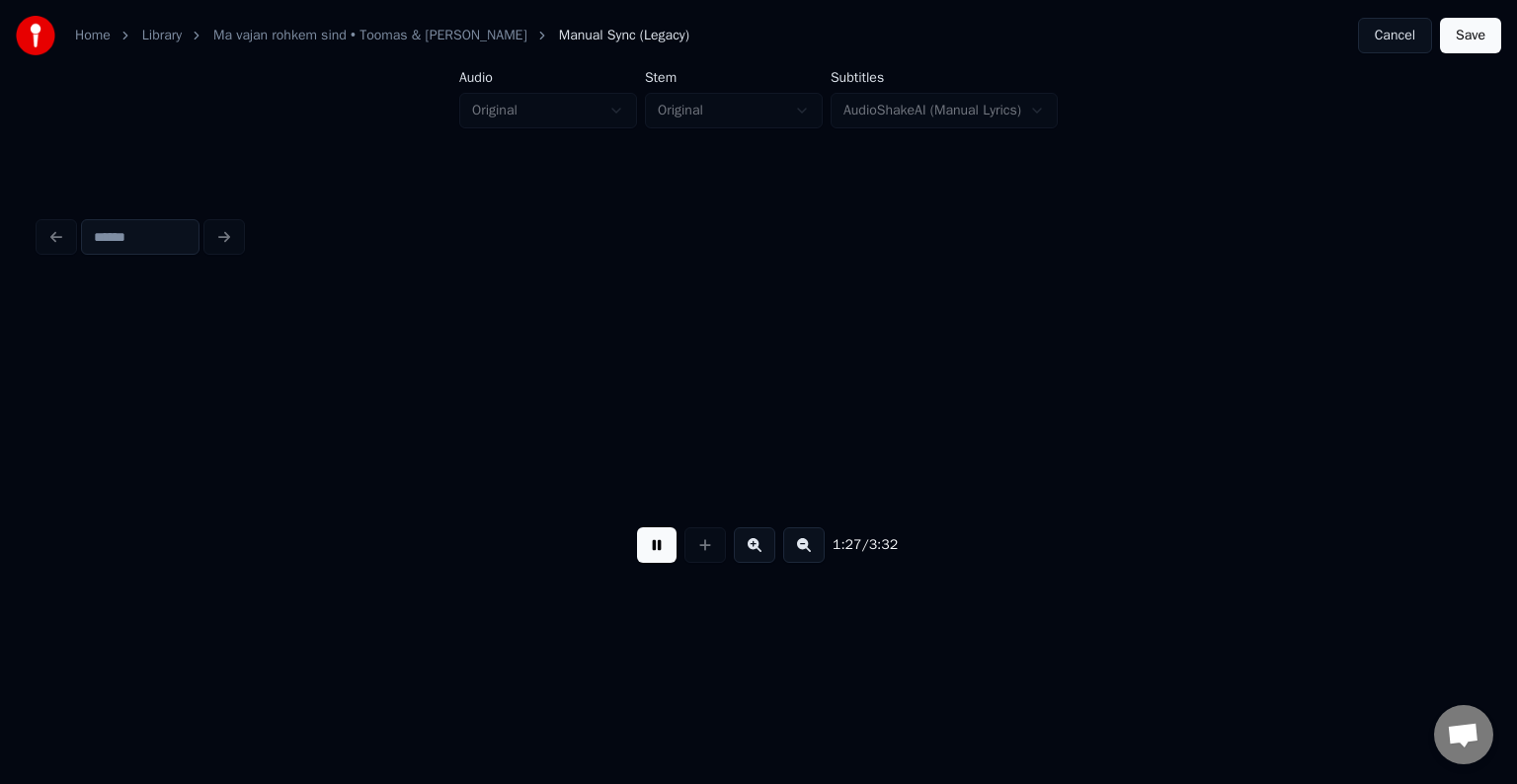 scroll, scrollTop: 0, scrollLeft: 51676, axis: horizontal 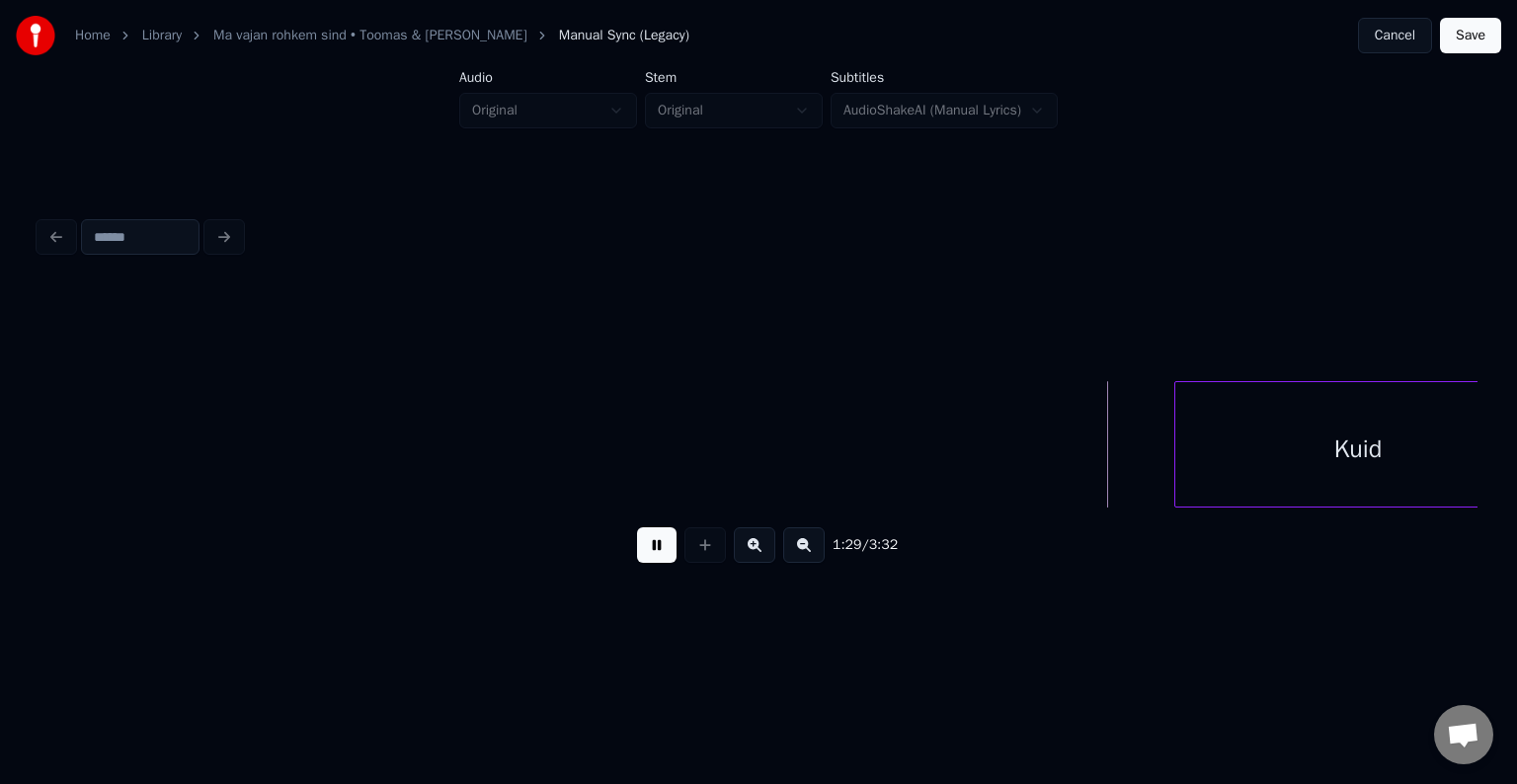 click at bounding box center (657, 545) 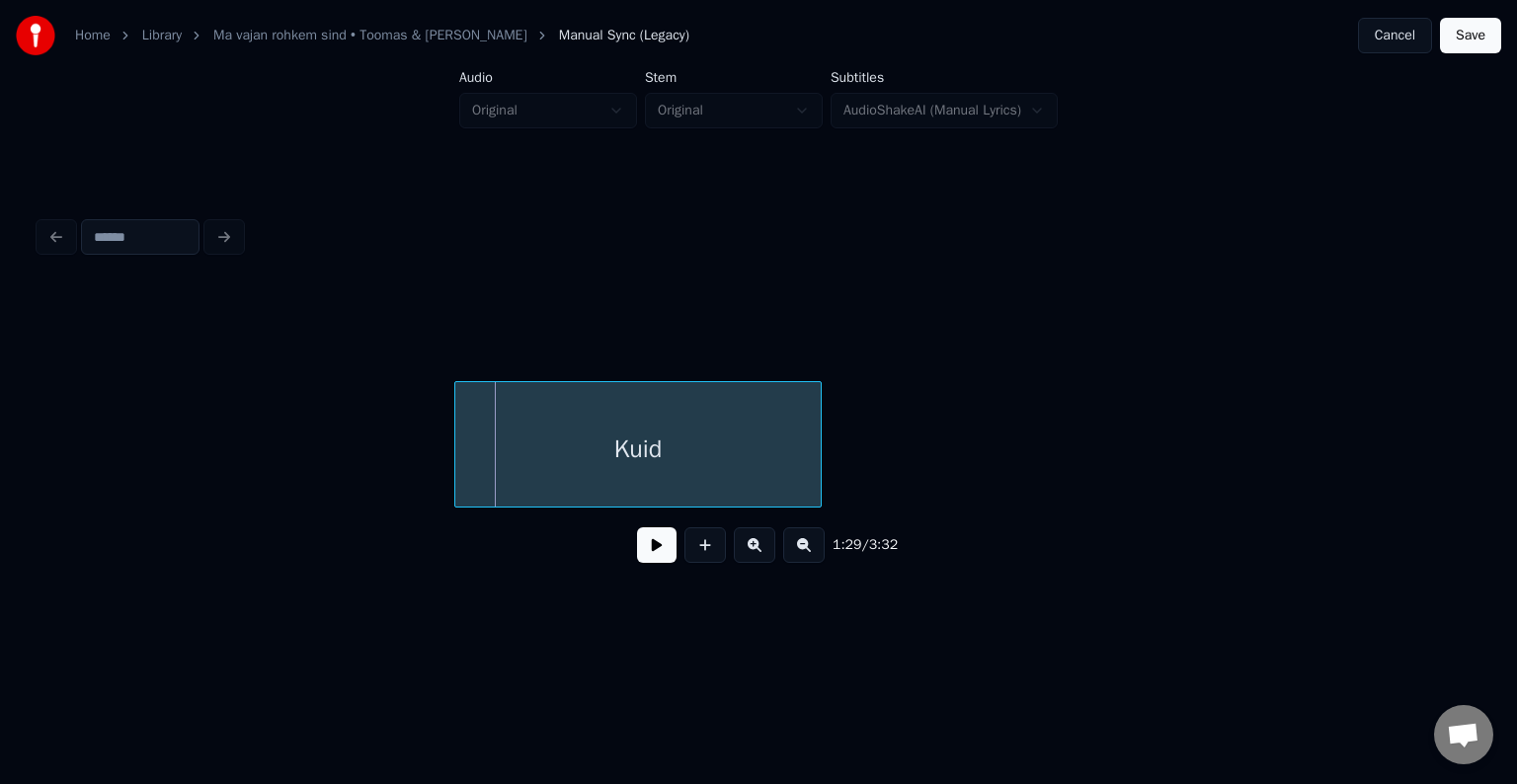 scroll, scrollTop: 0, scrollLeft: 52505, axis: horizontal 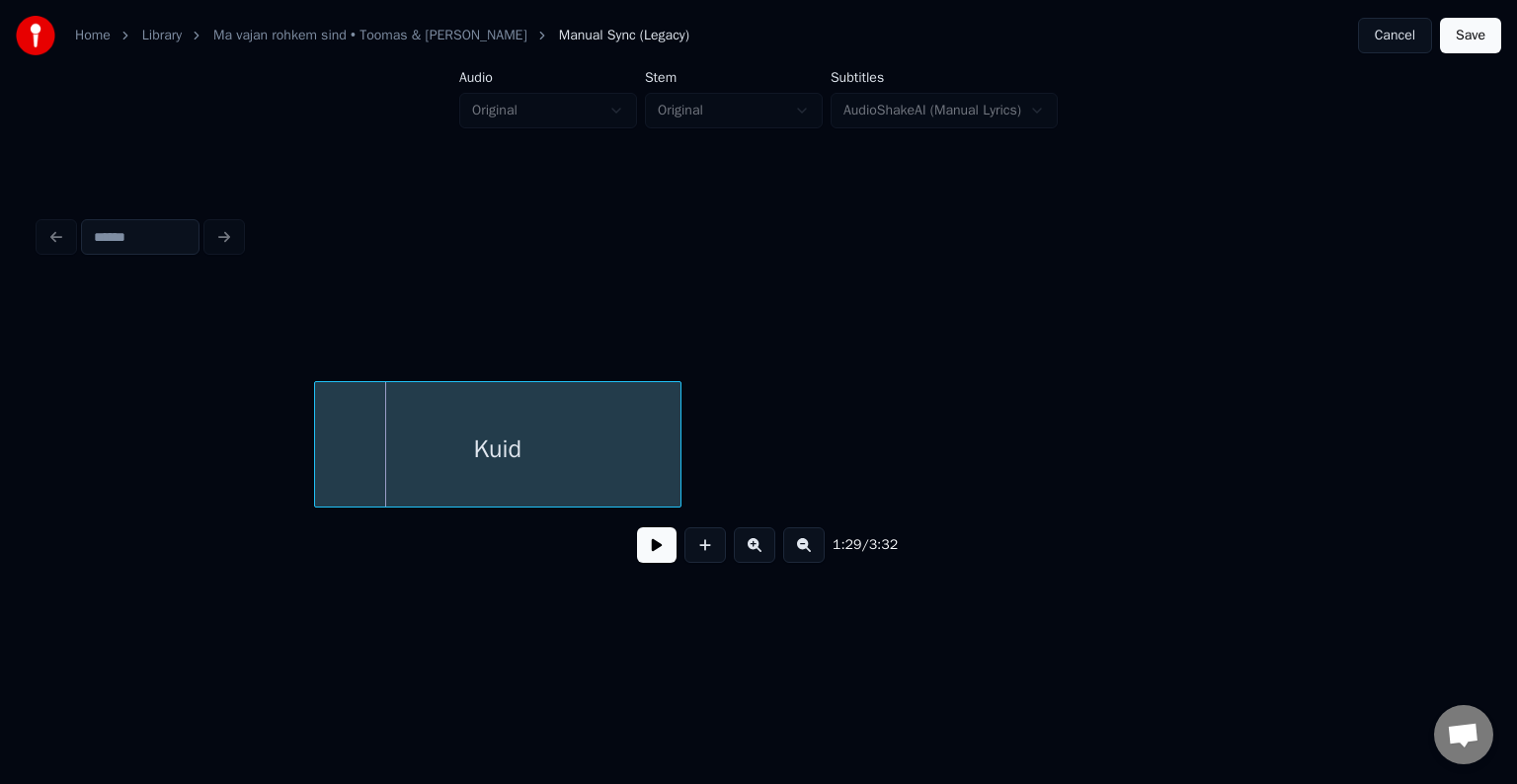 click on "Kuid" at bounding box center (498, 449) 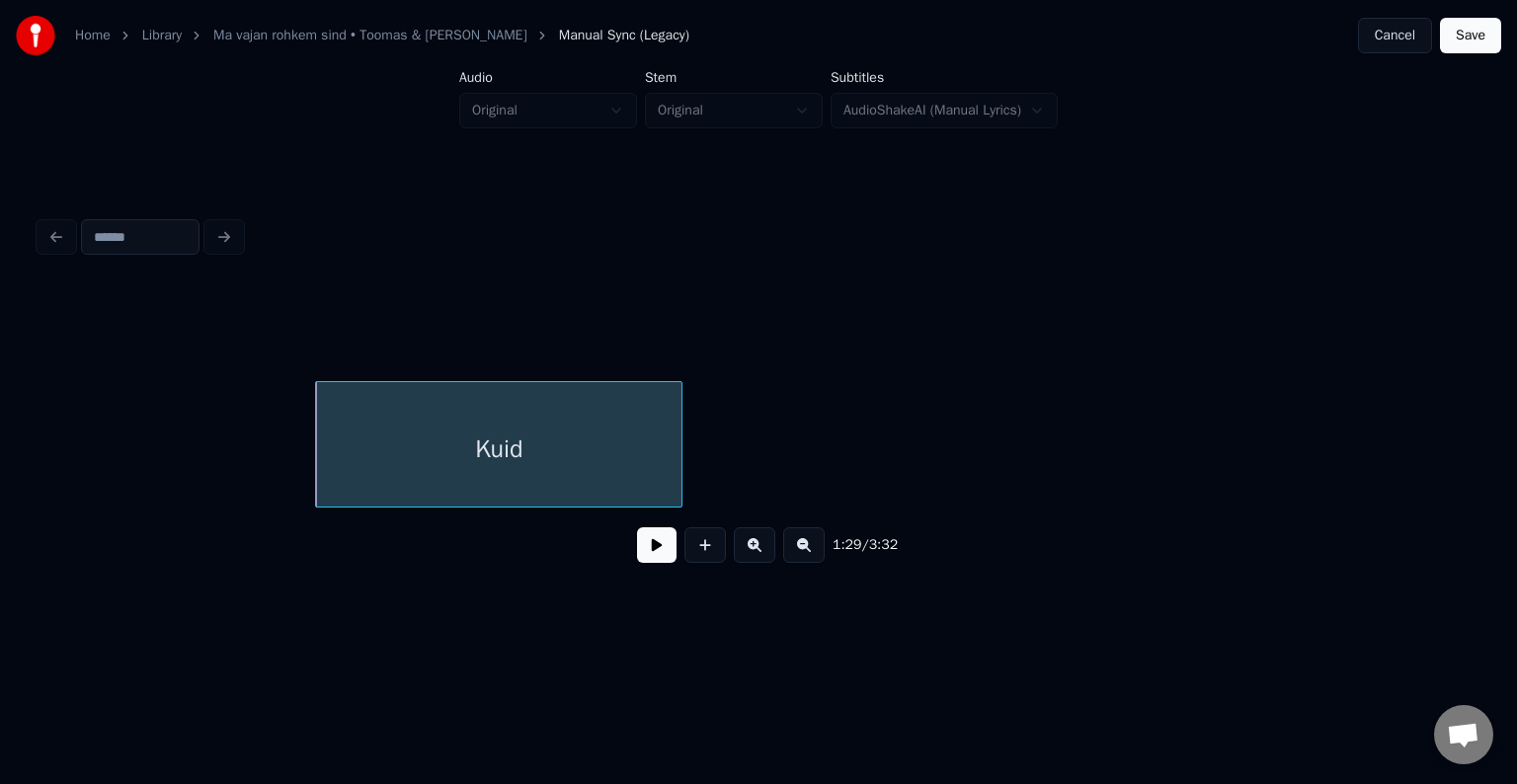 click at bounding box center (657, 545) 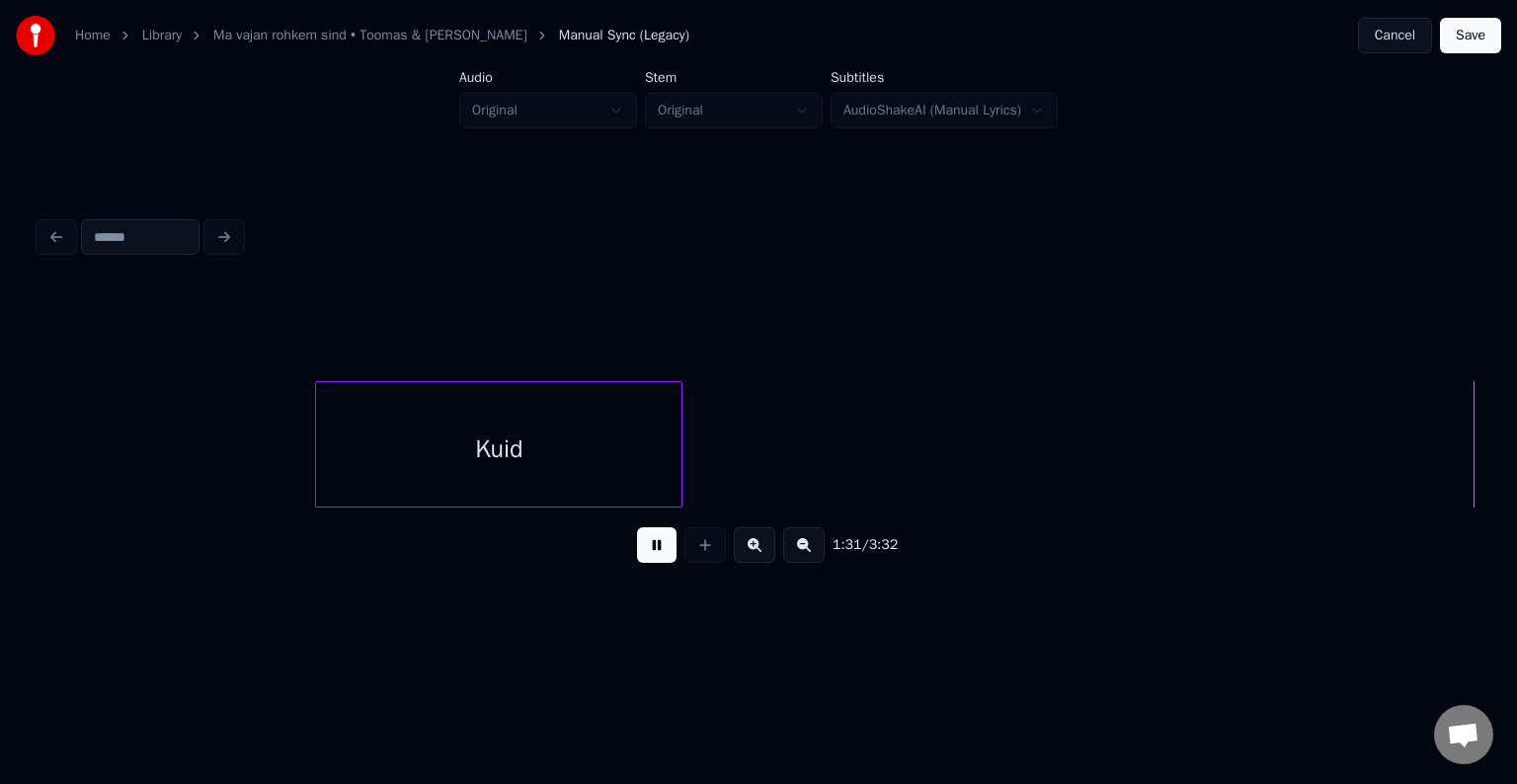 scroll, scrollTop: 0, scrollLeft: 53948, axis: horizontal 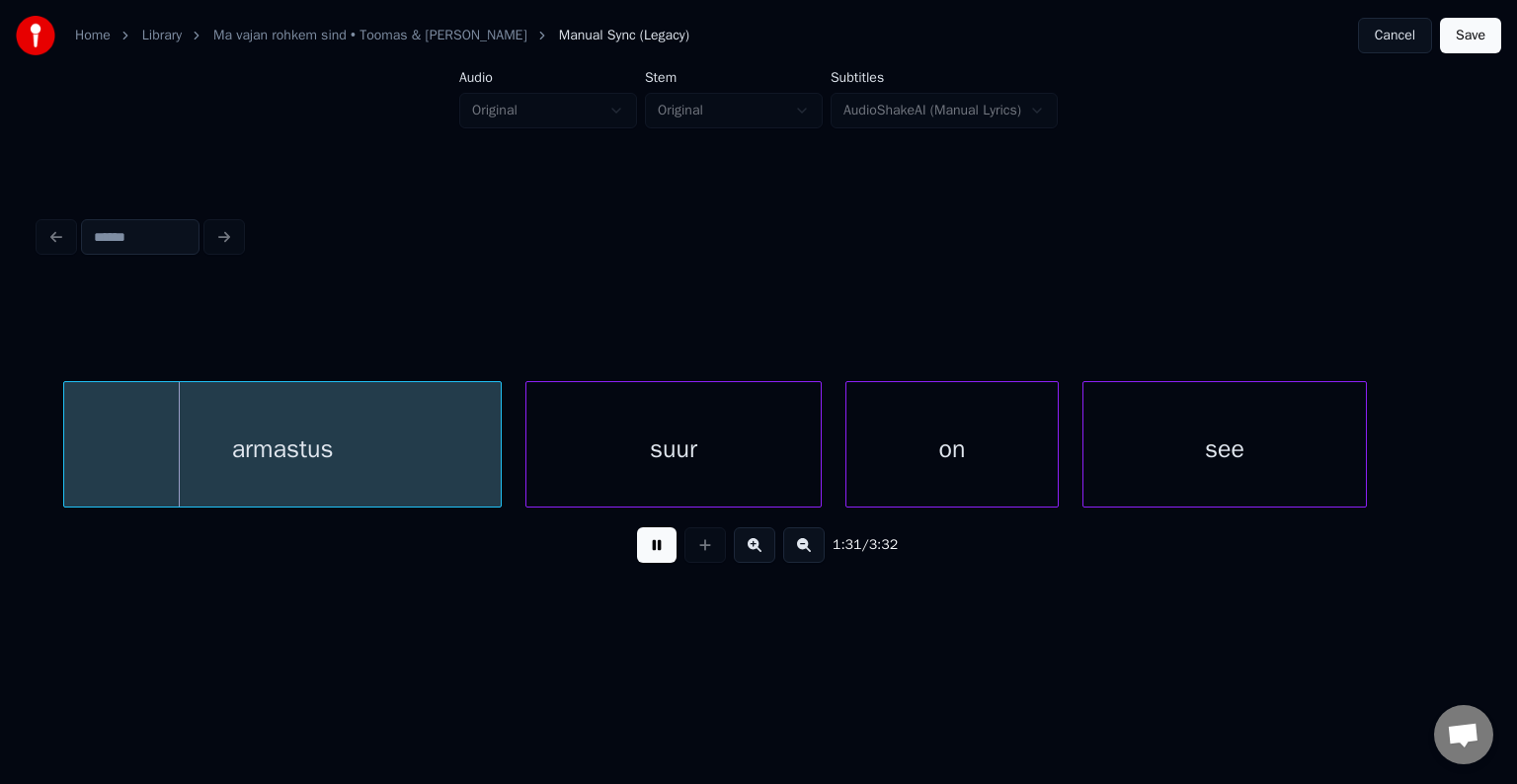 click at bounding box center (657, 545) 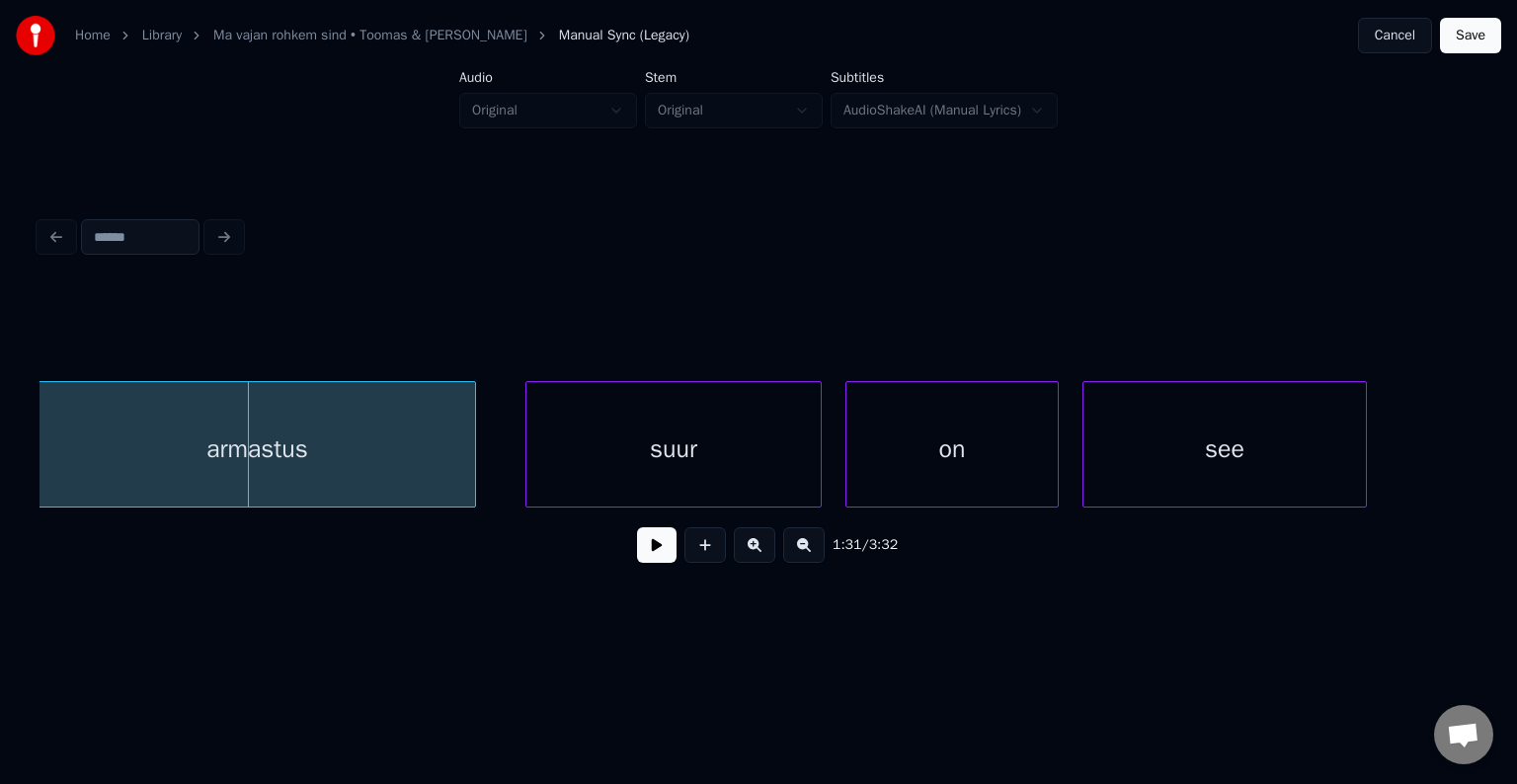 scroll, scrollTop: 0, scrollLeft: 53944, axis: horizontal 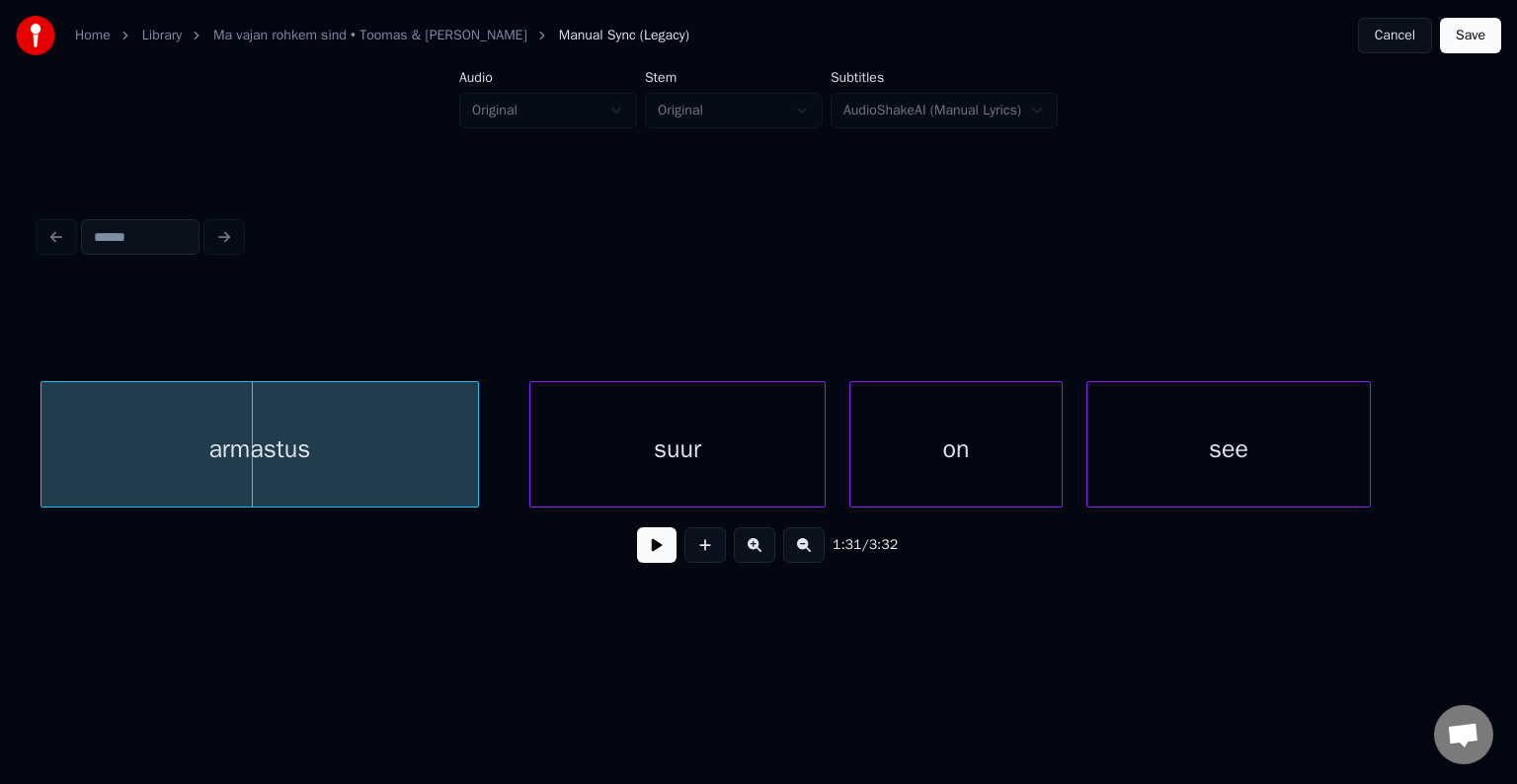 click on "armastus" at bounding box center [260, 449] 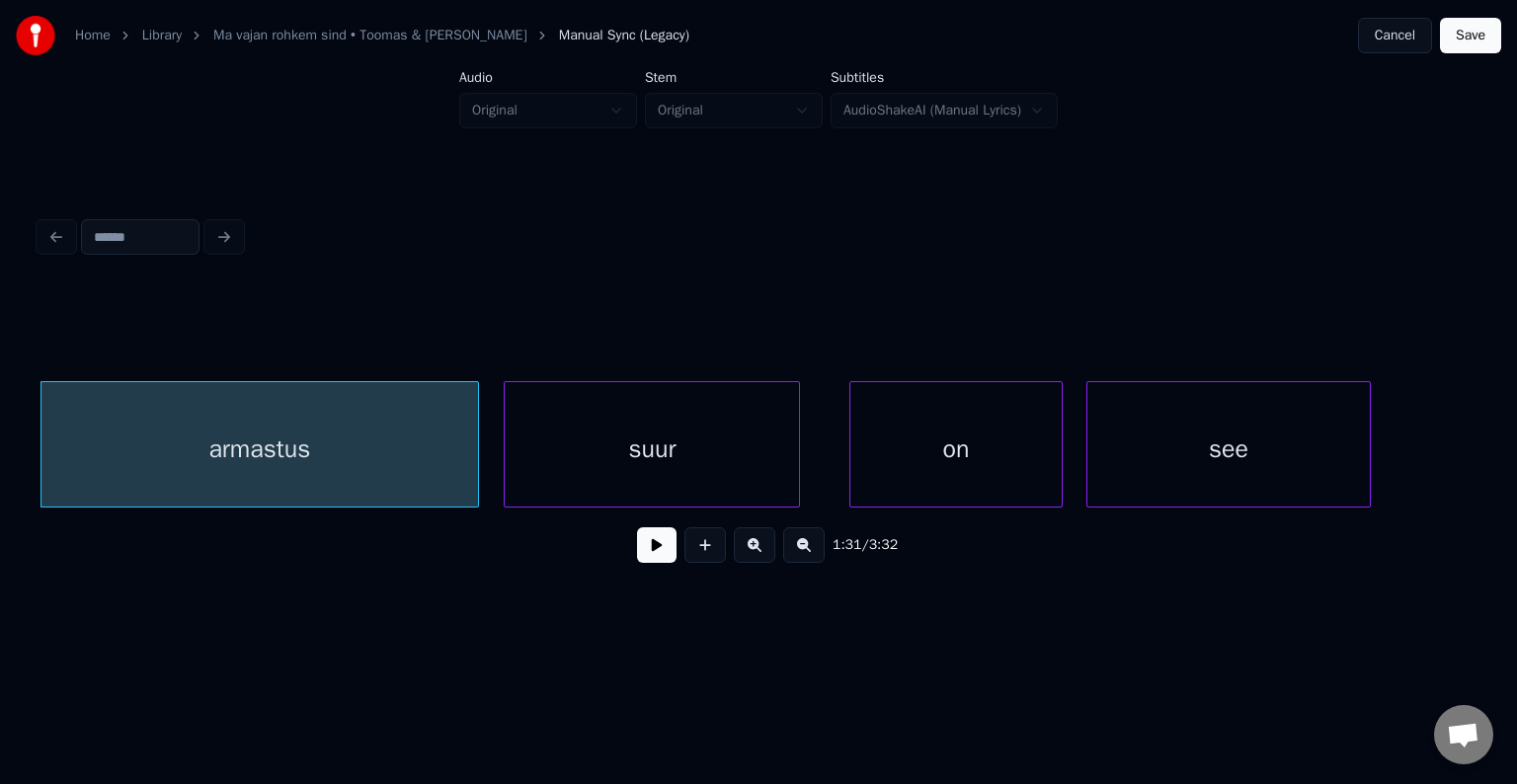 click on "suur" at bounding box center (652, 449) 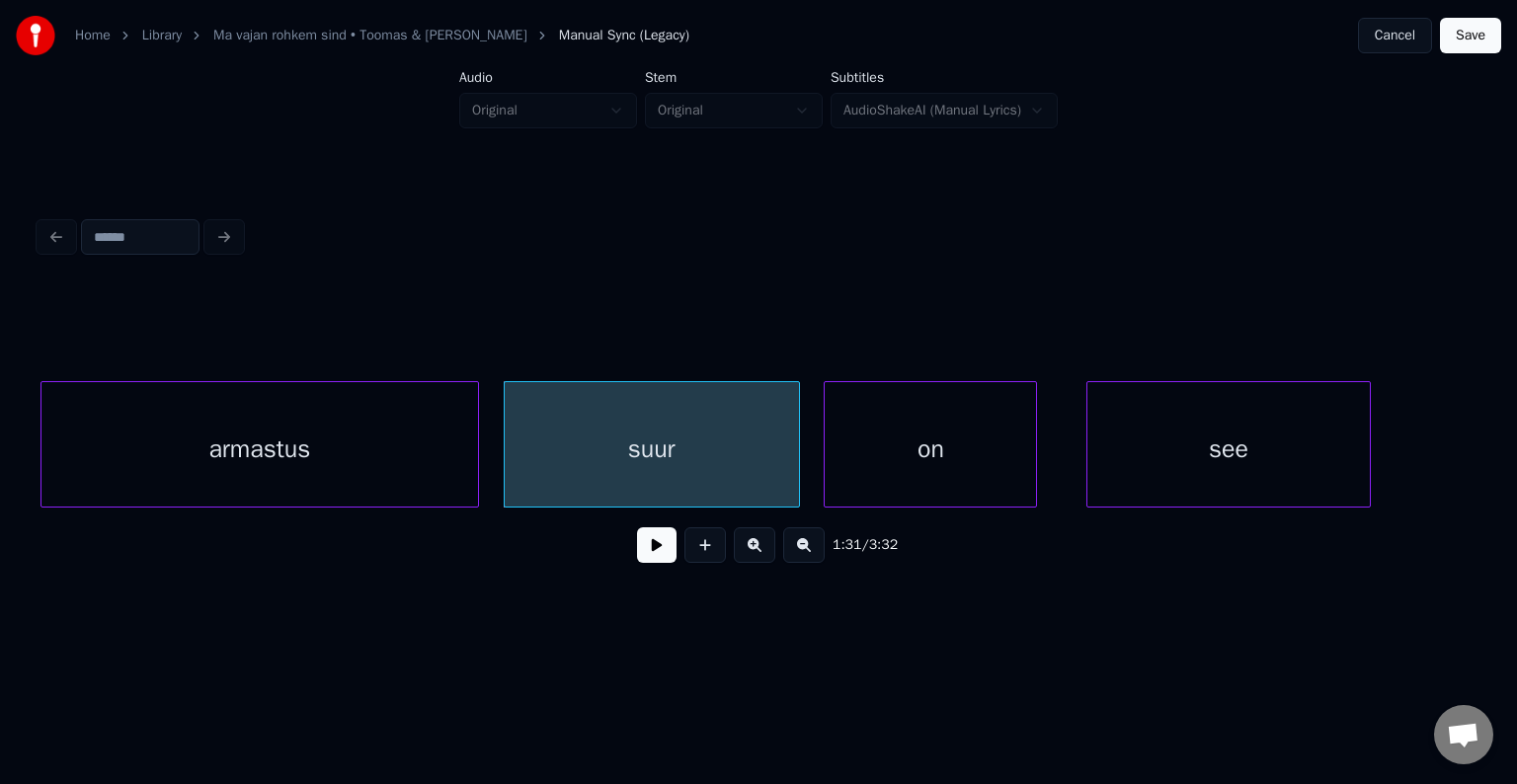 click on "on" at bounding box center [930, 449] 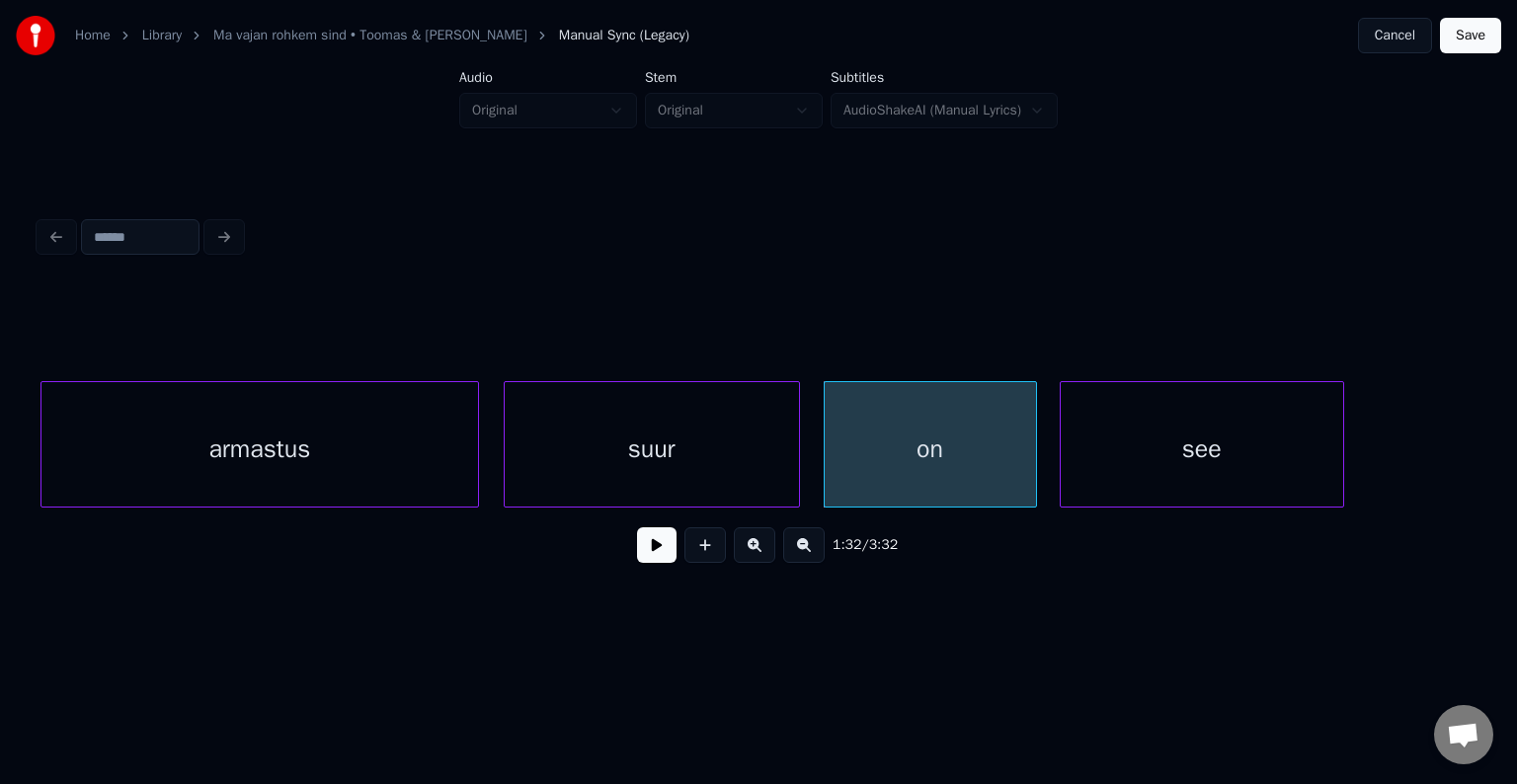 click on "see" at bounding box center (1202, 449) 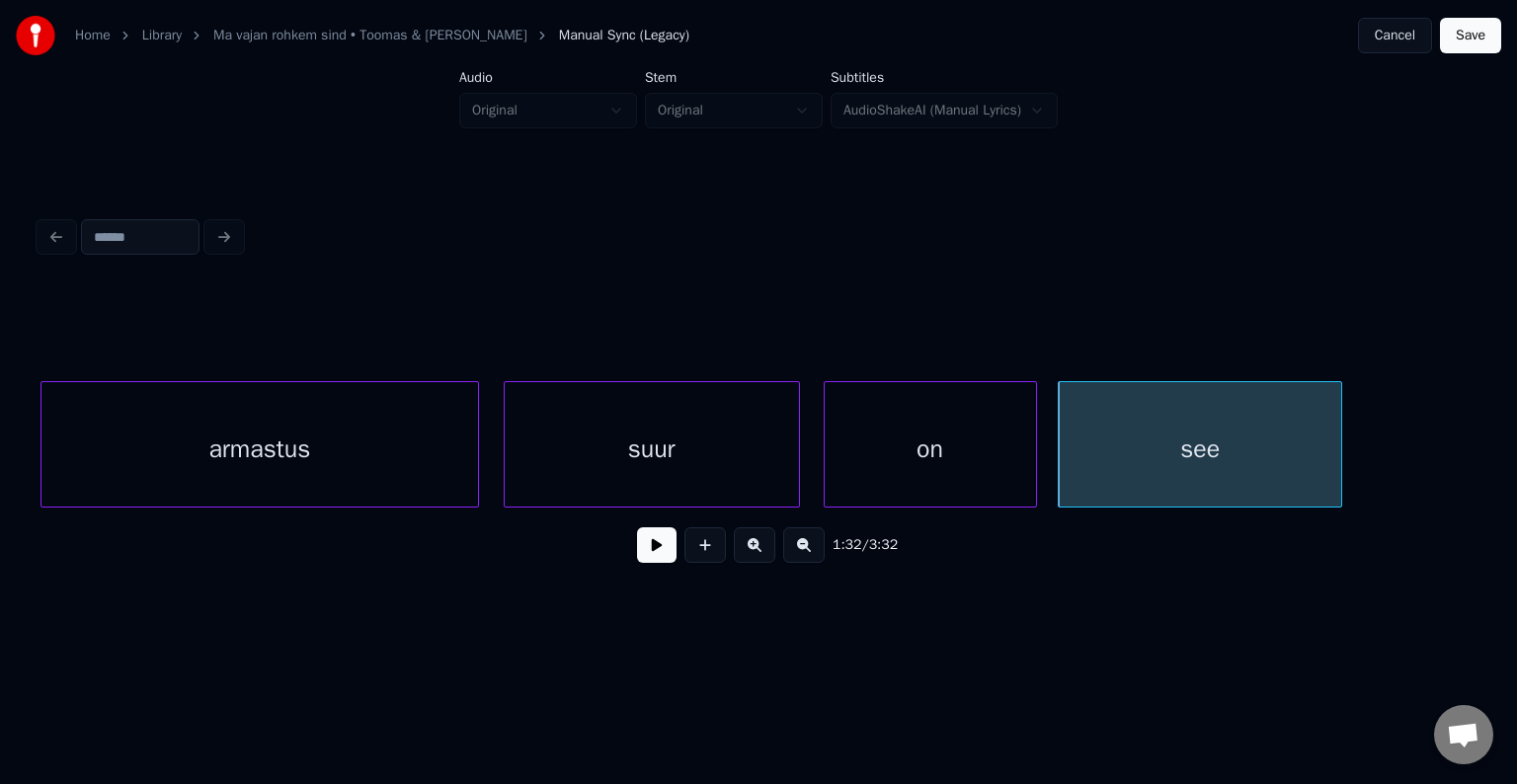 click on "suur" at bounding box center (652, 449) 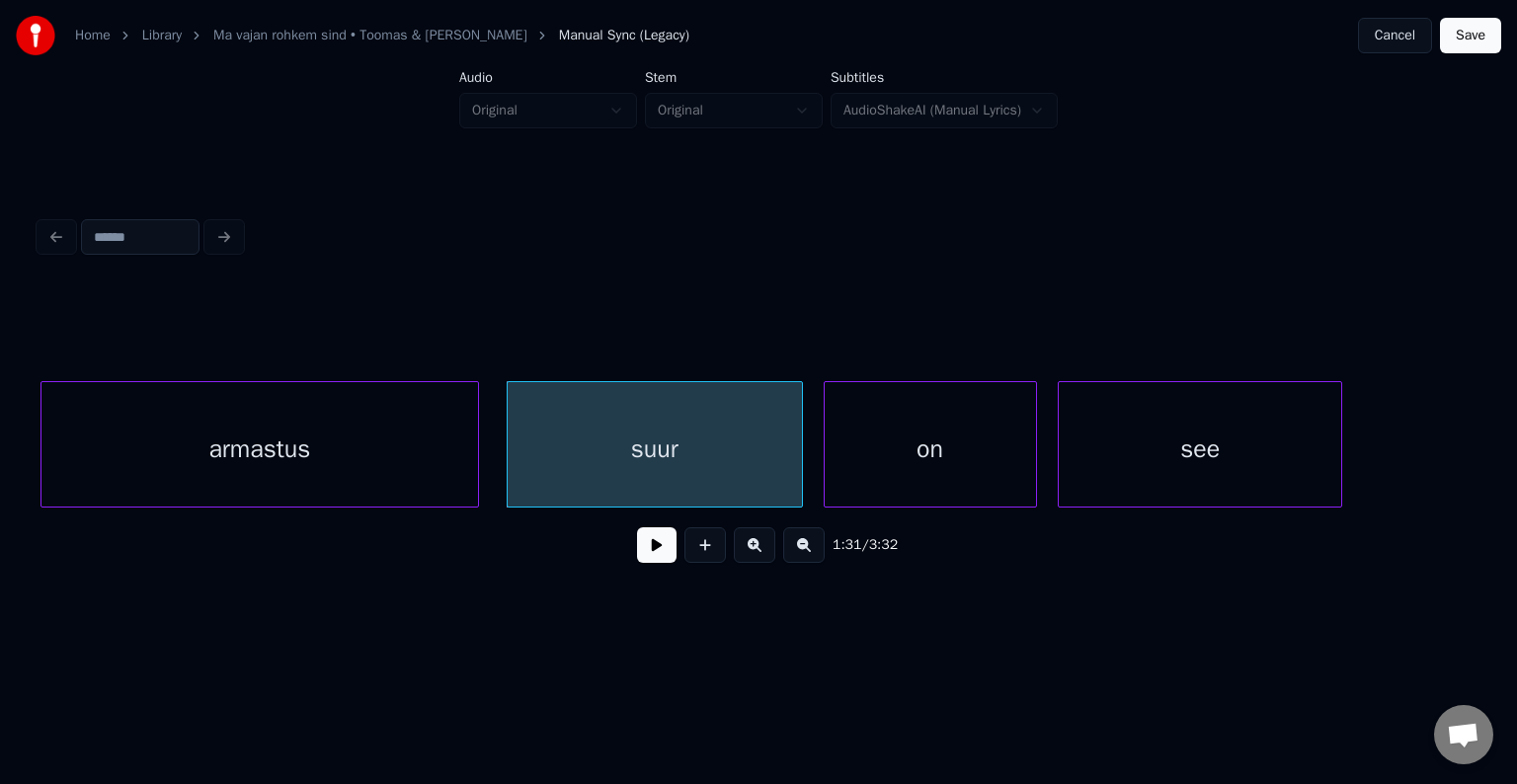 click at bounding box center (657, 545) 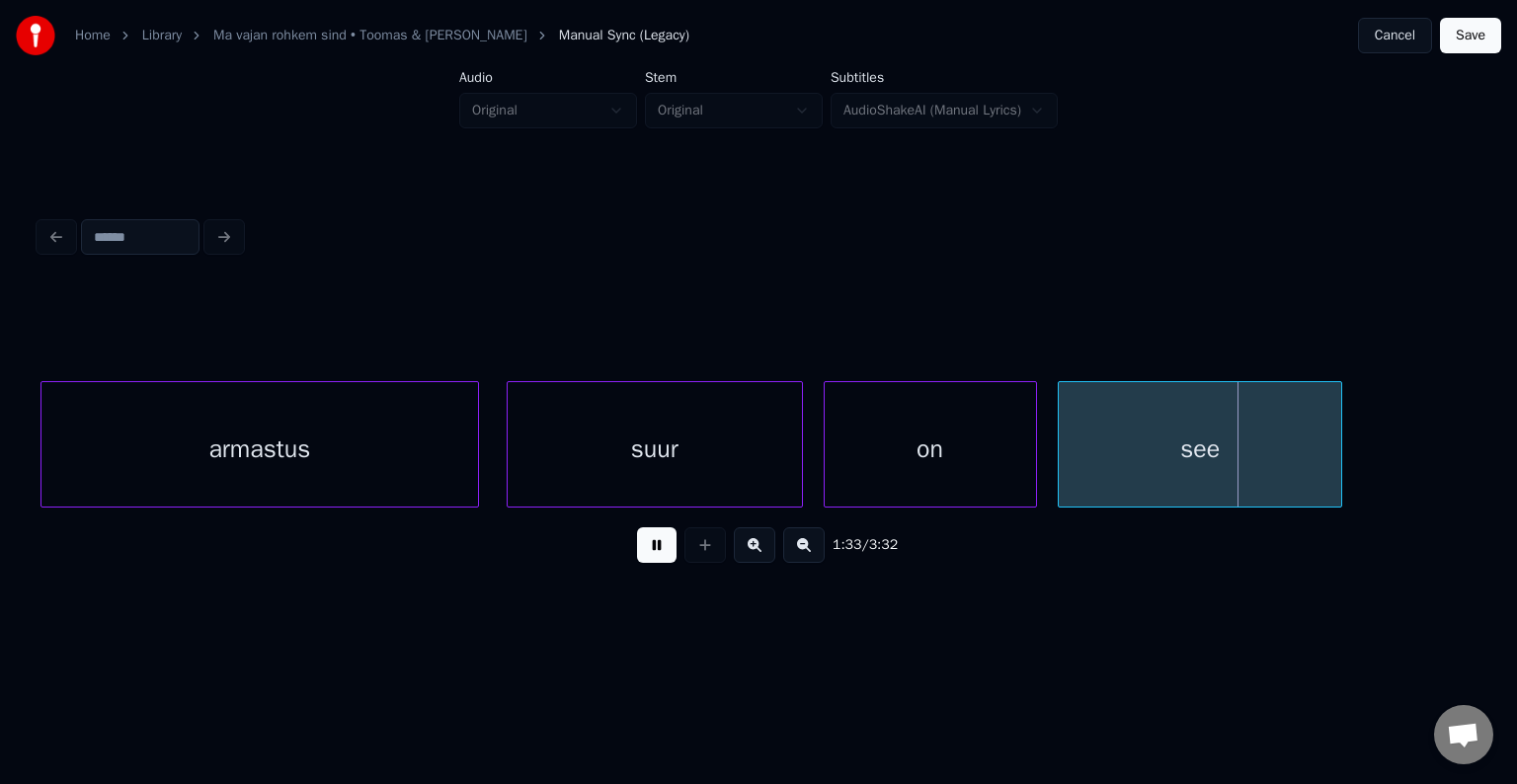 click at bounding box center (657, 545) 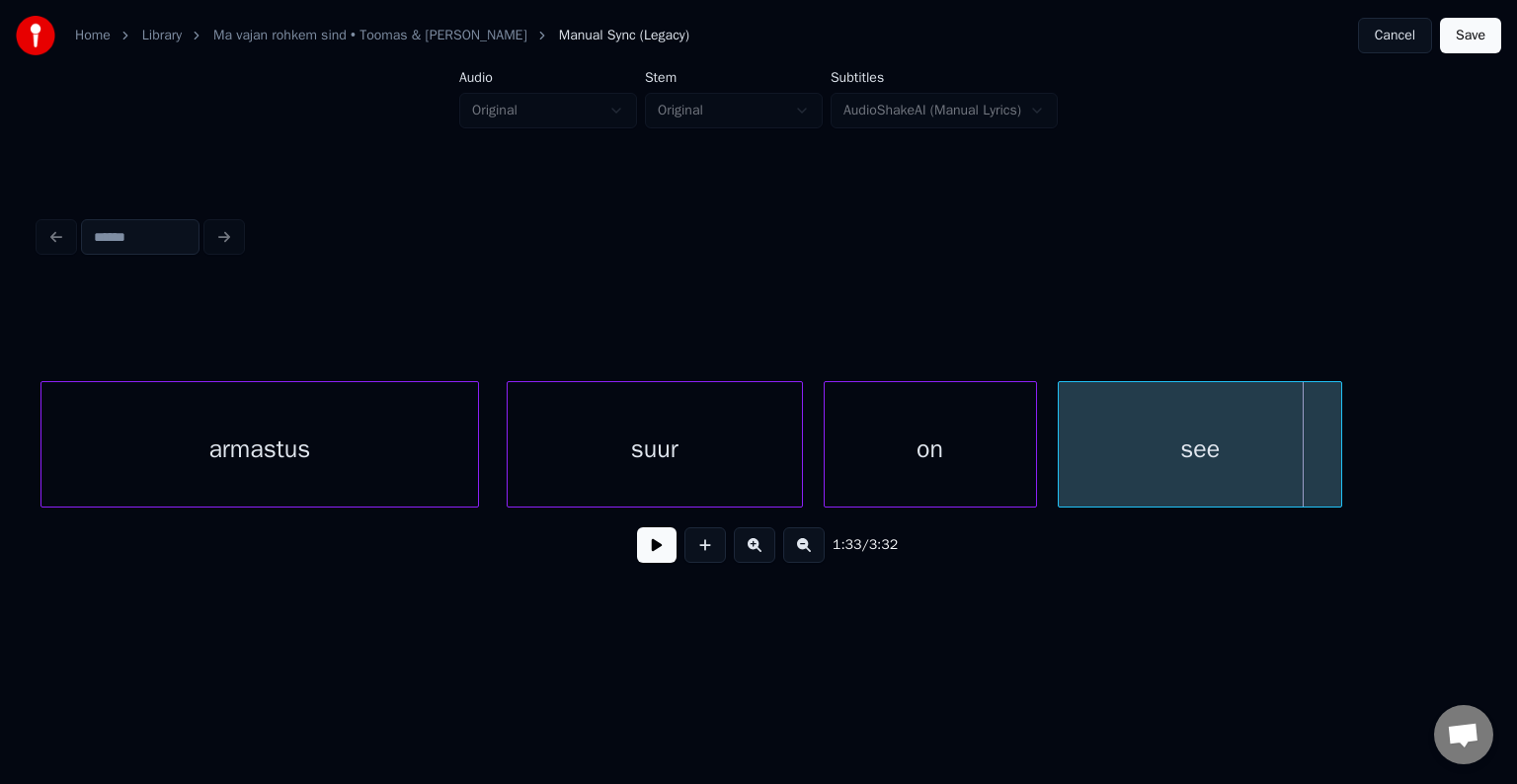 click on "suur" at bounding box center [655, 449] 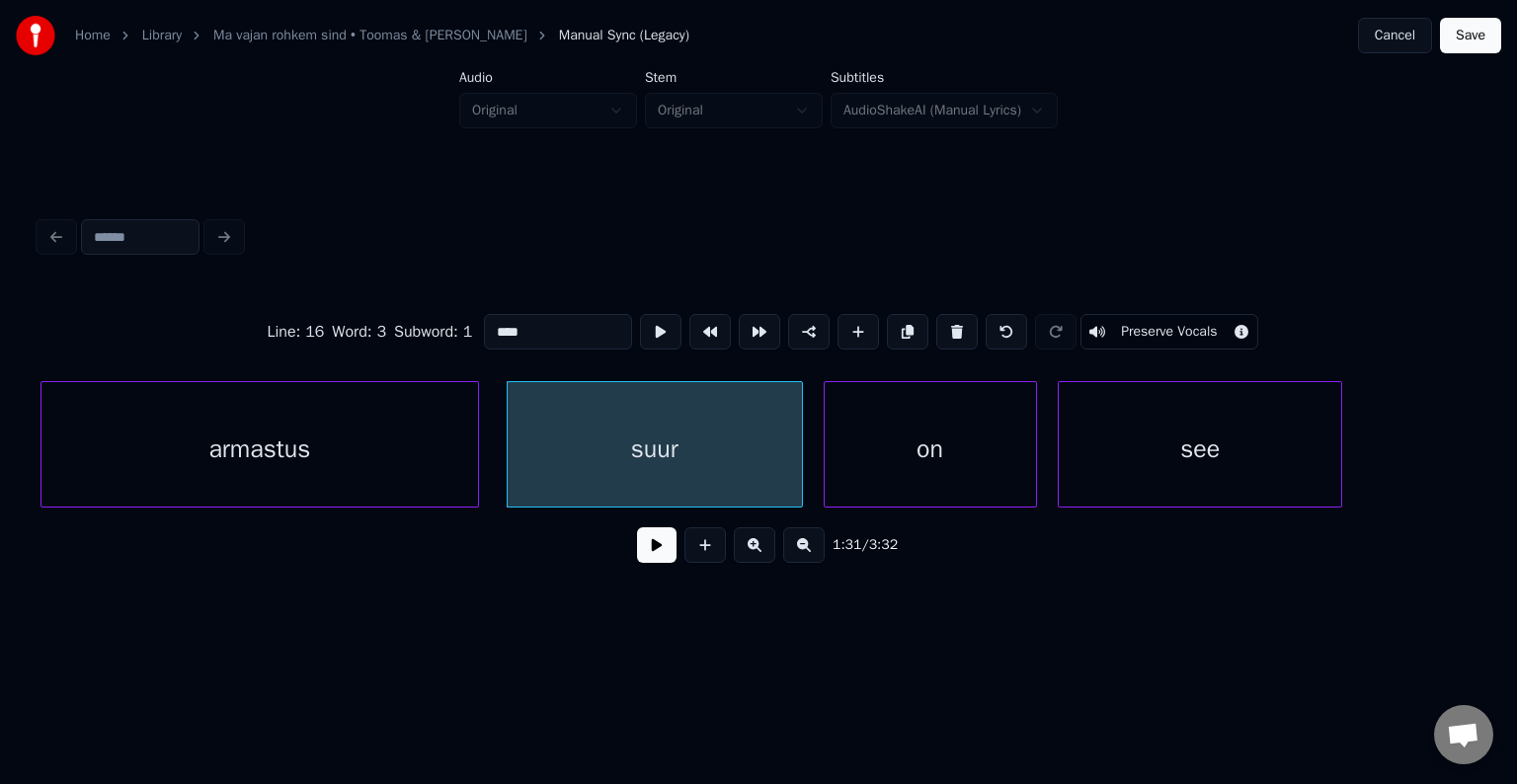 click at bounding box center (657, 545) 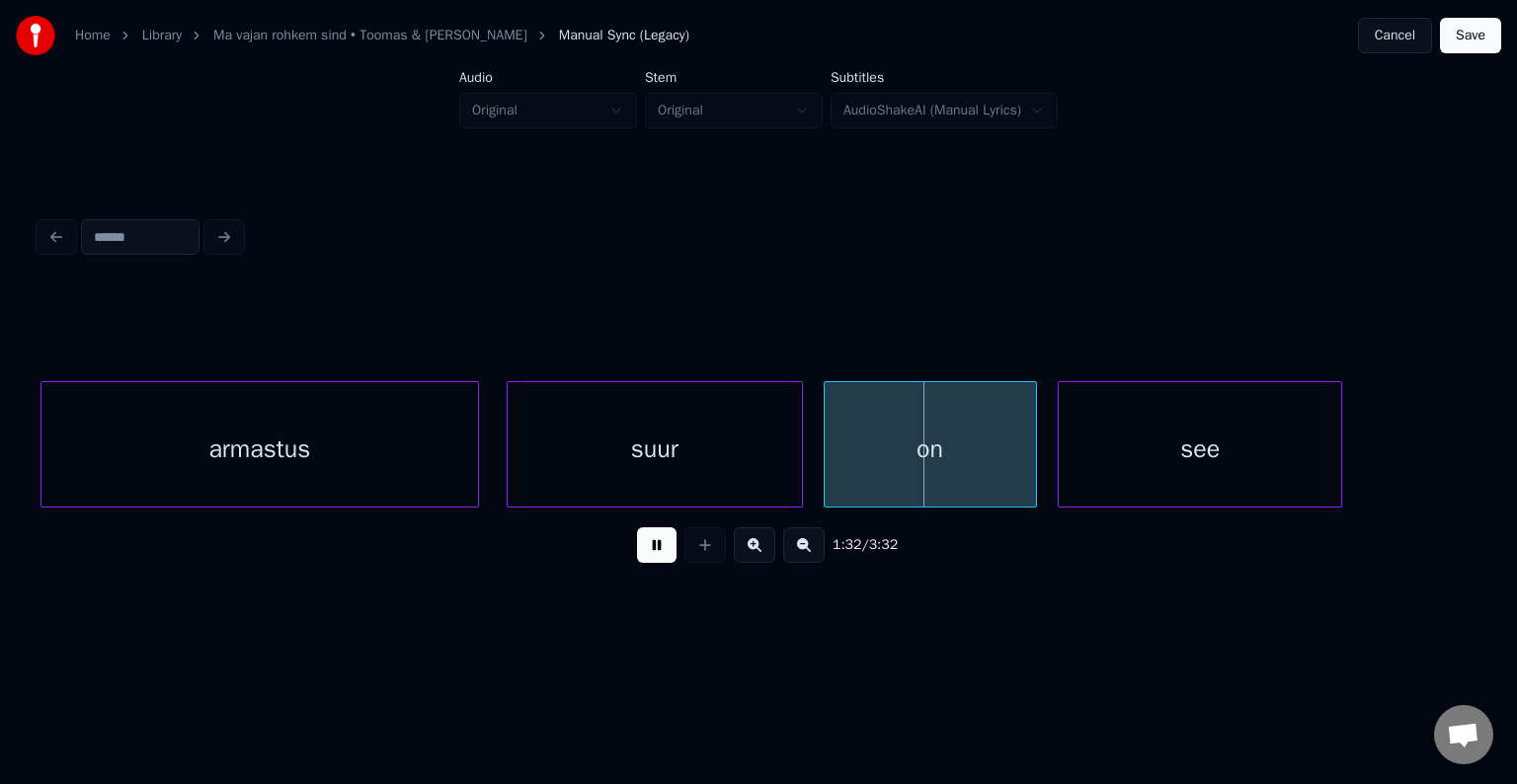 click at bounding box center [657, 545] 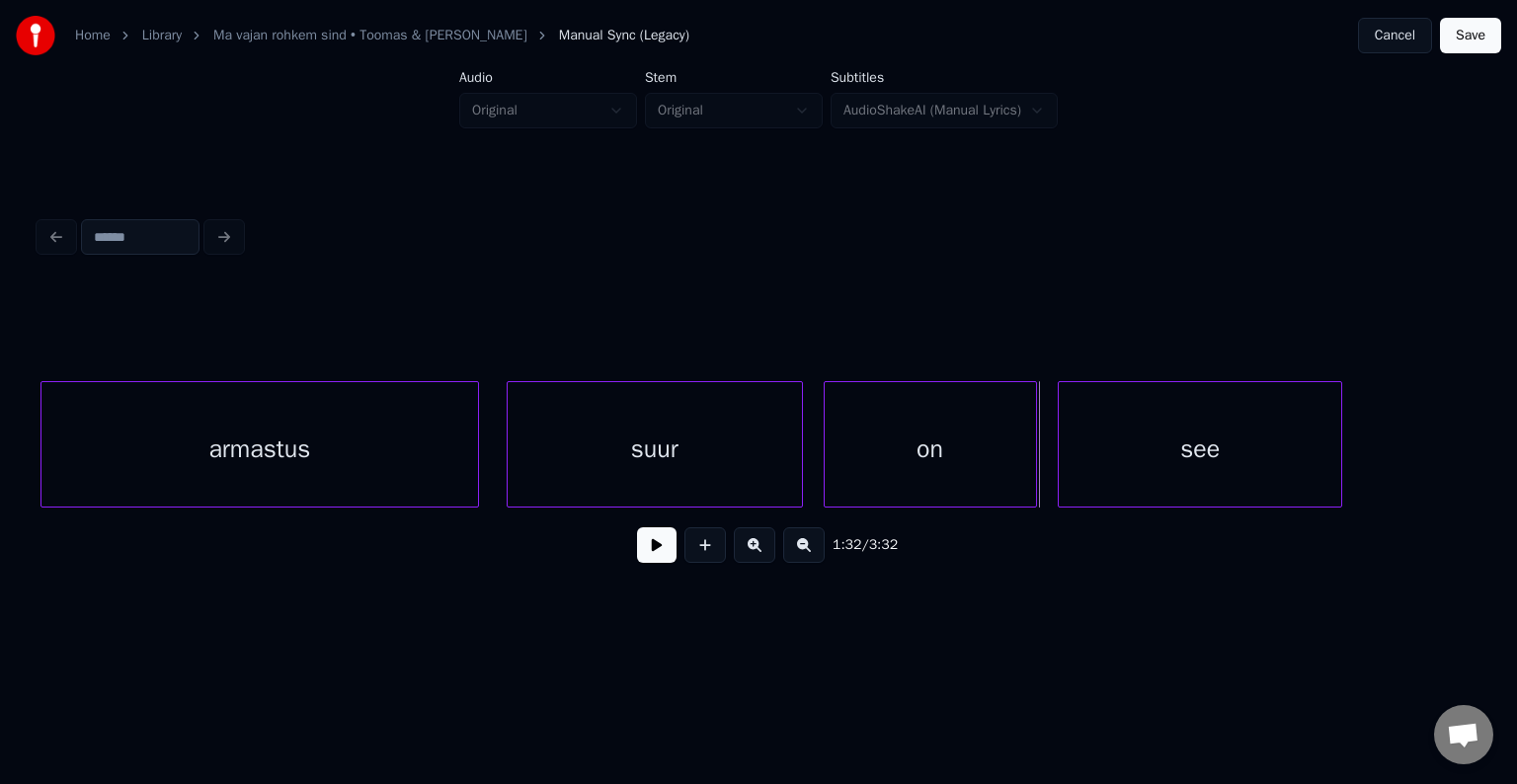 click at bounding box center [657, 545] 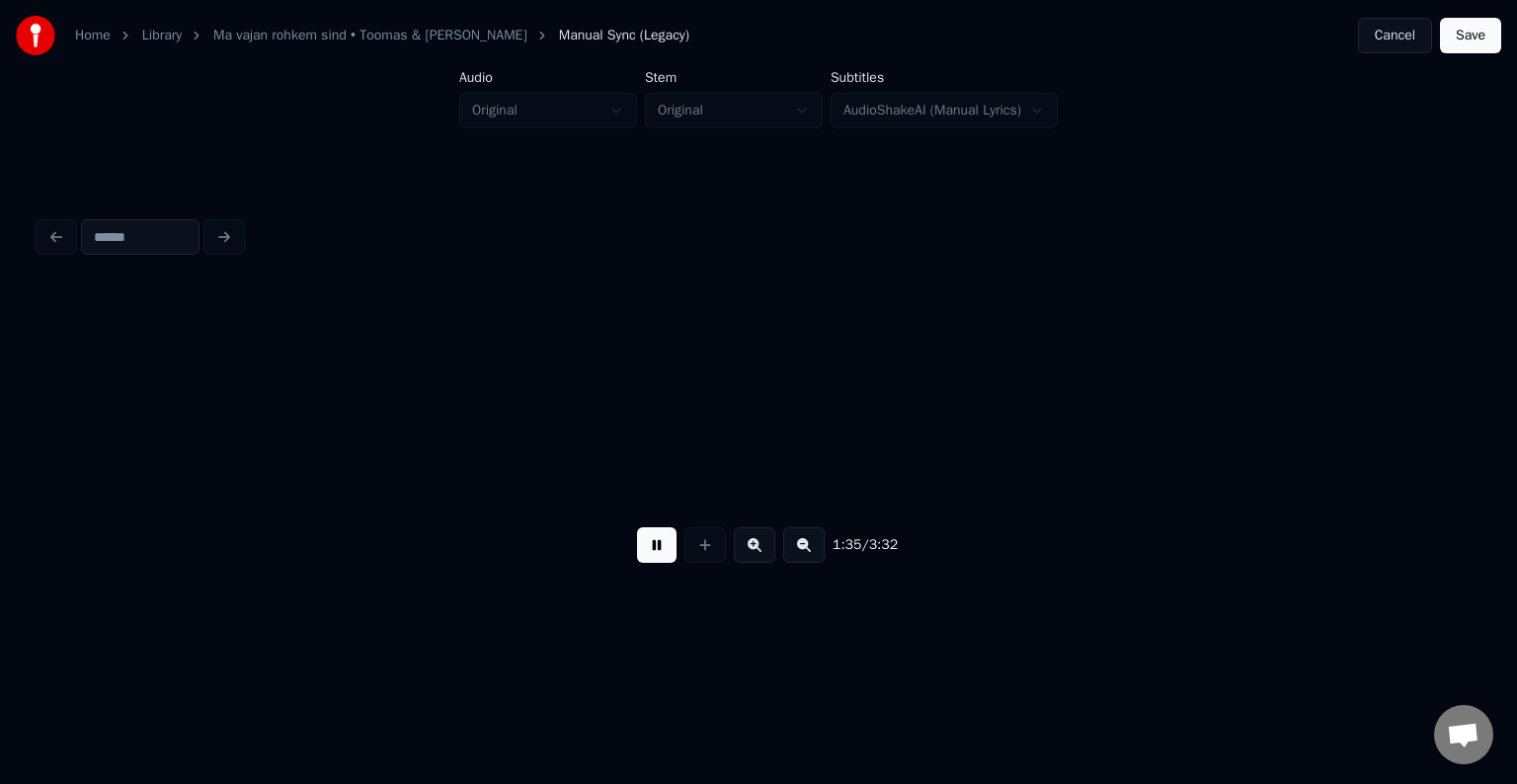scroll, scrollTop: 0, scrollLeft: 56824, axis: horizontal 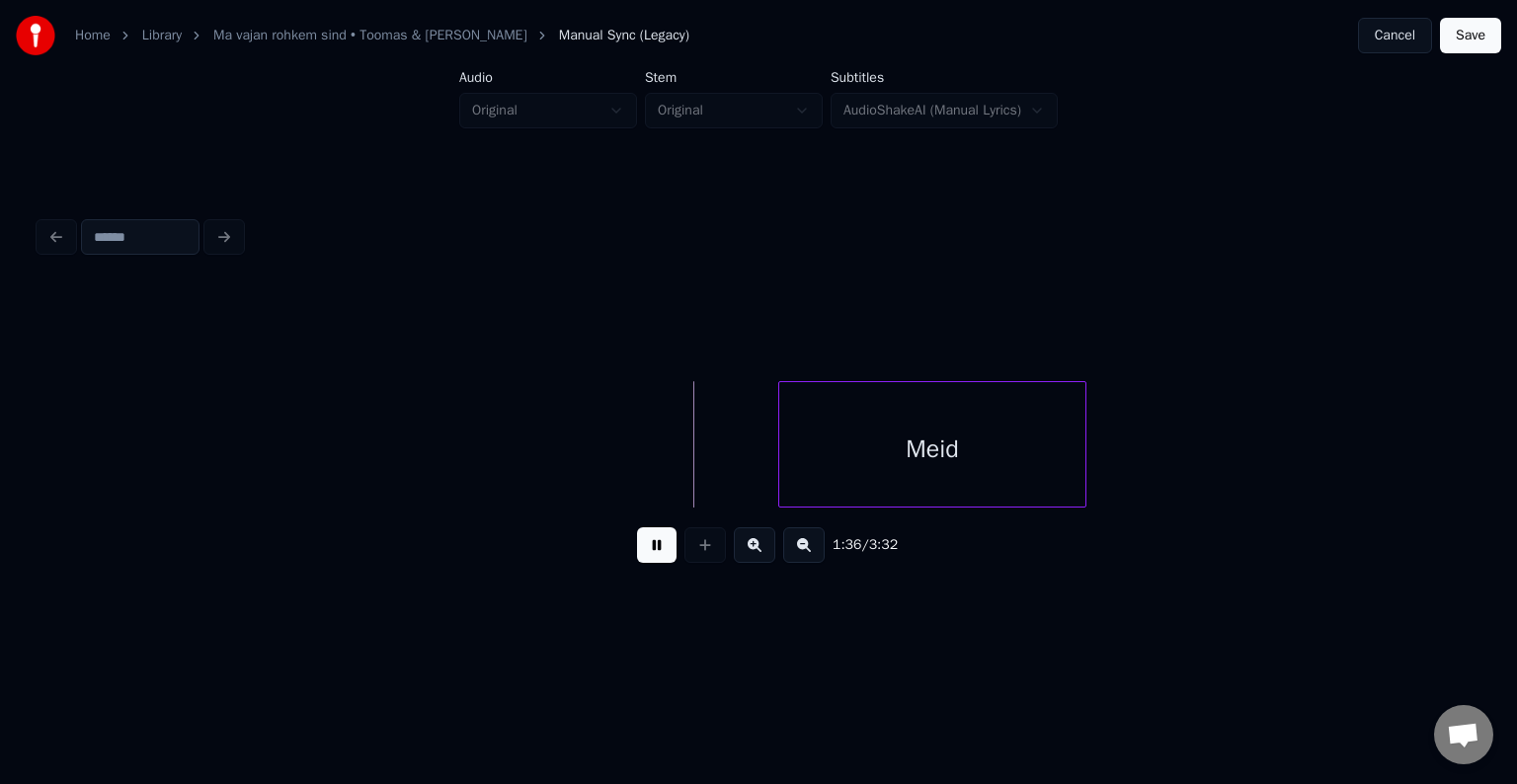 click at bounding box center [657, 545] 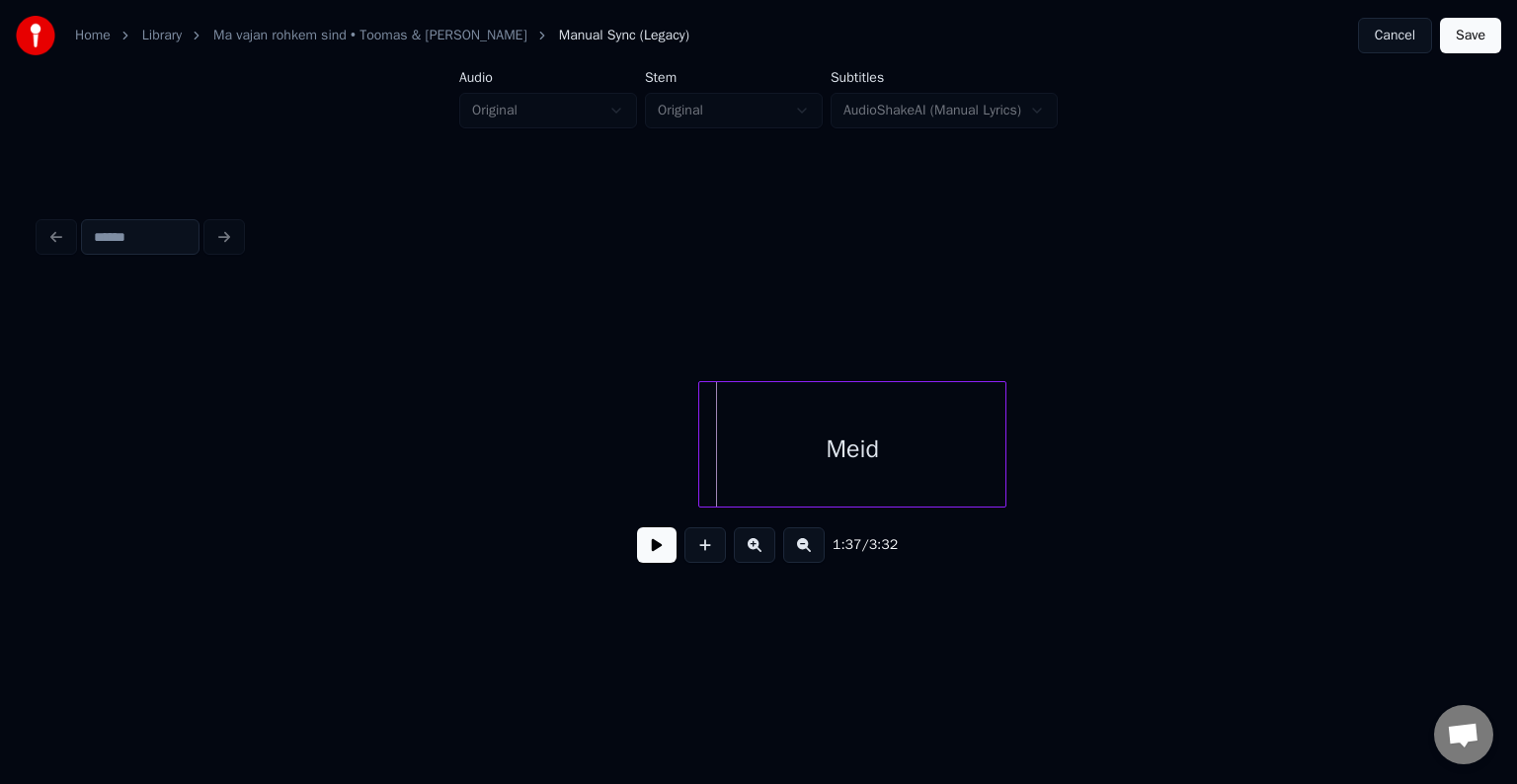 click on "Meid" at bounding box center [852, 449] 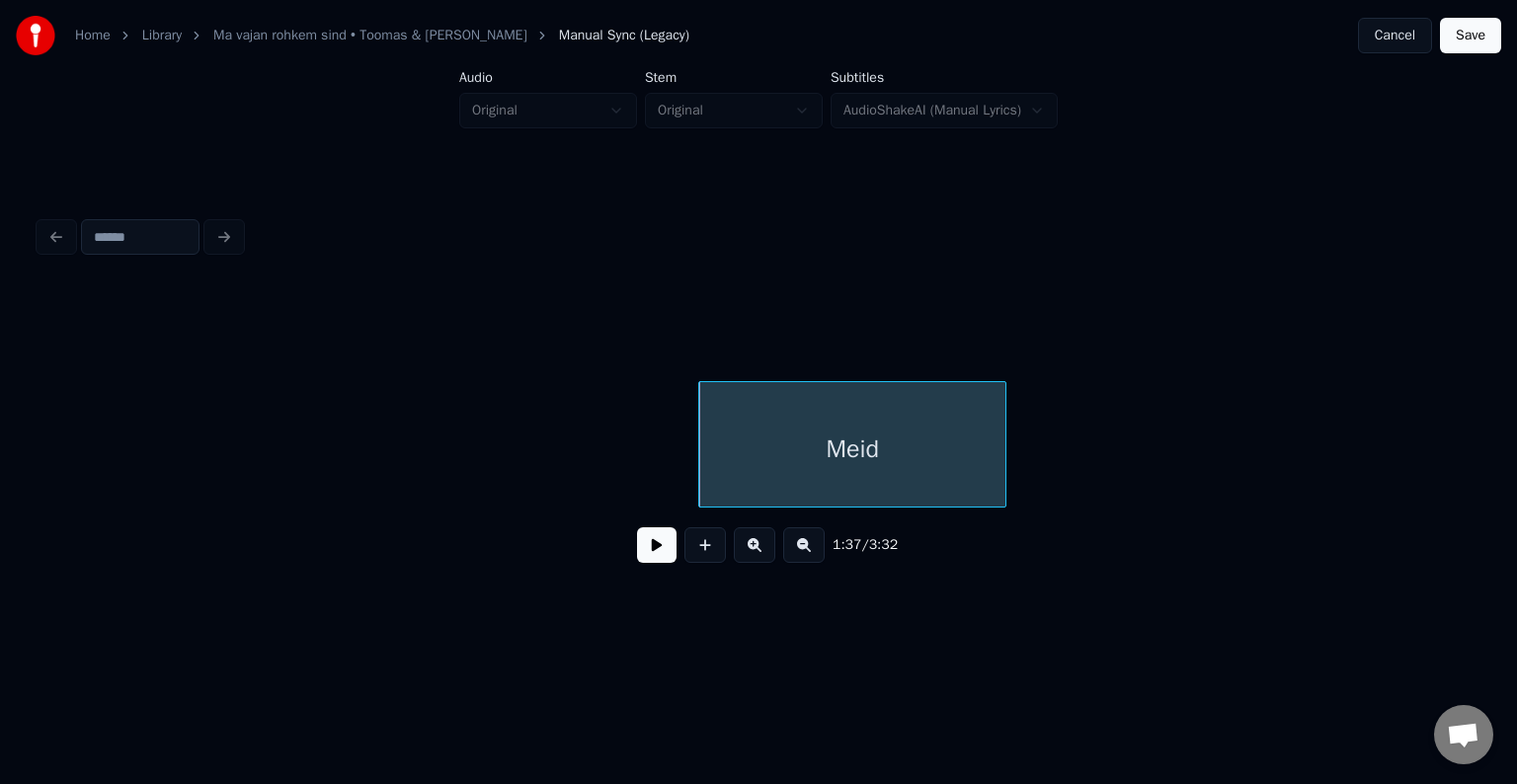 click at bounding box center [657, 545] 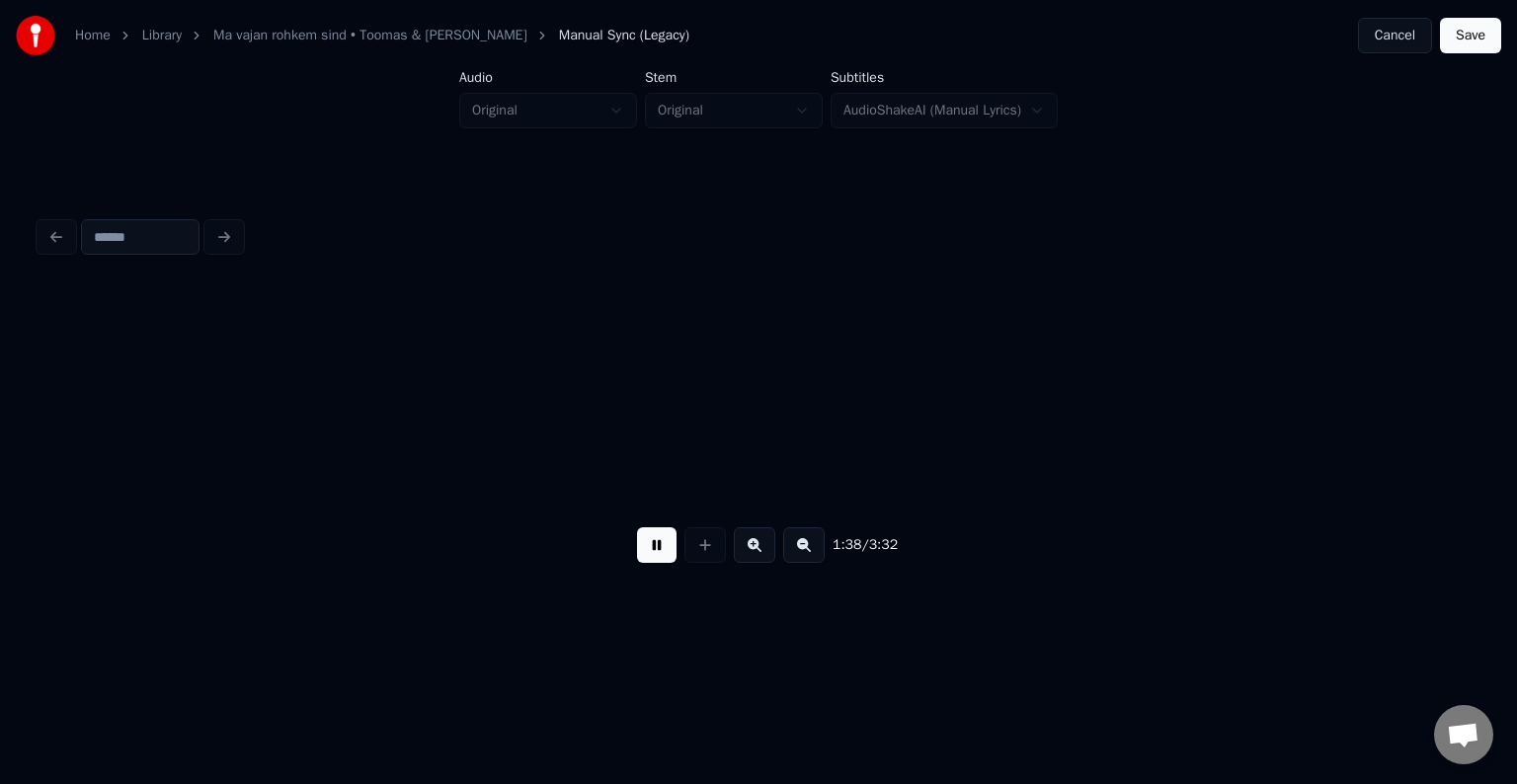 scroll, scrollTop: 0, scrollLeft: 58271, axis: horizontal 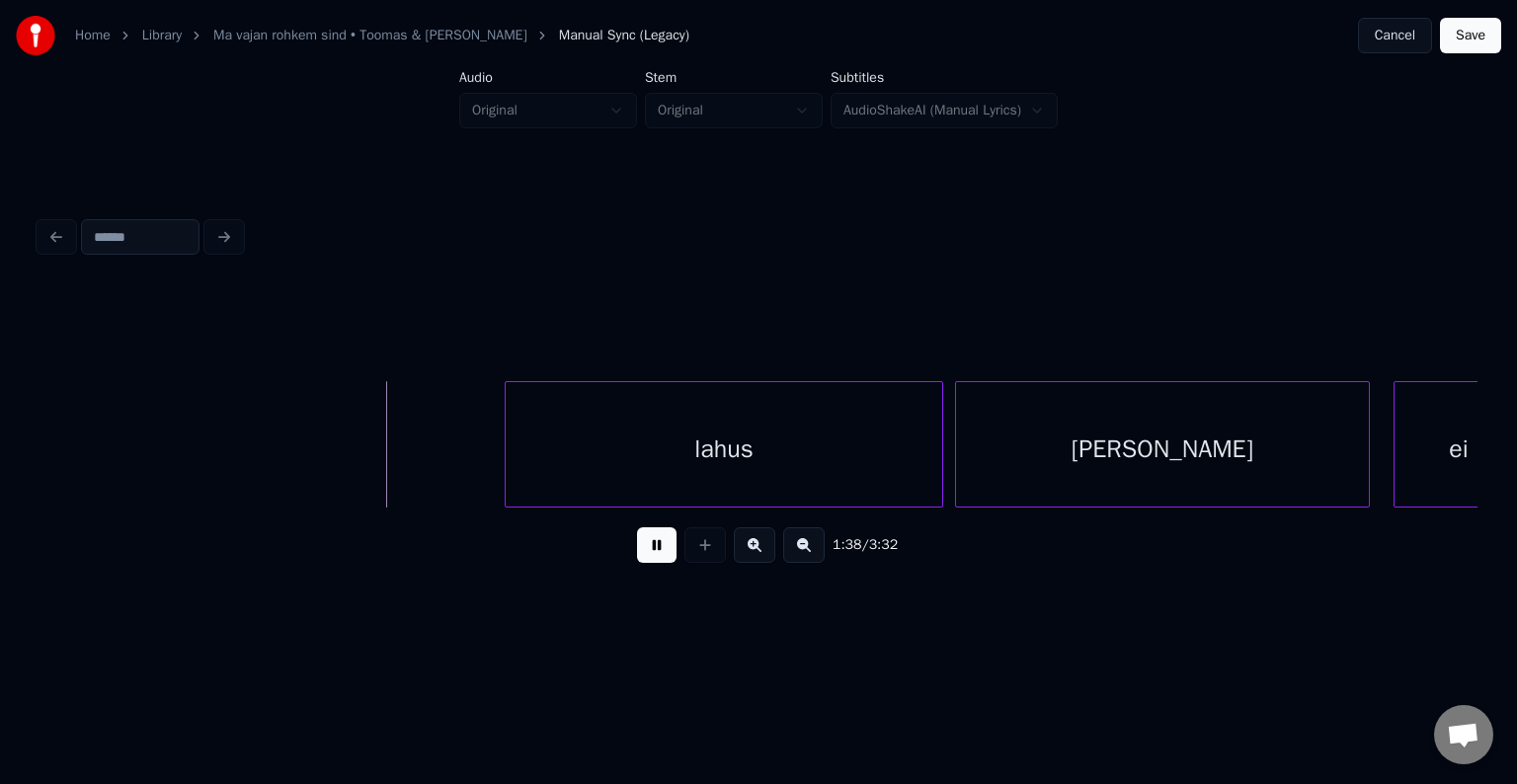 click at bounding box center (657, 545) 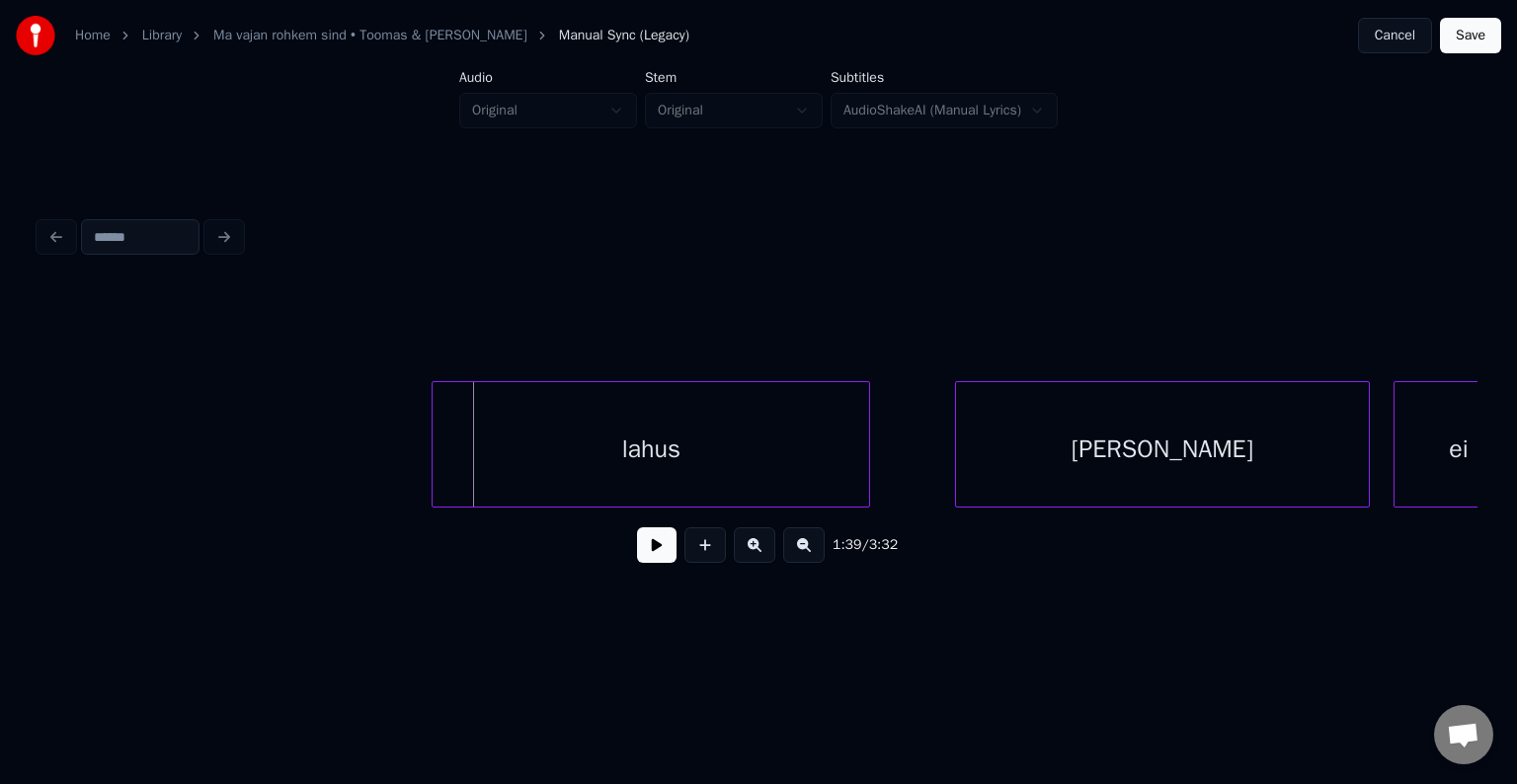 click on "lahus" at bounding box center [651, 449] 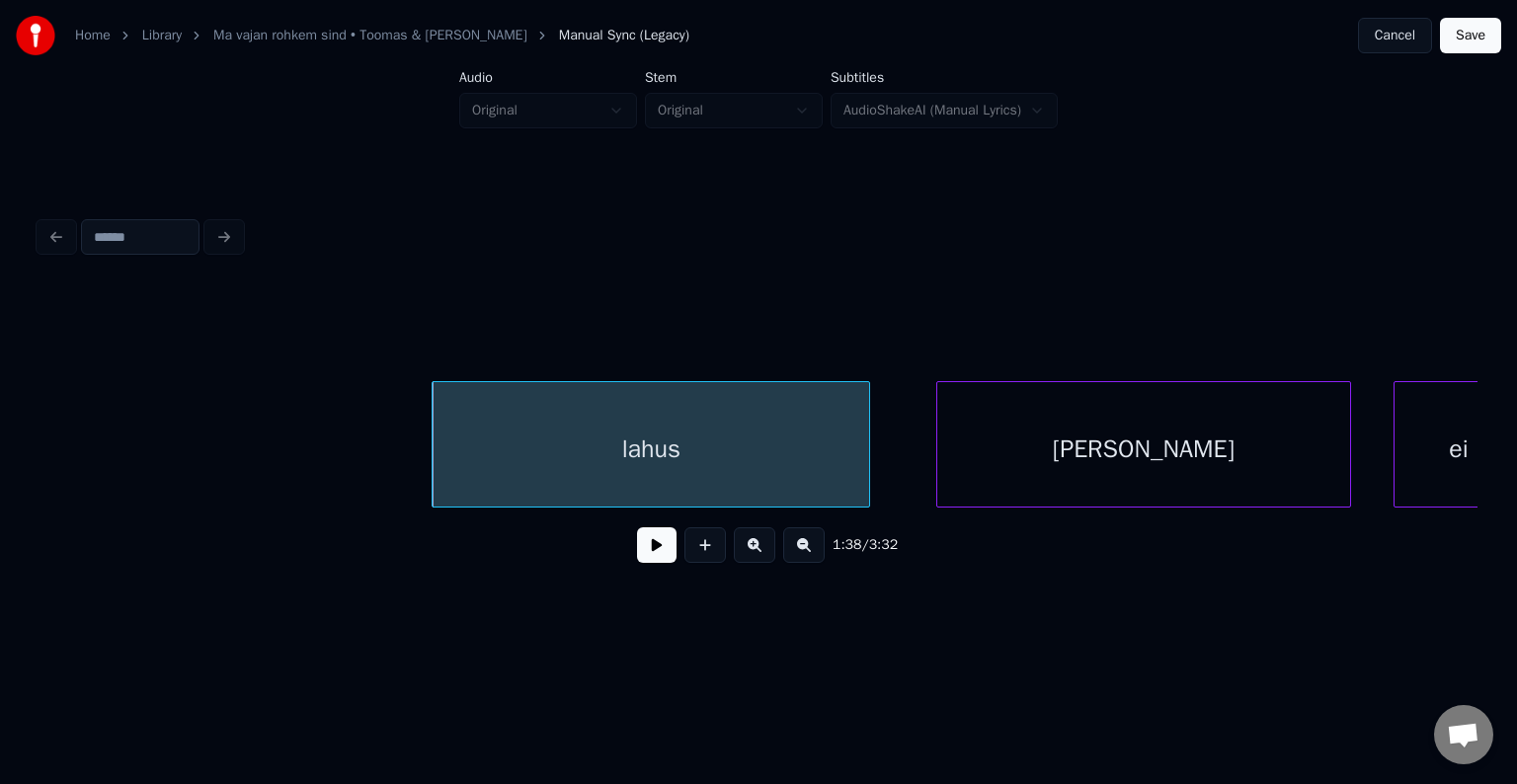 click on "[PERSON_NAME]" at bounding box center [1144, 449] 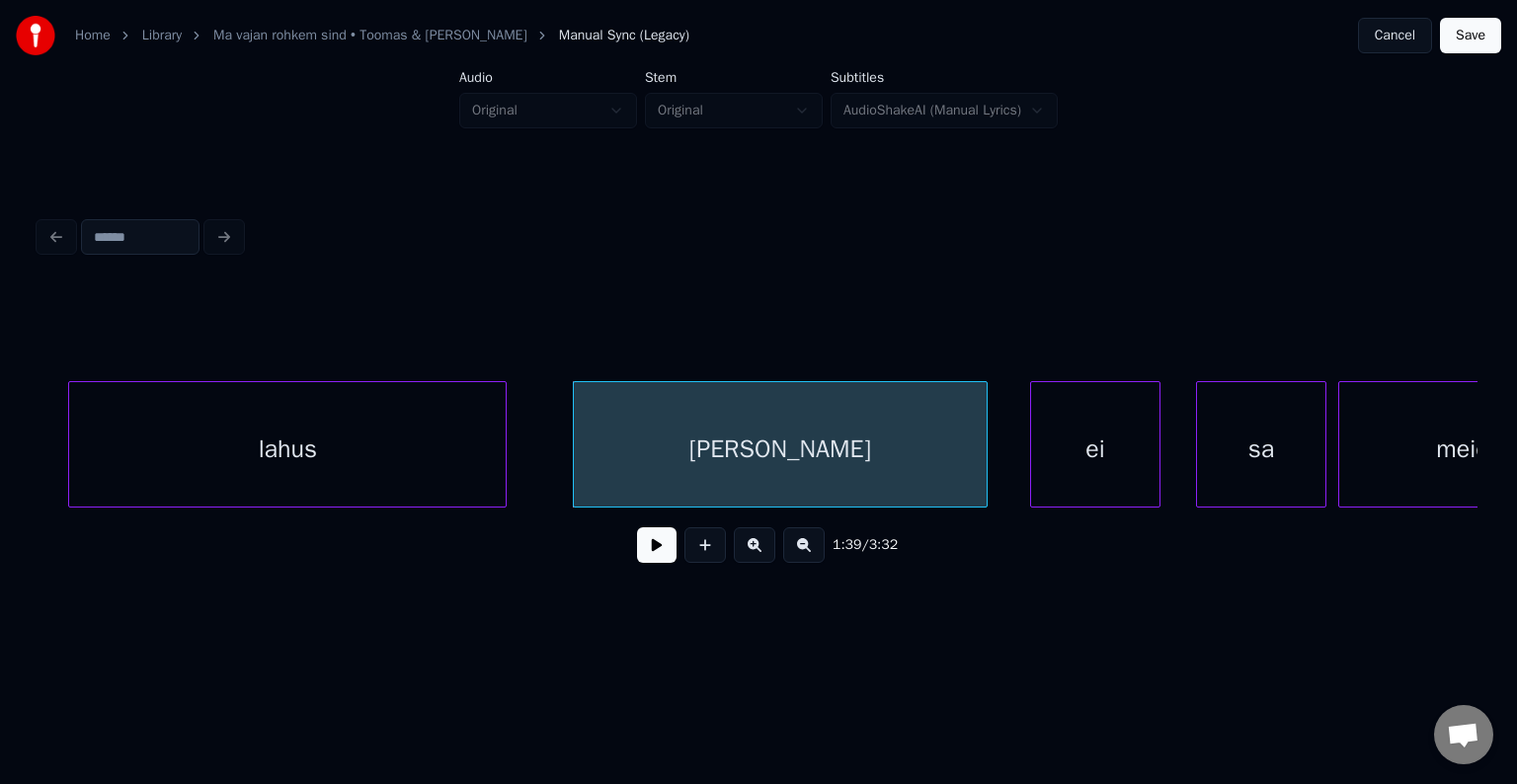 scroll, scrollTop: 0, scrollLeft: 58666, axis: horizontal 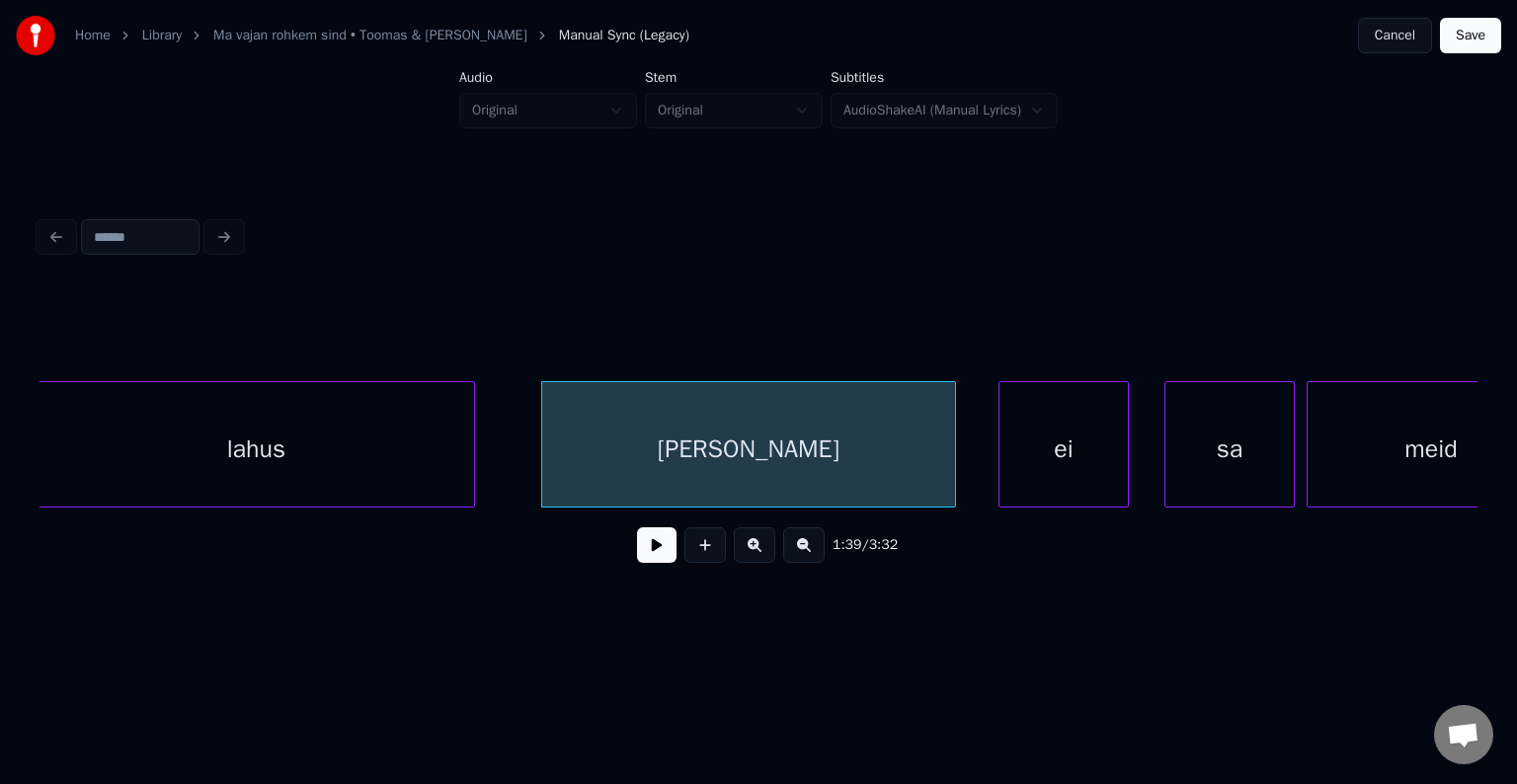 click at bounding box center (657, 545) 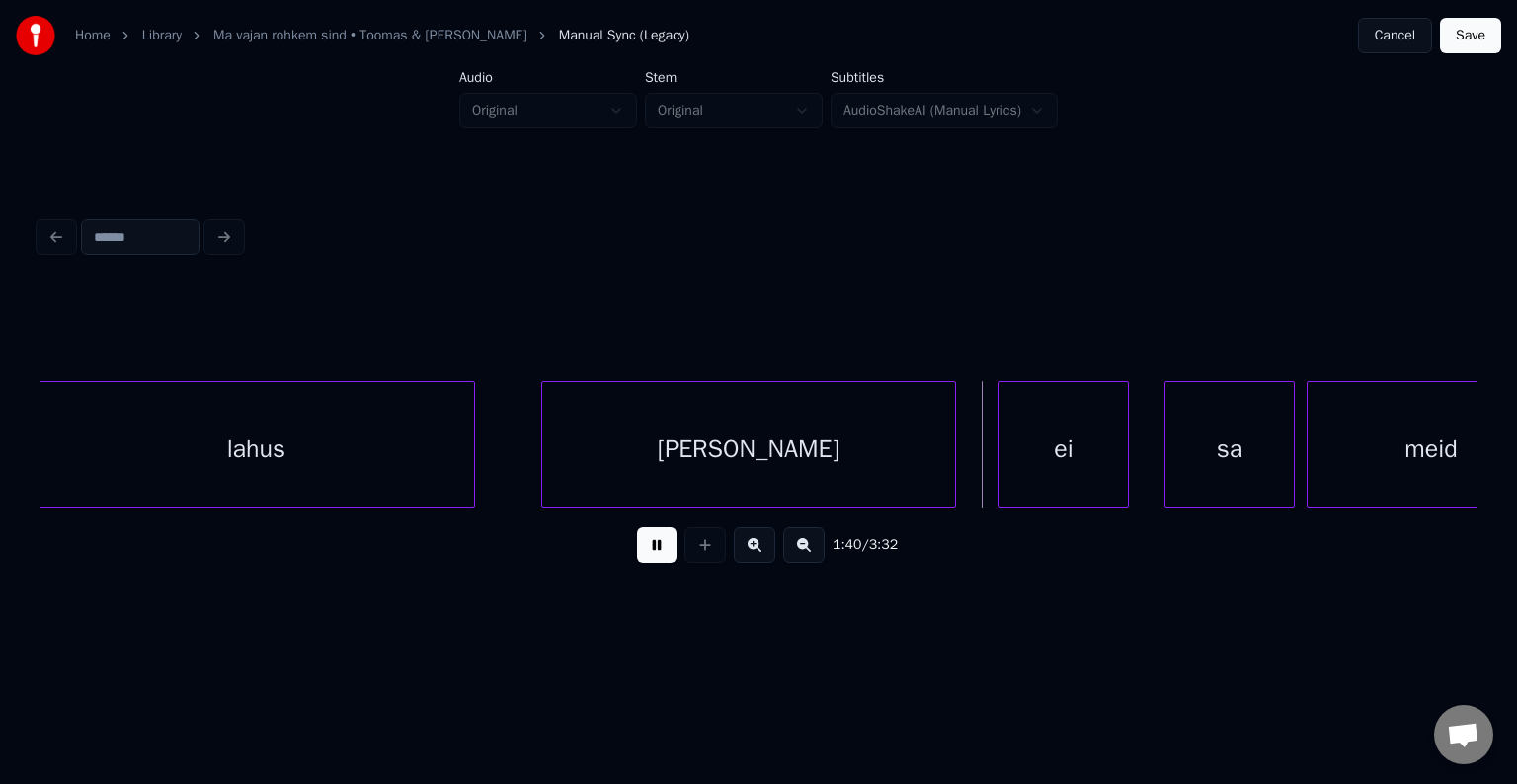 drag, startPoint x: 672, startPoint y: 544, endPoint x: 692, endPoint y: 553, distance: 21.931712 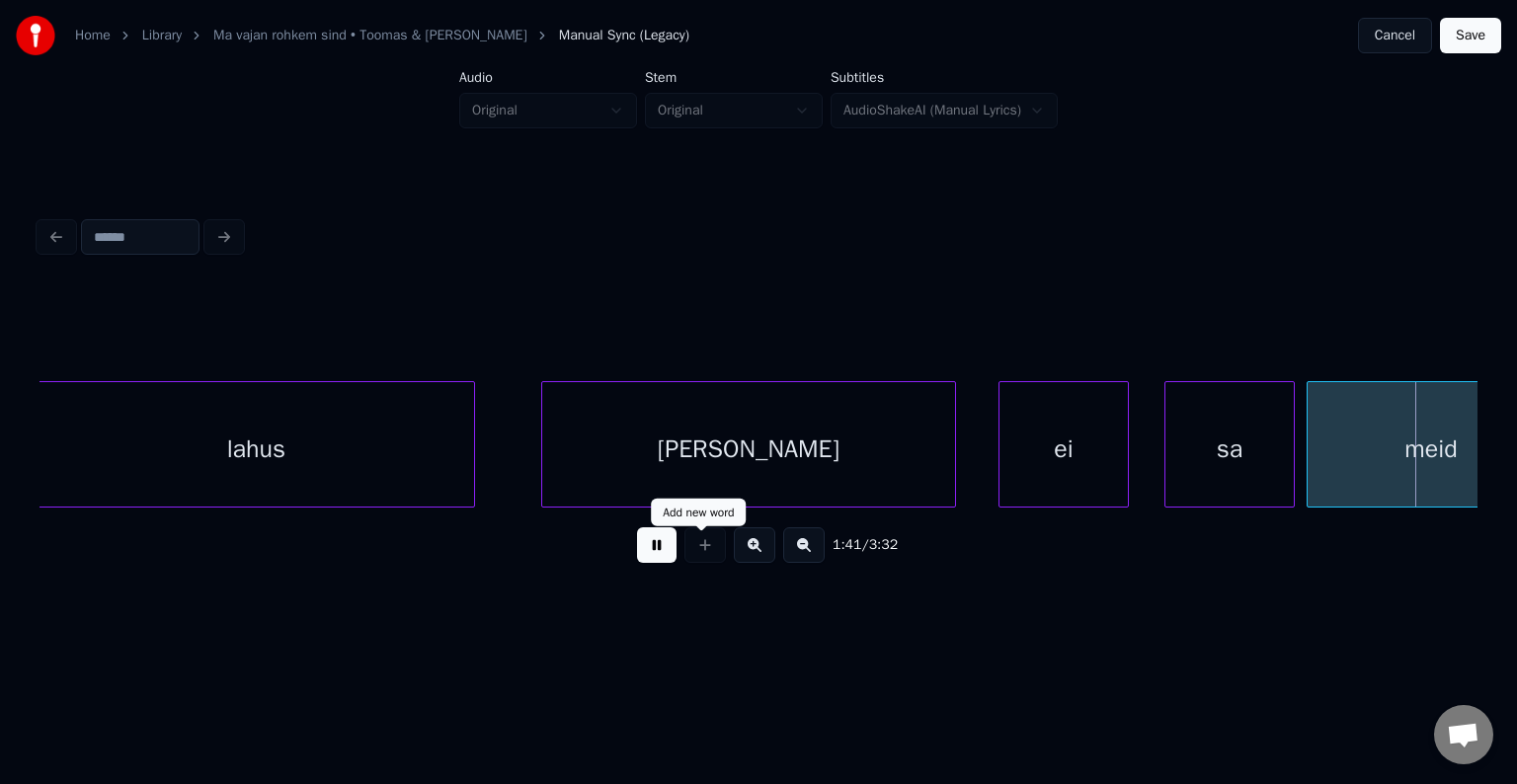scroll, scrollTop: 0, scrollLeft: 60110, axis: horizontal 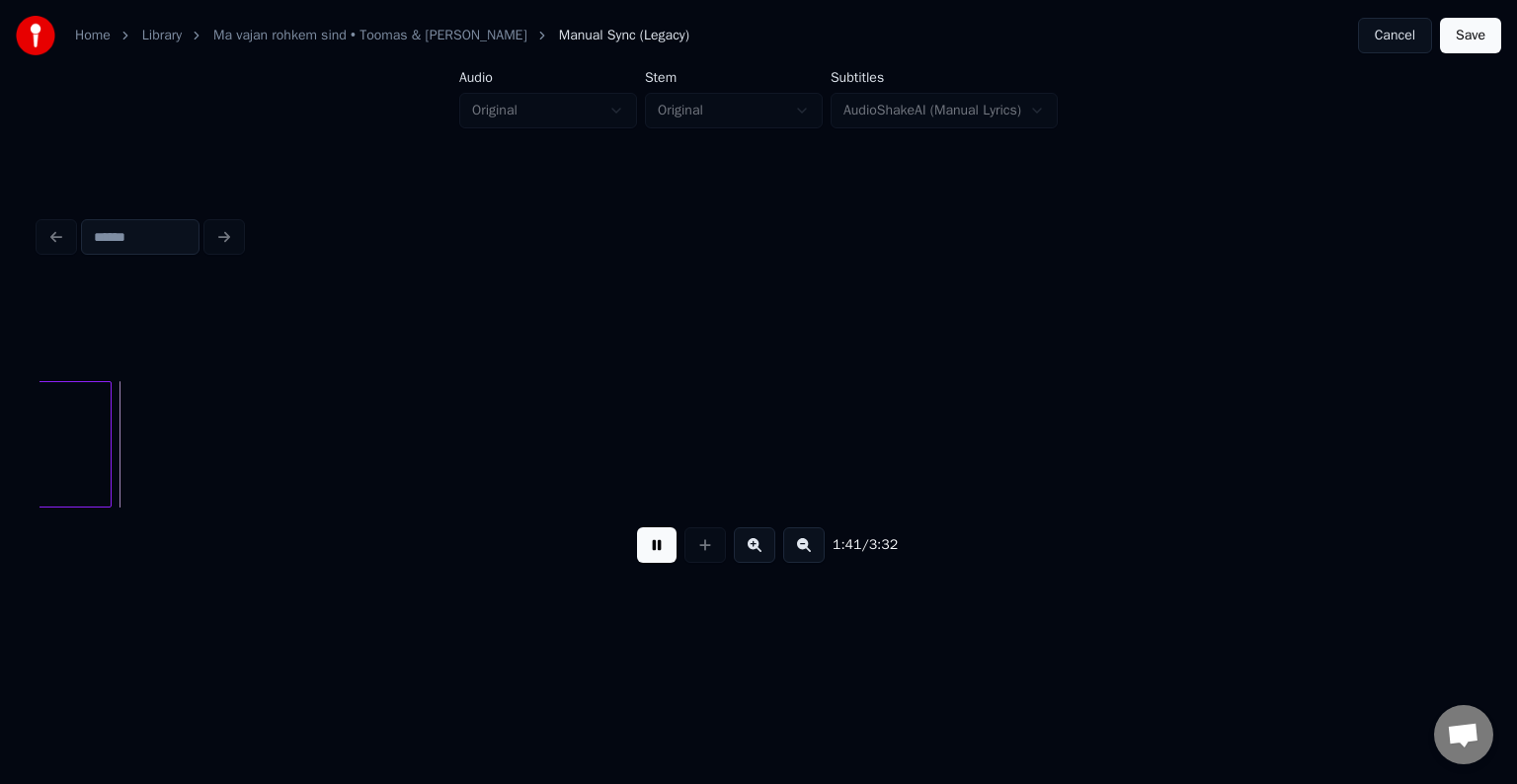 click at bounding box center (657, 545) 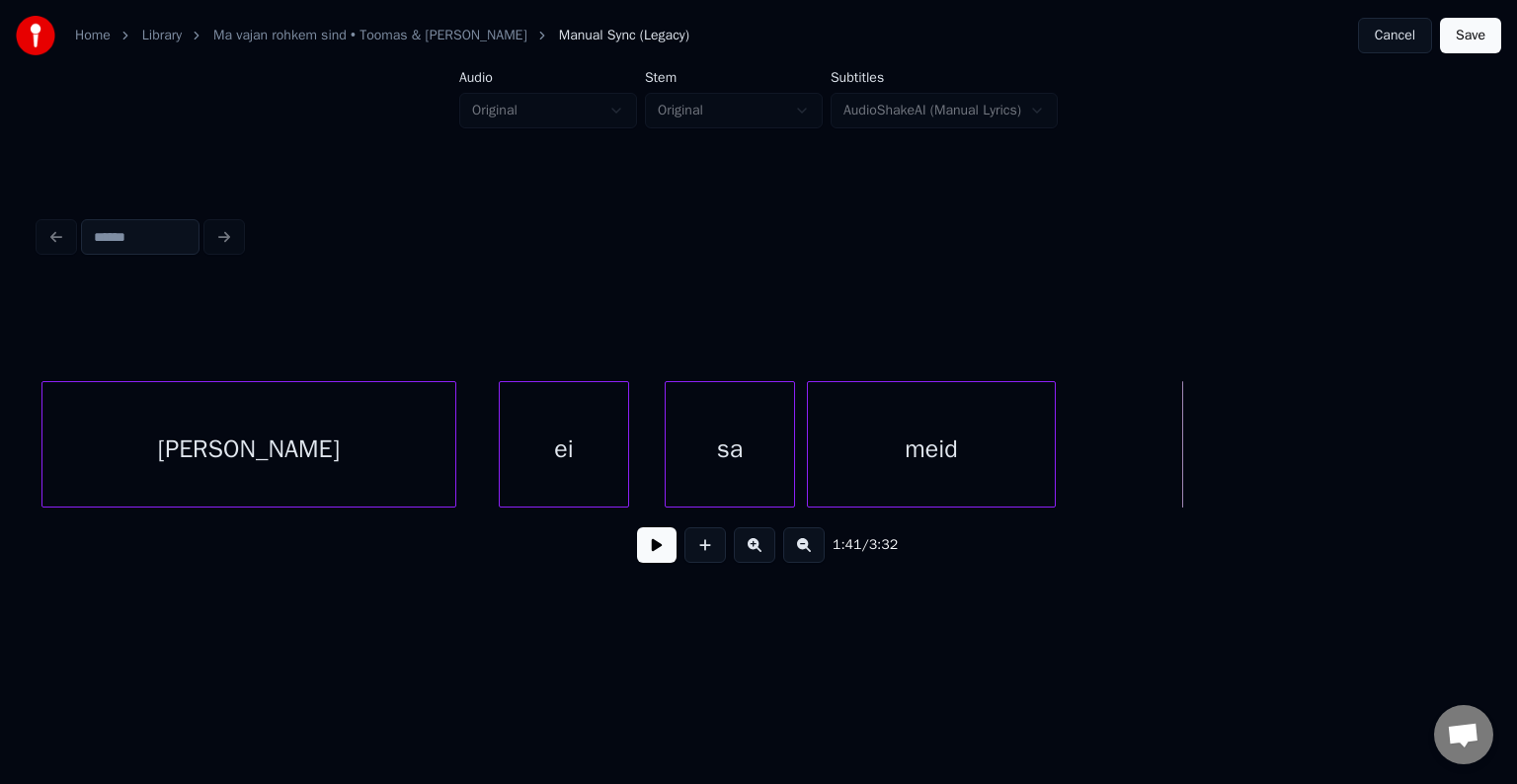 scroll, scrollTop: 0, scrollLeft: 59162, axis: horizontal 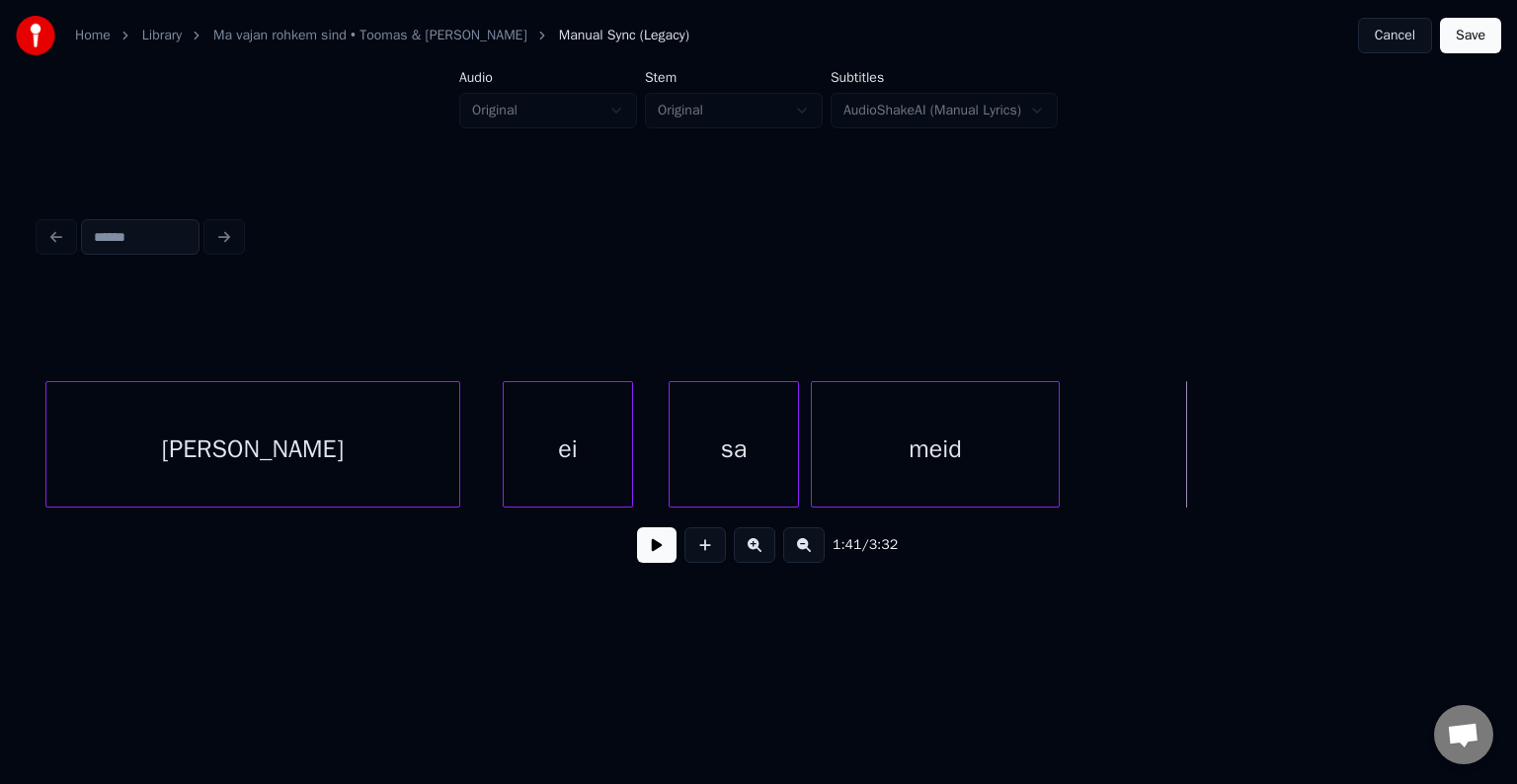 click on "[PERSON_NAME]" at bounding box center (253, 449) 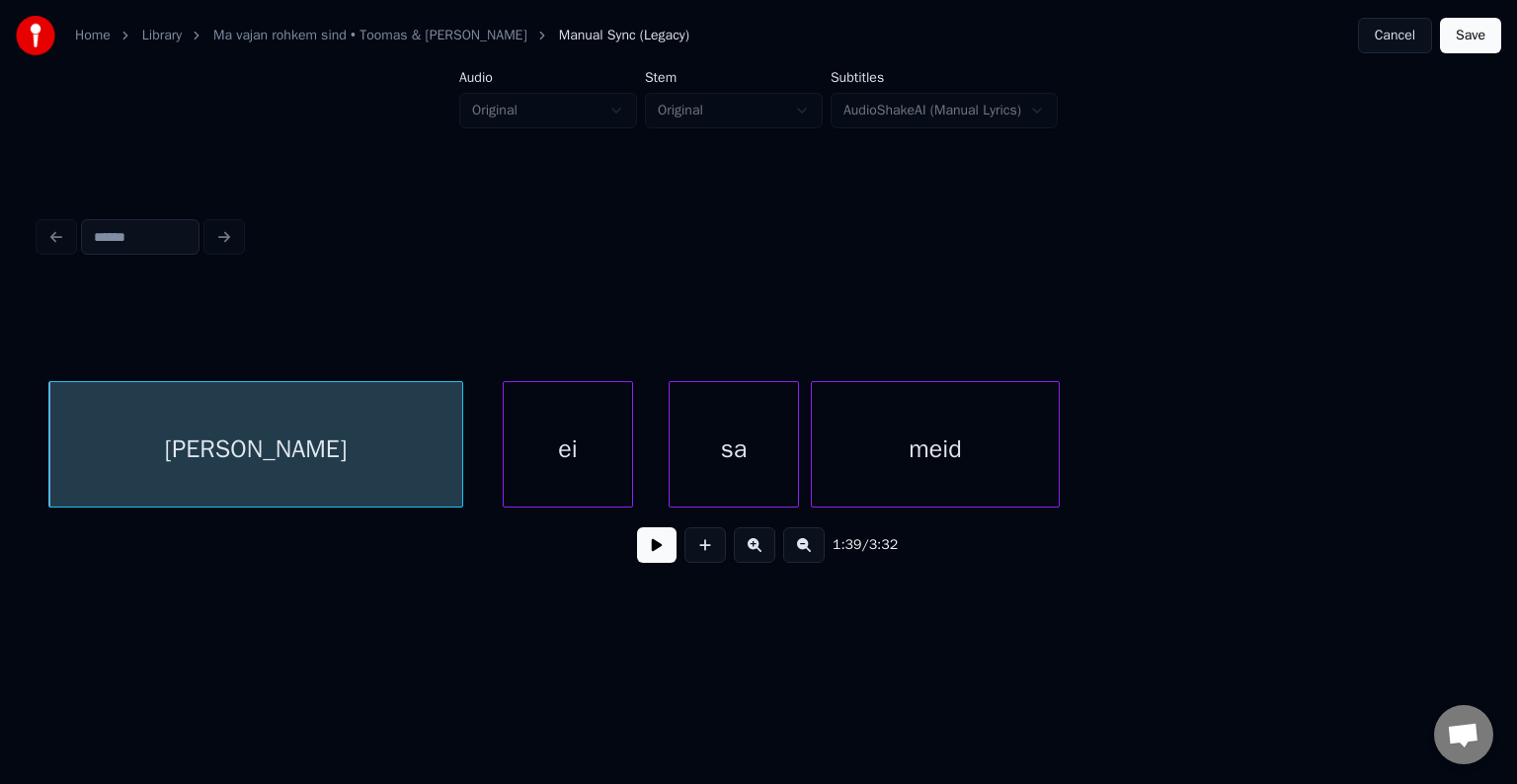 click at bounding box center (657, 545) 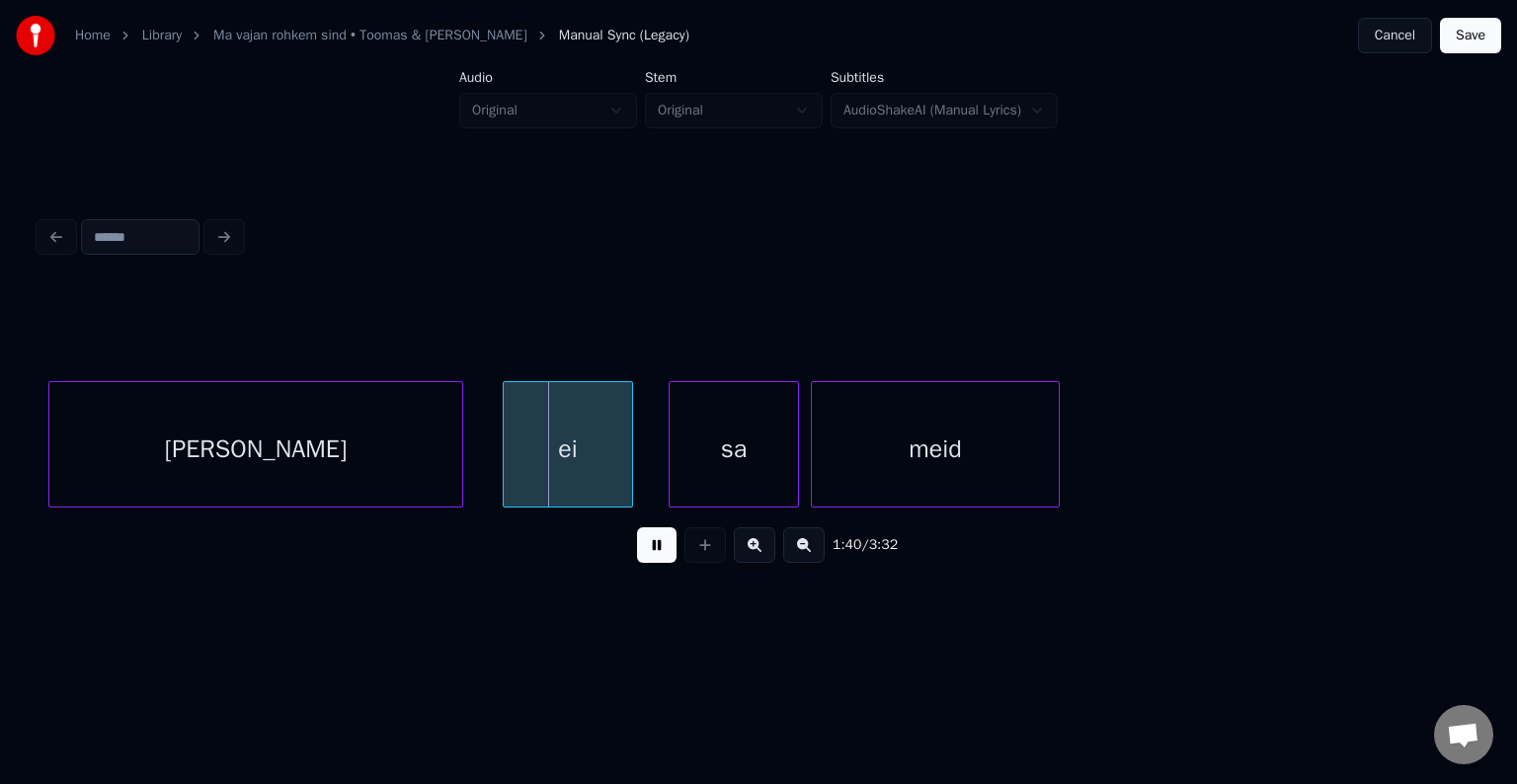 click at bounding box center [657, 545] 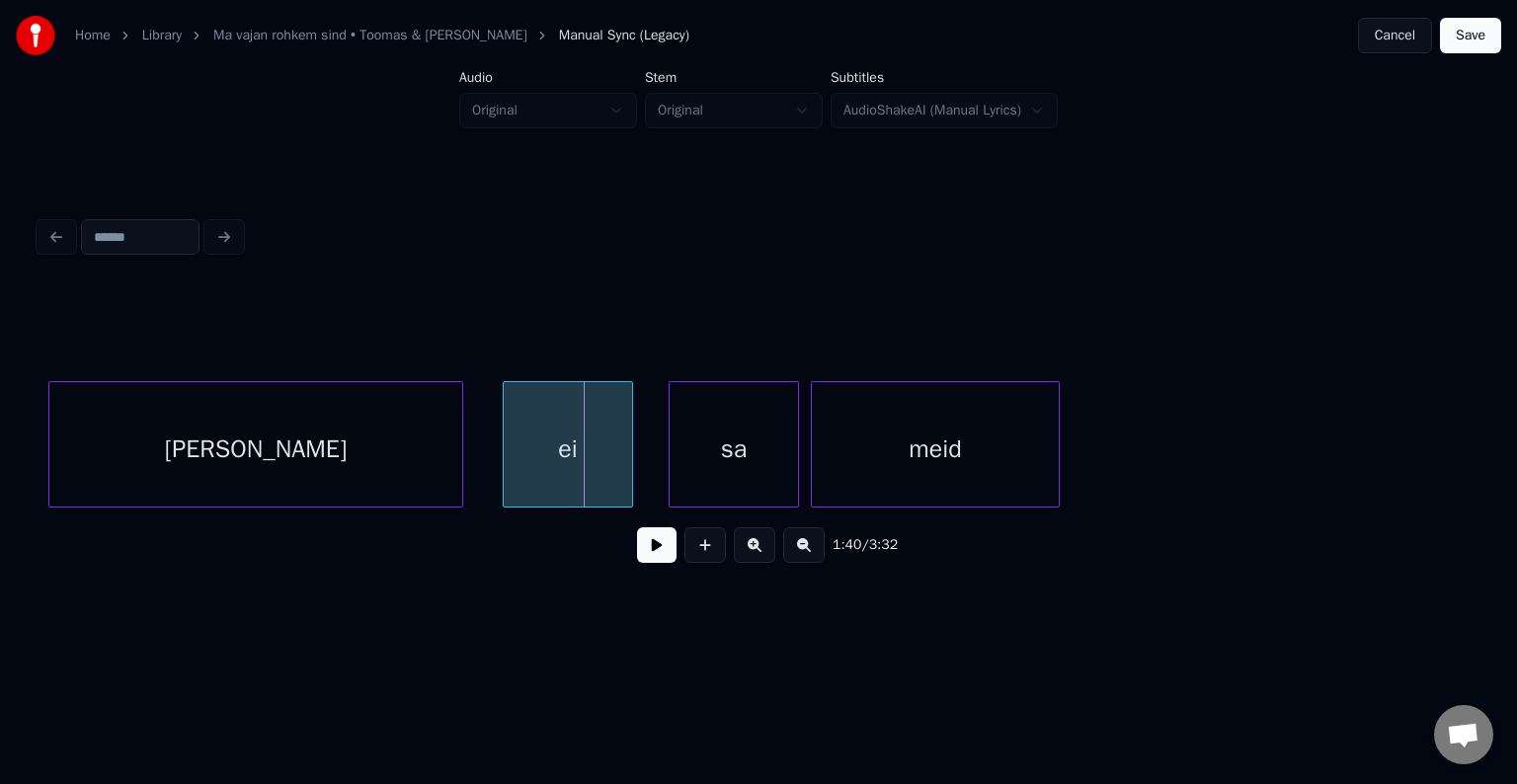 click on "ei" at bounding box center [568, 449] 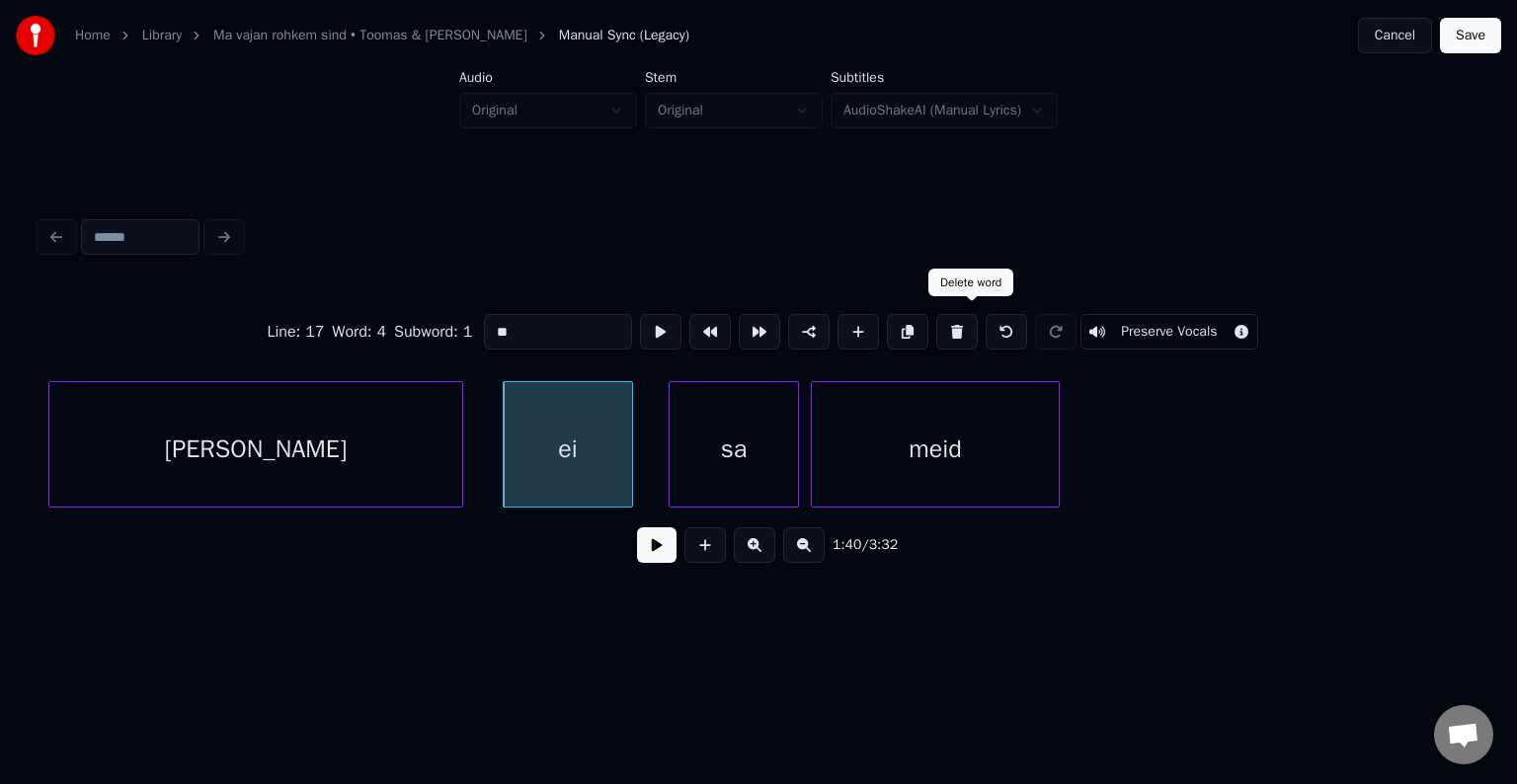 click at bounding box center [957, 332] 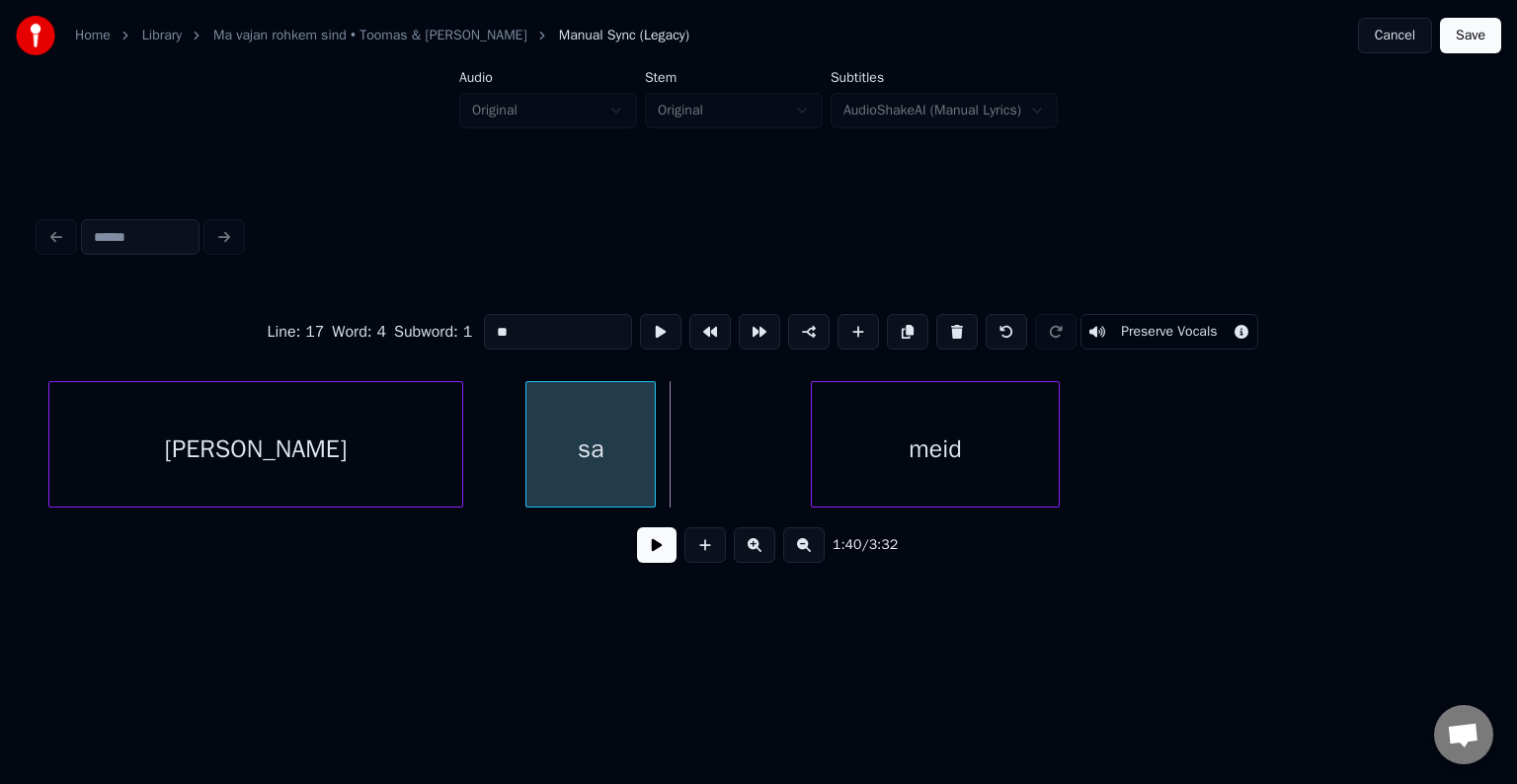 click on "sa" at bounding box center [591, 449] 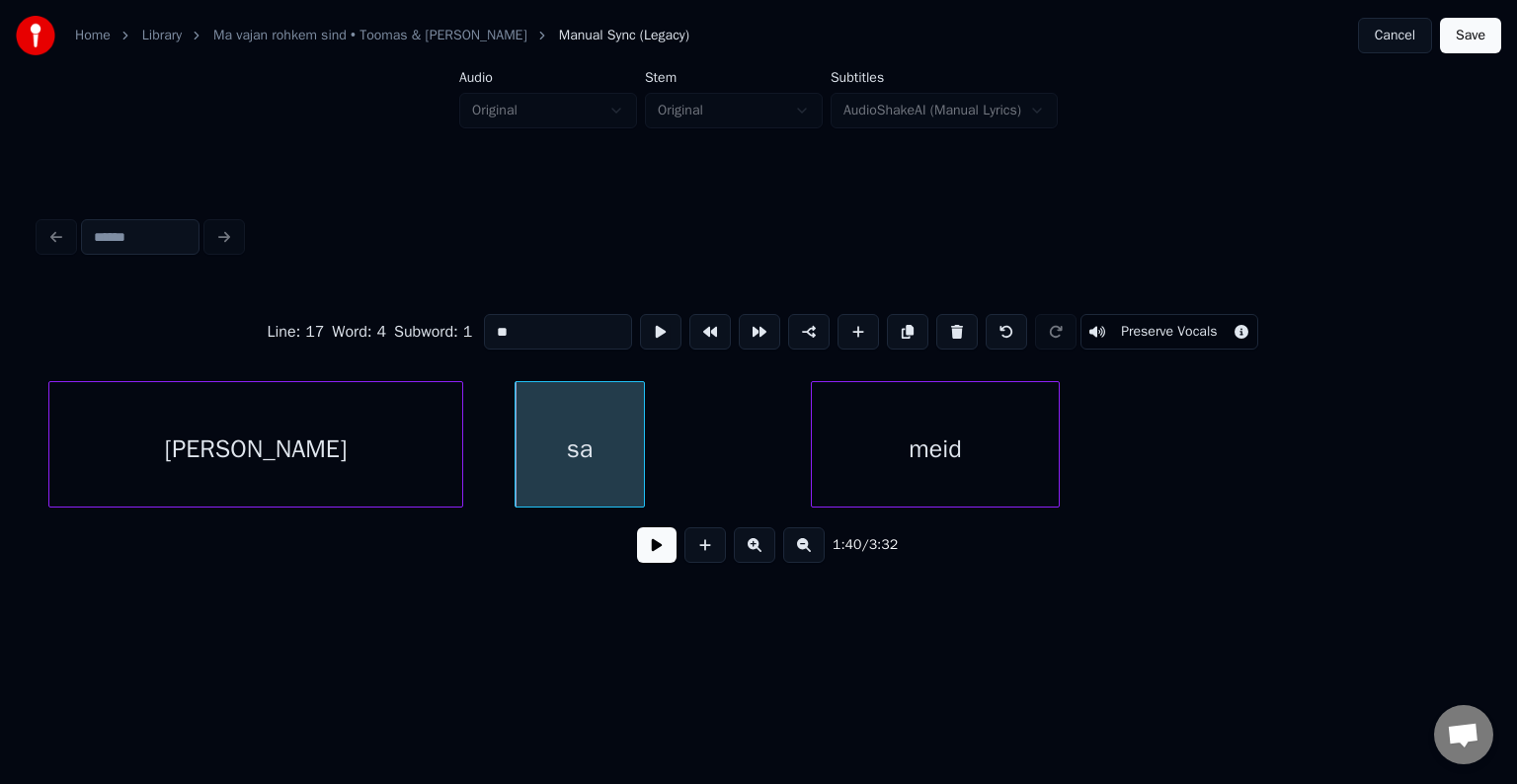 click on "[PERSON_NAME]" at bounding box center (256, 449) 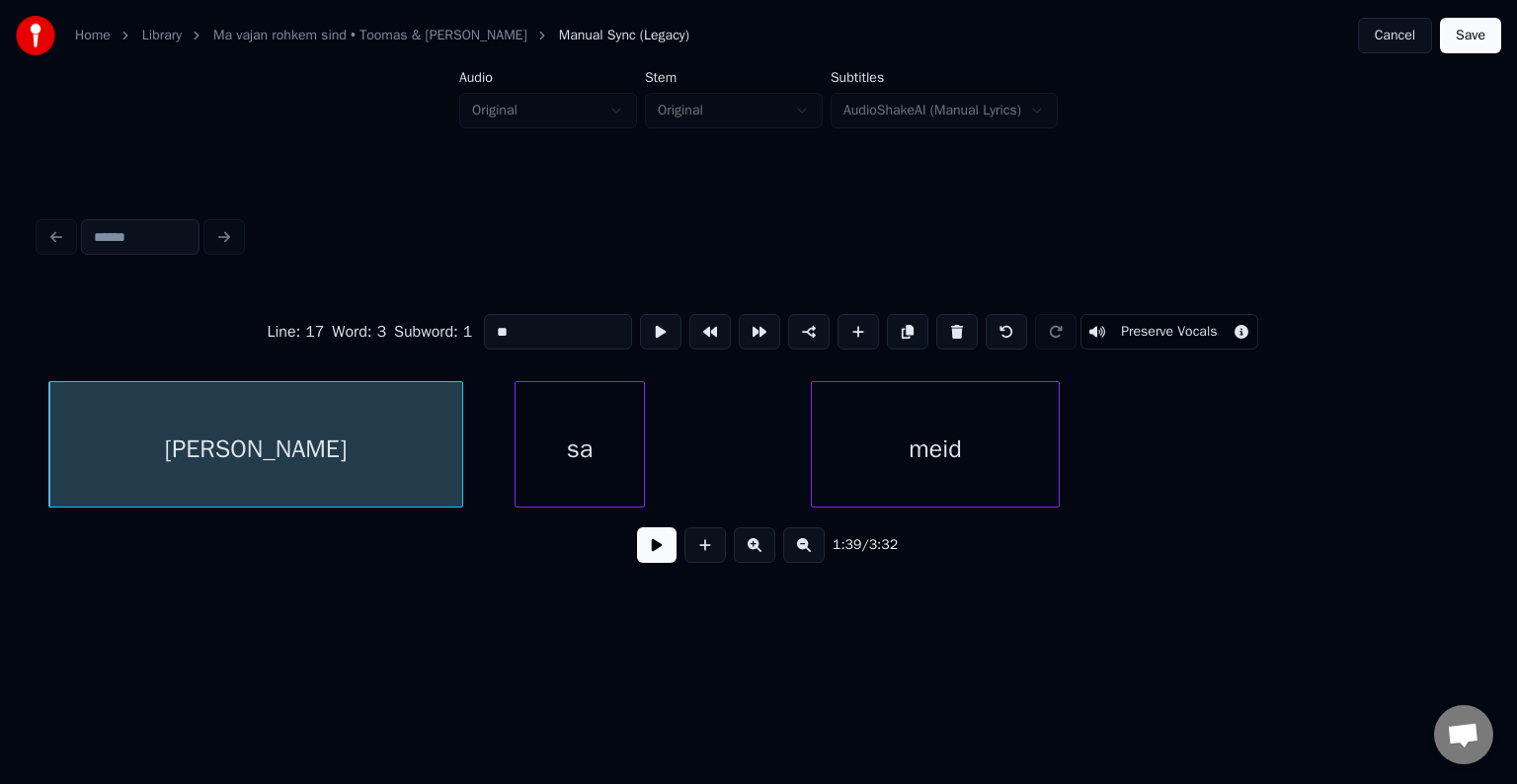 type on "*****" 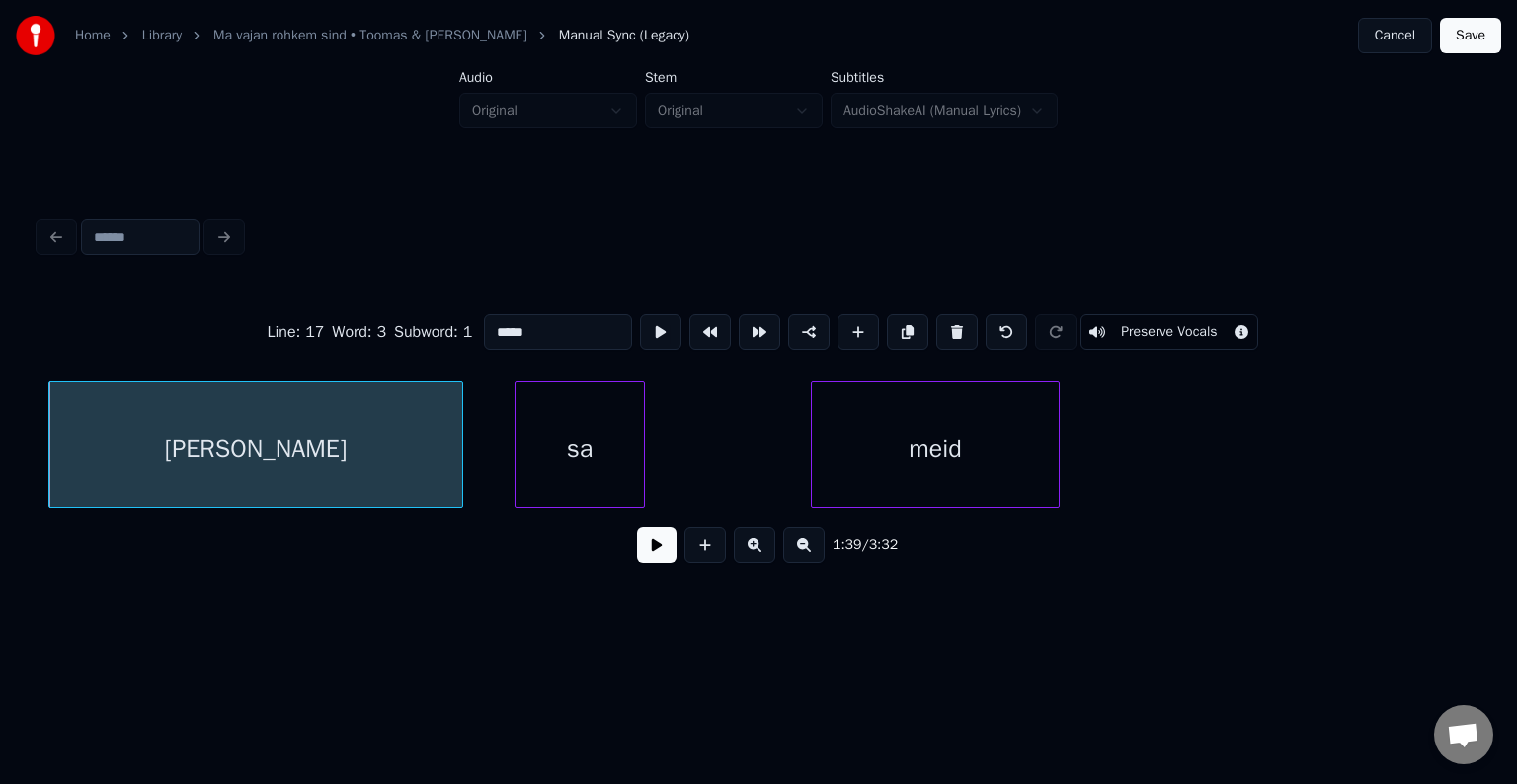click at bounding box center [657, 545] 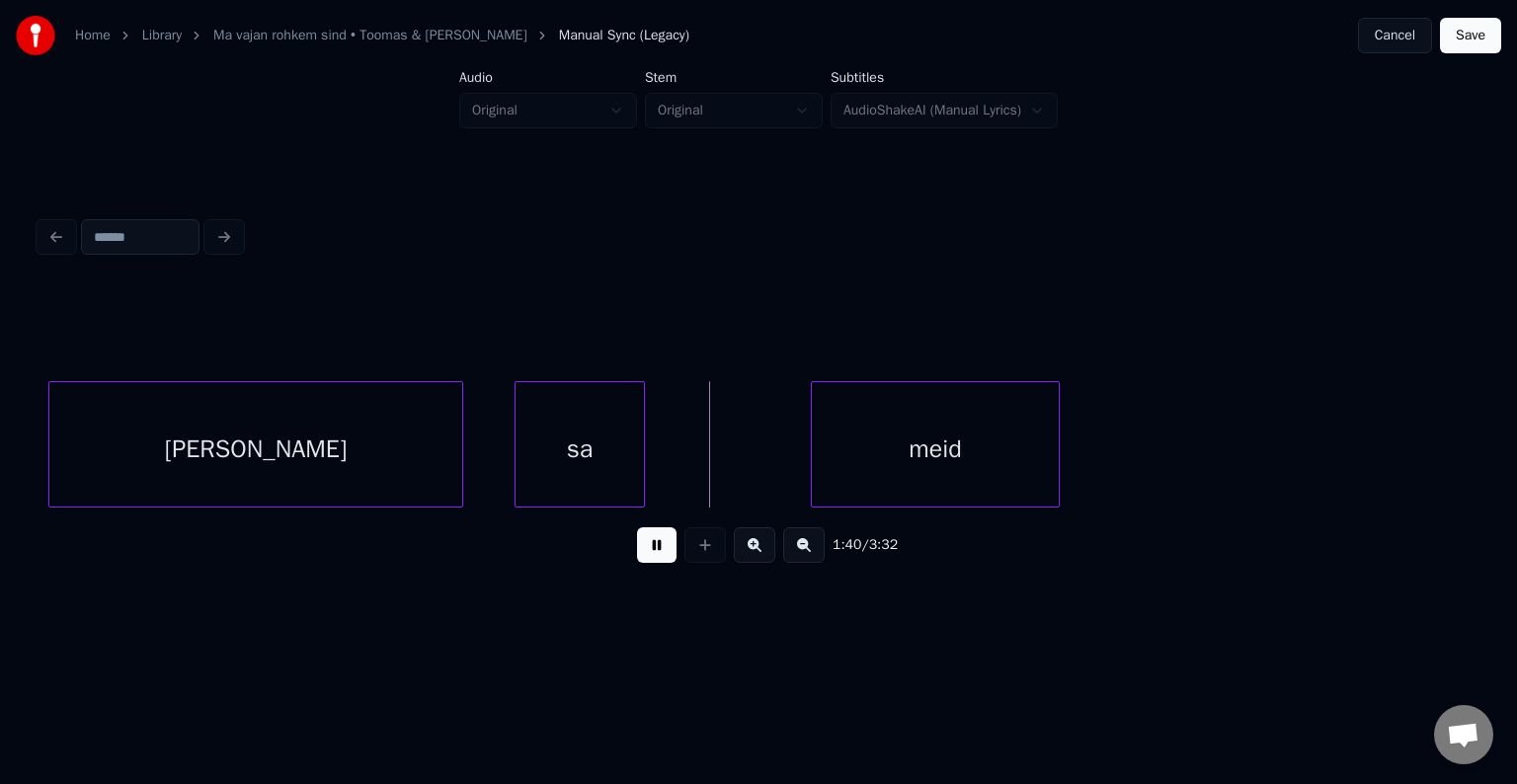 click at bounding box center (657, 545) 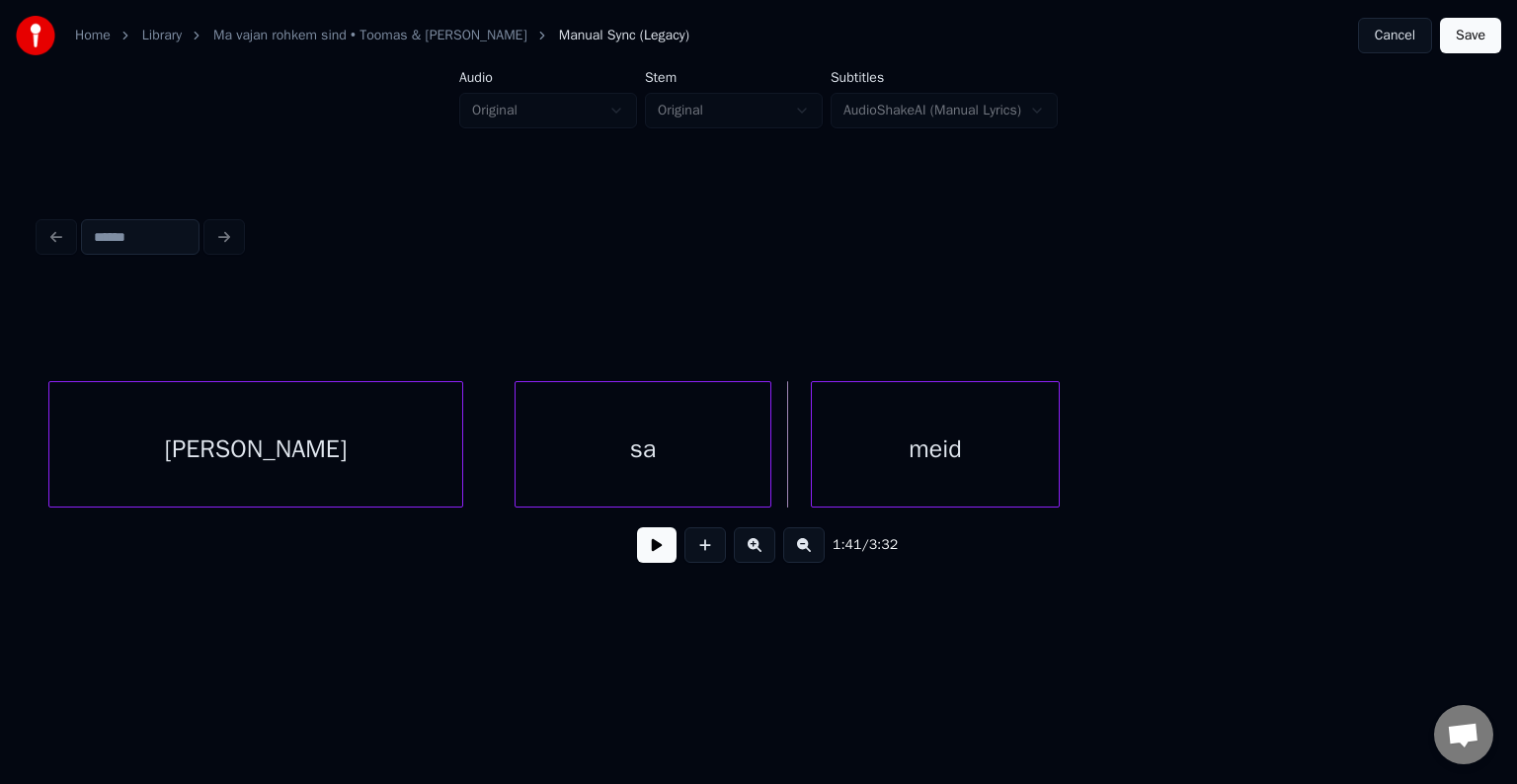 click at bounding box center (767, 444) 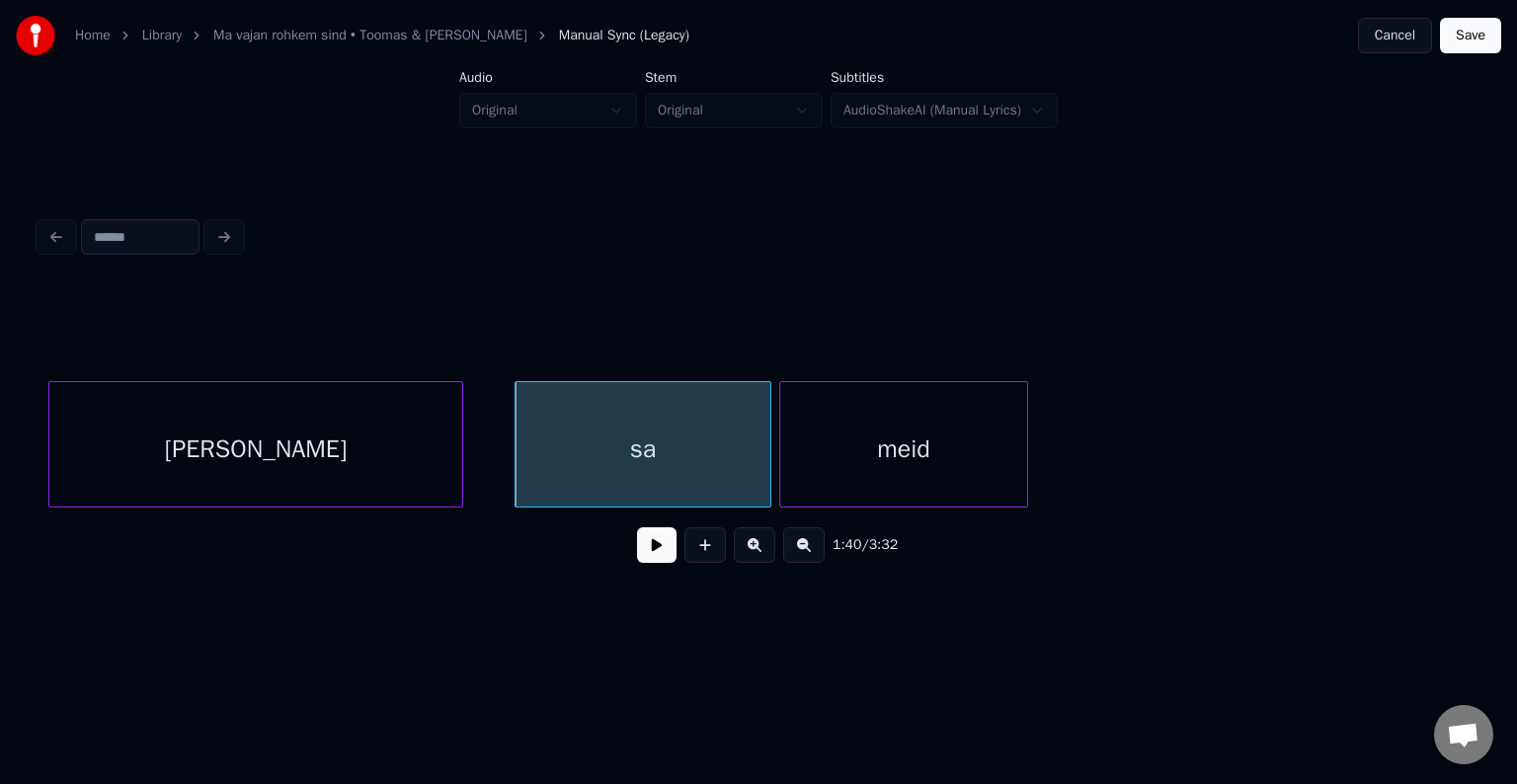 click on "meid" at bounding box center [904, 449] 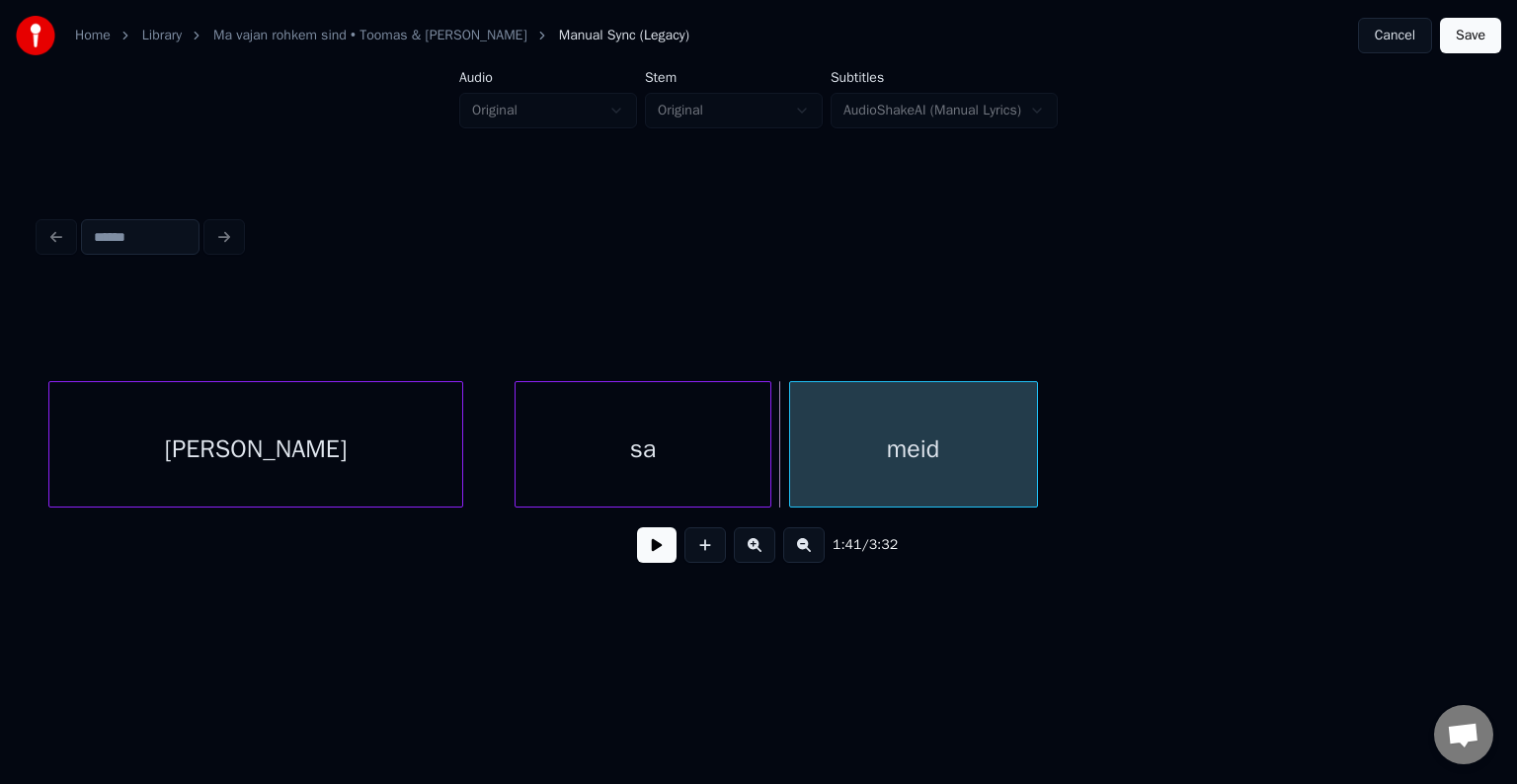 click on "meid" at bounding box center (914, 449) 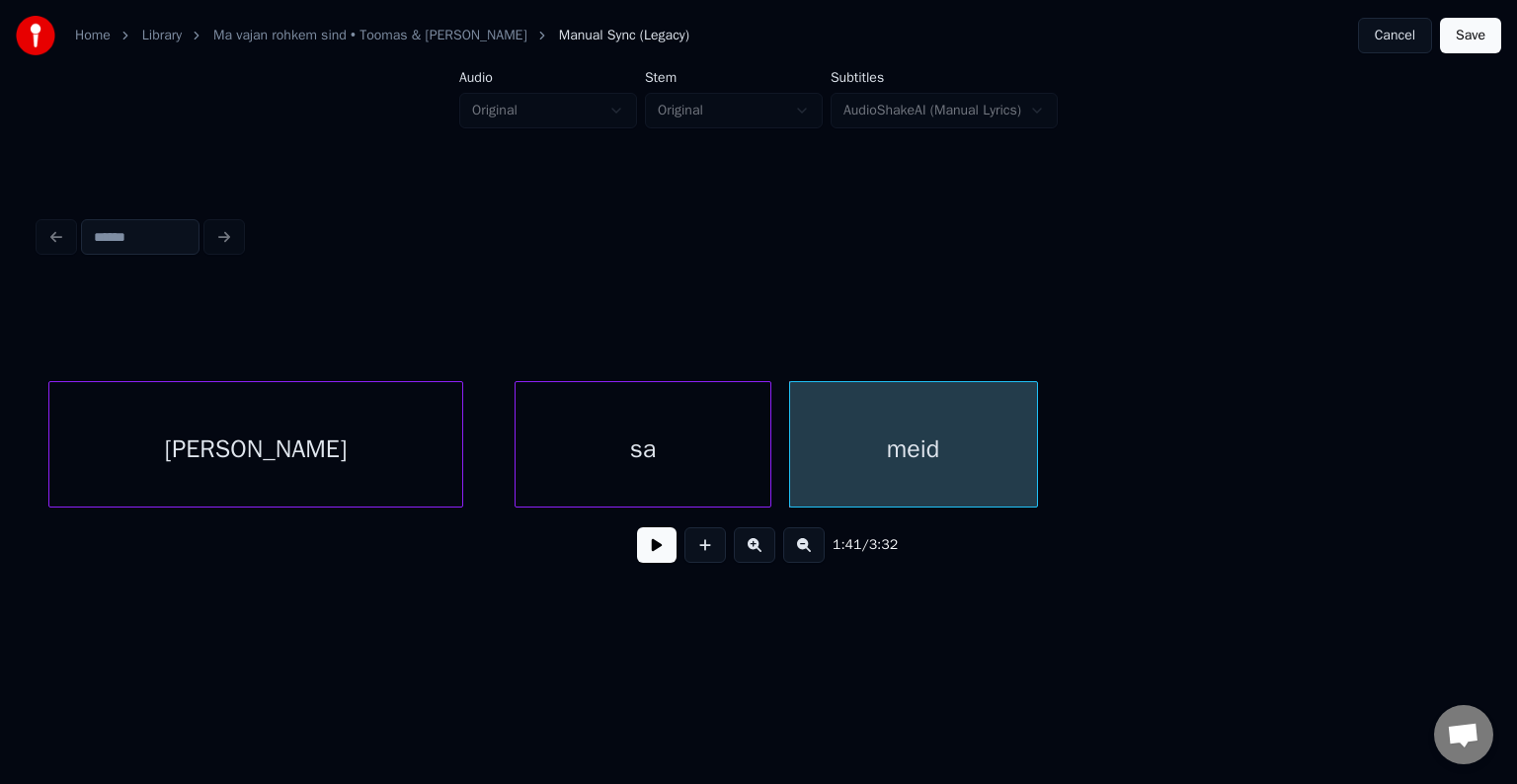 click on "sa" at bounding box center (643, 449) 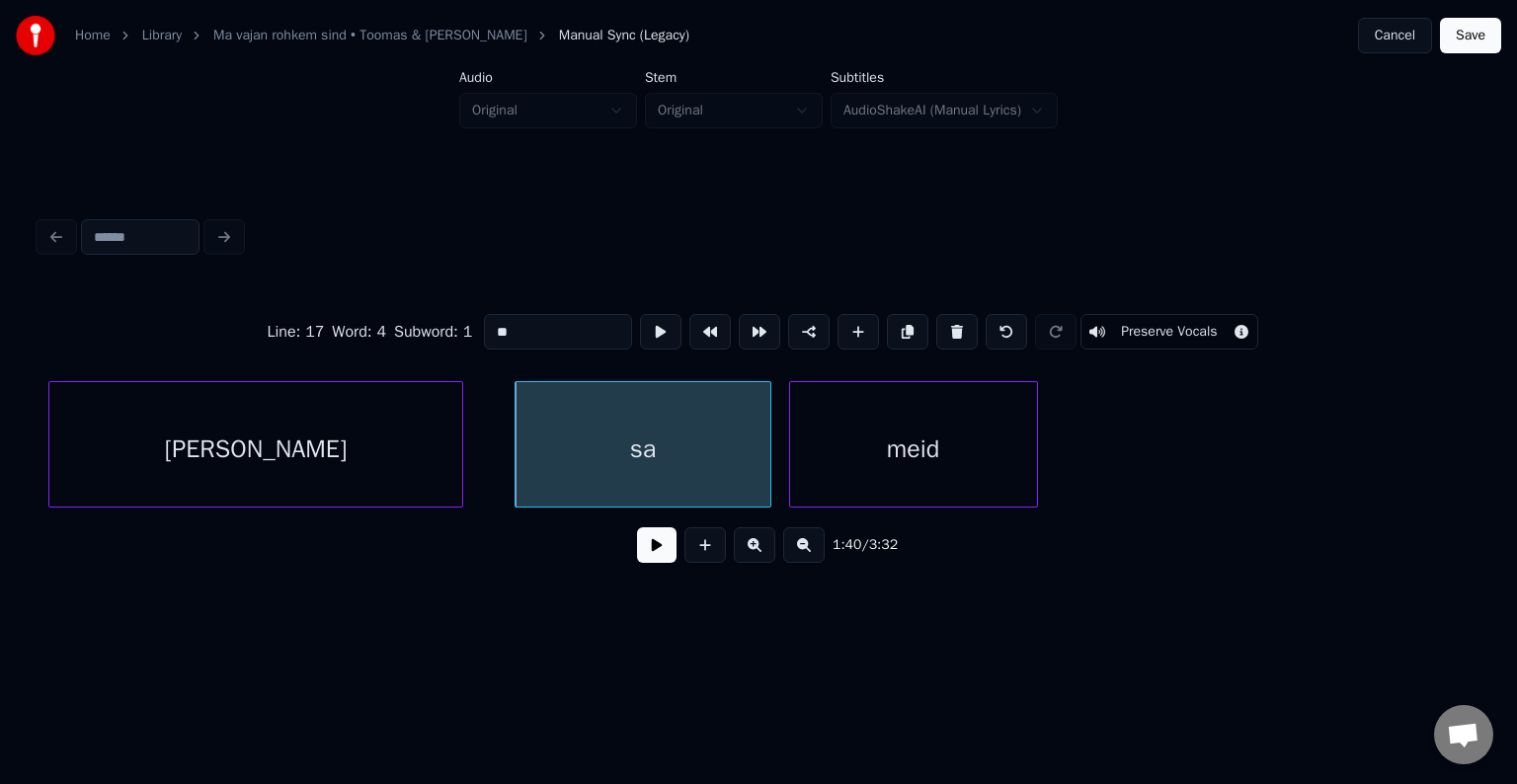 click at bounding box center (657, 545) 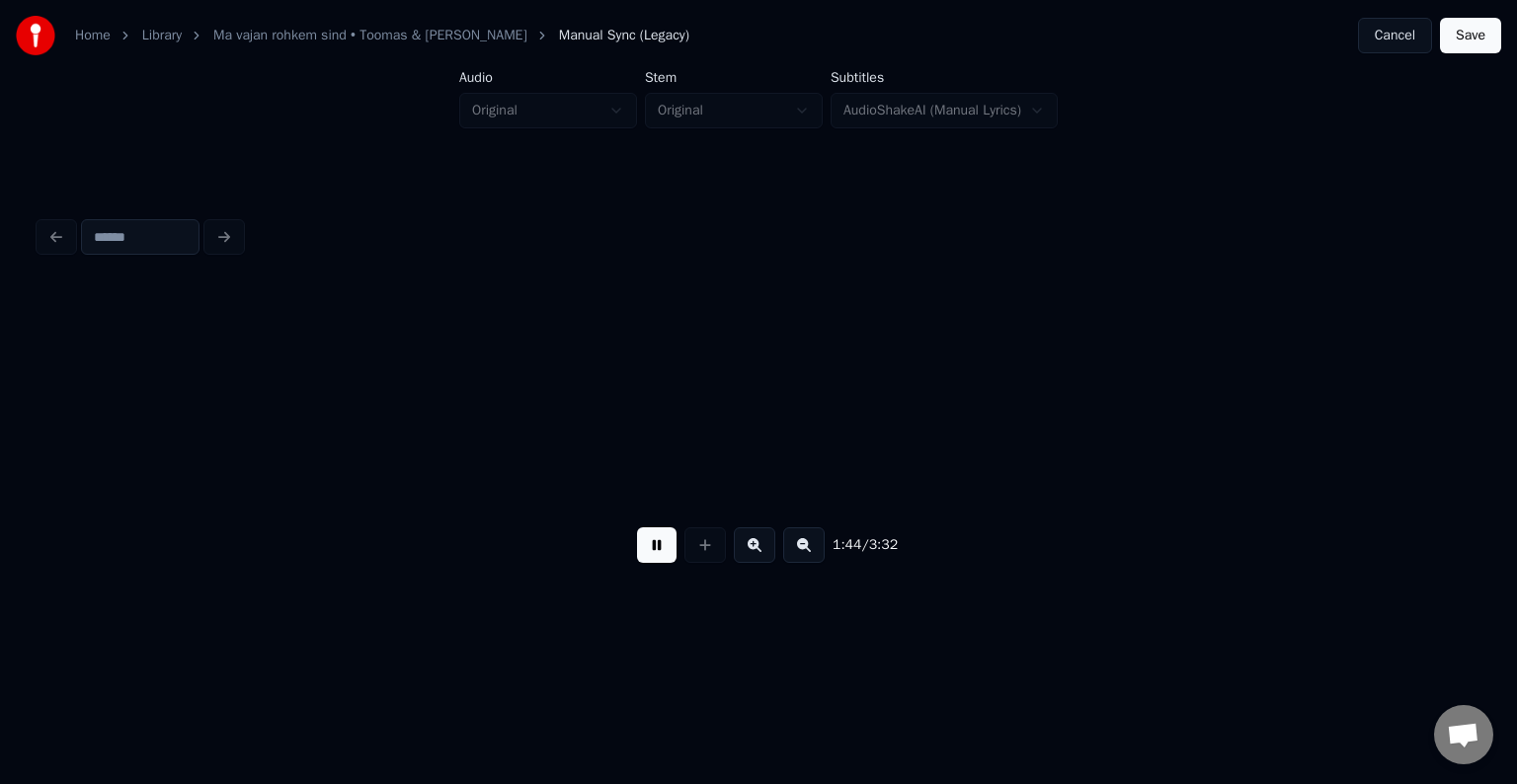 scroll, scrollTop: 0, scrollLeft: 62052, axis: horizontal 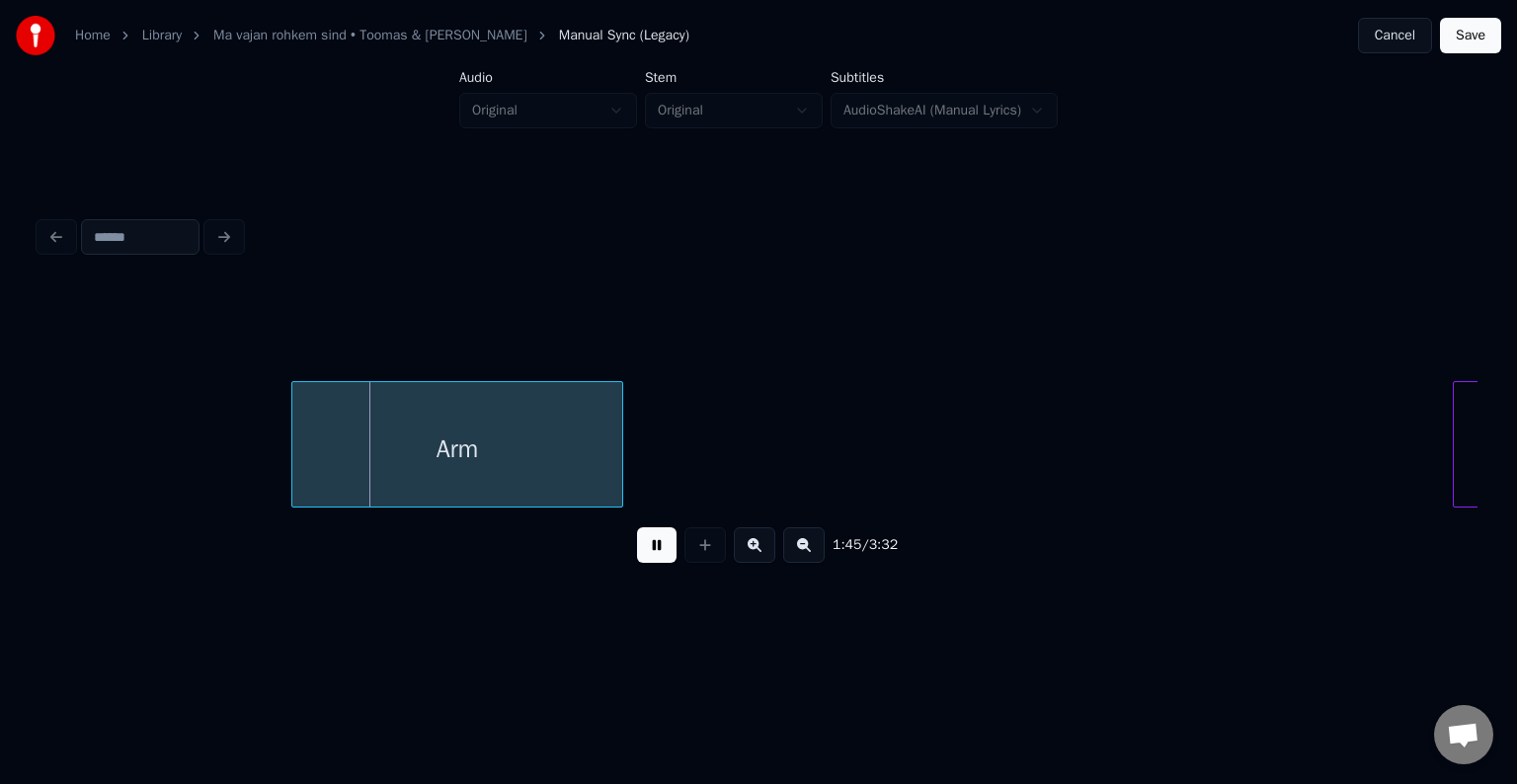 drag, startPoint x: 670, startPoint y: 549, endPoint x: 648, endPoint y: 546, distance: 22.203603 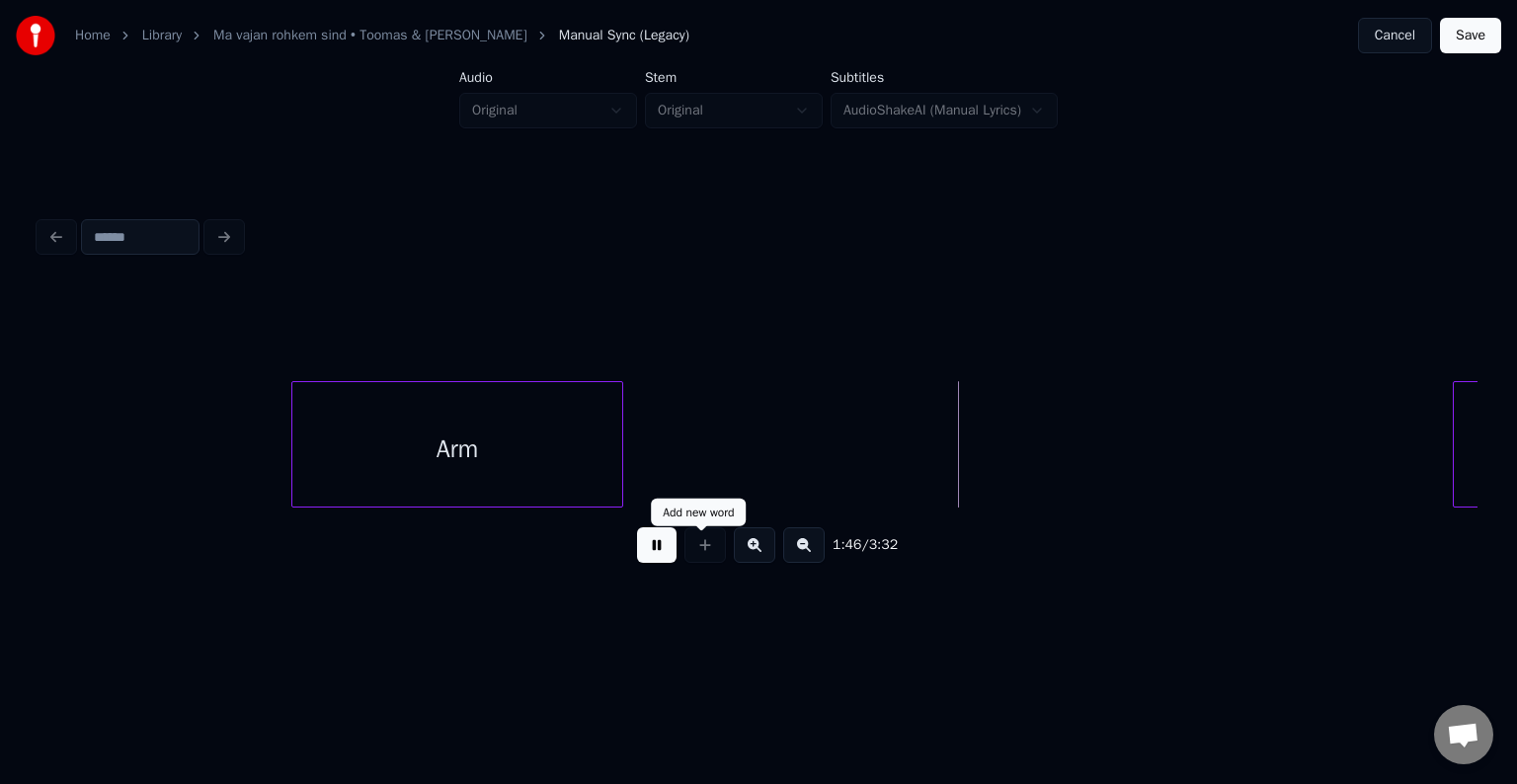 click at bounding box center (657, 545) 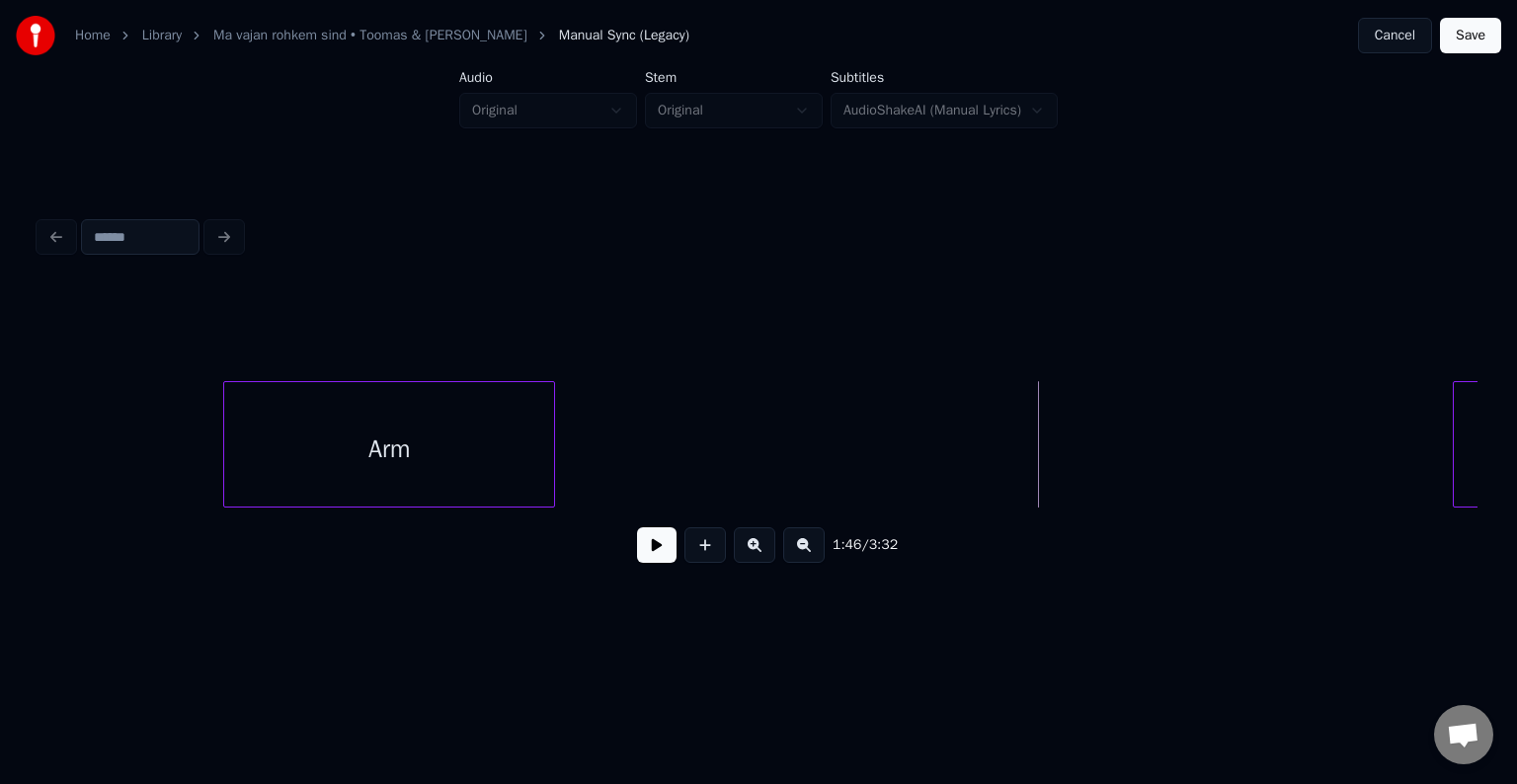 click on "Arm" at bounding box center [389, 449] 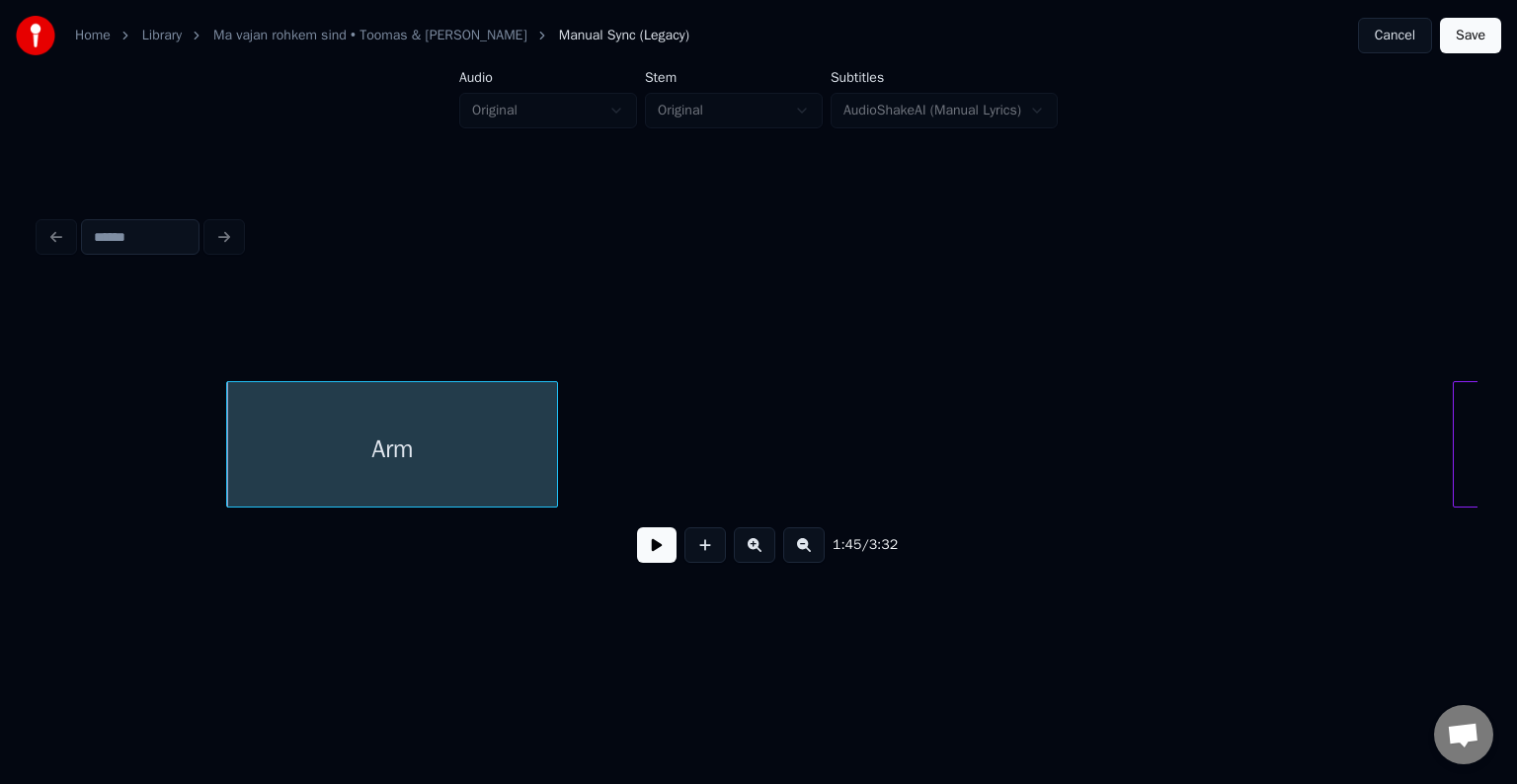 click at bounding box center [657, 545] 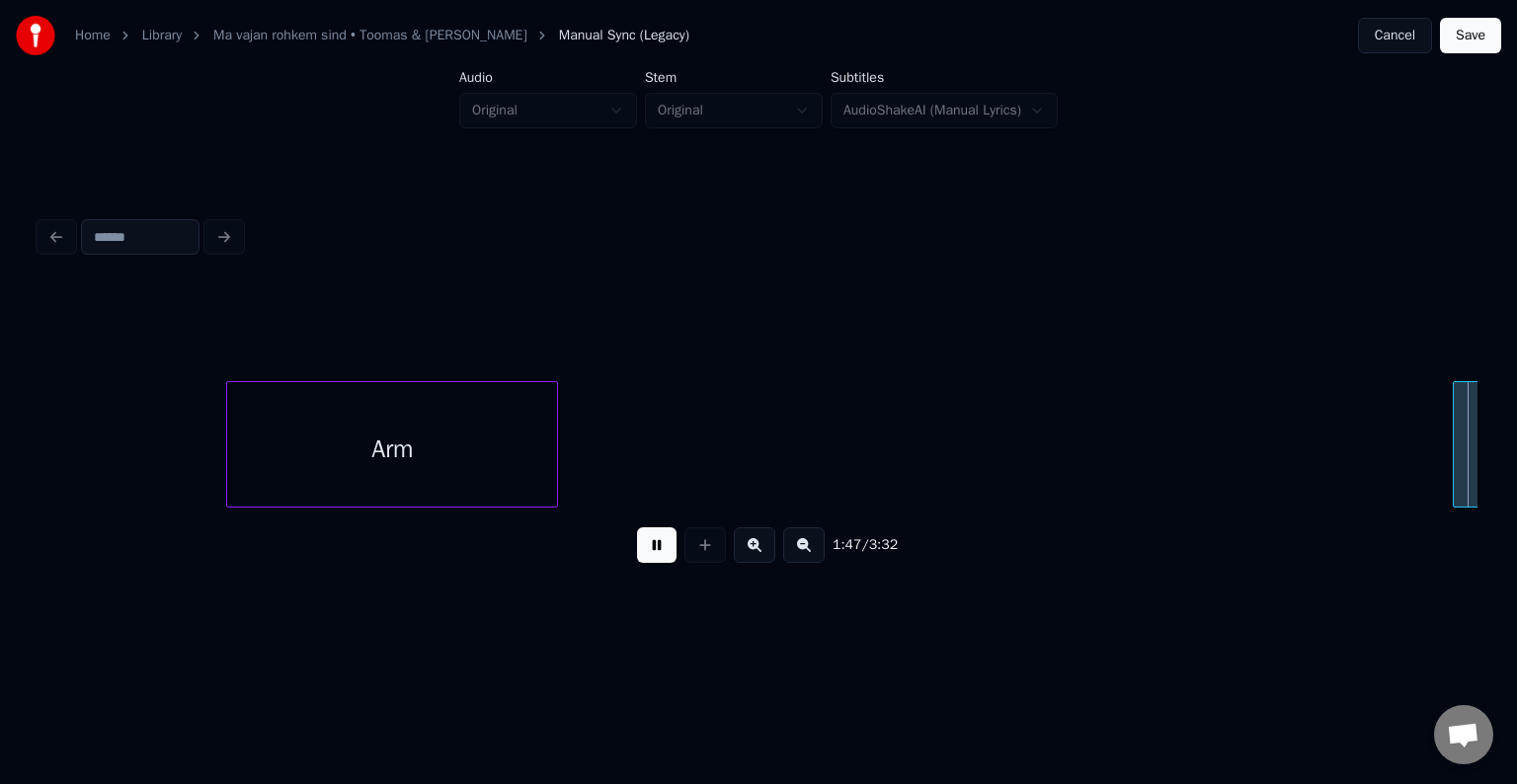 scroll, scrollTop: 0, scrollLeft: 63499, axis: horizontal 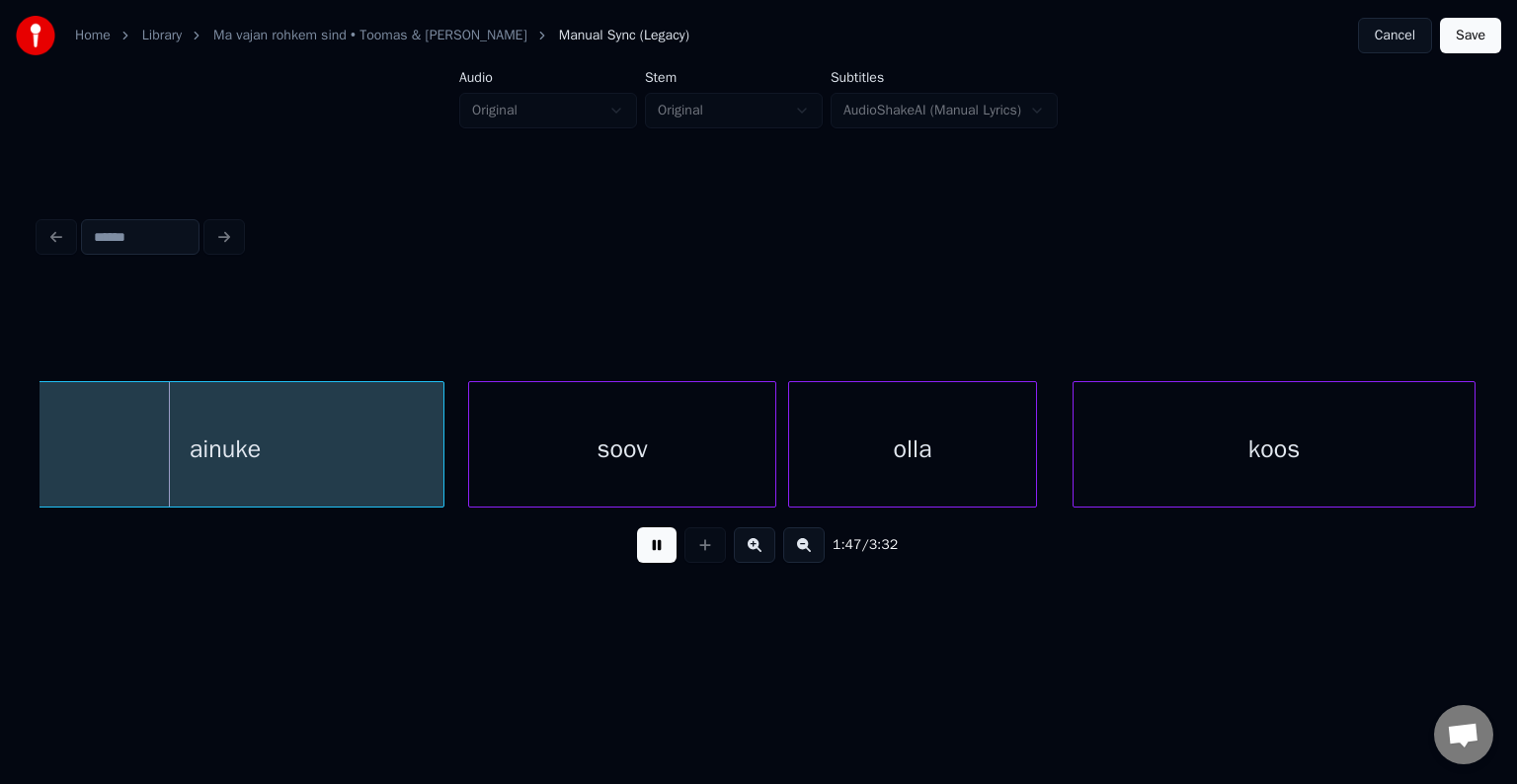 click at bounding box center (657, 545) 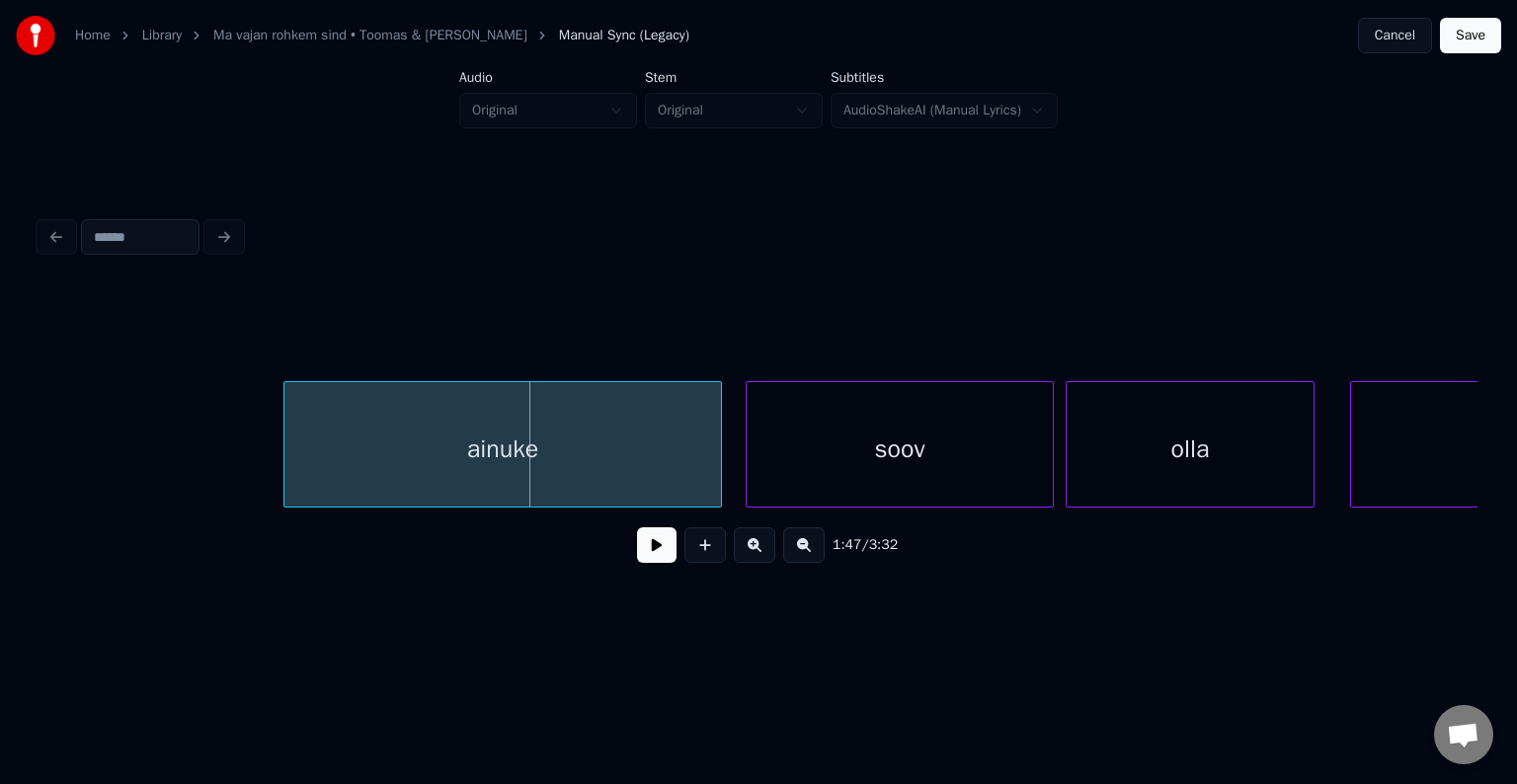 scroll, scrollTop: 0, scrollLeft: 63183, axis: horizontal 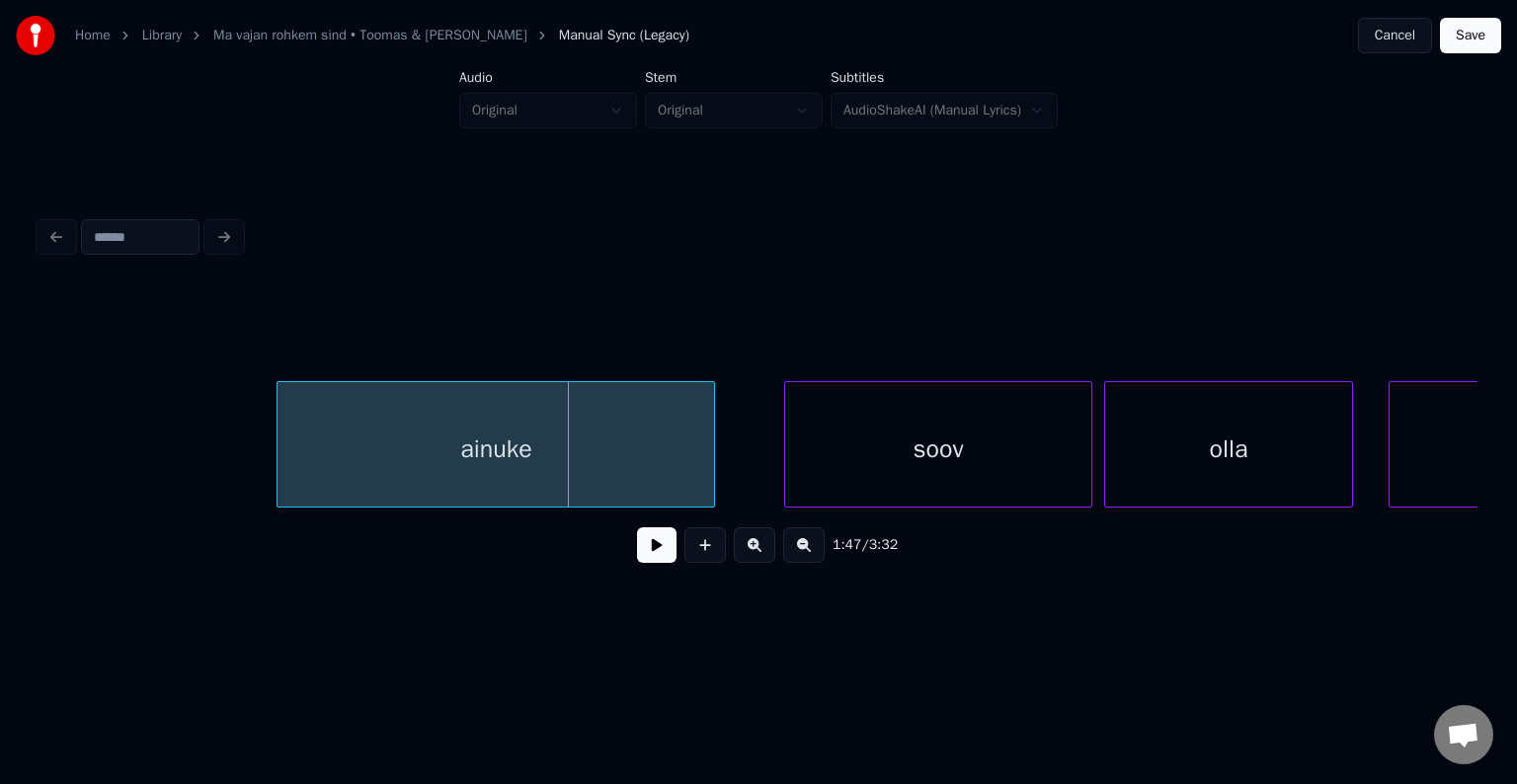click on "ainuke" at bounding box center [496, 449] 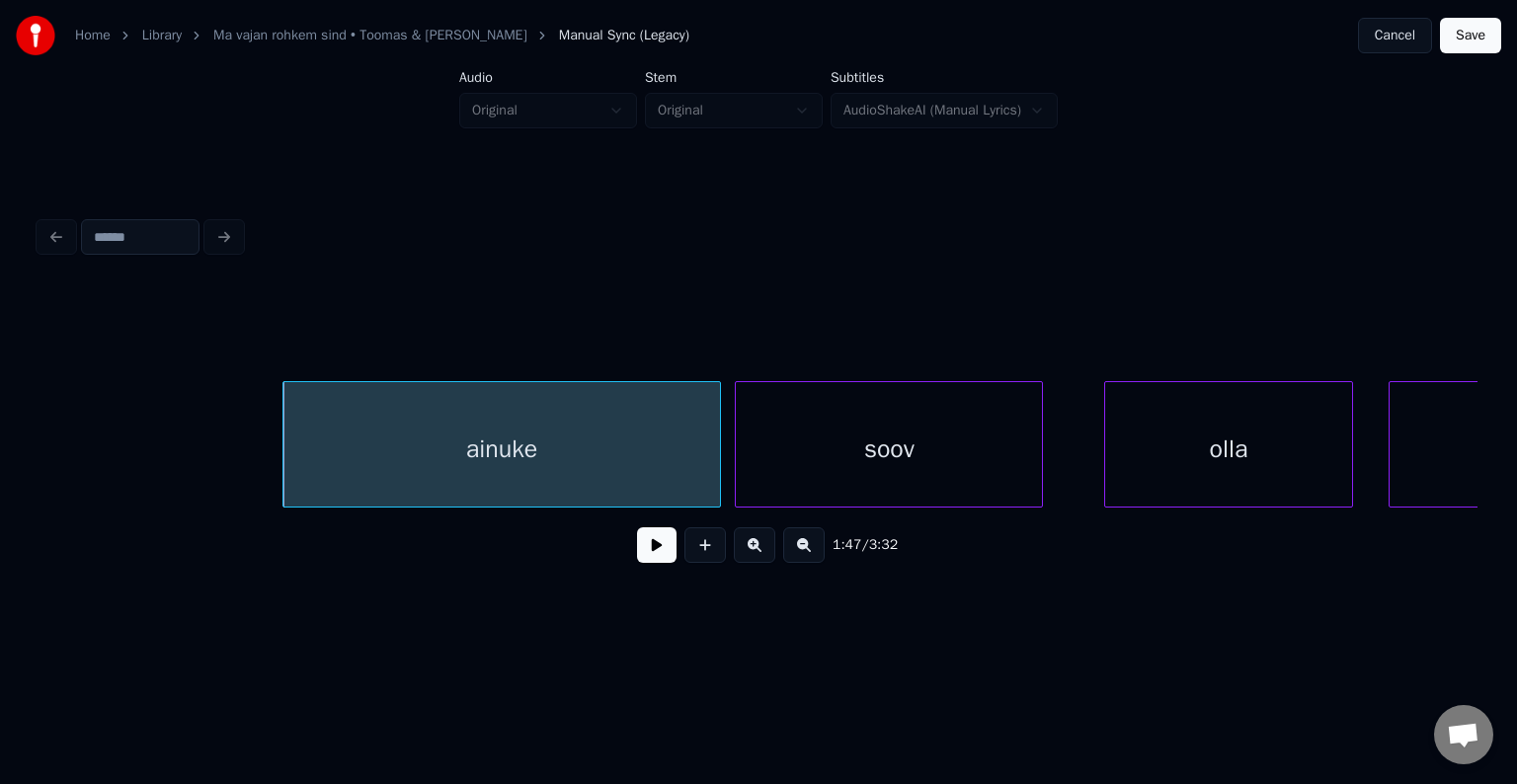 click on "soov" at bounding box center (889, 449) 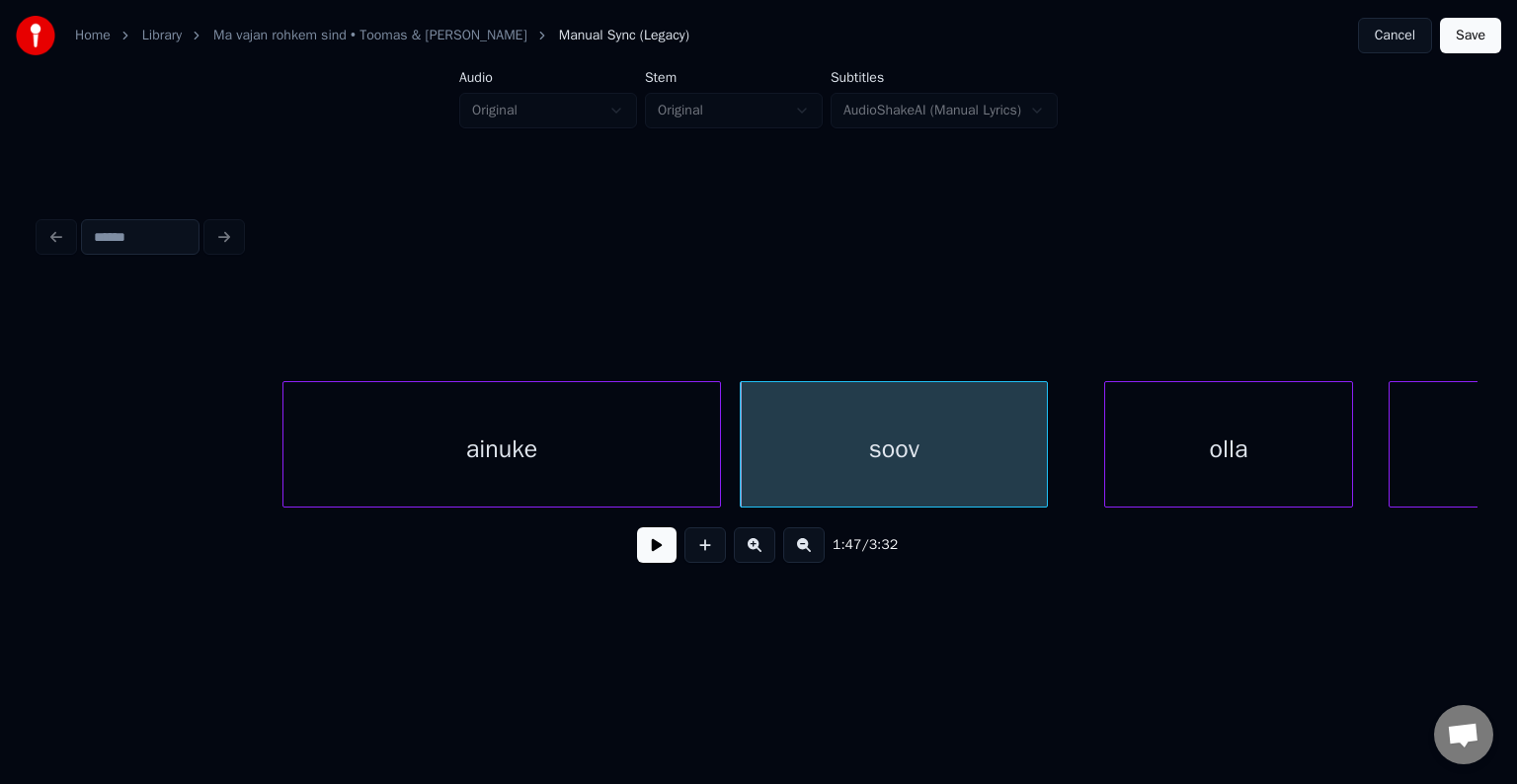 click on "ainuke" at bounding box center (502, 449) 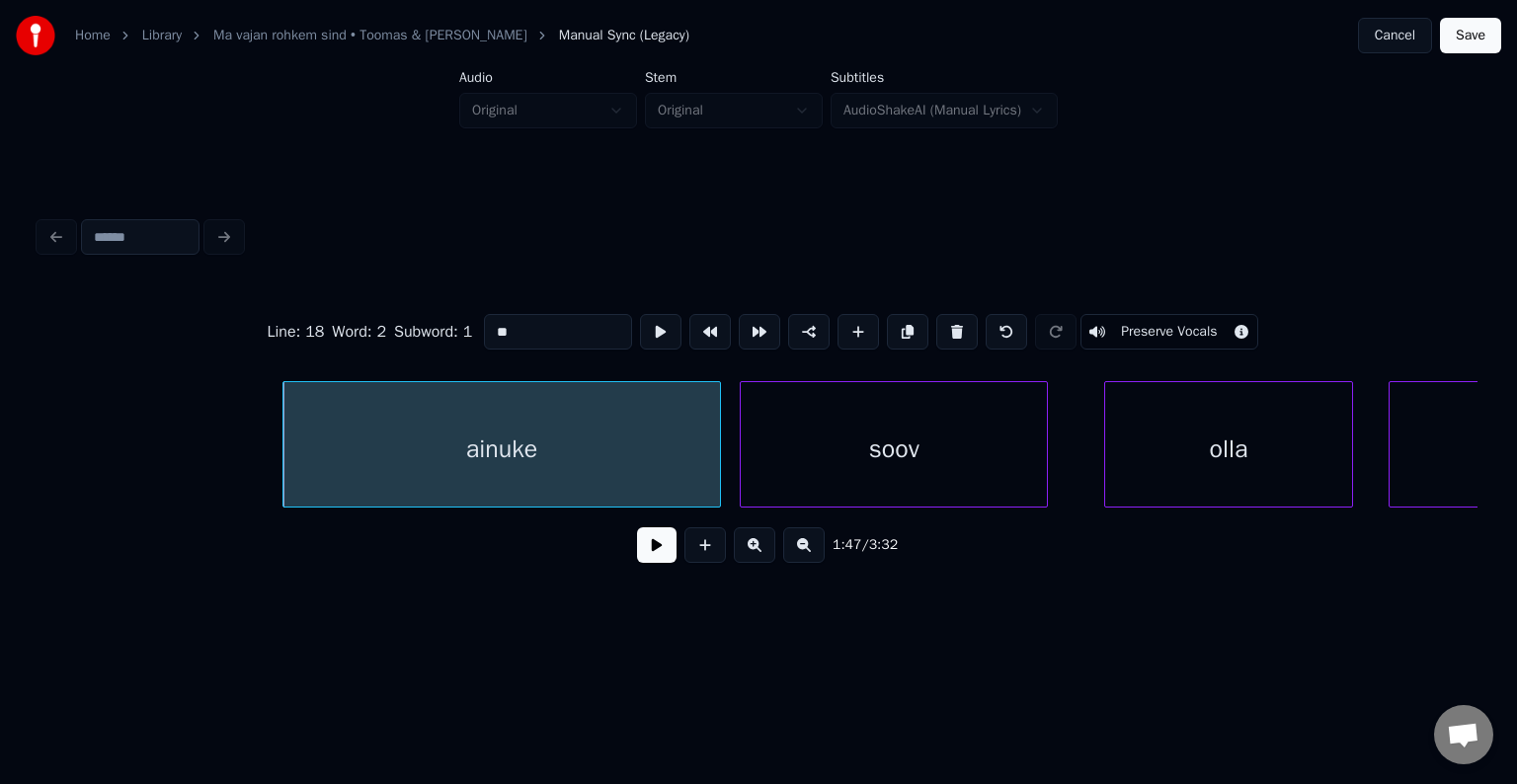 type on "******" 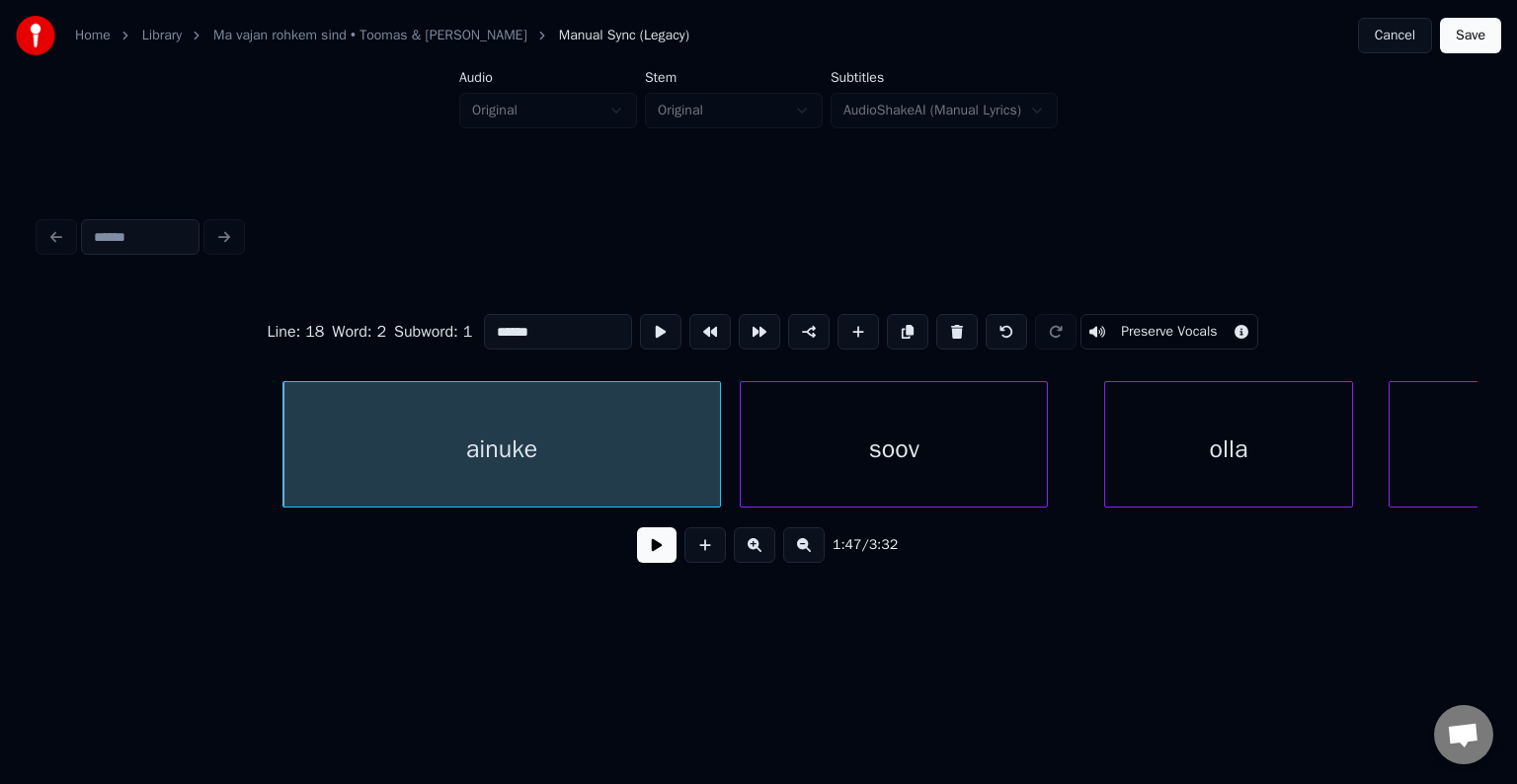 click at bounding box center [657, 545] 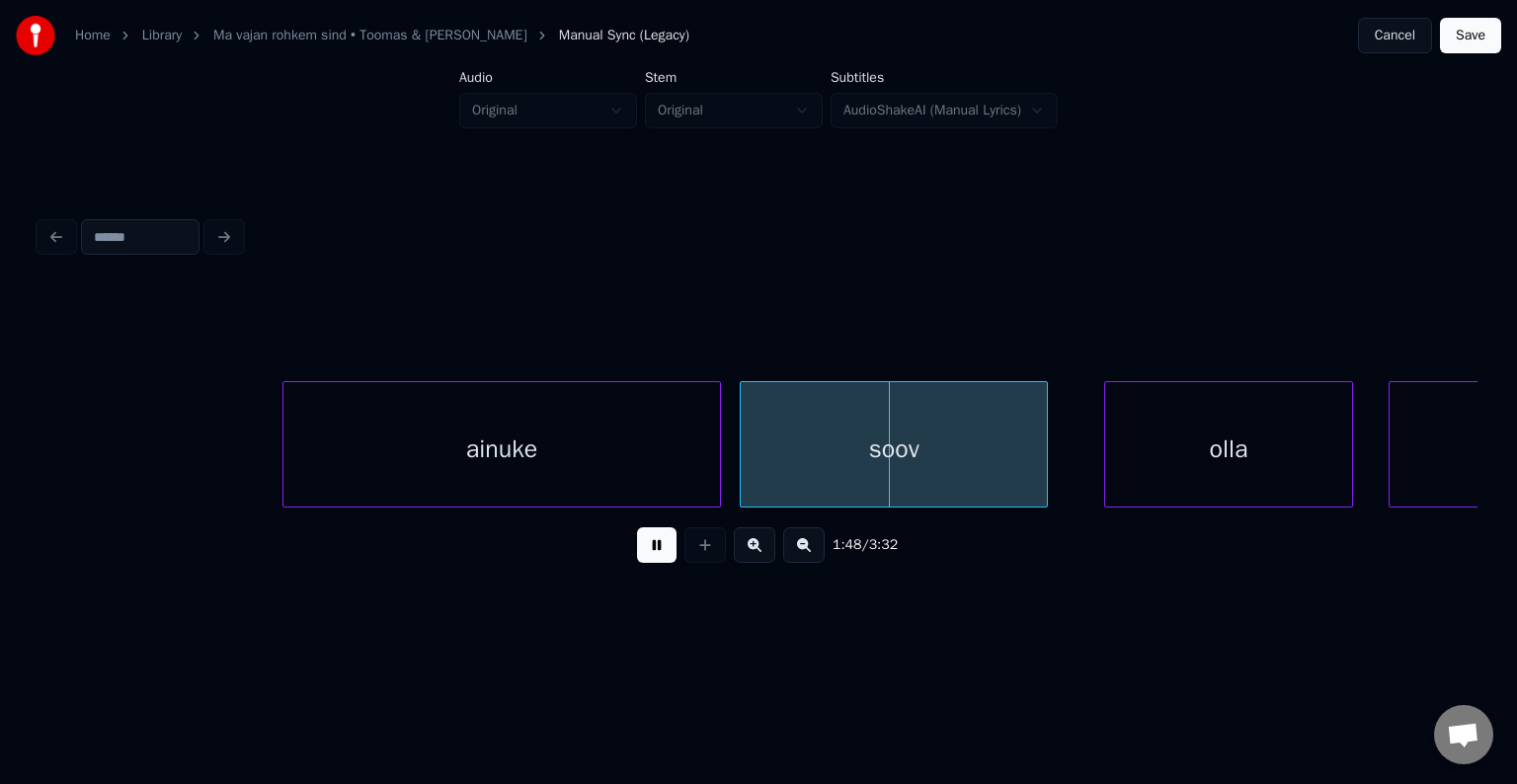 click at bounding box center [657, 545] 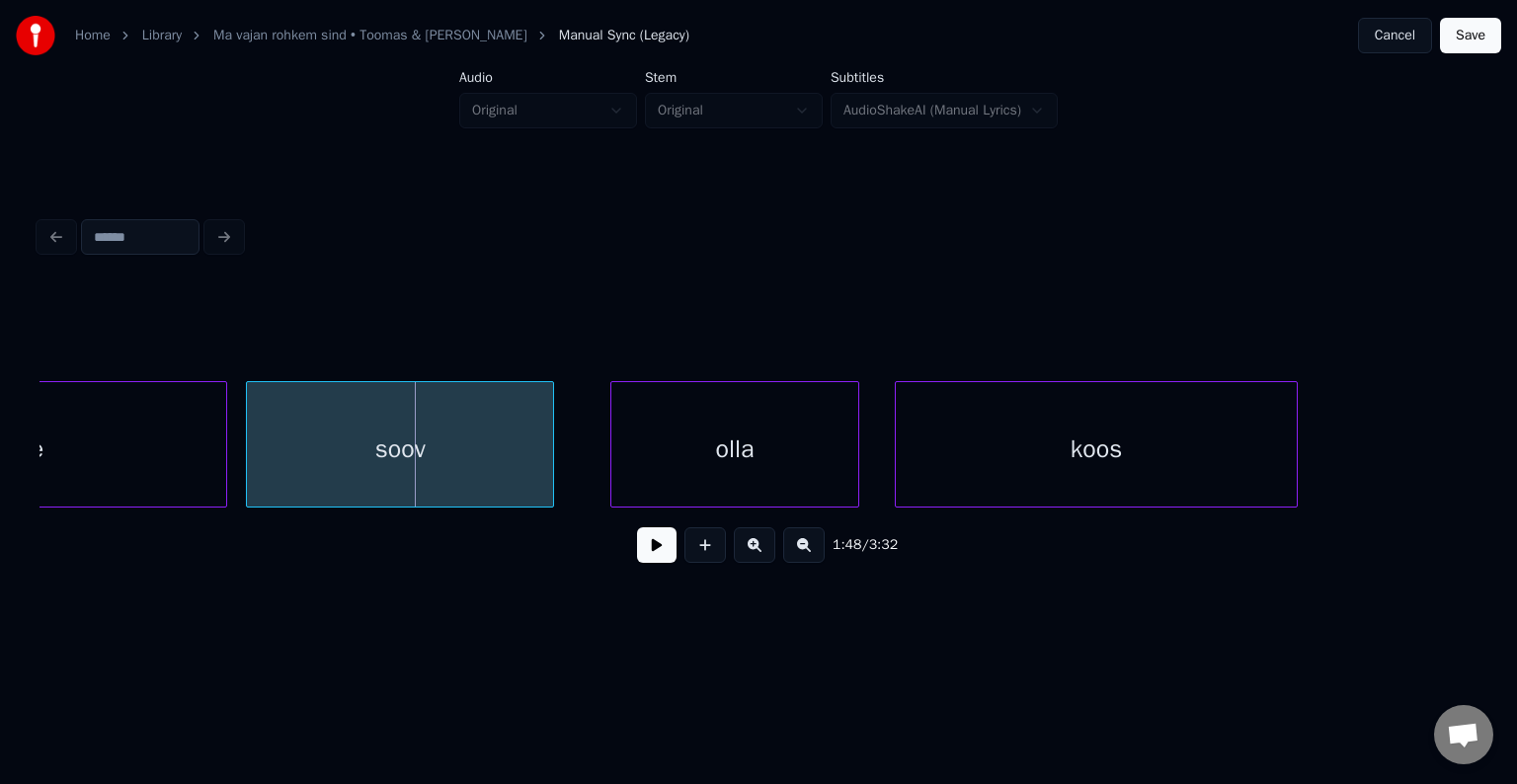 scroll, scrollTop: 0, scrollLeft: 63696, axis: horizontal 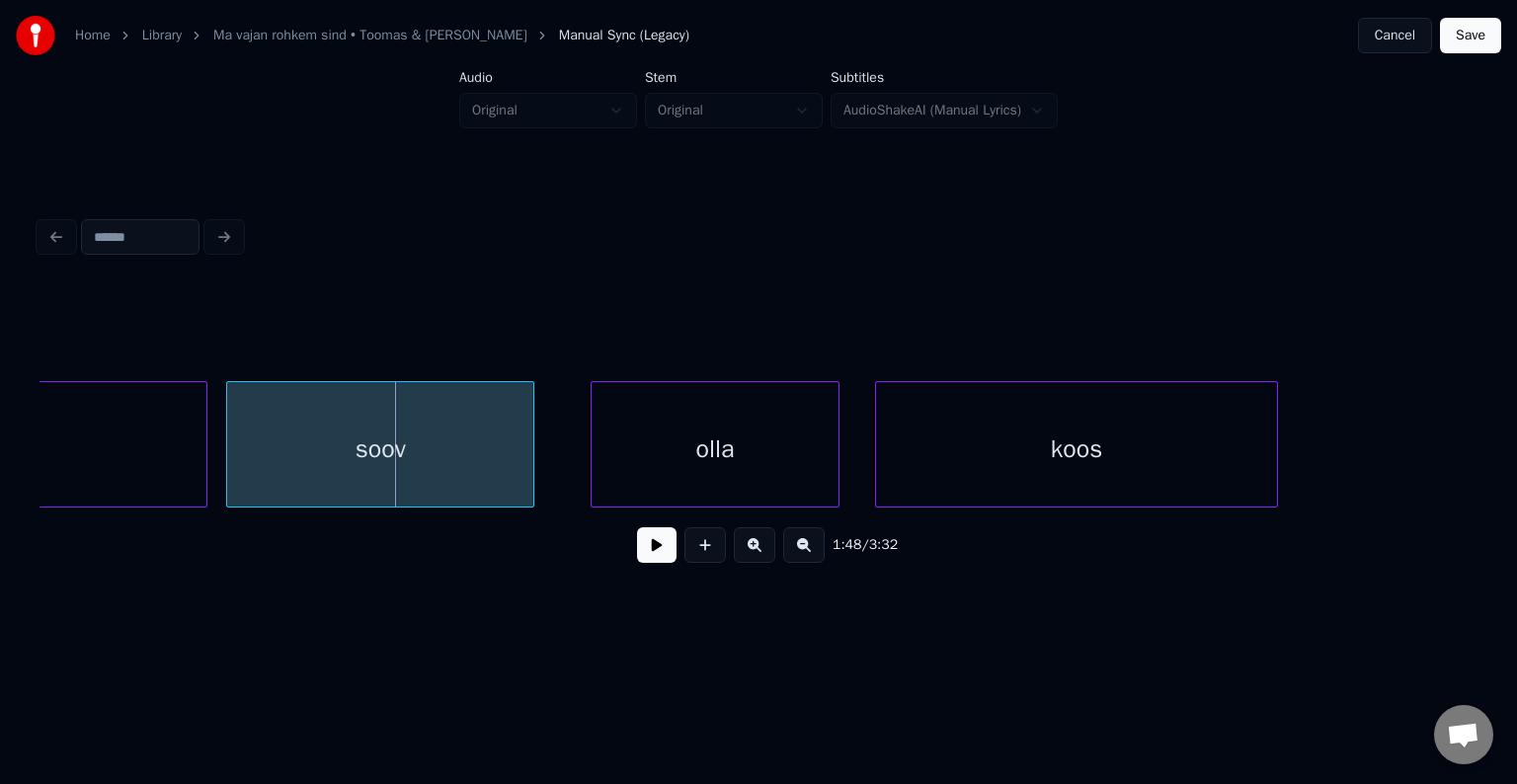 click at bounding box center [657, 545] 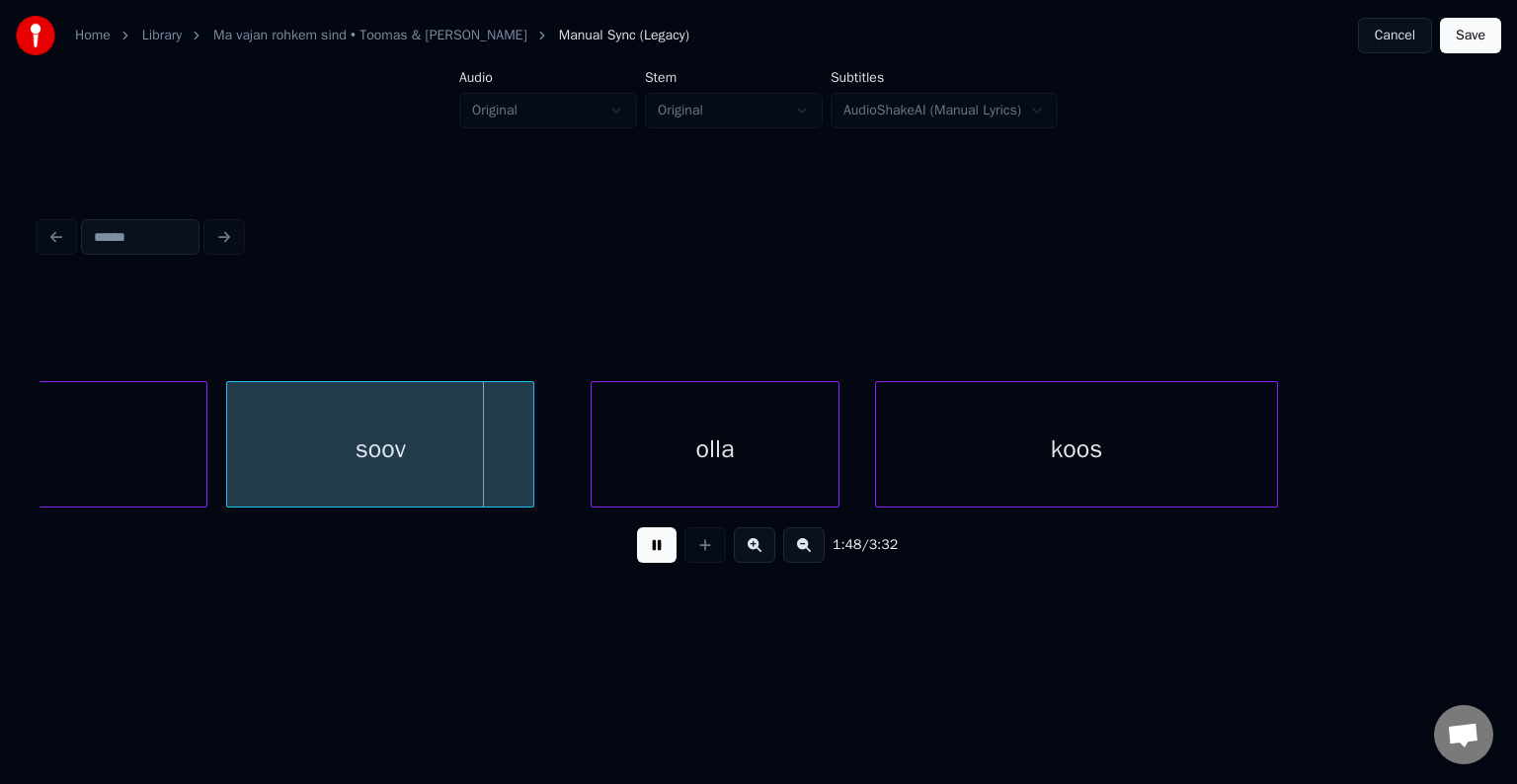 click at bounding box center (657, 545) 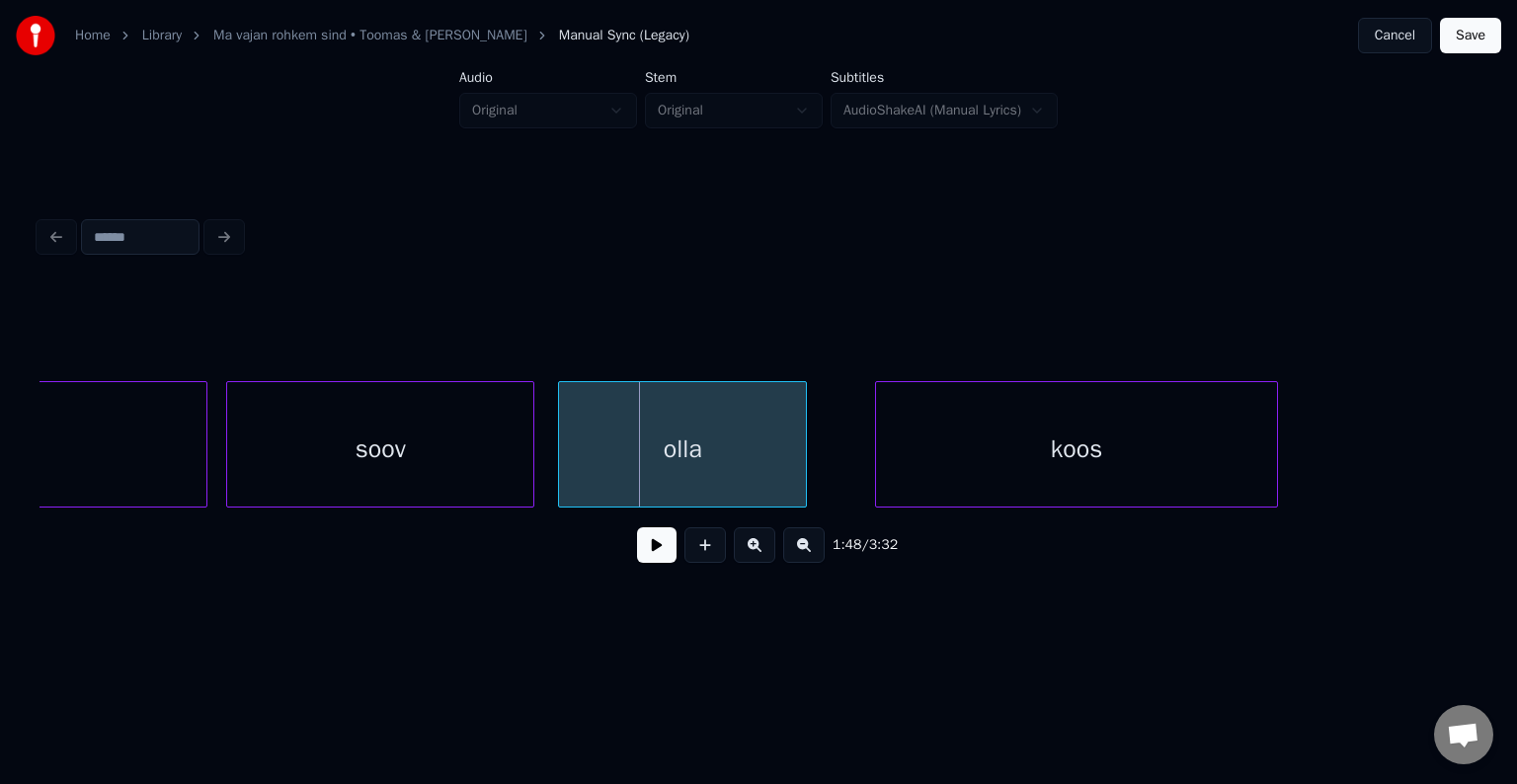 click on "olla" at bounding box center [682, 449] 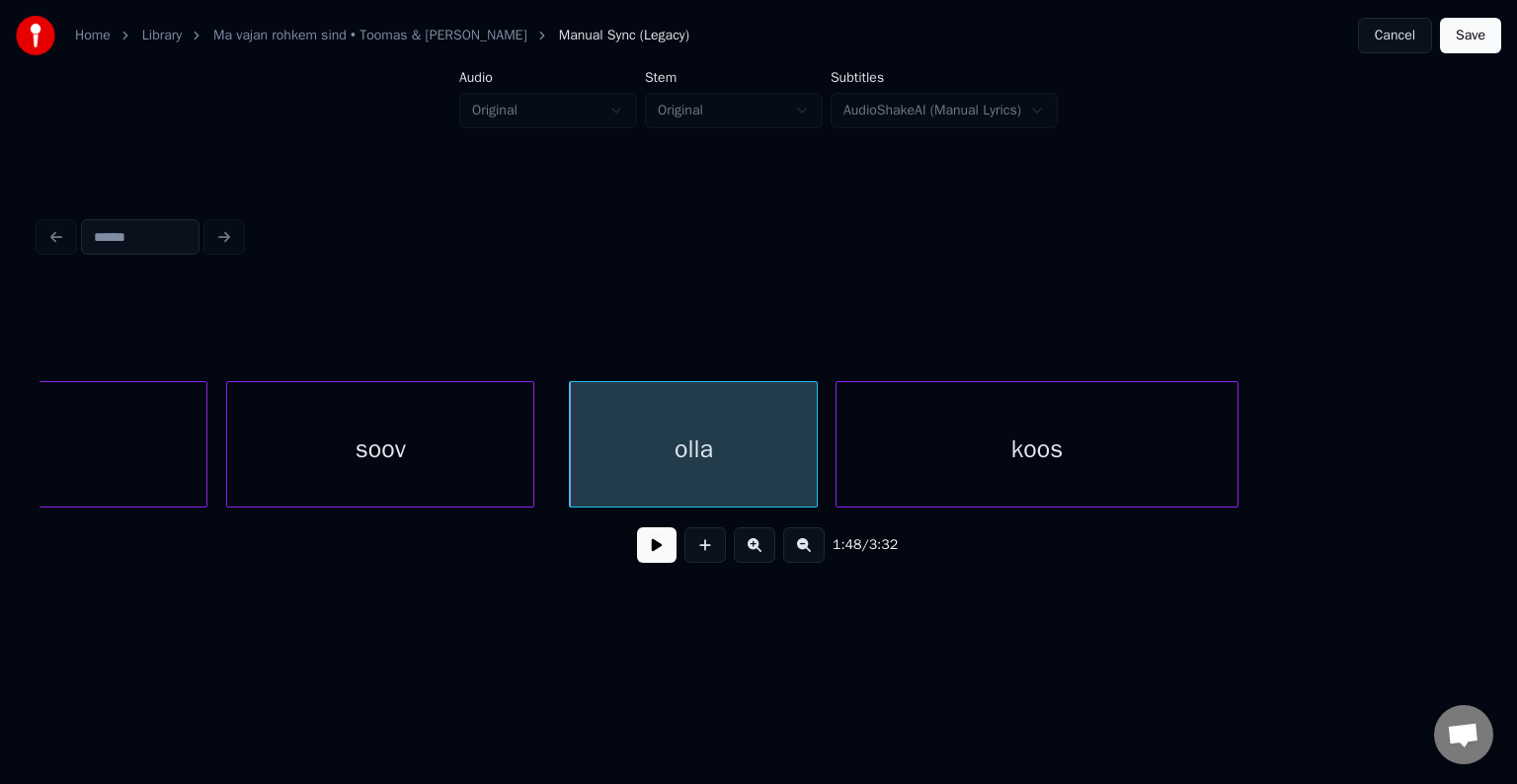 click on "koos" at bounding box center [1037, 449] 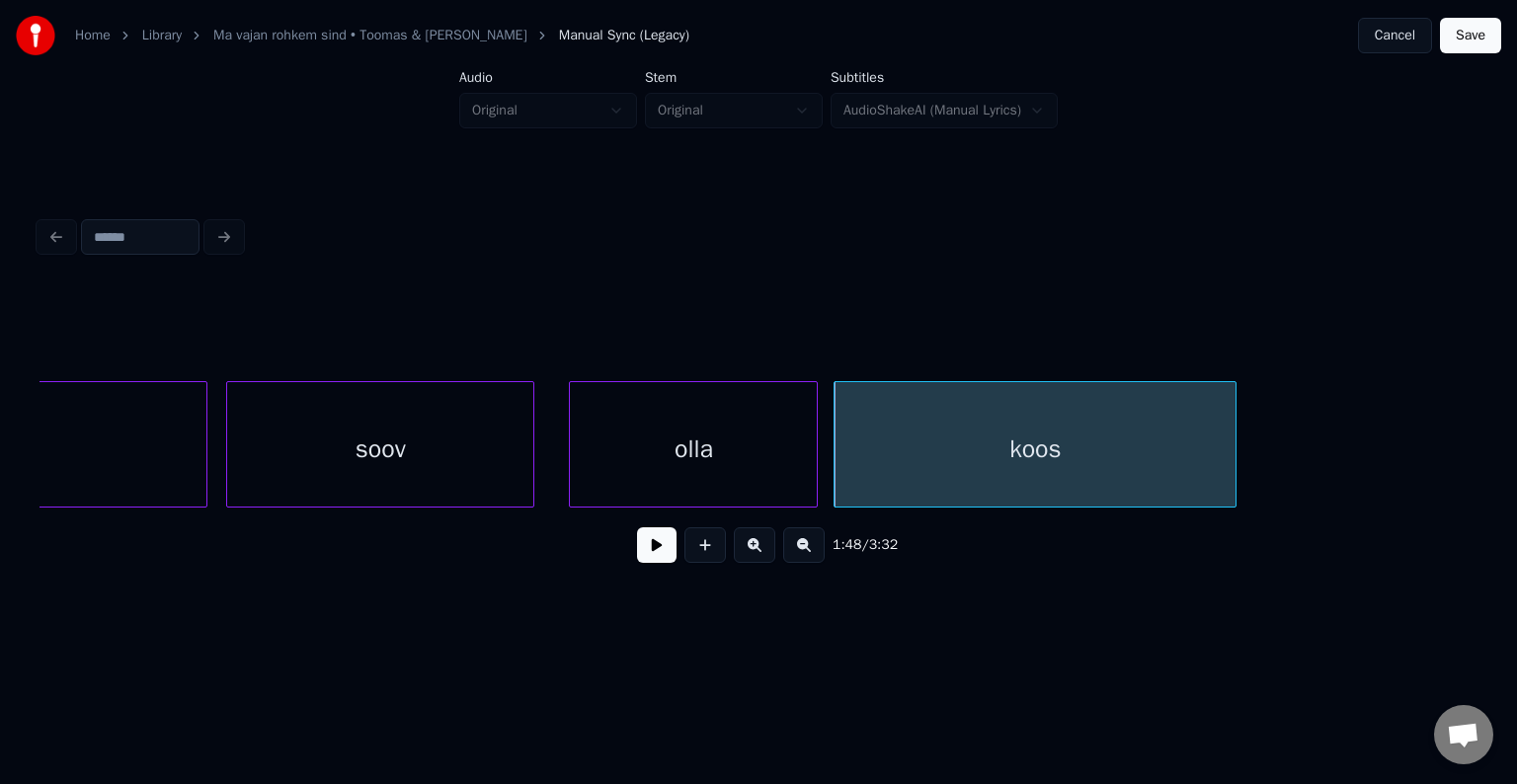 click at bounding box center (657, 545) 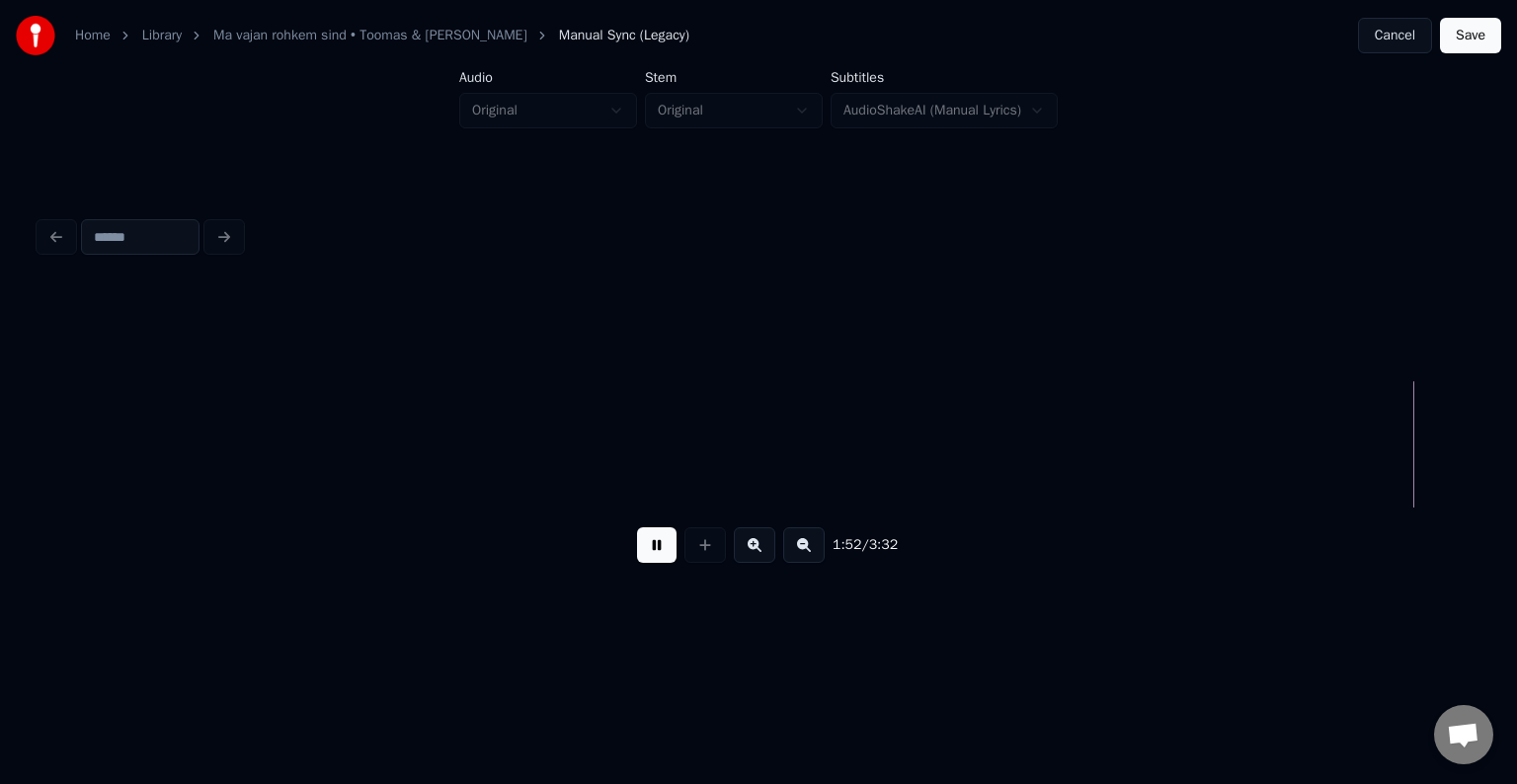 scroll, scrollTop: 0, scrollLeft: 66582, axis: horizontal 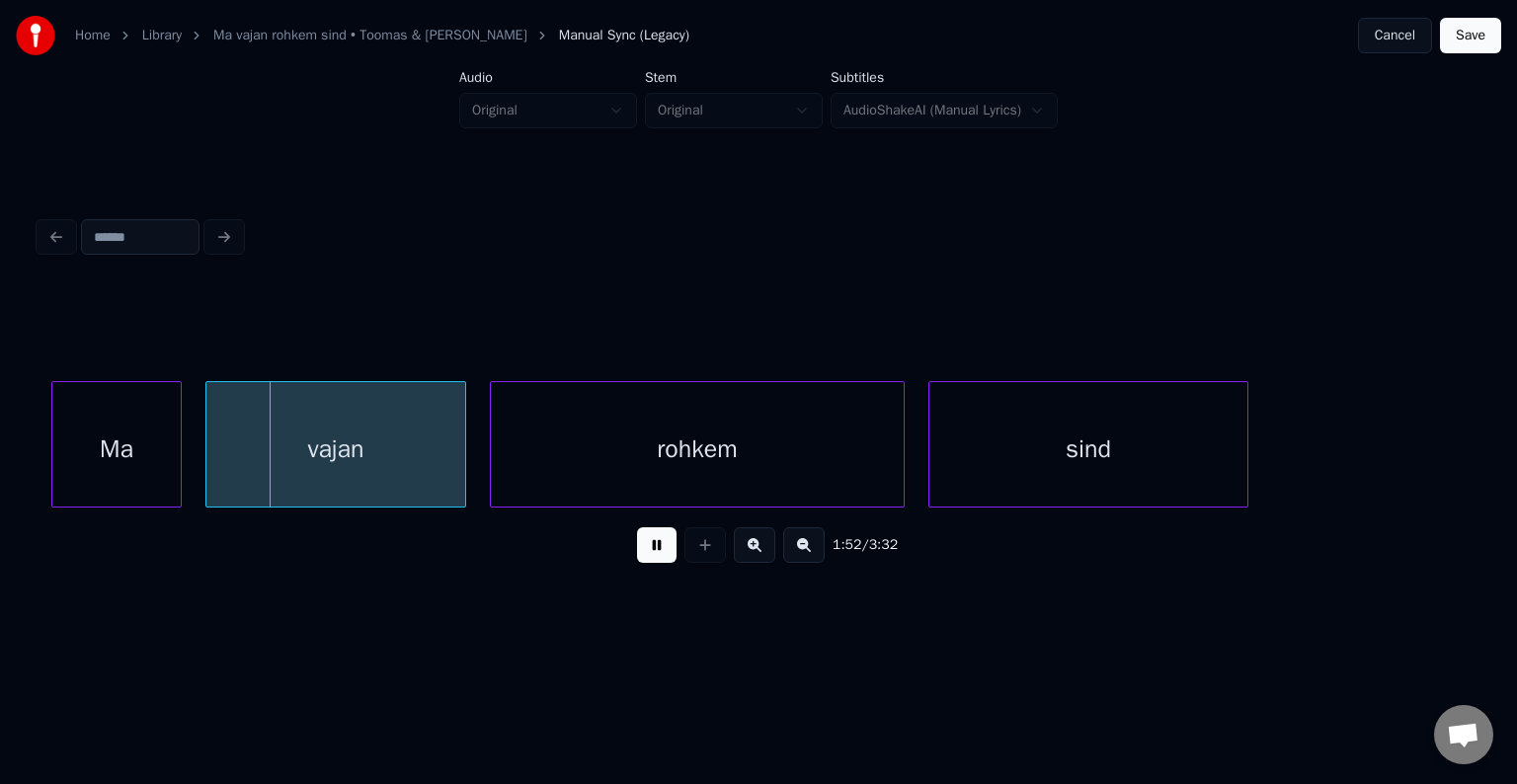 click at bounding box center (657, 545) 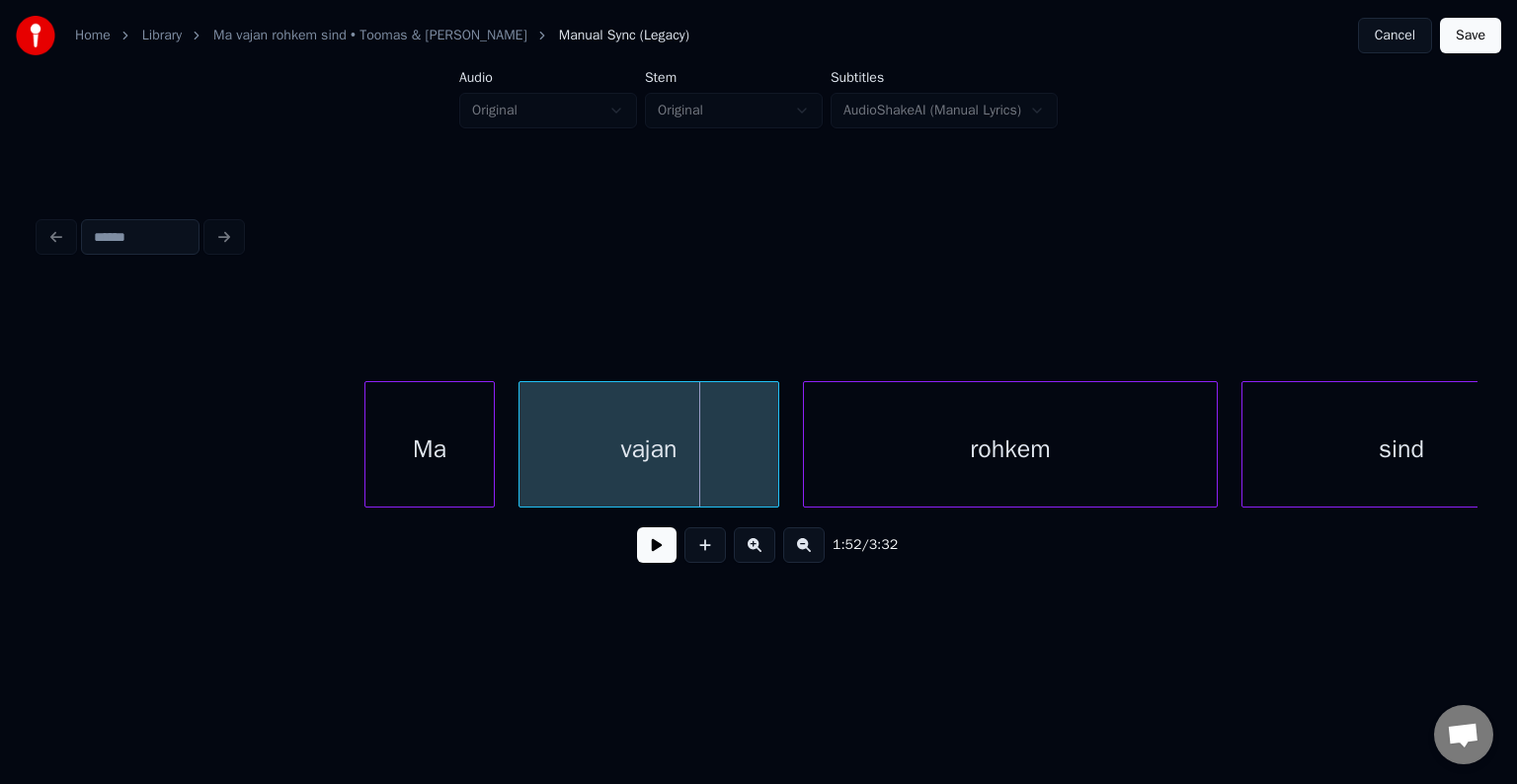 scroll, scrollTop: 0, scrollLeft: 66266, axis: horizontal 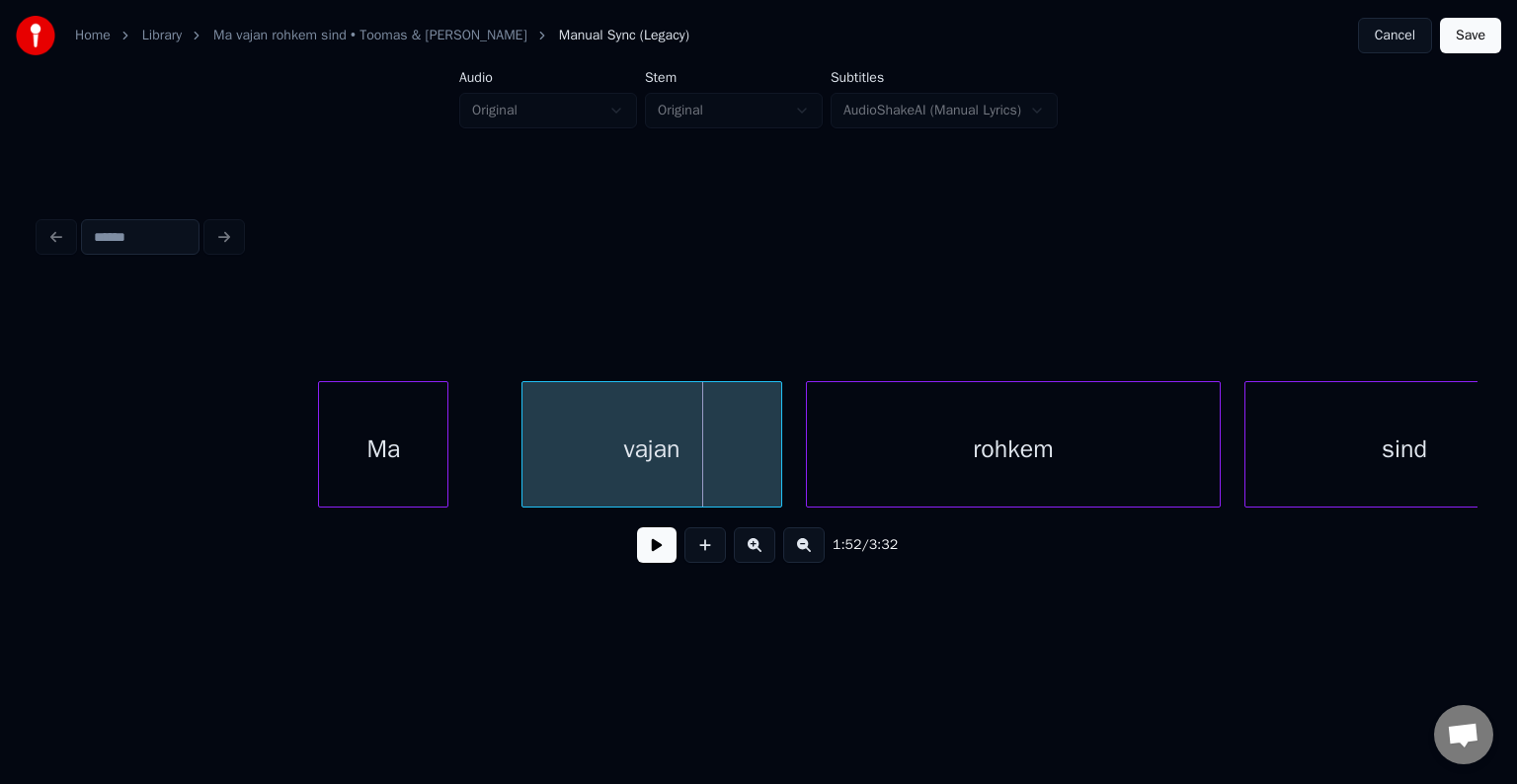 click on "Ma" at bounding box center [383, 449] 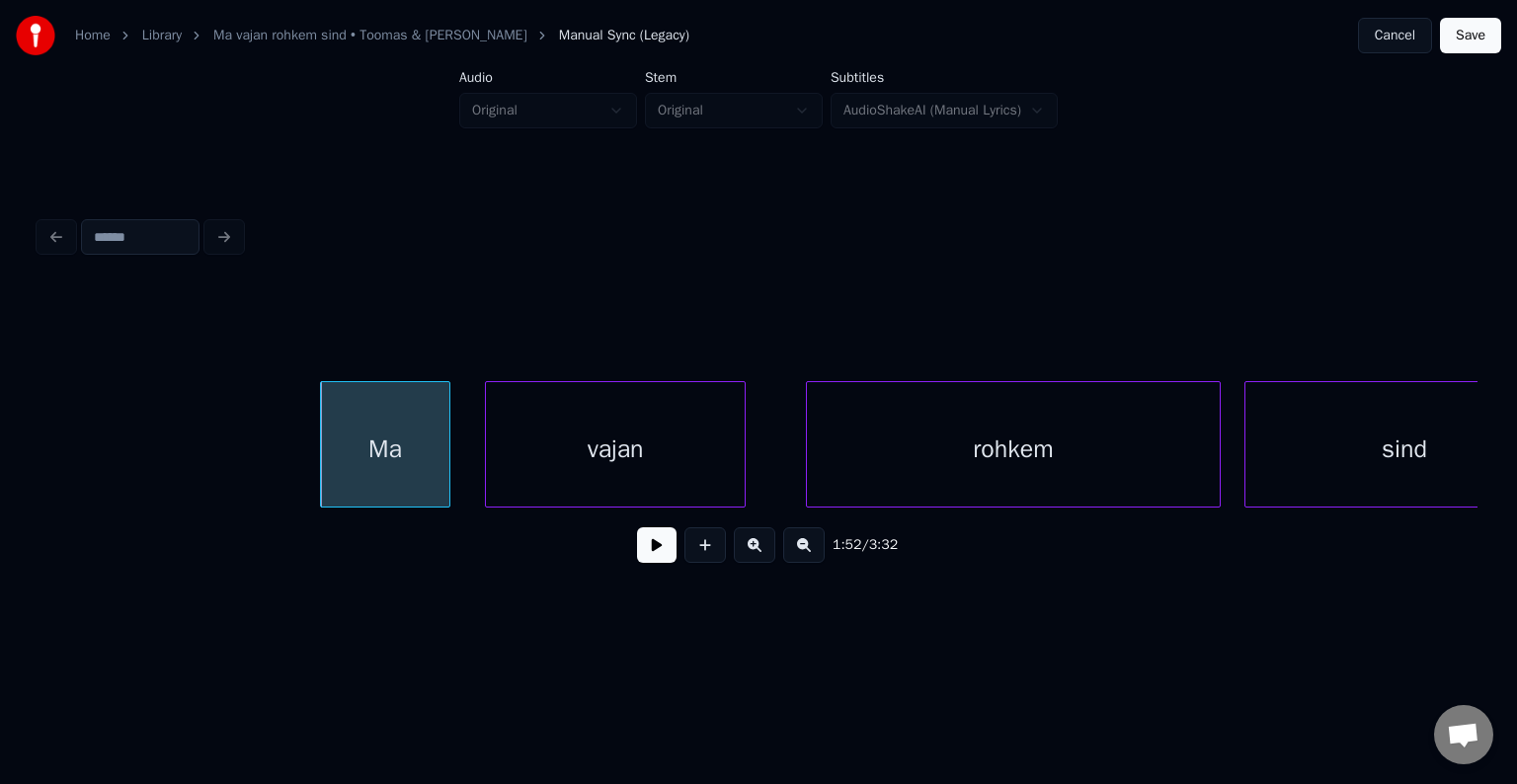 click on "vajan" at bounding box center [615, 449] 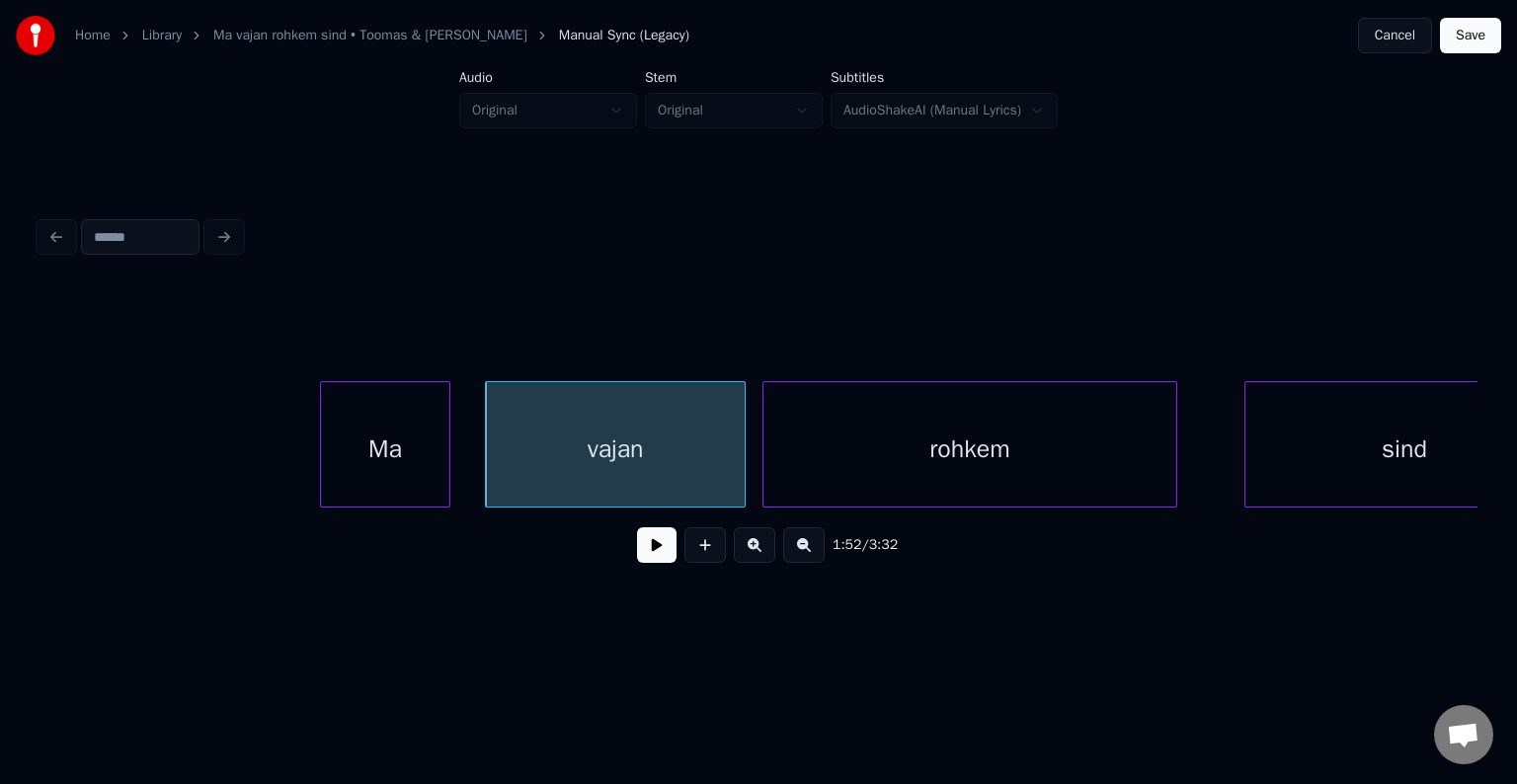 click on "rohkem" at bounding box center (970, 449) 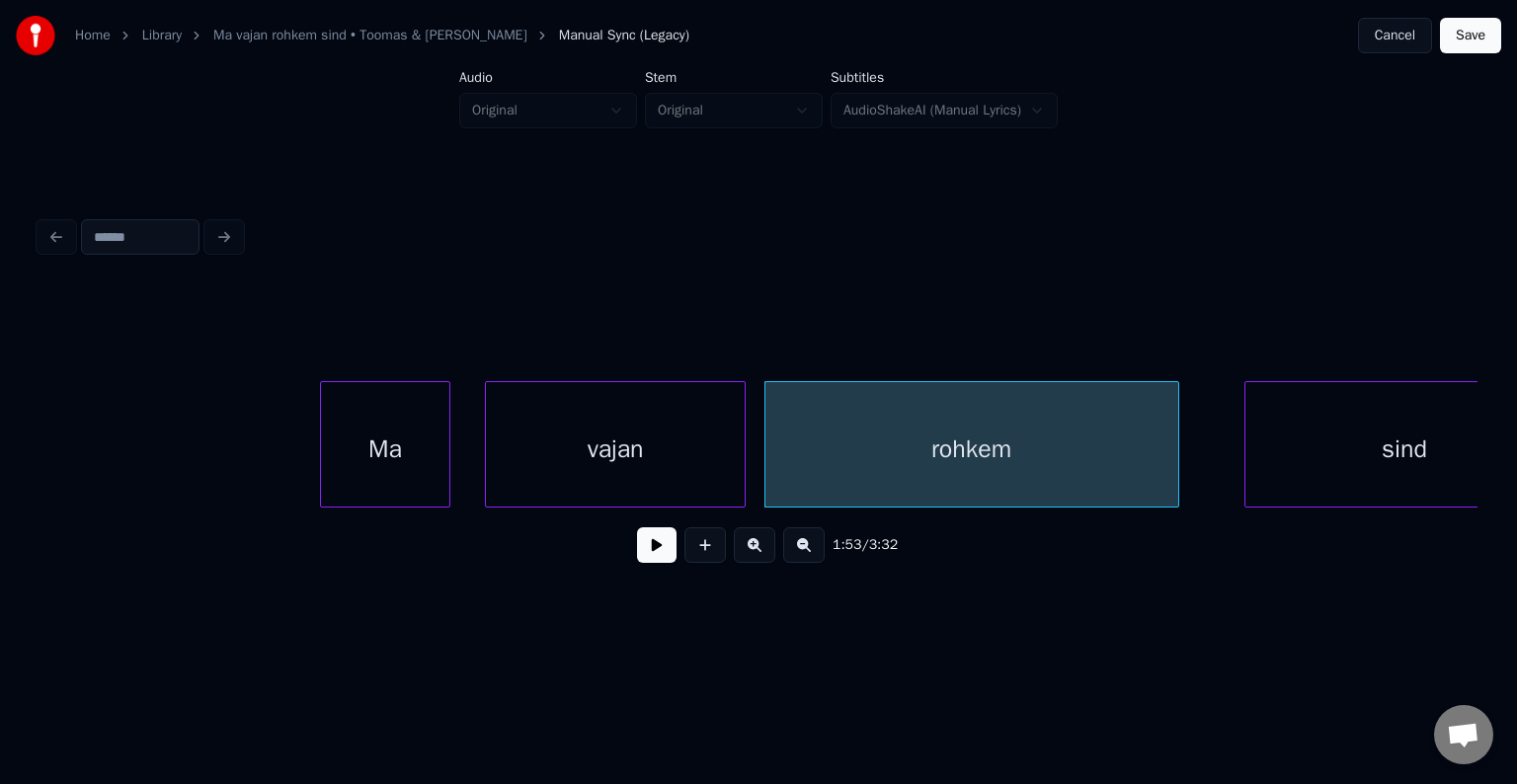 click on "vajan" at bounding box center [615, 449] 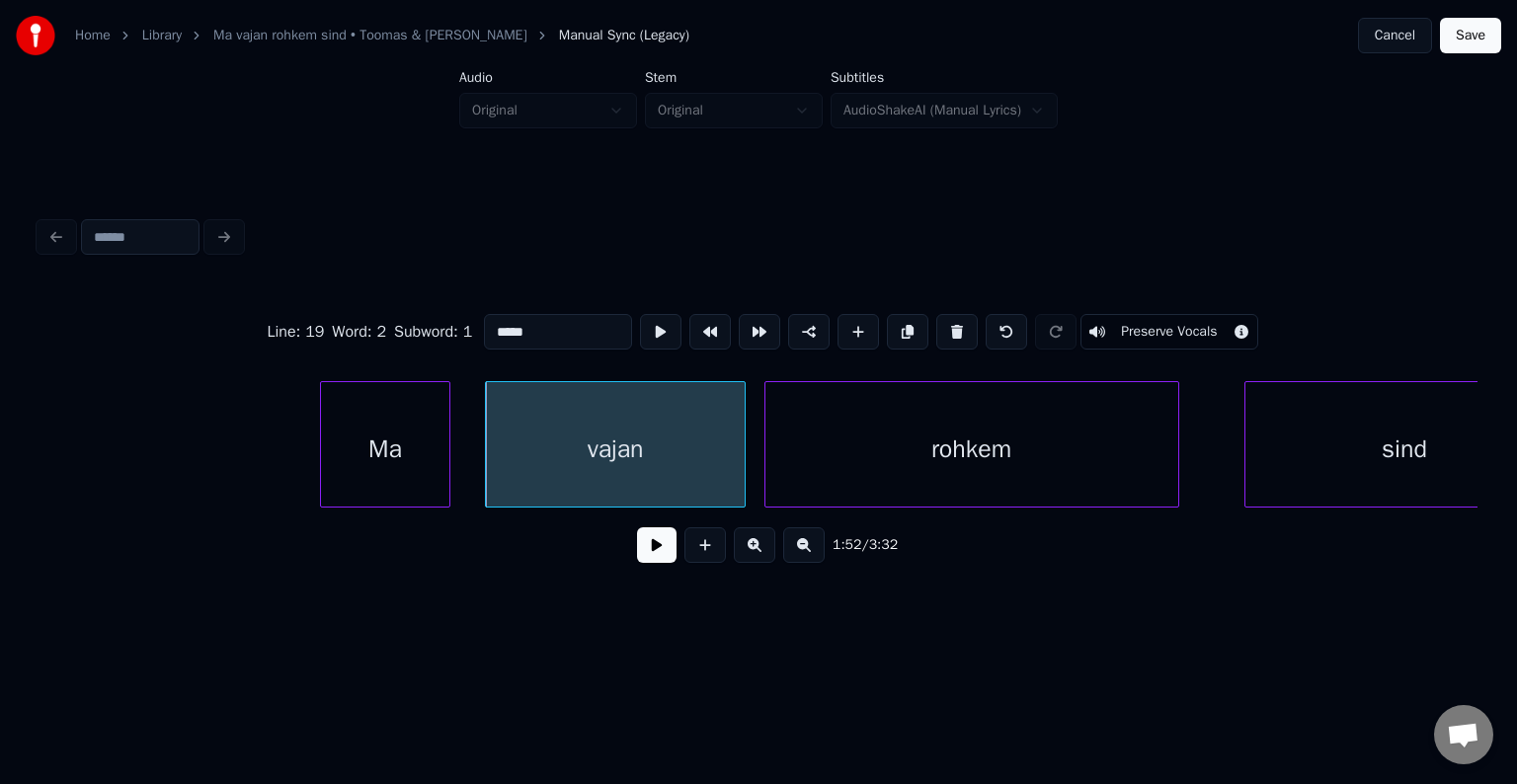 click at bounding box center [657, 545] 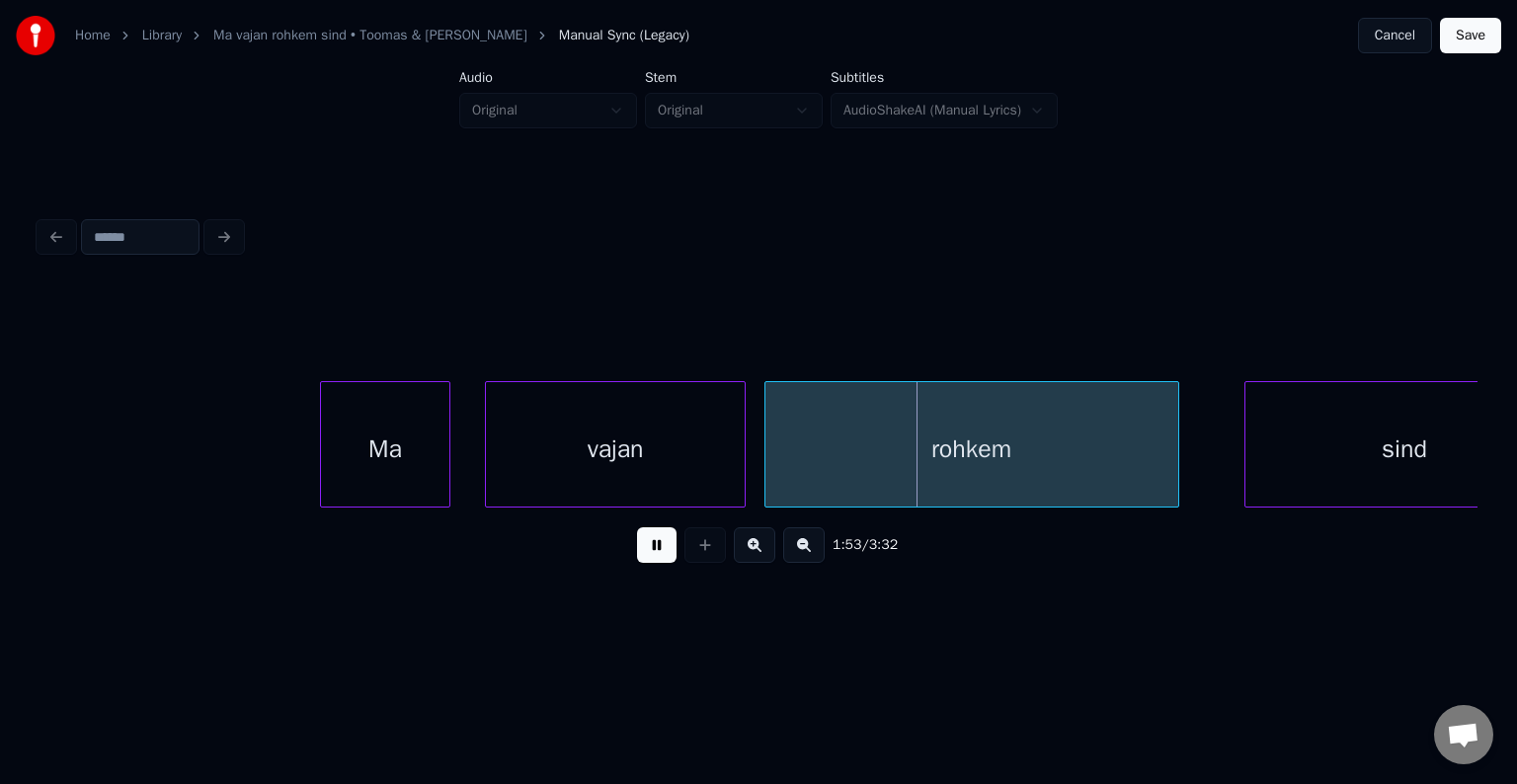 click at bounding box center (657, 545) 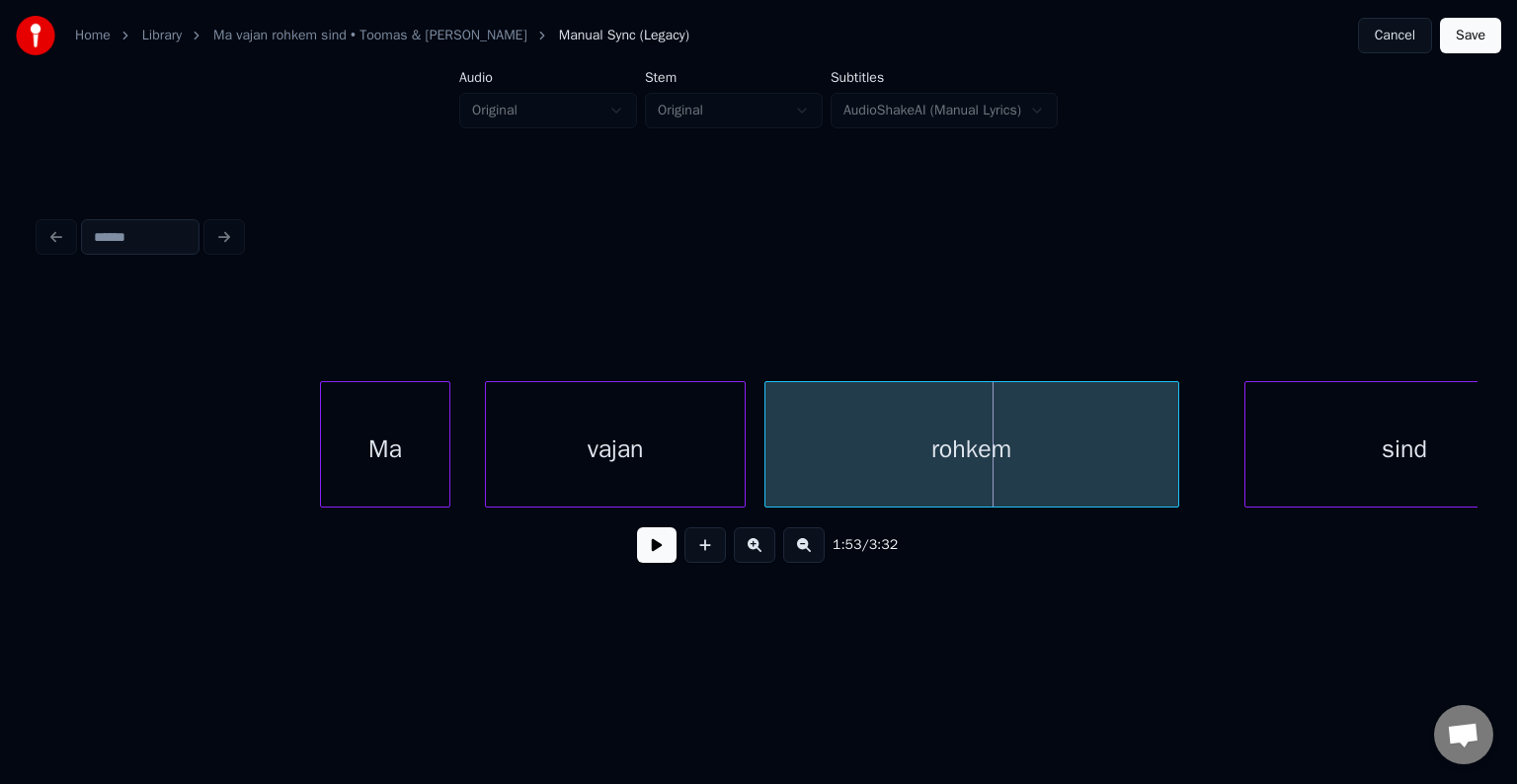 click at bounding box center (657, 545) 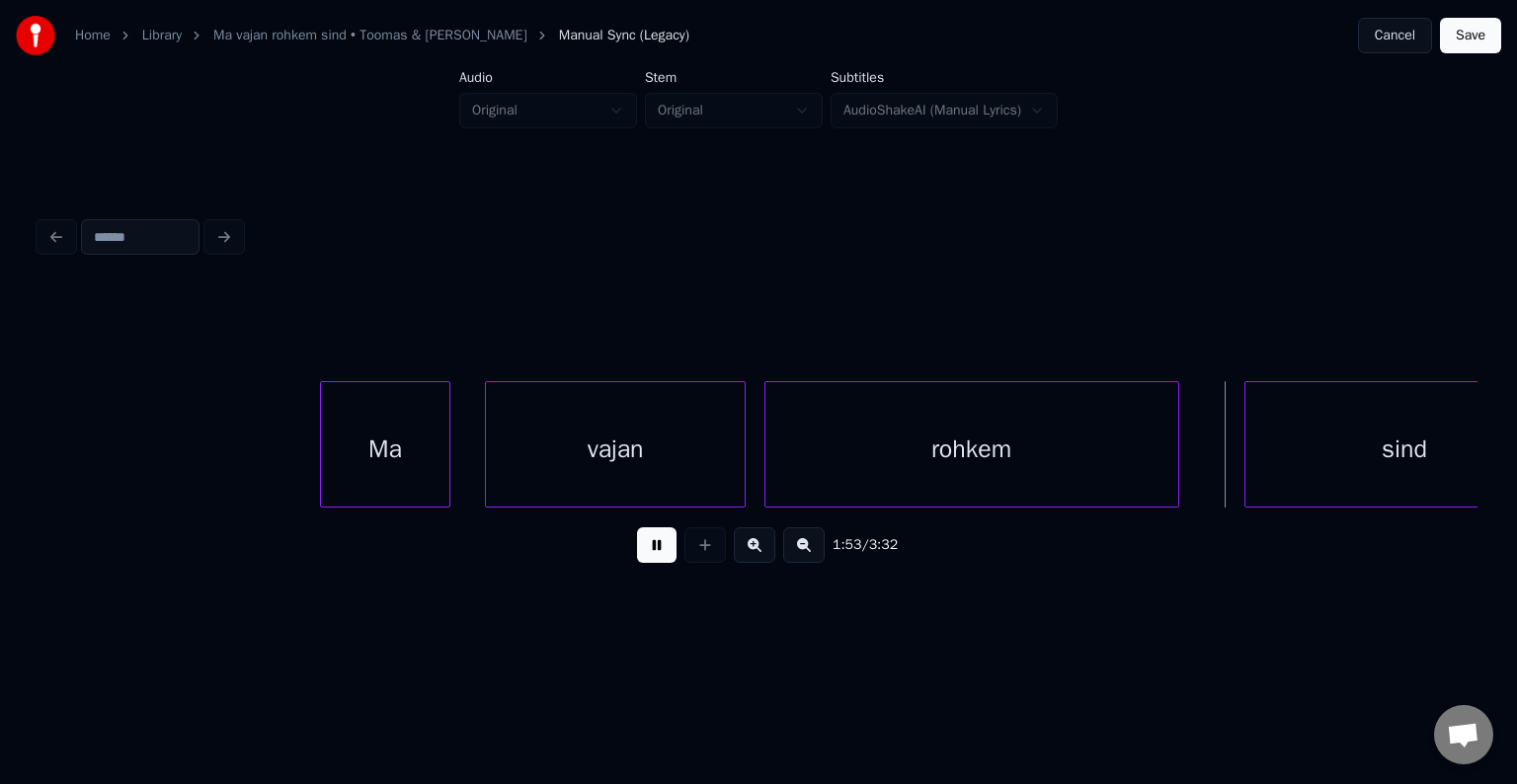 click at bounding box center (657, 545) 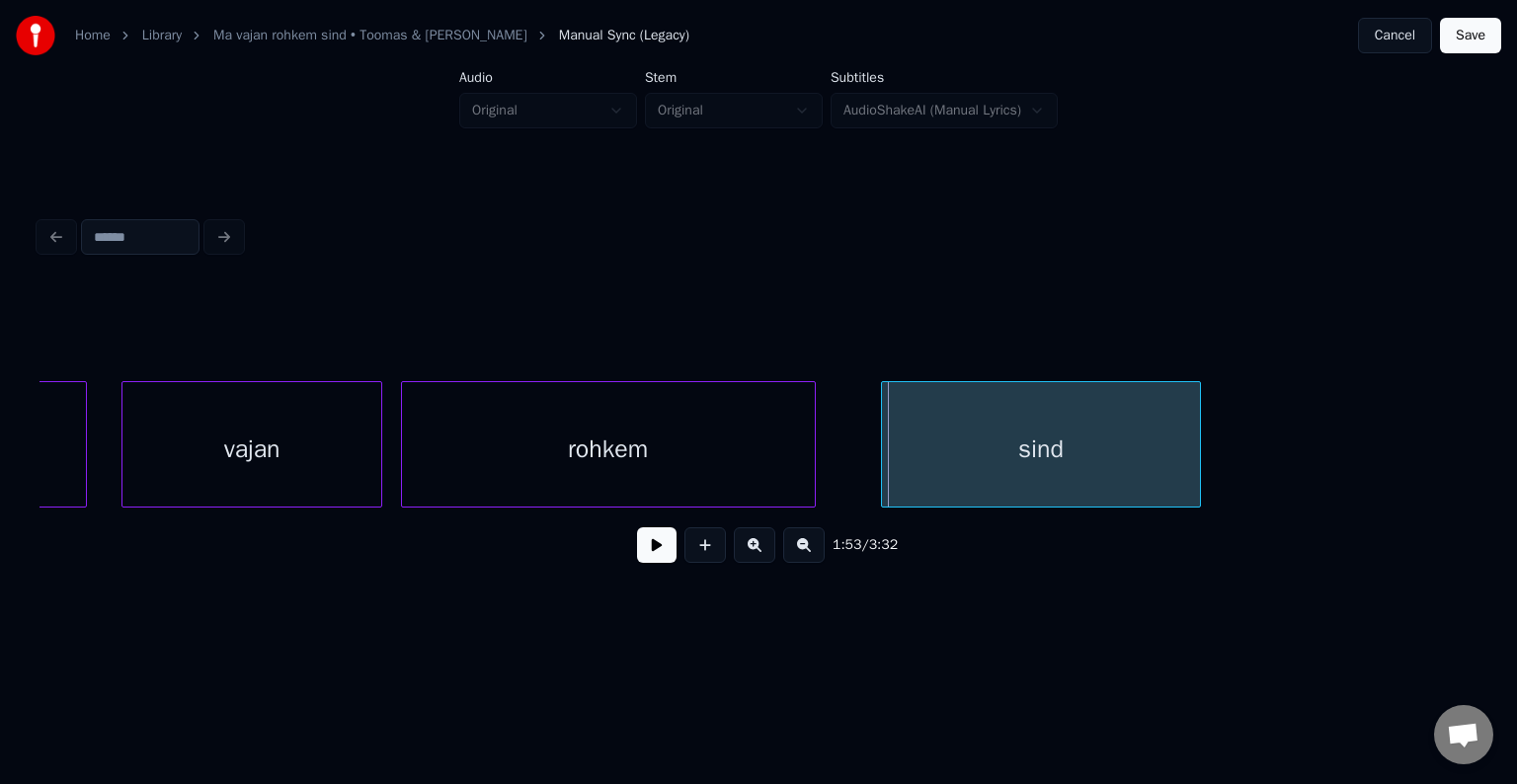 scroll, scrollTop: 0, scrollLeft: 66661, axis: horizontal 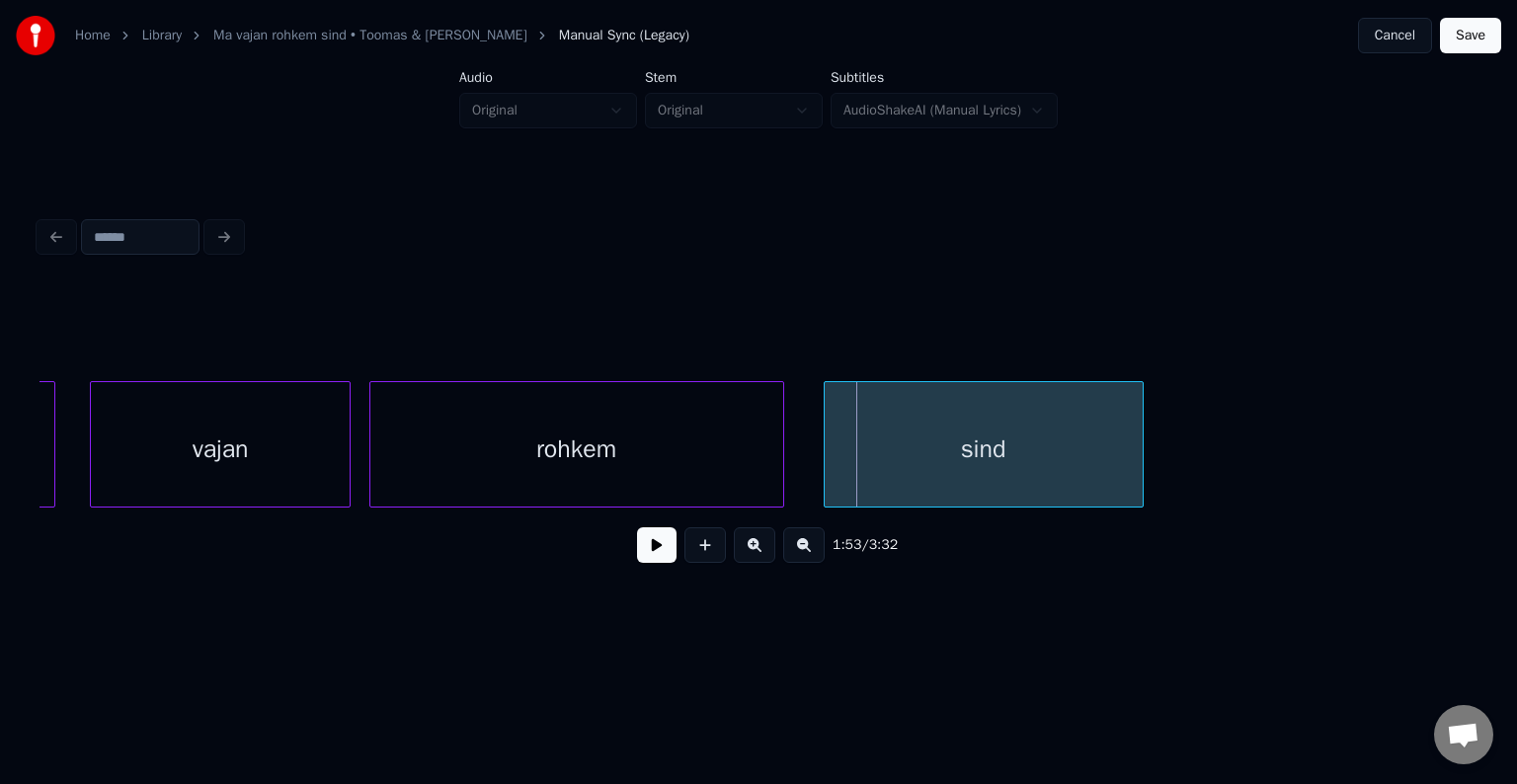 click on "sind" at bounding box center [984, 449] 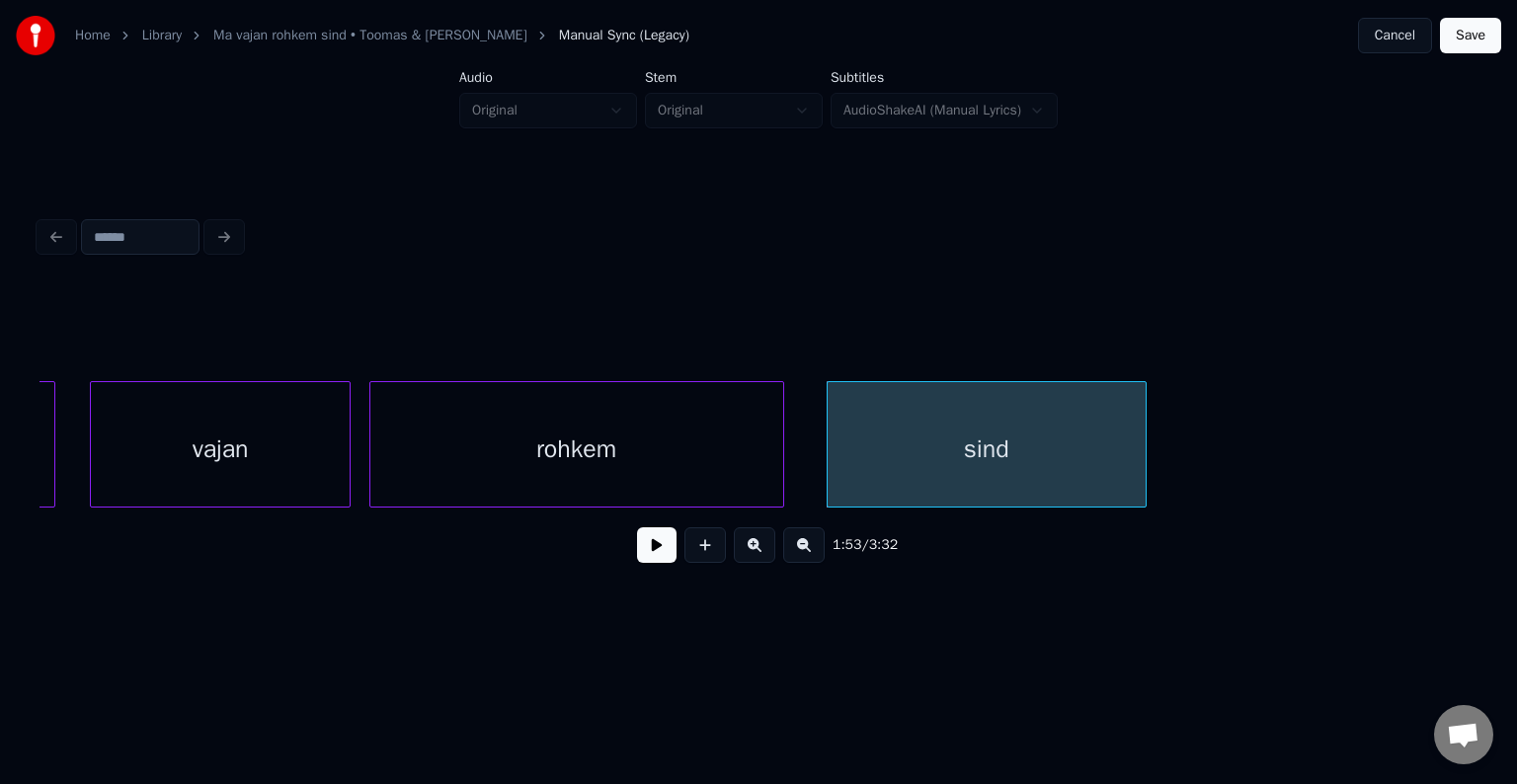 click on "1:53  /  3:32" at bounding box center (758, 545) 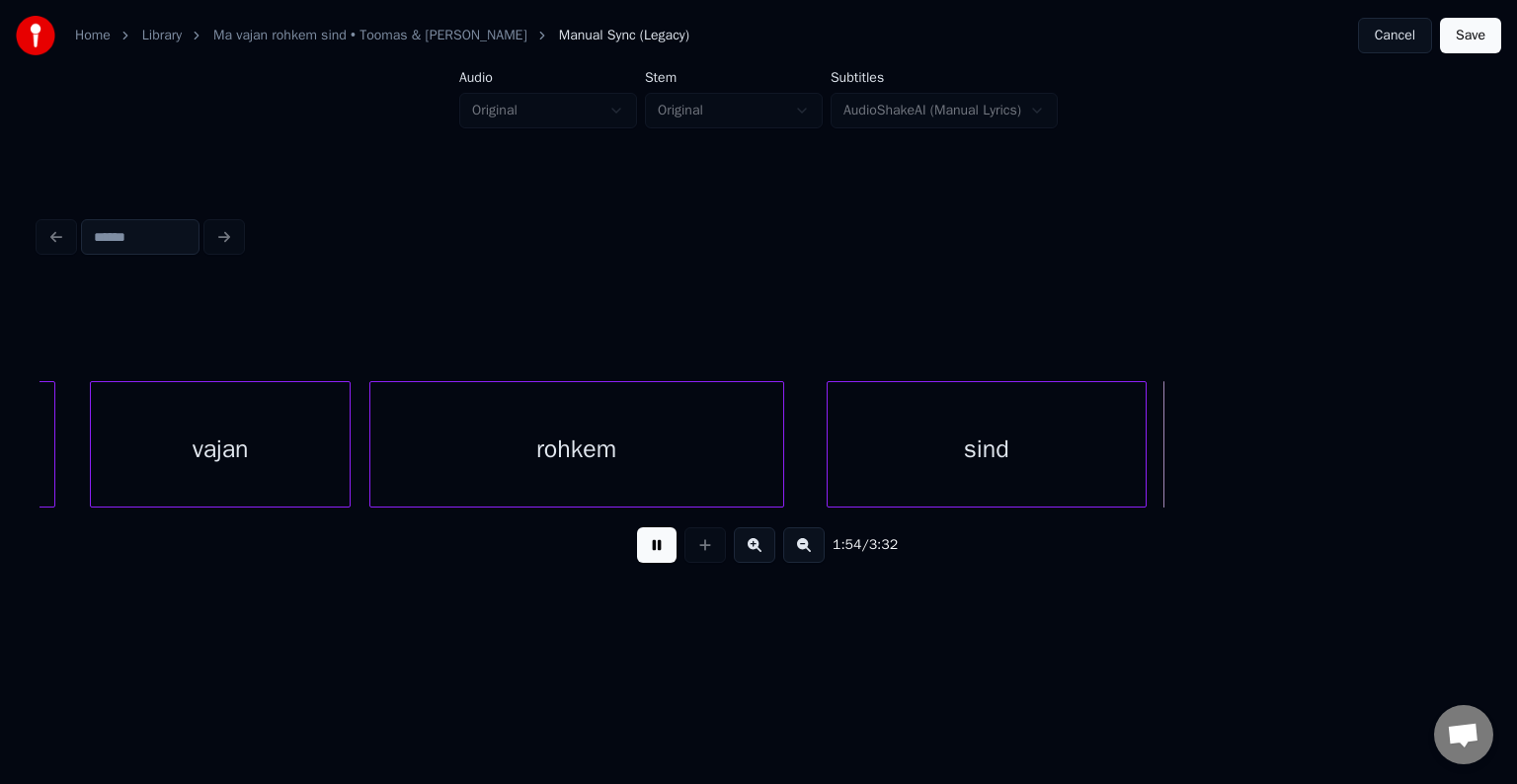 click at bounding box center (657, 545) 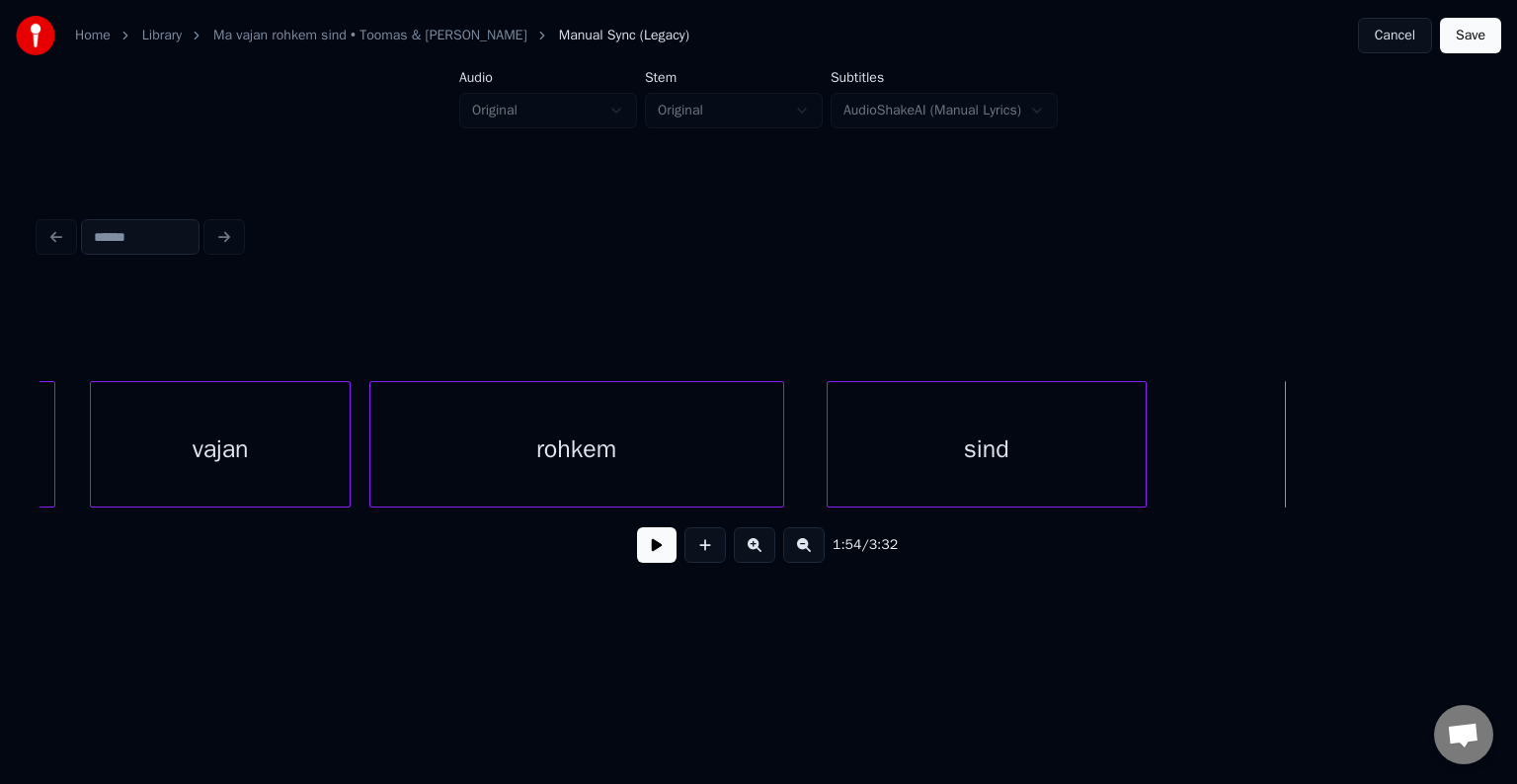 click at bounding box center [657, 545] 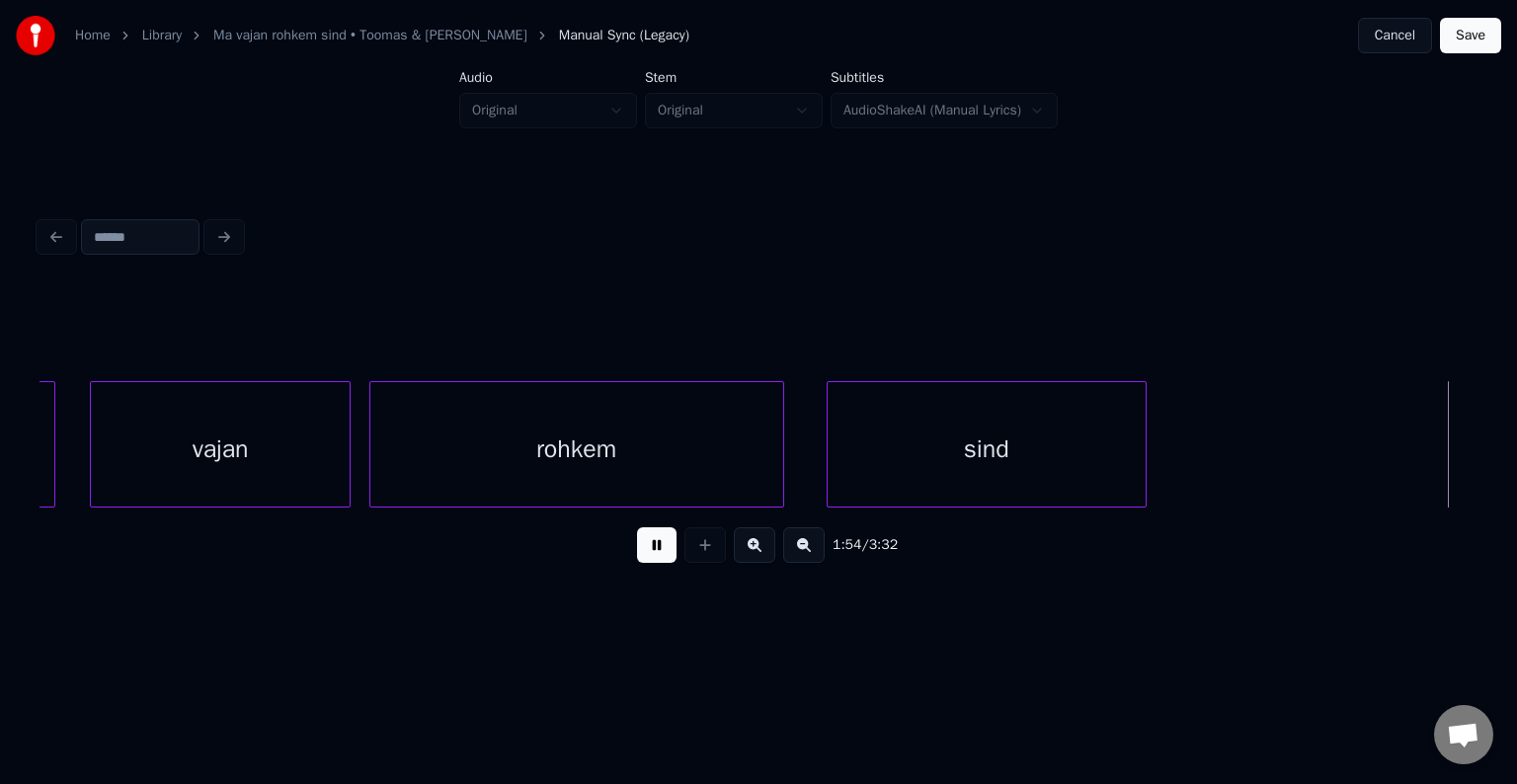 scroll, scrollTop: 0, scrollLeft: 68108, axis: horizontal 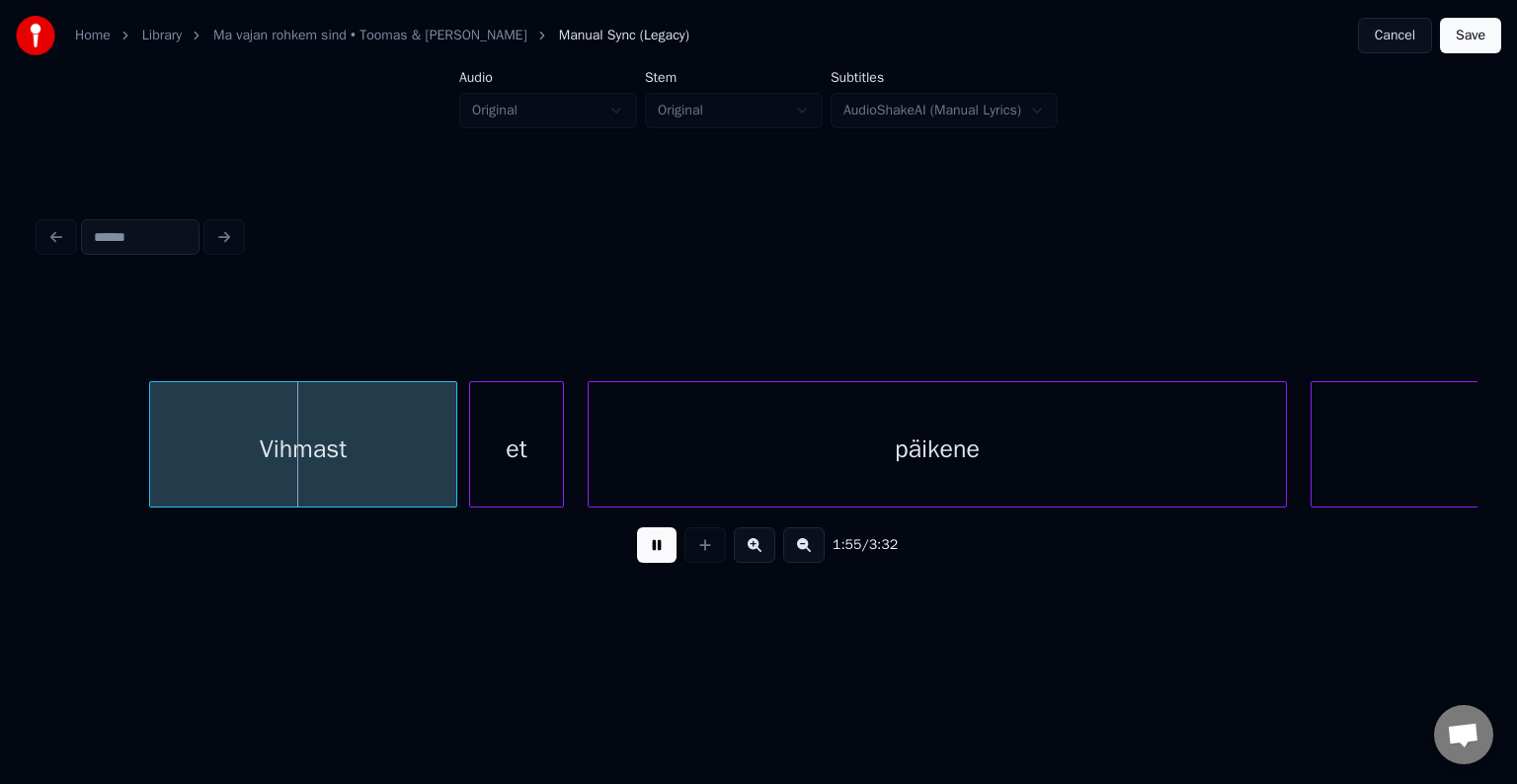 click at bounding box center (657, 545) 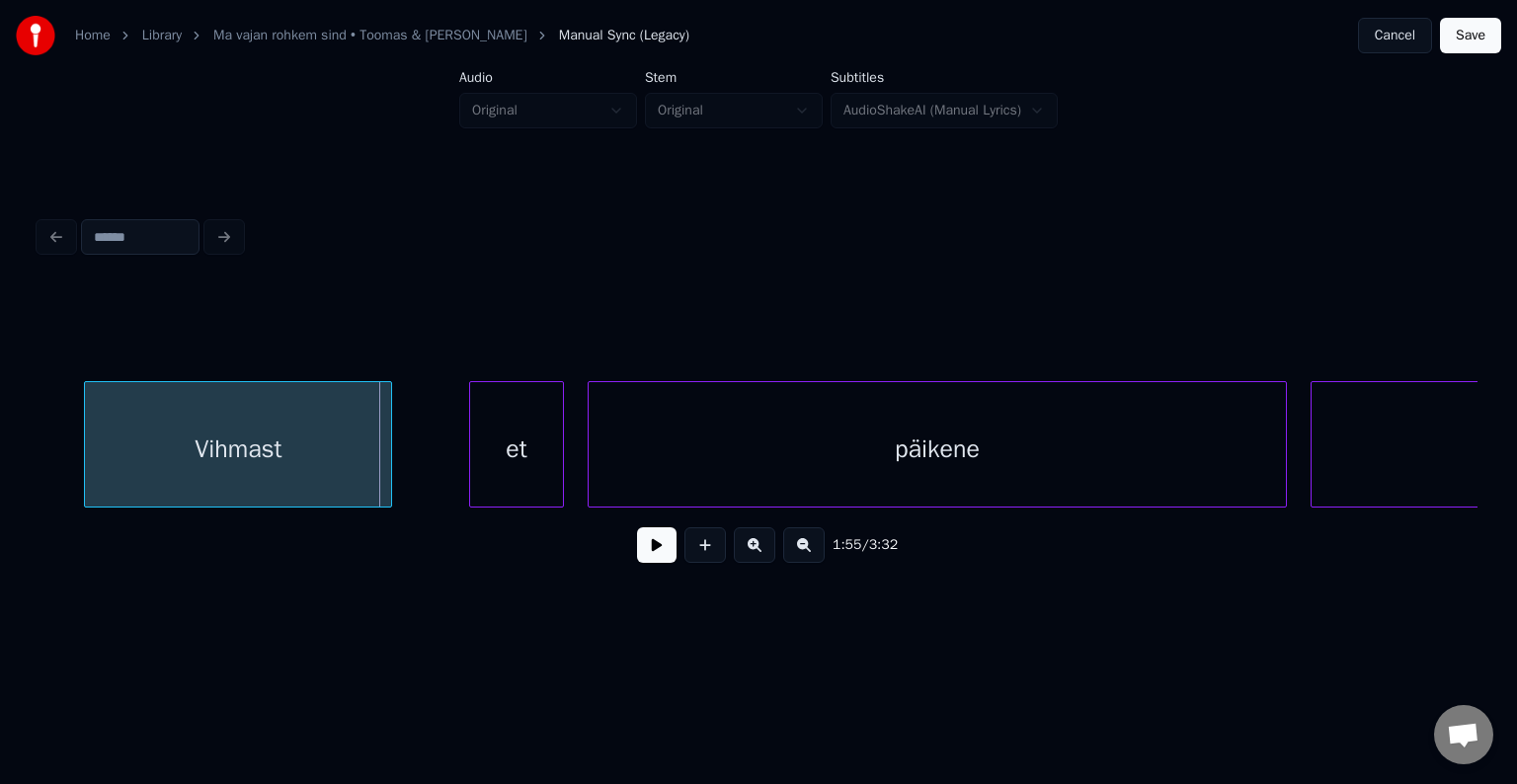 click on "Vihmast" at bounding box center (238, 449) 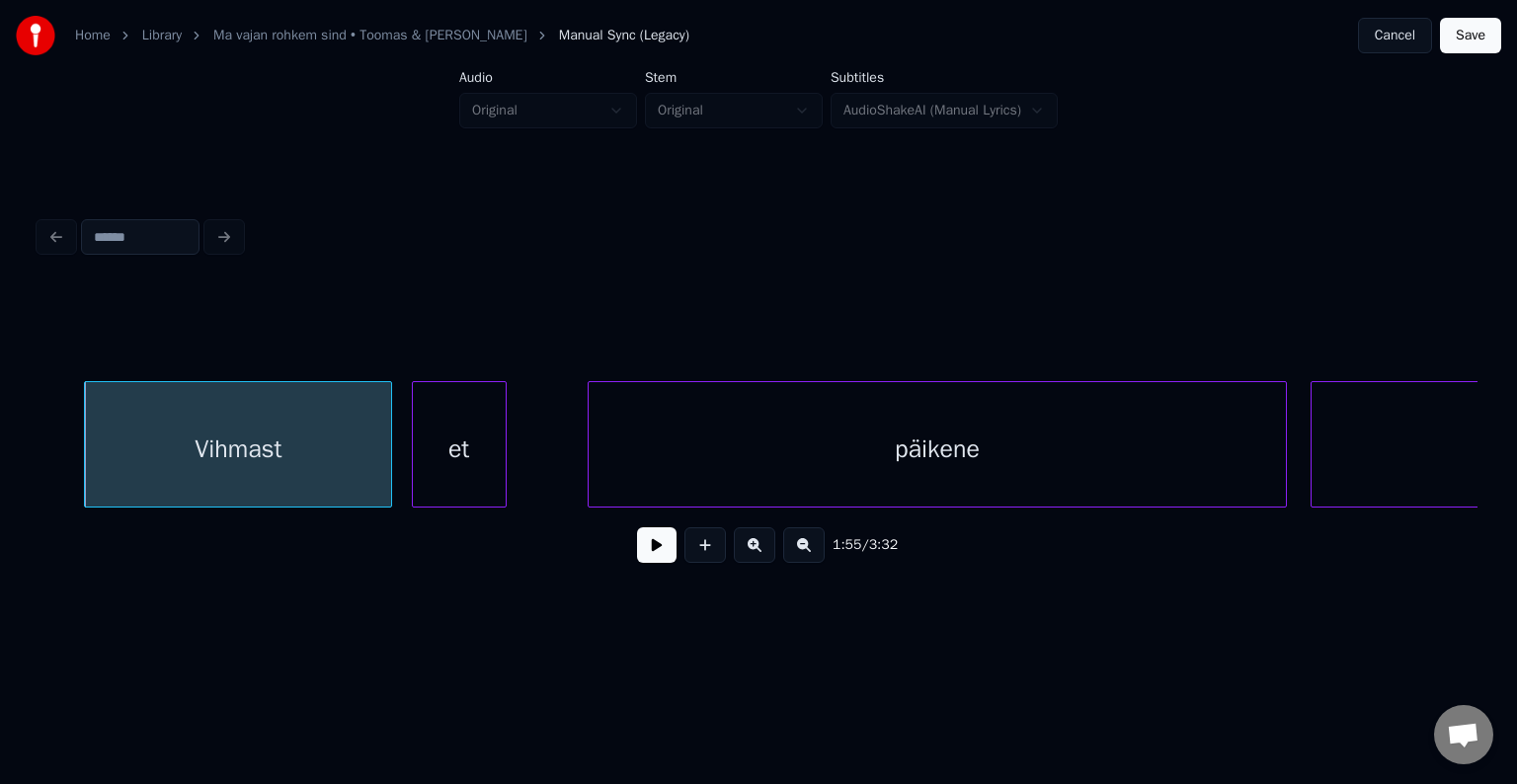 click on "et" at bounding box center (459, 449) 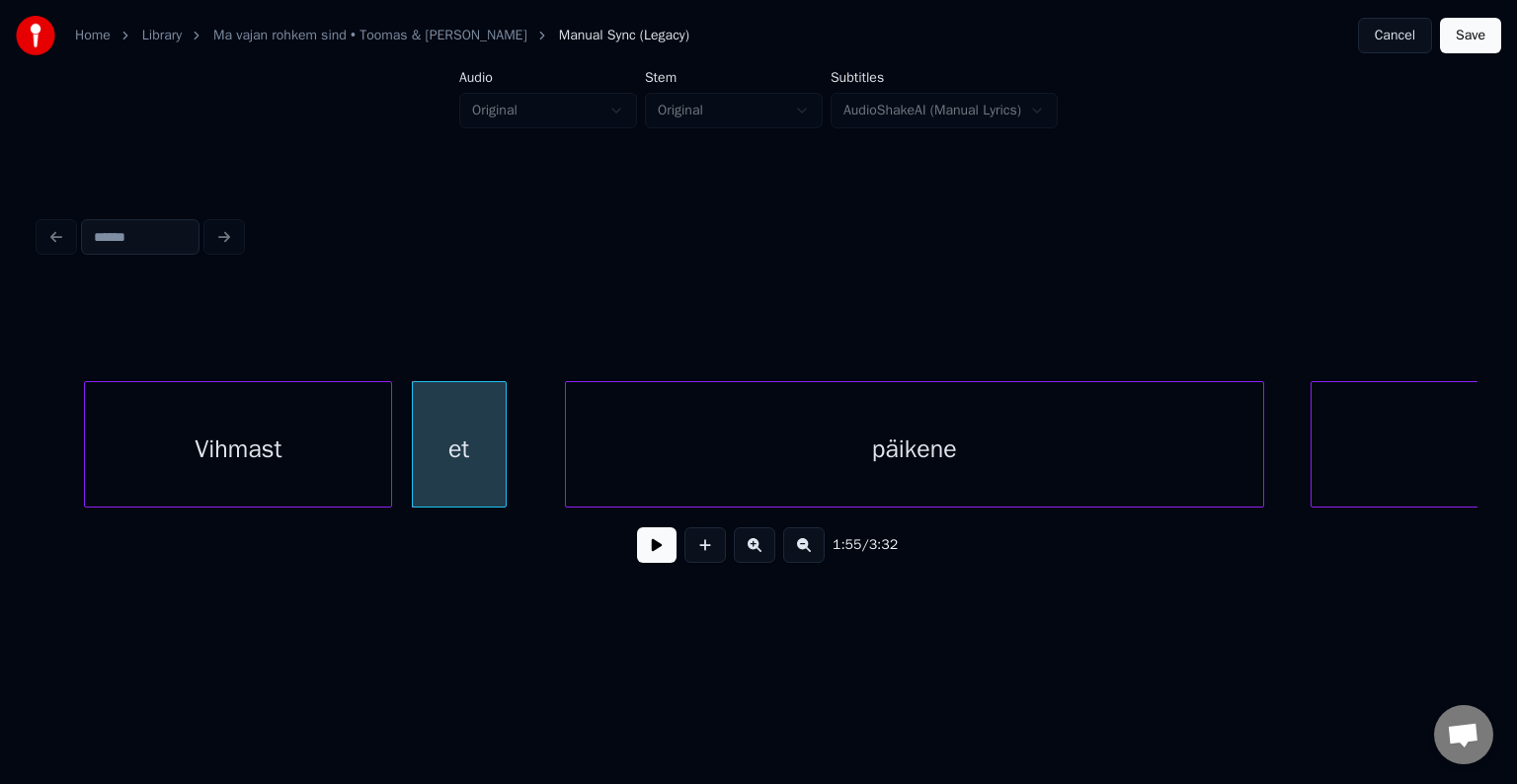 click on "päikene" at bounding box center (915, 449) 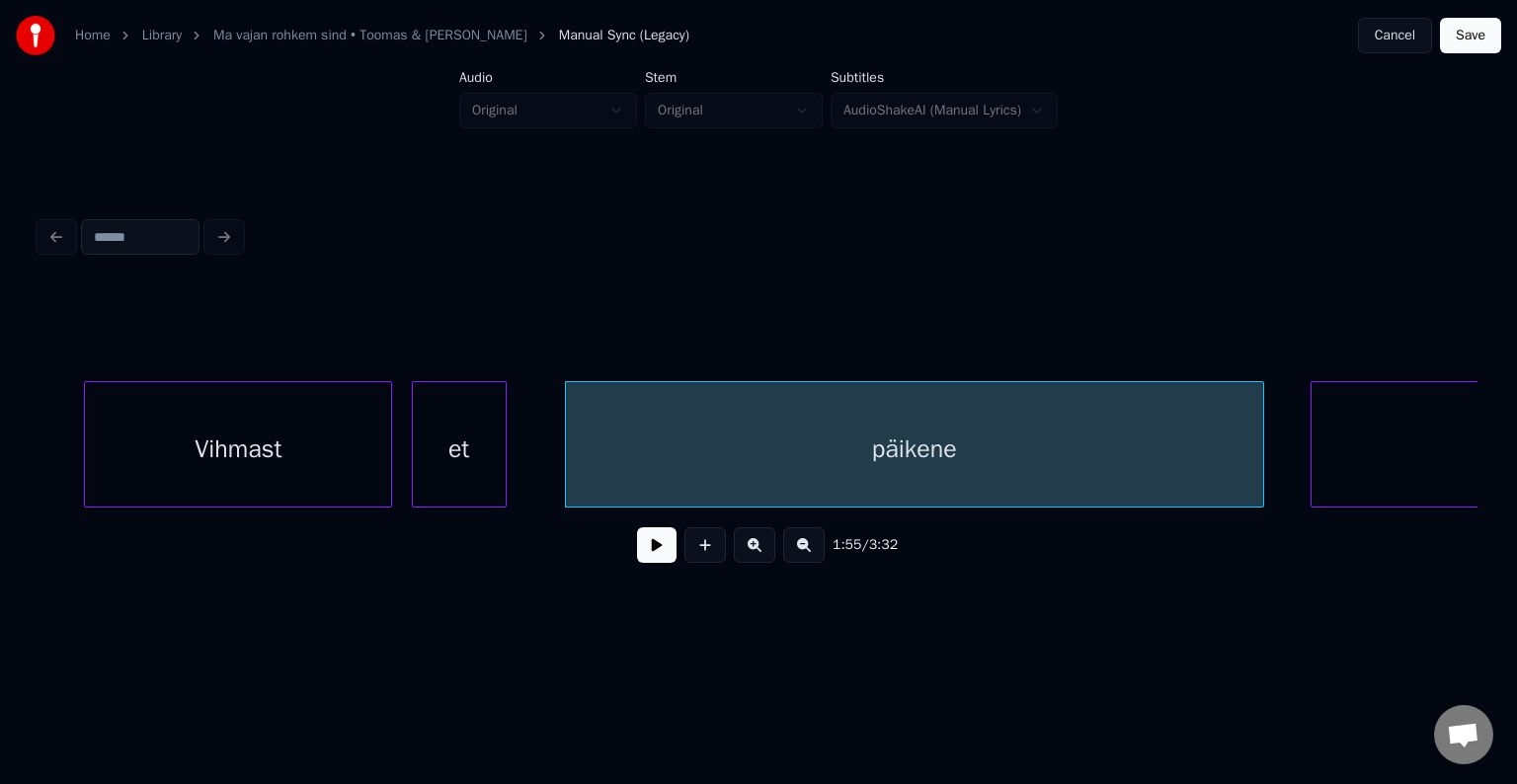 click on "Vihmast" at bounding box center (238, 449) 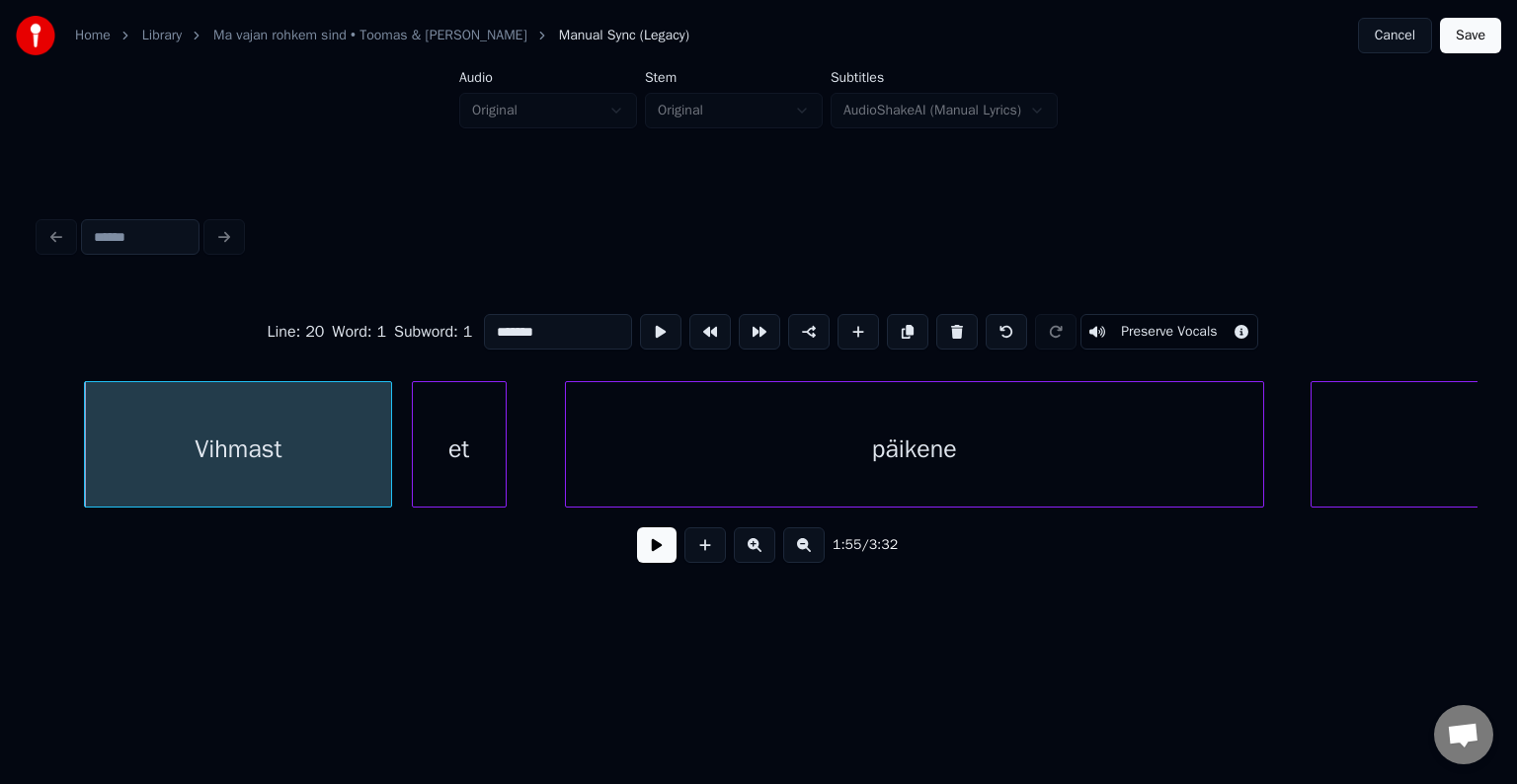 click at bounding box center (657, 545) 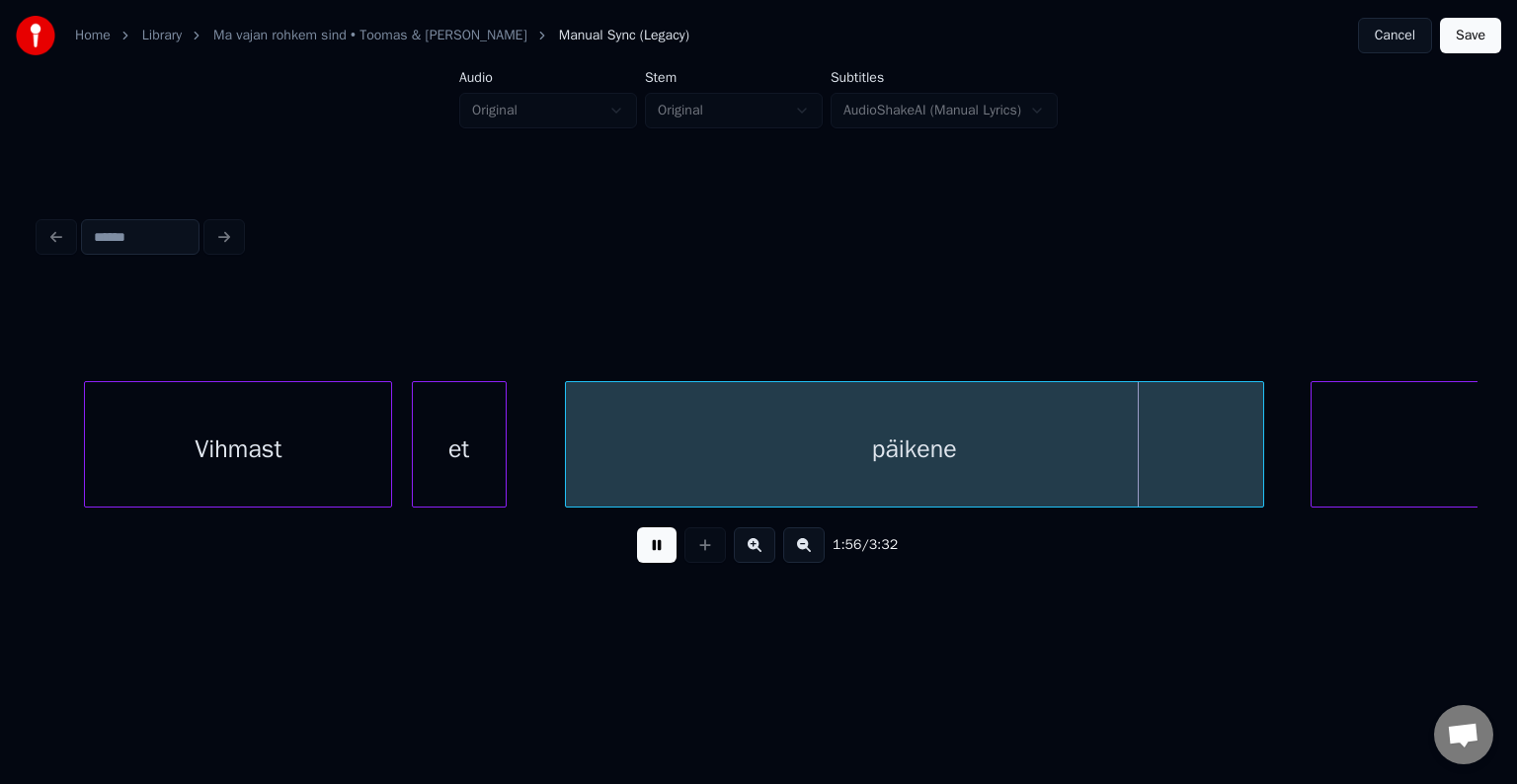 click at bounding box center (657, 545) 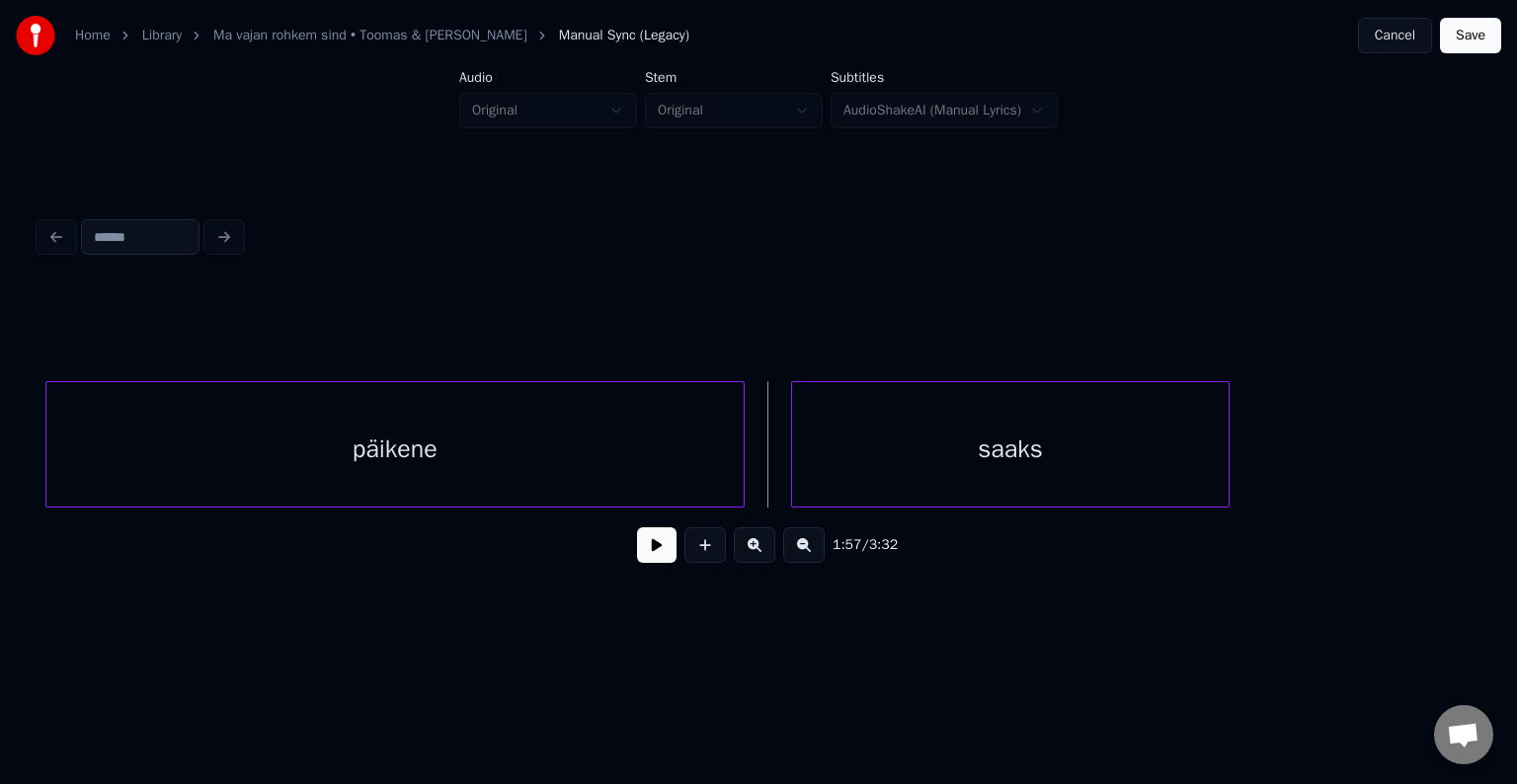 scroll, scrollTop: 0, scrollLeft: 68859, axis: horizontal 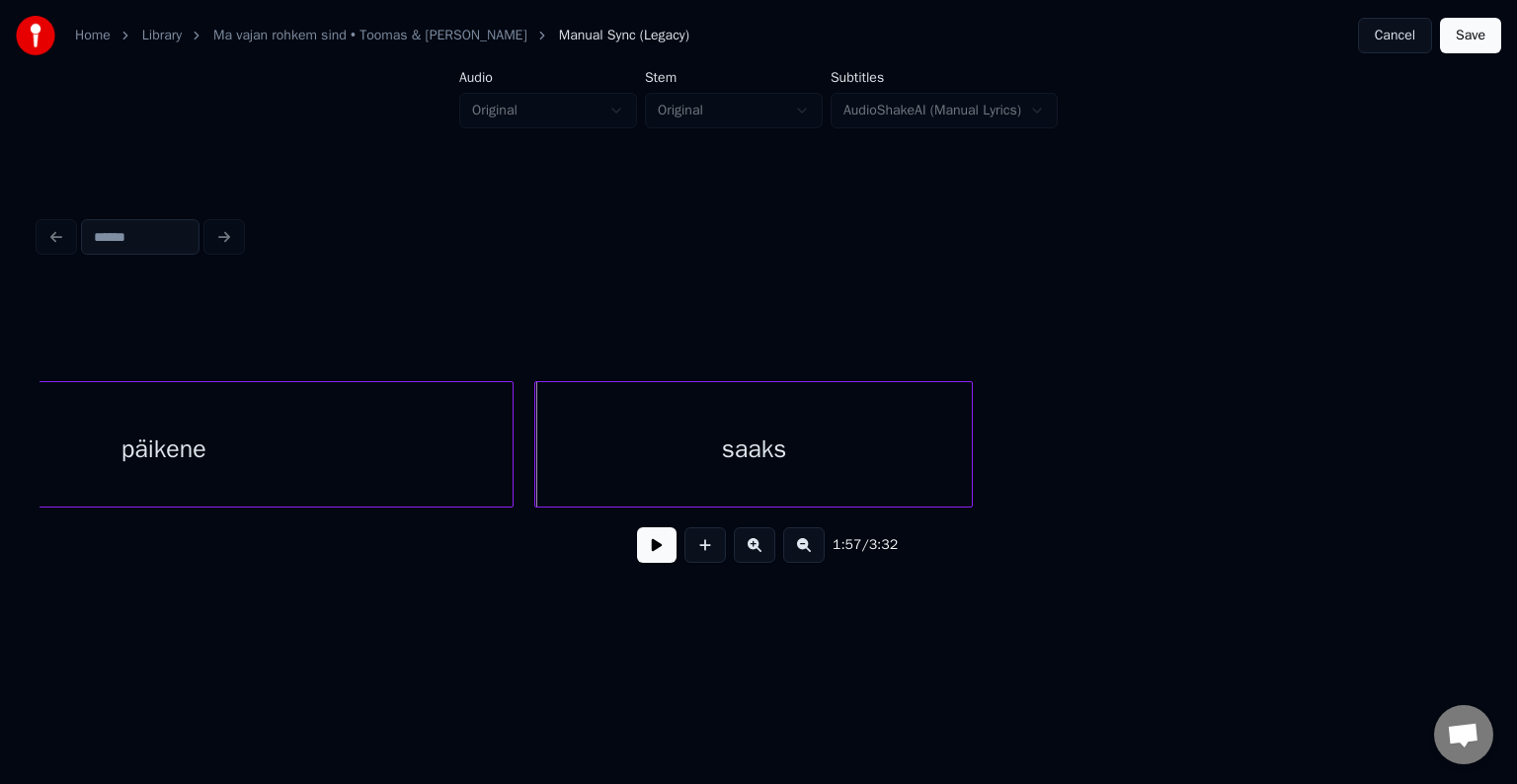 click on "saaks" at bounding box center [754, 449] 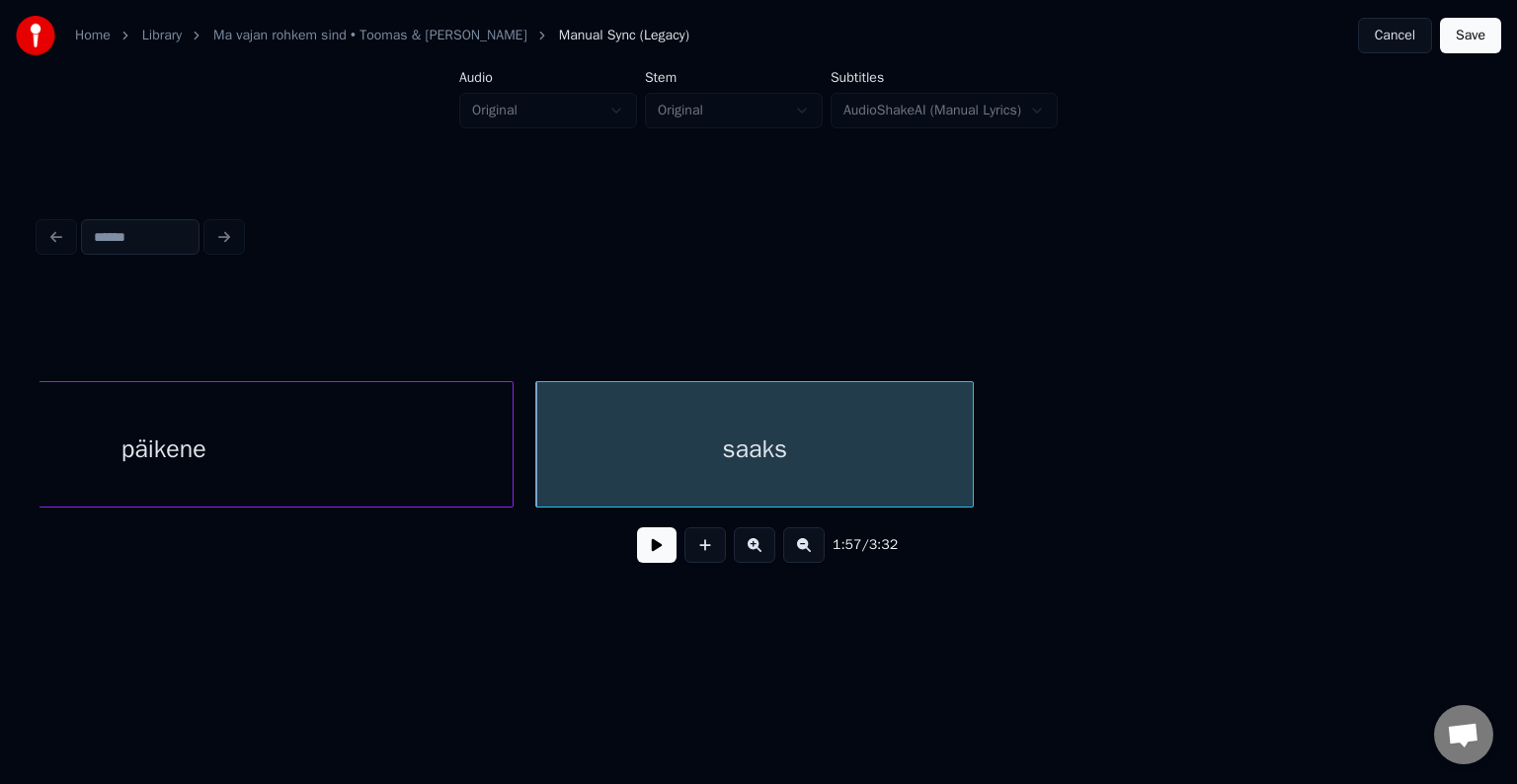 click at bounding box center (657, 545) 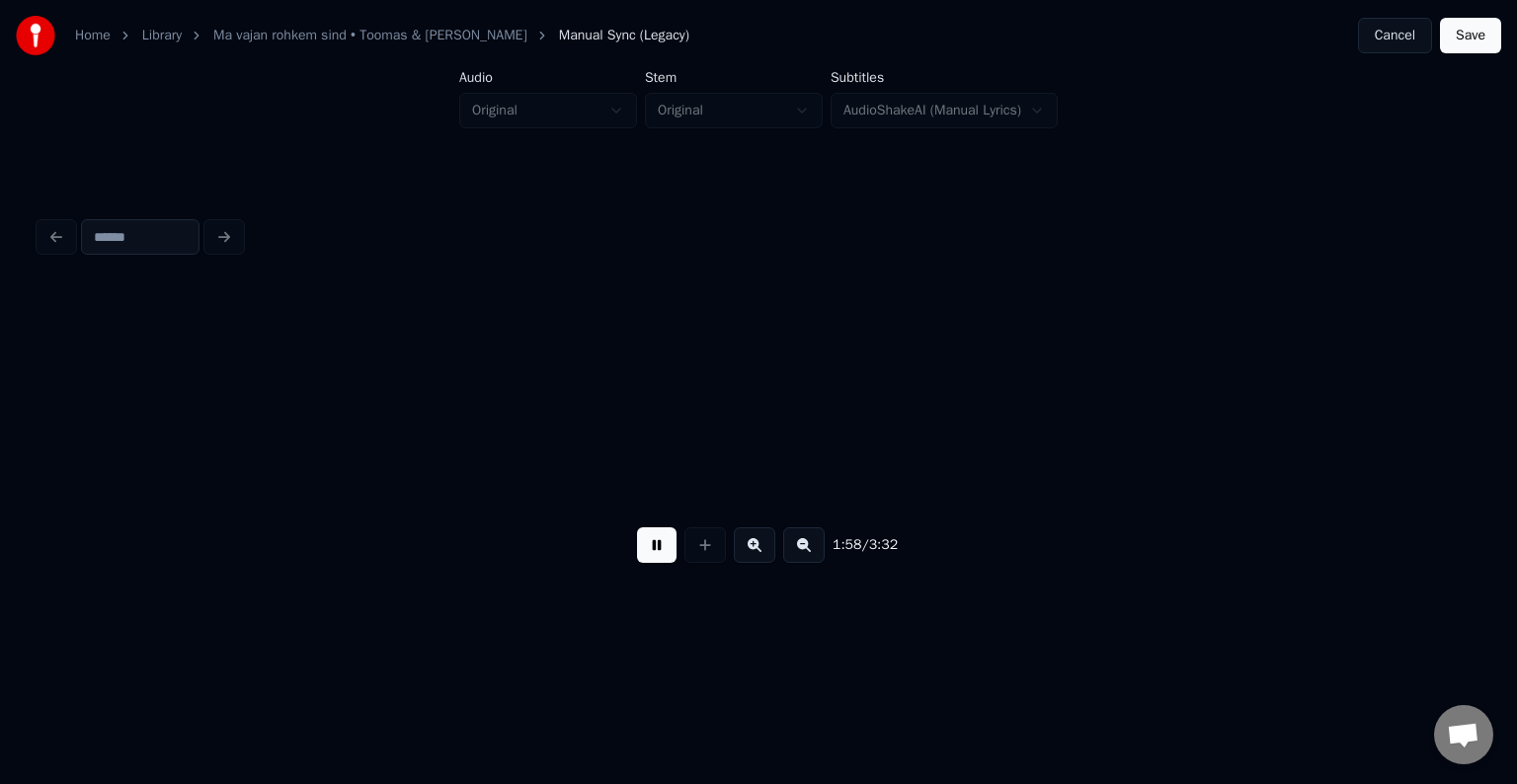 scroll, scrollTop: 0, scrollLeft: 70301, axis: horizontal 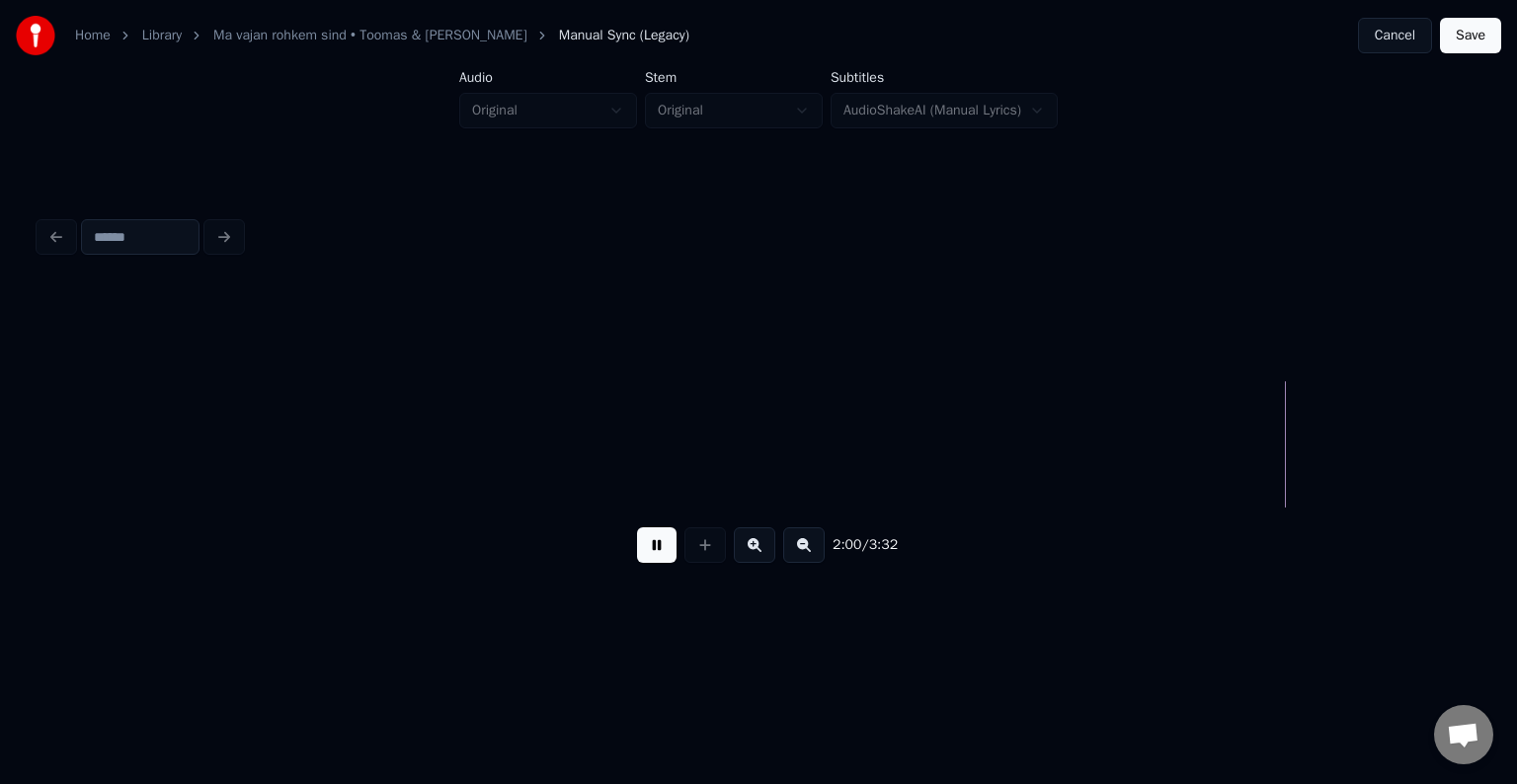 click at bounding box center (657, 545) 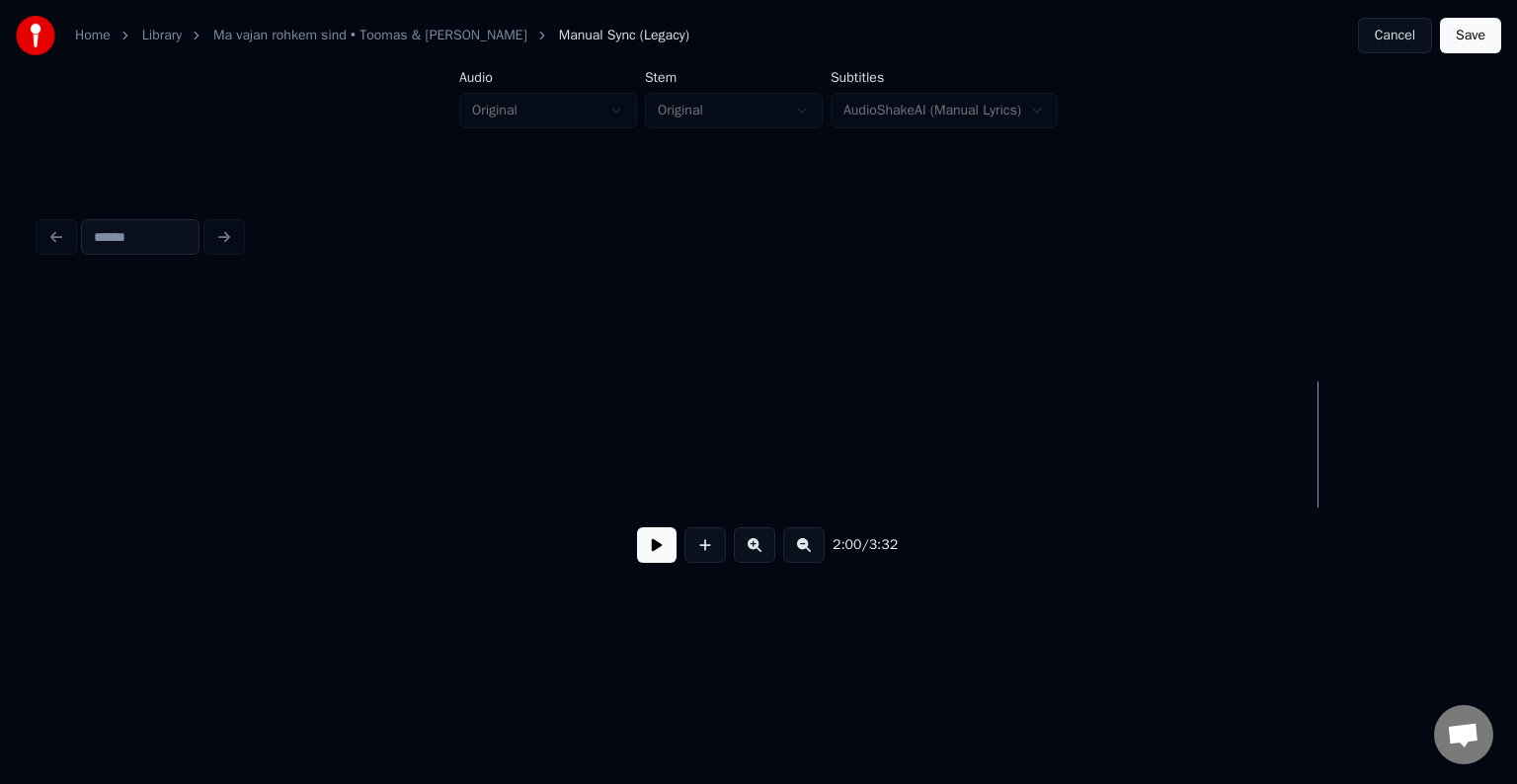 click at bounding box center [657, 545] 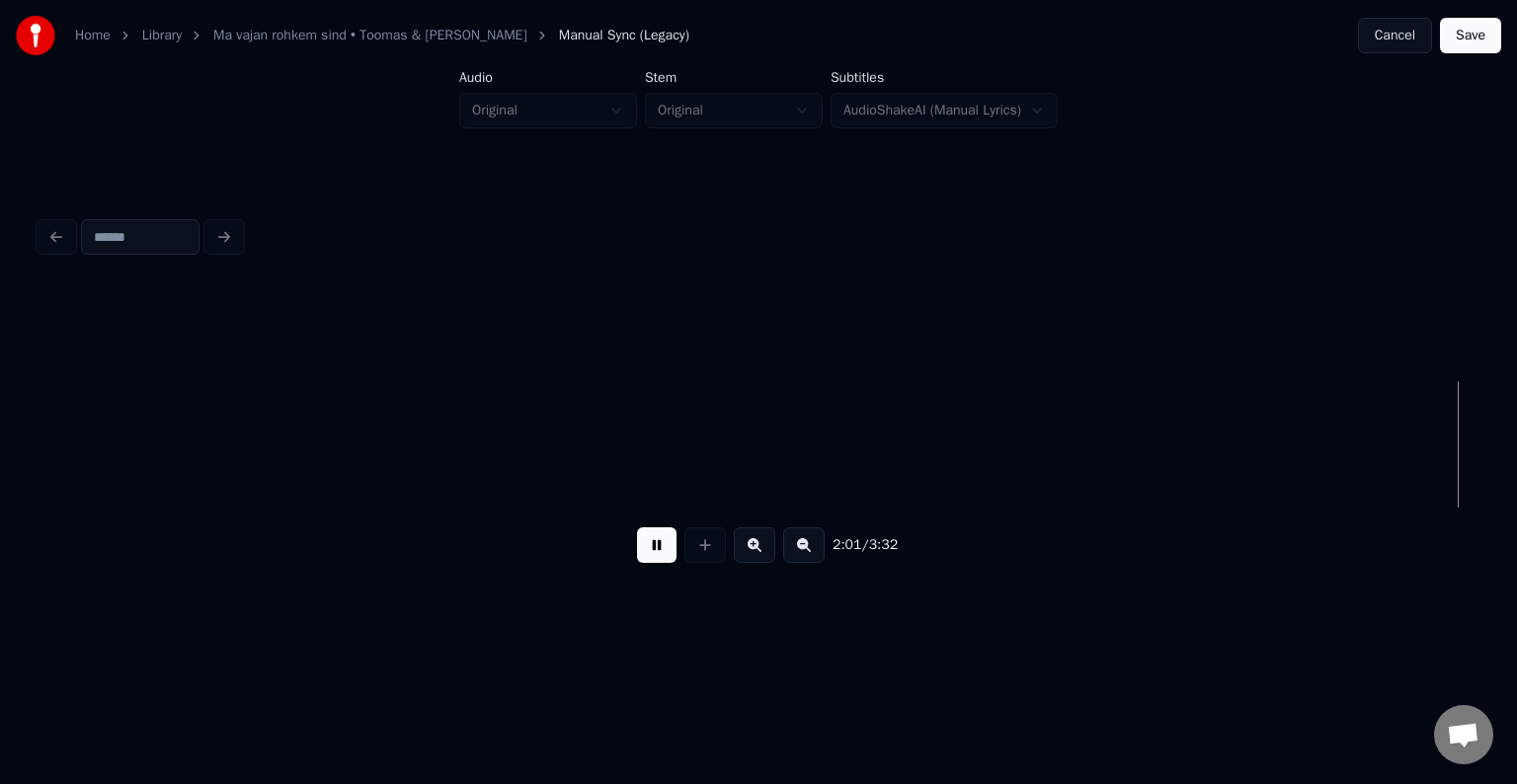 scroll, scrollTop: 0, scrollLeft: 71745, axis: horizontal 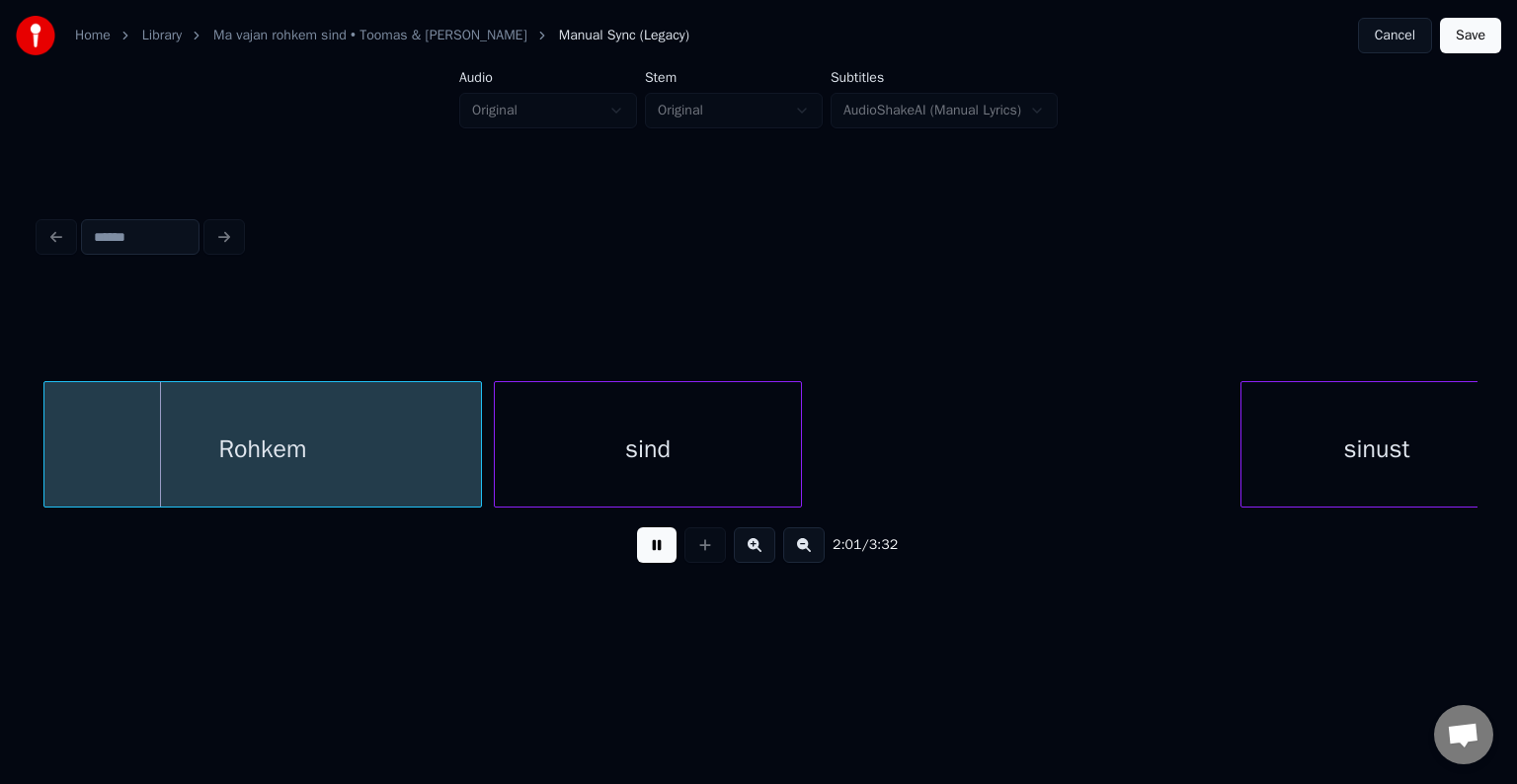 click at bounding box center (657, 545) 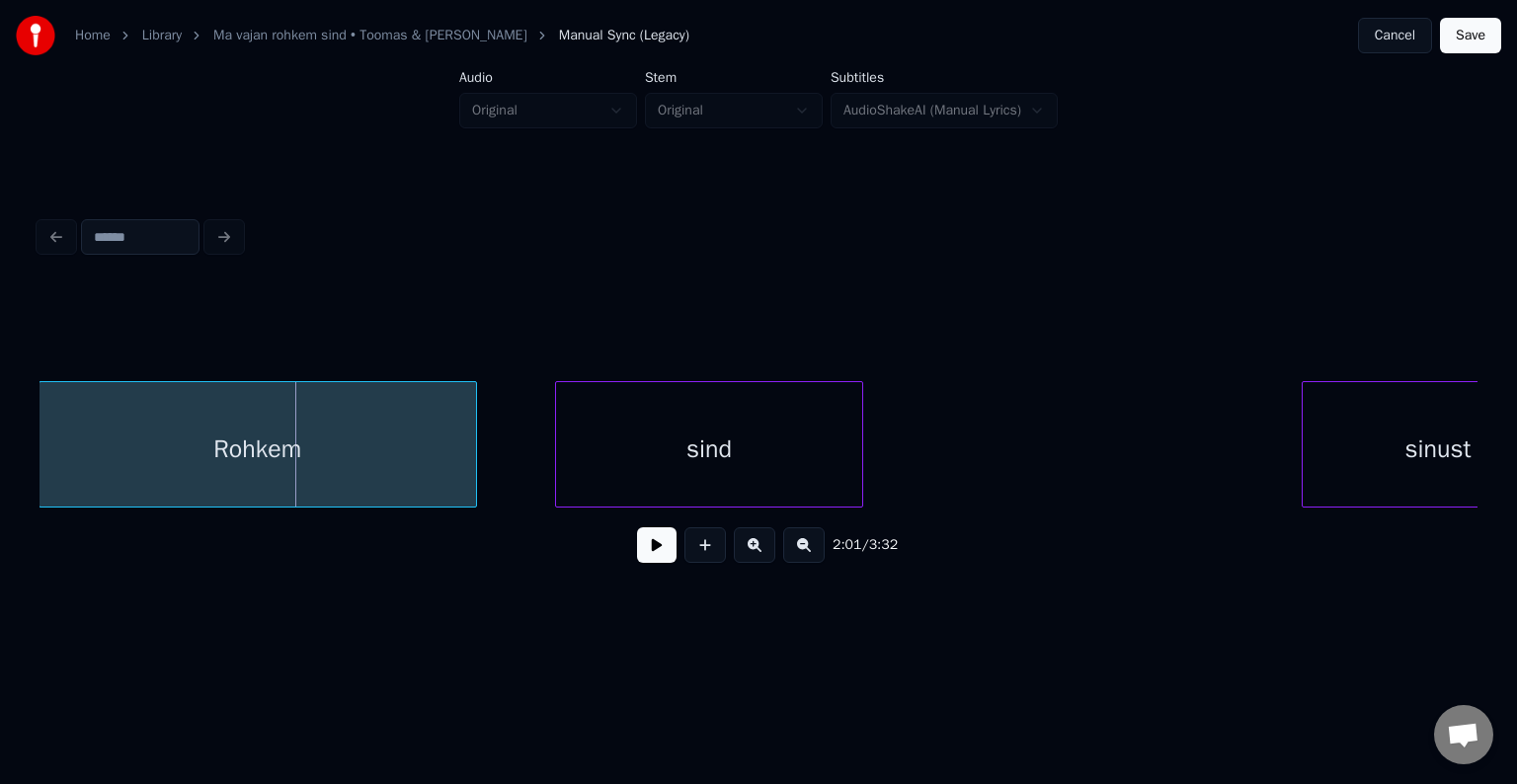 scroll, scrollTop: 0, scrollLeft: 71682, axis: horizontal 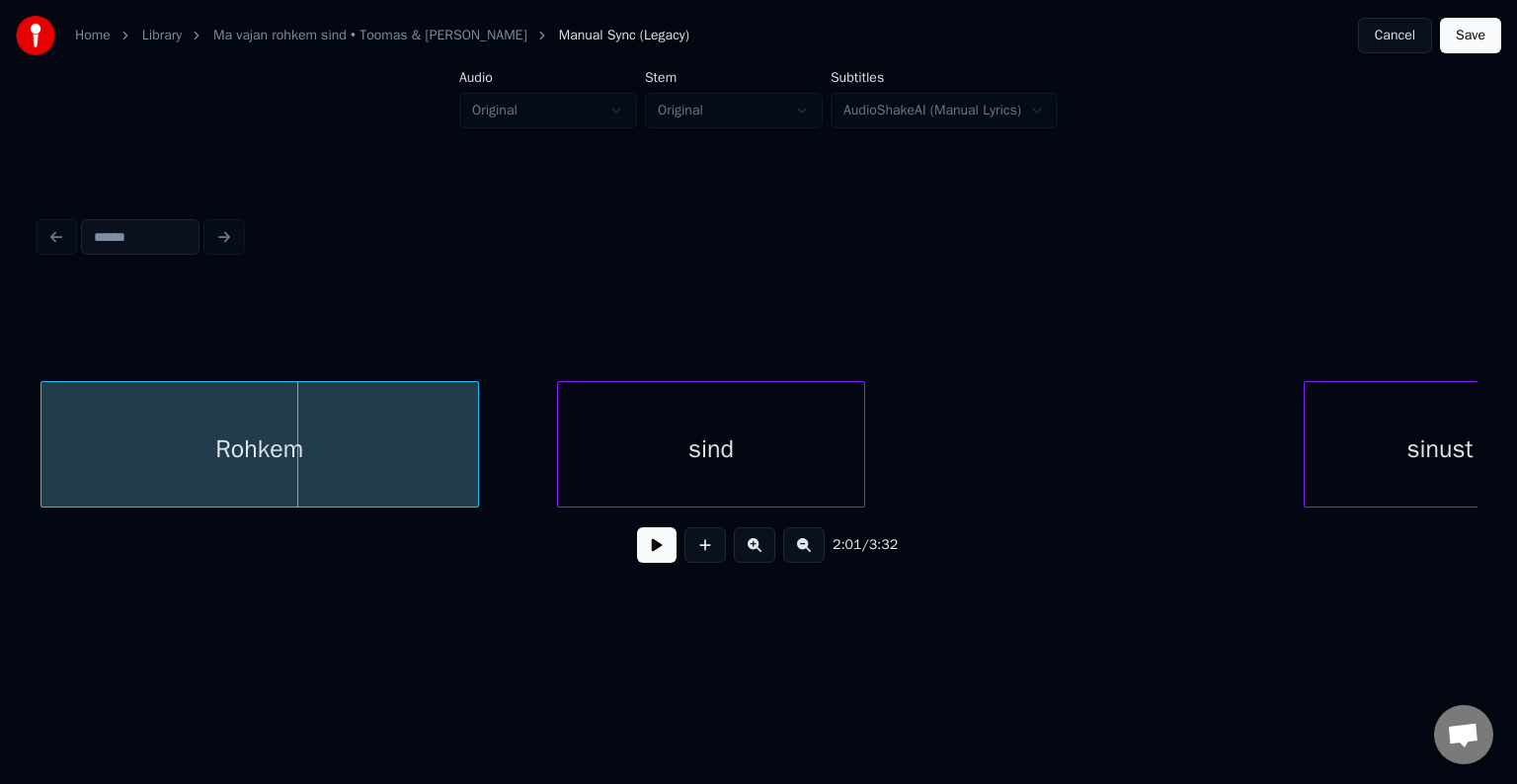 click on "Rohkem" at bounding box center (260, 449) 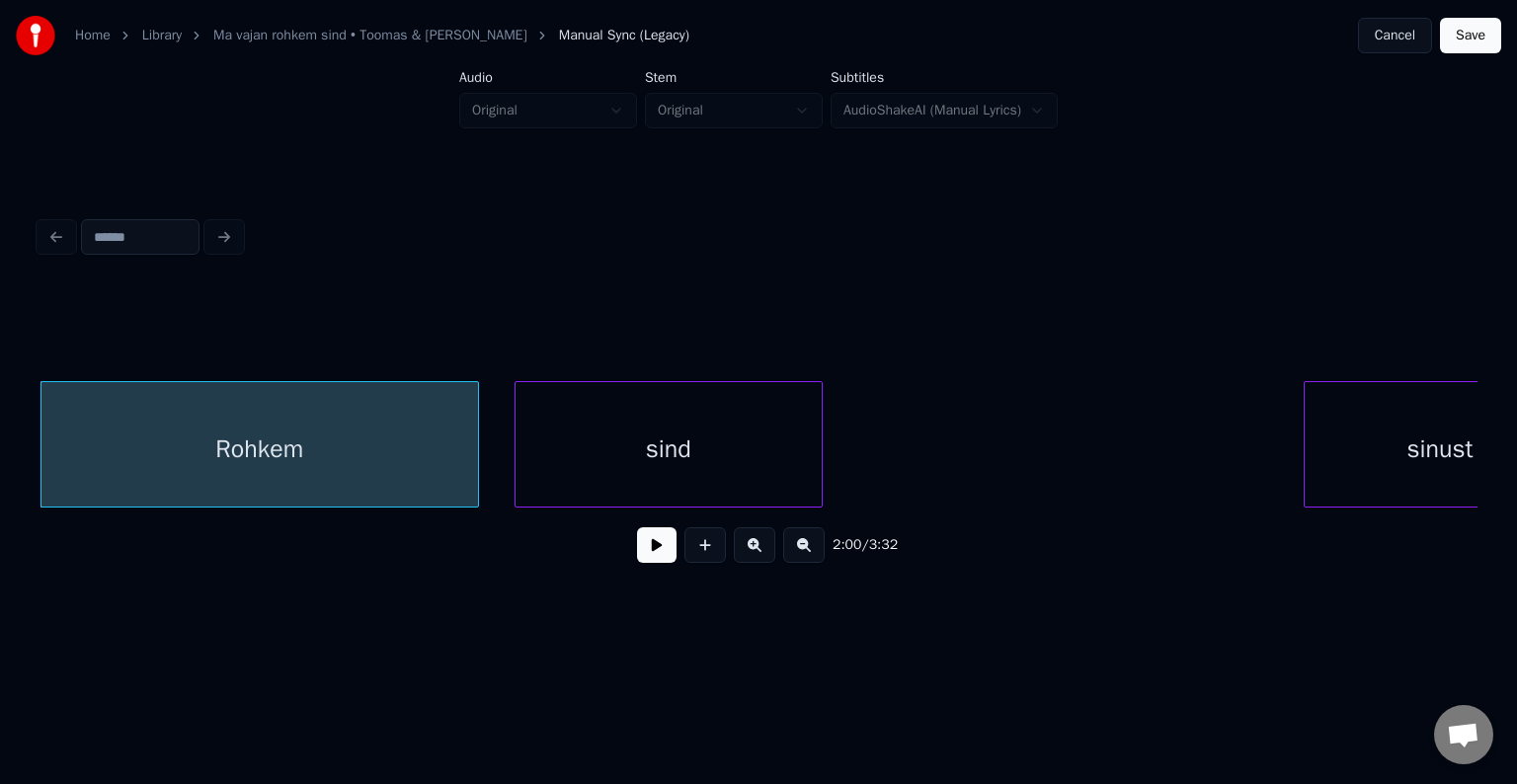 click on "sind" at bounding box center (669, 449) 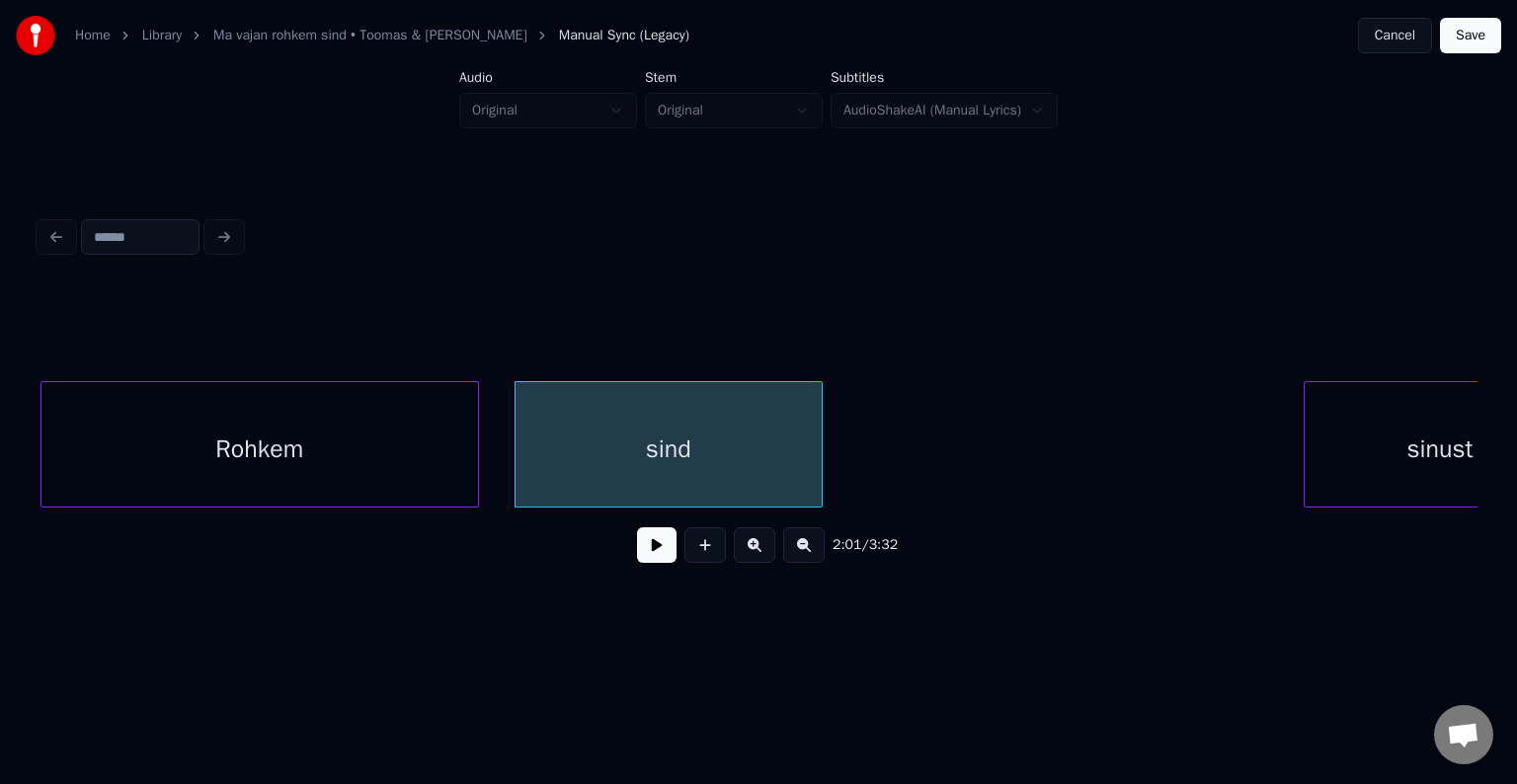 click at bounding box center (657, 545) 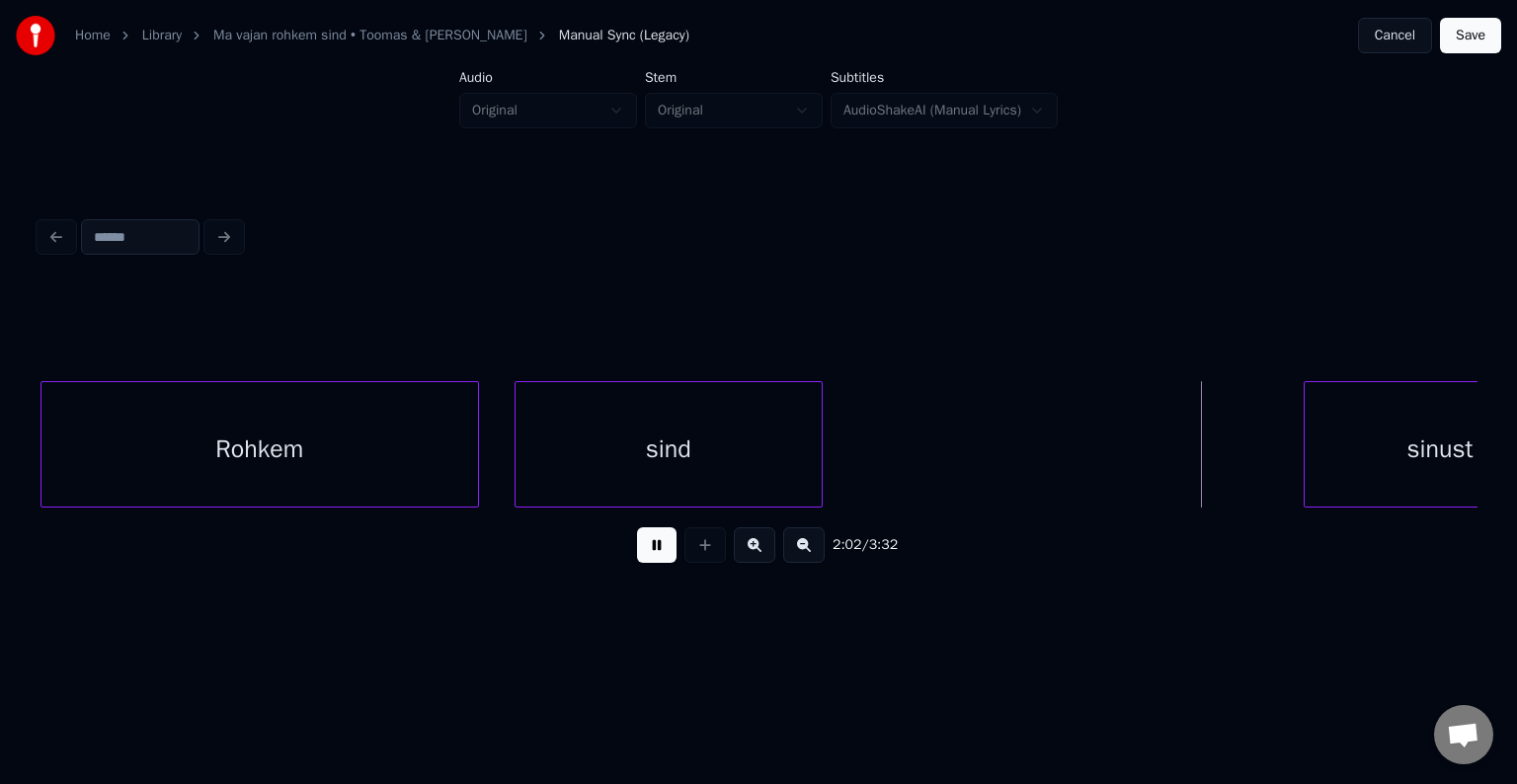 click at bounding box center [657, 545] 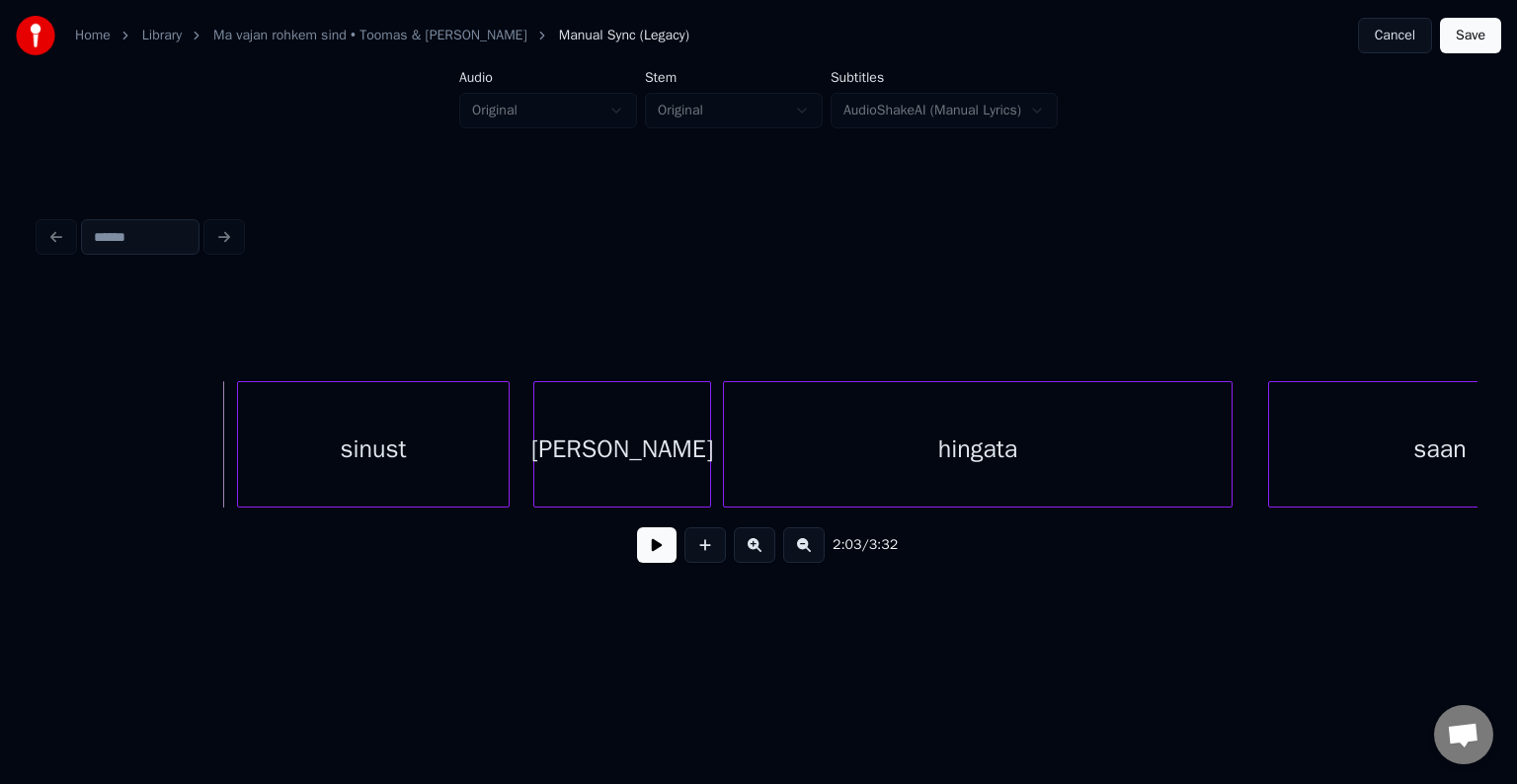 scroll, scrollTop: 0, scrollLeft: 72749, axis: horizontal 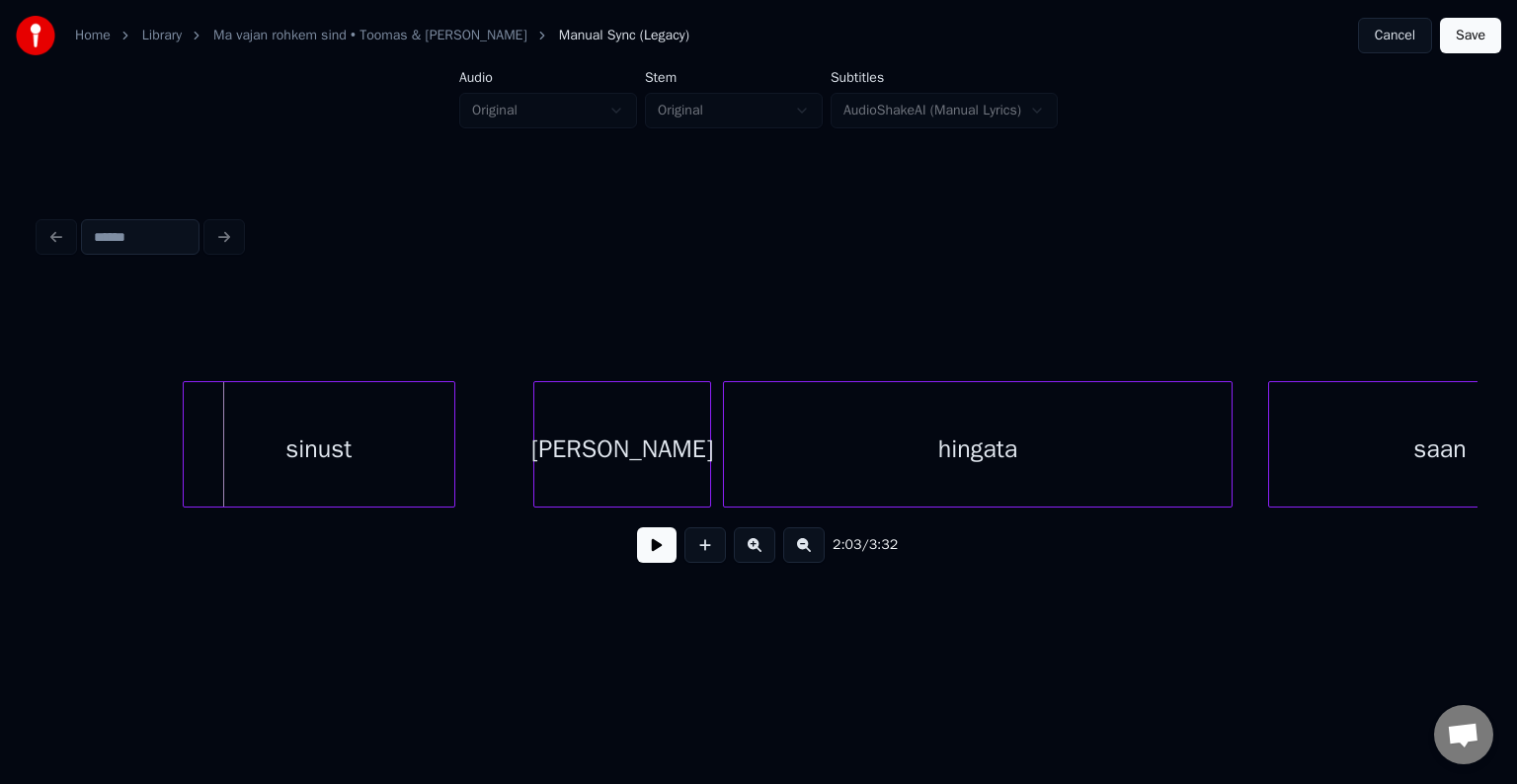 click on "sinust" at bounding box center (319, 449) 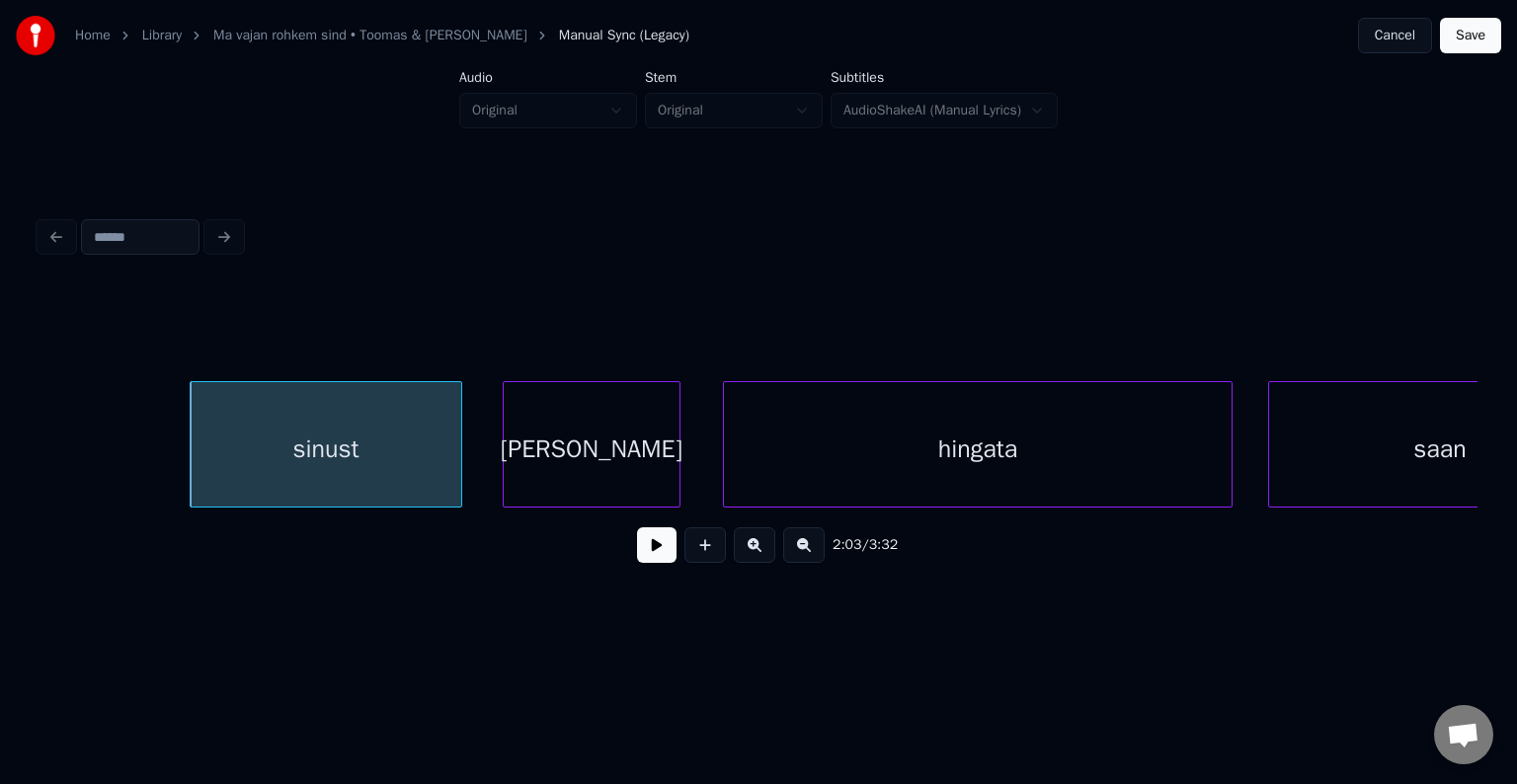 click on "[PERSON_NAME]" at bounding box center (592, 449) 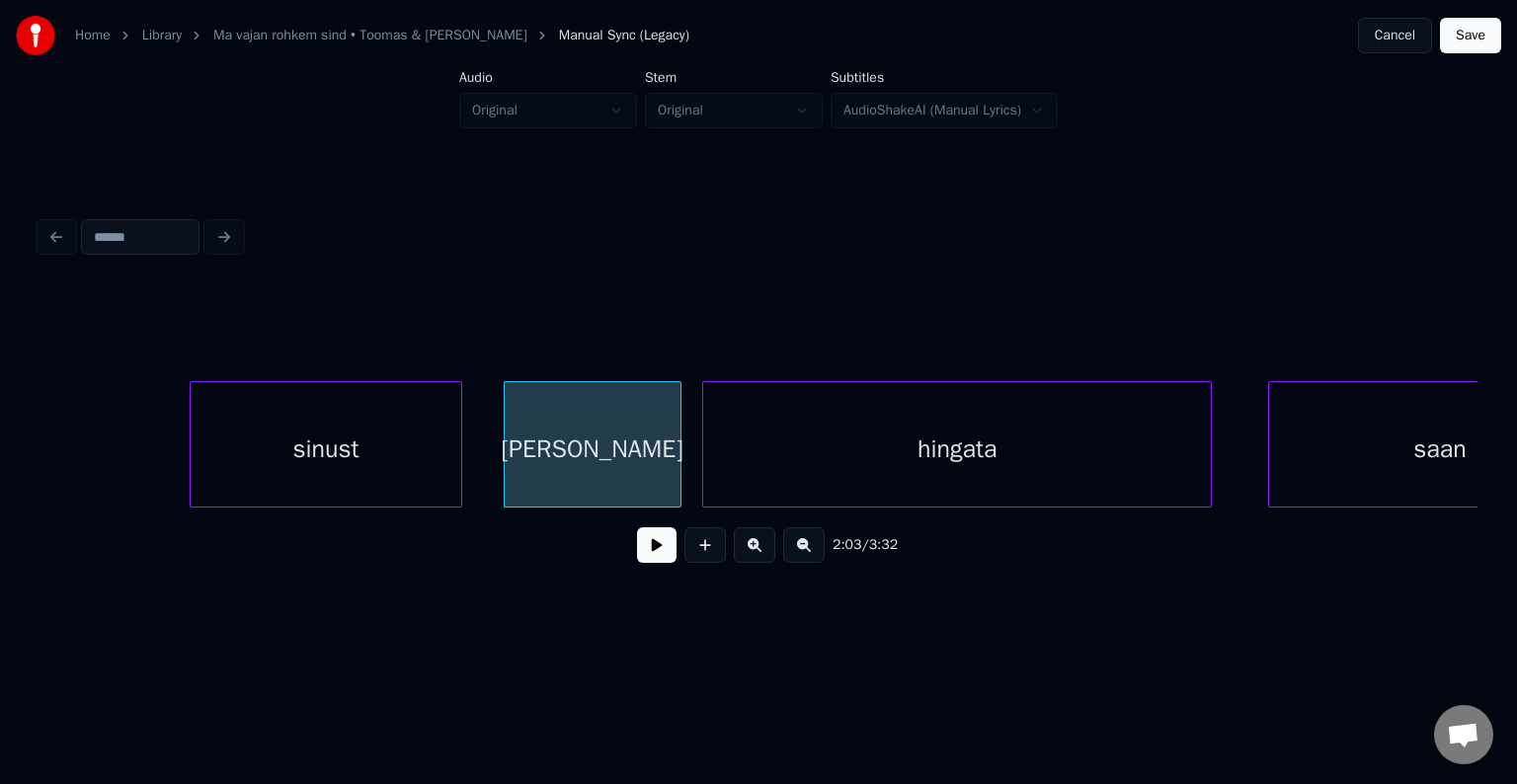 click on "hingata" at bounding box center (957, 449) 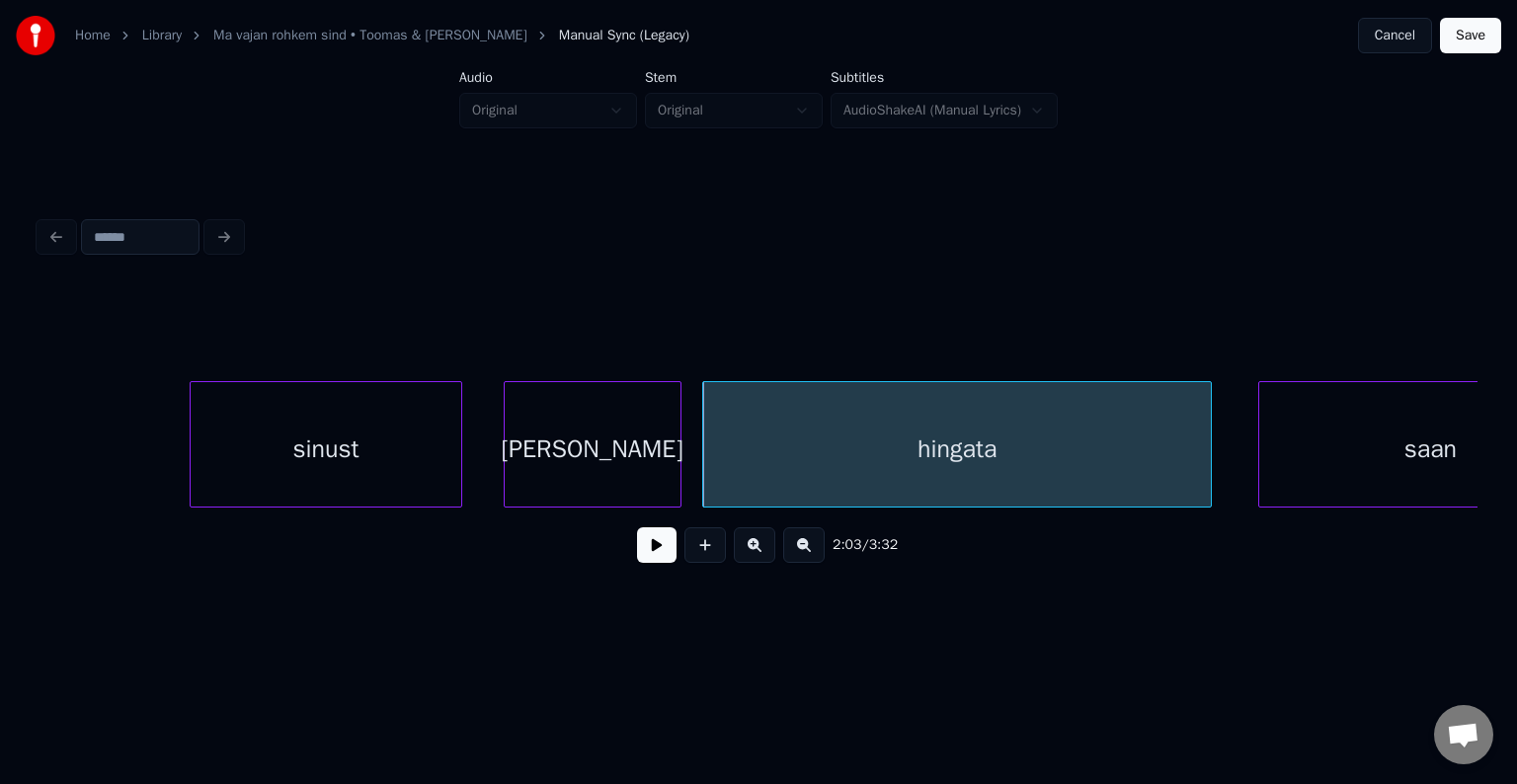 scroll, scrollTop: 0, scrollLeft: 72877, axis: horizontal 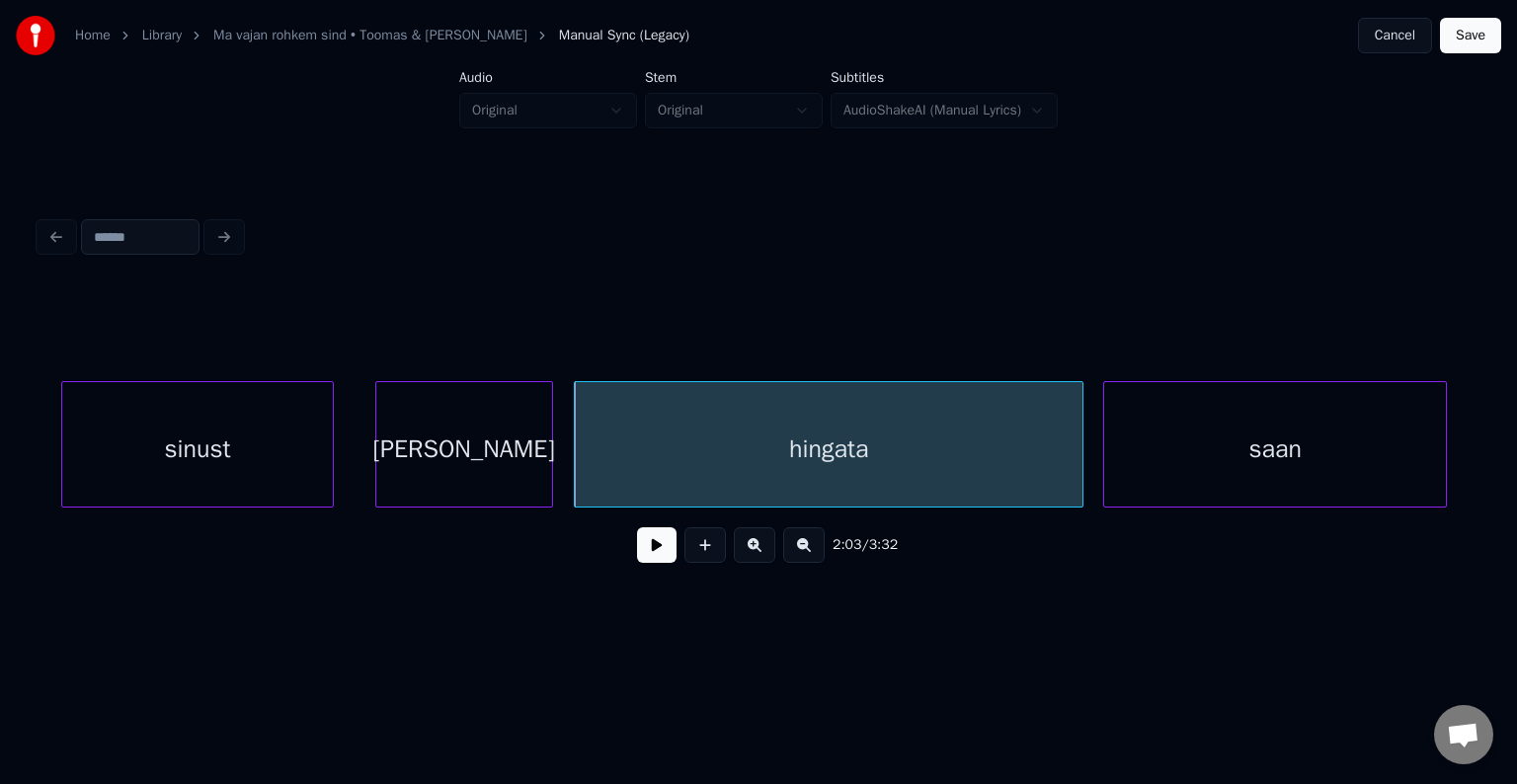 click on "saan" at bounding box center (1275, 449) 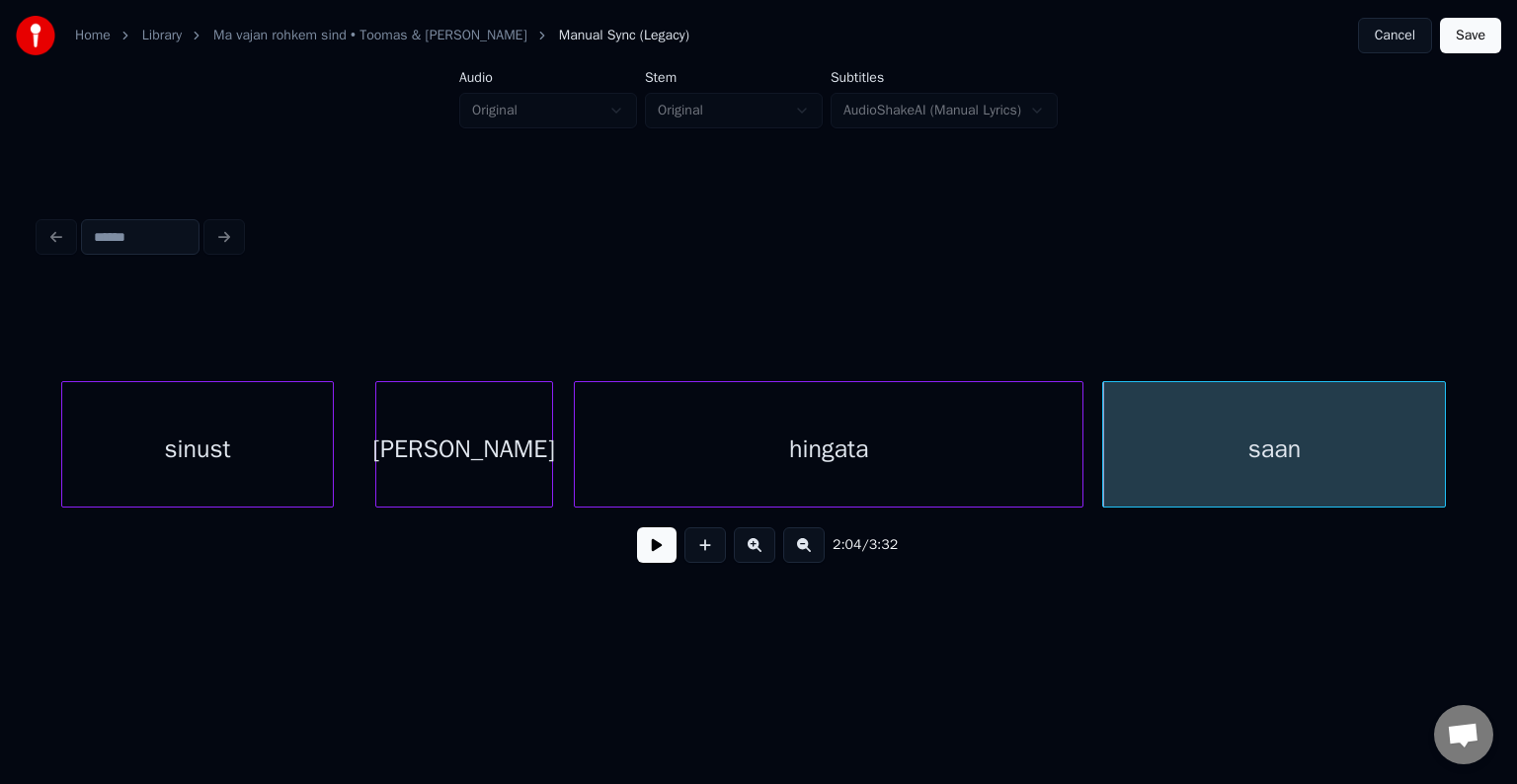 click on "sinust" at bounding box center (198, 449) 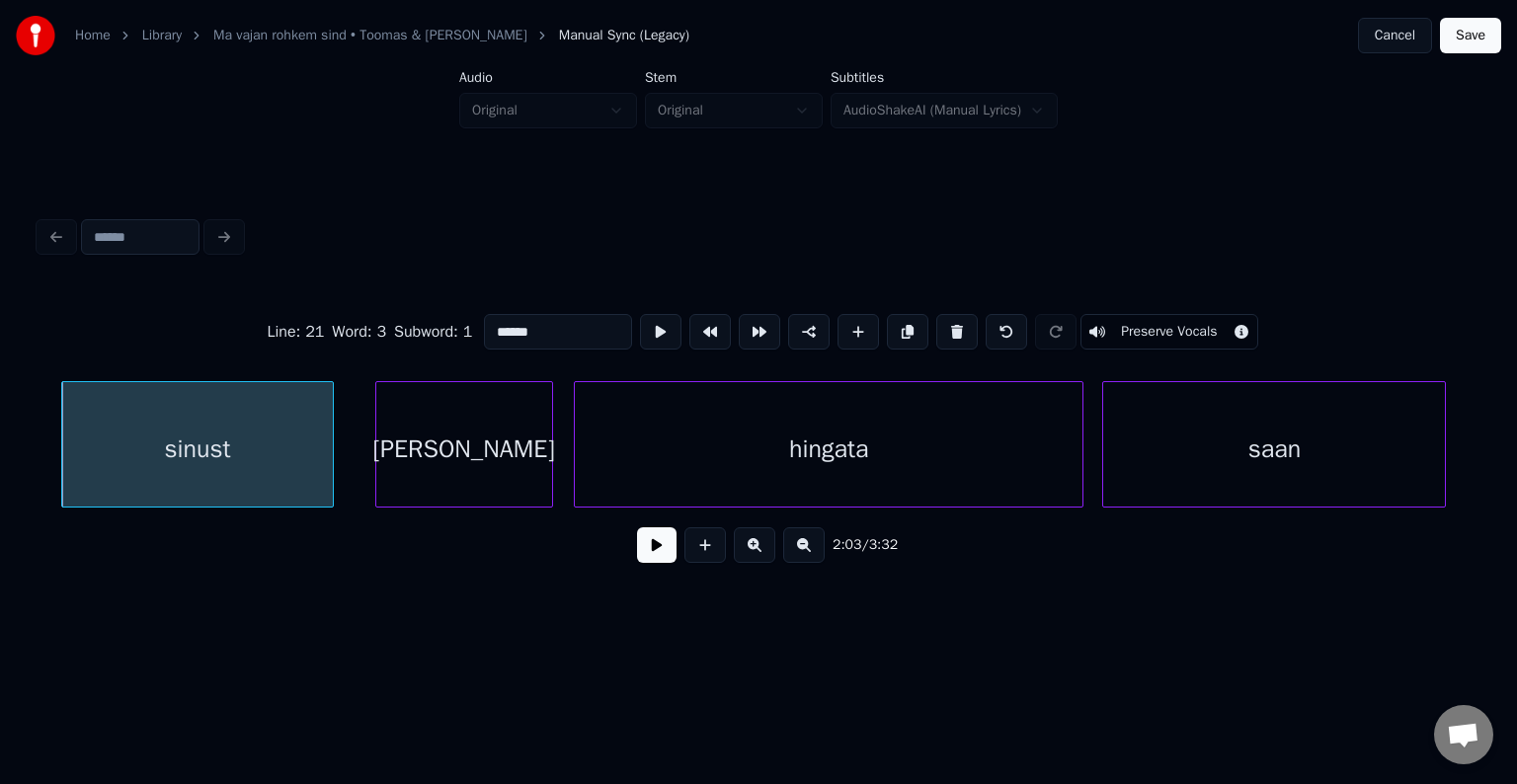 click at bounding box center (657, 545) 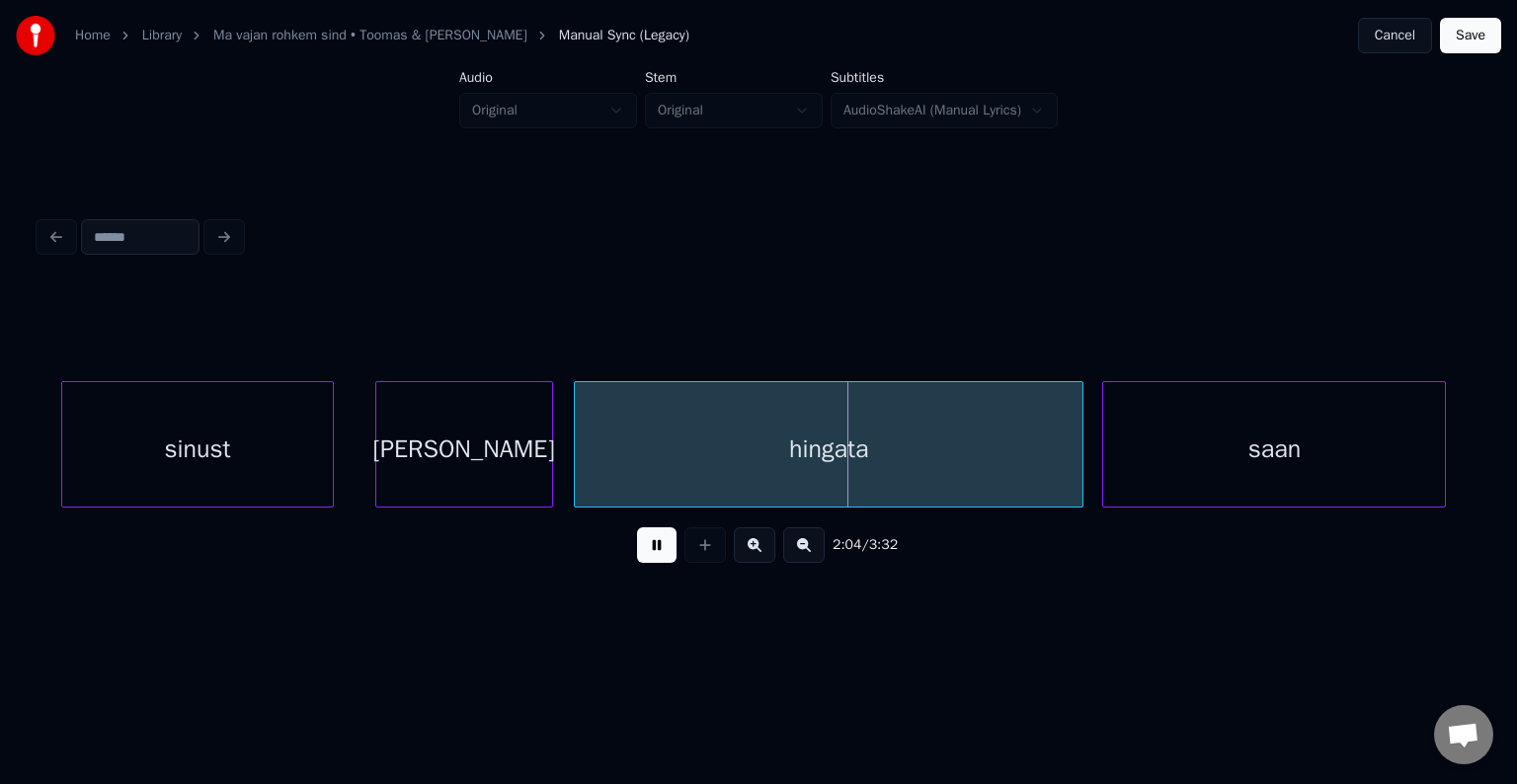 click at bounding box center [657, 545] 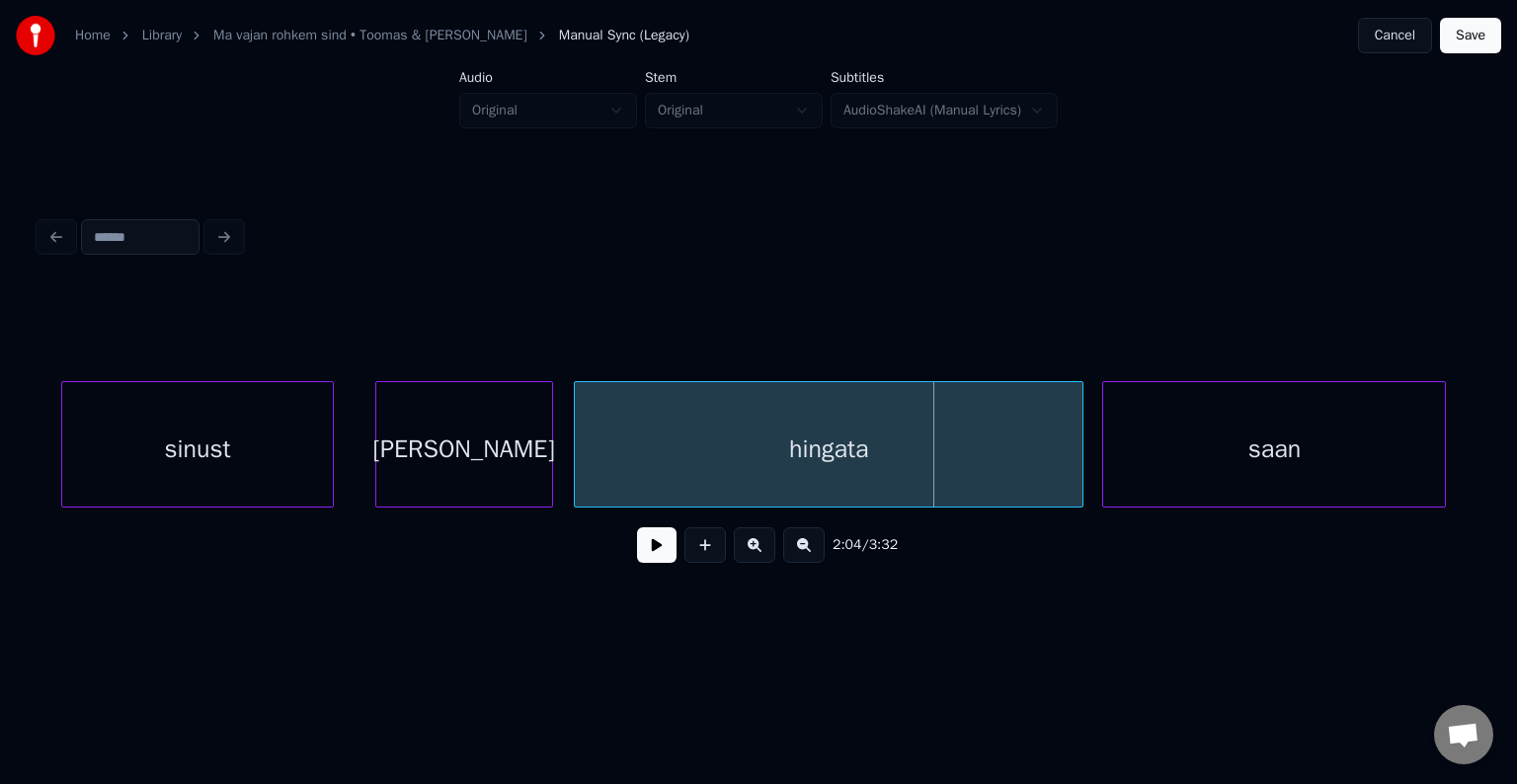 click on "sinust" at bounding box center (198, 449) 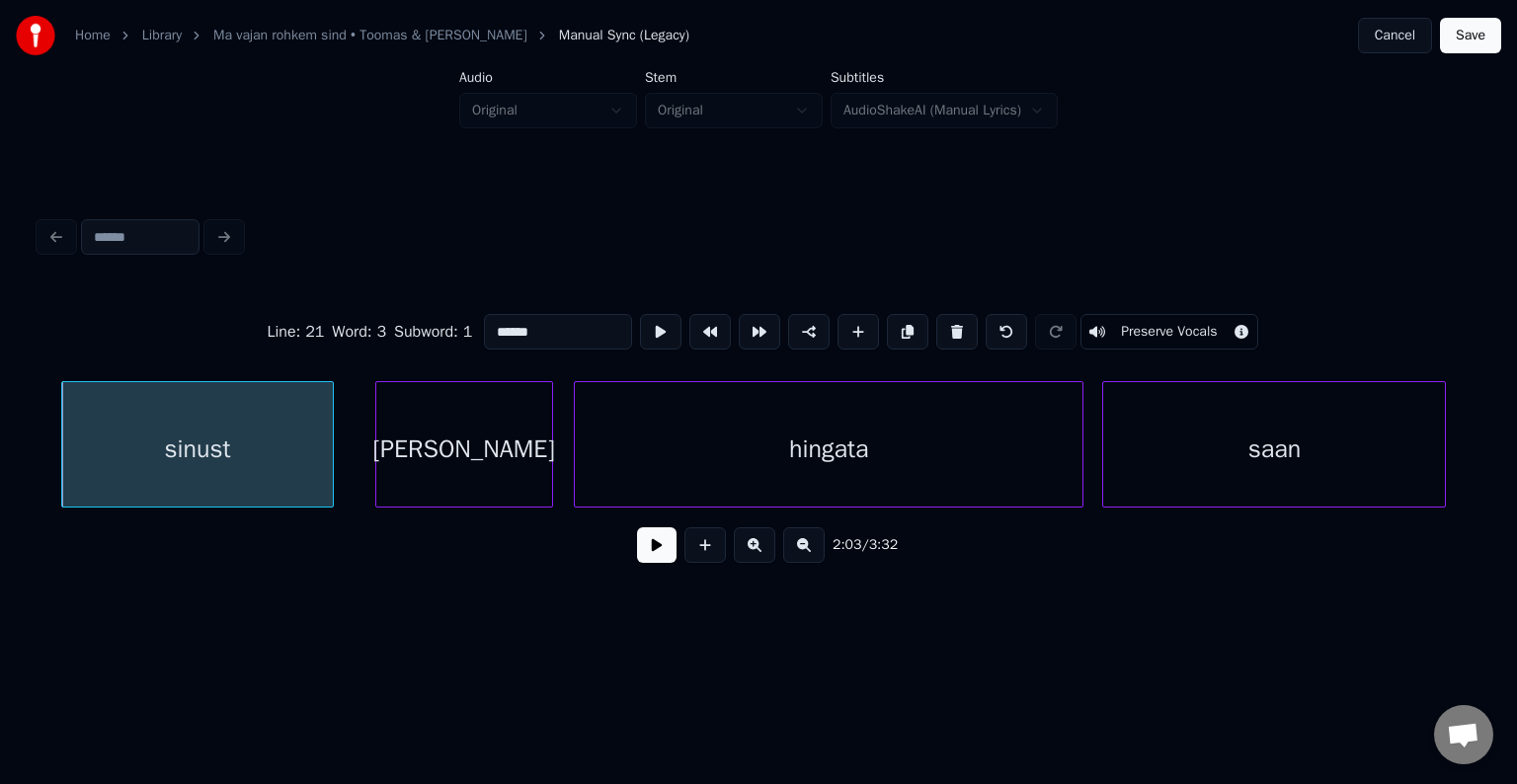 click at bounding box center (657, 545) 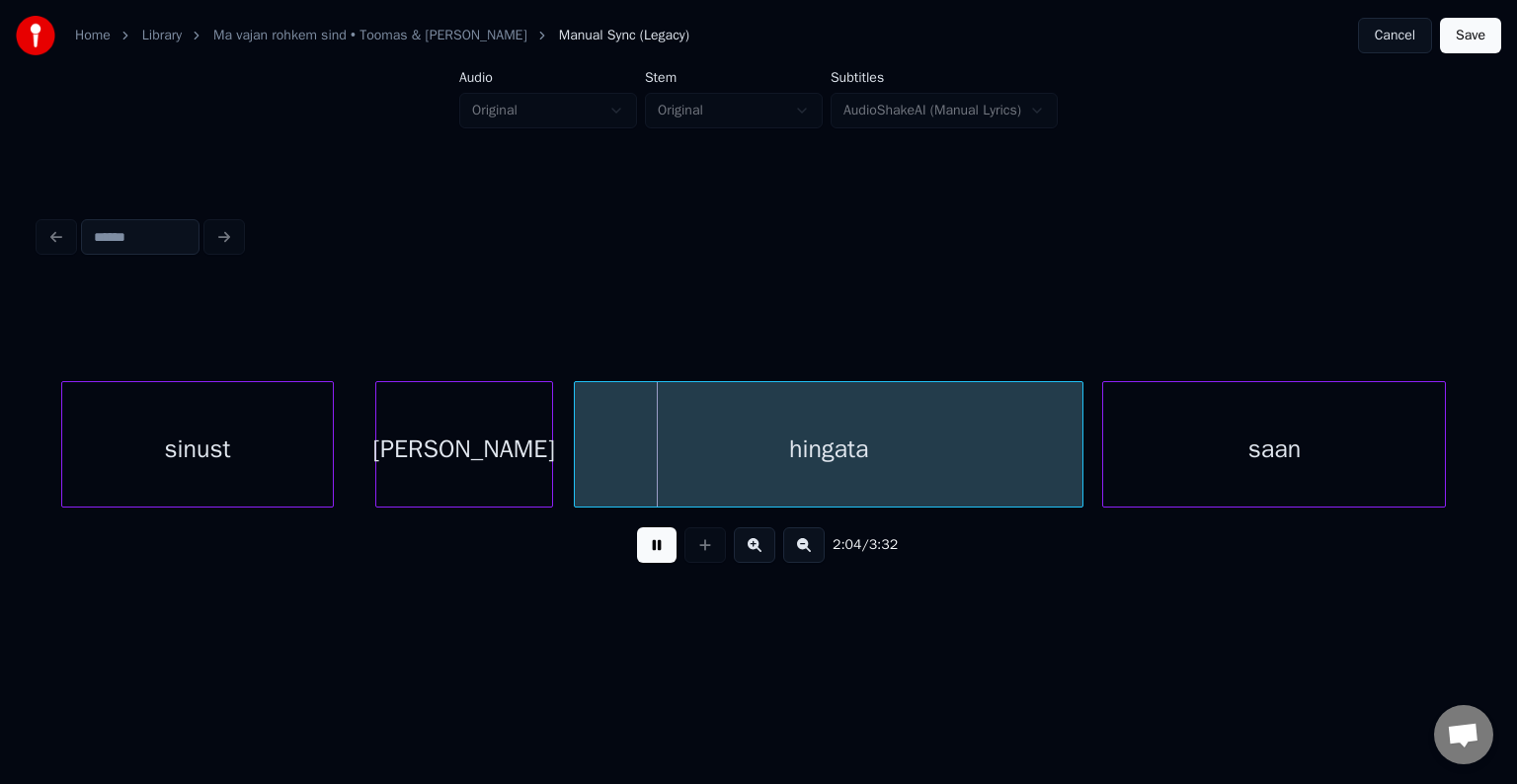 click at bounding box center [657, 545] 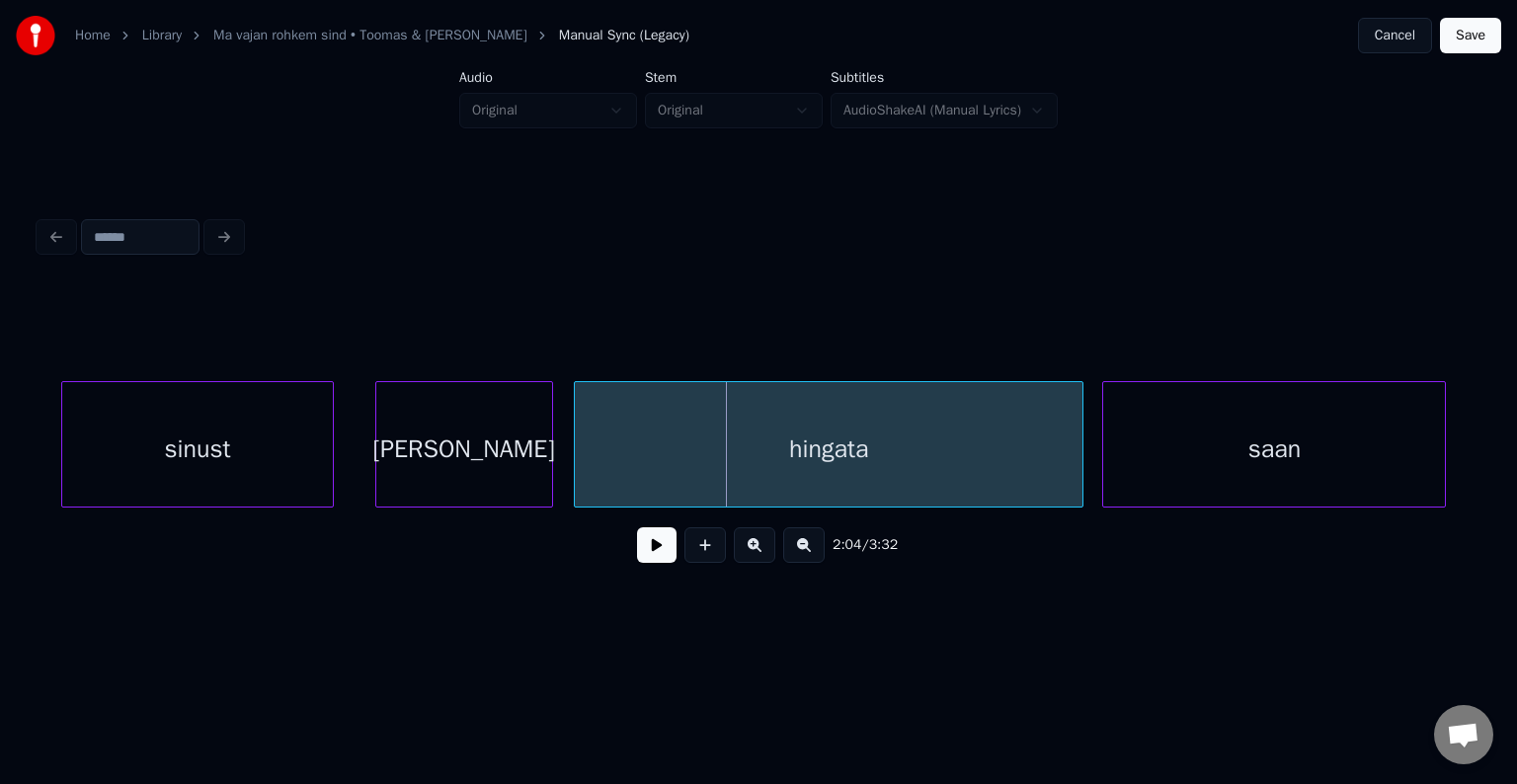 click at bounding box center [657, 545] 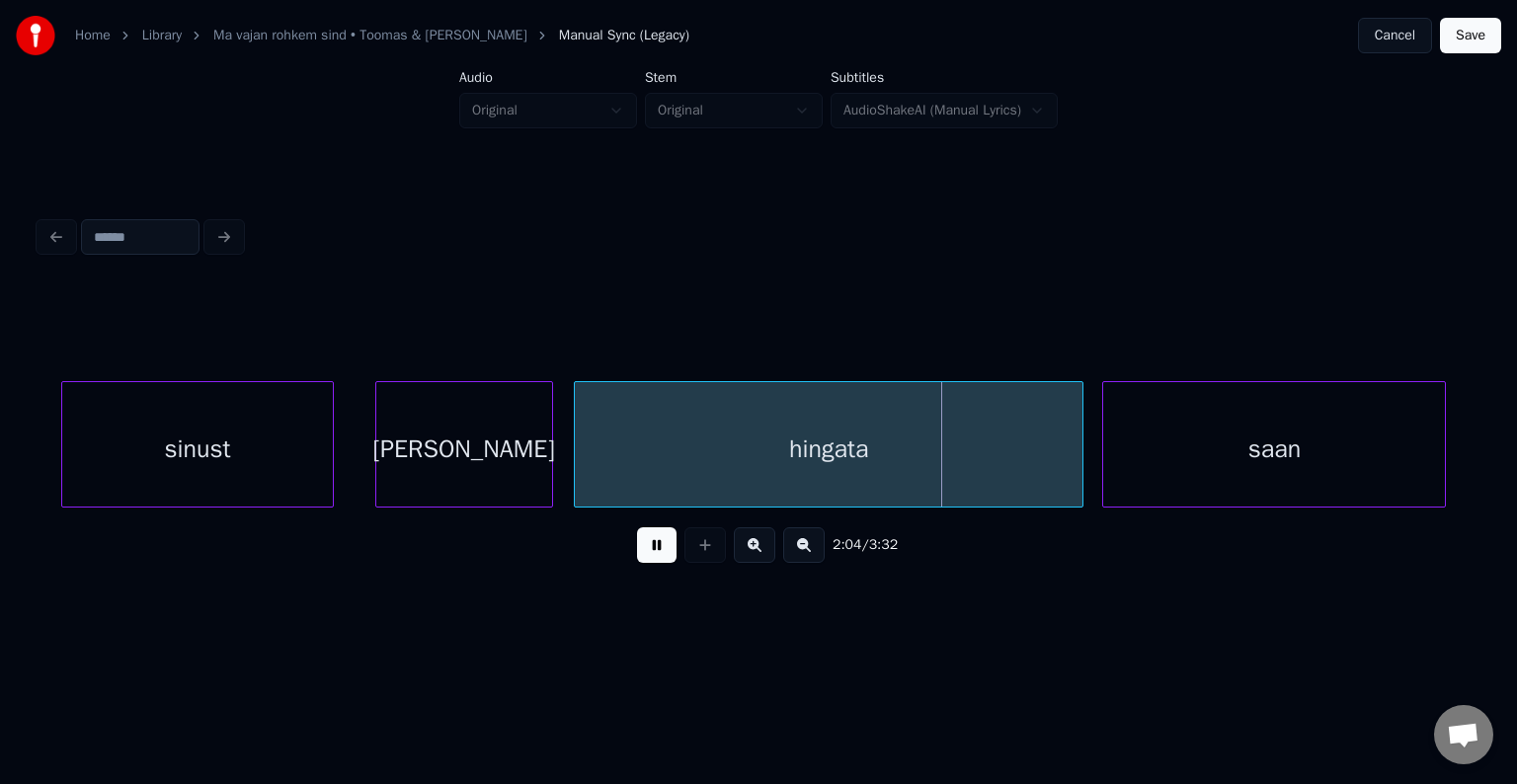 click at bounding box center [657, 545] 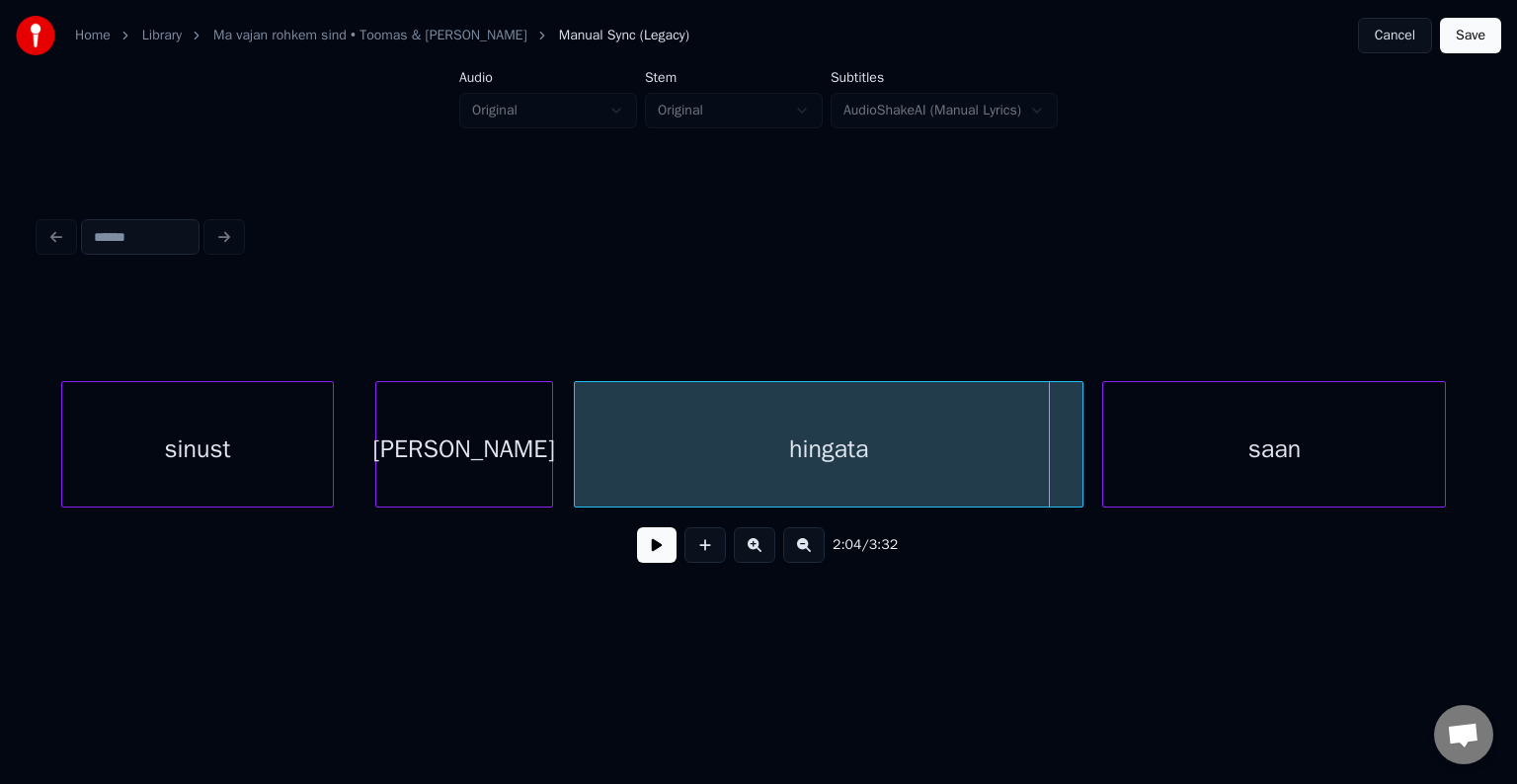 click at bounding box center [657, 545] 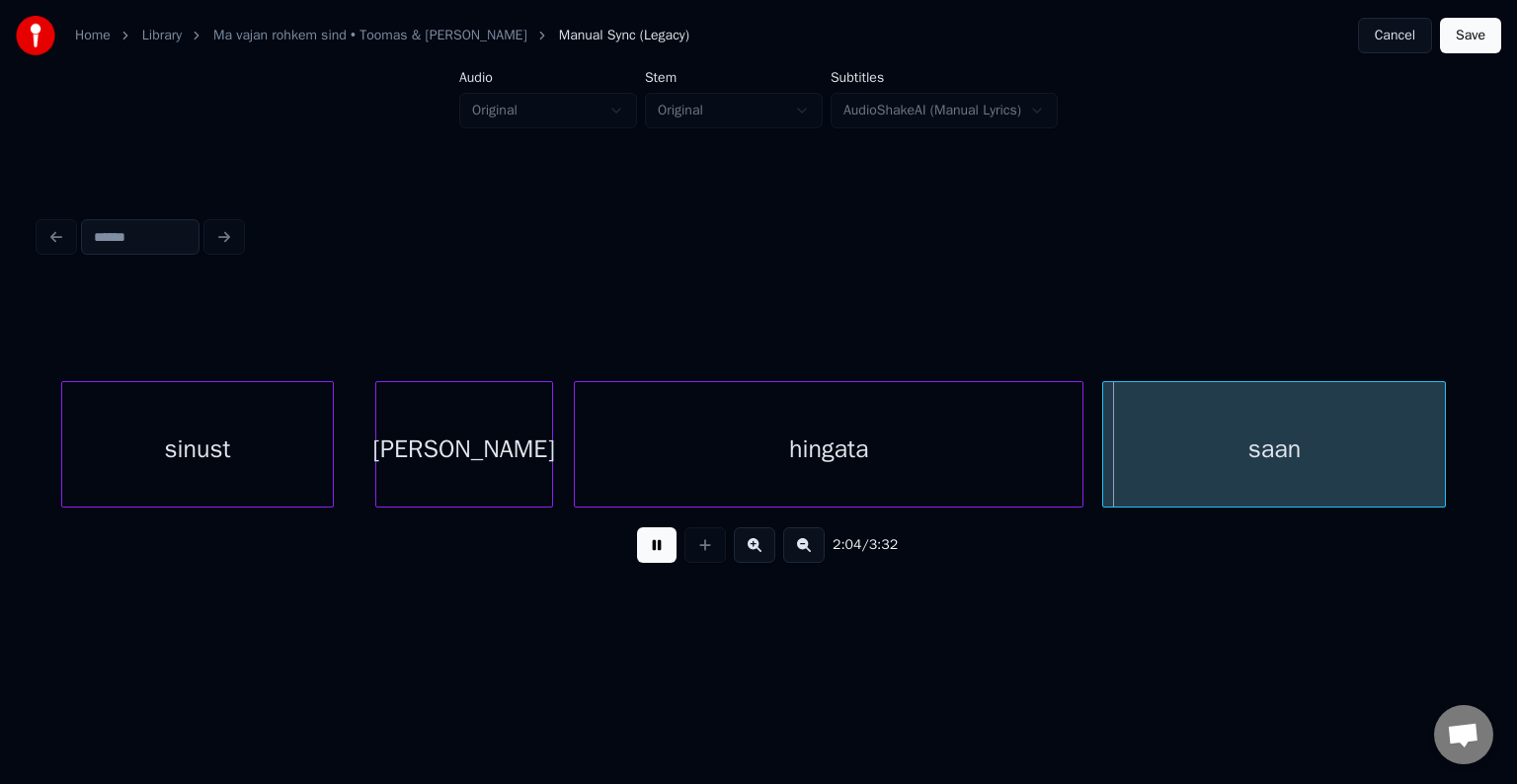 click at bounding box center (657, 545) 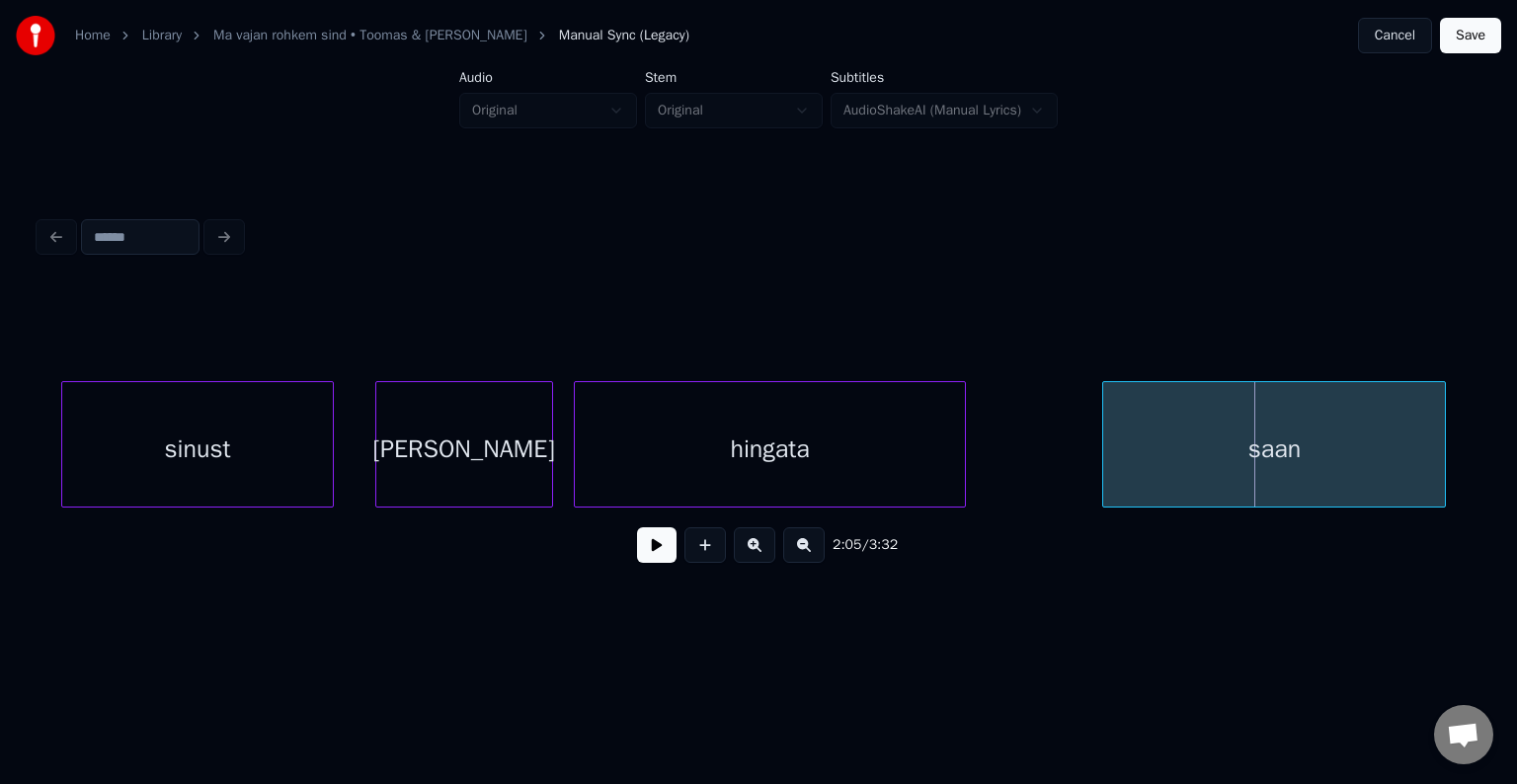 click at bounding box center [962, 444] 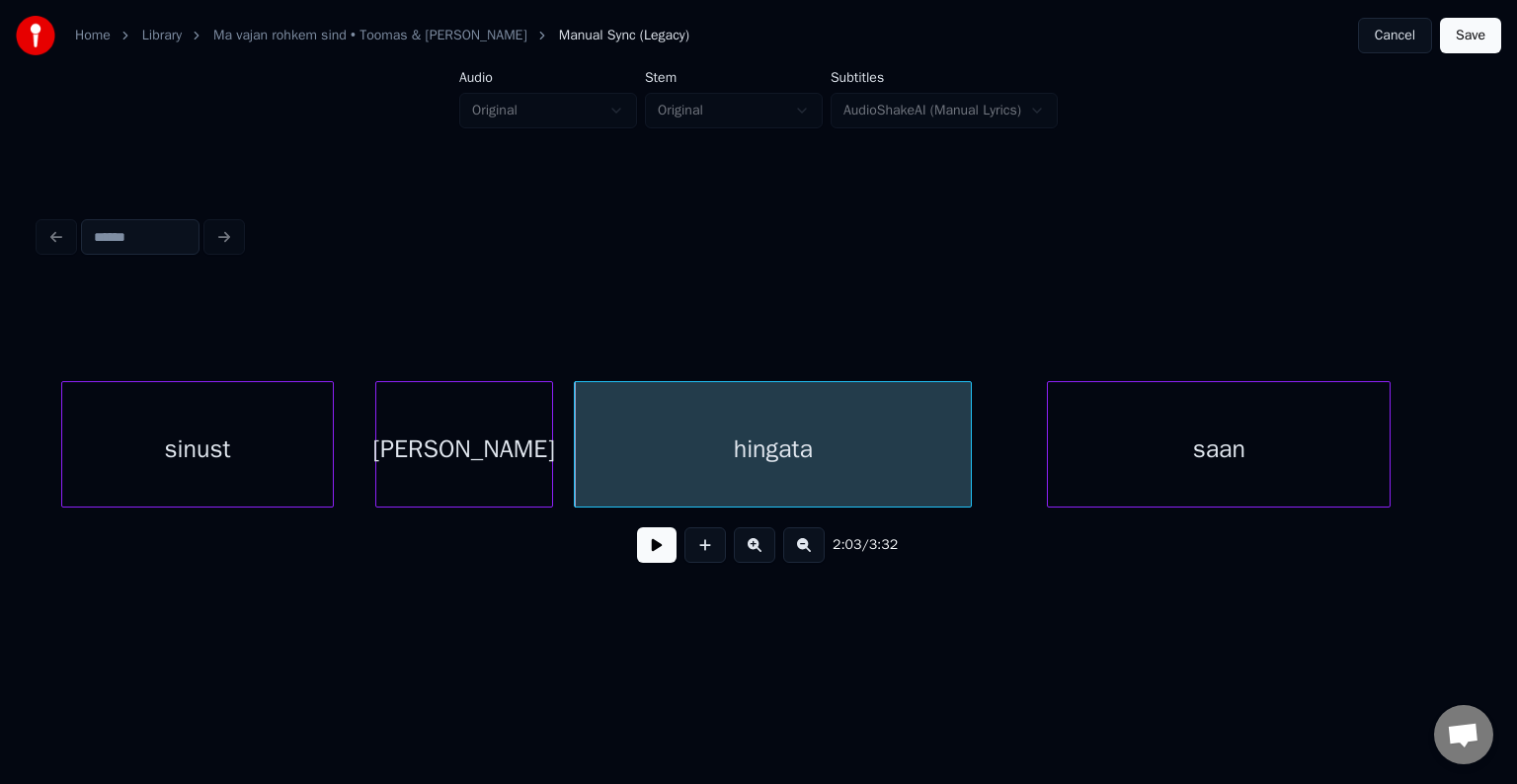 click on "saan" at bounding box center (1219, 449) 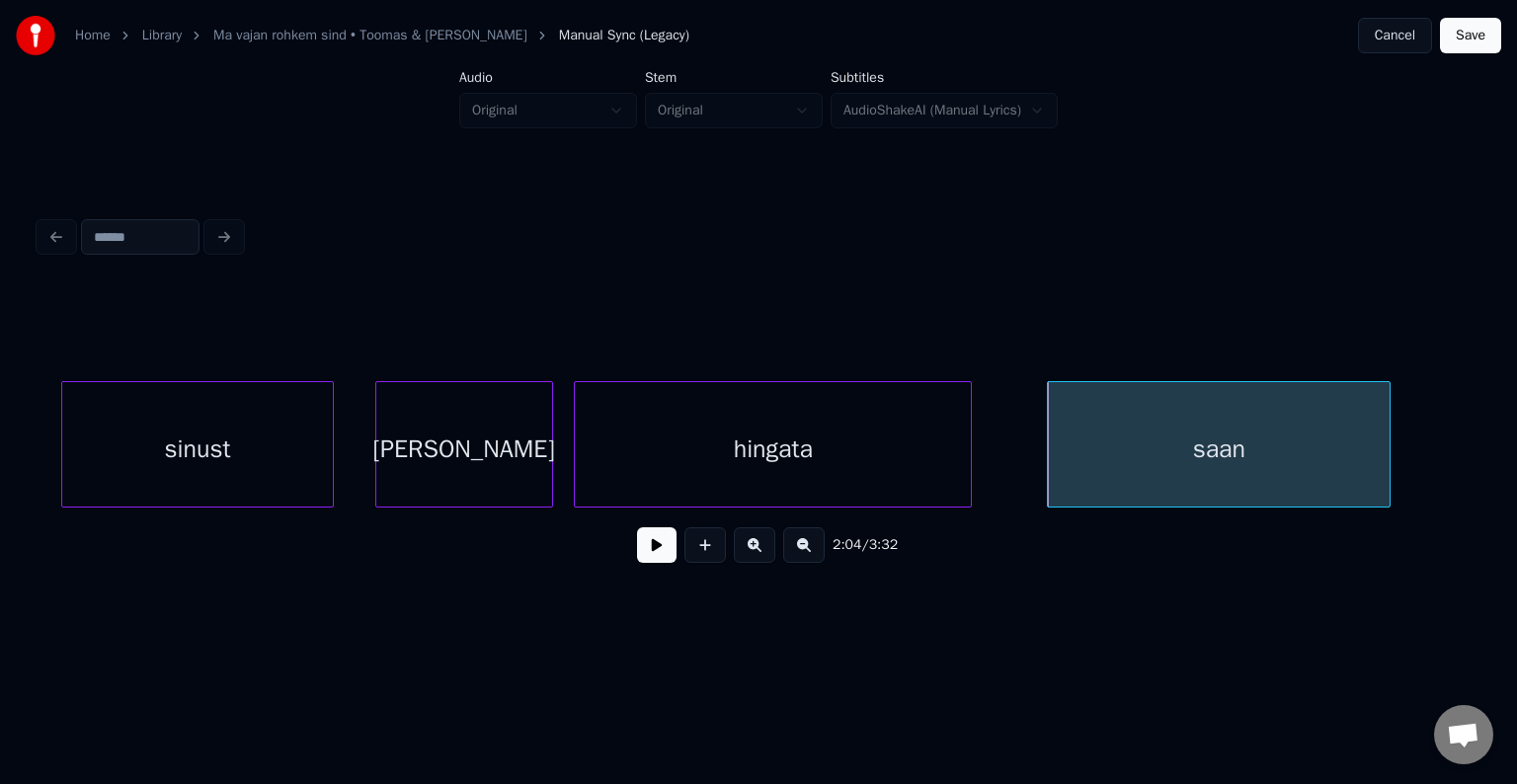 click on "hingata" at bounding box center (772, 449) 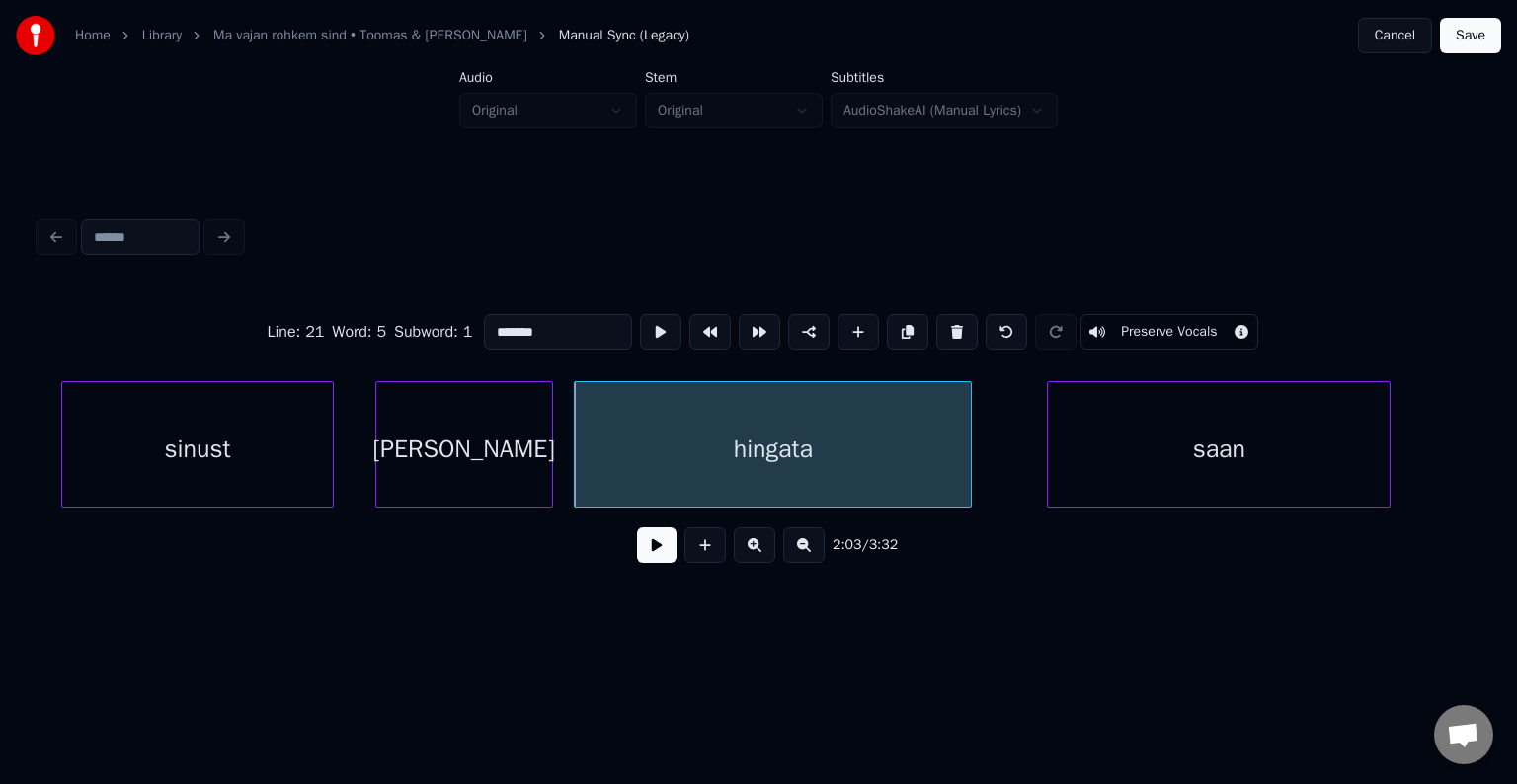 click at bounding box center [657, 545] 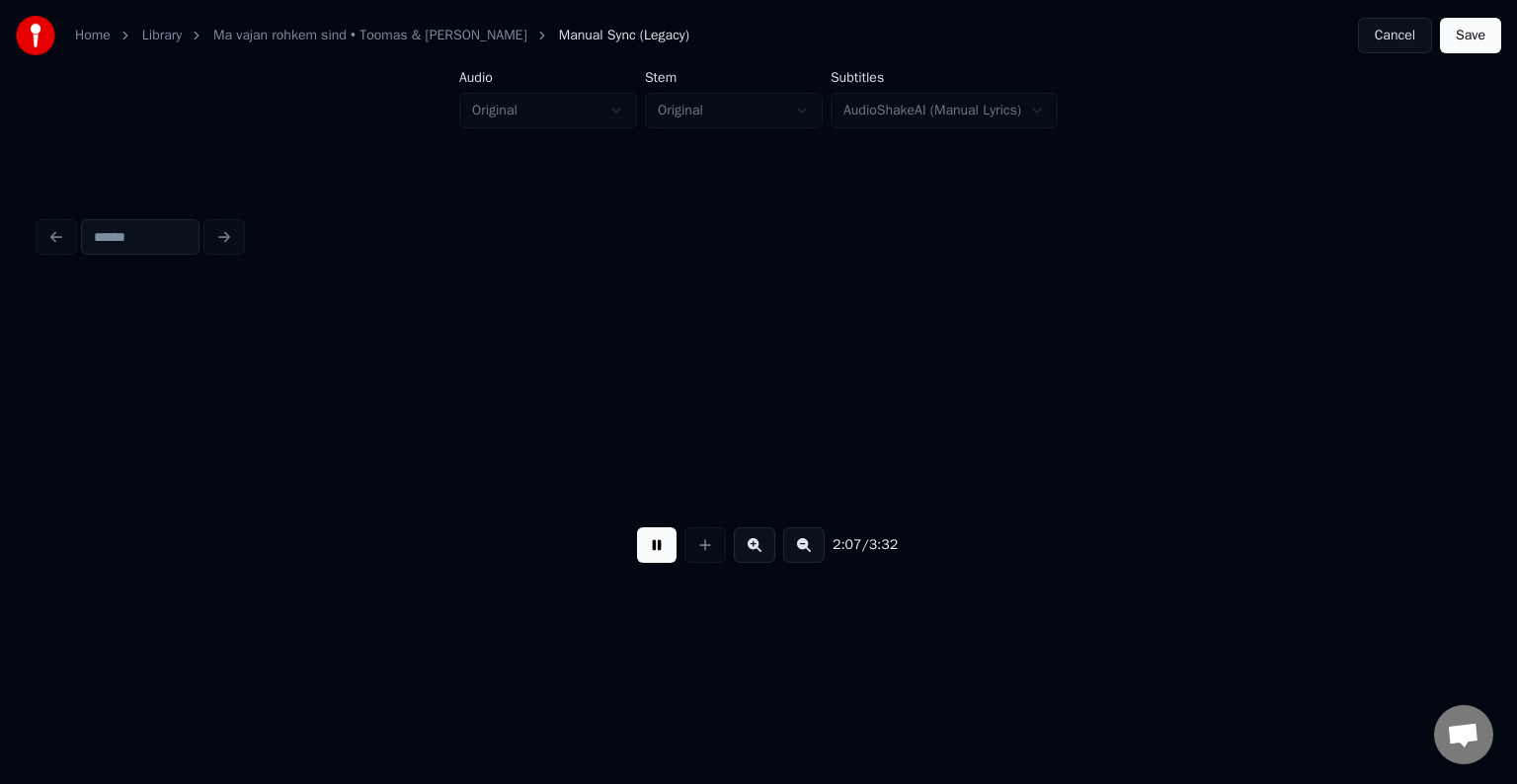 scroll, scrollTop: 0, scrollLeft: 75771, axis: horizontal 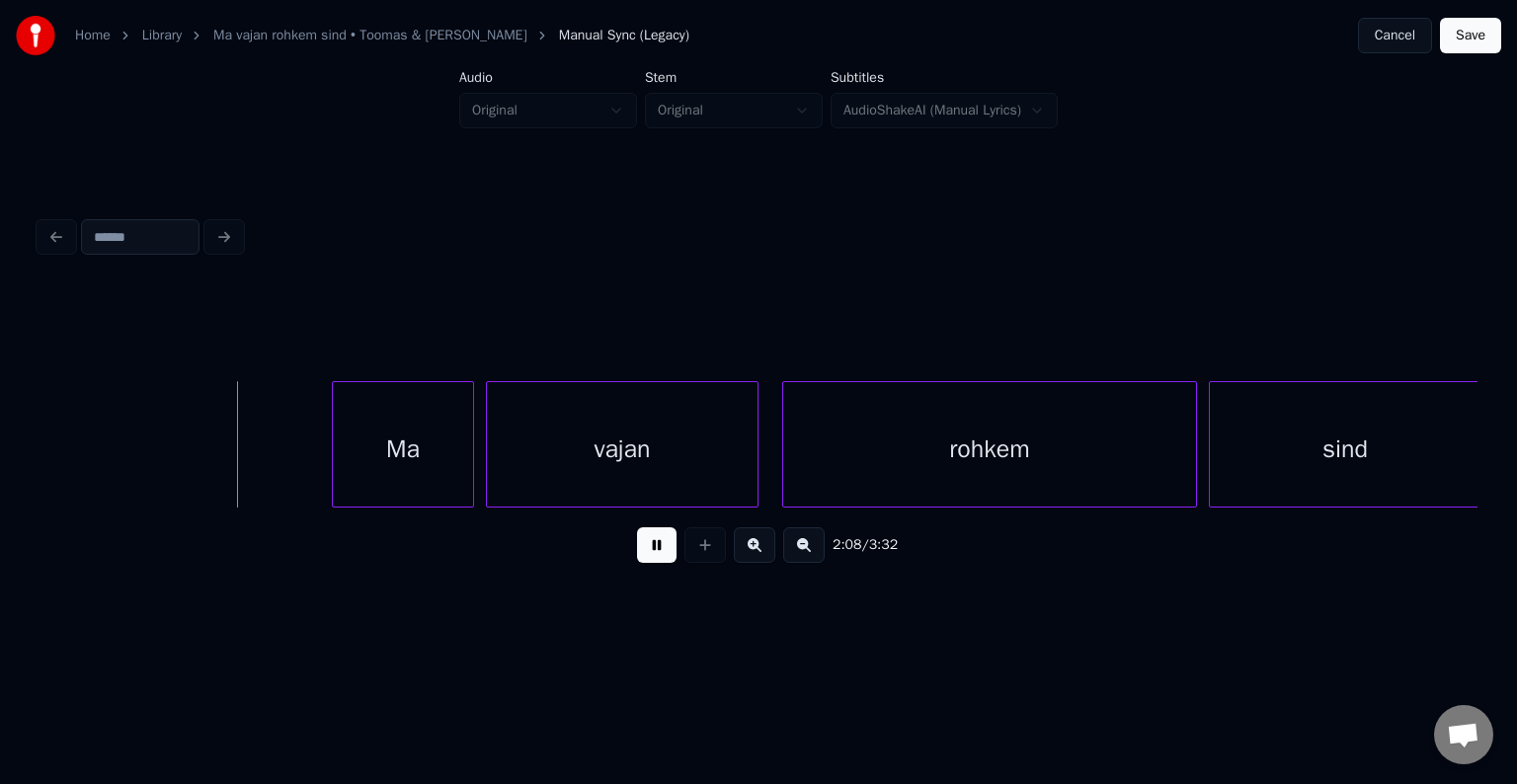 drag, startPoint x: 648, startPoint y: 547, endPoint x: 699, endPoint y: 553, distance: 51.35173 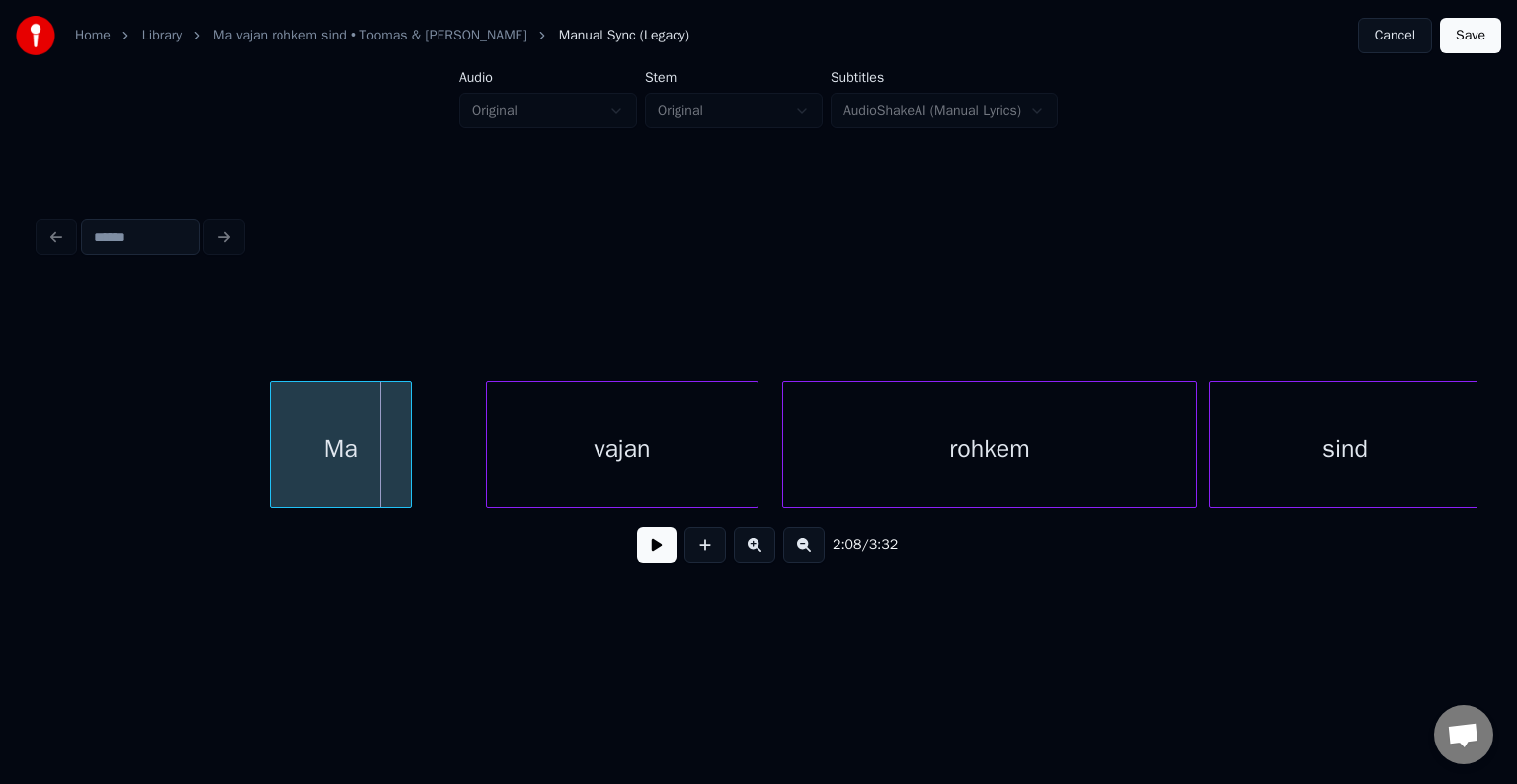 click on "Ma" at bounding box center (341, 449) 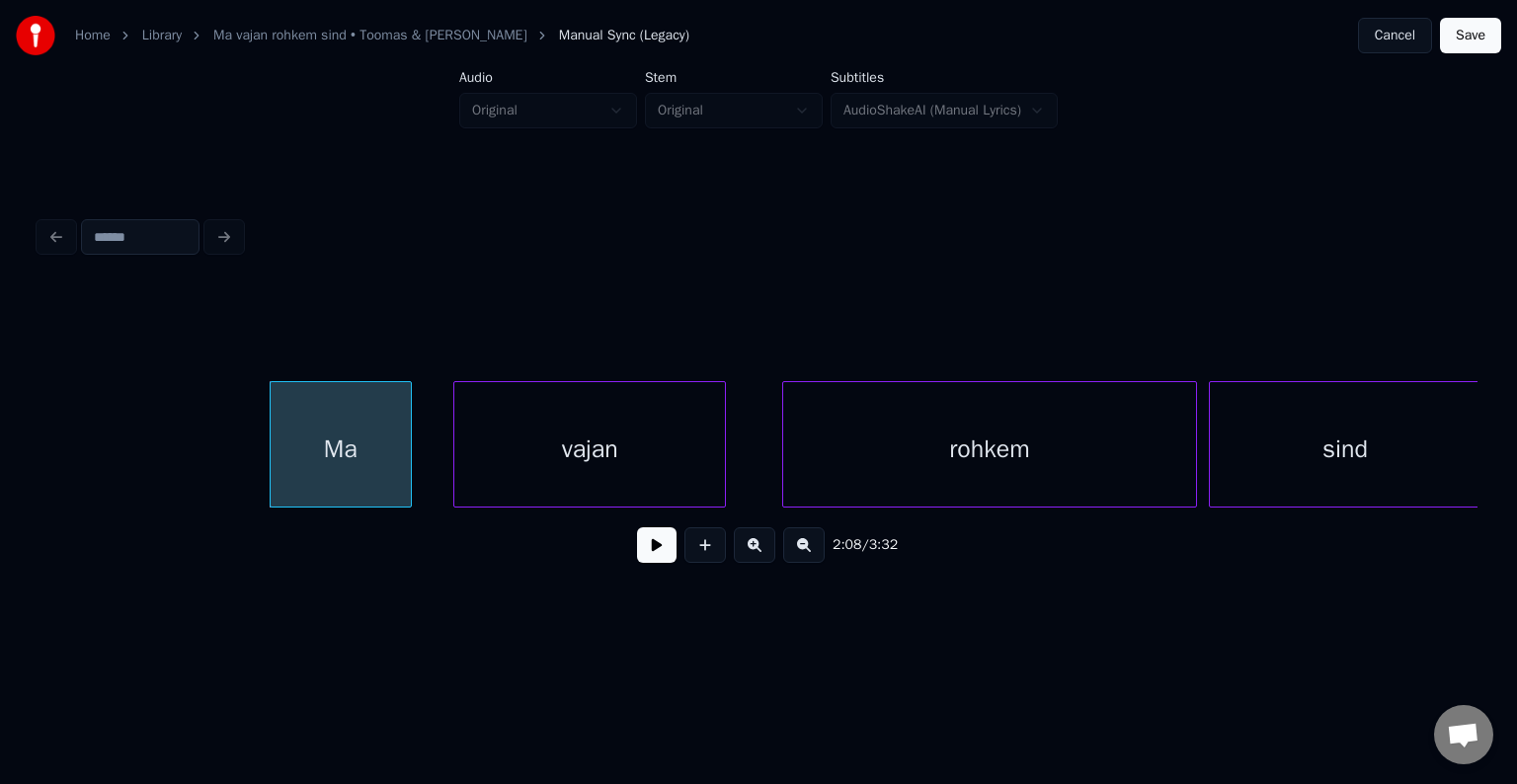 click on "vajan" at bounding box center [590, 449] 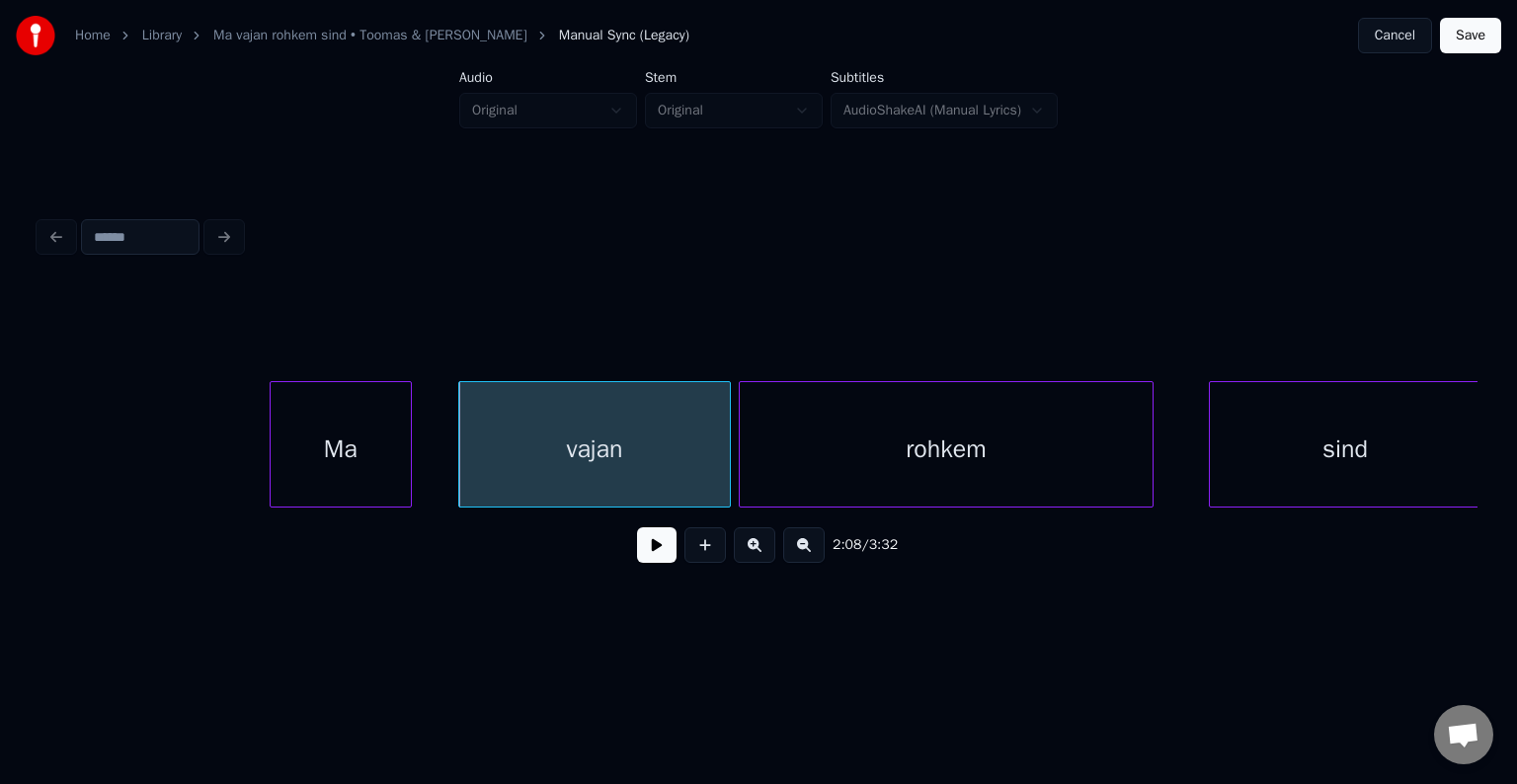 click on "rohkem" at bounding box center [946, 449] 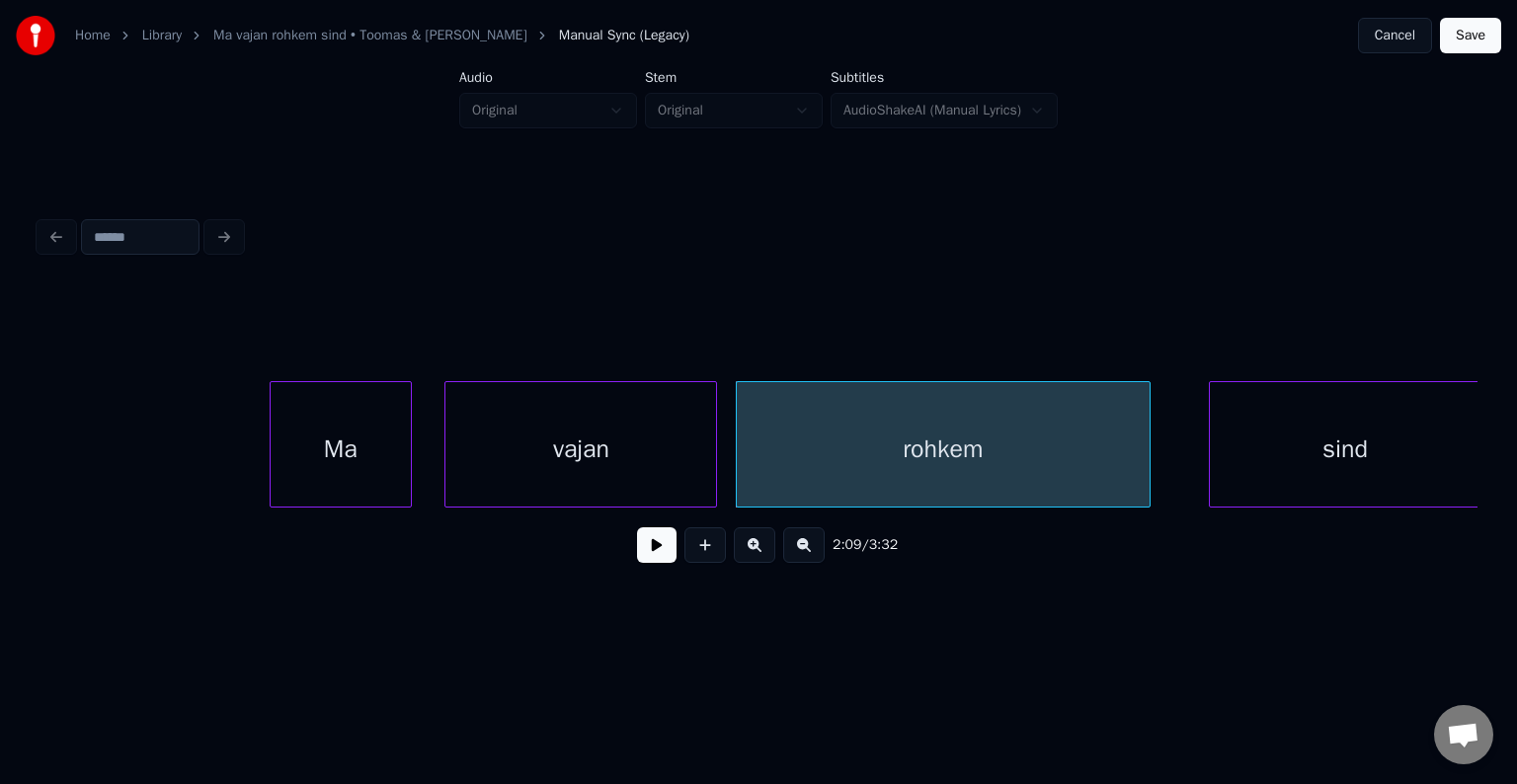 click on "vajan" at bounding box center (581, 449) 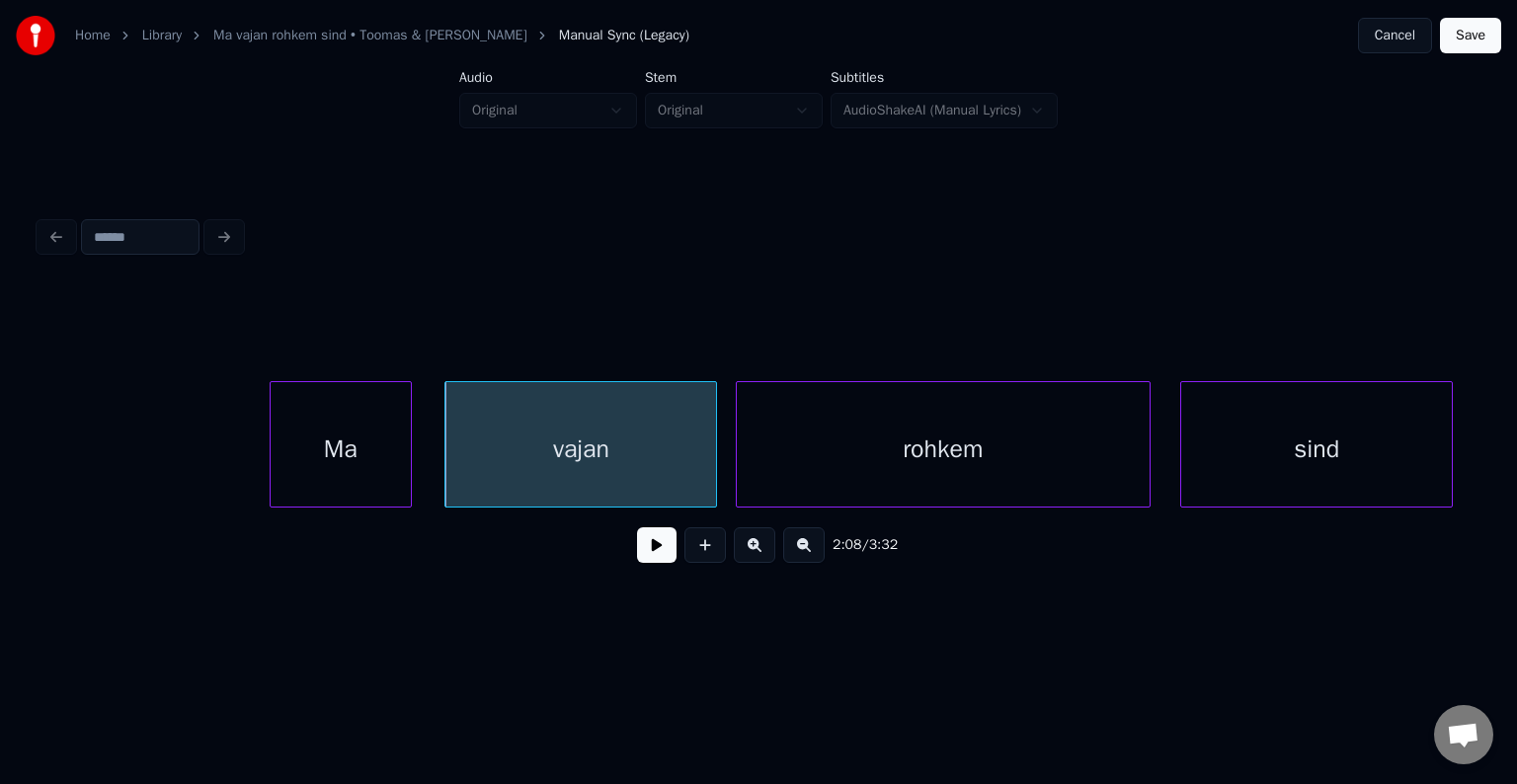 click on "sind" at bounding box center (1317, 449) 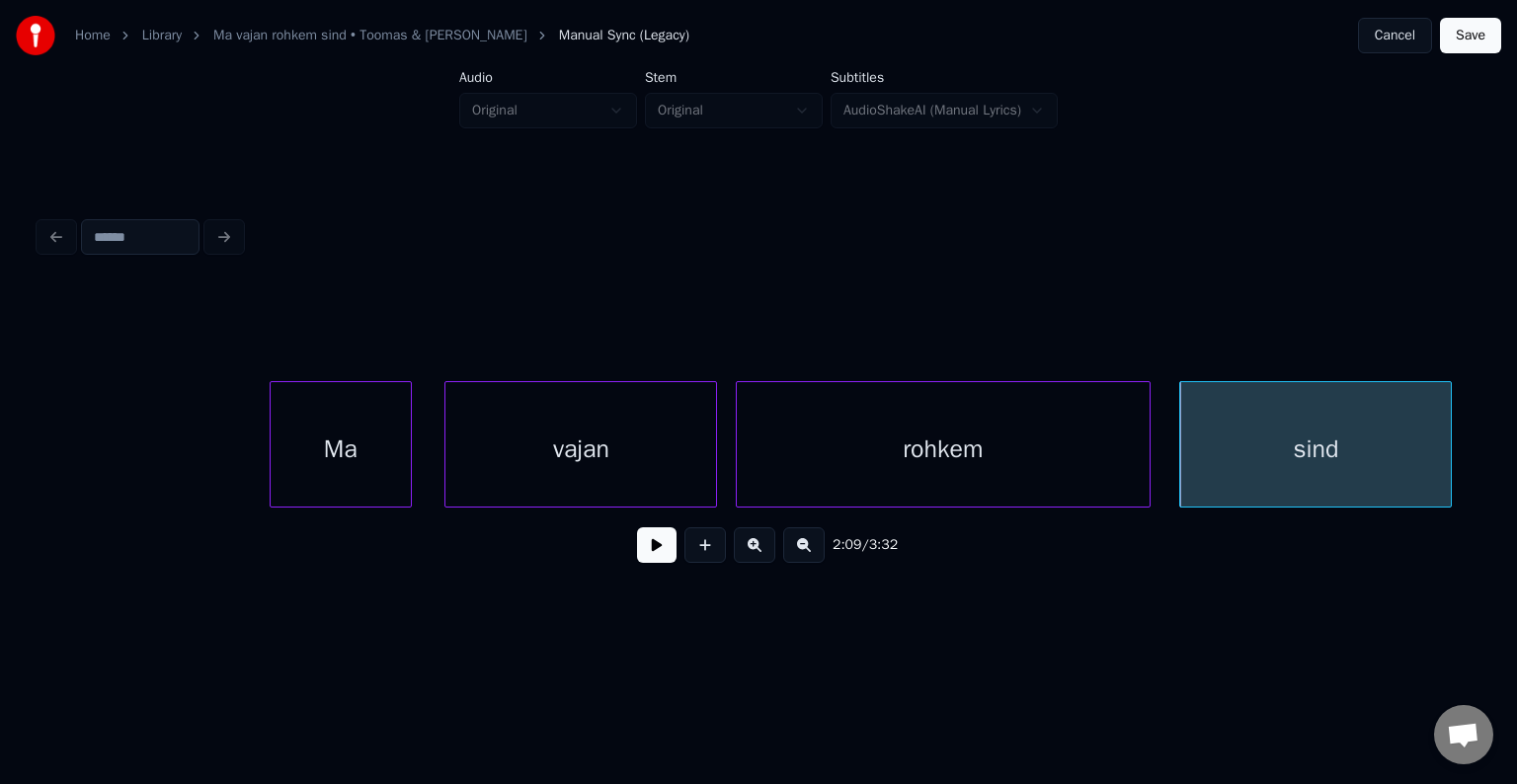 click on "Ma" at bounding box center [341, 449] 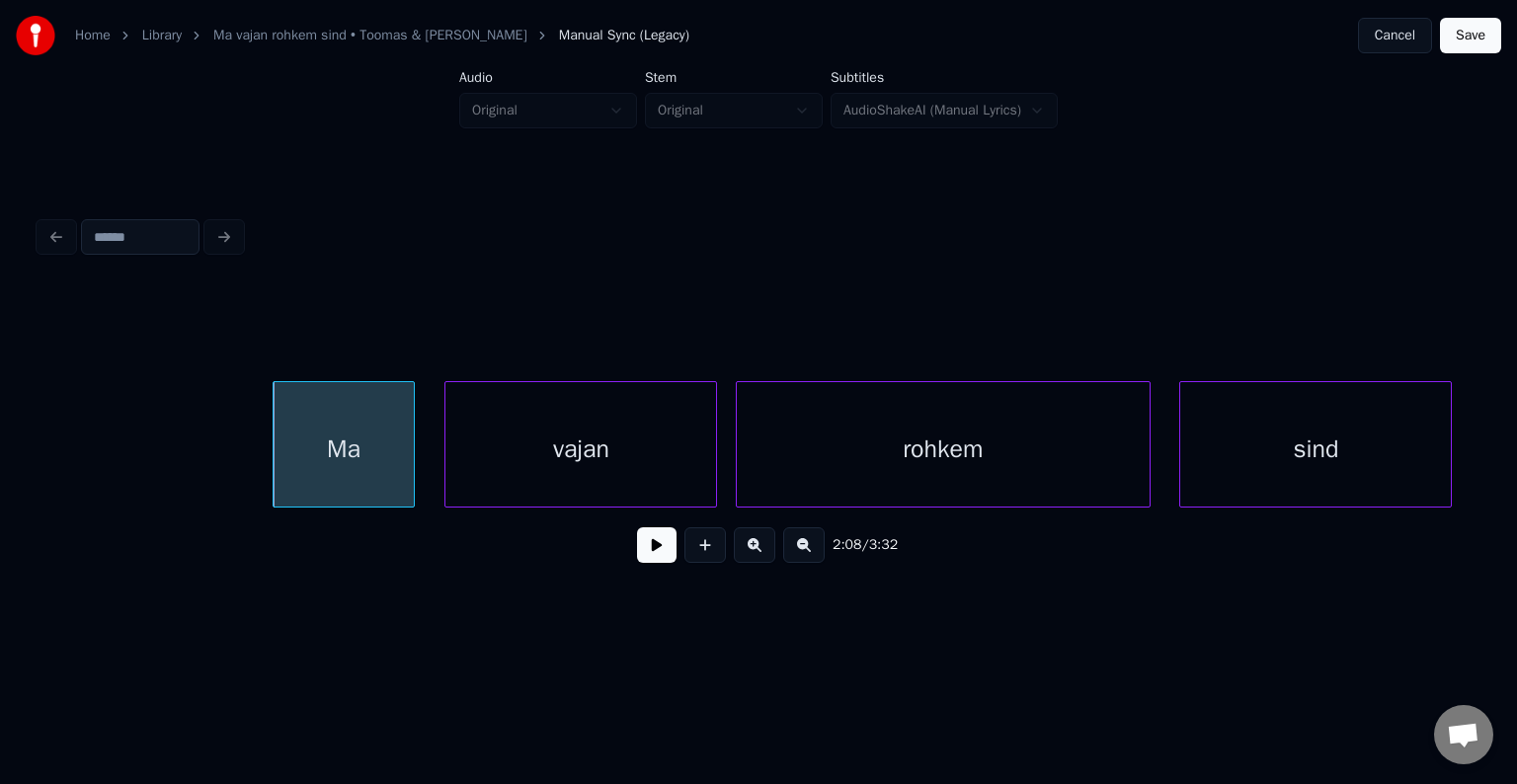 click at bounding box center (657, 545) 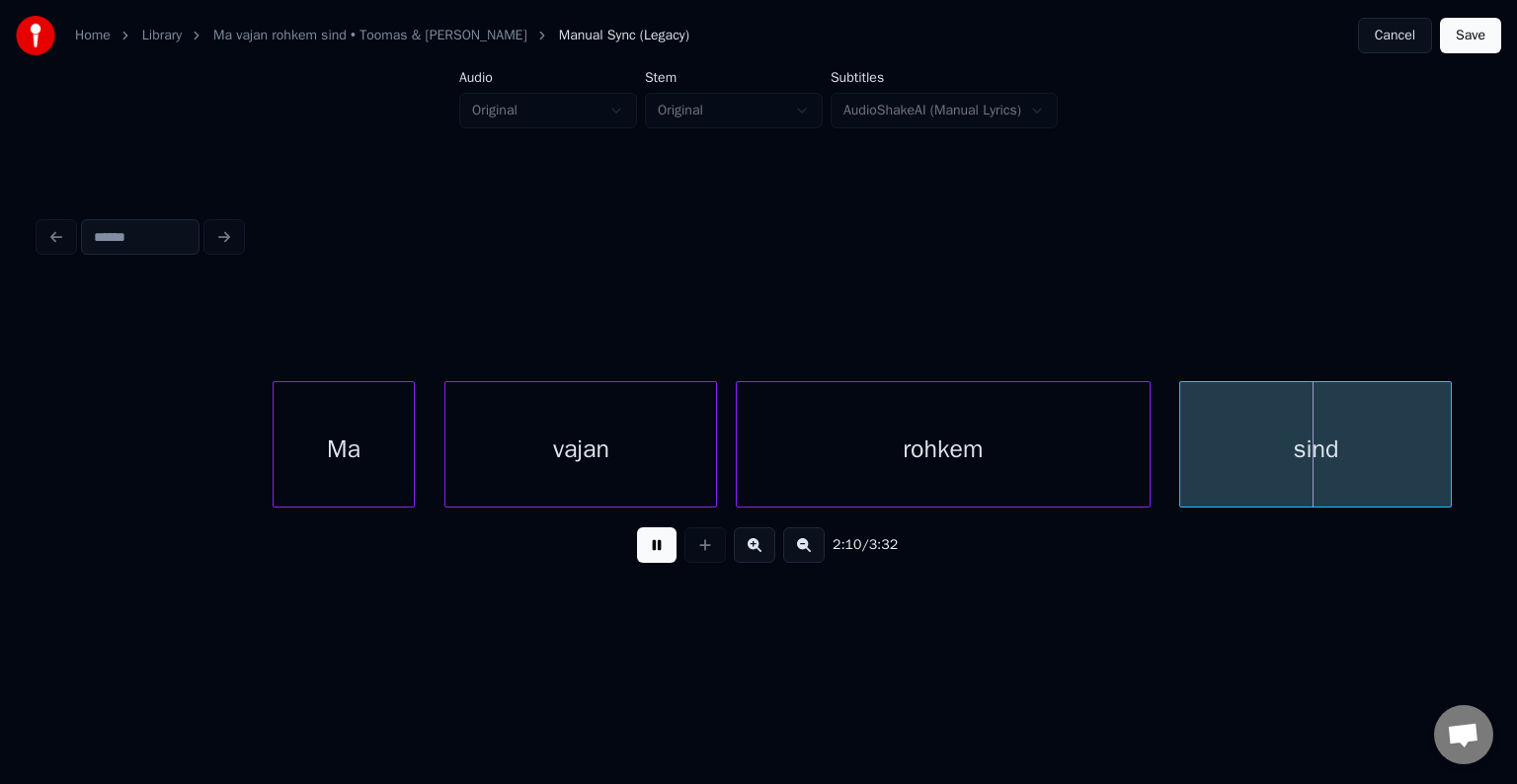 click on "2:10  /  3:32" at bounding box center (758, 545) 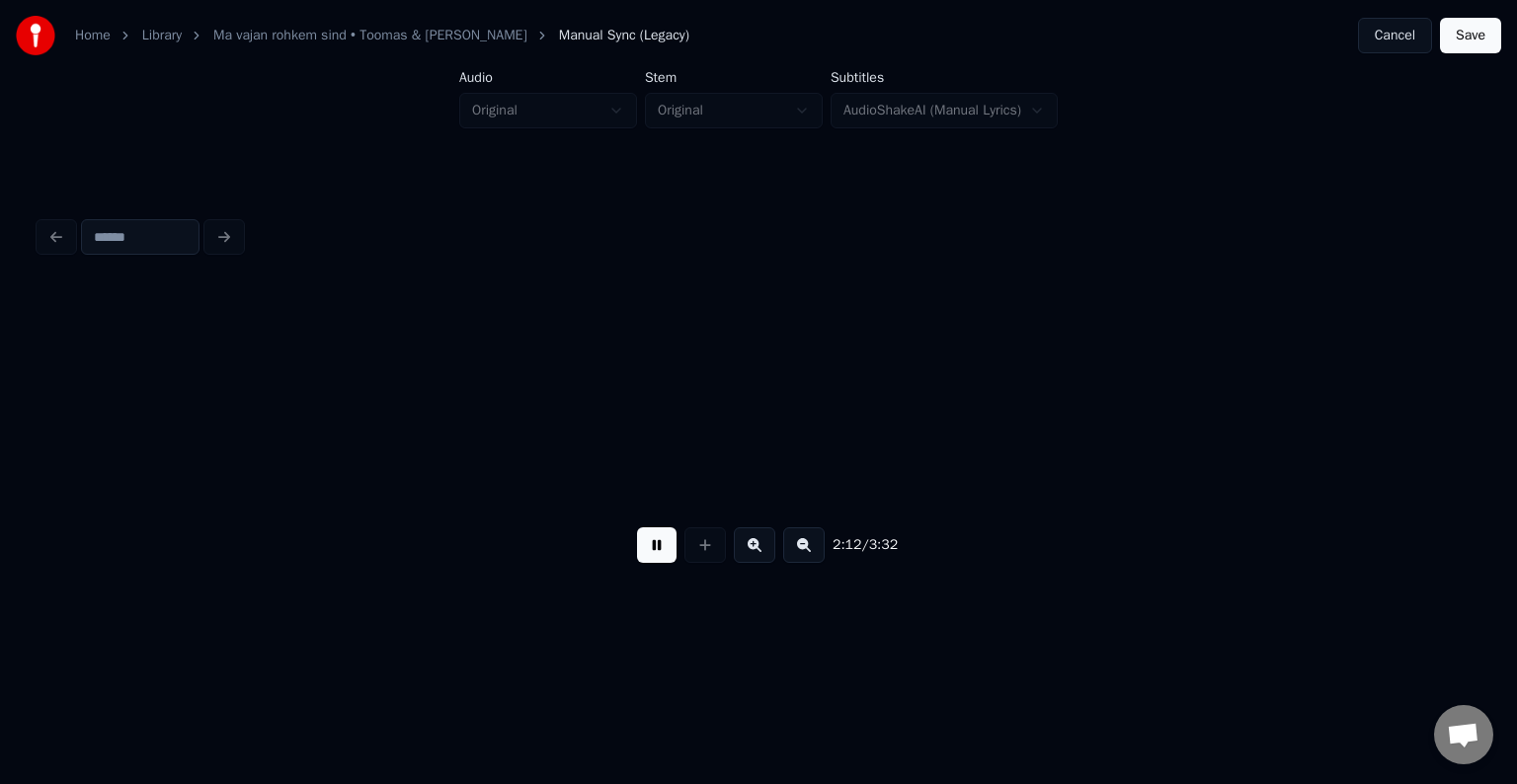 scroll, scrollTop: 0, scrollLeft: 78653, axis: horizontal 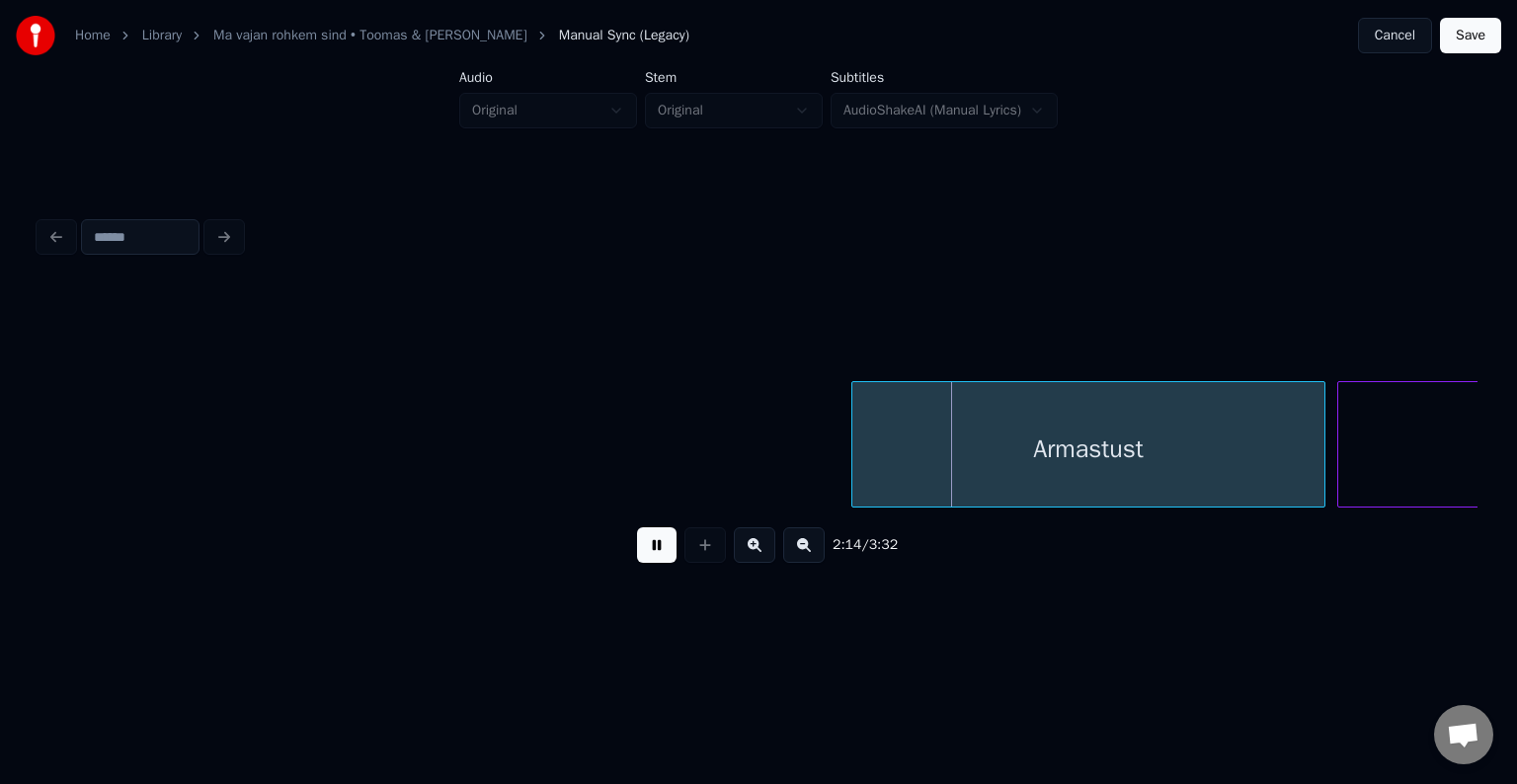 click at bounding box center [657, 545] 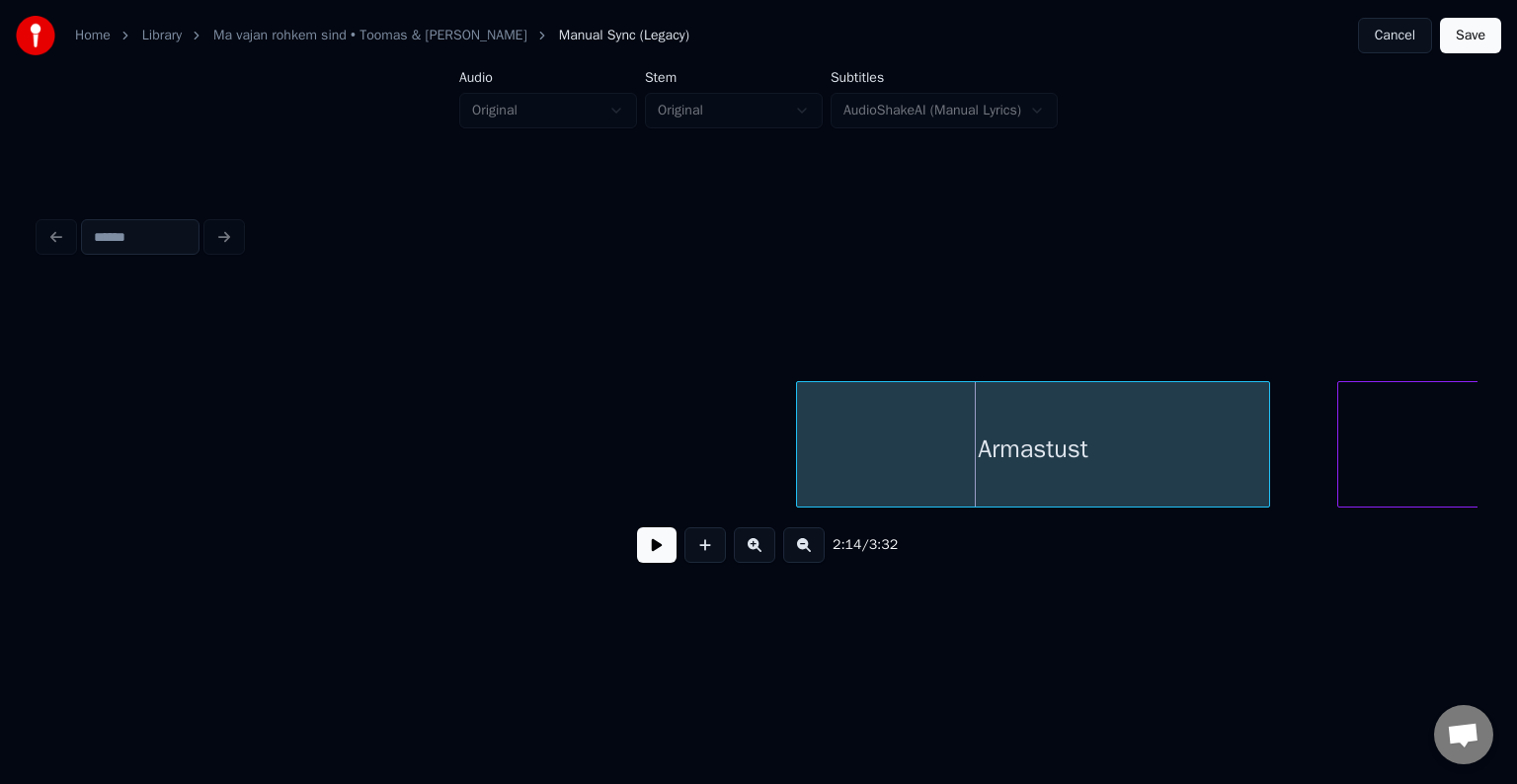 click on "Armastust" at bounding box center (1033, 449) 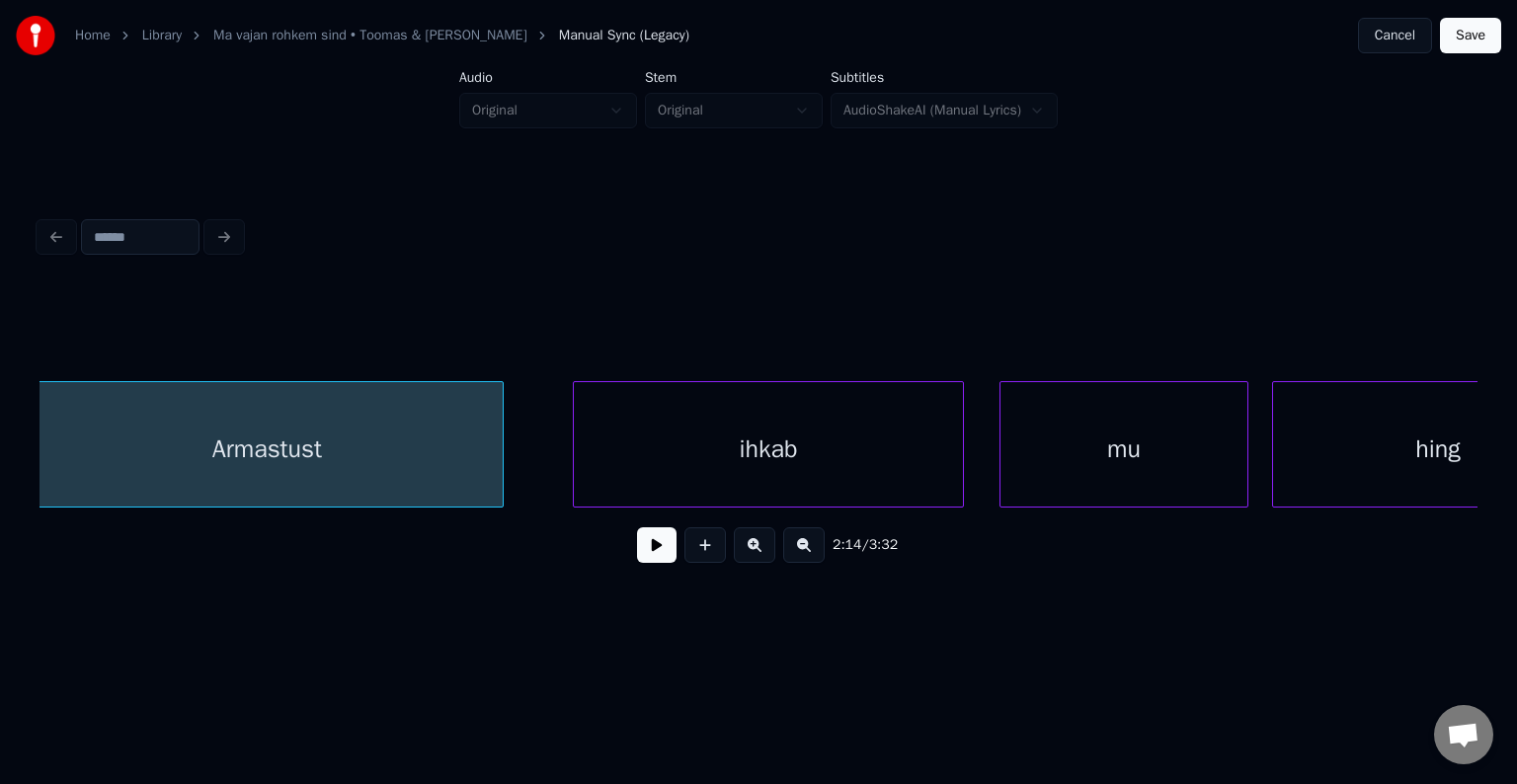 scroll, scrollTop: 0, scrollLeft: 79443, axis: horizontal 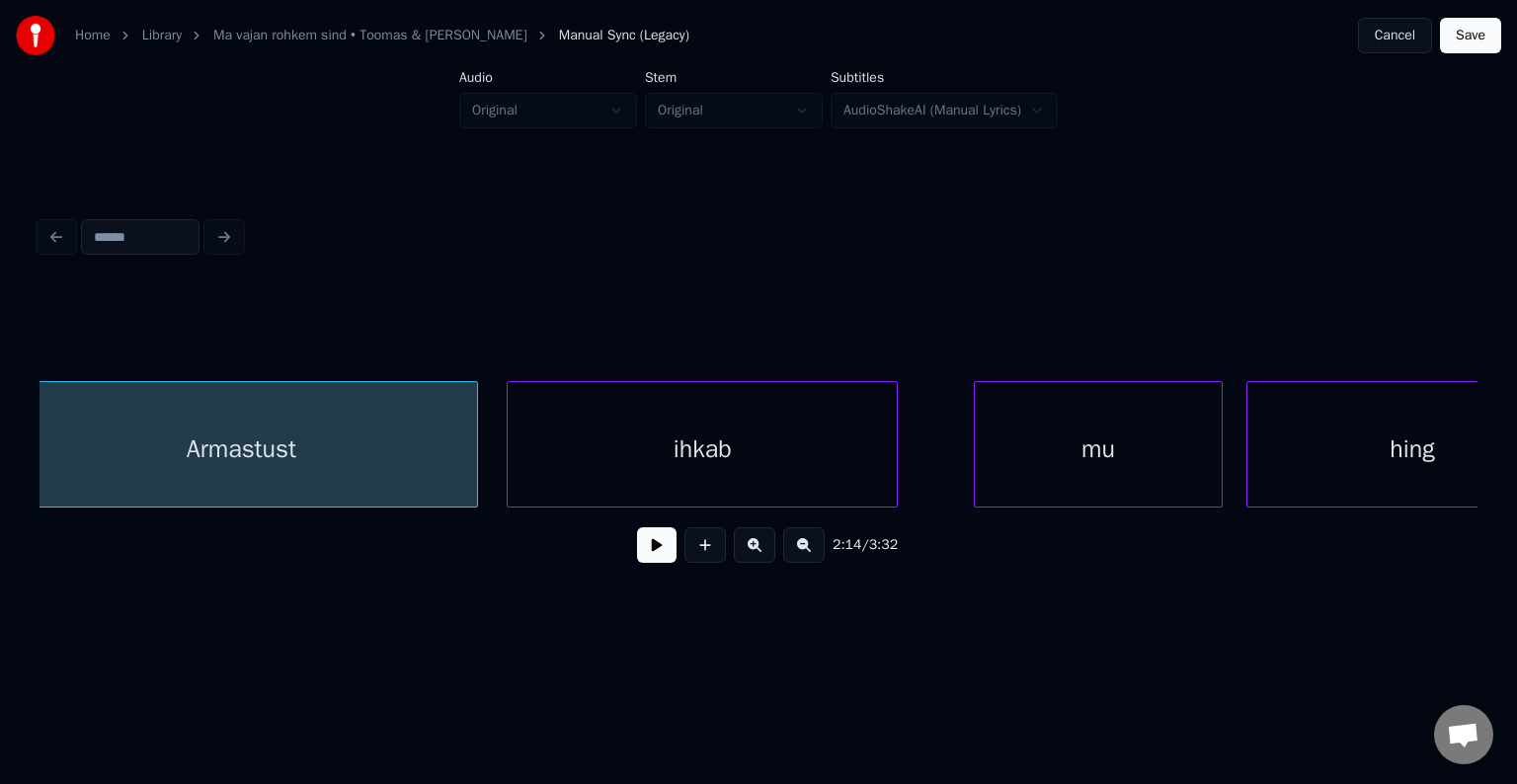 click on "ihkab" at bounding box center (702, 449) 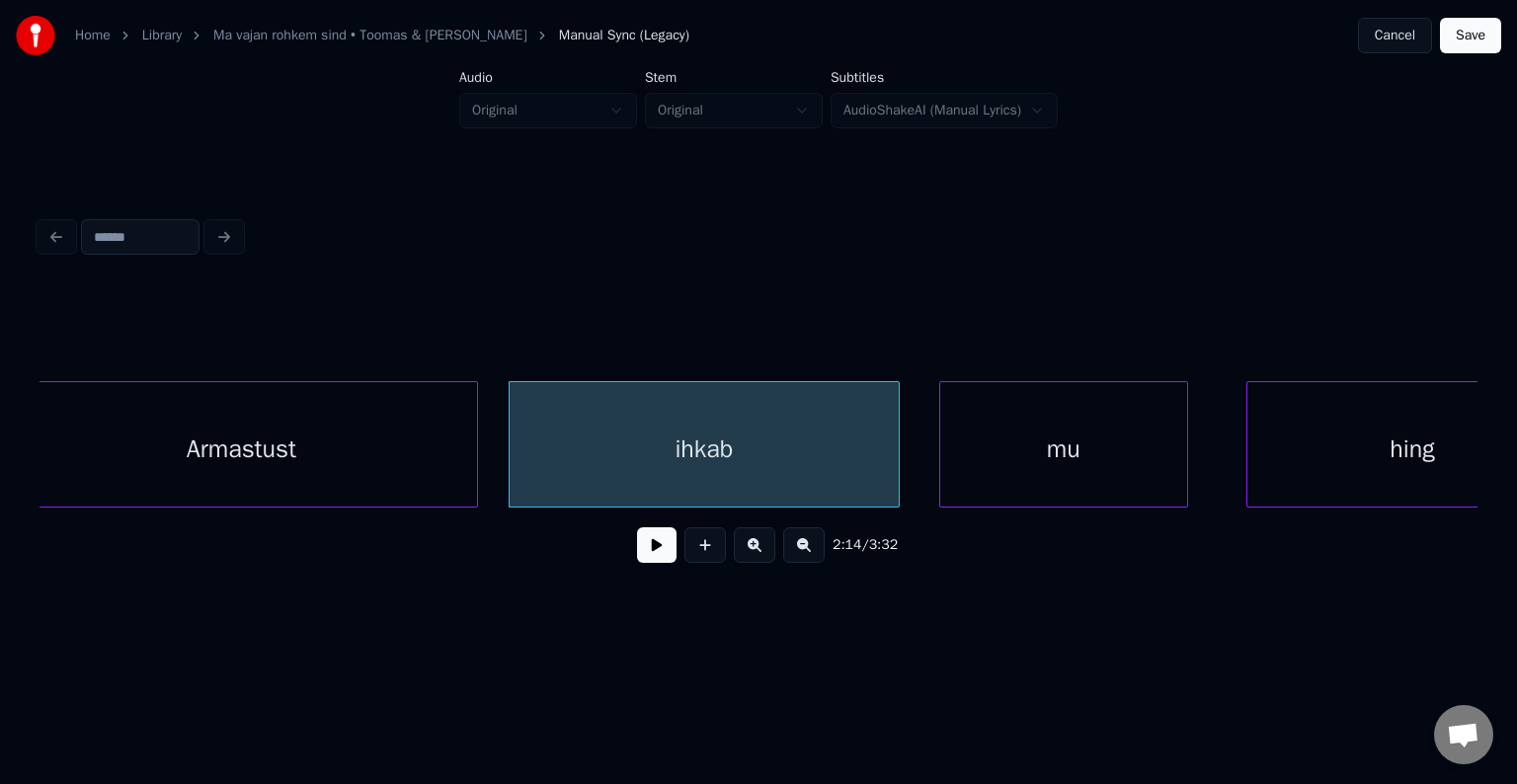 click on "mu" at bounding box center [1064, 449] 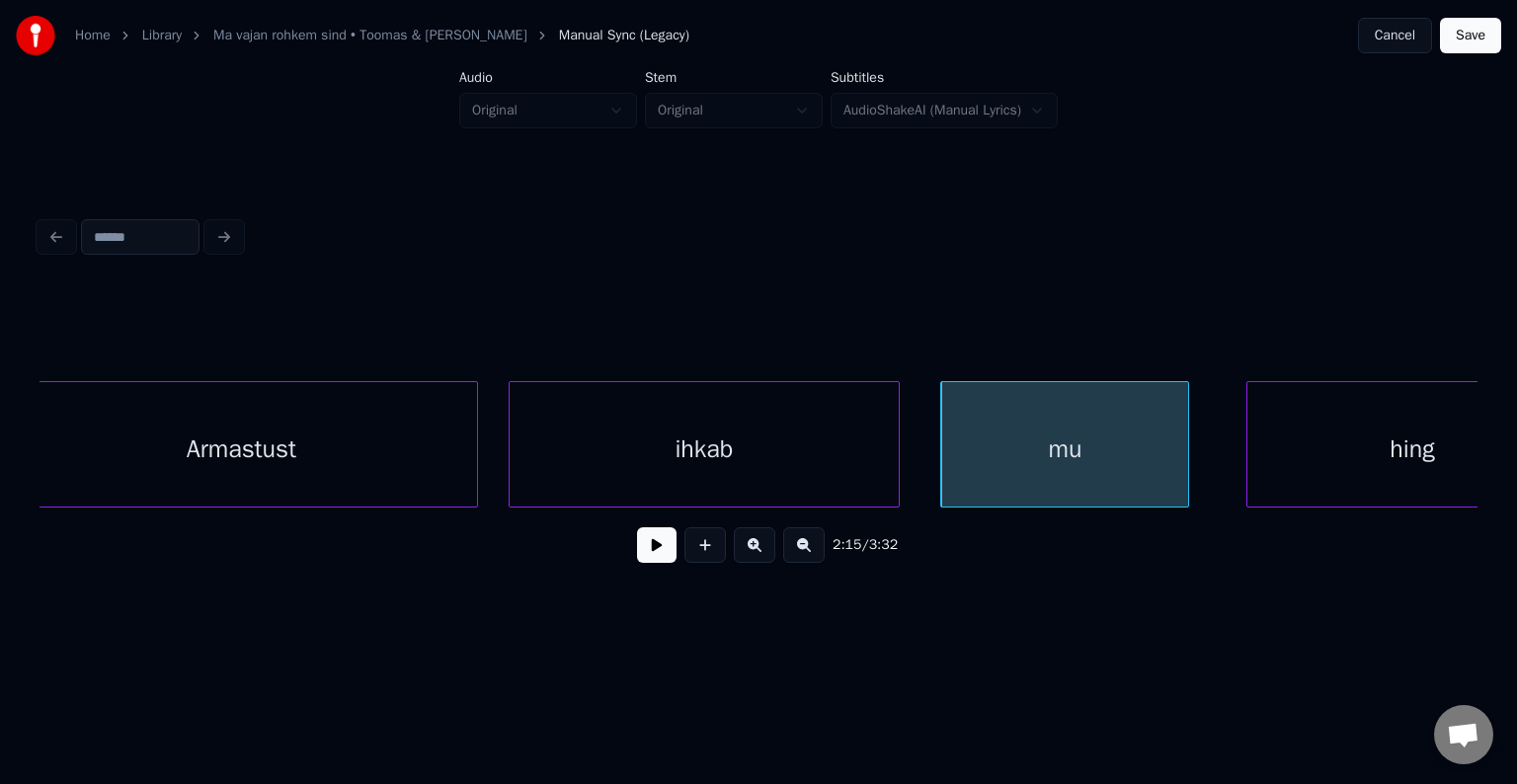 click on "Armastust" at bounding box center [241, 449] 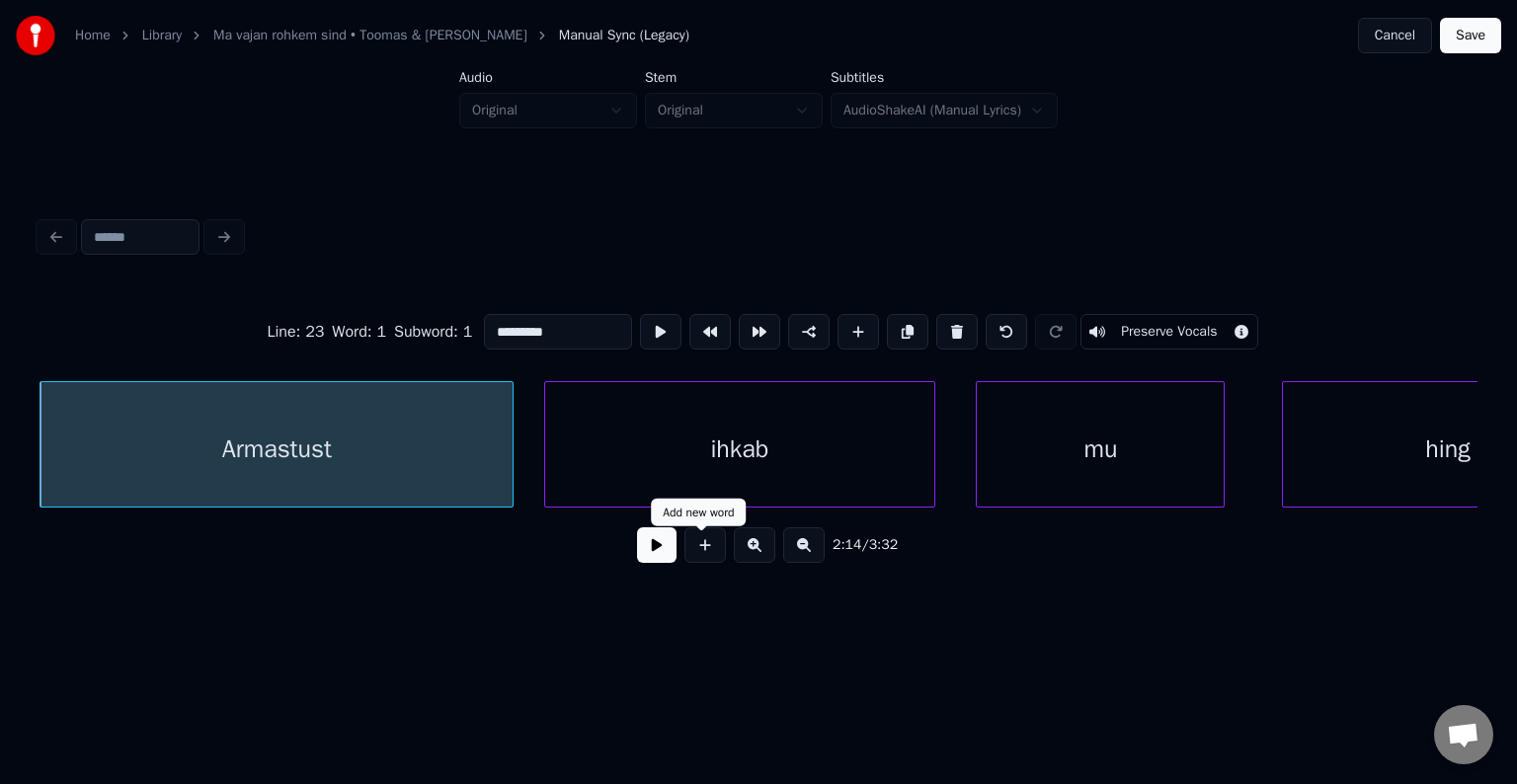 click at bounding box center (657, 545) 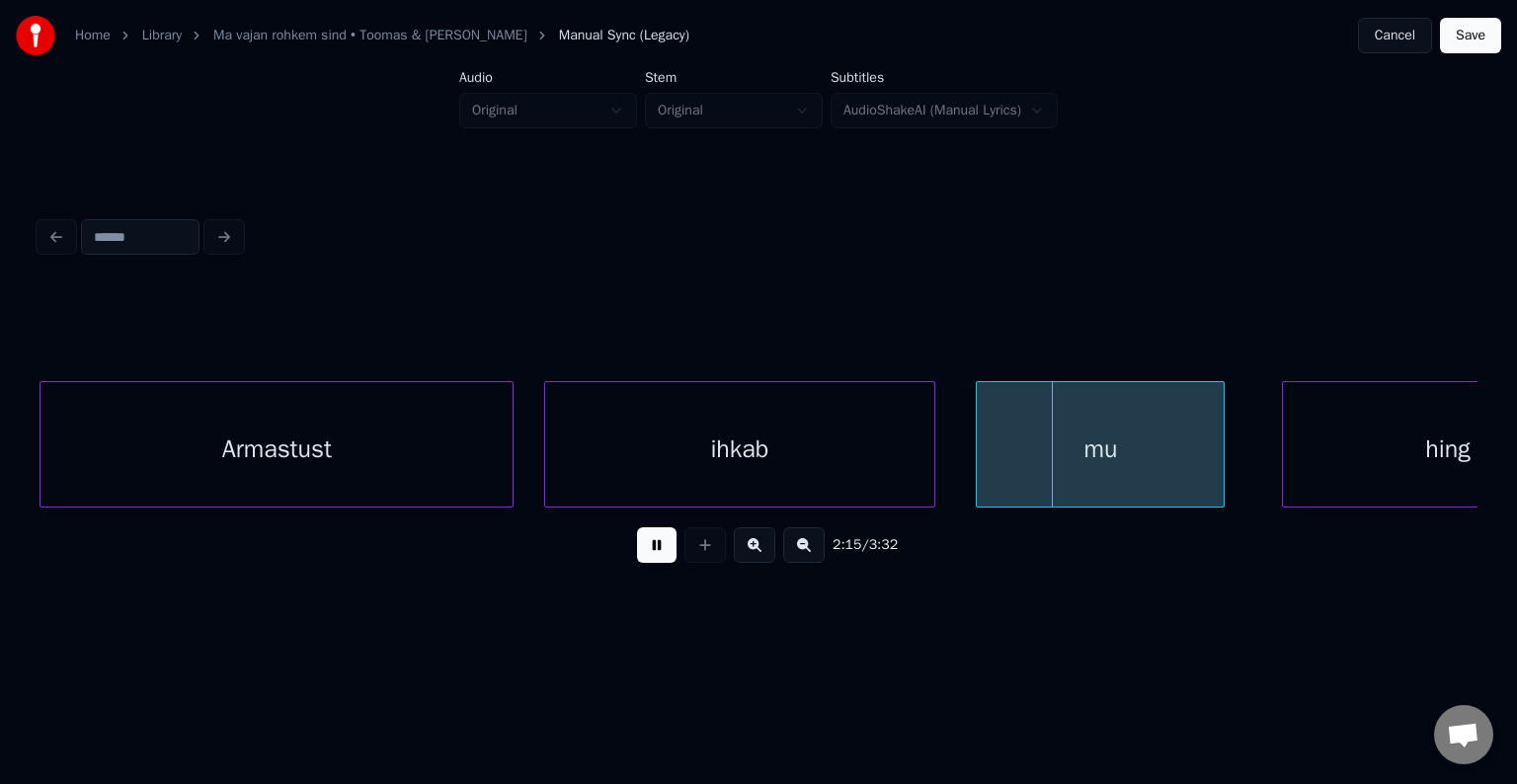 click at bounding box center (657, 545) 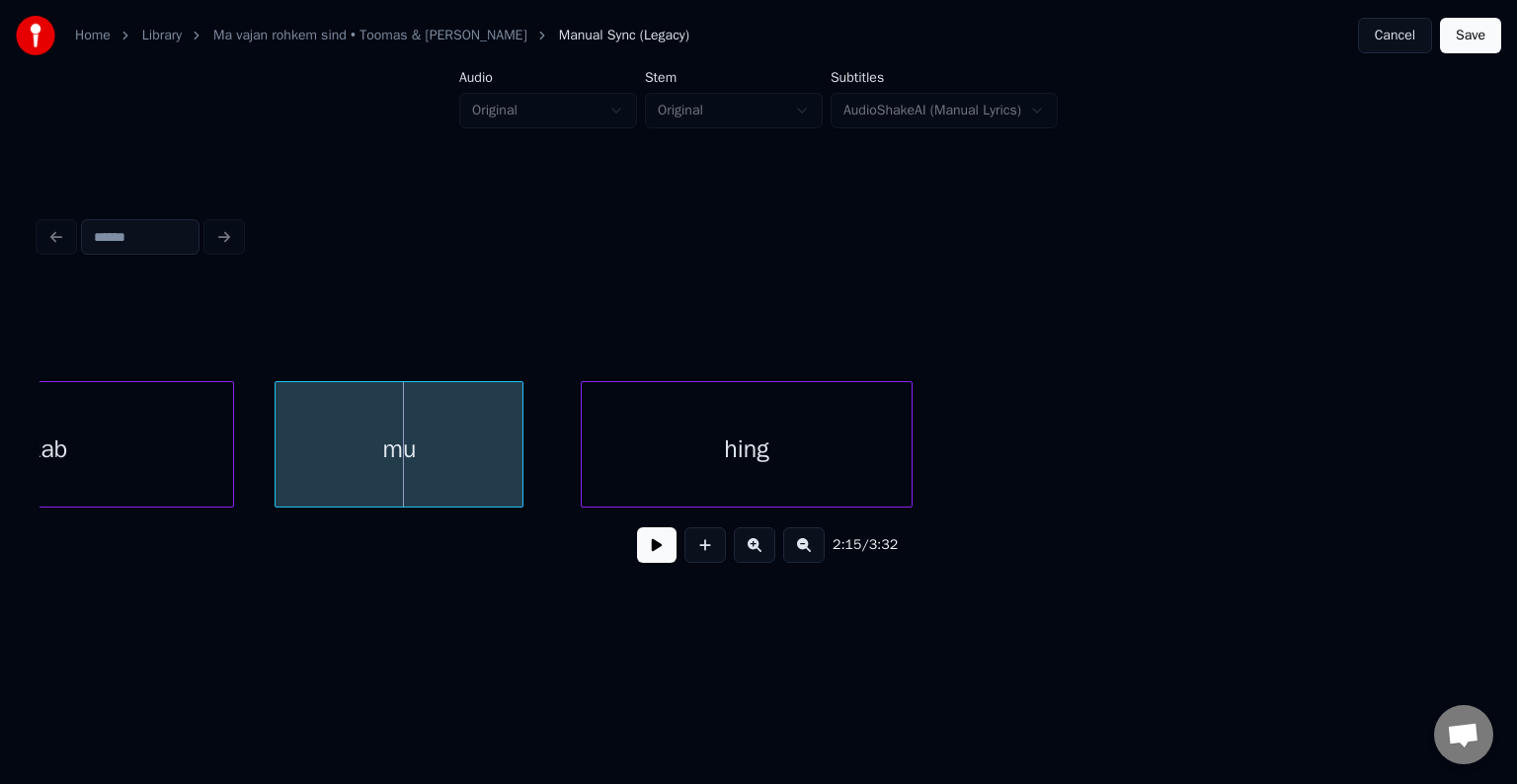 scroll, scrollTop: 0, scrollLeft: 80119, axis: horizontal 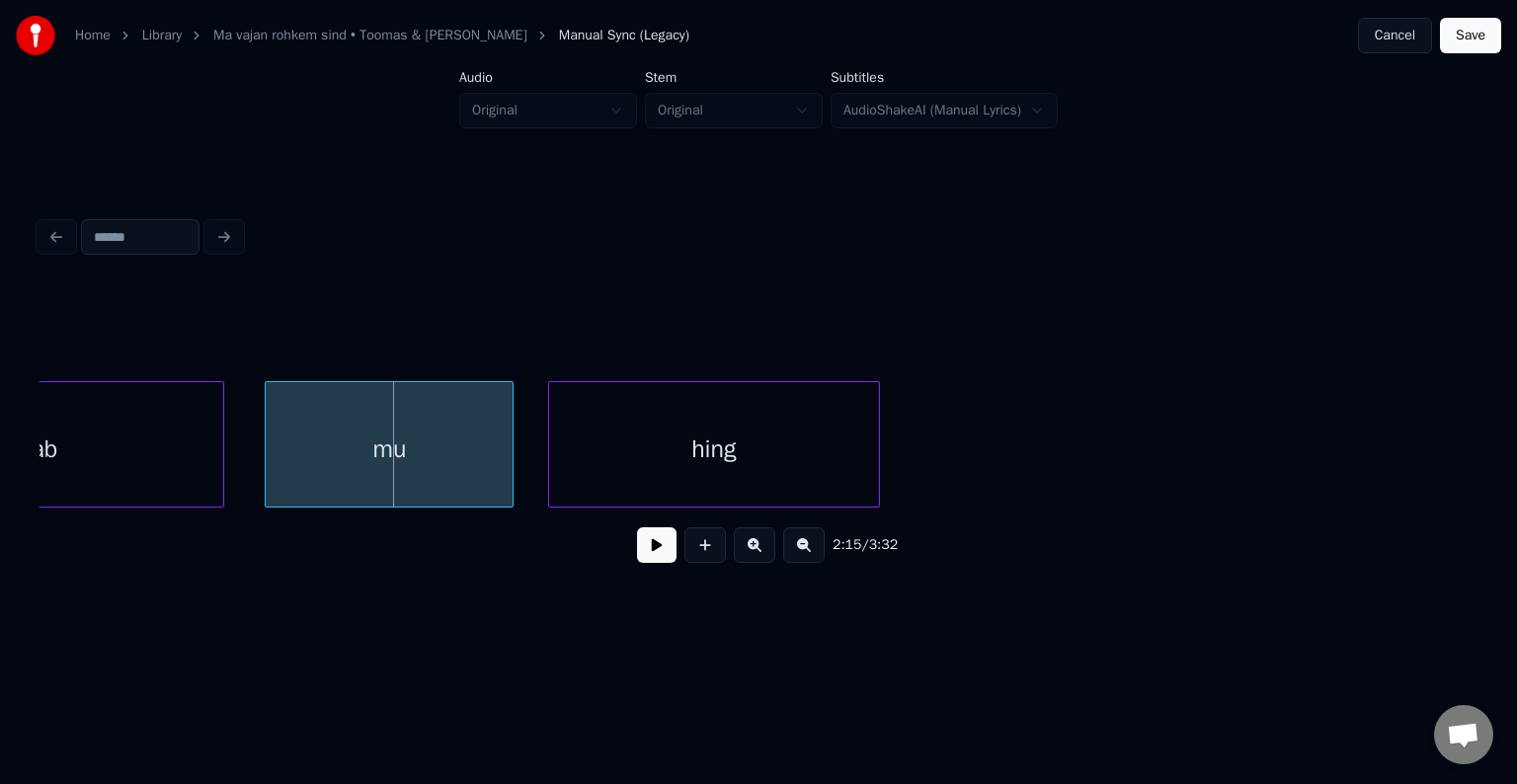 click on "hing" at bounding box center [714, 449] 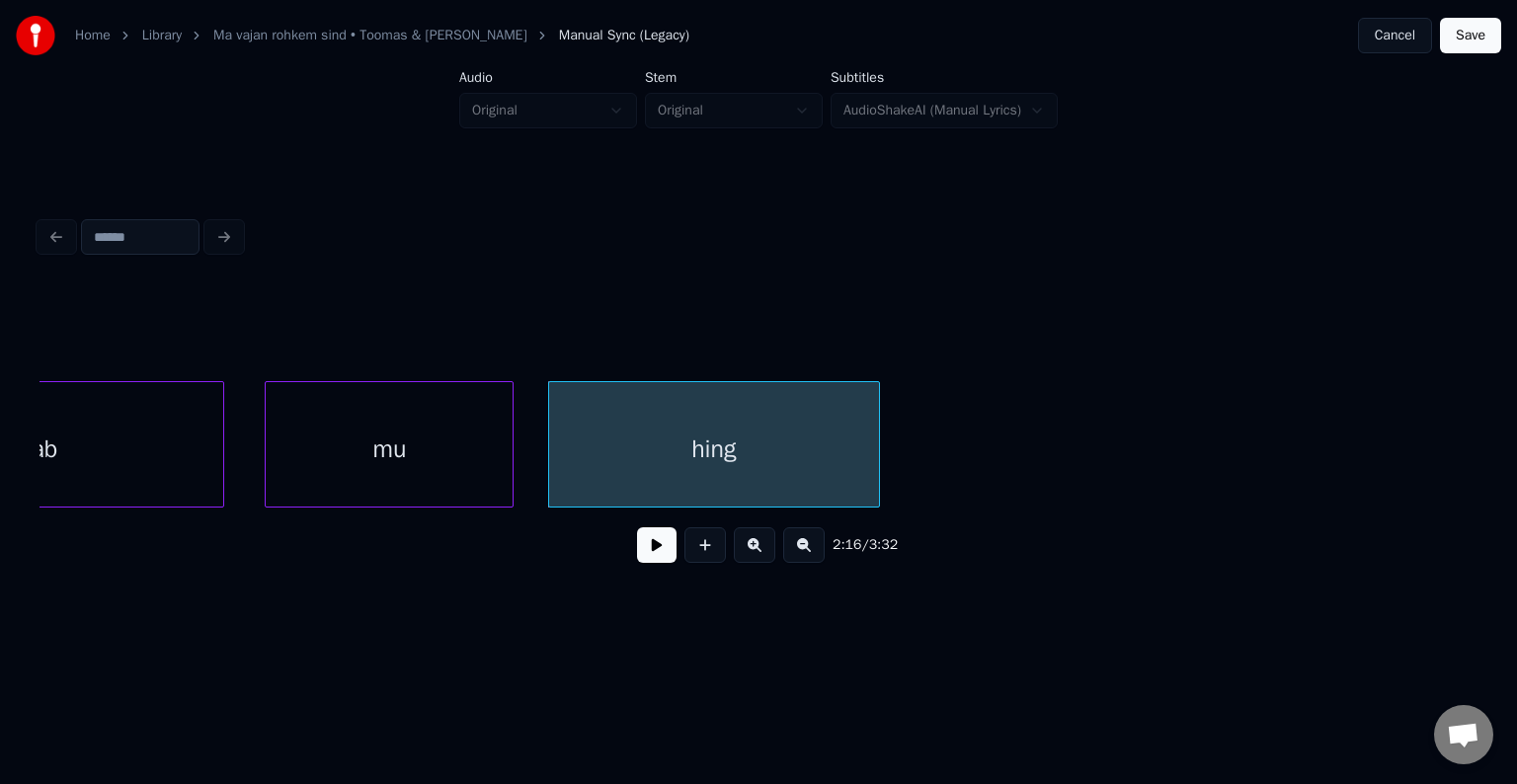 click at bounding box center (657, 545) 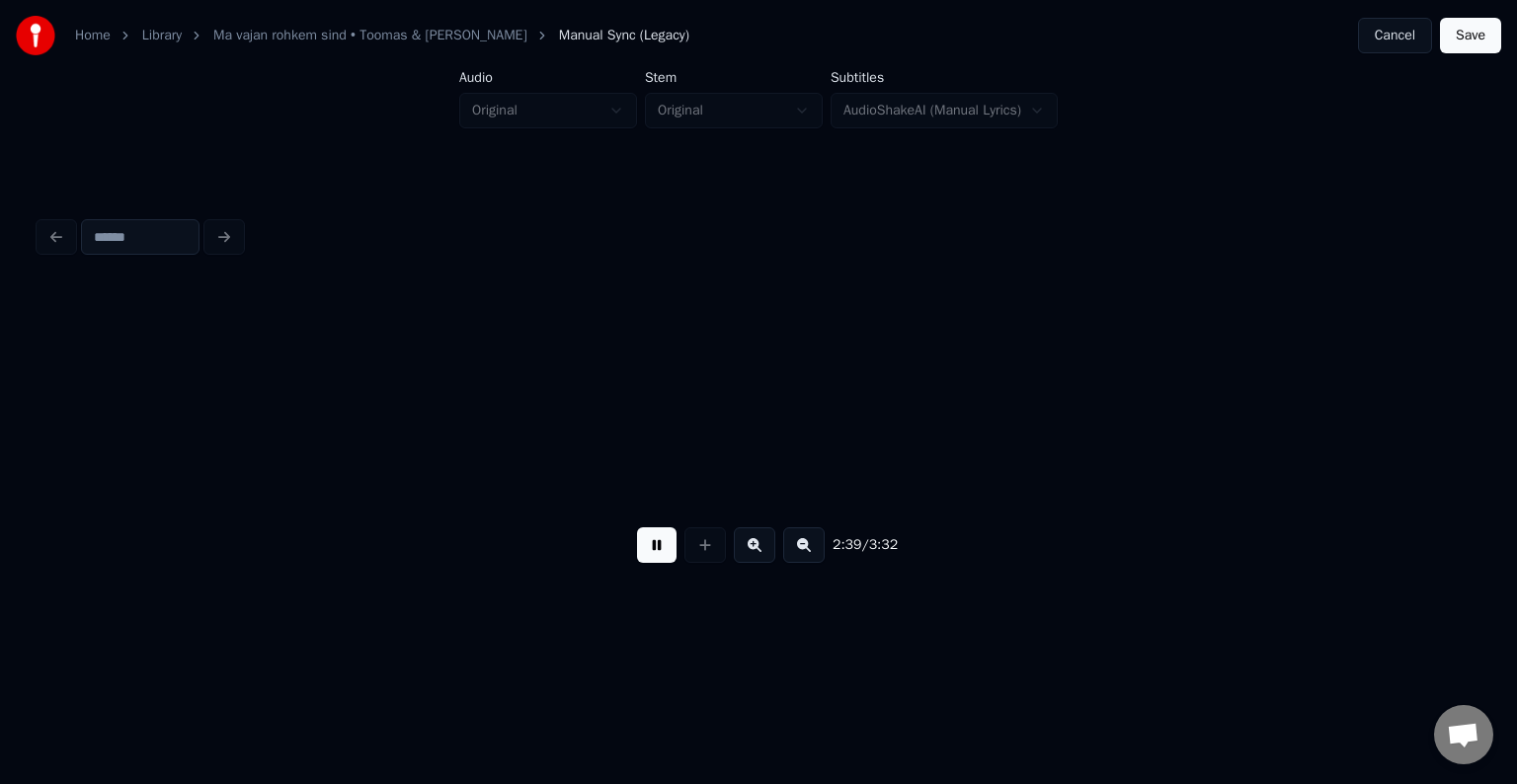 scroll, scrollTop: 0, scrollLeft: 94538, axis: horizontal 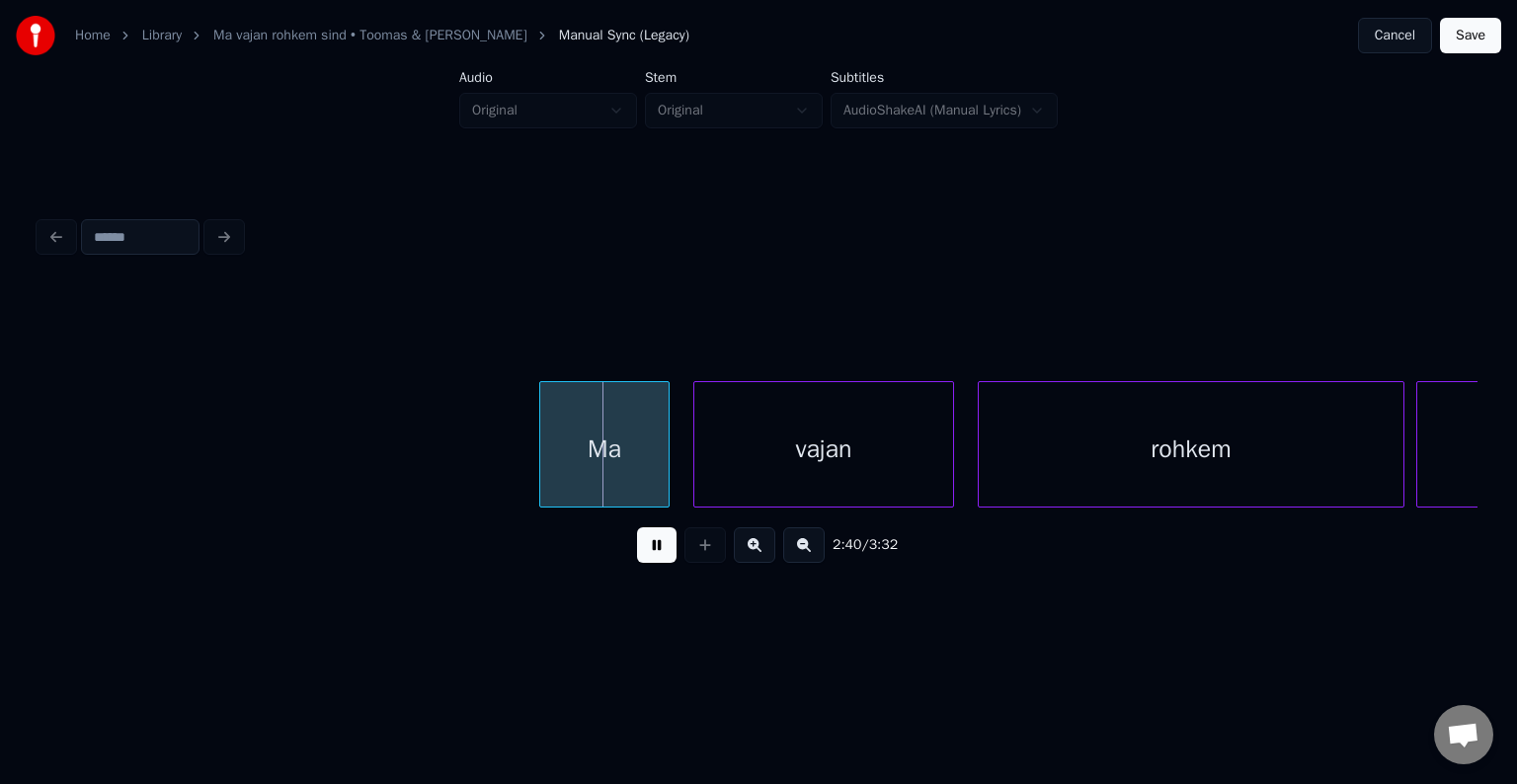 drag, startPoint x: 665, startPoint y: 550, endPoint x: 853, endPoint y: 652, distance: 213.8878 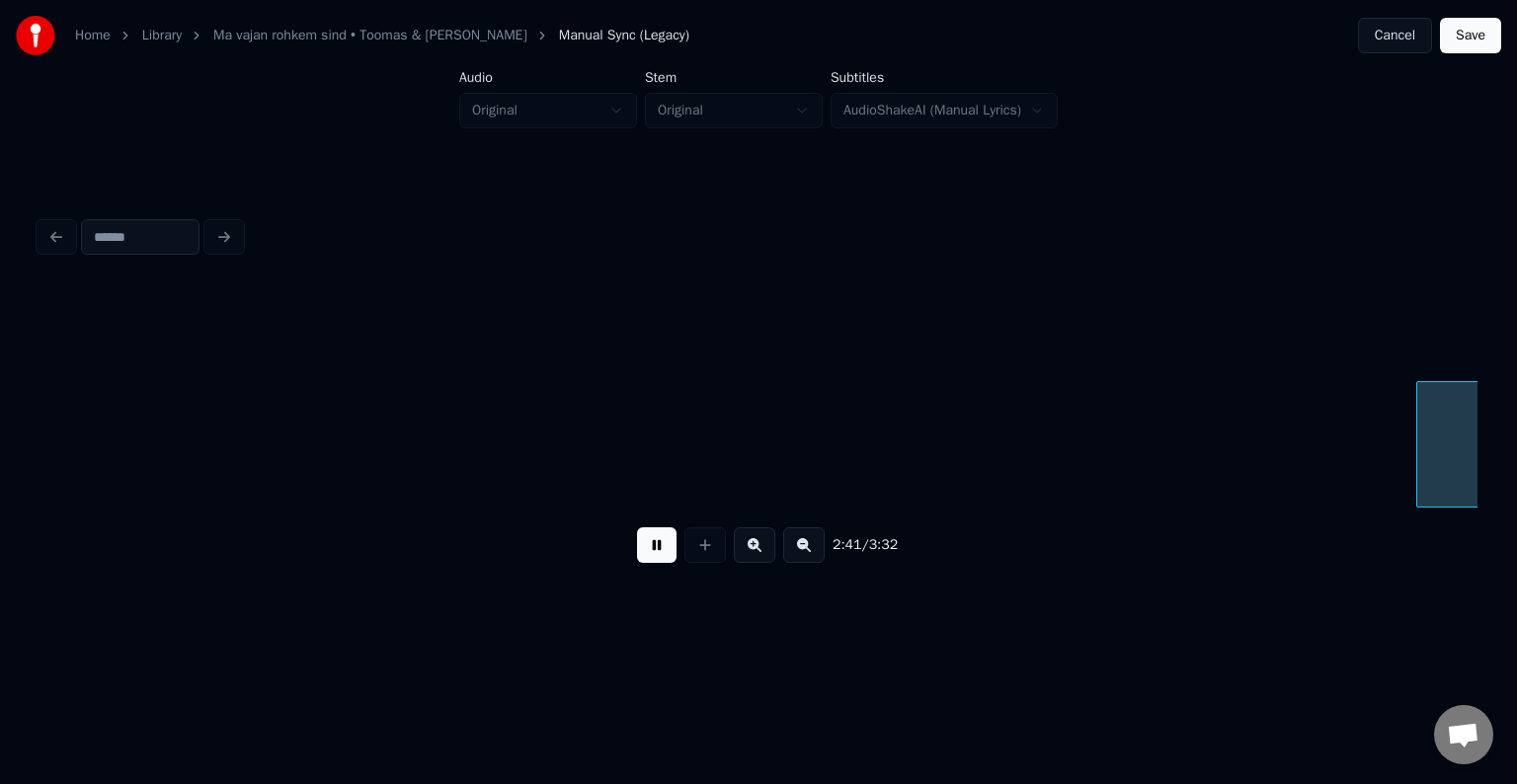 click at bounding box center [657, 545] 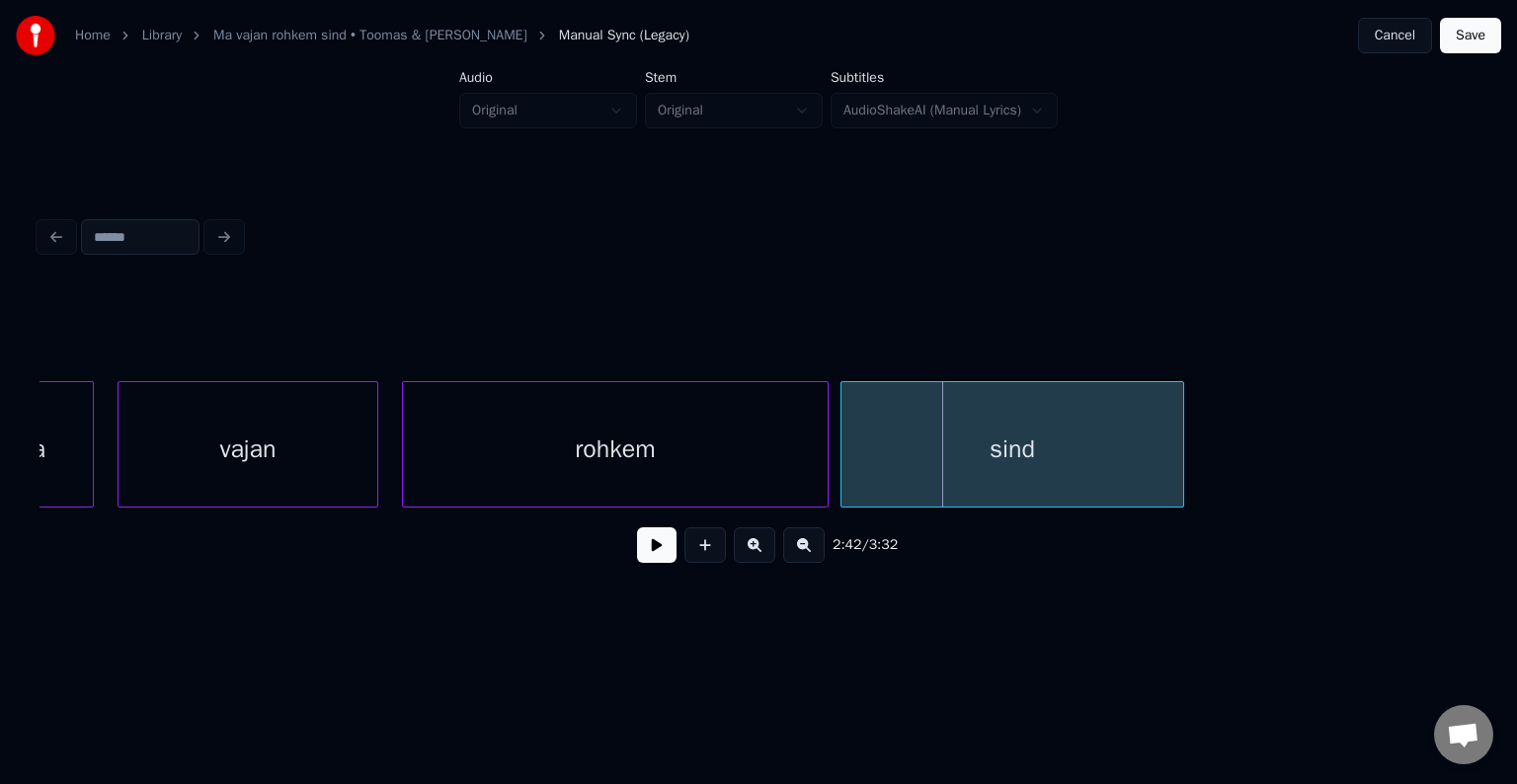 scroll, scrollTop: 0, scrollLeft: 95071, axis: horizontal 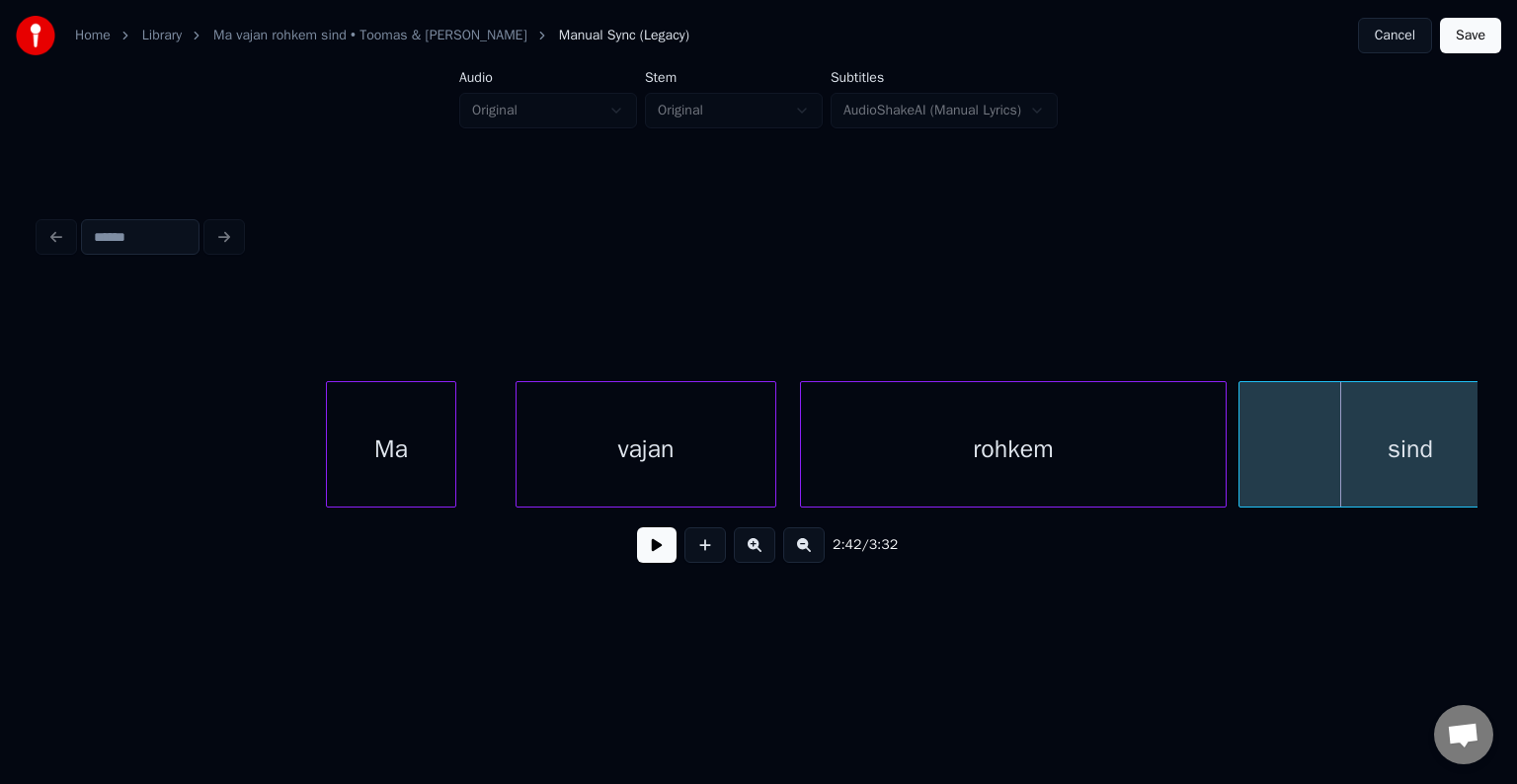 click on "Ma" at bounding box center [391, 449] 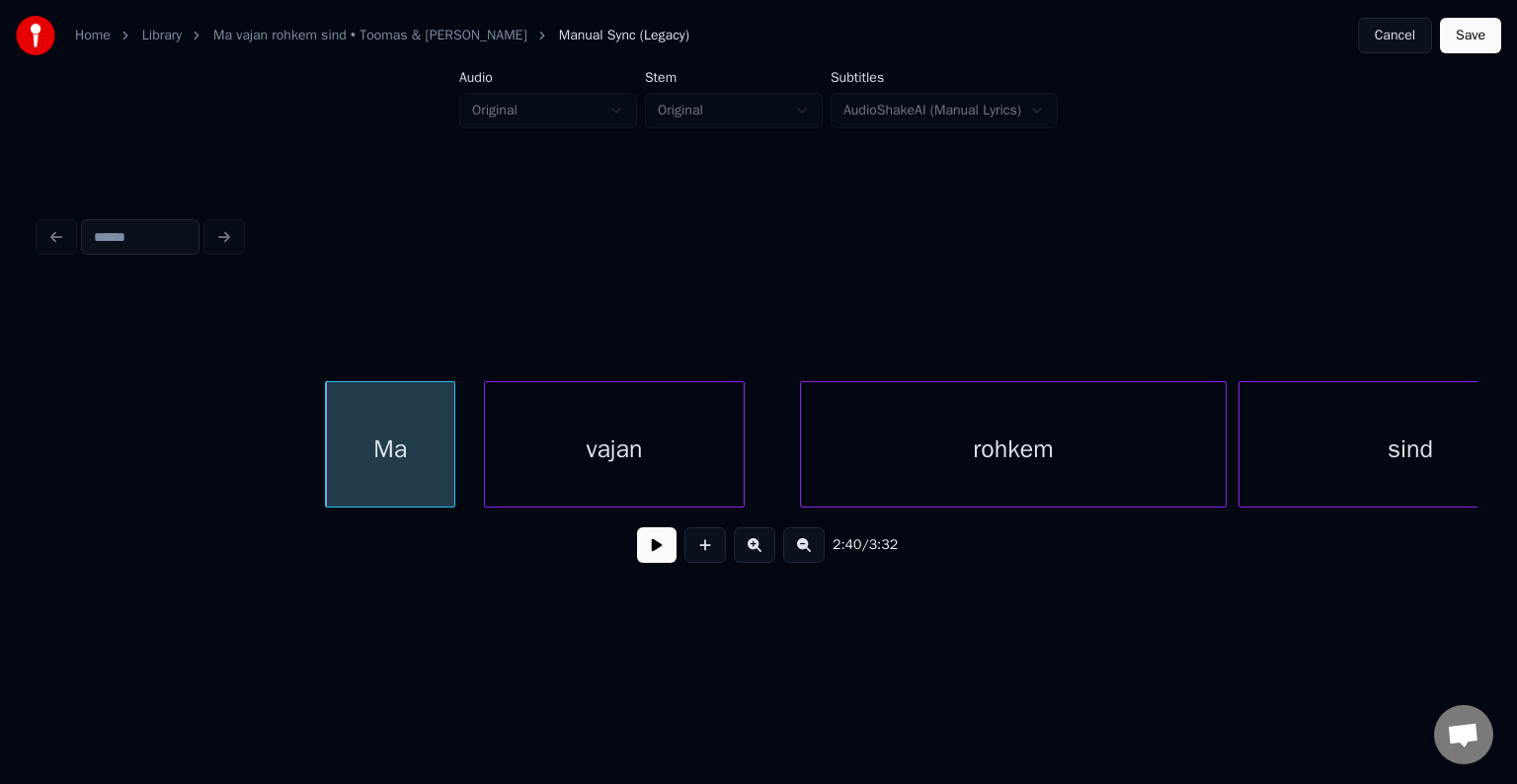 click on "vajan" at bounding box center [614, 449] 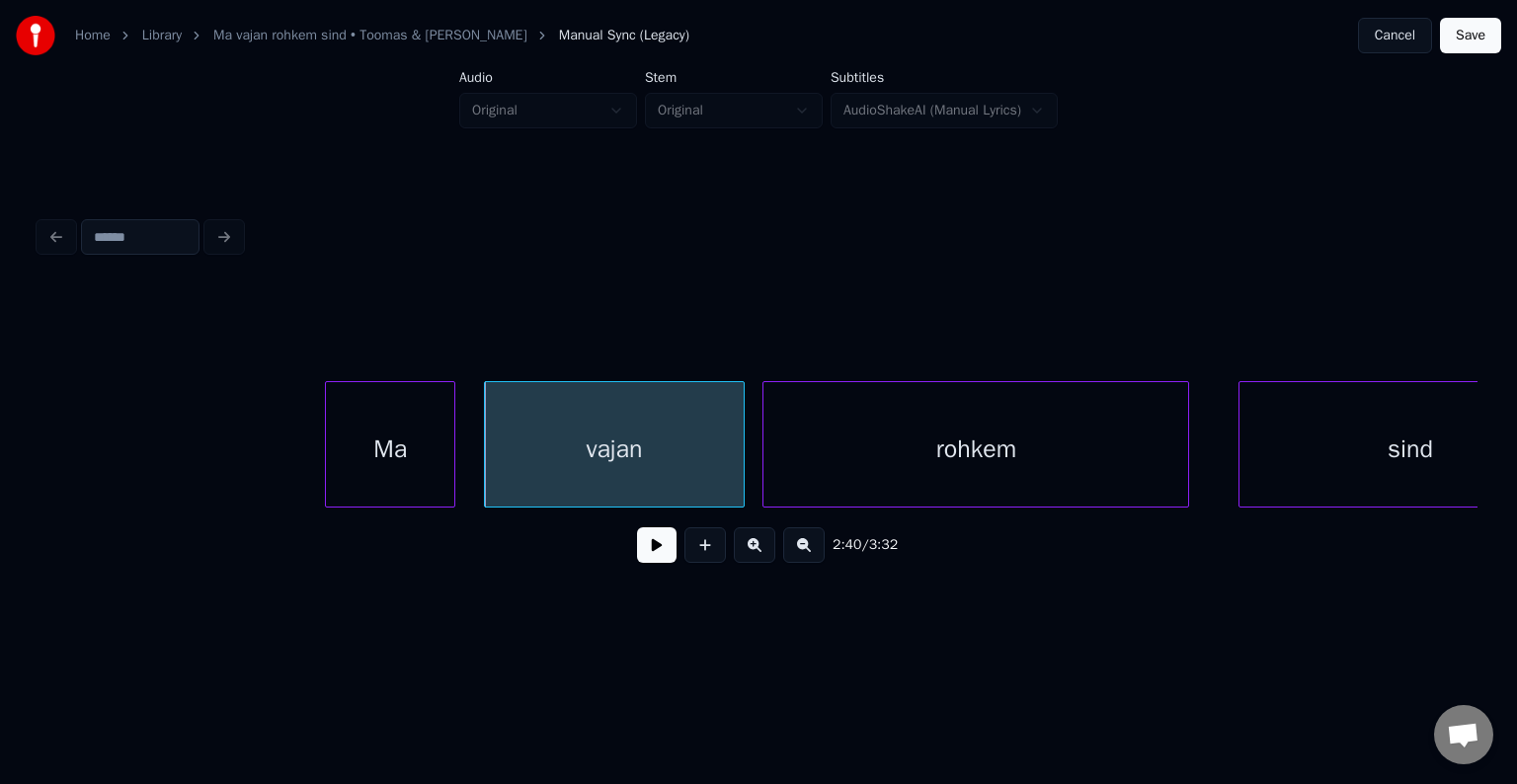 click on "rohkem" at bounding box center (976, 449) 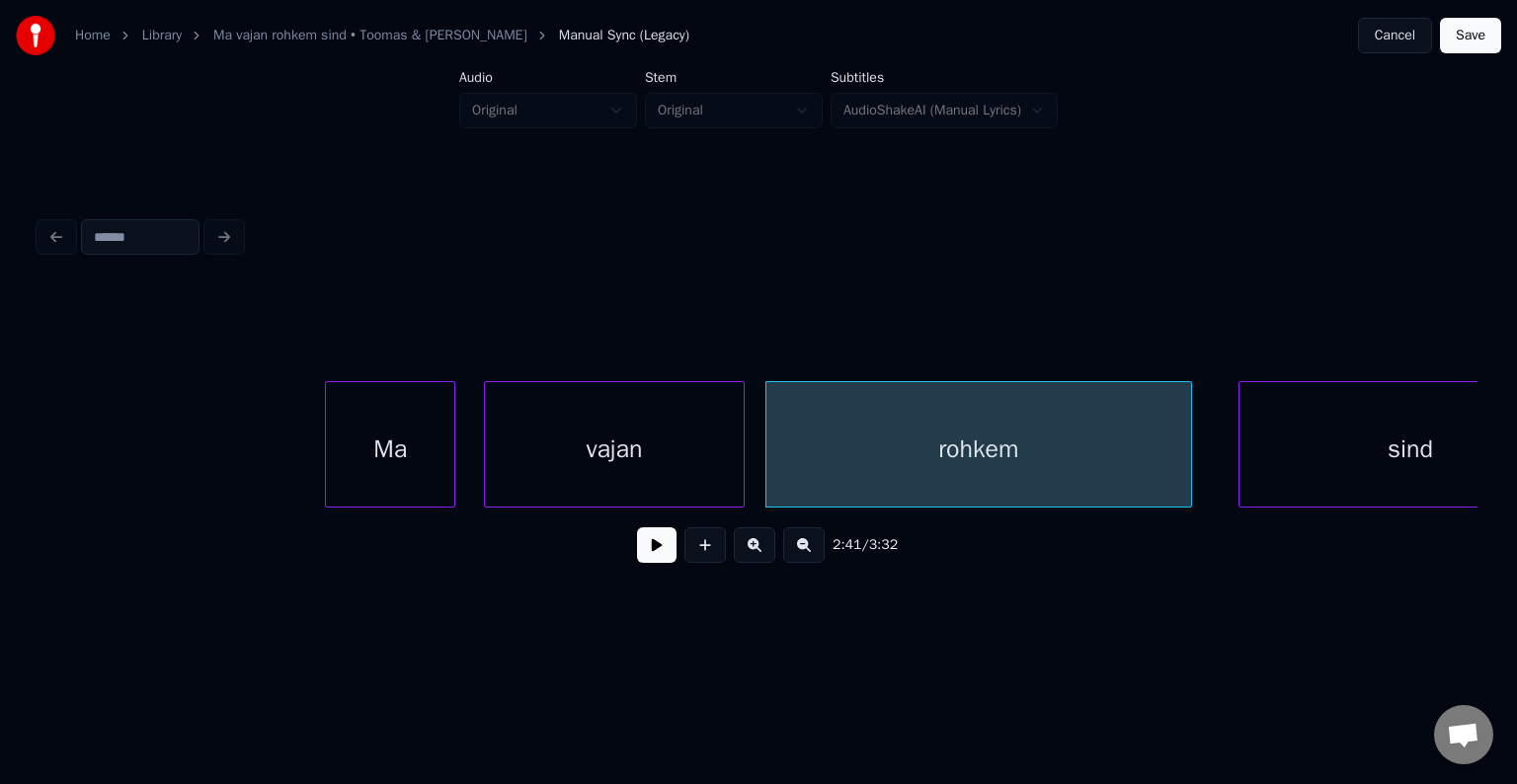 scroll, scrollTop: 0, scrollLeft: 94814, axis: horizontal 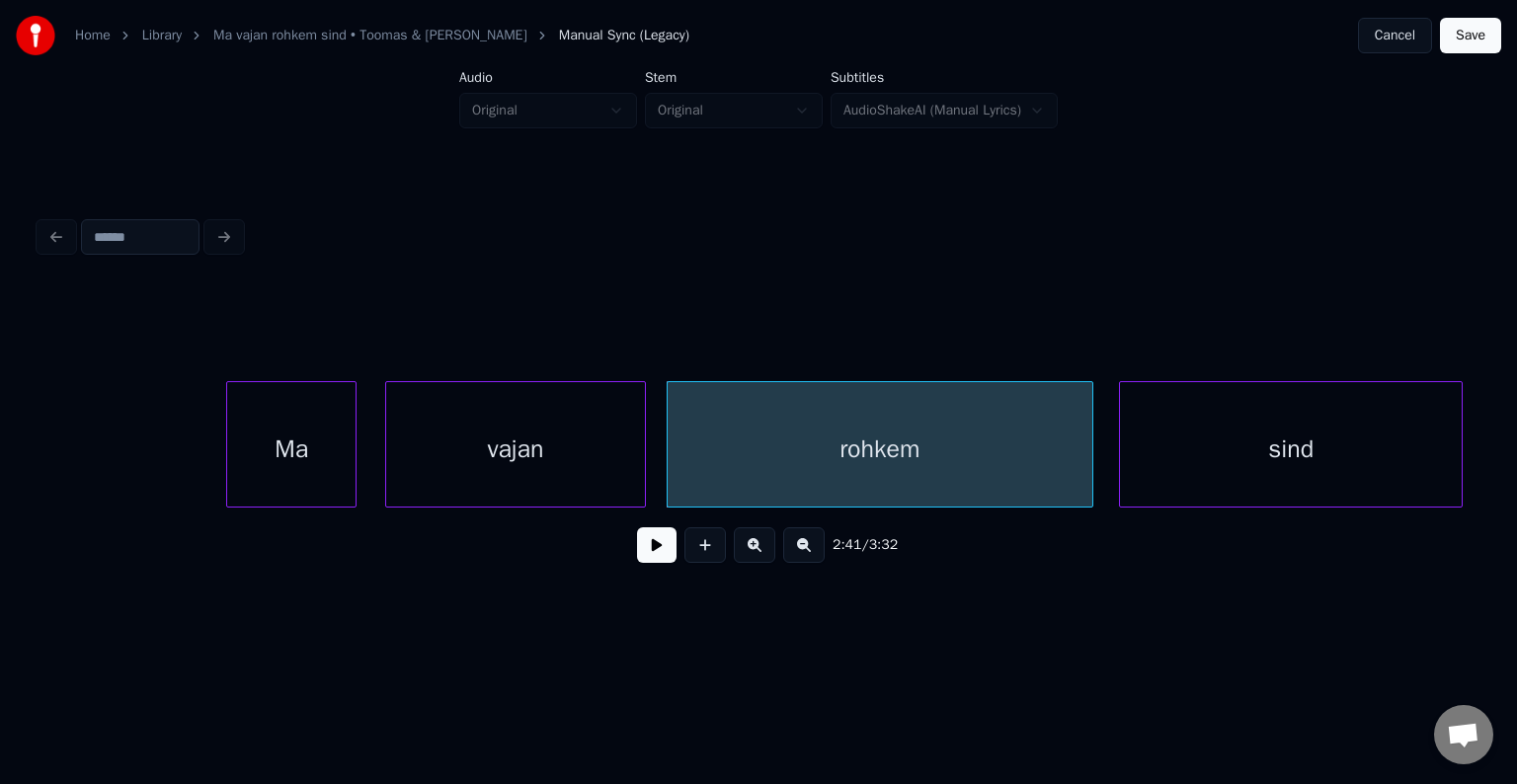 click on "sind" at bounding box center (1291, 449) 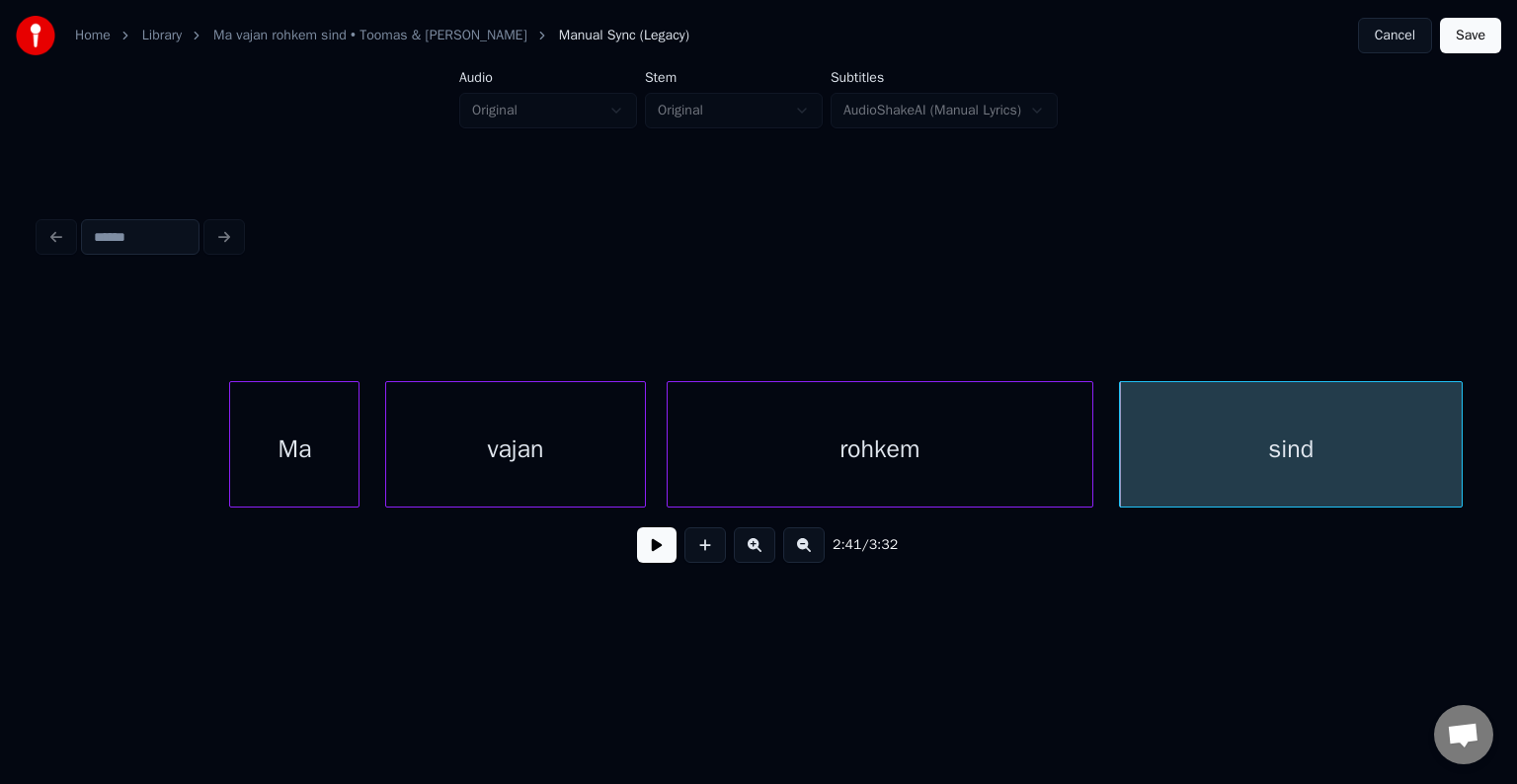 click on "Ma" at bounding box center [294, 449] 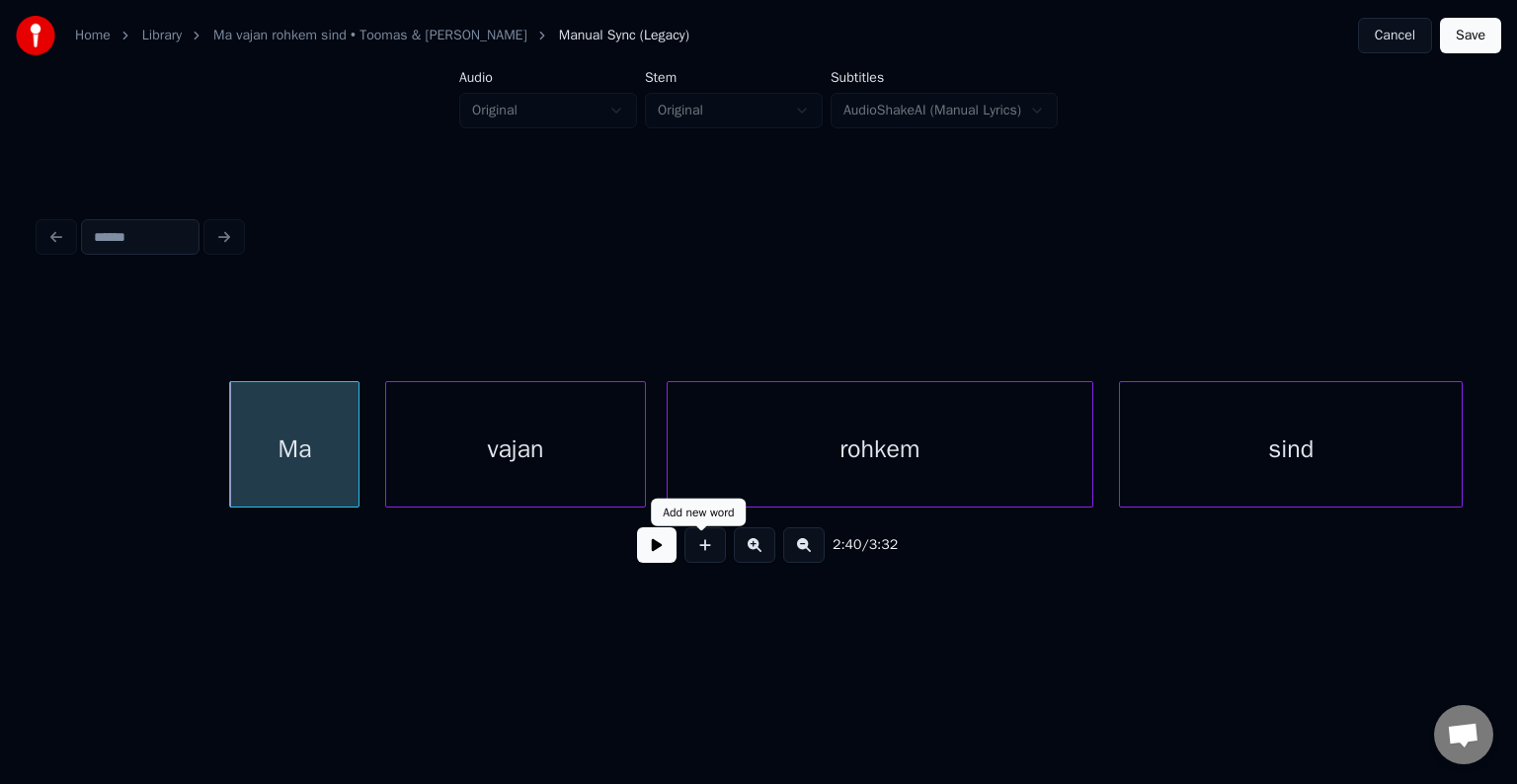 click at bounding box center [657, 545] 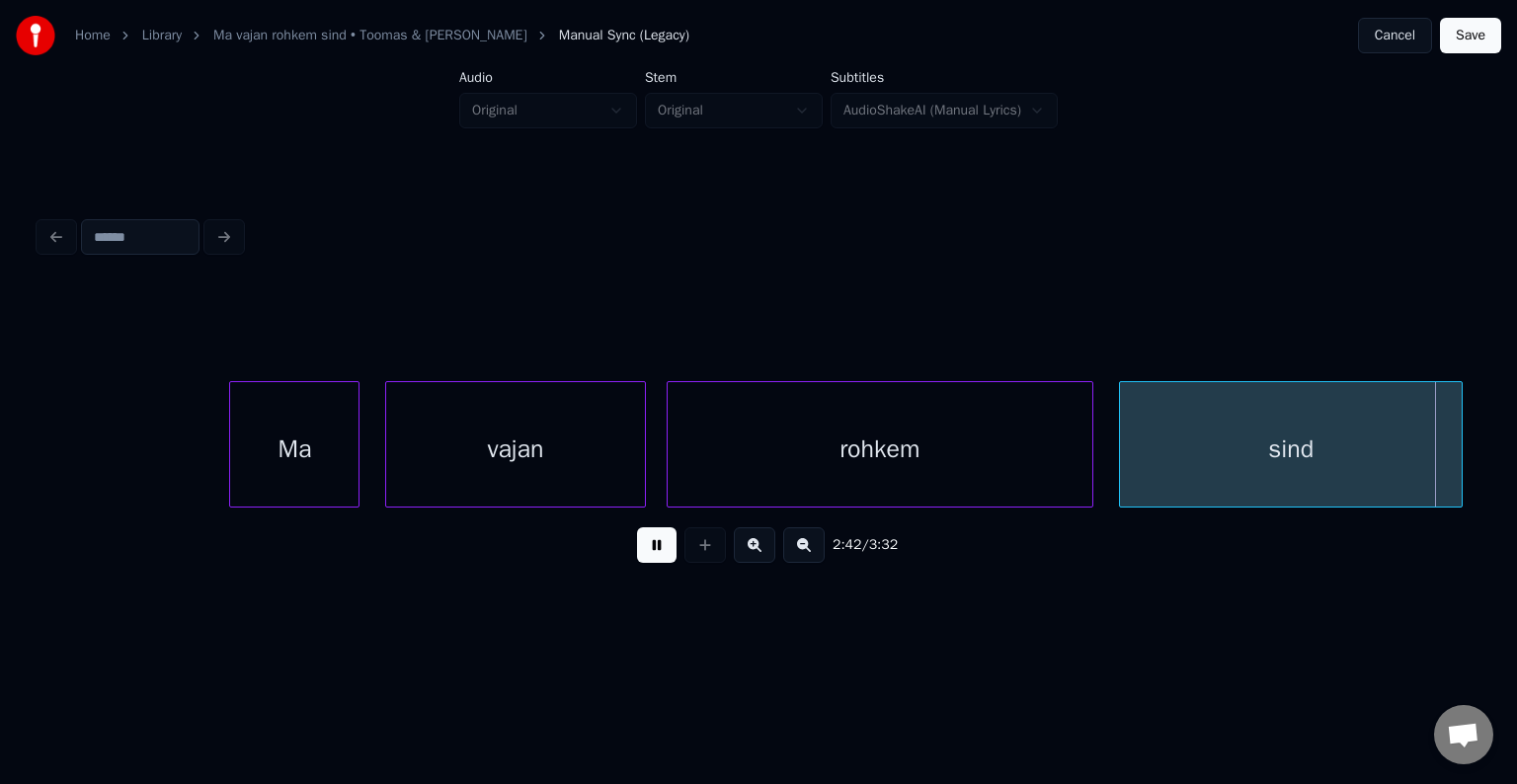 scroll, scrollTop: 0, scrollLeft: 96255, axis: horizontal 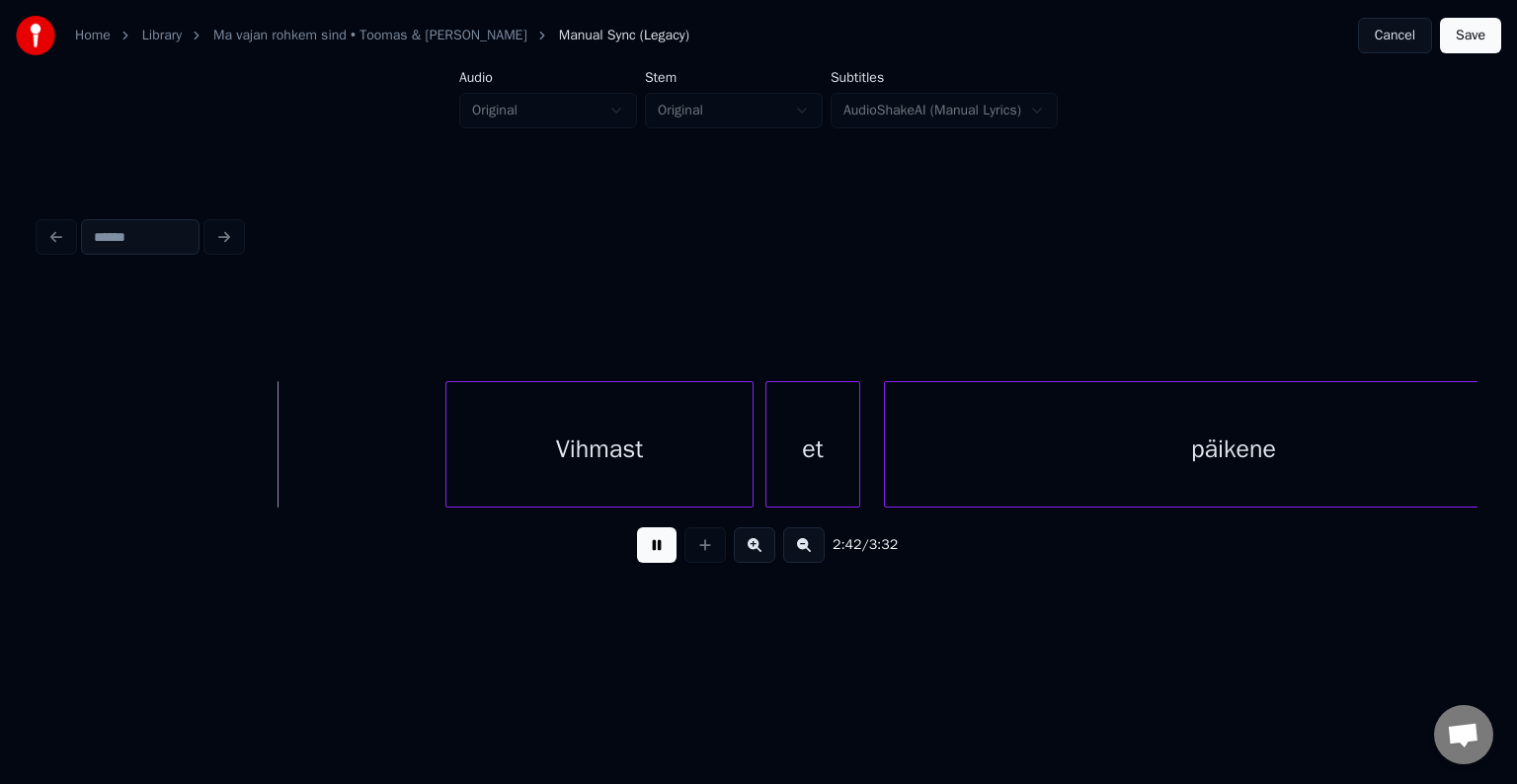 click at bounding box center [657, 545] 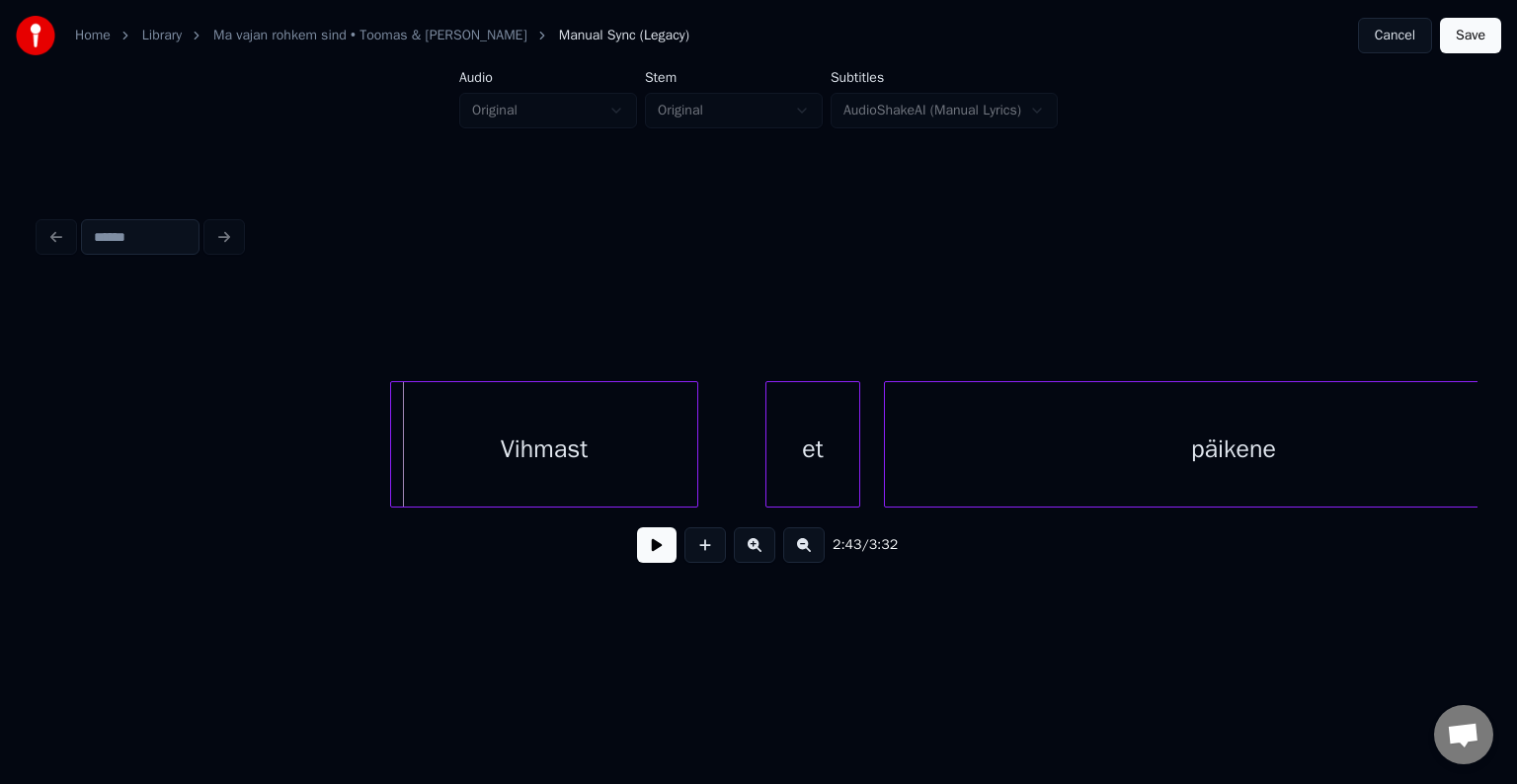 click on "Vihmast" at bounding box center (544, 449) 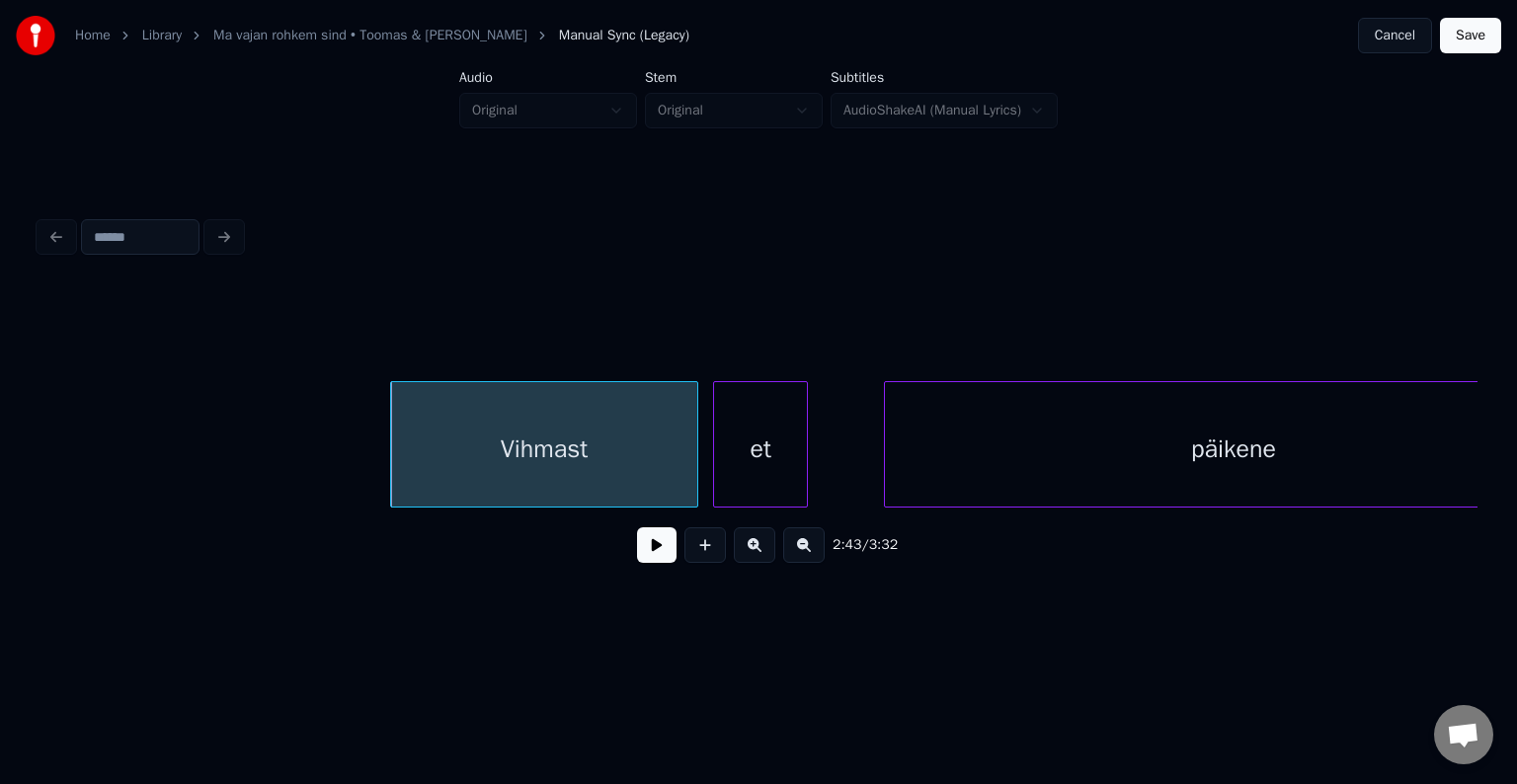 click on "et" at bounding box center [760, 449] 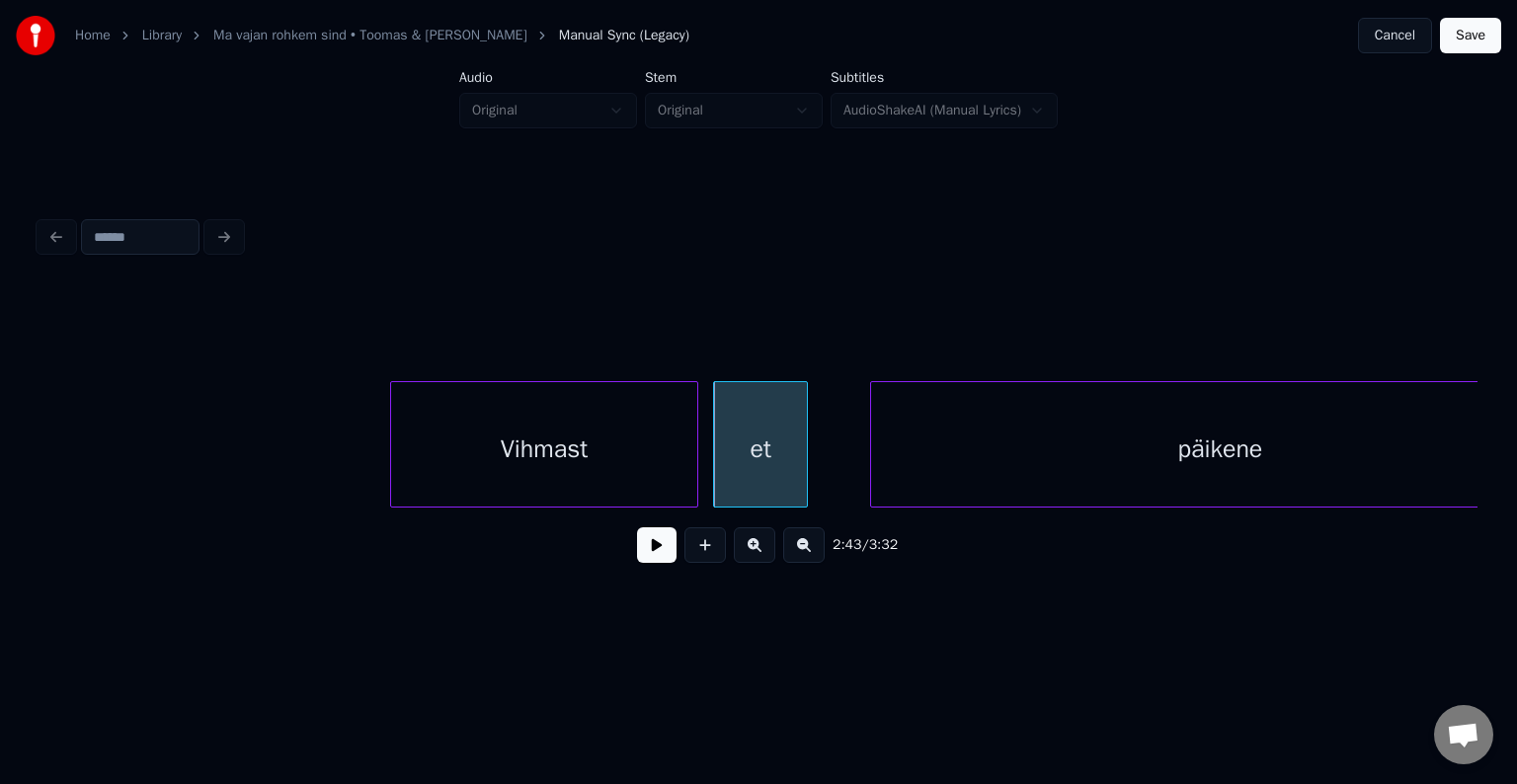 scroll, scrollTop: 0, scrollLeft: 96356, axis: horizontal 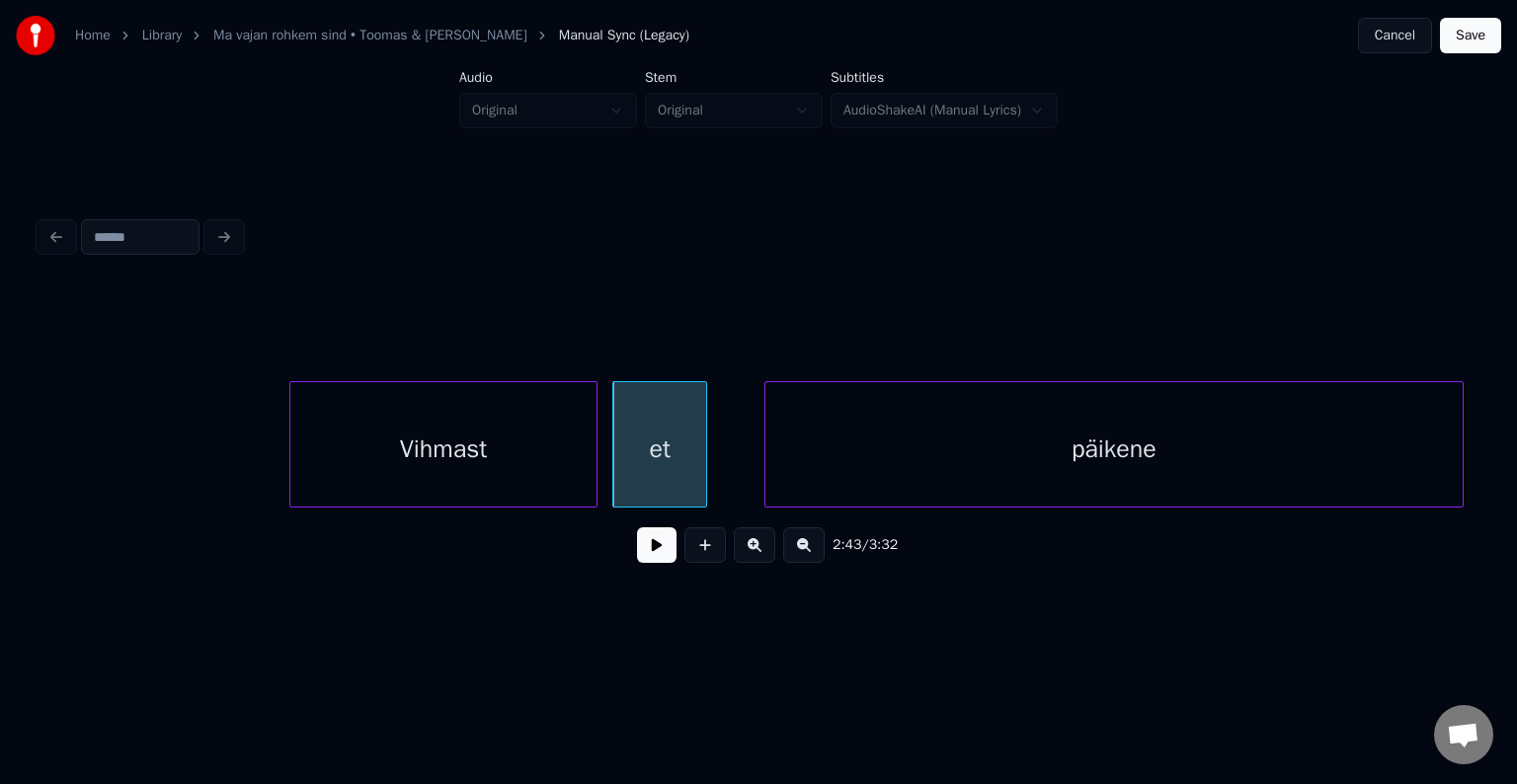 click on "päikene" at bounding box center [1114, 449] 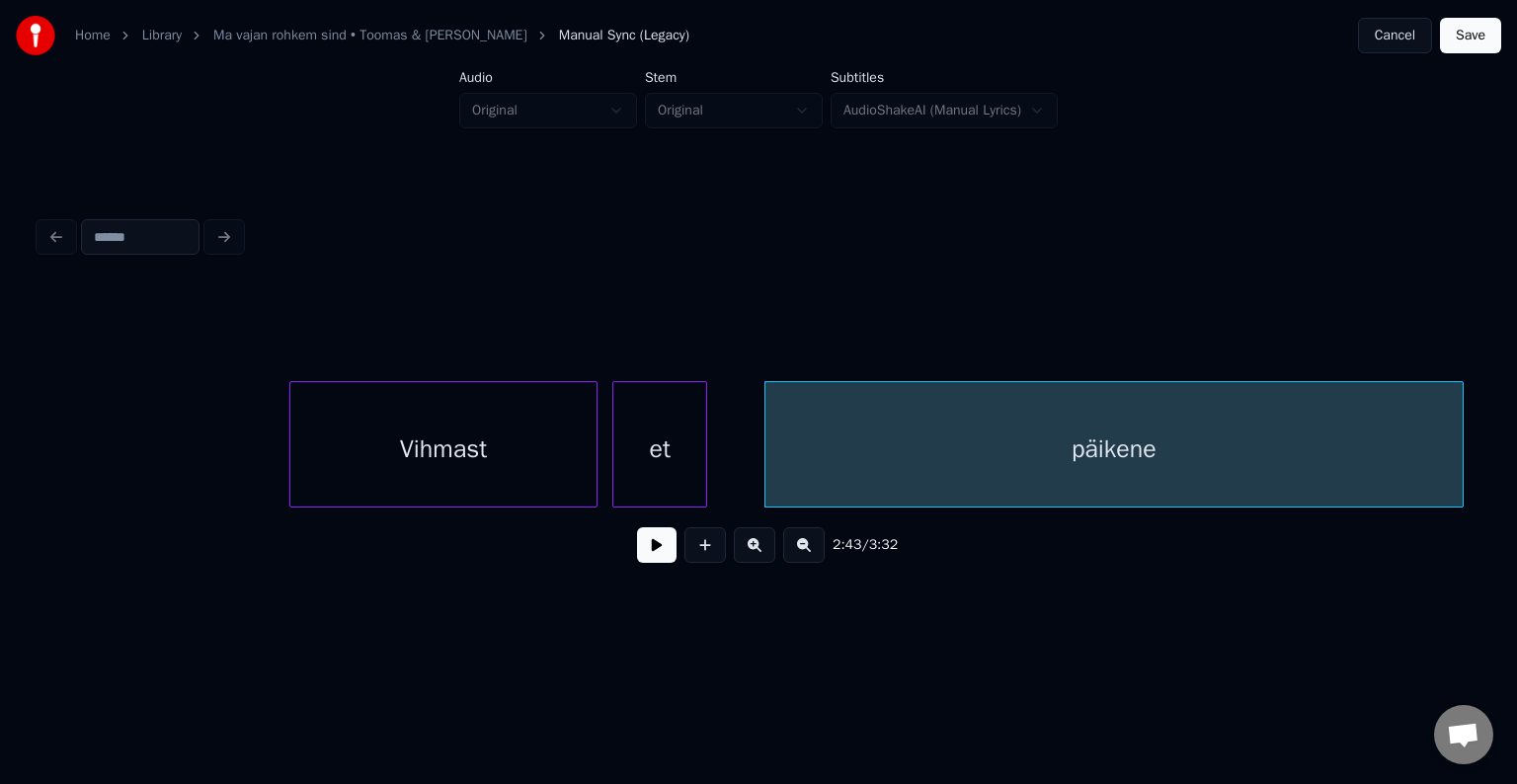 click at bounding box center [657, 545] 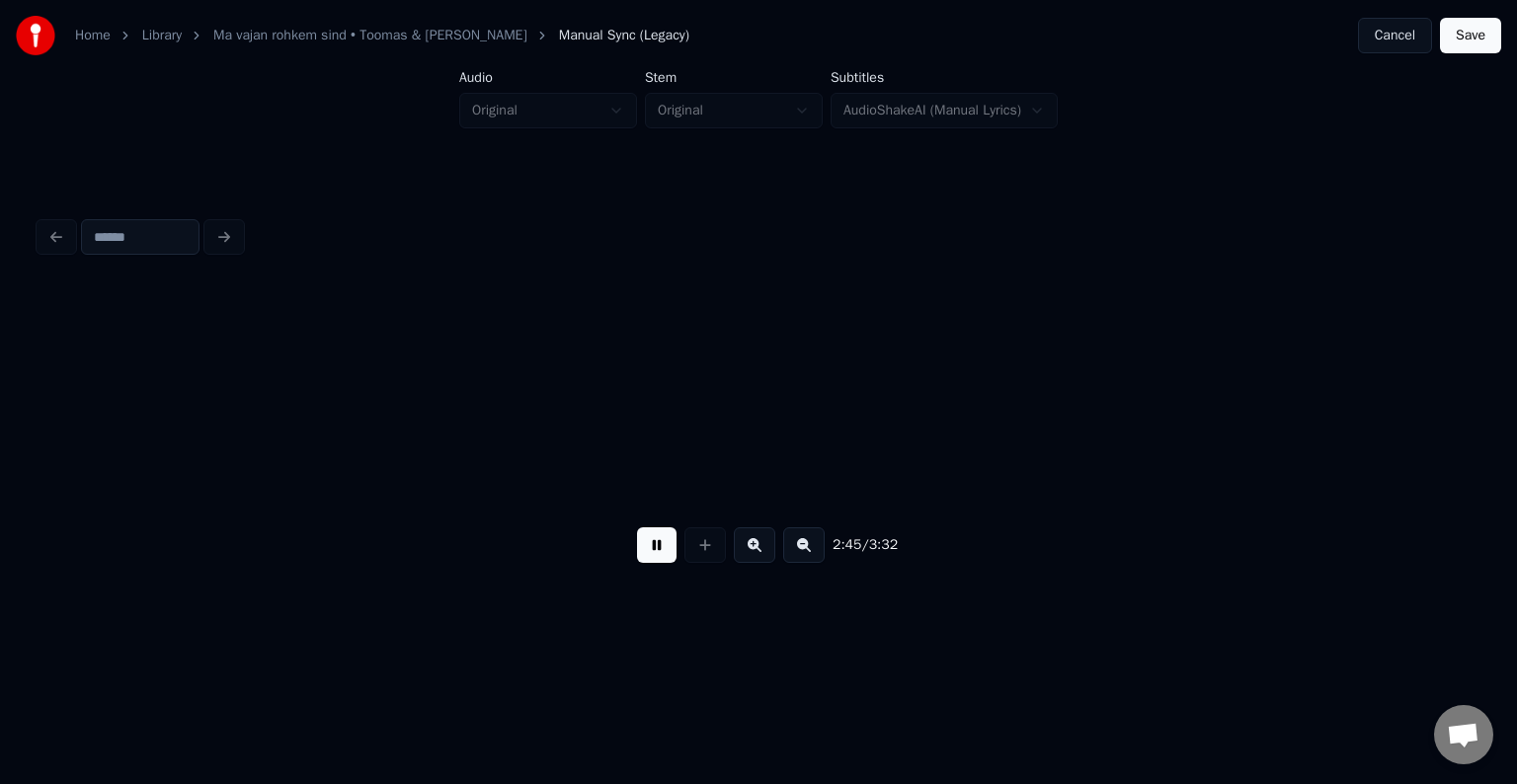 click at bounding box center (657, 545) 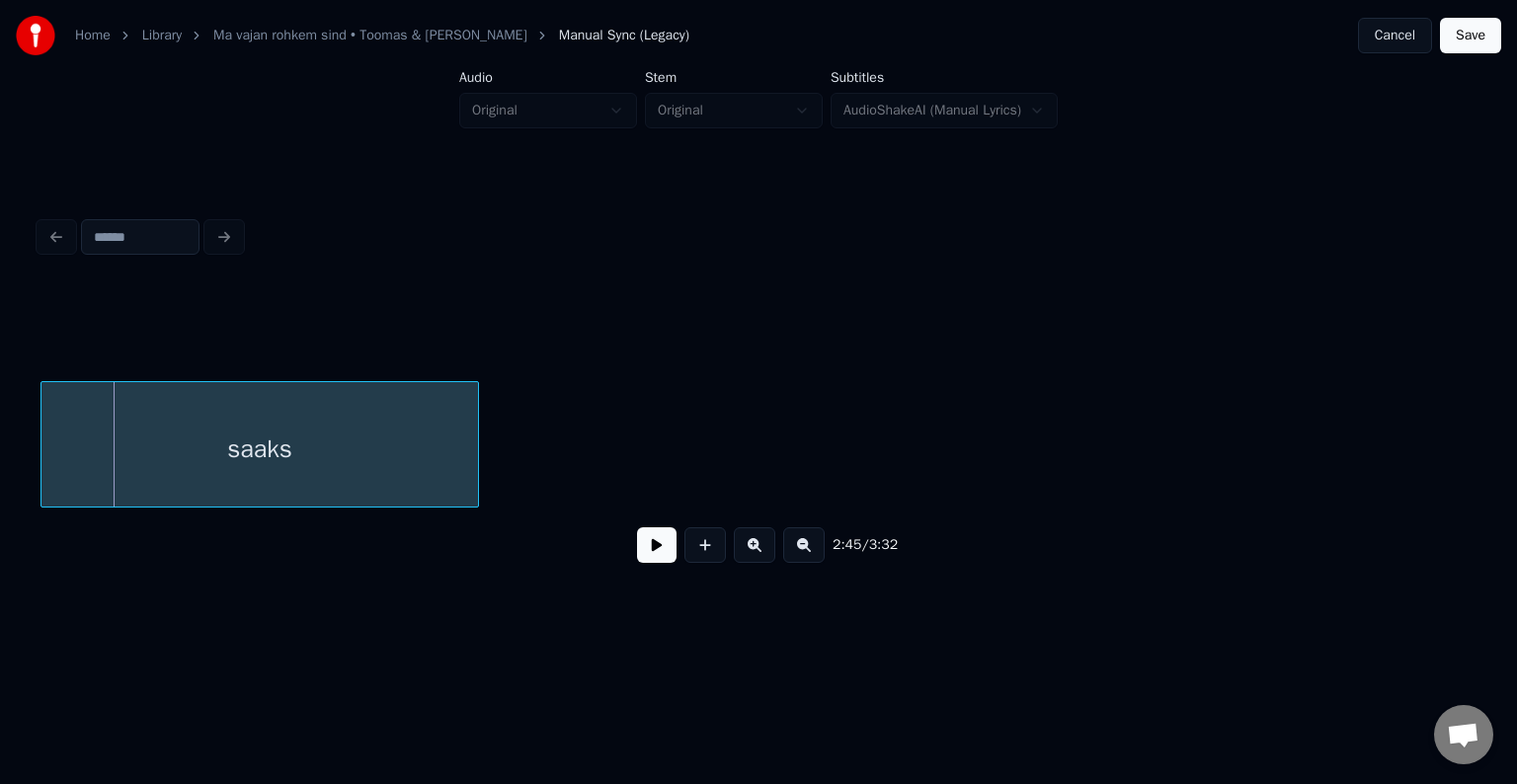 click on "saaks" at bounding box center [260, 449] 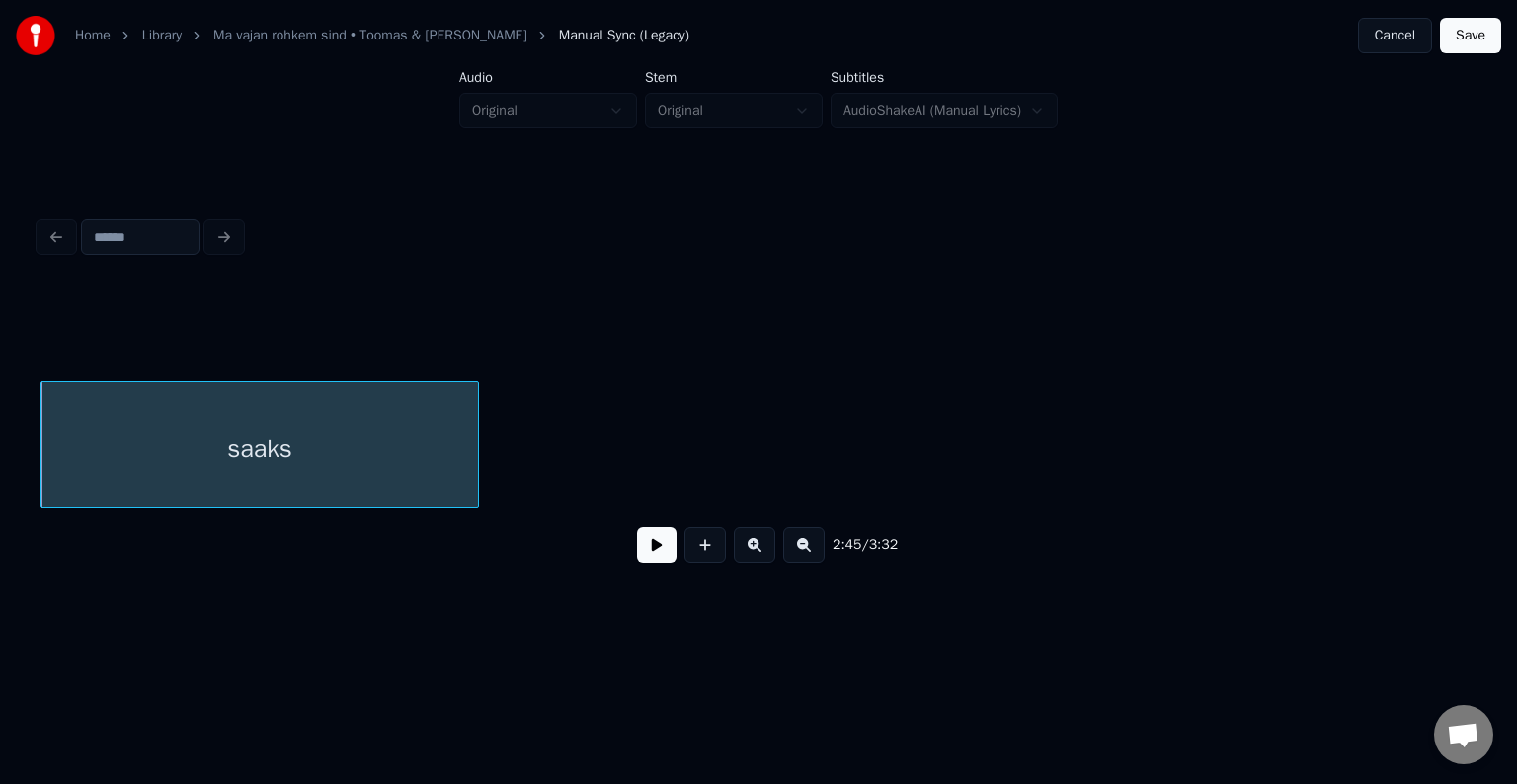 click at bounding box center (657, 545) 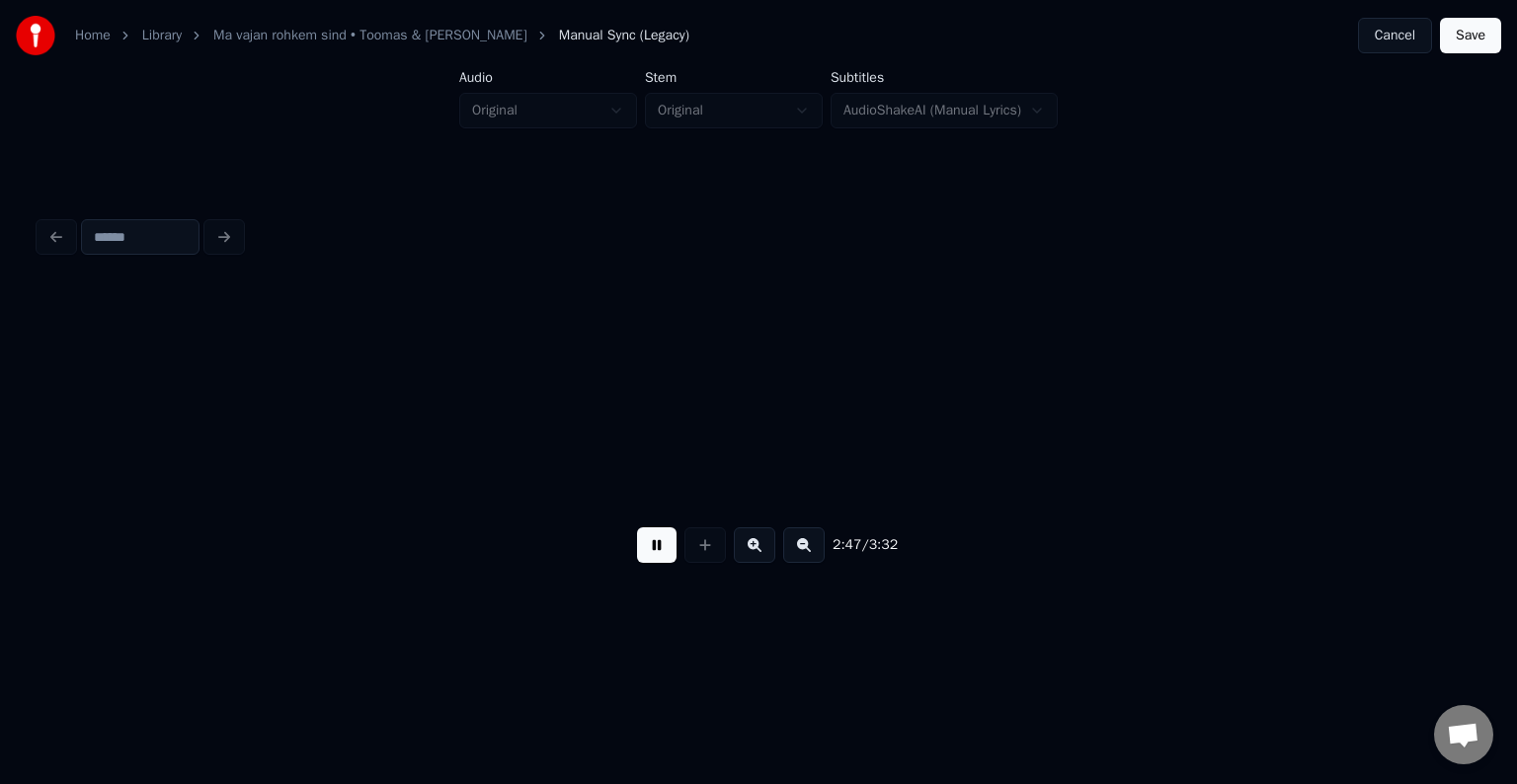 scroll, scrollTop: 0, scrollLeft: 99240, axis: horizontal 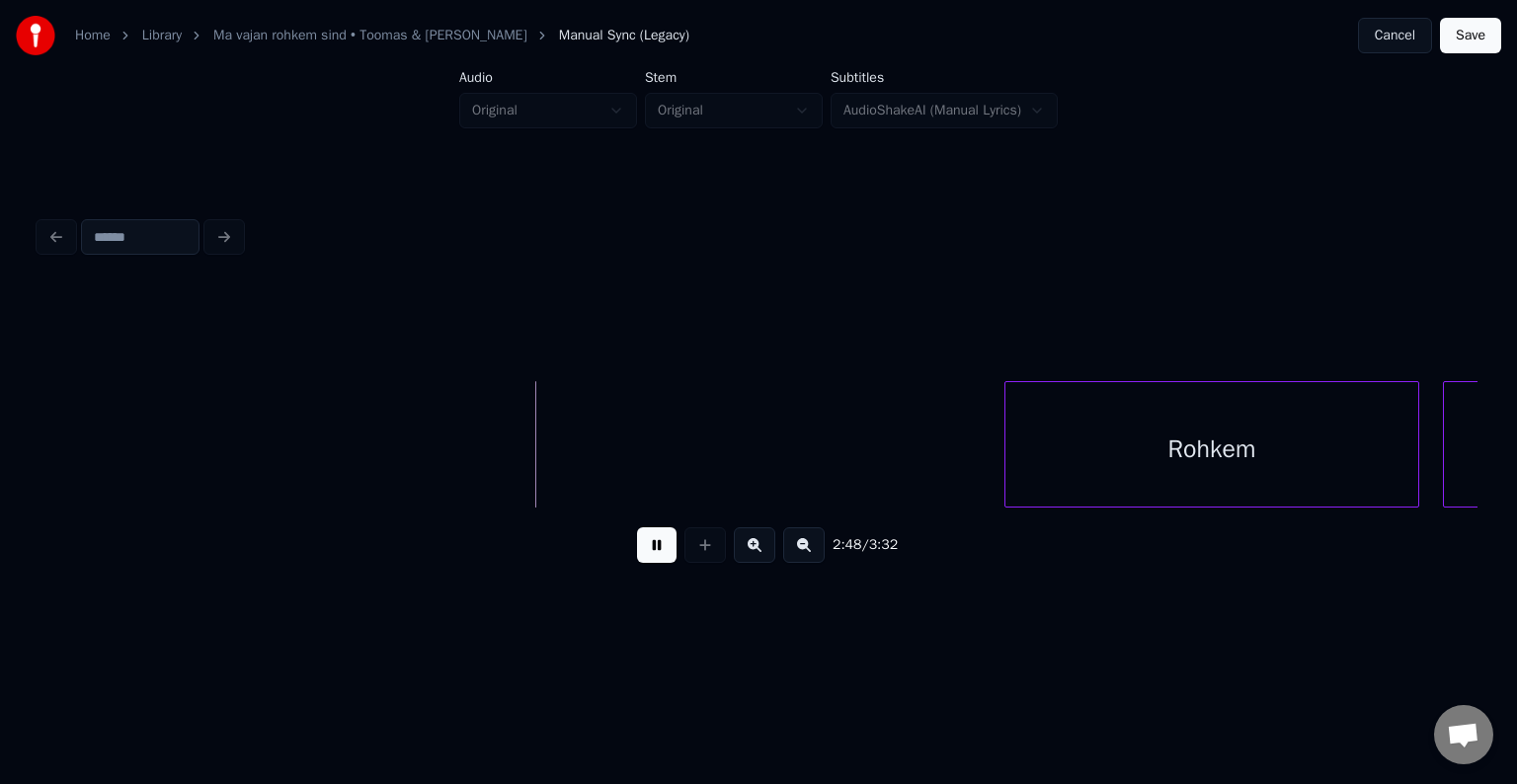 click at bounding box center [657, 545] 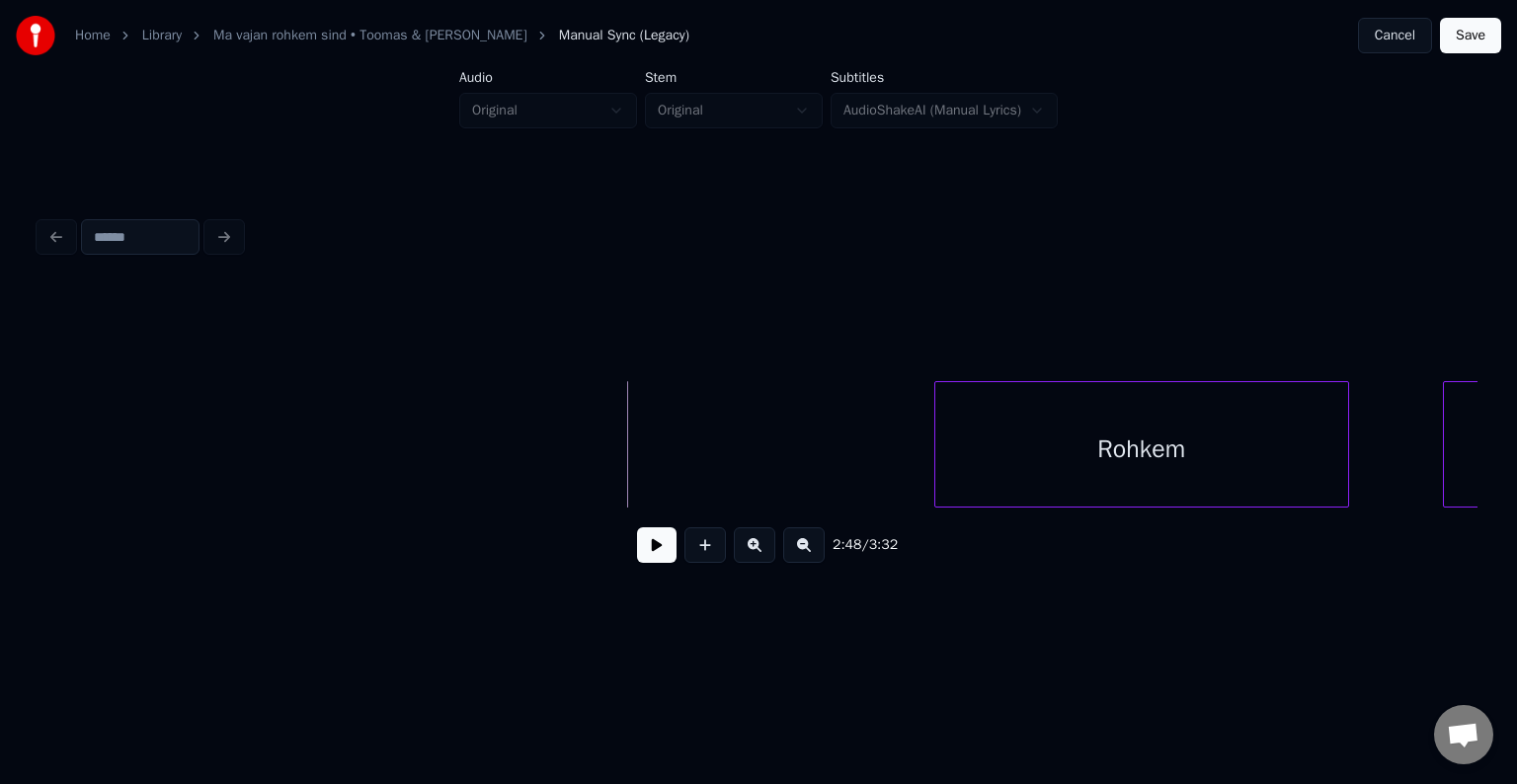click on "Rohkem" at bounding box center [1142, 449] 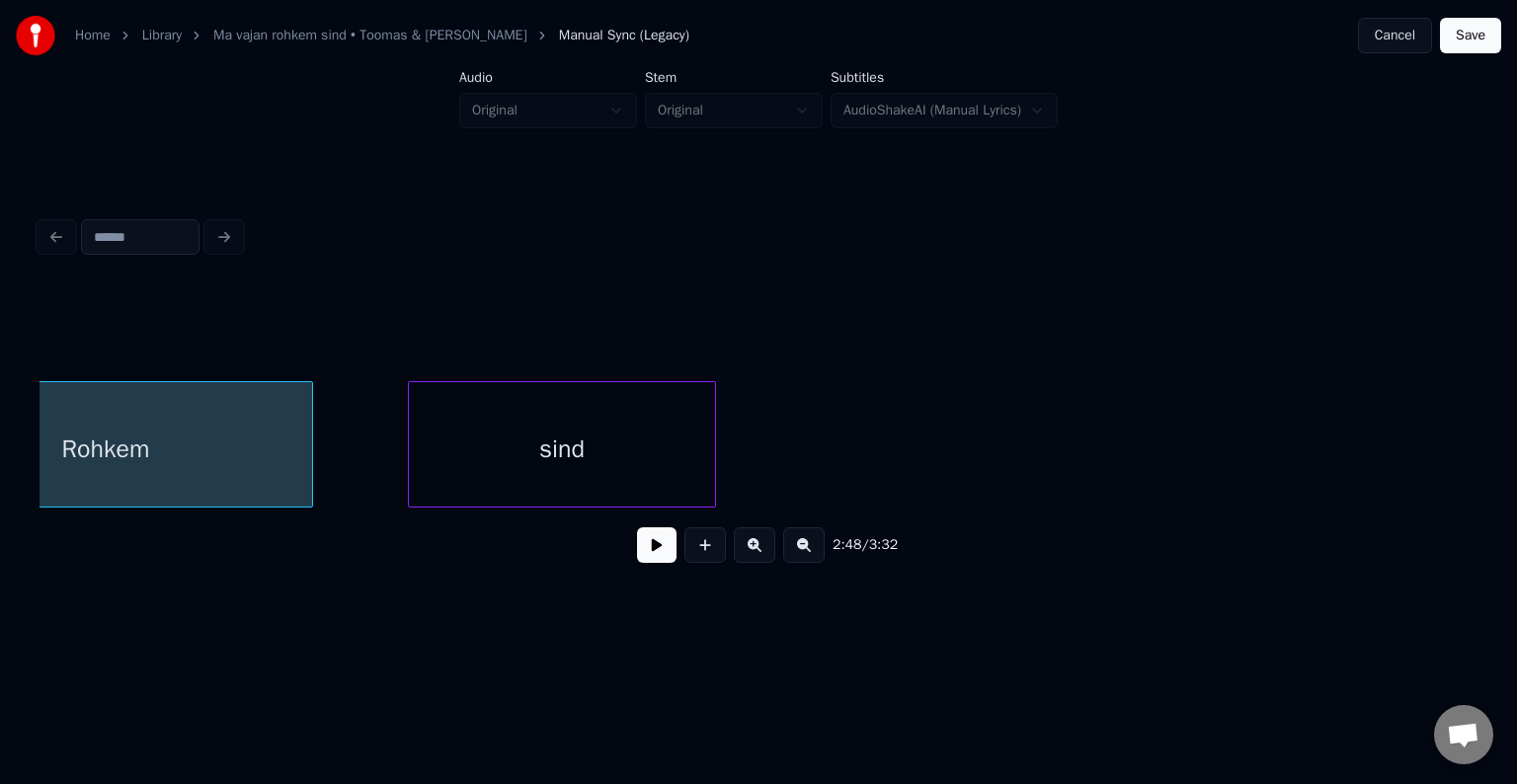 scroll, scrollTop: 0, scrollLeft: 100497, axis: horizontal 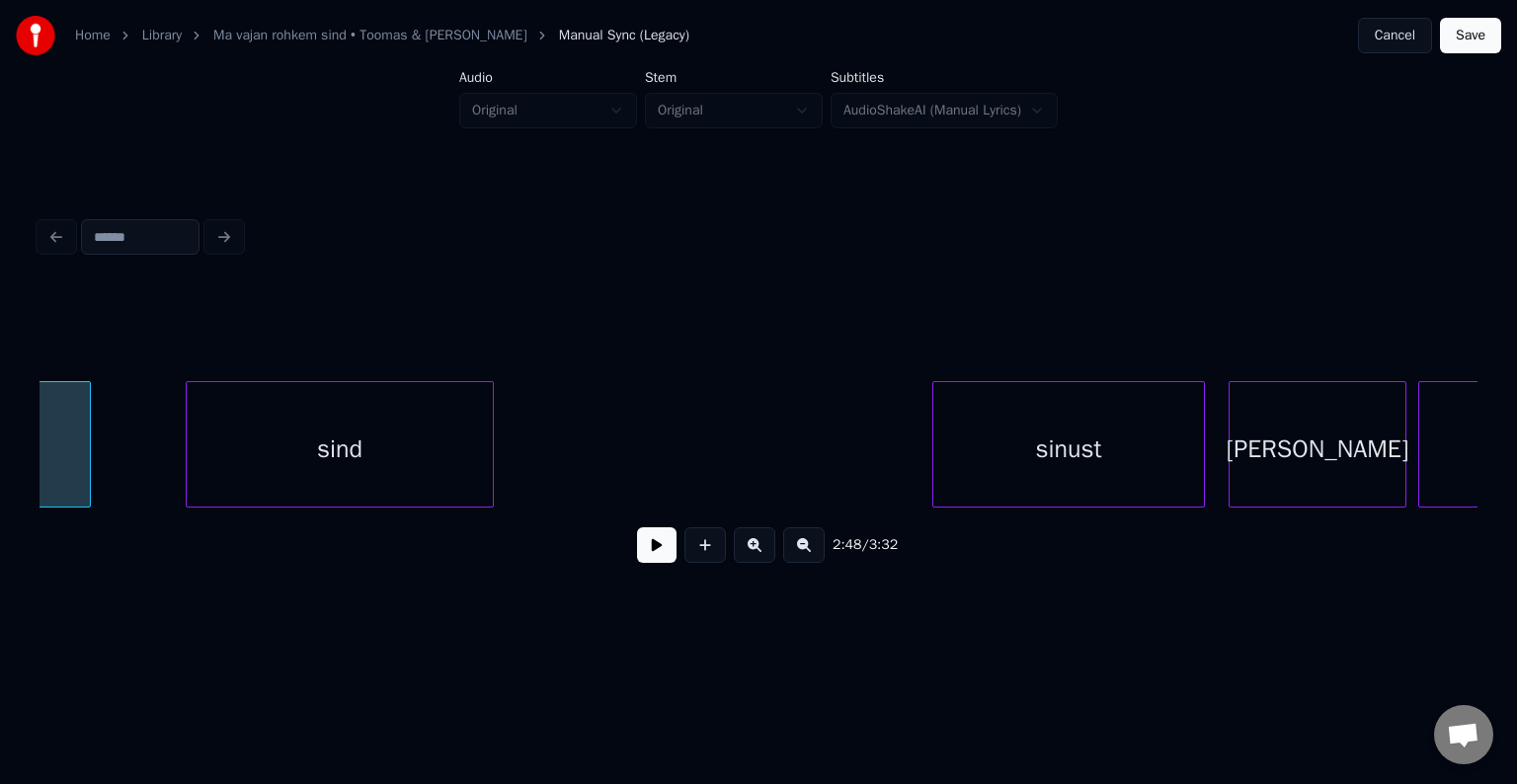 click on "Rohkem sind sinust [PERSON_NAME] hingata" at bounding box center [758, 444] 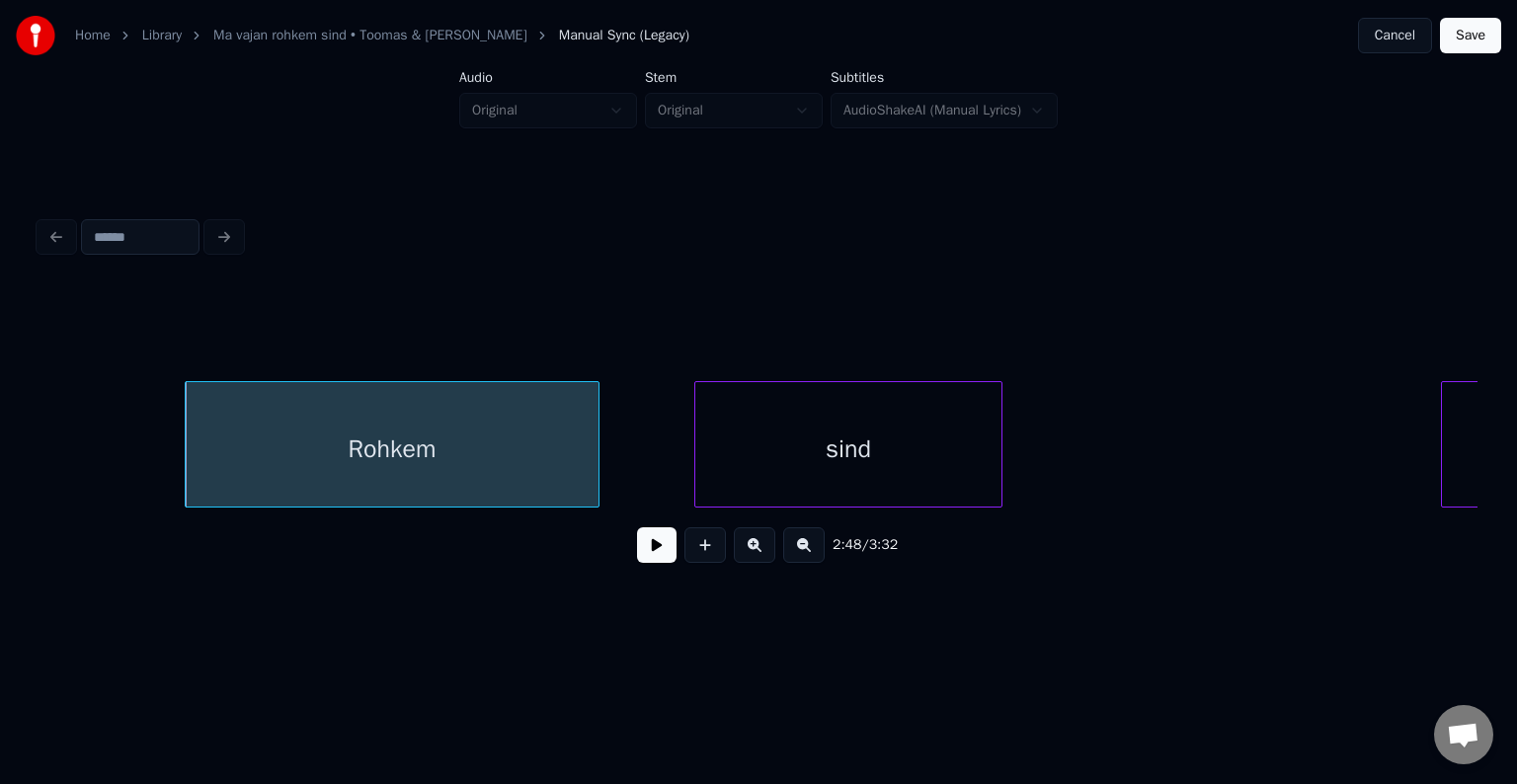 scroll, scrollTop: 0, scrollLeft: 99944, axis: horizontal 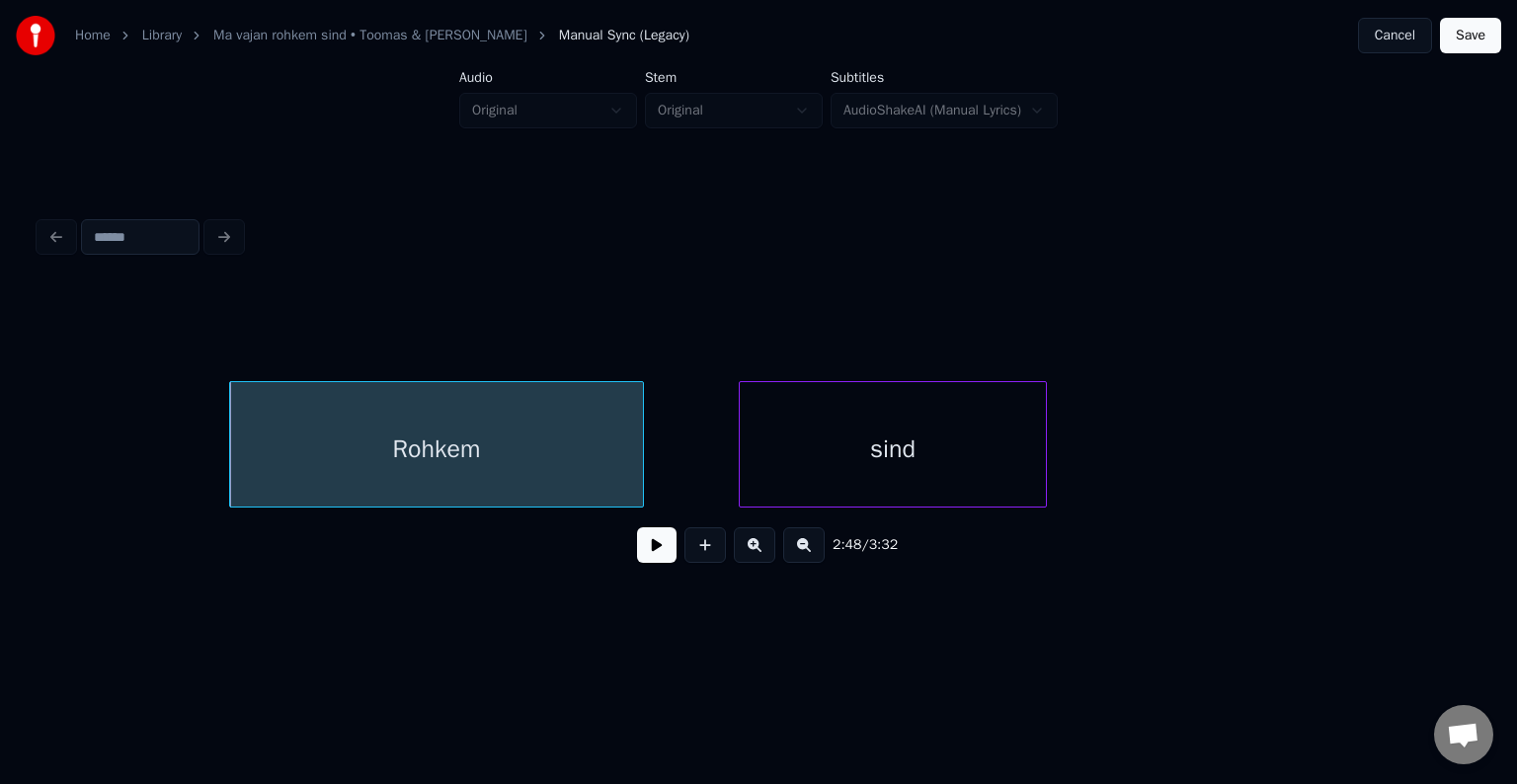 click at bounding box center [657, 545] 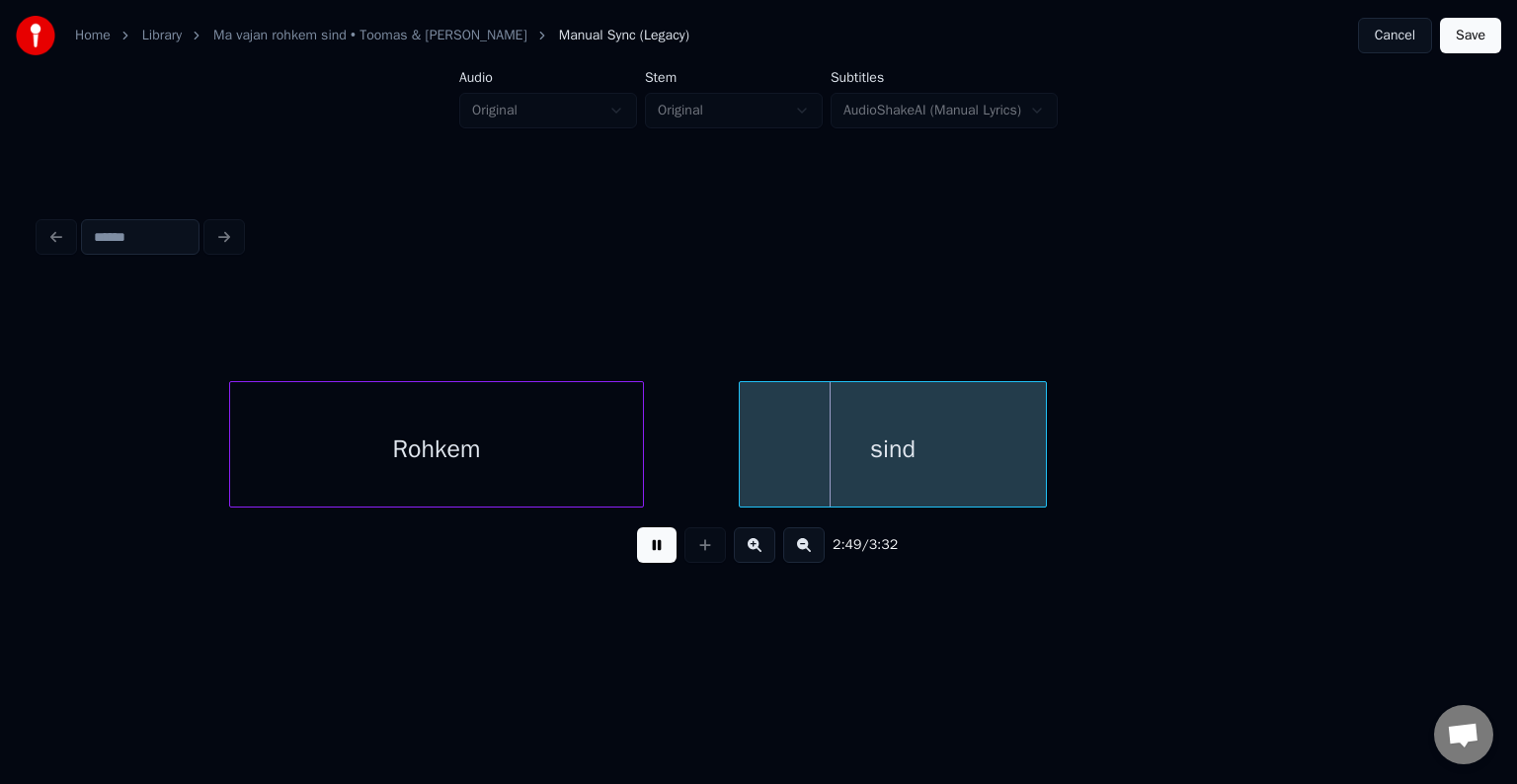 click at bounding box center [657, 545] 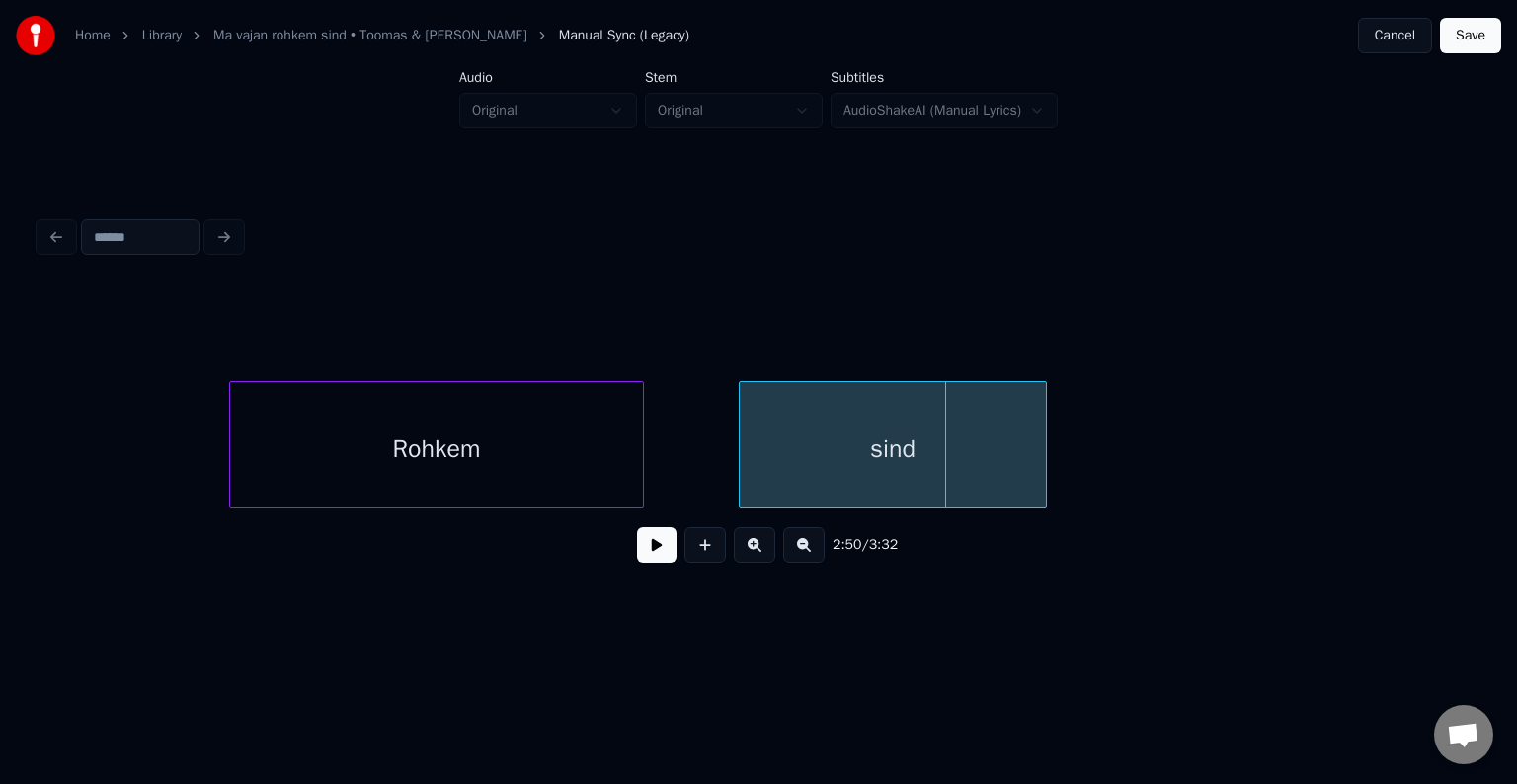 click on "Rohkem" at bounding box center [437, 449] 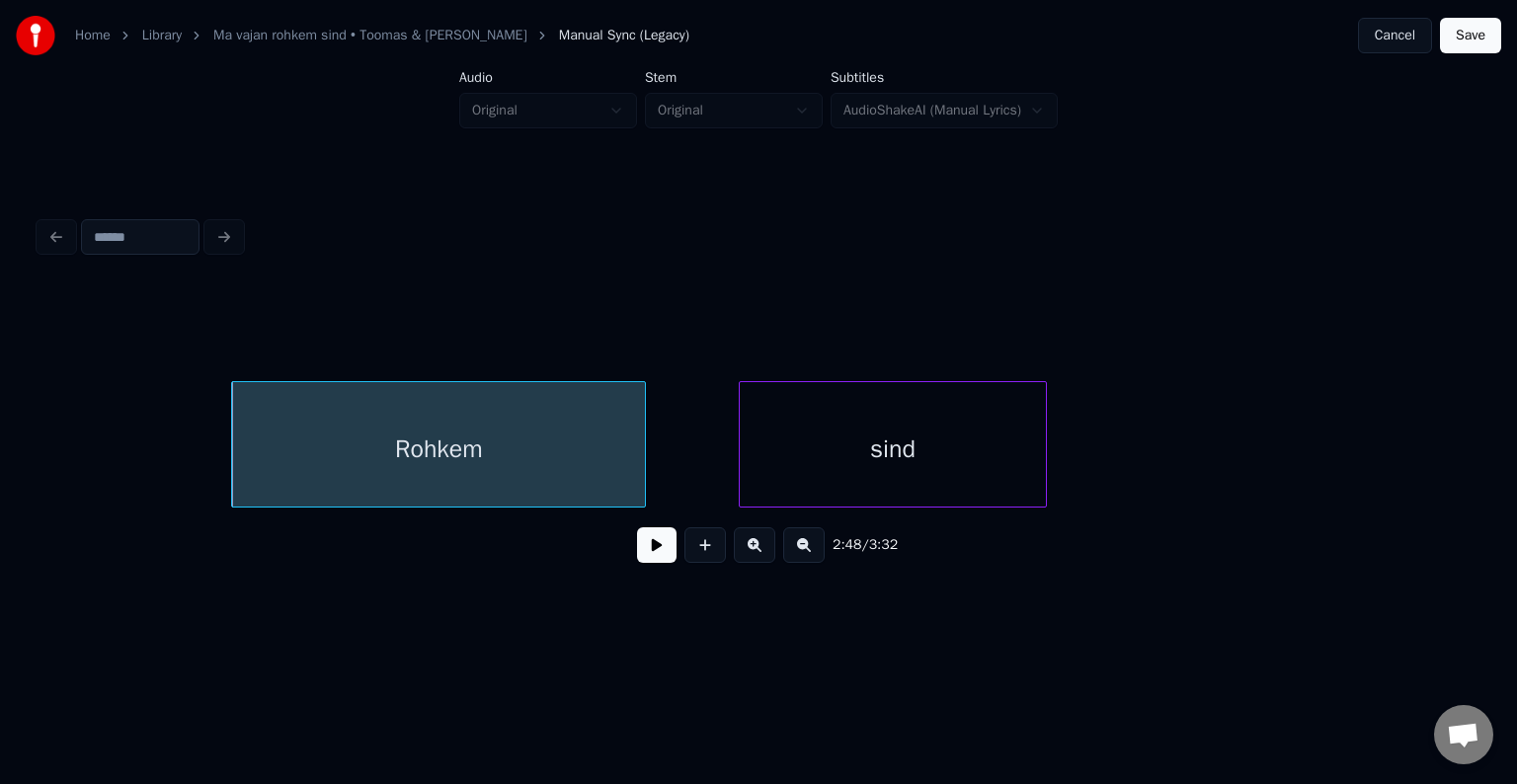click at bounding box center [657, 545] 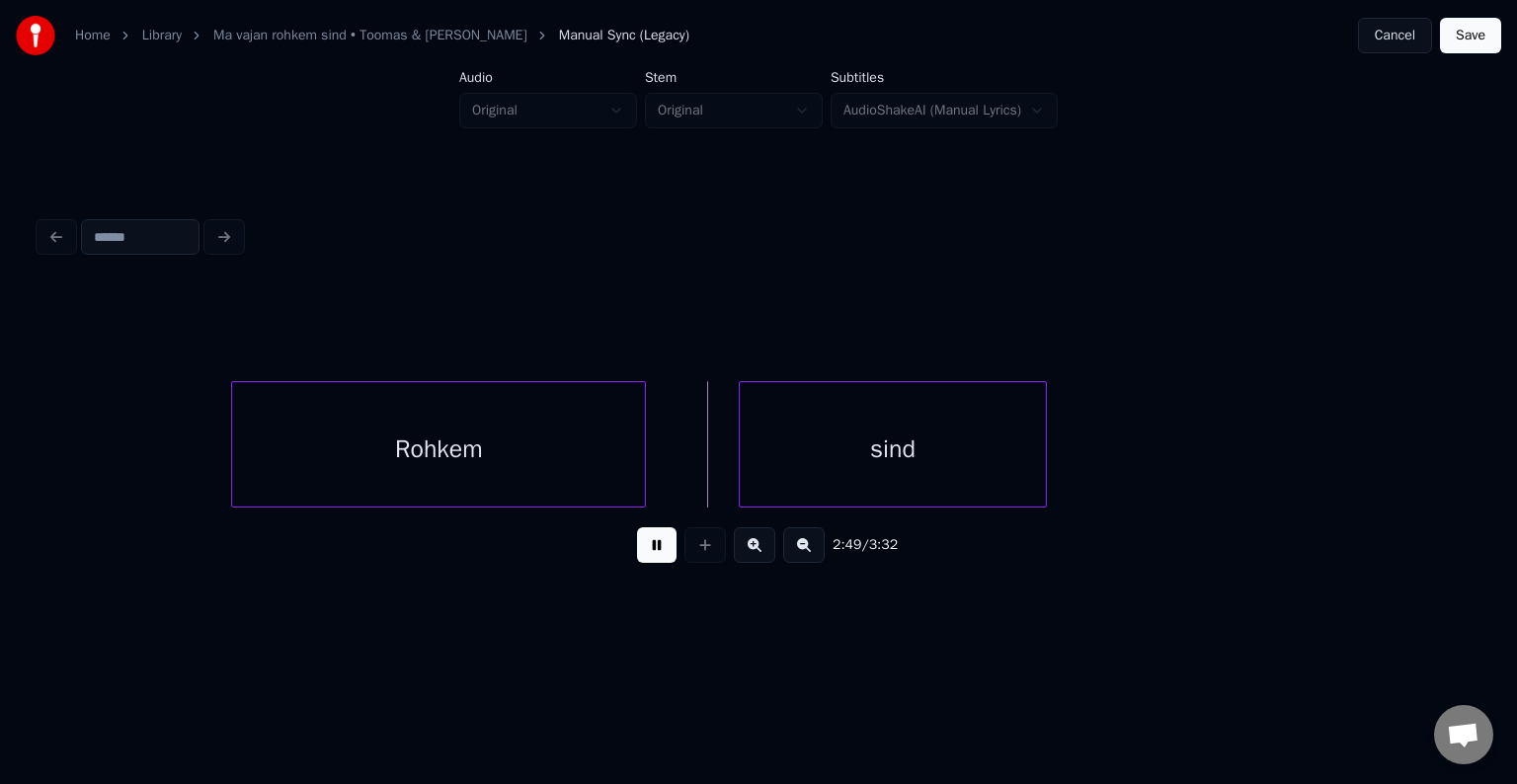 click at bounding box center (657, 545) 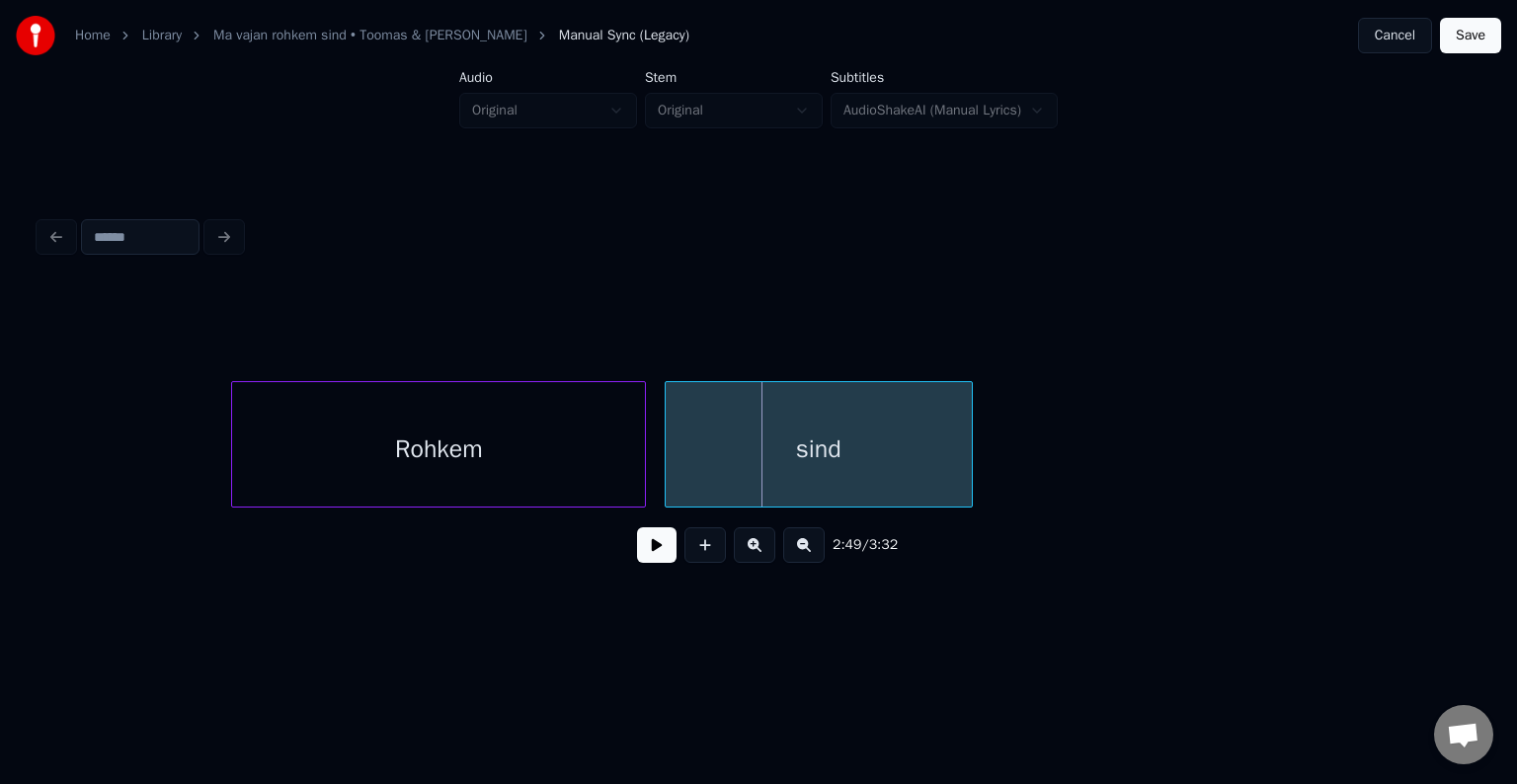 click on "sind" at bounding box center (819, 449) 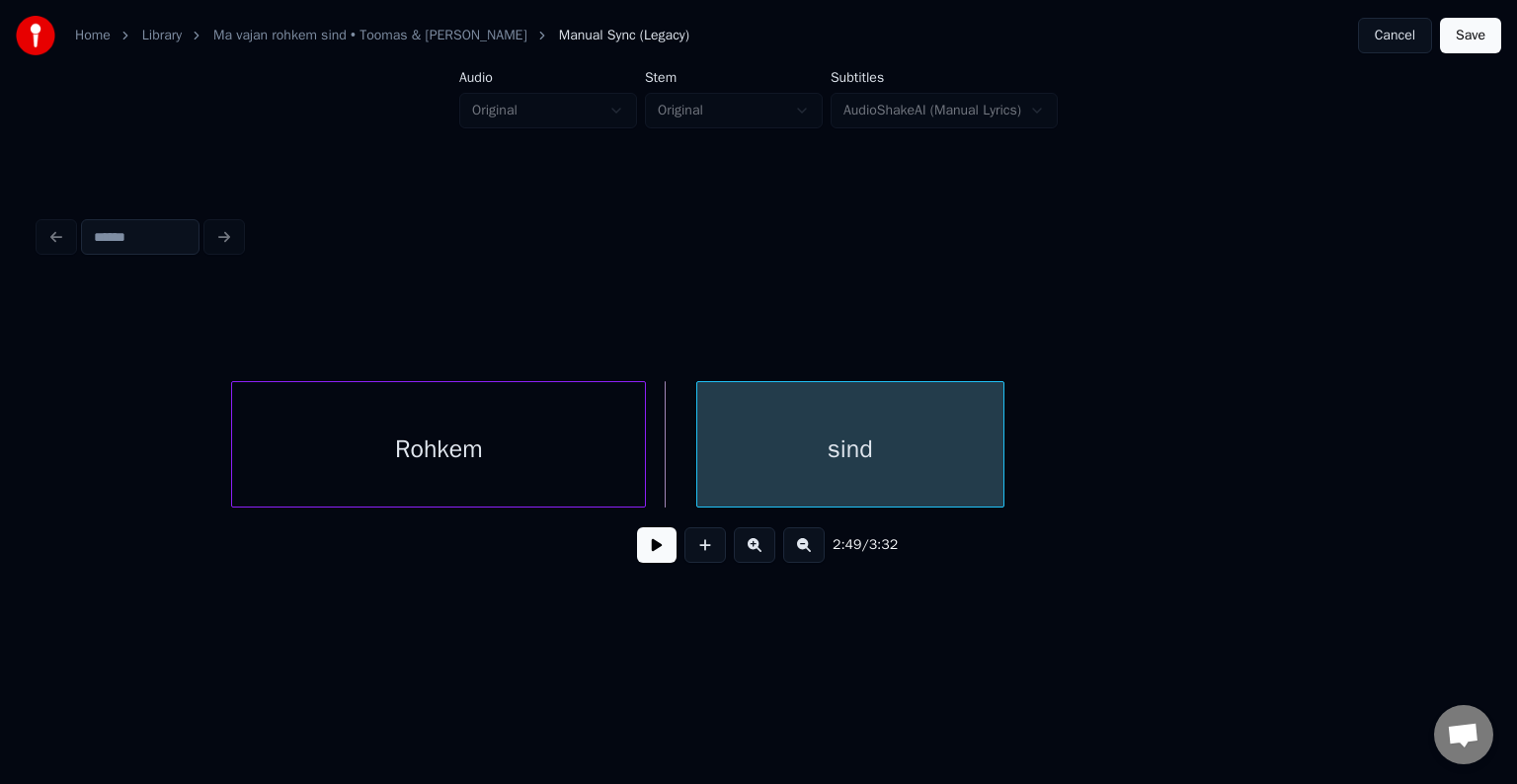 click on "sind" at bounding box center (850, 449) 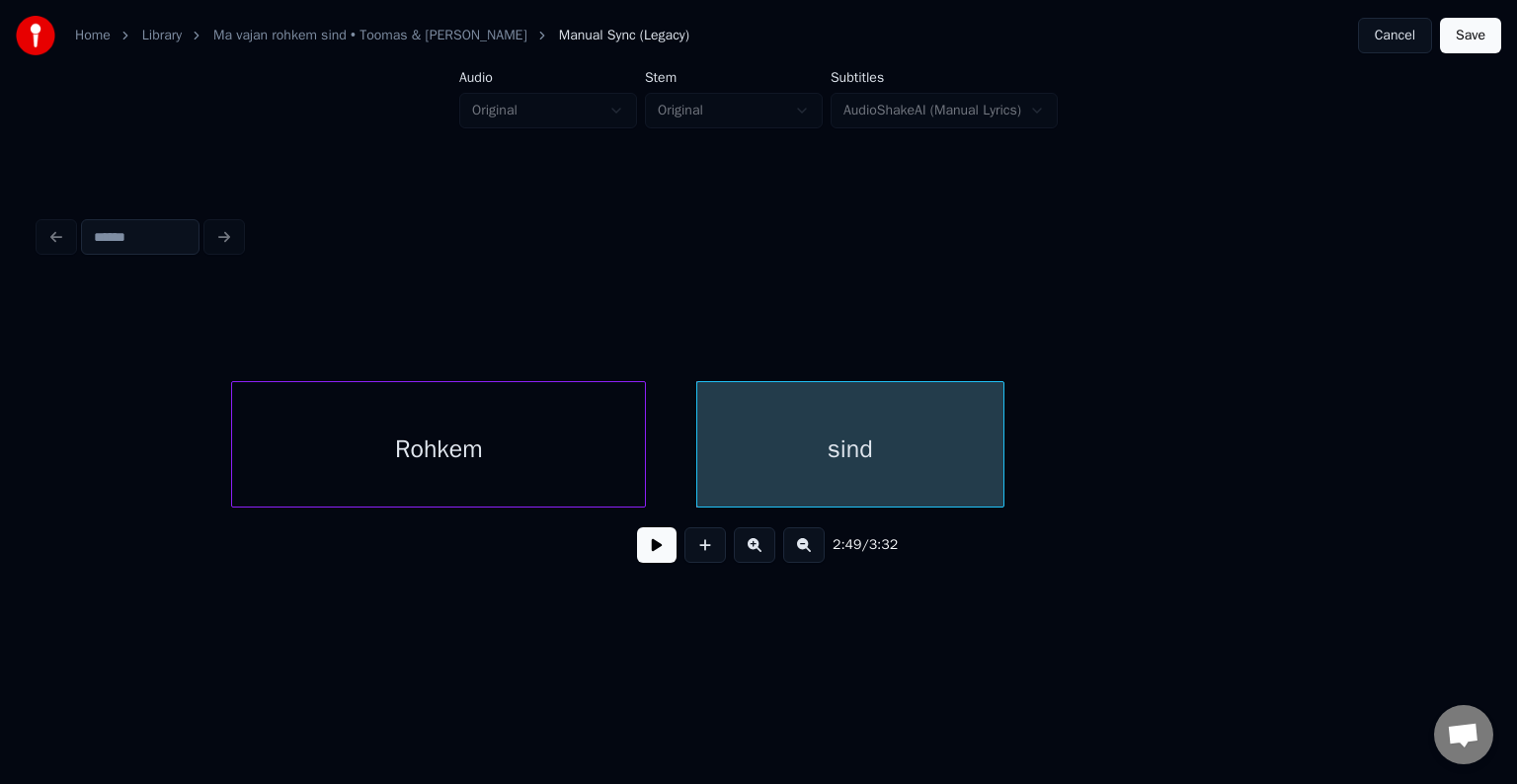 click at bounding box center [657, 545] 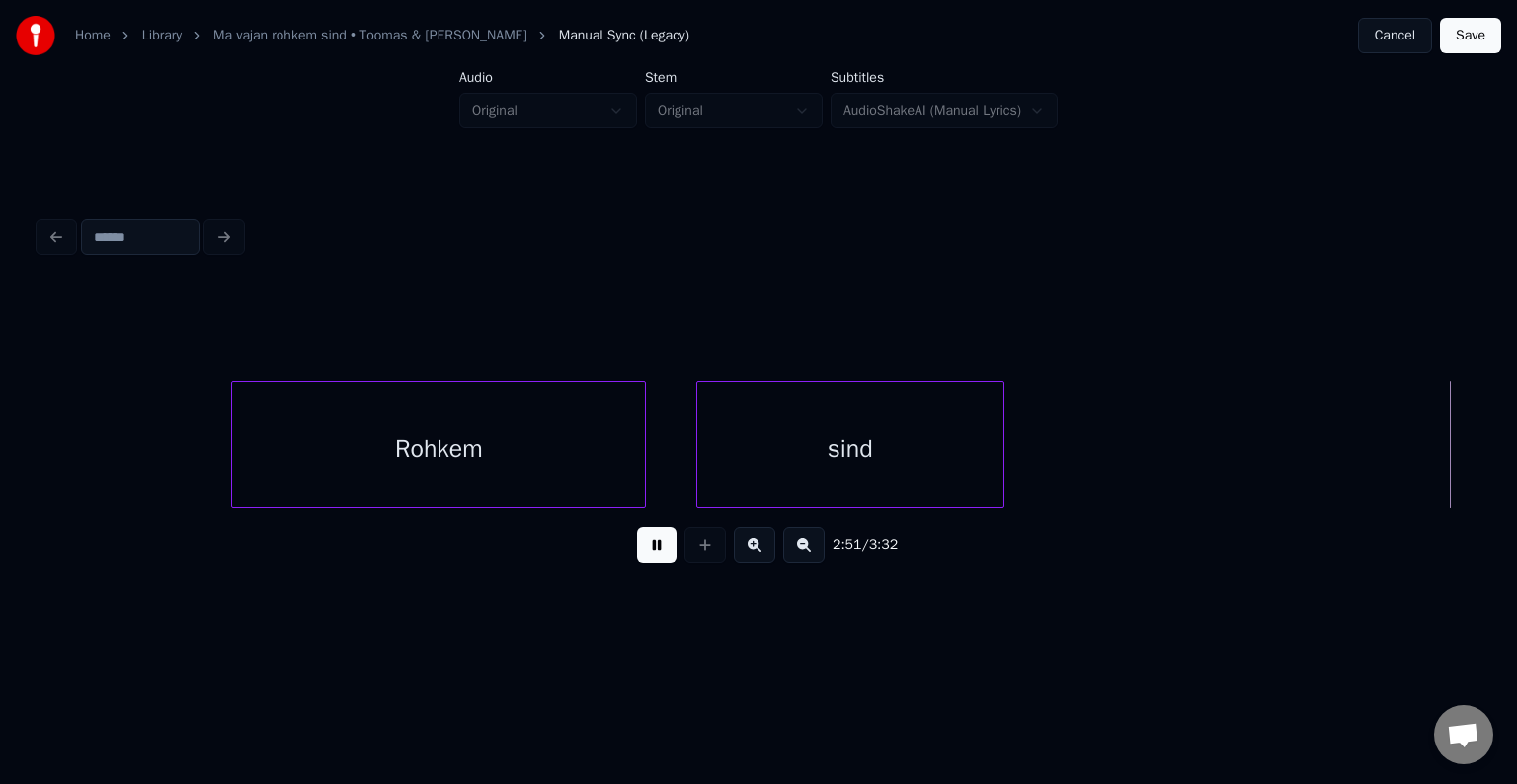 scroll, scrollTop: 0, scrollLeft: 101384, axis: horizontal 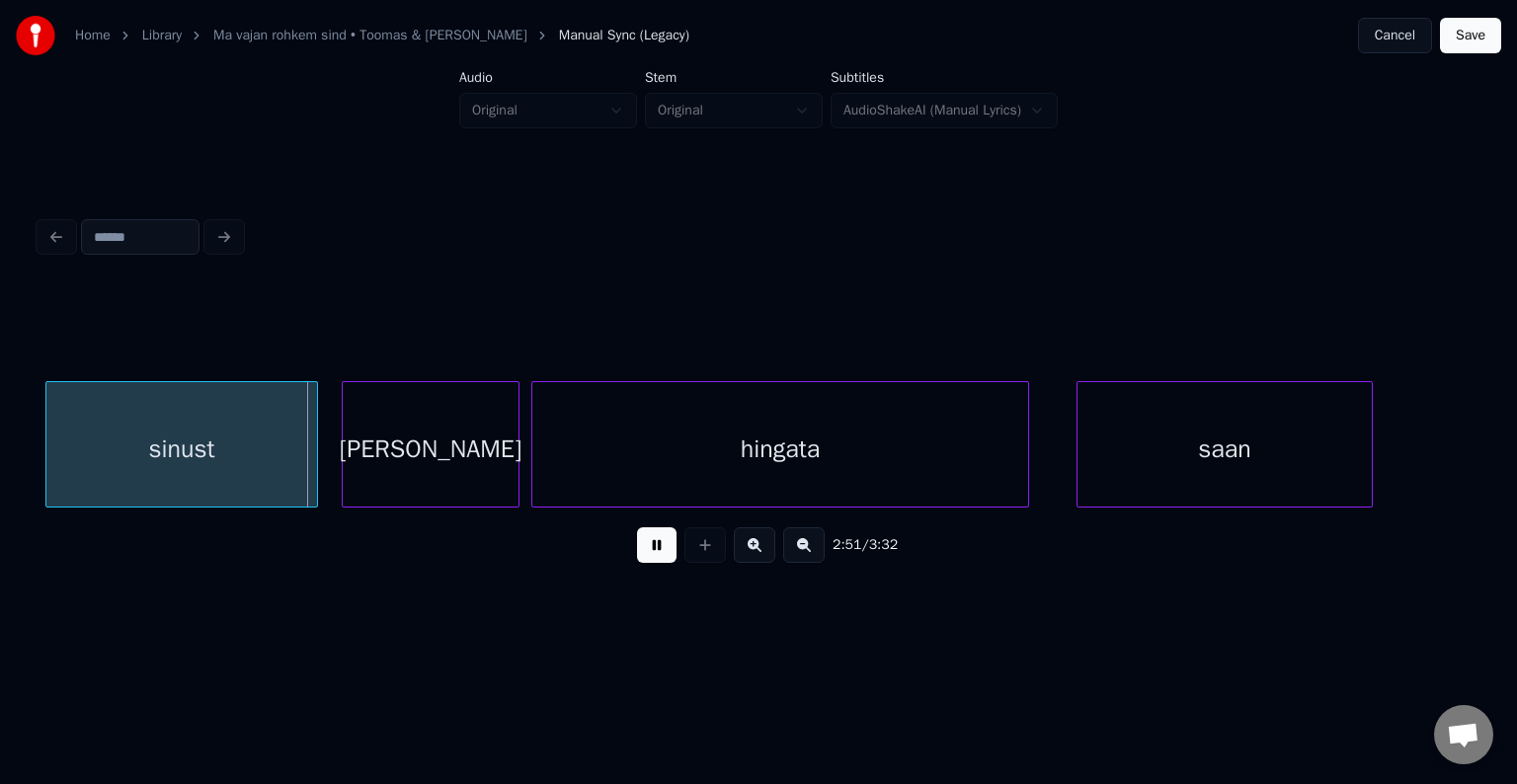 drag, startPoint x: 648, startPoint y: 557, endPoint x: 640, endPoint y: 569, distance: 14.422205 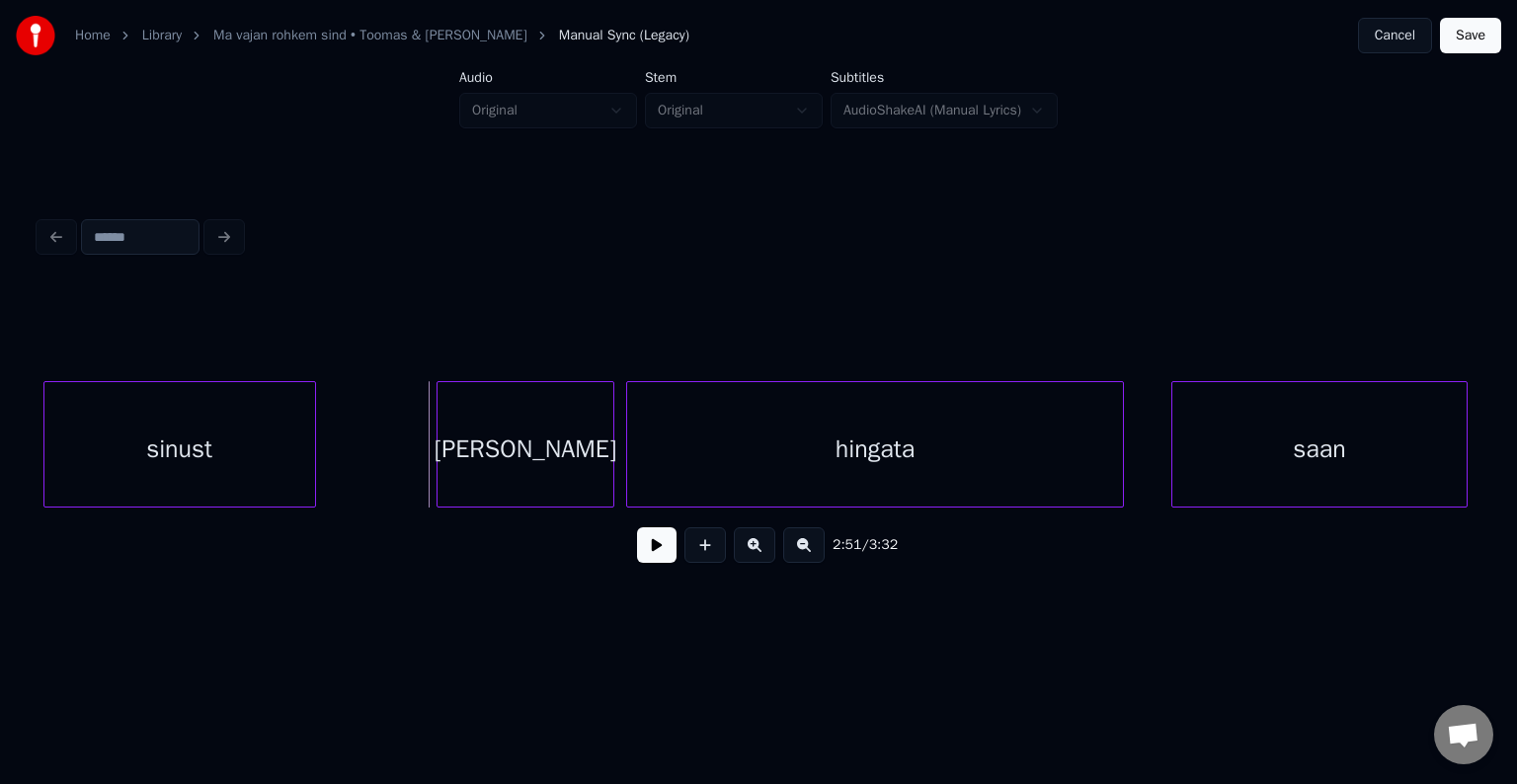 scroll, scrollTop: 0, scrollLeft: 101280, axis: horizontal 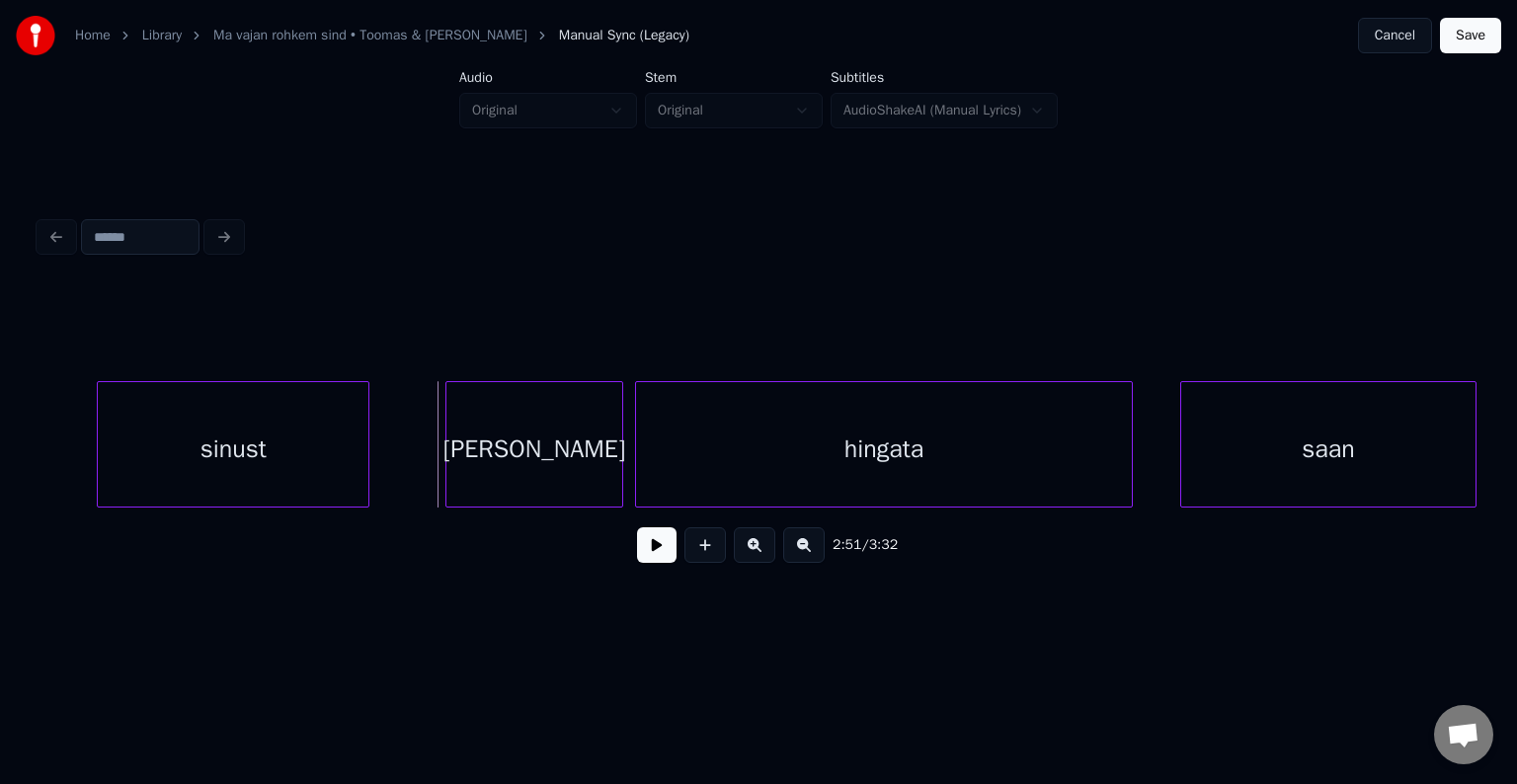 click on "sinust" at bounding box center [233, 449] 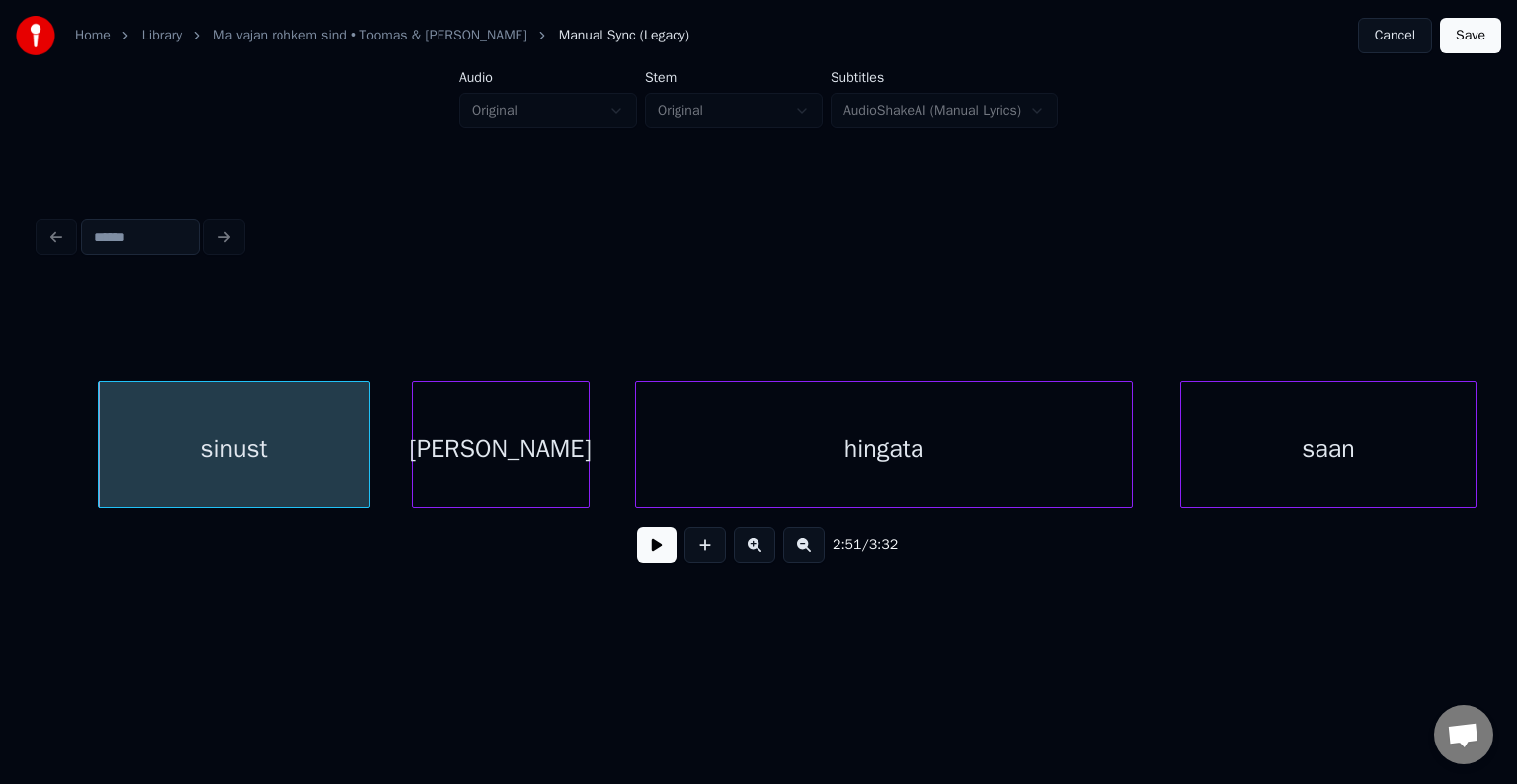 click on "[PERSON_NAME]" at bounding box center (501, 449) 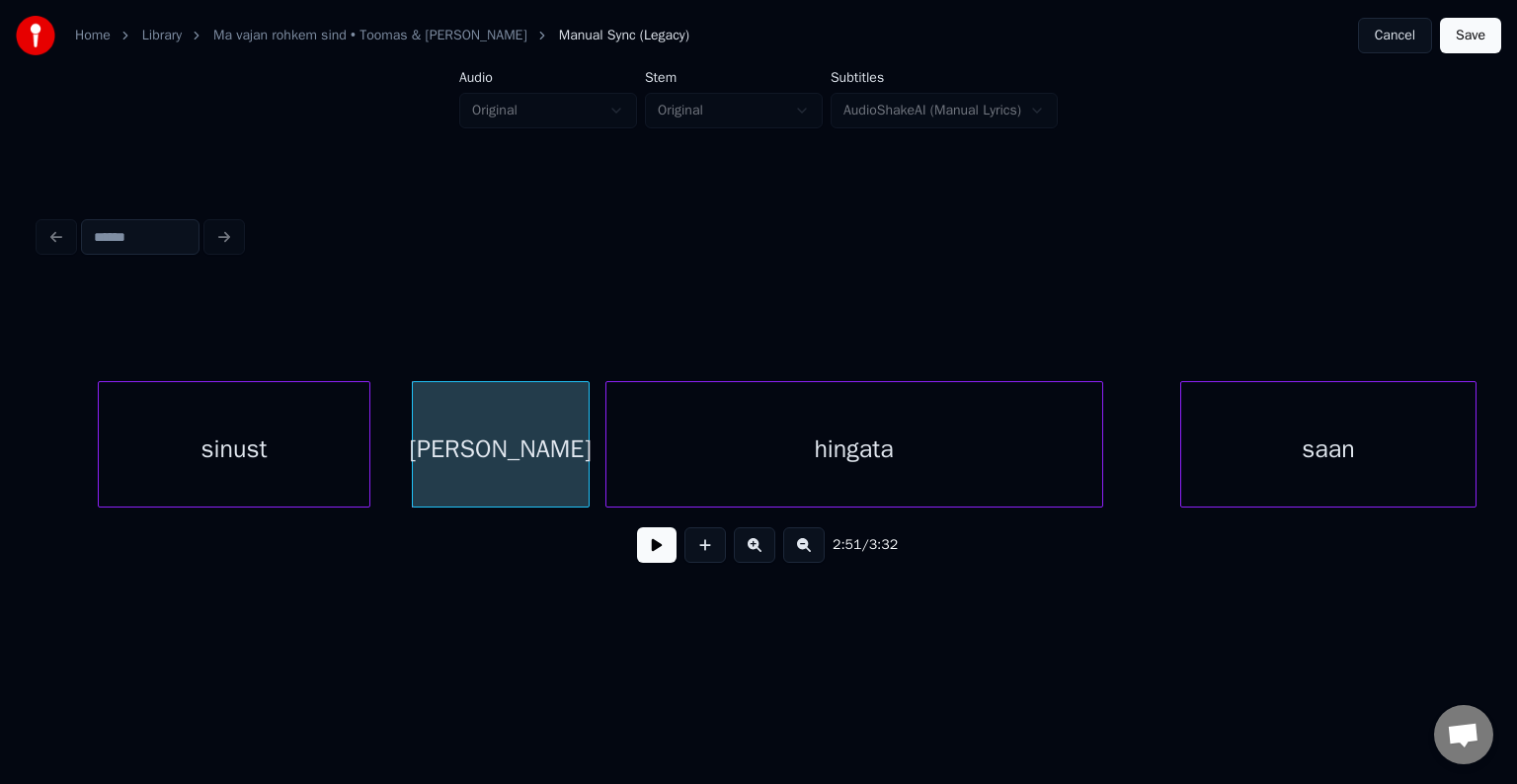 click on "hingata" at bounding box center [854, 449] 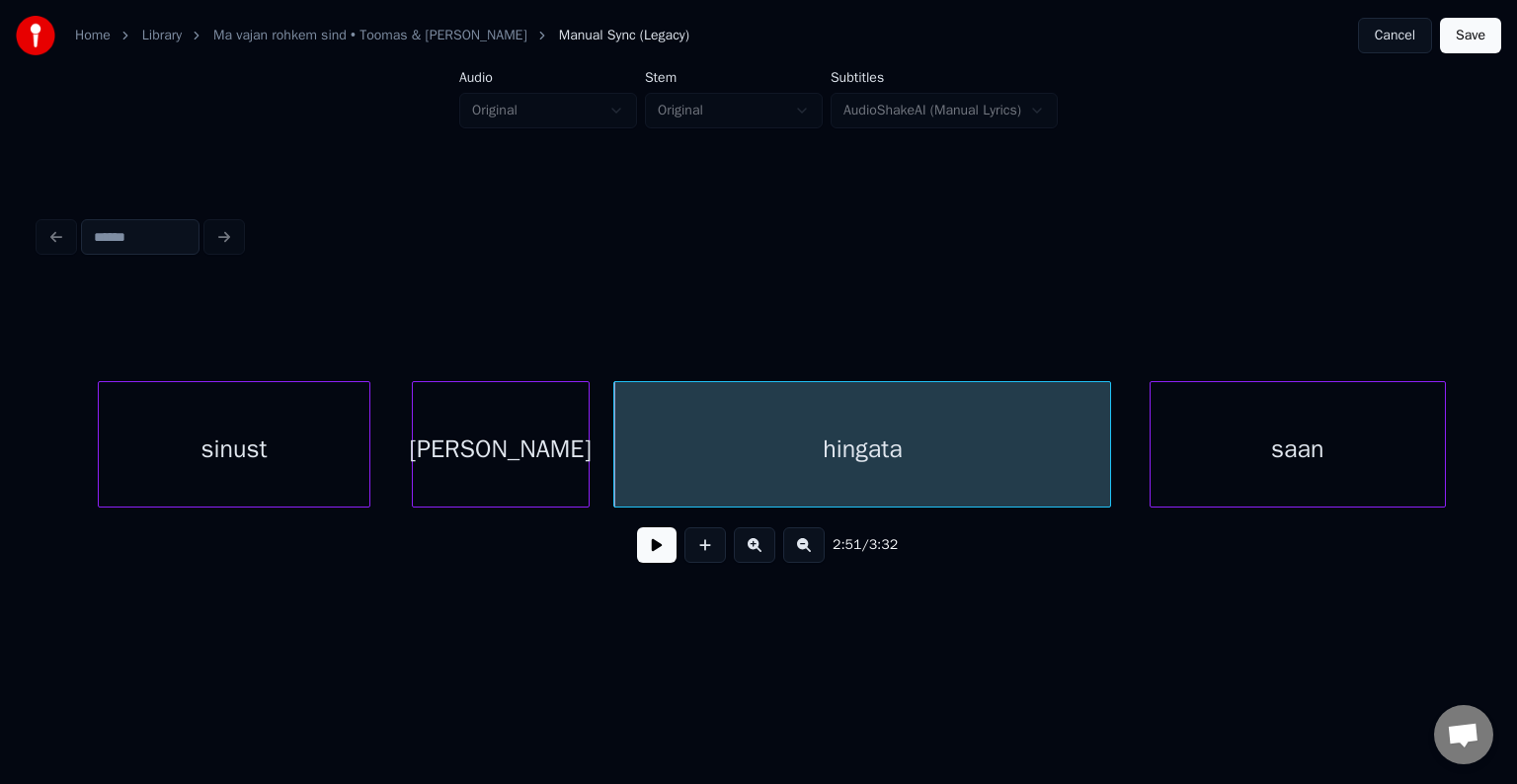 click on "saan" at bounding box center (1298, 449) 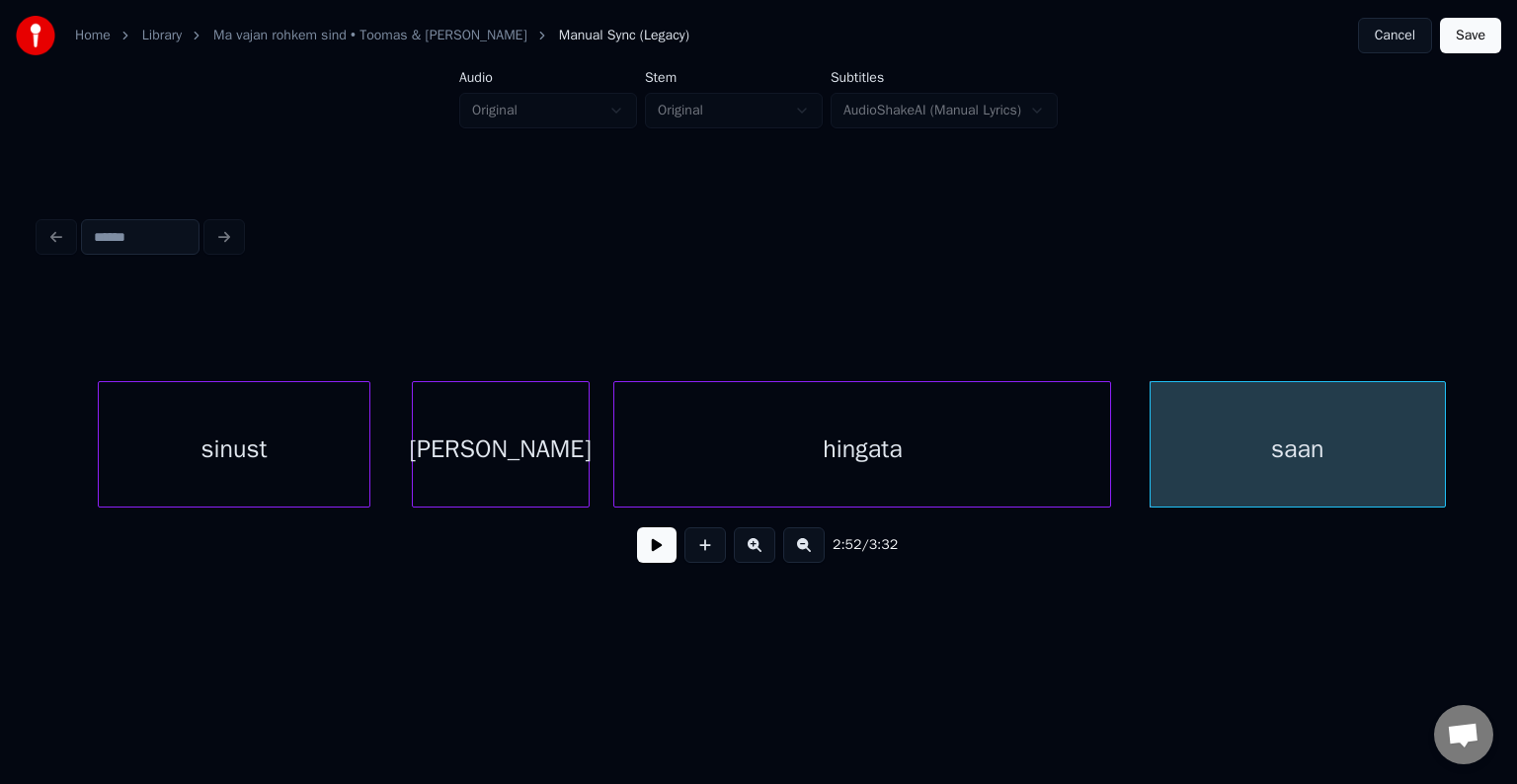 click on "sinust" at bounding box center [234, 449] 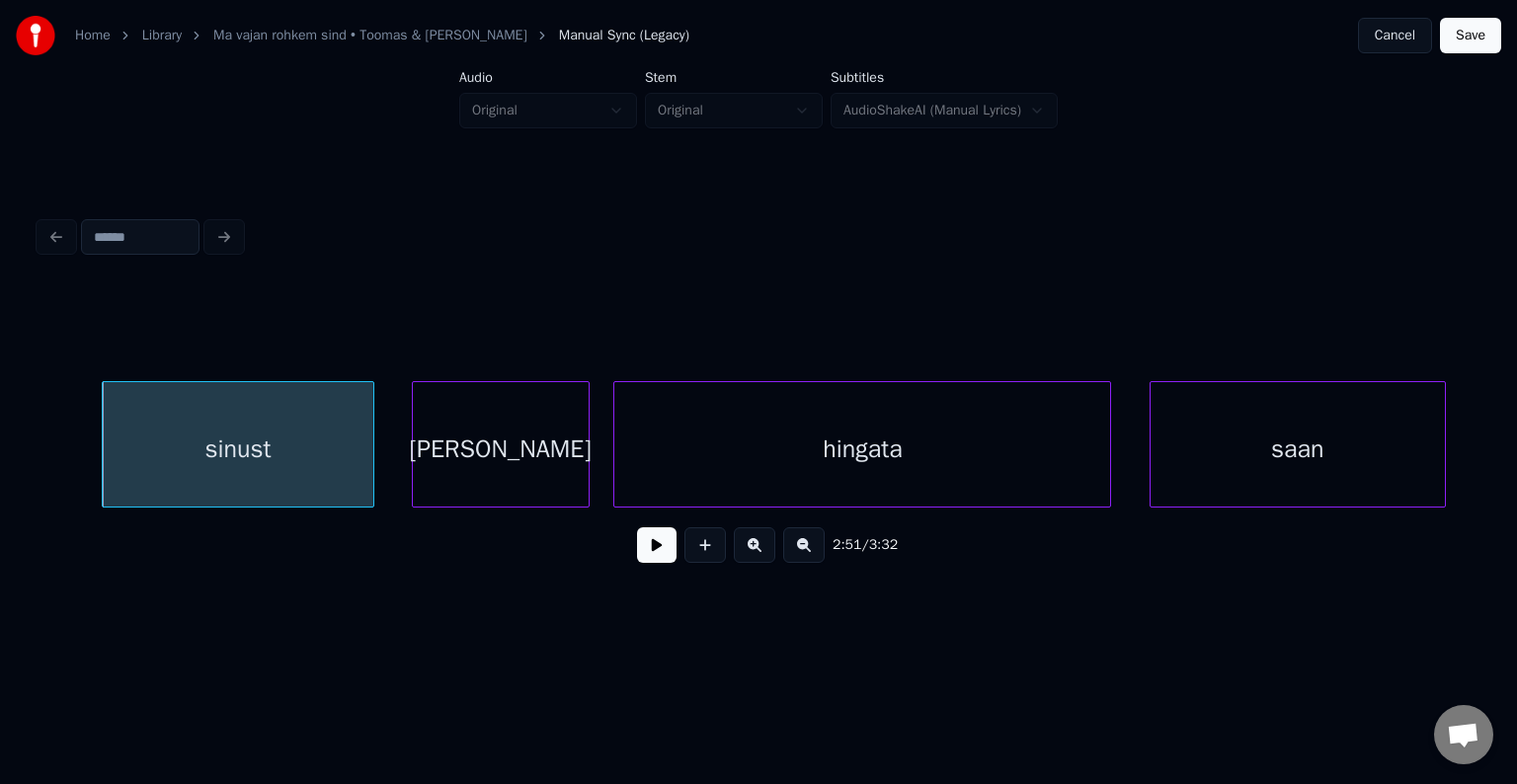 click at bounding box center [657, 545] 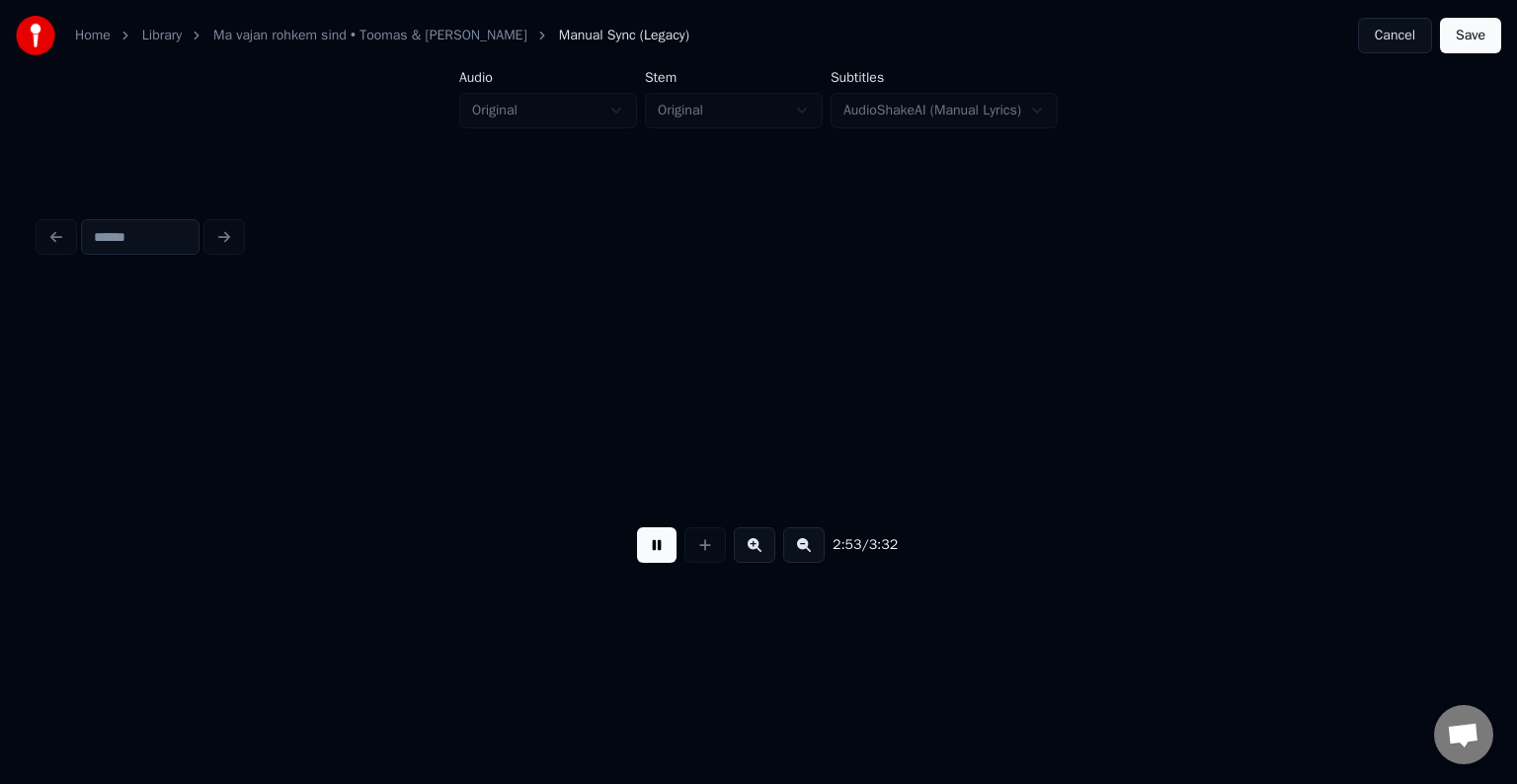 scroll, scrollTop: 0, scrollLeft: 102735, axis: horizontal 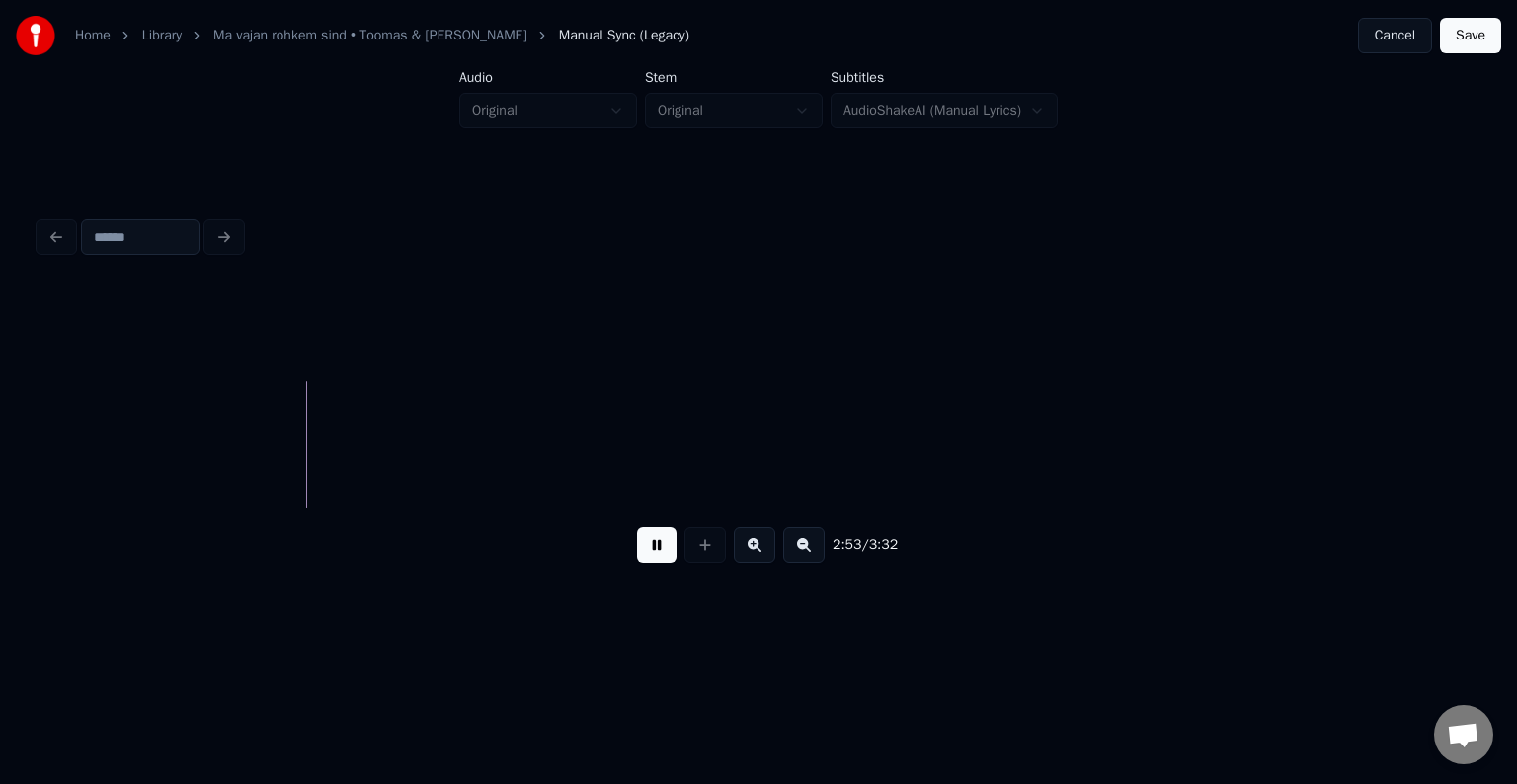 click at bounding box center [657, 545] 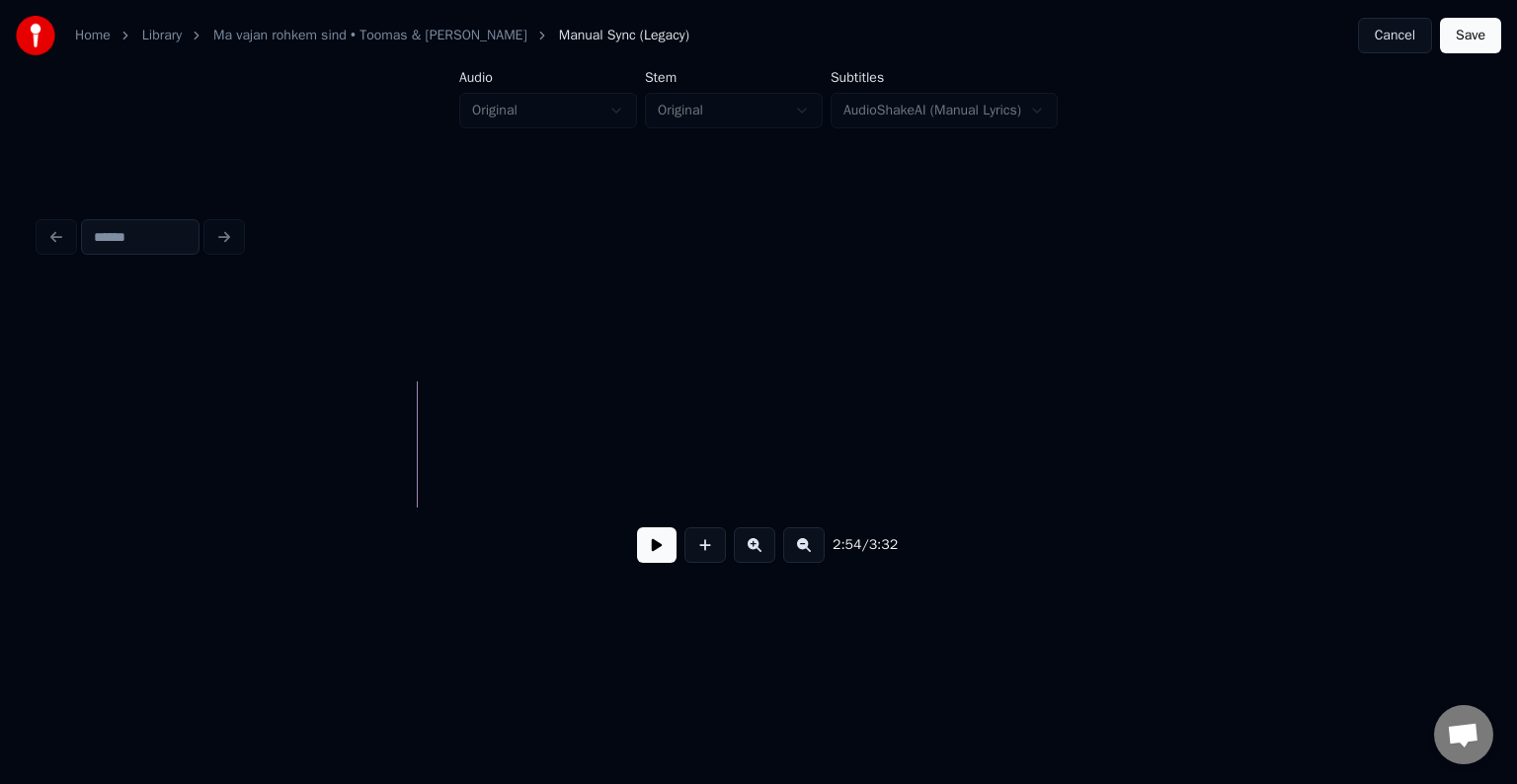 click at bounding box center [657, 545] 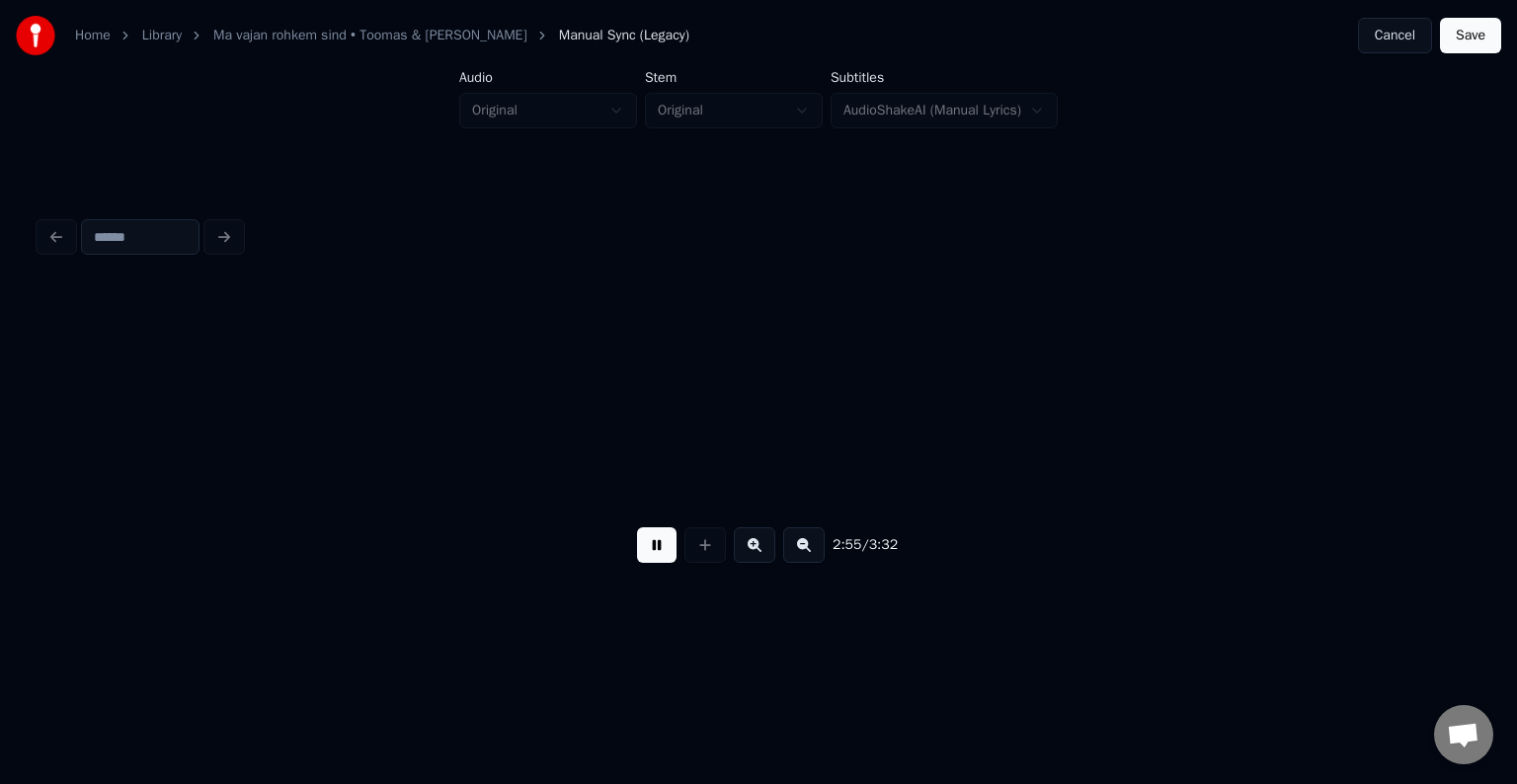 scroll, scrollTop: 0, scrollLeft: 104183, axis: horizontal 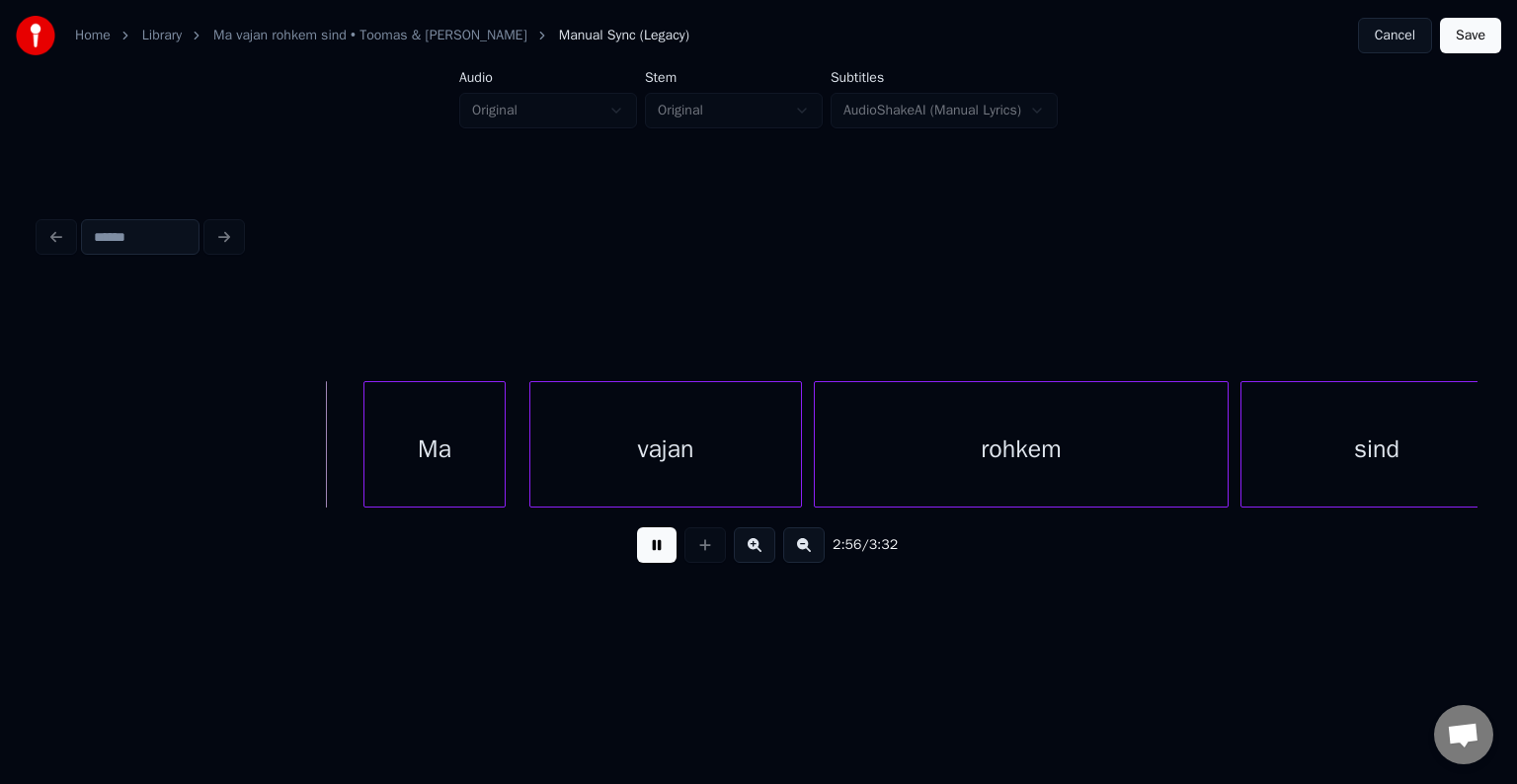 drag, startPoint x: 653, startPoint y: 546, endPoint x: 671, endPoint y: 553, distance: 19.313208 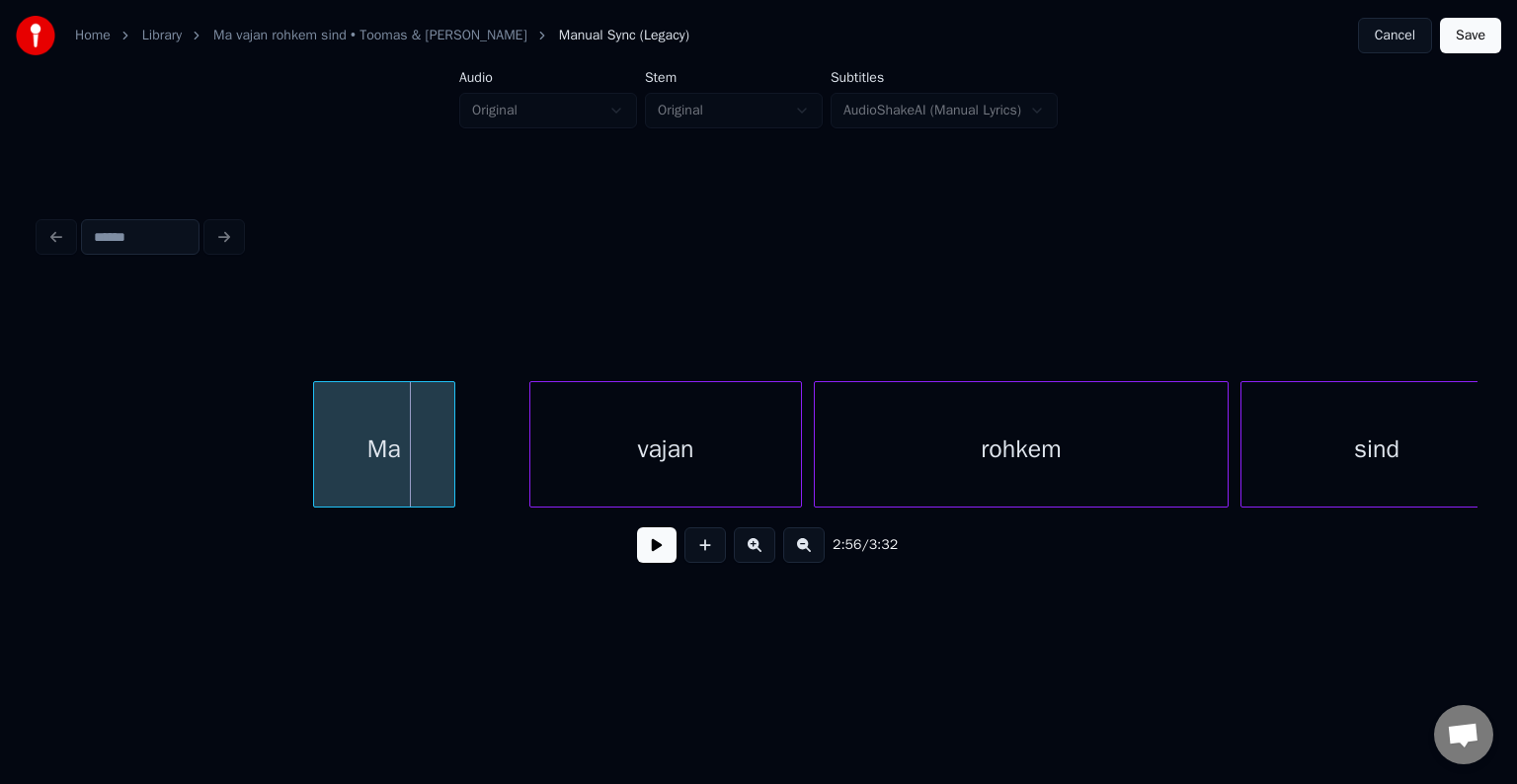 click on "Ma" at bounding box center [384, 449] 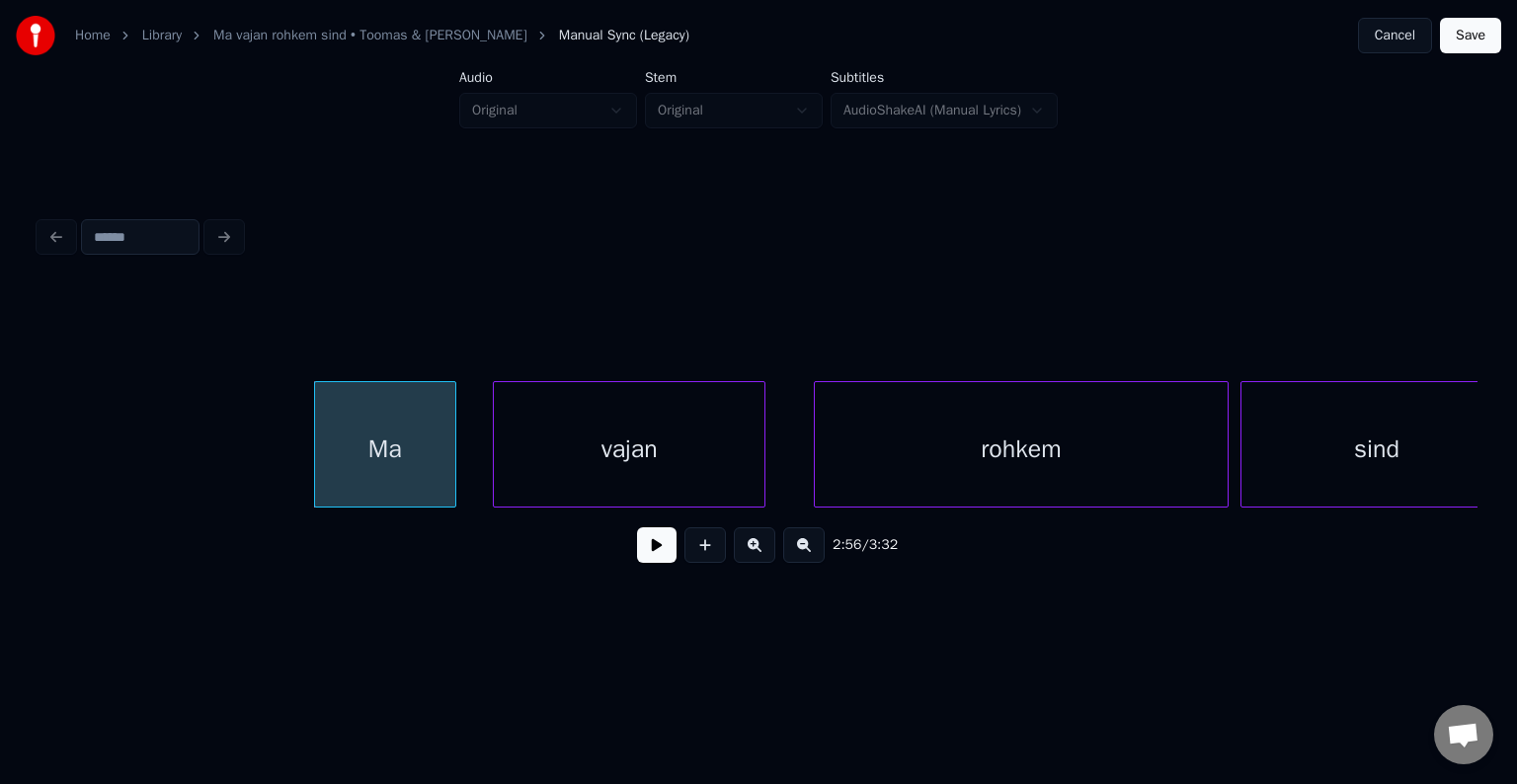 click on "vajan" at bounding box center (629, 449) 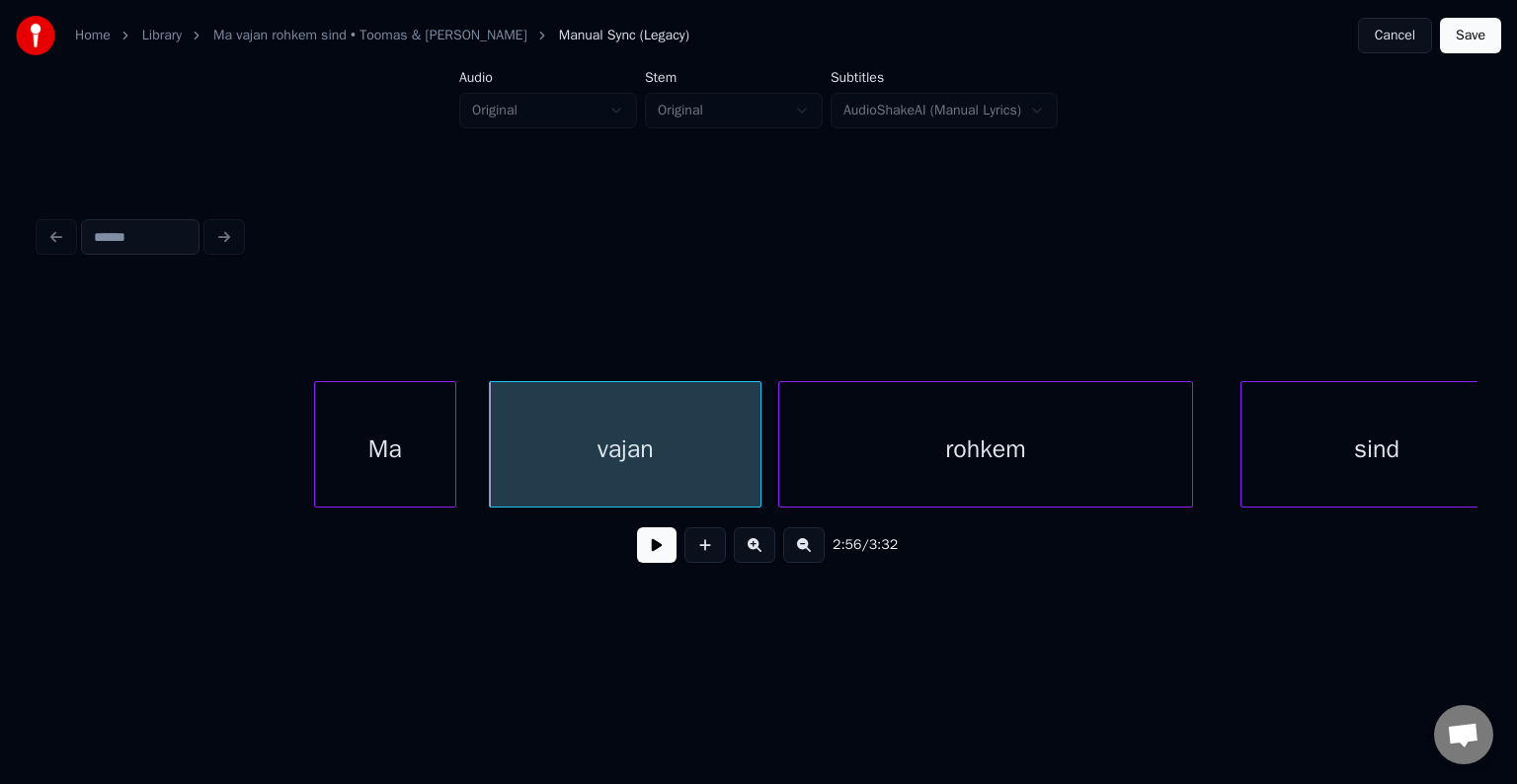 click on "rohkem" at bounding box center (986, 449) 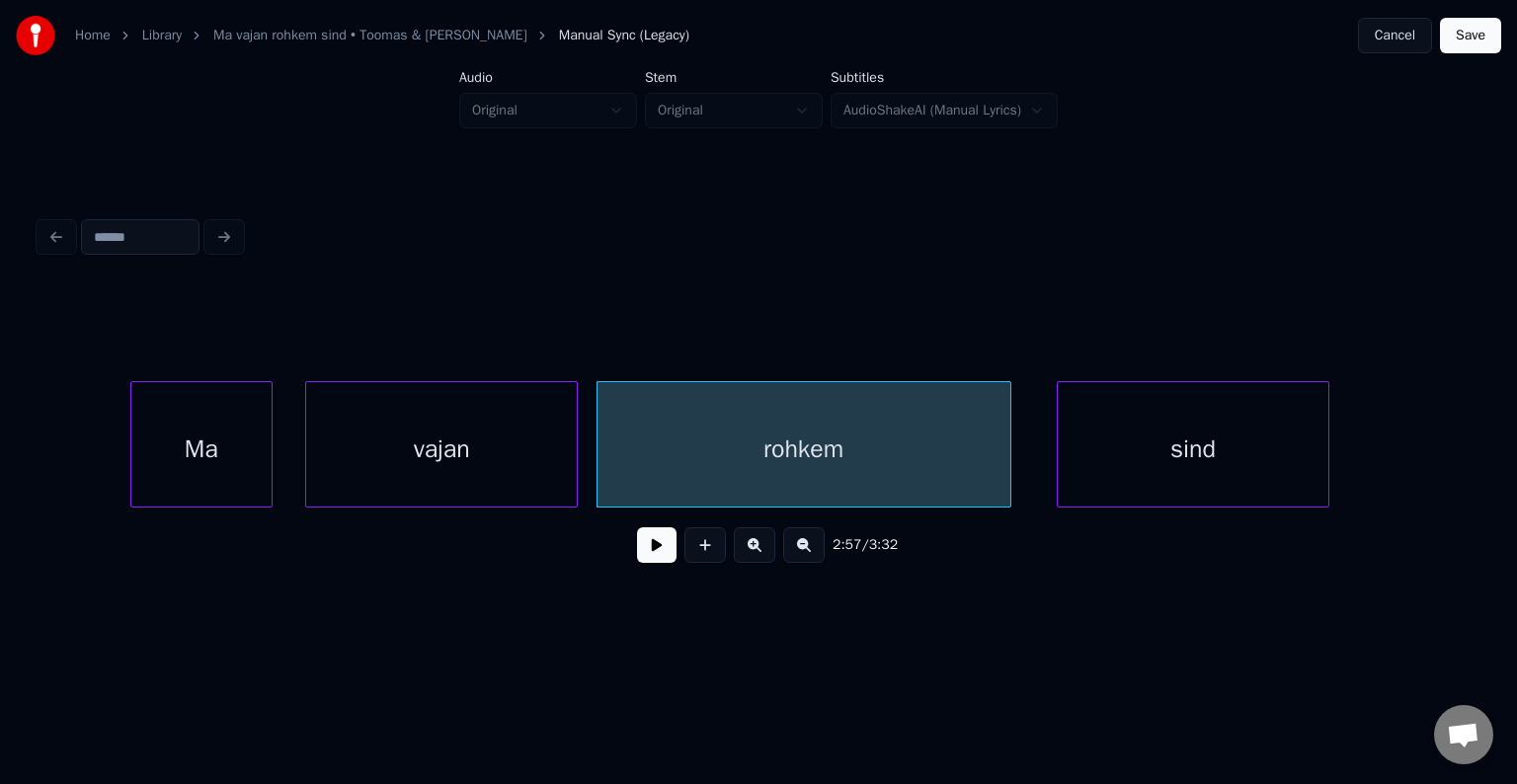 scroll, scrollTop: 0, scrollLeft: 104381, axis: horizontal 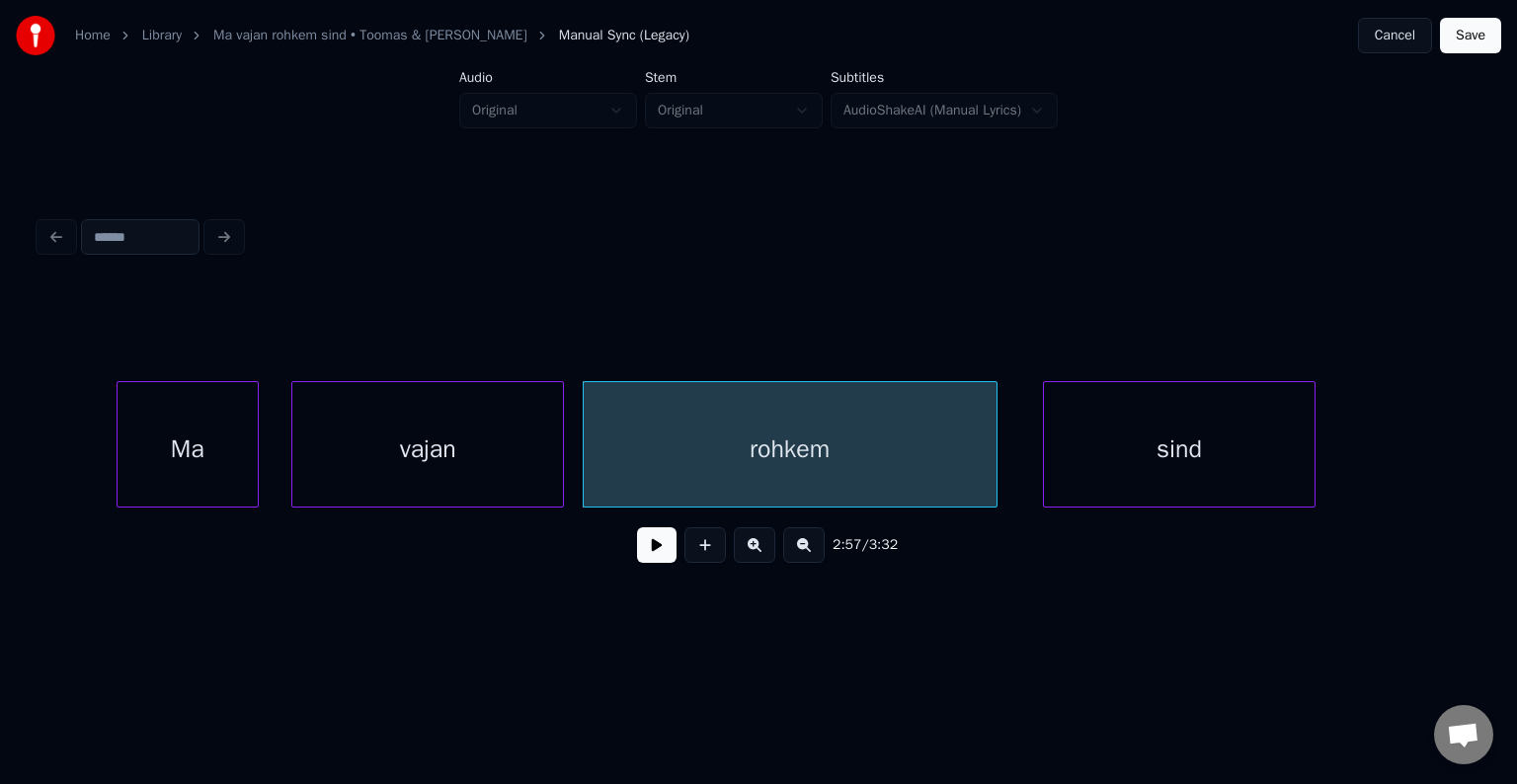 click at bounding box center (657, 545) 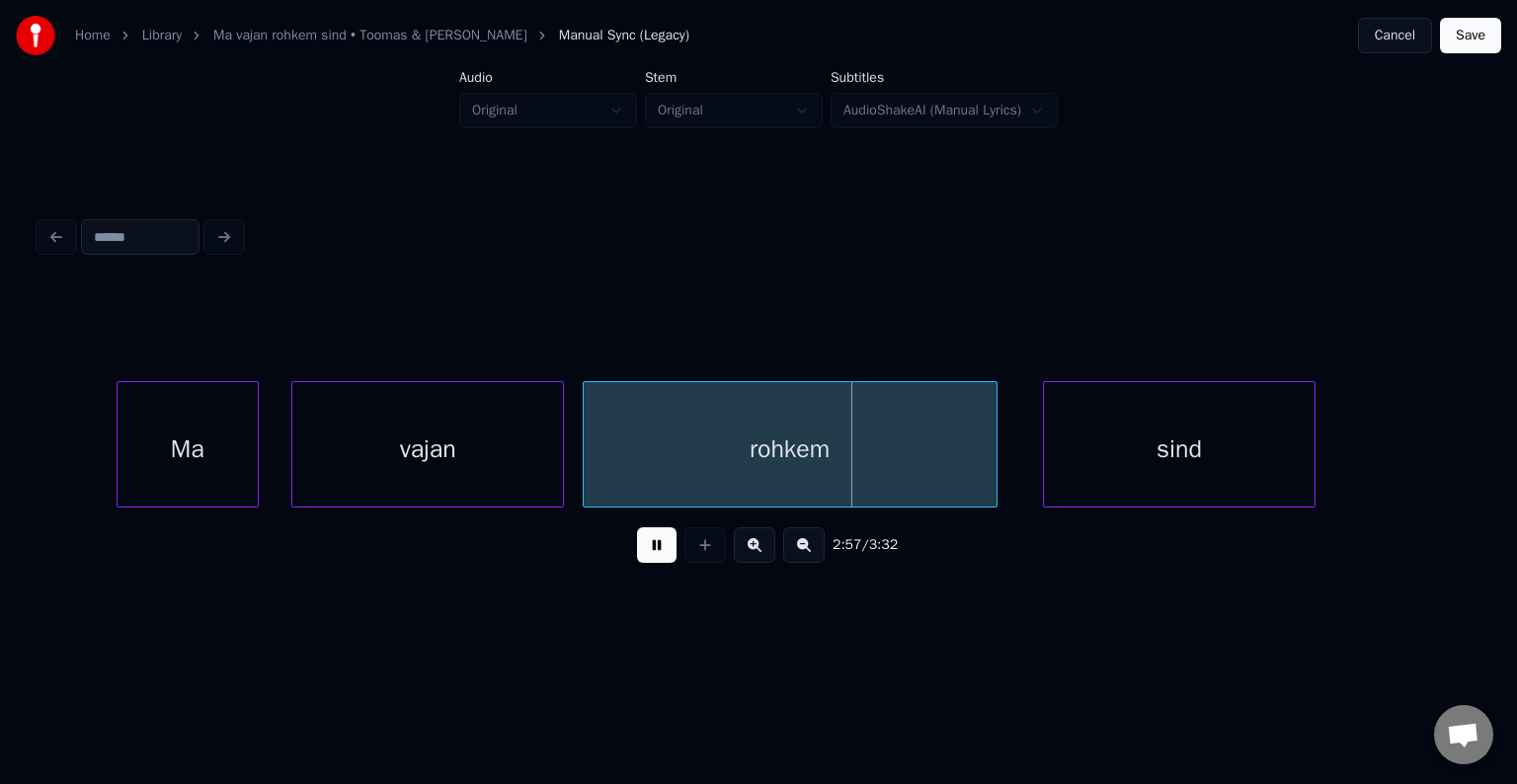 click at bounding box center (657, 545) 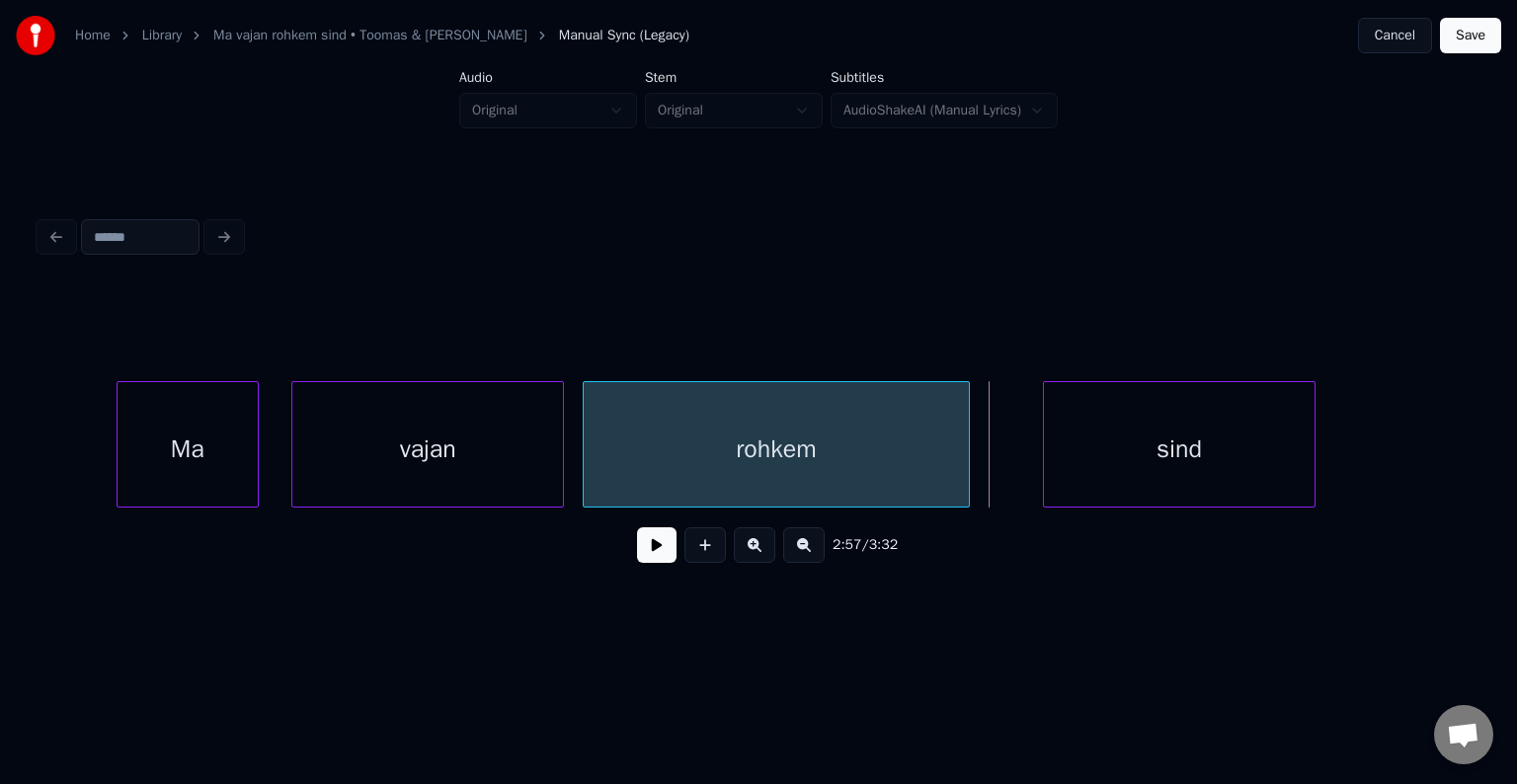 click at bounding box center (966, 444) 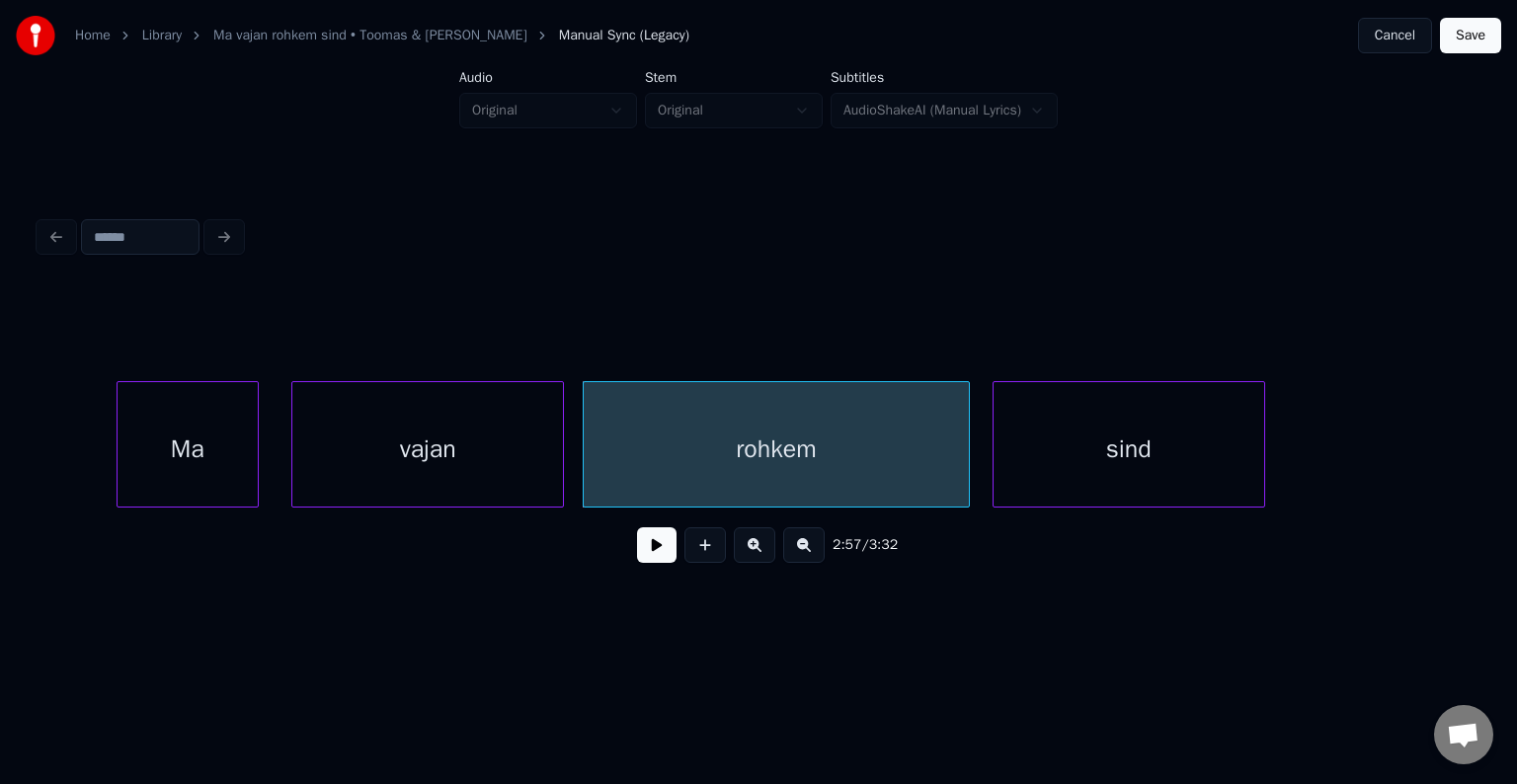 click on "sind" at bounding box center [1129, 449] 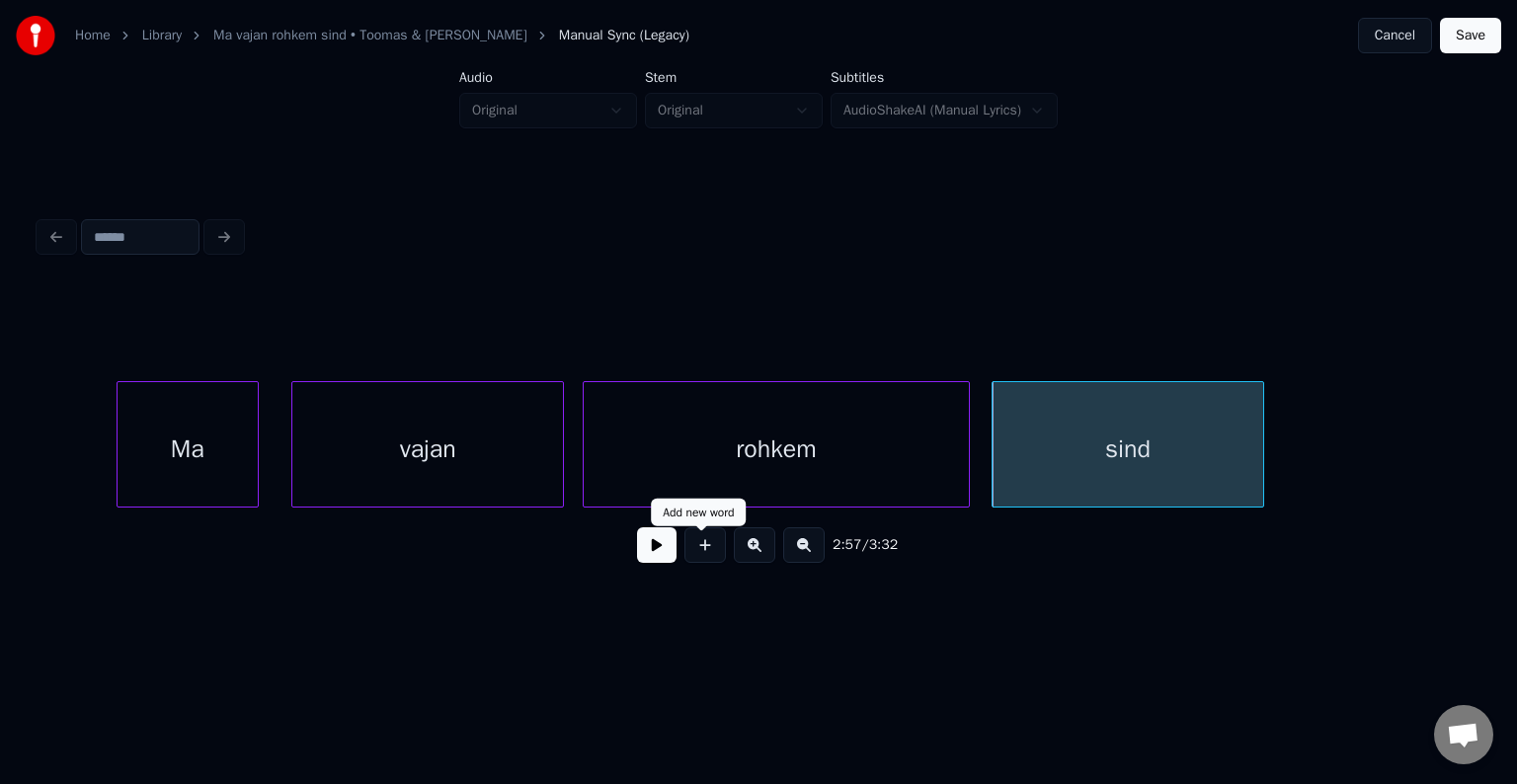 click at bounding box center (657, 545) 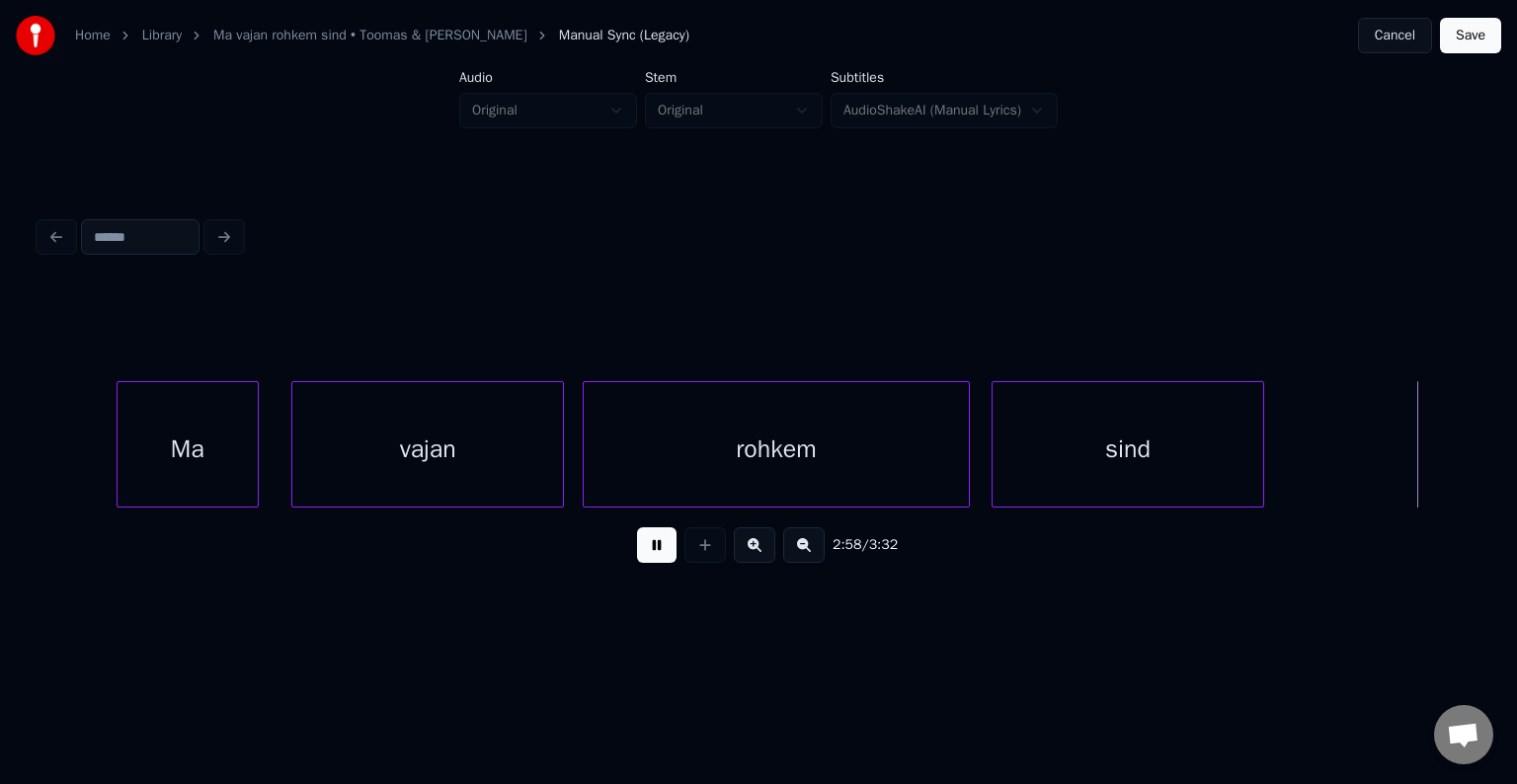 scroll, scrollTop: 0, scrollLeft: 105831, axis: horizontal 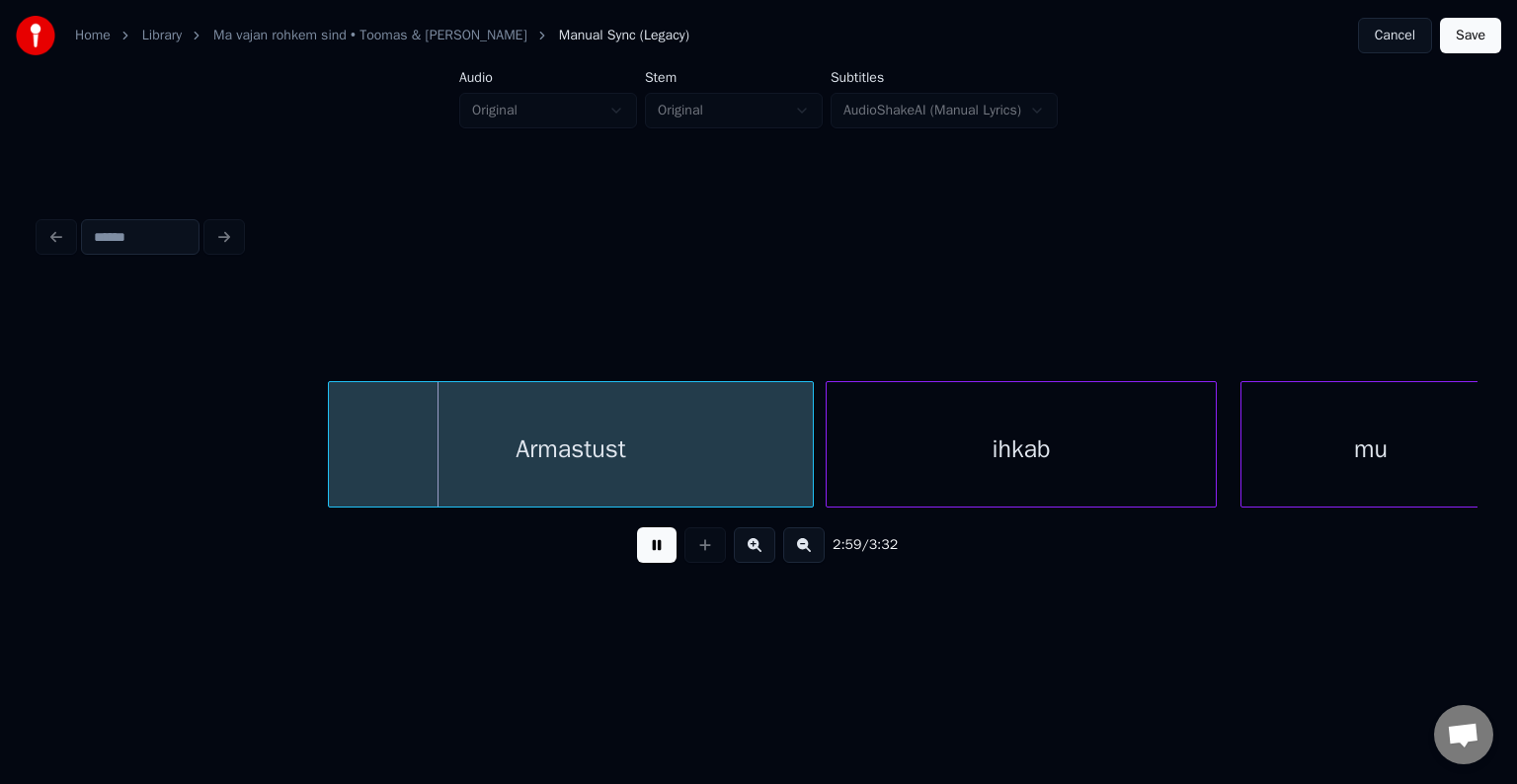 click at bounding box center [657, 545] 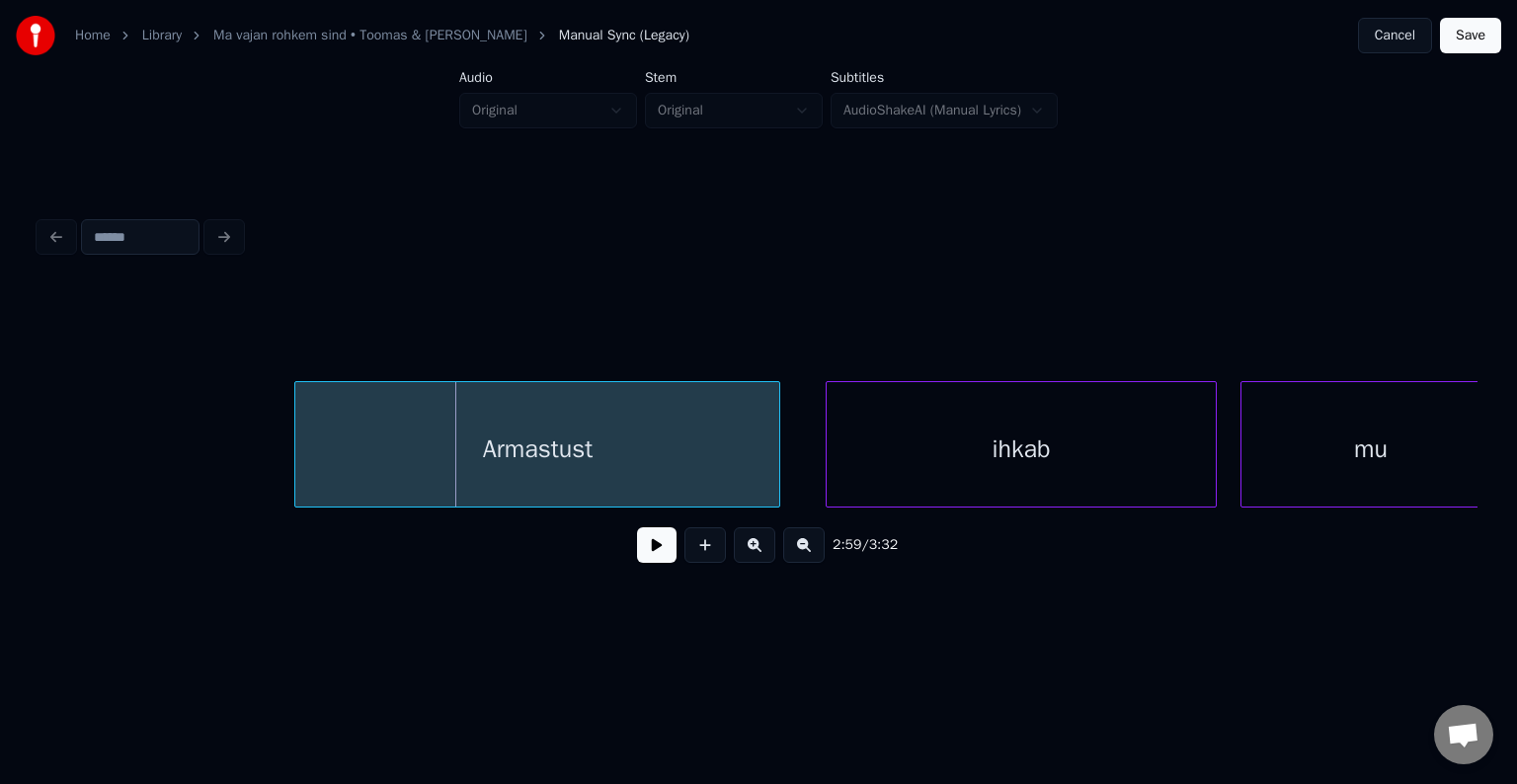 click on "Armastust" at bounding box center (537, 449) 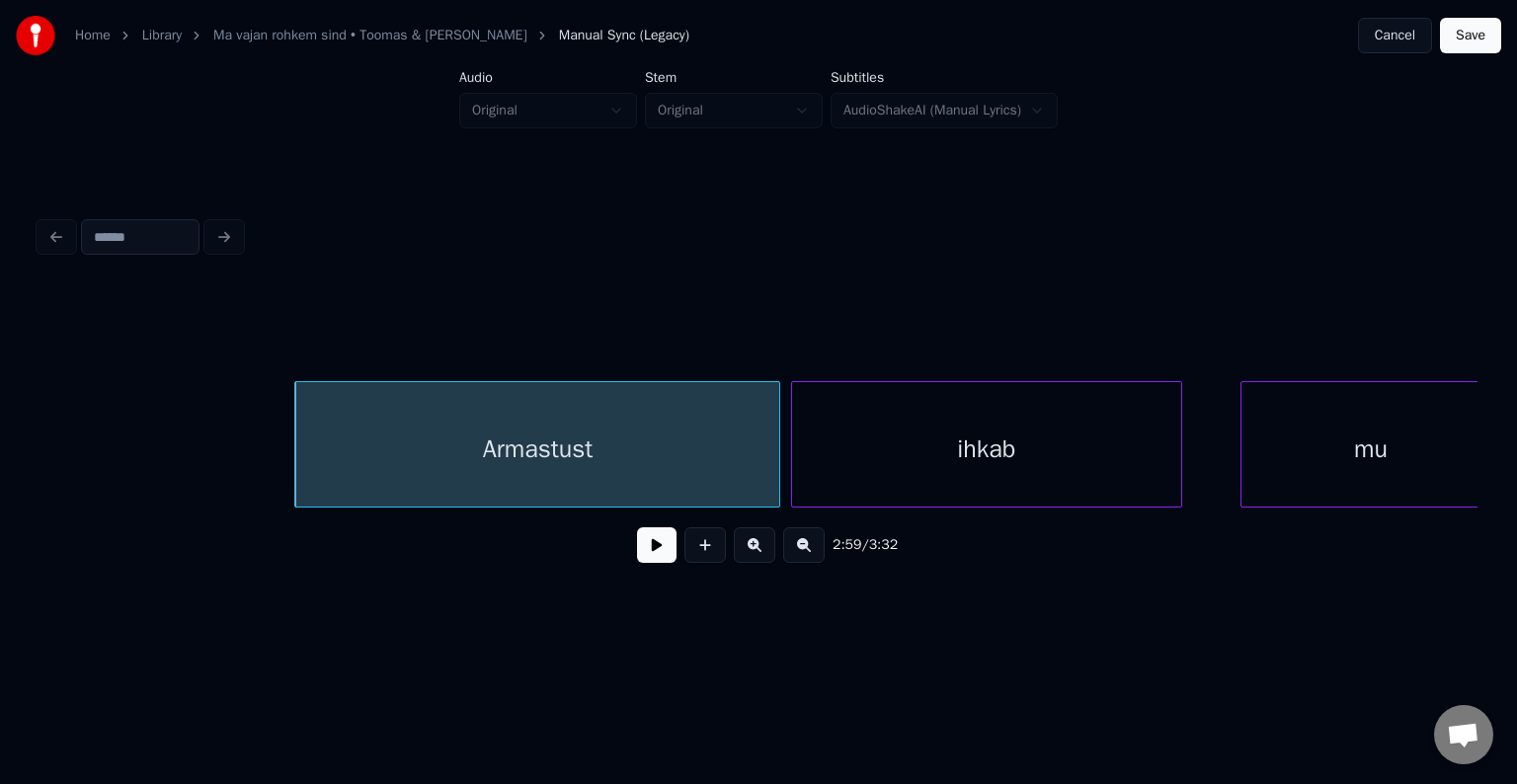 click on "ihkab" at bounding box center (987, 449) 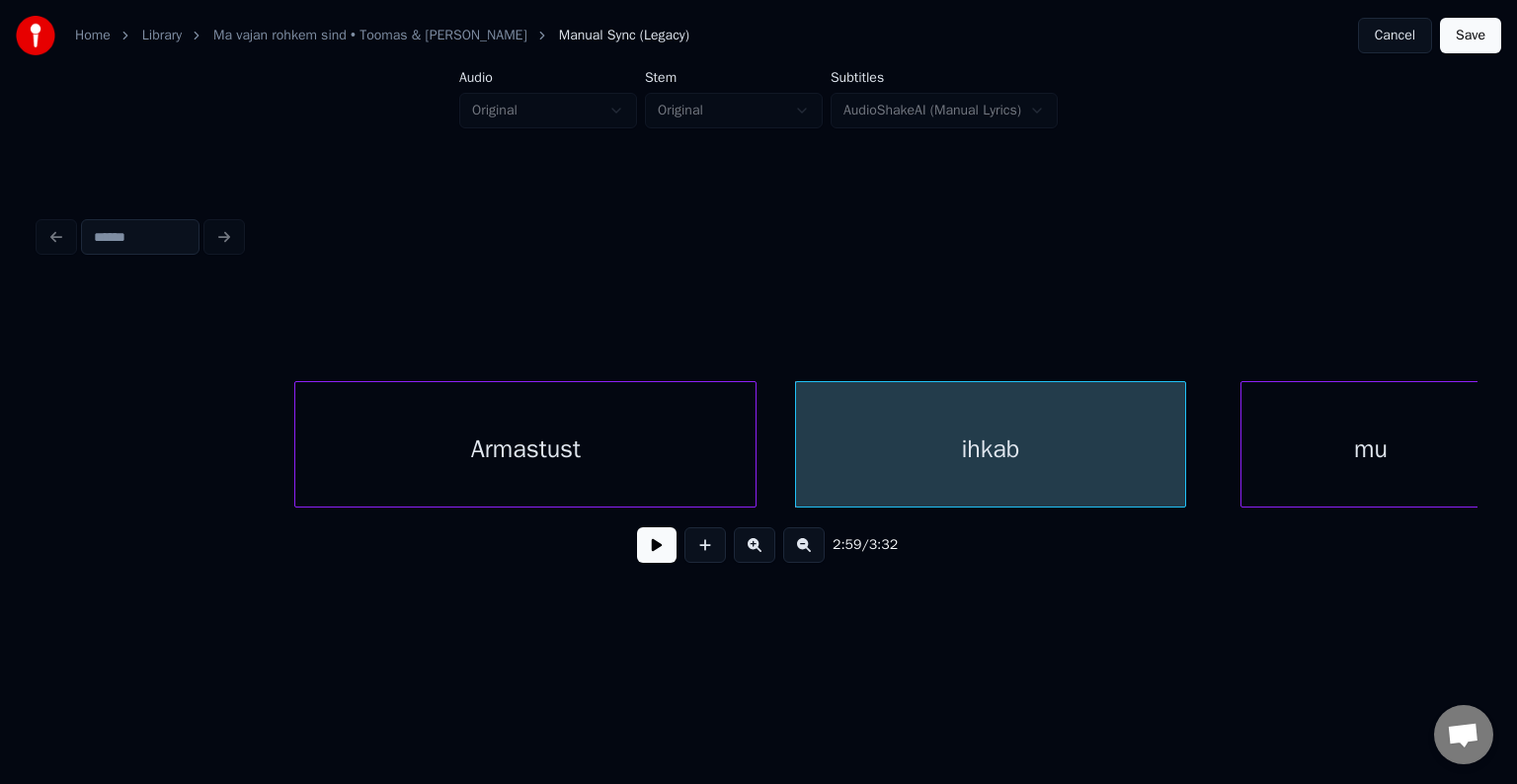 click at bounding box center [753, 444] 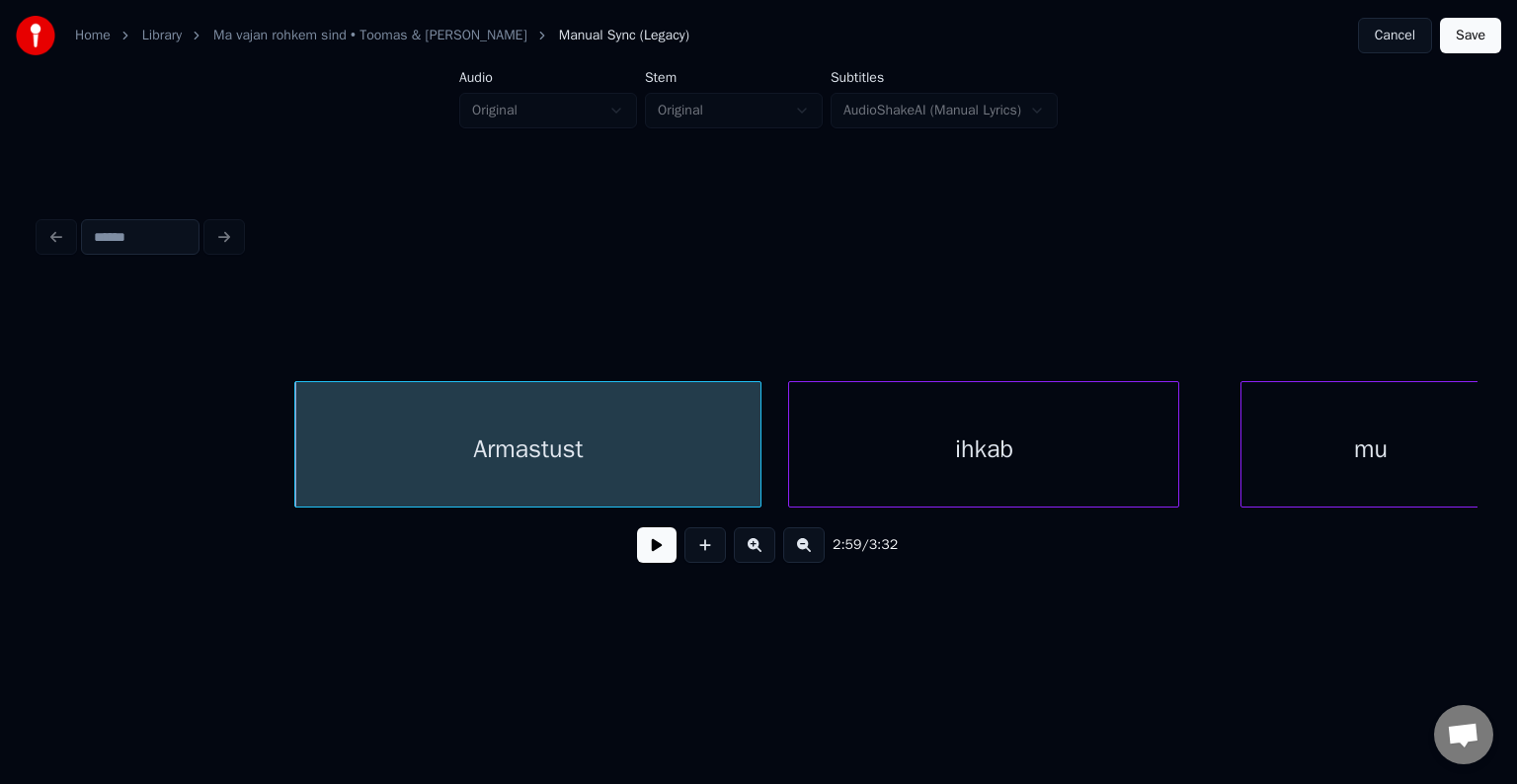 click on "ihkab" at bounding box center [984, 449] 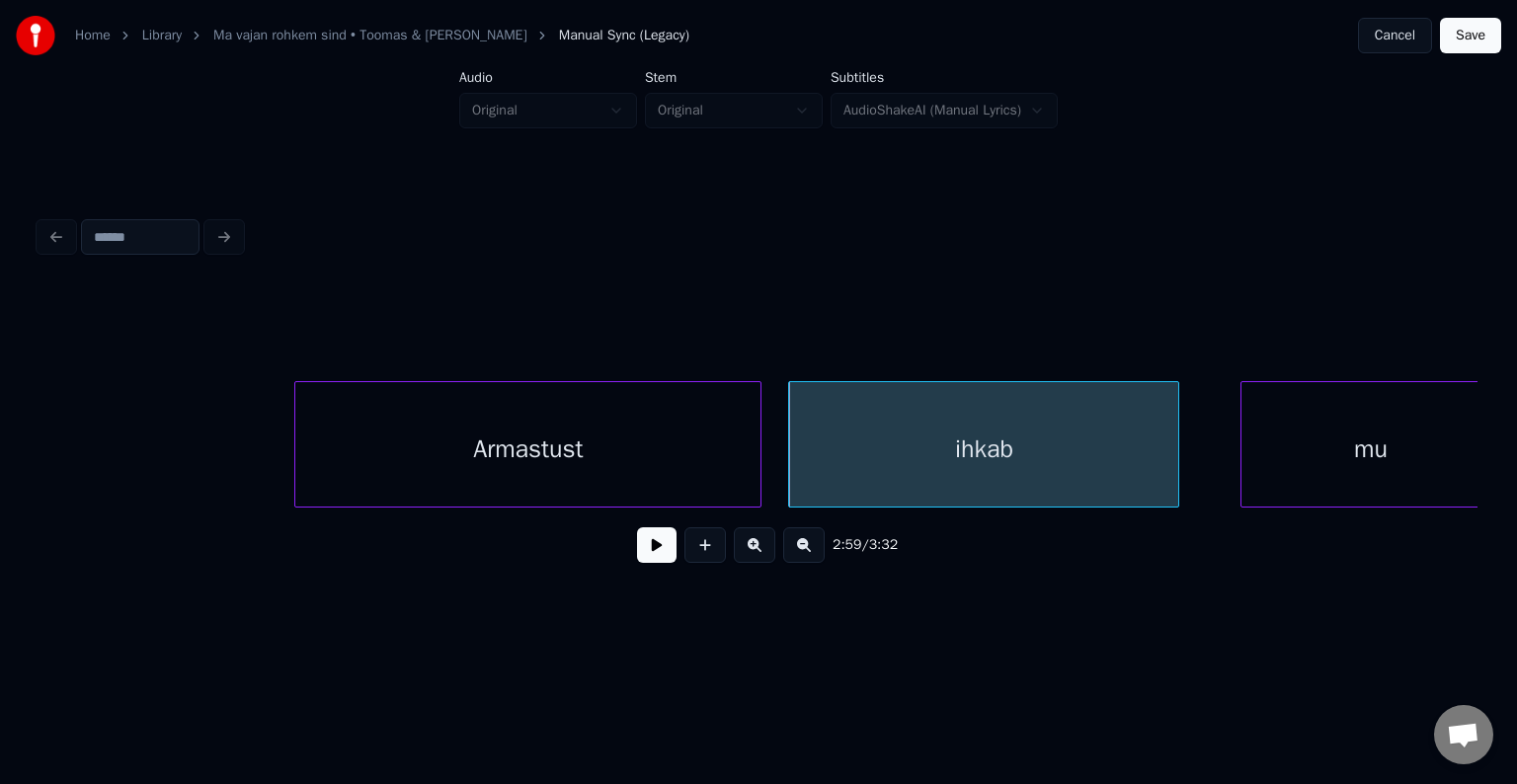 scroll, scrollTop: 0, scrollLeft: 105847, axis: horizontal 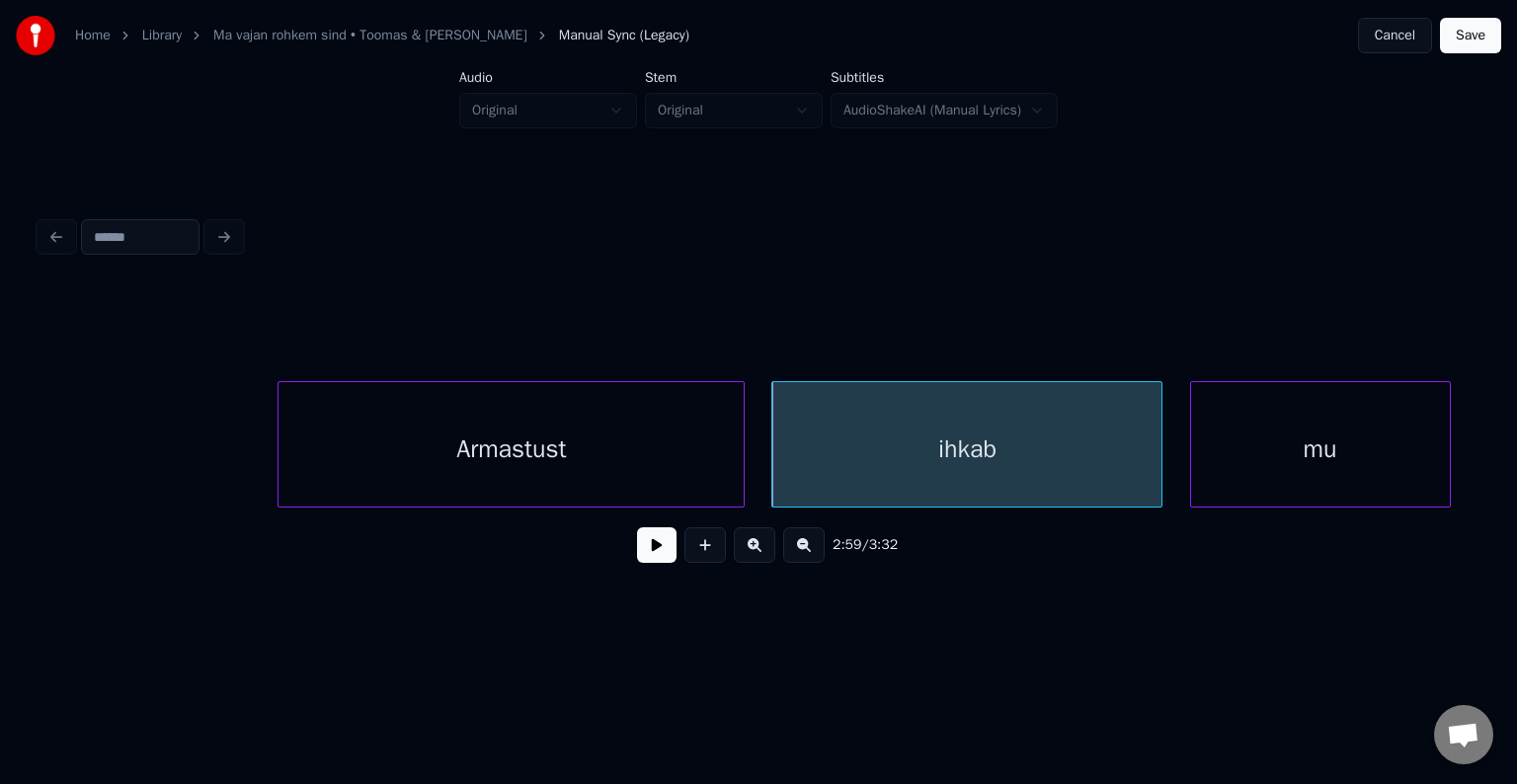 click on "mu" at bounding box center (1320, 449) 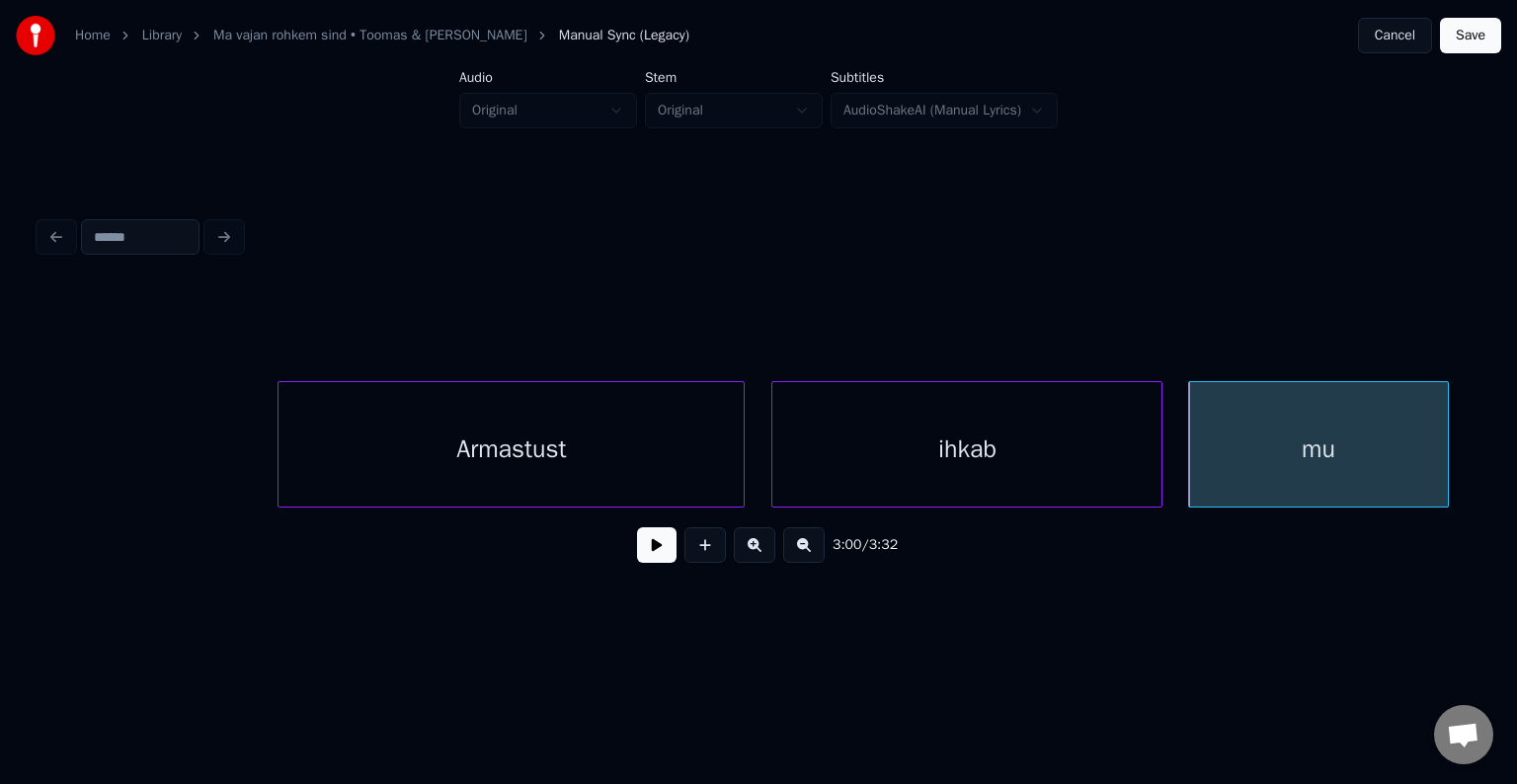 click at bounding box center [657, 545] 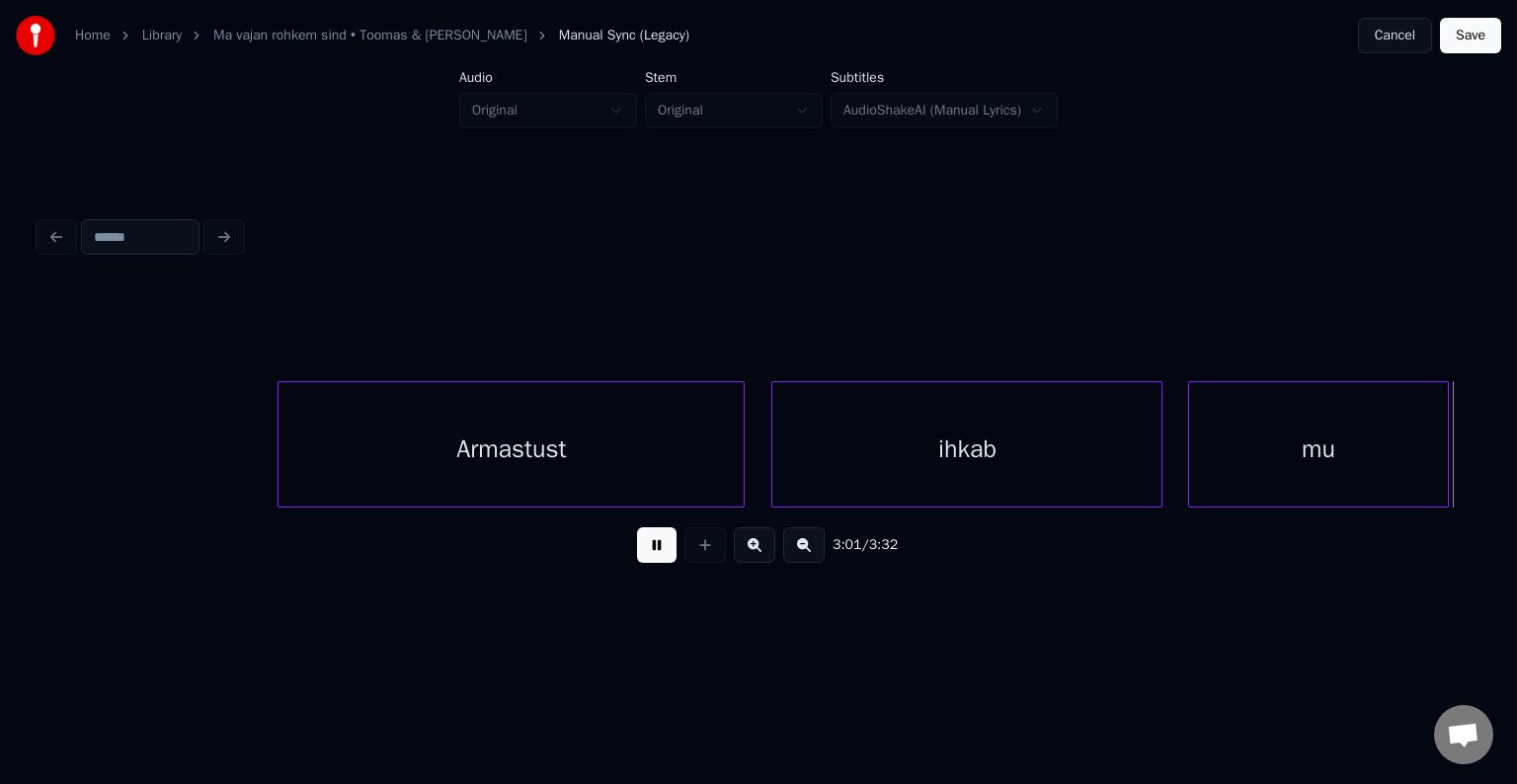 click at bounding box center [657, 545] 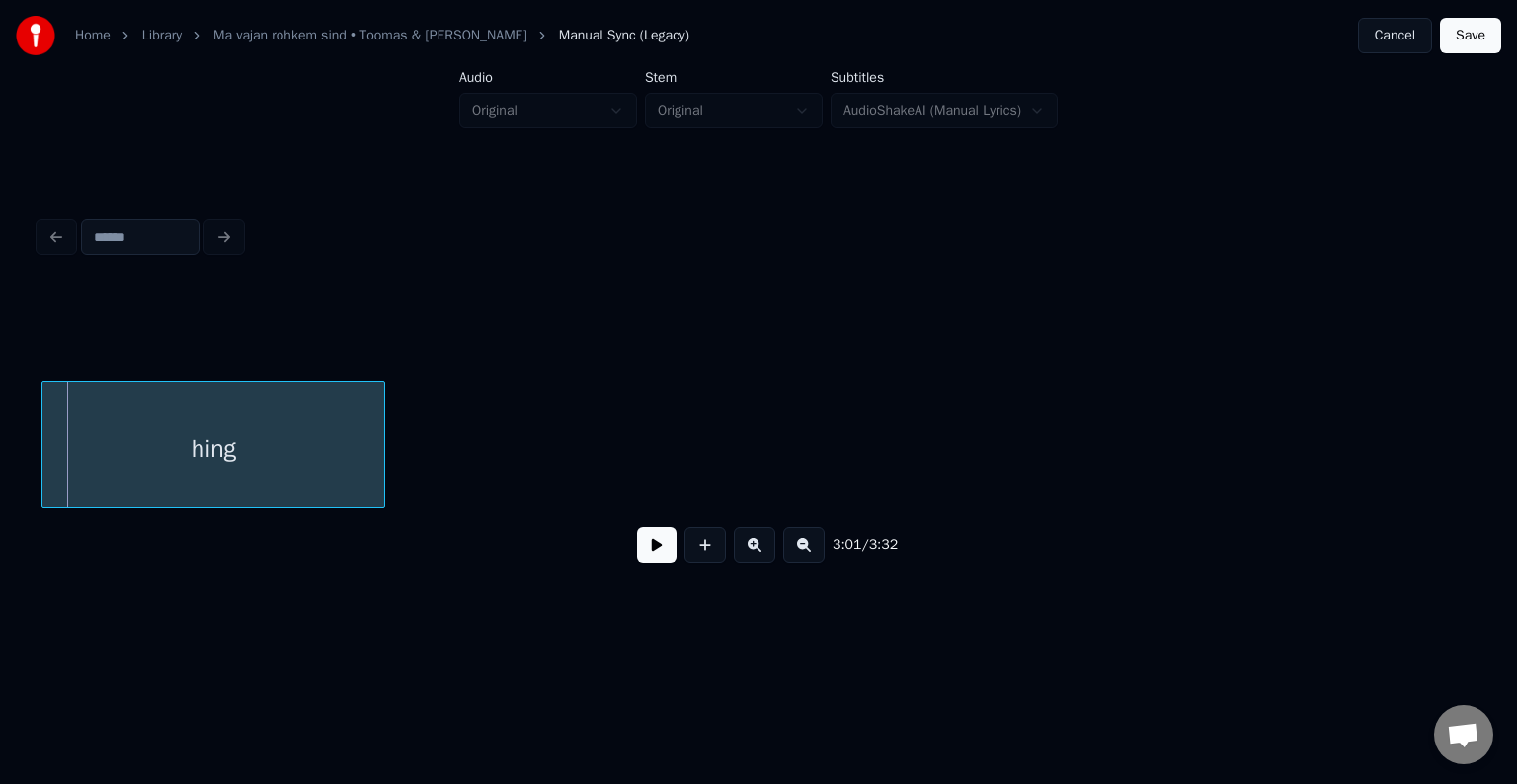 click on "hing" at bounding box center [213, 449] 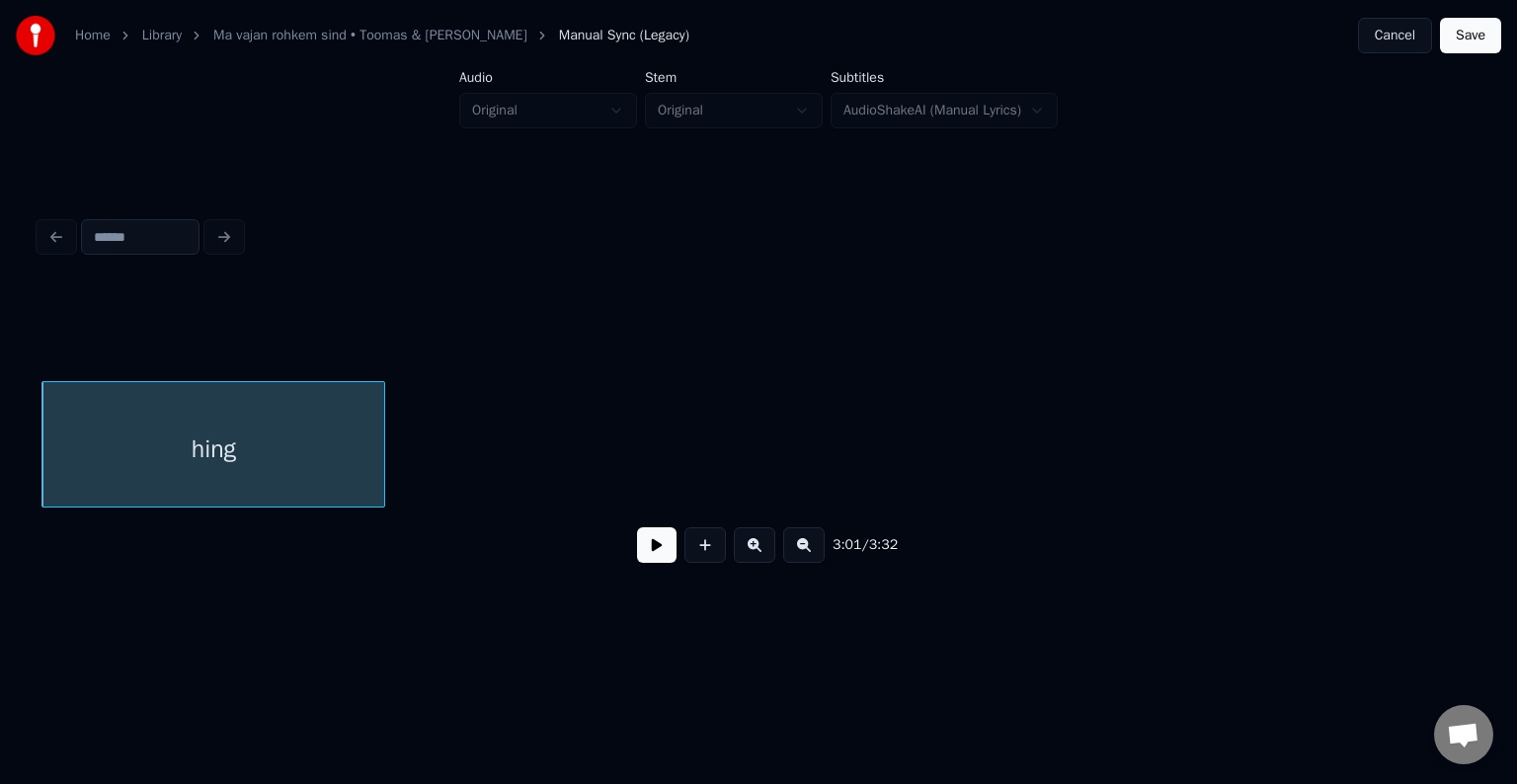 click at bounding box center [657, 545] 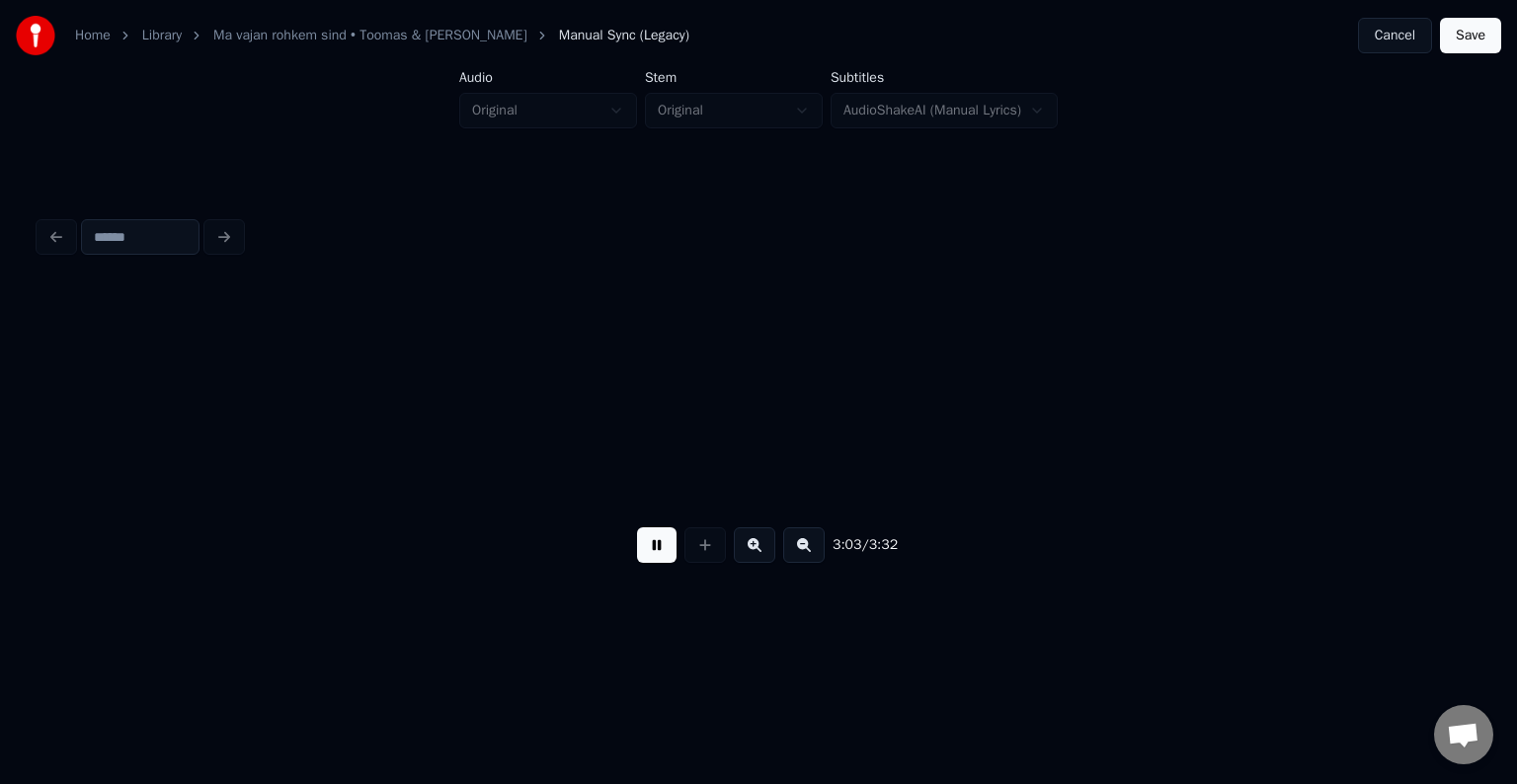 scroll, scrollTop: 0, scrollLeft: 108729, axis: horizontal 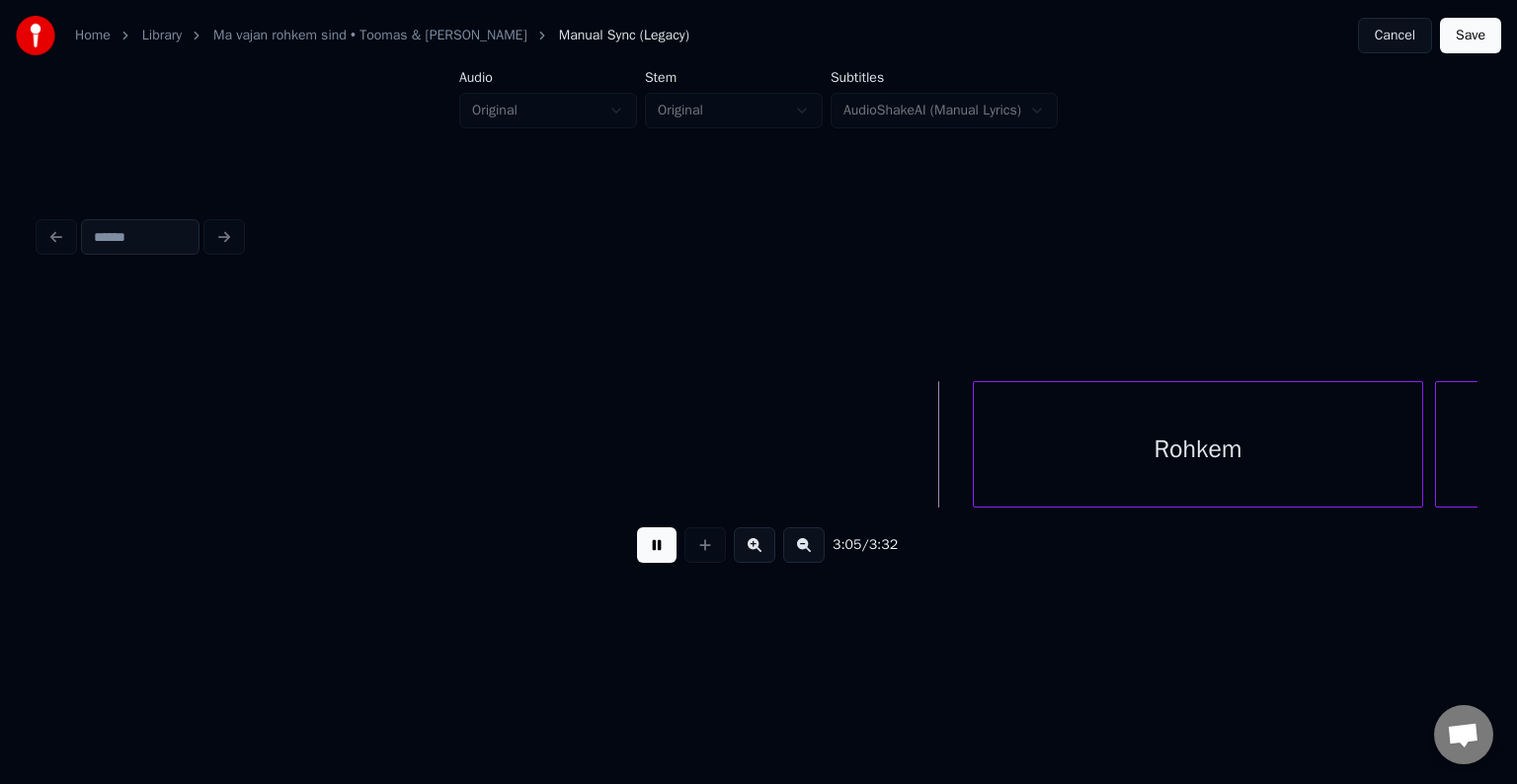 click at bounding box center [657, 545] 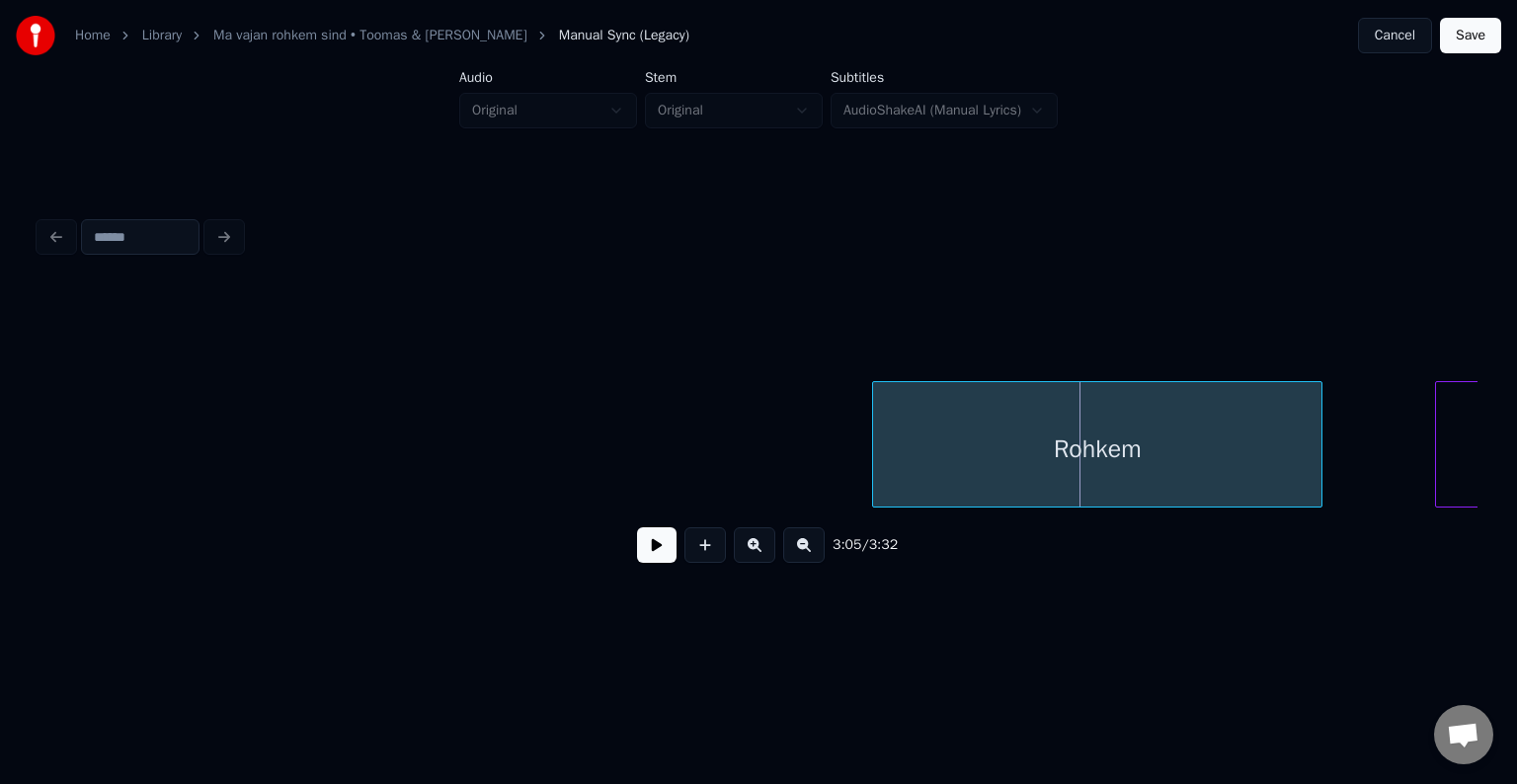 click on "Rohkem" at bounding box center (1097, 449) 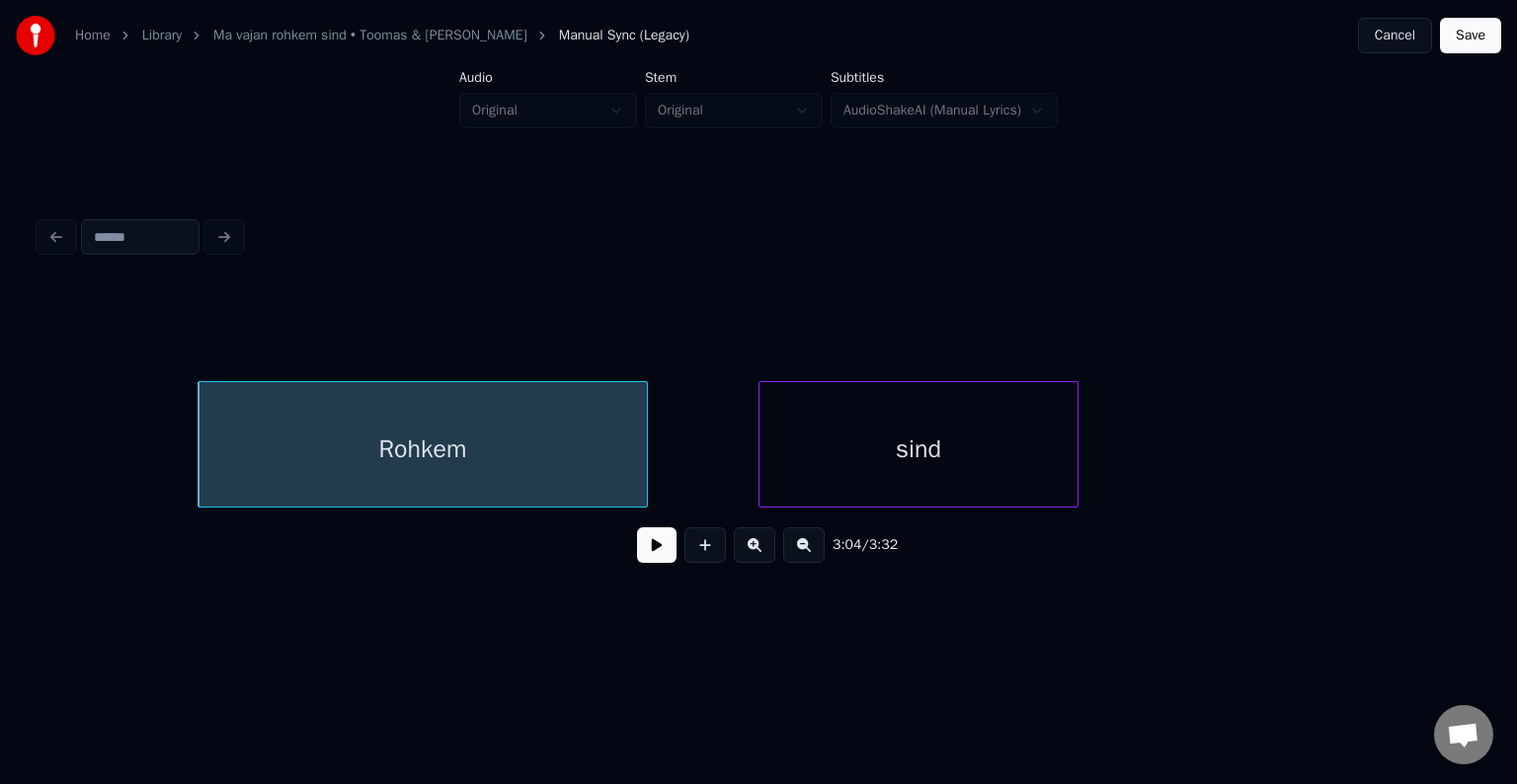 scroll, scrollTop: 0, scrollLeft: 109440, axis: horizontal 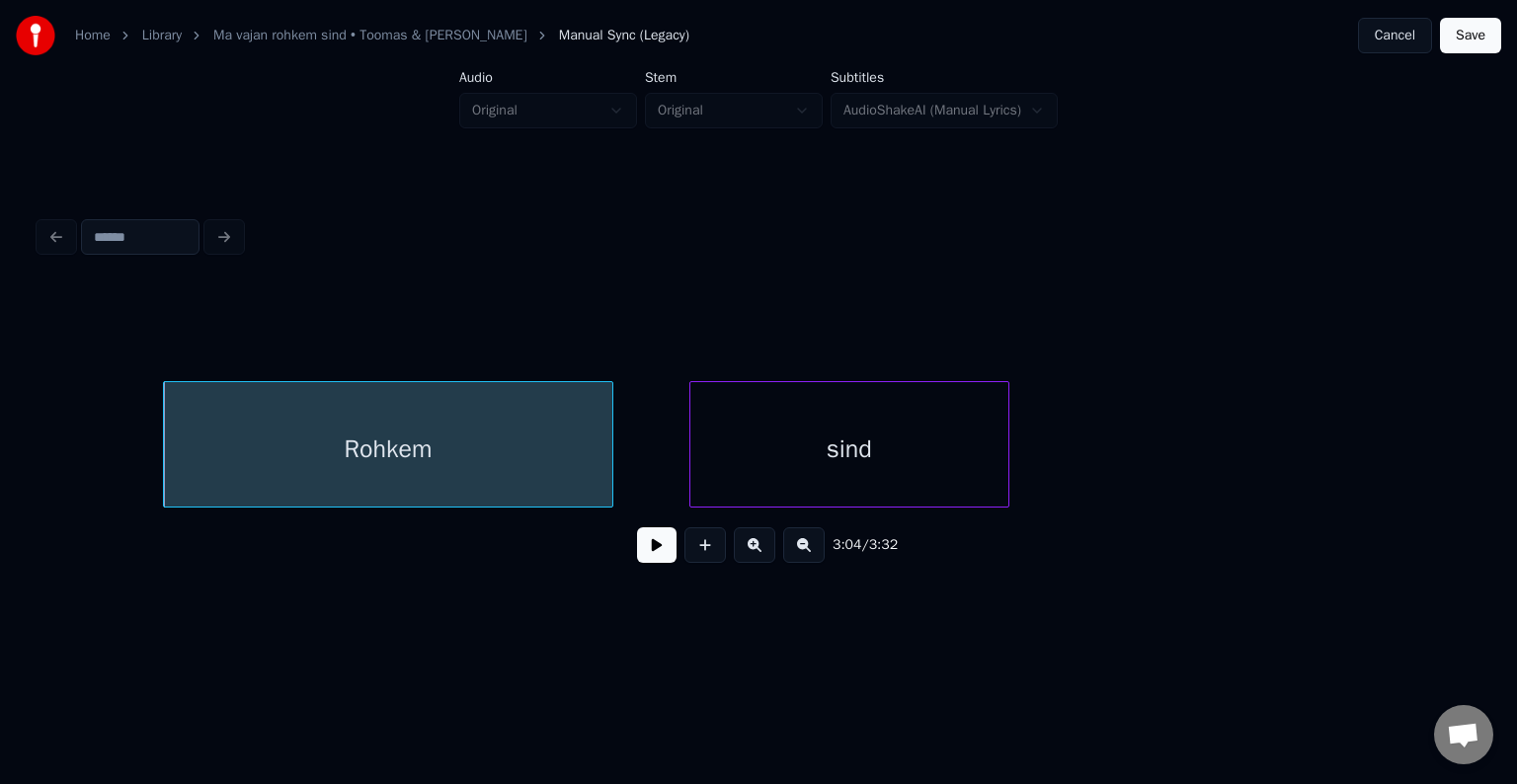 click on "sind" at bounding box center [849, 449] 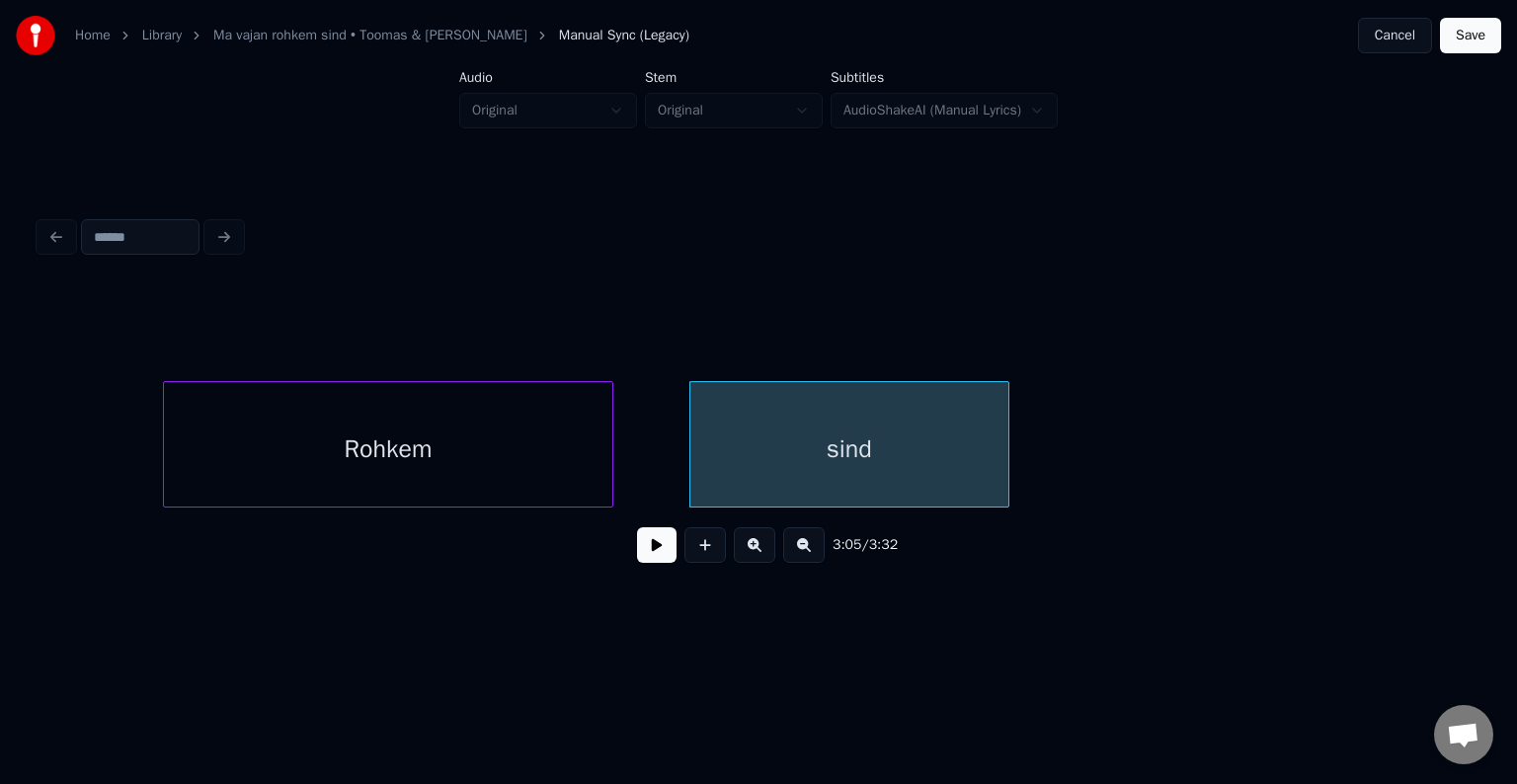 click on "Rohkem" at bounding box center [388, 449] 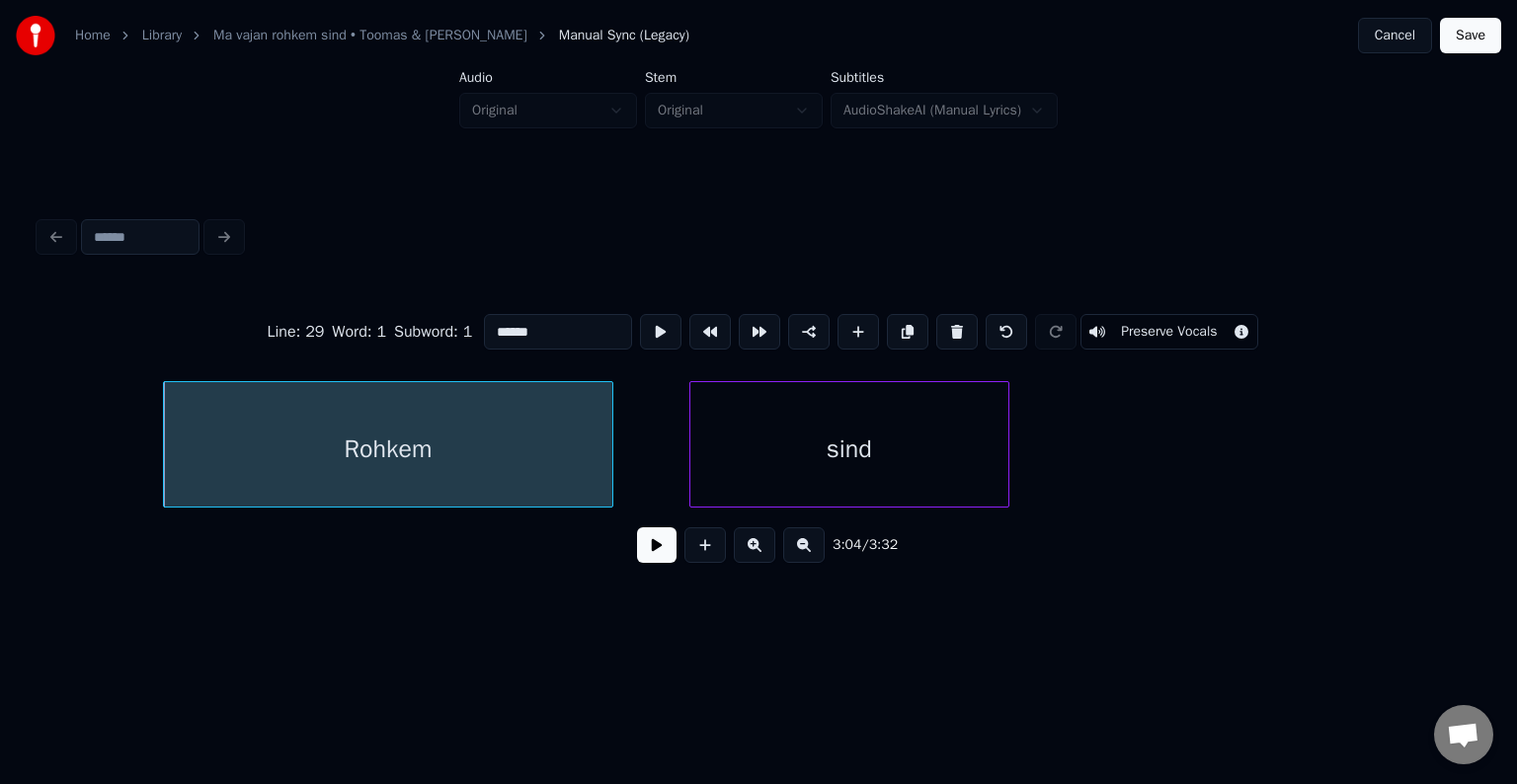 click at bounding box center [657, 545] 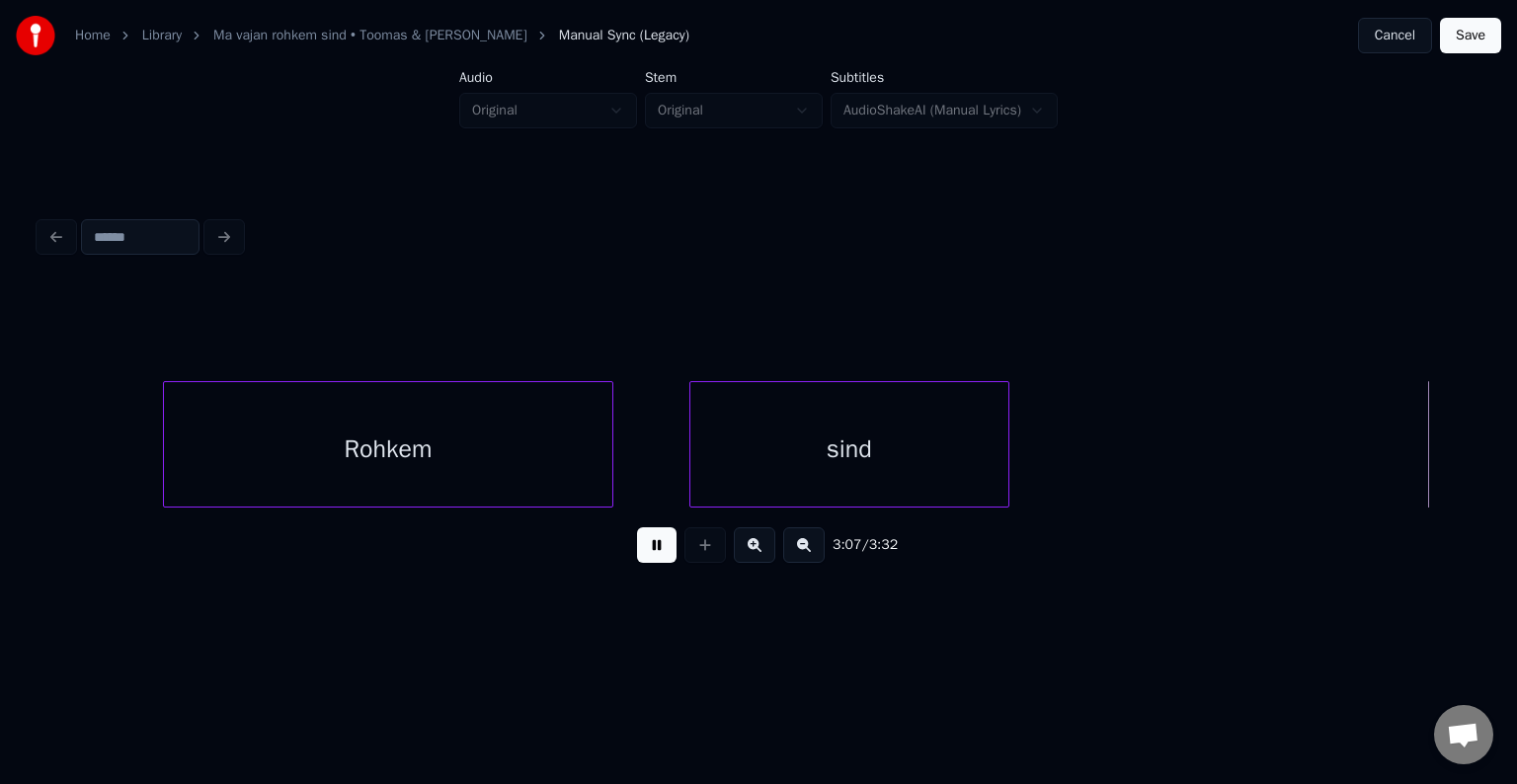 click at bounding box center [657, 545] 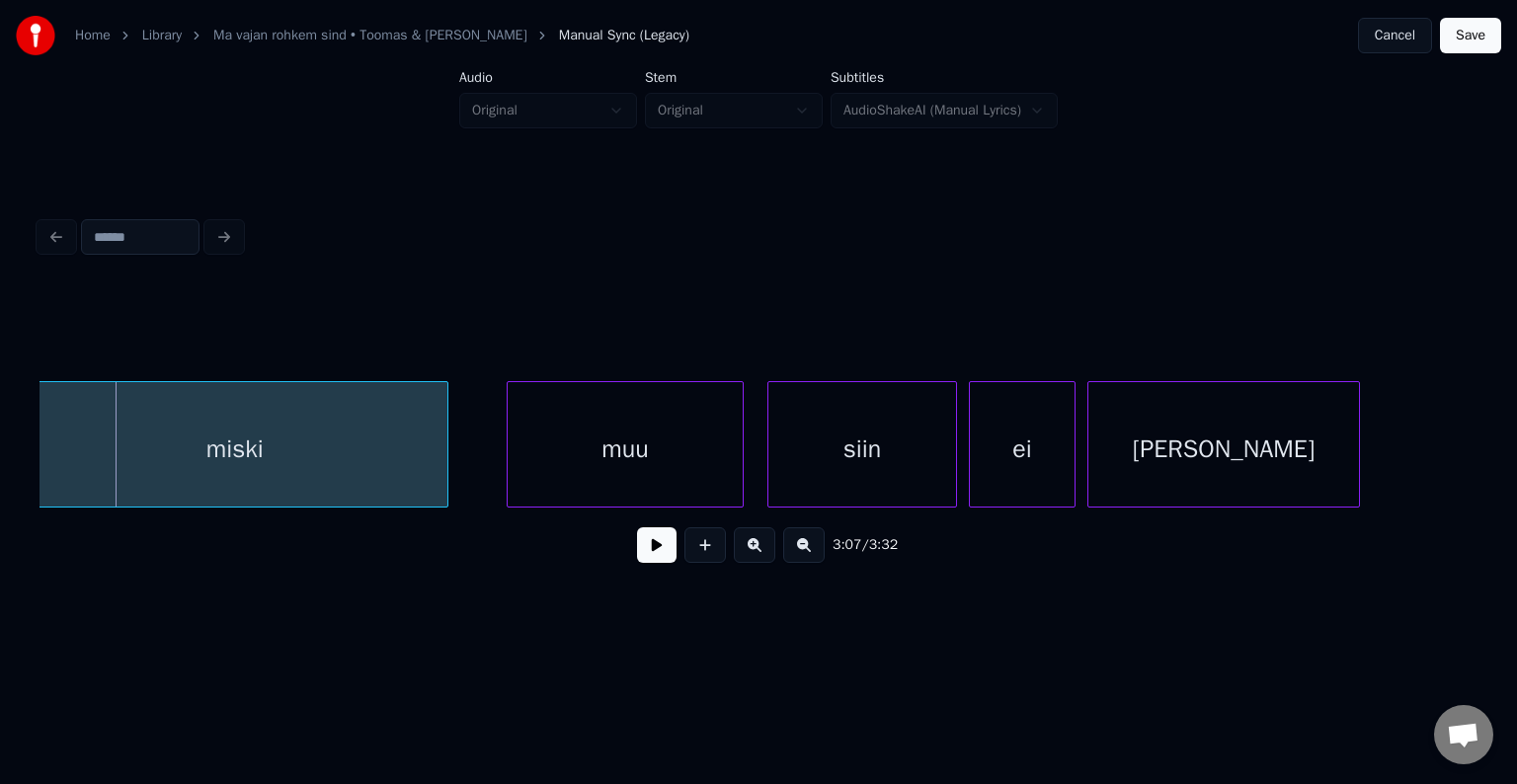 scroll, scrollTop: 0, scrollLeft: 110852, axis: horizontal 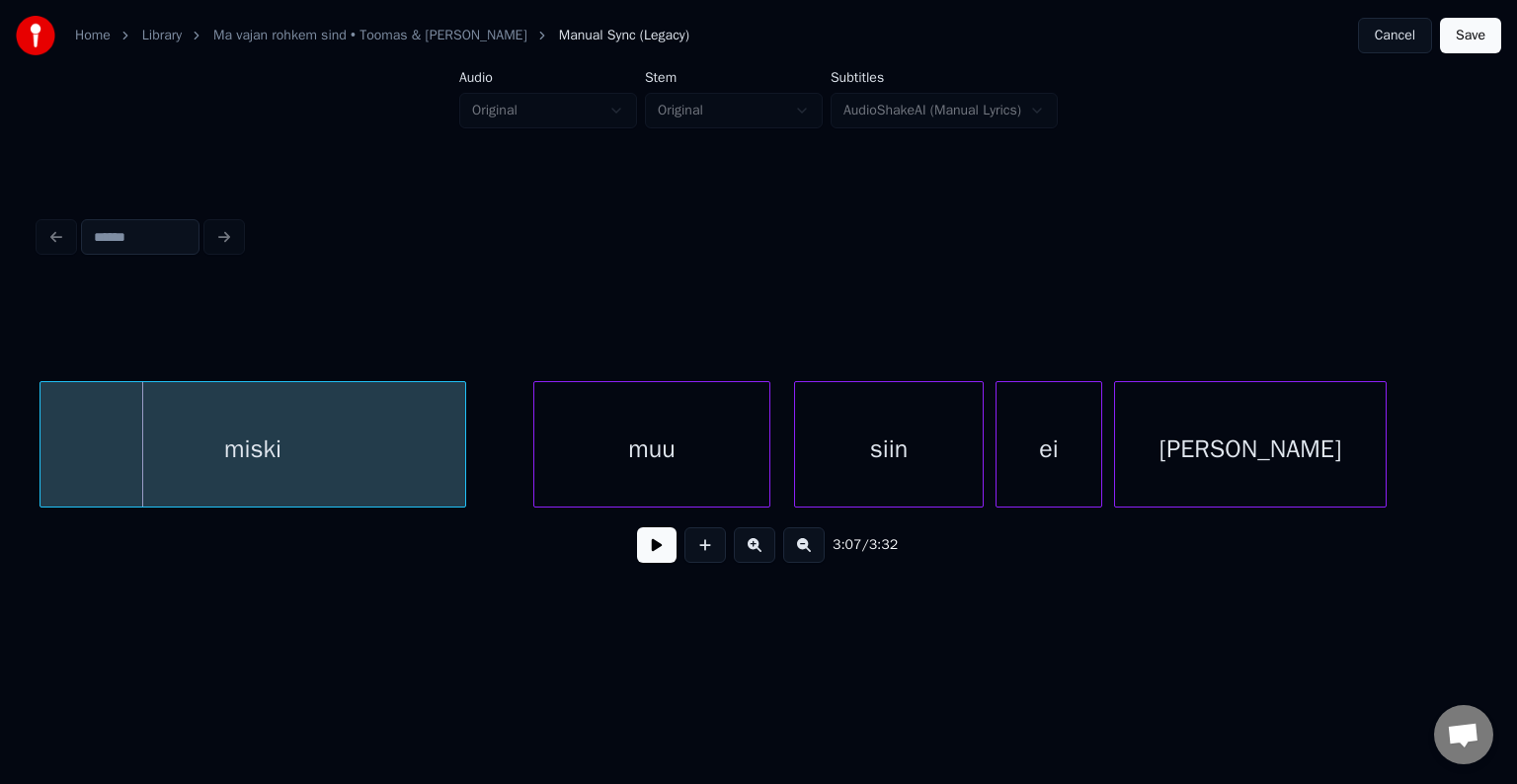 click on "miski" at bounding box center [253, 449] 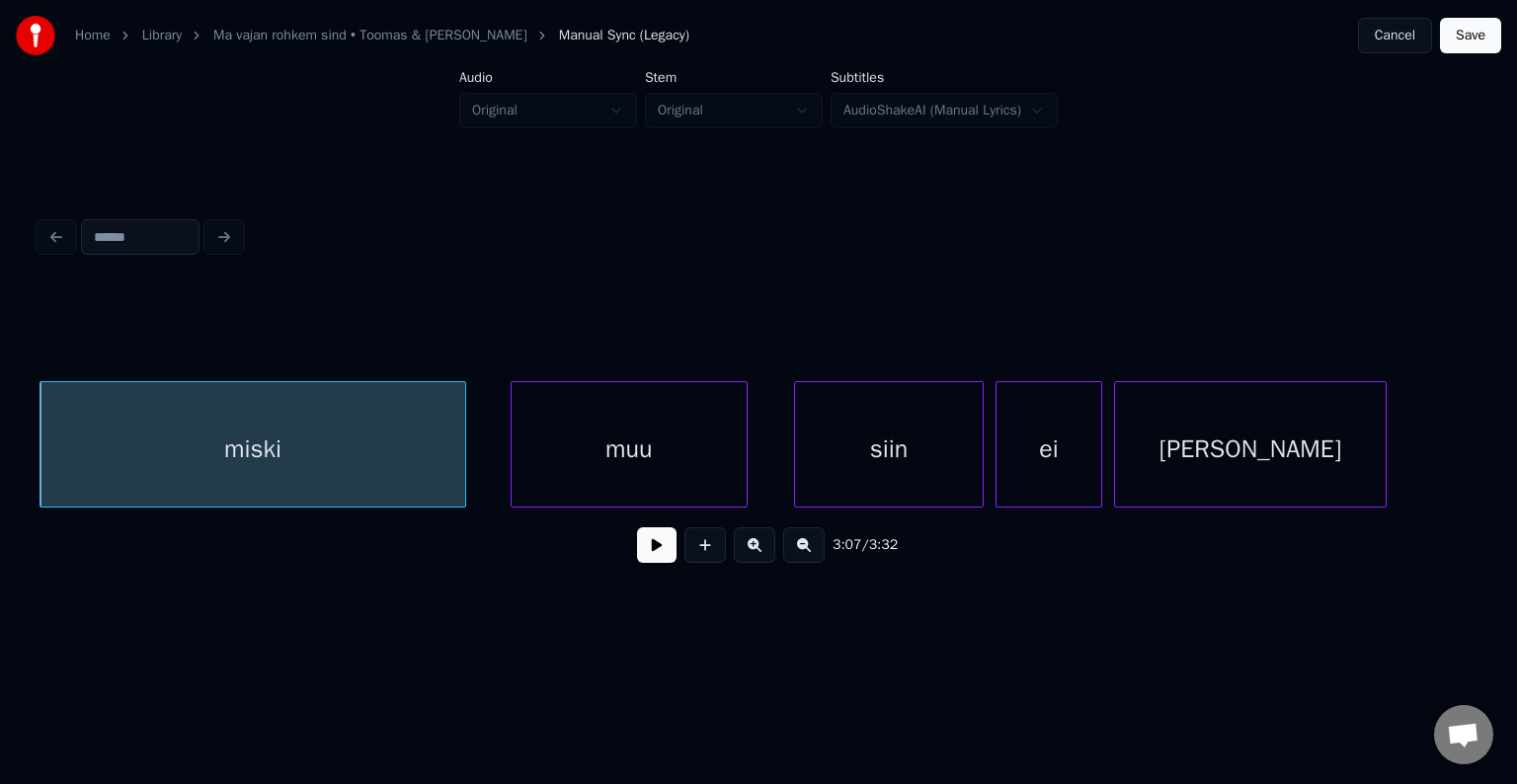 click on "muu" at bounding box center [629, 449] 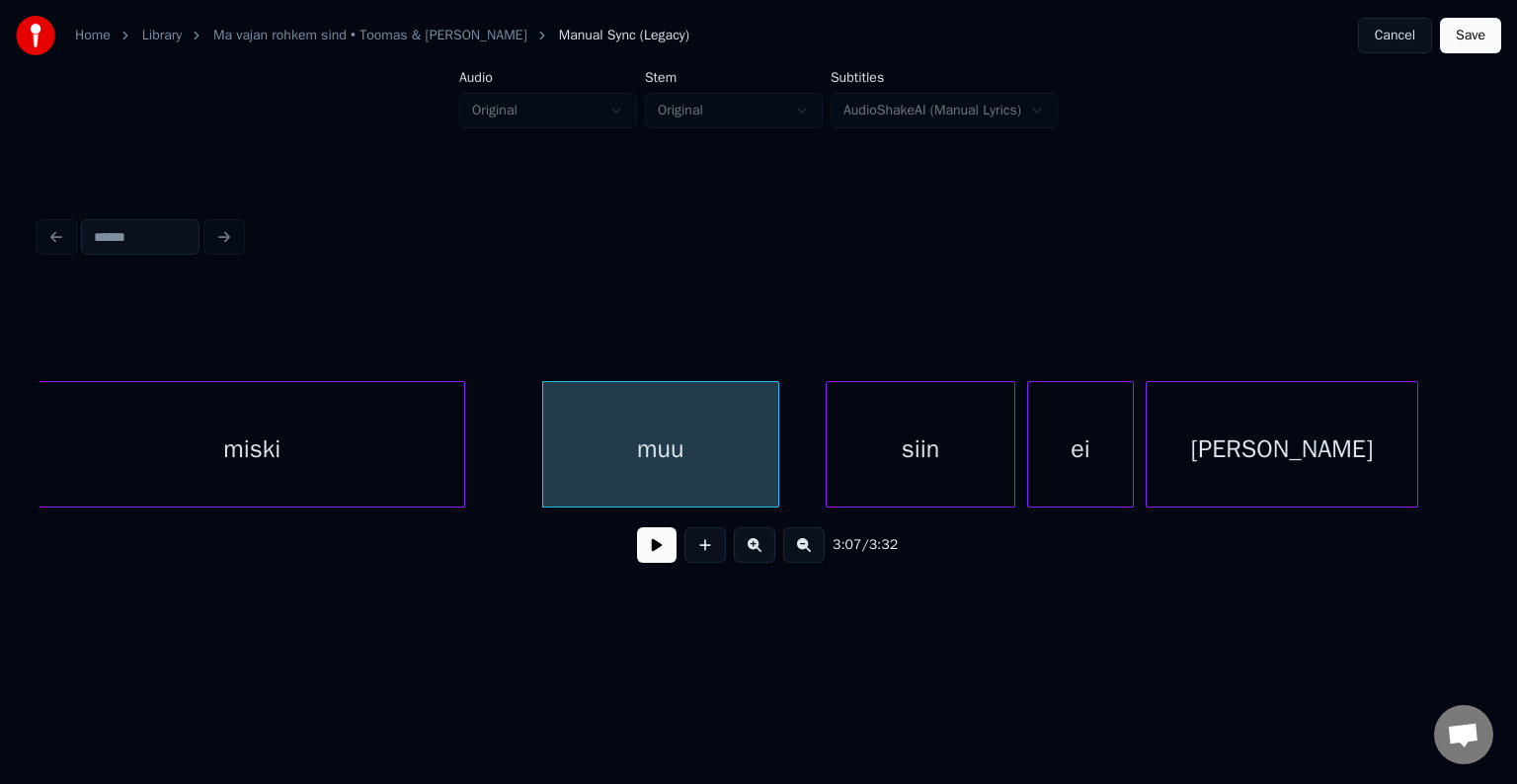 scroll, scrollTop: 0, scrollLeft: 110819, axis: horizontal 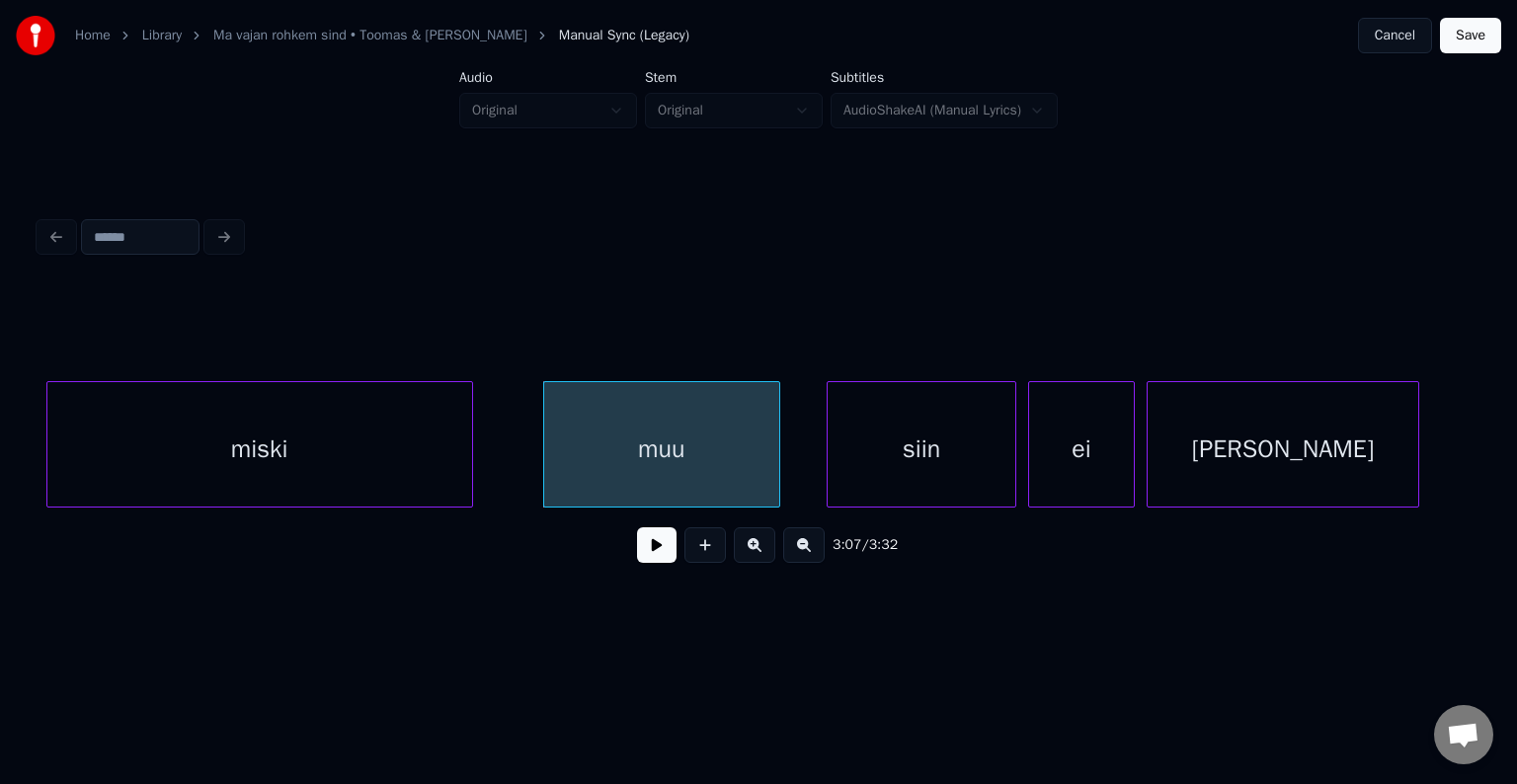 click on "miski" at bounding box center (260, 449) 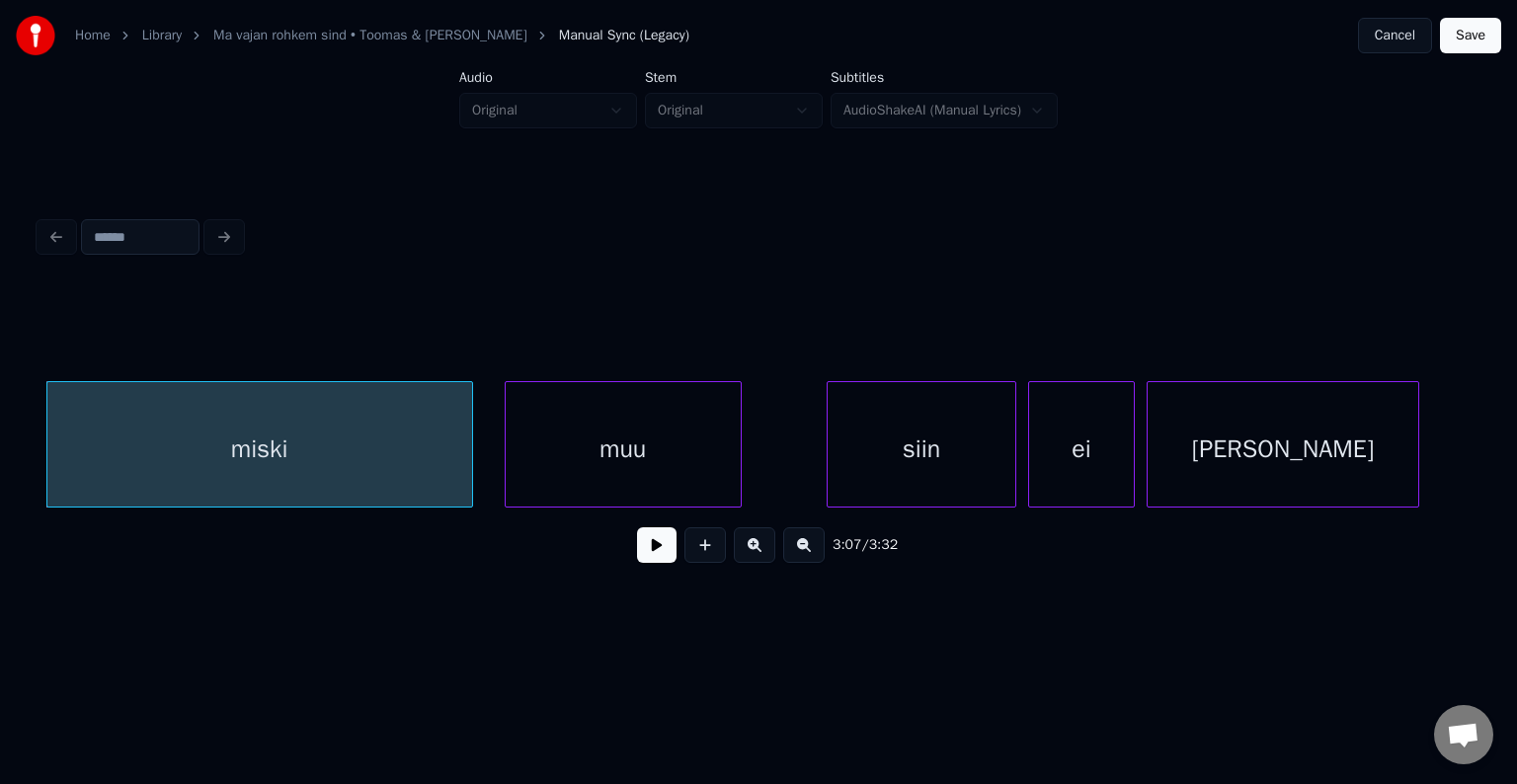 click on "muu" at bounding box center (623, 449) 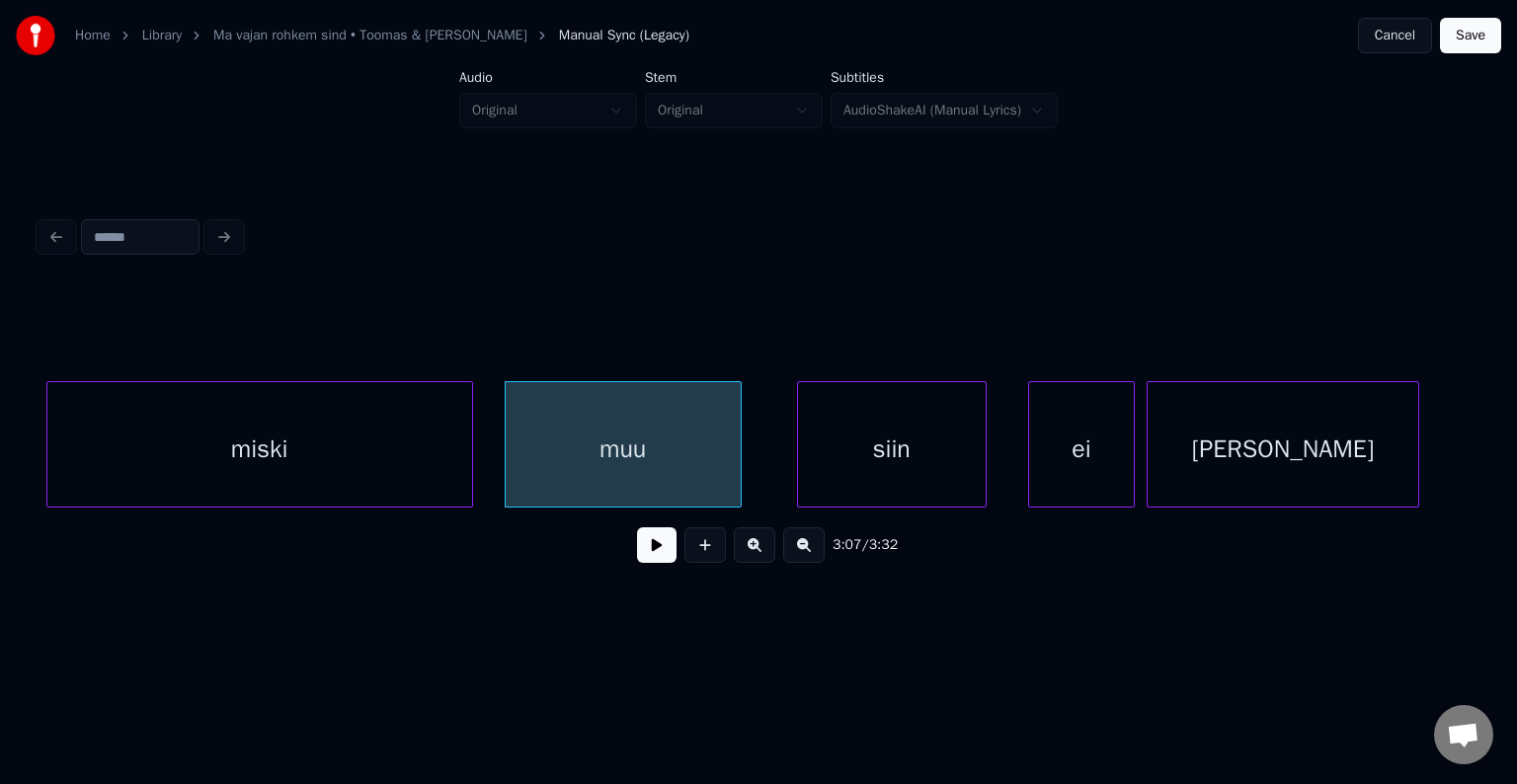 click on "siin" at bounding box center (892, 449) 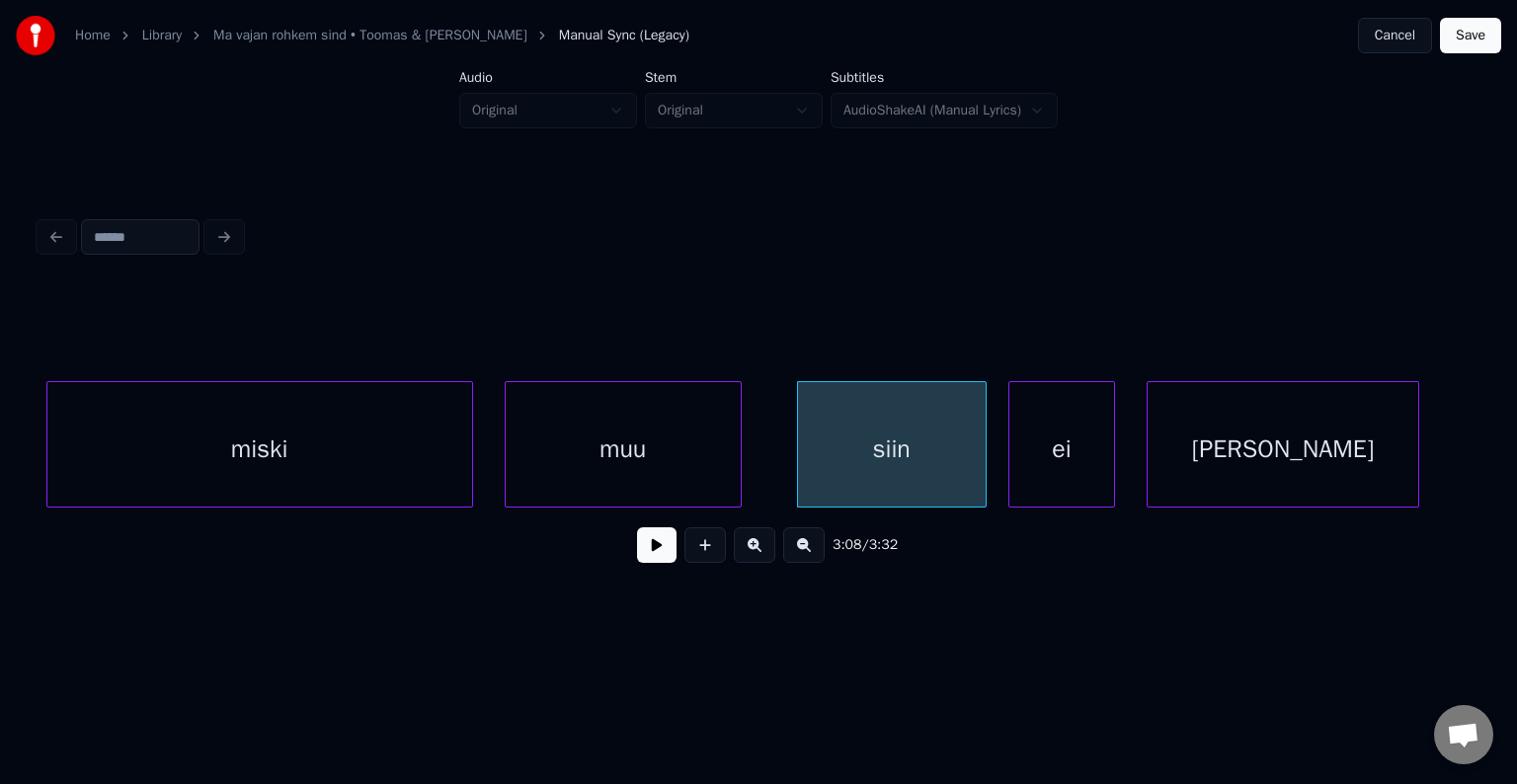 click on "ei" at bounding box center (1062, 449) 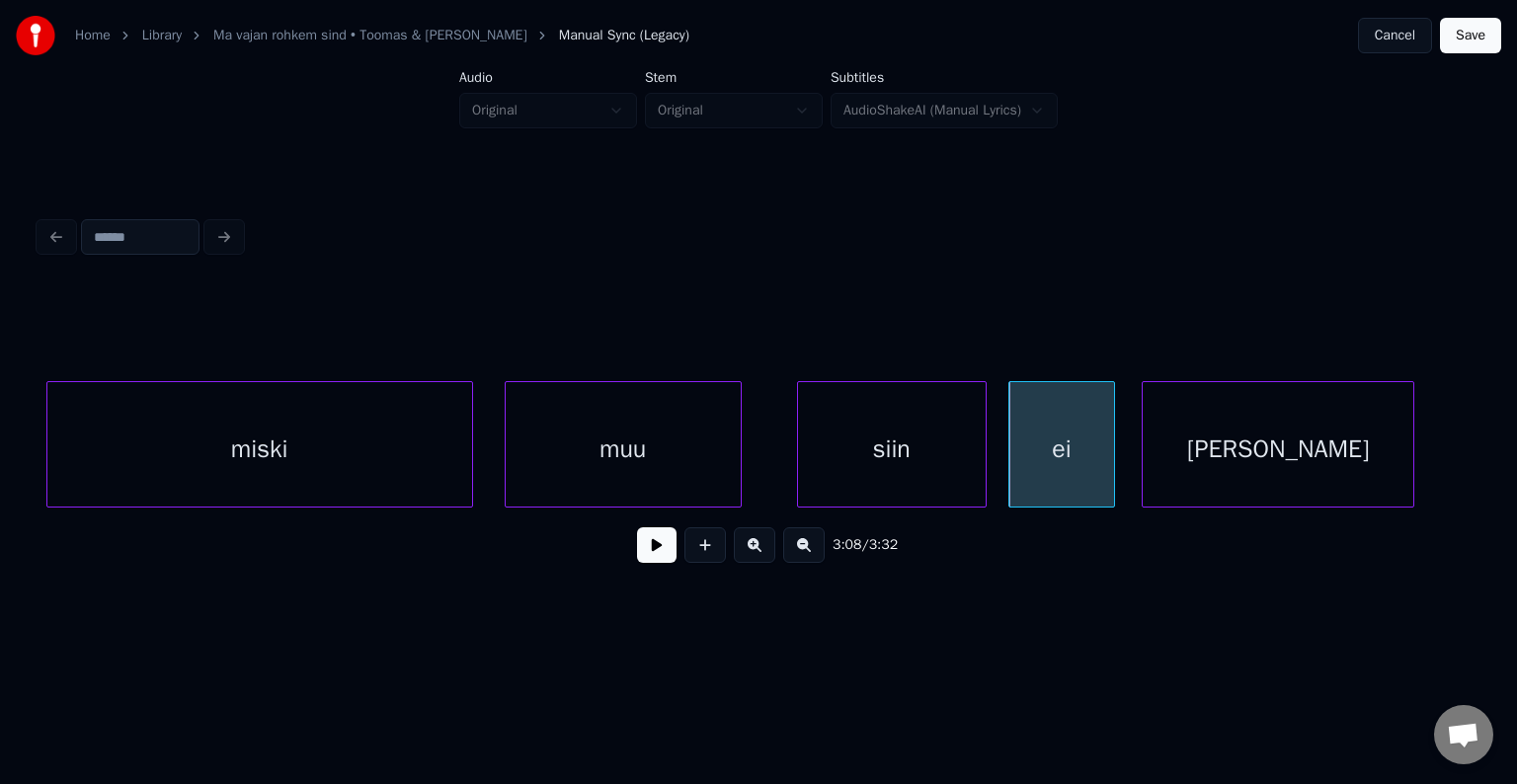 click on "[PERSON_NAME]" at bounding box center (1278, 449) 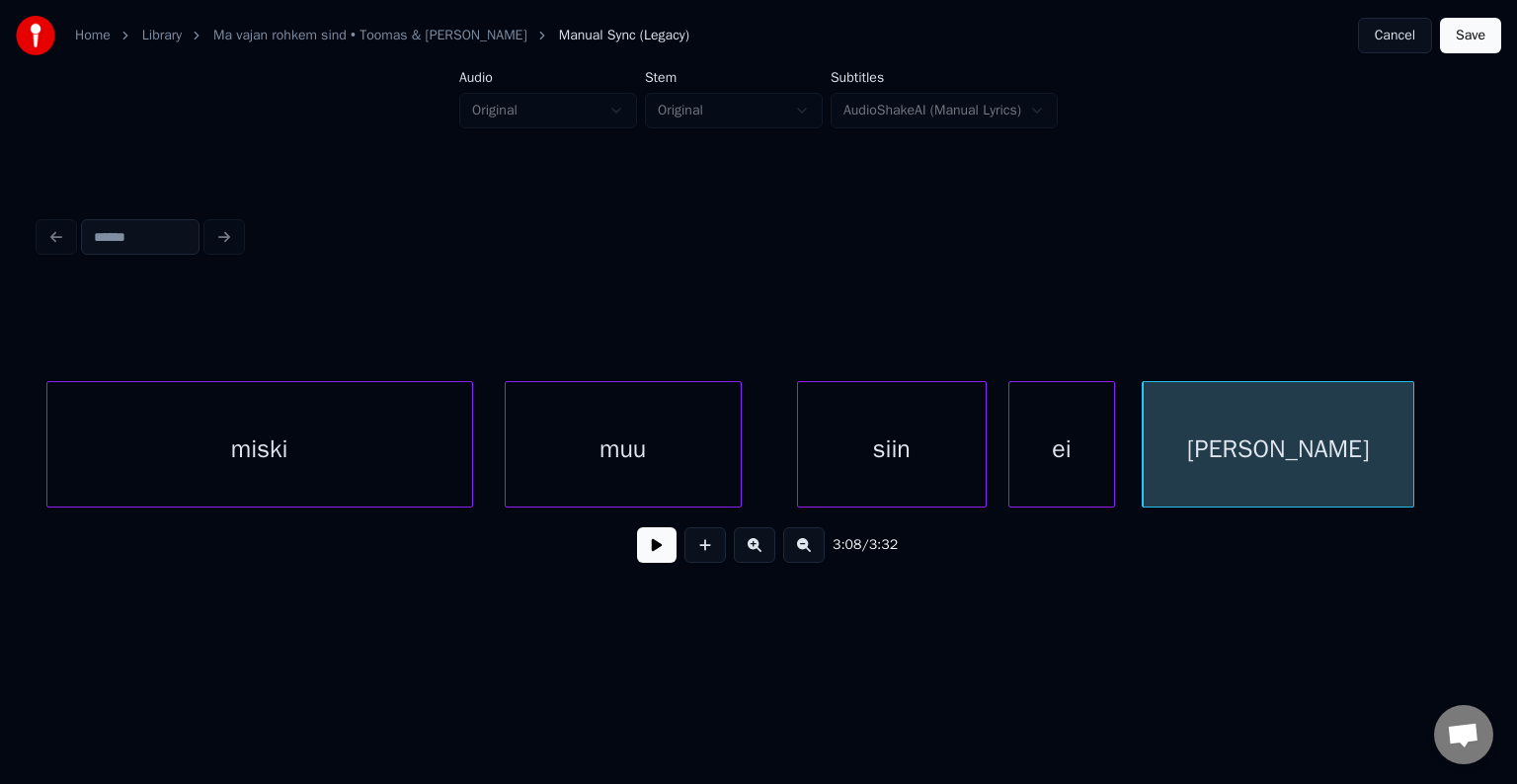 click on "muu" at bounding box center [623, 449] 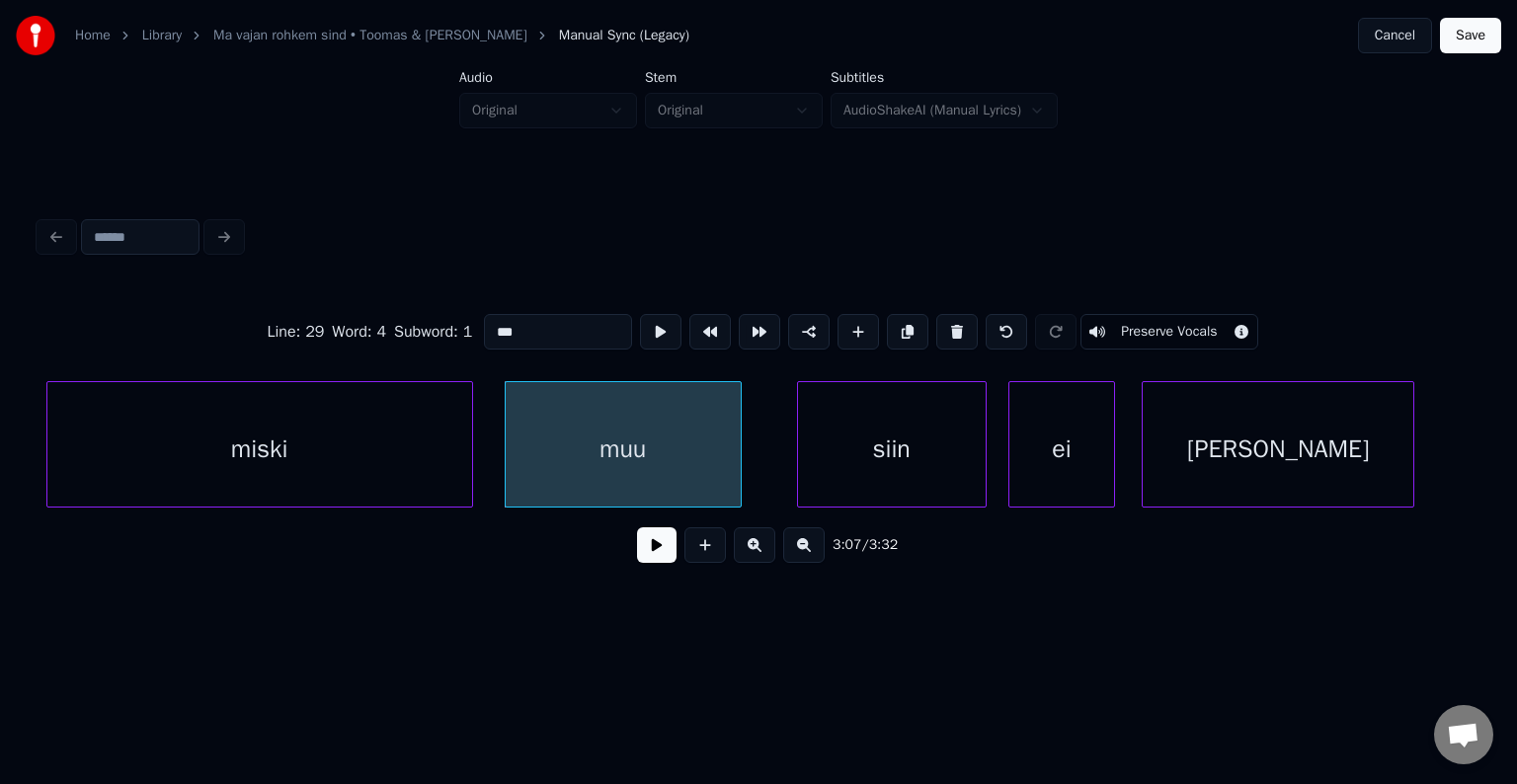 click at bounding box center (657, 545) 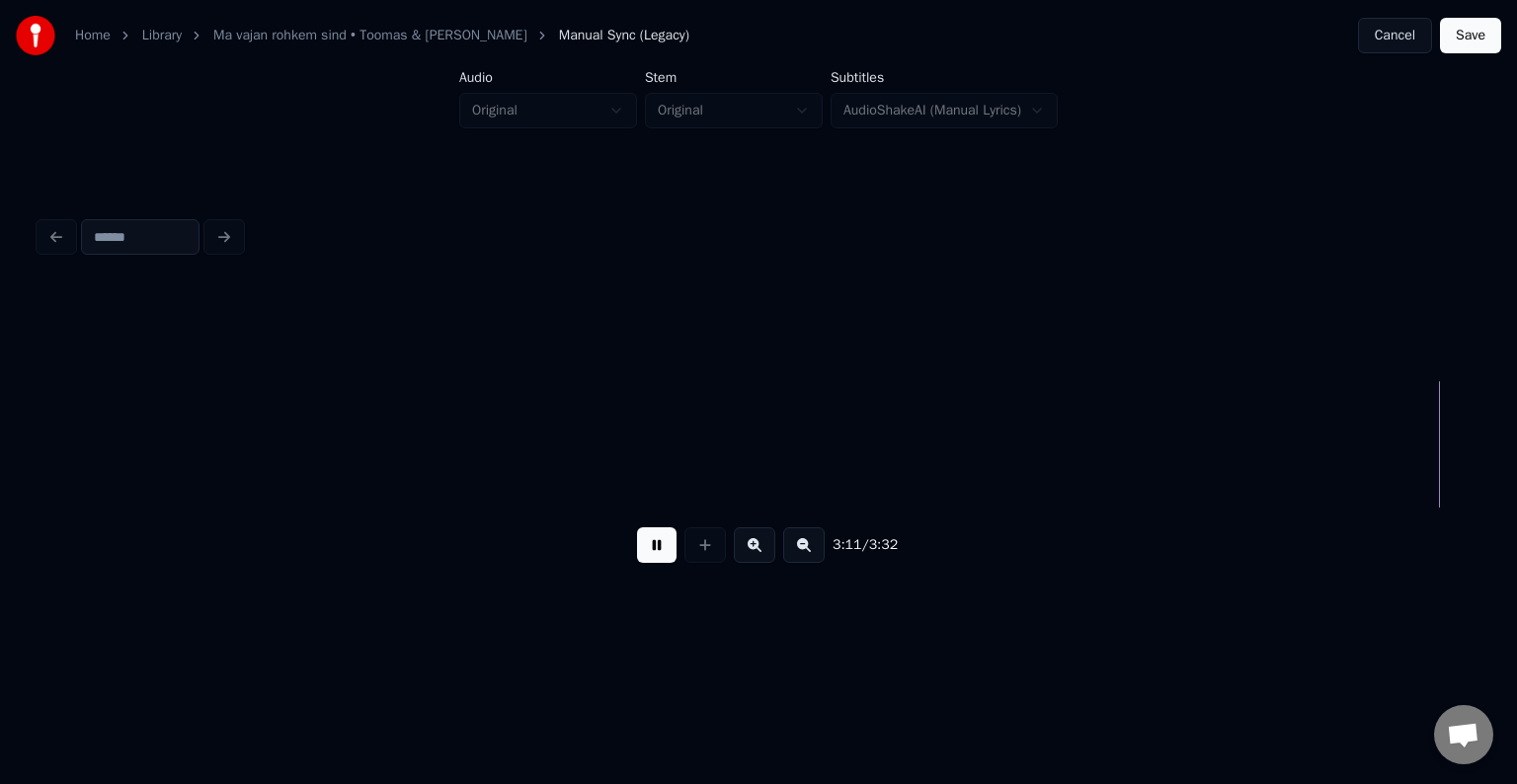 scroll, scrollTop: 0, scrollLeft: 113786, axis: horizontal 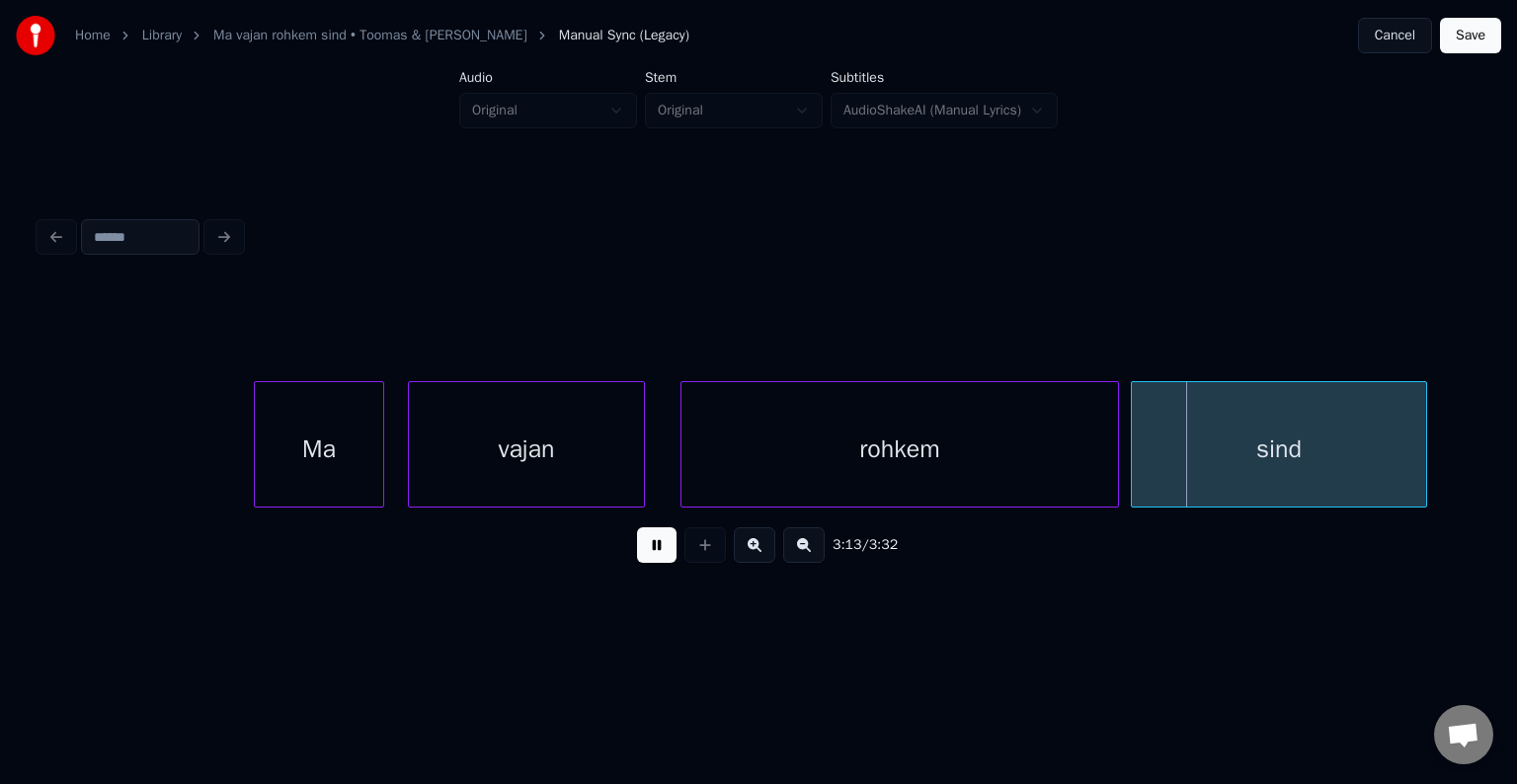 click at bounding box center [657, 545] 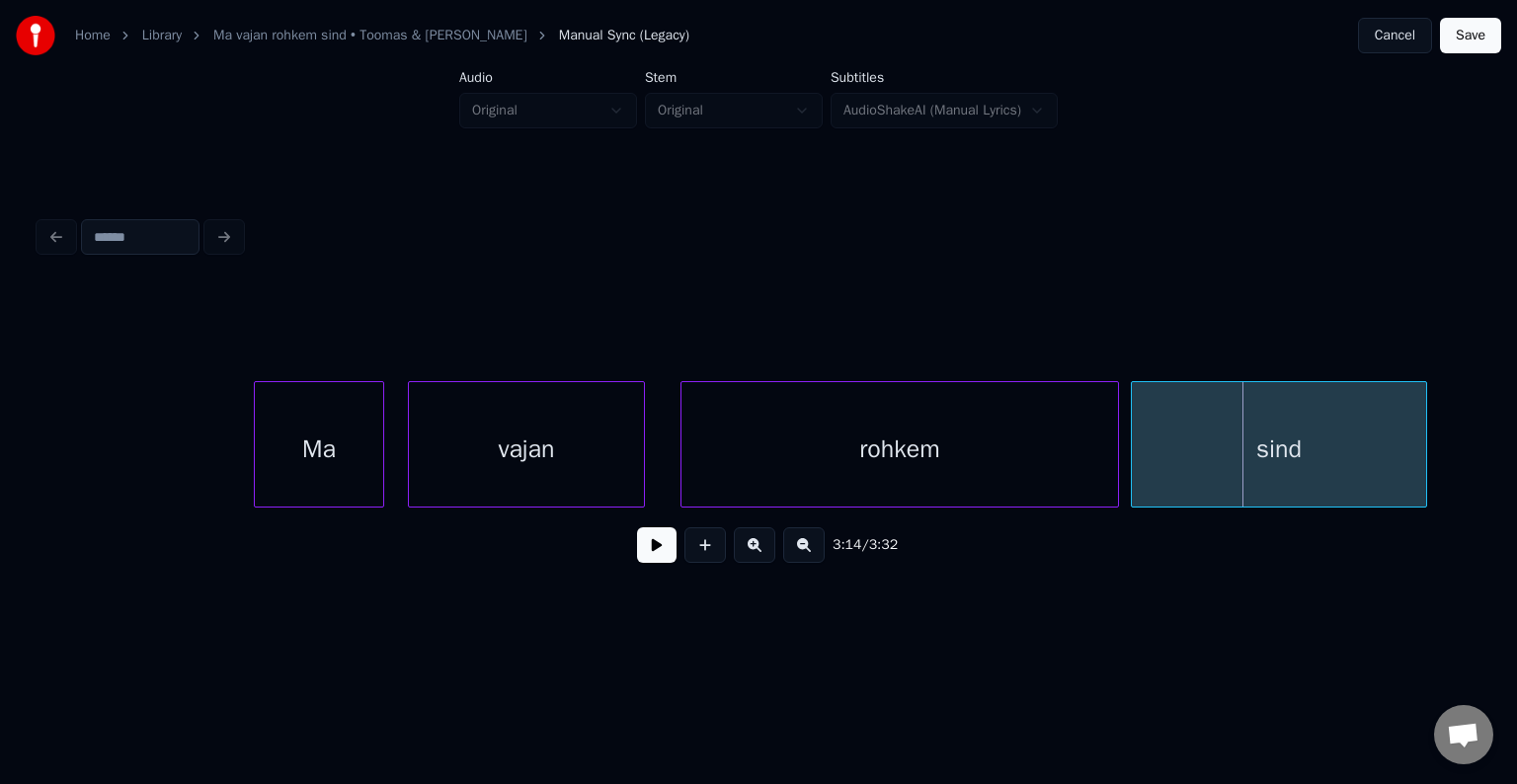 click on "Ma" at bounding box center (319, 449) 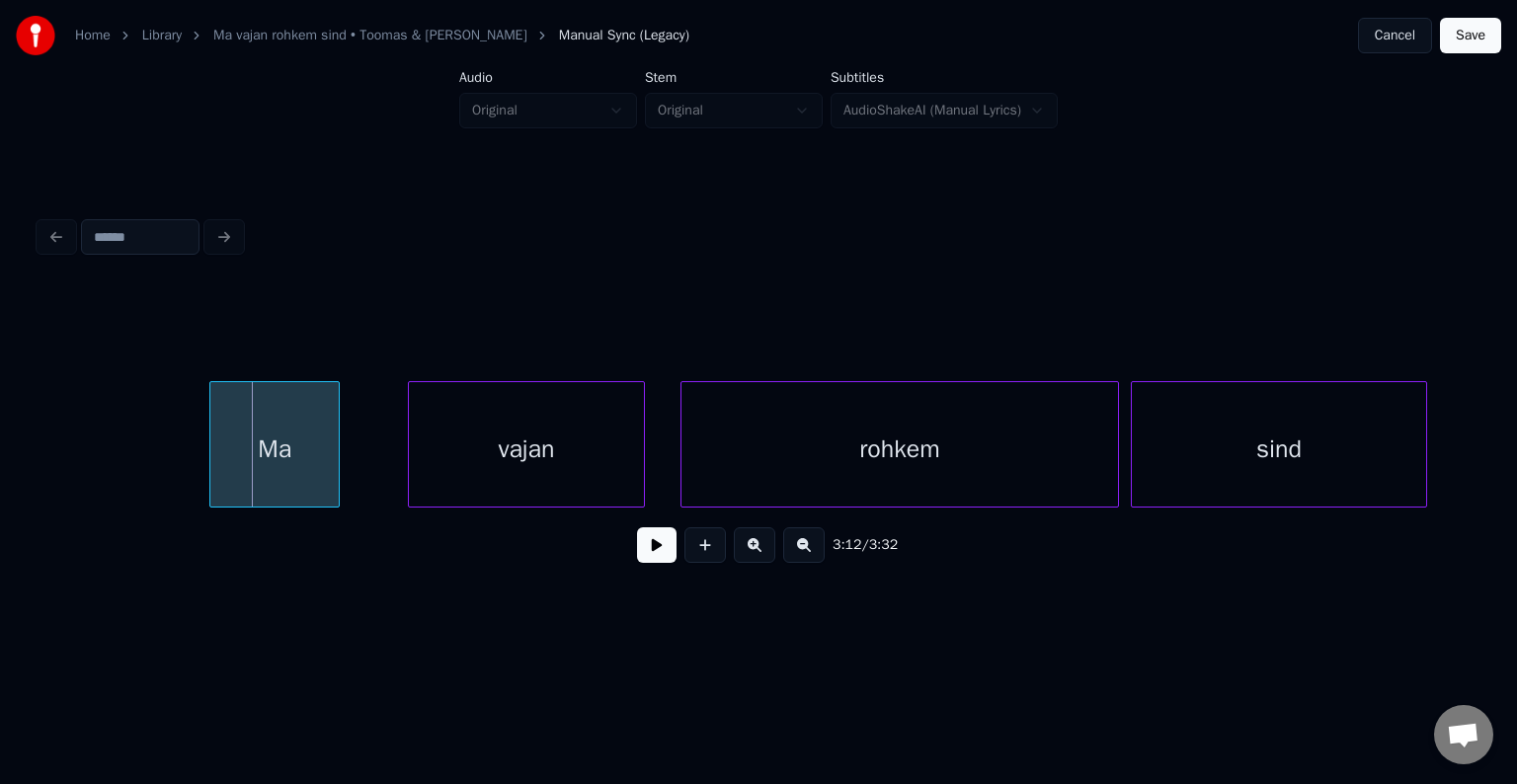 click on "Ma" at bounding box center (275, 449) 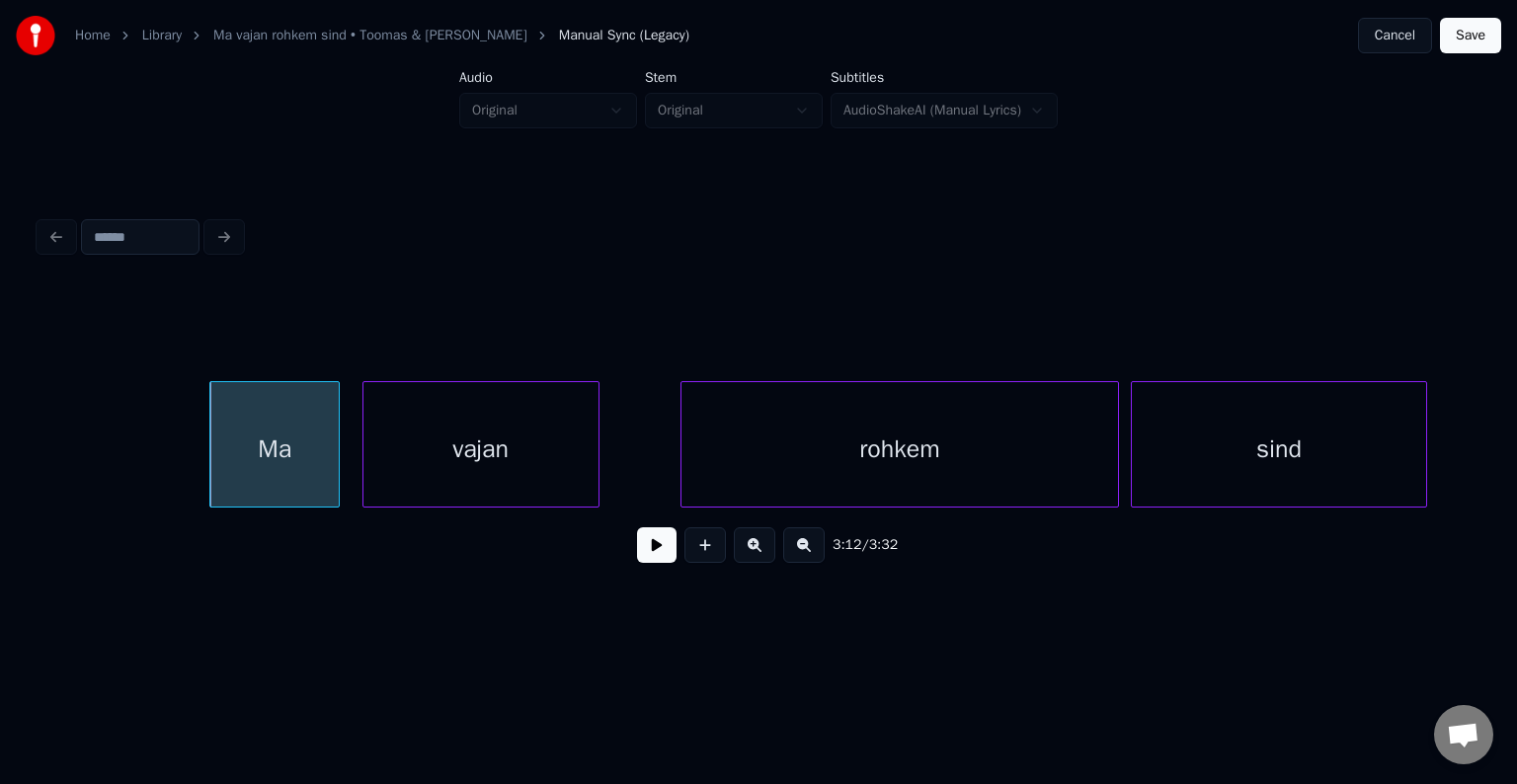 click on "vajan" at bounding box center (481, 449) 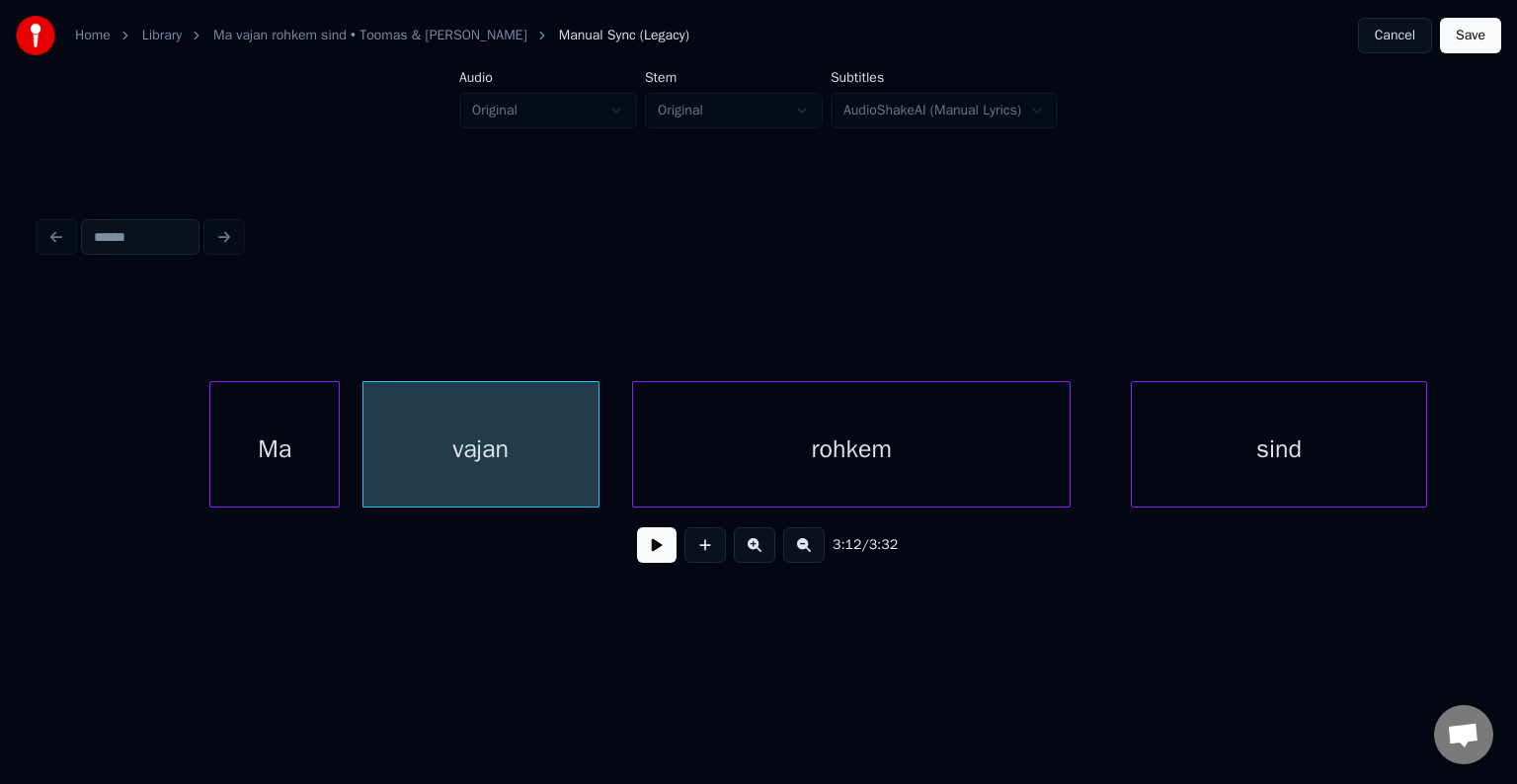 click on "rohkem" at bounding box center [851, 449] 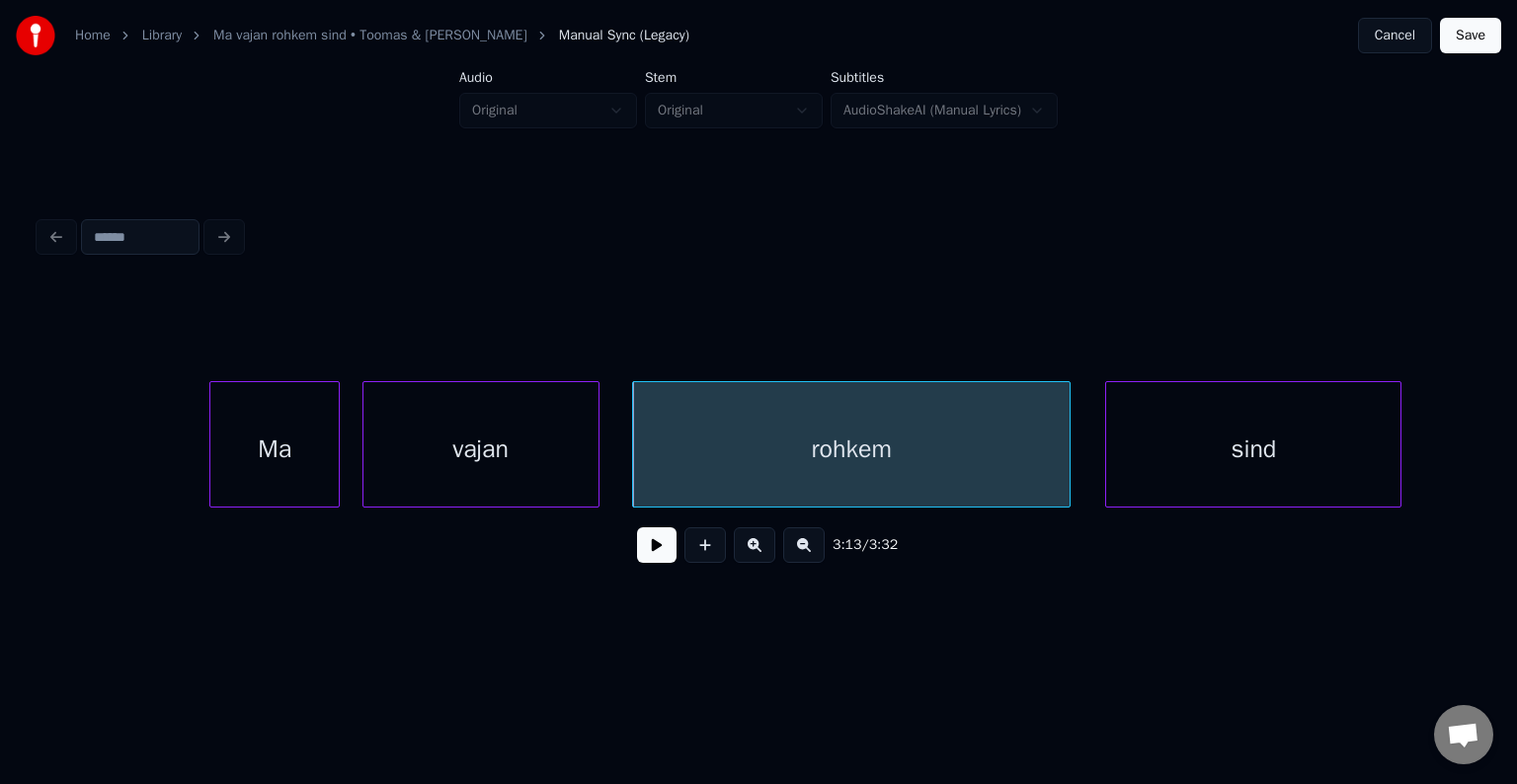 click on "sind" at bounding box center (1253, 449) 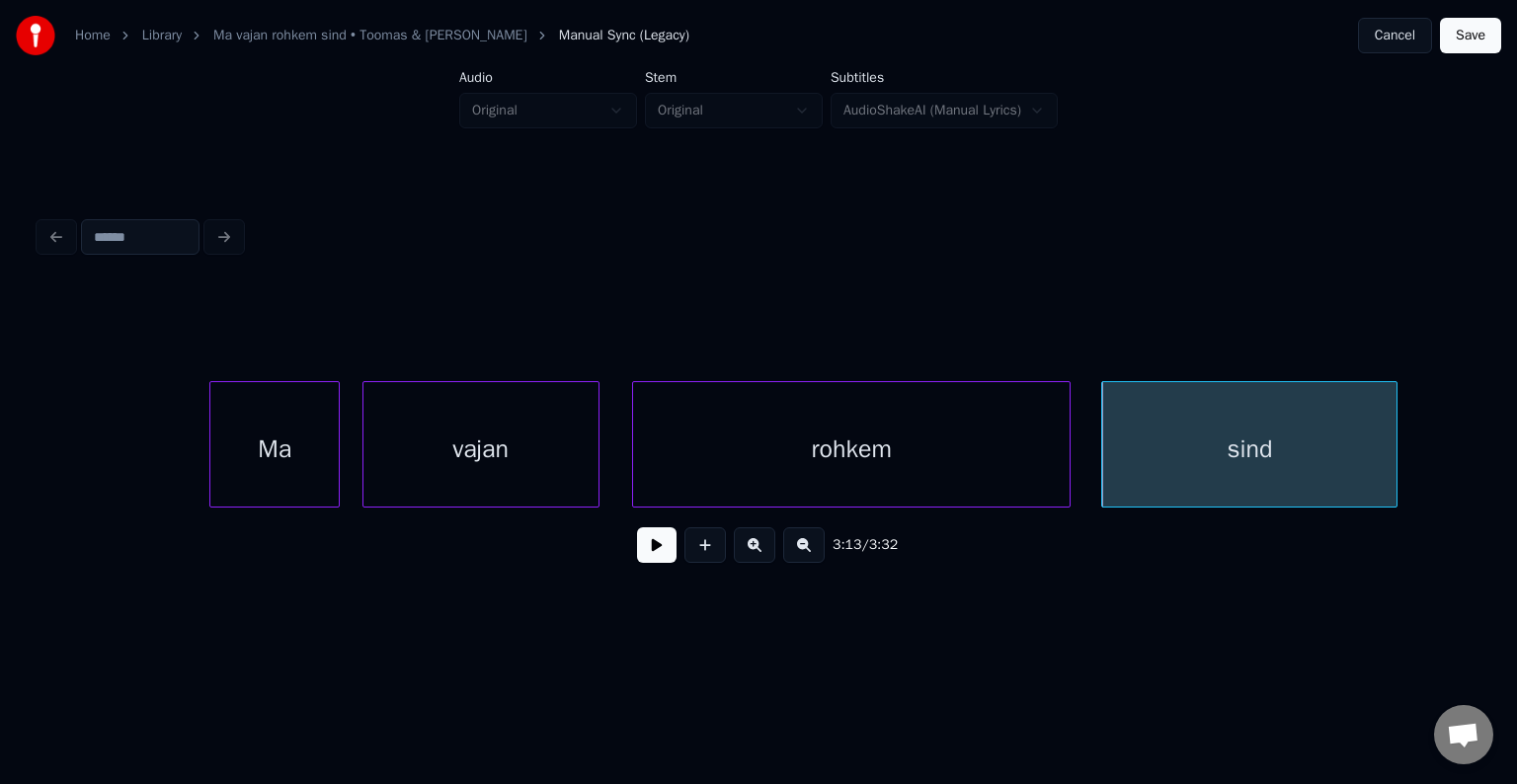 click on "rohkem" at bounding box center (851, 449) 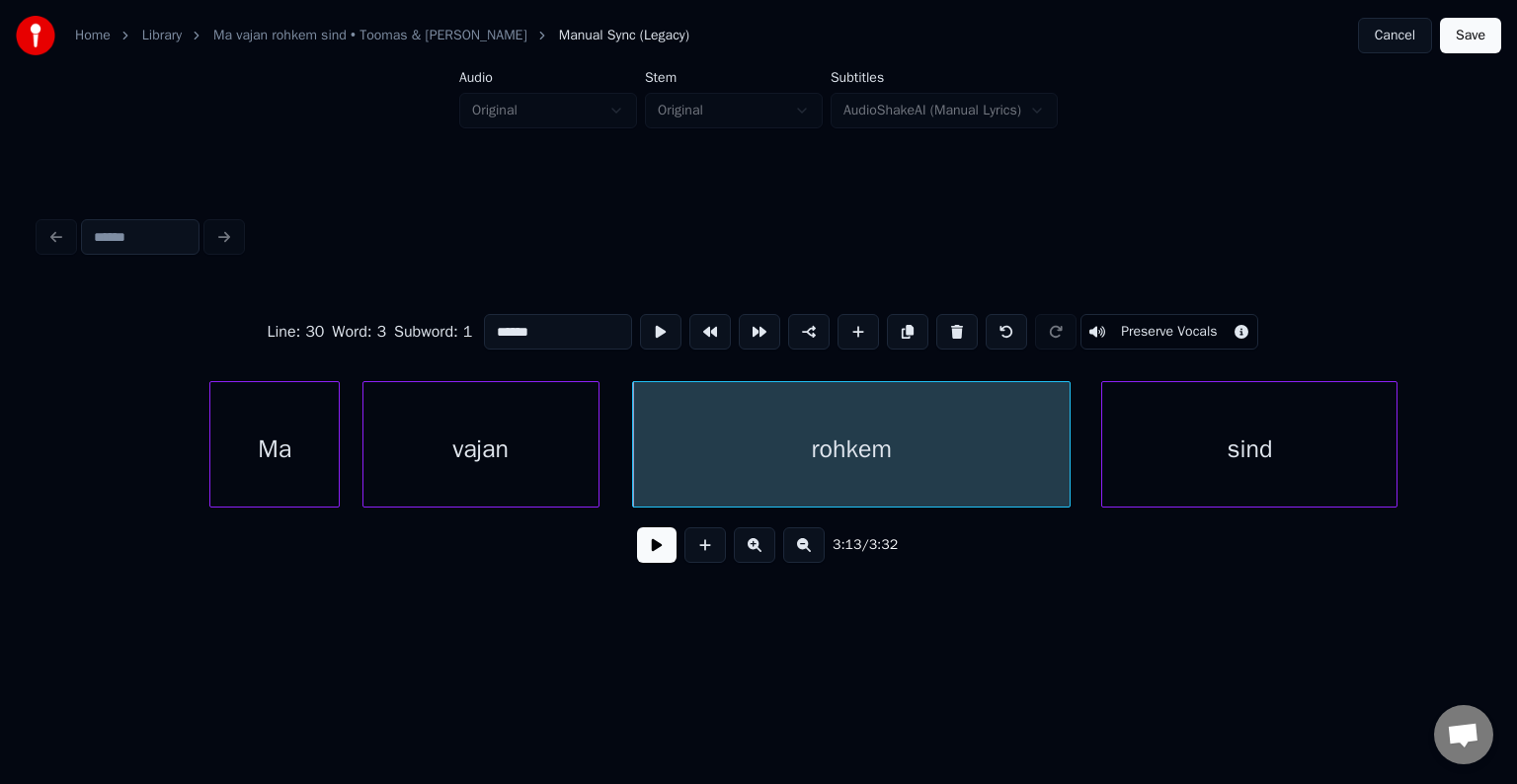 click at bounding box center (657, 545) 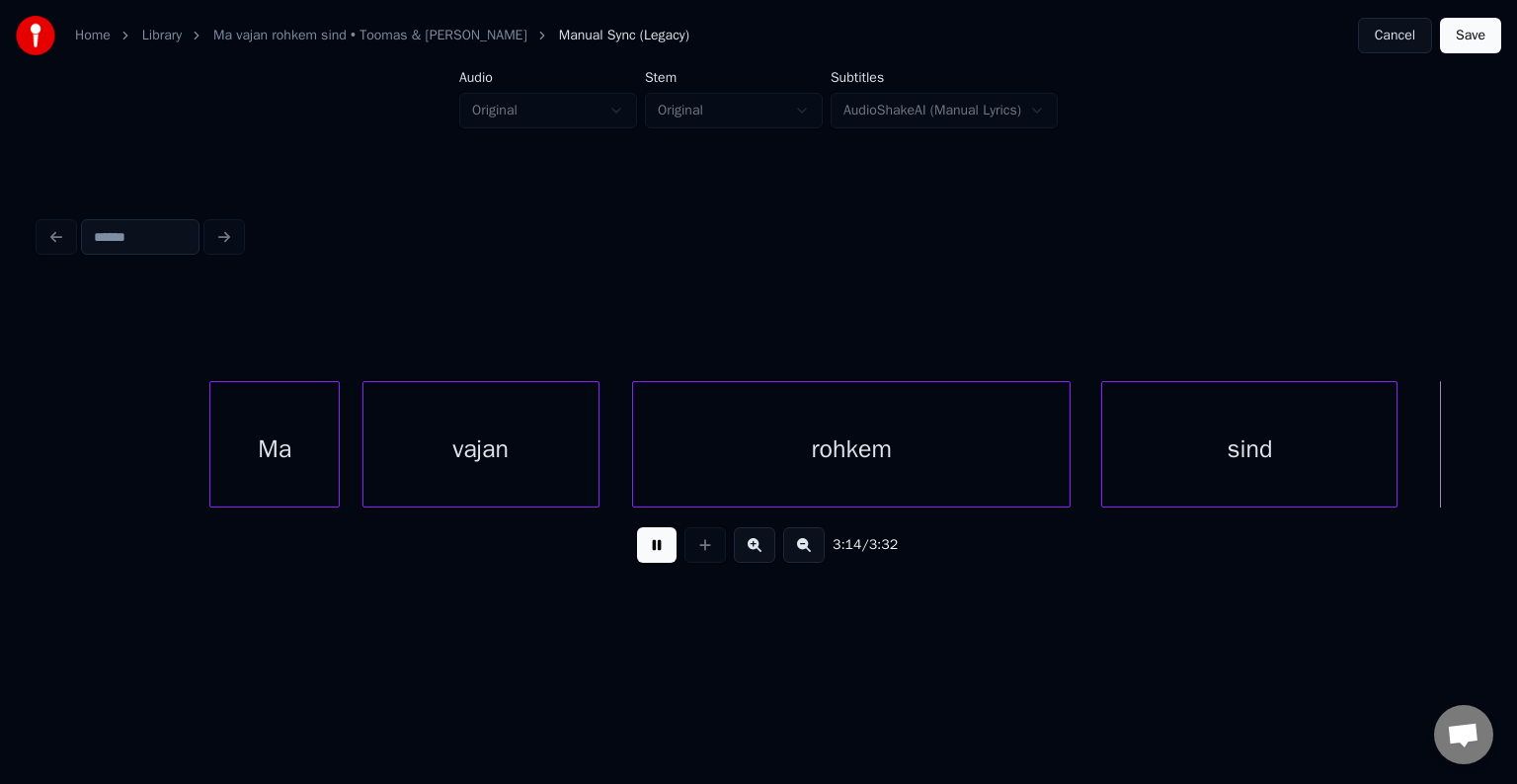 scroll, scrollTop: 0, scrollLeft: 115225, axis: horizontal 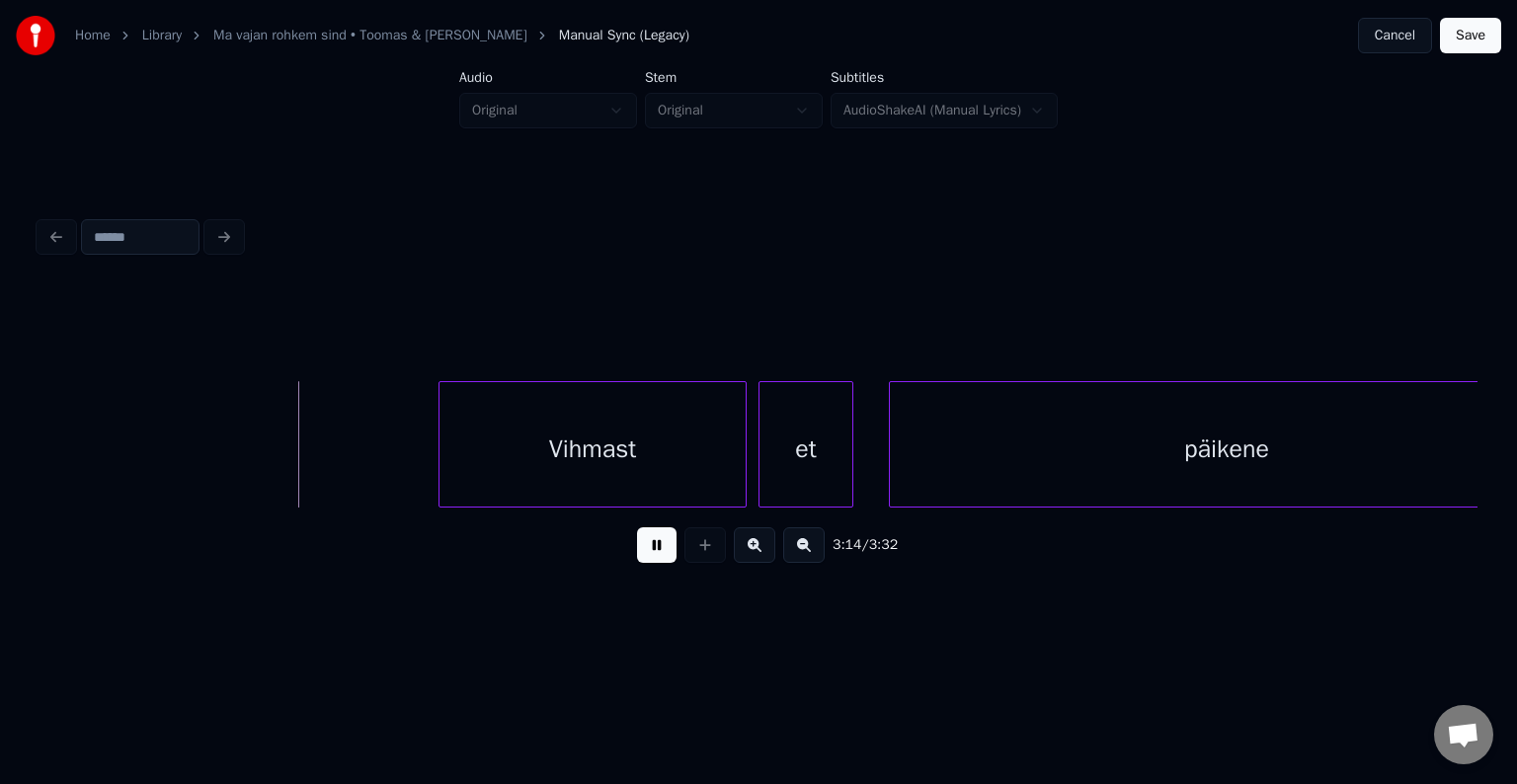 click at bounding box center [657, 545] 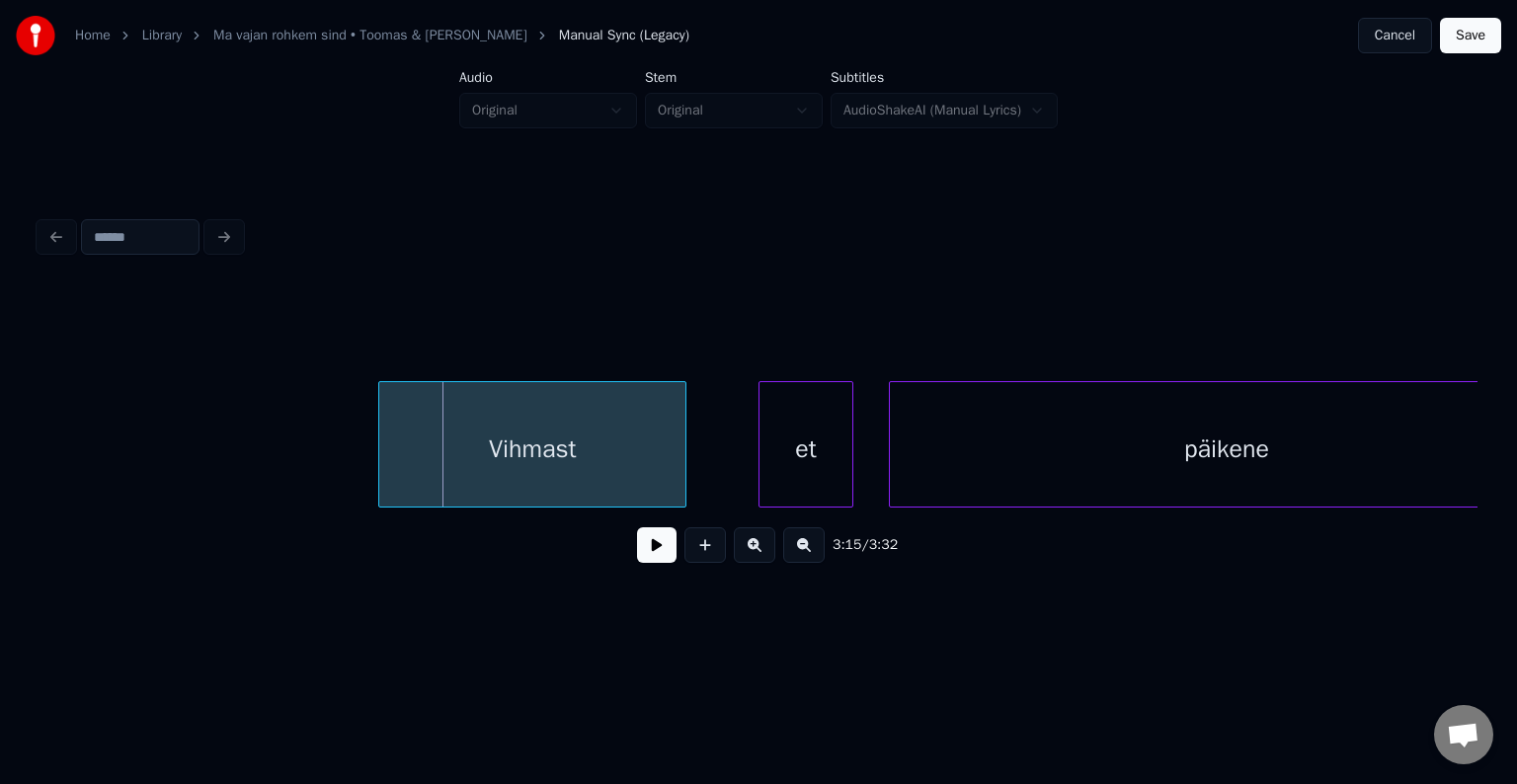 click on "Vihmast" at bounding box center [532, 449] 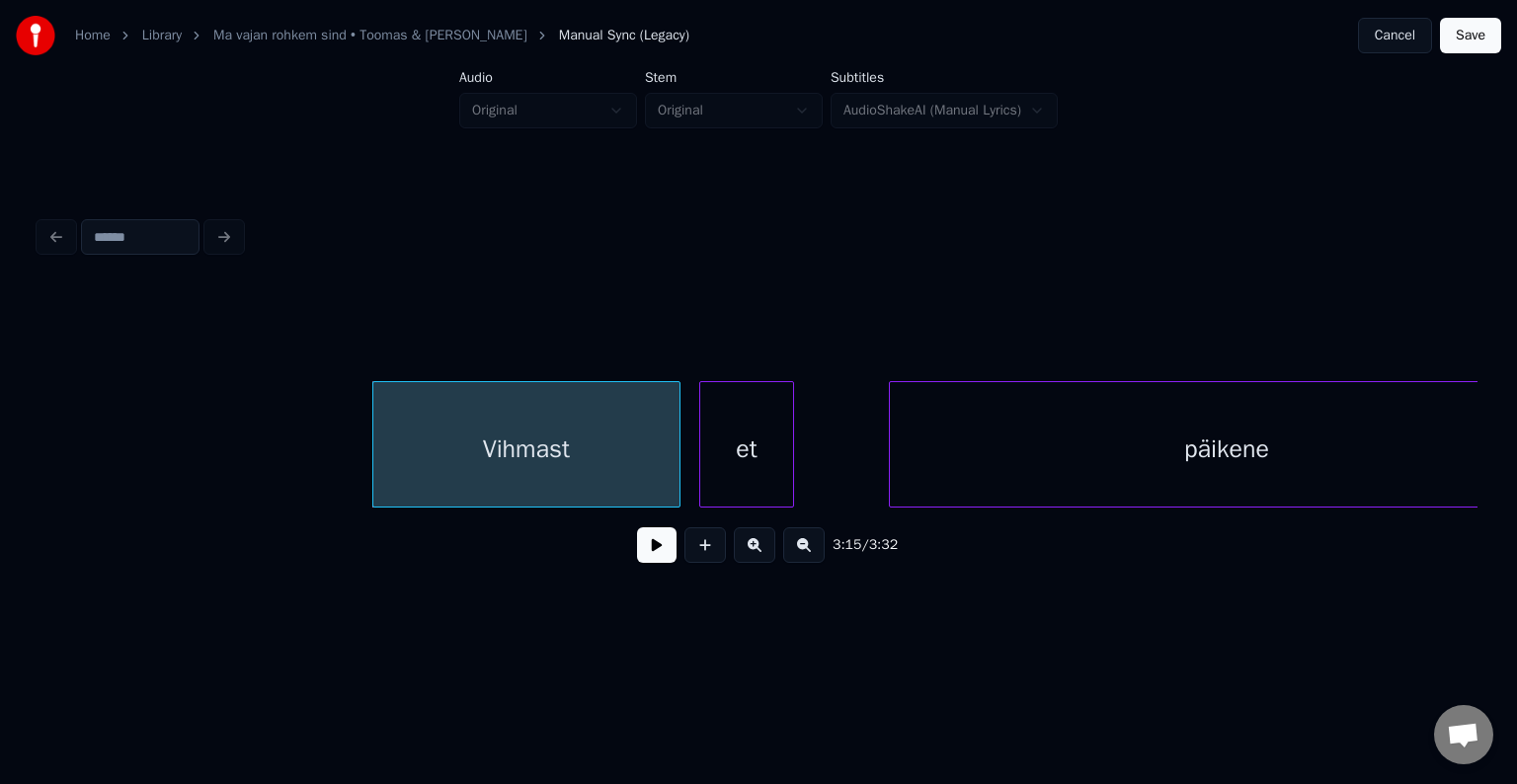 click on "et" at bounding box center [747, 449] 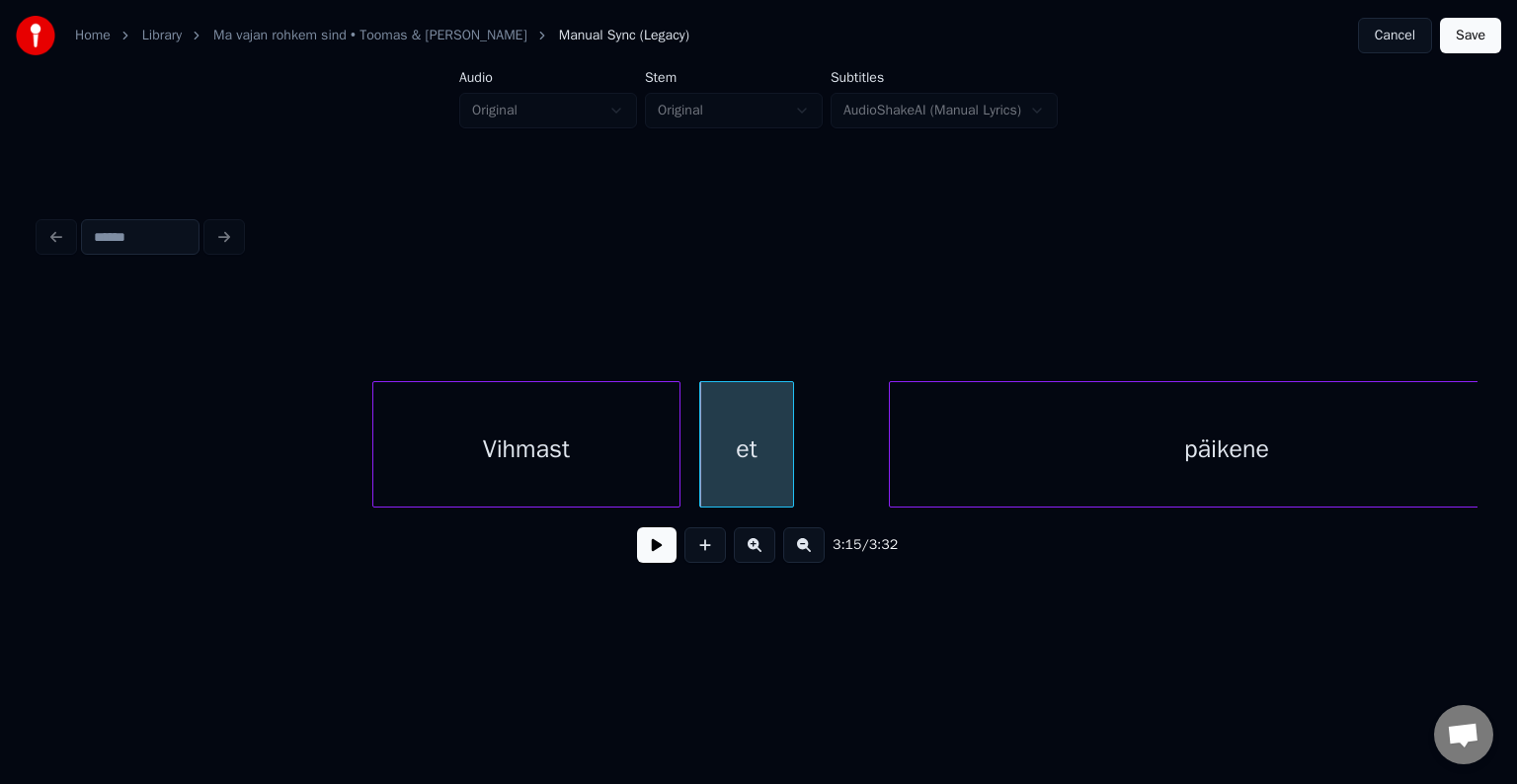 scroll, scrollTop: 0, scrollLeft: 115305, axis: horizontal 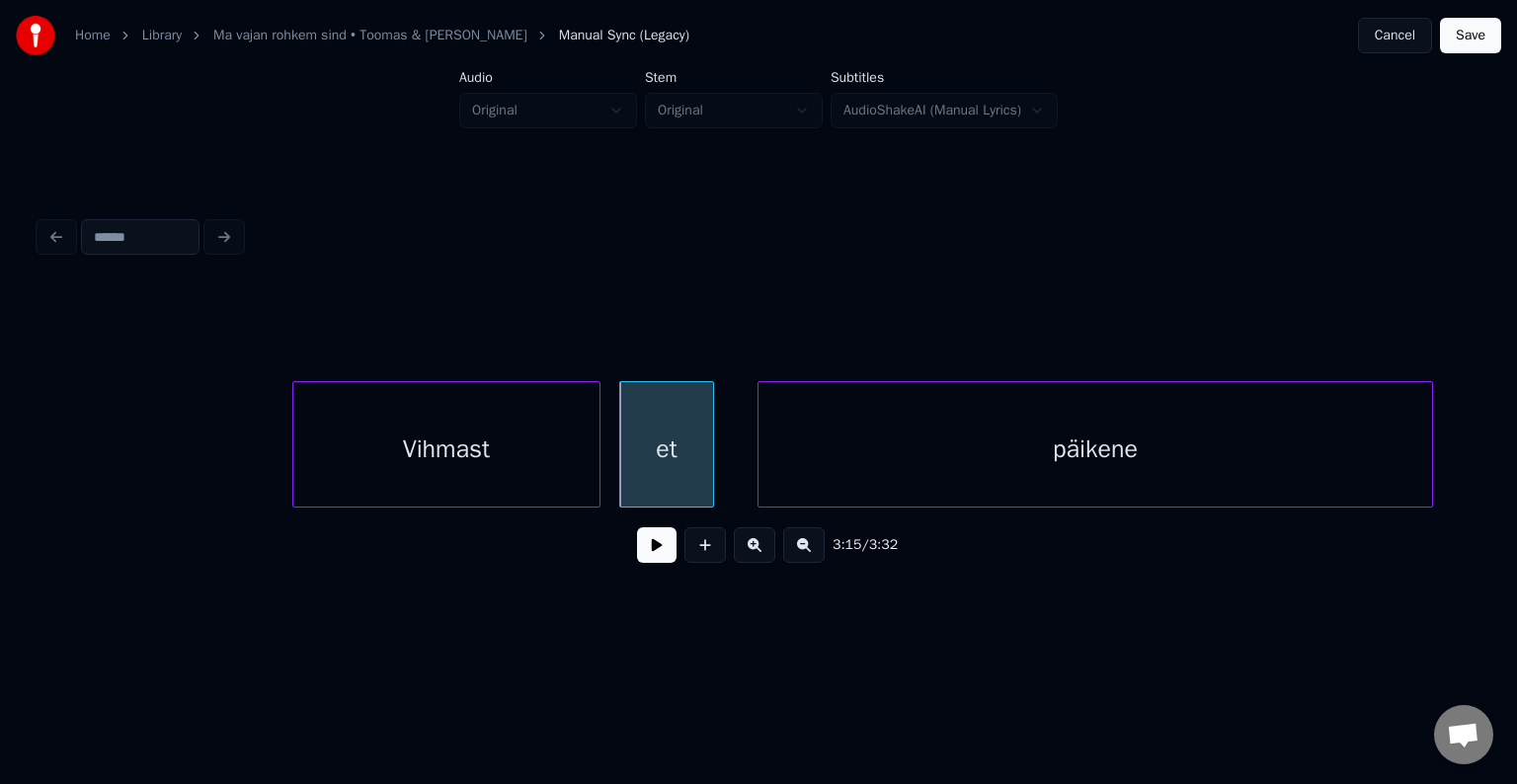 click on "päikene" at bounding box center (1095, 449) 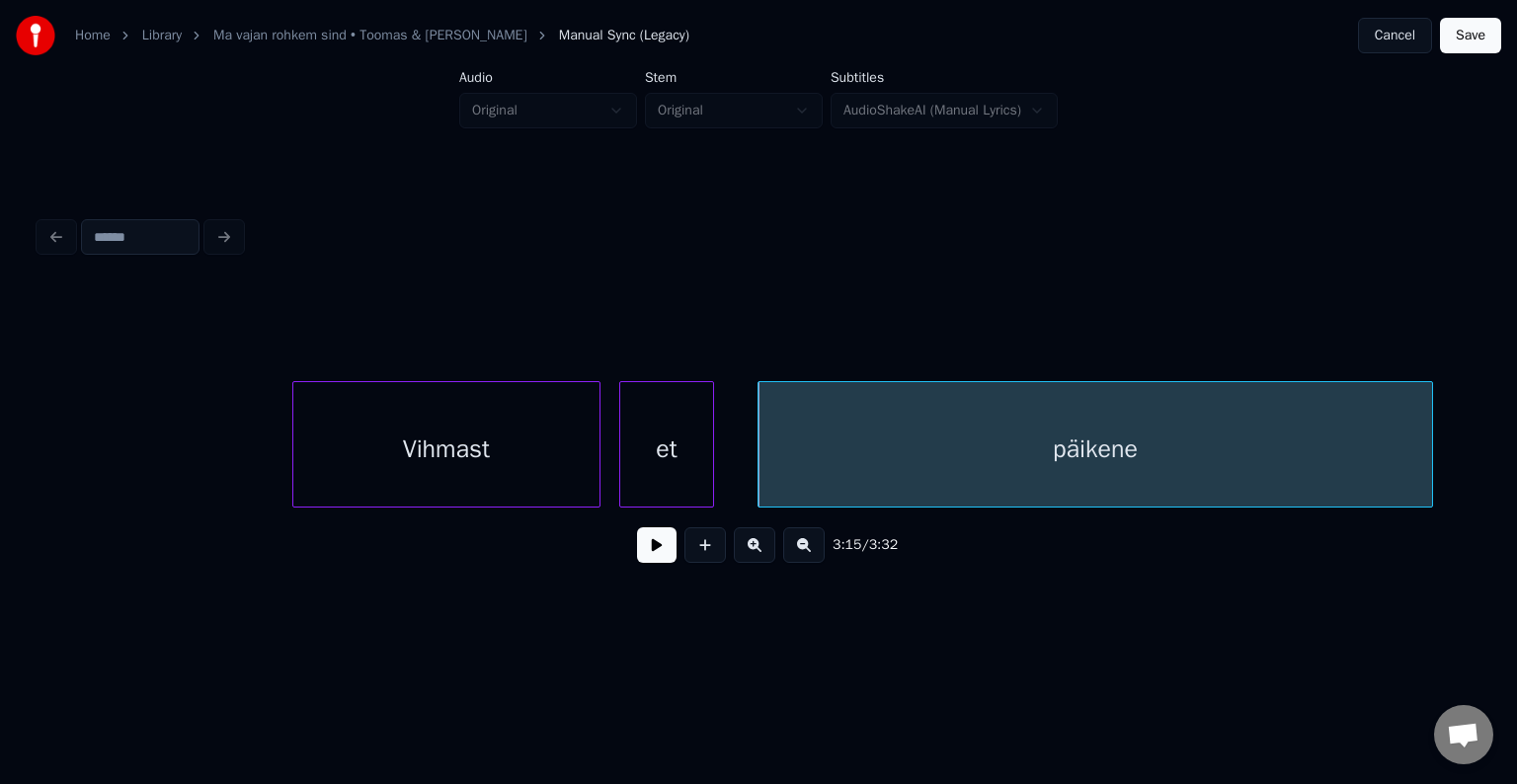 click at bounding box center (657, 545) 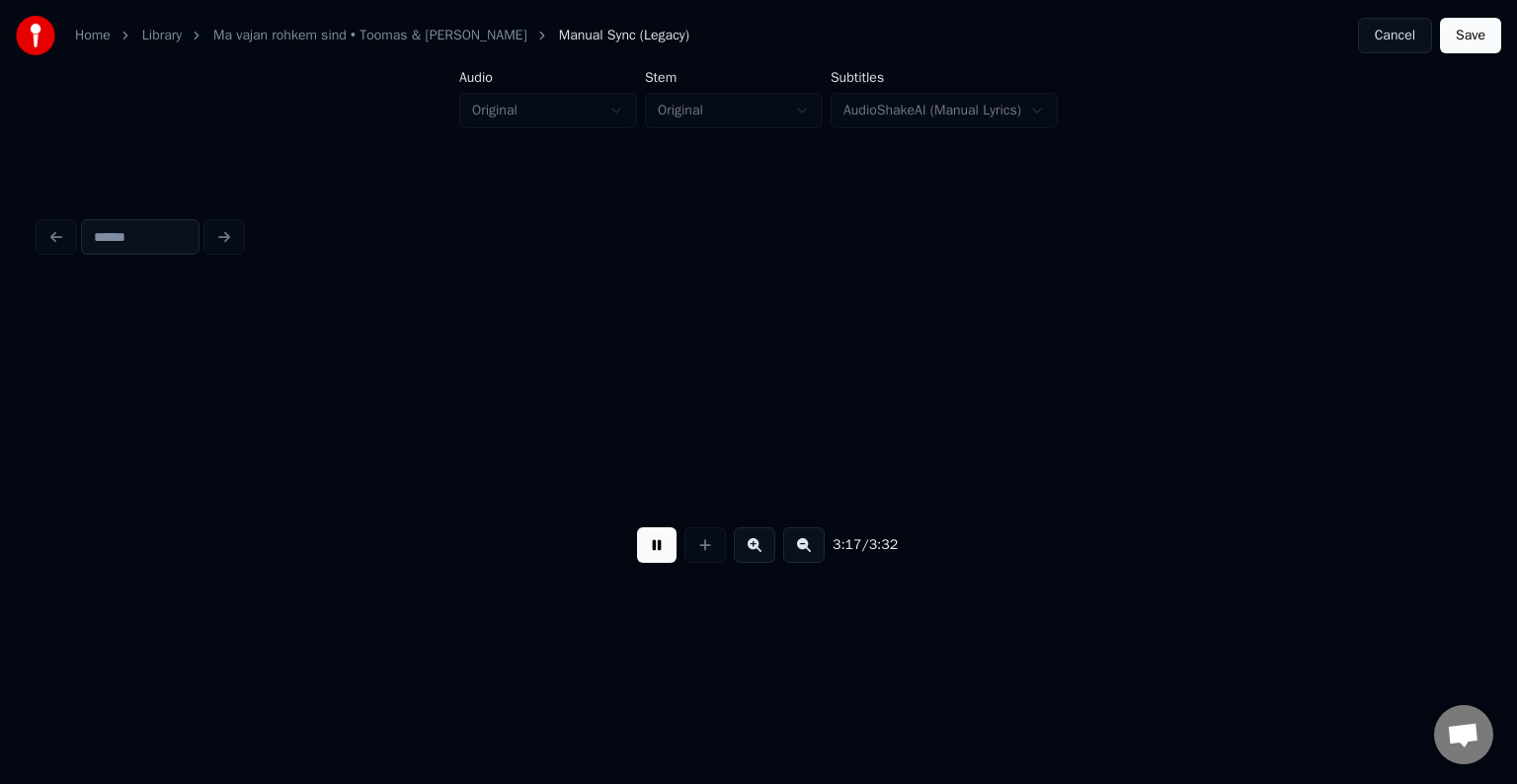 scroll, scrollTop: 0, scrollLeft: 116748, axis: horizontal 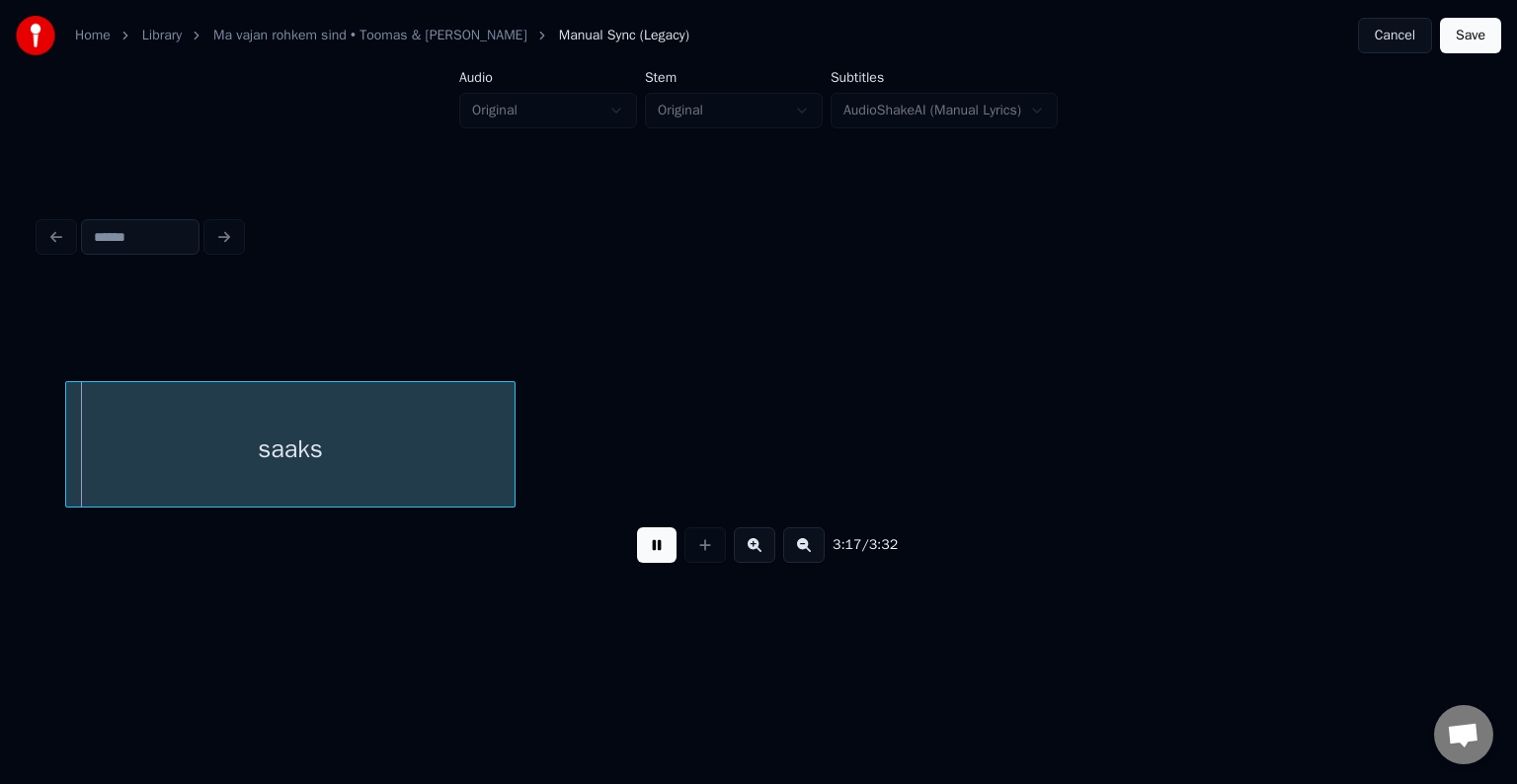 click at bounding box center (657, 545) 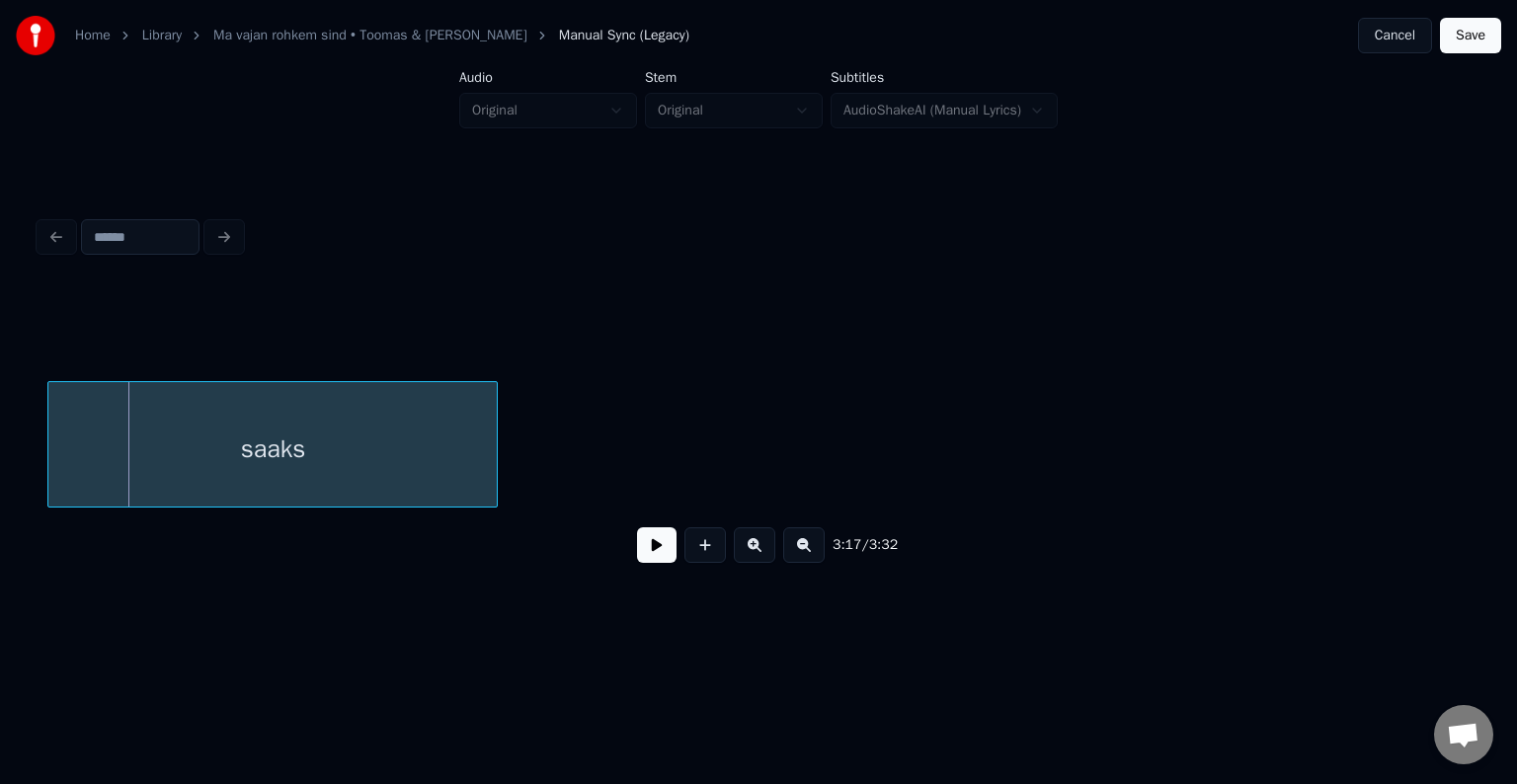 scroll, scrollTop: 0, scrollLeft: 116745, axis: horizontal 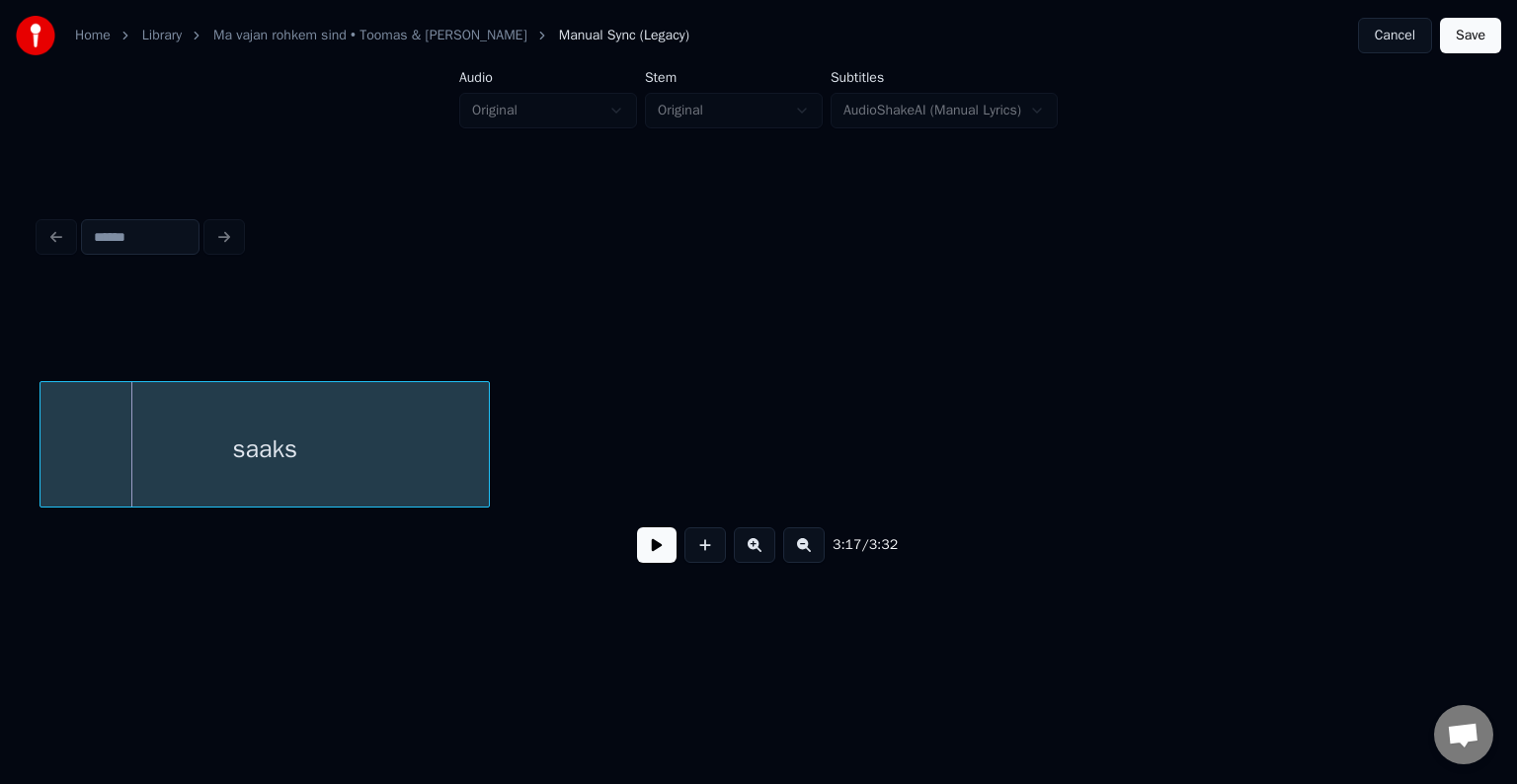 click on "saaks" at bounding box center (265, 449) 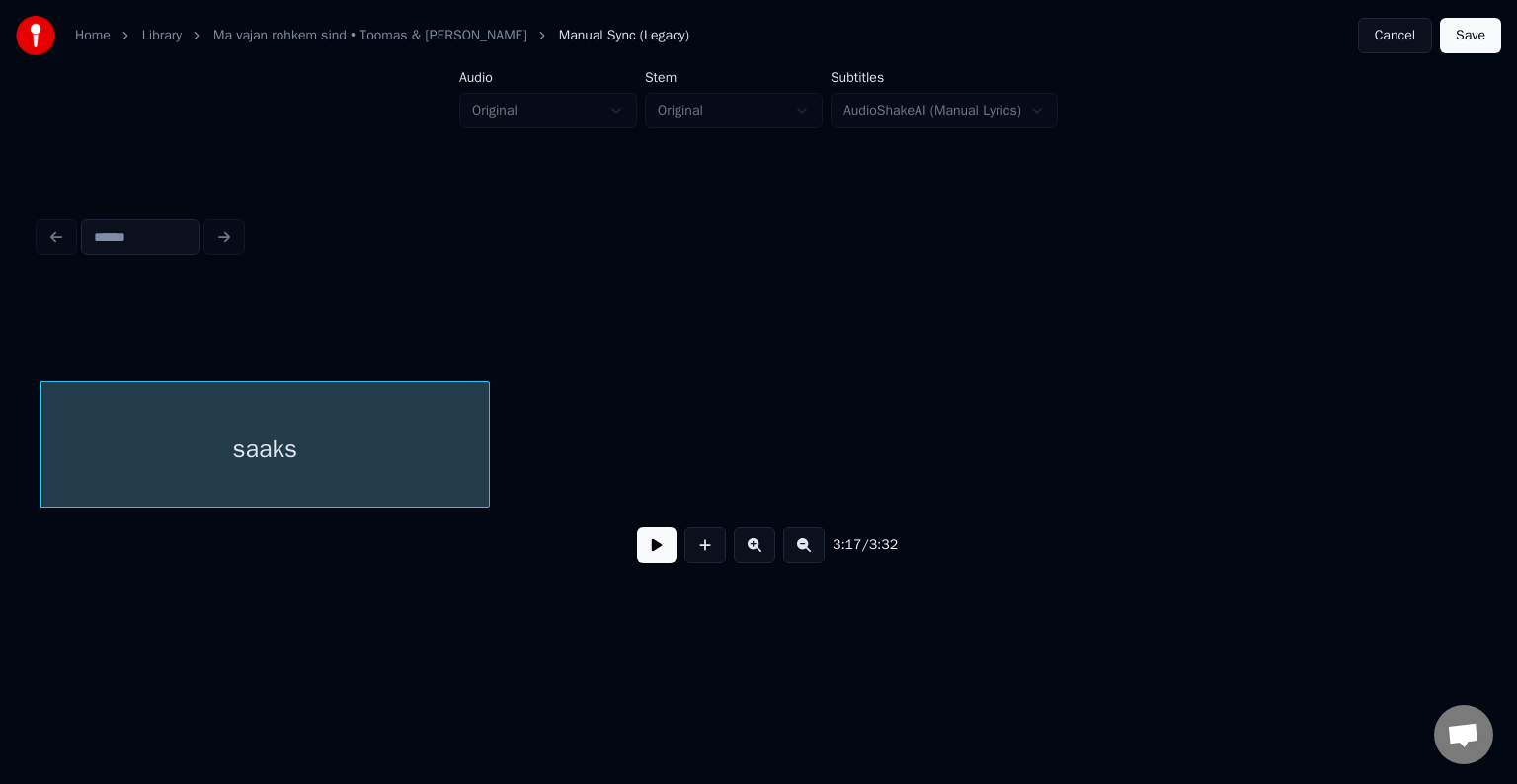 click at bounding box center [657, 545] 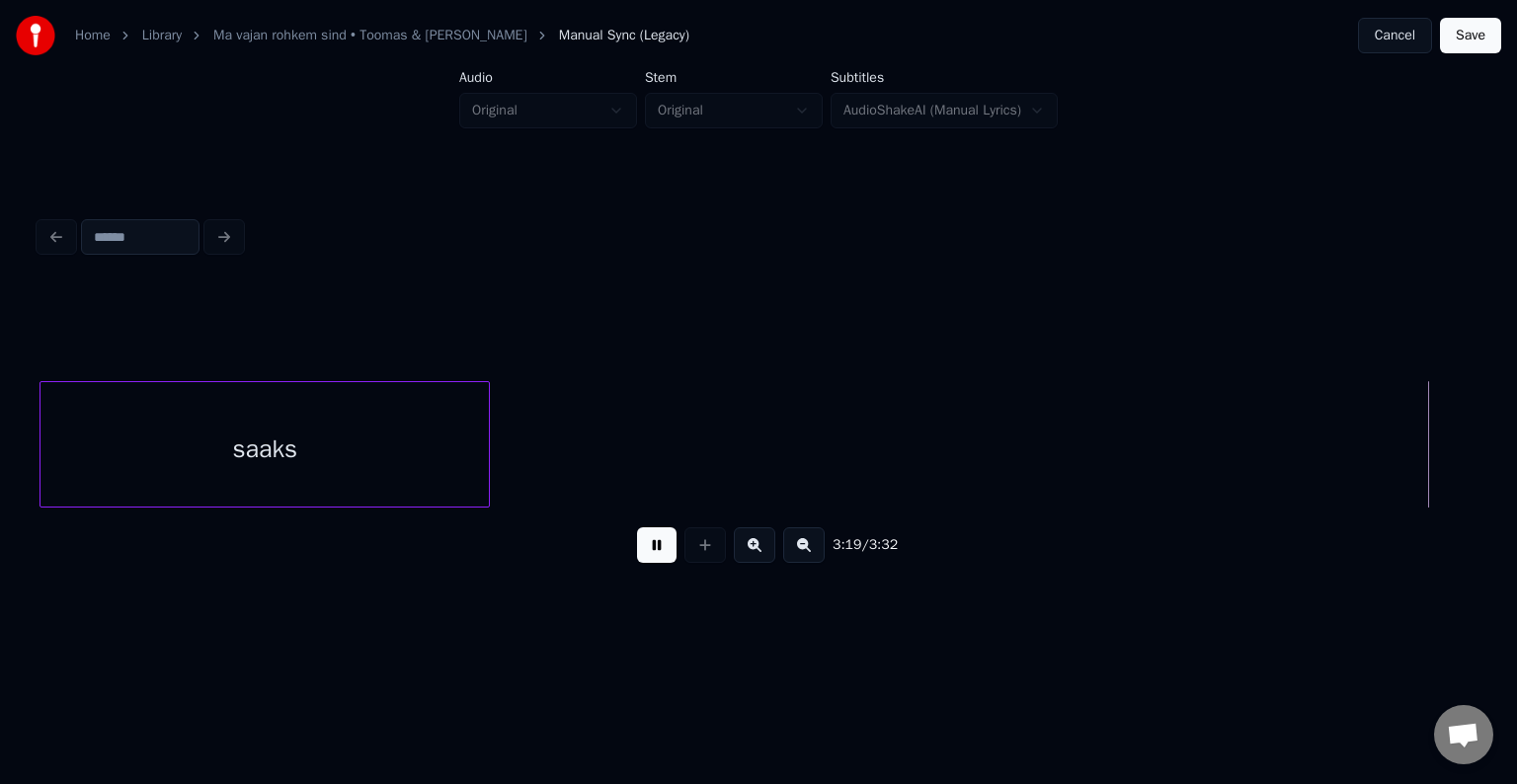 scroll, scrollTop: 0, scrollLeft: 118187, axis: horizontal 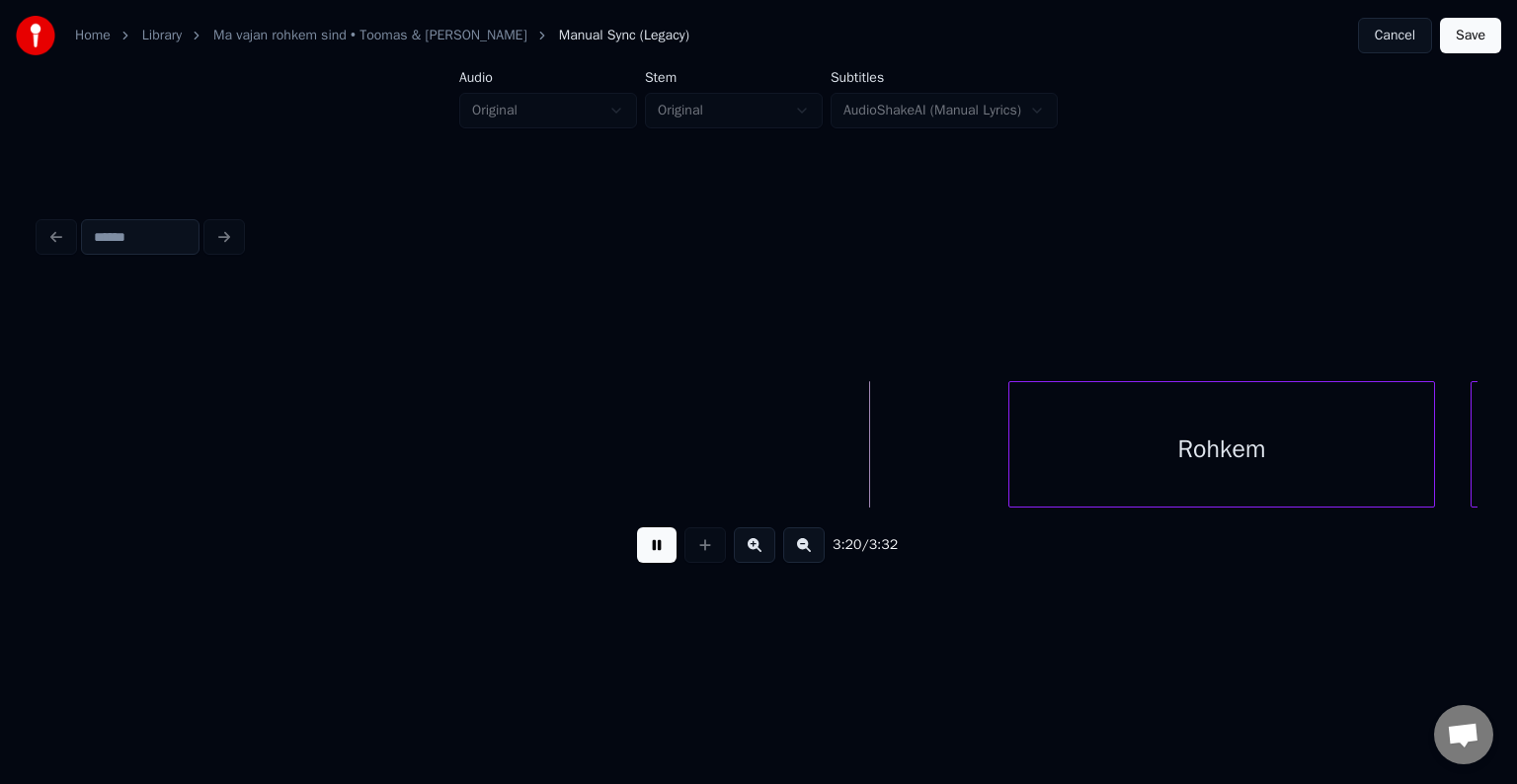 drag, startPoint x: 664, startPoint y: 552, endPoint x: 676, endPoint y: 567, distance: 19.209373 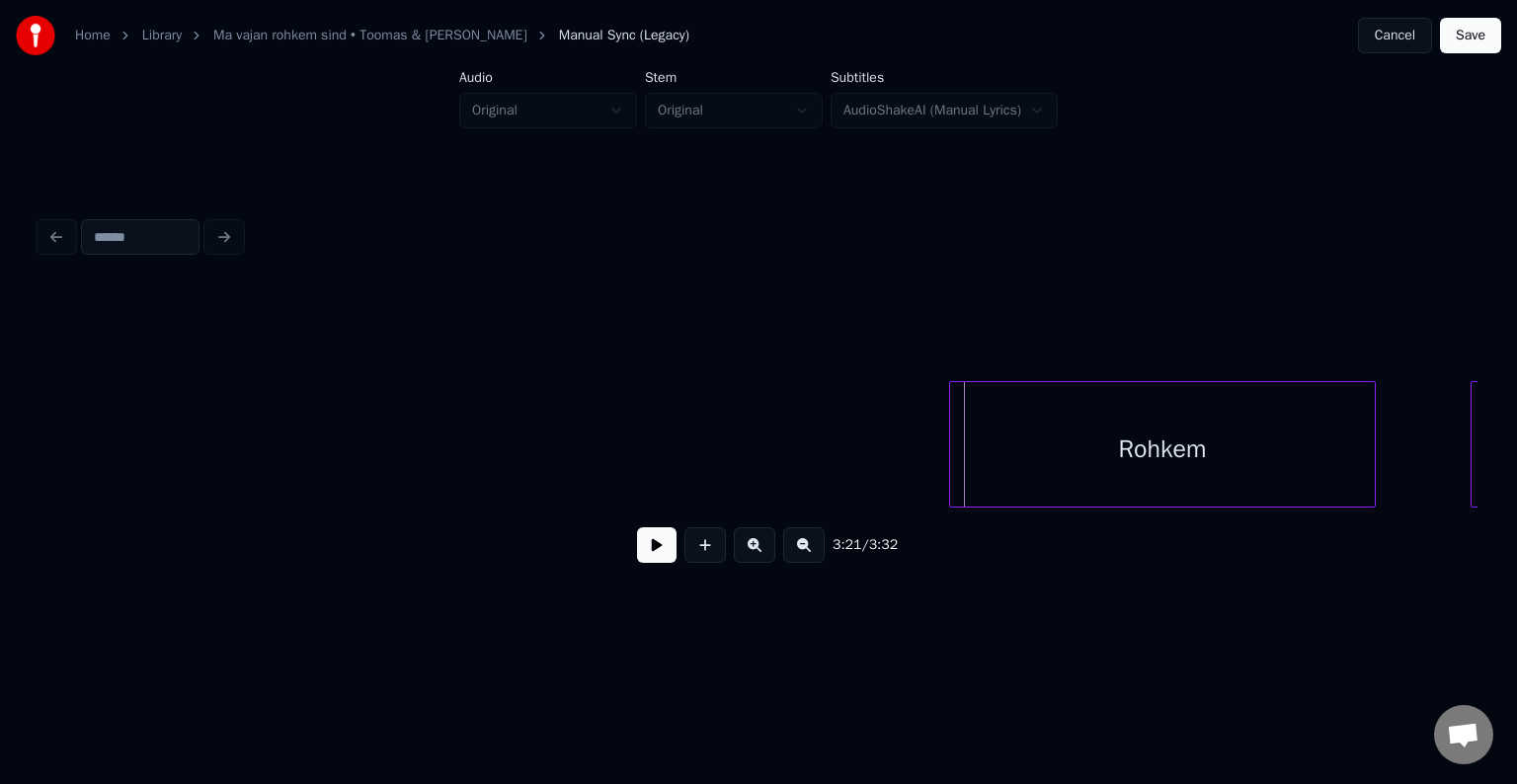 click on "Rohkem" at bounding box center (1162, 449) 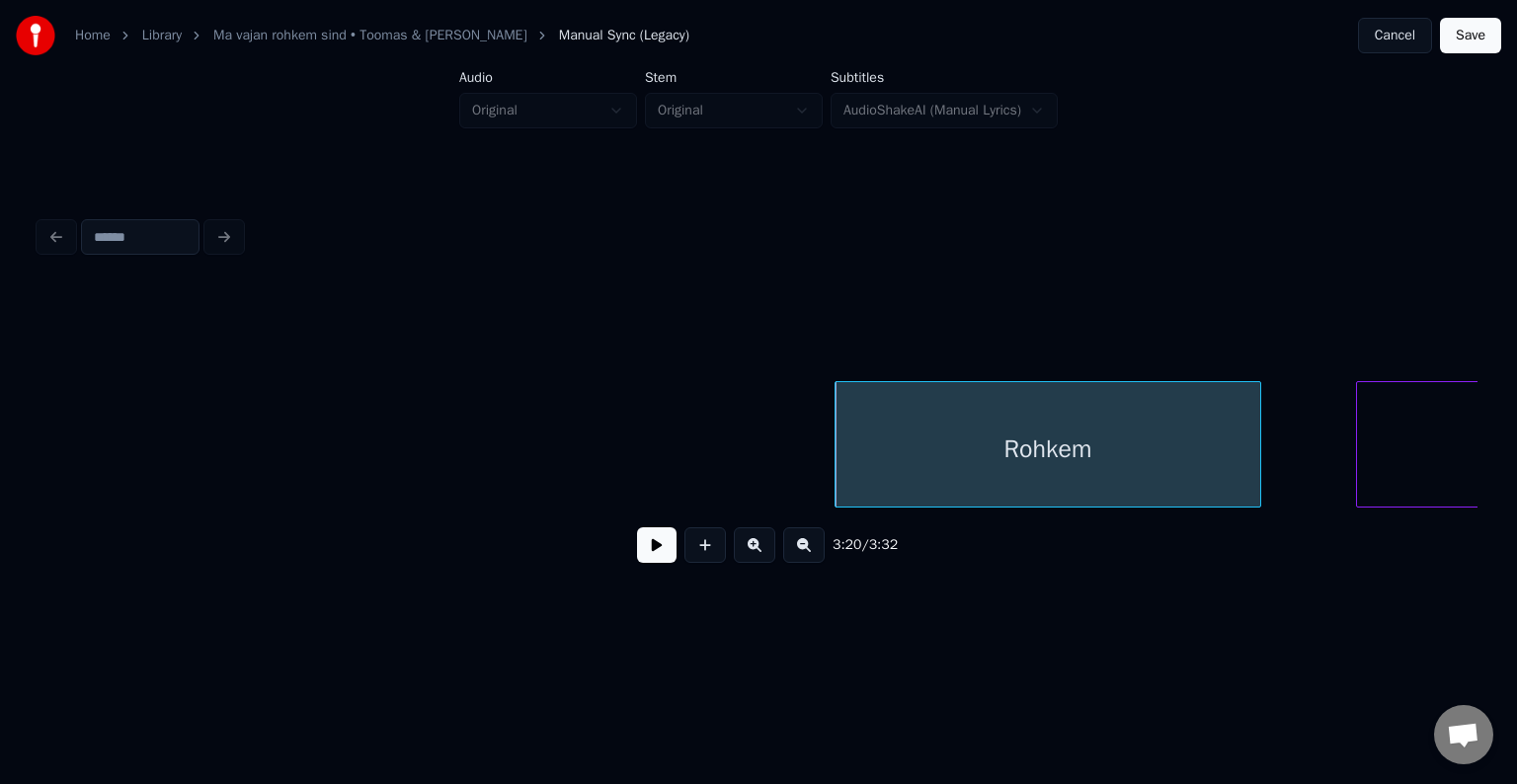 scroll, scrollTop: 0, scrollLeft: 118305, axis: horizontal 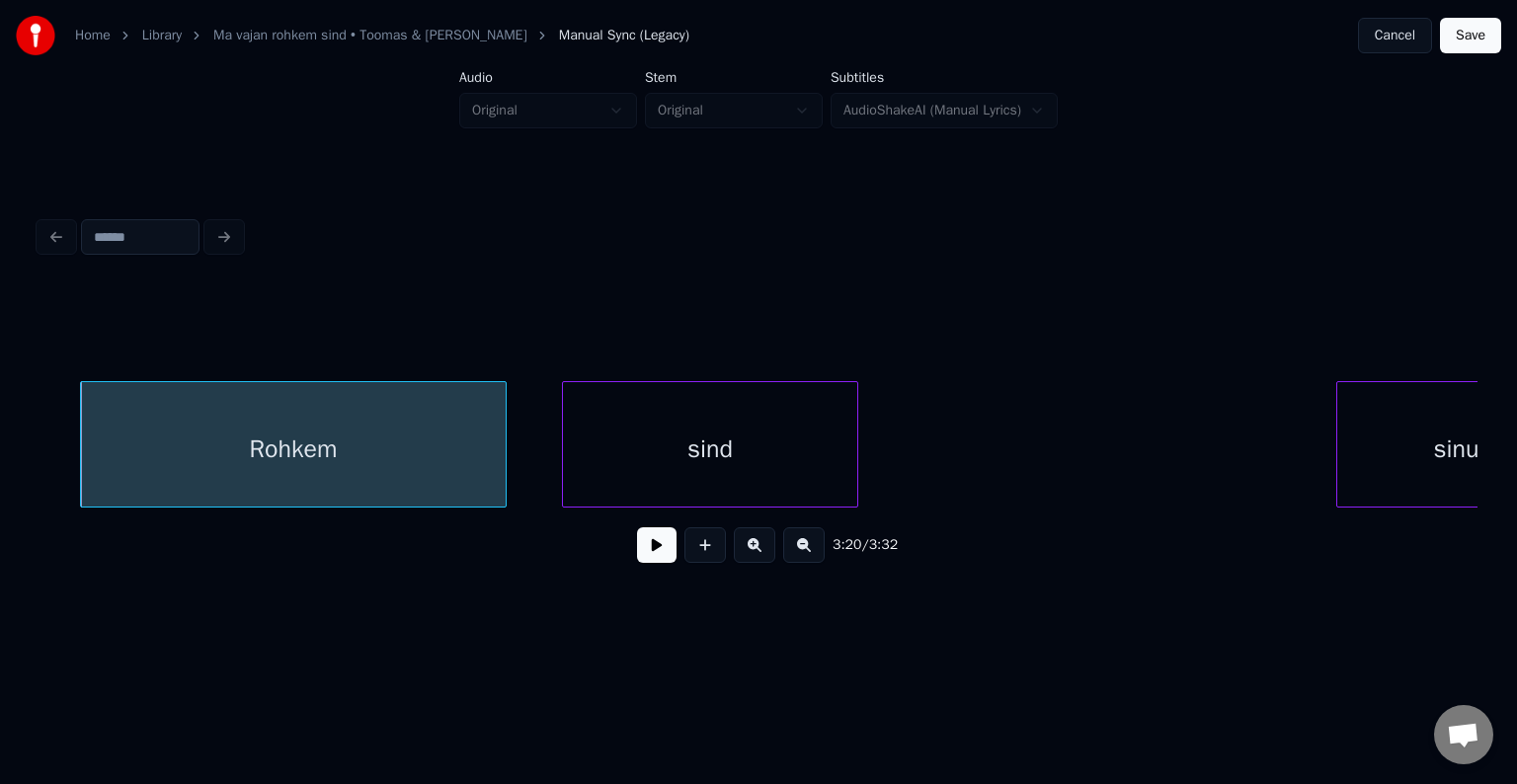 click on "sind" at bounding box center (710, 449) 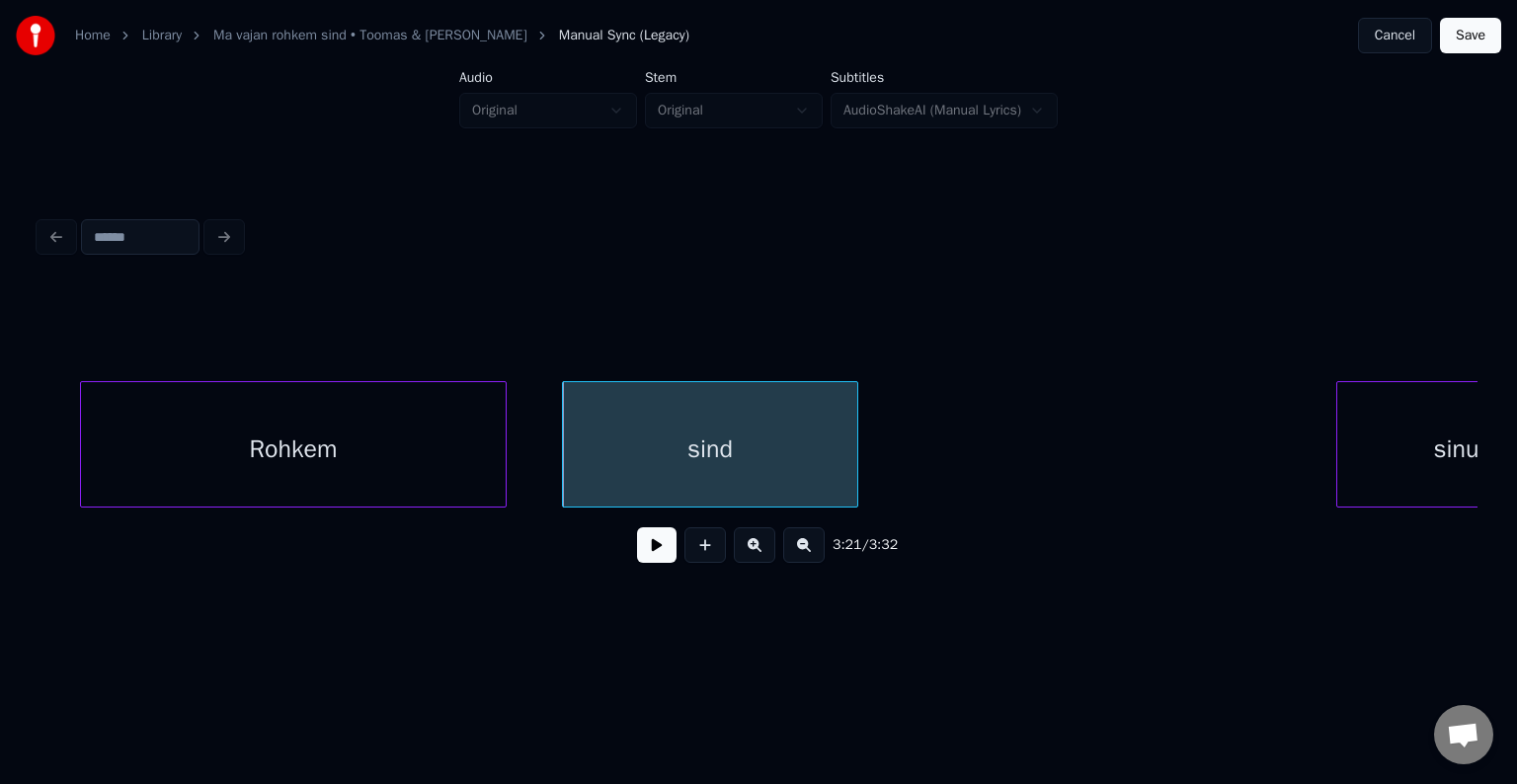click on "Rohkem" at bounding box center [293, 449] 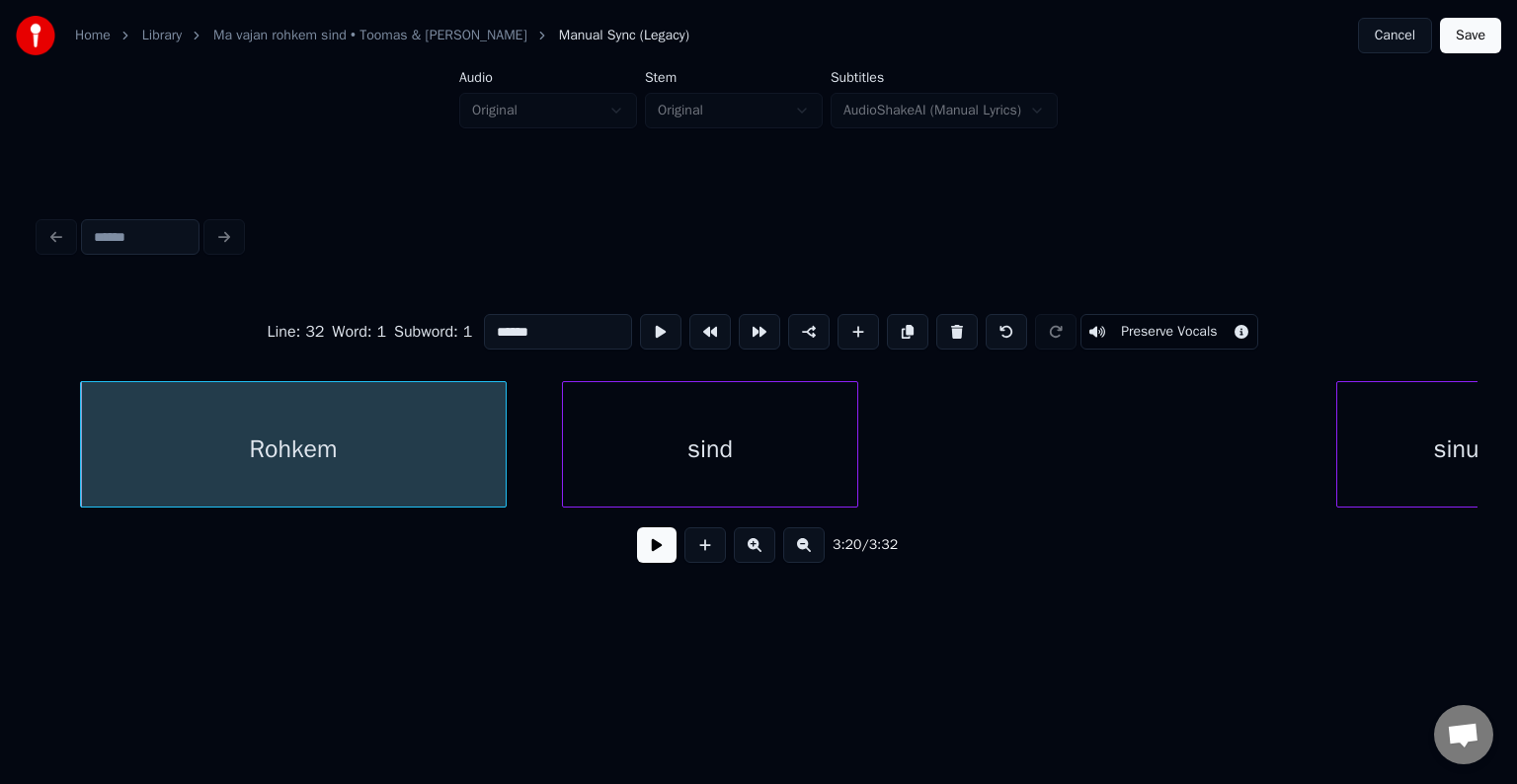 click at bounding box center [657, 545] 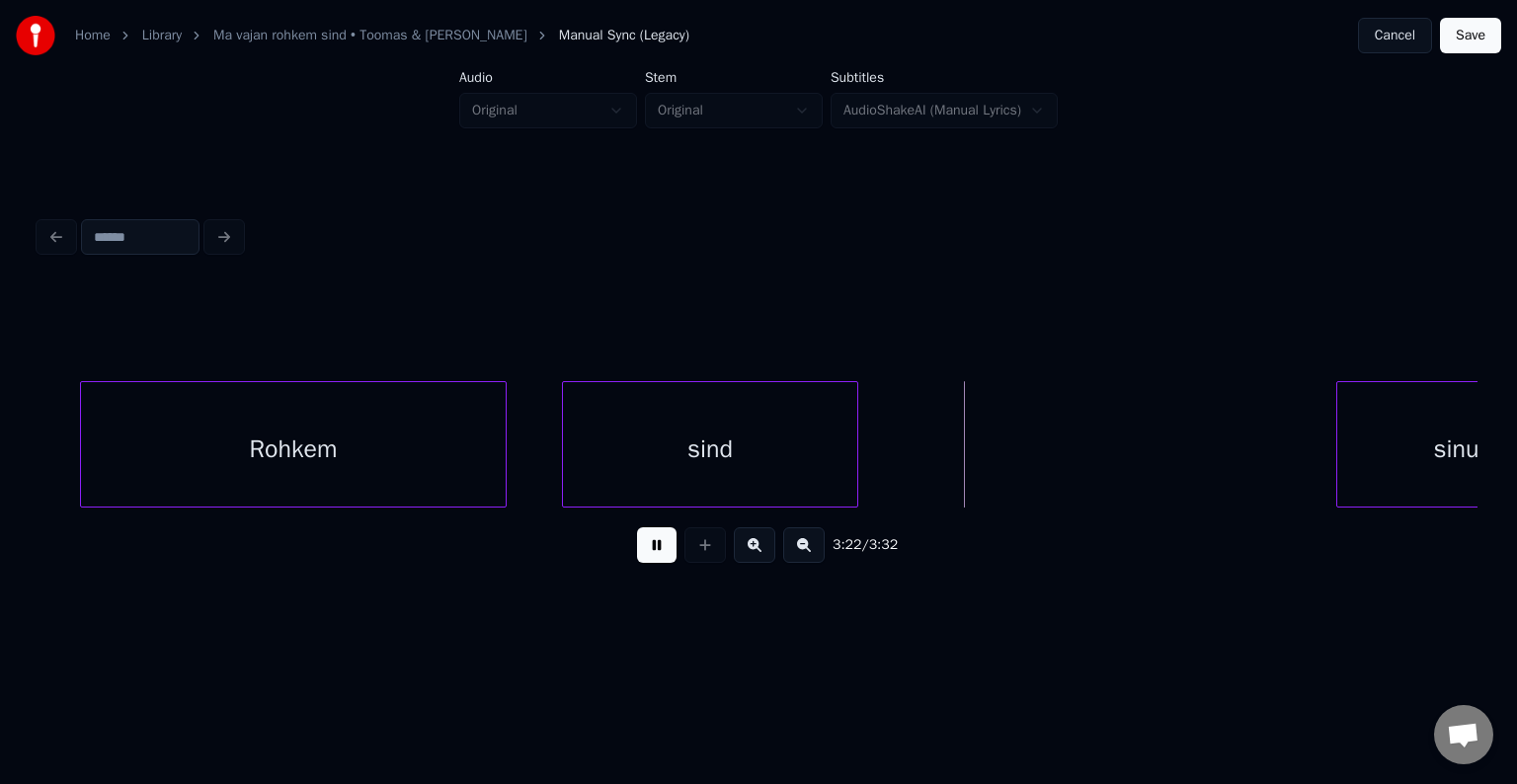 click at bounding box center [657, 545] 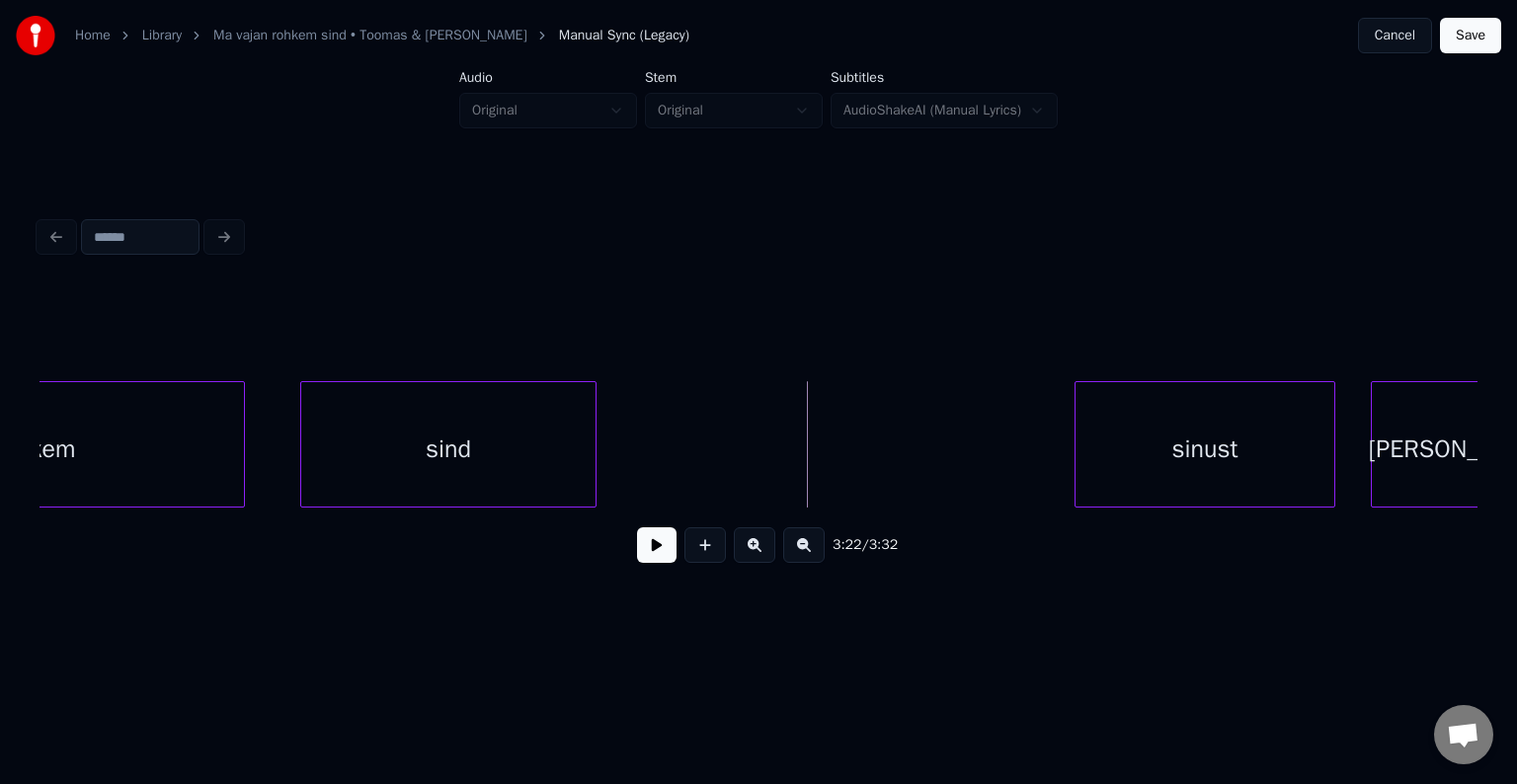 scroll, scrollTop: 0, scrollLeft: 119372, axis: horizontal 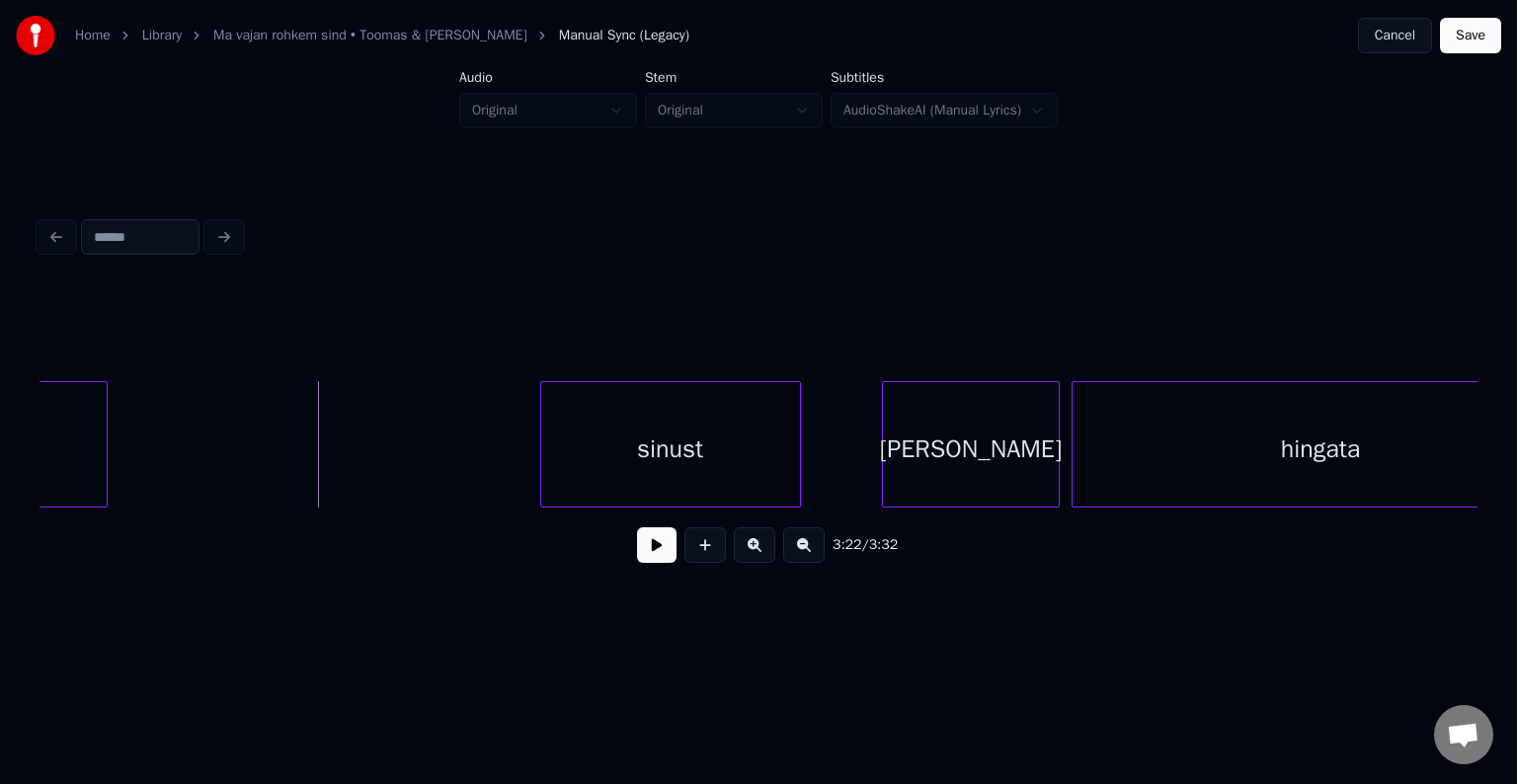 click on "sinust" at bounding box center (671, 449) 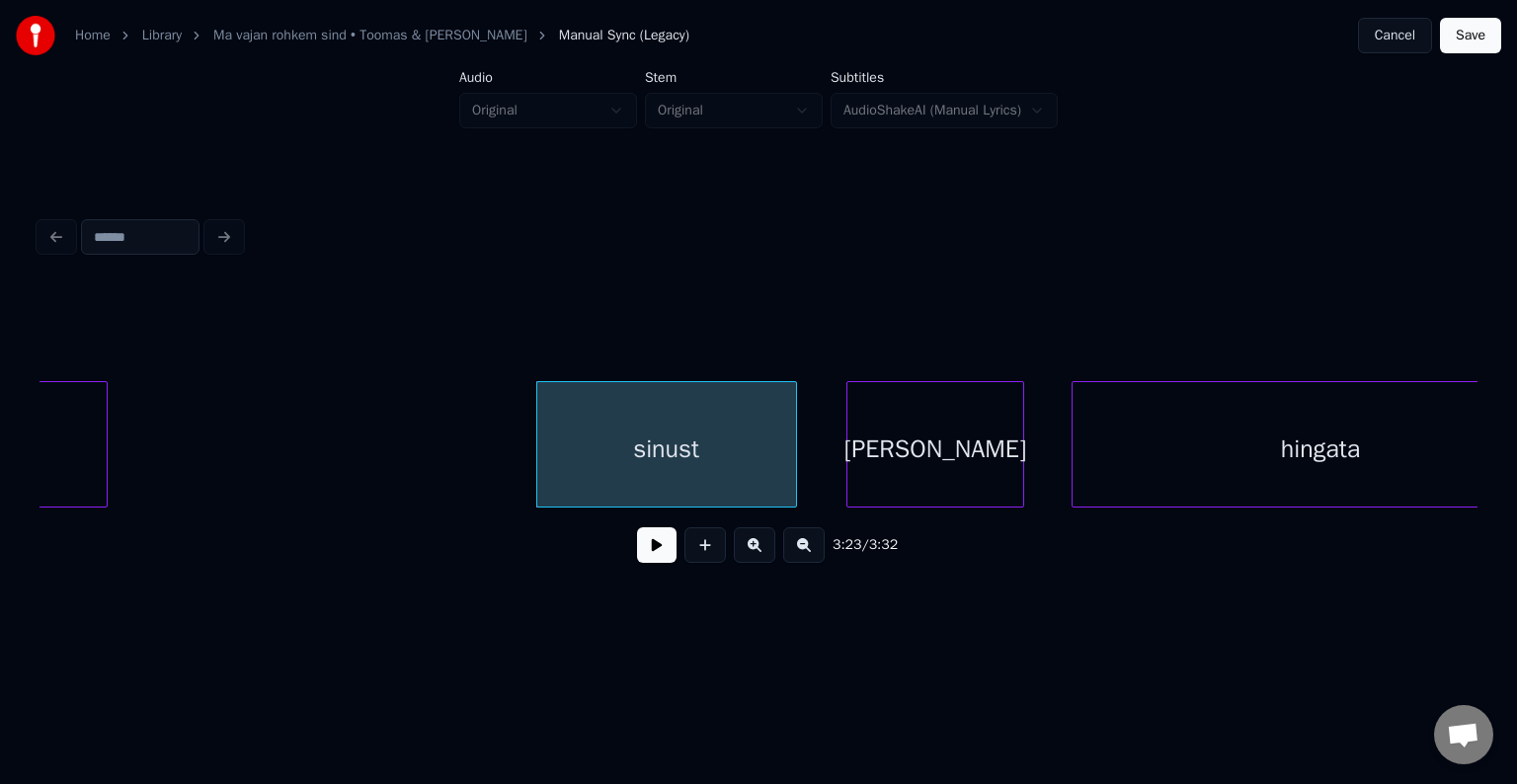 click on "[PERSON_NAME]" at bounding box center [935, 449] 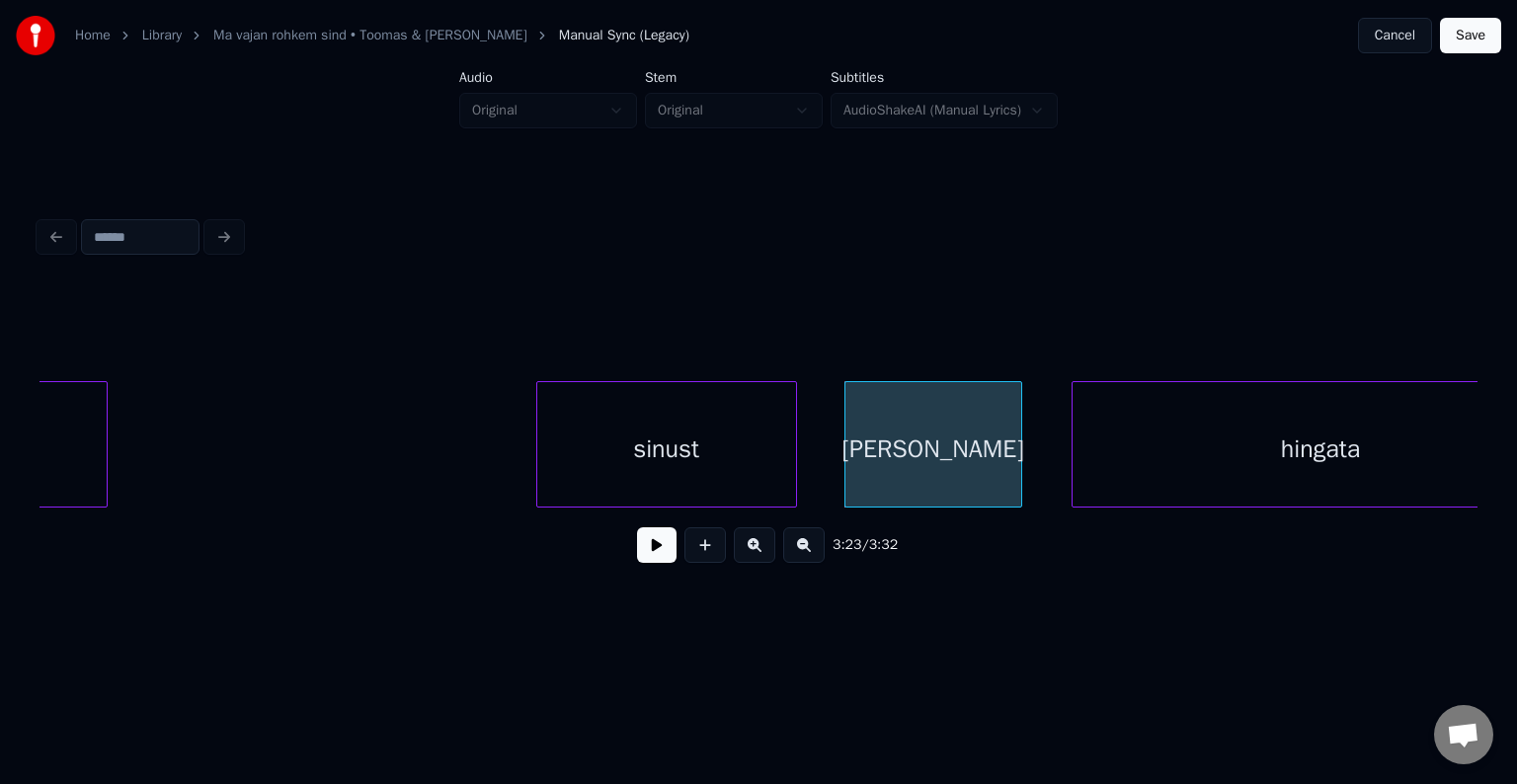 scroll, scrollTop: 0, scrollLeft: 119894, axis: horizontal 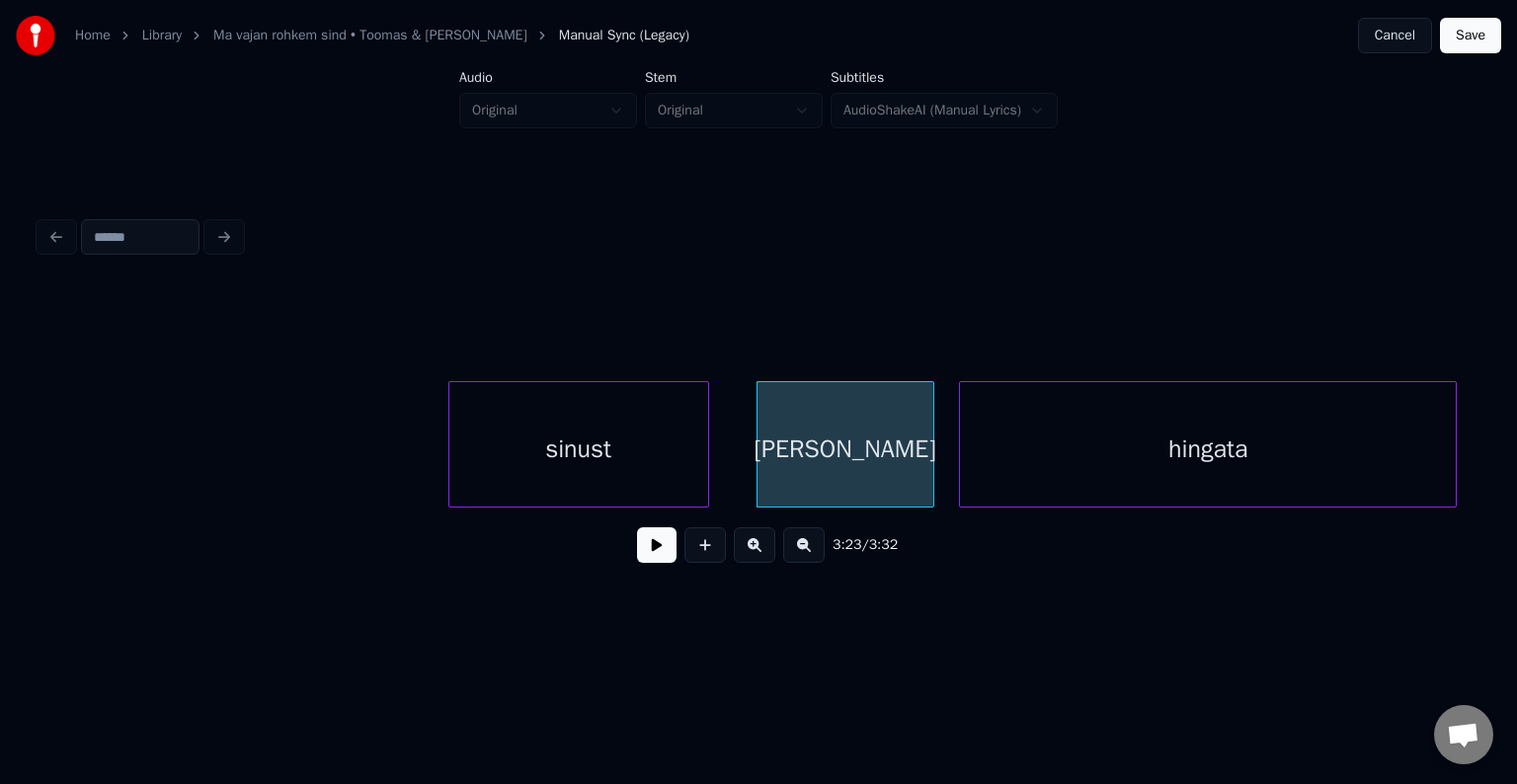 click on "hingata" at bounding box center (1208, 449) 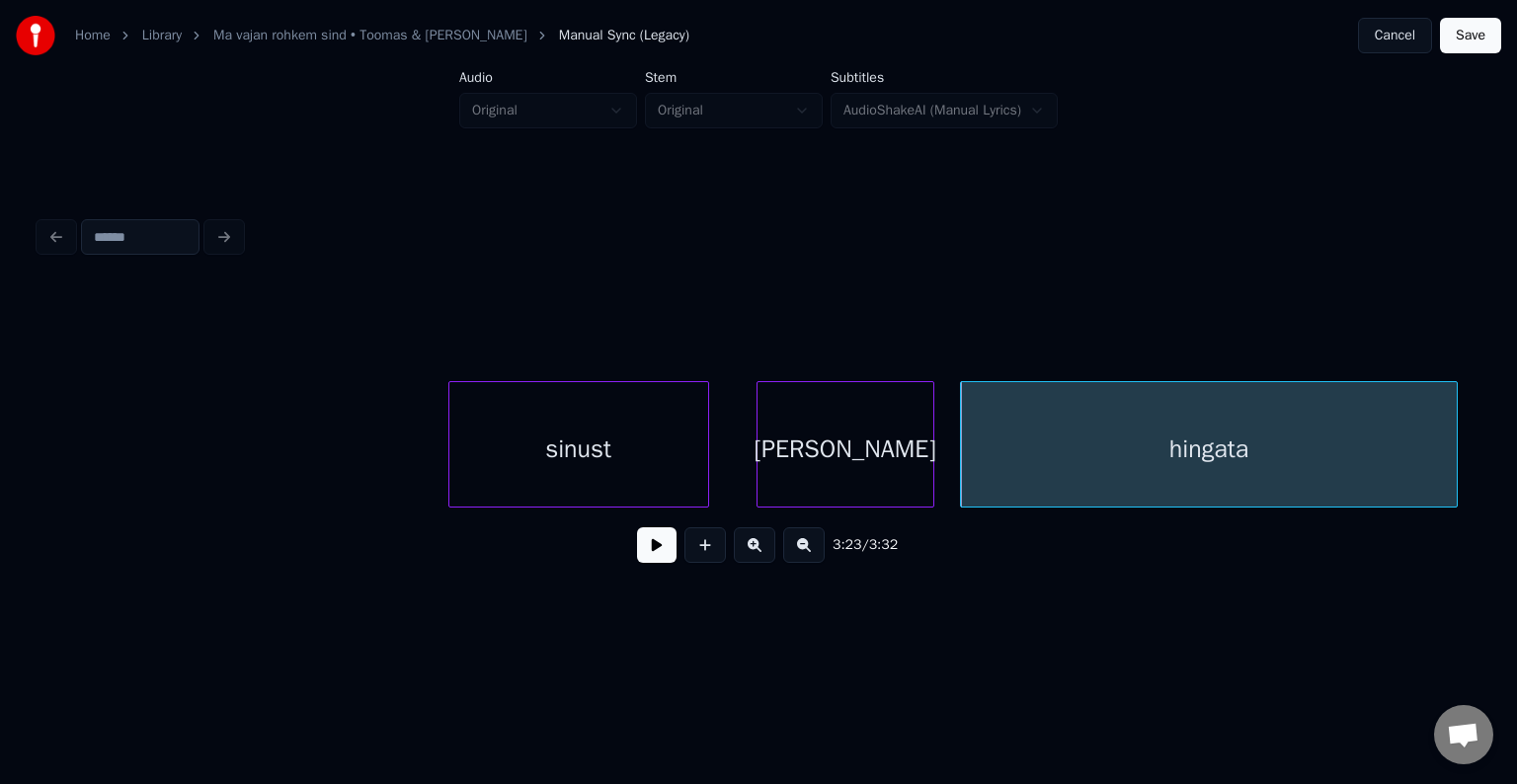click on "sinust" at bounding box center (579, 449) 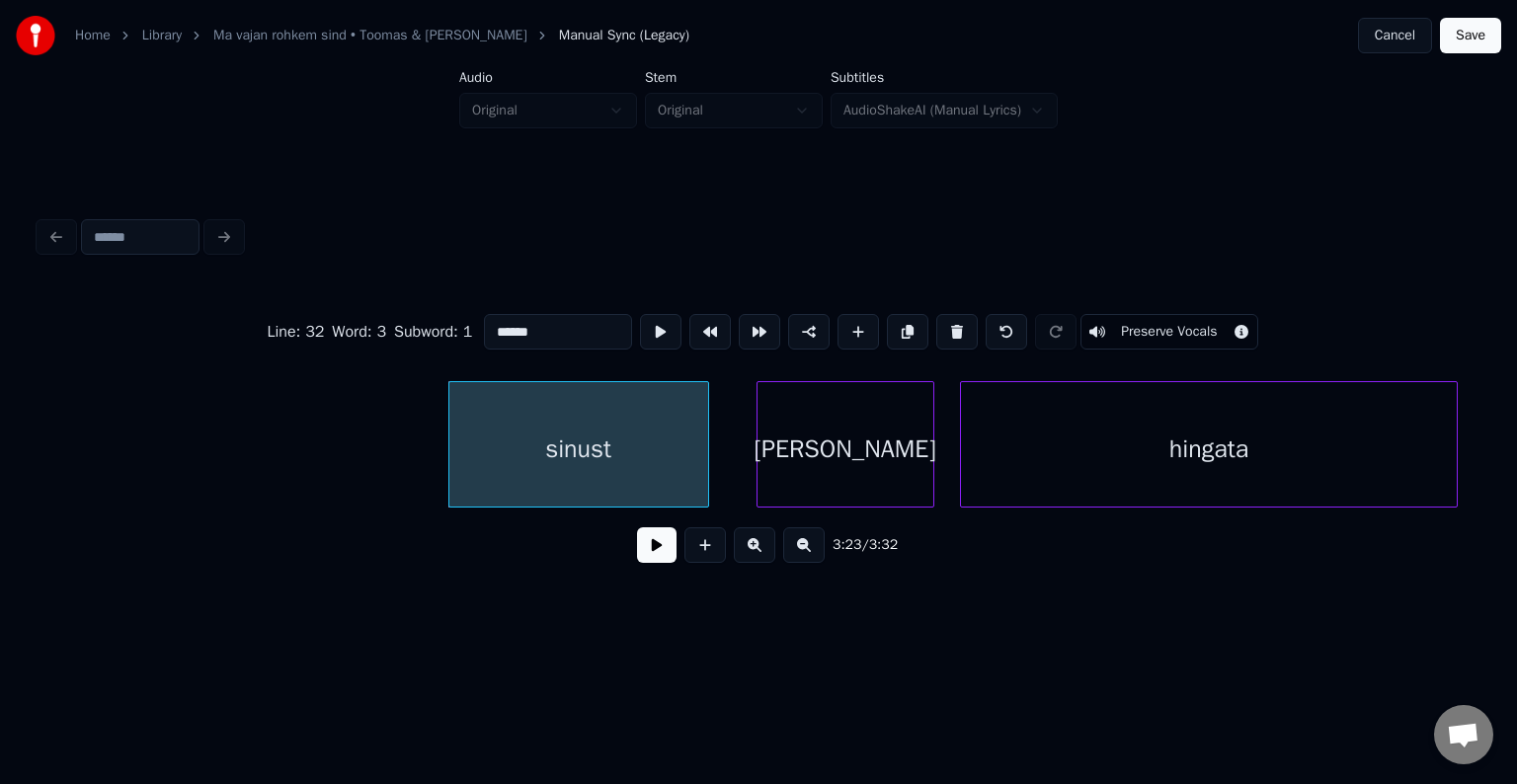 click at bounding box center [657, 545] 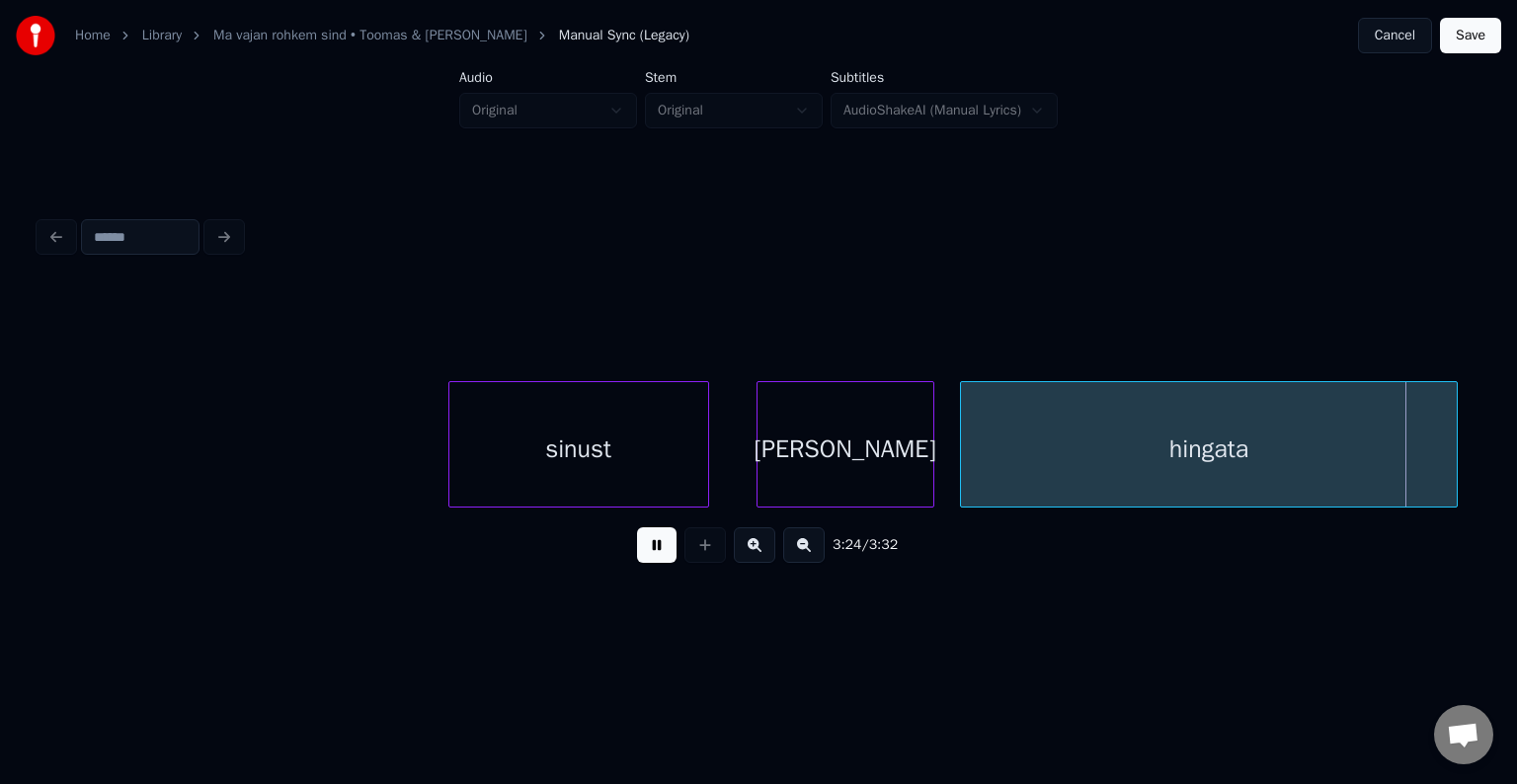 drag, startPoint x: 665, startPoint y: 553, endPoint x: 676, endPoint y: 555, distance: 11.18034 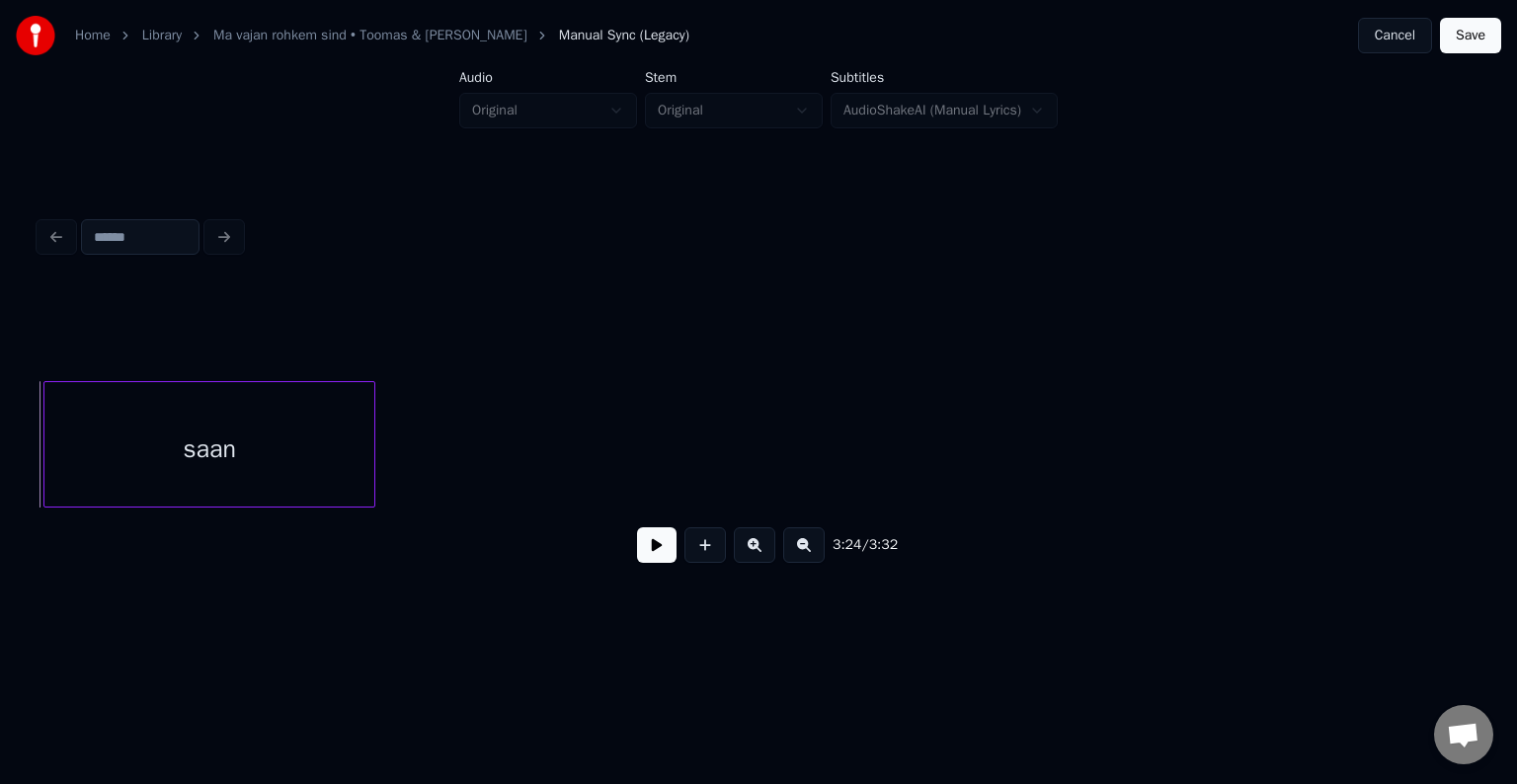 scroll, scrollTop: 0, scrollLeft: 121336, axis: horizontal 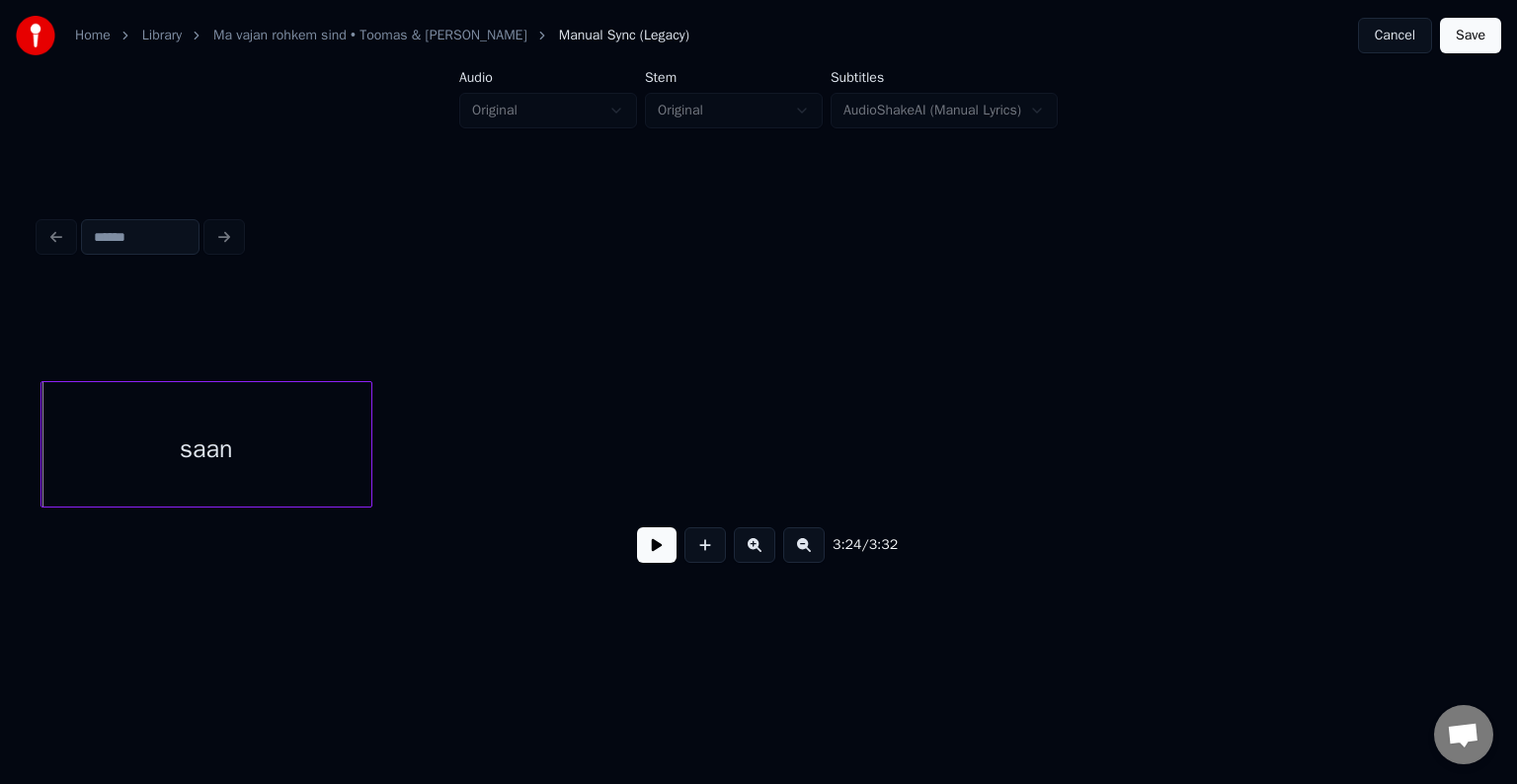 click on "saan" at bounding box center [206, 449] 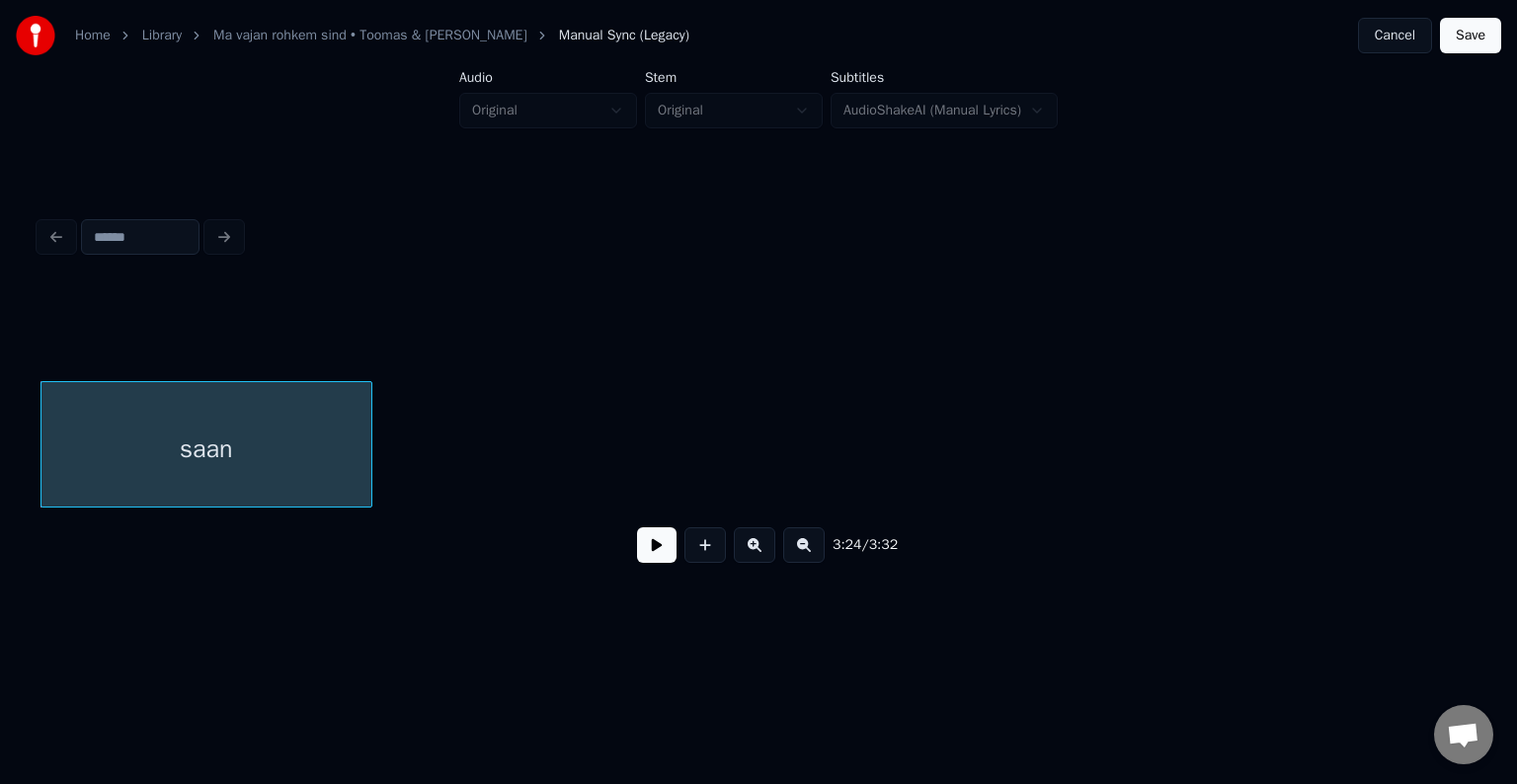 click at bounding box center [657, 545] 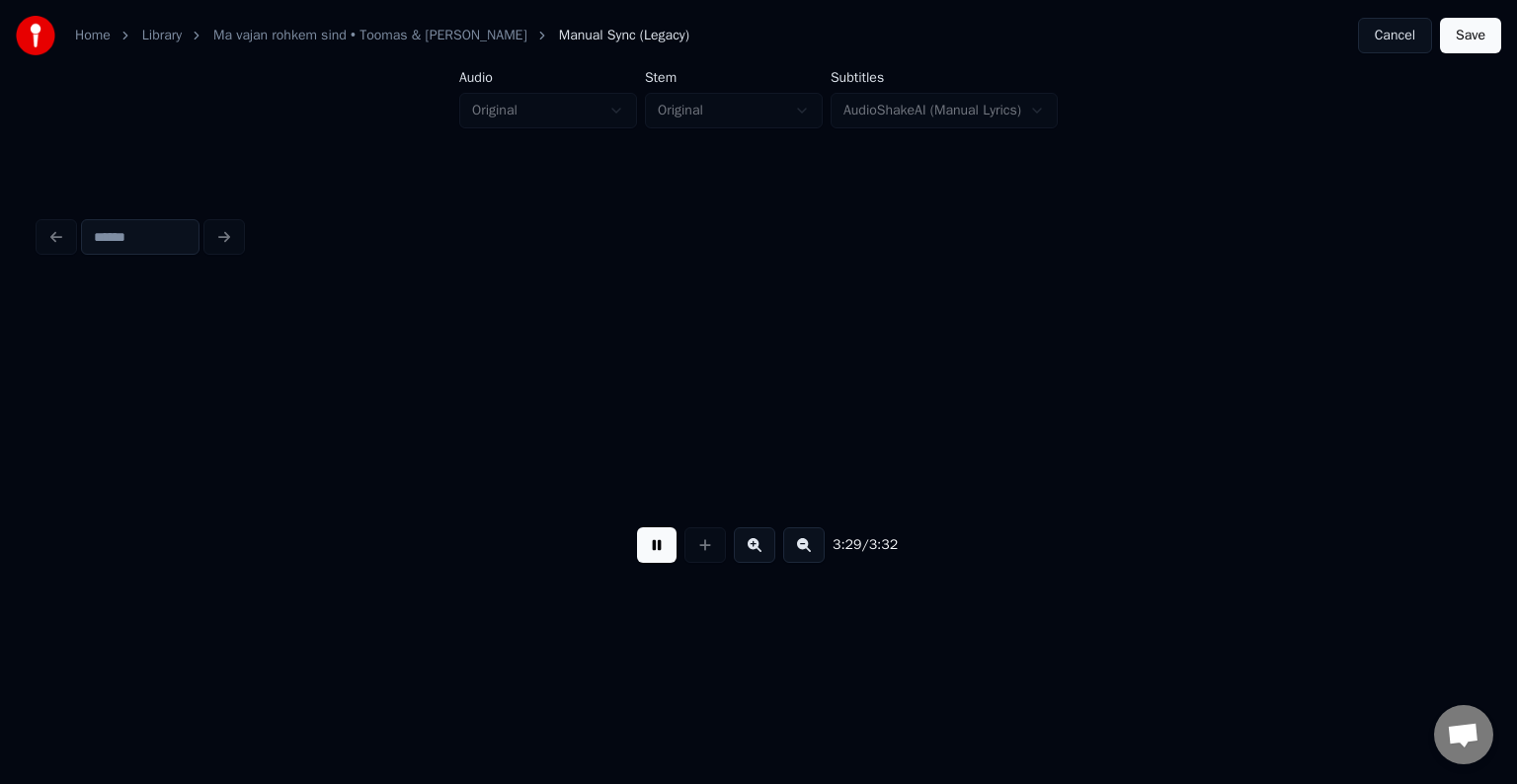 scroll, scrollTop: 0, scrollLeft: 124212, axis: horizontal 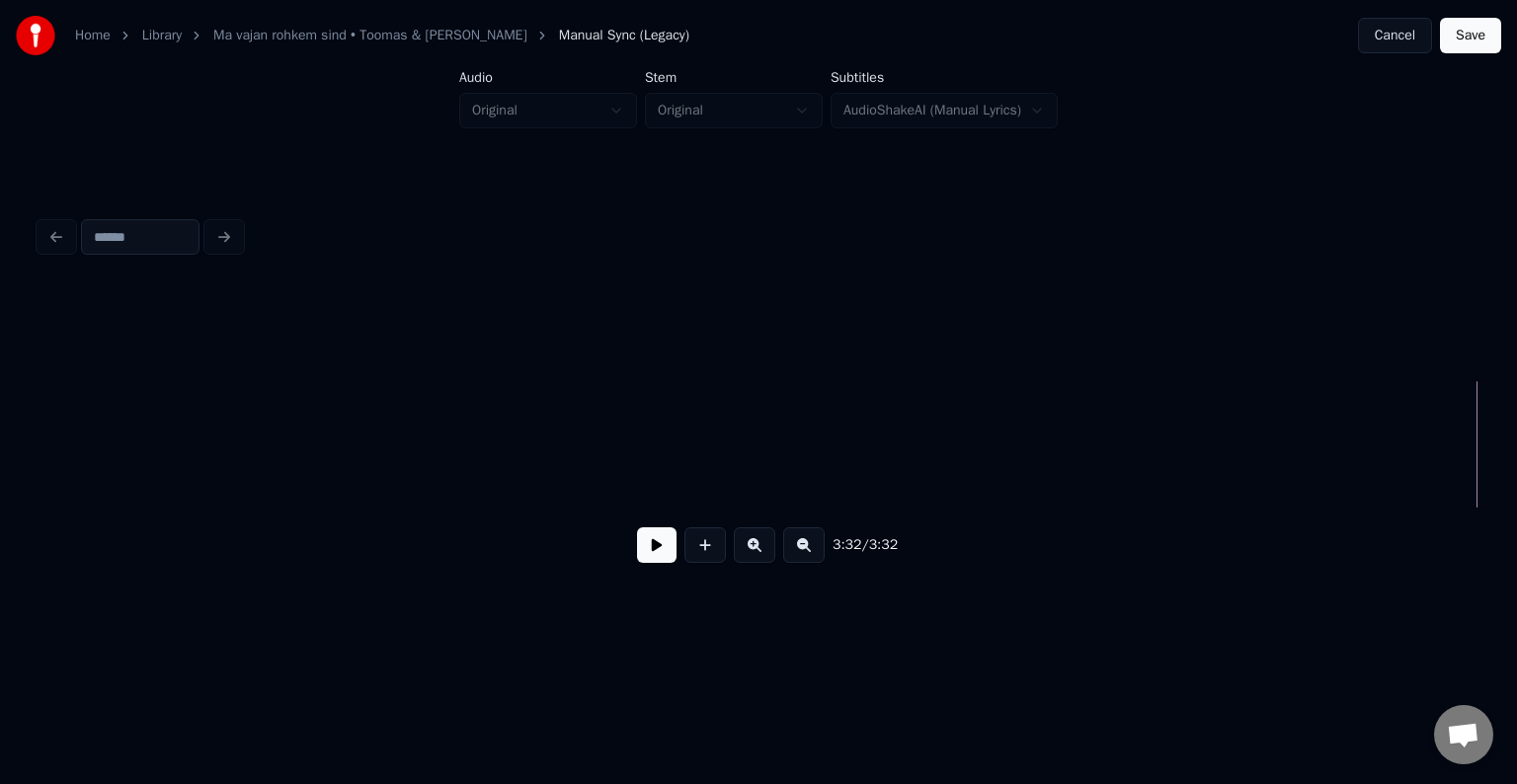 click on "Save" at bounding box center (1471, 36) 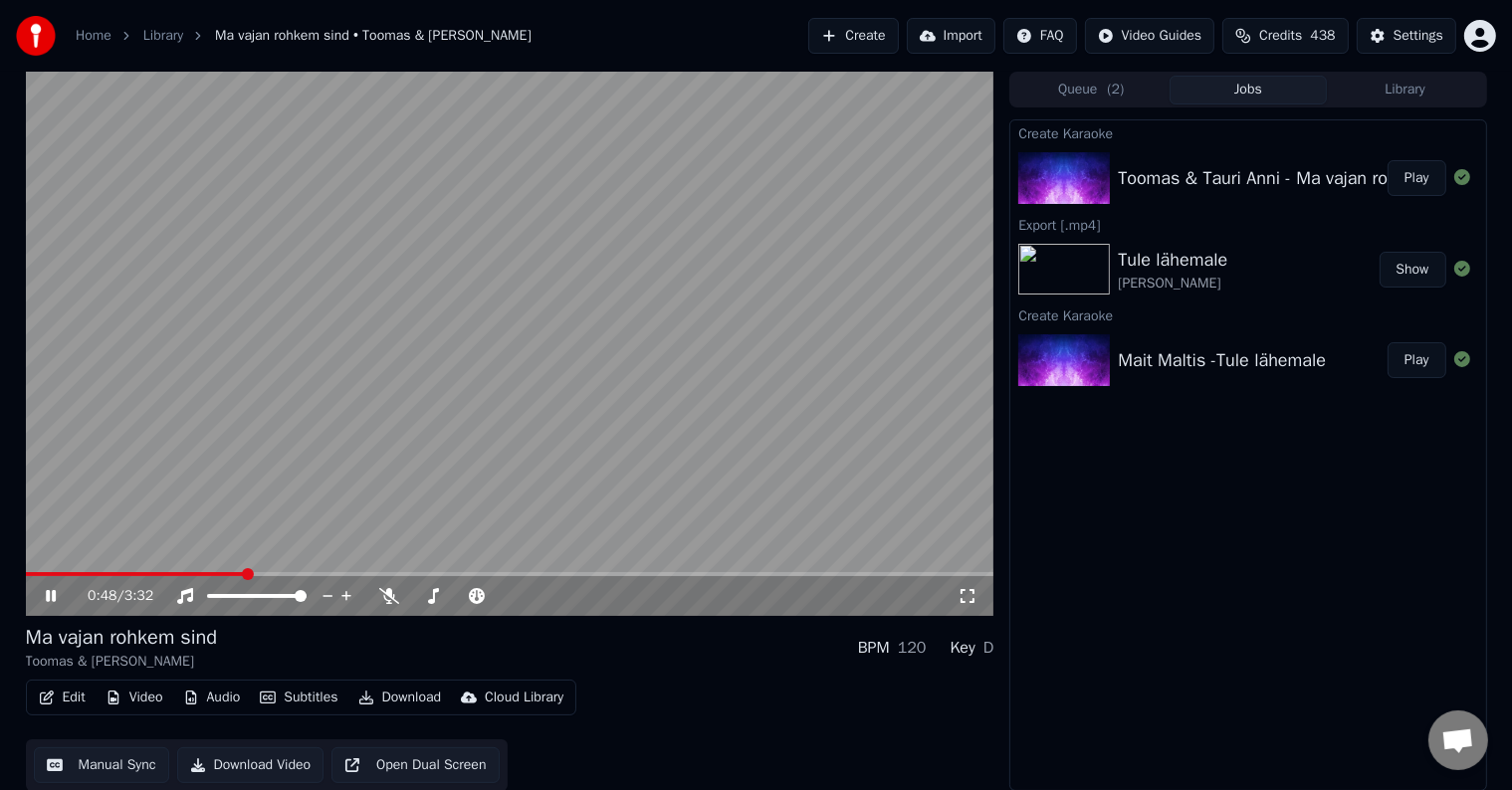 click on "Download" at bounding box center [400, 697] 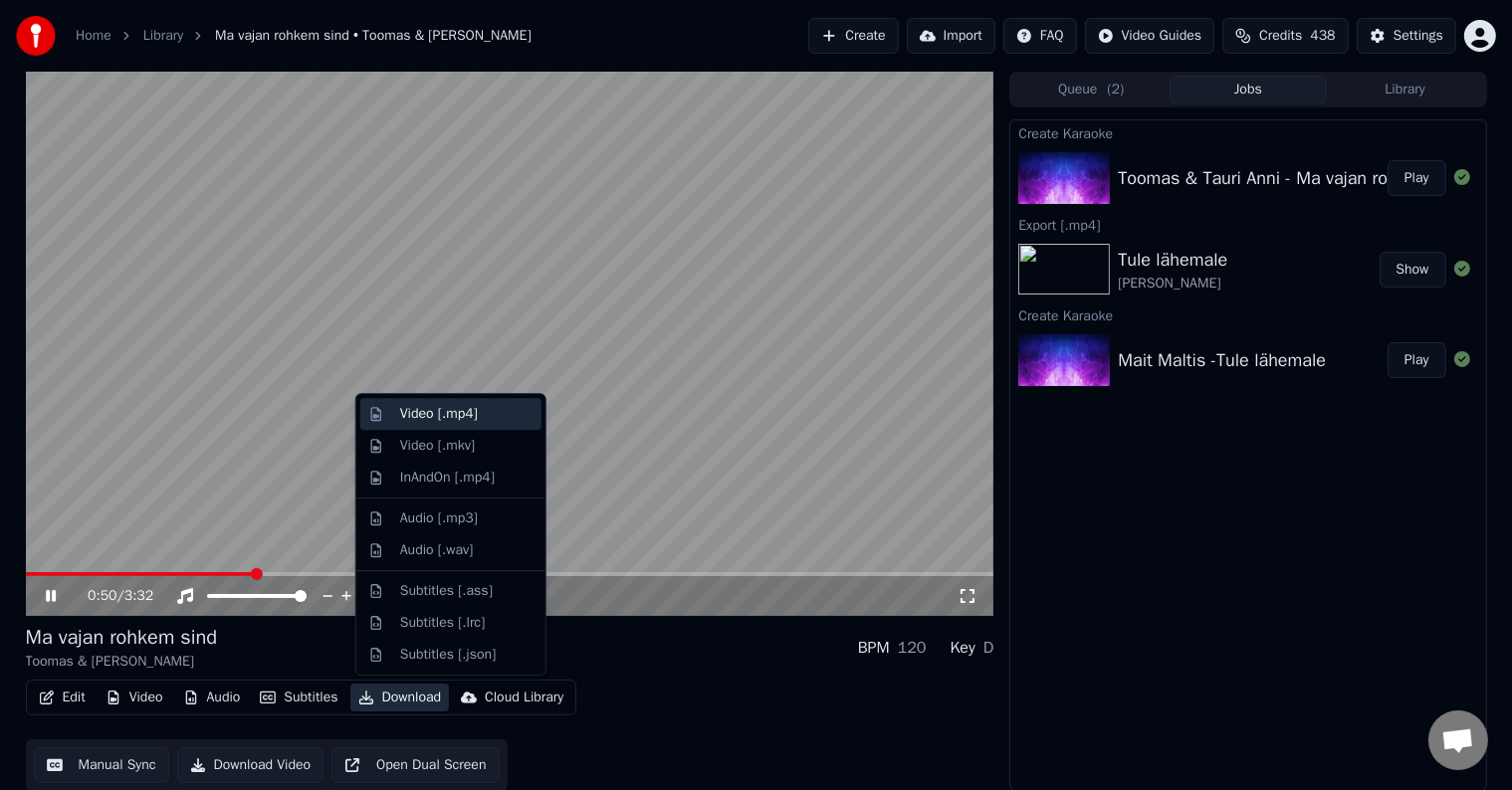 click on "Video [.mp4]" at bounding box center [439, 414] 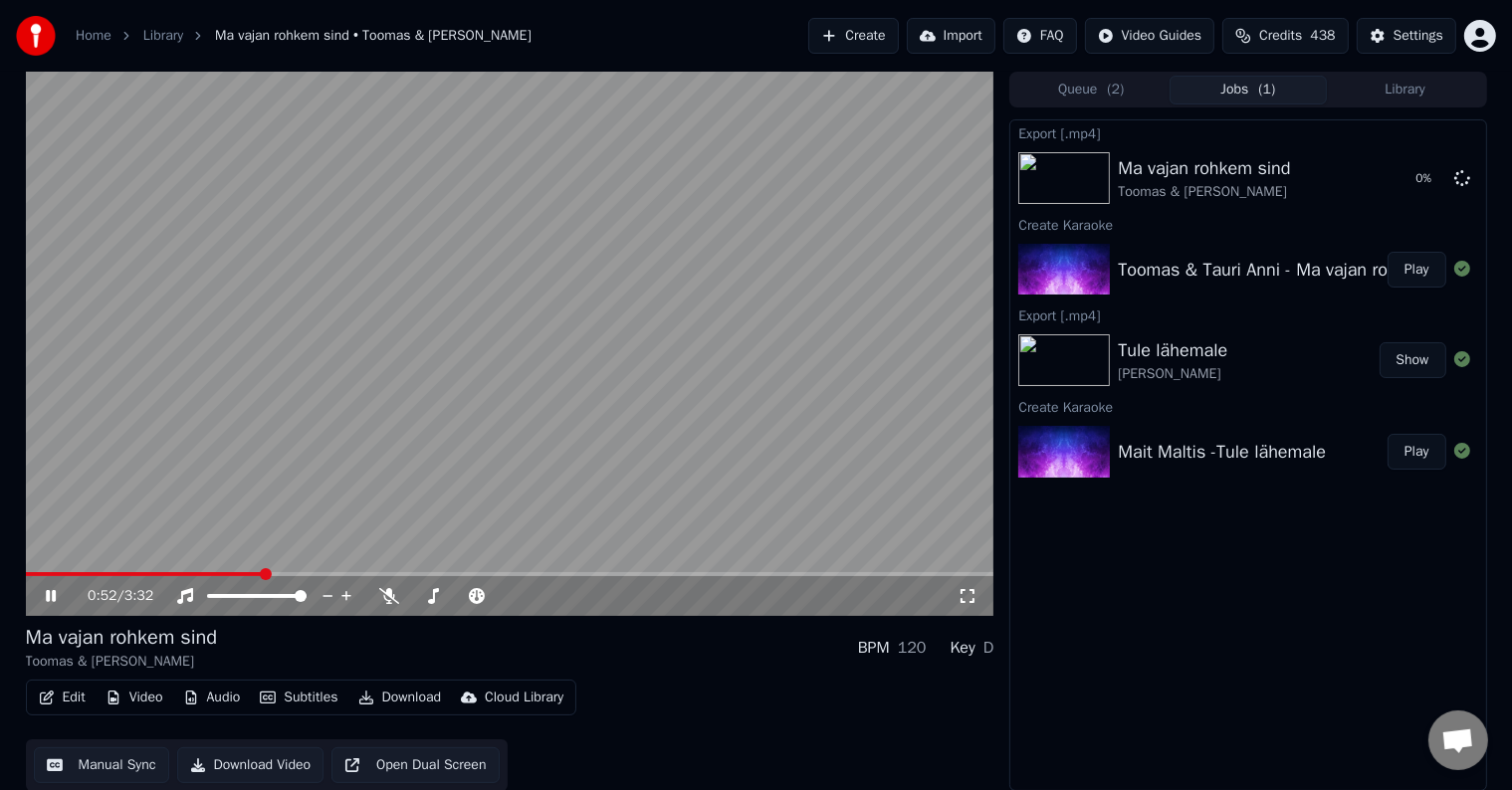 click 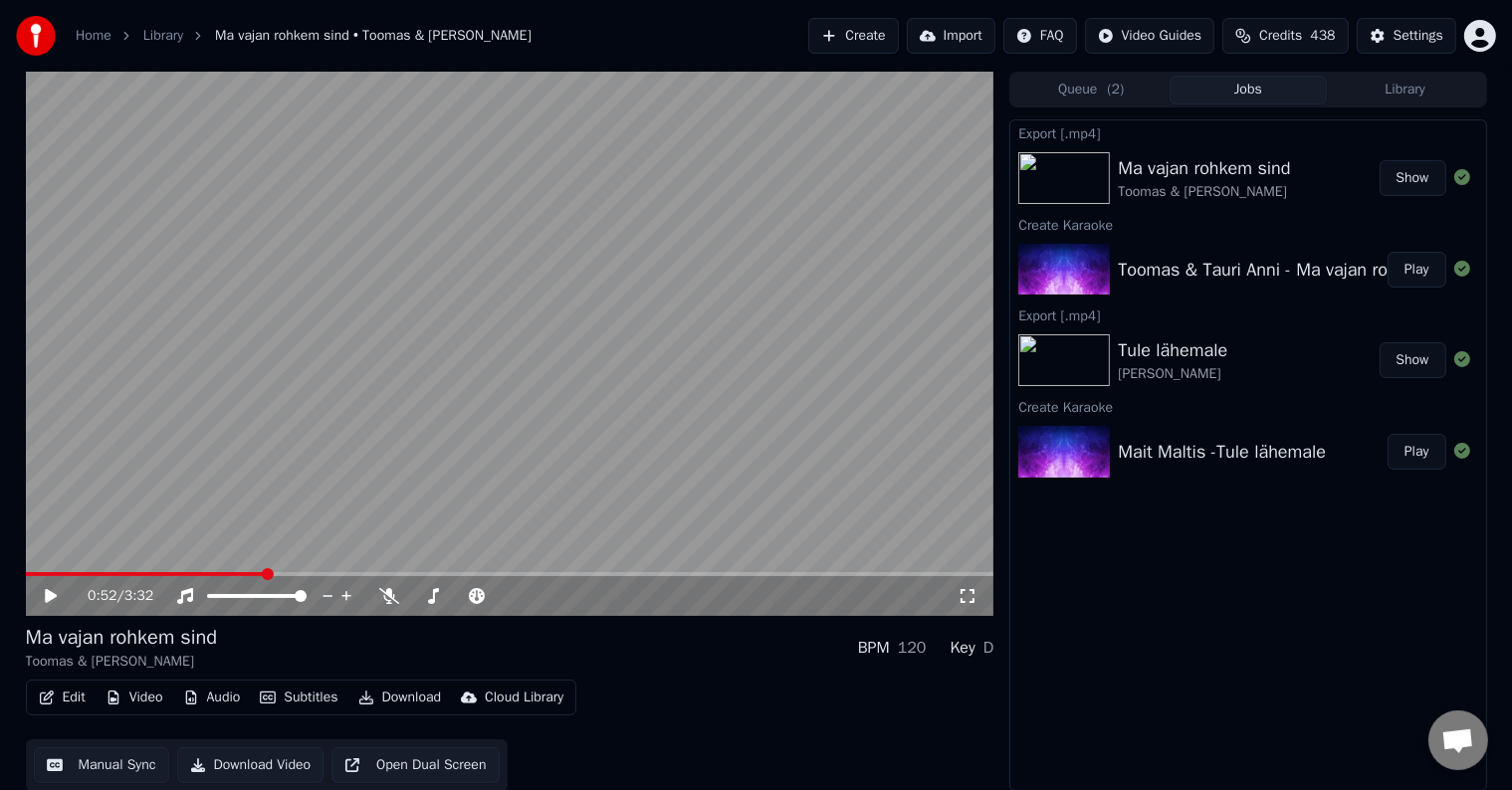 drag, startPoint x: 1412, startPoint y: 189, endPoint x: 1440, endPoint y: 181, distance: 29.12044 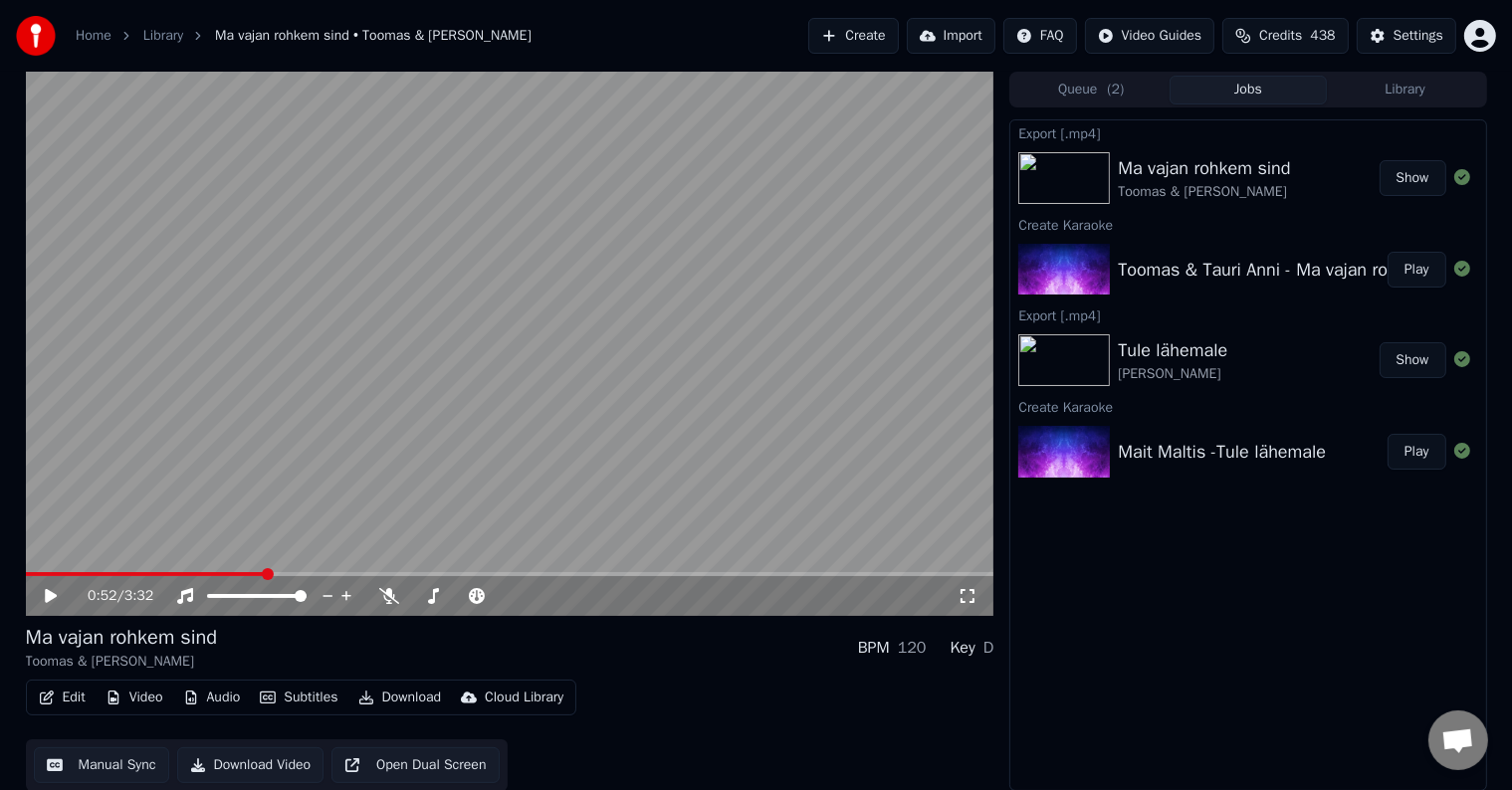 click on "Create" at bounding box center (853, 36) 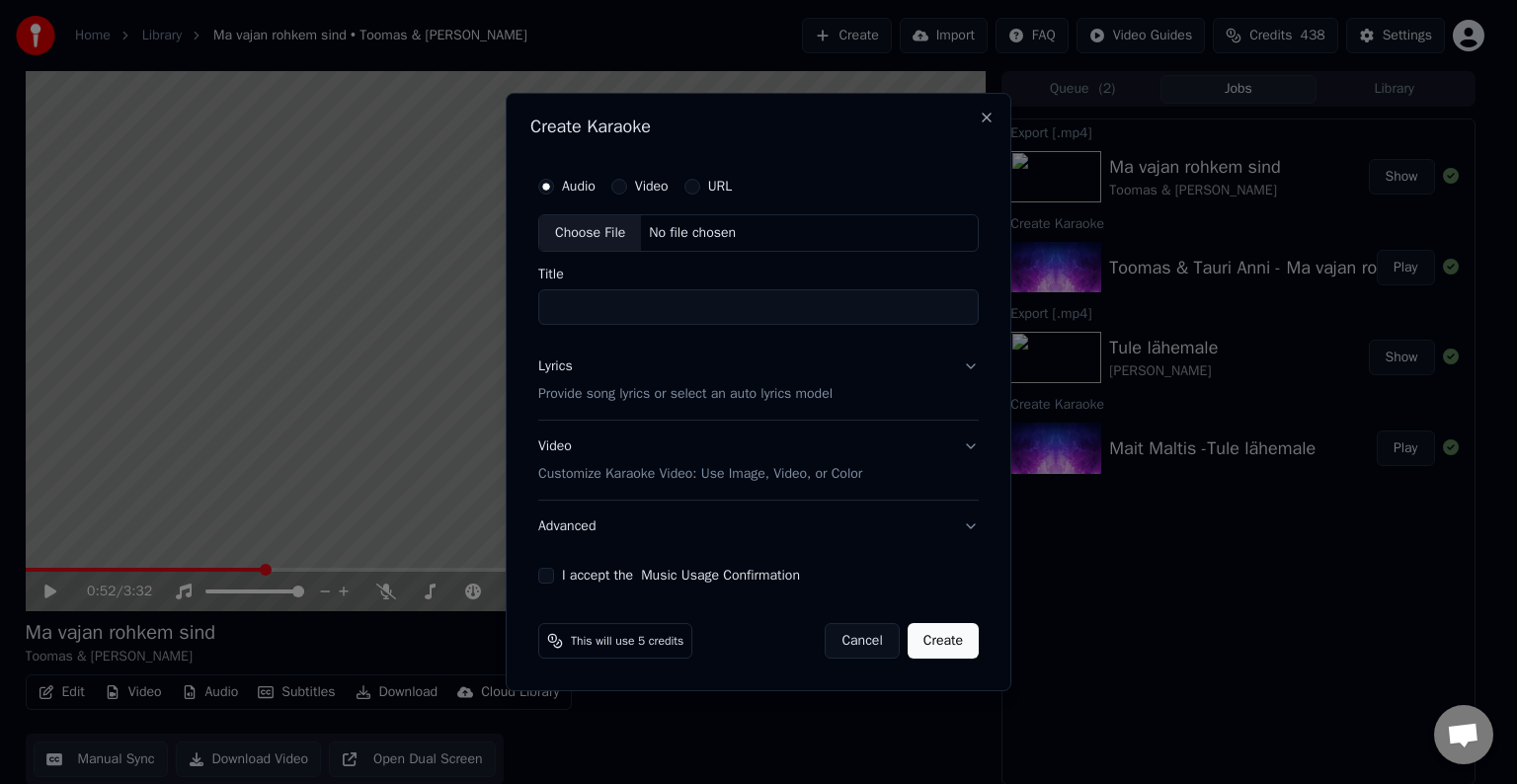 click on "No file chosen" at bounding box center (692, 233) 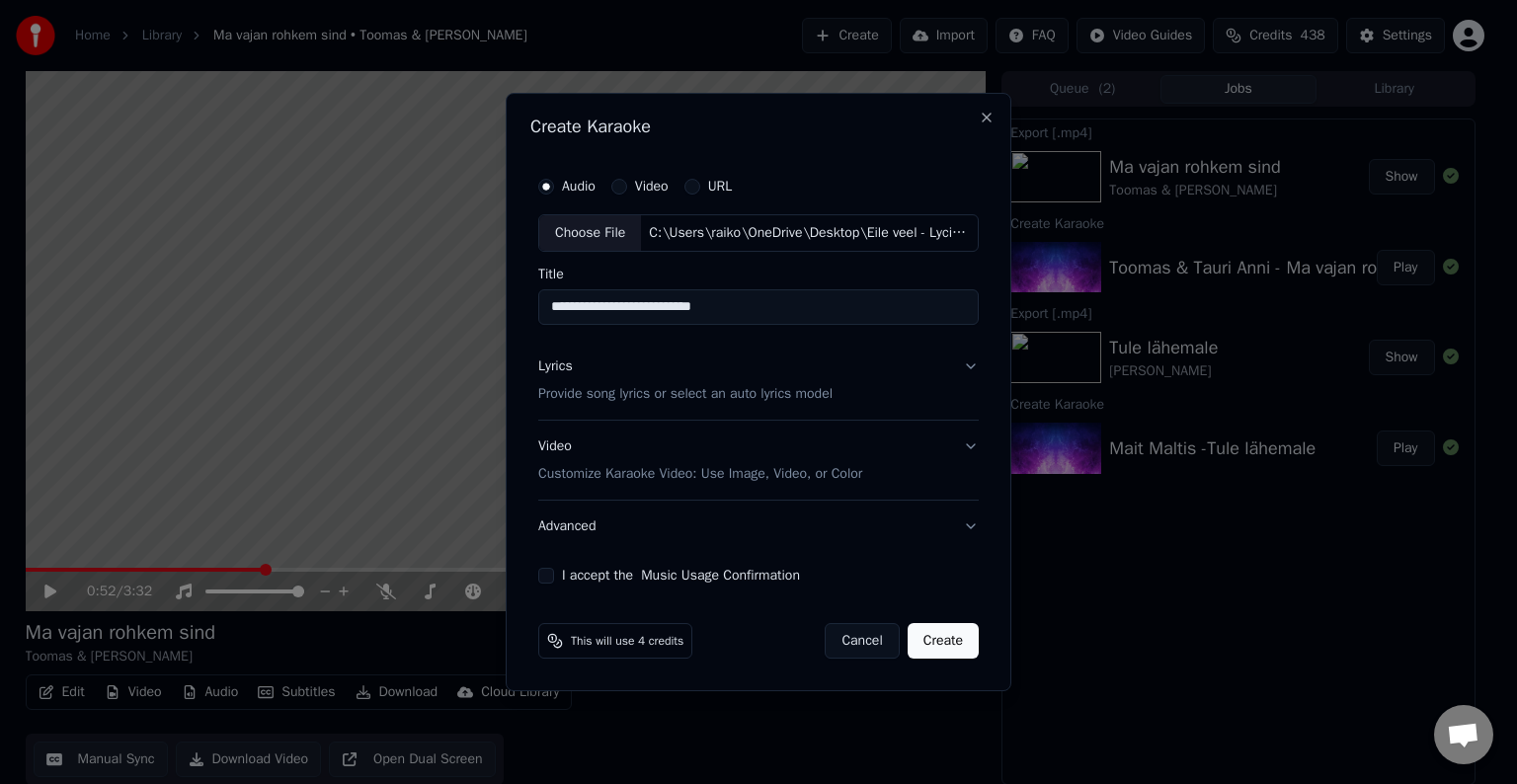 drag, startPoint x: 723, startPoint y: 307, endPoint x: 638, endPoint y: 298, distance: 85.47514 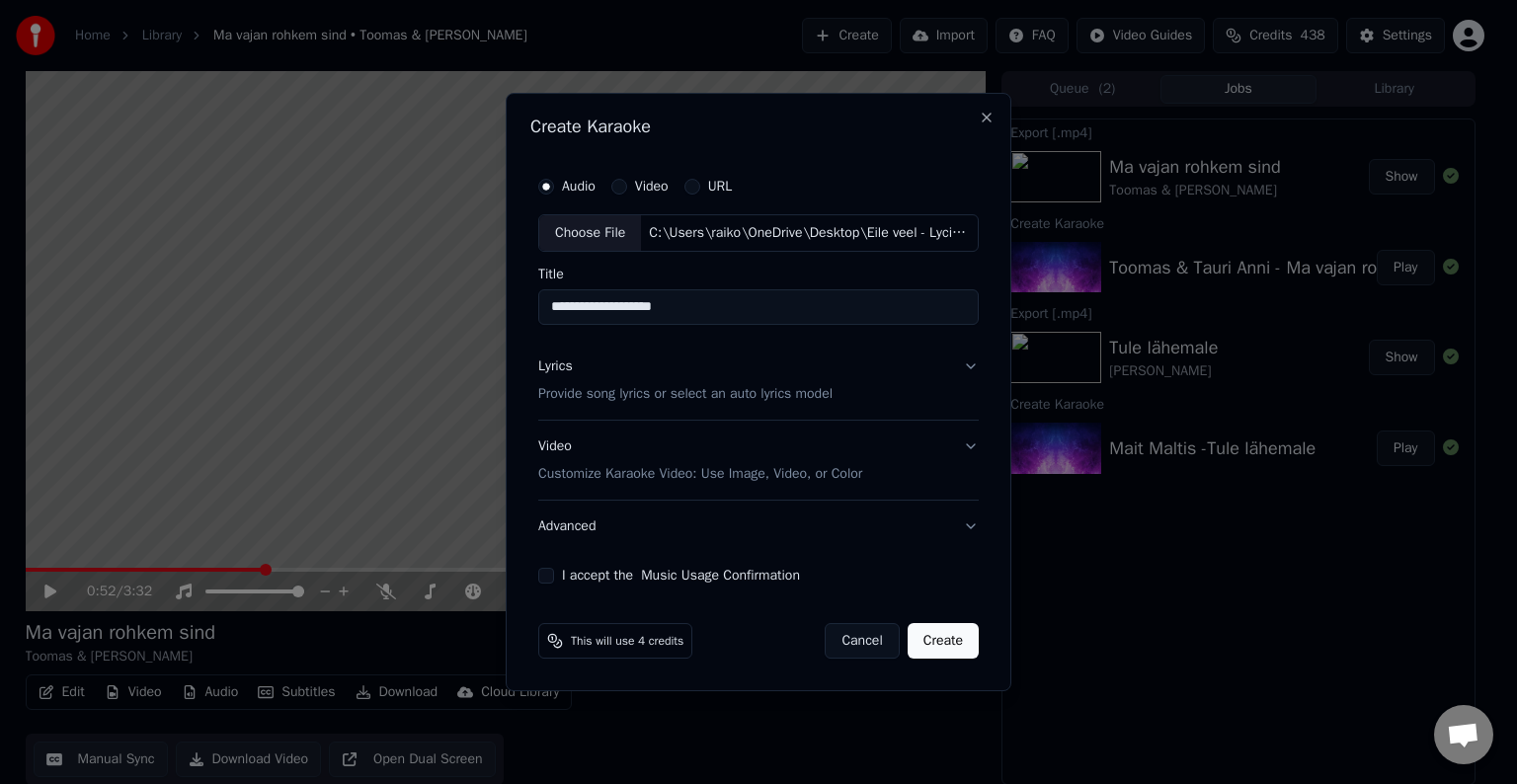 click on "**********" at bounding box center [758, 307] 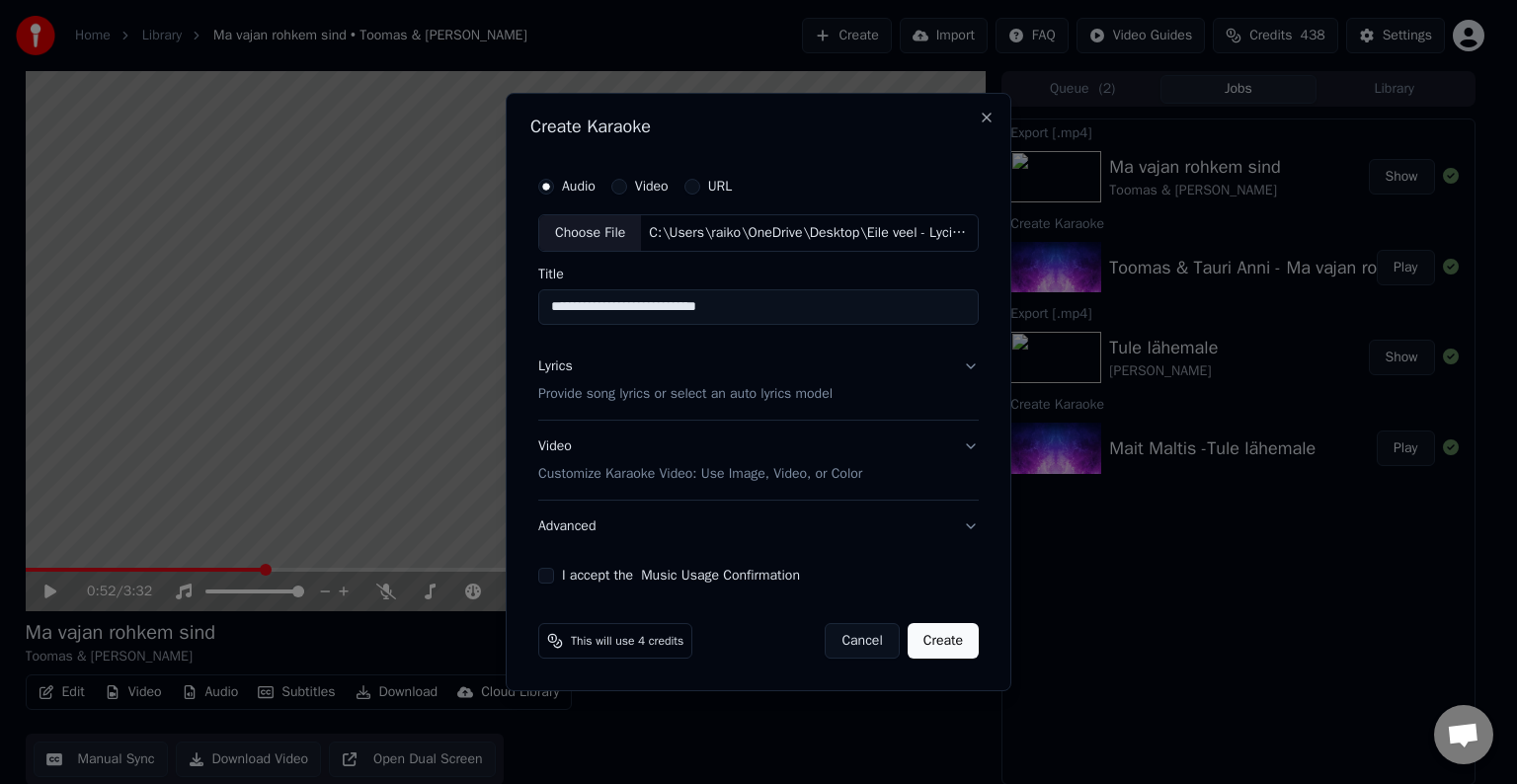 drag, startPoint x: 609, startPoint y: 312, endPoint x: 486, endPoint y: 308, distance: 123.06502 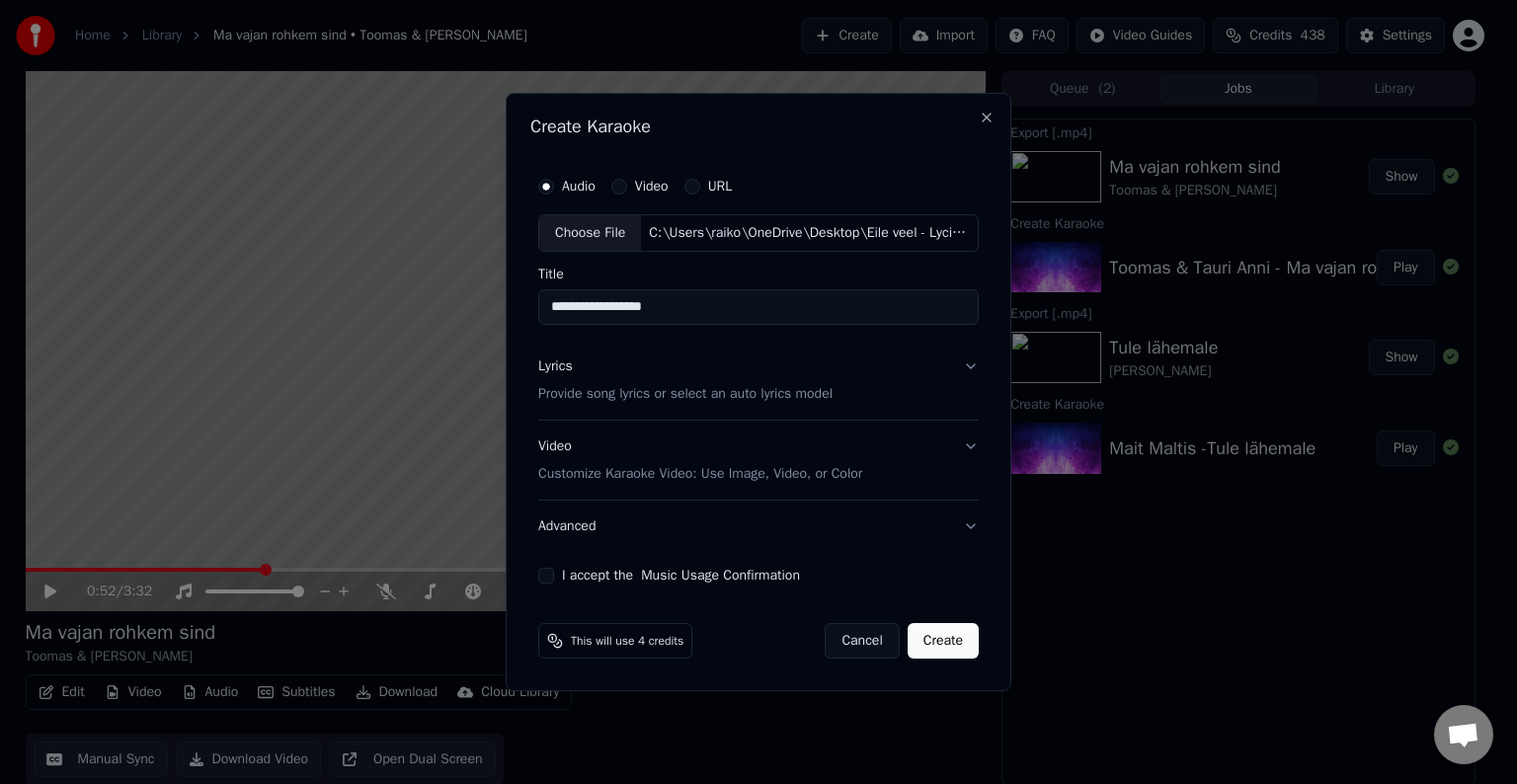 click on "**********" at bounding box center (758, 307) 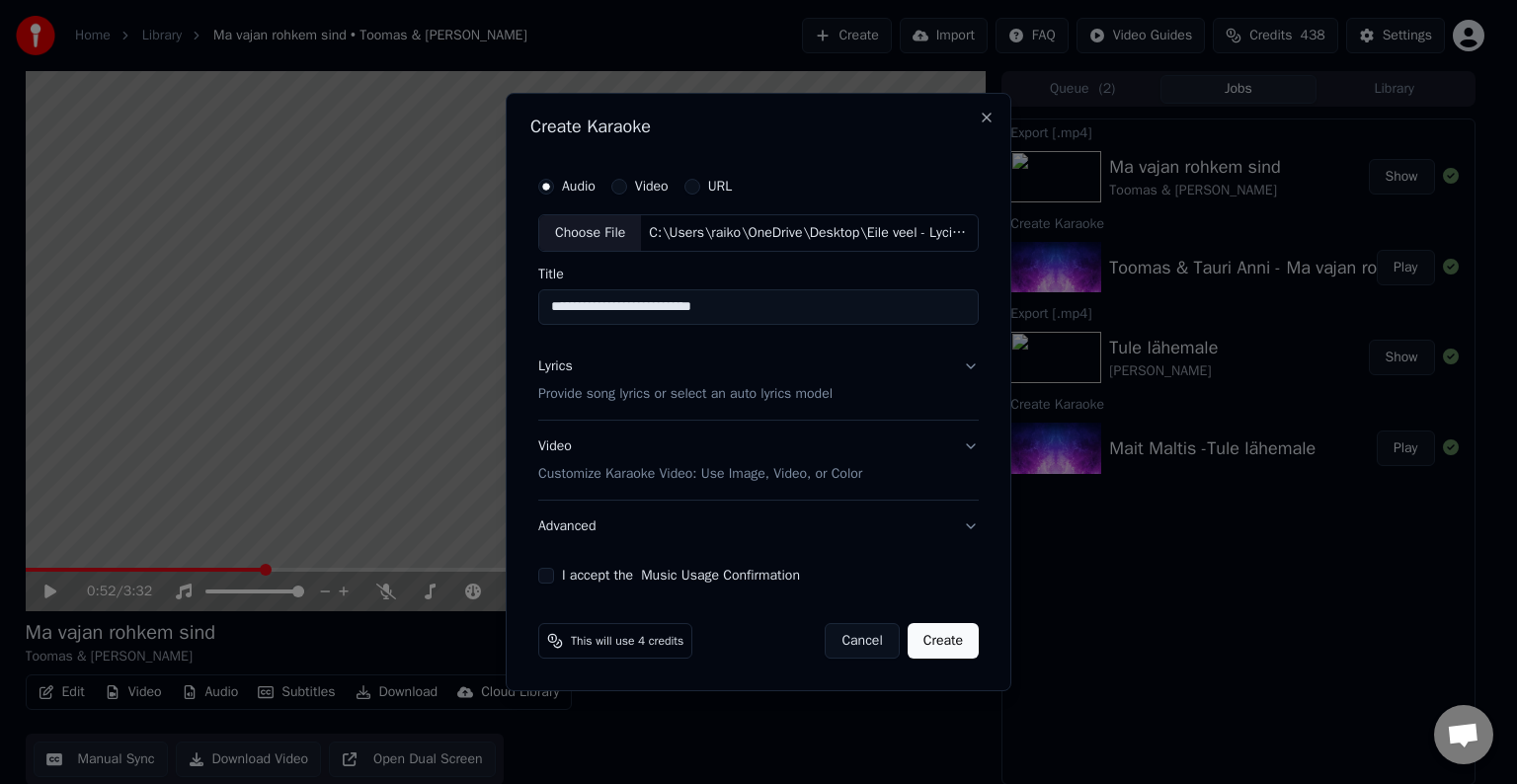 type on "**********" 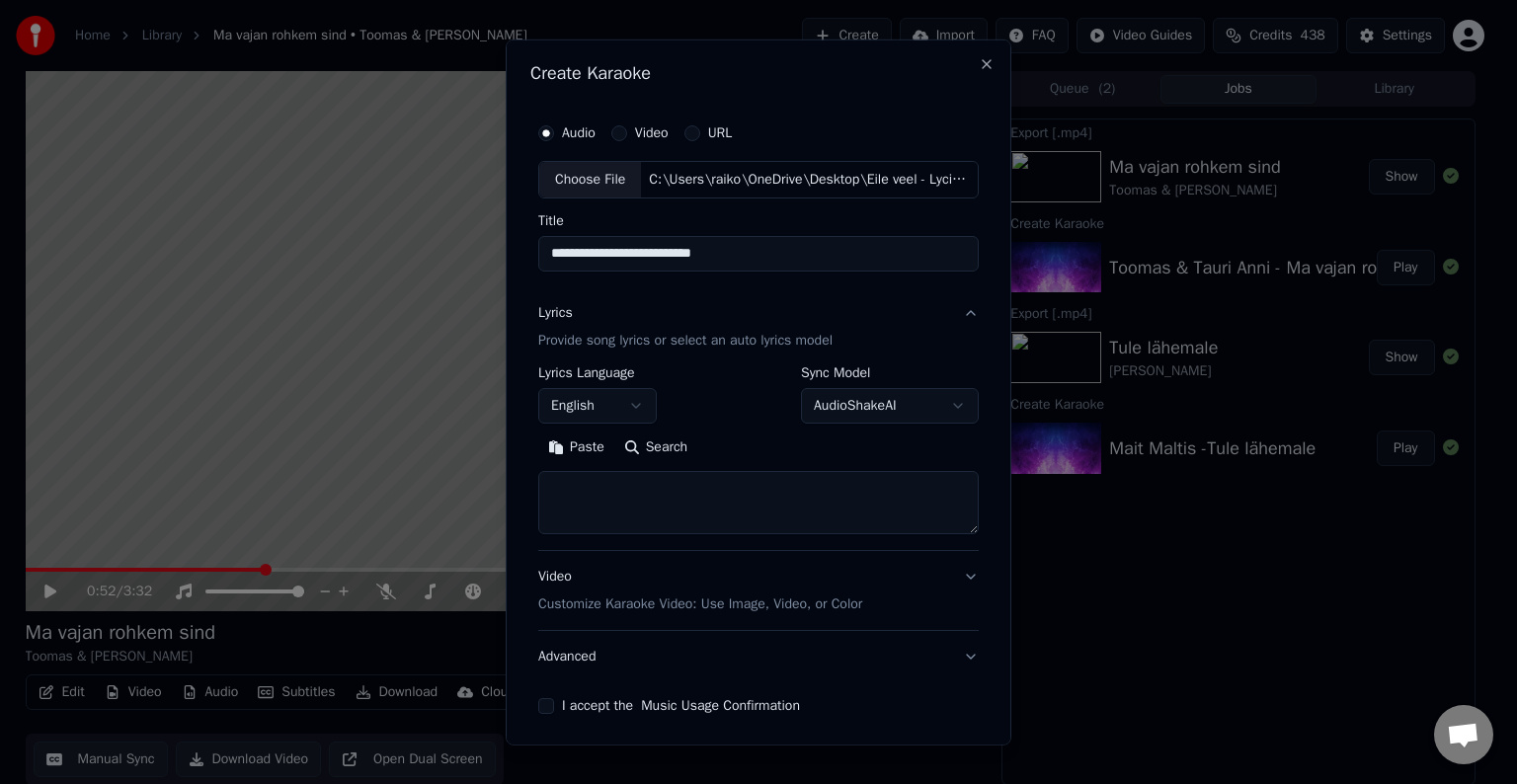 drag, startPoint x: 585, startPoint y: 450, endPoint x: 598, endPoint y: 446, distance: 13.601471 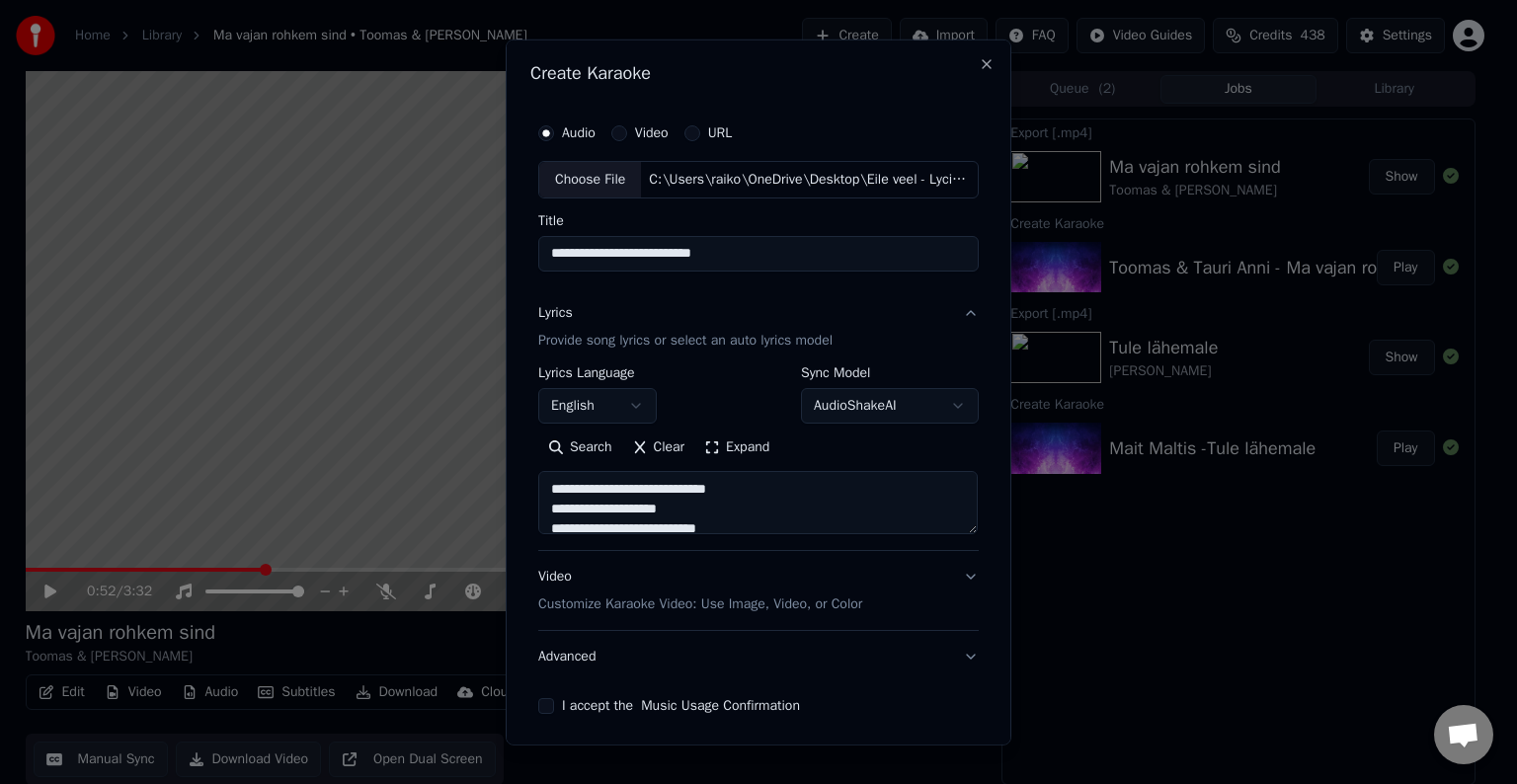 click on "**********" at bounding box center [750, 392] 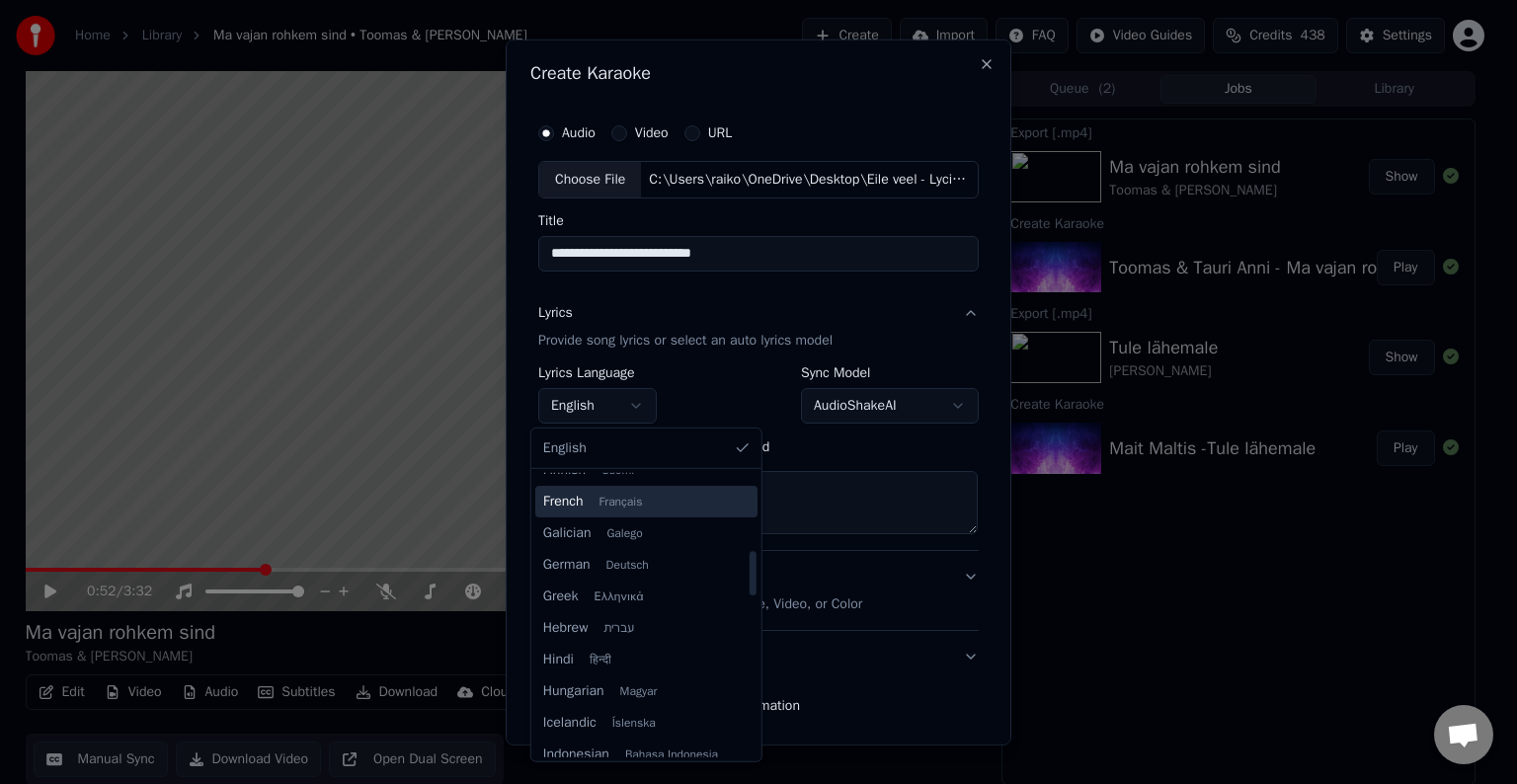 type on "**********" 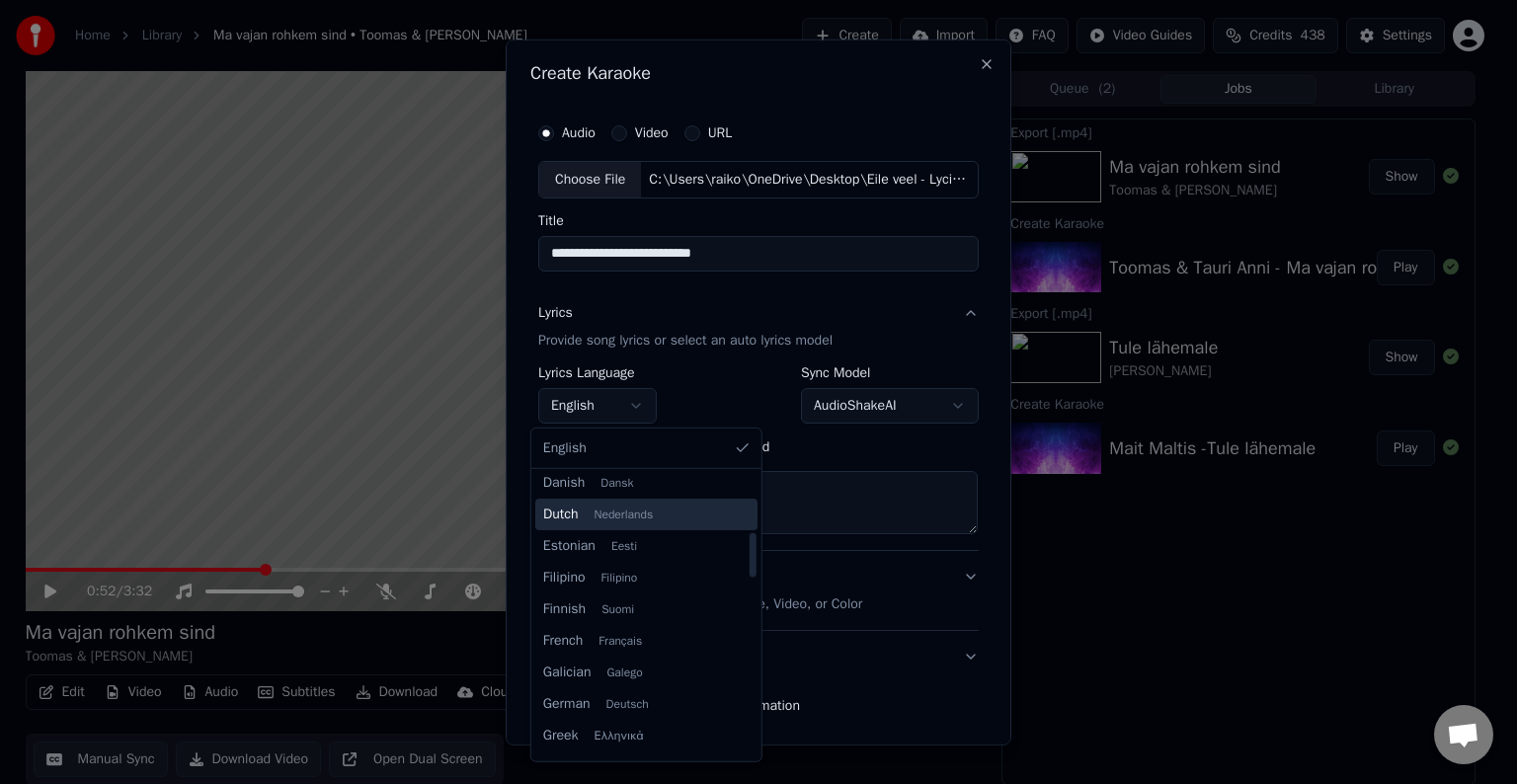 scroll, scrollTop: 328, scrollLeft: 0, axis: vertical 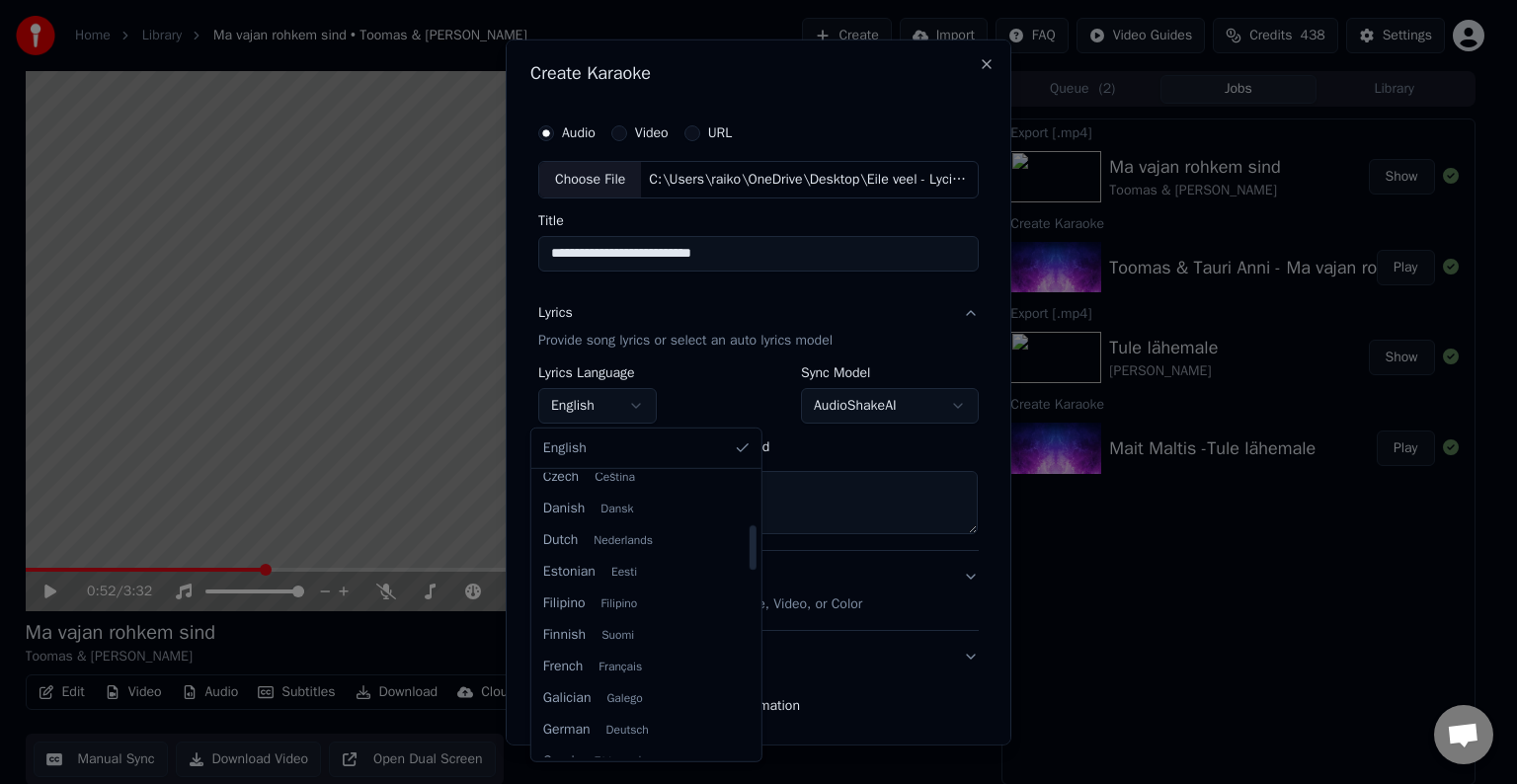 select on "**" 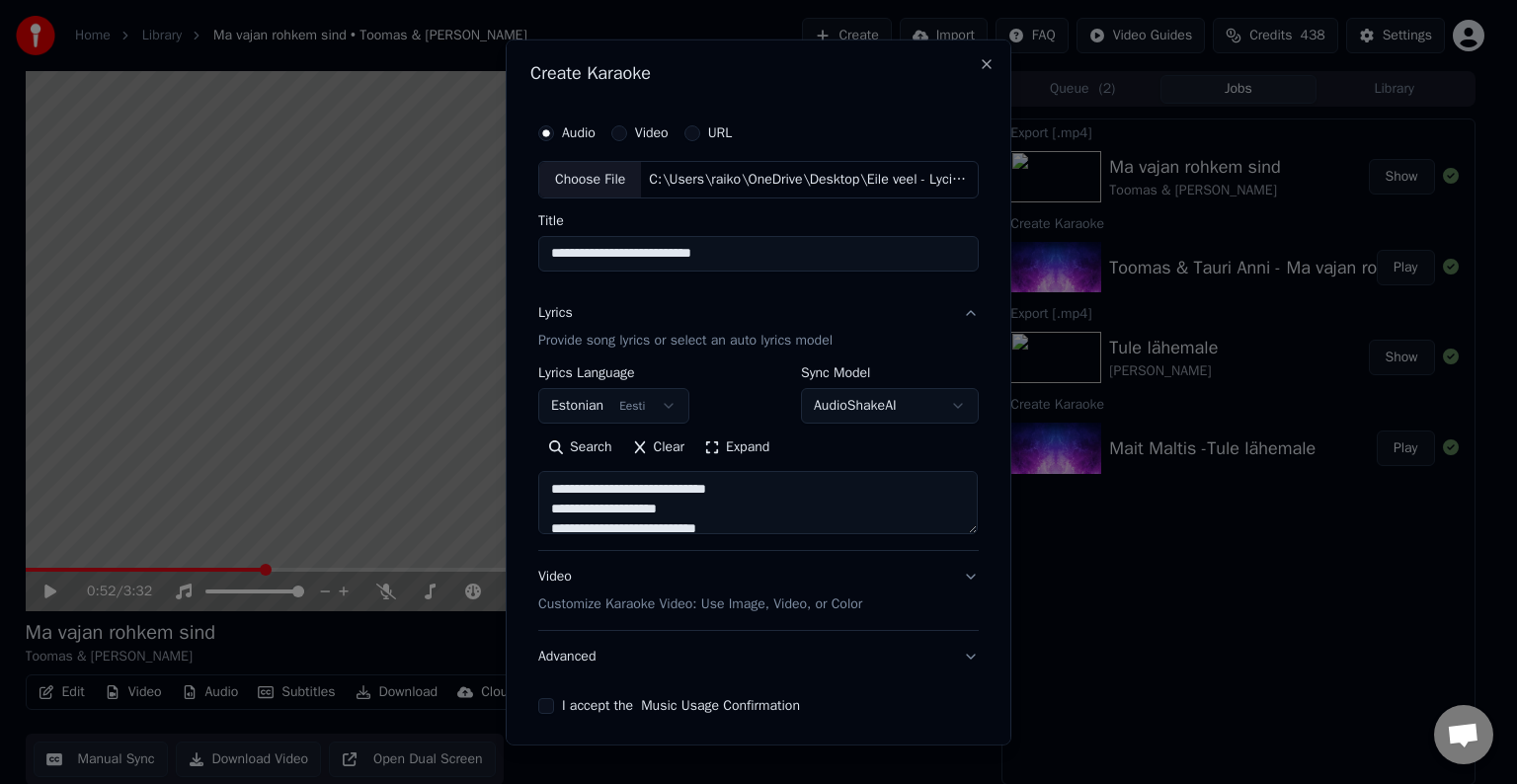 click on "Customize Karaoke Video: Use Image, Video, or Color" at bounding box center [700, 604] 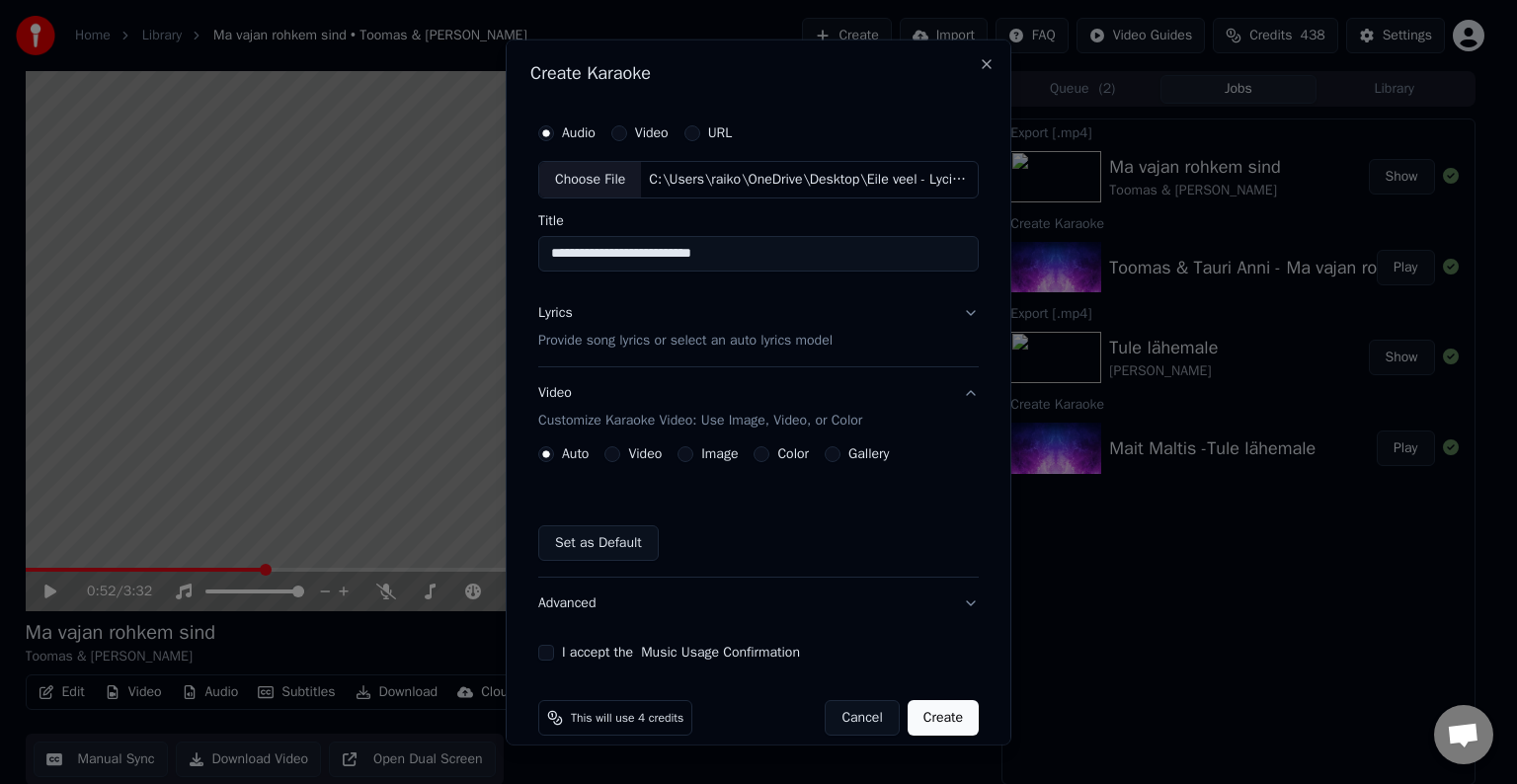 click on "Color" at bounding box center (793, 454) 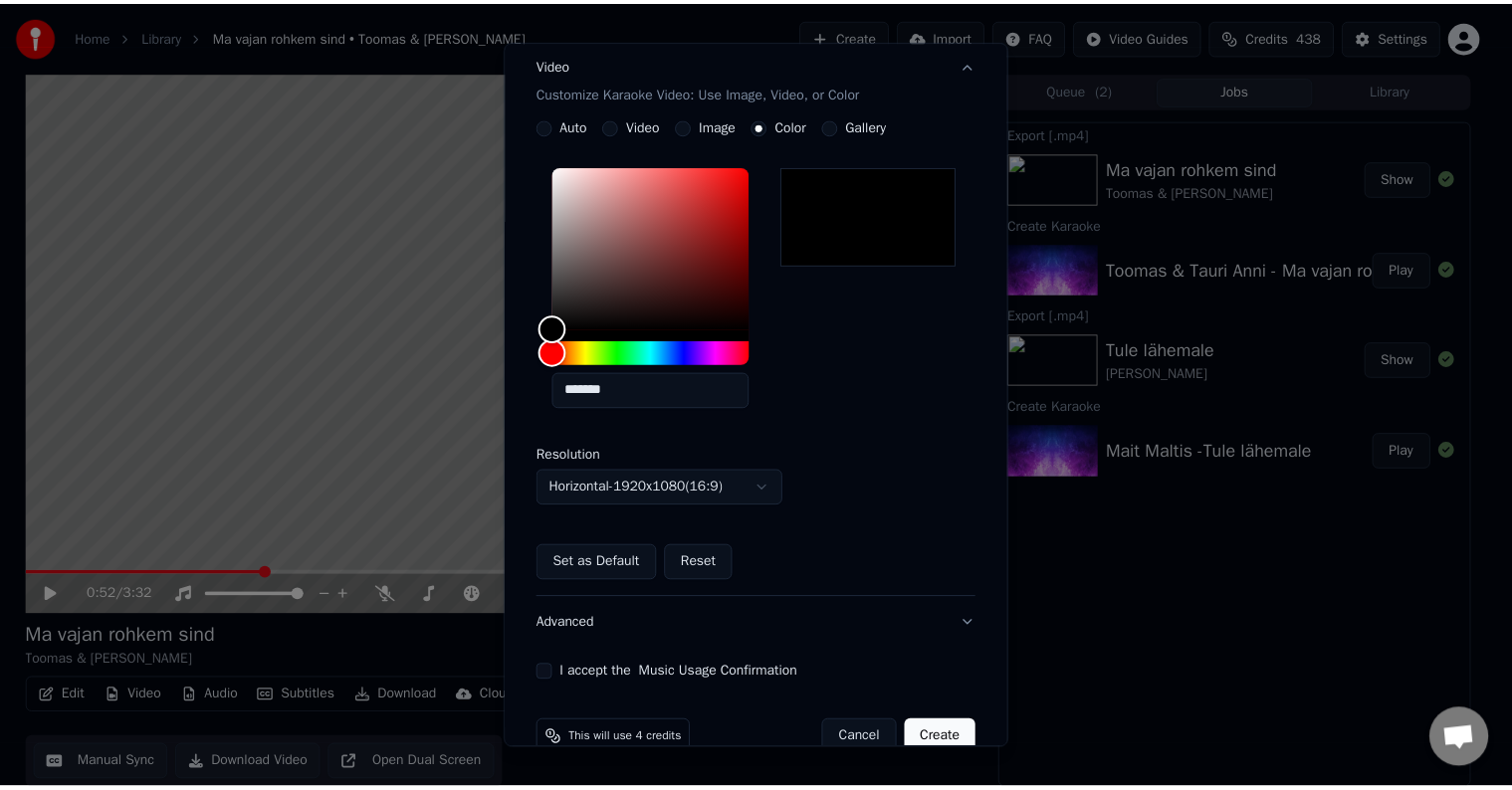 scroll, scrollTop: 371, scrollLeft: 0, axis: vertical 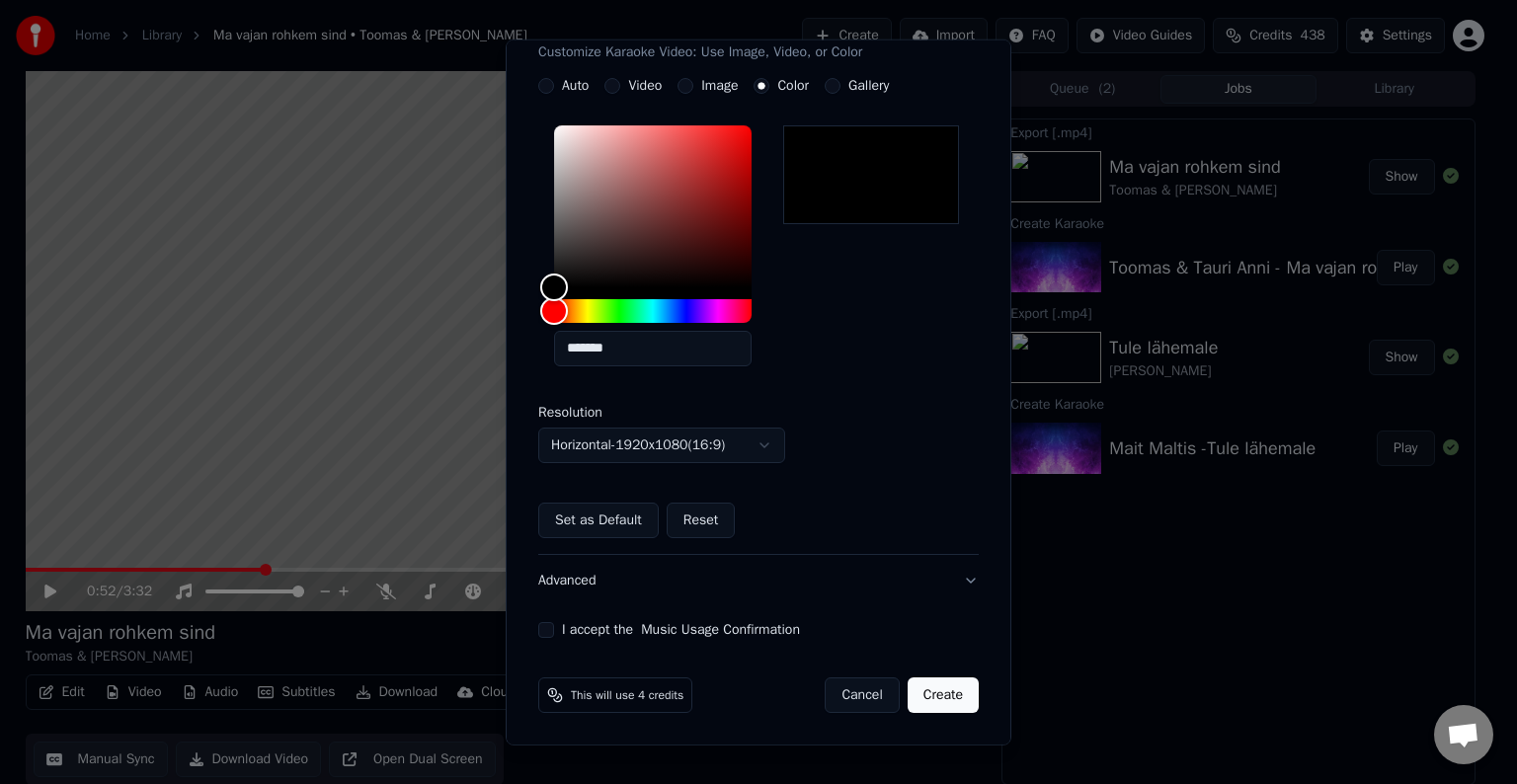 click on "I accept the   Music Usage Confirmation" at bounding box center (546, 630) 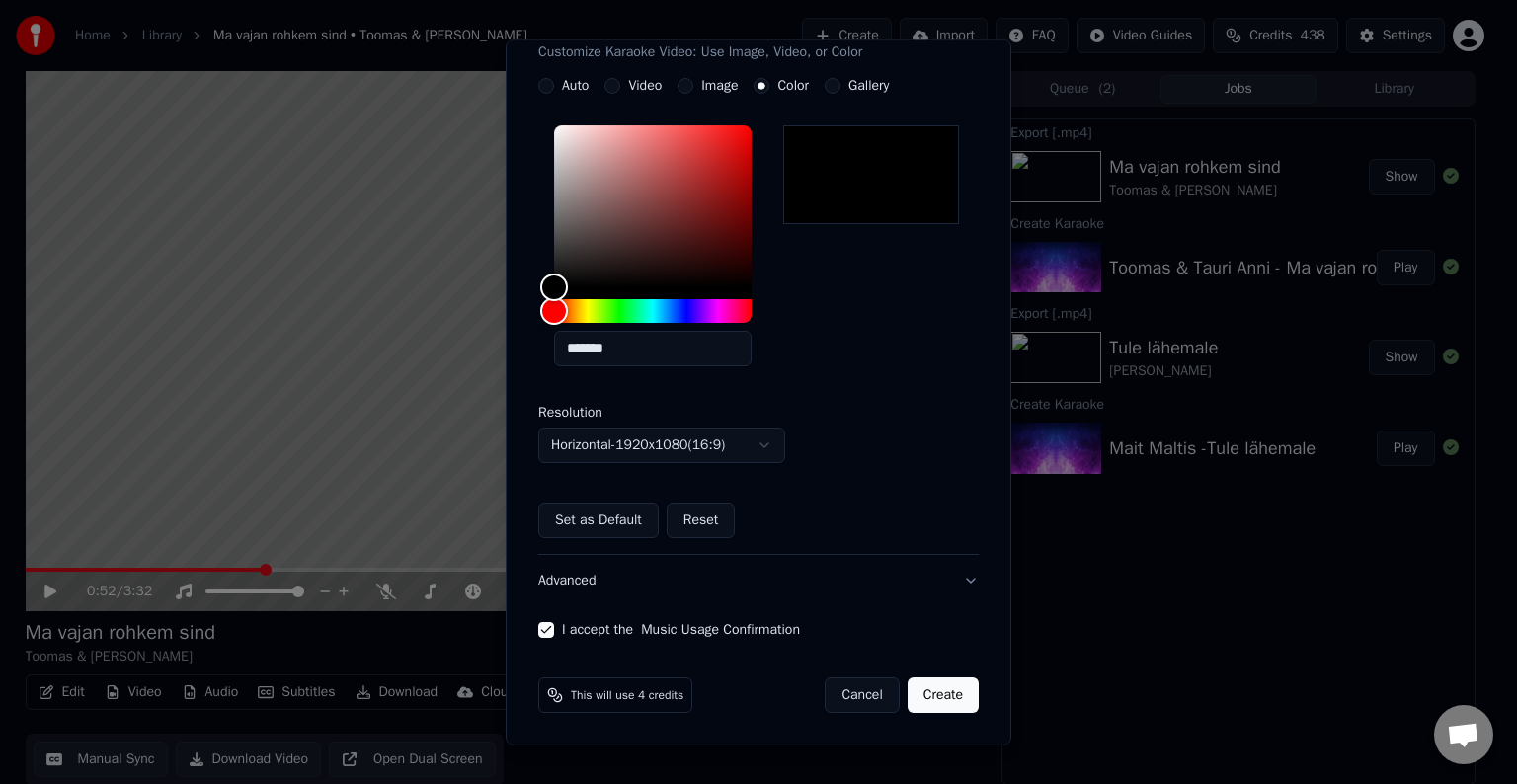 click on "Create" at bounding box center (943, 695) 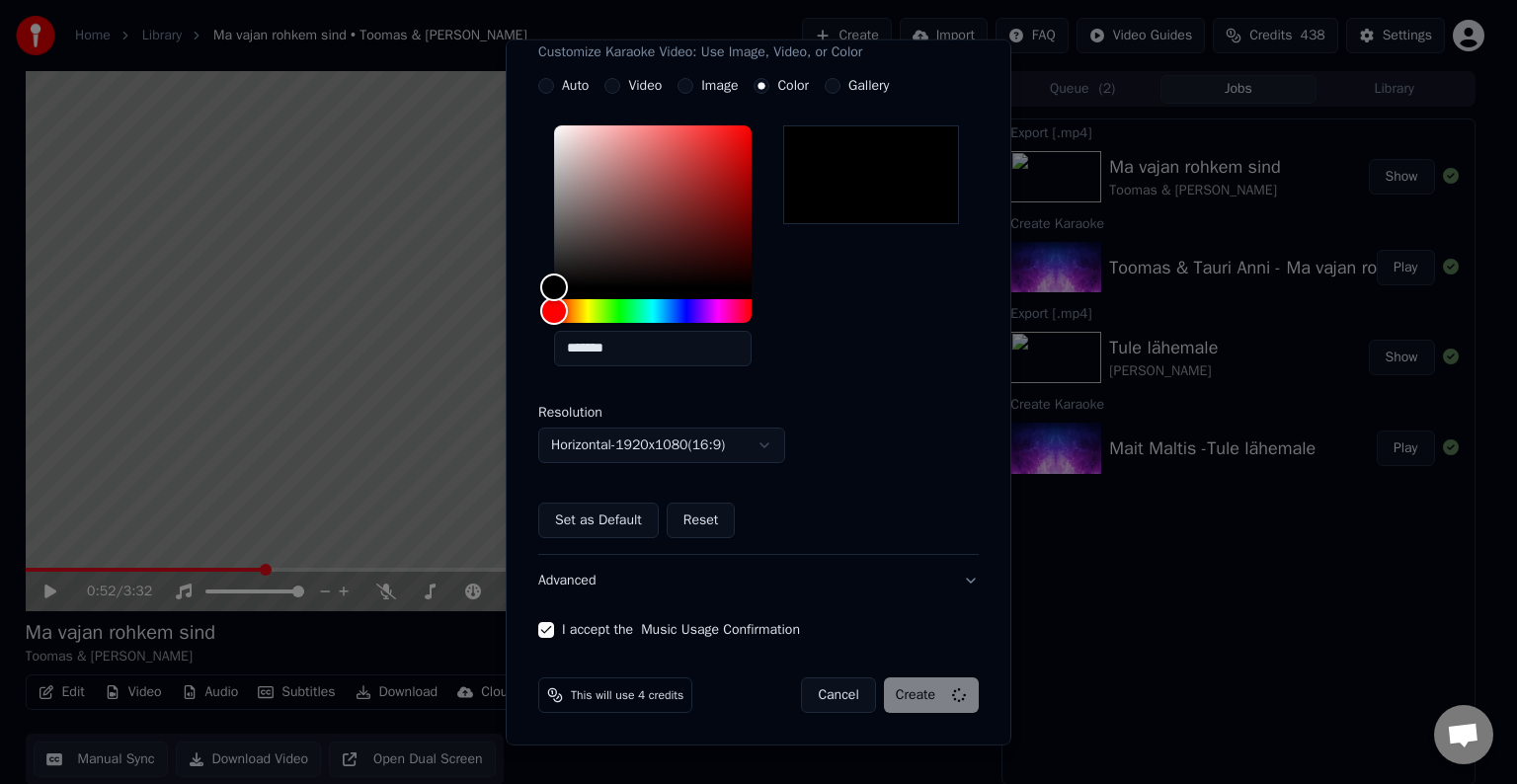 type 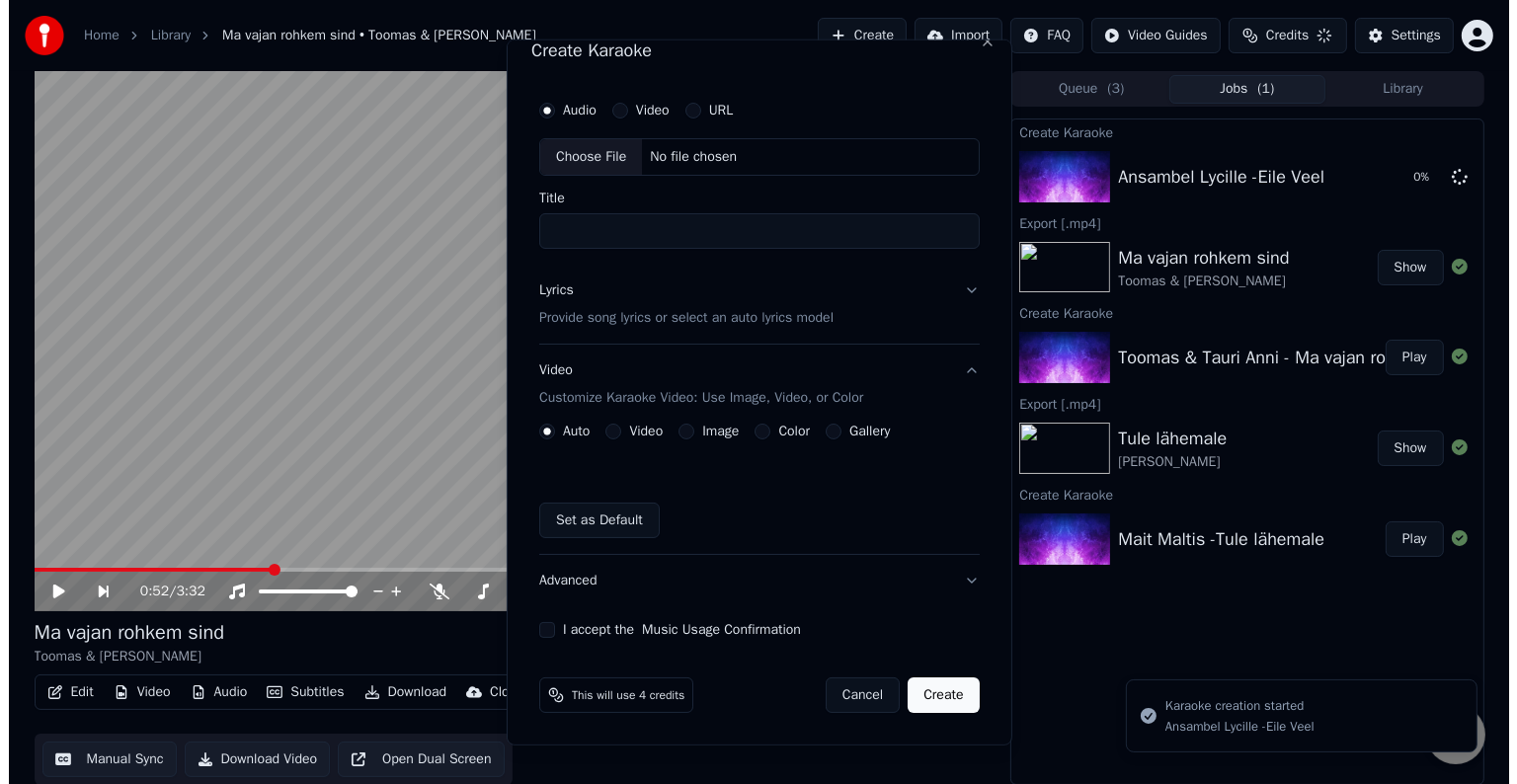 scroll, scrollTop: 23, scrollLeft: 0, axis: vertical 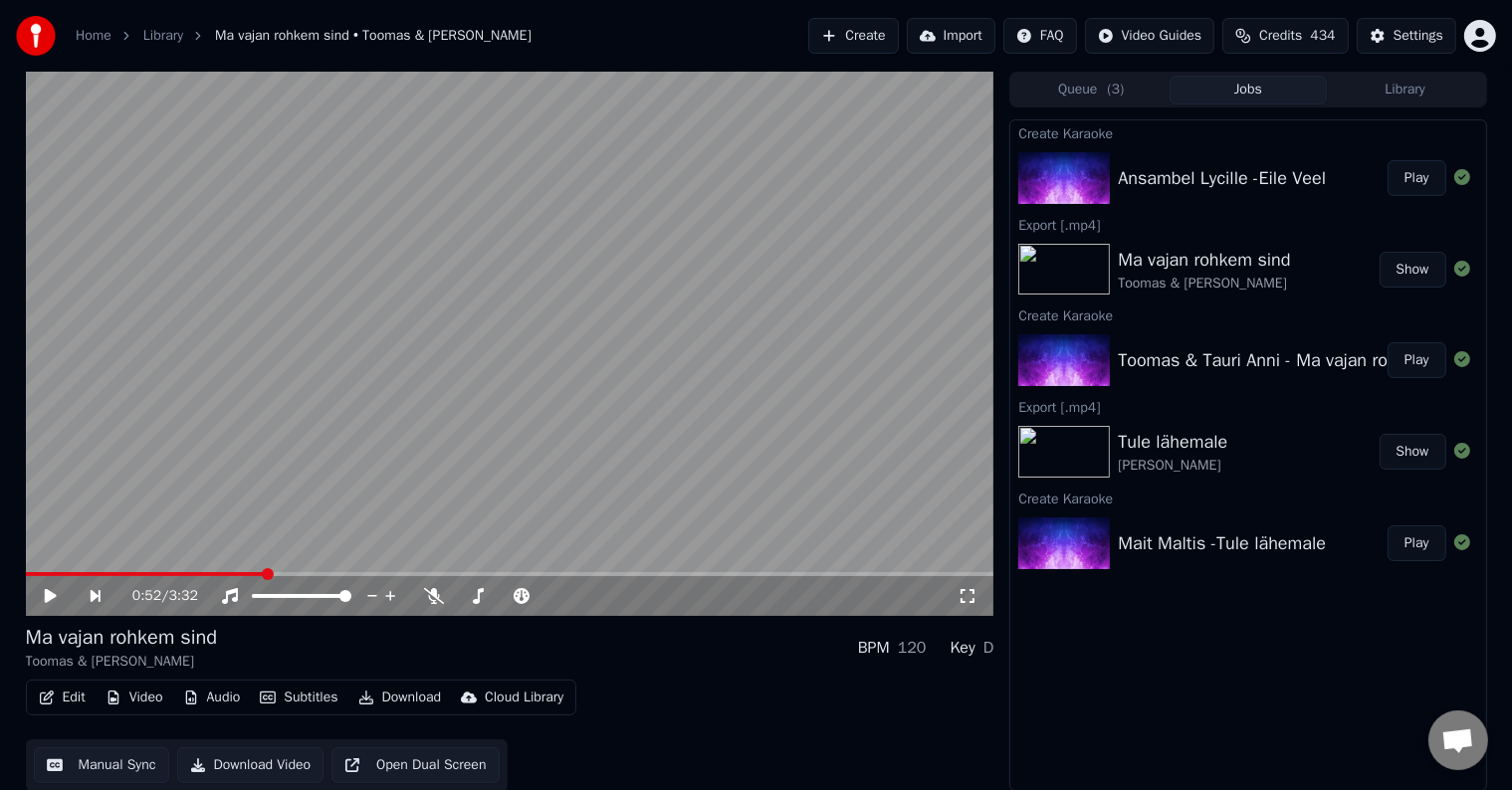 click on "Play" at bounding box center [1416, 178] 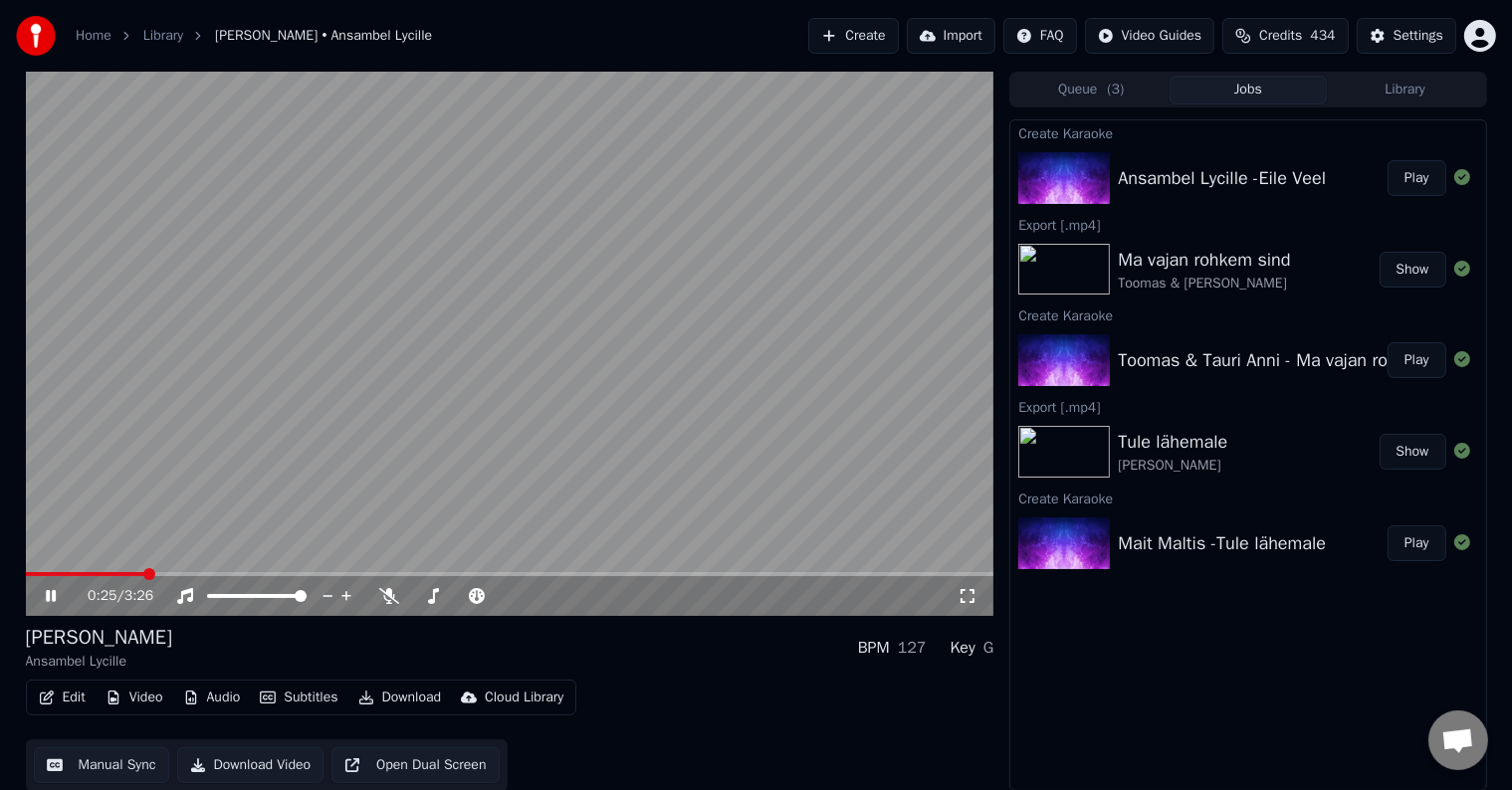 drag, startPoint x: 855, startPoint y: 722, endPoint x: 900, endPoint y: 657, distance: 79.056942 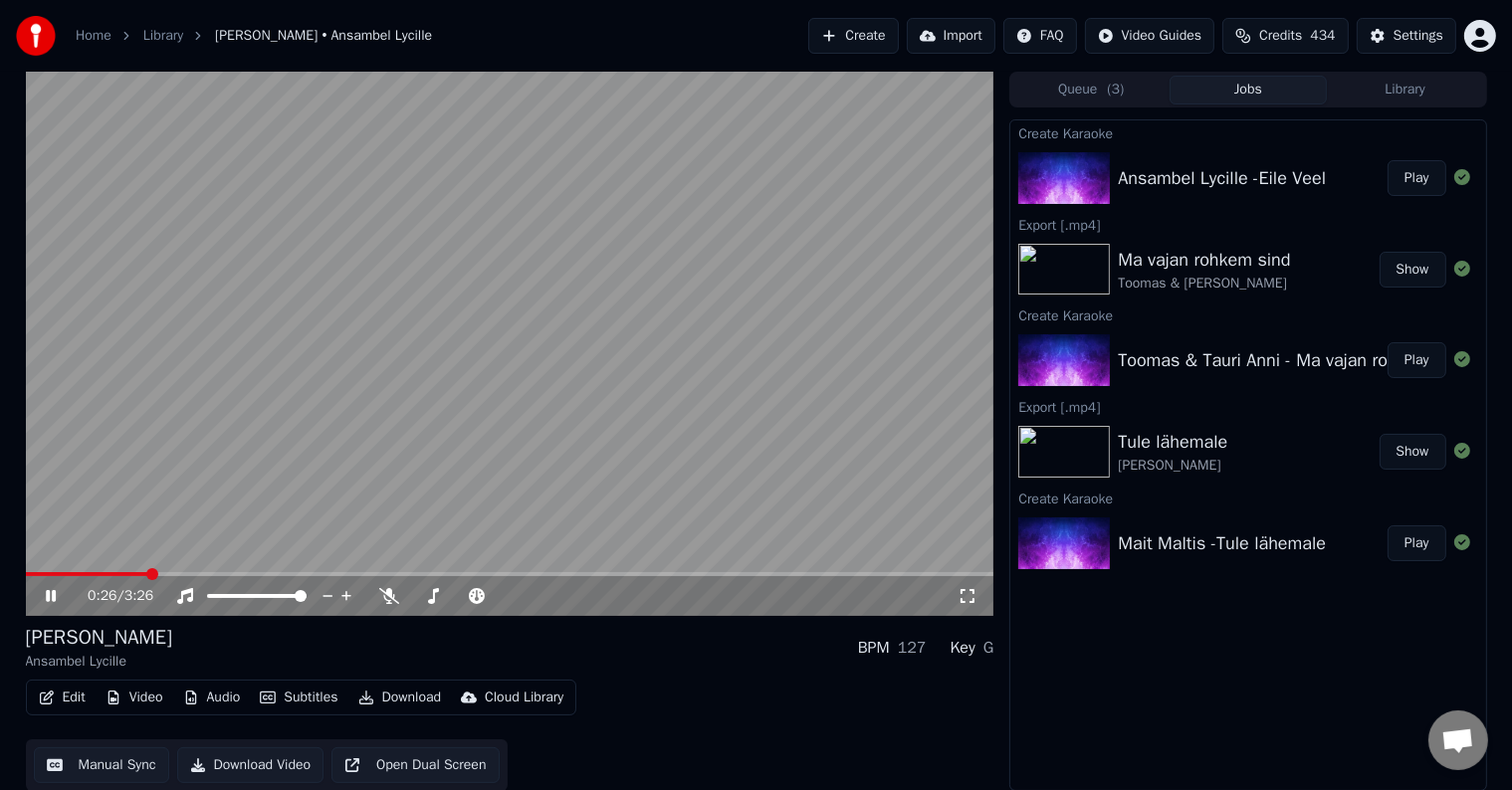 drag, startPoint x: 803, startPoint y: 652, endPoint x: 251, endPoint y: 747, distance: 560.1152 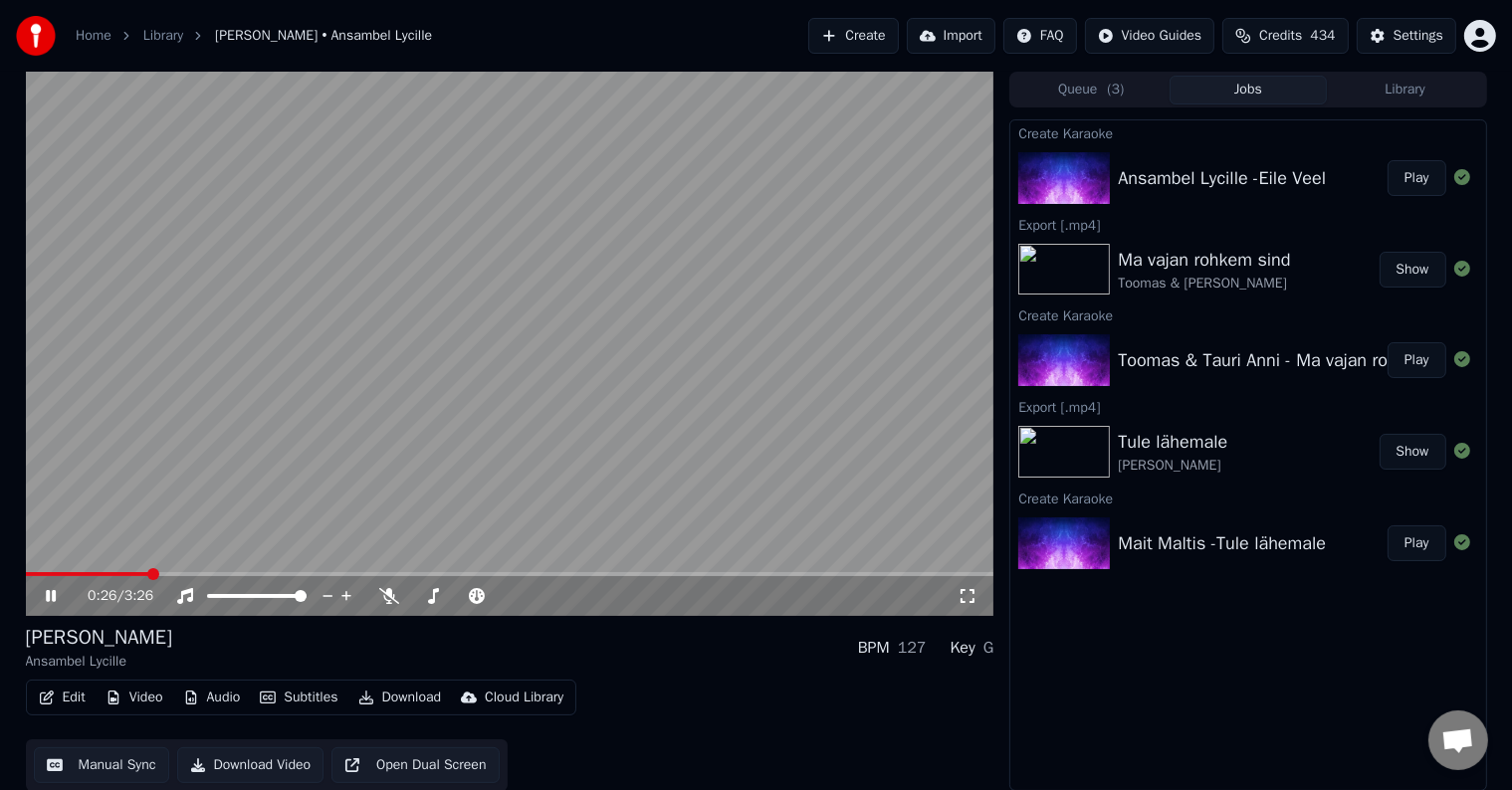 drag, startPoint x: 446, startPoint y: 609, endPoint x: 25, endPoint y: 573, distance: 422.53639 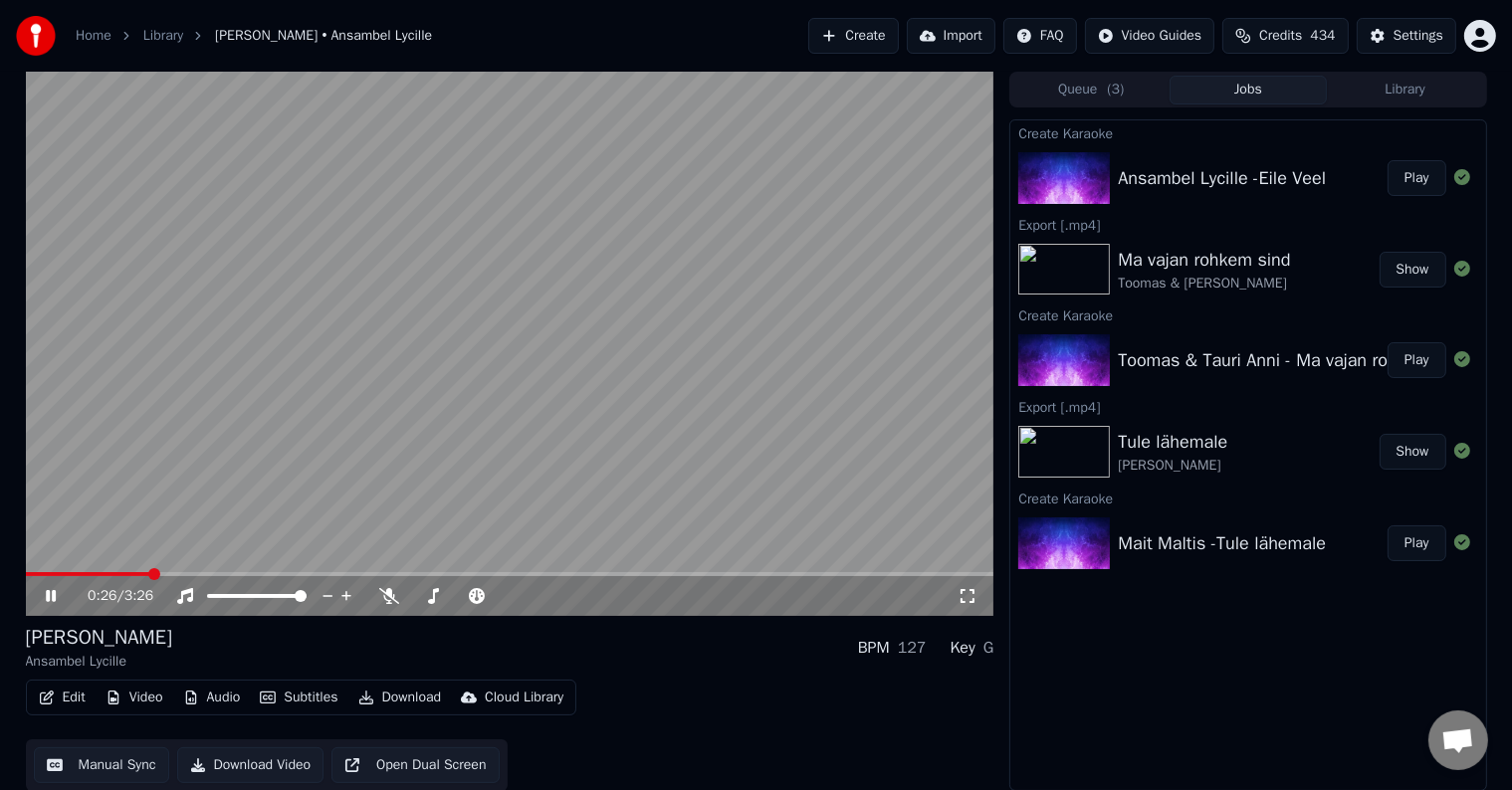 drag, startPoint x: 32, startPoint y: 407, endPoint x: 0, endPoint y: 156, distance: 253.03162 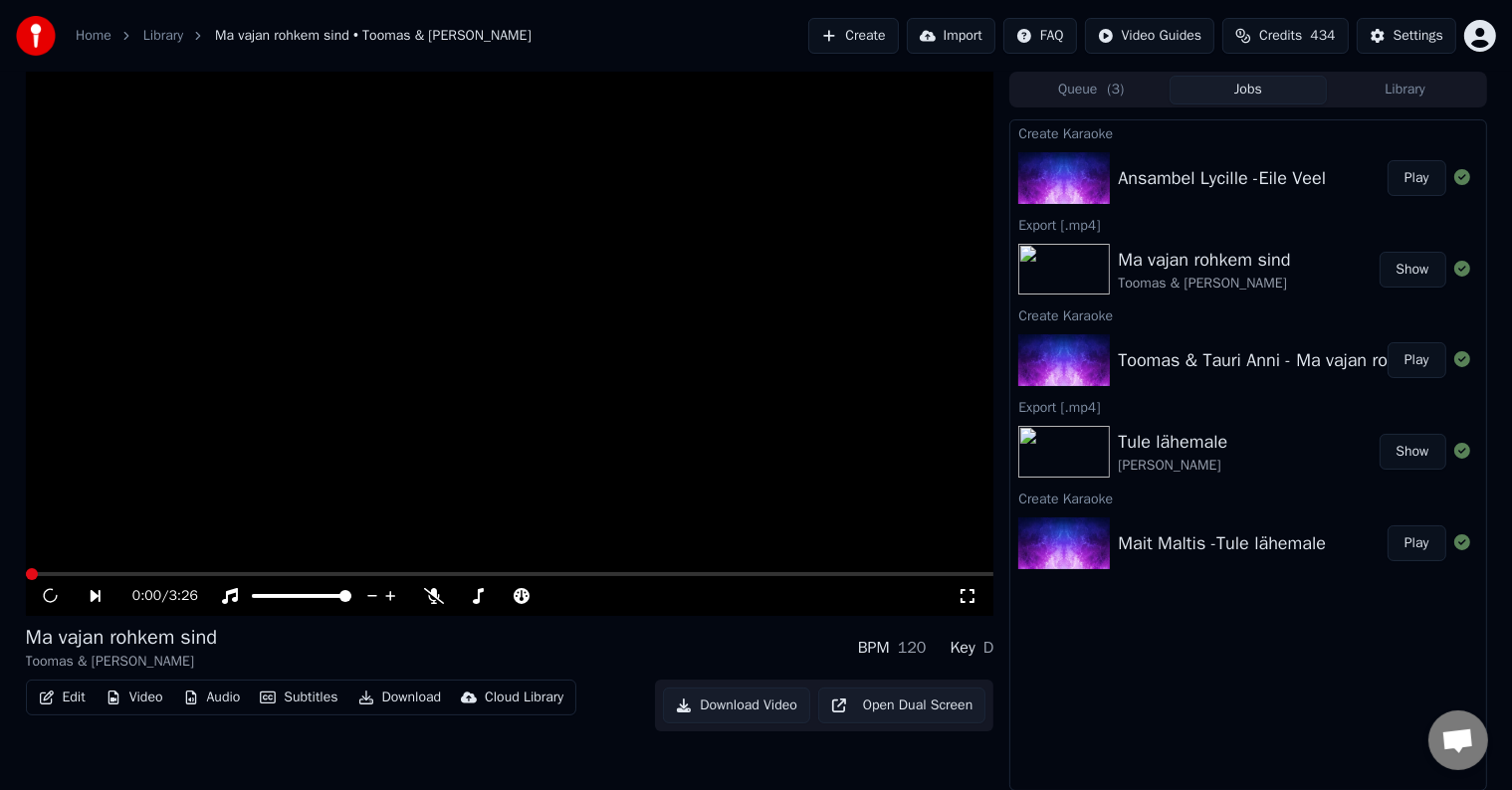 drag, startPoint x: 0, startPoint y: 156, endPoint x: 0, endPoint y: 92, distance: 64 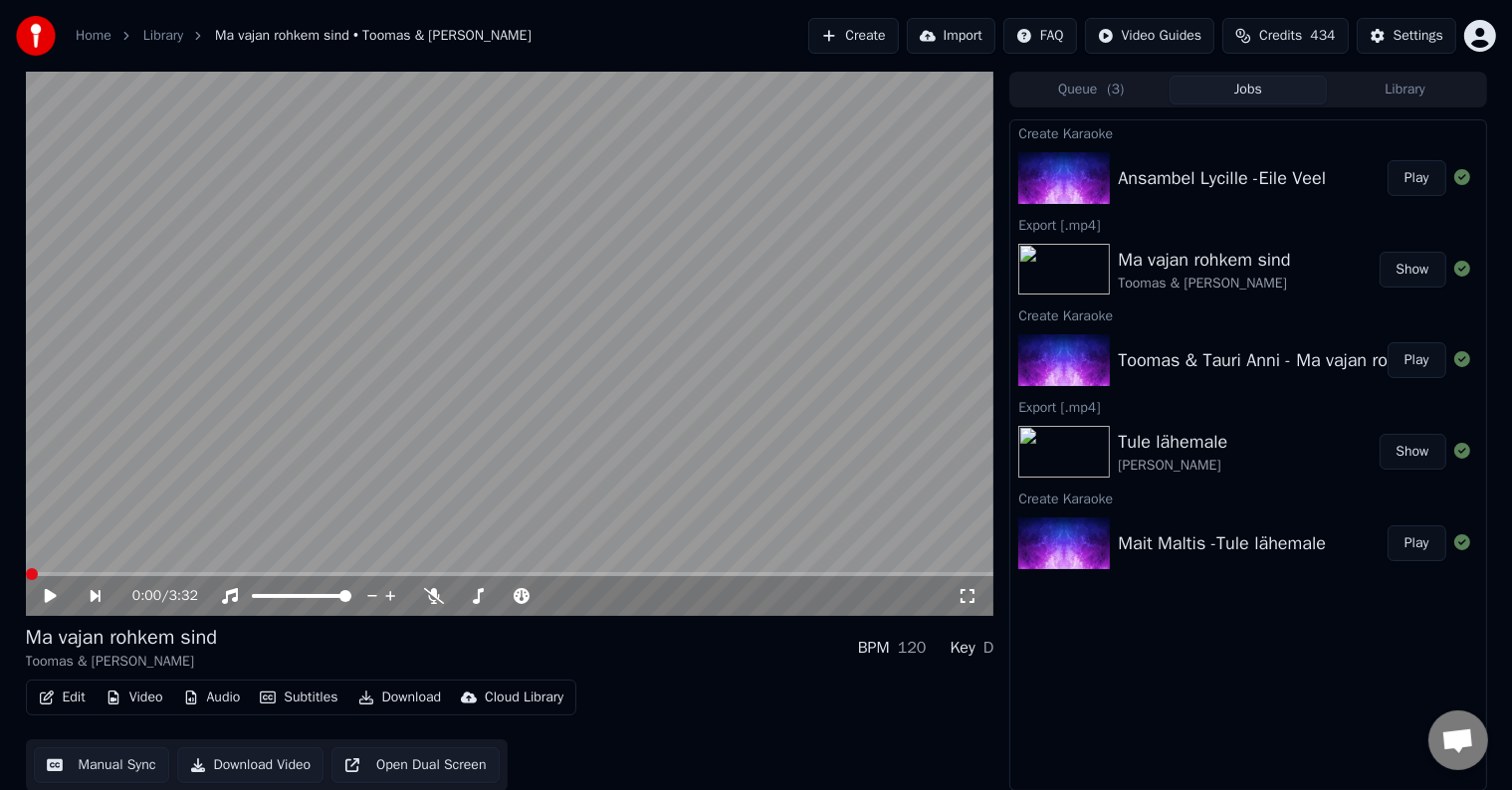 click on "Play" at bounding box center (1416, 178) 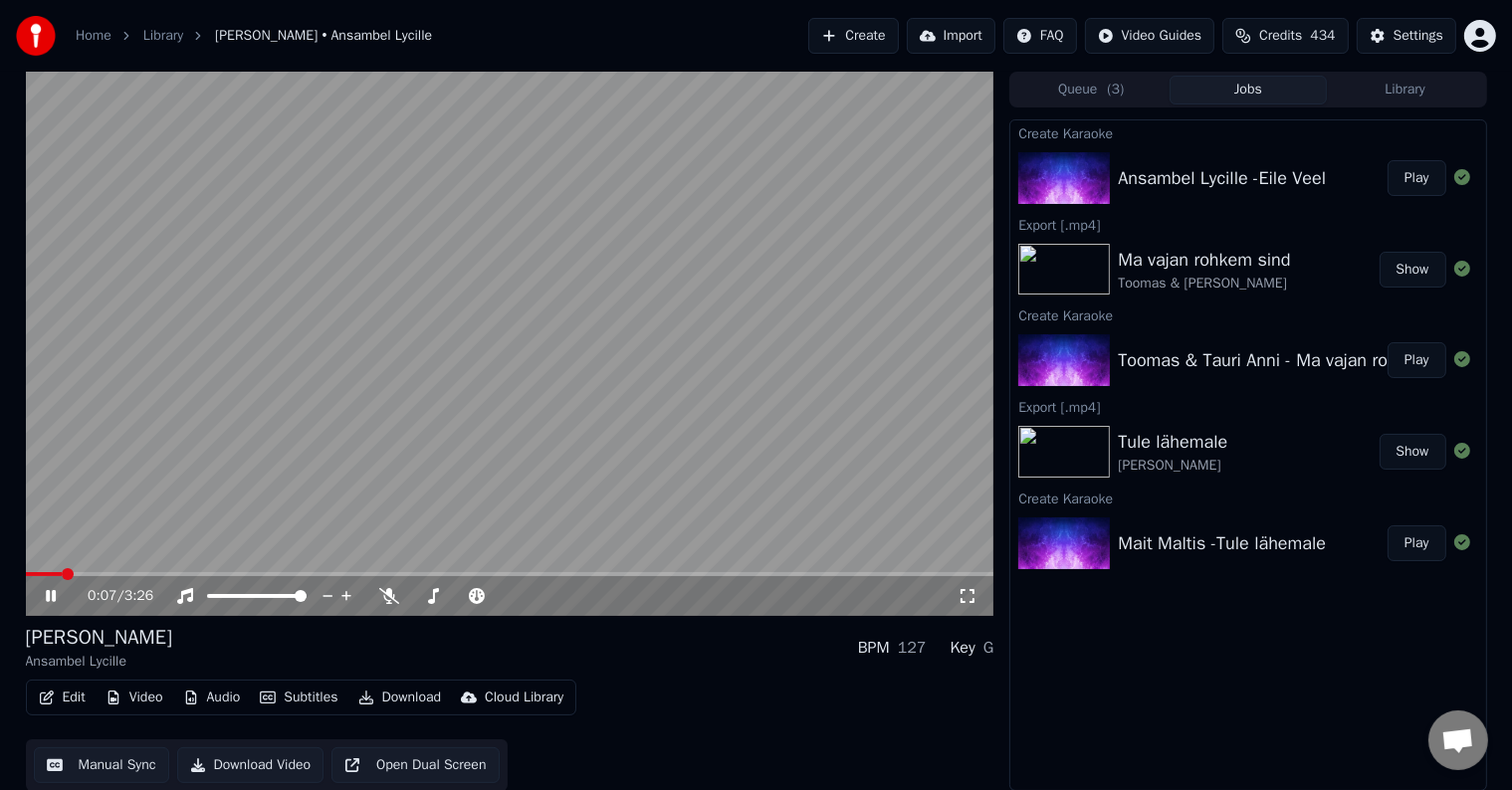 click at bounding box center [510, 343] 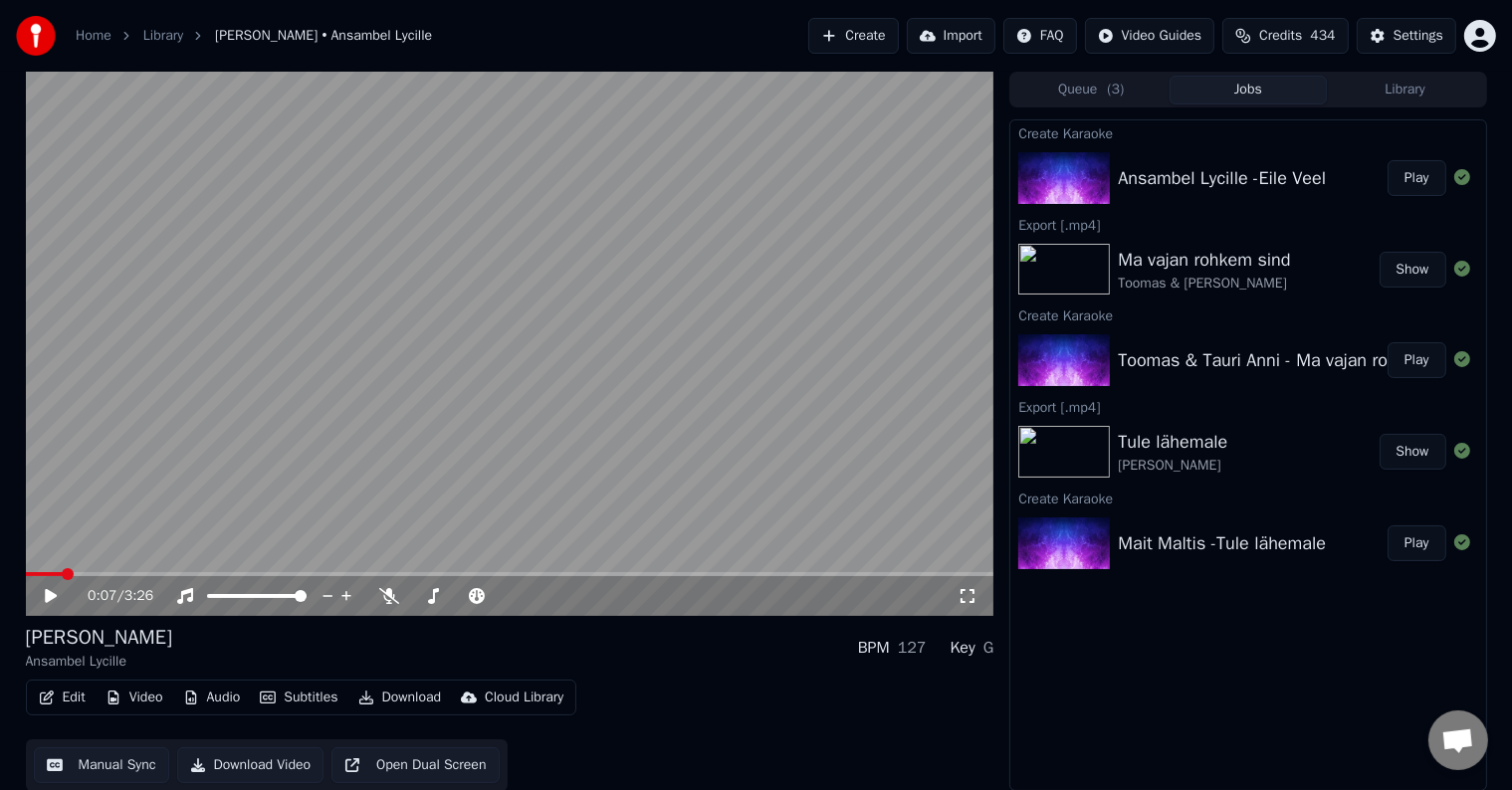 click on "Edit" at bounding box center (62, 697) 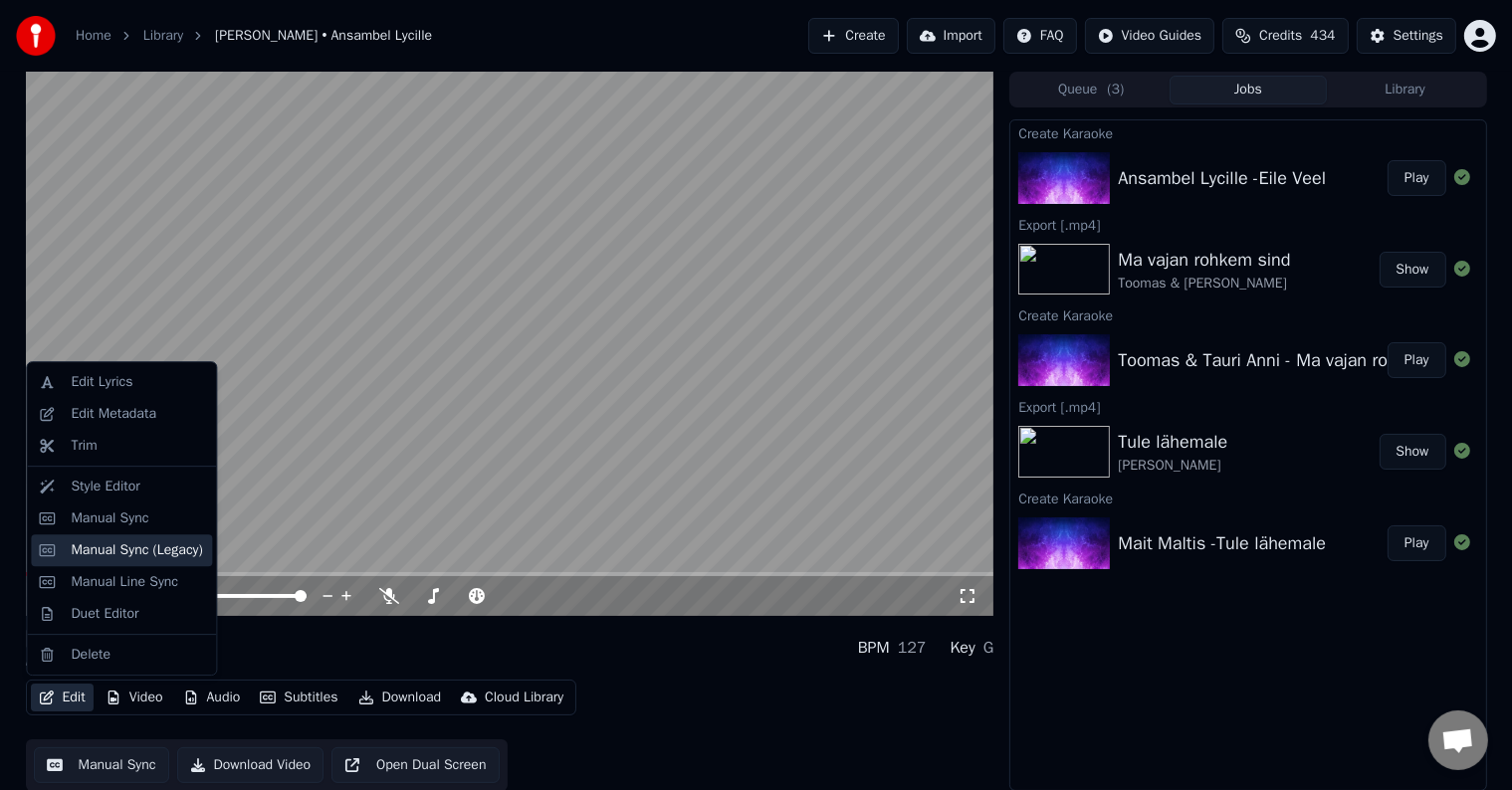 click on "Manual Sync (Legacy)" at bounding box center (136, 550) 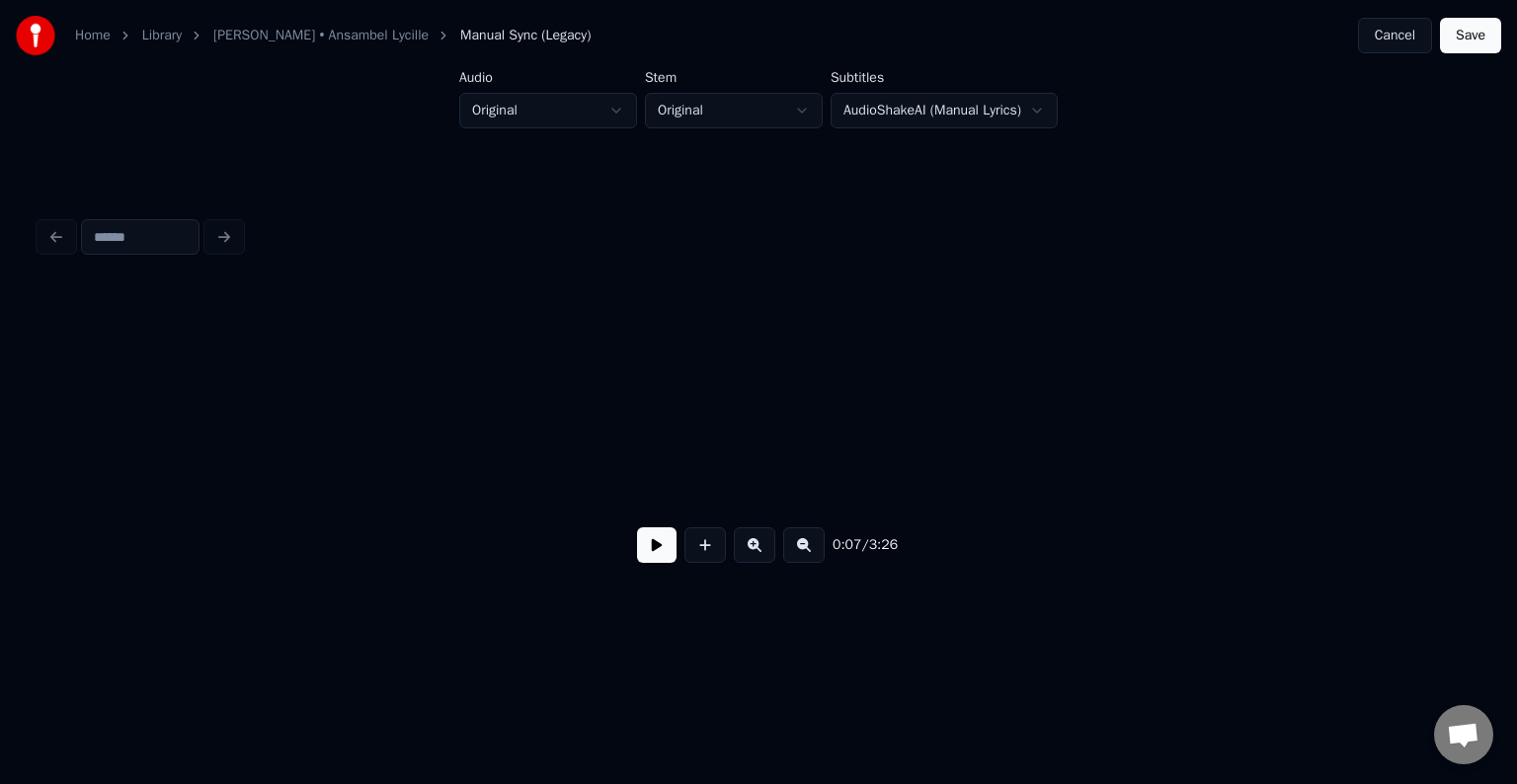scroll, scrollTop: 0, scrollLeft: 4372, axis: horizontal 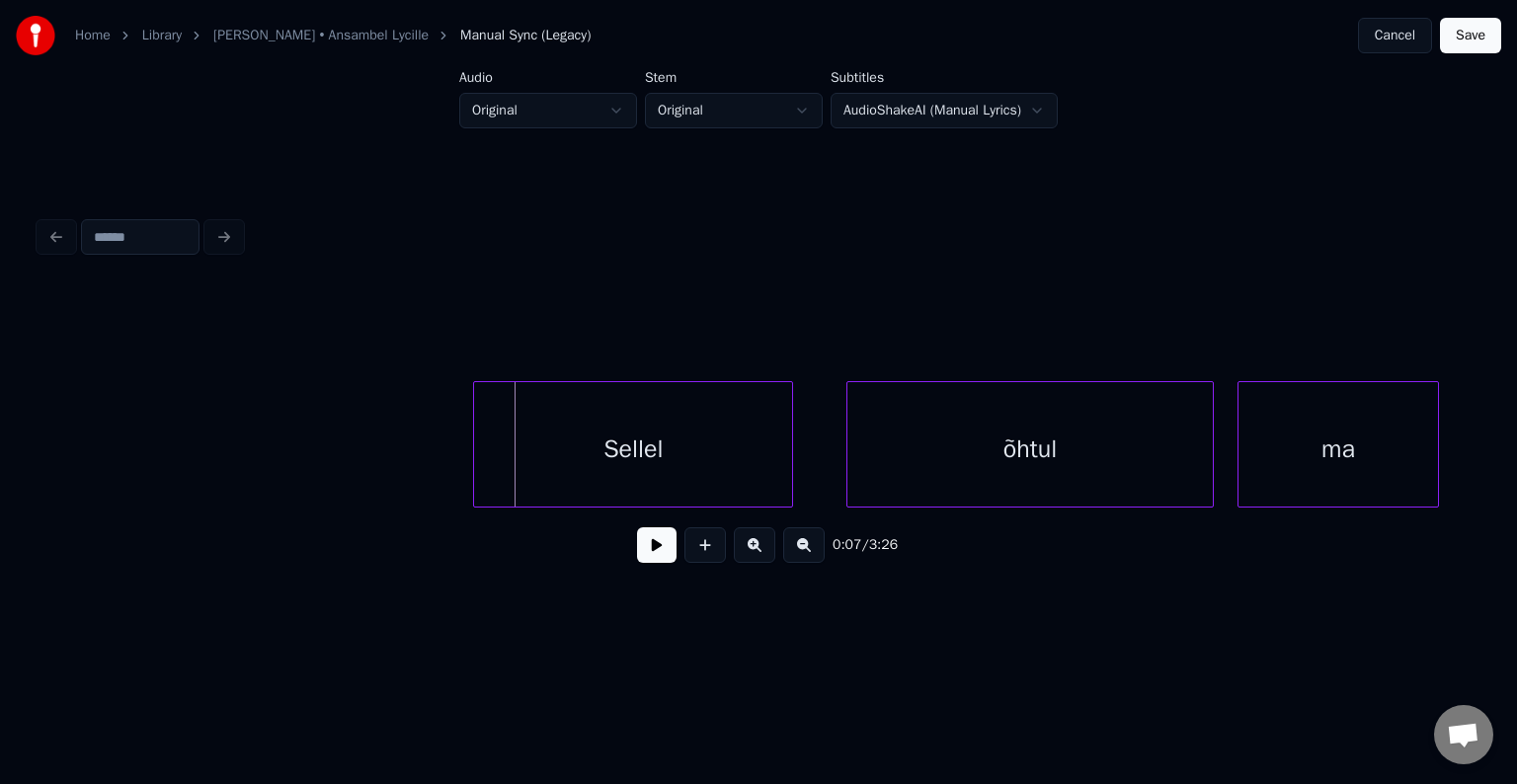 click on "Sellel" at bounding box center (633, 449) 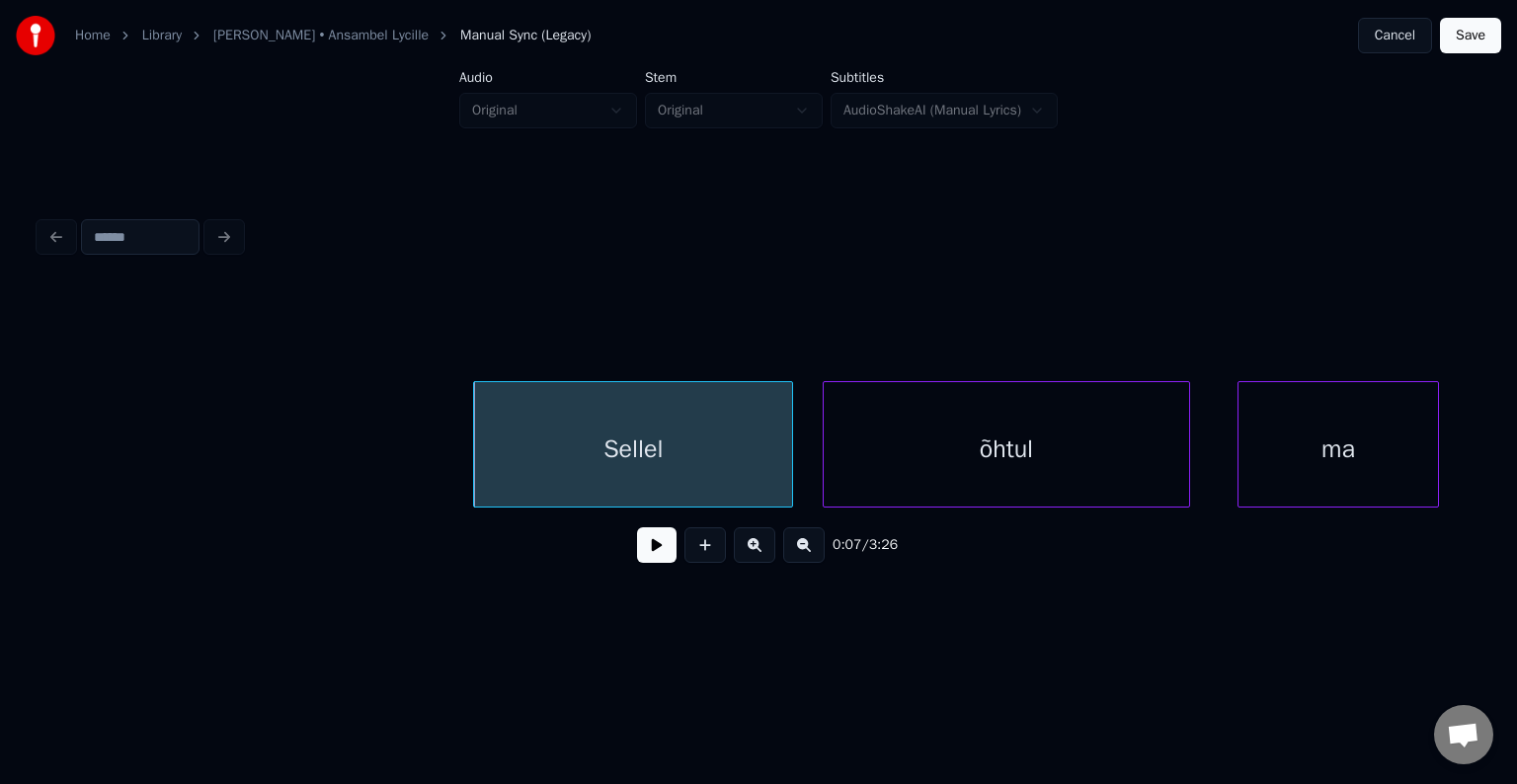 click on "õhtul" at bounding box center [1006, 449] 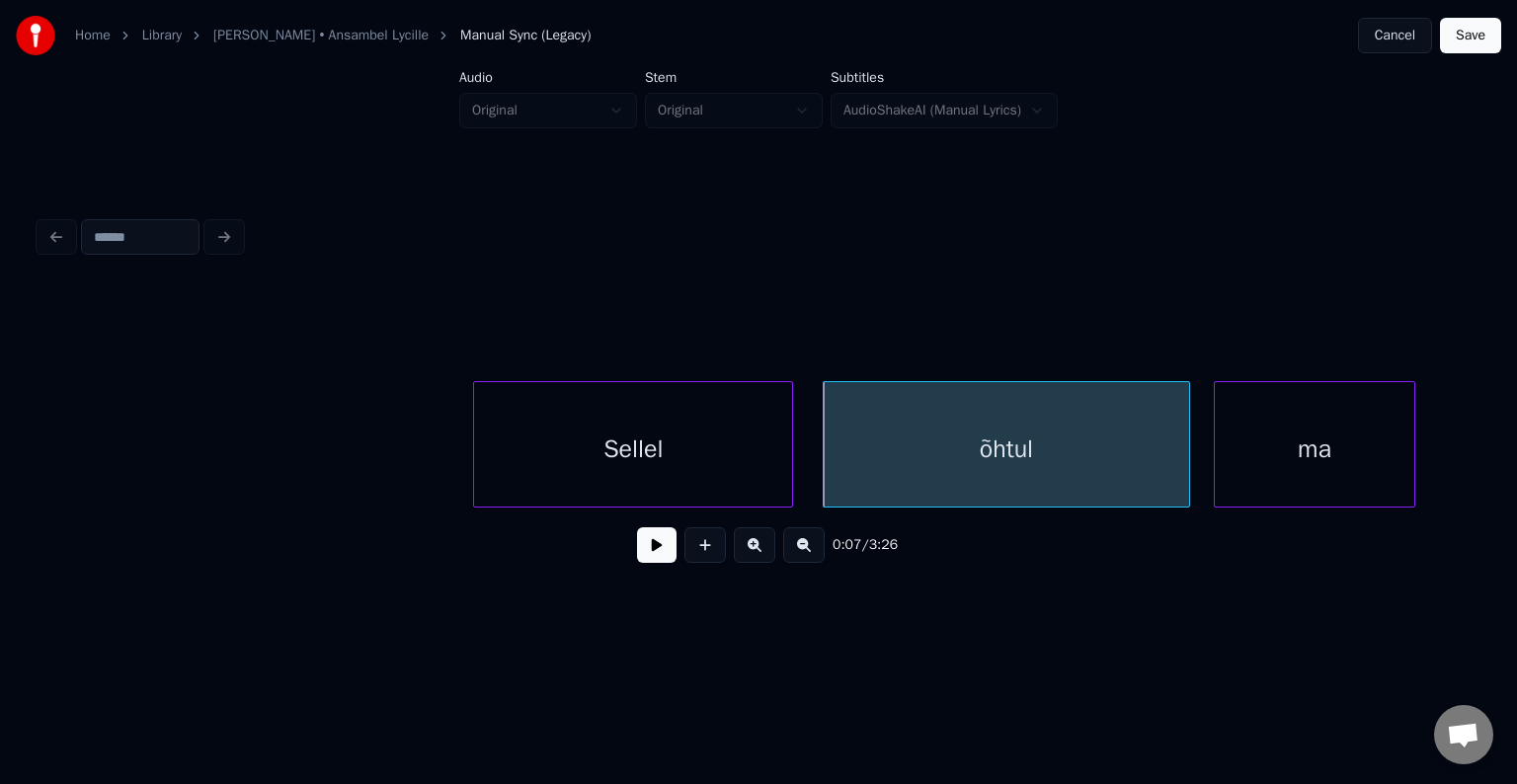 click on "ma" at bounding box center [1315, 449] 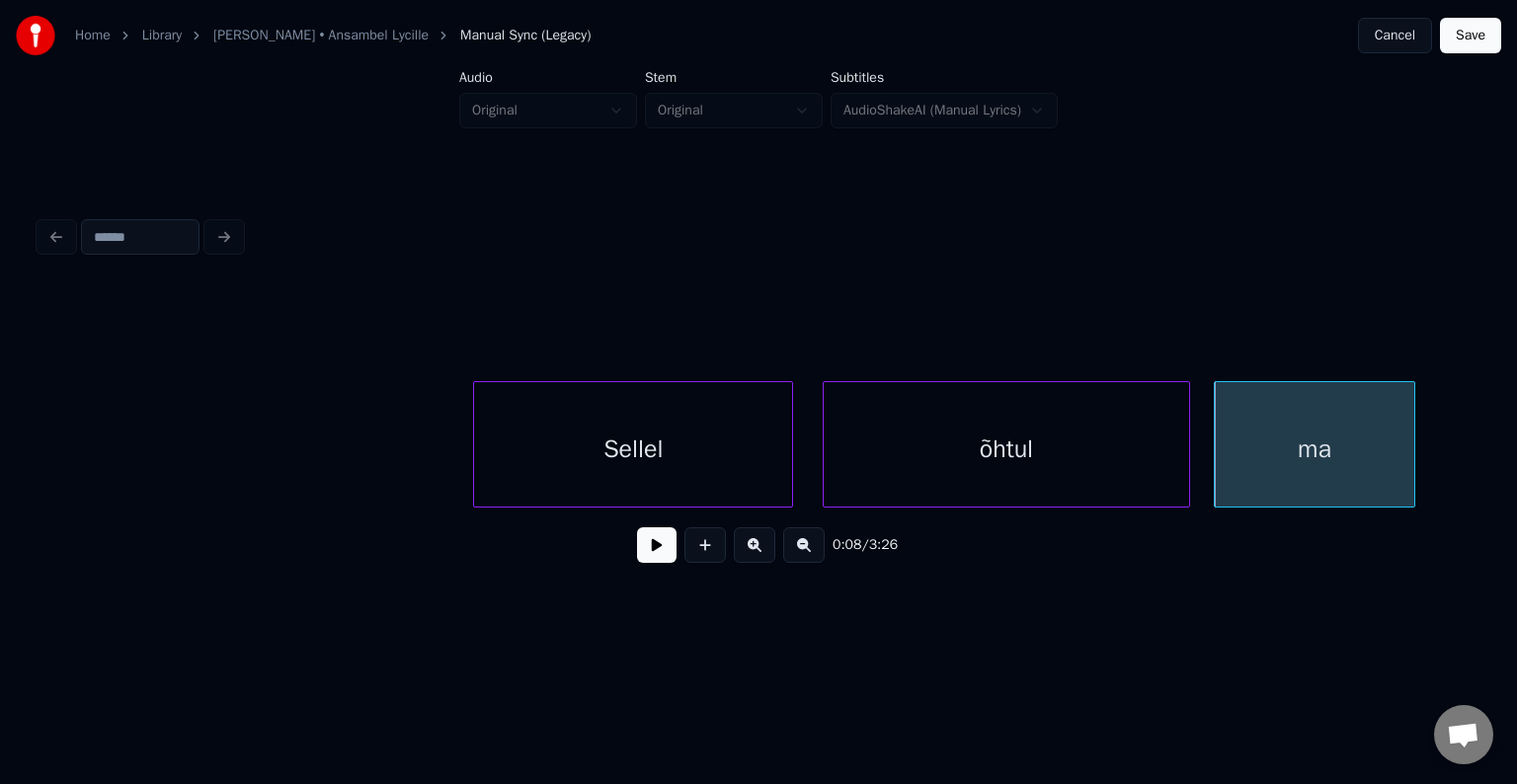 click on "Sellel" at bounding box center (633, 449) 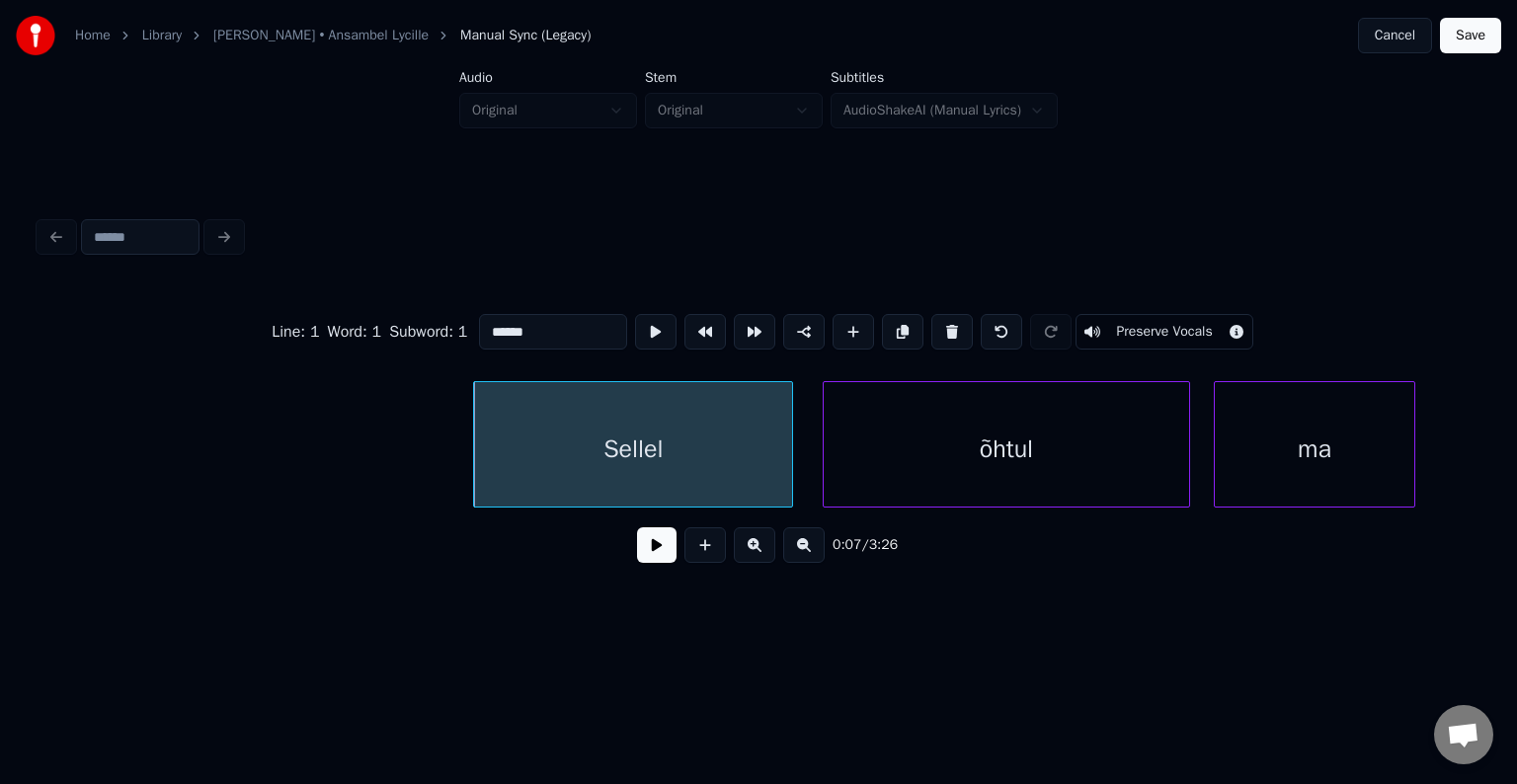 click at bounding box center (657, 545) 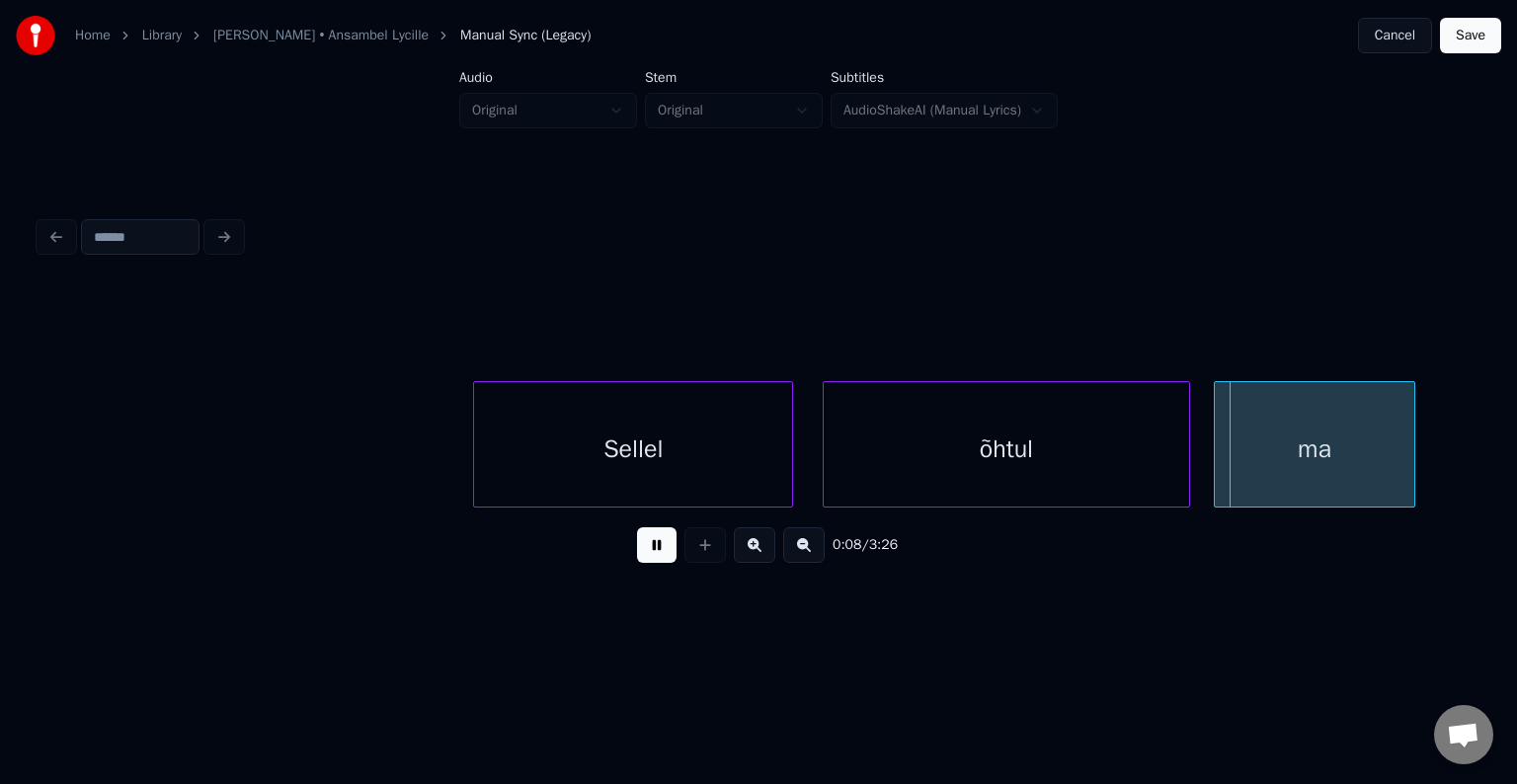 click at bounding box center (657, 545) 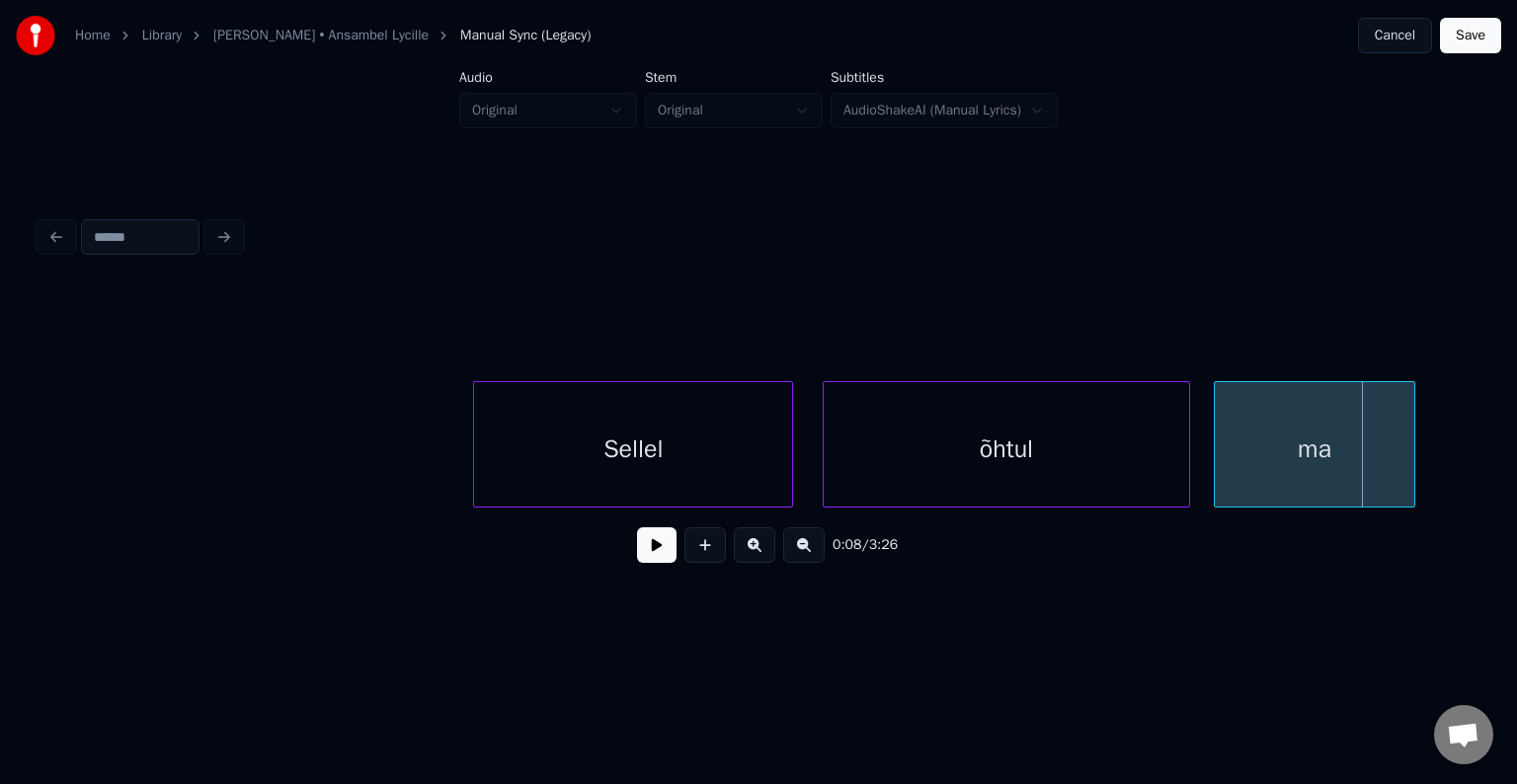 click at bounding box center [657, 545] 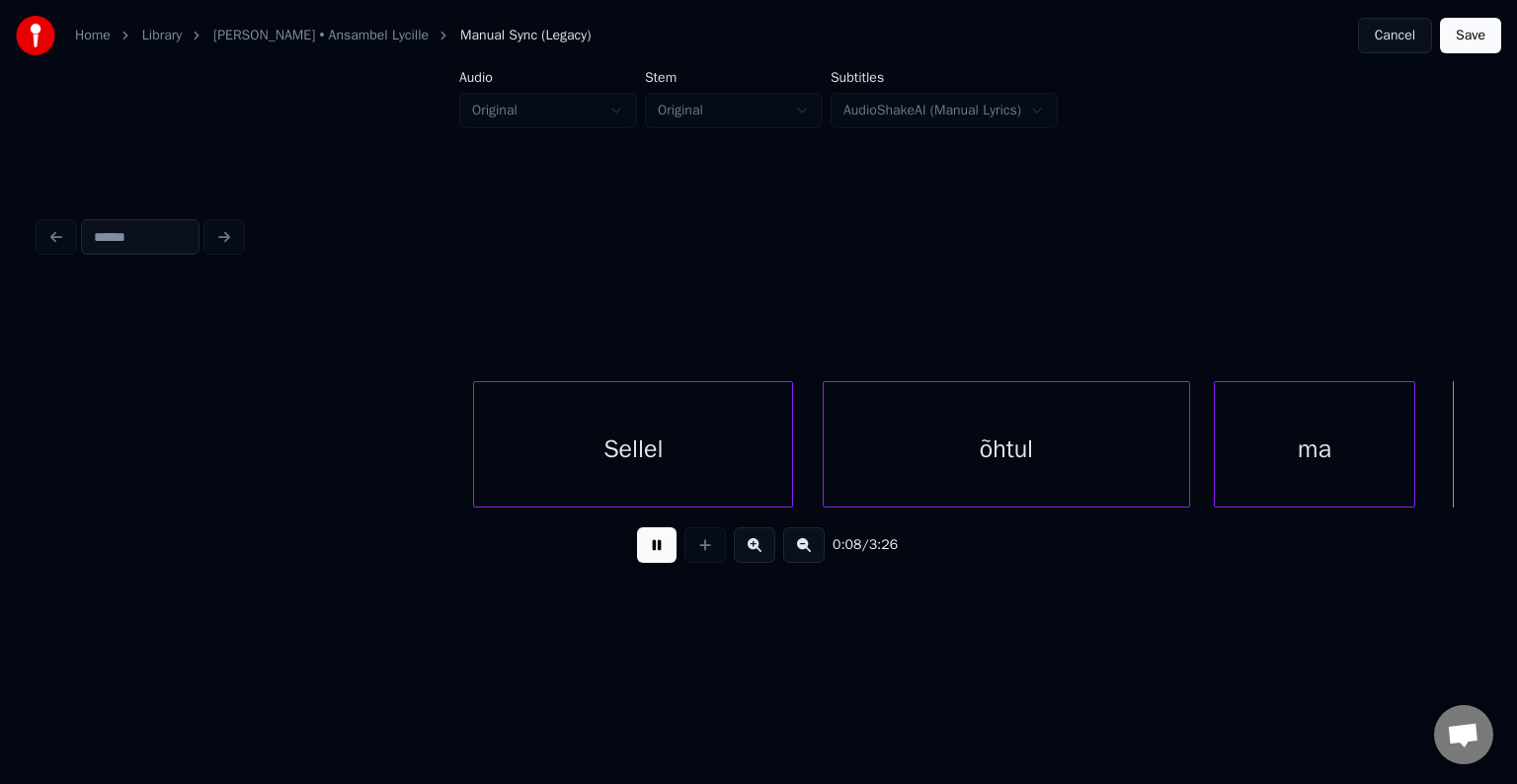 scroll, scrollTop: 0, scrollLeft: 5341, axis: horizontal 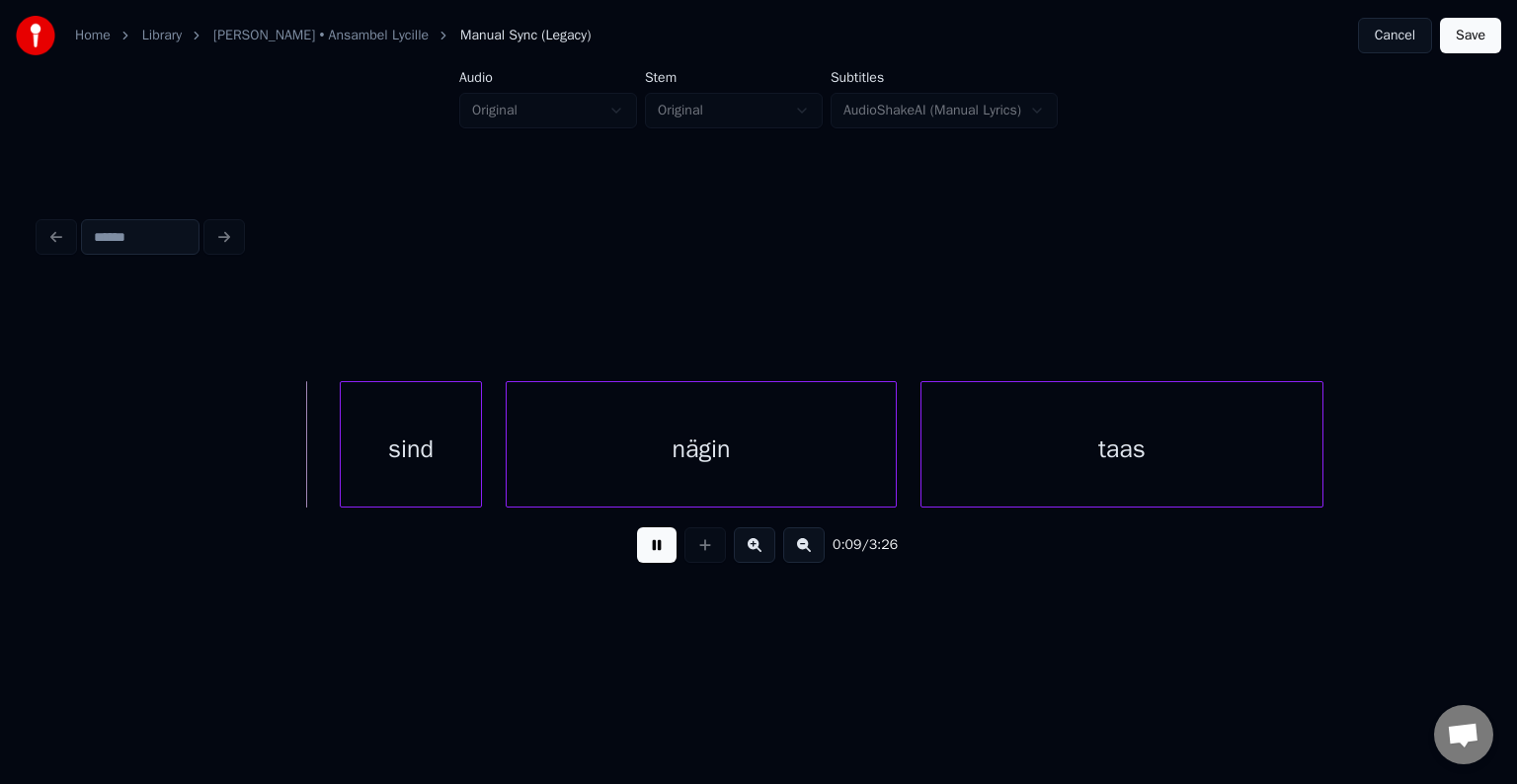 click at bounding box center [657, 545] 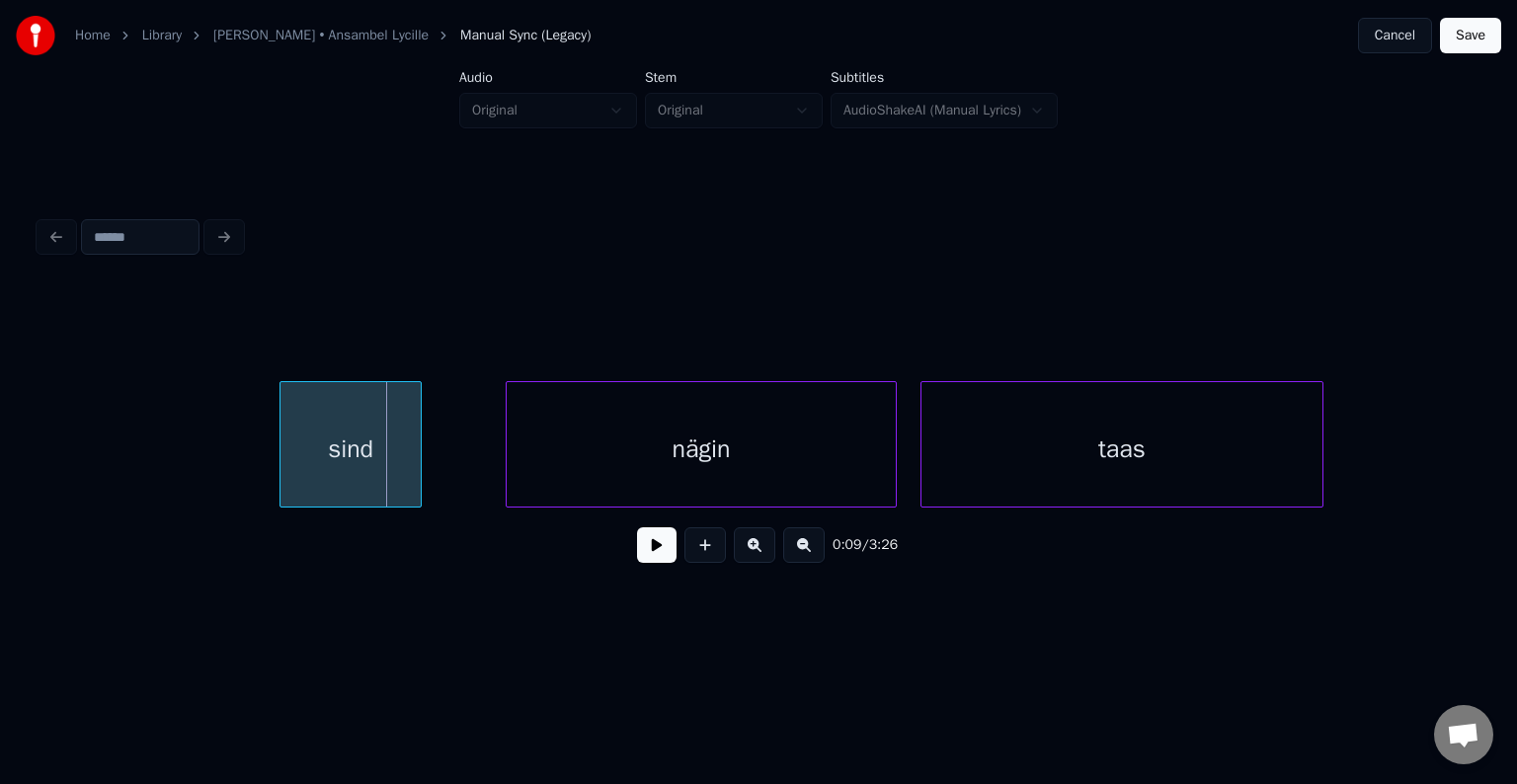 click on "sind" at bounding box center [351, 449] 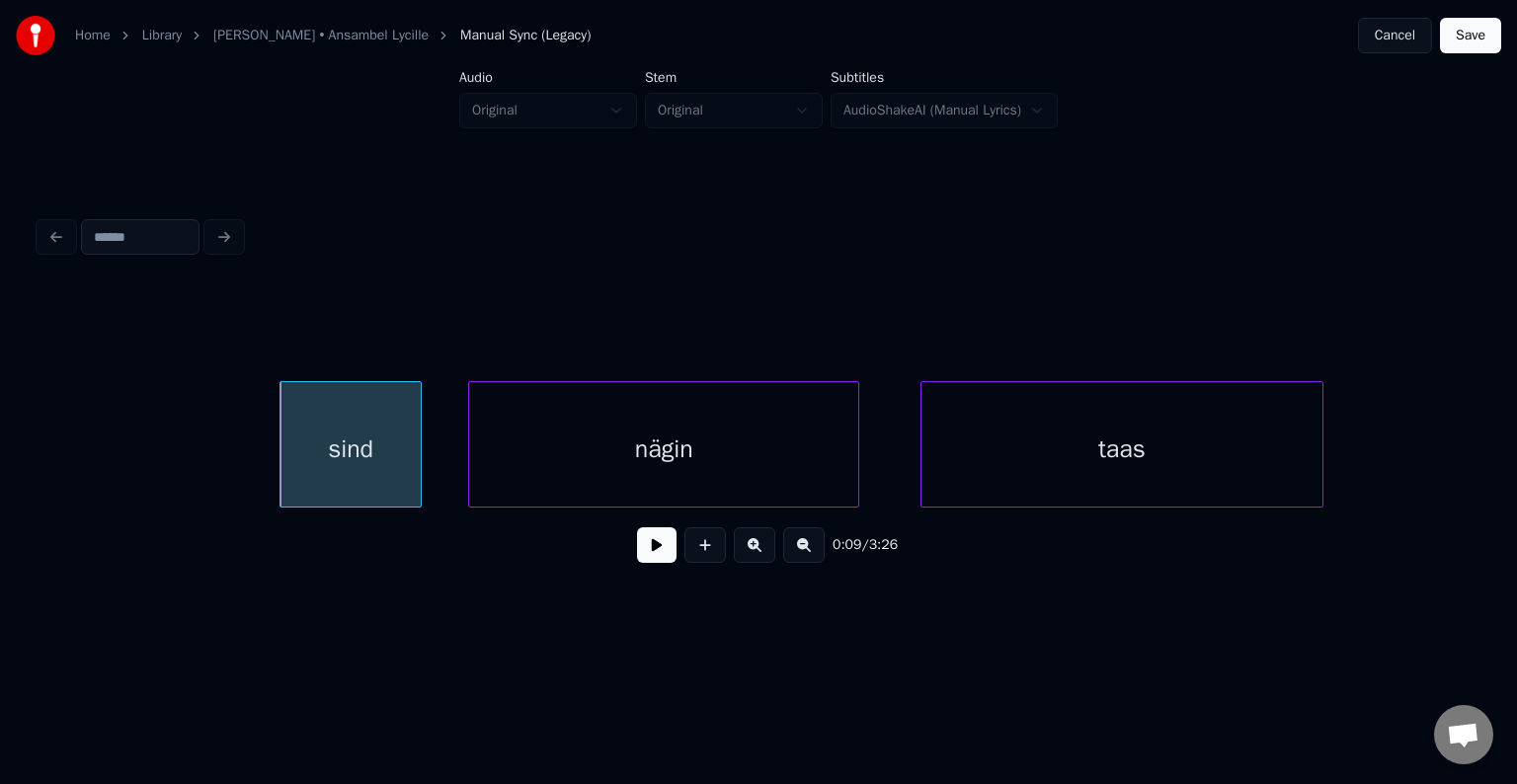 click on "nägin" at bounding box center (664, 449) 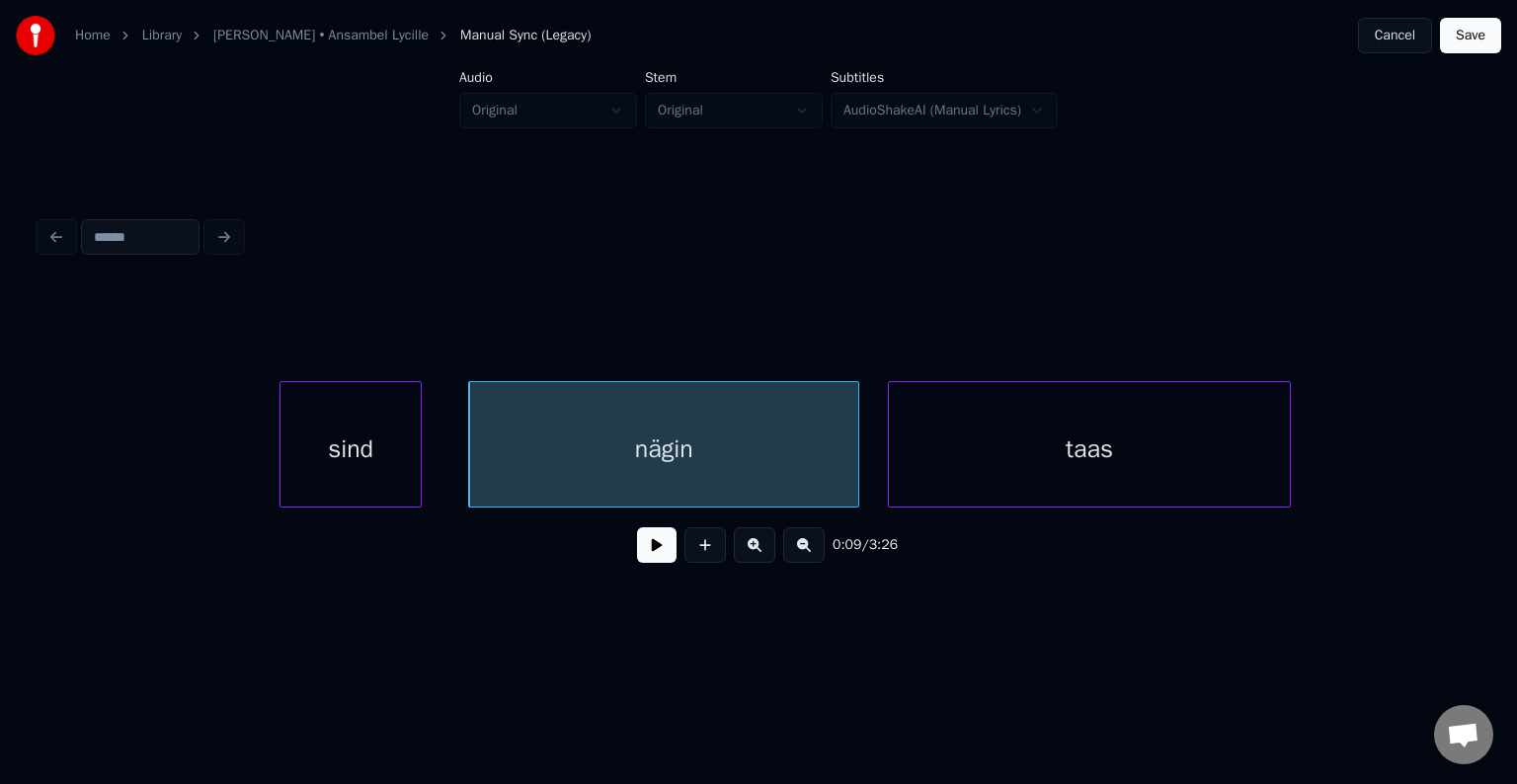 click on "taas" at bounding box center [1089, 449] 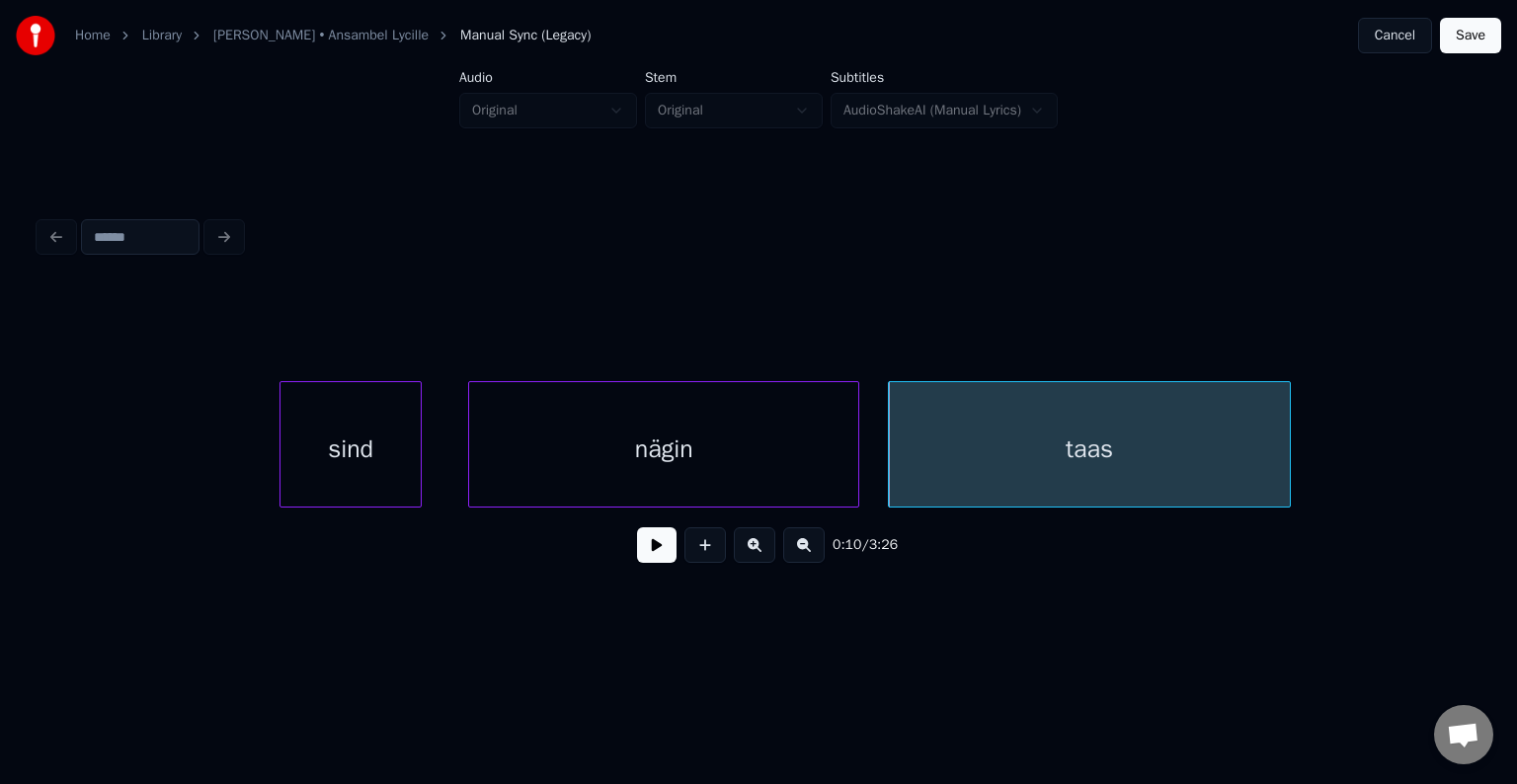 click on "nägin" at bounding box center [664, 449] 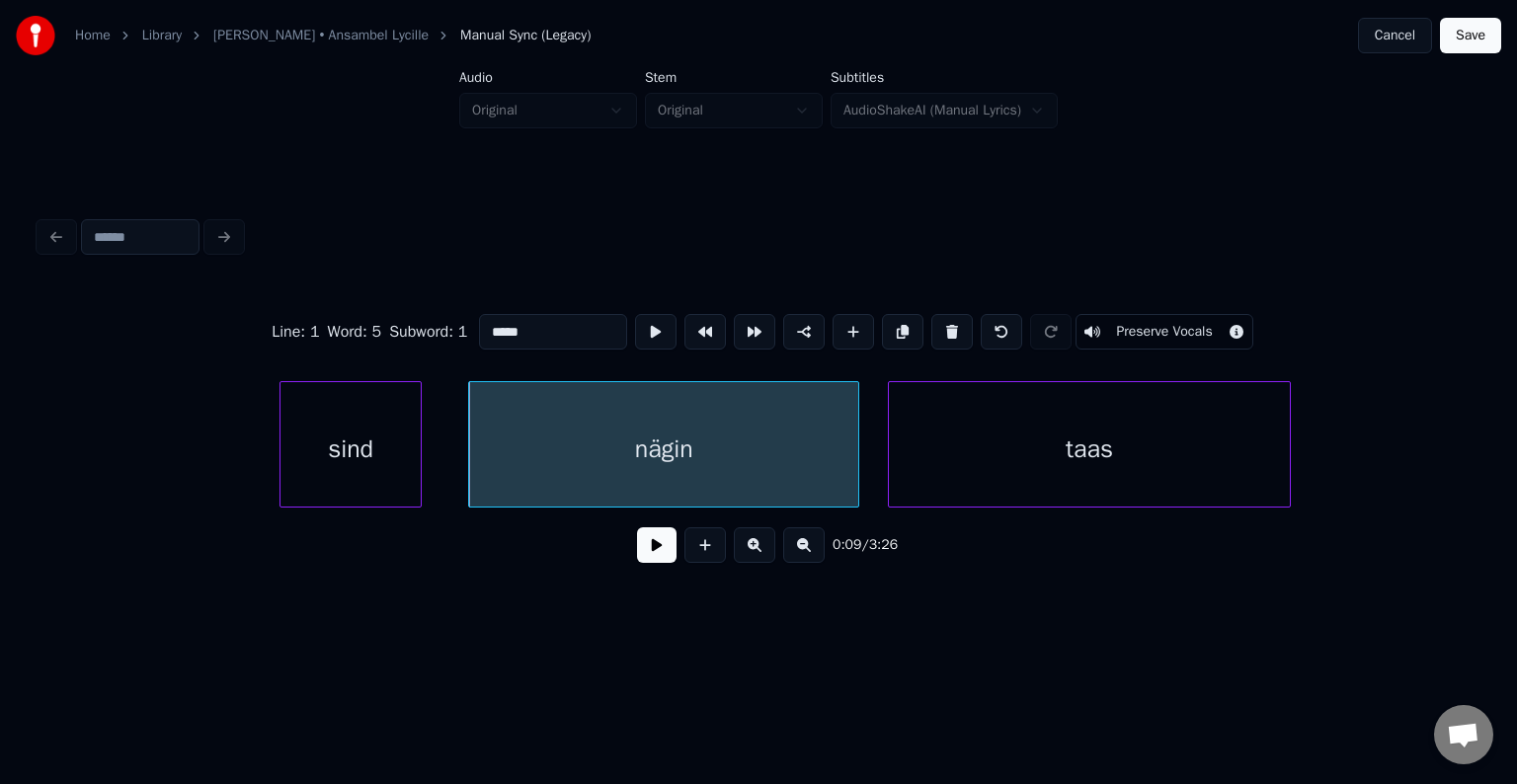click at bounding box center [657, 545] 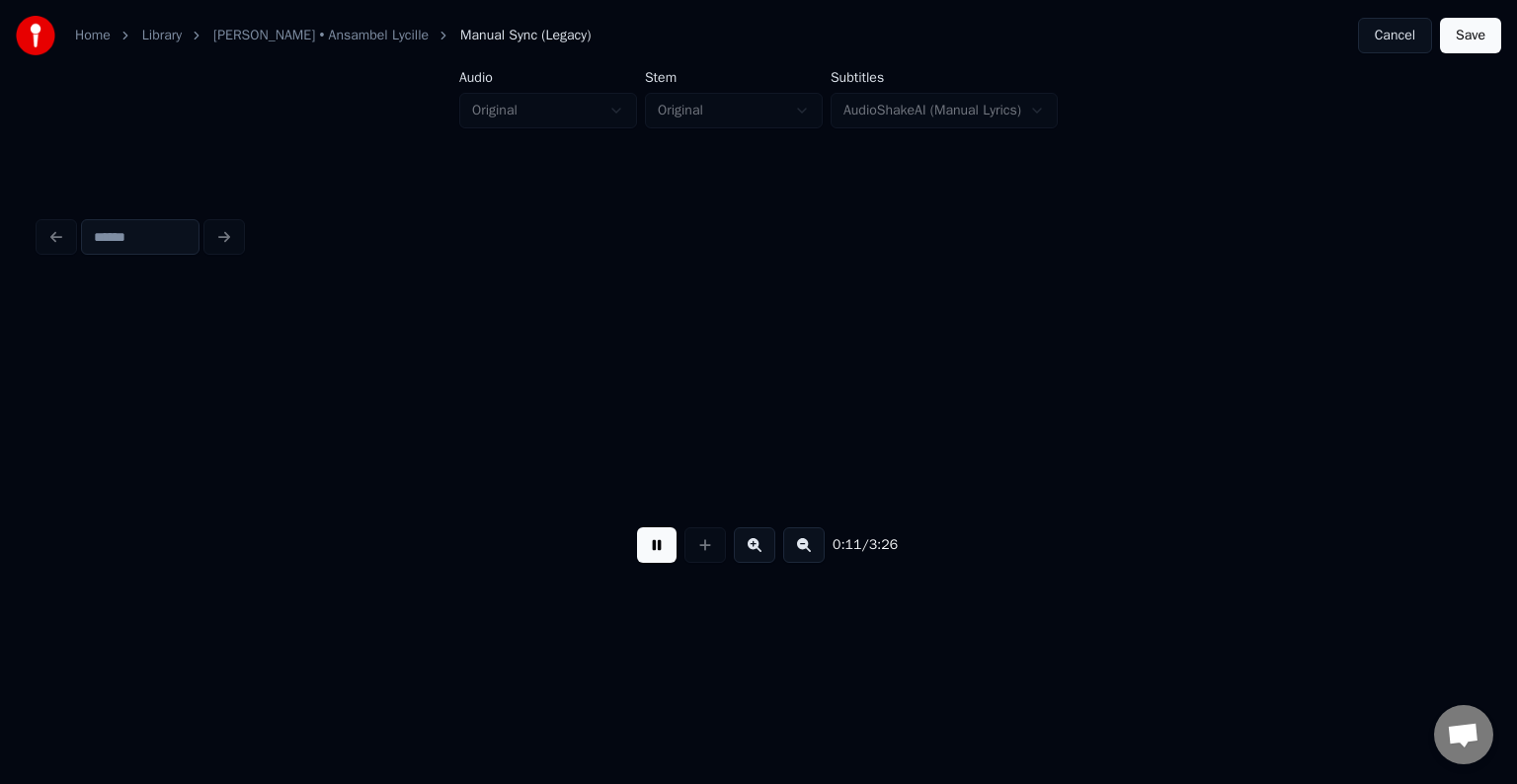 scroll, scrollTop: 0, scrollLeft: 6787, axis: horizontal 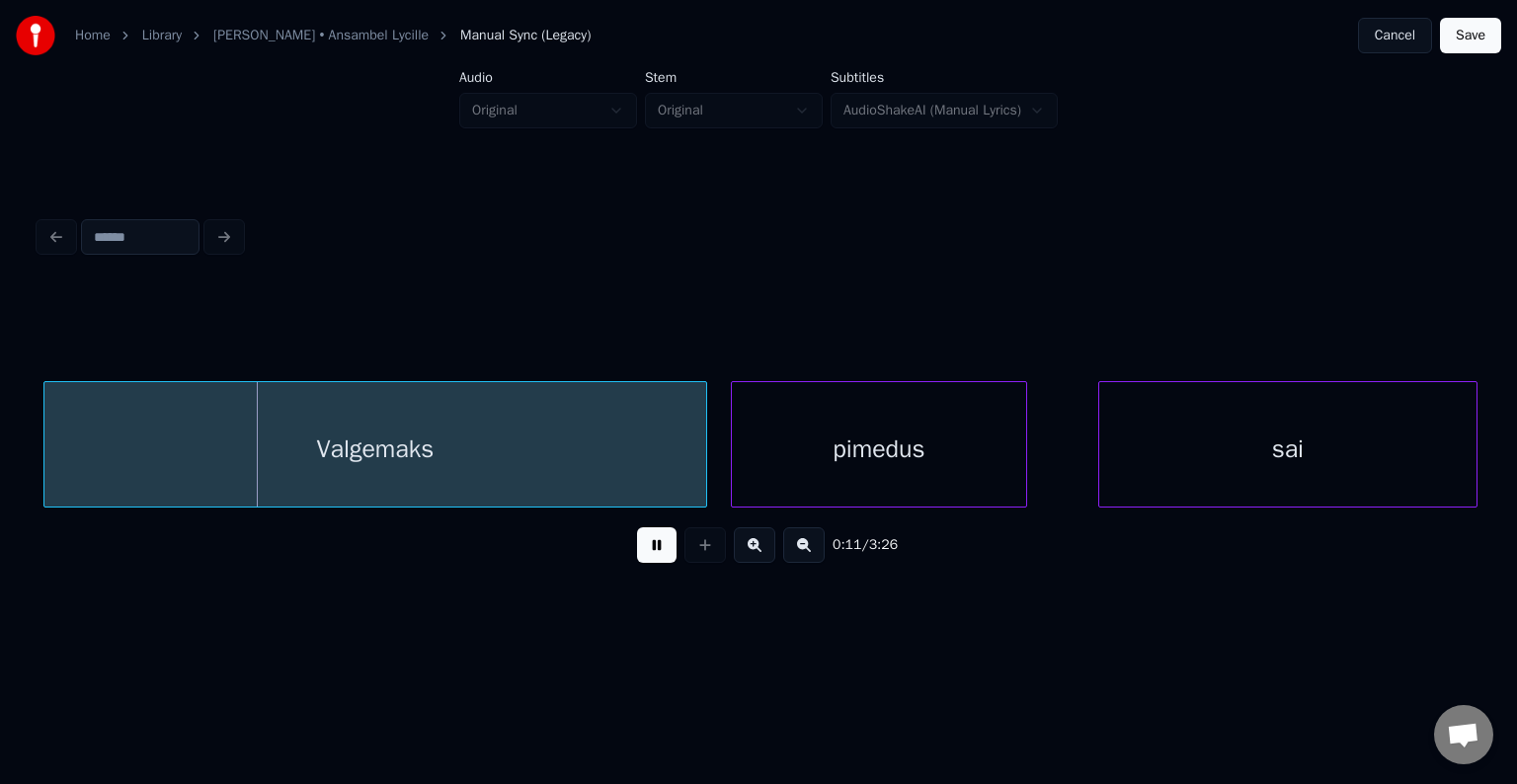 click at bounding box center [657, 545] 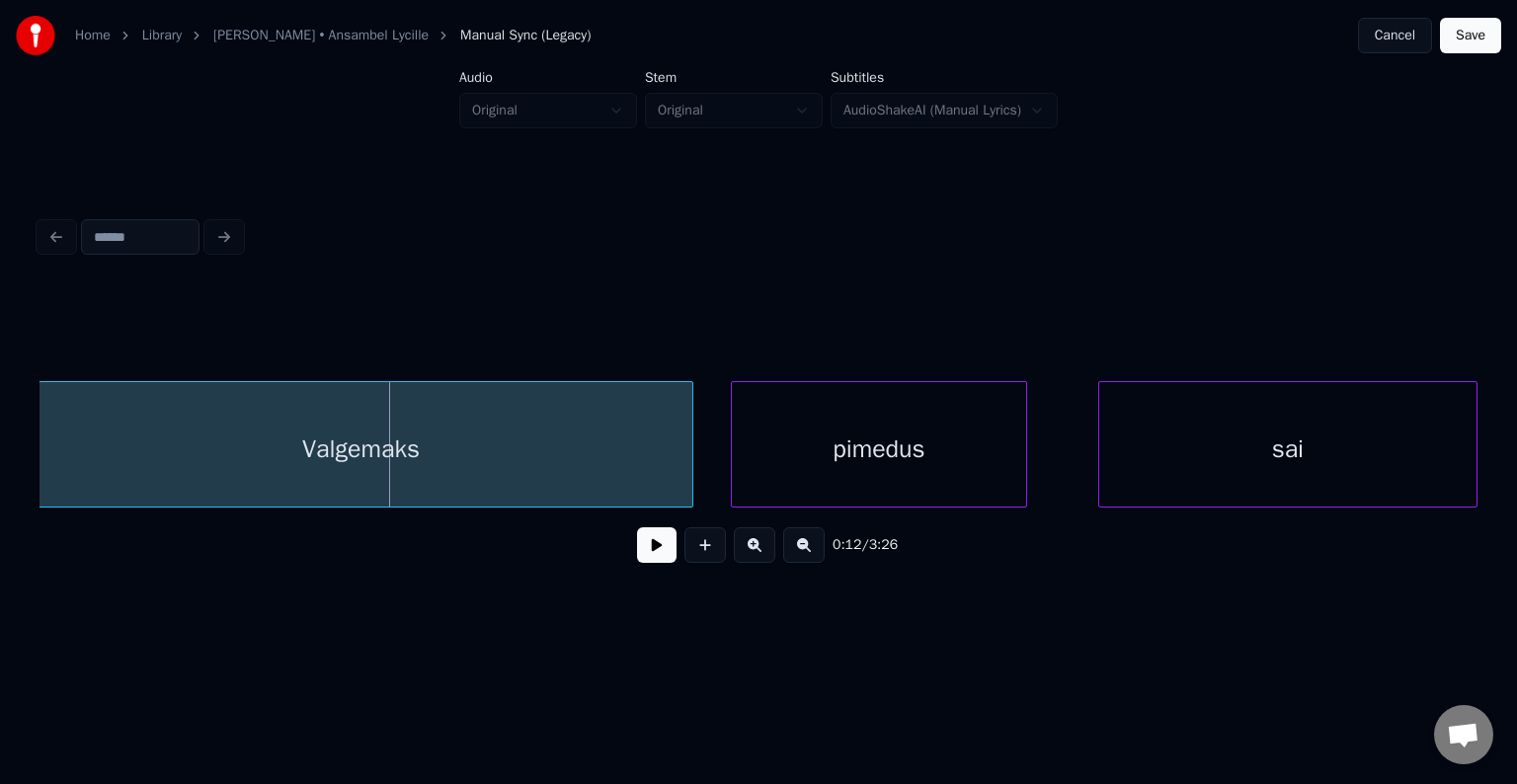 scroll, scrollTop: 0, scrollLeft: 6757, axis: horizontal 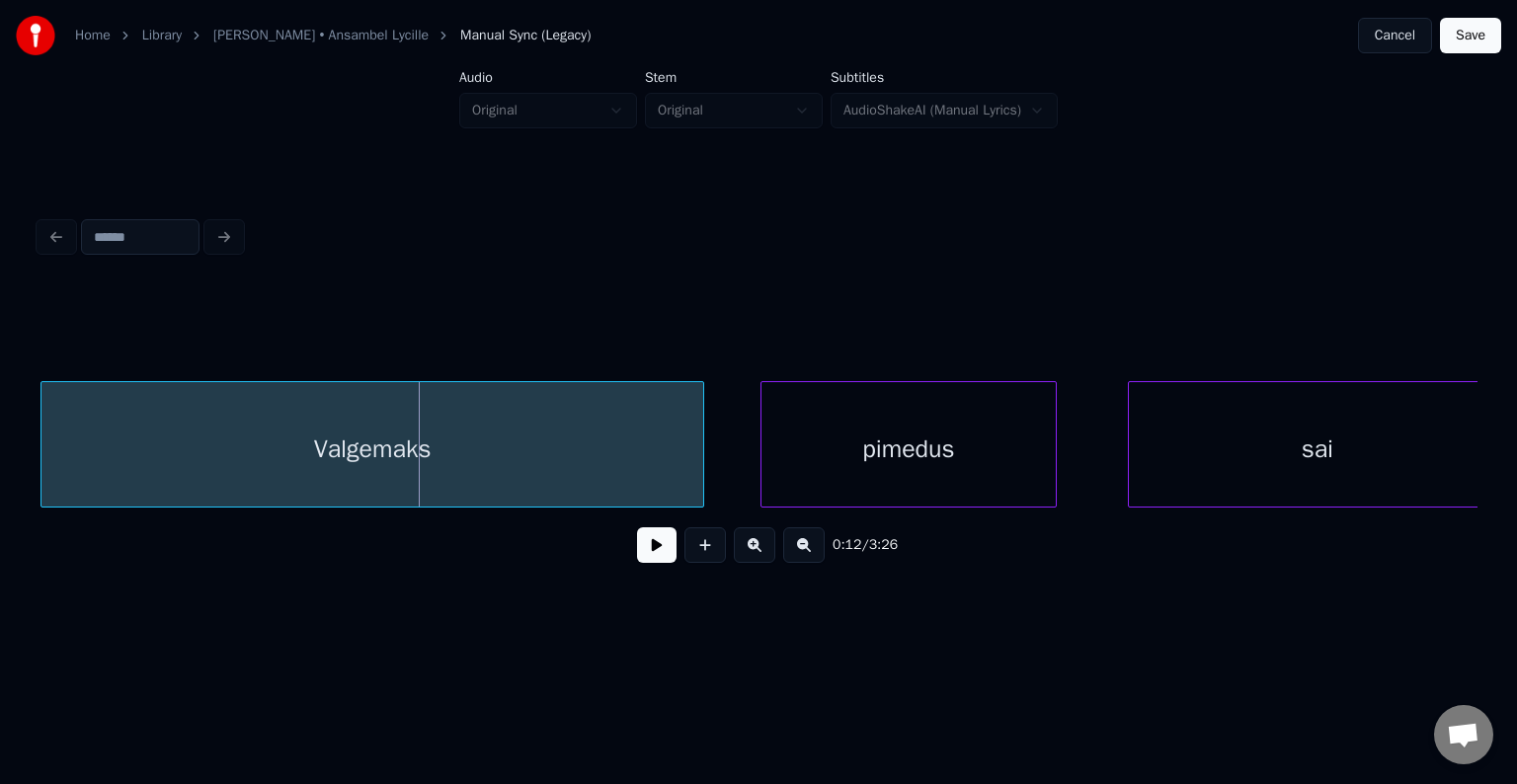 click on "Valgemaks" at bounding box center [372, 449] 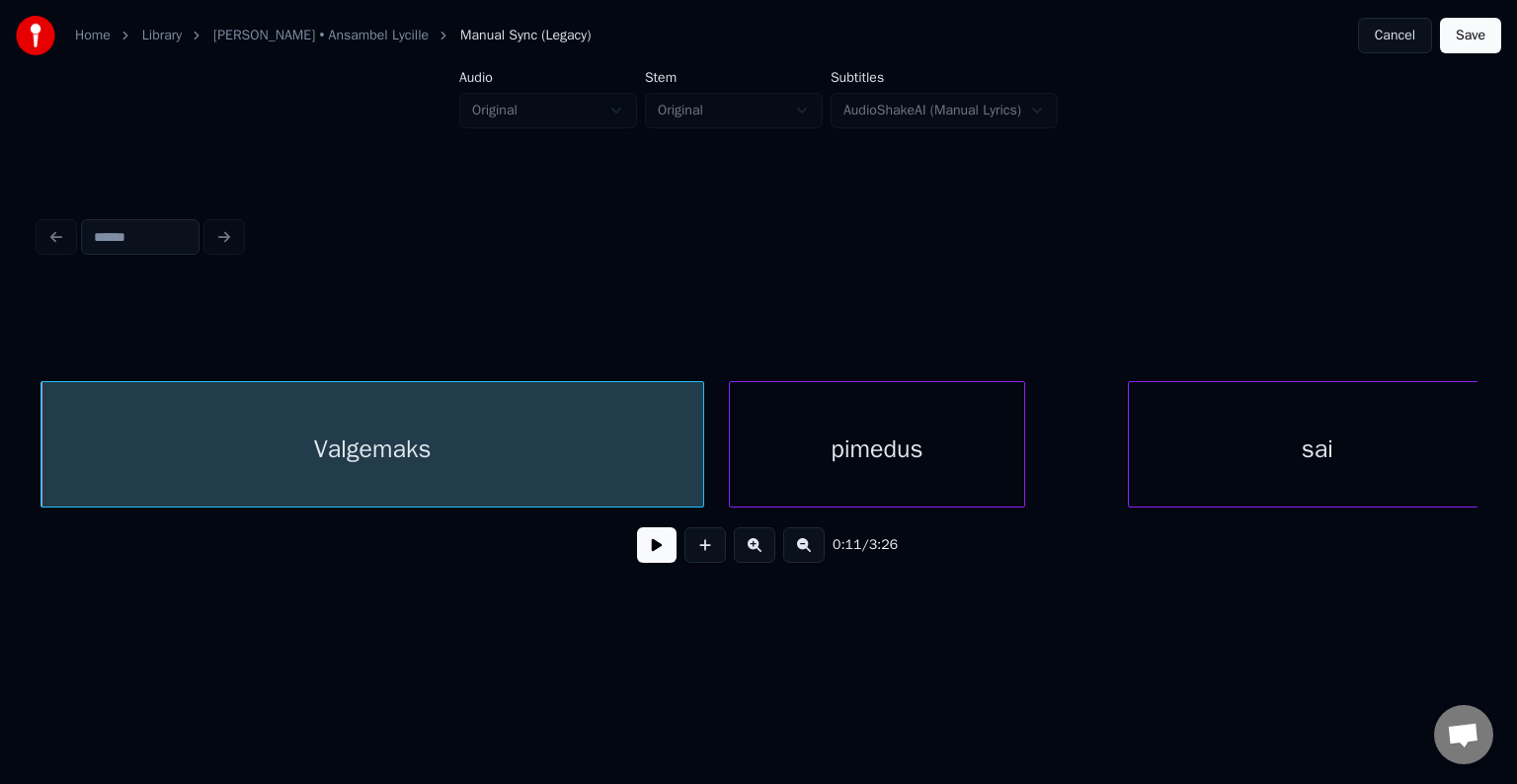 click on "pimedus" at bounding box center [877, 449] 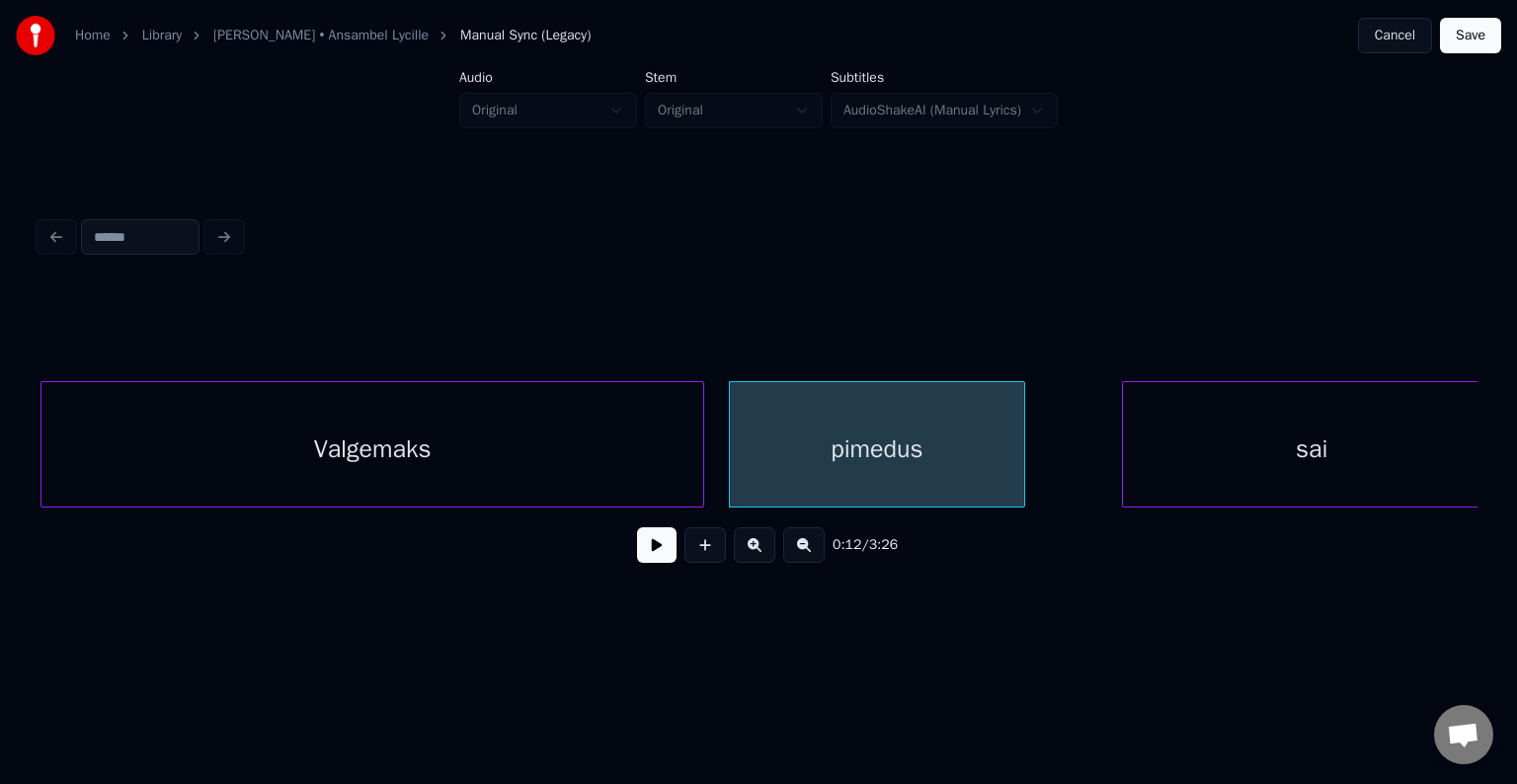 scroll, scrollTop: 0, scrollLeft: 6780, axis: horizontal 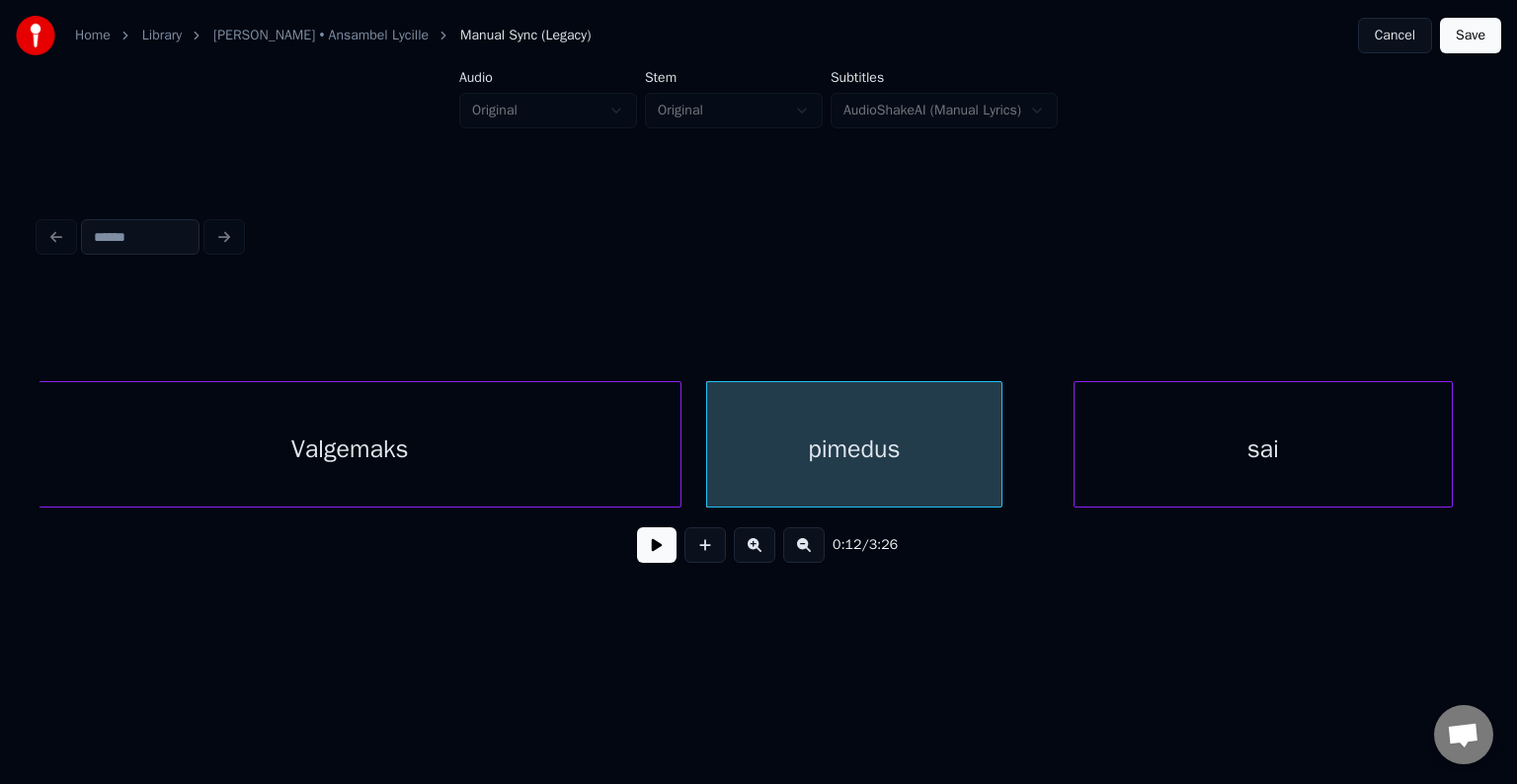 click on "sai" at bounding box center [1263, 449] 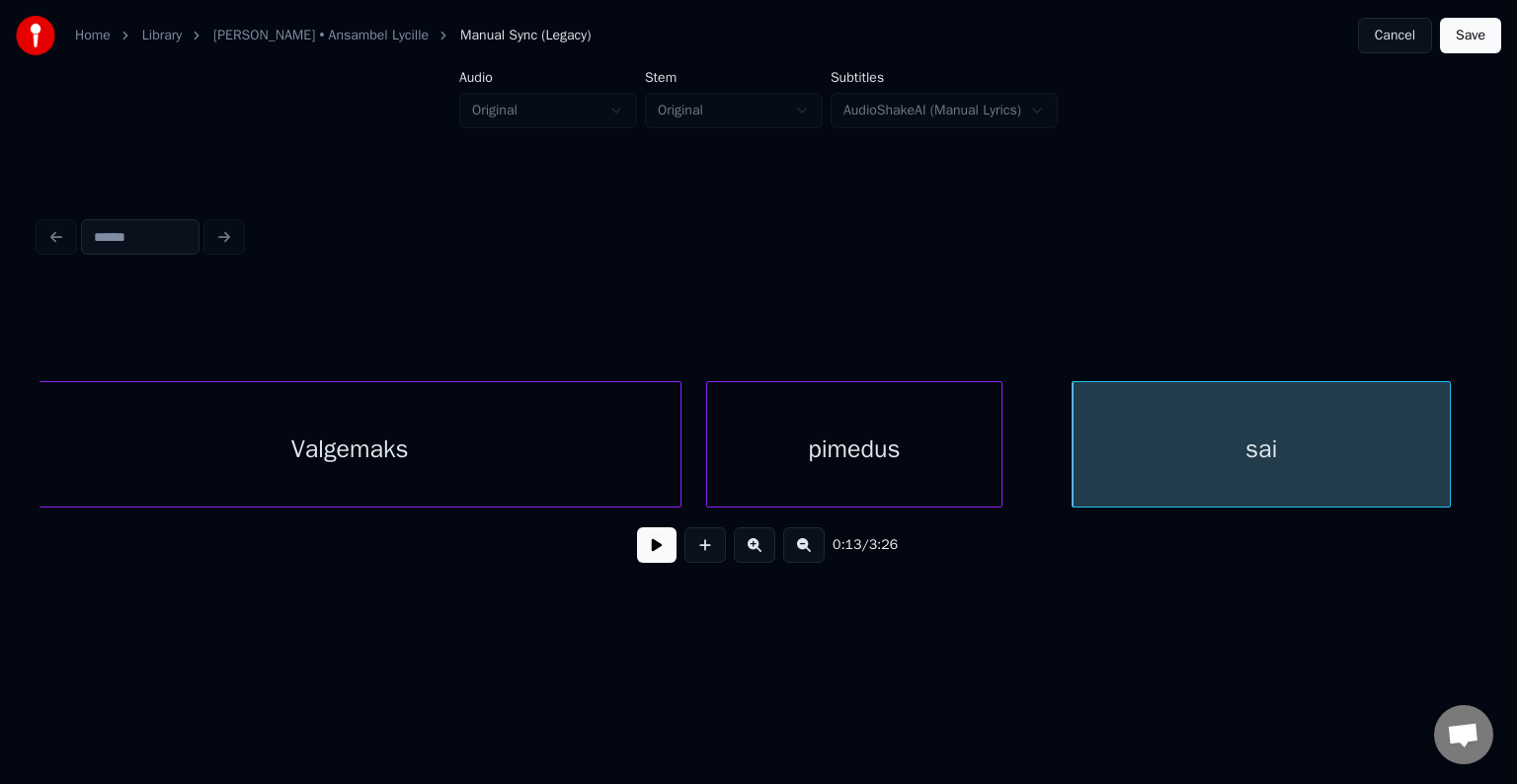 click on "pimedus" at bounding box center (854, 449) 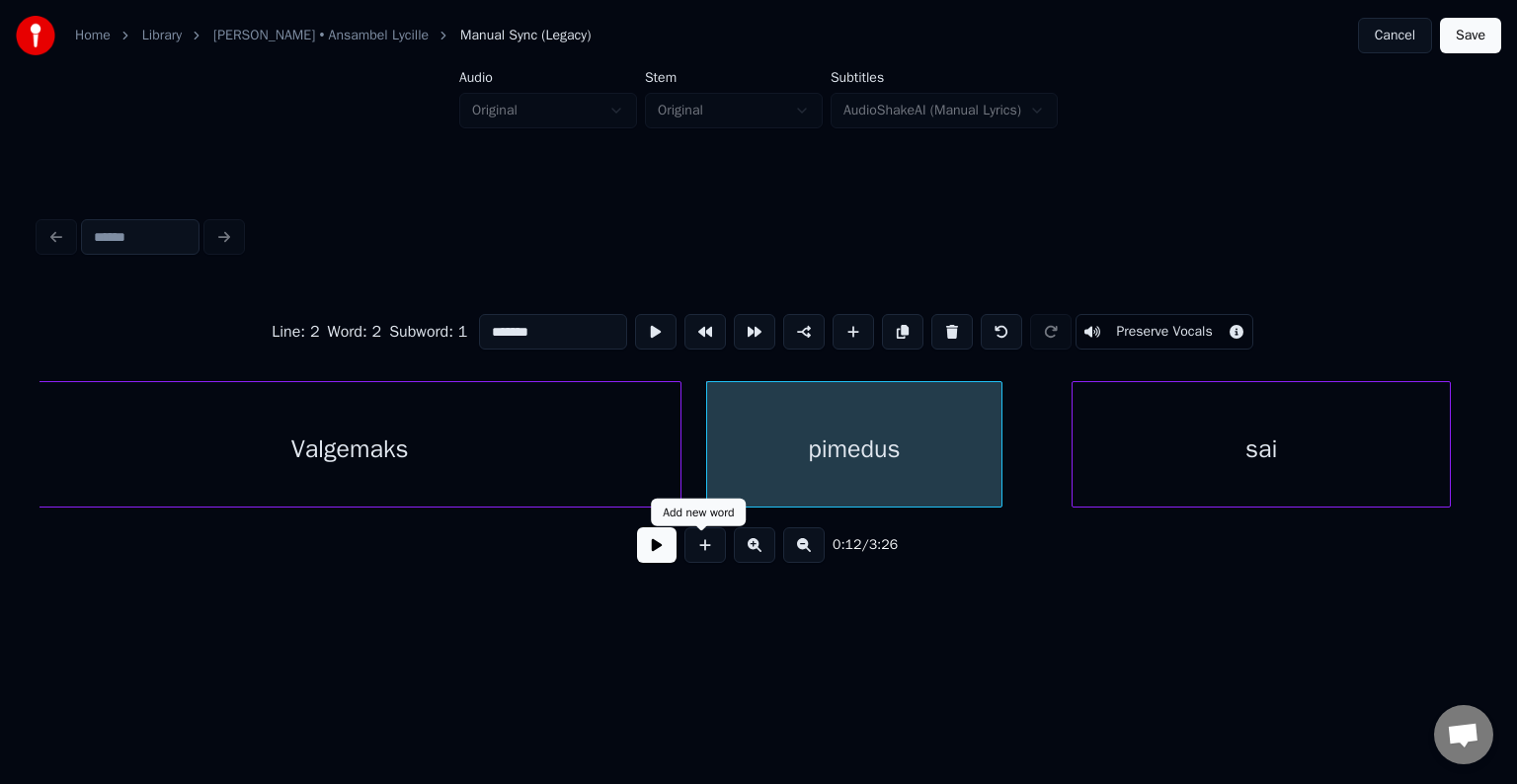 click at bounding box center (657, 545) 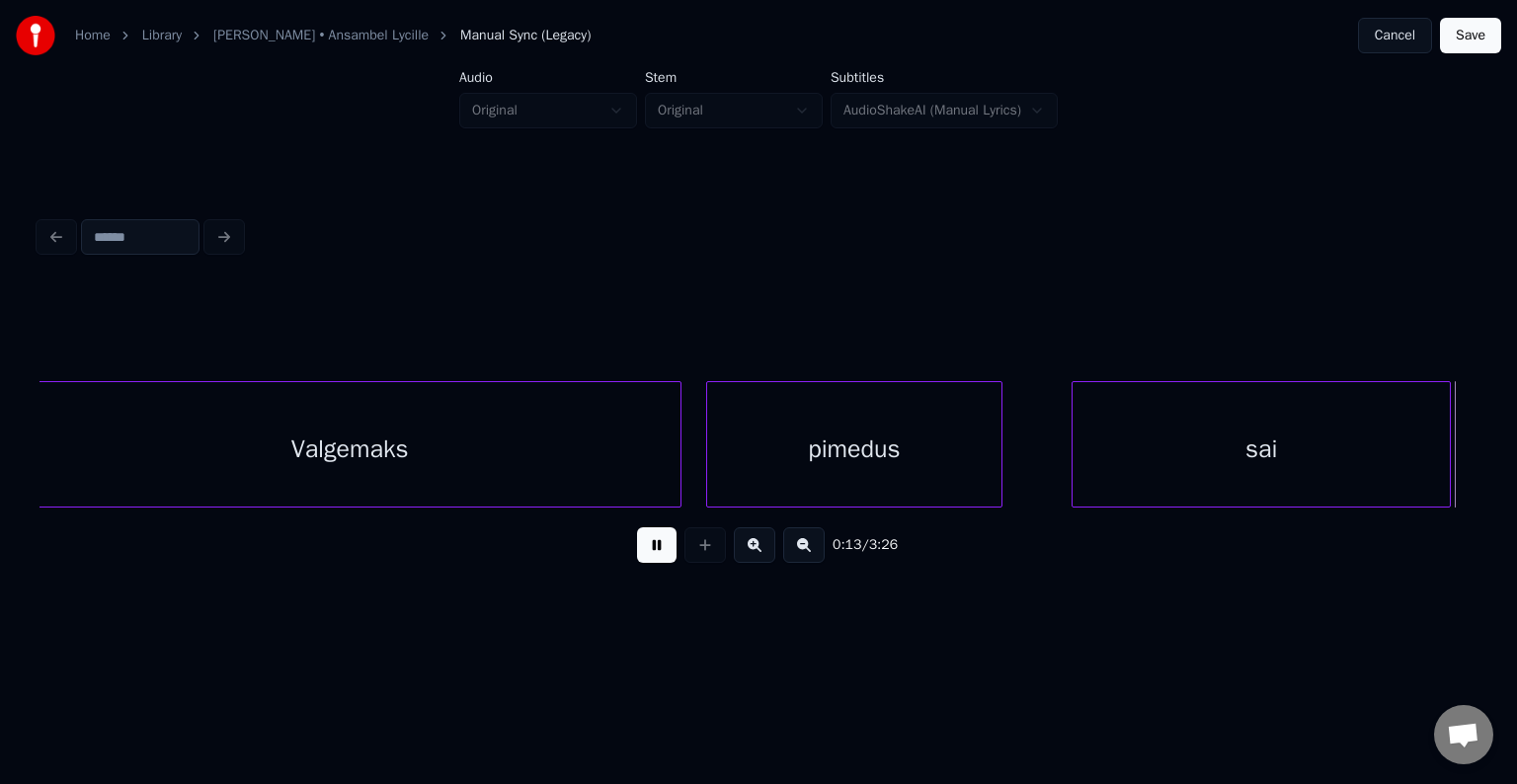 scroll, scrollTop: 0, scrollLeft: 8224, axis: horizontal 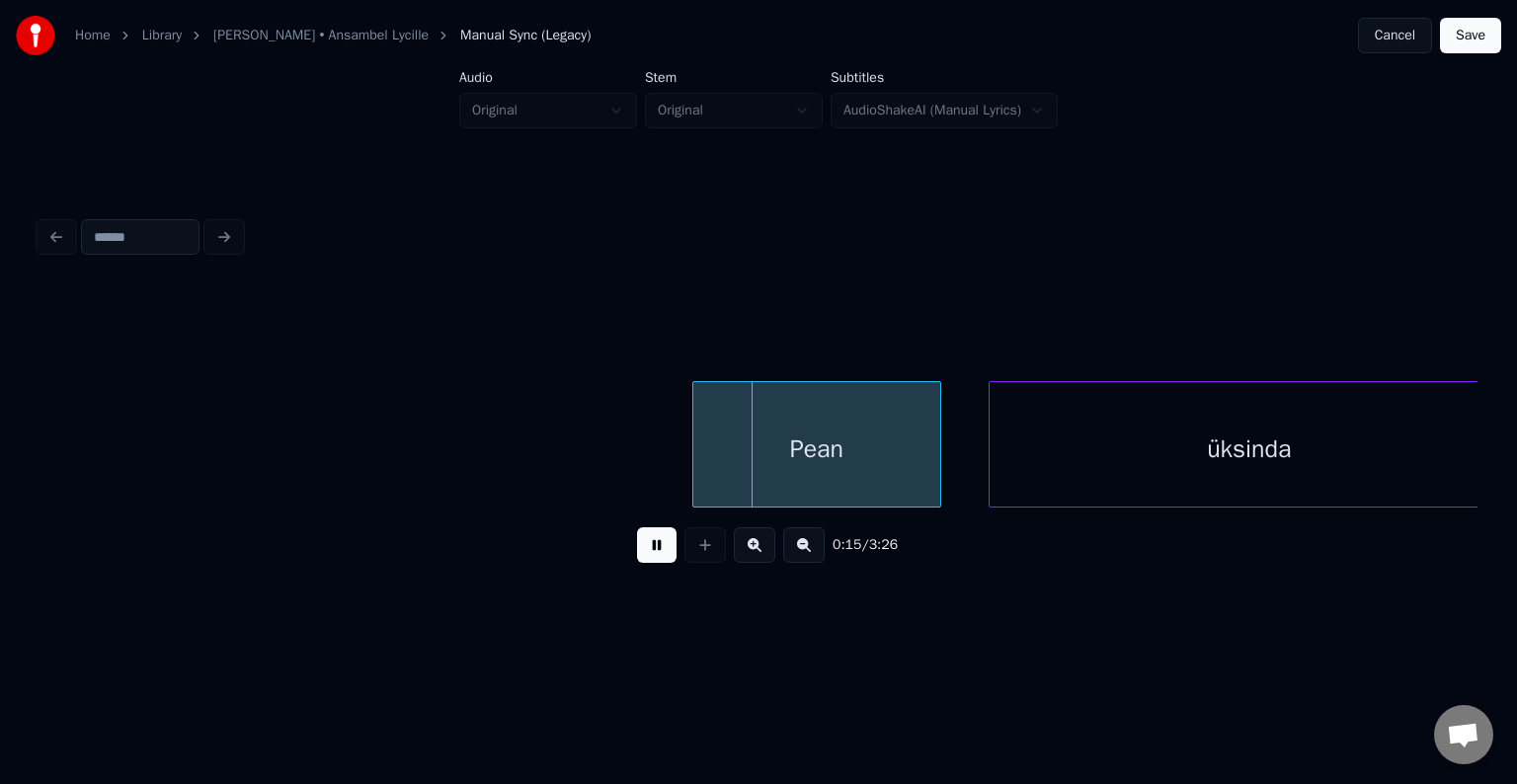 click at bounding box center (657, 545) 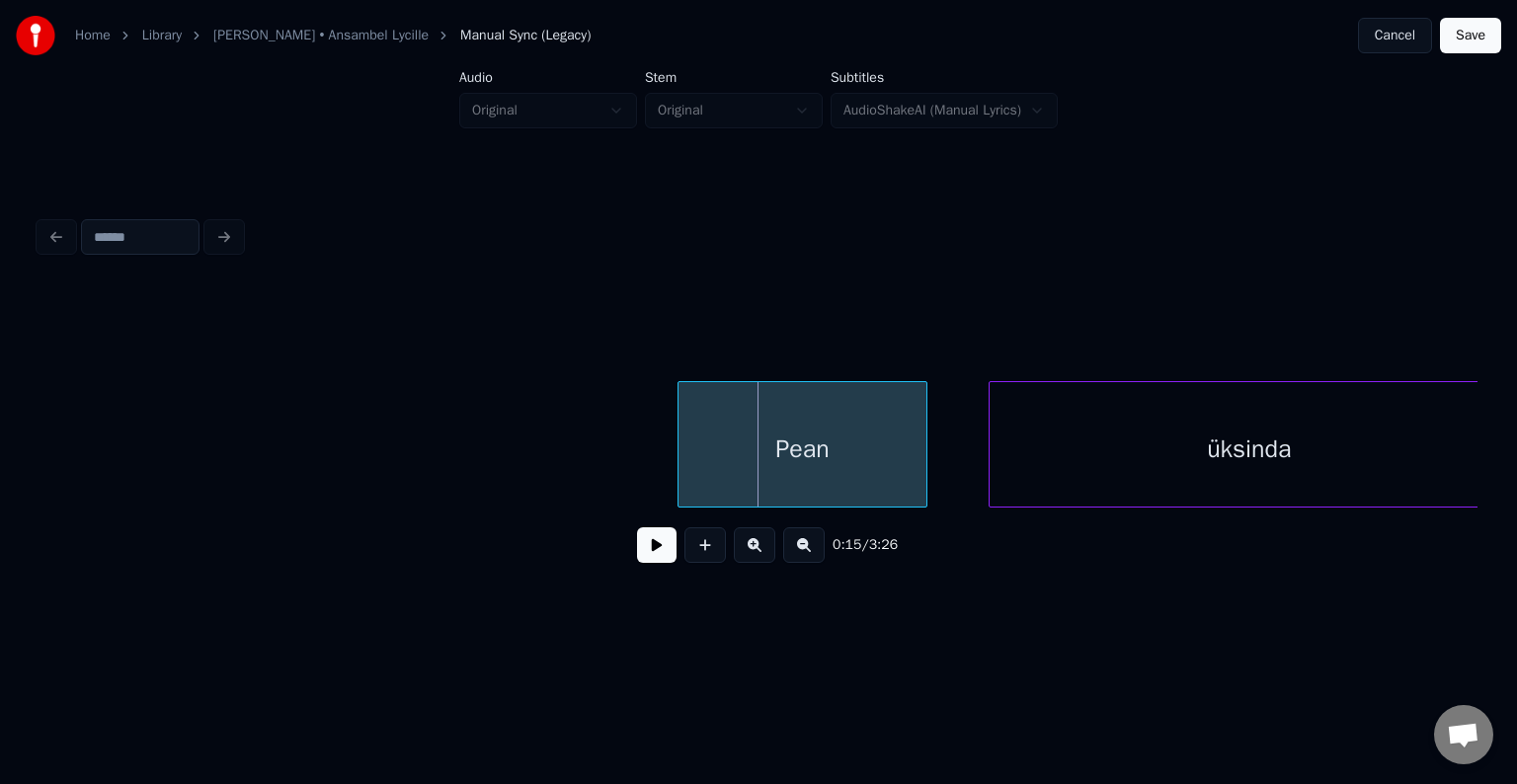 click on "Pean" at bounding box center [802, 449] 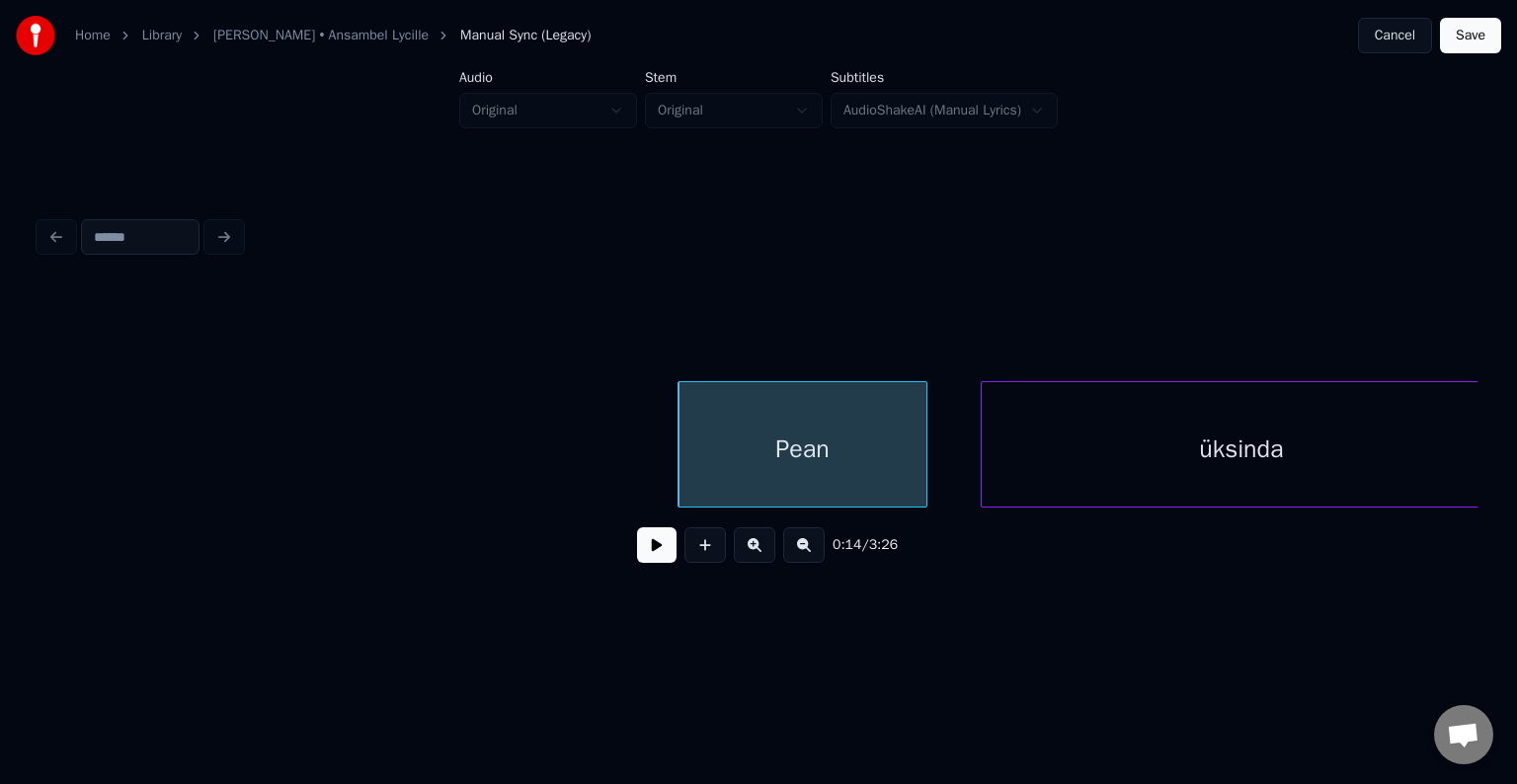 scroll, scrollTop: 0, scrollLeft: 8253, axis: horizontal 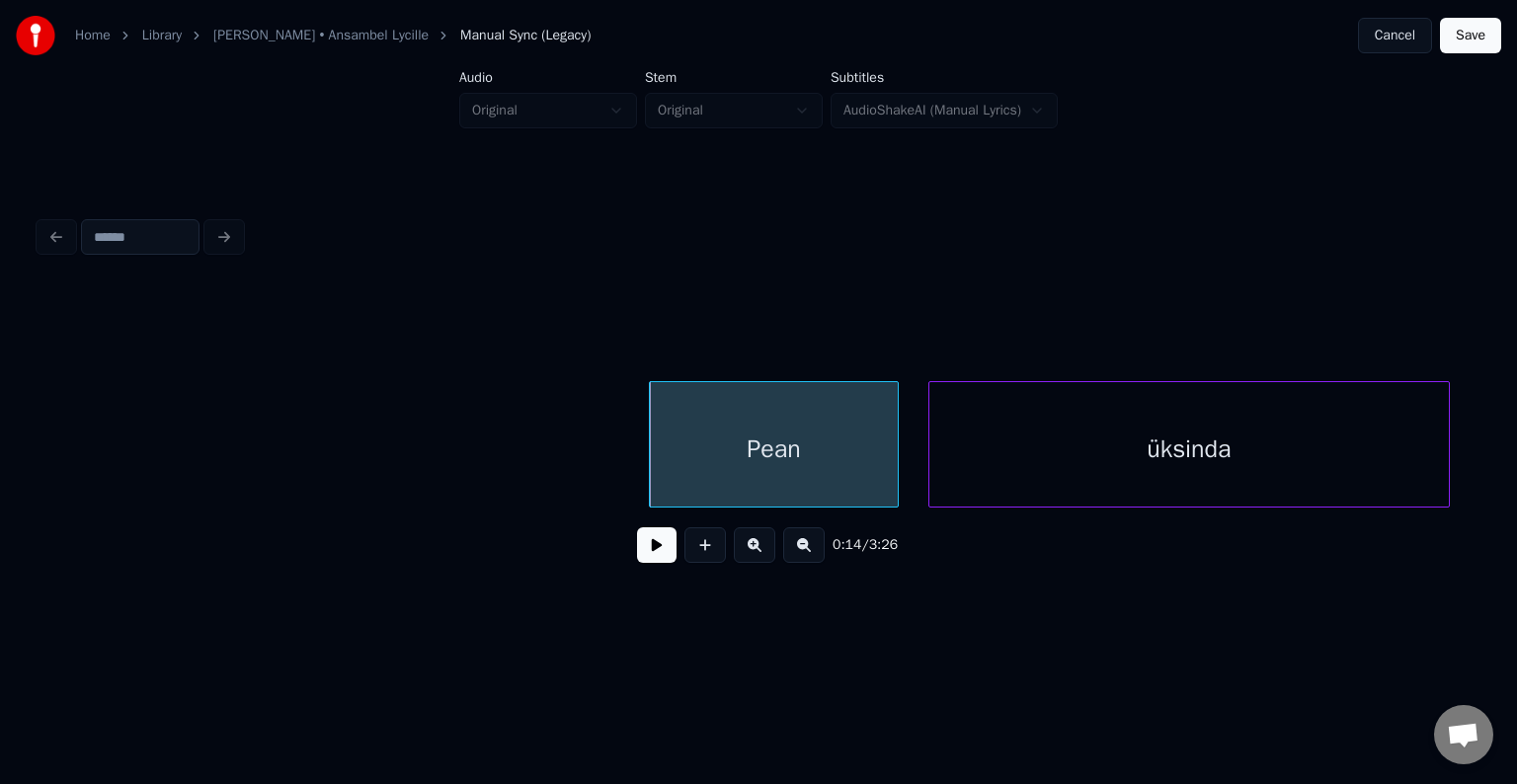 click on "üksinda" at bounding box center (1189, 449) 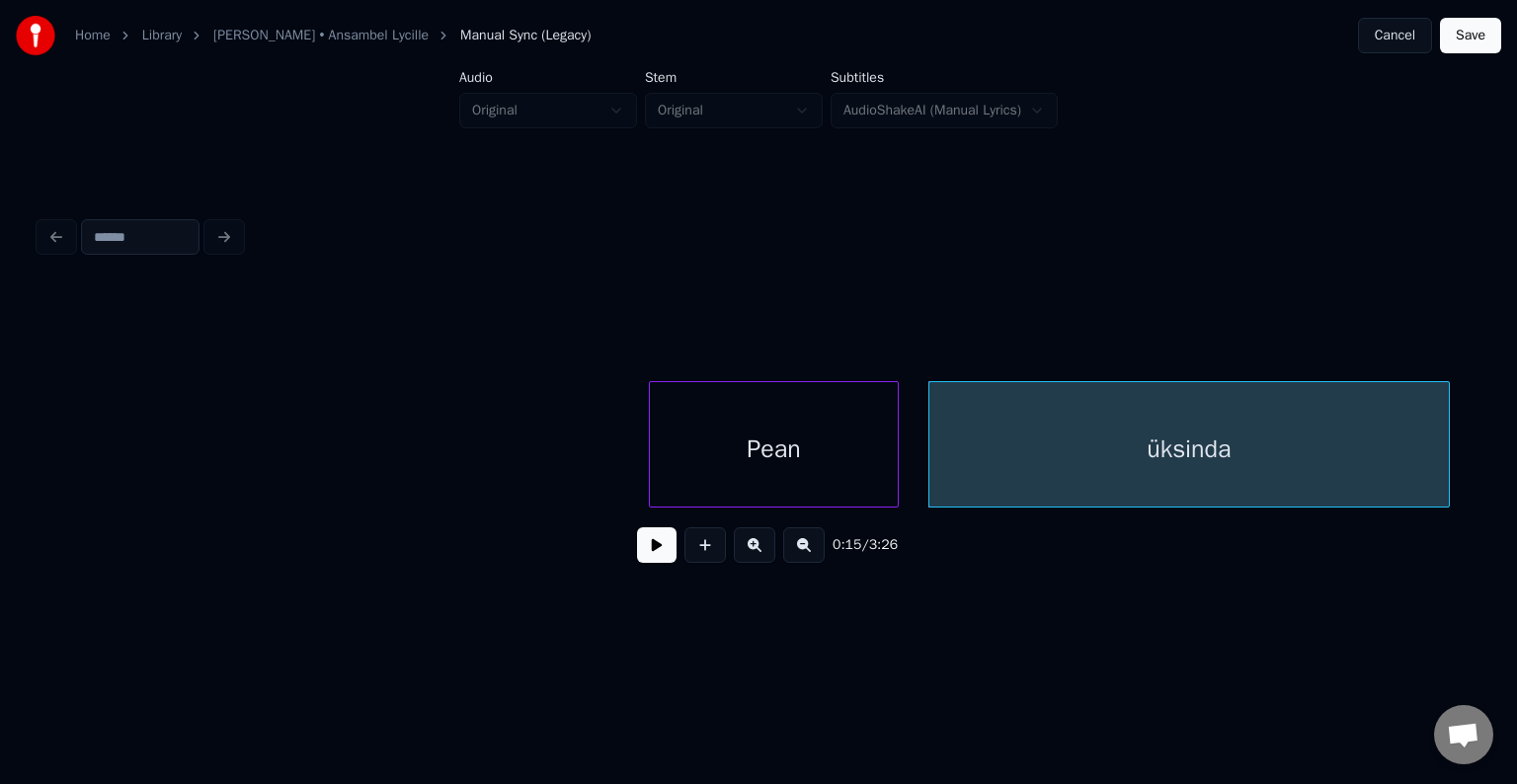 click on "Pean" at bounding box center (773, 449) 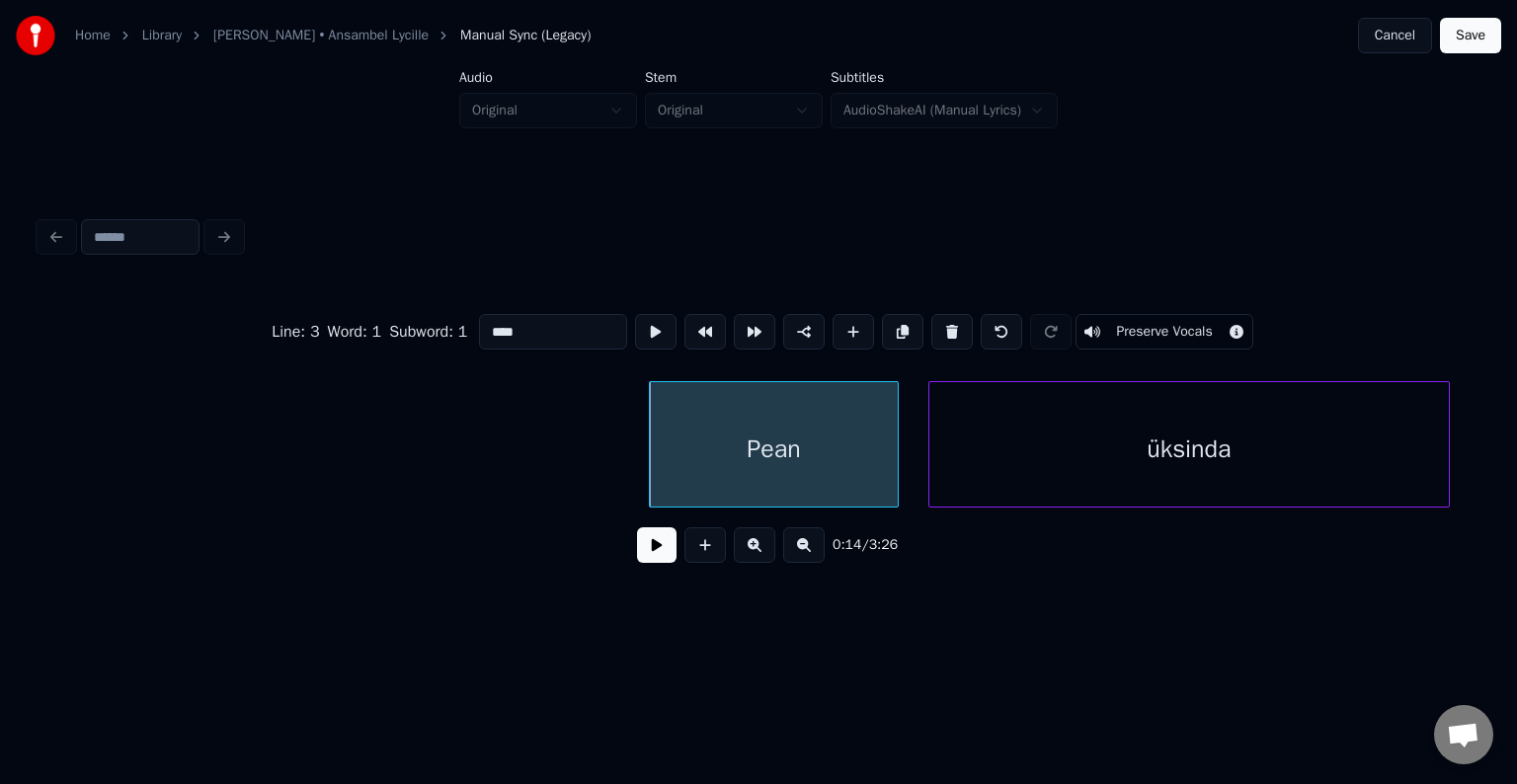 click at bounding box center [657, 545] 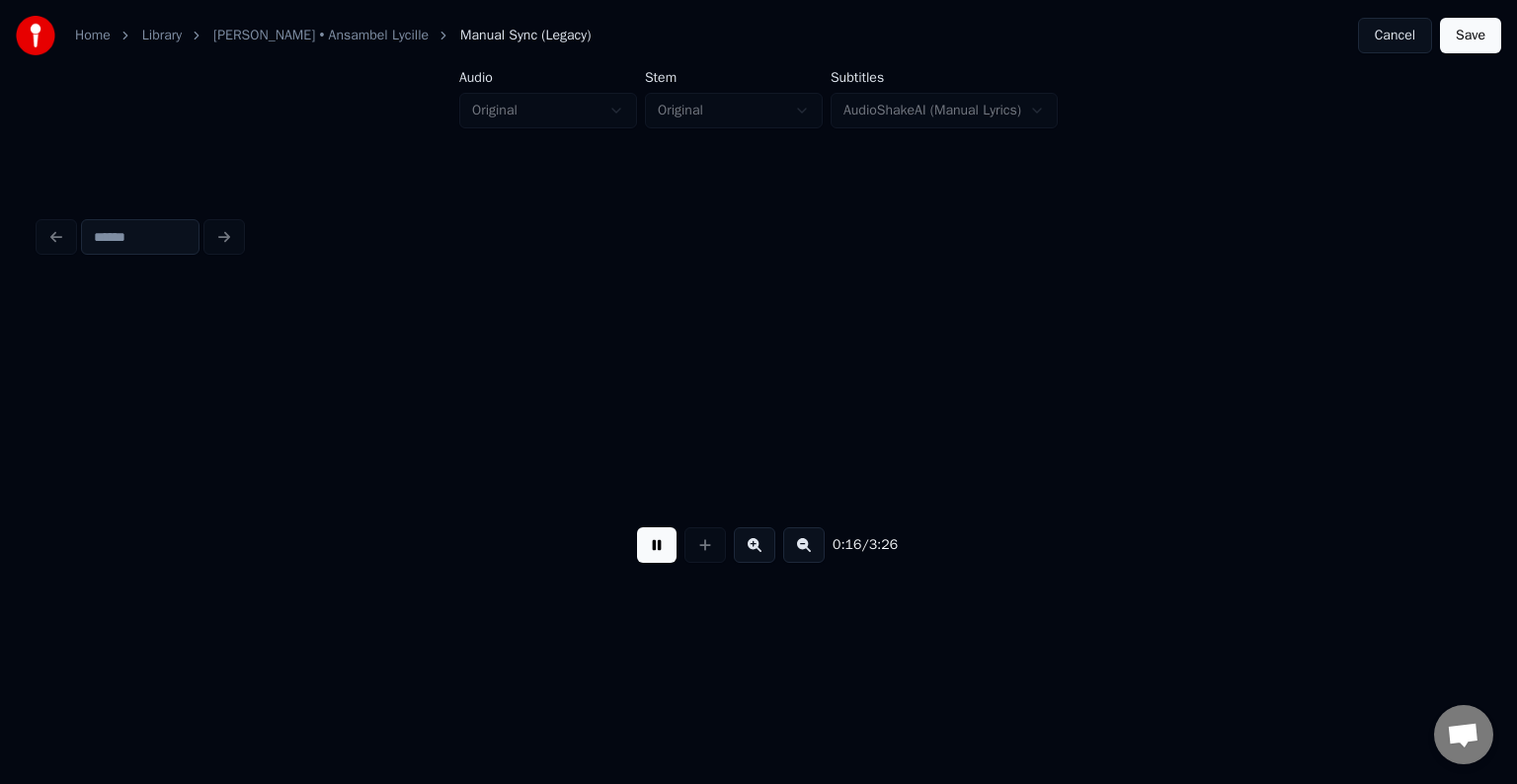 scroll, scrollTop: 0, scrollLeft: 9694, axis: horizontal 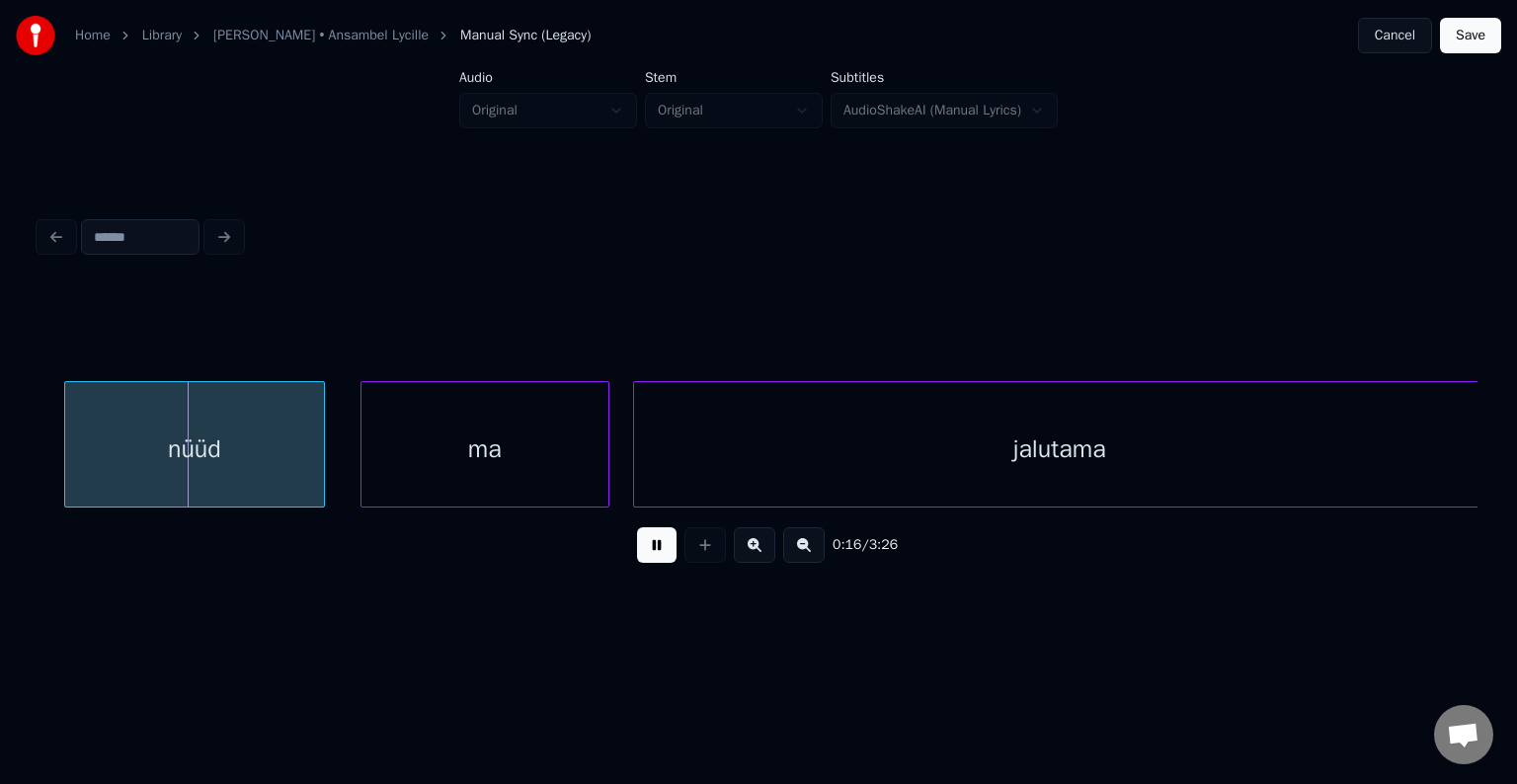 click at bounding box center (657, 545) 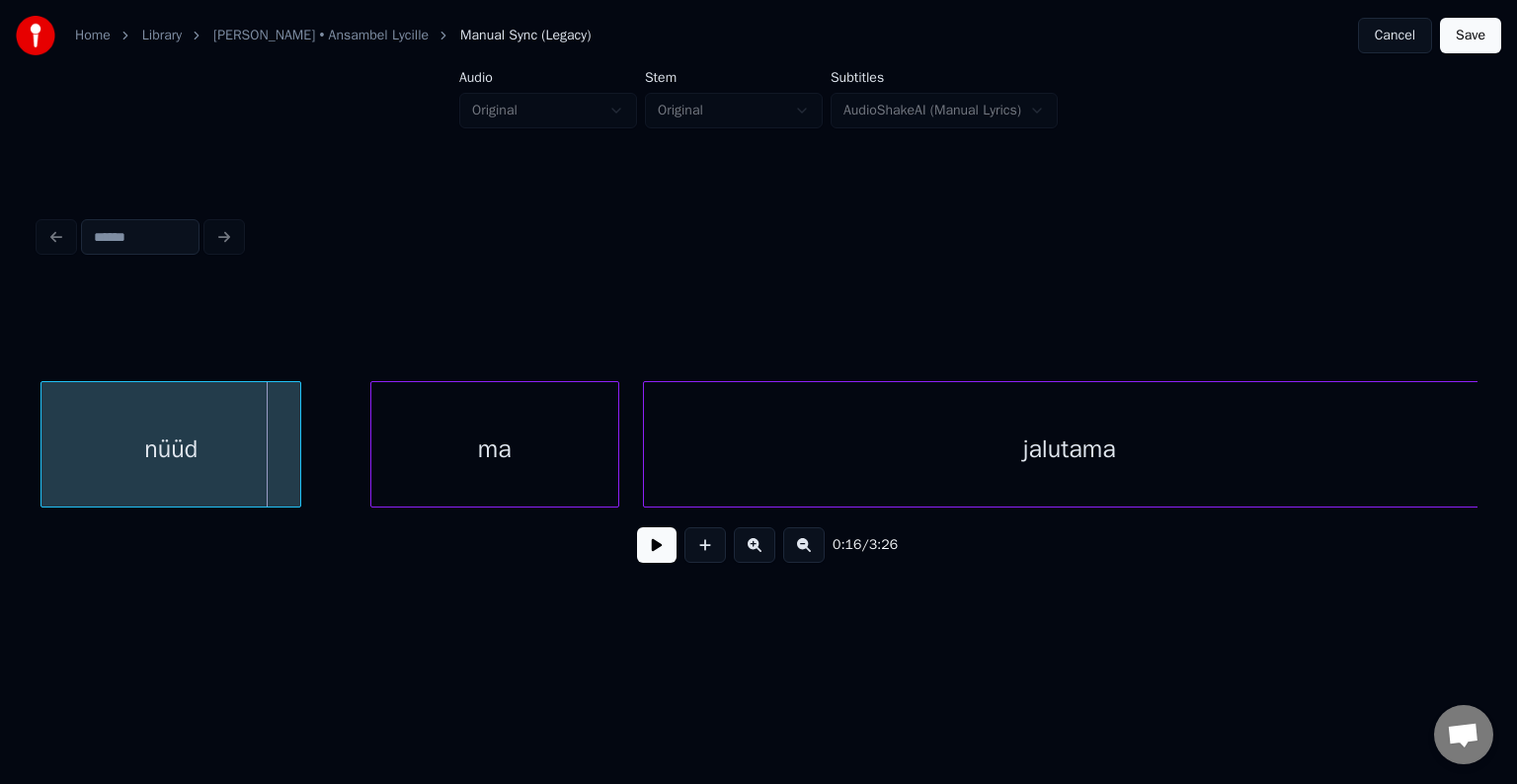 scroll, scrollTop: 0, scrollLeft: 9673, axis: horizontal 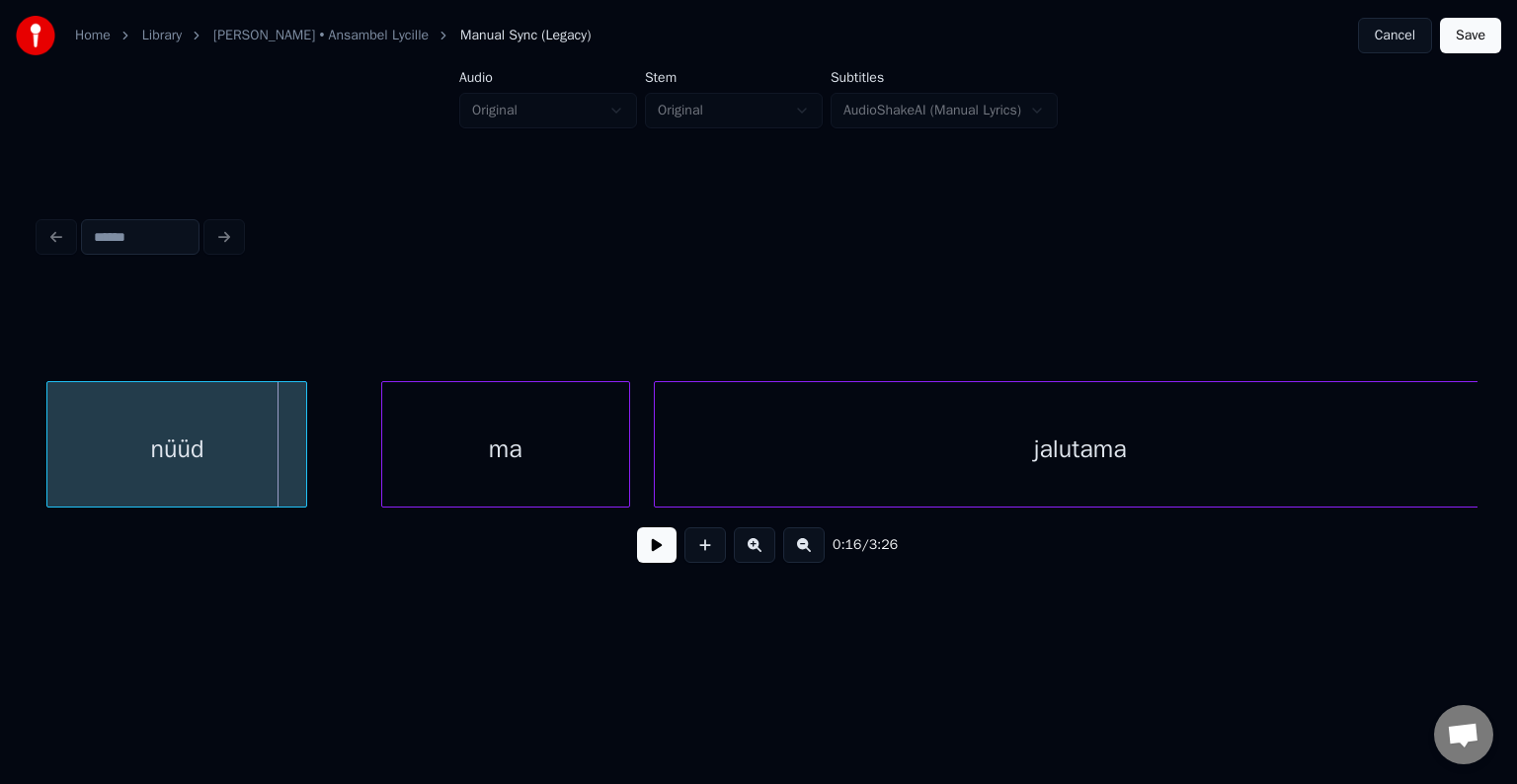 click on "nüüd" at bounding box center (177, 449) 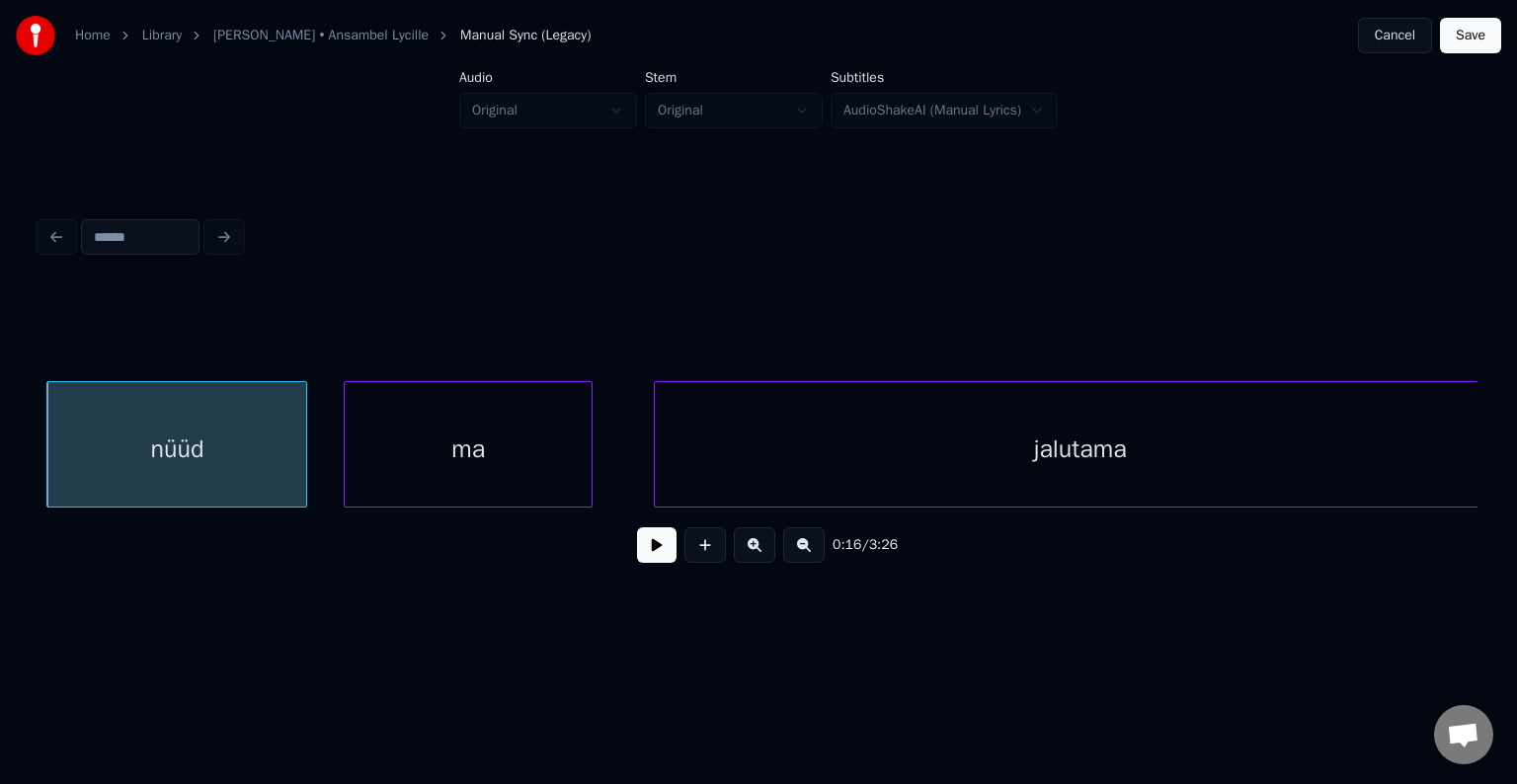click on "ma" at bounding box center [468, 449] 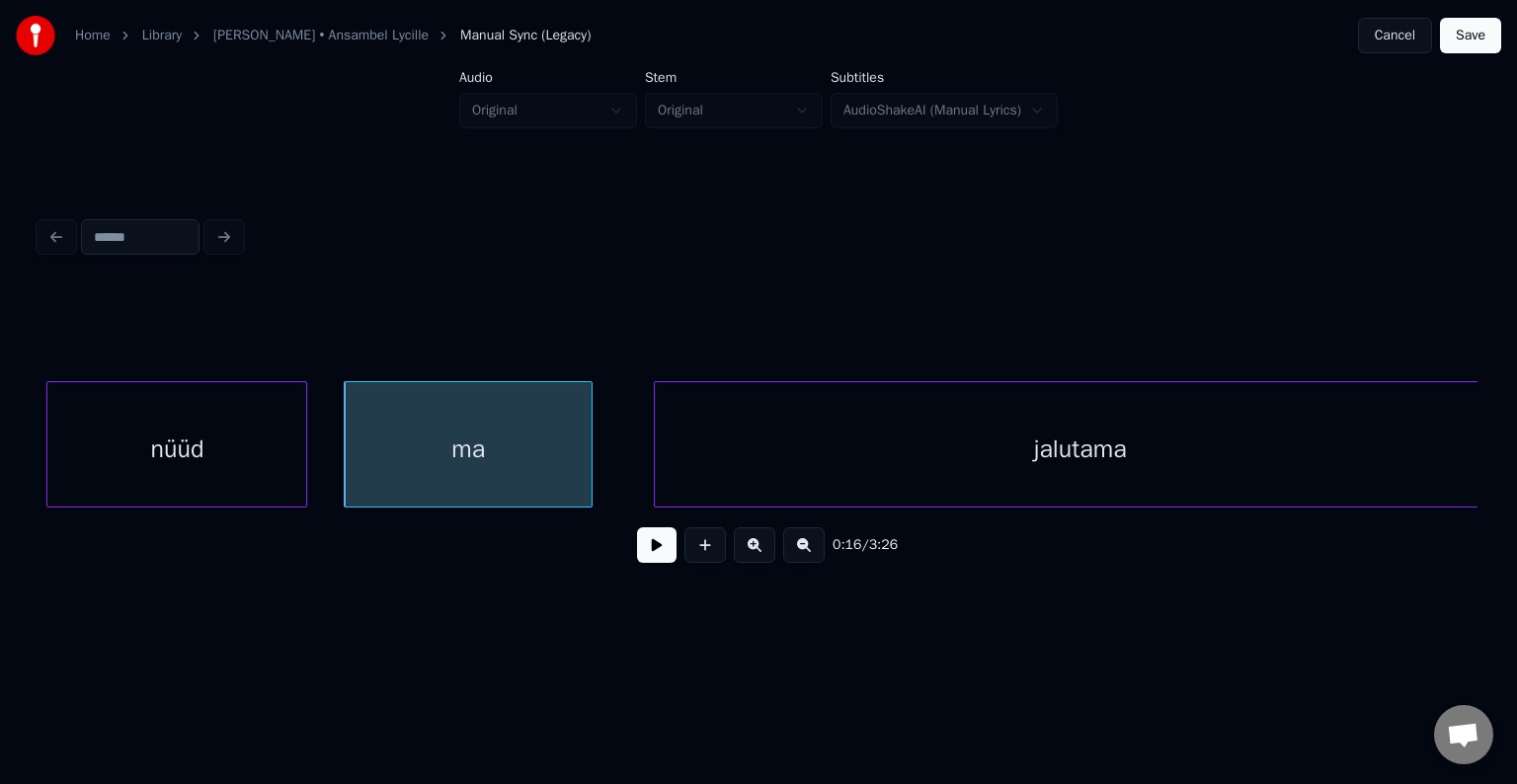 scroll, scrollTop: 0, scrollLeft: 9691, axis: horizontal 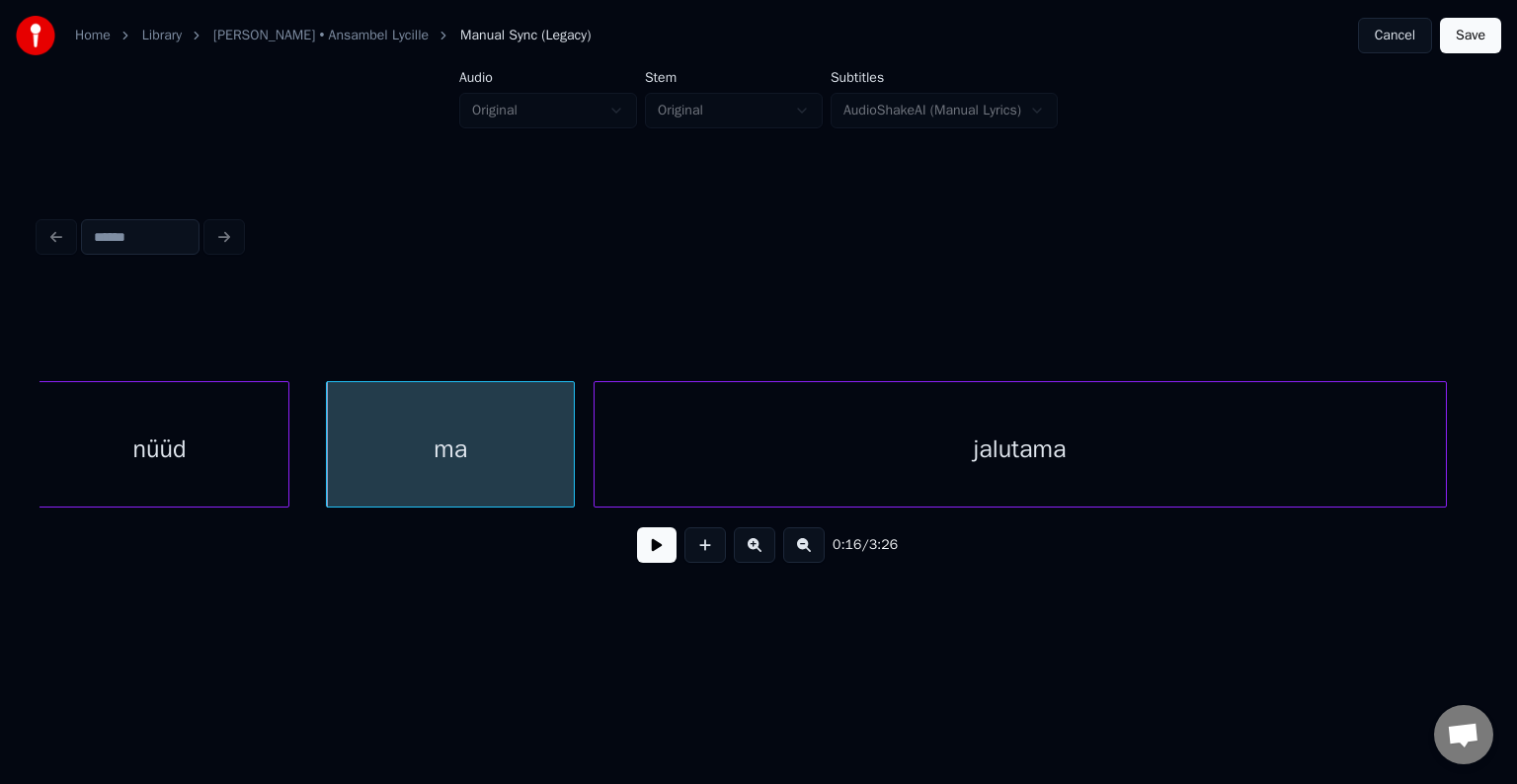 click on "jalutama" at bounding box center (1020, 449) 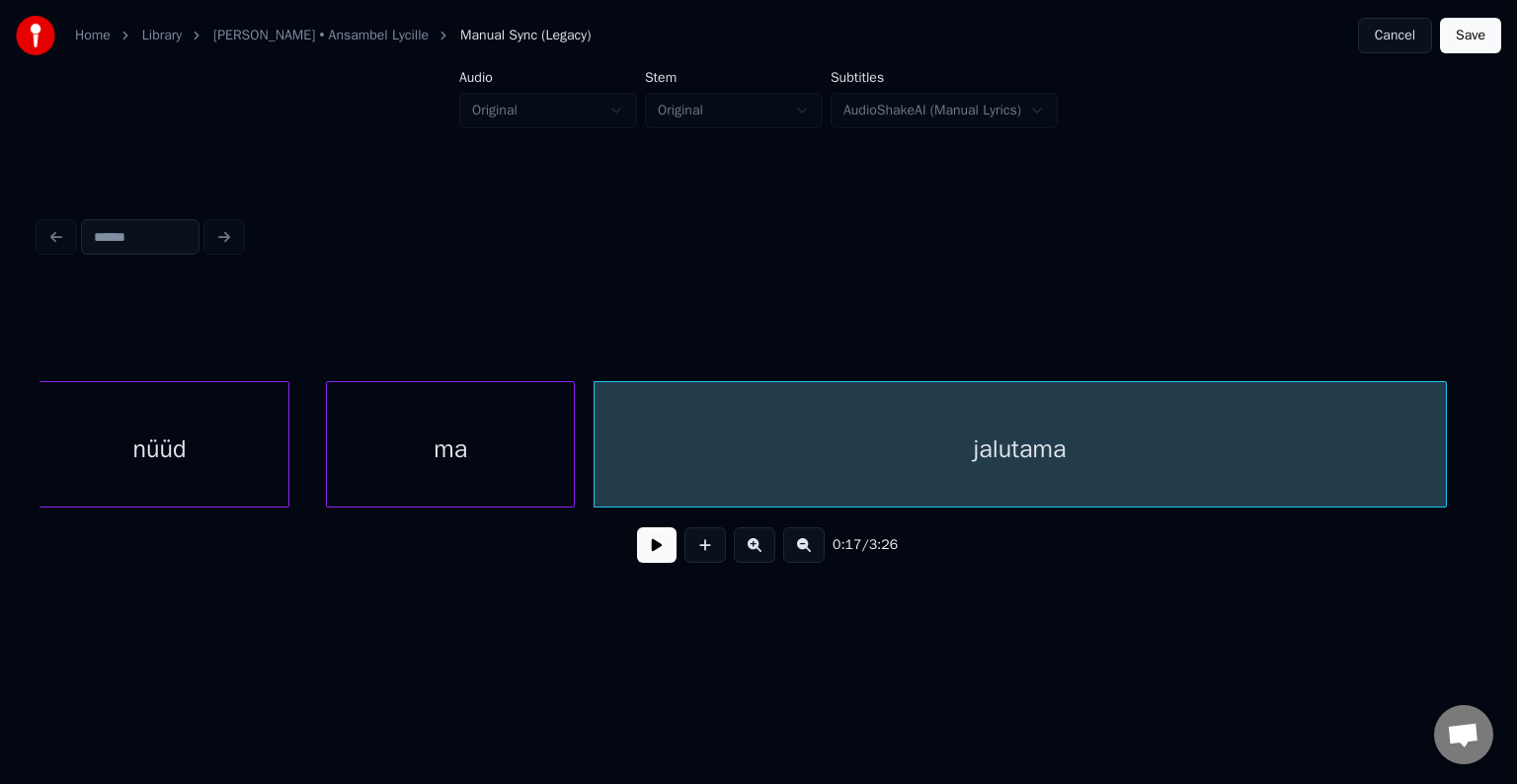 click on "ma" at bounding box center [450, 449] 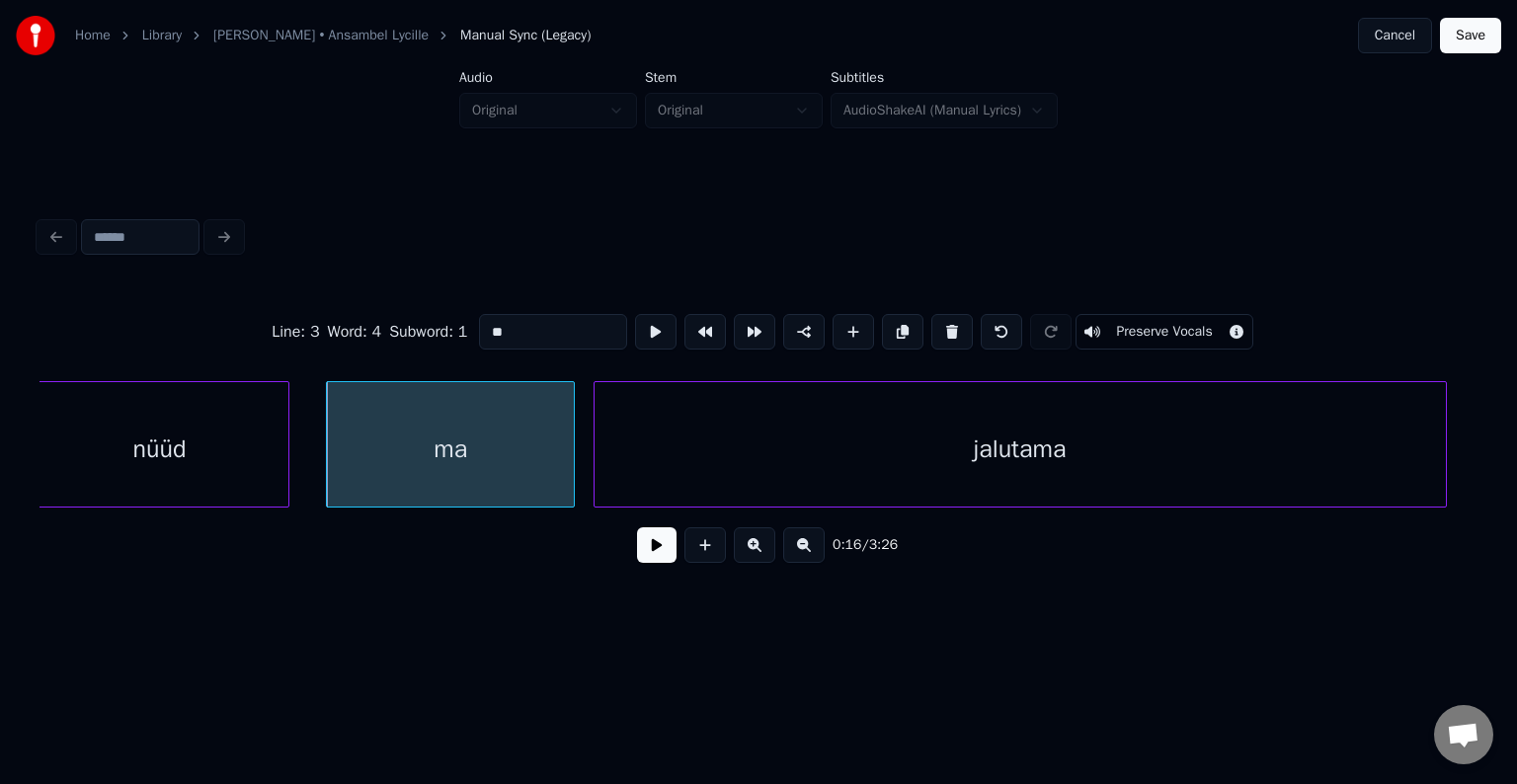click at bounding box center [657, 545] 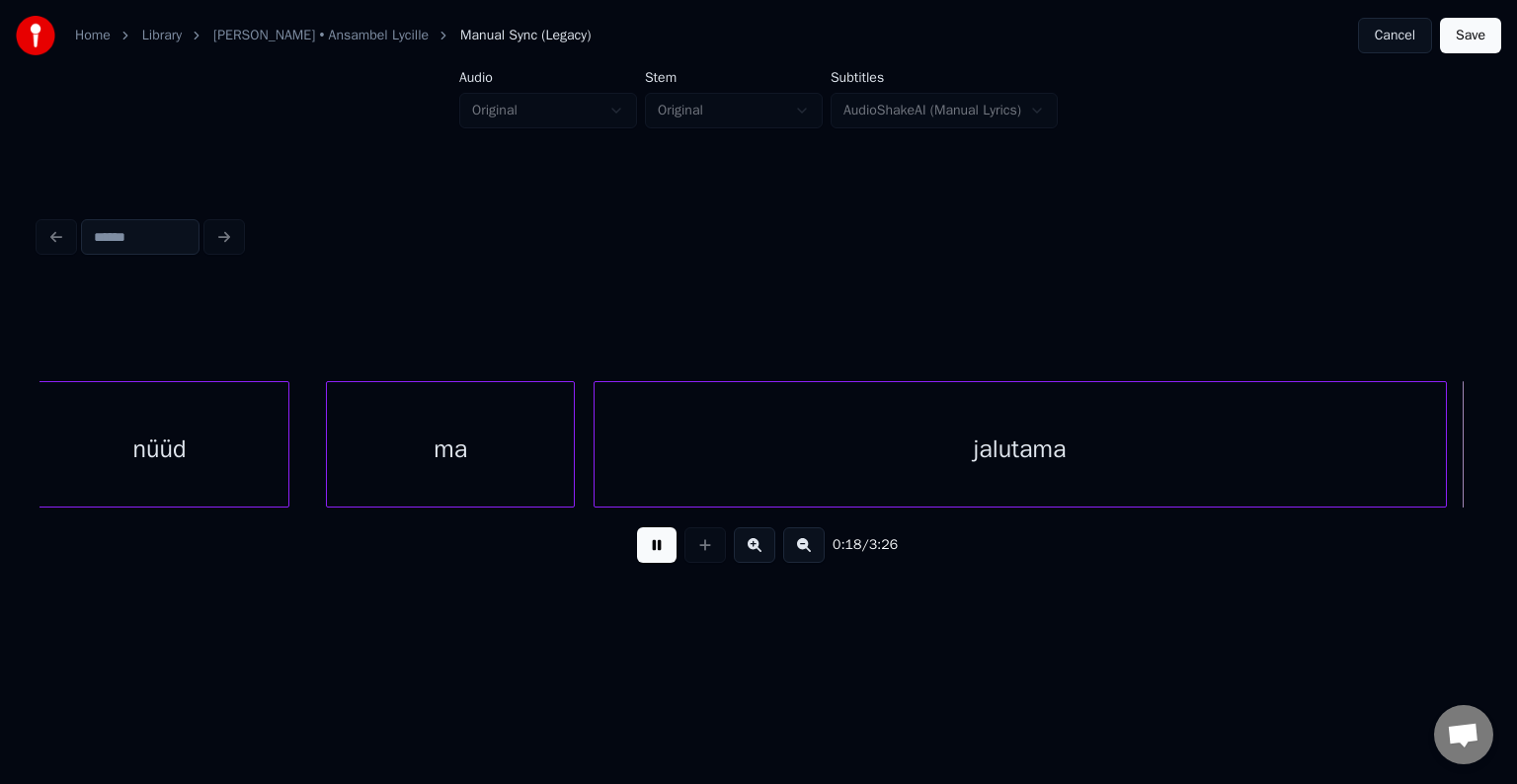 scroll, scrollTop: 0, scrollLeft: 11130, axis: horizontal 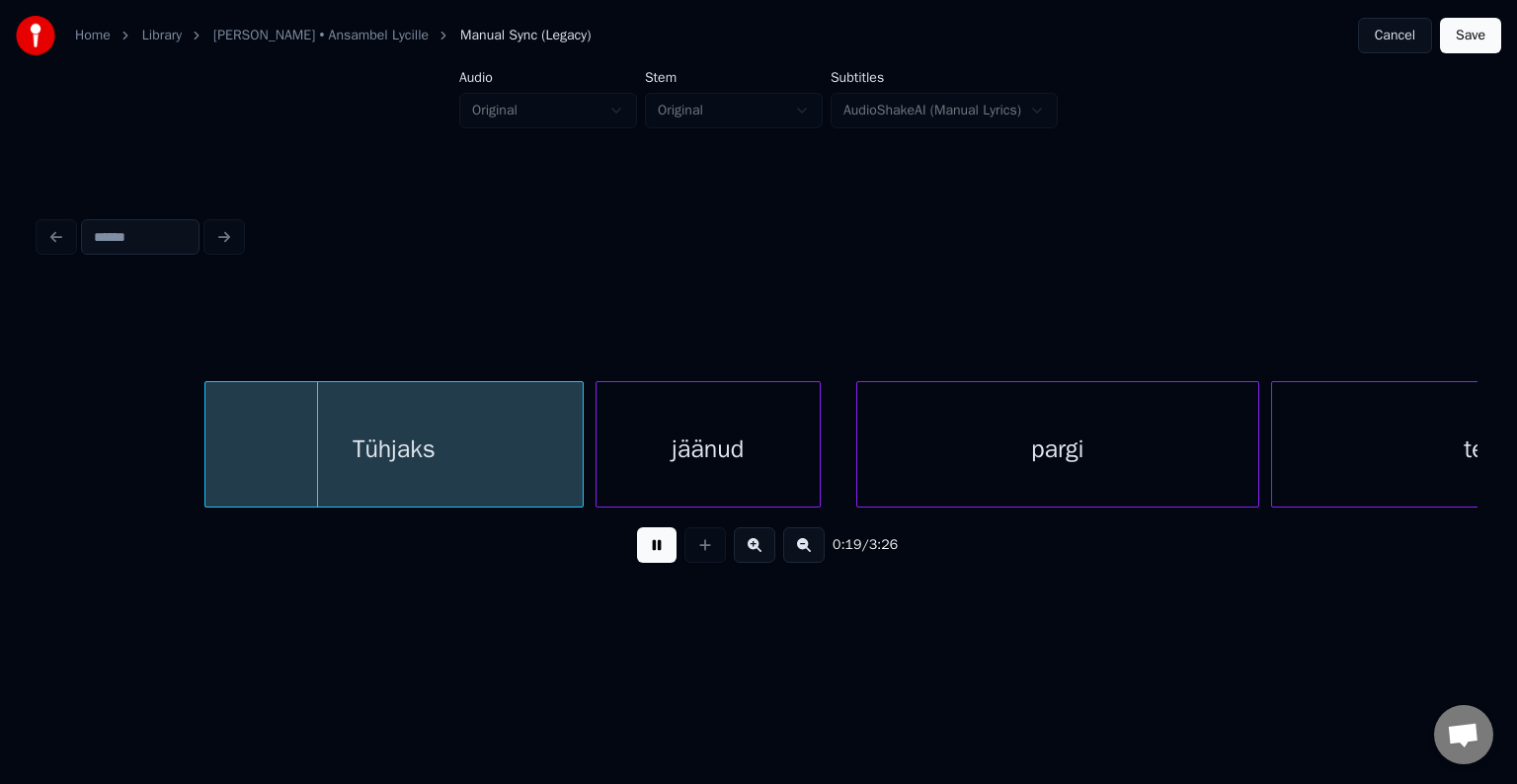 click at bounding box center [657, 545] 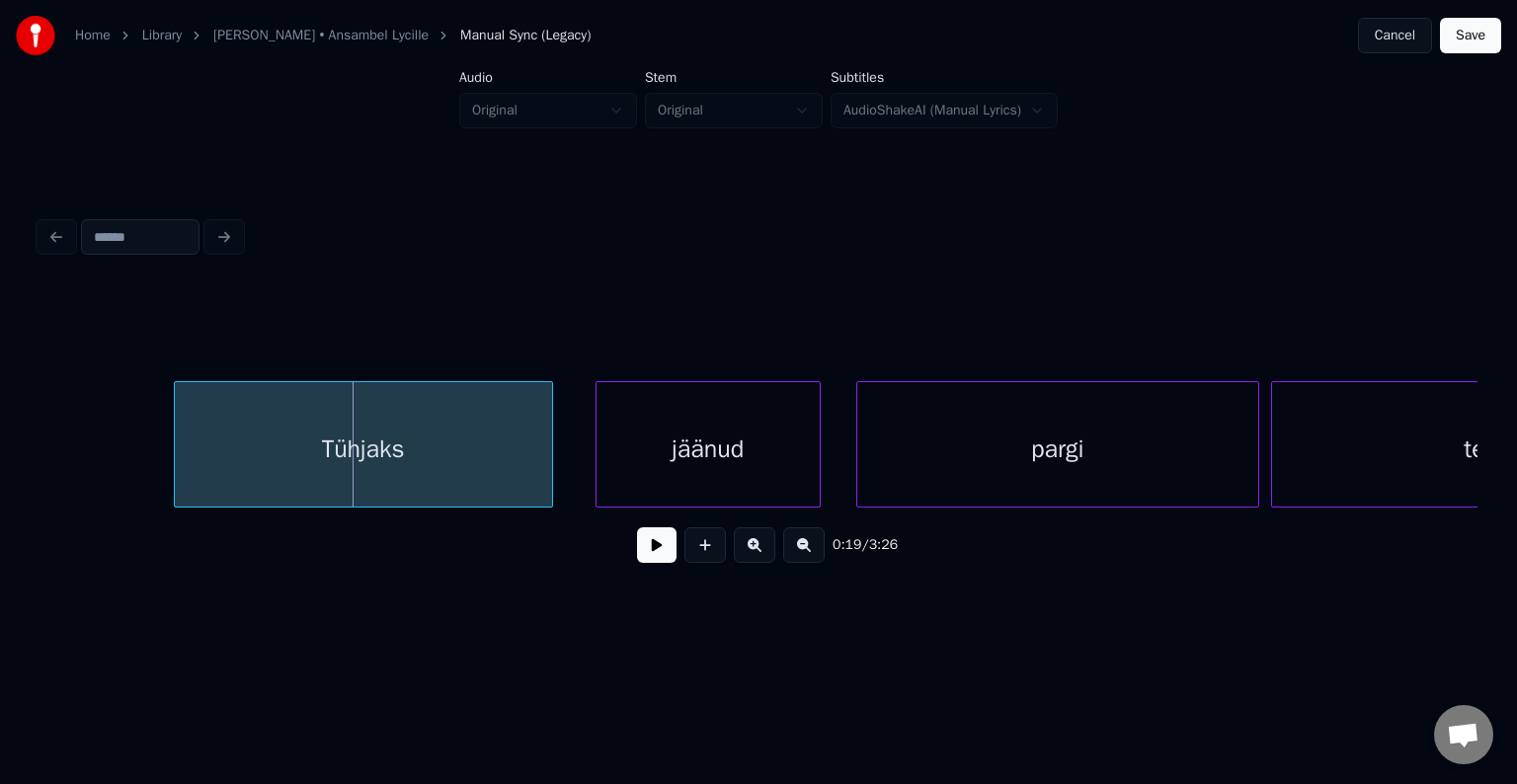 click on "Tühjaks" at bounding box center [363, 449] 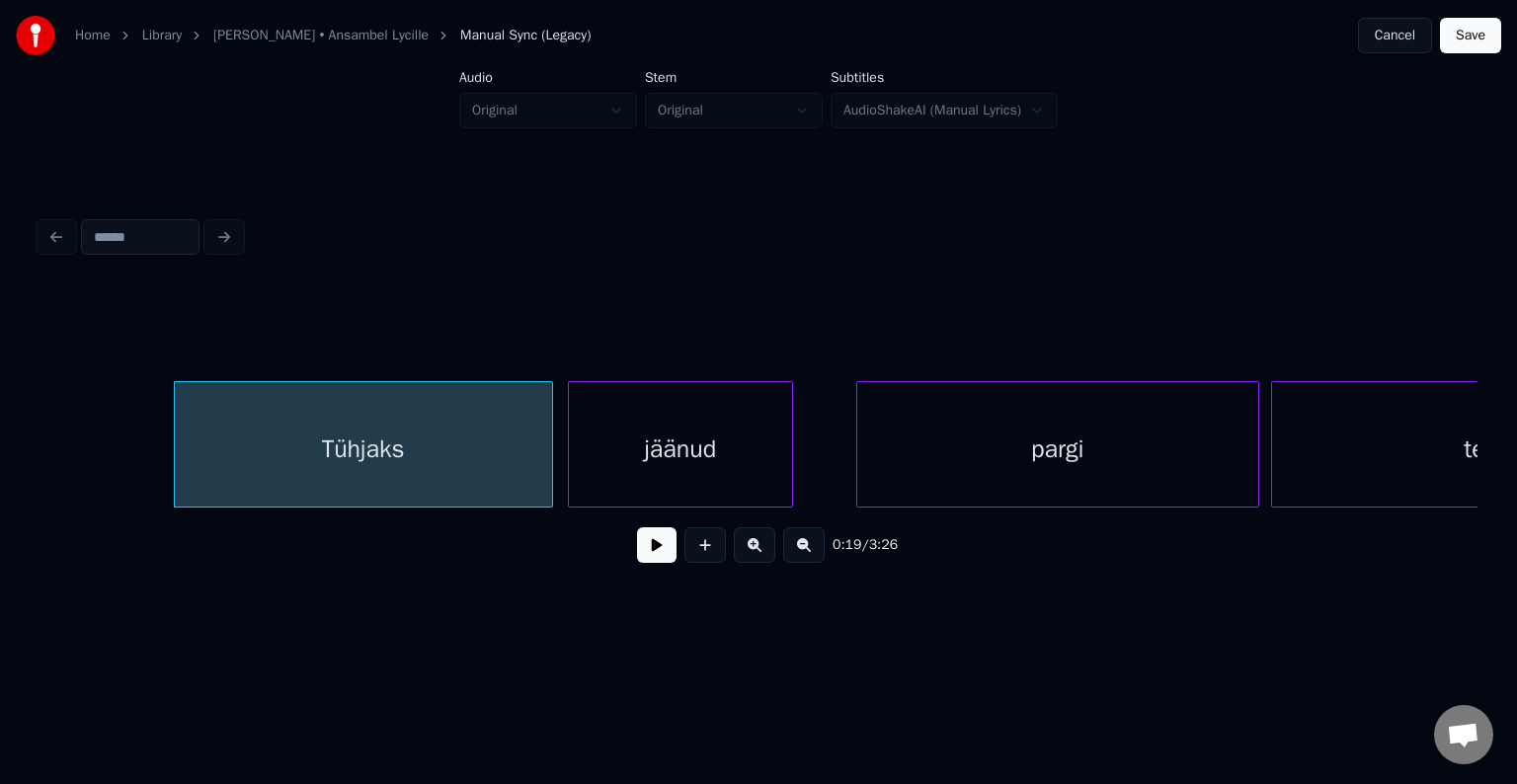 click on "jäänud" at bounding box center (680, 449) 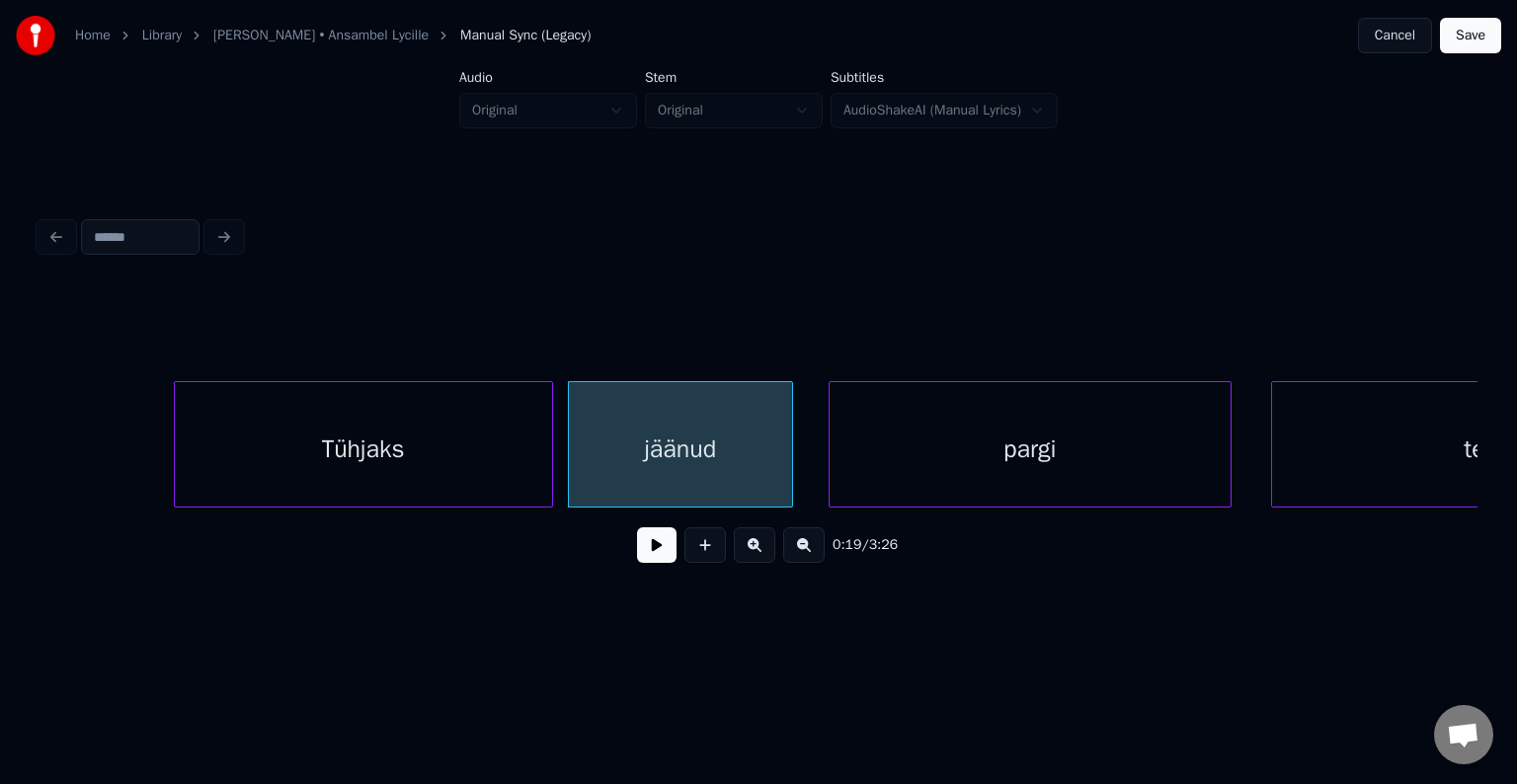 click on "pargi" at bounding box center [1030, 449] 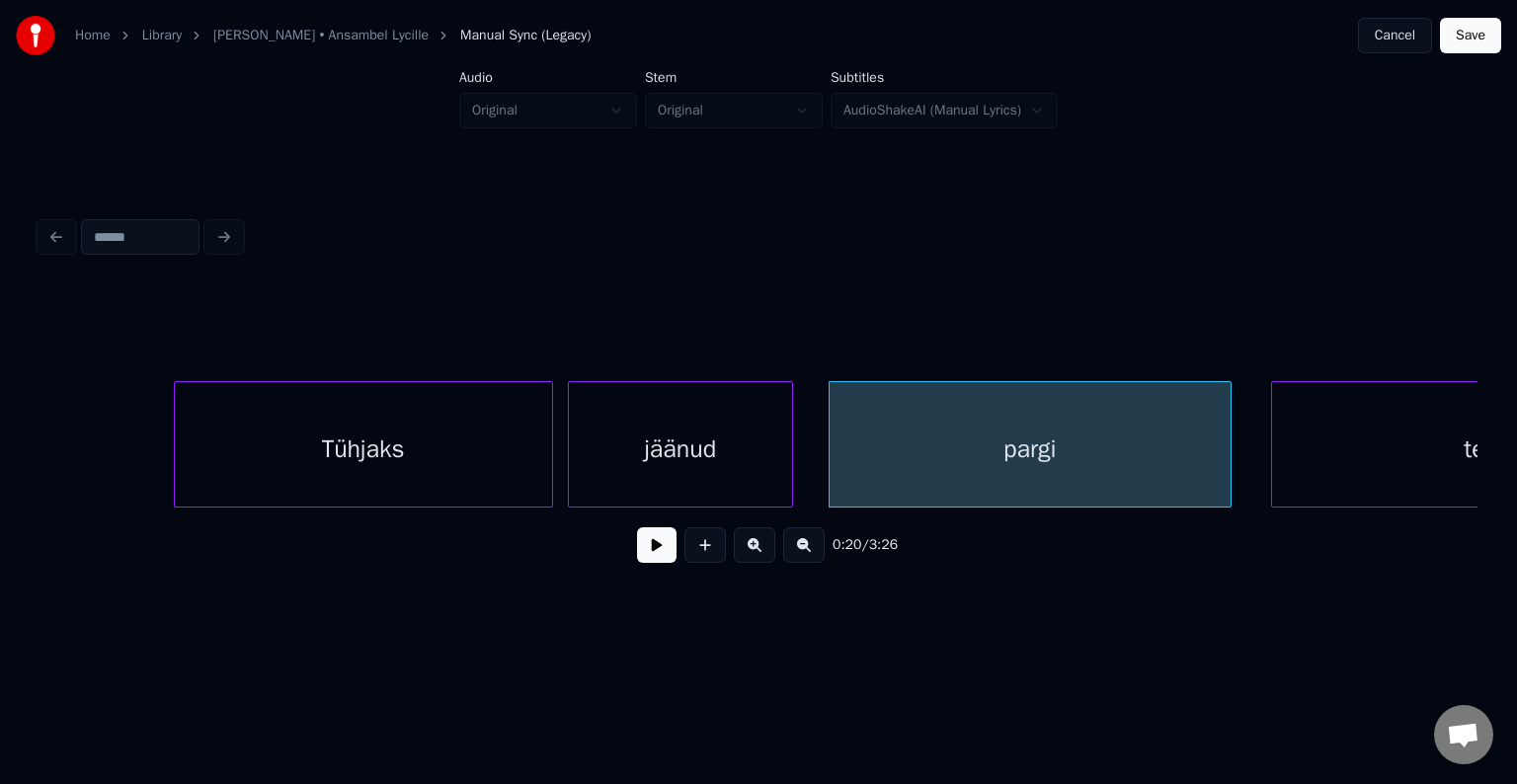 click on "jäänud" at bounding box center (680, 449) 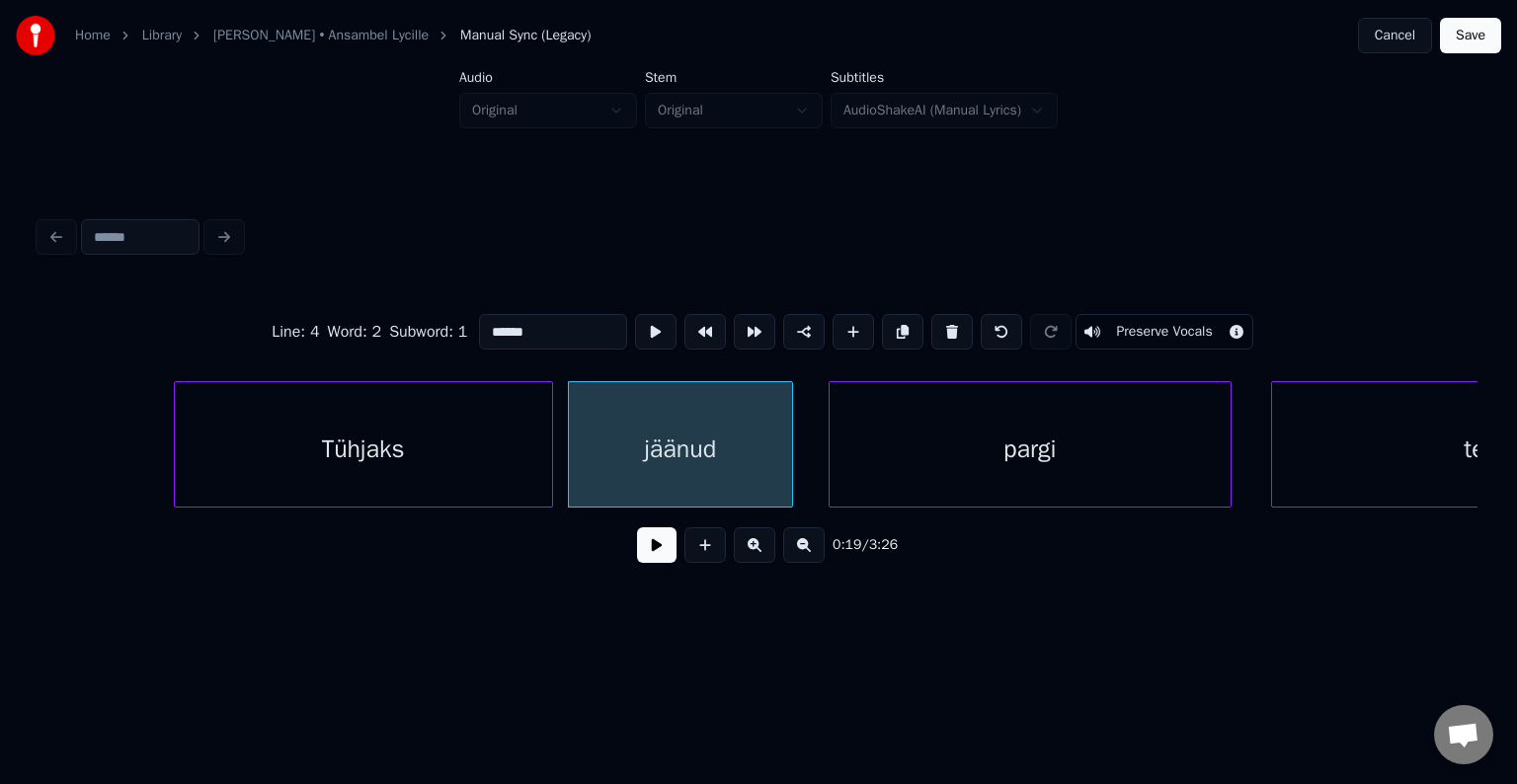 click at bounding box center [657, 545] 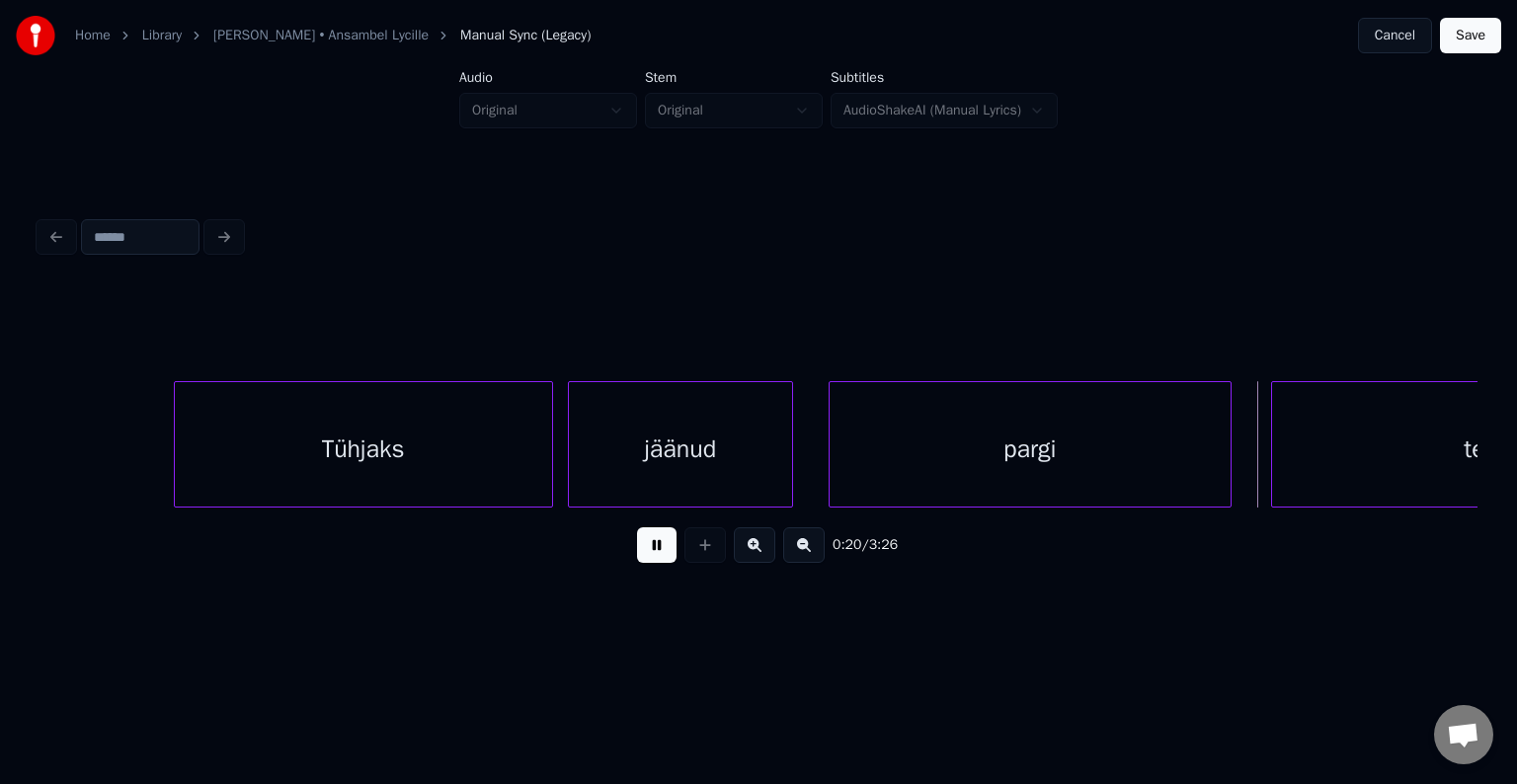 click at bounding box center [657, 545] 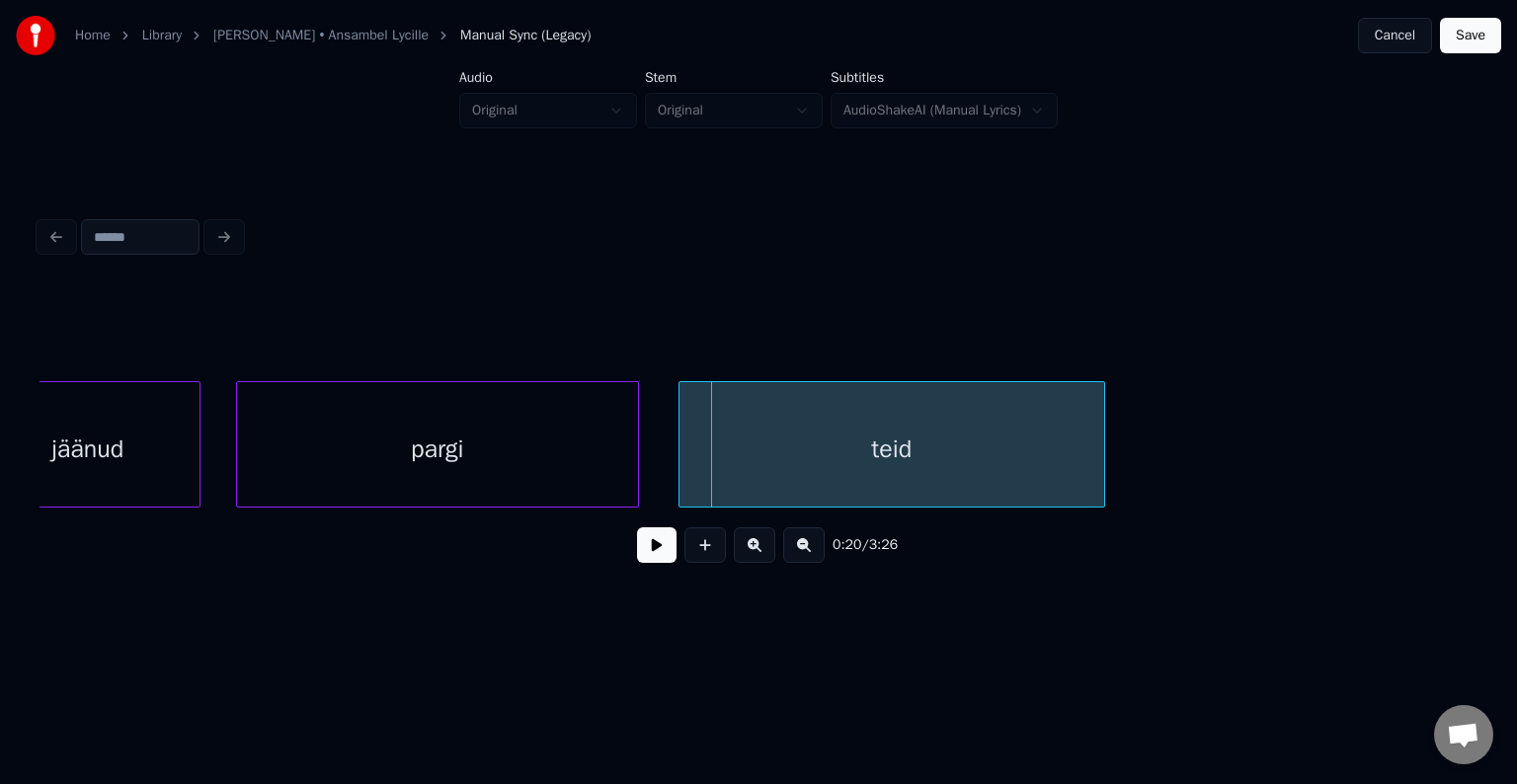 scroll, scrollTop: 0, scrollLeft: 11762, axis: horizontal 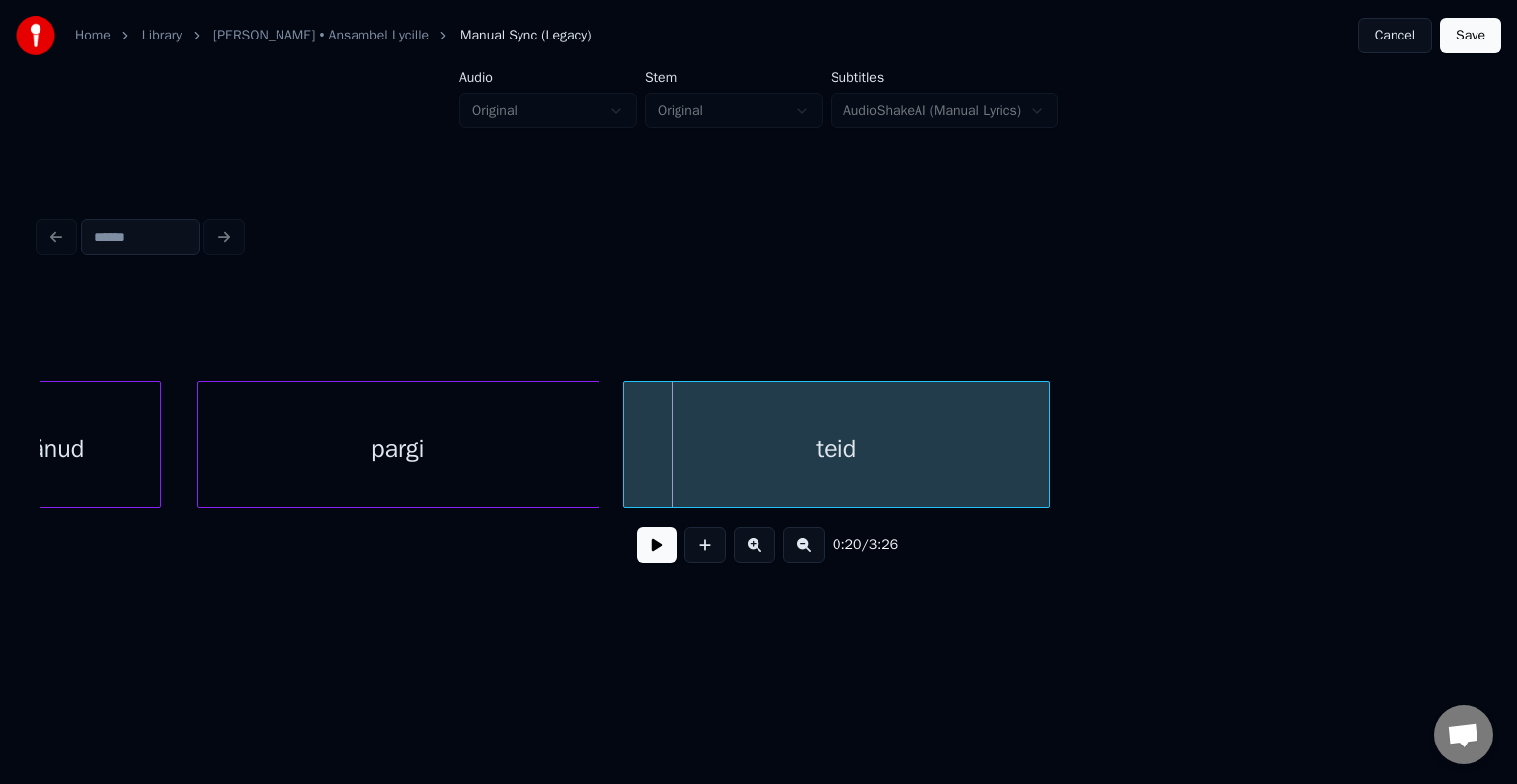 click on "teid" at bounding box center (837, 449) 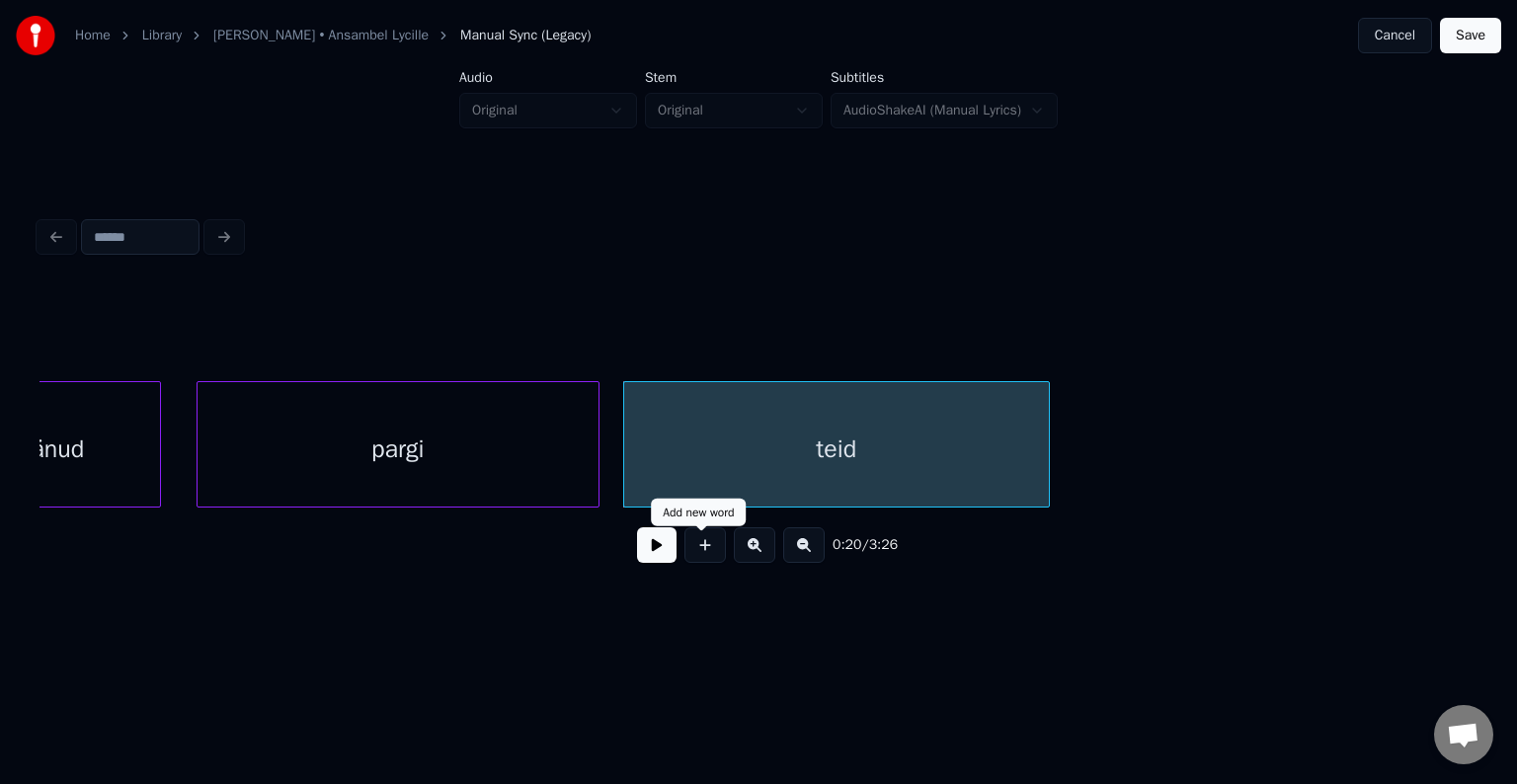 click at bounding box center [657, 545] 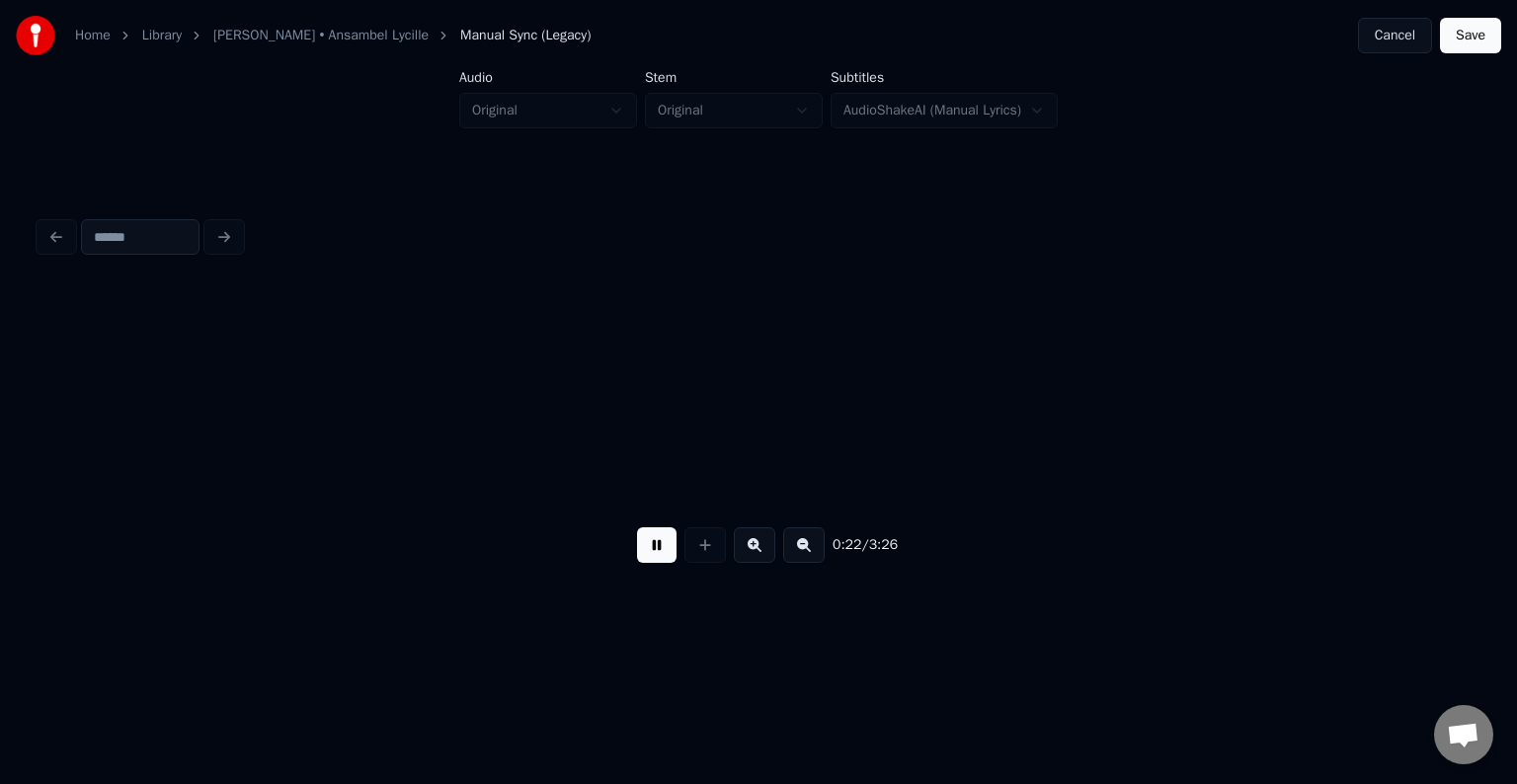scroll, scrollTop: 0, scrollLeft: 13208, axis: horizontal 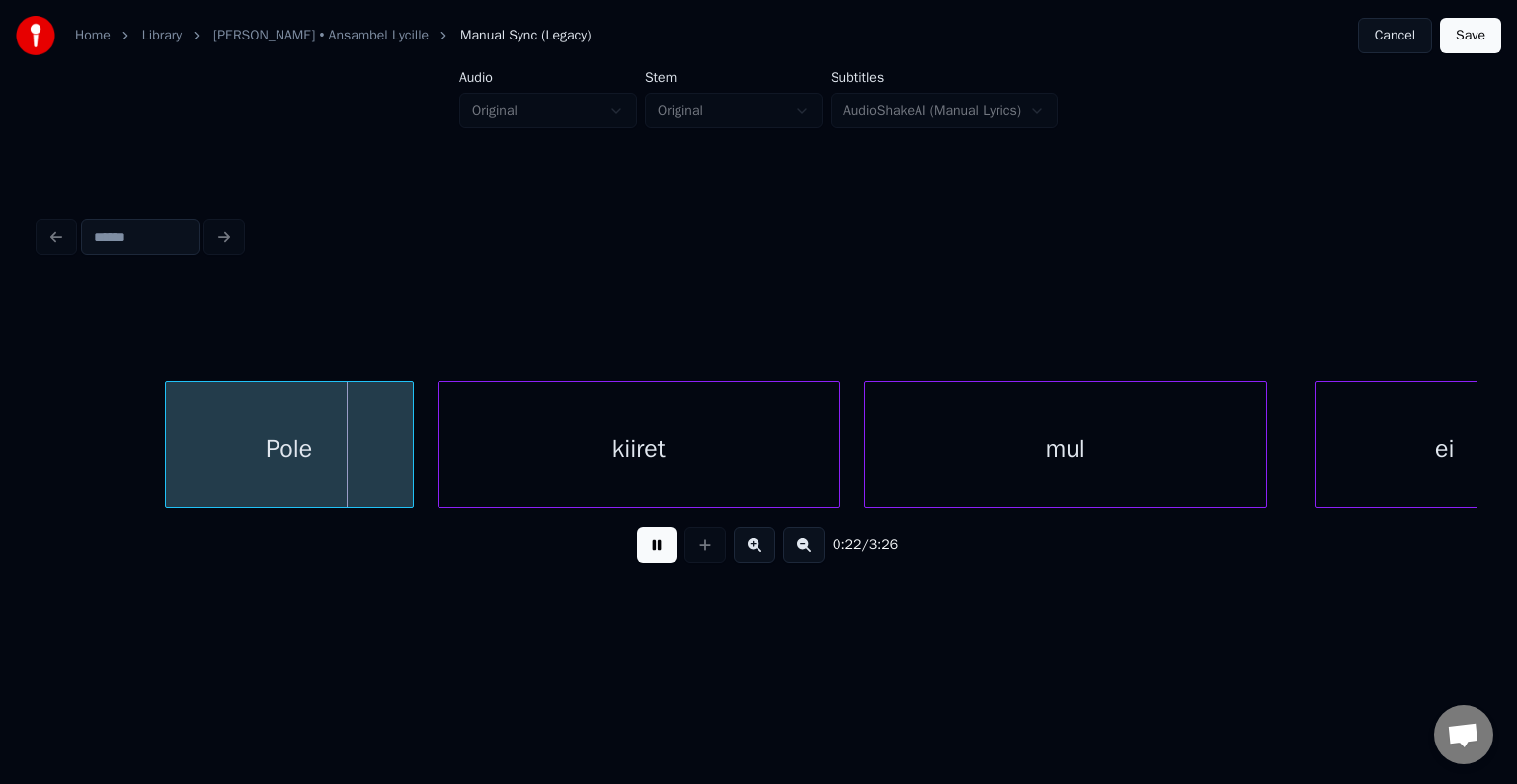 click at bounding box center (657, 545) 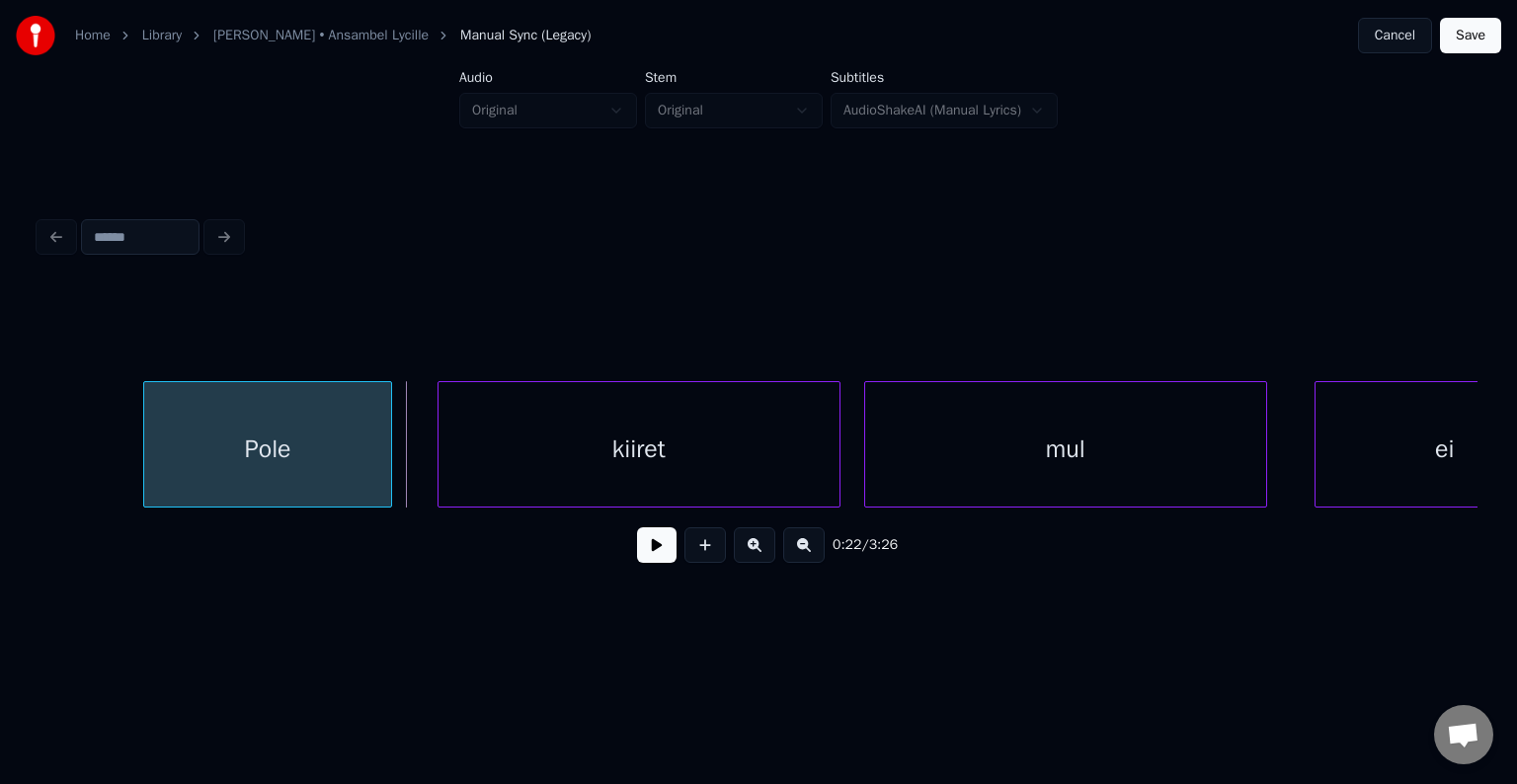 click on "Pole" at bounding box center [268, 449] 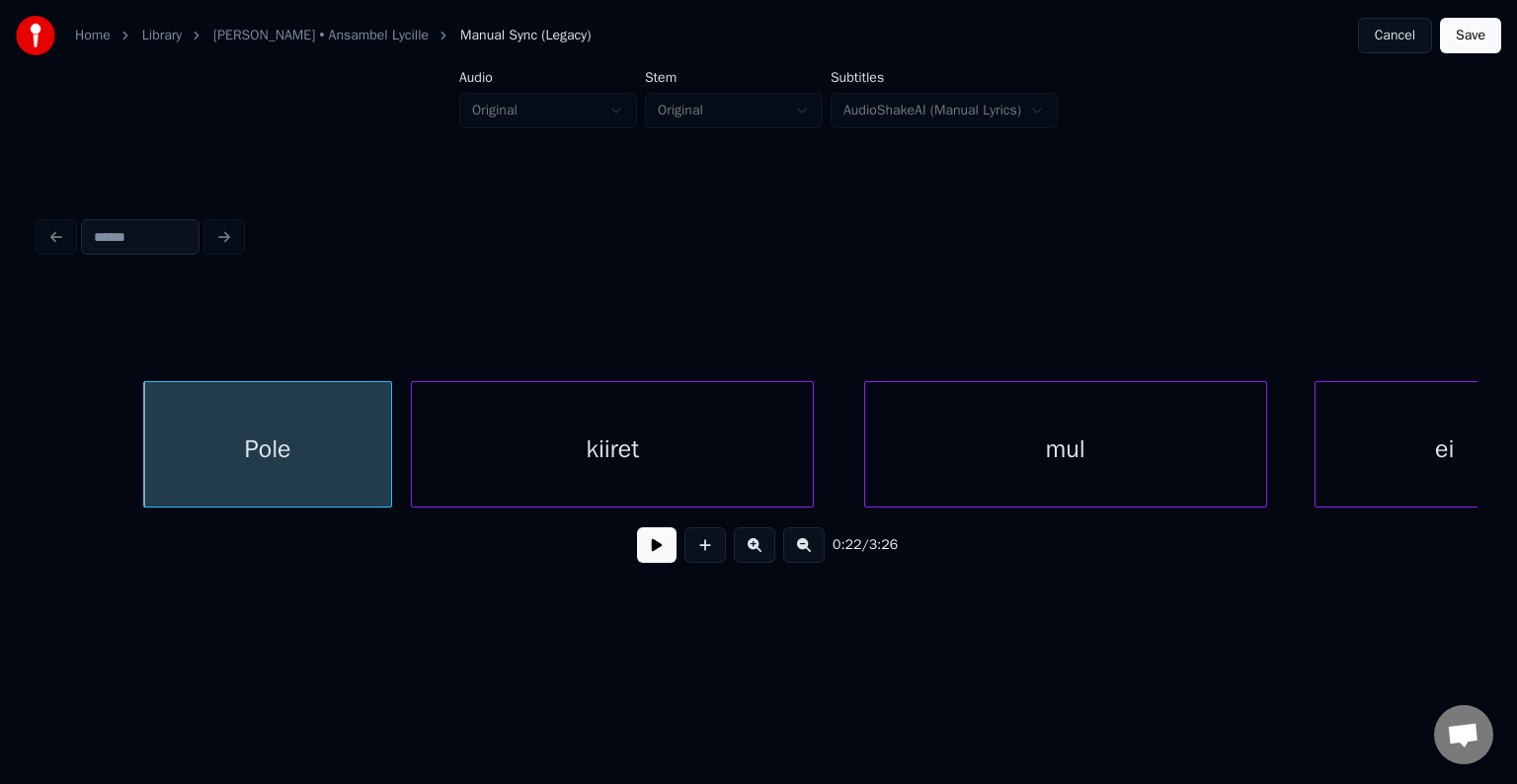 click on "kiiret" at bounding box center (612, 449) 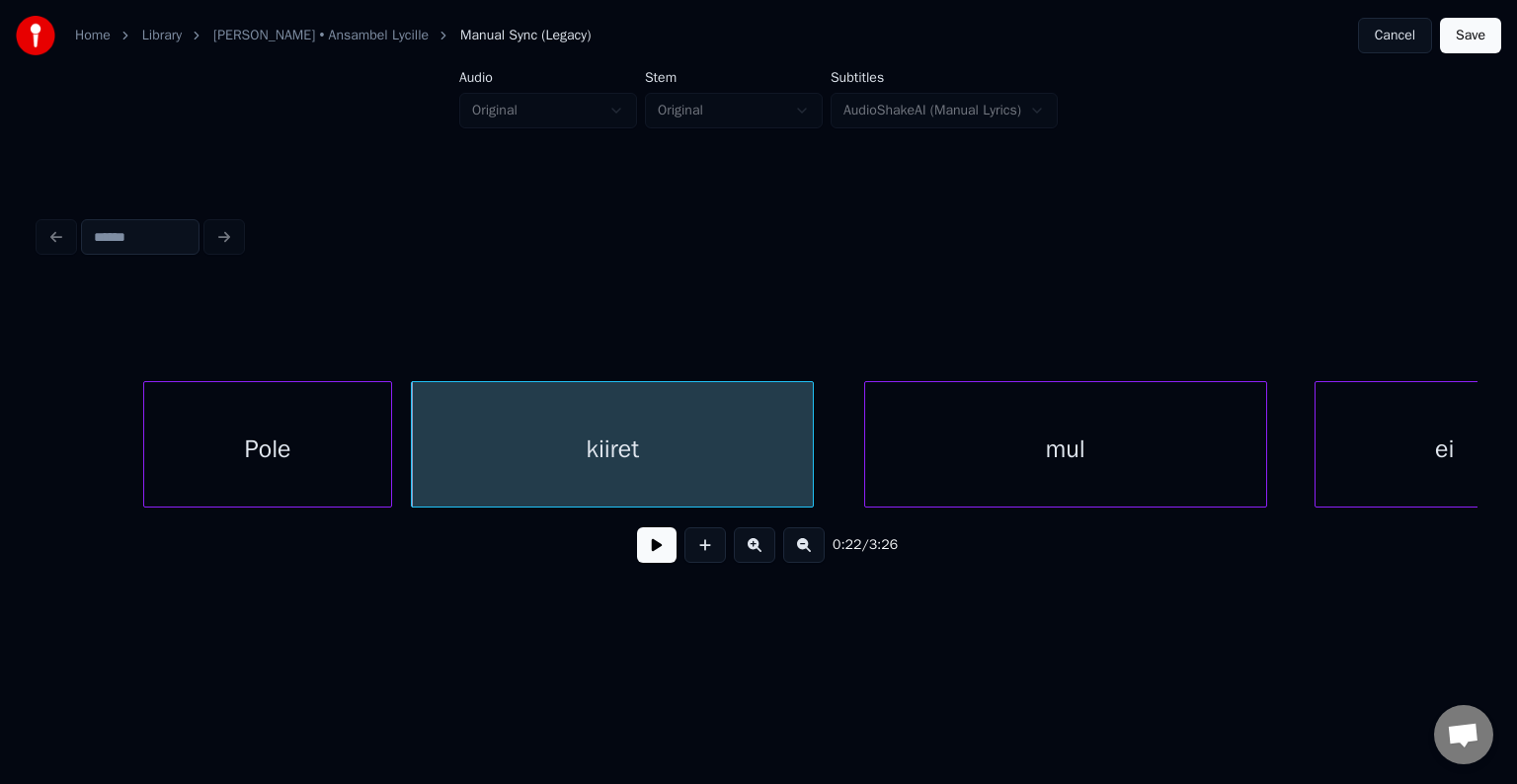 click on "Pole" at bounding box center (268, 449) 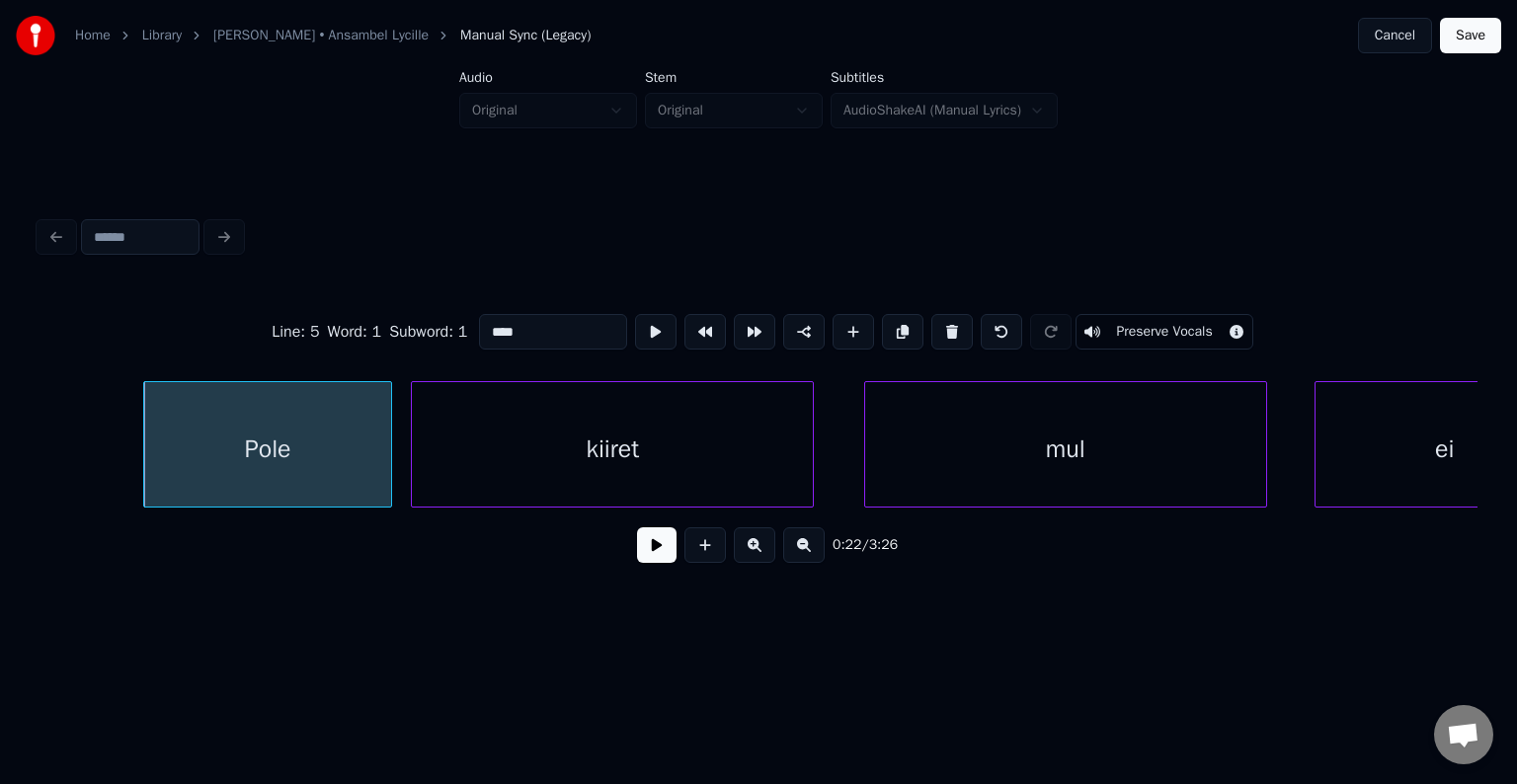 click at bounding box center [657, 545] 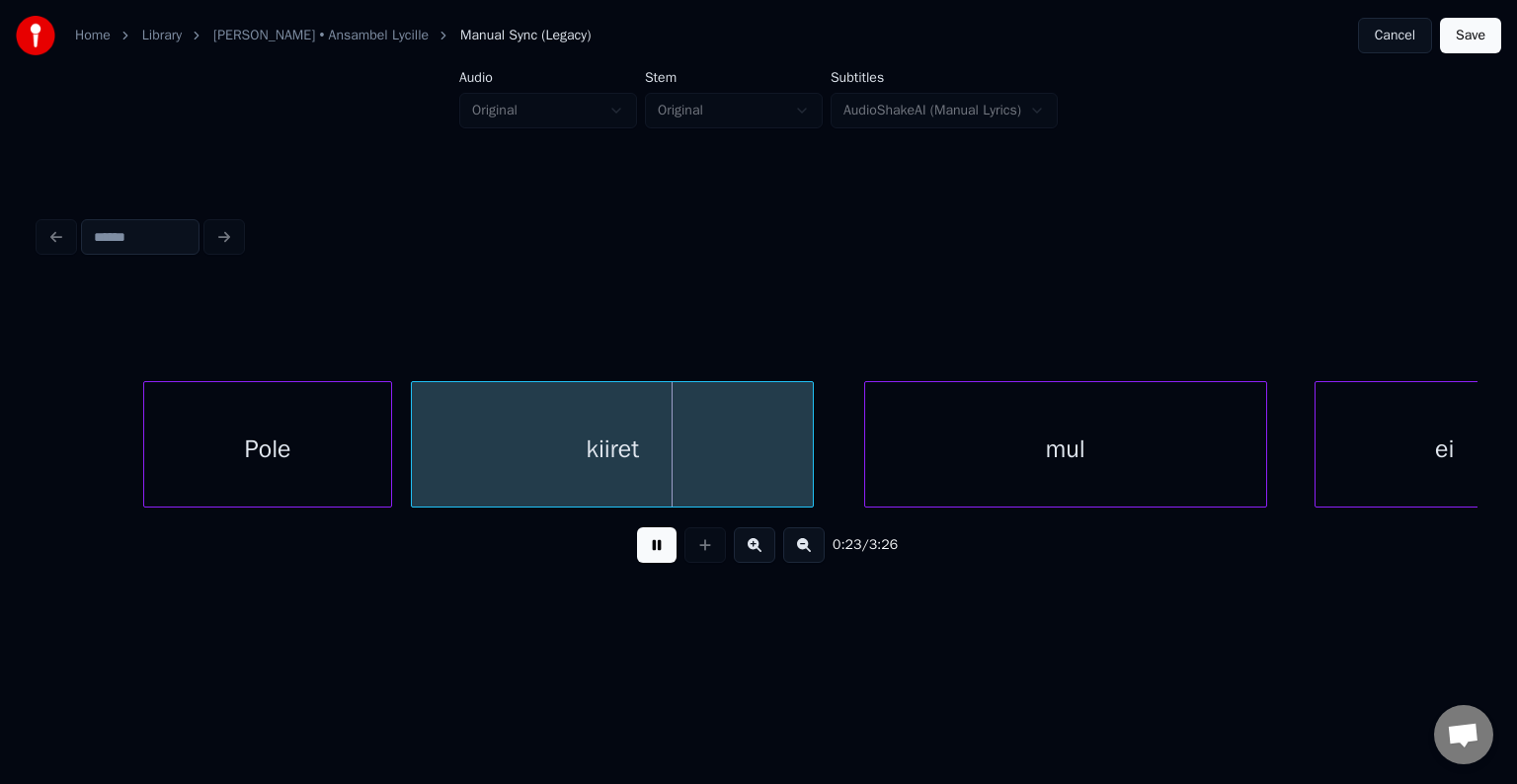 click at bounding box center (657, 545) 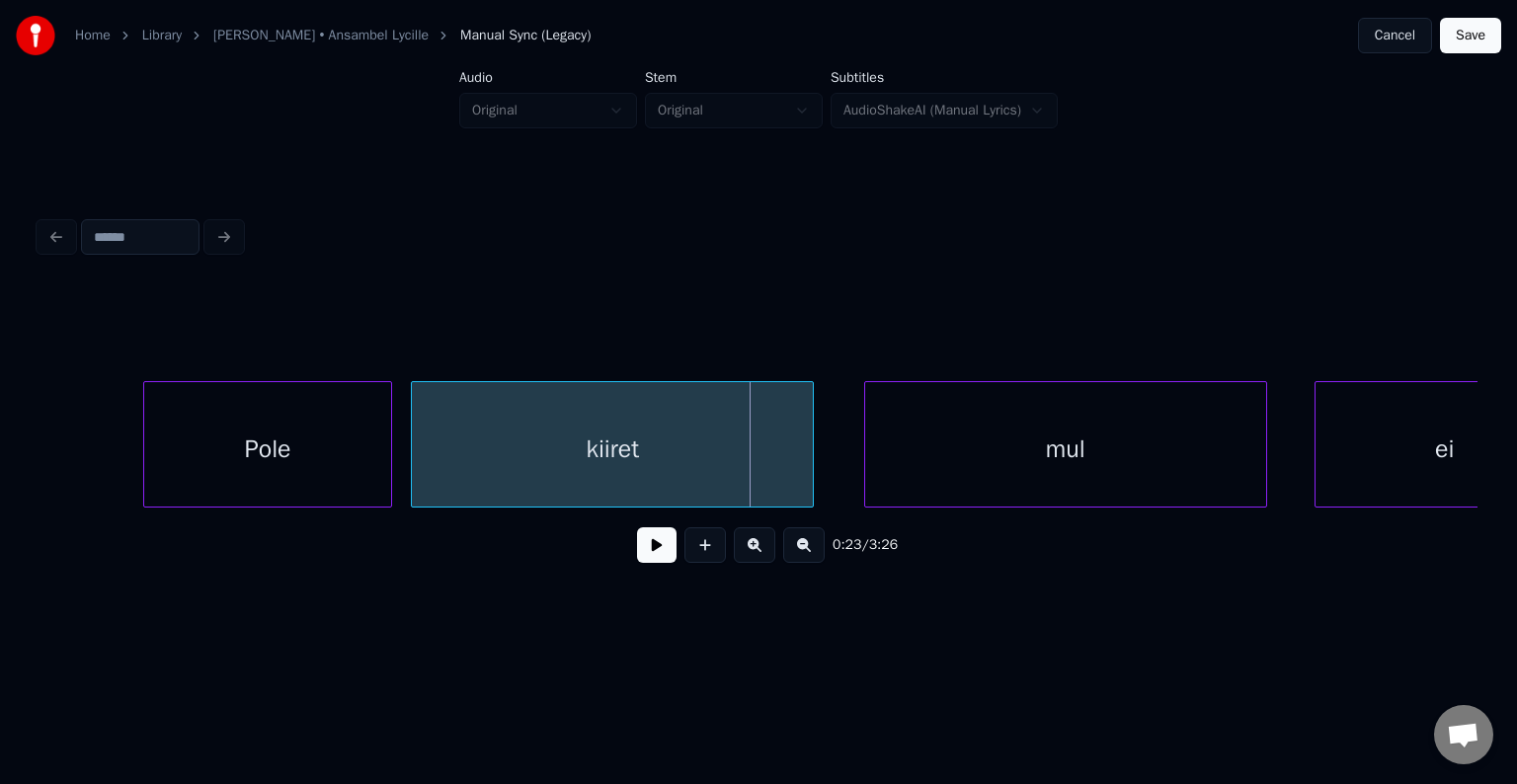 click at bounding box center [657, 545] 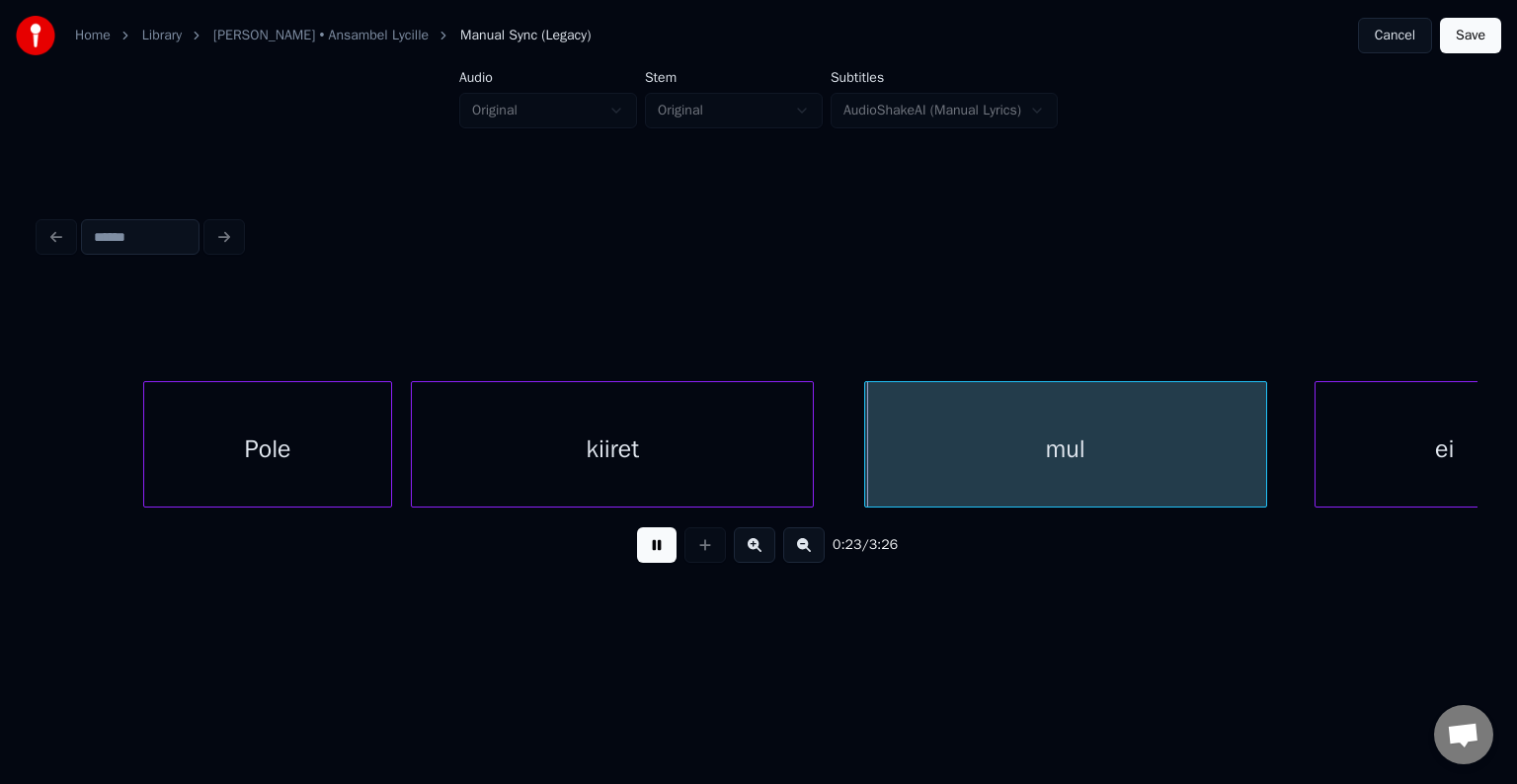 click at bounding box center [657, 545] 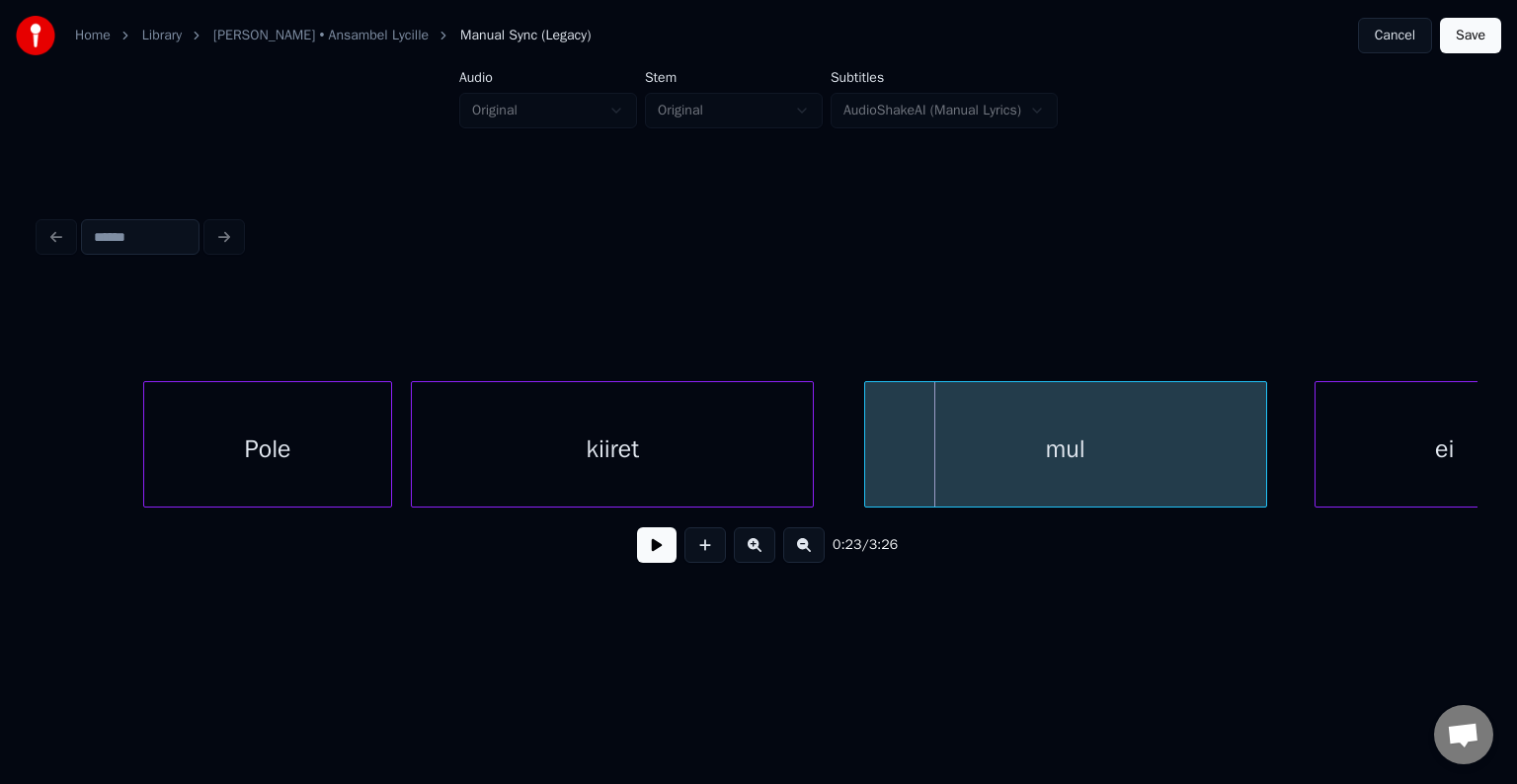 click on "kiiret" at bounding box center [612, 444] 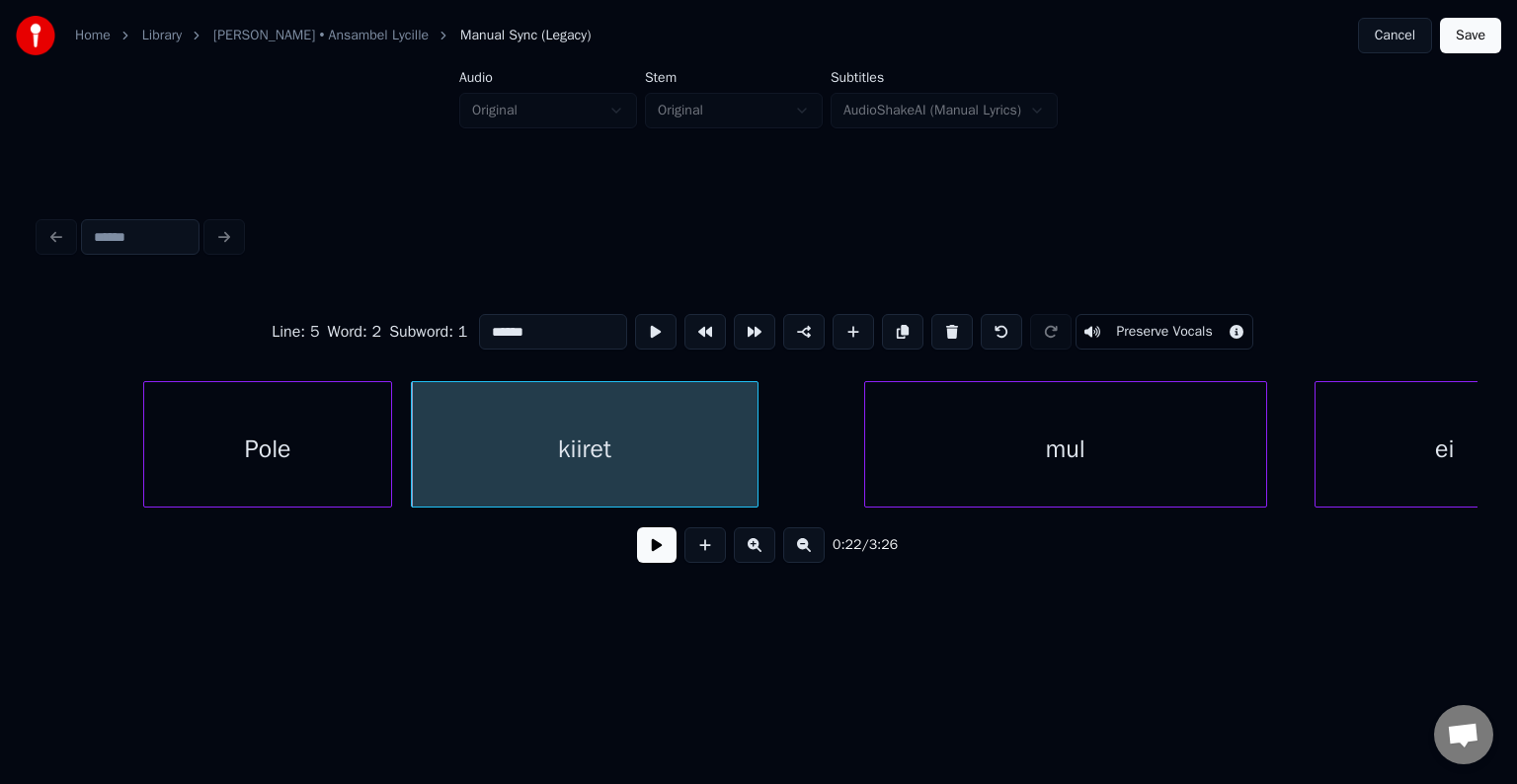 click at bounding box center (755, 444) 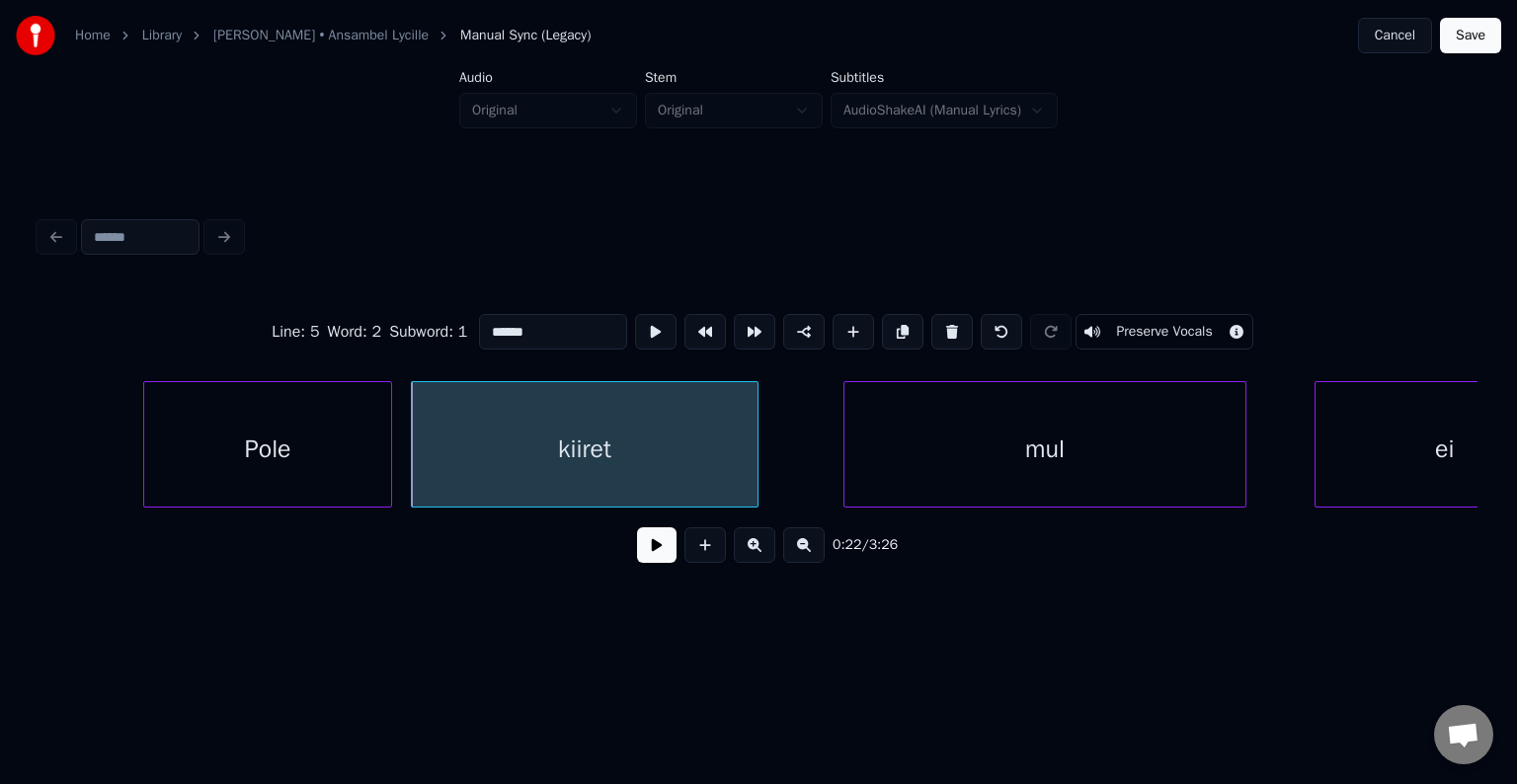click on "mul" at bounding box center [1045, 449] 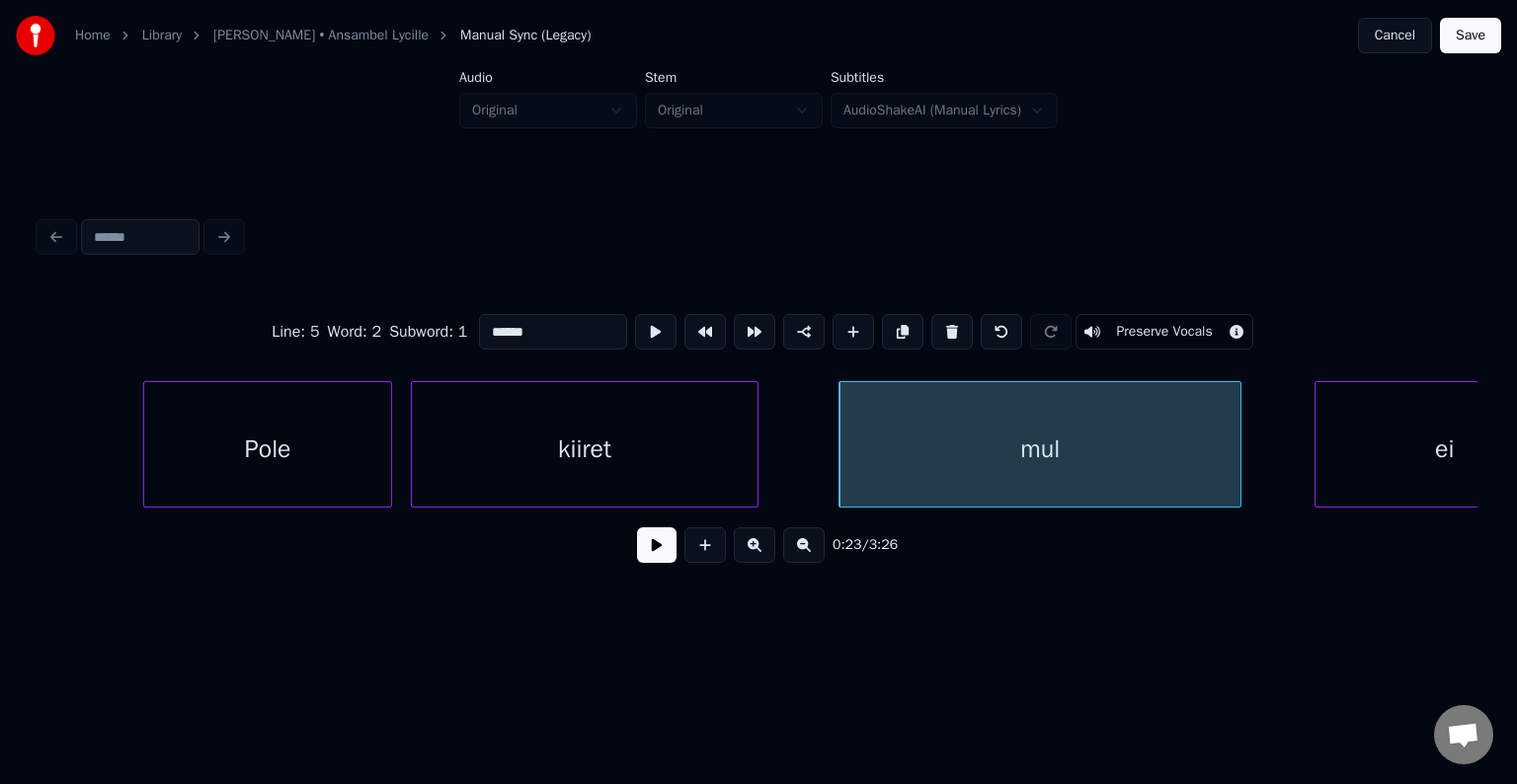 click at bounding box center [657, 545] 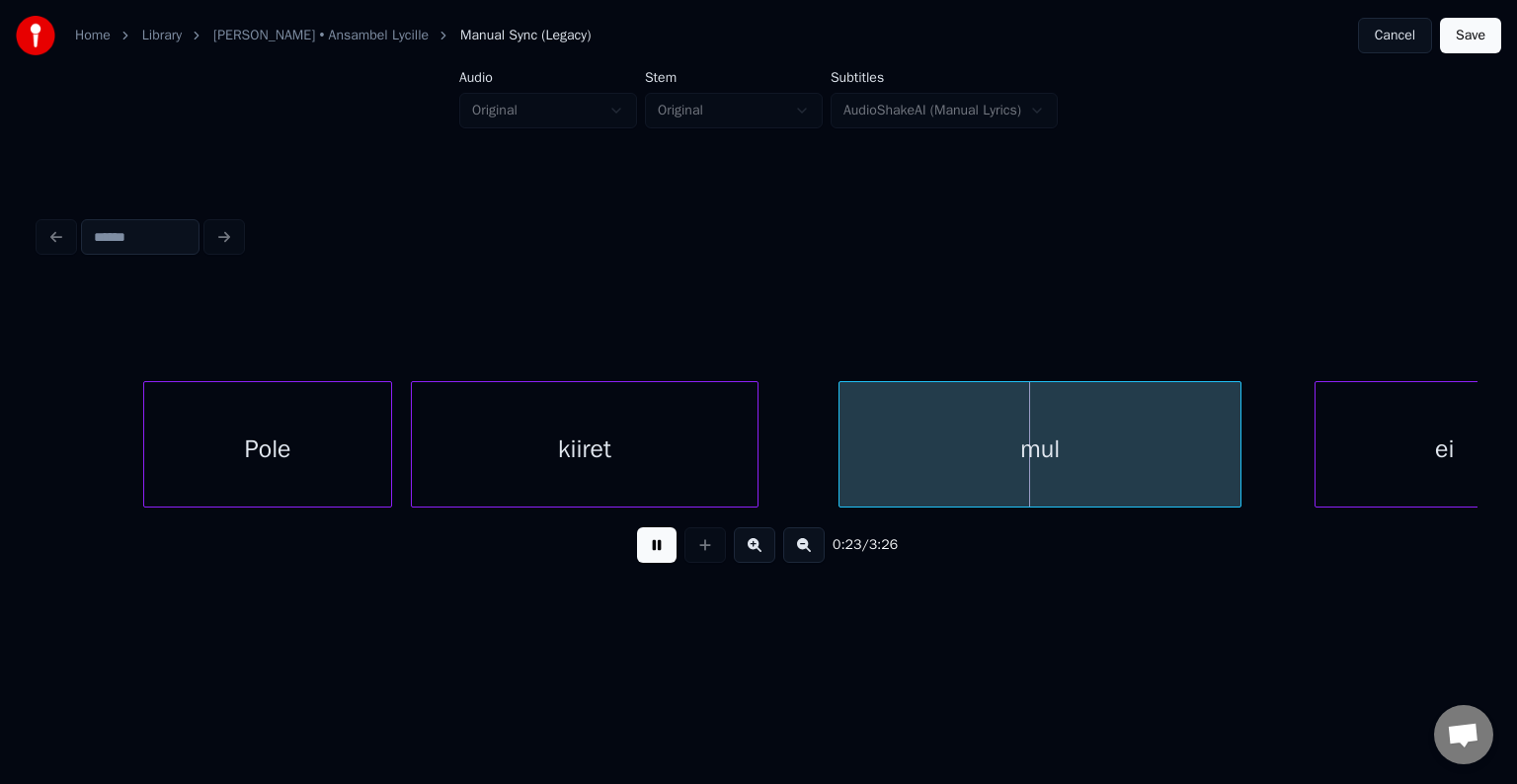 click at bounding box center (657, 545) 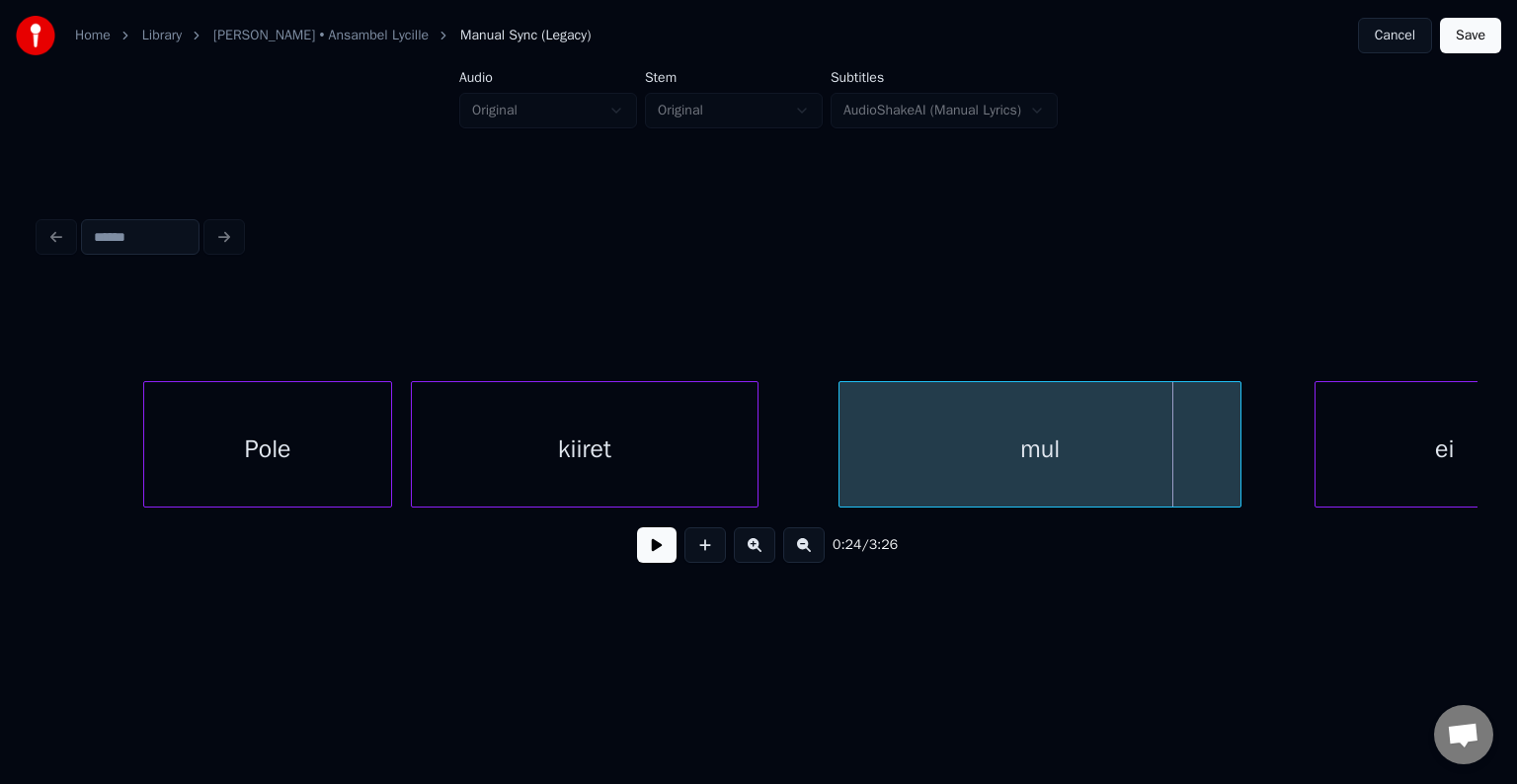 click at bounding box center [657, 545] 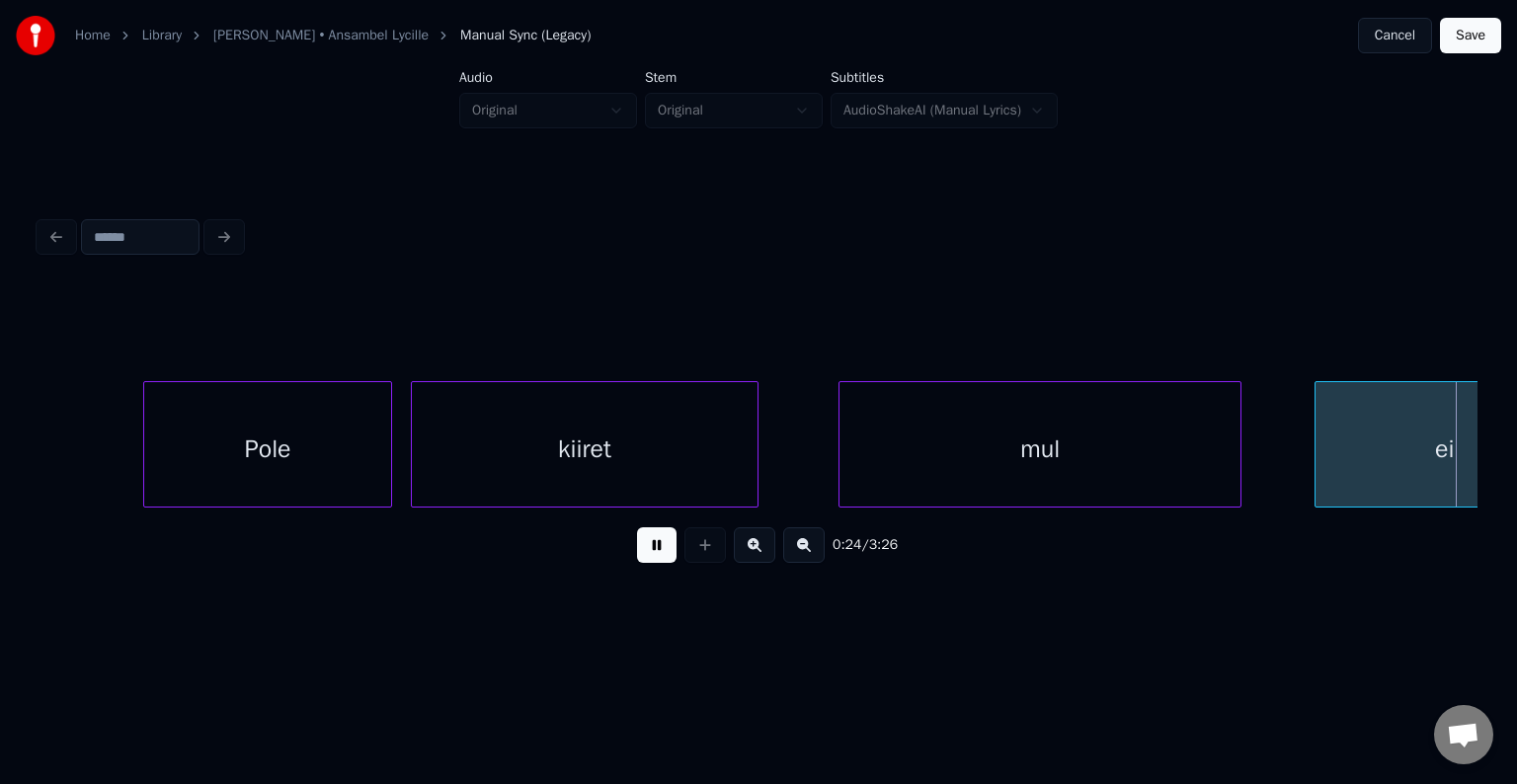 click at bounding box center [657, 545] 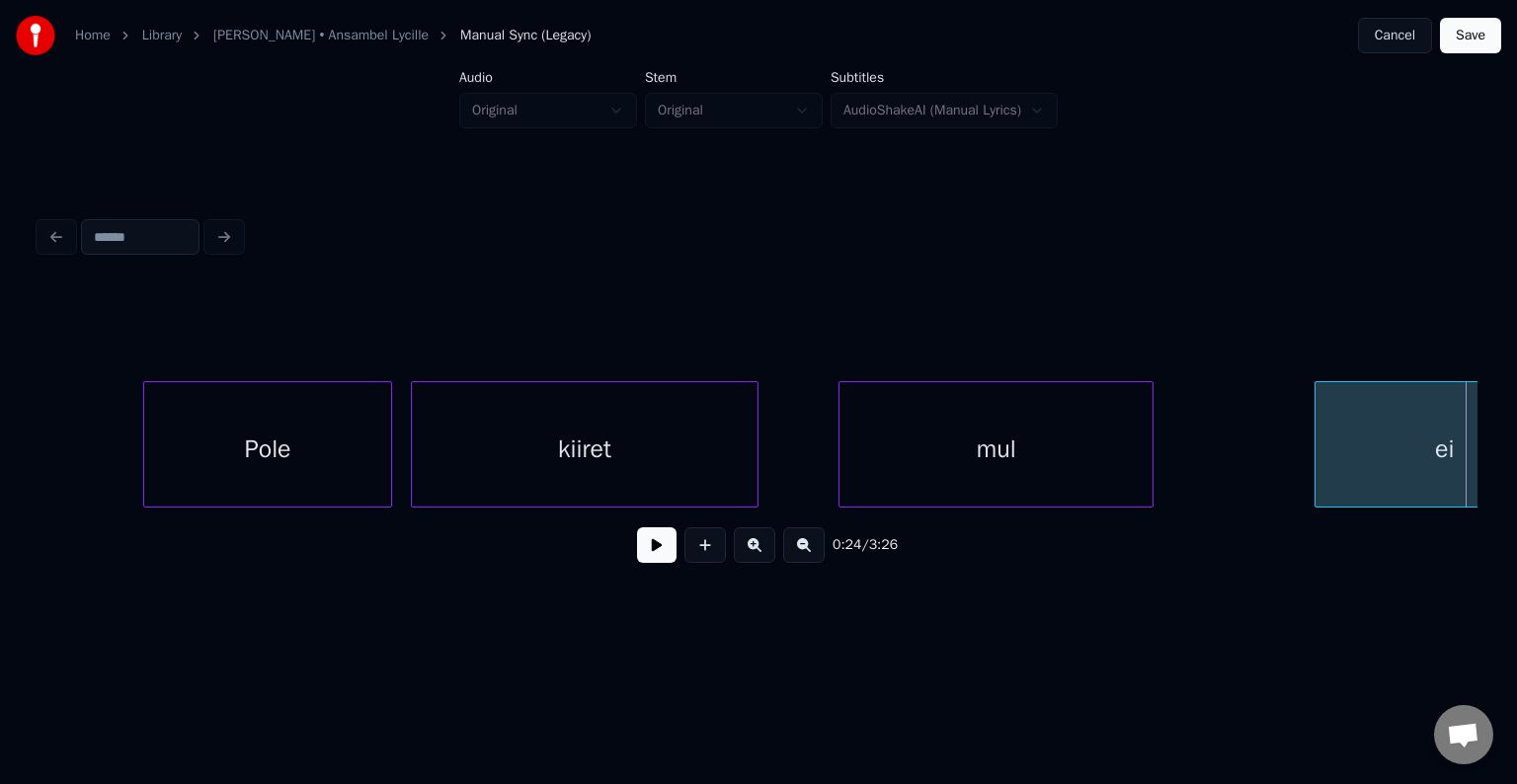 click at bounding box center [1150, 444] 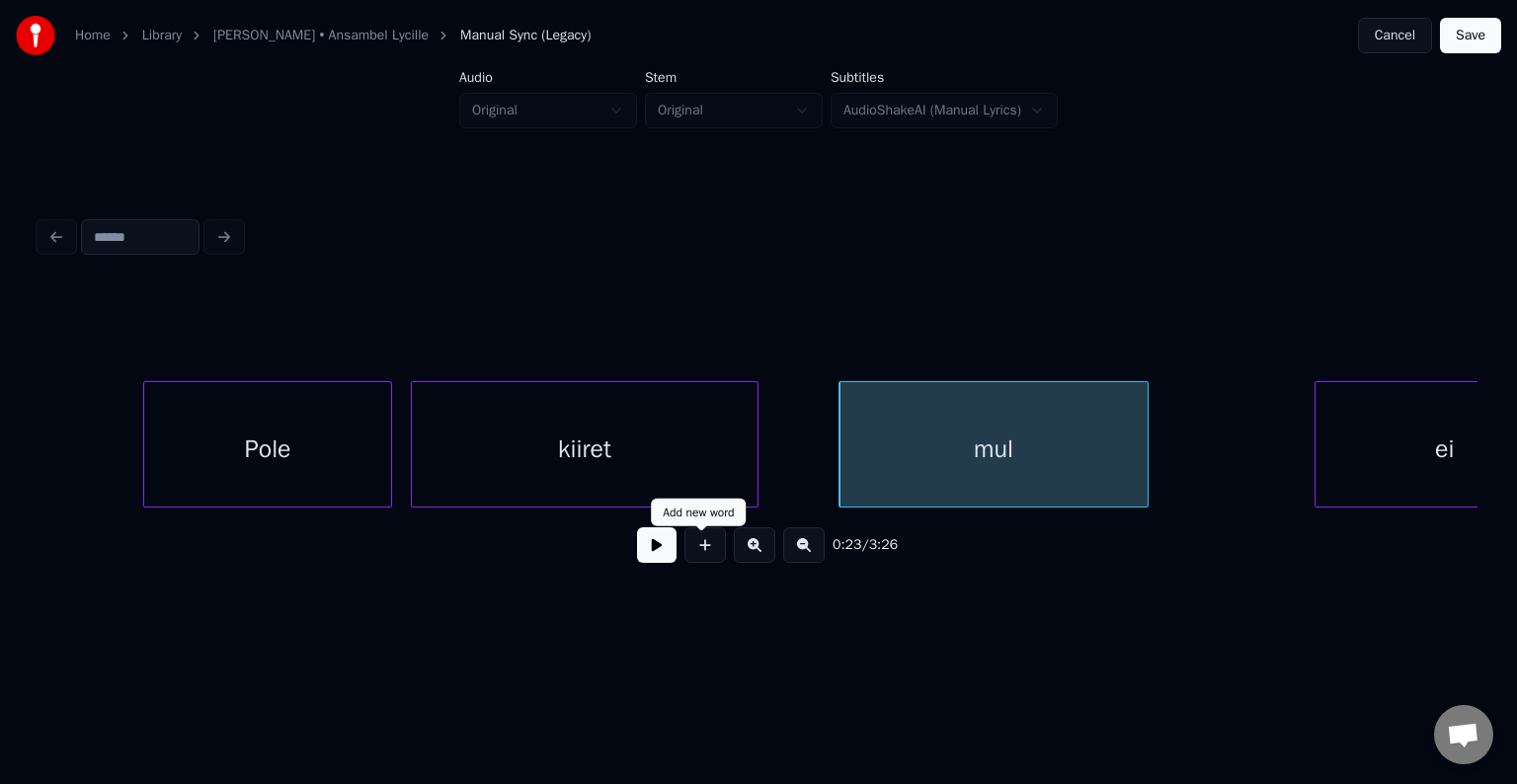 click at bounding box center (657, 545) 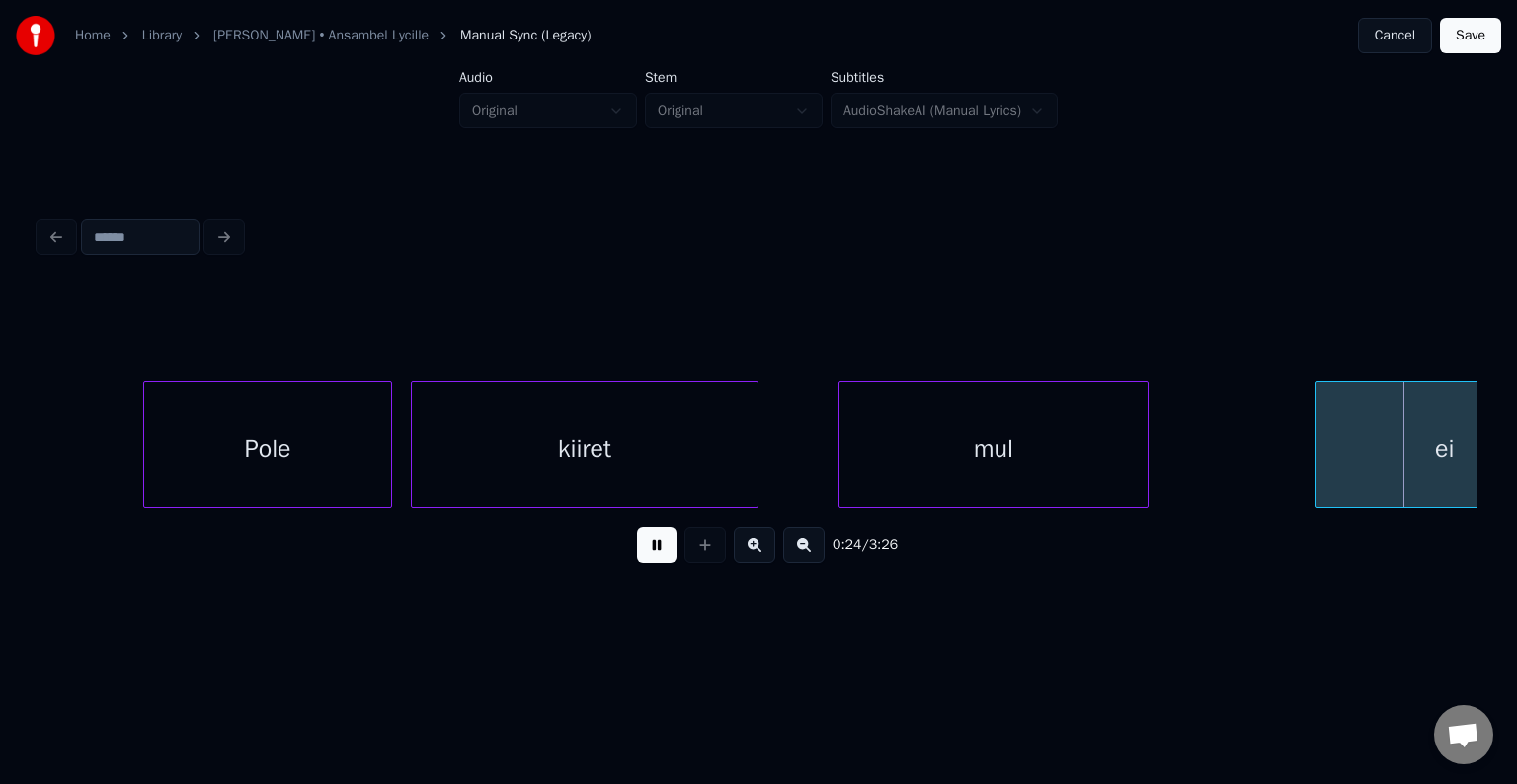 click at bounding box center (657, 545) 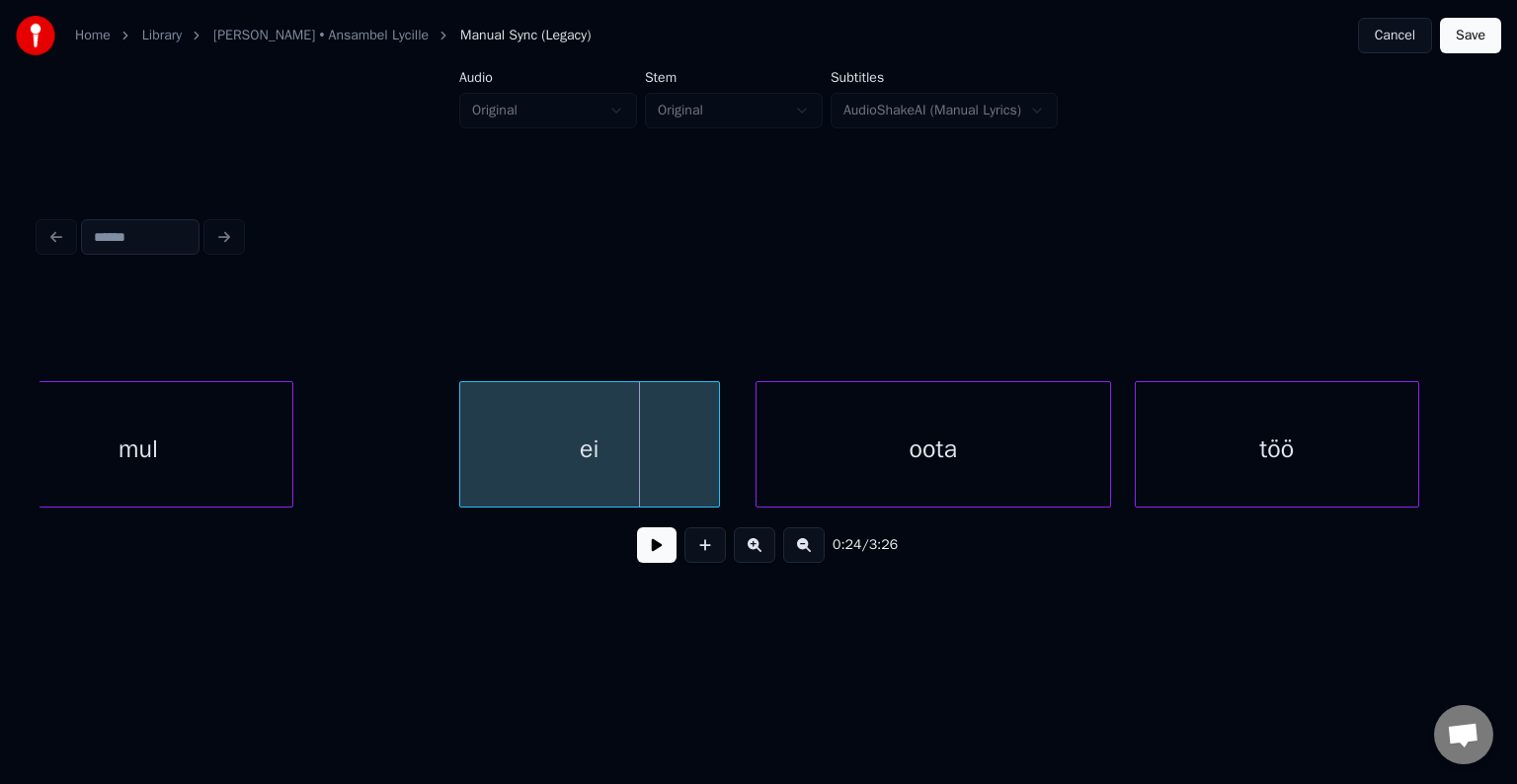 scroll, scrollTop: 0, scrollLeft: 14057, axis: horizontal 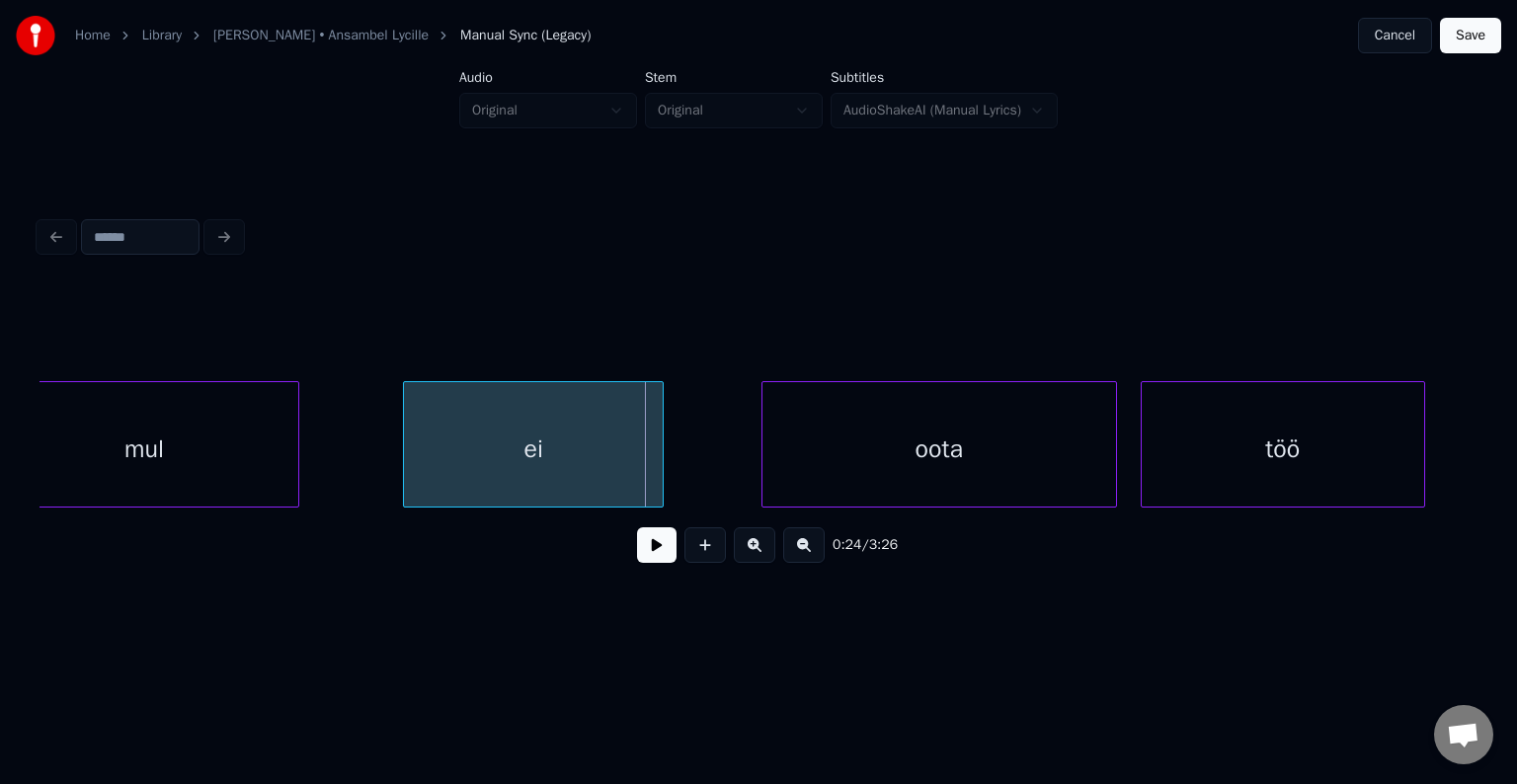 click on "ei" at bounding box center (533, 449) 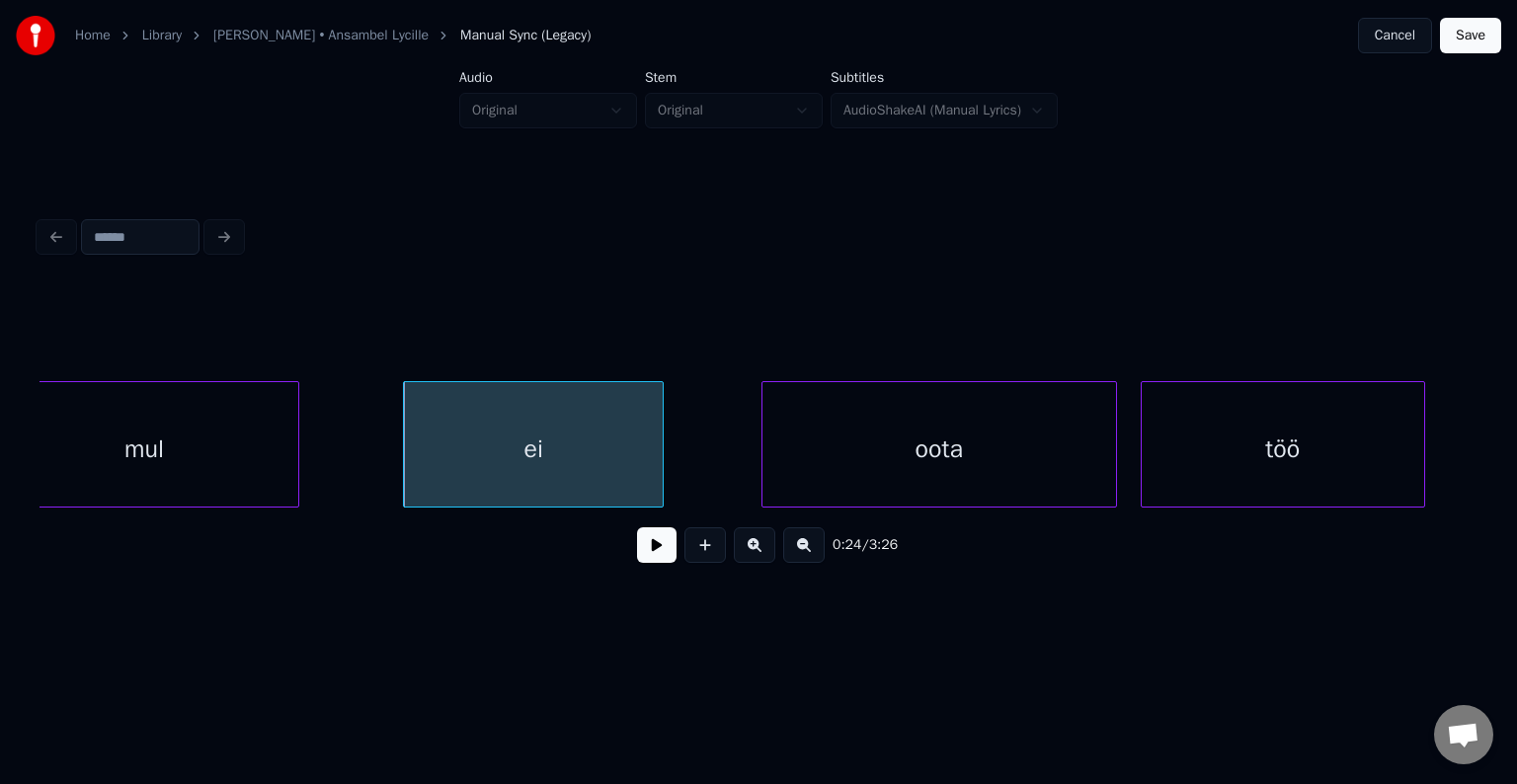 click at bounding box center [657, 545] 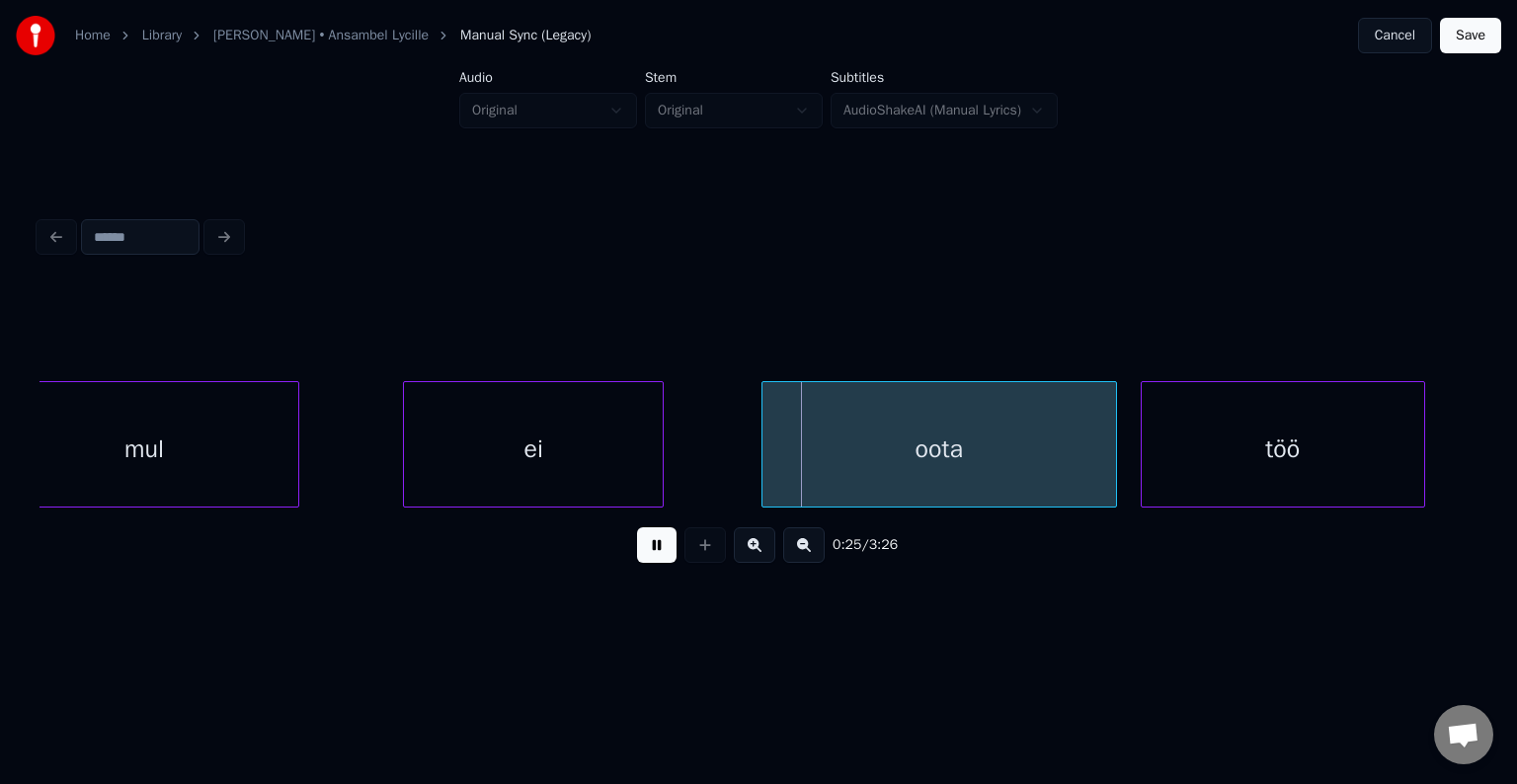 click at bounding box center [657, 545] 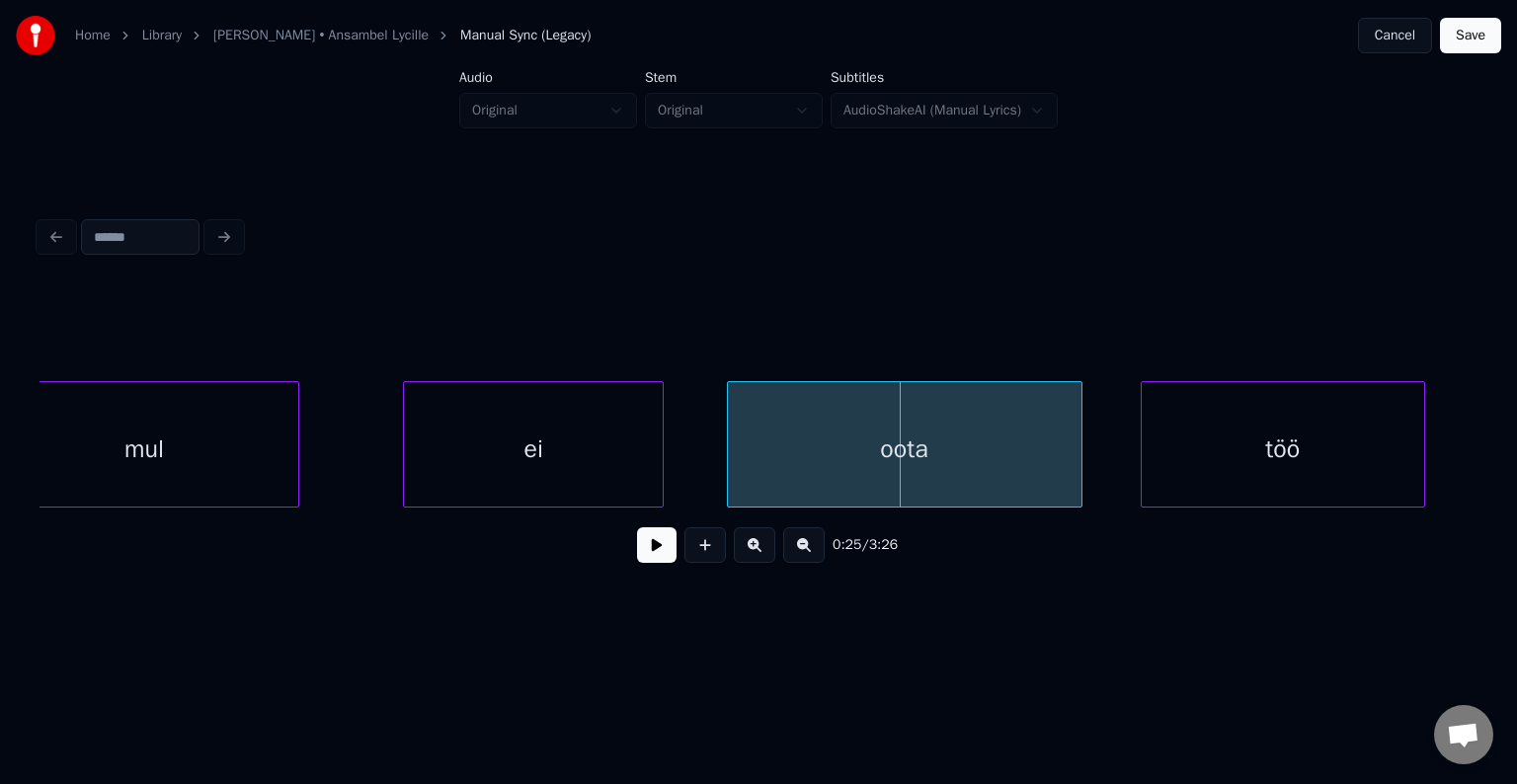 click on "oota" at bounding box center (905, 449) 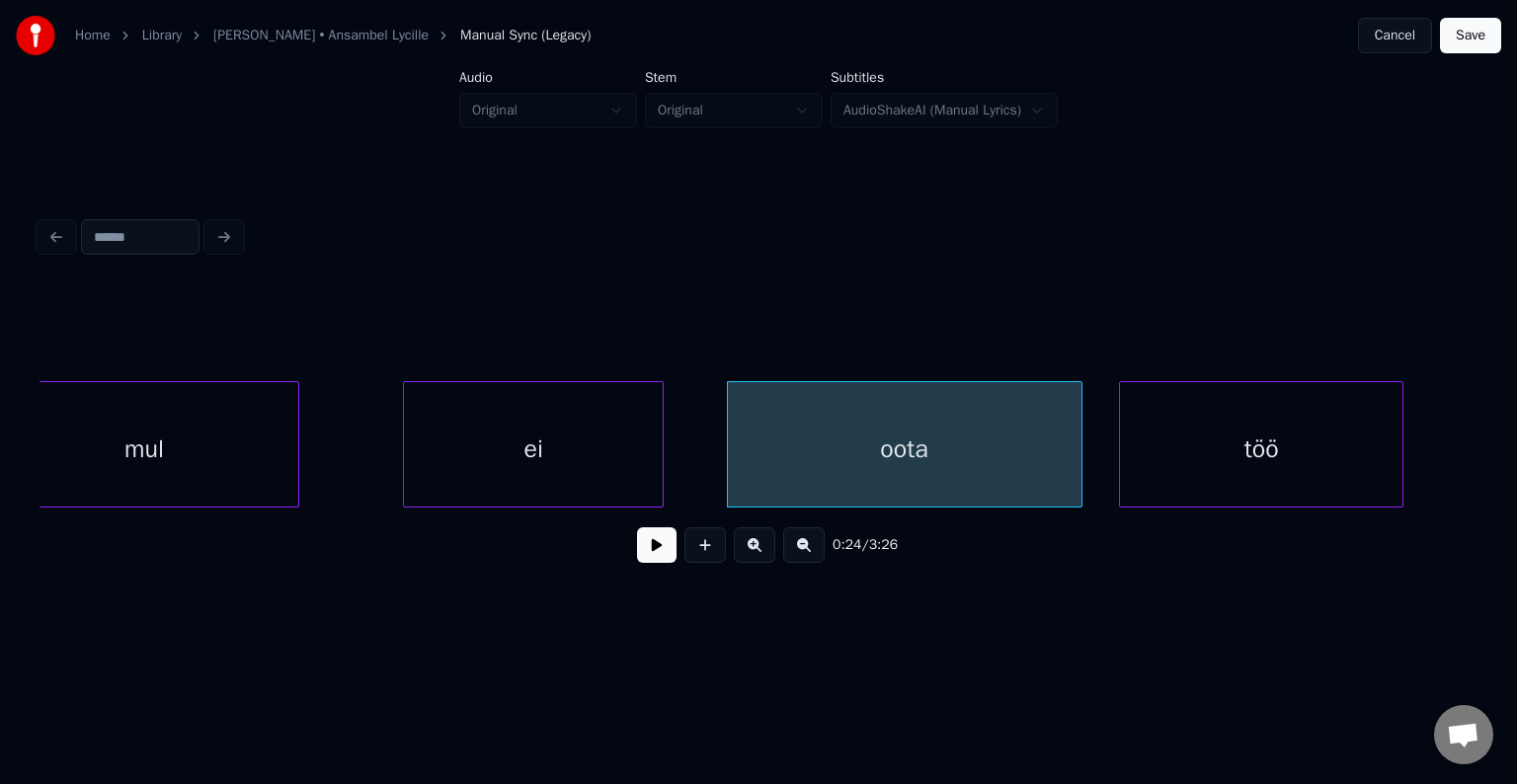 click on "töö" at bounding box center [1261, 449] 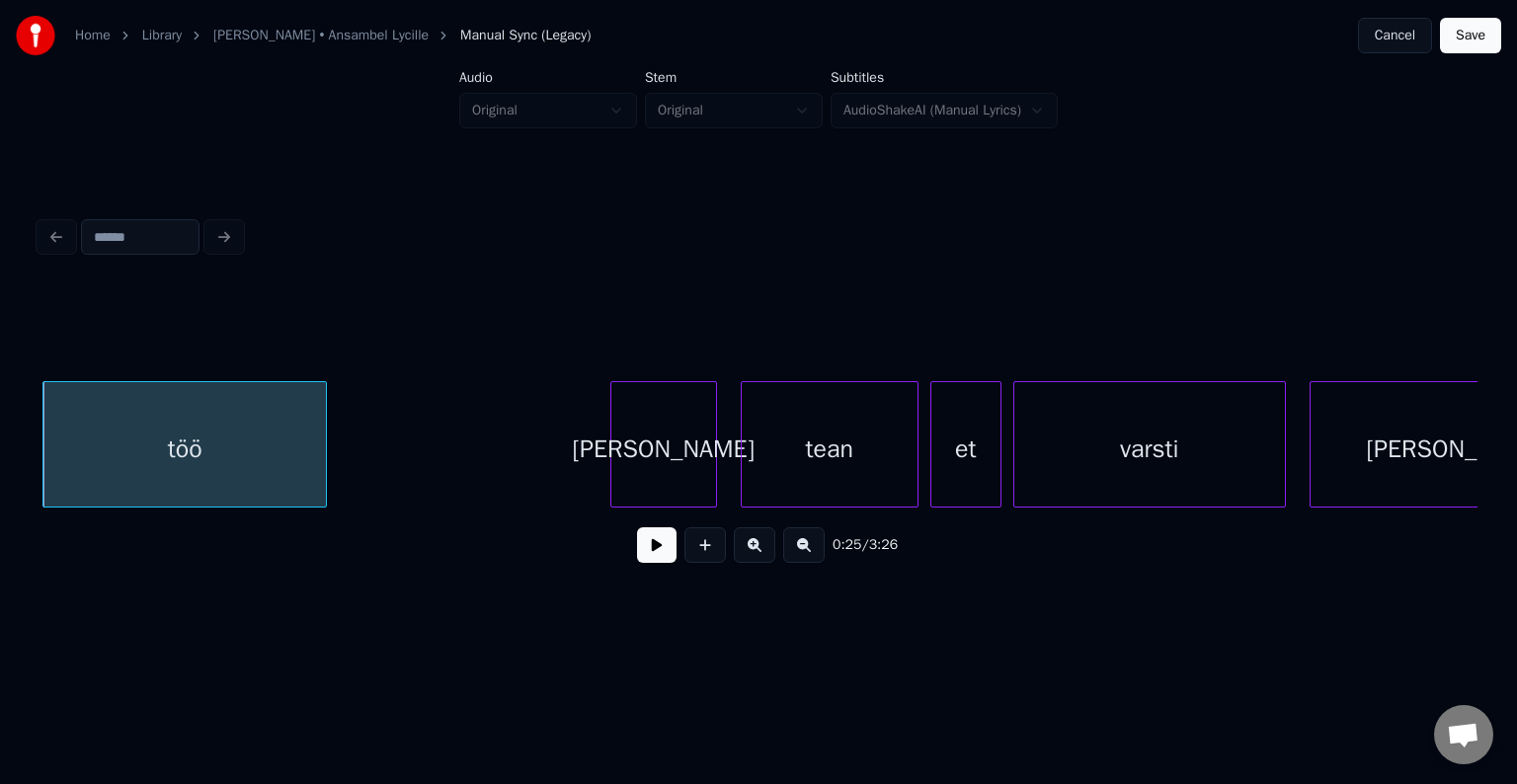 scroll, scrollTop: 0, scrollLeft: 15163, axis: horizontal 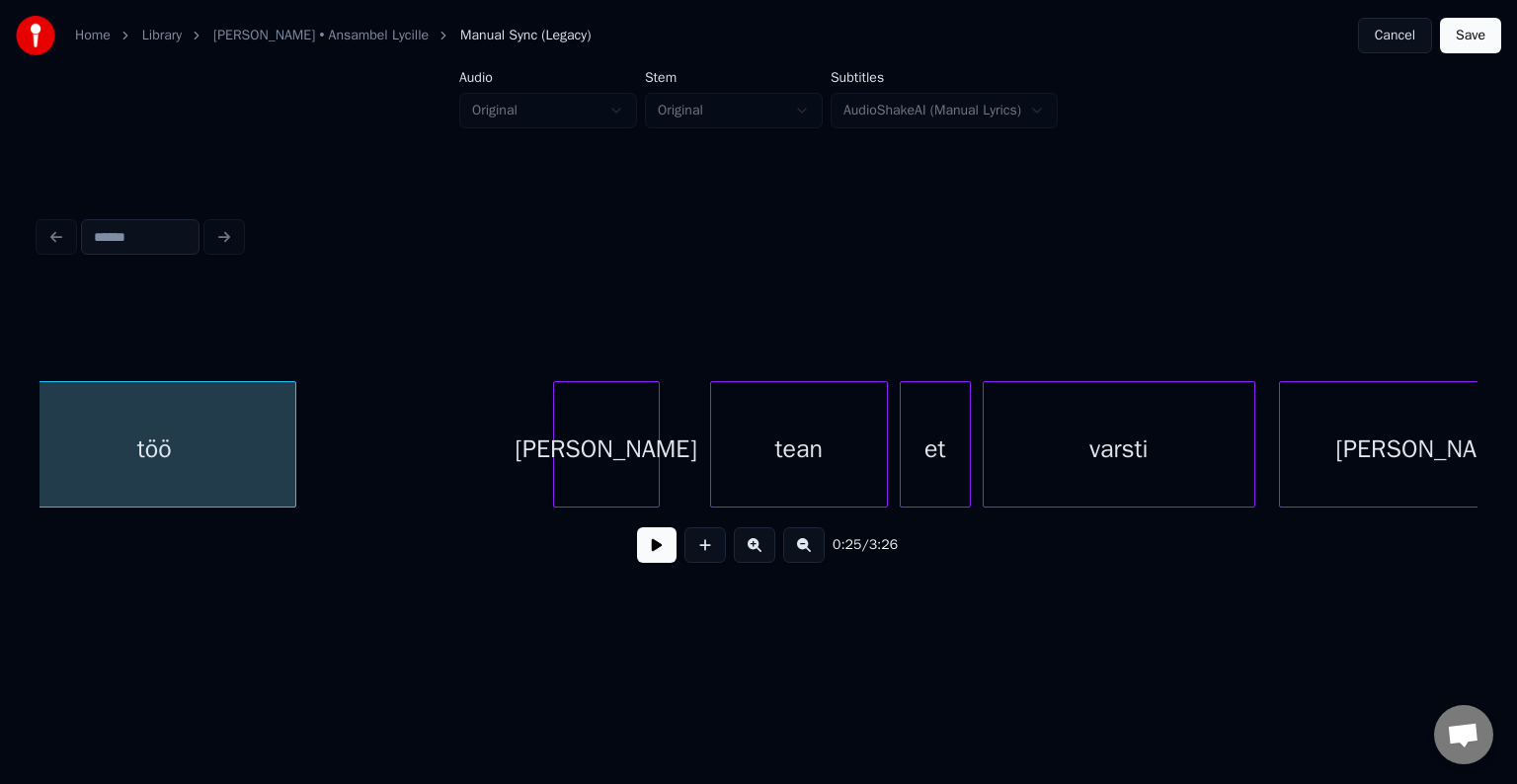 click on "[PERSON_NAME]" at bounding box center [606, 449] 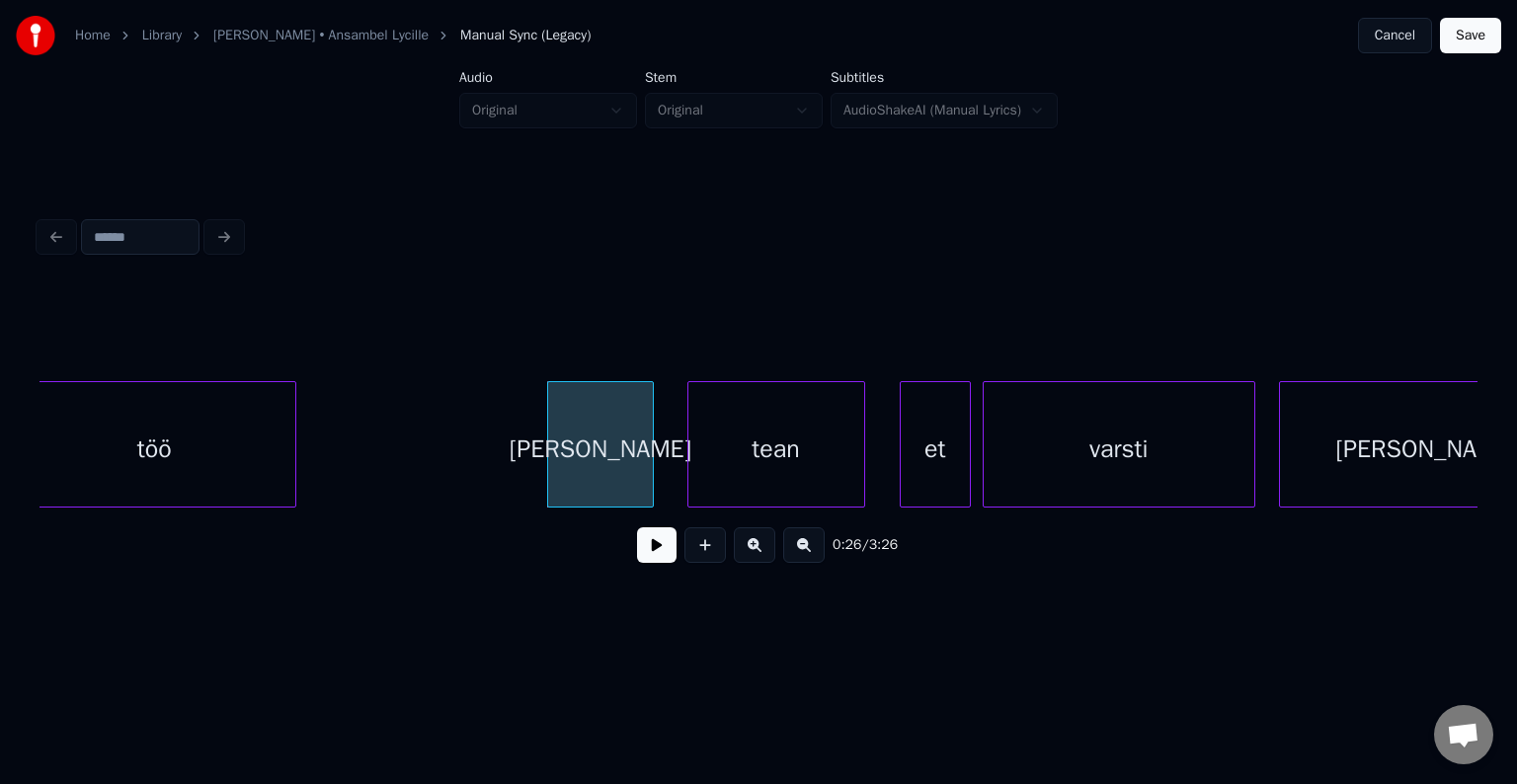 click on "tean" at bounding box center [776, 449] 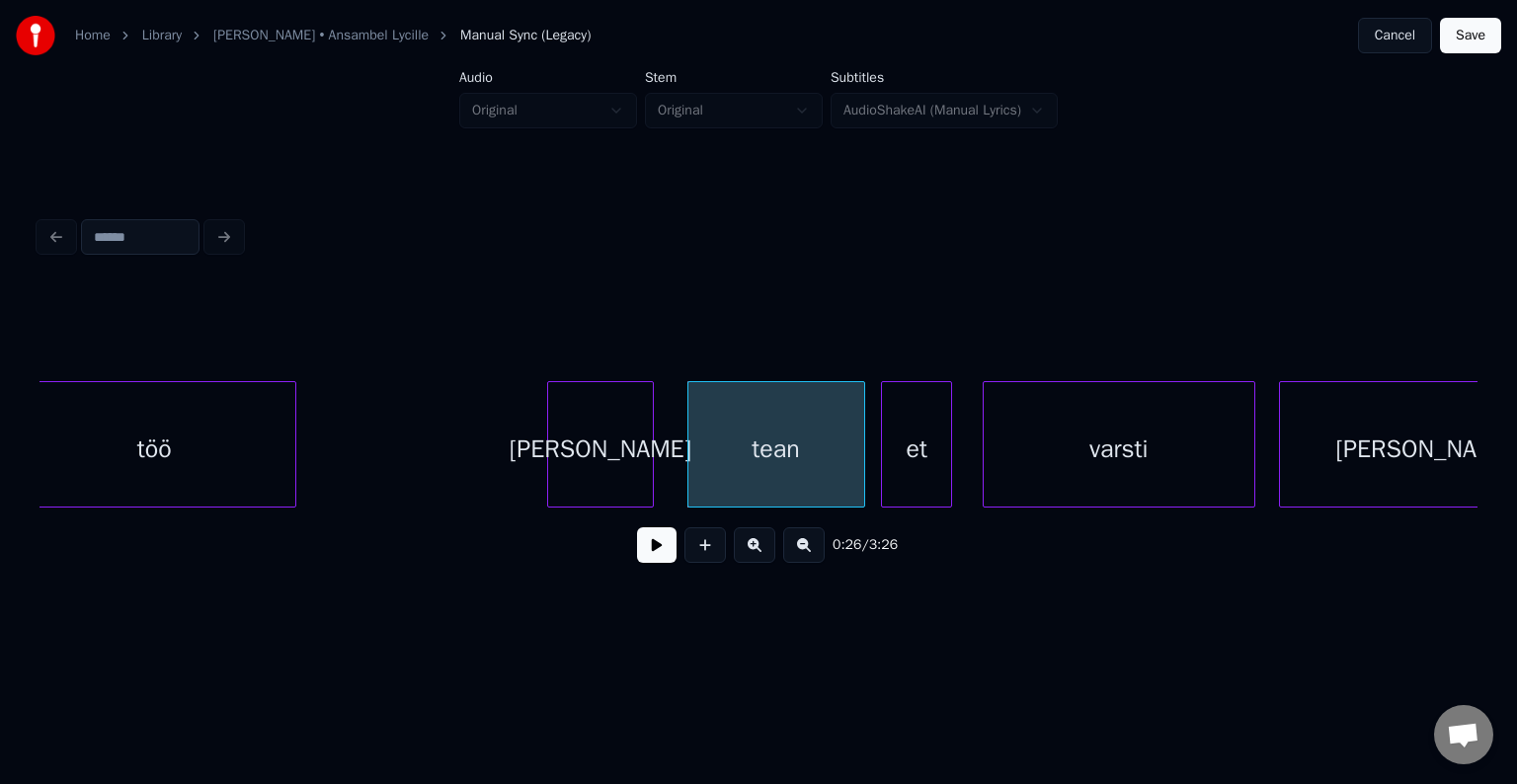 click on "et" at bounding box center (917, 449) 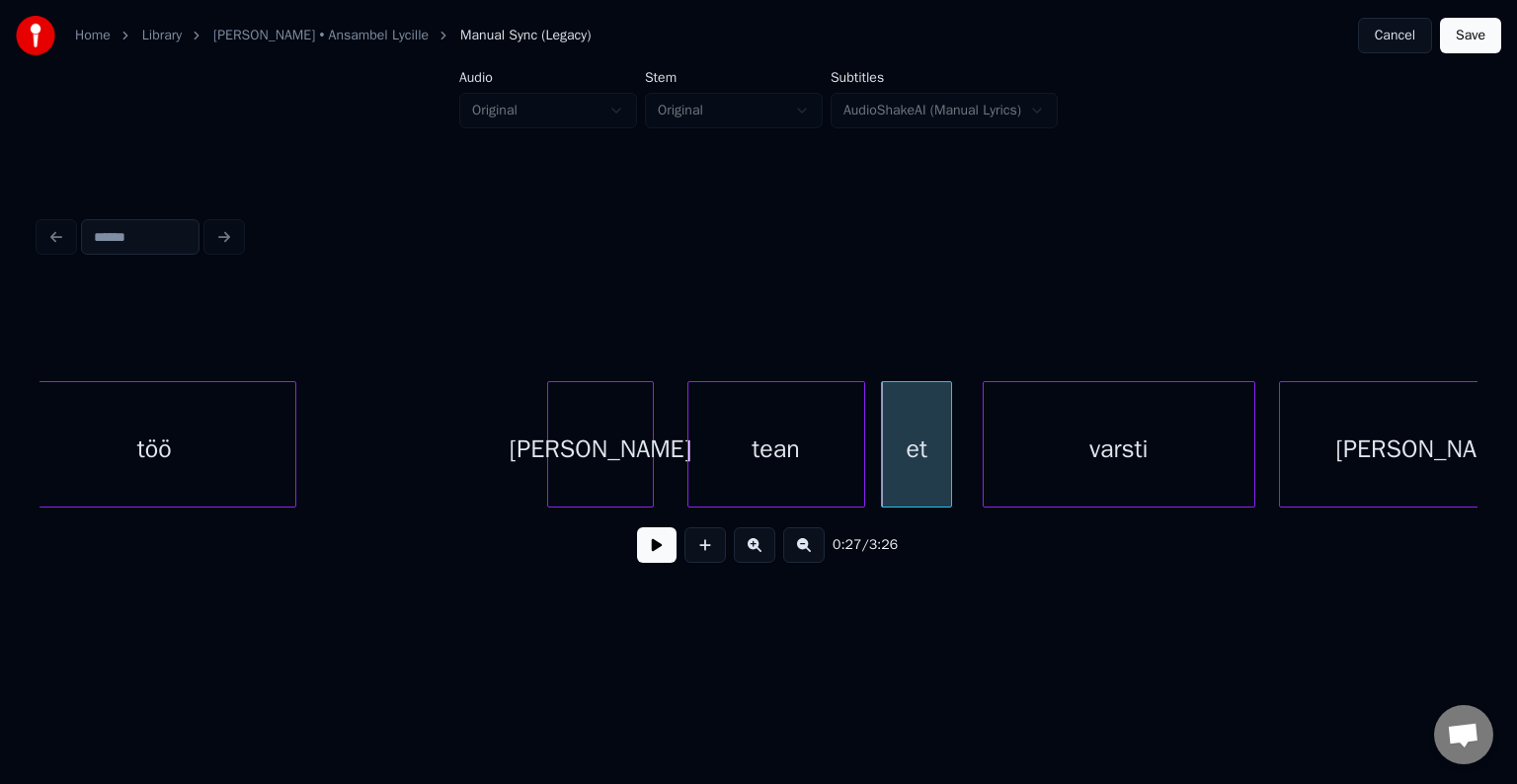 click on "[PERSON_NAME]" at bounding box center [600, 449] 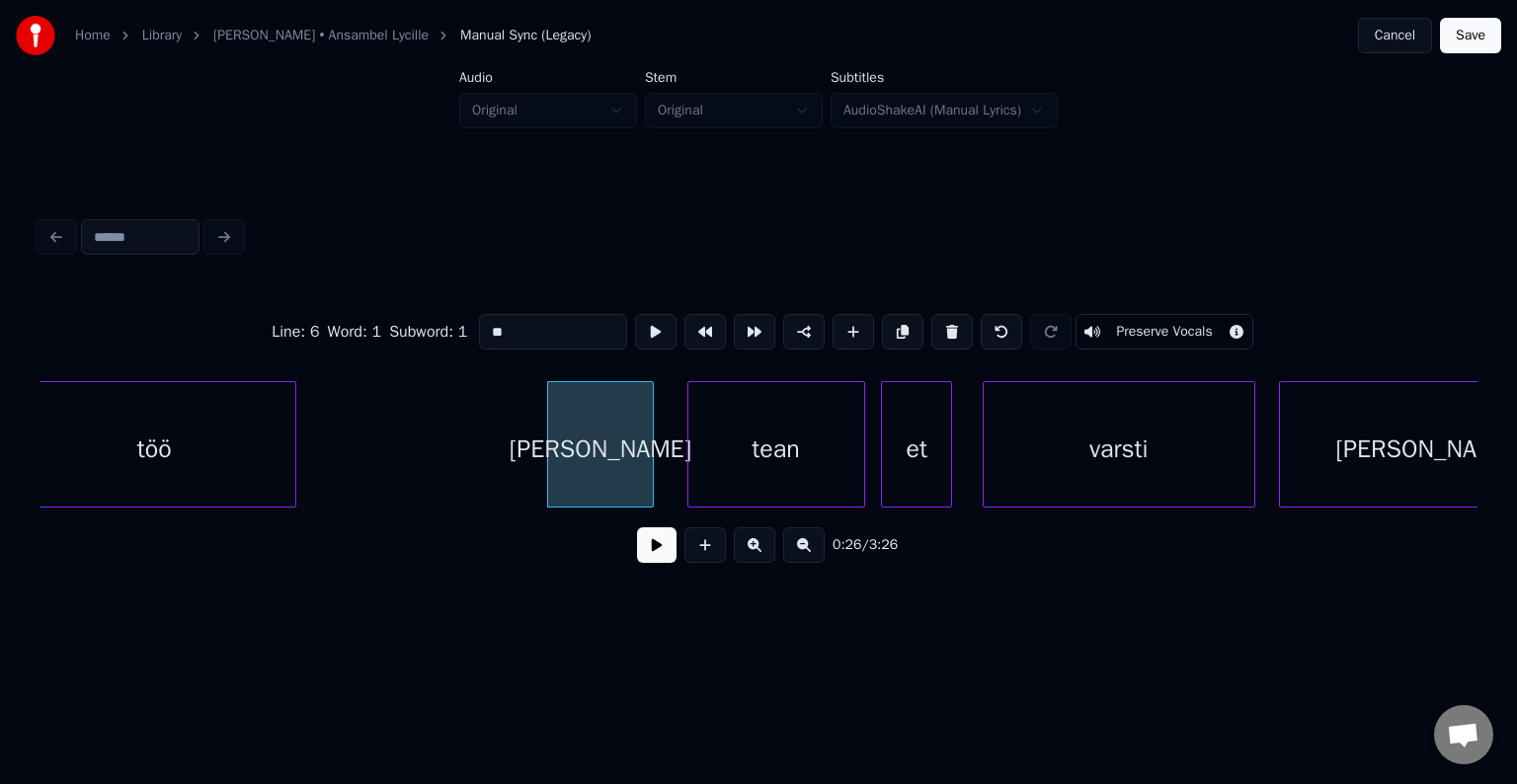 click at bounding box center (657, 545) 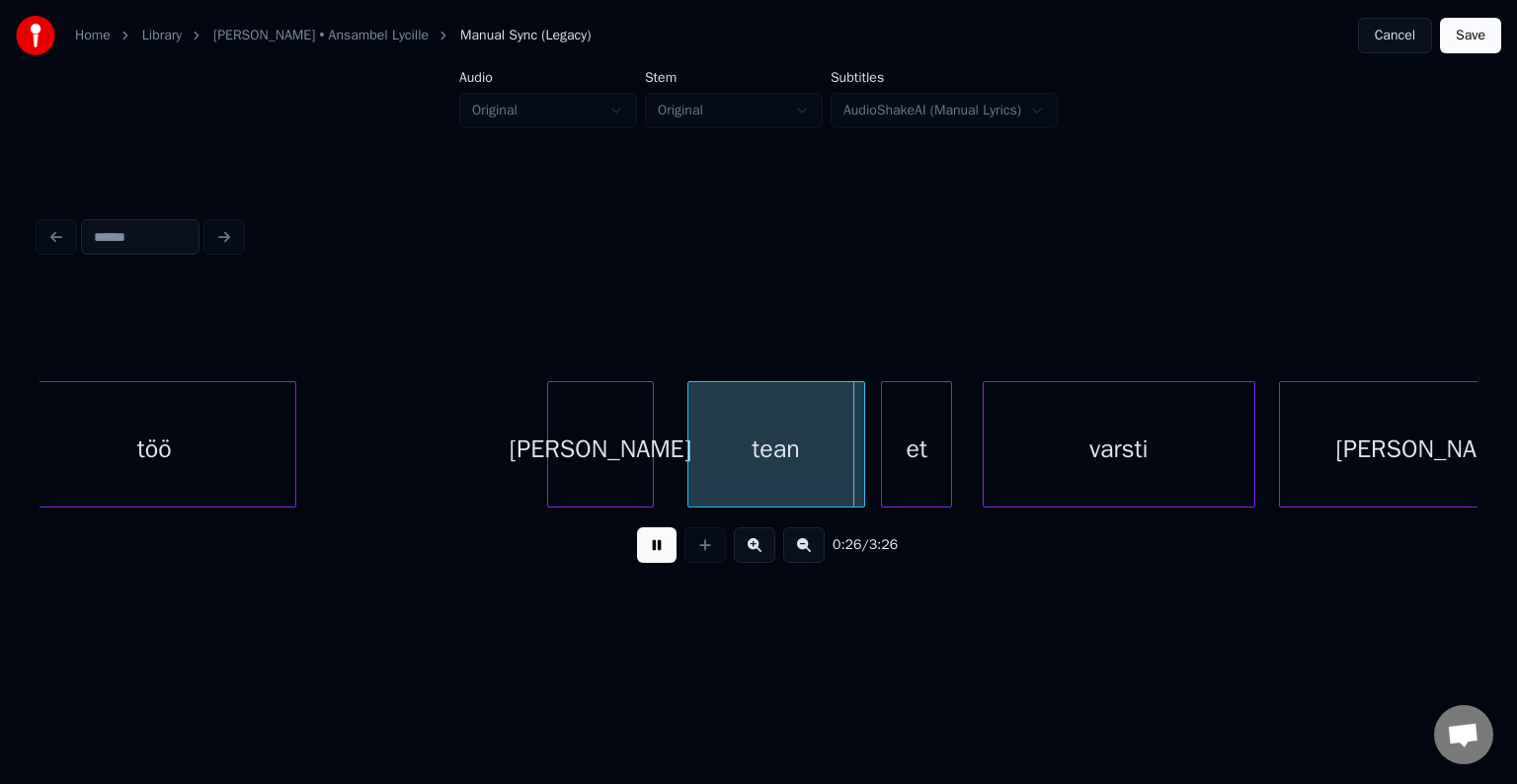 click at bounding box center [657, 545] 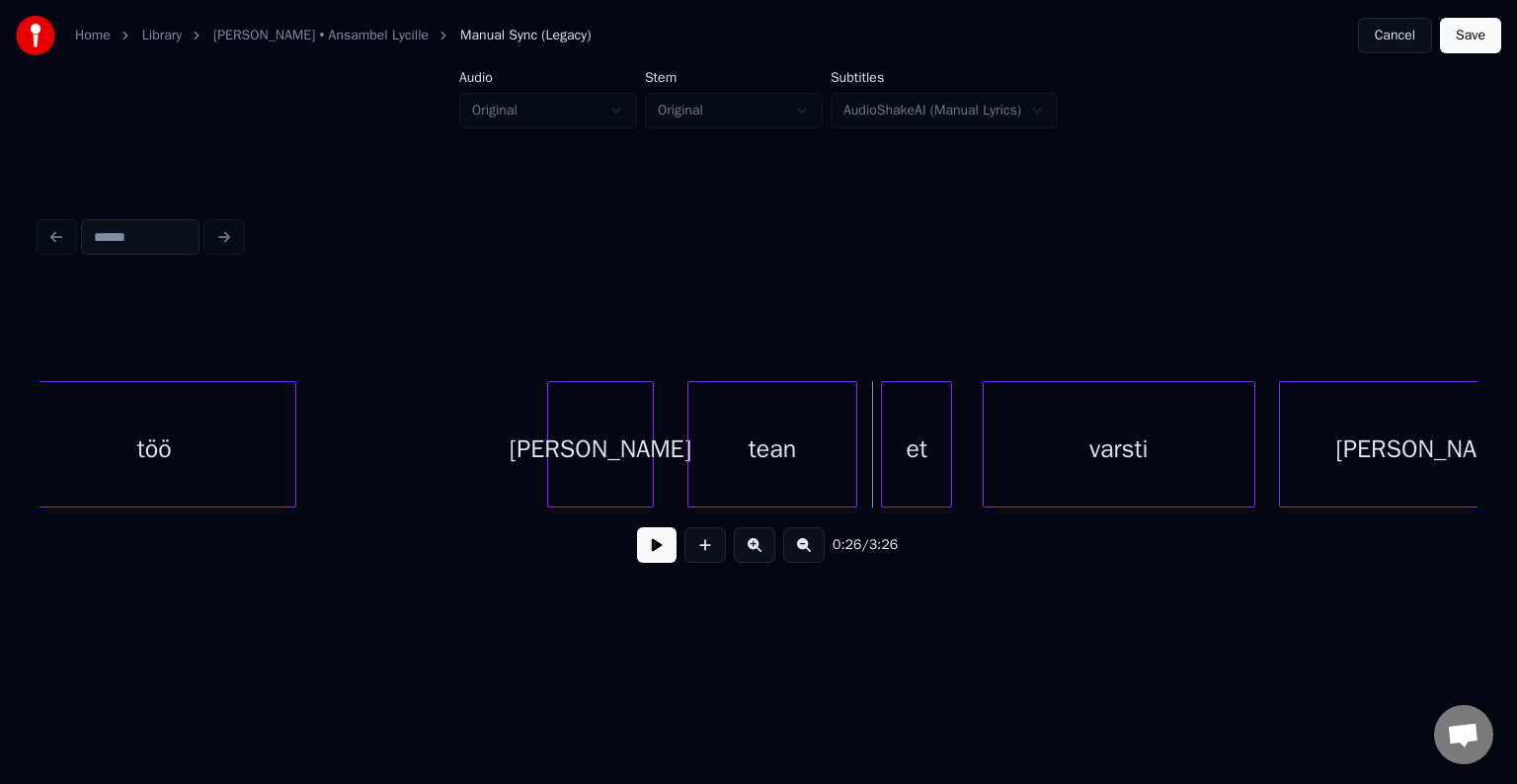 click at bounding box center [853, 444] 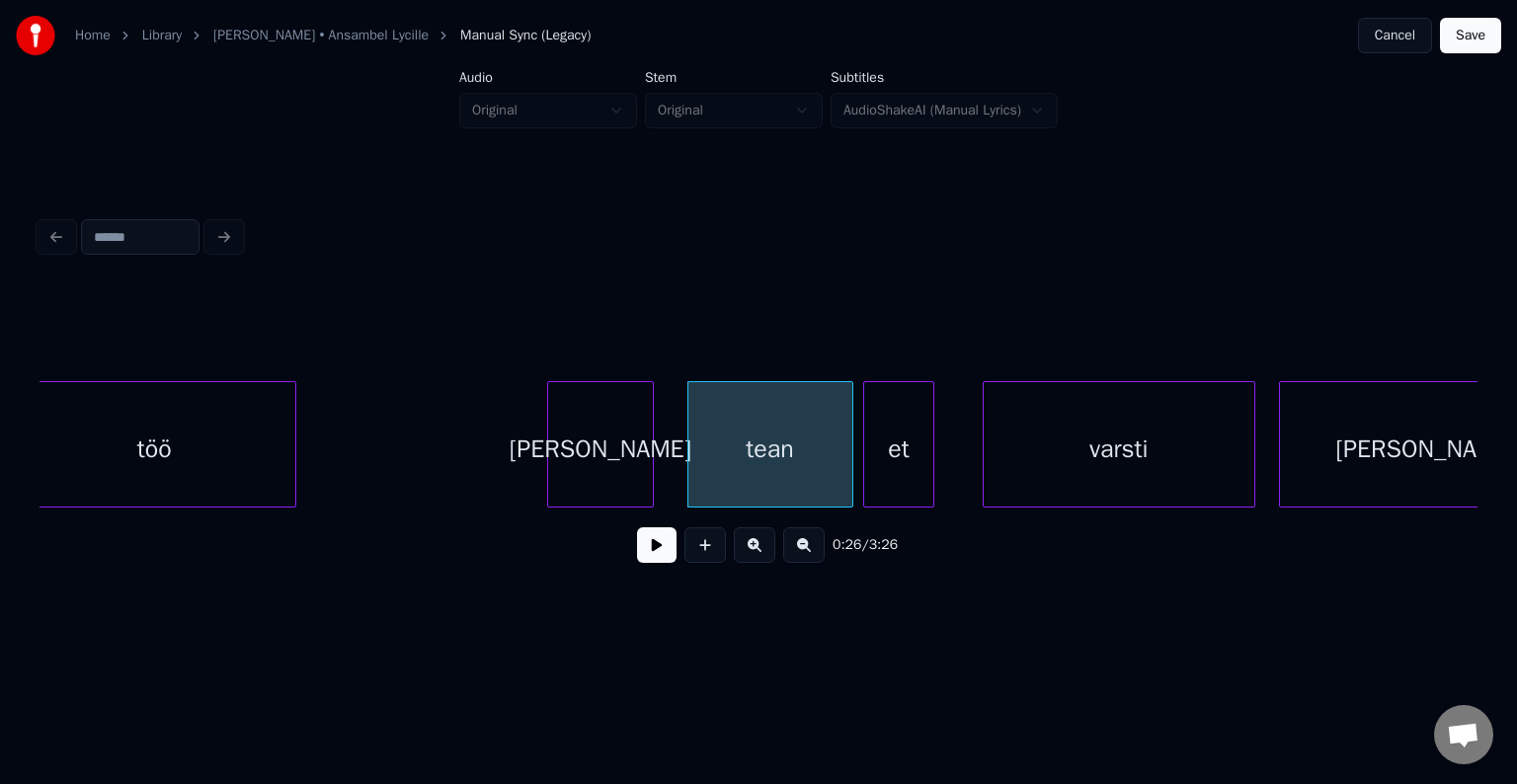 click on "et" at bounding box center (899, 449) 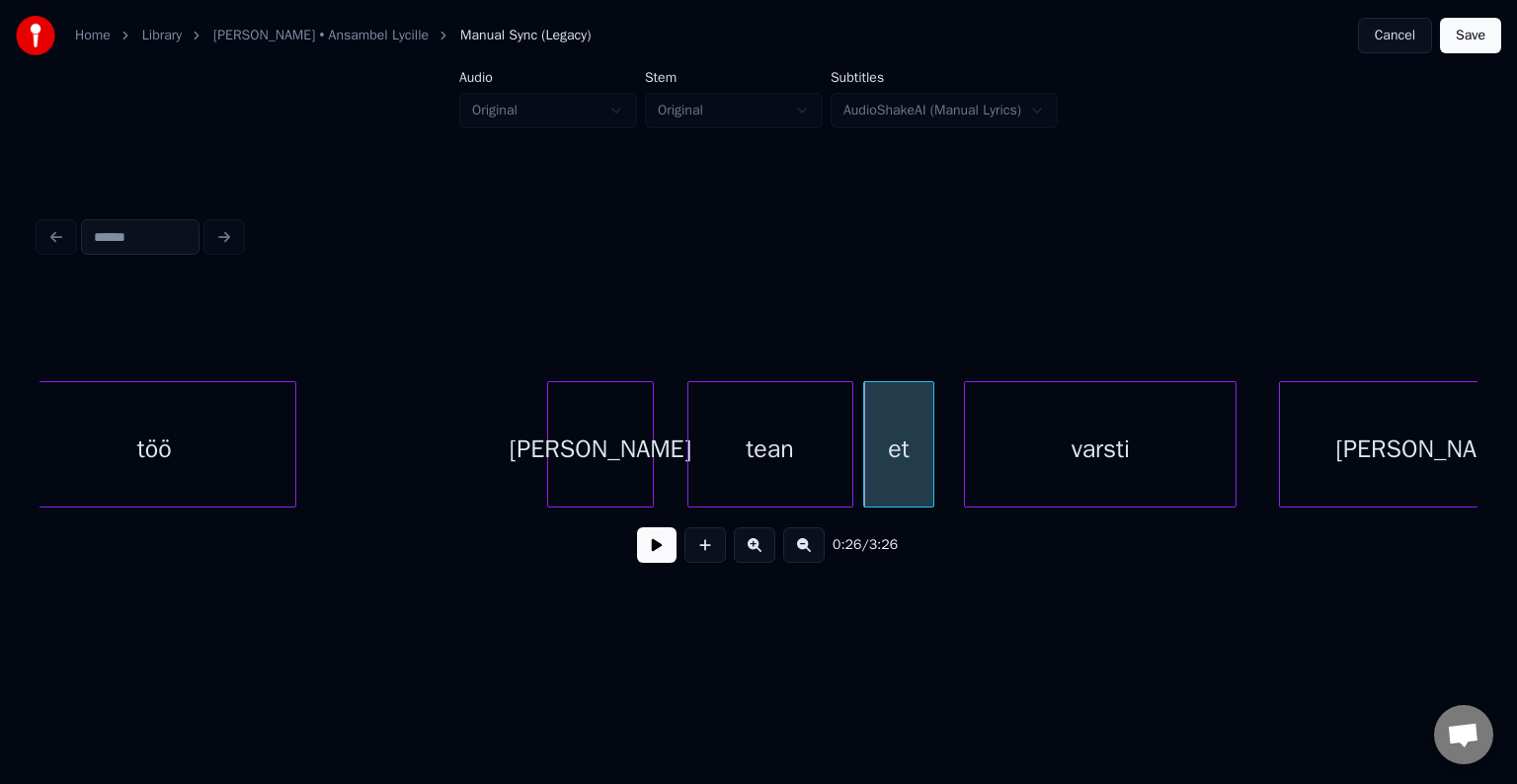 click on "varsti" at bounding box center [1100, 449] 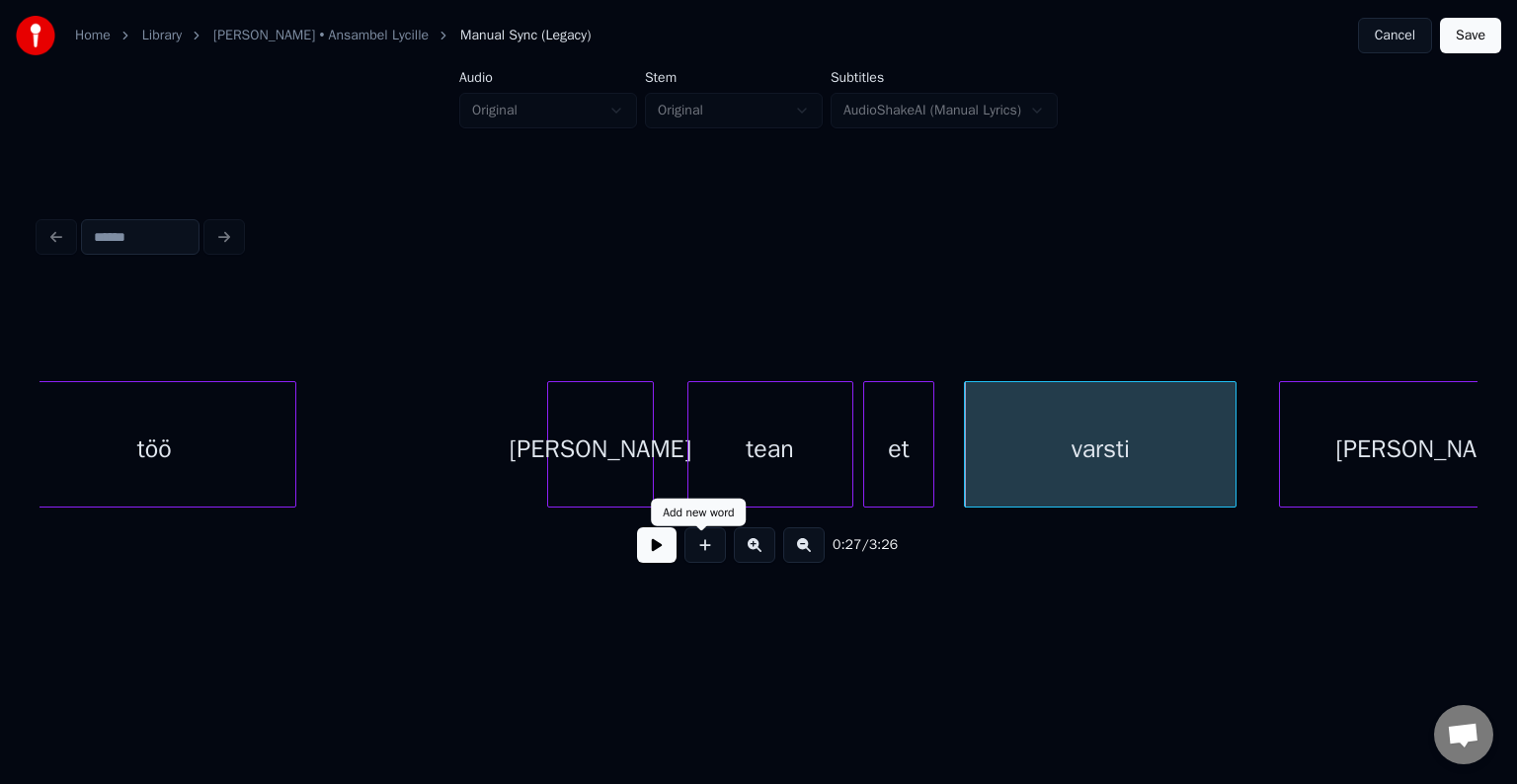 click at bounding box center (657, 545) 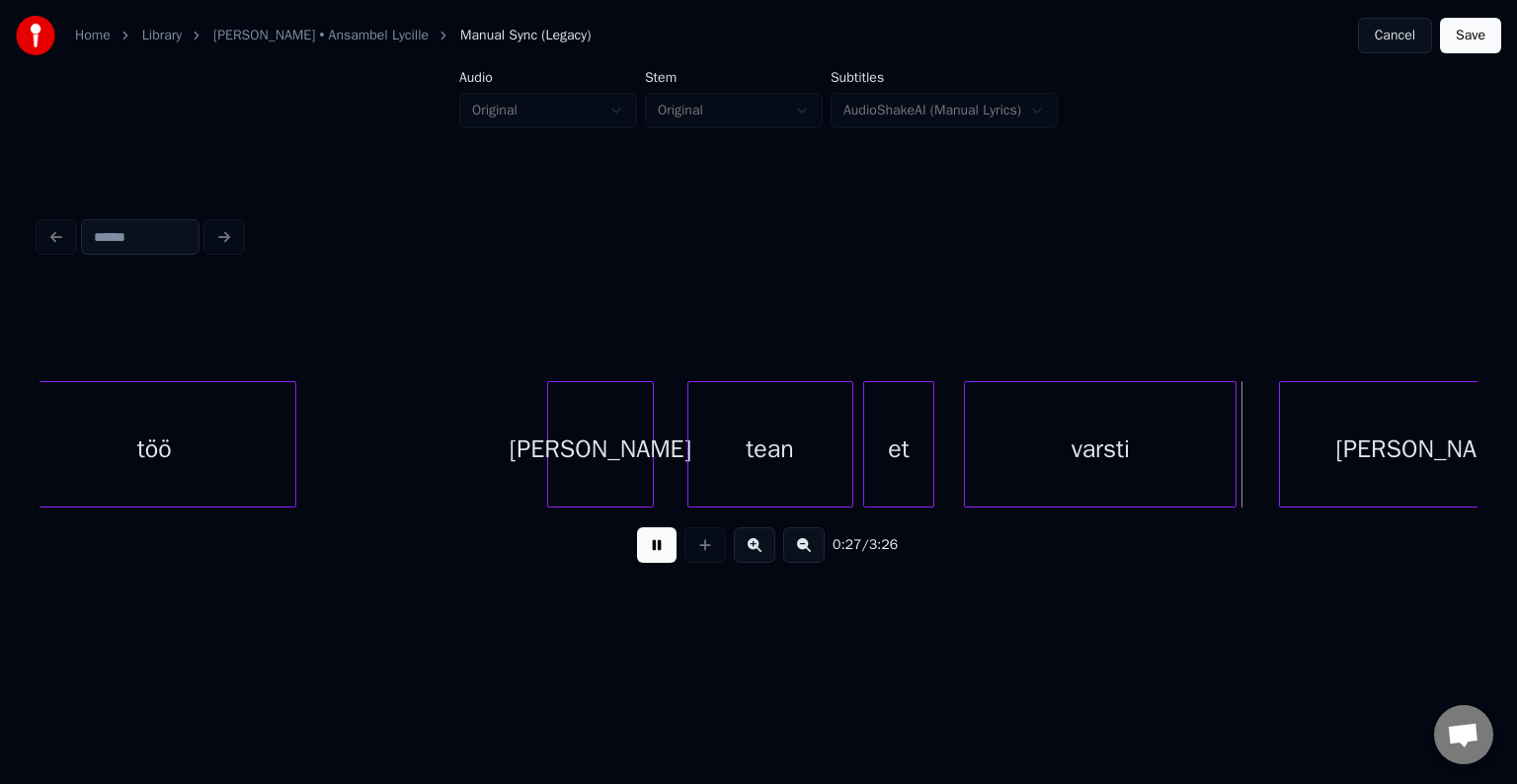 click at bounding box center (657, 545) 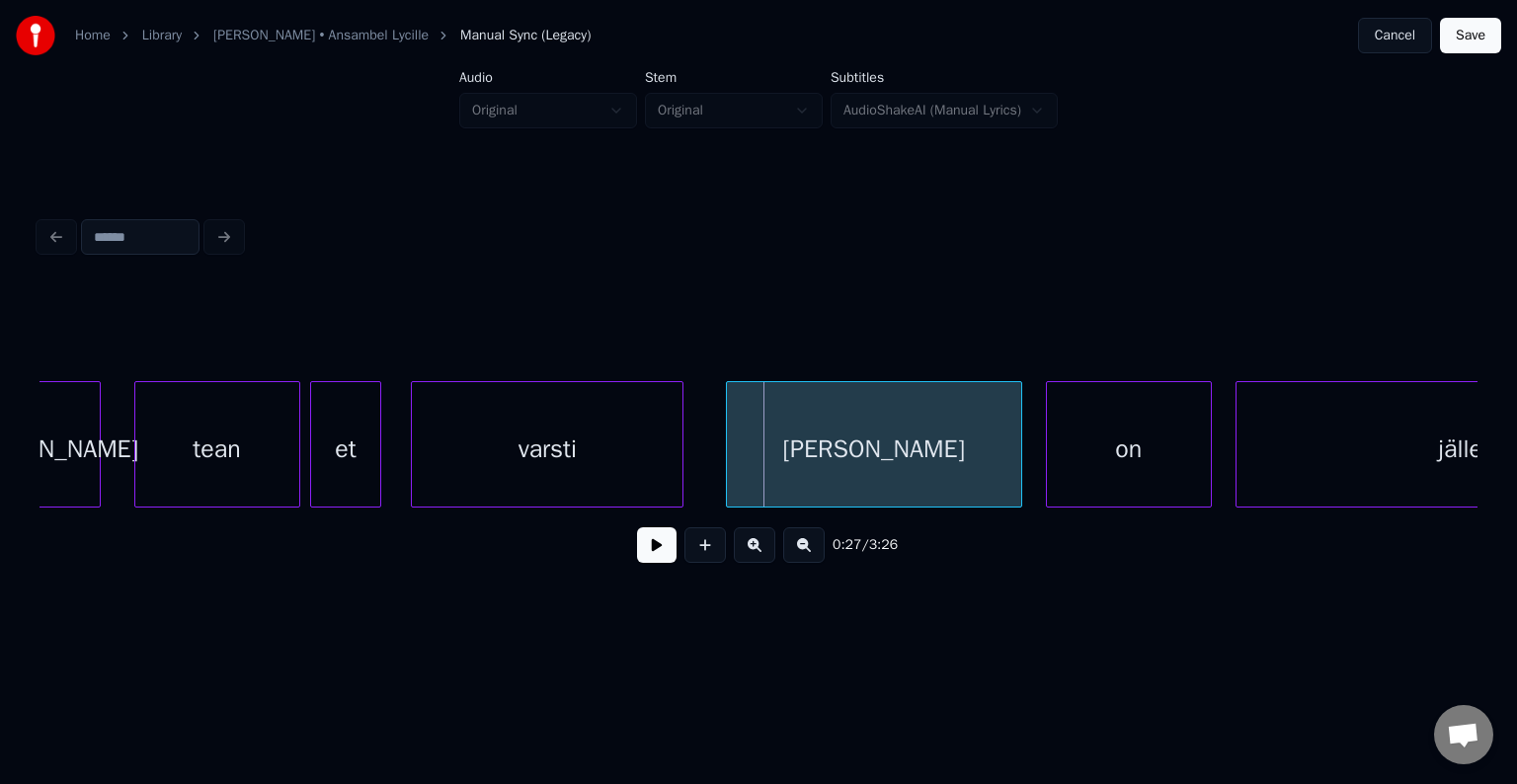 scroll, scrollTop: 0, scrollLeft: 15756, axis: horizontal 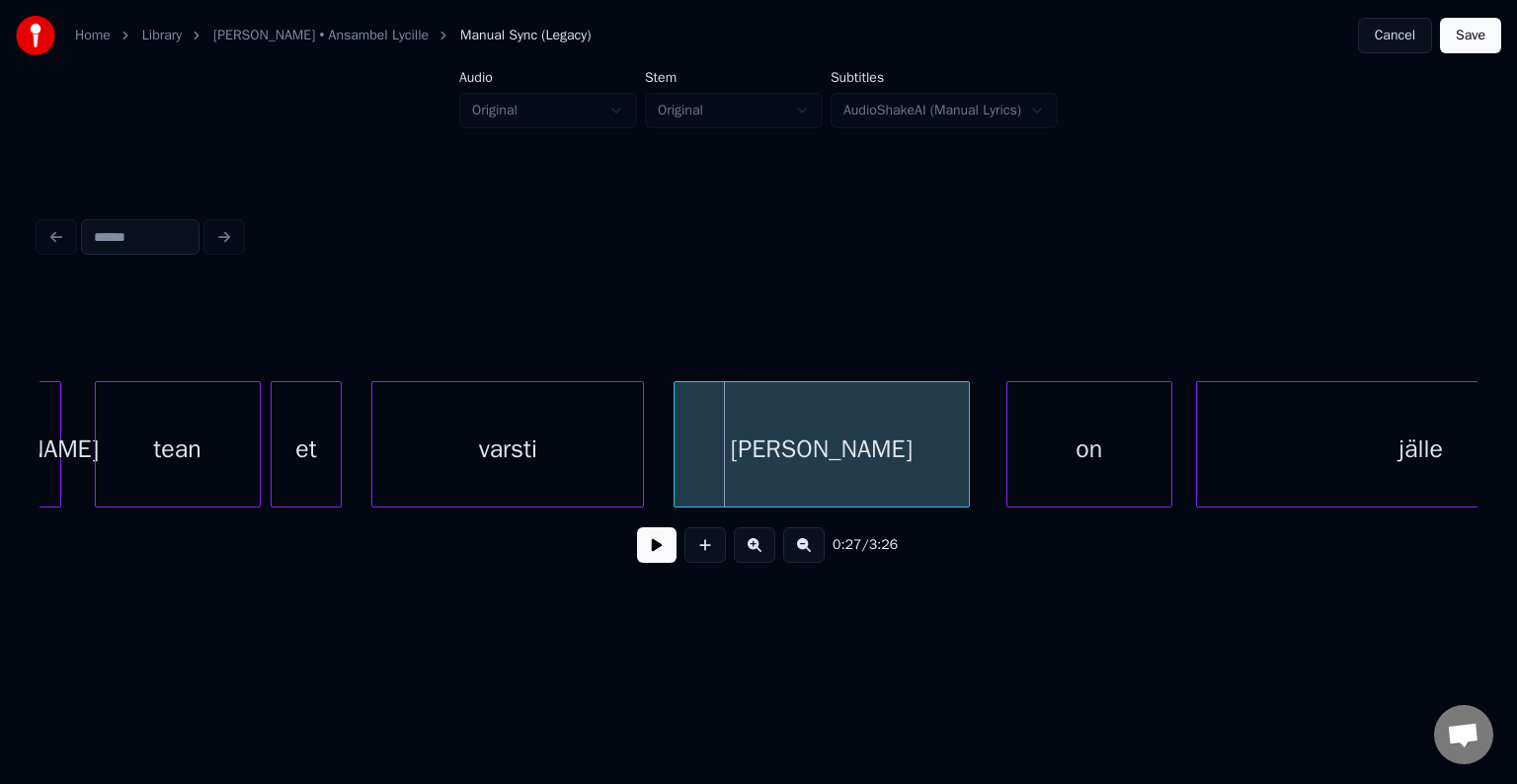 click on "[PERSON_NAME]" at bounding box center (822, 449) 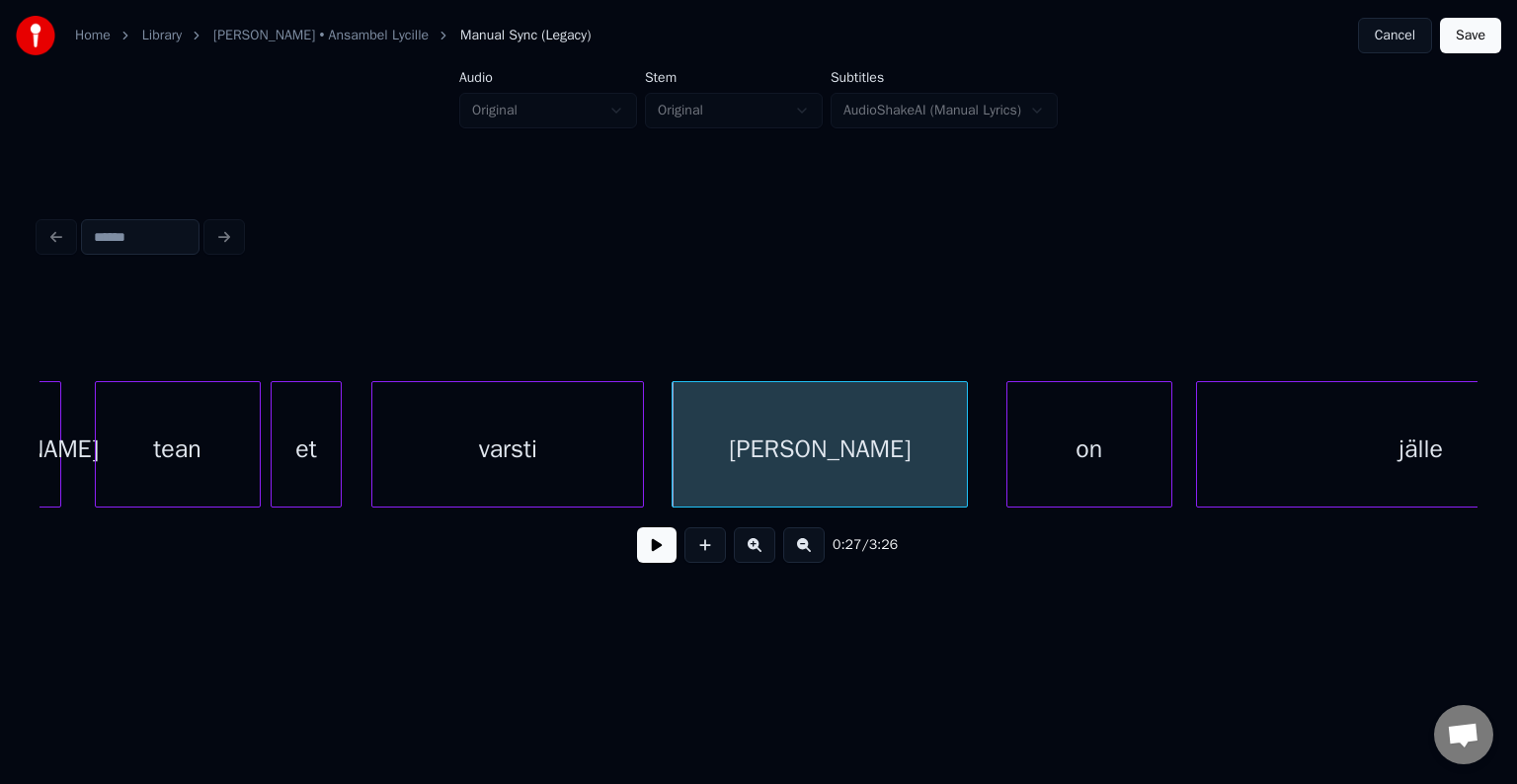 click at bounding box center (657, 545) 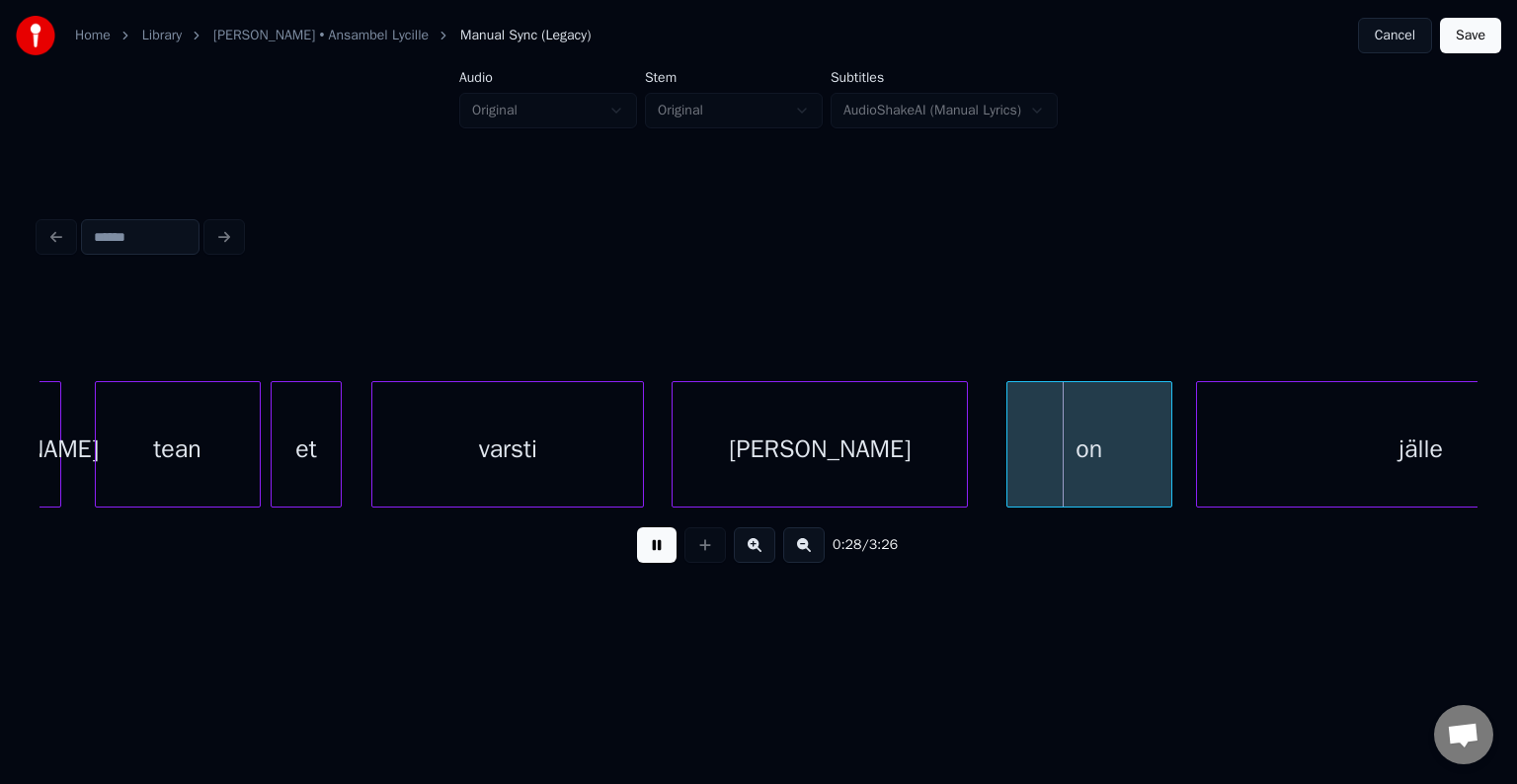 click at bounding box center [657, 545] 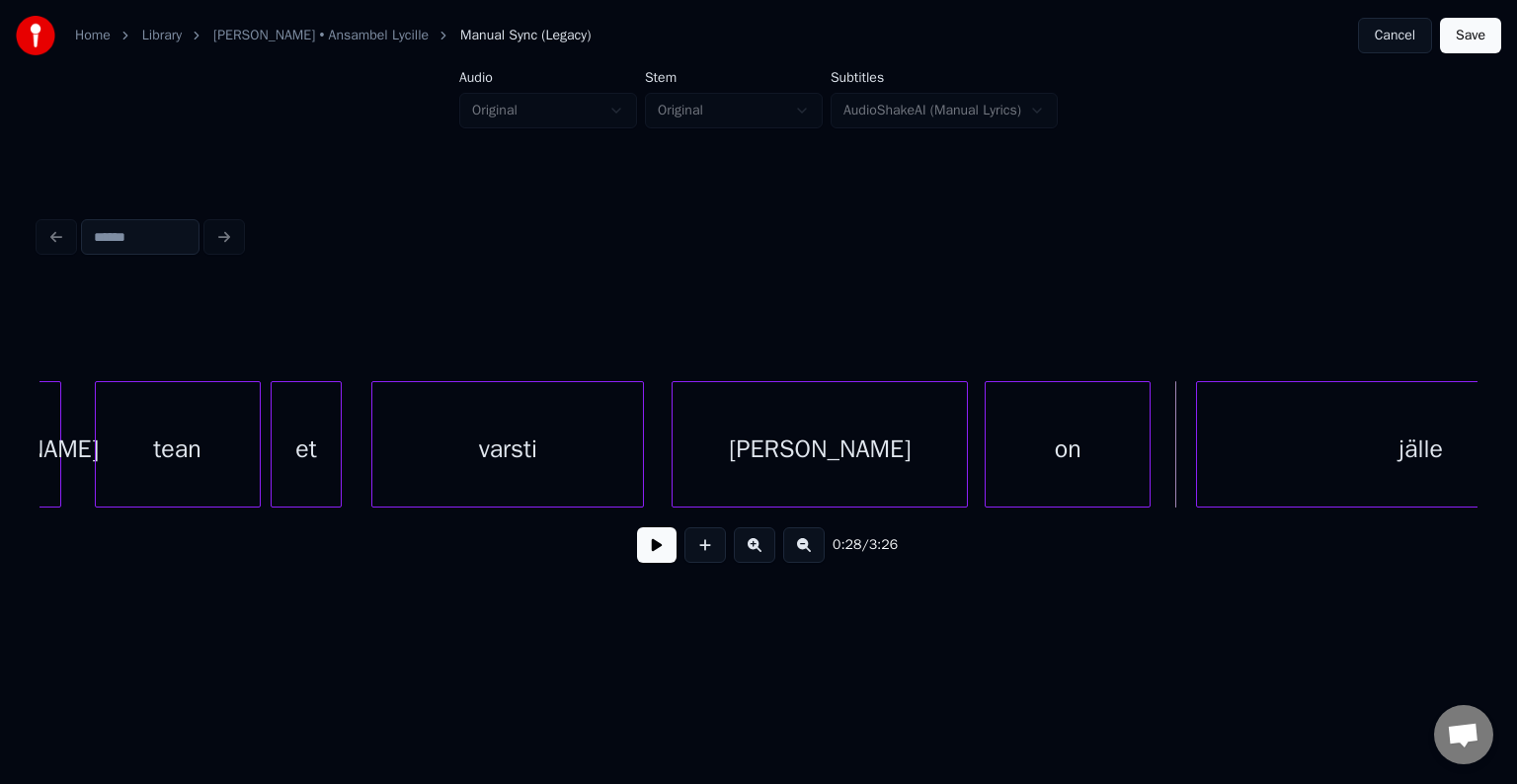 click on "on" at bounding box center (1068, 449) 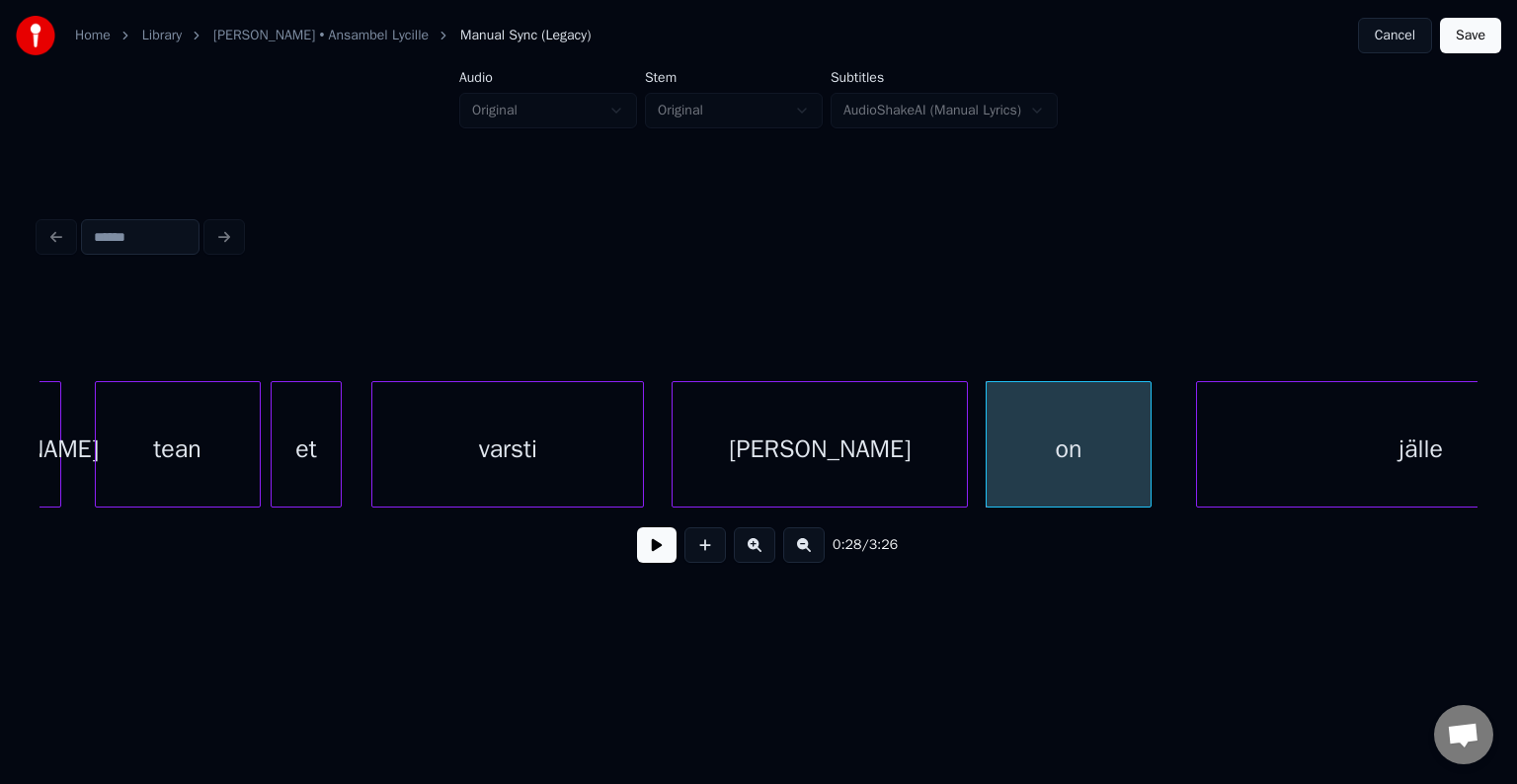 scroll, scrollTop: 0, scrollLeft: 15920, axis: horizontal 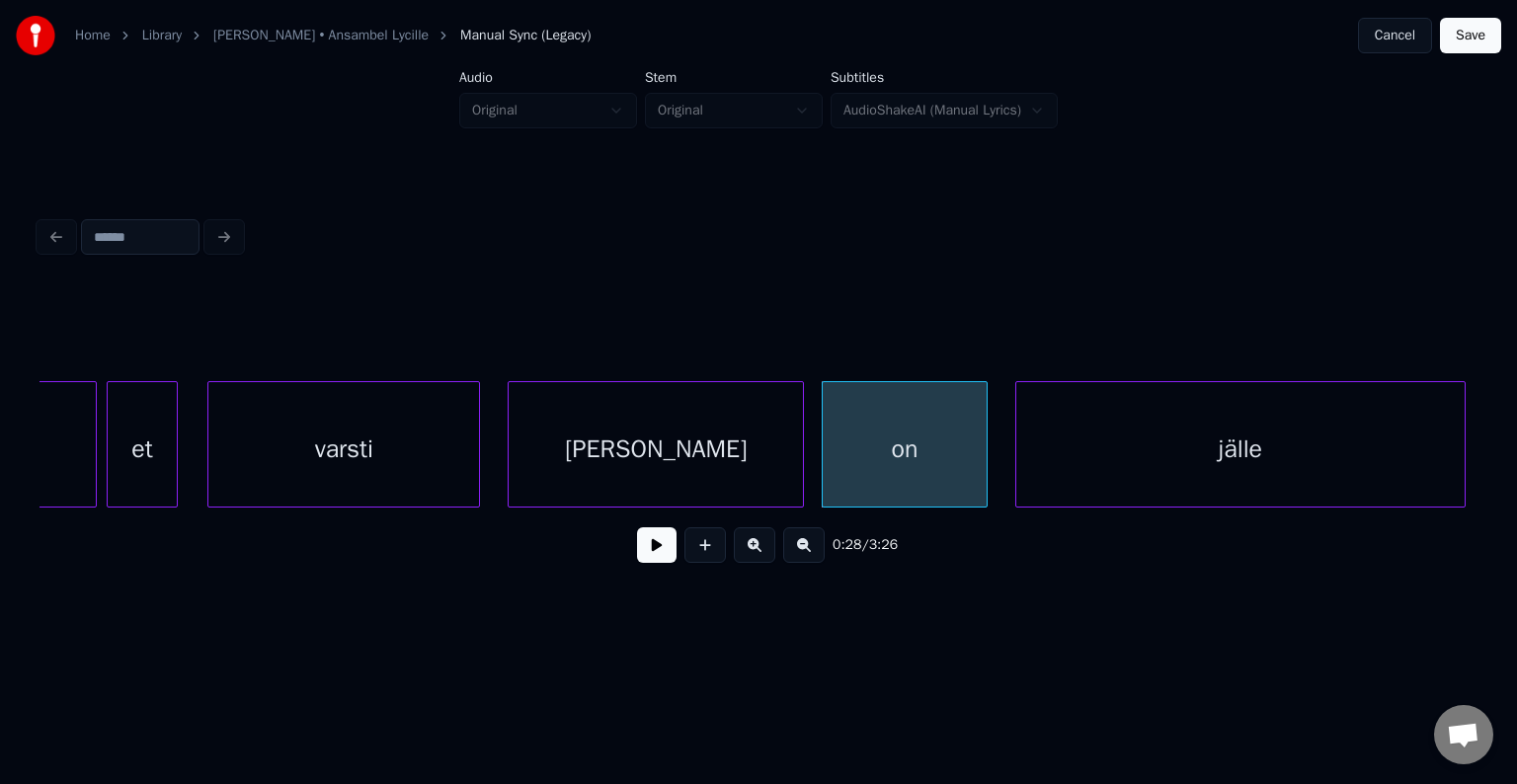 click on "jälle" at bounding box center (1240, 449) 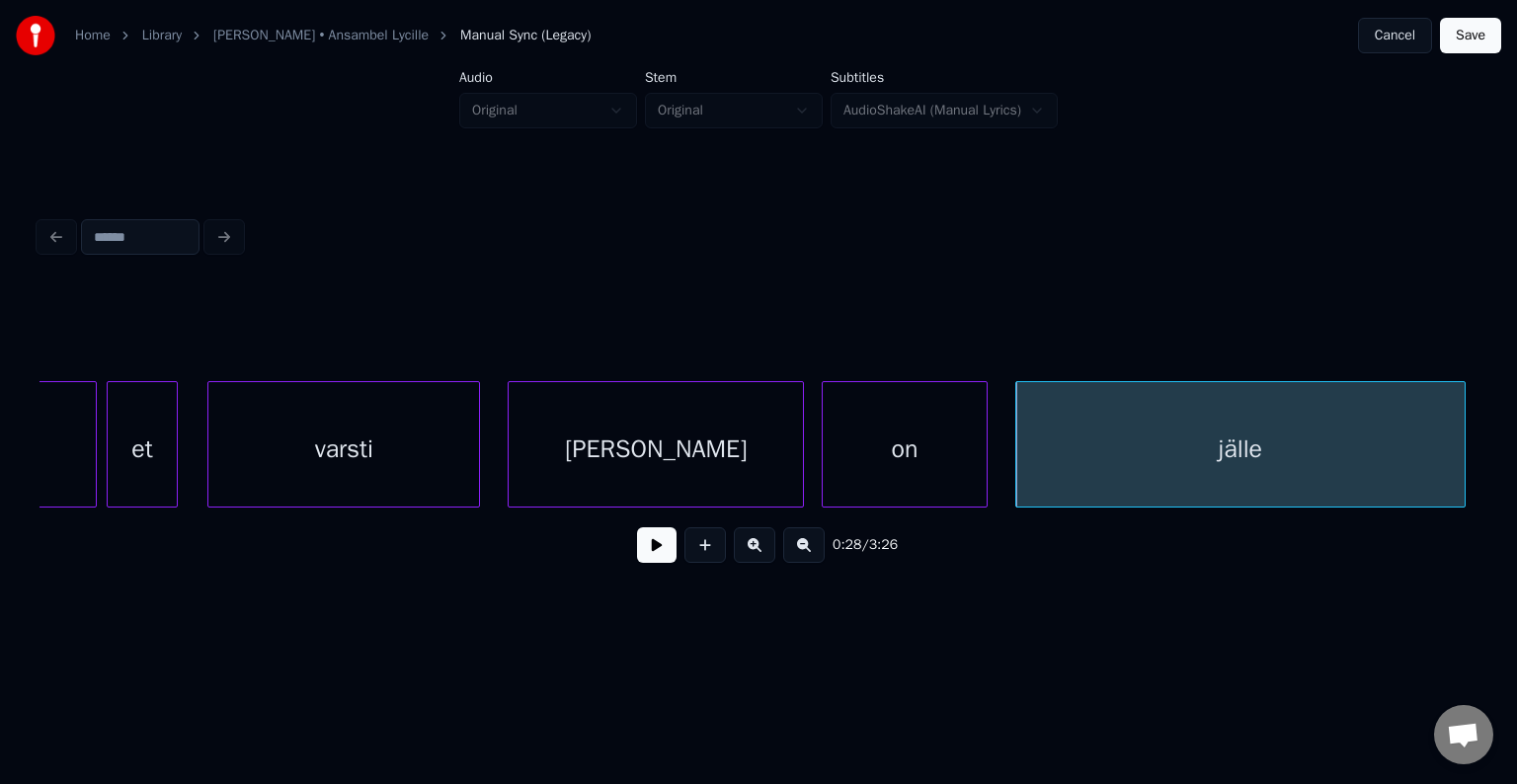 click at bounding box center [657, 545] 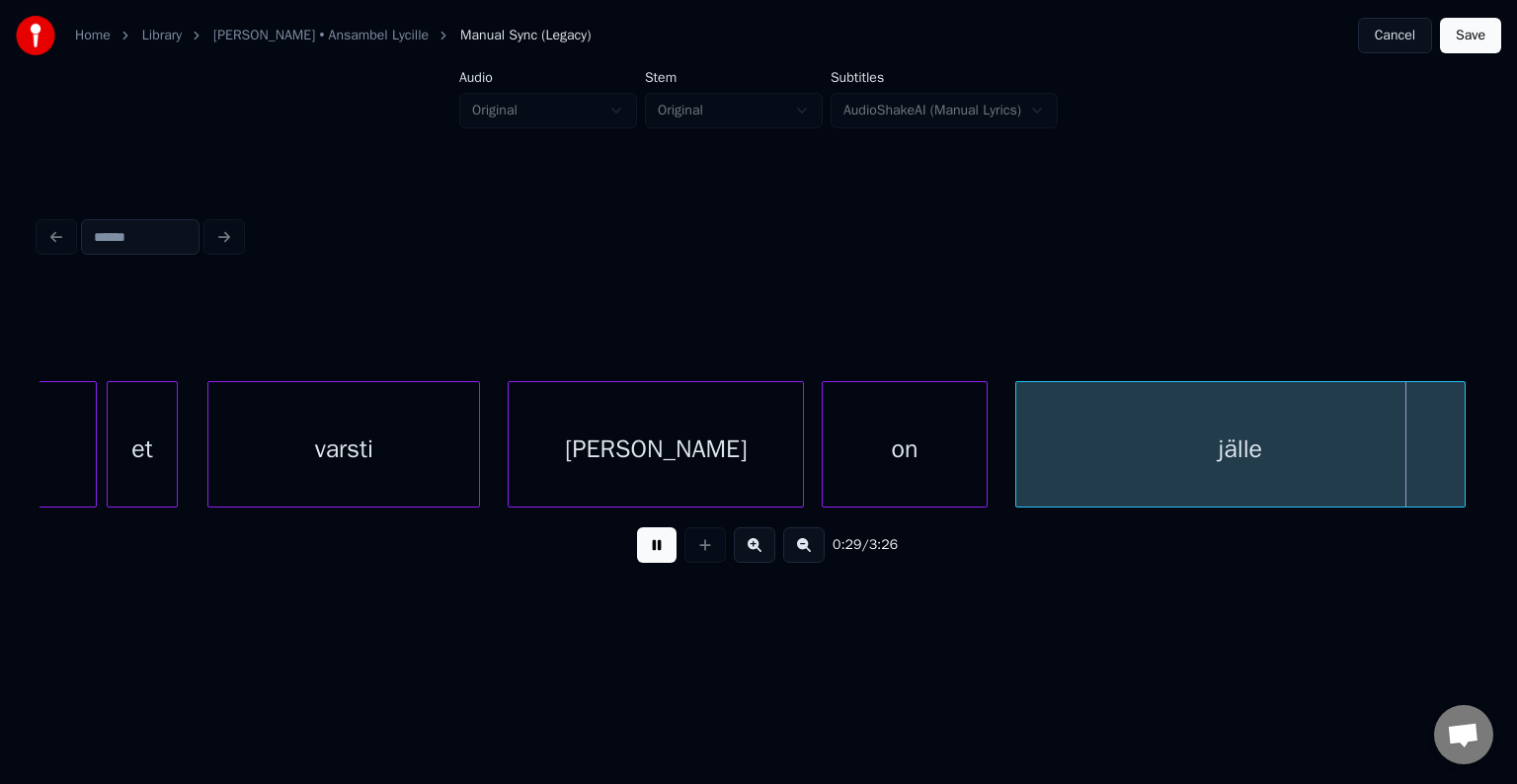 scroll, scrollTop: 0, scrollLeft: 17363, axis: horizontal 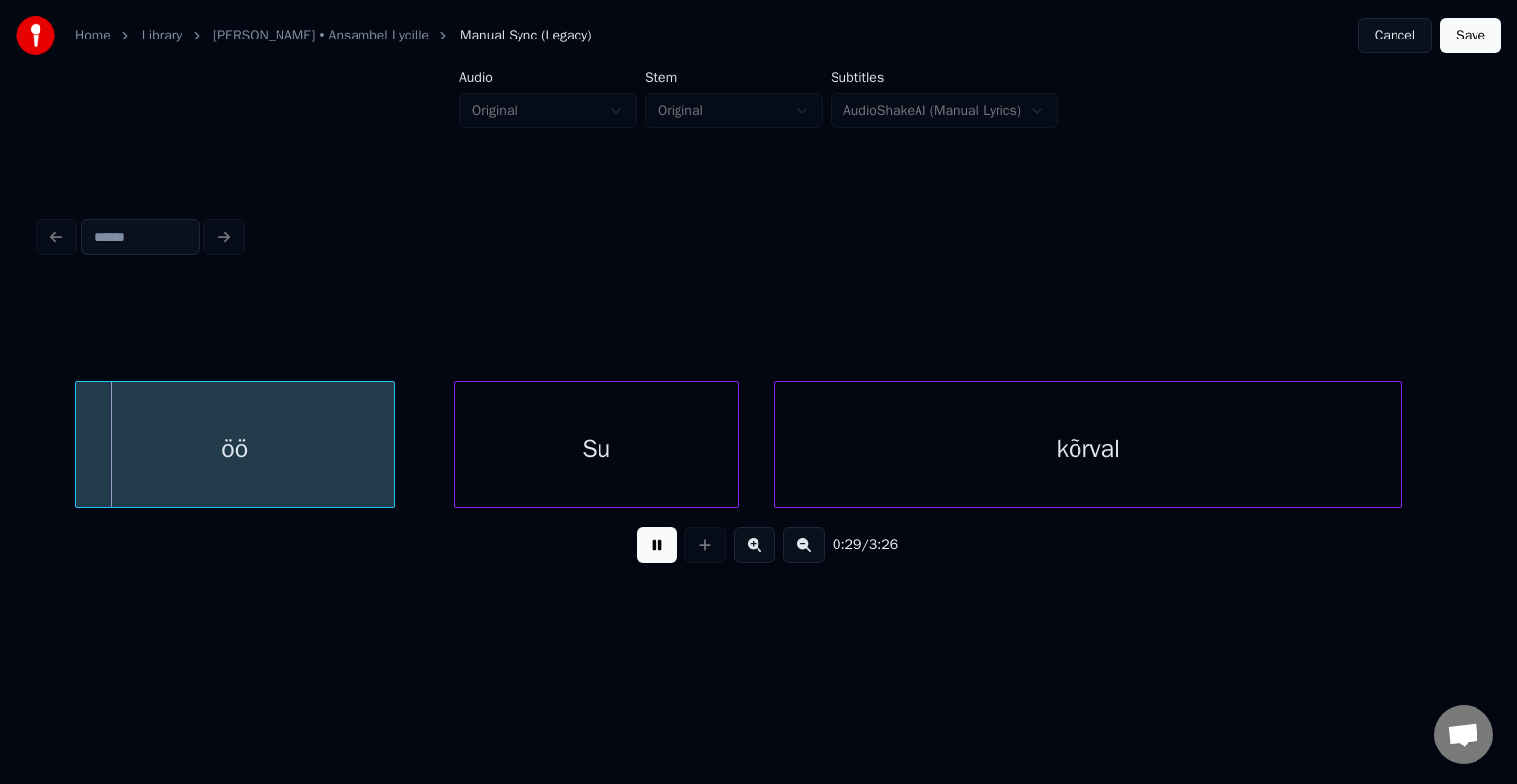 click at bounding box center [657, 545] 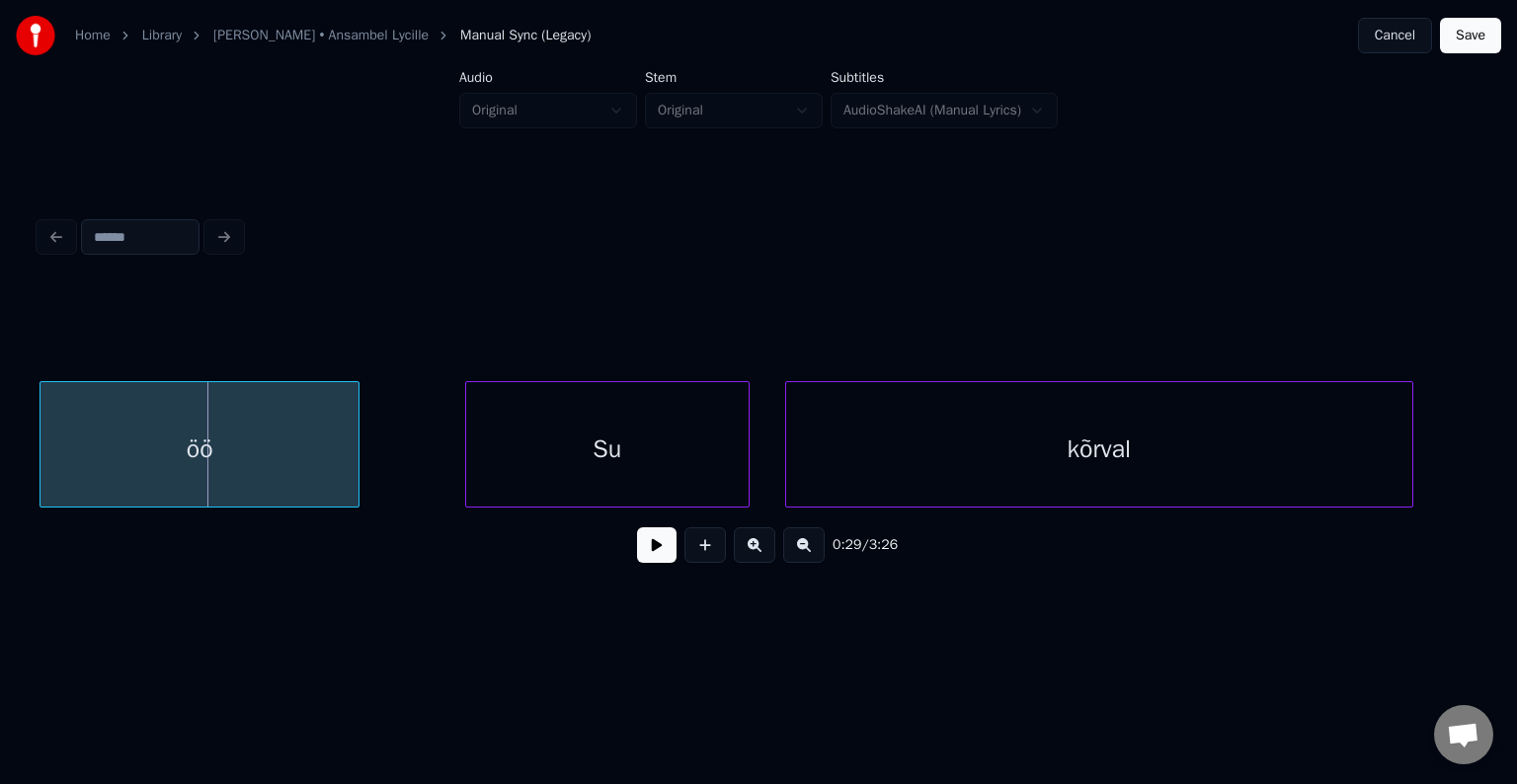 scroll, scrollTop: 0, scrollLeft: 17351, axis: horizontal 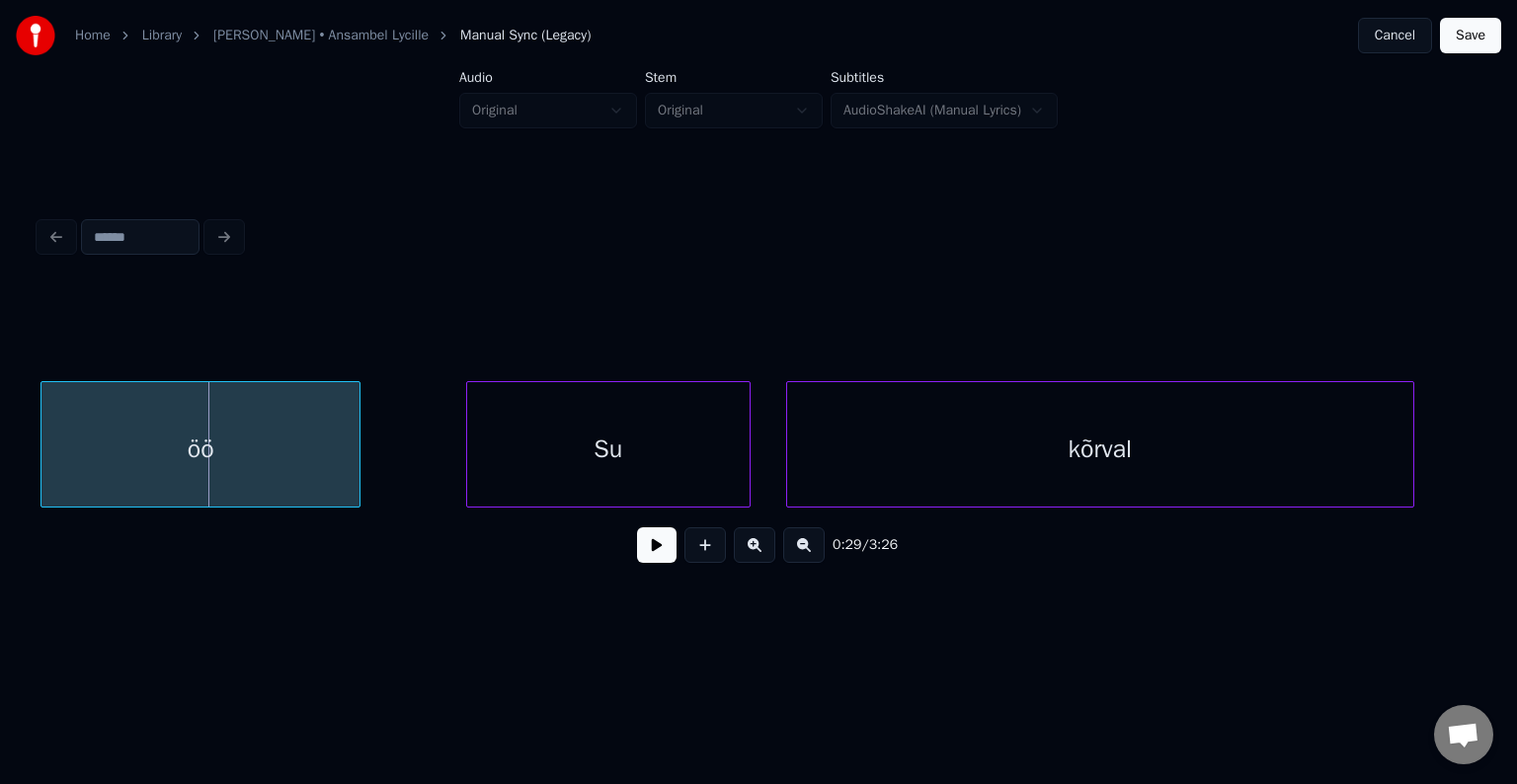 click on "öö" at bounding box center [200, 449] 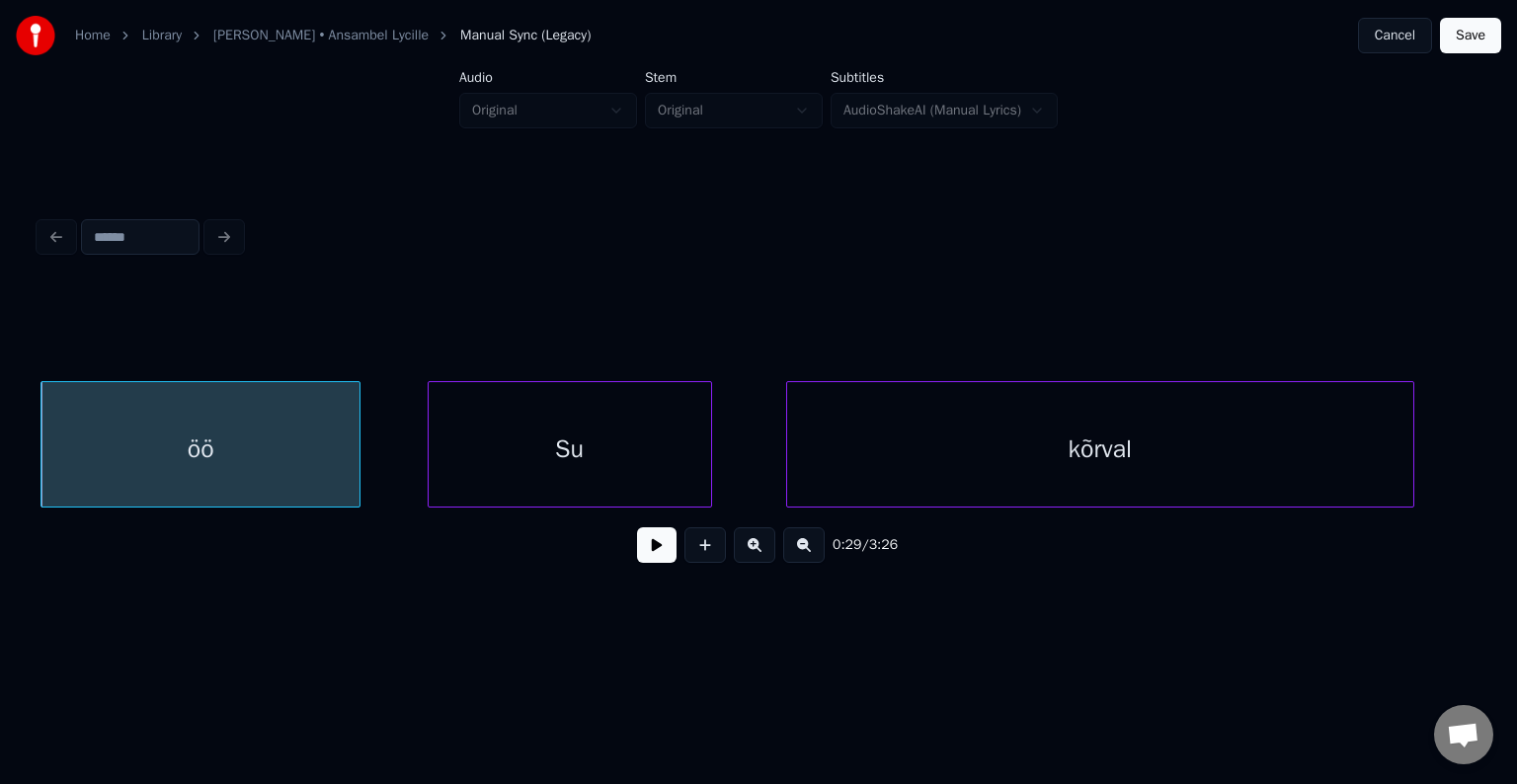 click on "Su" at bounding box center (570, 449) 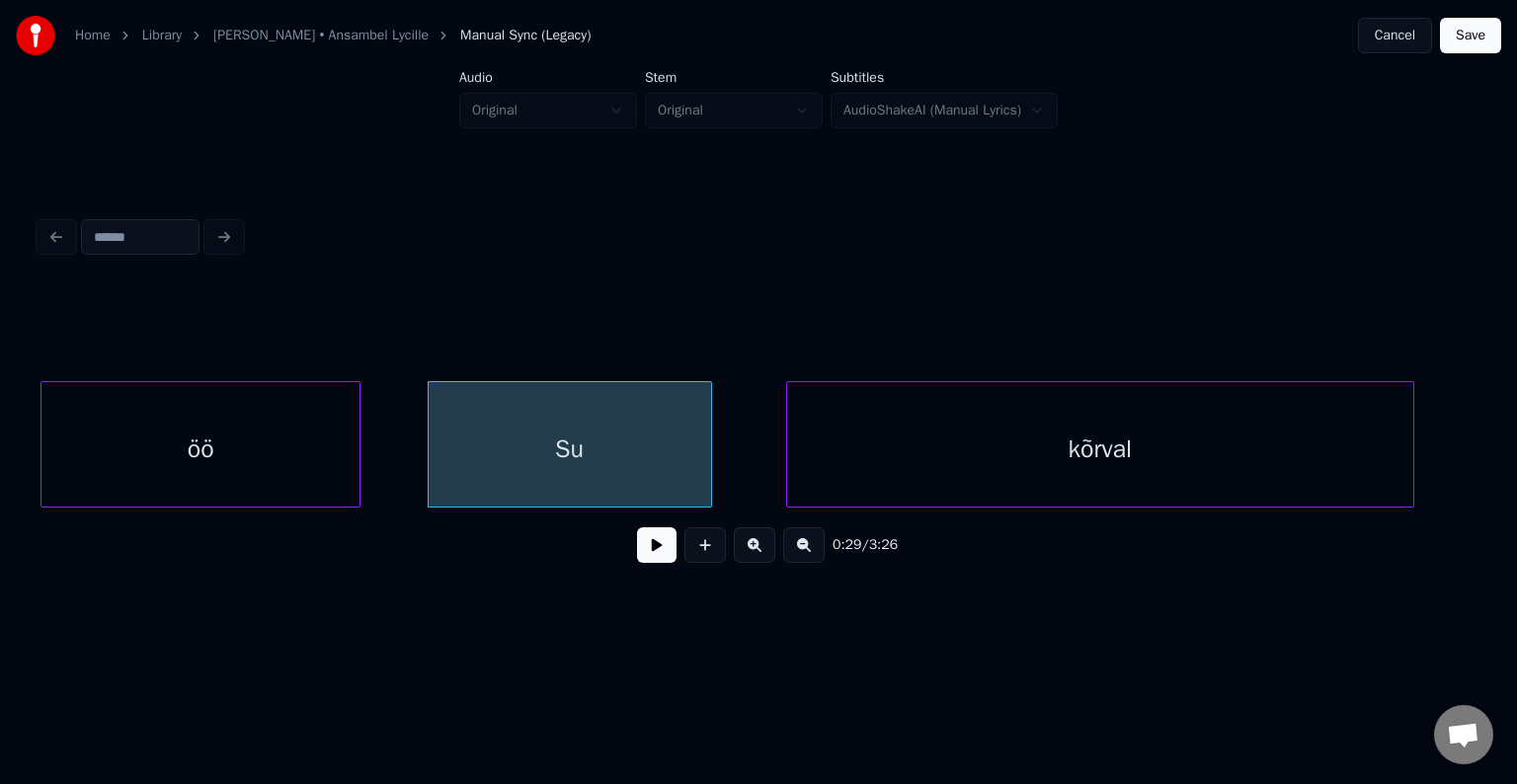 click on "öö" at bounding box center [200, 449] 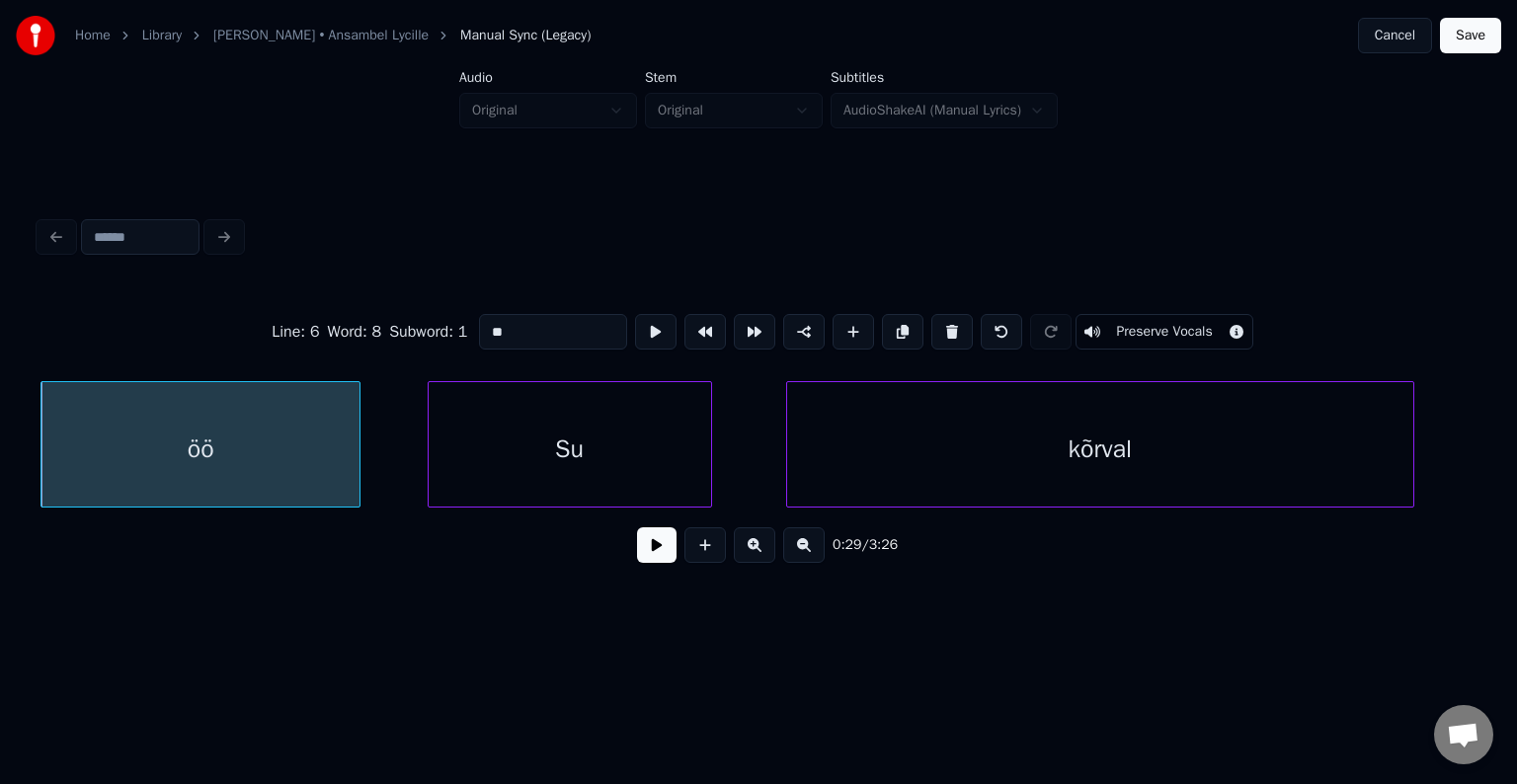 click at bounding box center (657, 545) 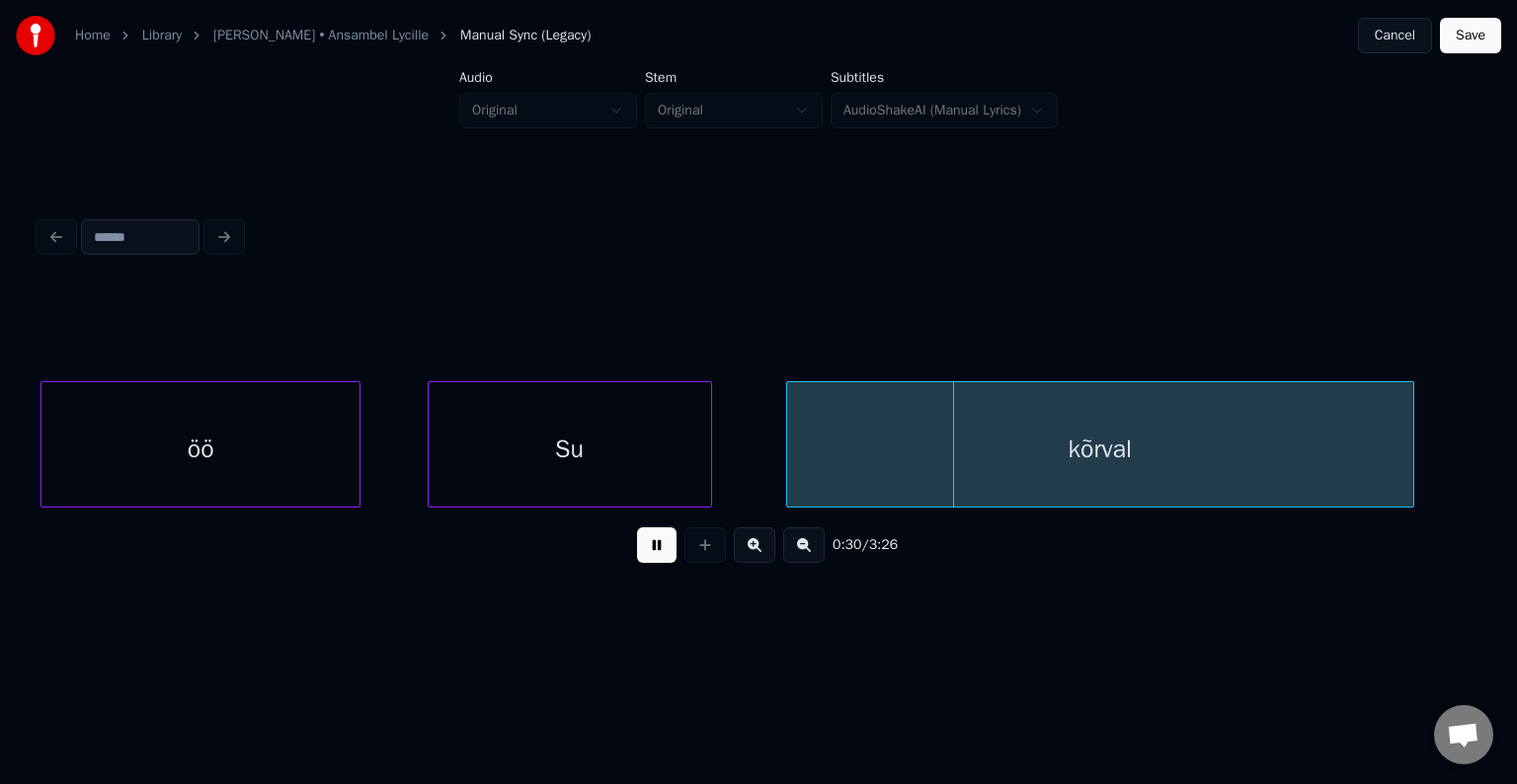 click at bounding box center [657, 545] 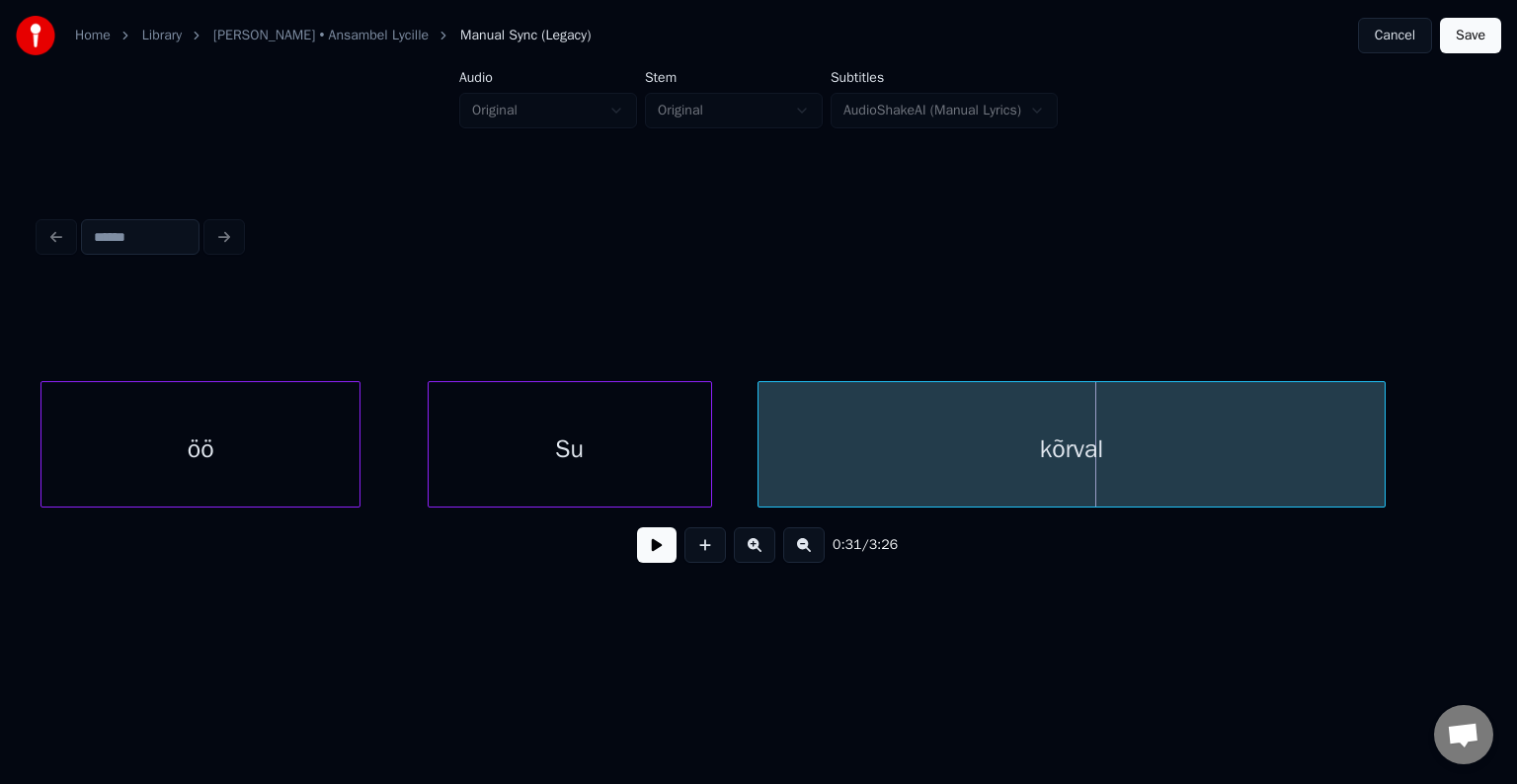 click on "kõrval" at bounding box center (1072, 449) 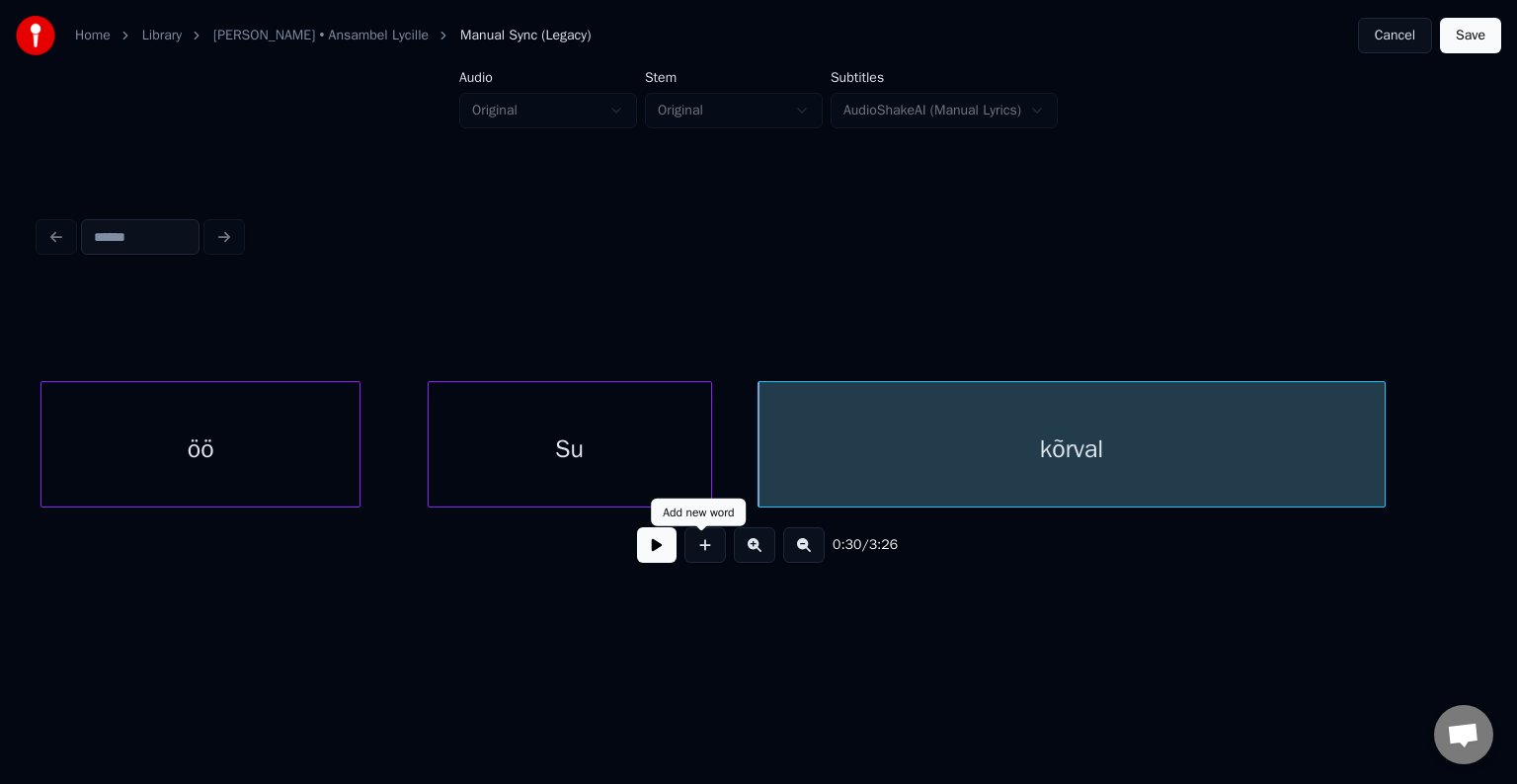 click at bounding box center (657, 545) 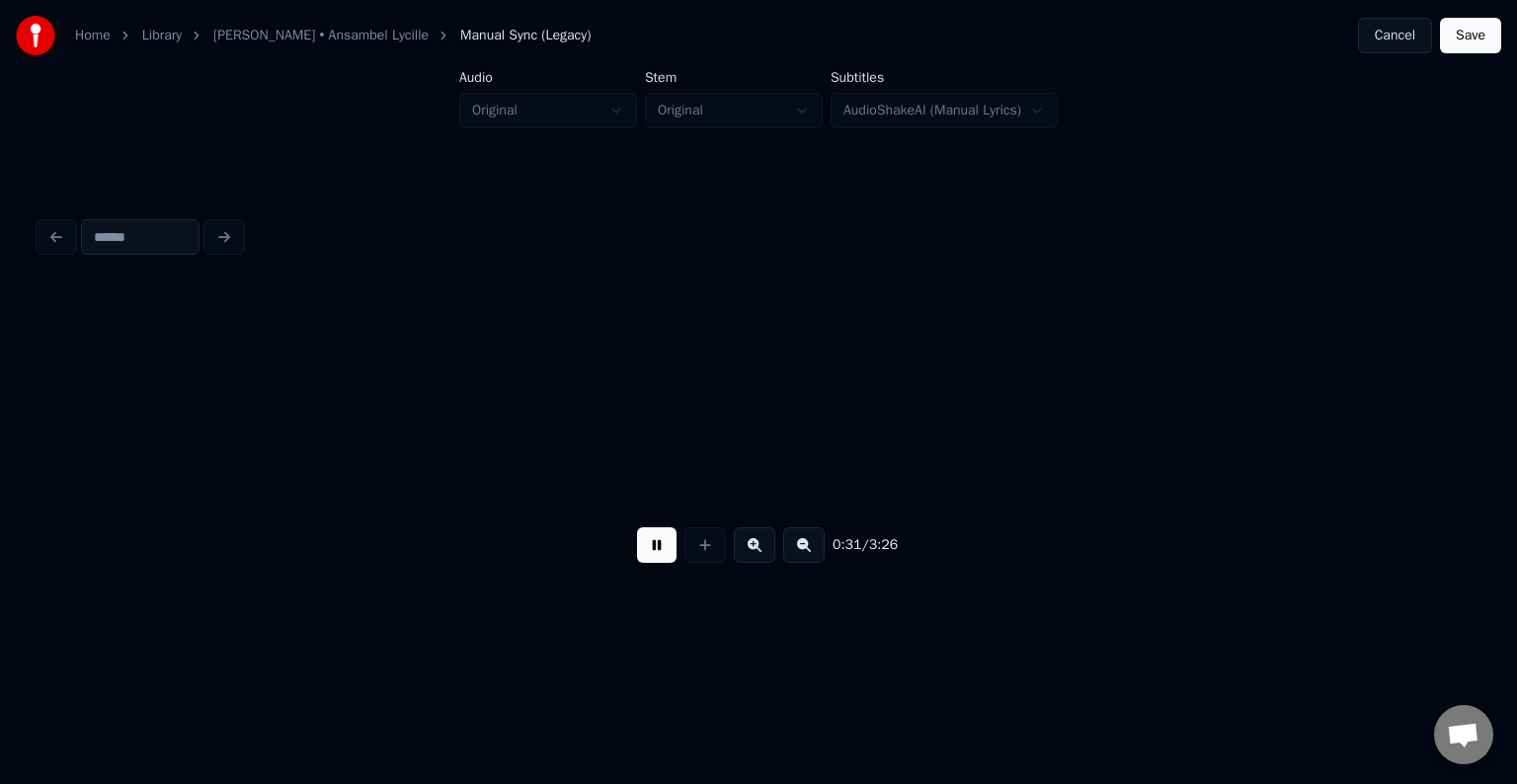 scroll, scrollTop: 0, scrollLeft: 18796, axis: horizontal 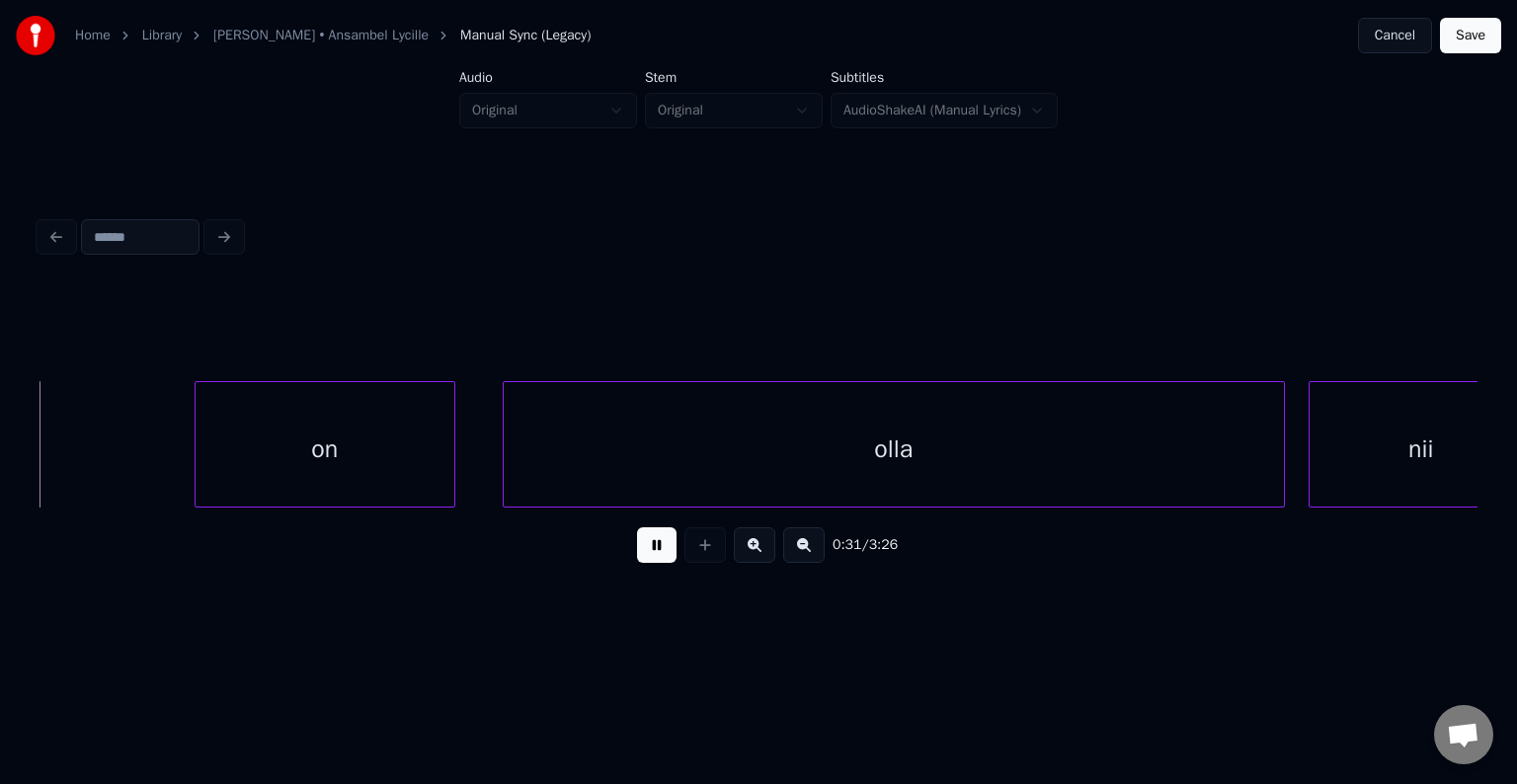 click at bounding box center [657, 545] 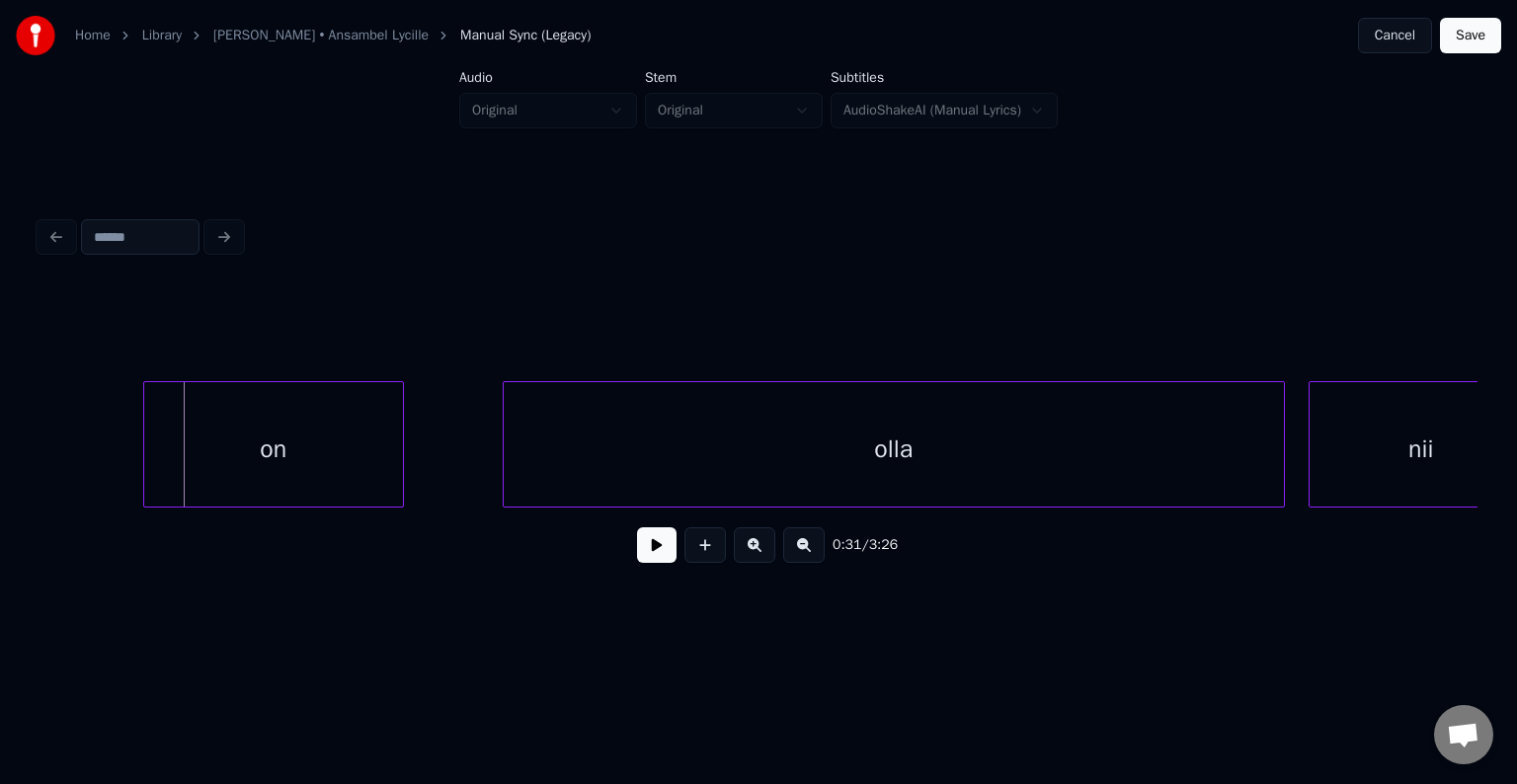 click on "on" at bounding box center (274, 449) 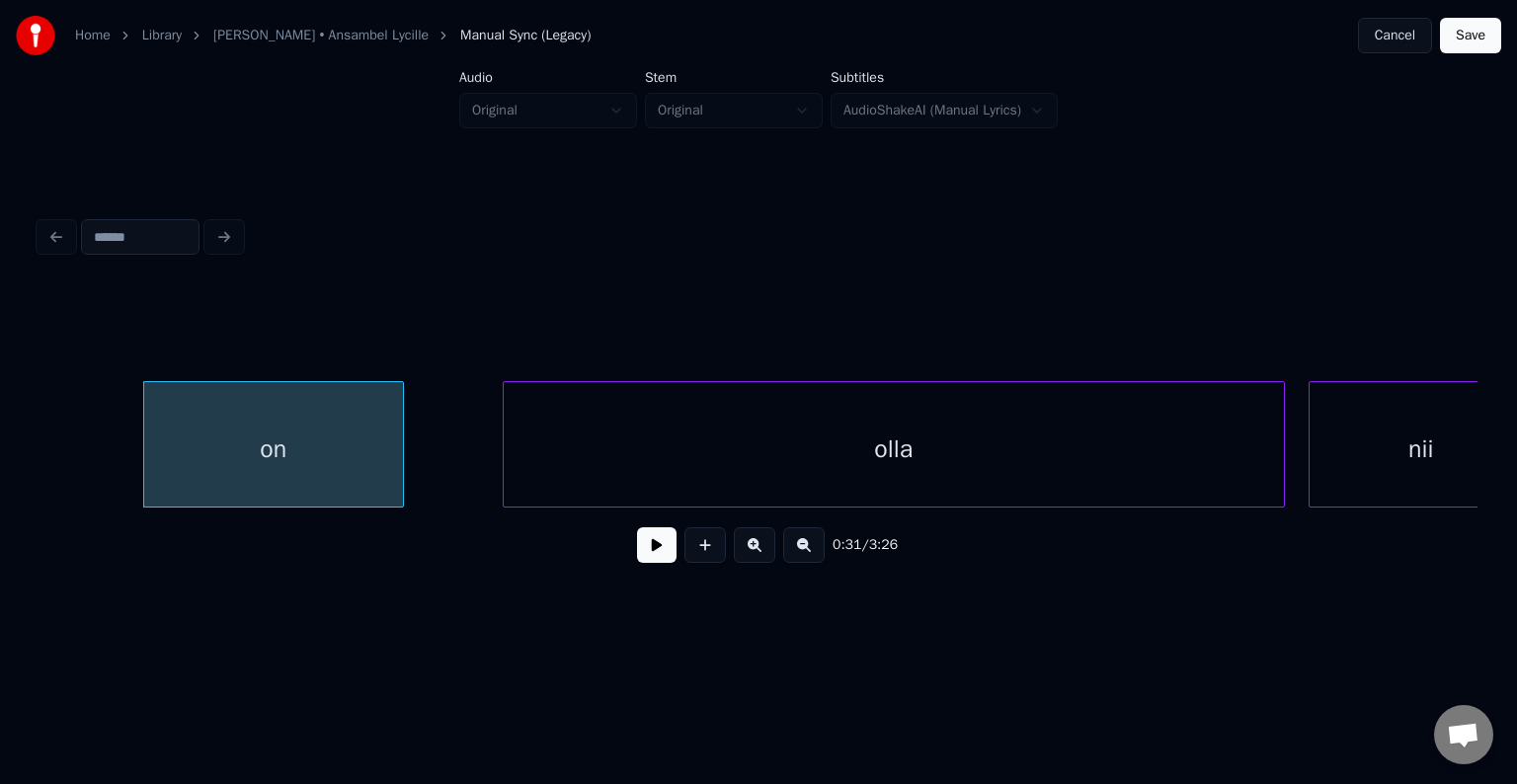 click at bounding box center [657, 545] 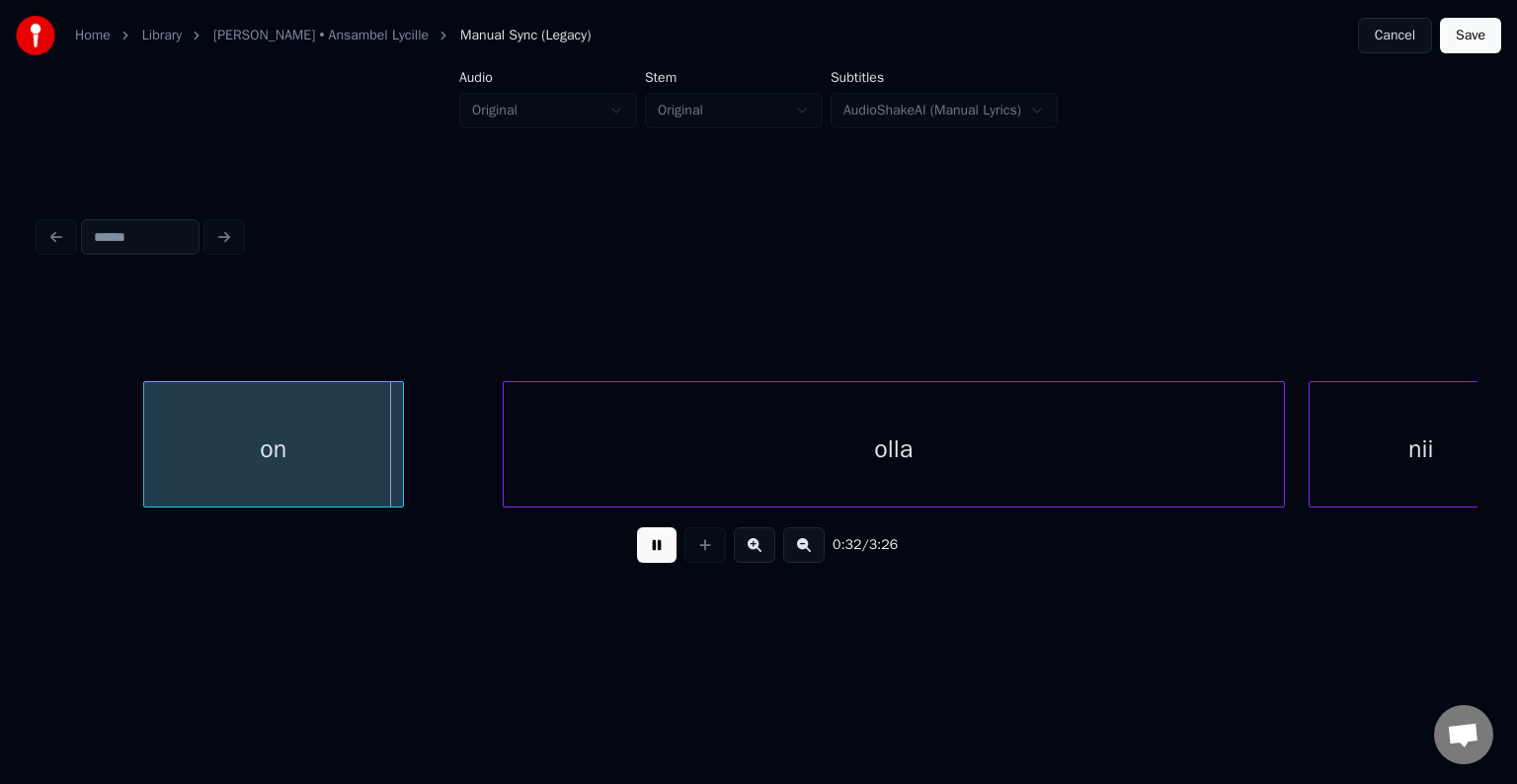 click at bounding box center [657, 545] 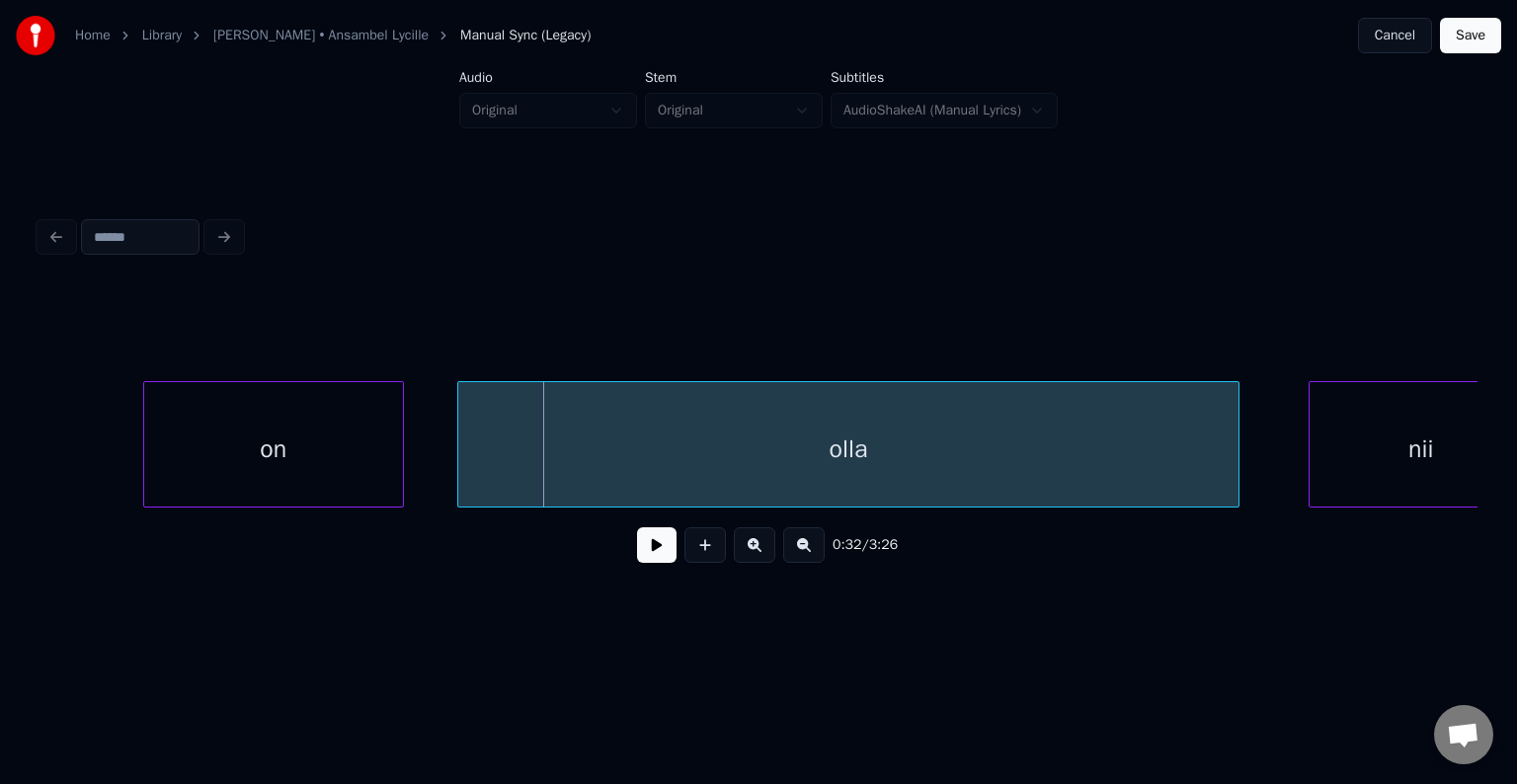click on "olla" at bounding box center (848, 449) 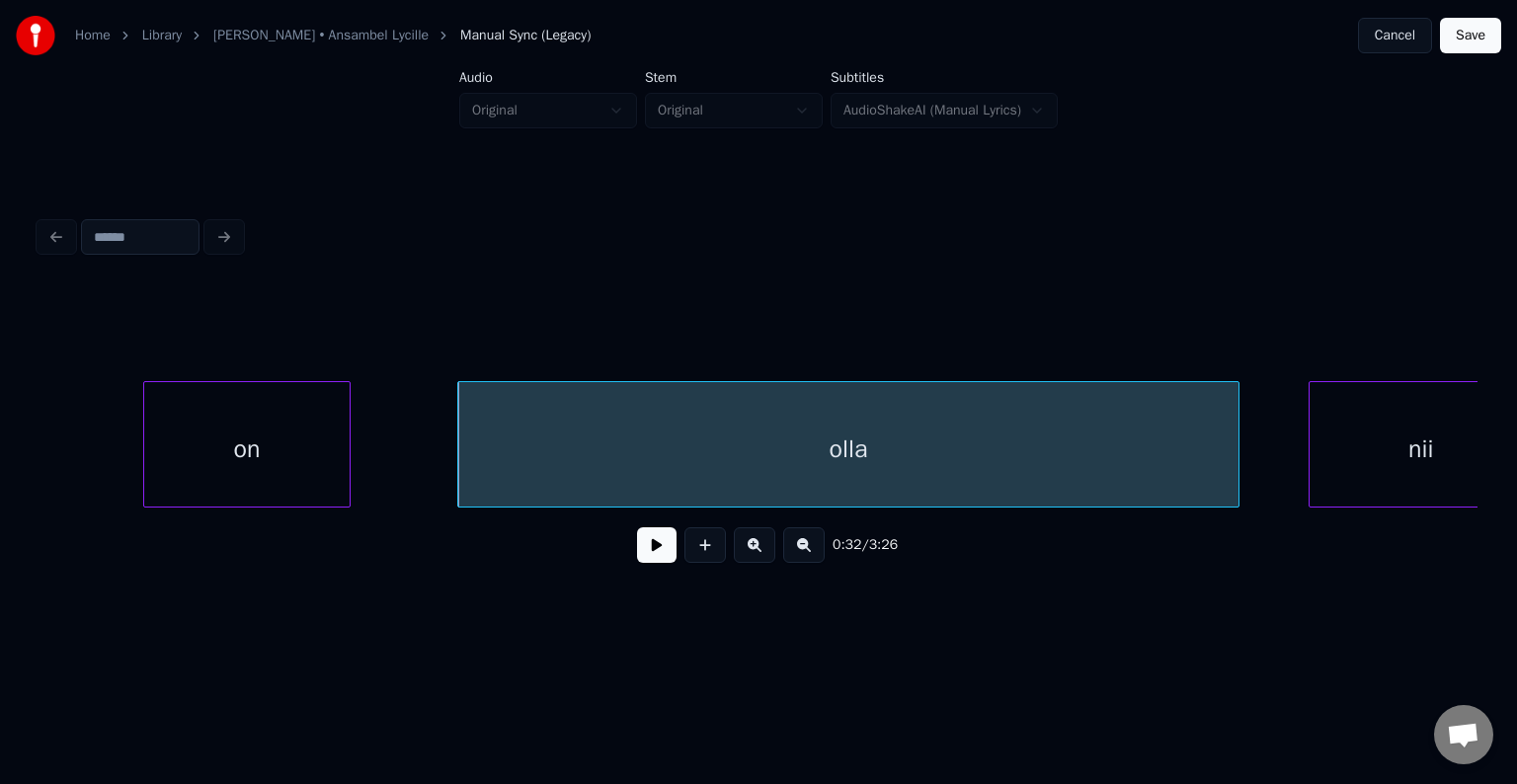 click at bounding box center (347, 444) 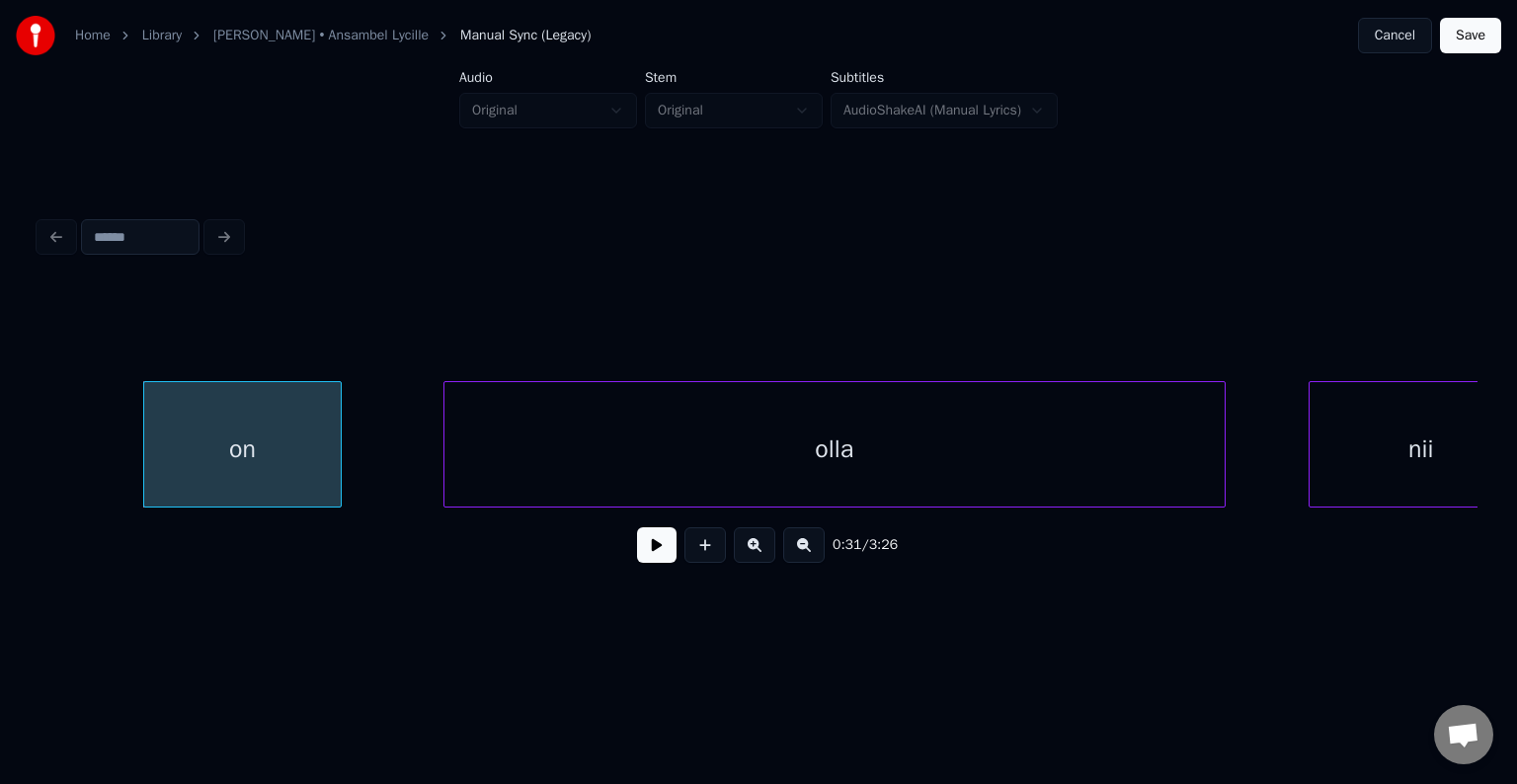 click on "olla" at bounding box center (835, 449) 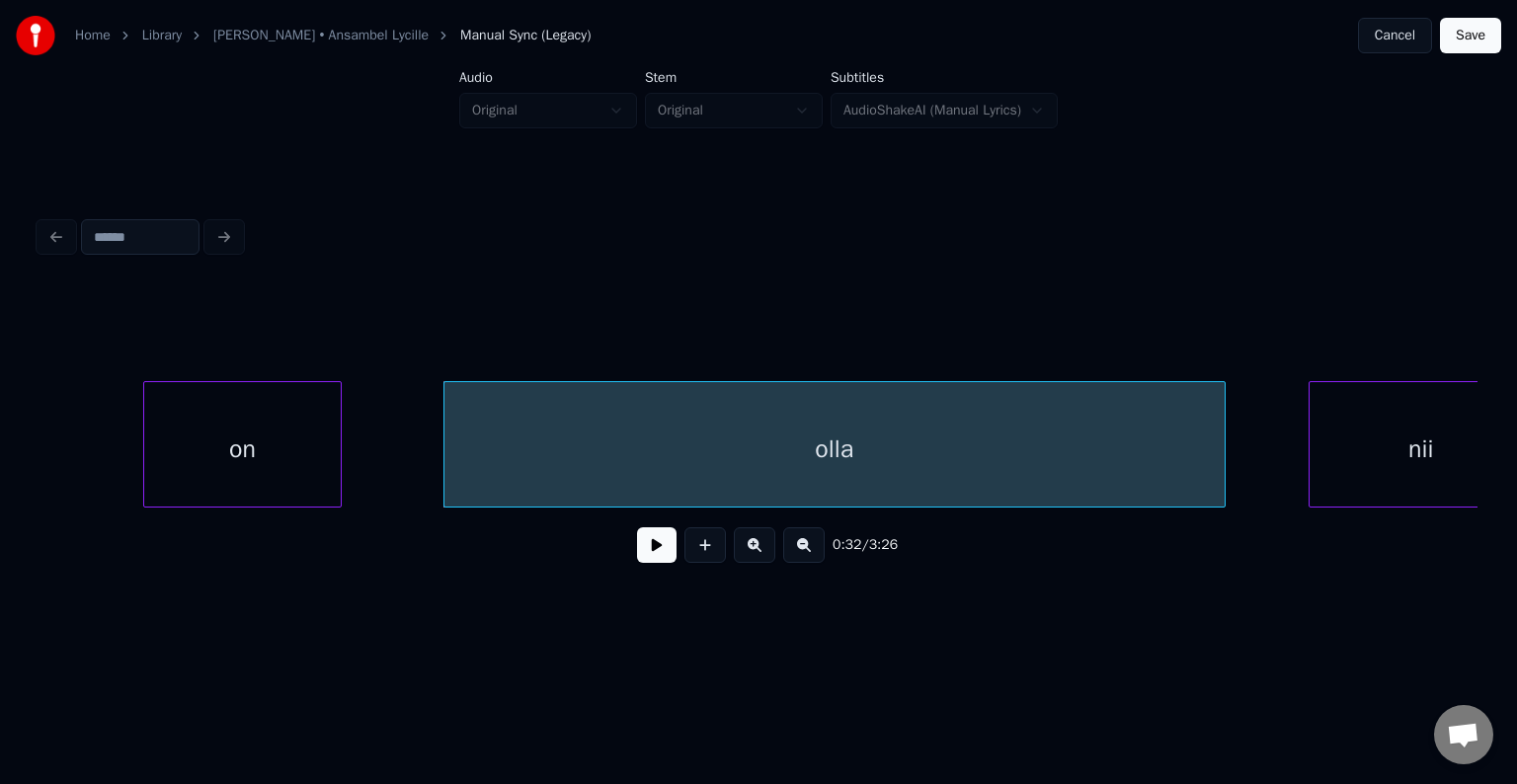 click on "on" at bounding box center [243, 449] 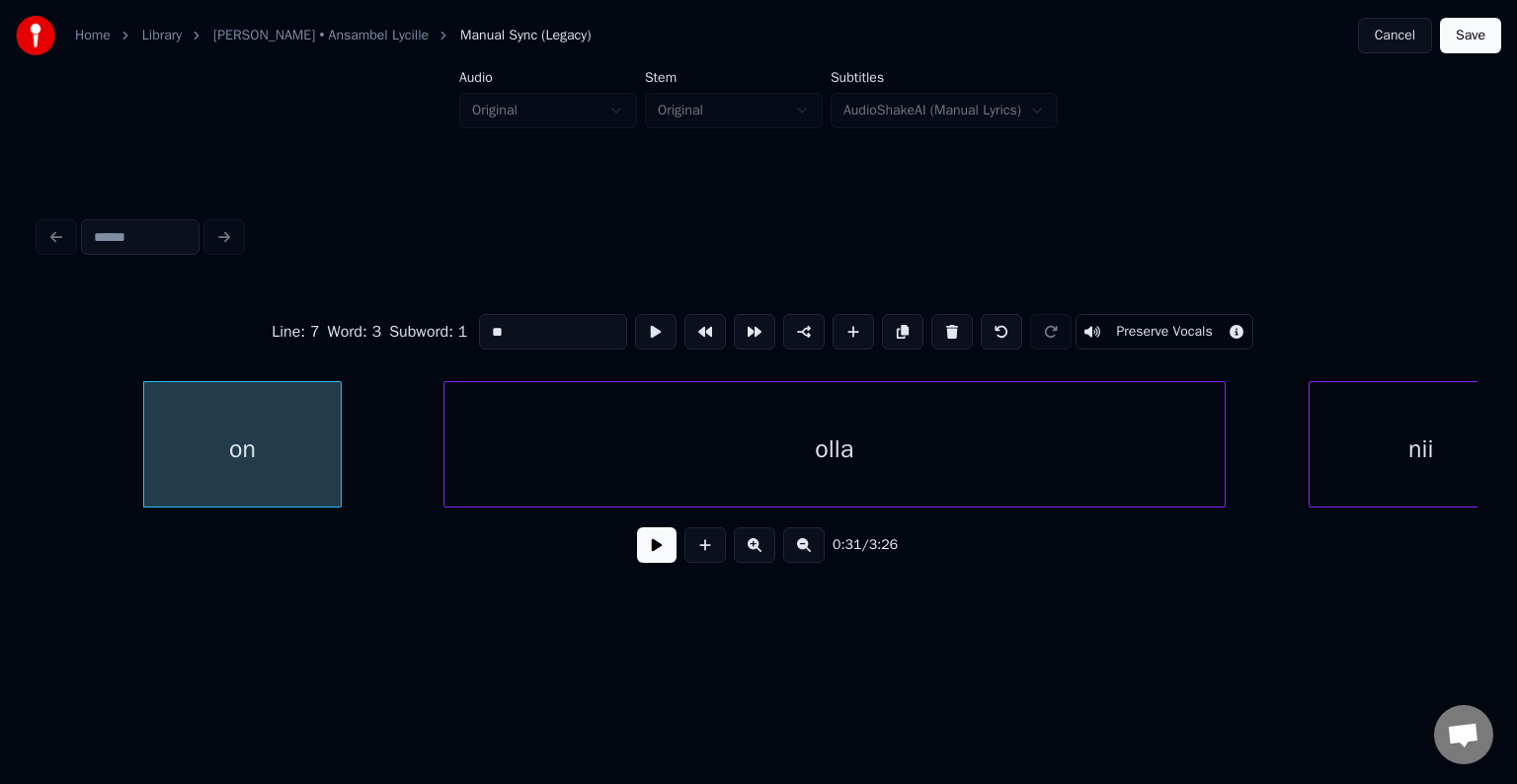 click at bounding box center (657, 545) 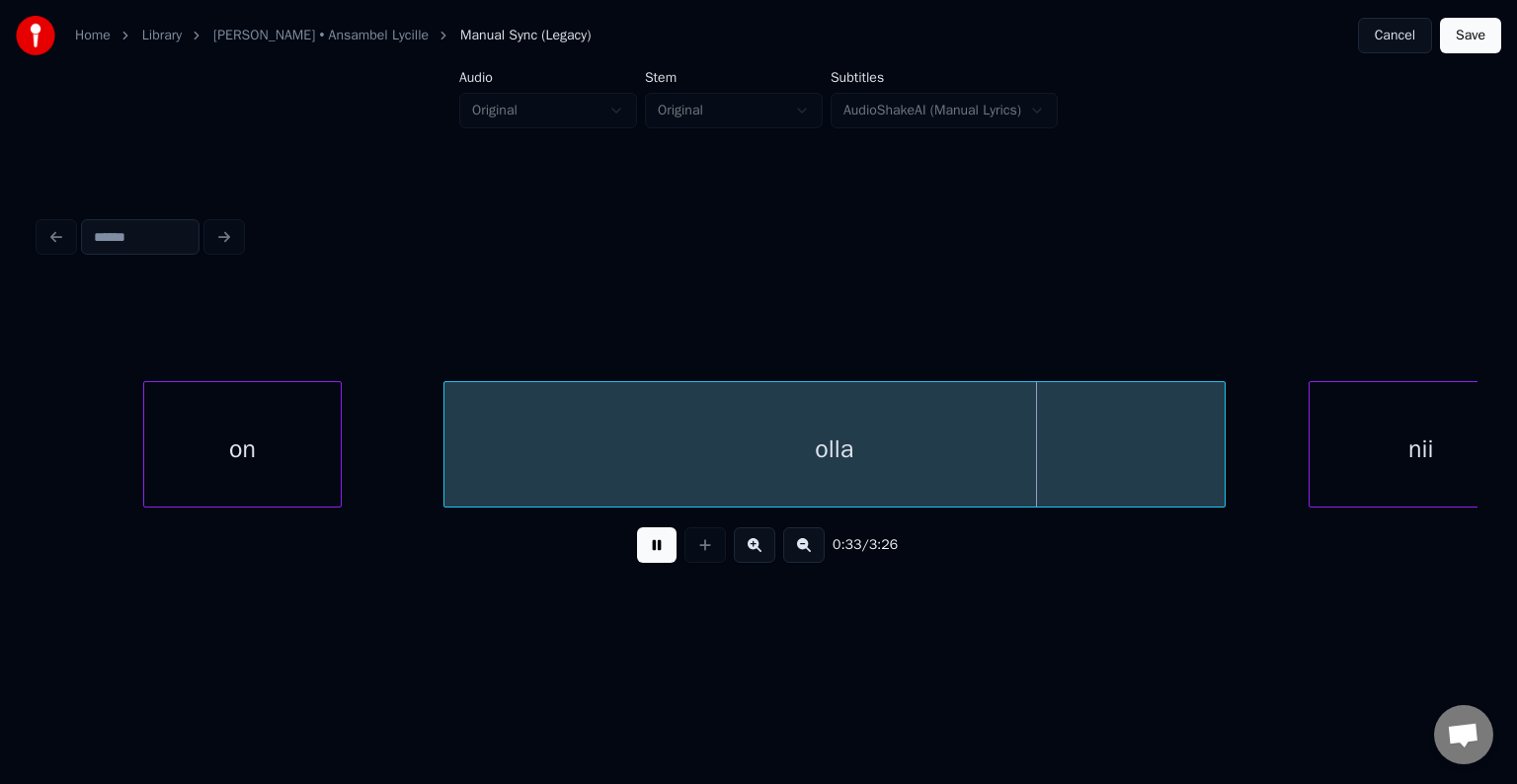 click at bounding box center [657, 545] 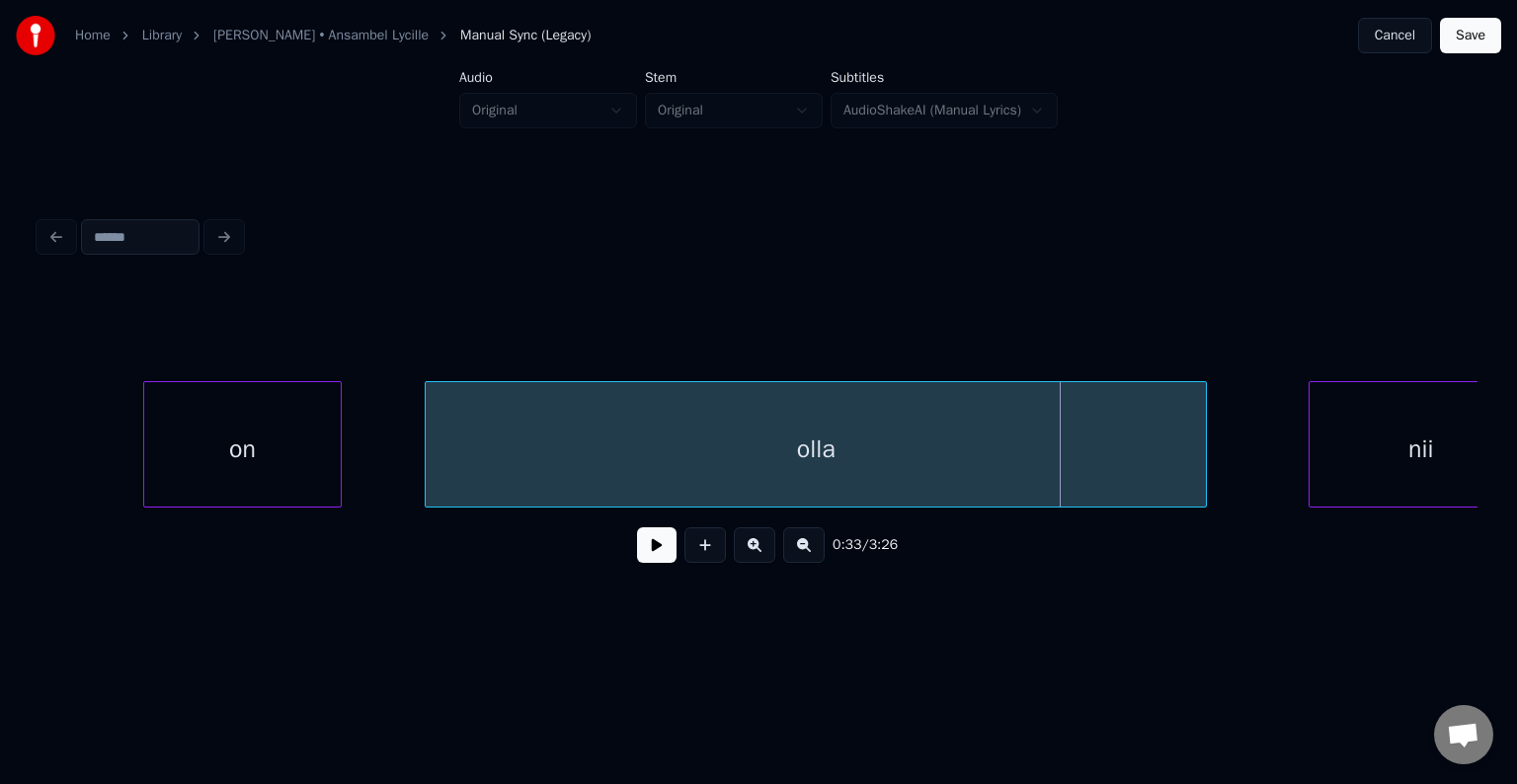 click on "olla" at bounding box center [816, 449] 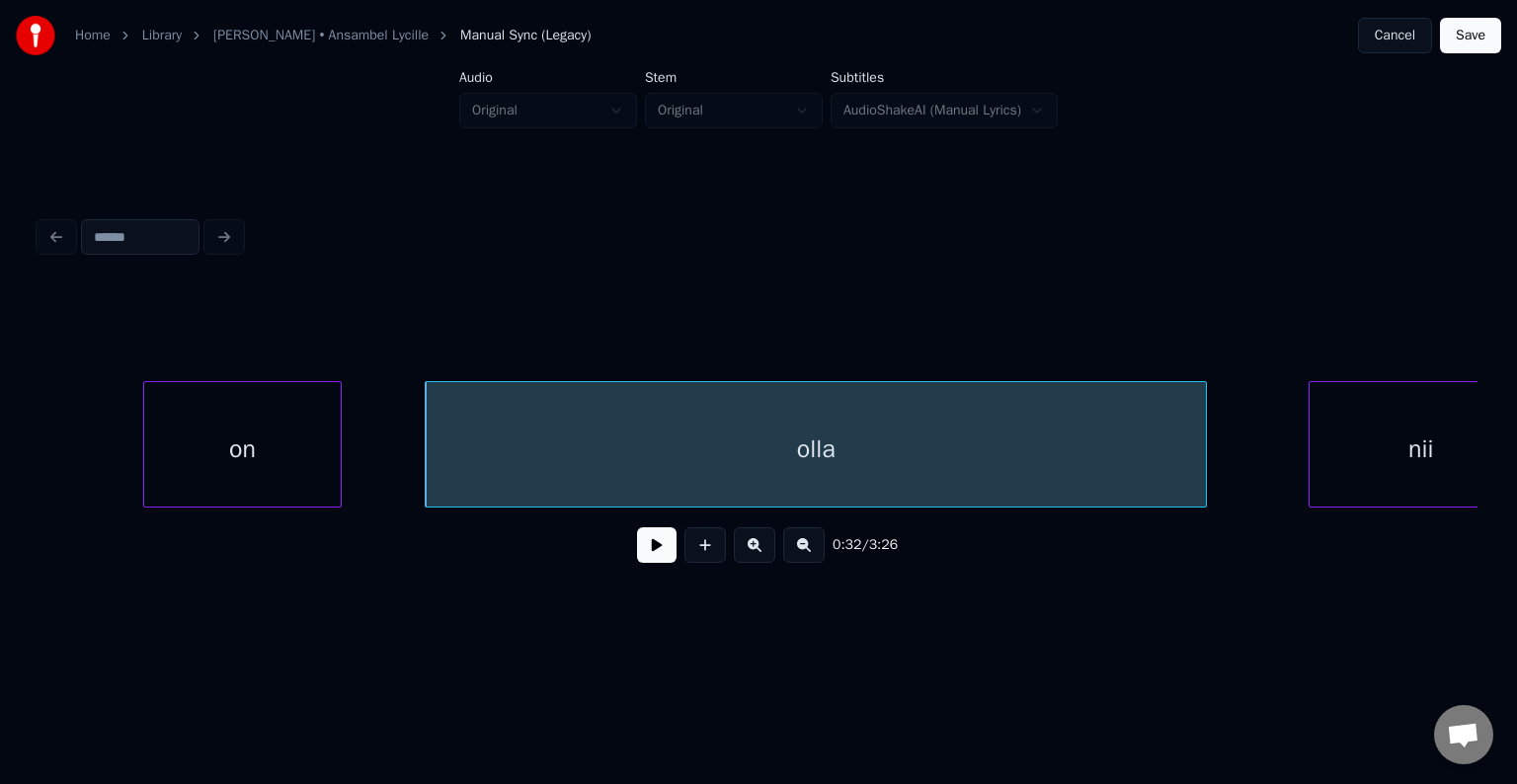 click at bounding box center (657, 545) 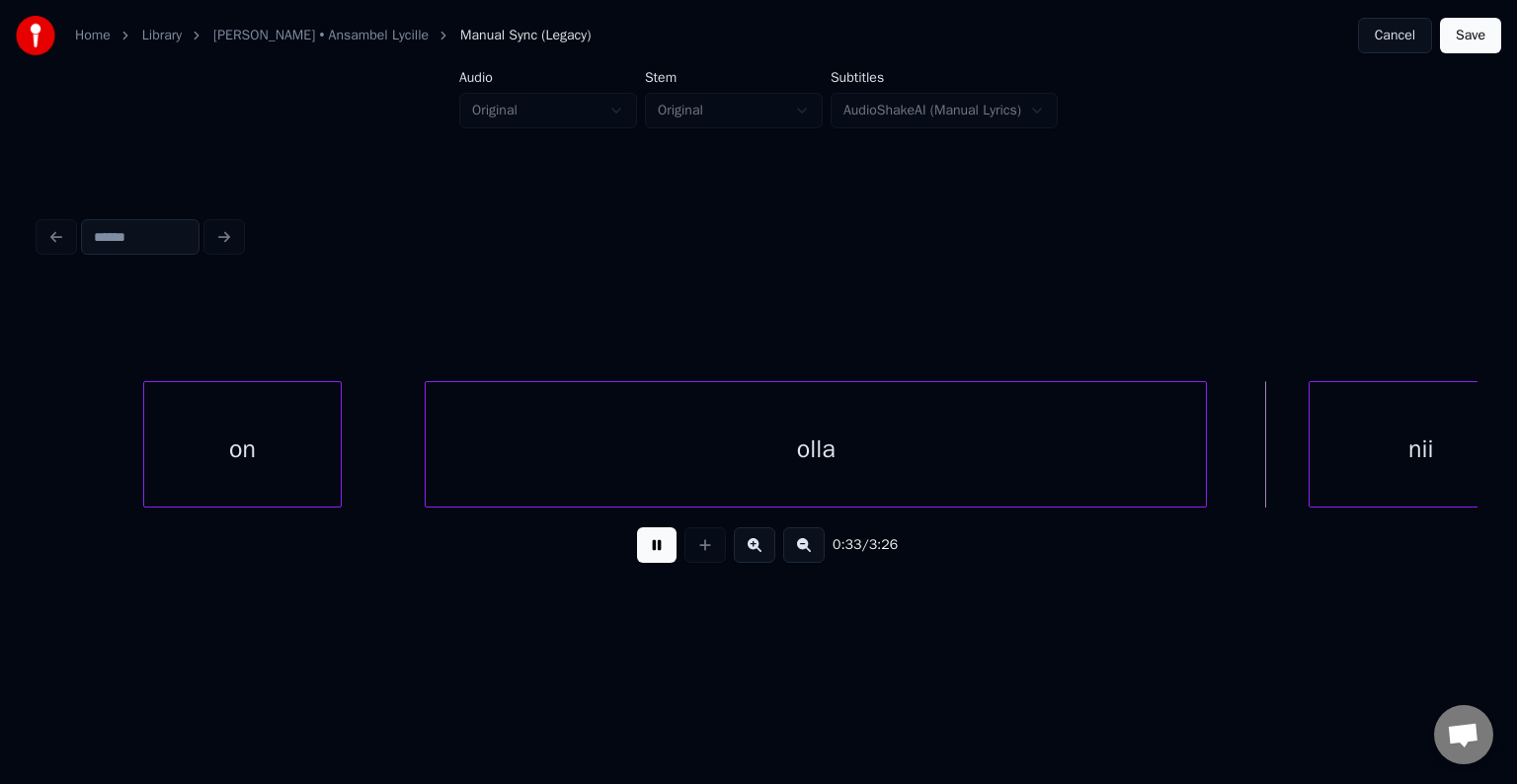 click at bounding box center (657, 545) 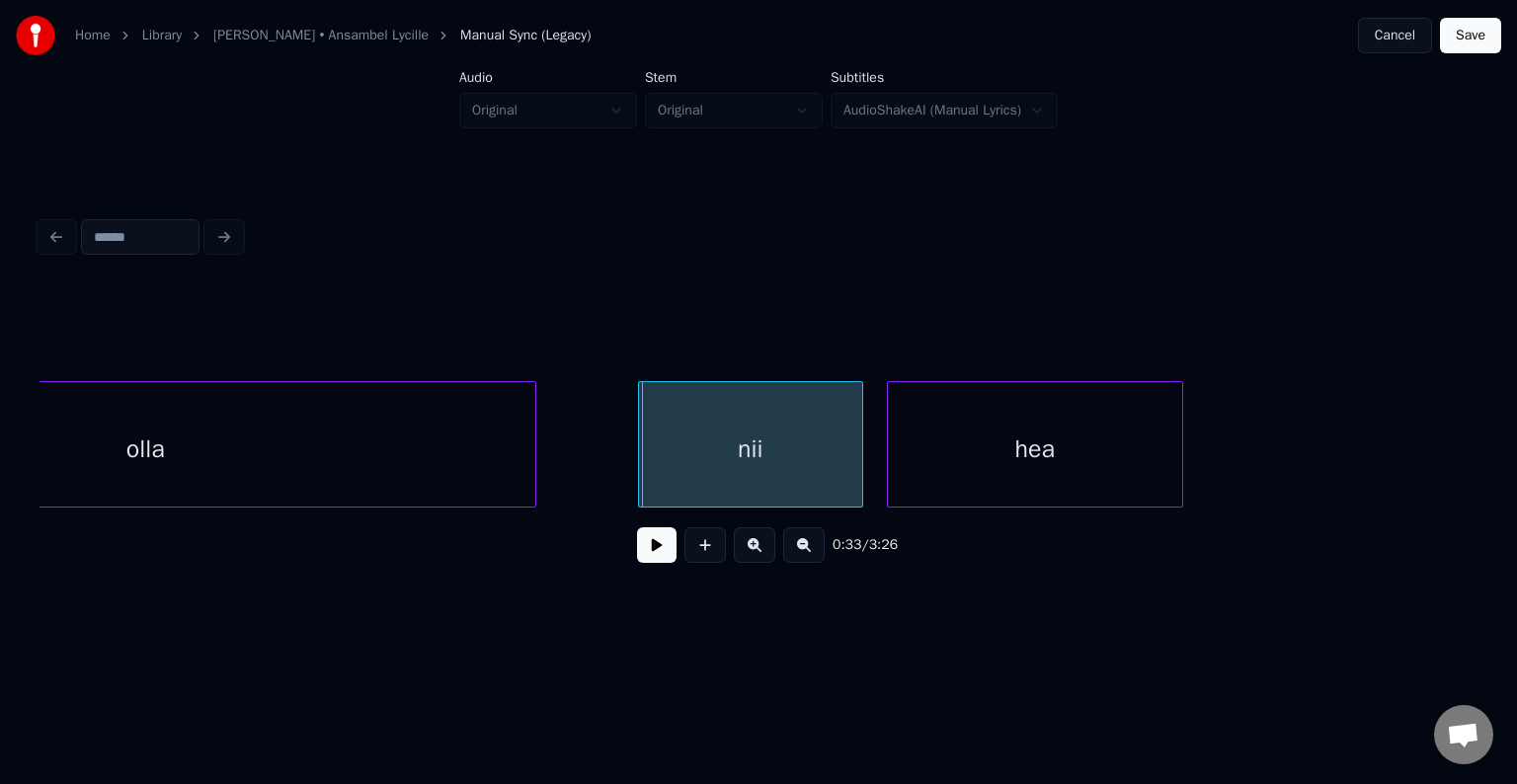 scroll, scrollTop: 0, scrollLeft: 19467, axis: horizontal 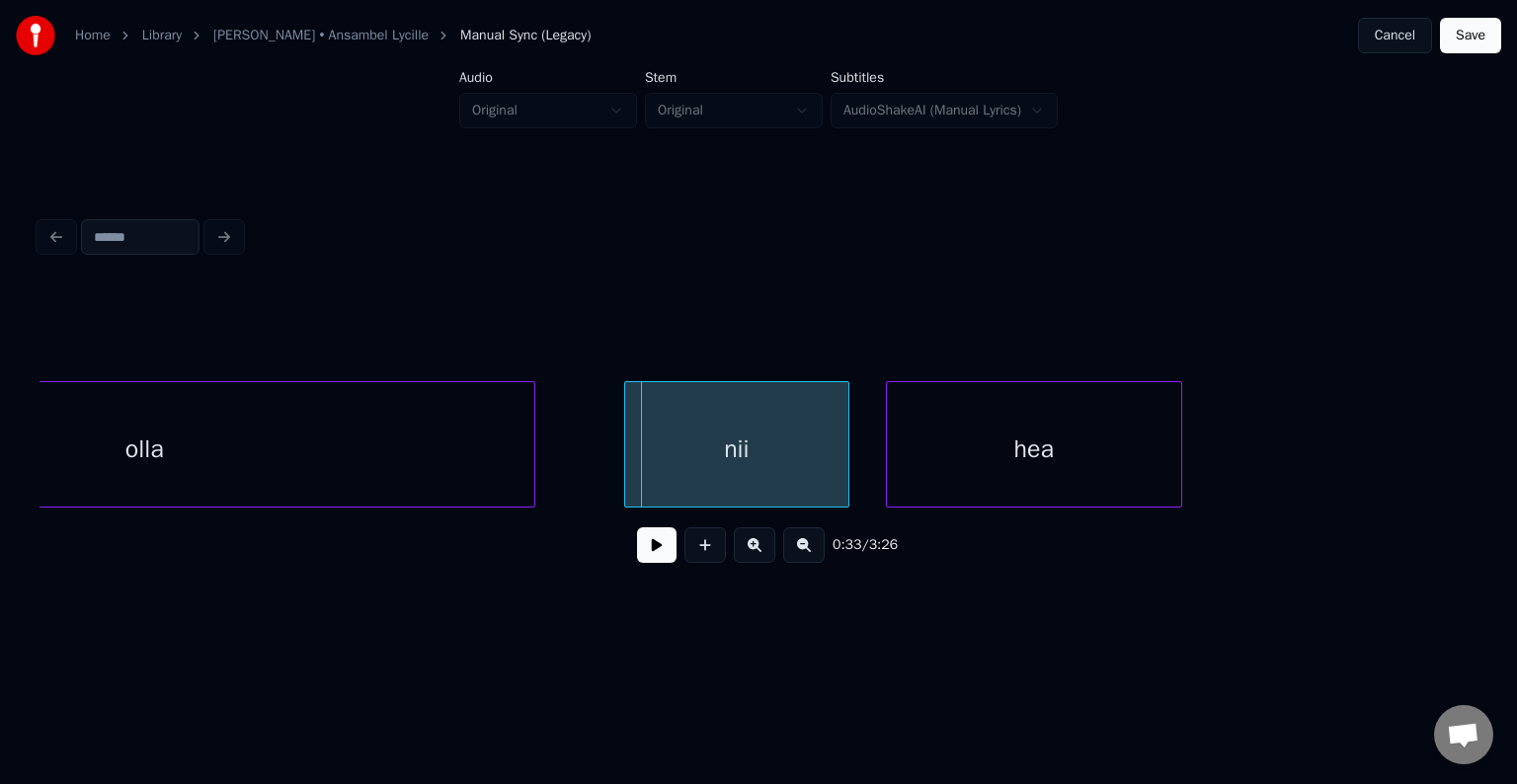 click on "nii" at bounding box center [737, 449] 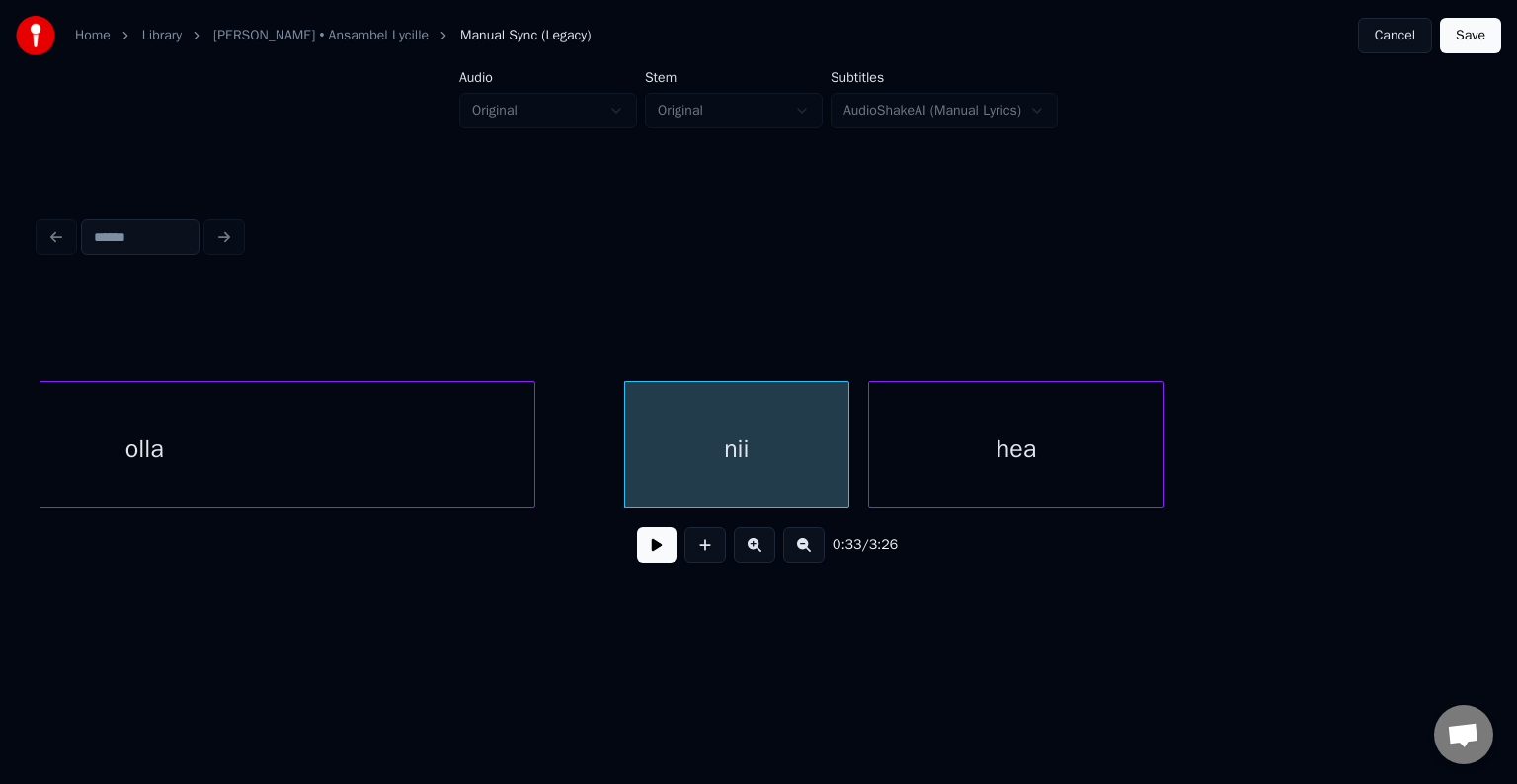 click on "hea" at bounding box center [1016, 449] 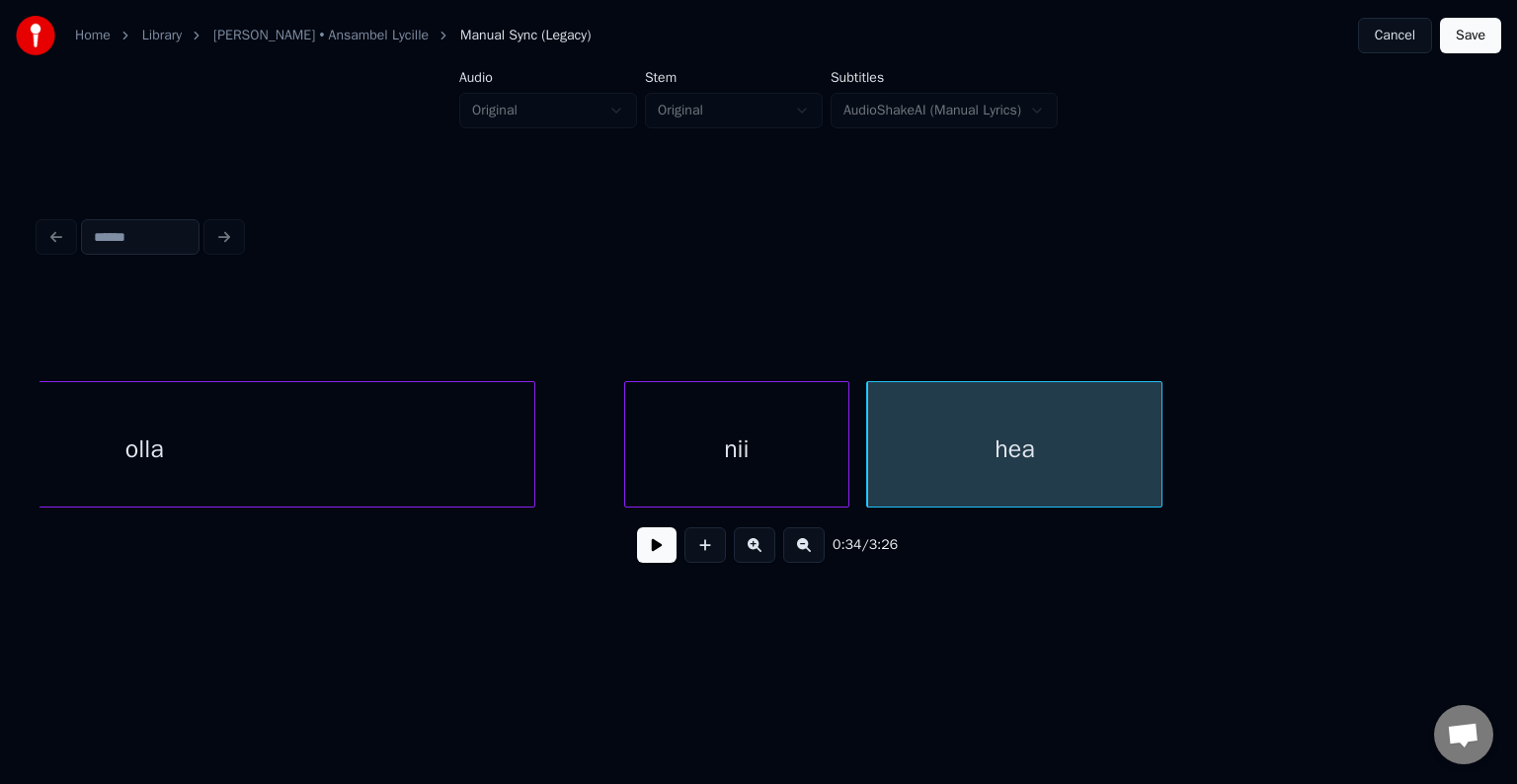 click on "nii" at bounding box center [737, 449] 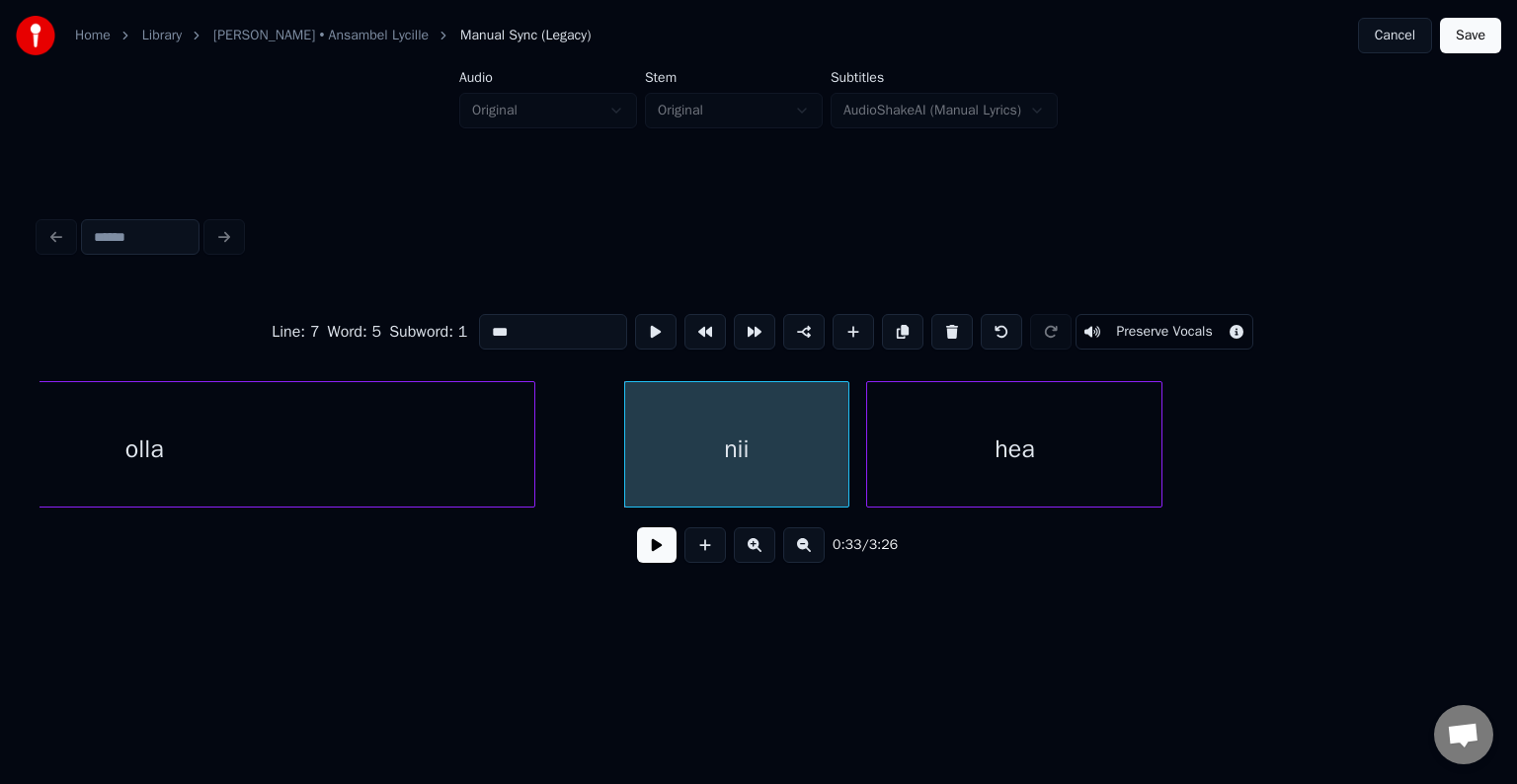 click at bounding box center (657, 545) 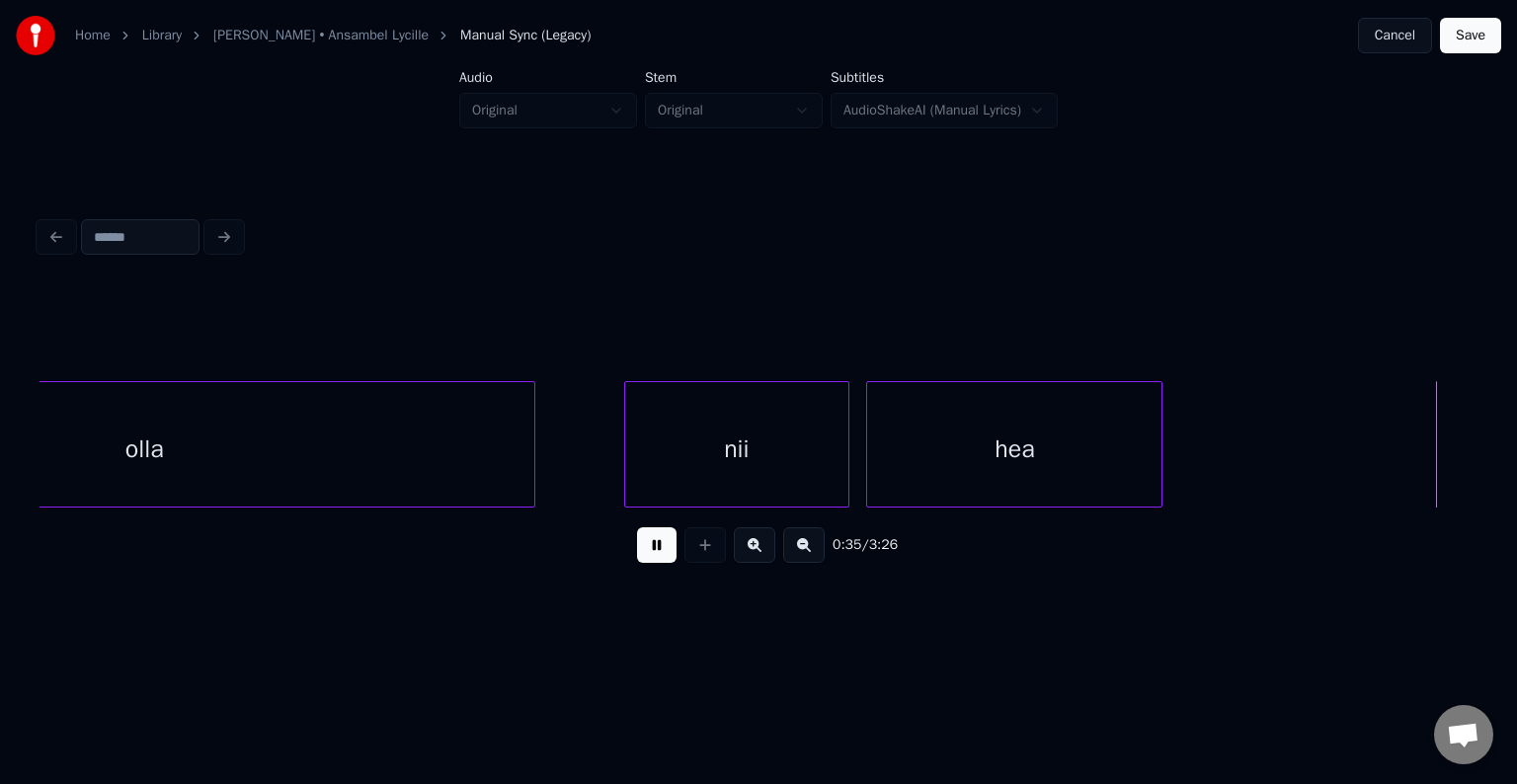 scroll, scrollTop: 0, scrollLeft: 20912, axis: horizontal 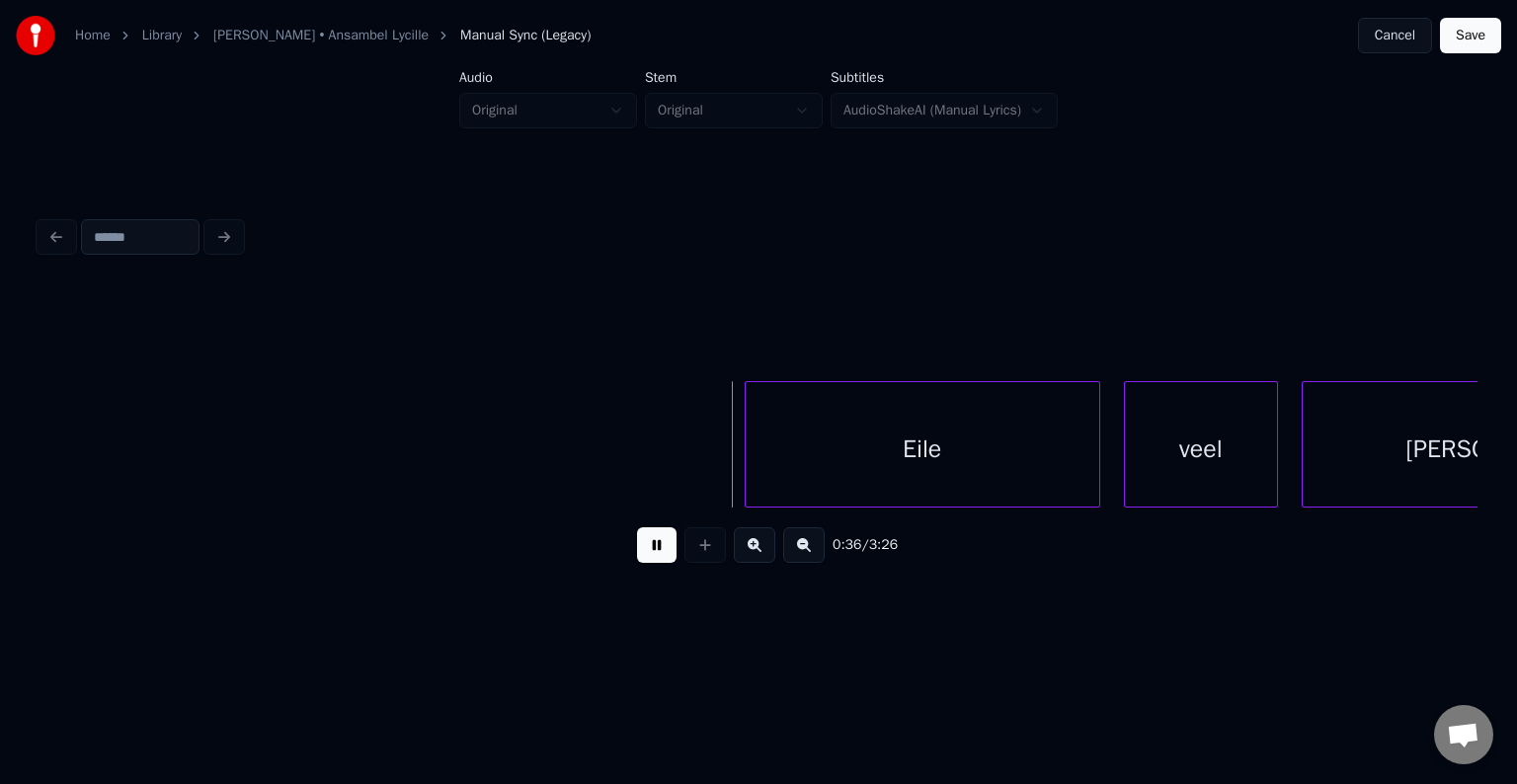 click at bounding box center (657, 545) 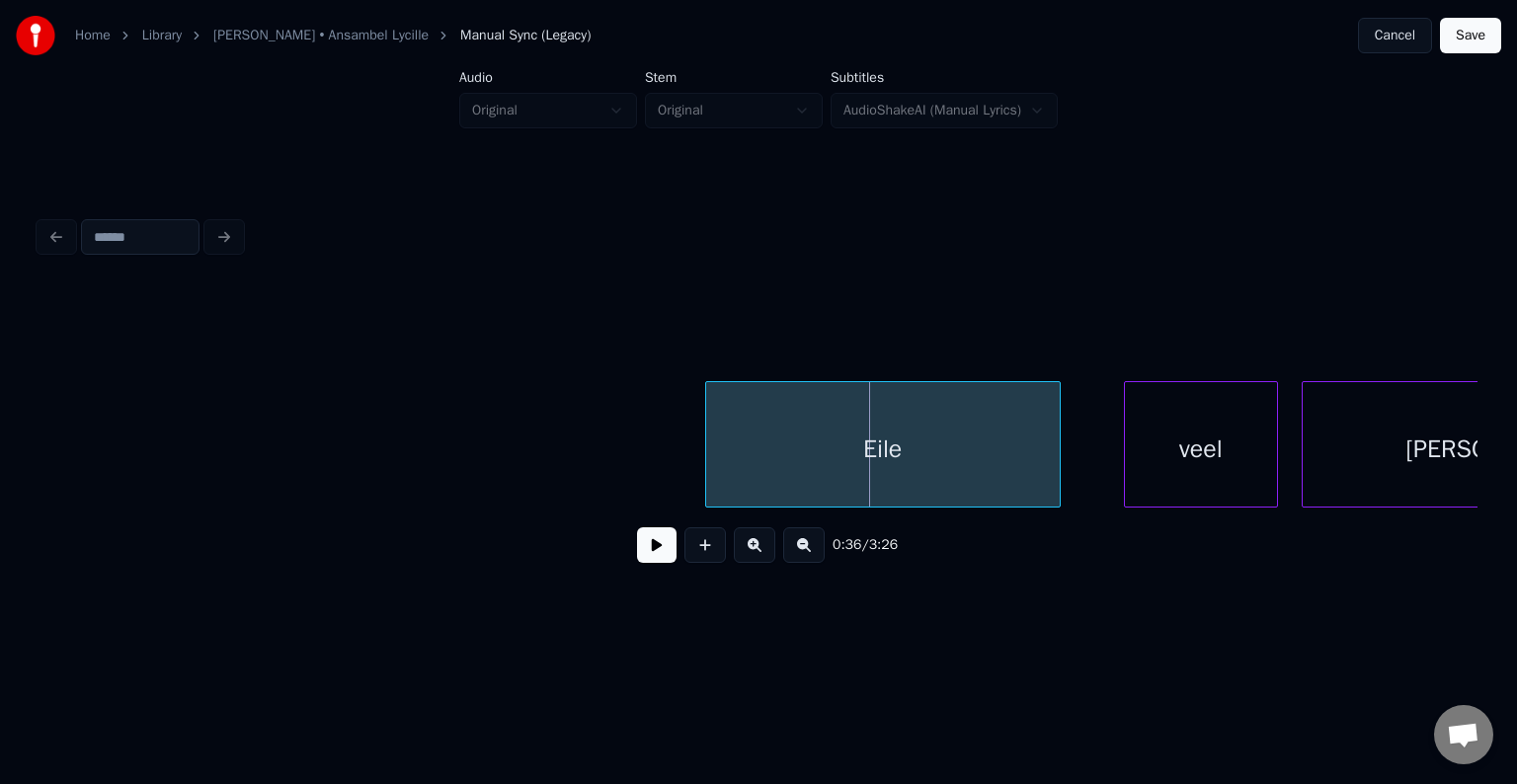 click on "Eile" at bounding box center [883, 449] 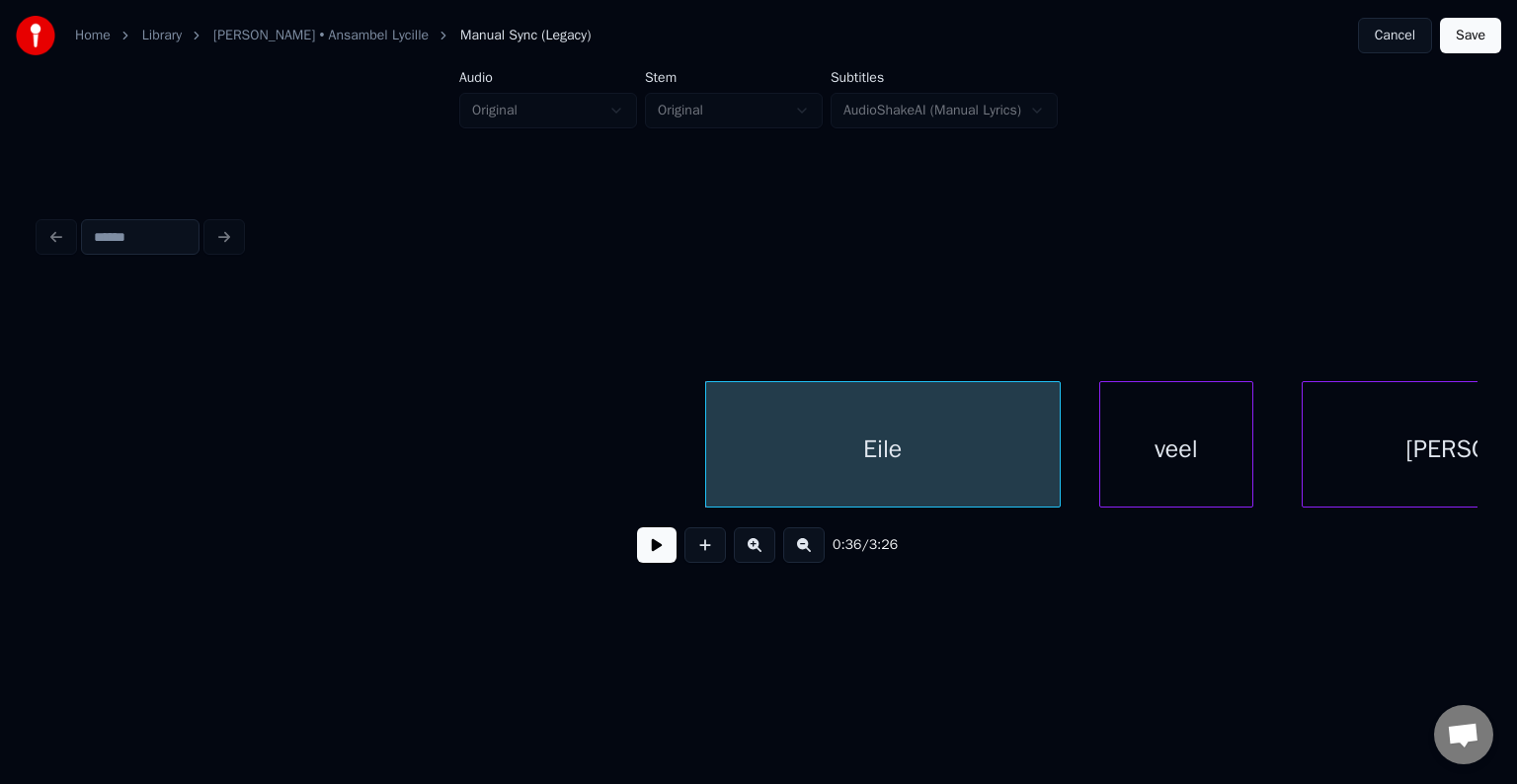 click on "veel" at bounding box center (1176, 449) 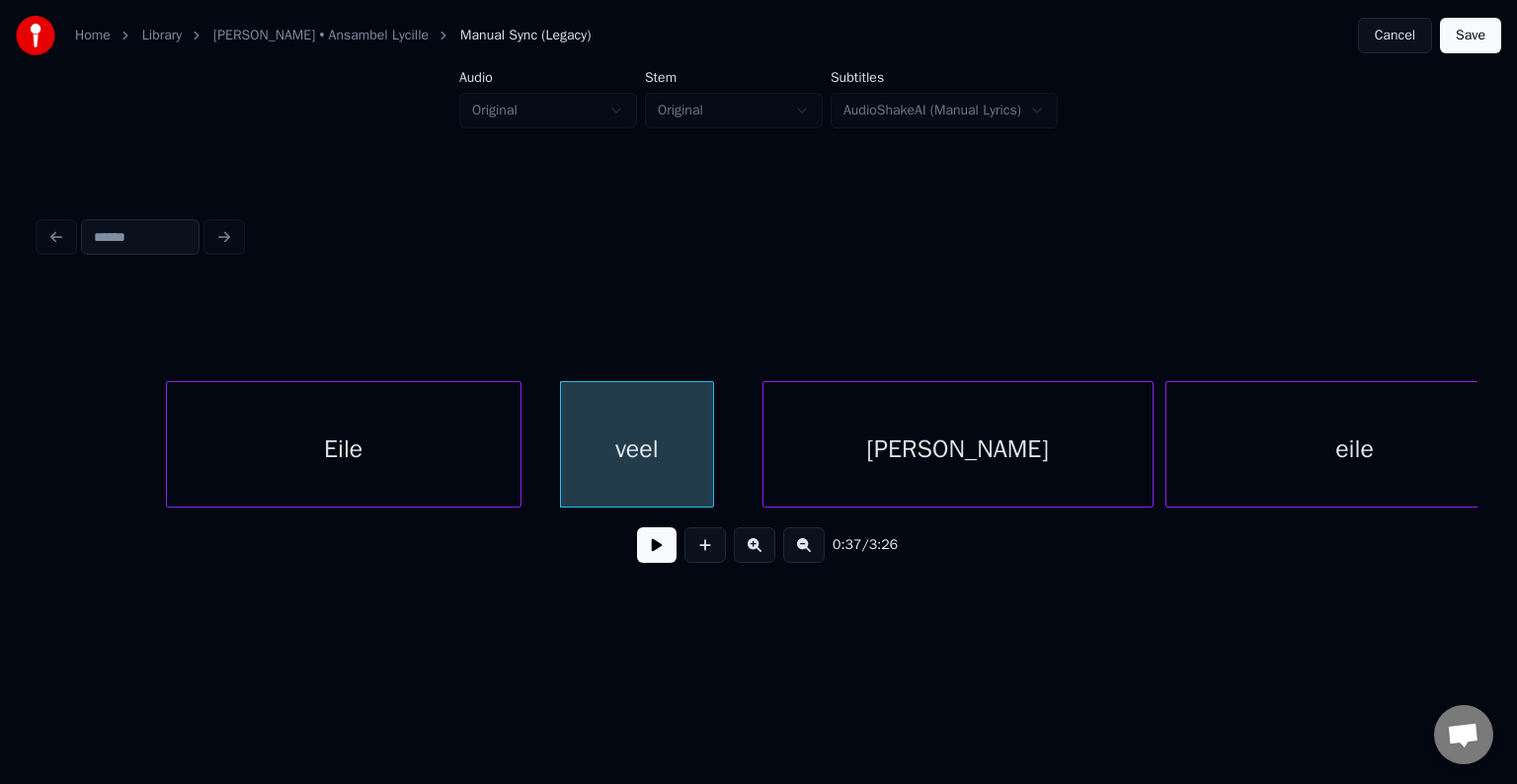scroll, scrollTop: 0, scrollLeft: 21465, axis: horizontal 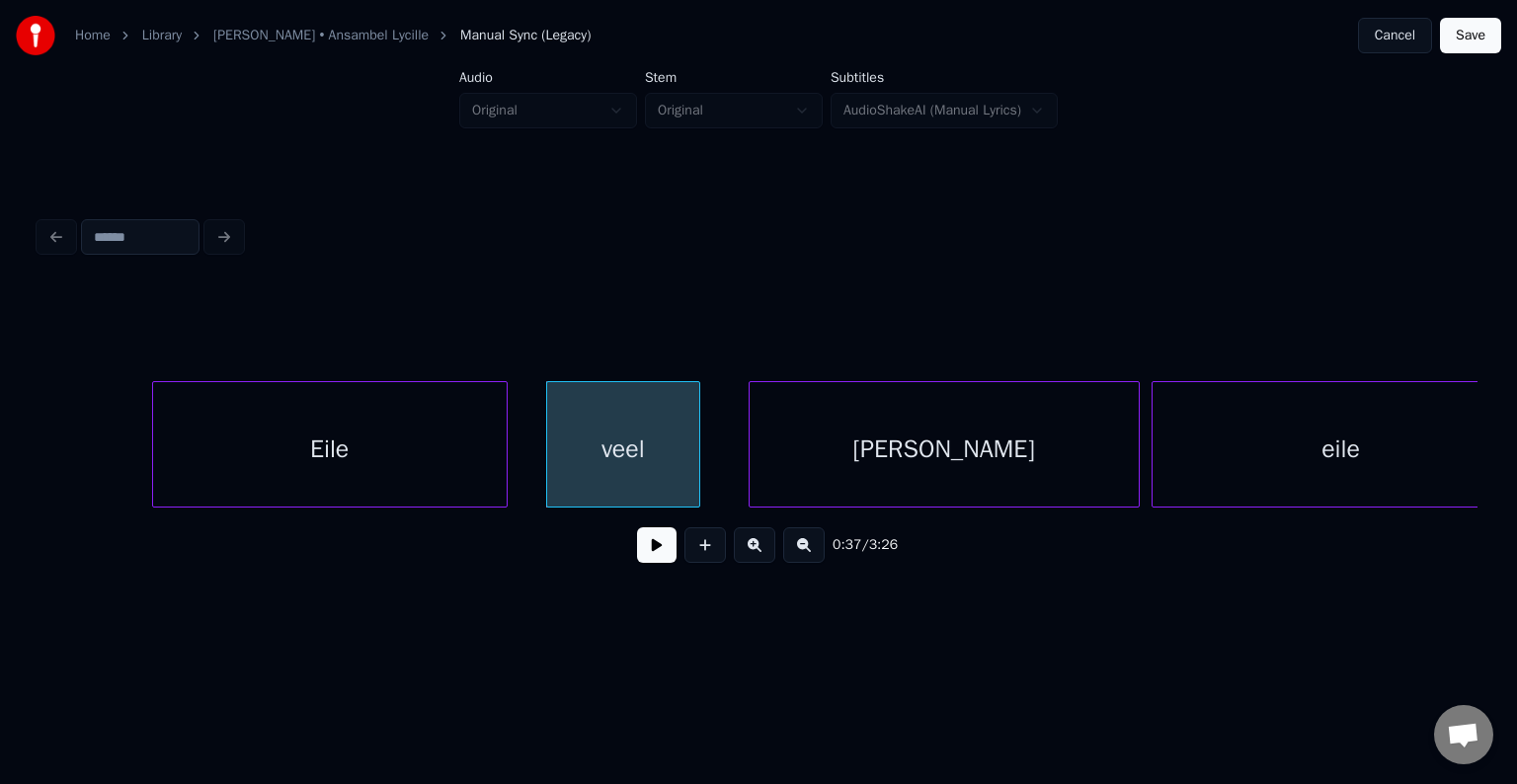 click on "Eile" at bounding box center (330, 449) 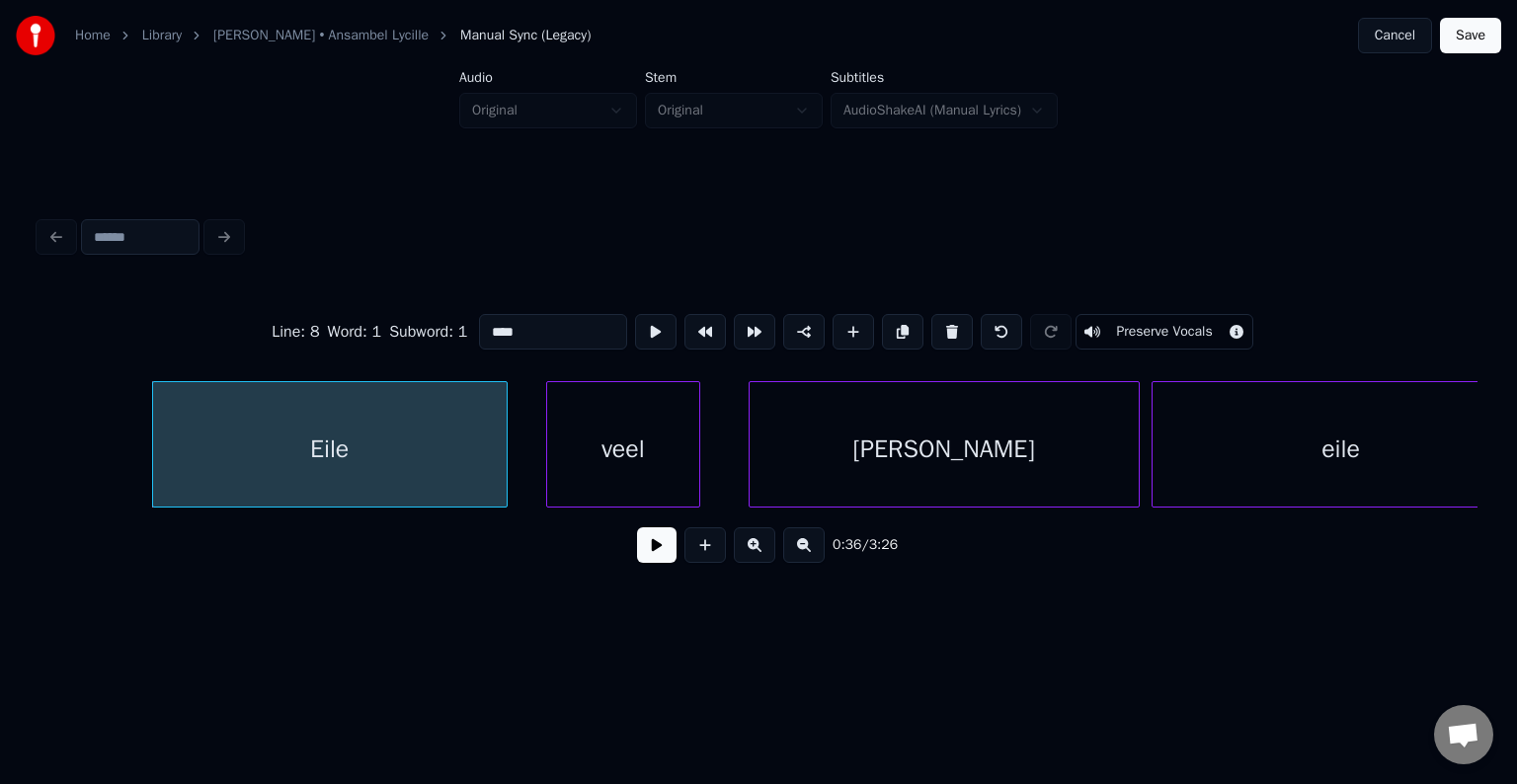 click at bounding box center [657, 545] 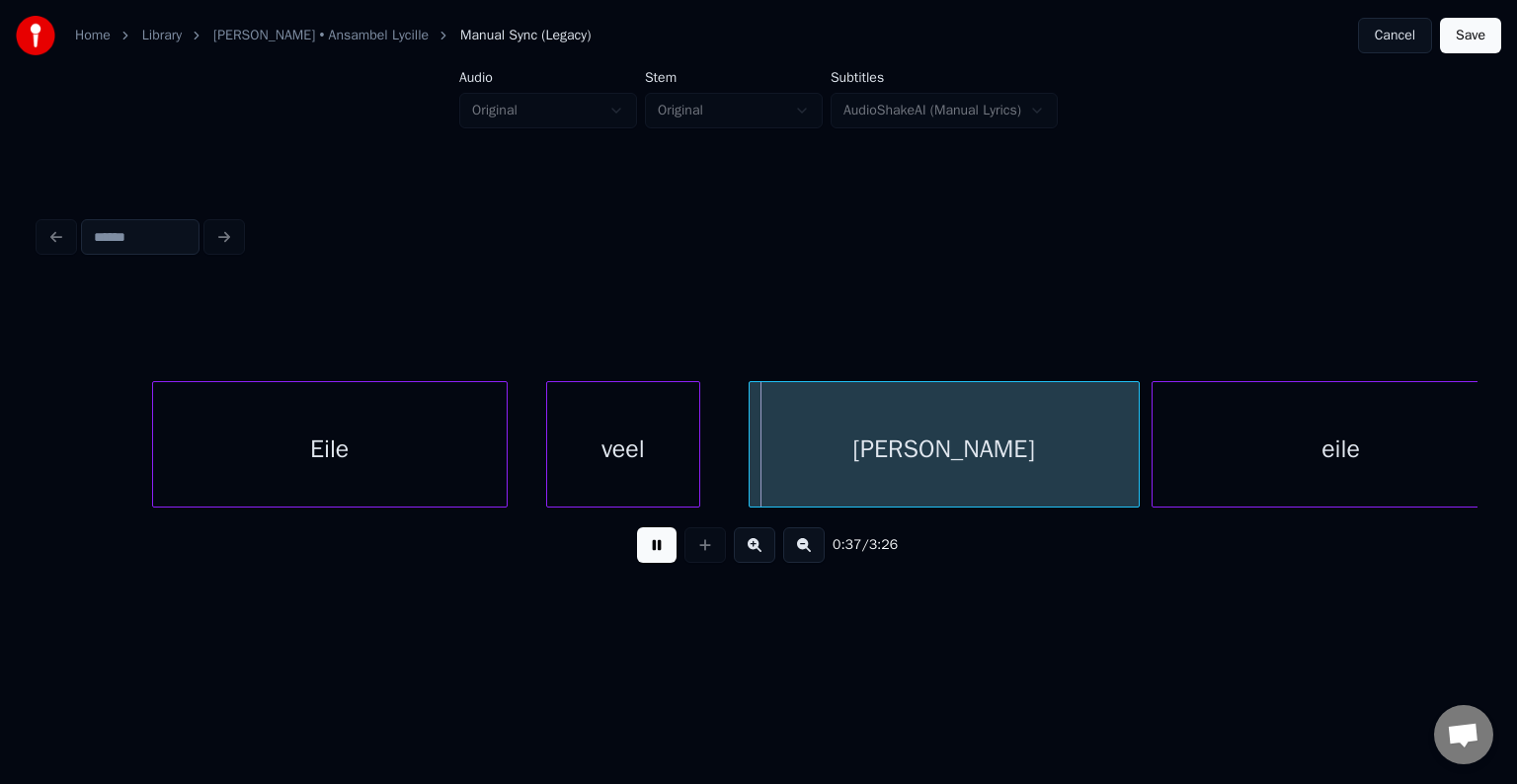 click at bounding box center [657, 545] 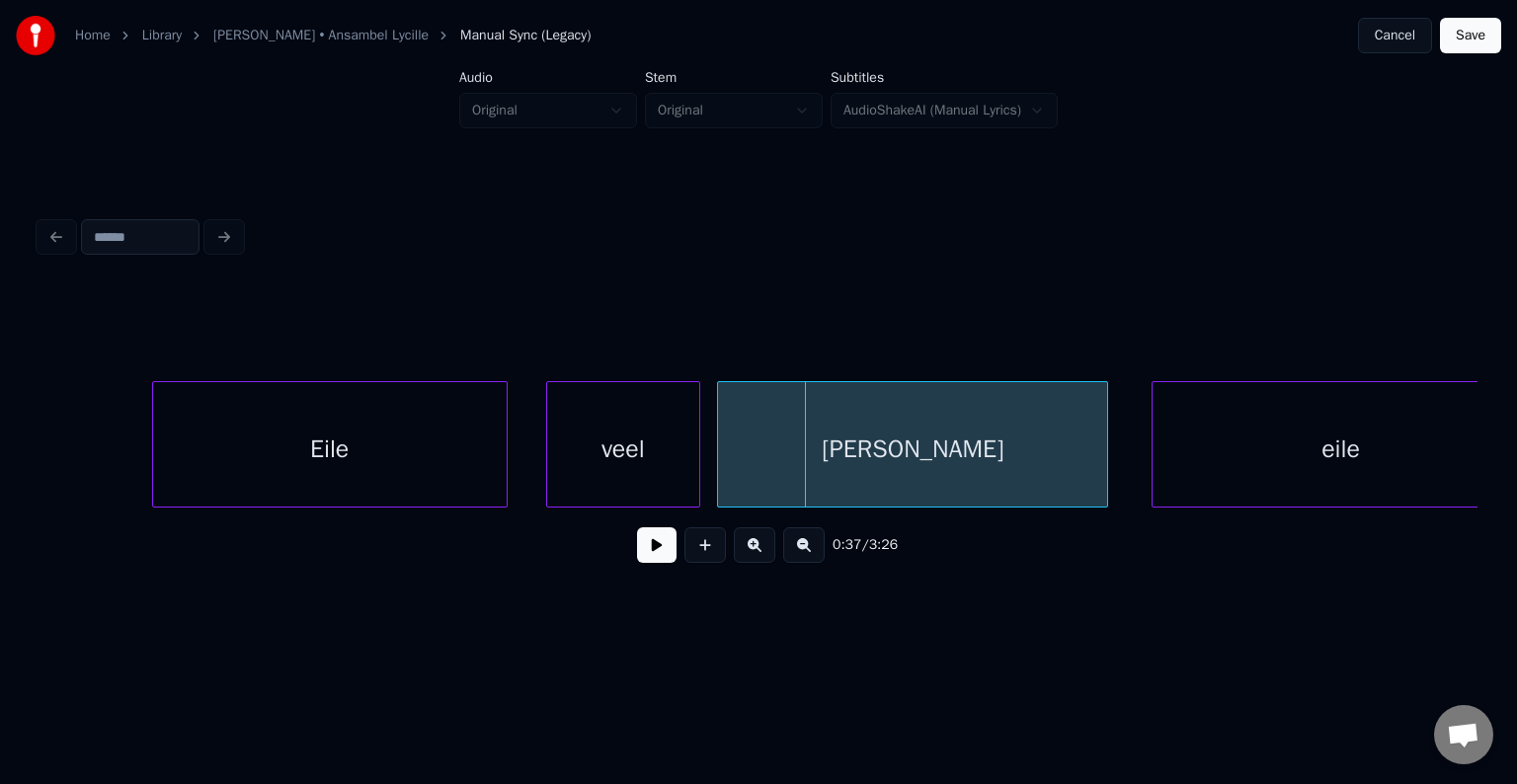 click on "[PERSON_NAME]" at bounding box center (913, 449) 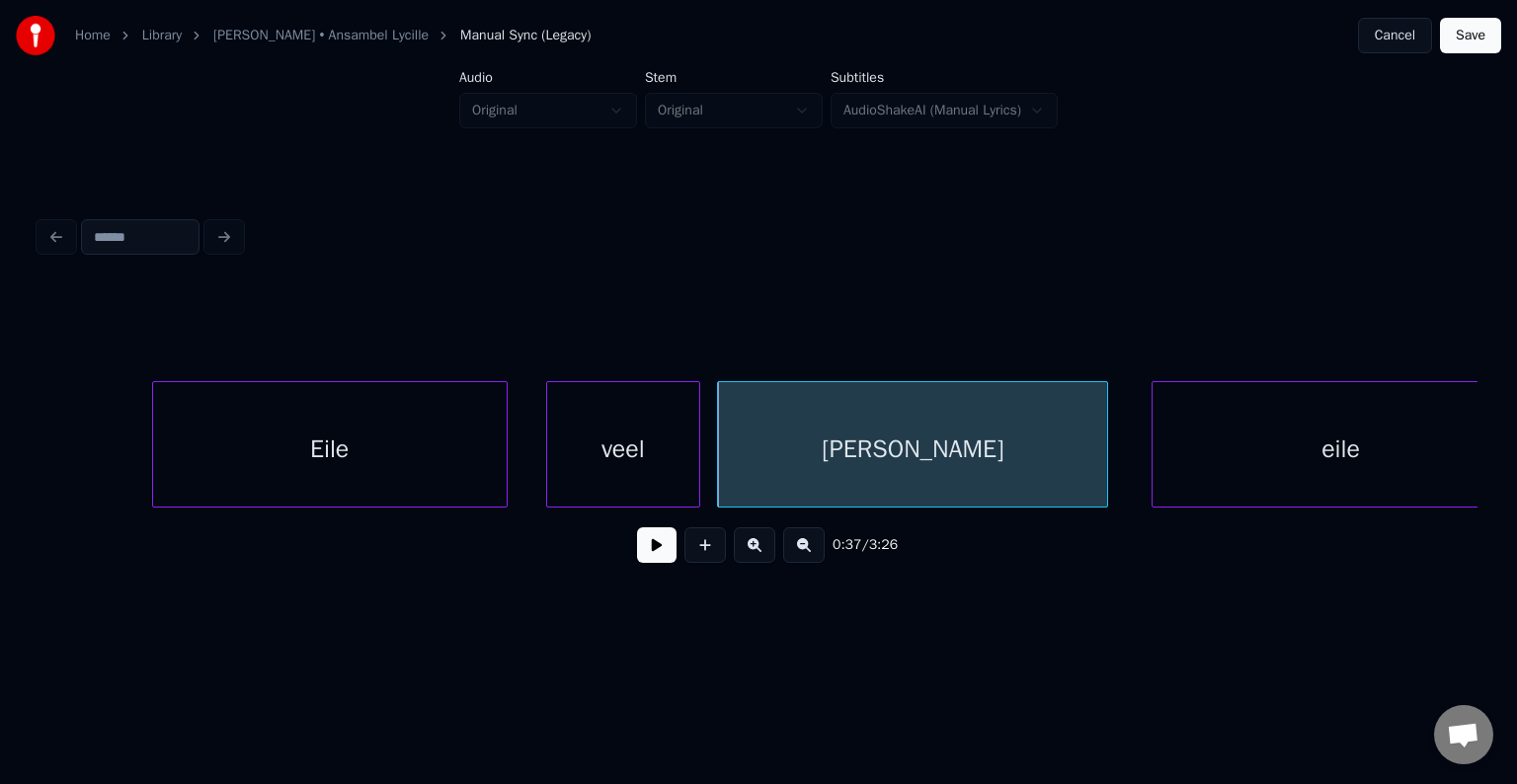 scroll, scrollTop: 0, scrollLeft: 21515, axis: horizontal 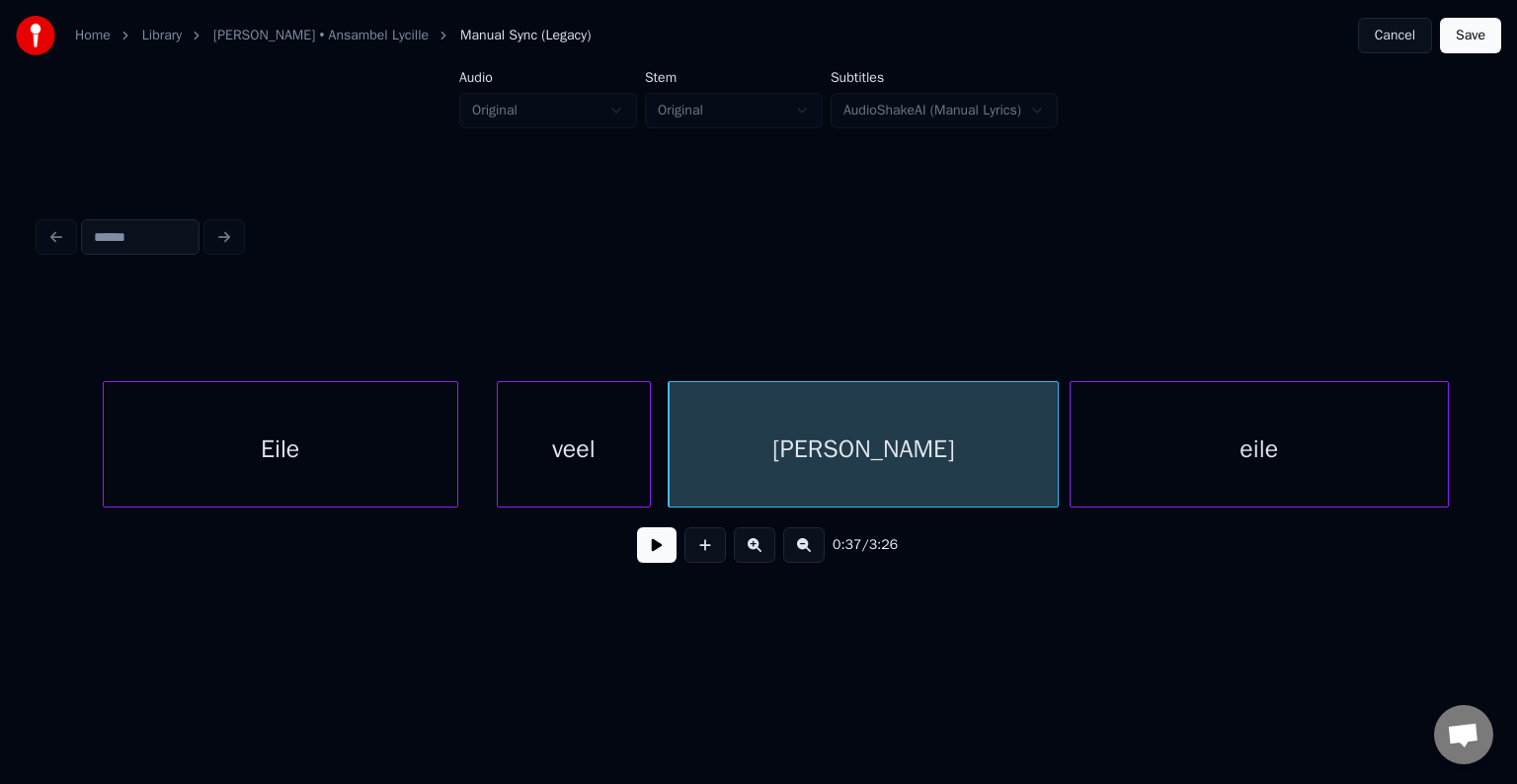 click on "eile" at bounding box center (1259, 449) 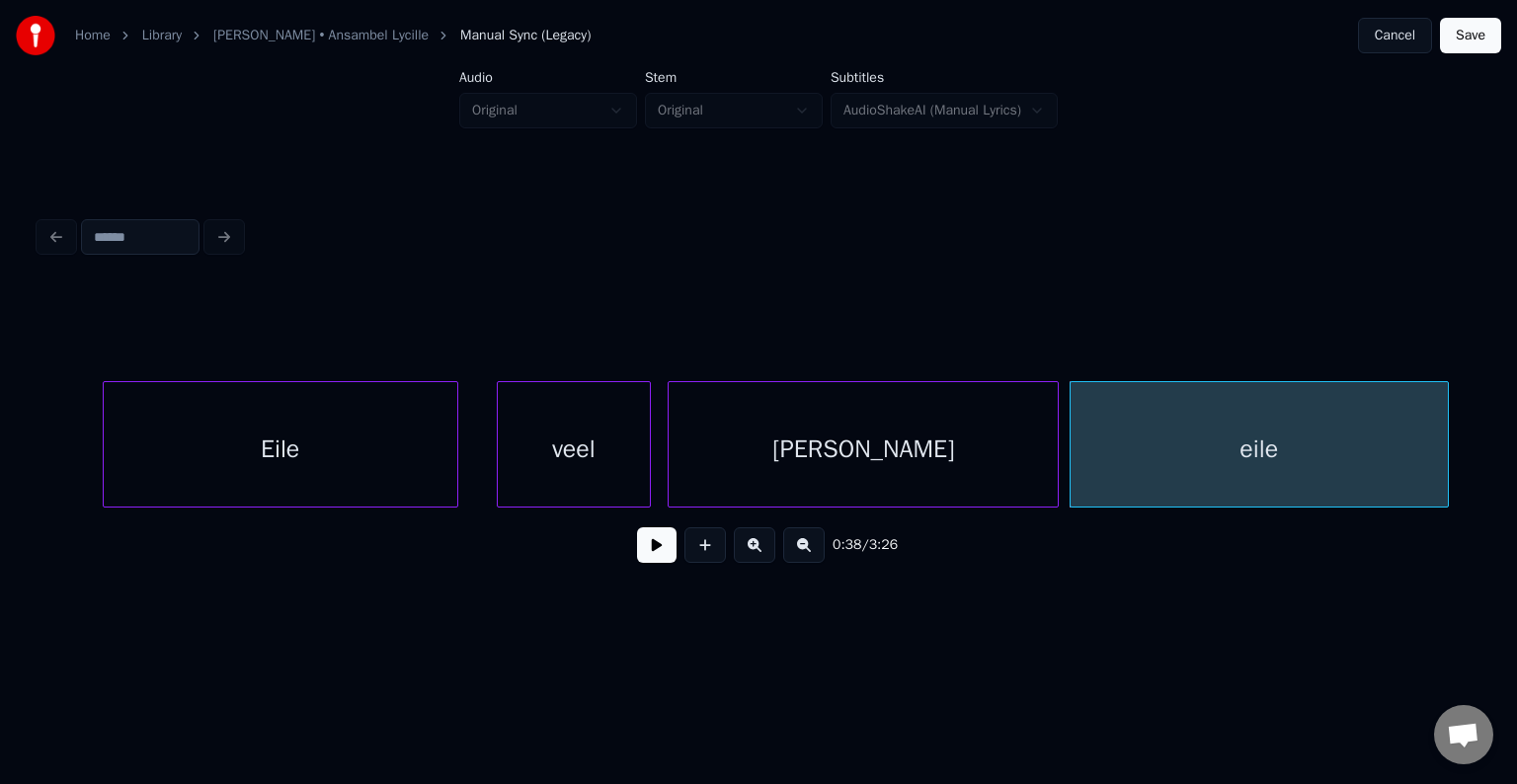 click on "[PERSON_NAME]" at bounding box center (863, 449) 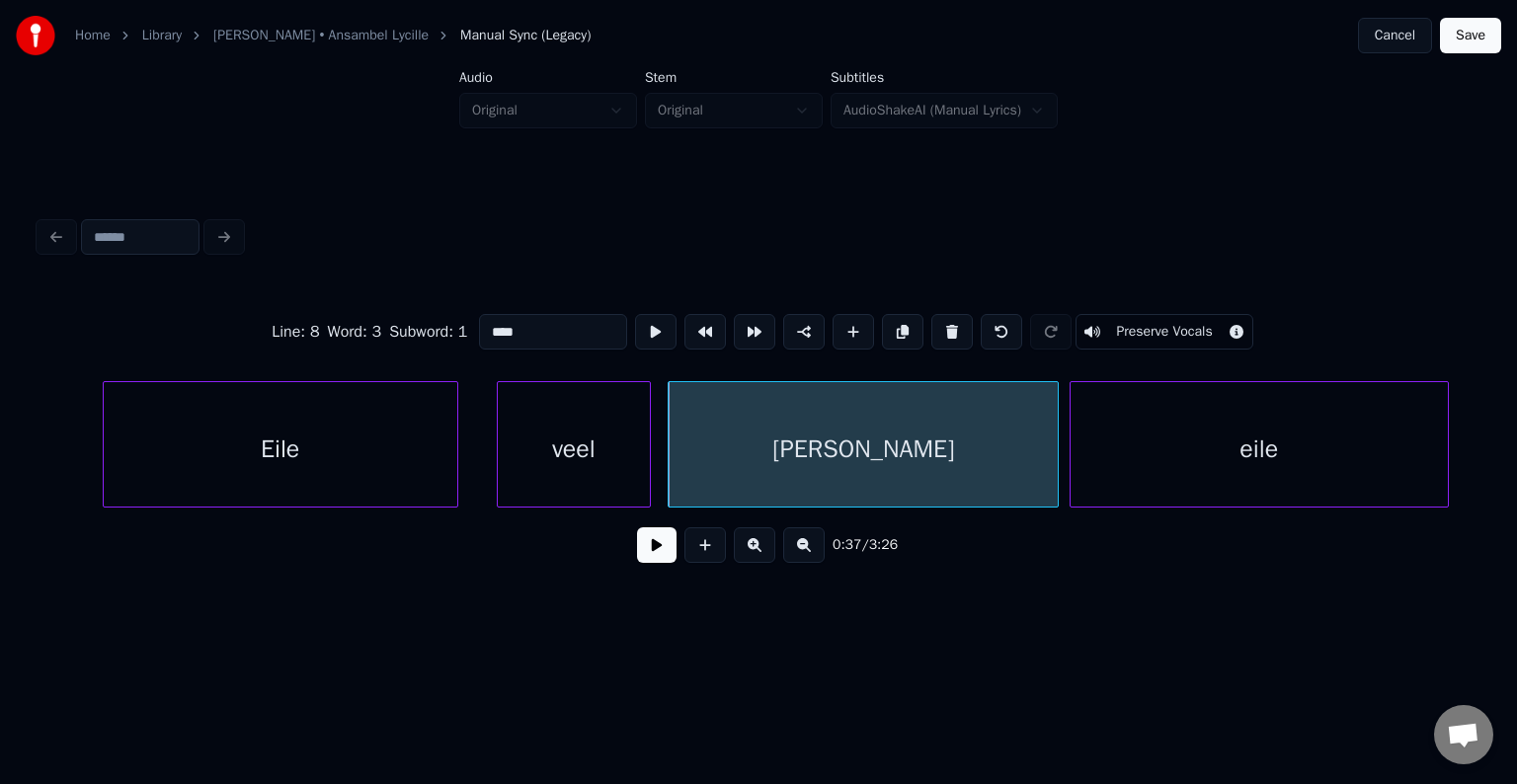 click at bounding box center [657, 545] 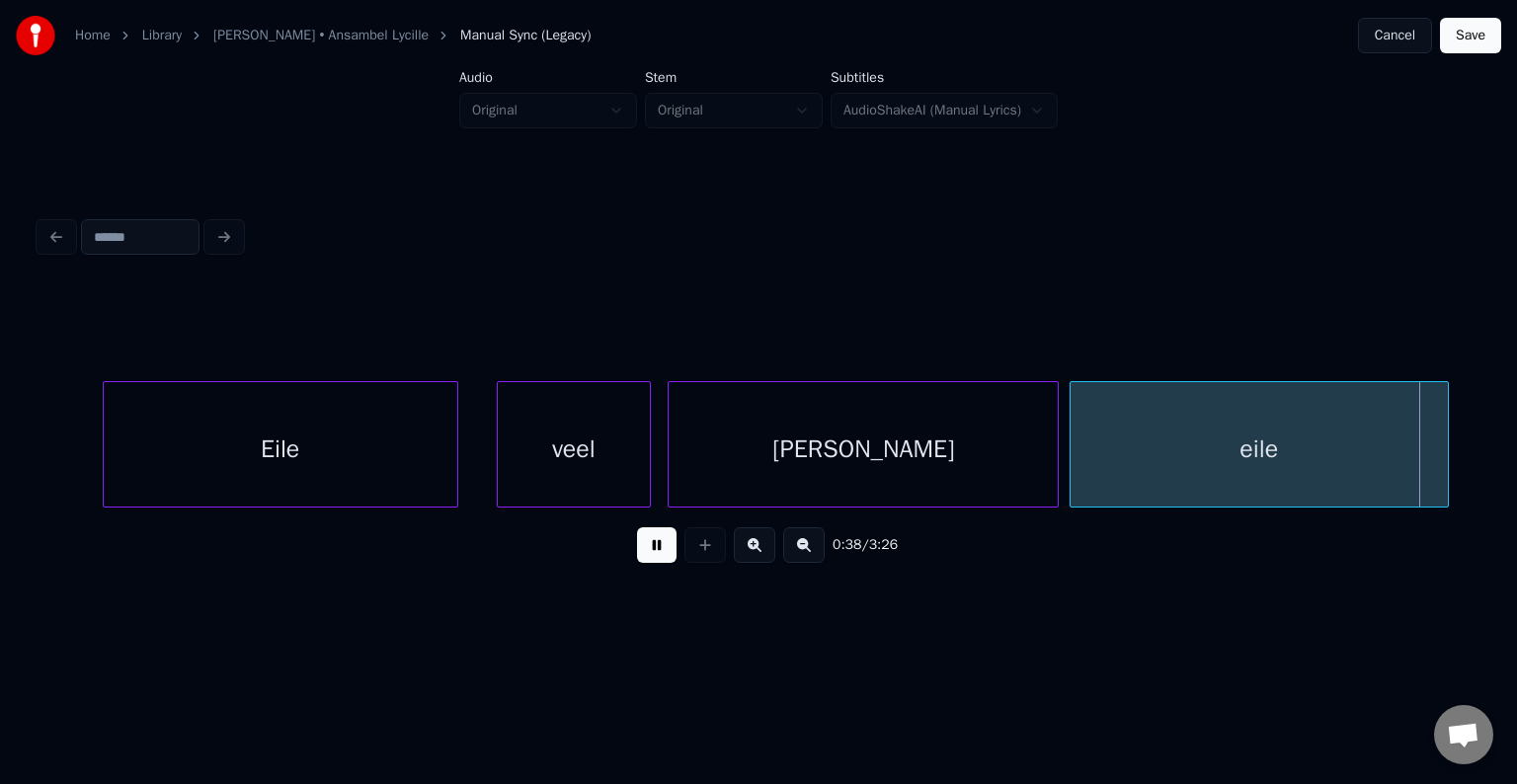 click at bounding box center [657, 545] 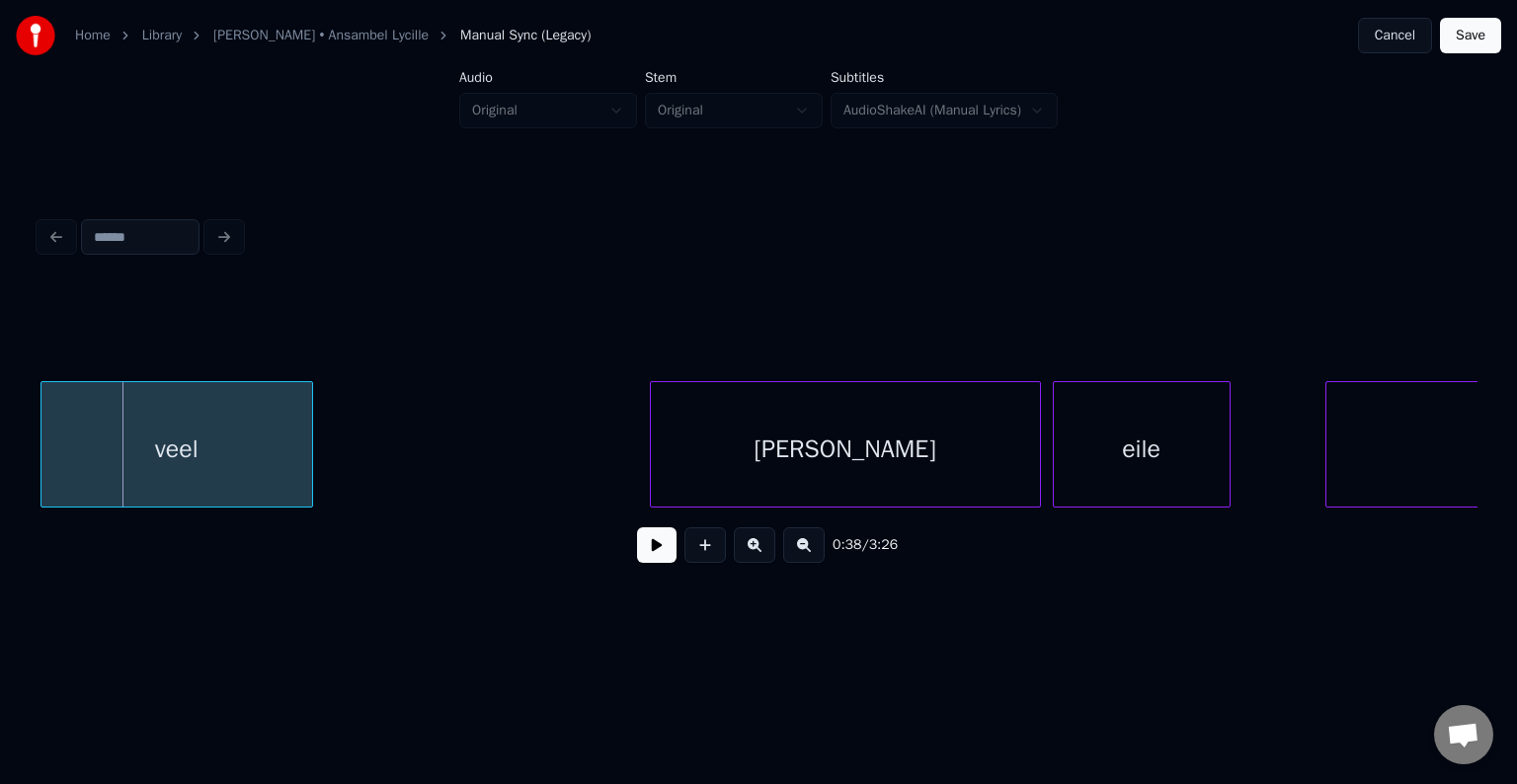 scroll, scrollTop: 0, scrollLeft: 22947, axis: horizontal 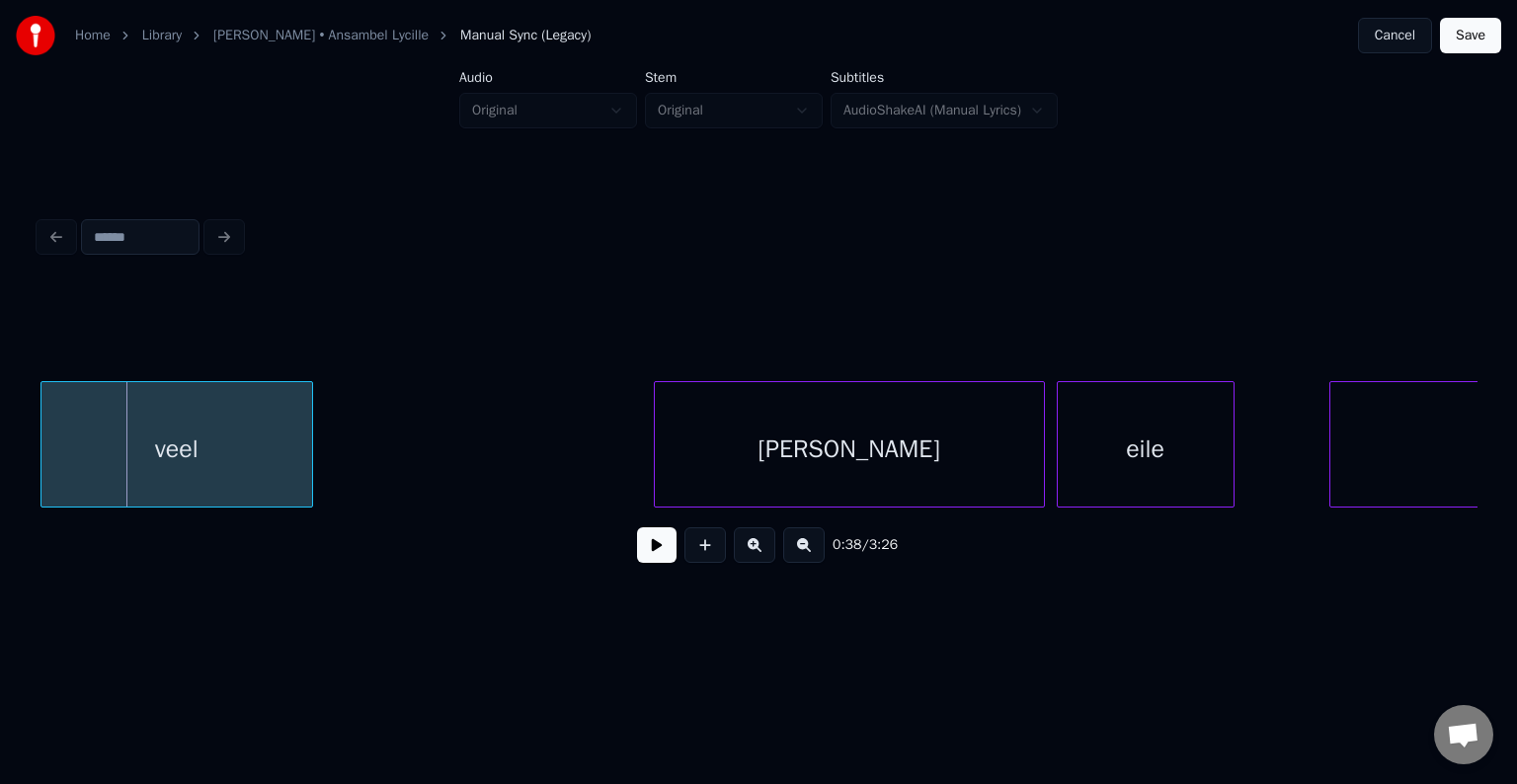 click on "veel" at bounding box center (177, 449) 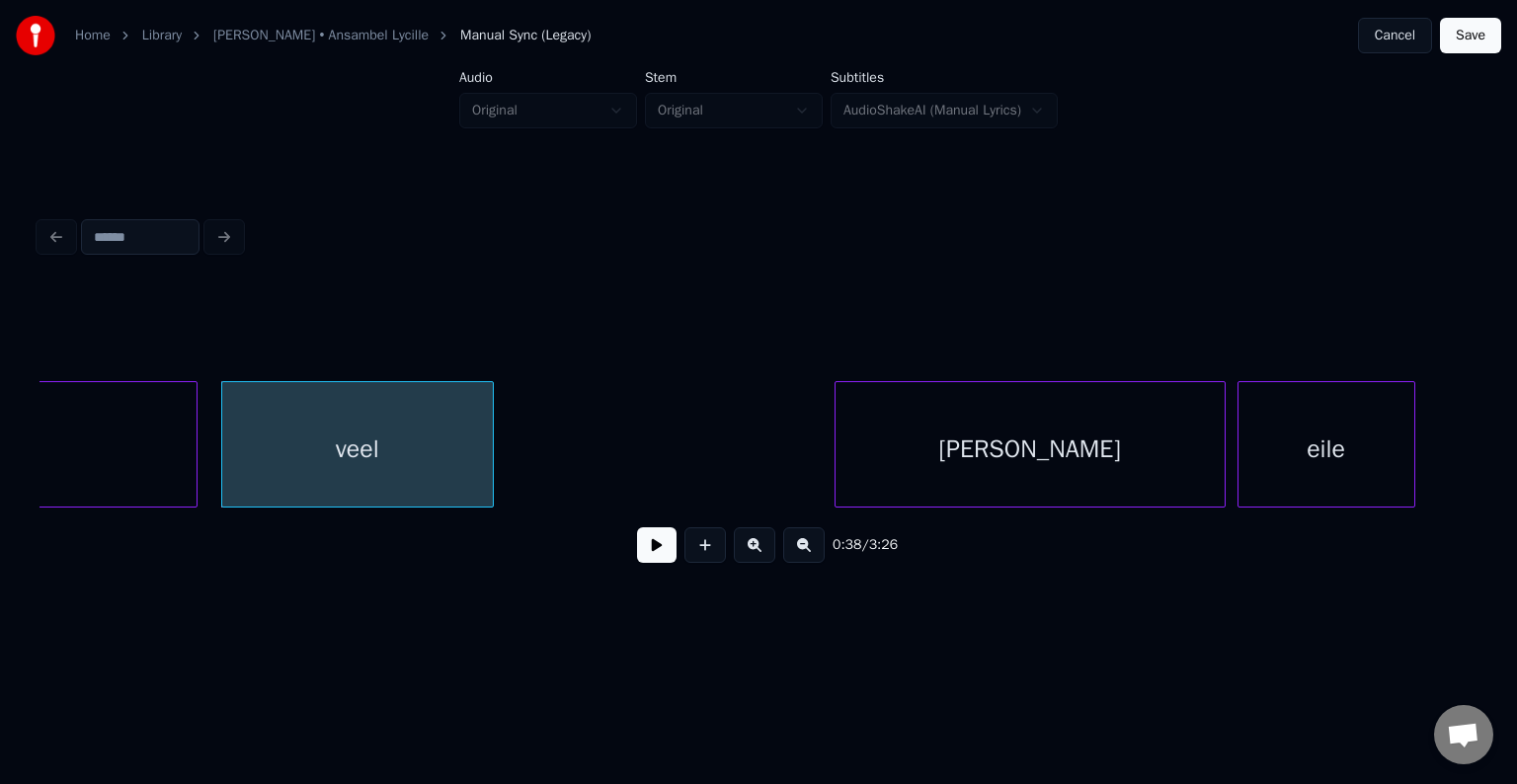 scroll, scrollTop: 0, scrollLeft: 22710, axis: horizontal 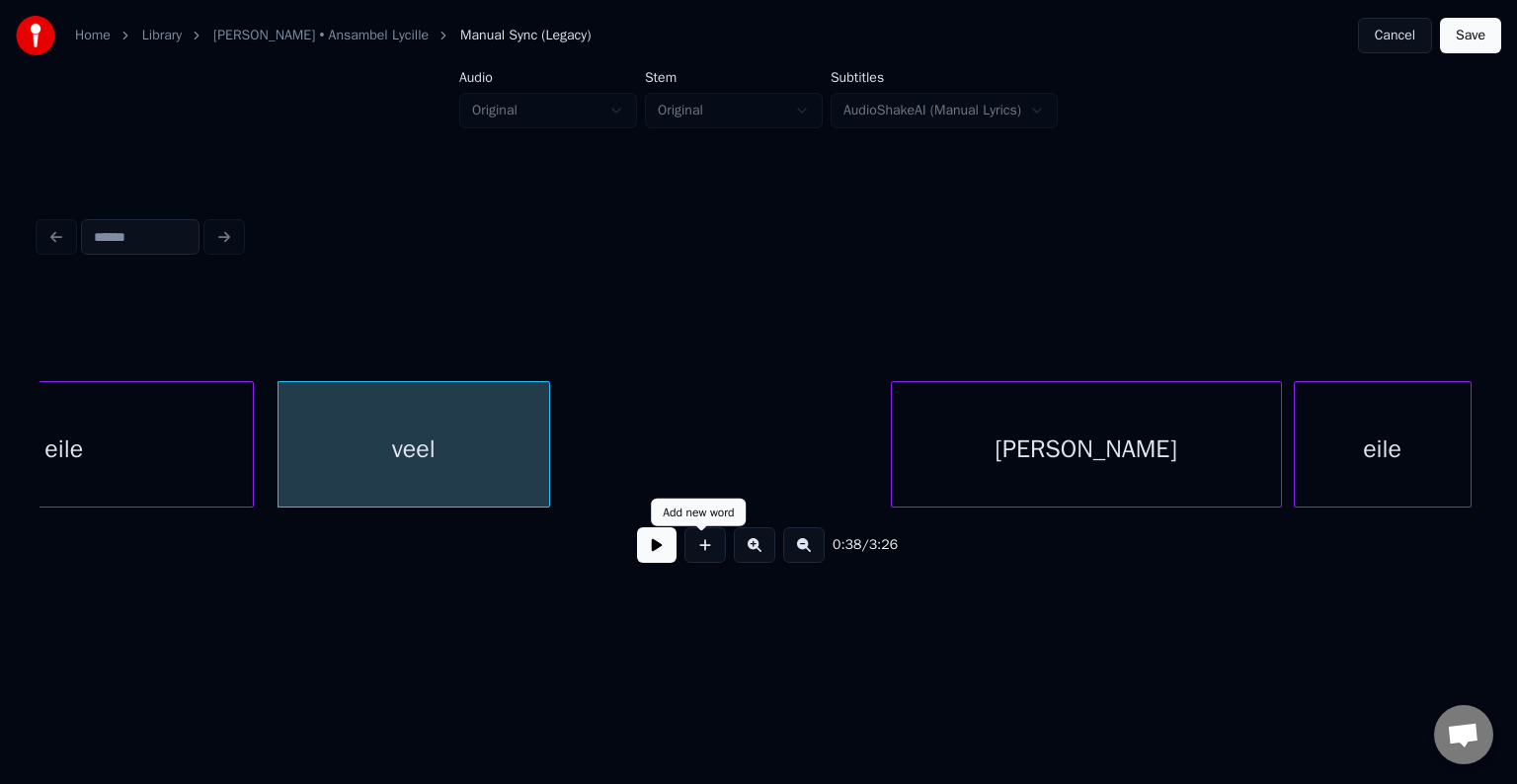 click at bounding box center (657, 545) 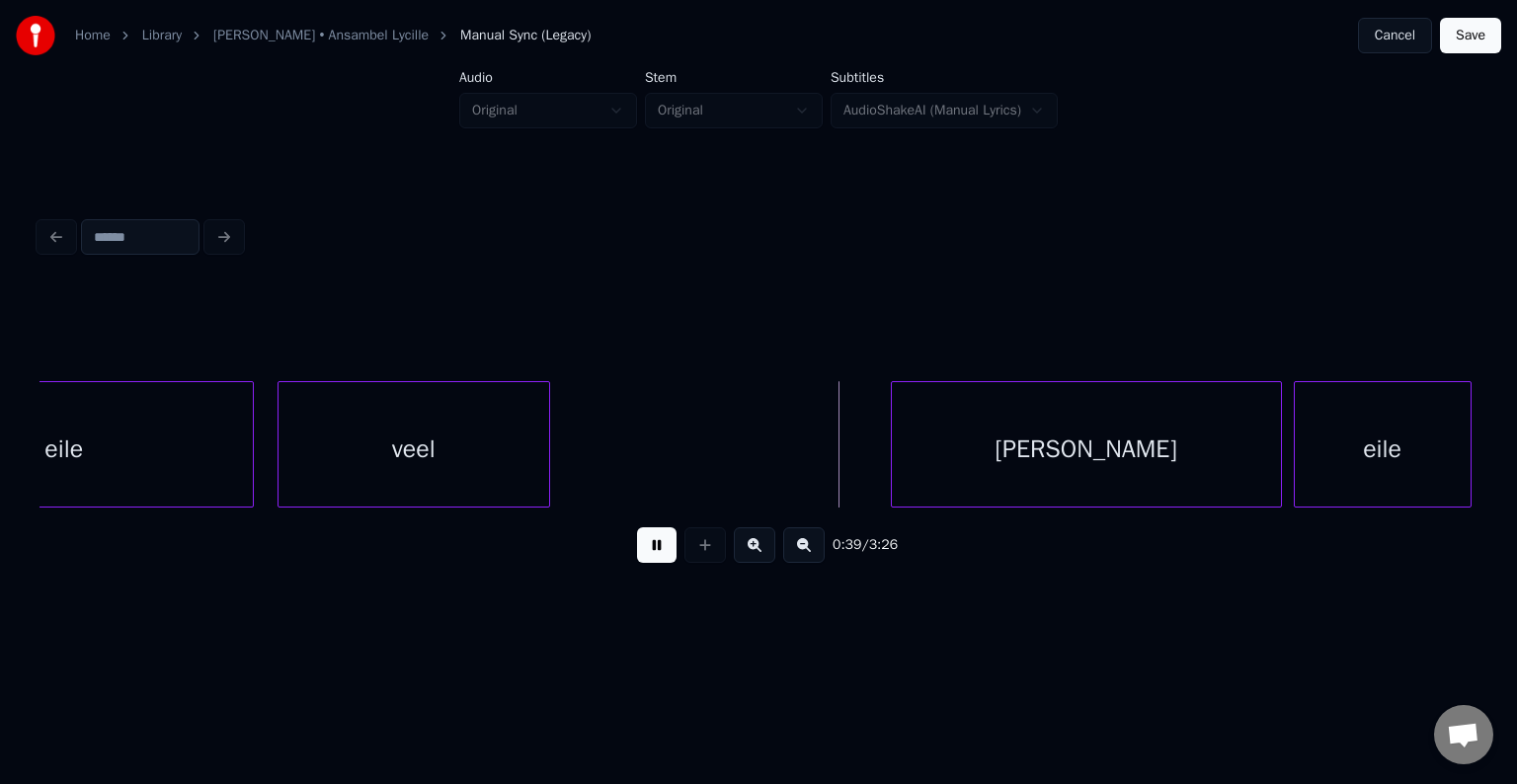 drag, startPoint x: 646, startPoint y: 561, endPoint x: 668, endPoint y: 533, distance: 35.608988 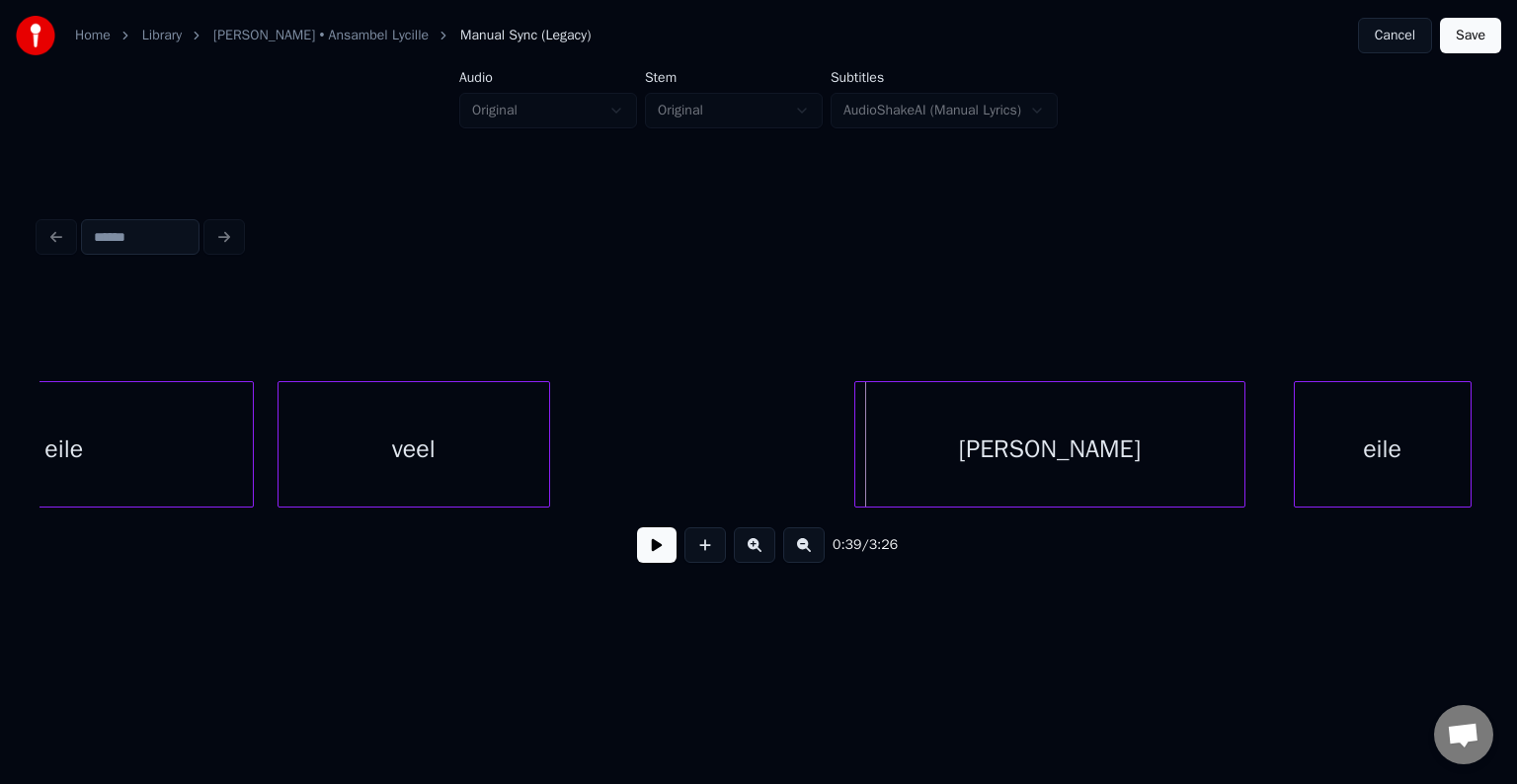 click on "[PERSON_NAME]" at bounding box center (1050, 449) 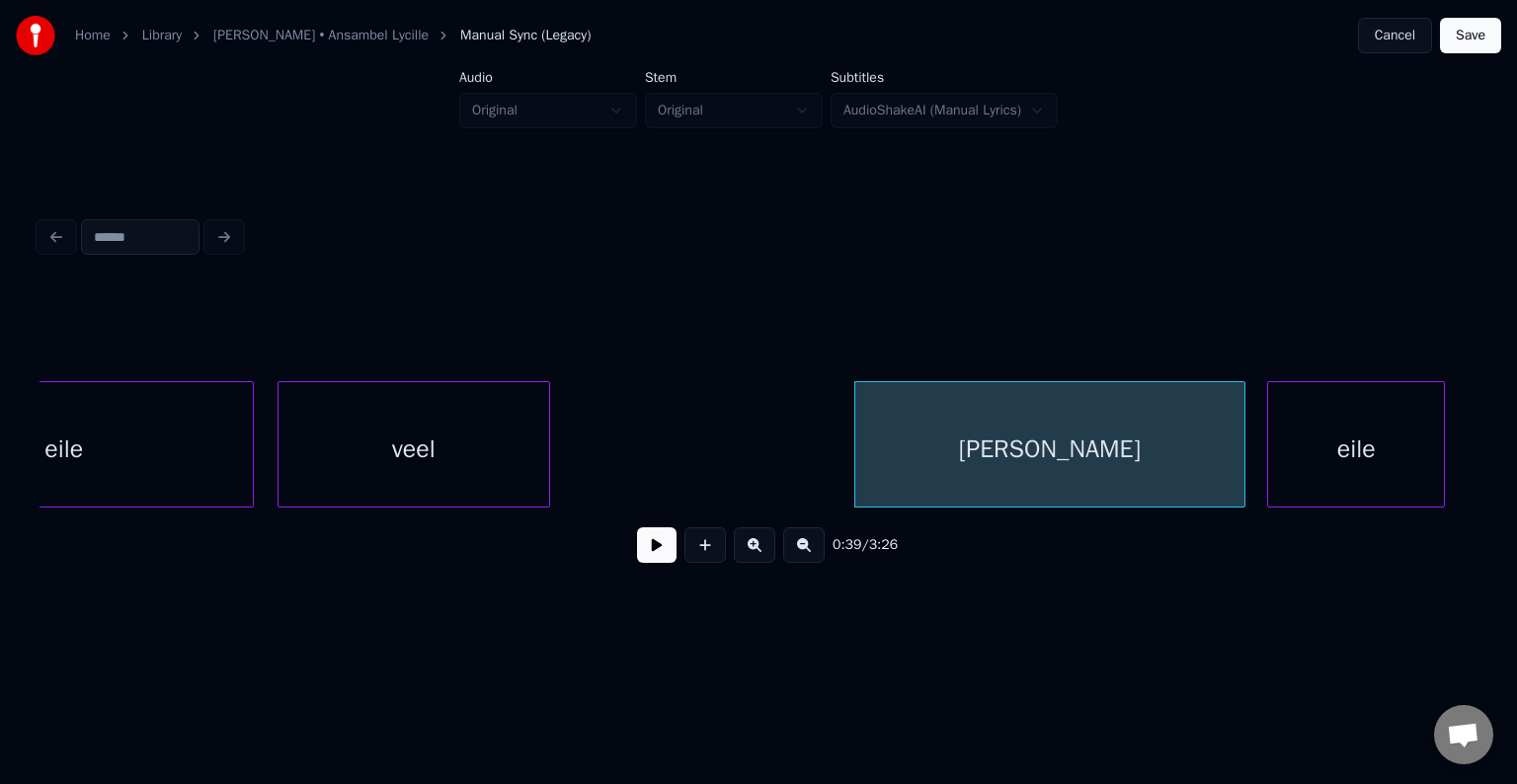 click on "eile" at bounding box center [1356, 449] 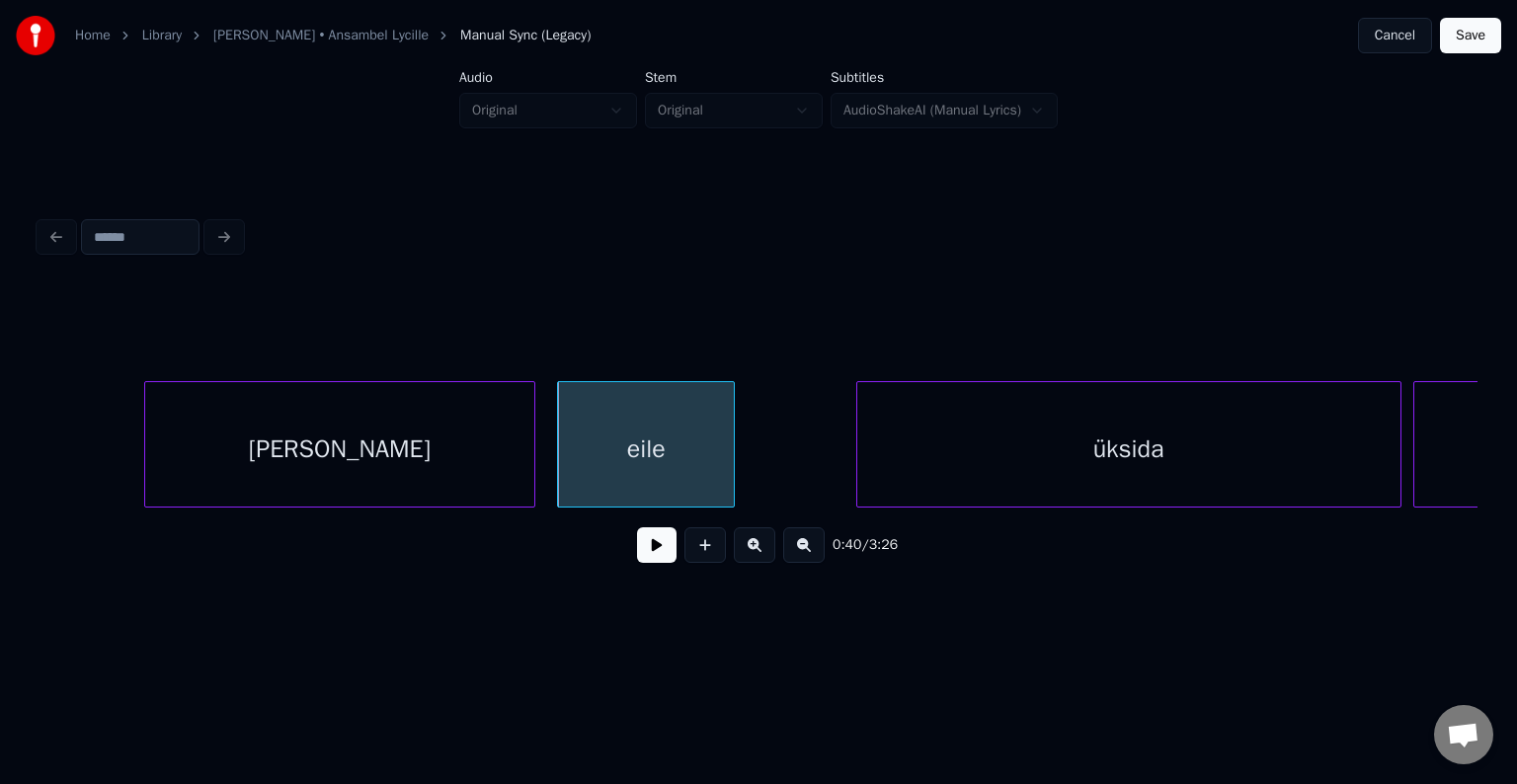 scroll, scrollTop: 0, scrollLeft: 23421, axis: horizontal 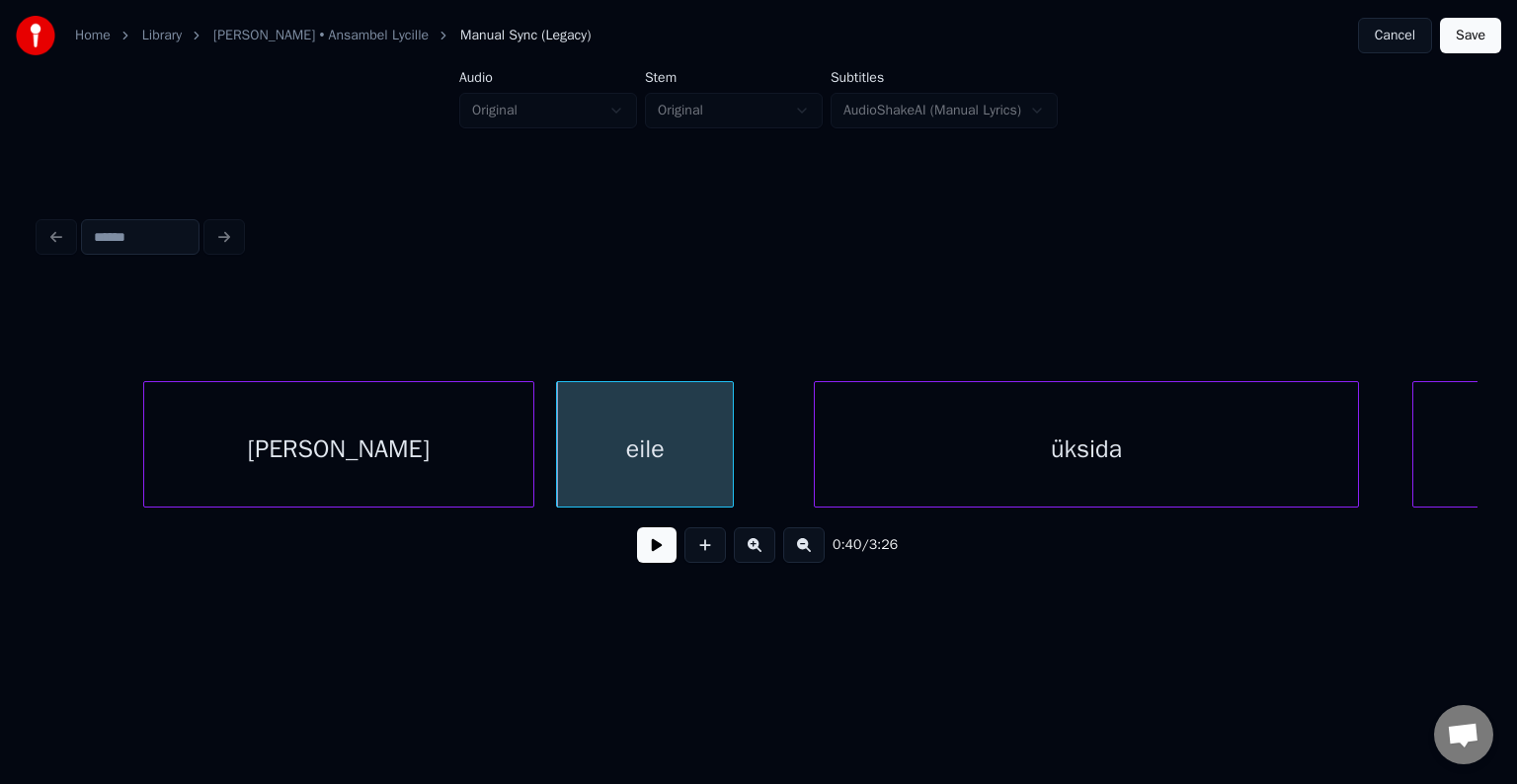 click on "üksida" at bounding box center (1086, 449) 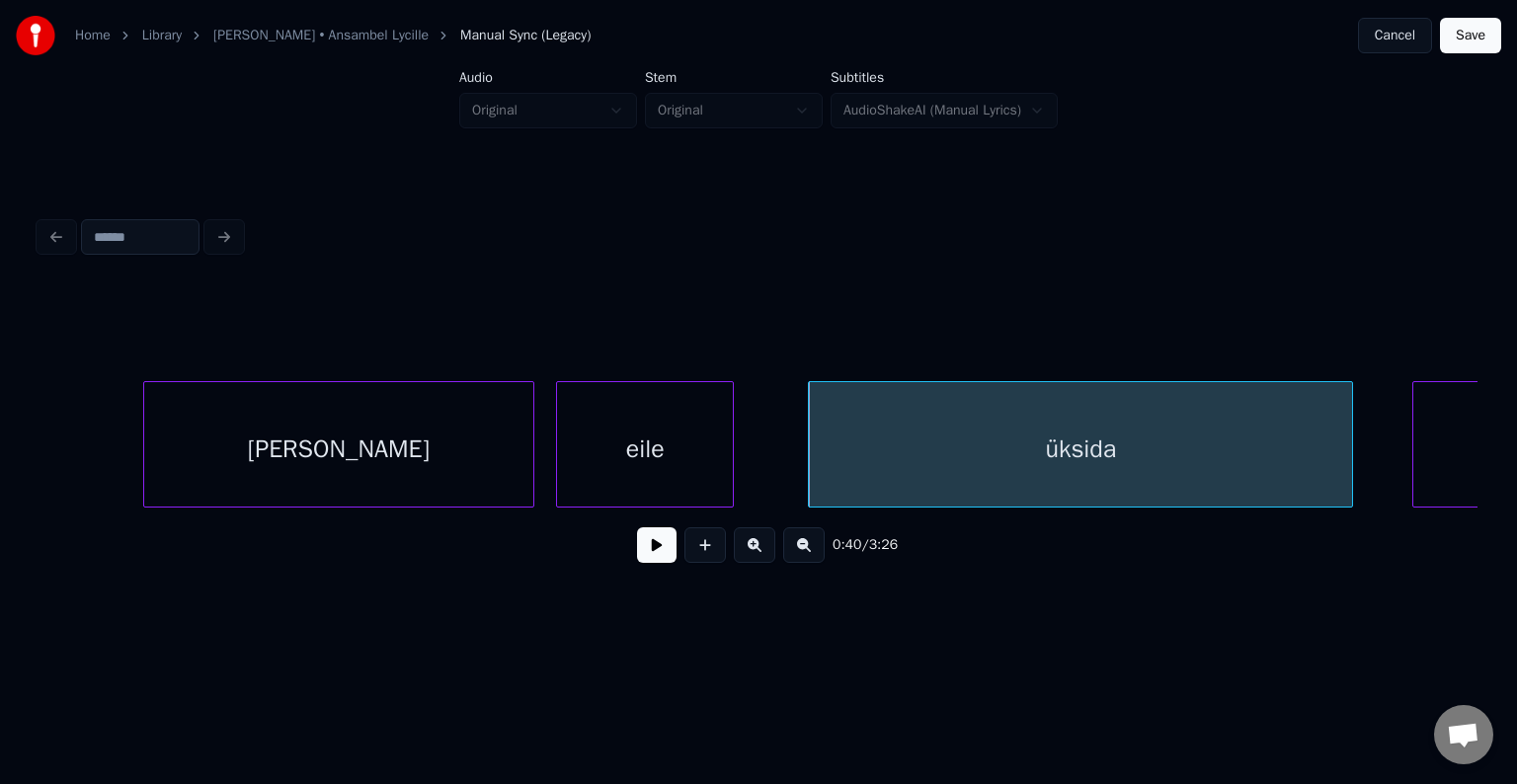 click on "[PERSON_NAME]" at bounding box center [339, 449] 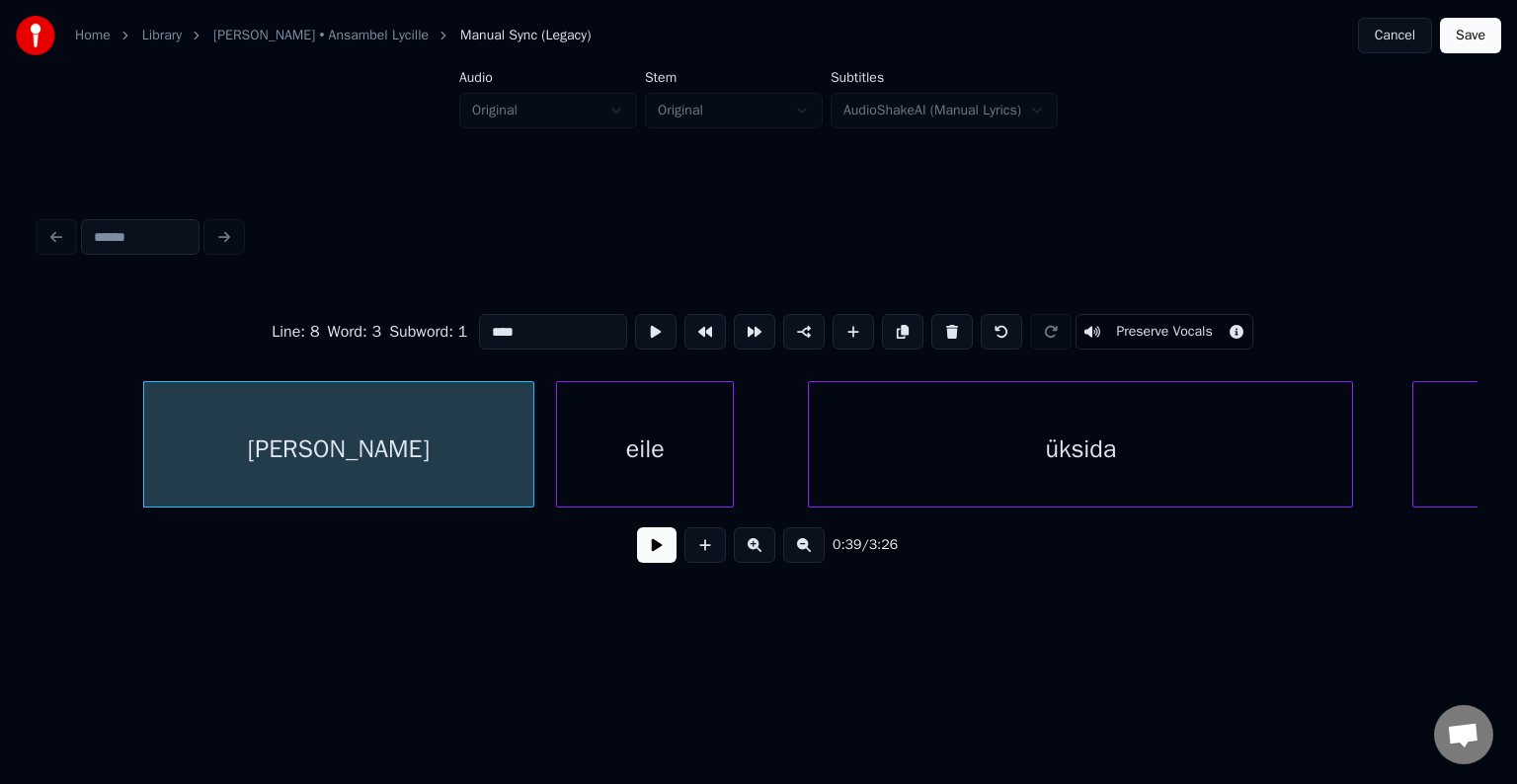 type on "****" 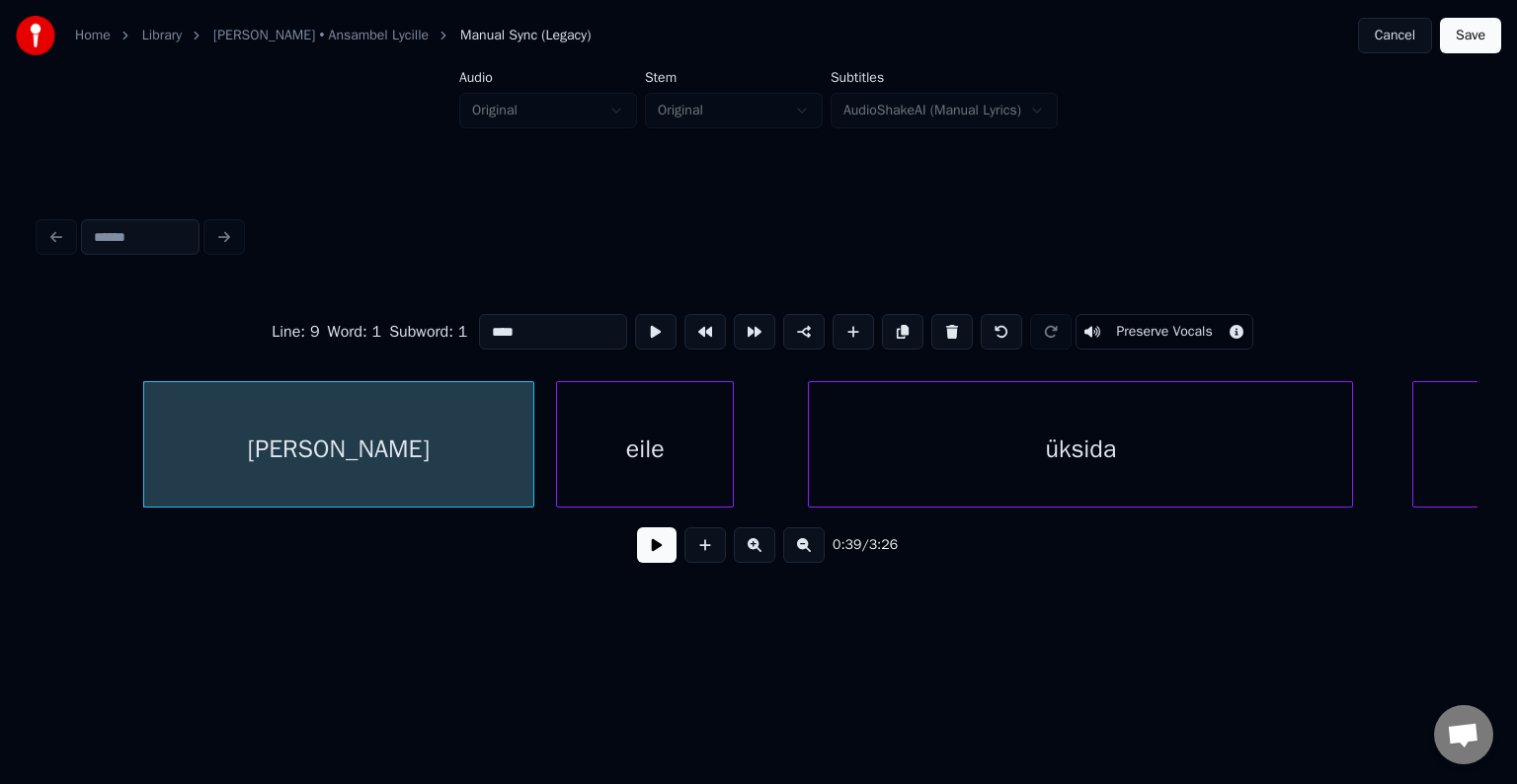 click at bounding box center (657, 545) 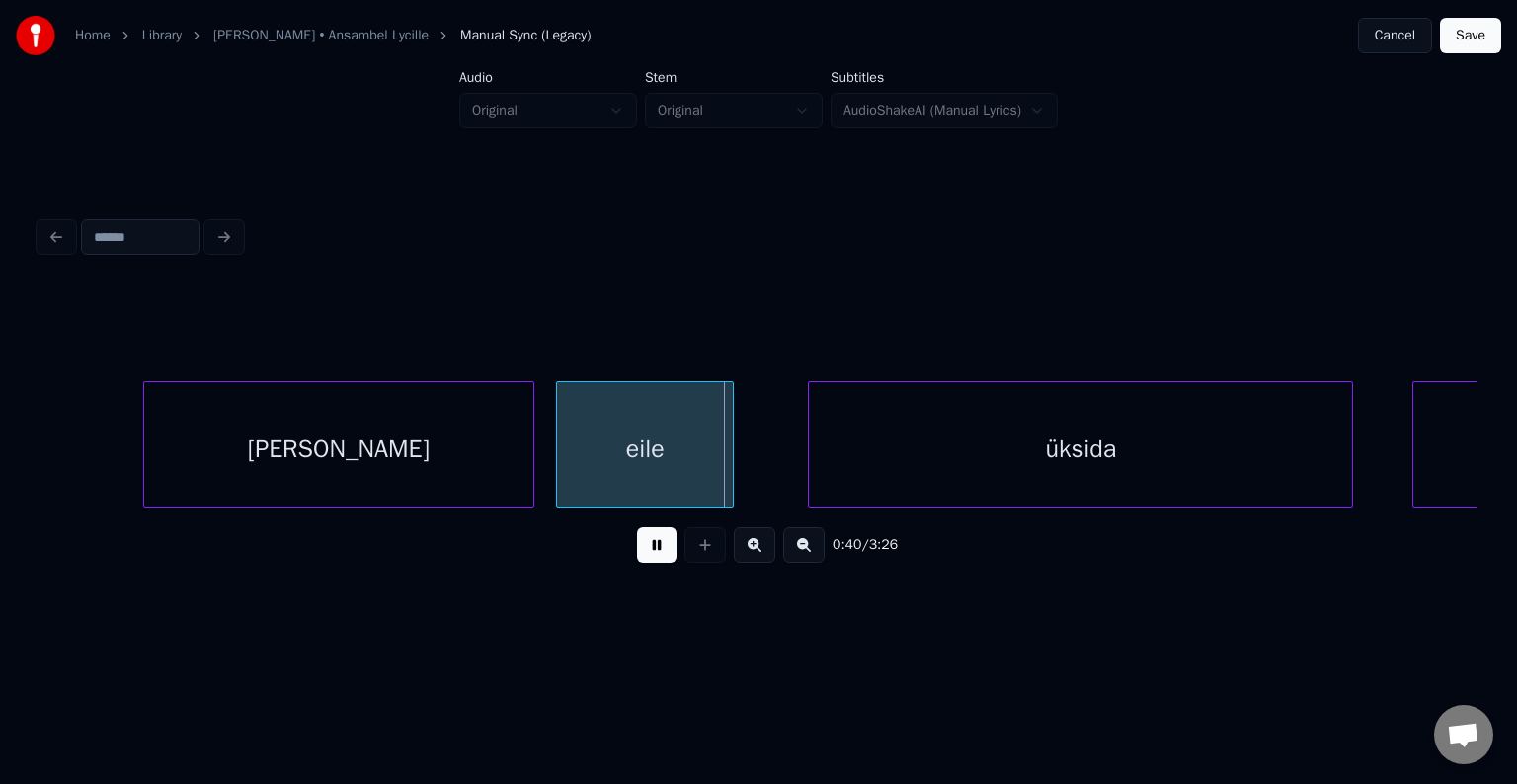click at bounding box center (657, 545) 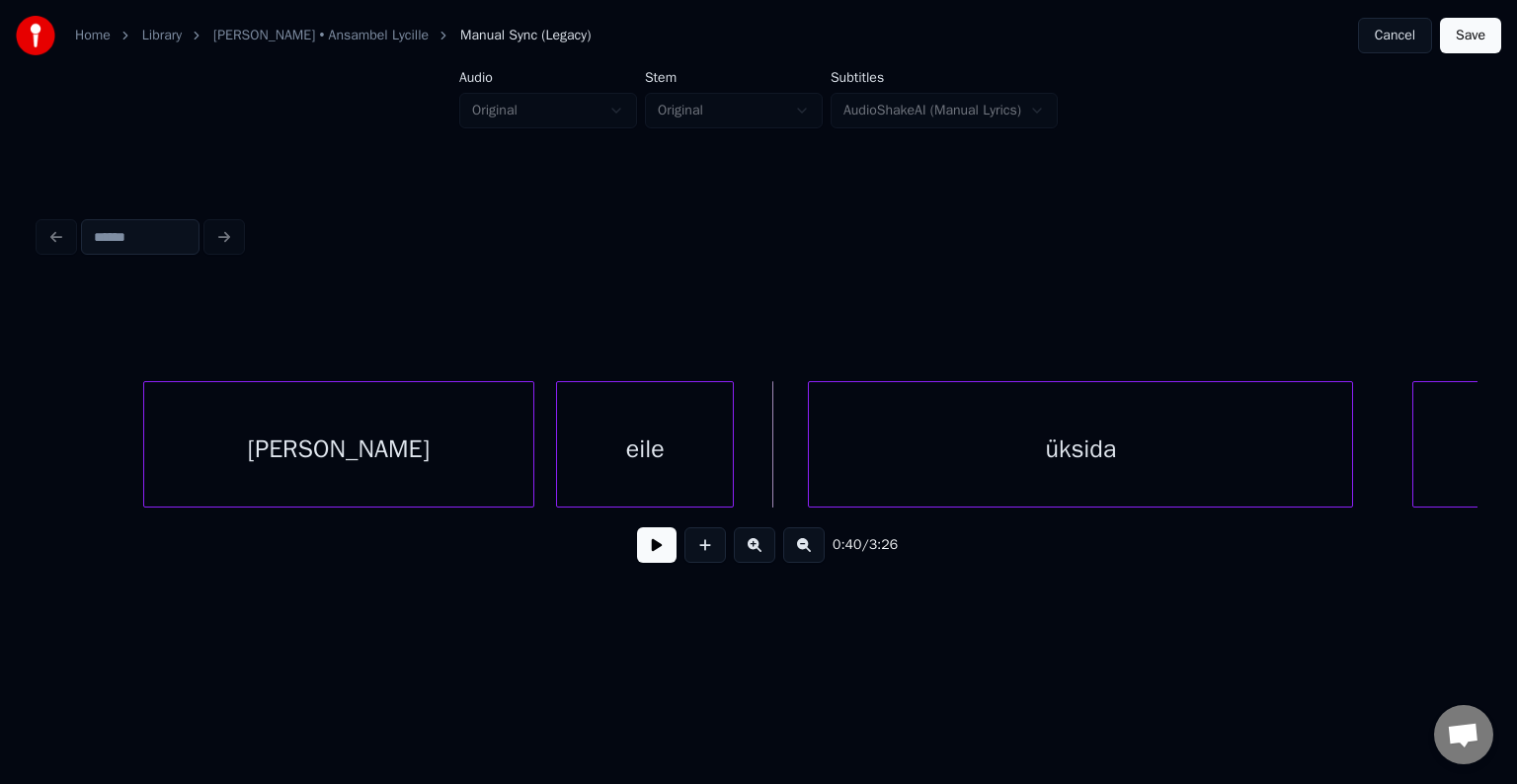 click at bounding box center [657, 545] 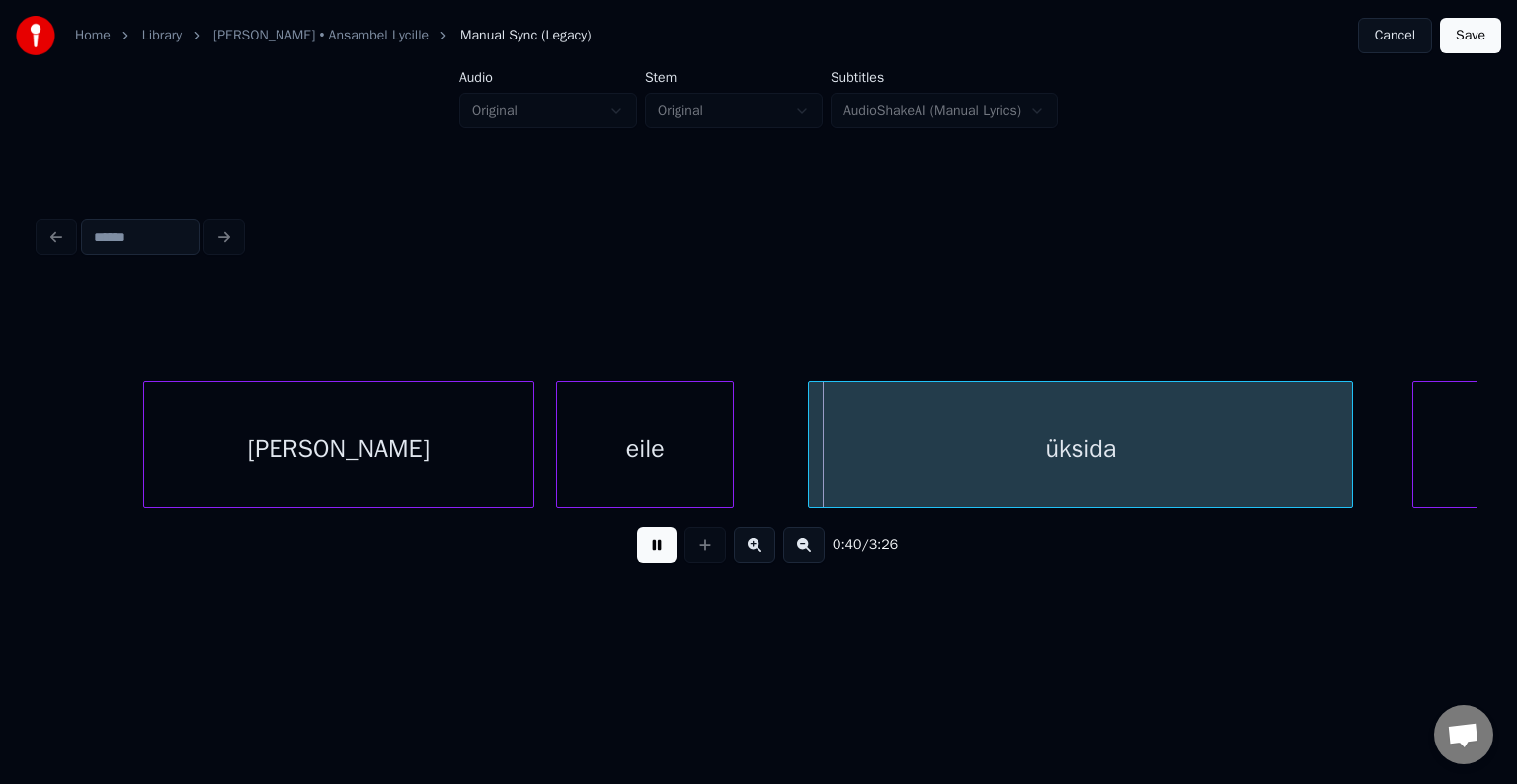 click at bounding box center [657, 545] 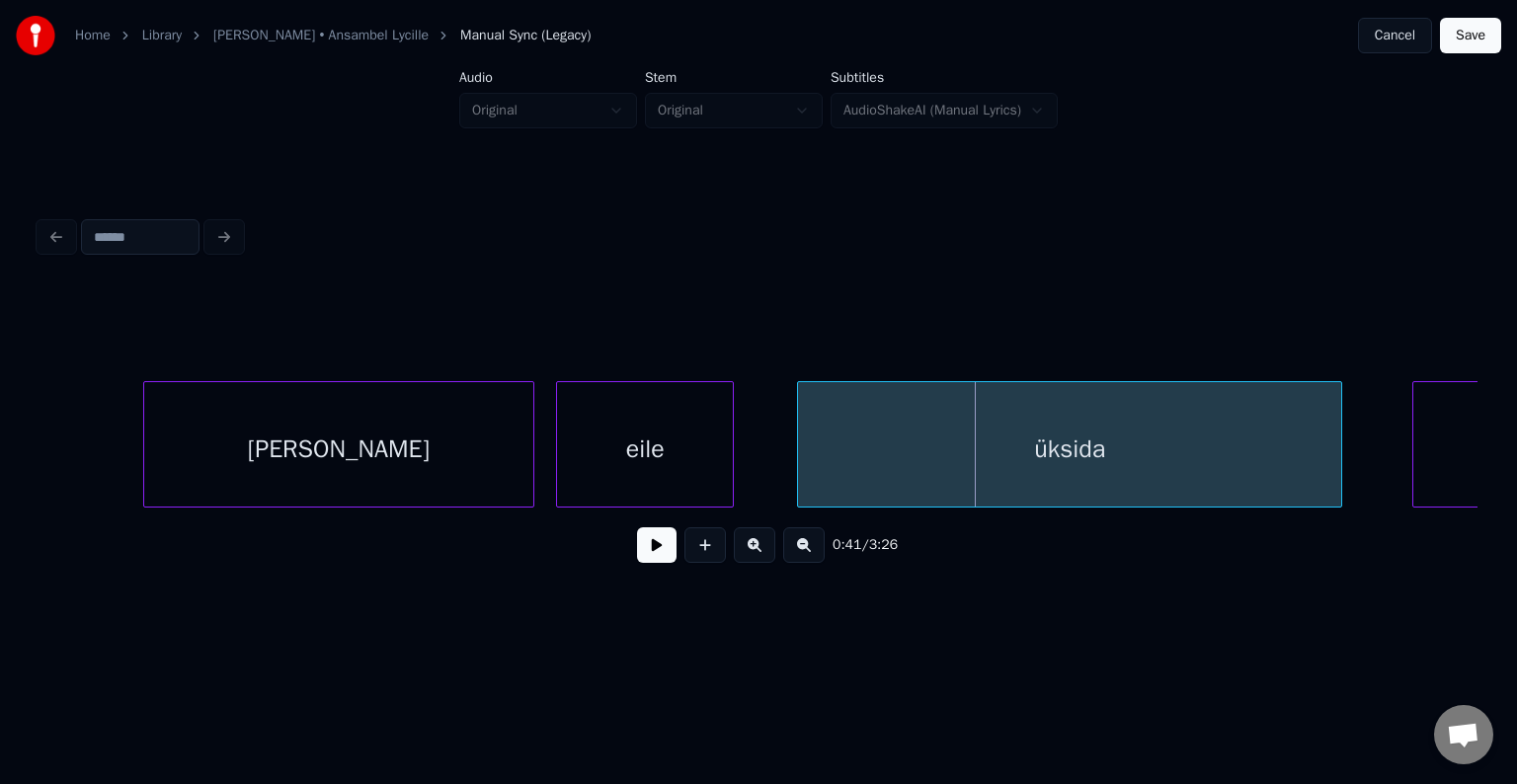 click on "üksida" at bounding box center [1070, 449] 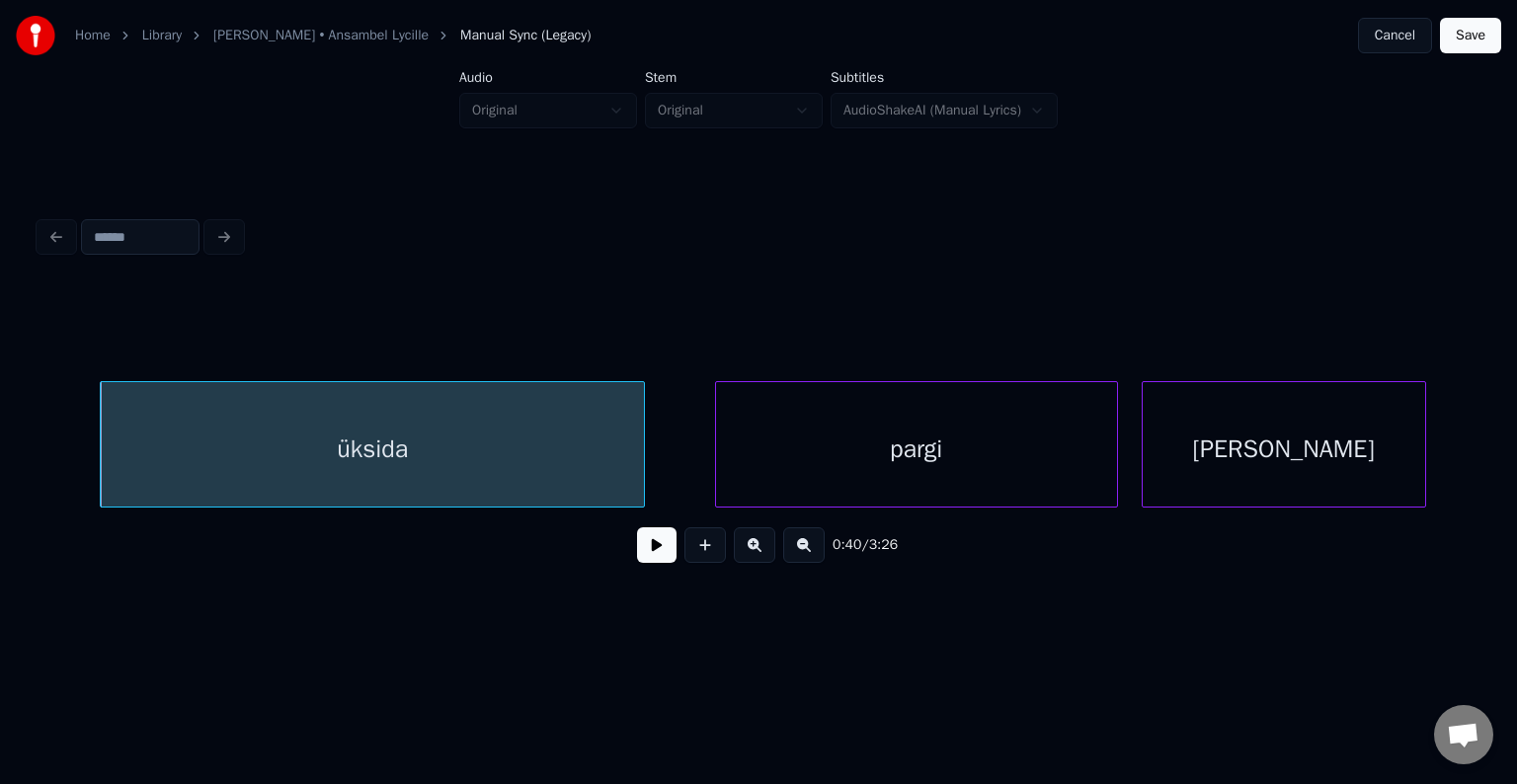 scroll, scrollTop: 0, scrollLeft: 24171, axis: horizontal 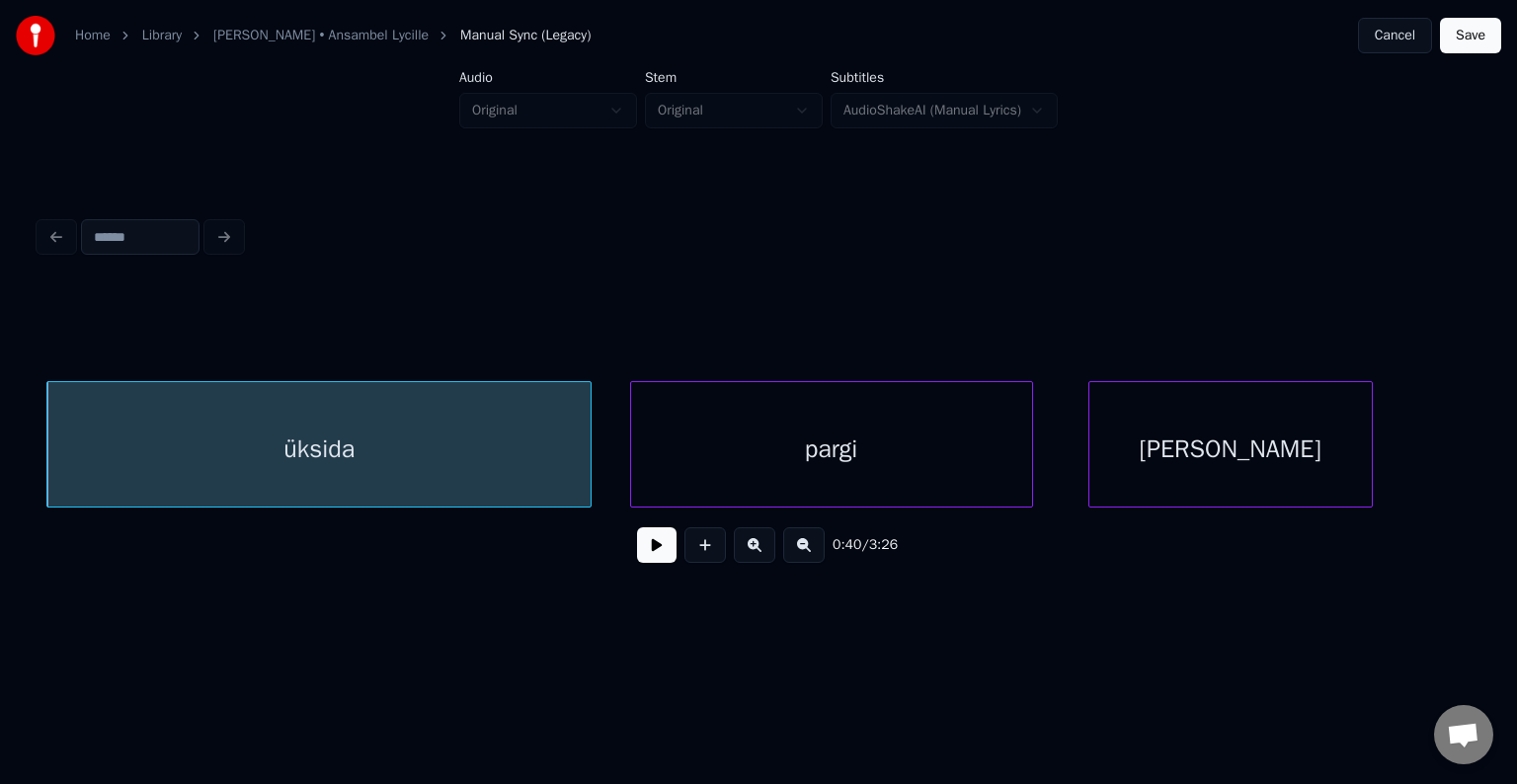 click on "pargi" at bounding box center (832, 449) 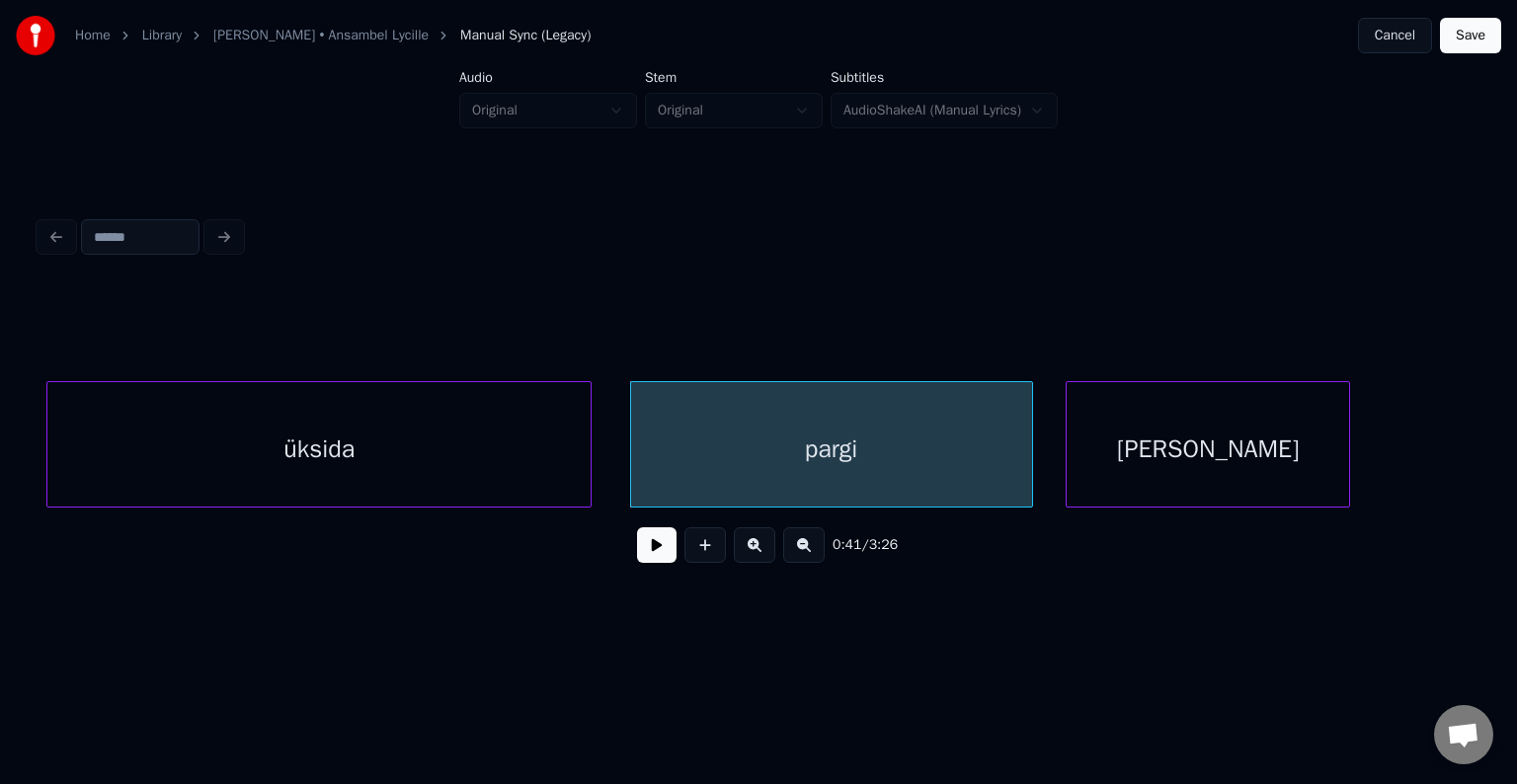 click on "[PERSON_NAME]" at bounding box center [1208, 449] 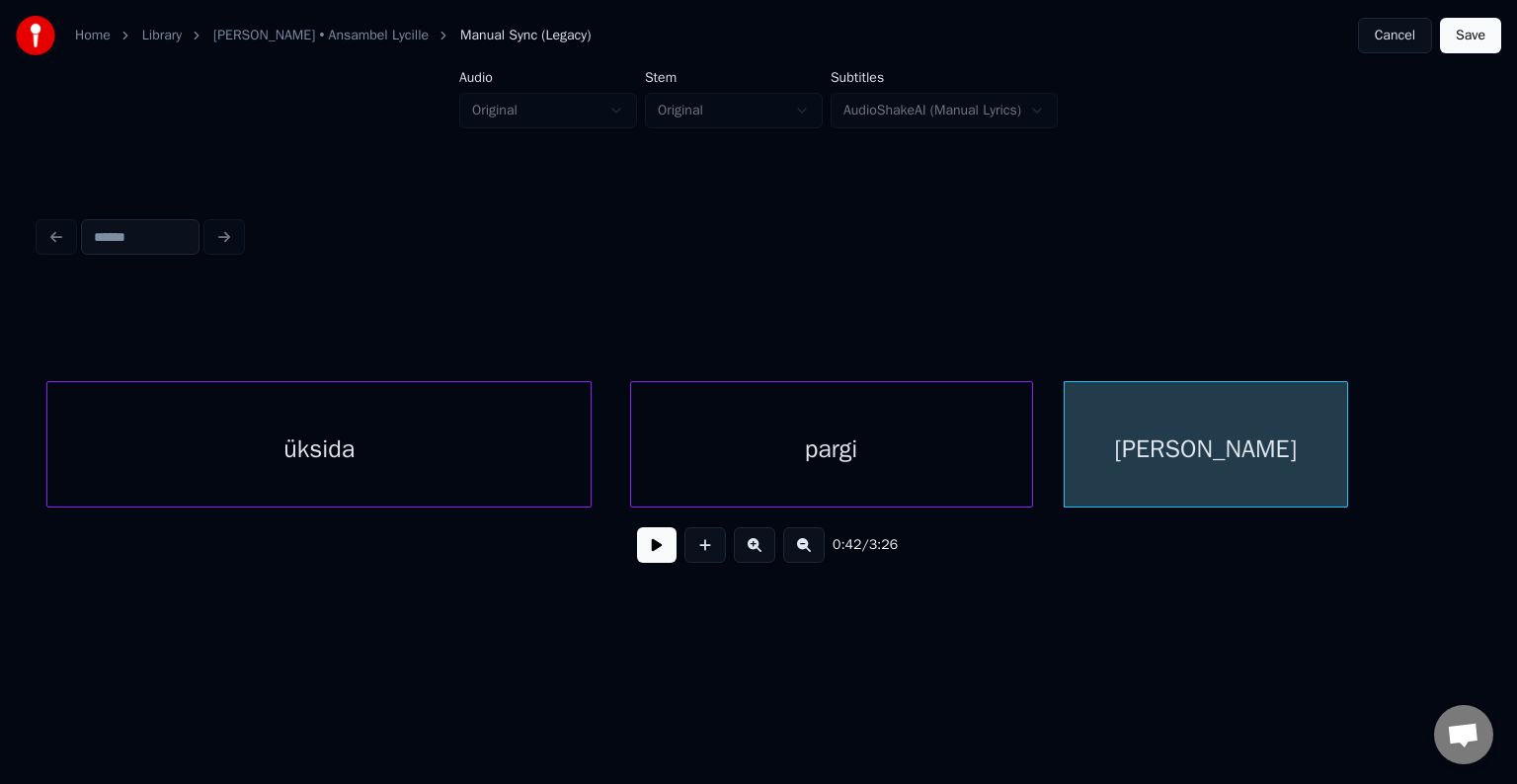 click on "pargi" at bounding box center (832, 449) 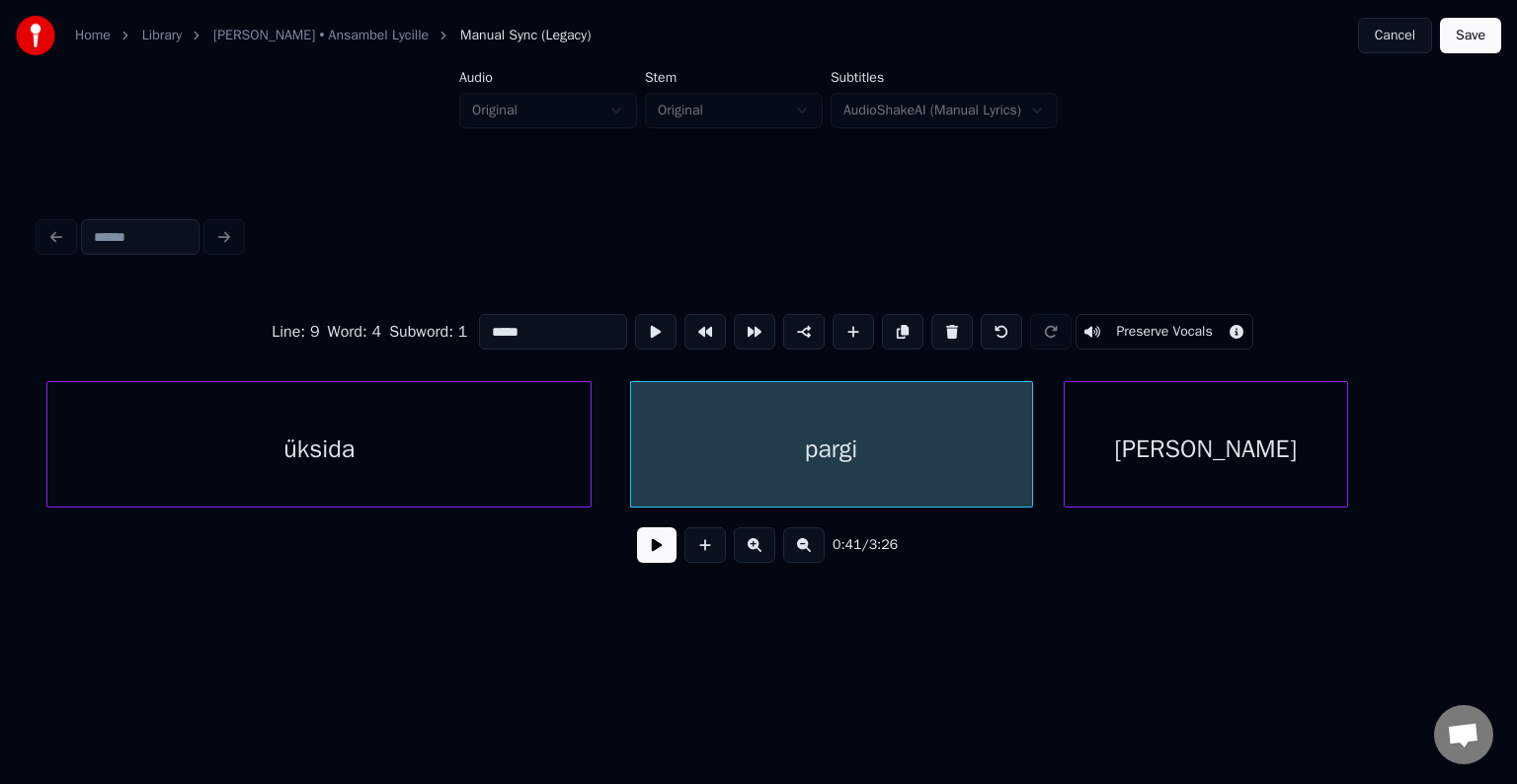click at bounding box center (657, 545) 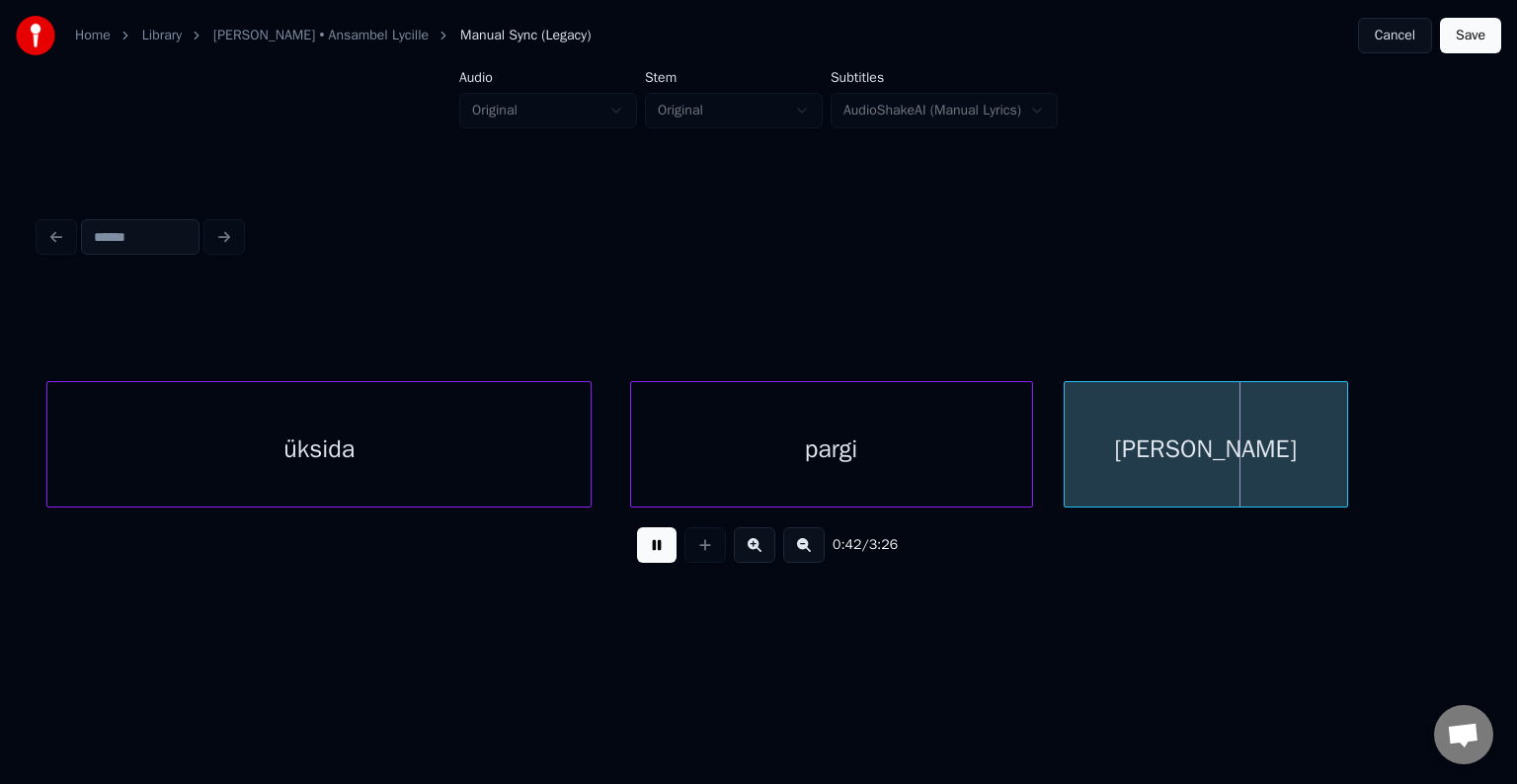 click at bounding box center (657, 545) 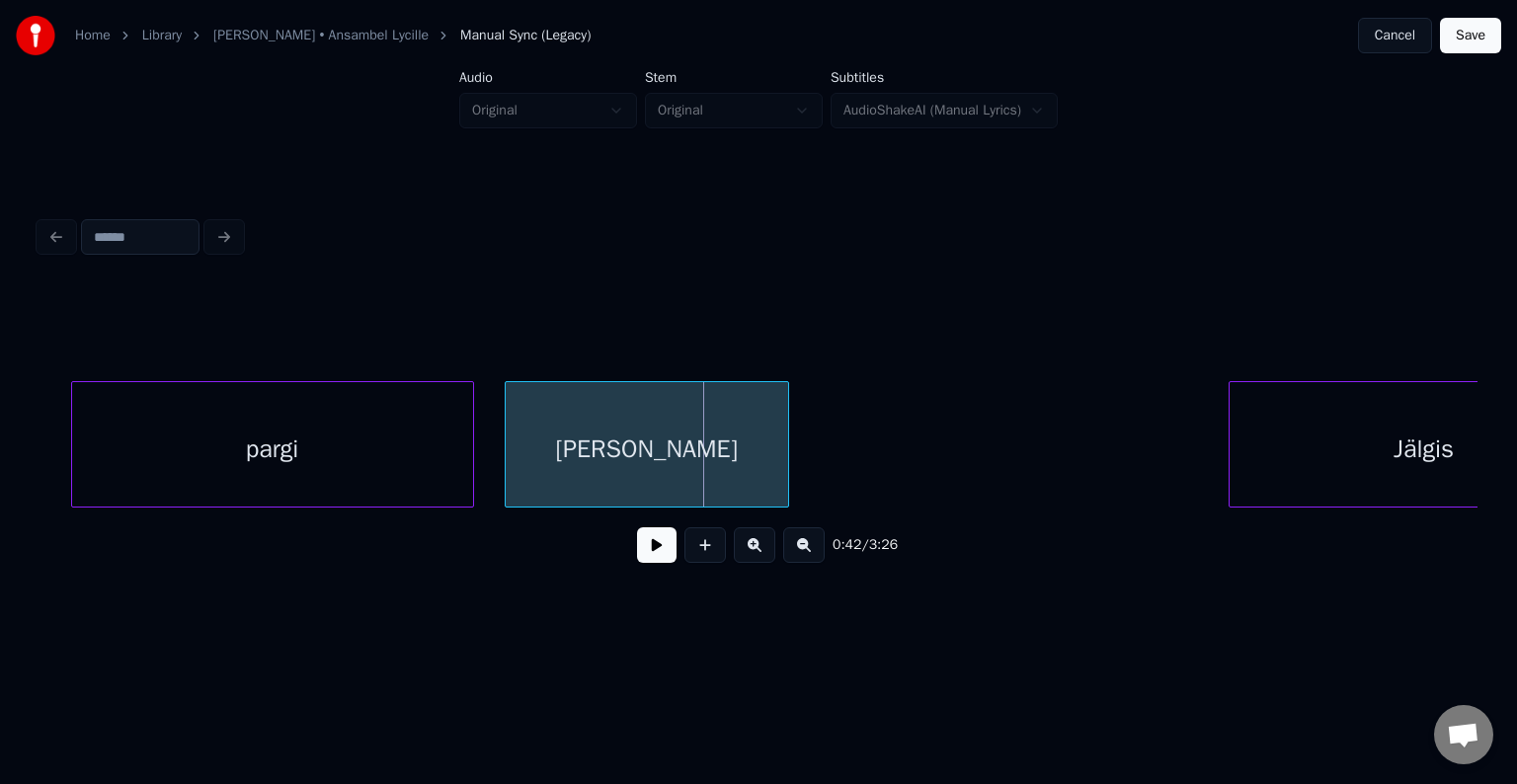 scroll, scrollTop: 0, scrollLeft: 24764, axis: horizontal 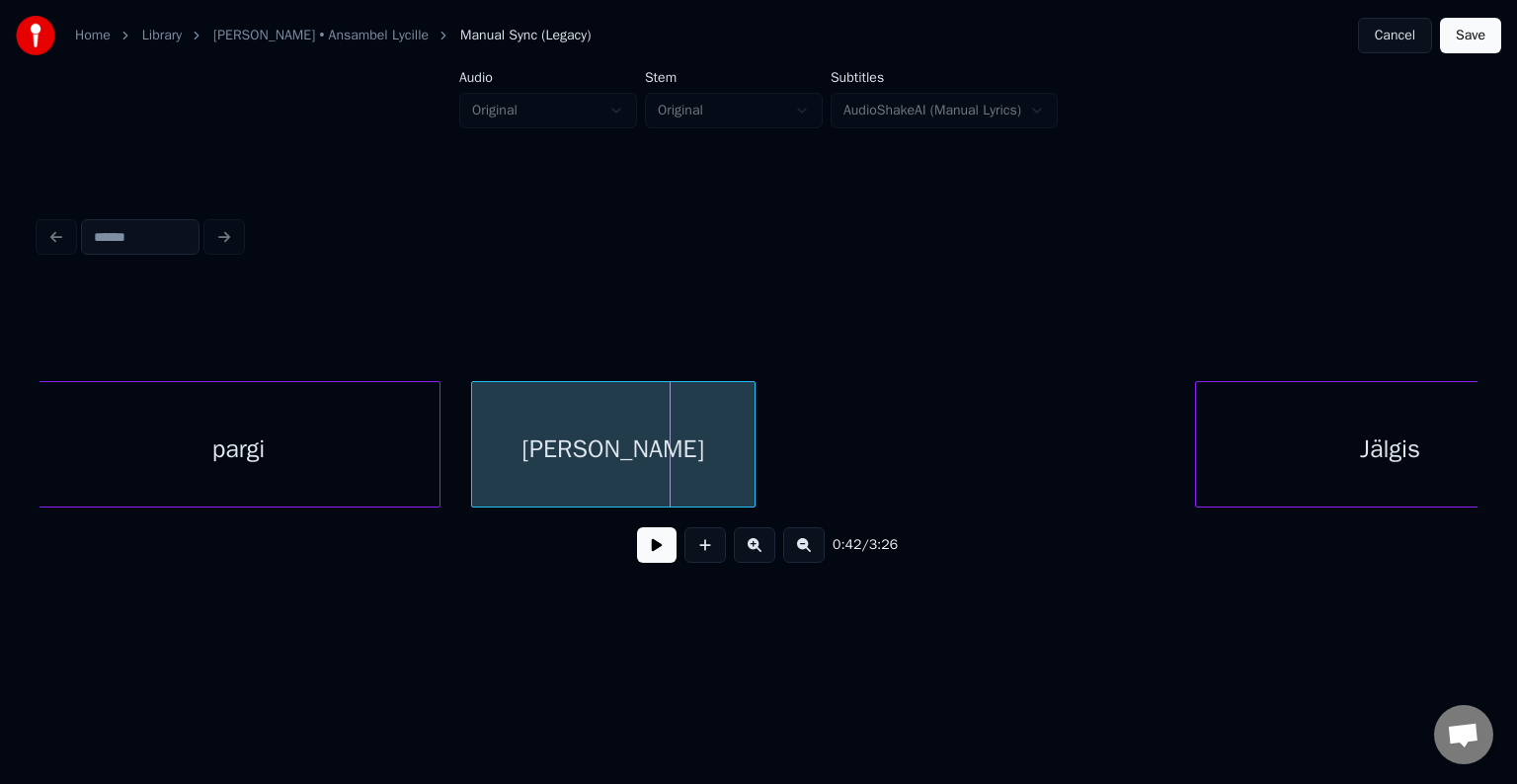 click at bounding box center [657, 545] 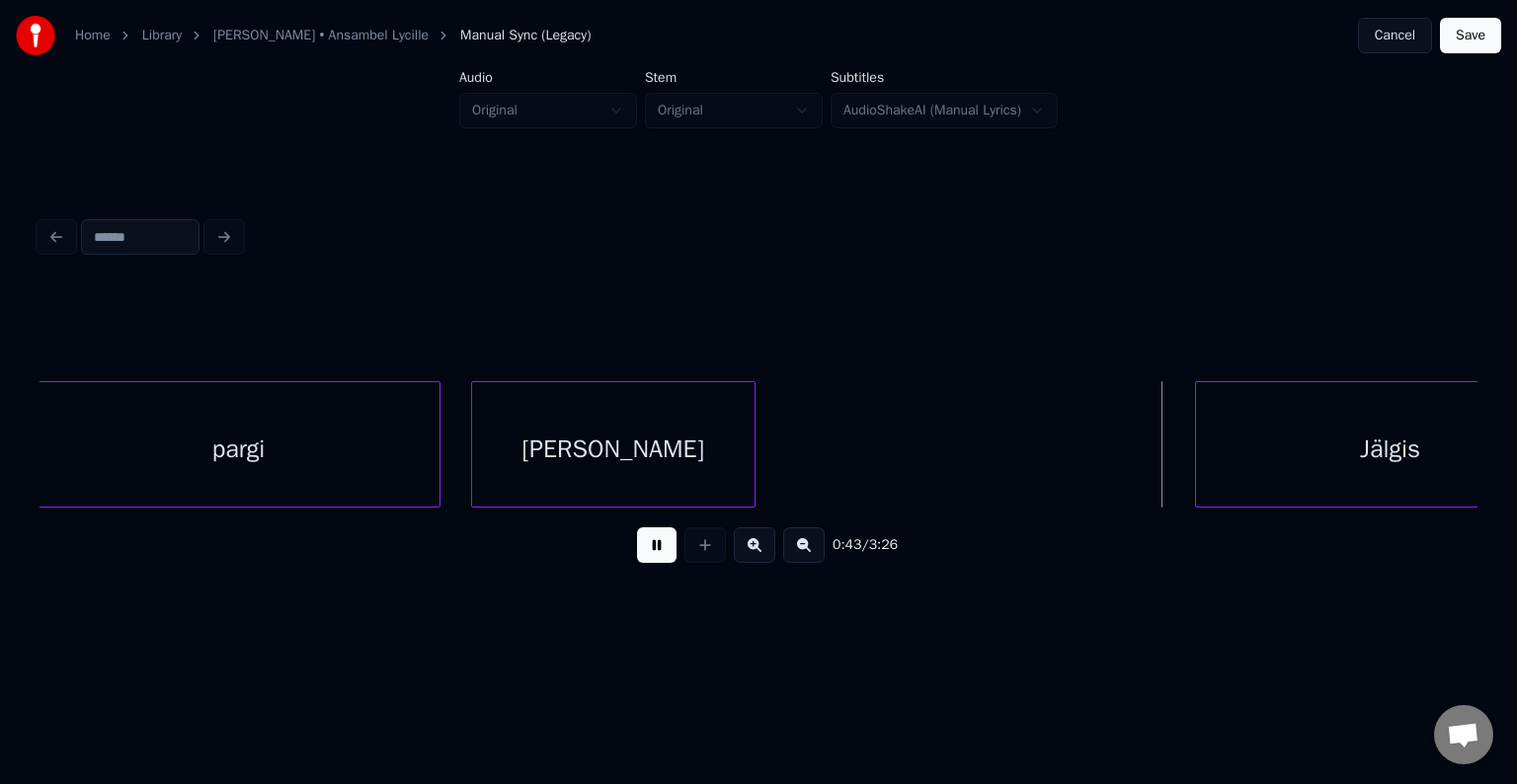 click at bounding box center [657, 545] 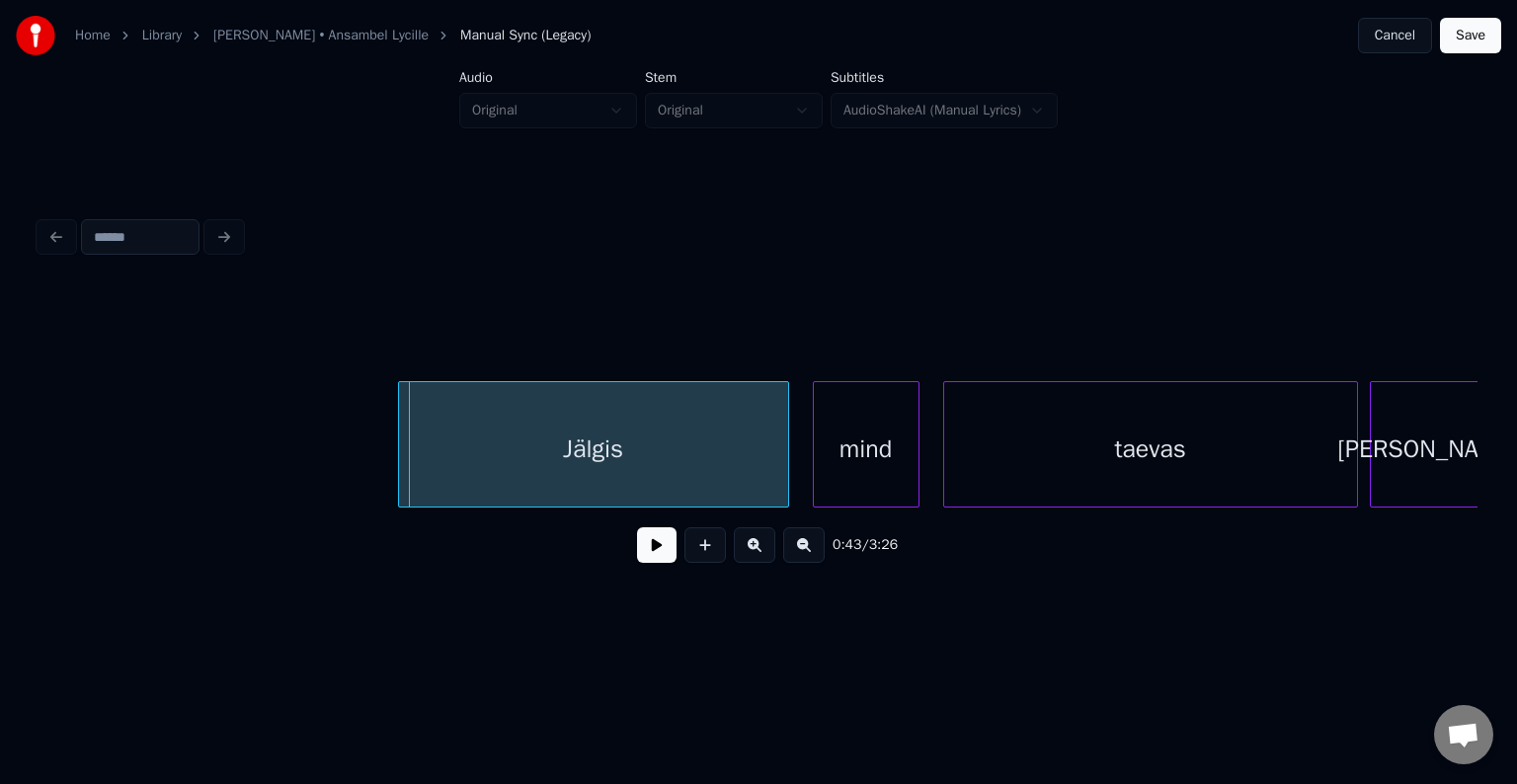 scroll, scrollTop: 0, scrollLeft: 25593, axis: horizontal 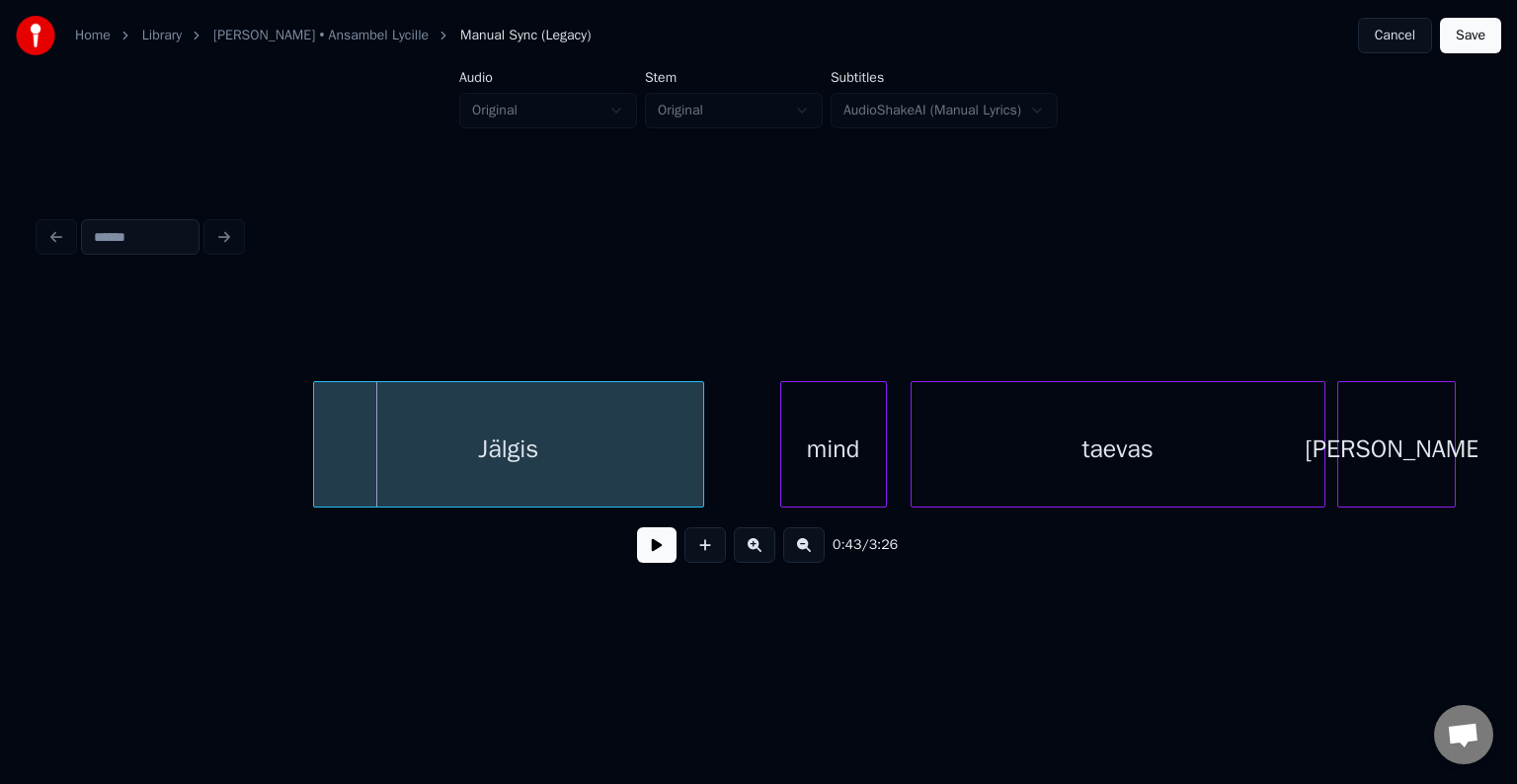 click on "Jälgis" at bounding box center (509, 449) 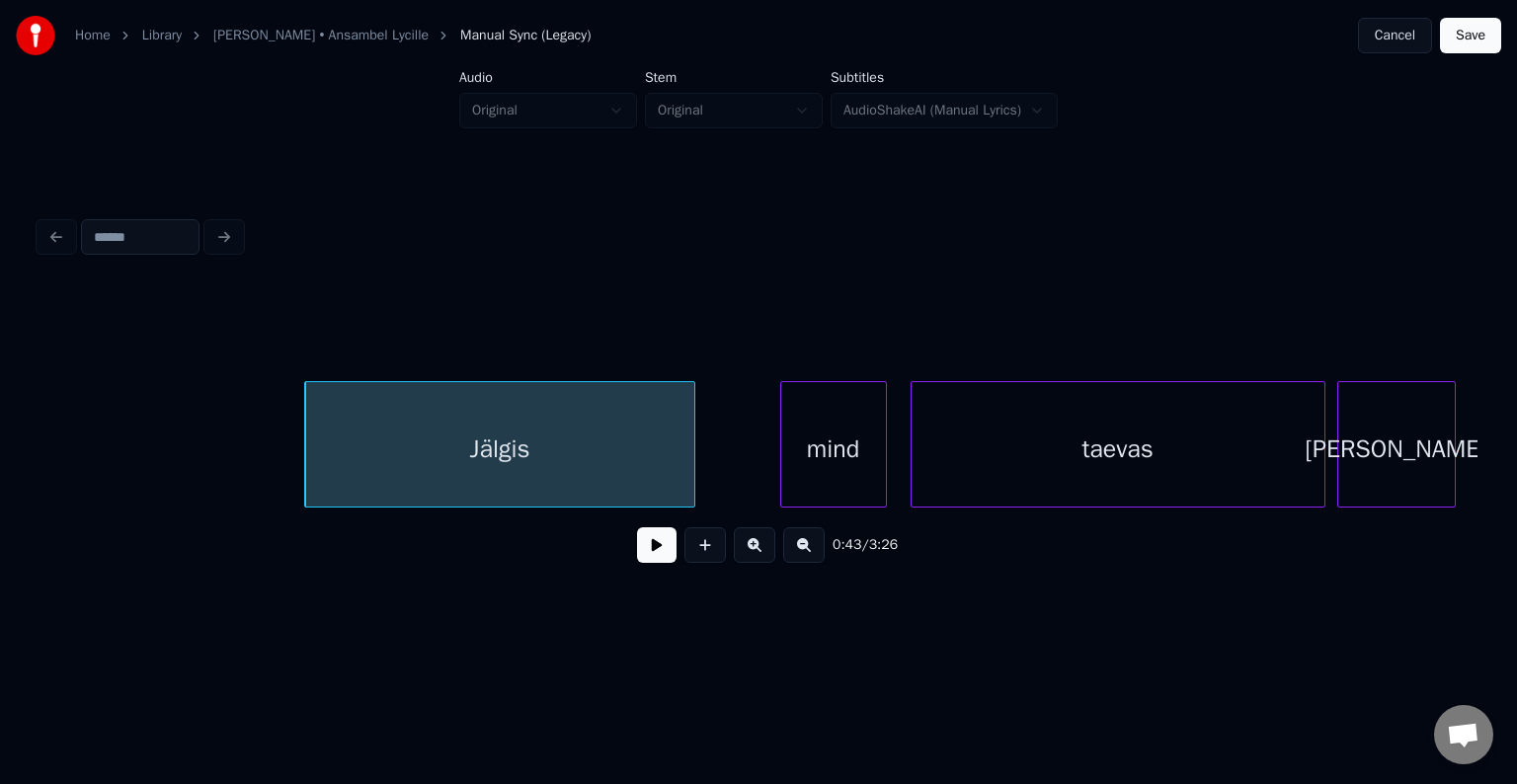 click at bounding box center (657, 545) 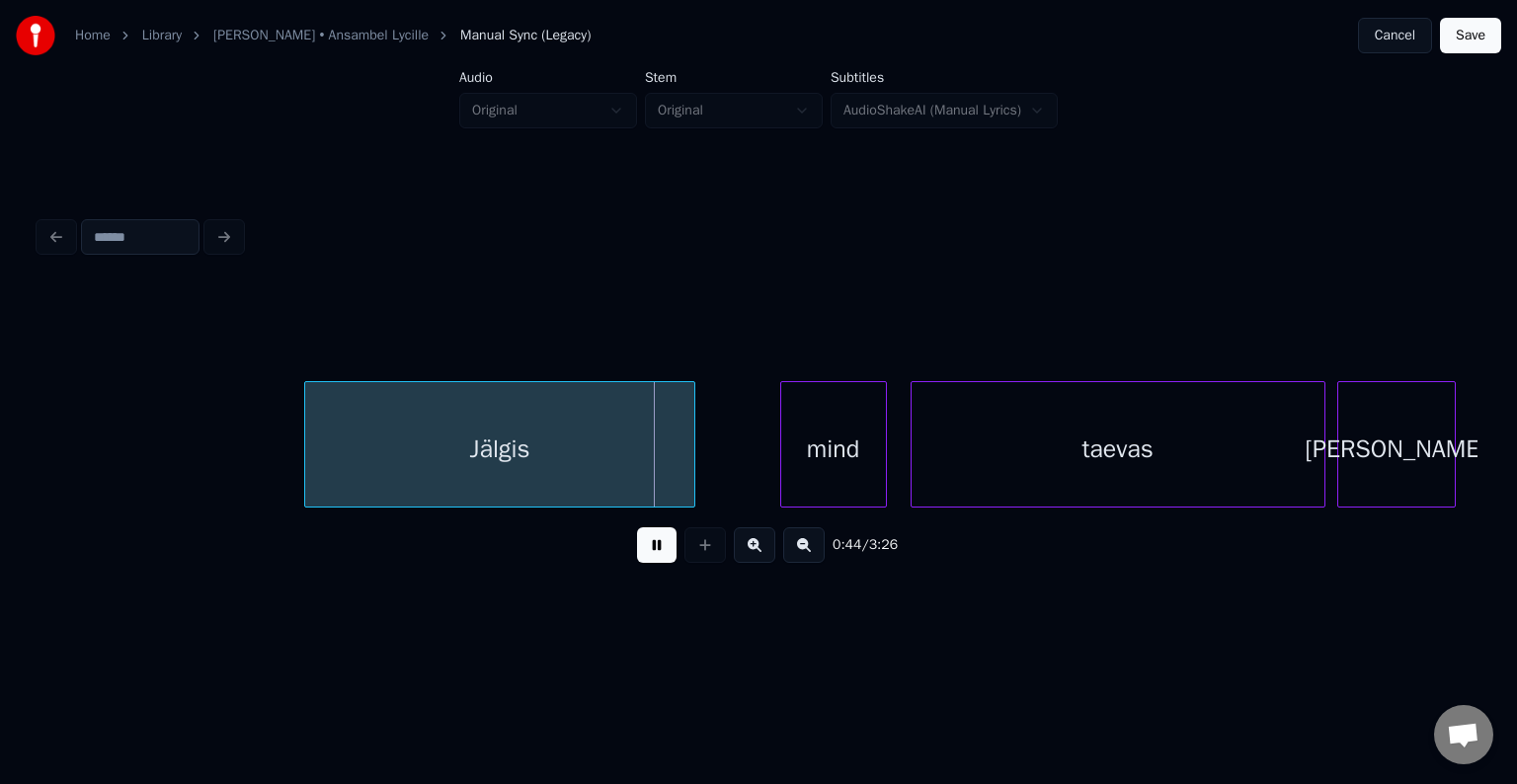 click at bounding box center [657, 545] 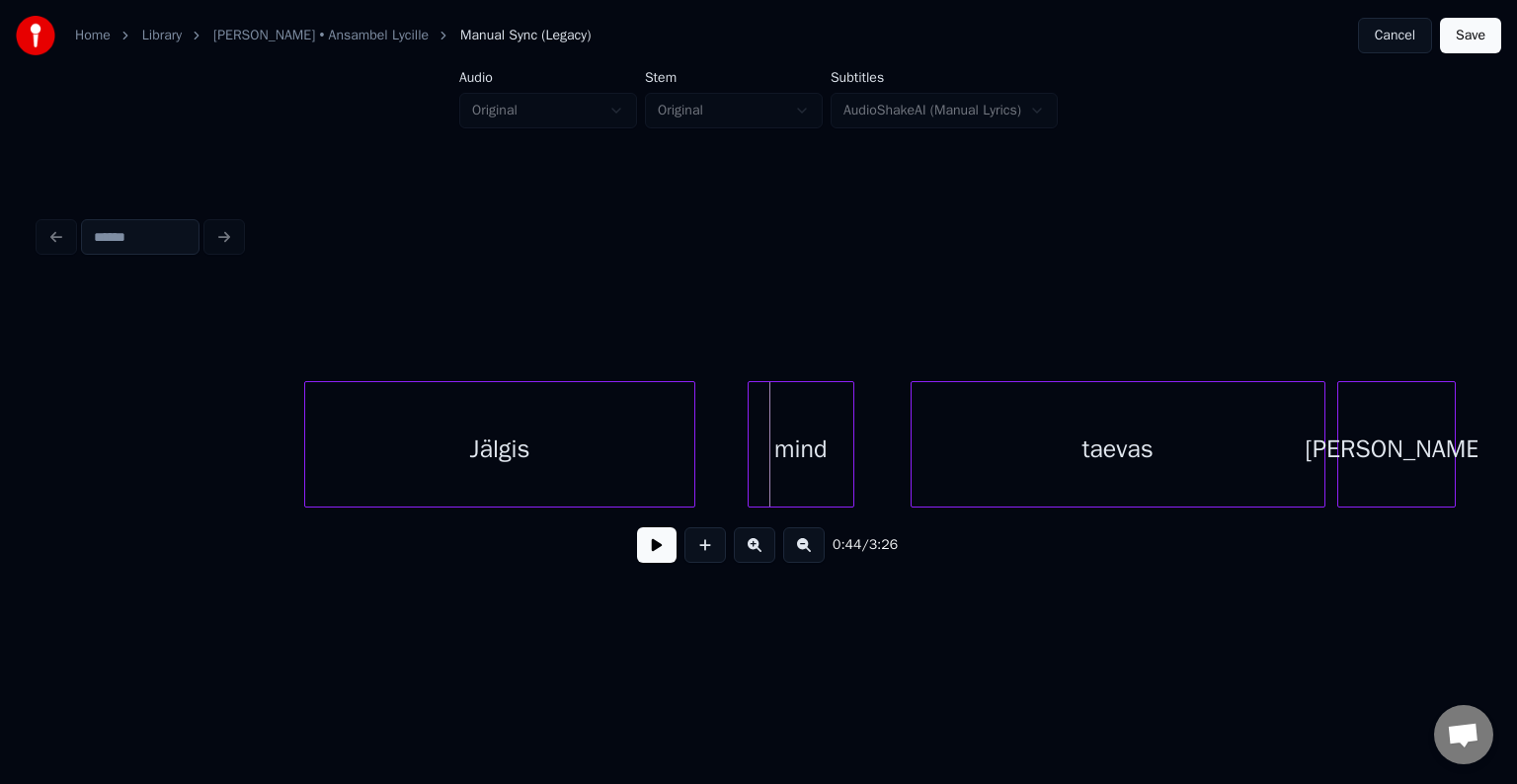 click on "mind" at bounding box center (801, 449) 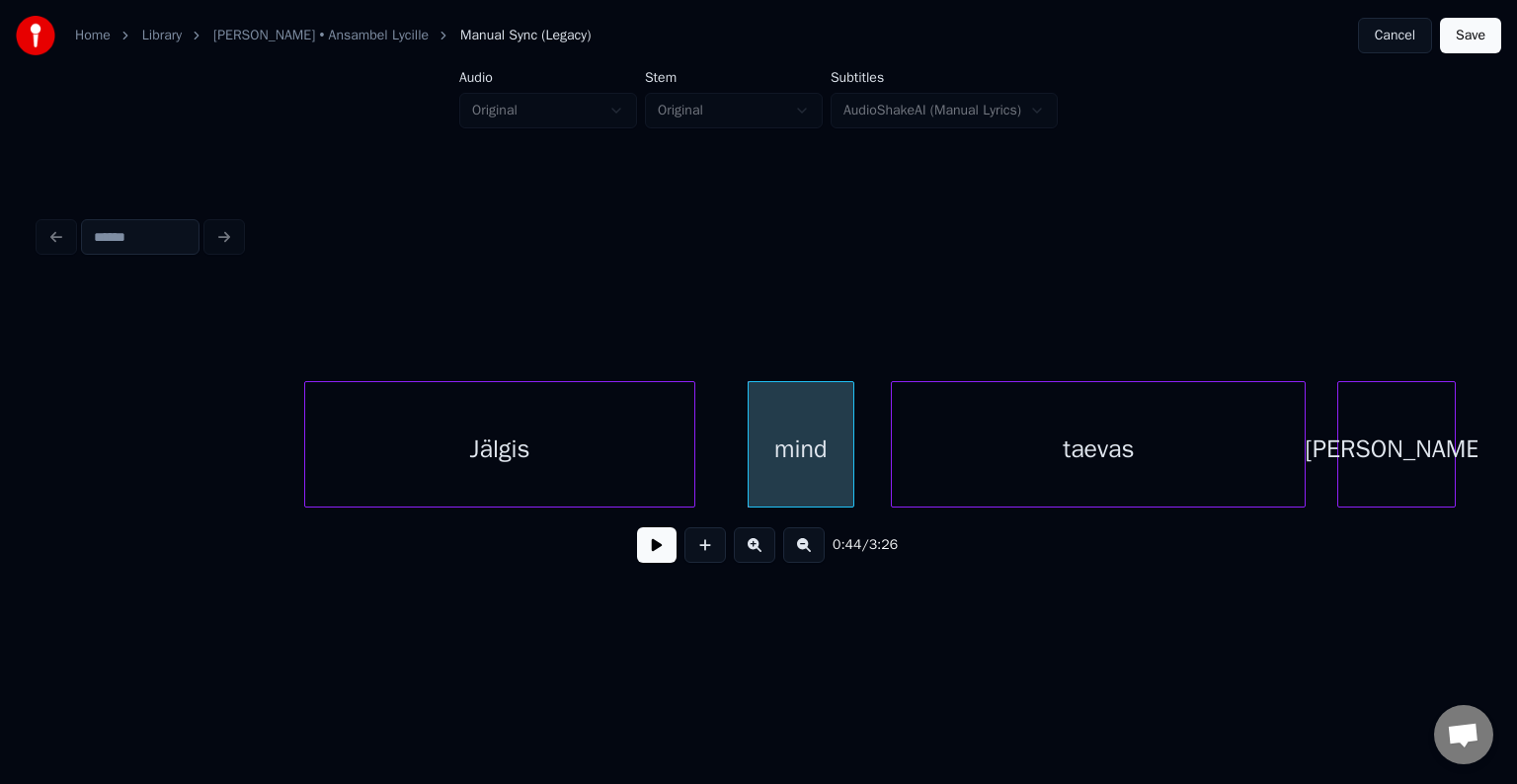 click on "taevas" at bounding box center [1098, 449] 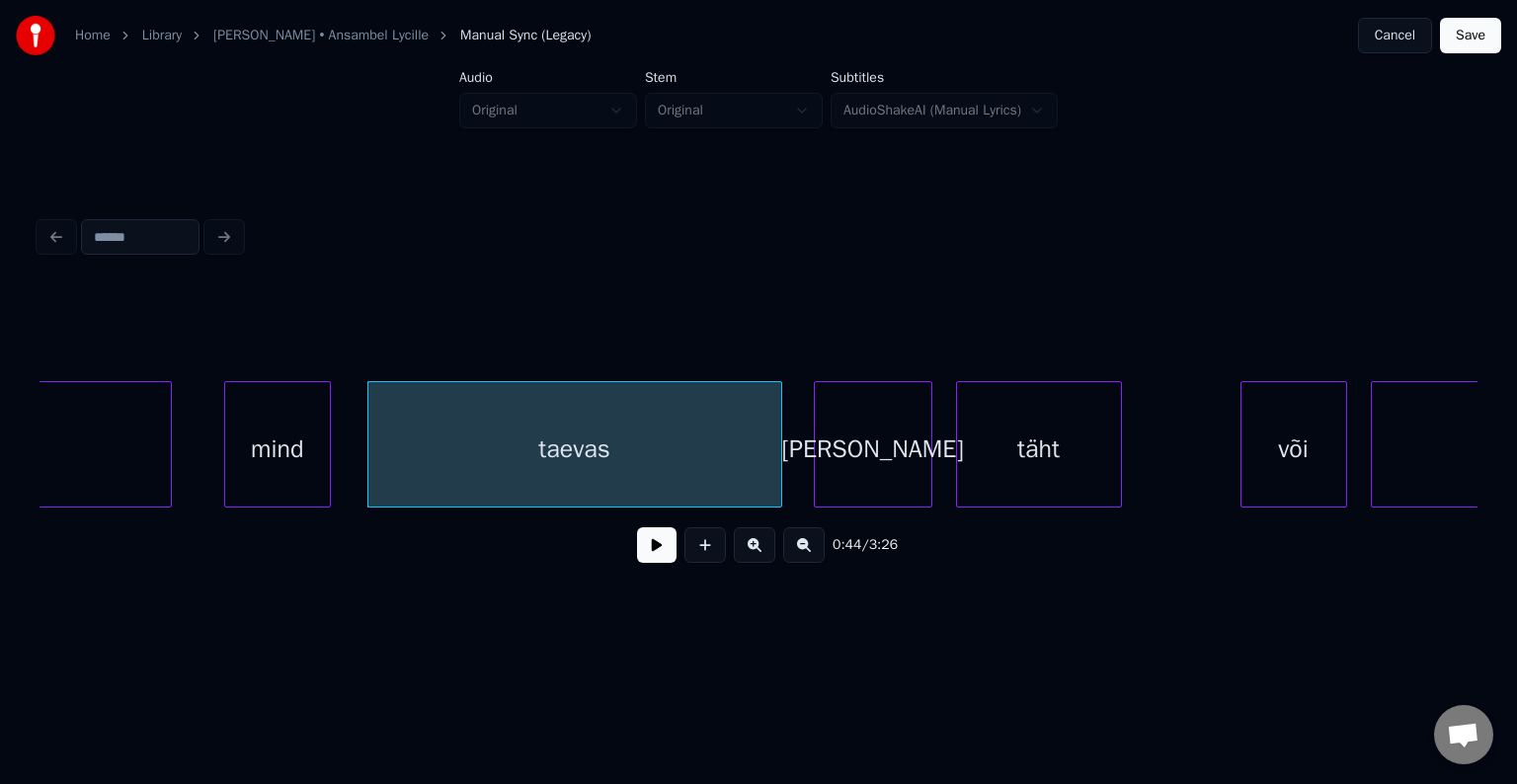 scroll, scrollTop: 0, scrollLeft: 26226, axis: horizontal 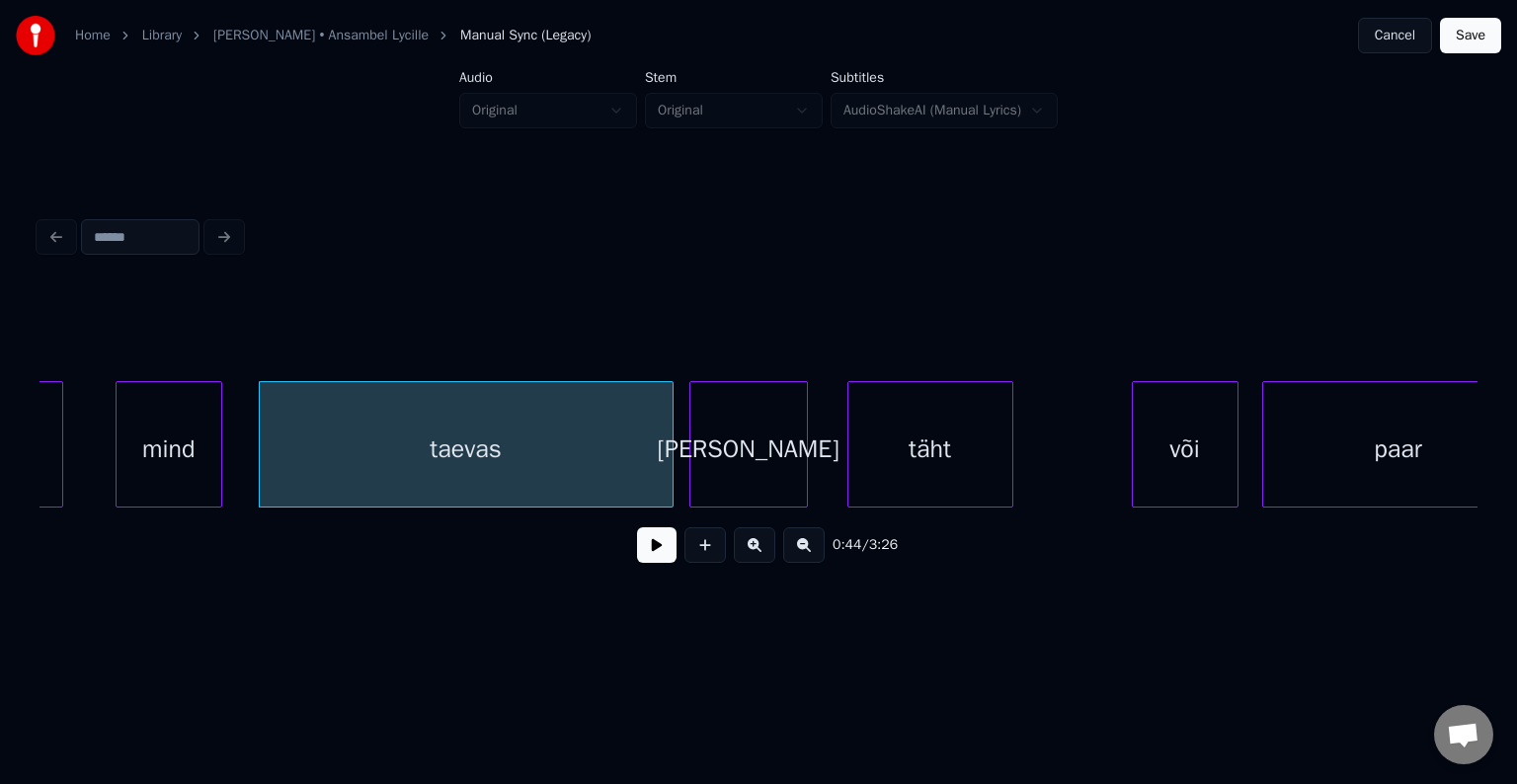 click on "[PERSON_NAME]" at bounding box center [749, 449] 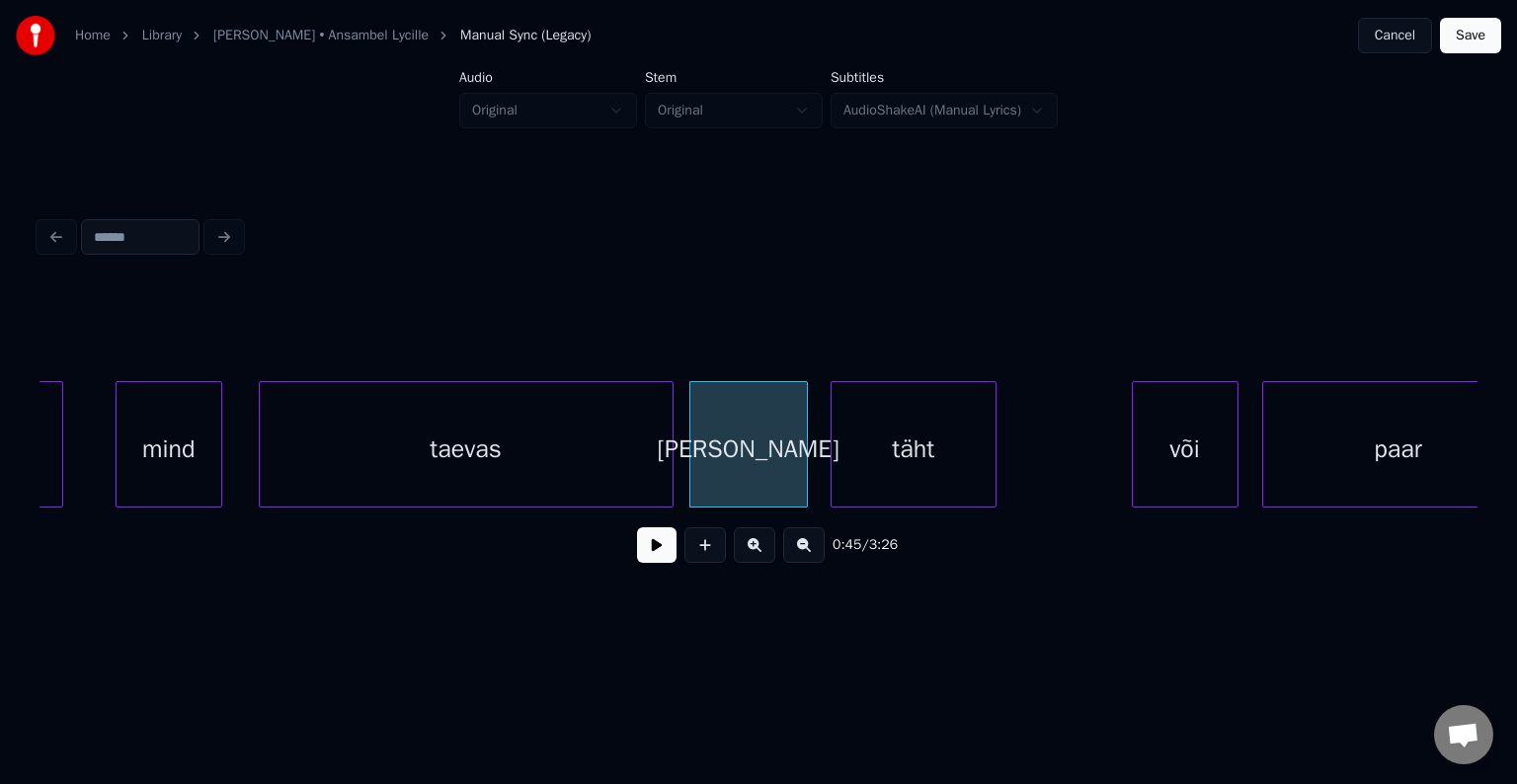 click on "täht" at bounding box center [914, 449] 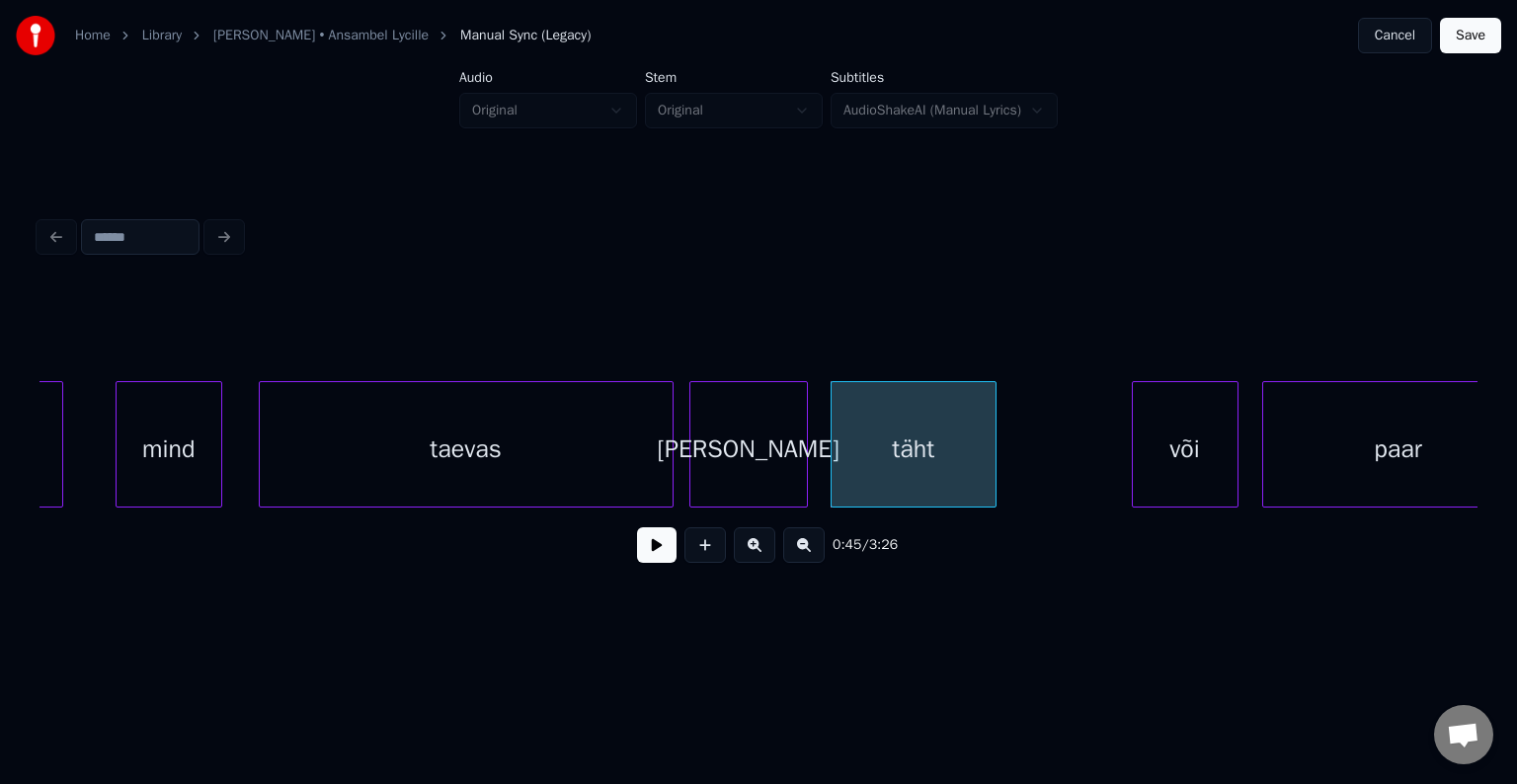 click on "taevas" at bounding box center (466, 449) 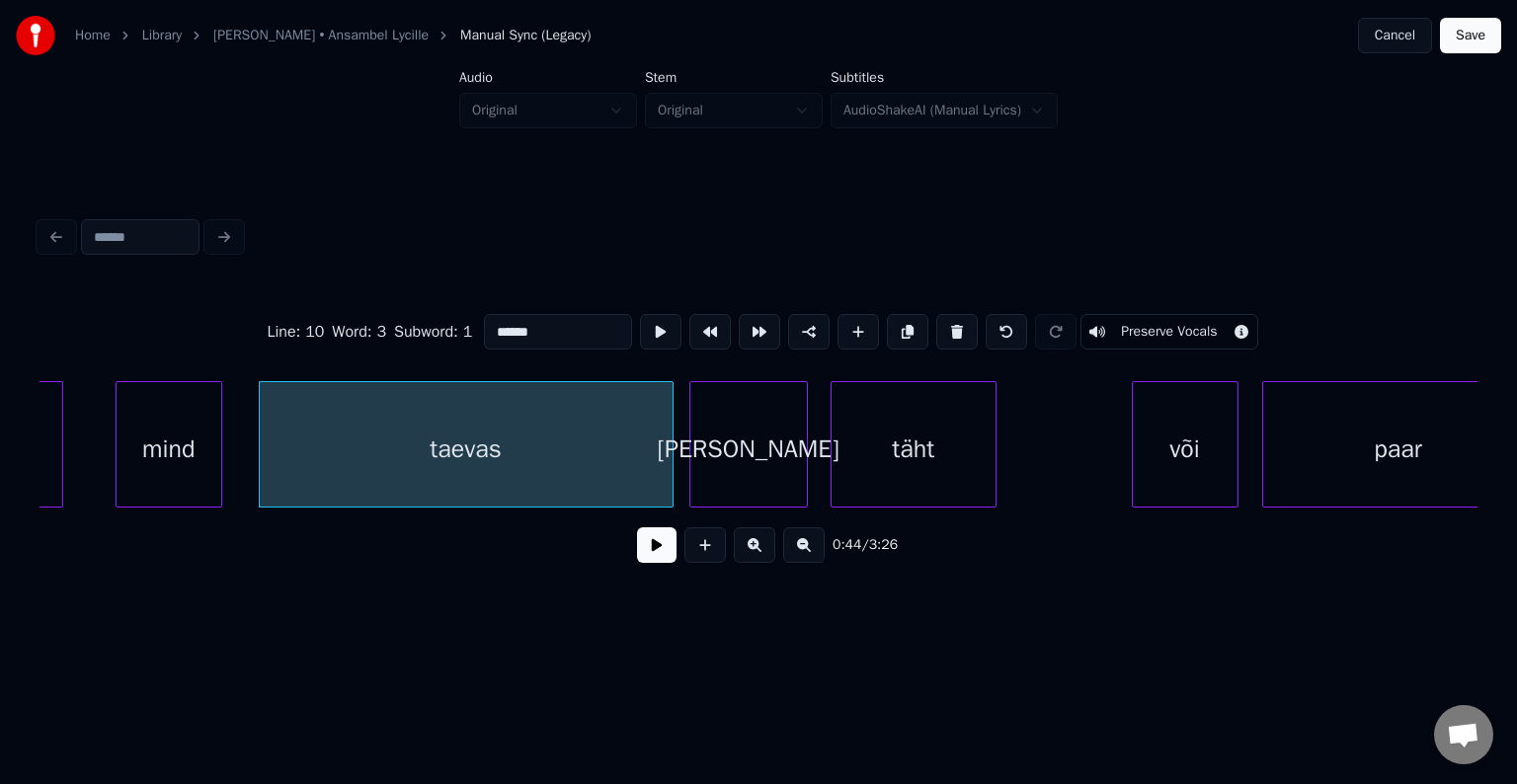 click at bounding box center [657, 545] 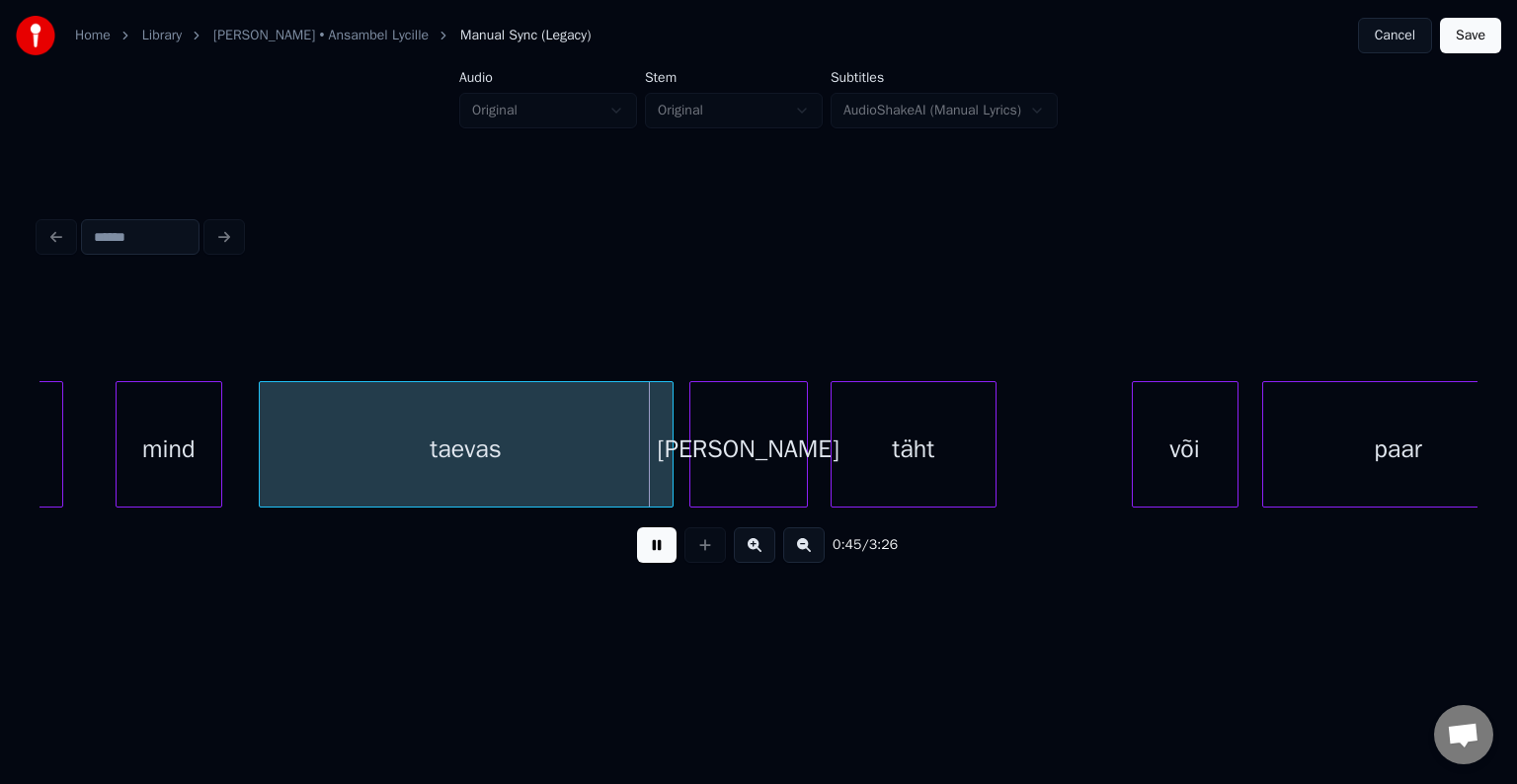 click at bounding box center (657, 545) 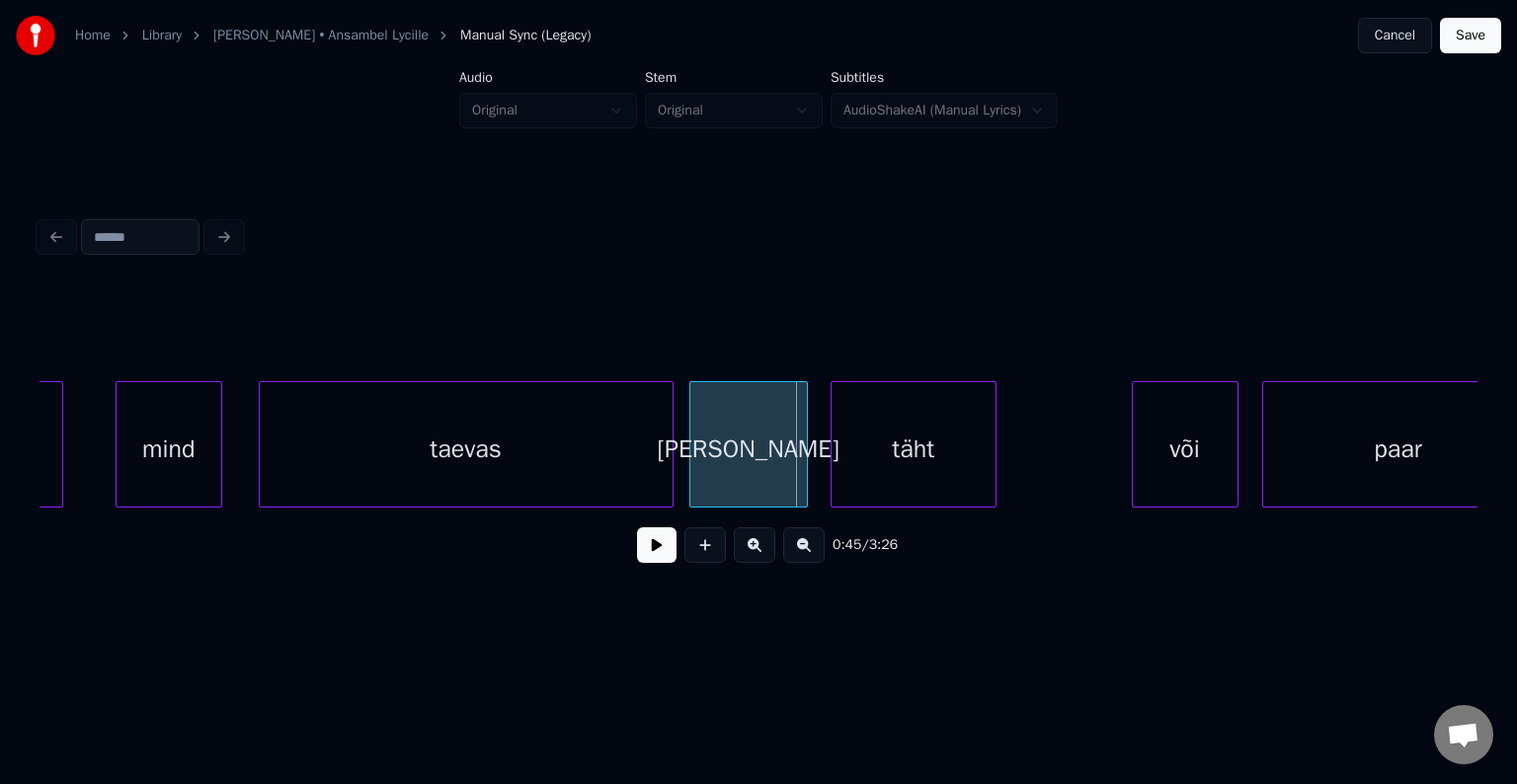 click at bounding box center [657, 545] 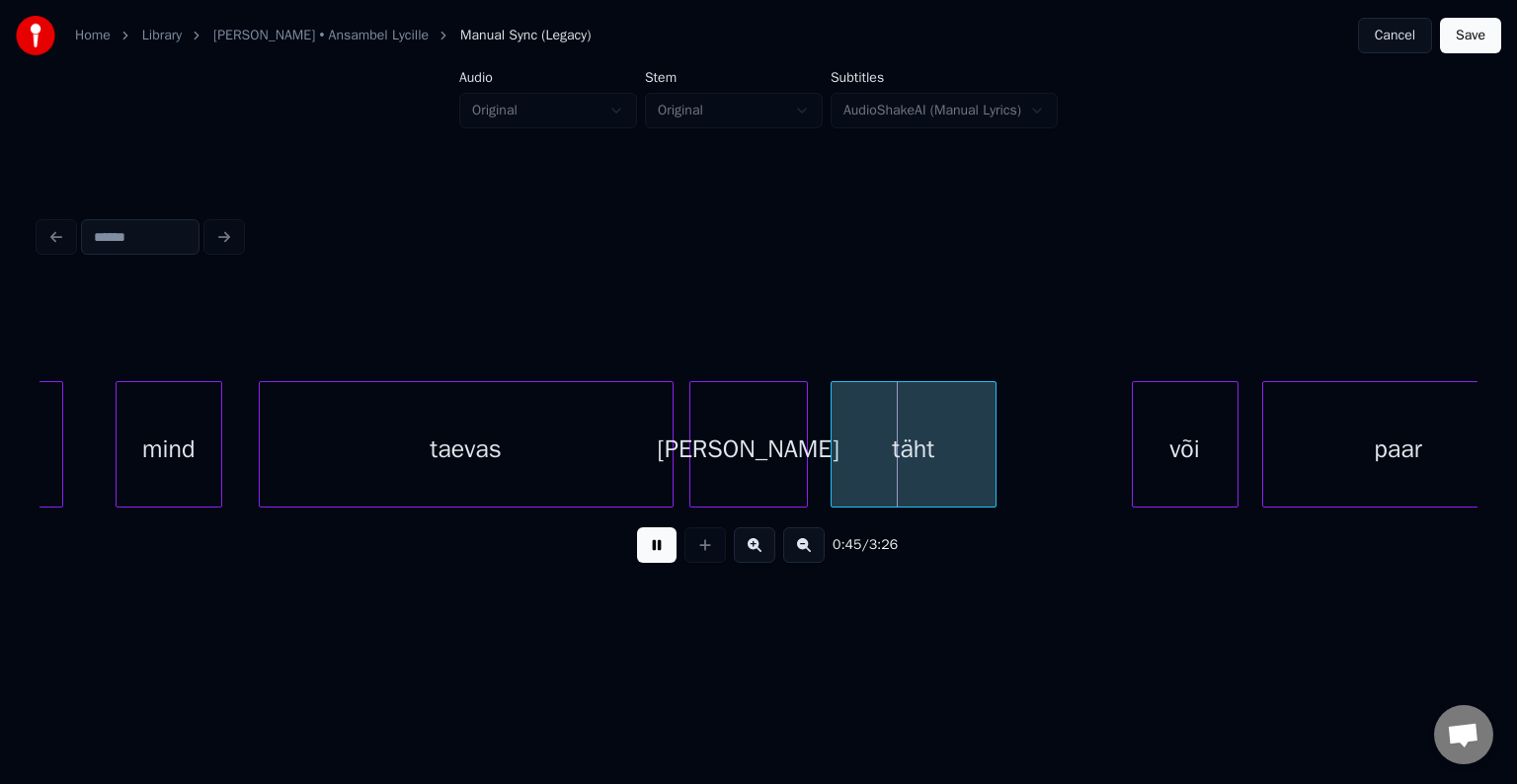 click at bounding box center [657, 545] 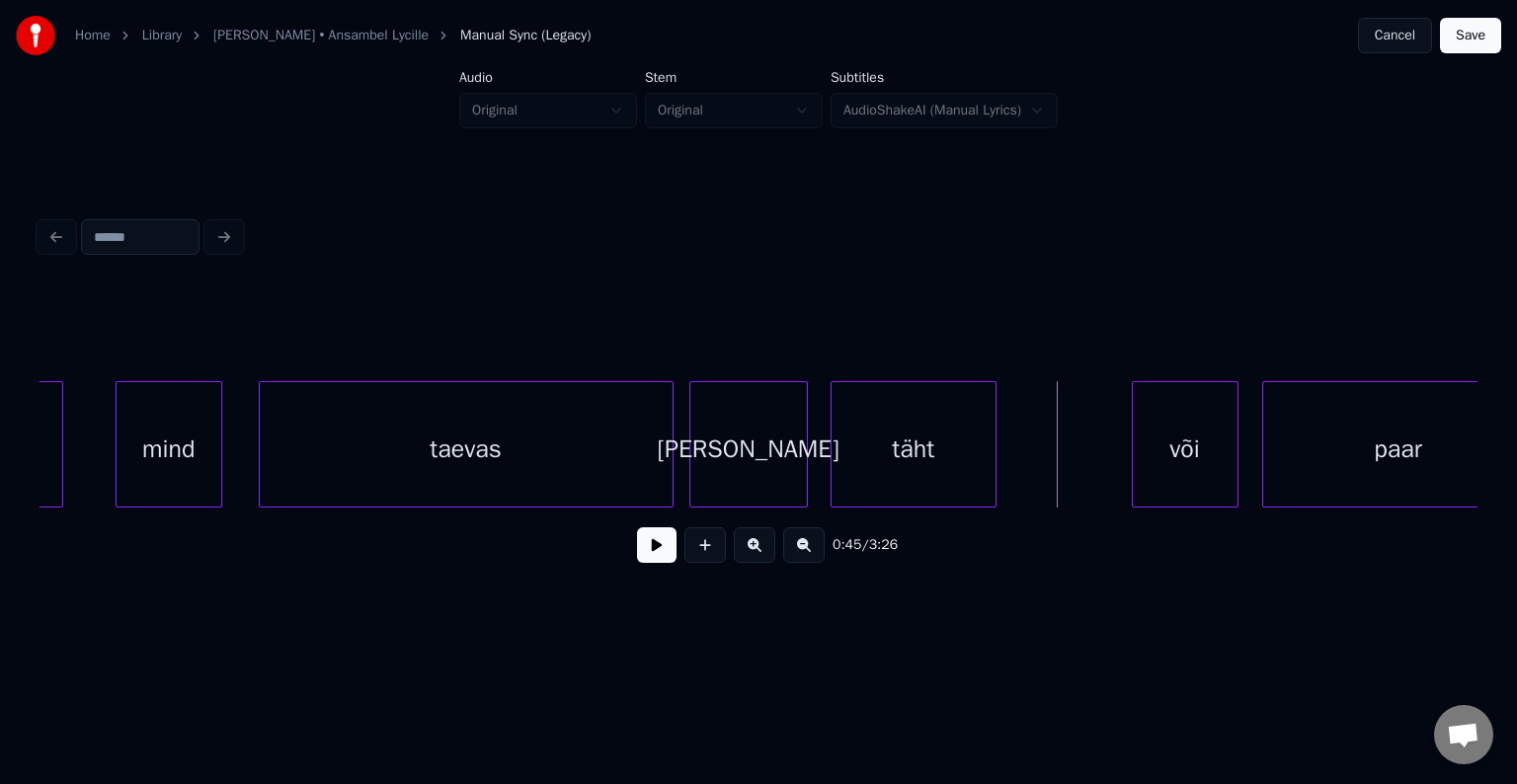 click at bounding box center (657, 545) 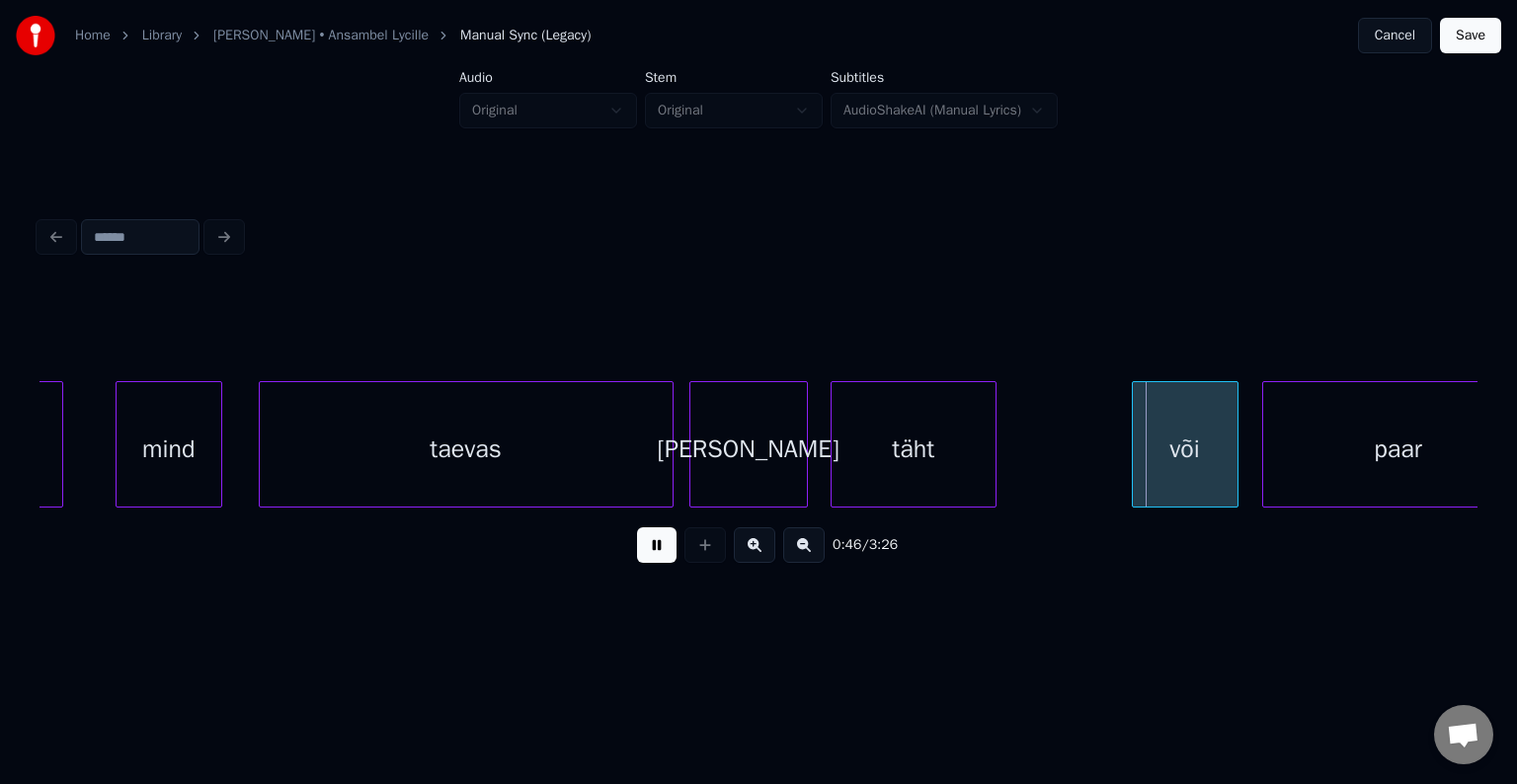 click at bounding box center [657, 545] 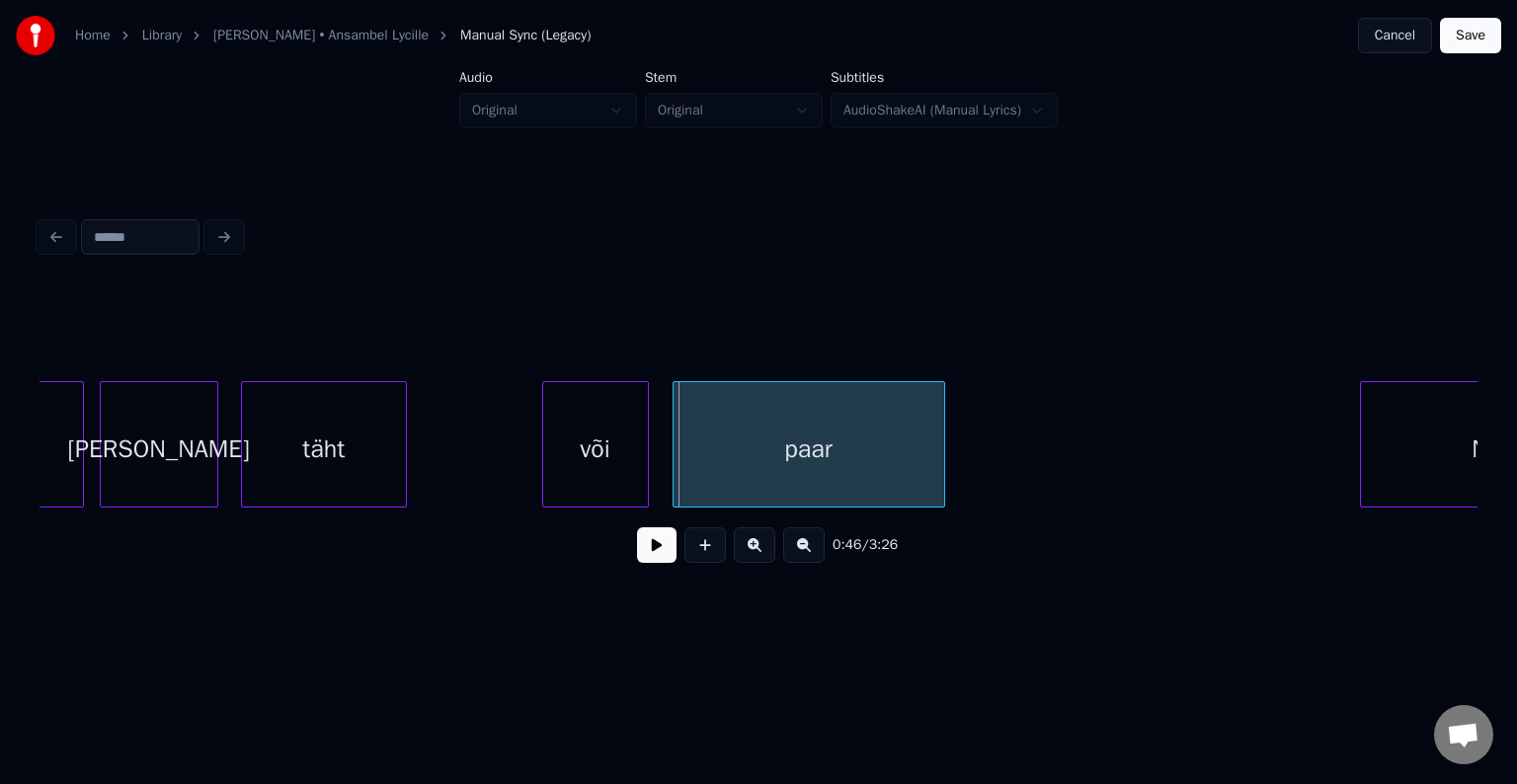 scroll, scrollTop: 0, scrollLeft: 26818, axis: horizontal 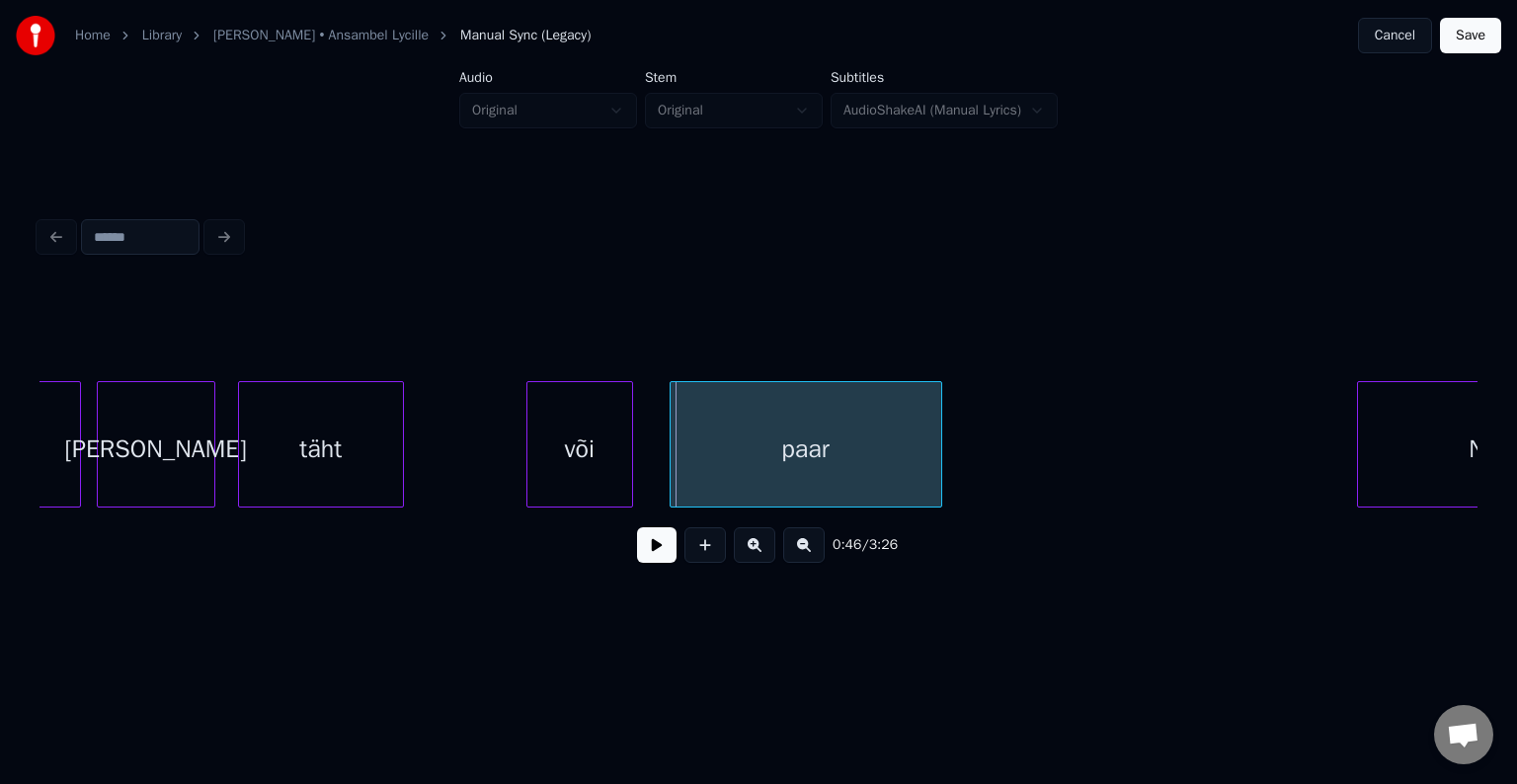 click on "või" at bounding box center [580, 449] 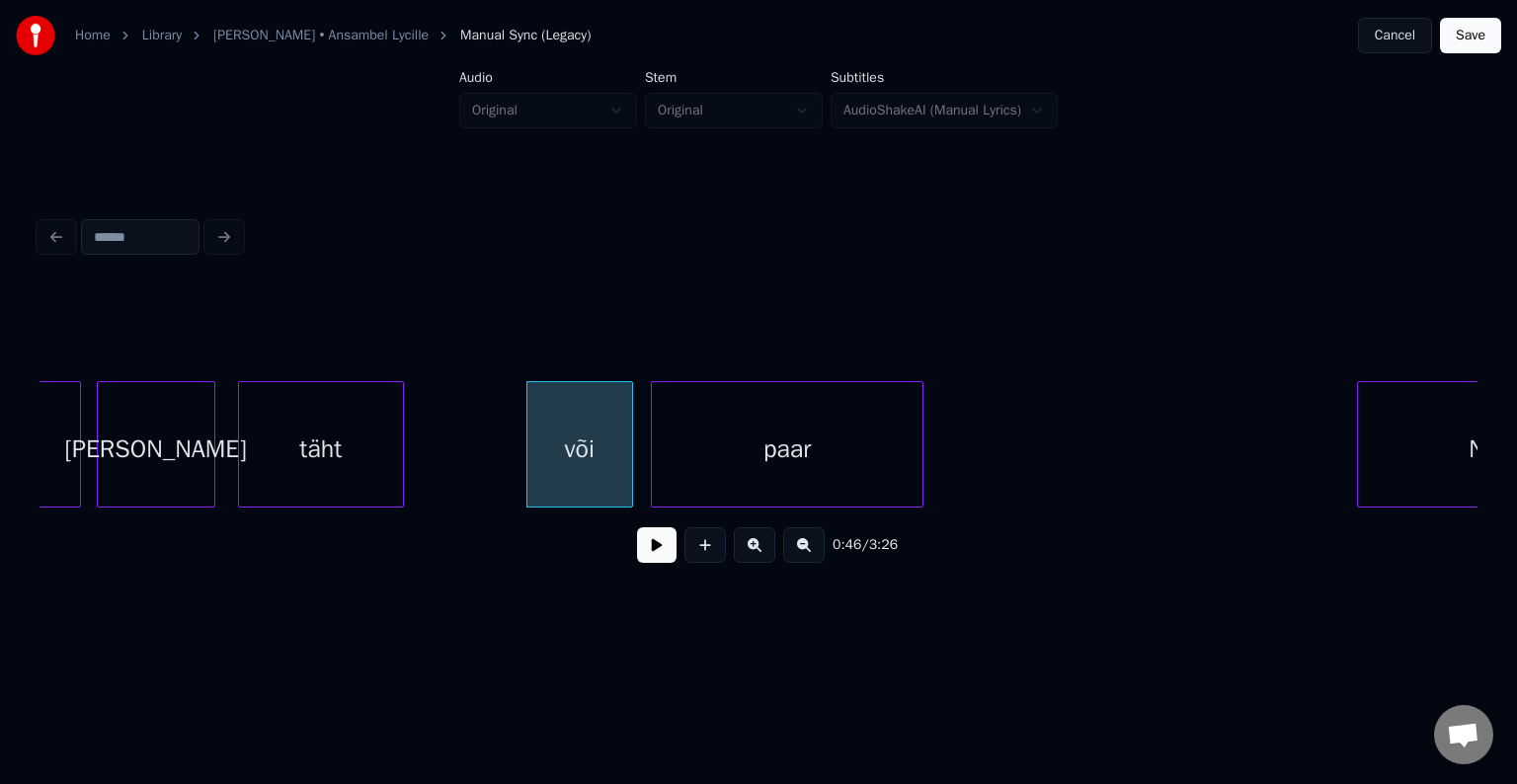 click on "paar" at bounding box center [787, 449] 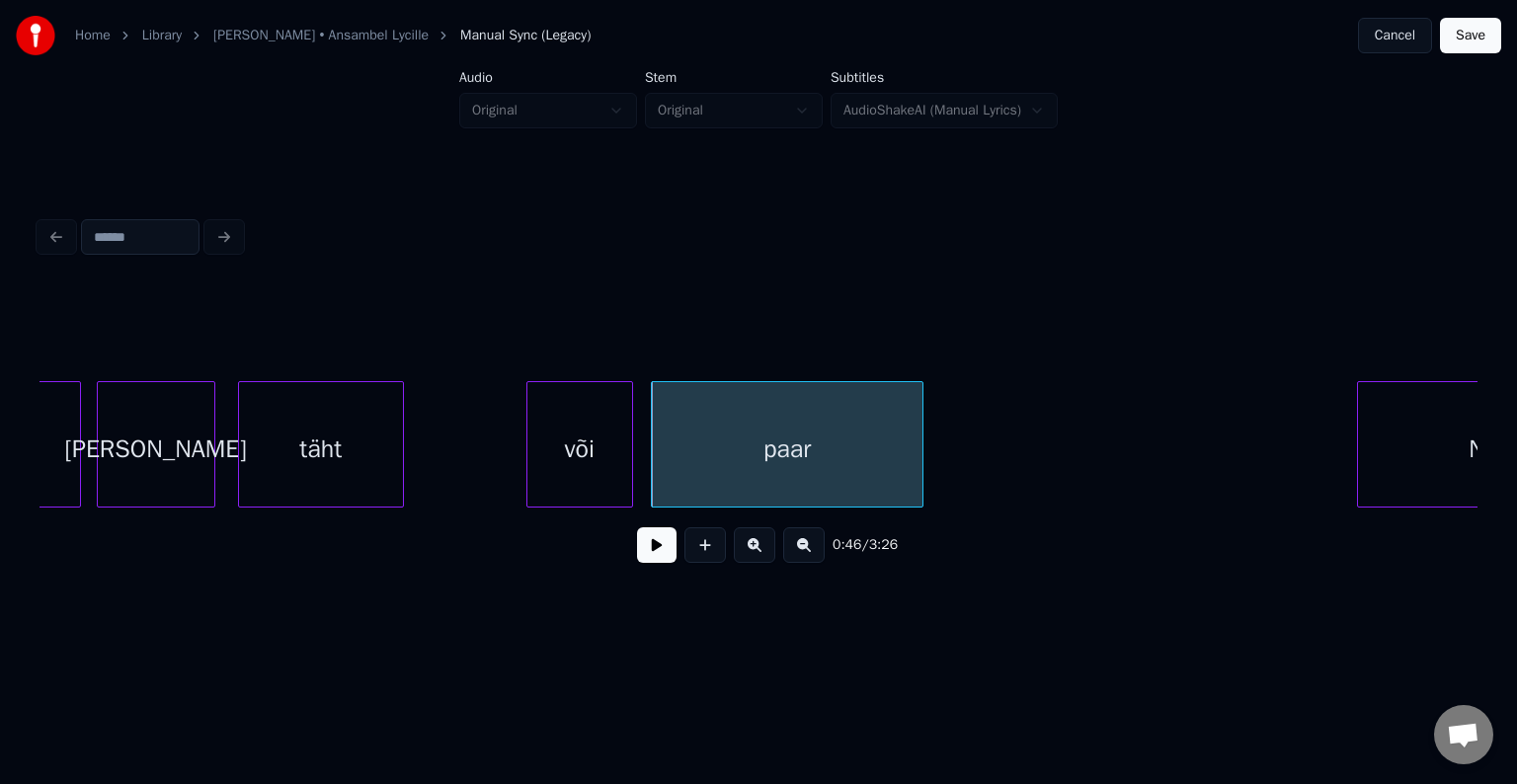 click at bounding box center [657, 545] 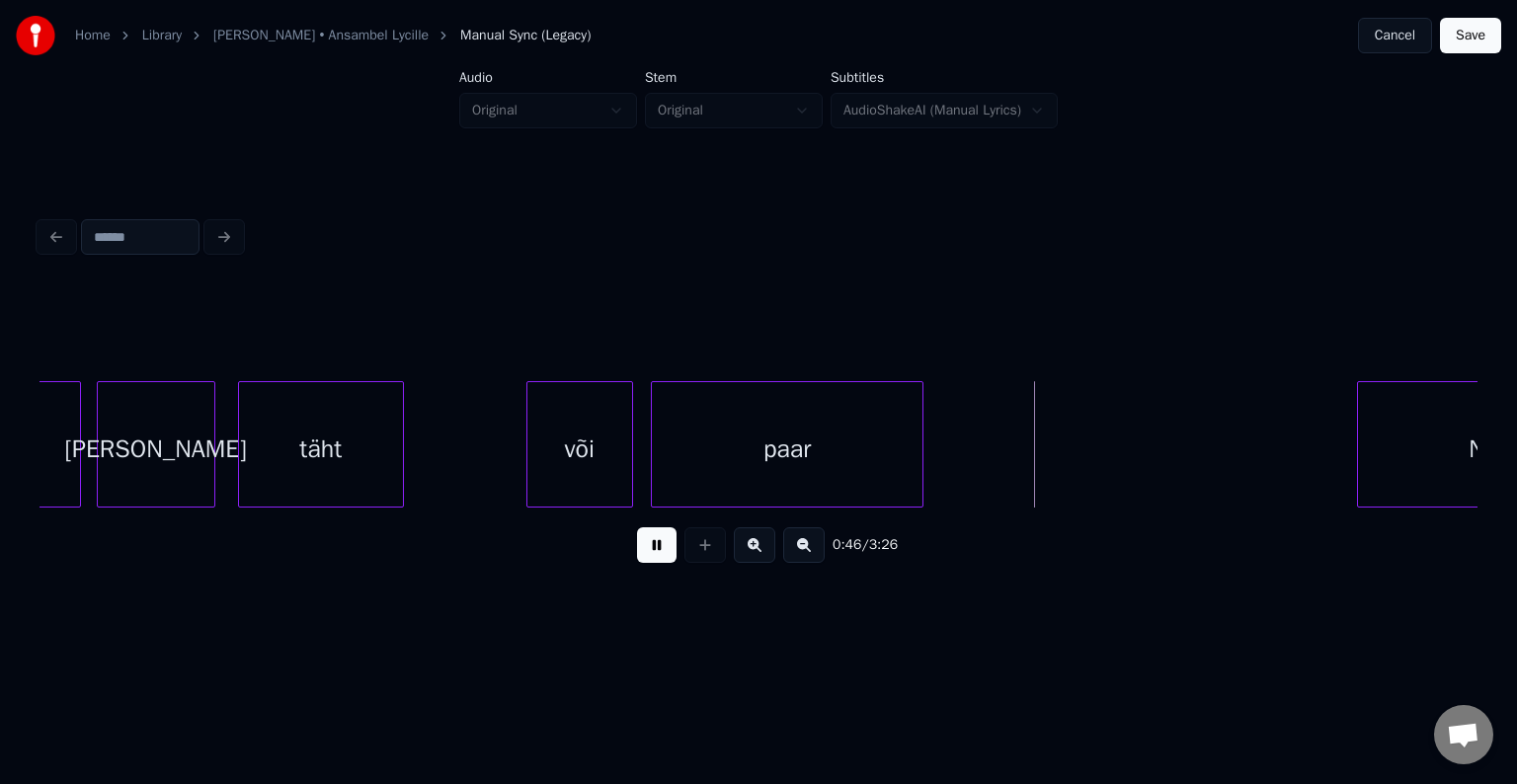 click at bounding box center (657, 545) 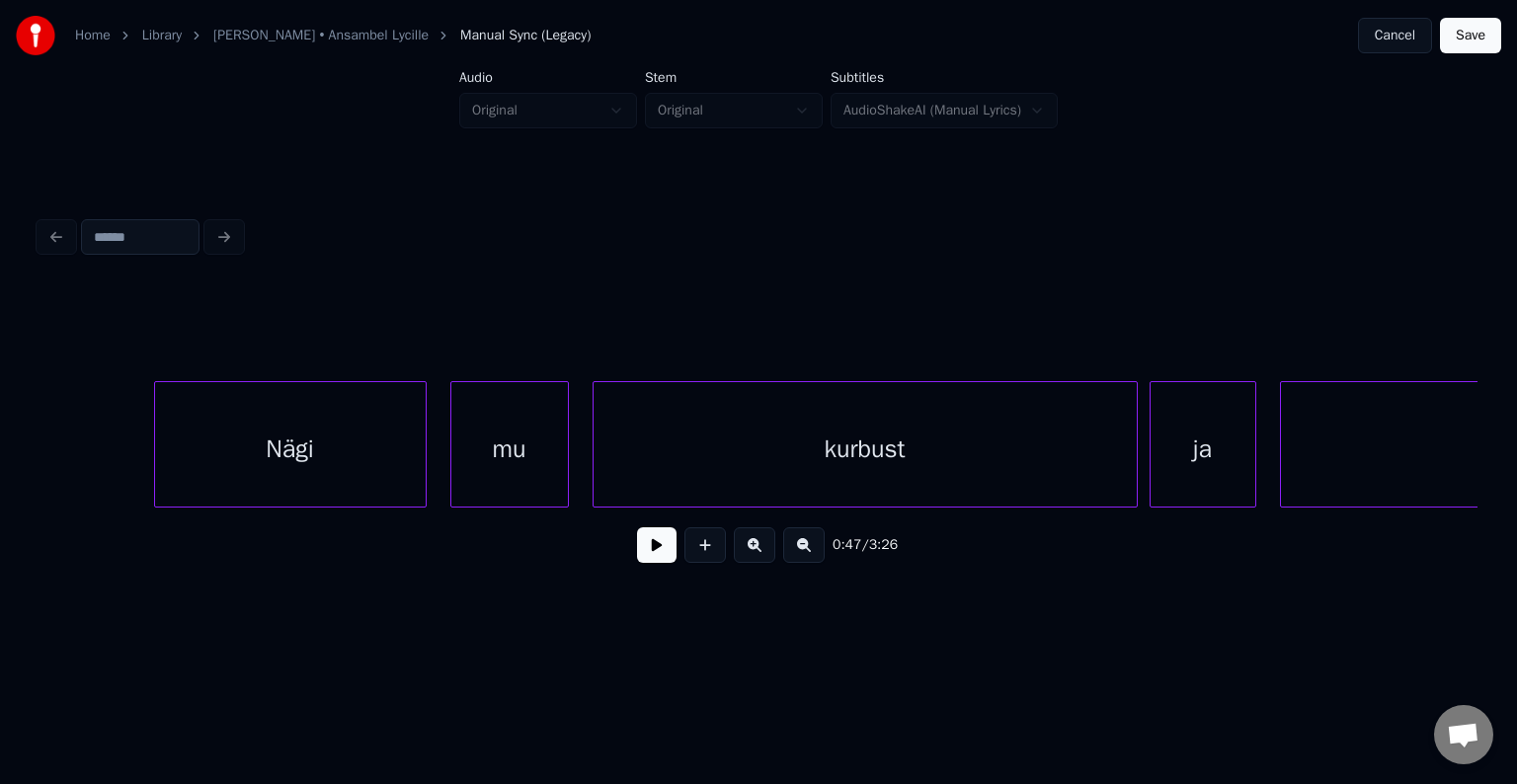 scroll, scrollTop: 0, scrollLeft: 28043, axis: horizontal 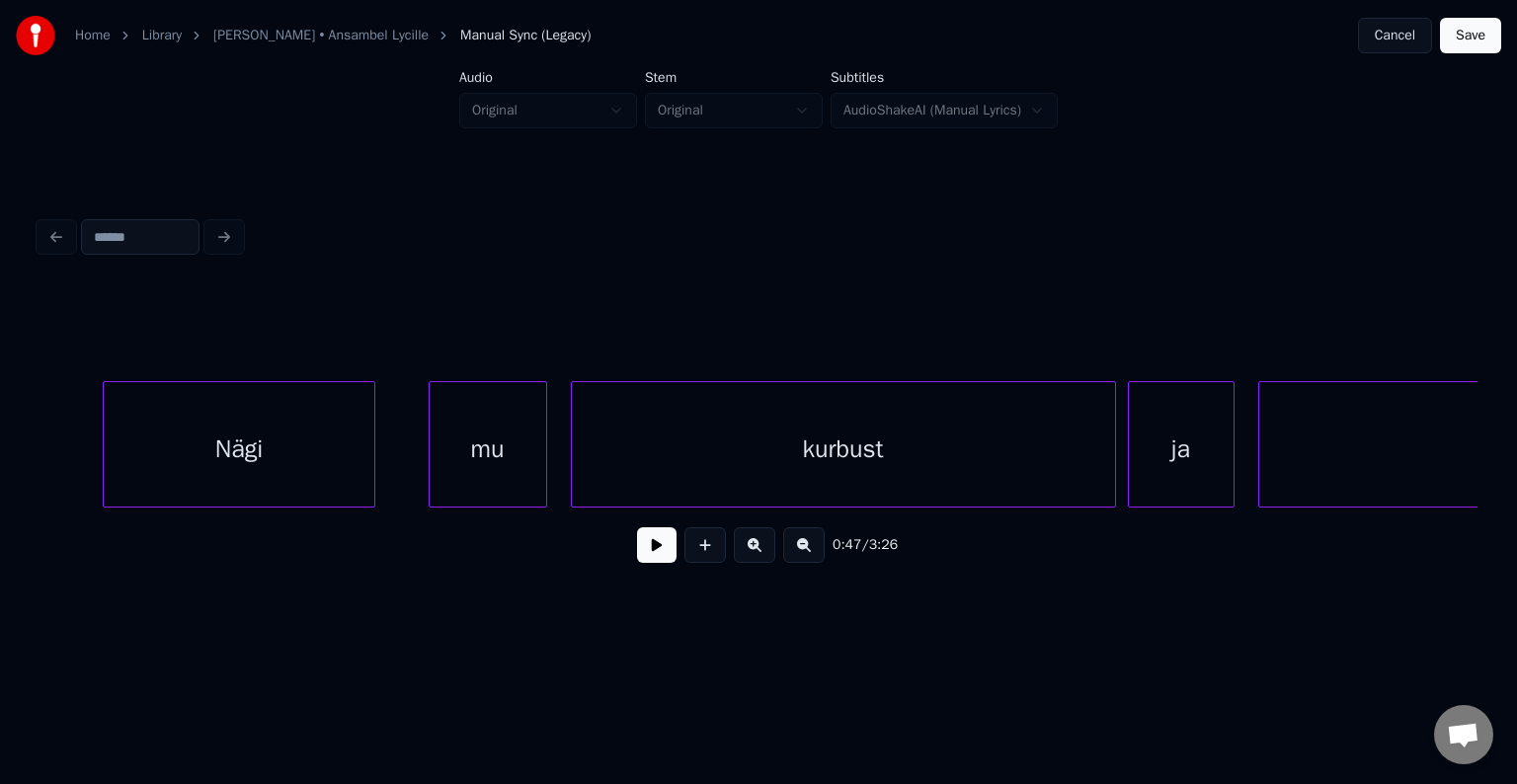 click on "Nägi" at bounding box center (239, 449) 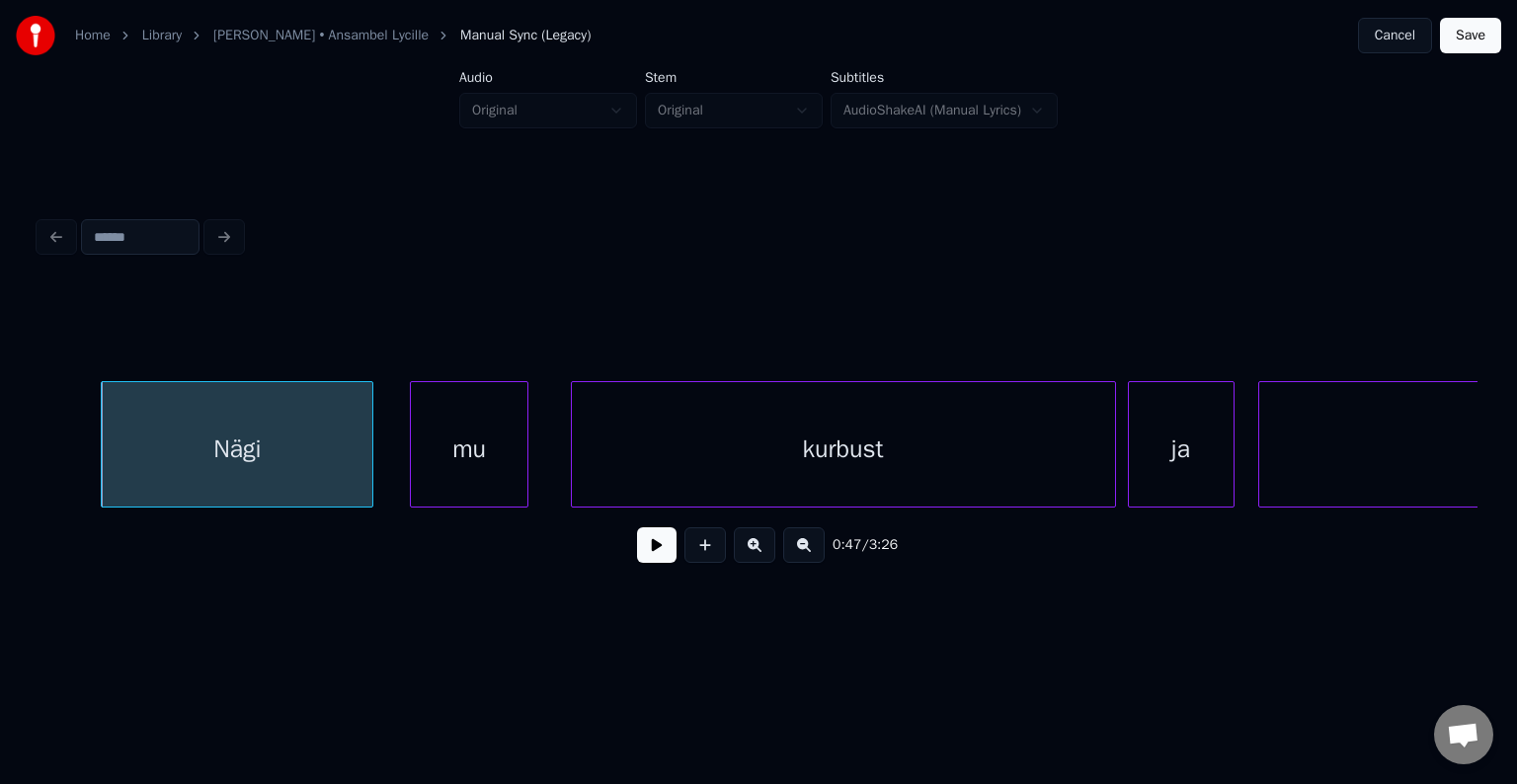 click on "mu" at bounding box center [469, 449] 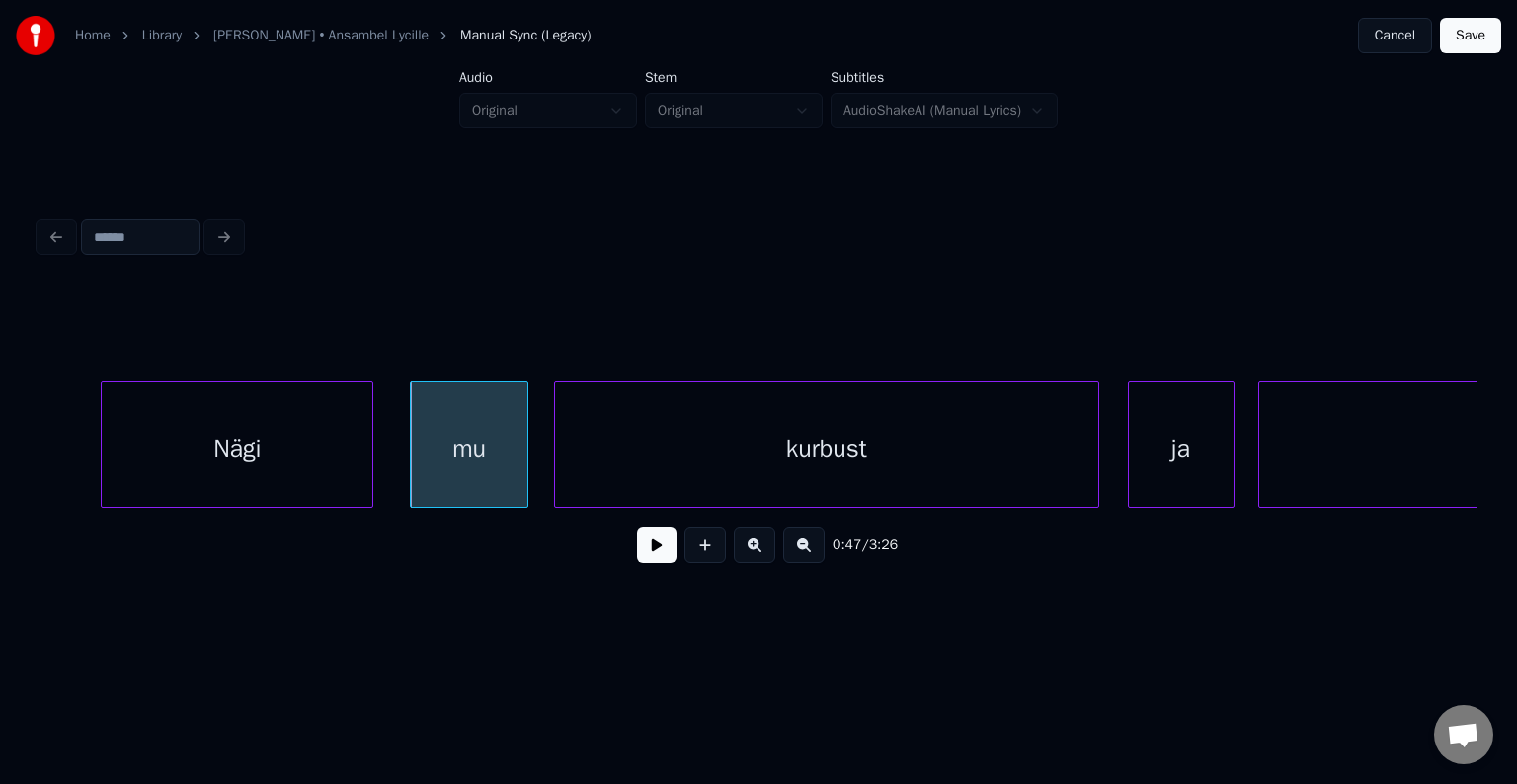 click on "kurbust" at bounding box center (827, 449) 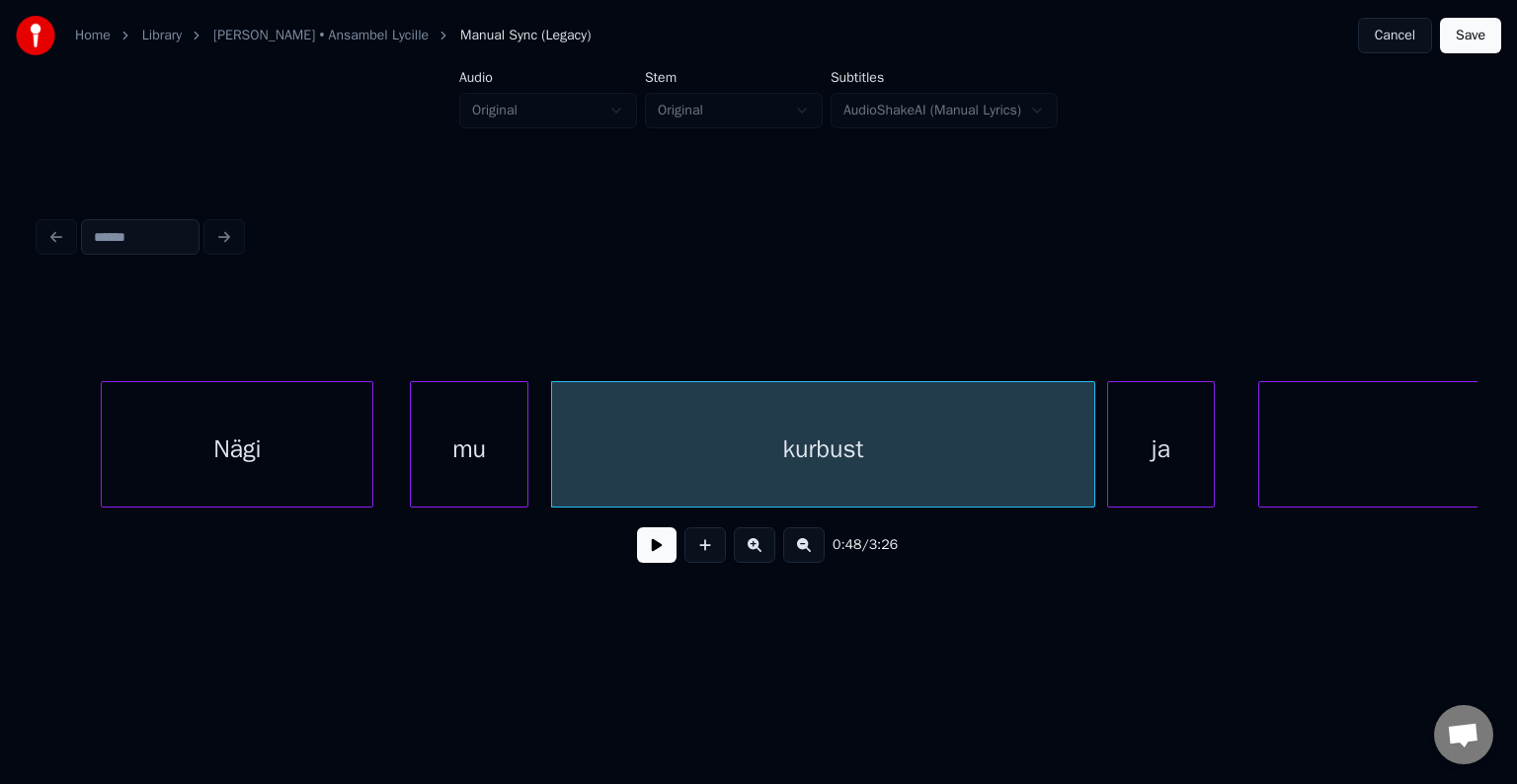 click on "ja" at bounding box center (1160, 449) 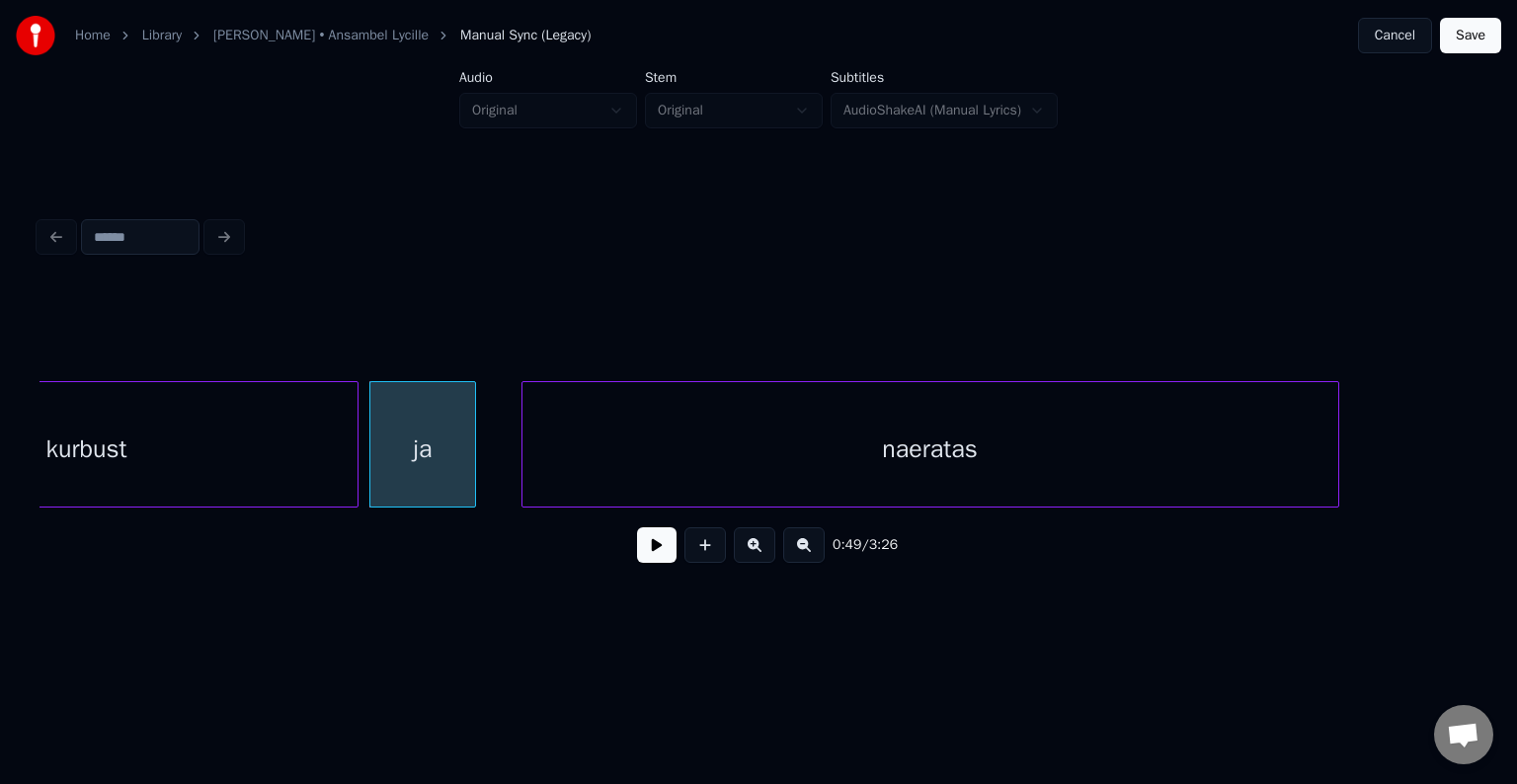 scroll, scrollTop: 0, scrollLeft: 28793, axis: horizontal 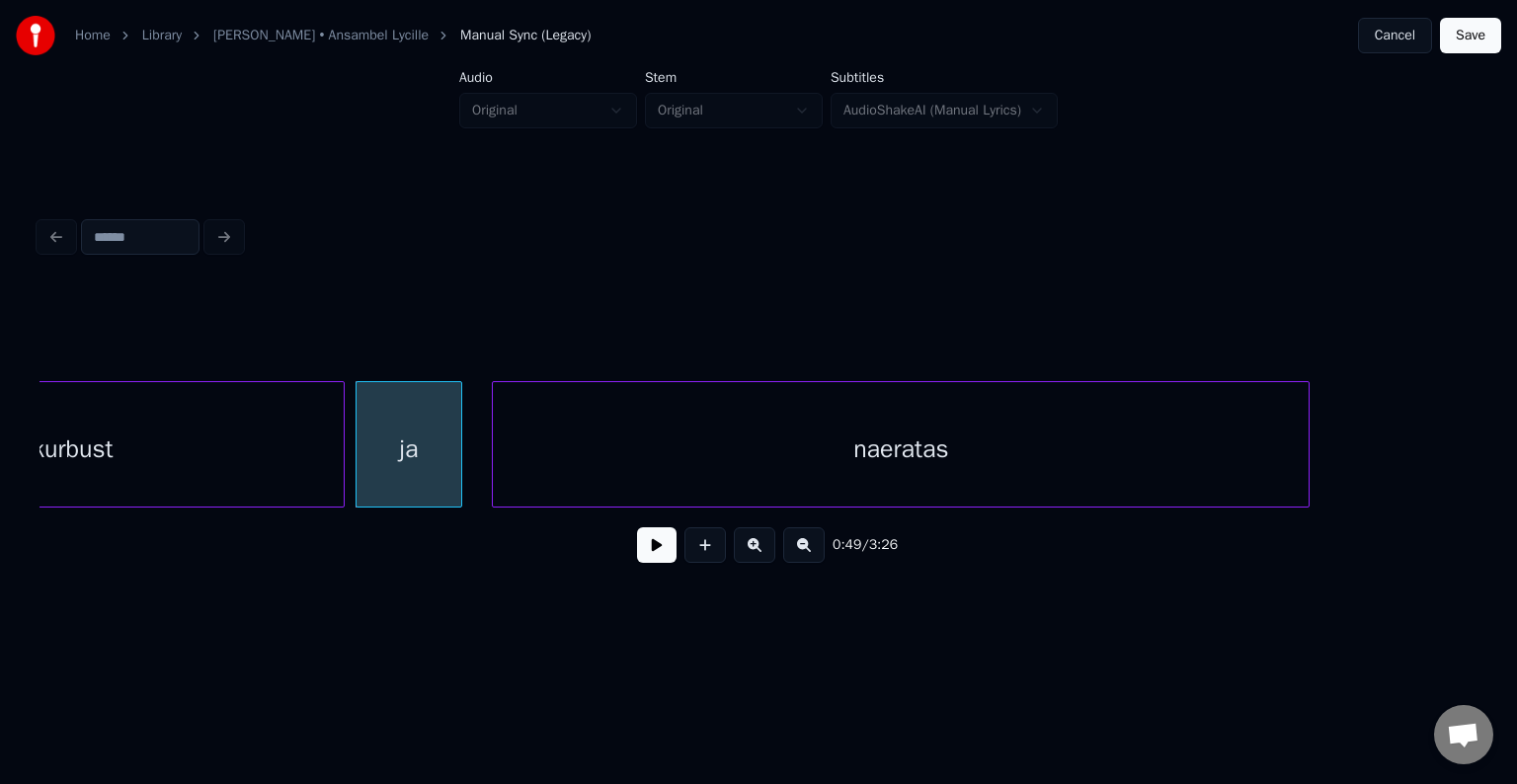 click on "naeratas" at bounding box center (901, 449) 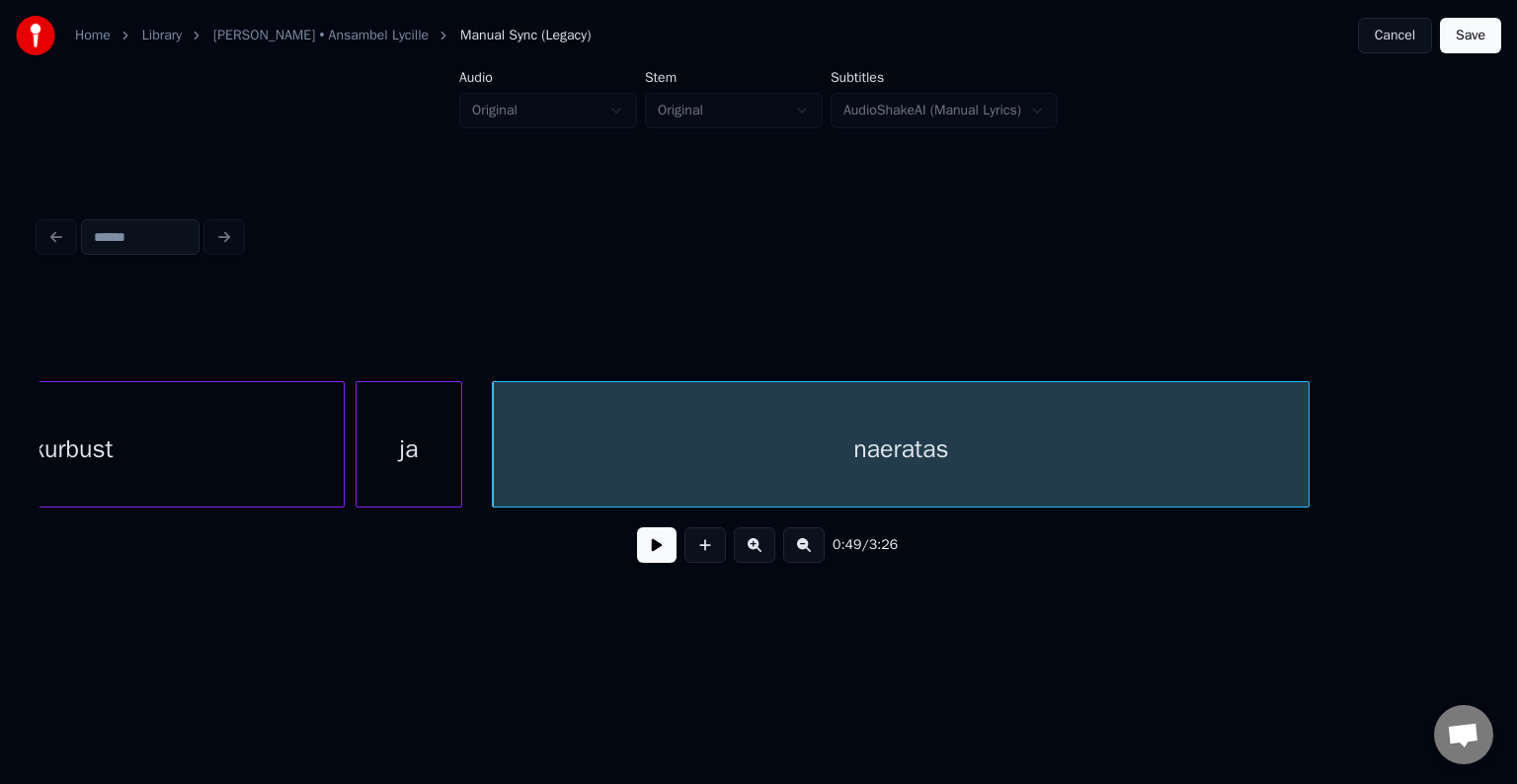 click on "kurbust" at bounding box center (73, 449) 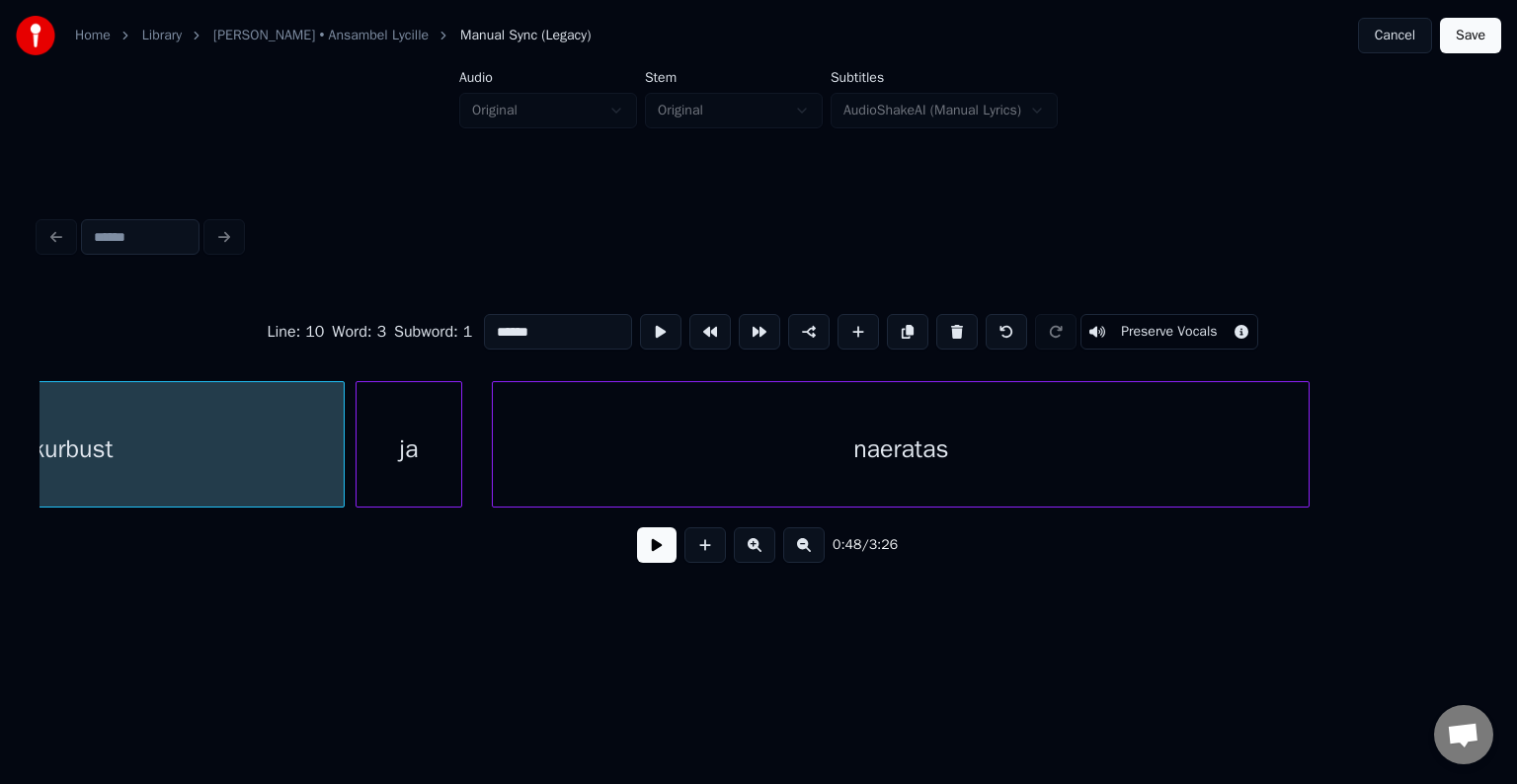 type on "*******" 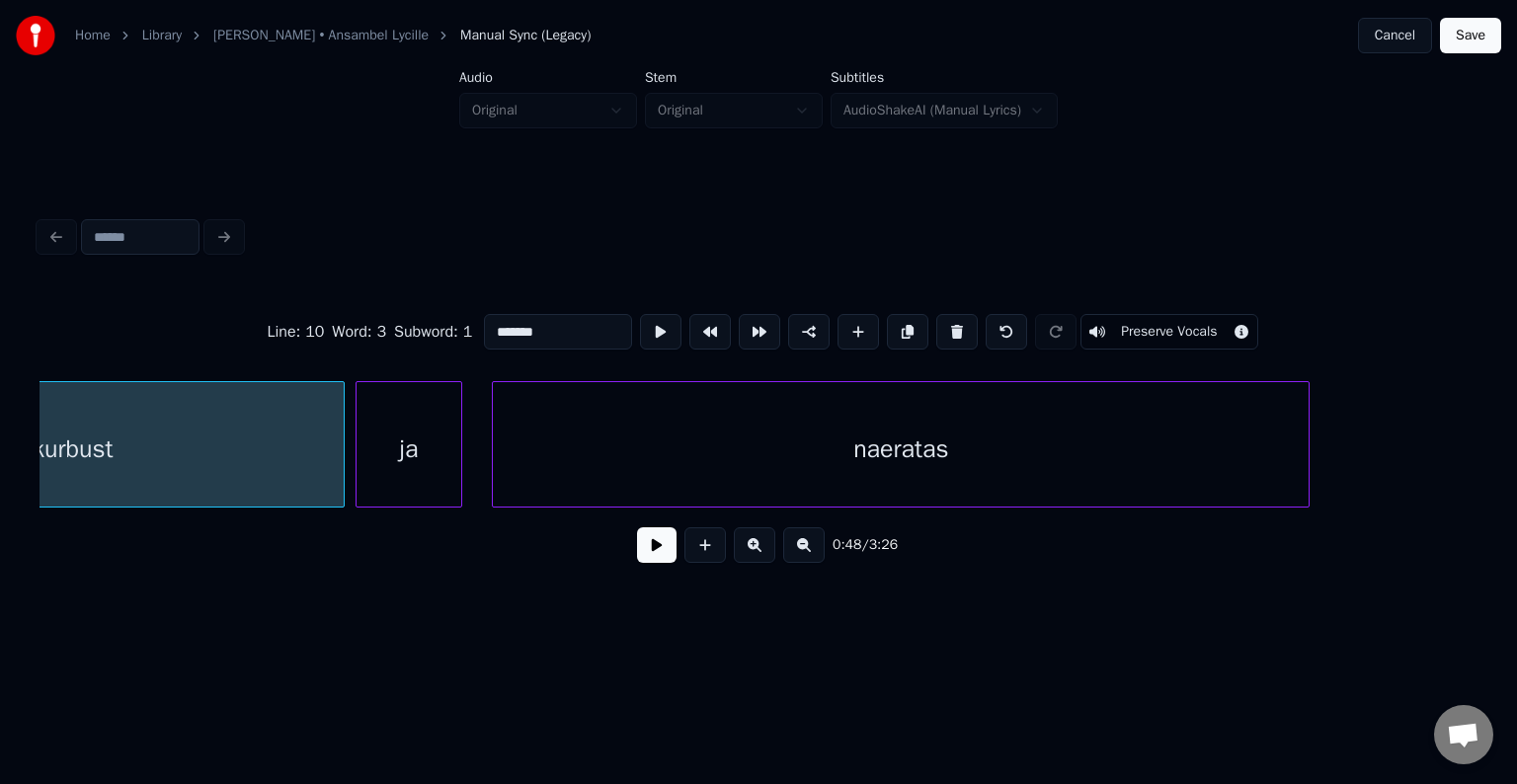 scroll, scrollTop: 0, scrollLeft: 28554, axis: horizontal 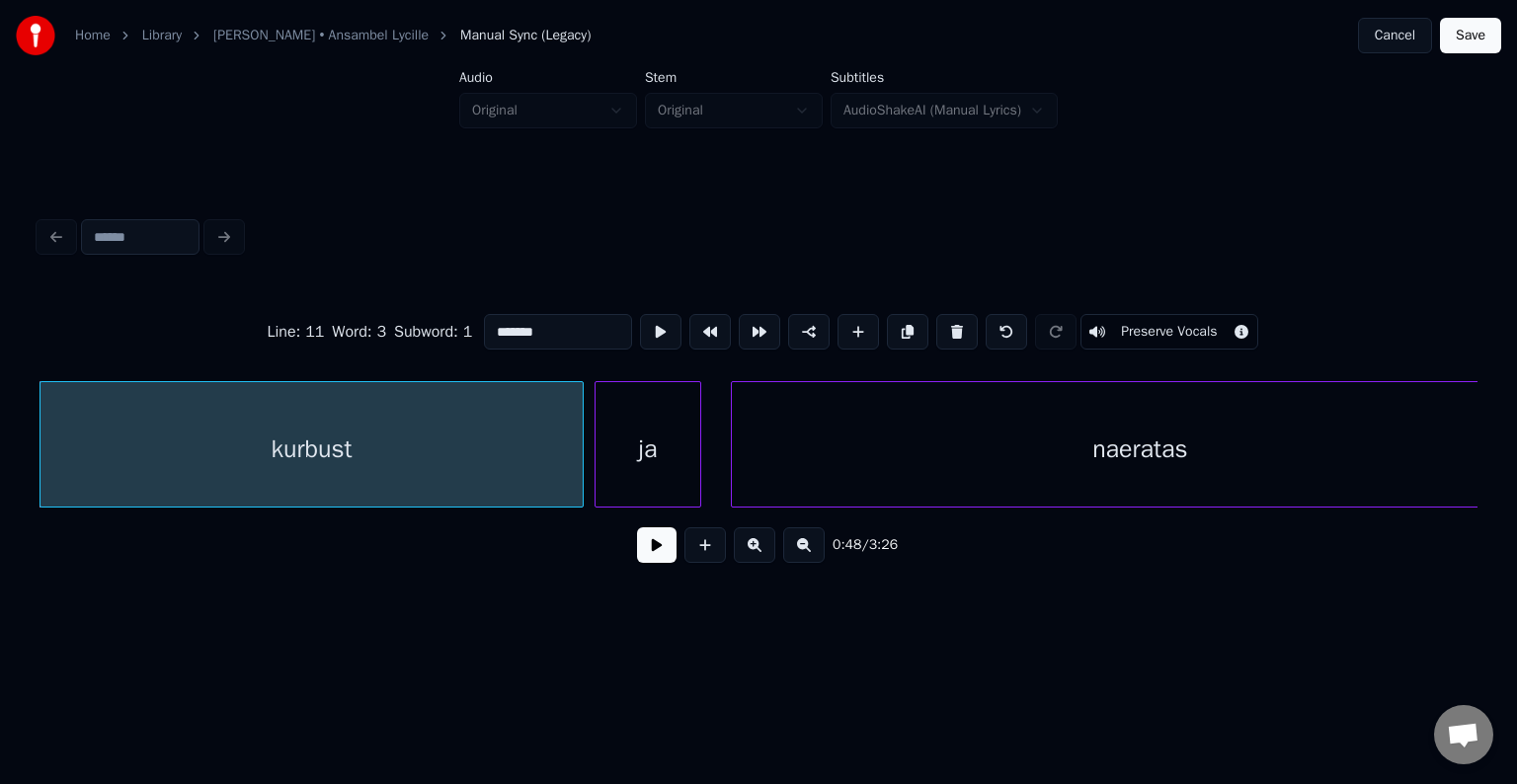 click at bounding box center (657, 545) 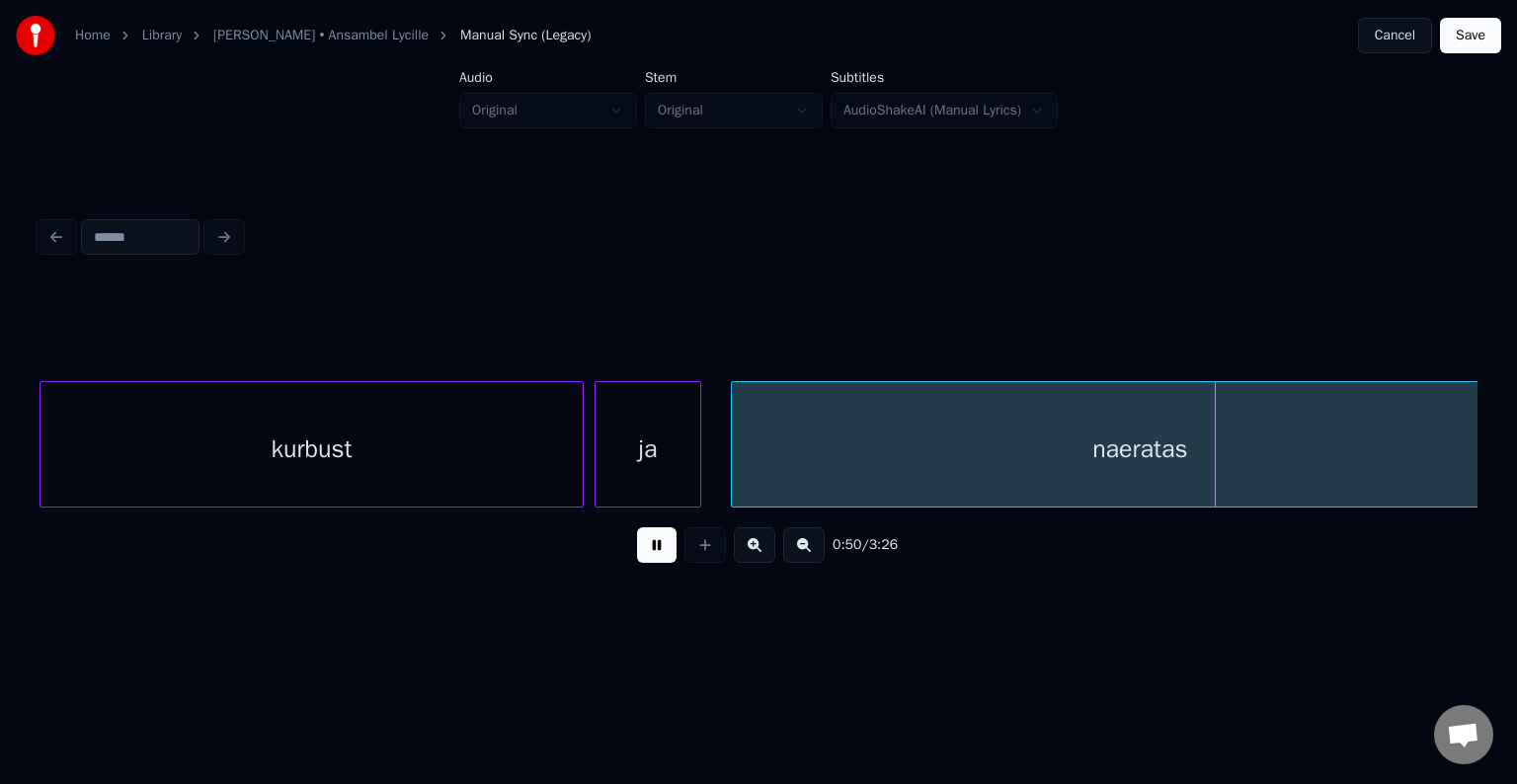 click at bounding box center [657, 545] 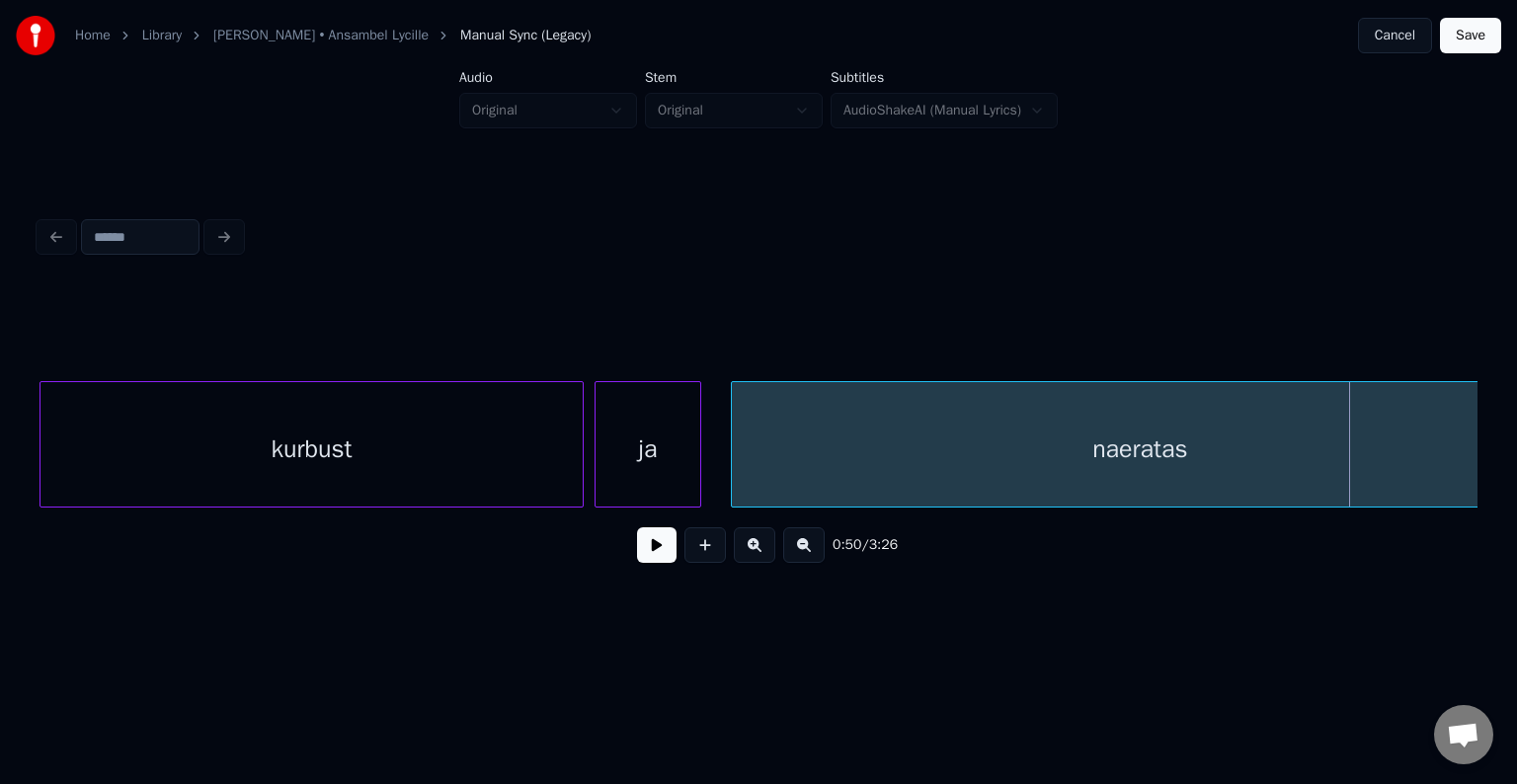 click at bounding box center (657, 545) 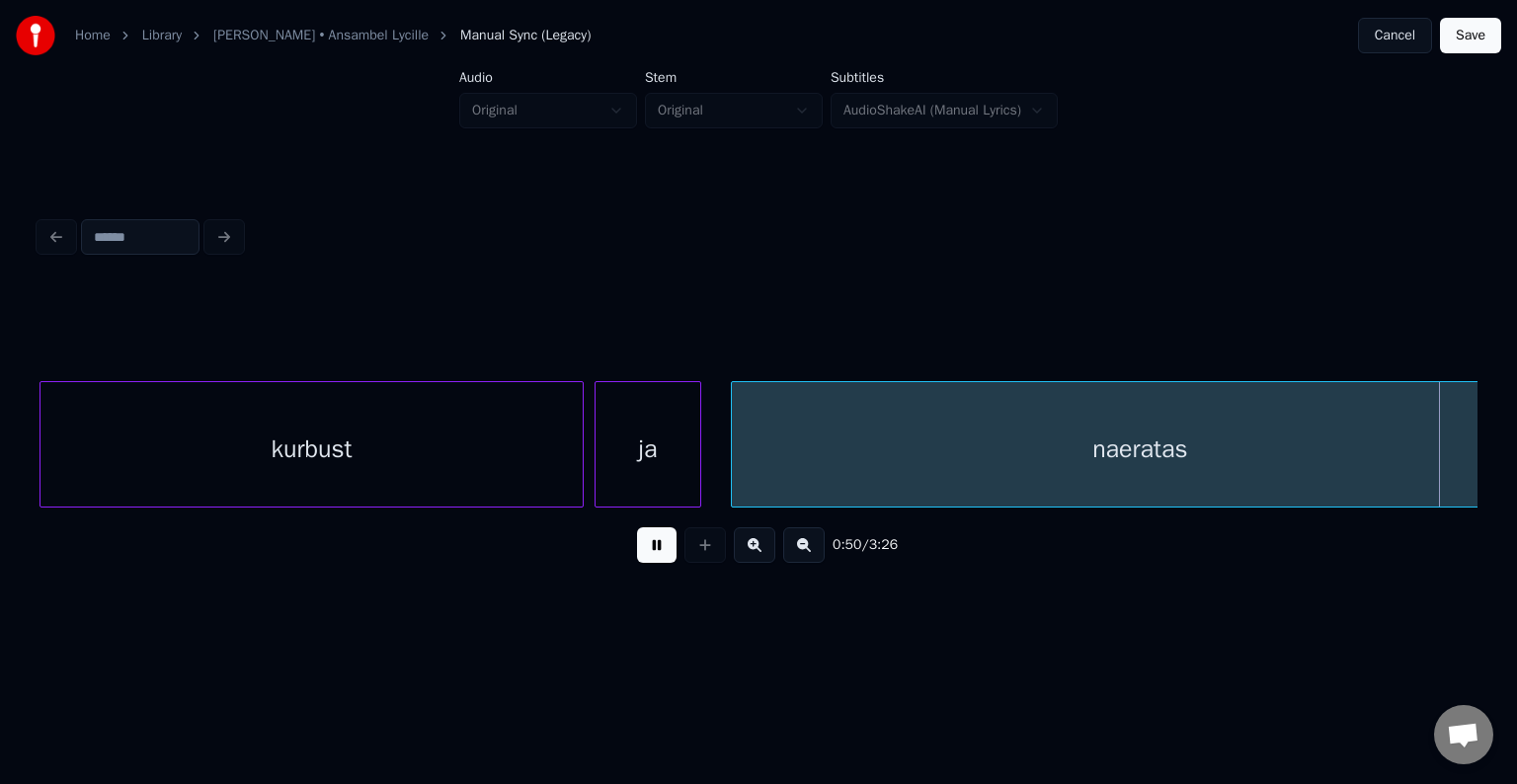 scroll, scrollTop: 0, scrollLeft: 29992, axis: horizontal 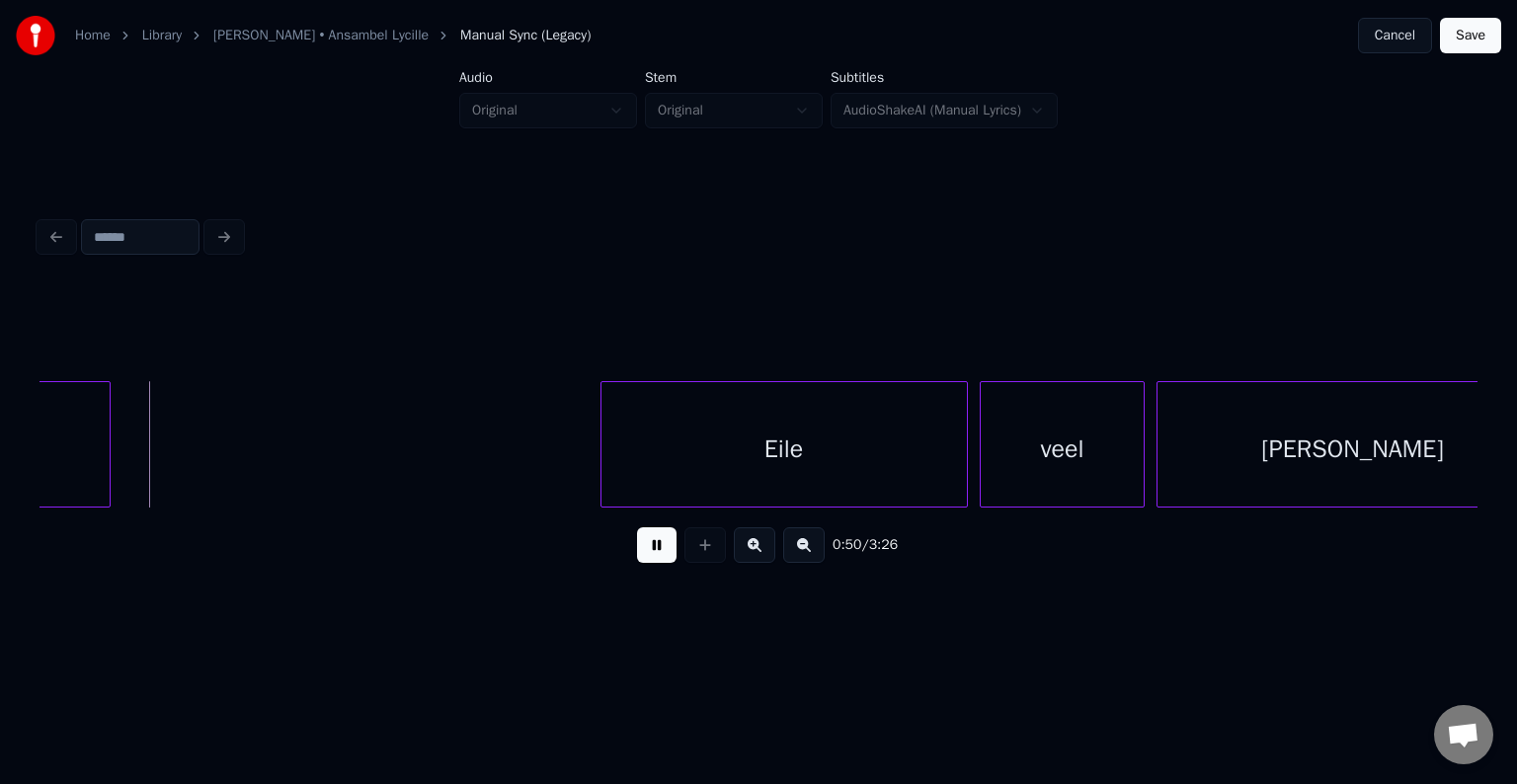 click at bounding box center (657, 545) 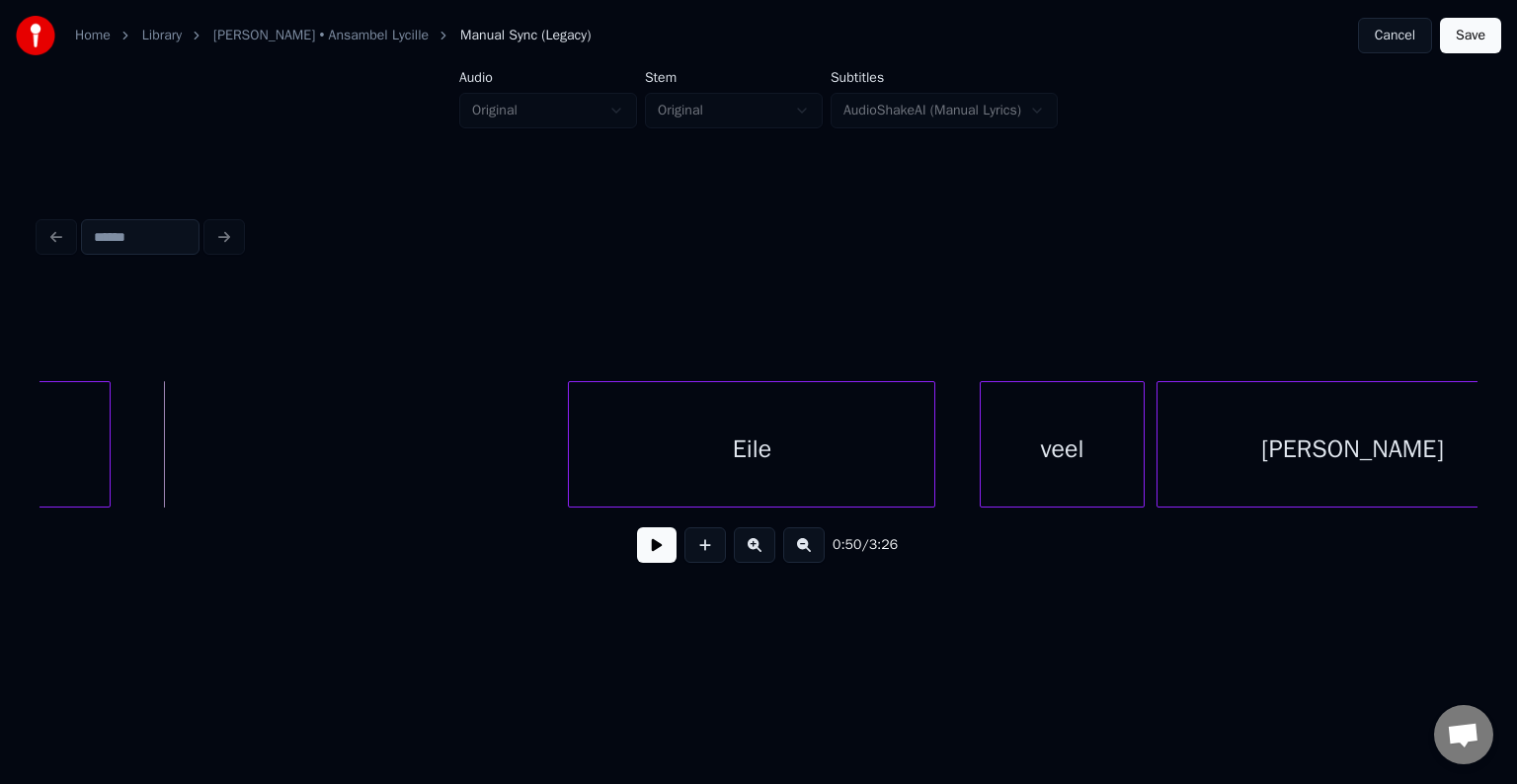 click on "Eile" at bounding box center (752, 449) 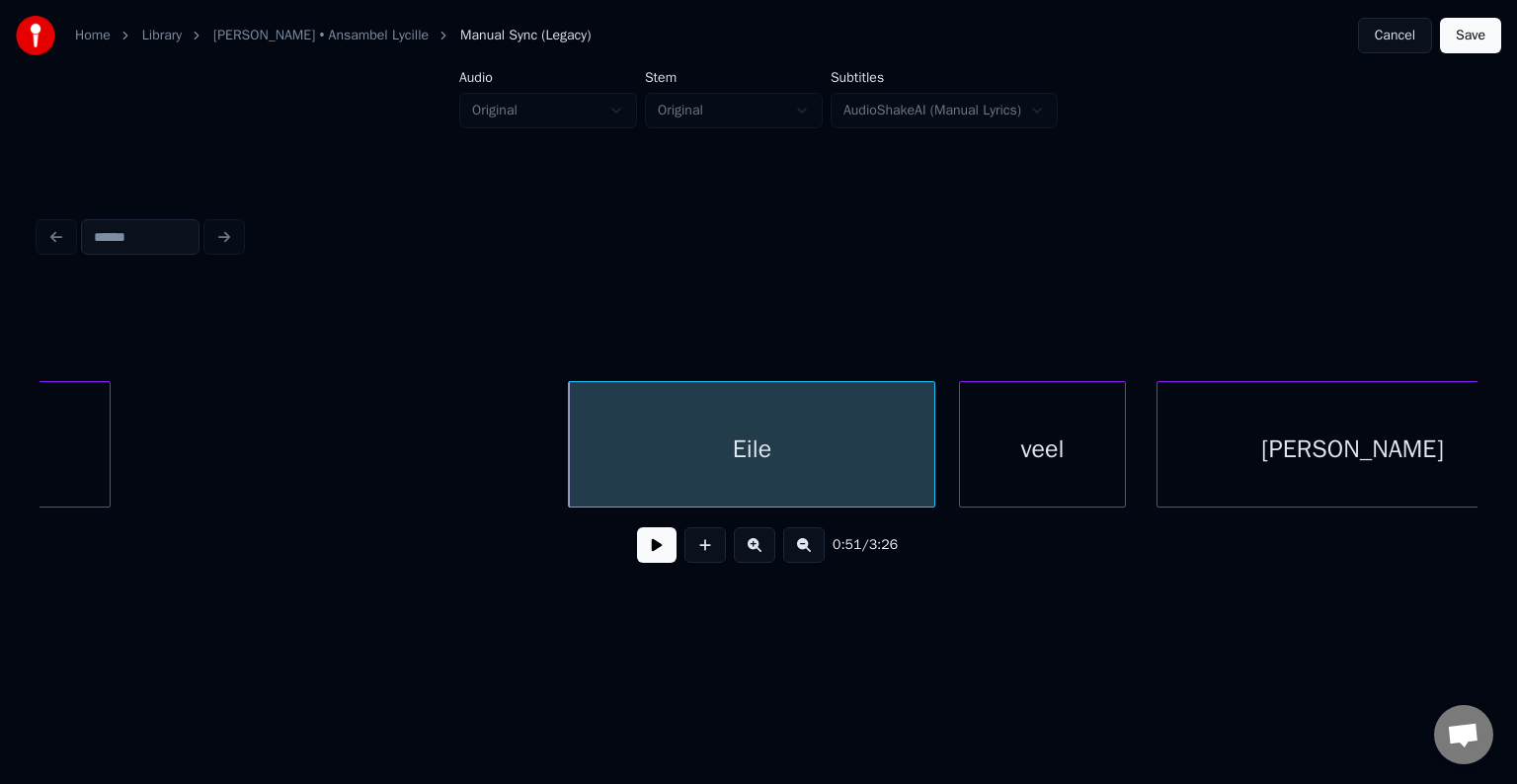 click on "veel" at bounding box center [1042, 449] 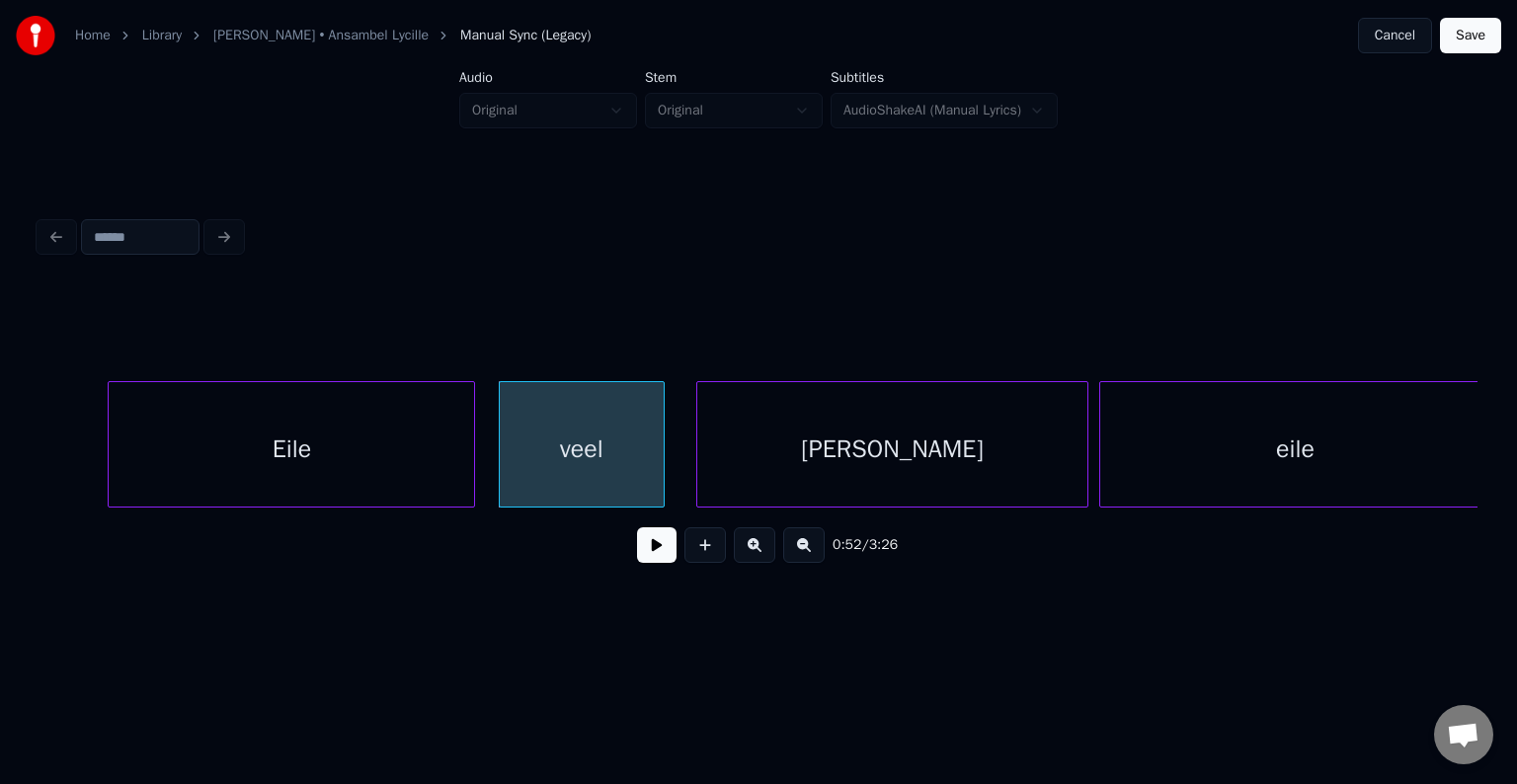 scroll, scrollTop: 0, scrollLeft: 30466, axis: horizontal 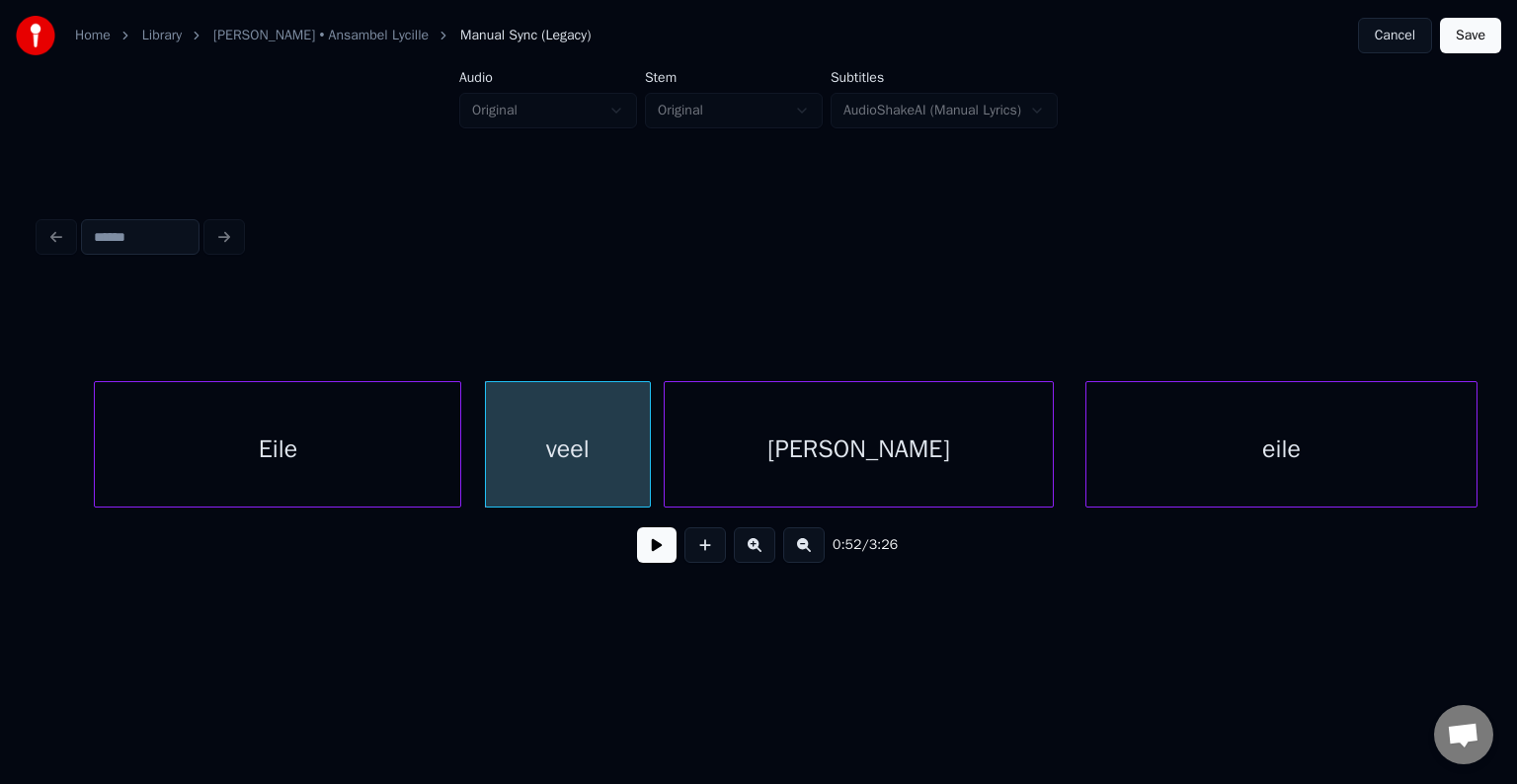 click on "[PERSON_NAME]" at bounding box center (859, 449) 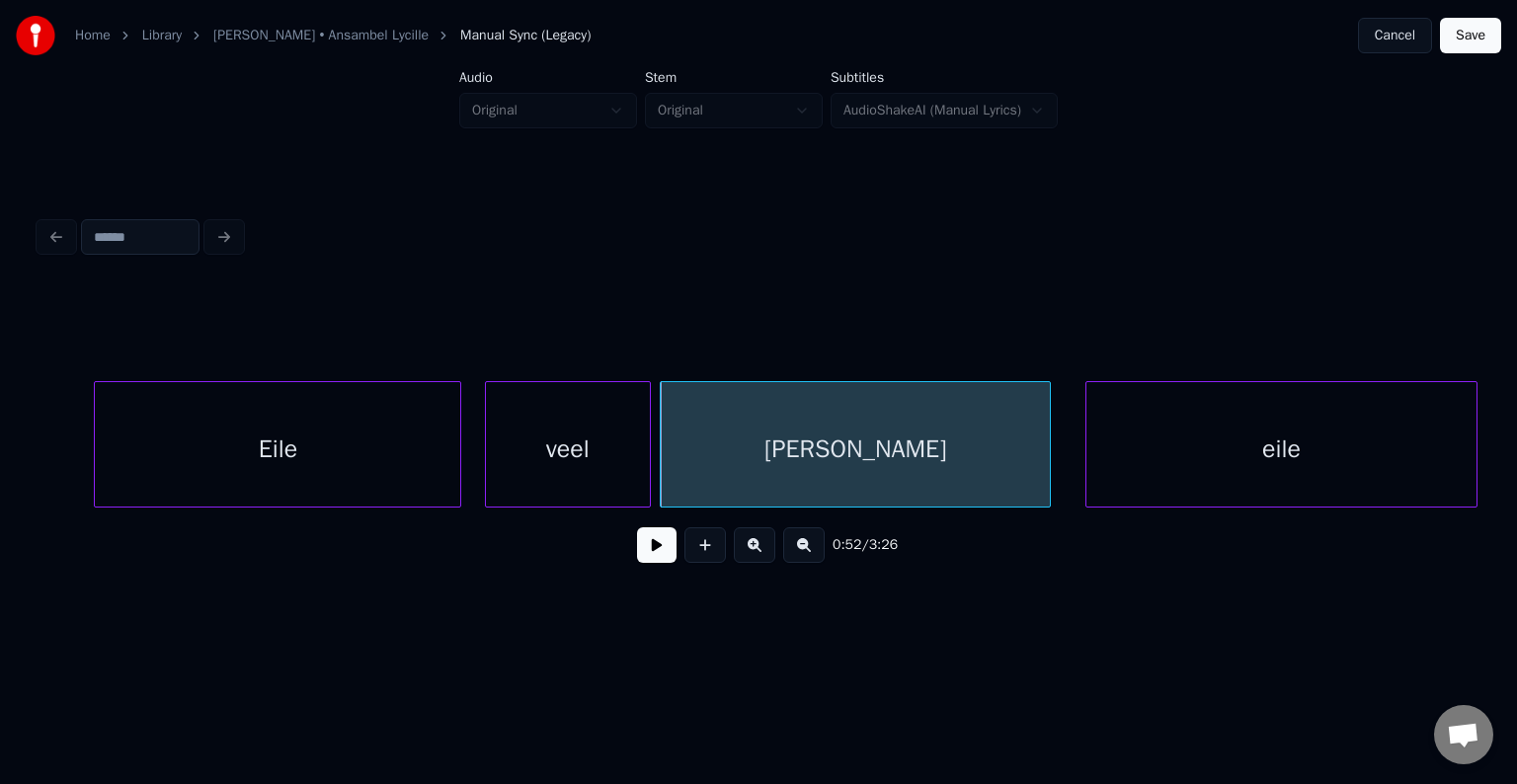 click on "Eile" at bounding box center [278, 449] 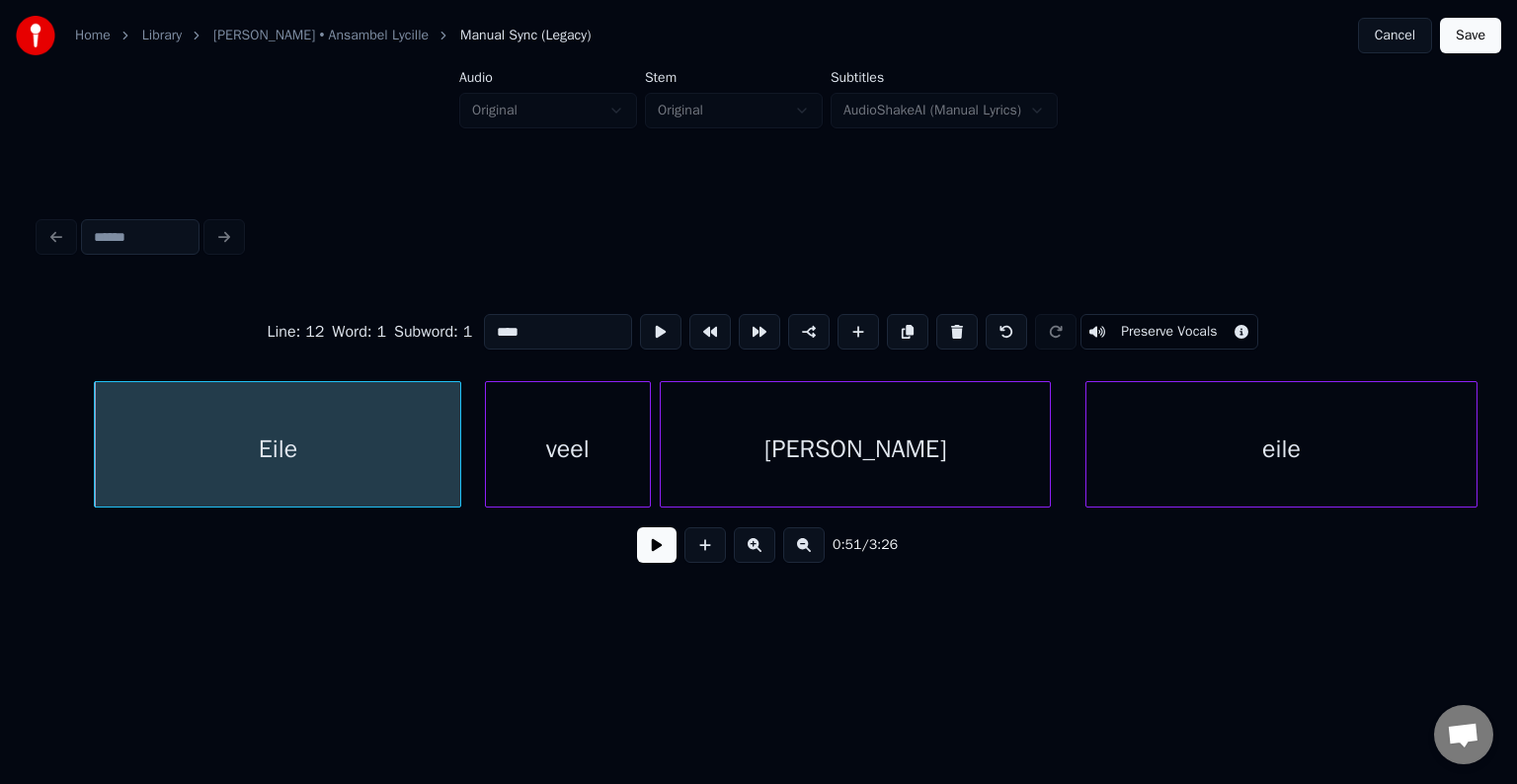 click at bounding box center [657, 545] 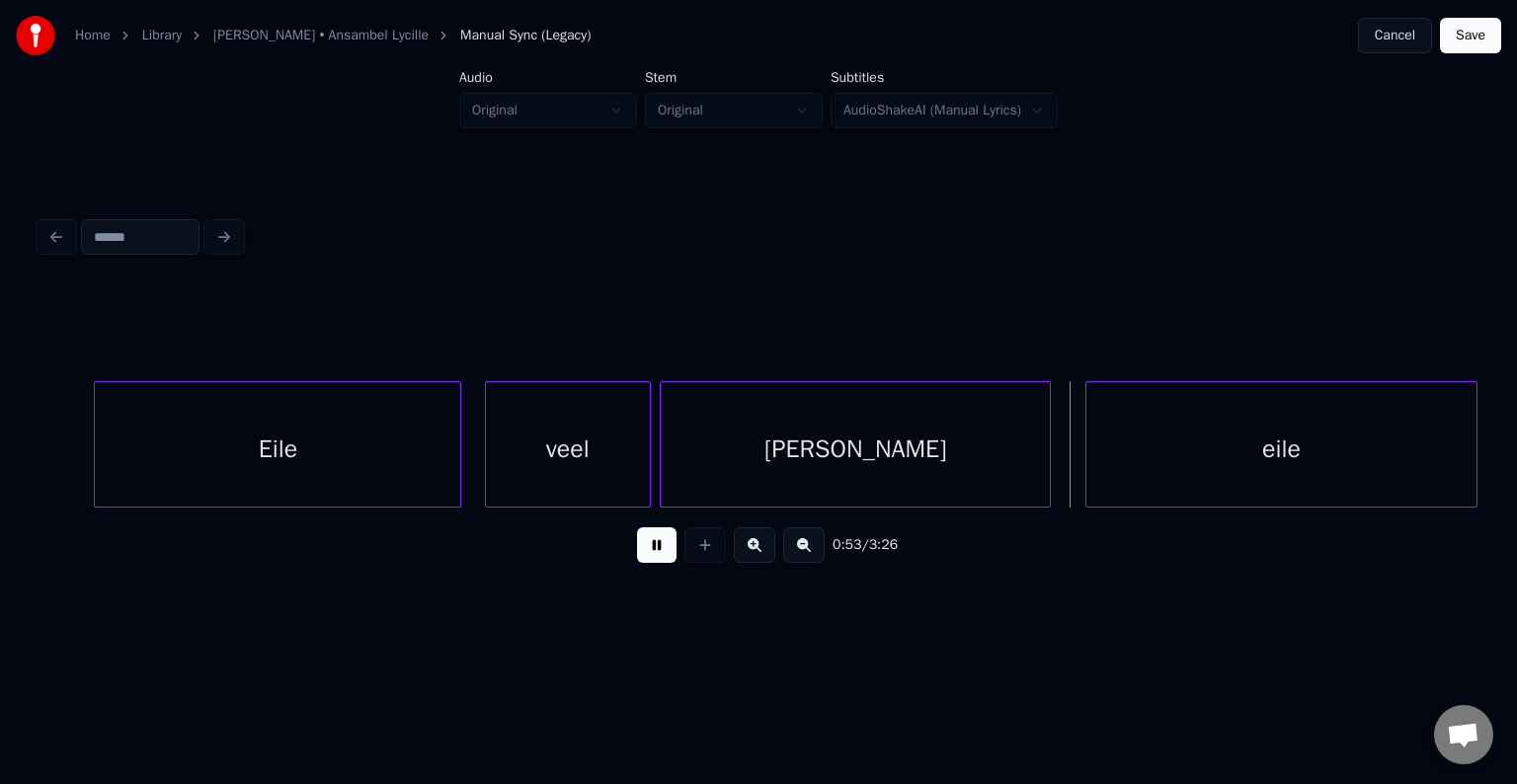 click at bounding box center [657, 545] 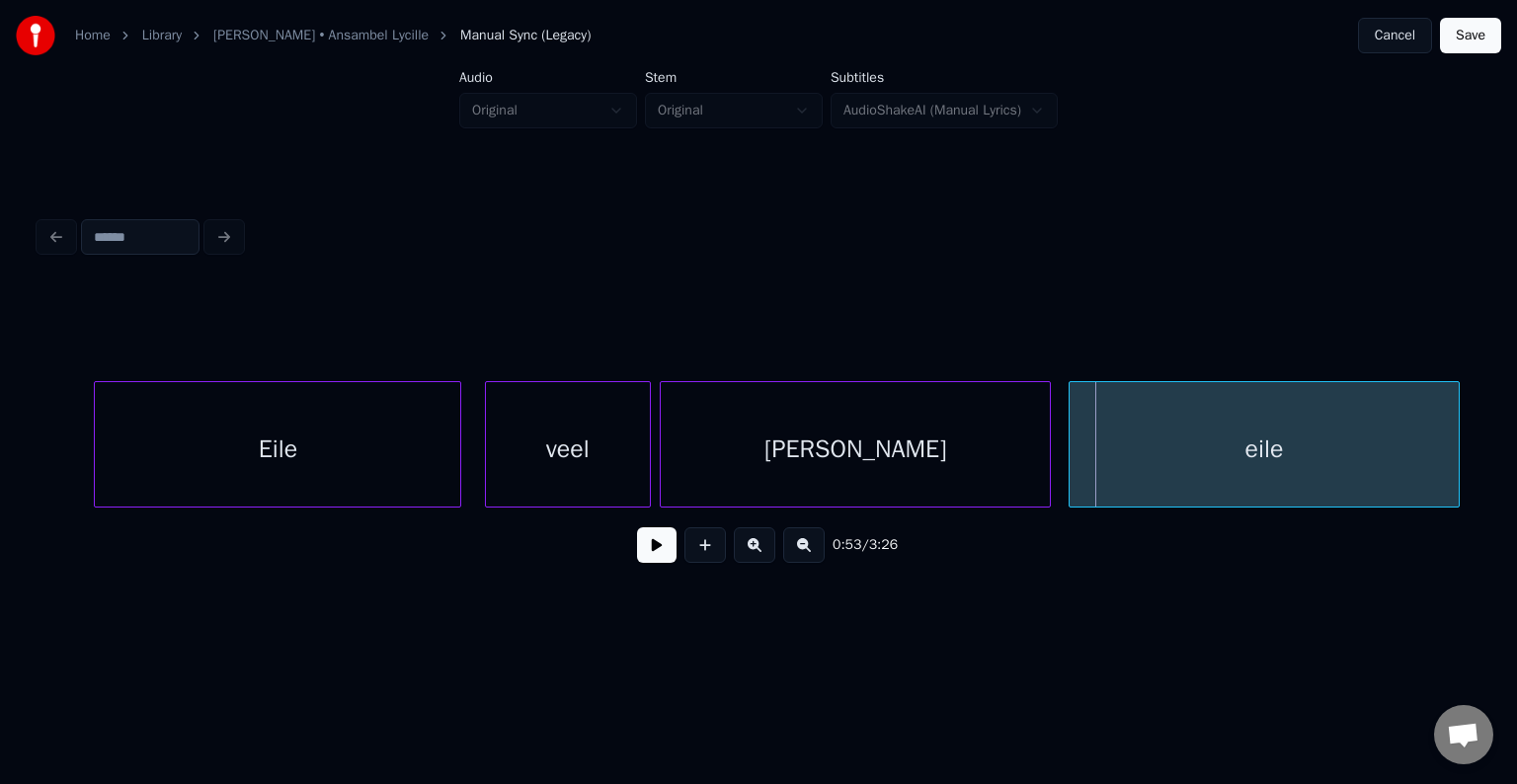 click on "eile" at bounding box center [1264, 449] 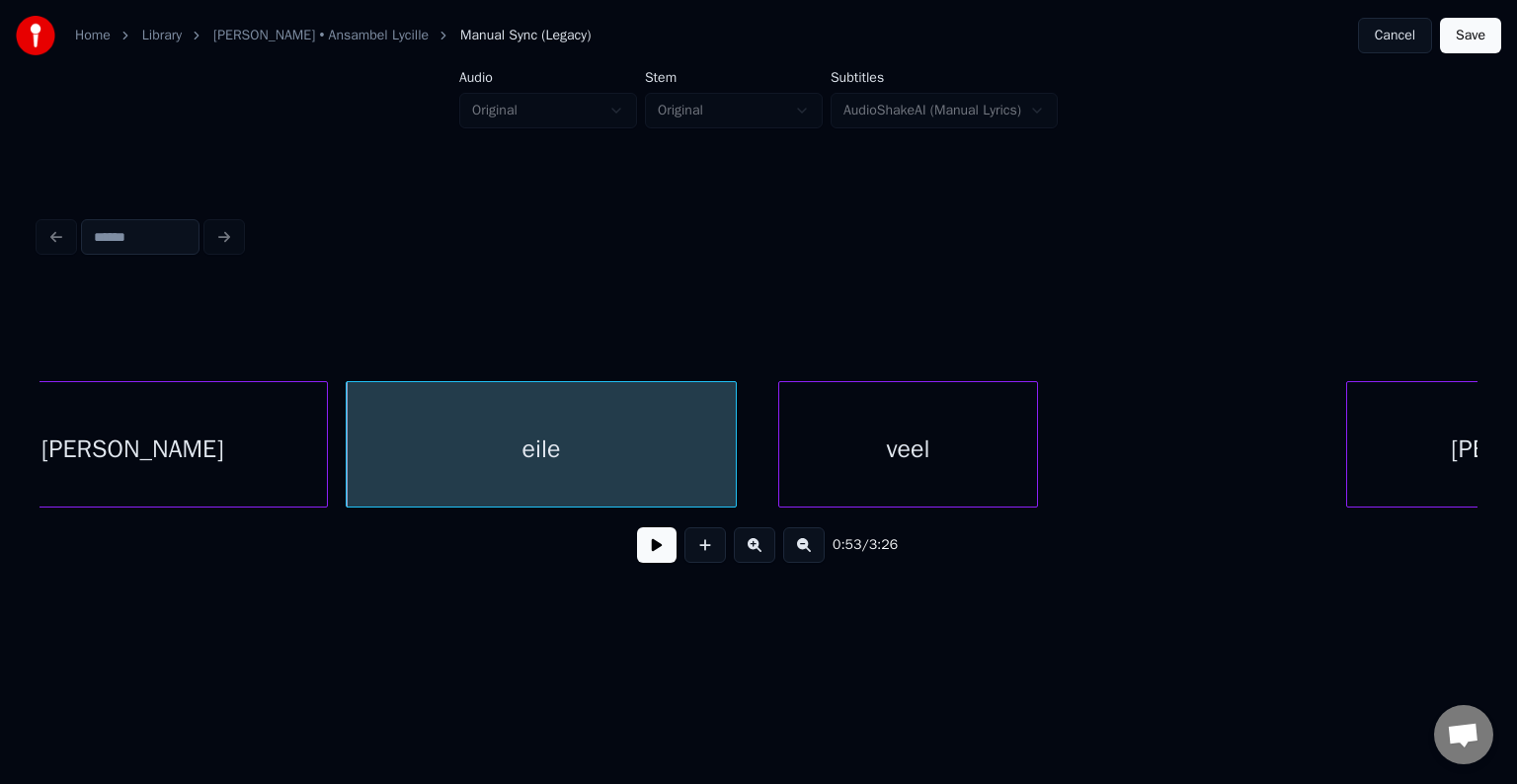 scroll, scrollTop: 0, scrollLeft: 31217, axis: horizontal 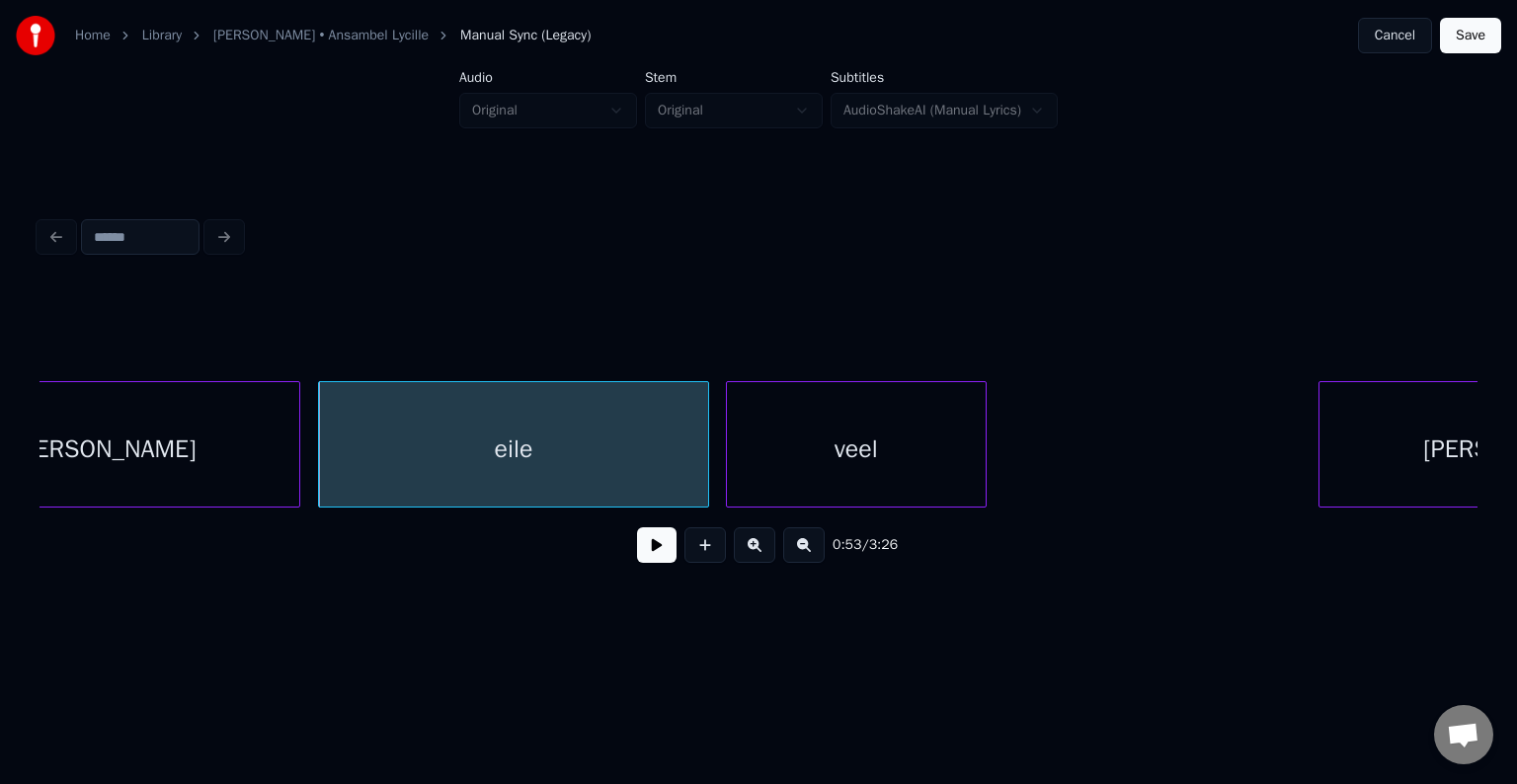 click on "veel" at bounding box center (856, 449) 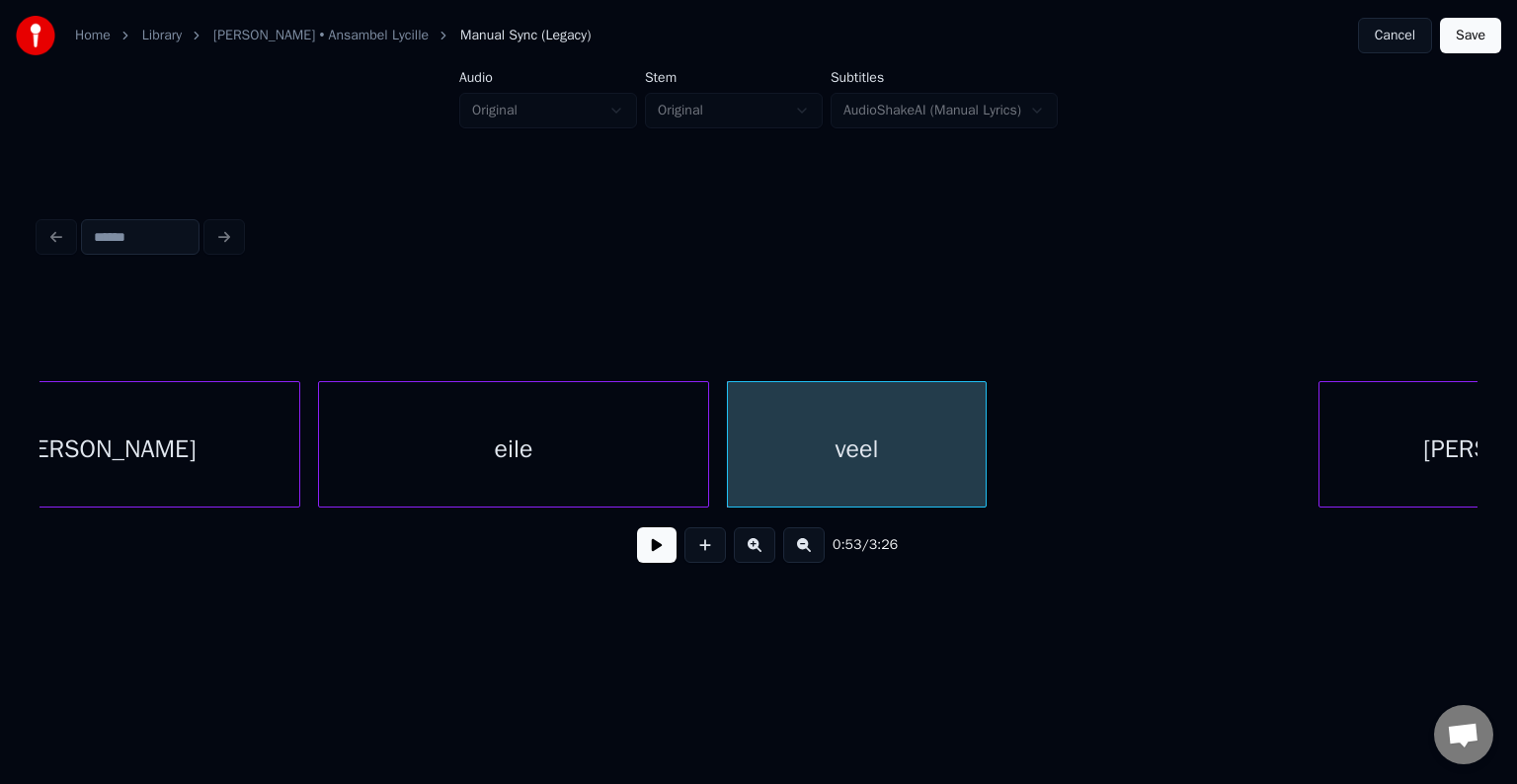 click at bounding box center (657, 545) 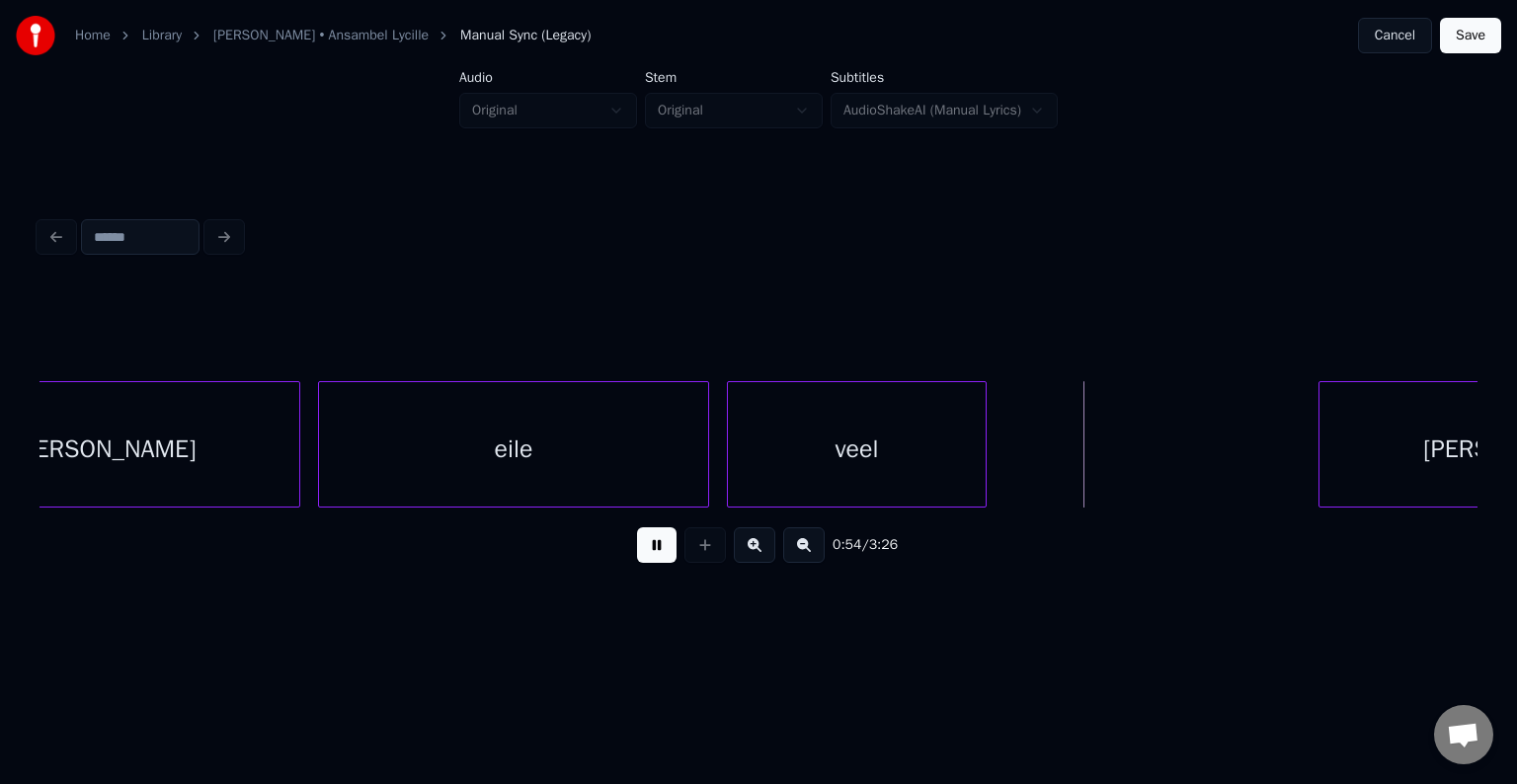click at bounding box center (657, 545) 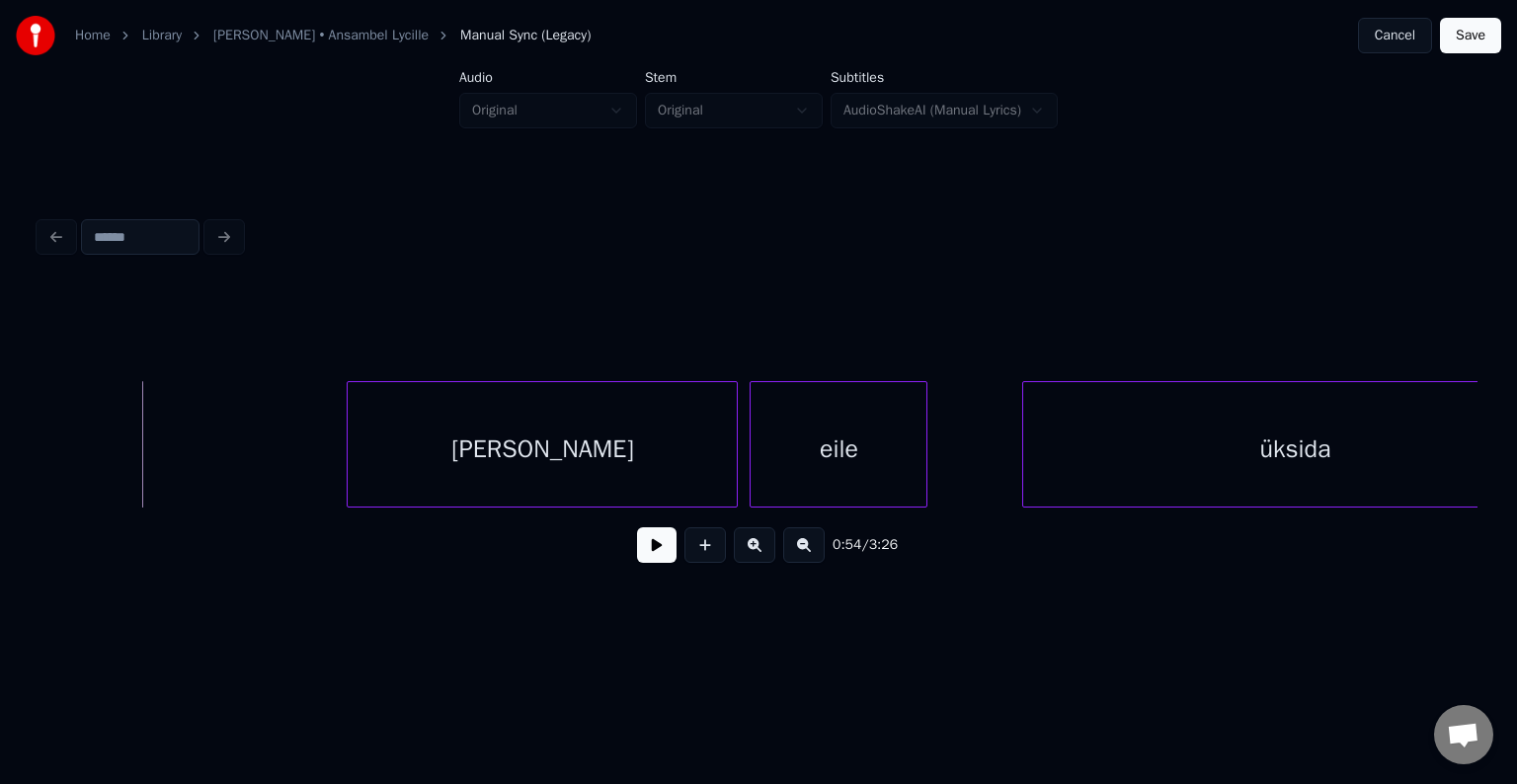 scroll, scrollTop: 0, scrollLeft: 32244, axis: horizontal 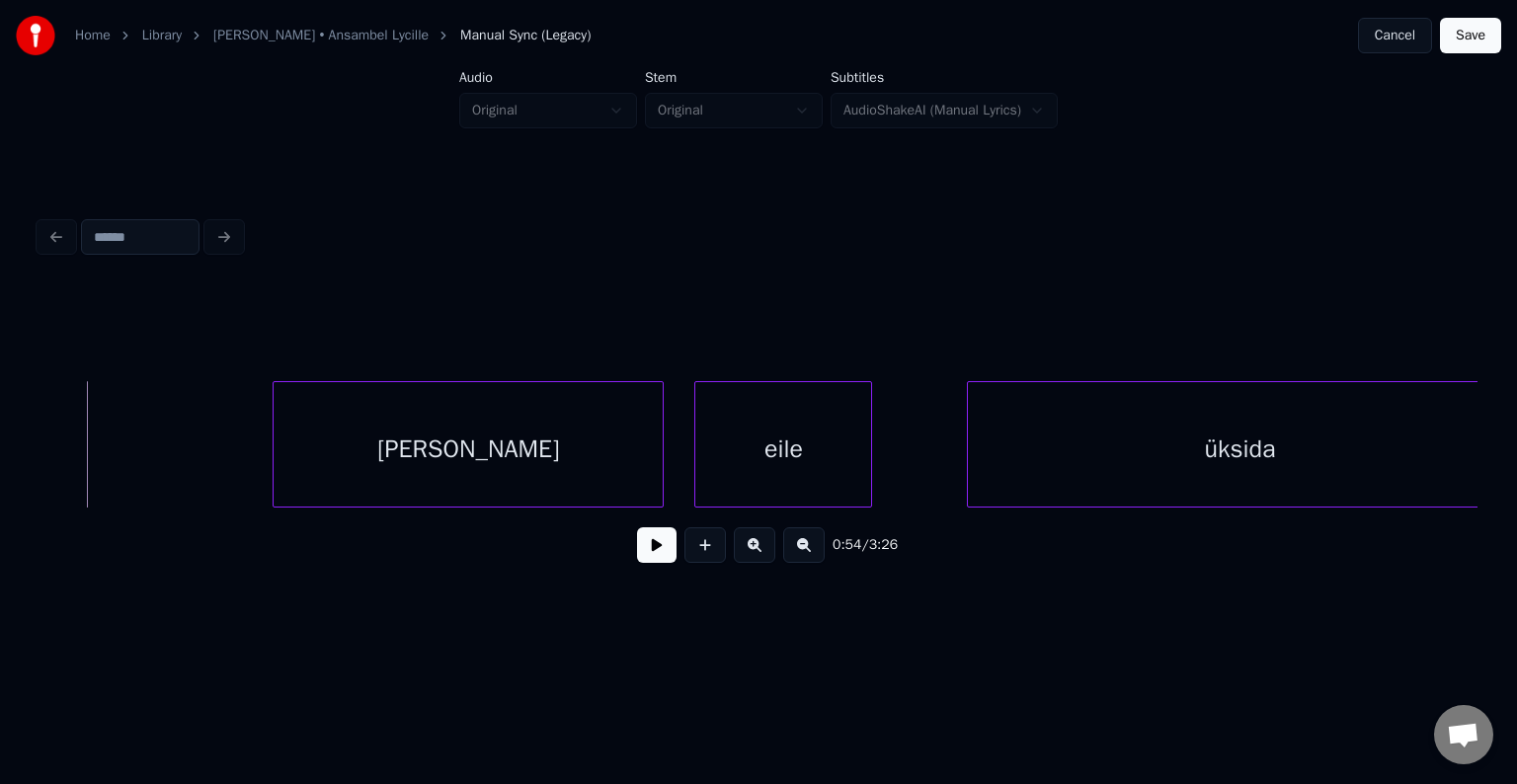 click on "[PERSON_NAME]" at bounding box center (468, 449) 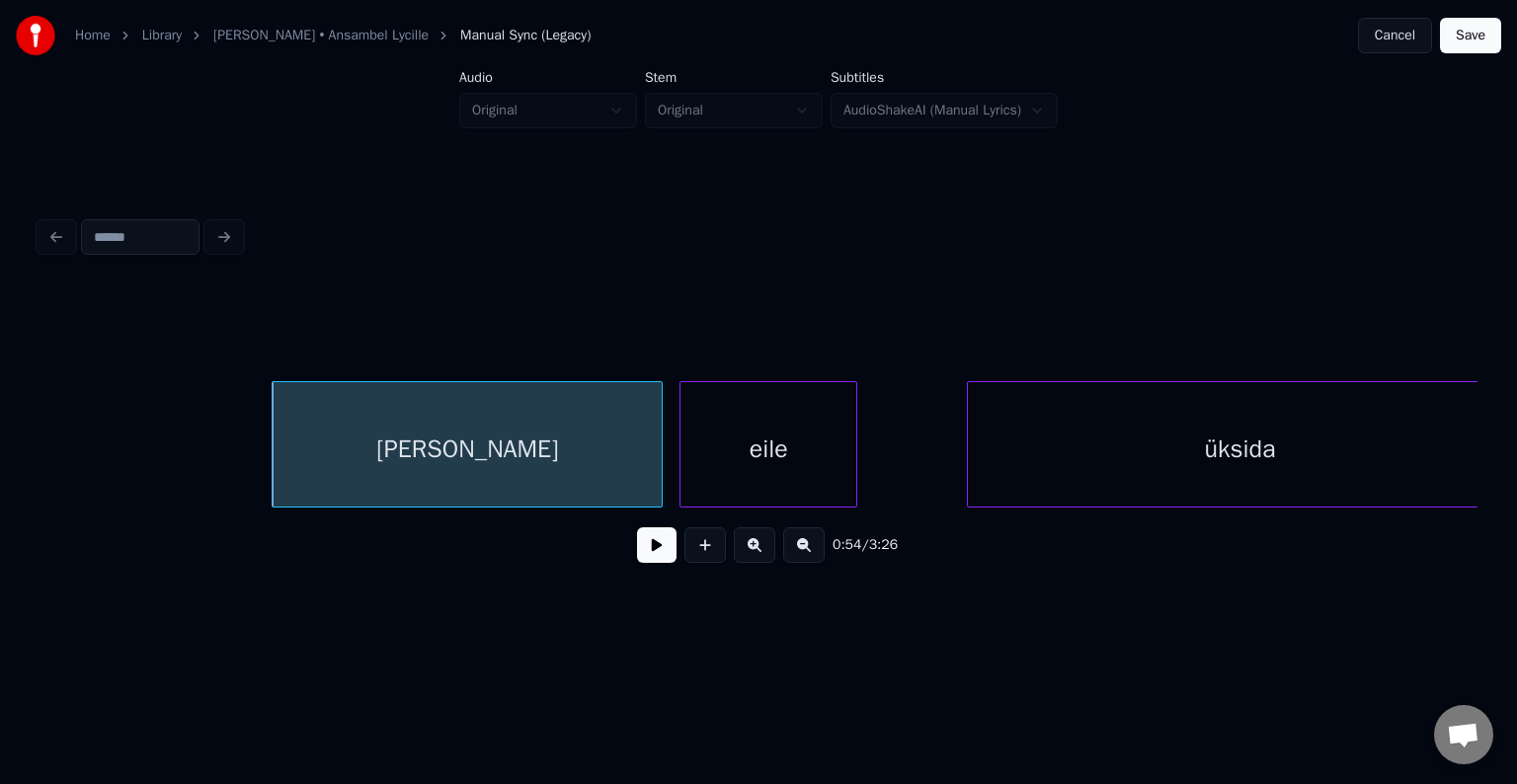 click on "eile" at bounding box center (768, 449) 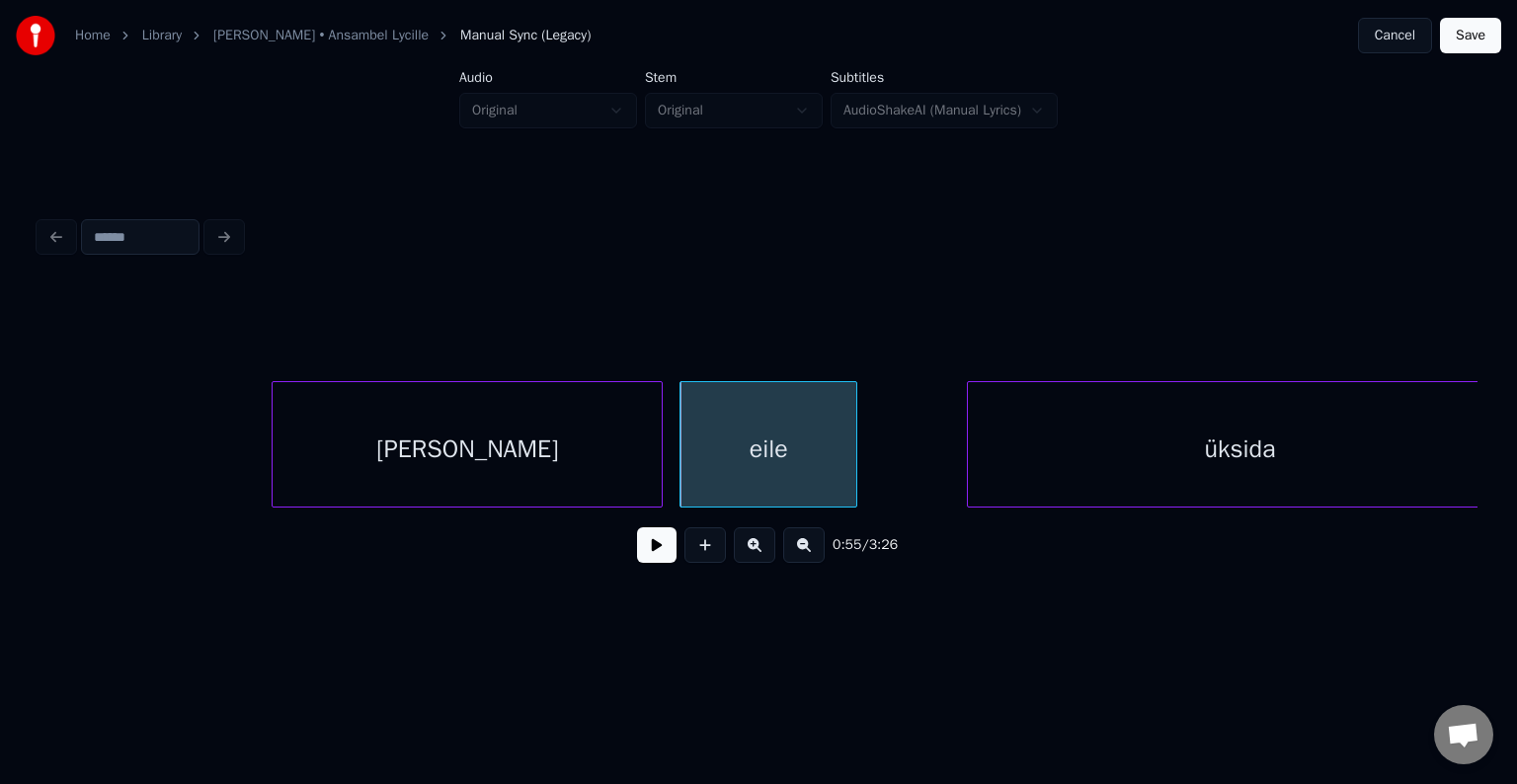 click on "[PERSON_NAME]" at bounding box center [467, 449] 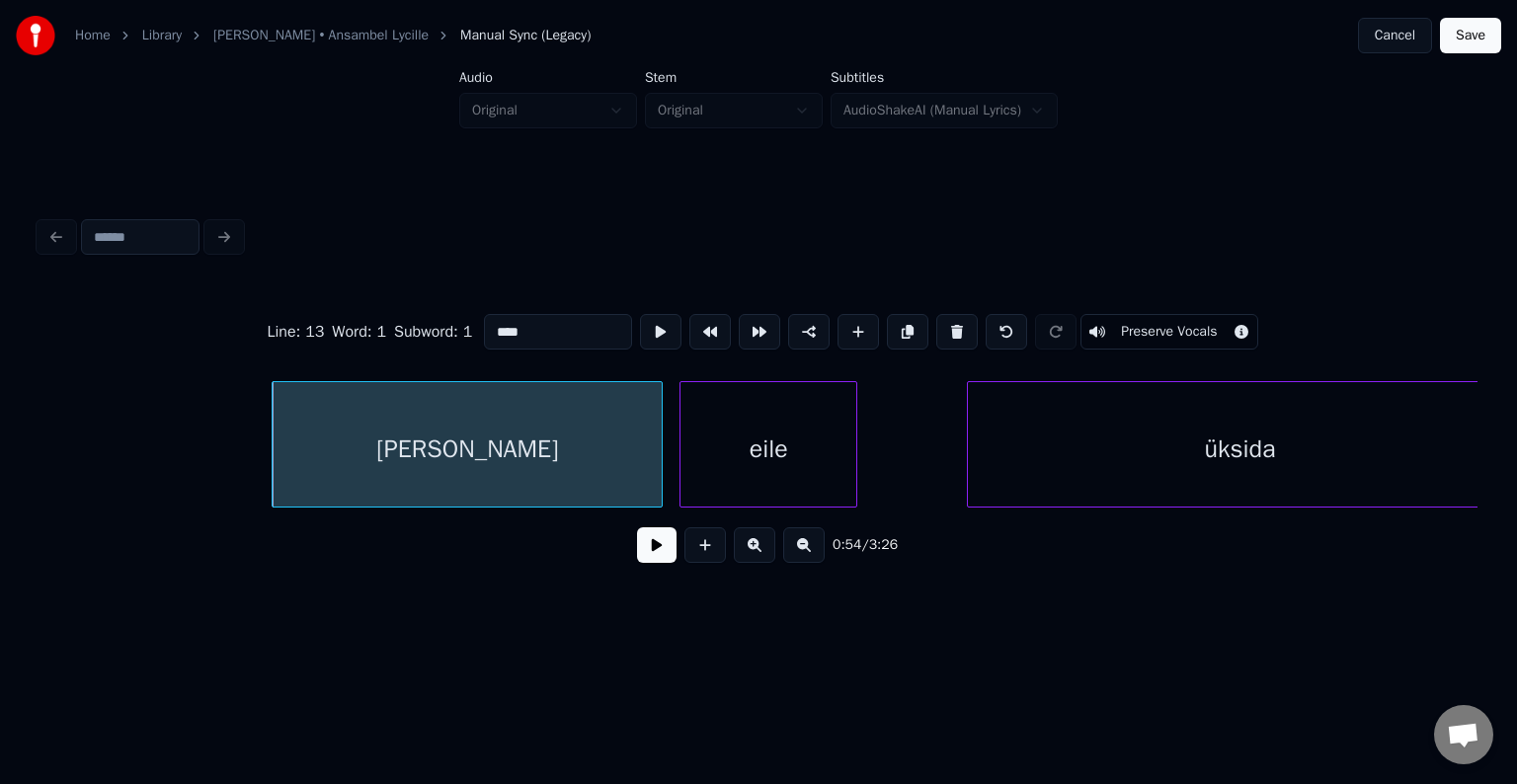 click at bounding box center (657, 545) 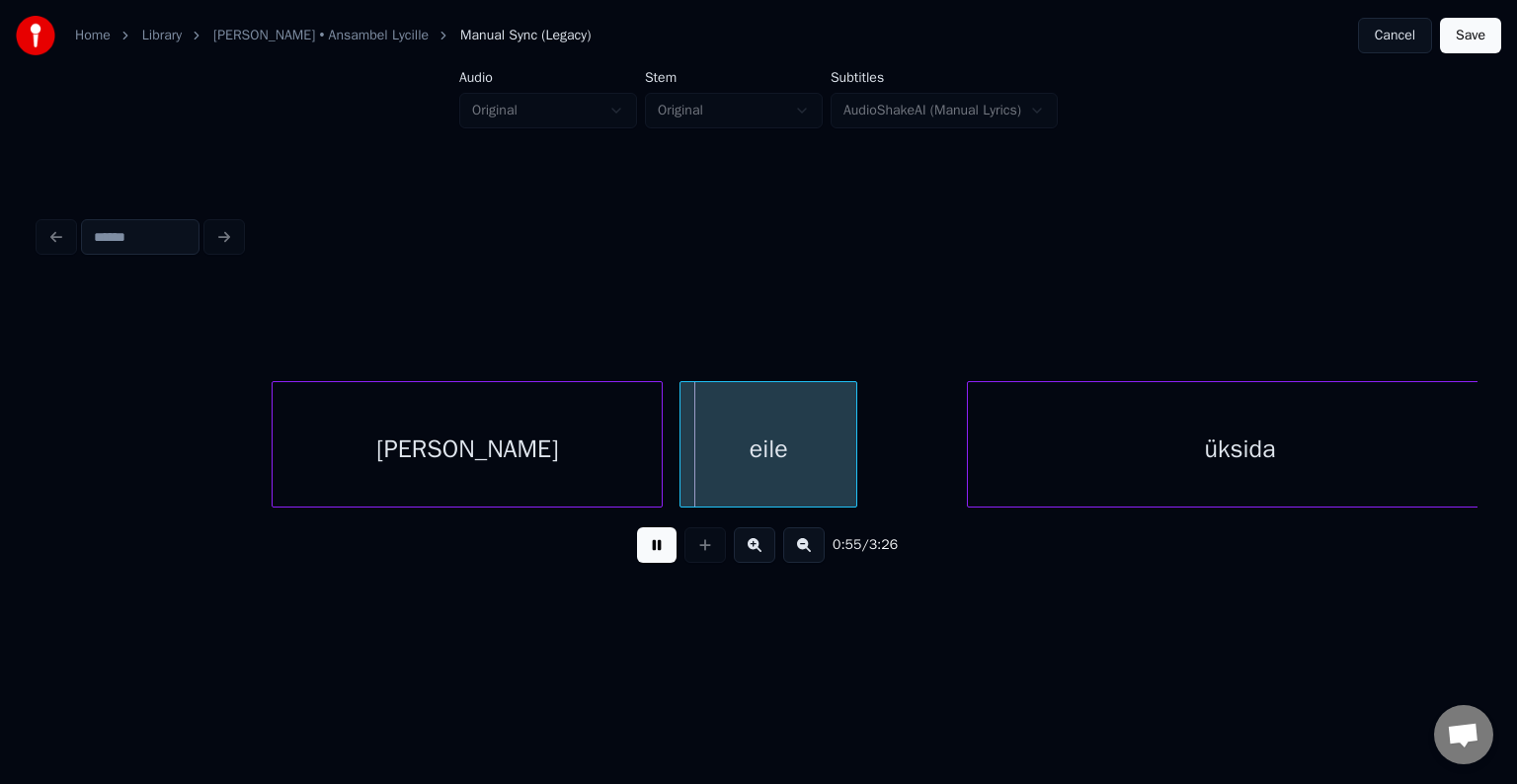 click at bounding box center (657, 545) 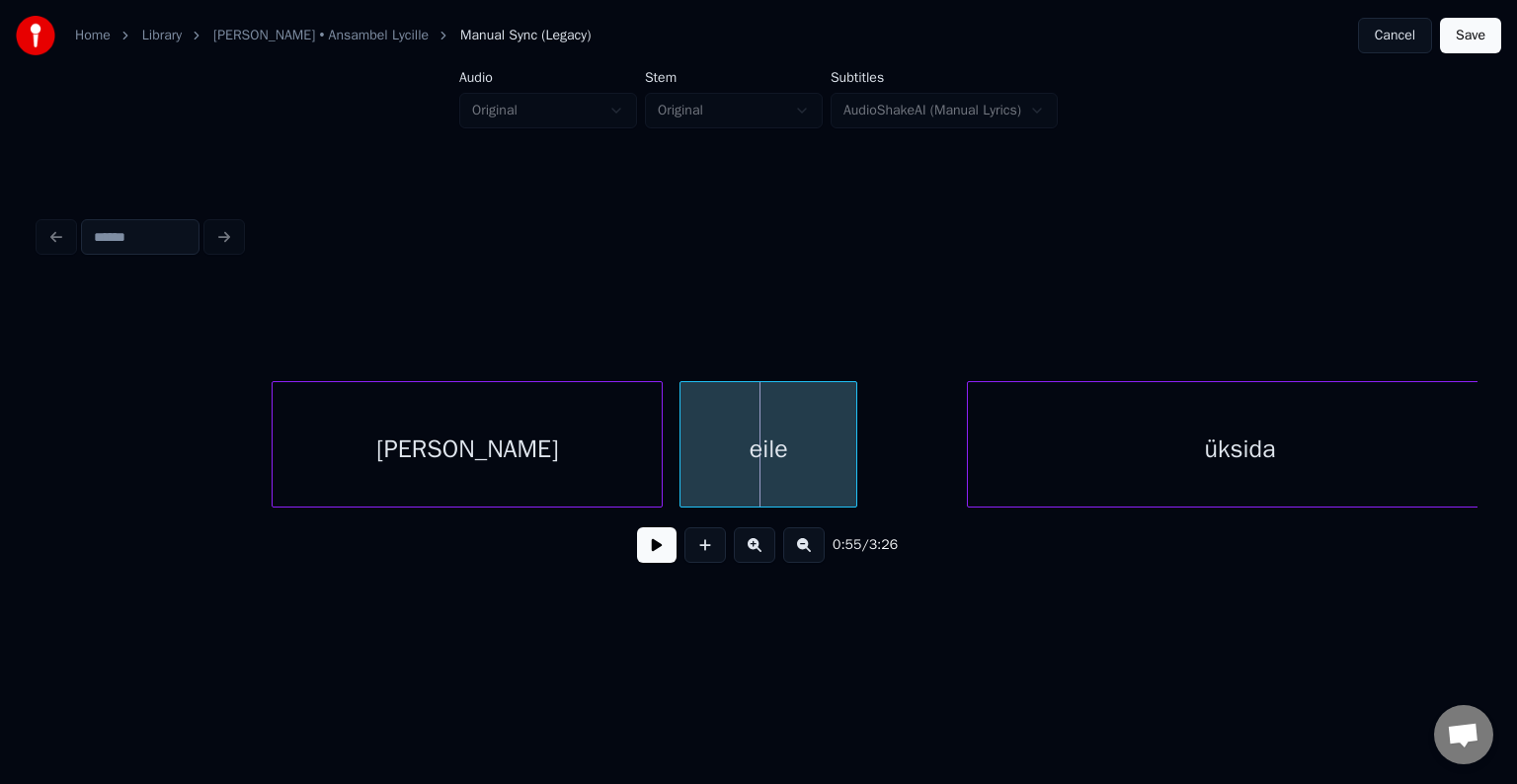 click at bounding box center (657, 545) 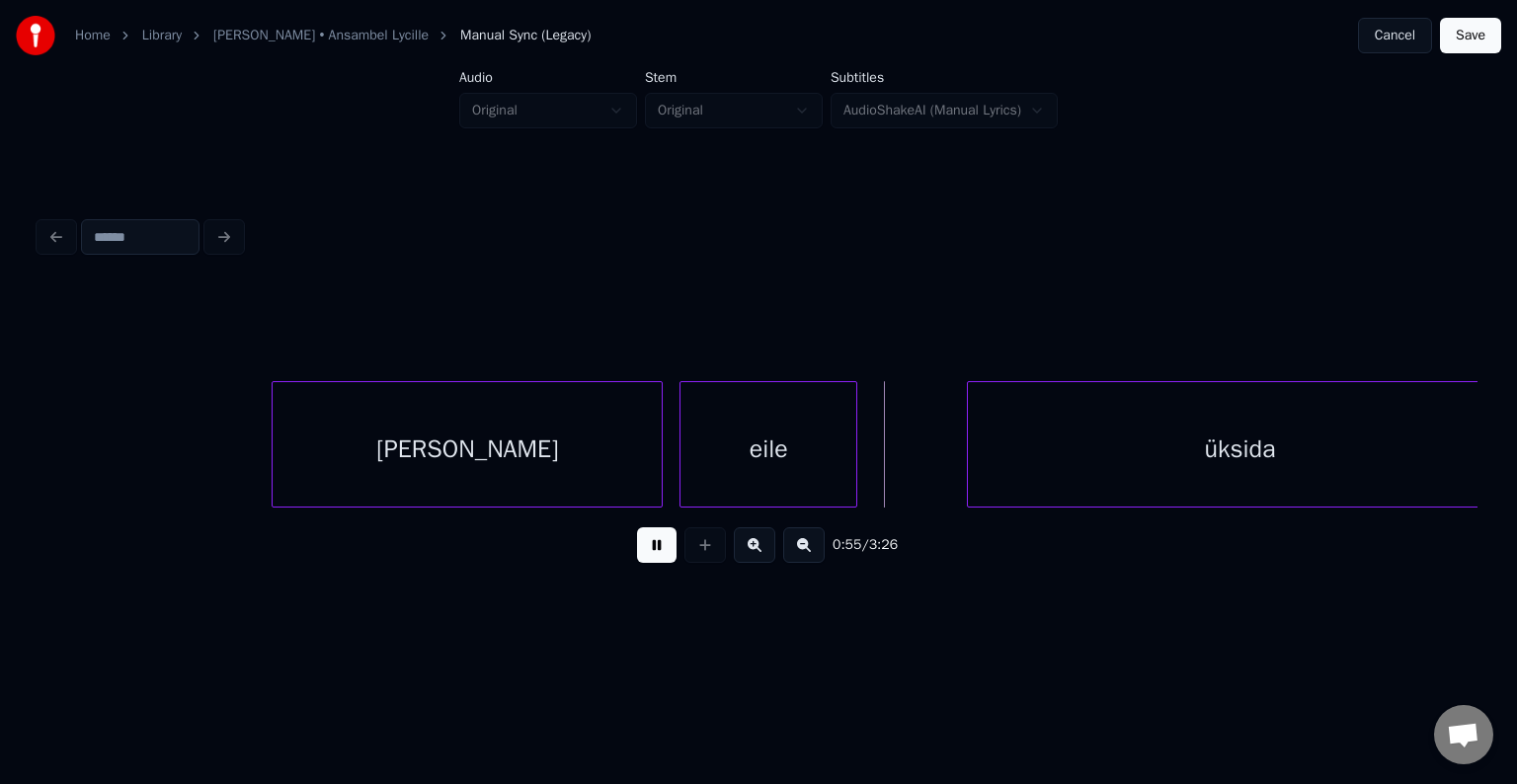click at bounding box center (657, 545) 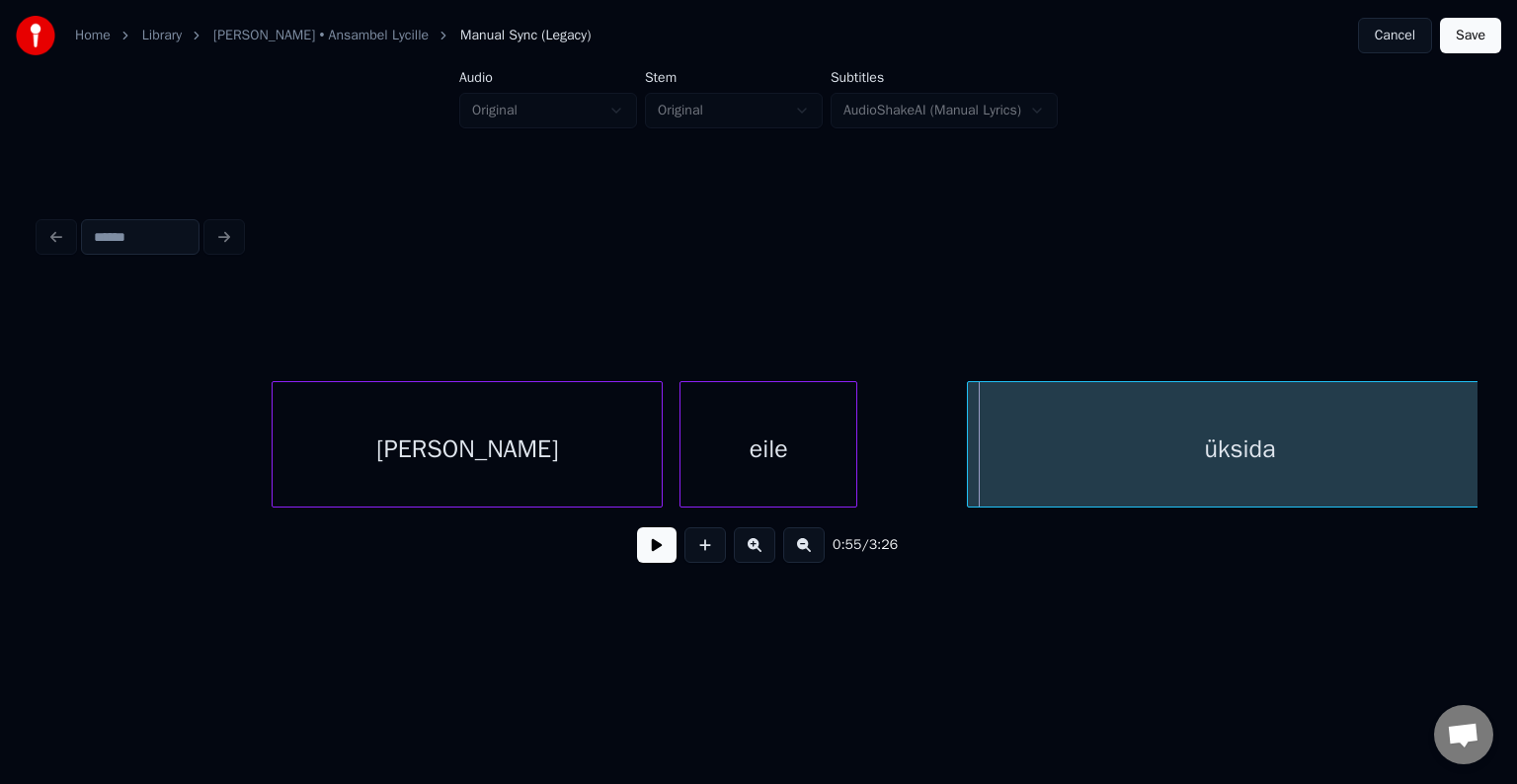 scroll, scrollTop: 0, scrollLeft: 32275, axis: horizontal 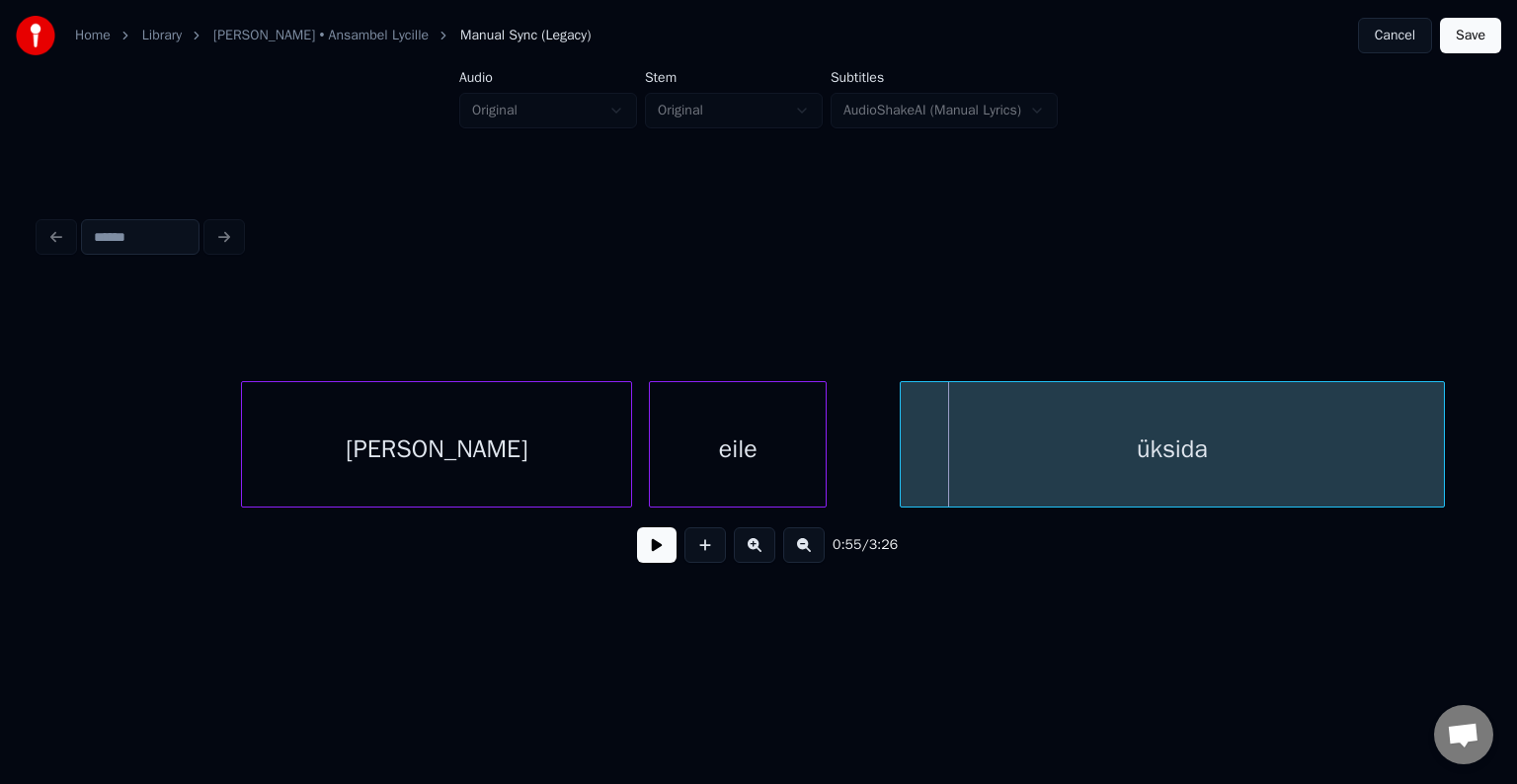 click on "üksida" at bounding box center (1172, 449) 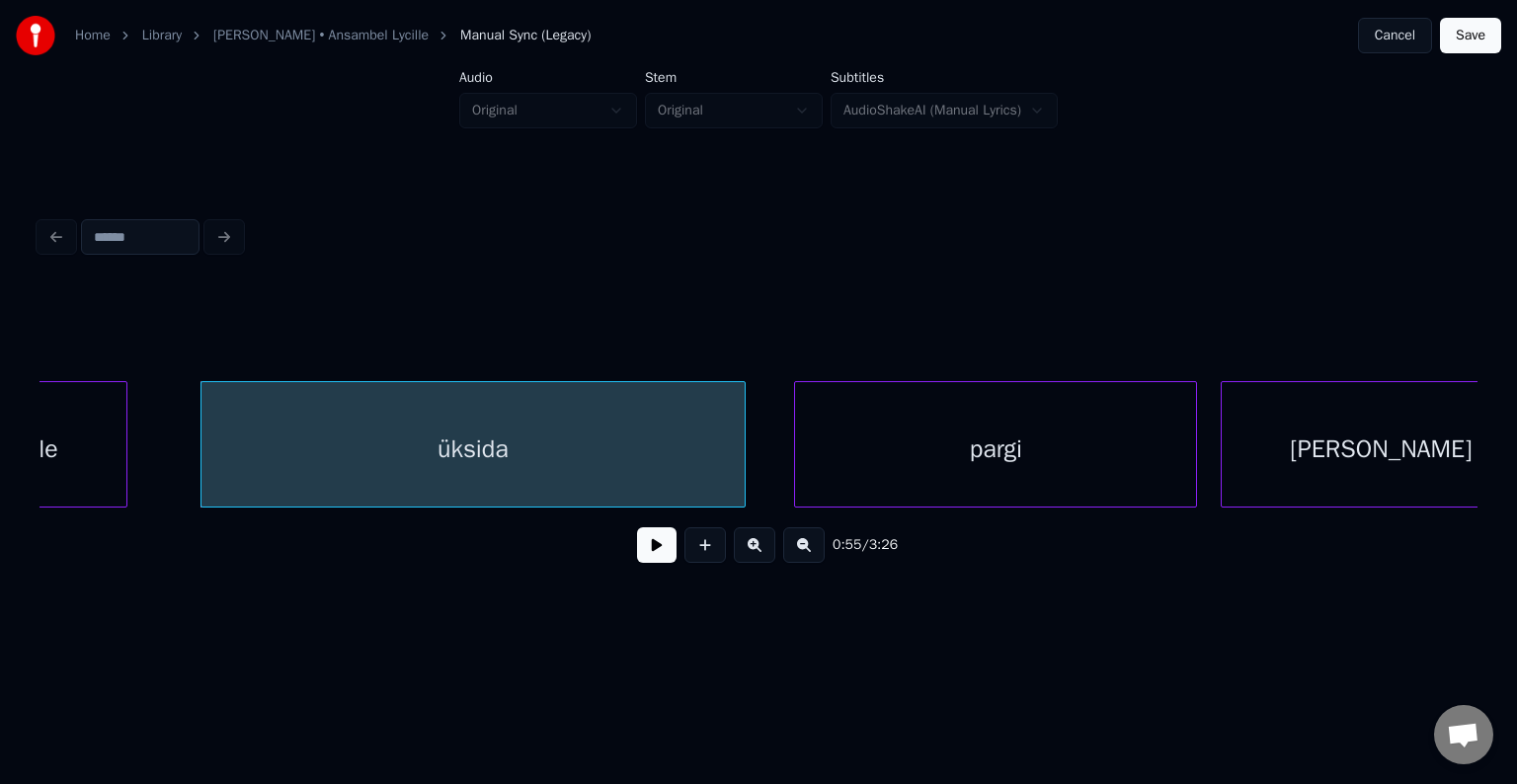 scroll, scrollTop: 0, scrollLeft: 33025, axis: horizontal 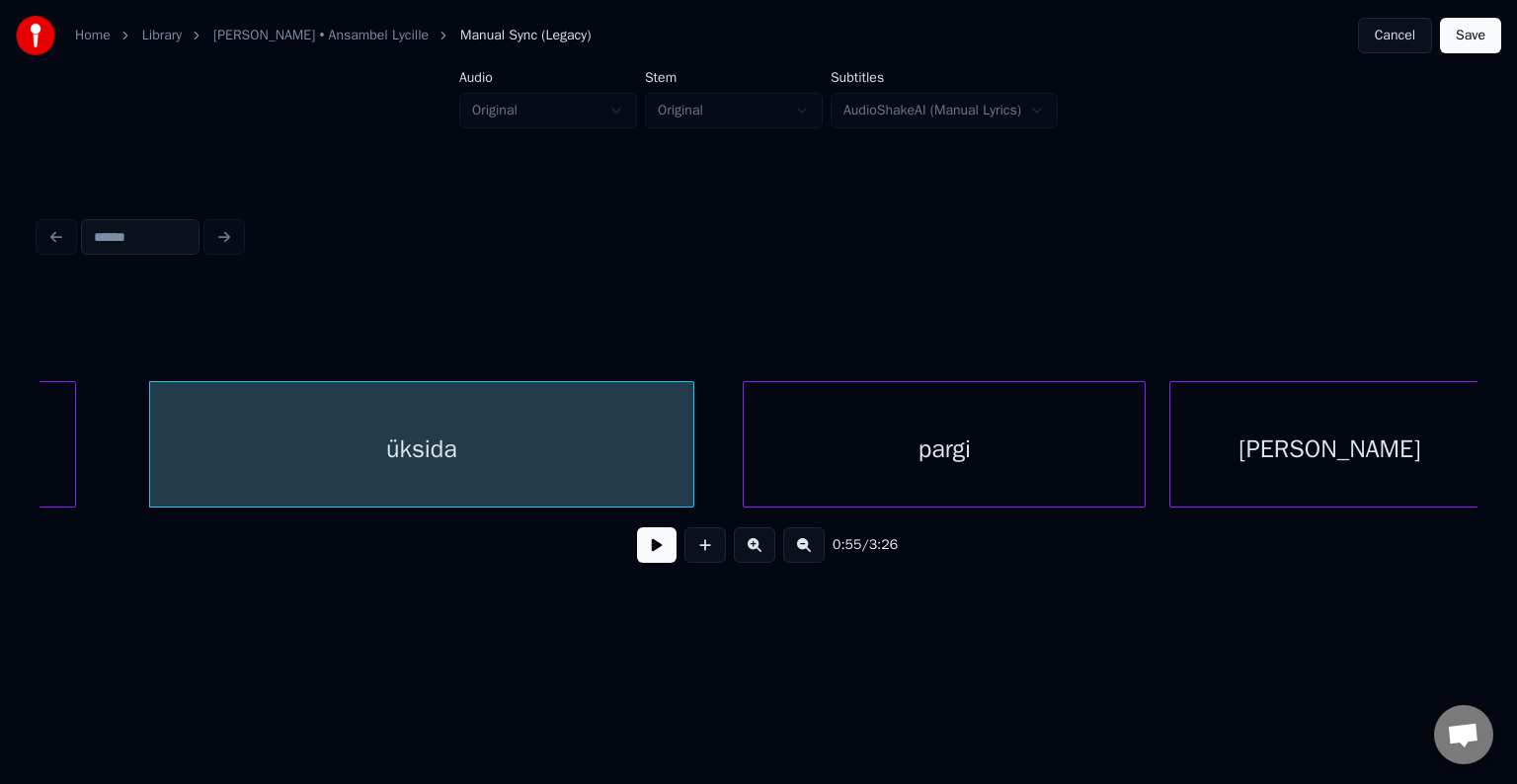 click at bounding box center [657, 545] 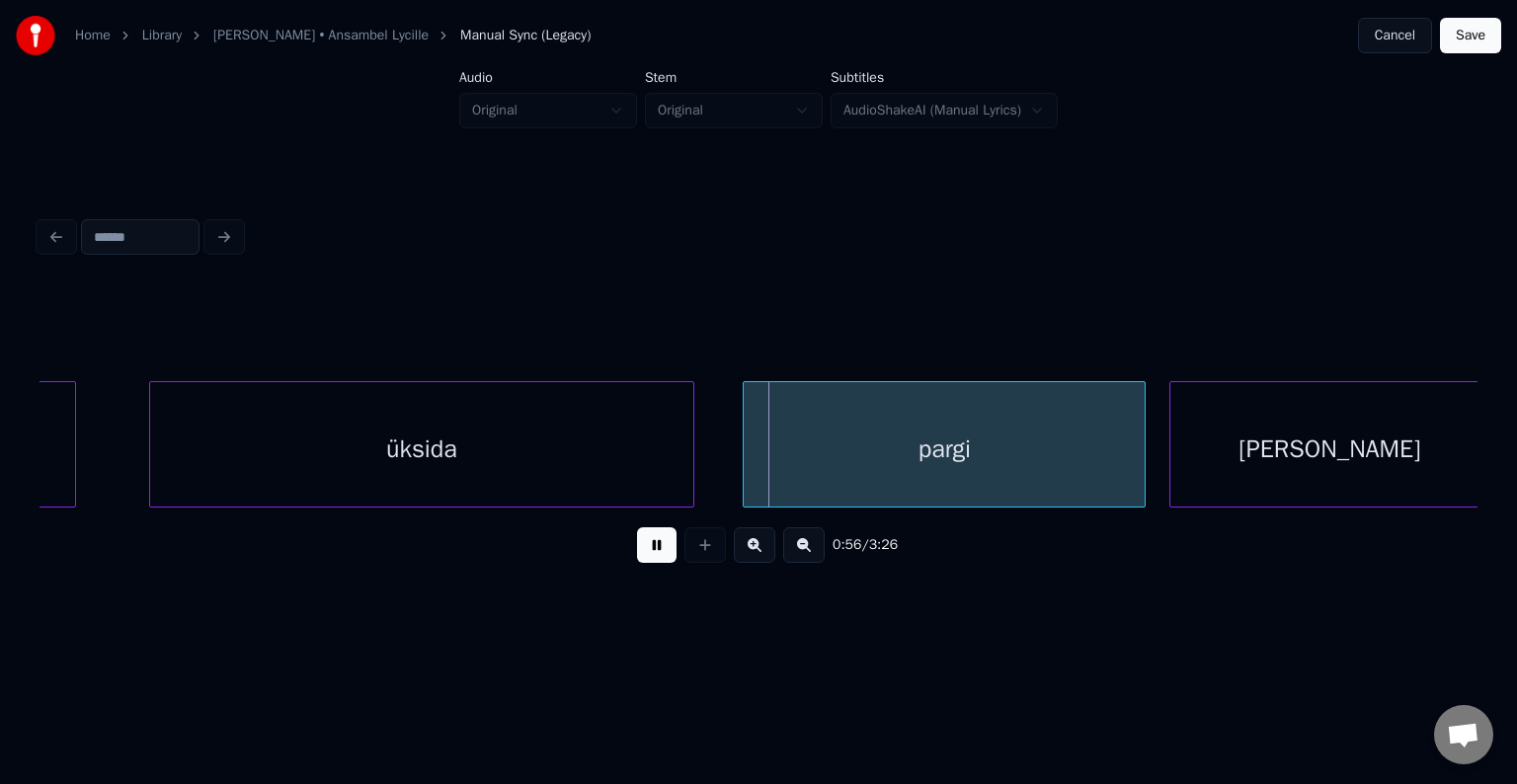click at bounding box center (657, 545) 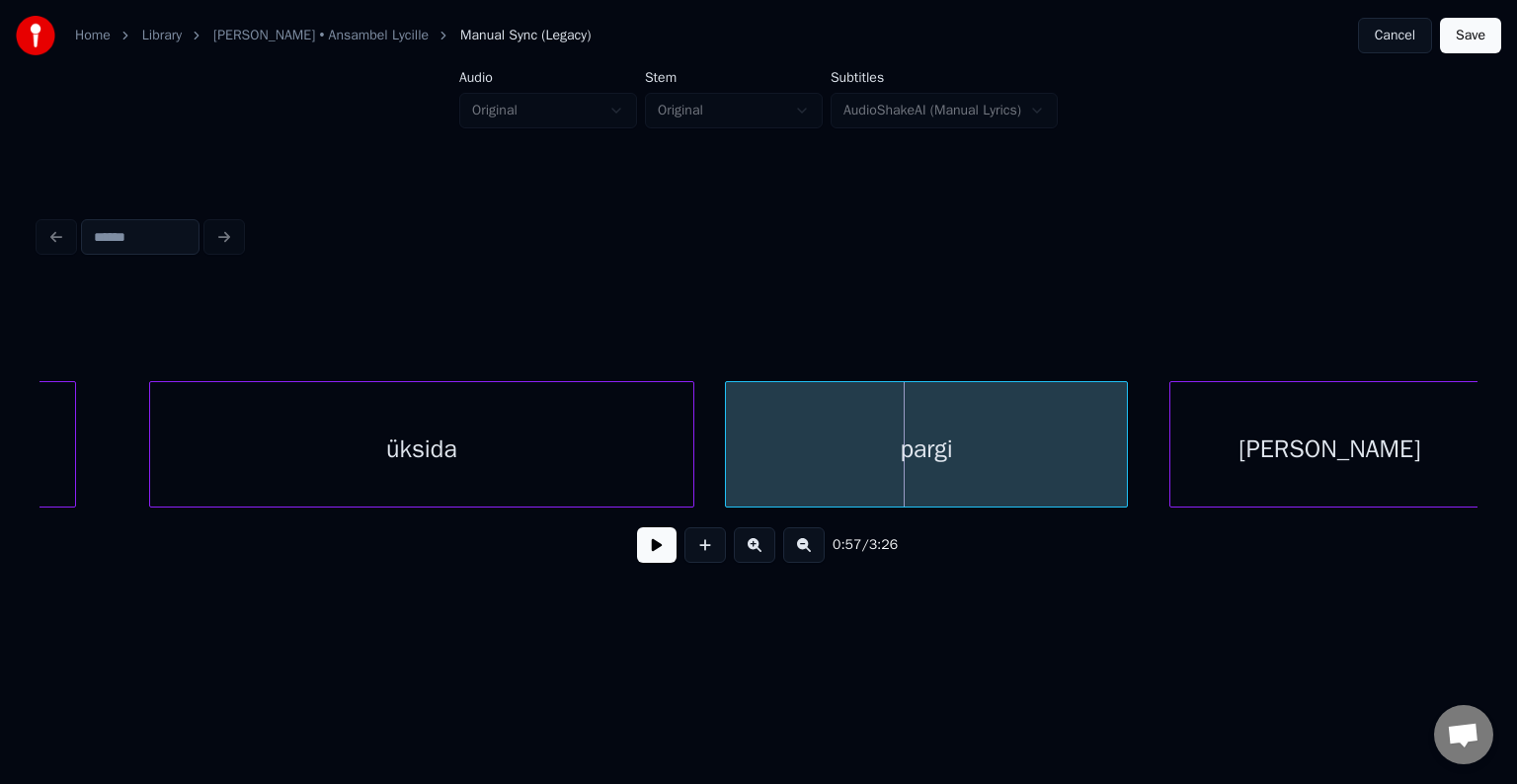 click on "pargi" at bounding box center [926, 449] 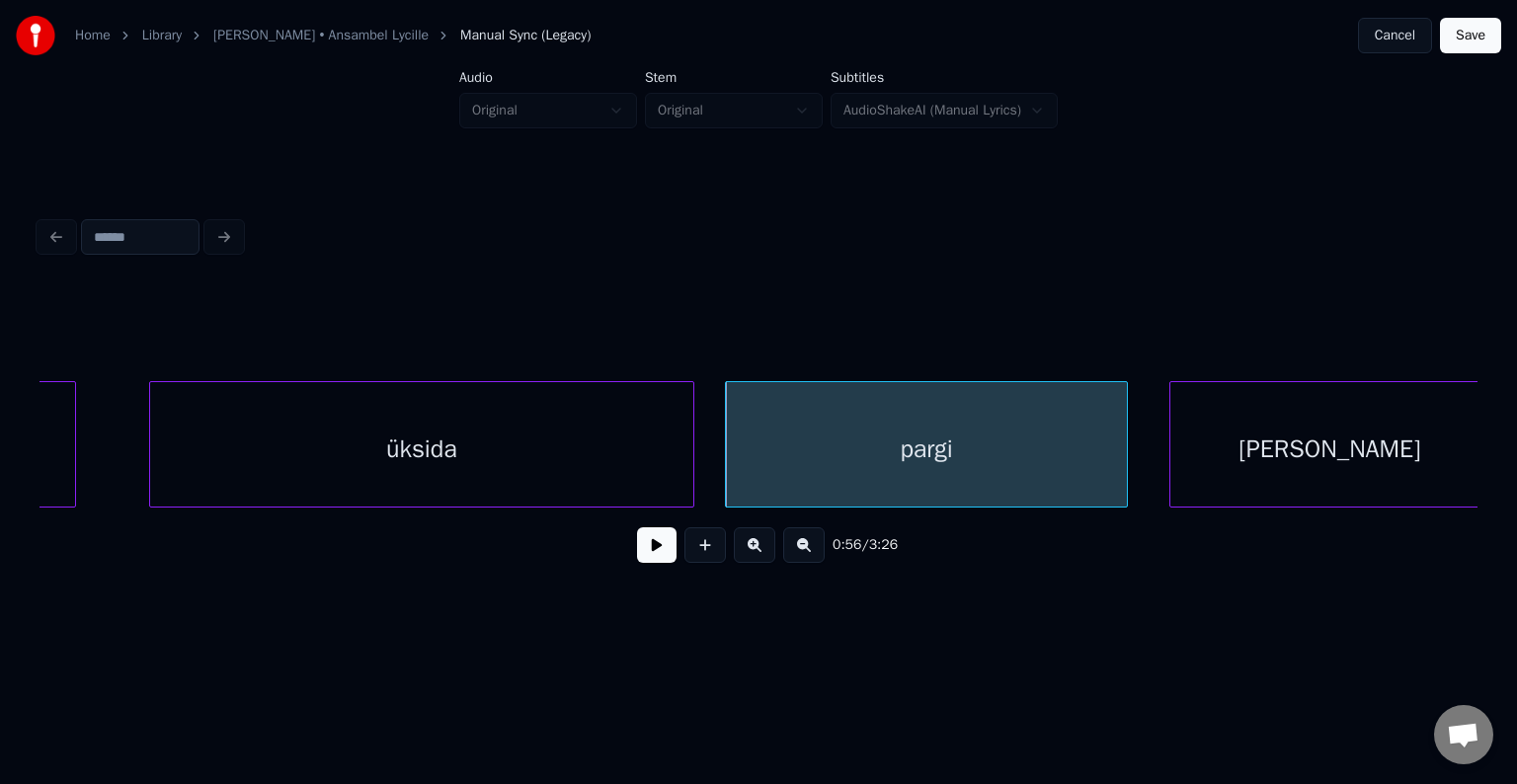 scroll, scrollTop: 0, scrollLeft: 33034, axis: horizontal 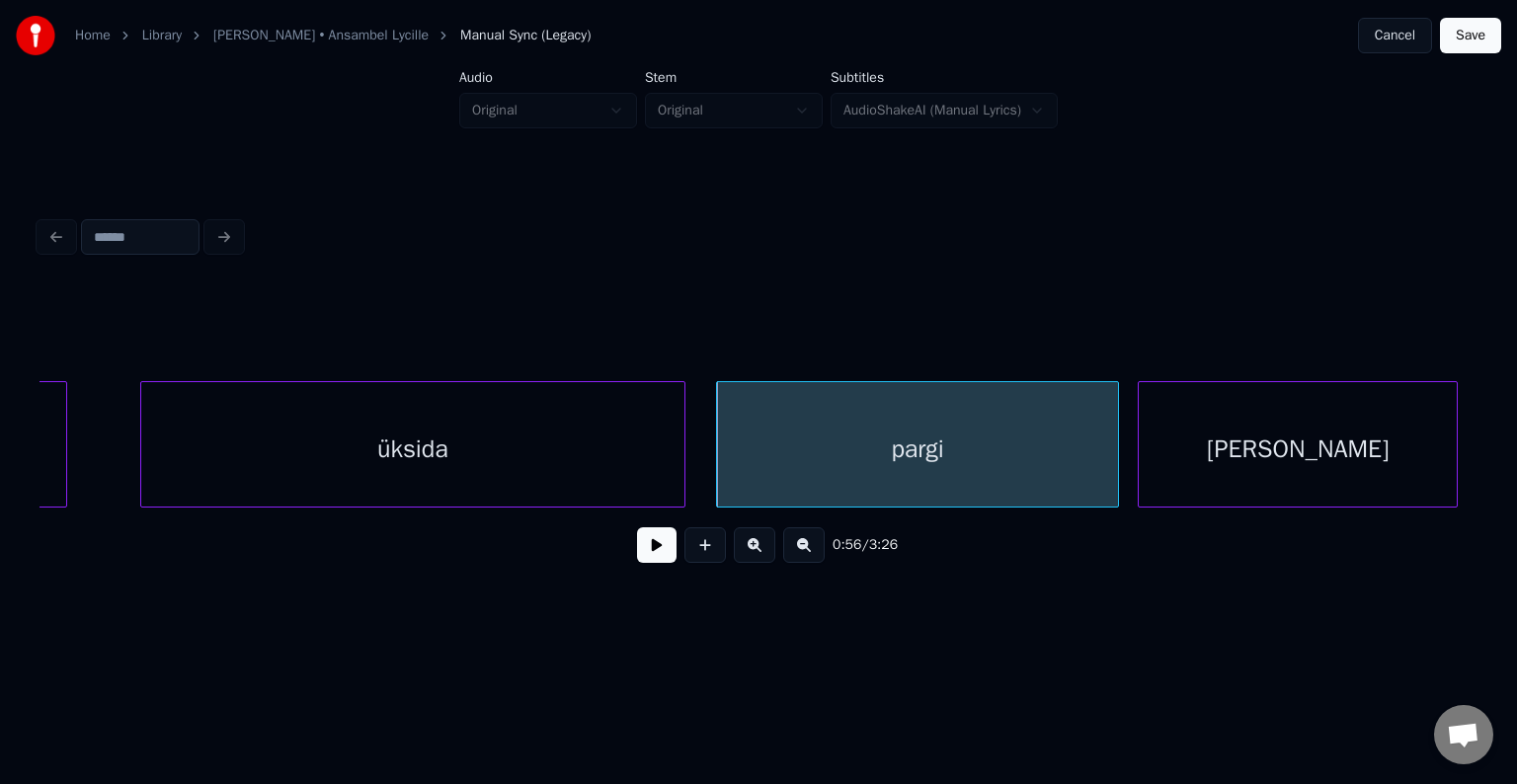 click on "[PERSON_NAME]" at bounding box center [1298, 449] 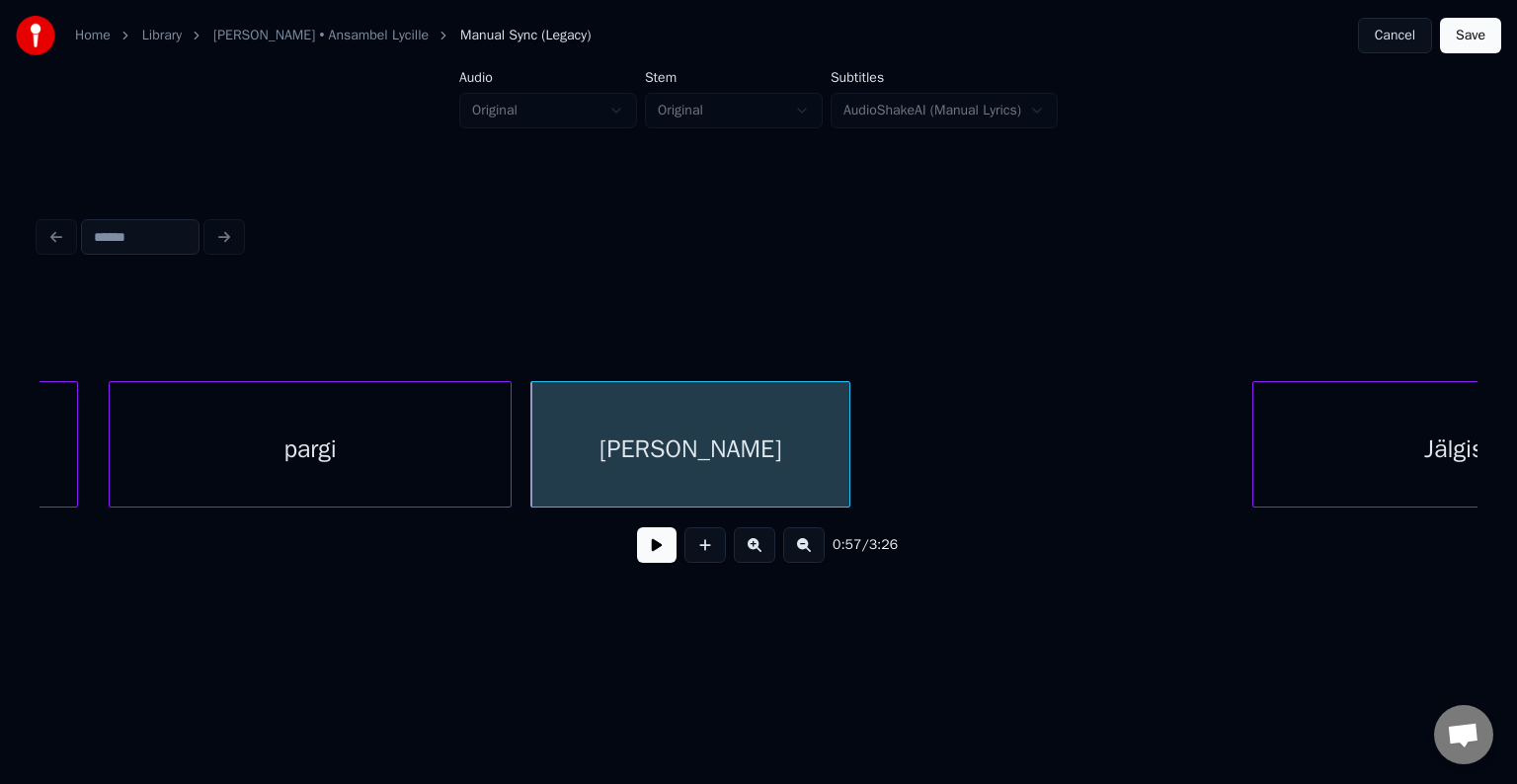 scroll, scrollTop: 0, scrollLeft: 33666, axis: horizontal 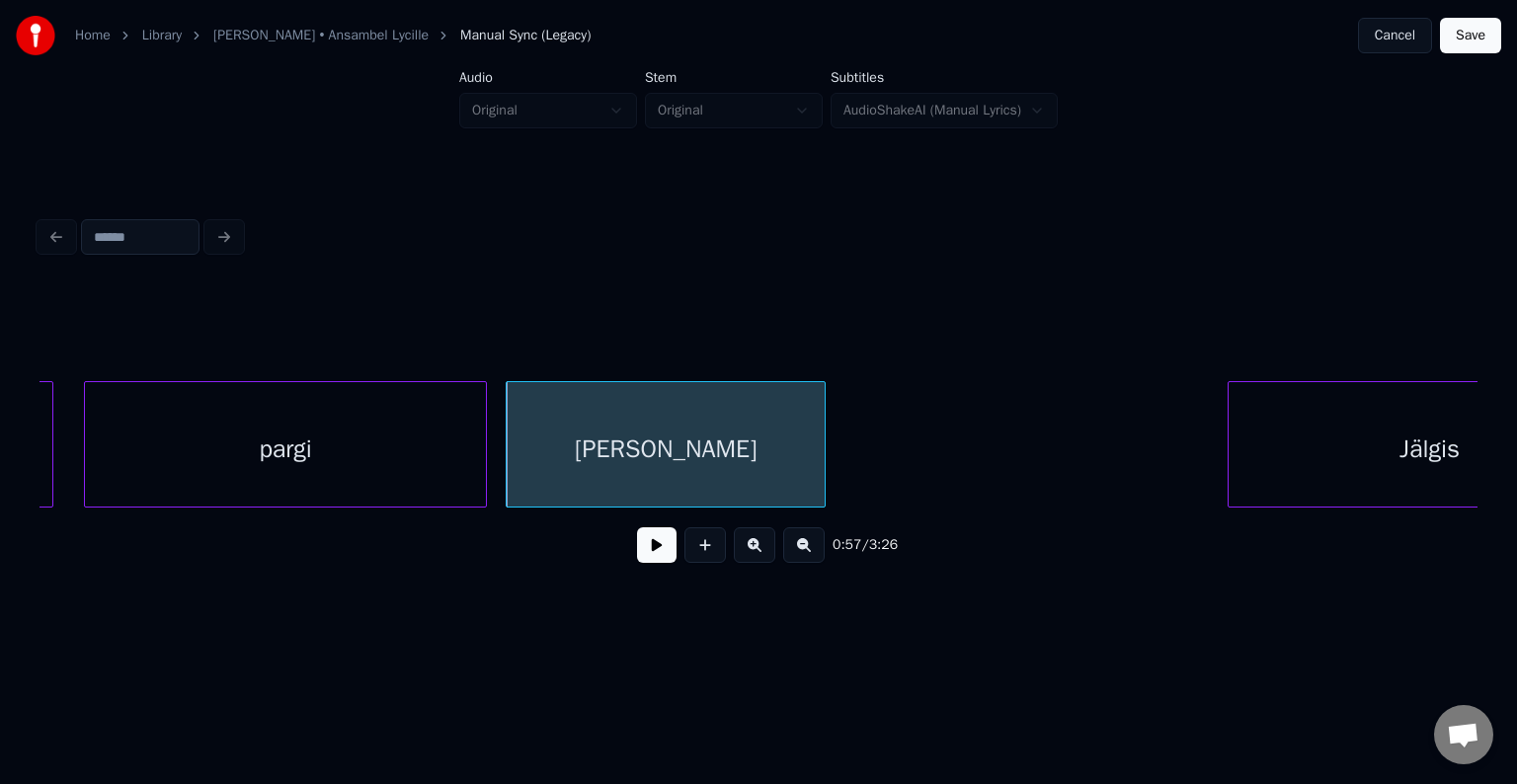 click at bounding box center [657, 545] 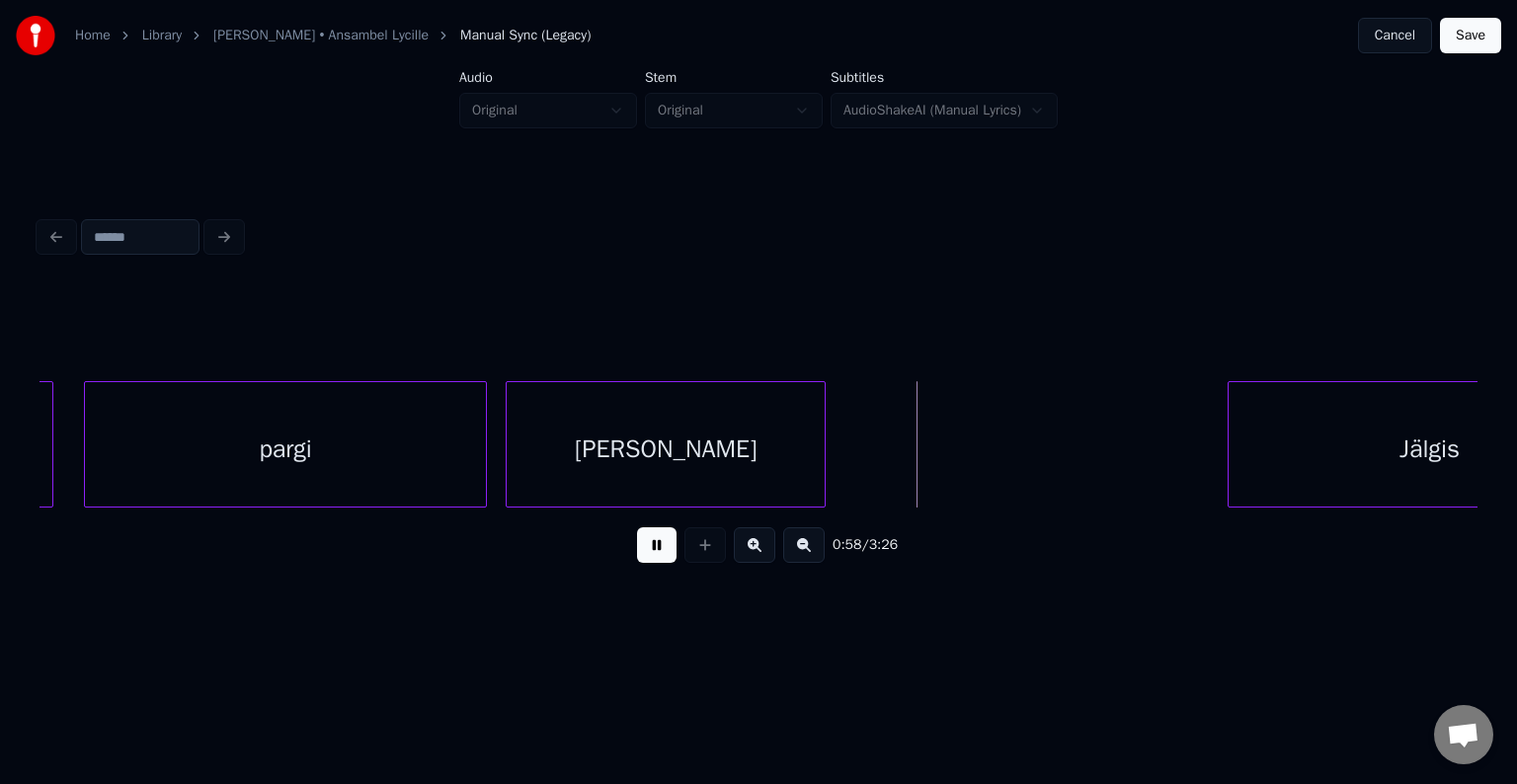 click at bounding box center [657, 545] 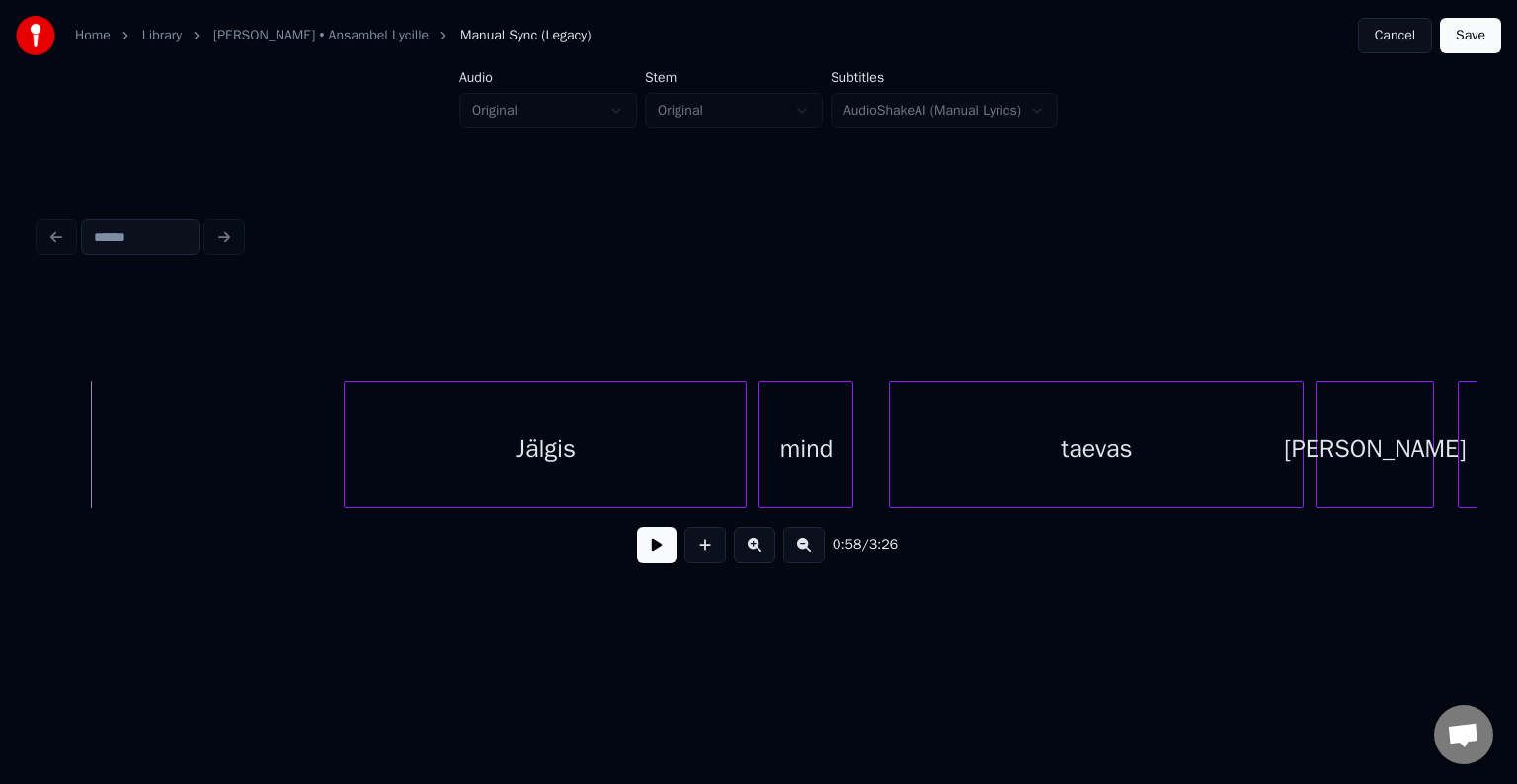 scroll, scrollTop: 0, scrollLeft: 34693, axis: horizontal 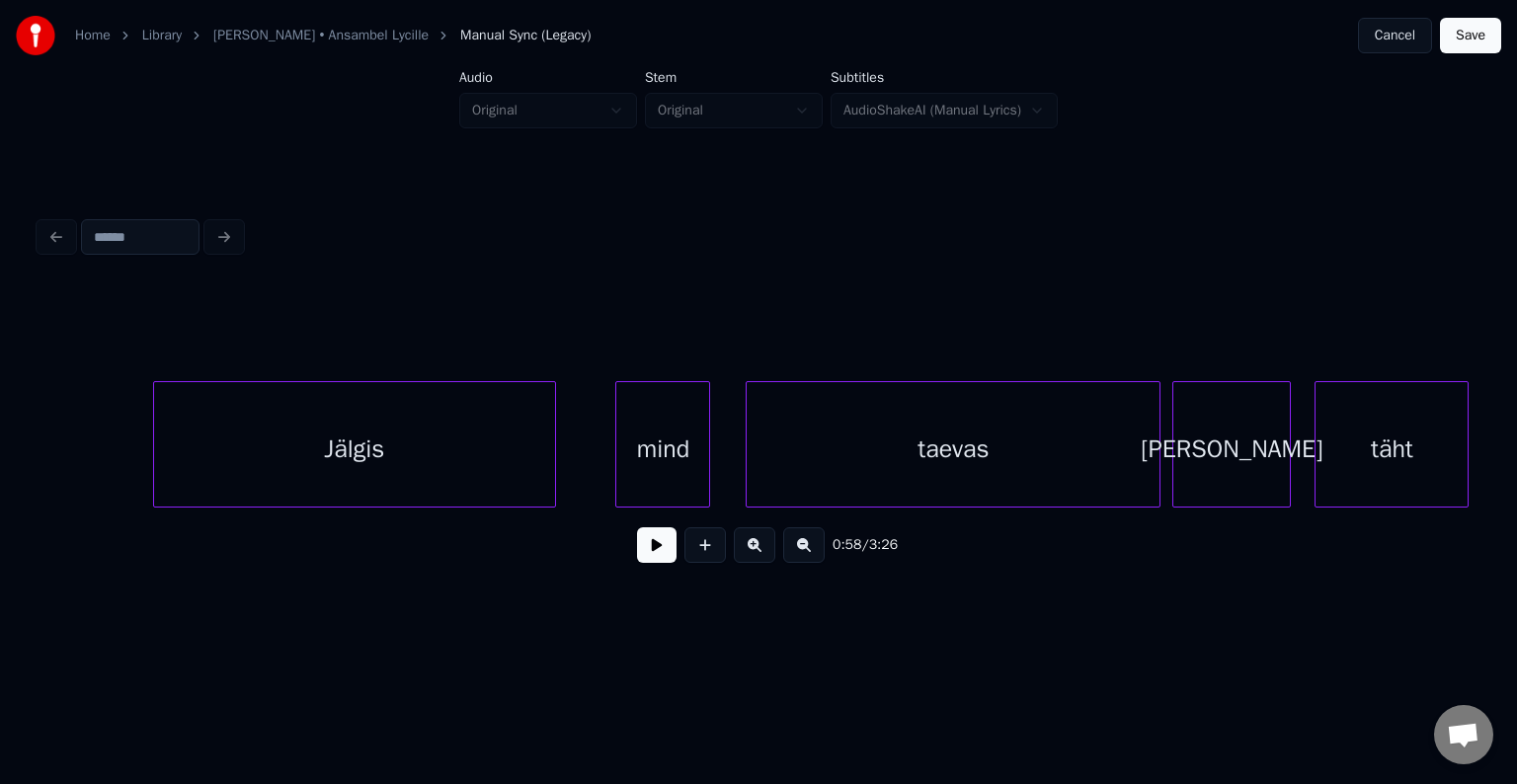 click on "Jälgis" at bounding box center [355, 449] 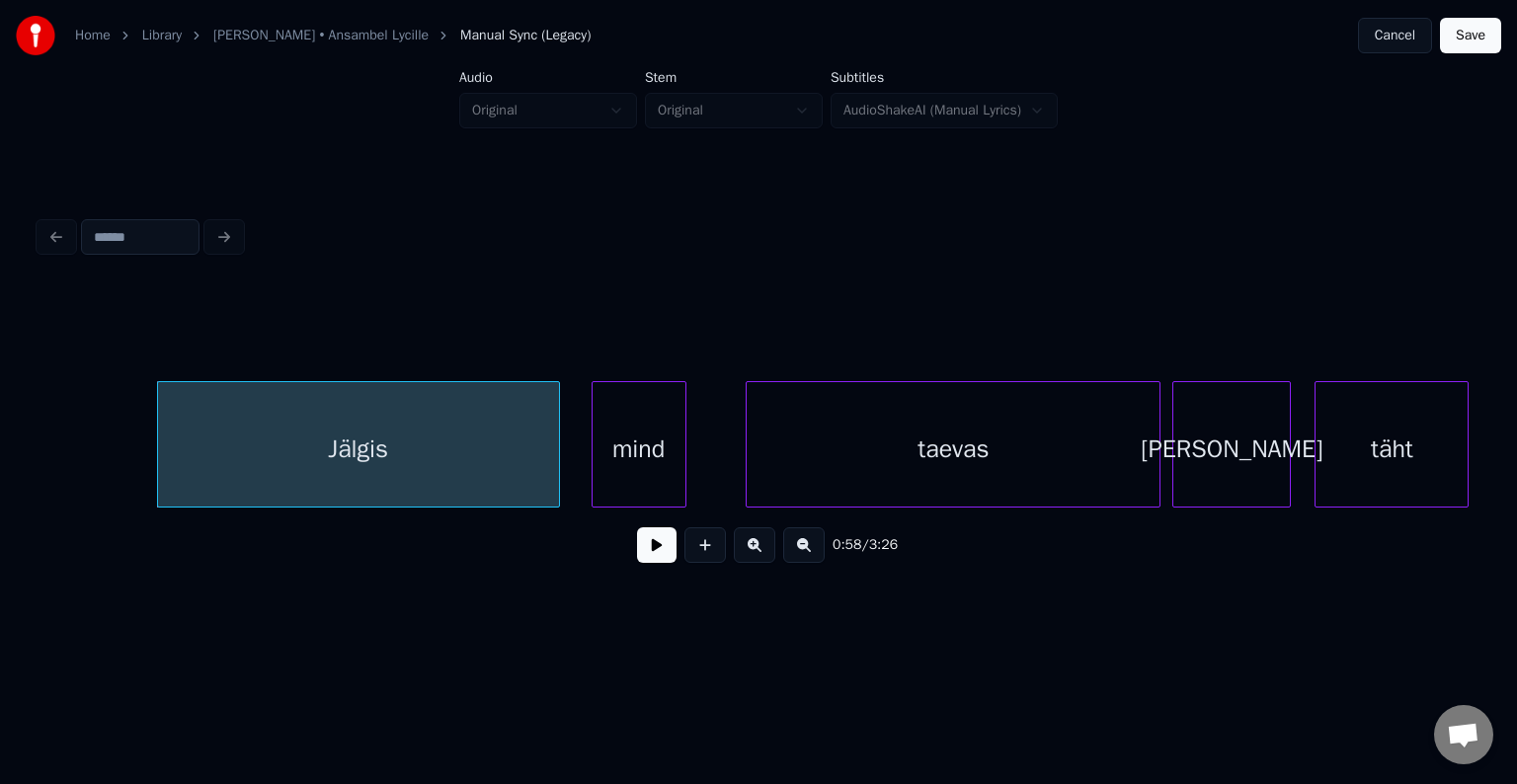 click on "mind" at bounding box center [639, 449] 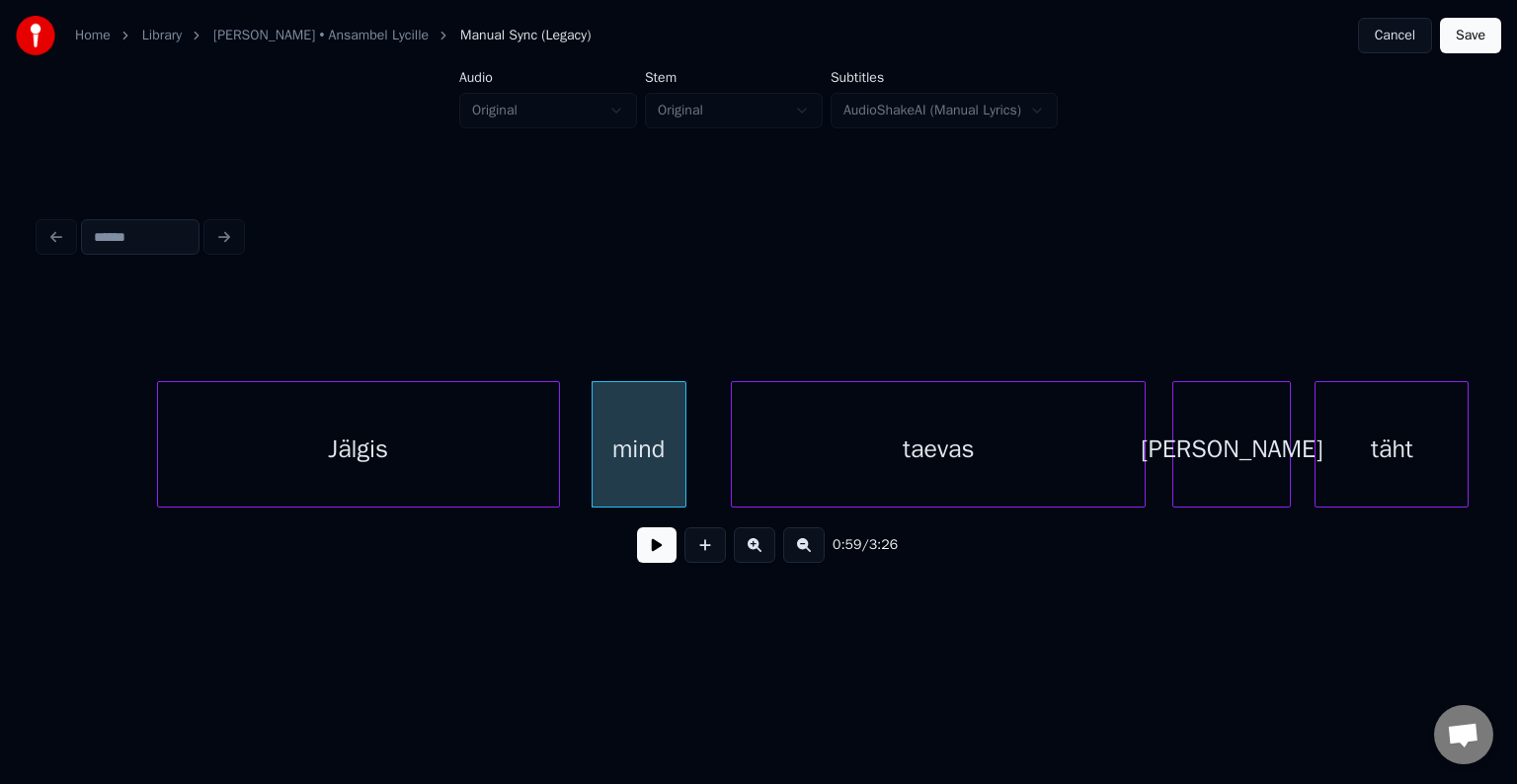 click on "taevas" at bounding box center (938, 449) 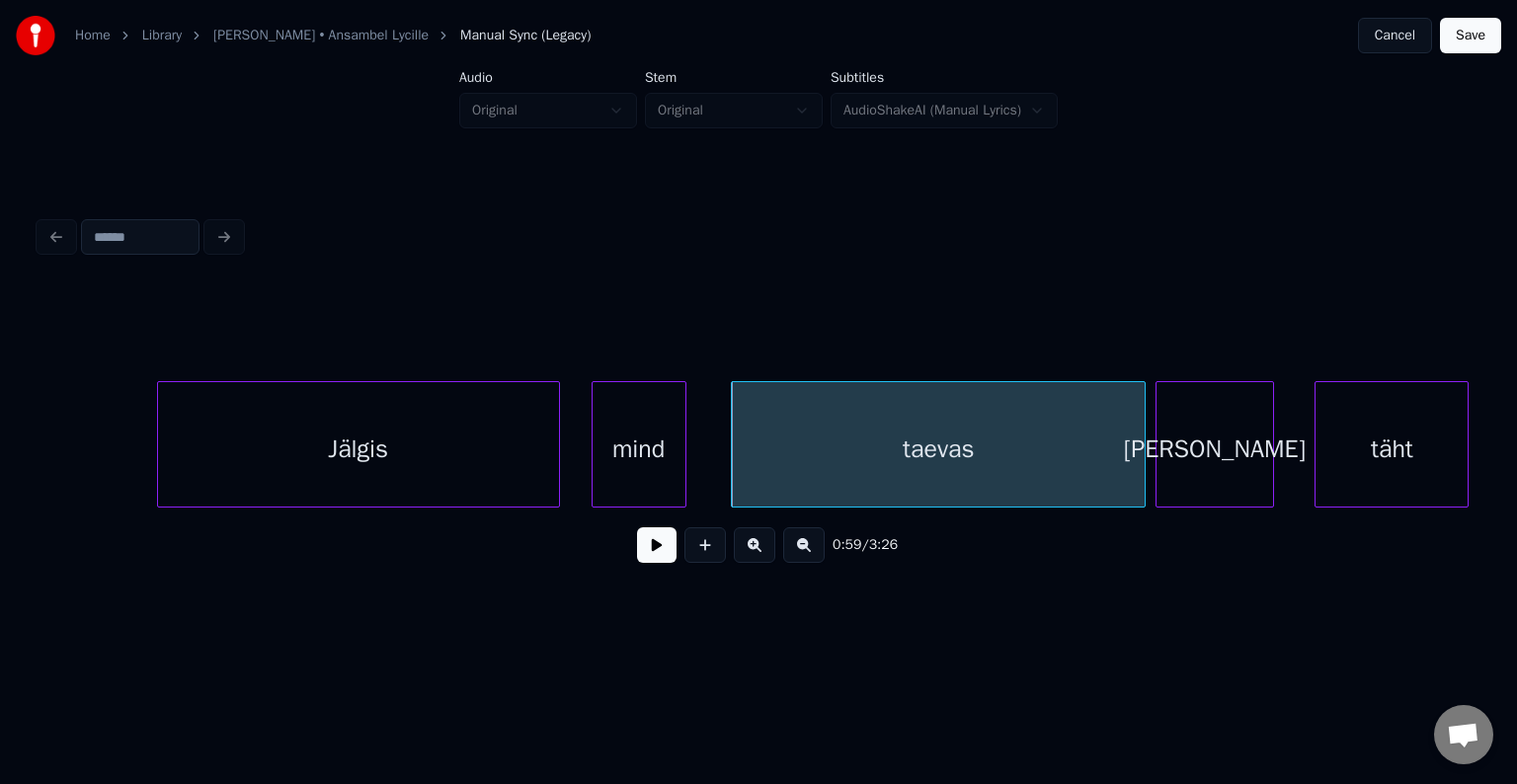 click on "[PERSON_NAME]" at bounding box center (1215, 449) 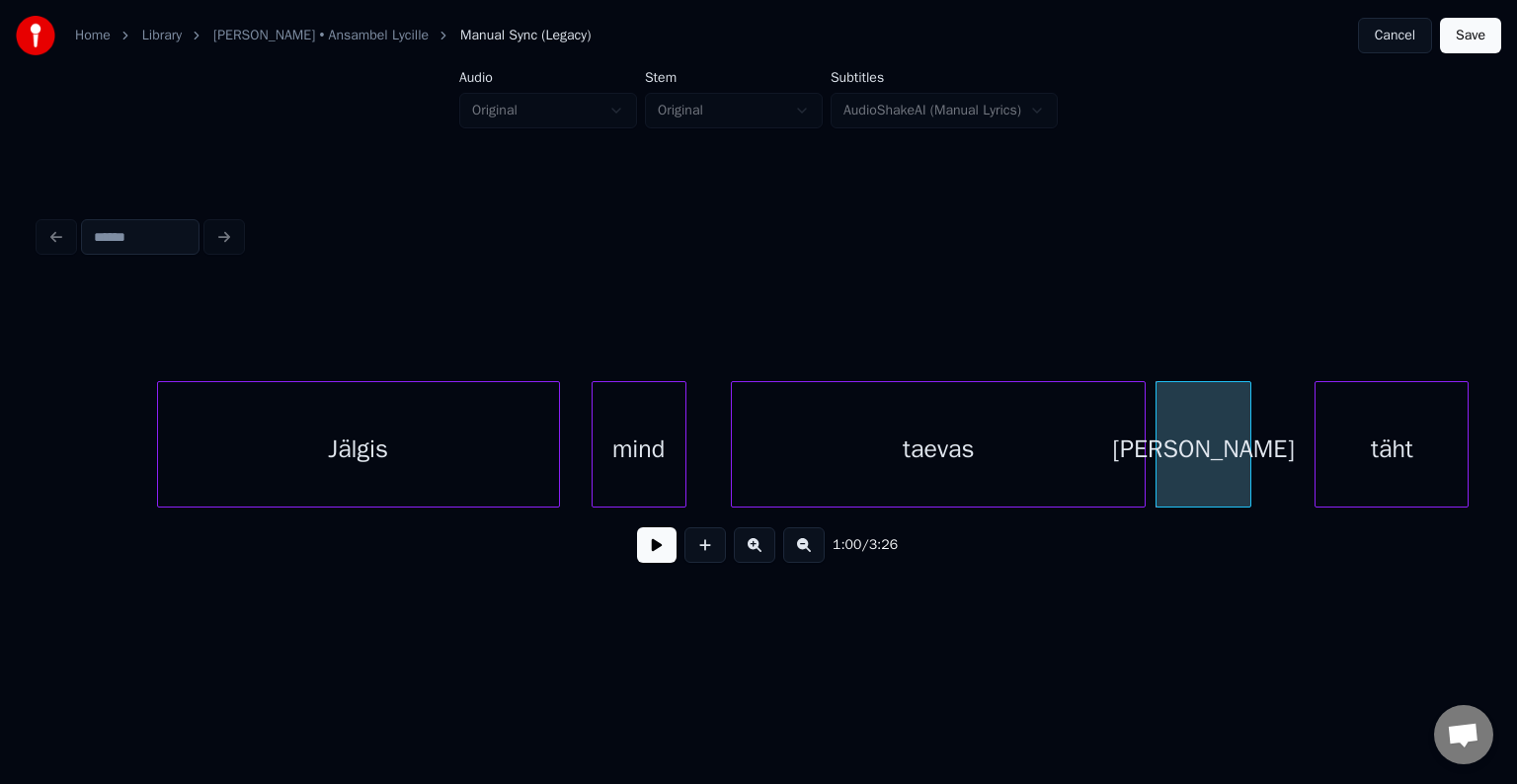 click at bounding box center (1247, 444) 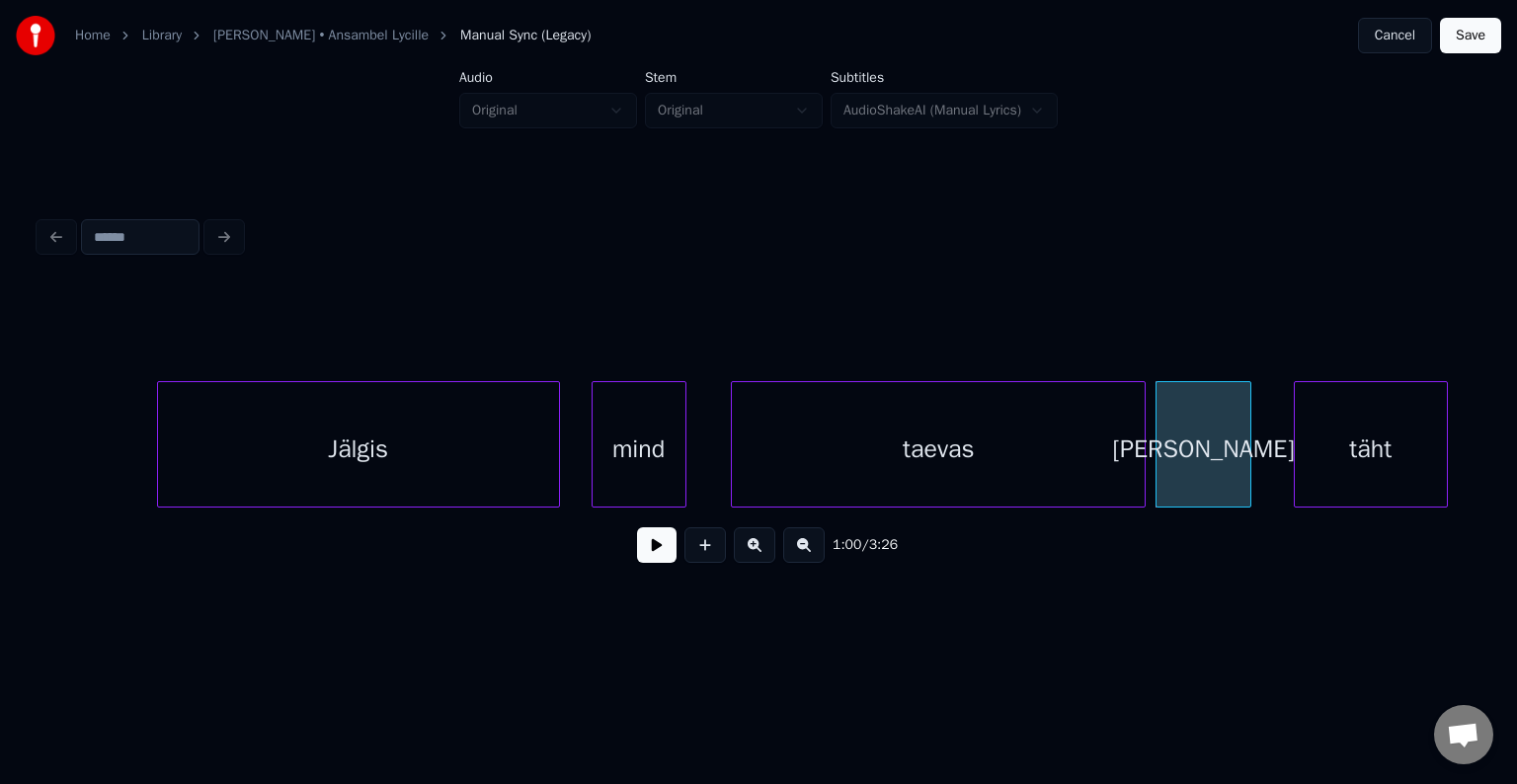 click on "täht" at bounding box center (1371, 449) 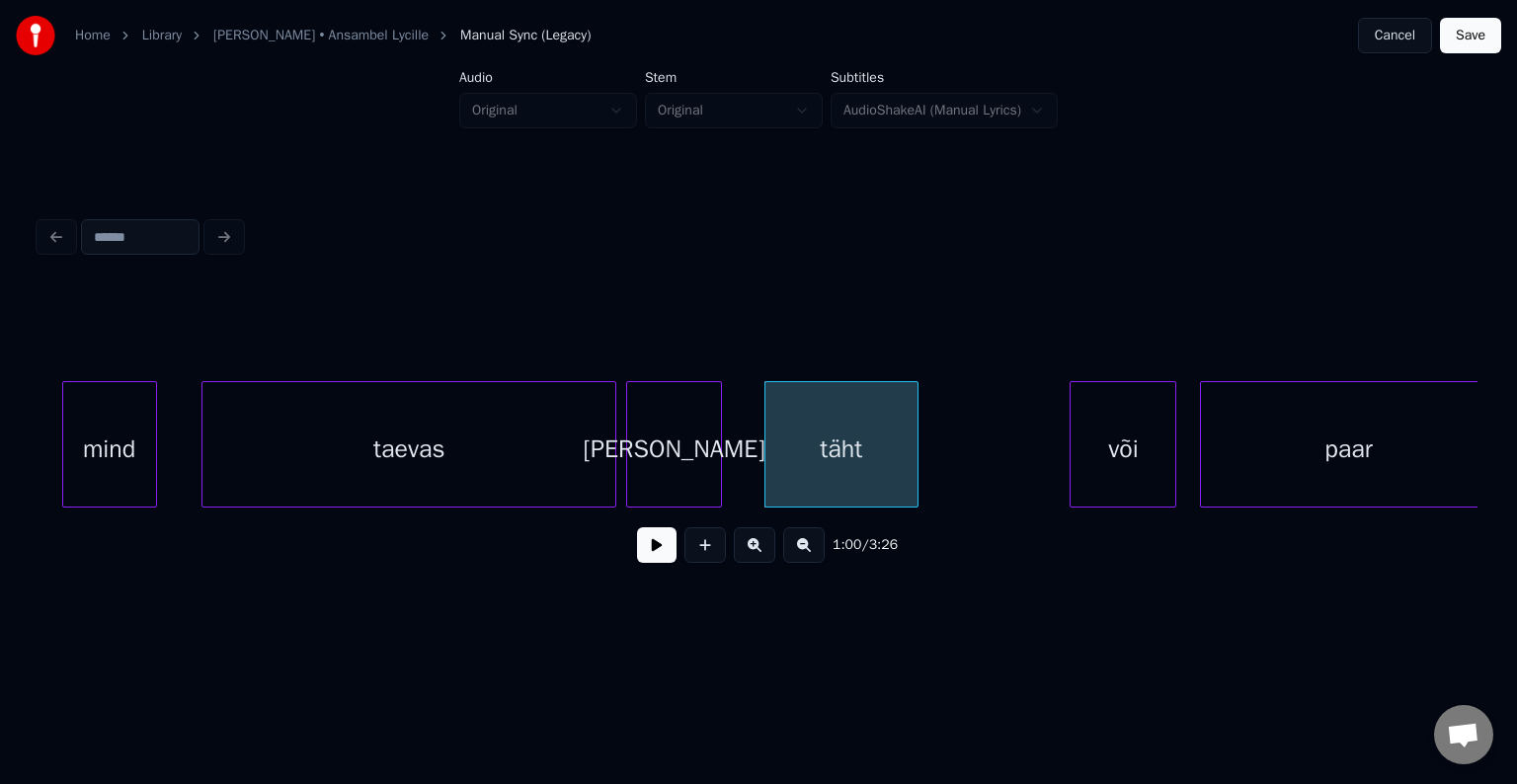 scroll, scrollTop: 0, scrollLeft: 35247, axis: horizontal 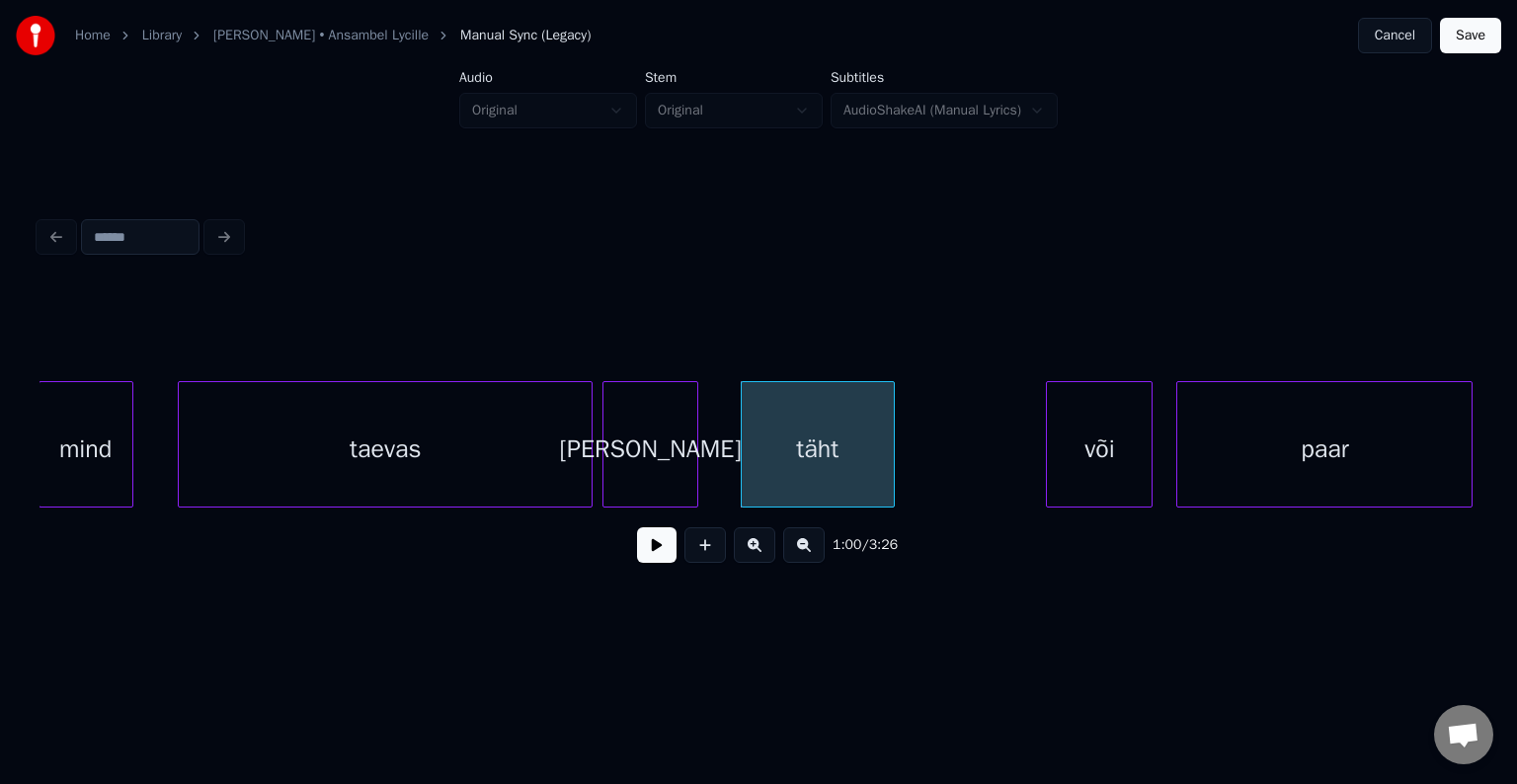 click on "taevas" at bounding box center [385, 449] 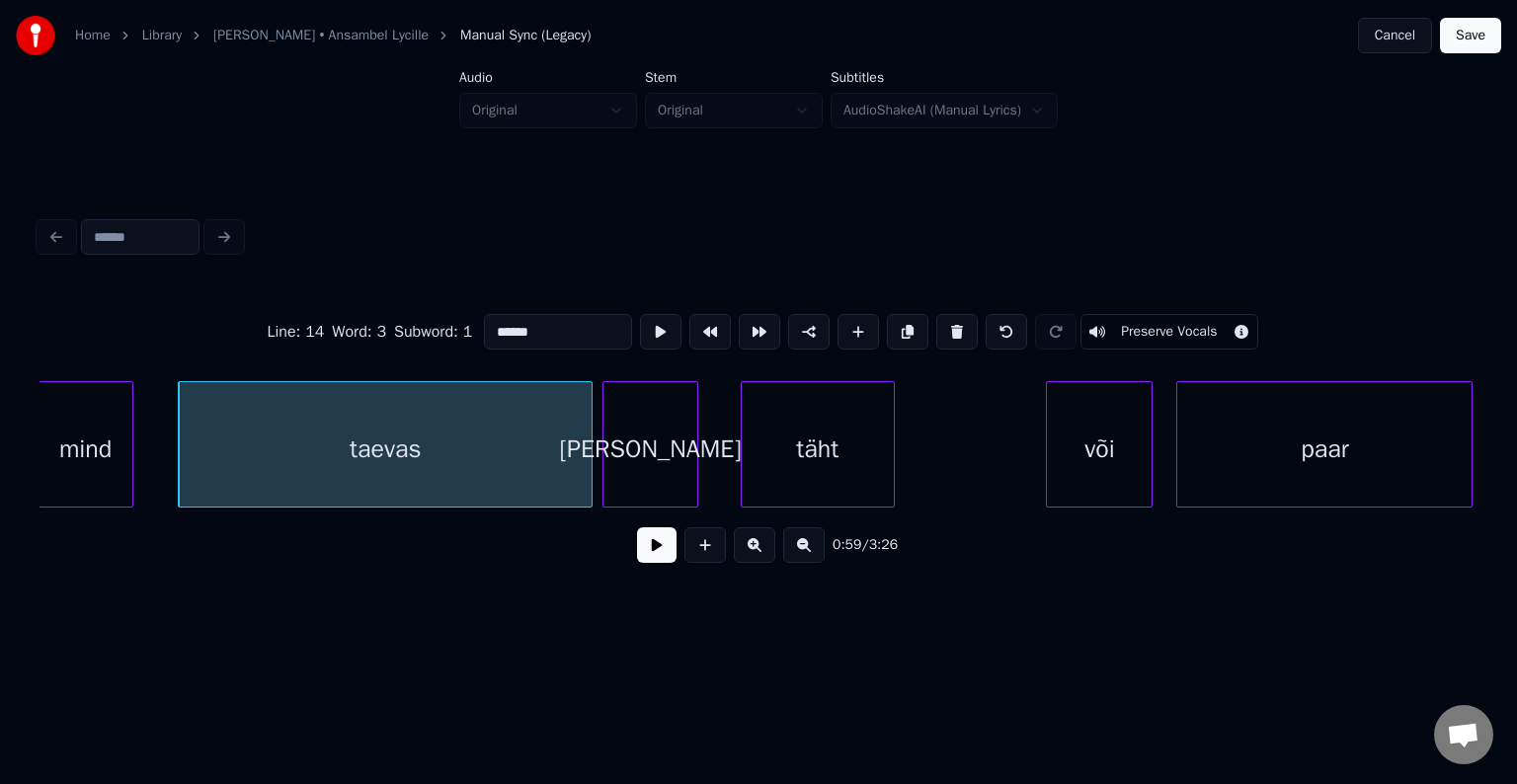 click at bounding box center [657, 545] 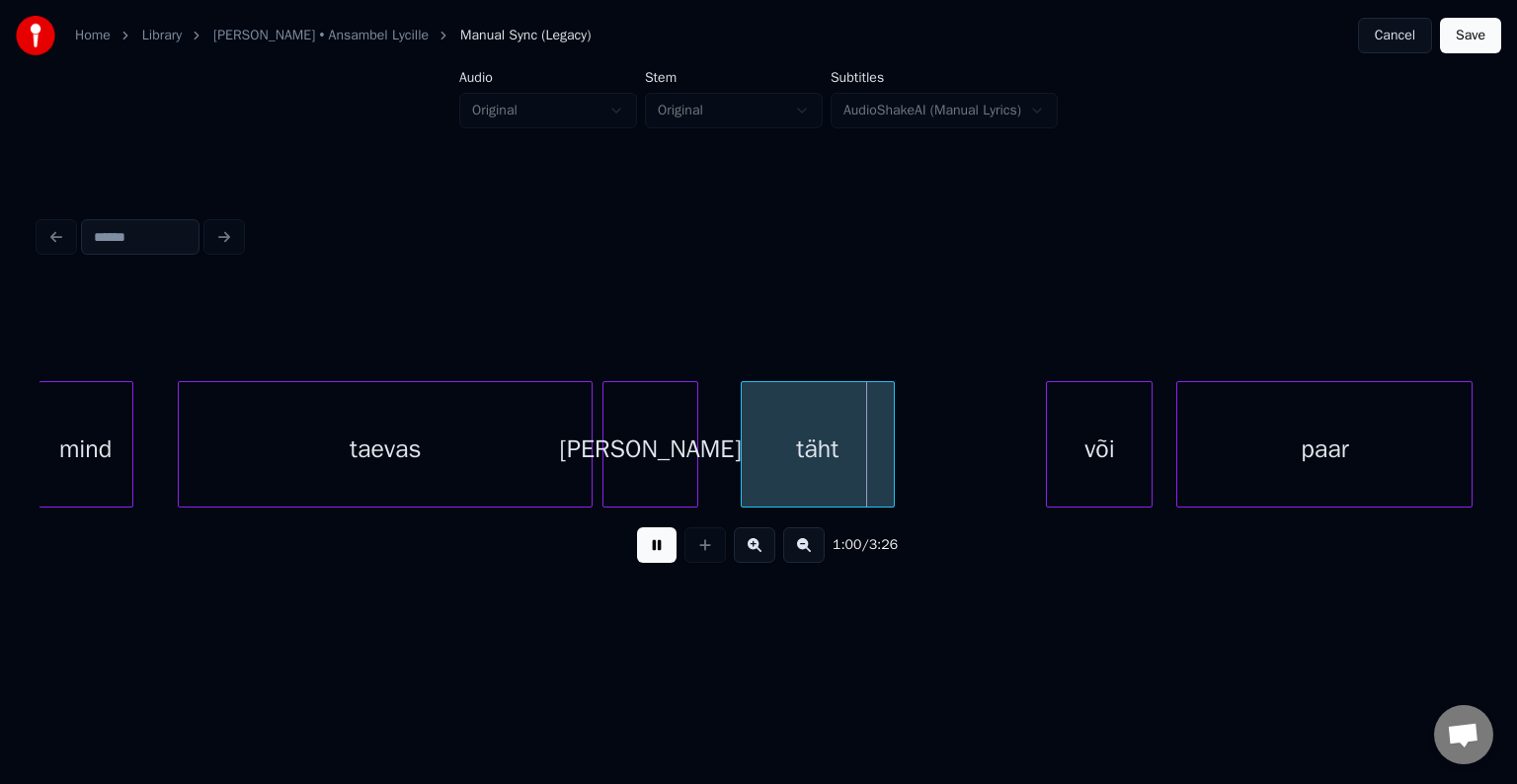 click at bounding box center [657, 545] 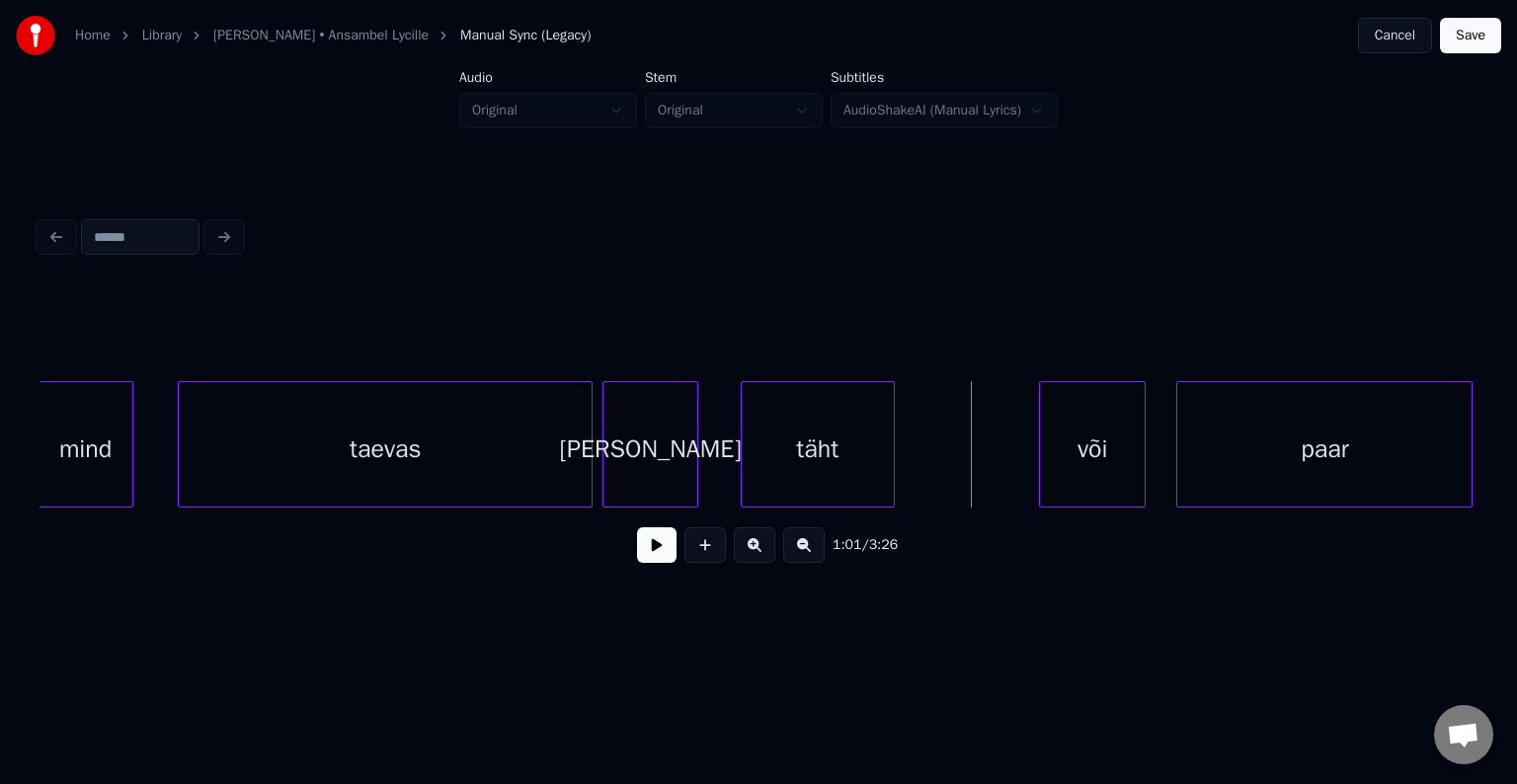 click on "või" at bounding box center (1092, 449) 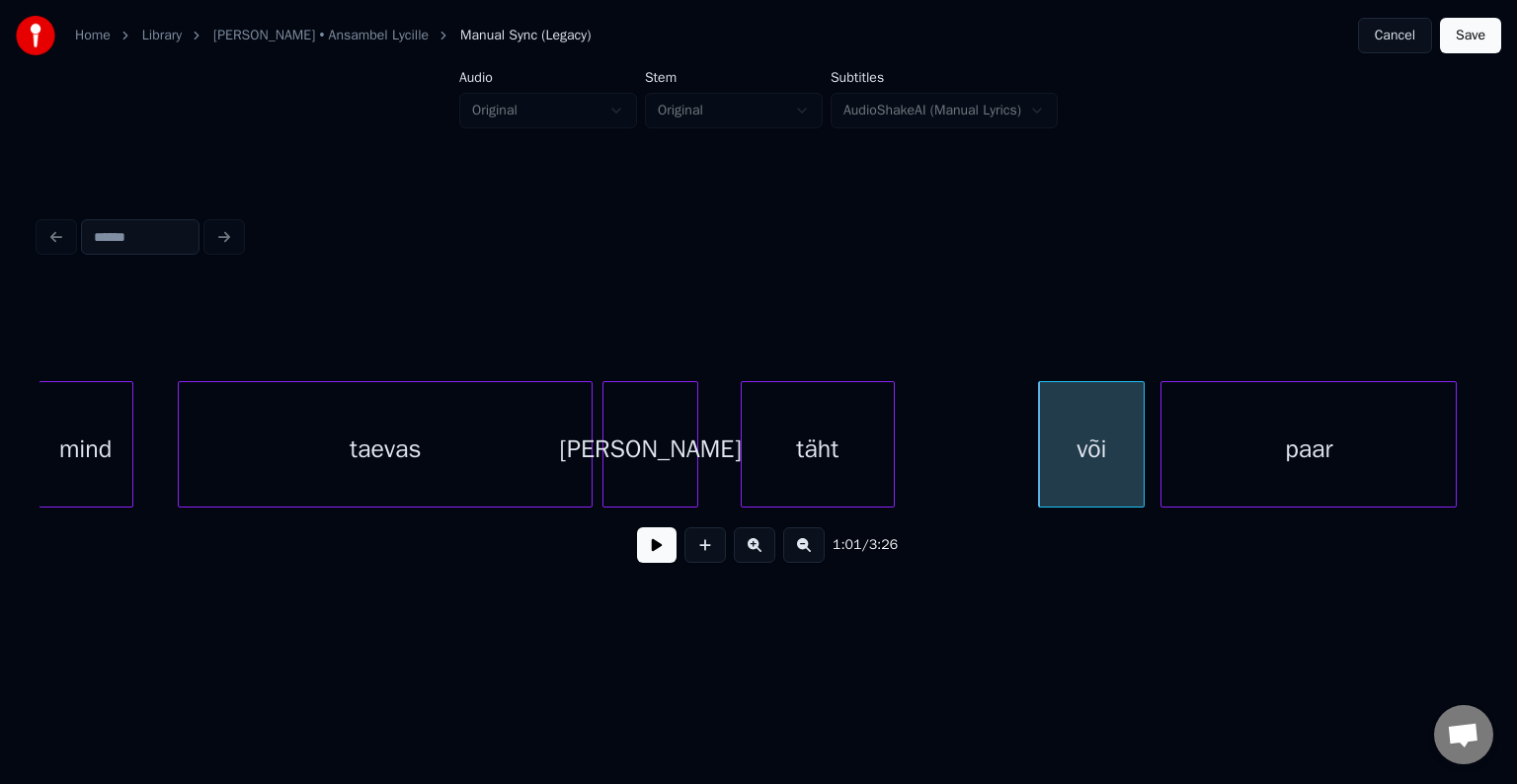 click on "paar" at bounding box center [1309, 449] 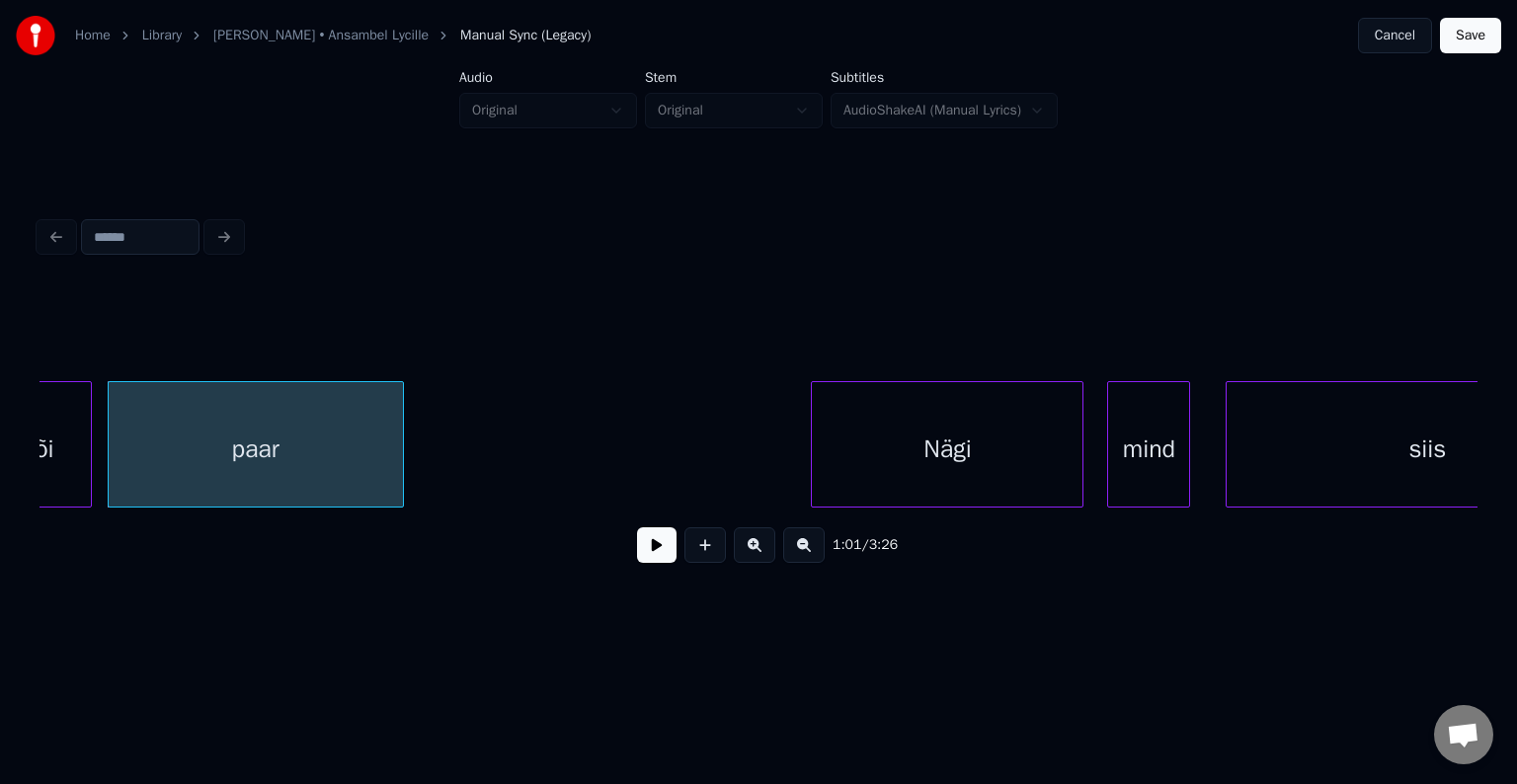 scroll, scrollTop: 0, scrollLeft: 36313, axis: horizontal 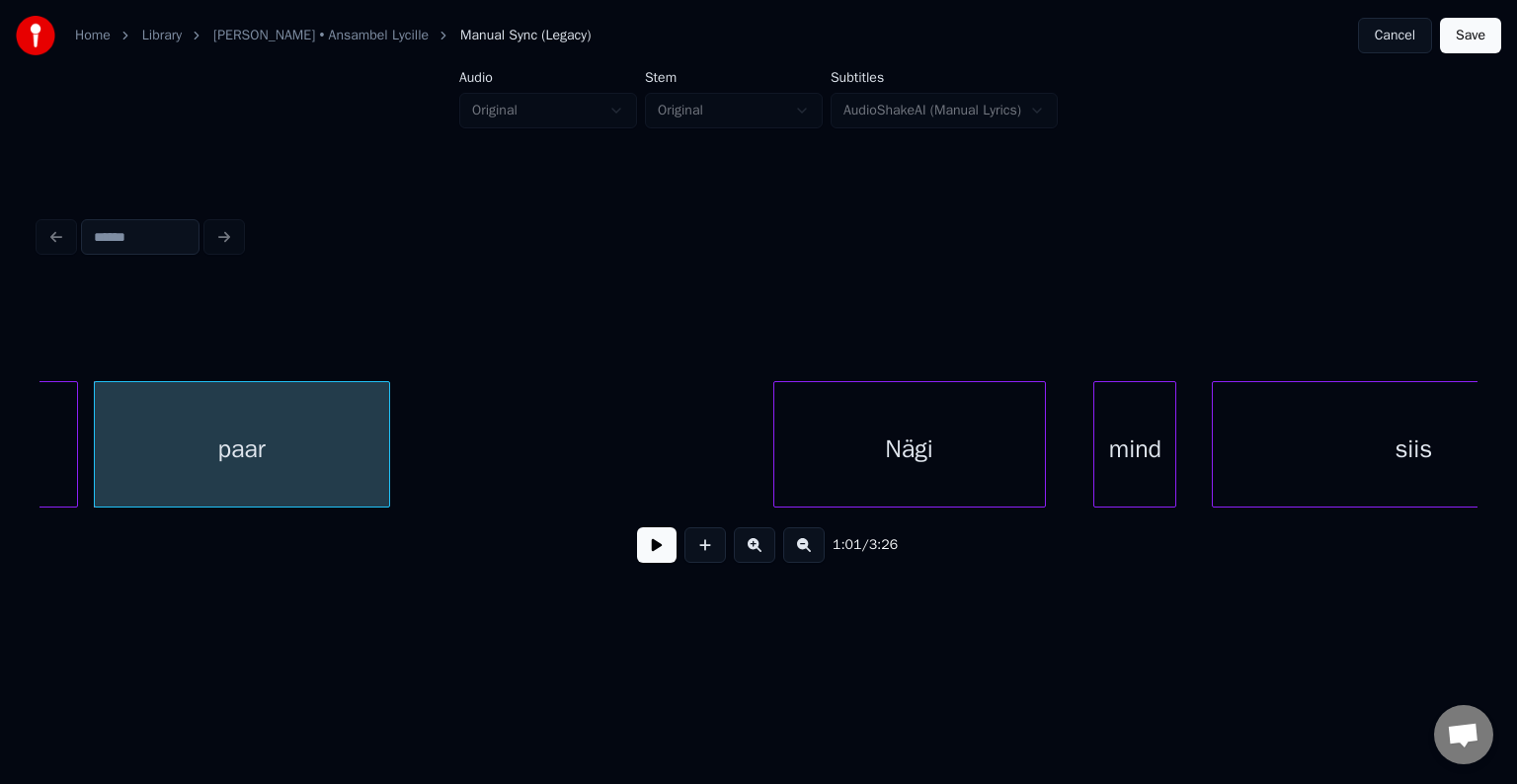 click on "Nägi" at bounding box center [910, 449] 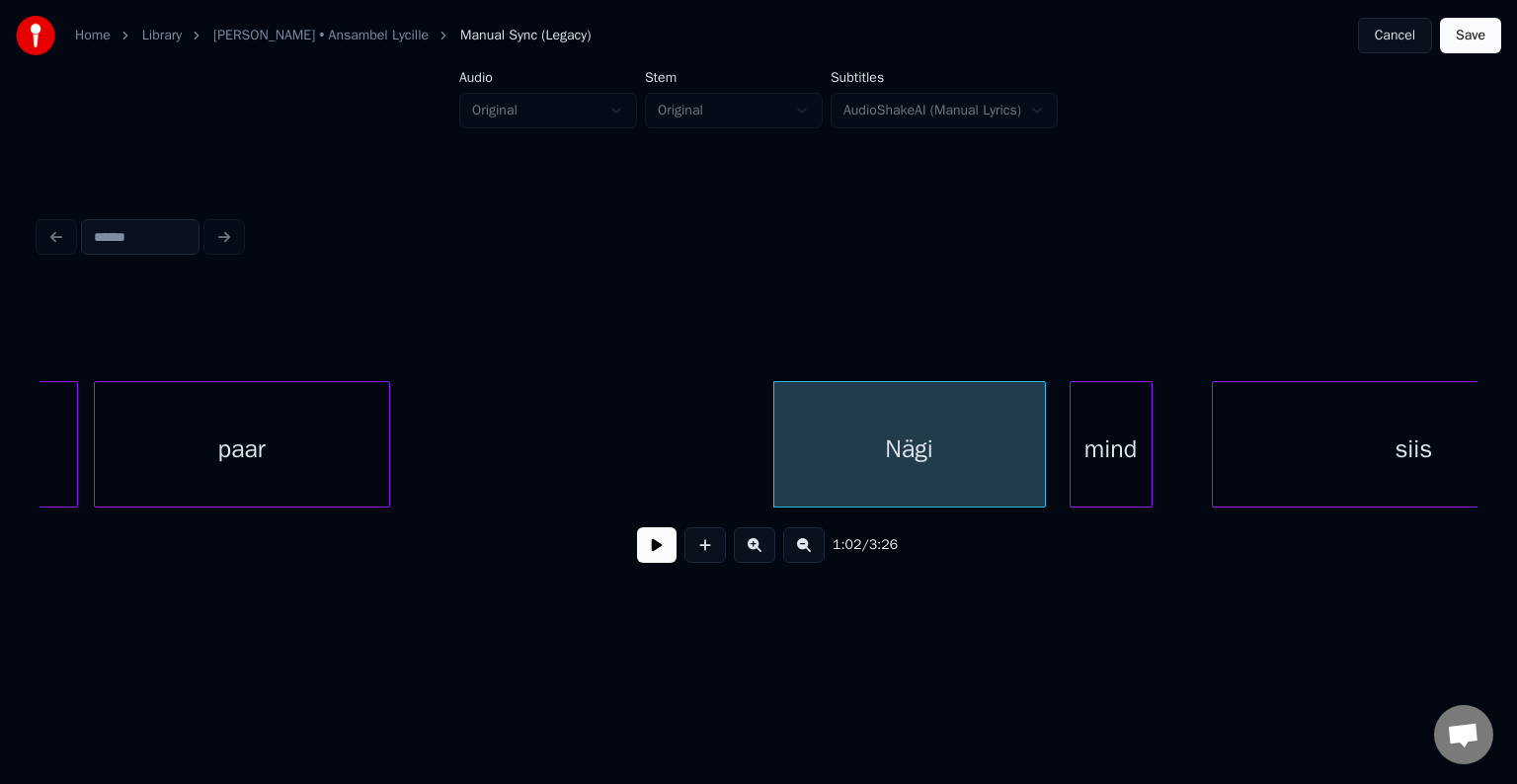 click on "mind" at bounding box center [1111, 449] 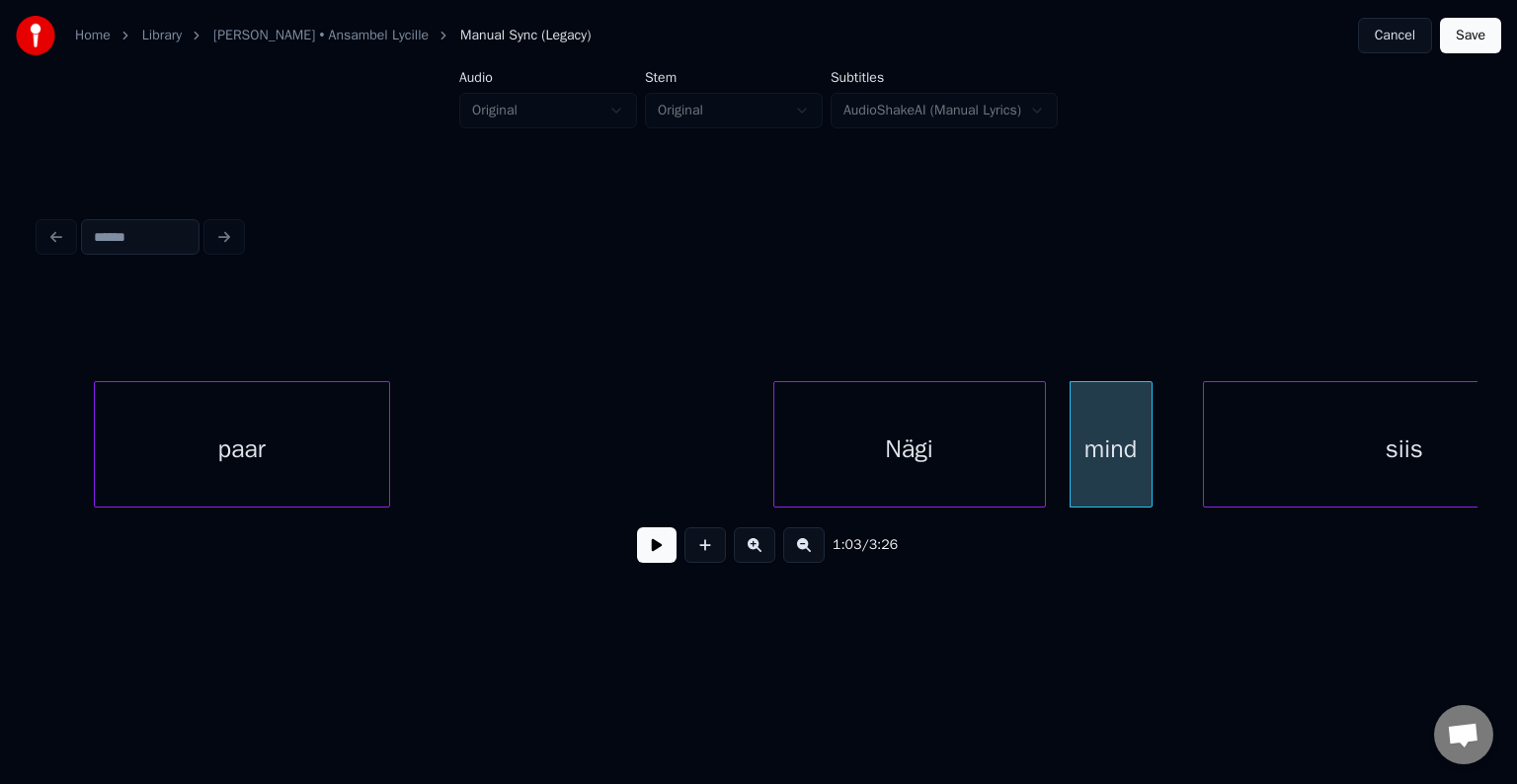 scroll, scrollTop: 0, scrollLeft: 36447, axis: horizontal 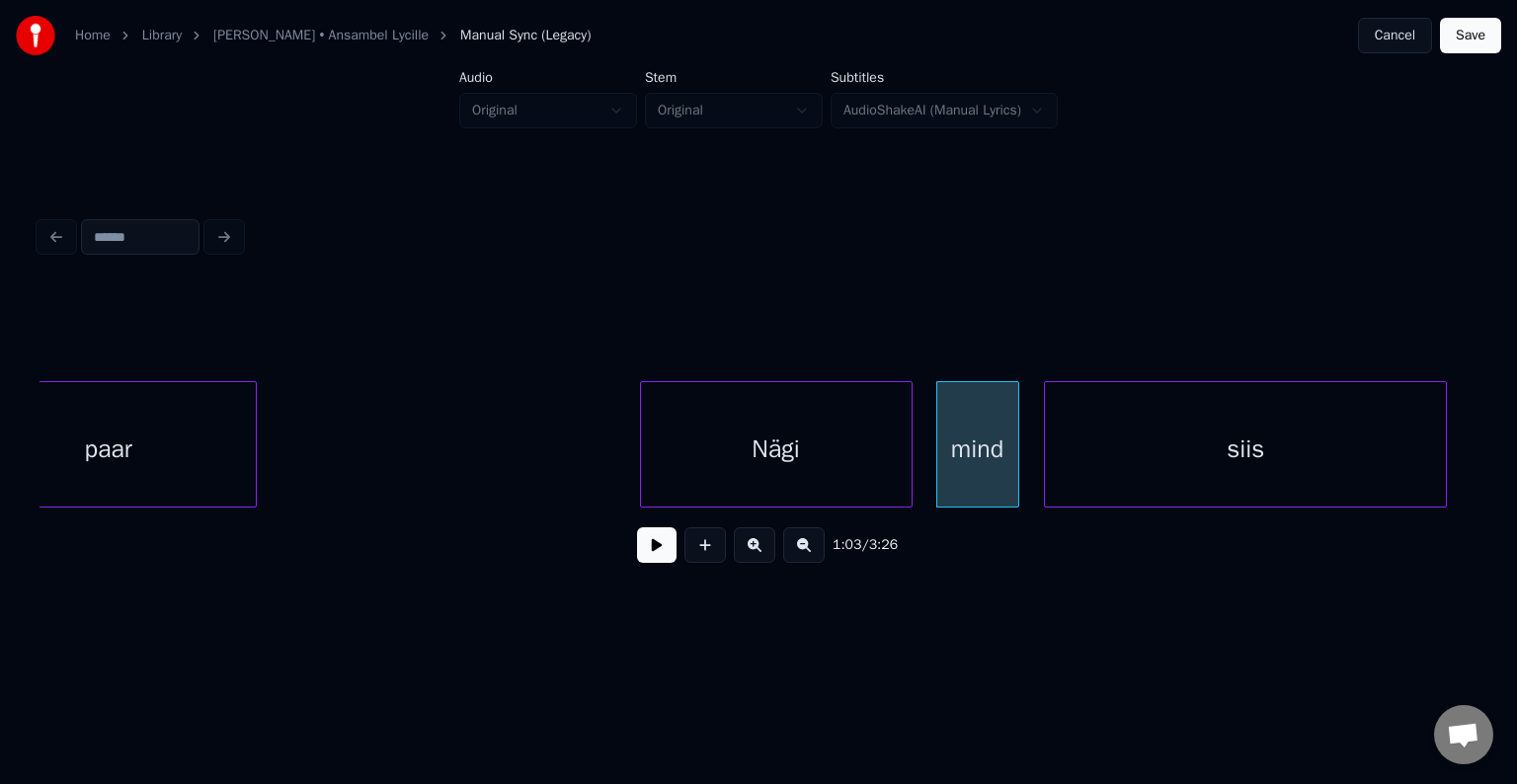 click on "siis" at bounding box center (1245, 449) 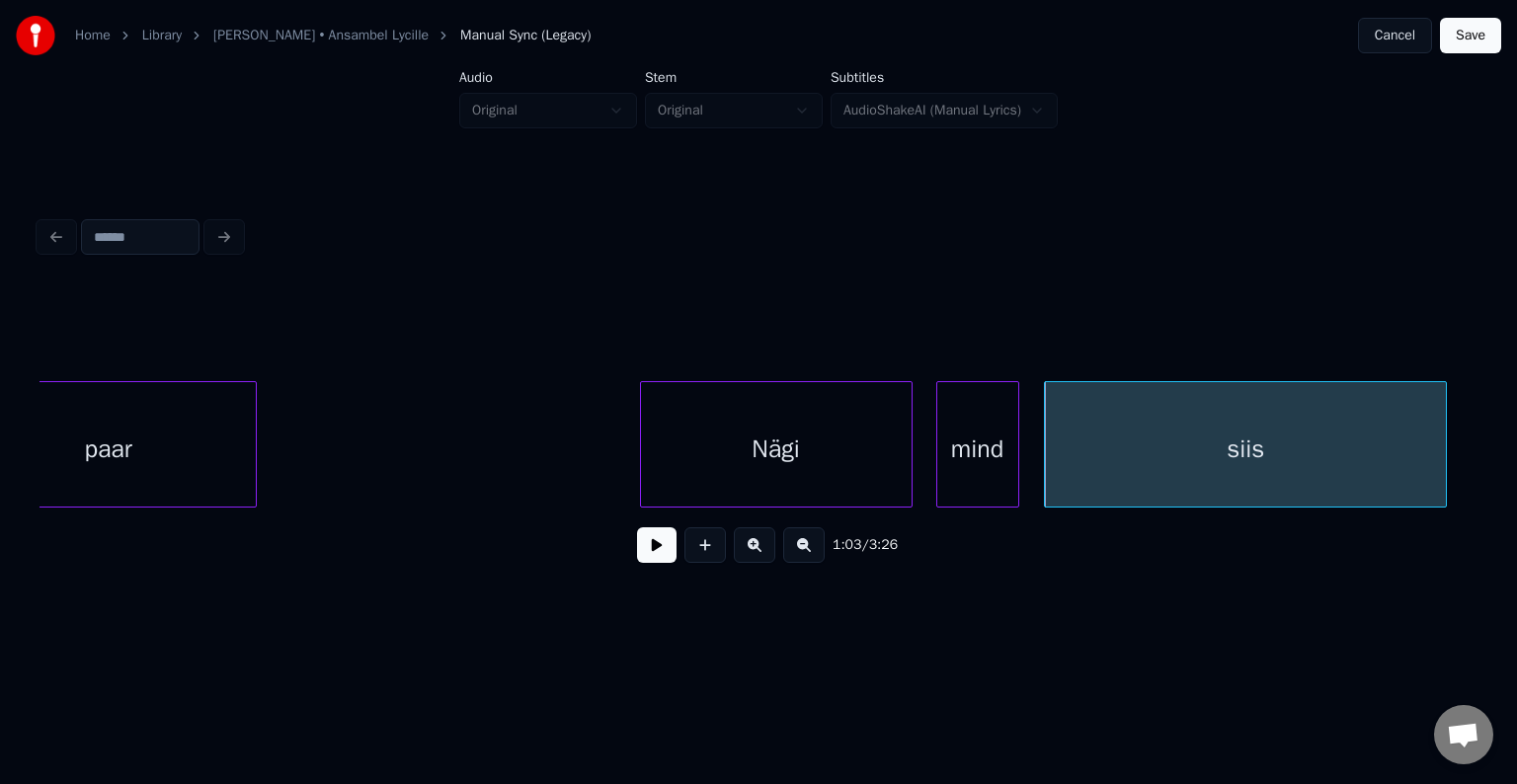 click on "Nägi" at bounding box center (776, 449) 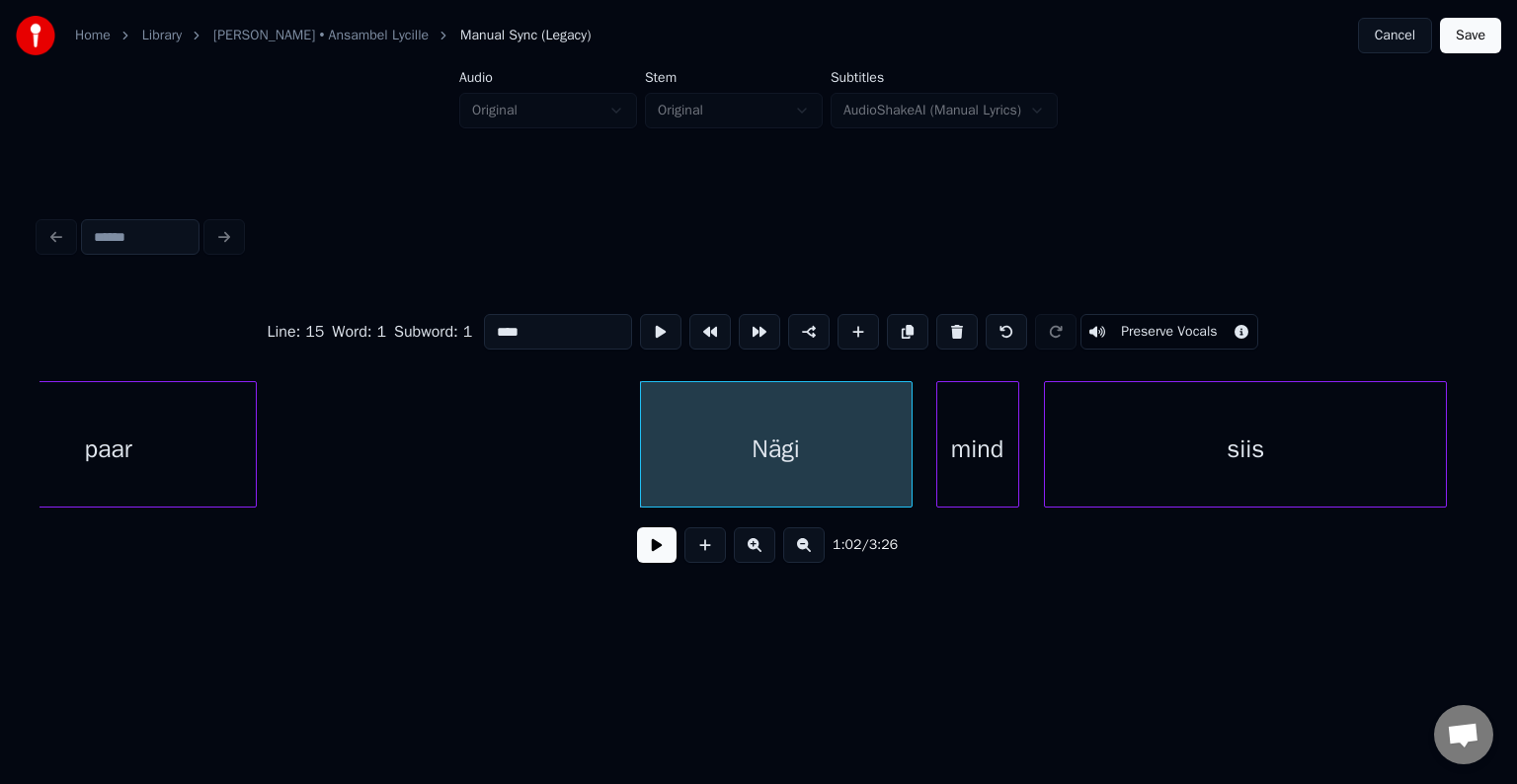 click at bounding box center (657, 545) 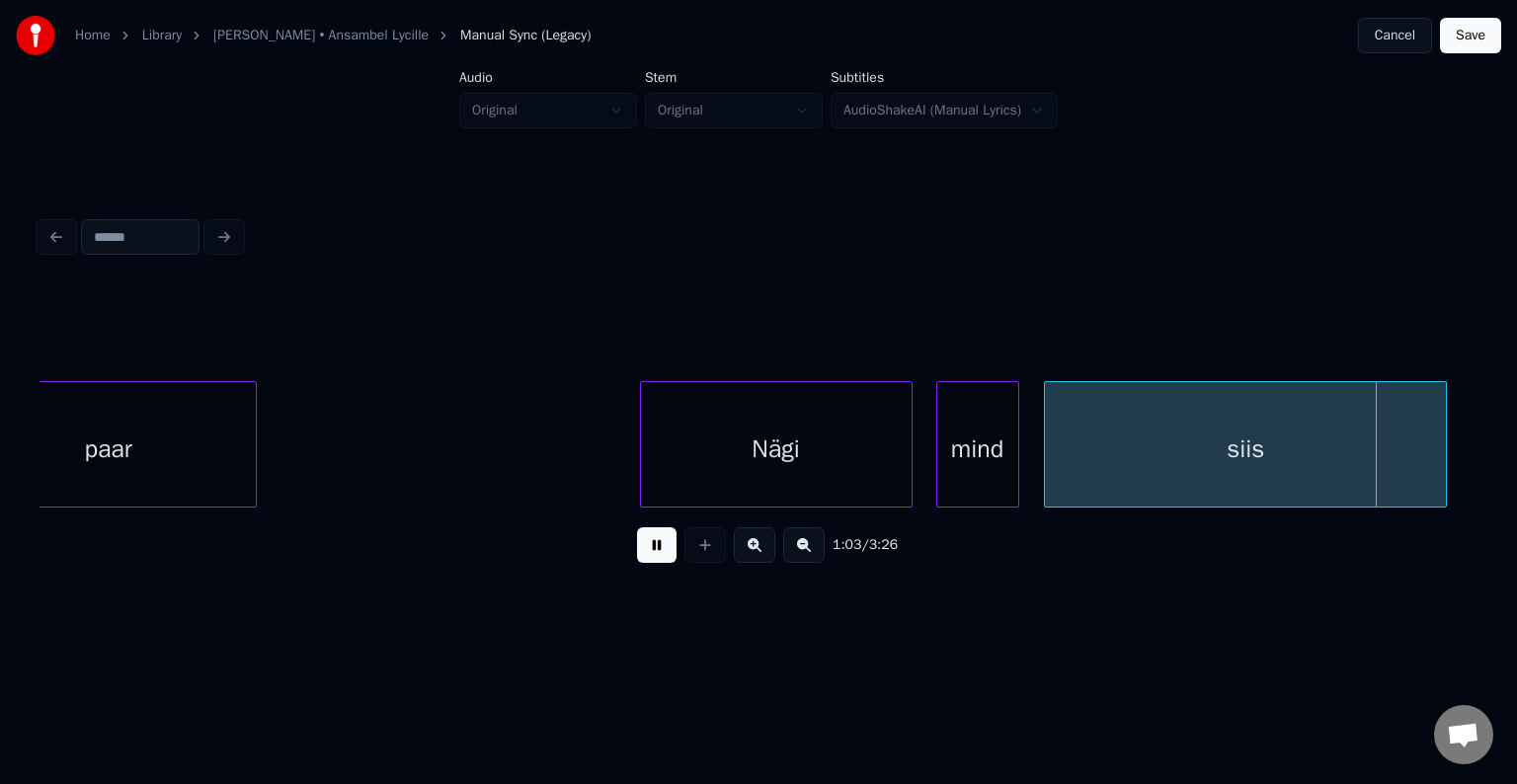 click at bounding box center (657, 545) 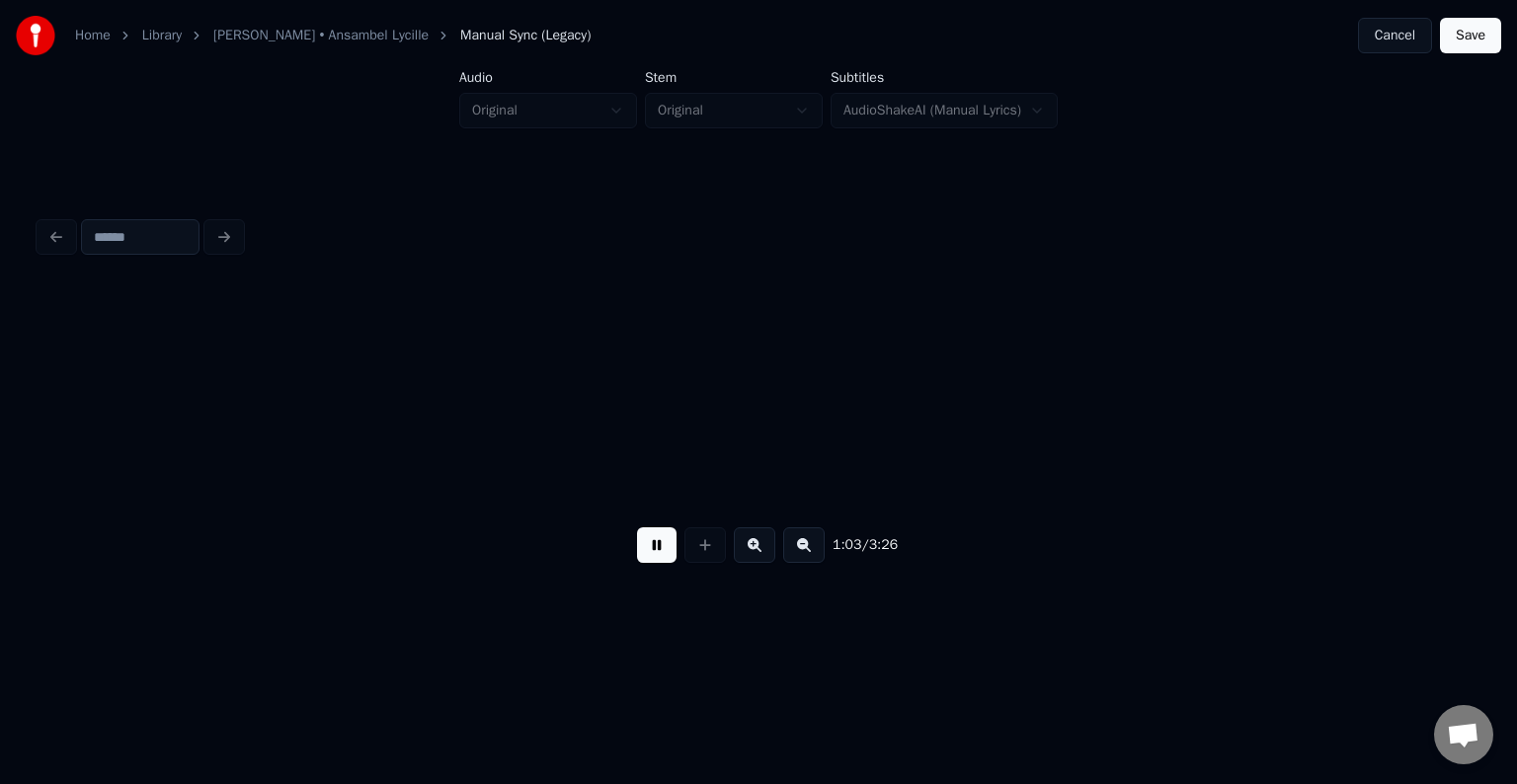 scroll, scrollTop: 0, scrollLeft: 37891, axis: horizontal 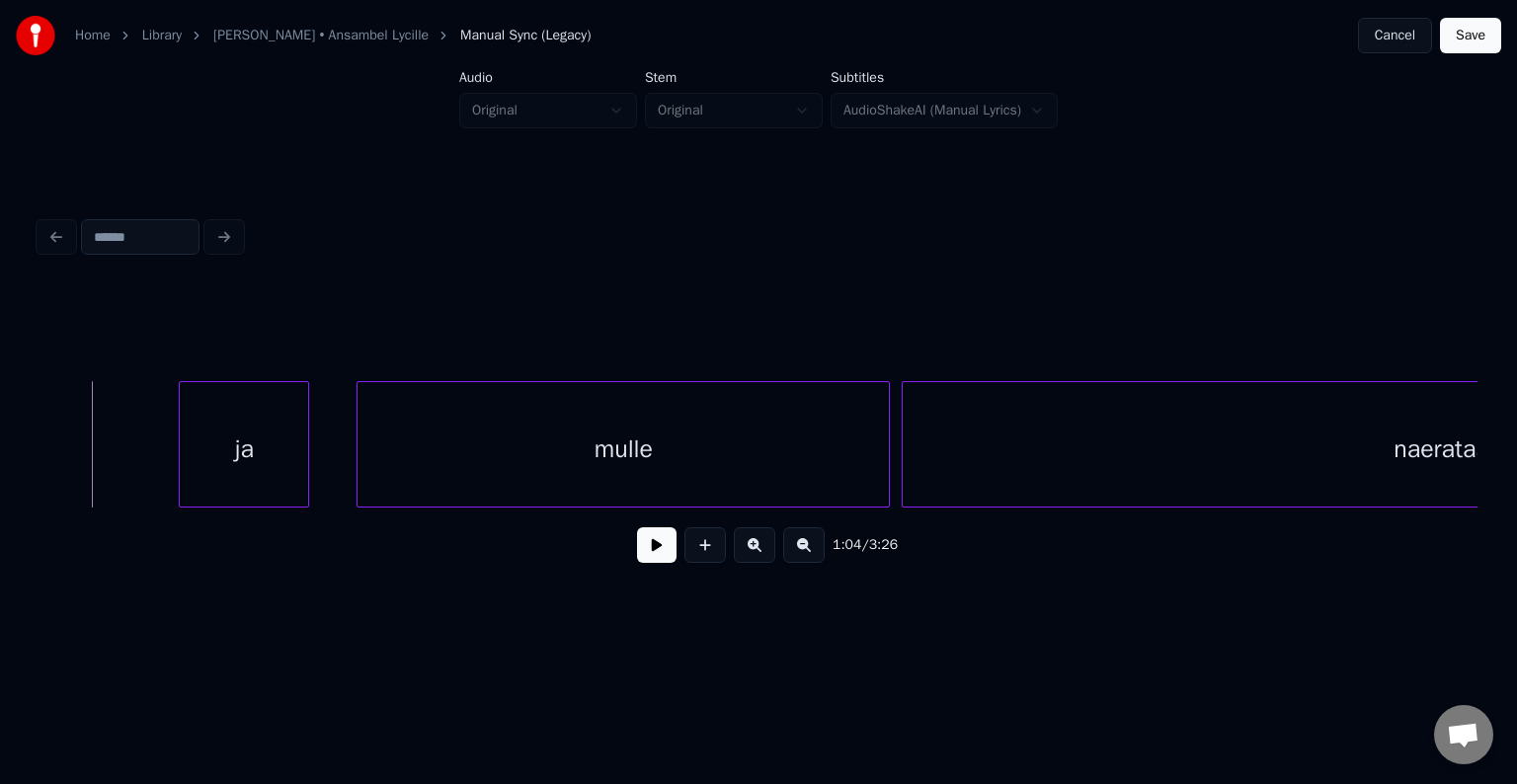 click on "ja" at bounding box center (244, 449) 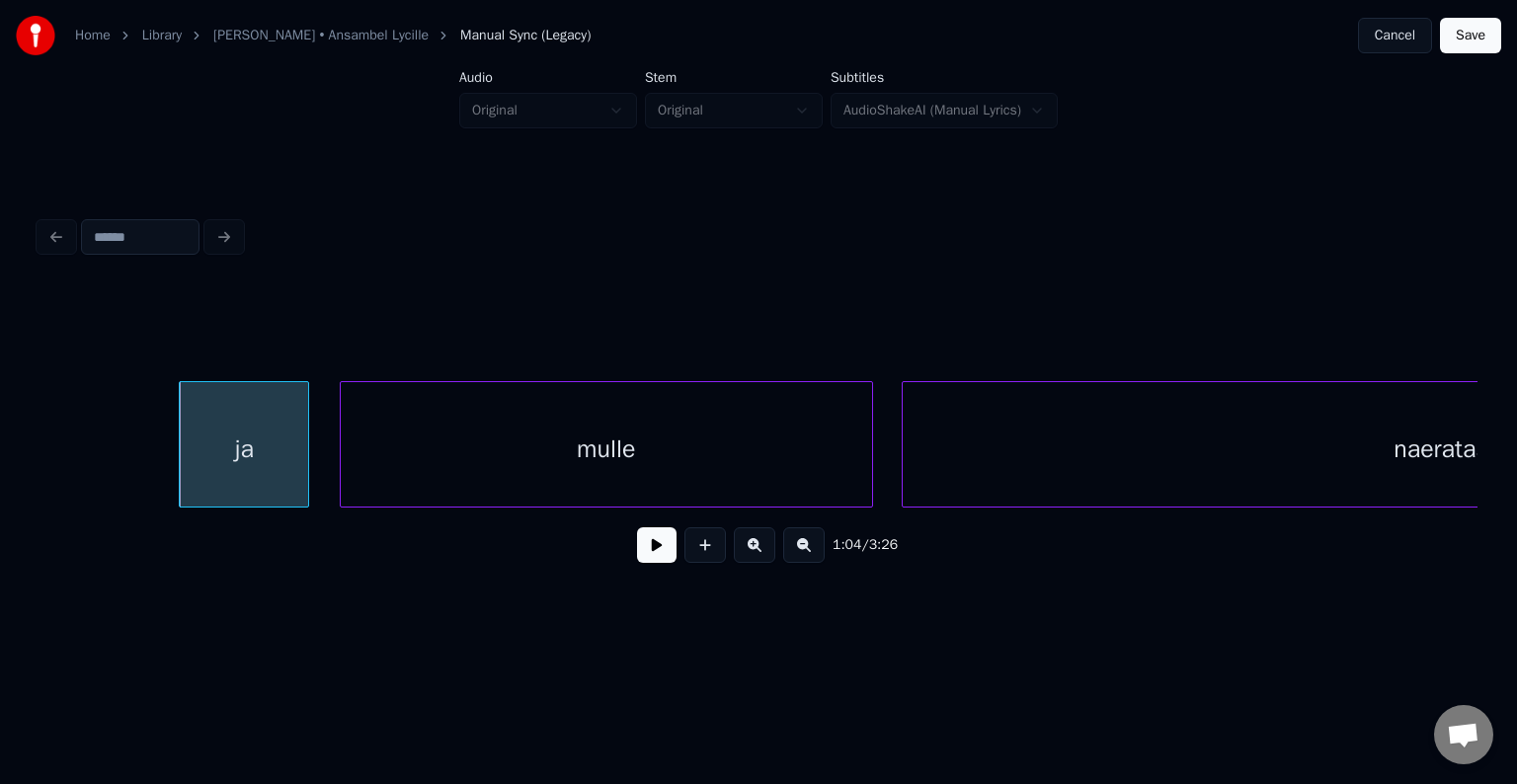 click on "mulle" at bounding box center (606, 449) 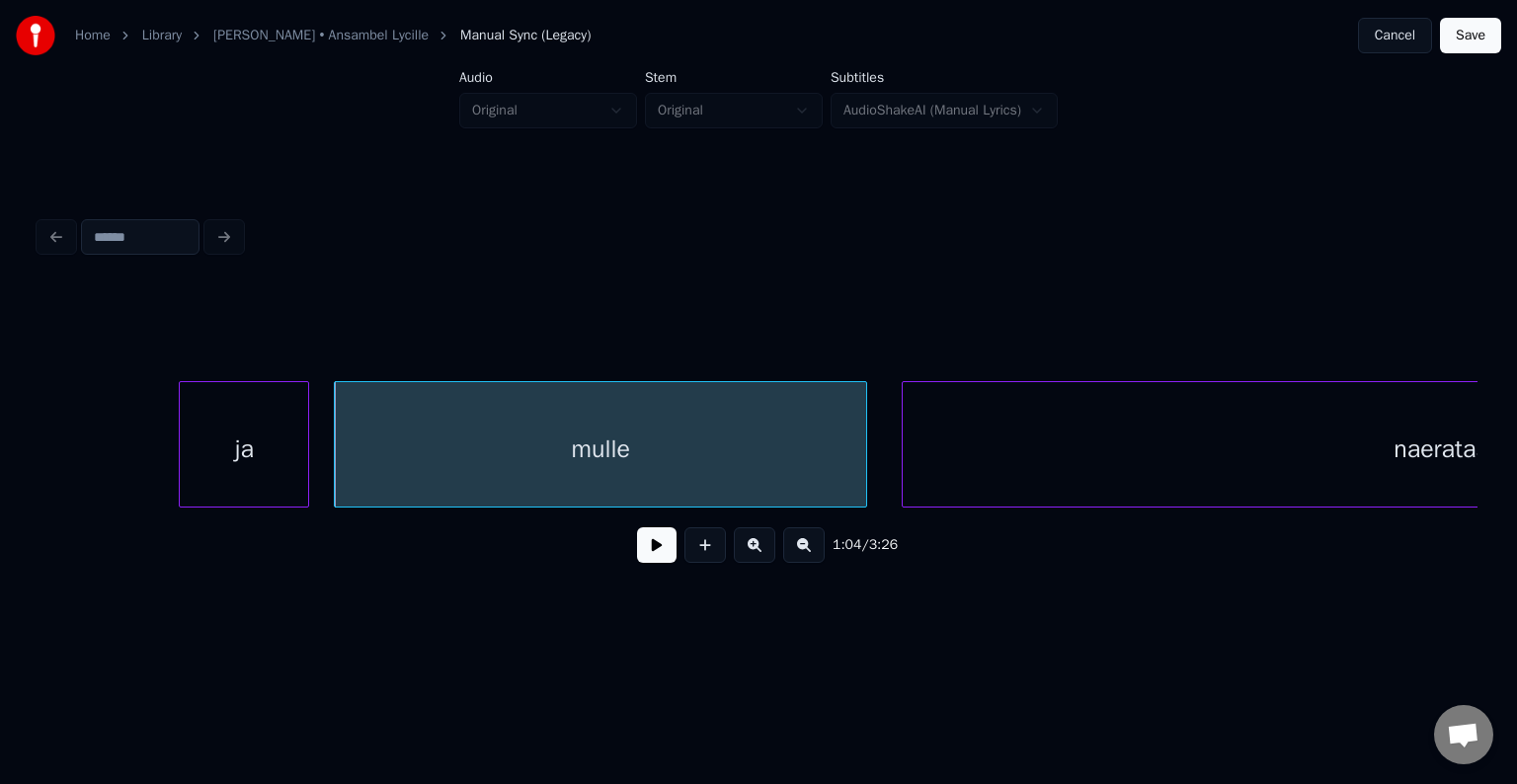 click at bounding box center (305, 444) 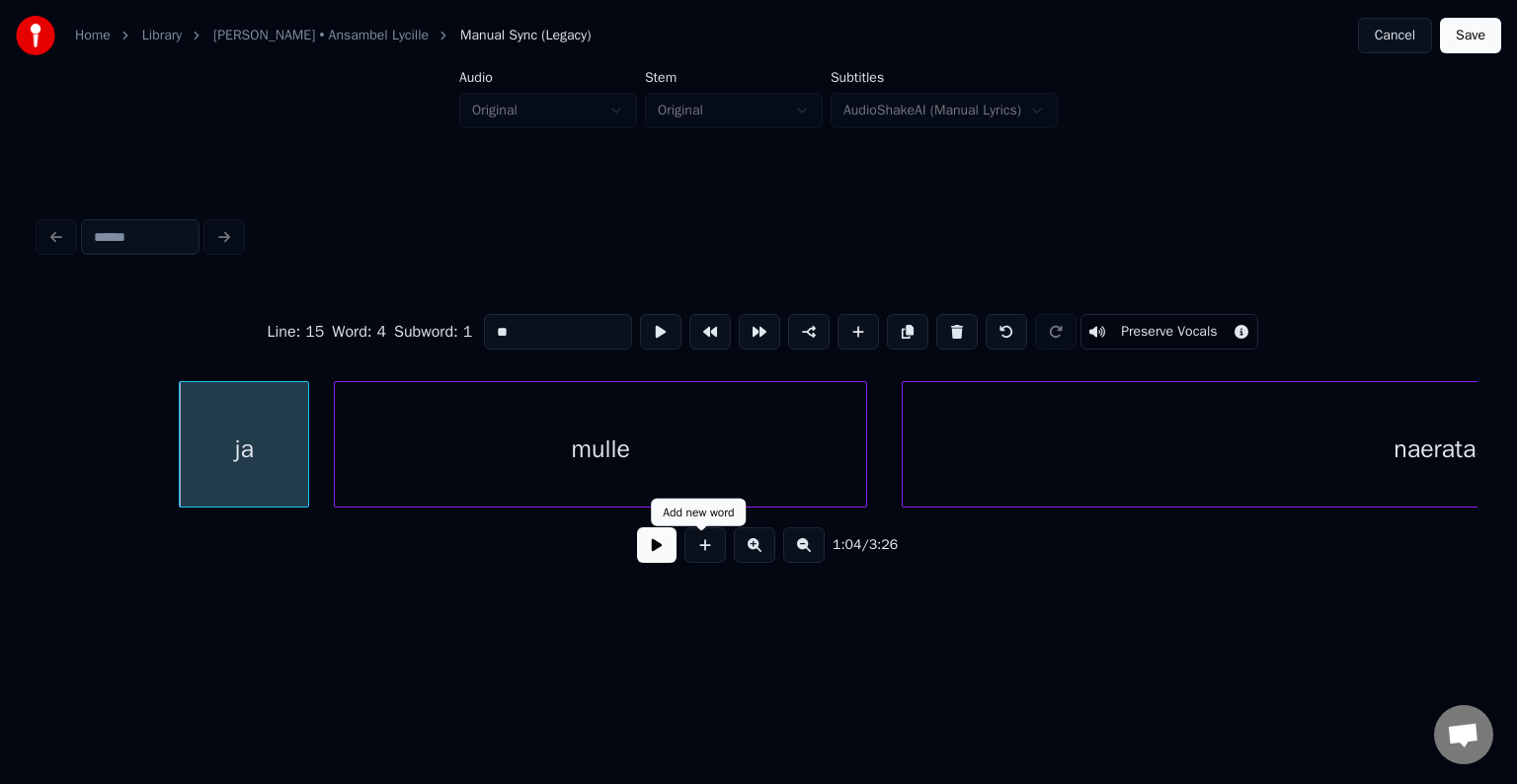 click at bounding box center [657, 545] 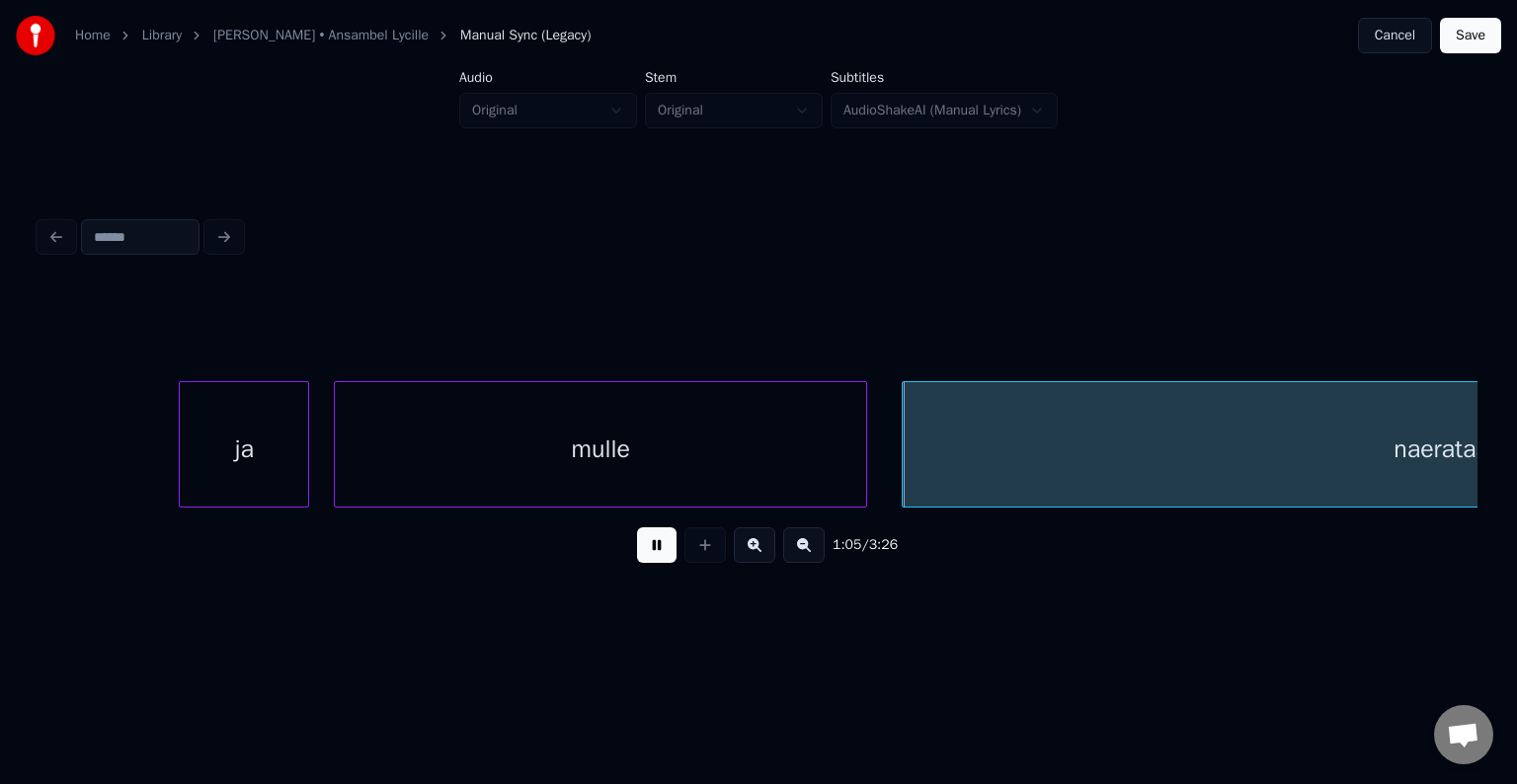 click at bounding box center [657, 545] 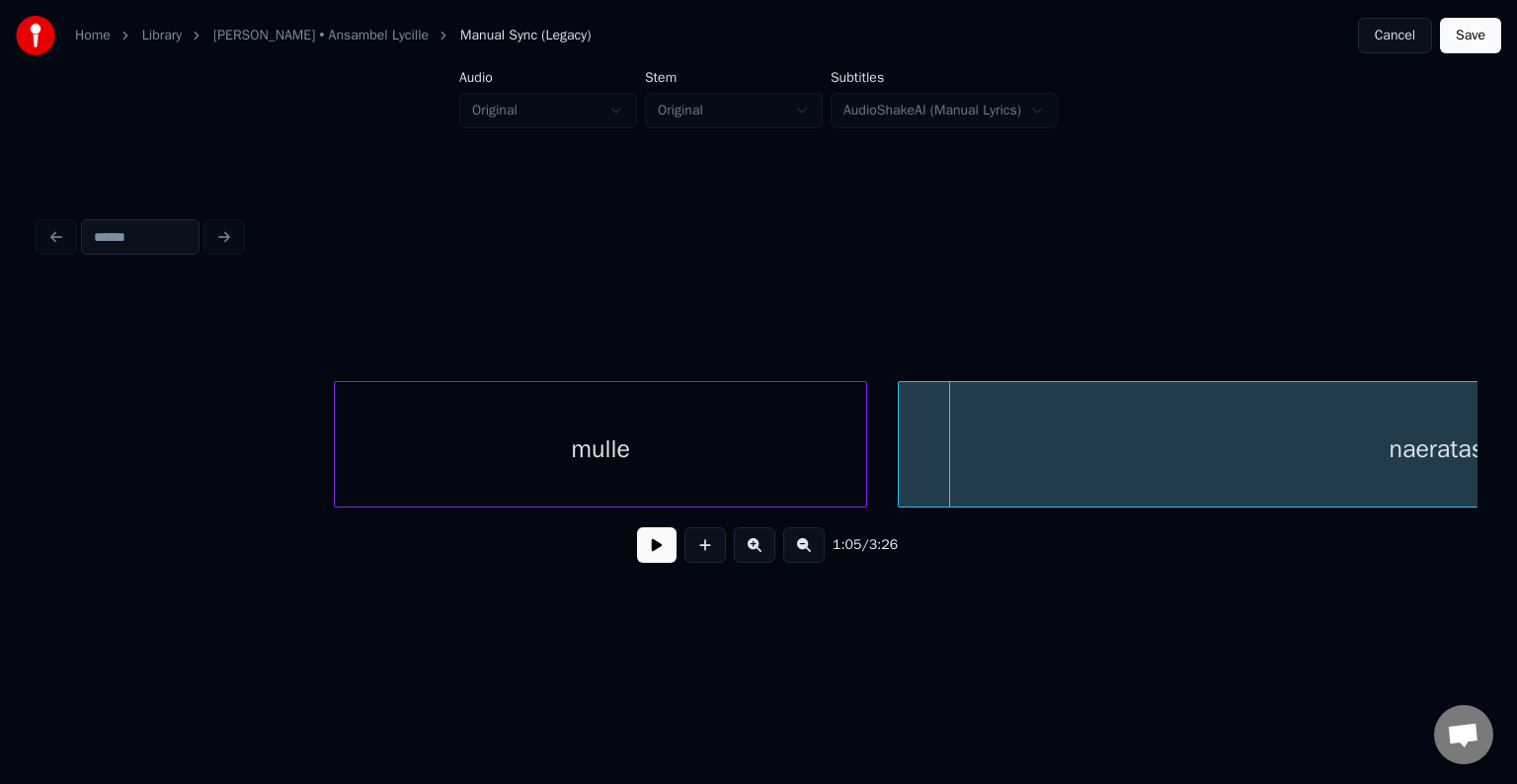scroll, scrollTop: 0, scrollLeft: 38391, axis: horizontal 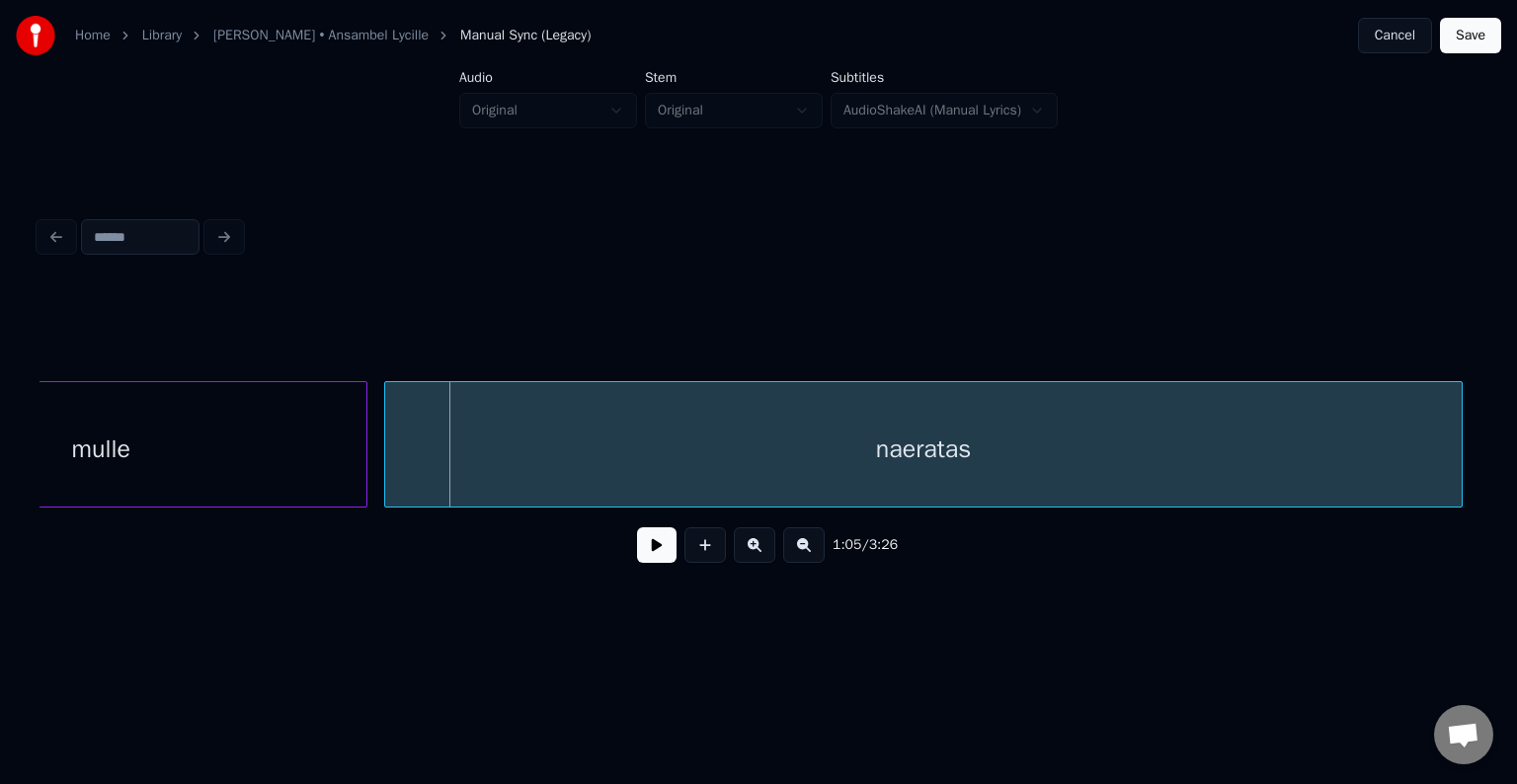 click on "naeratas" at bounding box center [923, 449] 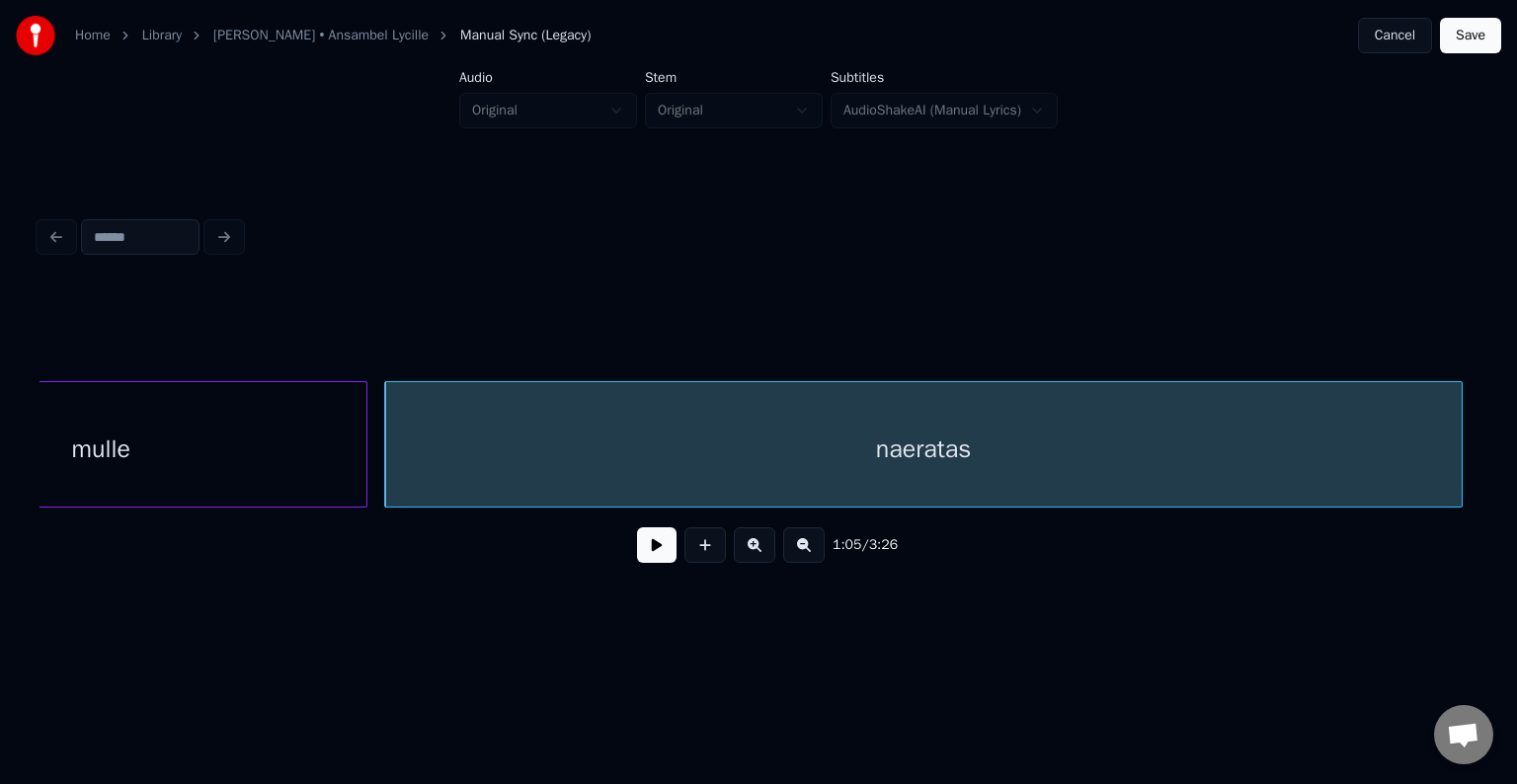 click at bounding box center [657, 545] 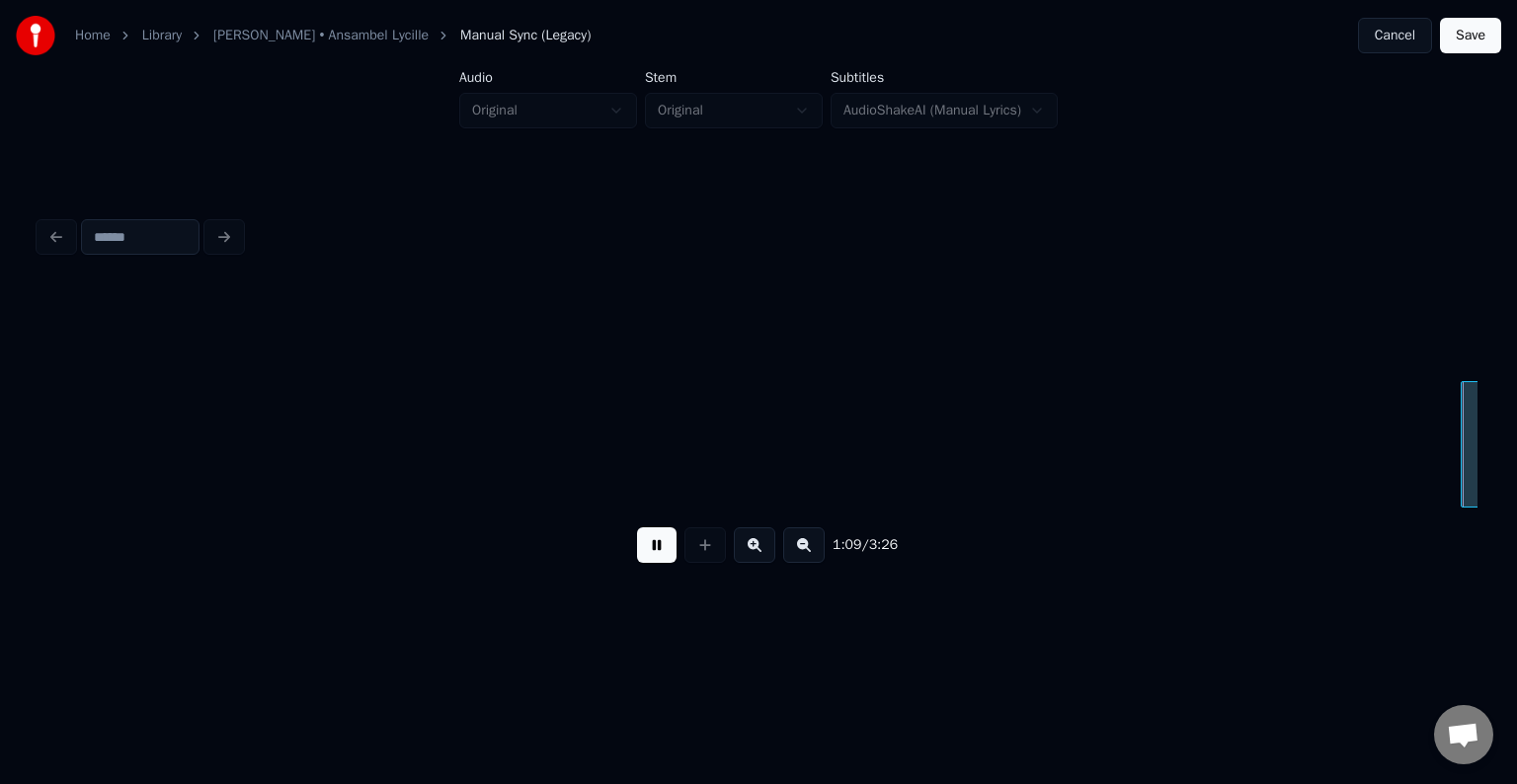 scroll, scrollTop: 0, scrollLeft: 41275, axis: horizontal 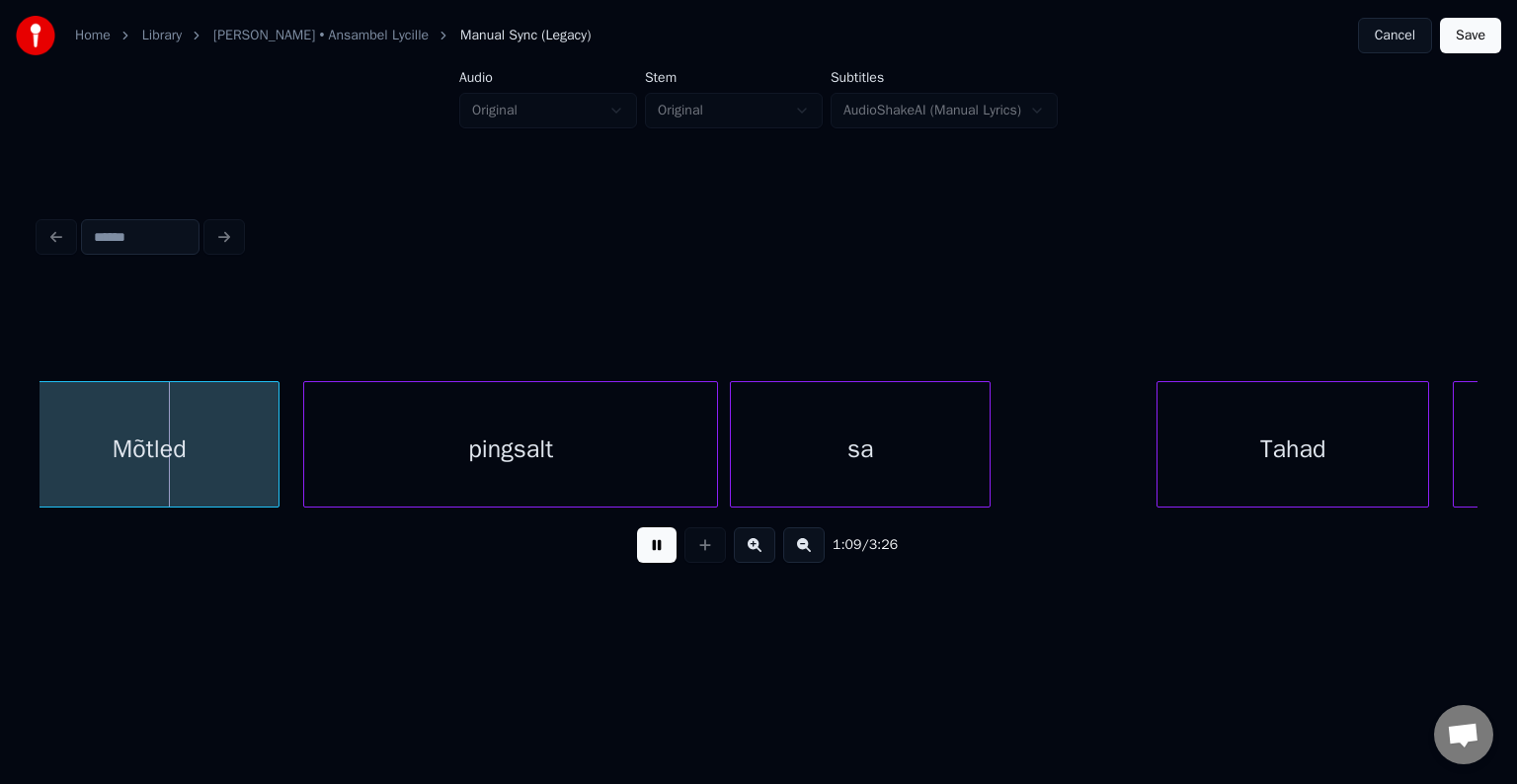 click at bounding box center (657, 545) 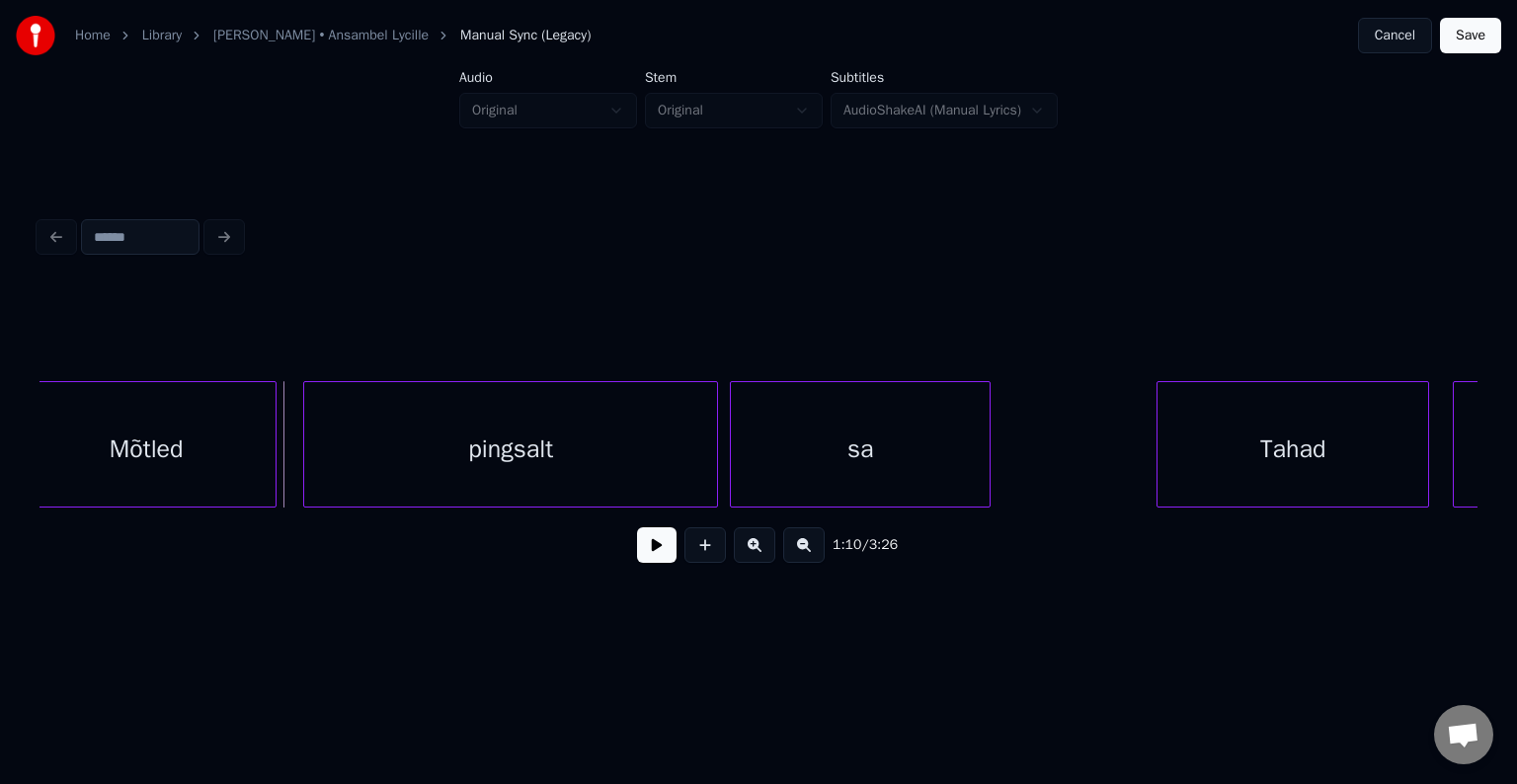 scroll, scrollTop: 0, scrollLeft: 41230, axis: horizontal 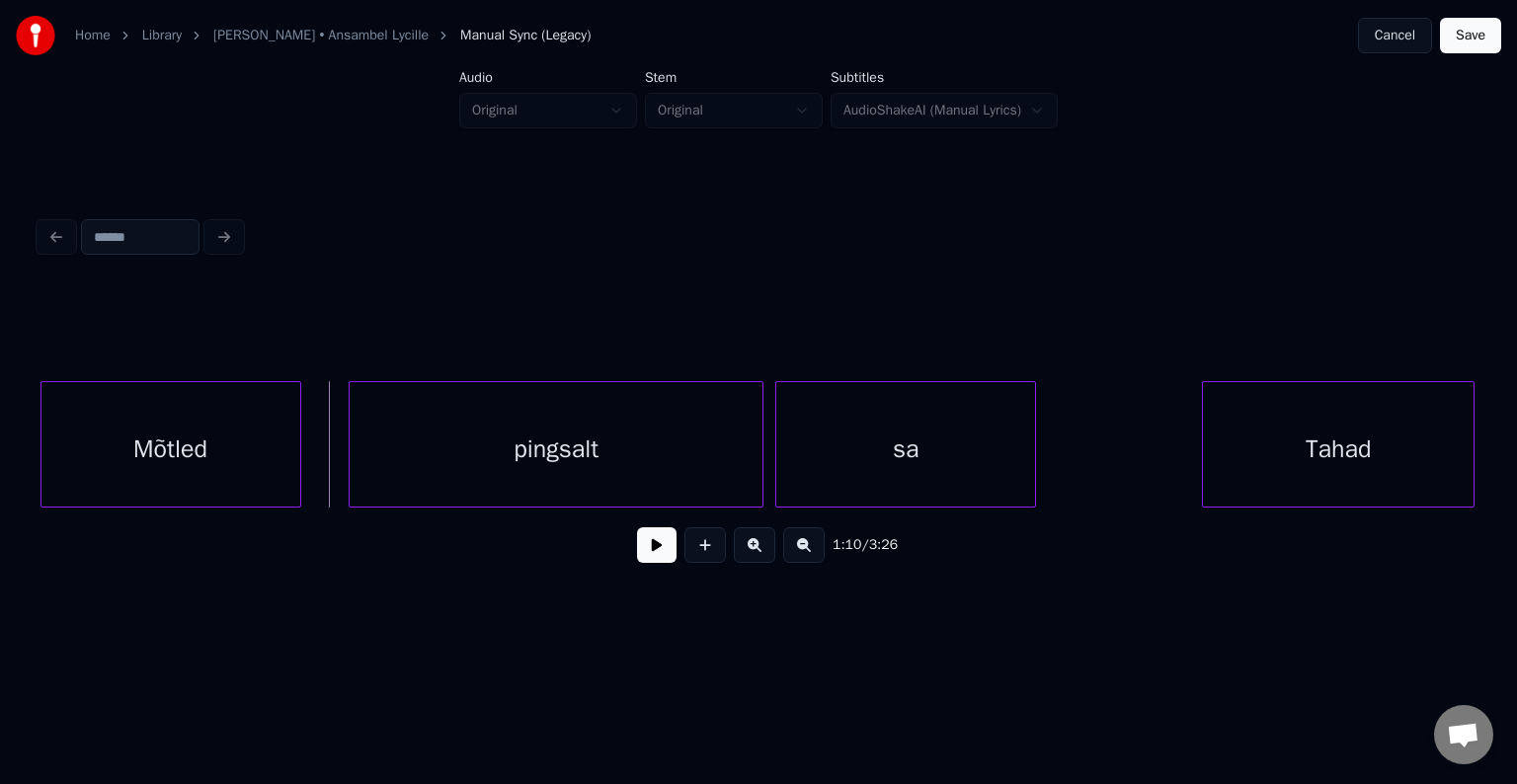 click on "Mõtled" at bounding box center (171, 449) 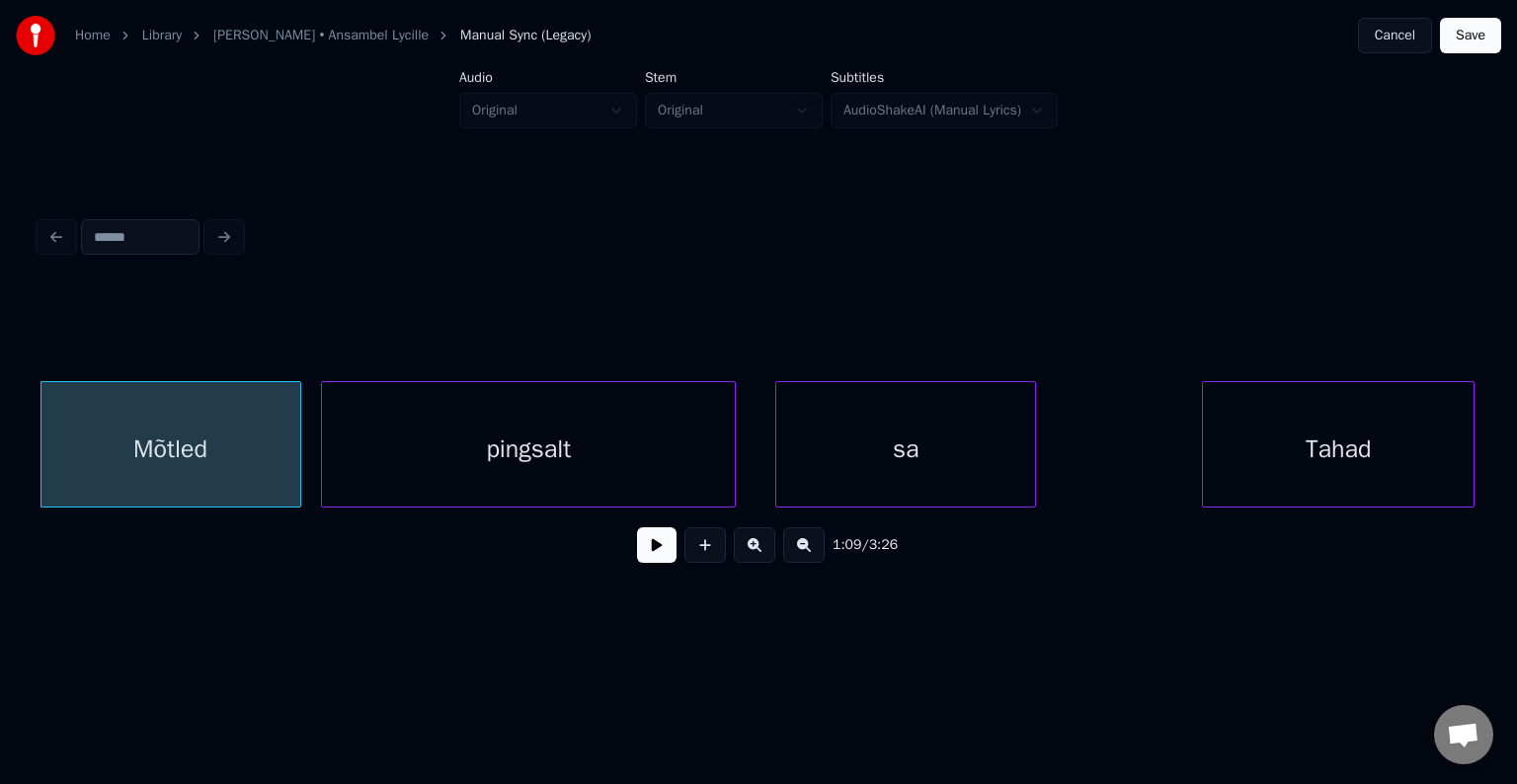 click on "pingsalt" at bounding box center (528, 449) 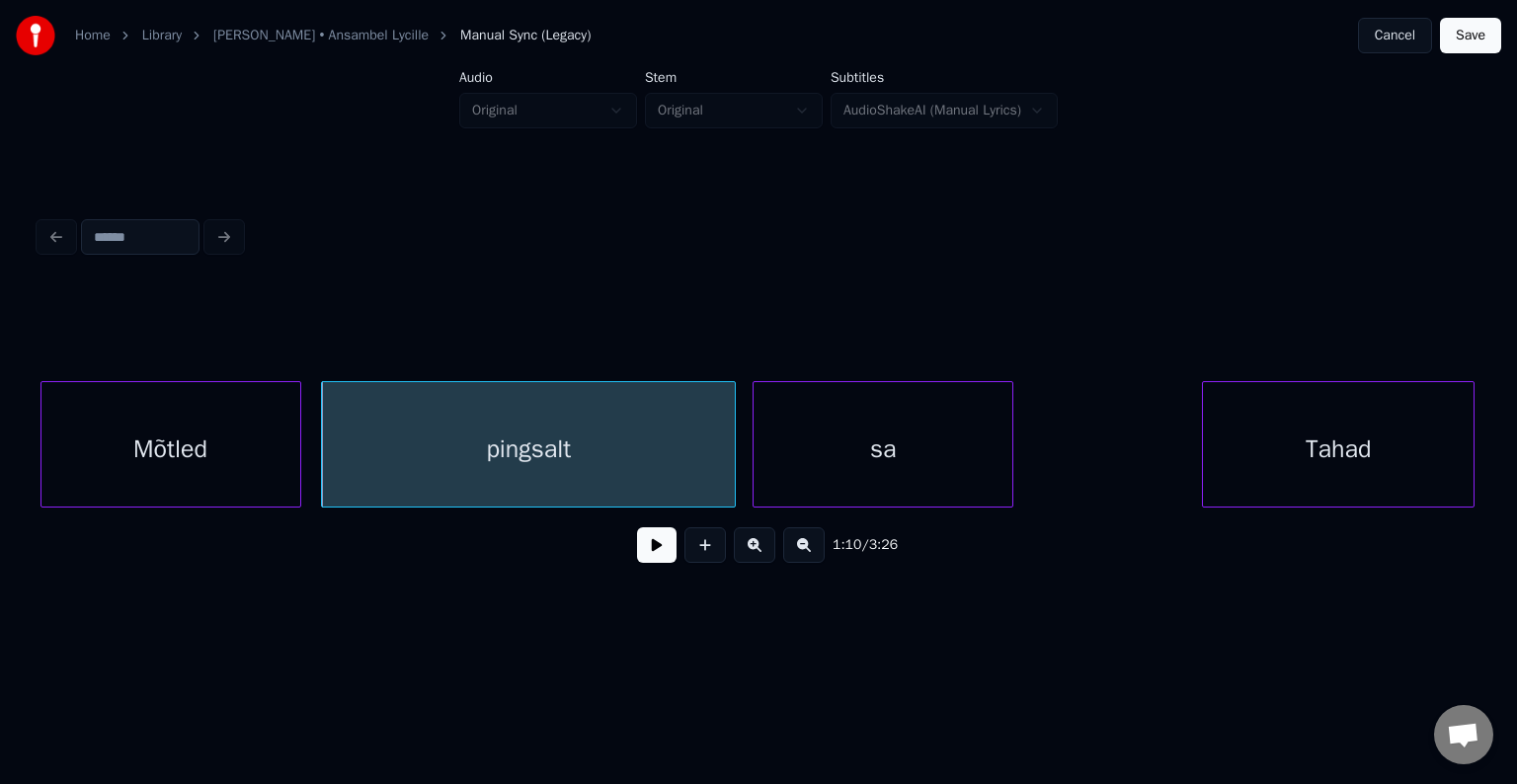 click on "sa" at bounding box center [883, 449] 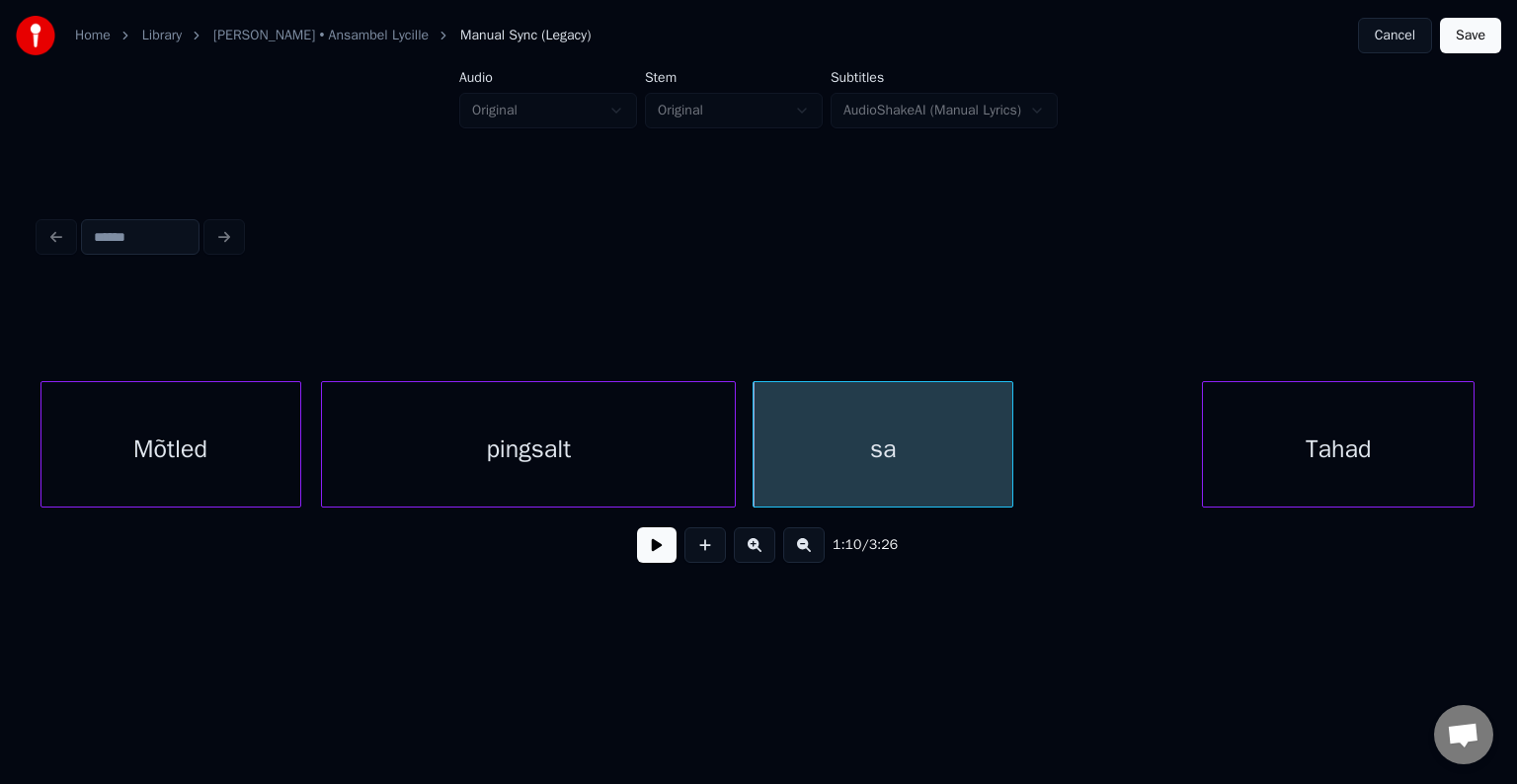 click on "pingsalt" at bounding box center [528, 449] 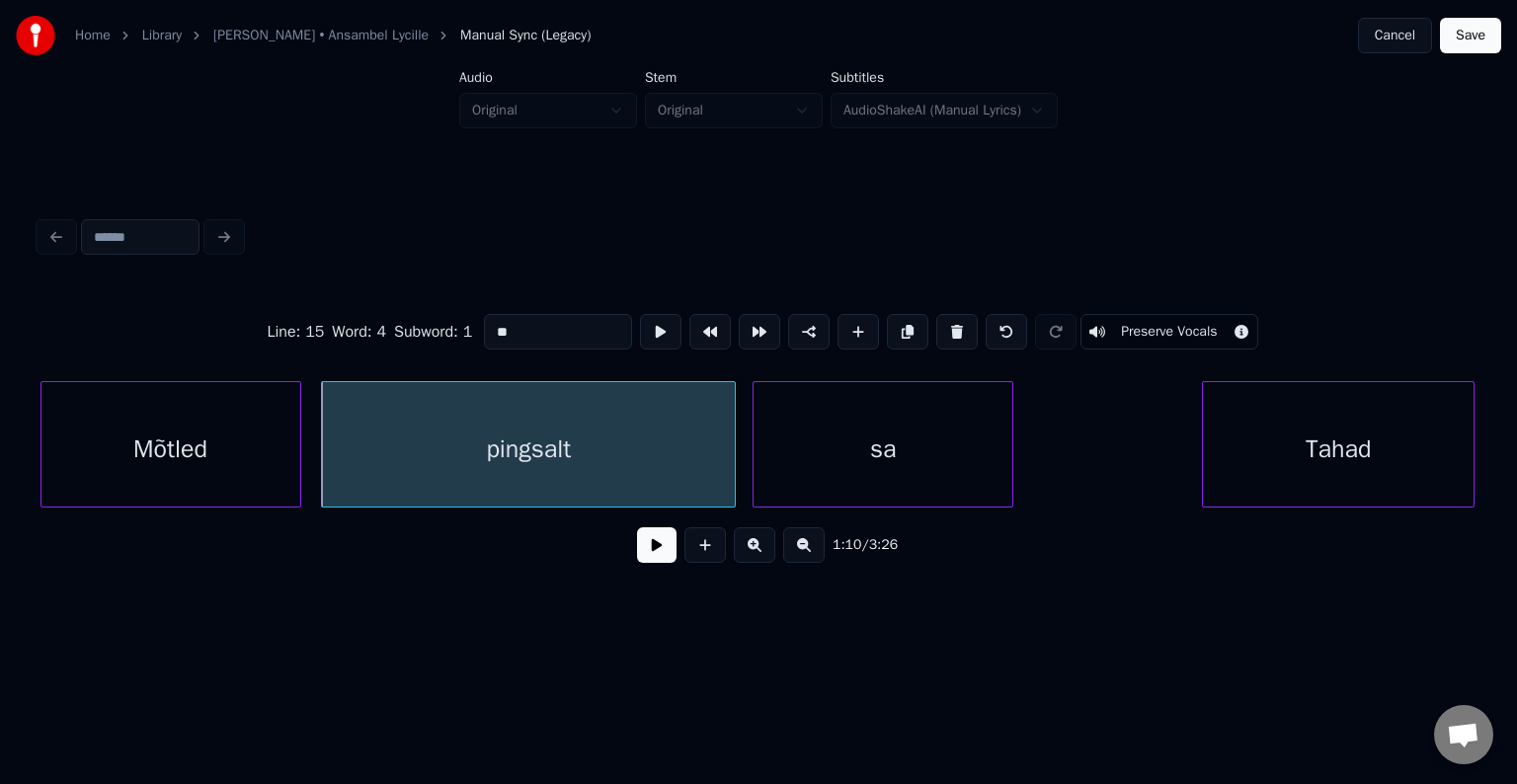 type on "********" 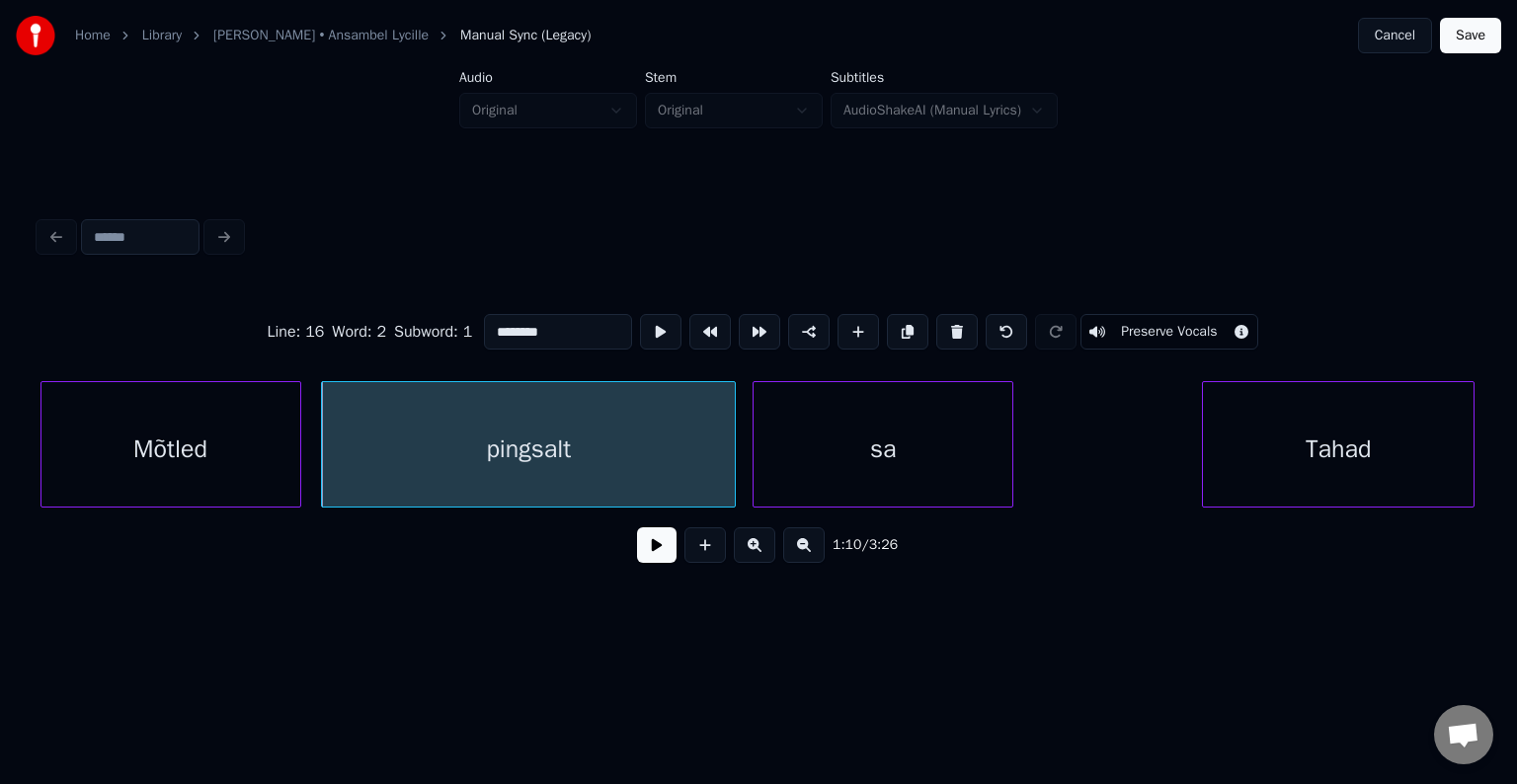 click at bounding box center [657, 545] 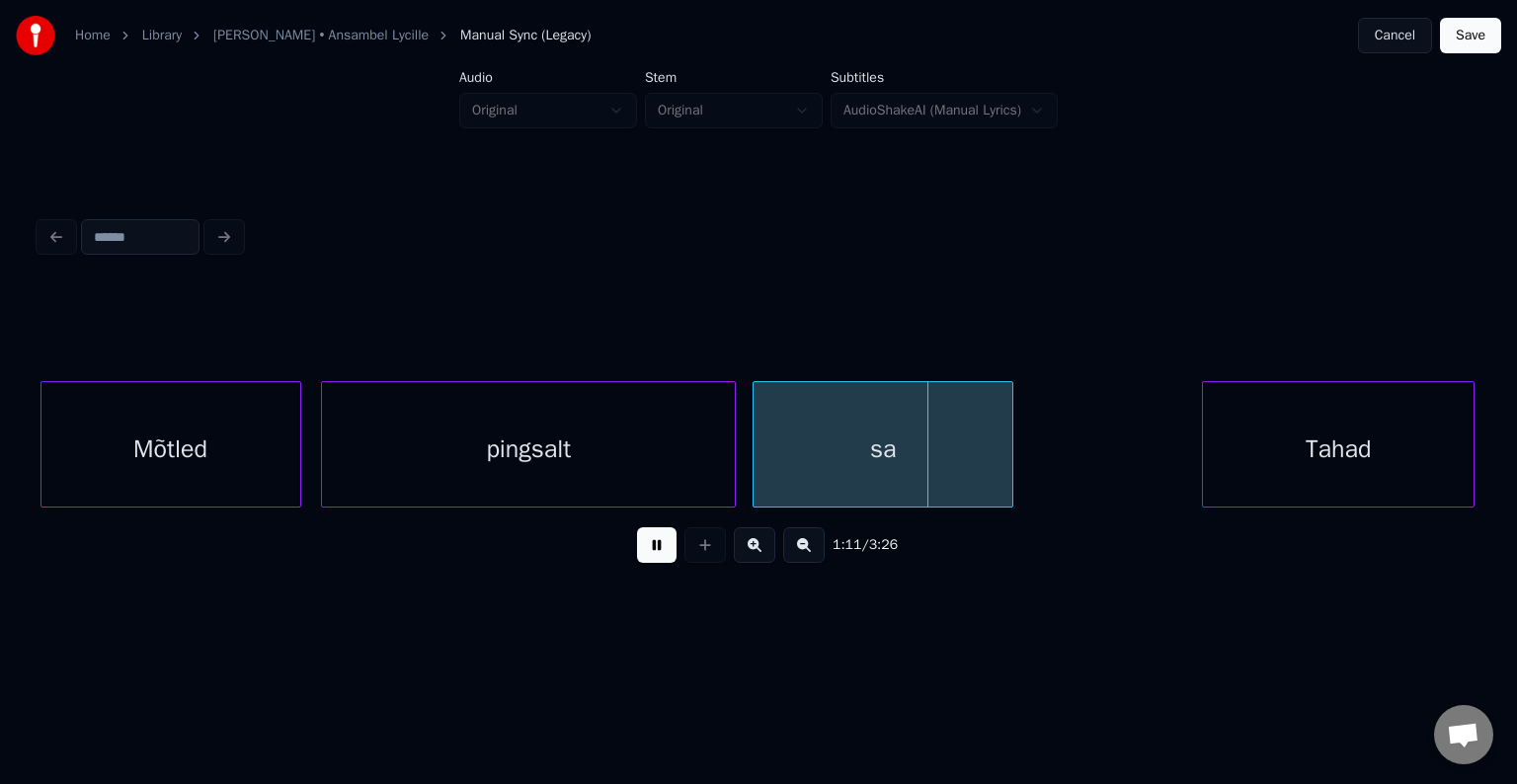 click at bounding box center [657, 545] 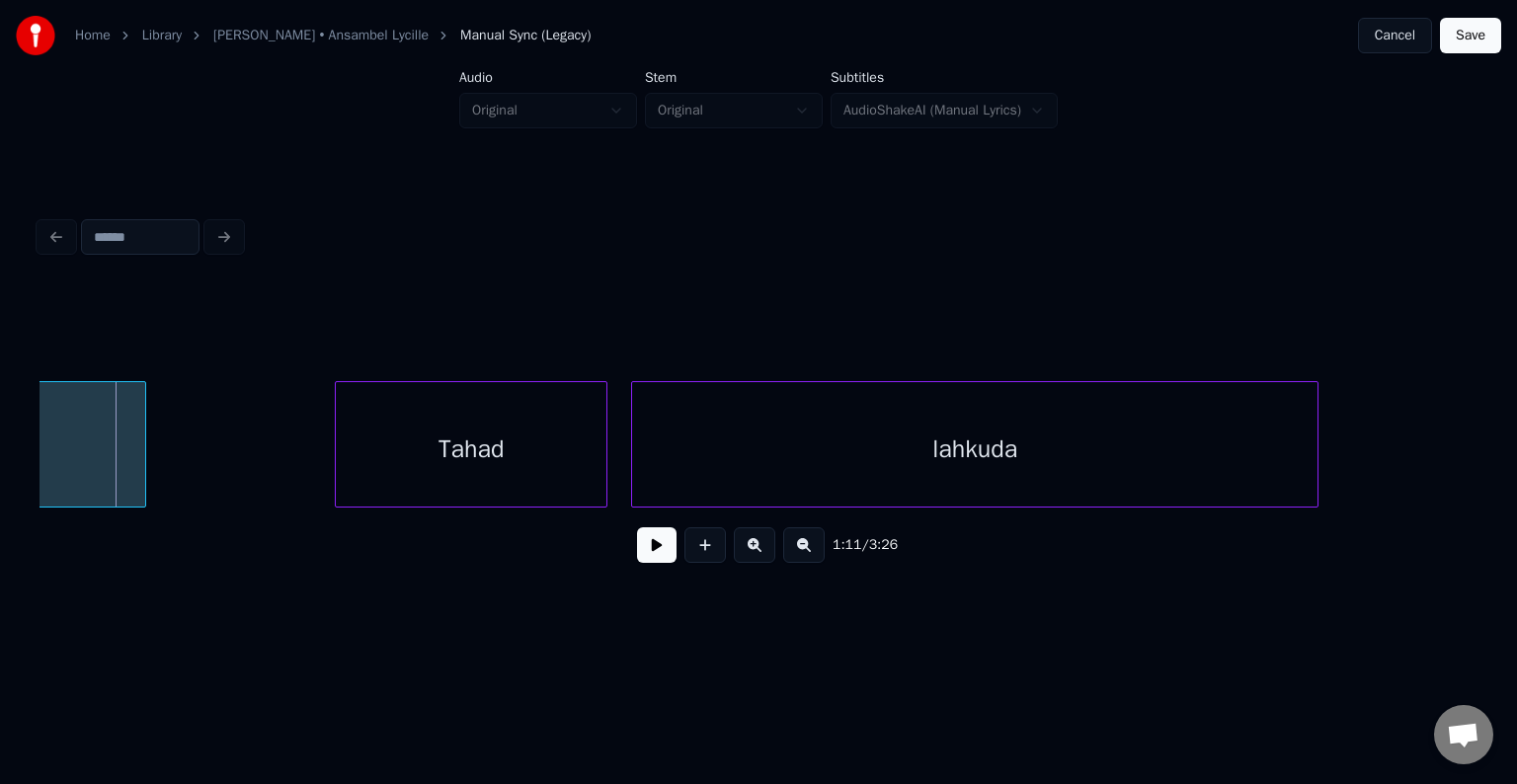 scroll, scrollTop: 0, scrollLeft: 42099, axis: horizontal 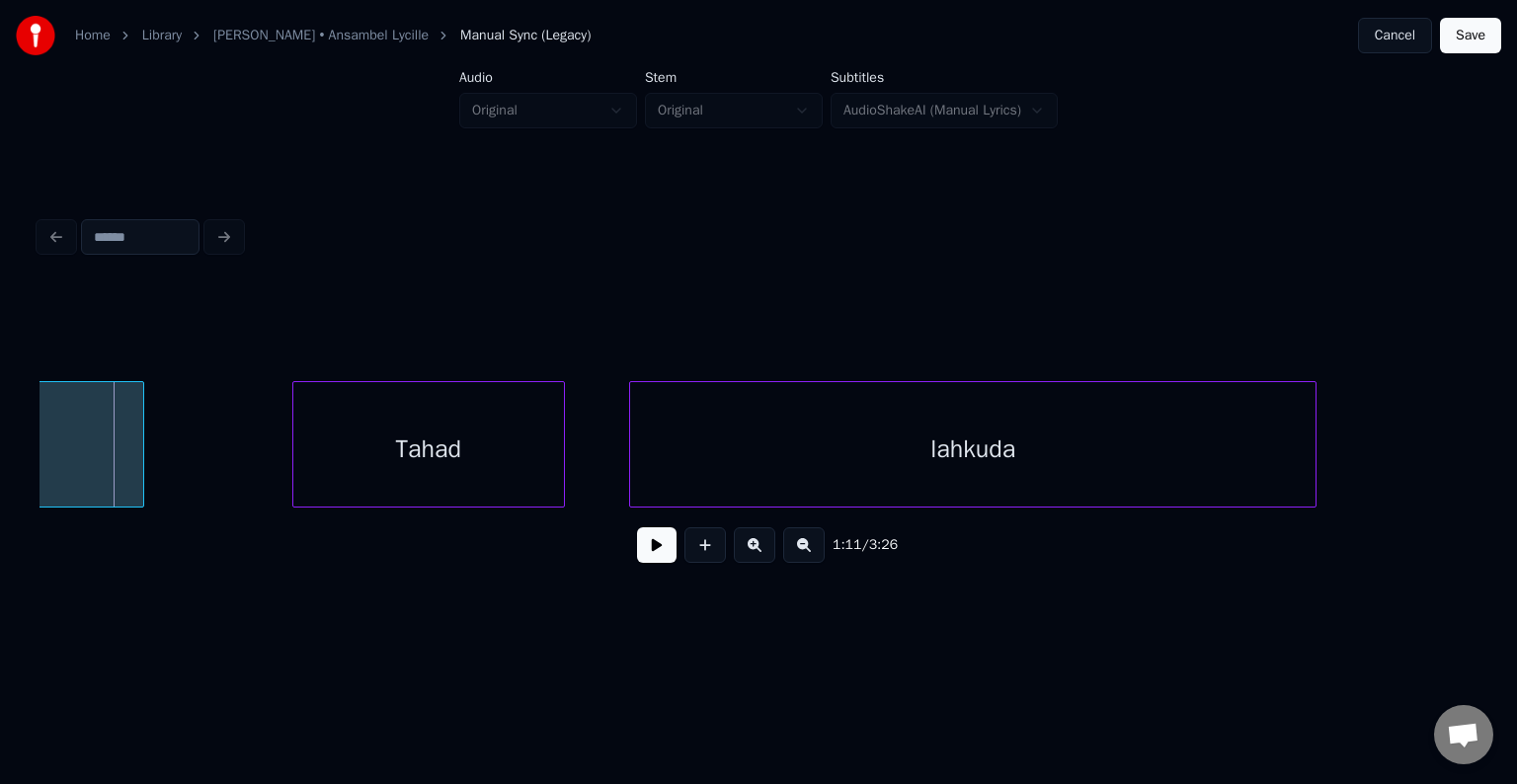 click on "Tahad" at bounding box center [429, 449] 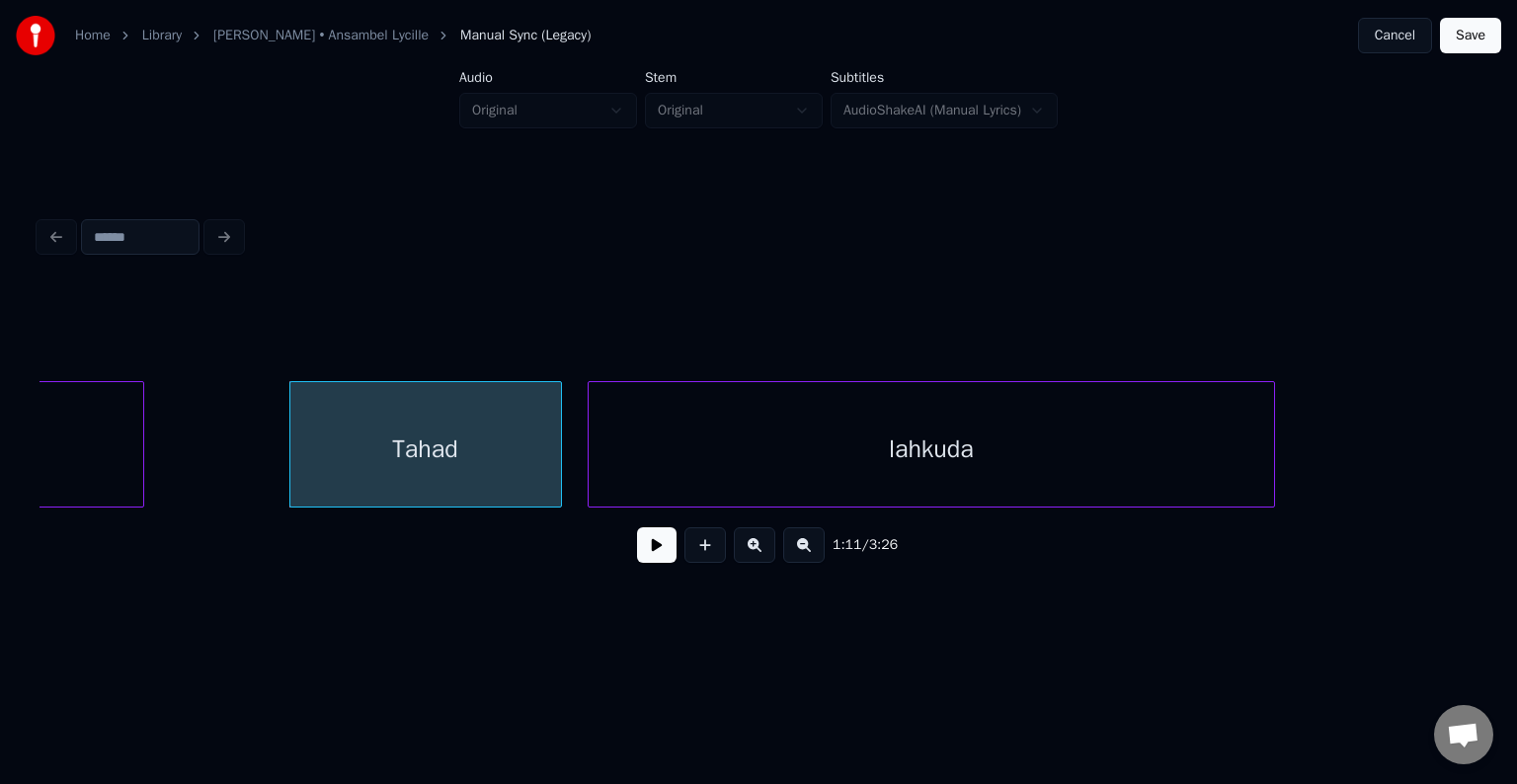 click on "lahkuda" at bounding box center (931, 449) 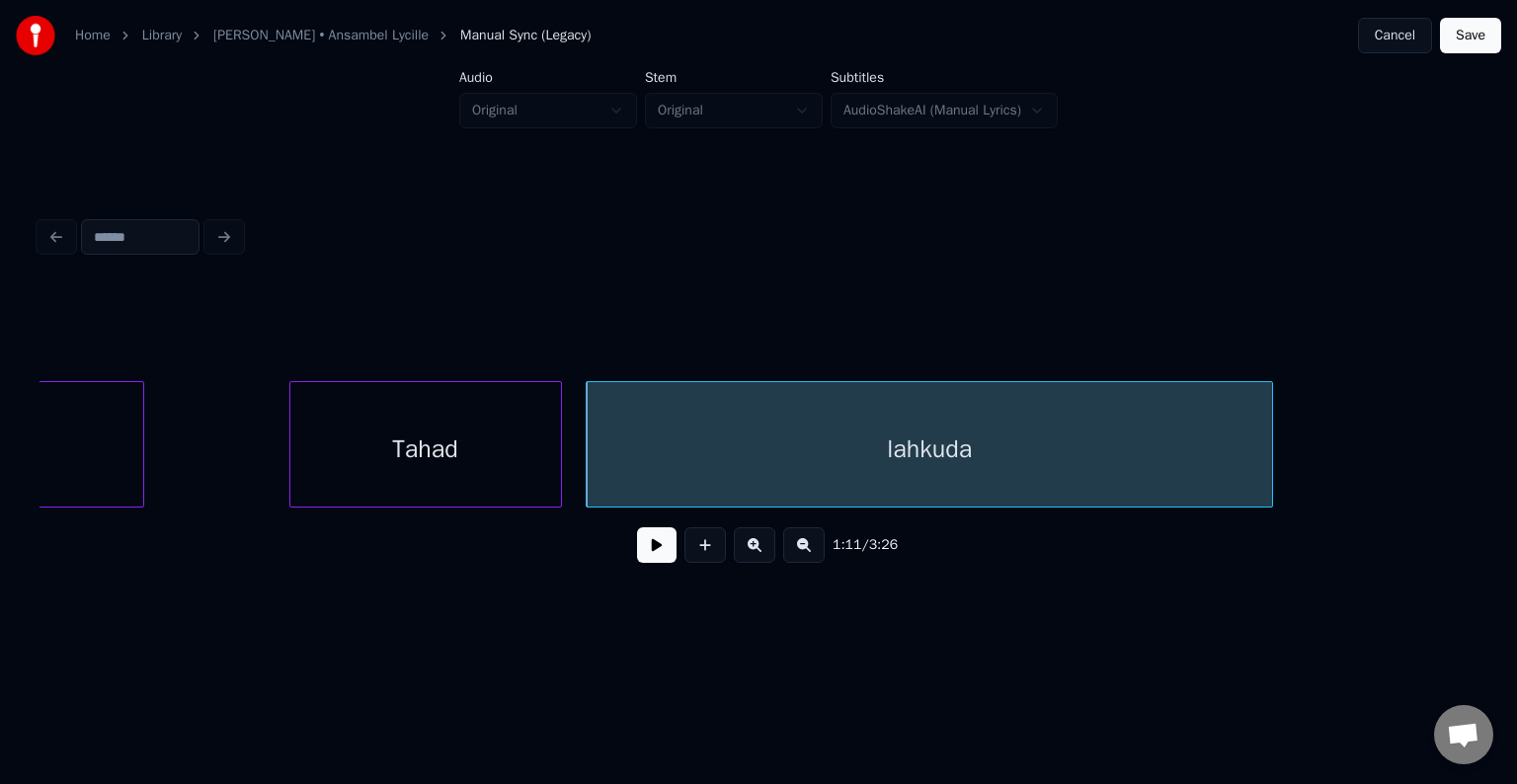 click on "Tahad" at bounding box center (426, 449) 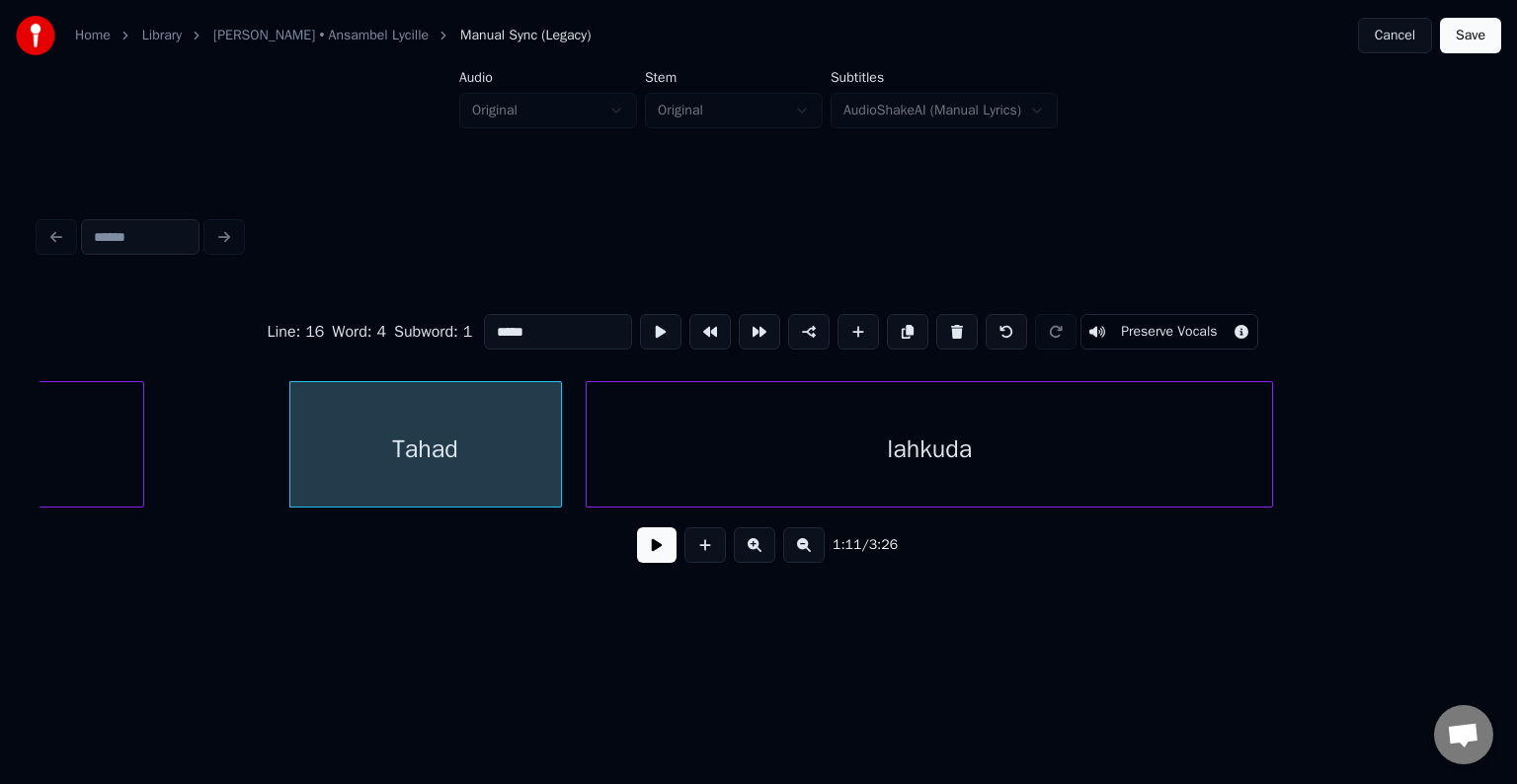 click at bounding box center (657, 545) 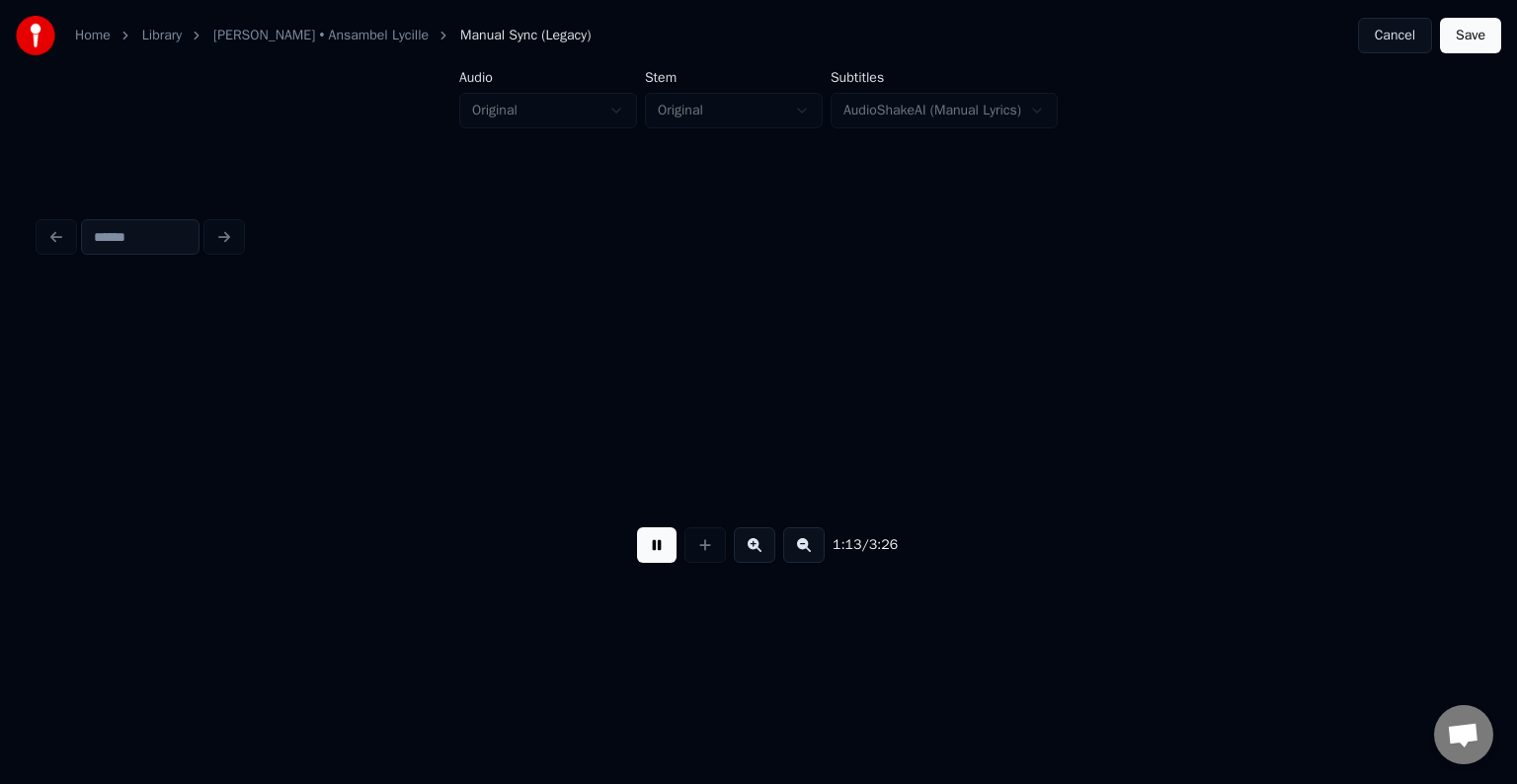 scroll, scrollTop: 0, scrollLeft: 43537, axis: horizontal 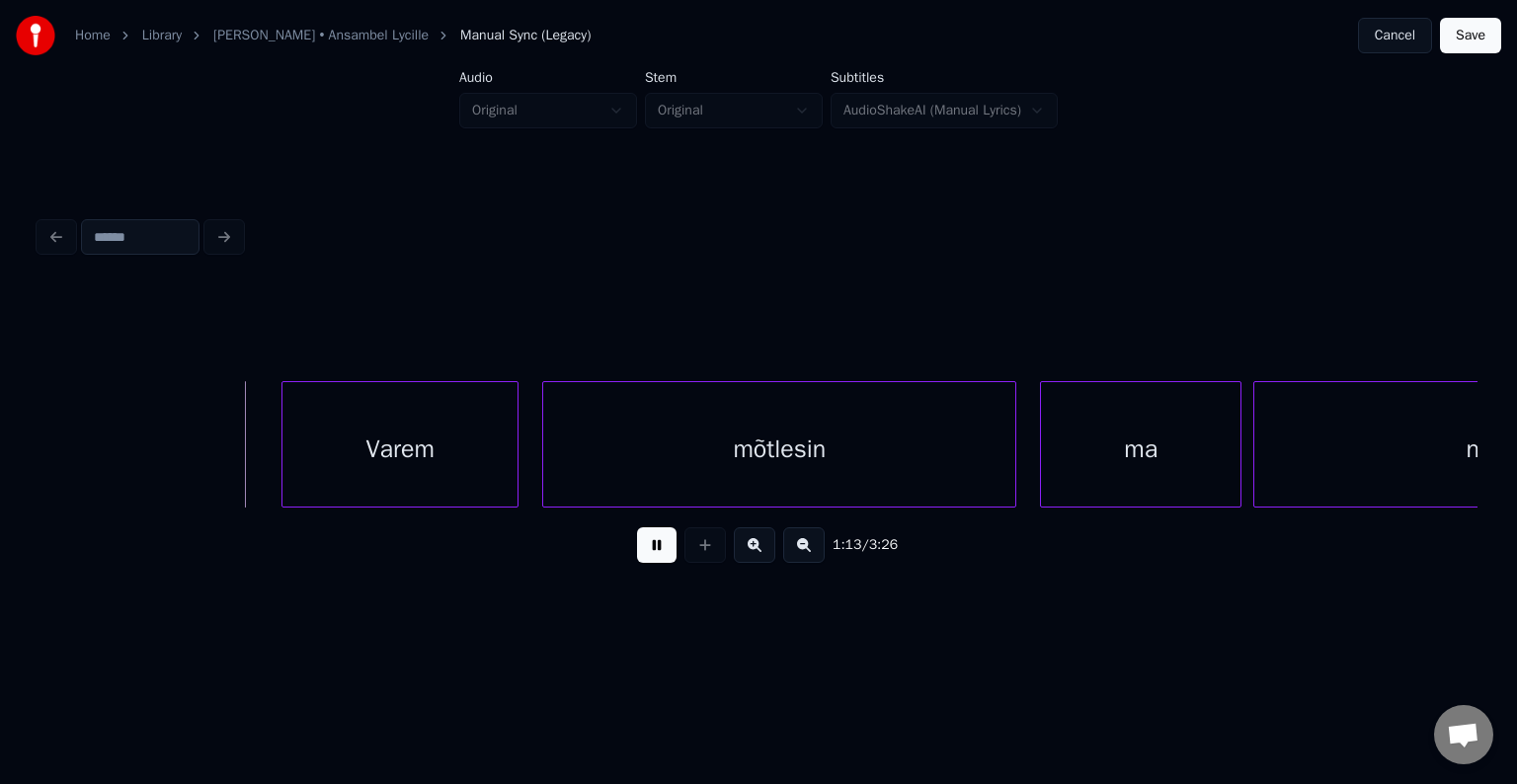 click at bounding box center (657, 545) 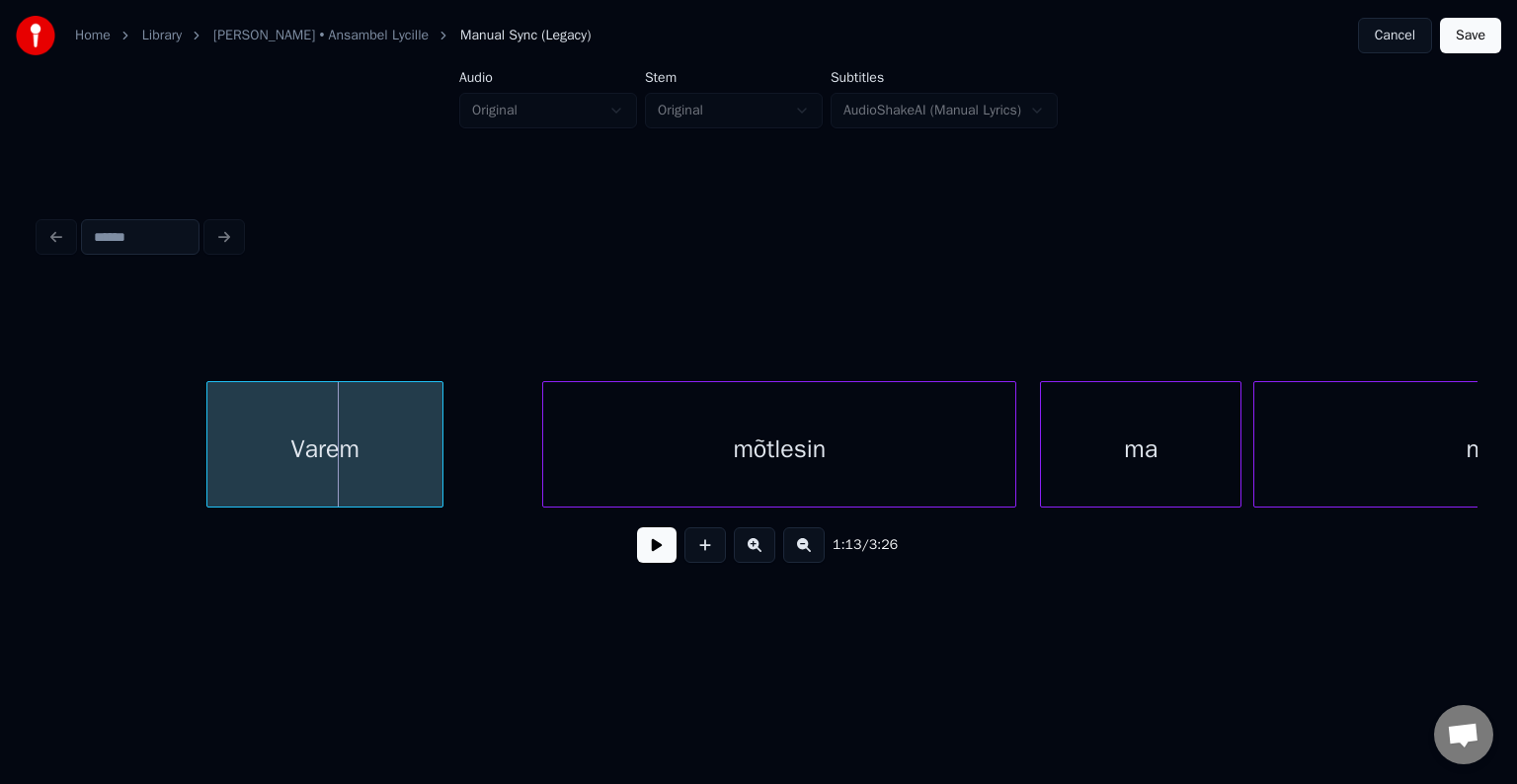click on "Varem" at bounding box center [325, 449] 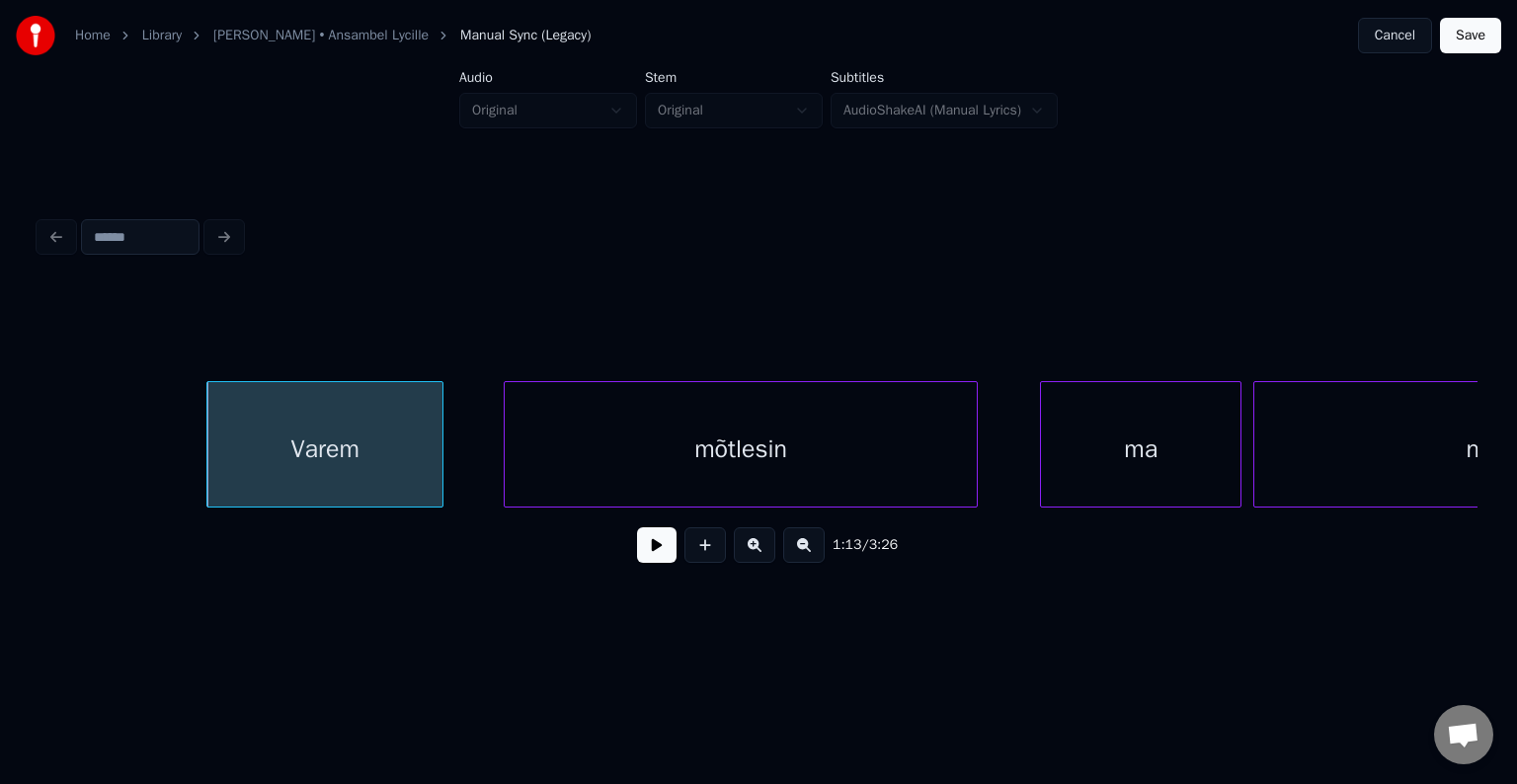 click on "mõtlesin" at bounding box center (741, 449) 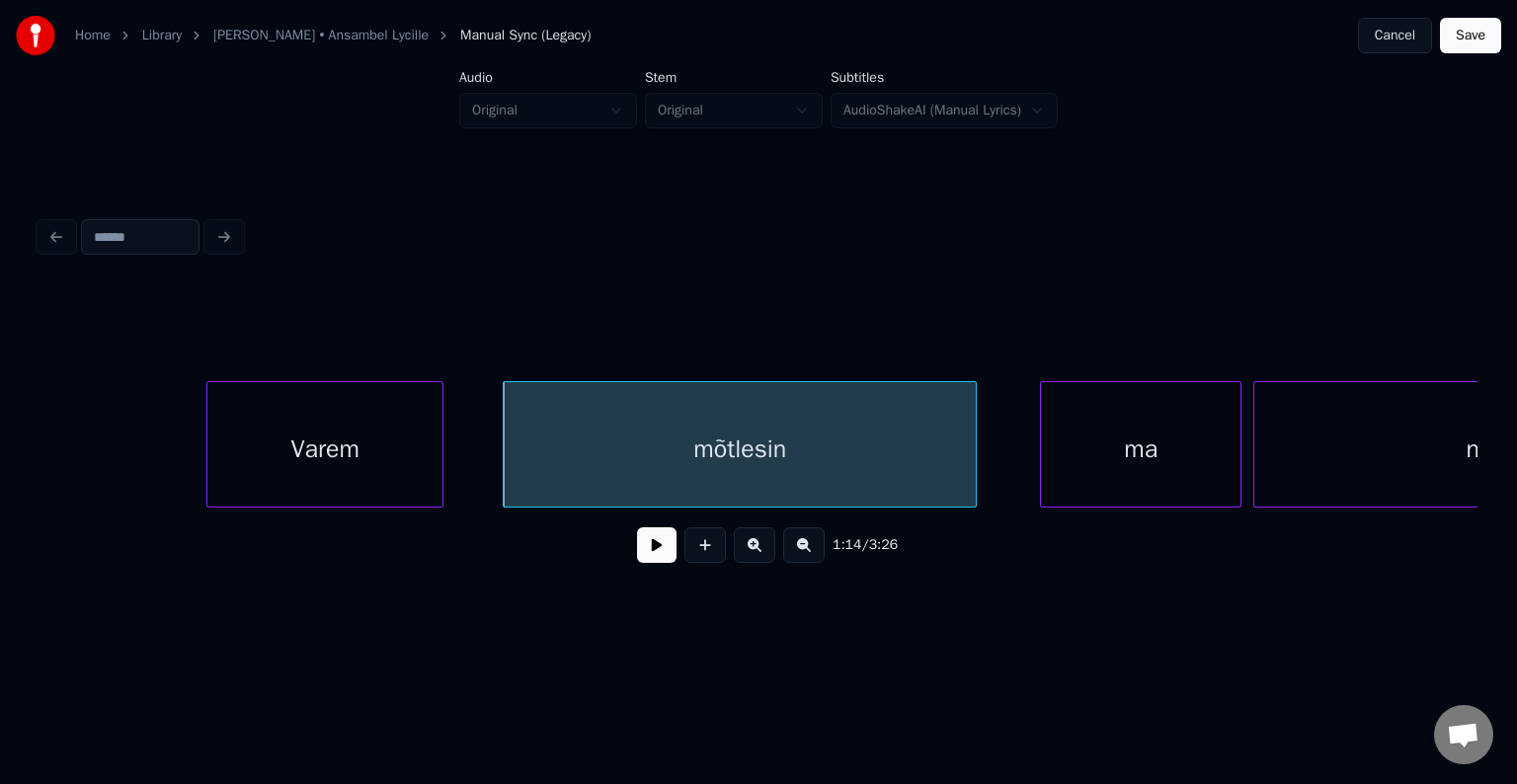click on "Varem" at bounding box center [325, 449] 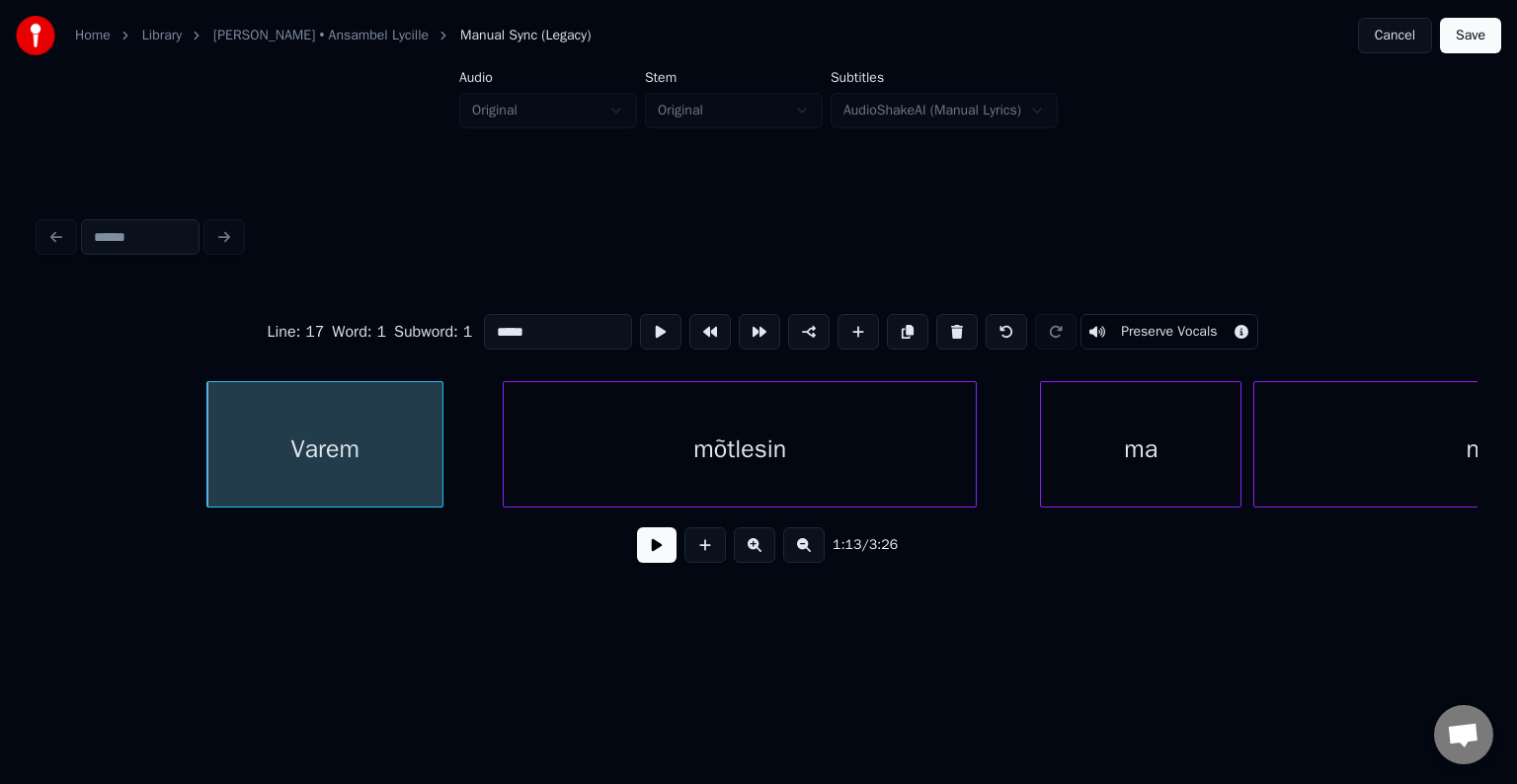 click at bounding box center (657, 545) 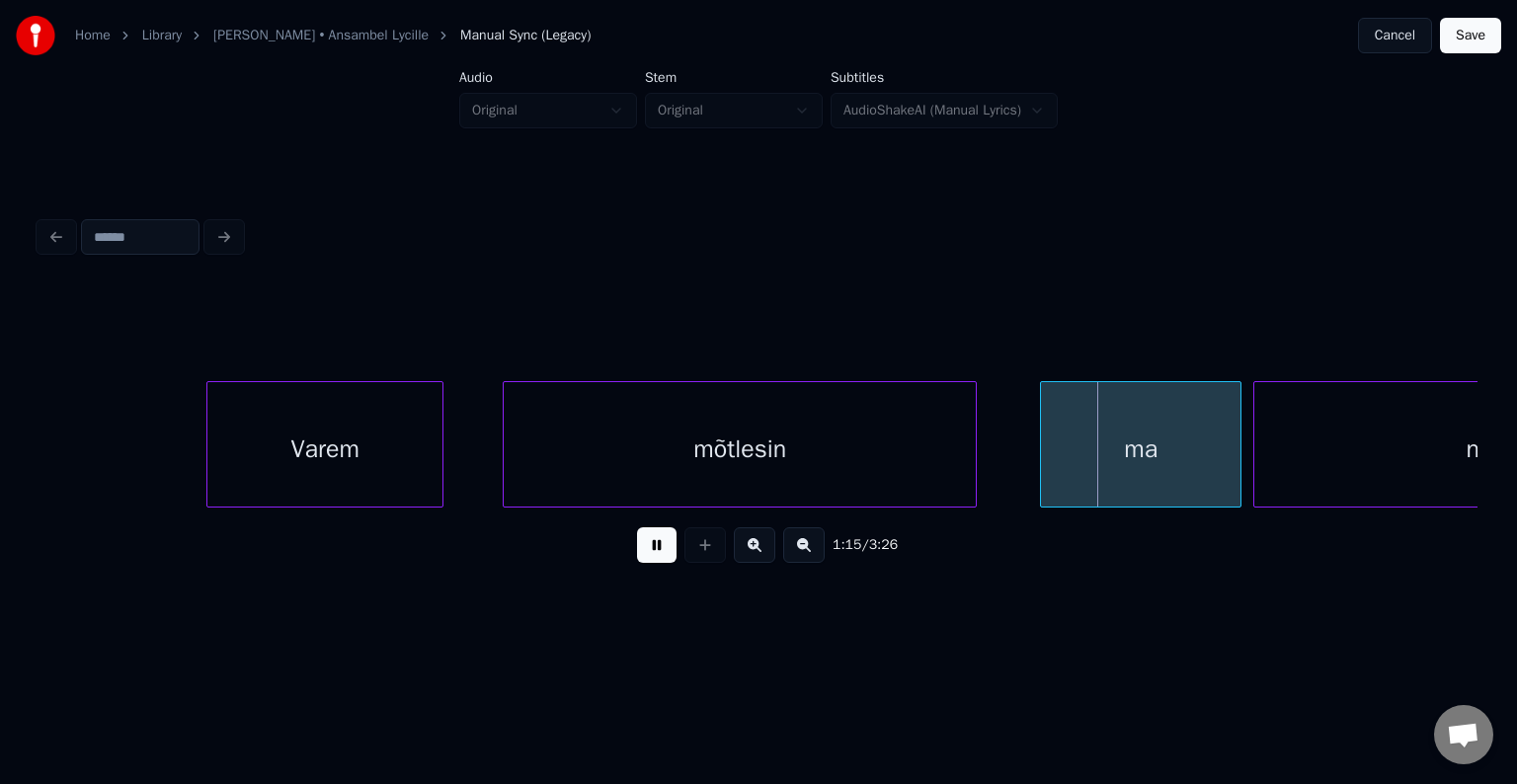 click at bounding box center (657, 545) 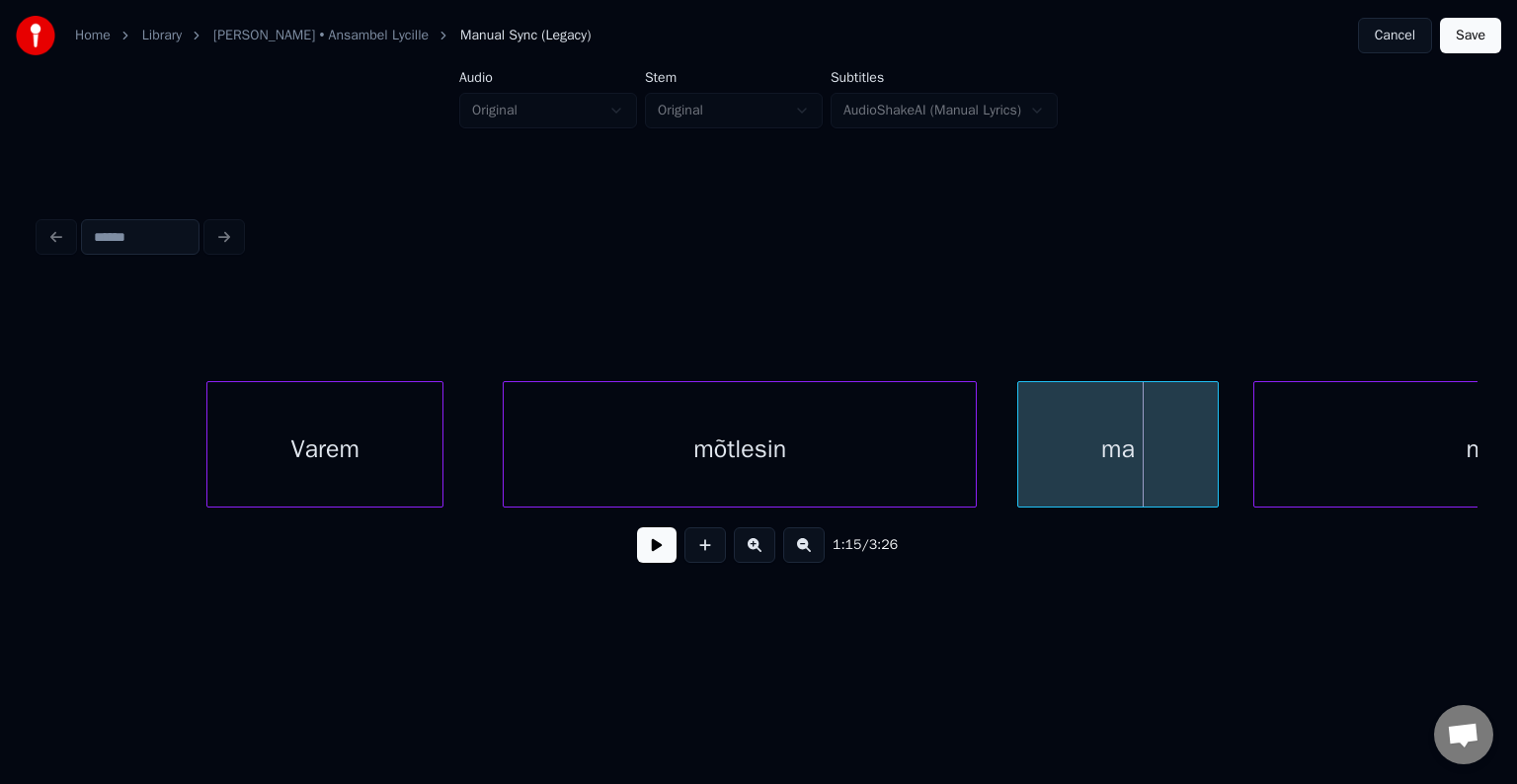 click on "ma" at bounding box center (1118, 449) 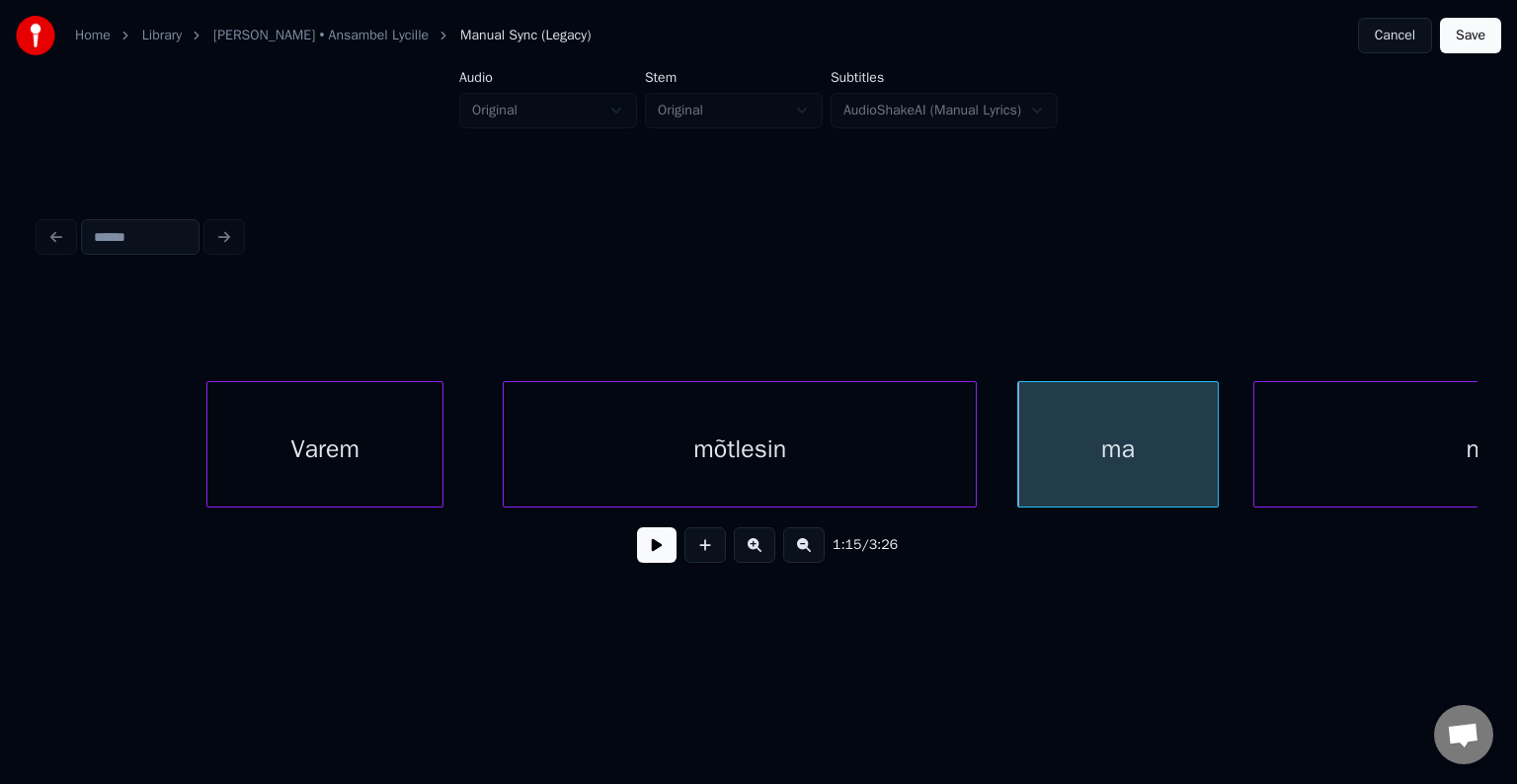 click on "mõtlesin" at bounding box center [740, 449] 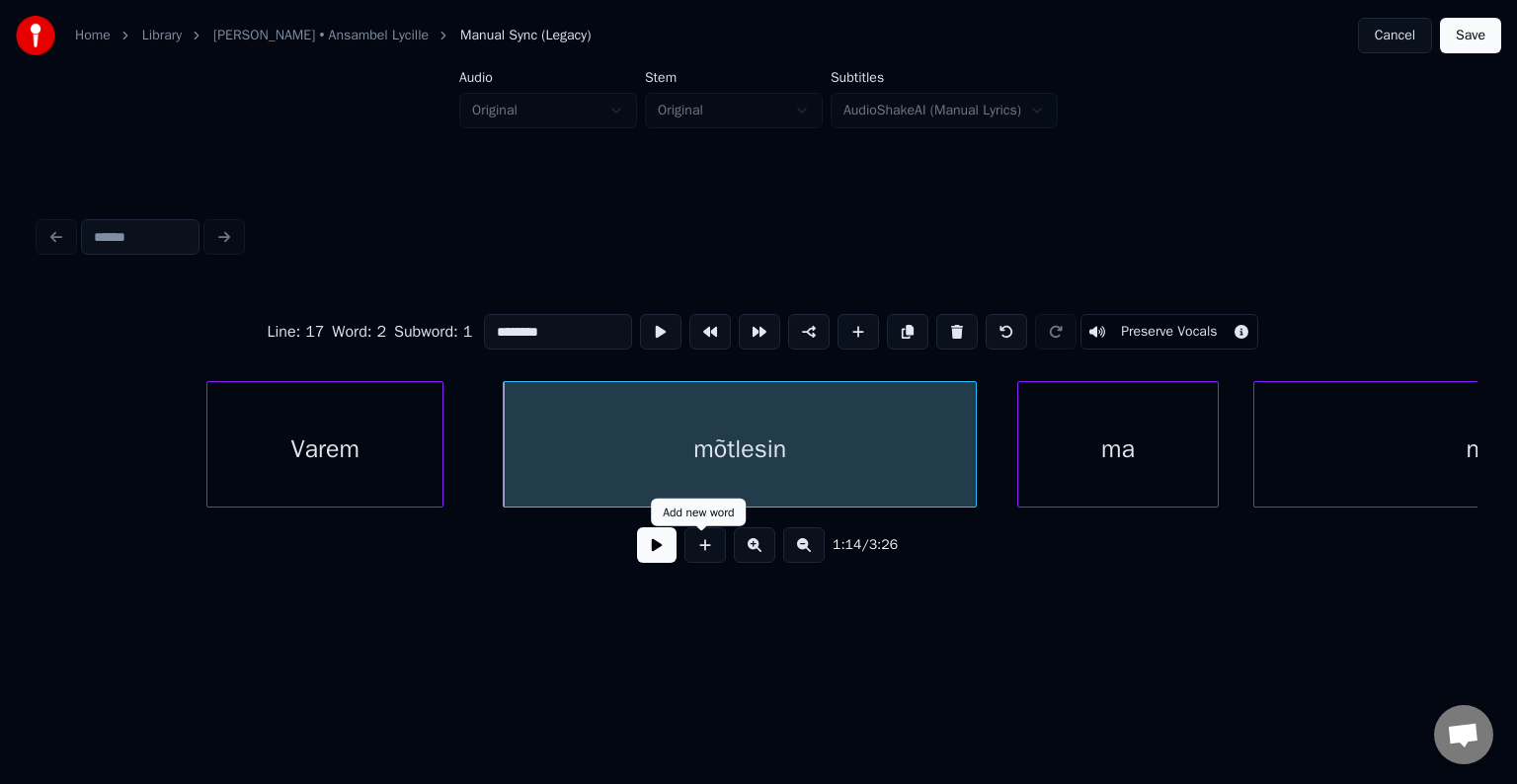 click at bounding box center (657, 545) 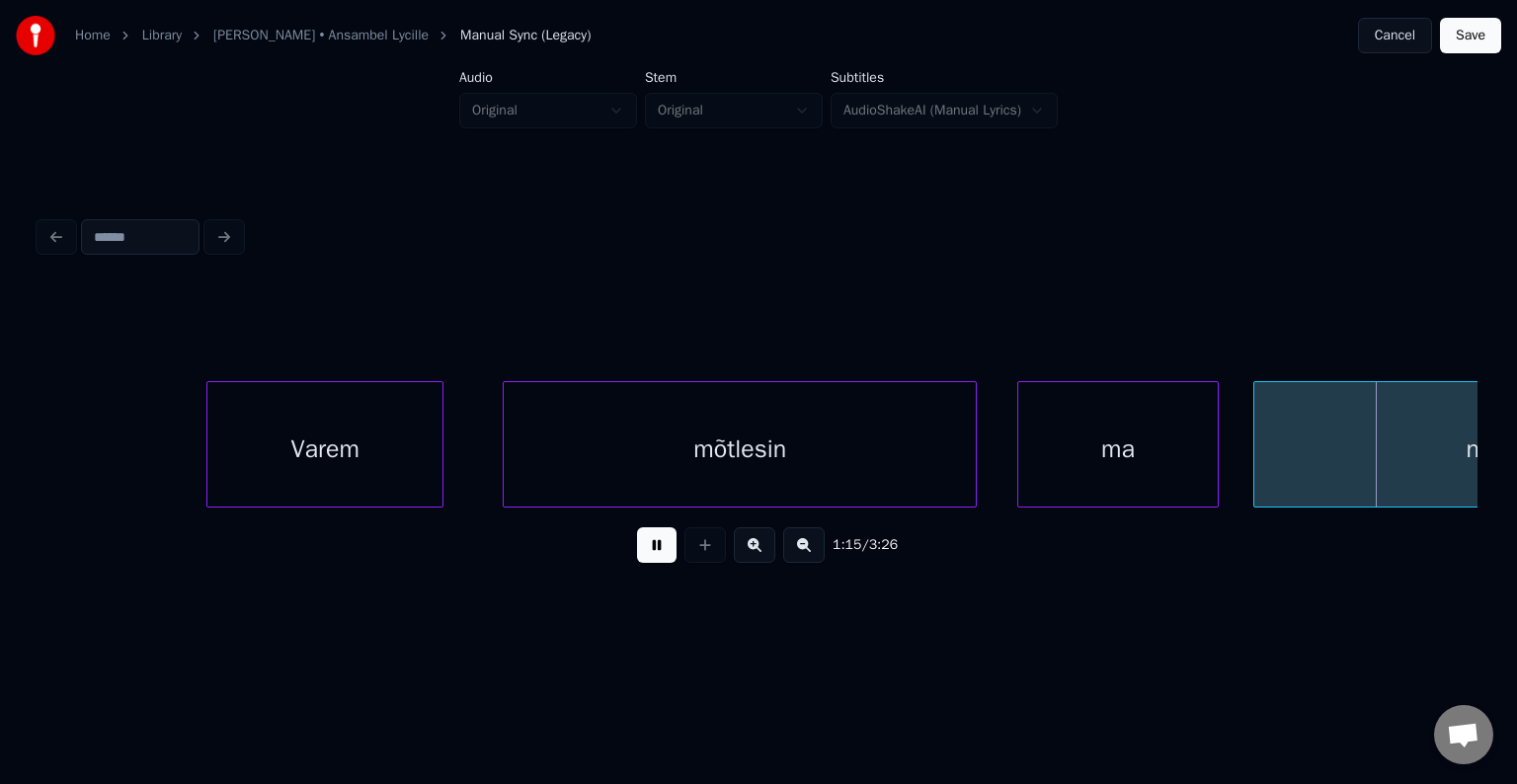 click at bounding box center (657, 545) 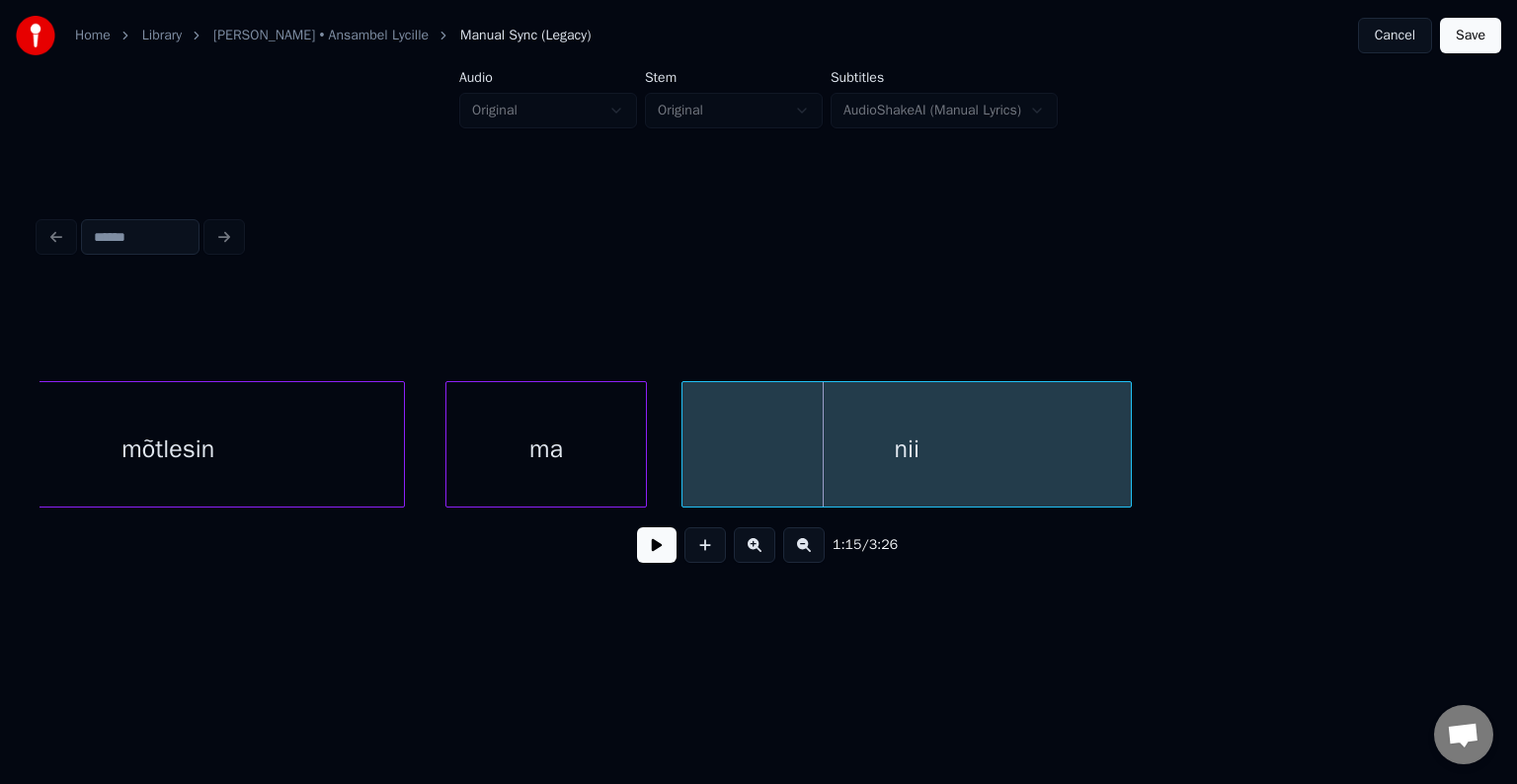 scroll, scrollTop: 0, scrollLeft: 44129, axis: horizontal 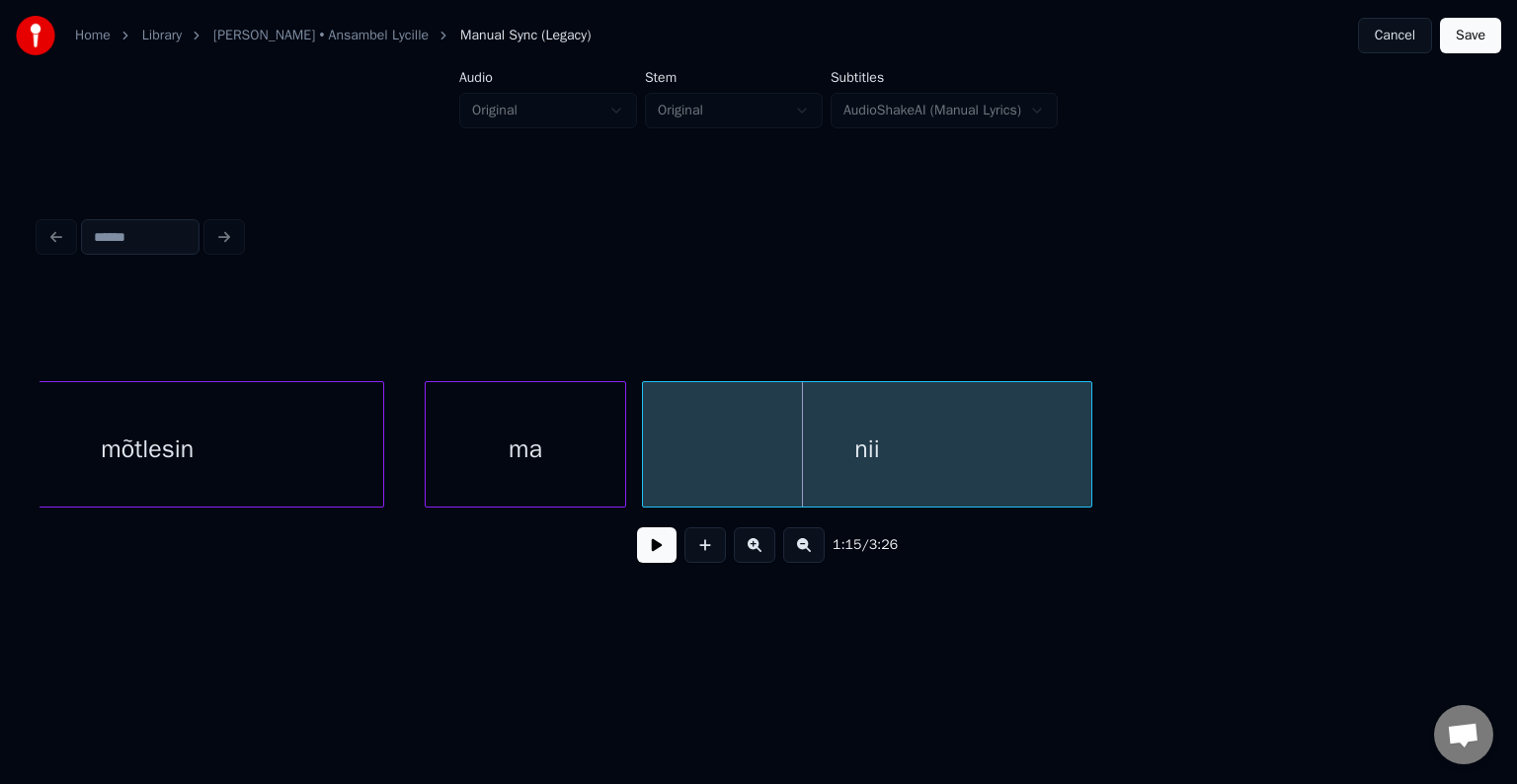click on "nii" at bounding box center (867, 449) 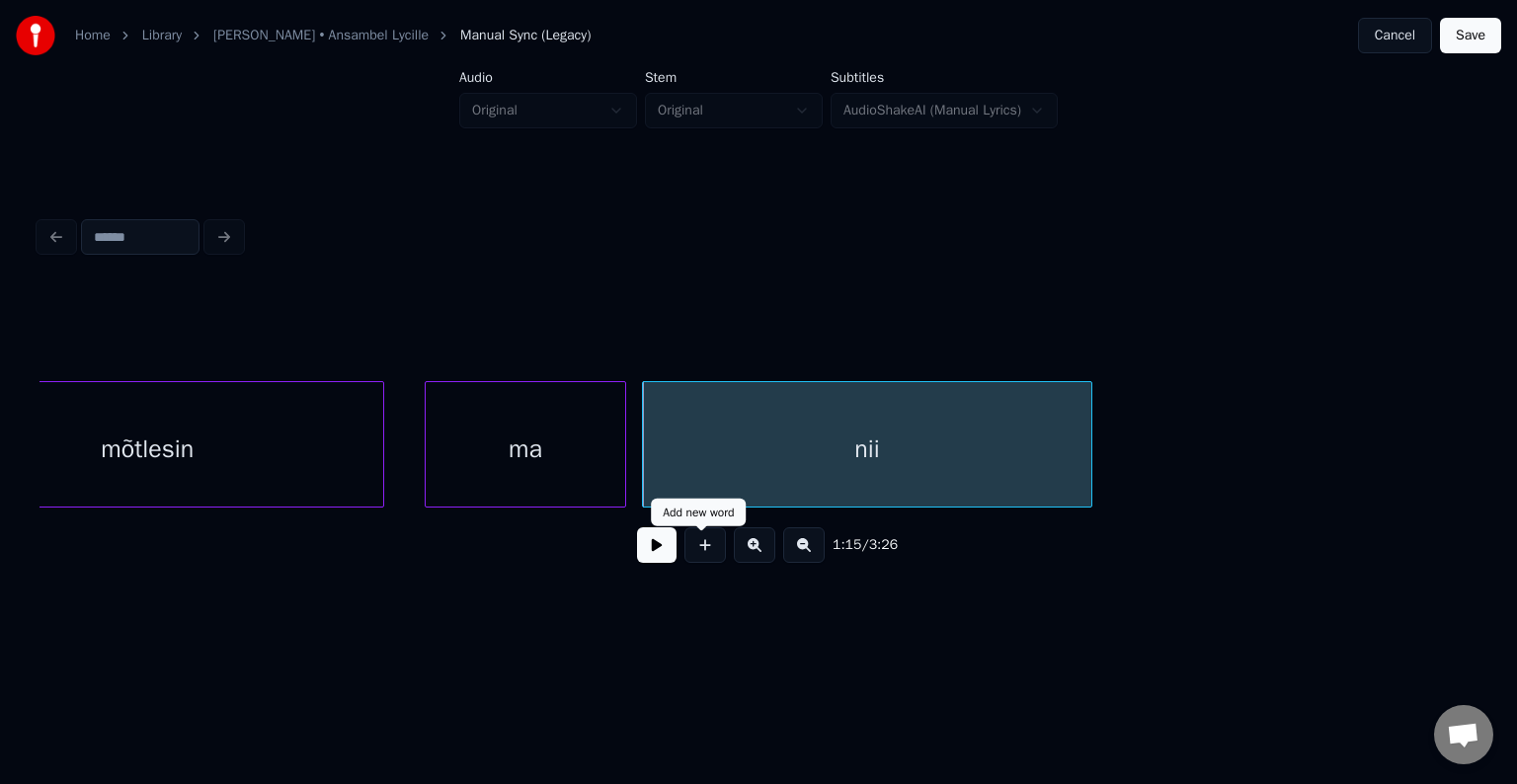 click at bounding box center (657, 545) 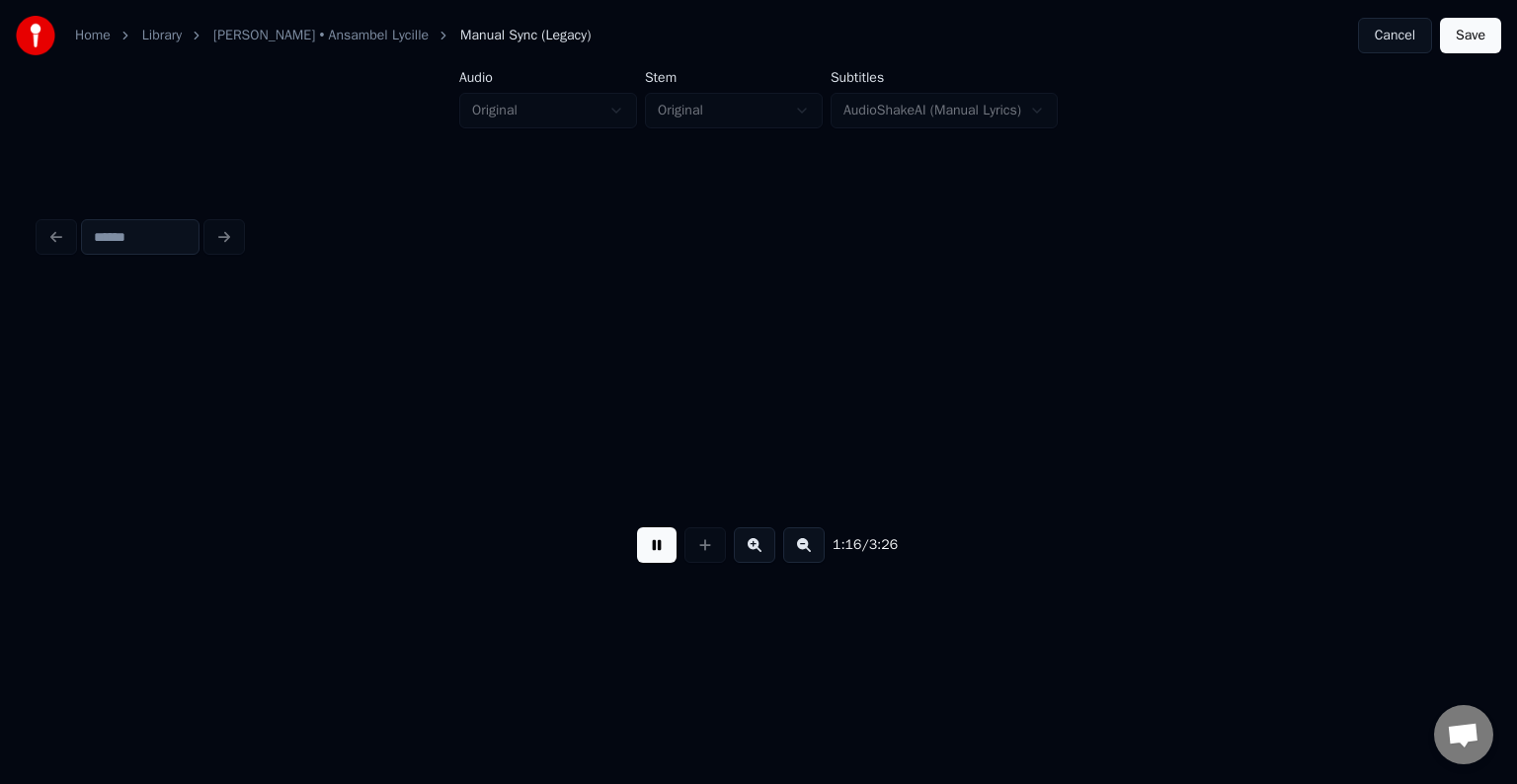 scroll, scrollTop: 0, scrollLeft: 45568, axis: horizontal 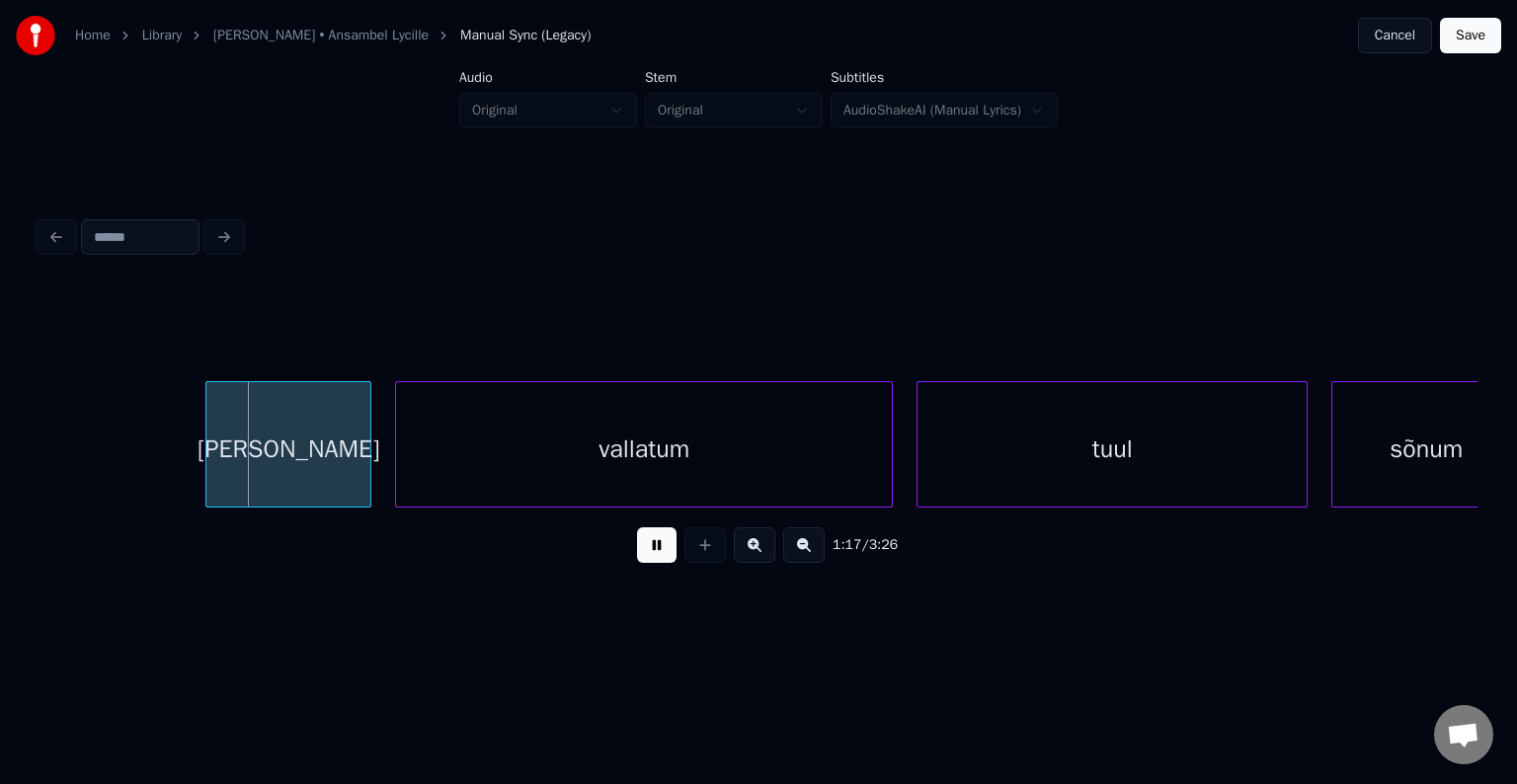 click at bounding box center [657, 545] 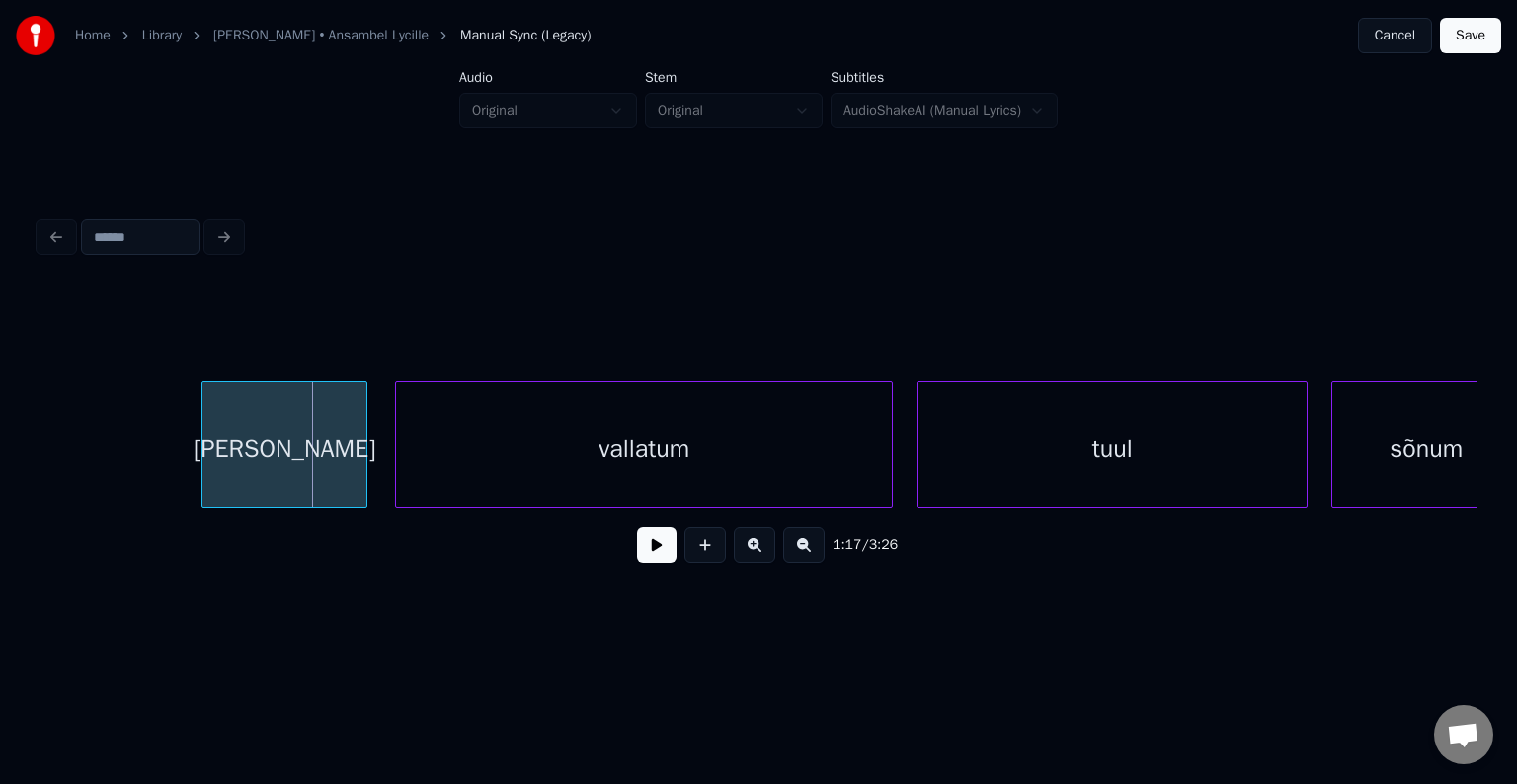 click on "[PERSON_NAME]" at bounding box center [284, 449] 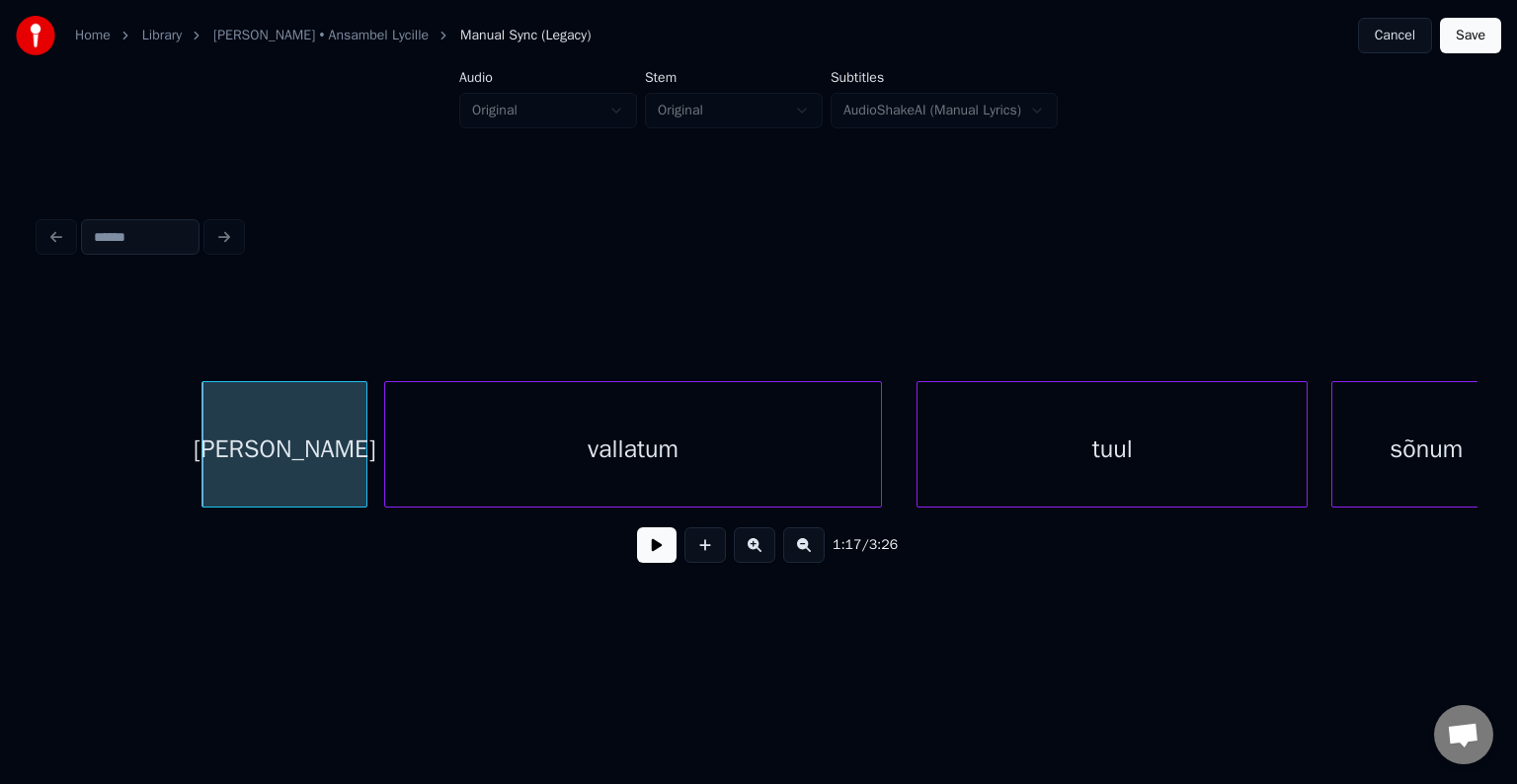 click on "vallatum" at bounding box center (633, 449) 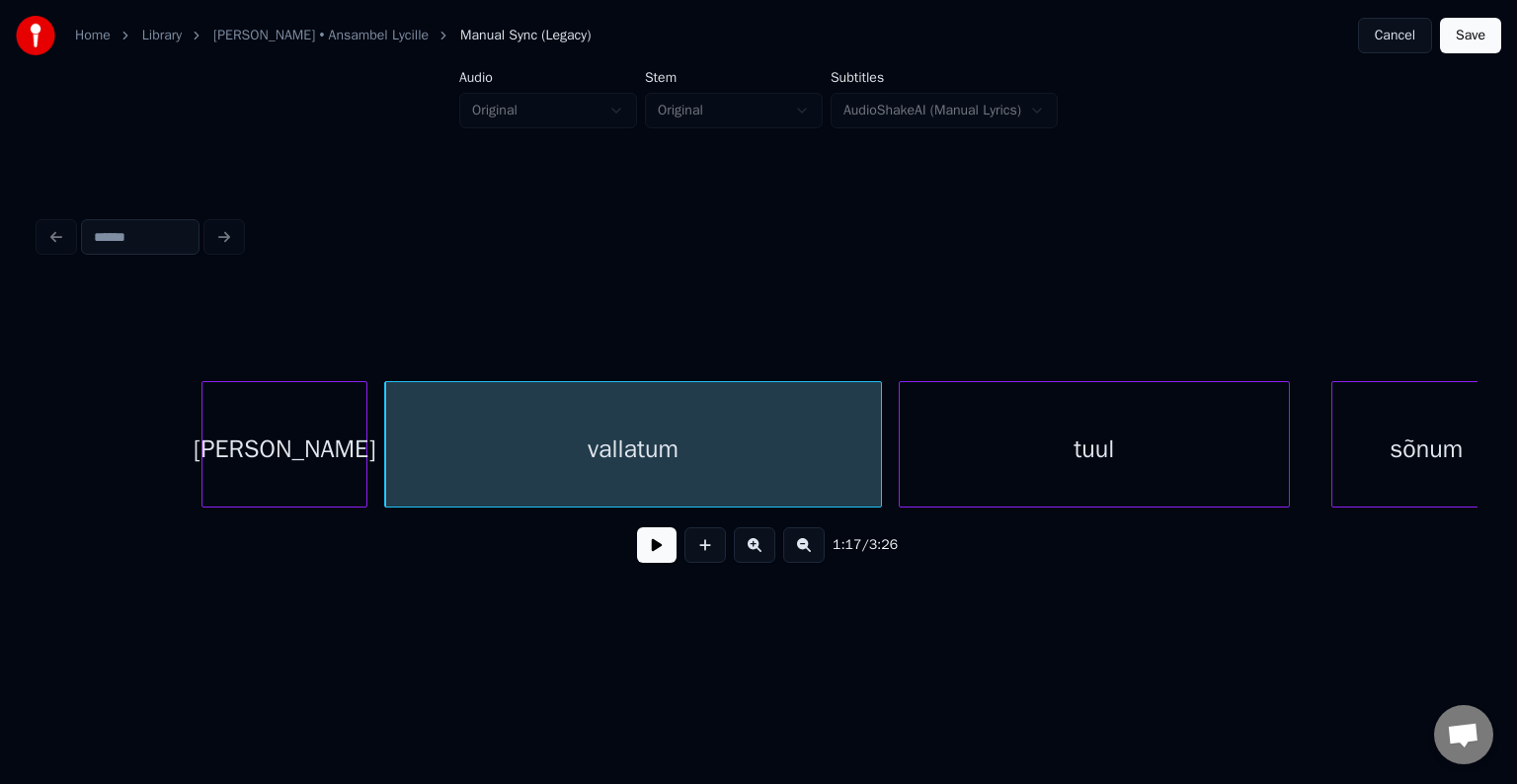 click on "tuul" at bounding box center (1094, 449) 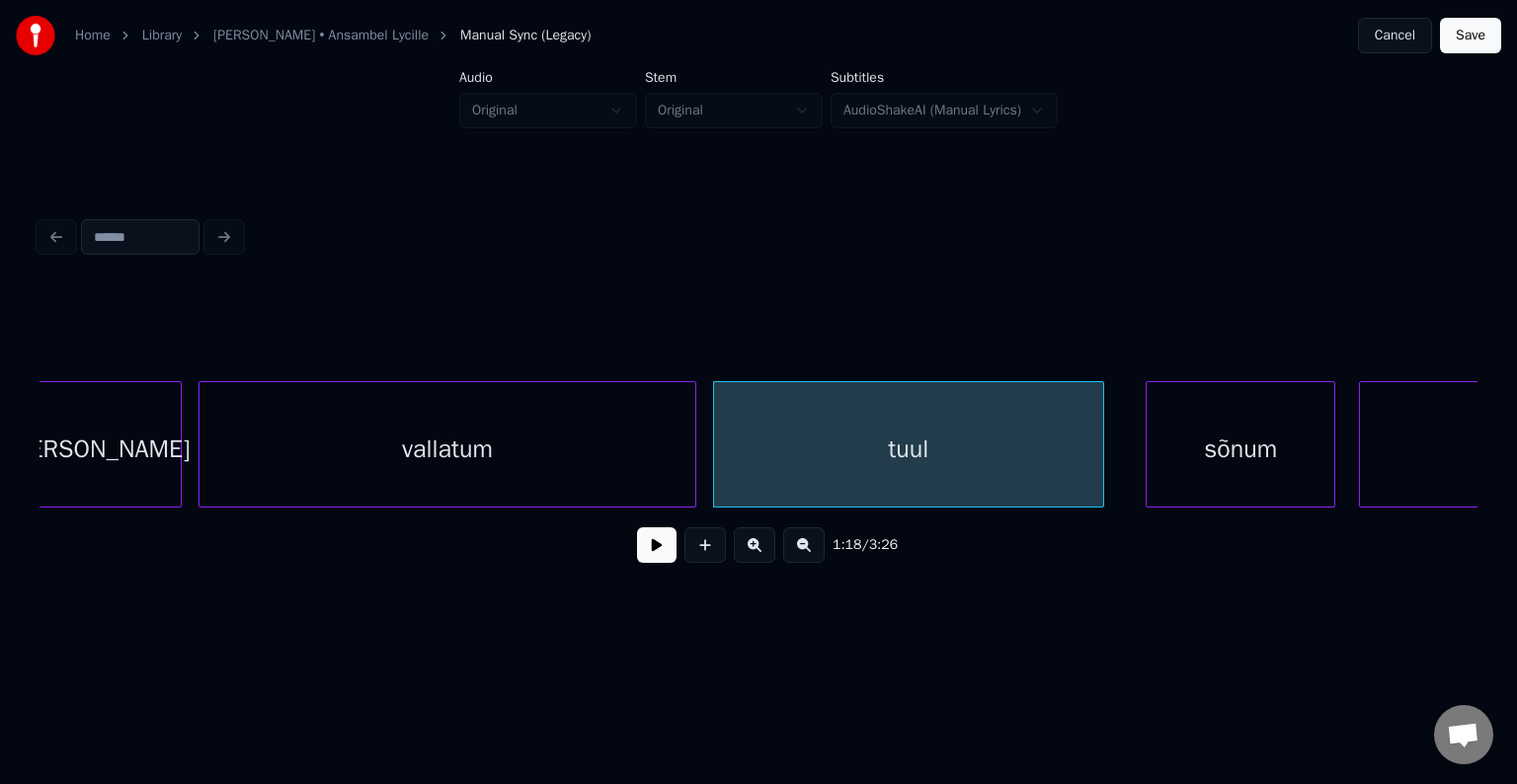 scroll, scrollTop: 0, scrollLeft: 45766, axis: horizontal 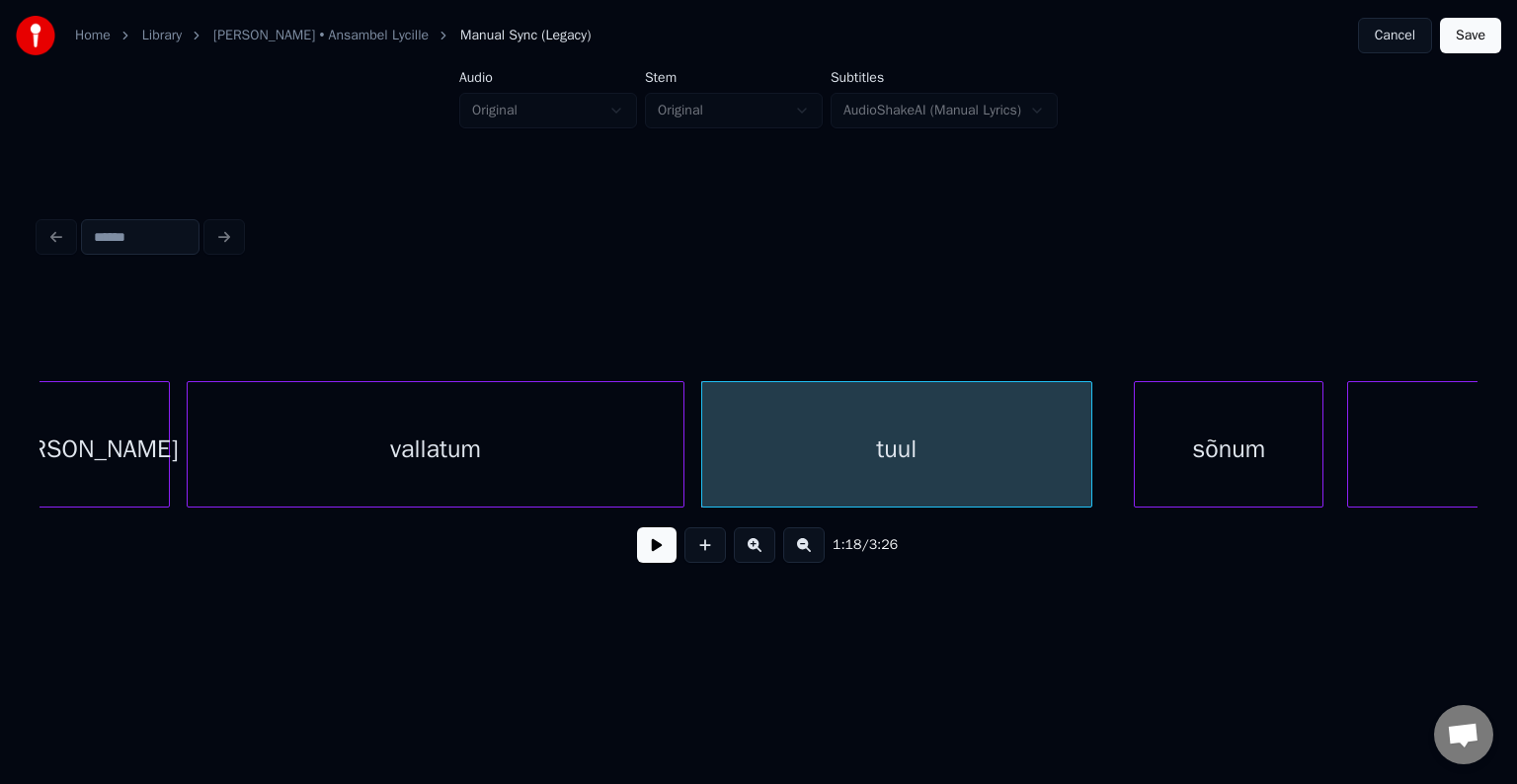 click on "vallatum" at bounding box center (436, 449) 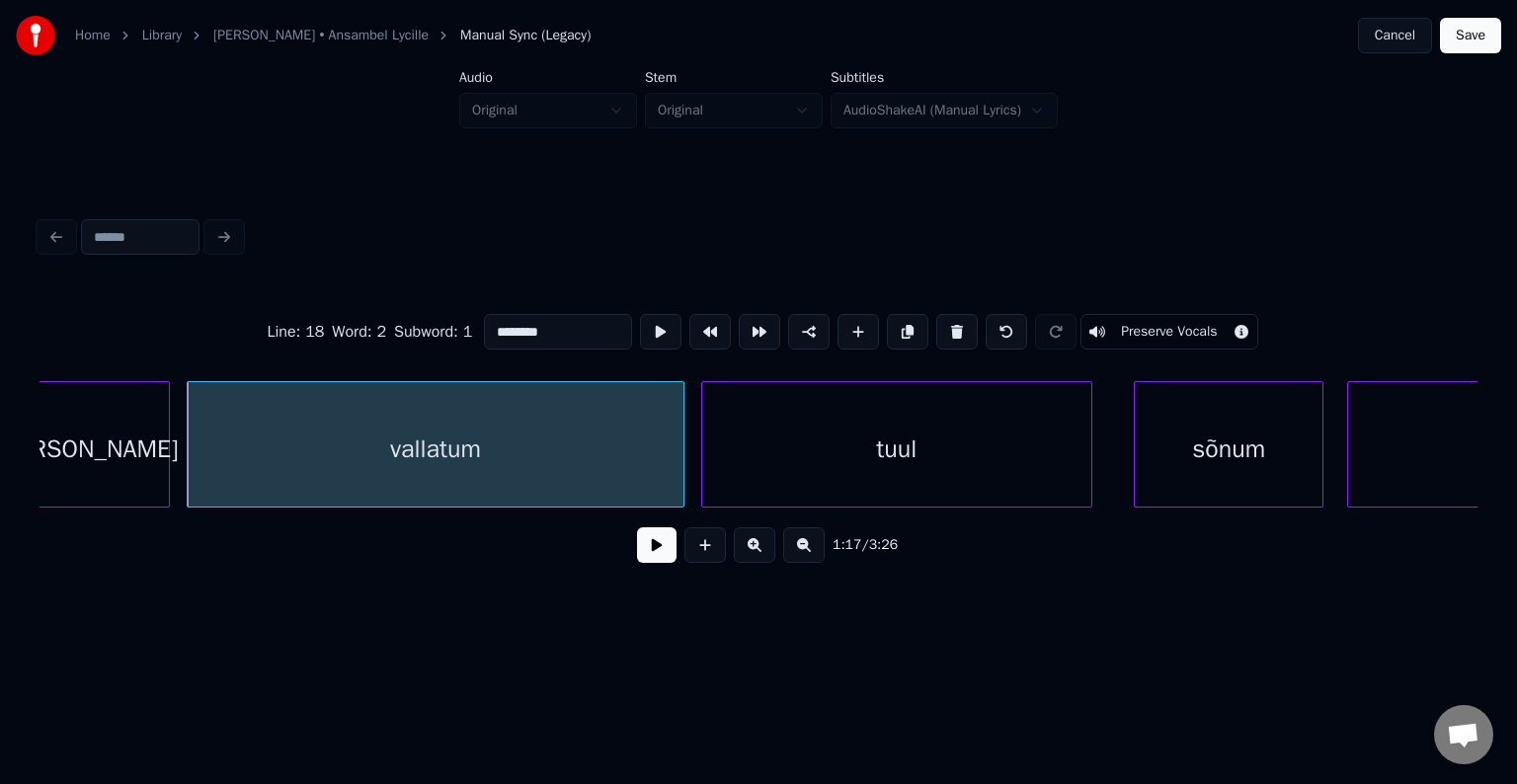 click at bounding box center (657, 545) 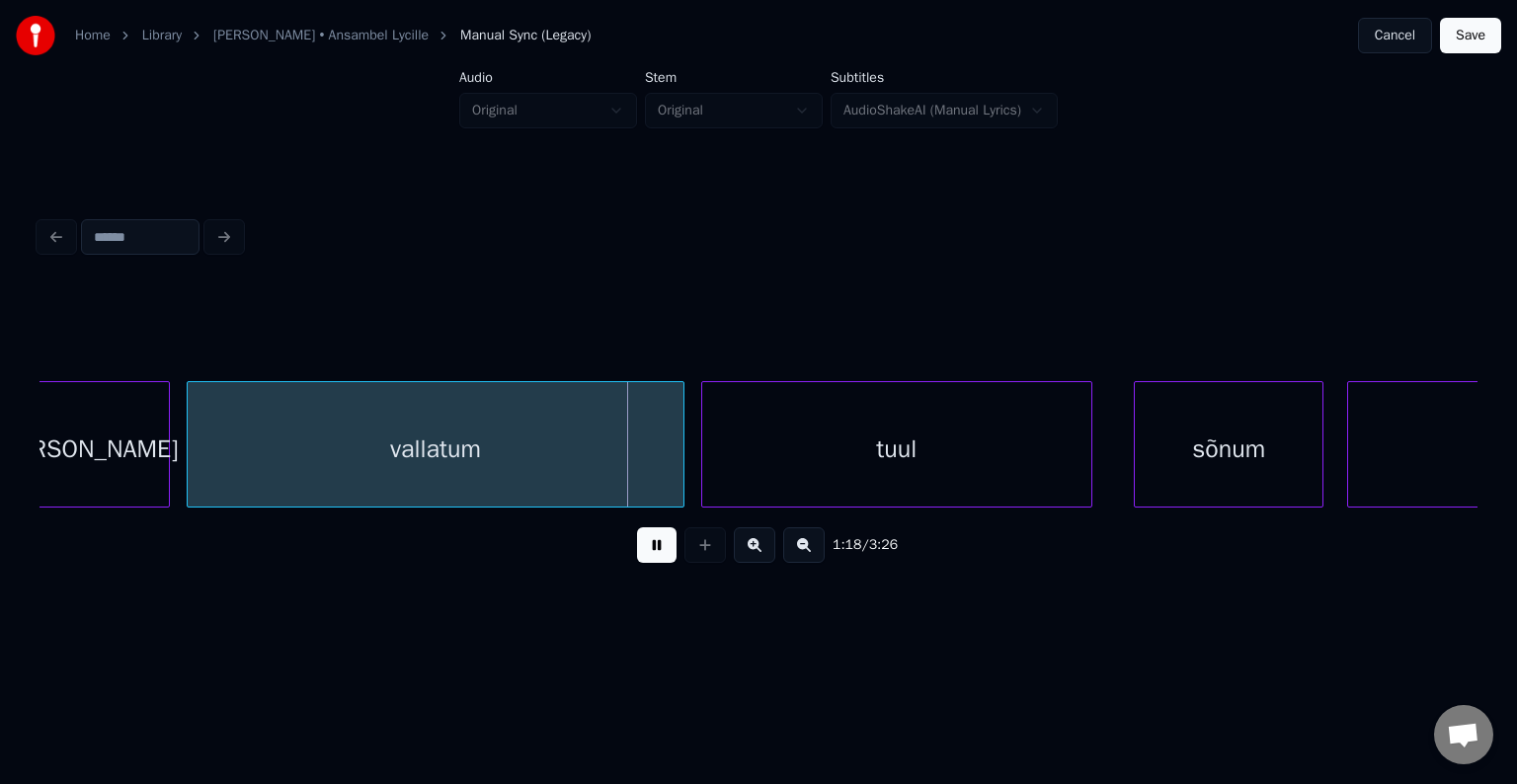 click at bounding box center (657, 545) 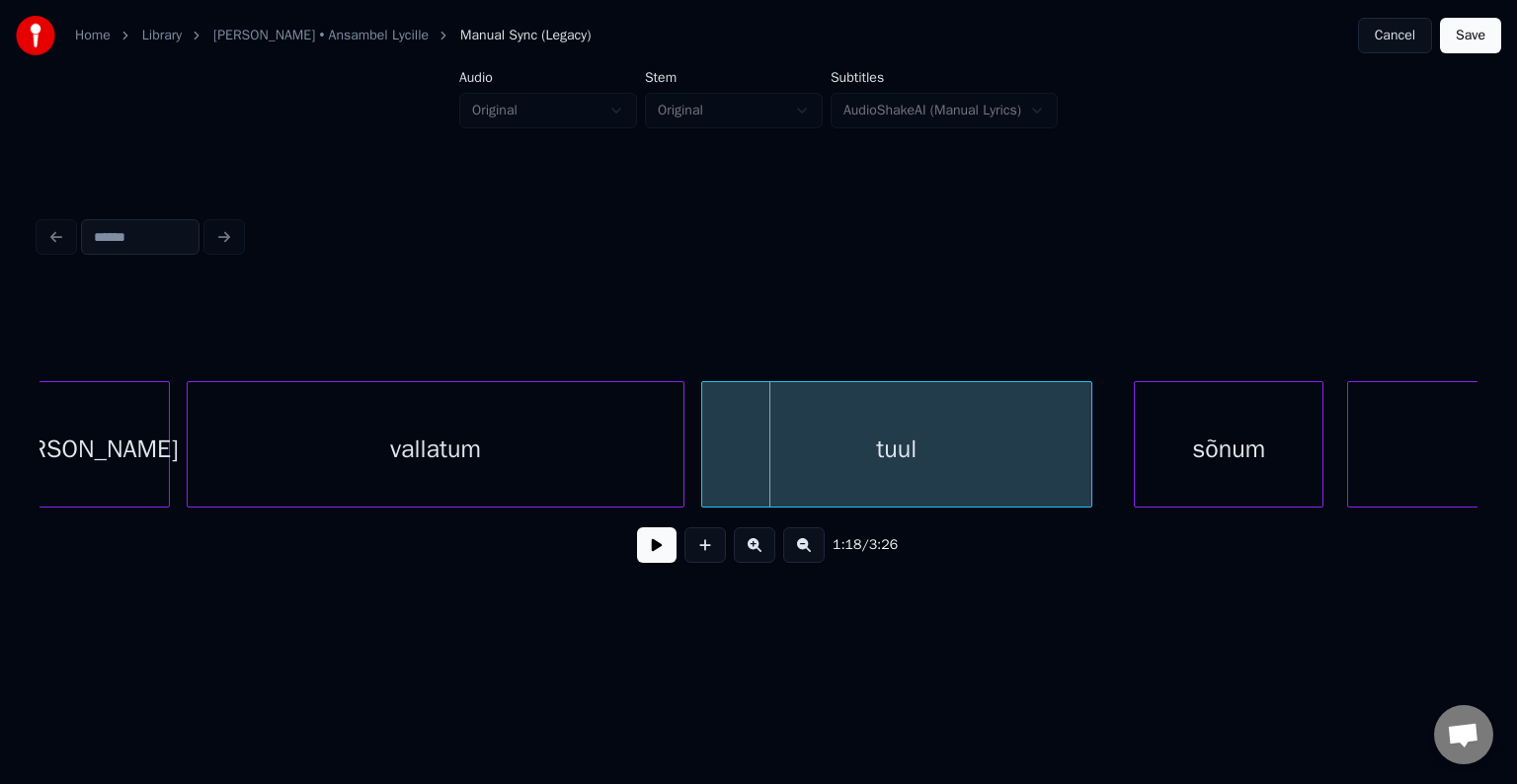 click at bounding box center (657, 545) 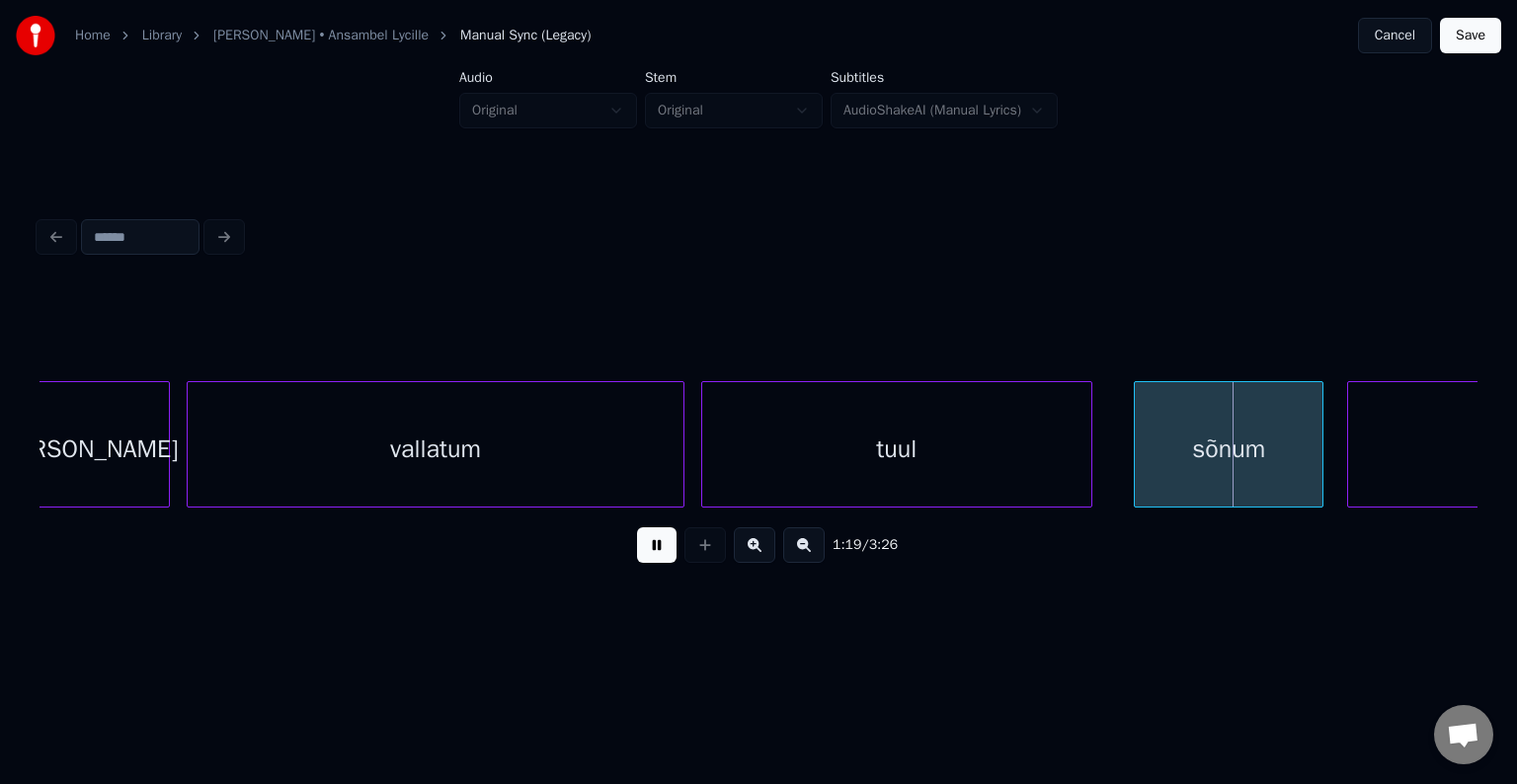 click at bounding box center (657, 545) 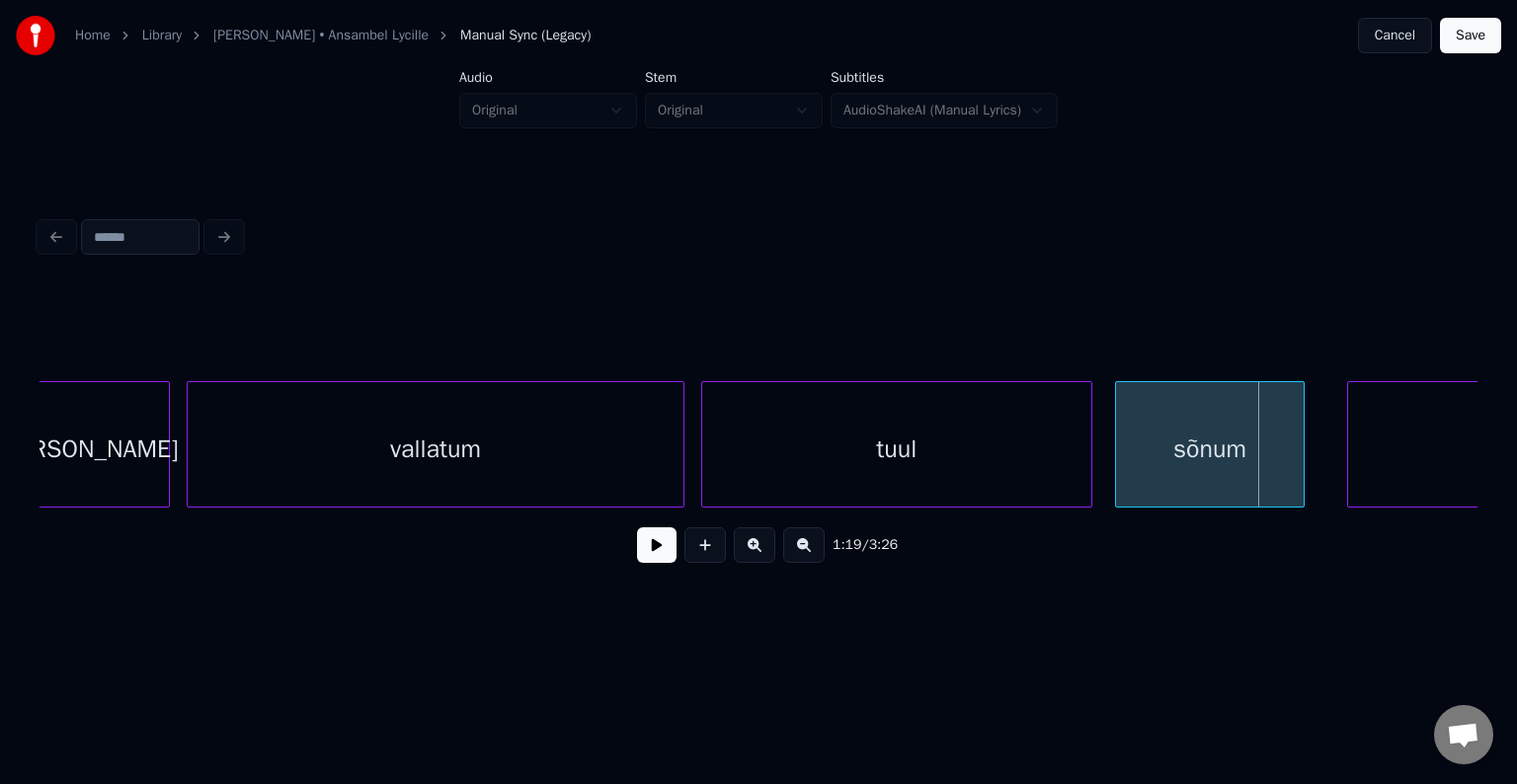 click on "sõnum" at bounding box center [1210, 449] 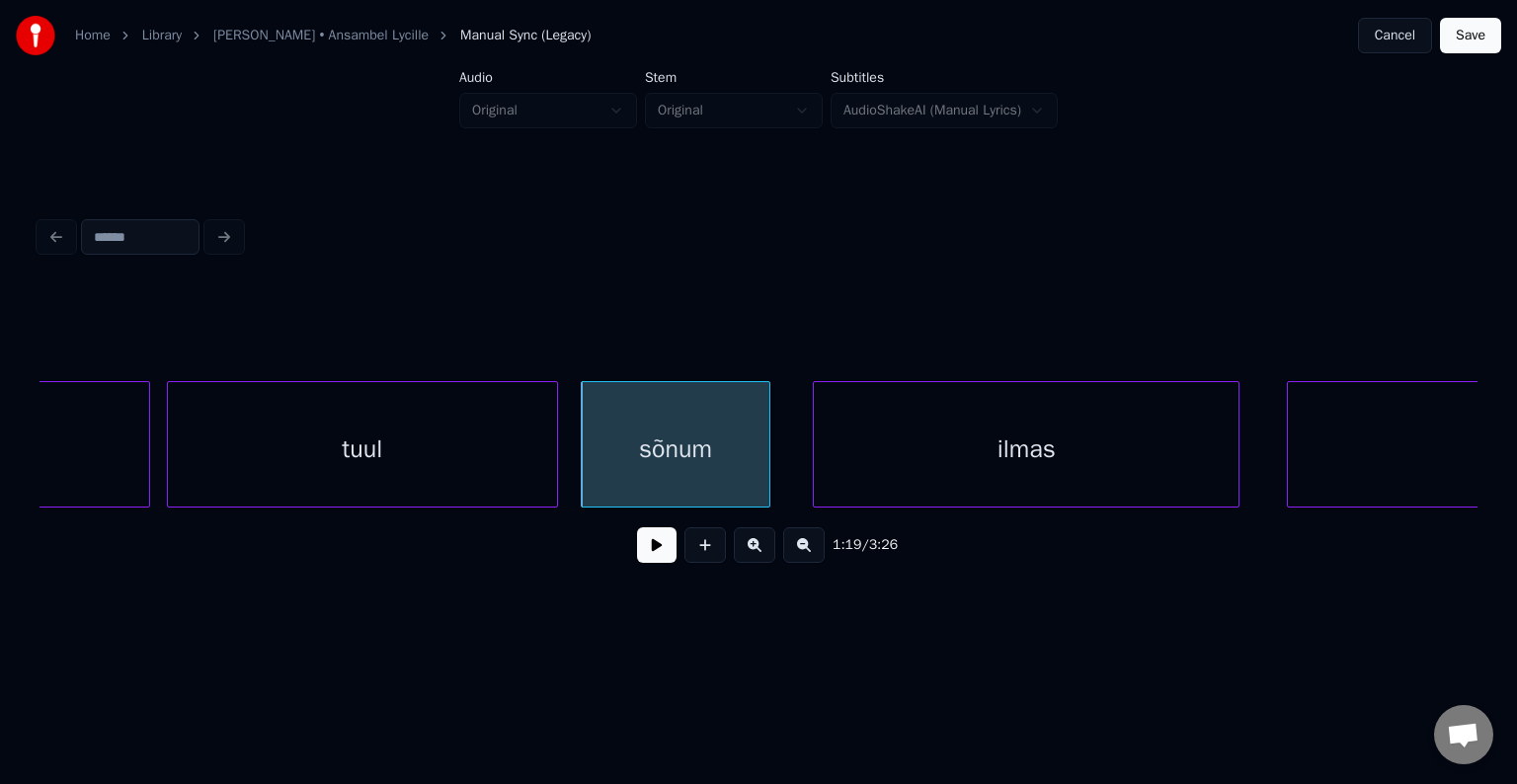 scroll, scrollTop: 0, scrollLeft: 46358, axis: horizontal 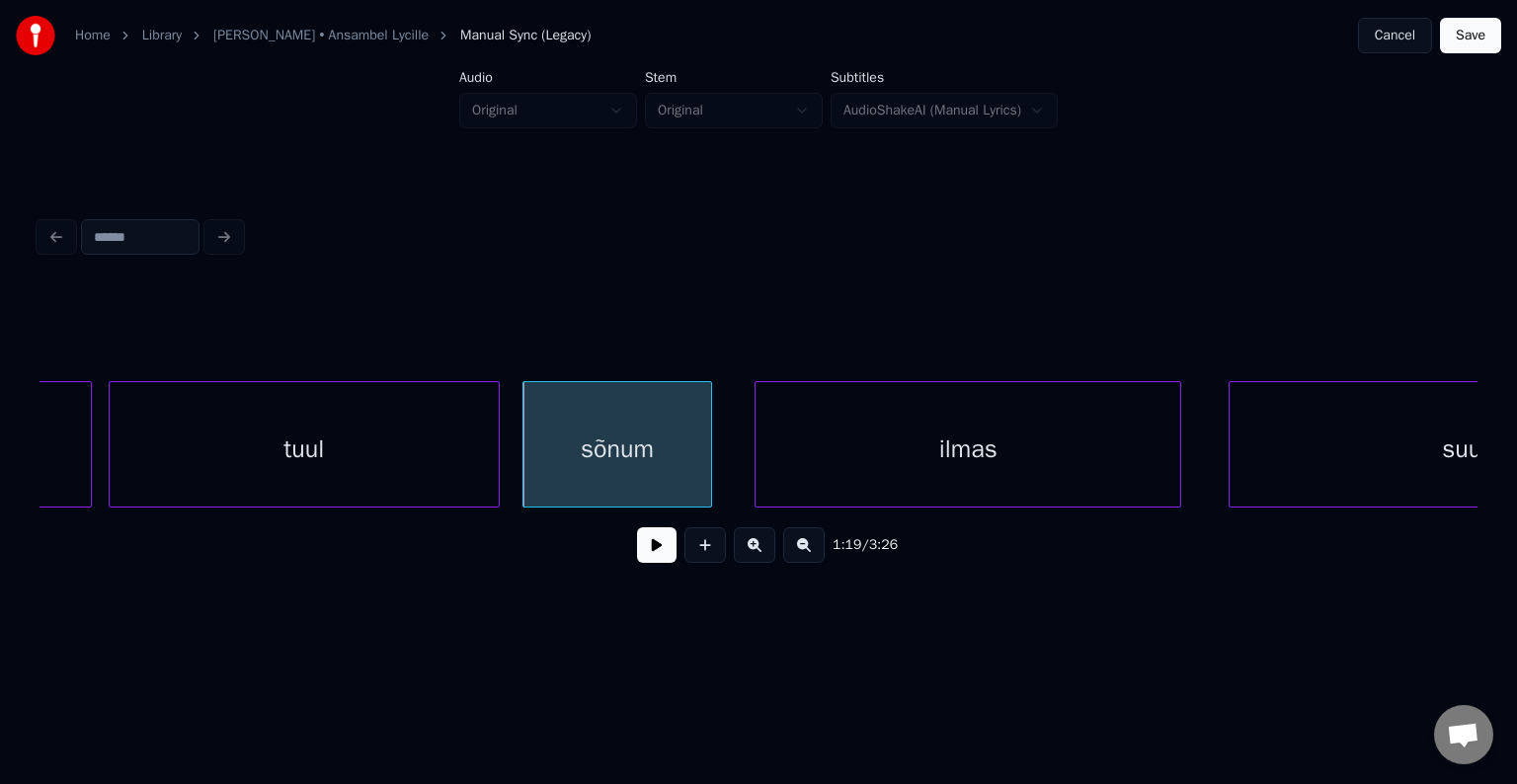 click on "tuul" at bounding box center [304, 449] 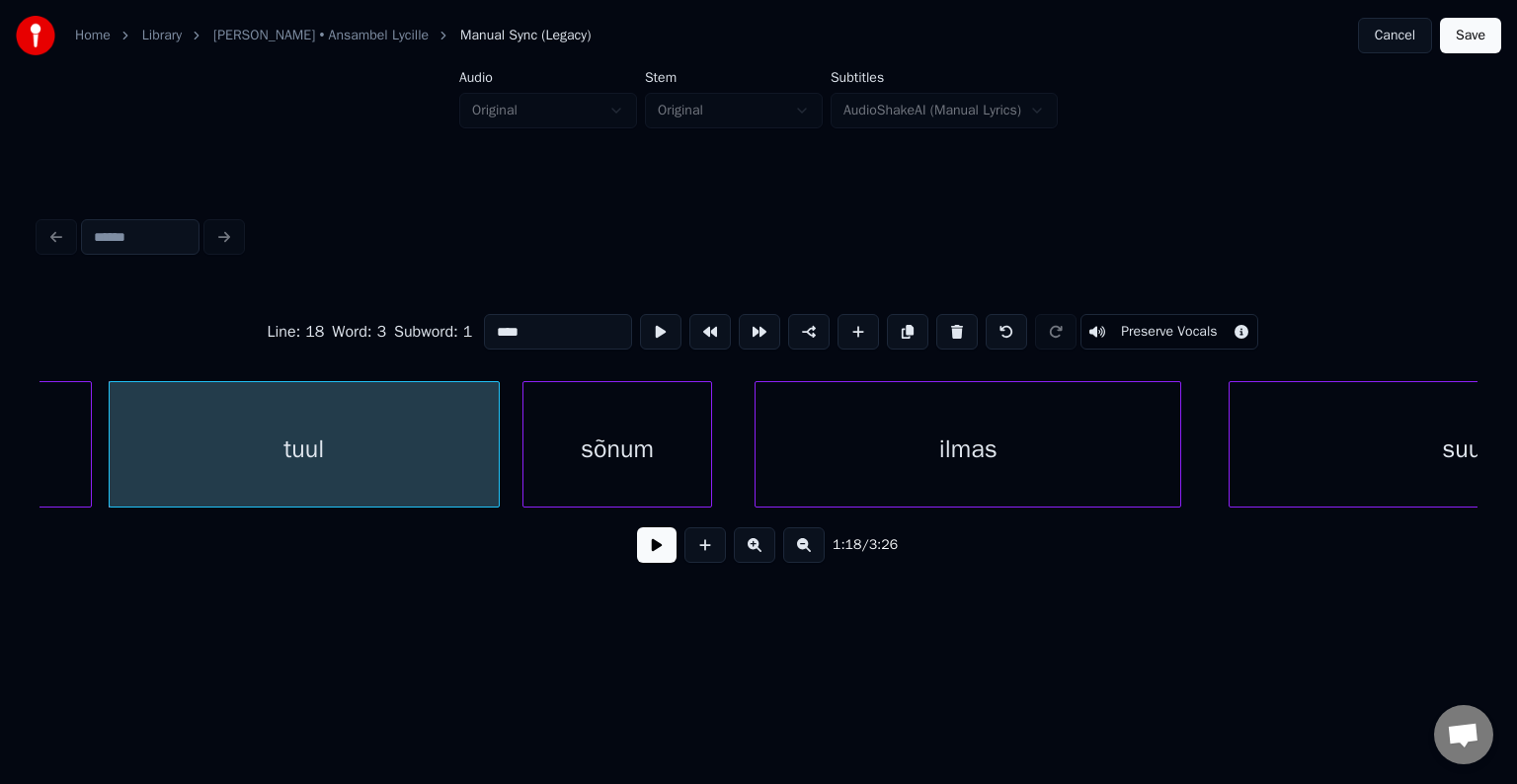 click at bounding box center (657, 545) 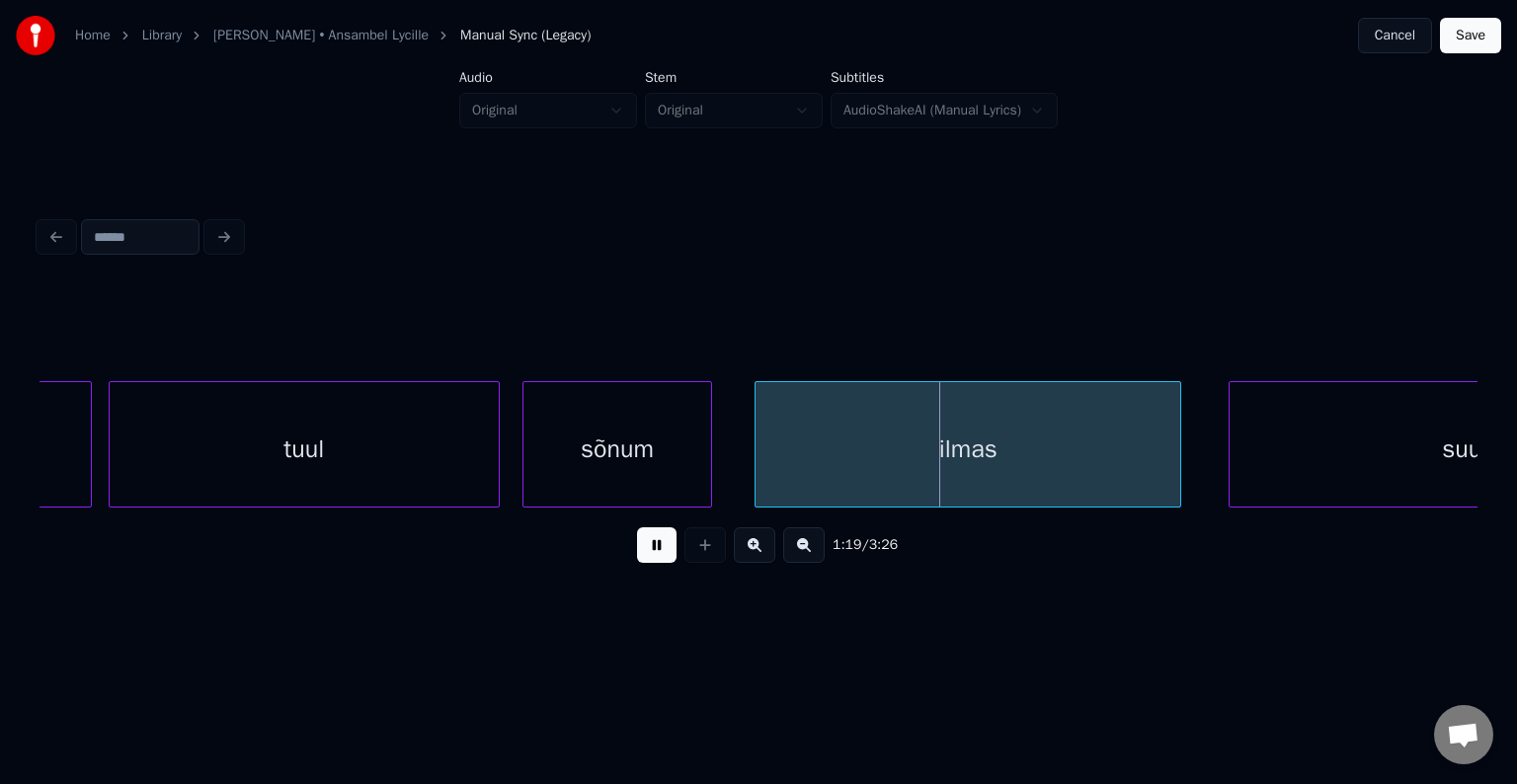 click at bounding box center [657, 545] 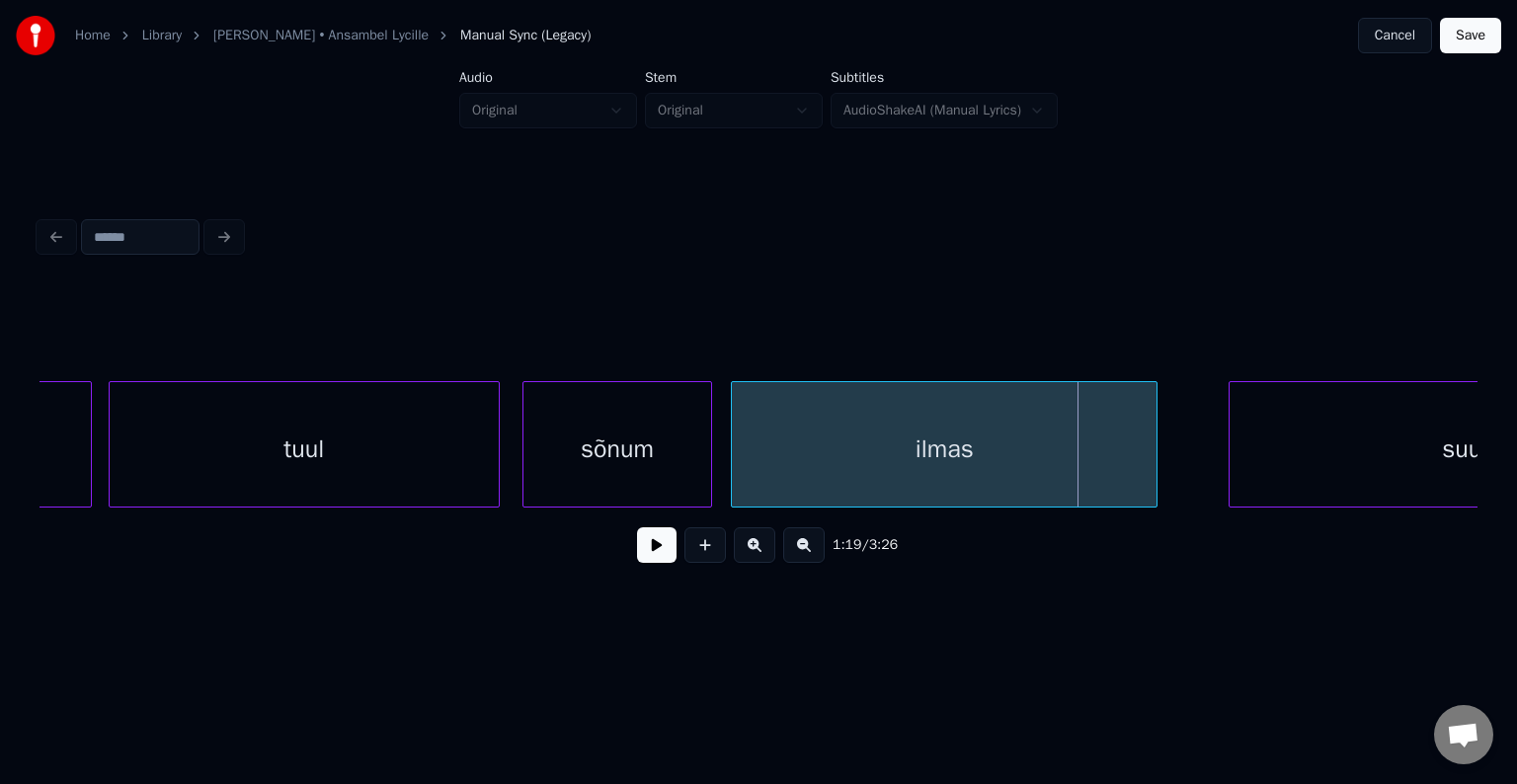 click on "ilmas" at bounding box center (944, 449) 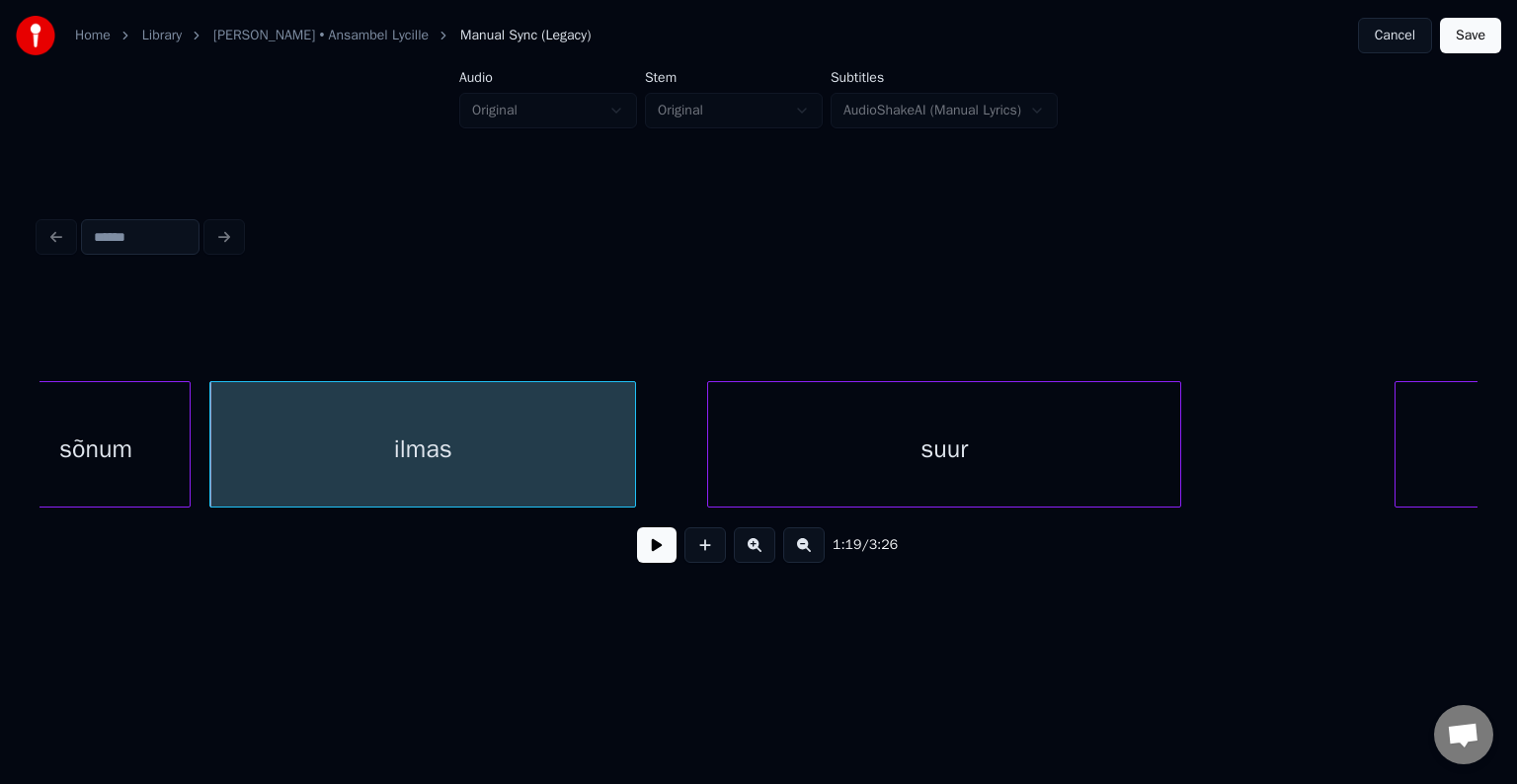scroll, scrollTop: 0, scrollLeft: 46911, axis: horizontal 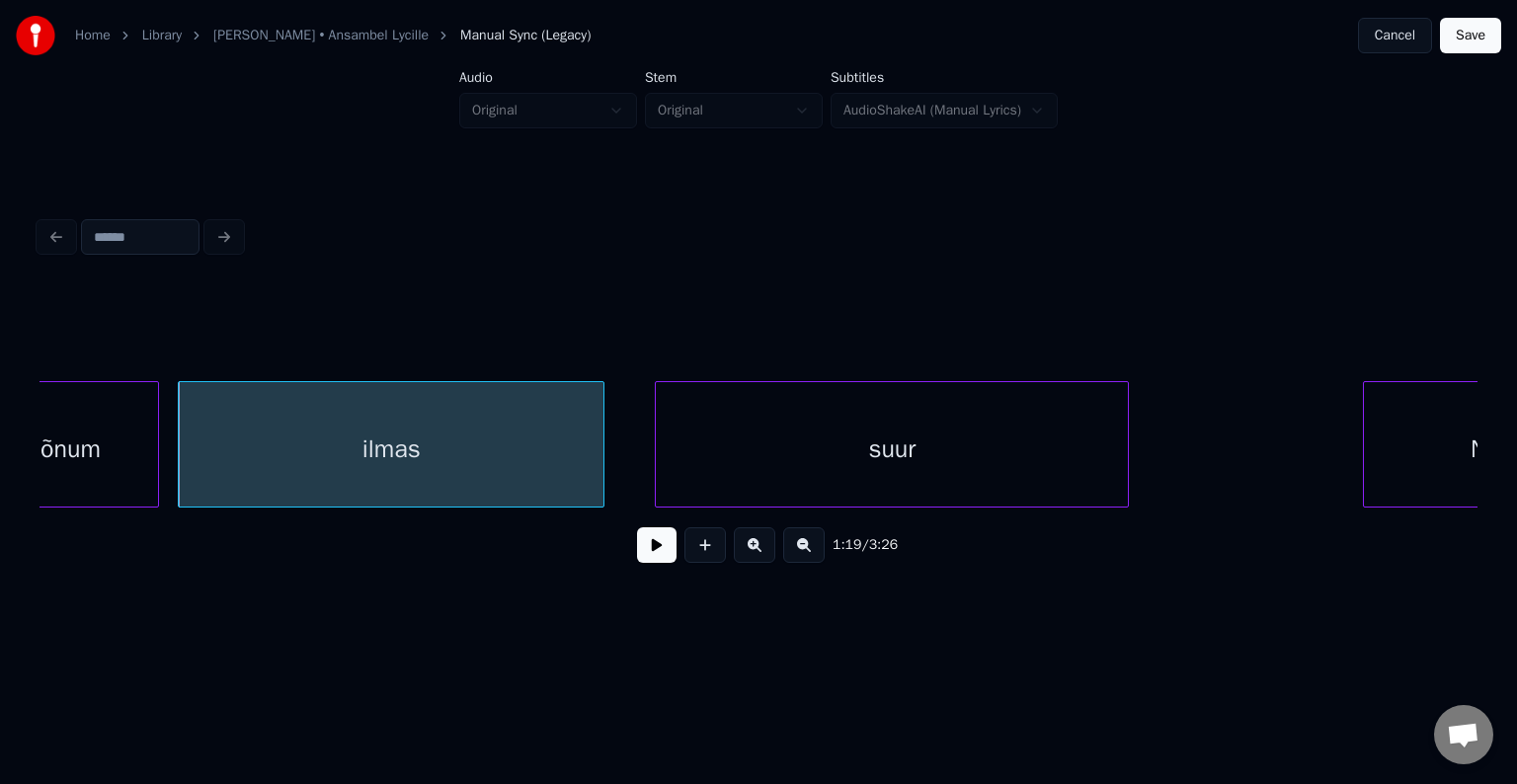 click on "suur" at bounding box center [892, 449] 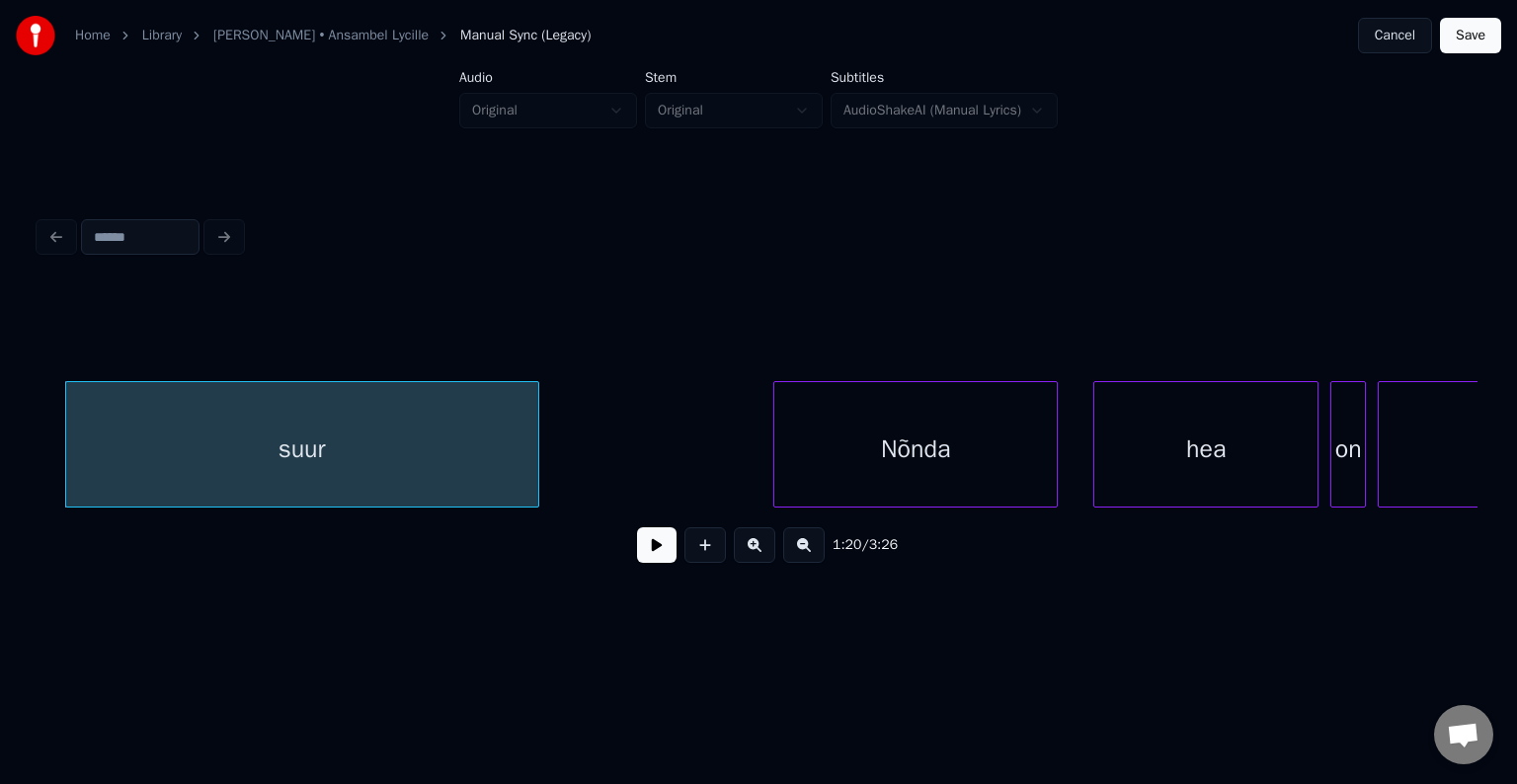 scroll, scrollTop: 0, scrollLeft: 47504, axis: horizontal 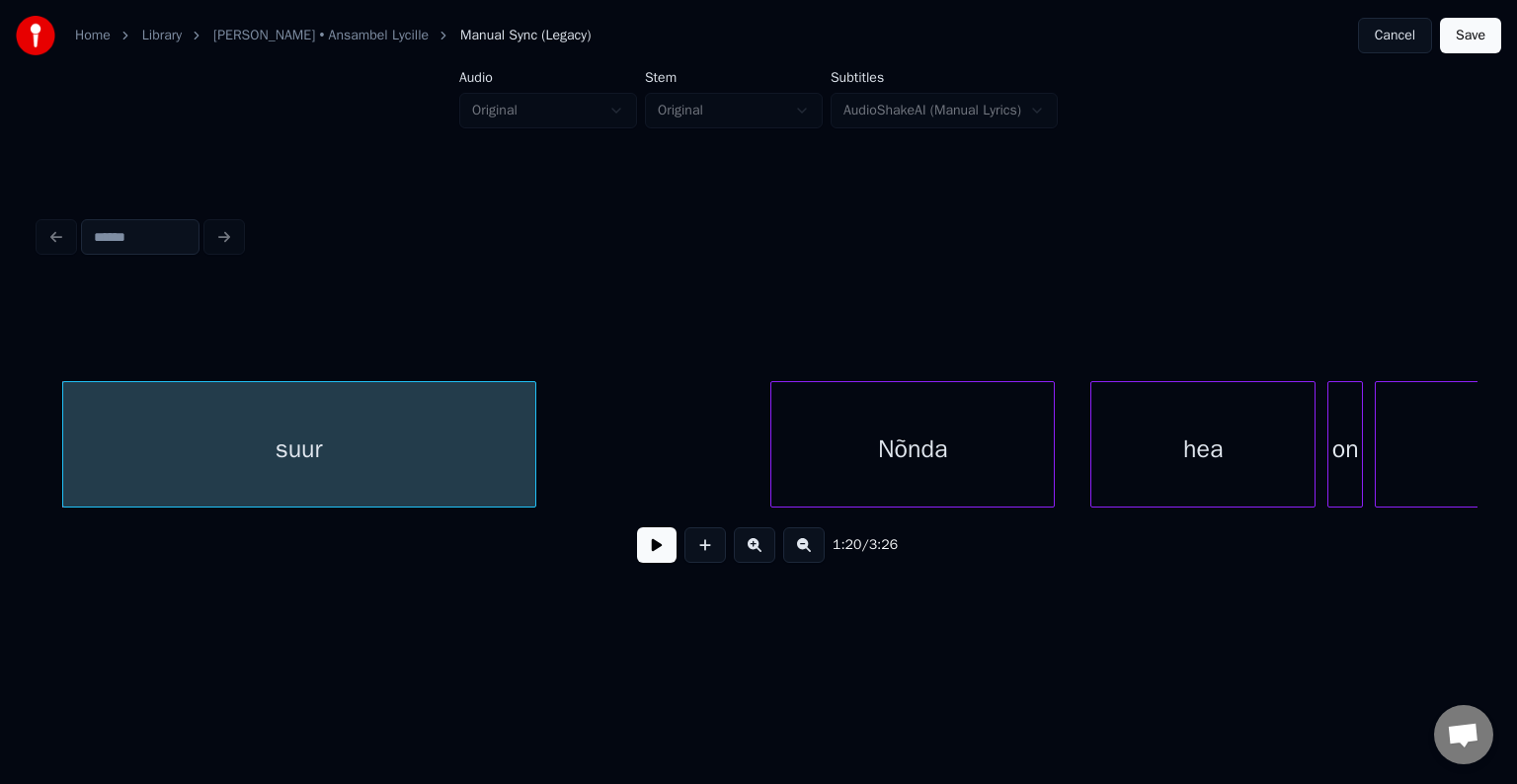 click at bounding box center (657, 545) 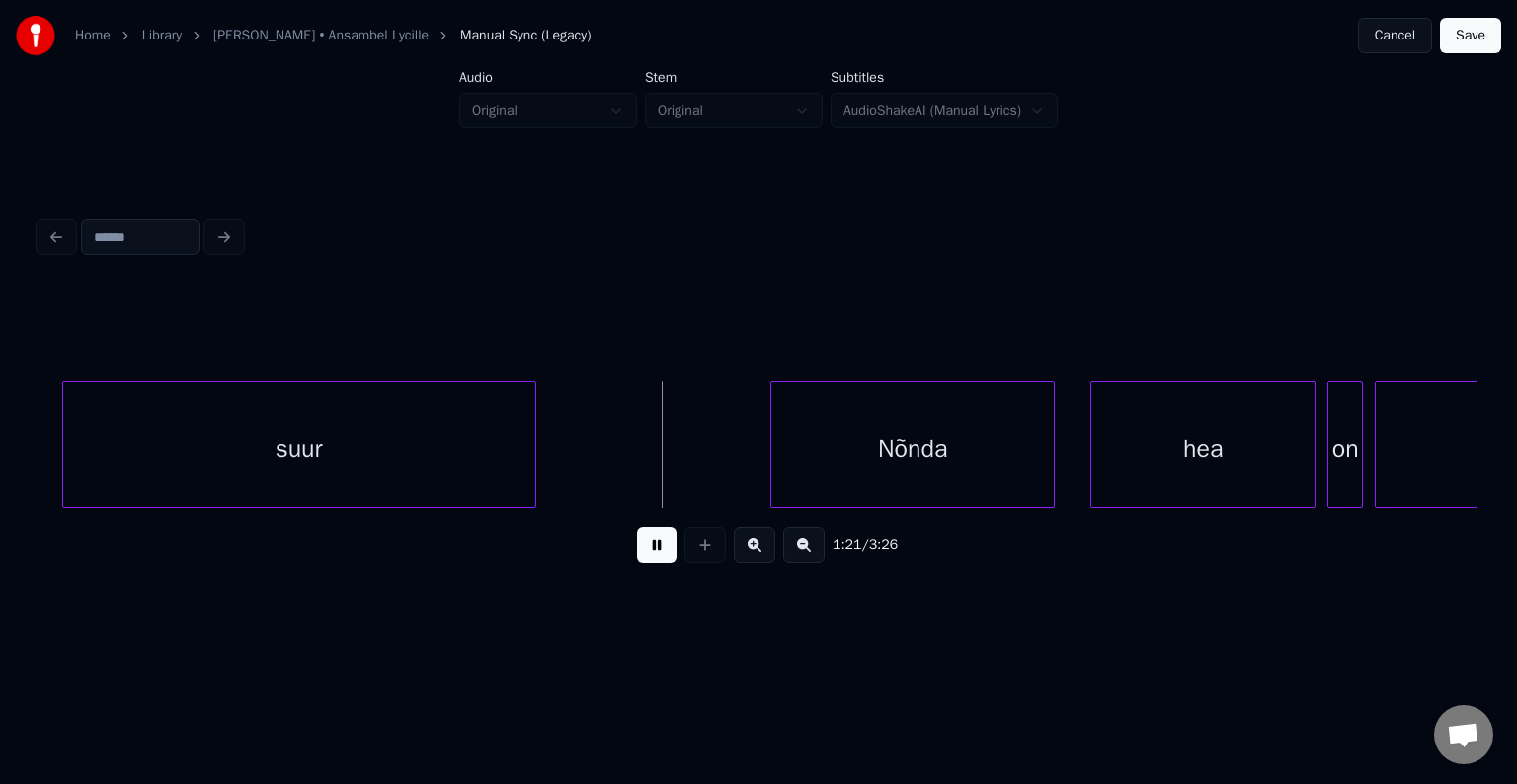click at bounding box center (657, 545) 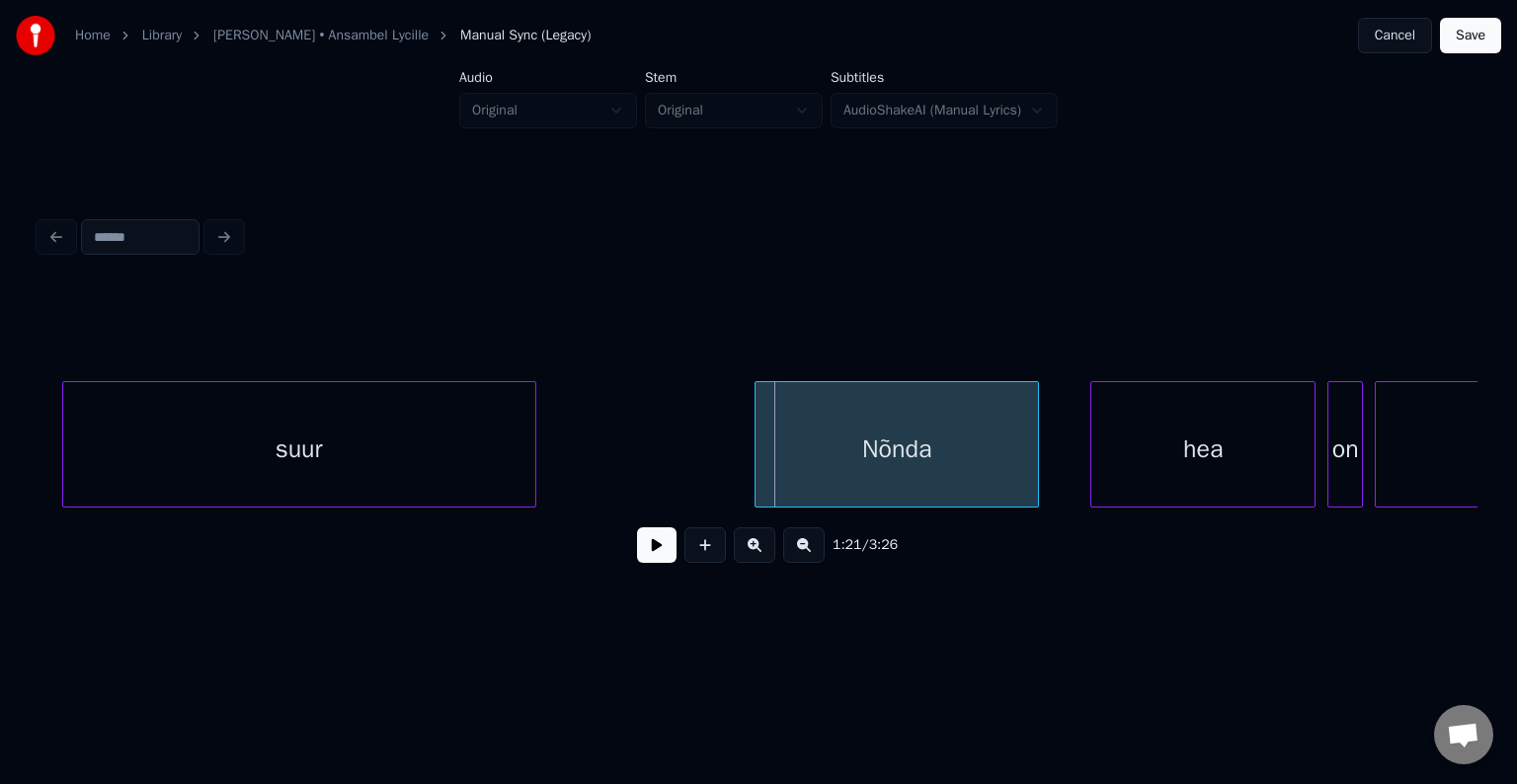 click on "Nõnda" at bounding box center (897, 449) 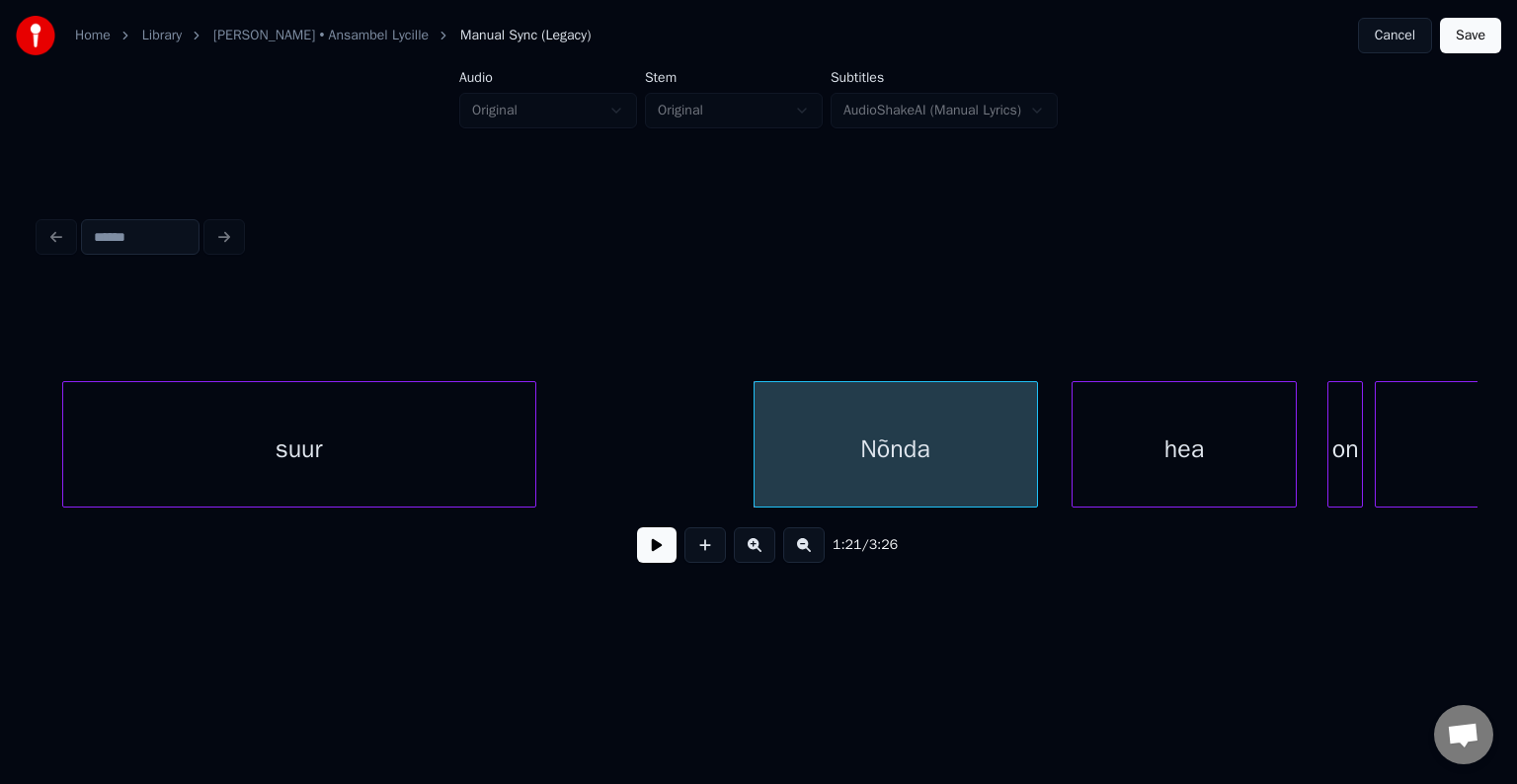 click on "hea" at bounding box center [1184, 449] 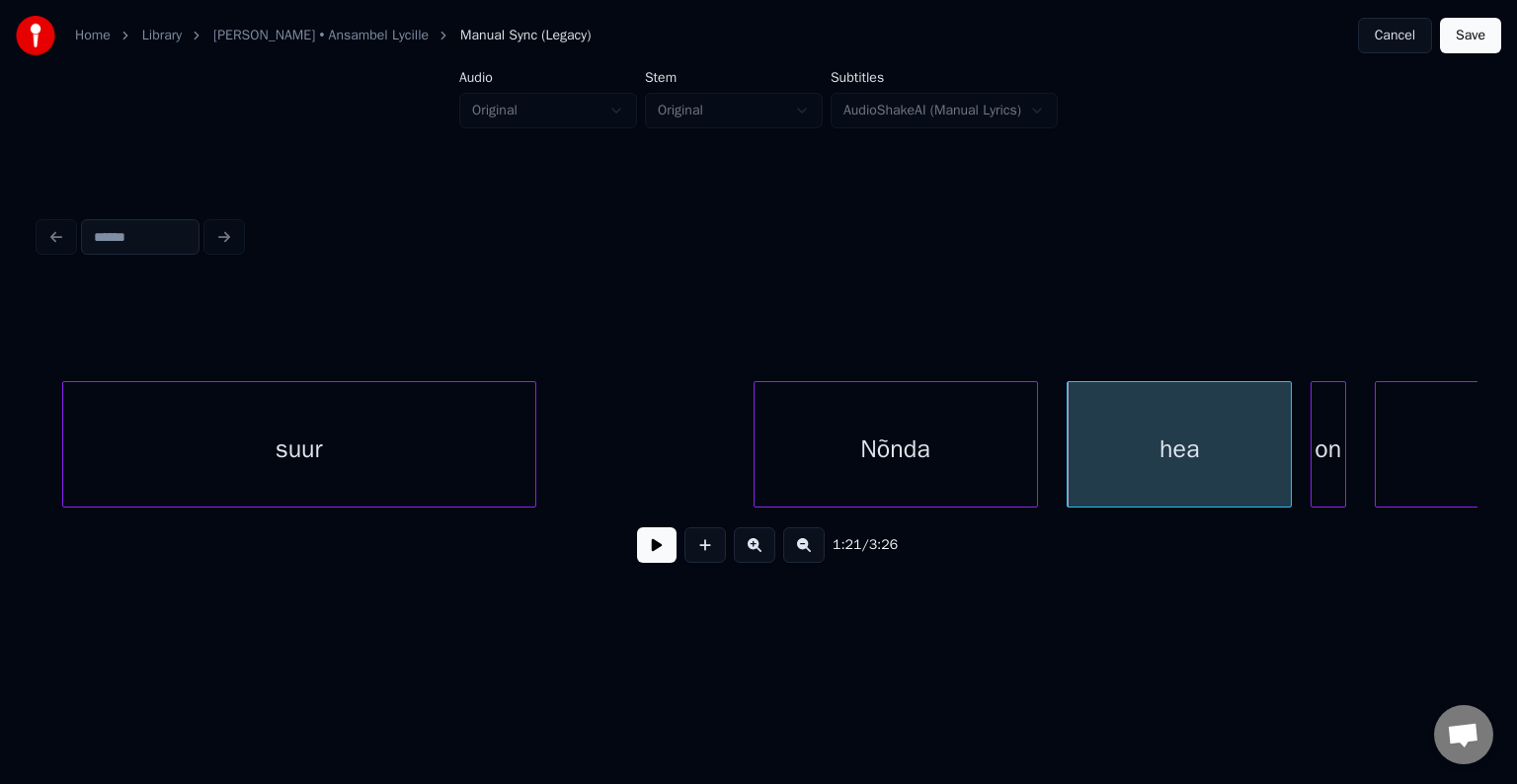 click on "on" at bounding box center (1328, 449) 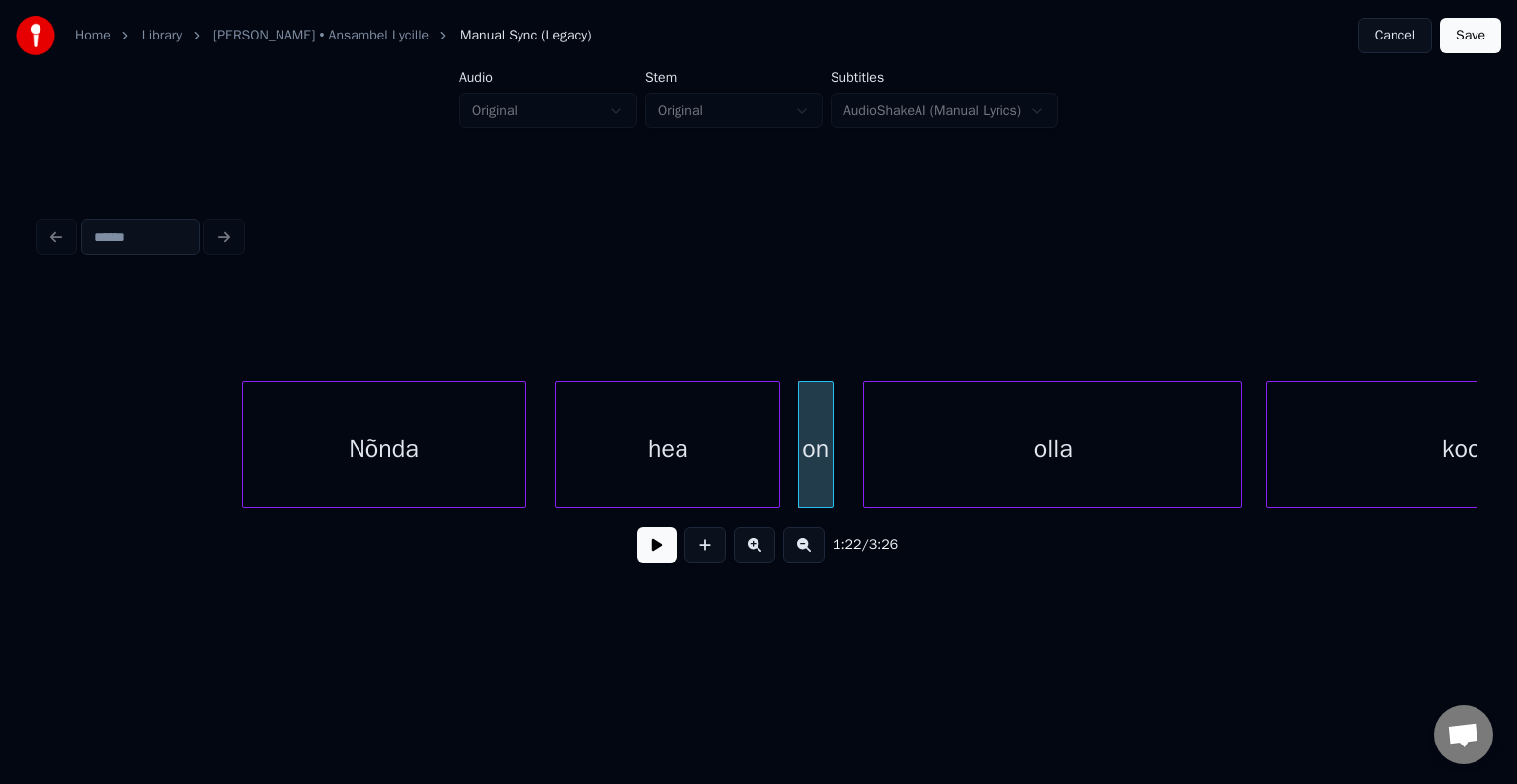 scroll, scrollTop: 0, scrollLeft: 48018, axis: horizontal 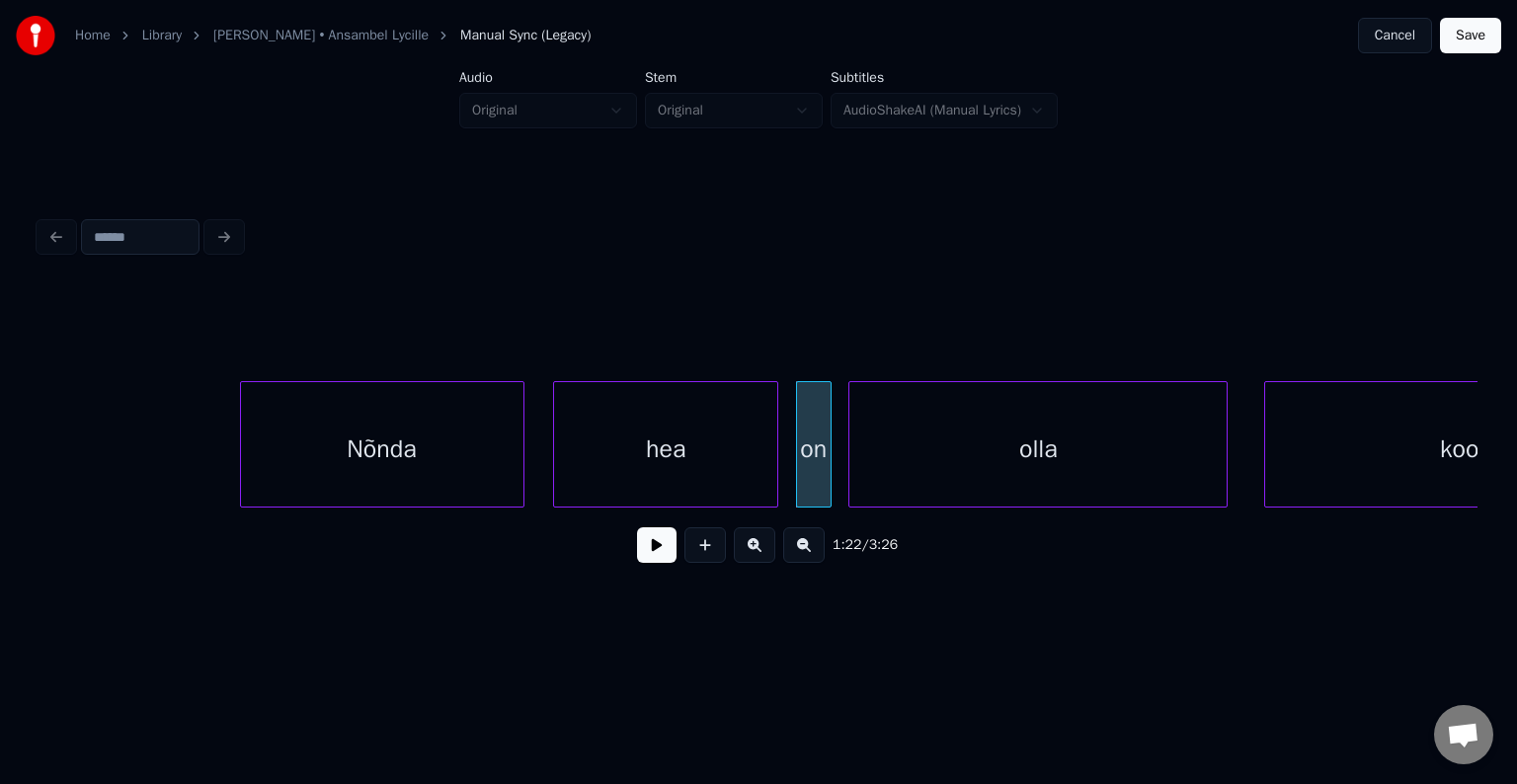click on "olla" at bounding box center (1038, 449) 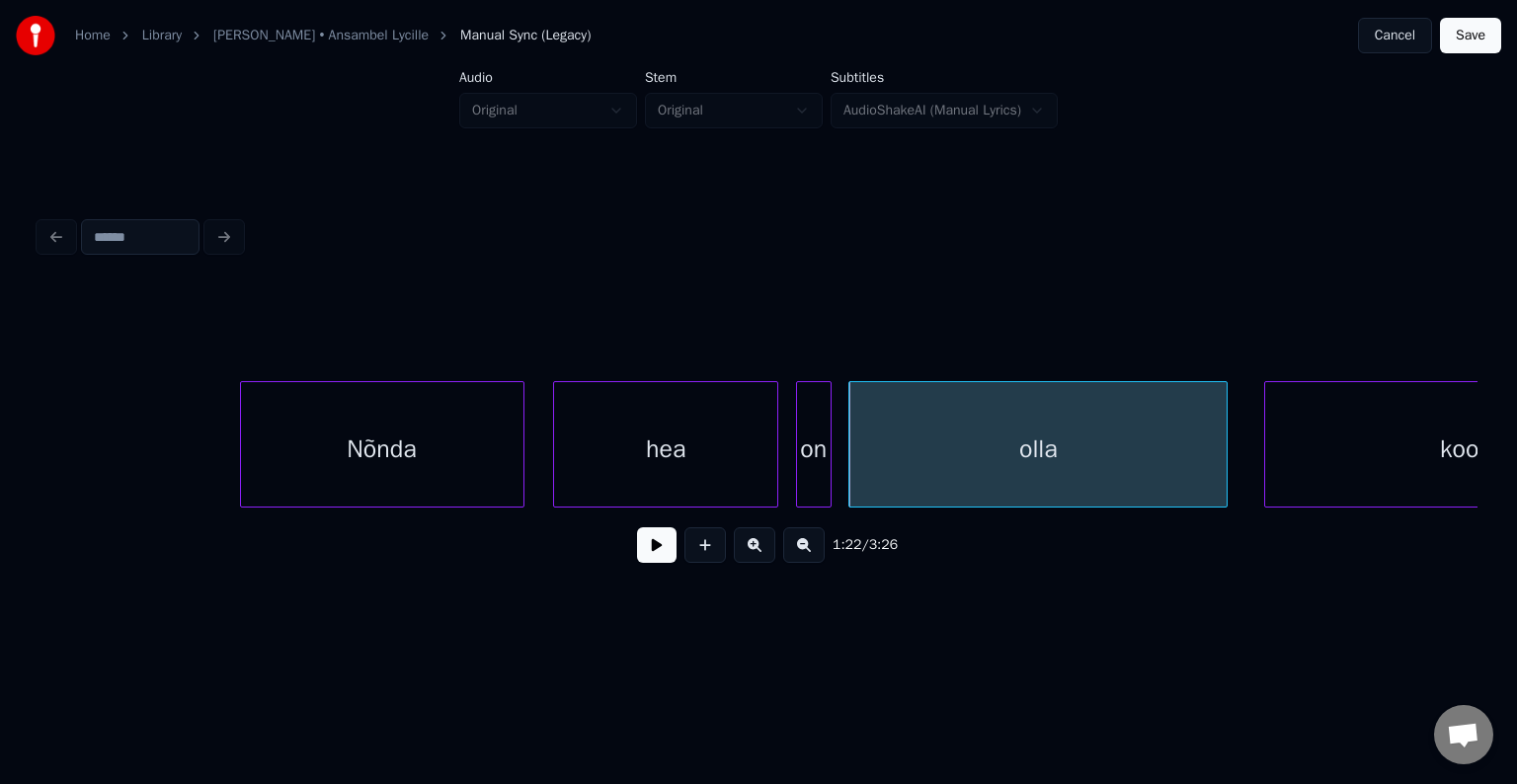 click on "Nõnda" at bounding box center (382, 449) 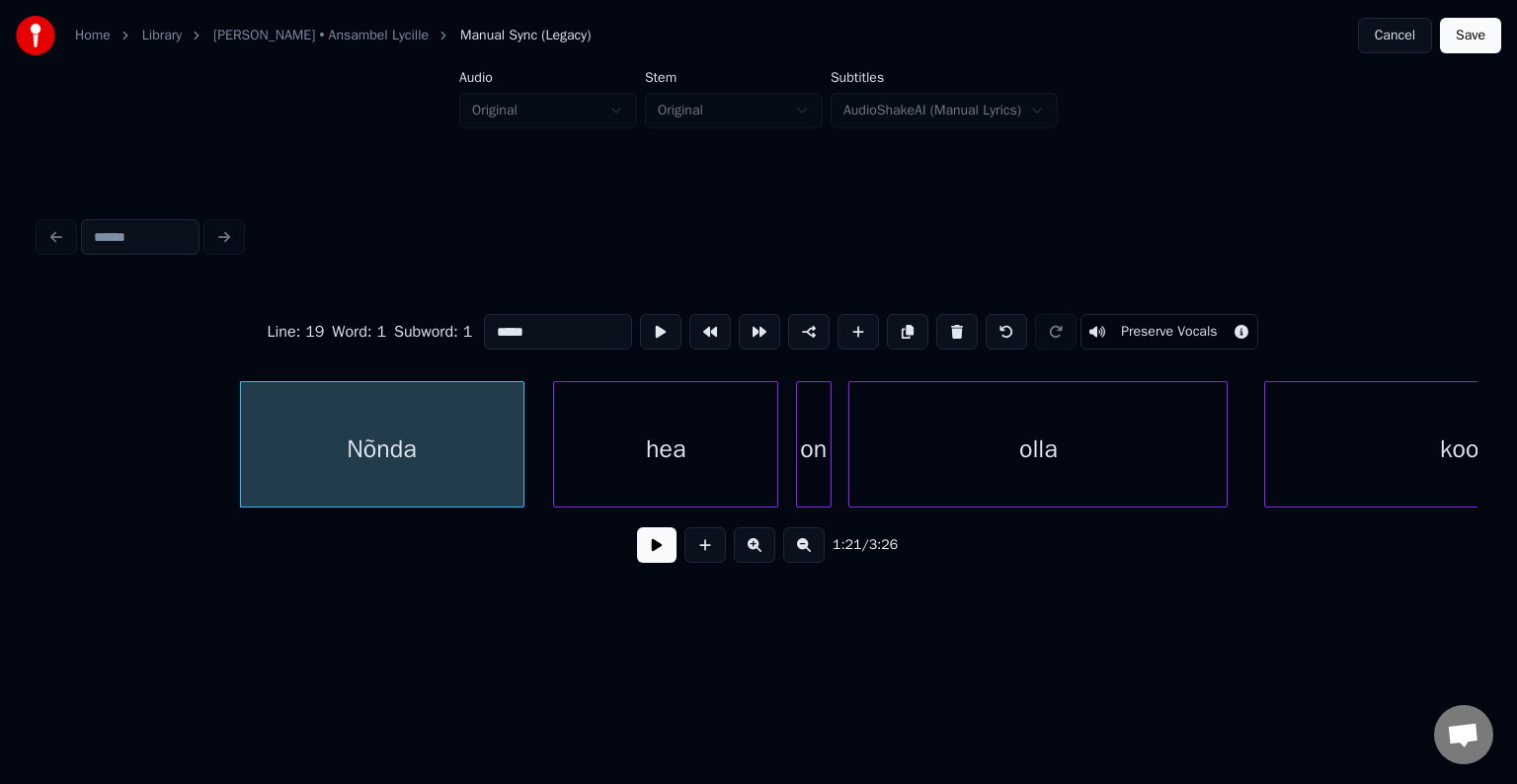 click at bounding box center (657, 545) 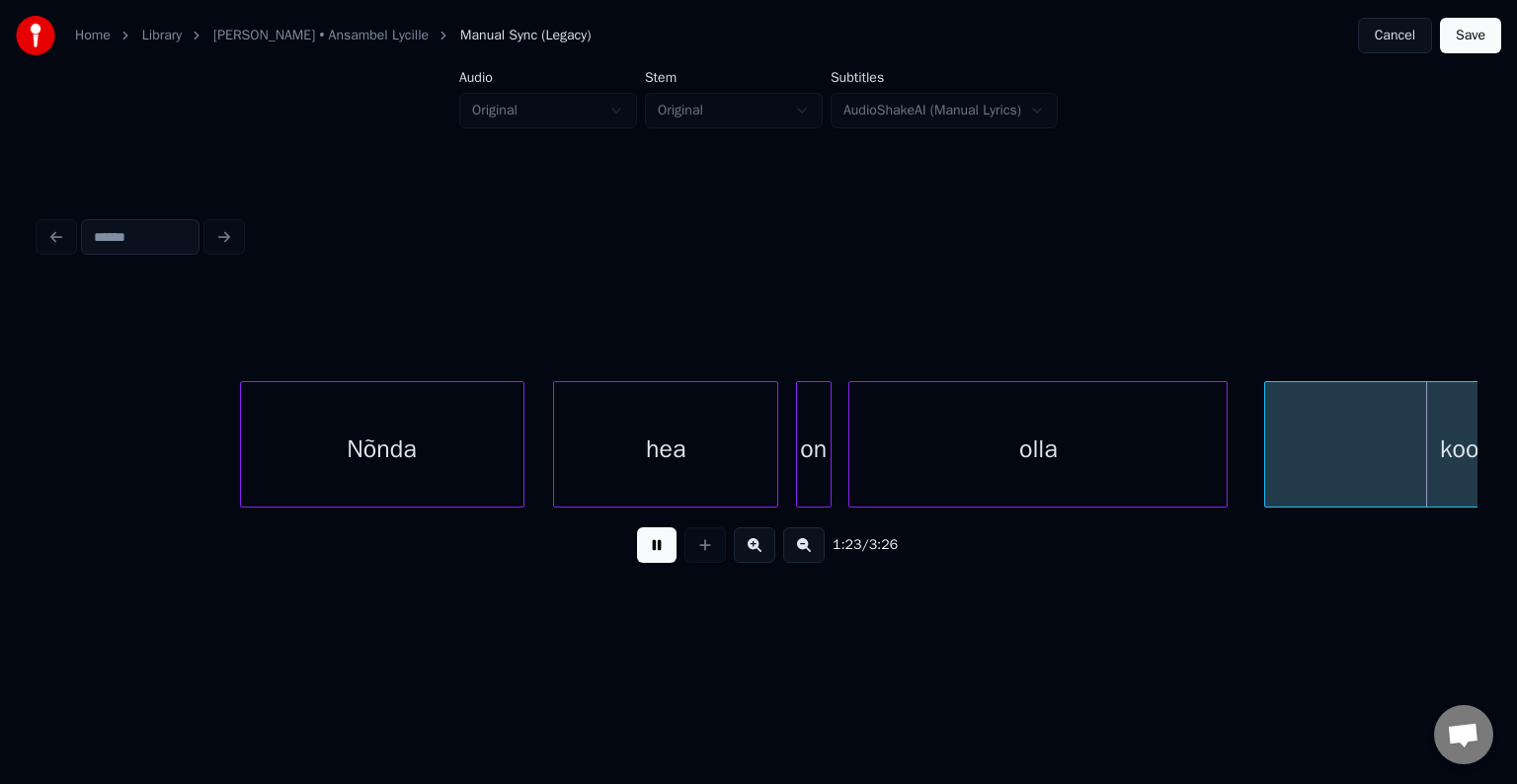 click at bounding box center (657, 545) 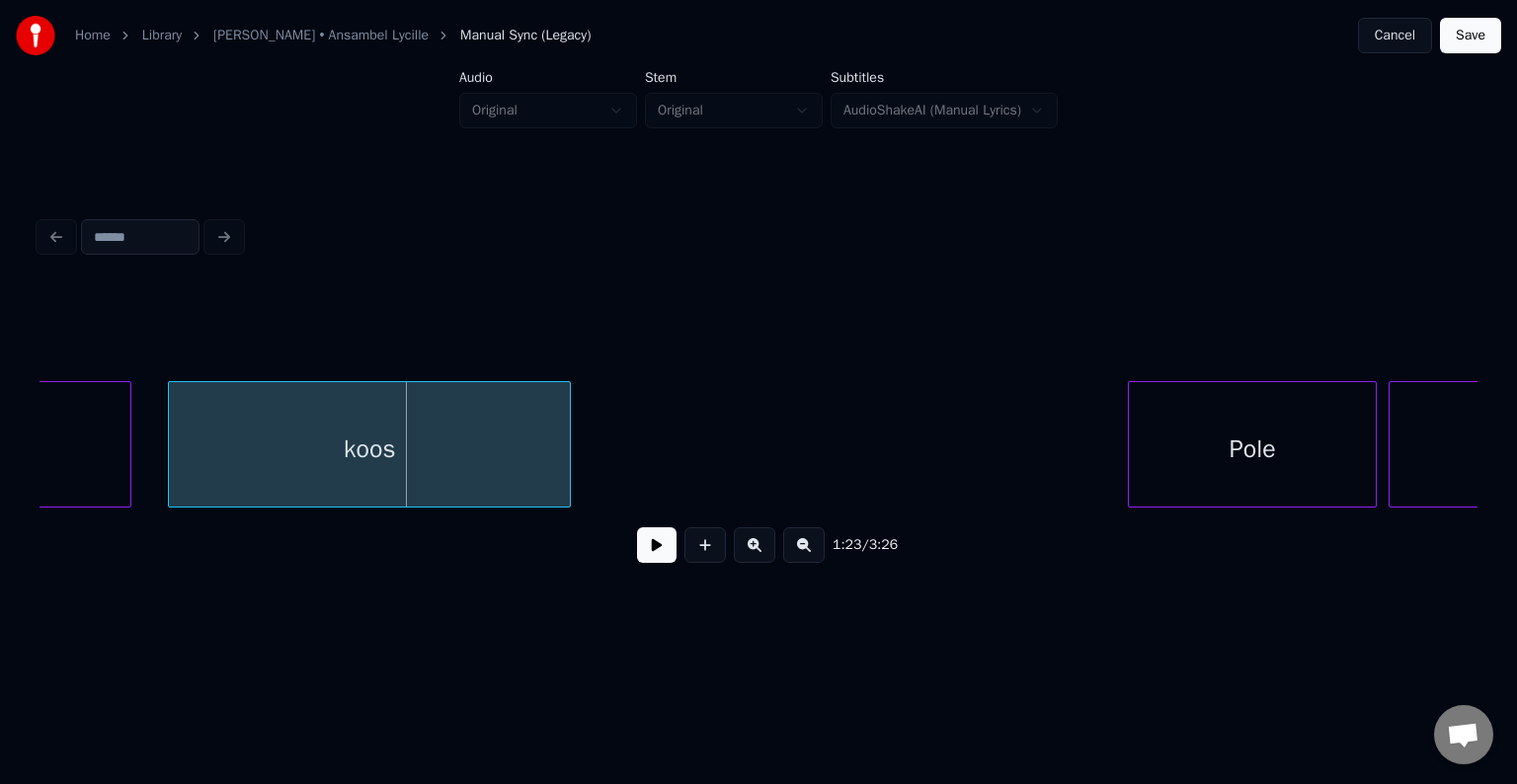 scroll, scrollTop: 0, scrollLeft: 49085, axis: horizontal 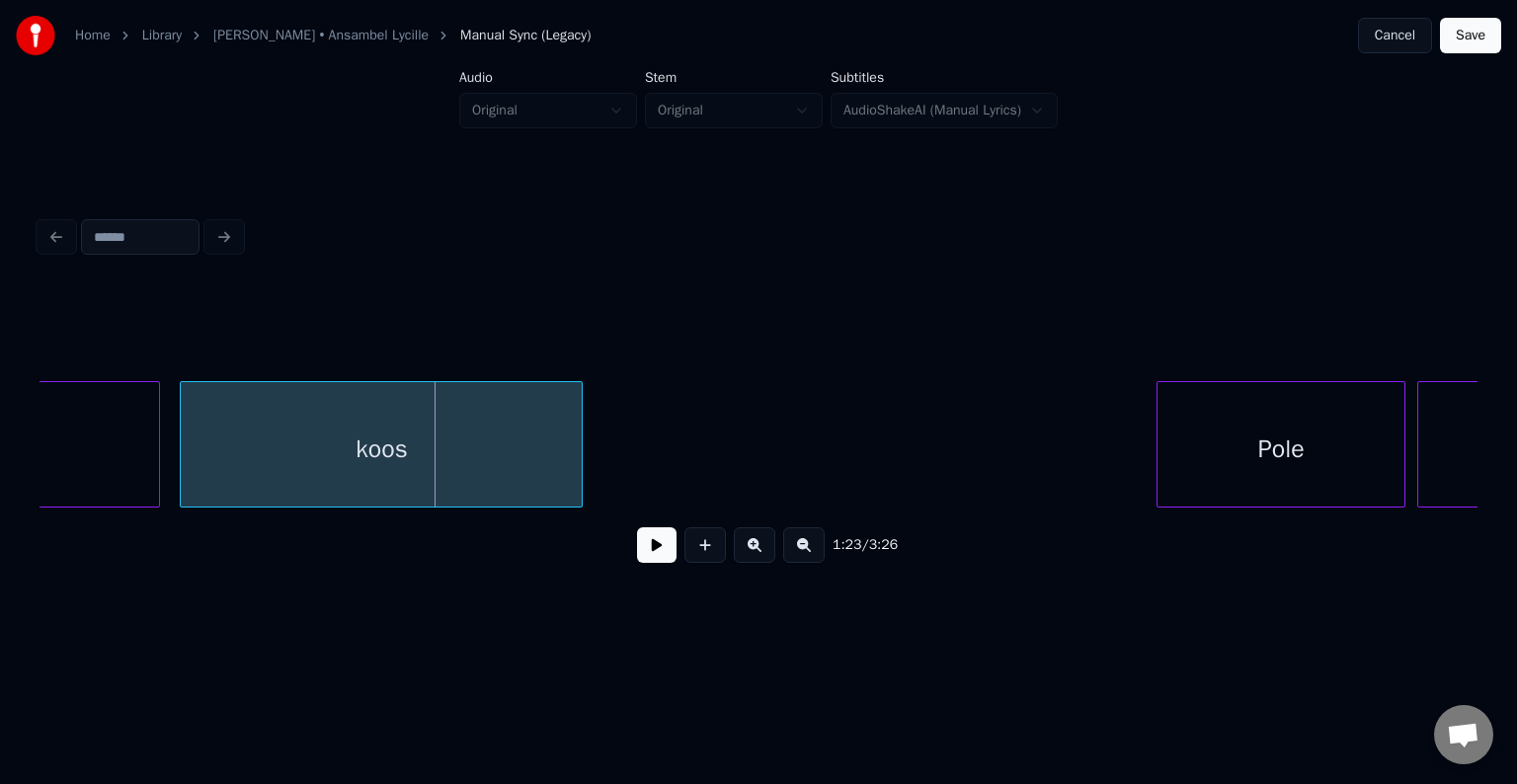 click on "koos" at bounding box center [381, 449] 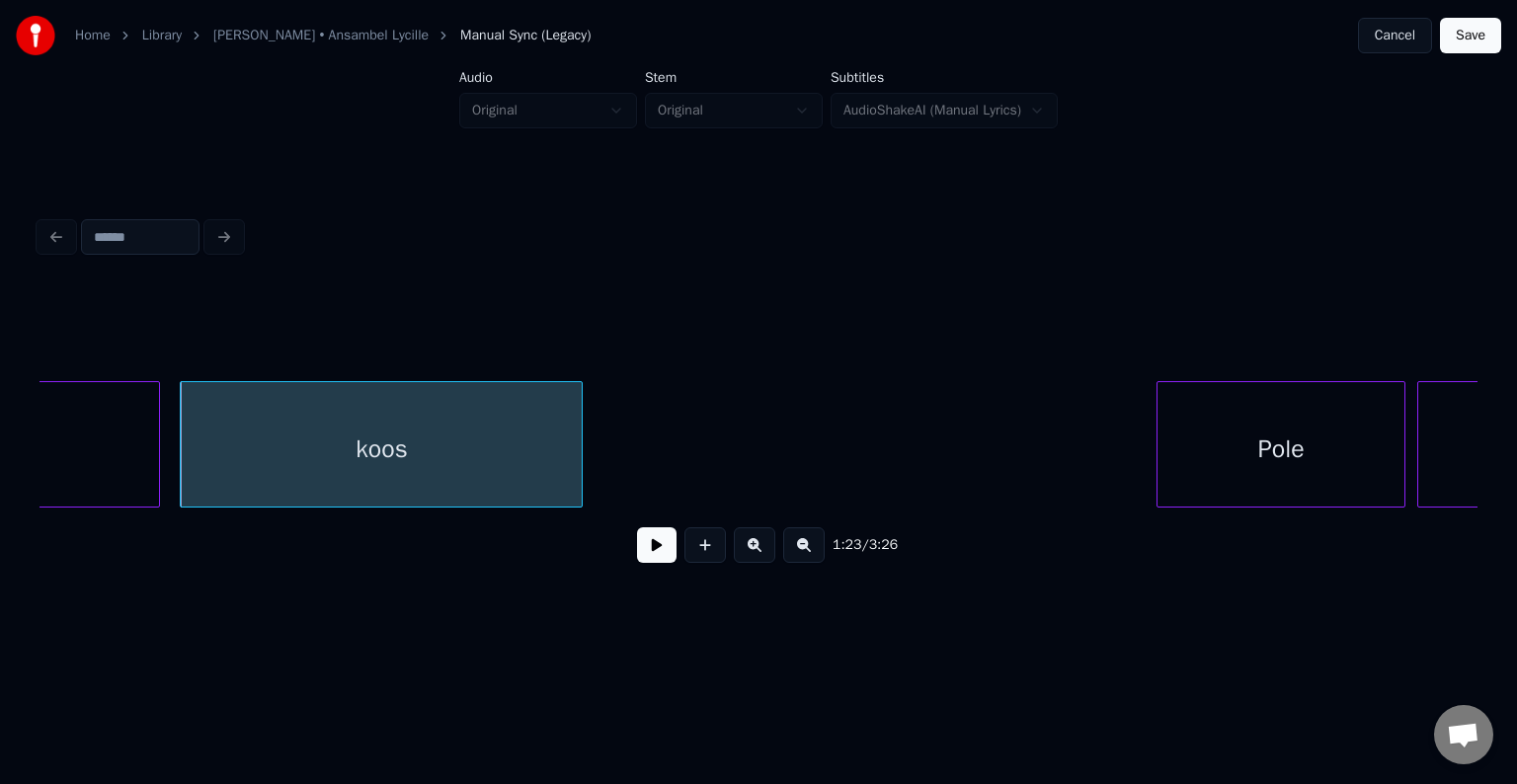 click at bounding box center (657, 545) 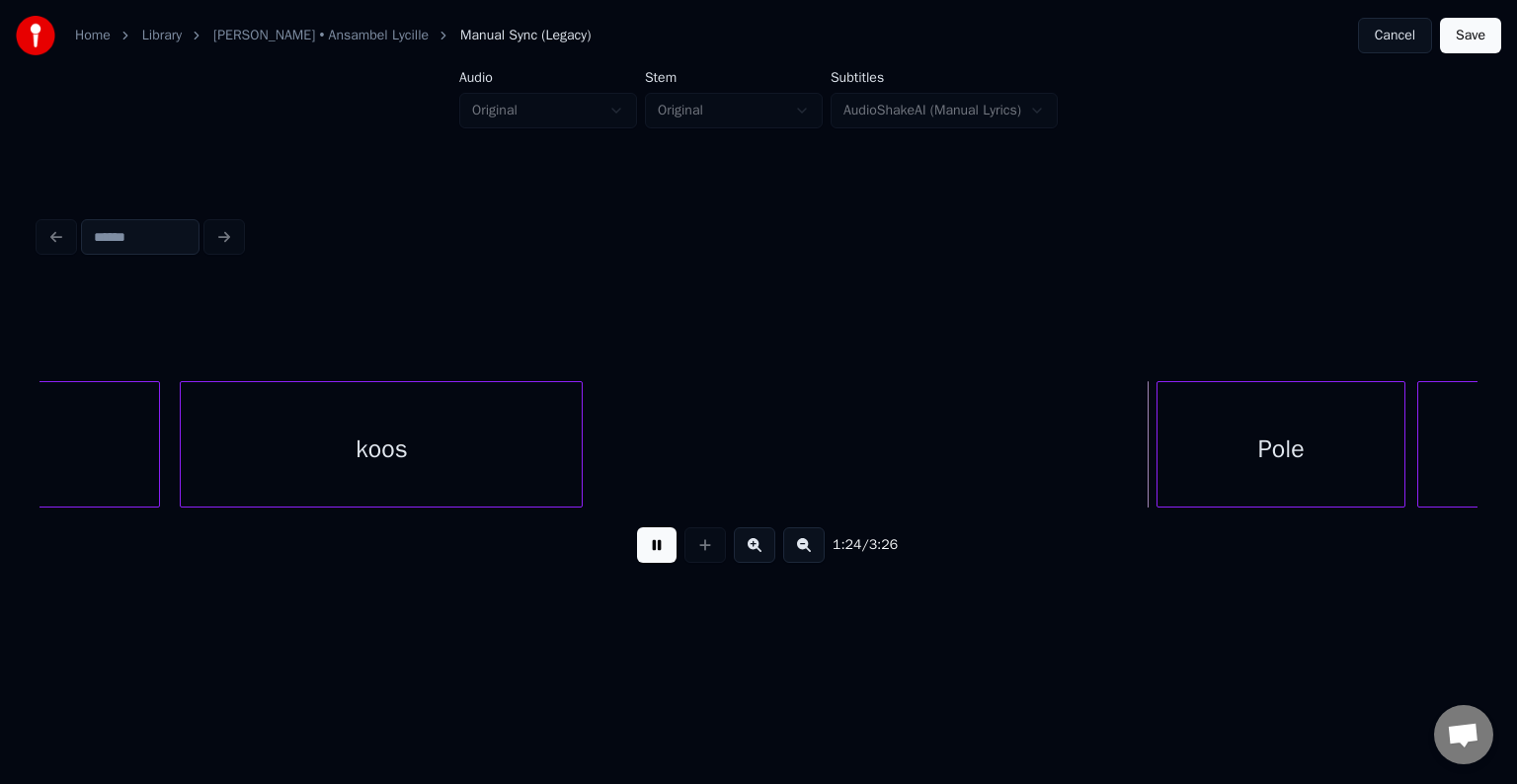 drag, startPoint x: 649, startPoint y: 555, endPoint x: 668, endPoint y: 552, distance: 19.235384 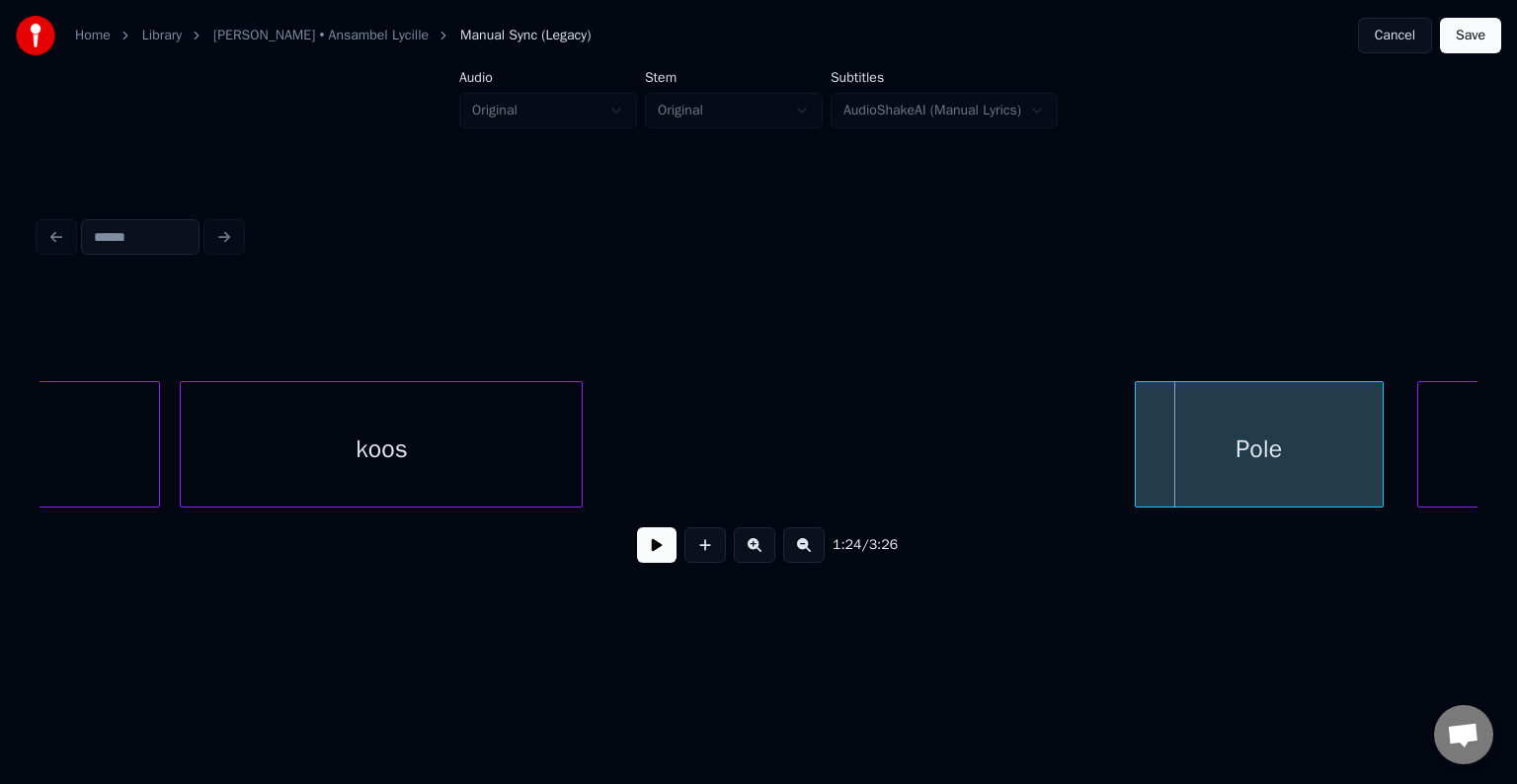 click on "Pole" at bounding box center [1259, 449] 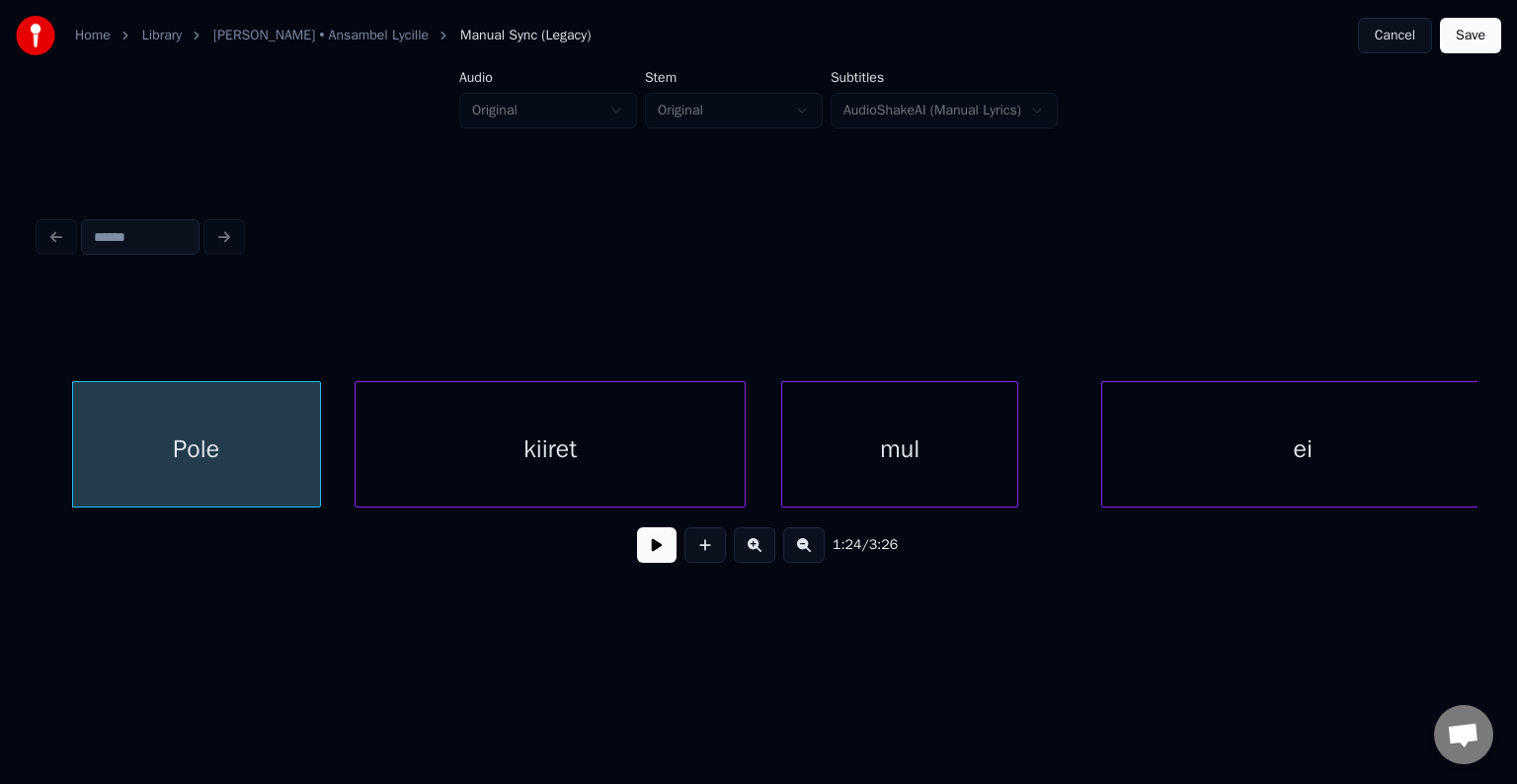 scroll, scrollTop: 0, scrollLeft: 50152, axis: horizontal 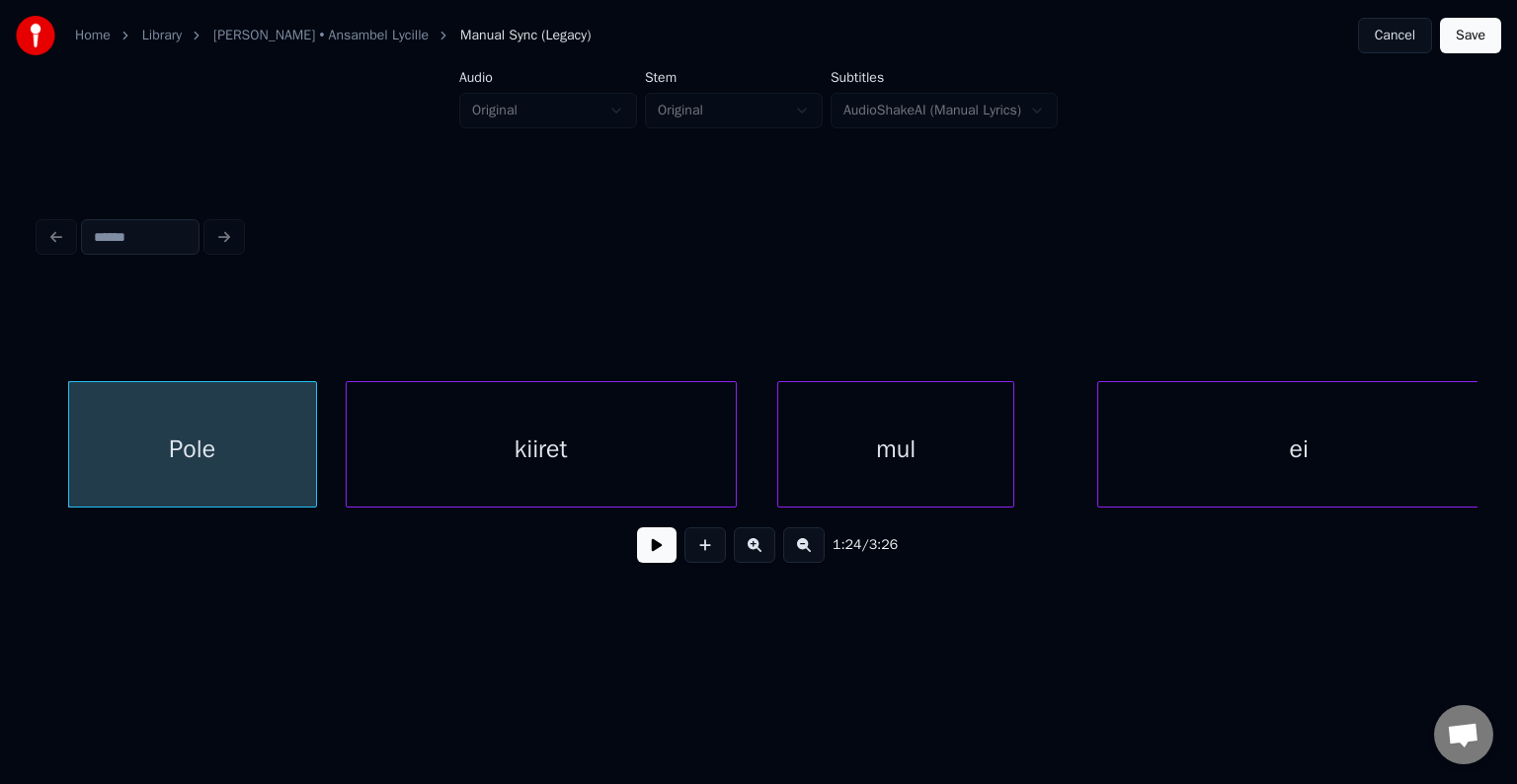 click on "kiiret" at bounding box center (541, 449) 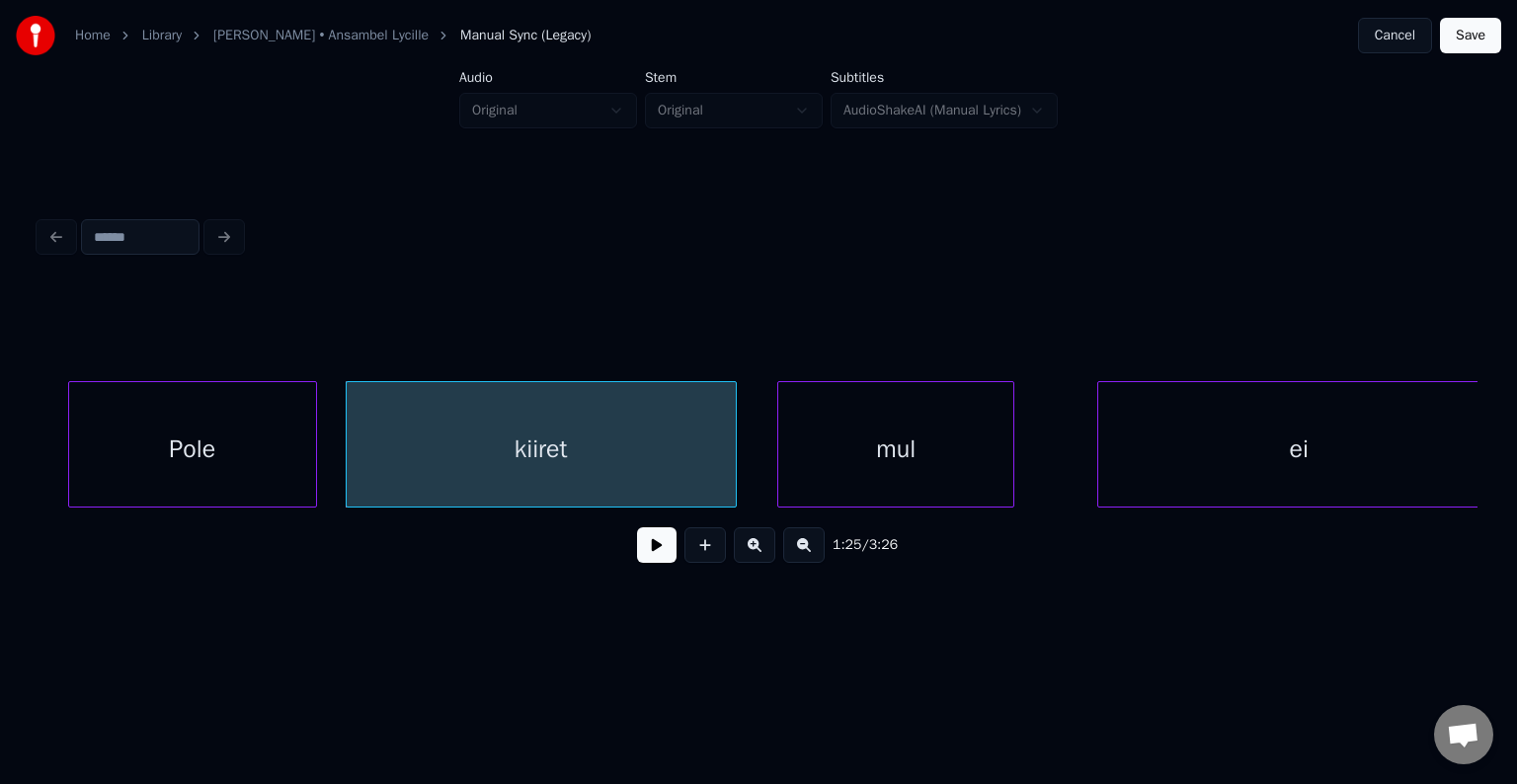 click on "Pole" at bounding box center [193, 449] 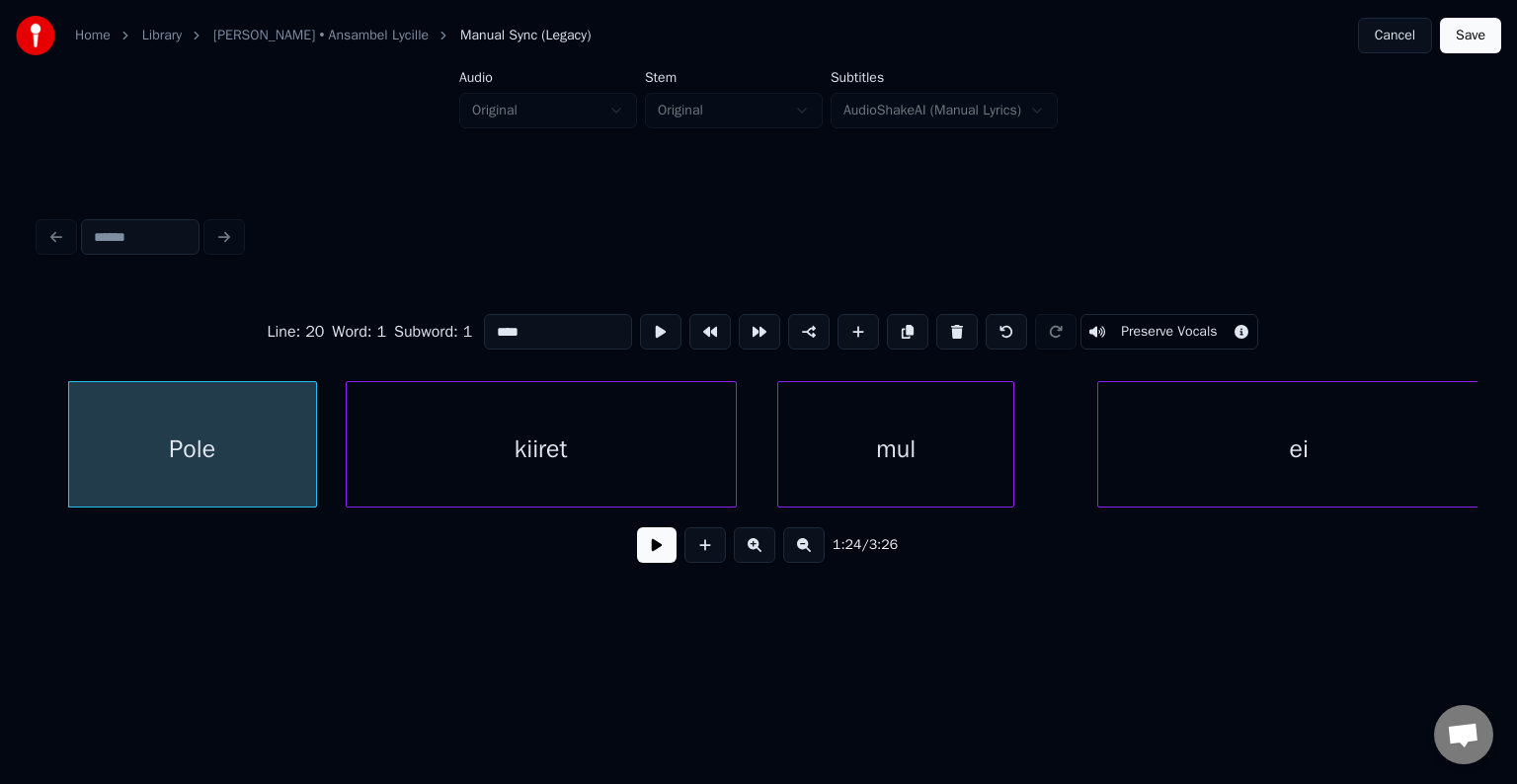 click at bounding box center [657, 545] 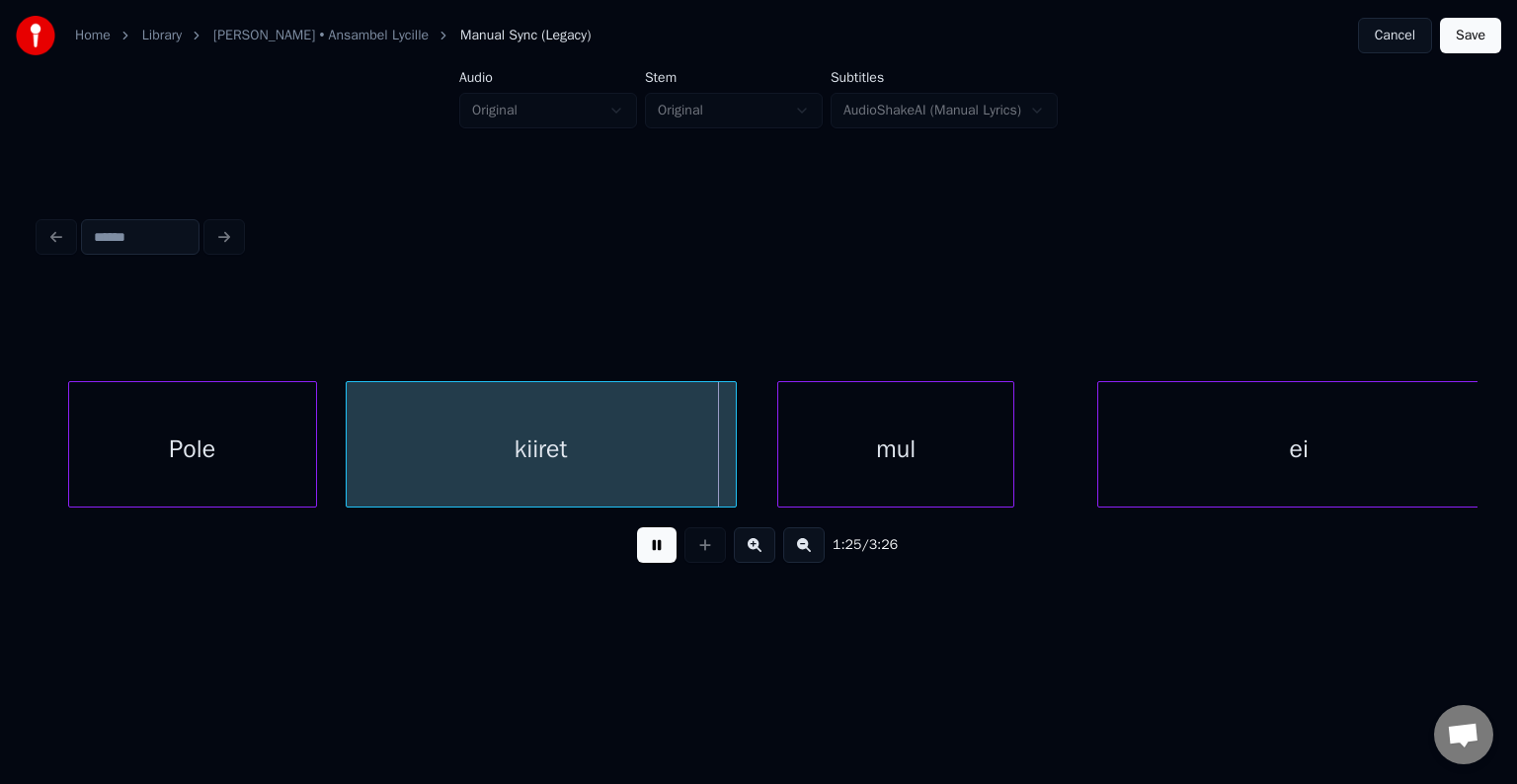 click at bounding box center (657, 545) 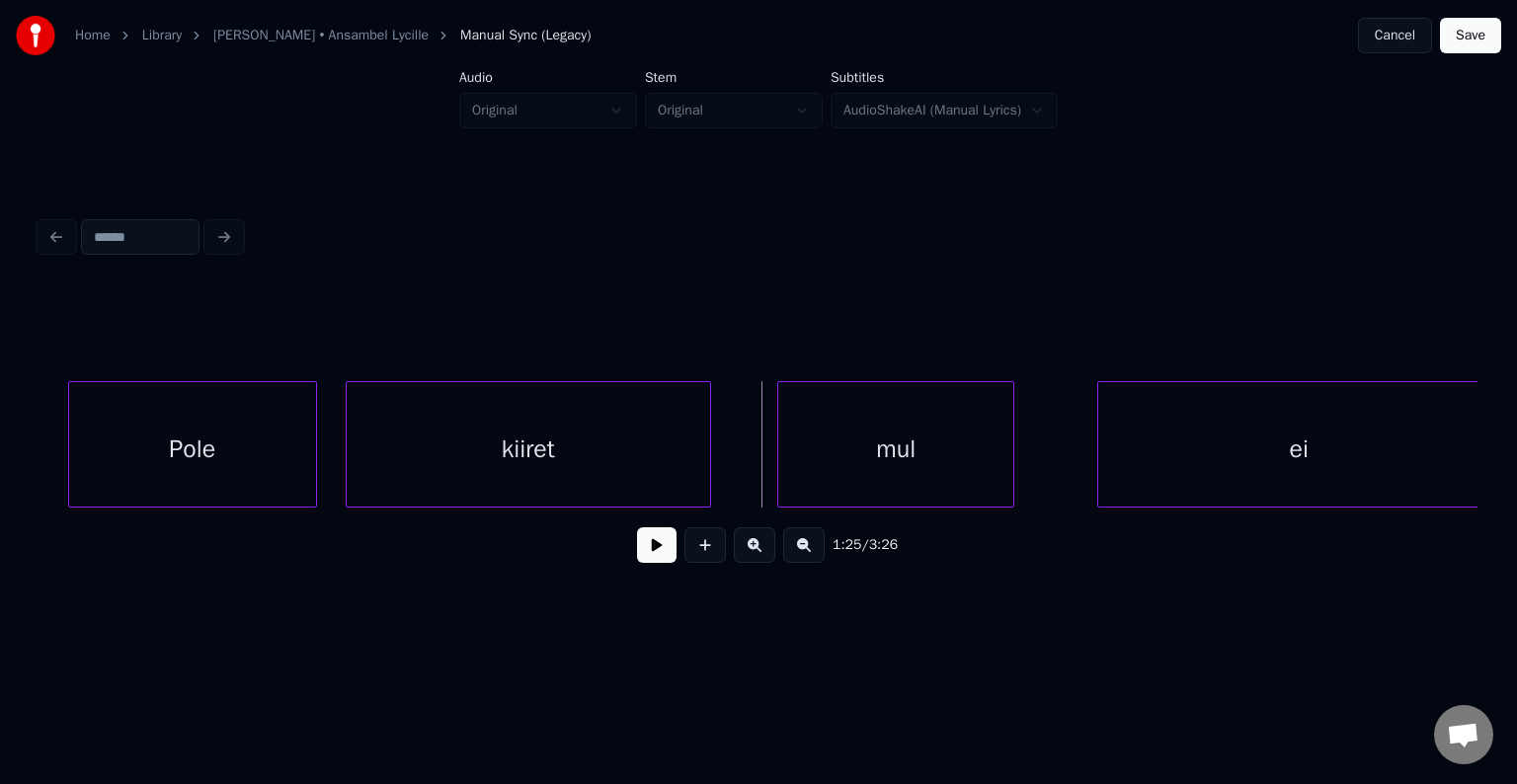 click at bounding box center [707, 444] 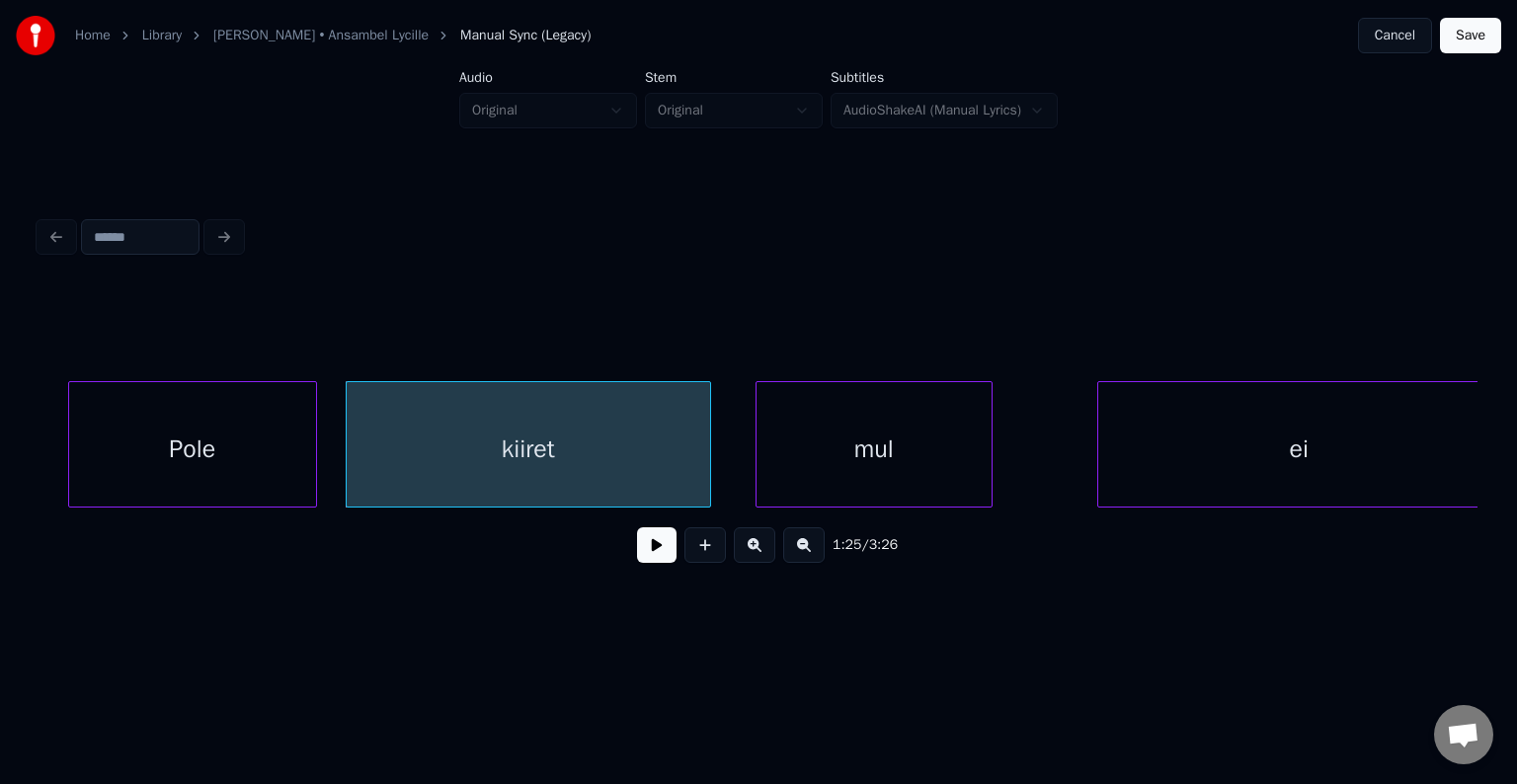 click on "mul" at bounding box center [874, 449] 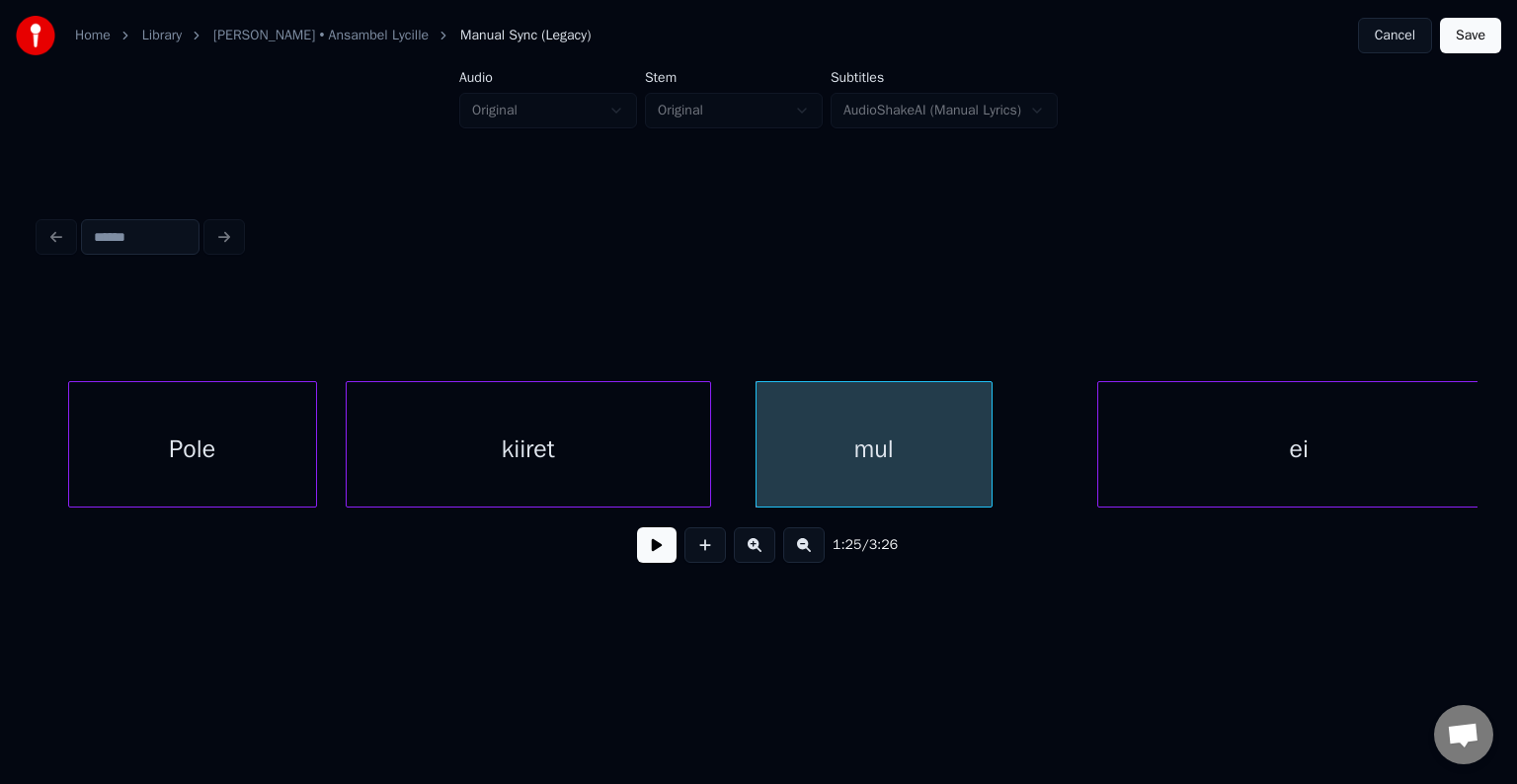 scroll, scrollTop: 0, scrollLeft: 50169, axis: horizontal 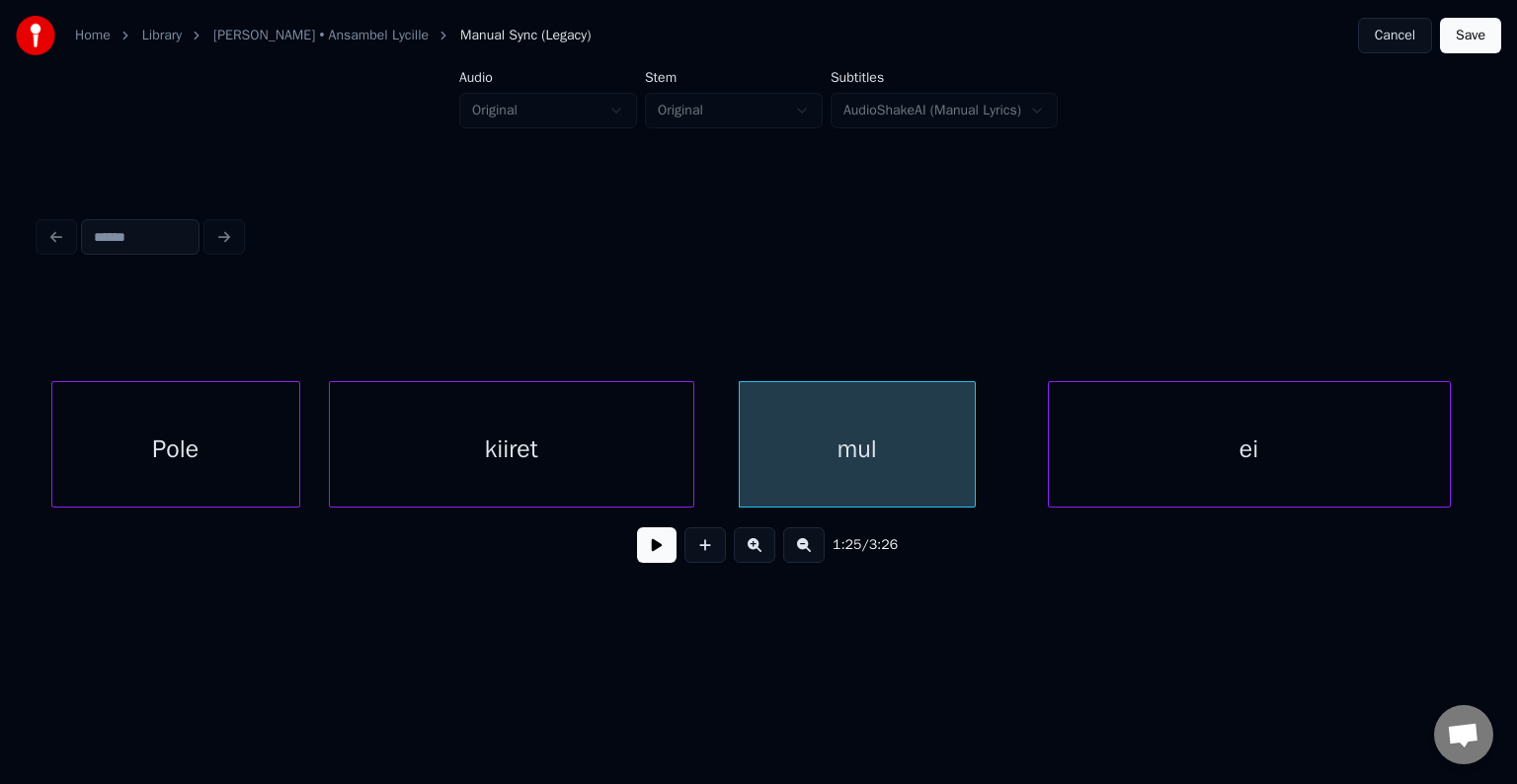 click on "ei" at bounding box center (1249, 449) 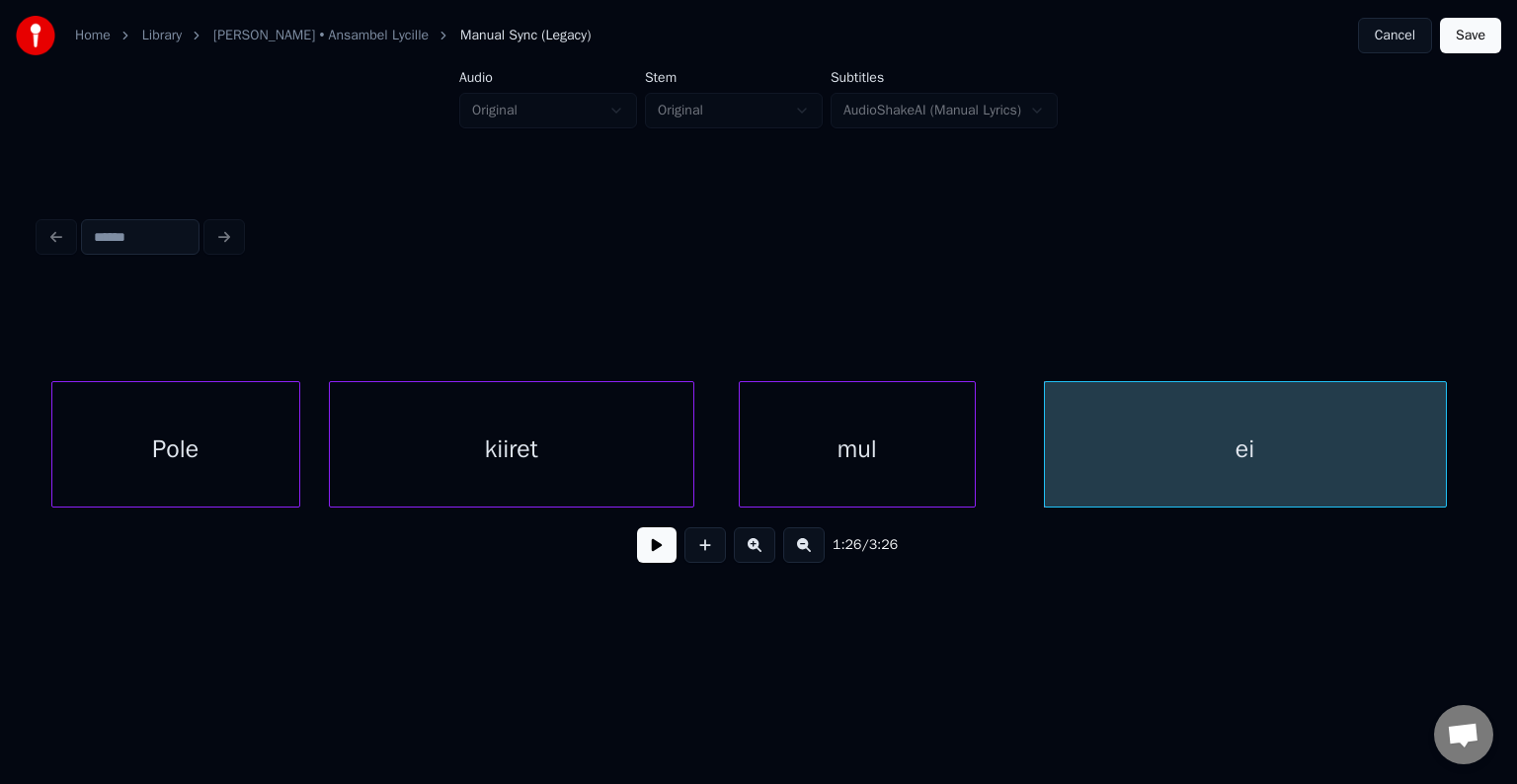 click on "mul" at bounding box center [857, 449] 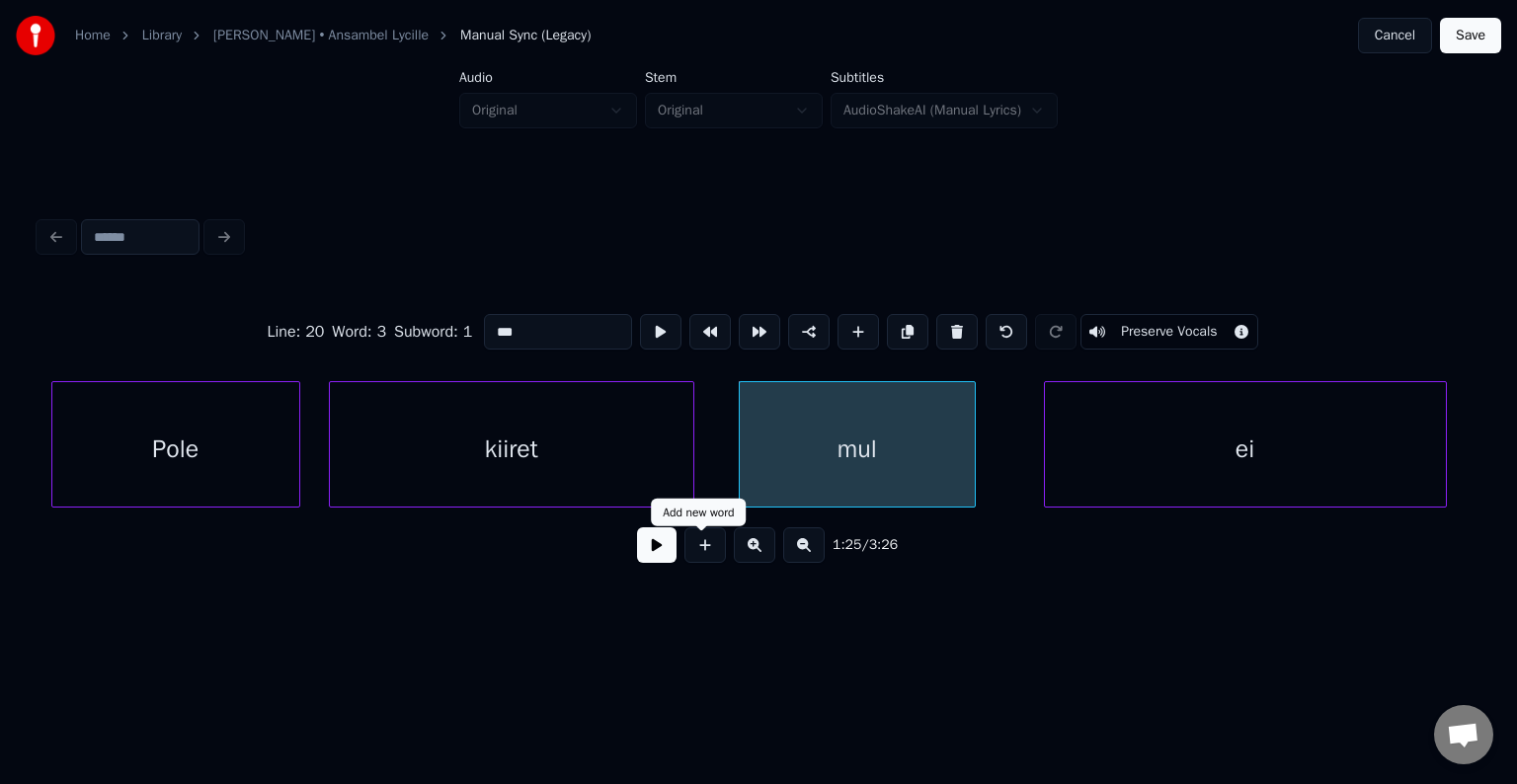 click at bounding box center [657, 545] 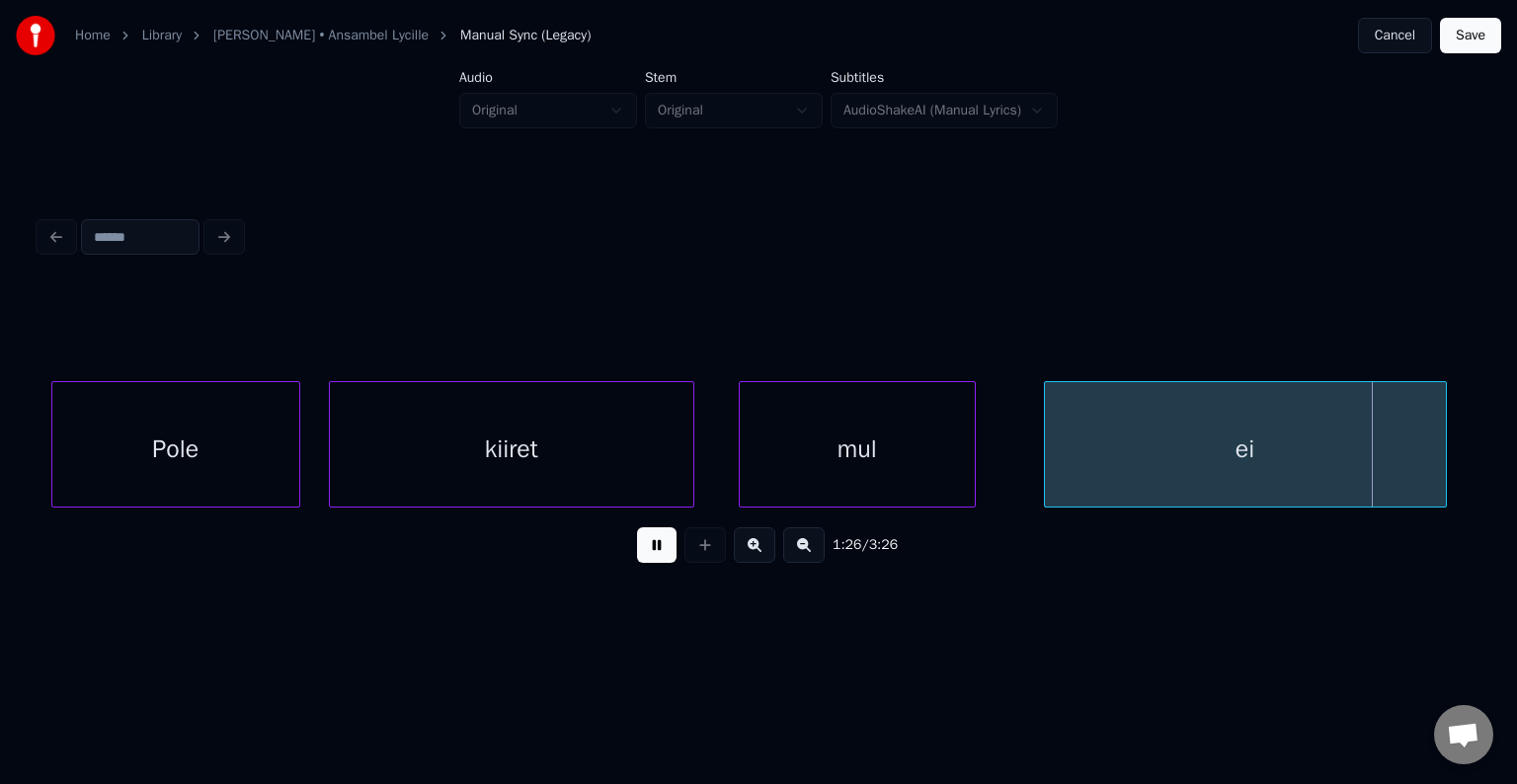 click at bounding box center (657, 545) 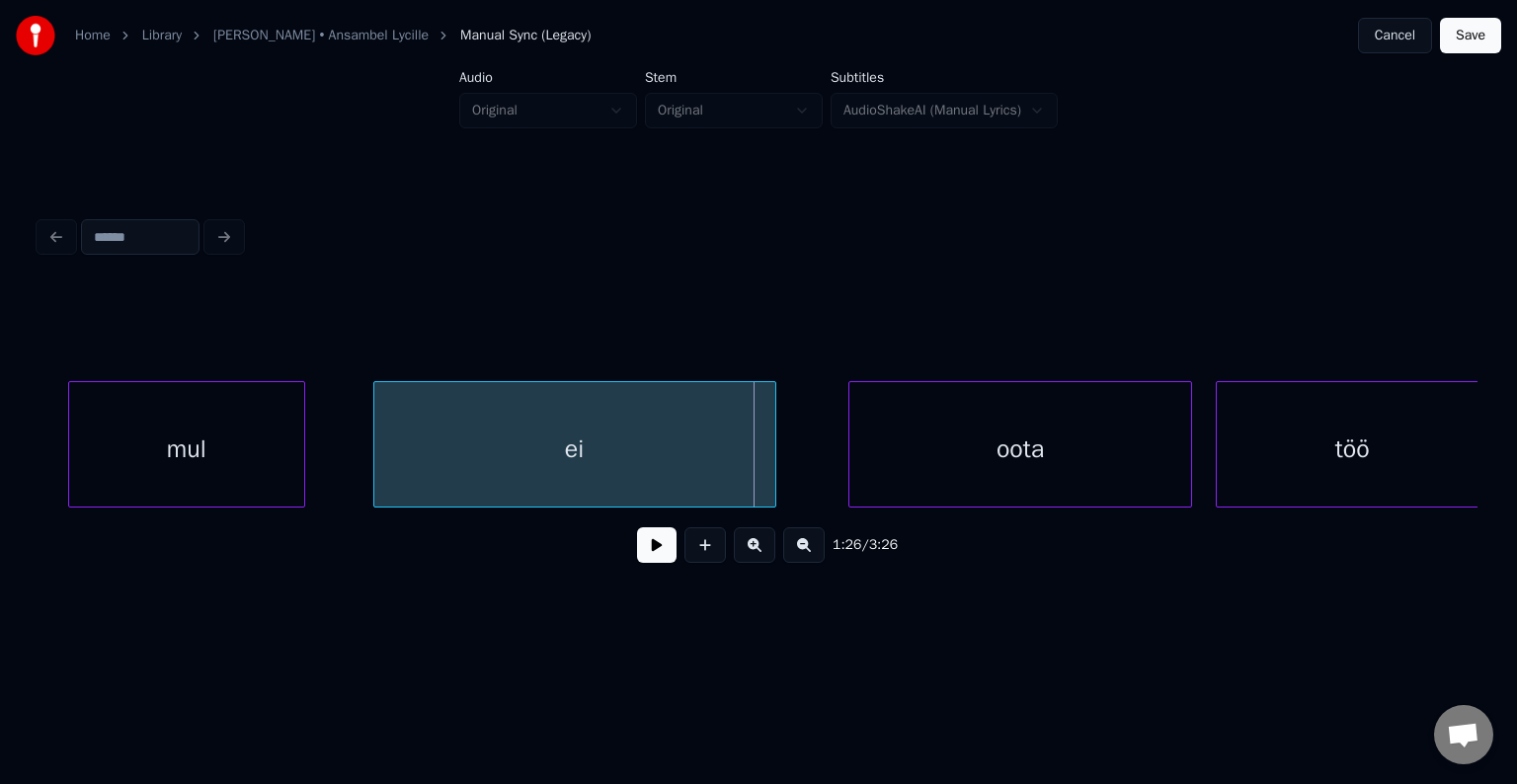 scroll, scrollTop: 0, scrollLeft: 50840, axis: horizontal 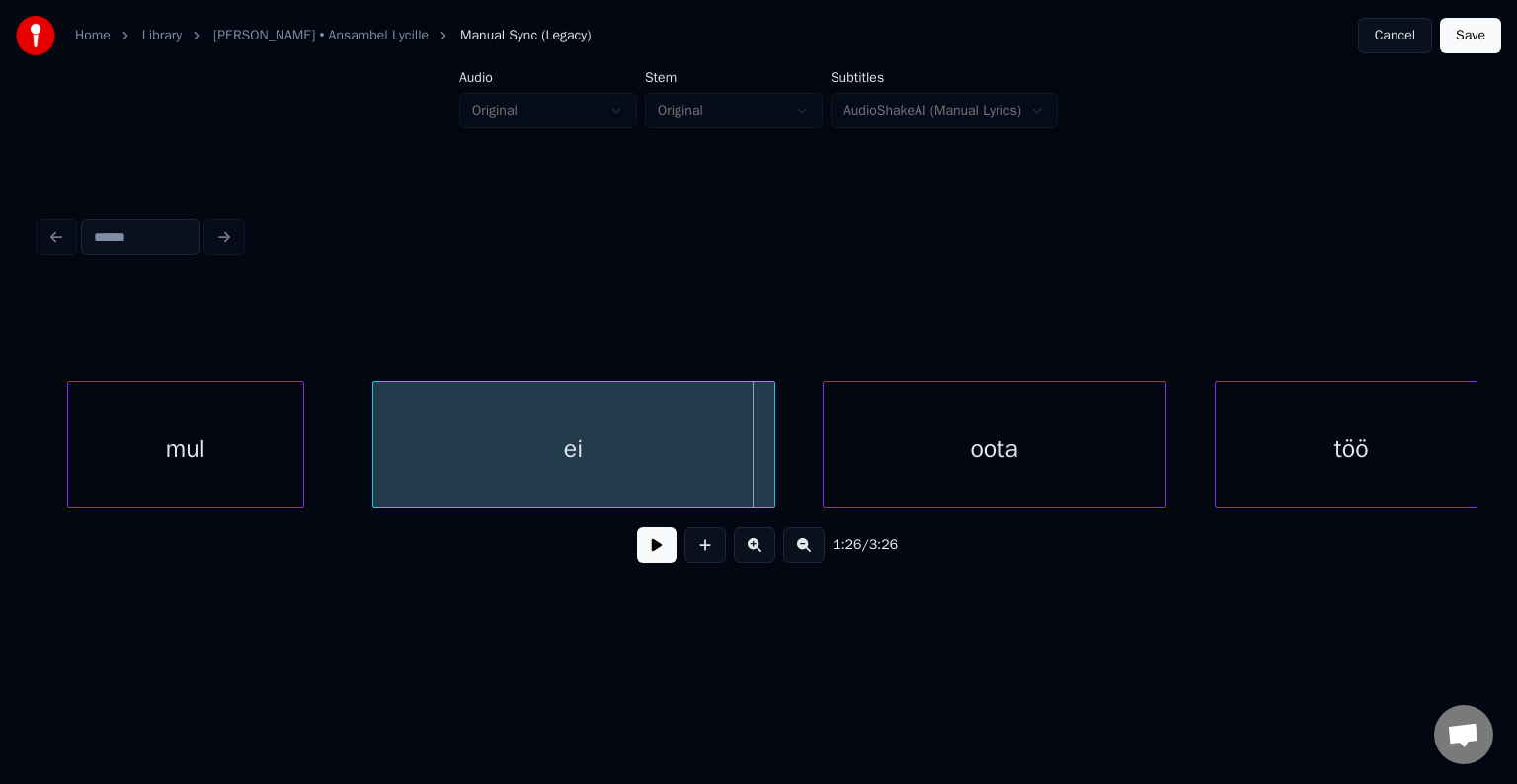 click on "oota" at bounding box center (995, 449) 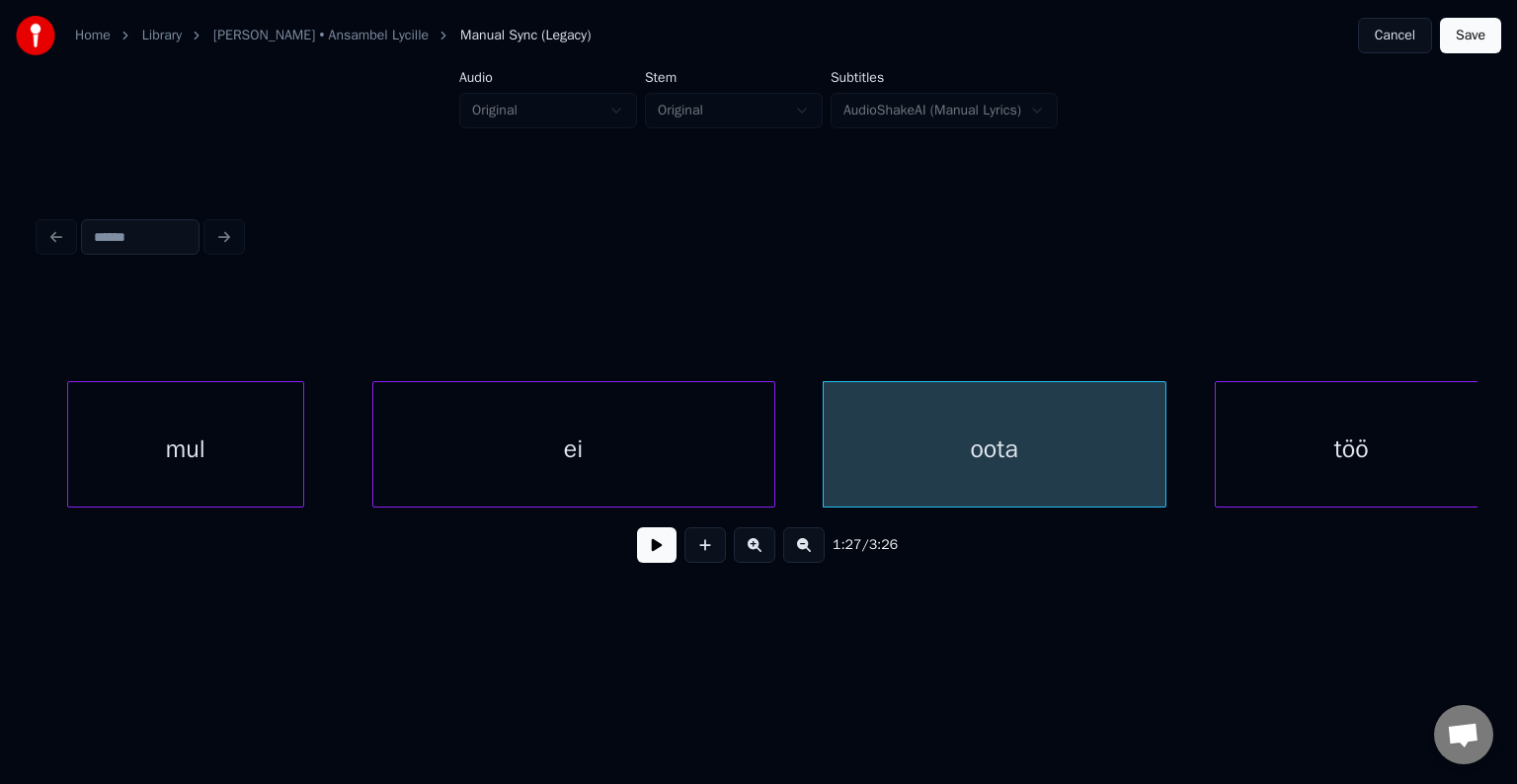 scroll, scrollTop: 0, scrollLeft: 50846, axis: horizontal 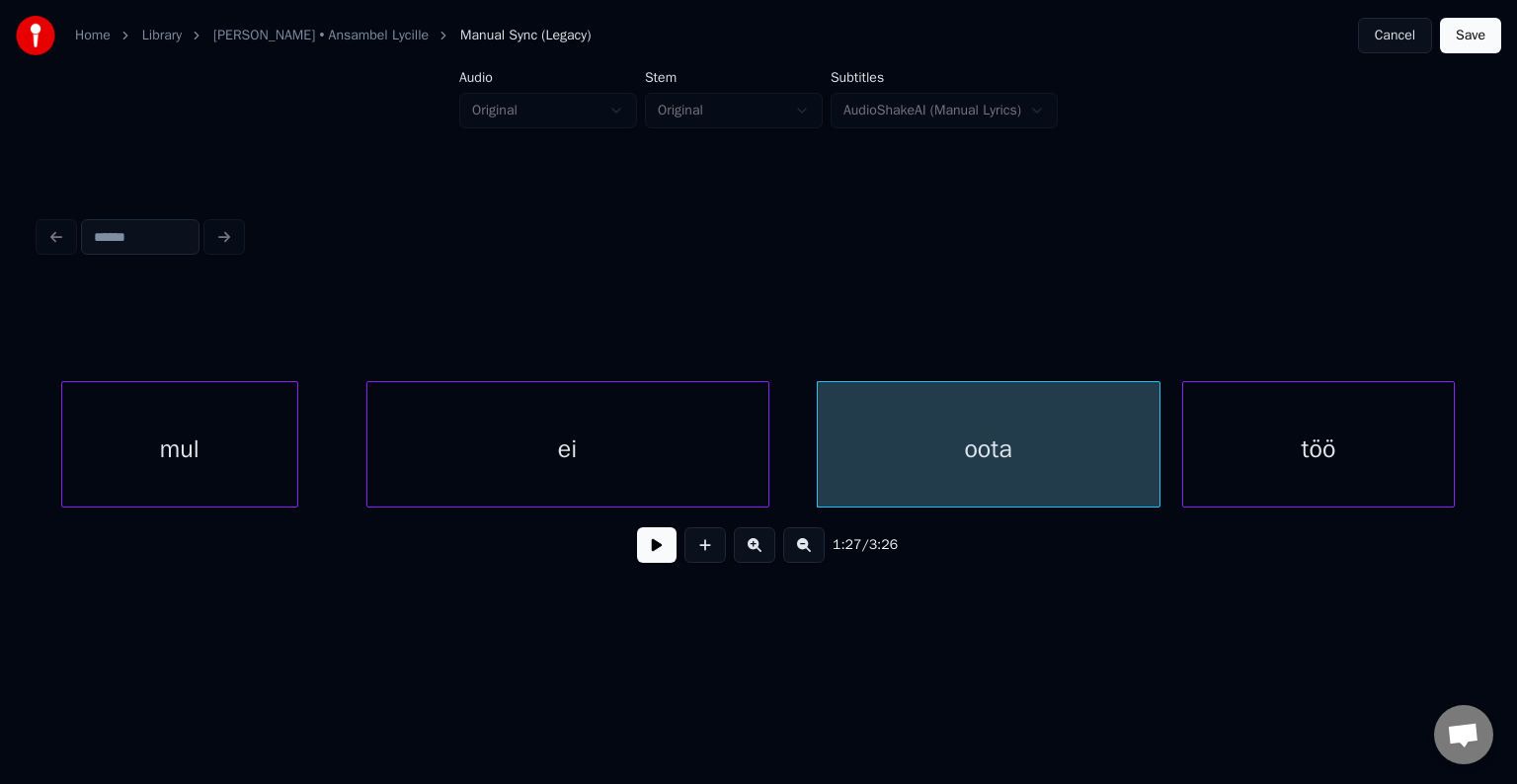 click on "töö" at bounding box center [1318, 449] 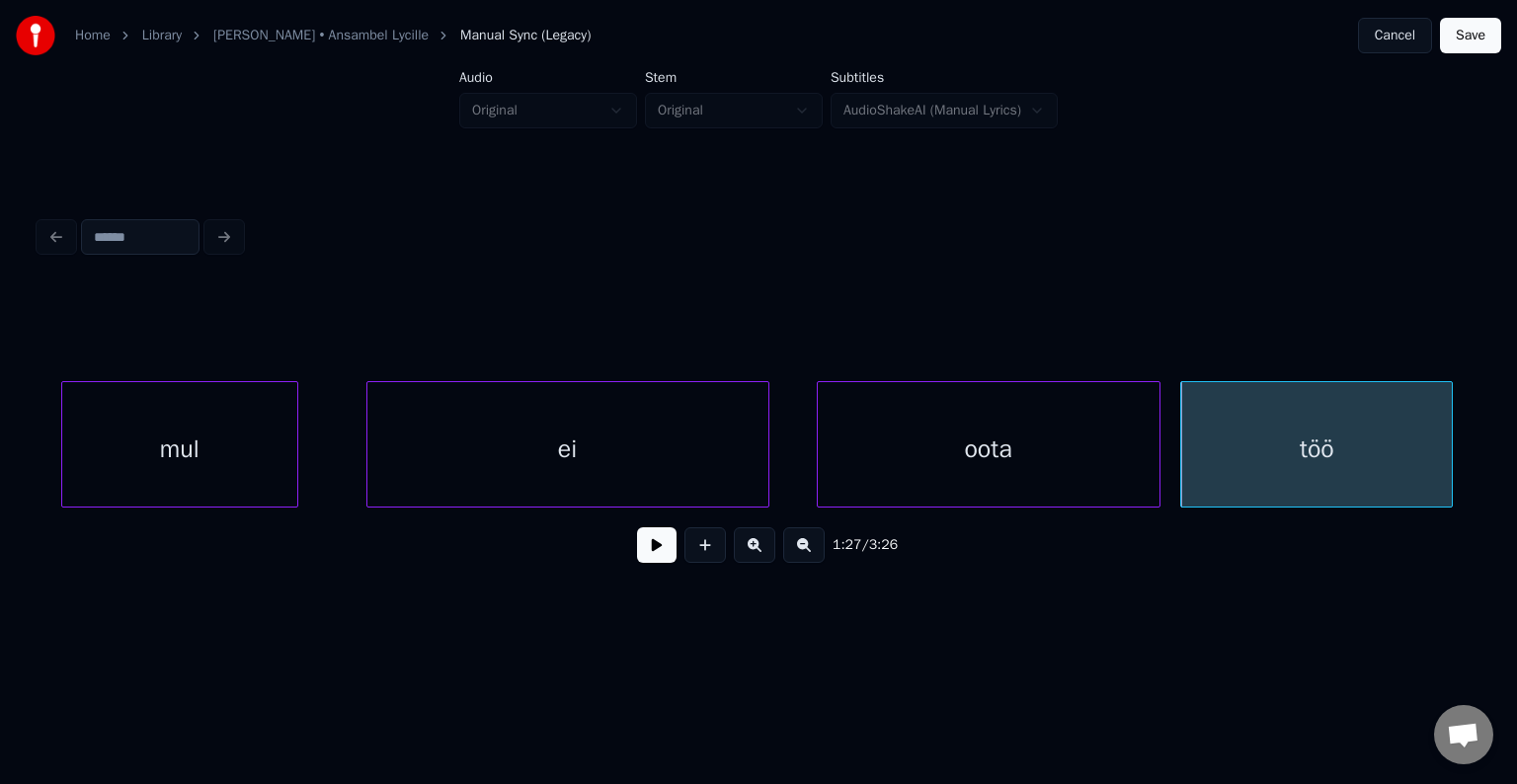 click on "ei" at bounding box center [568, 449] 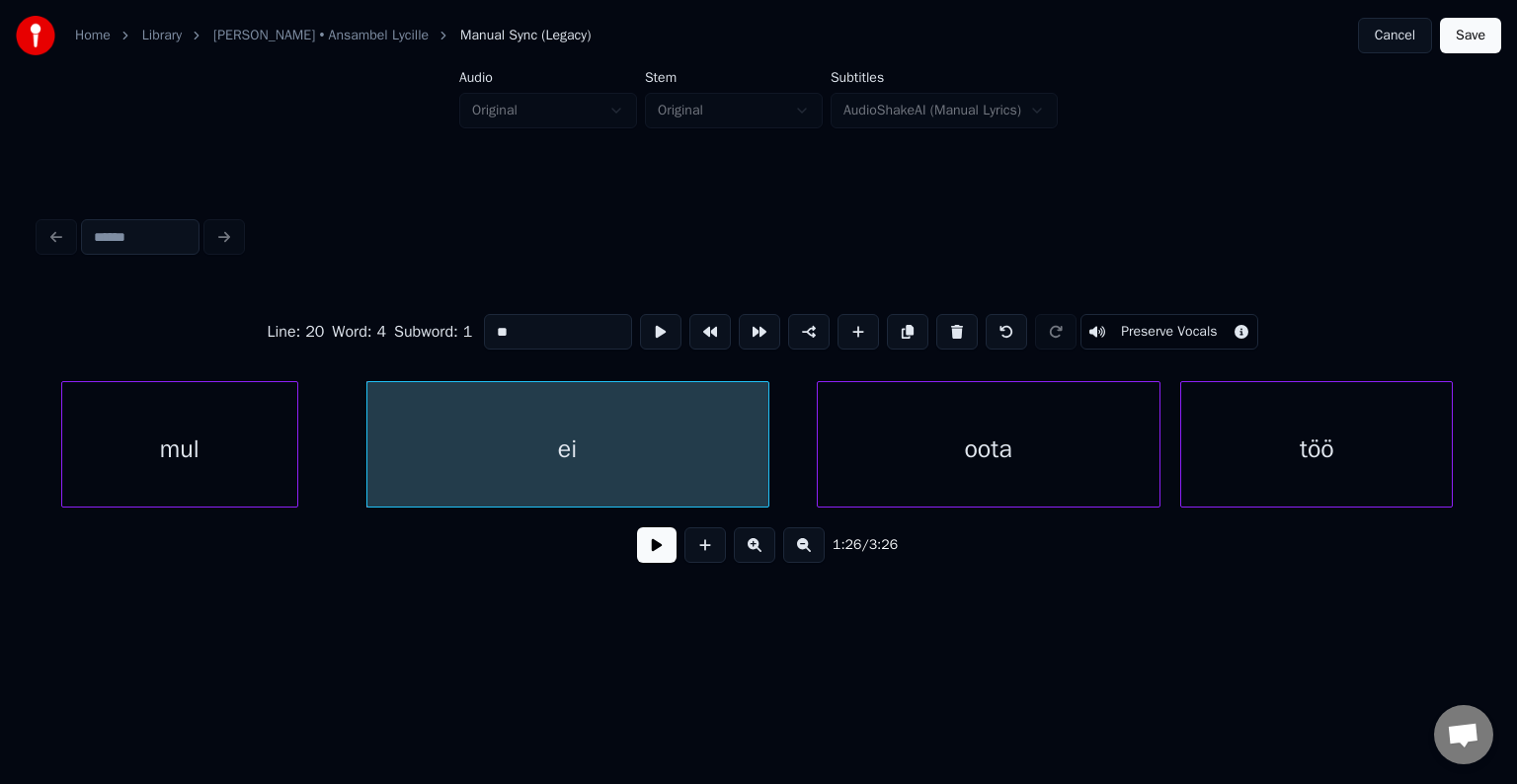 drag, startPoint x: 668, startPoint y: 550, endPoint x: 658, endPoint y: 545, distance: 11.18034 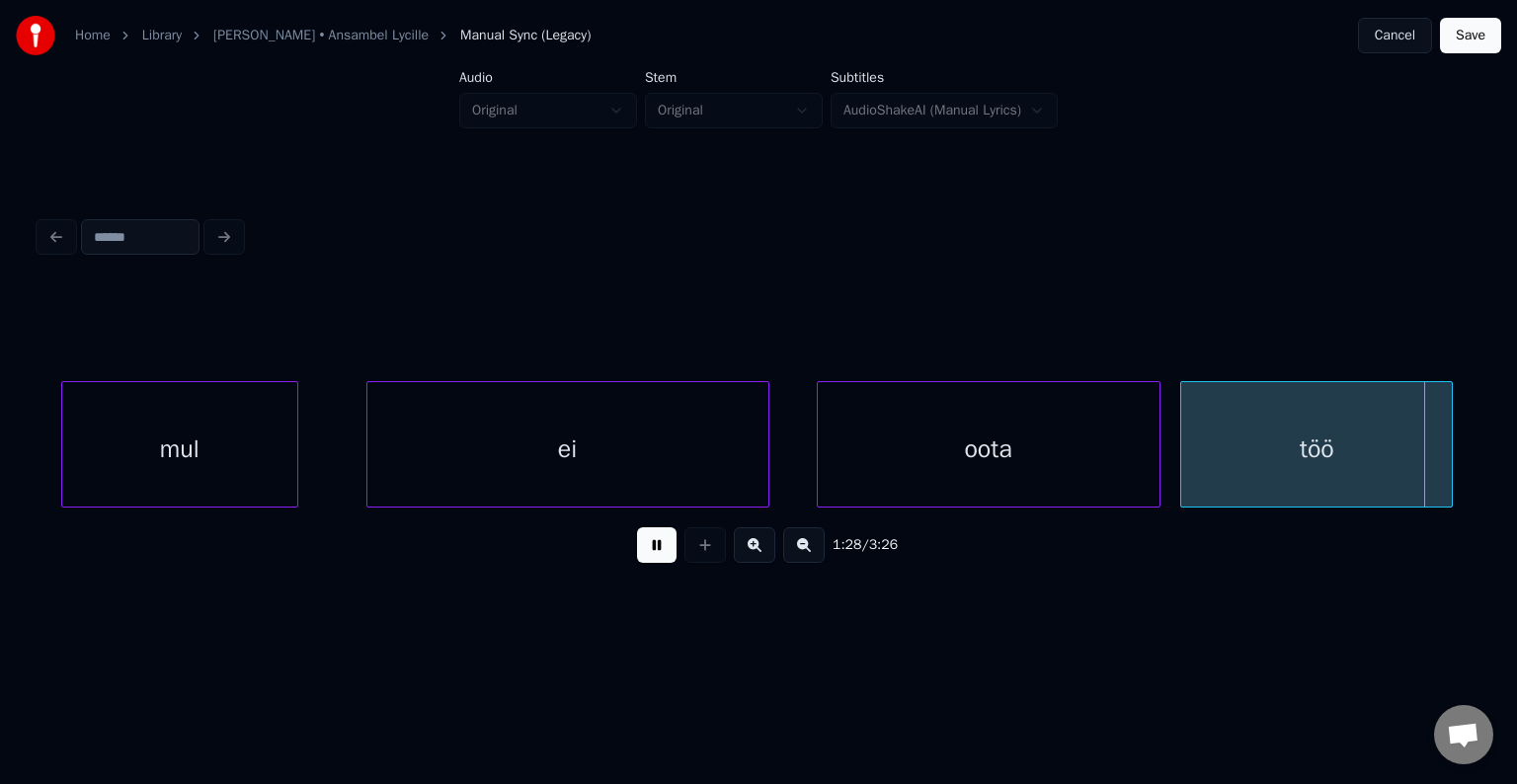 scroll, scrollTop: 0, scrollLeft: 52289, axis: horizontal 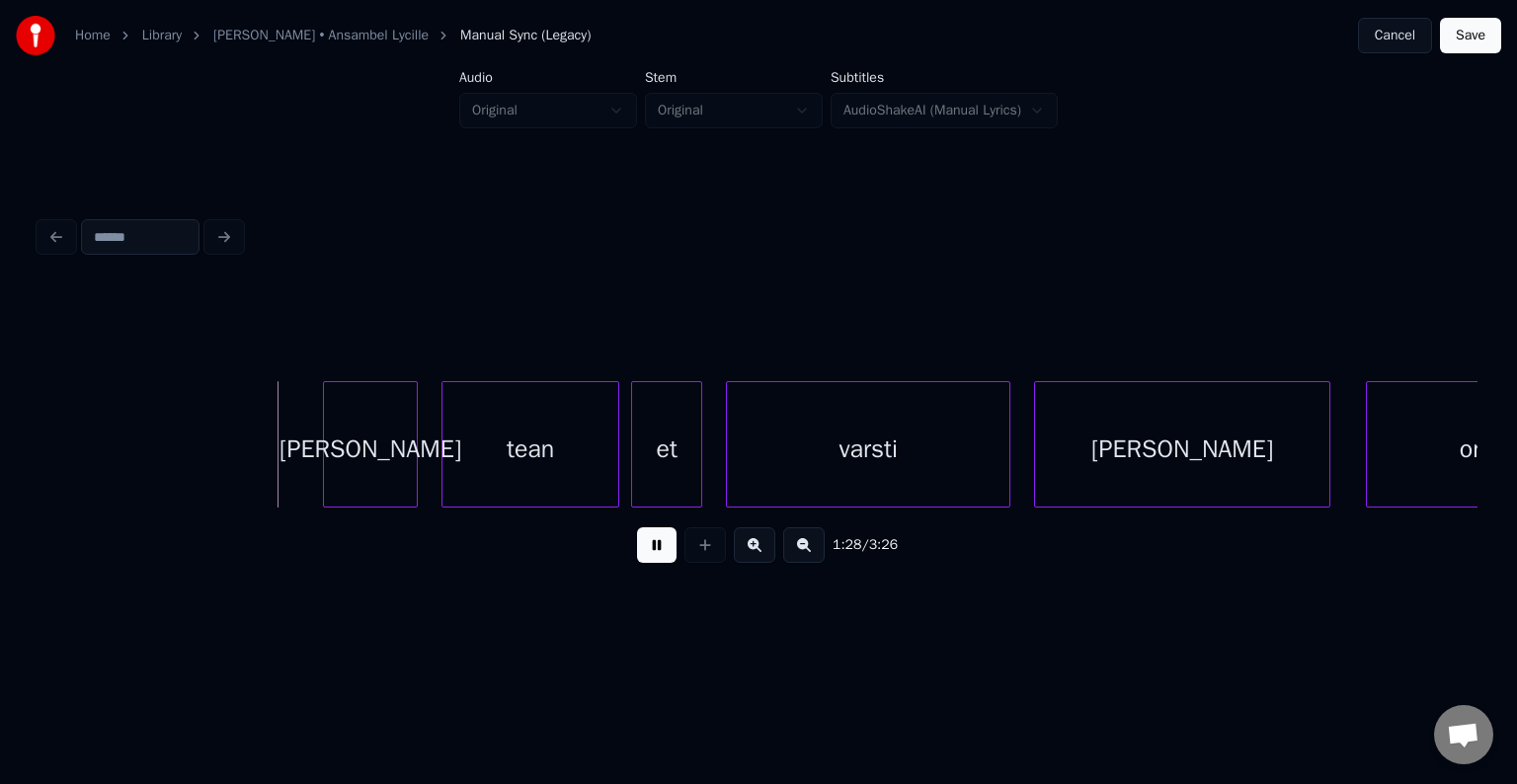 click at bounding box center [657, 545] 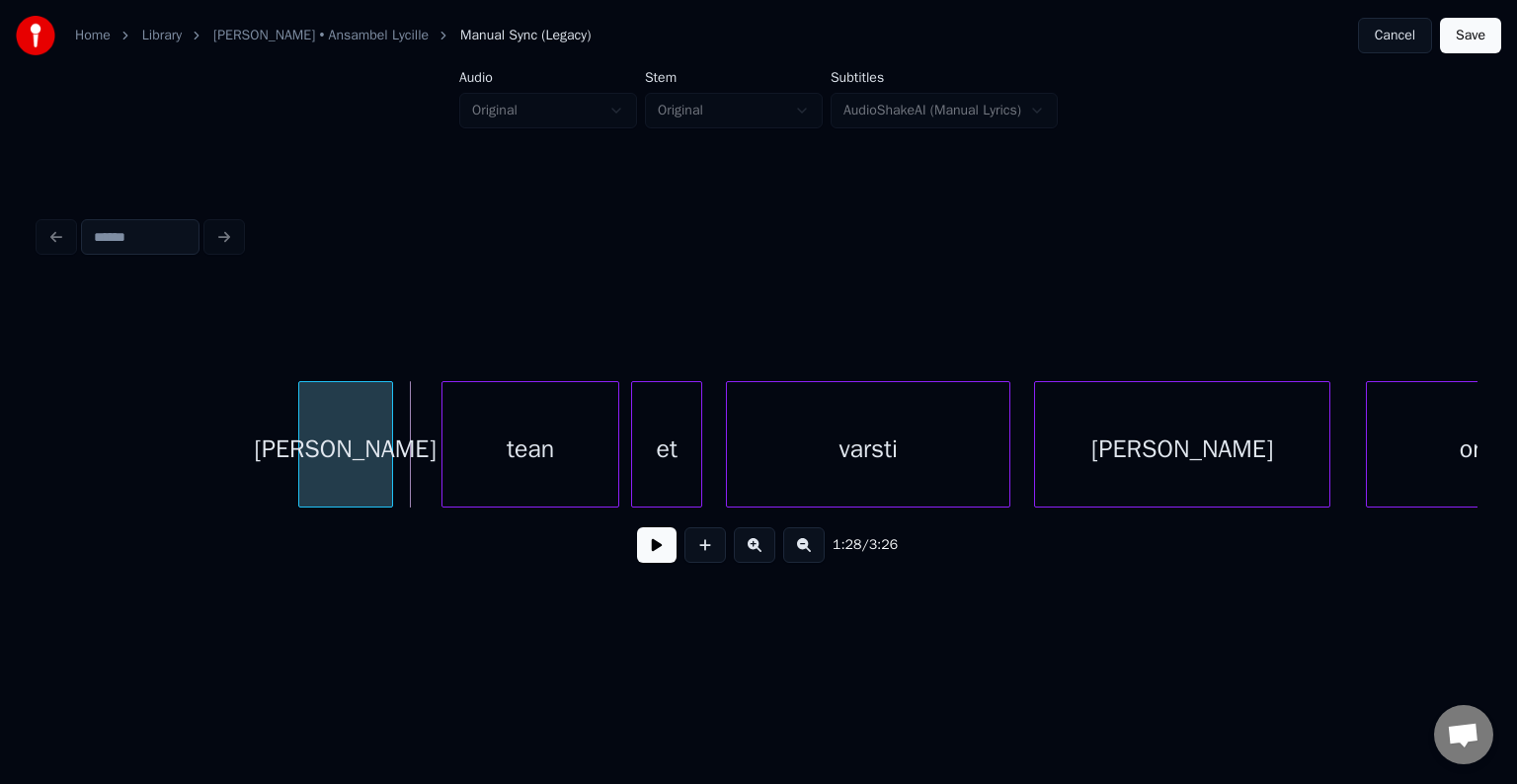 click on "[PERSON_NAME]" at bounding box center (346, 449) 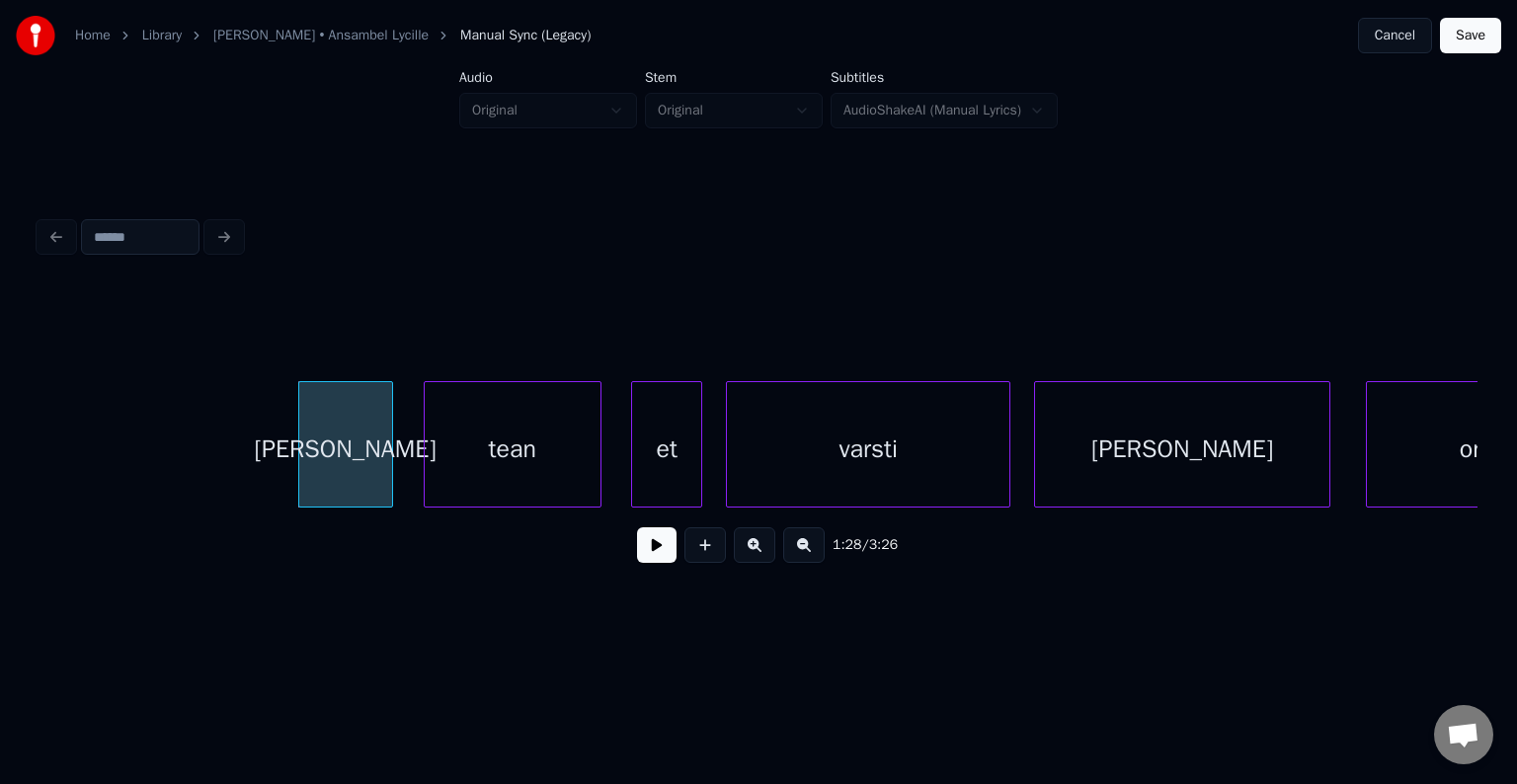 click on "tean" at bounding box center [513, 449] 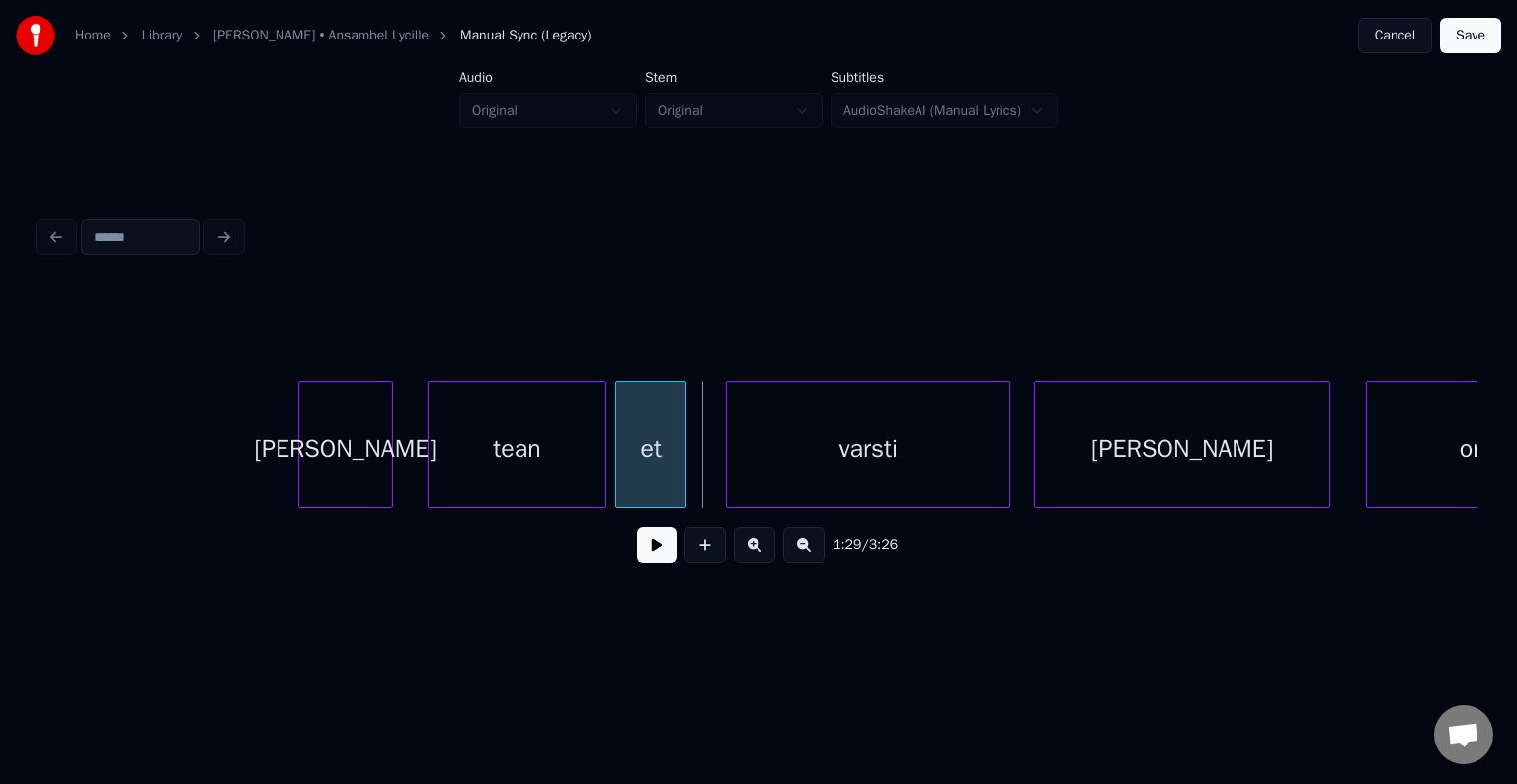 click on "et" at bounding box center (651, 449) 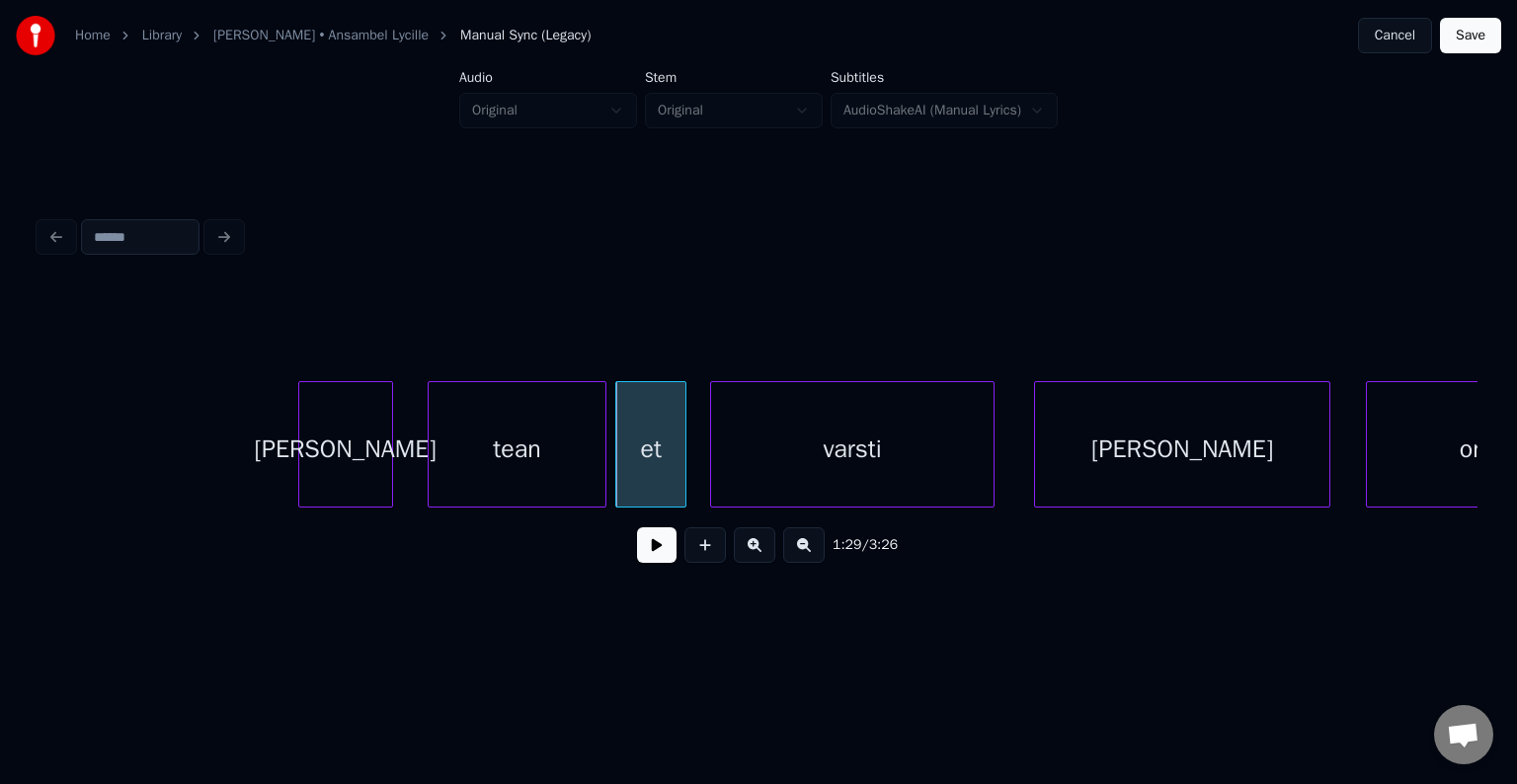 click on "varsti" at bounding box center [852, 449] 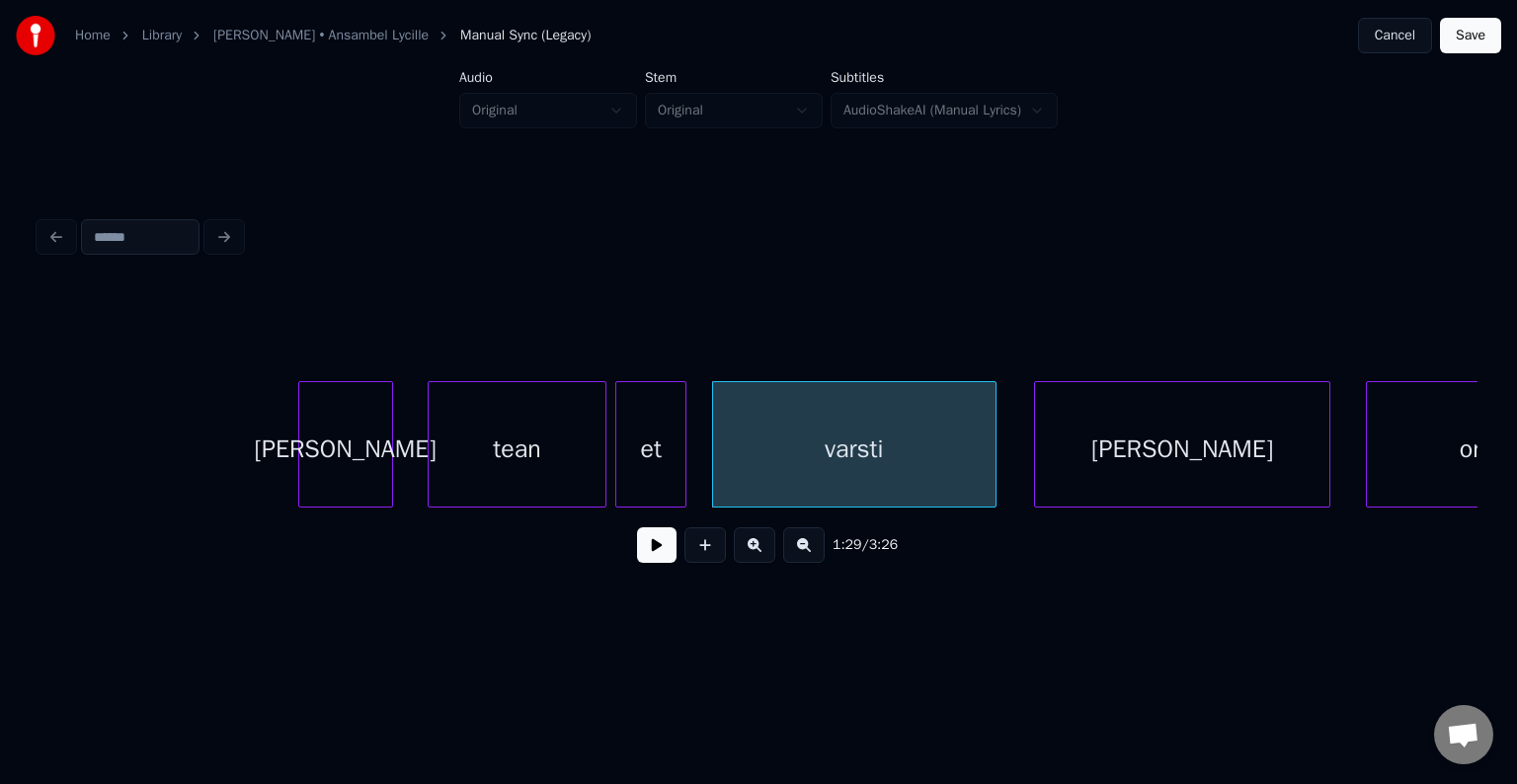 click on "tean" at bounding box center (517, 449) 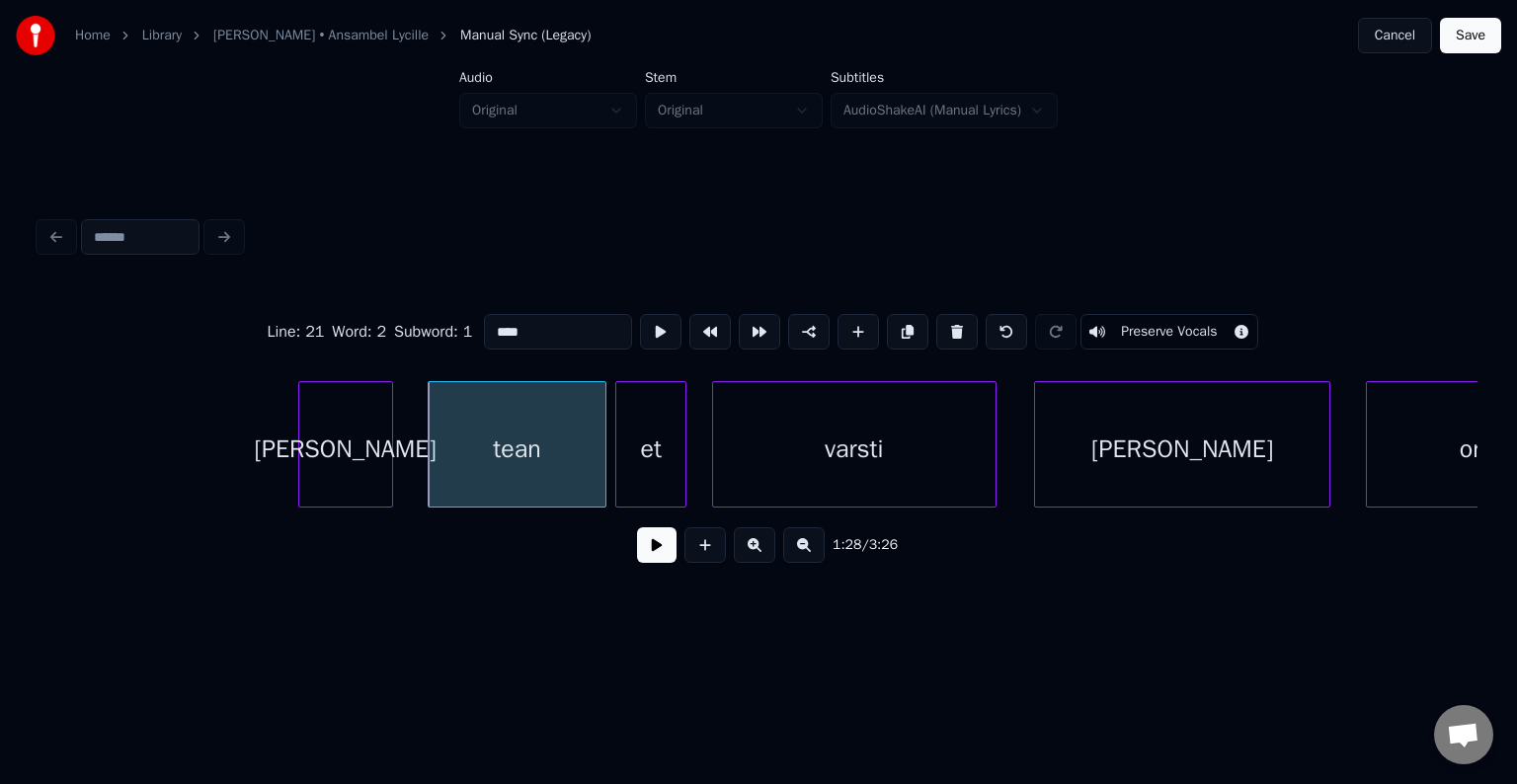 click at bounding box center (657, 545) 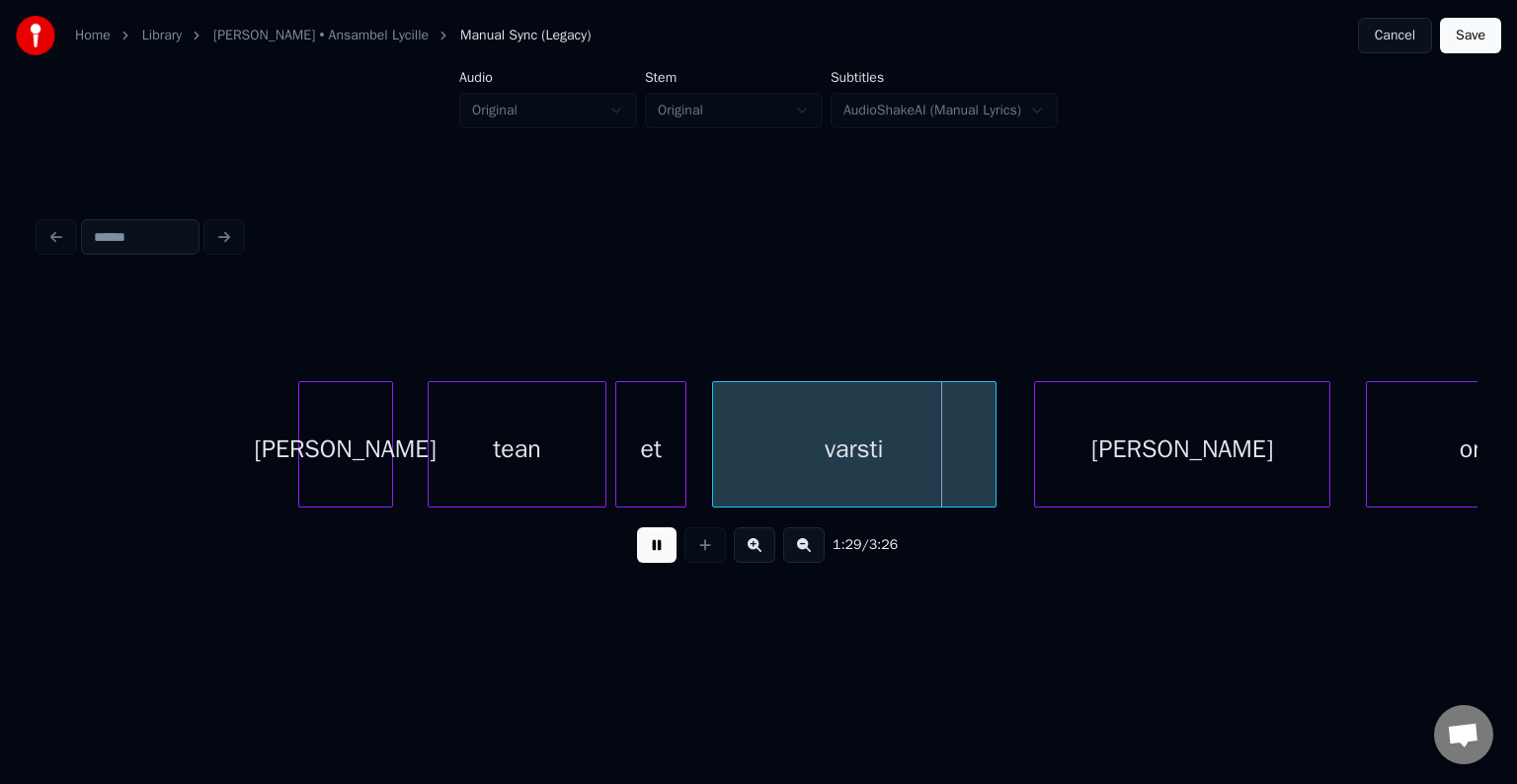 click at bounding box center [657, 545] 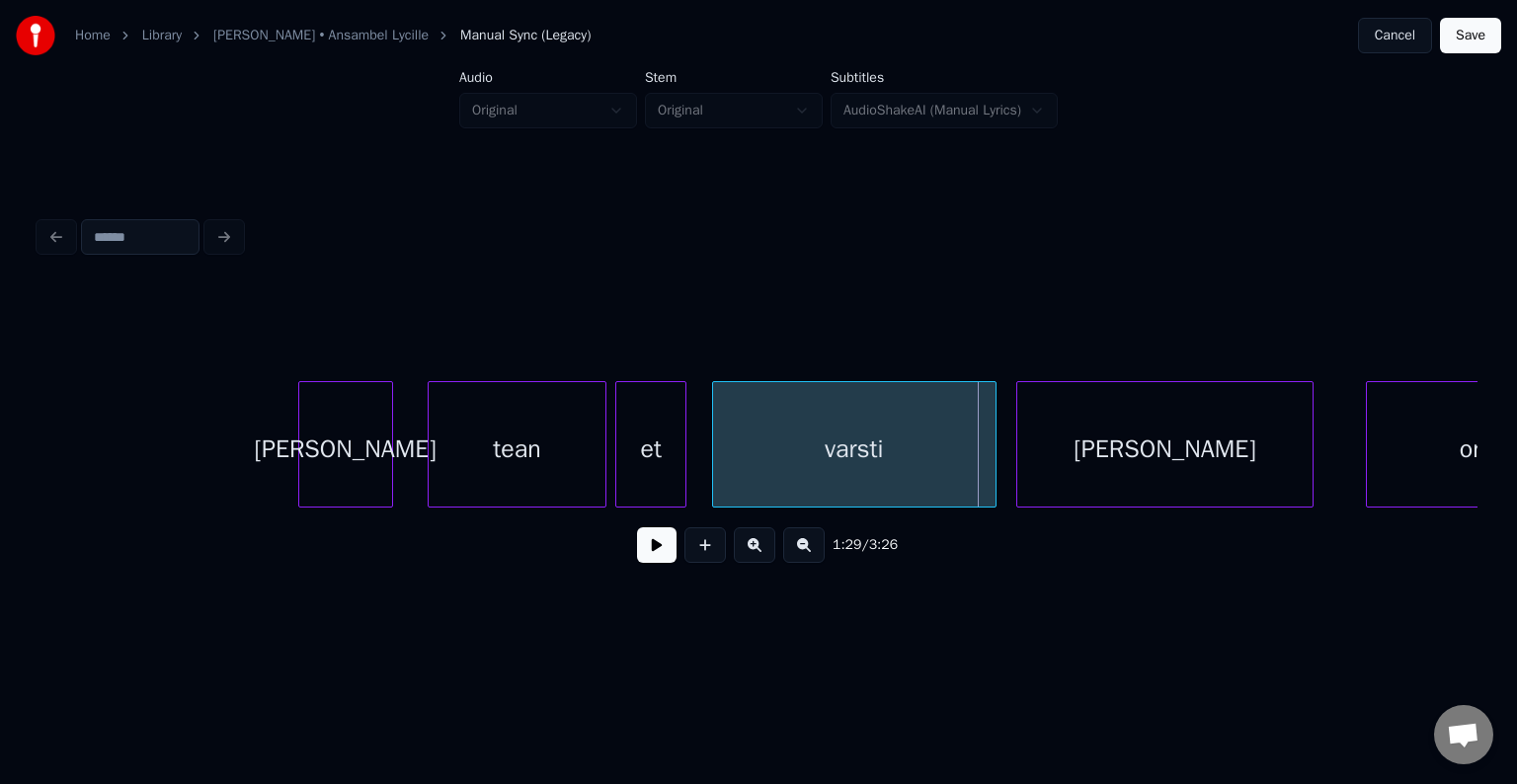 click on "[PERSON_NAME]" at bounding box center [1164, 449] 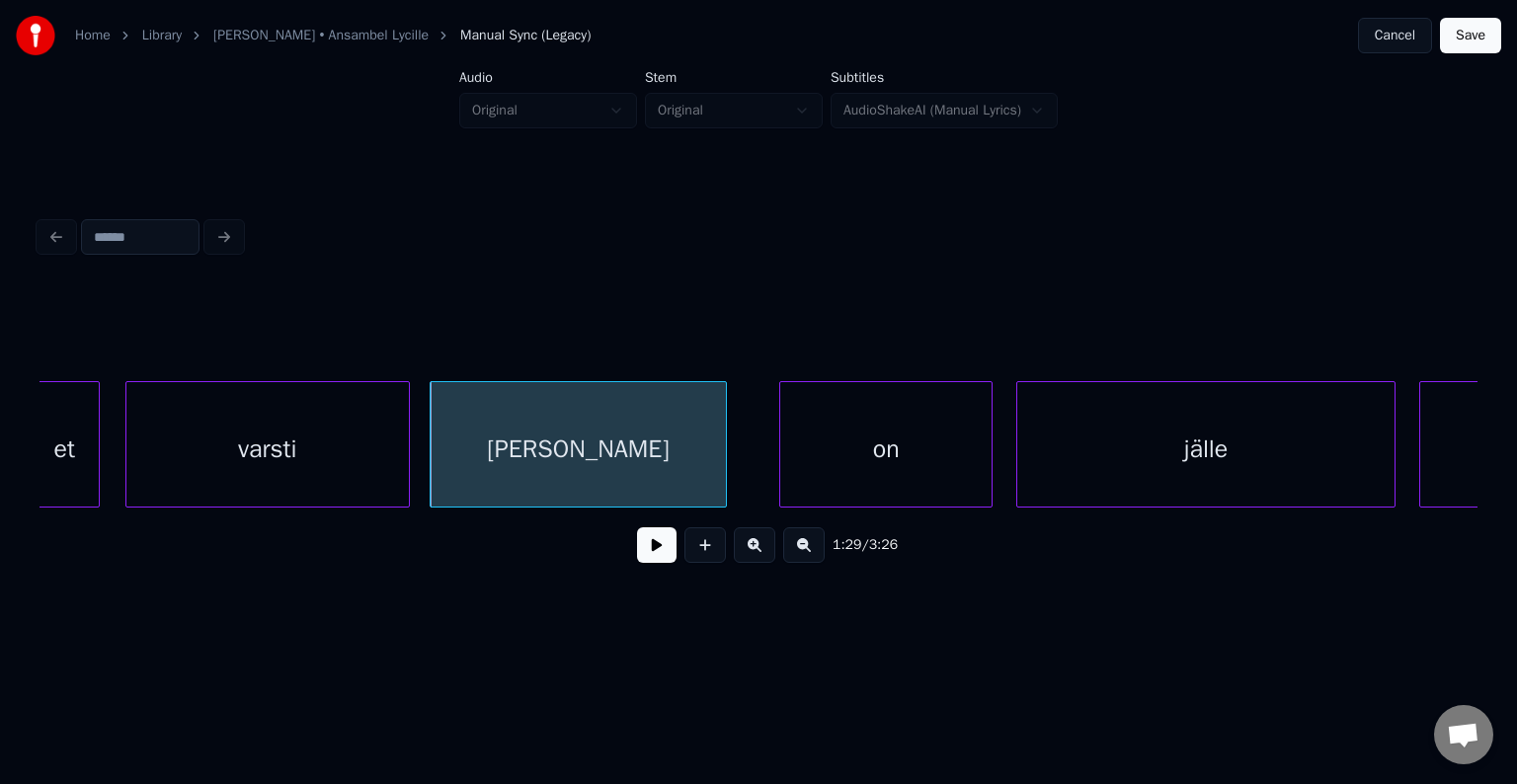 scroll, scrollTop: 0, scrollLeft: 52921, axis: horizontal 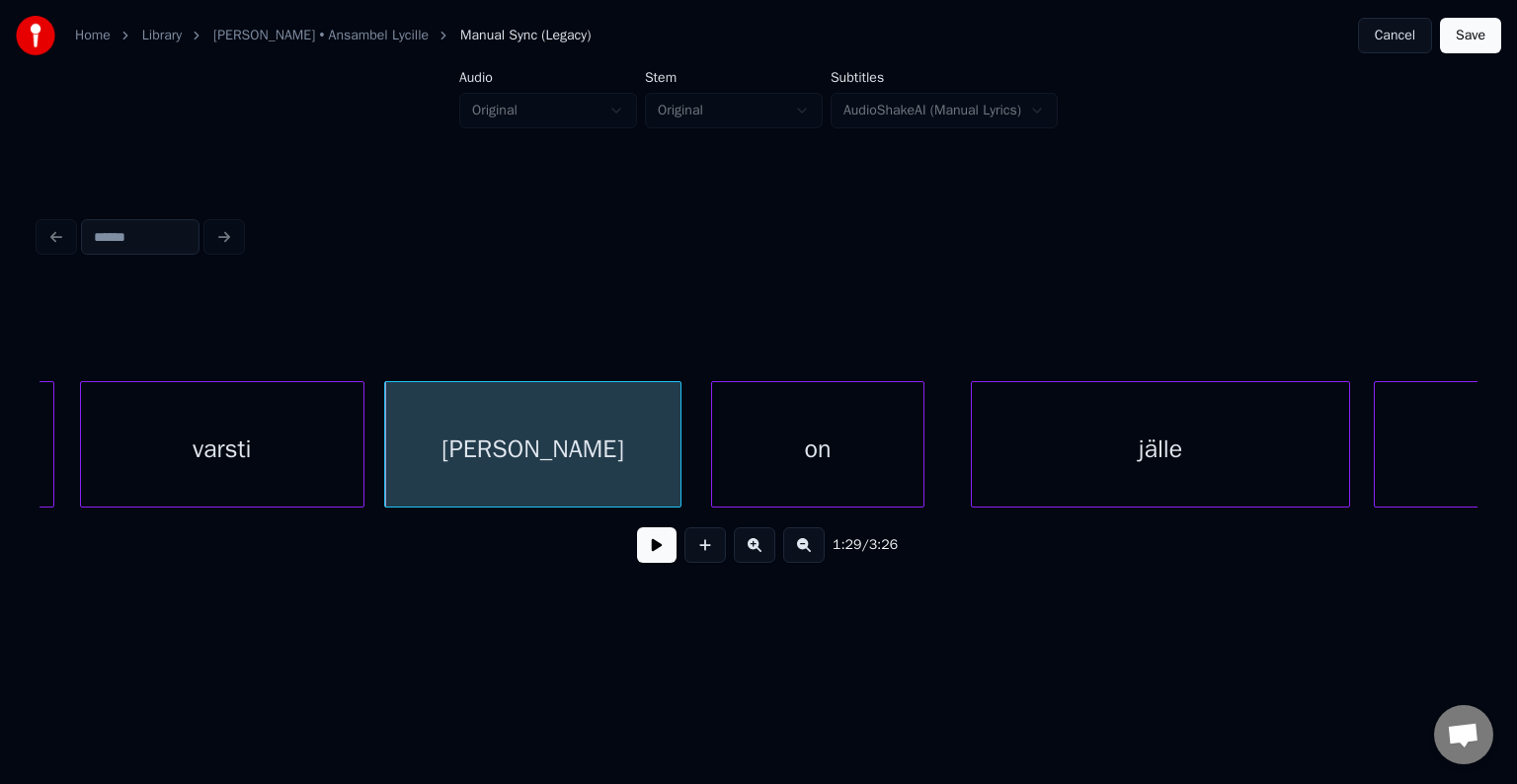 click on "on" at bounding box center [818, 449] 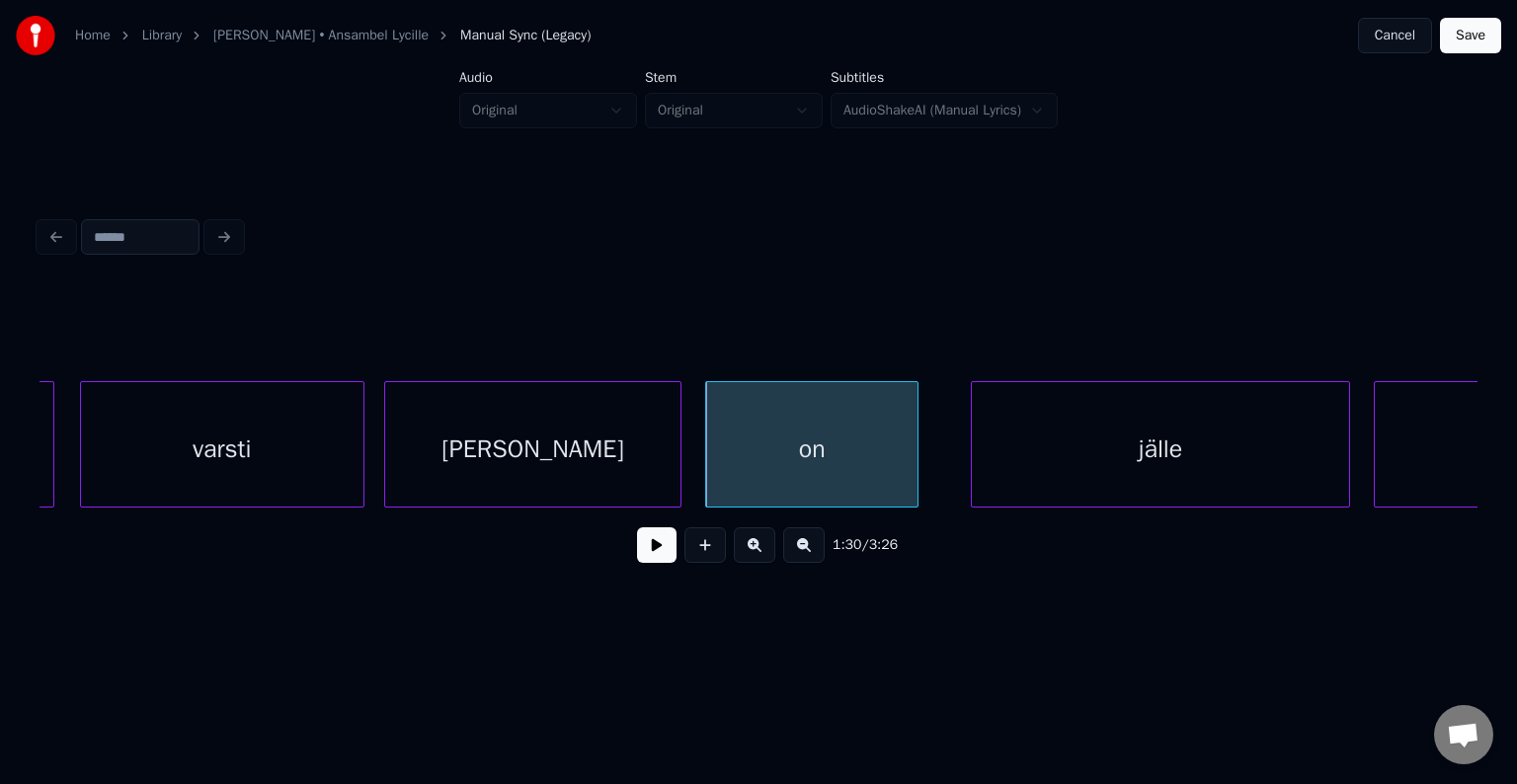 click on "[PERSON_NAME]" at bounding box center [532, 449] 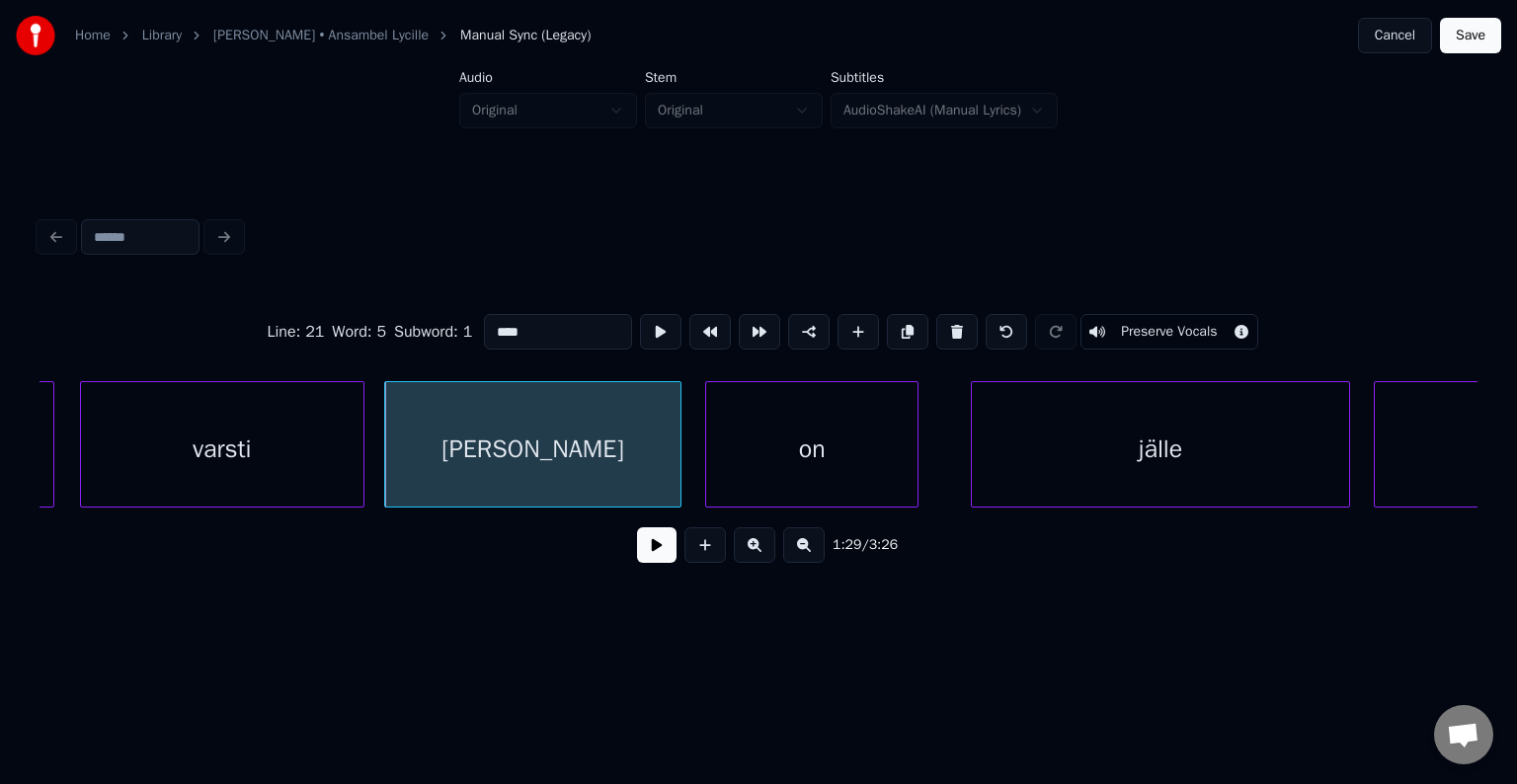 click at bounding box center [657, 545] 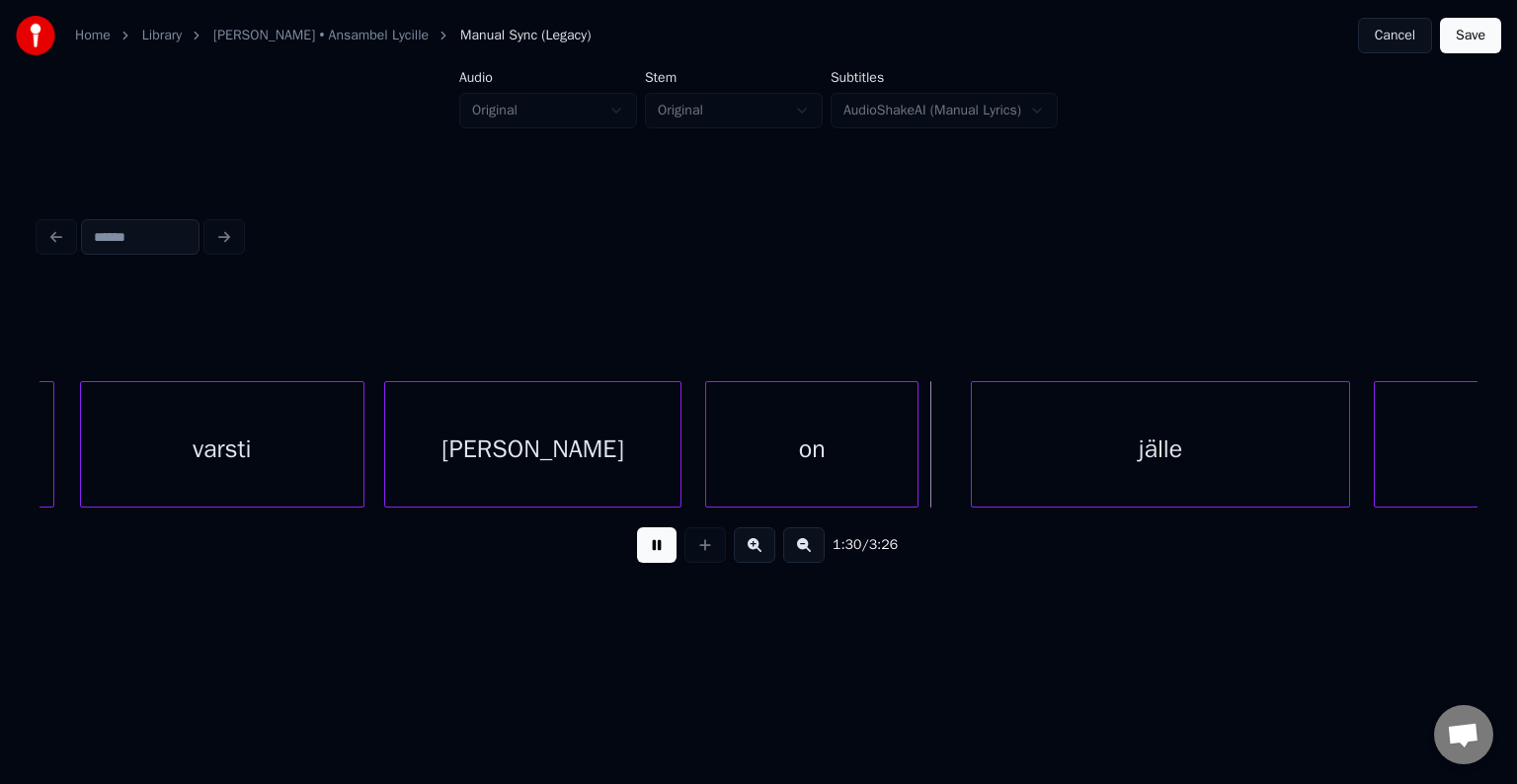 click at bounding box center [657, 545] 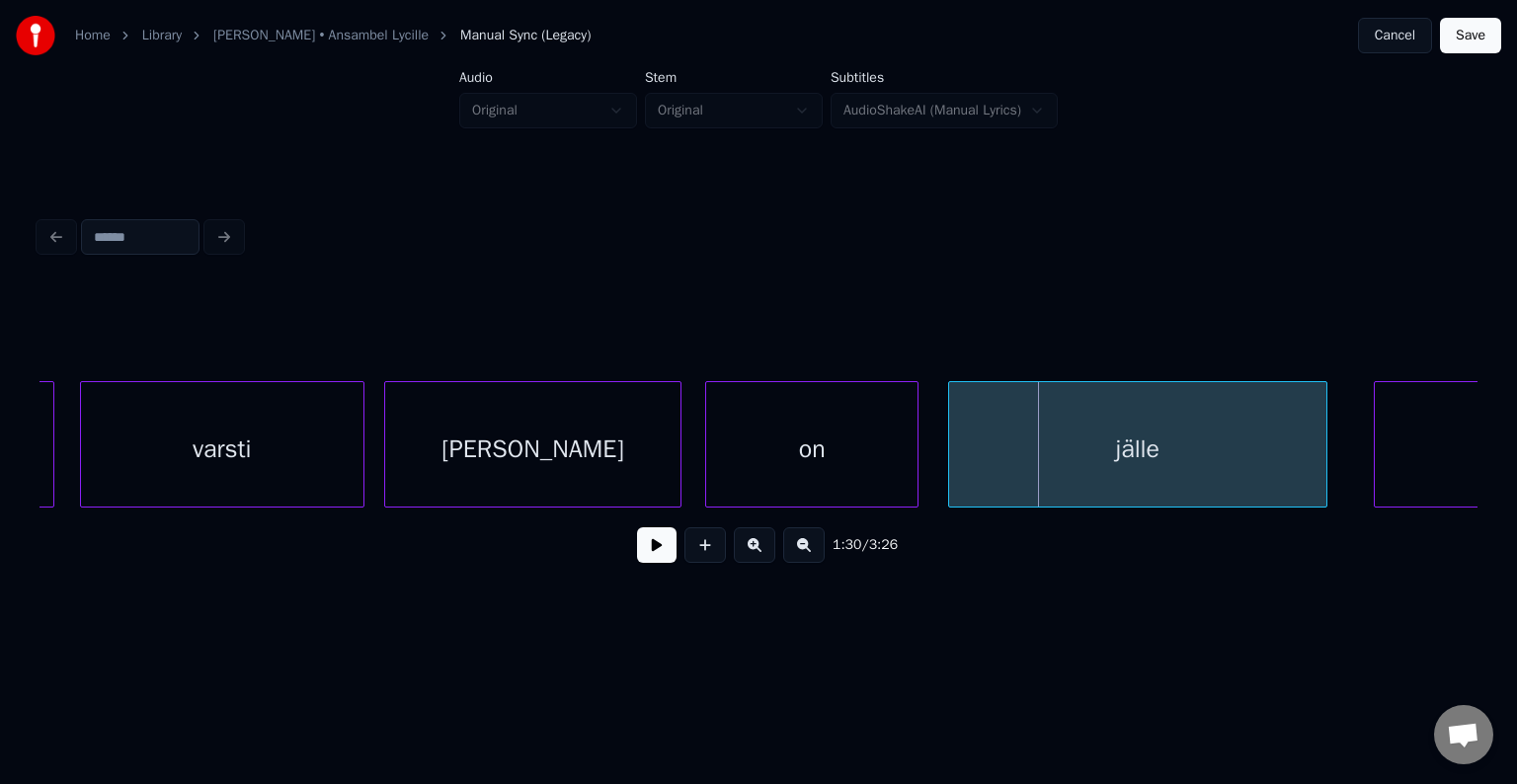 click on "jälle" at bounding box center [1138, 449] 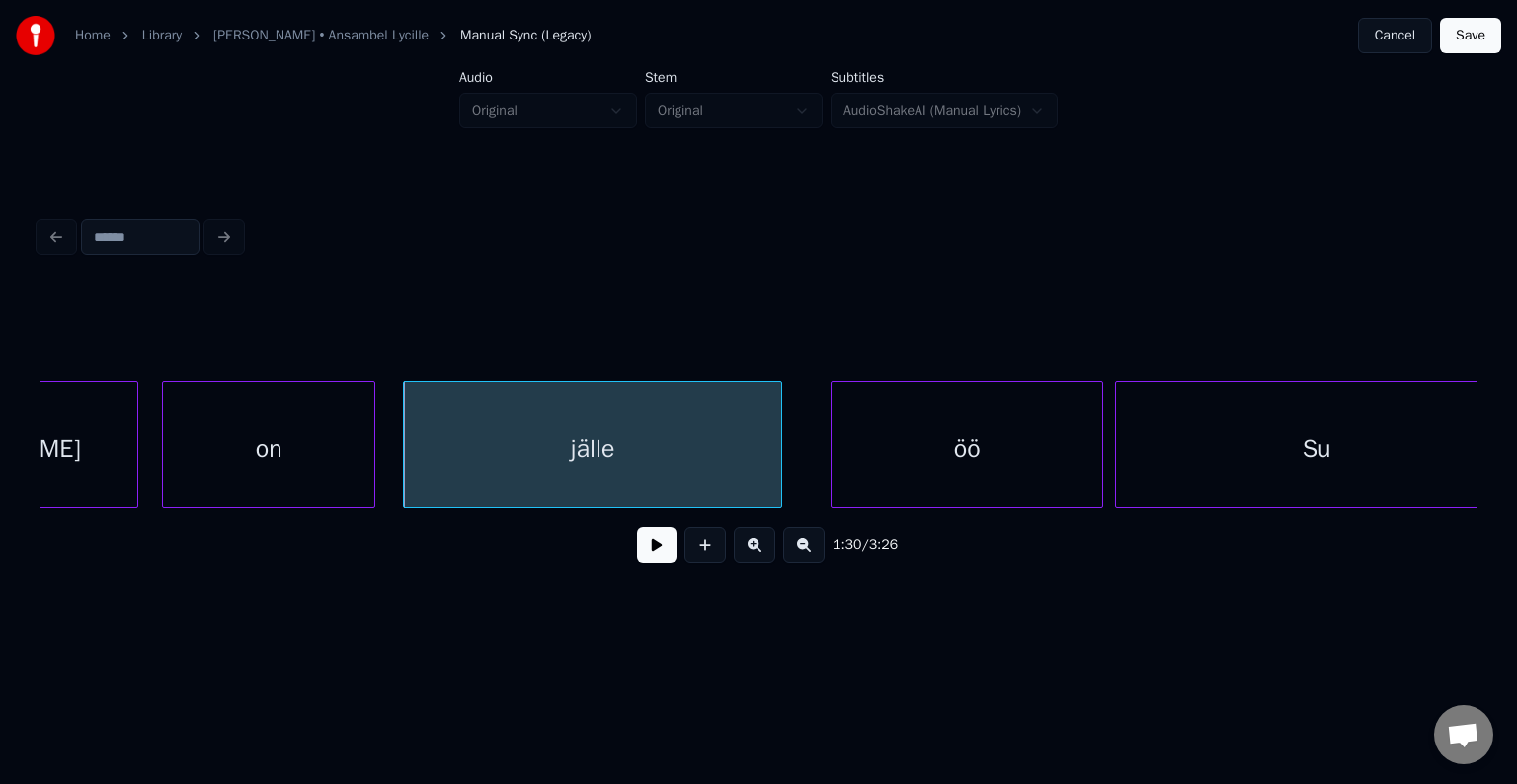 scroll, scrollTop: 0, scrollLeft: 53474, axis: horizontal 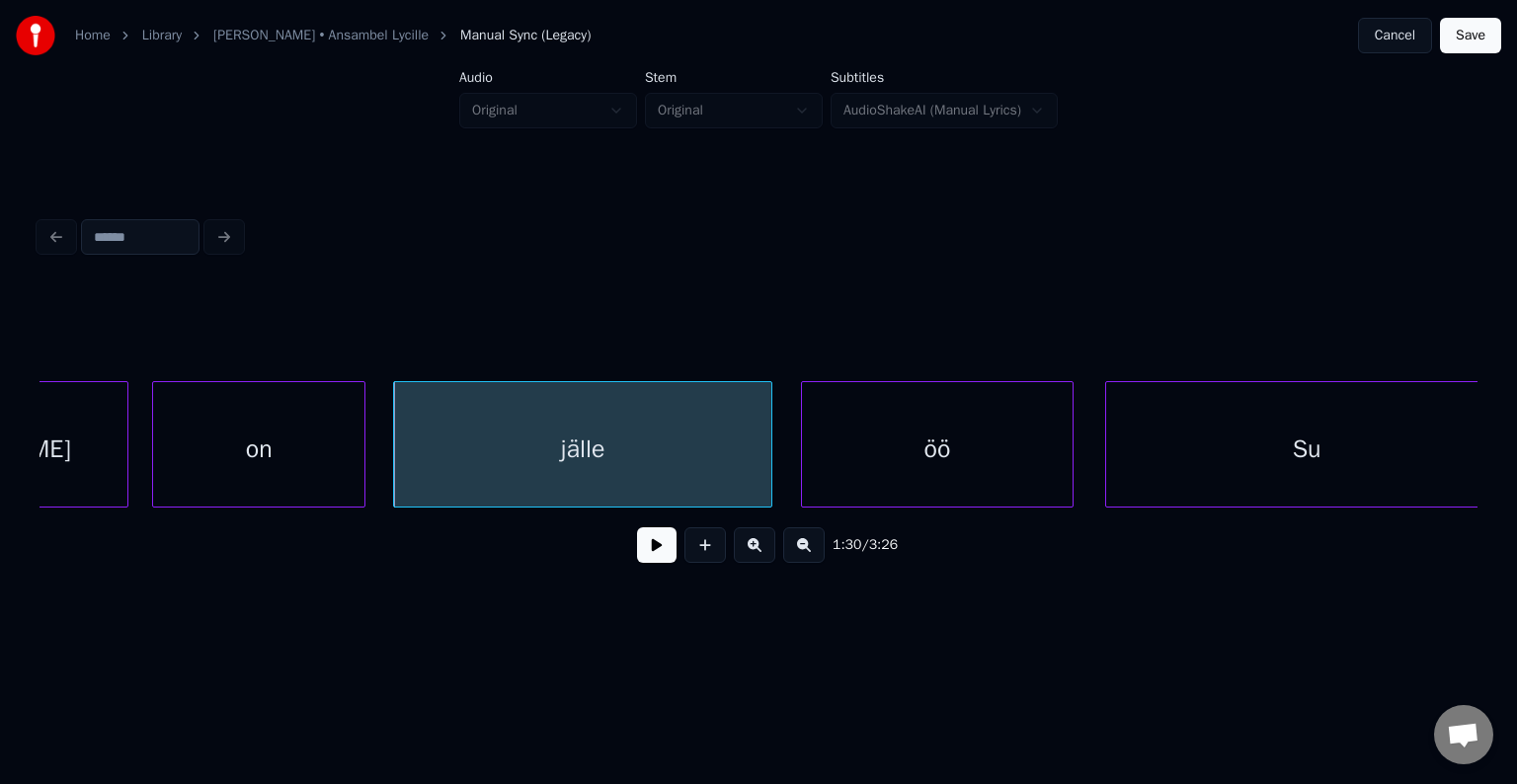click on "öö" at bounding box center [937, 449] 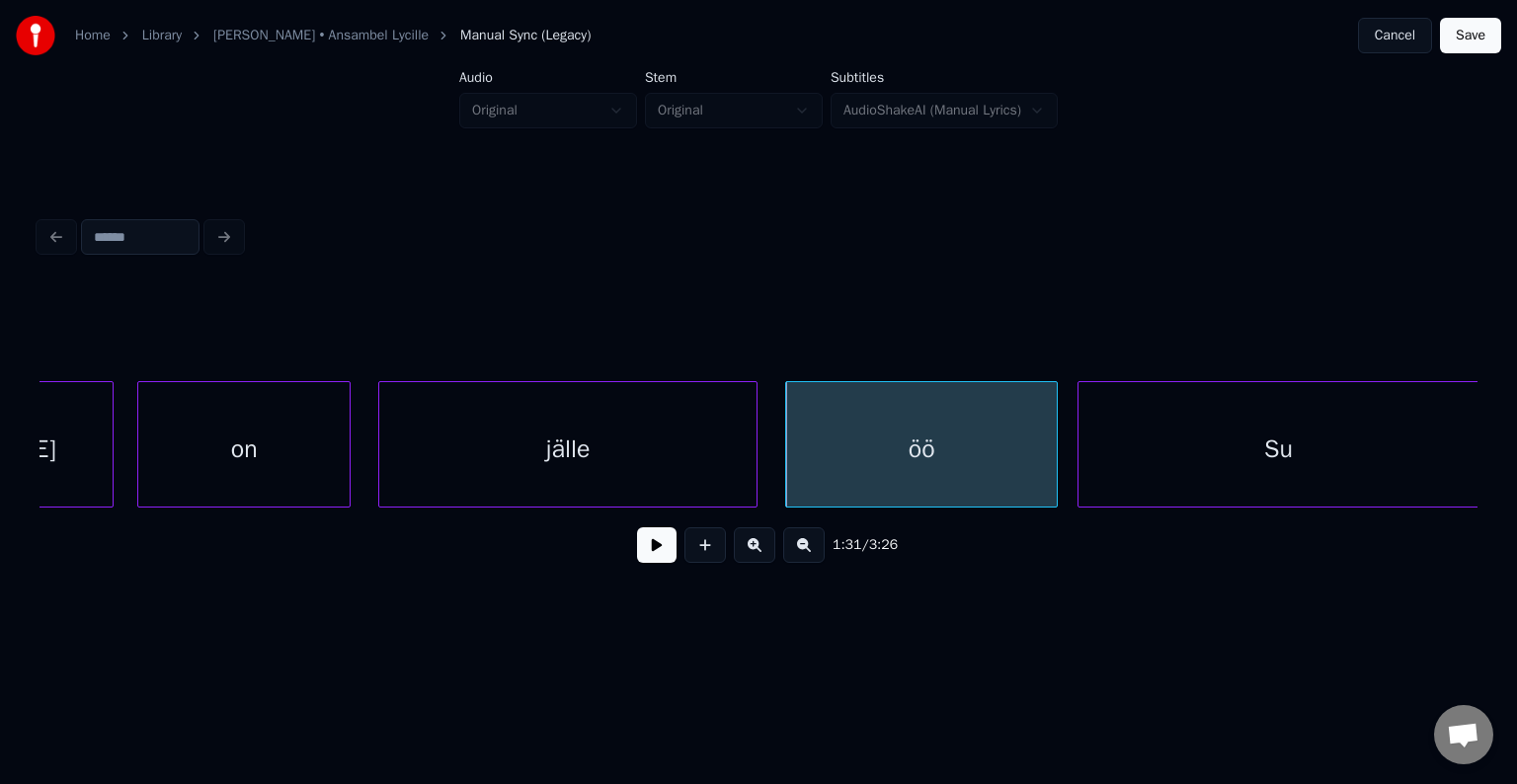 scroll, scrollTop: 0, scrollLeft: 53490, axis: horizontal 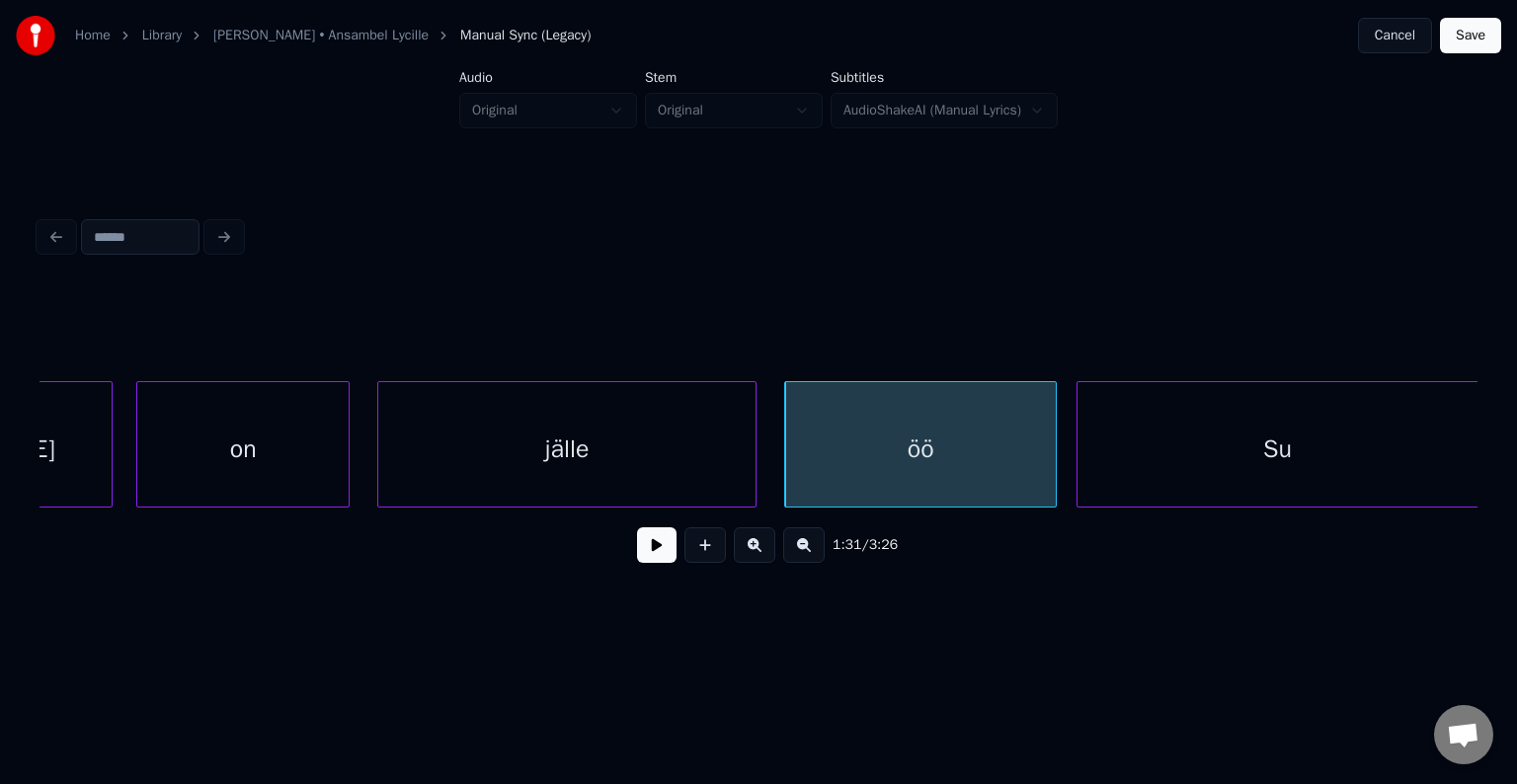 click on "Su" at bounding box center (1278, 449) 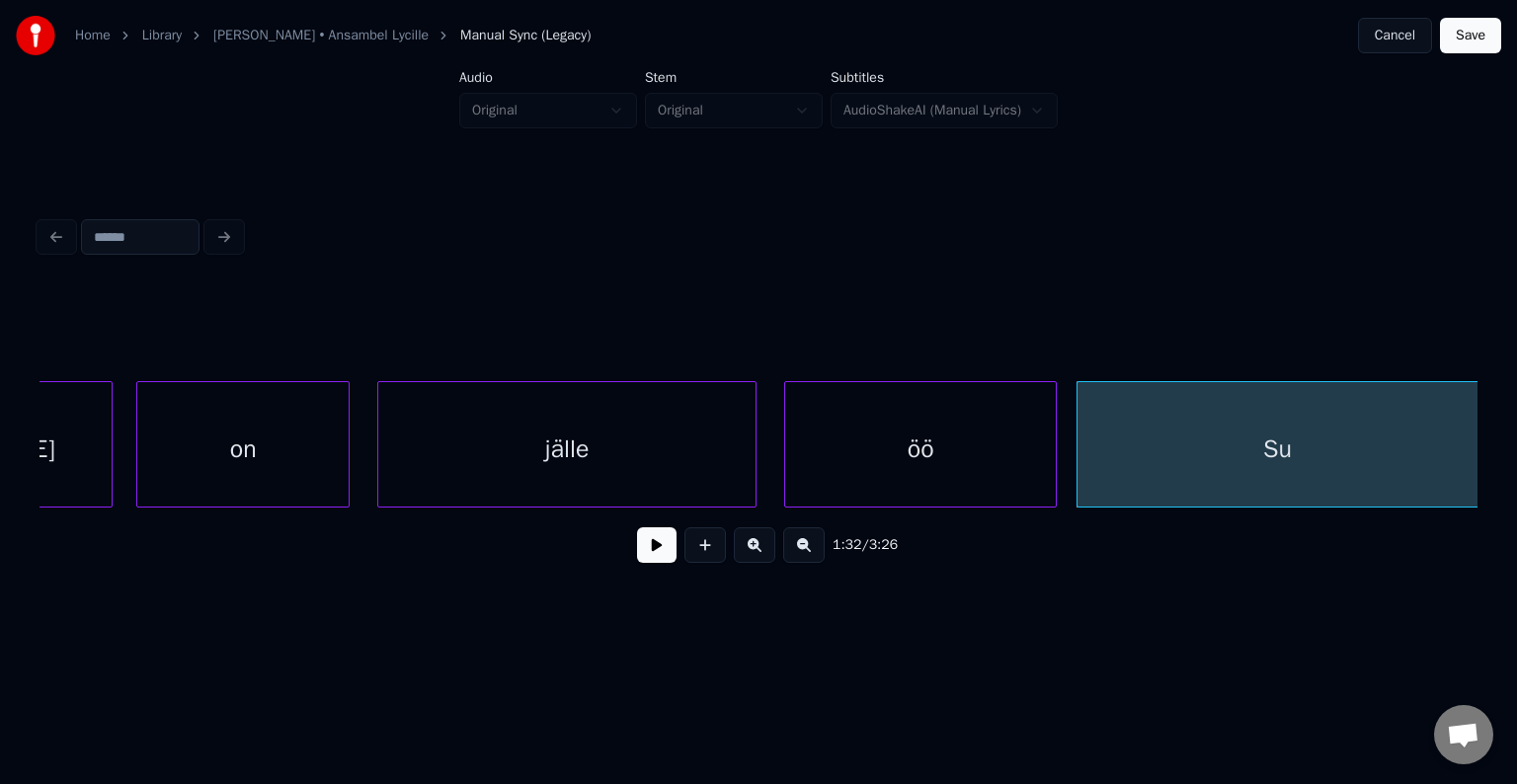click on "jälle" at bounding box center [567, 449] 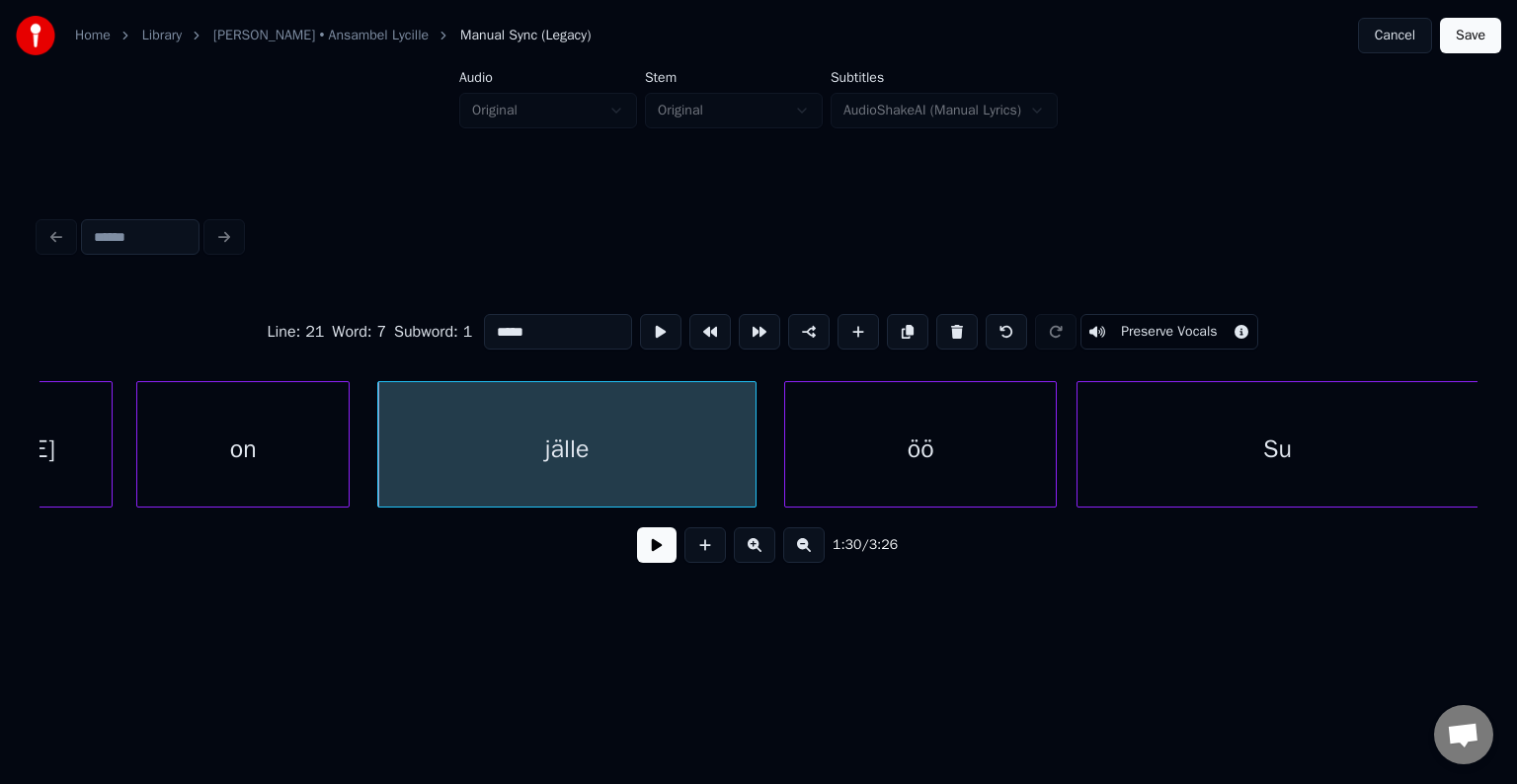 click at bounding box center [657, 545] 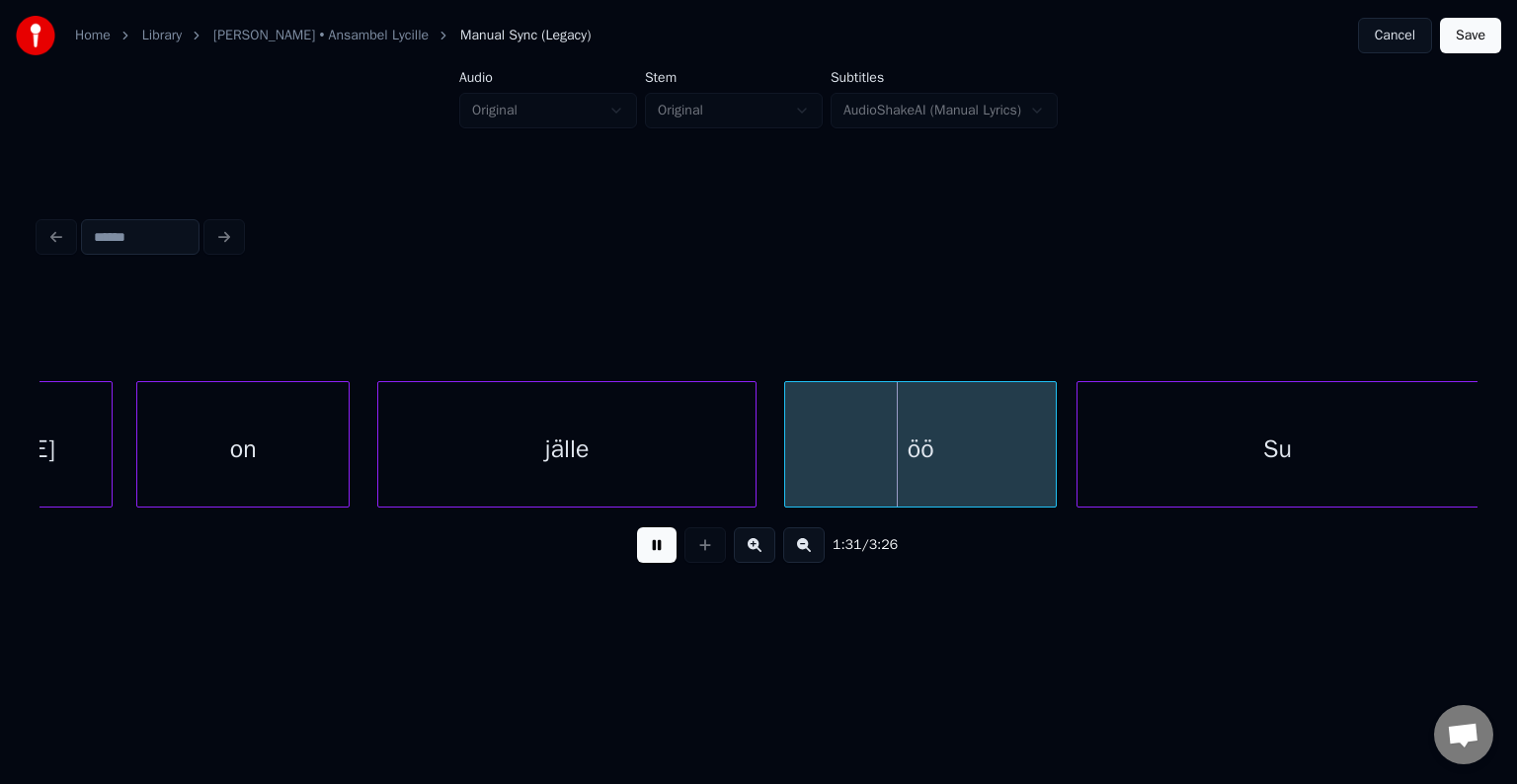 click at bounding box center (657, 545) 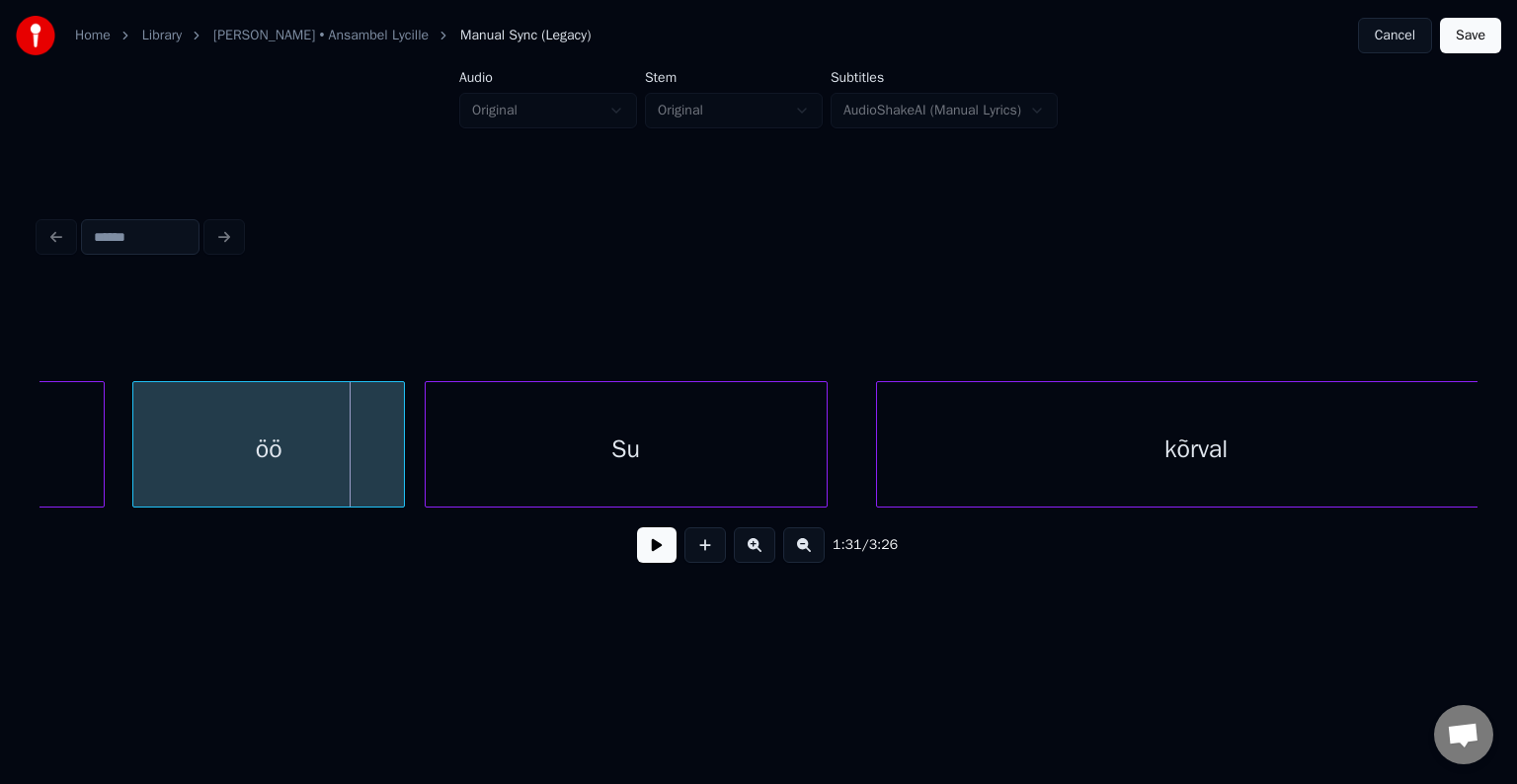 scroll, scrollTop: 0, scrollLeft: 54162, axis: horizontal 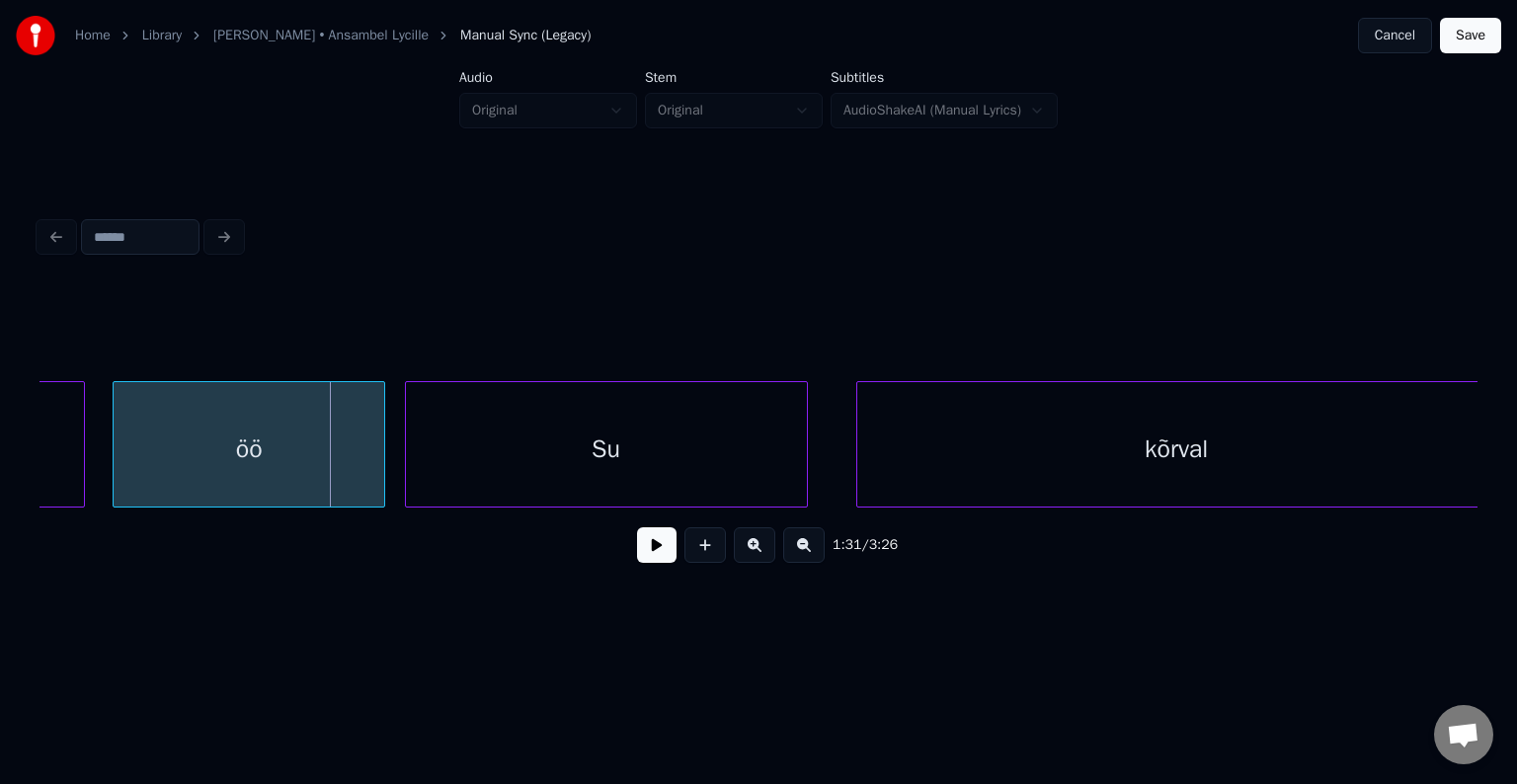 click at bounding box center (657, 545) 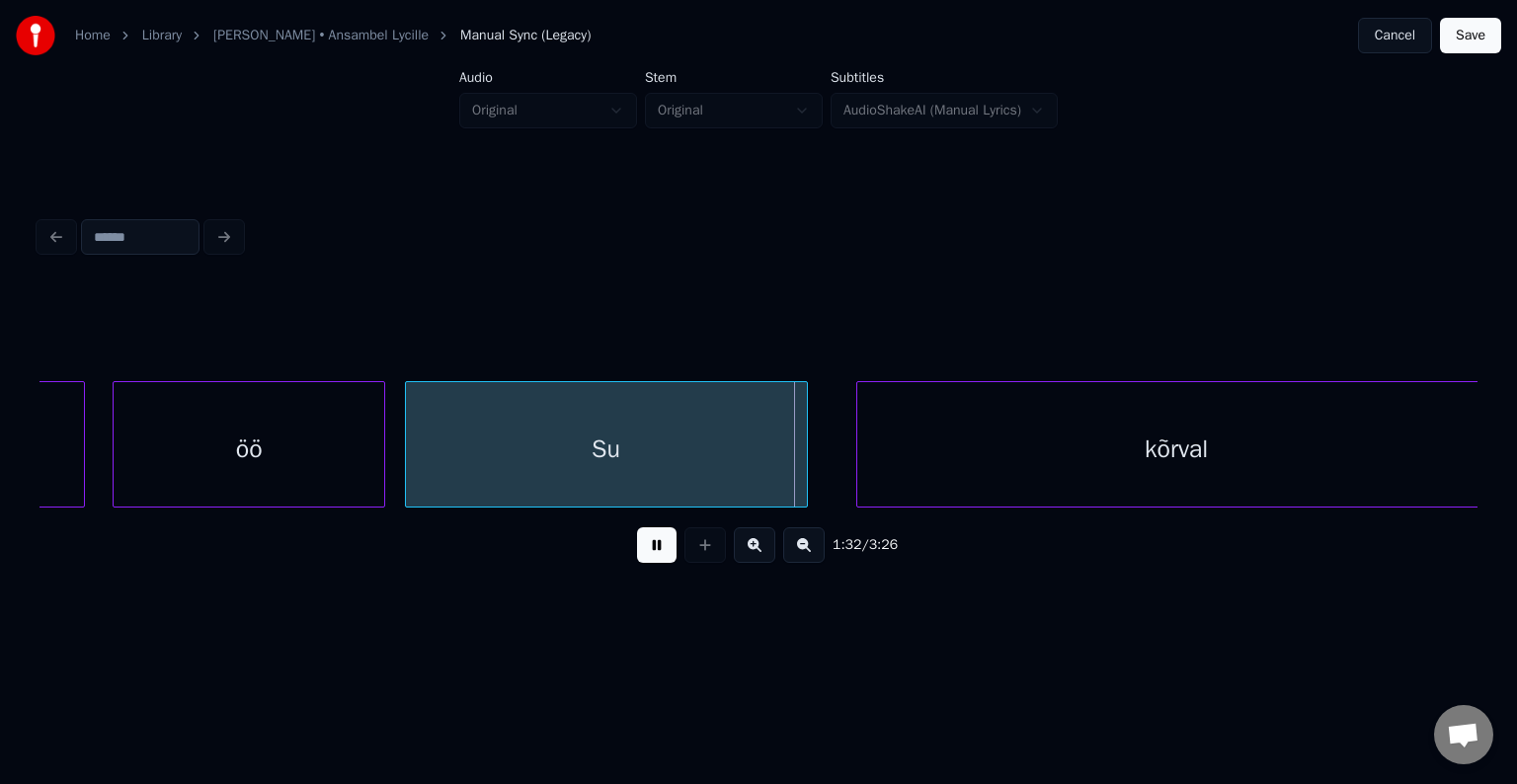 click at bounding box center (657, 545) 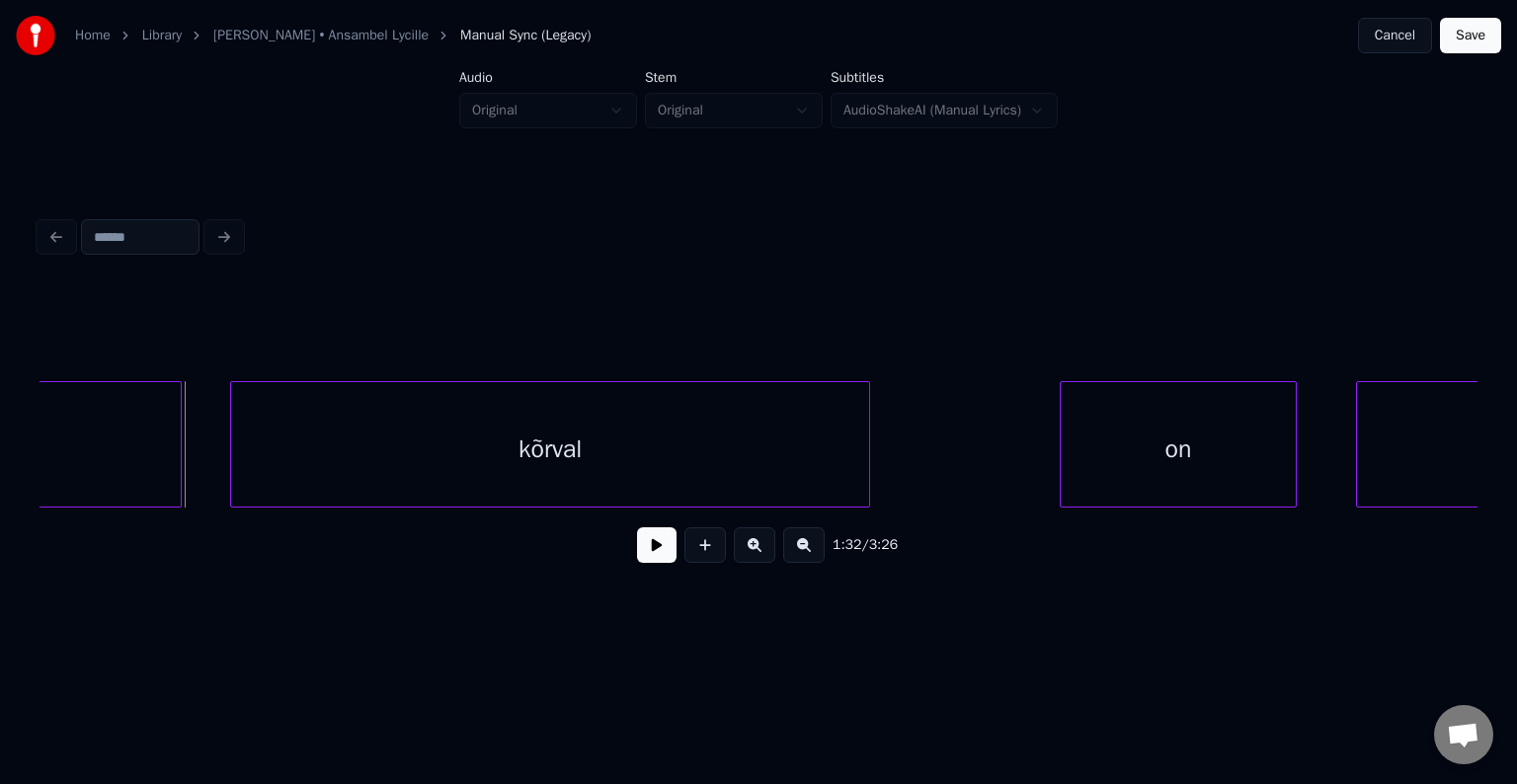 scroll, scrollTop: 0, scrollLeft: 54794, axis: horizontal 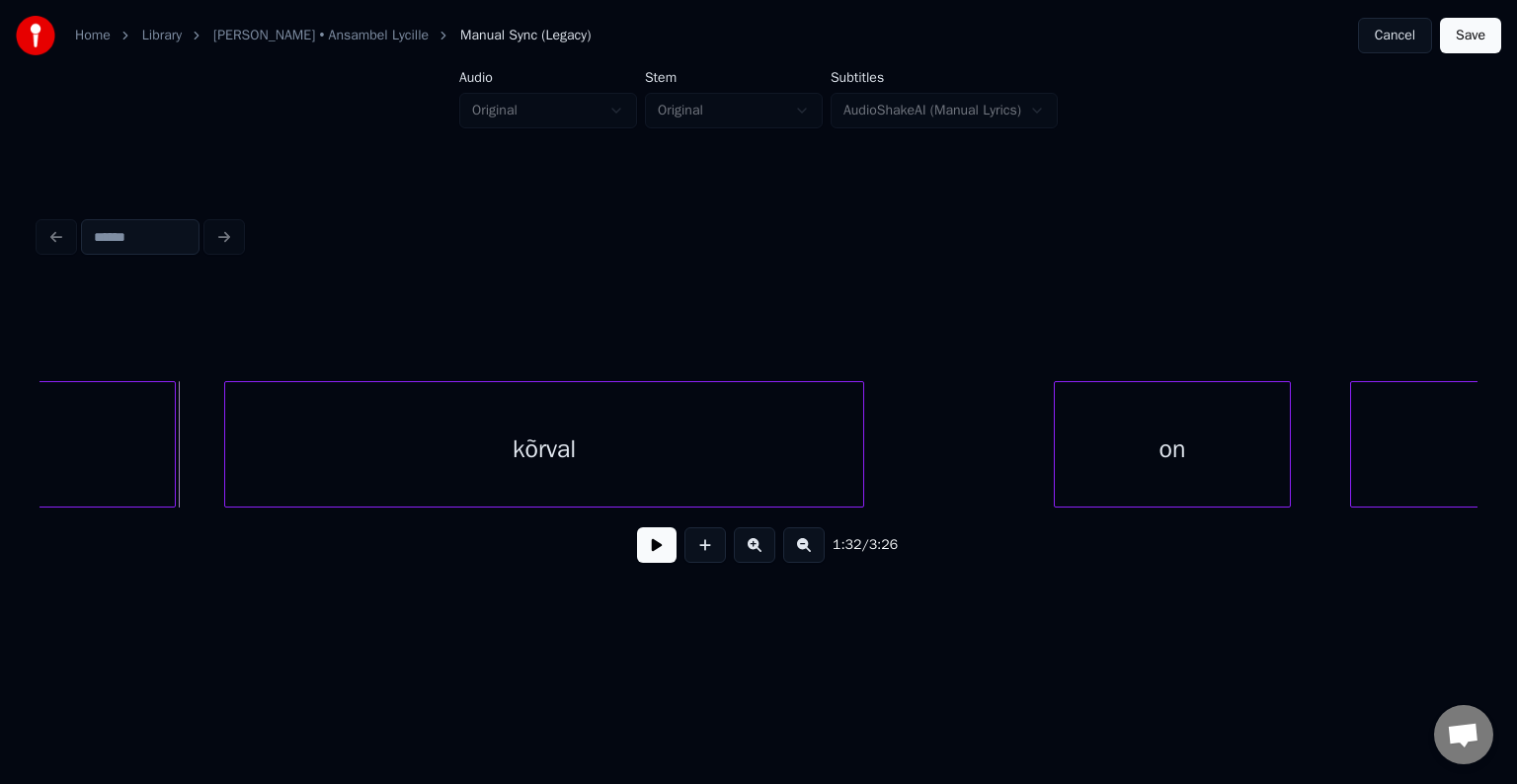 click on "kõrval" at bounding box center (544, 449) 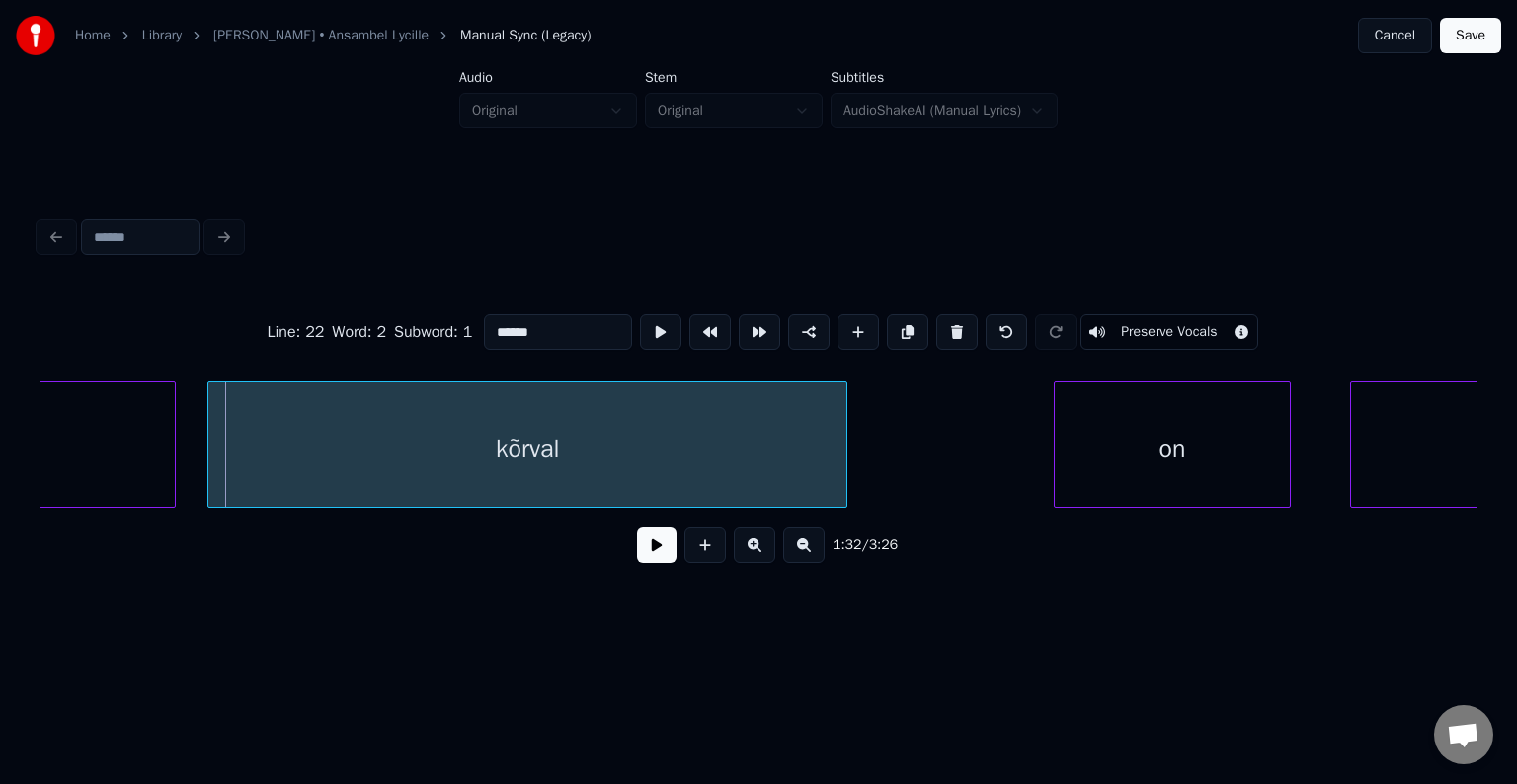 click on "kõrval" at bounding box center [527, 449] 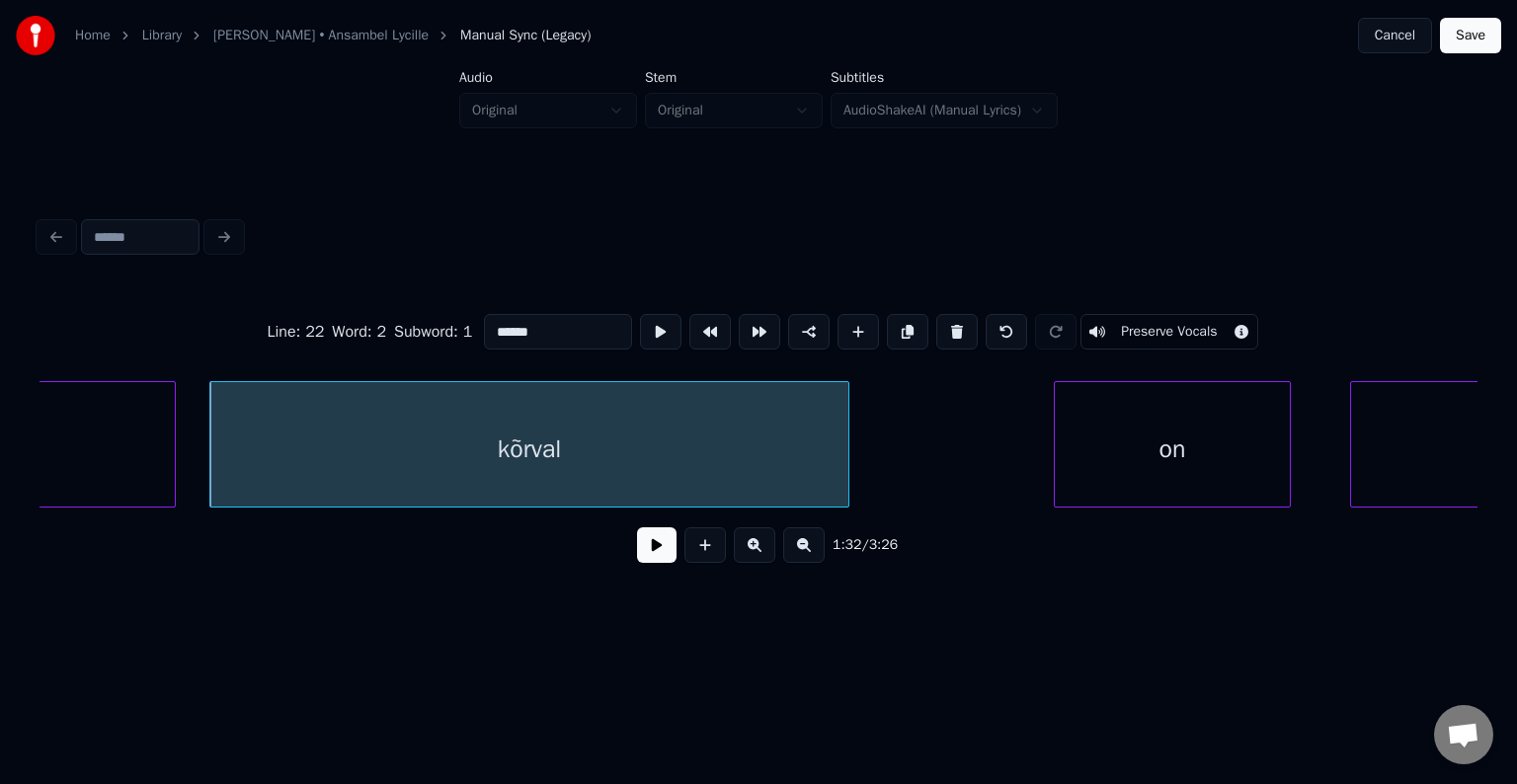 click at bounding box center [657, 545] 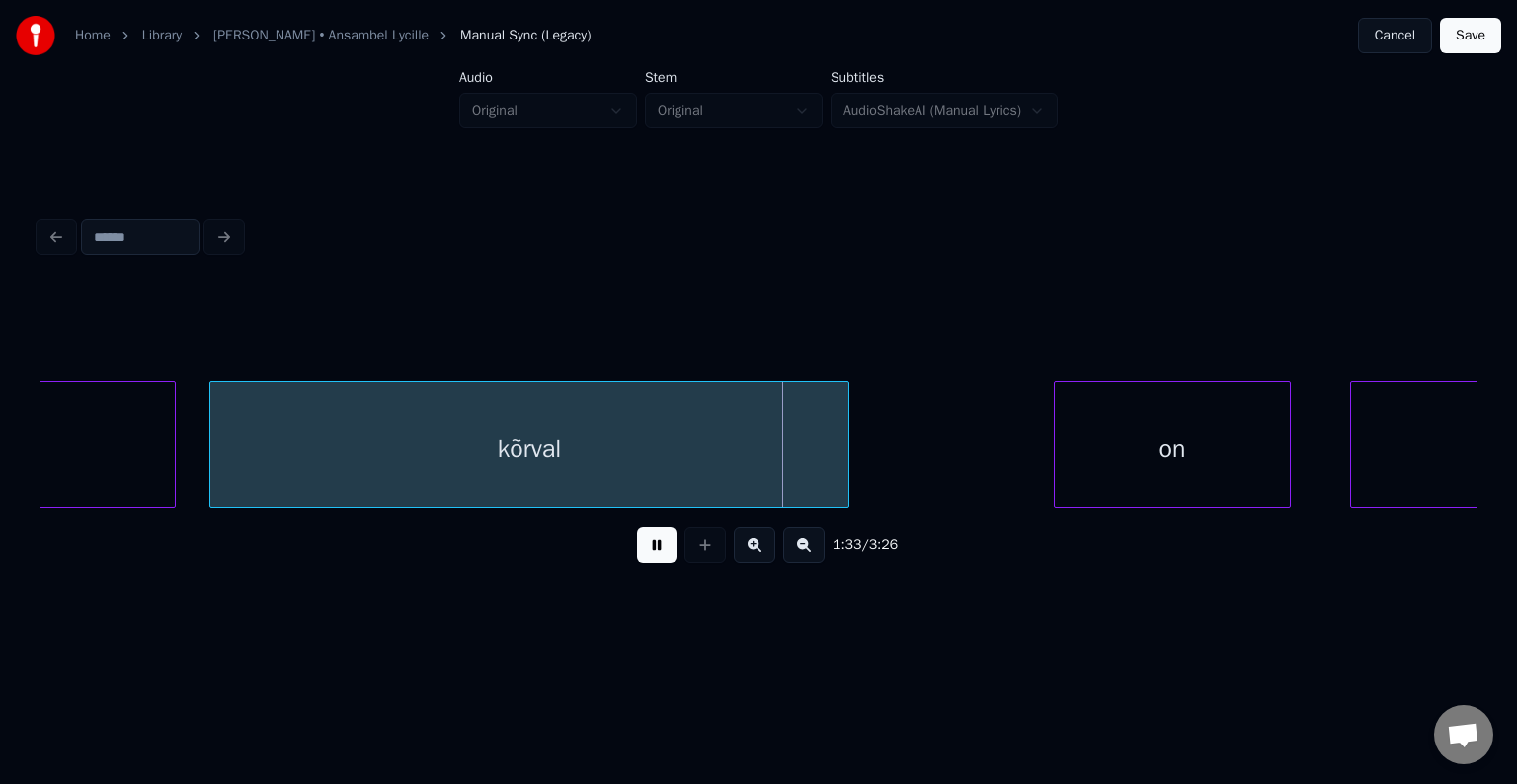 click at bounding box center (657, 545) 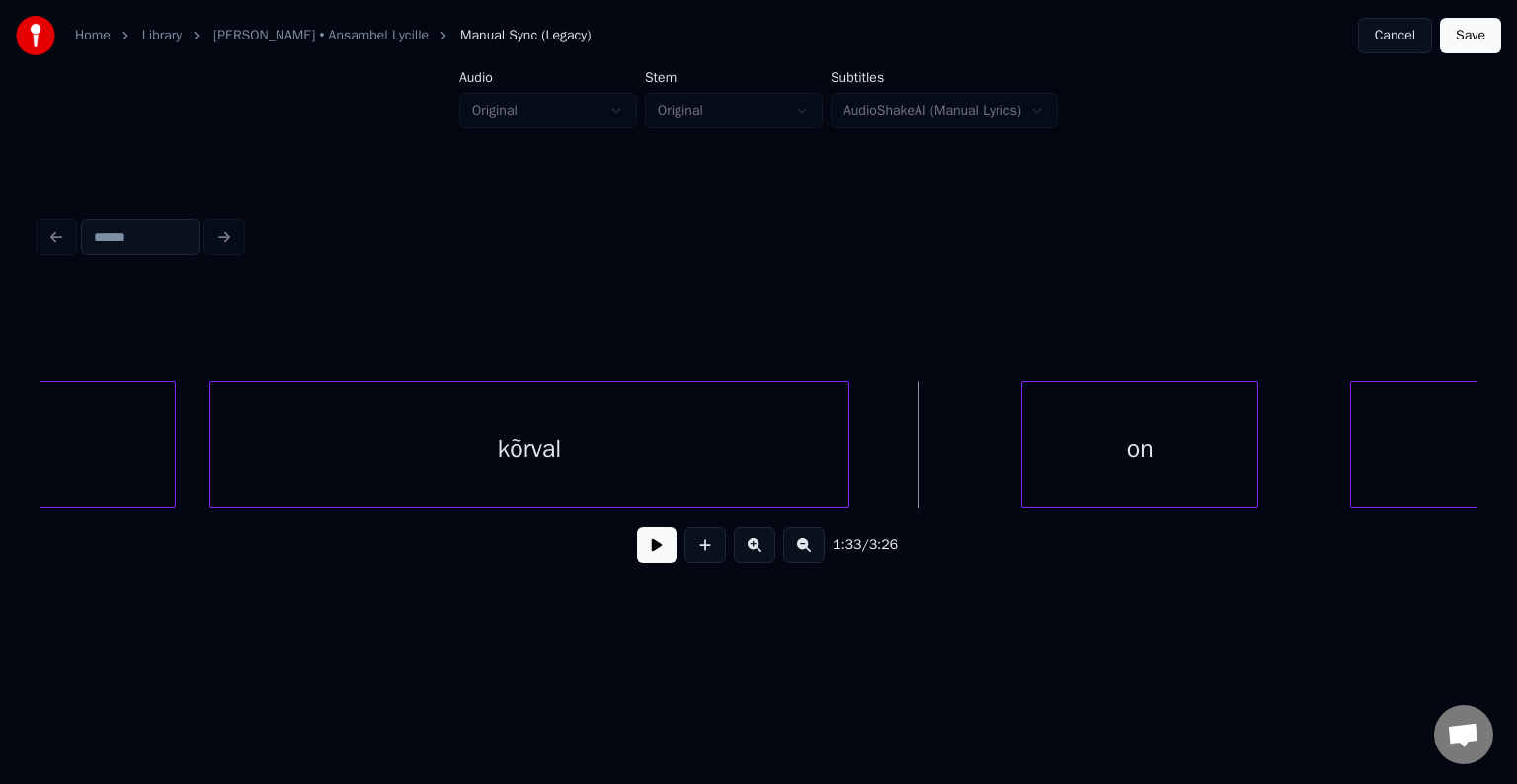 click on "on" at bounding box center [1140, 449] 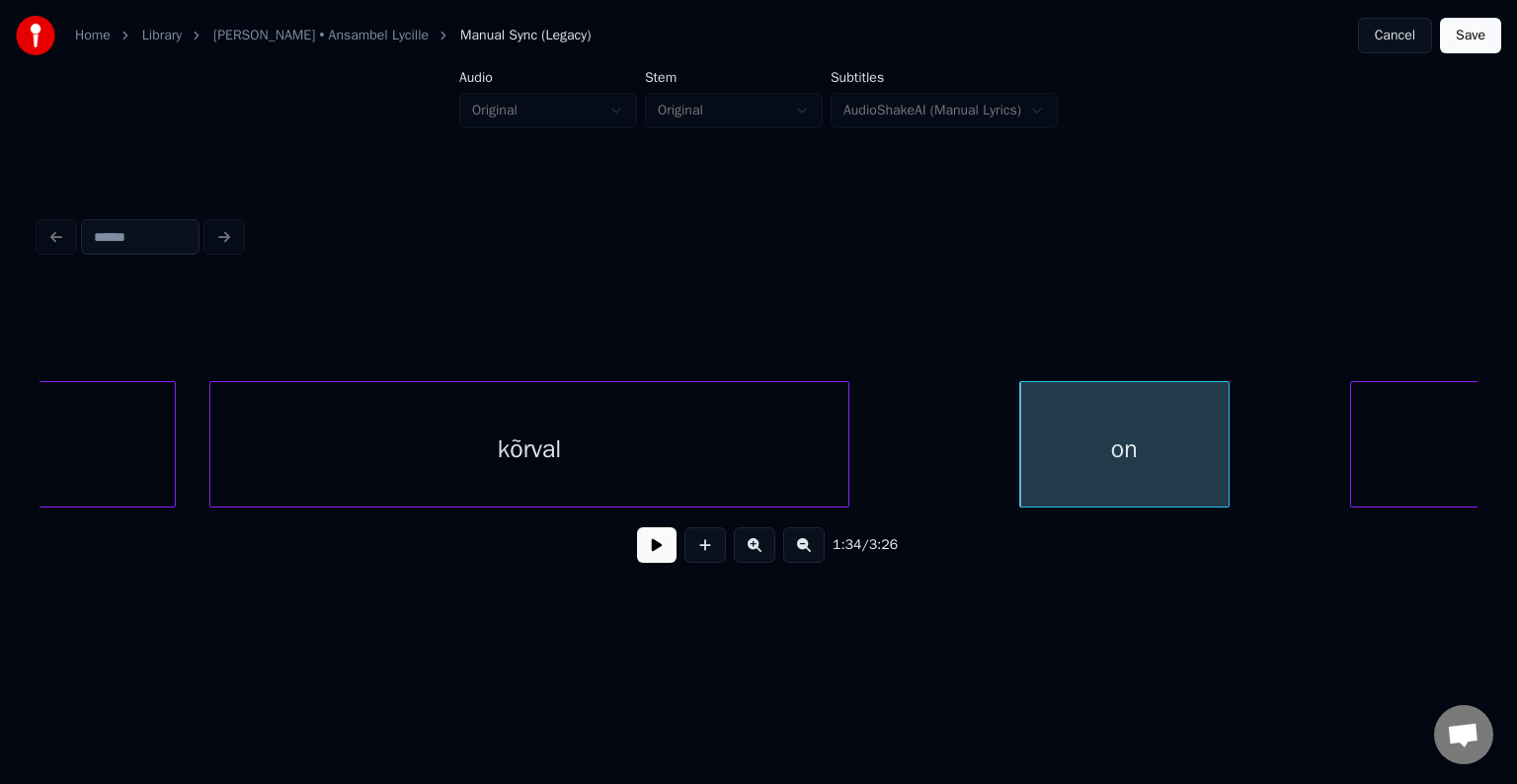 click at bounding box center [1226, 444] 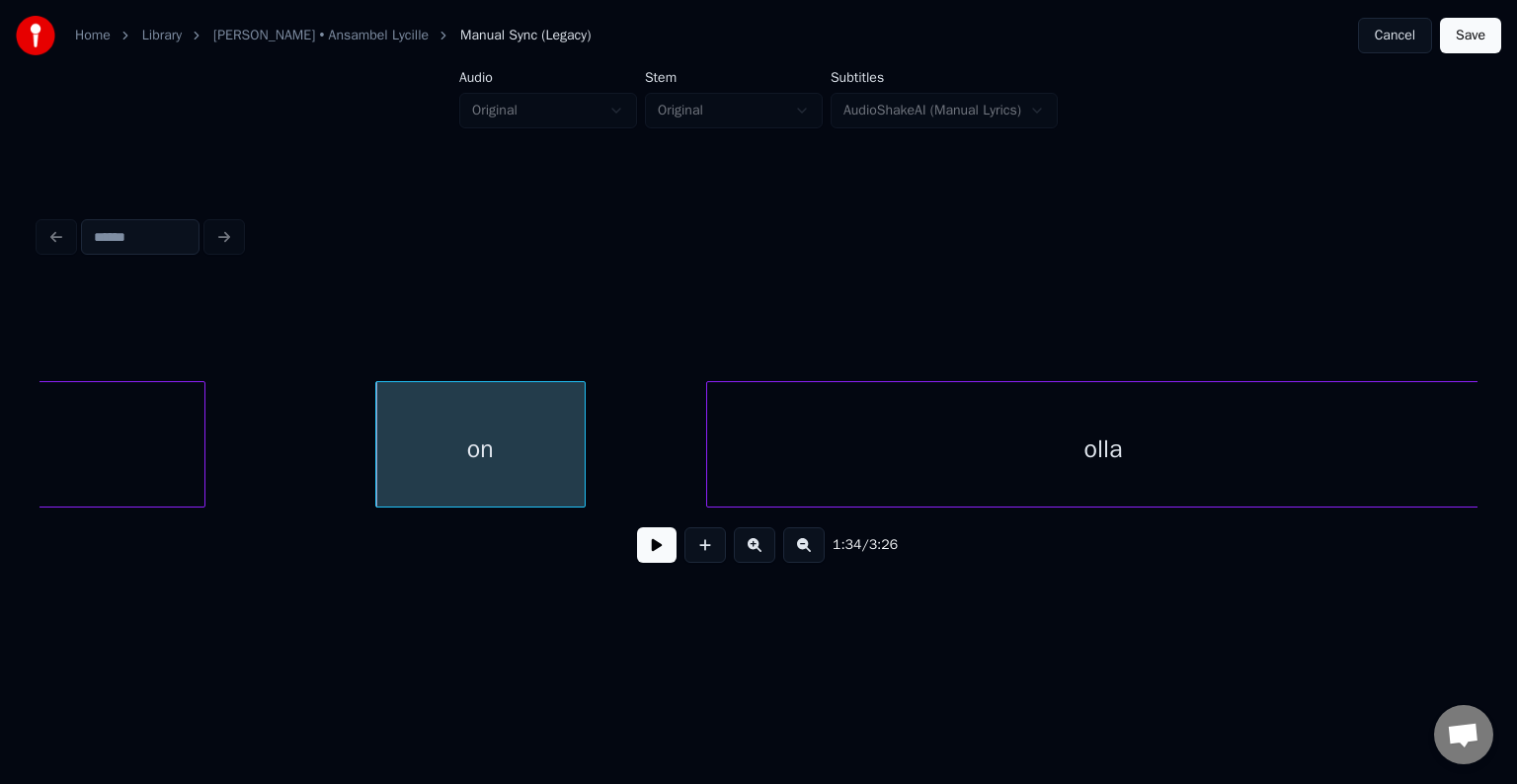 scroll, scrollTop: 0, scrollLeft: 55465, axis: horizontal 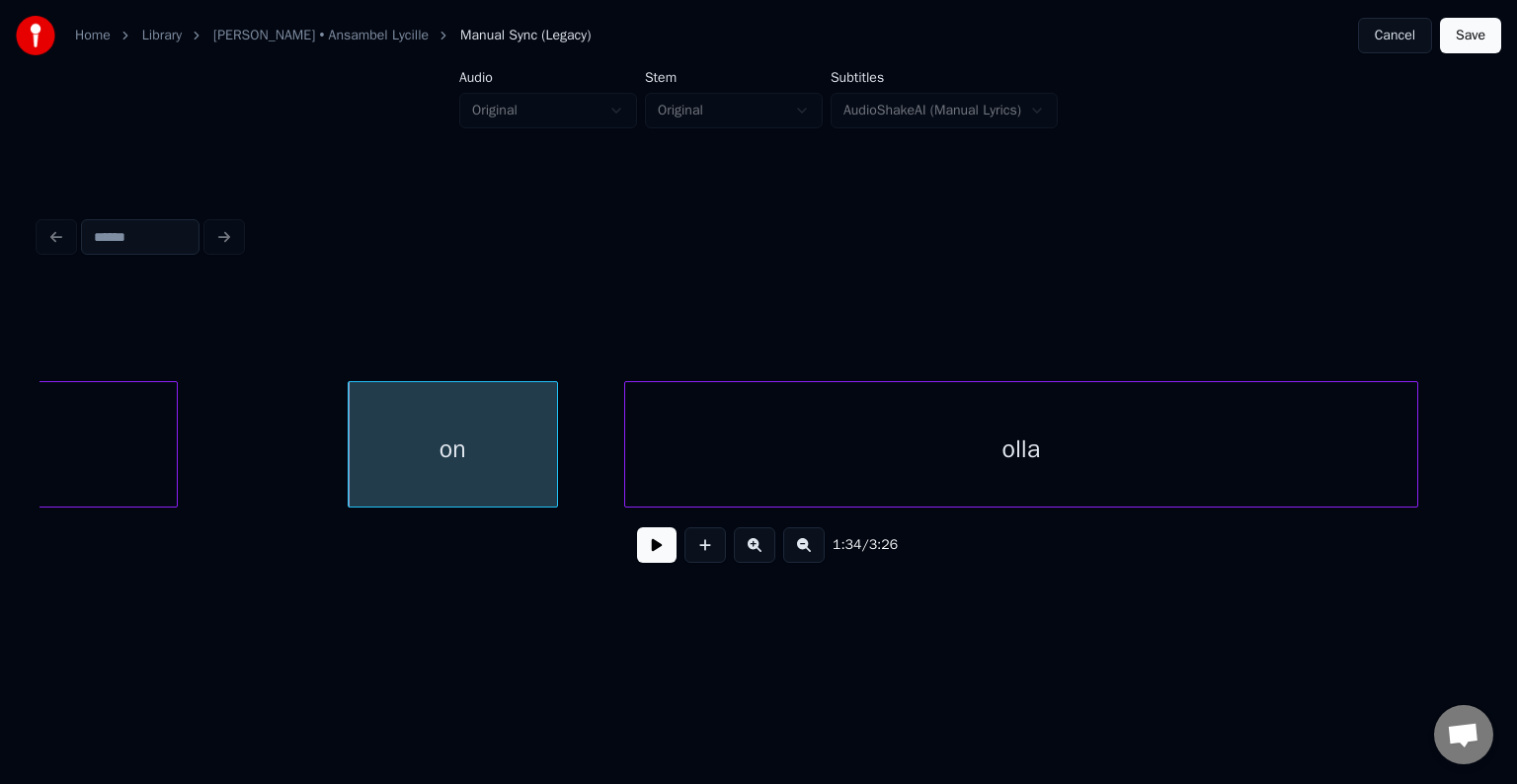 click on "olla" at bounding box center [1021, 449] 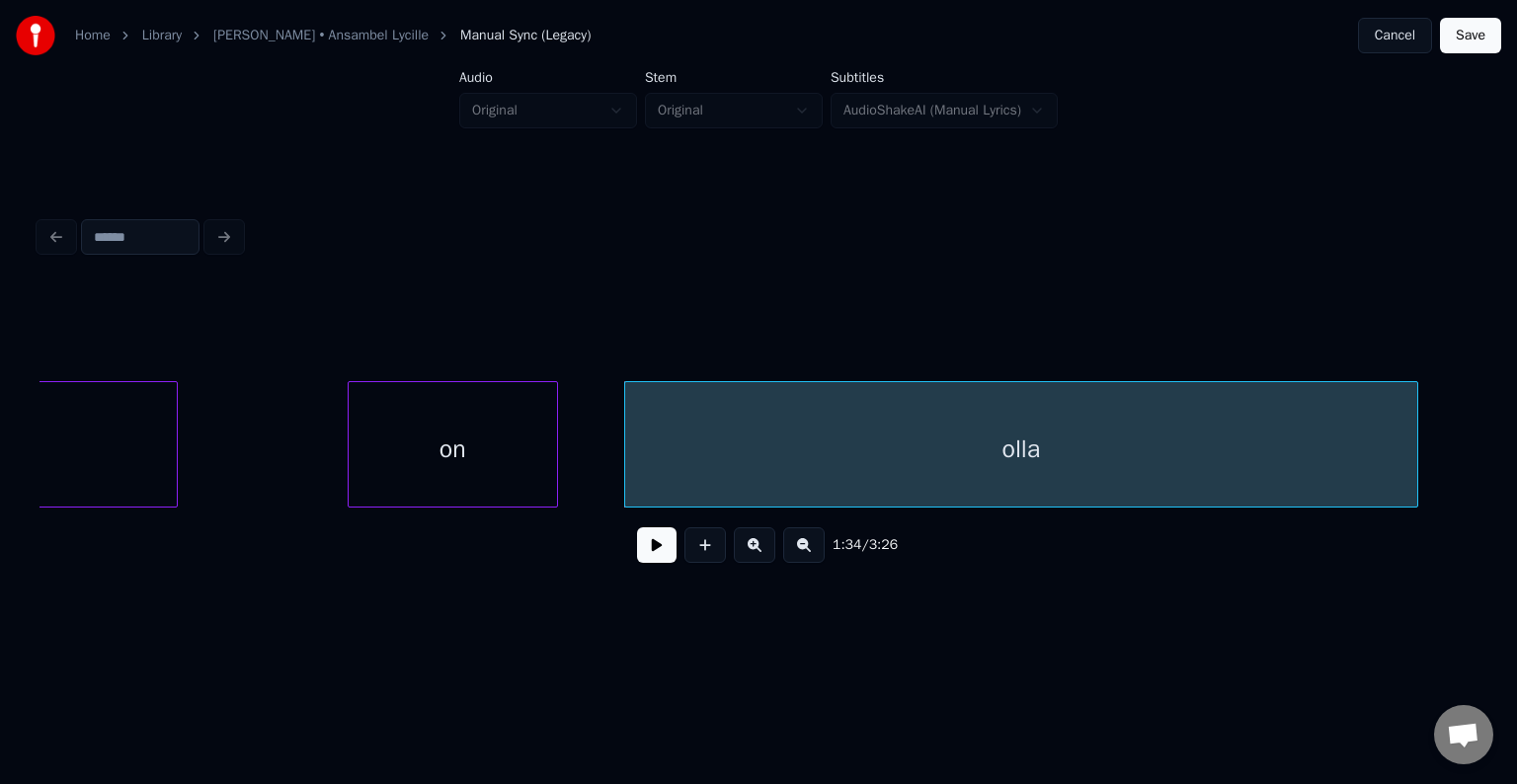click on "on" at bounding box center [452, 449] 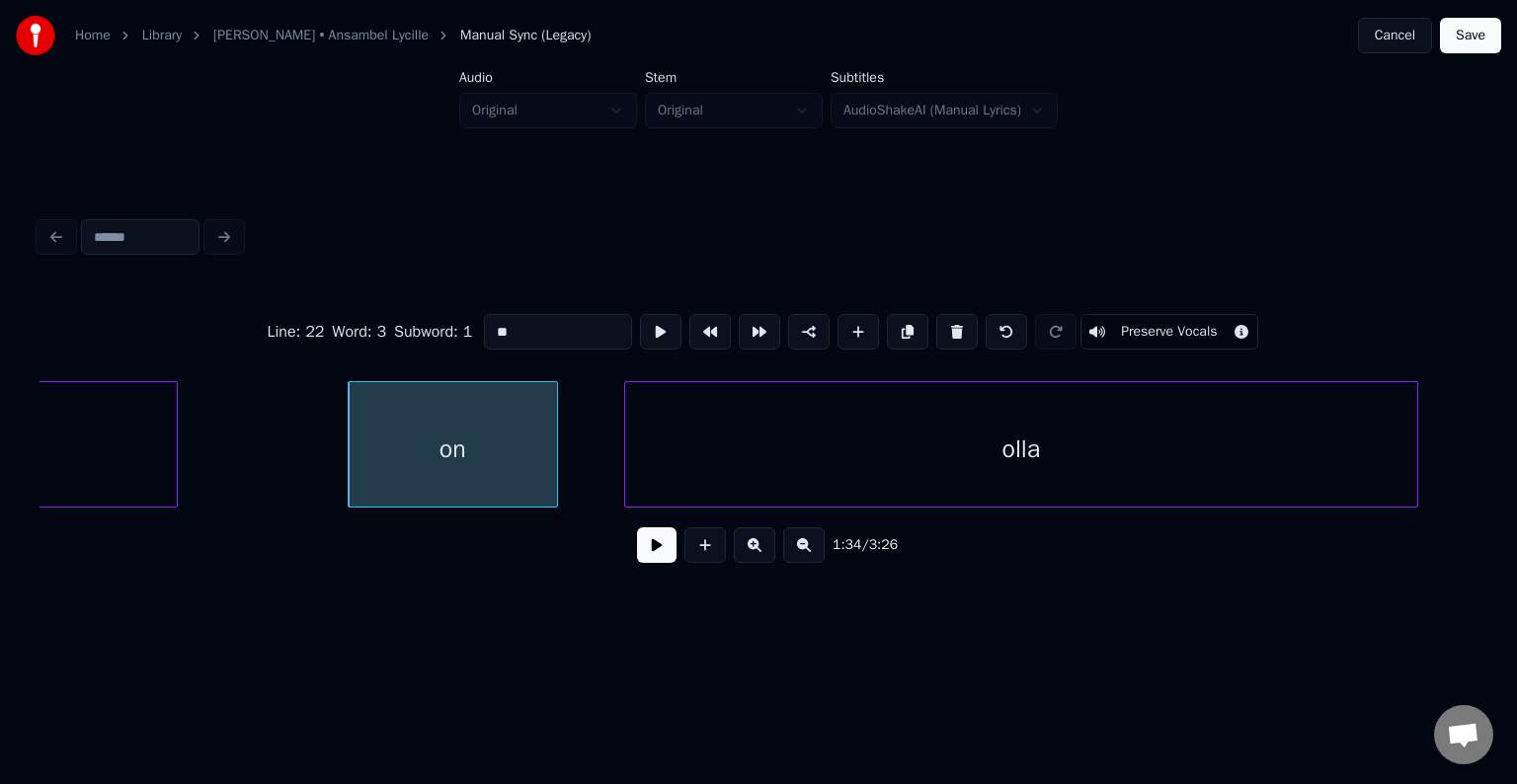 click at bounding box center [657, 545] 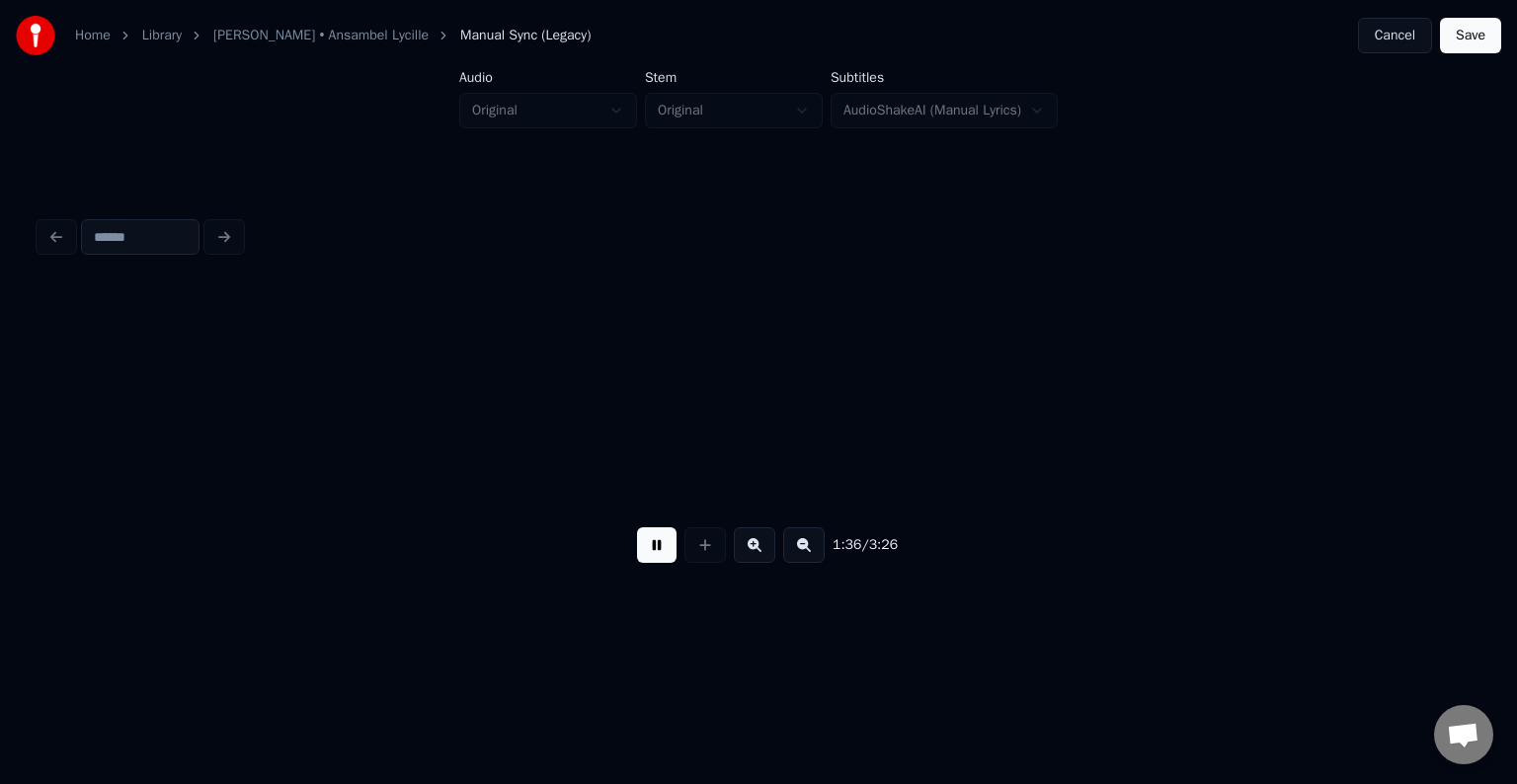 scroll, scrollTop: 0, scrollLeft: 56905, axis: horizontal 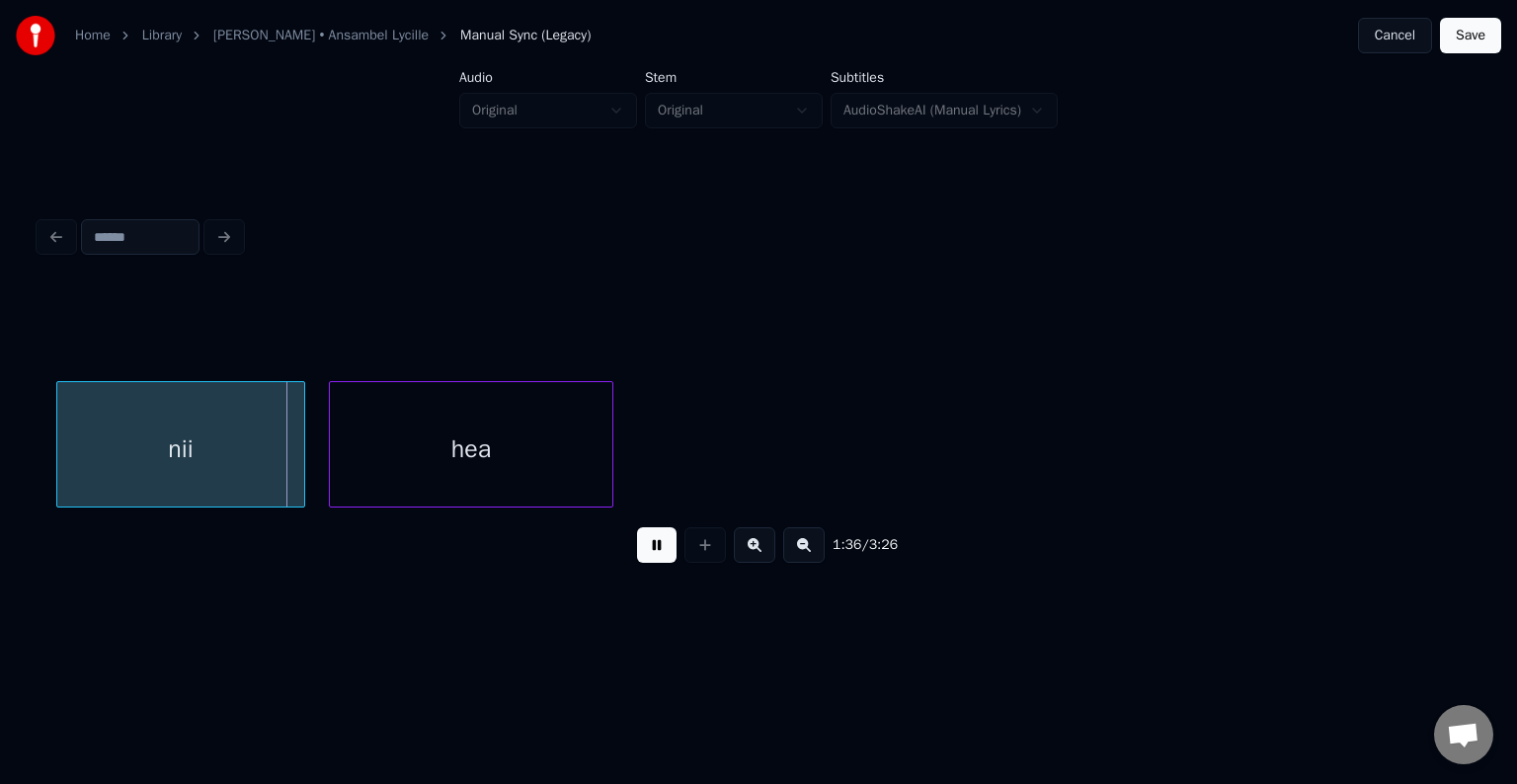 drag, startPoint x: 652, startPoint y: 538, endPoint x: 567, endPoint y: 533, distance: 85.146932 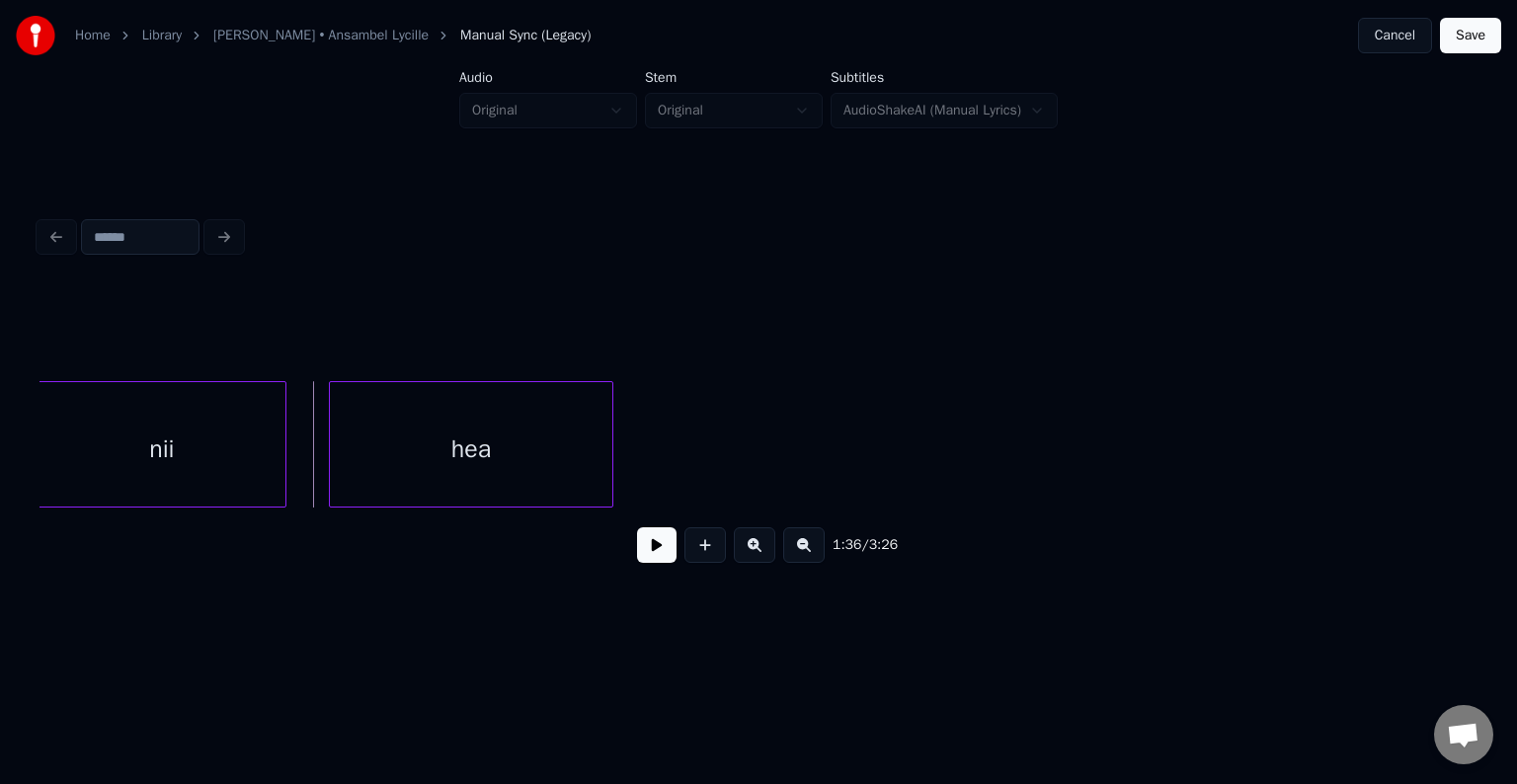 scroll, scrollTop: 0, scrollLeft: 56902, axis: horizontal 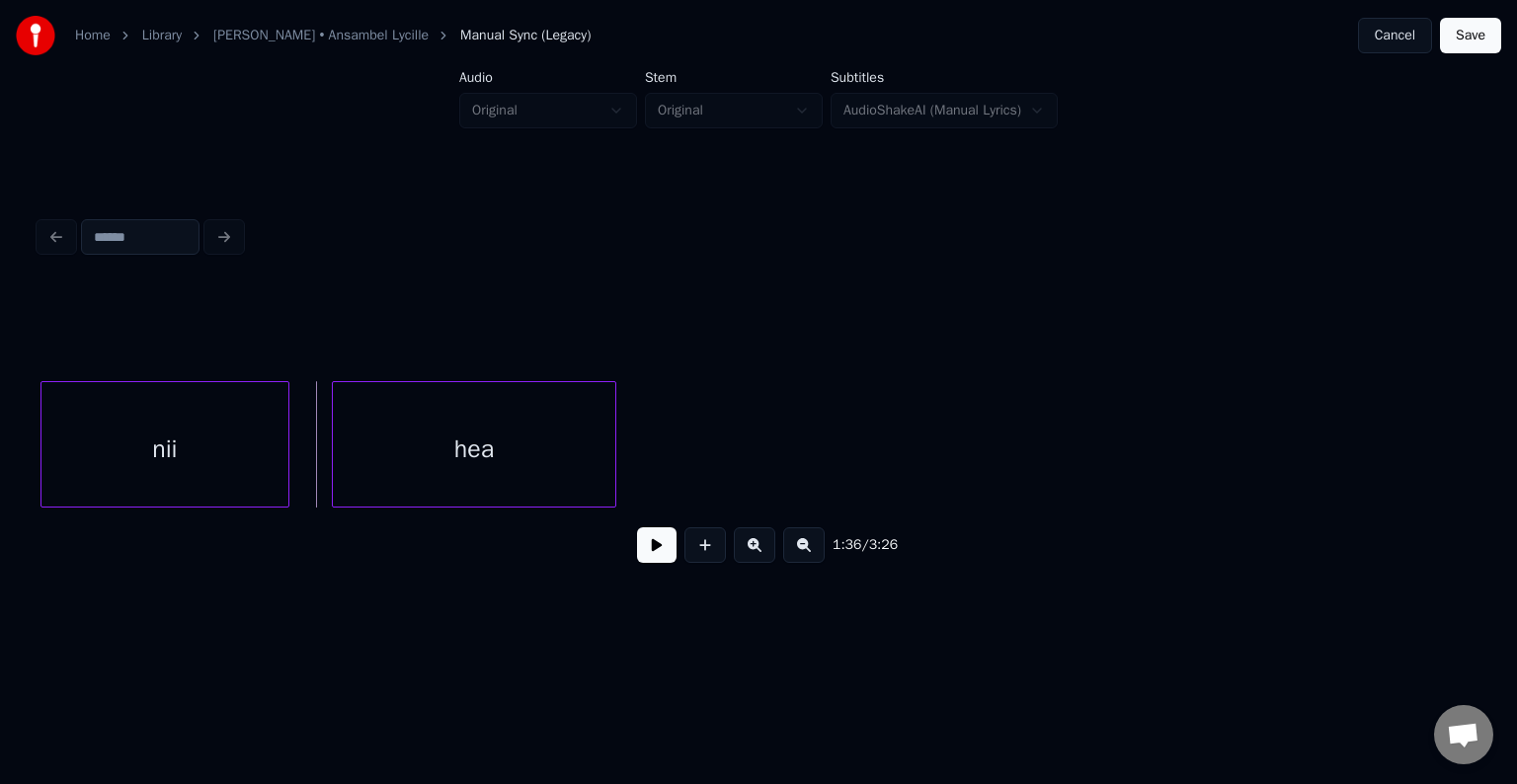 click on "nii" at bounding box center [165, 449] 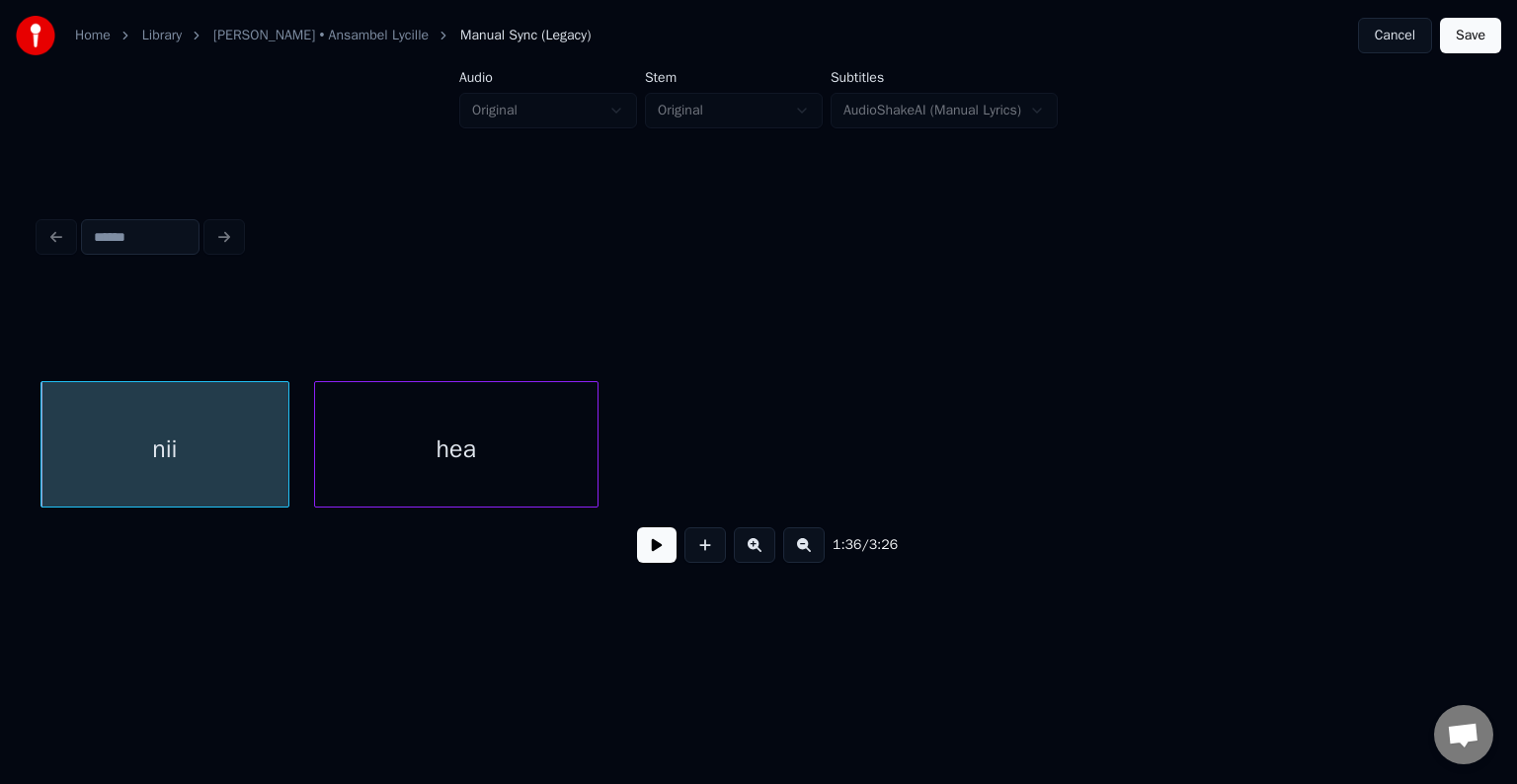 click on "hea" at bounding box center (456, 449) 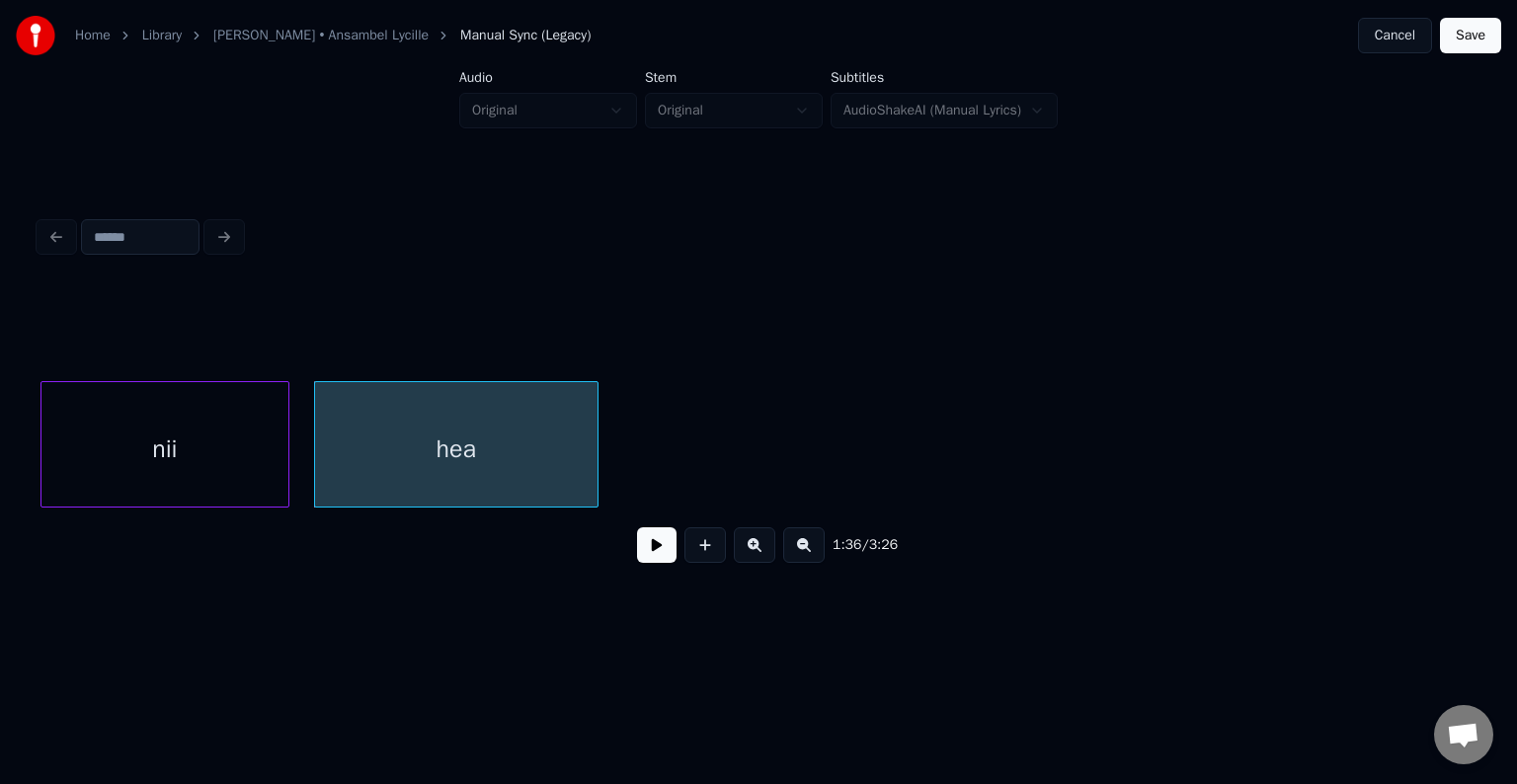 click at bounding box center (657, 545) 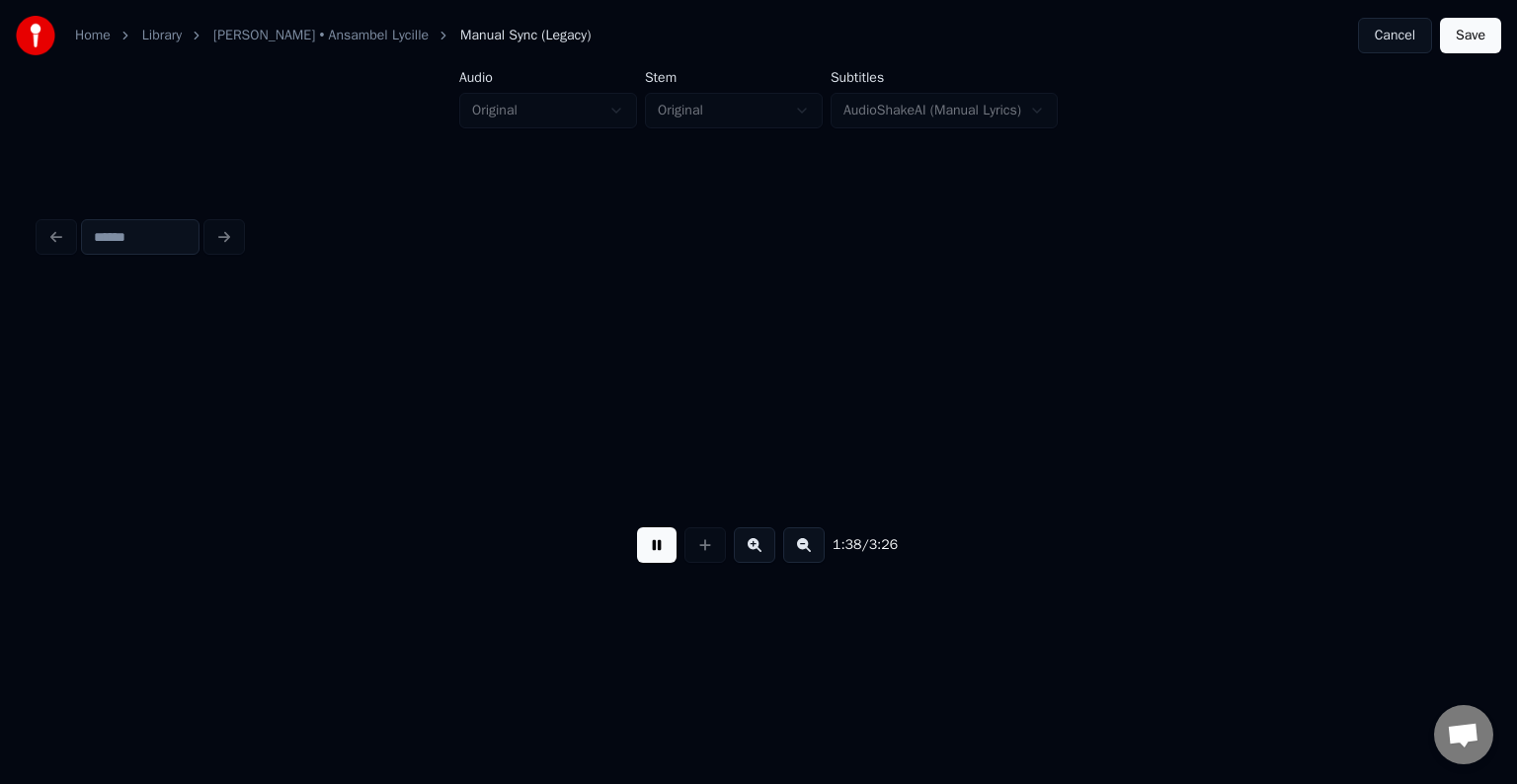 scroll, scrollTop: 0, scrollLeft: 58398, axis: horizontal 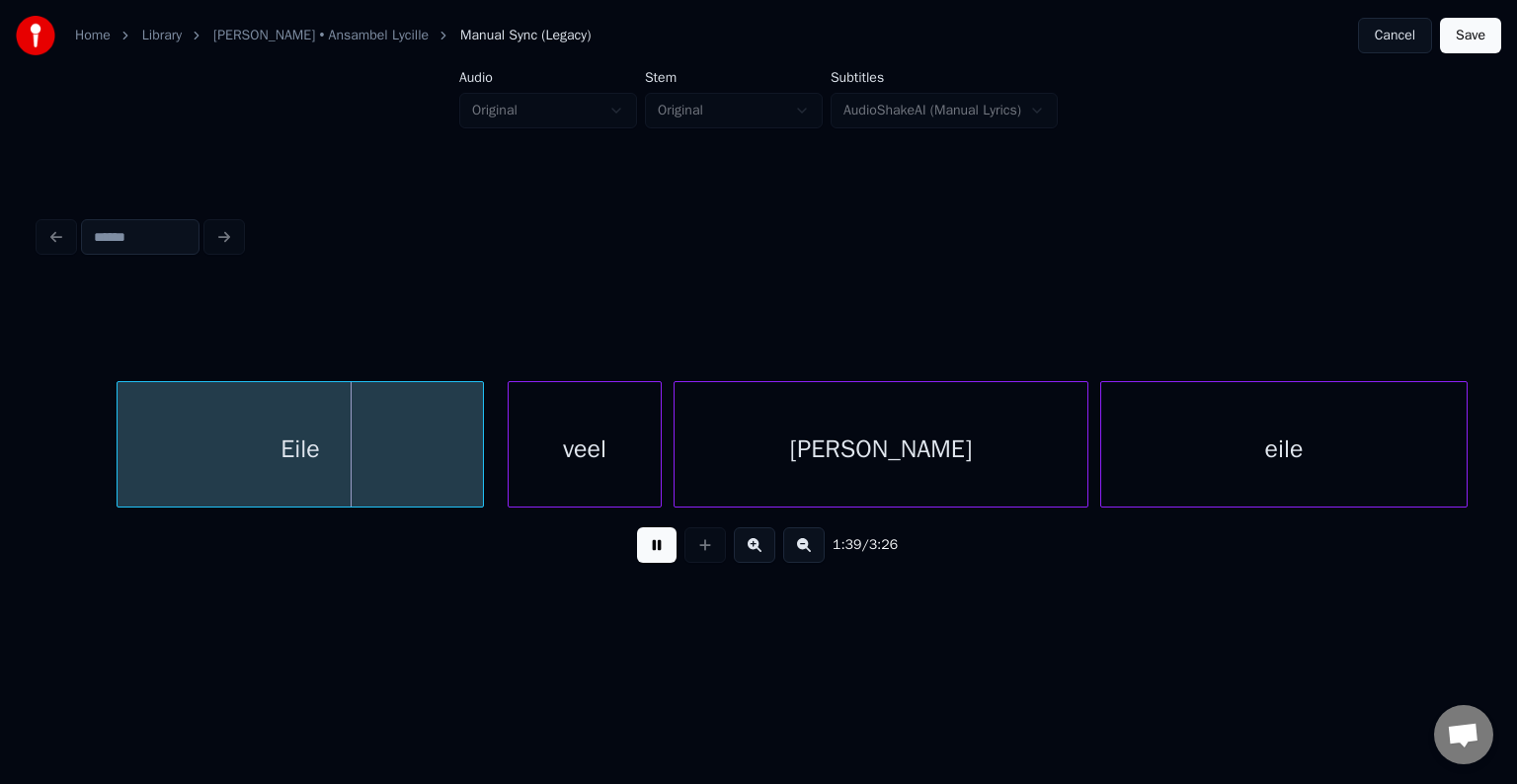 click at bounding box center [657, 545] 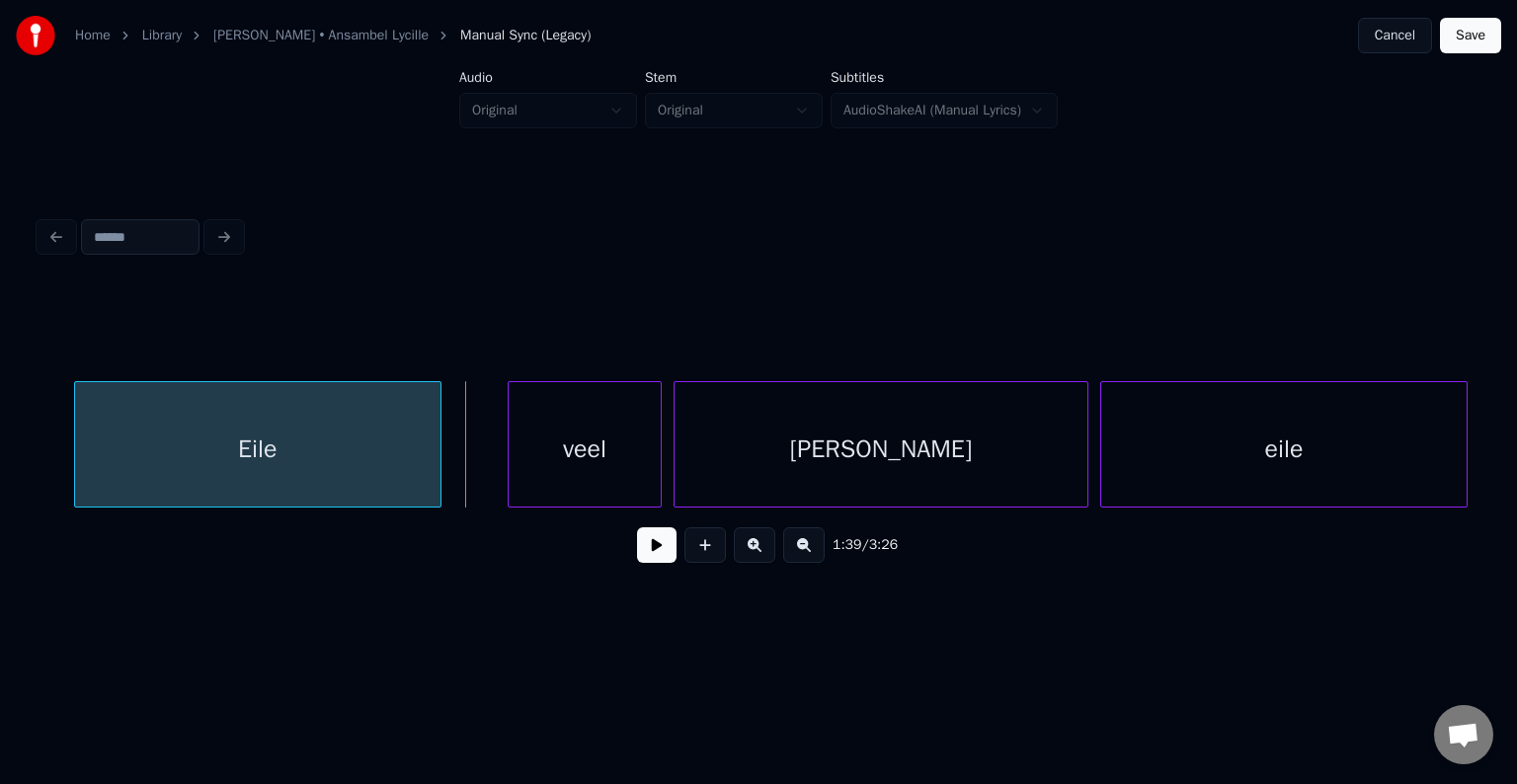 click on "Eile" at bounding box center [258, 449] 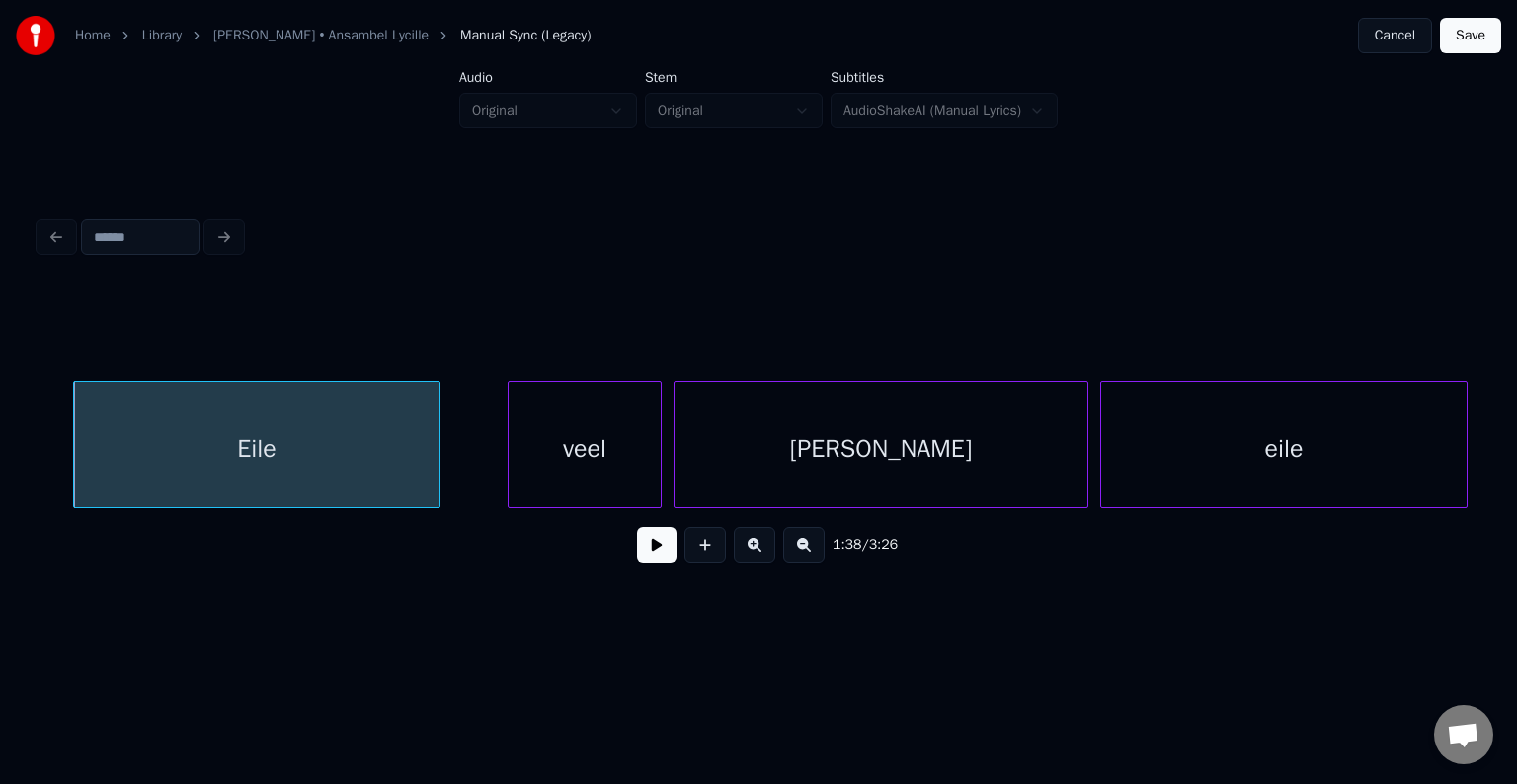 click on "veel" at bounding box center [585, 449] 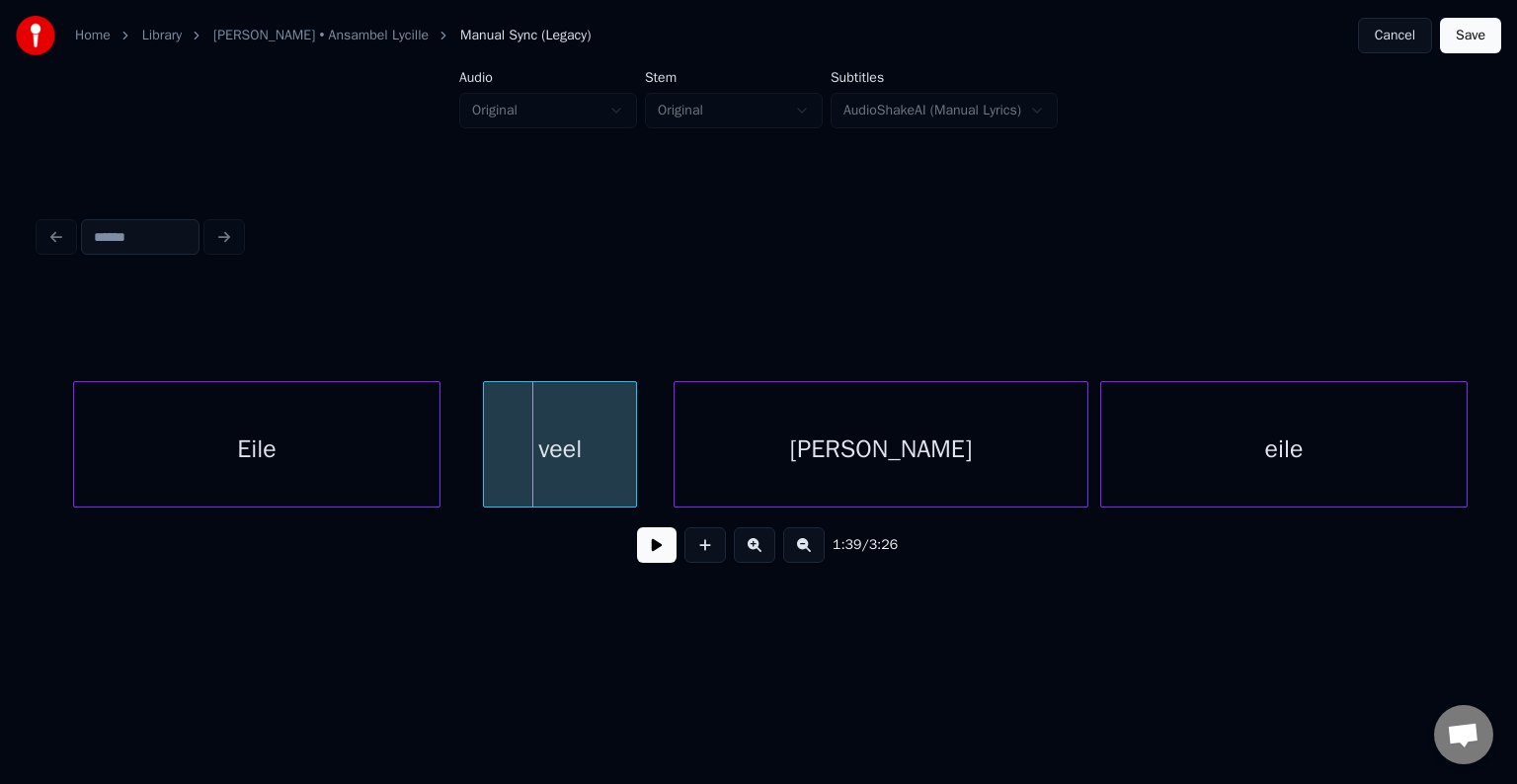 click on "veel" at bounding box center [560, 449] 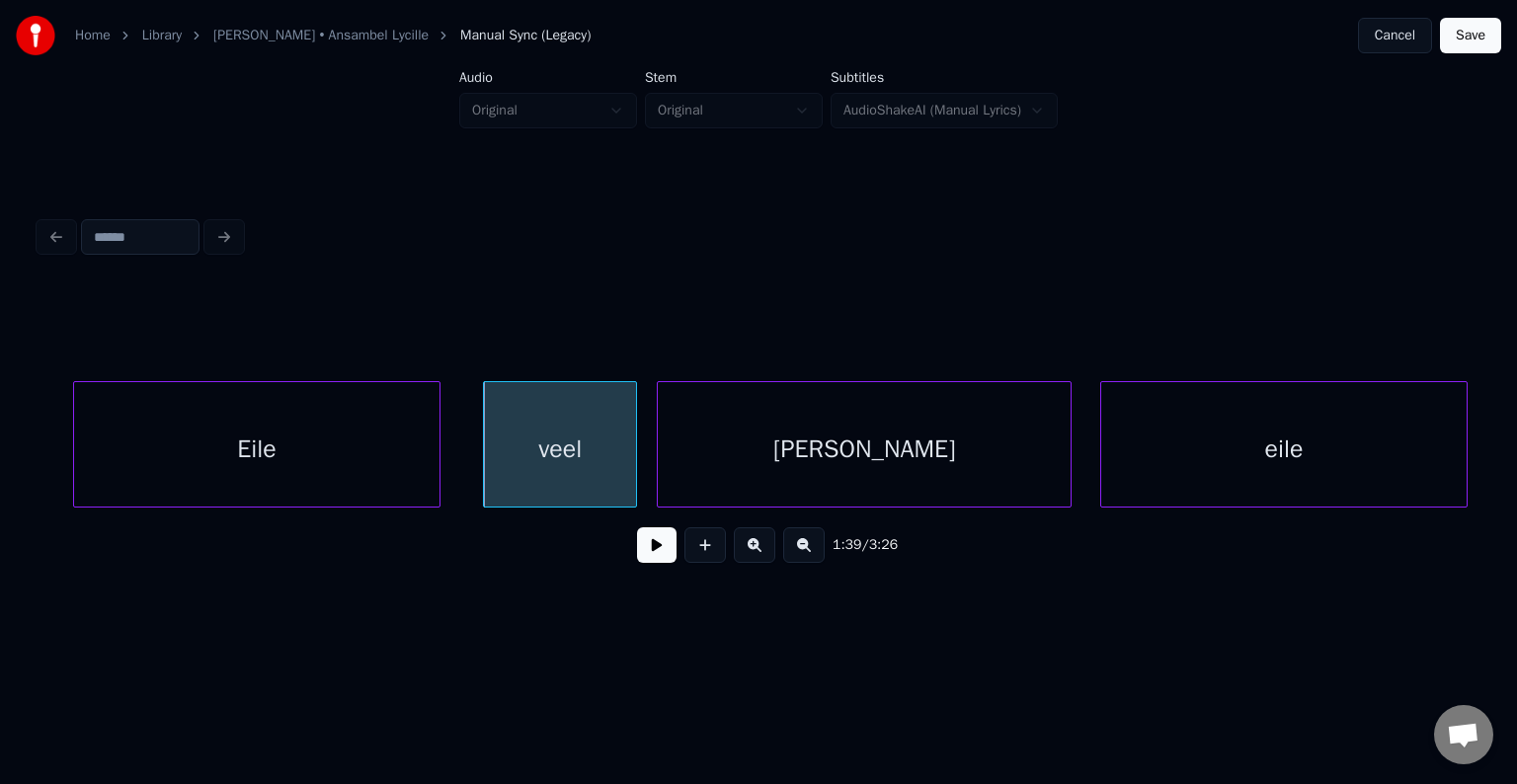 click on "[PERSON_NAME]" at bounding box center (864, 449) 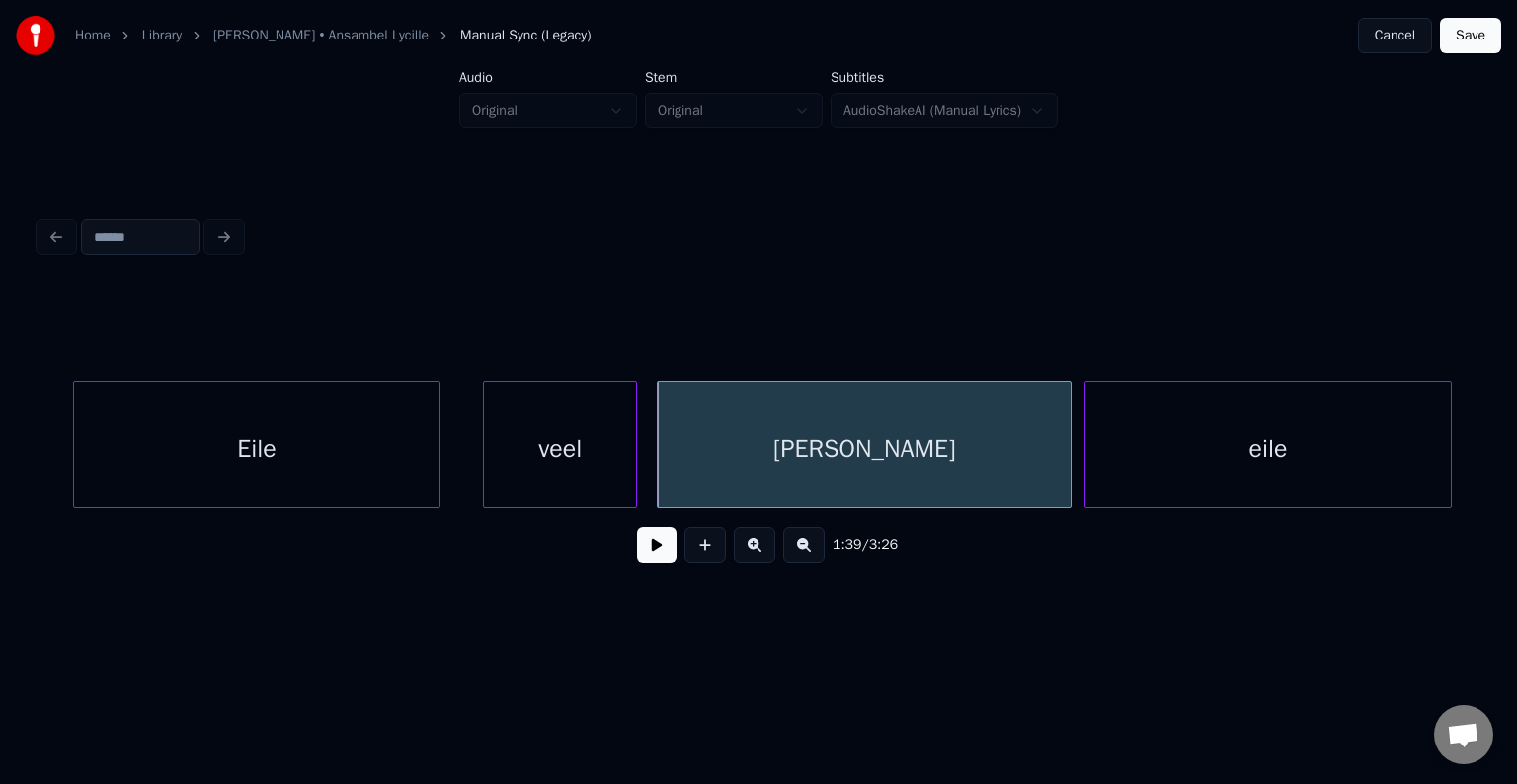 click on "eile" at bounding box center [1268, 449] 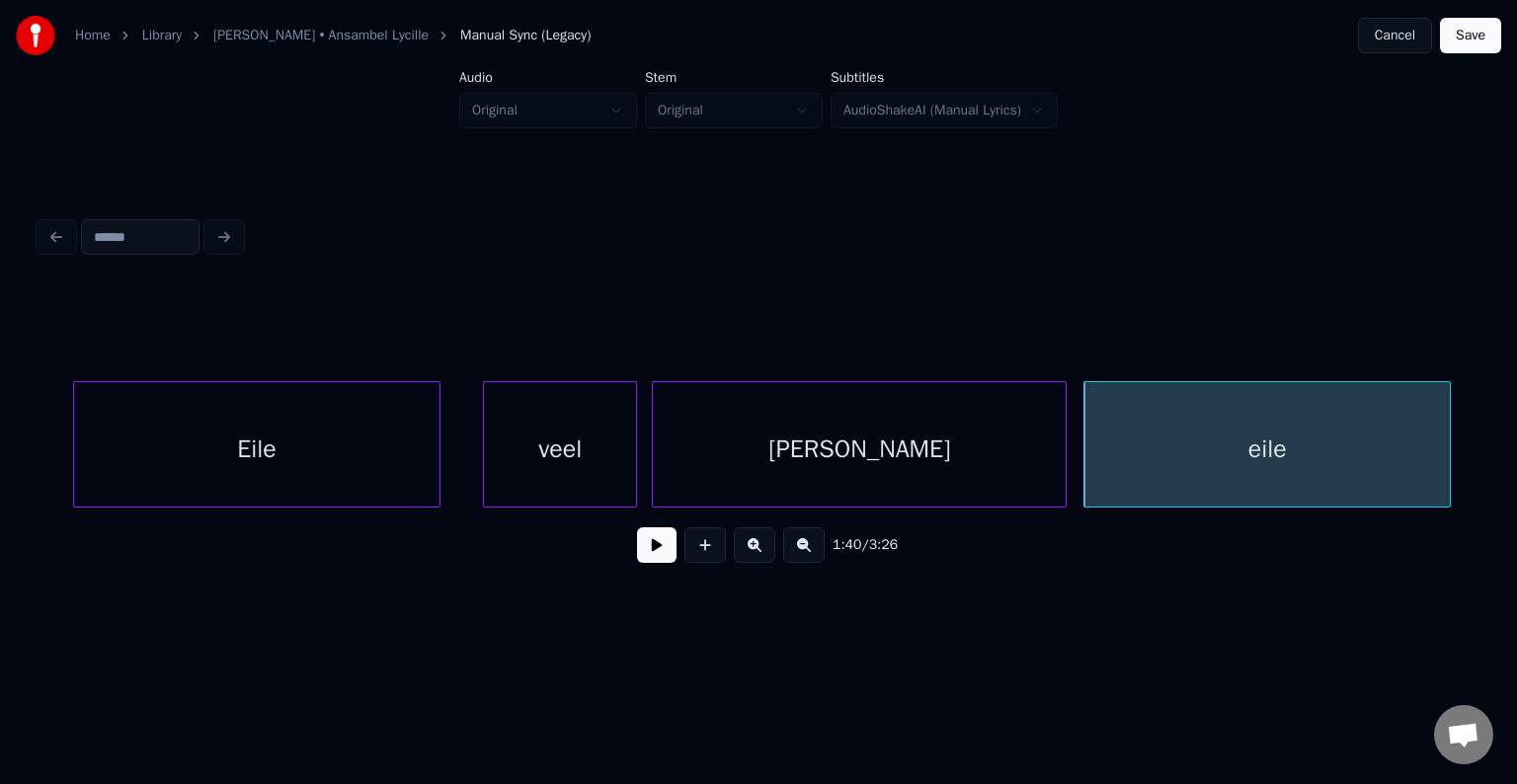 click on "[PERSON_NAME]" at bounding box center [859, 449] 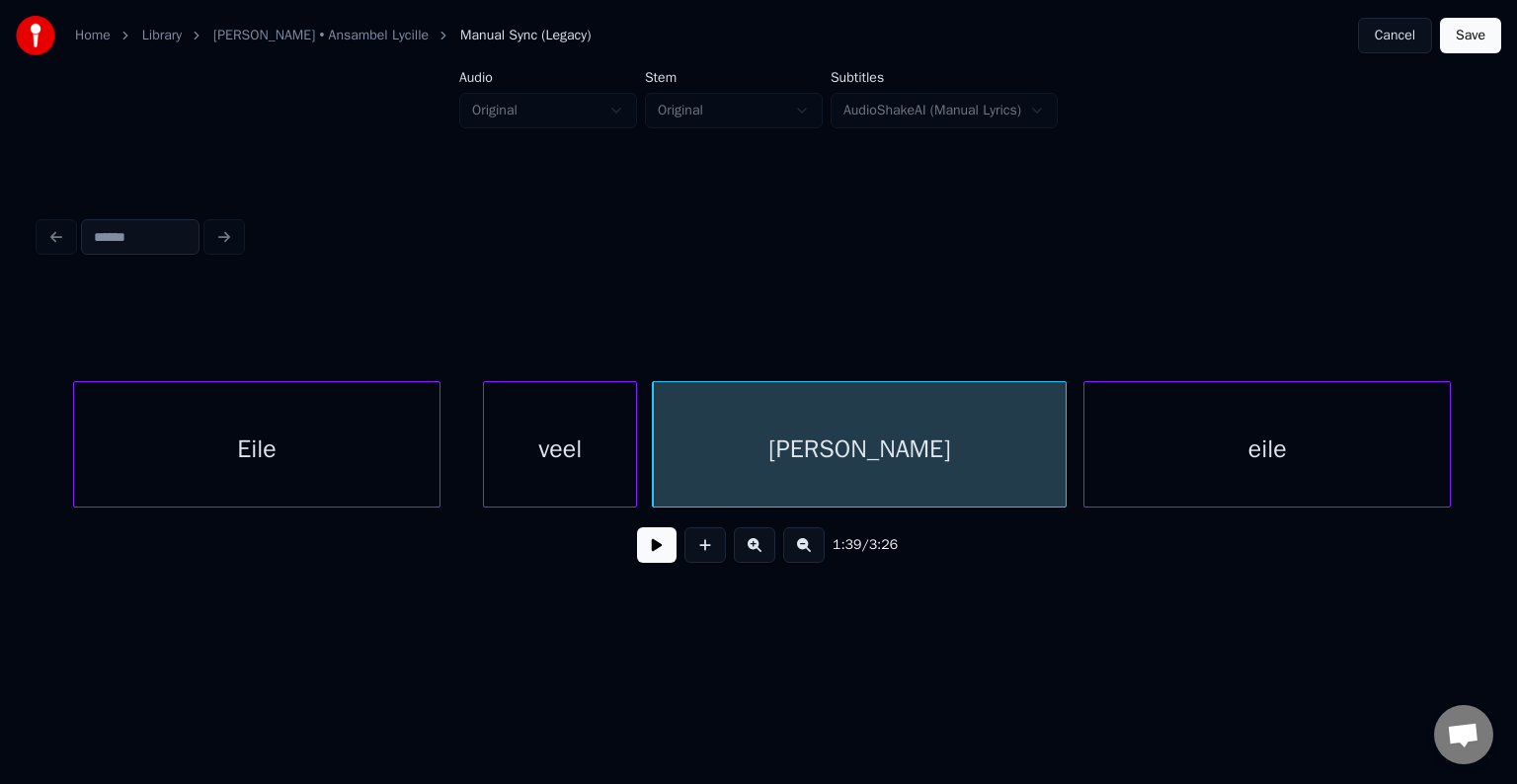 click on "Eile" at bounding box center [257, 449] 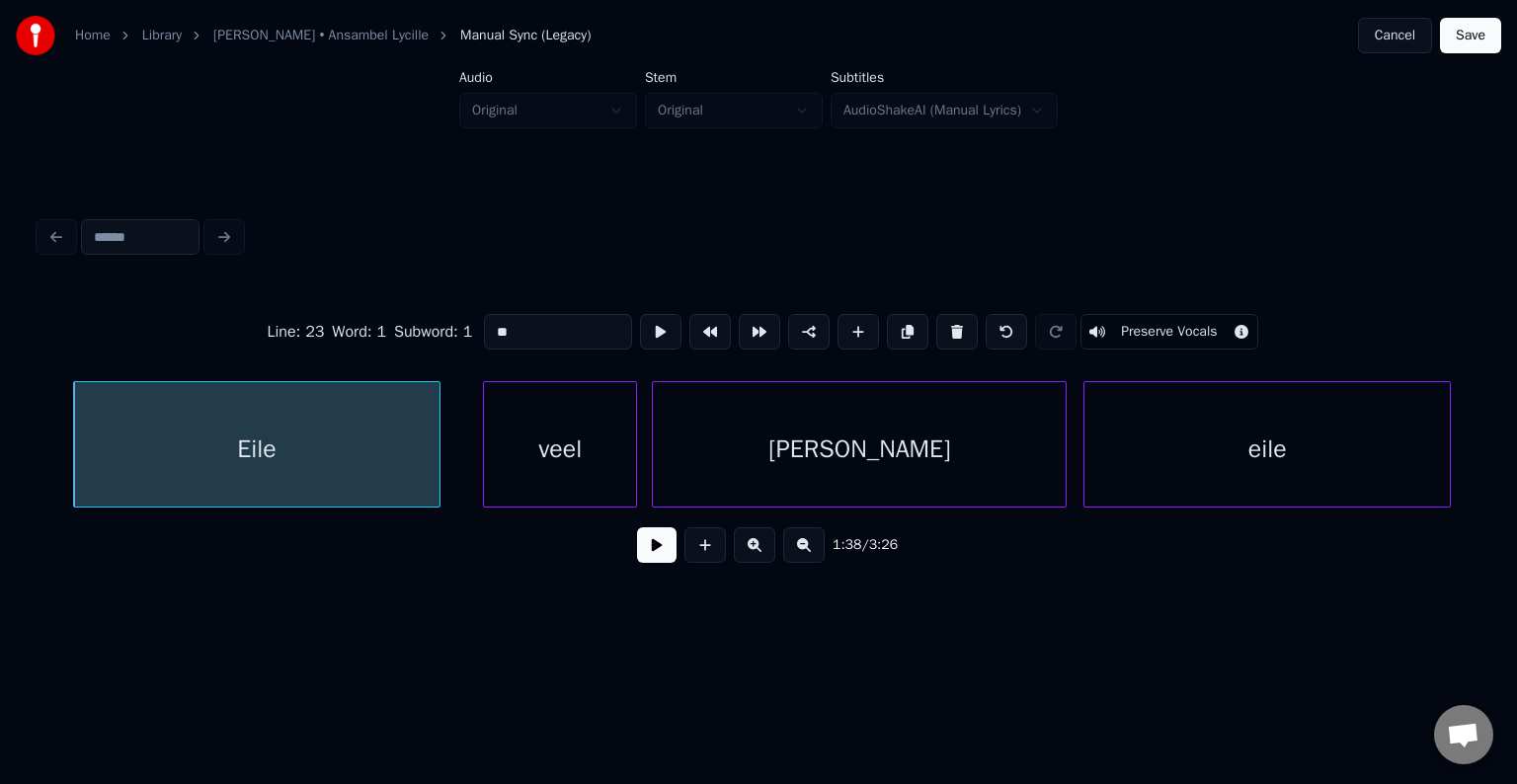 type on "****" 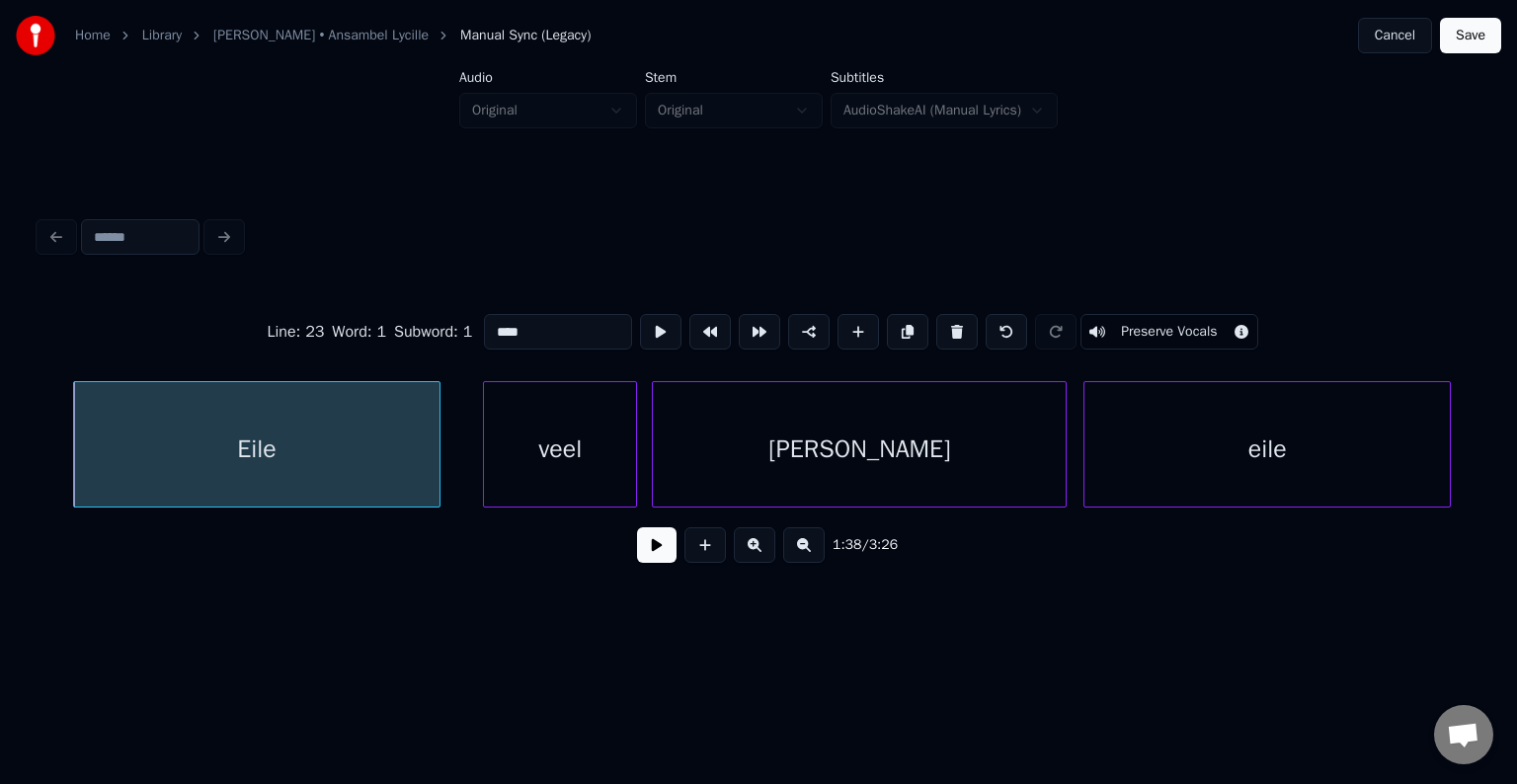 click at bounding box center [657, 545] 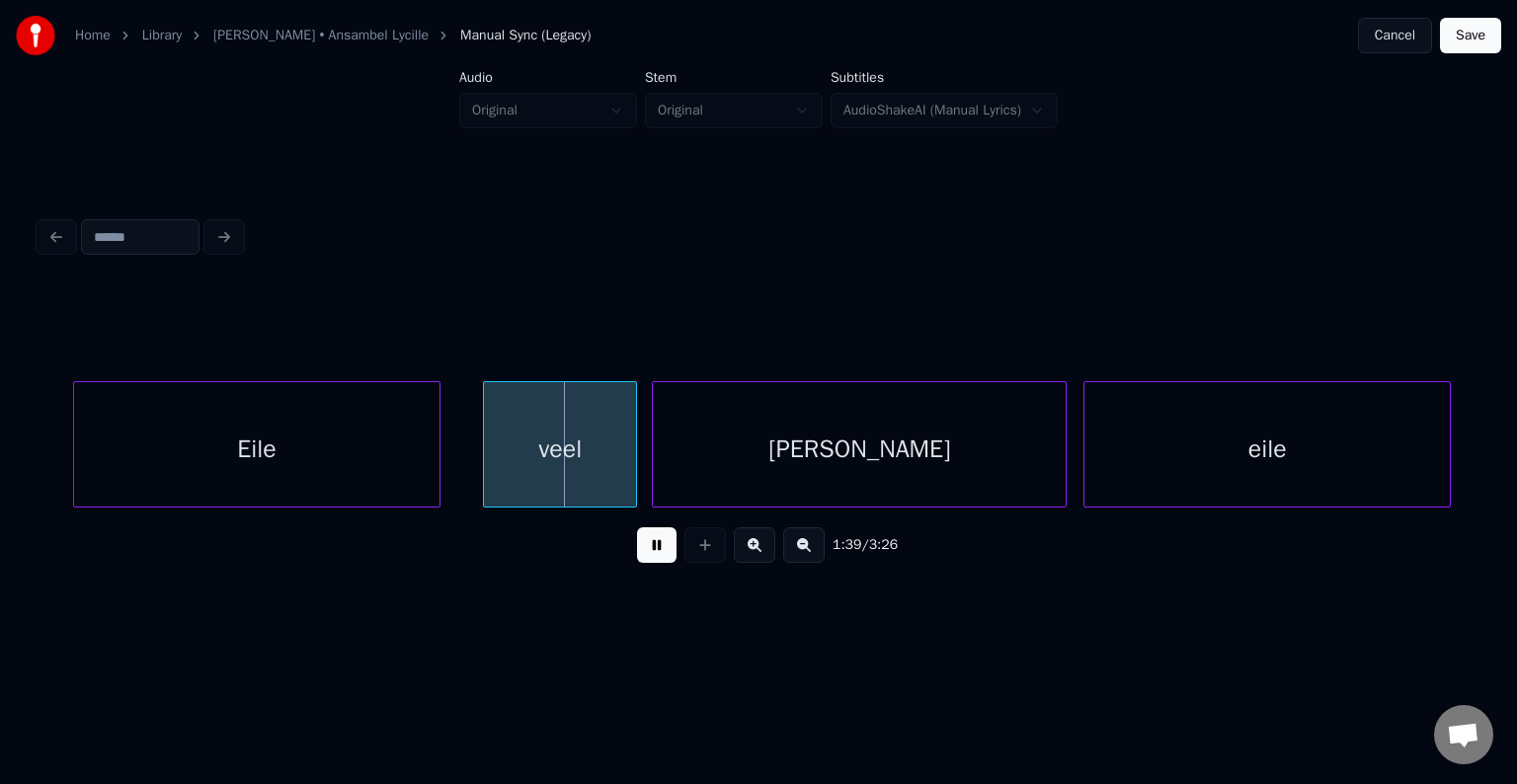click at bounding box center [657, 545] 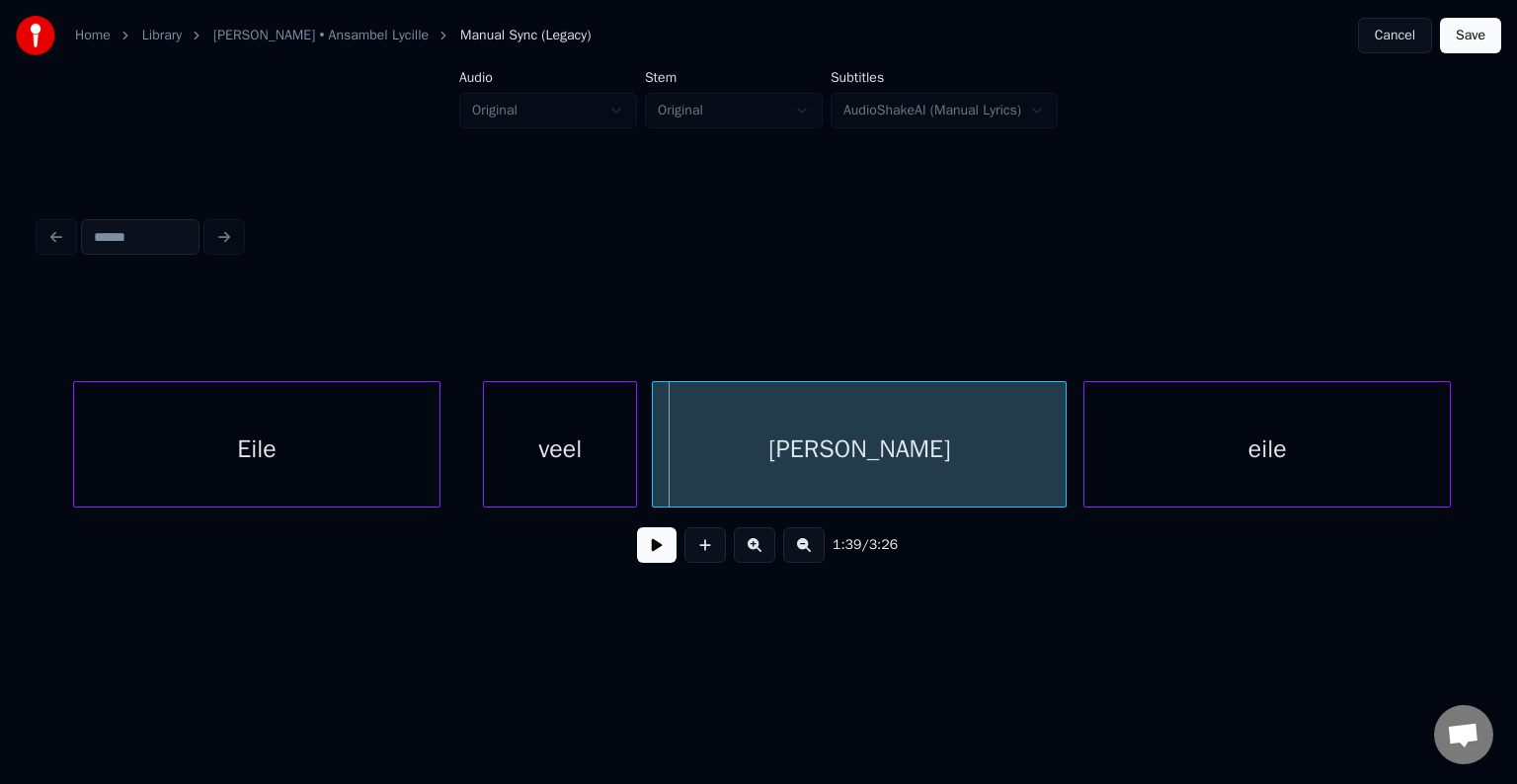 click at bounding box center [657, 545] 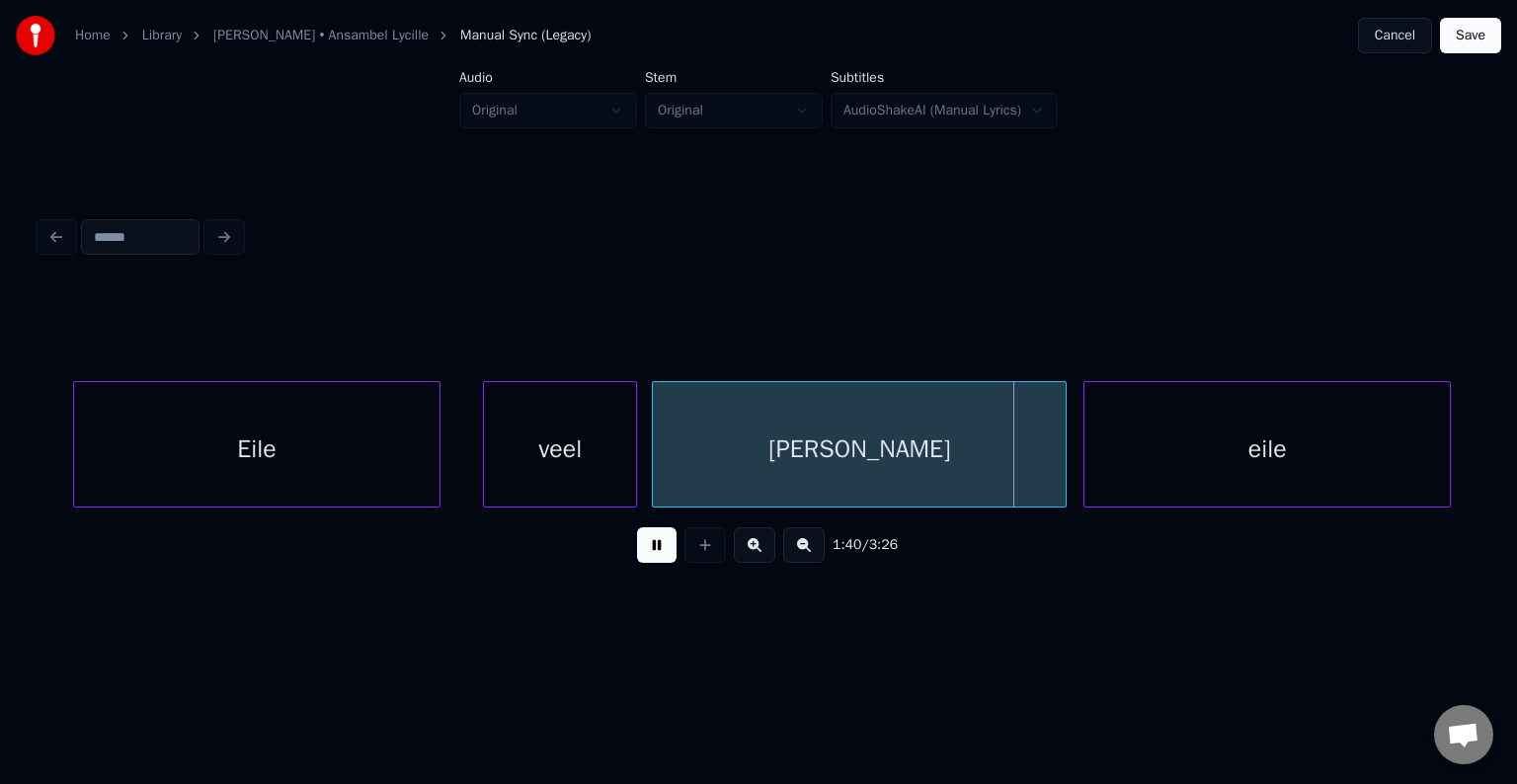 click at bounding box center (657, 545) 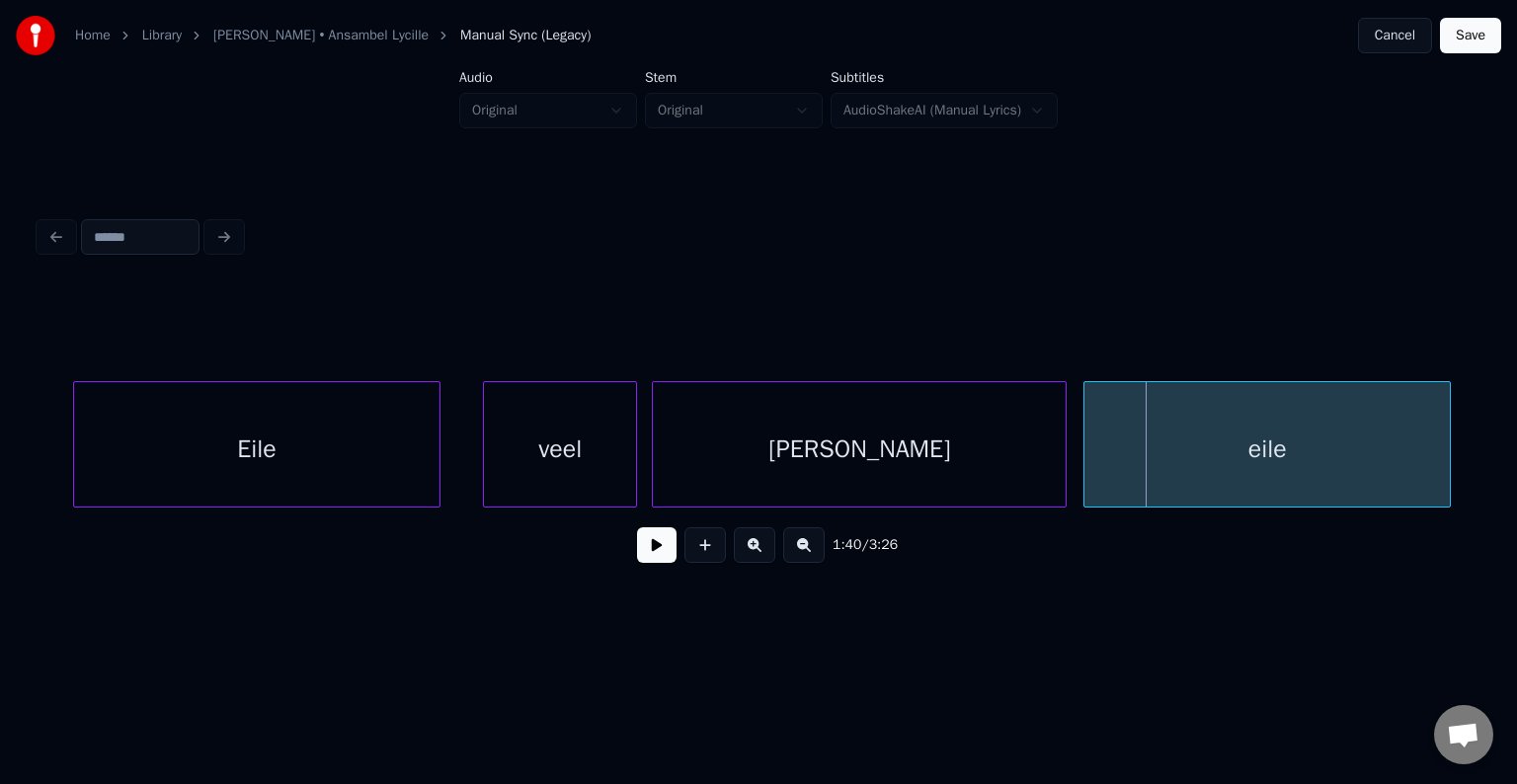 click on "eile" at bounding box center (1267, 449) 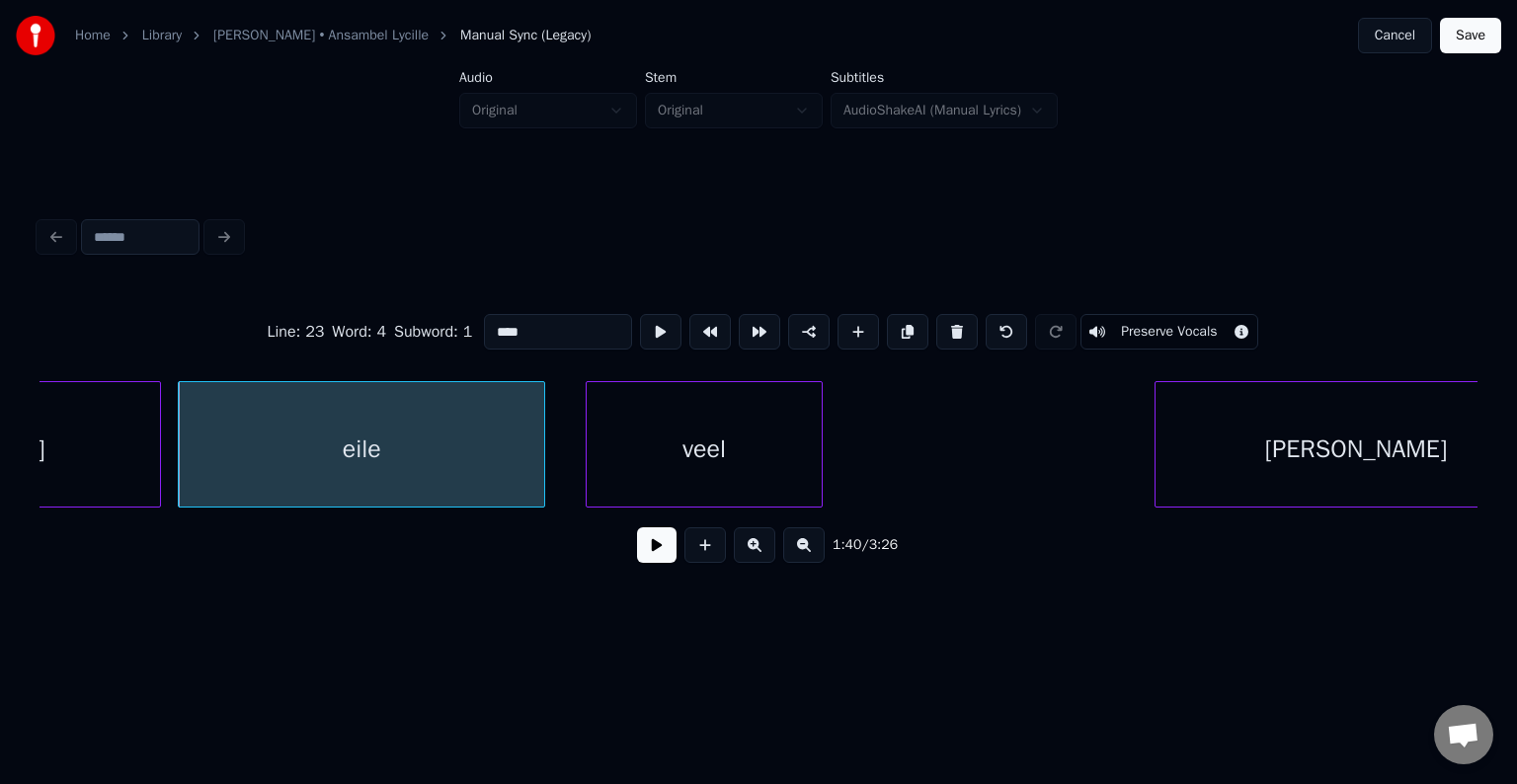 scroll, scrollTop: 0, scrollLeft: 59346, axis: horizontal 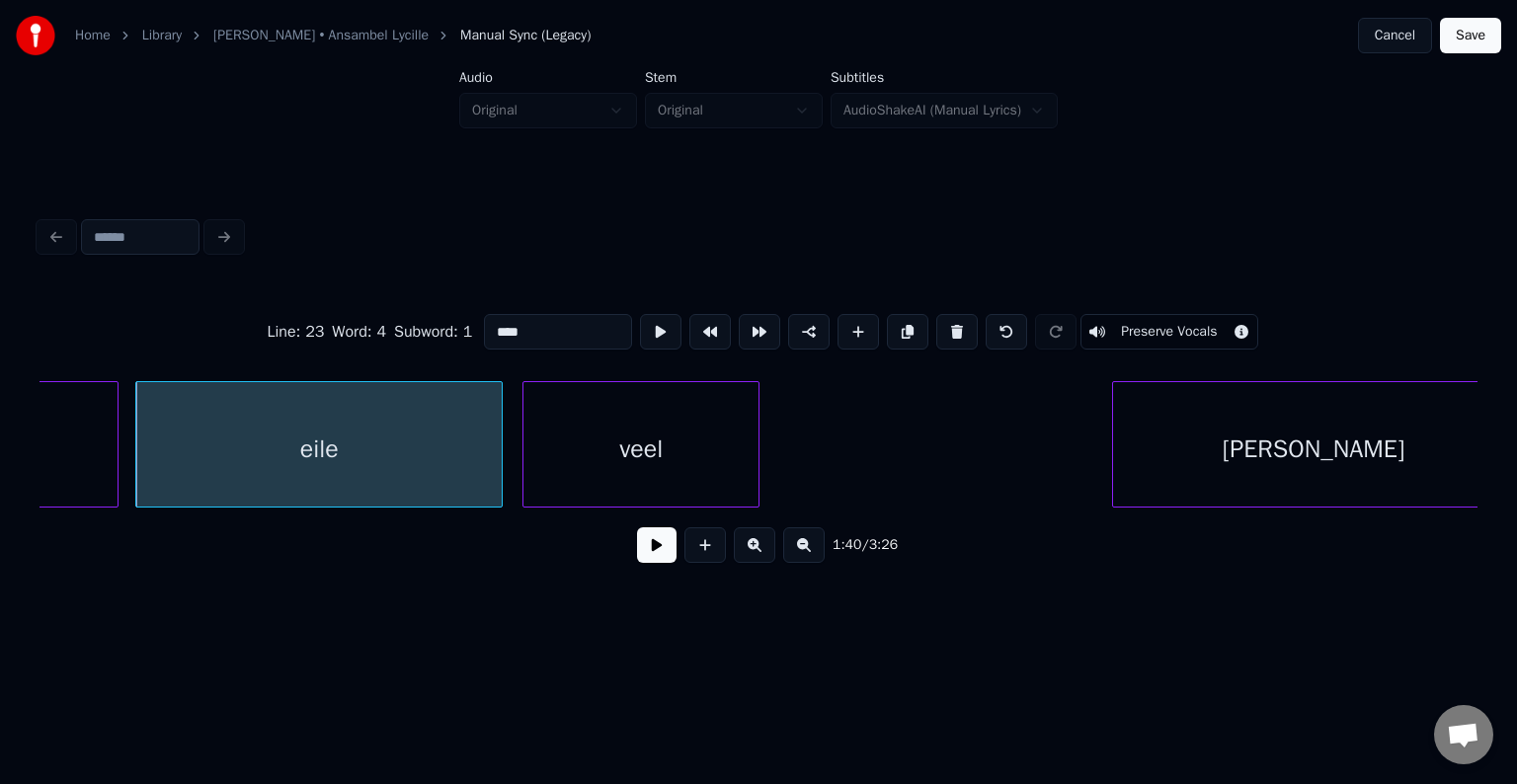 click on "veel" at bounding box center (641, 449) 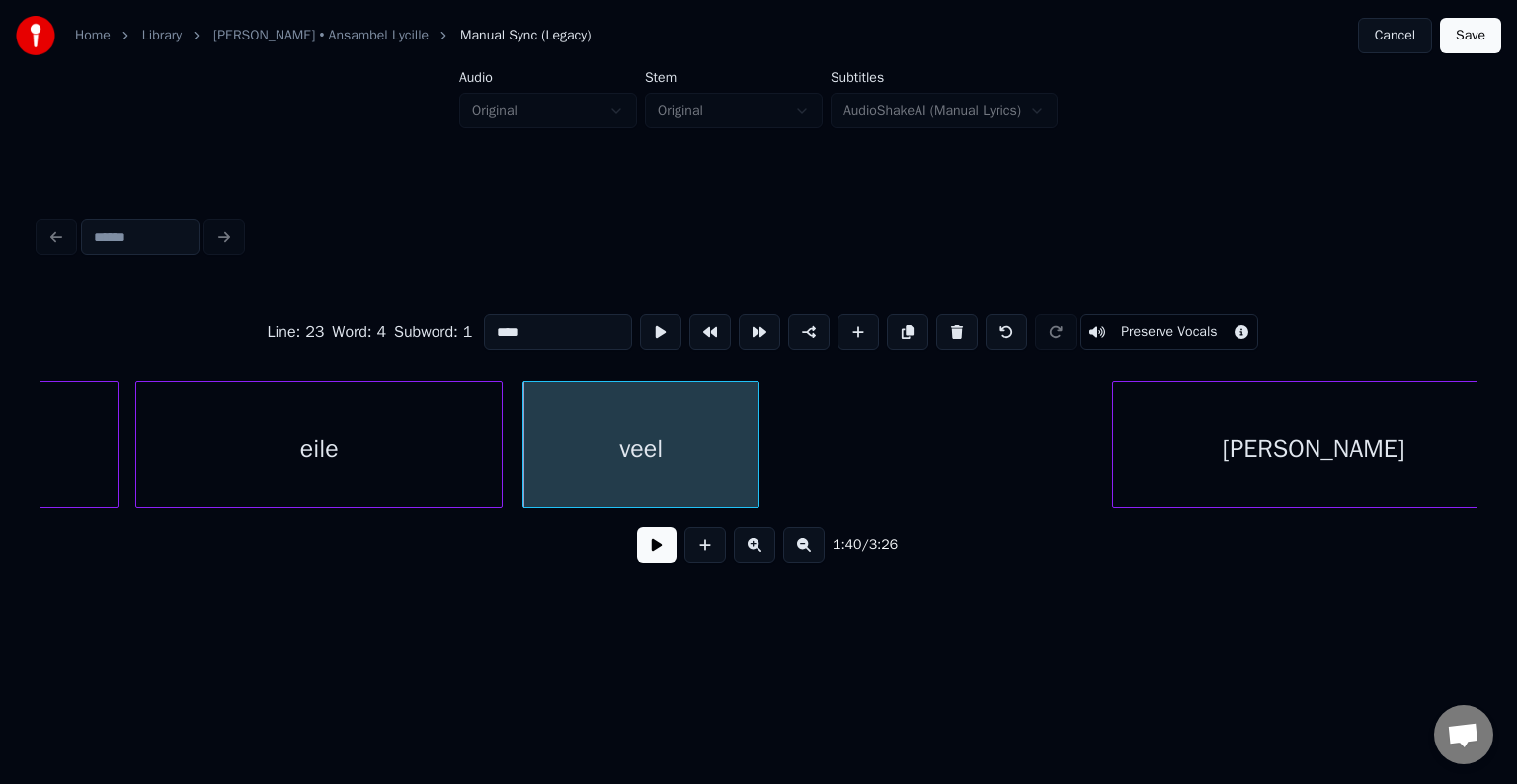 click at bounding box center (657, 545) 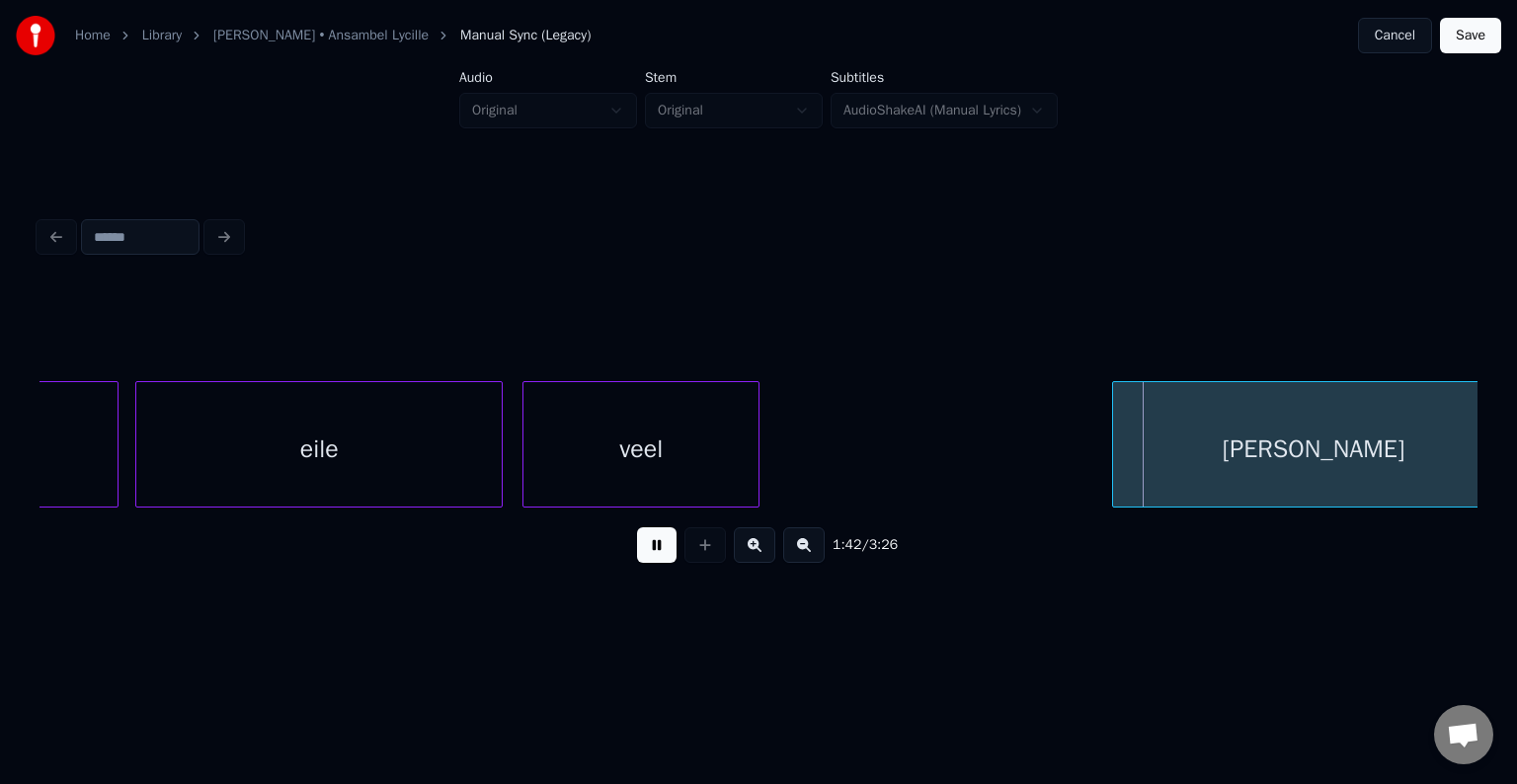 click at bounding box center (657, 545) 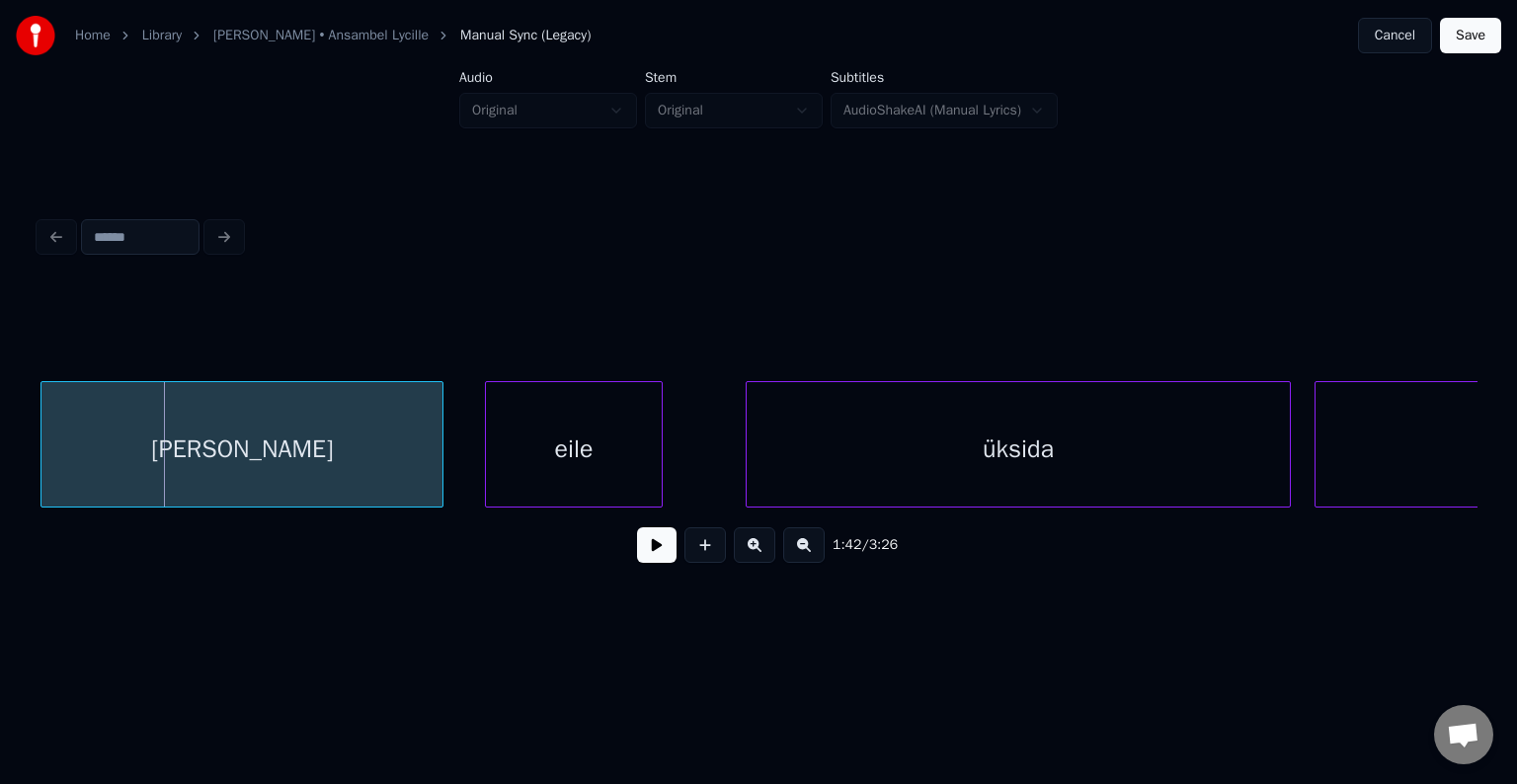 scroll, scrollTop: 0, scrollLeft: 60382, axis: horizontal 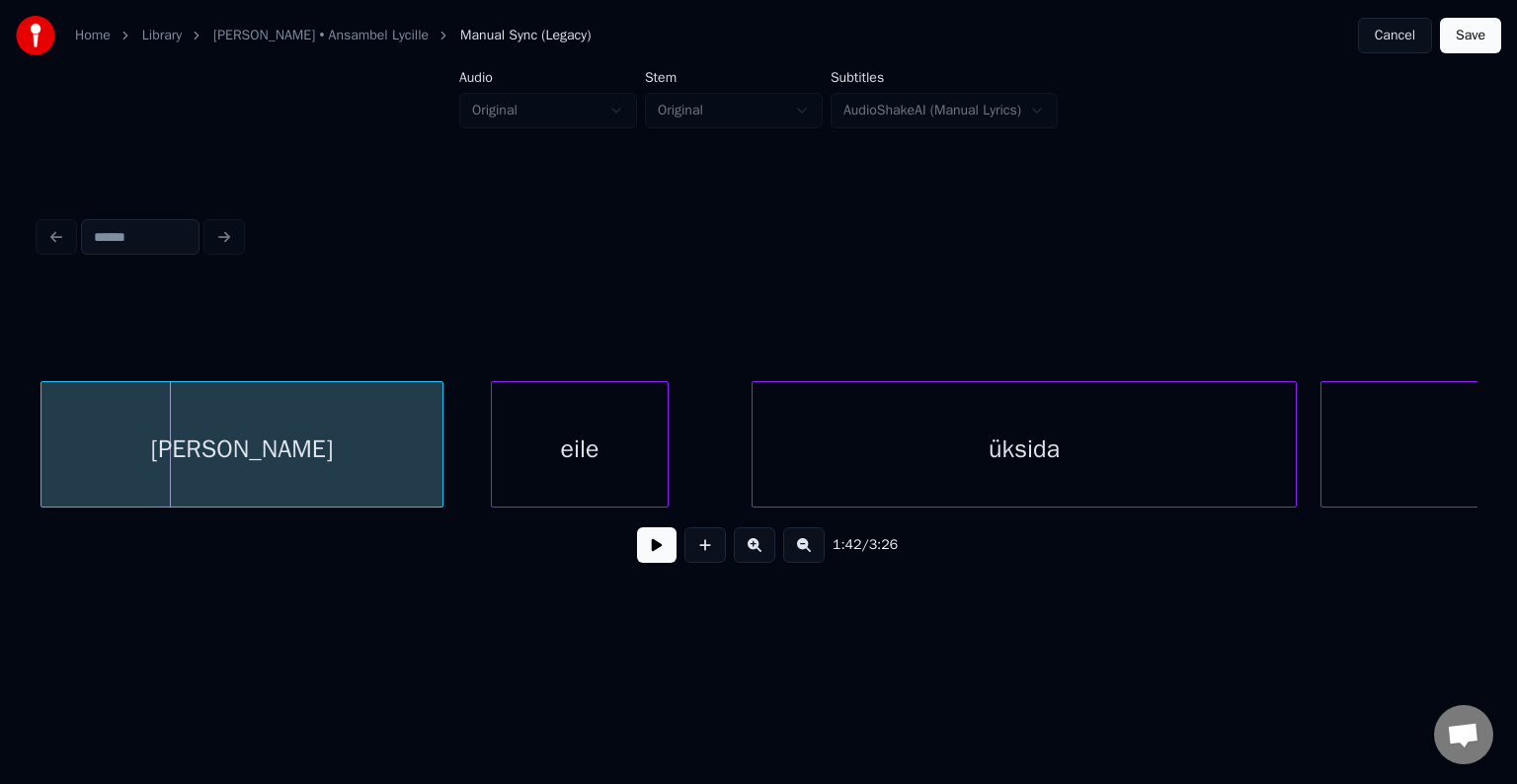 click on "[PERSON_NAME]" at bounding box center (242, 449) 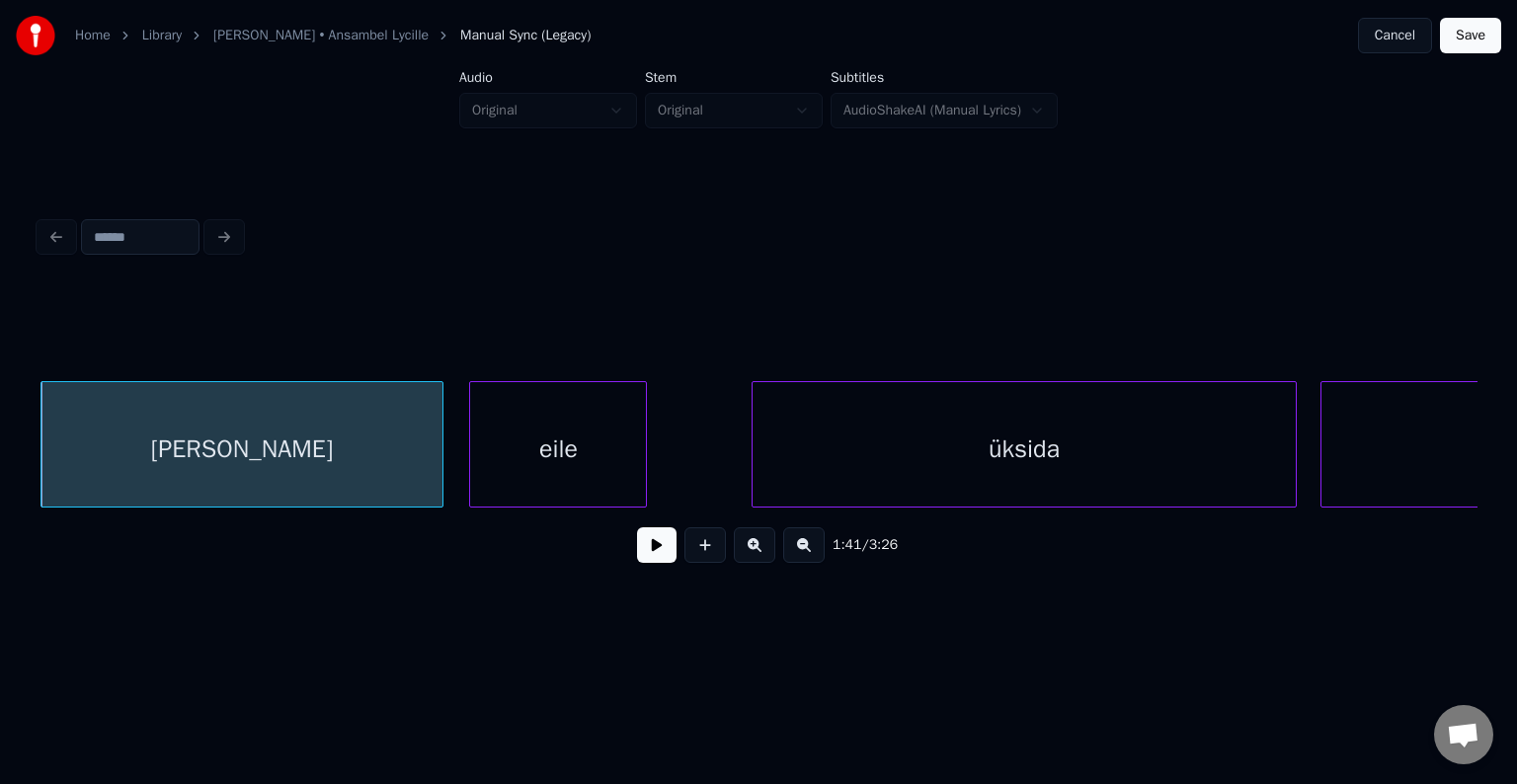 click on "eile" at bounding box center (558, 449) 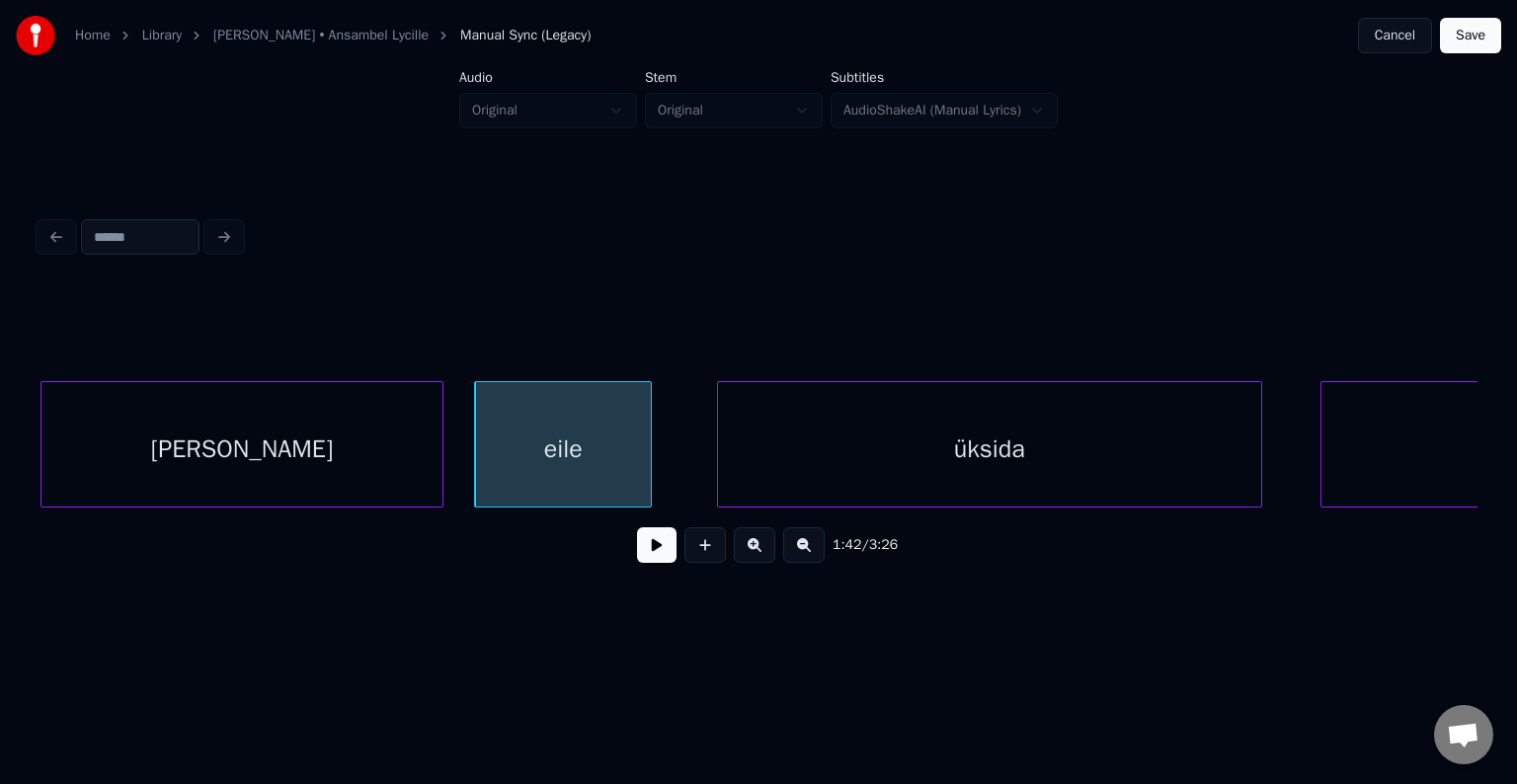 click on "üksida" at bounding box center [990, 449] 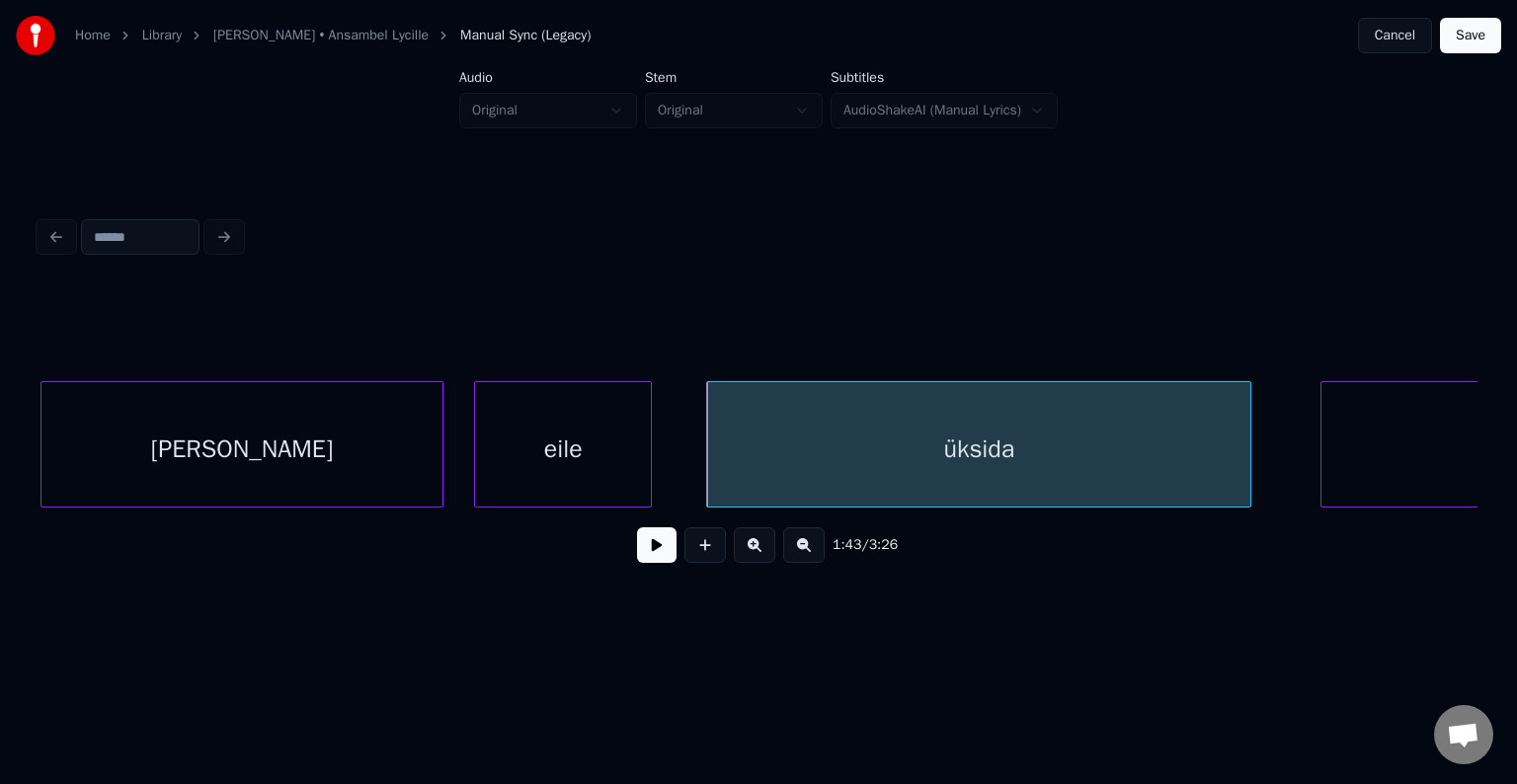 click on "eile" at bounding box center [563, 449] 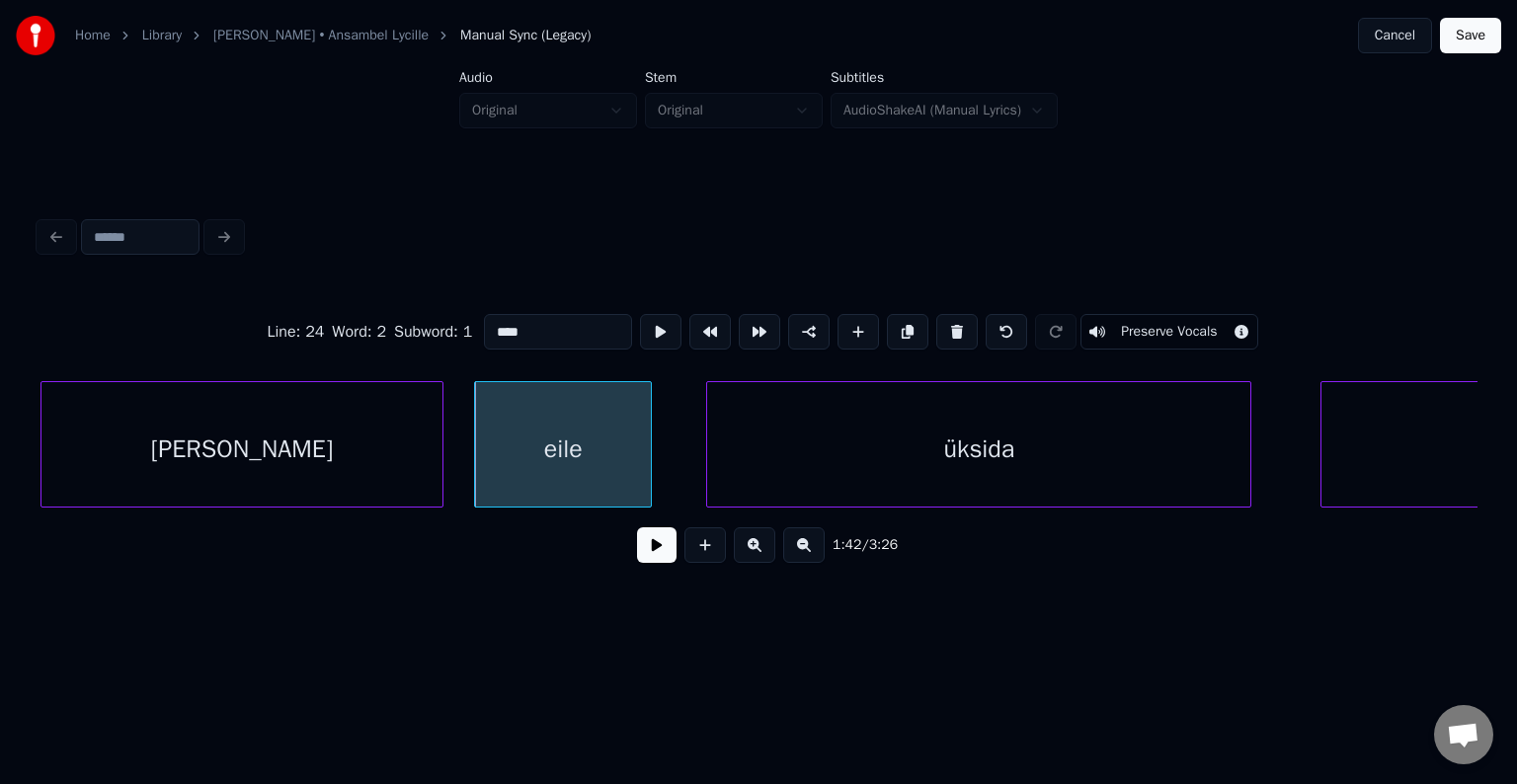 click at bounding box center [657, 545] 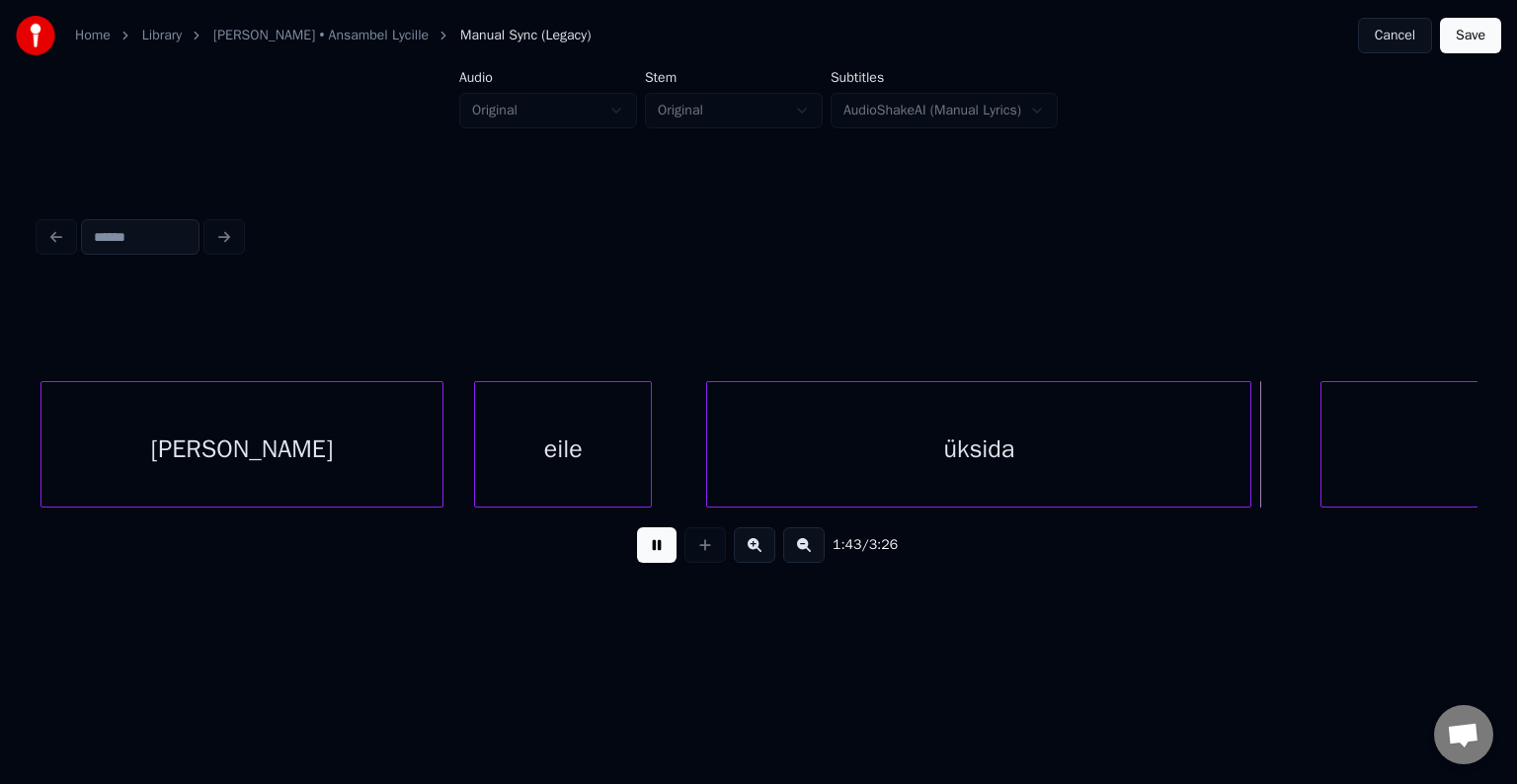 click at bounding box center (657, 545) 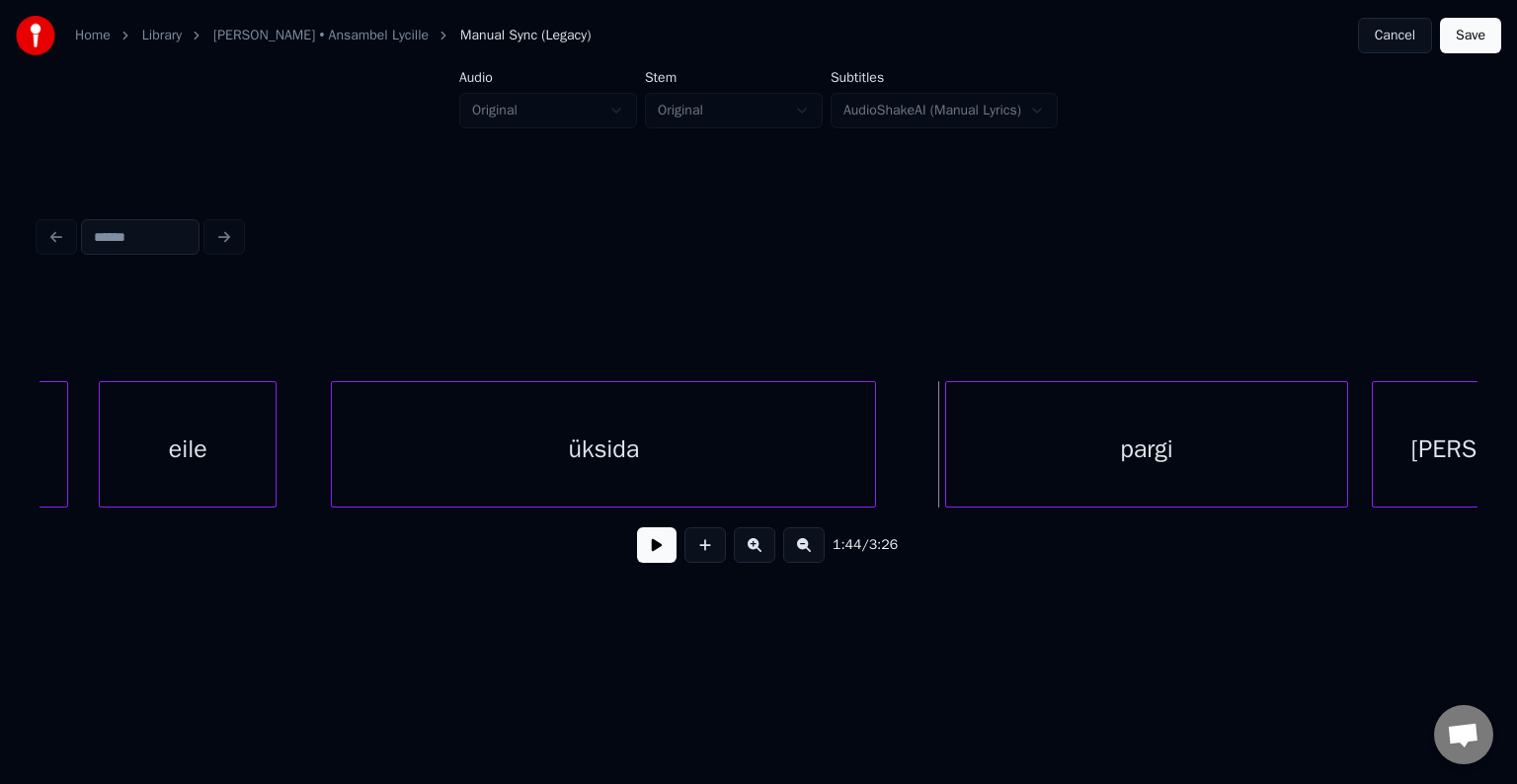scroll, scrollTop: 0, scrollLeft: 60777, axis: horizontal 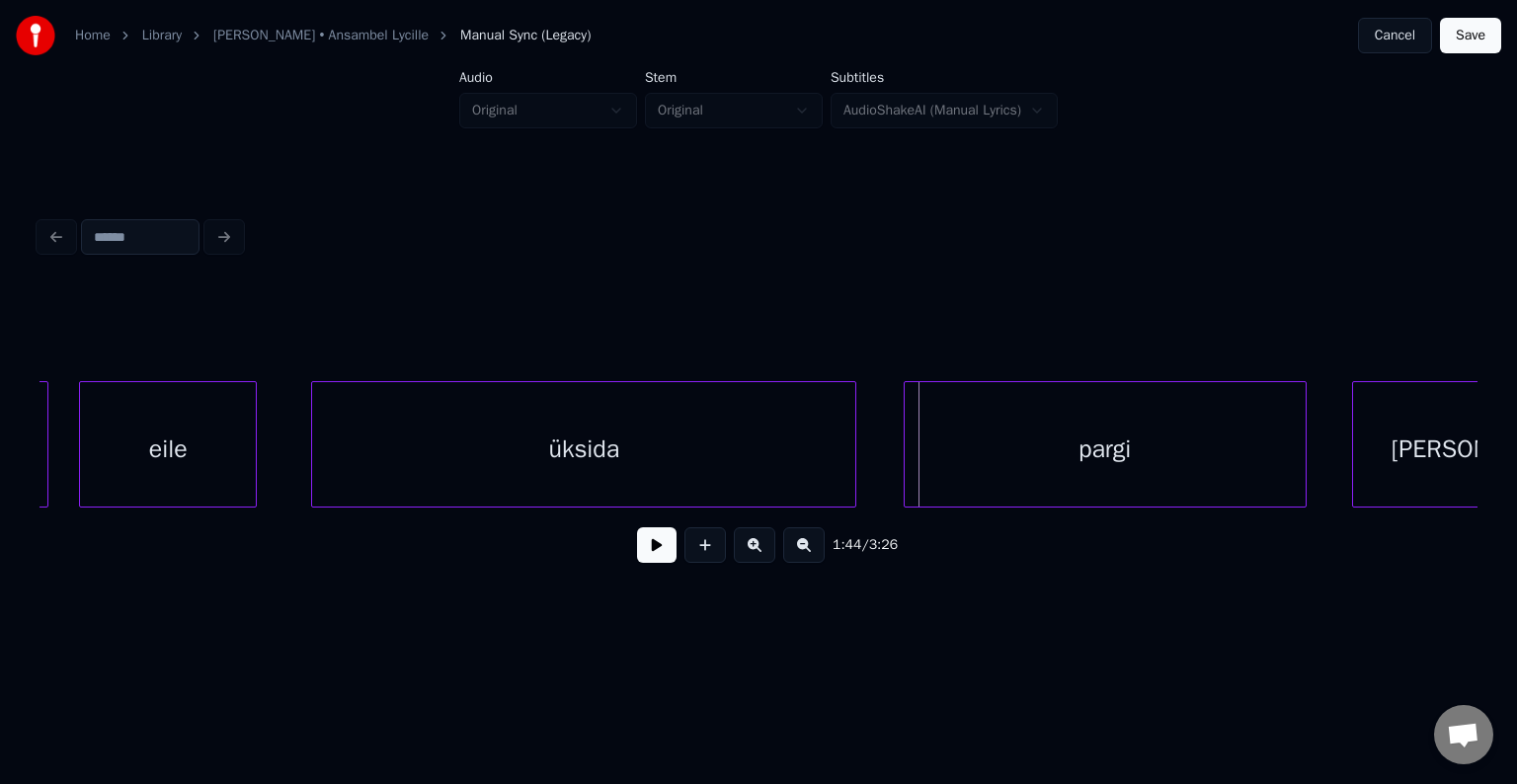 click on "pargi" at bounding box center [1105, 449] 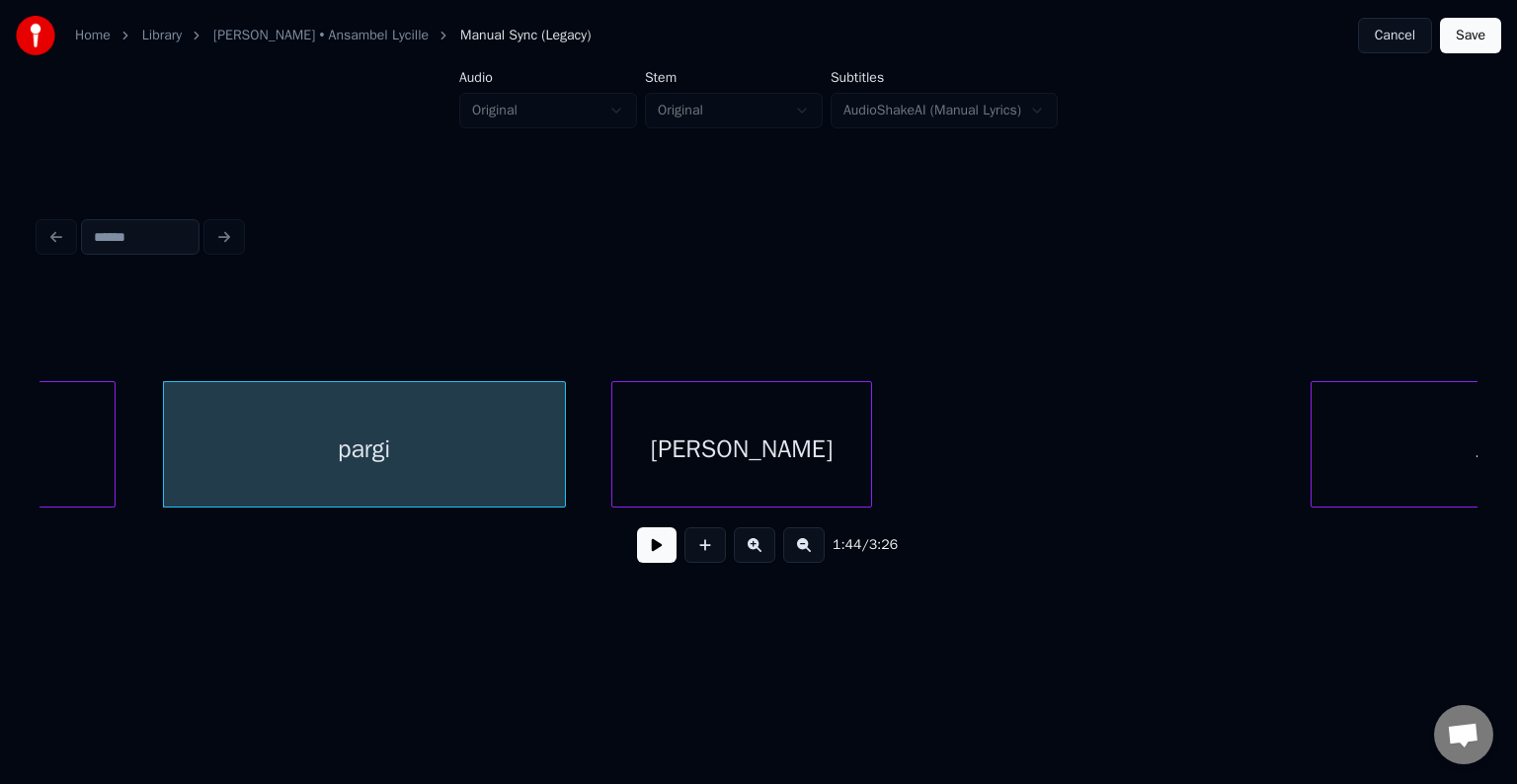 scroll, scrollTop: 0, scrollLeft: 61567, axis: horizontal 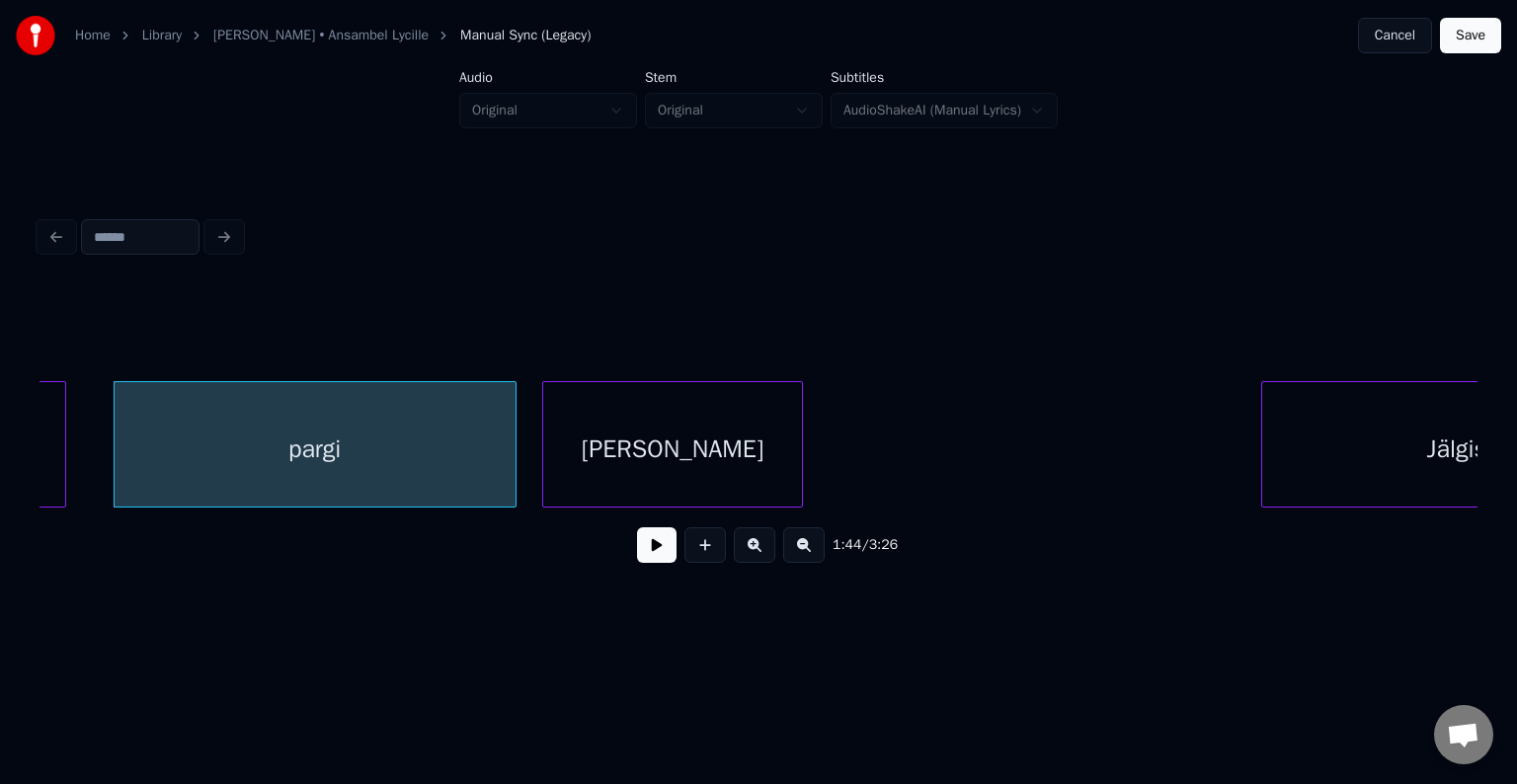 click on "[PERSON_NAME]" at bounding box center (673, 449) 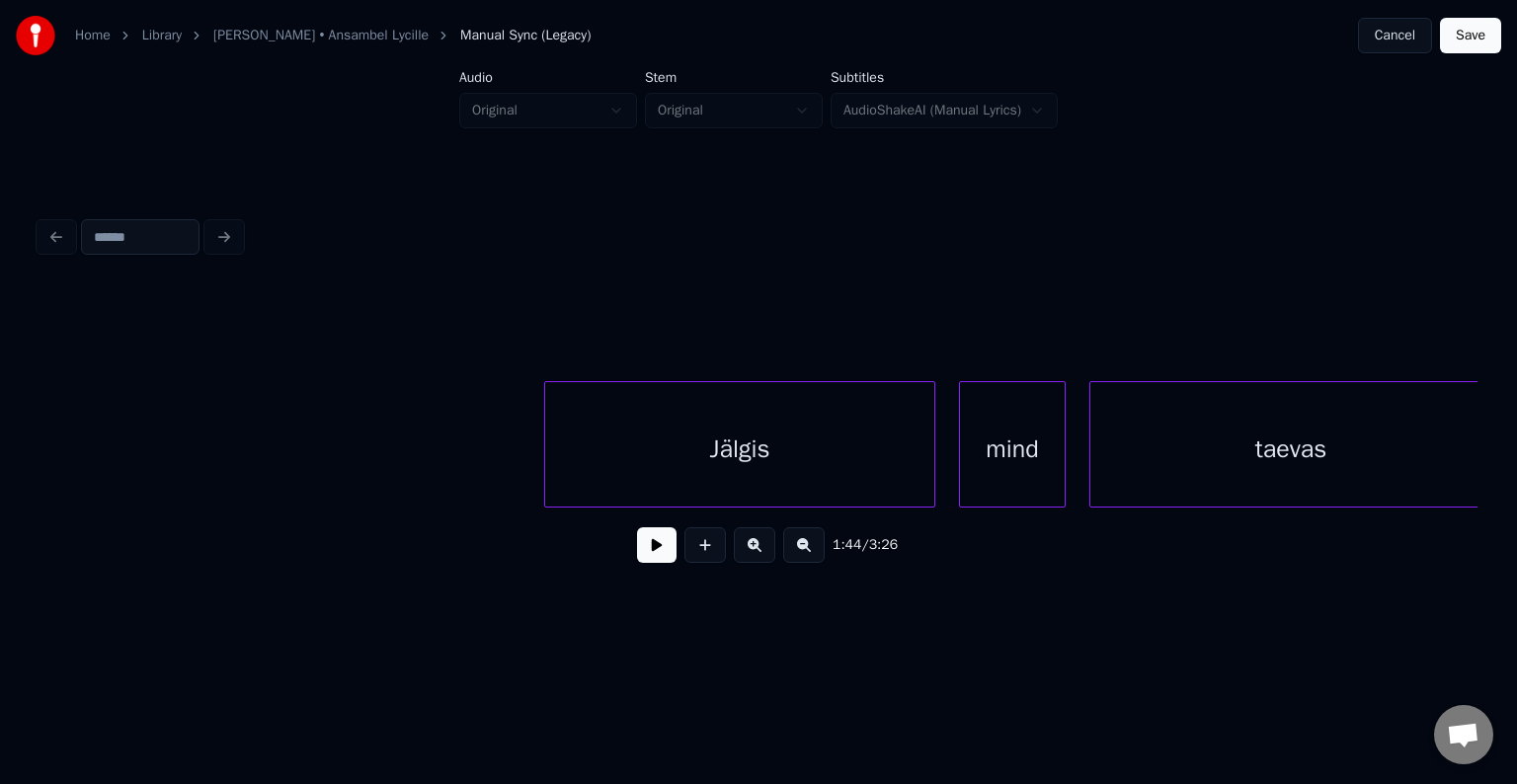 scroll, scrollTop: 0, scrollLeft: 62476, axis: horizontal 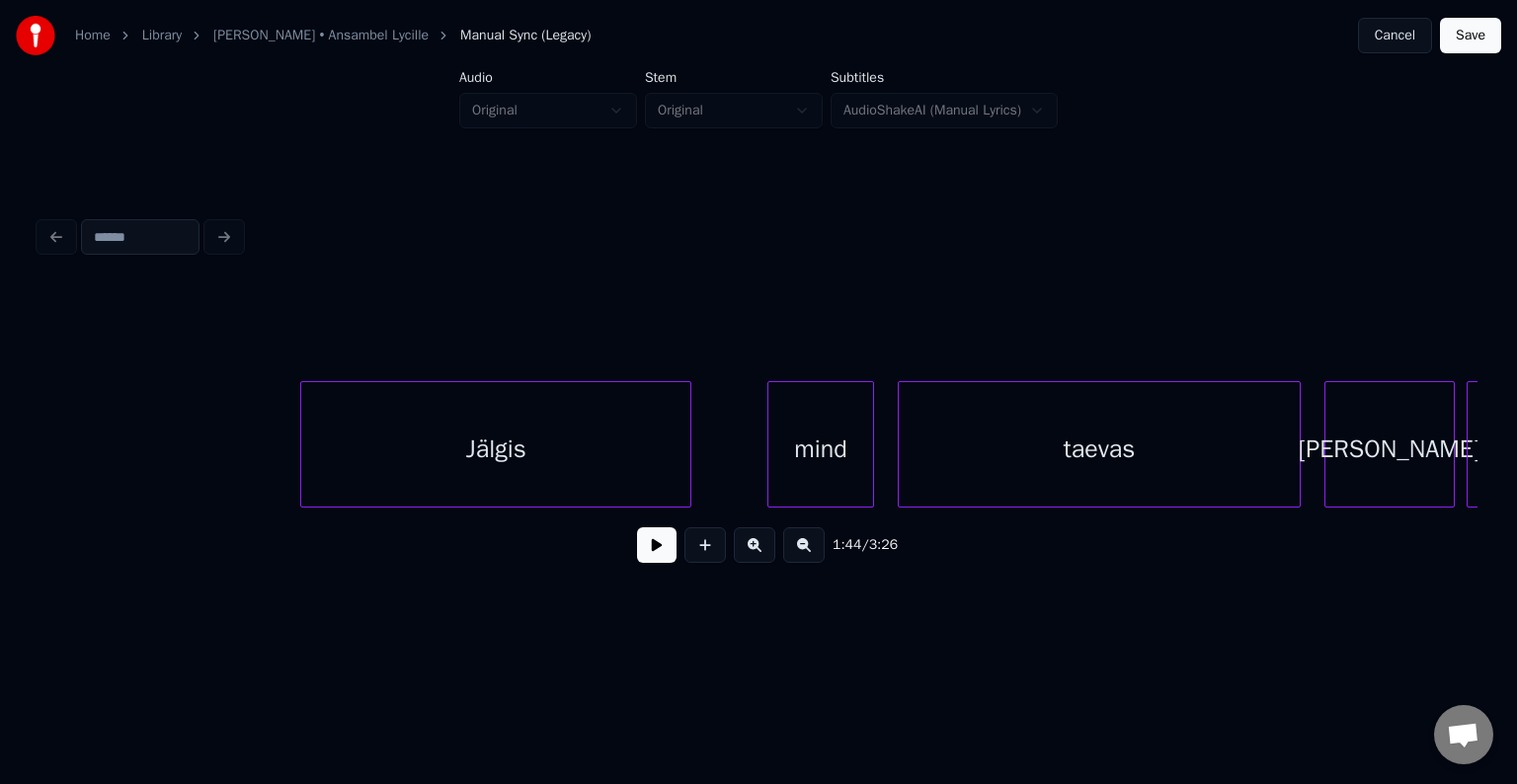 click on "Jälgis" at bounding box center [496, 449] 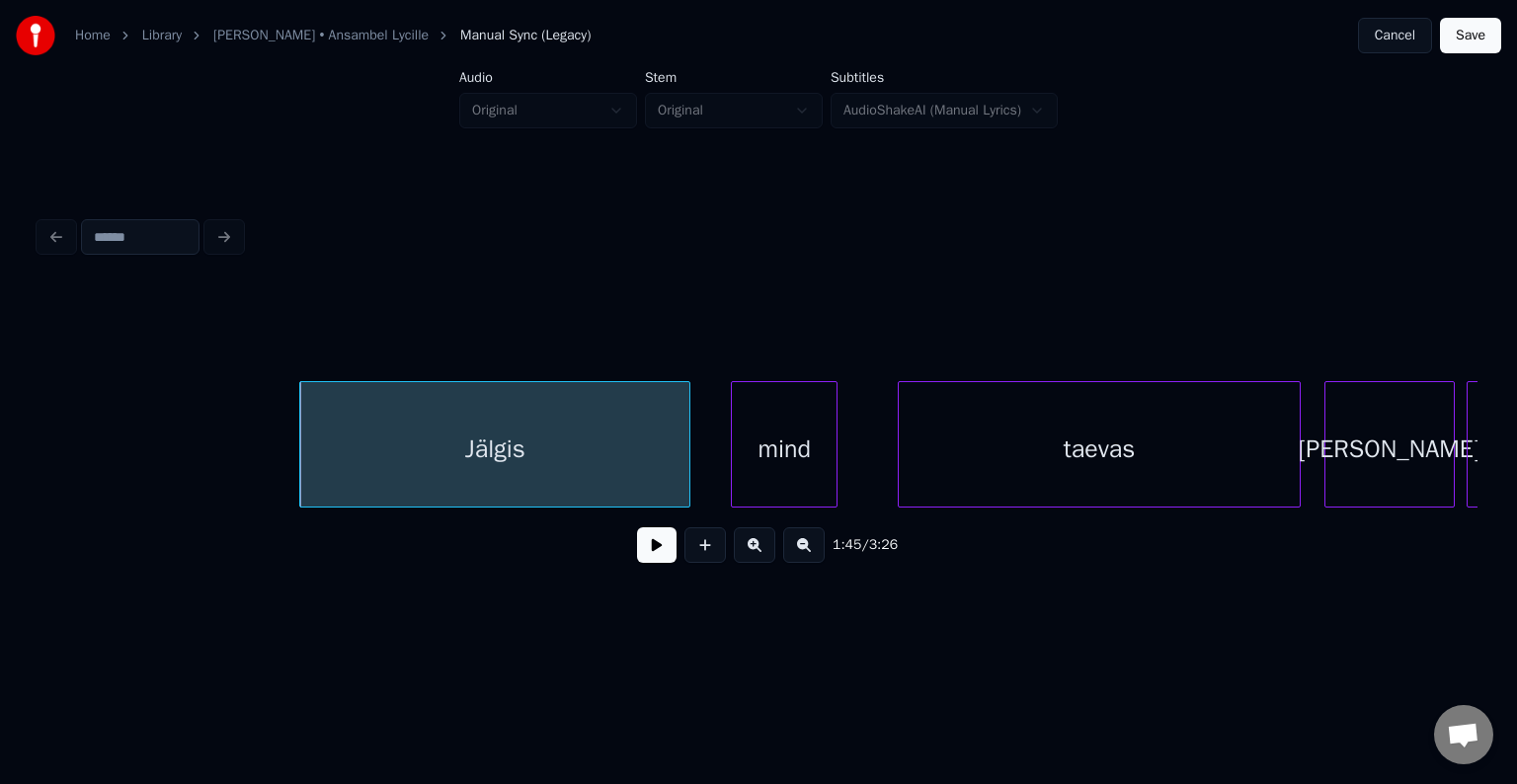 click on "mind" at bounding box center (784, 449) 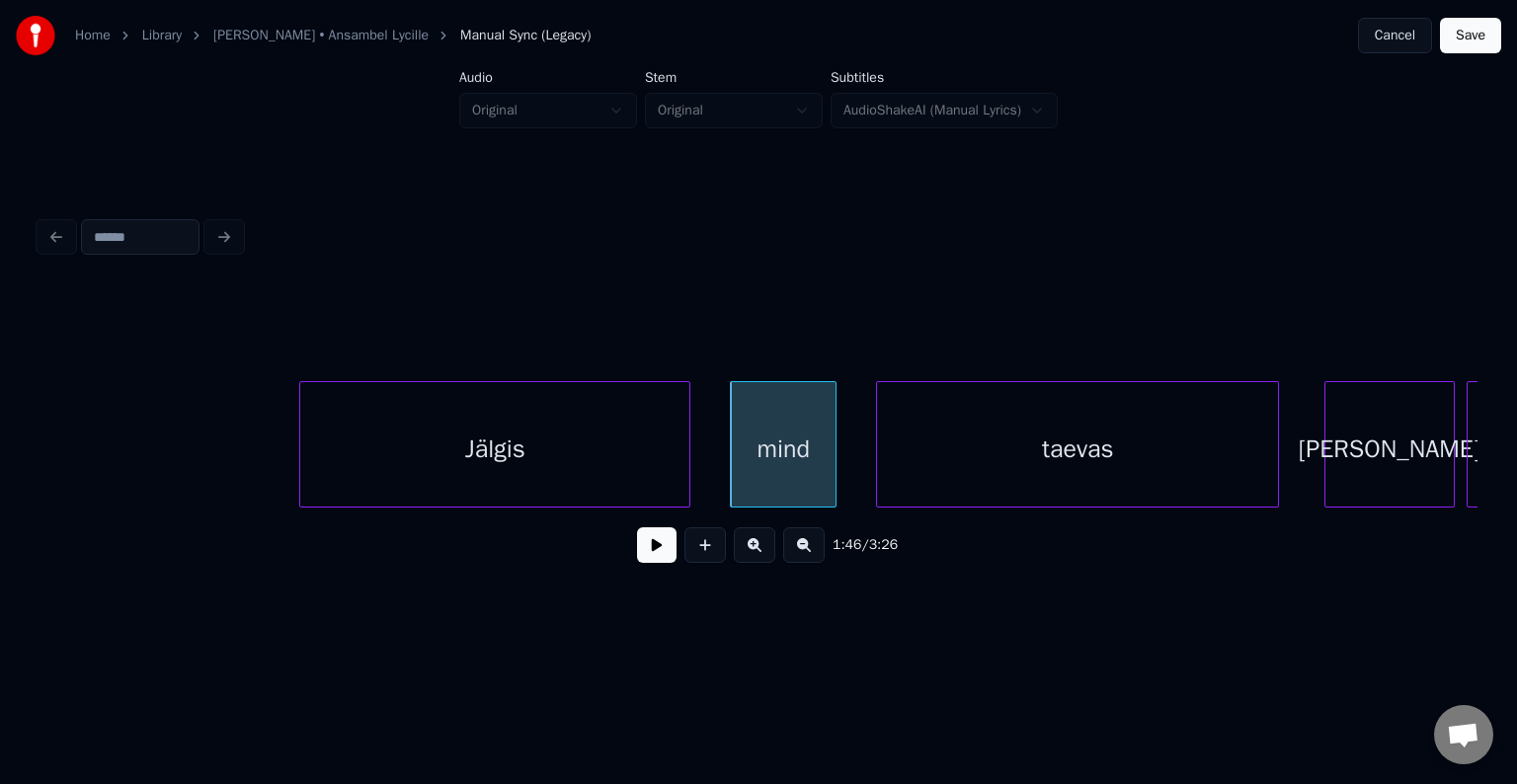 click on "taevas" at bounding box center (1078, 449) 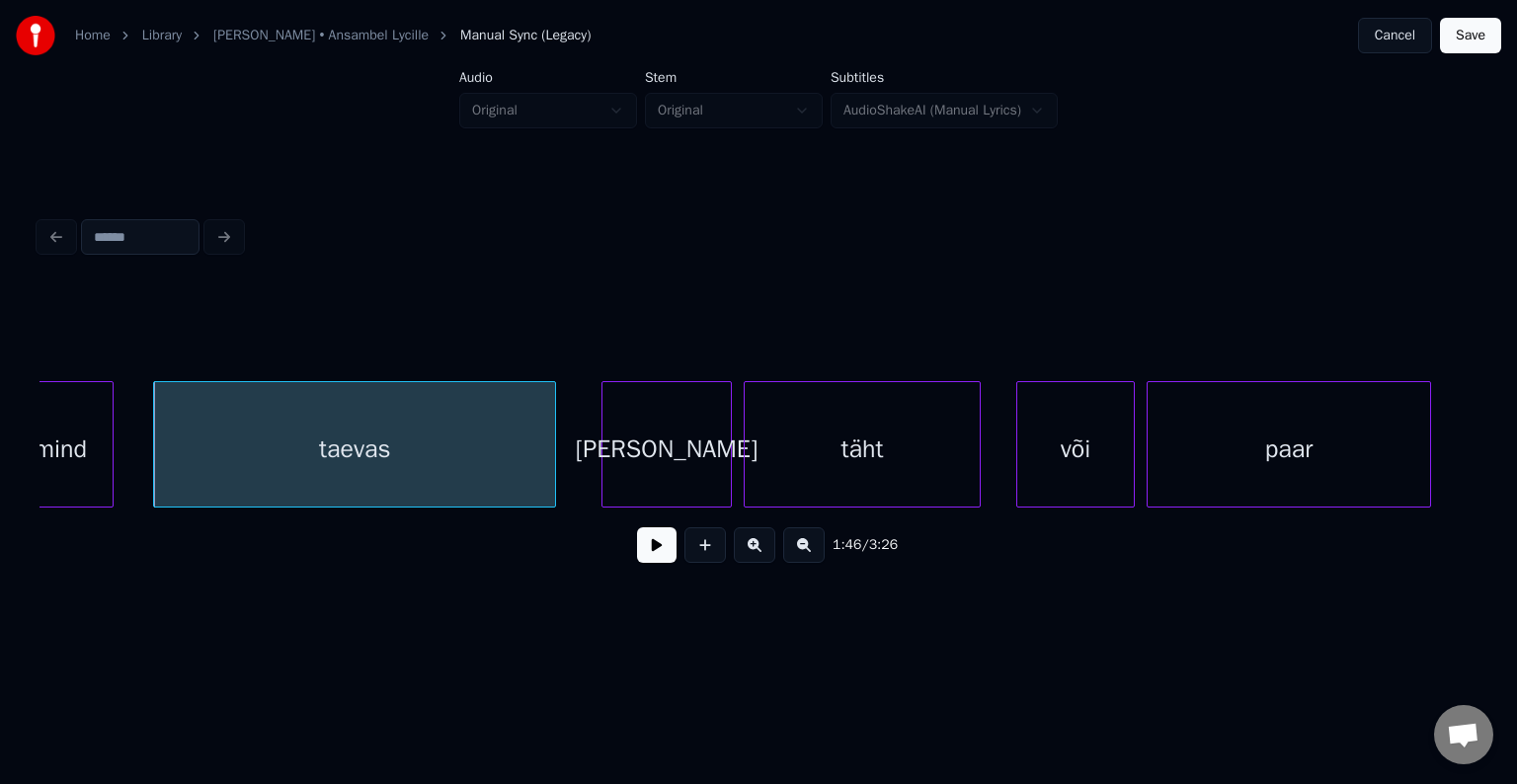 scroll, scrollTop: 0, scrollLeft: 63226, axis: horizontal 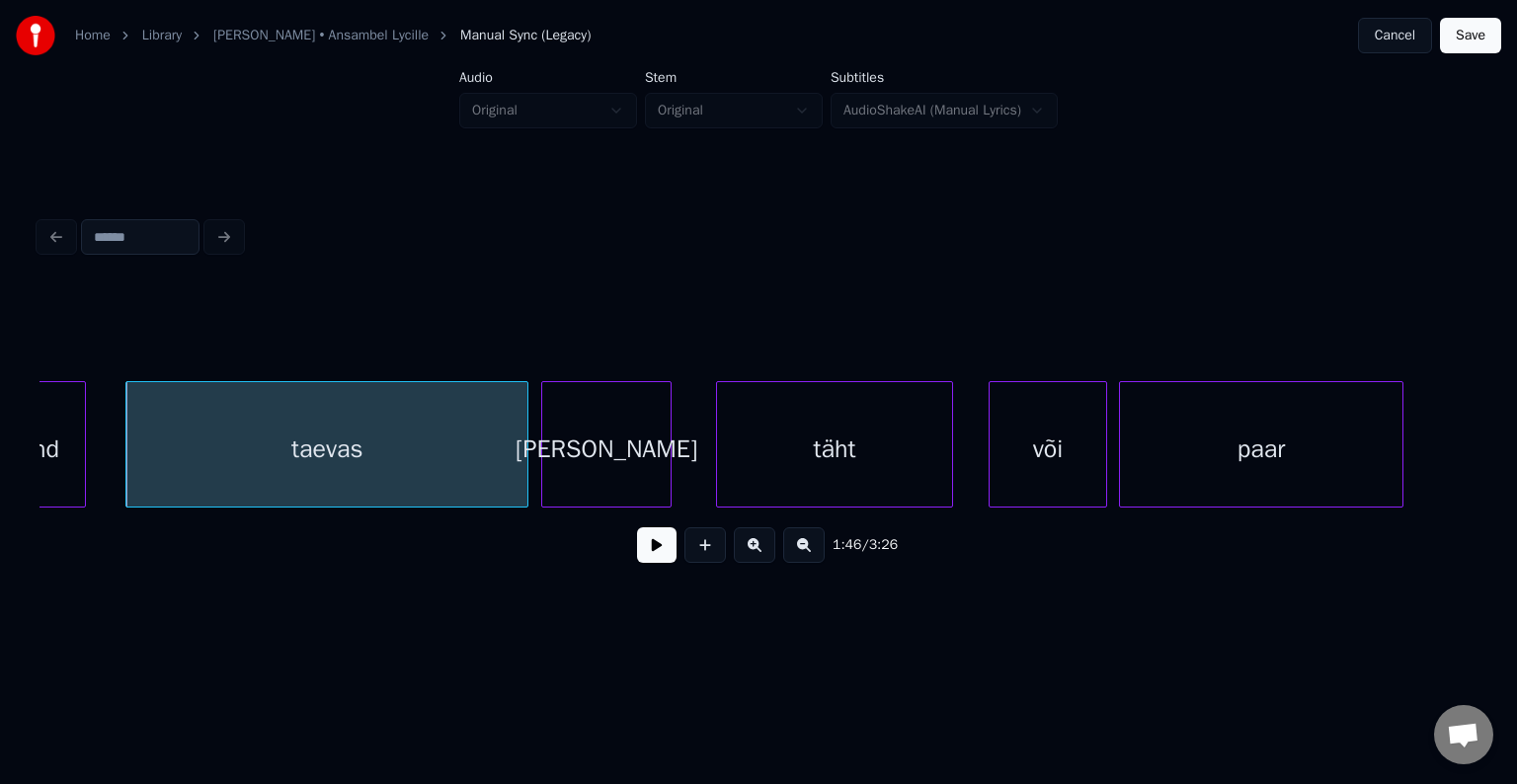 click on "[PERSON_NAME]" at bounding box center (606, 449) 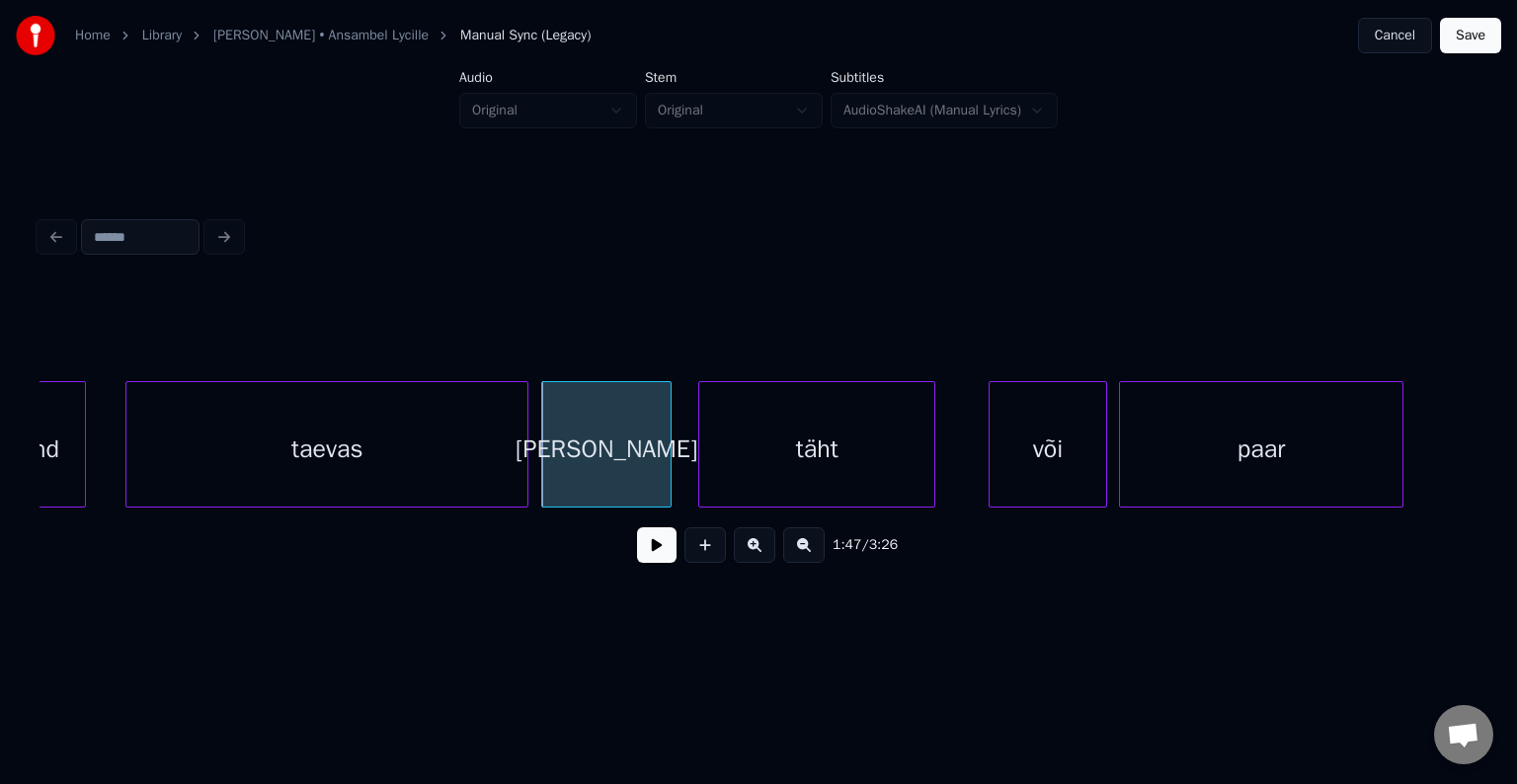 click on "täht" at bounding box center [817, 449] 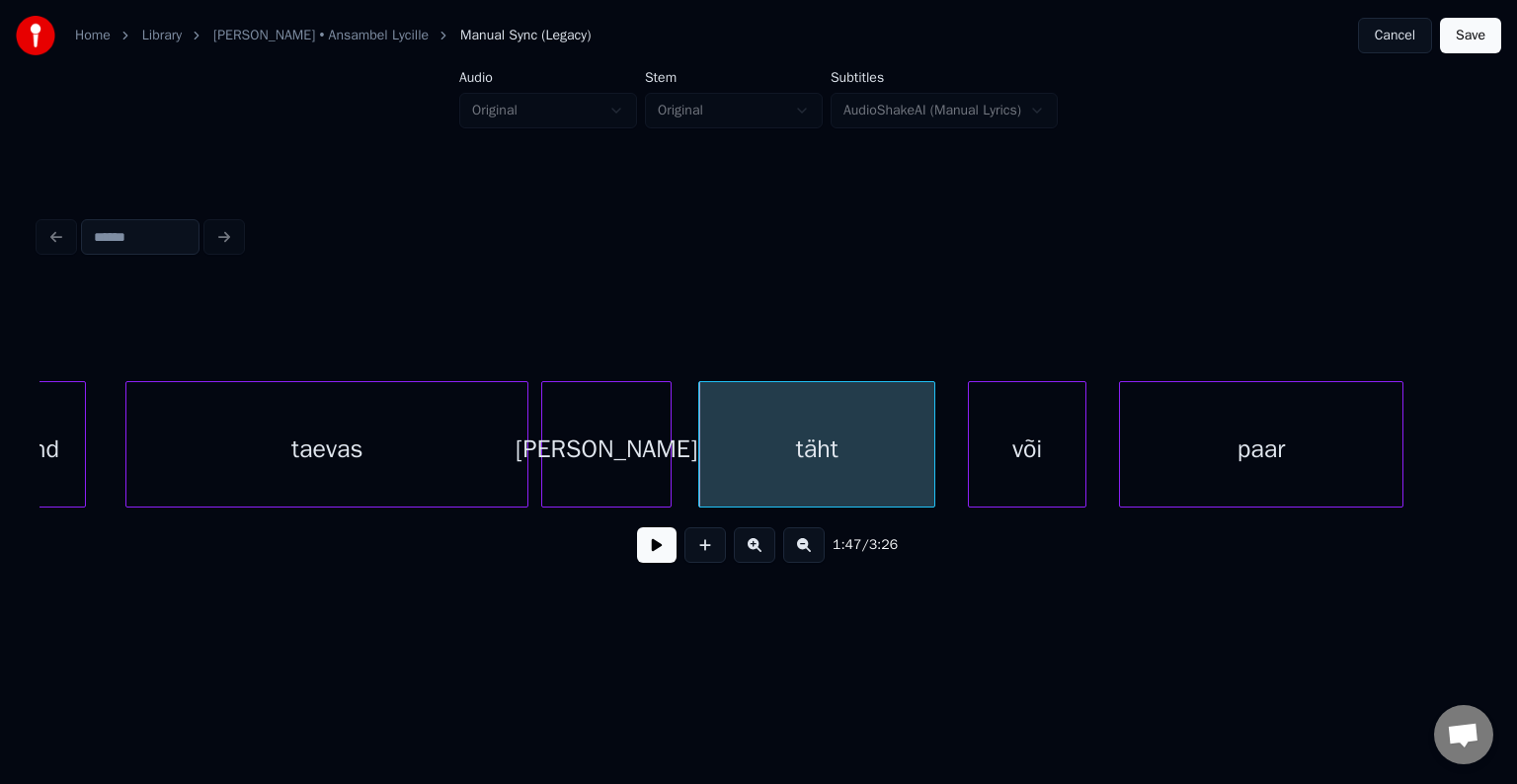 click on "või" at bounding box center [1027, 449] 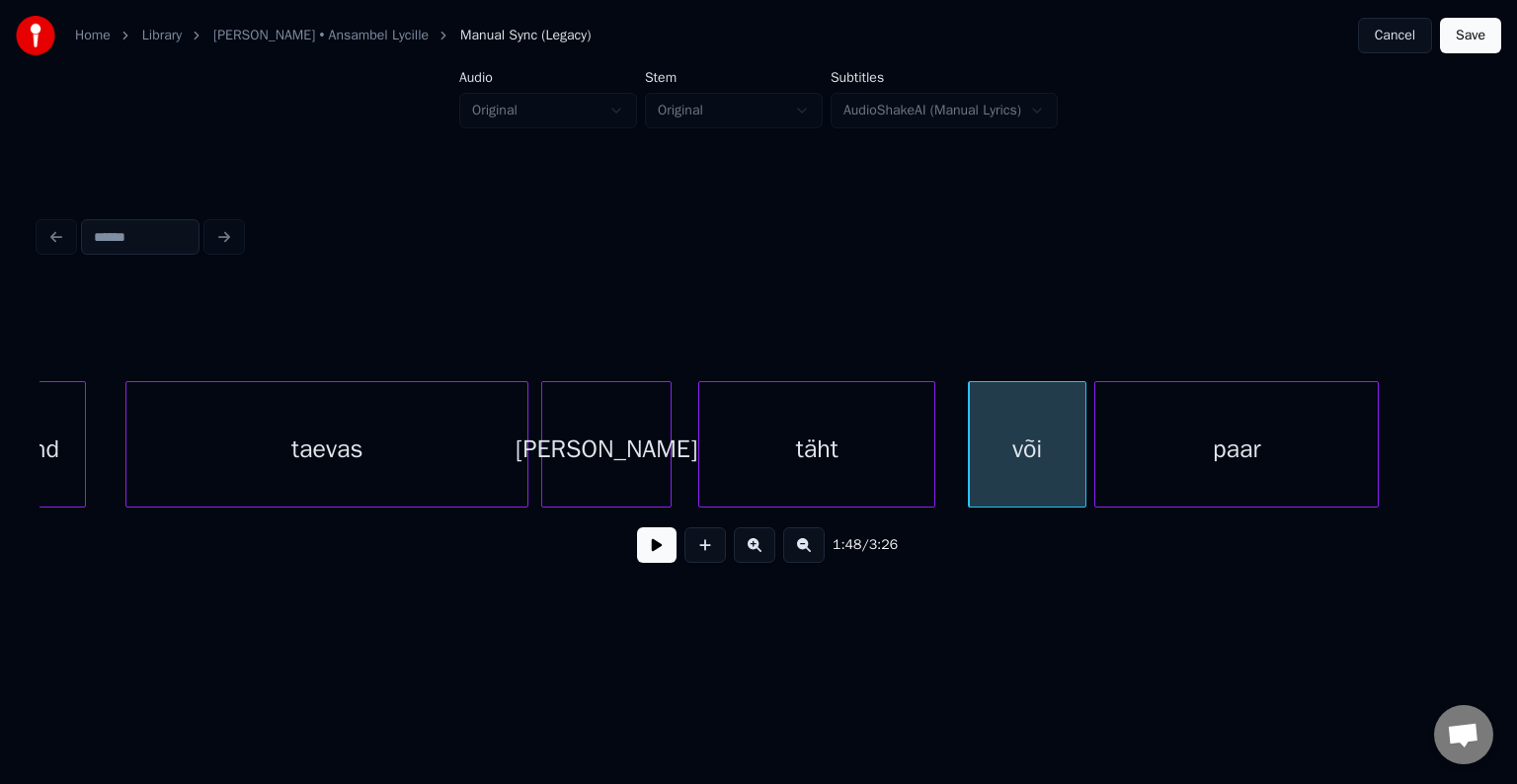 click on "paar" at bounding box center (1237, 449) 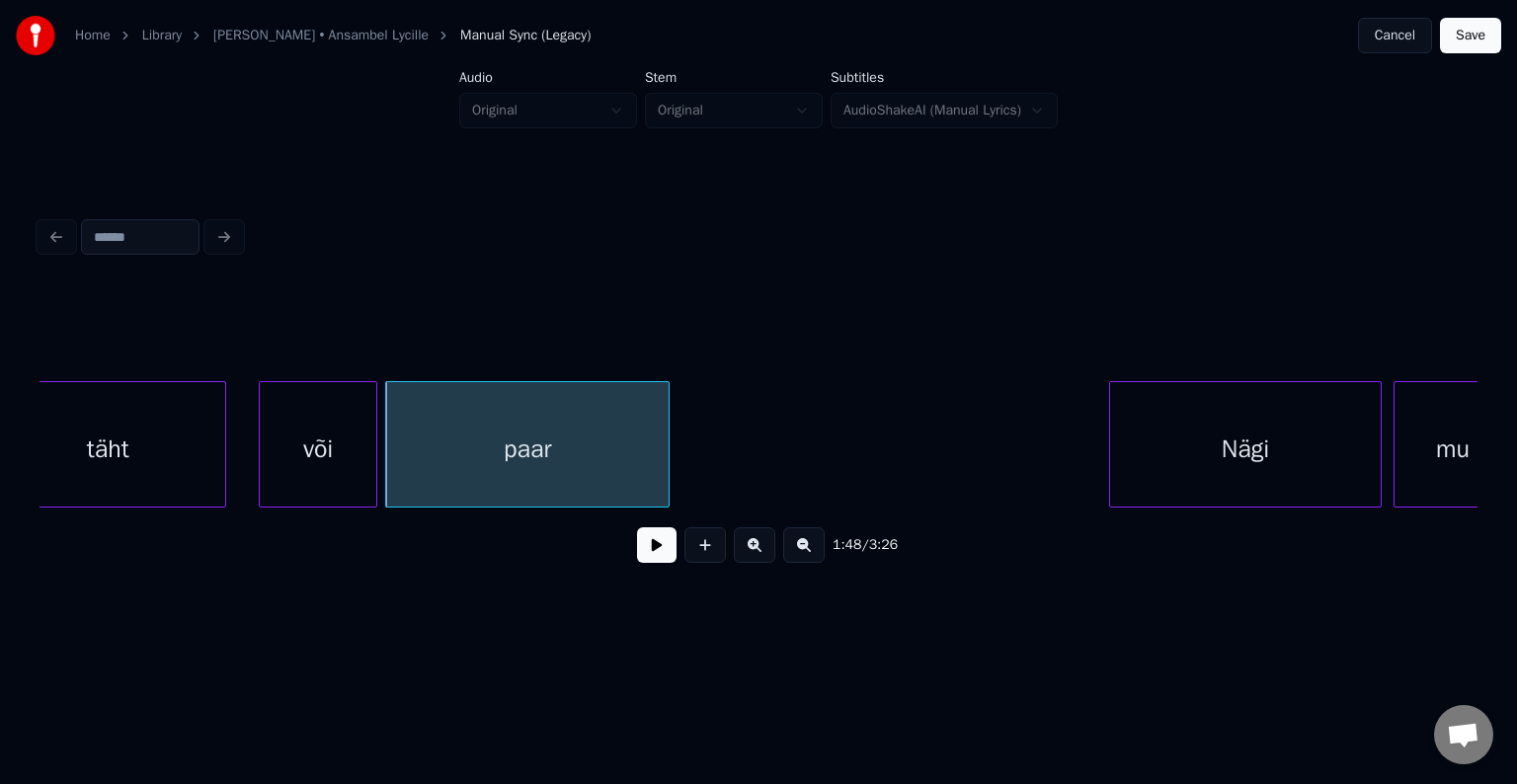 scroll, scrollTop: 0, scrollLeft: 63937, axis: horizontal 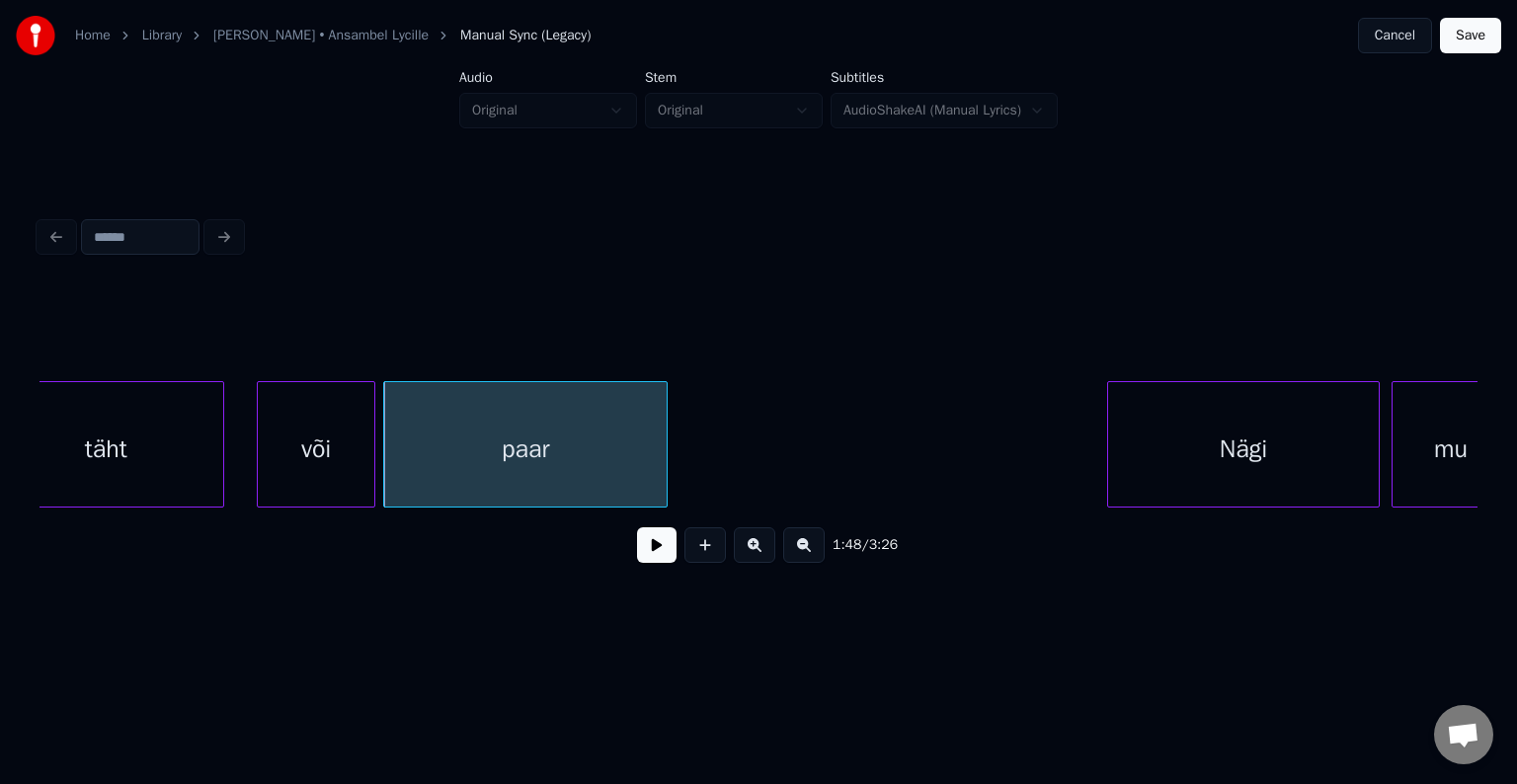 click on "või" at bounding box center [316, 449] 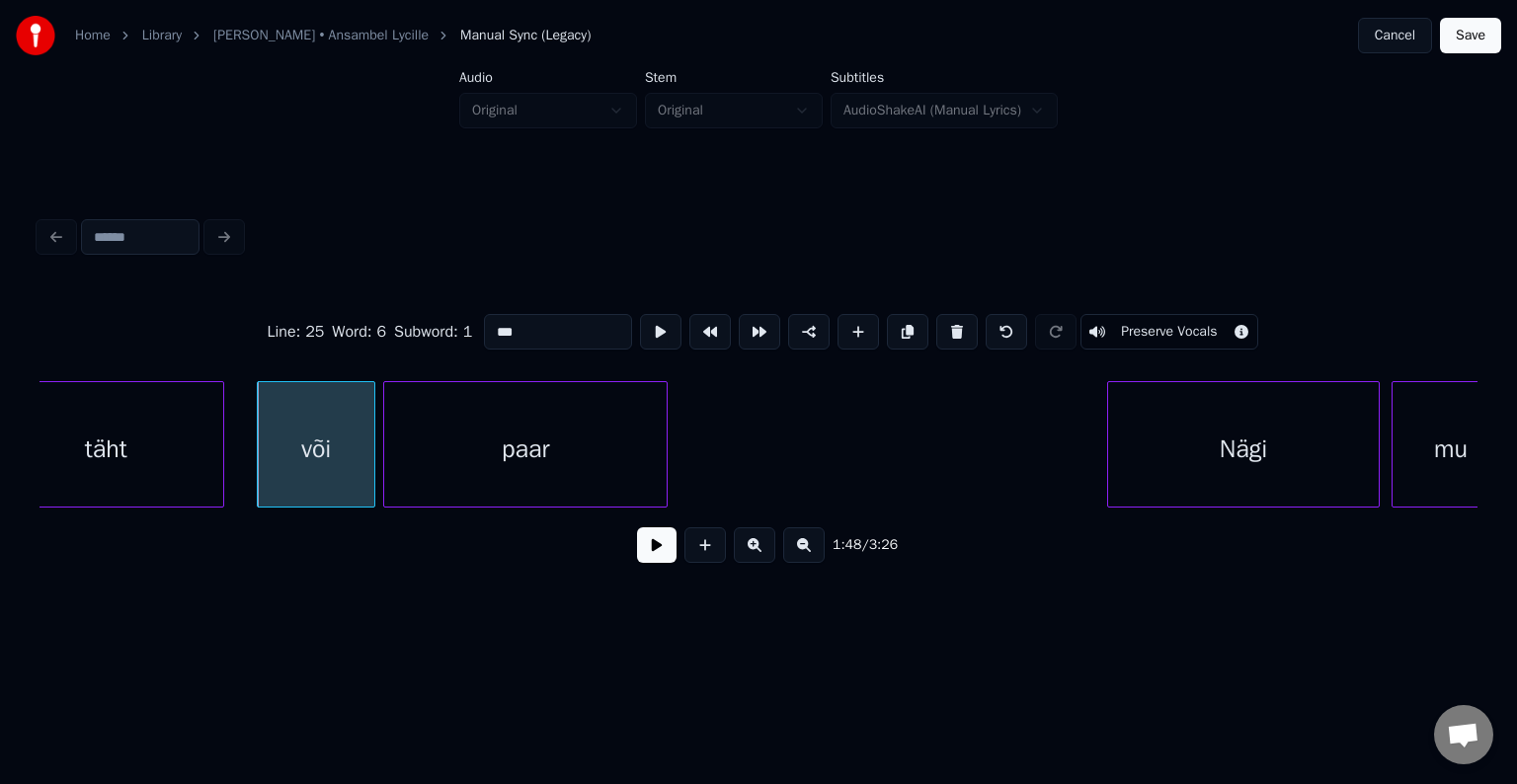 click at bounding box center (657, 545) 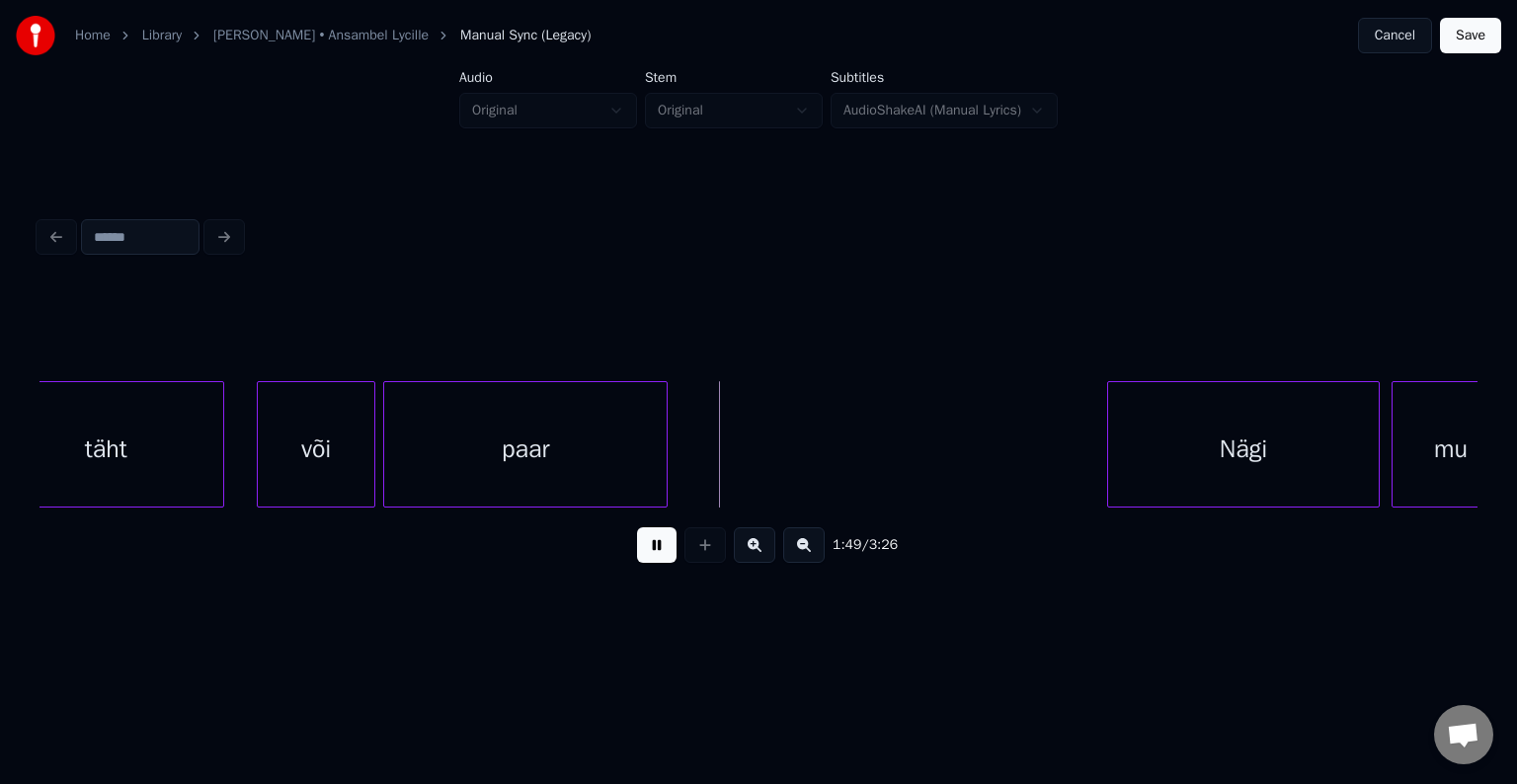drag, startPoint x: 629, startPoint y: 551, endPoint x: 639, endPoint y: 536, distance: 18.027756 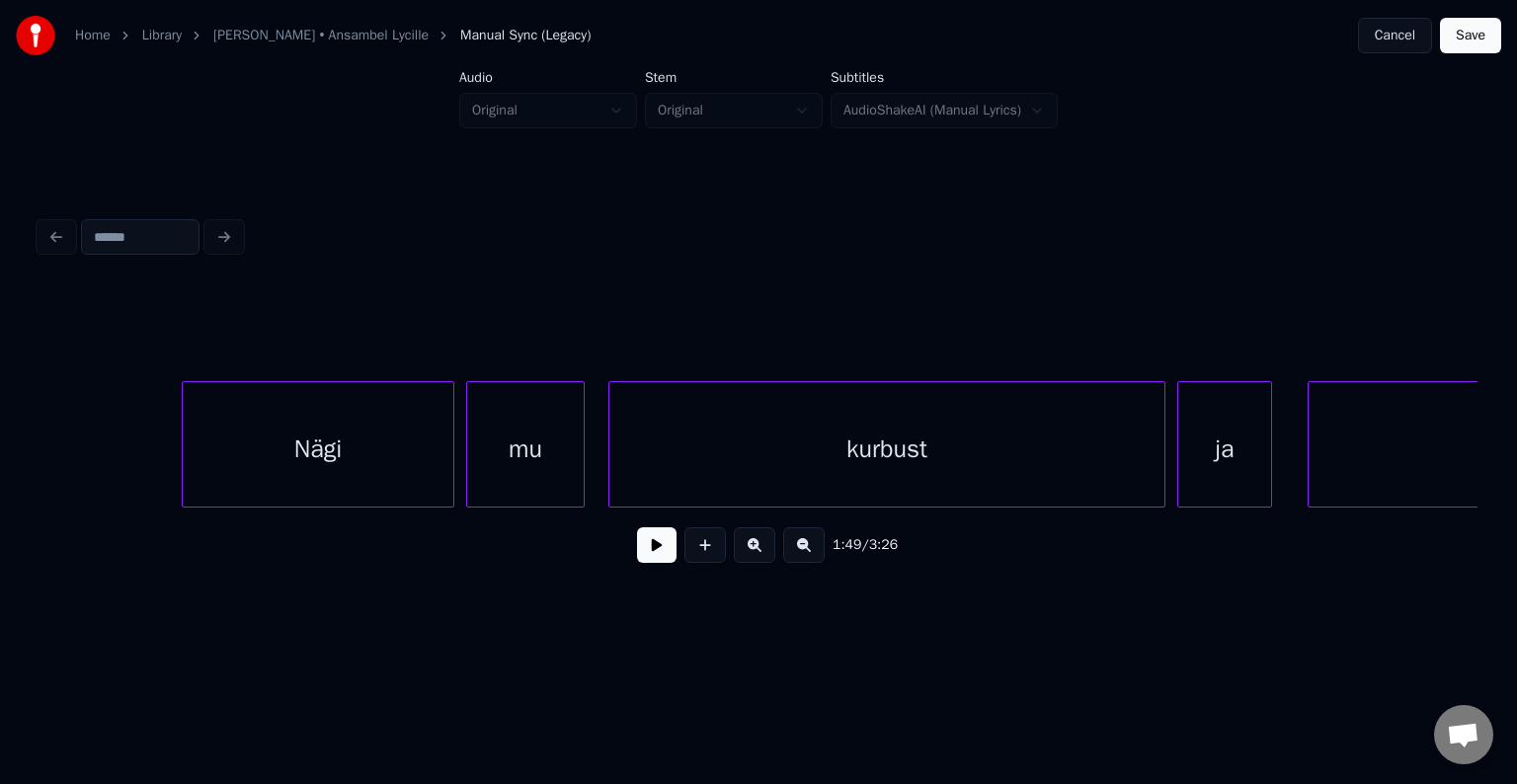 scroll, scrollTop: 0, scrollLeft: 64885, axis: horizontal 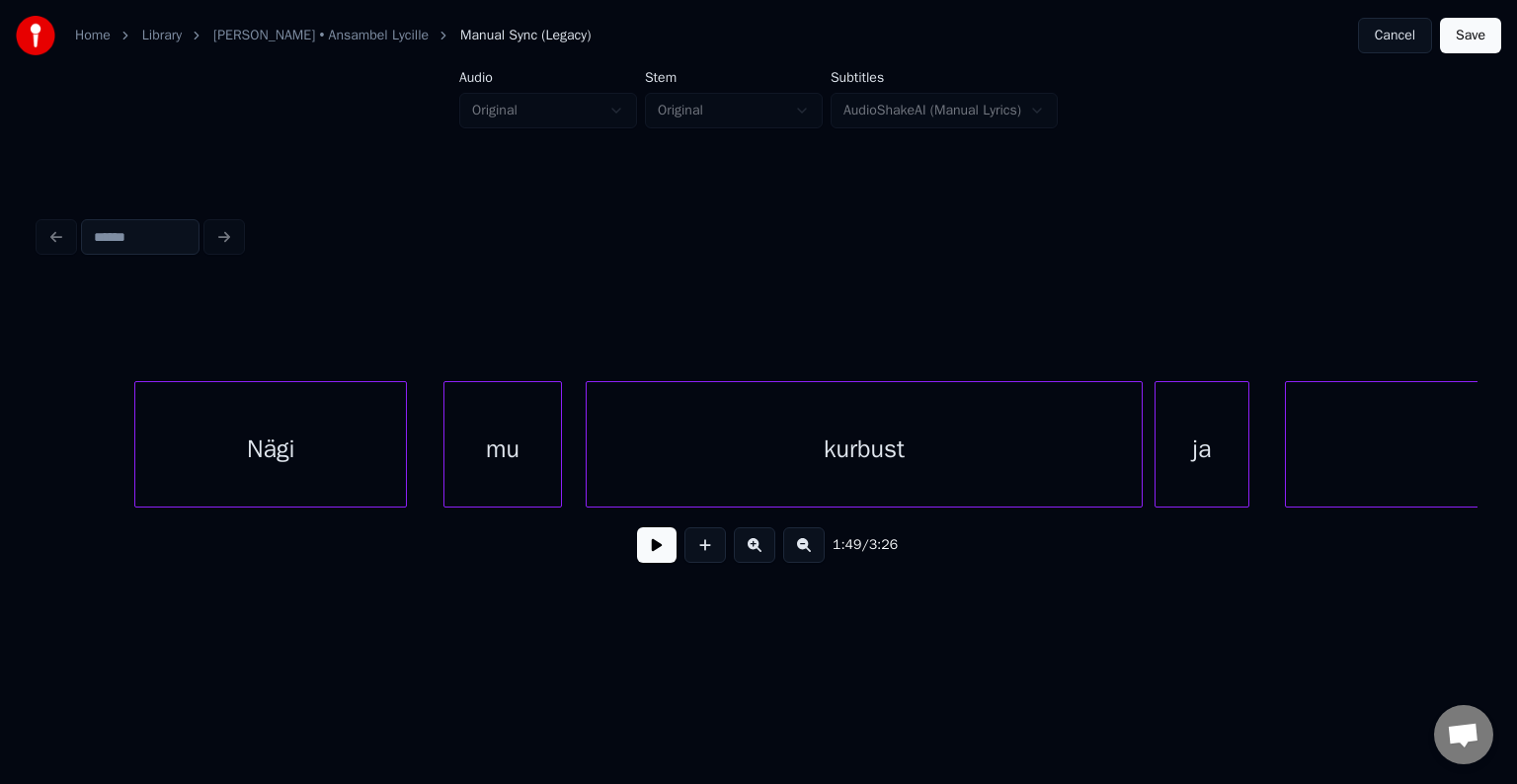 click on "Nägi" at bounding box center [271, 449] 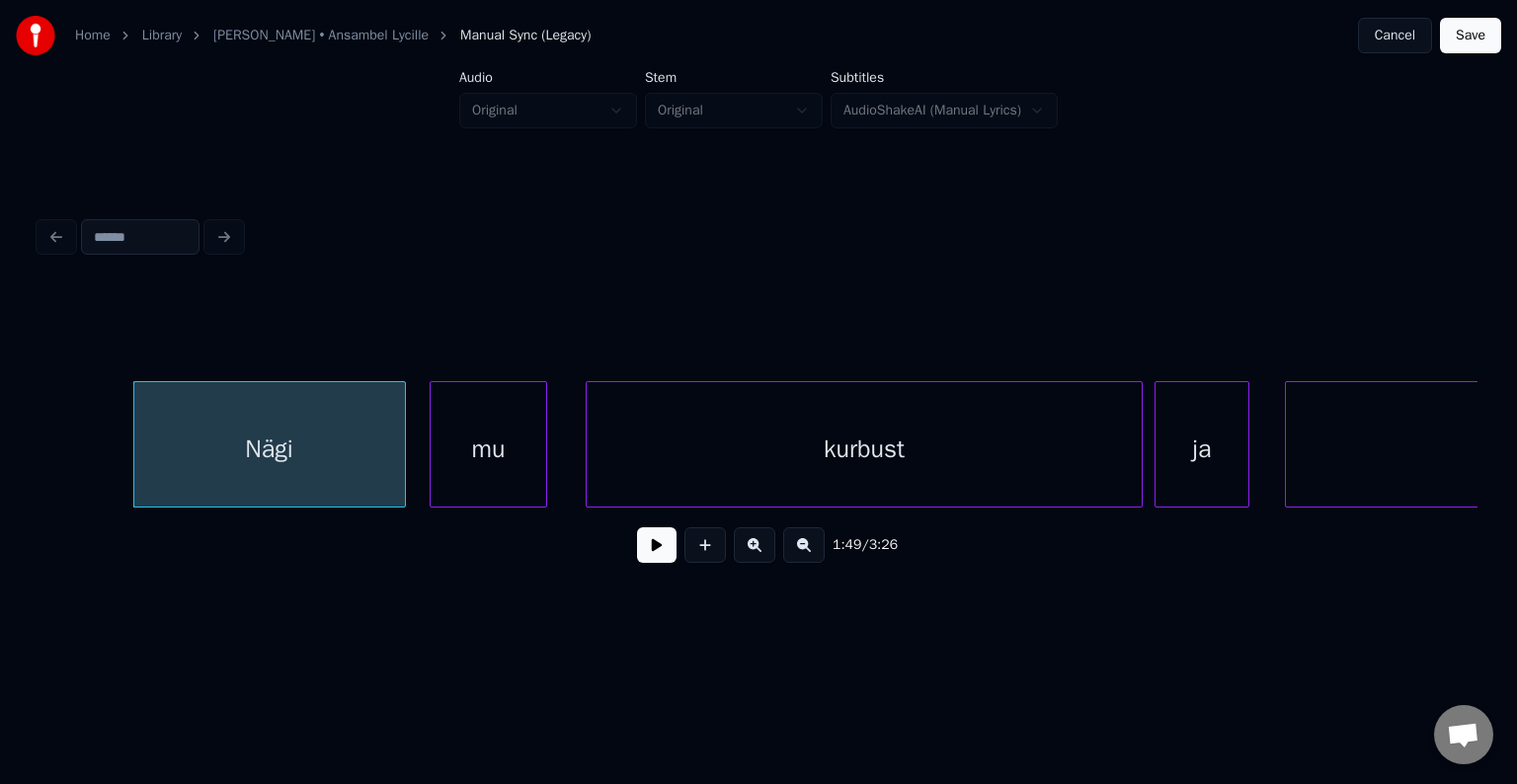 click on "mu" at bounding box center (489, 449) 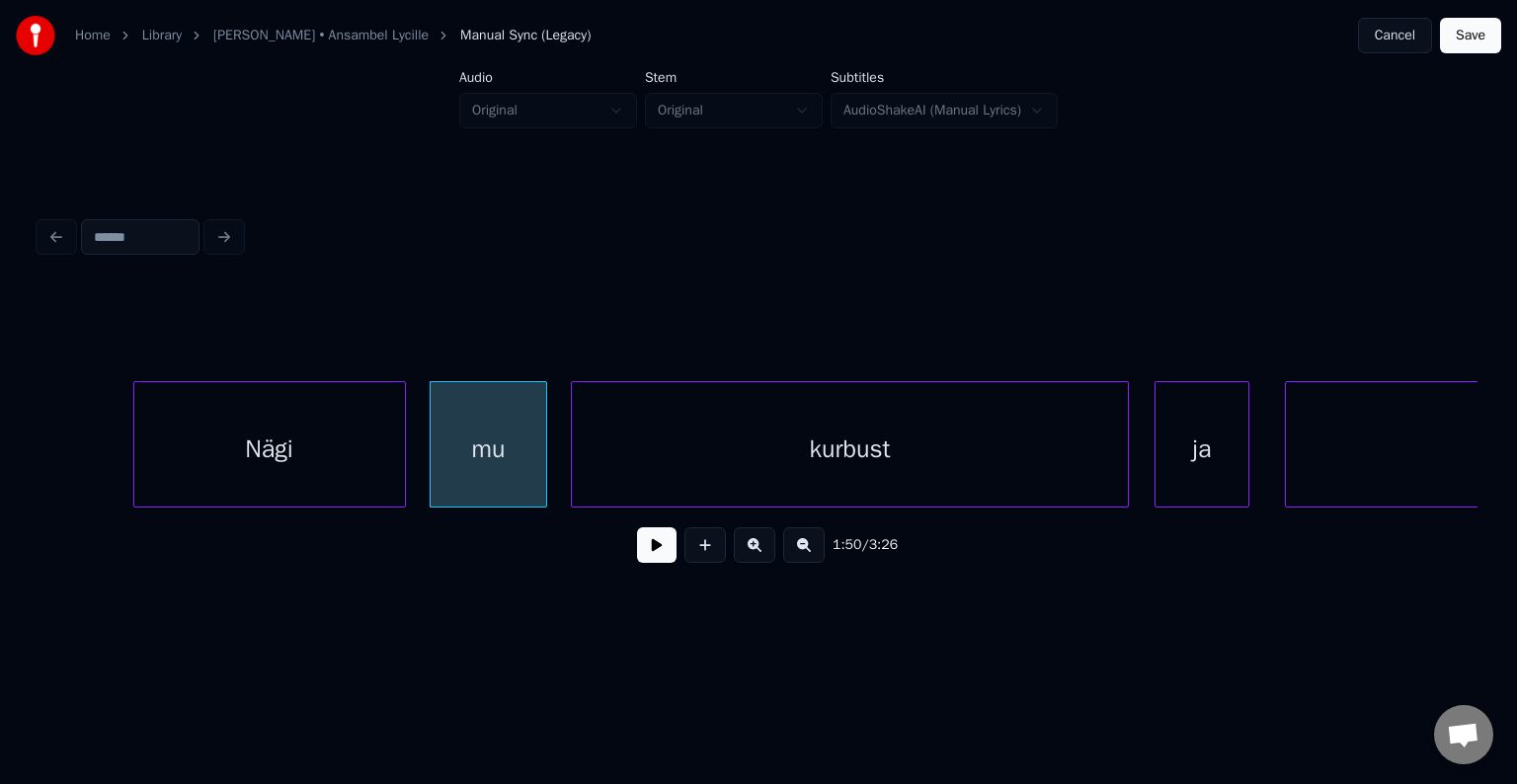 click on "kurbust" at bounding box center (849, 449) 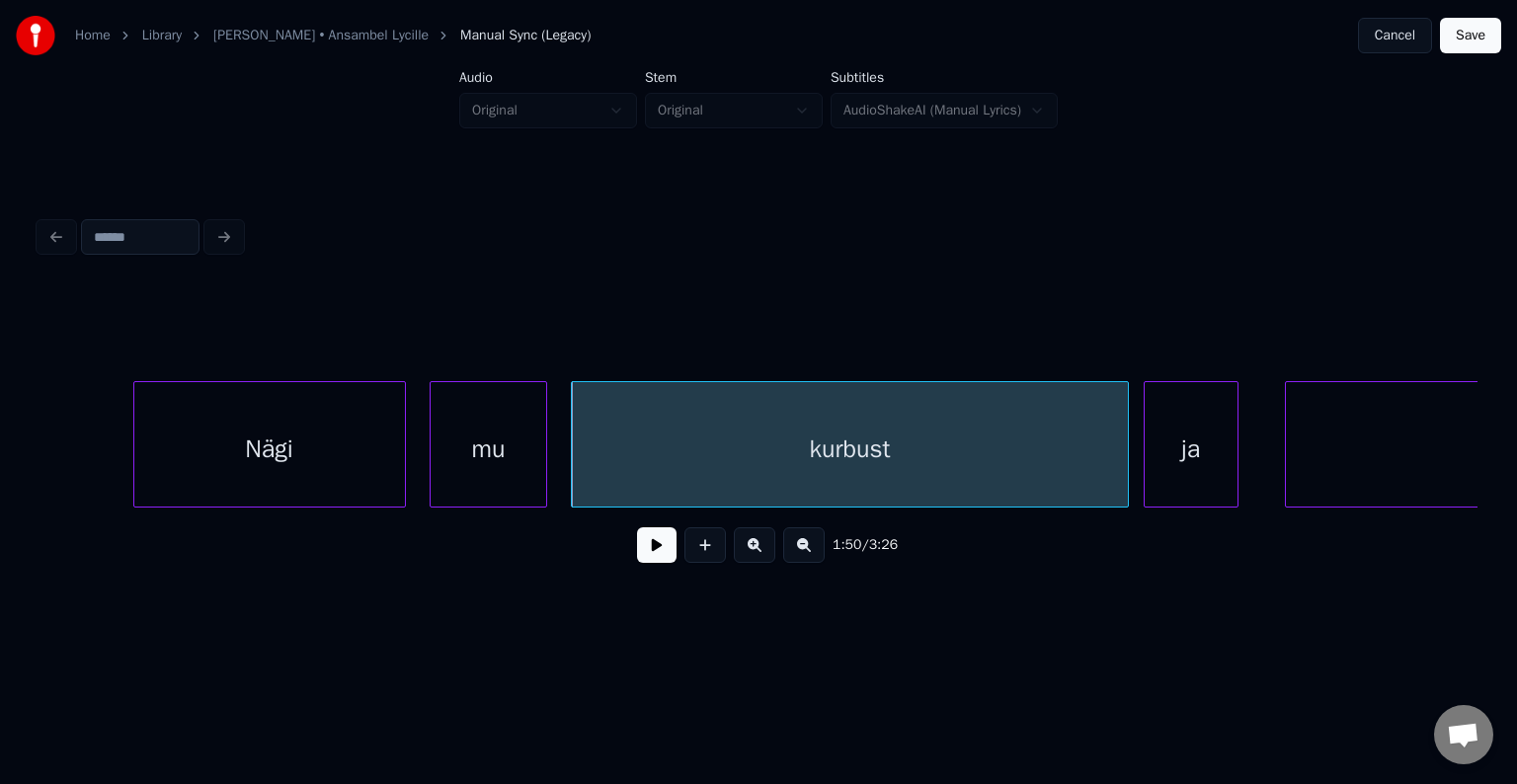 click on "ja" at bounding box center (1191, 449) 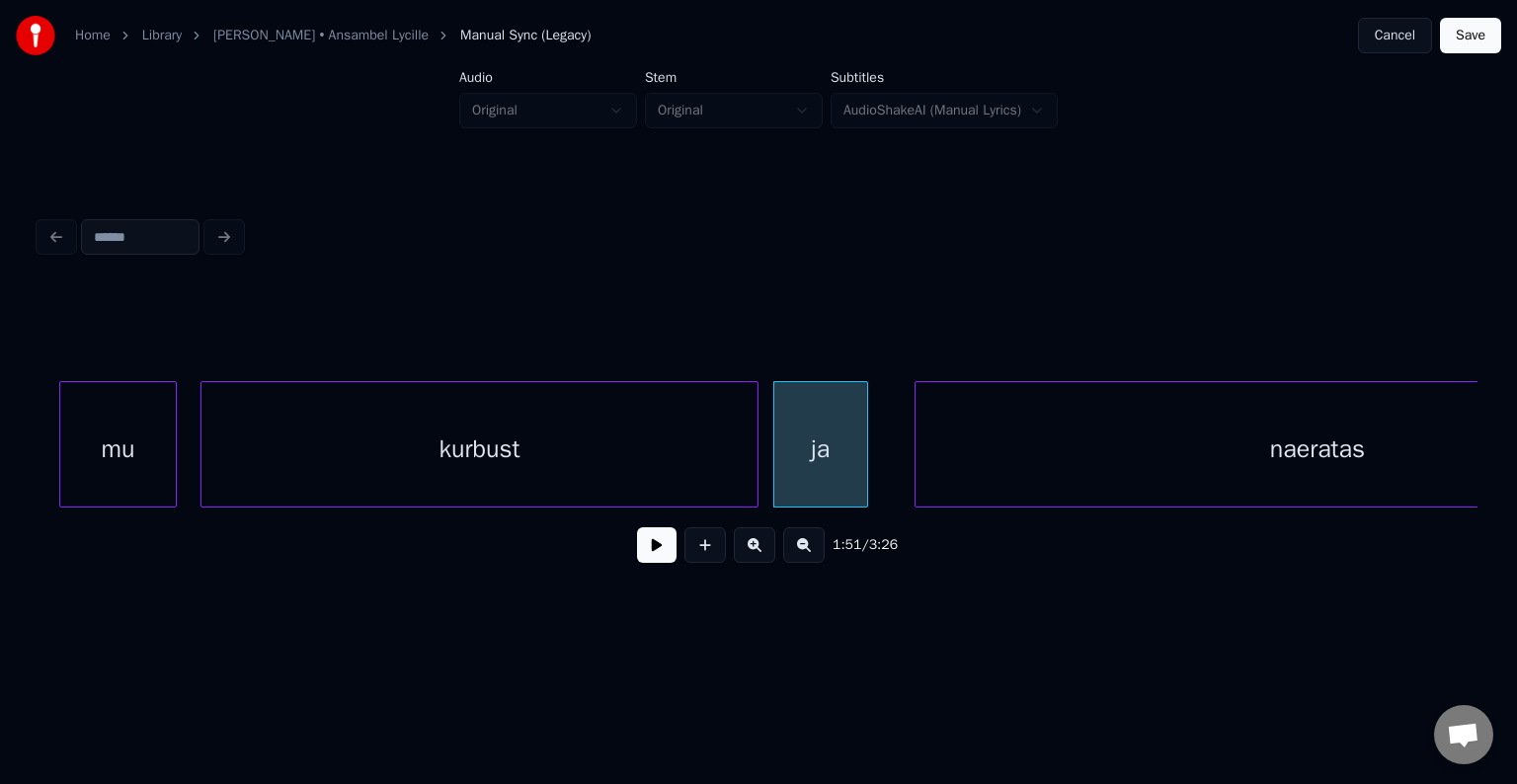 scroll, scrollTop: 0, scrollLeft: 65557, axis: horizontal 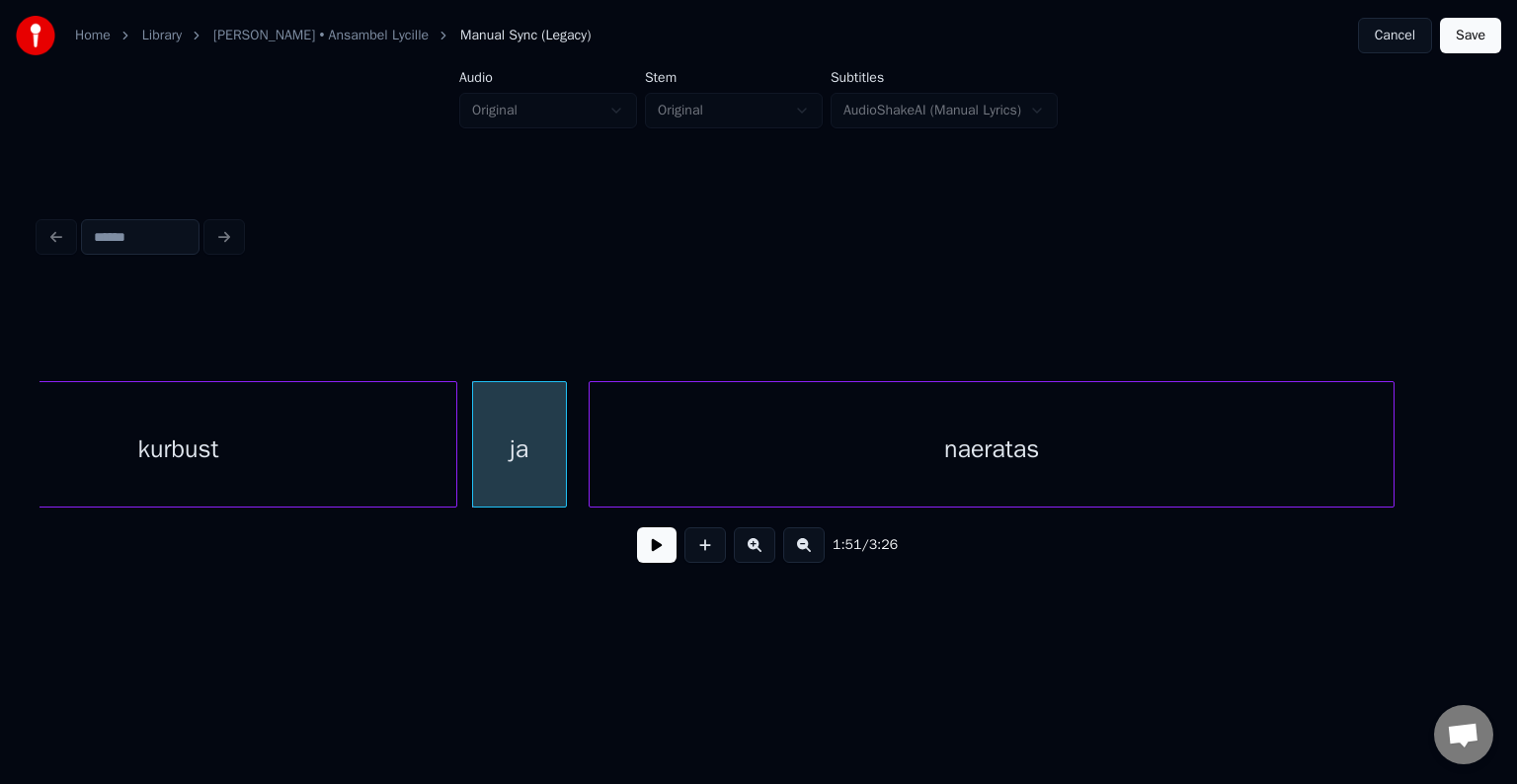 click on "naeratas" at bounding box center (992, 449) 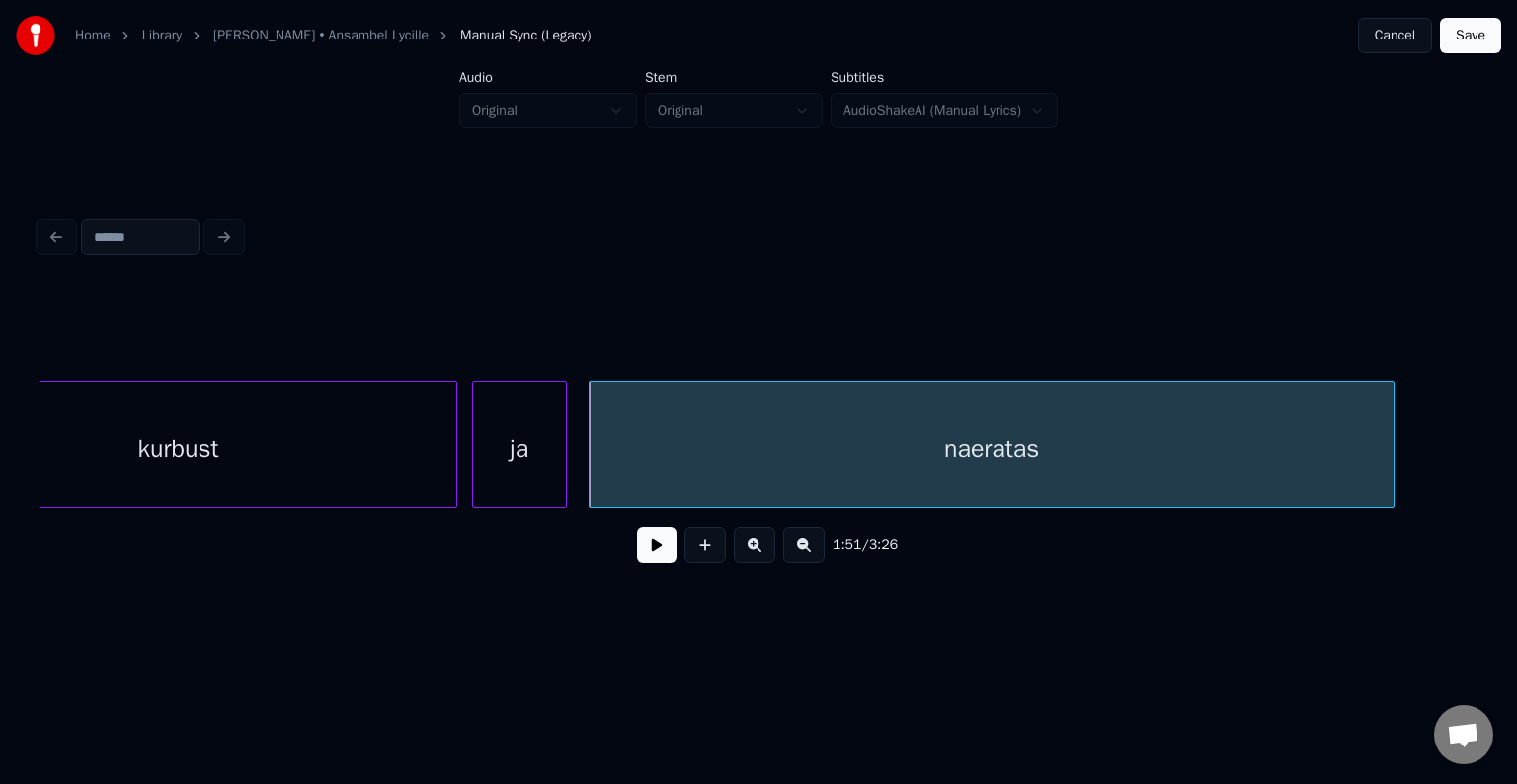 click on "kurbust" at bounding box center (178, 449) 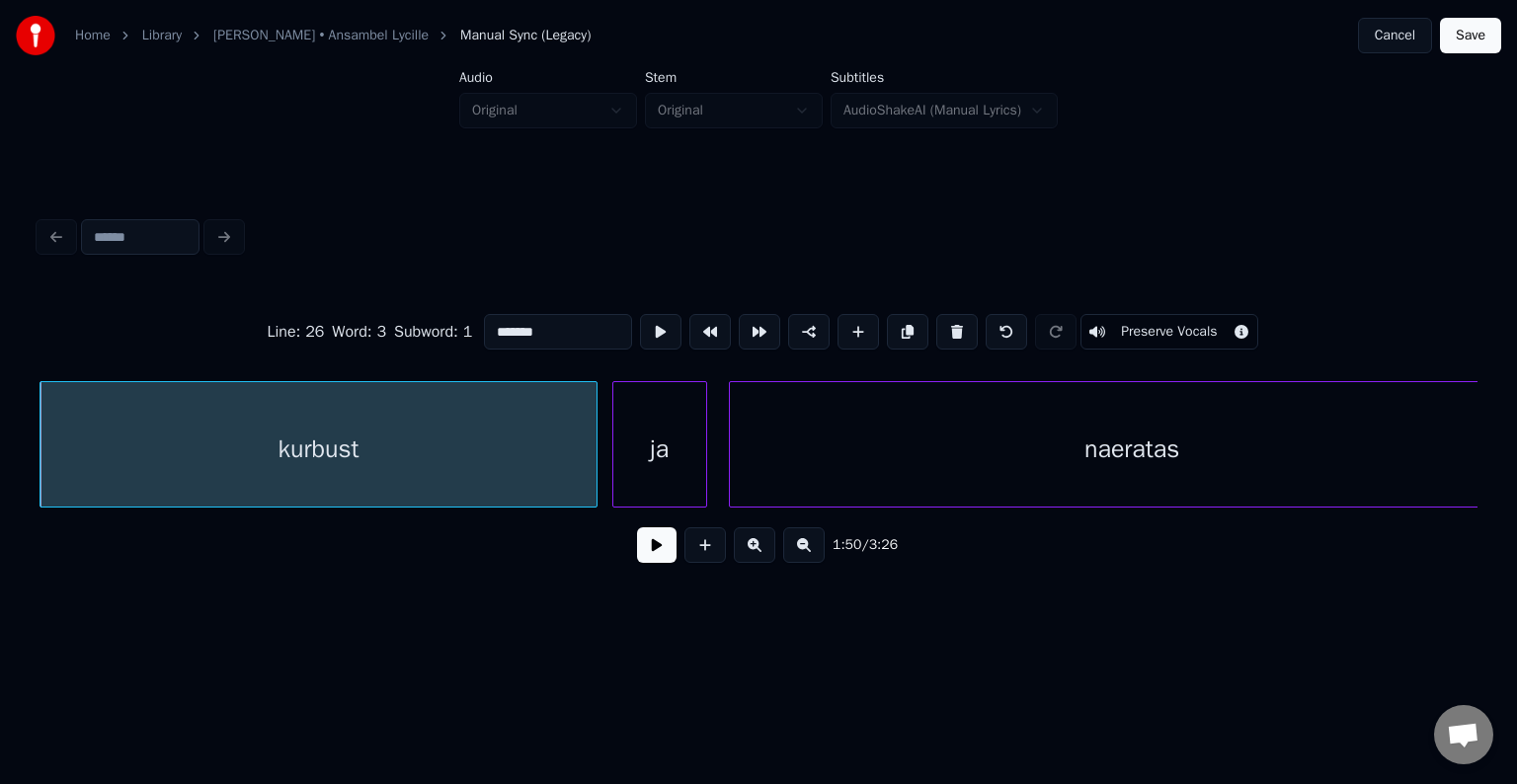 click at bounding box center [657, 545] 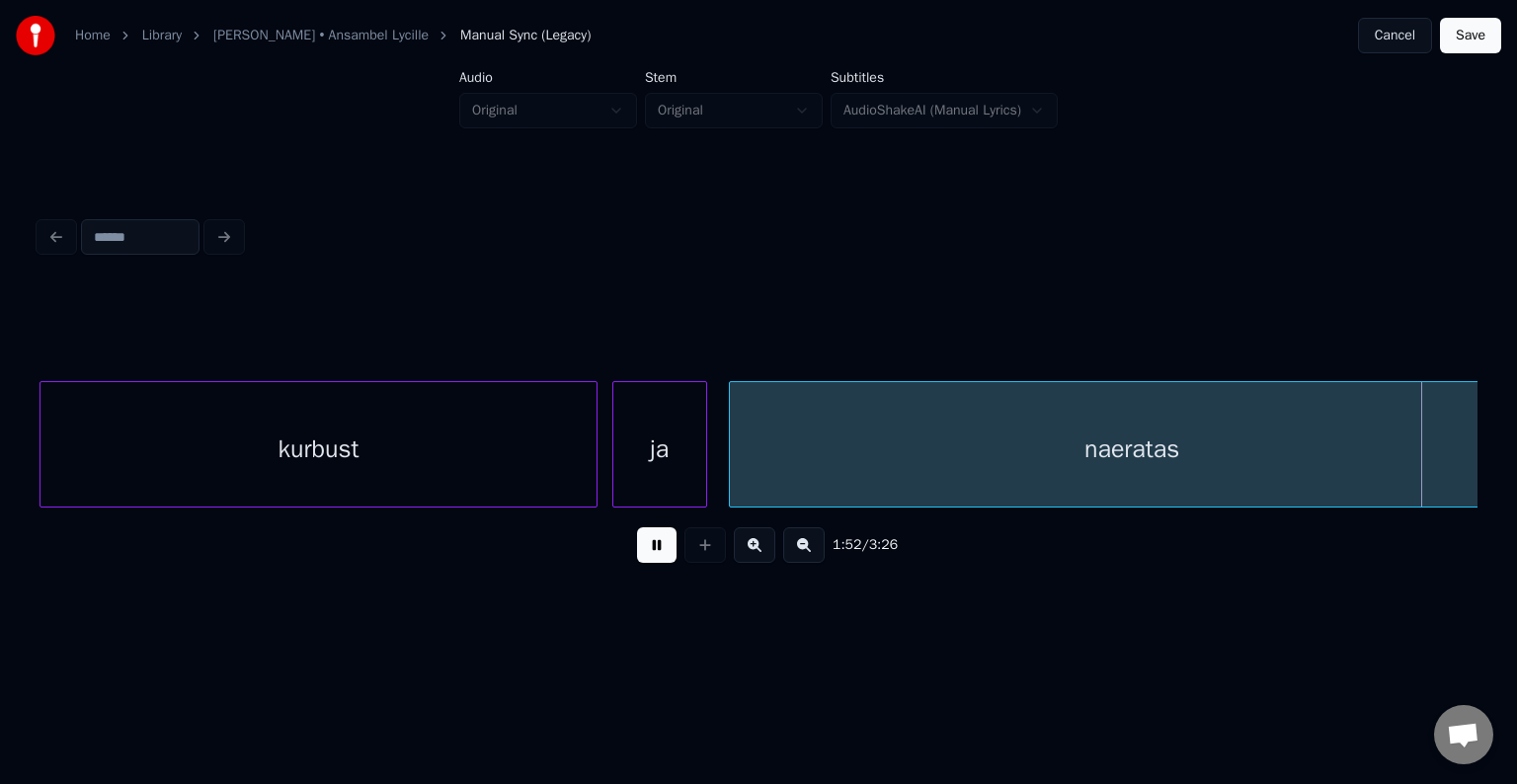 scroll, scrollTop: 0, scrollLeft: 66857, axis: horizontal 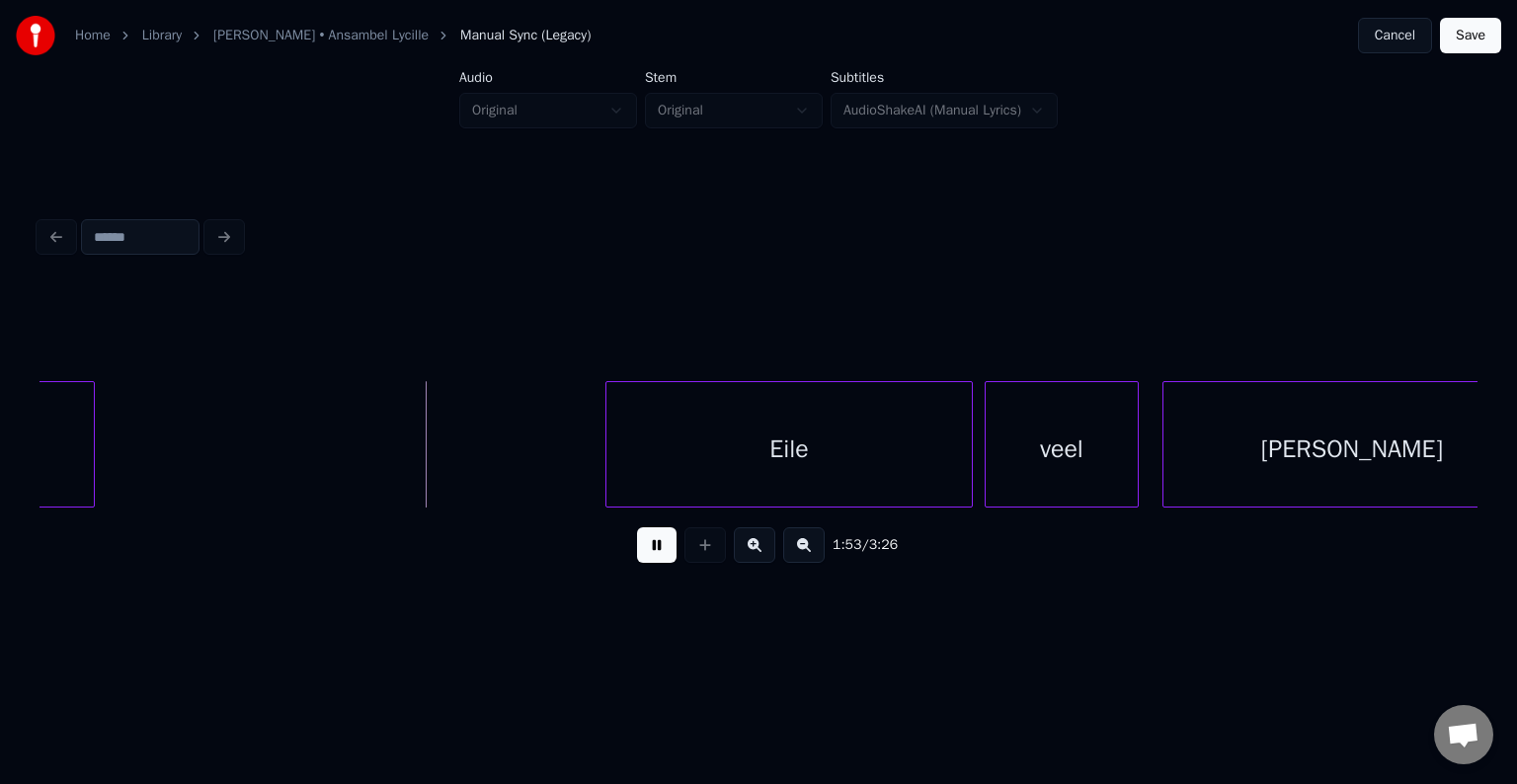 click at bounding box center [657, 545] 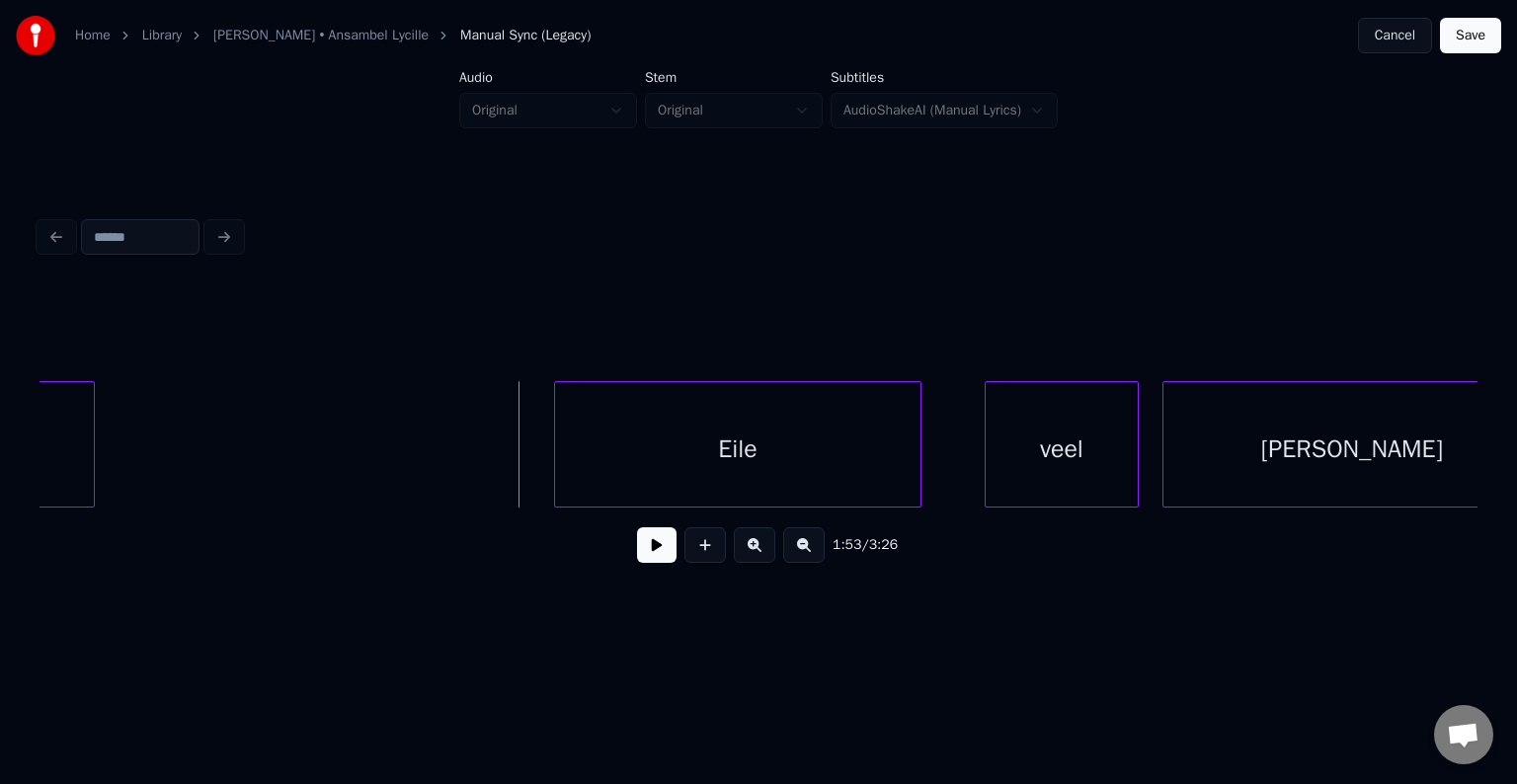 click on "Eile" at bounding box center (738, 449) 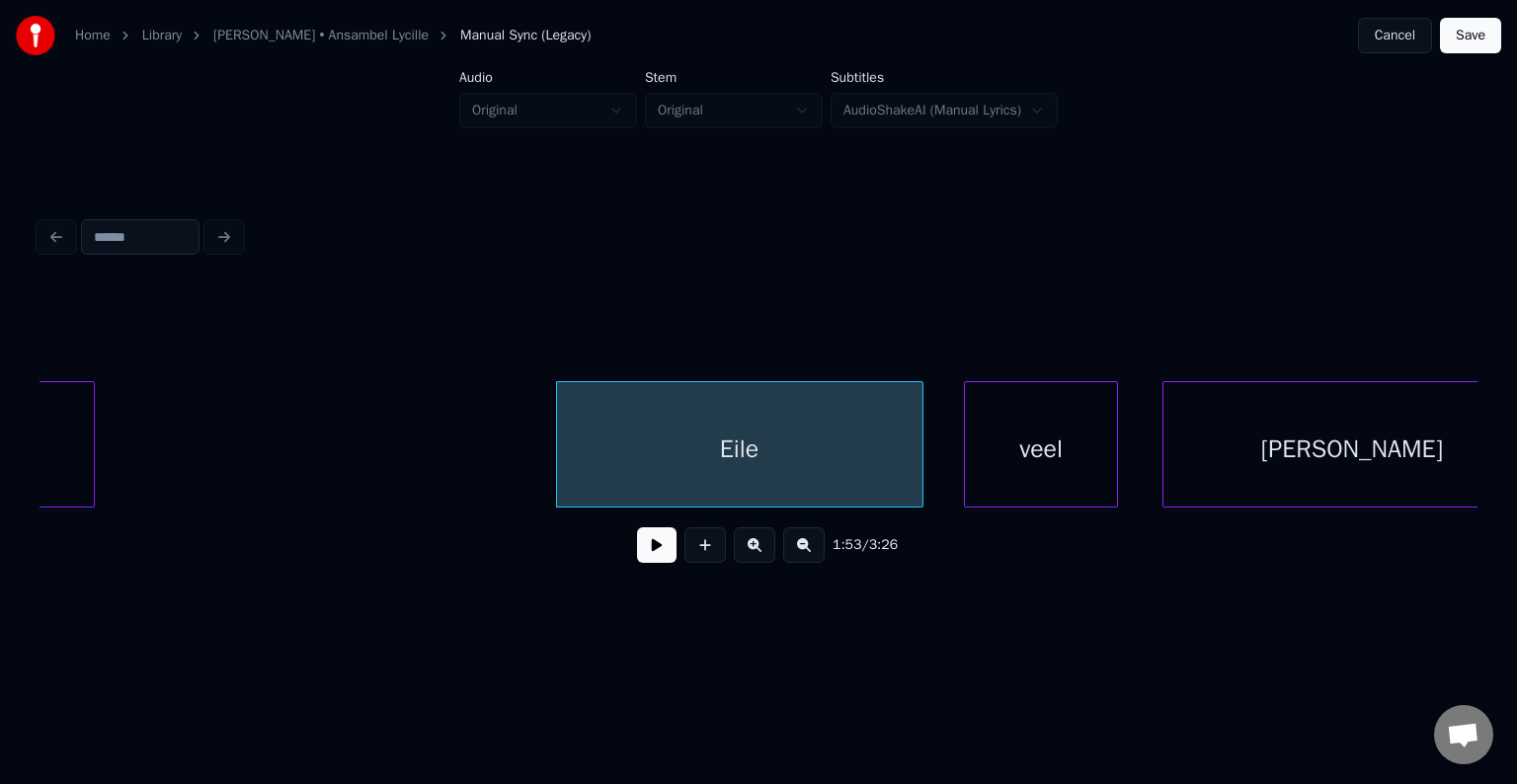 click on "veel" at bounding box center [1041, 449] 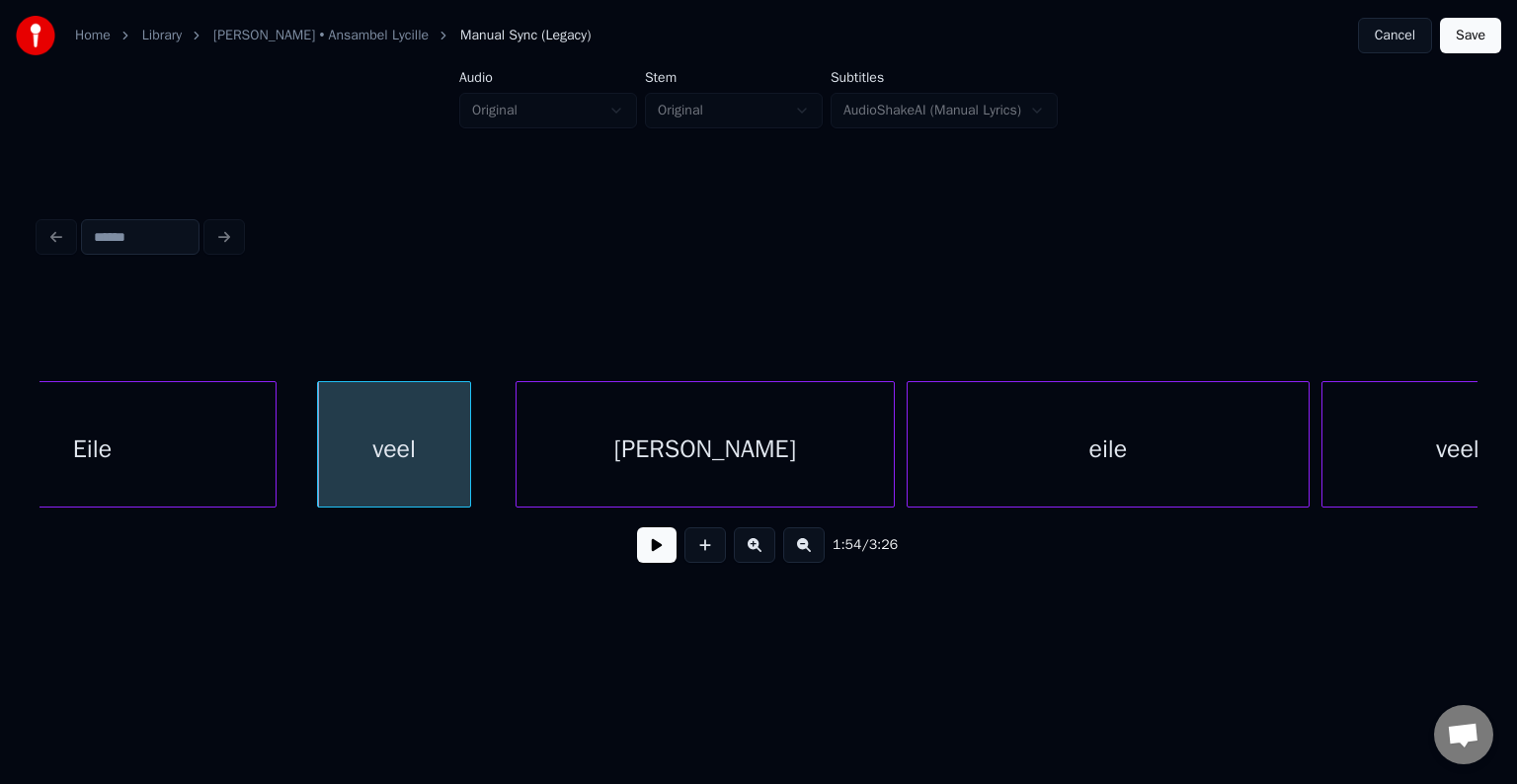 scroll, scrollTop: 0, scrollLeft: 67528, axis: horizontal 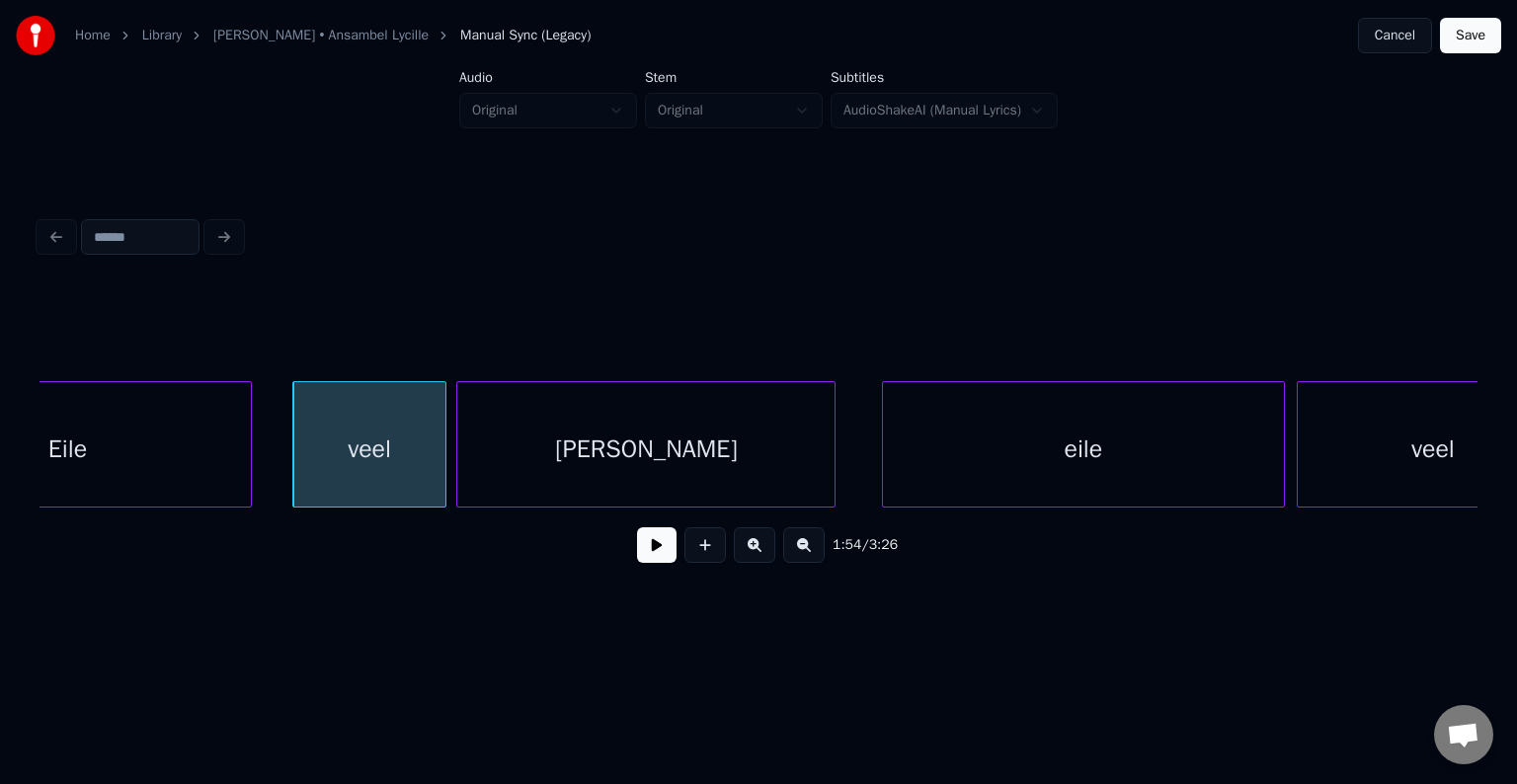 click on "[PERSON_NAME]" at bounding box center [646, 449] 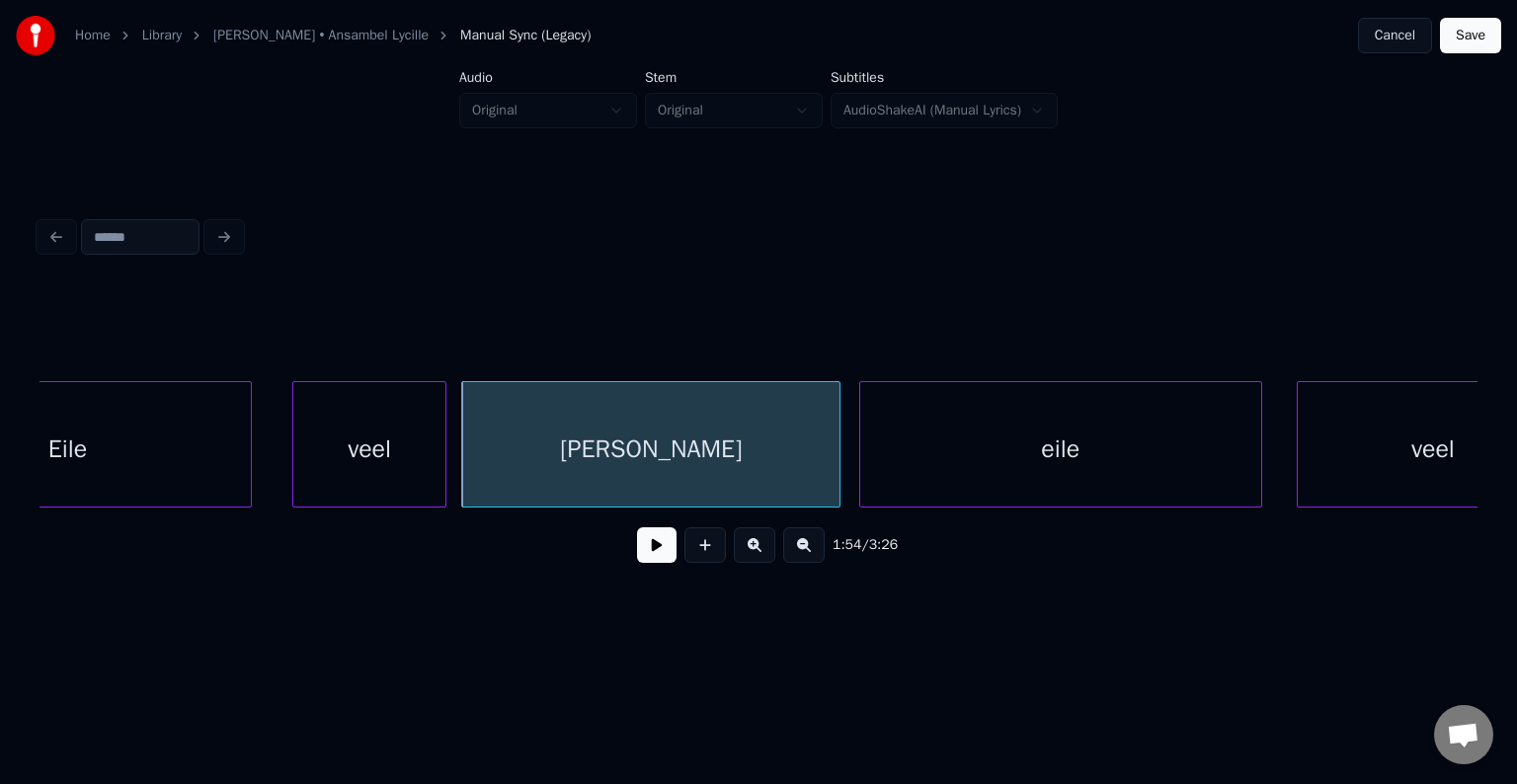 click on "eile" at bounding box center (1061, 449) 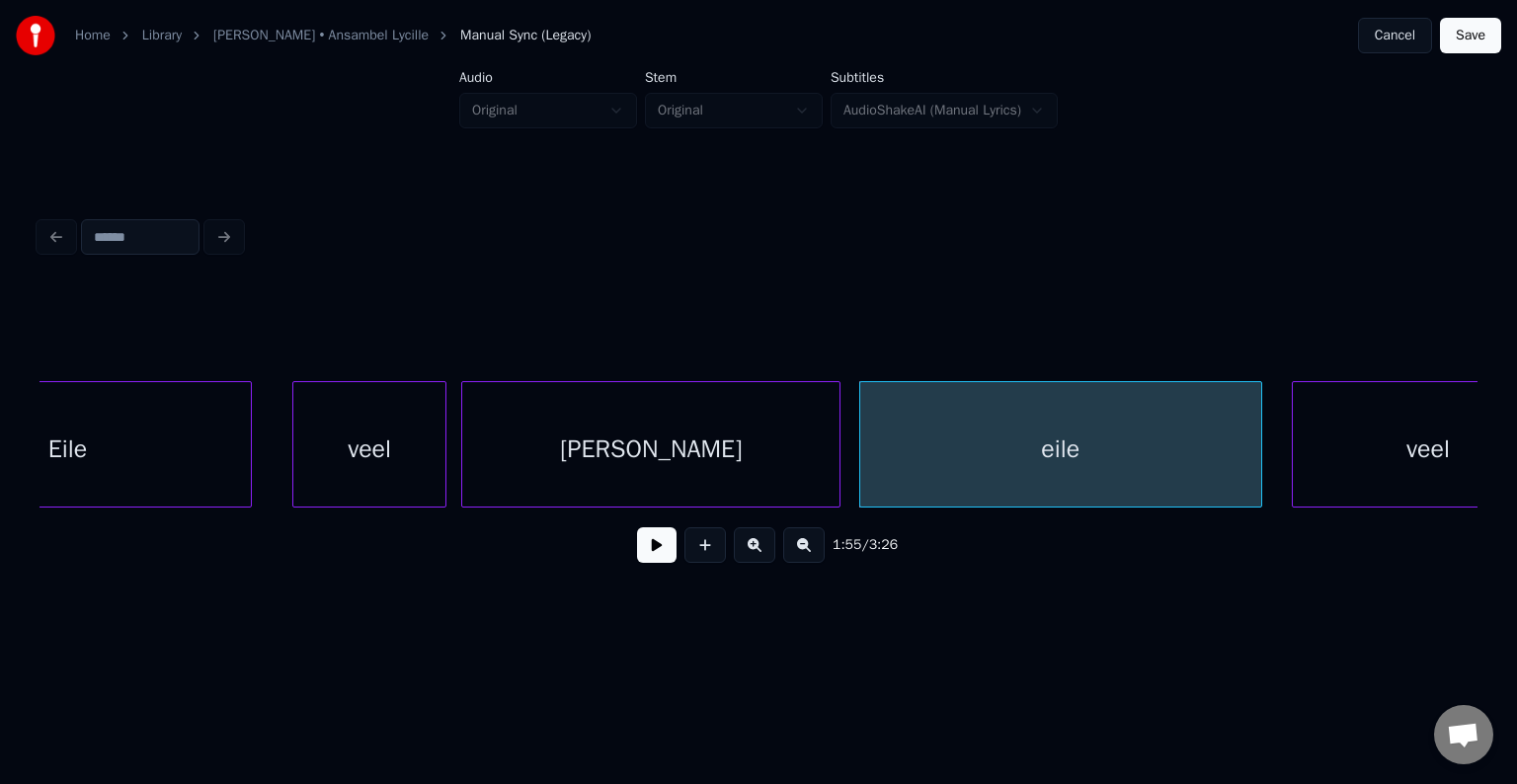 scroll, scrollTop: 0, scrollLeft: 67616, axis: horizontal 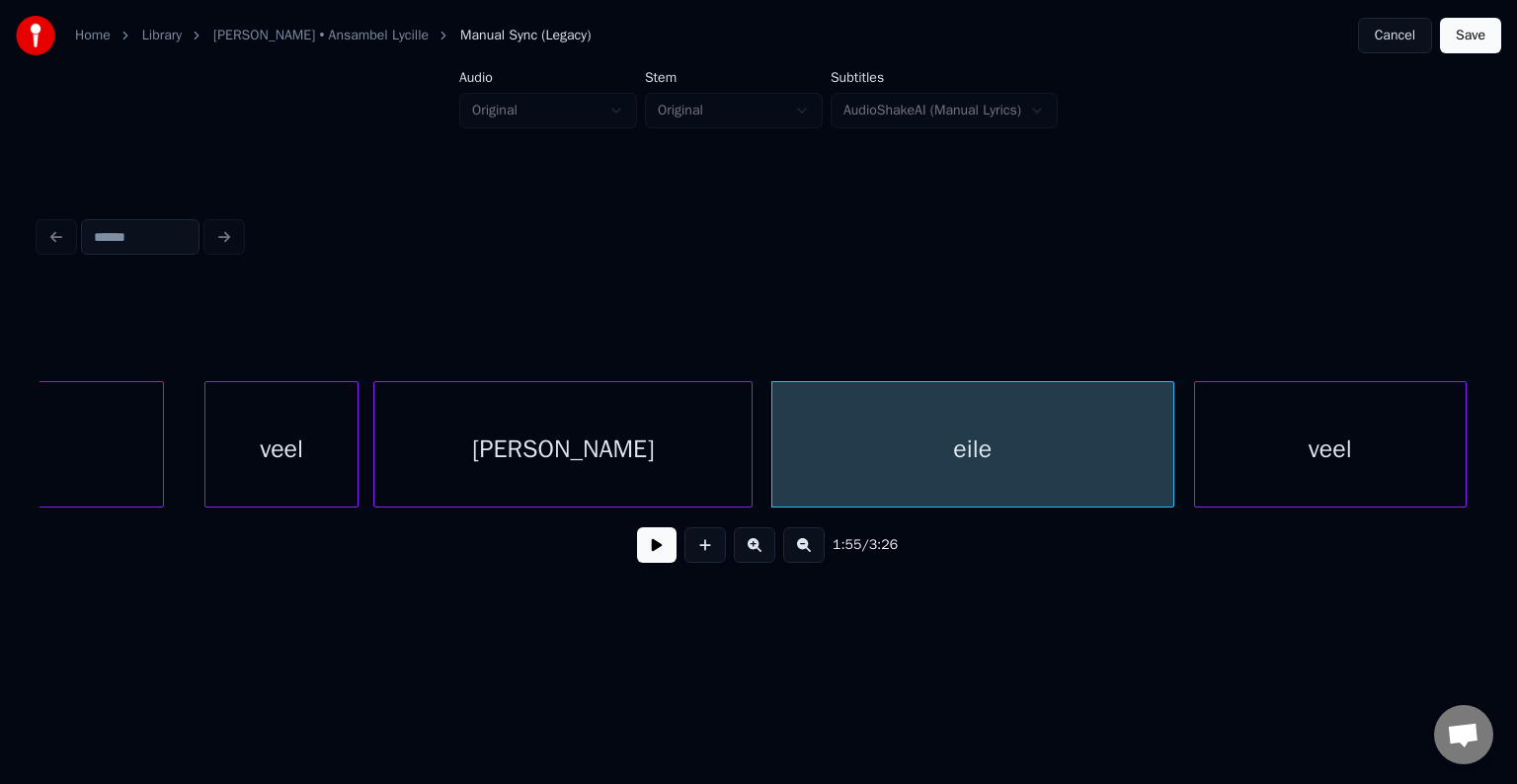 click on "veel" at bounding box center [1330, 449] 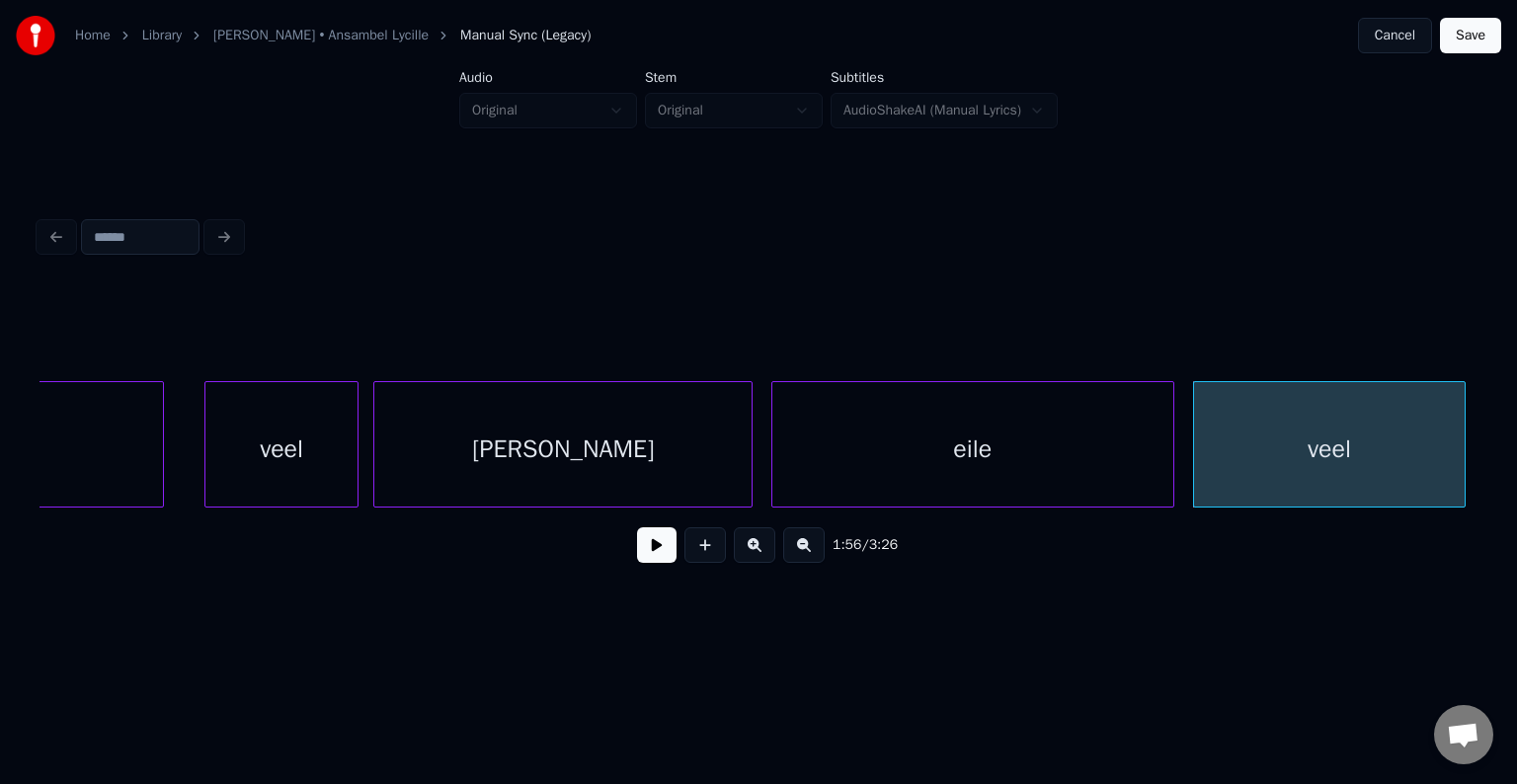 click on "[PERSON_NAME]" at bounding box center (563, 449) 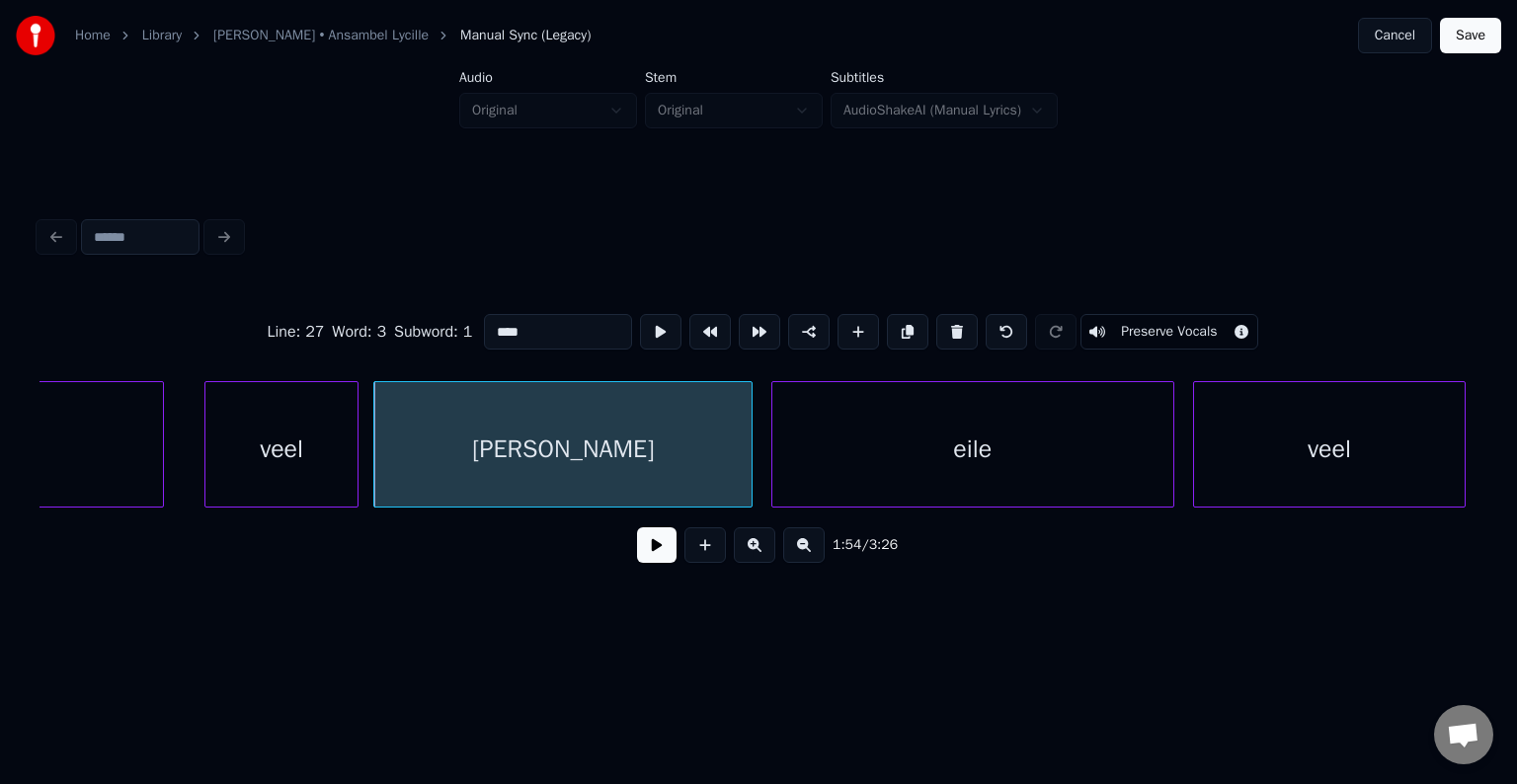 click at bounding box center [657, 545] 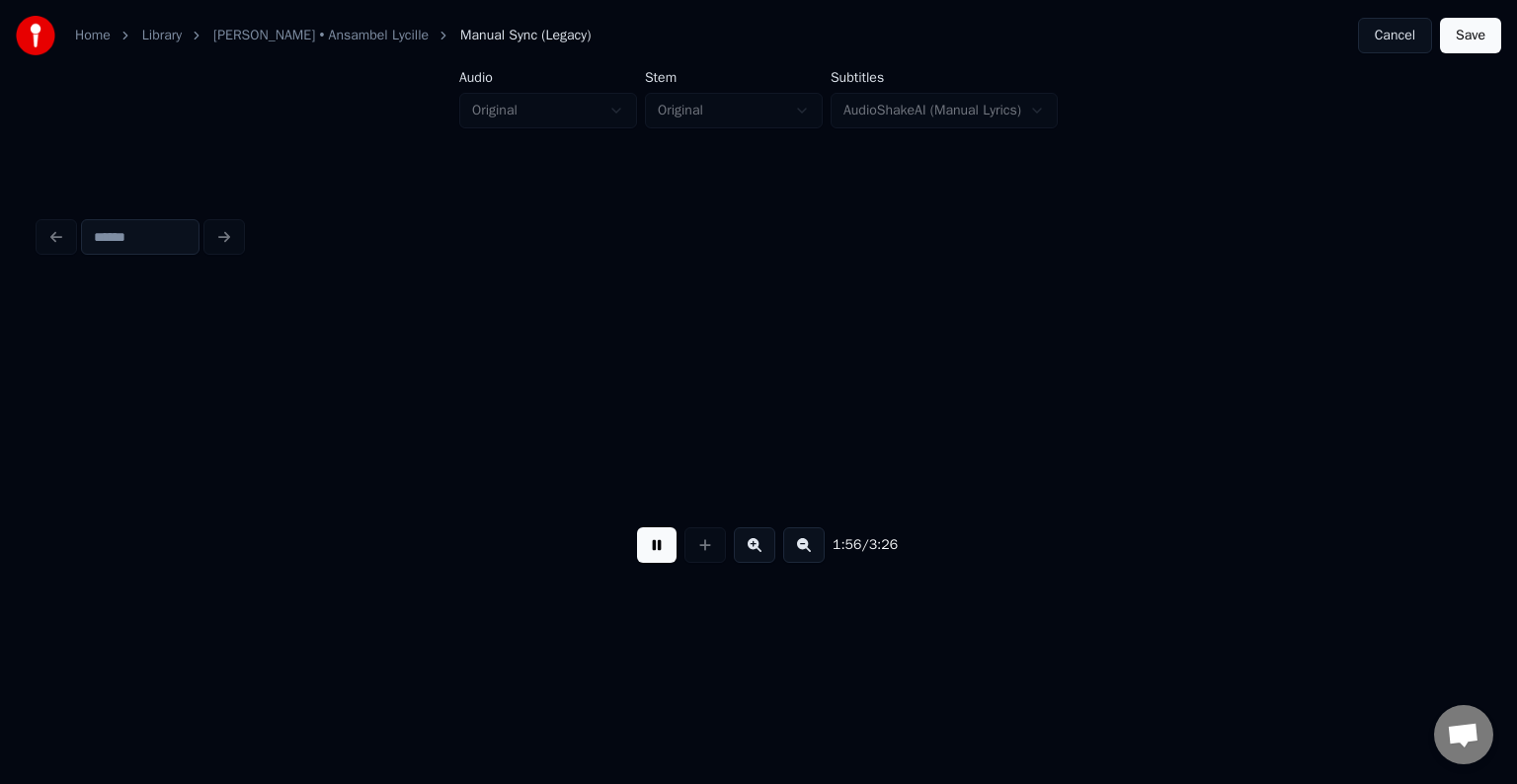 scroll, scrollTop: 0, scrollLeft: 69087, axis: horizontal 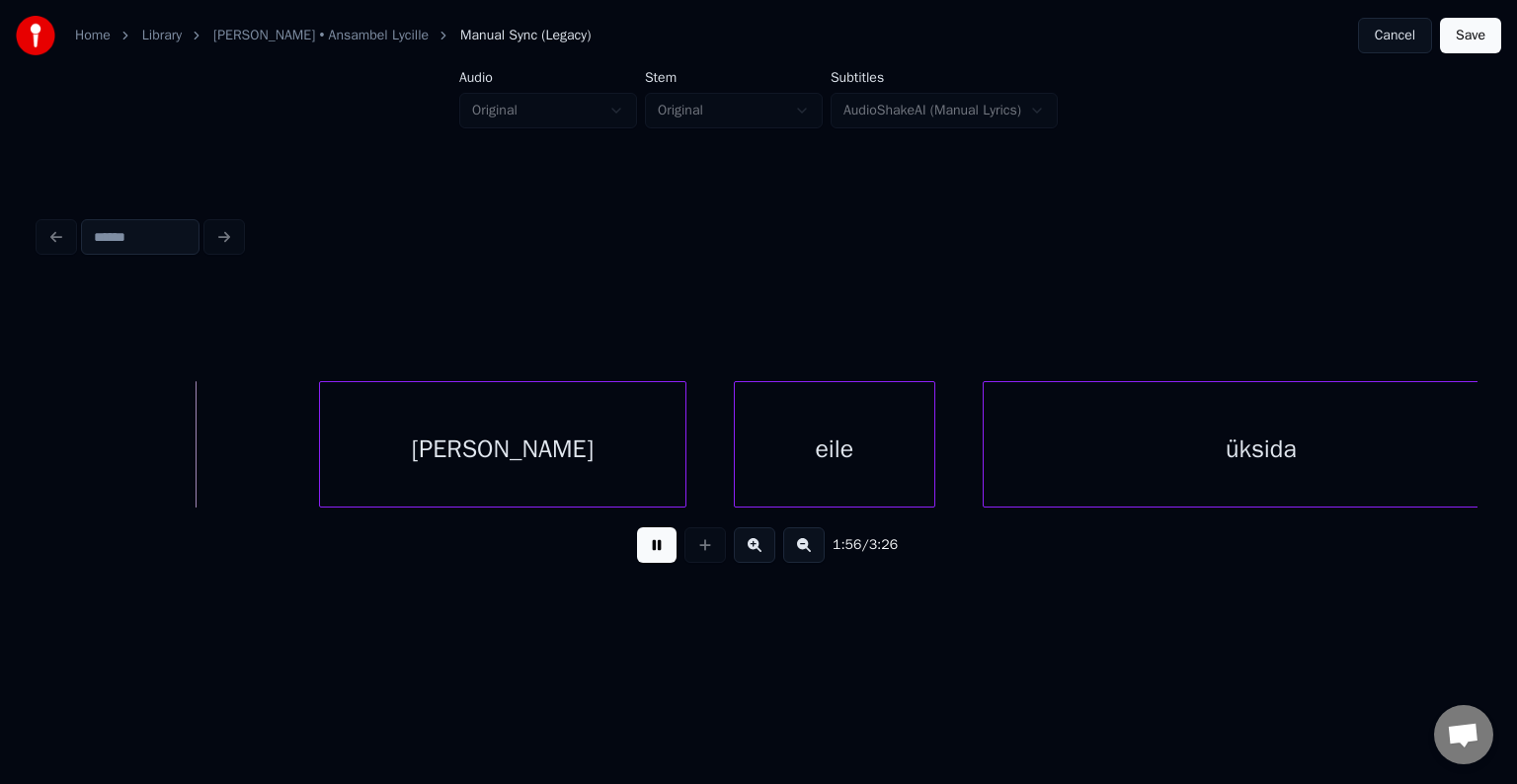click at bounding box center [657, 545] 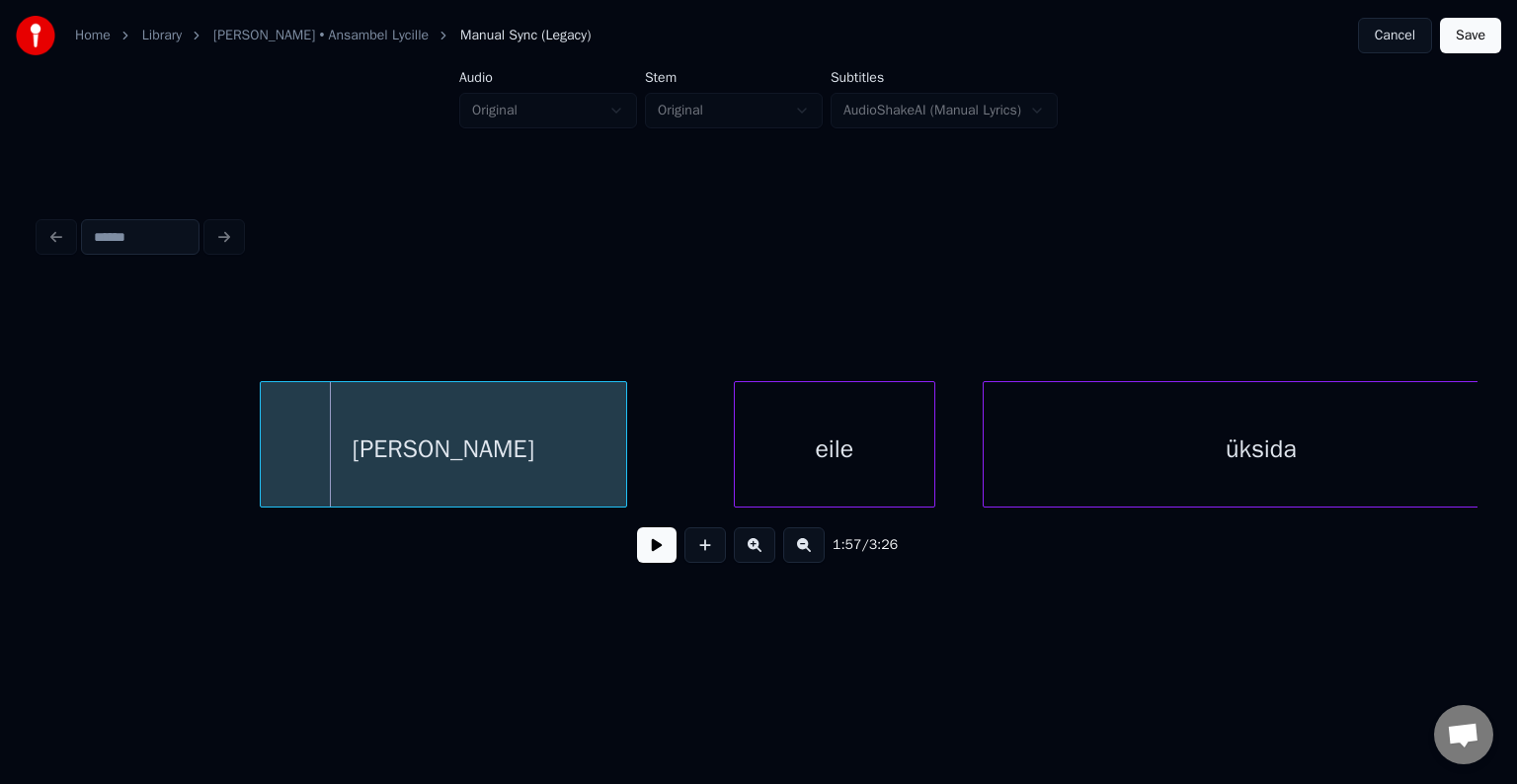 click on "[PERSON_NAME]" at bounding box center [443, 449] 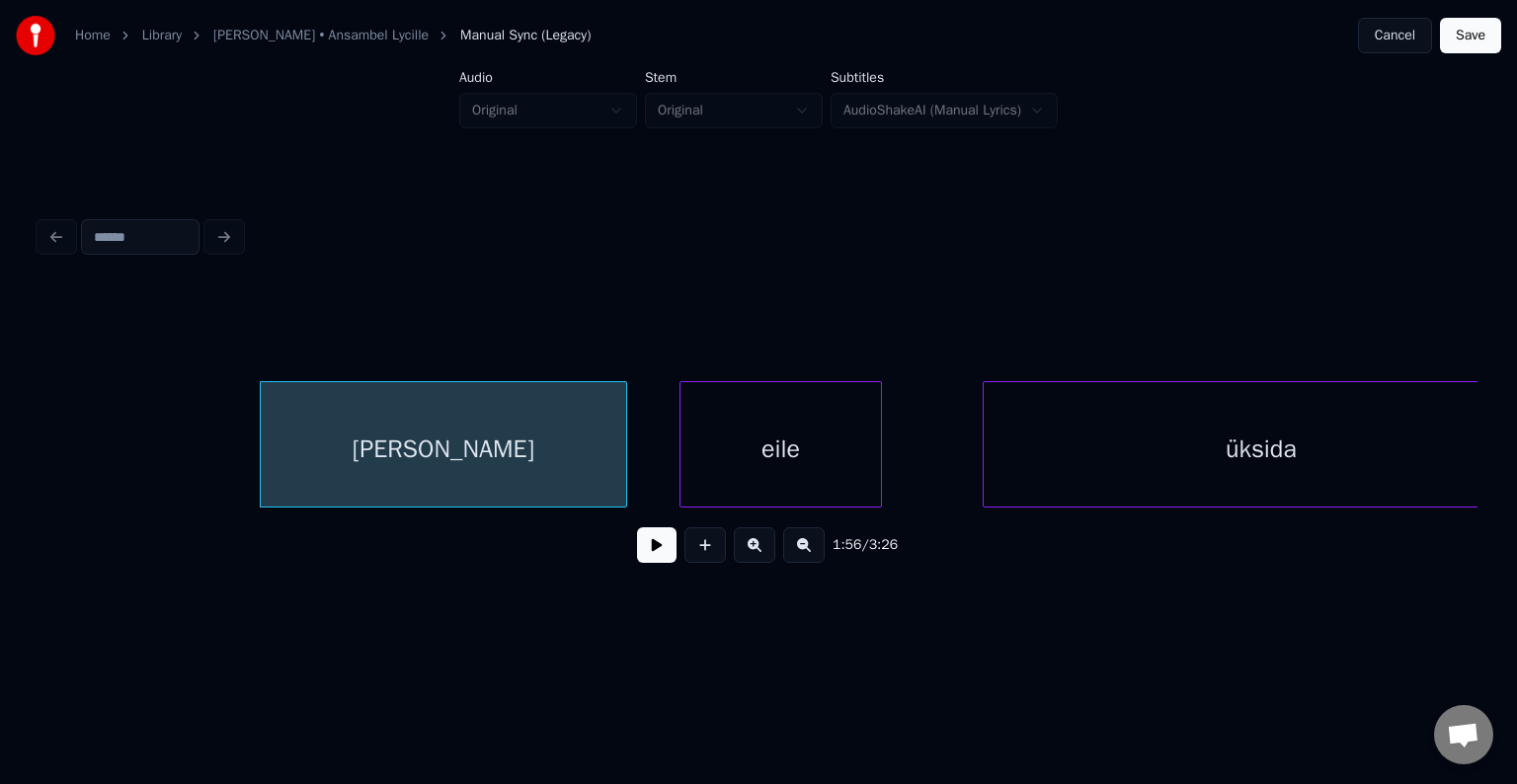 click on "eile" at bounding box center (780, 449) 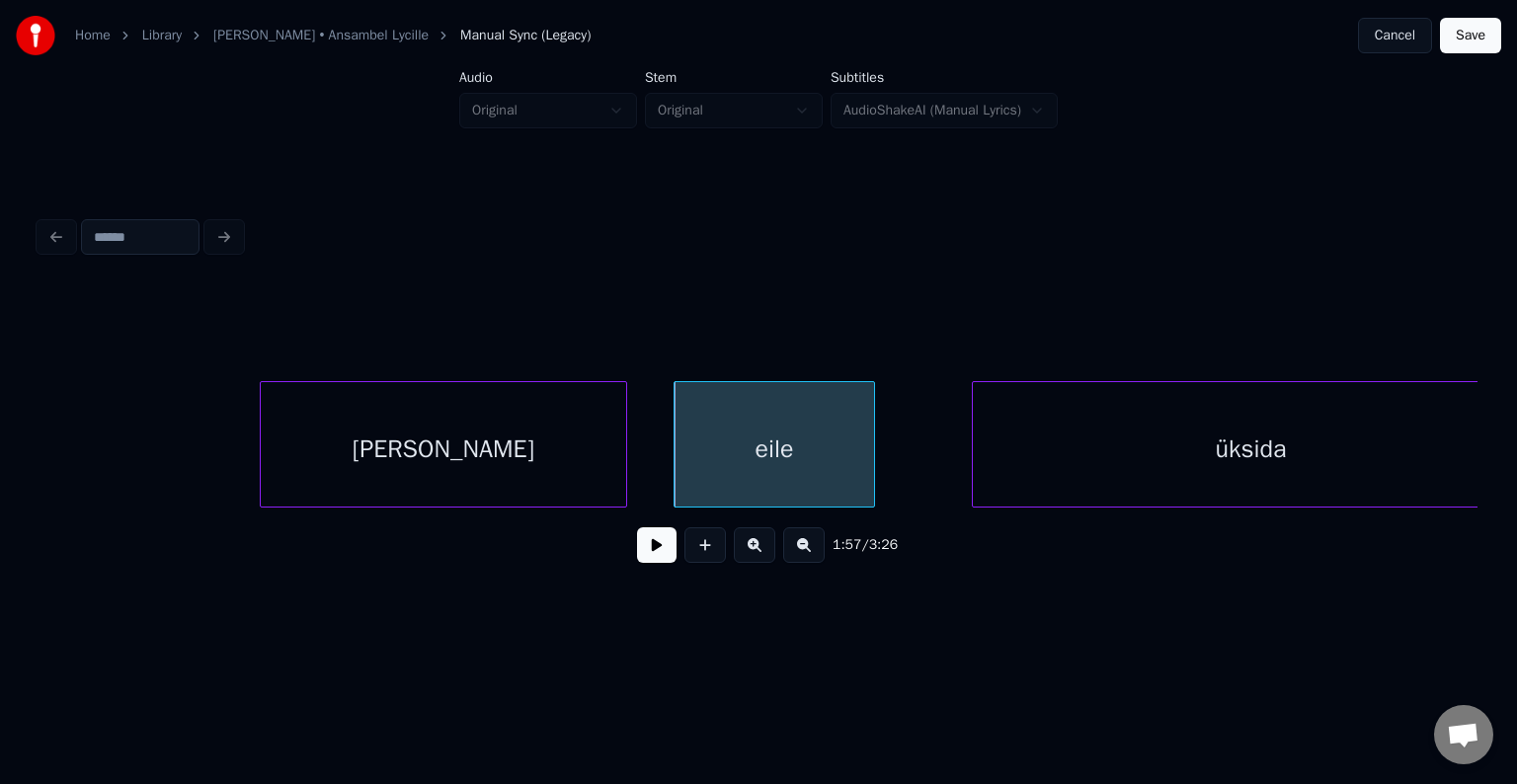 scroll, scrollTop: 0, scrollLeft: 69144, axis: horizontal 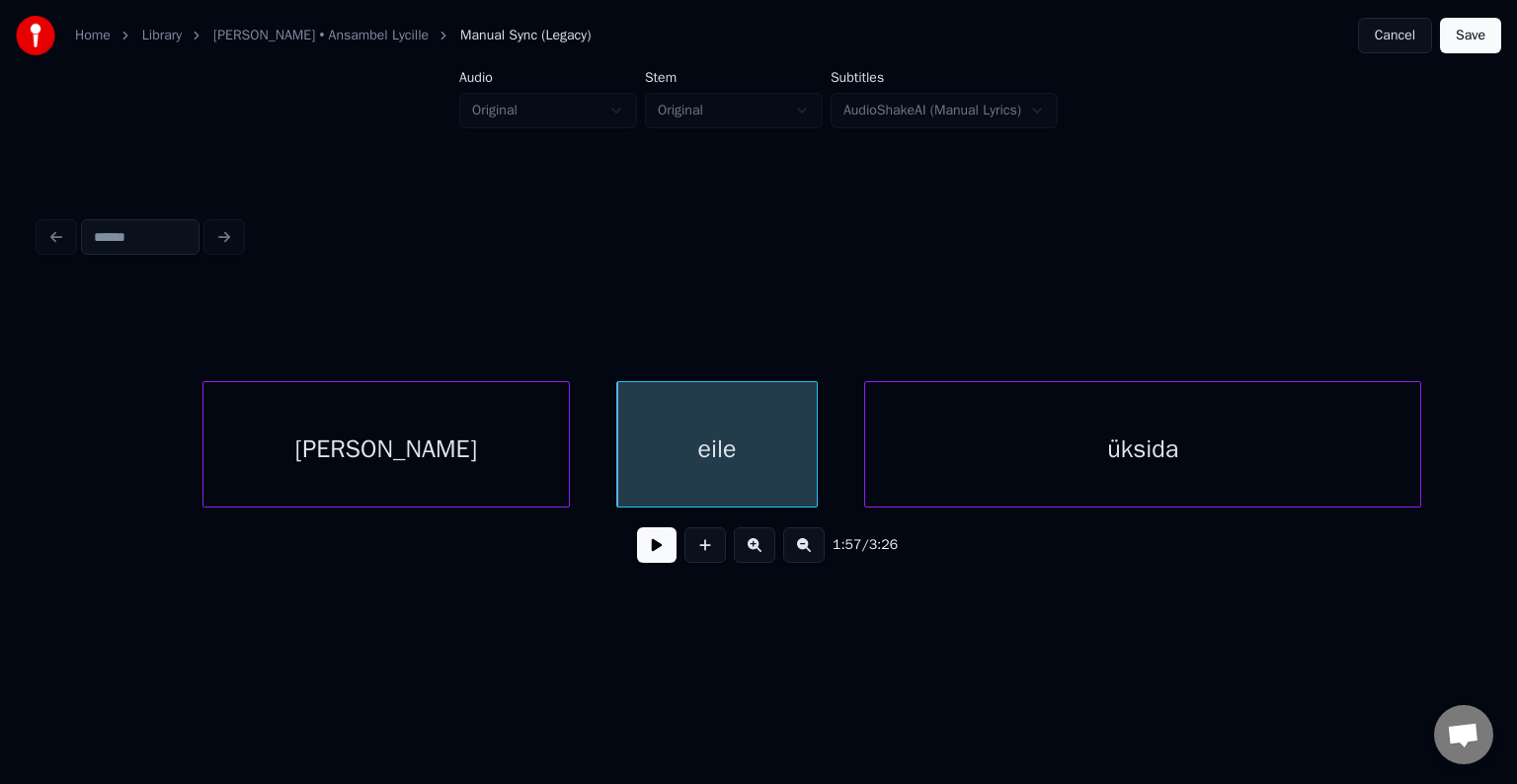 click on "üksida" at bounding box center [1143, 449] 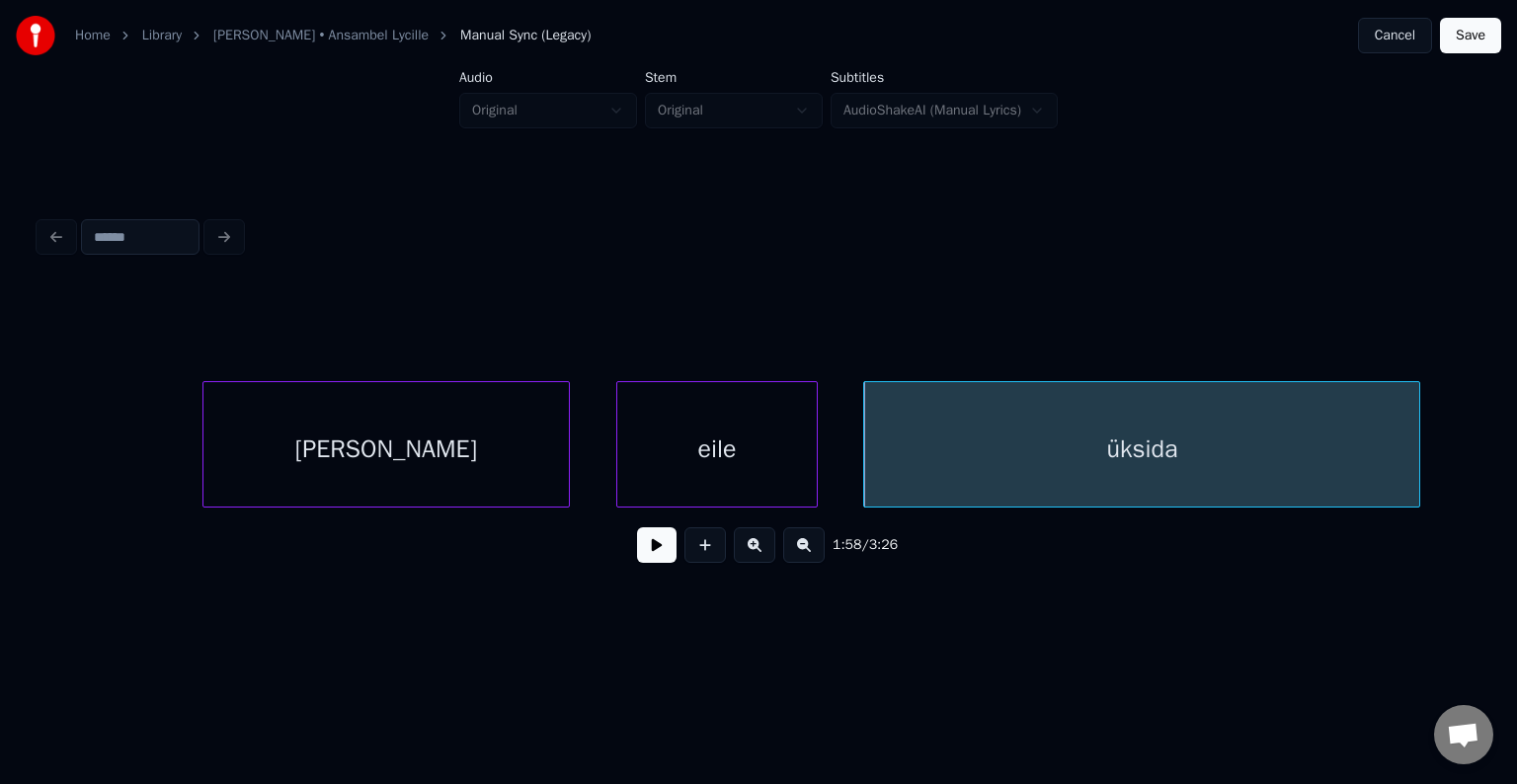 click on "[PERSON_NAME]" at bounding box center [386, 449] 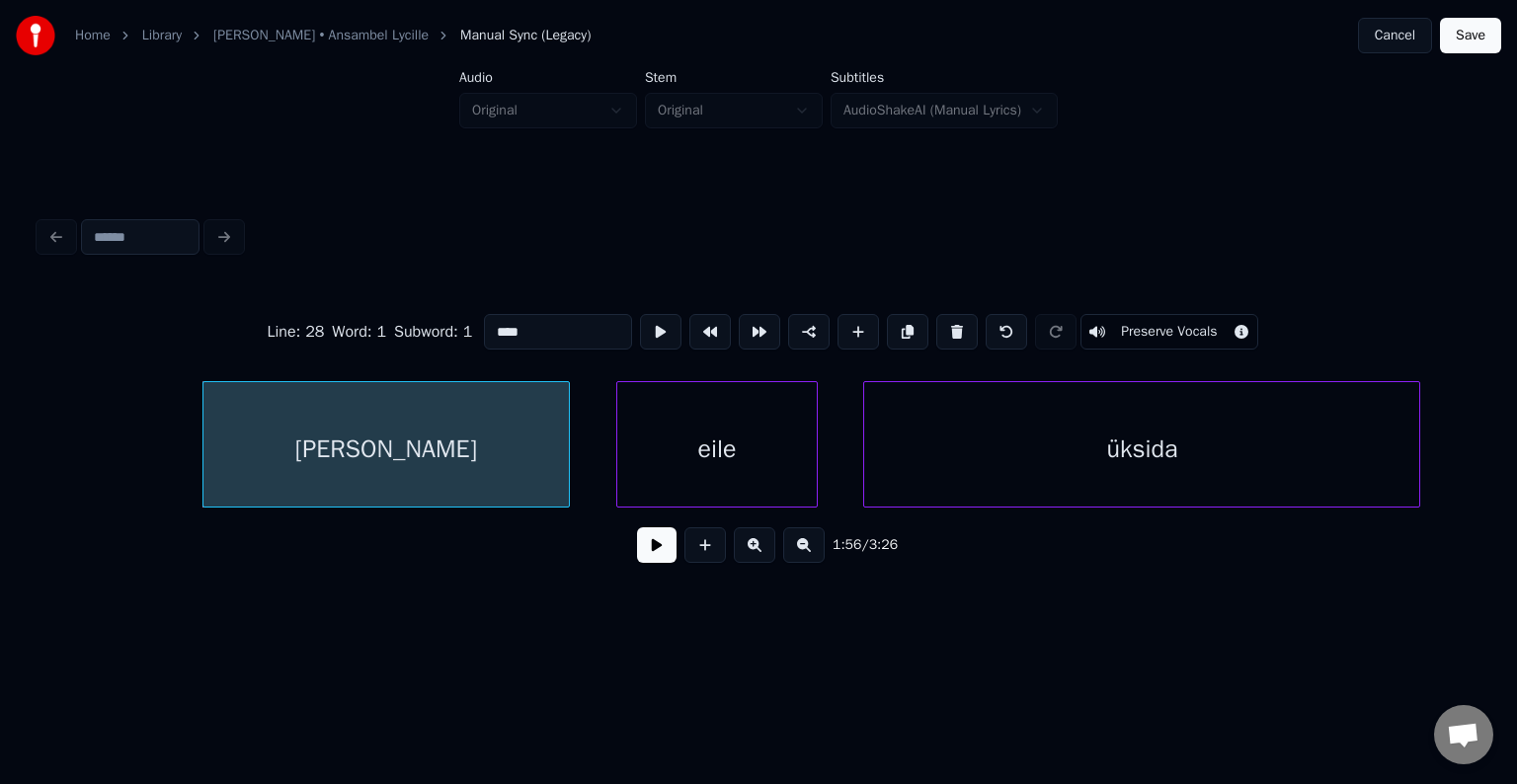 click at bounding box center (657, 545) 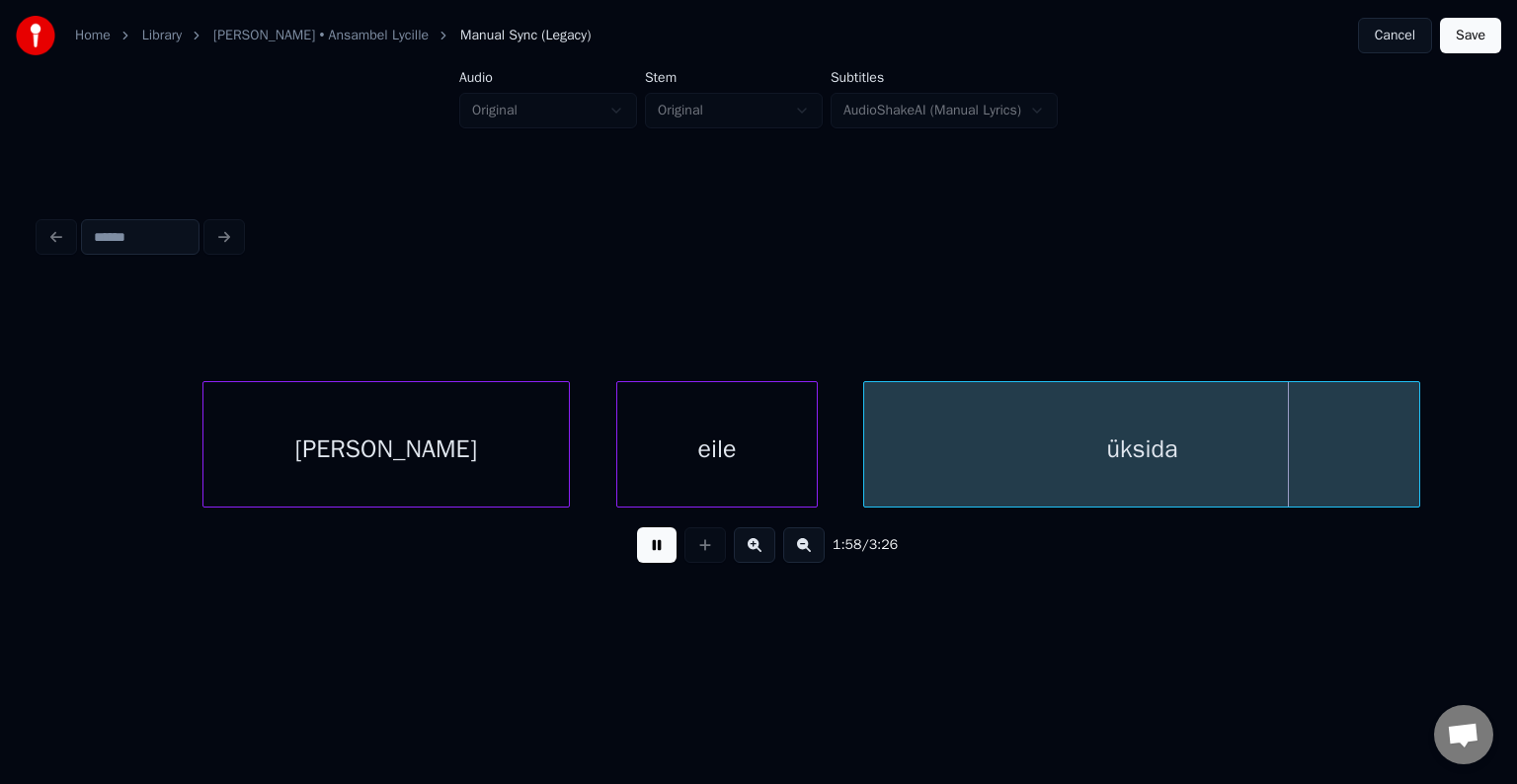 click at bounding box center [657, 545] 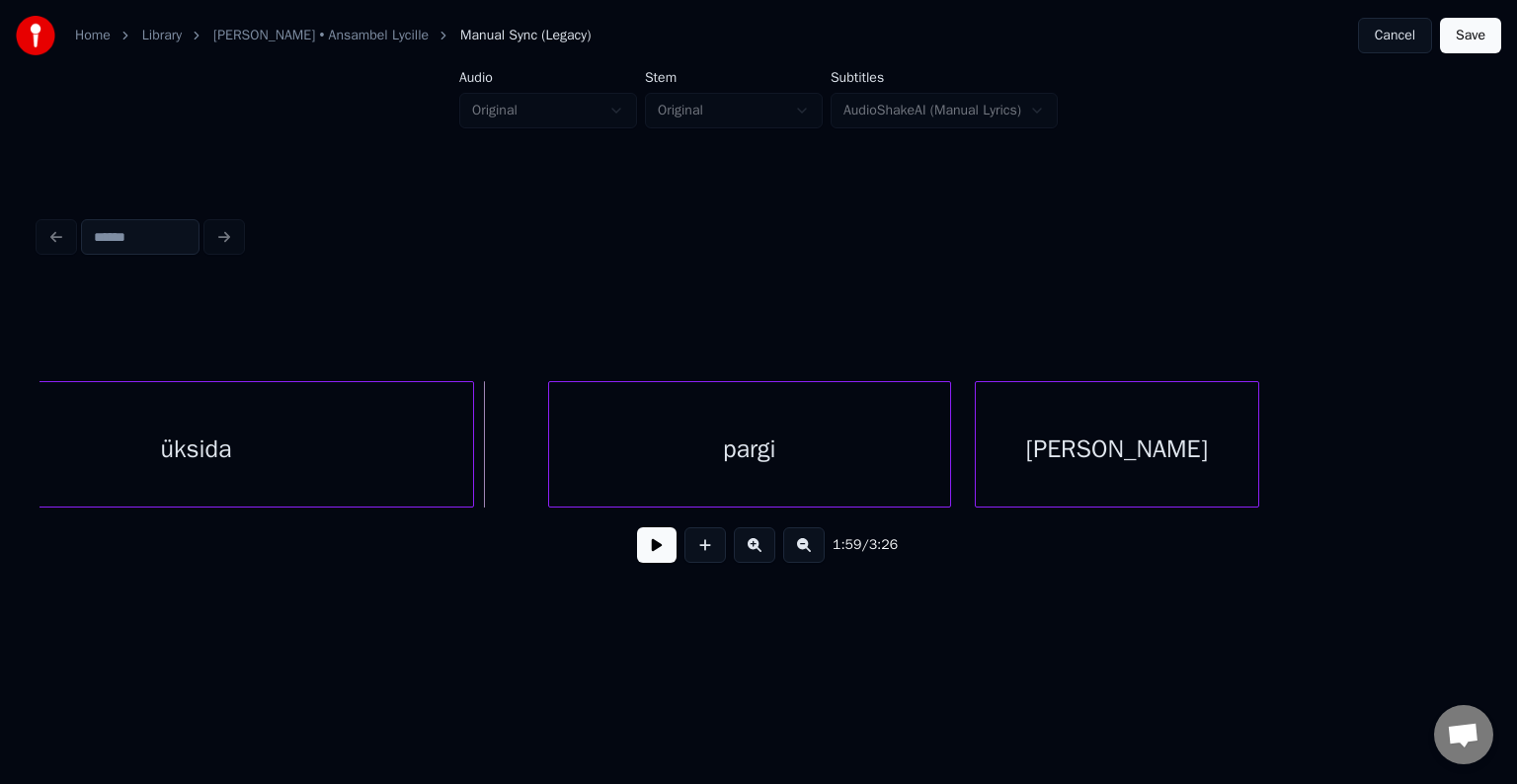 scroll, scrollTop: 0, scrollLeft: 70092, axis: horizontal 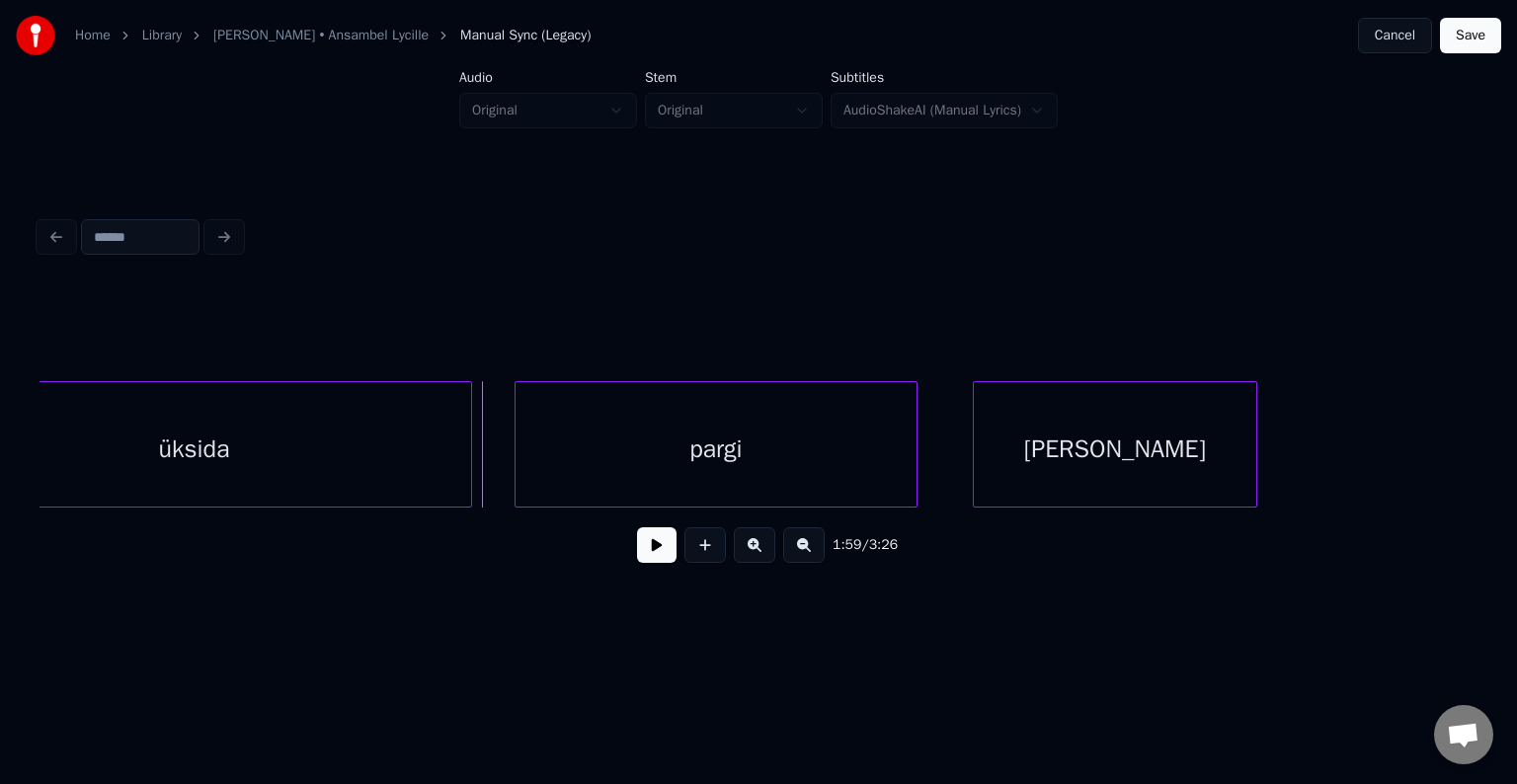 click on "pargi" at bounding box center [716, 449] 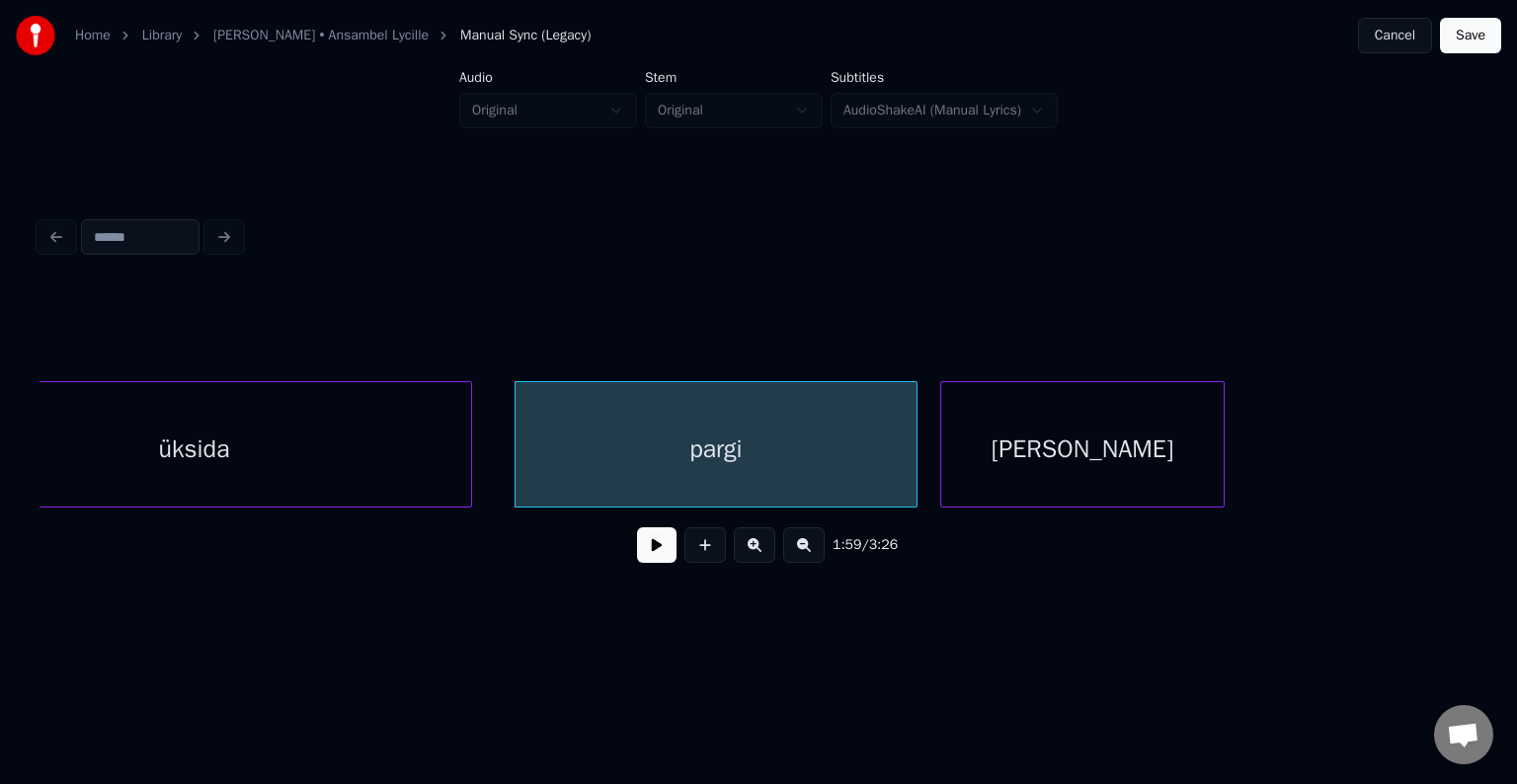 click on "[PERSON_NAME]" at bounding box center (1082, 449) 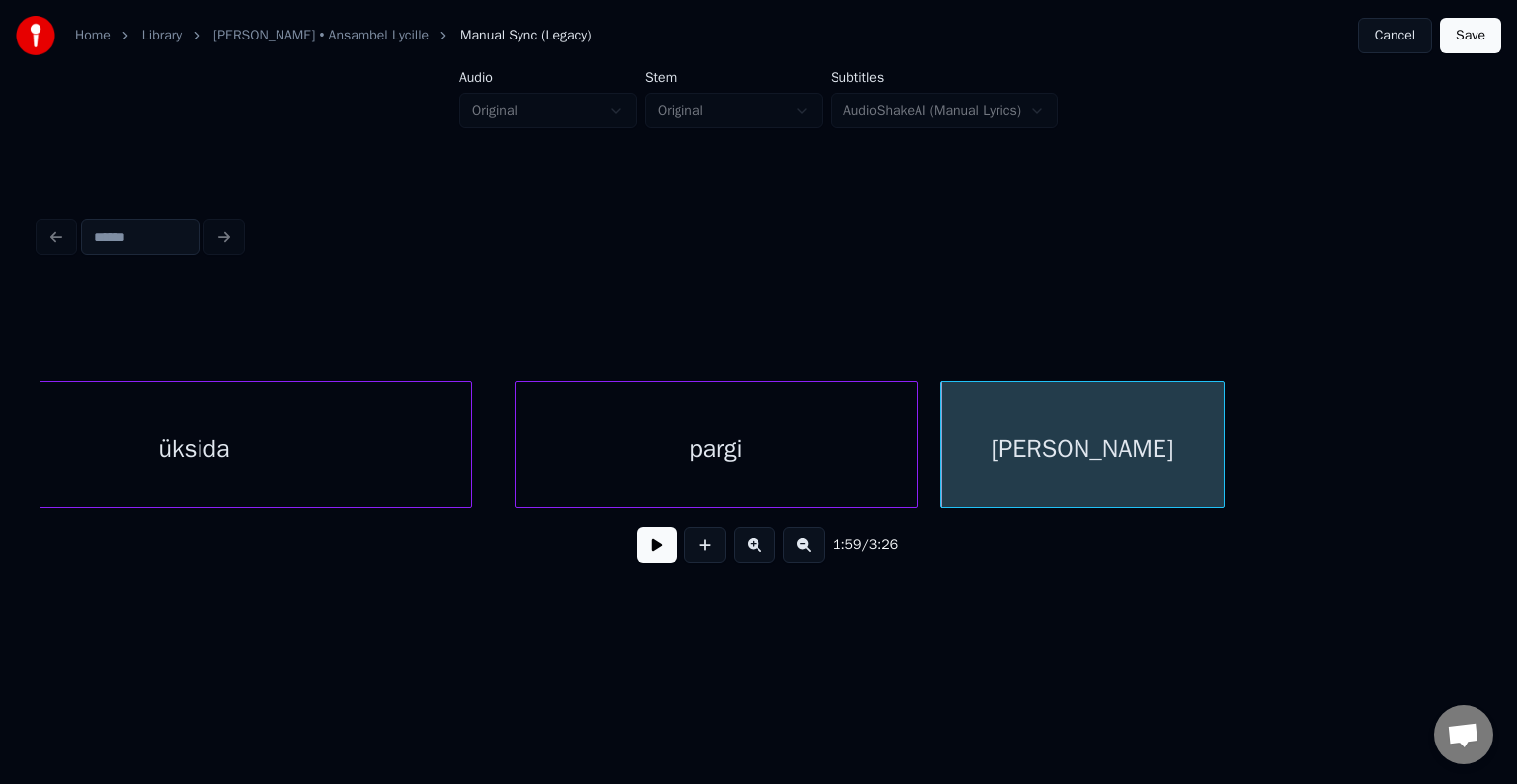 click on "pargi" at bounding box center [716, 449] 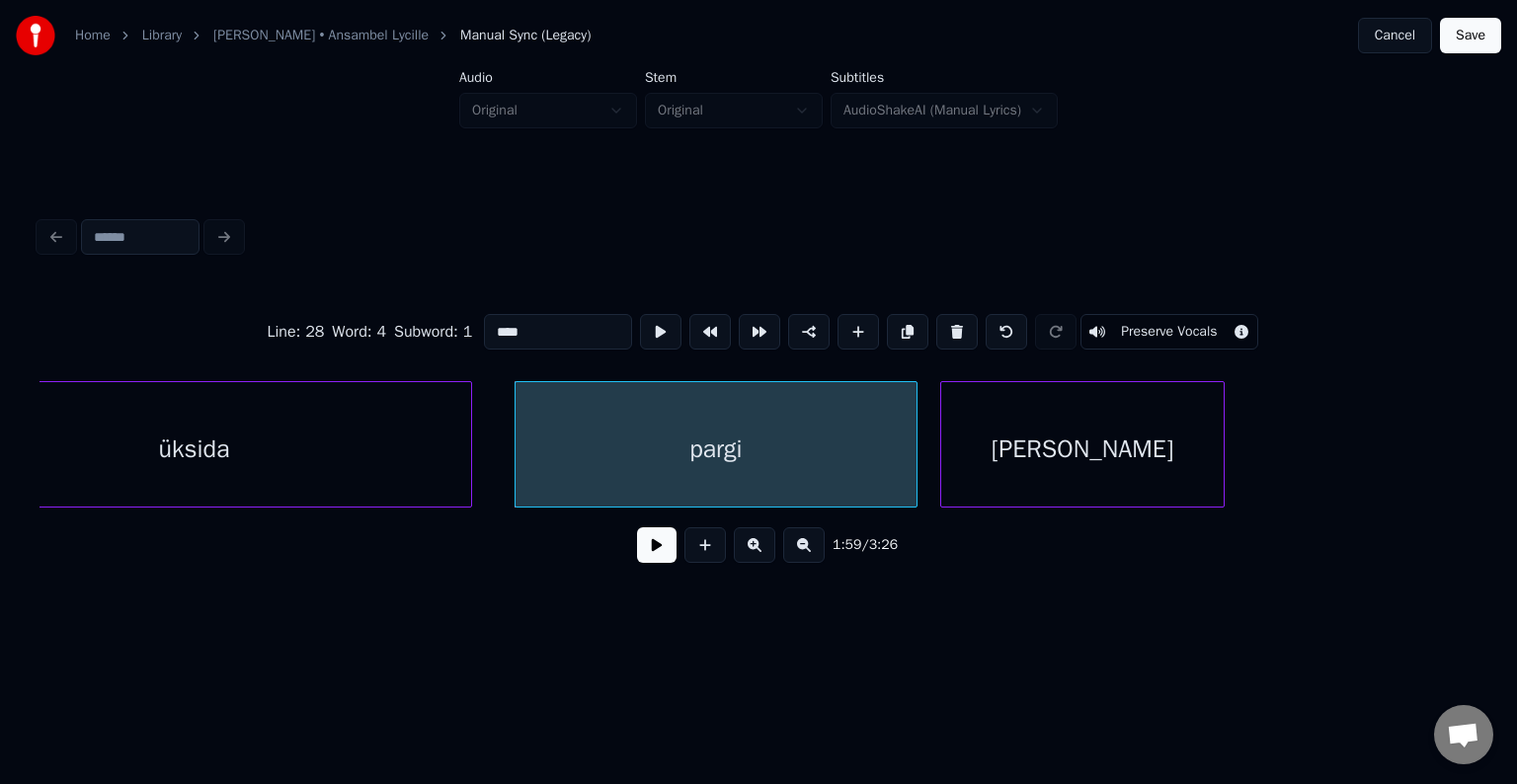type on "*****" 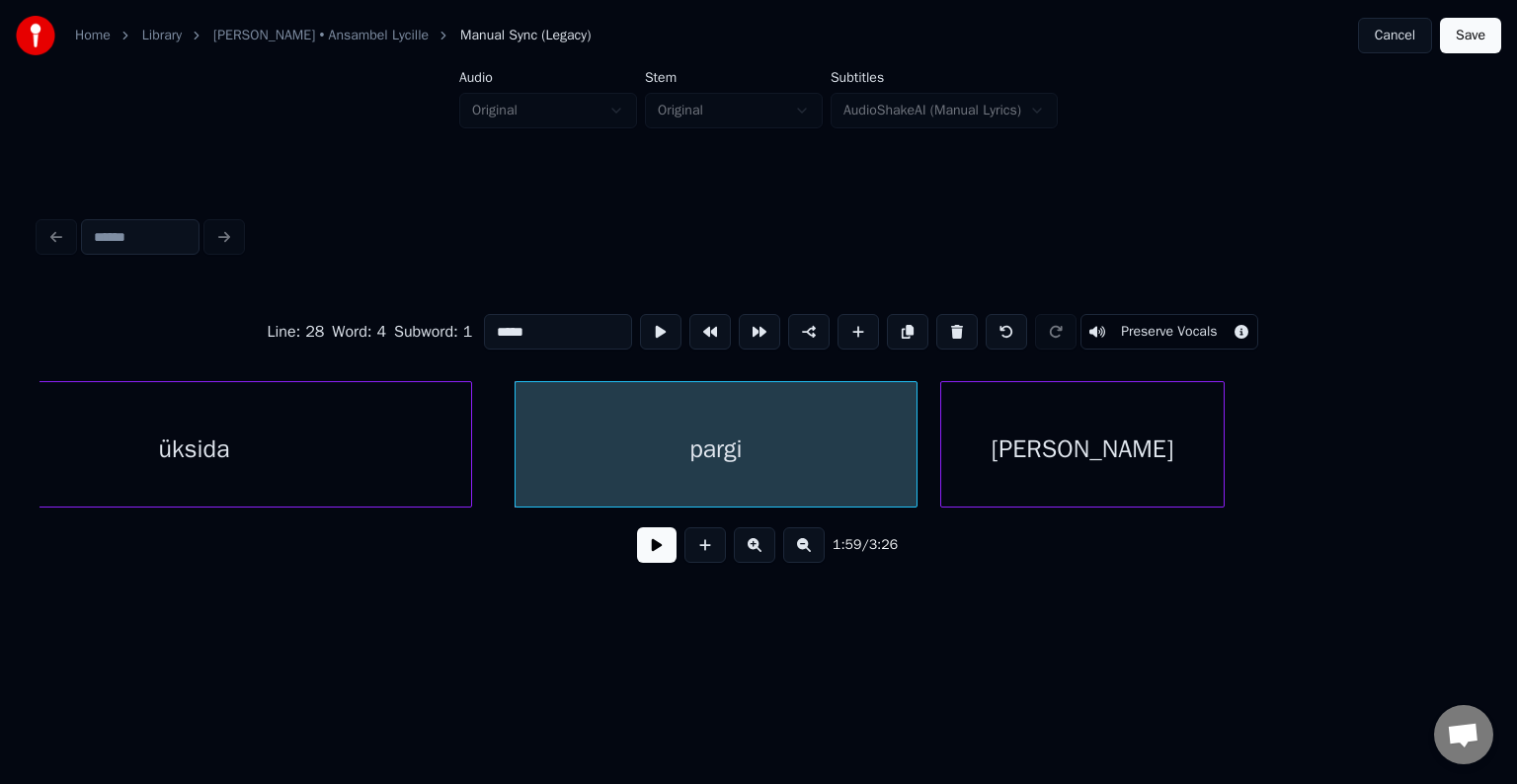 click at bounding box center [657, 545] 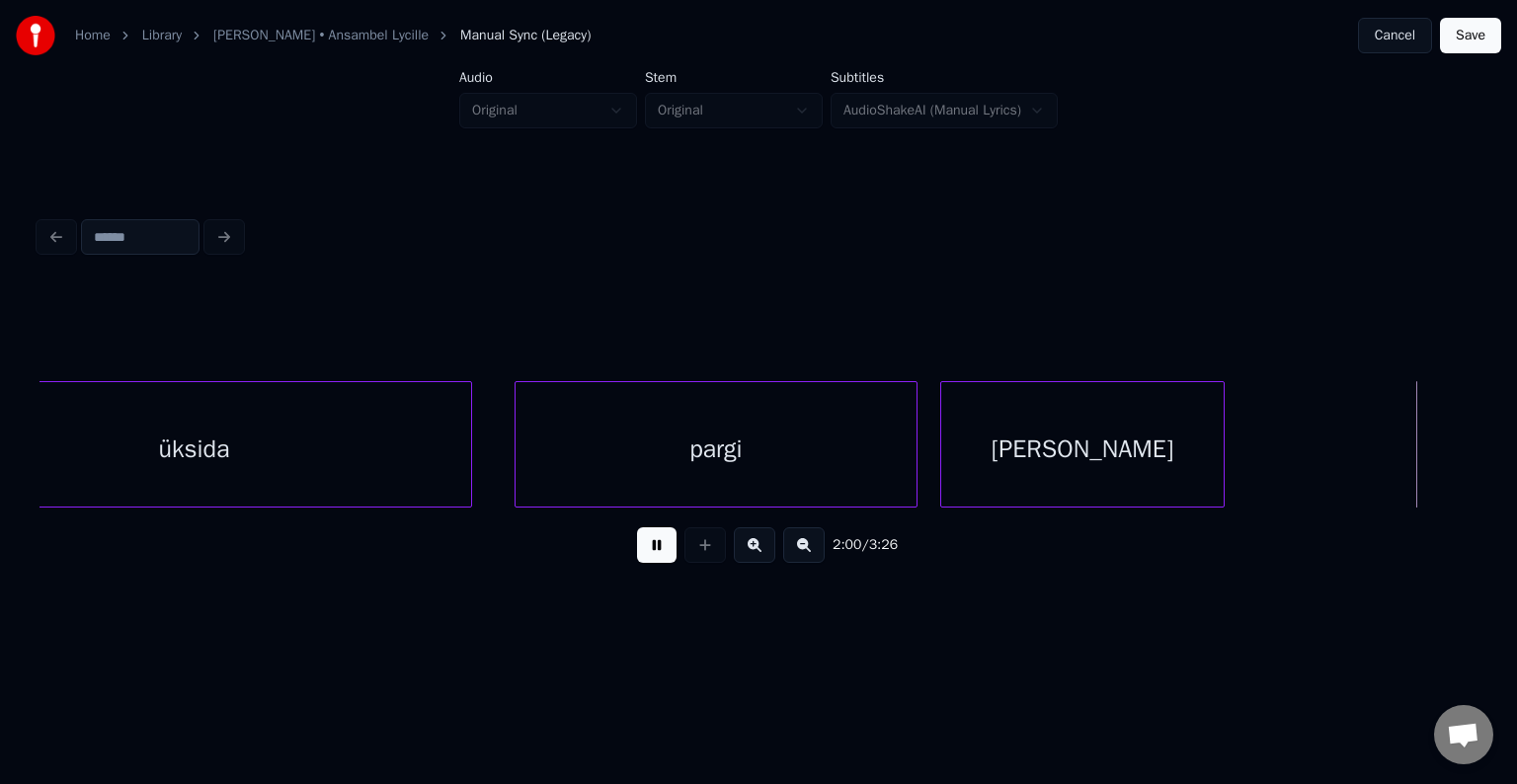 scroll, scrollTop: 0, scrollLeft: 71536, axis: horizontal 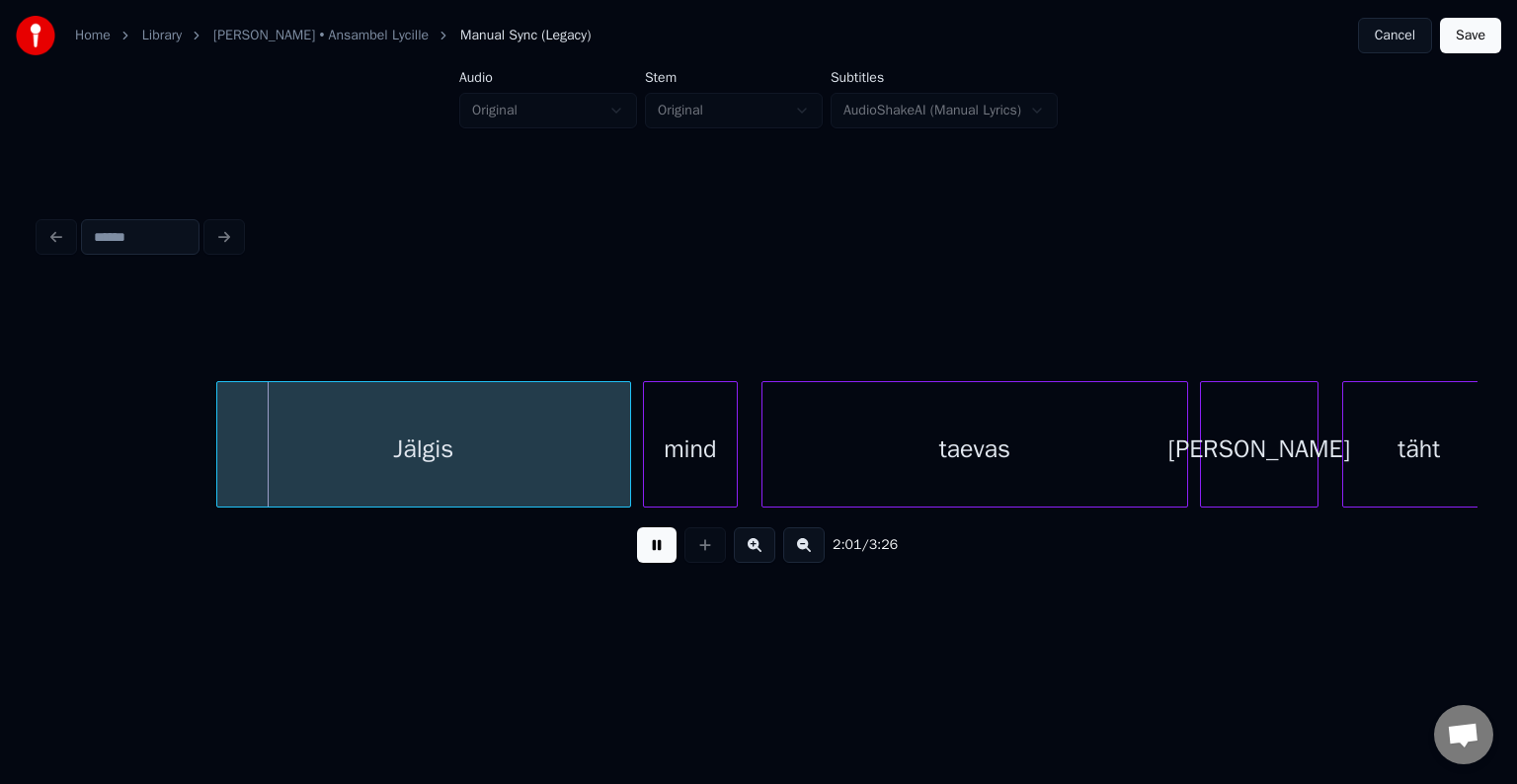 click at bounding box center [657, 545] 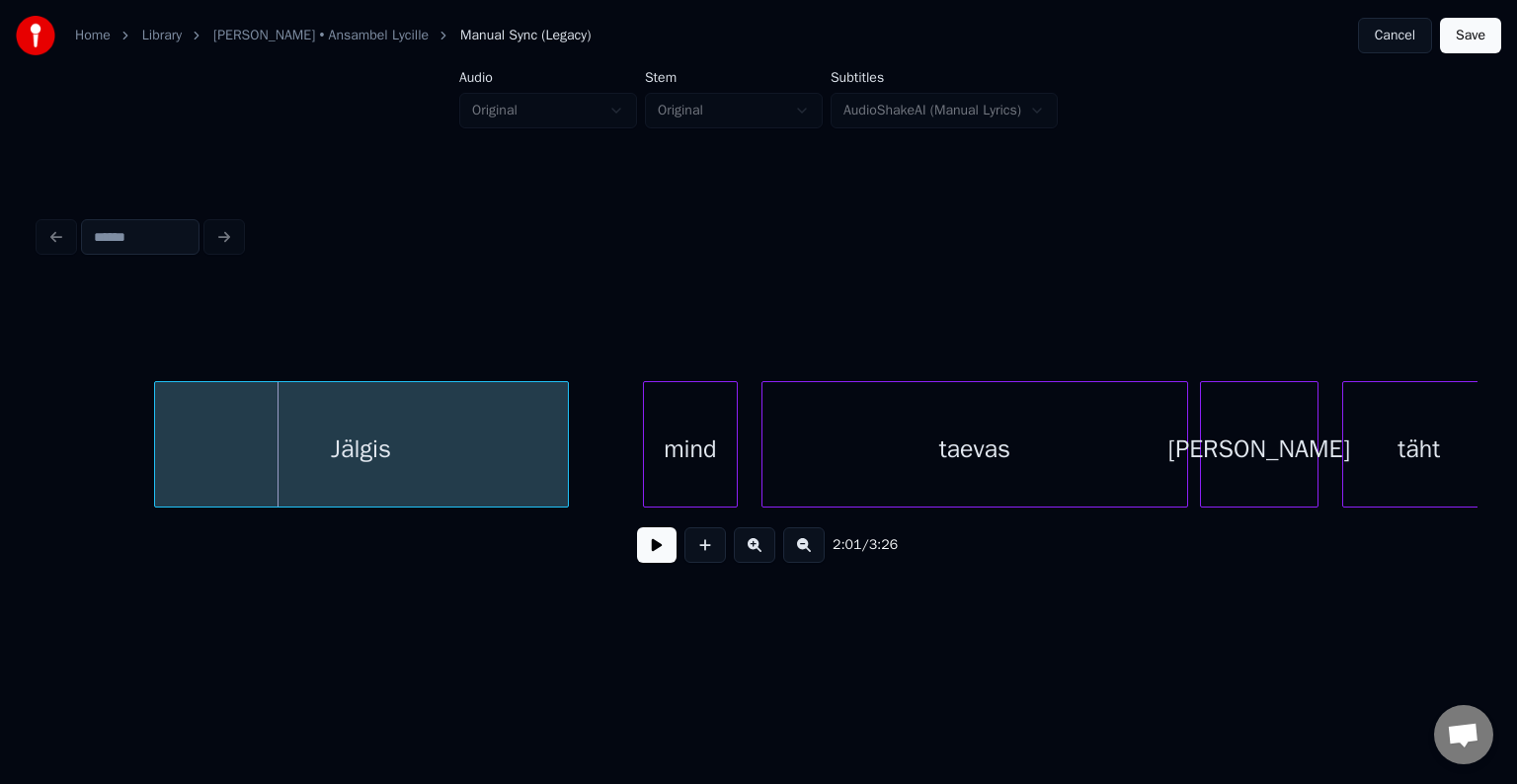 click on "Jälgis" at bounding box center [361, 449] 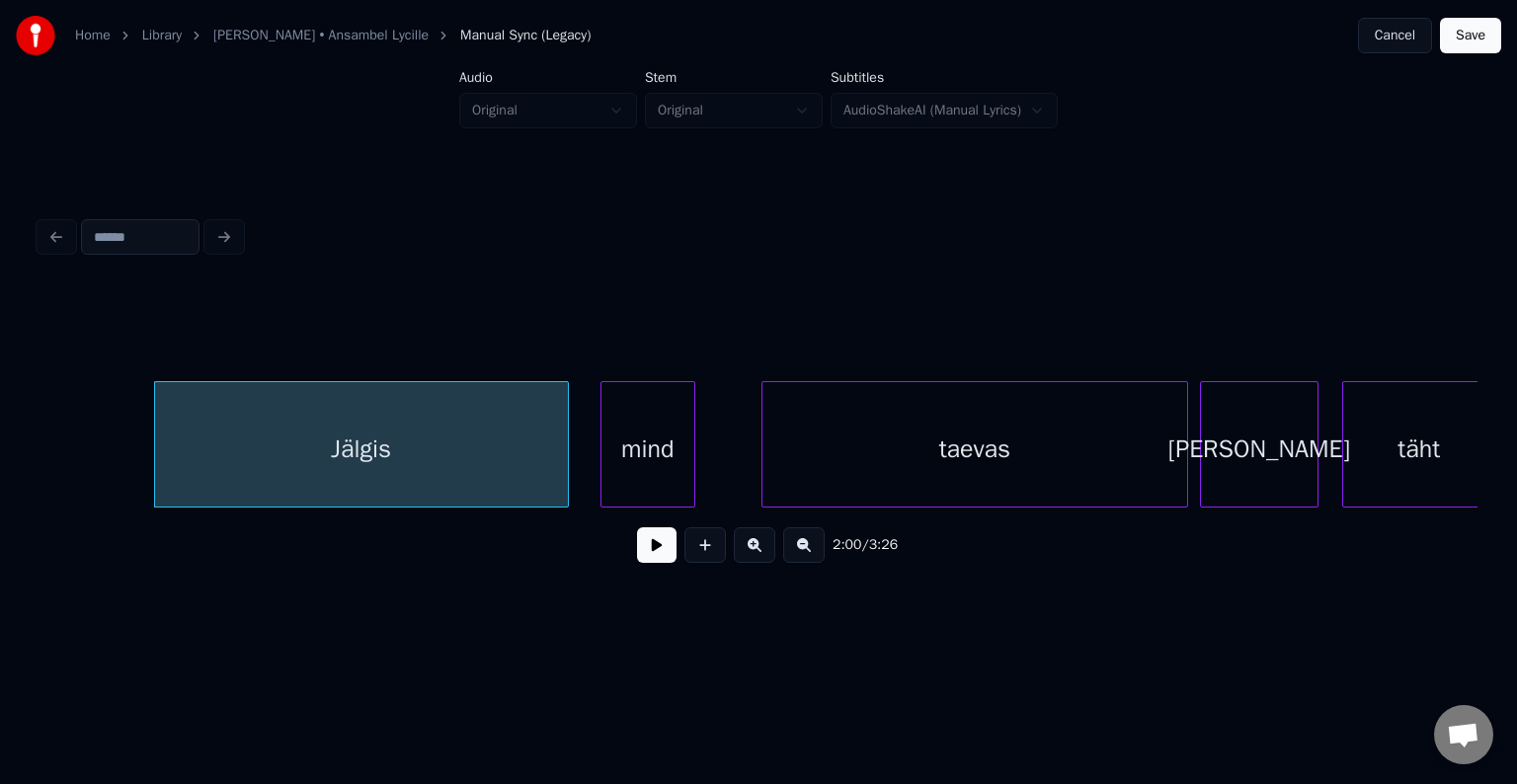 click on "mind" at bounding box center [648, 449] 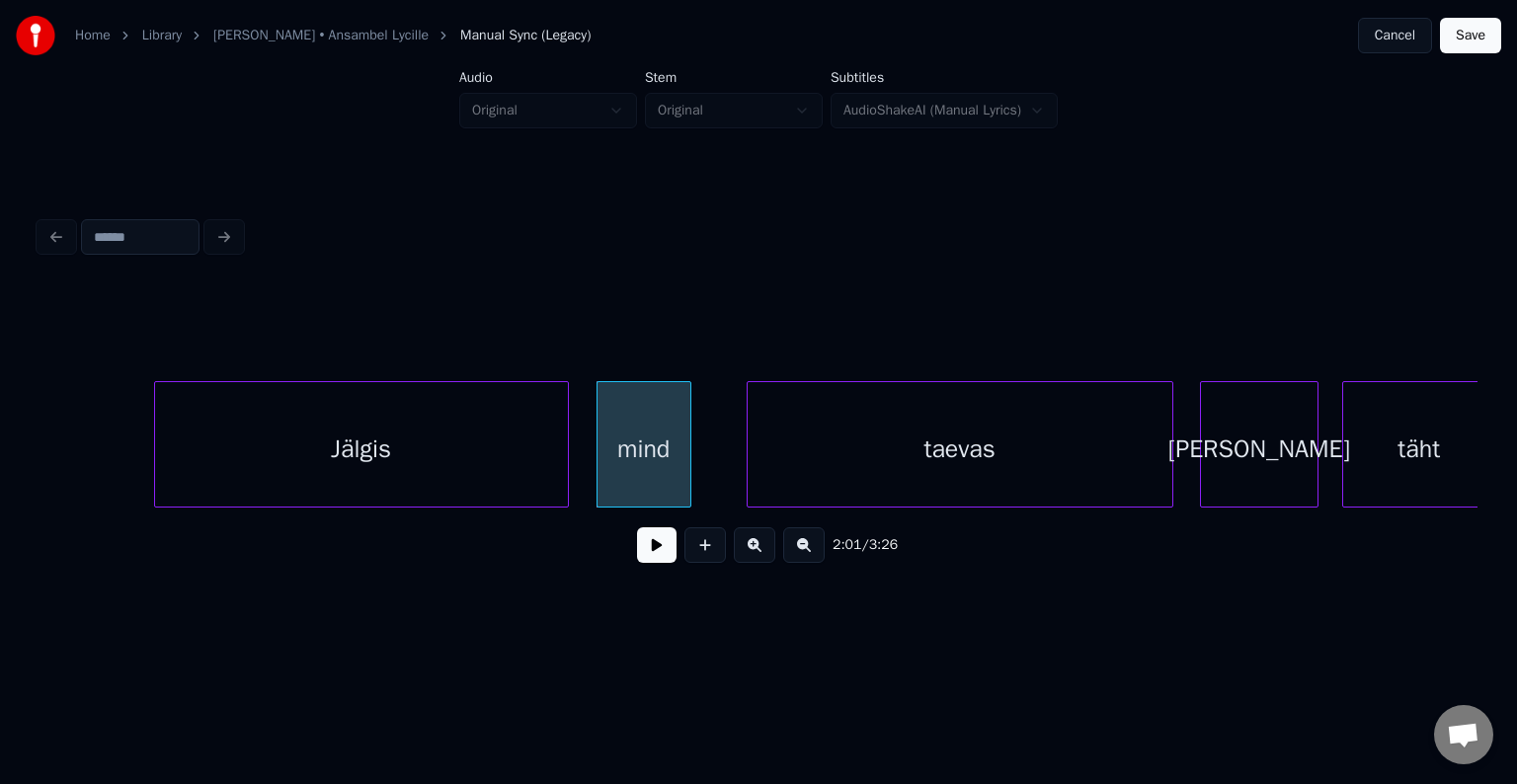 click on "taevas" at bounding box center [960, 449] 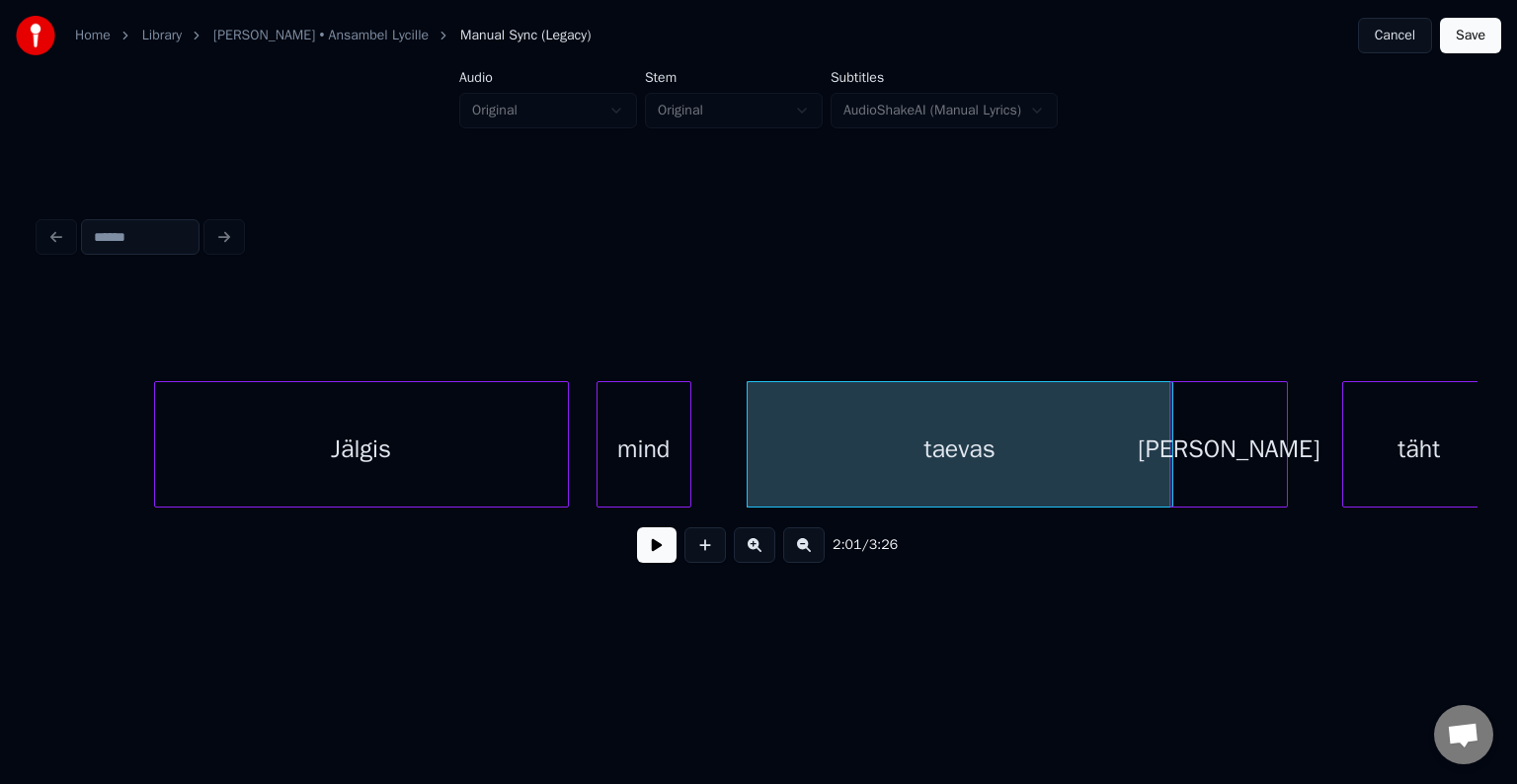 click on "[PERSON_NAME]" at bounding box center (1229, 449) 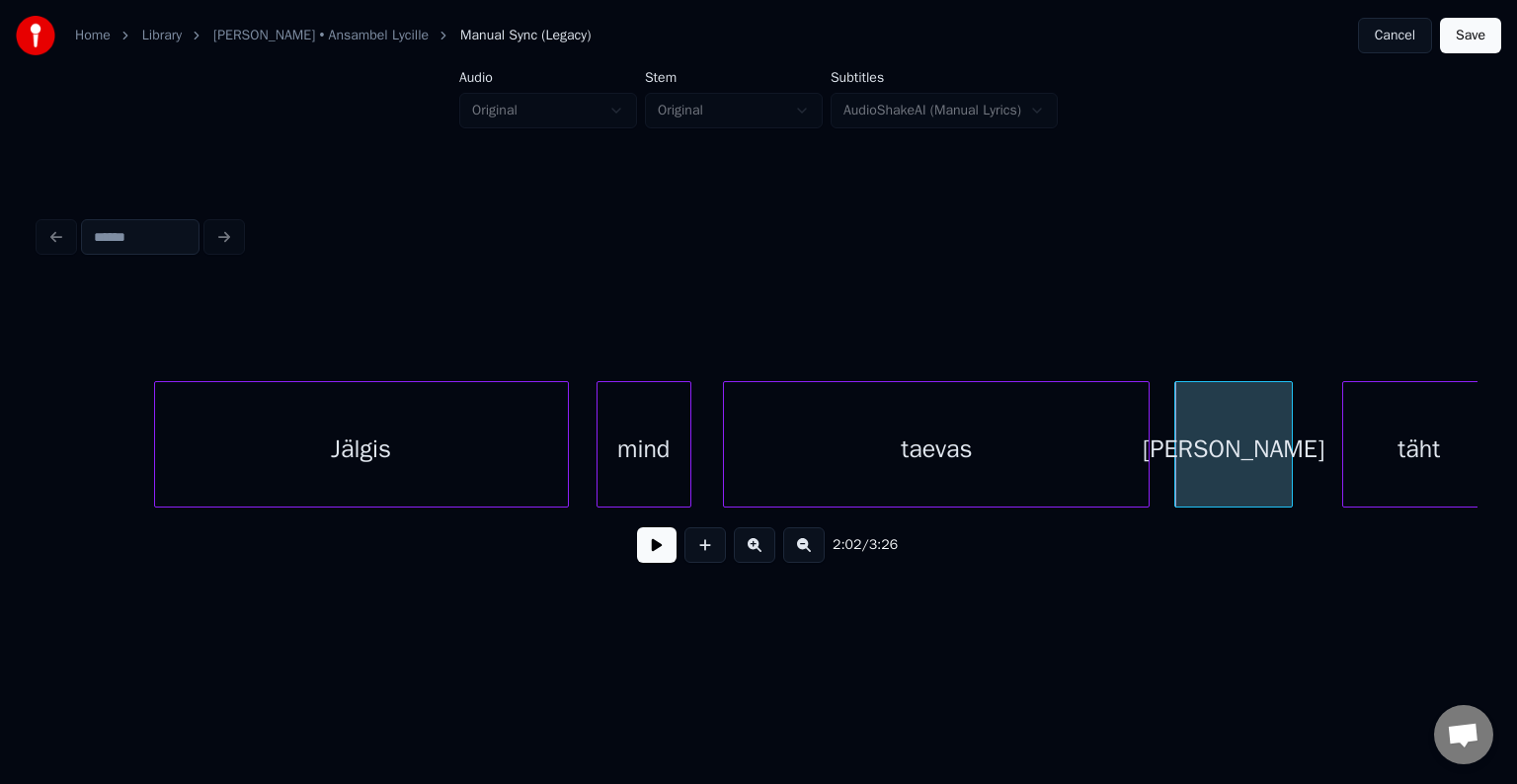 click on "taevas" at bounding box center [936, 449] 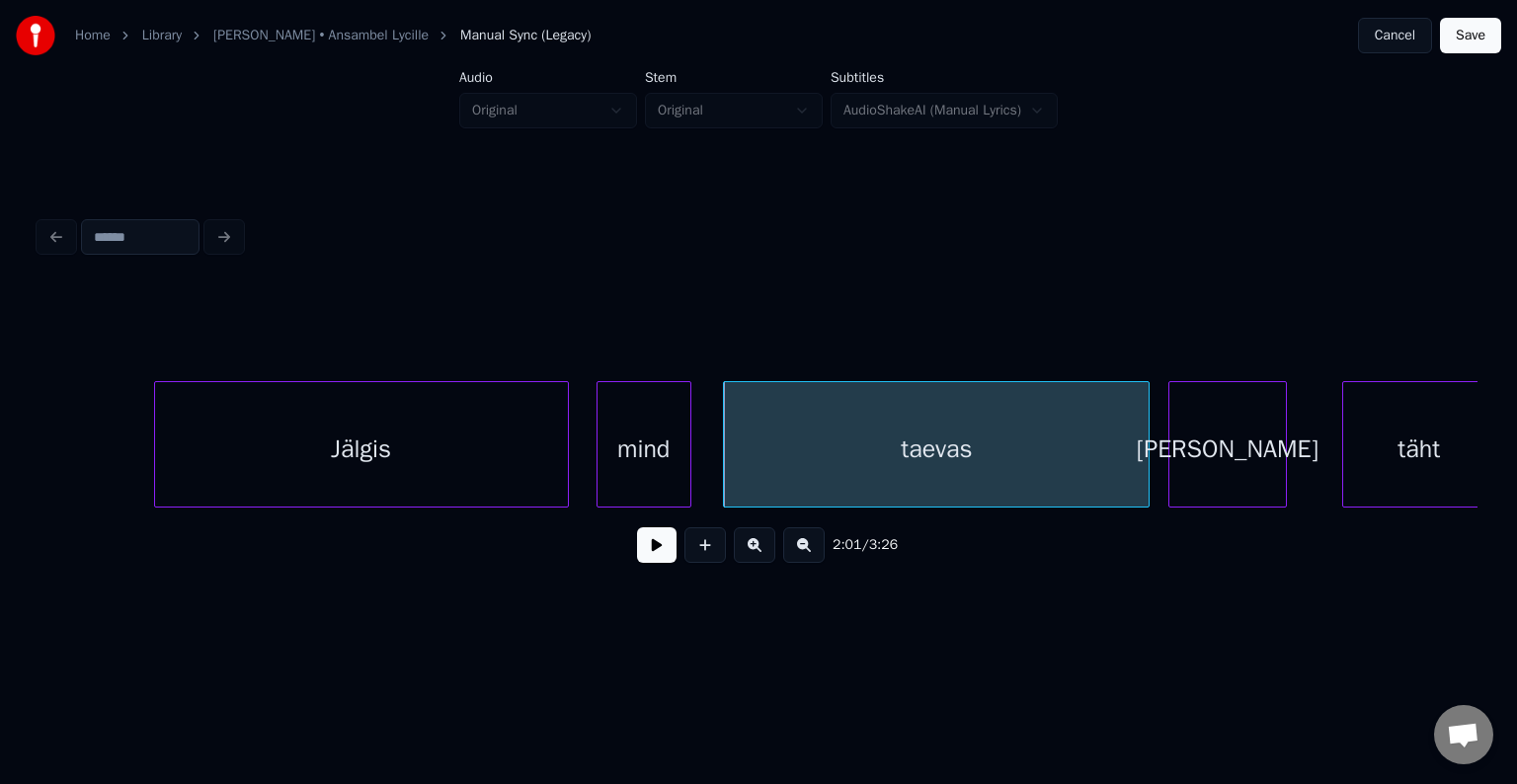 click on "[PERSON_NAME]" at bounding box center (1228, 449) 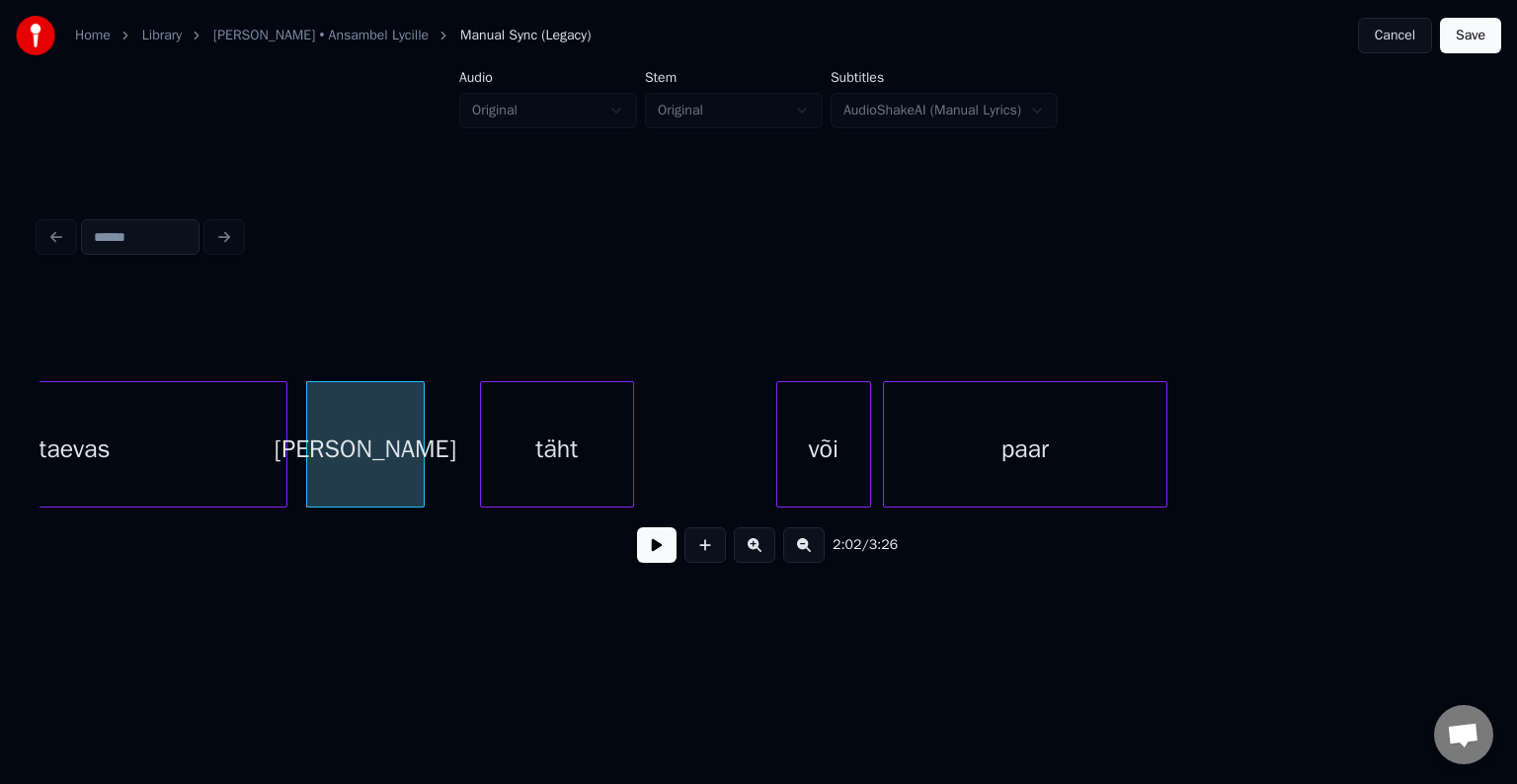 scroll, scrollTop: 0, scrollLeft: 72405, axis: horizontal 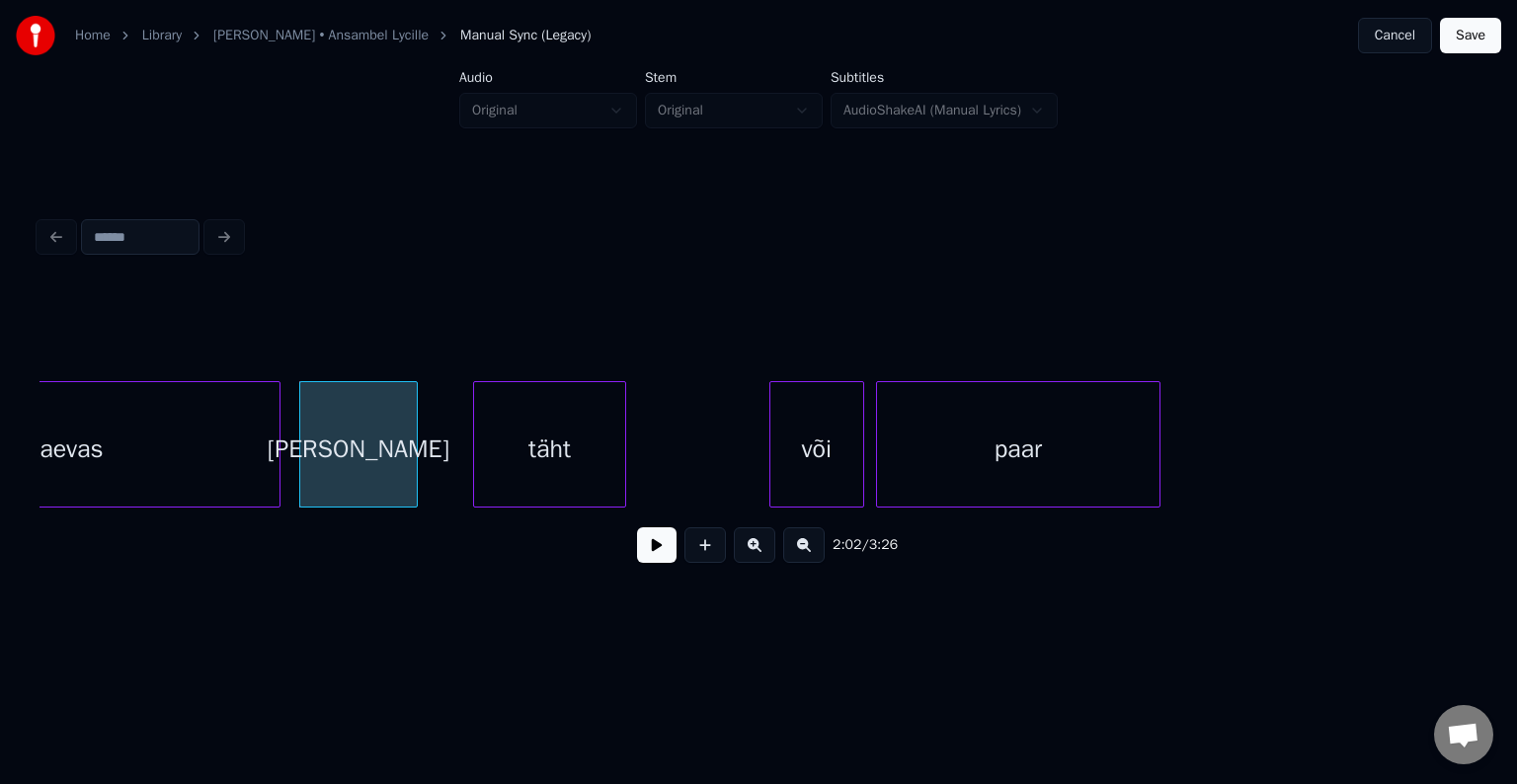 click at bounding box center (622, 444) 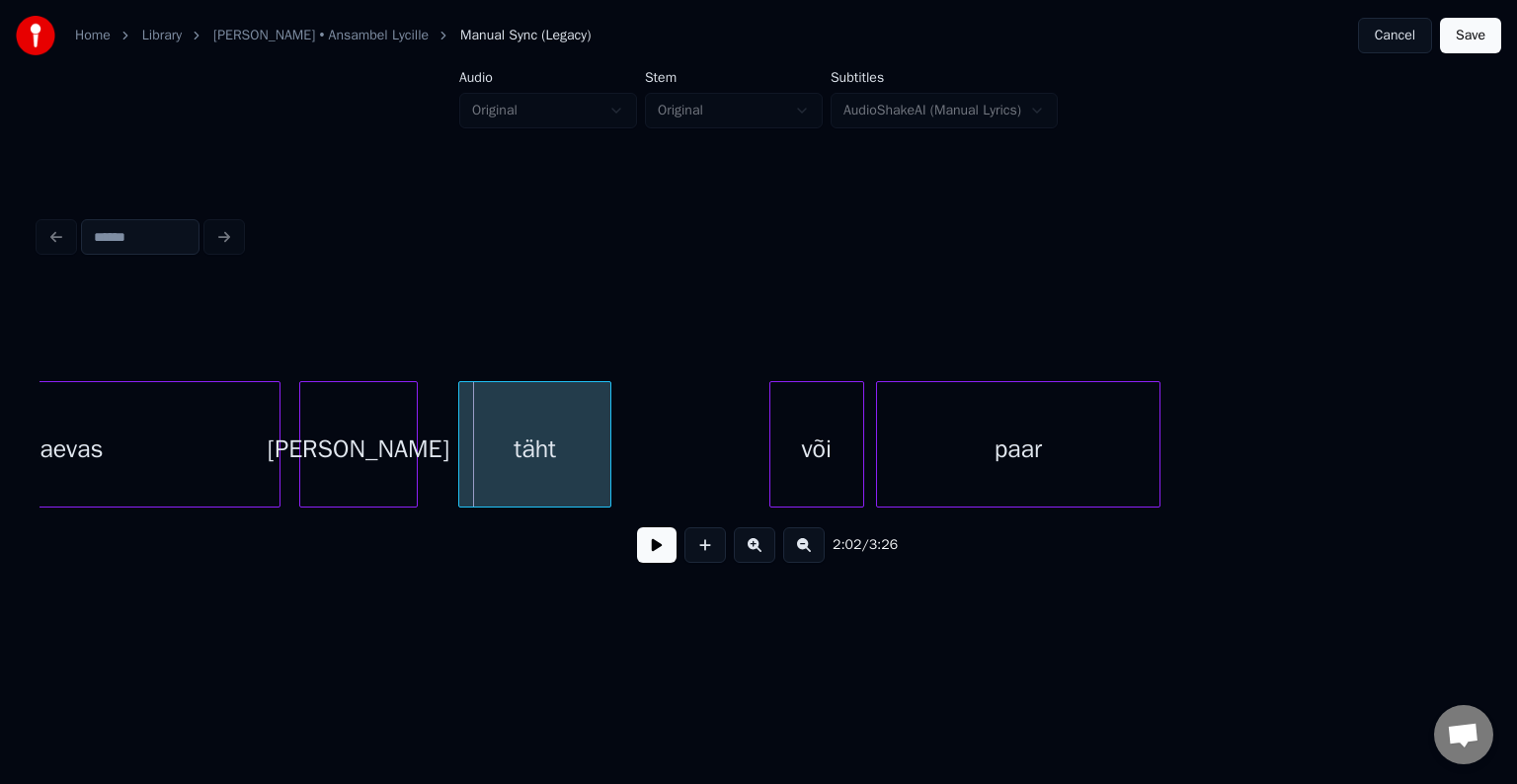 click on "täht" at bounding box center [534, 449] 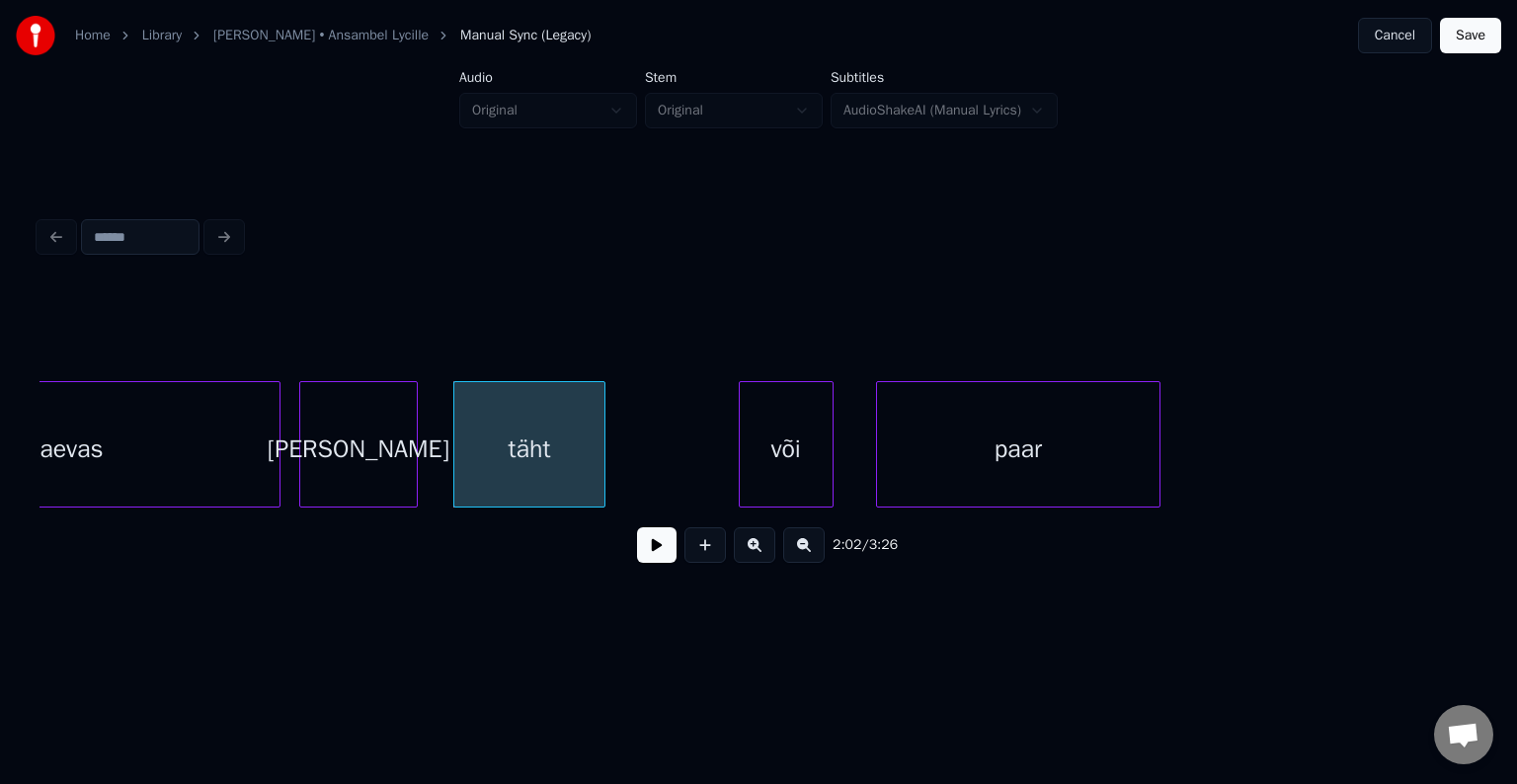 click on "või" at bounding box center [786, 449] 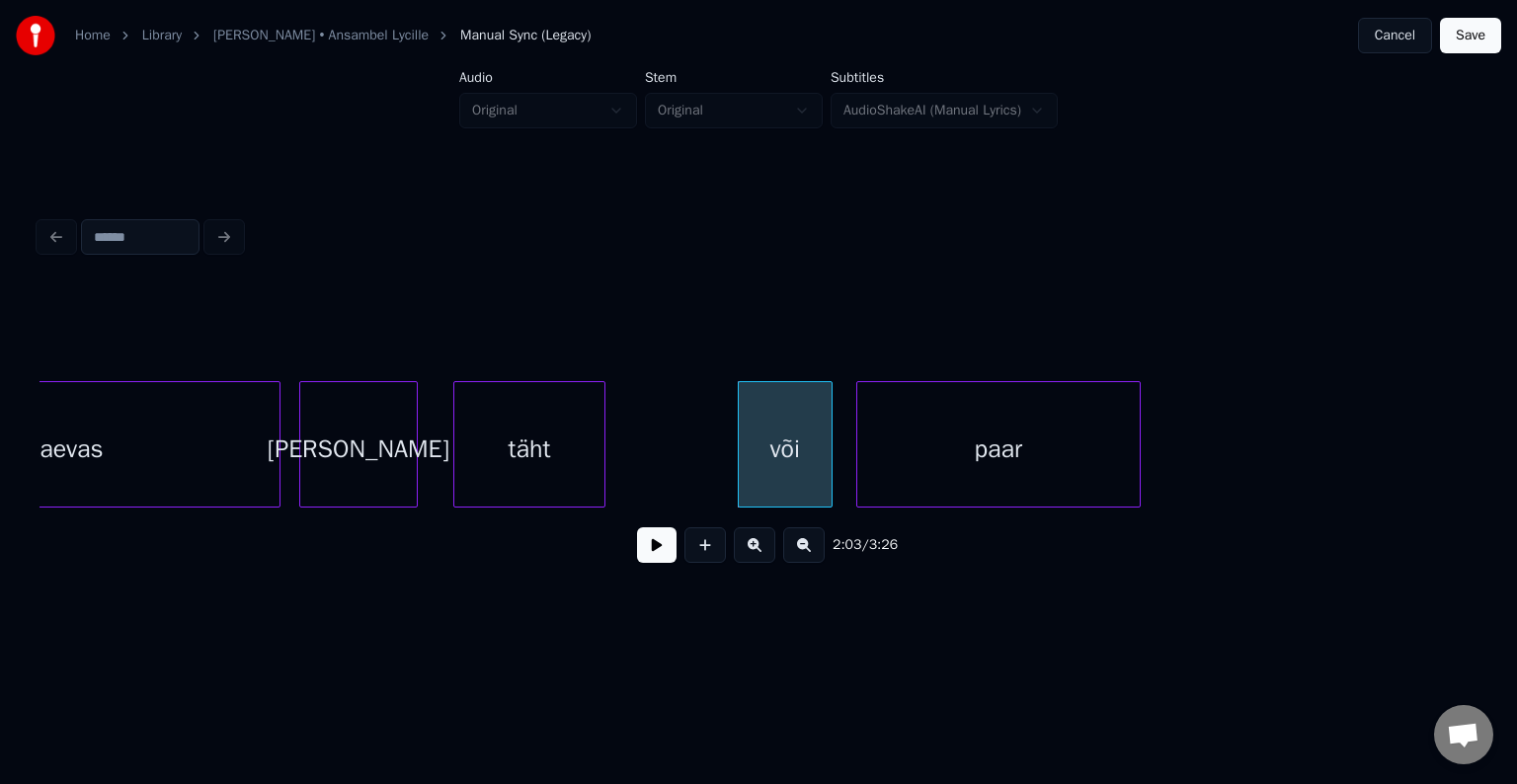 click on "paar" at bounding box center [998, 449] 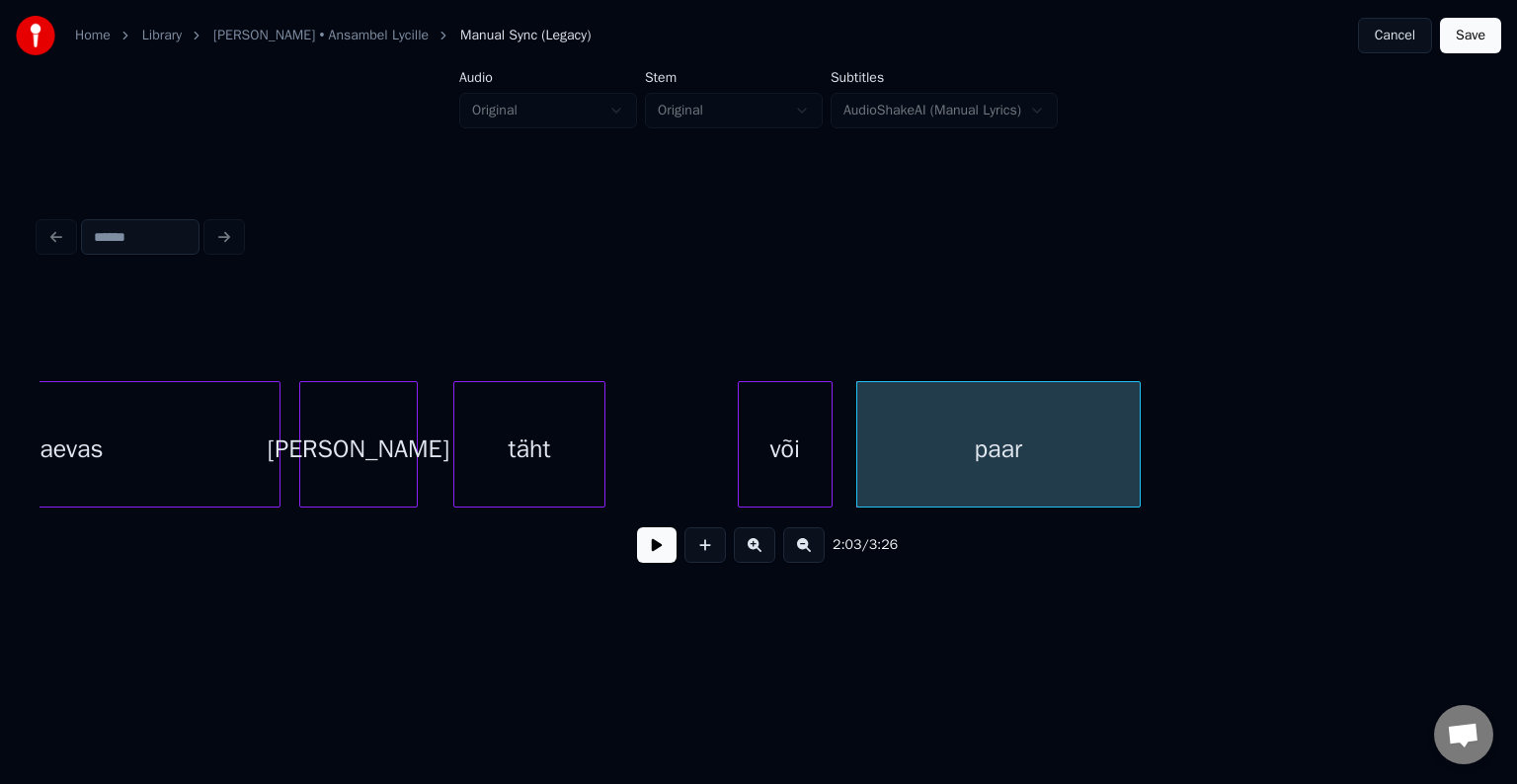 click on "või" at bounding box center [785, 449] 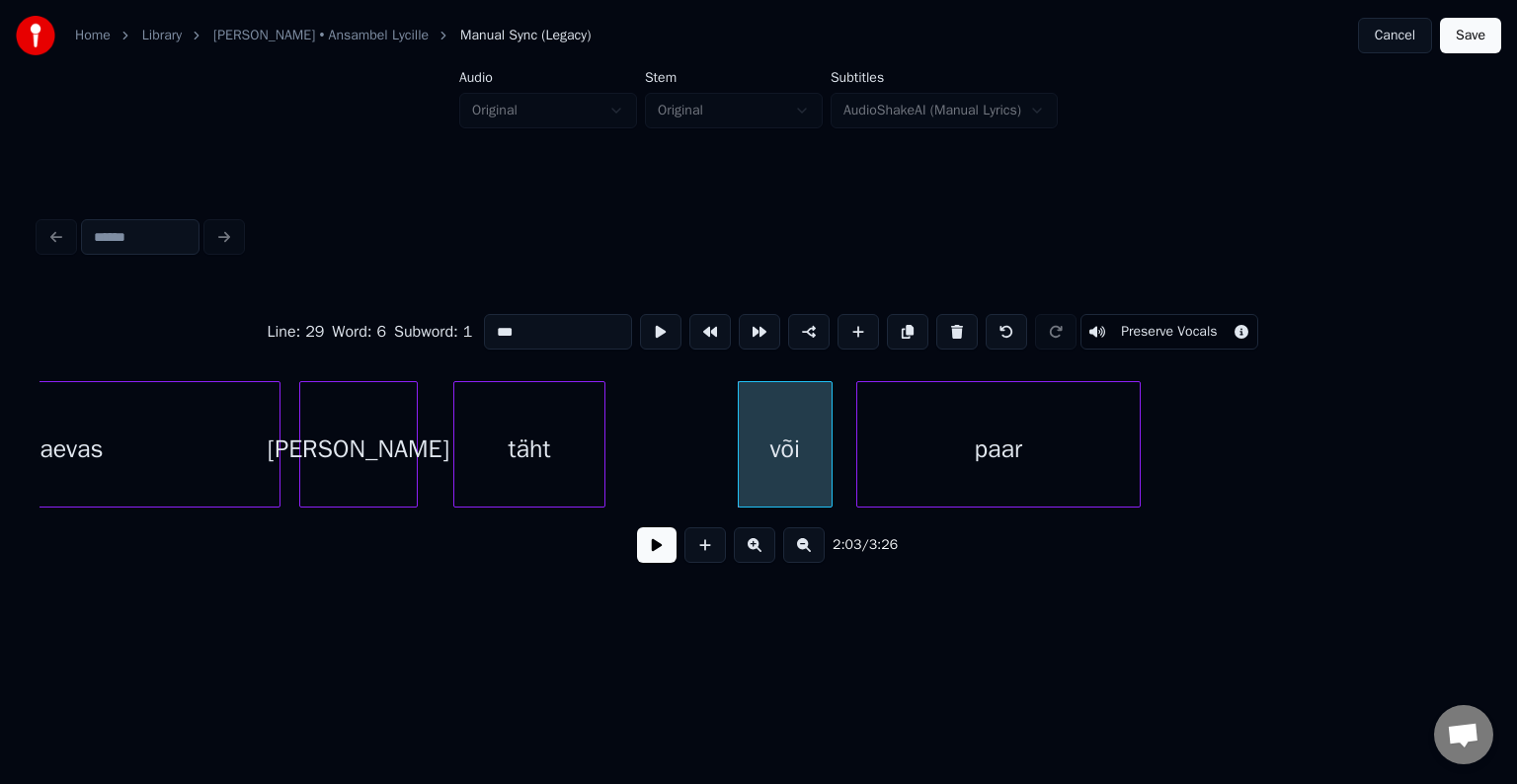 click at bounding box center (657, 545) 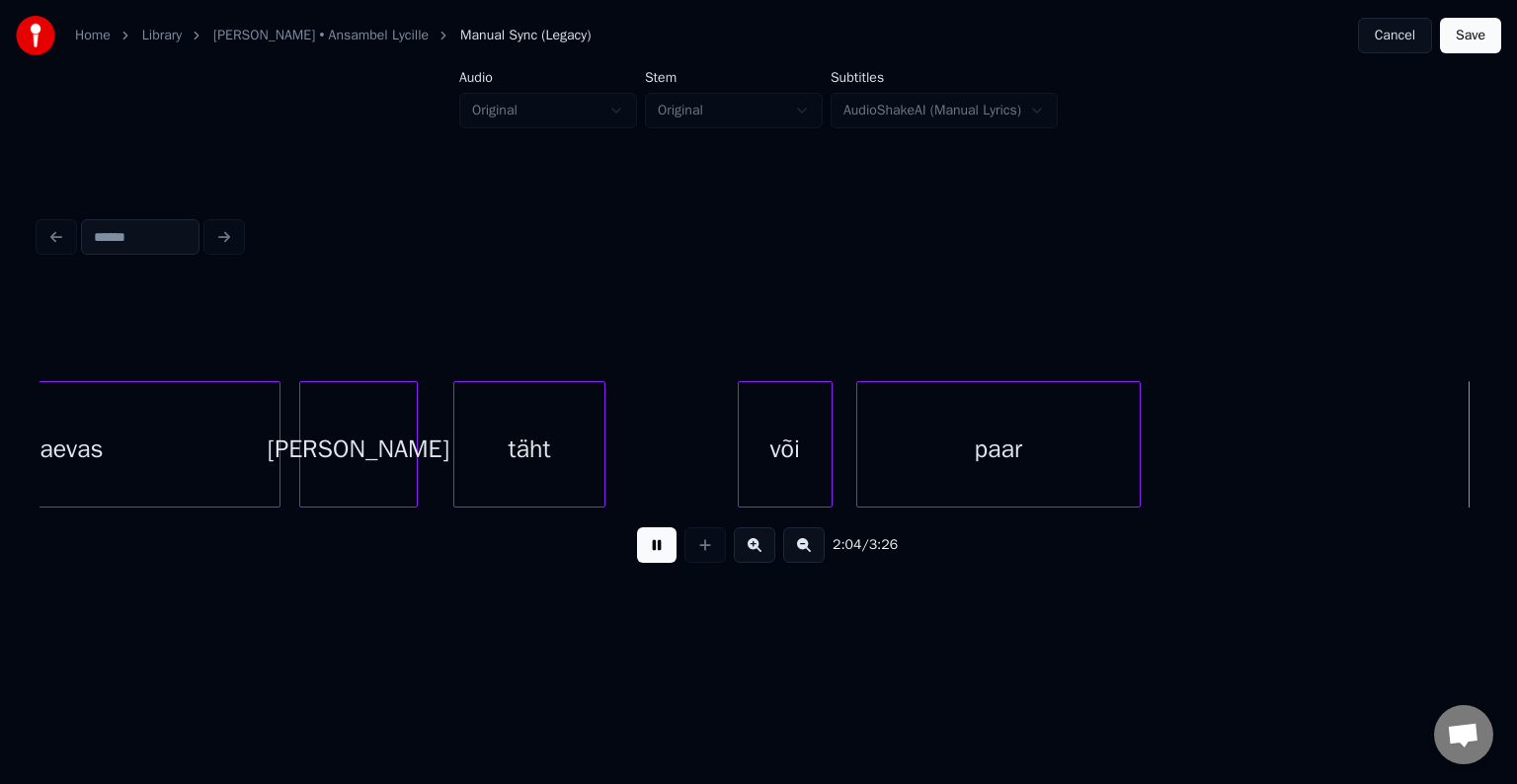 scroll, scrollTop: 0, scrollLeft: 73843, axis: horizontal 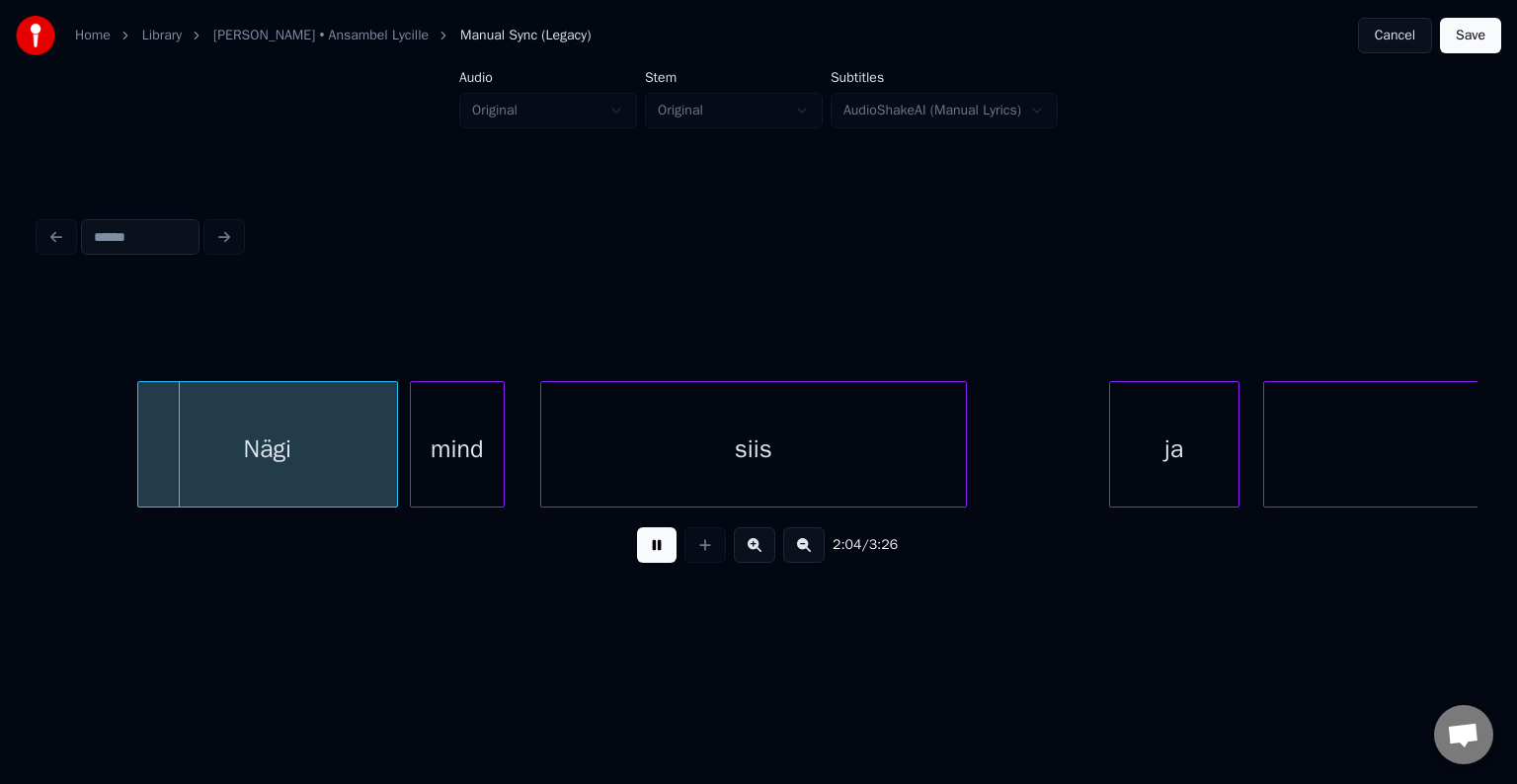 click at bounding box center (657, 545) 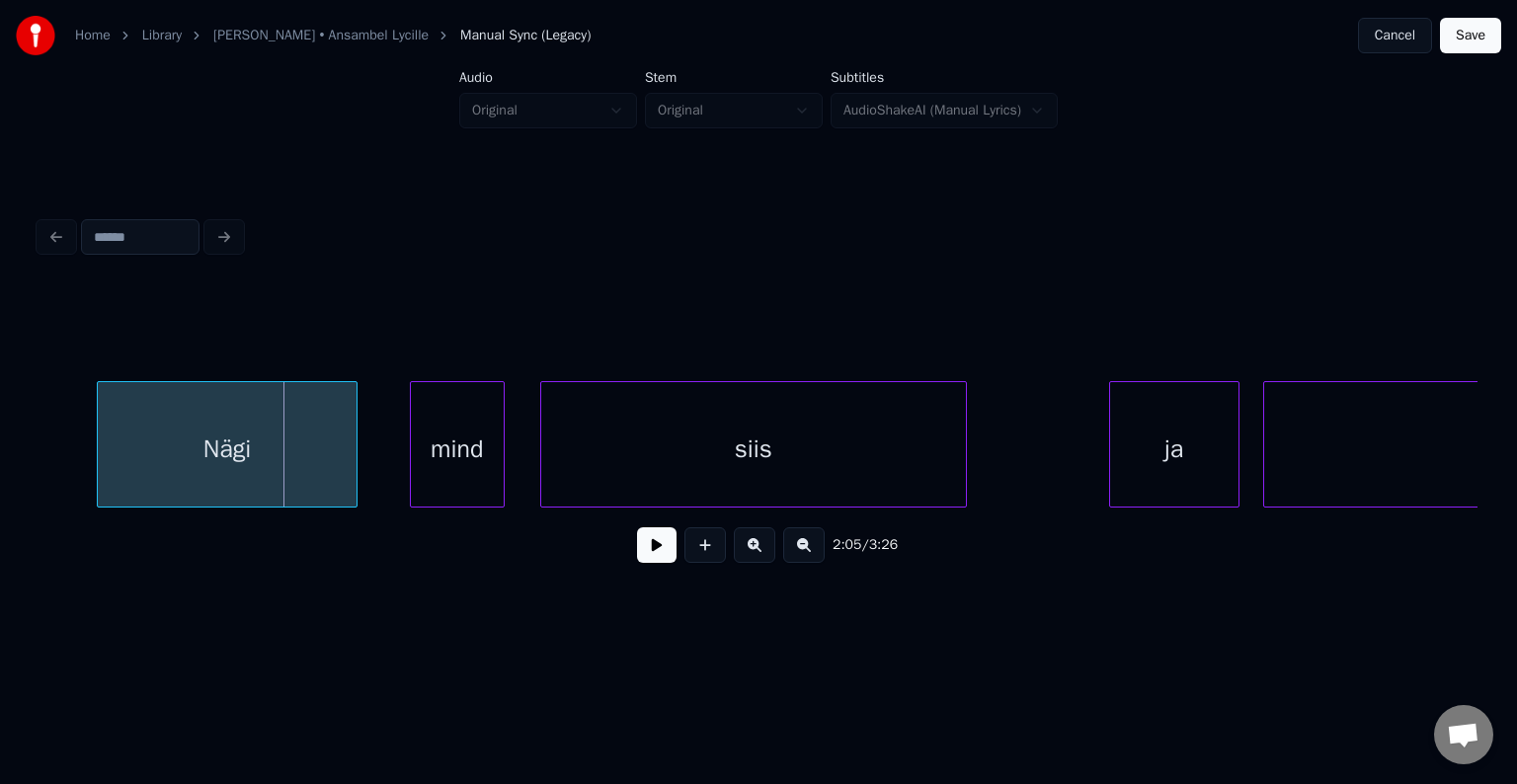 click on "Nägi" at bounding box center [227, 449] 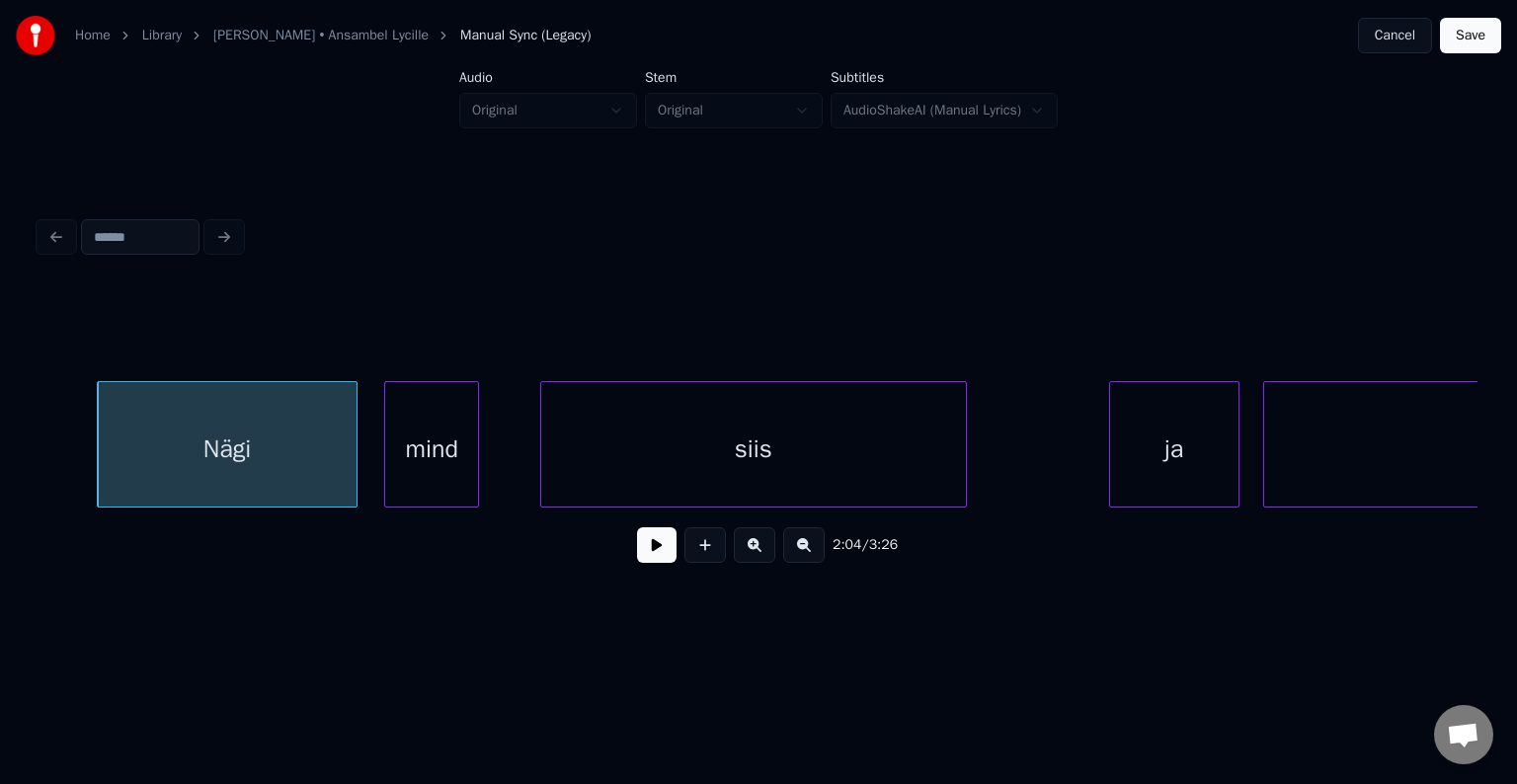 click on "mind" at bounding box center (432, 449) 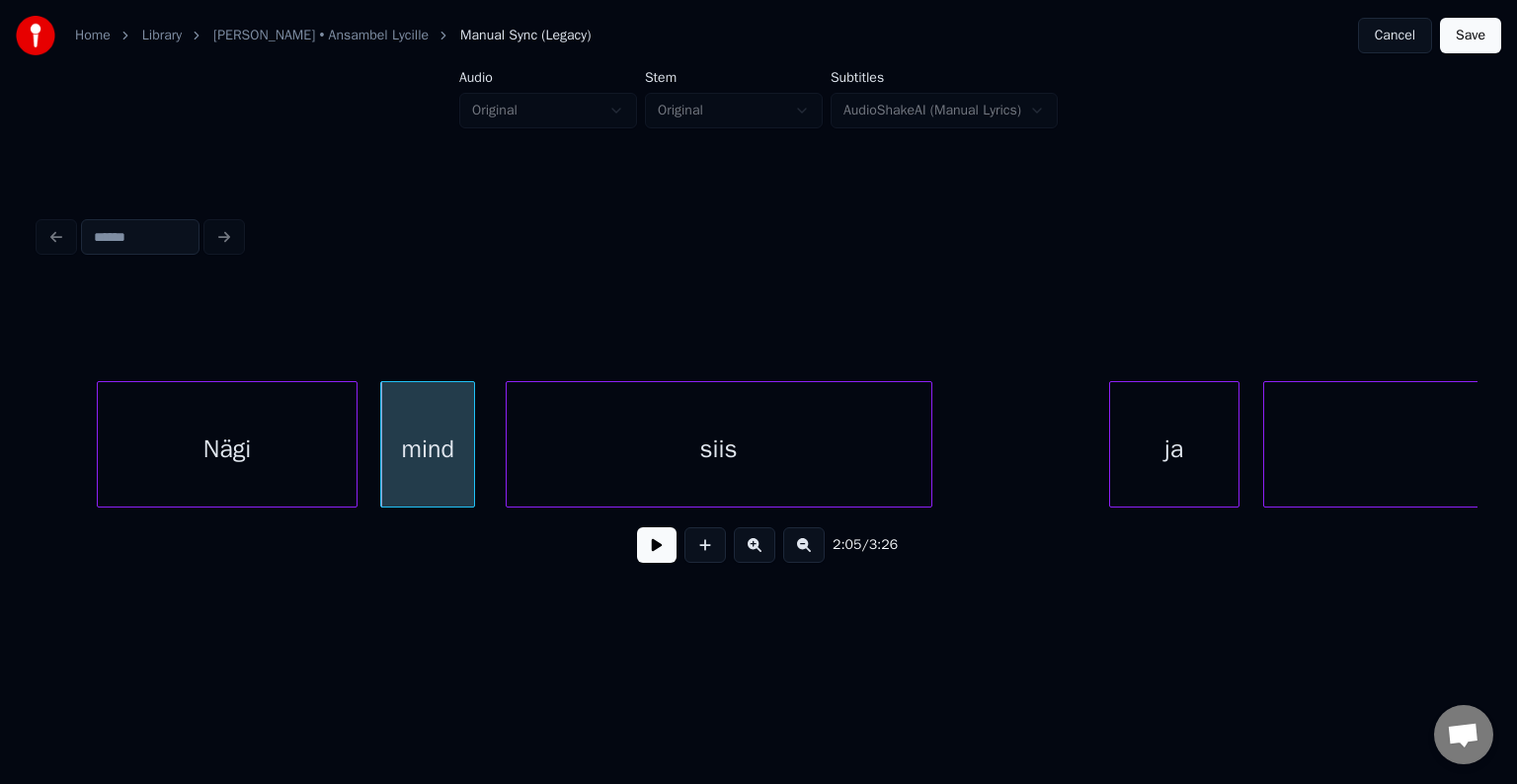 click on "siis" at bounding box center [719, 449] 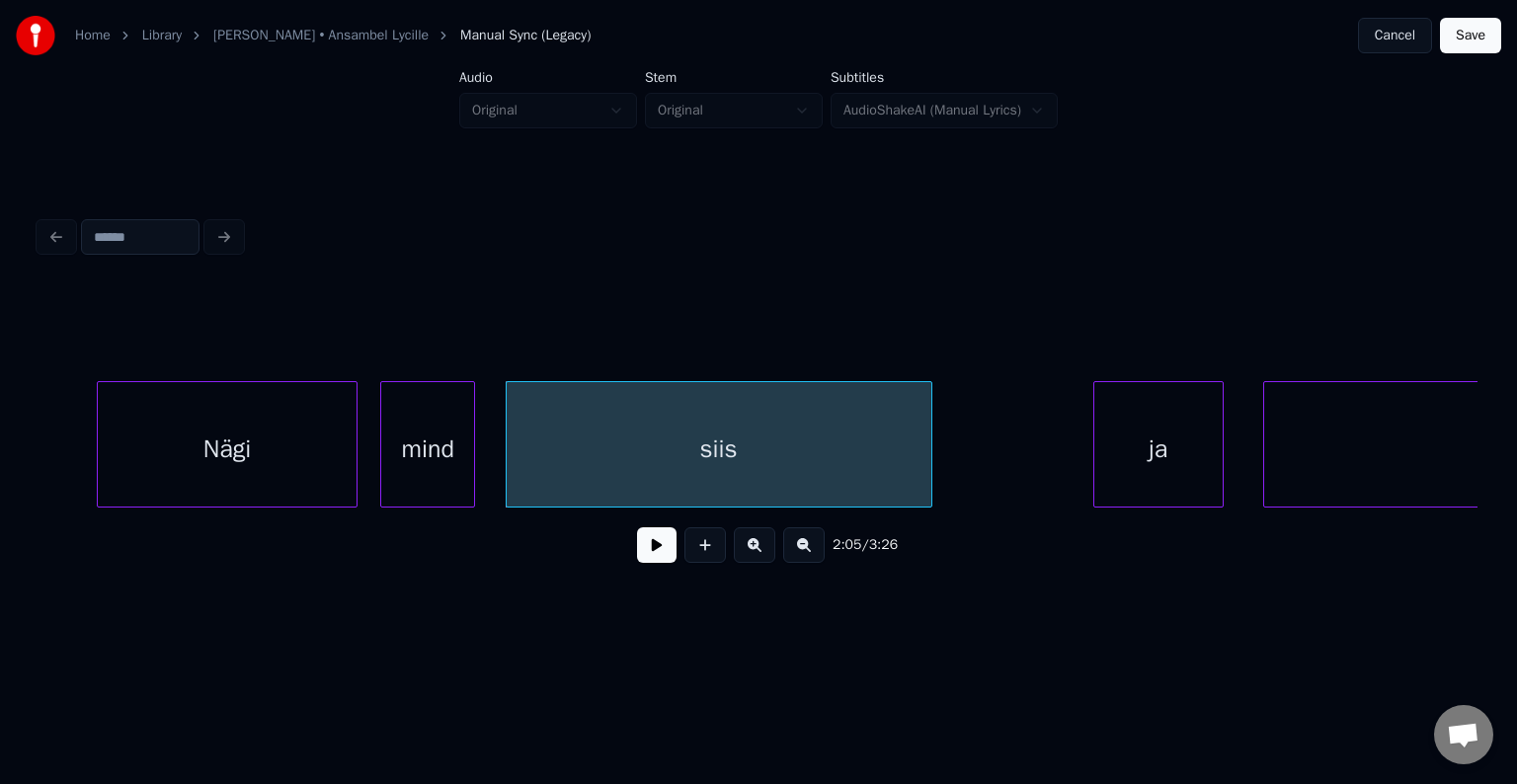 click on "ja" at bounding box center [1158, 449] 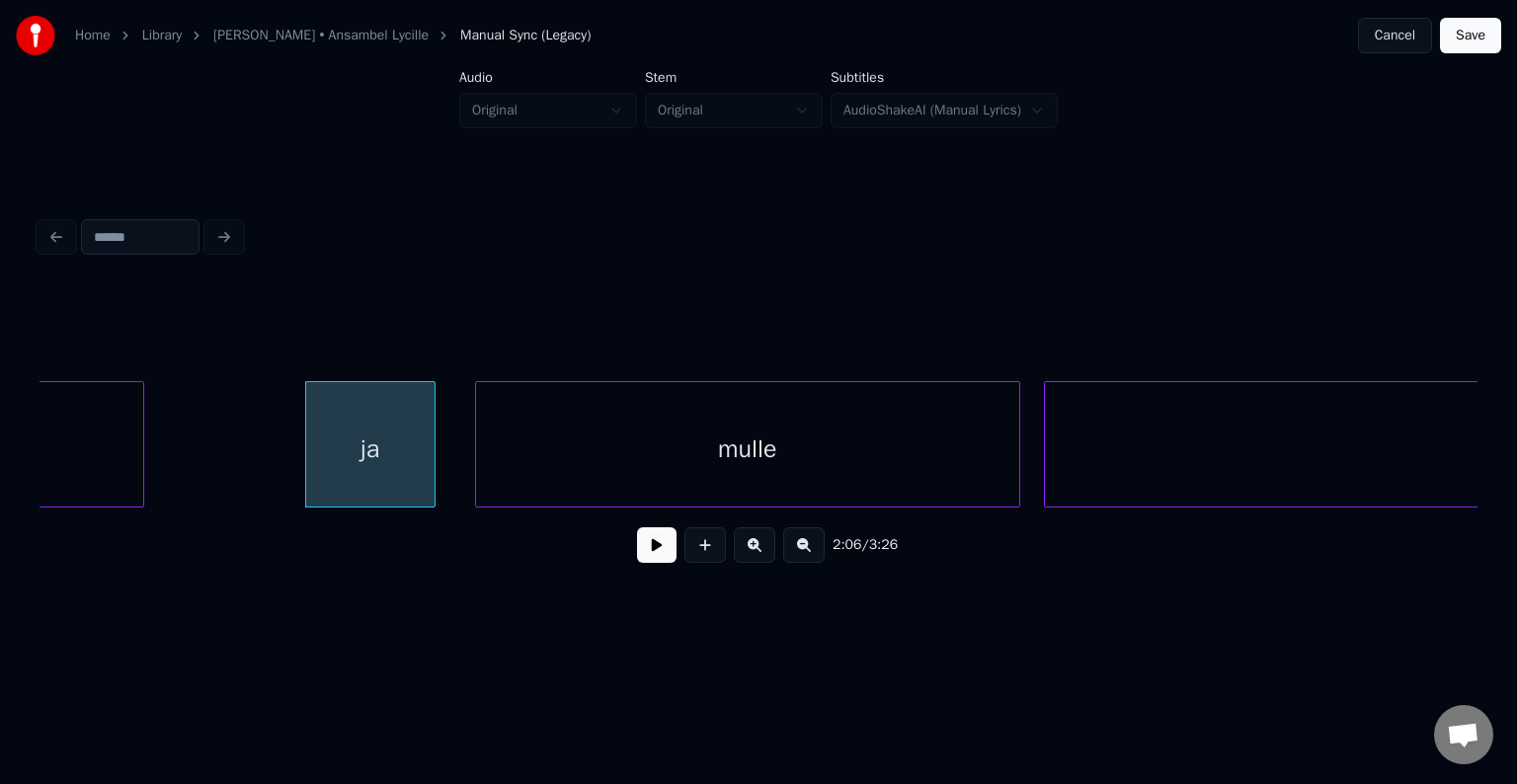 scroll, scrollTop: 0, scrollLeft: 74633, axis: horizontal 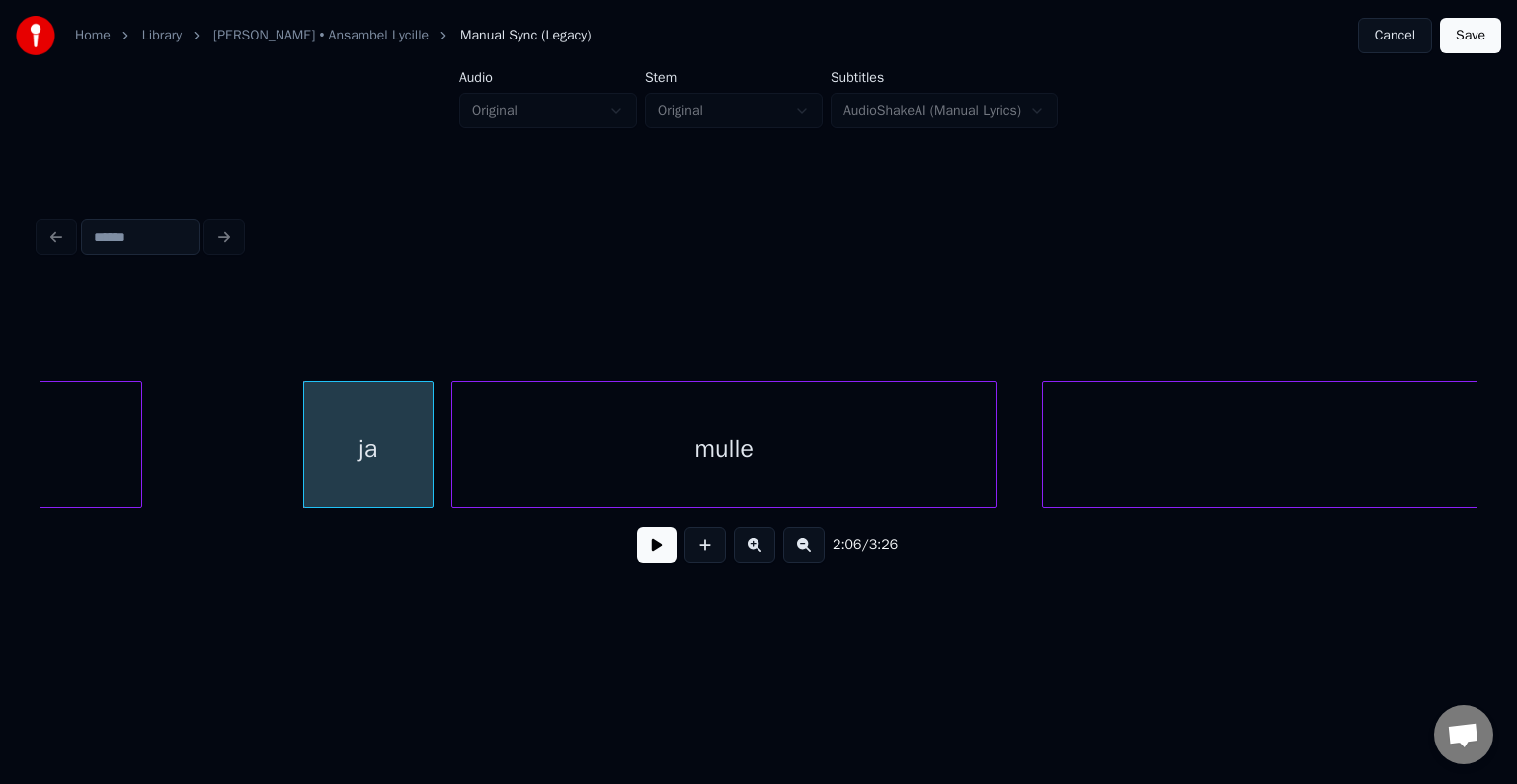 click on "mulle" at bounding box center (724, 449) 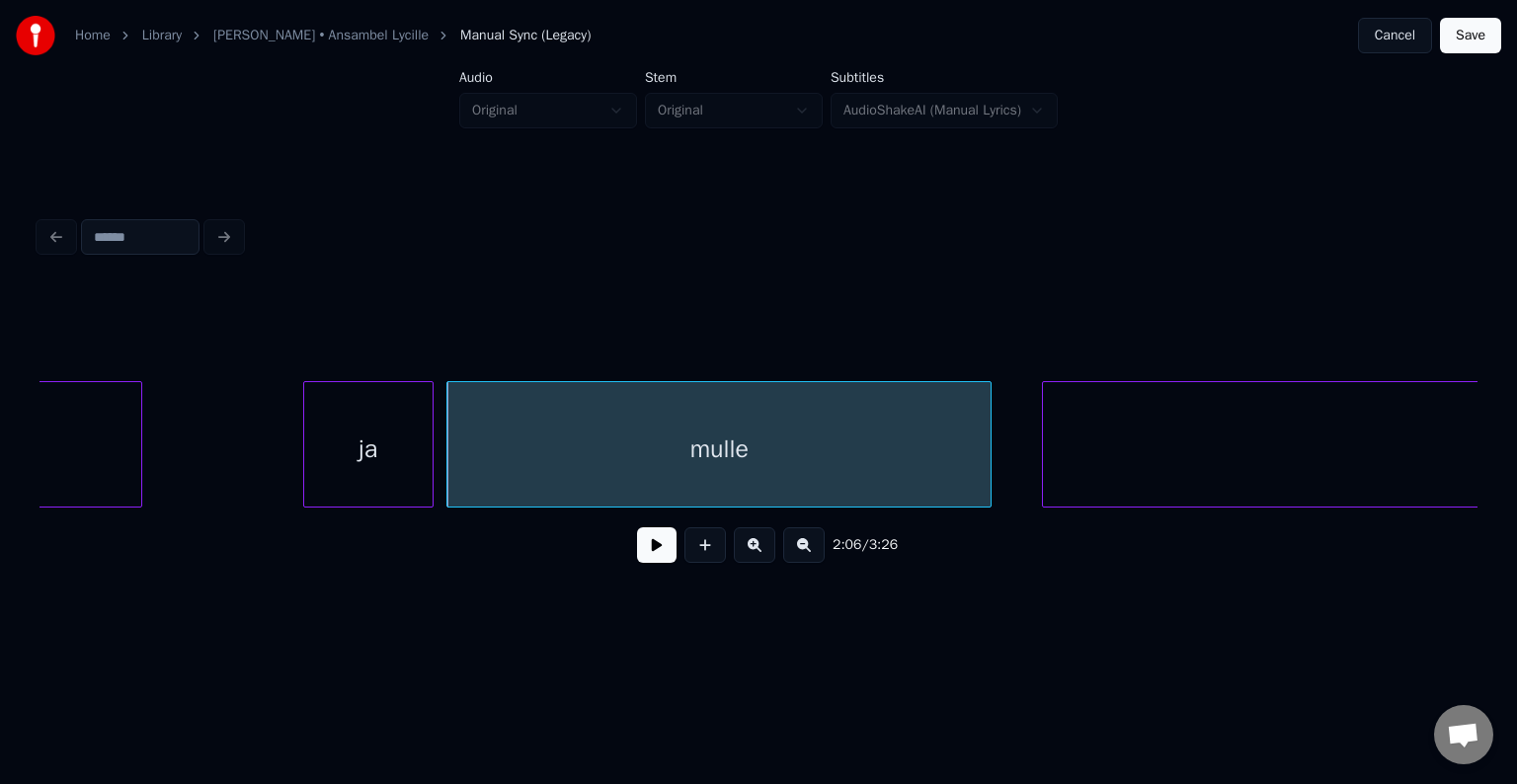 scroll, scrollTop: 0, scrollLeft: 75236, axis: horizontal 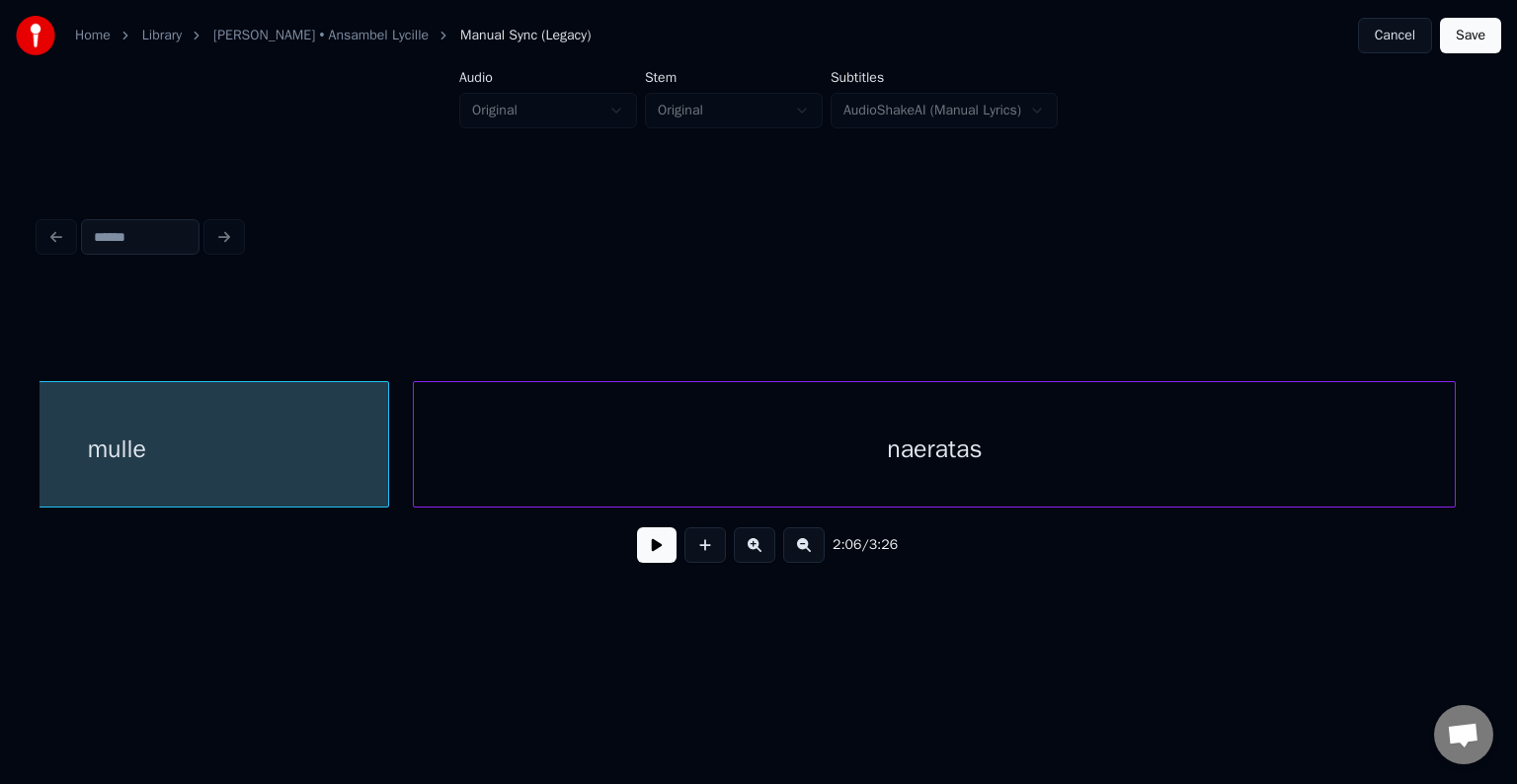 click on "naeratas" at bounding box center (934, 449) 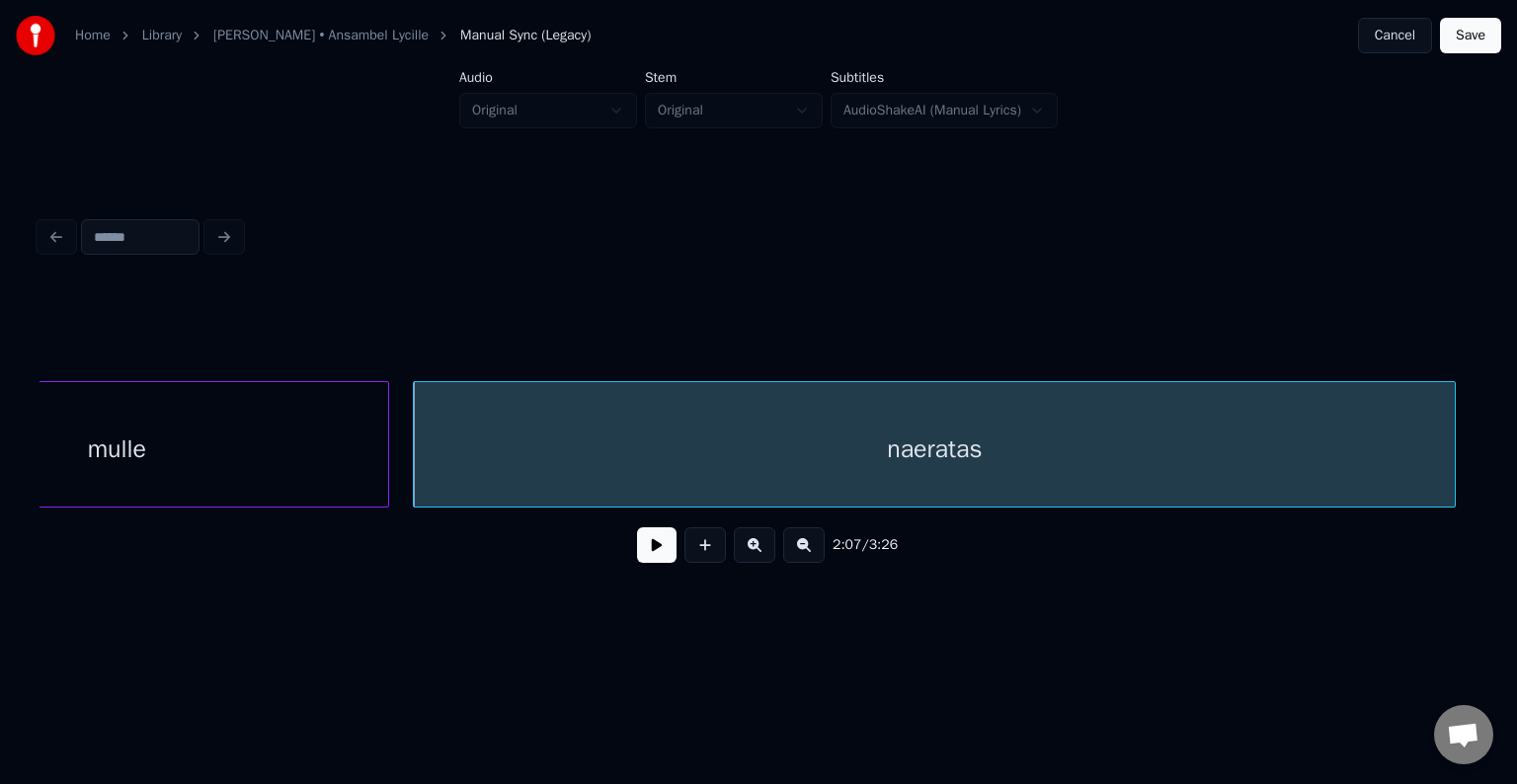 click at bounding box center (657, 545) 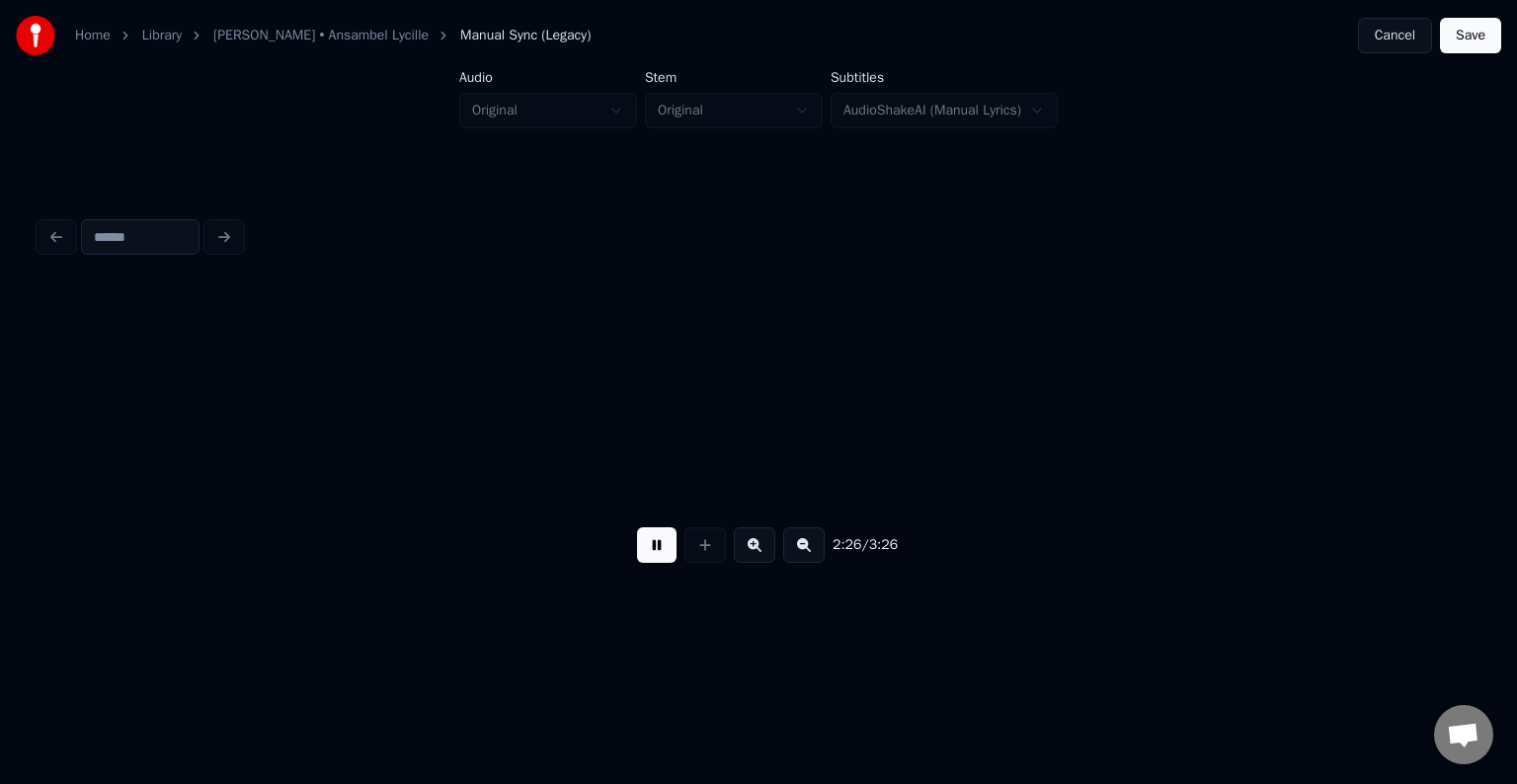 scroll, scrollTop: 0, scrollLeft: 86808, axis: horizontal 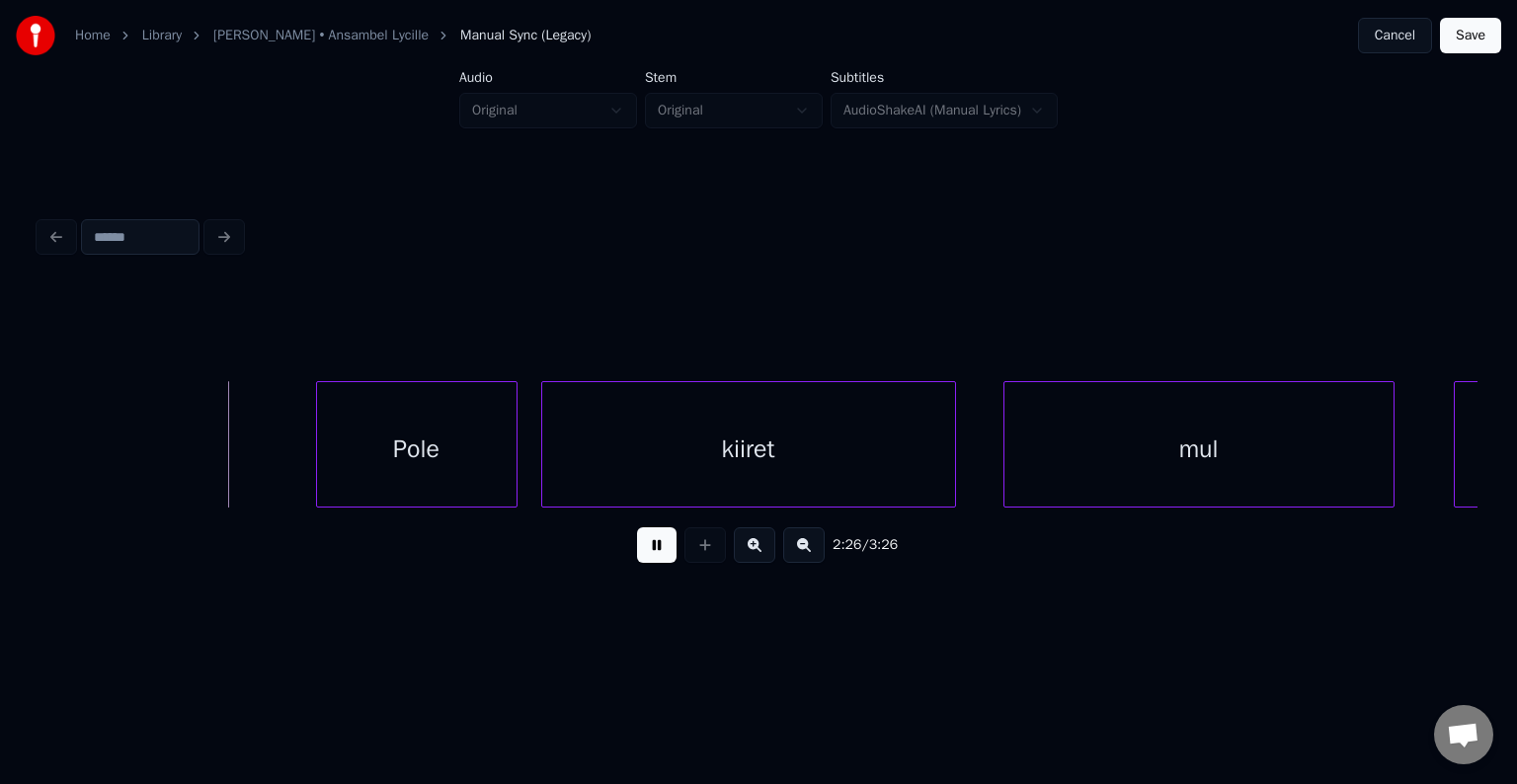 click at bounding box center (657, 545) 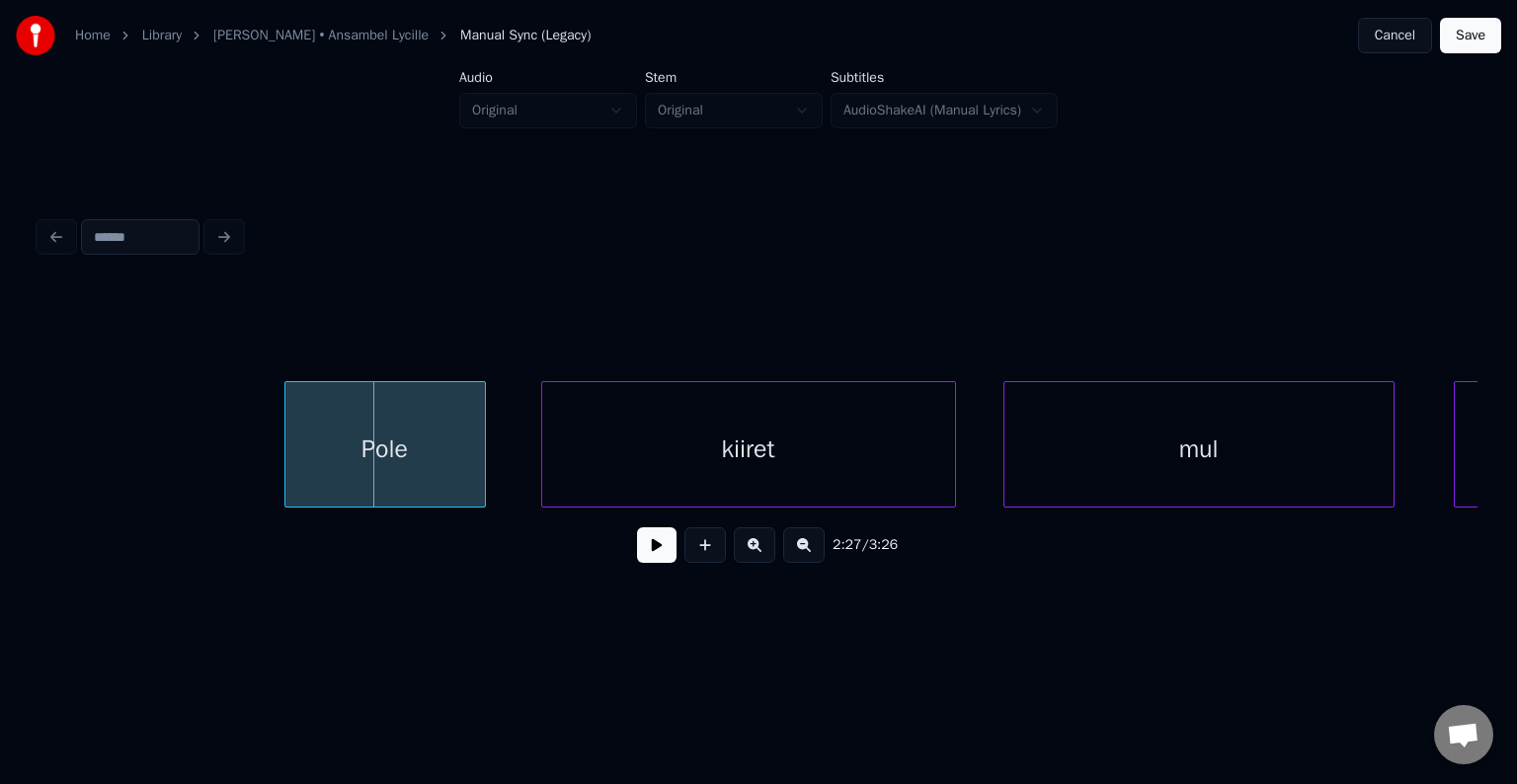 click on "Pole" at bounding box center [385, 449] 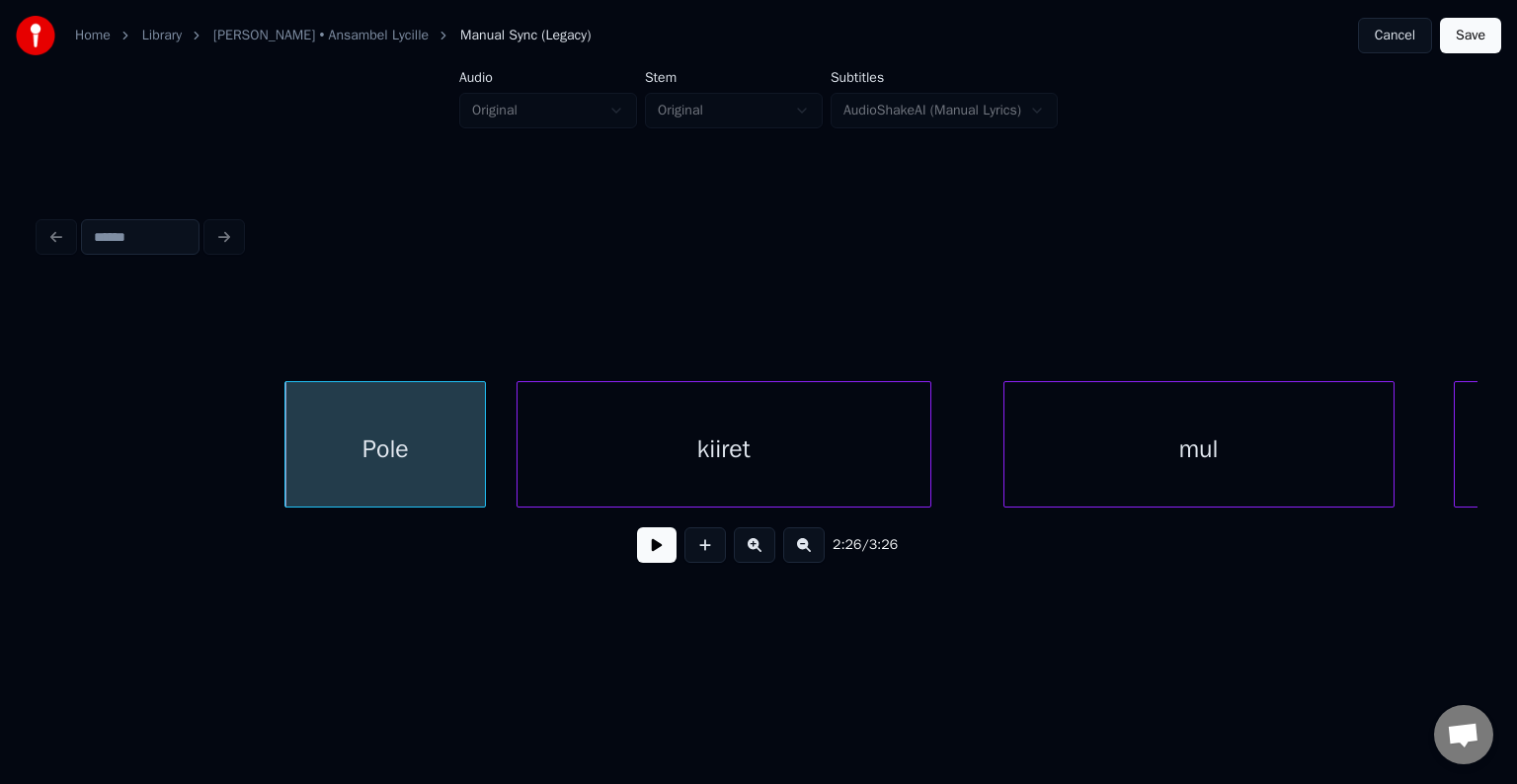 click on "kiiret" at bounding box center (724, 449) 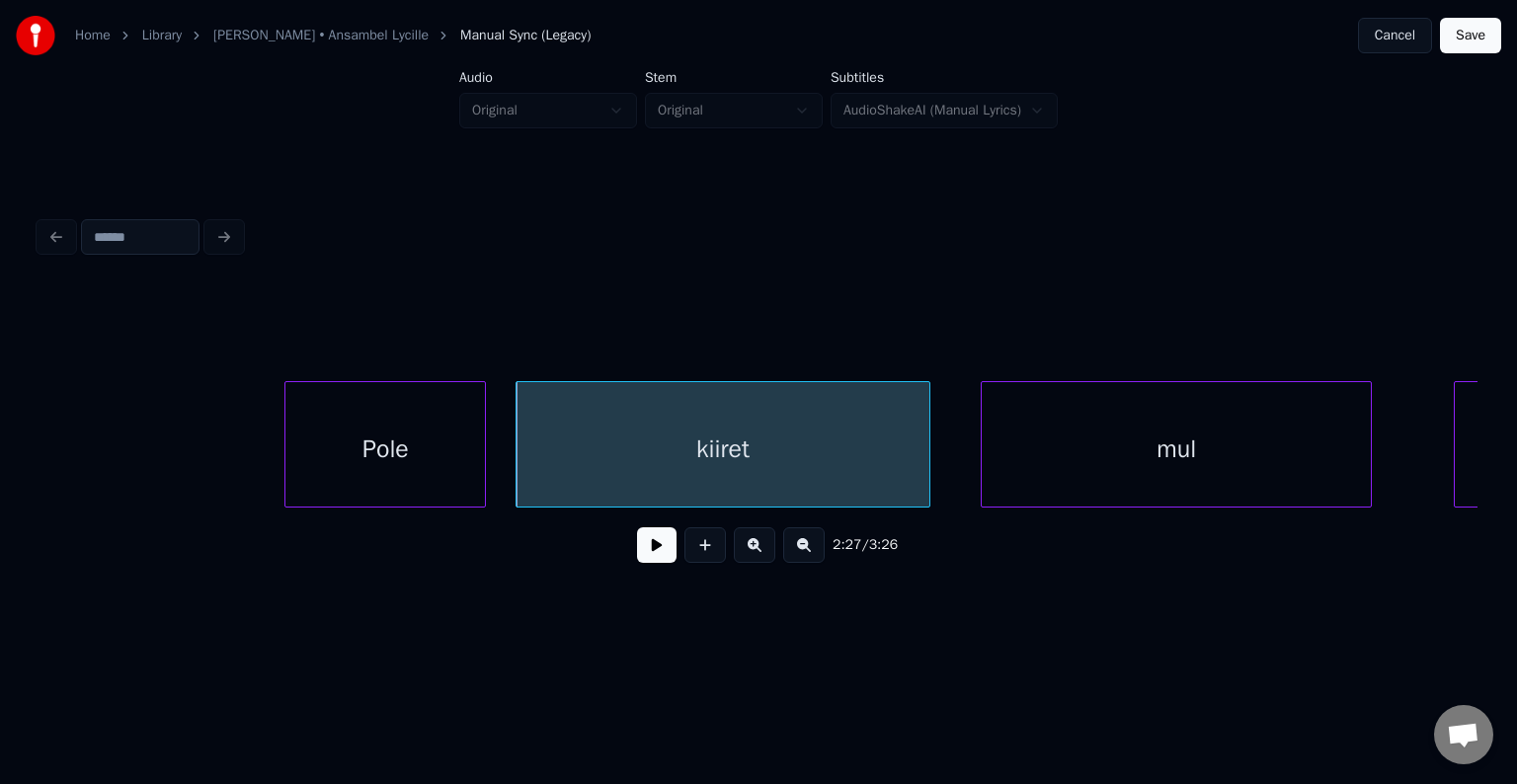 click on "mul" at bounding box center [1176, 449] 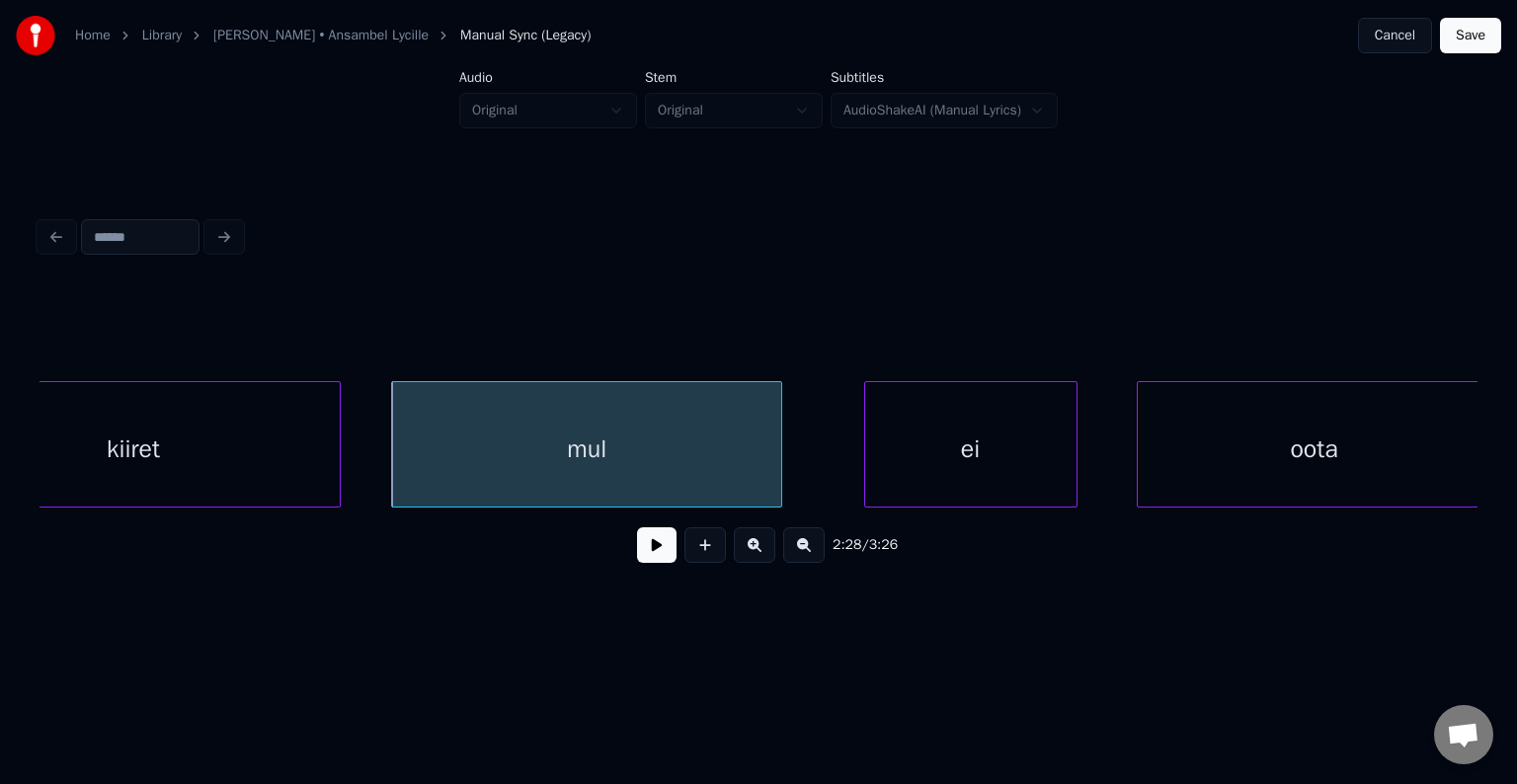scroll, scrollTop: 0, scrollLeft: 87400, axis: horizontal 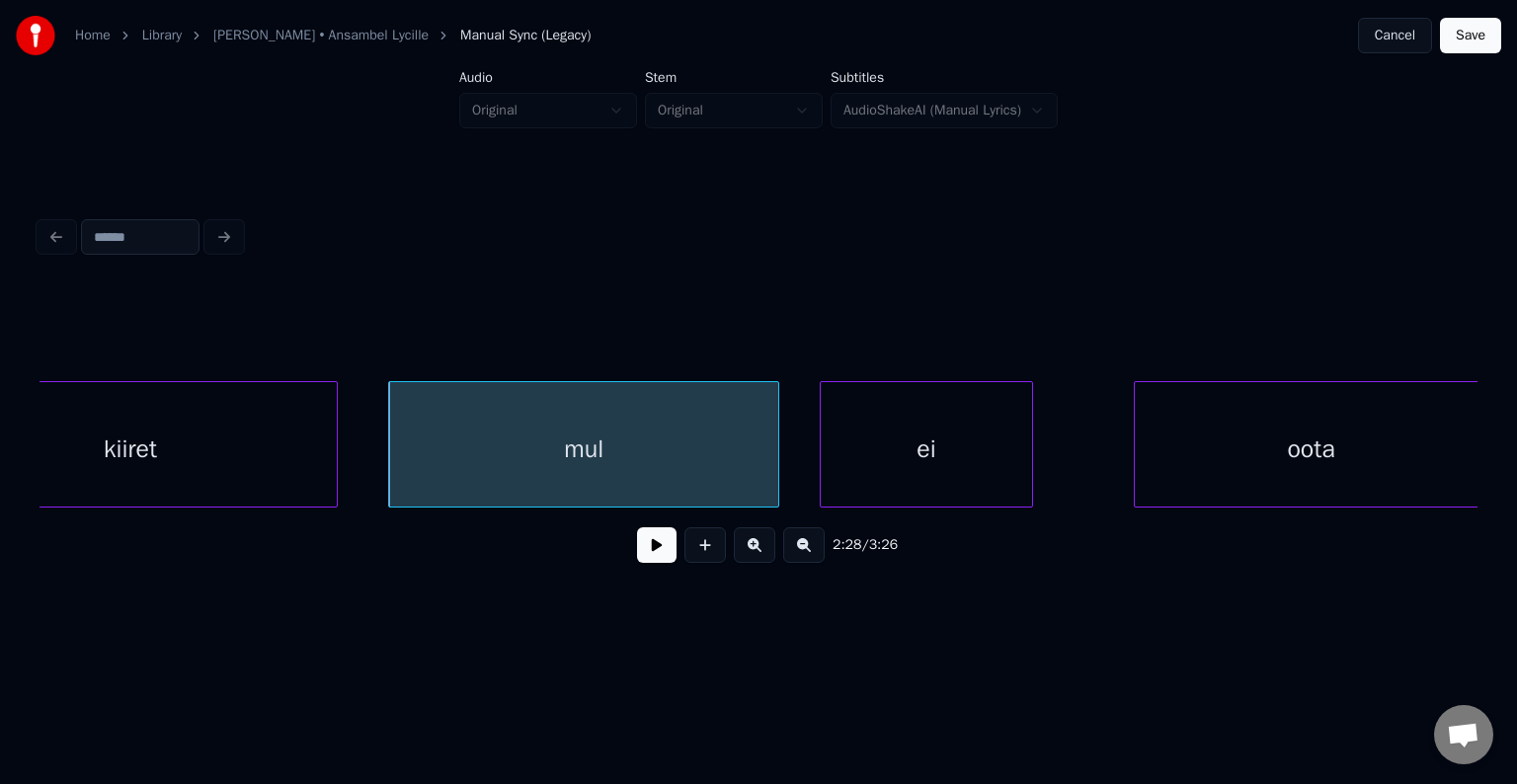 click on "ei" at bounding box center [926, 449] 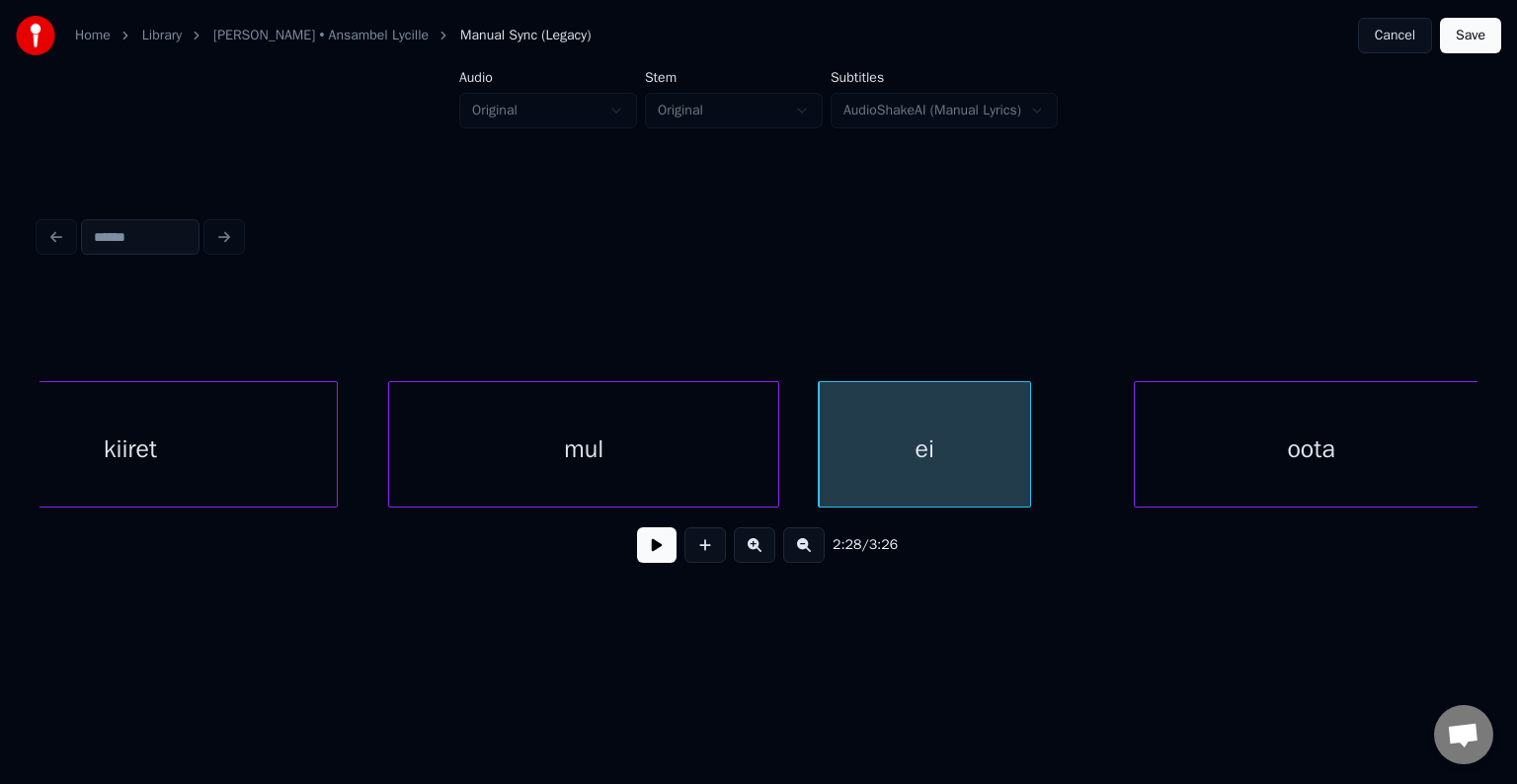 scroll, scrollTop: 0, scrollLeft: 87408, axis: horizontal 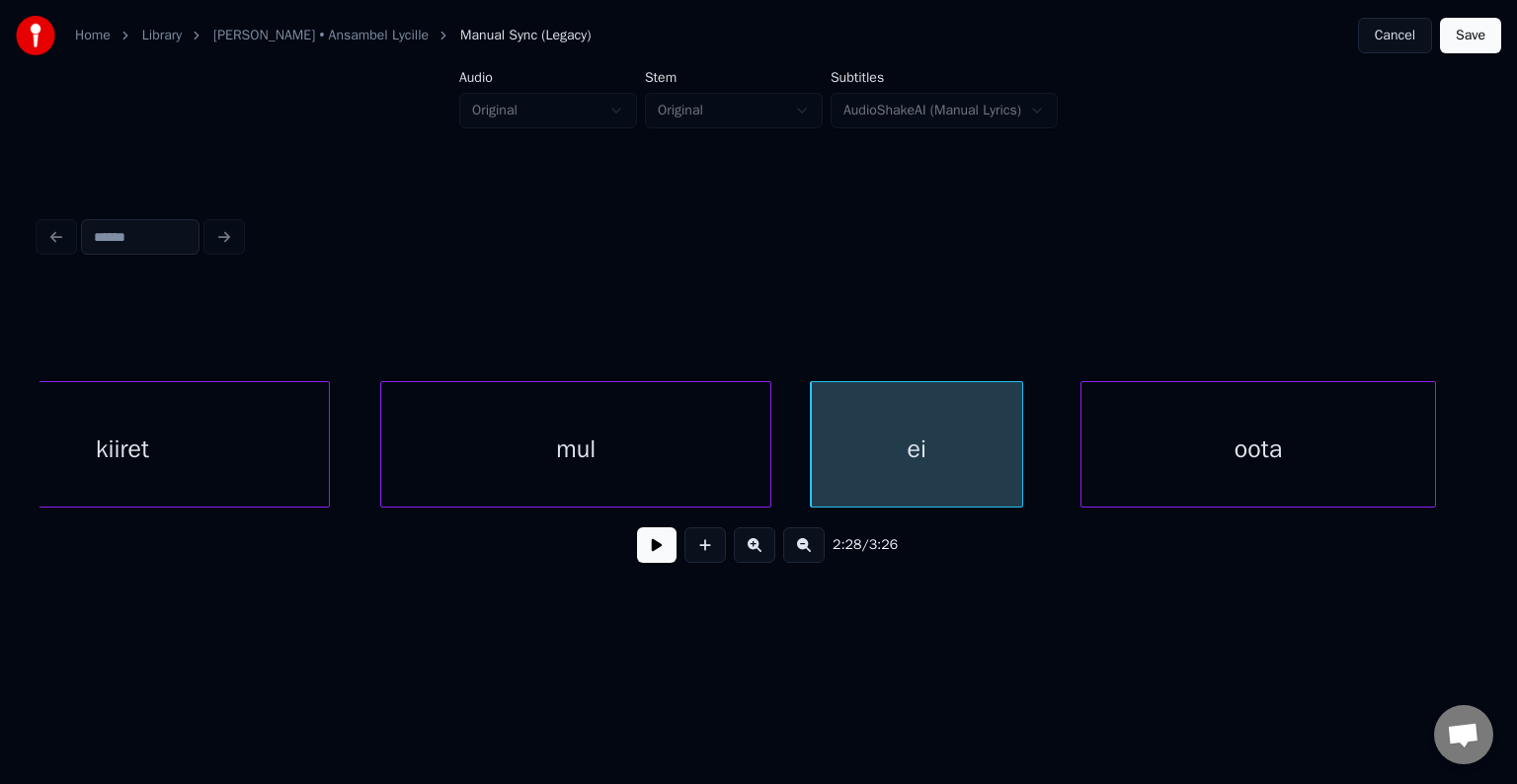 click on "oota" at bounding box center (1258, 449) 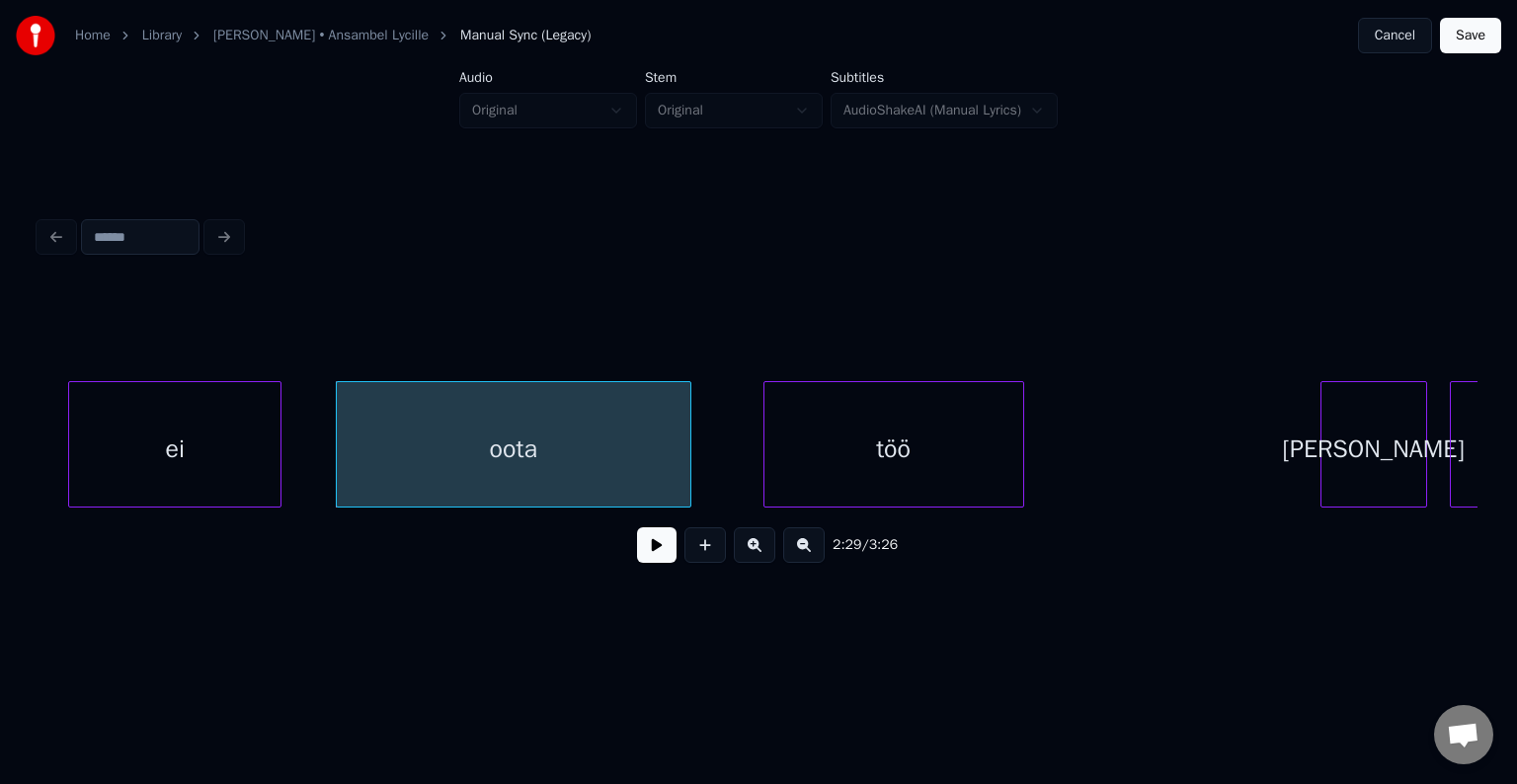 scroll, scrollTop: 0, scrollLeft: 88277, axis: horizontal 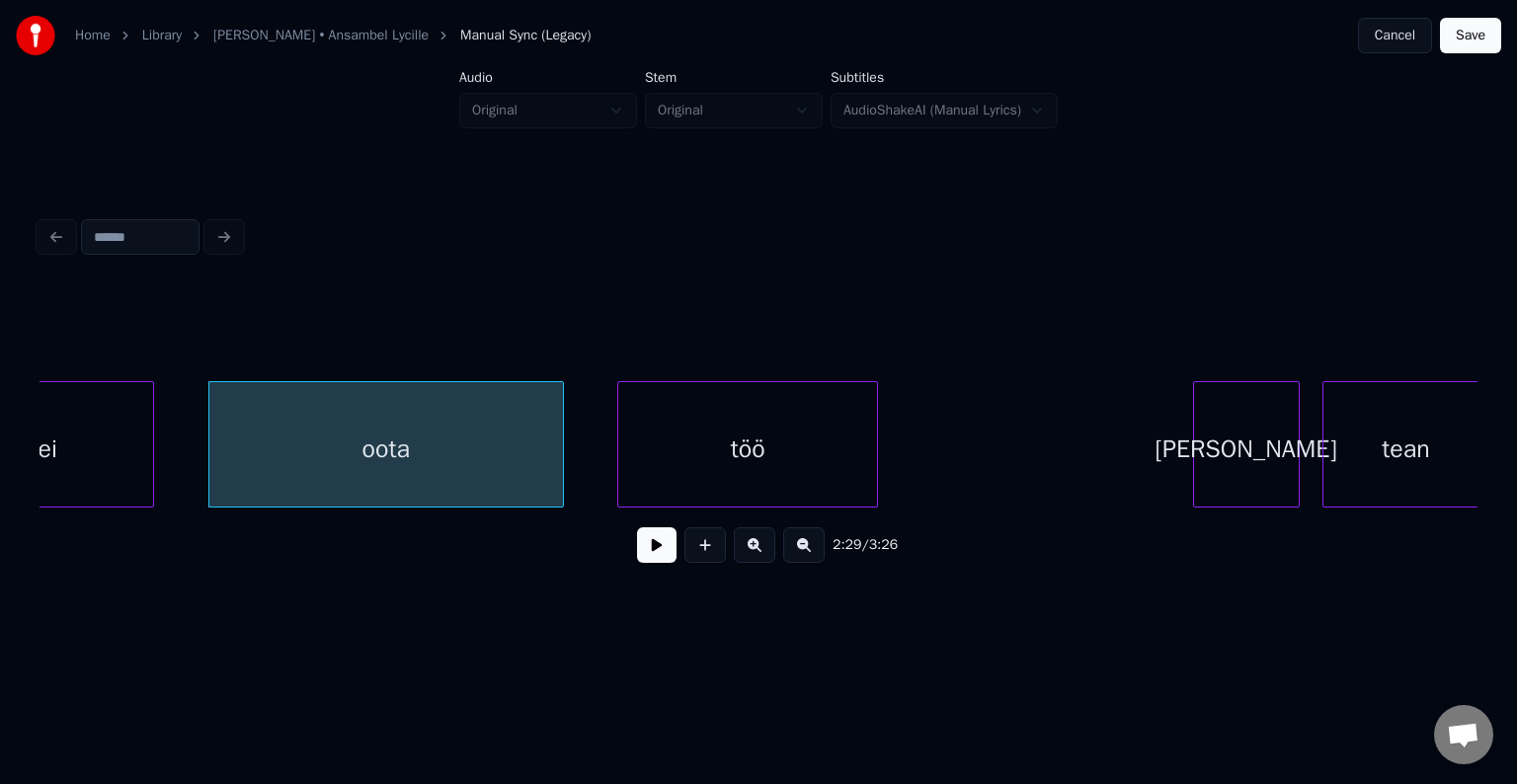 click on "töö" at bounding box center (748, 449) 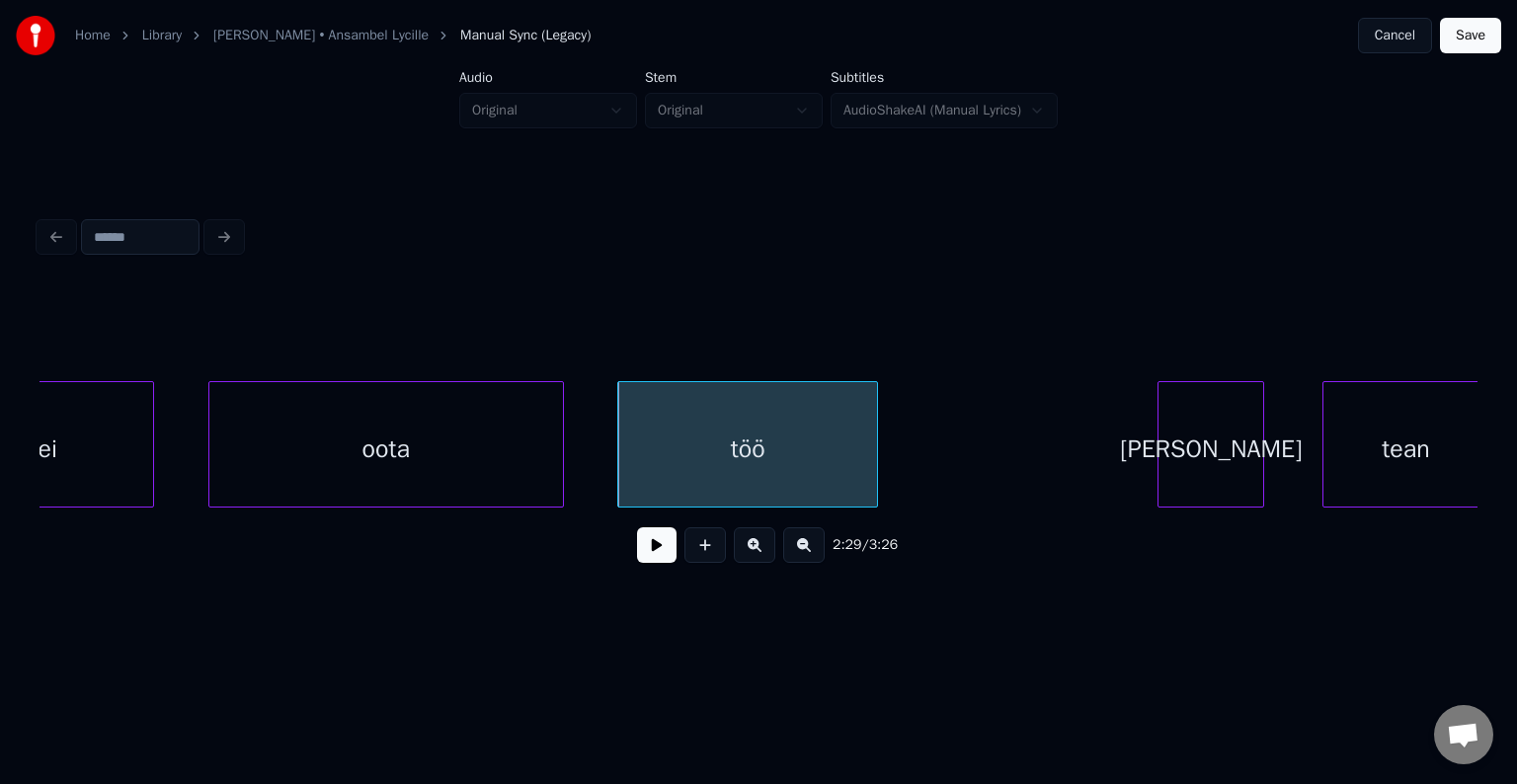 click on "[PERSON_NAME]" at bounding box center (1211, 449) 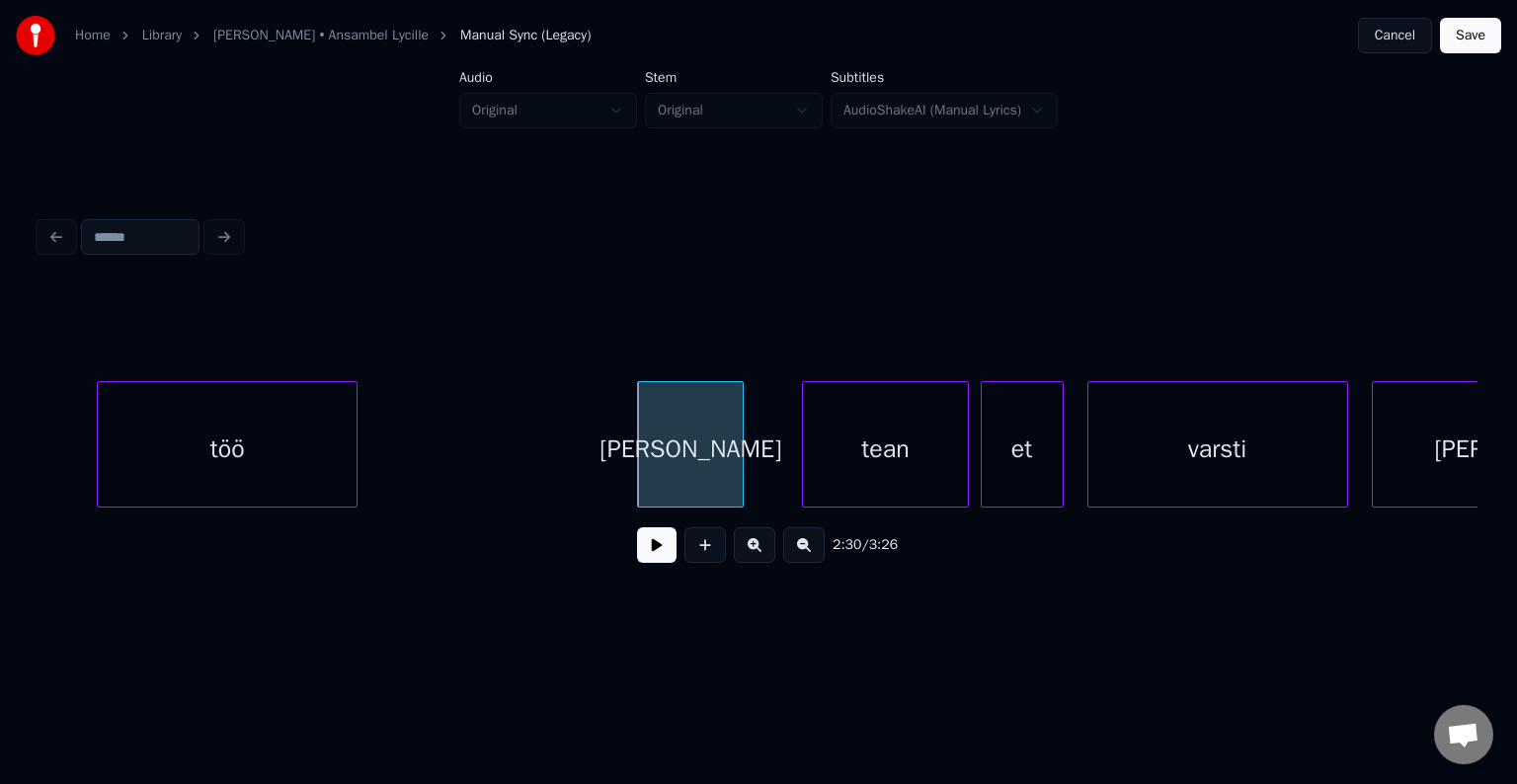 scroll, scrollTop: 0, scrollLeft: 89028, axis: horizontal 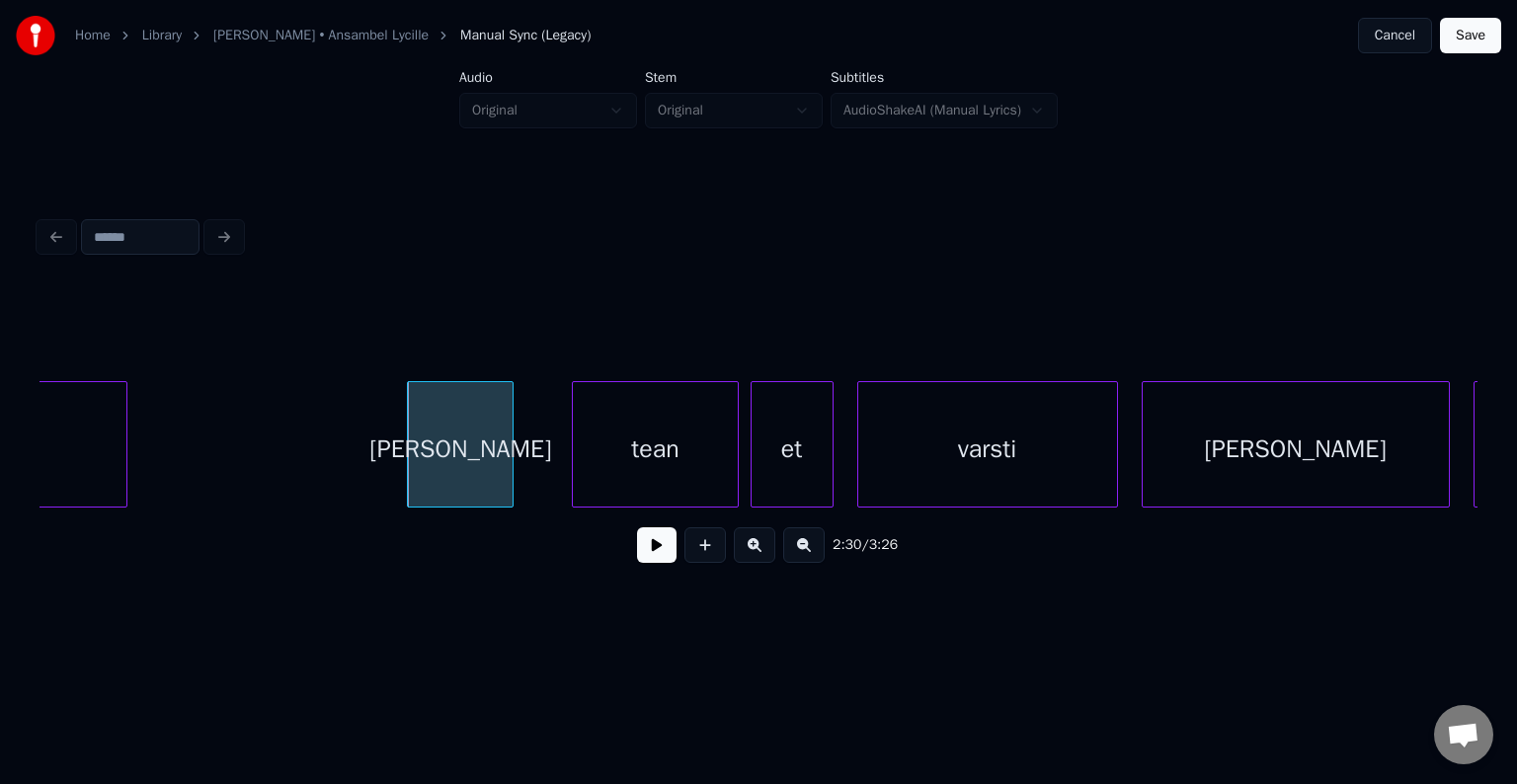 click on "varsti" at bounding box center [988, 449] 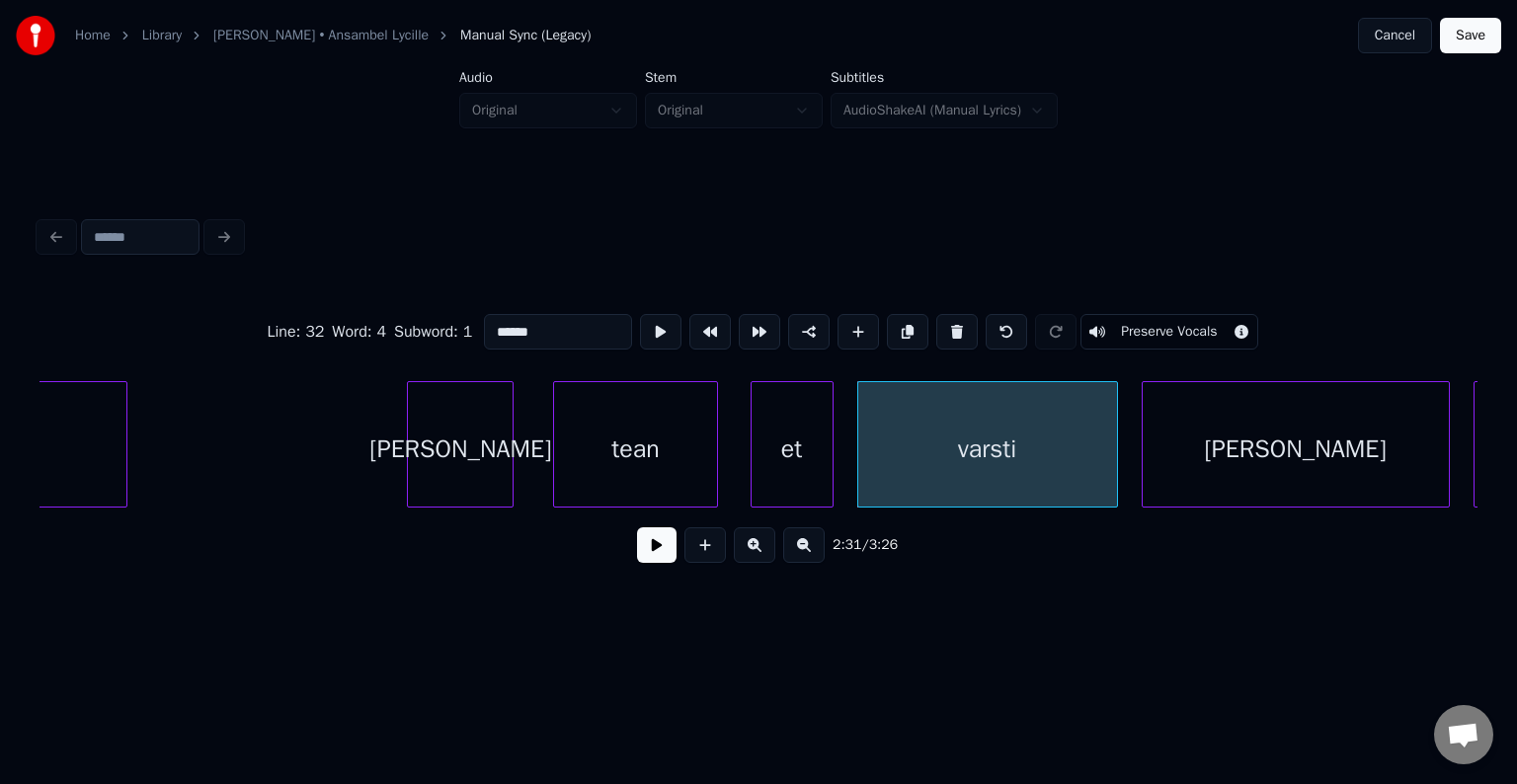 click on "tean" at bounding box center [636, 449] 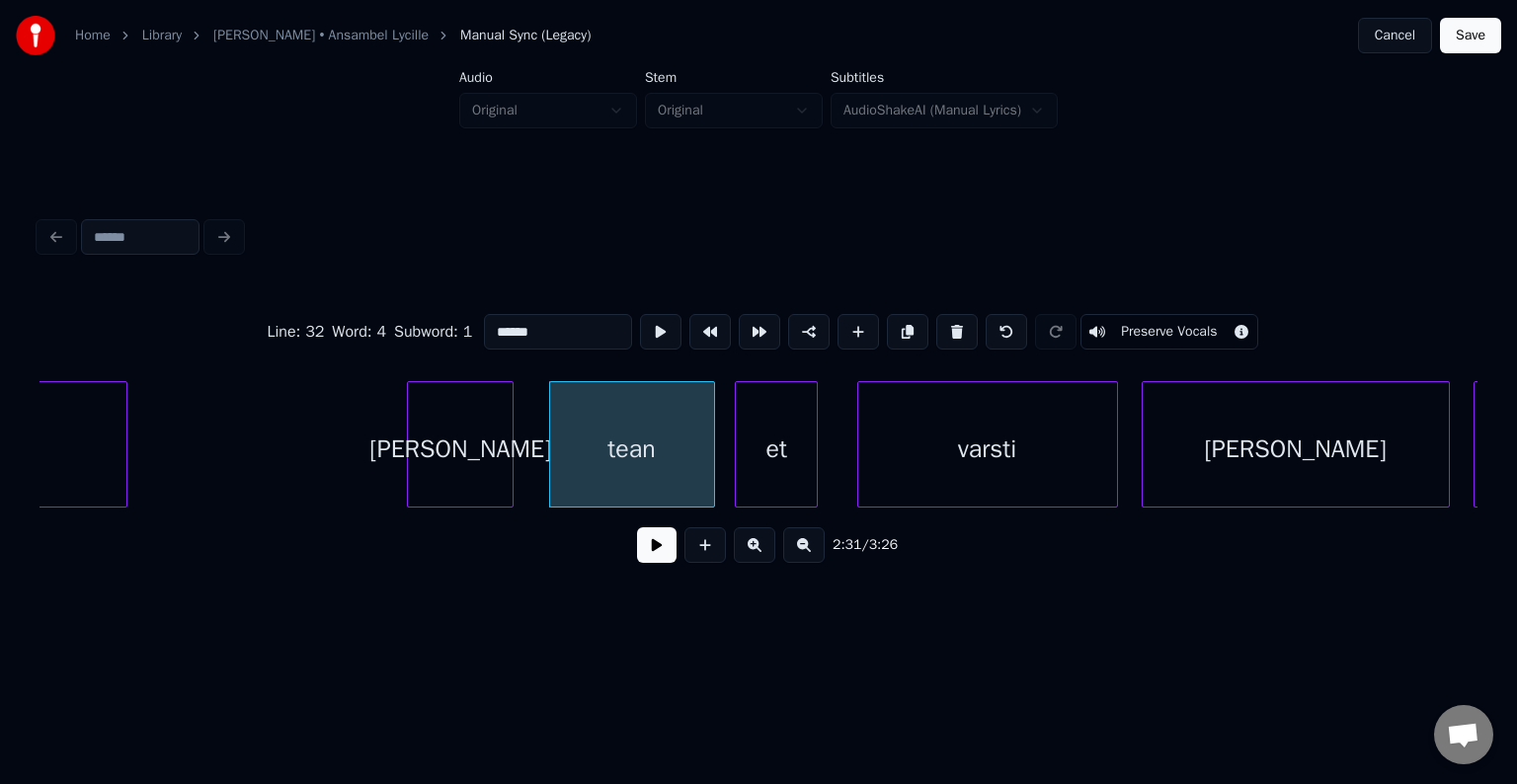 click on "et" at bounding box center [776, 449] 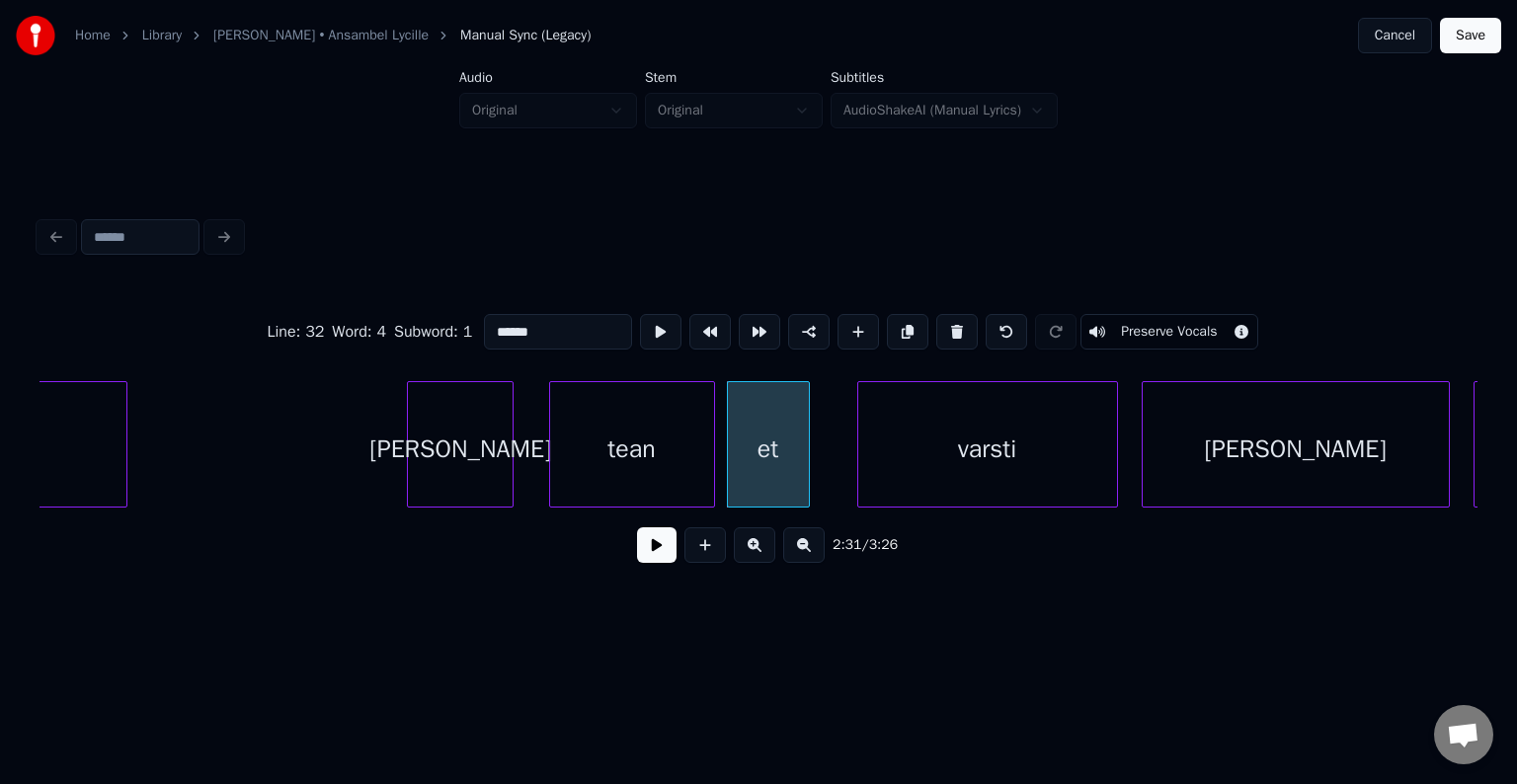 click on "tean" at bounding box center (632, 449) 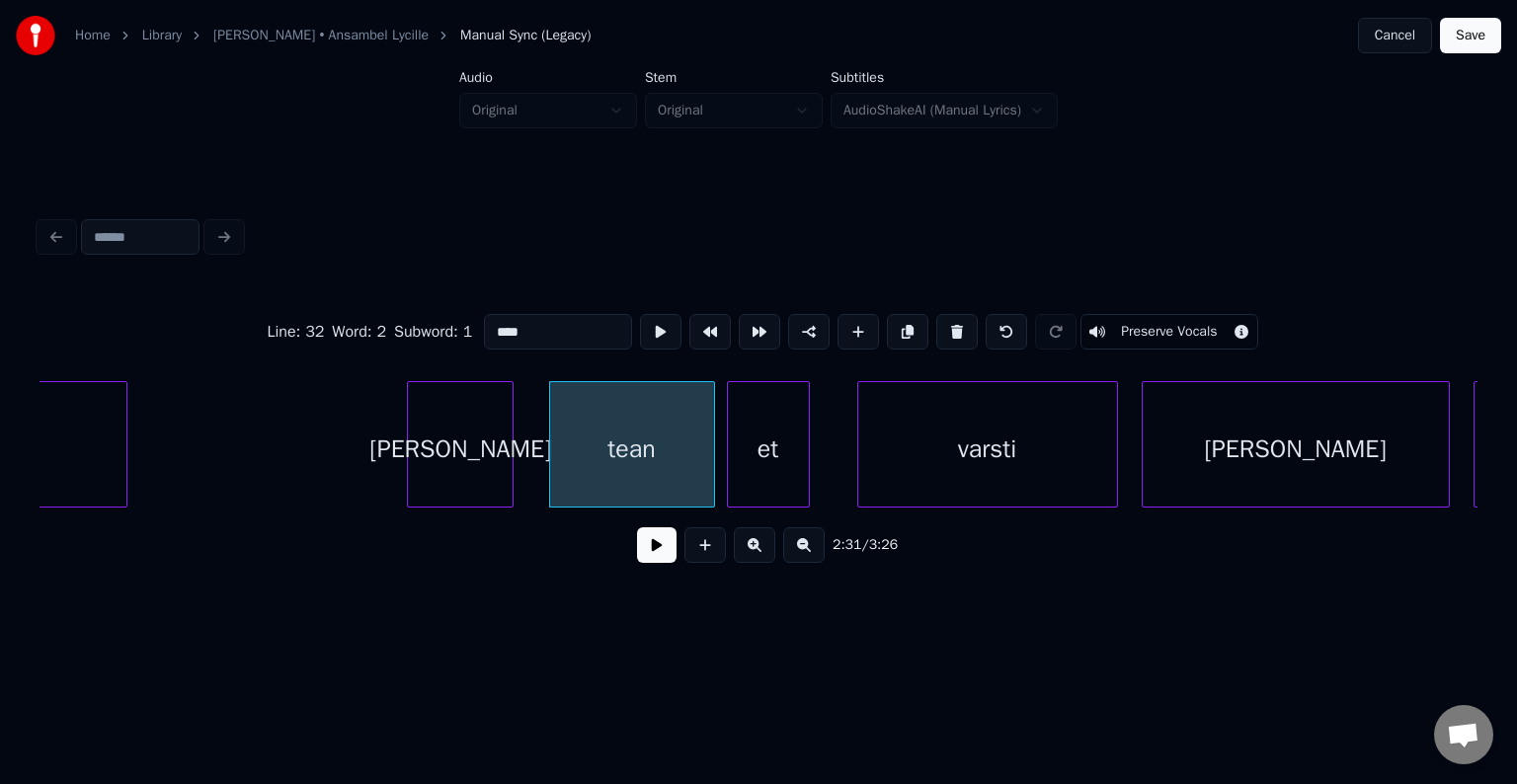 click at bounding box center (657, 545) 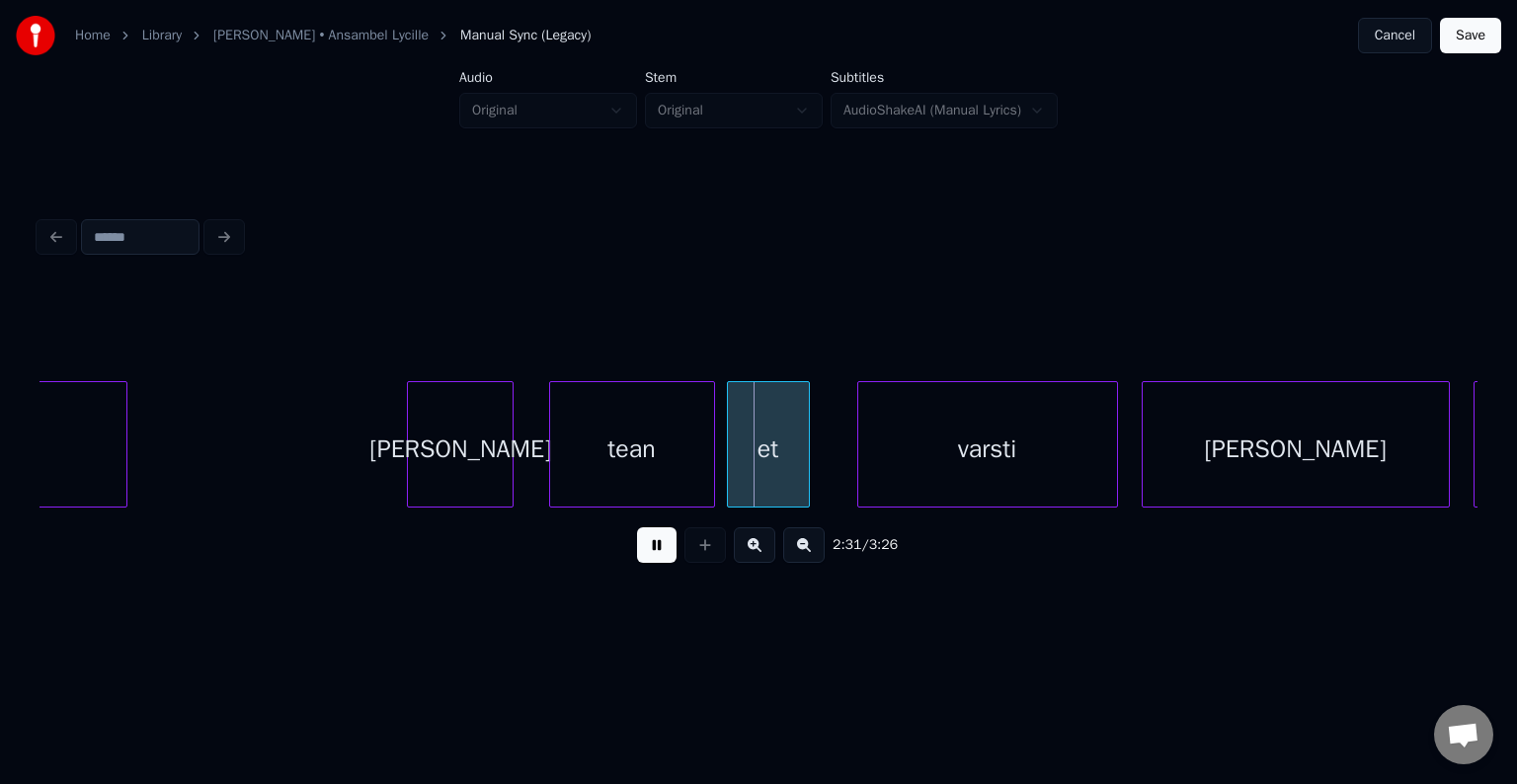 drag, startPoint x: 652, startPoint y: 549, endPoint x: 679, endPoint y: 530, distance: 33.01515 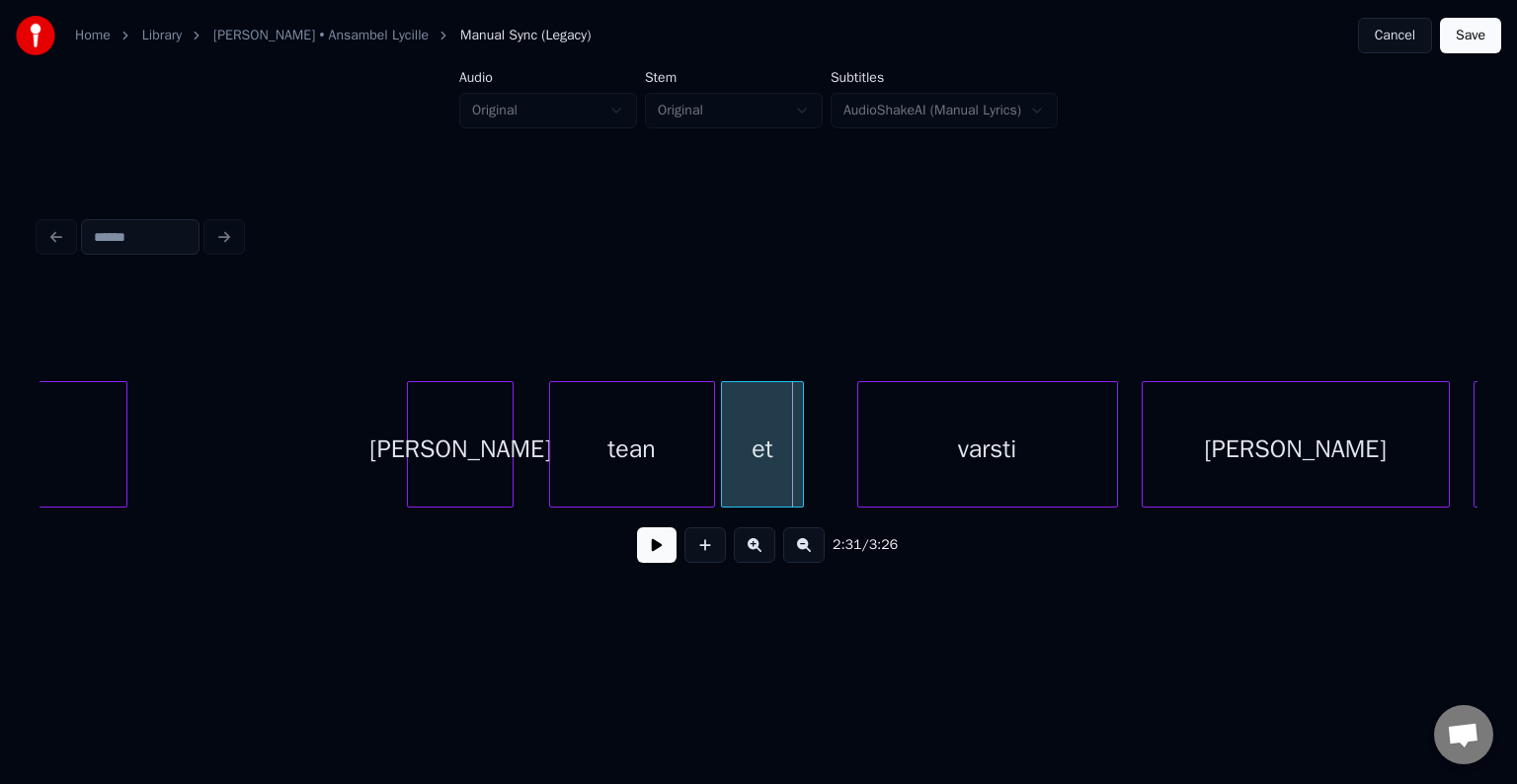 click on "et" at bounding box center (762, 449) 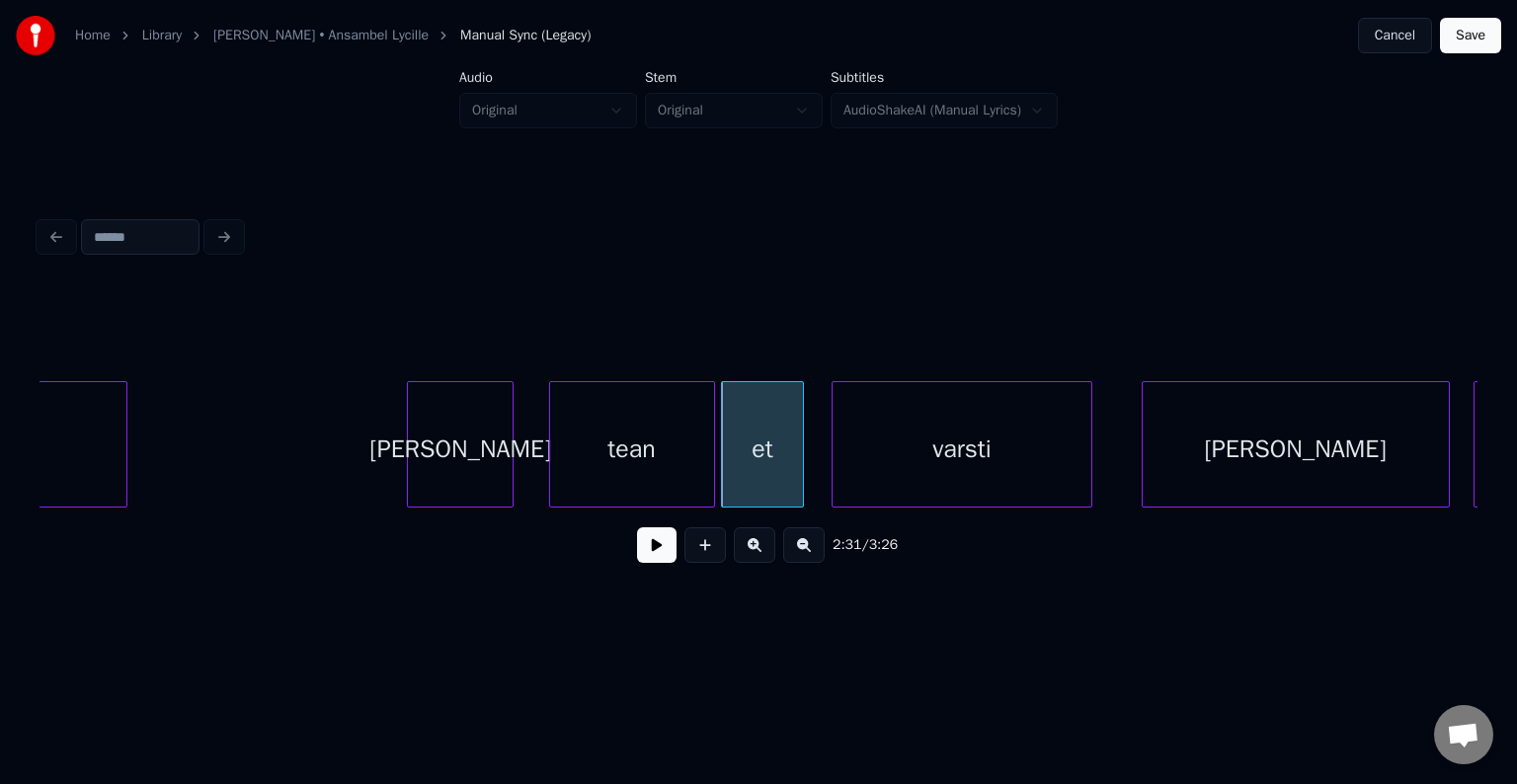 click on "varsti" at bounding box center [962, 449] 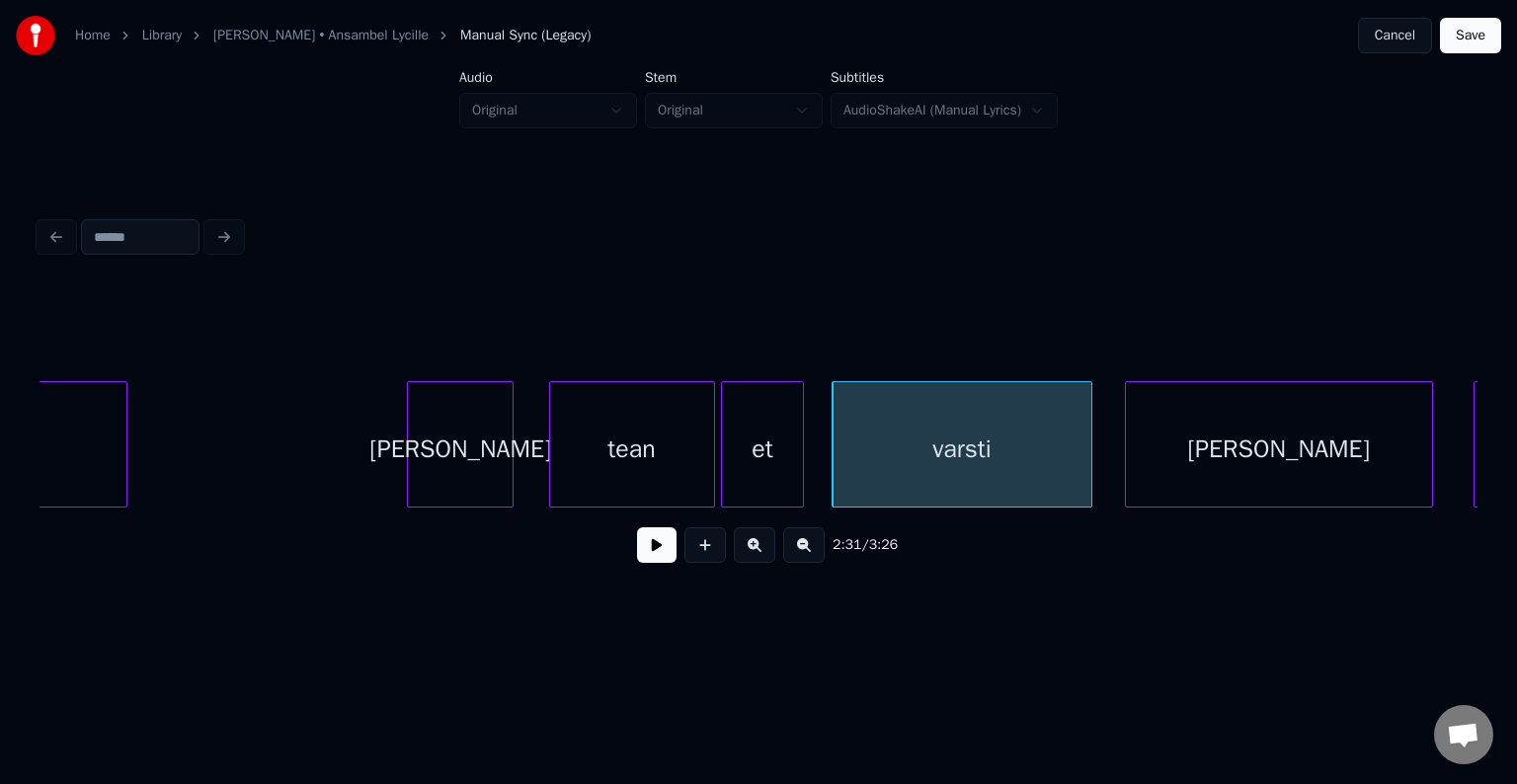 click on "[PERSON_NAME]" at bounding box center [1279, 449] 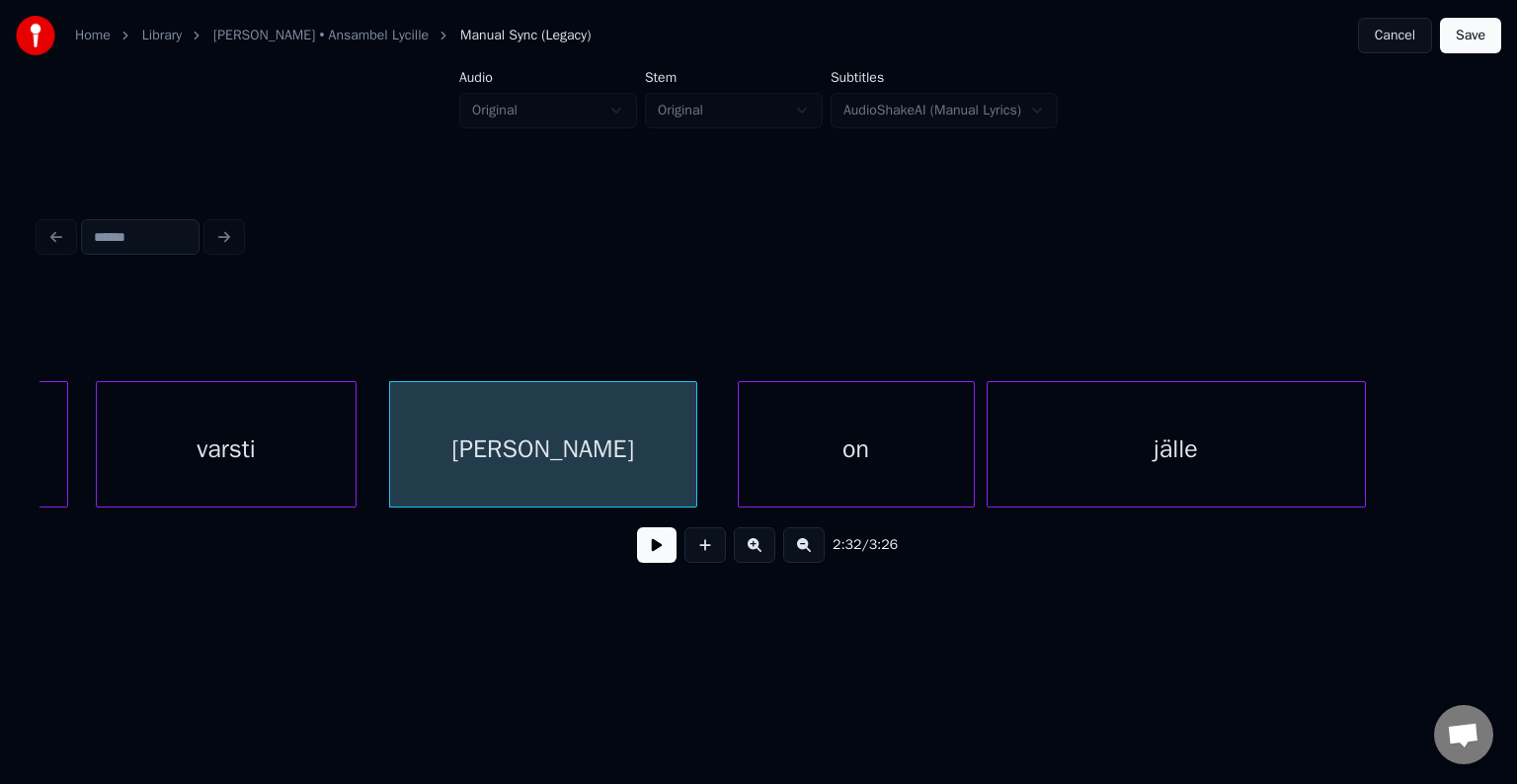 scroll, scrollTop: 0, scrollLeft: 89818, axis: horizontal 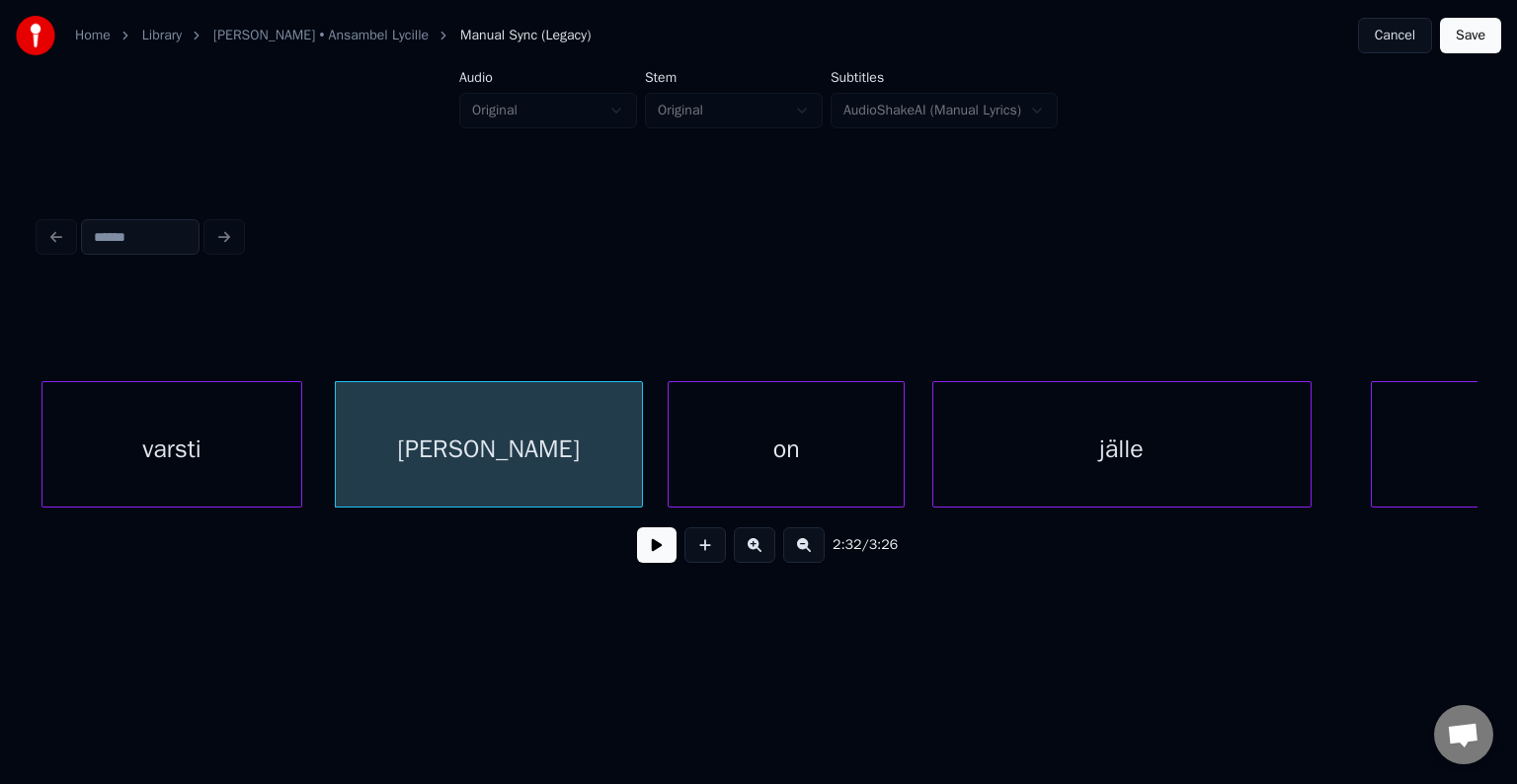 click on "on" at bounding box center [786, 449] 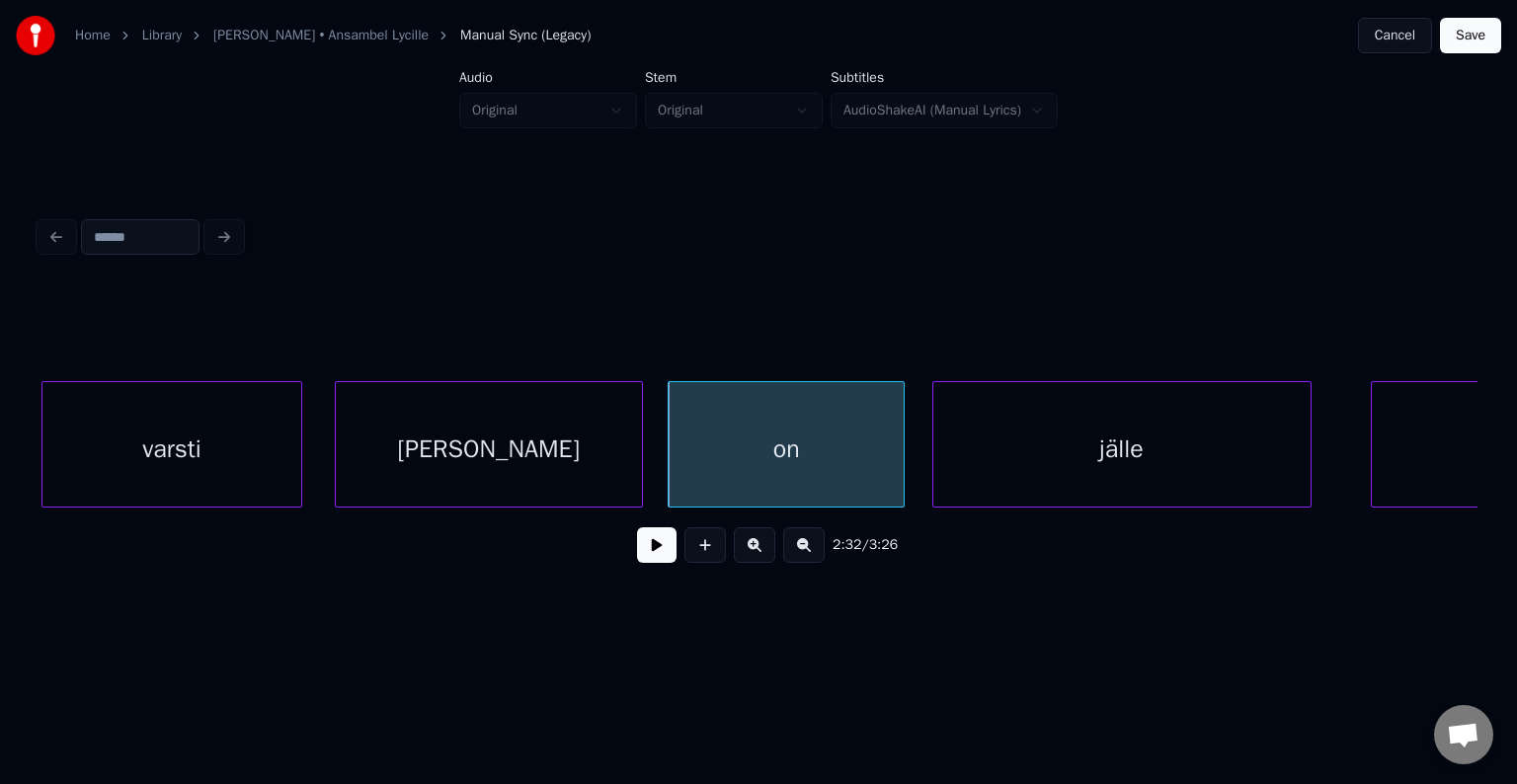 click on "[PERSON_NAME]" at bounding box center [489, 449] 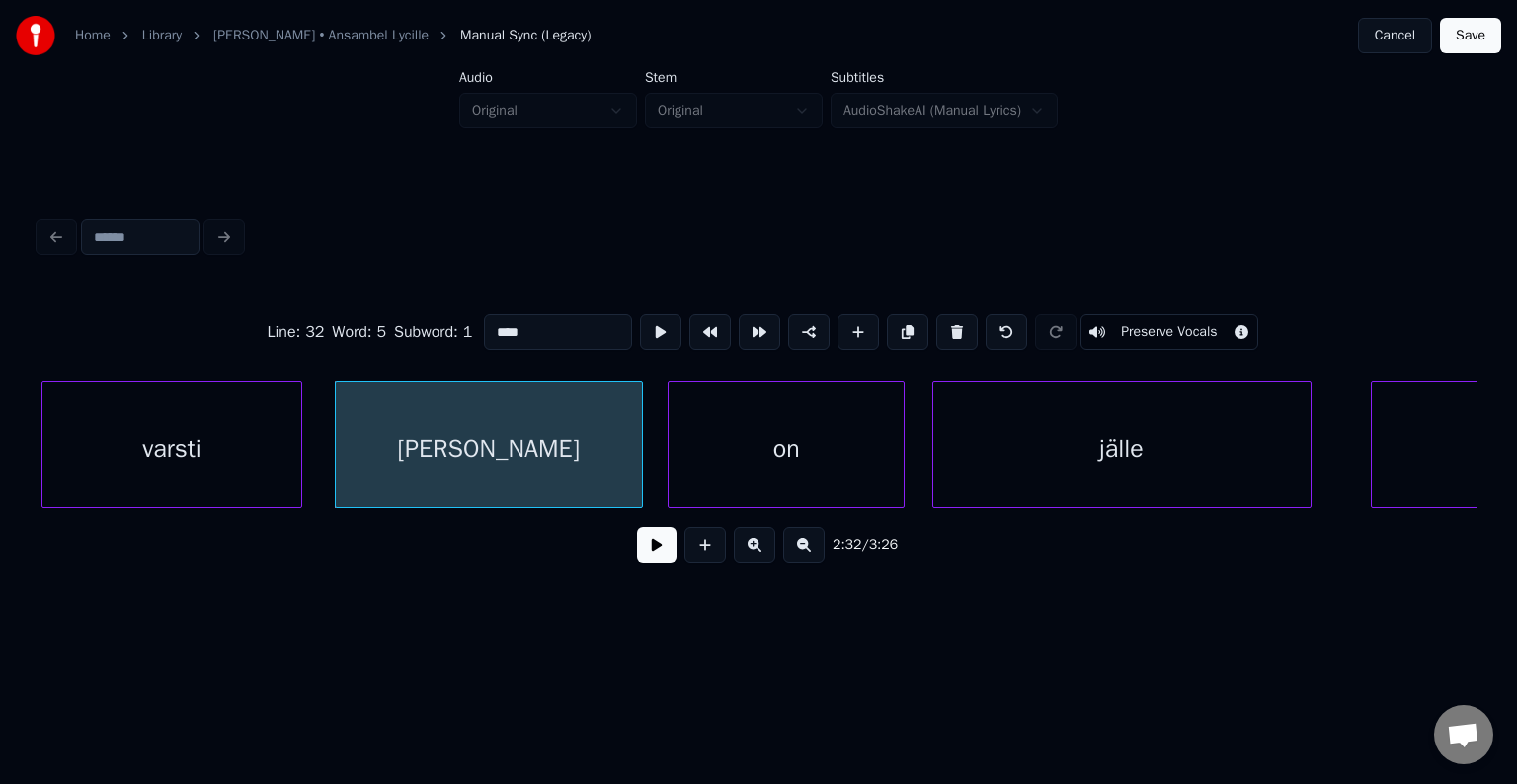 click at bounding box center [657, 545] 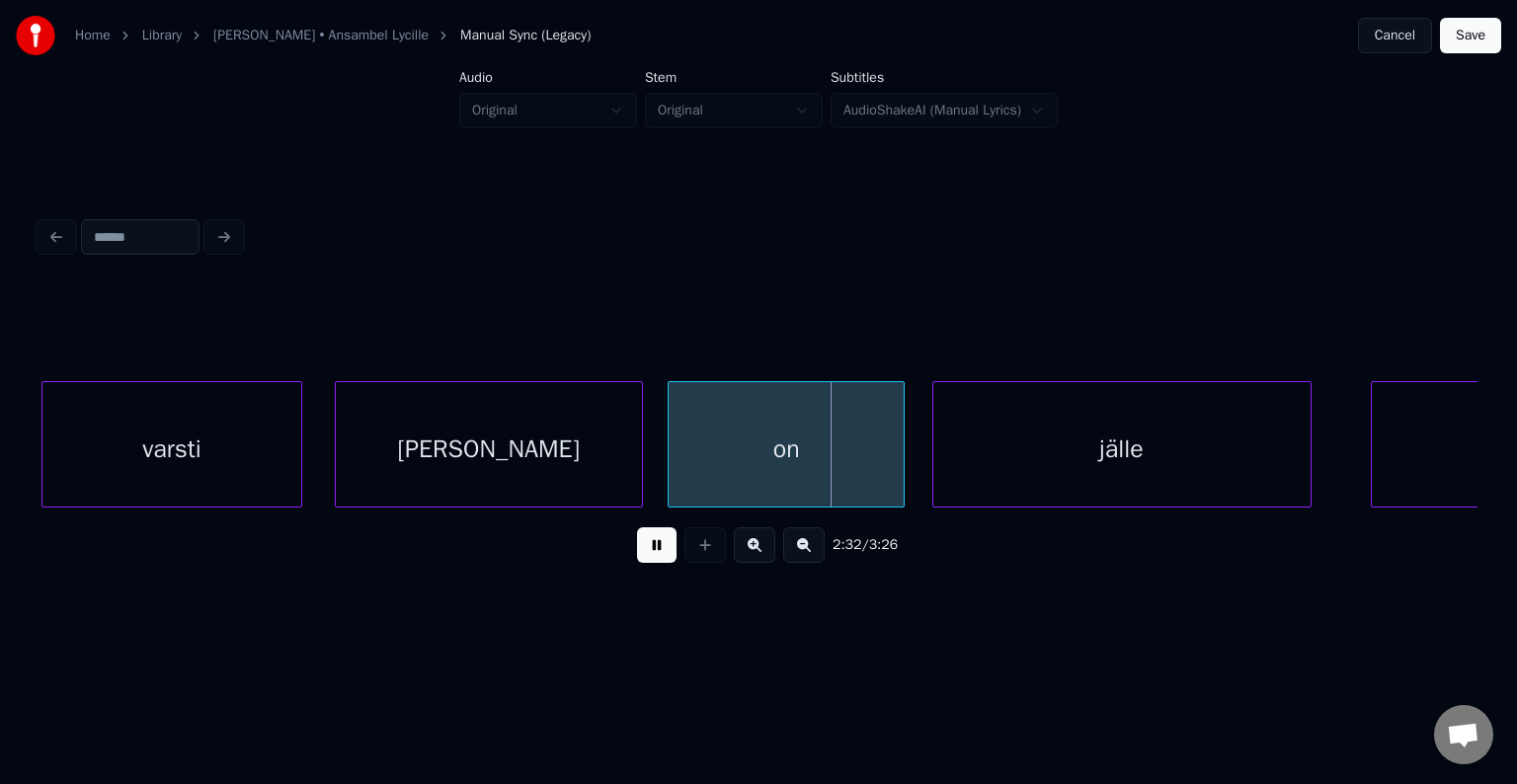 drag, startPoint x: 644, startPoint y: 538, endPoint x: 655, endPoint y: 536, distance: 11.18034 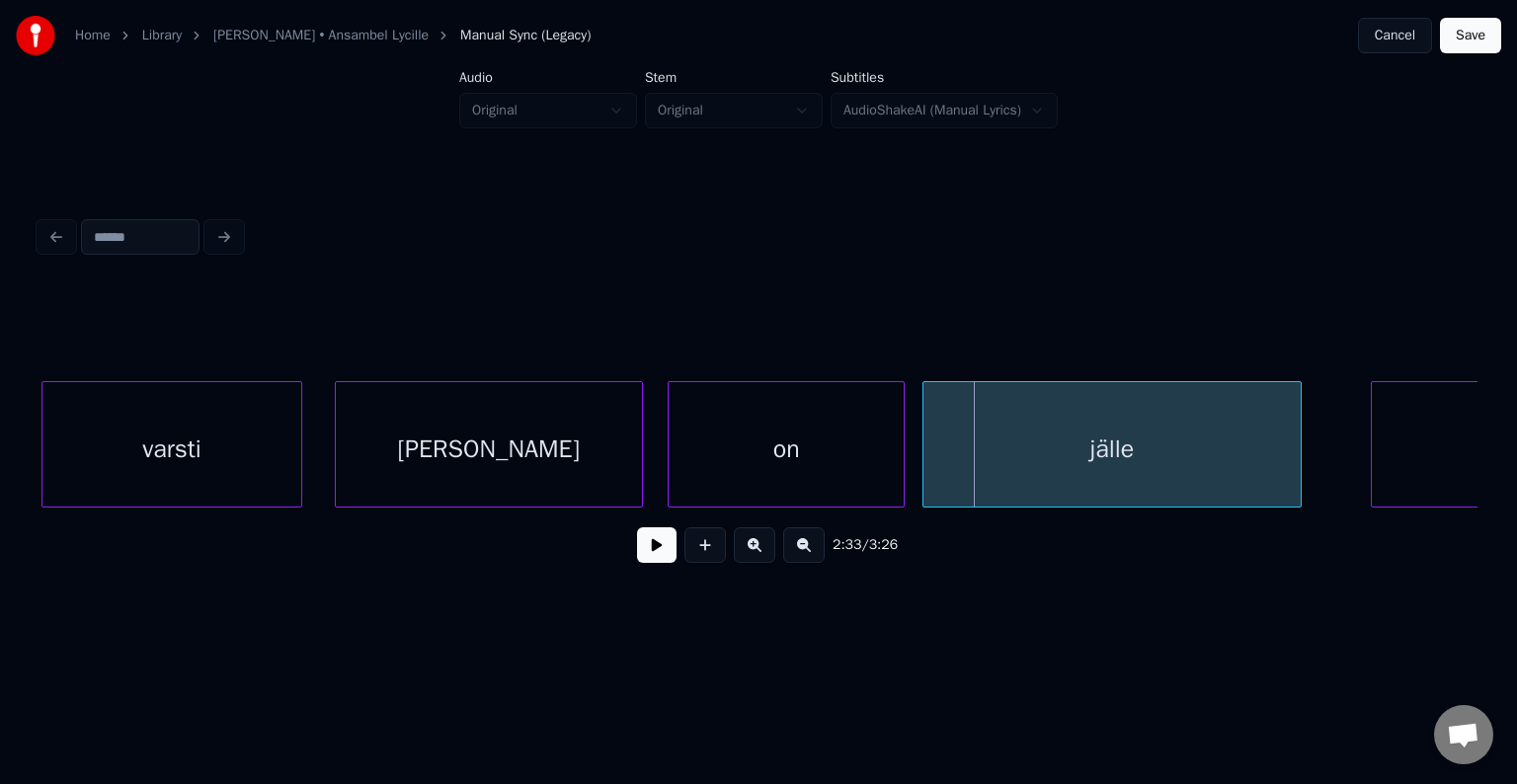 click on "jälle" at bounding box center (1112, 449) 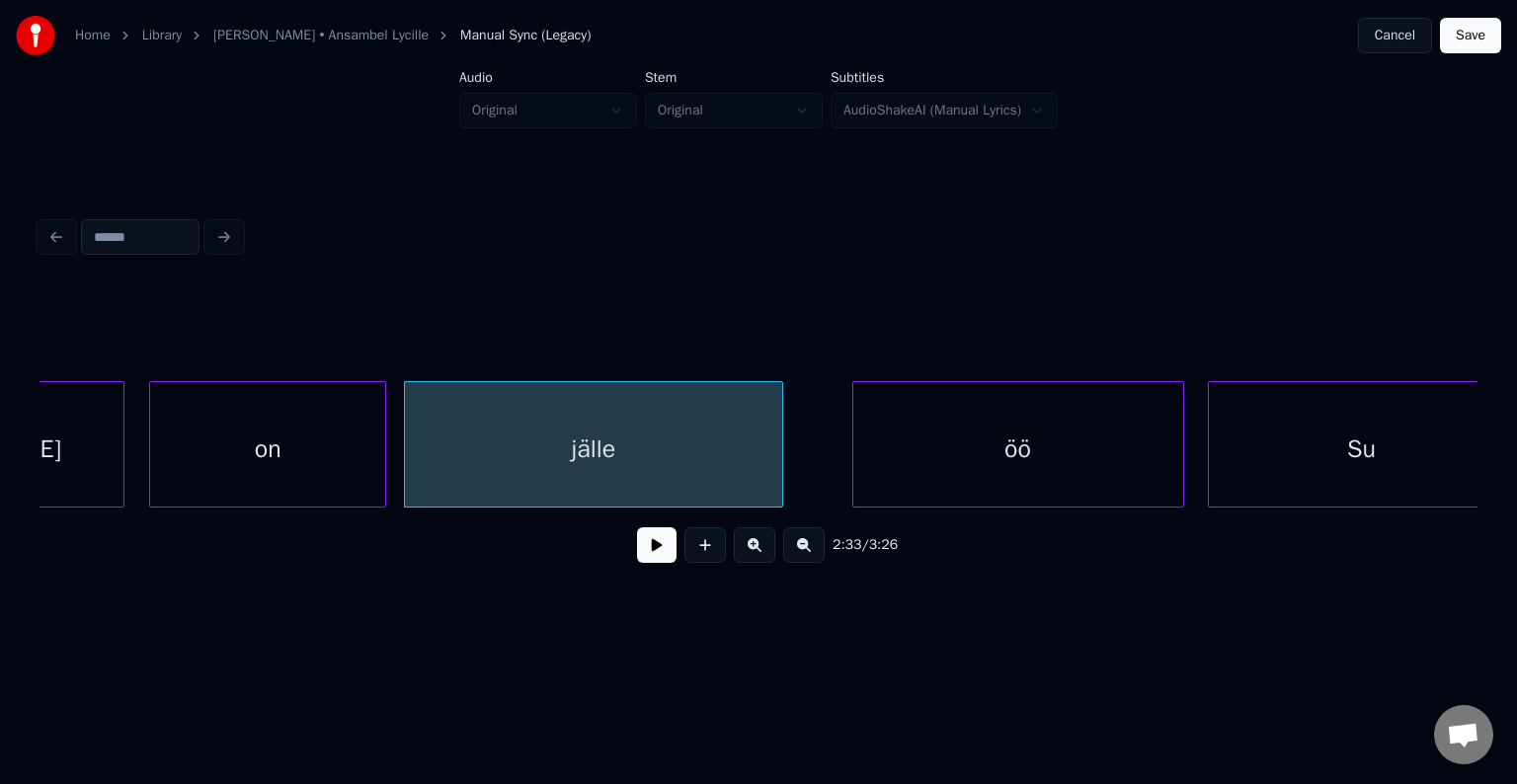 scroll, scrollTop: 0, scrollLeft: 90371, axis: horizontal 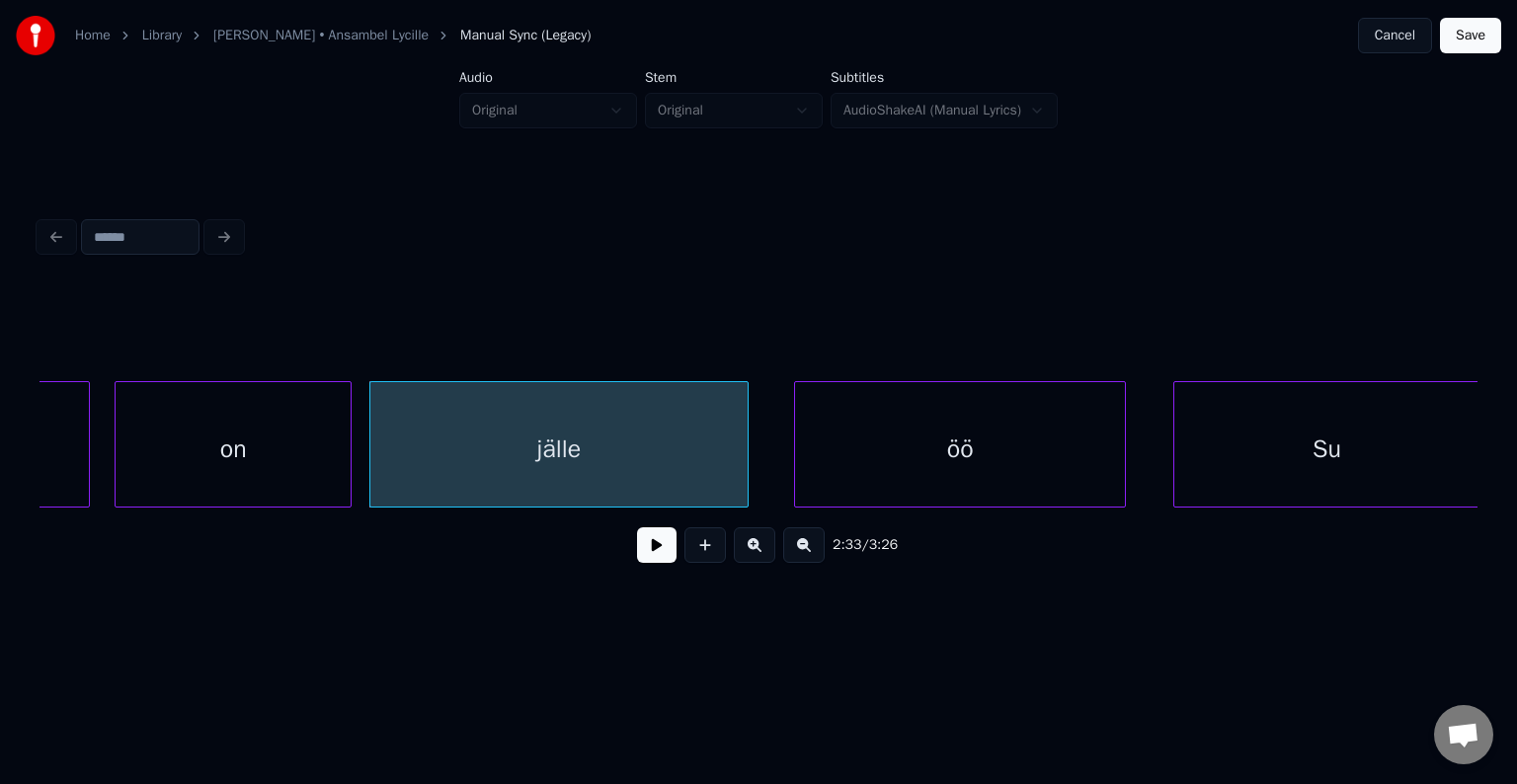 click on "öö" at bounding box center [960, 449] 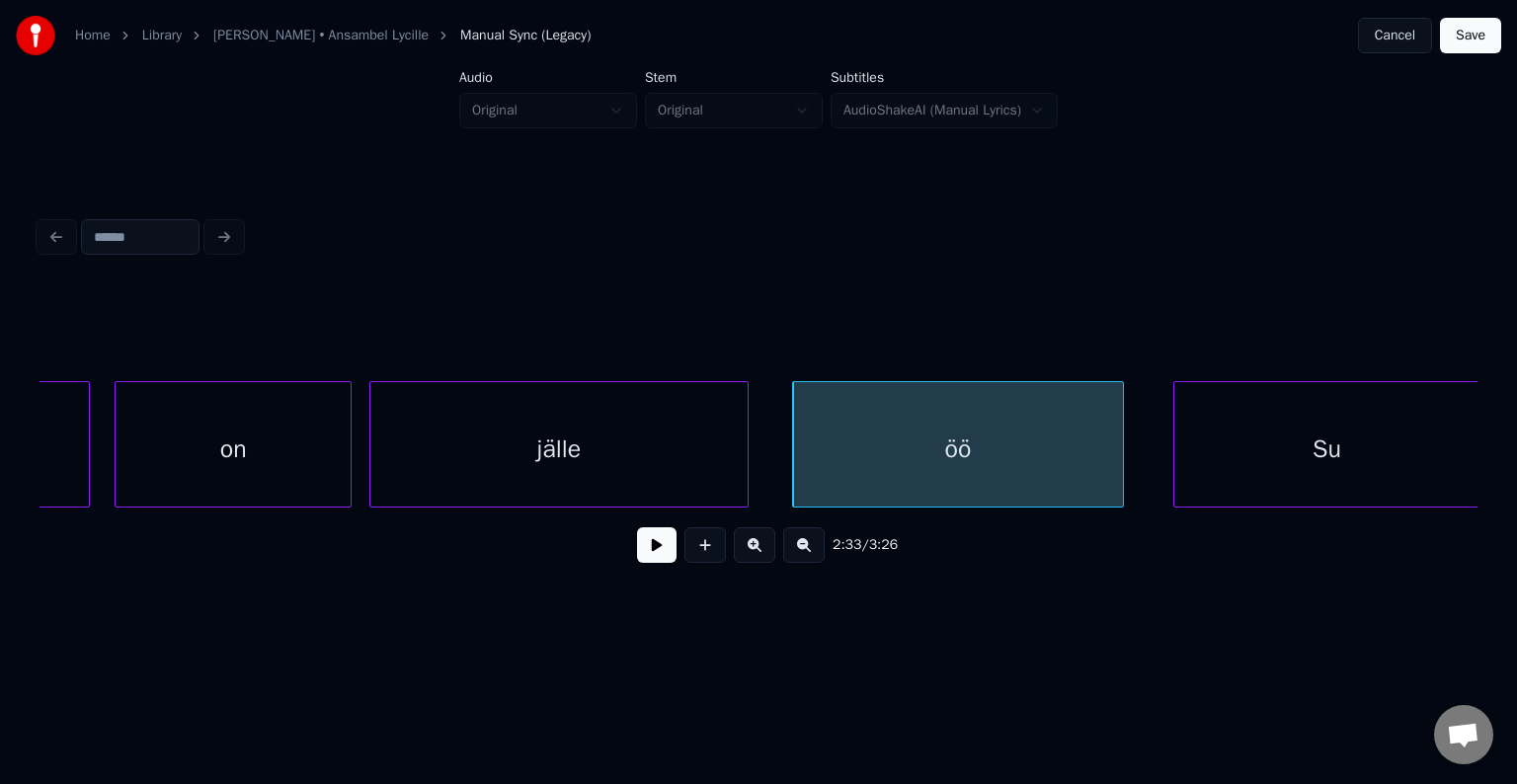 click on "jälle" at bounding box center (559, 449) 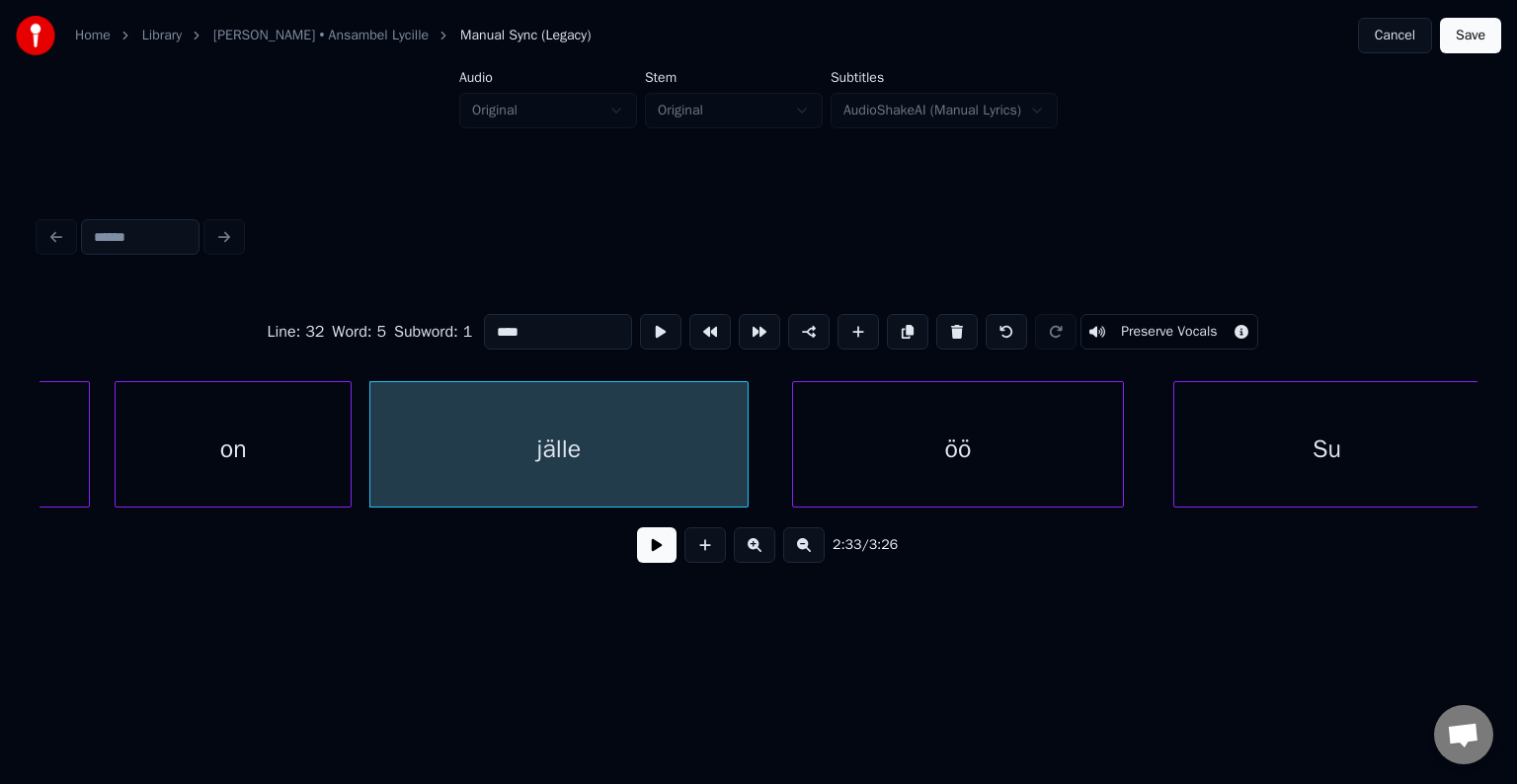 type on "*****" 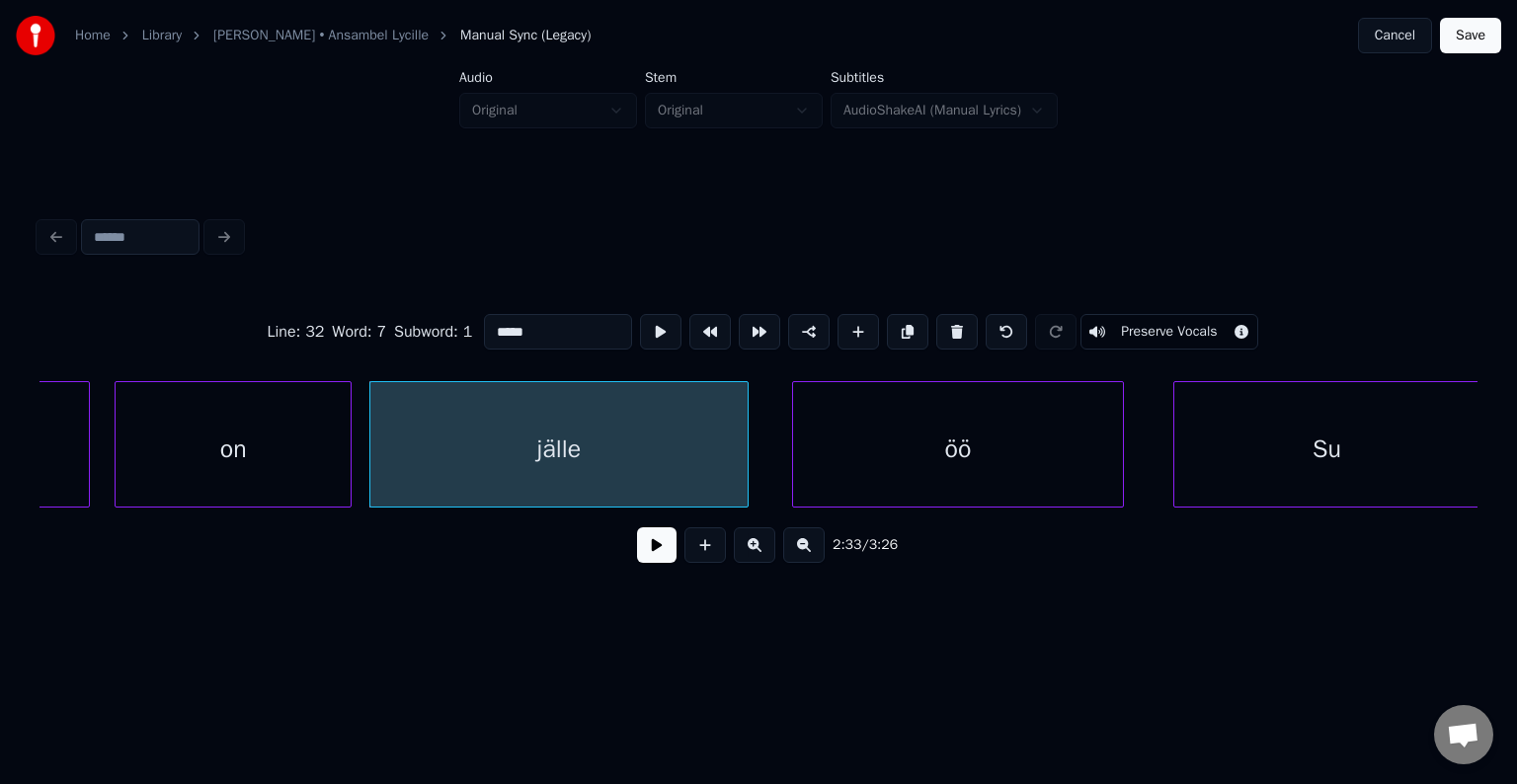 click at bounding box center [657, 545] 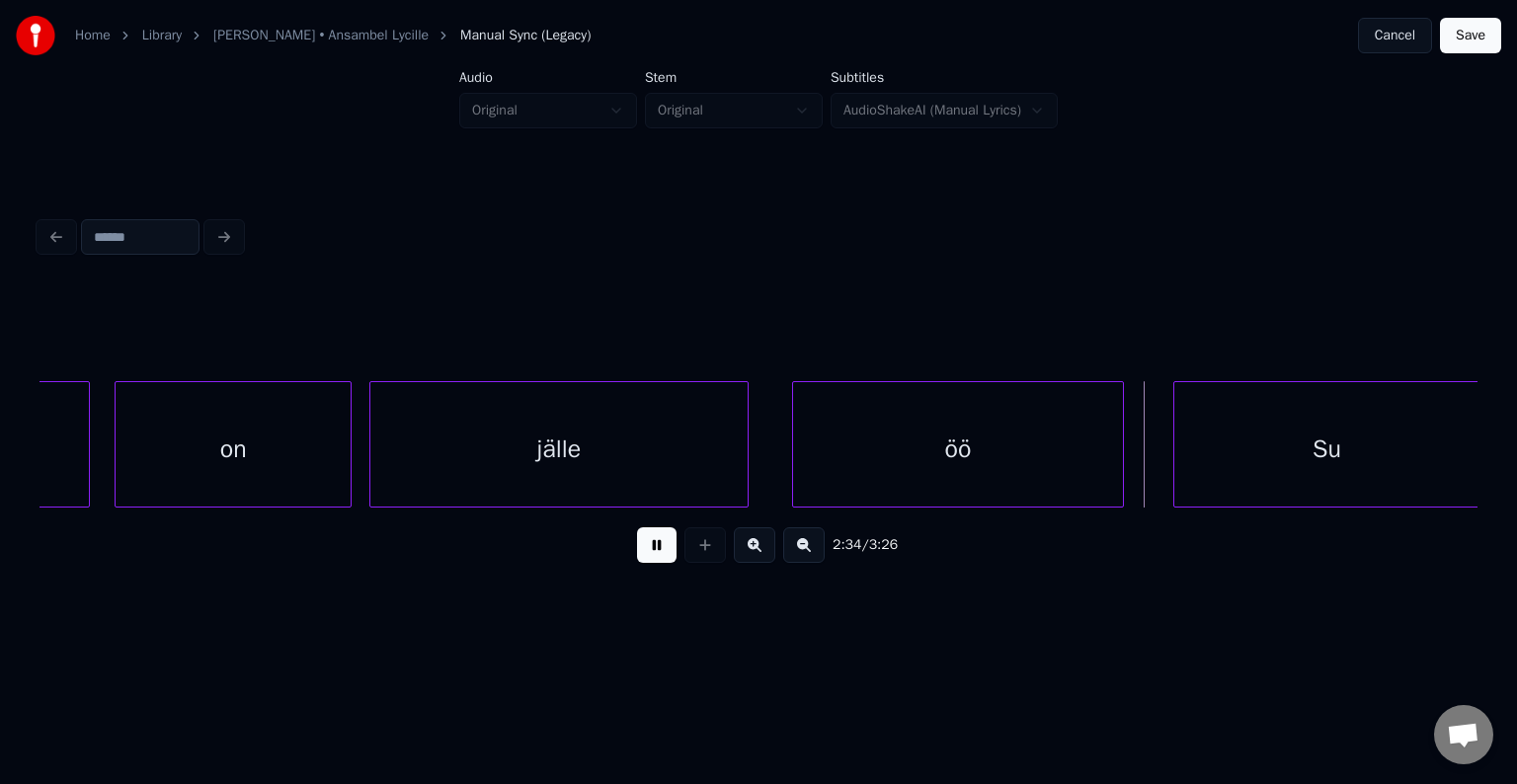 drag, startPoint x: 652, startPoint y: 541, endPoint x: 672, endPoint y: 537, distance: 20.396078 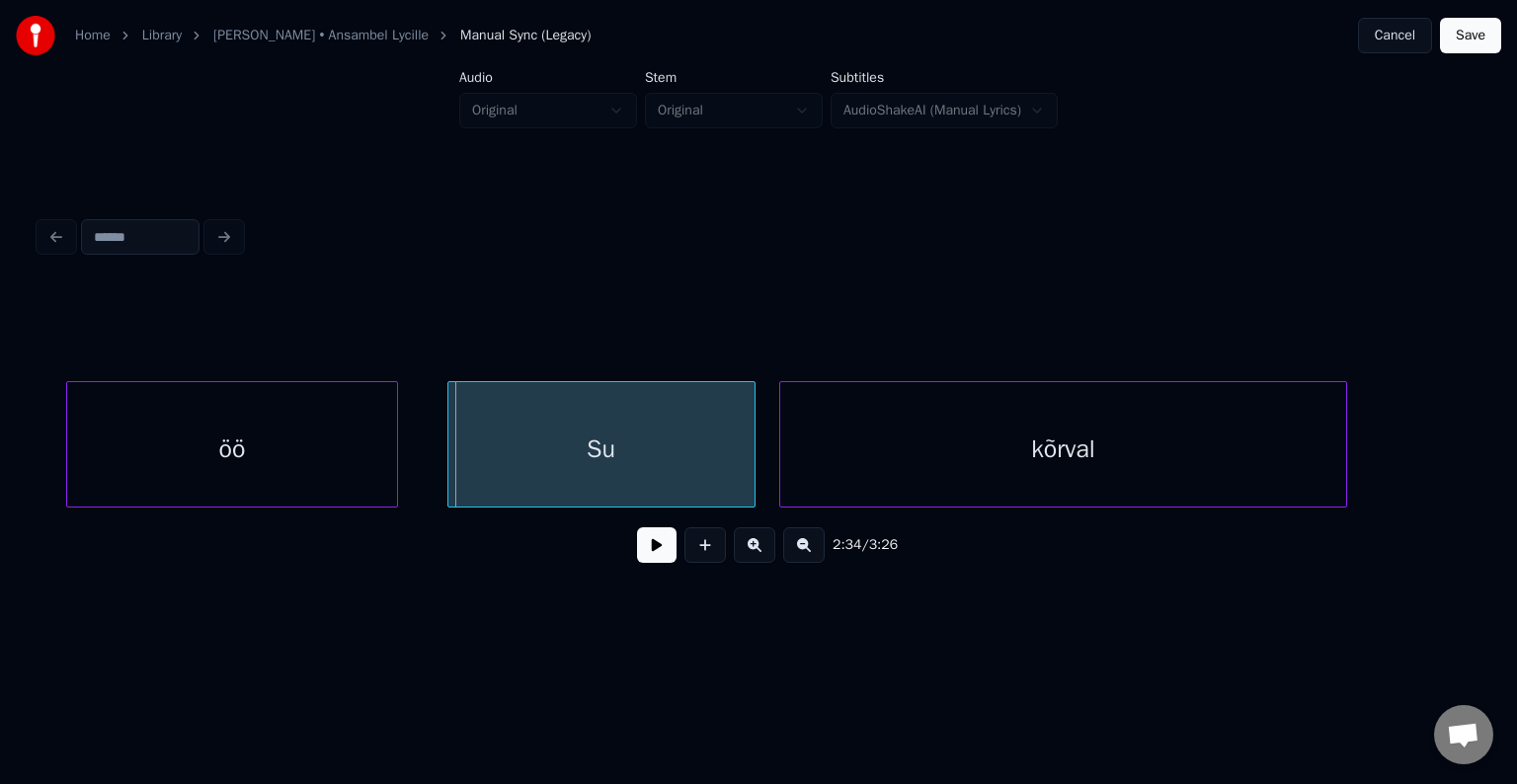 scroll, scrollTop: 0, scrollLeft: 91122, axis: horizontal 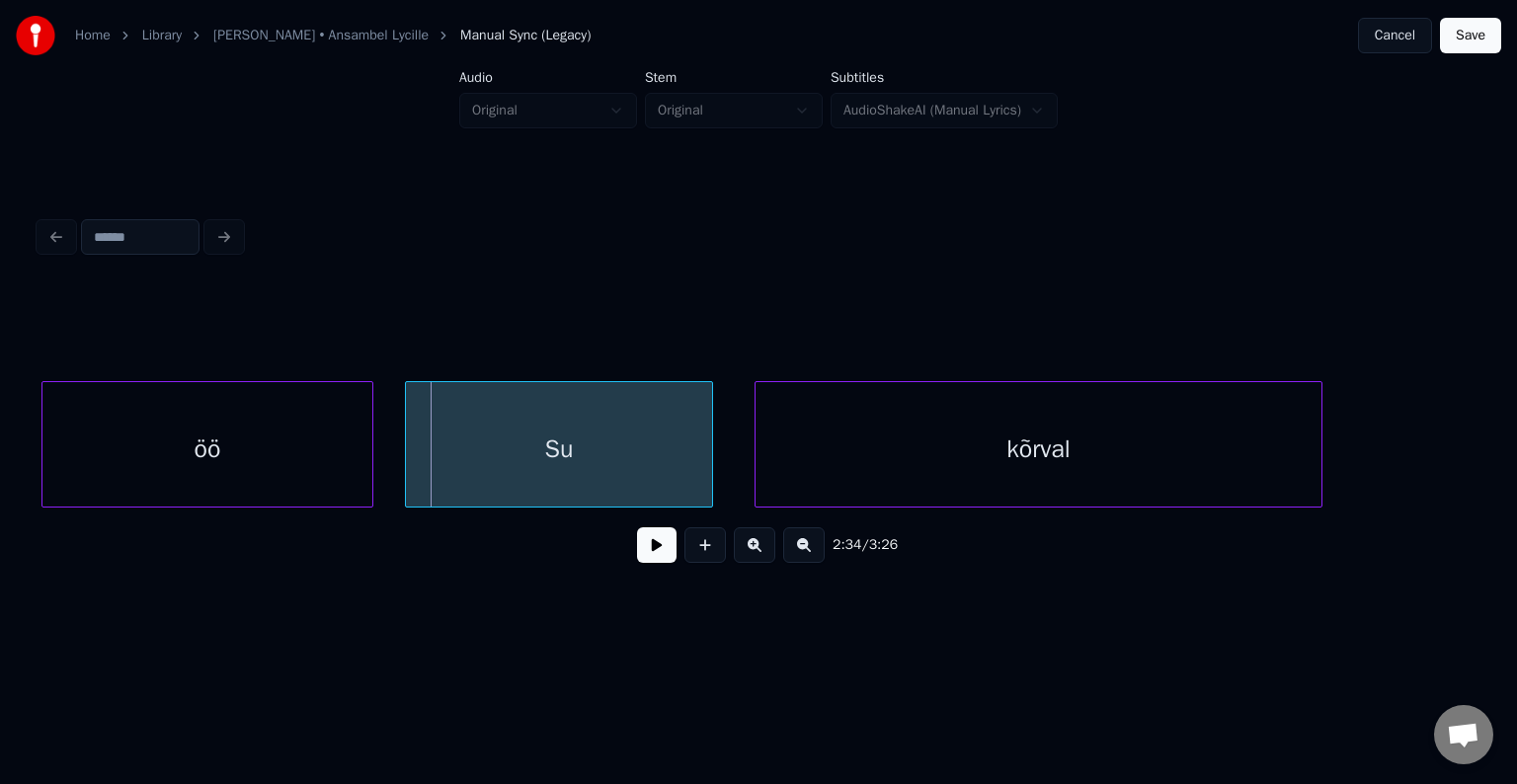 click on "Su" at bounding box center [559, 449] 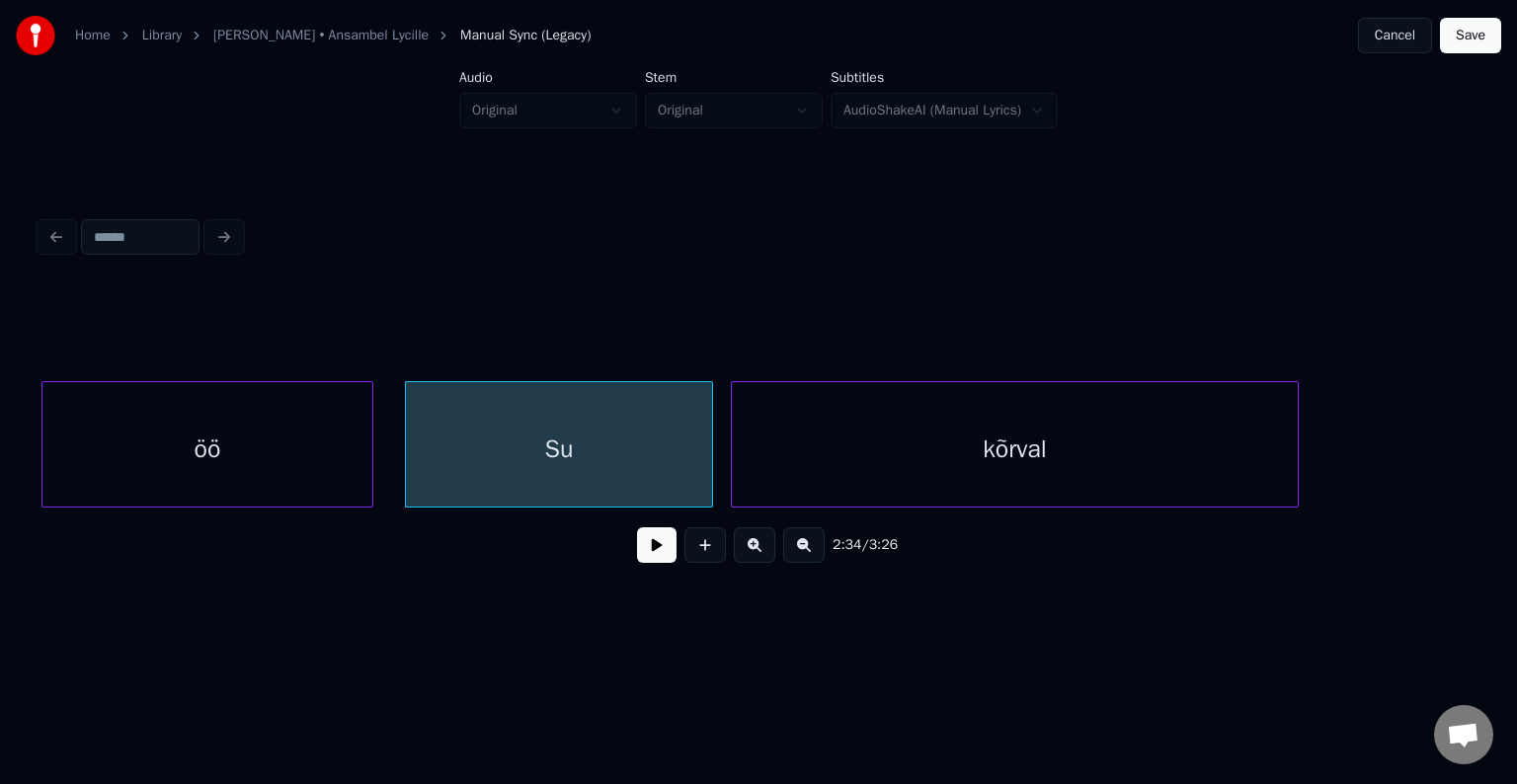 click on "kõrval" at bounding box center [1015, 449] 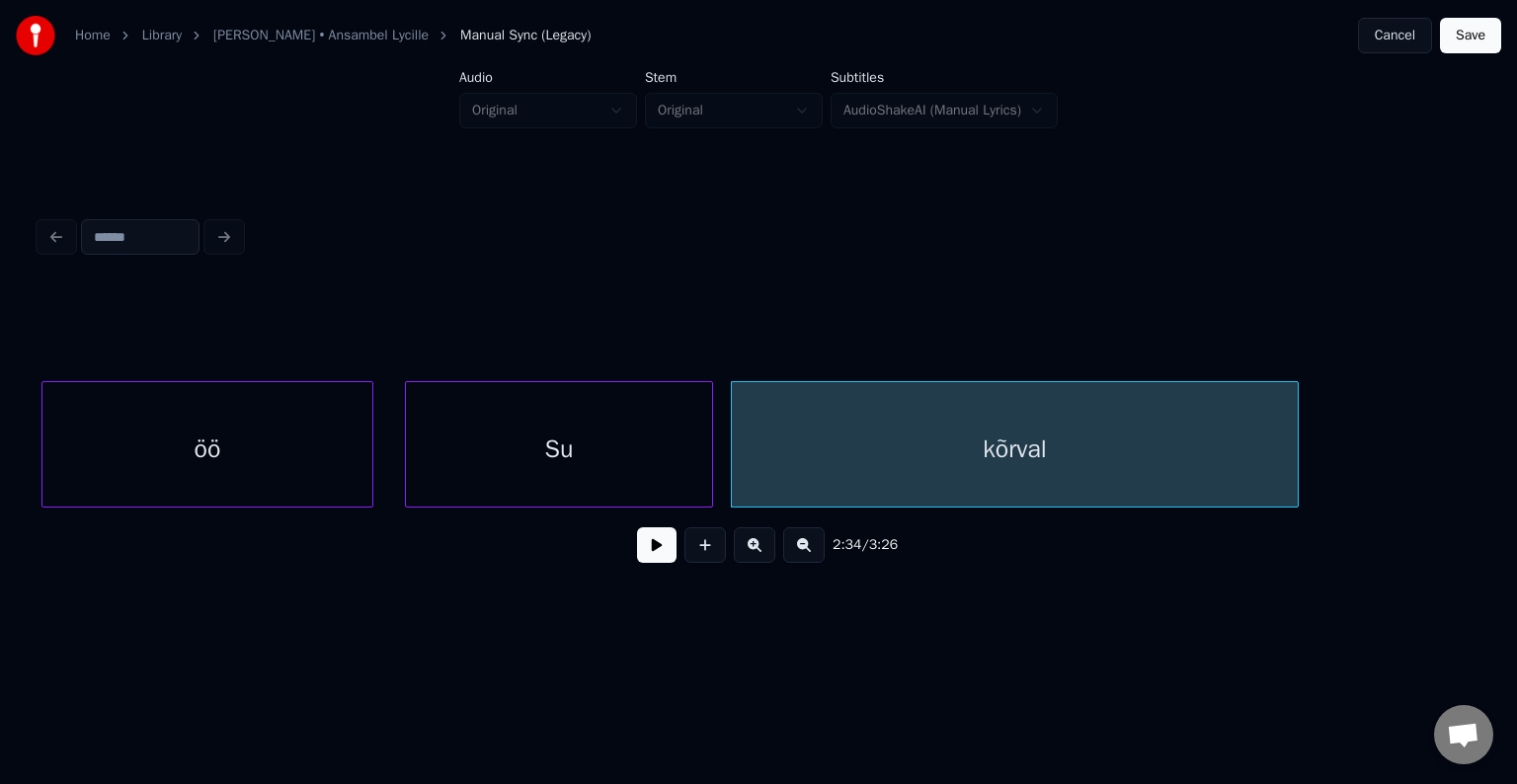 click on "kõrval" at bounding box center [1015, 449] 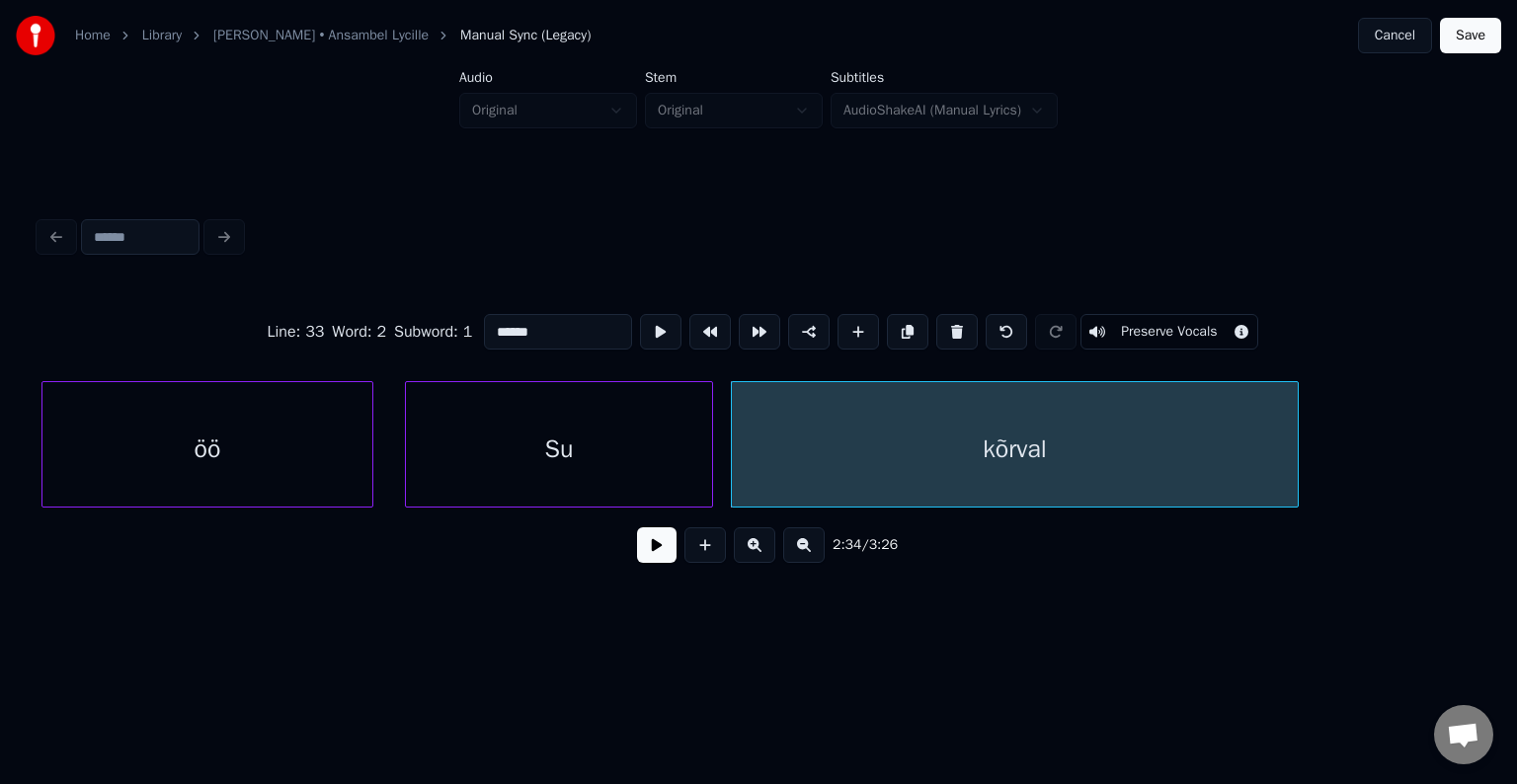 click at bounding box center (657, 545) 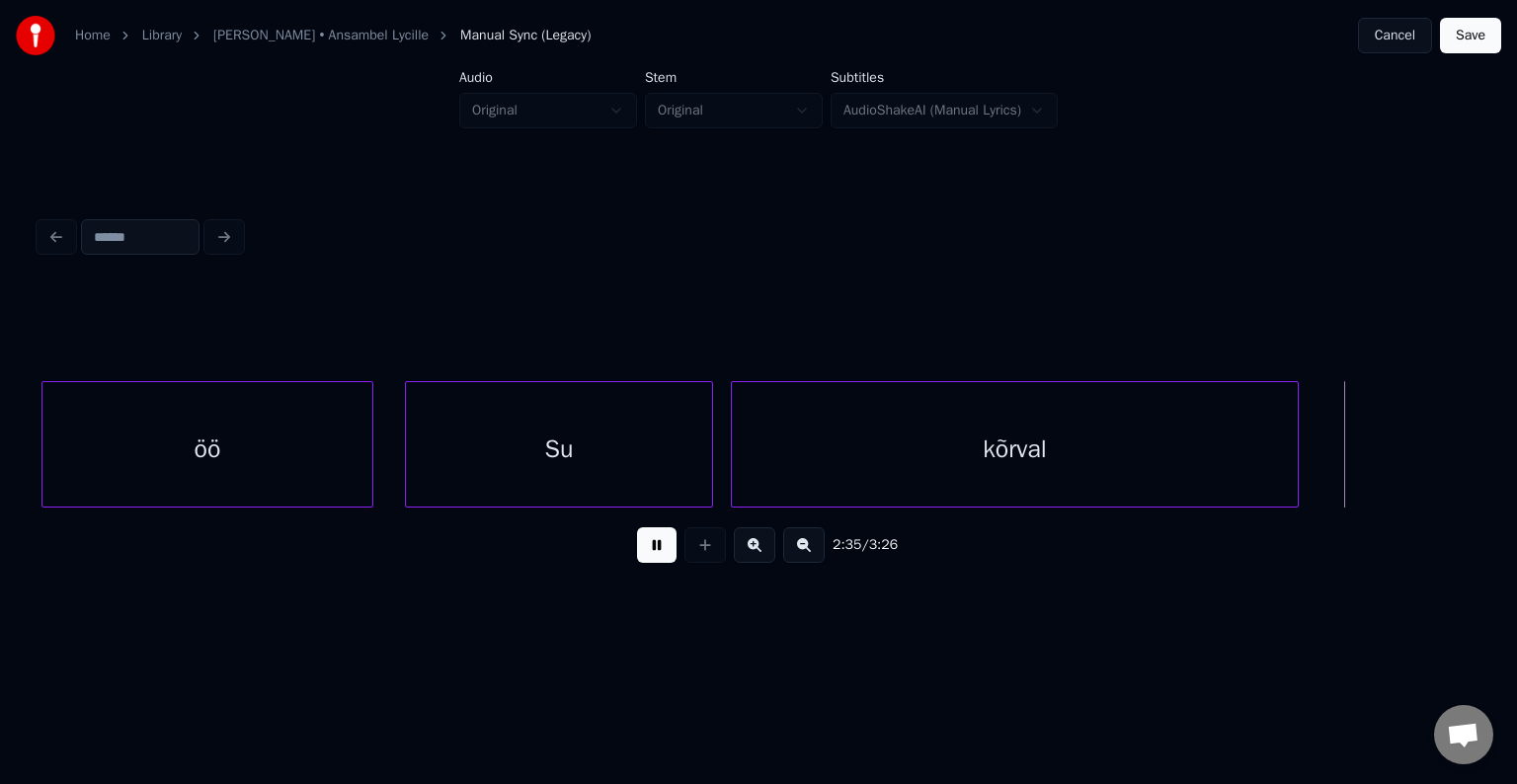 click at bounding box center [657, 545] 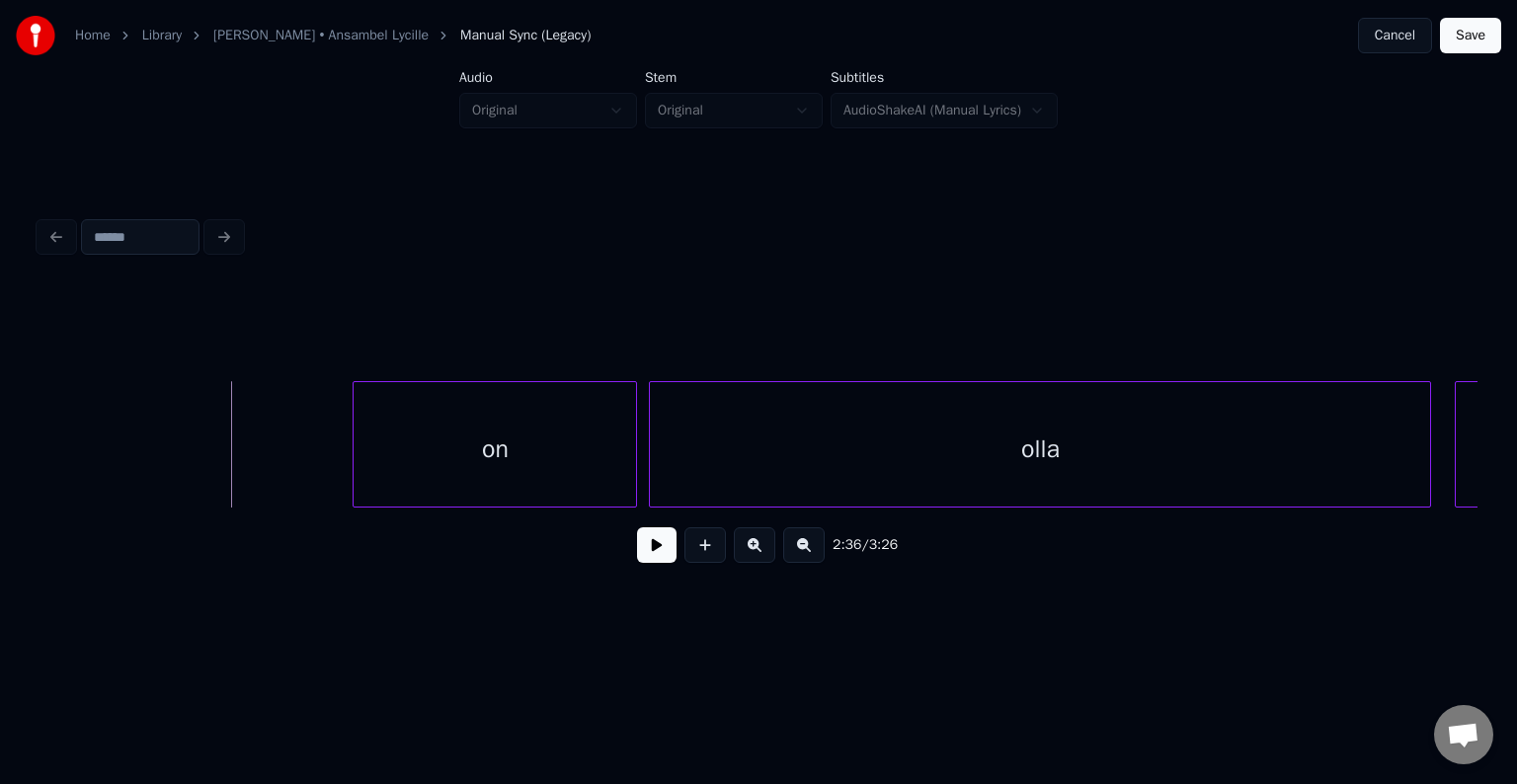 scroll, scrollTop: 0, scrollLeft: 92465, axis: horizontal 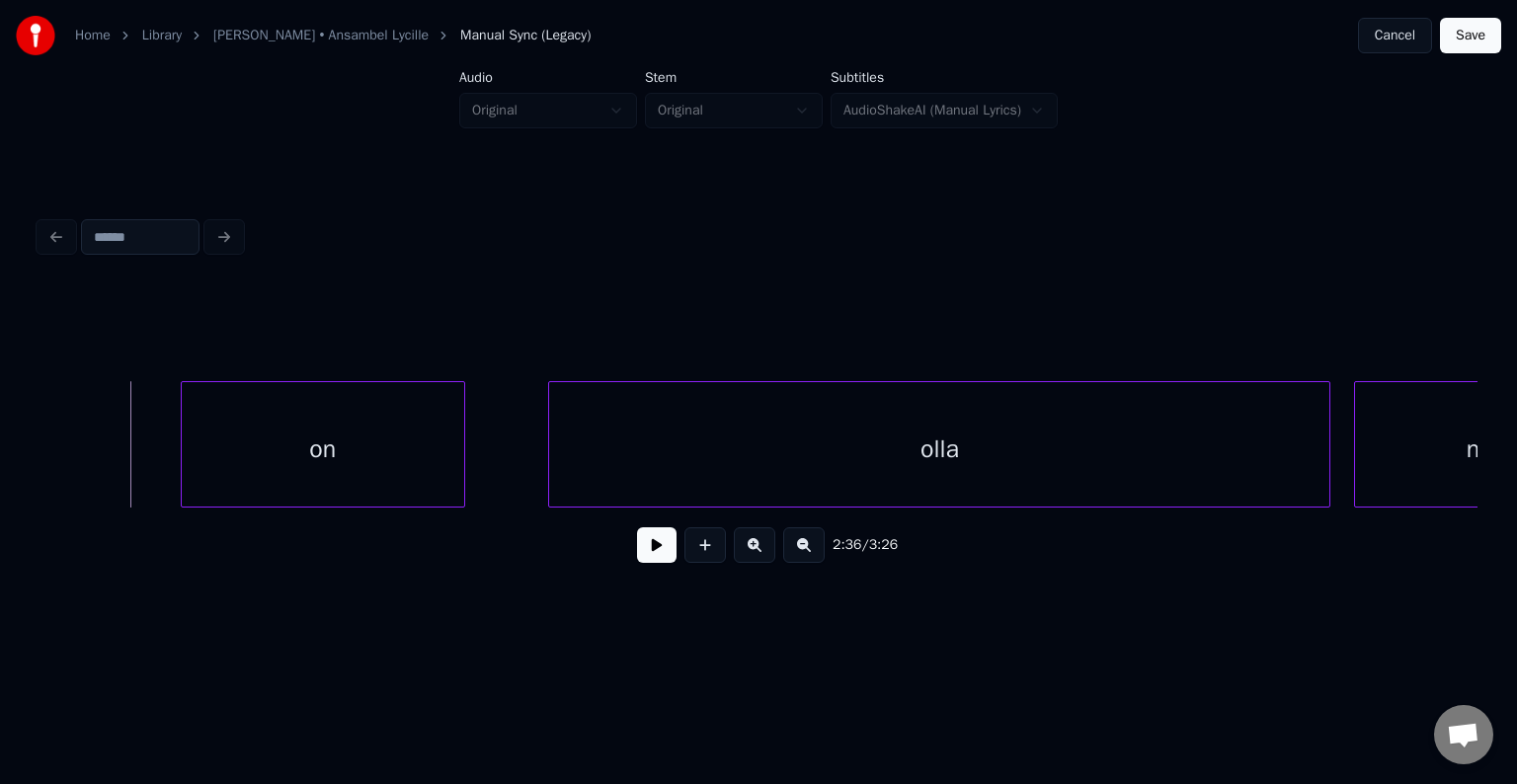 click on "on" at bounding box center [323, 449] 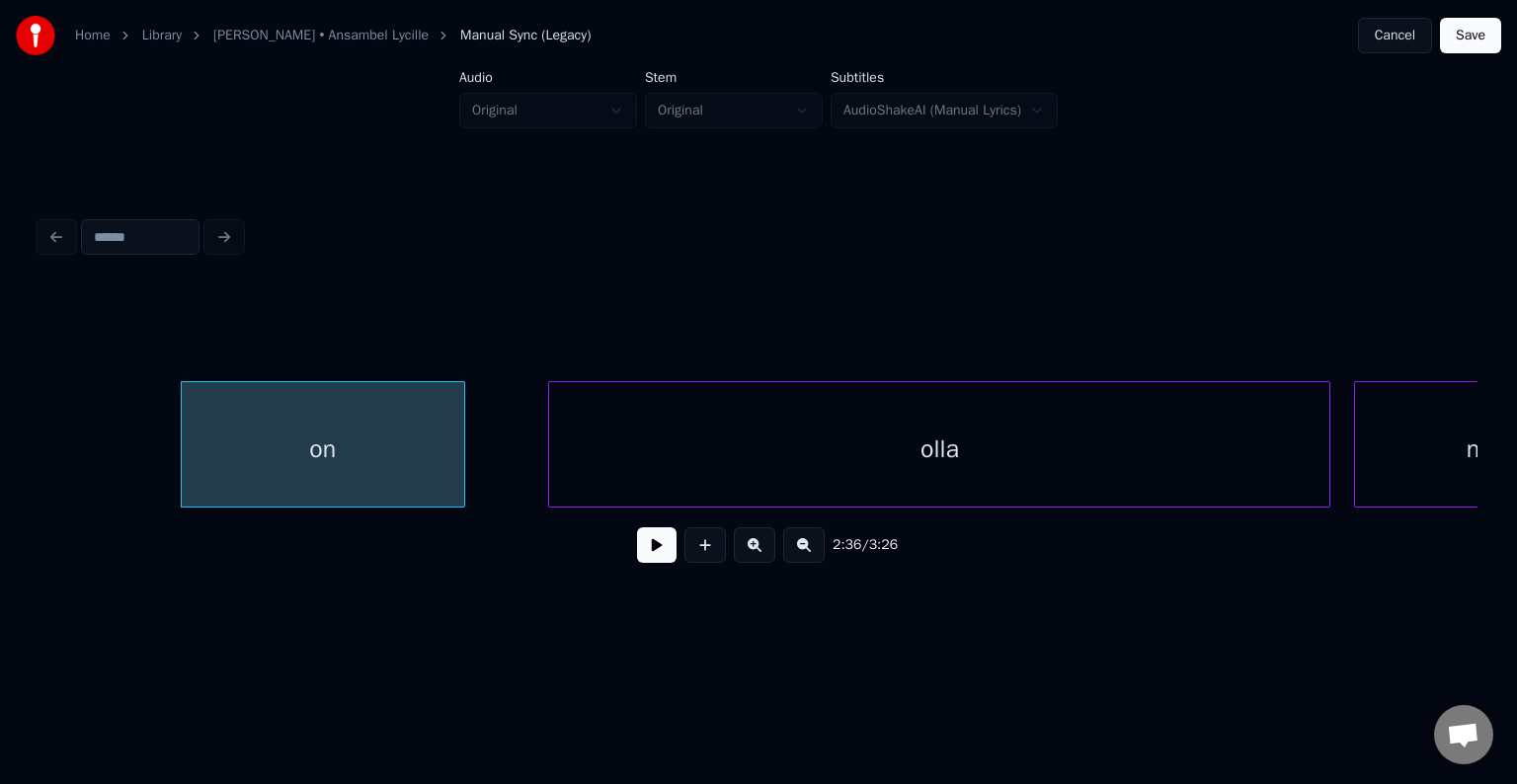 click at bounding box center [657, 545] 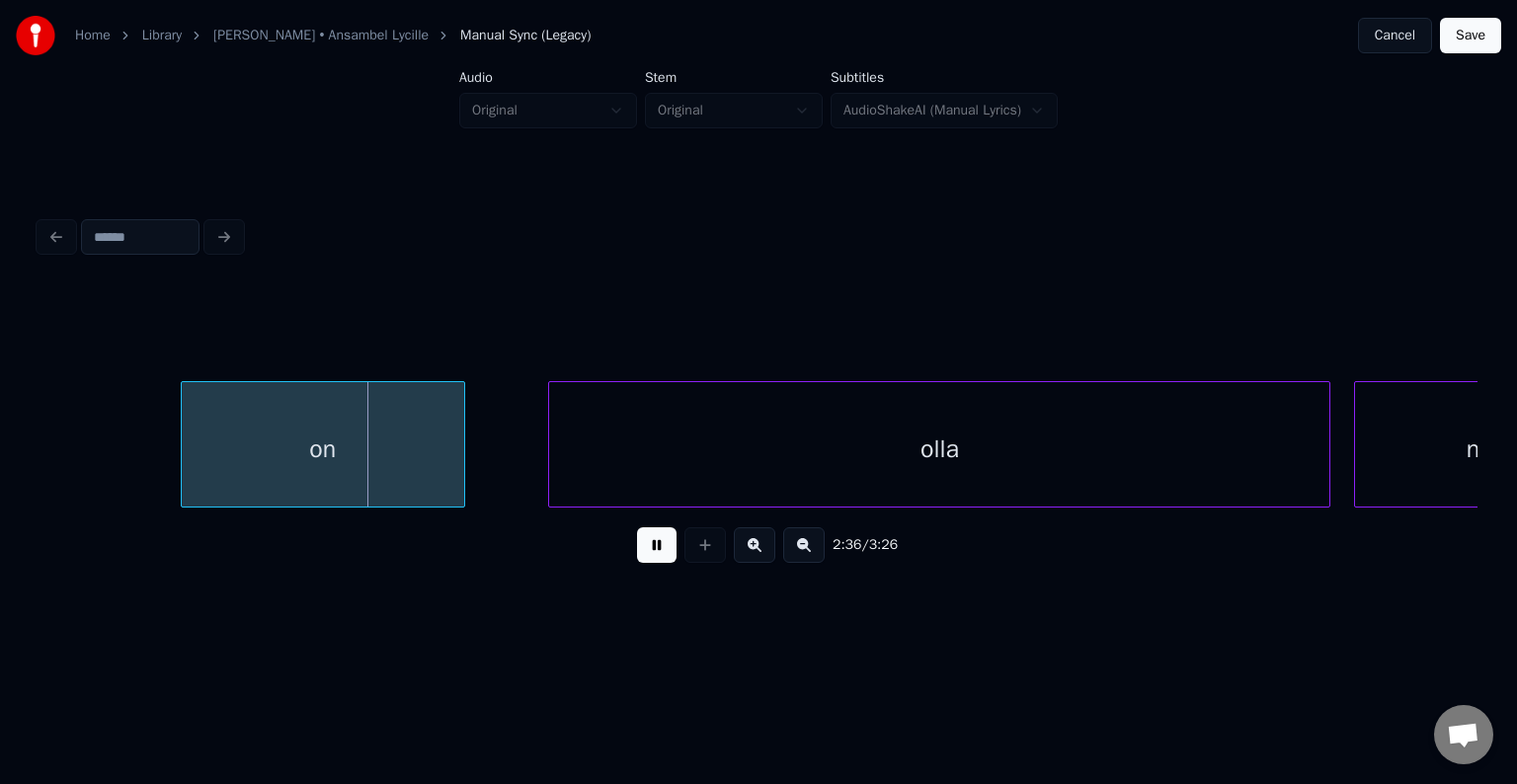 click at bounding box center [657, 545] 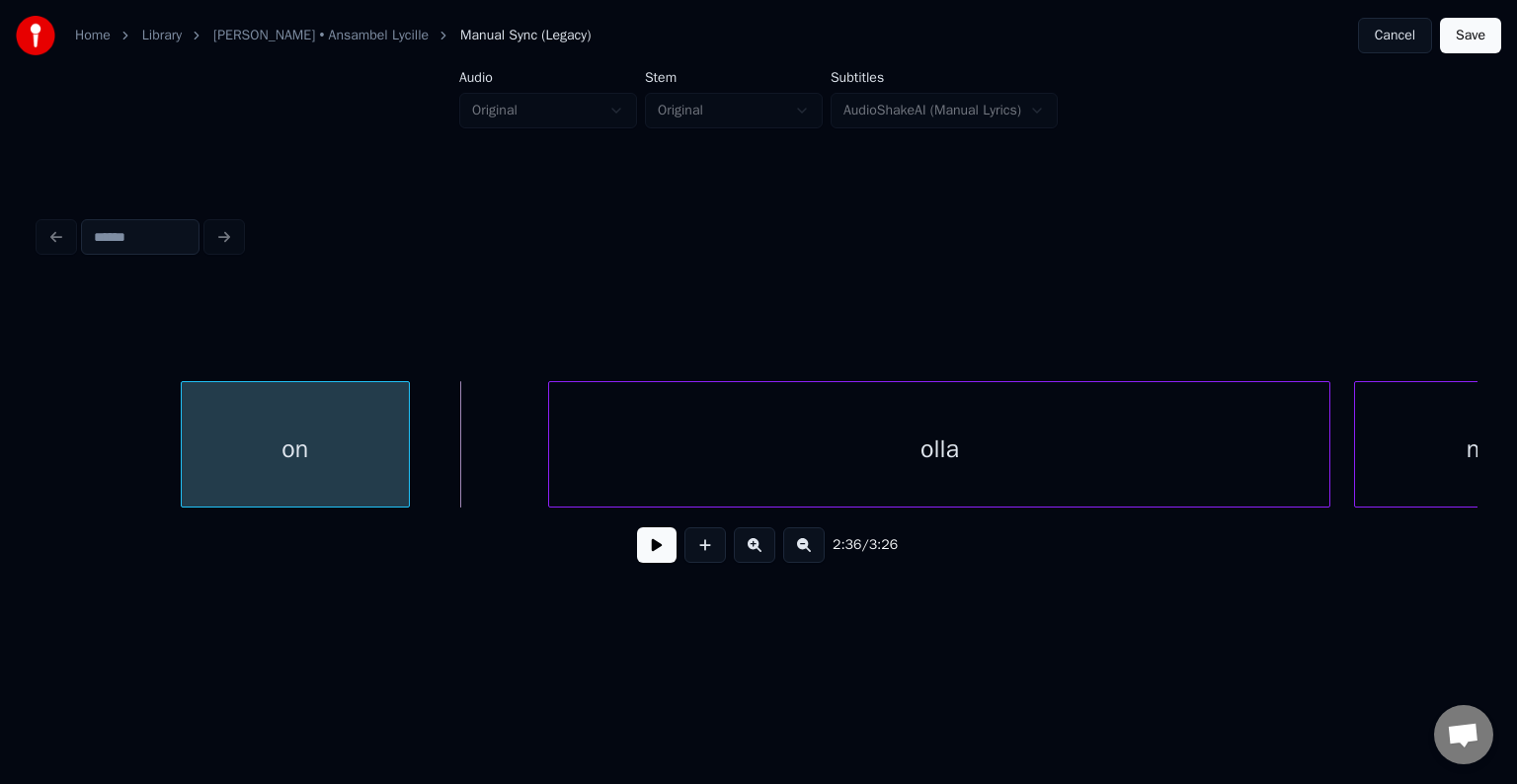 click at bounding box center [406, 444] 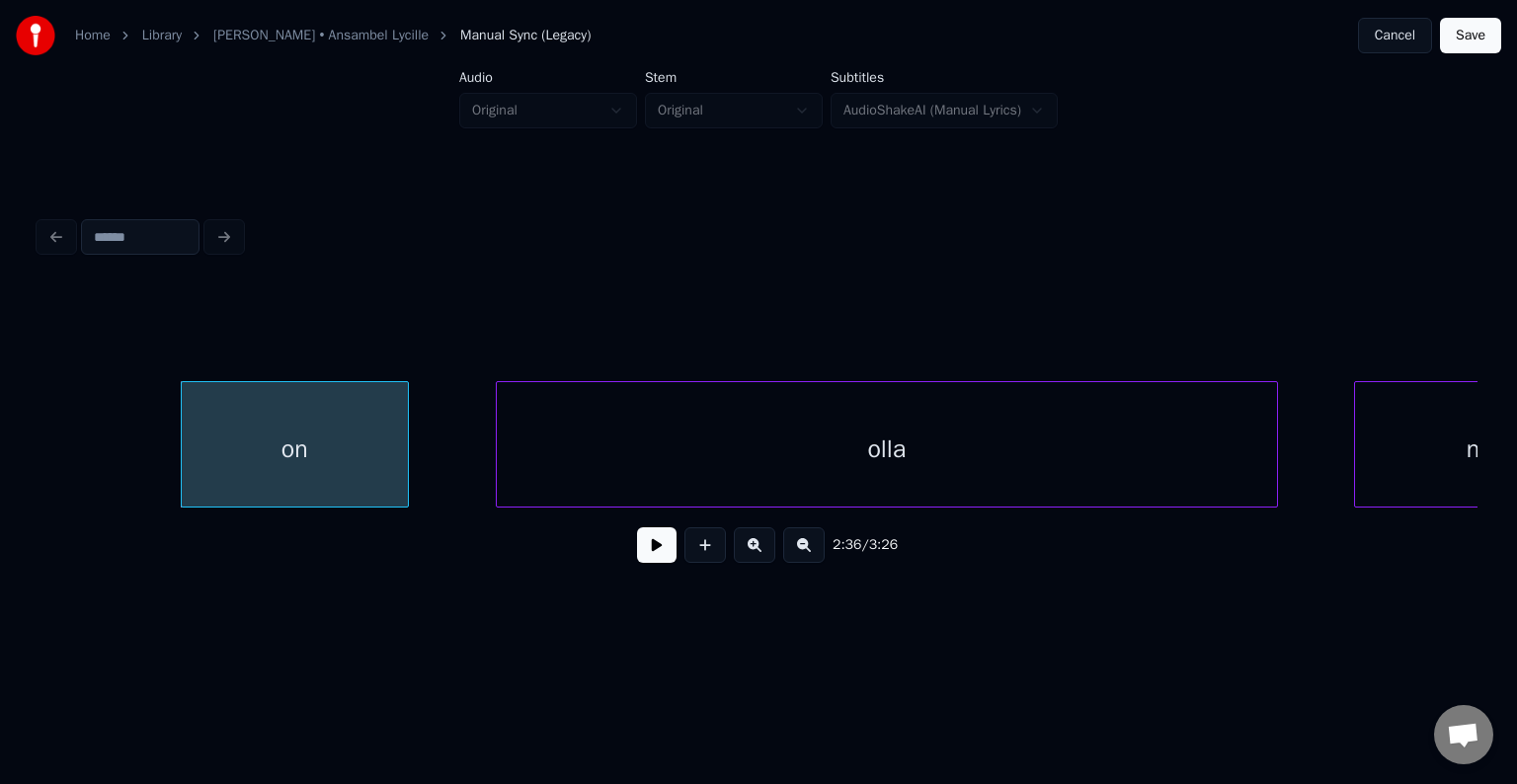 click on "olla" at bounding box center [887, 449] 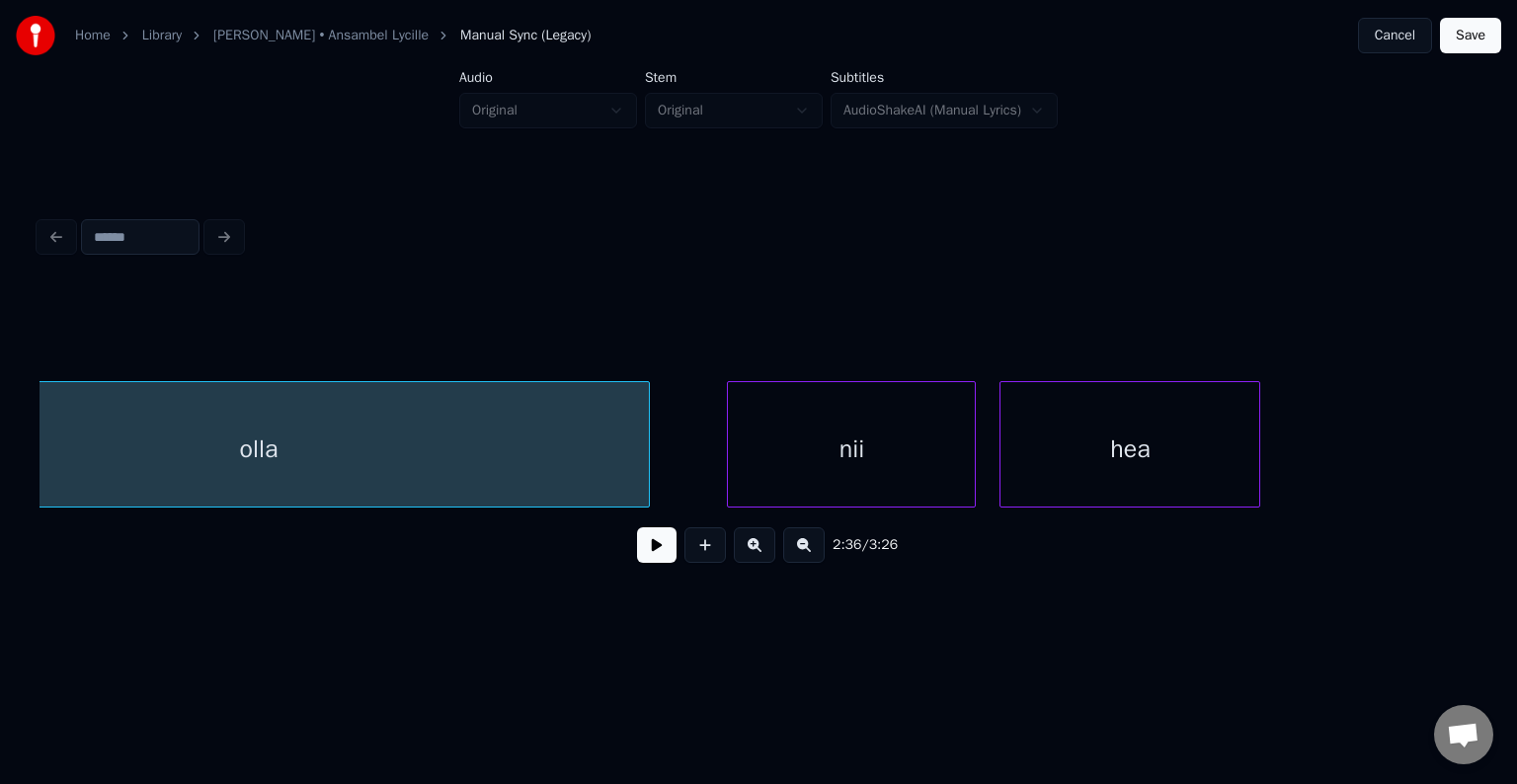 scroll, scrollTop: 0, scrollLeft: 93097, axis: horizontal 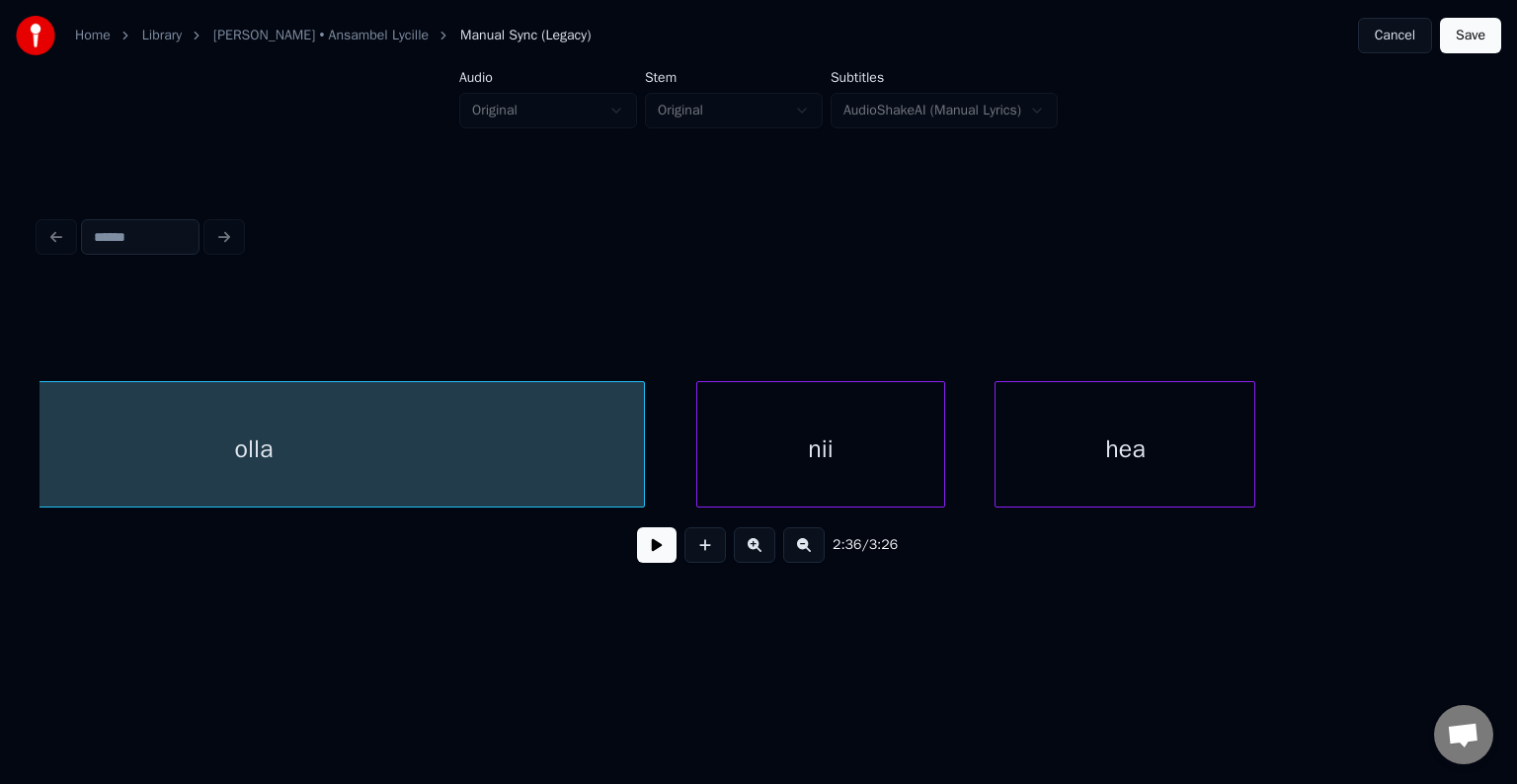 click on "nii" at bounding box center (821, 449) 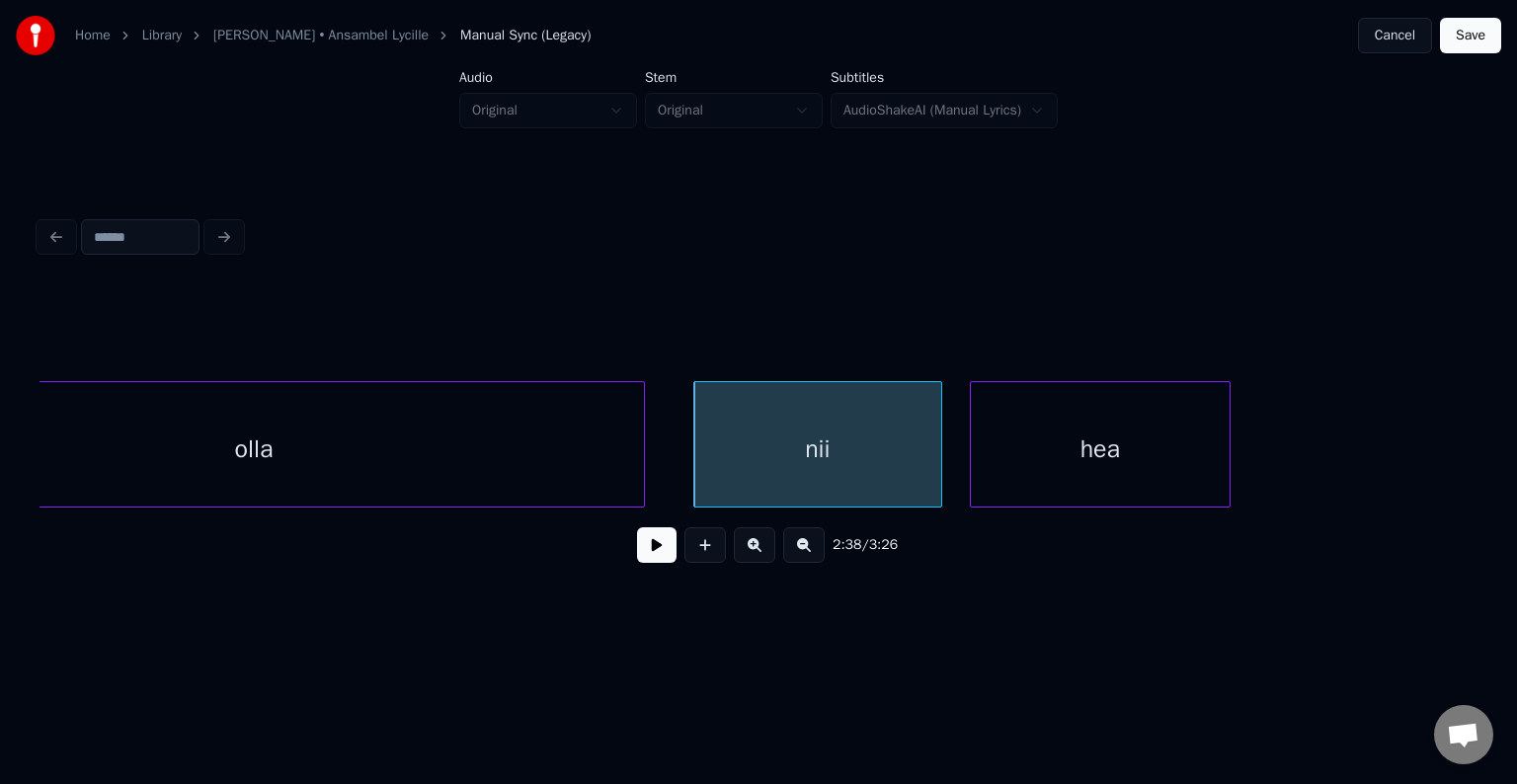 click on "hea" at bounding box center [1100, 449] 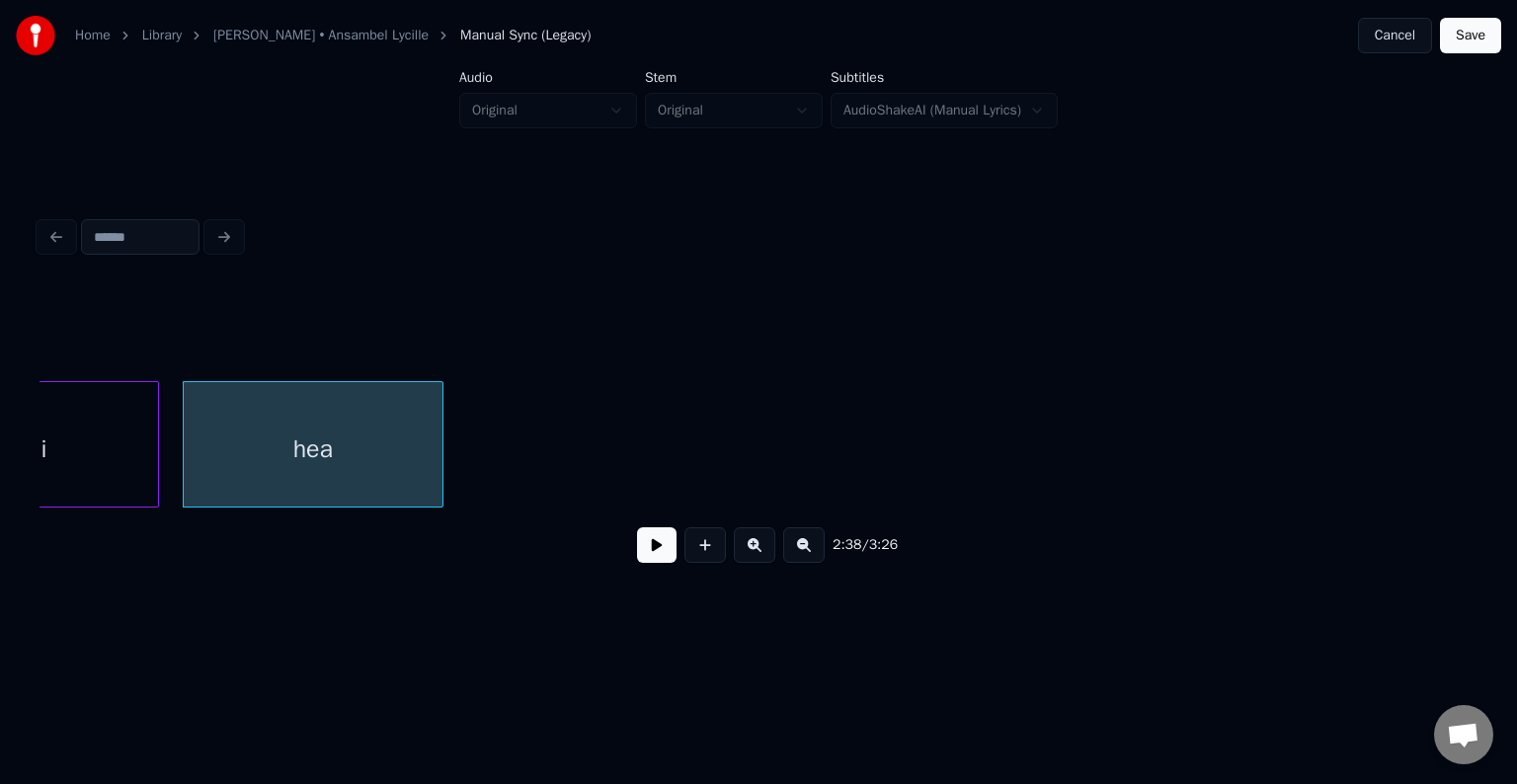 scroll, scrollTop: 0, scrollLeft: 93887, axis: horizontal 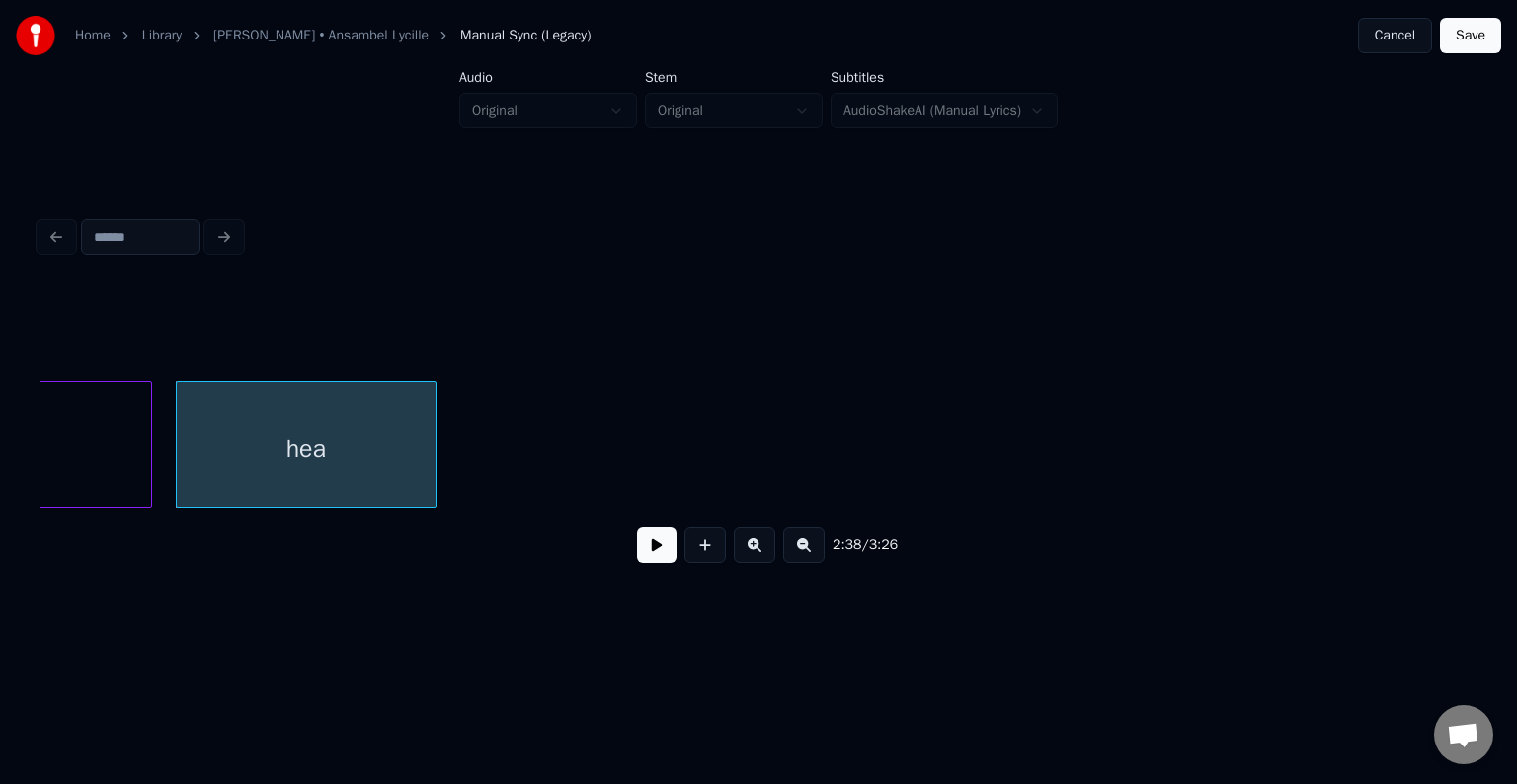 click at bounding box center [657, 545] 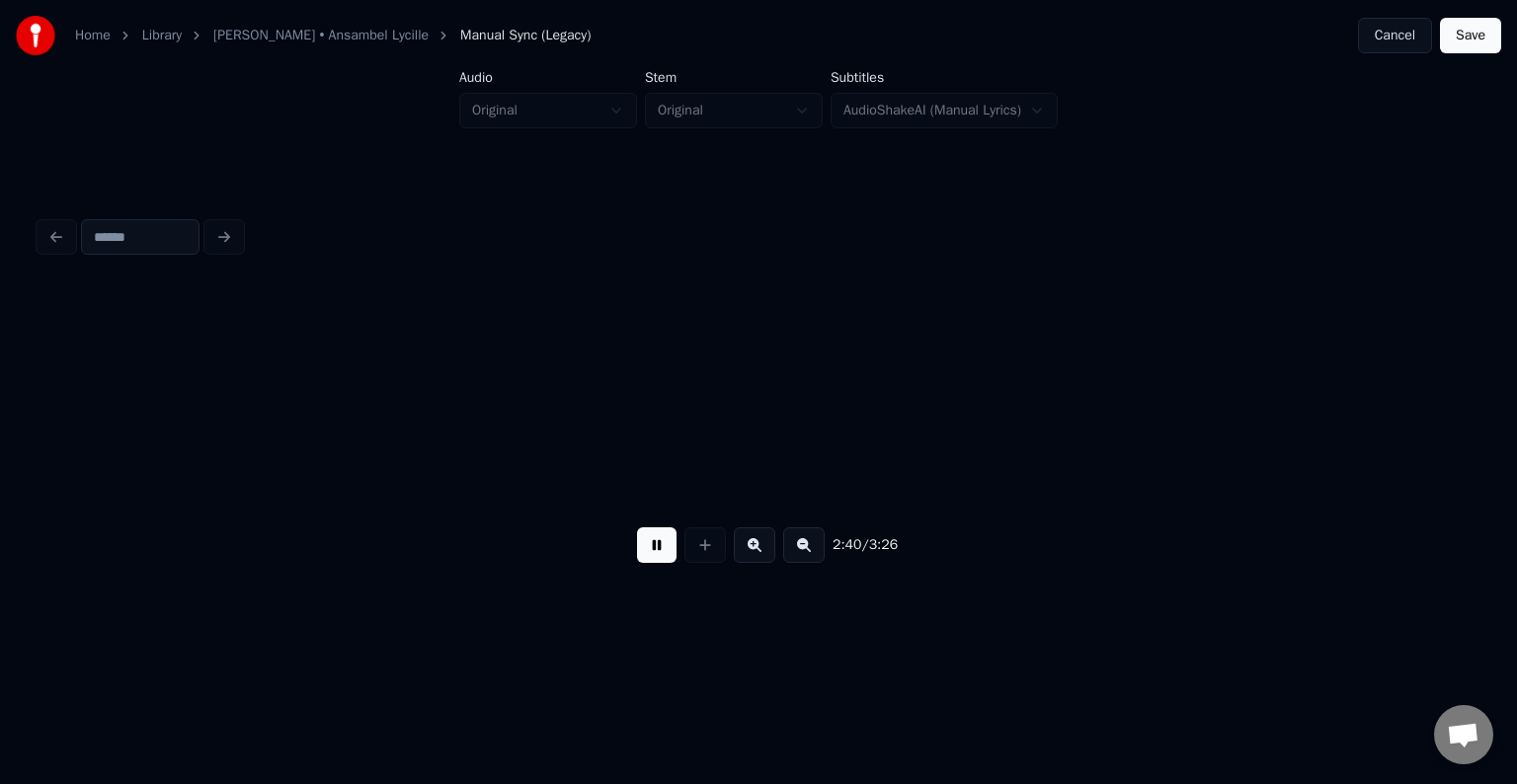 scroll, scrollTop: 0, scrollLeft: 95325, axis: horizontal 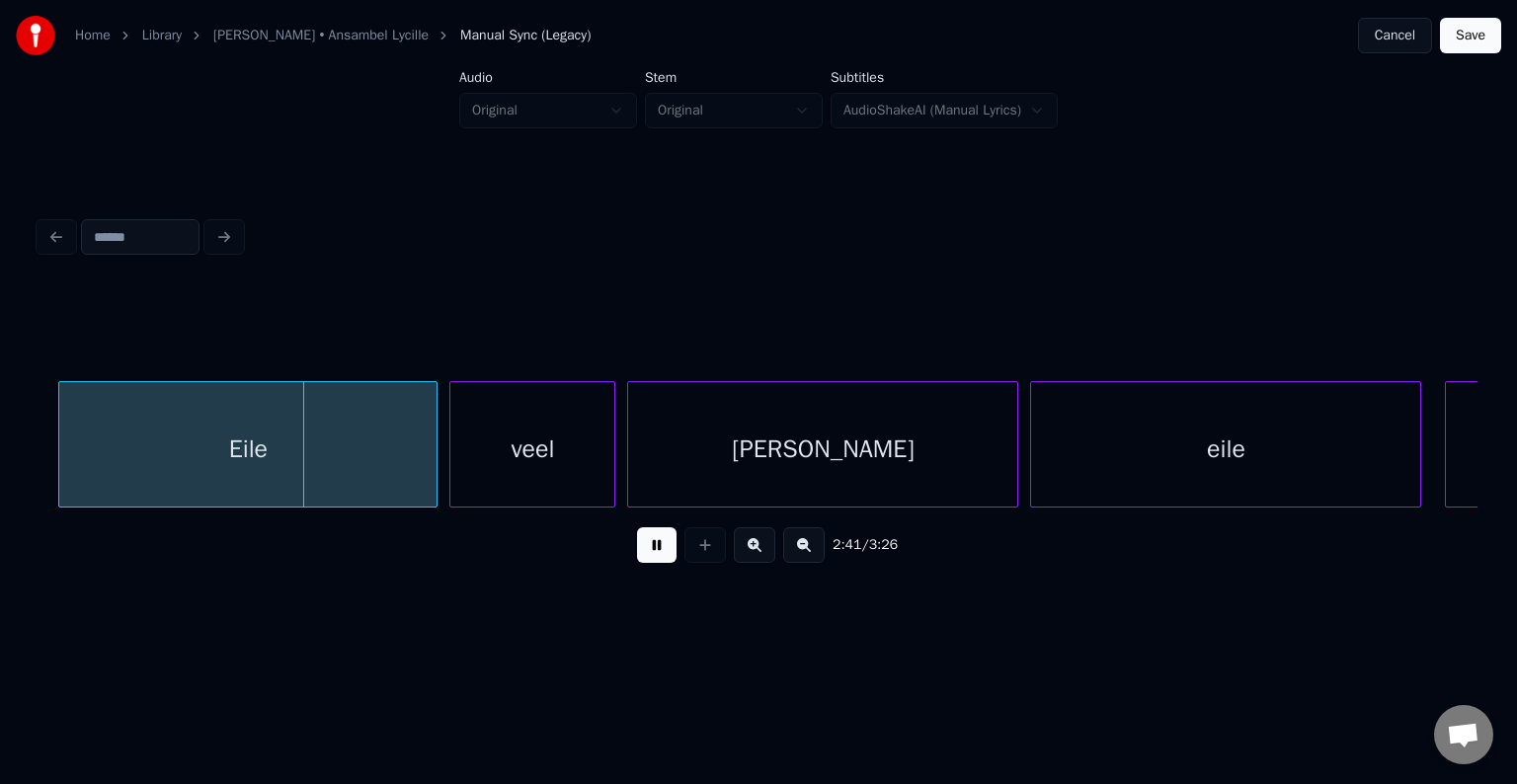 click at bounding box center [657, 545] 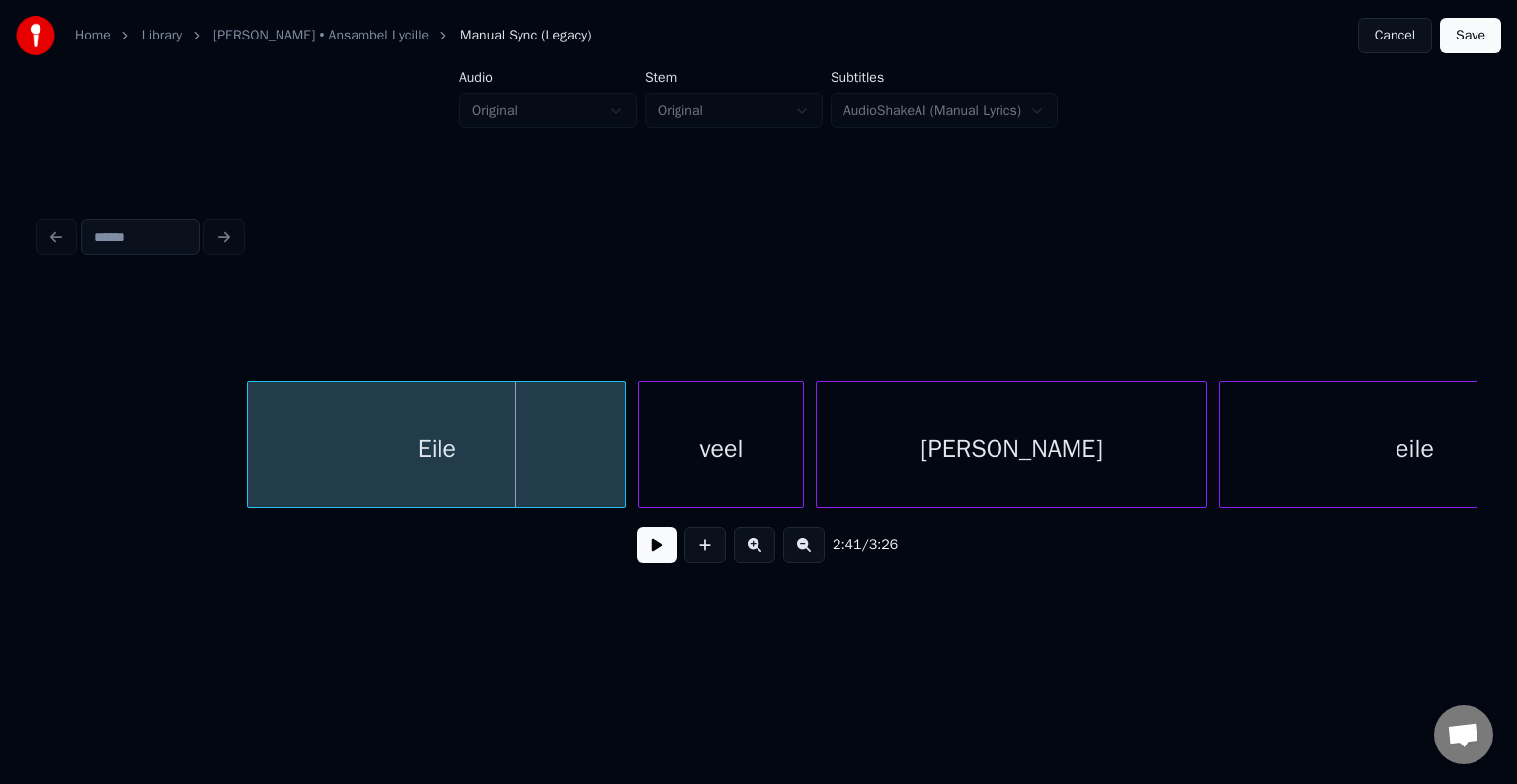 scroll, scrollTop: 0, scrollLeft: 95049, axis: horizontal 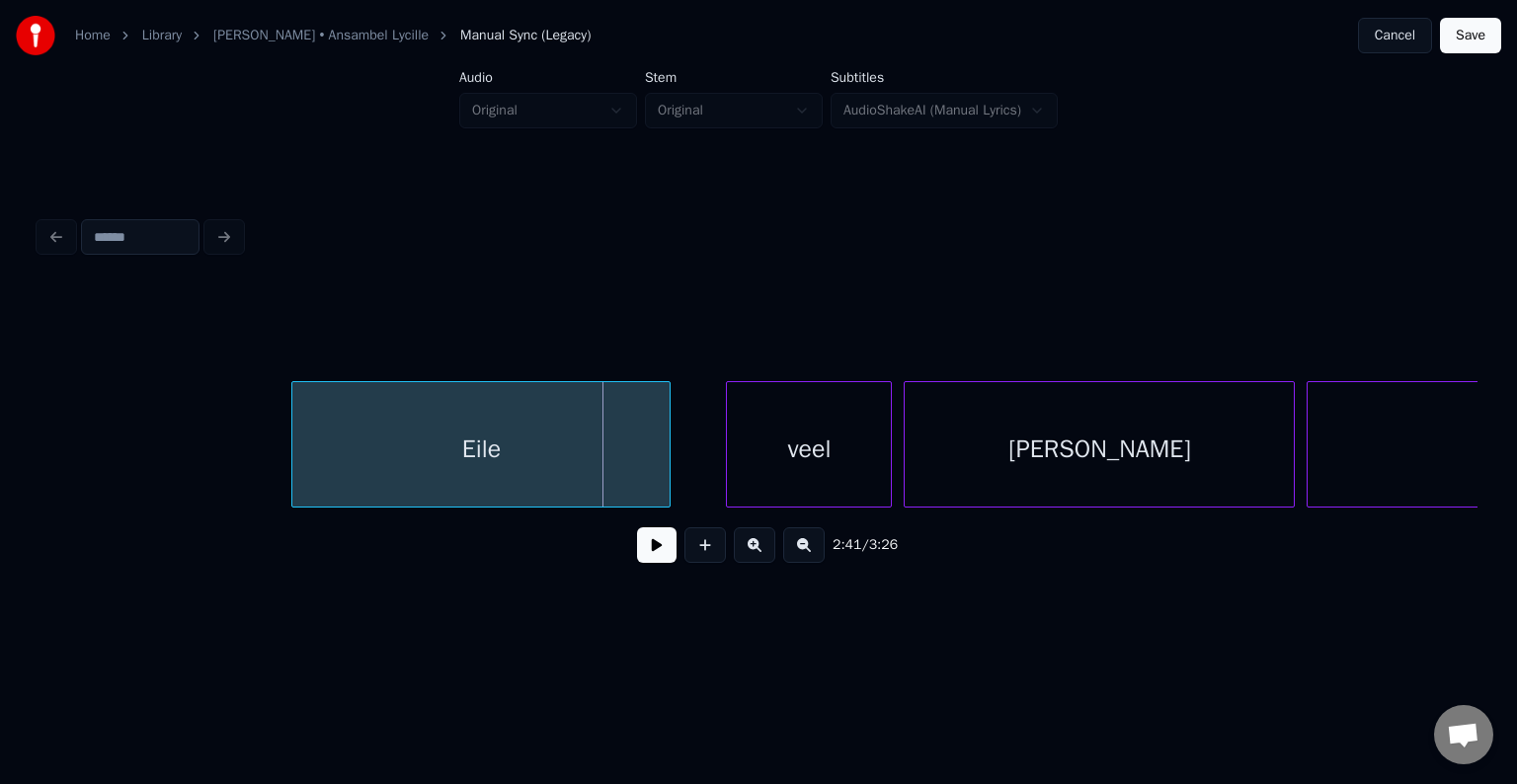 click on "Eile" at bounding box center (481, 449) 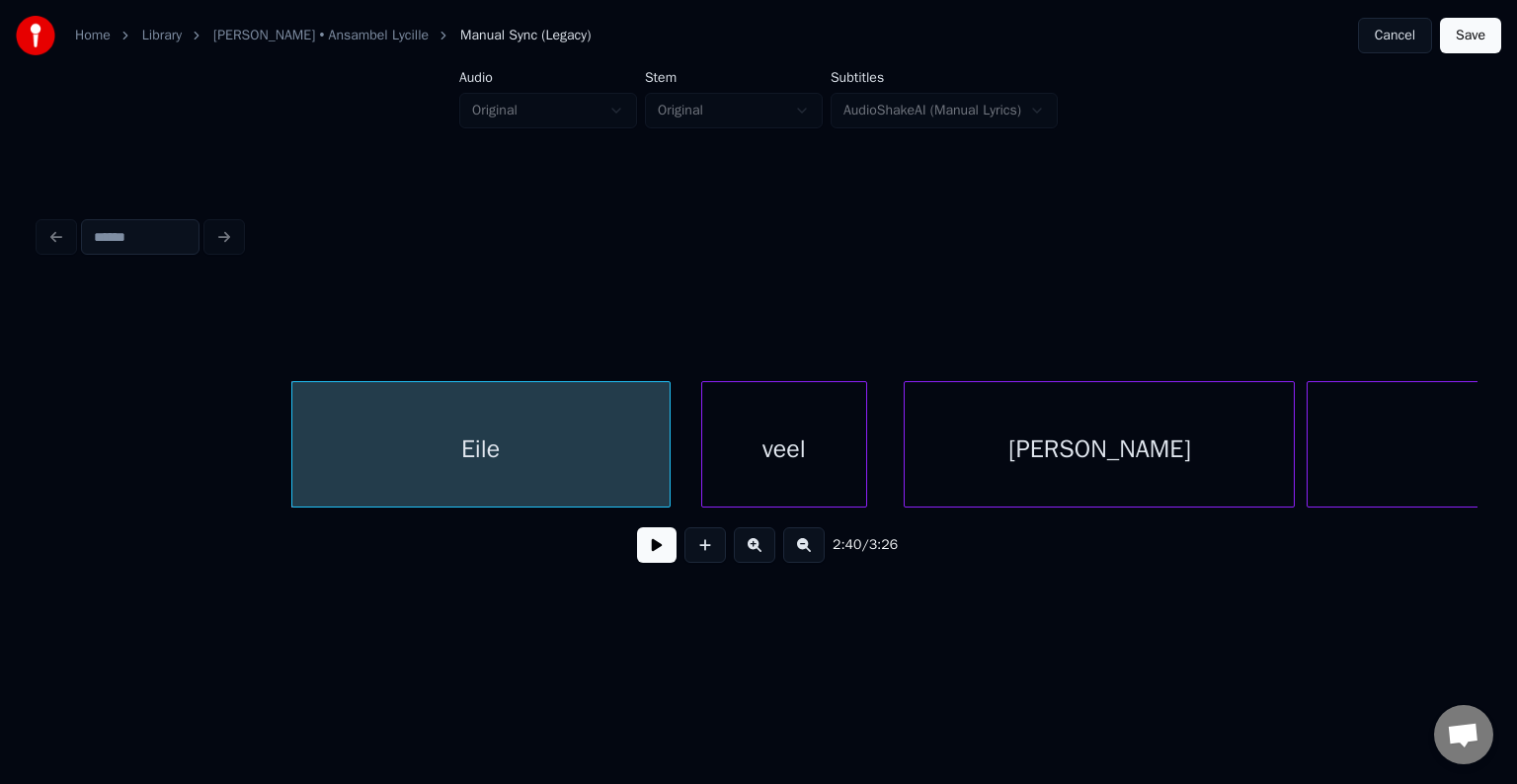 click on "veel" at bounding box center (784, 449) 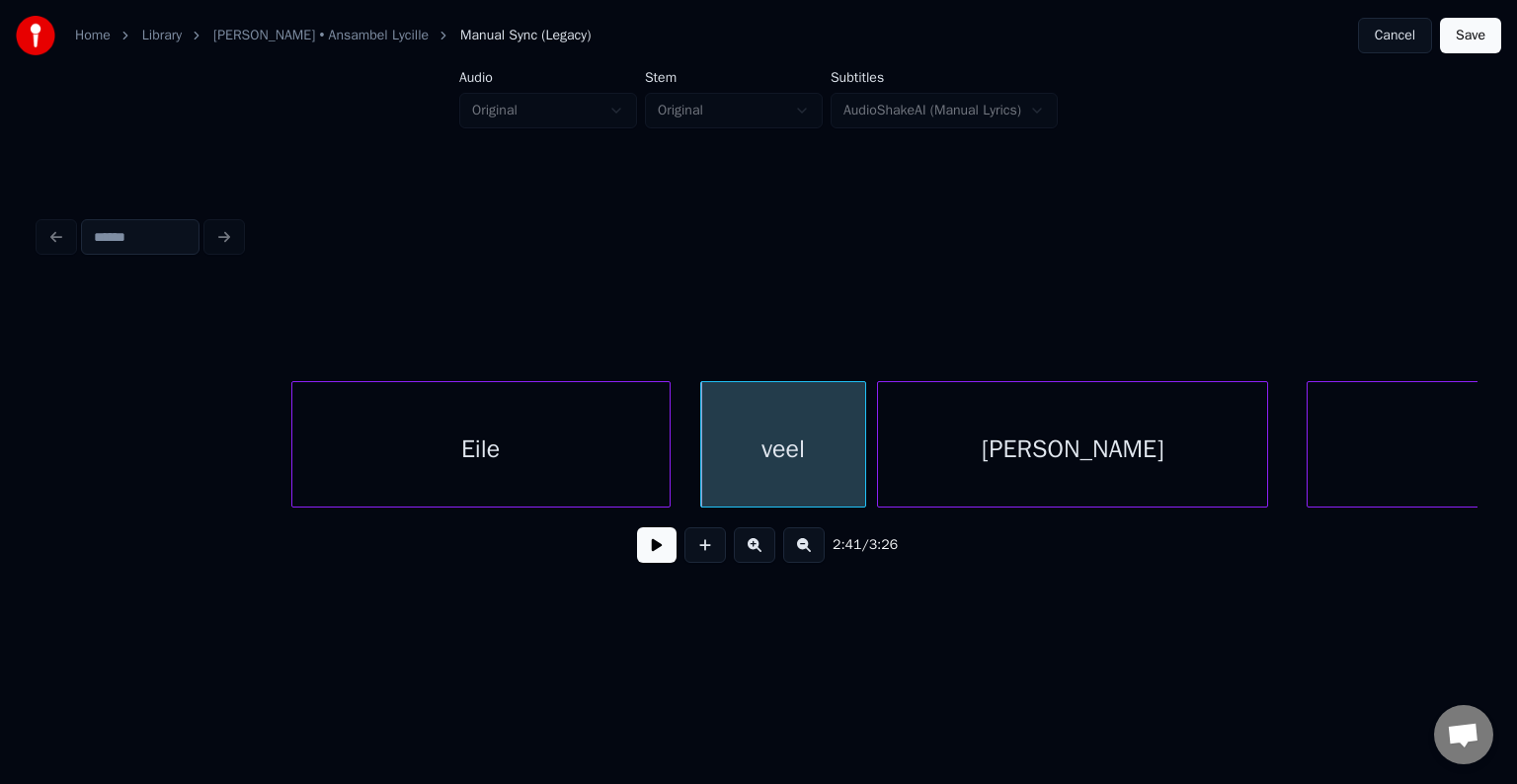 click on "[PERSON_NAME]" at bounding box center (1073, 449) 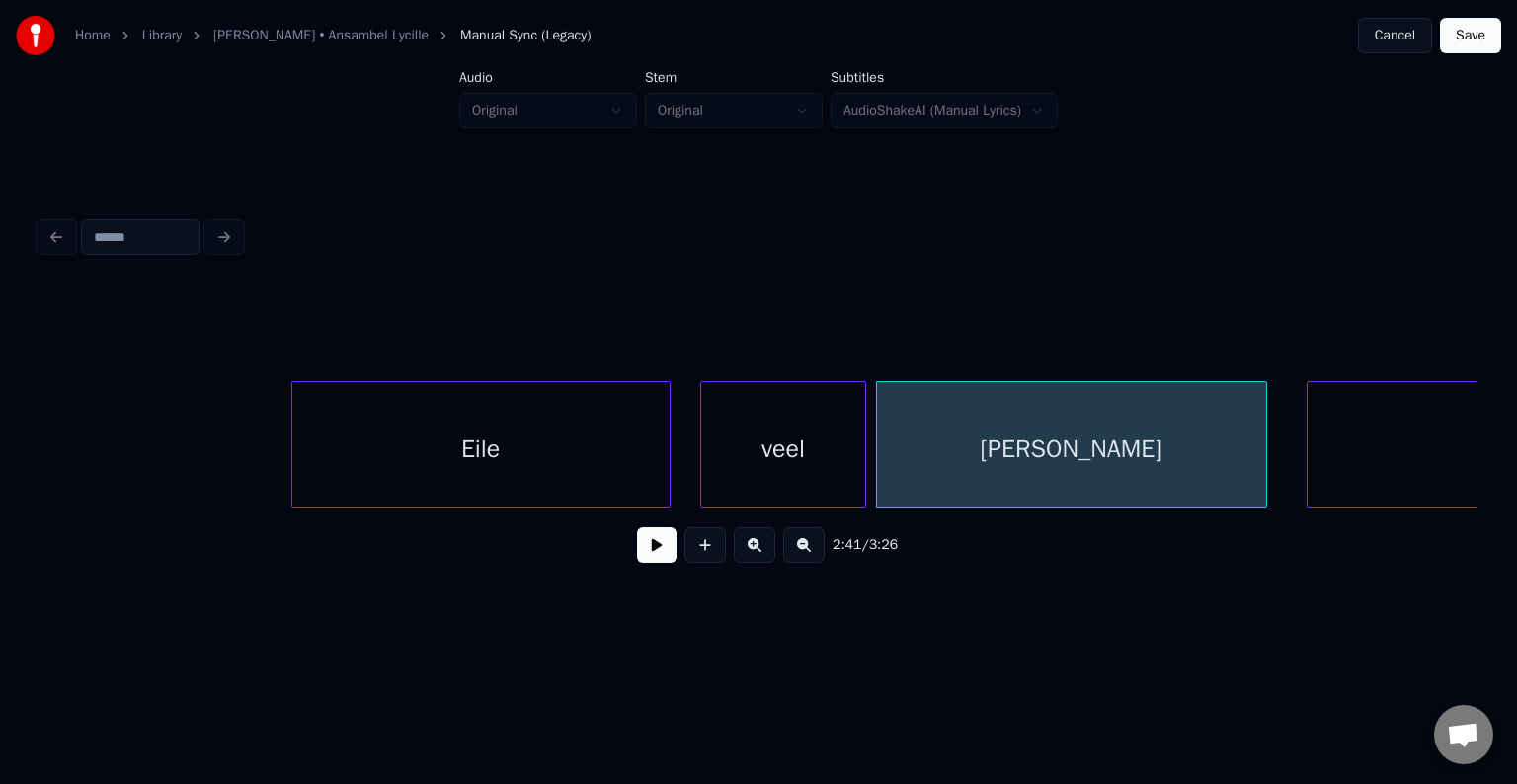 click on "Eile" at bounding box center (481, 449) 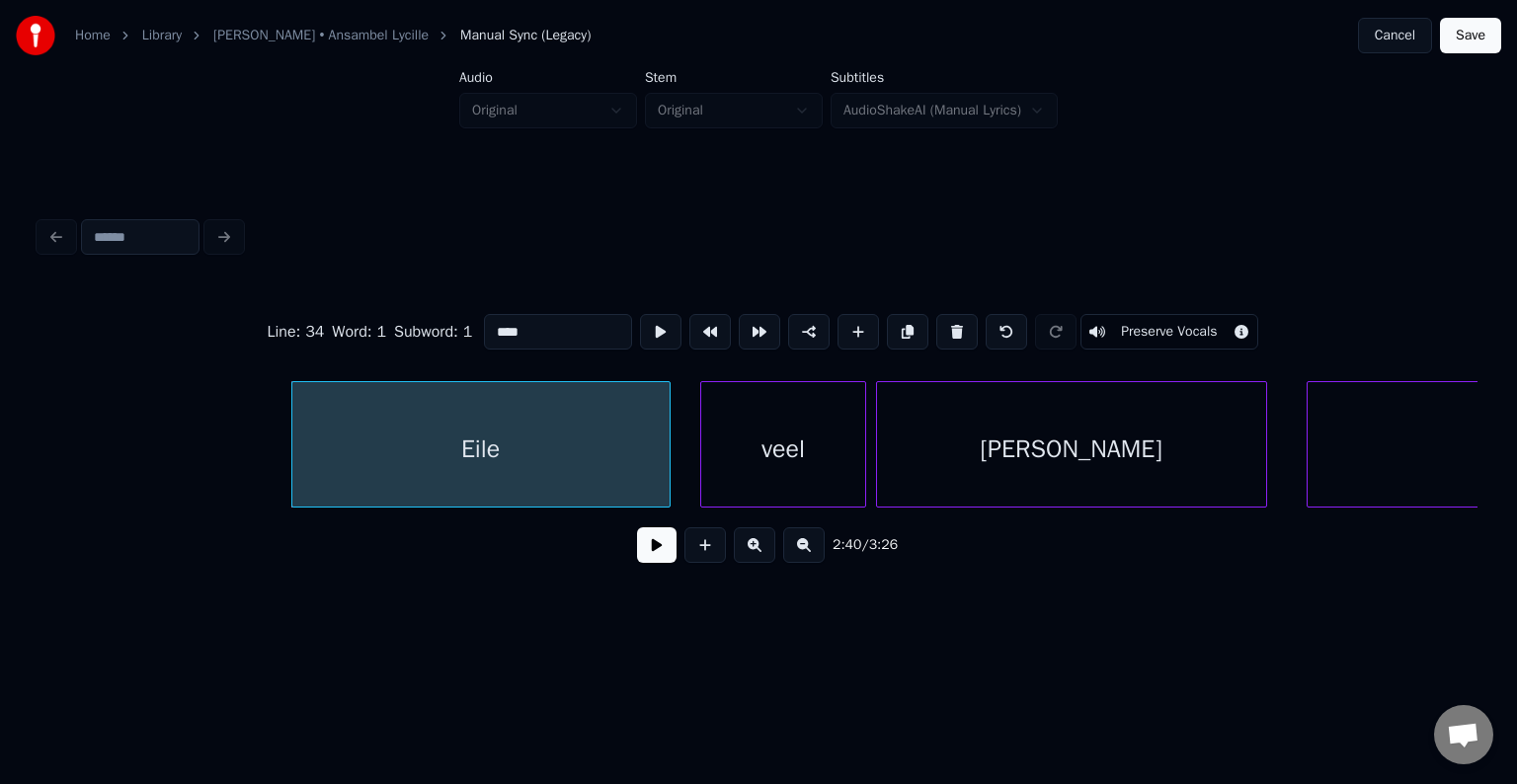 click at bounding box center [657, 545] 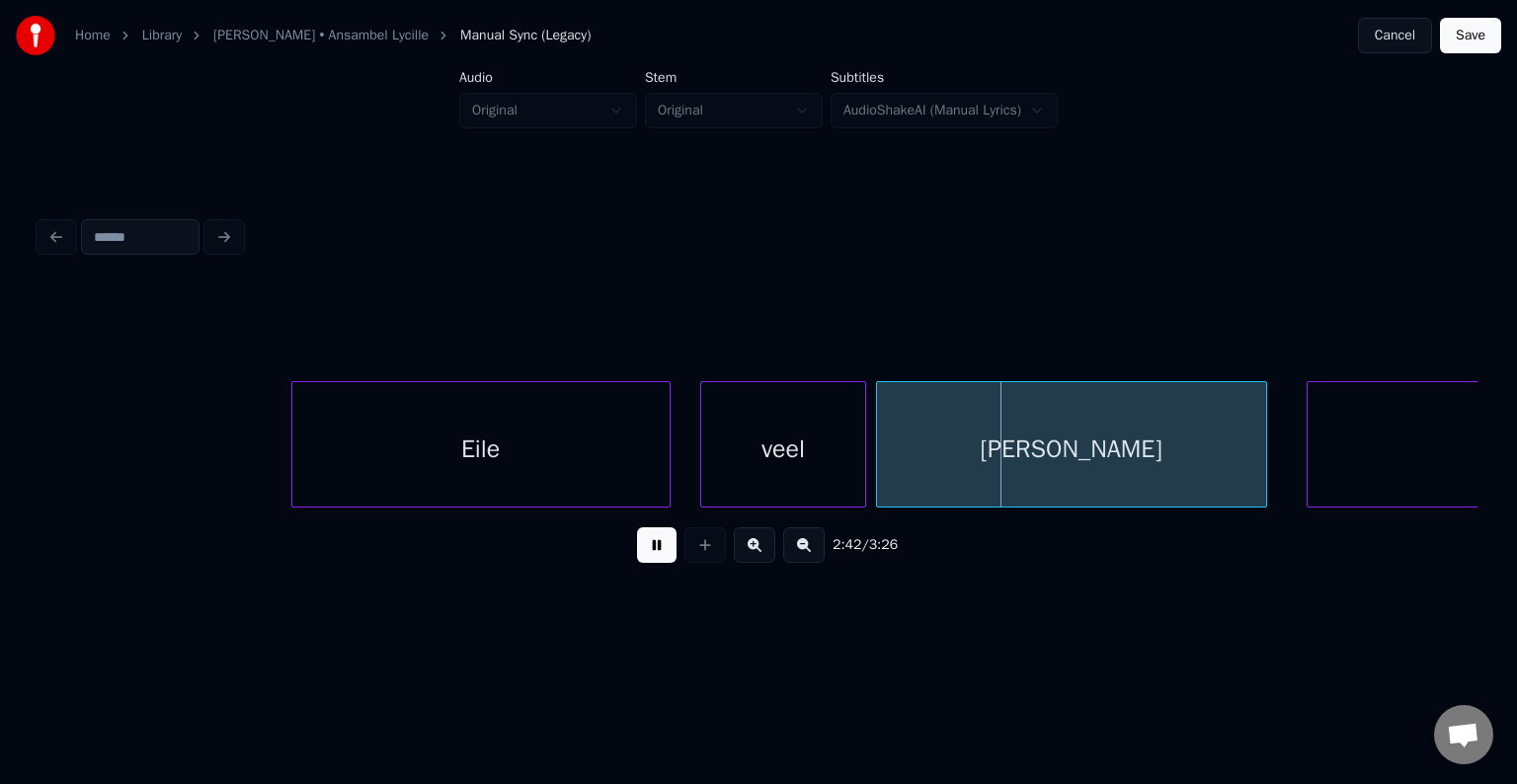 drag, startPoint x: 636, startPoint y: 542, endPoint x: 658, endPoint y: 531, distance: 24.596748 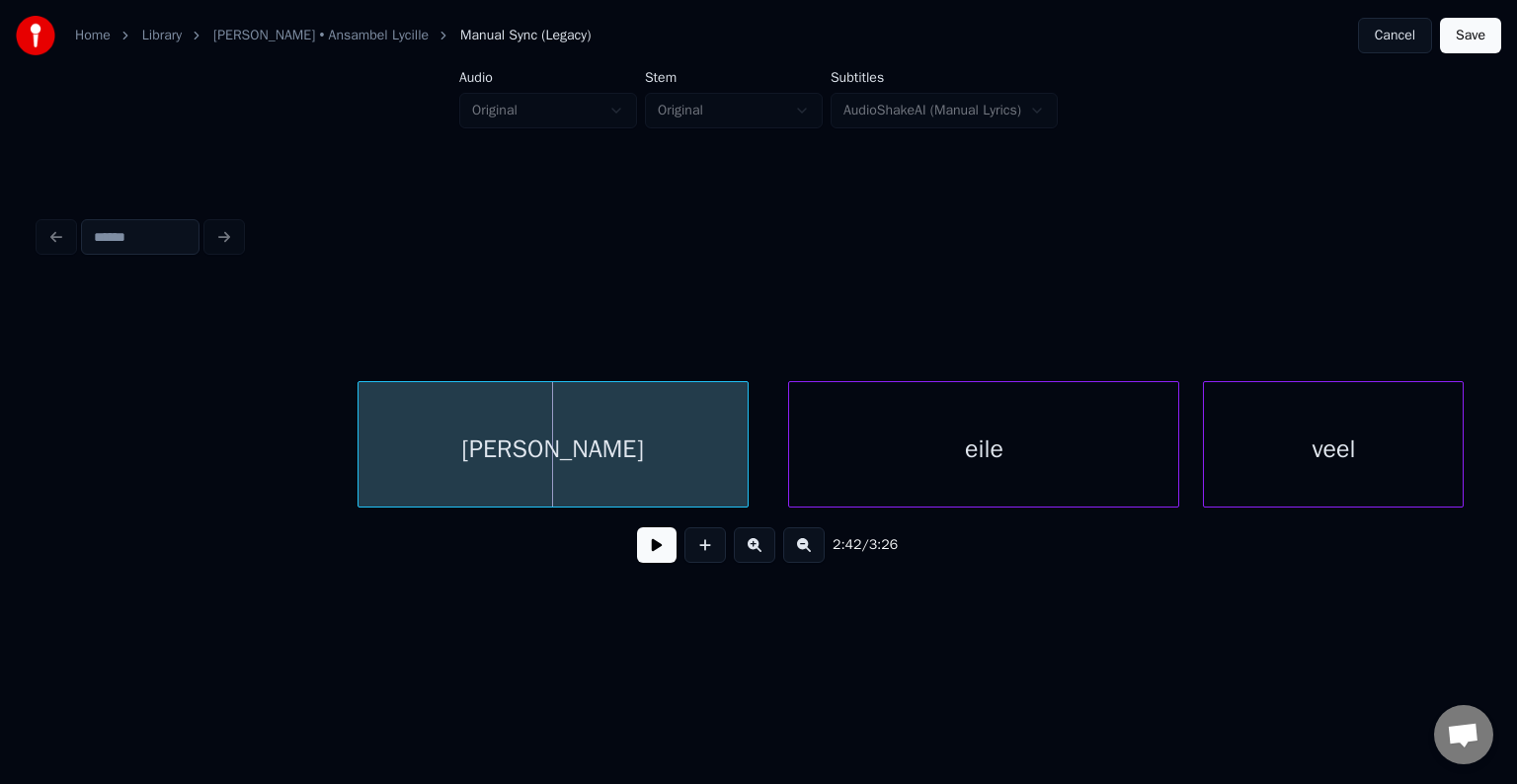 scroll, scrollTop: 0, scrollLeft: 96076, axis: horizontal 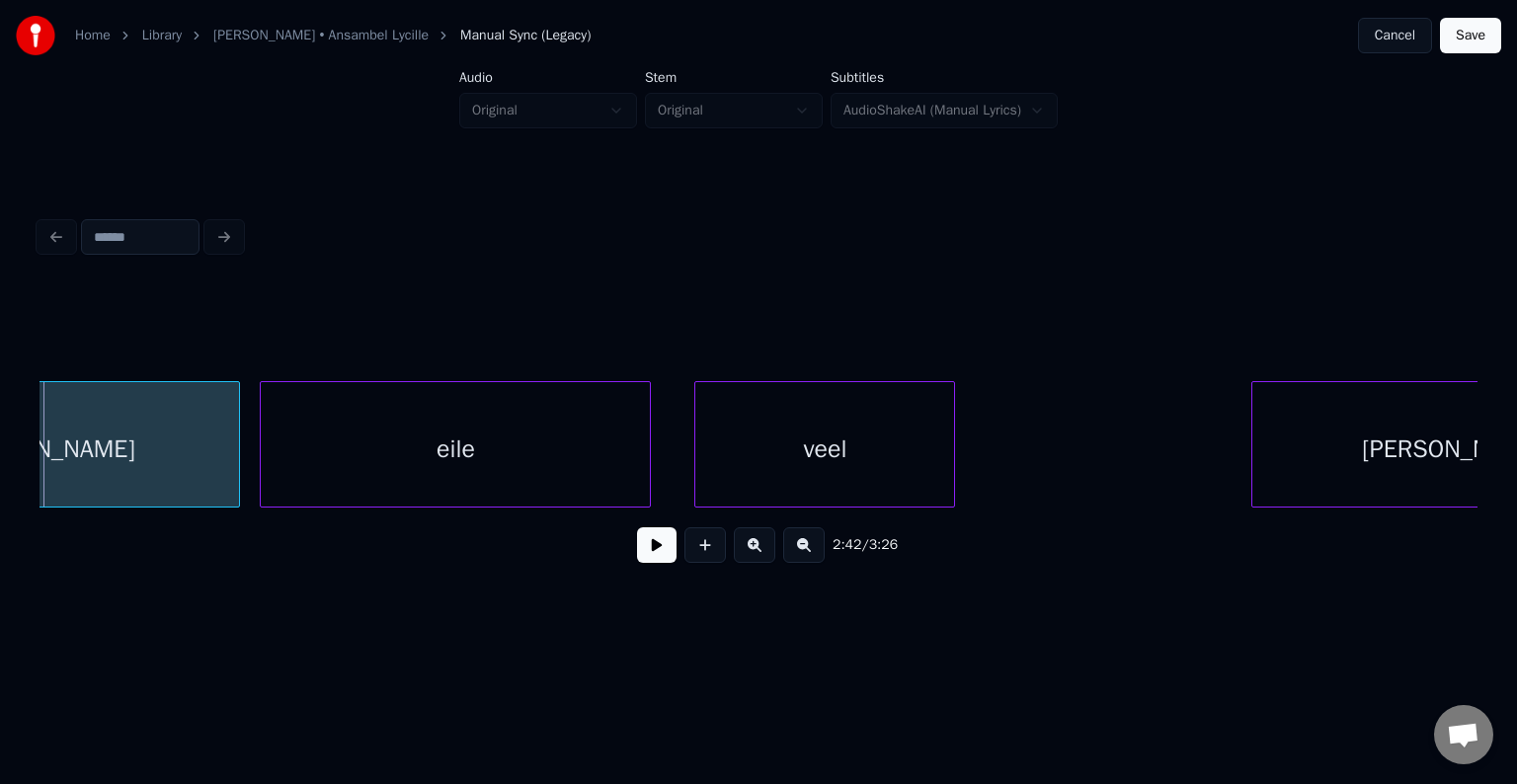 click on "eile" at bounding box center [455, 449] 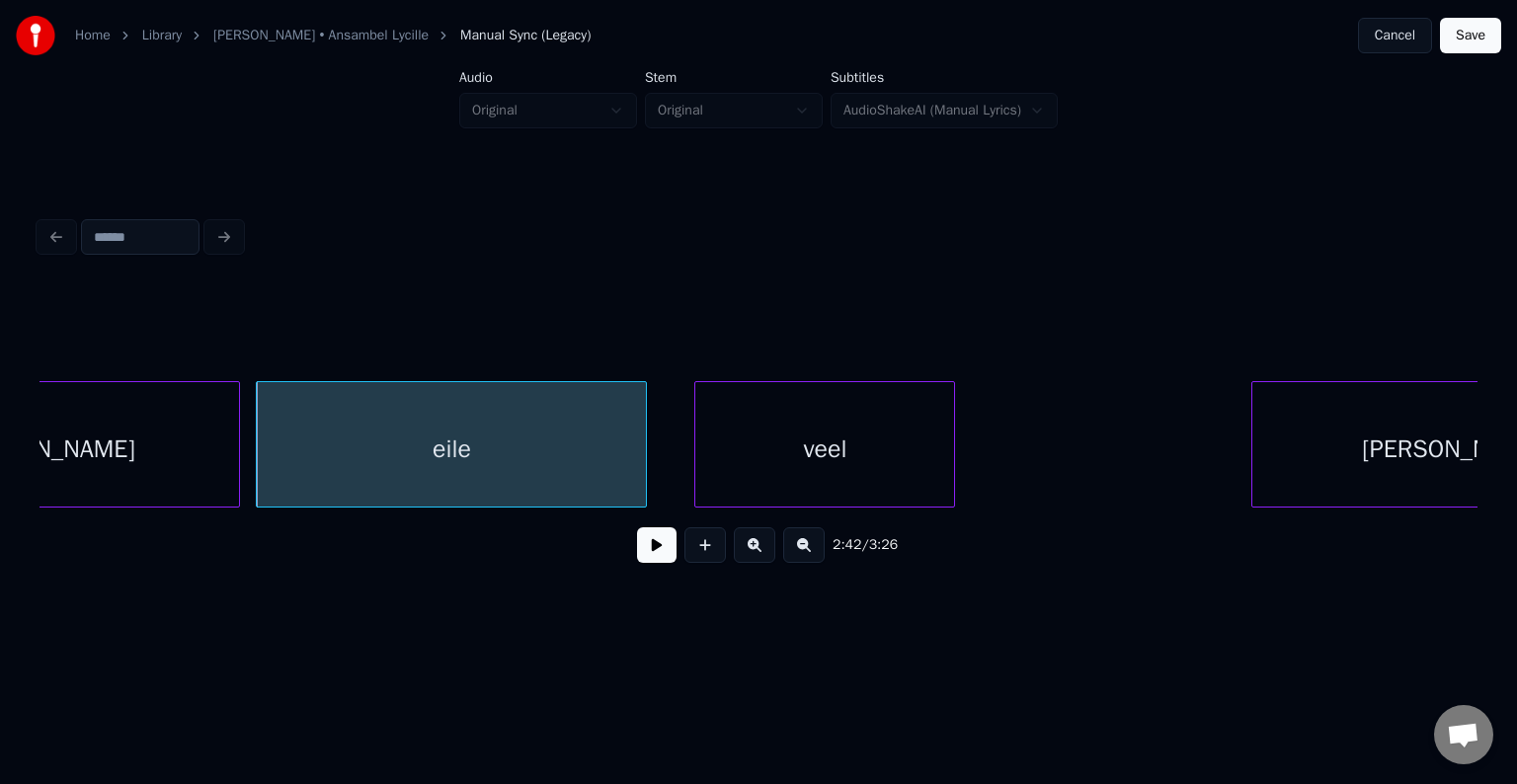 click on "eile" at bounding box center (451, 449) 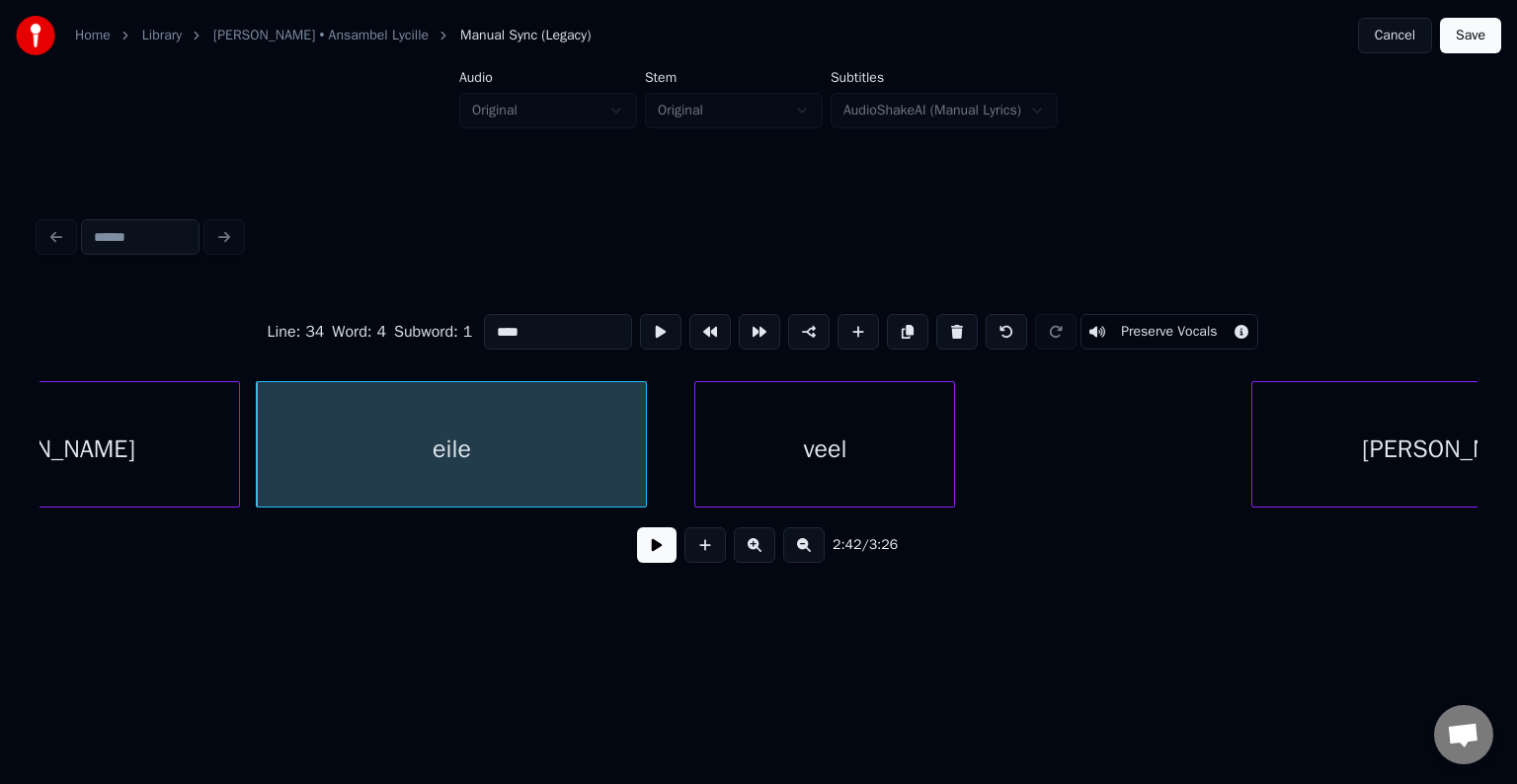 click at bounding box center (657, 545) 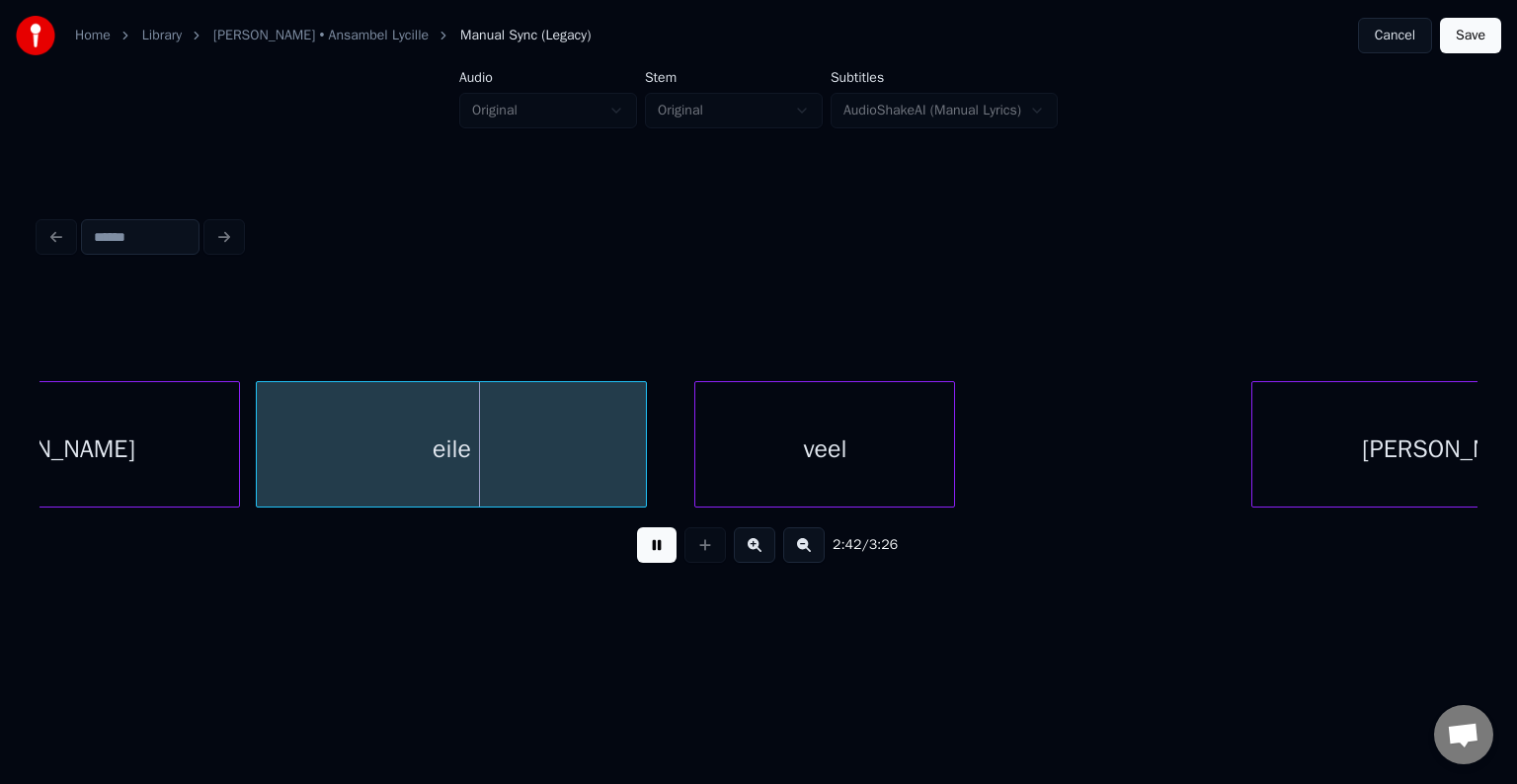 click at bounding box center (657, 545) 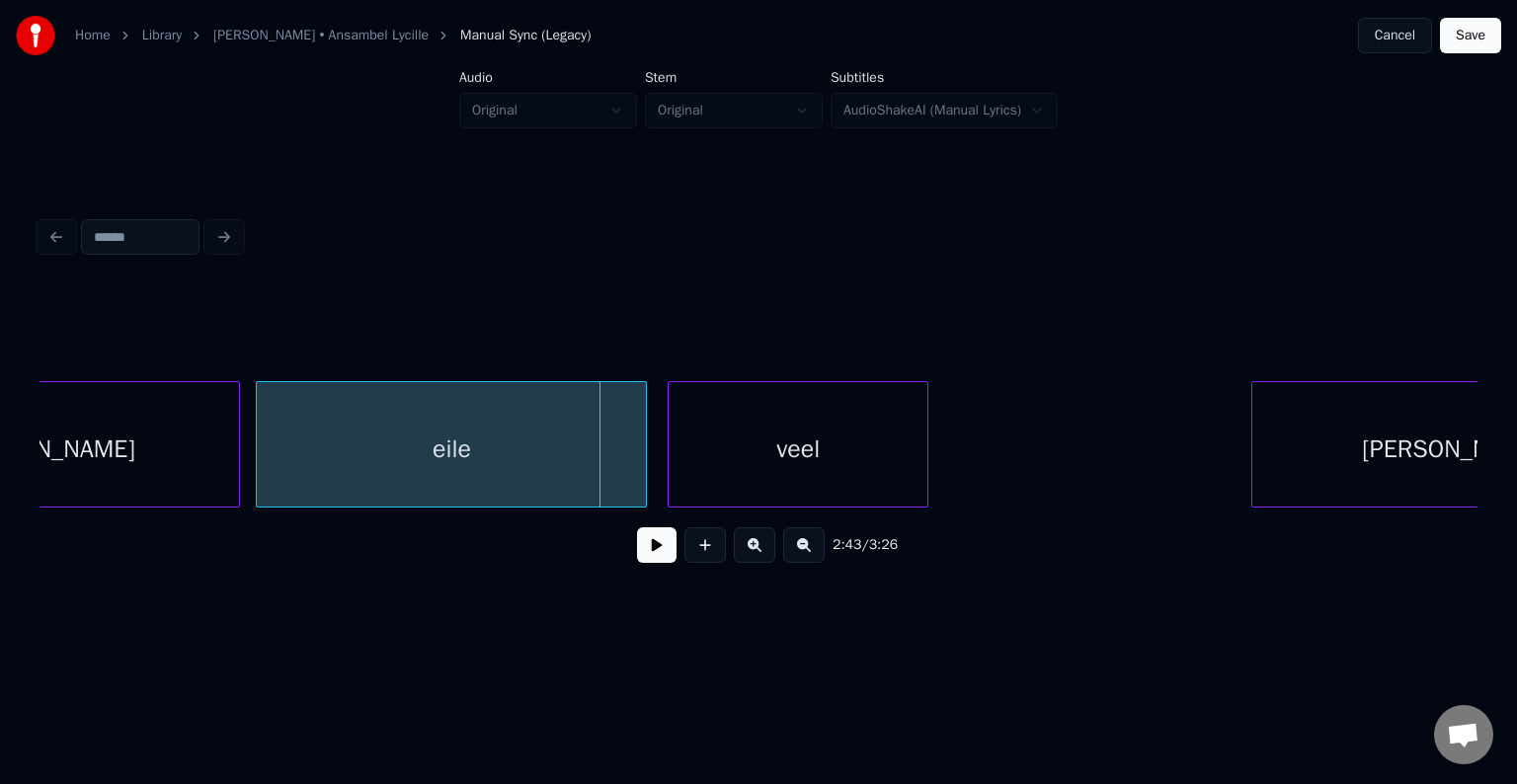 click on "veel" at bounding box center [798, 449] 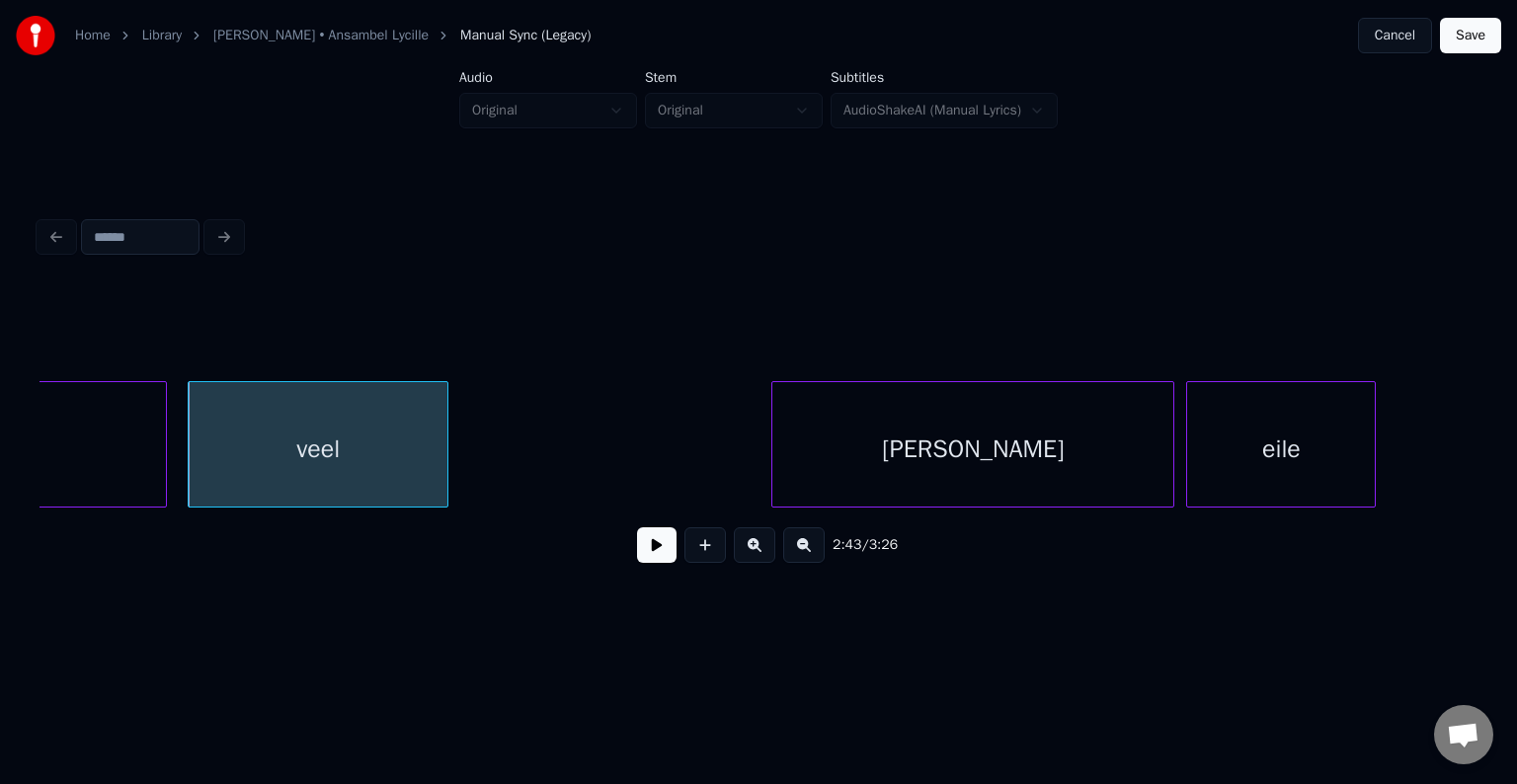 scroll, scrollTop: 0, scrollLeft: 96503, axis: horizontal 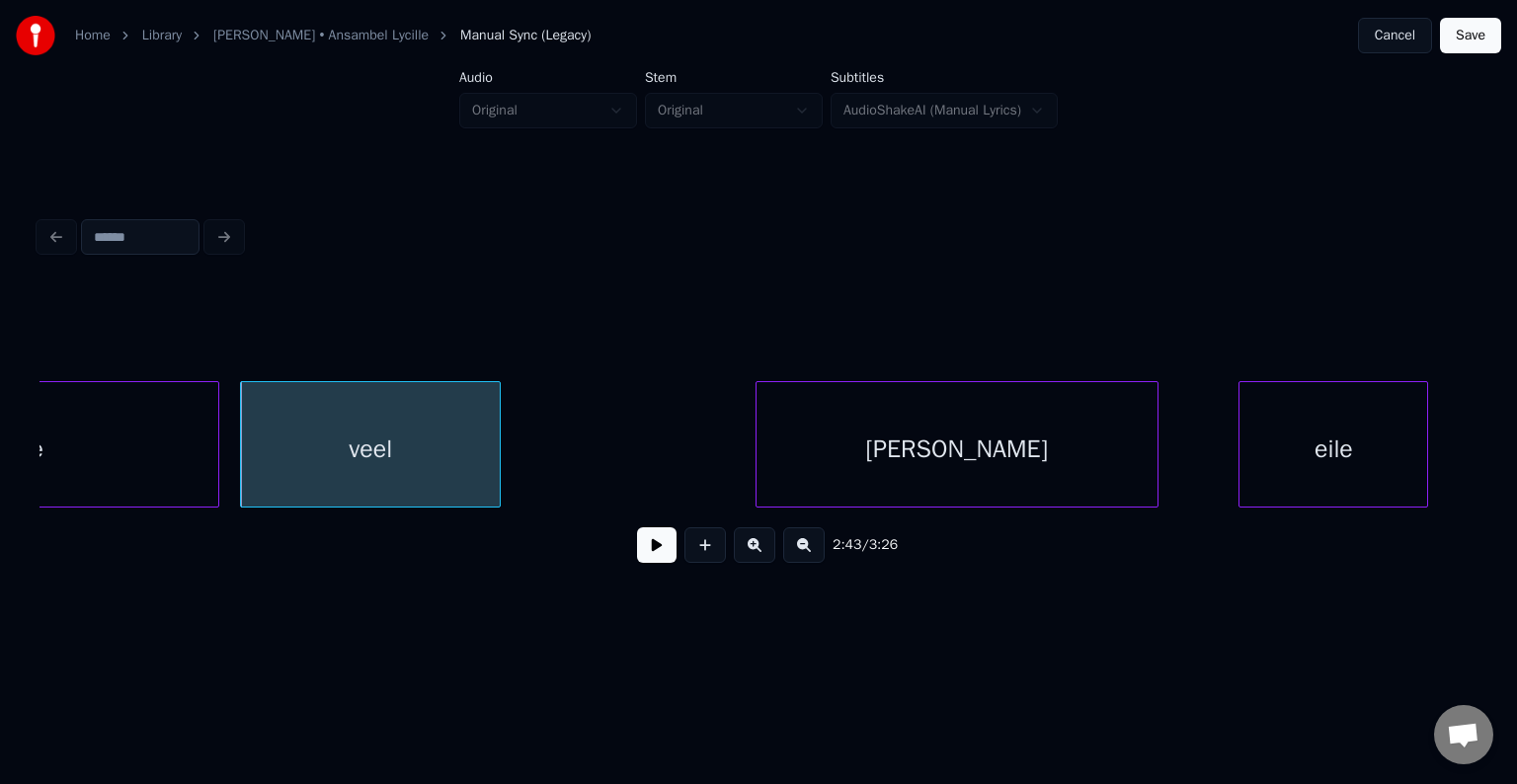 click on "[PERSON_NAME]" at bounding box center [957, 449] 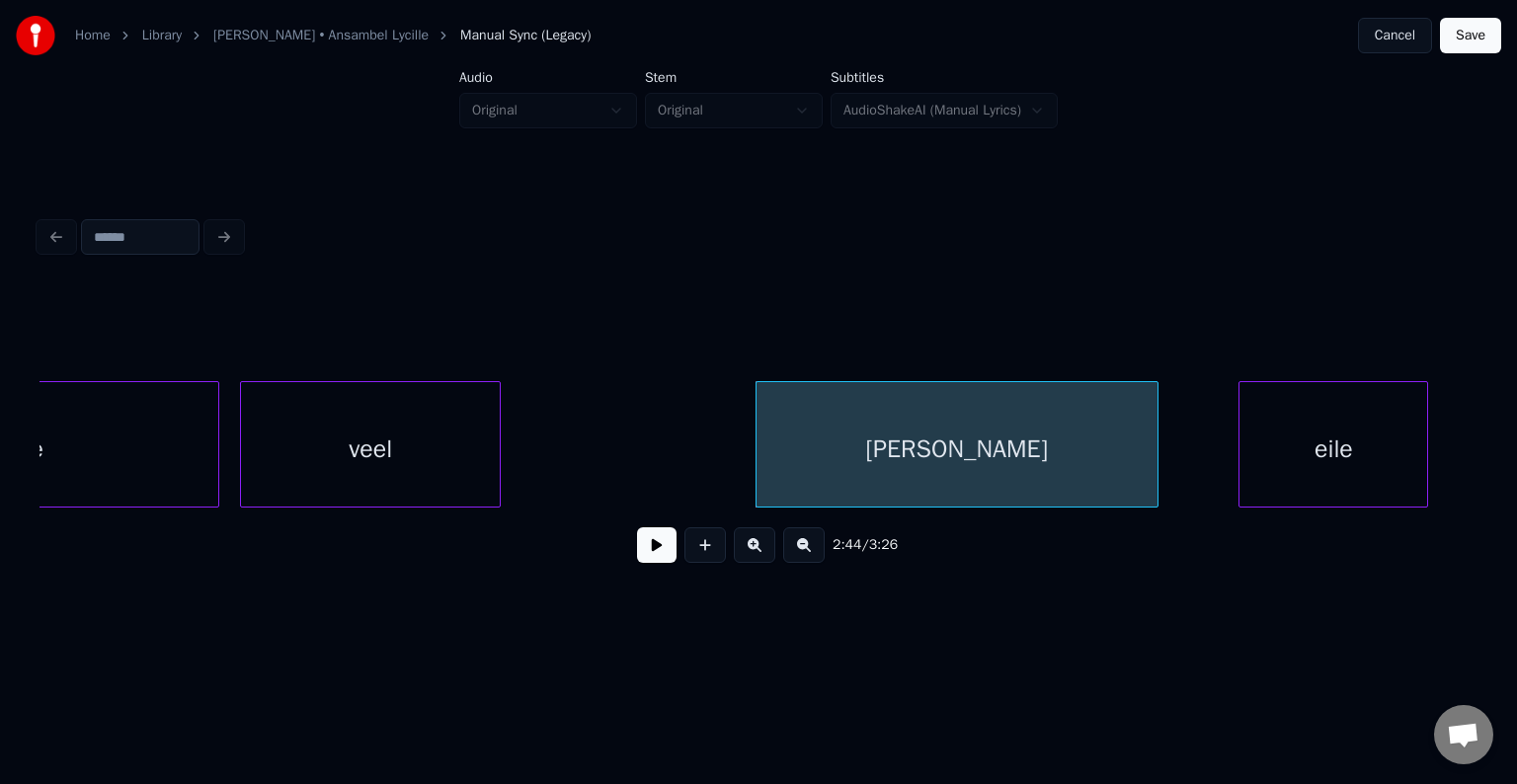 click on "[PERSON_NAME]" at bounding box center (957, 449) 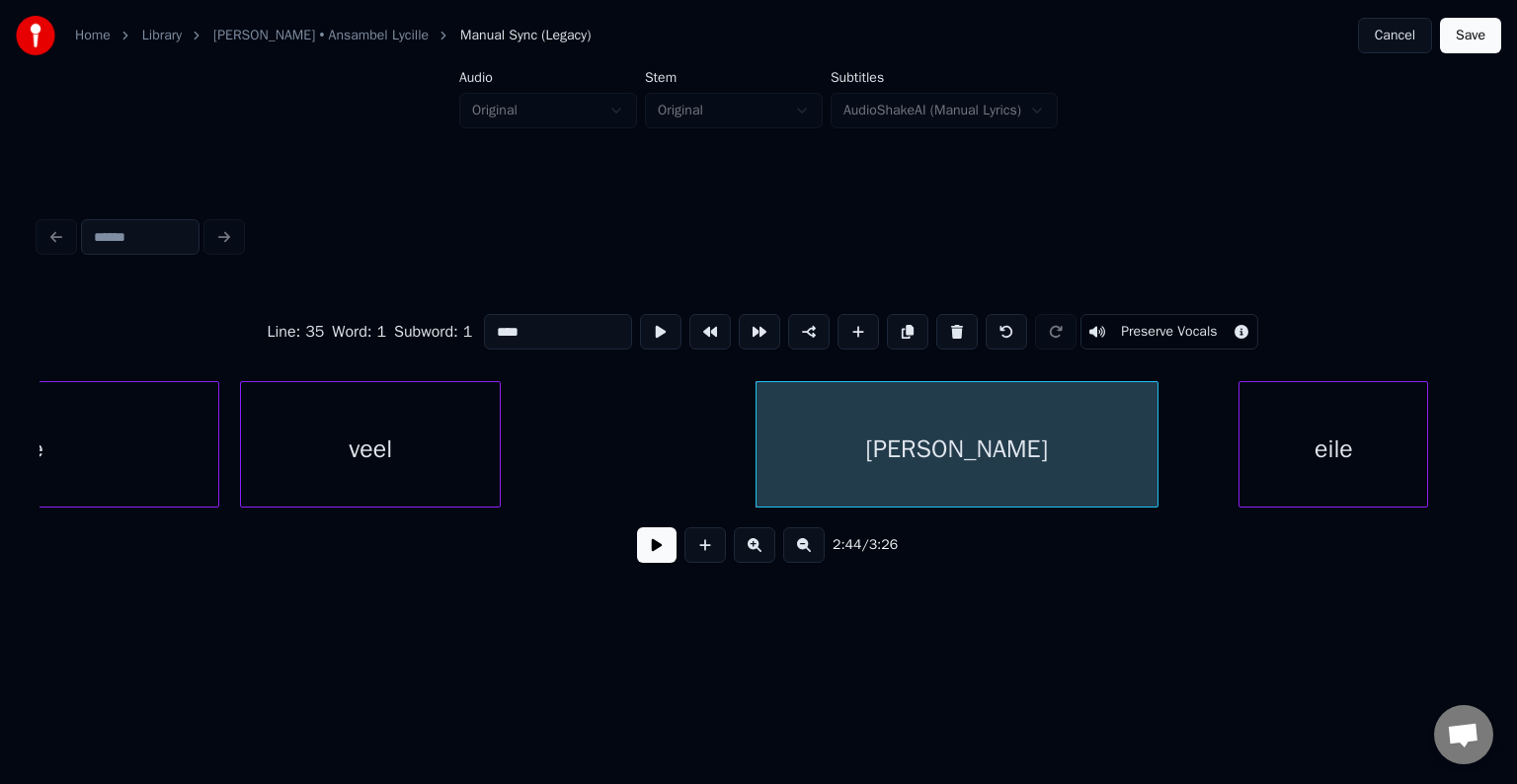 click at bounding box center (657, 545) 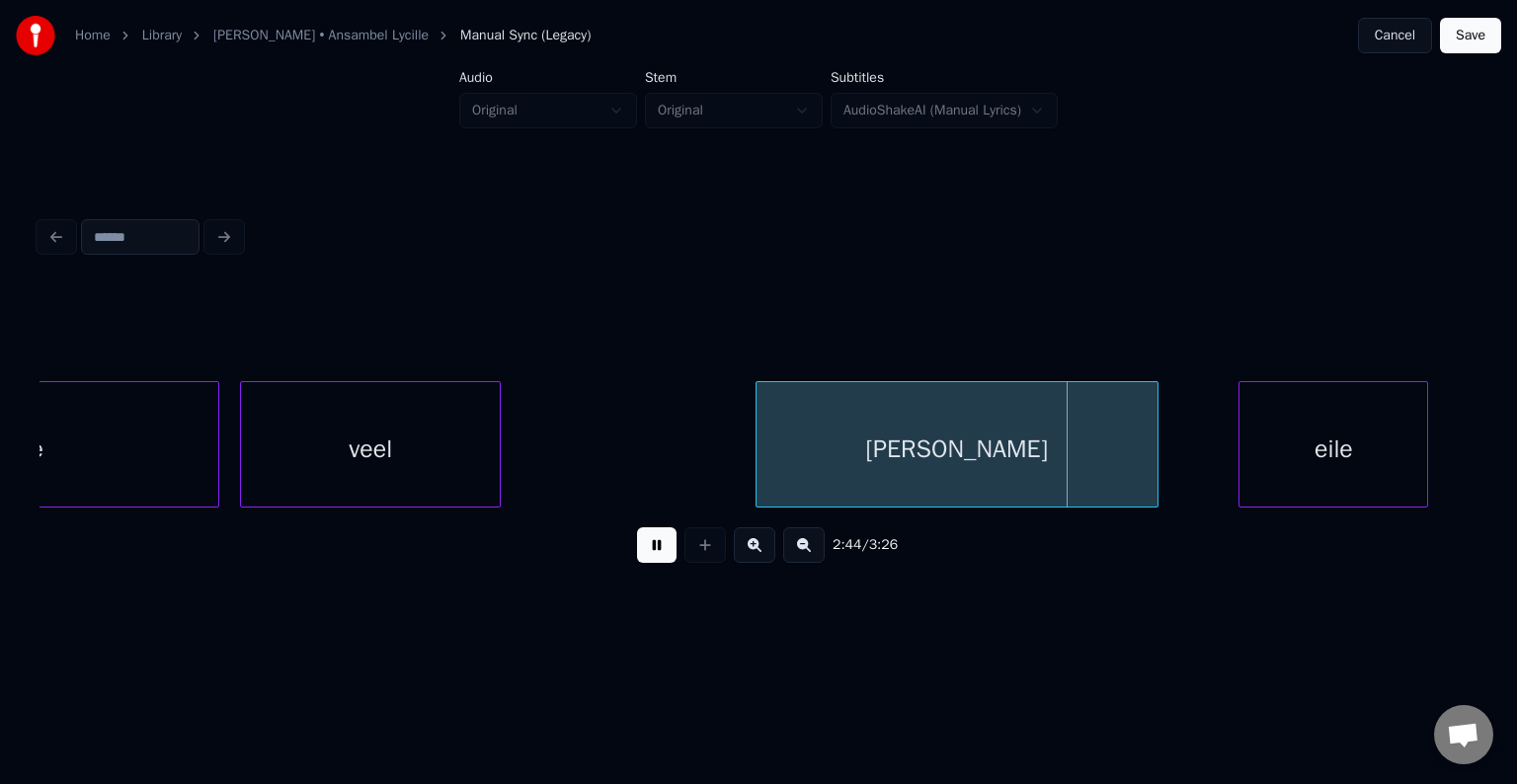 click at bounding box center (657, 545) 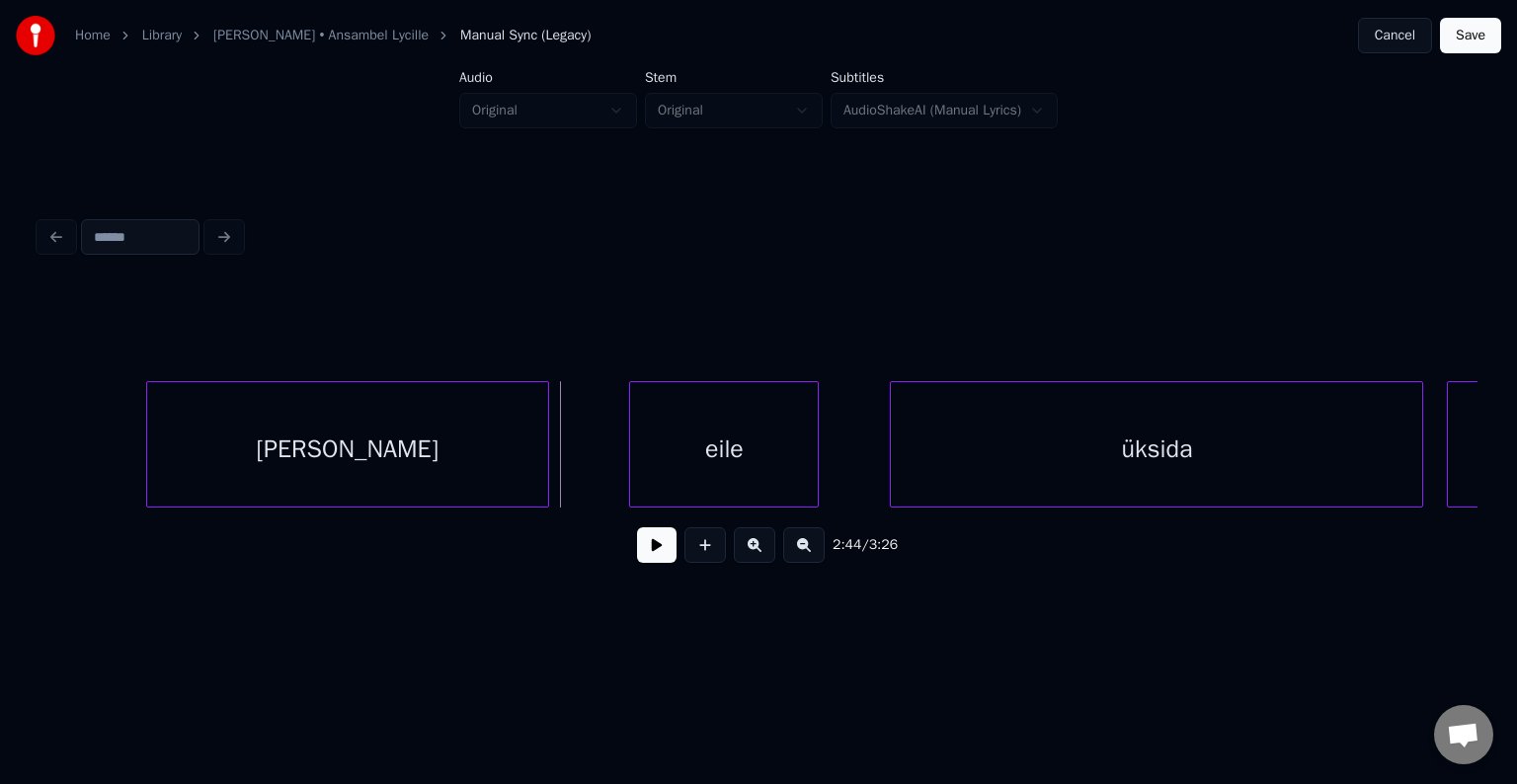 scroll, scrollTop: 0, scrollLeft: 97175, axis: horizontal 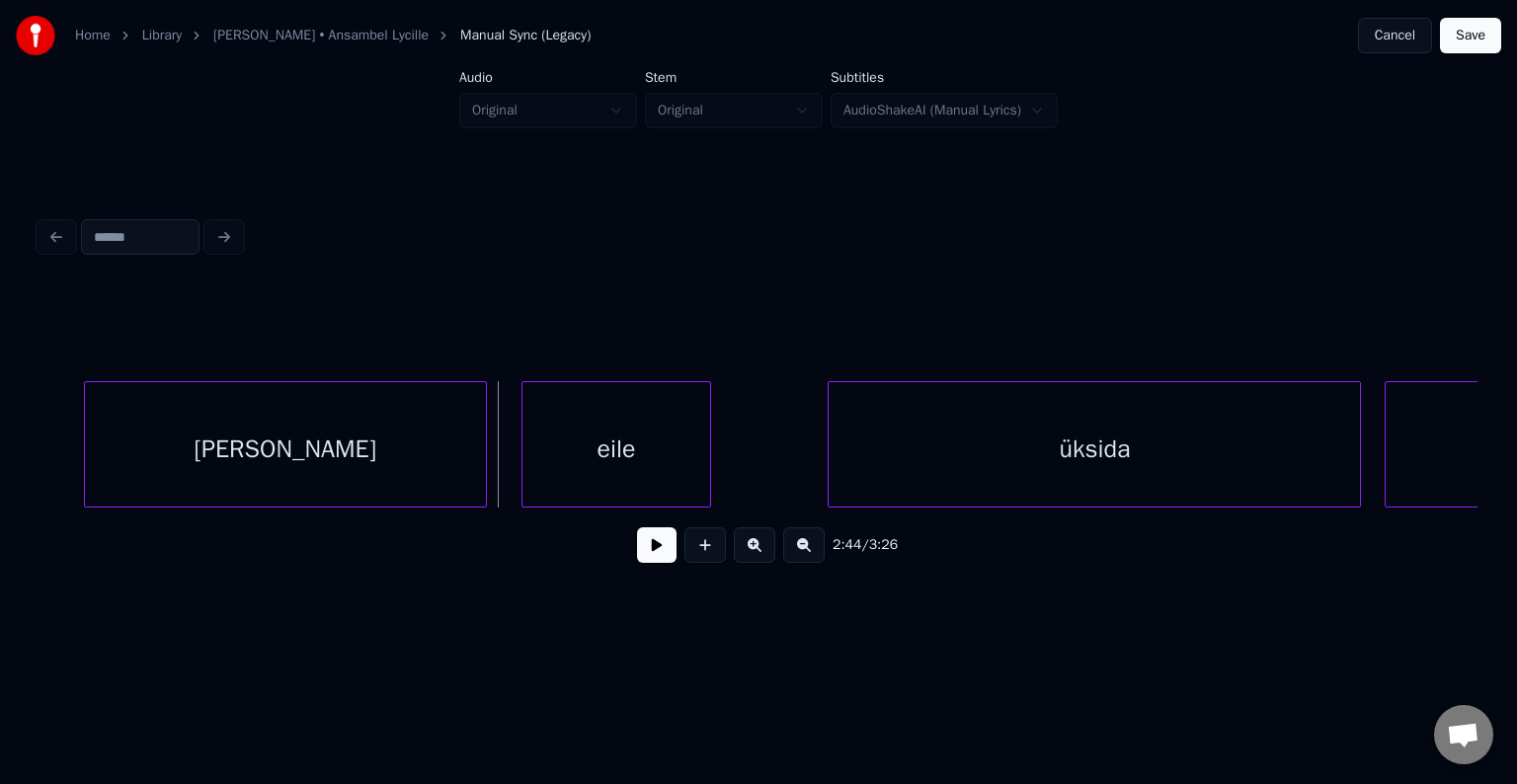 click on "eile" at bounding box center [616, 449] 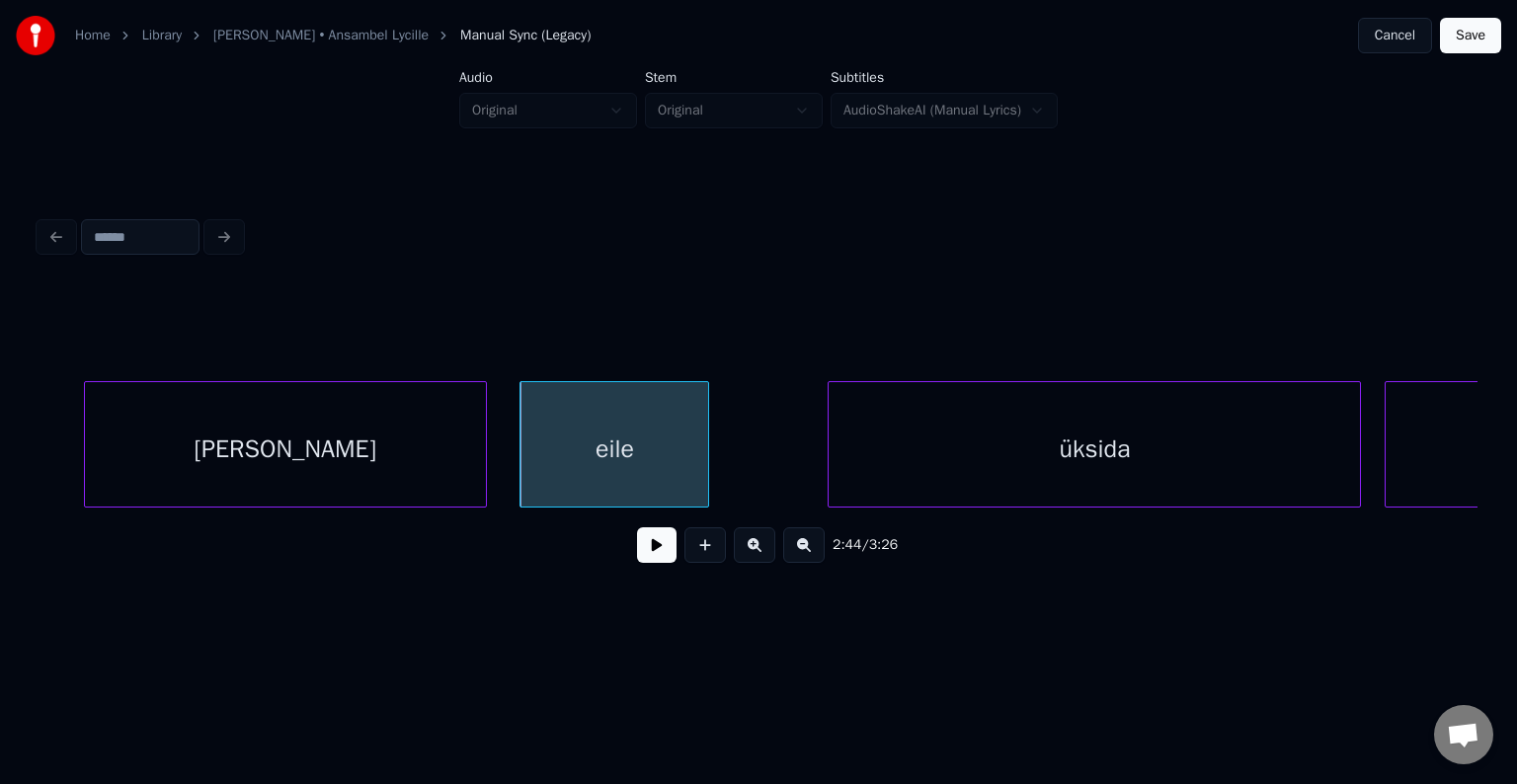 click at bounding box center (657, 545) 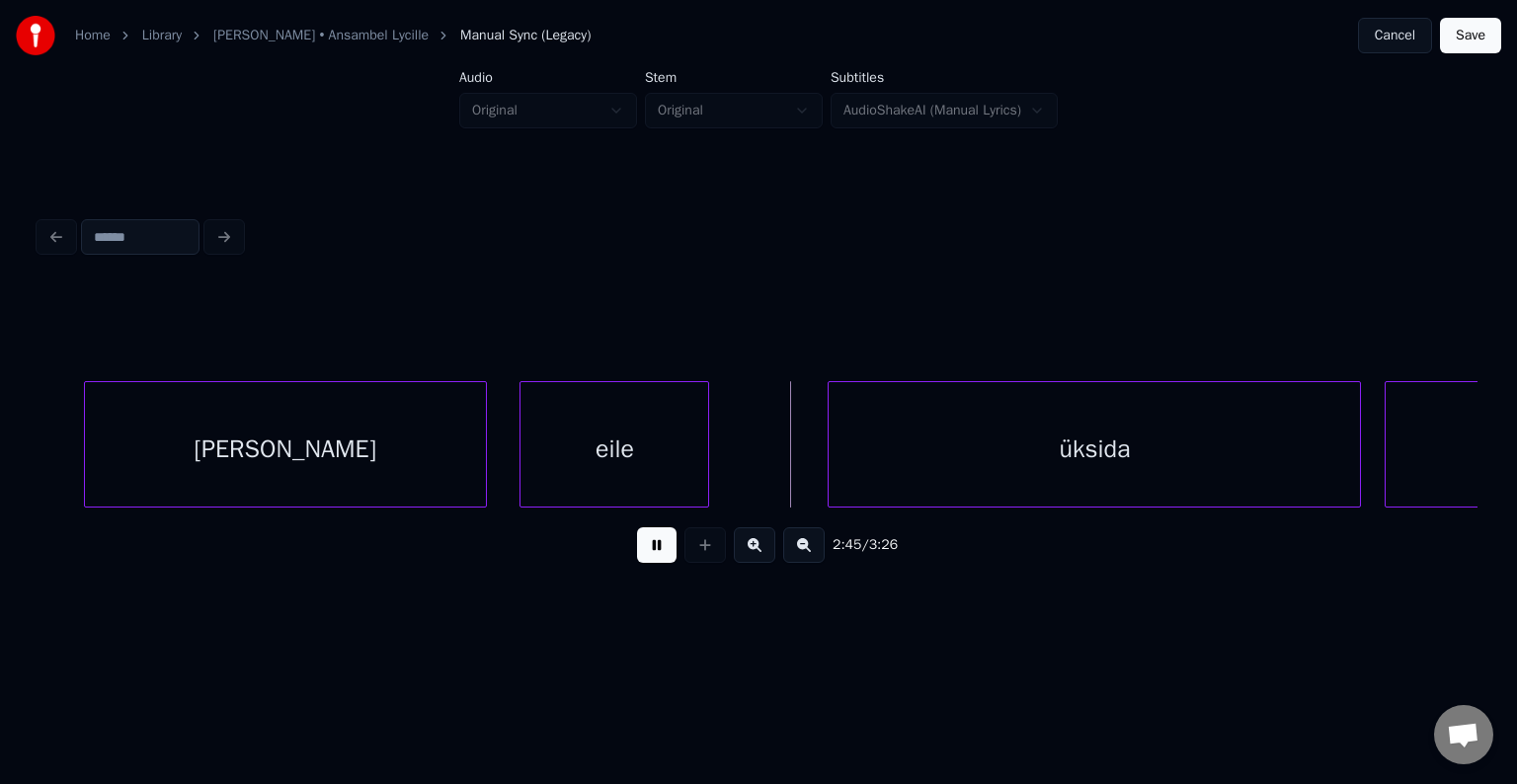 click at bounding box center (657, 545) 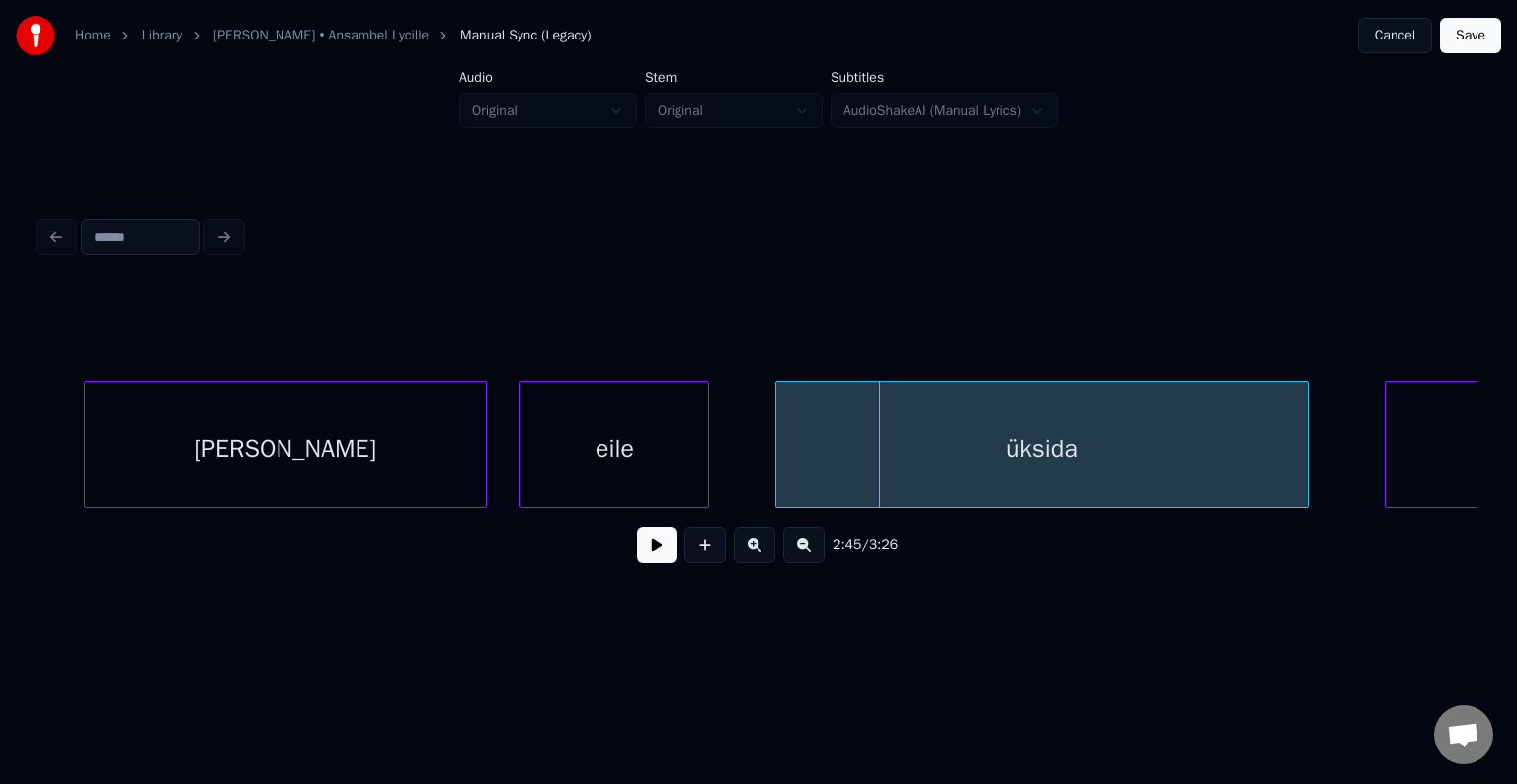 click on "üksida" at bounding box center (1042, 449) 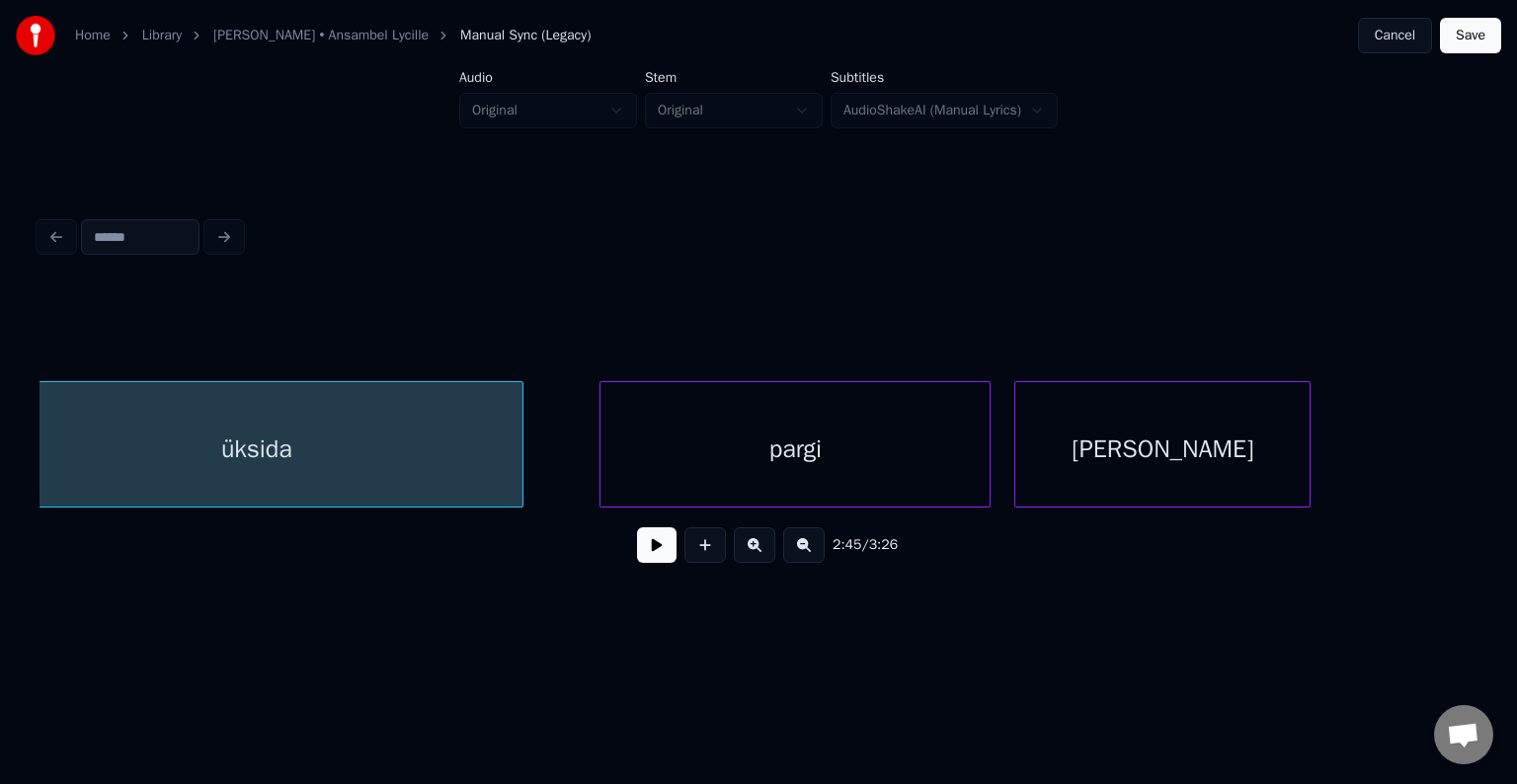 scroll, scrollTop: 0, scrollLeft: 97965, axis: horizontal 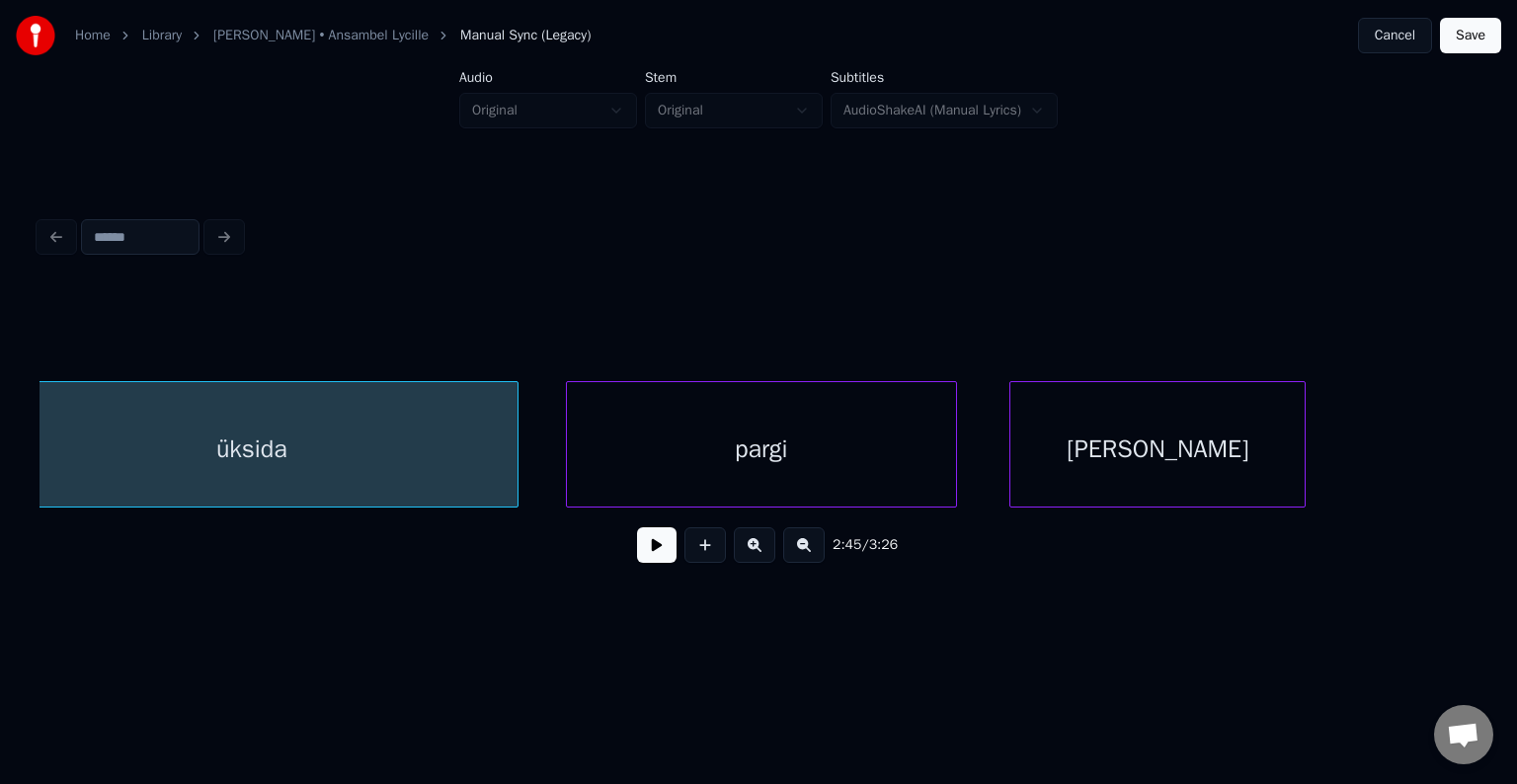 click on "pargi" at bounding box center (761, 449) 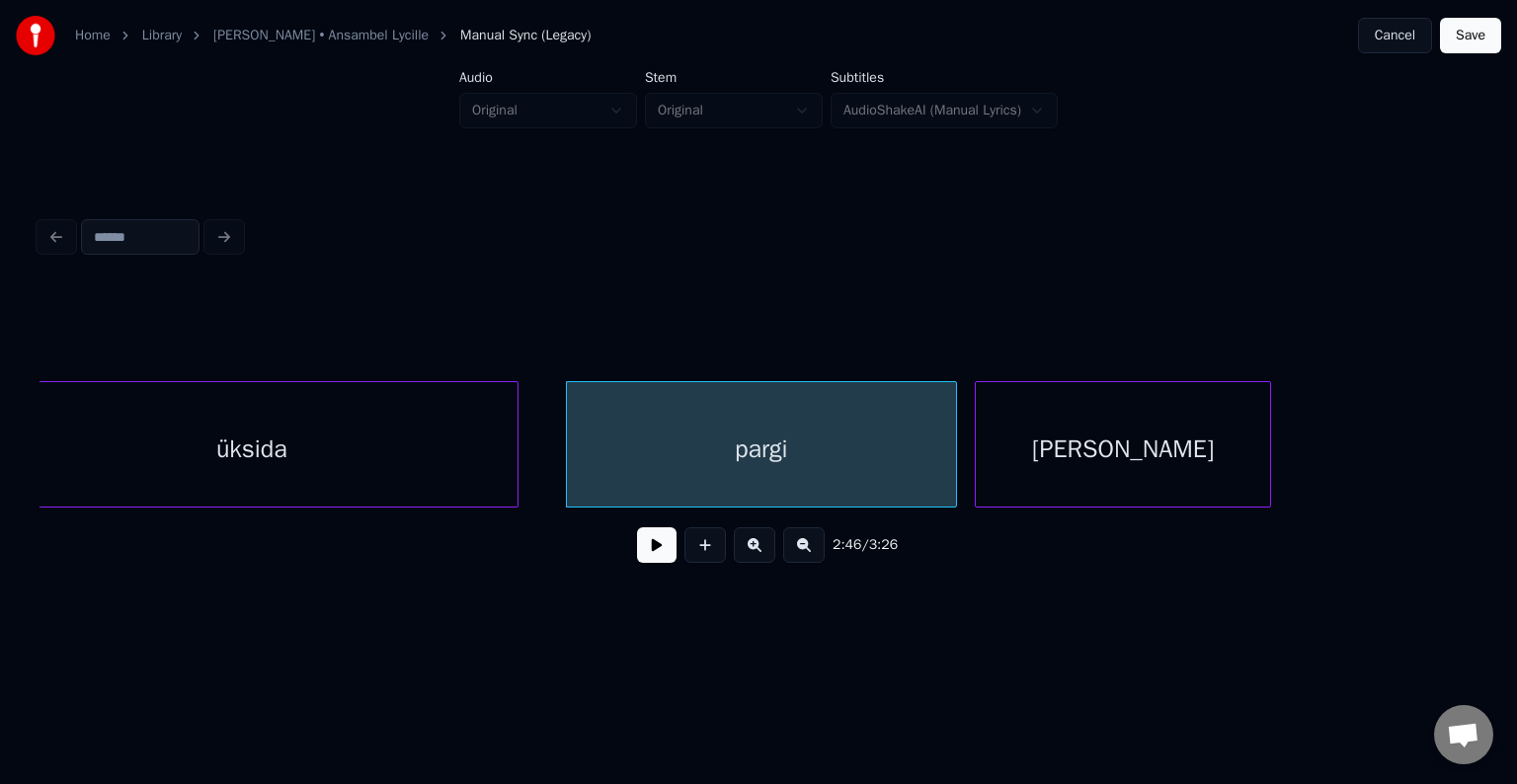 click on "[PERSON_NAME]" at bounding box center (1123, 449) 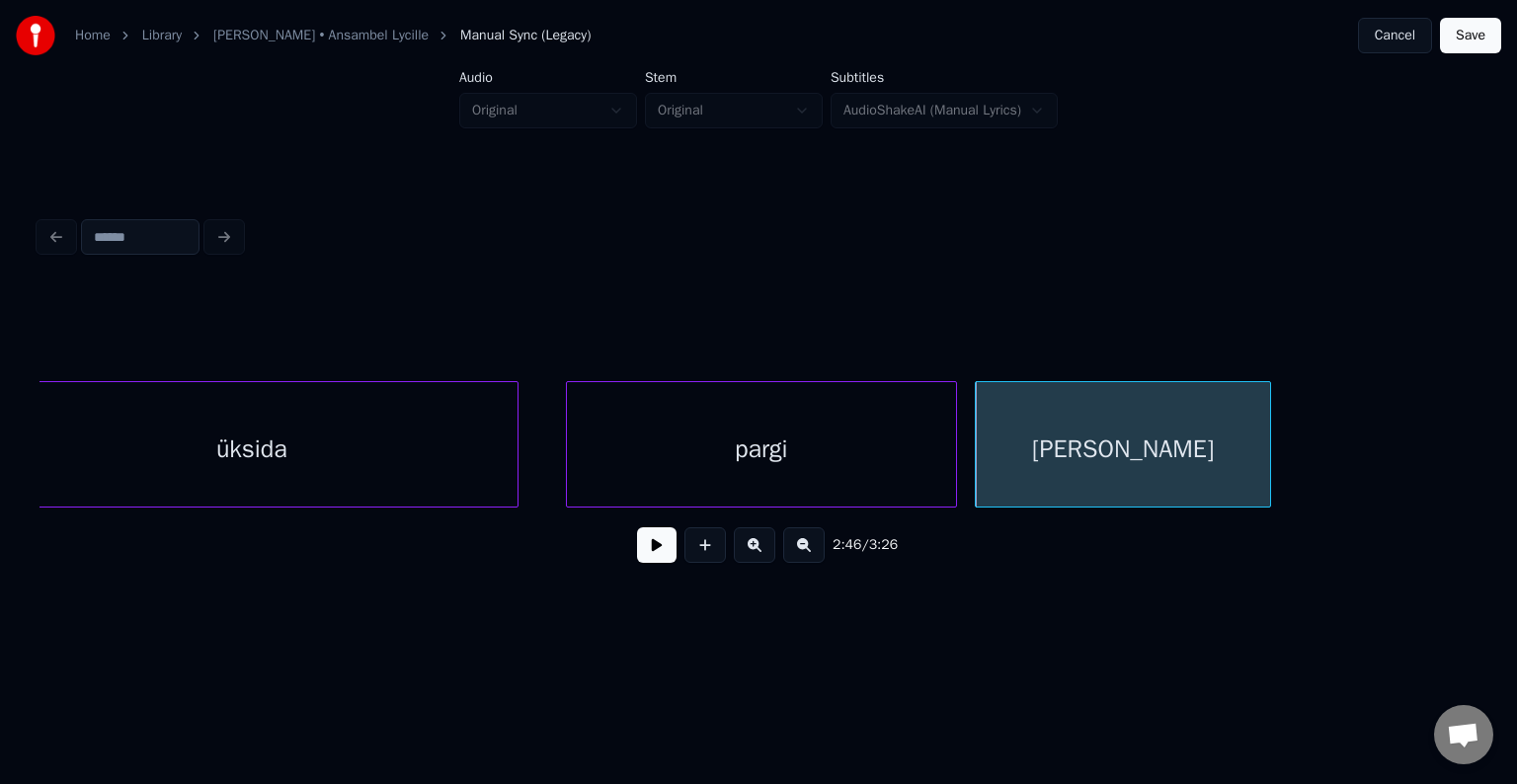 click at bounding box center [657, 545] 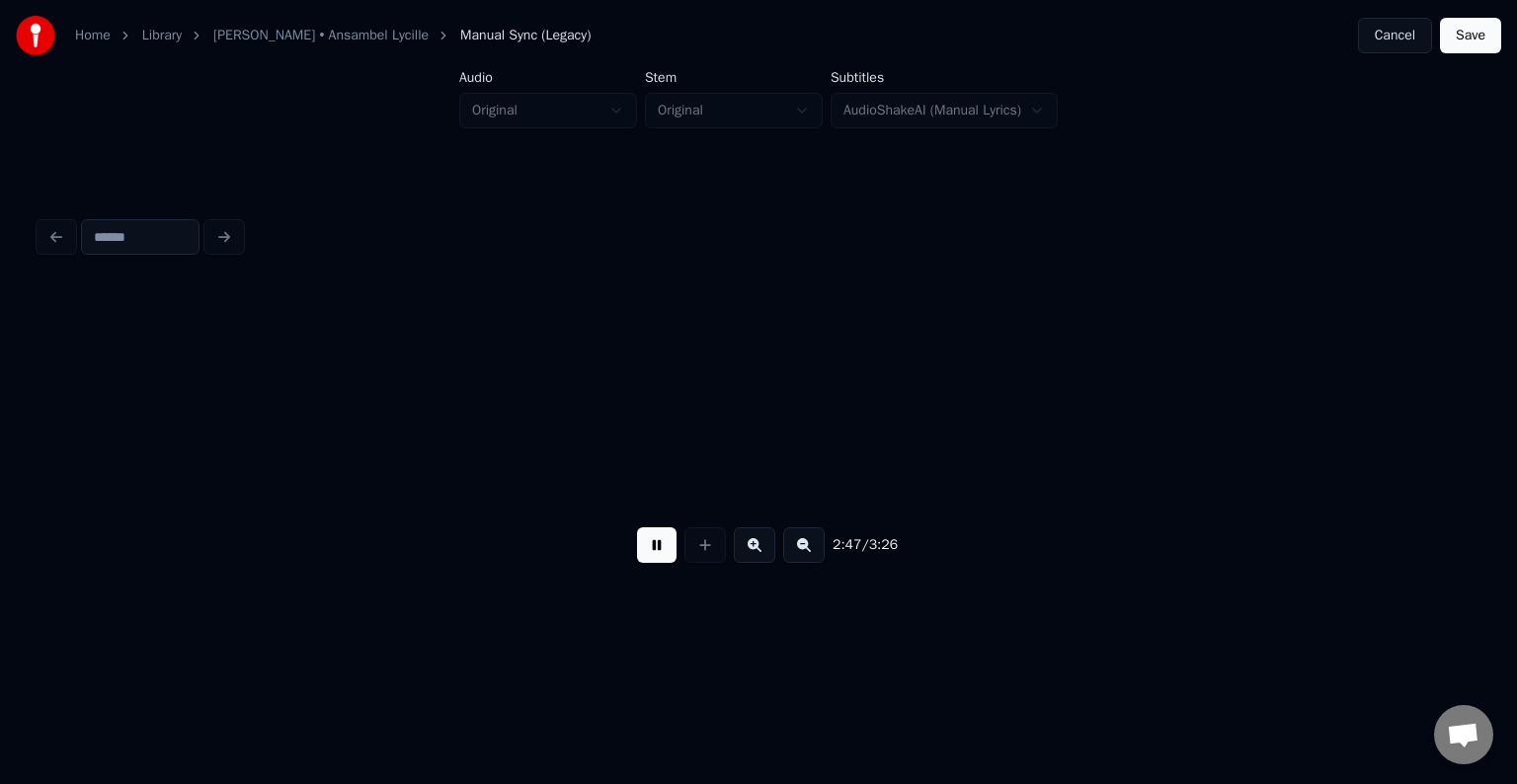 scroll, scrollTop: 0, scrollLeft: 99412, axis: horizontal 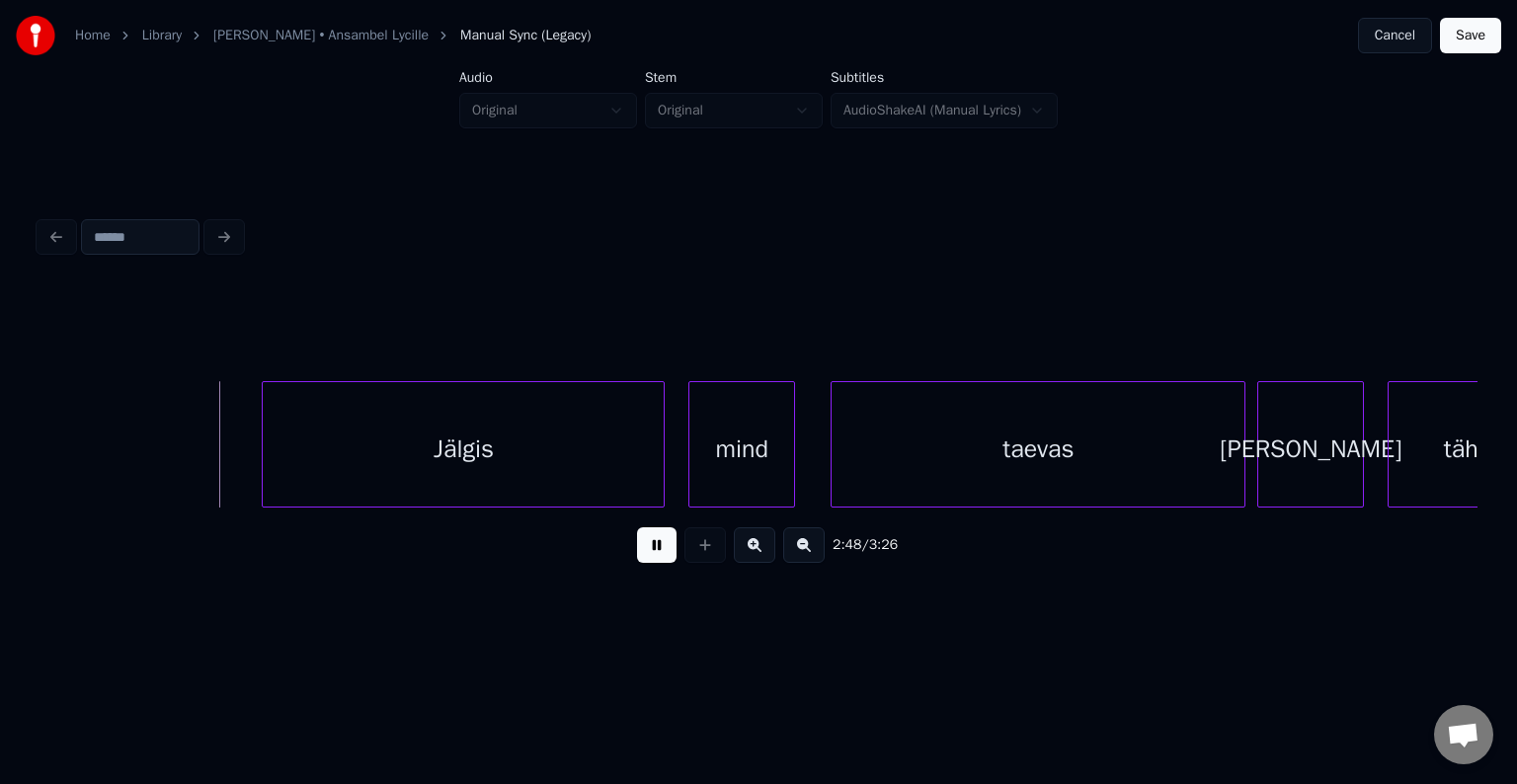 click at bounding box center [657, 545] 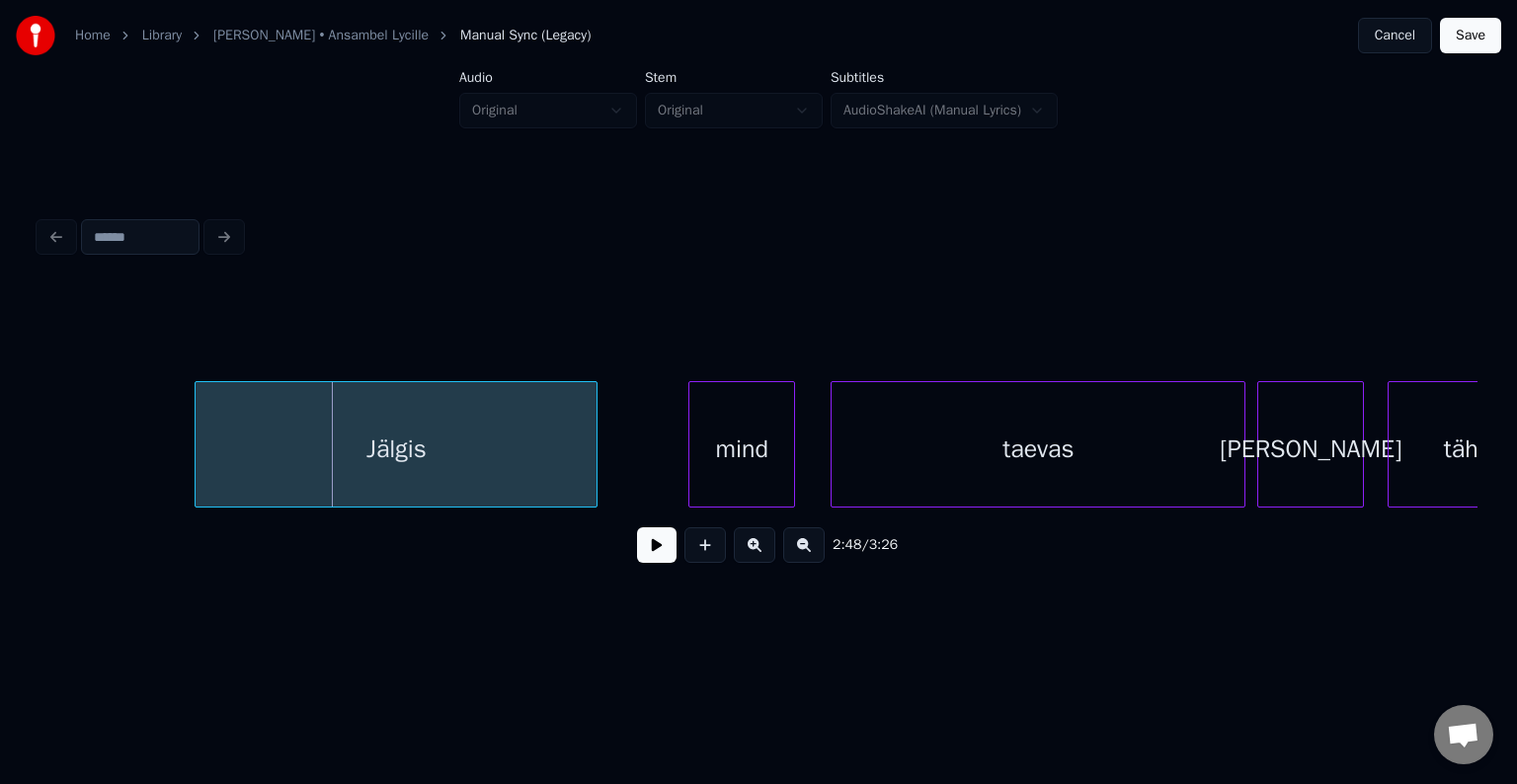 click on "Jälgis" at bounding box center [396, 449] 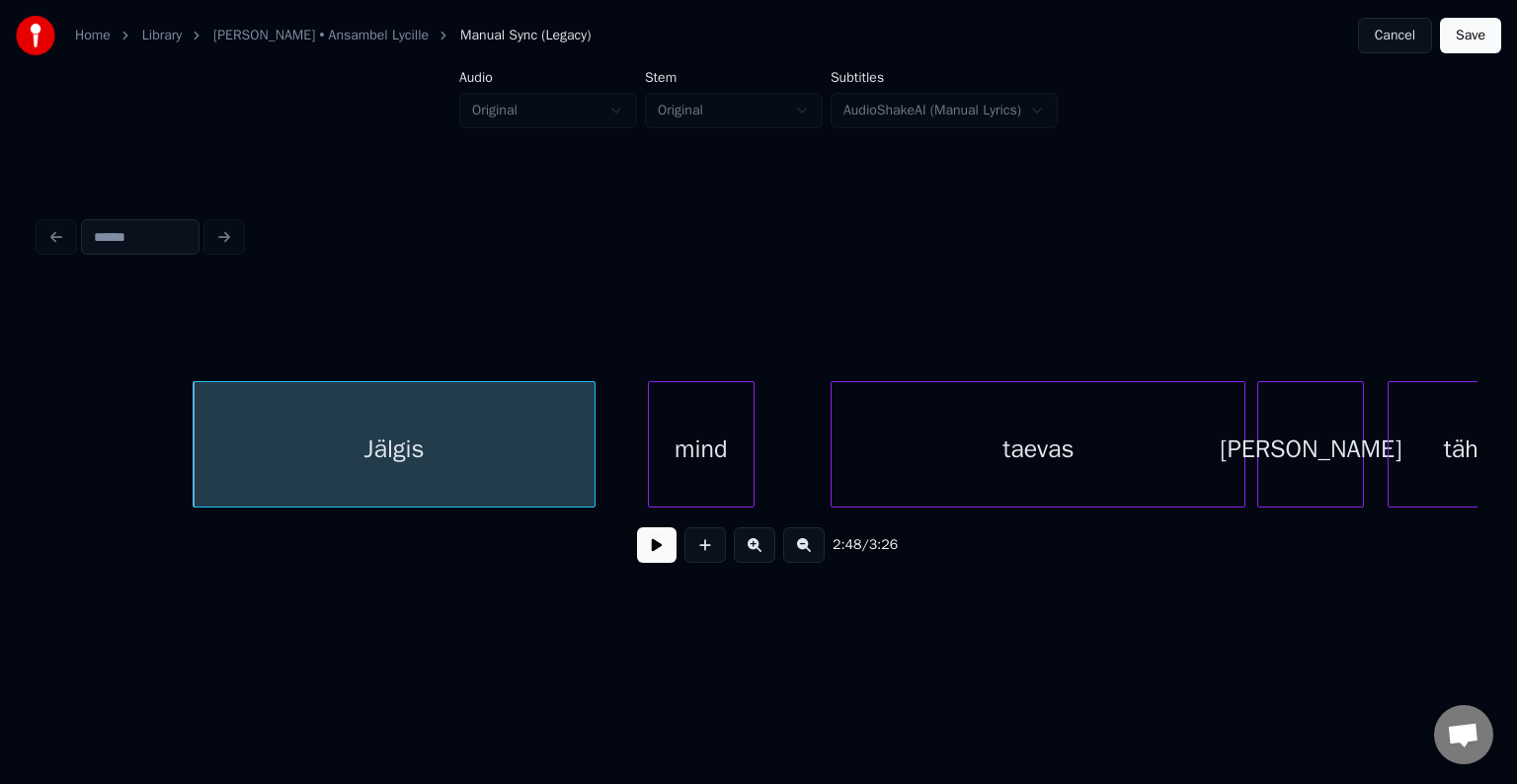 click on "mind" at bounding box center [701, 449] 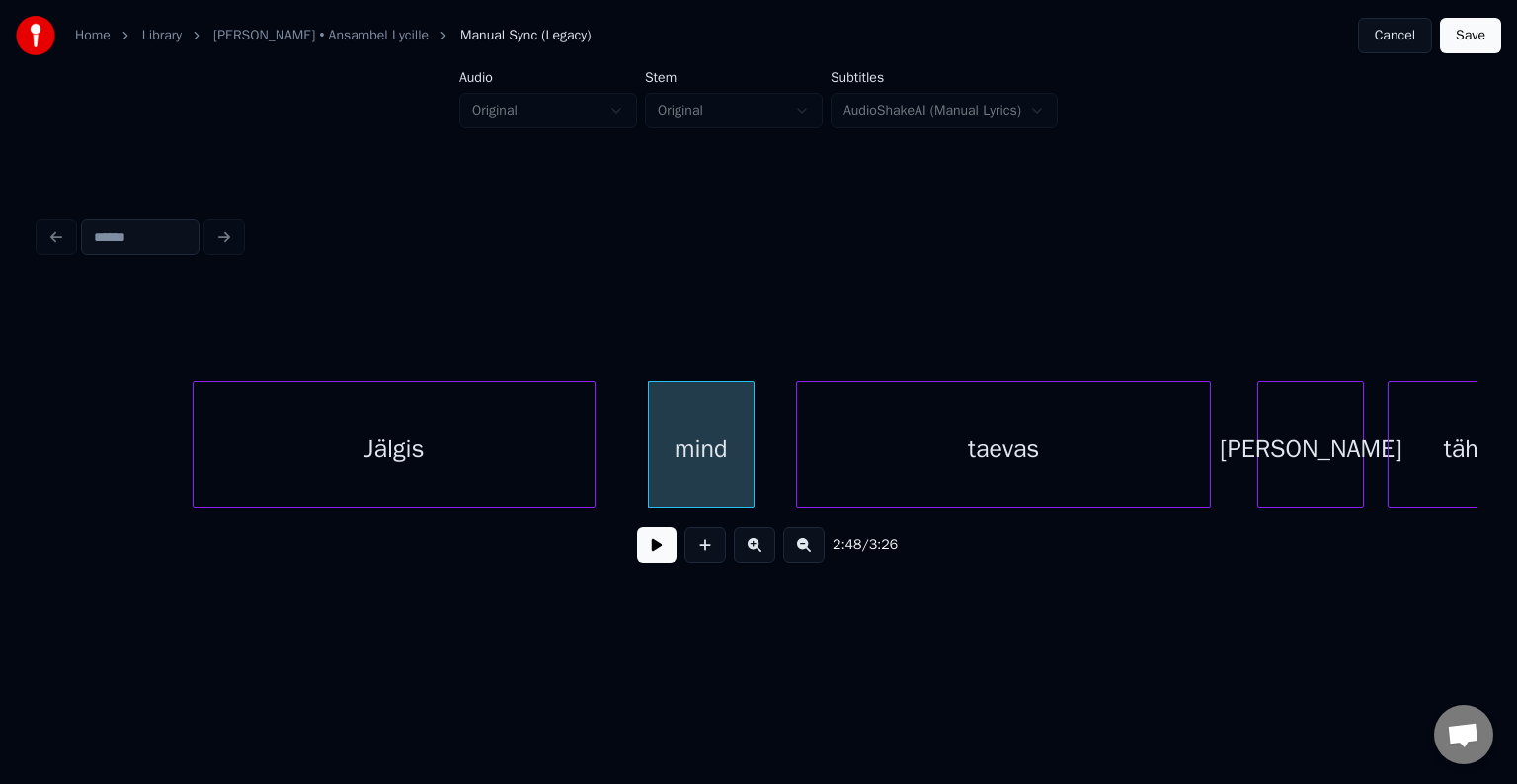 click on "taevas" at bounding box center [1003, 449] 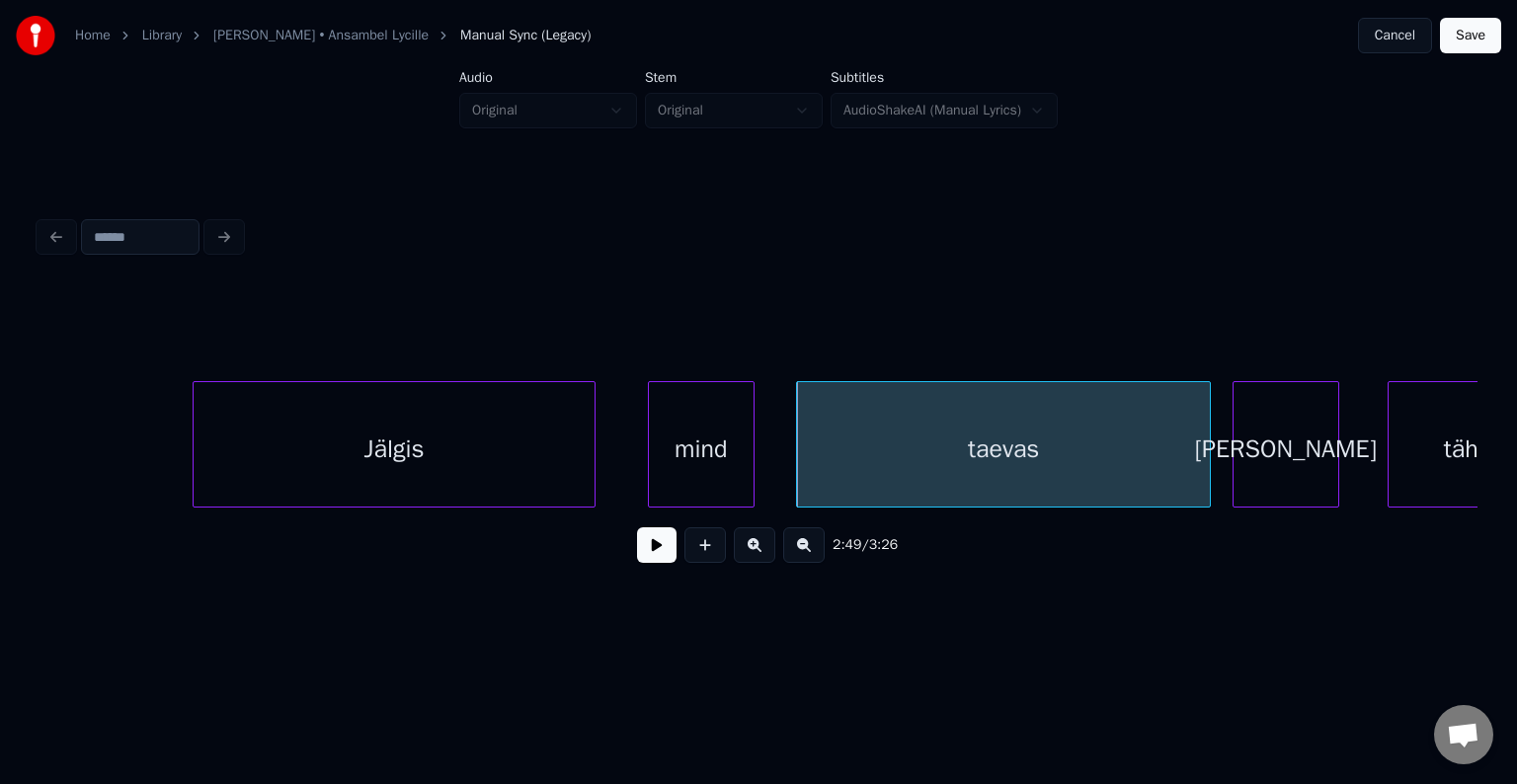 click on "[PERSON_NAME]" at bounding box center (1286, 449) 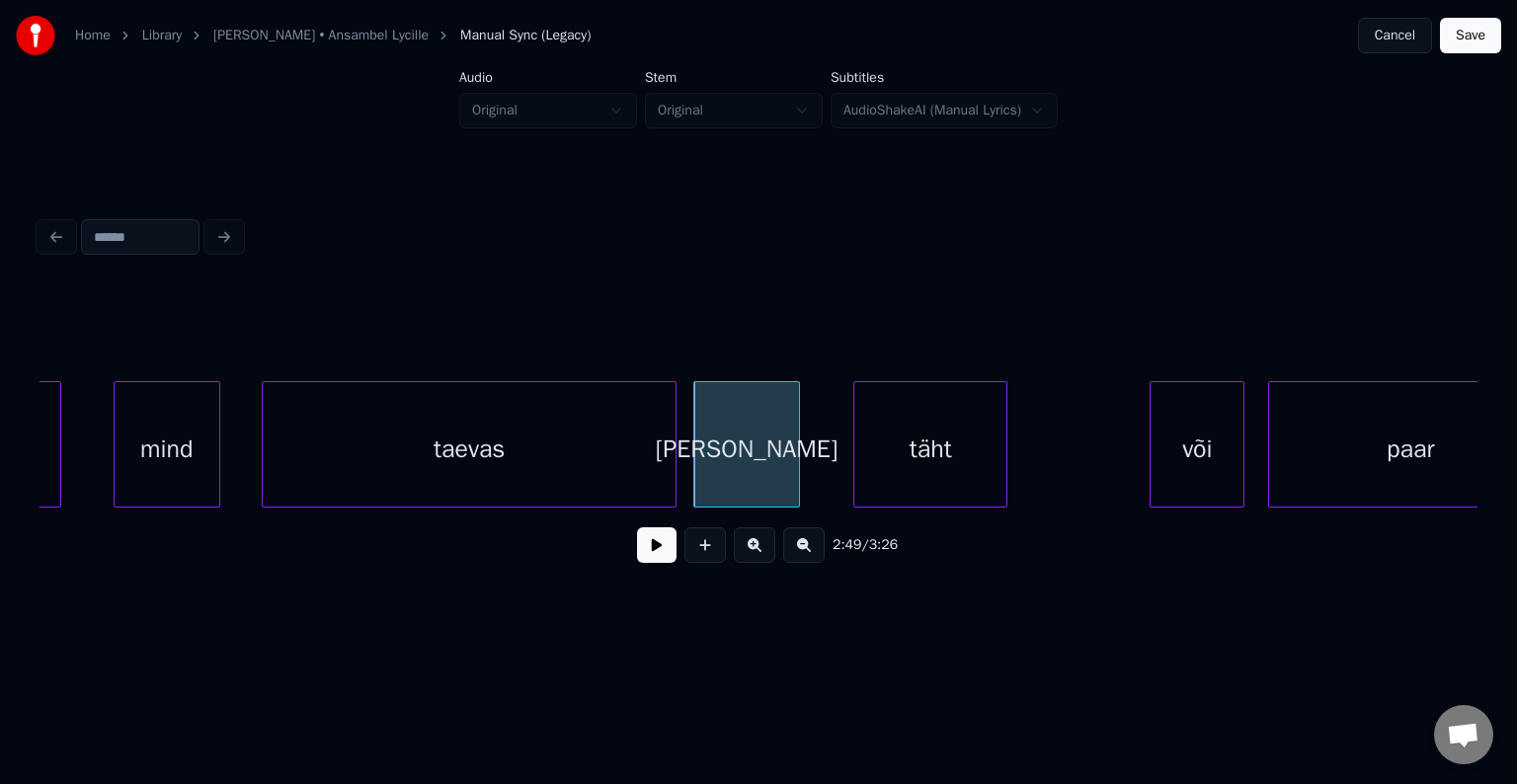 scroll, scrollTop: 0, scrollLeft: 99965, axis: horizontal 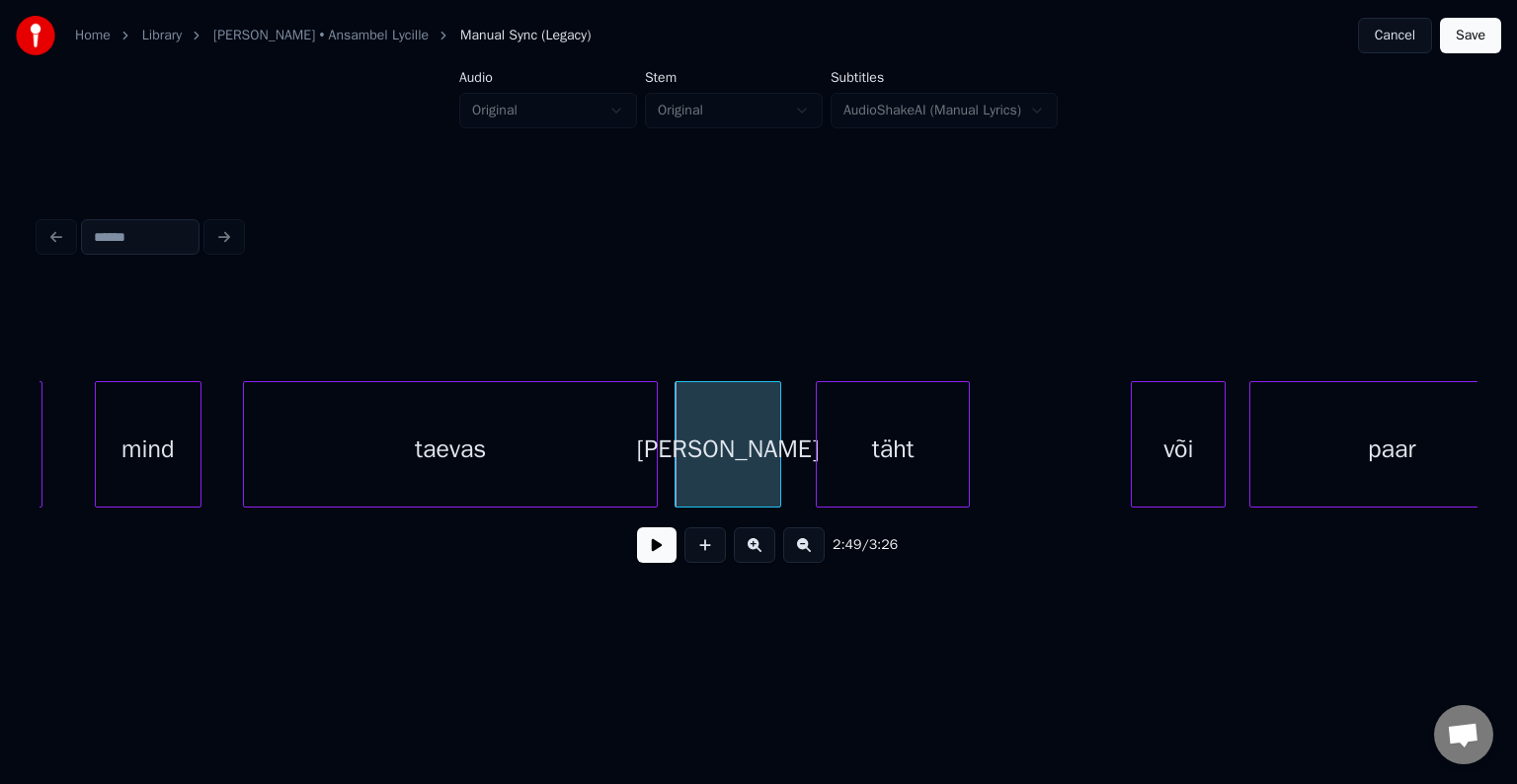click on "täht" at bounding box center [893, 449] 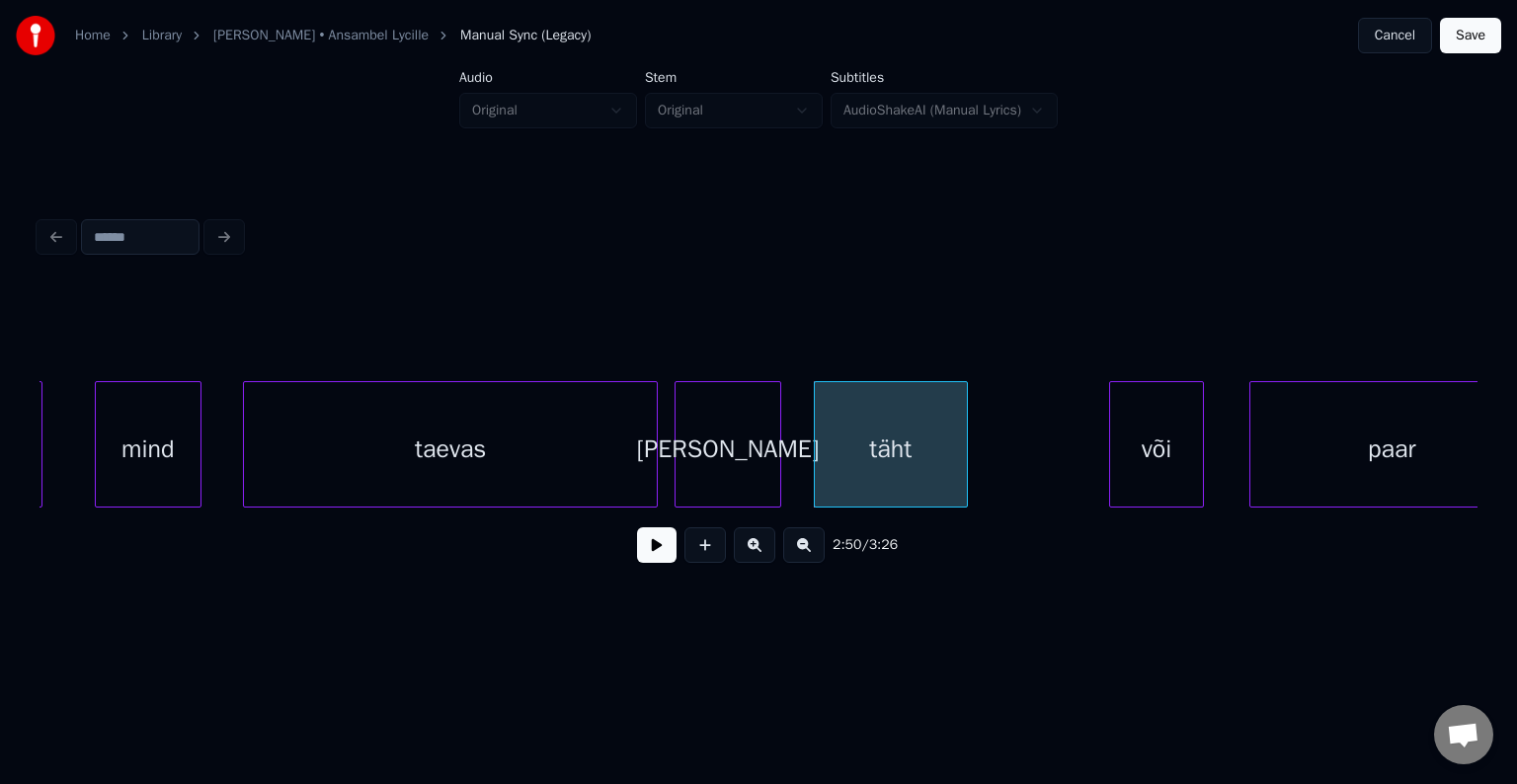 click on "või" at bounding box center (1157, 449) 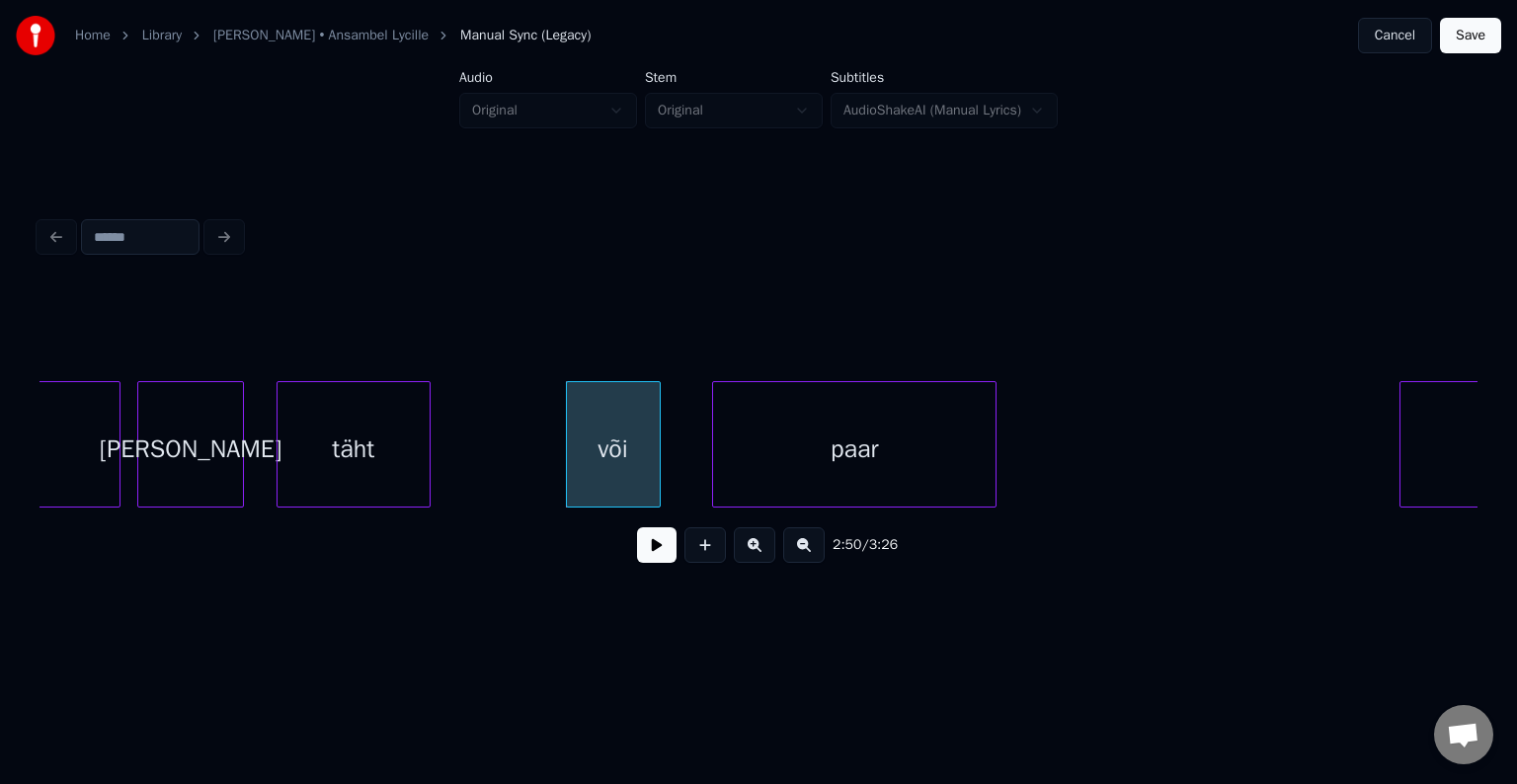 scroll, scrollTop: 0, scrollLeft: 100597, axis: horizontal 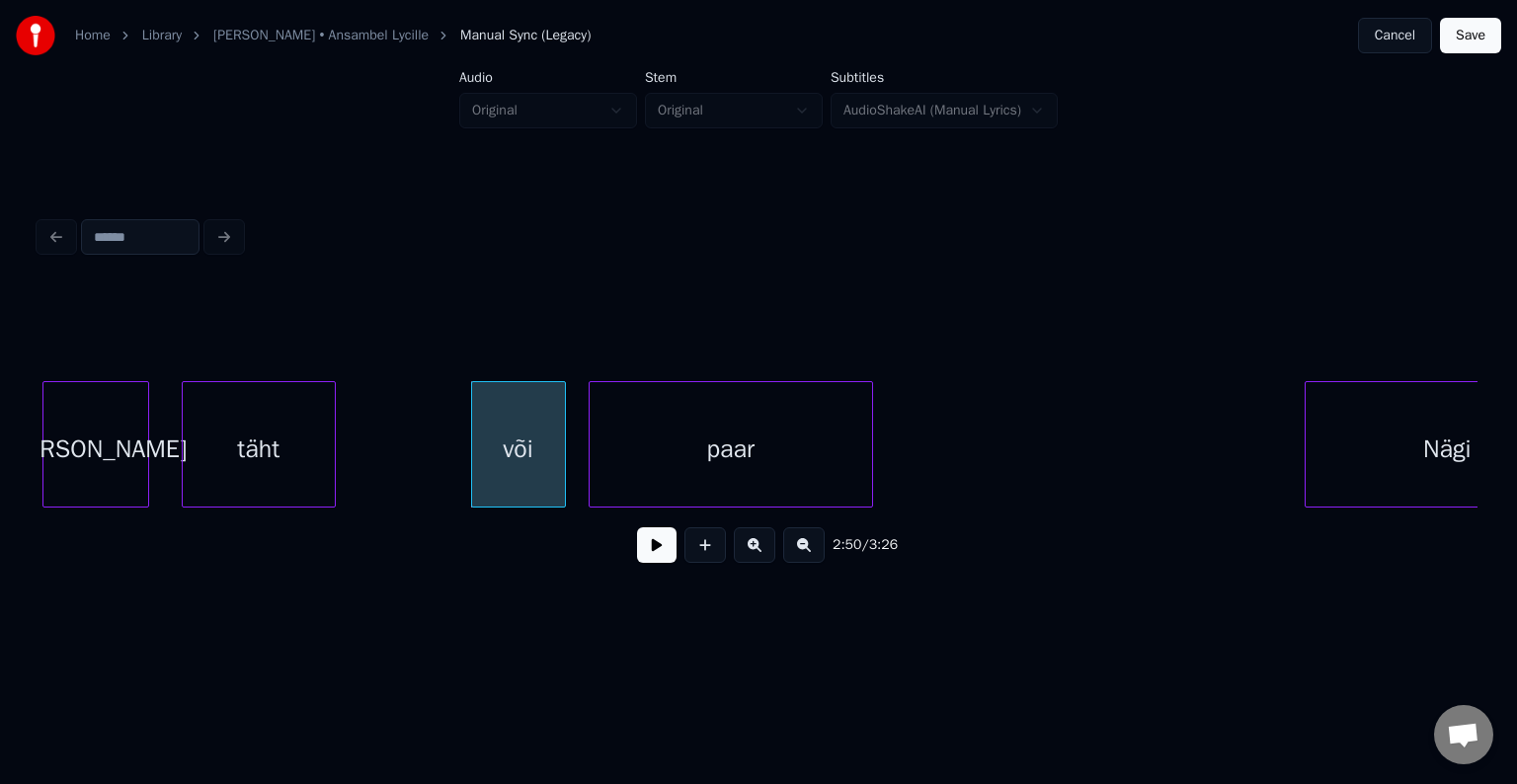 click on "paar" at bounding box center [731, 449] 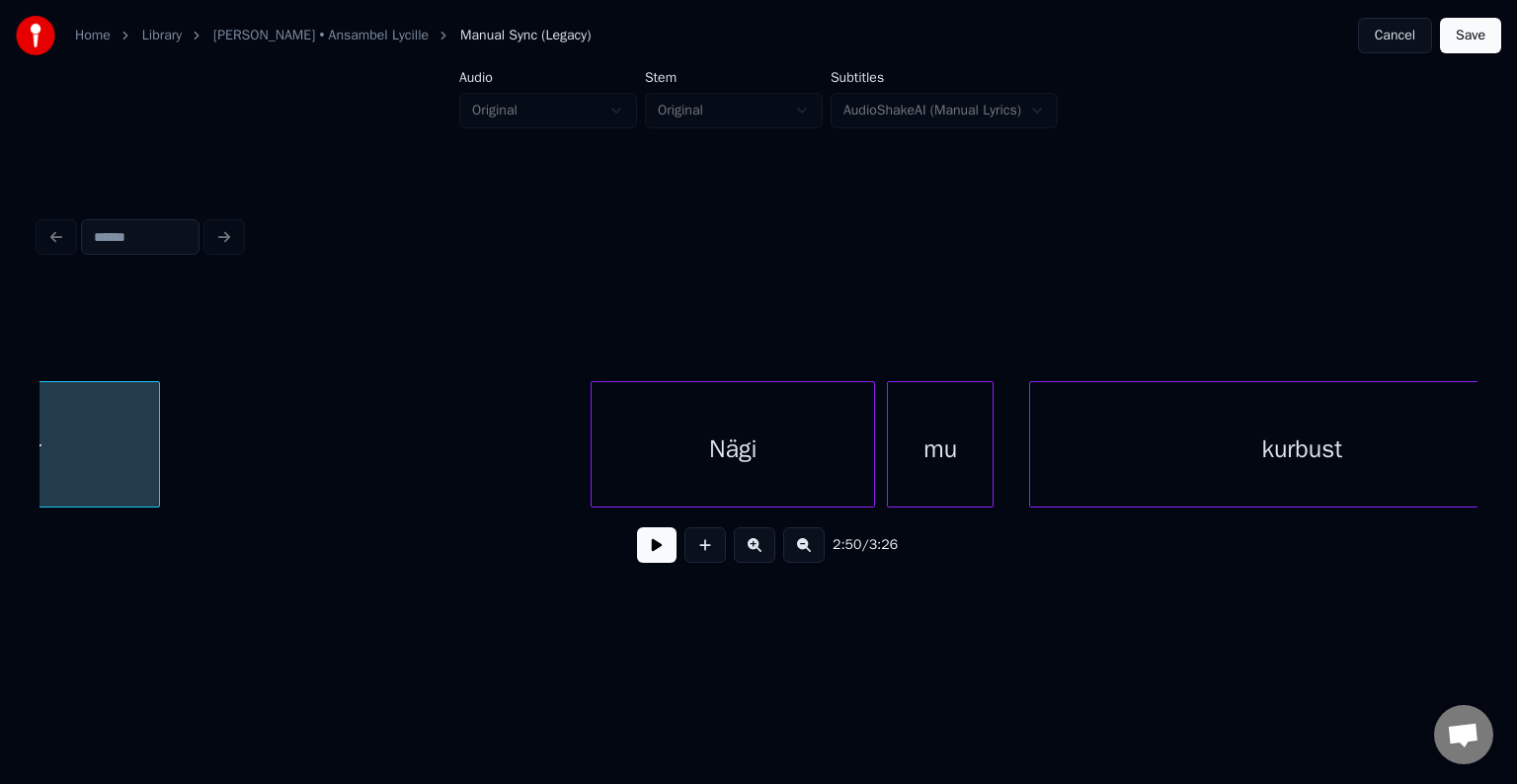 scroll, scrollTop: 0, scrollLeft: 101427, axis: horizontal 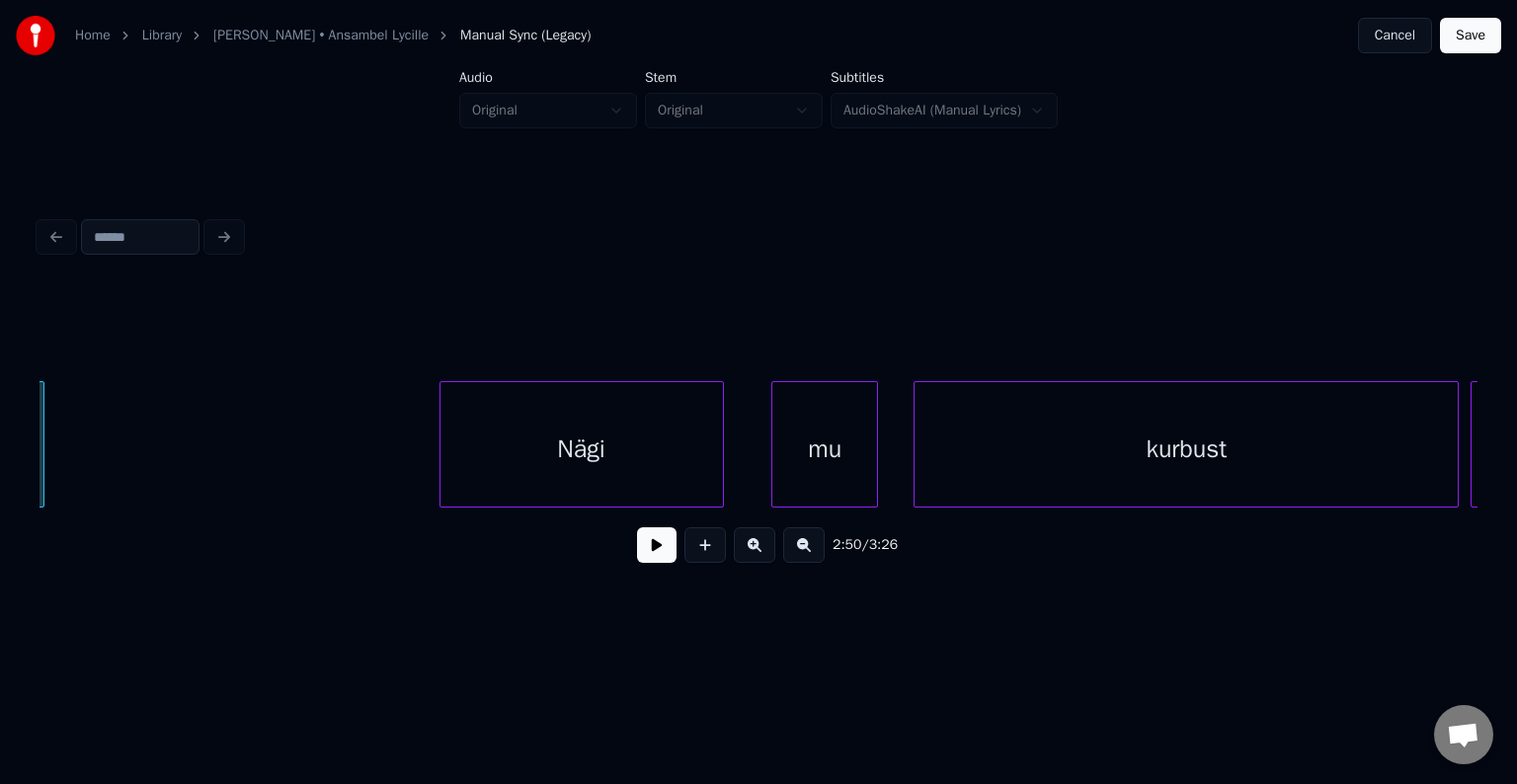 click on "Nägi" at bounding box center (582, 449) 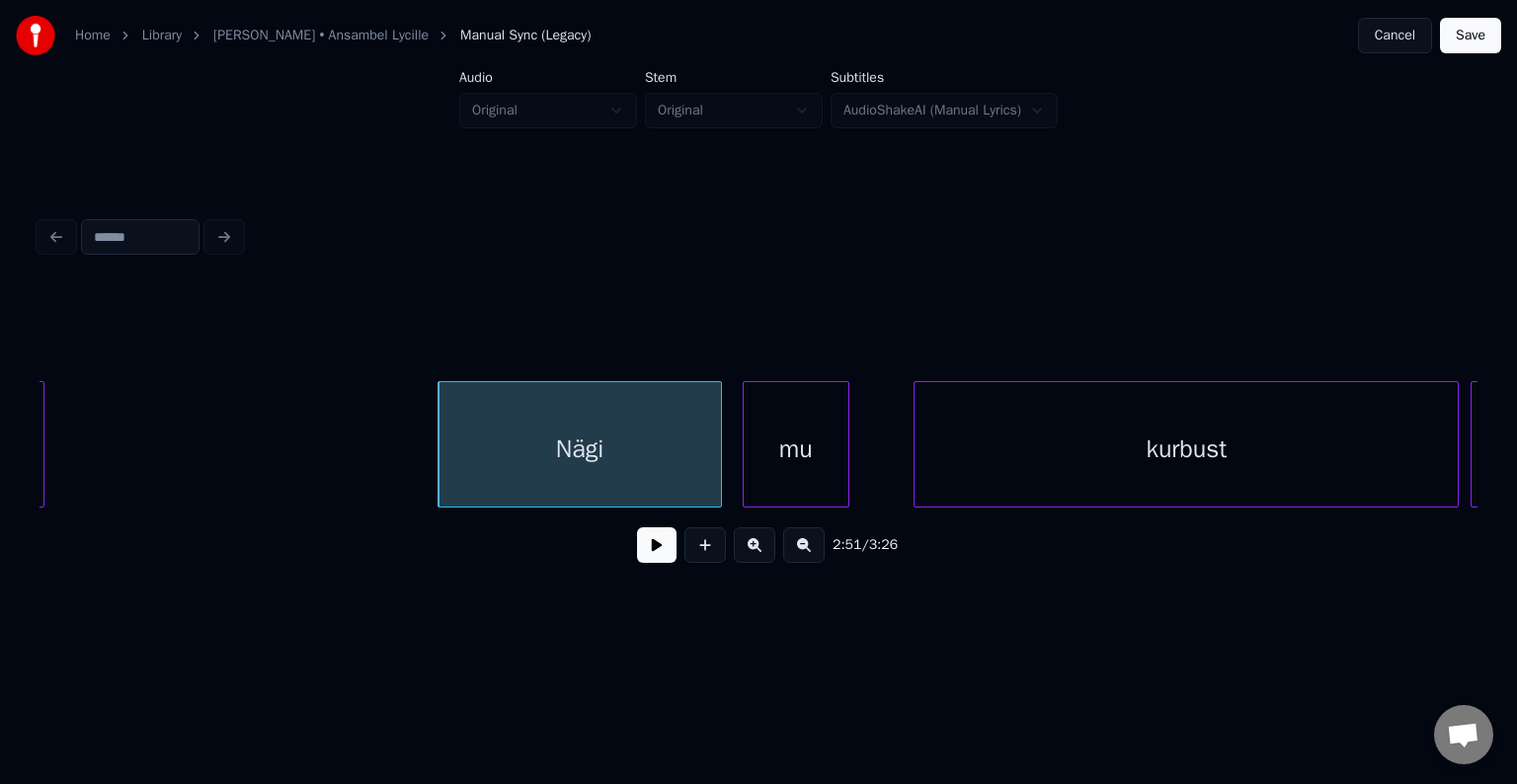 click on "mu" at bounding box center (796, 449) 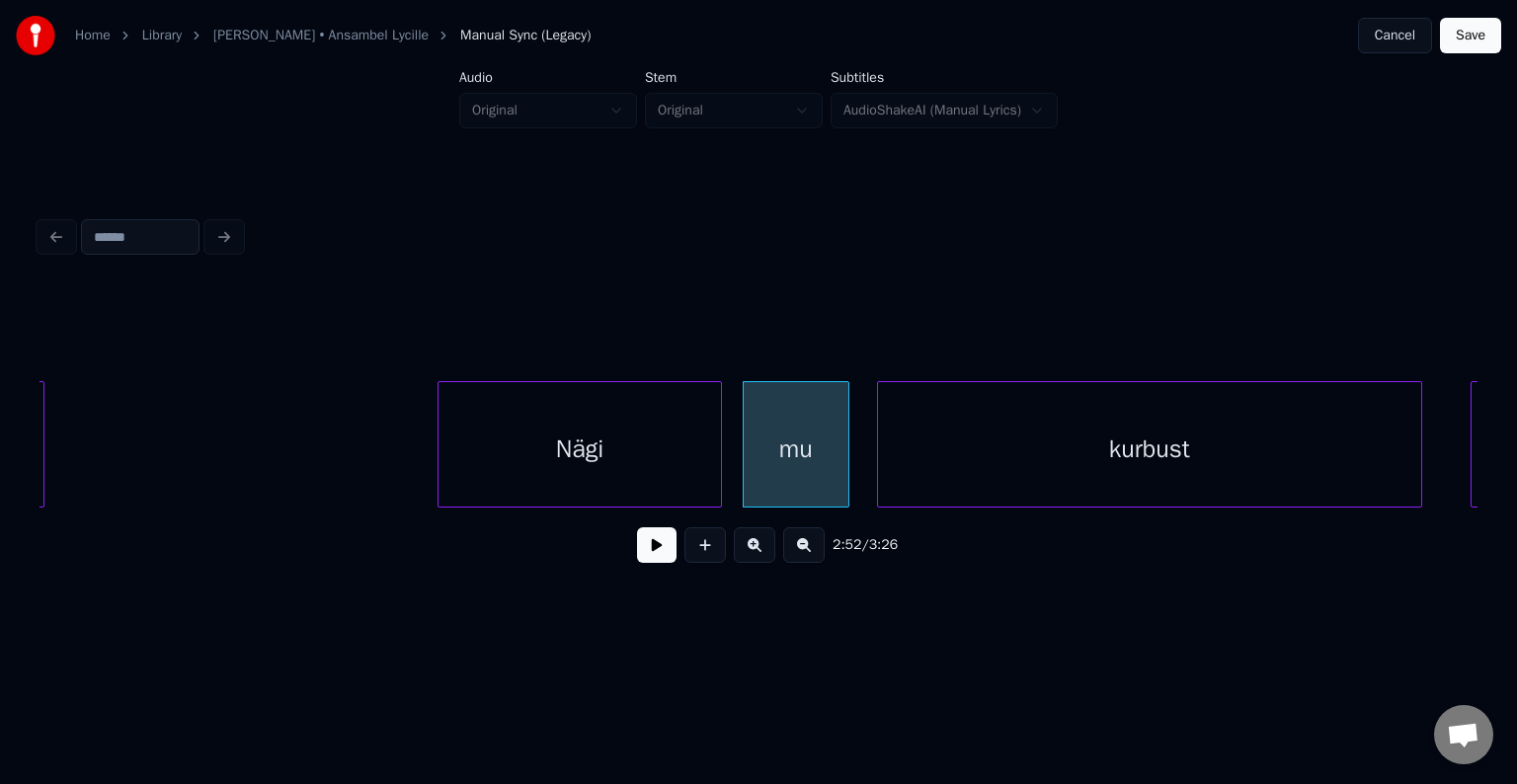 click on "kurbust" at bounding box center [1150, 449] 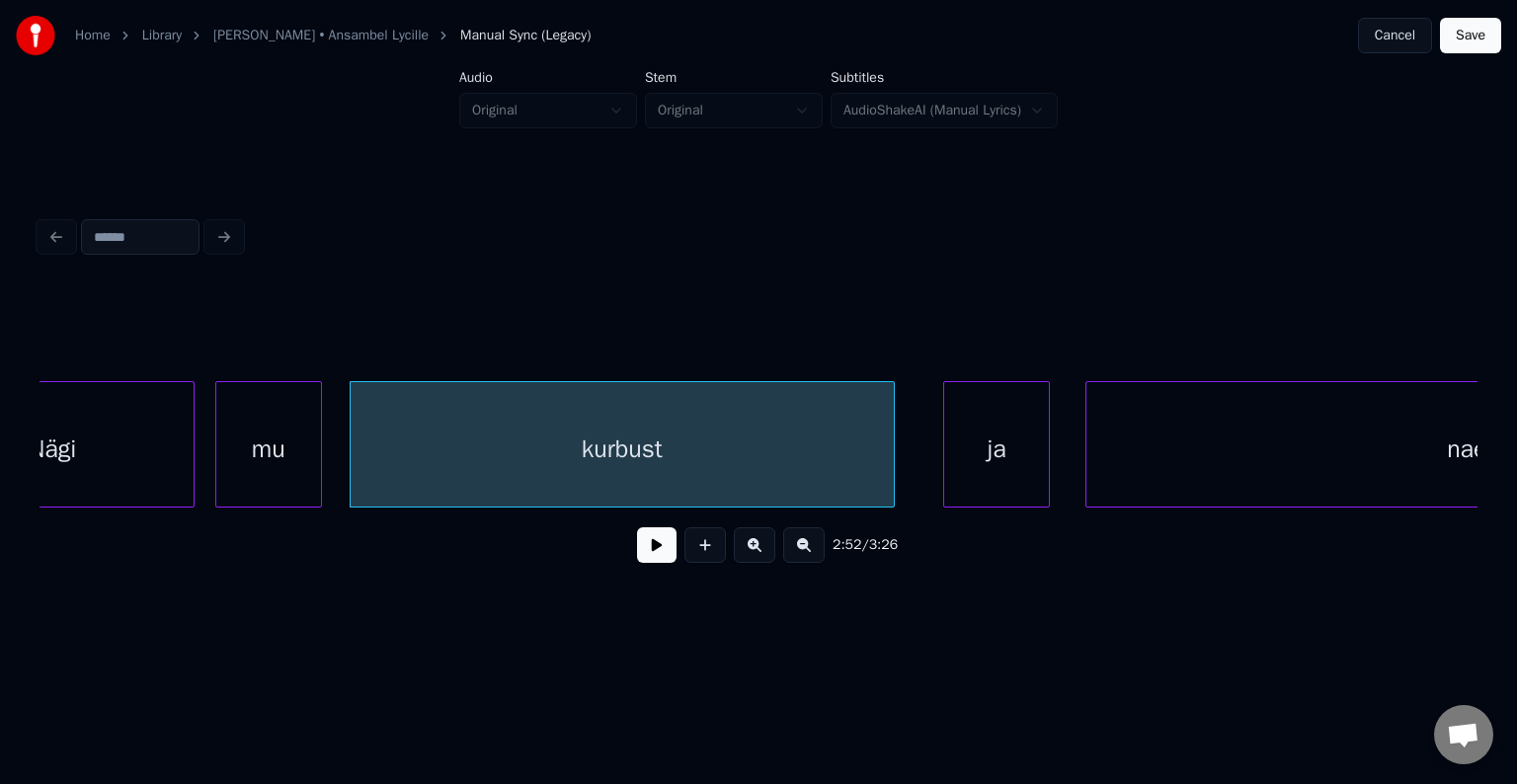 scroll, scrollTop: 0, scrollLeft: 102059, axis: horizontal 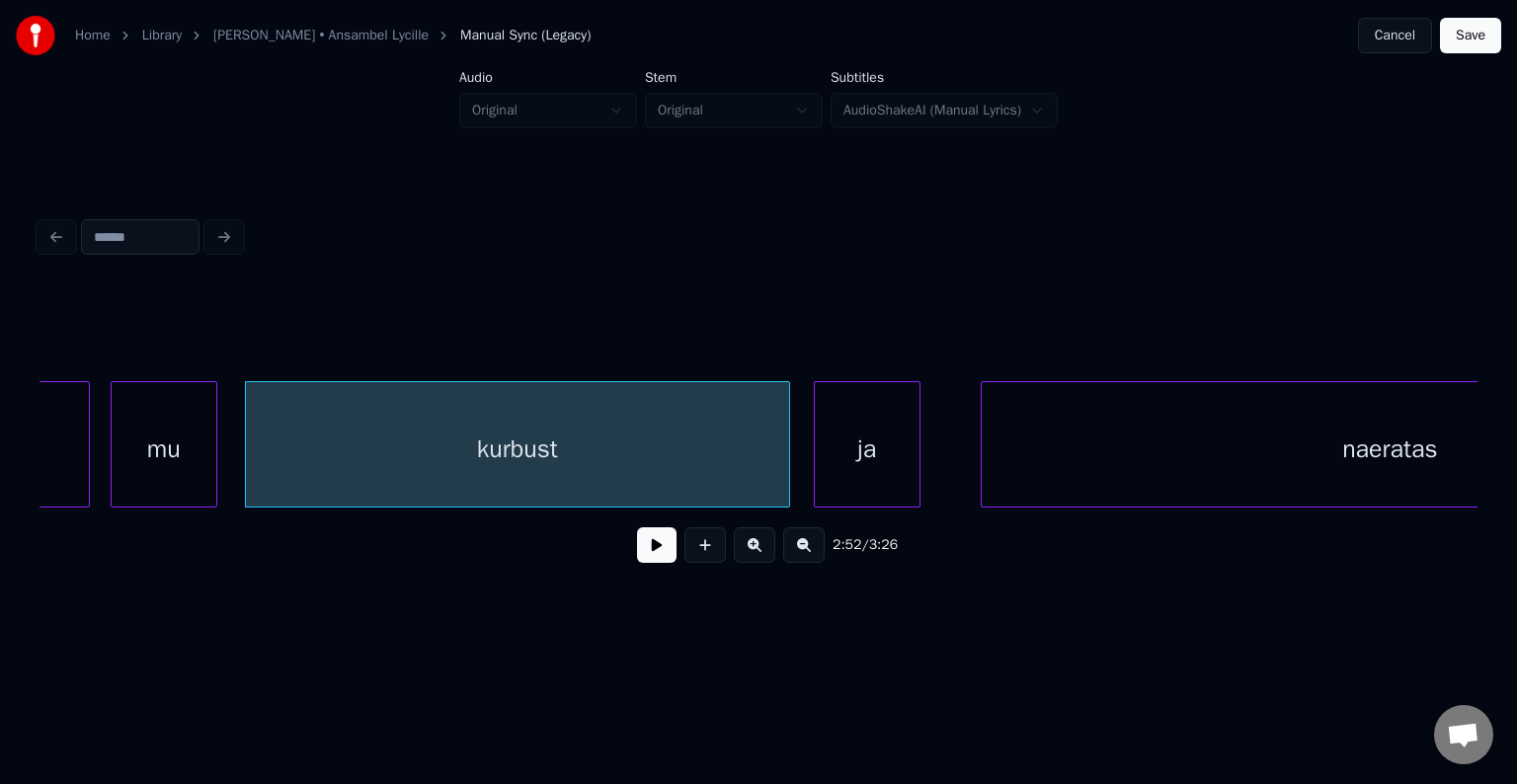 click on "ja" at bounding box center (867, 449) 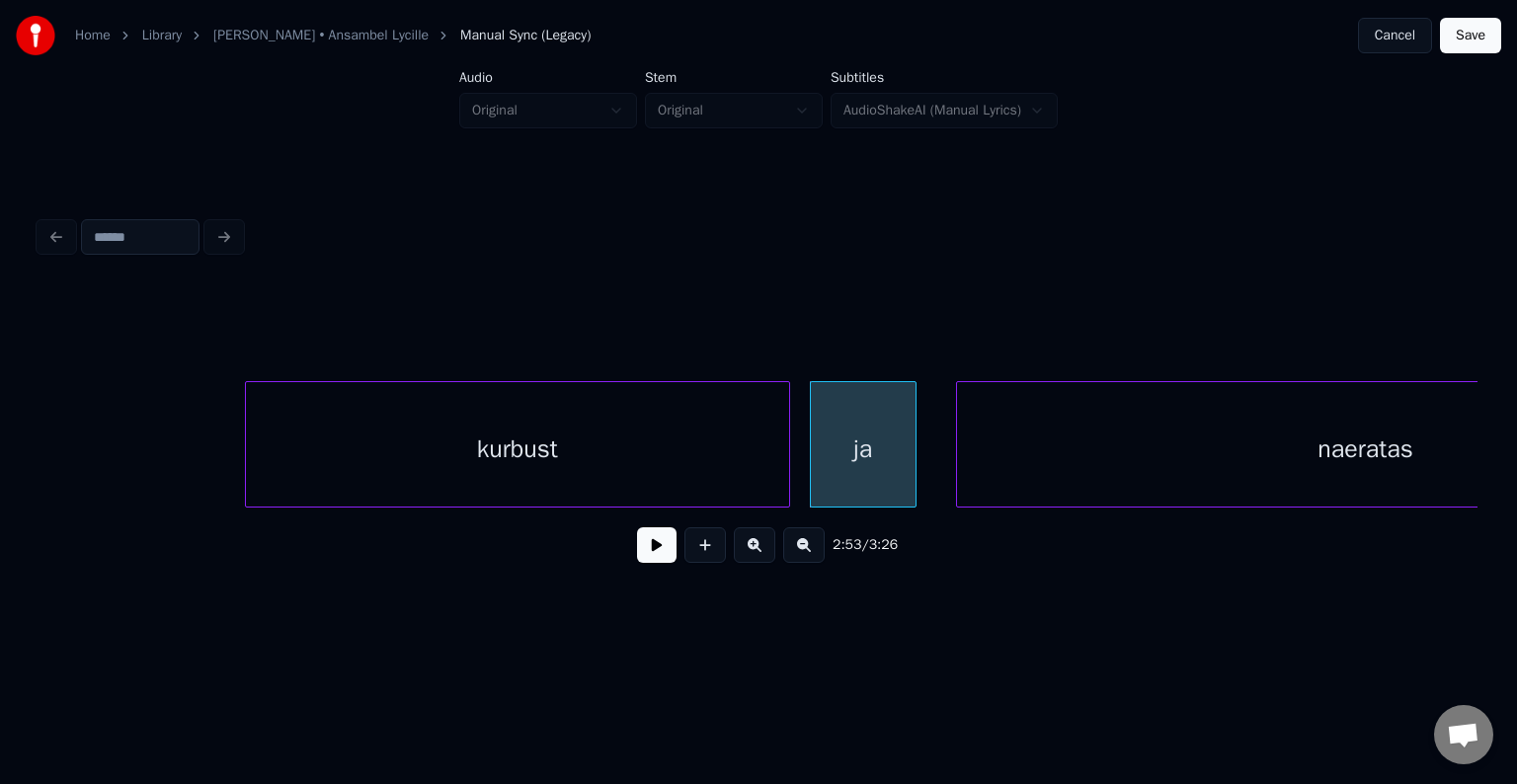 scroll, scrollTop: 0, scrollLeft: 102373, axis: horizontal 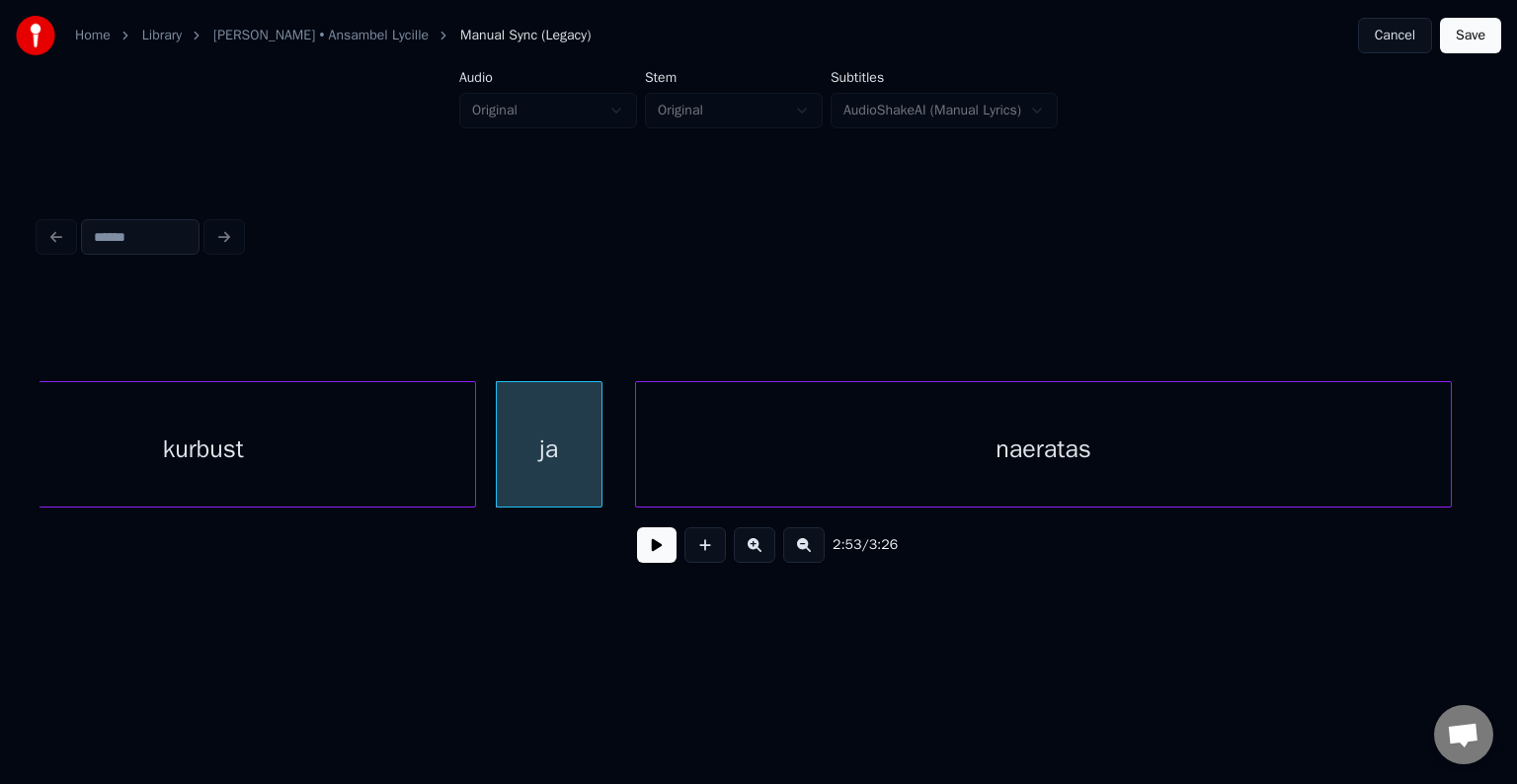 click on "naeratas" at bounding box center [1044, 449] 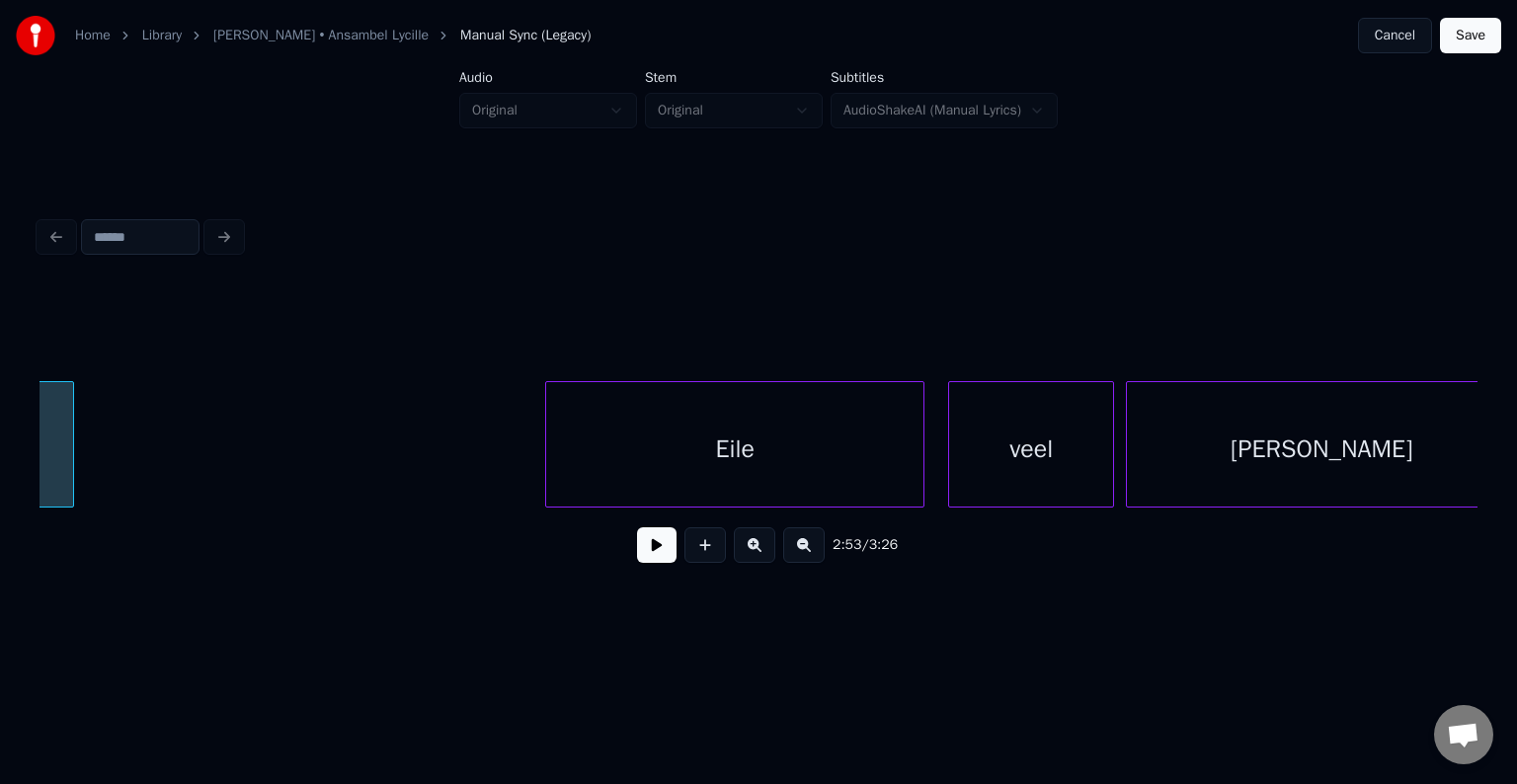 scroll, scrollTop: 0, scrollLeft: 103755, axis: horizontal 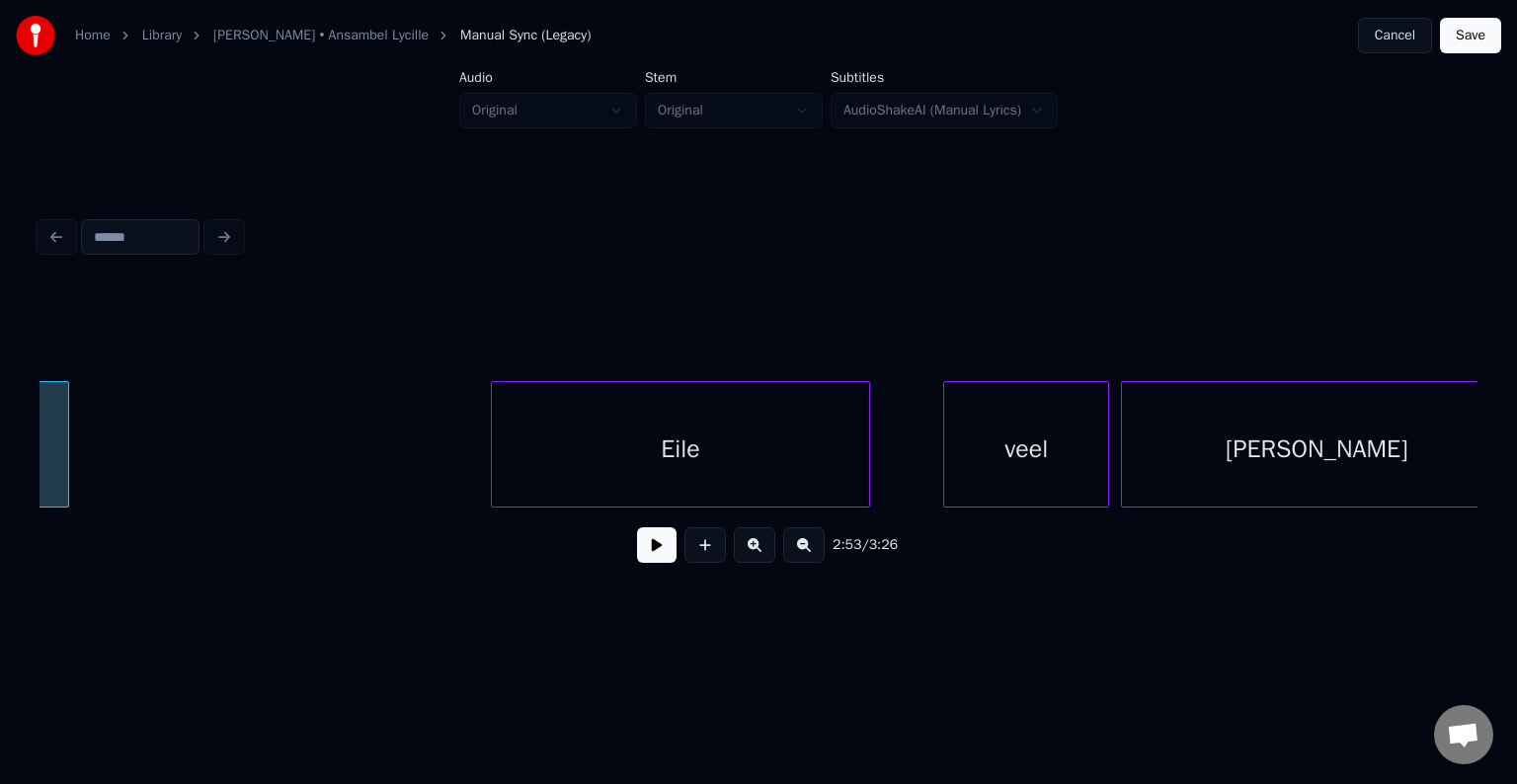 click on "Eile" at bounding box center (680, 449) 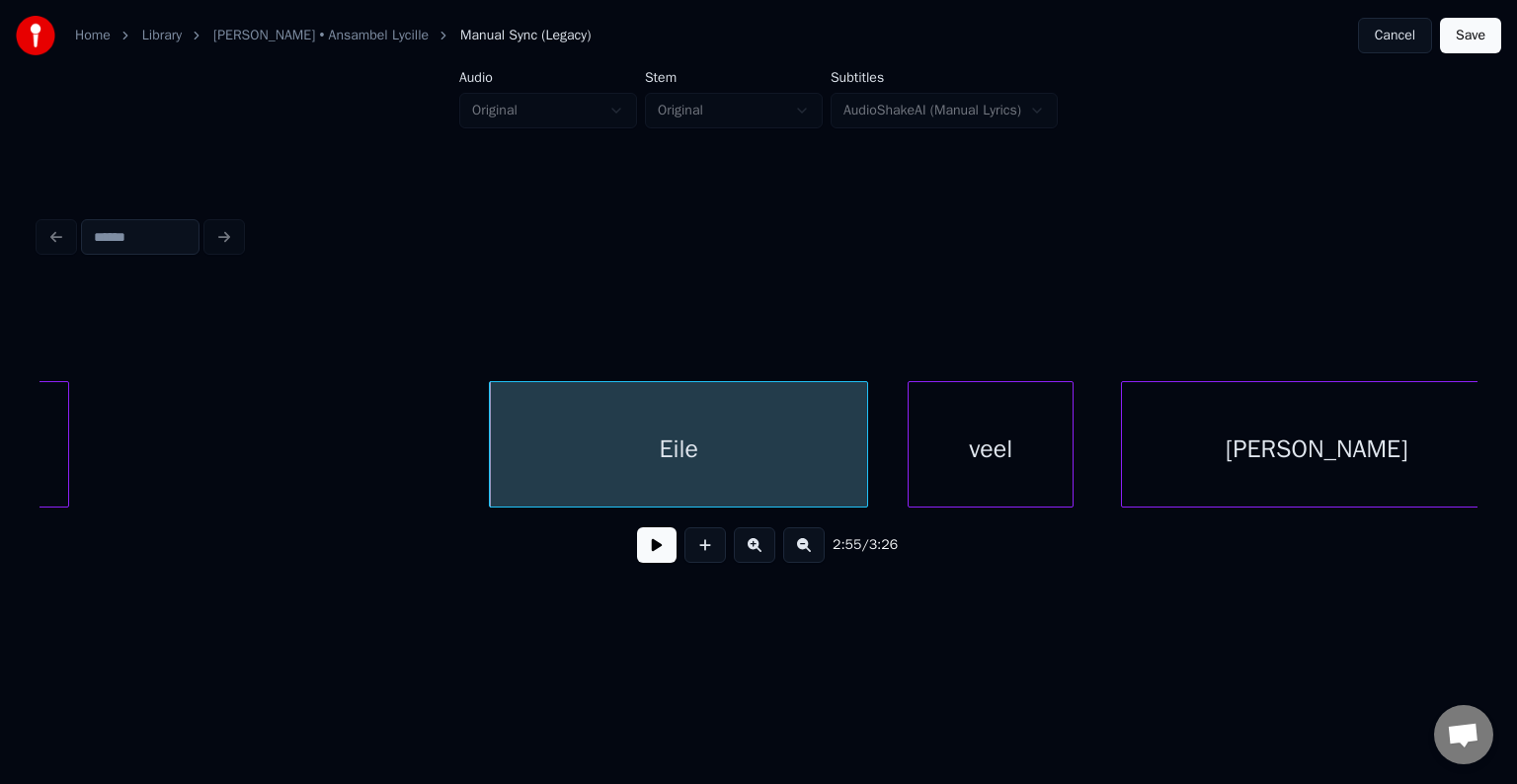 click on "veel" at bounding box center (991, 449) 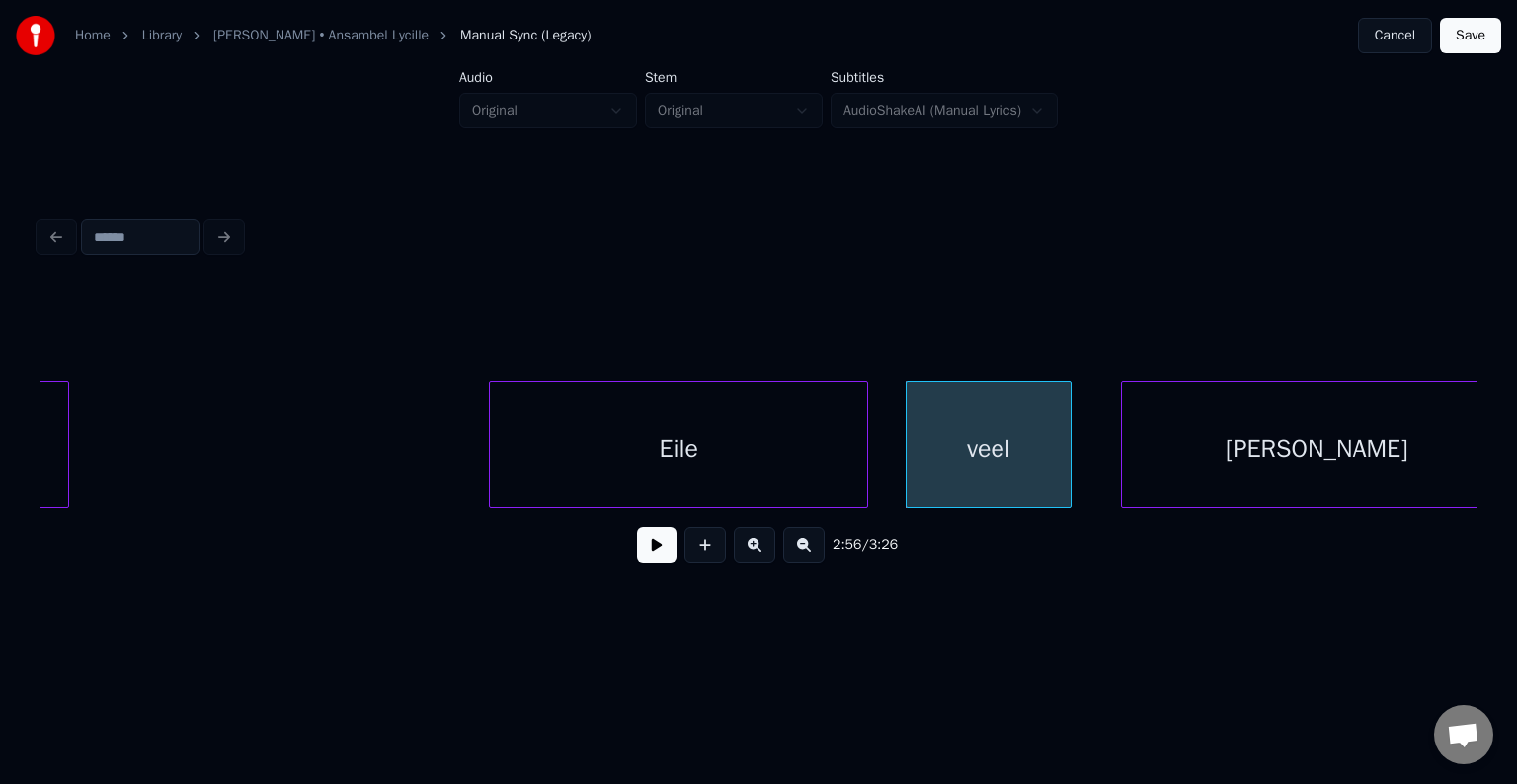 scroll, scrollTop: 0, scrollLeft: 103785, axis: horizontal 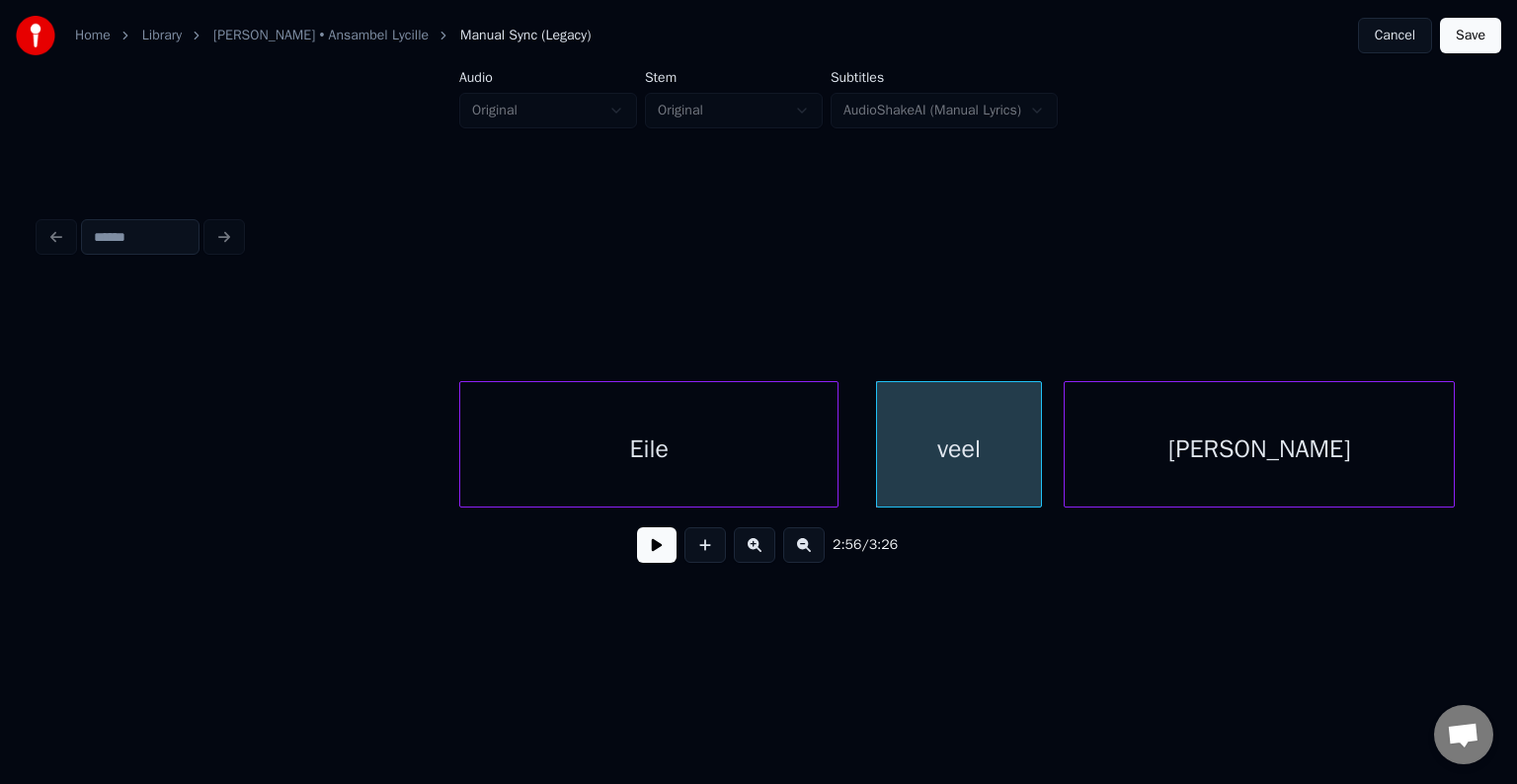 click on "[PERSON_NAME]" at bounding box center [1259, 449] 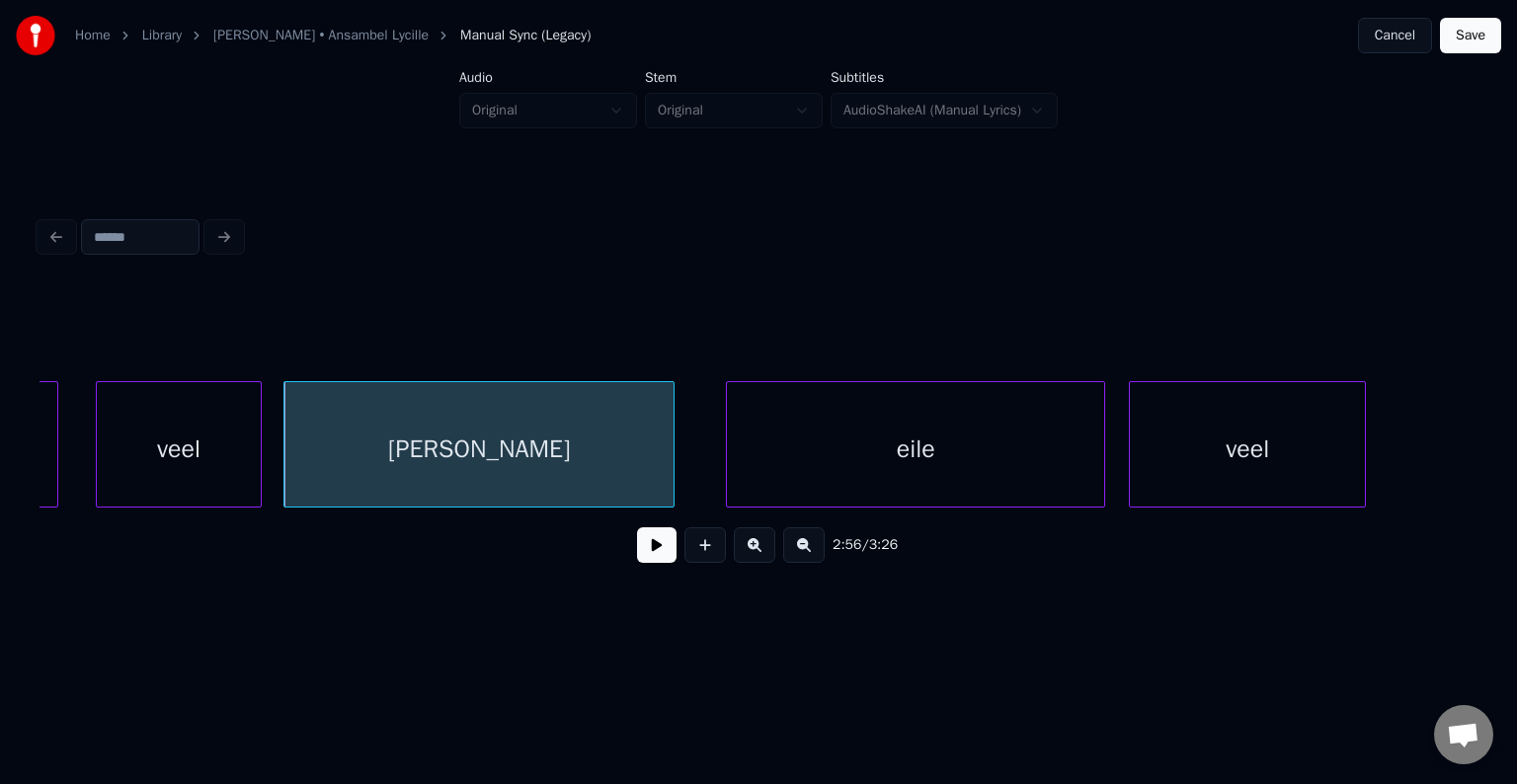 scroll, scrollTop: 0, scrollLeft: 104575, axis: horizontal 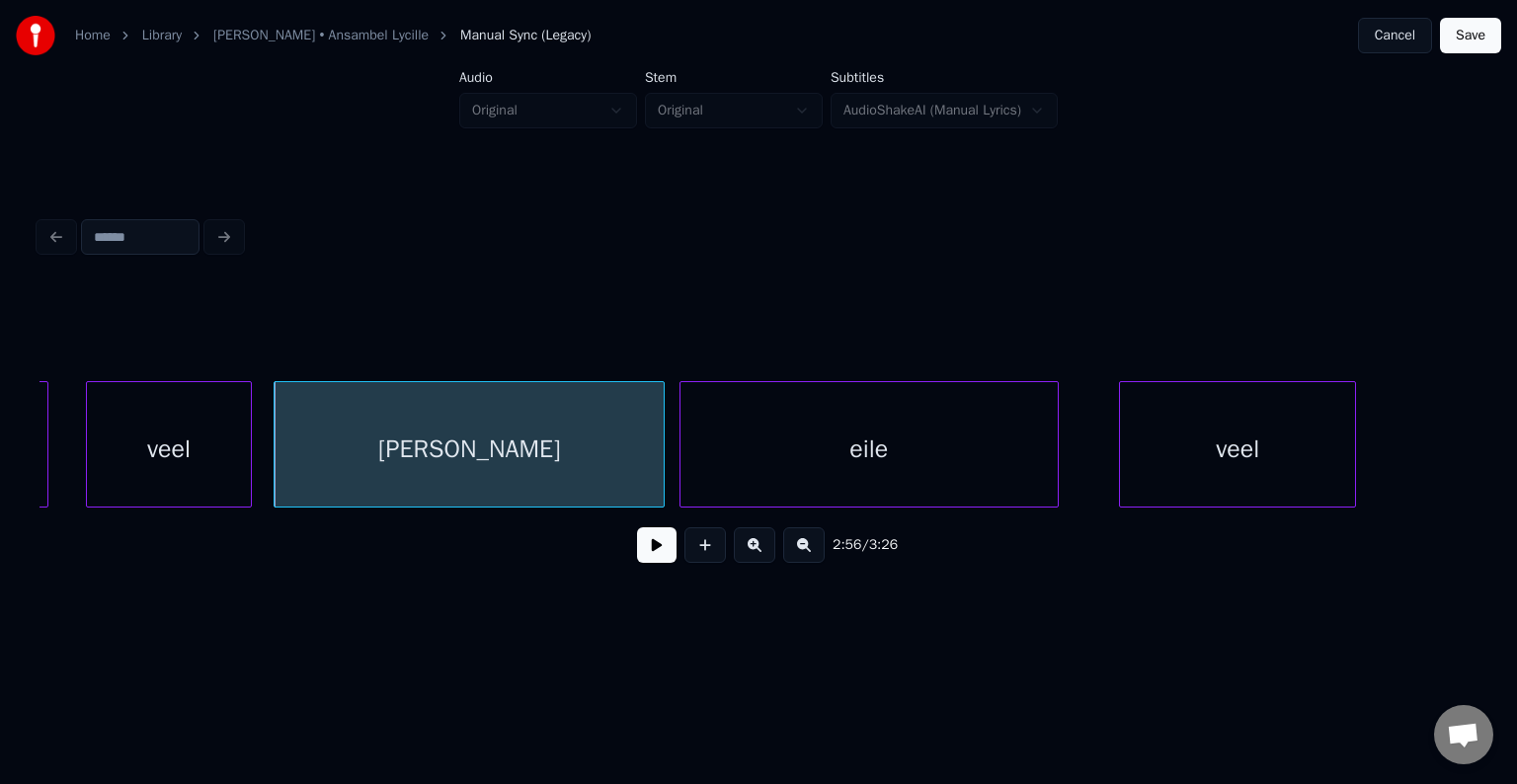 click on "eile" at bounding box center (869, 449) 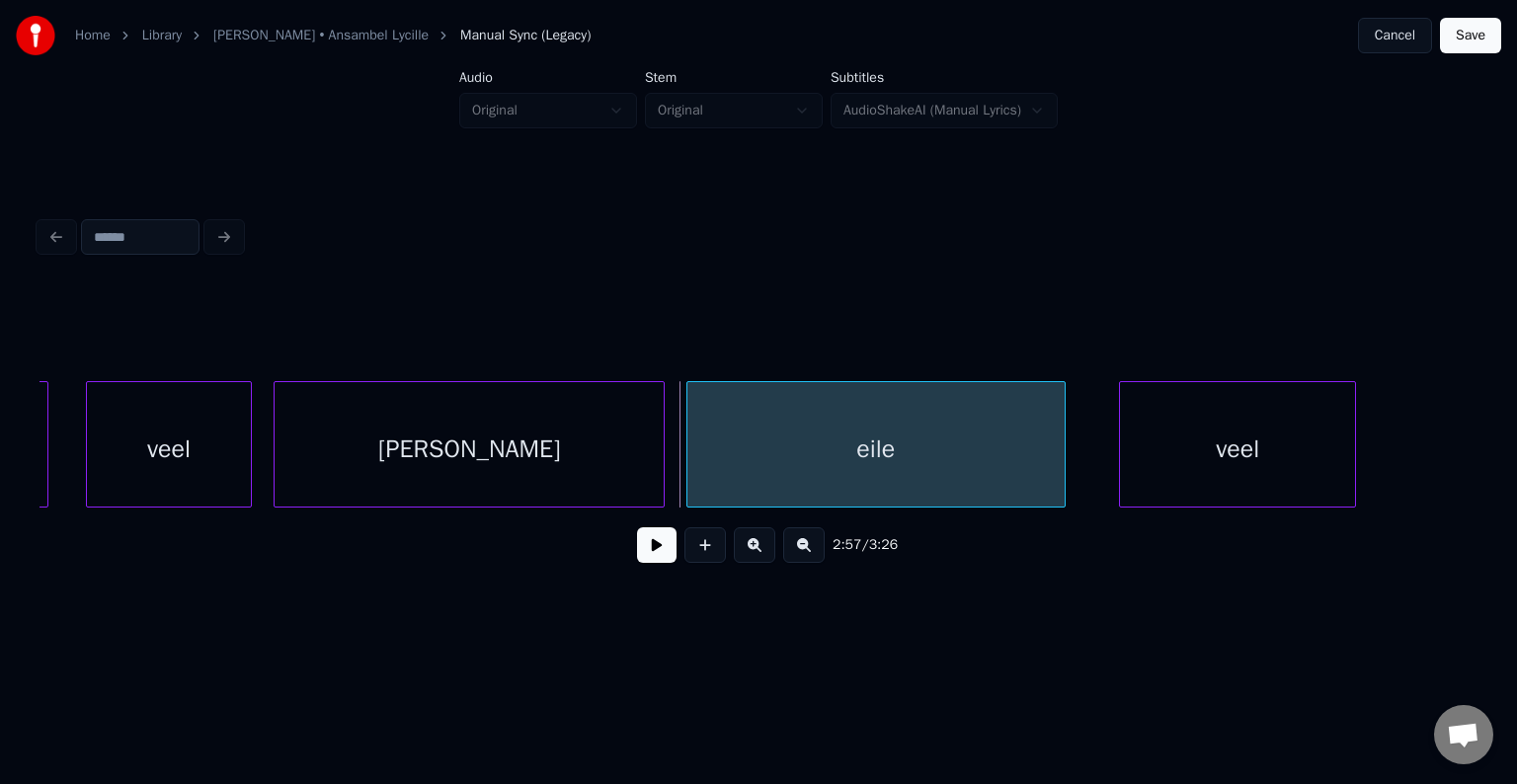 click on "eile" at bounding box center [876, 449] 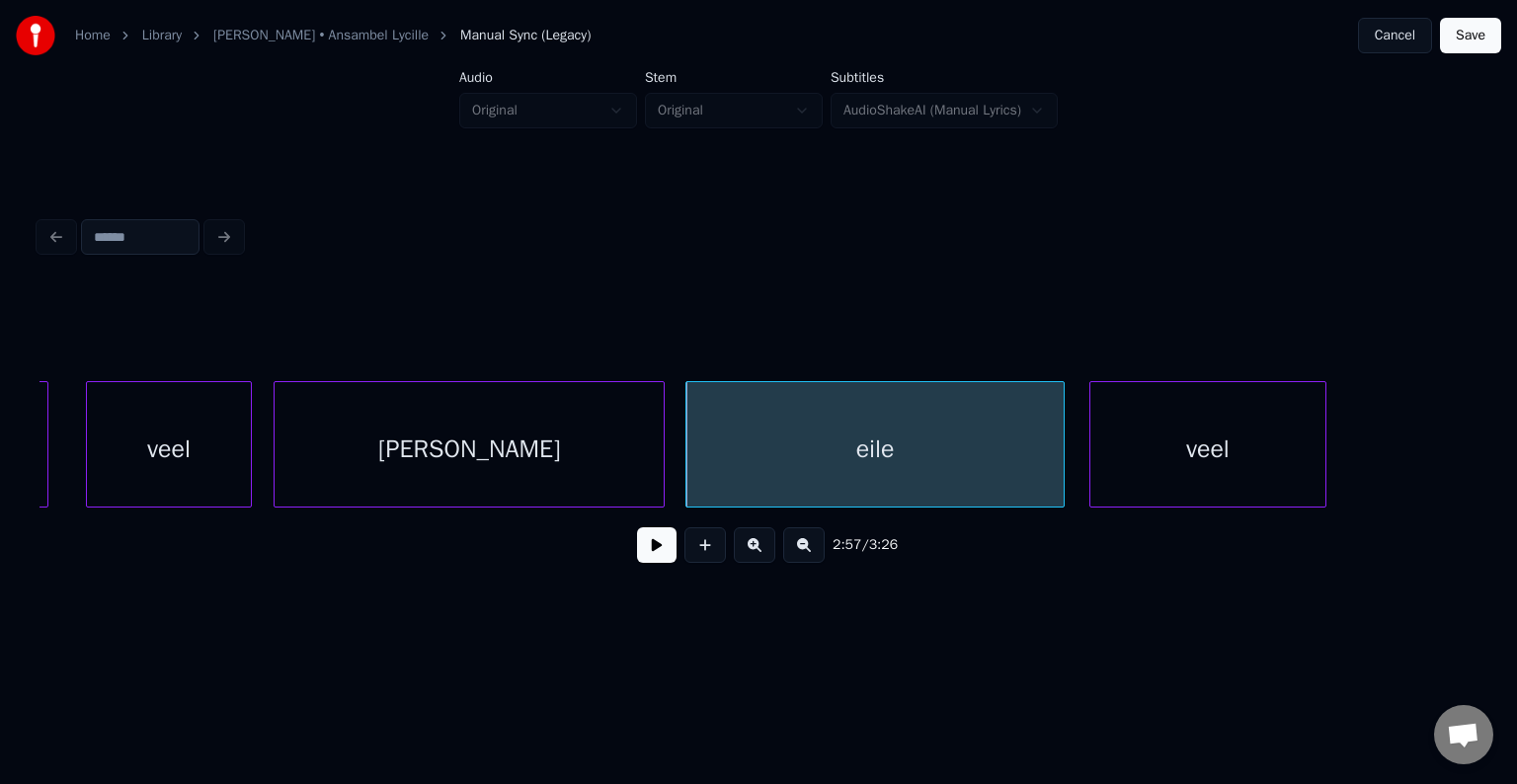 click on "veel" at bounding box center [1208, 449] 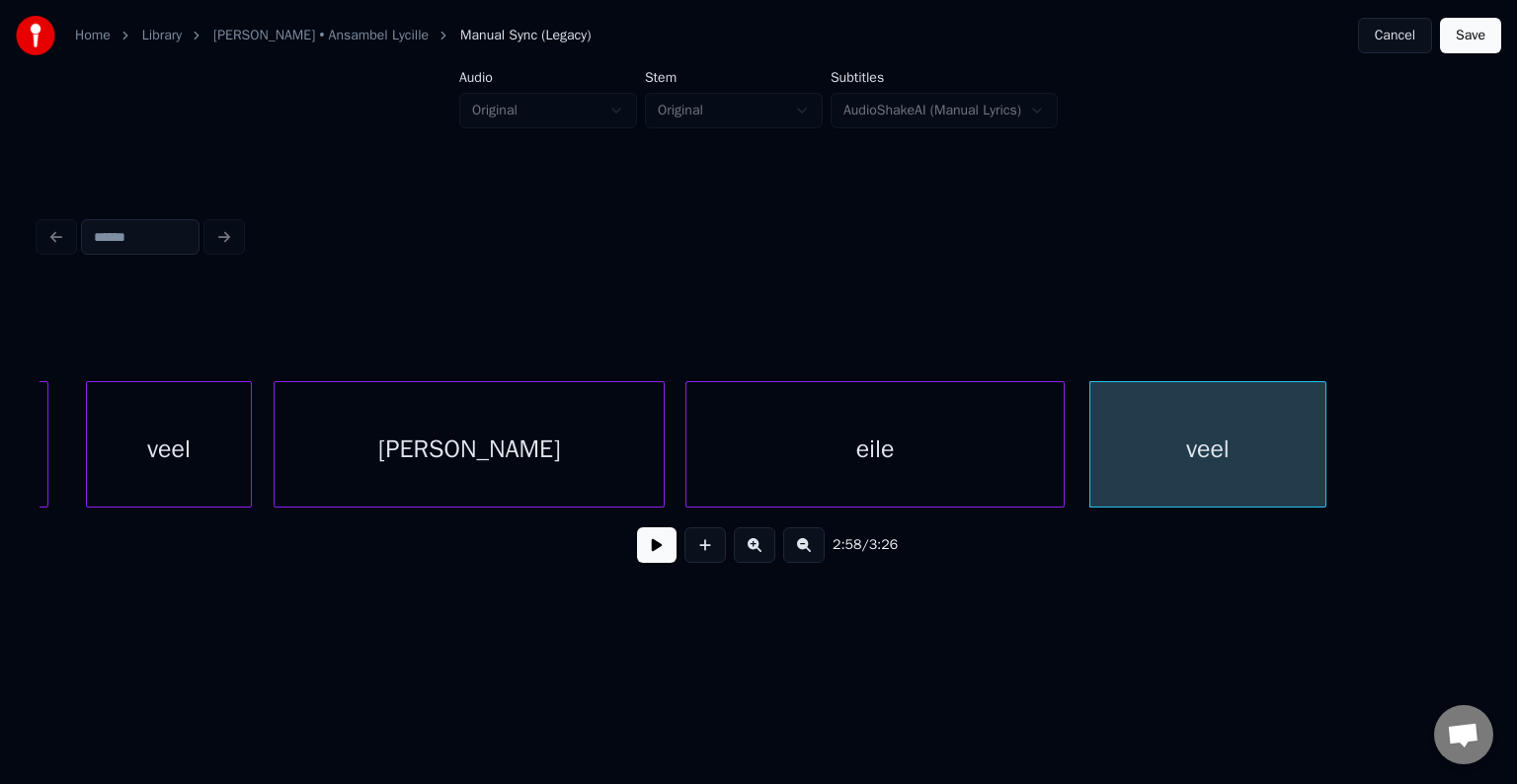click on "veel" at bounding box center [1208, 449] 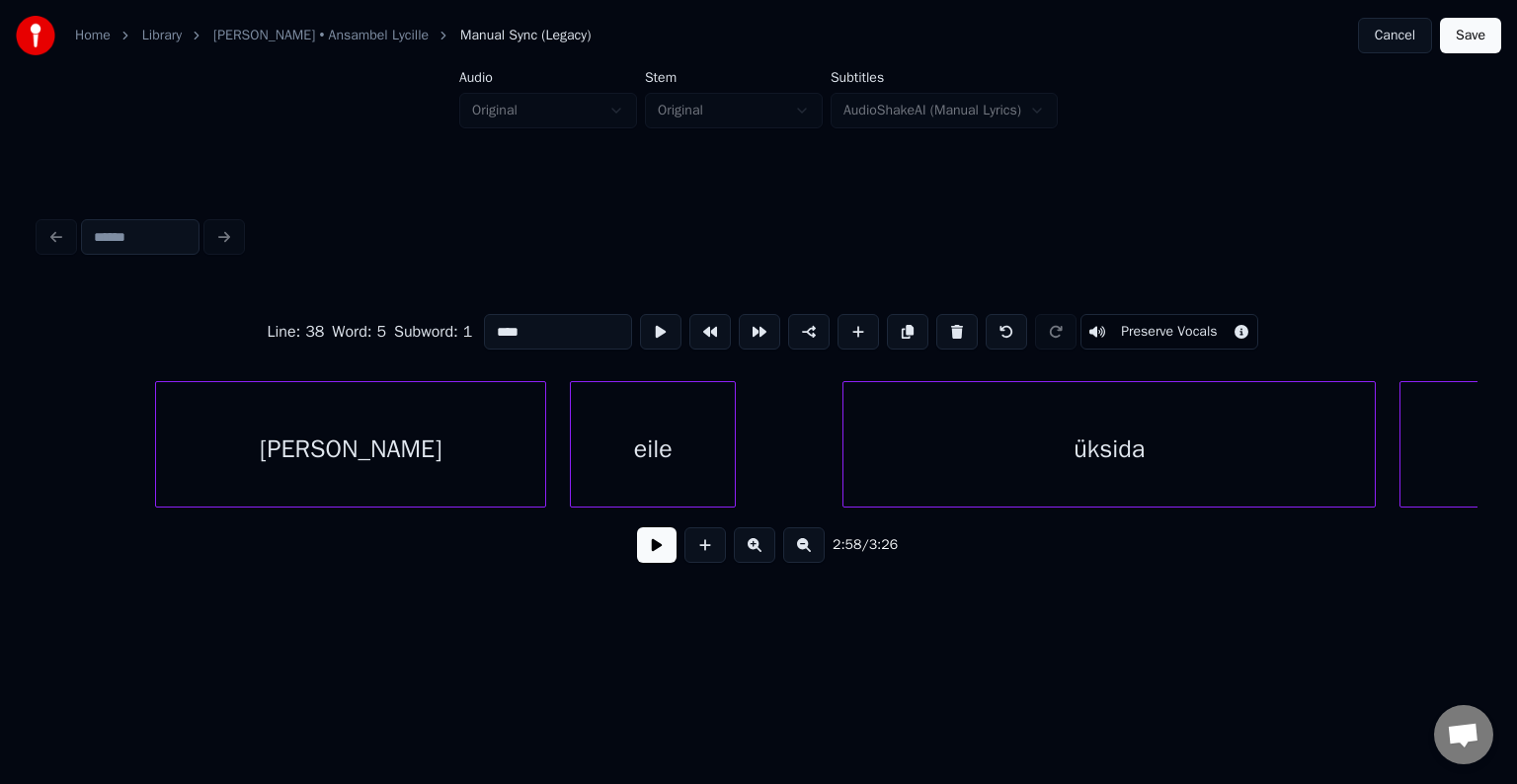 scroll, scrollTop: 0, scrollLeft: 106116, axis: horizontal 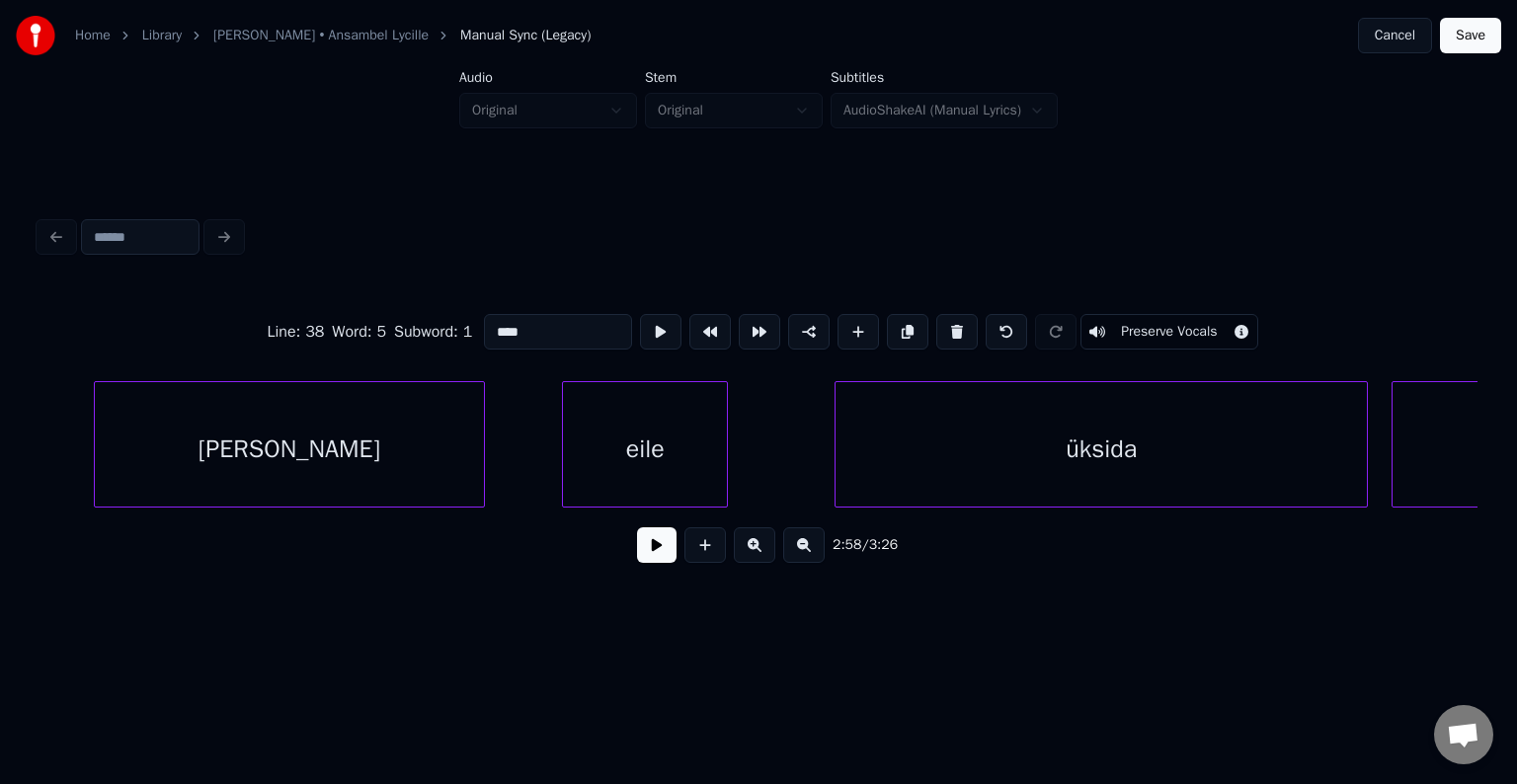 click on "[PERSON_NAME]" at bounding box center [289, 449] 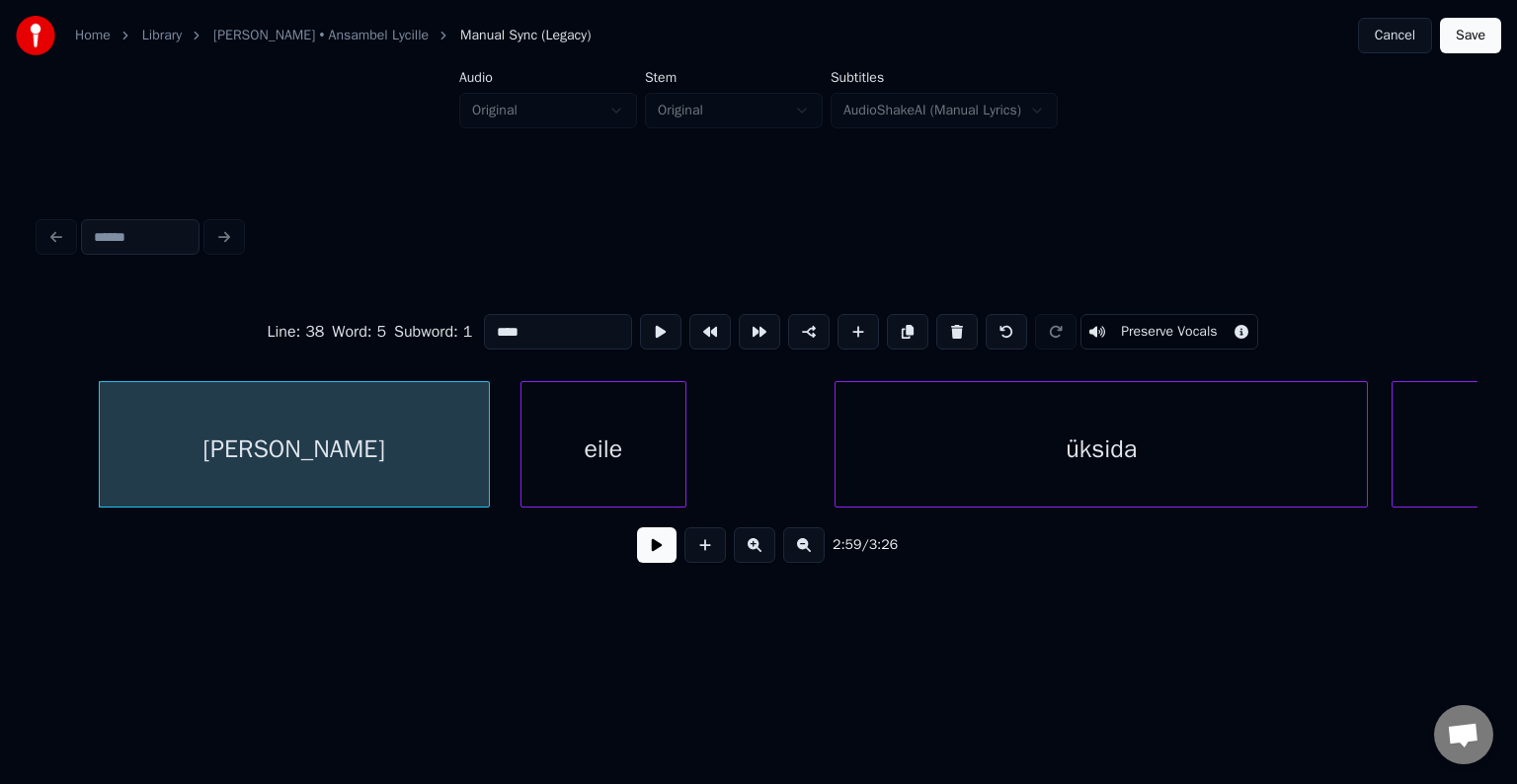 click on "eile" at bounding box center (603, 449) 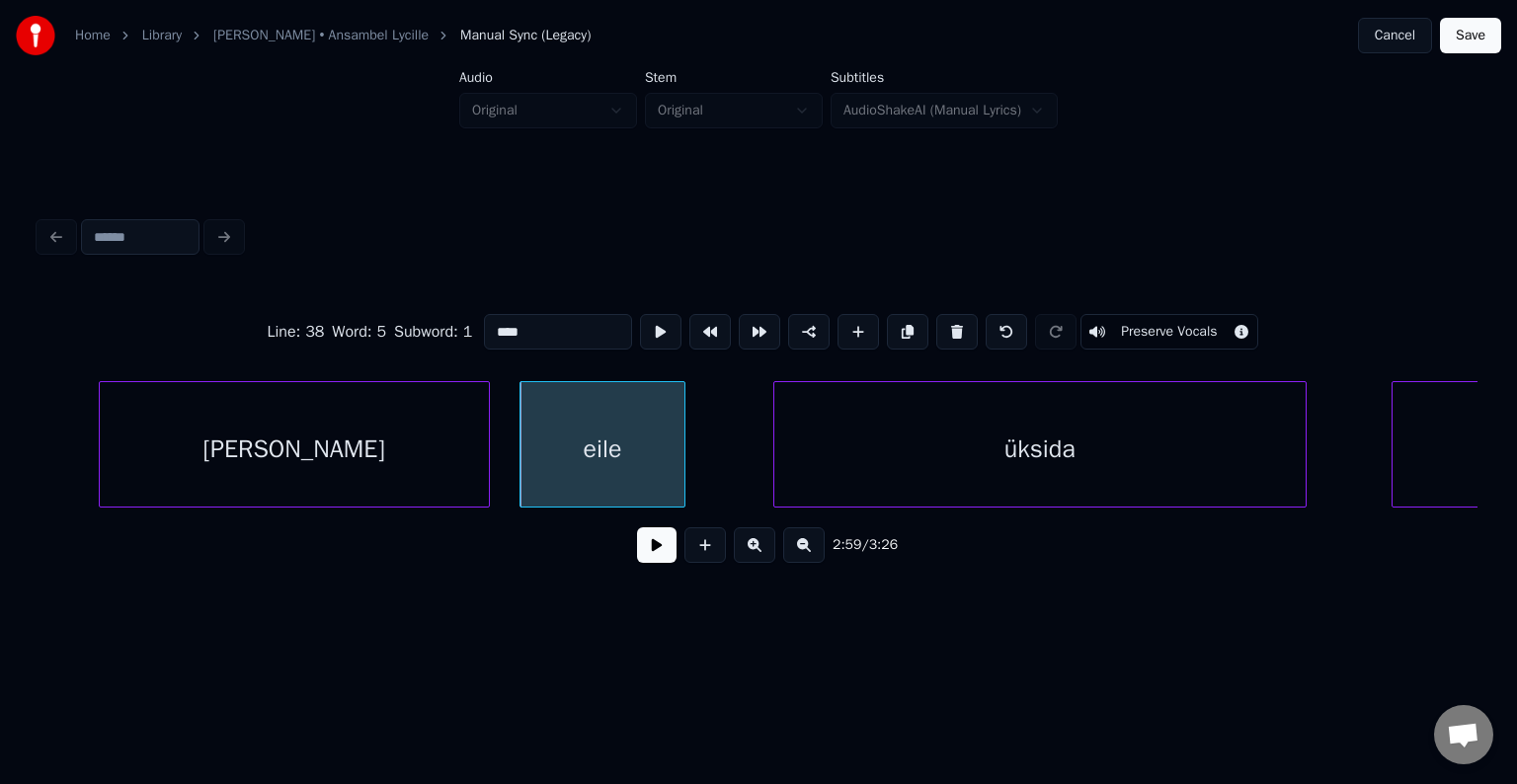 click on "üksida" at bounding box center (1040, 449) 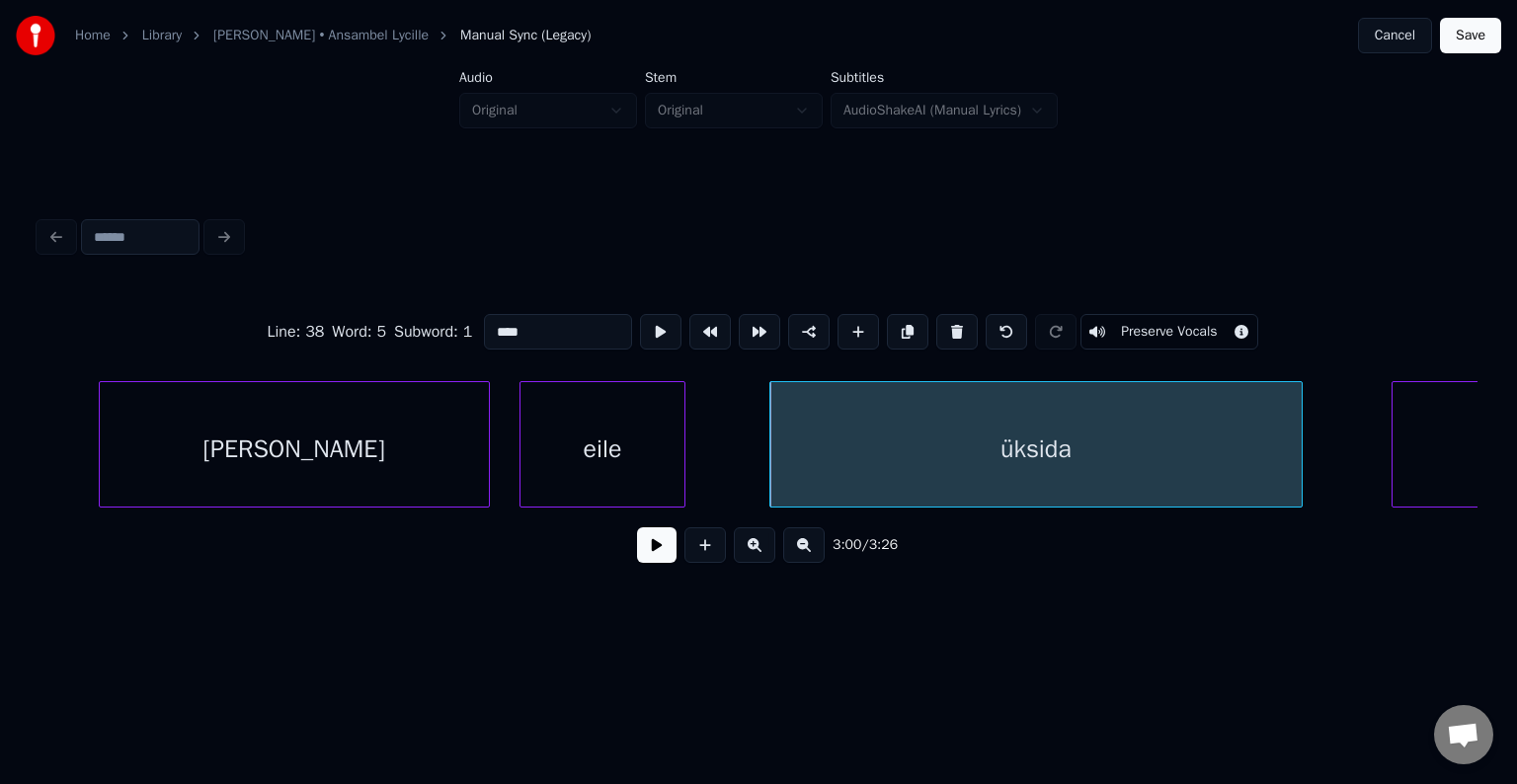click on "[PERSON_NAME]" at bounding box center (294, 449) 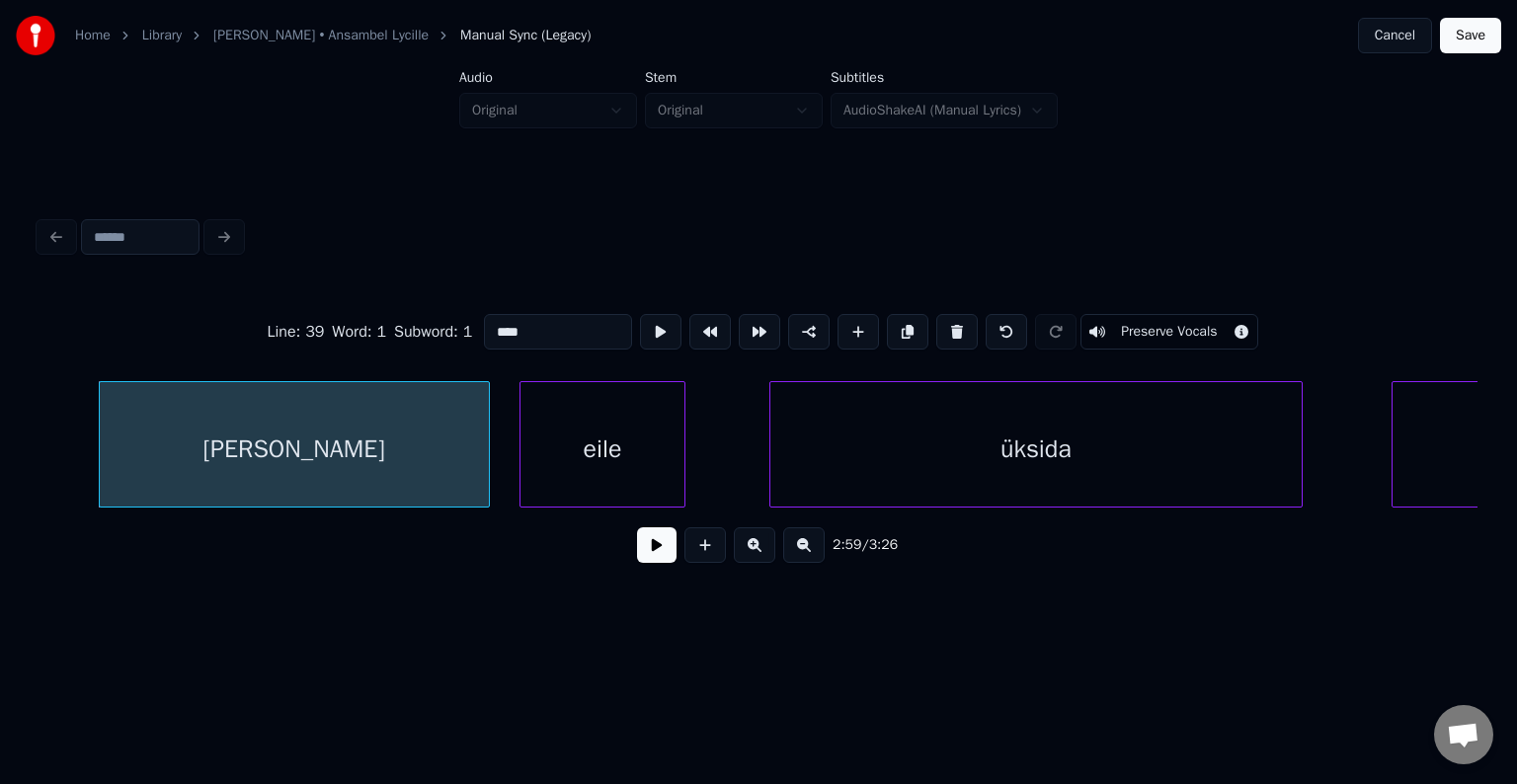 type on "****" 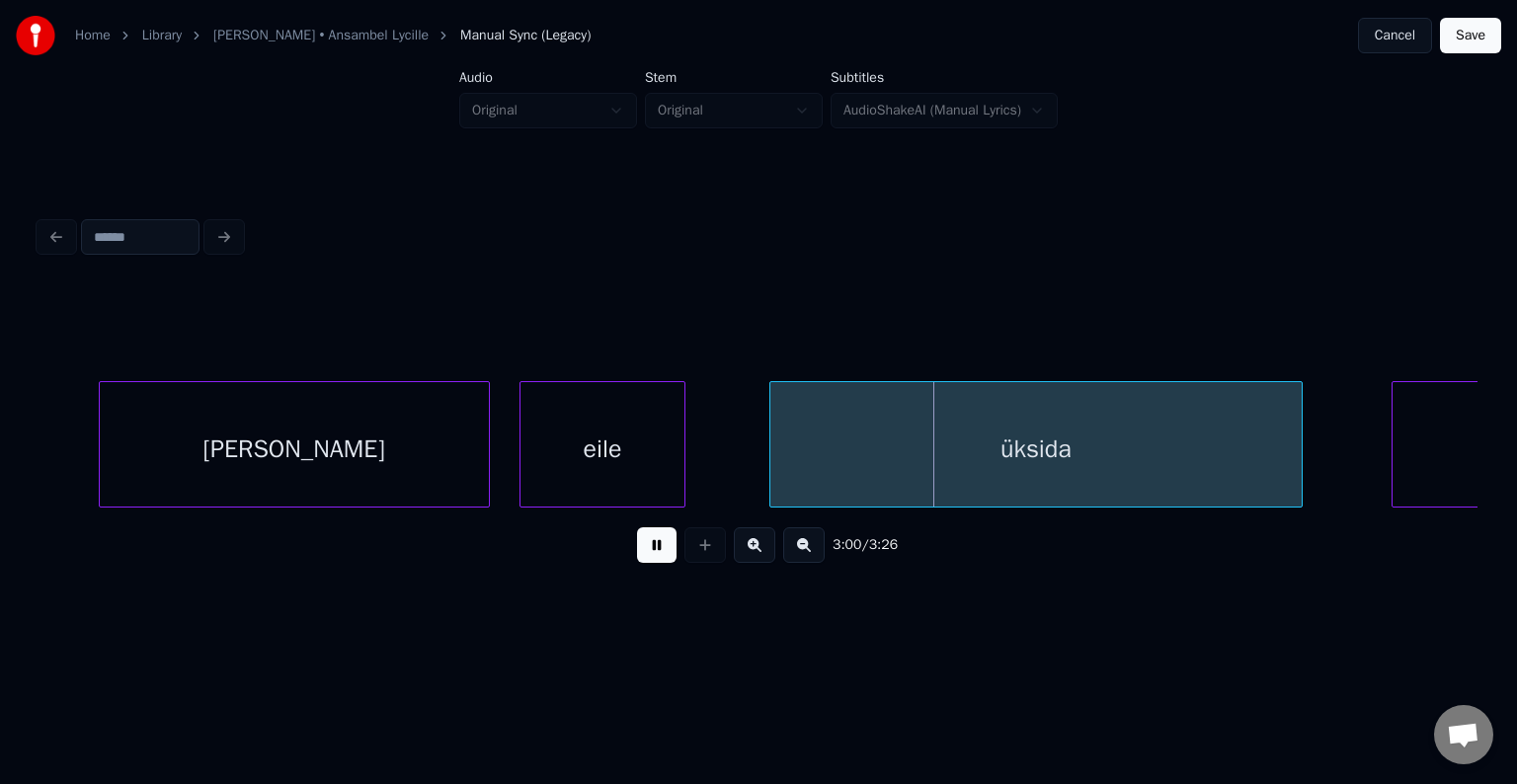 click at bounding box center (657, 545) 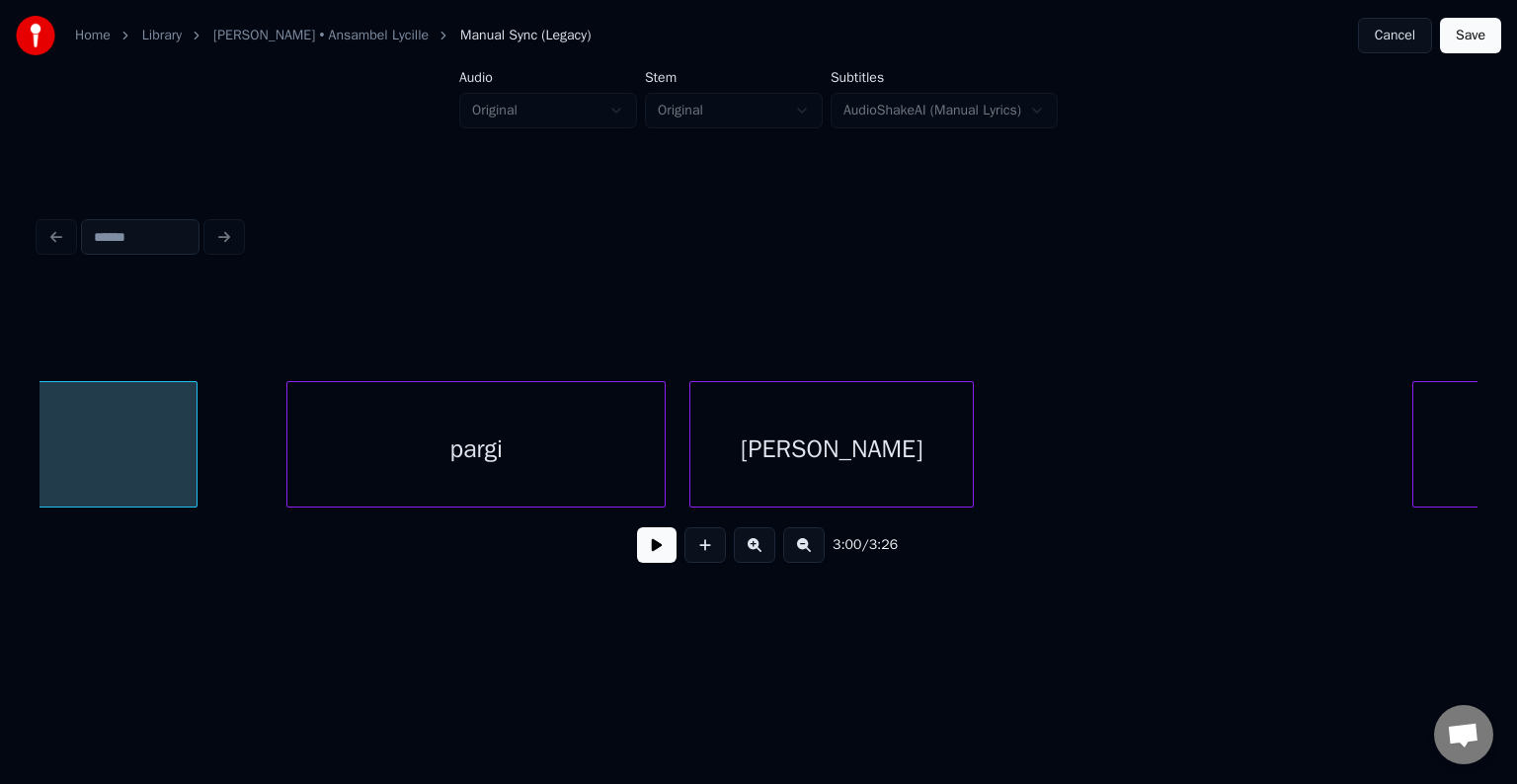 scroll, scrollTop: 0, scrollLeft: 107222, axis: horizontal 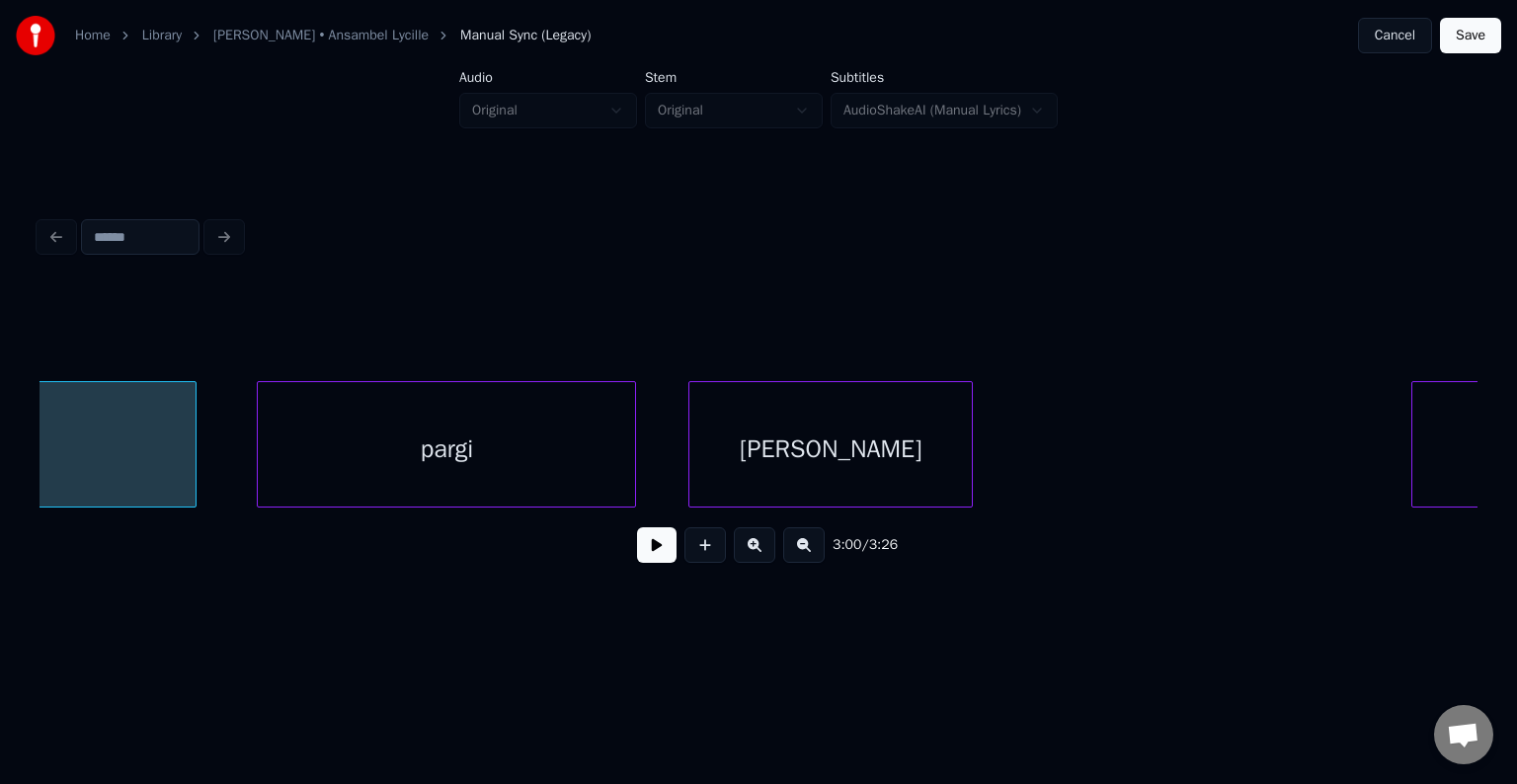 click on "pargi" at bounding box center [446, 449] 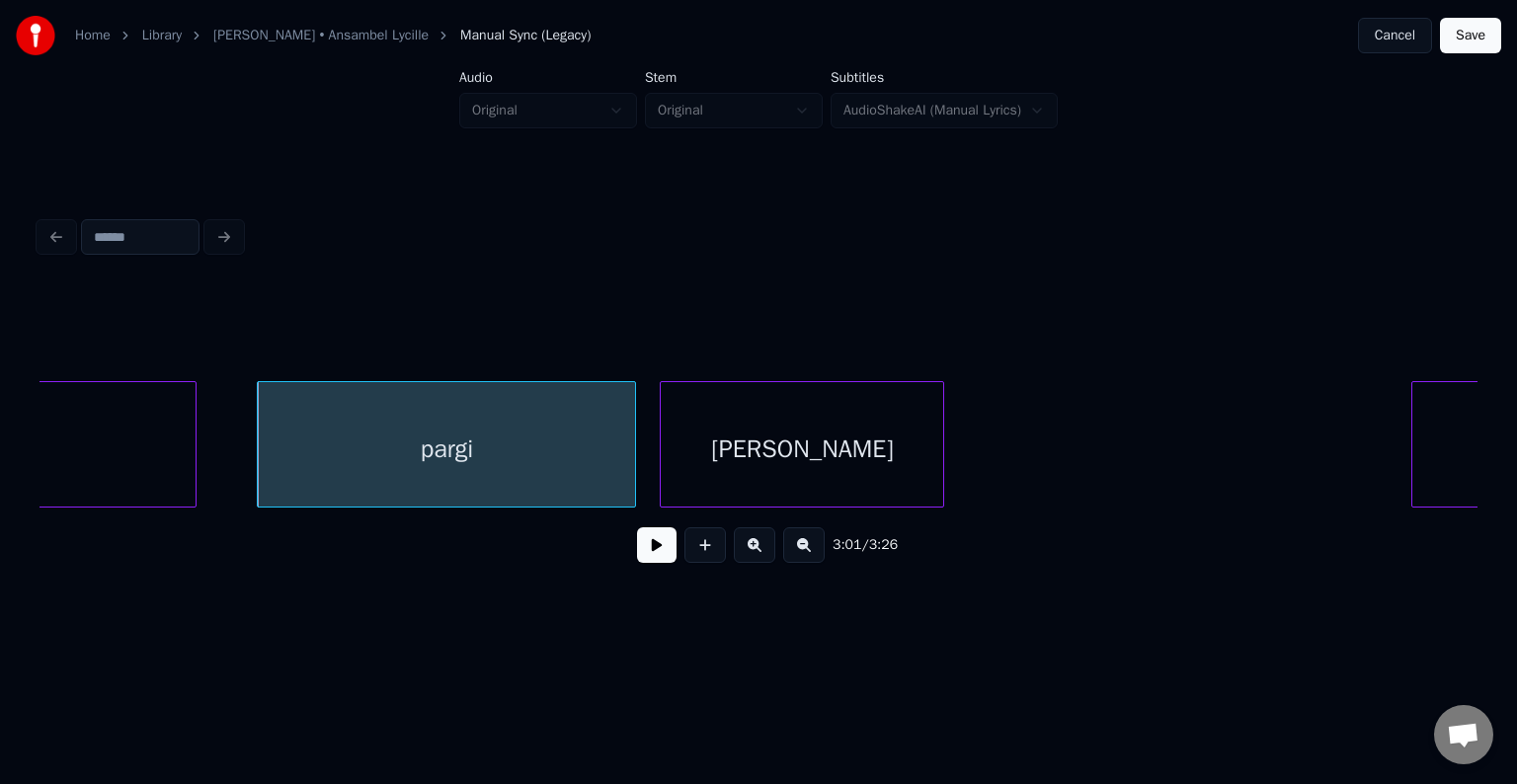 click on "[PERSON_NAME]" at bounding box center [802, 449] 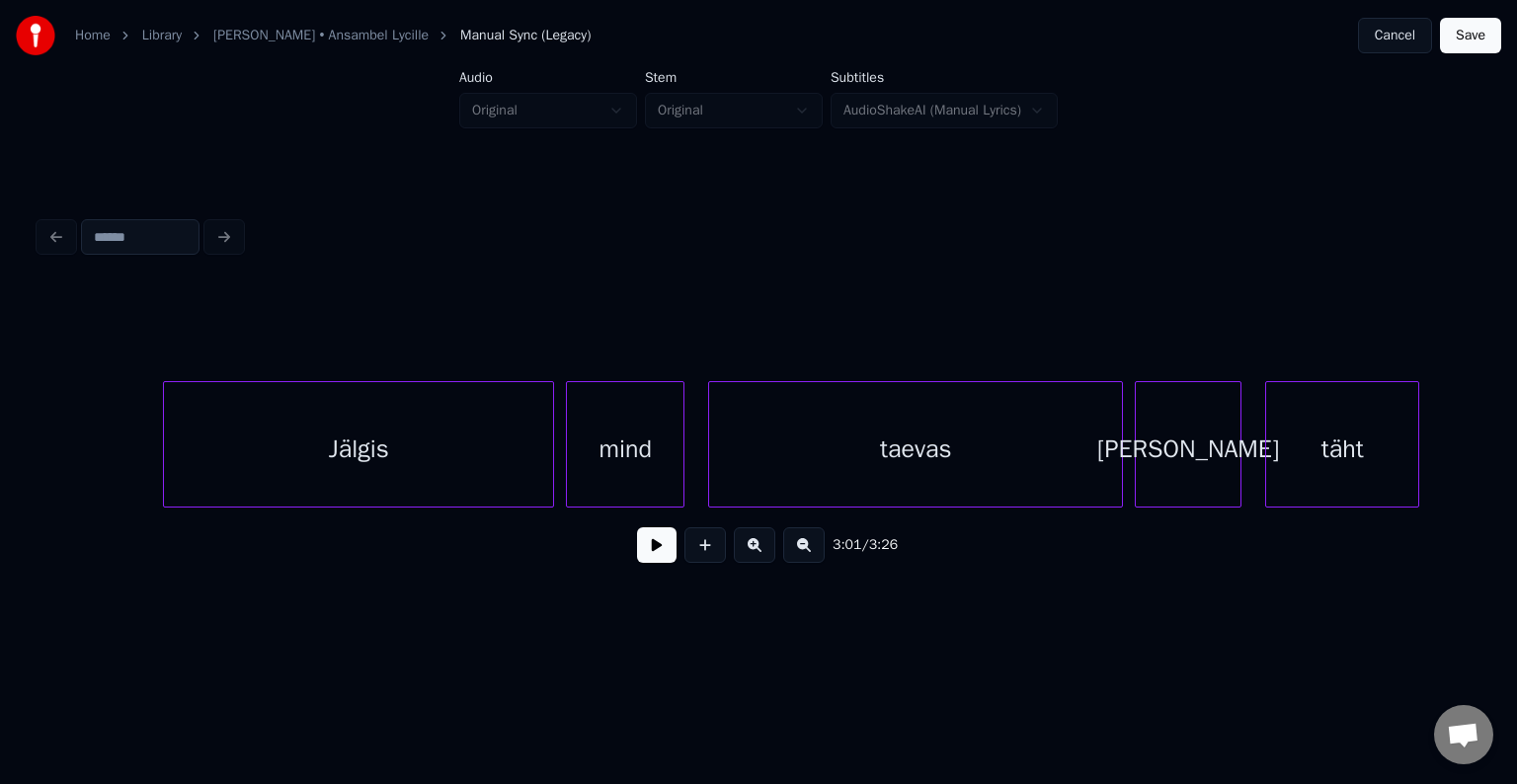 scroll, scrollTop: 0, scrollLeft: 108486, axis: horizontal 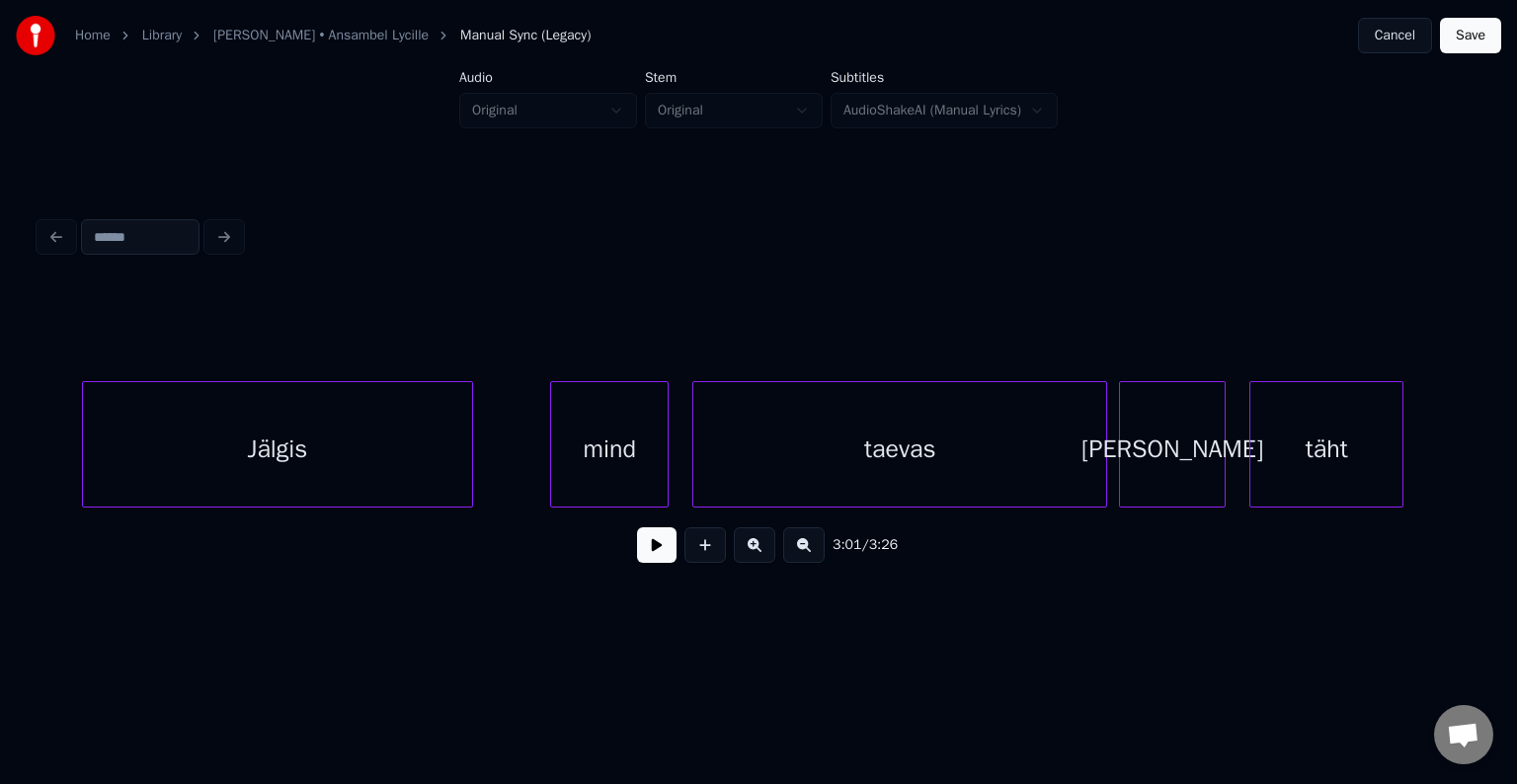 click on "Jälgis" at bounding box center [278, 449] 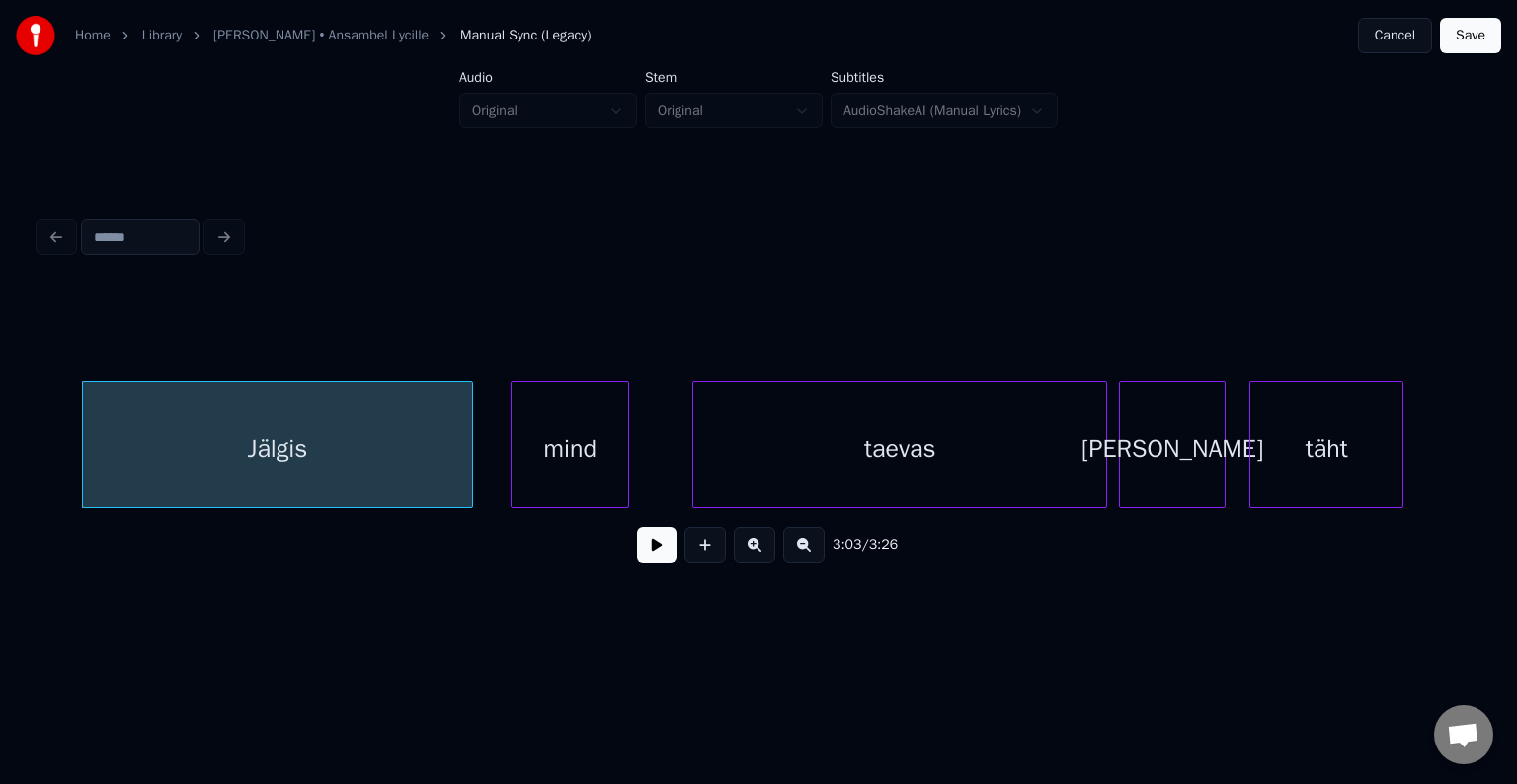 click on "mind" at bounding box center (570, 449) 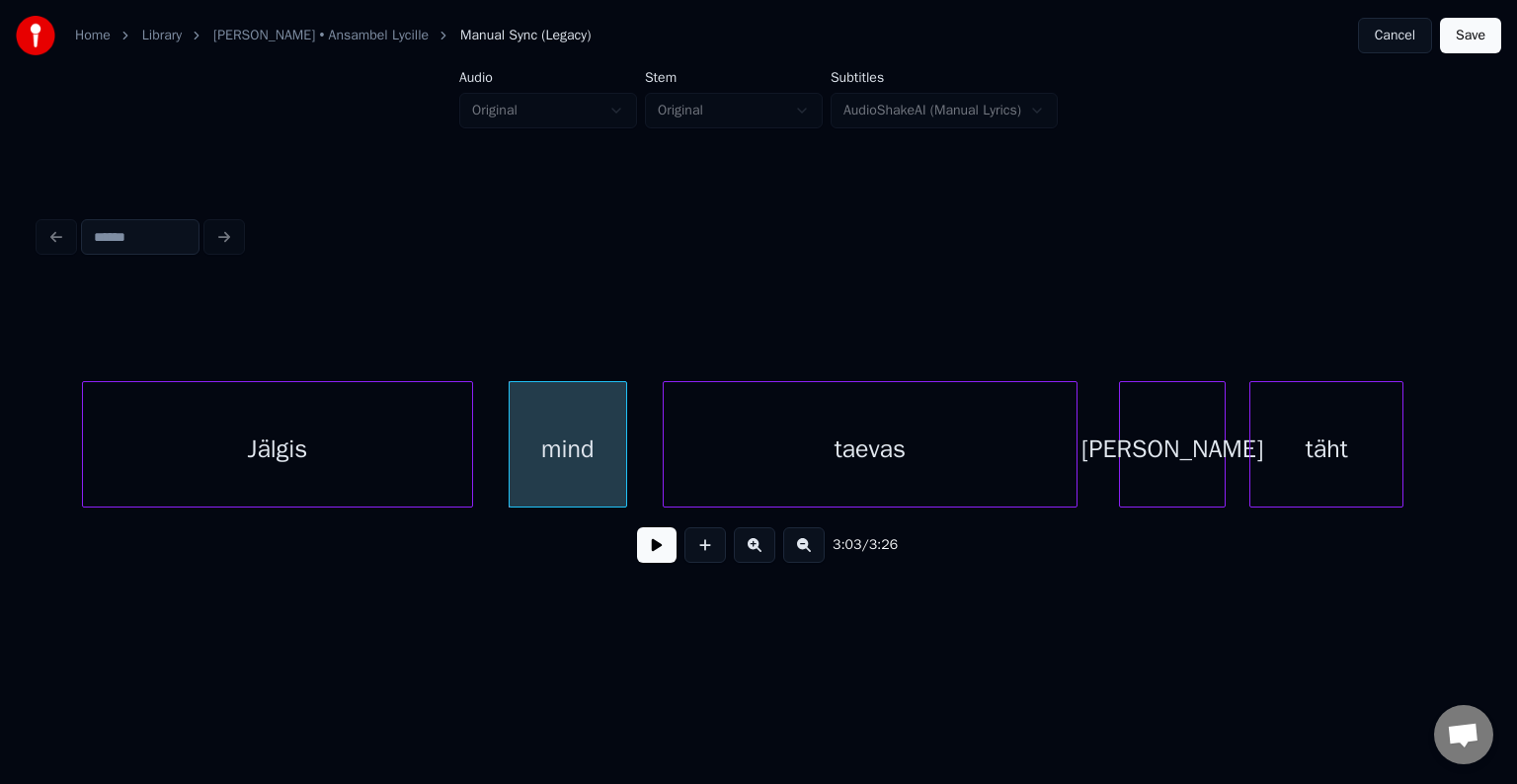 click on "taevas" at bounding box center [870, 449] 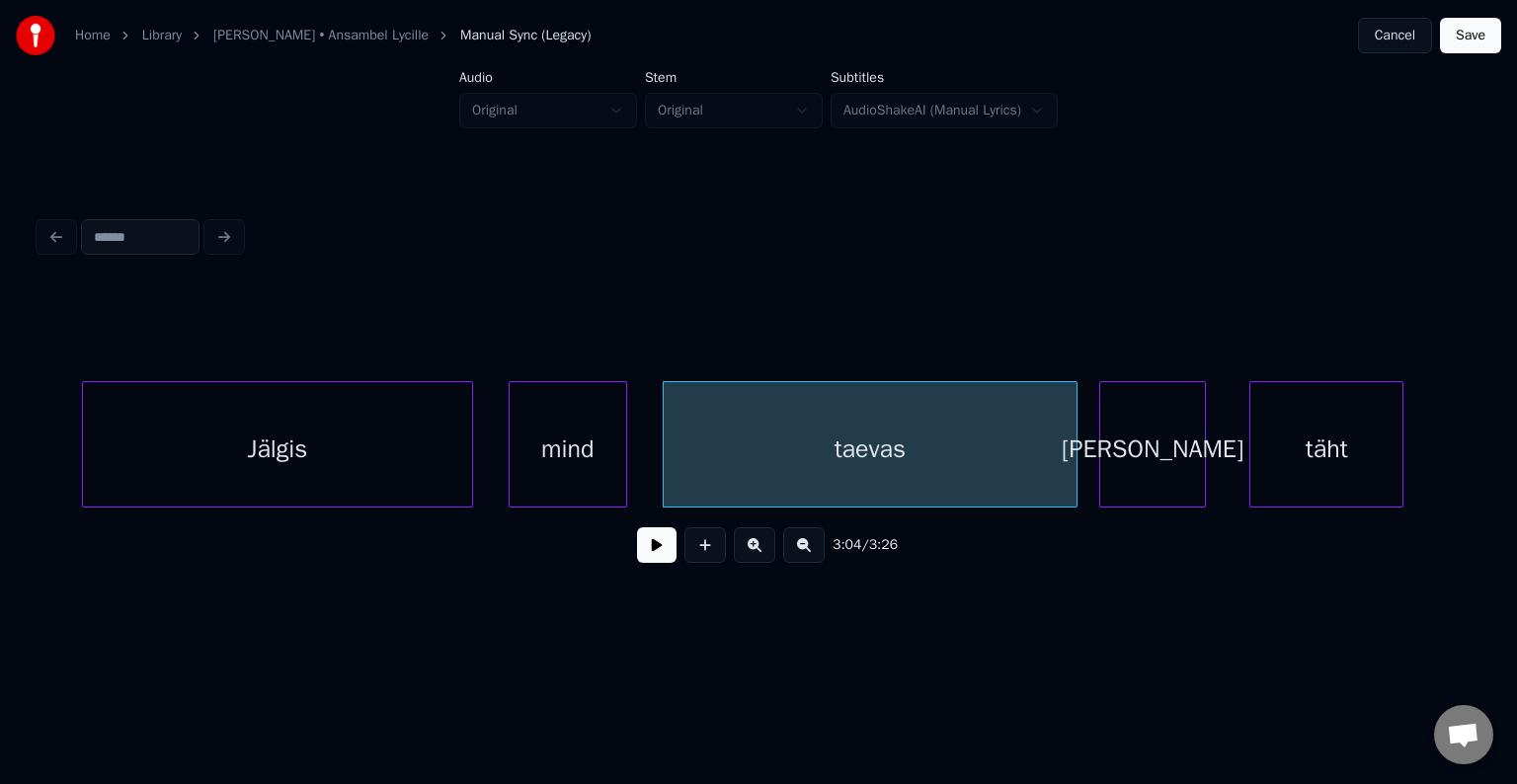 click on "[PERSON_NAME]" at bounding box center (1153, 449) 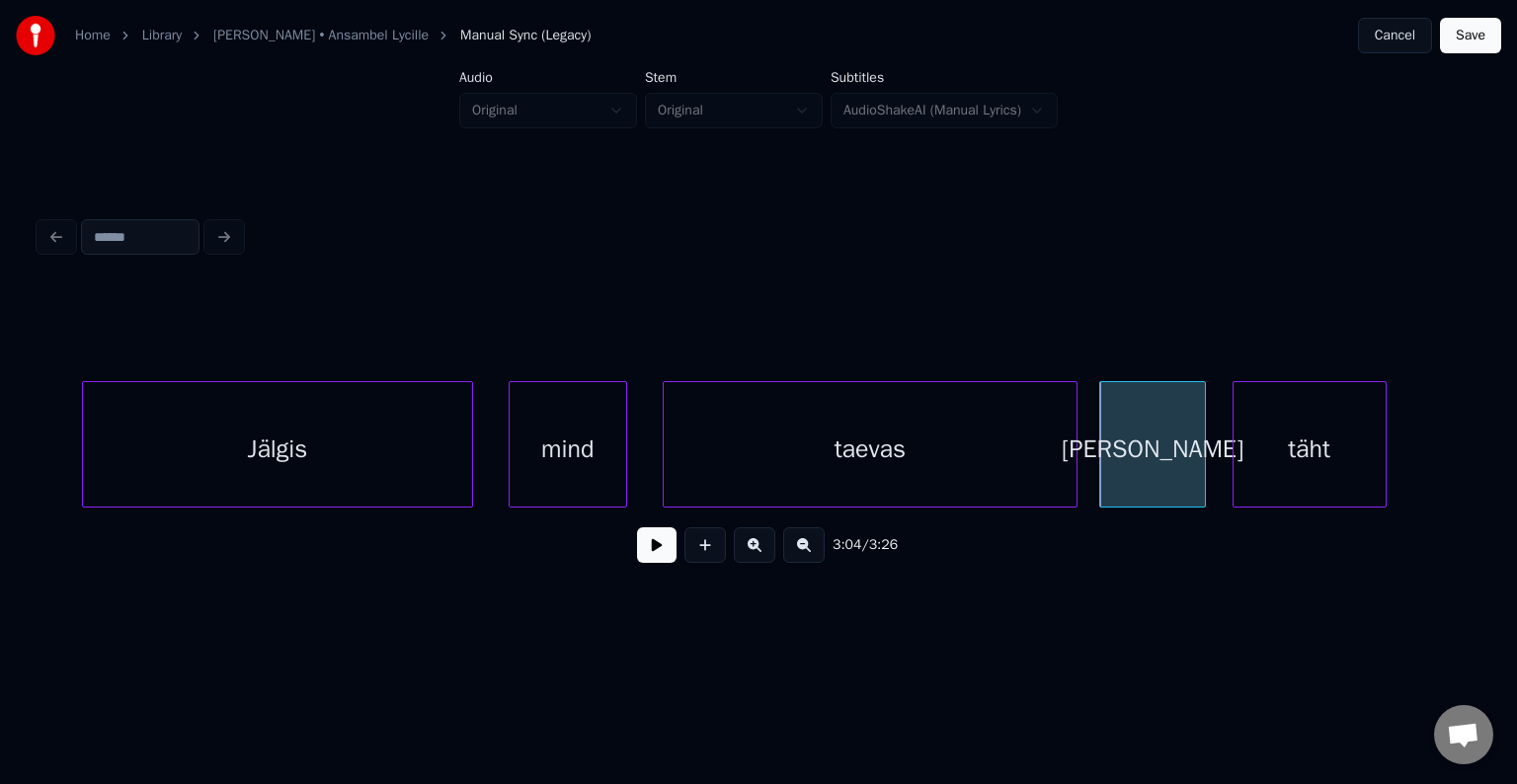click on "täht" at bounding box center (1310, 449) 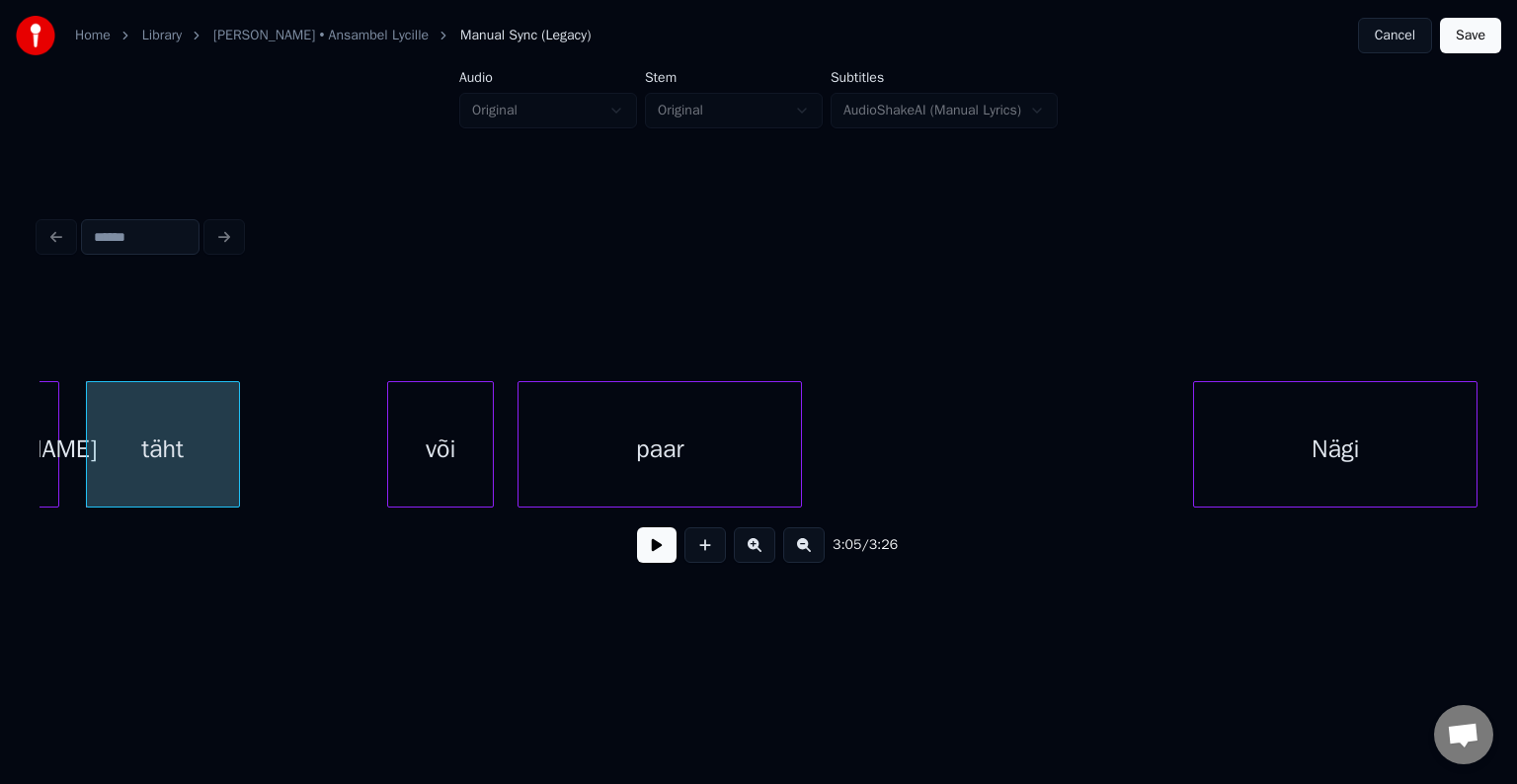 scroll, scrollTop: 0, scrollLeft: 109671, axis: horizontal 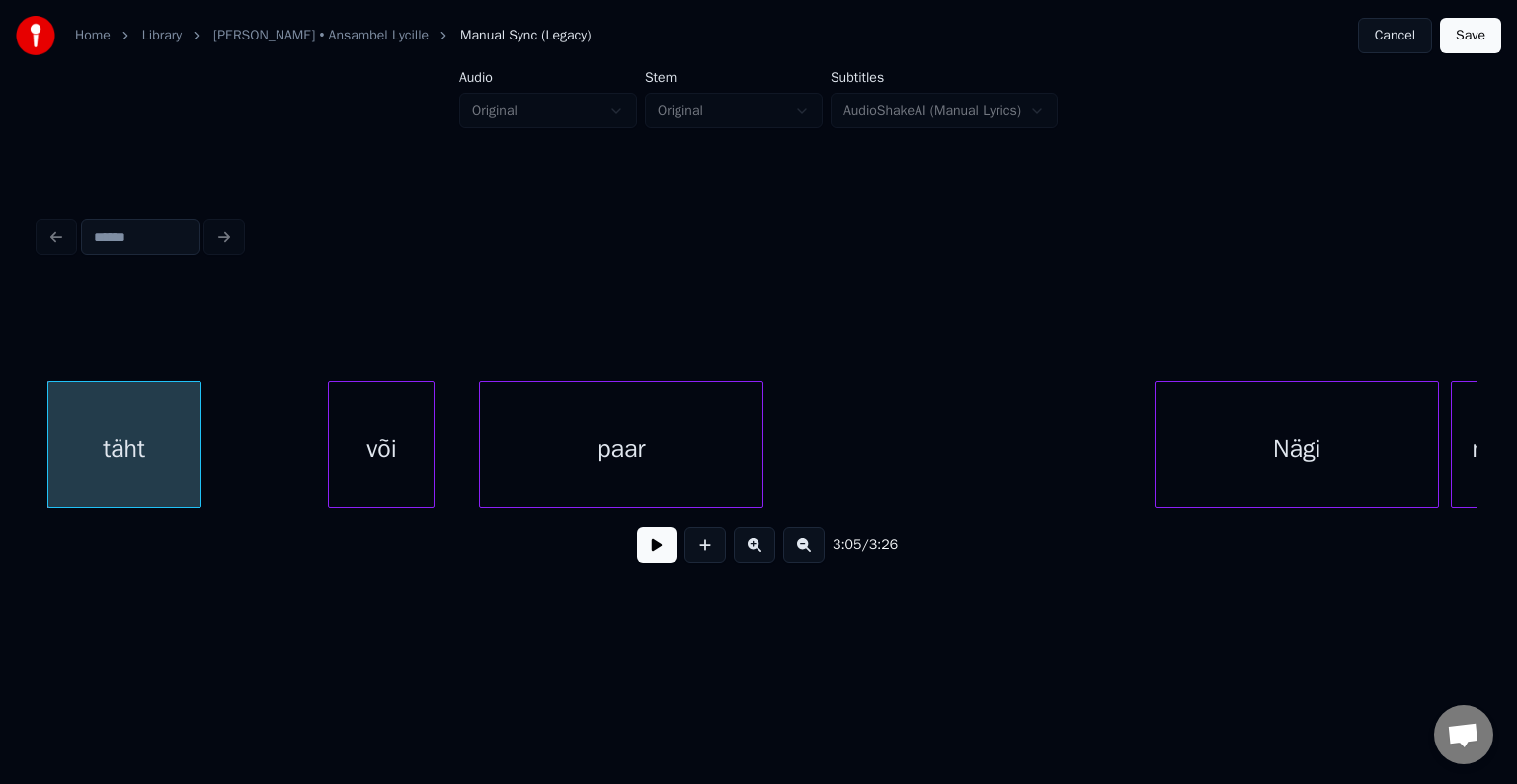 click on "või" at bounding box center [381, 449] 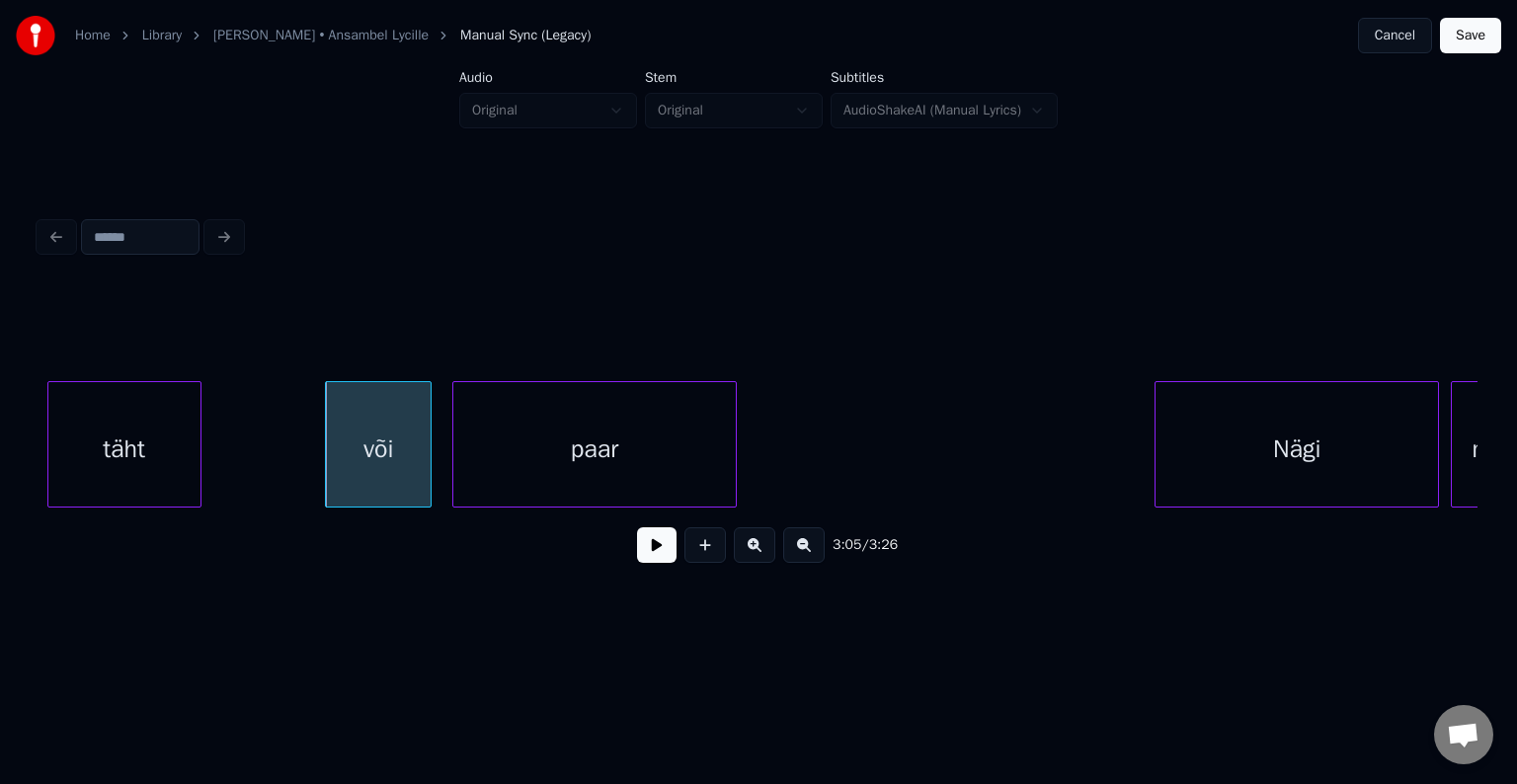 click on "paar" at bounding box center (595, 449) 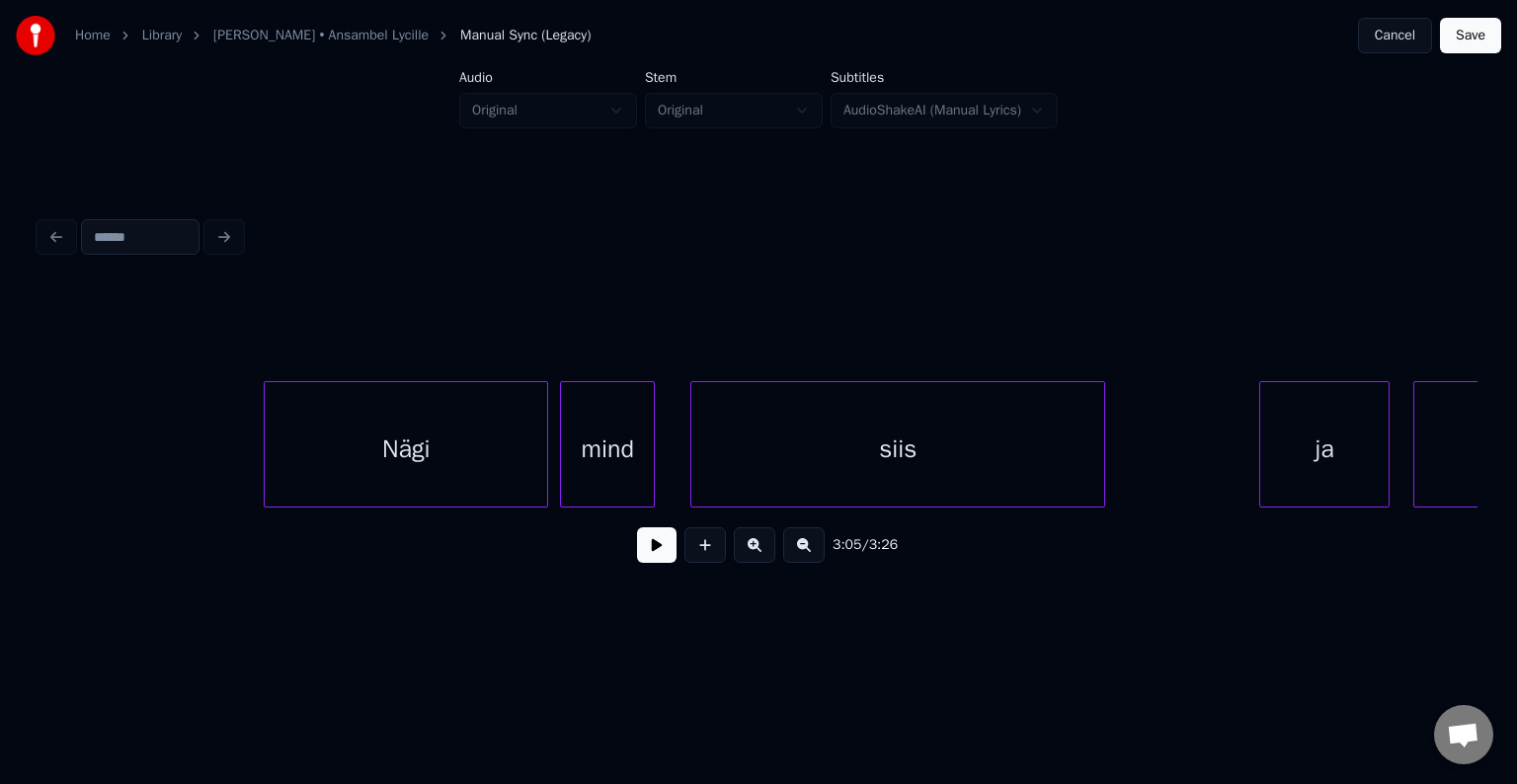 scroll, scrollTop: 0, scrollLeft: 110620, axis: horizontal 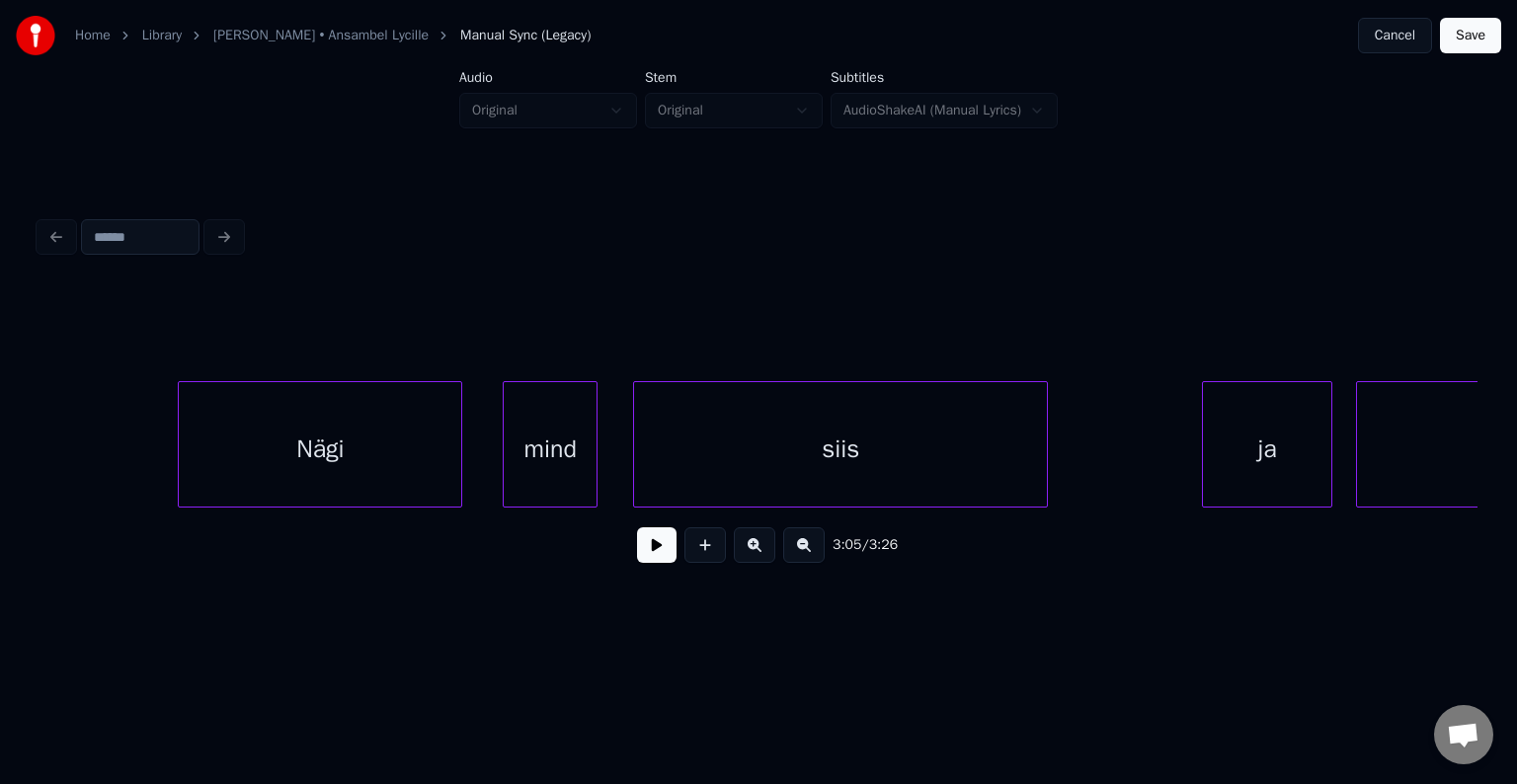 click on "Nägi" at bounding box center [320, 449] 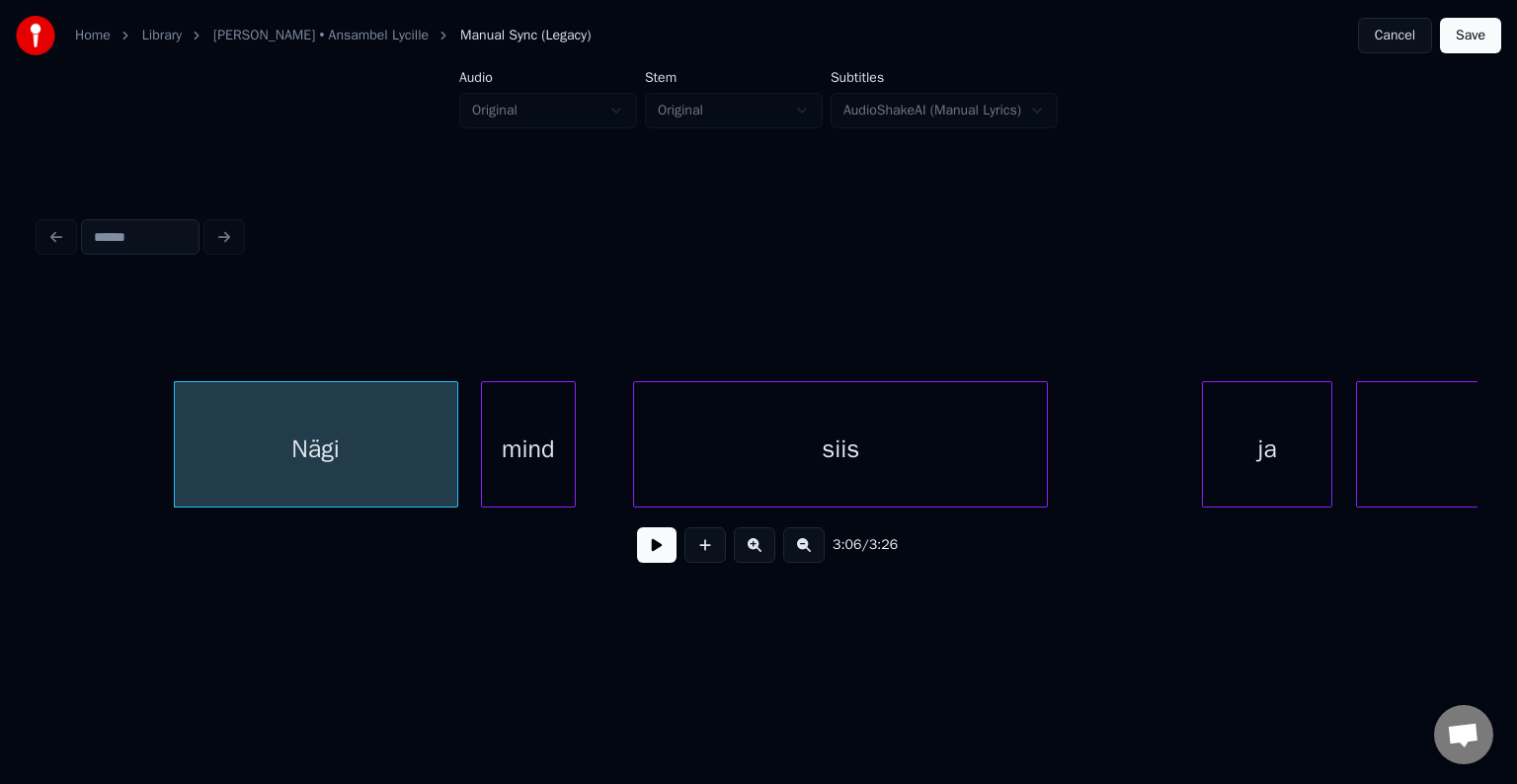 click on "mind" at bounding box center (528, 449) 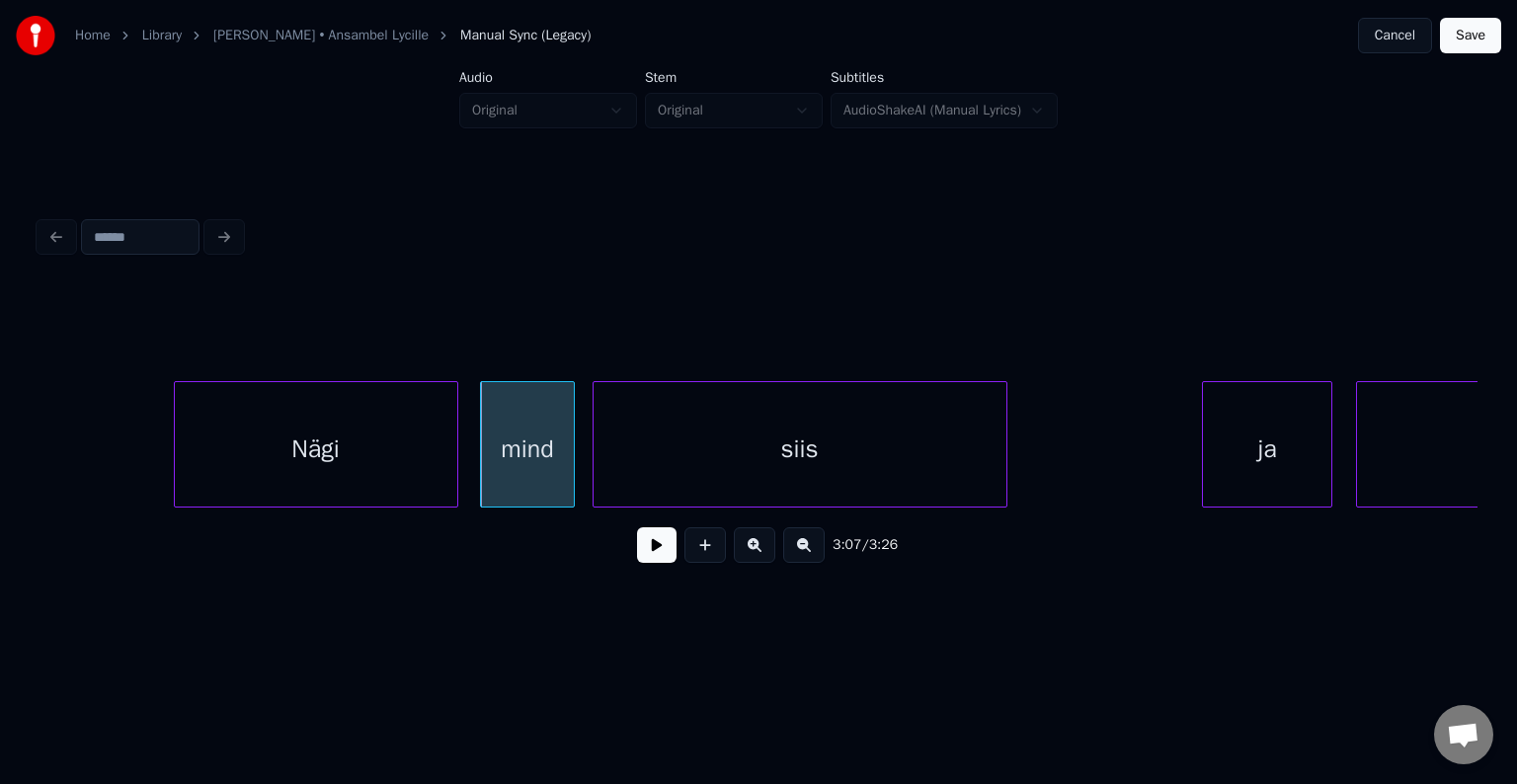 click on "siis" at bounding box center [800, 449] 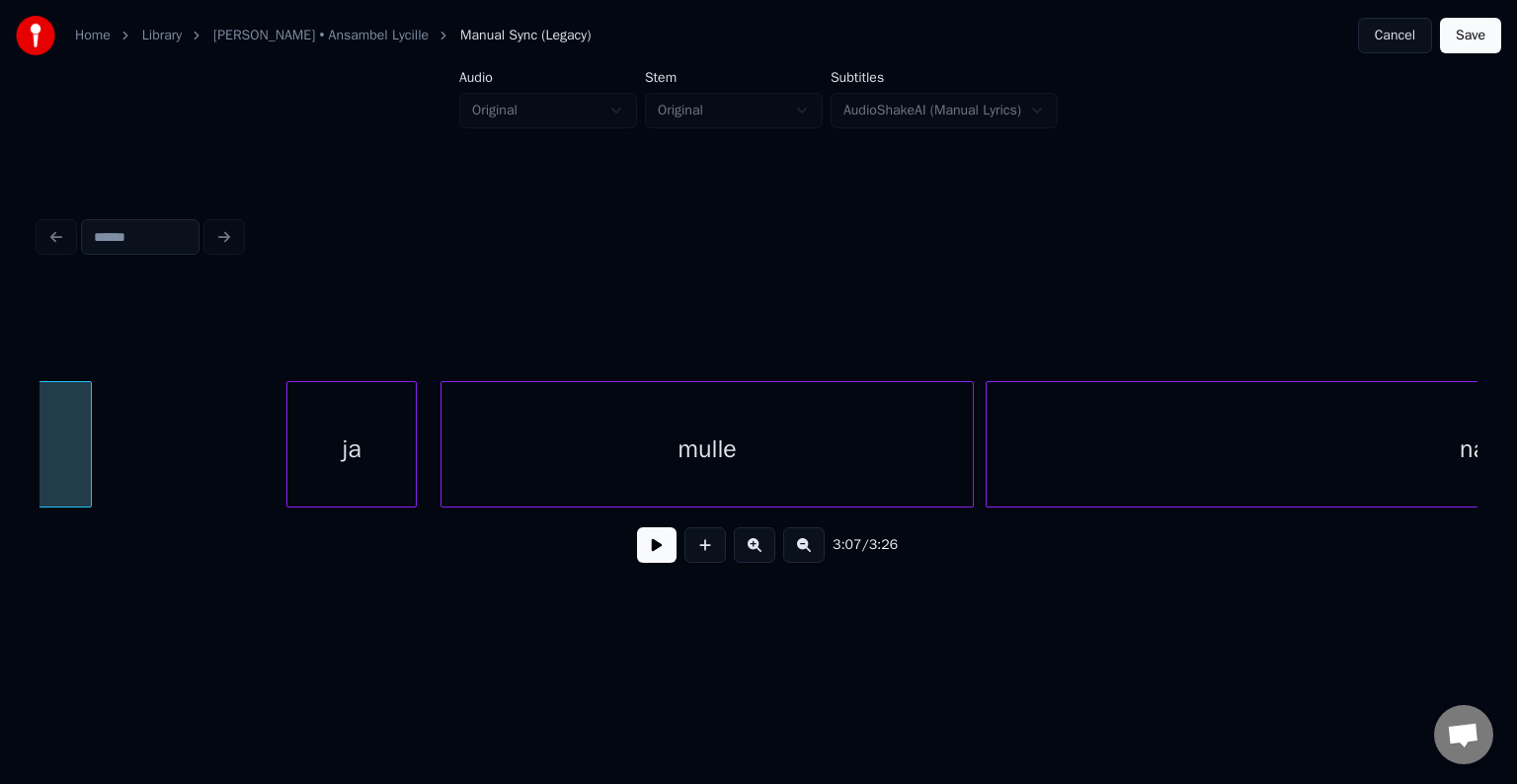 scroll, scrollTop: 0, scrollLeft: 111568, axis: horizontal 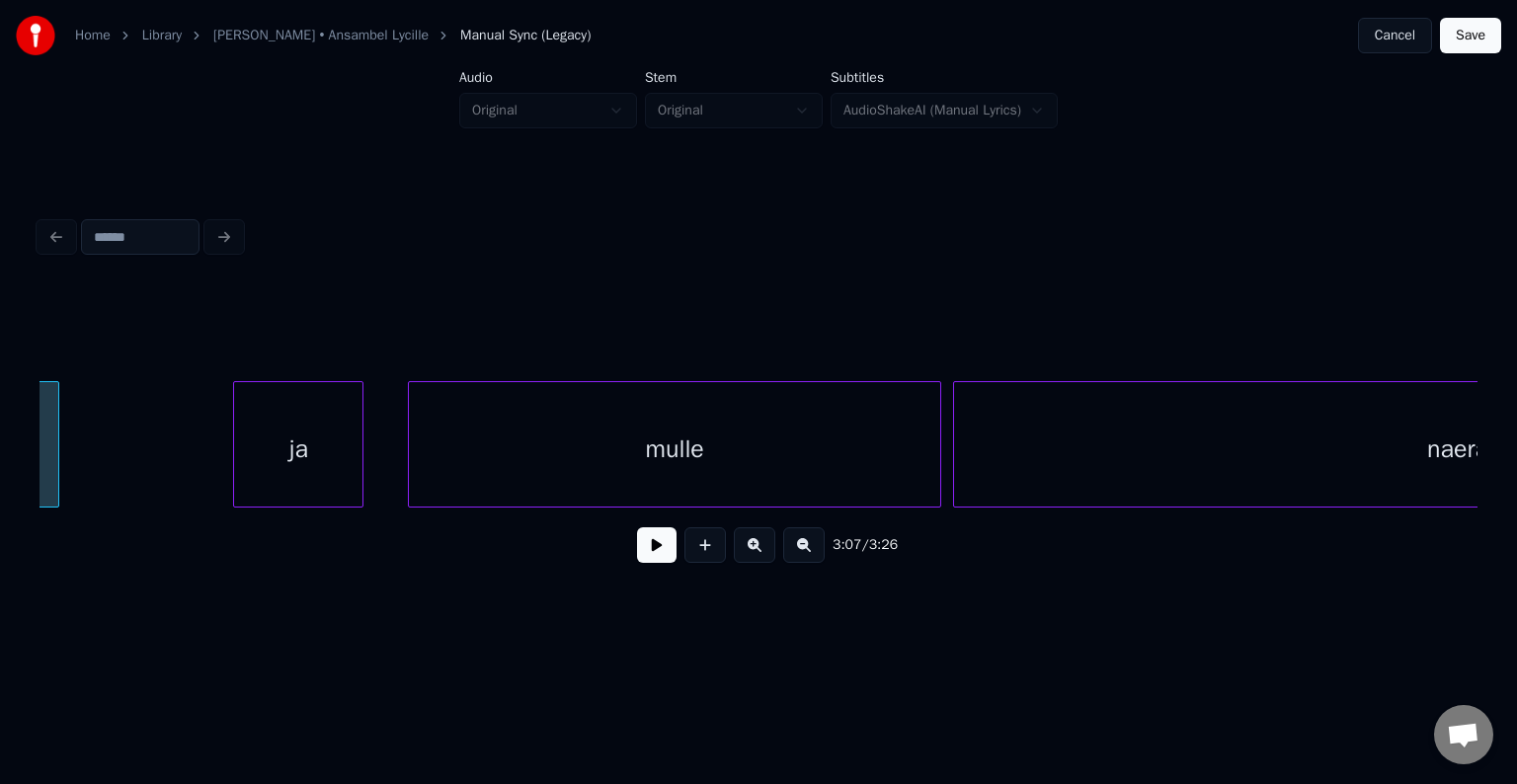 click on "ja" at bounding box center [298, 449] 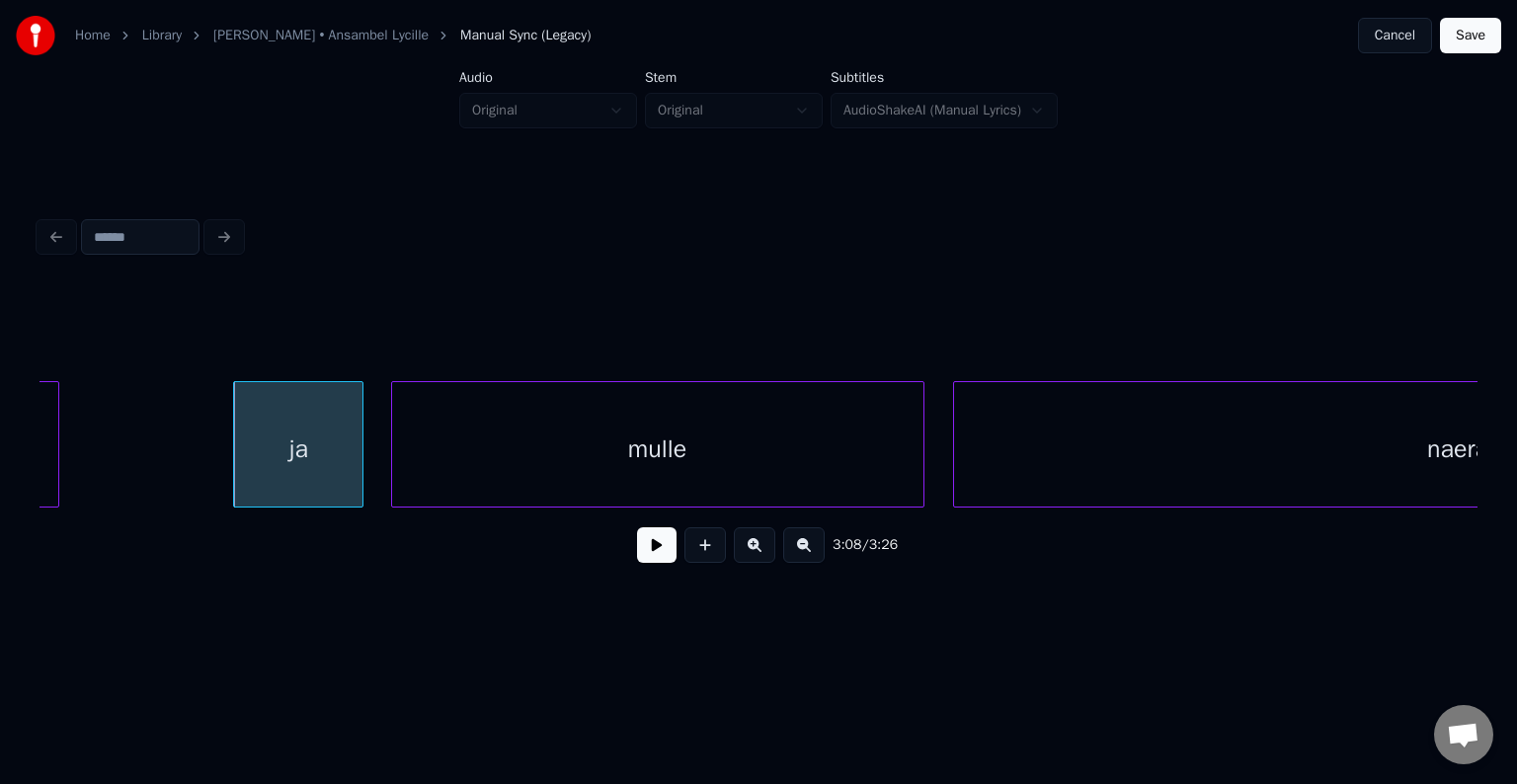 click on "mulle" at bounding box center (658, 449) 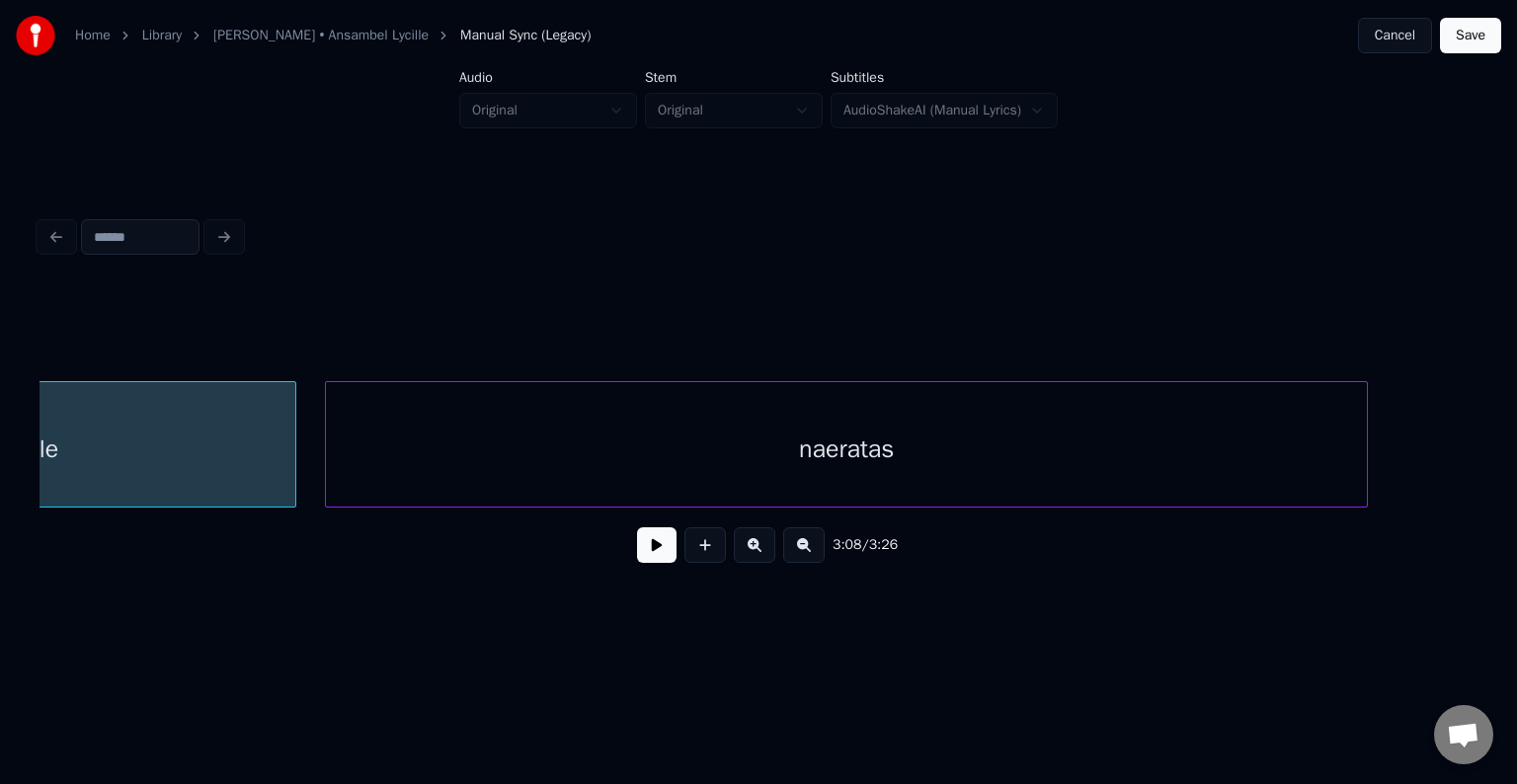 scroll, scrollTop: 0, scrollLeft: 112239, axis: horizontal 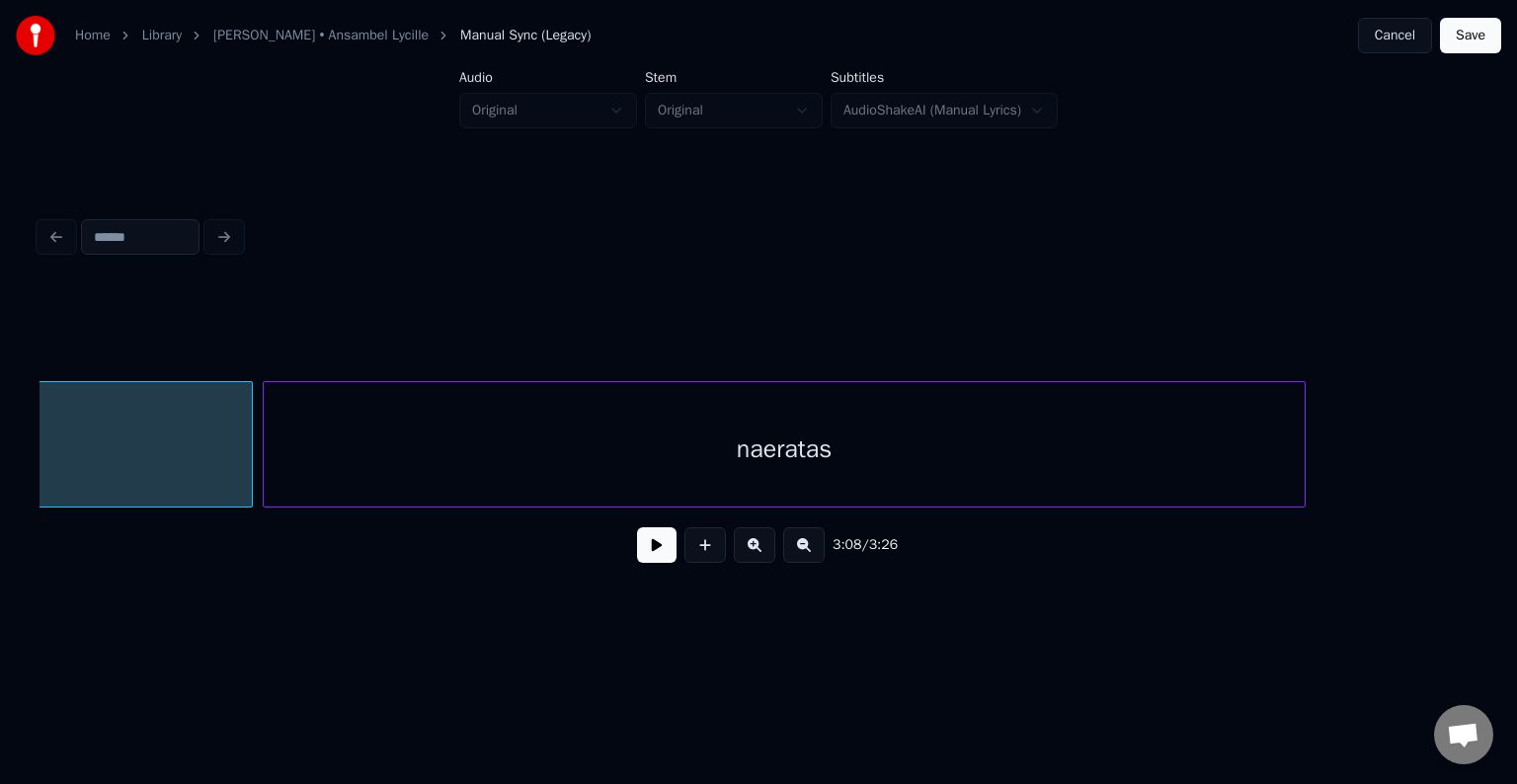 click on "naeratas" at bounding box center (784, 449) 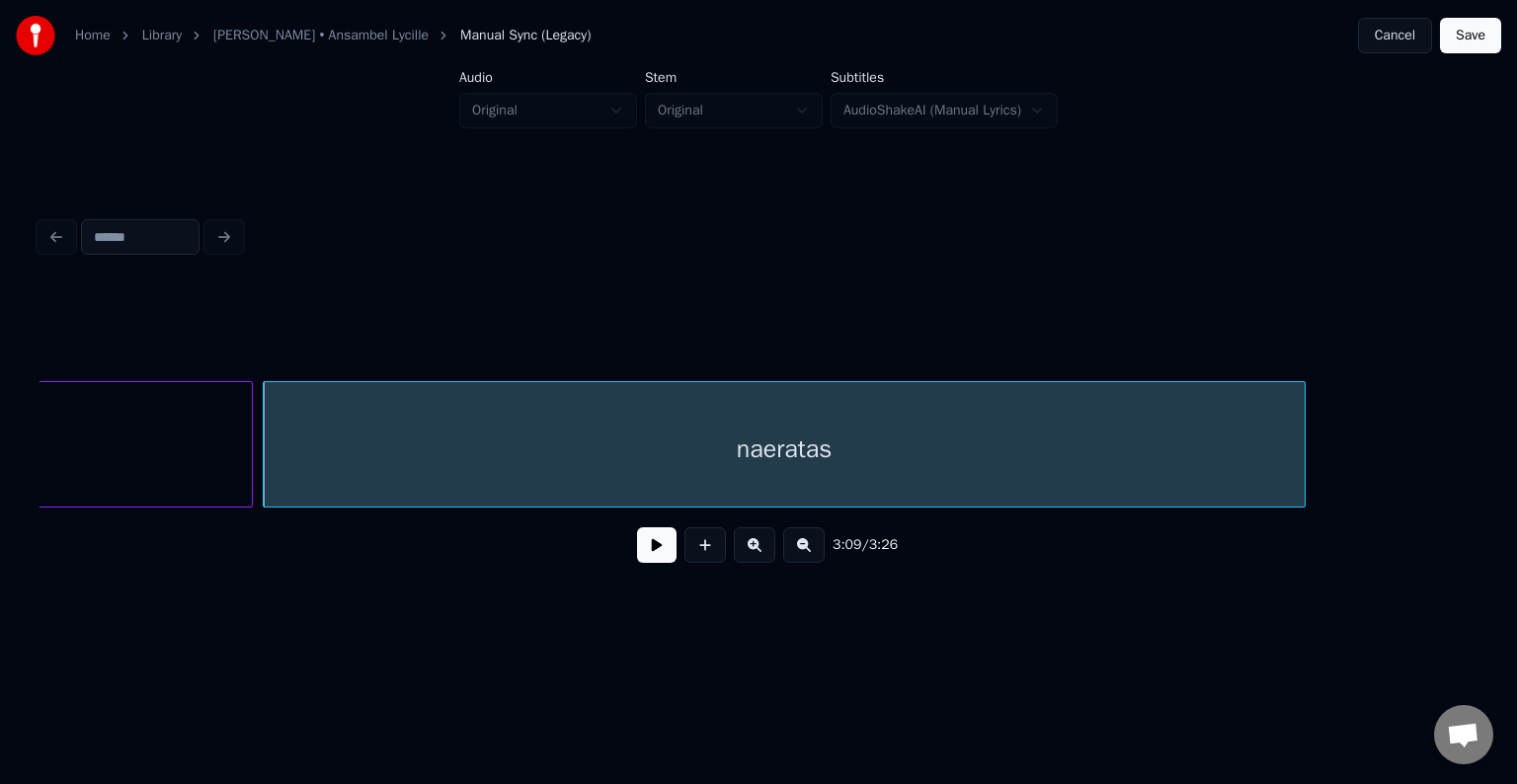 click on "naeratas" at bounding box center [784, 449] 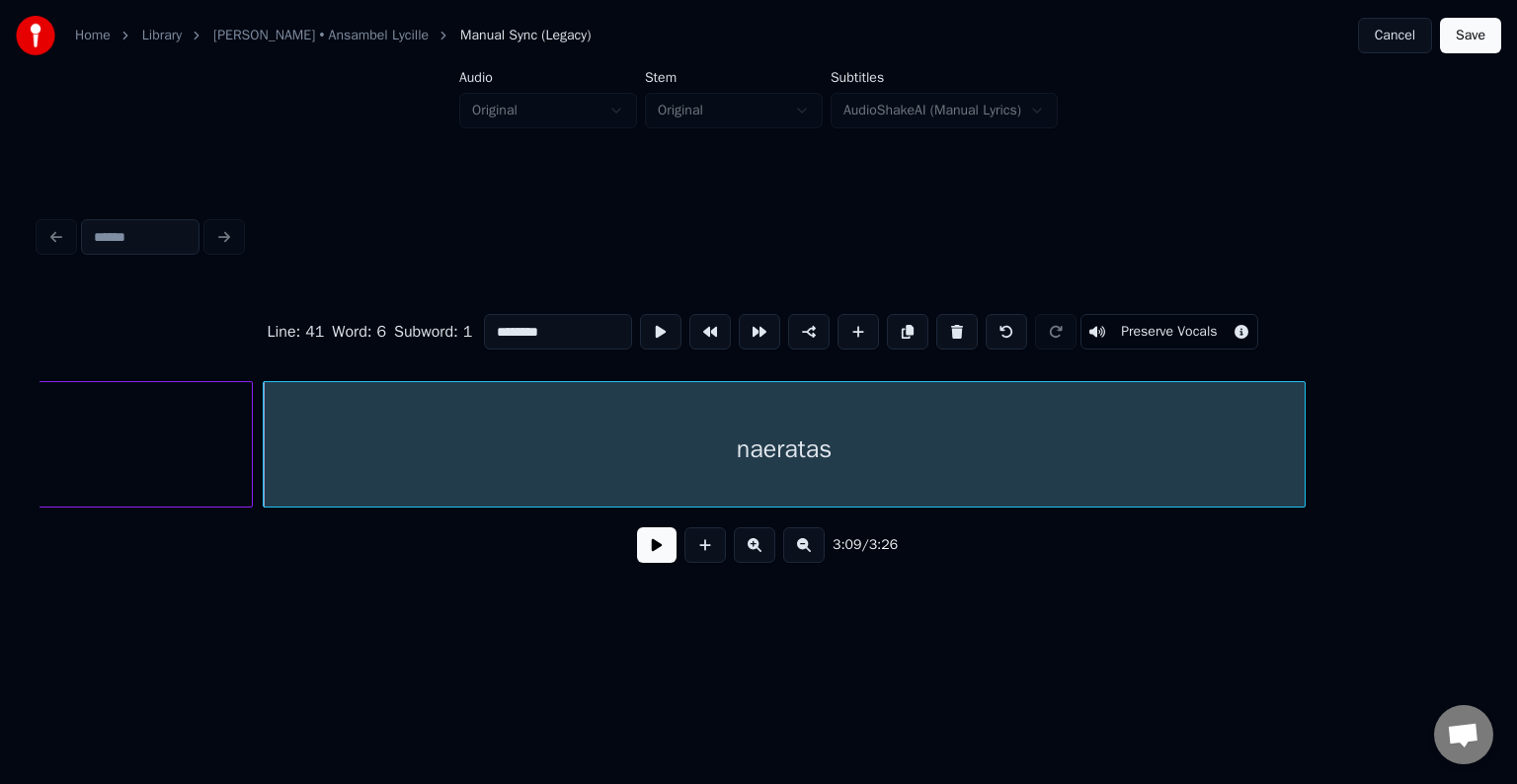 click at bounding box center (657, 545) 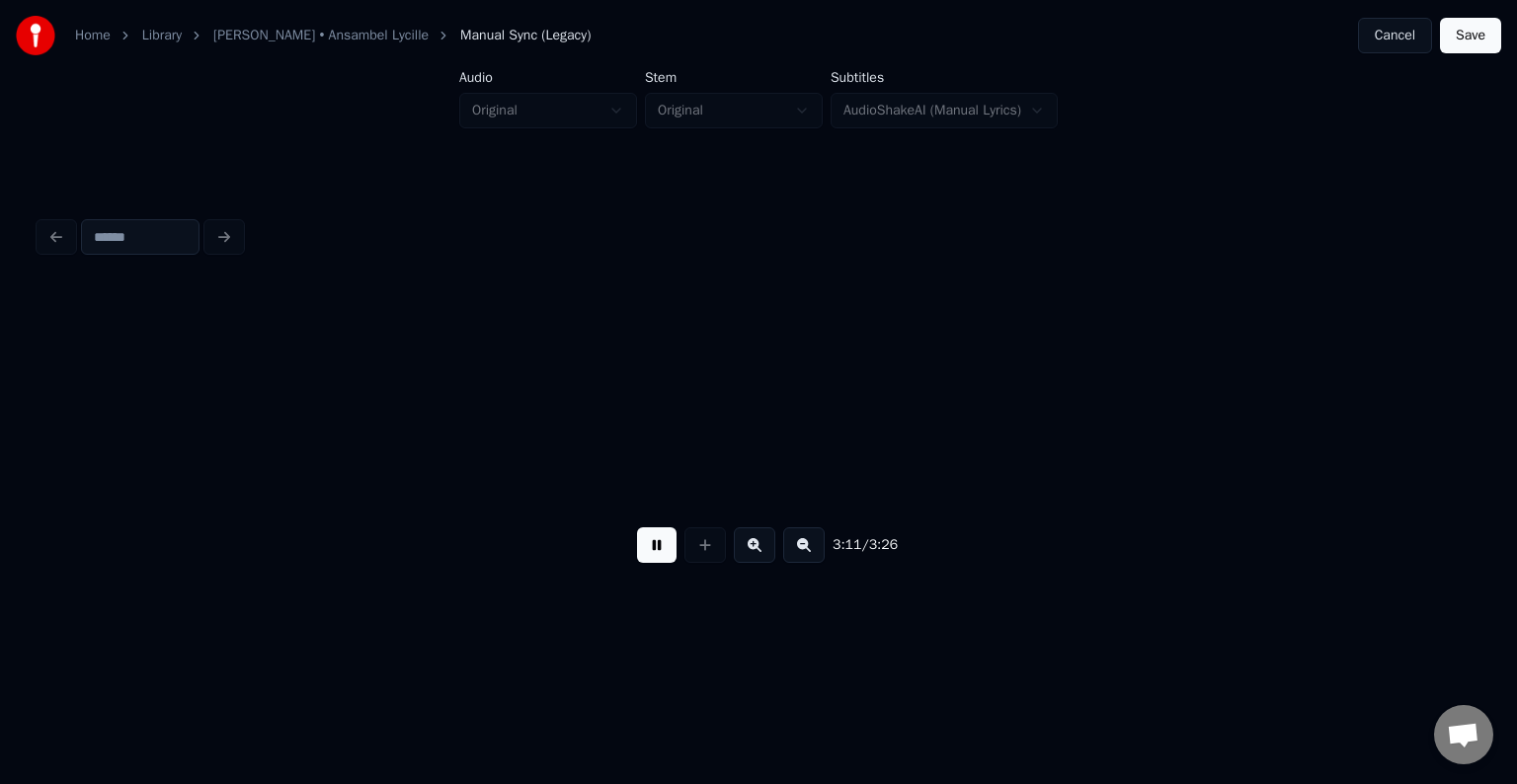 scroll, scrollTop: 0, scrollLeft: 113686, axis: horizontal 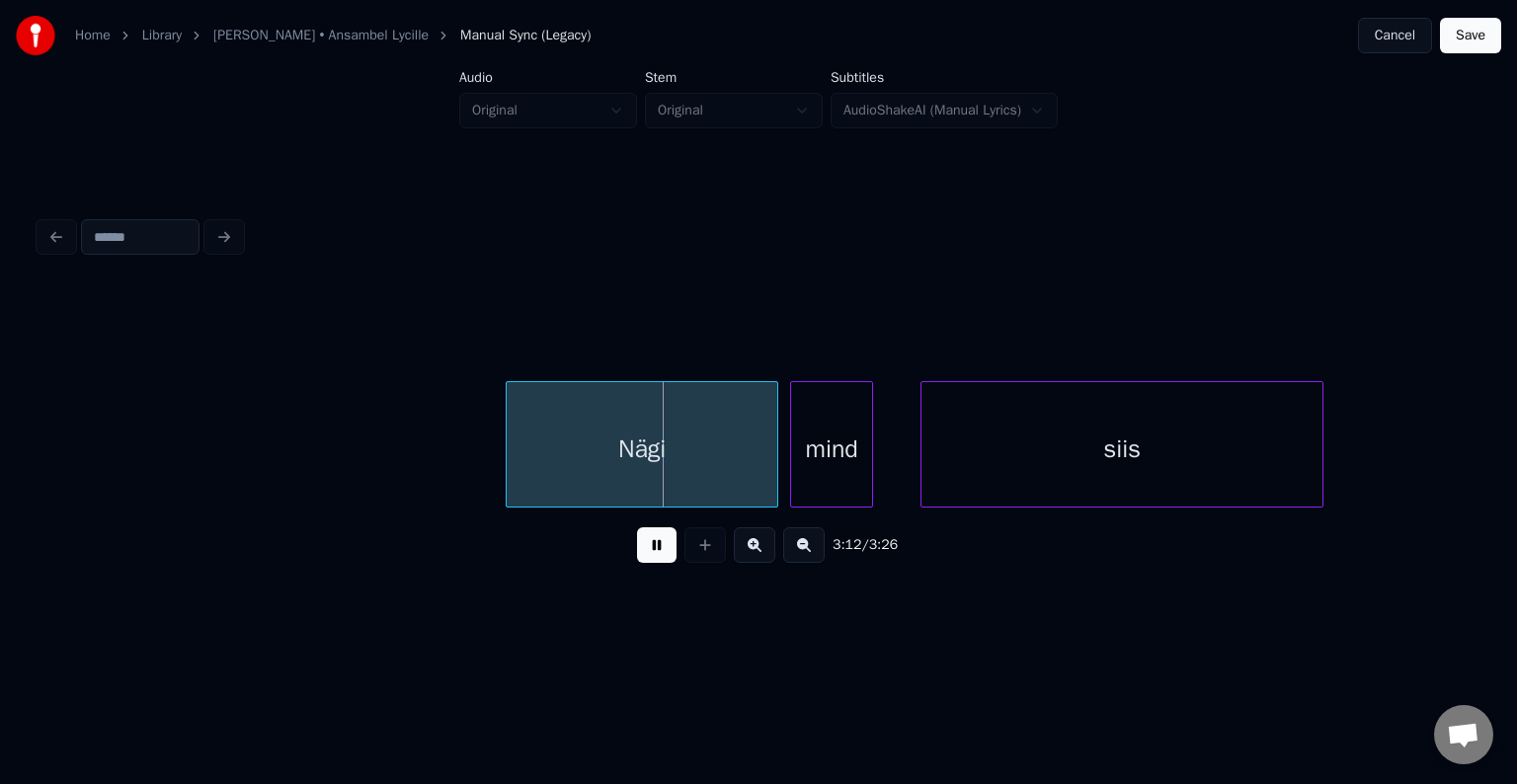 click on "3:12  /  3:26" at bounding box center [758, 545] 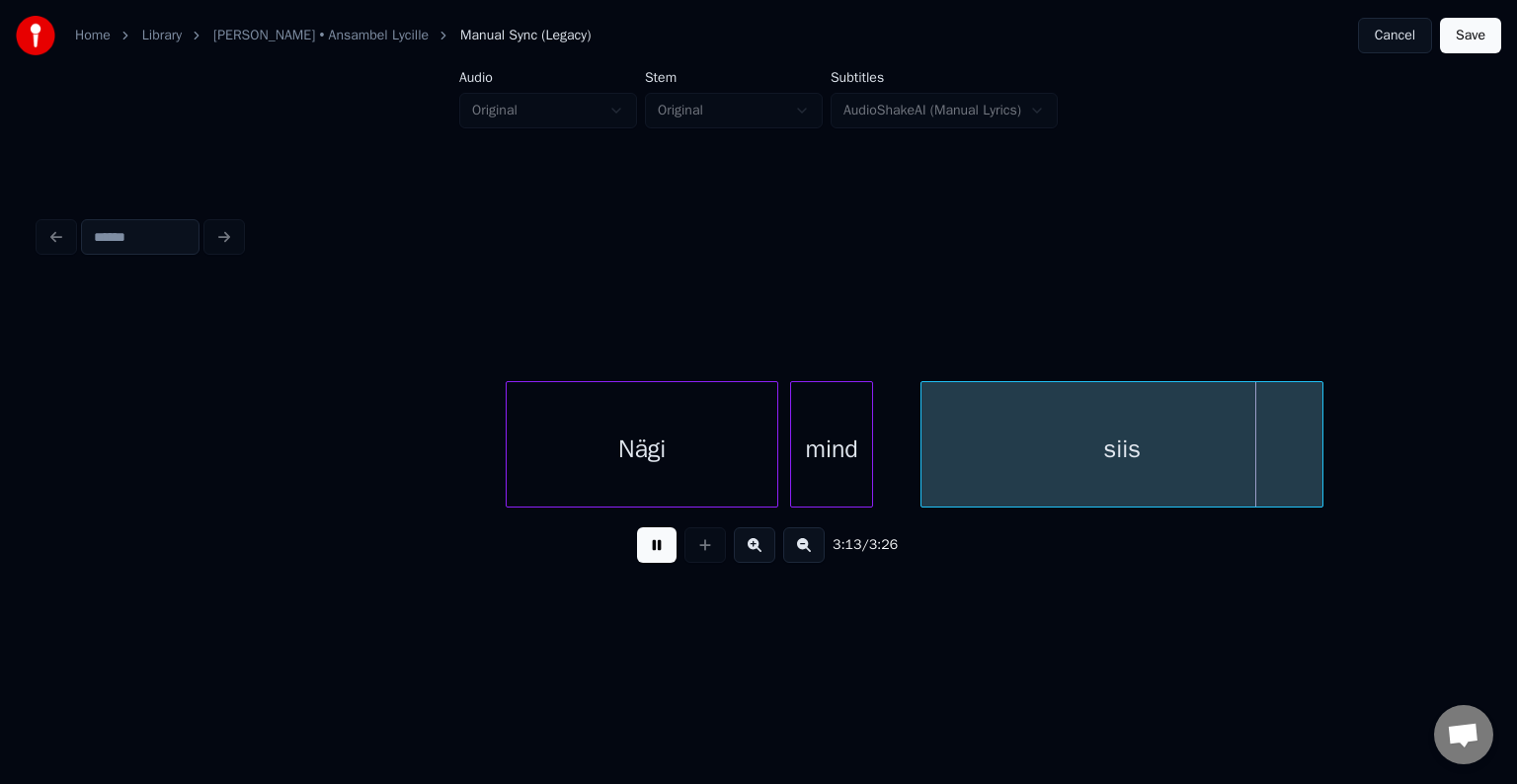 click at bounding box center (657, 545) 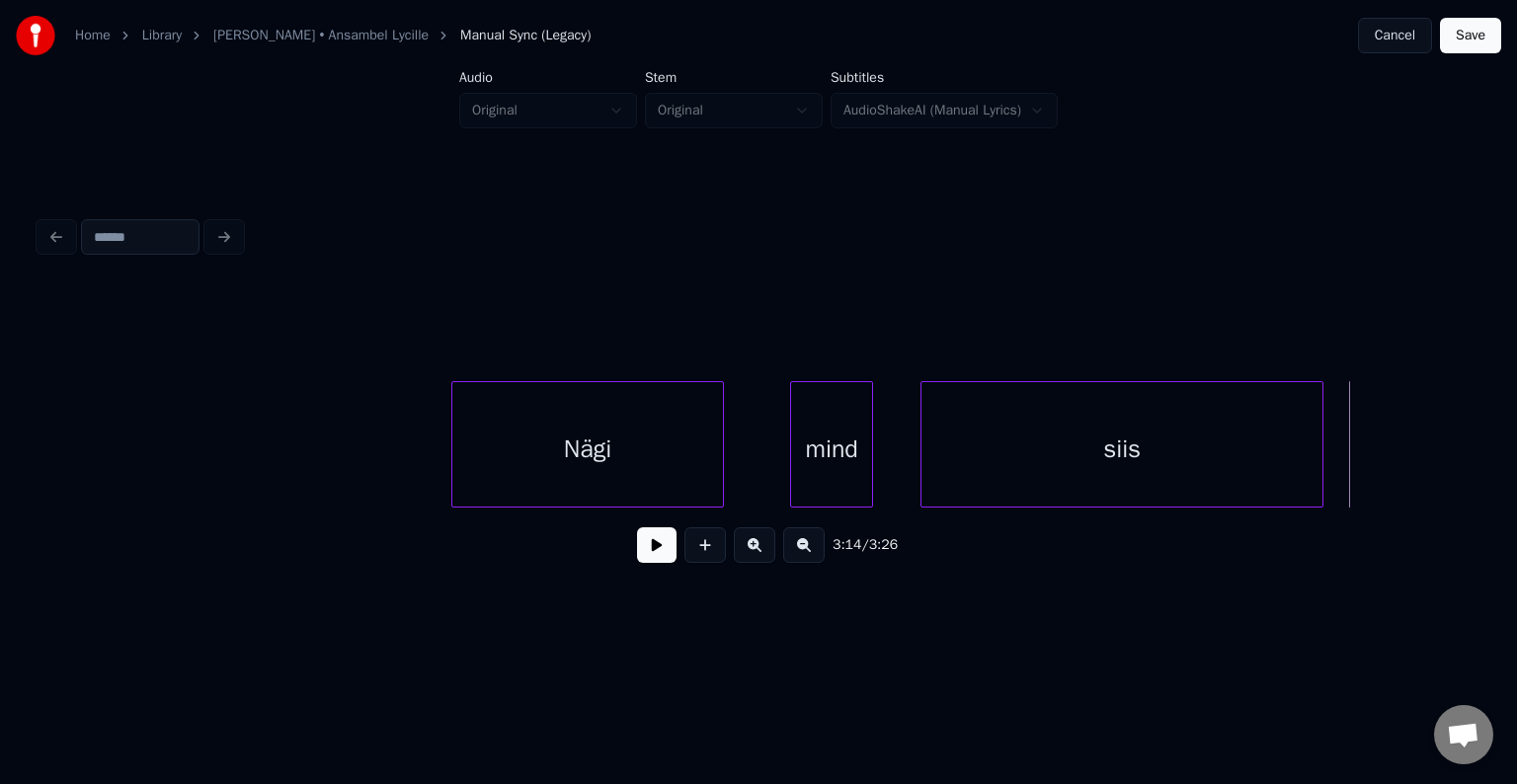 click on "Nägi" at bounding box center (588, 449) 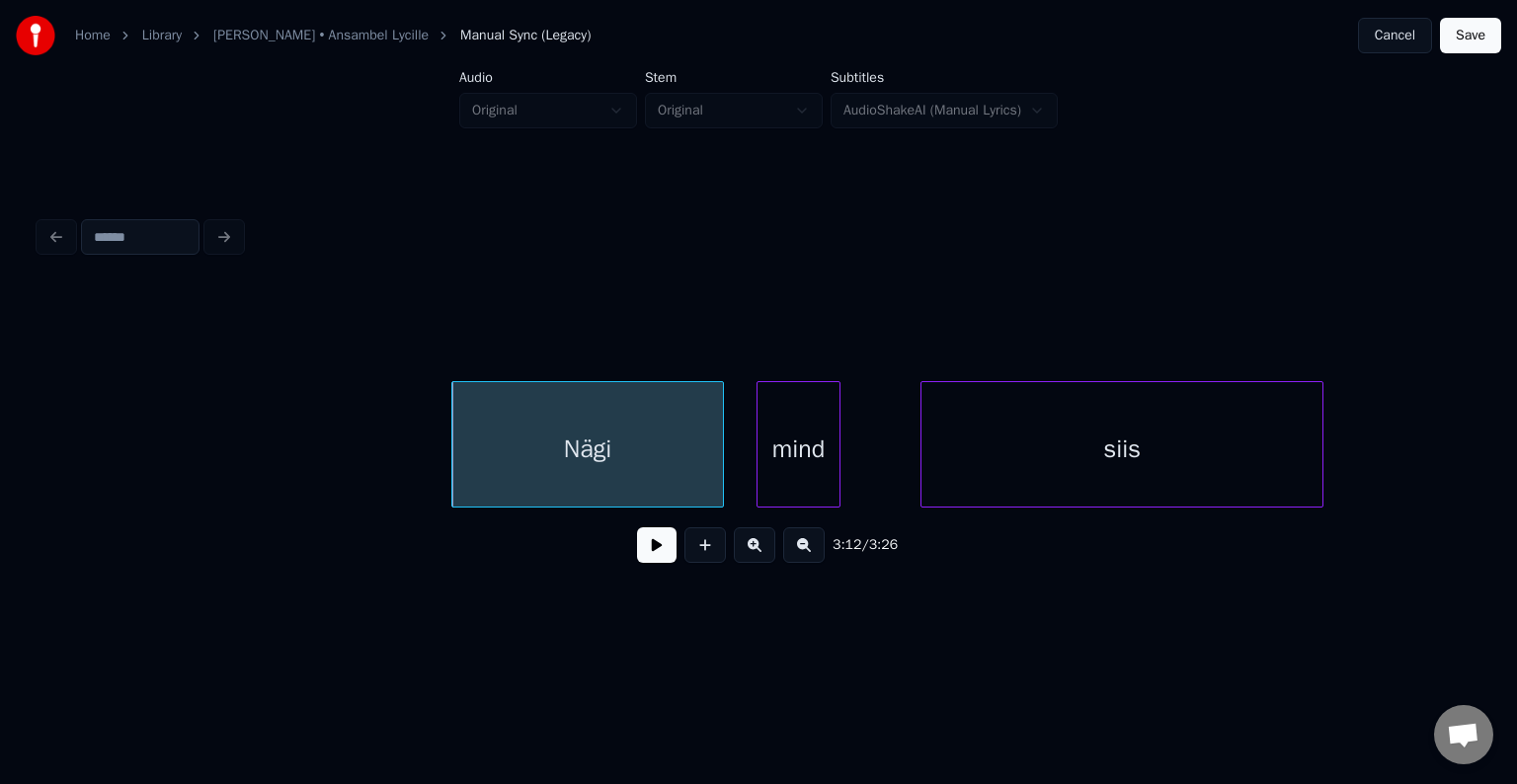 click on "mind" at bounding box center (798, 449) 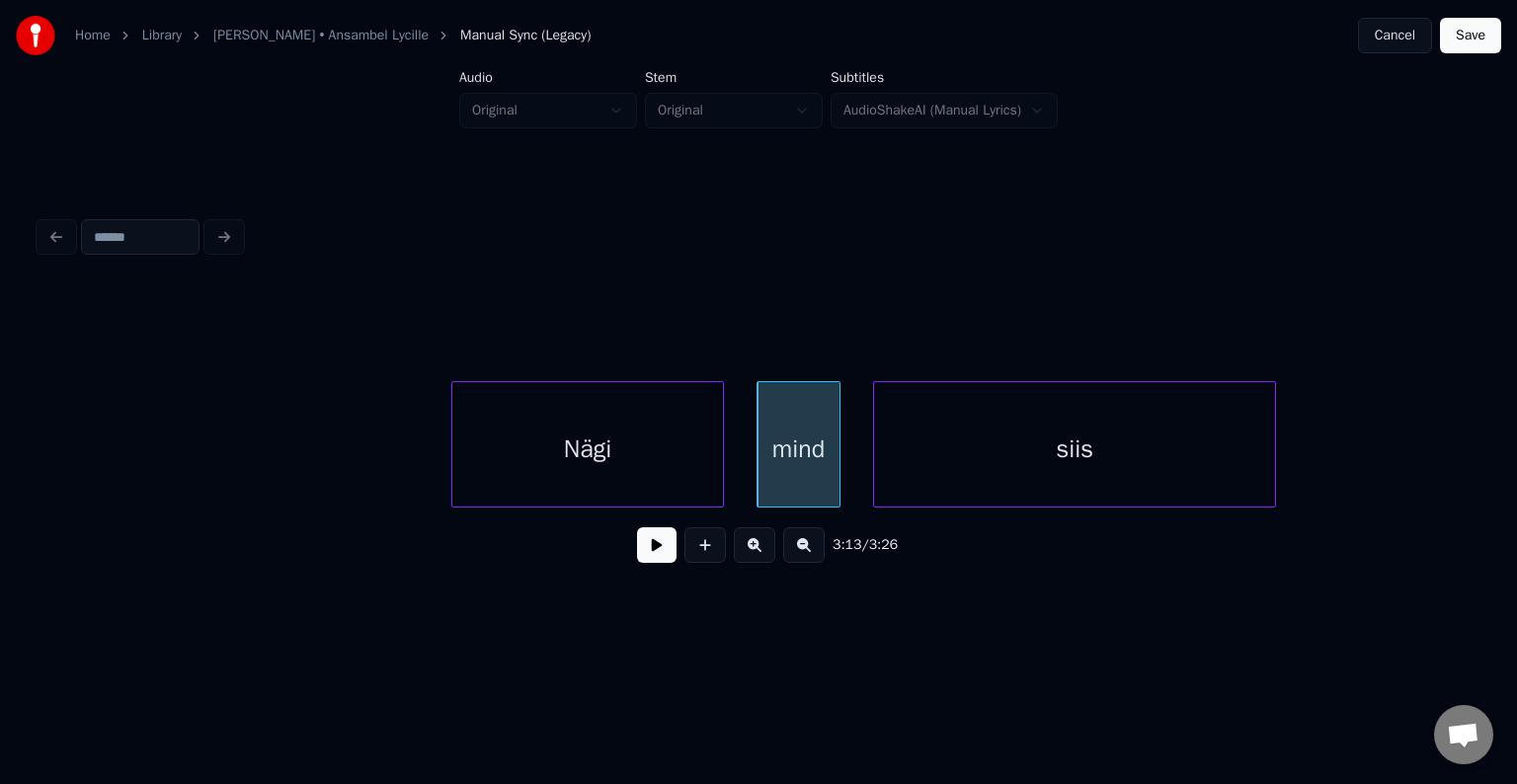 click on "siis" at bounding box center (1075, 449) 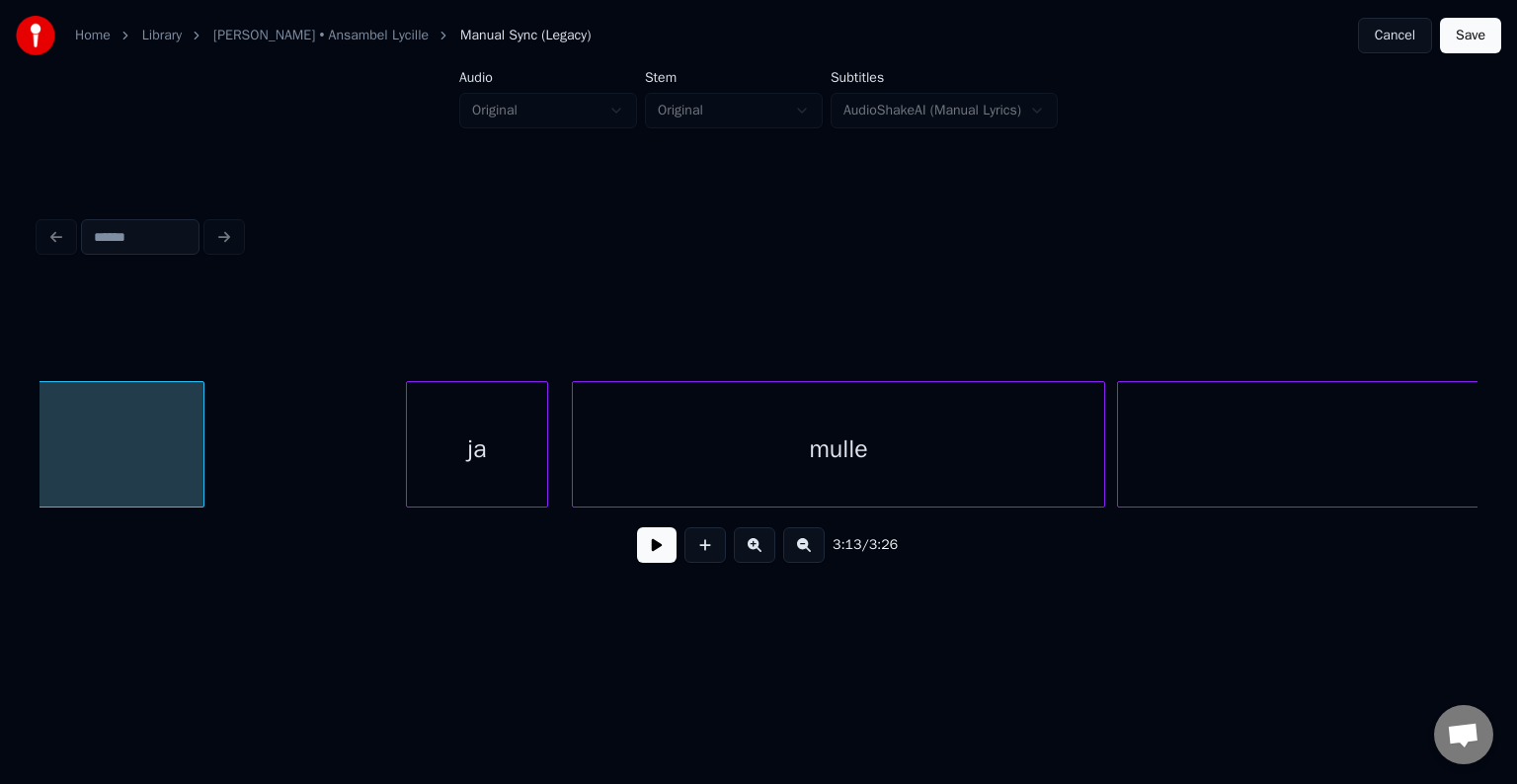 scroll, scrollTop: 0, scrollLeft: 114792, axis: horizontal 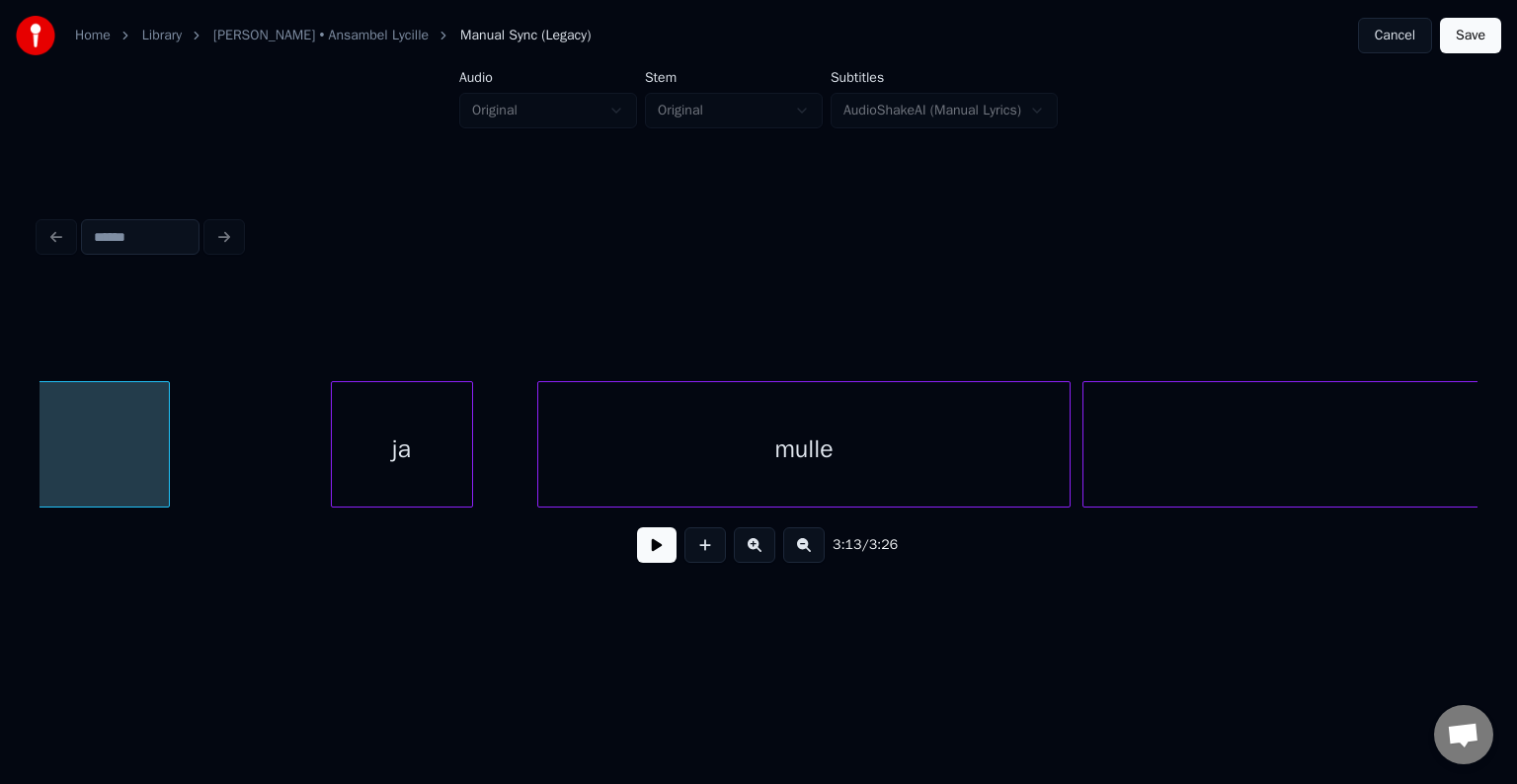 click on "ja" at bounding box center [402, 449] 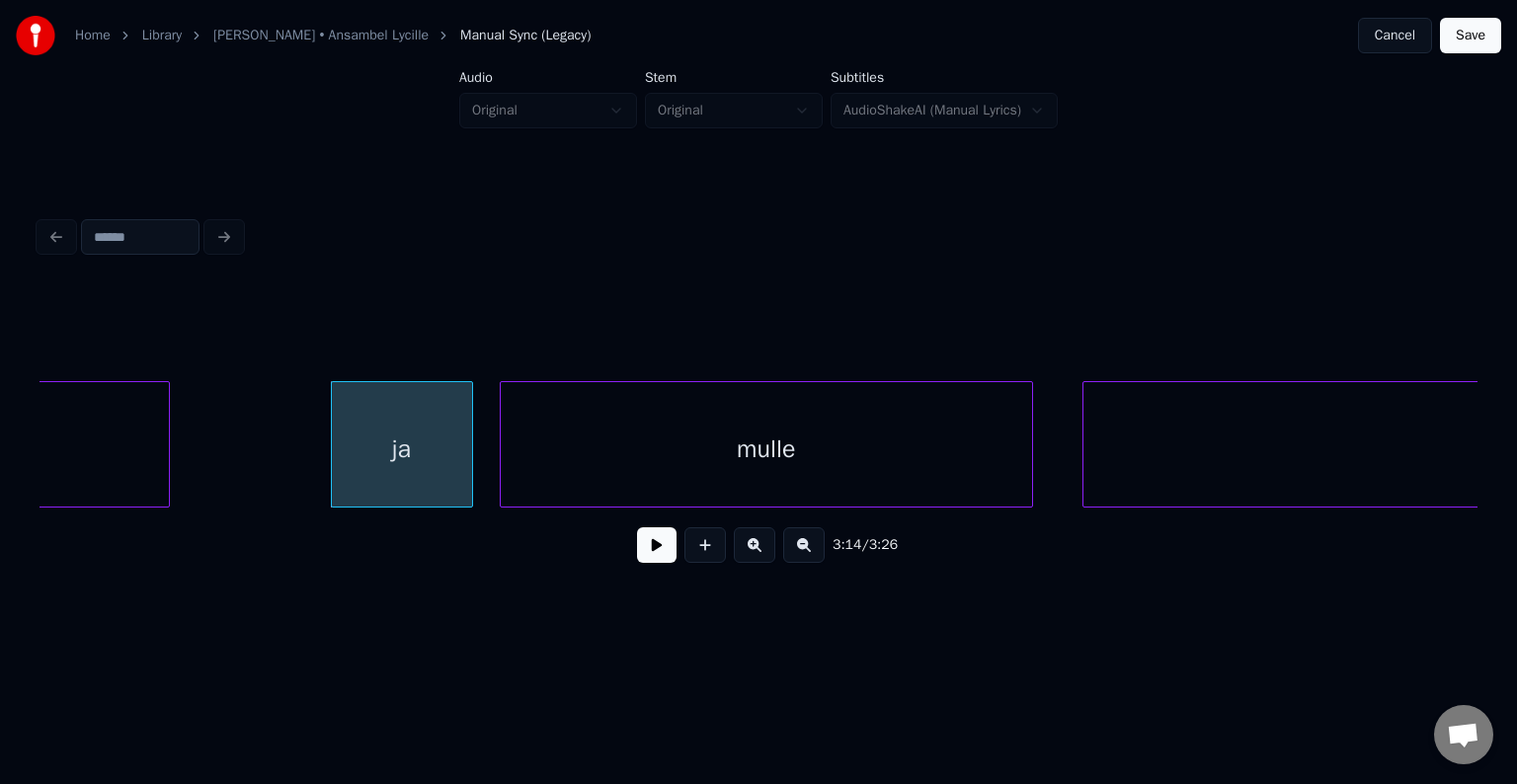 click on "mulle" at bounding box center [766, 449] 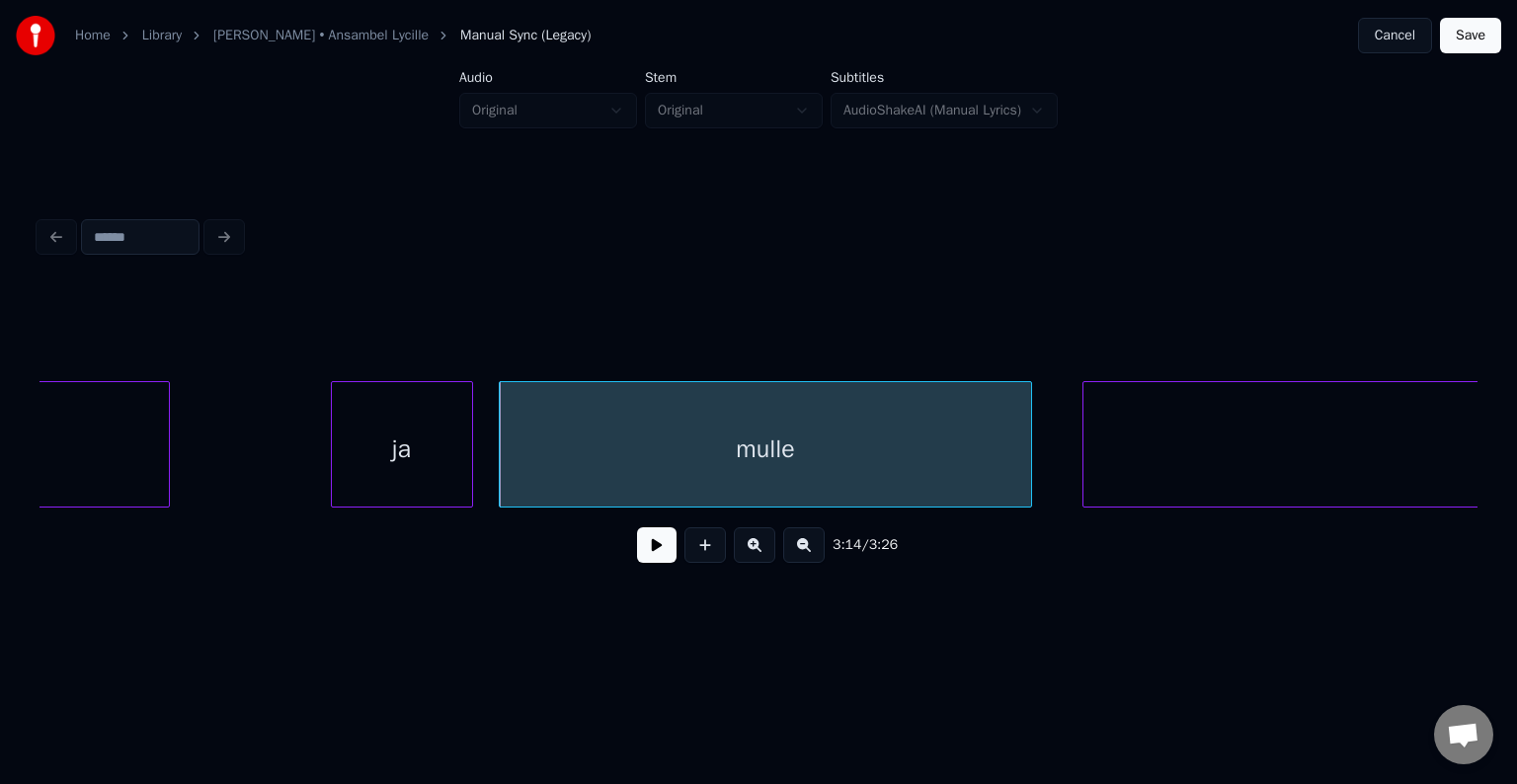 scroll, scrollTop: 0, scrollLeft: 115697, axis: horizontal 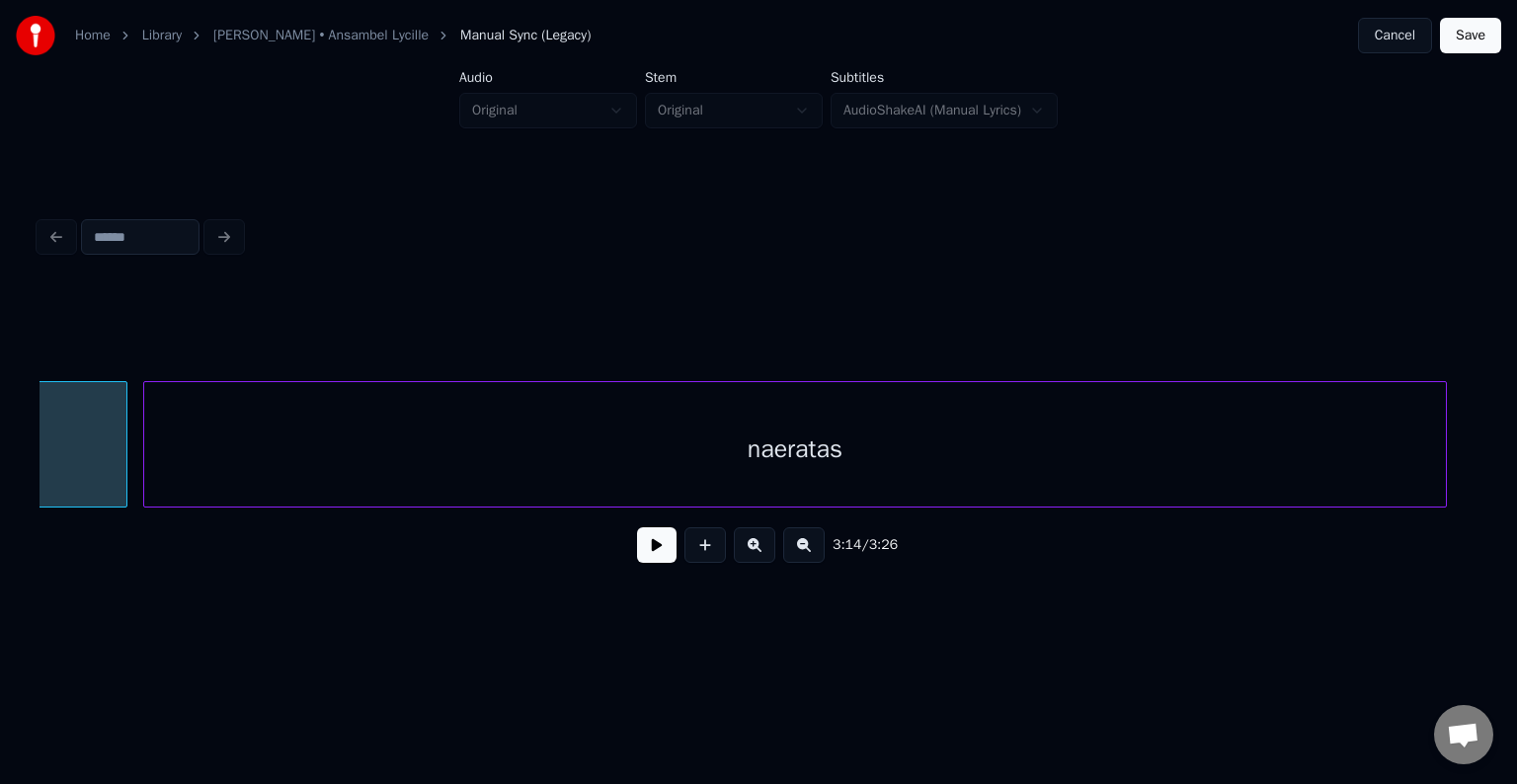 click on "naeratas" at bounding box center [795, 449] 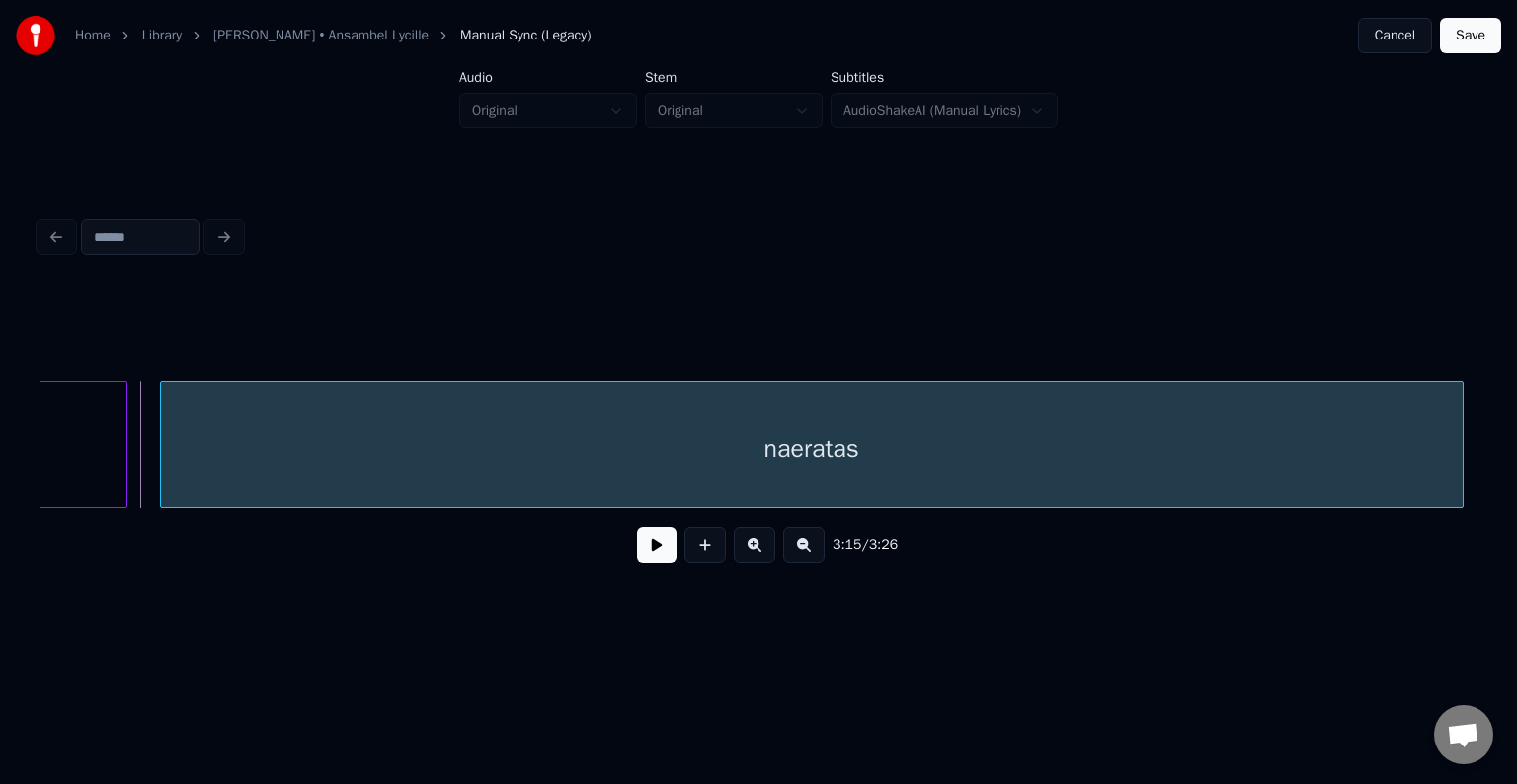 click on "naeratas" at bounding box center [812, 449] 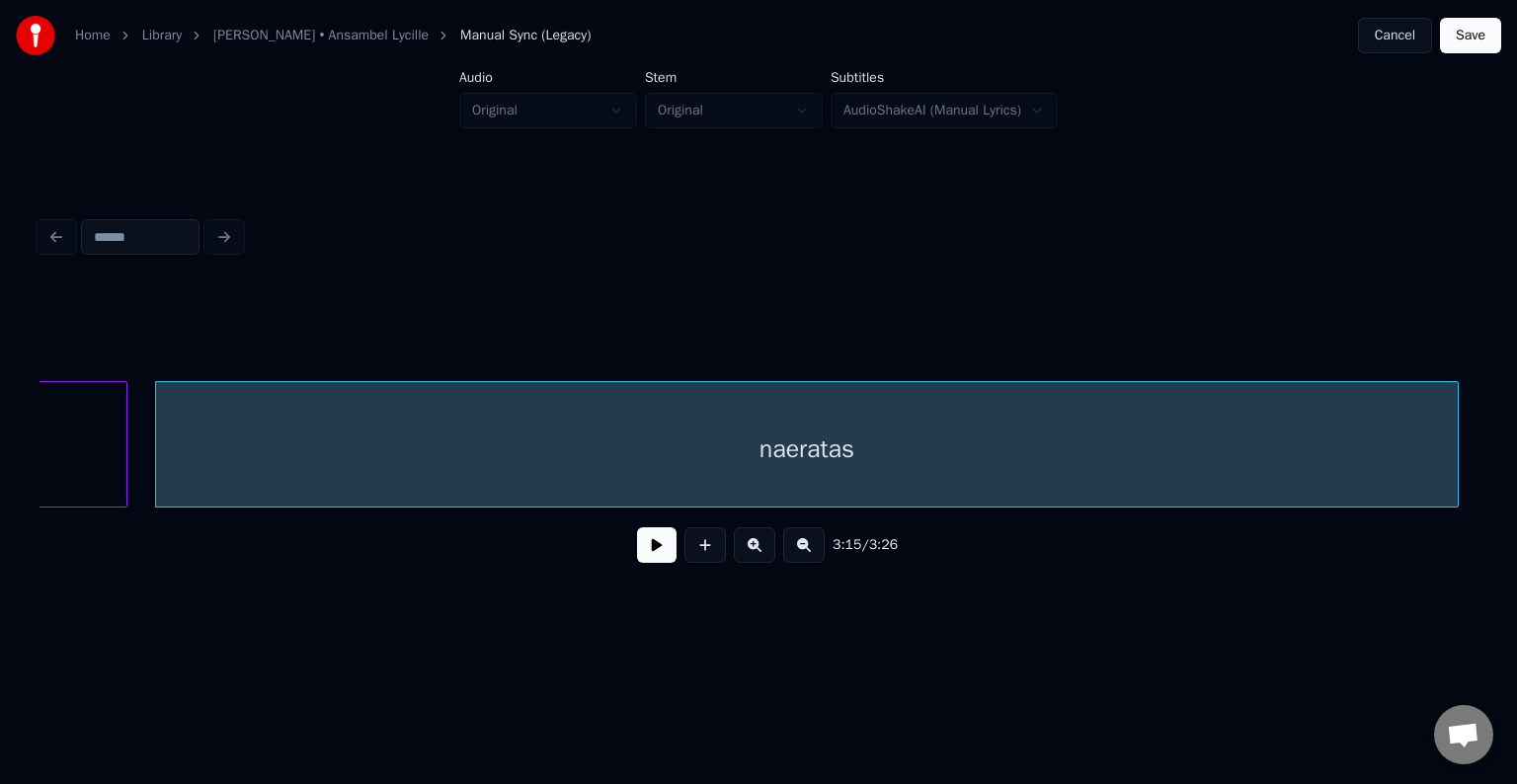 click on "mulle" at bounding box center [-139, 449] 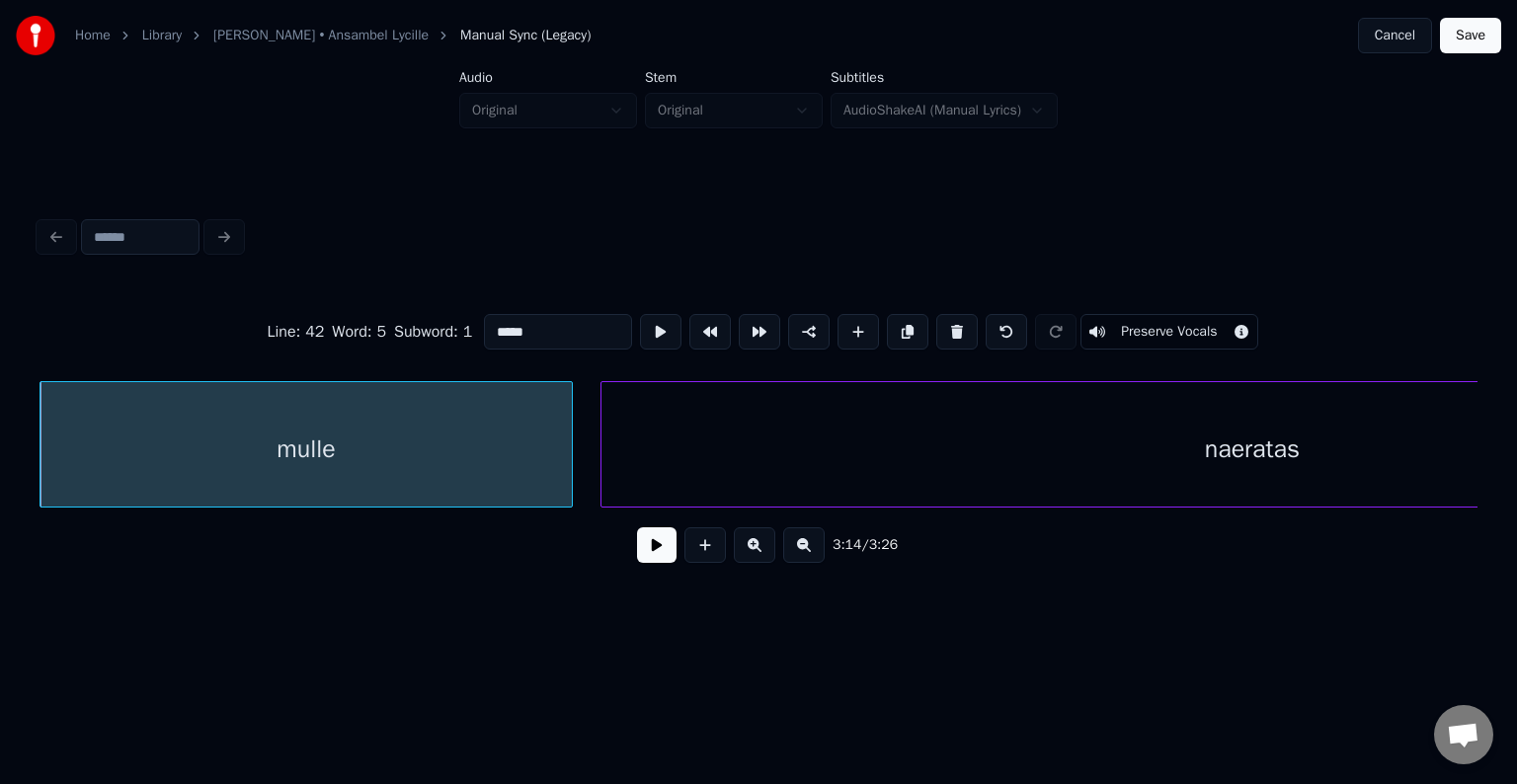 click at bounding box center (657, 545) 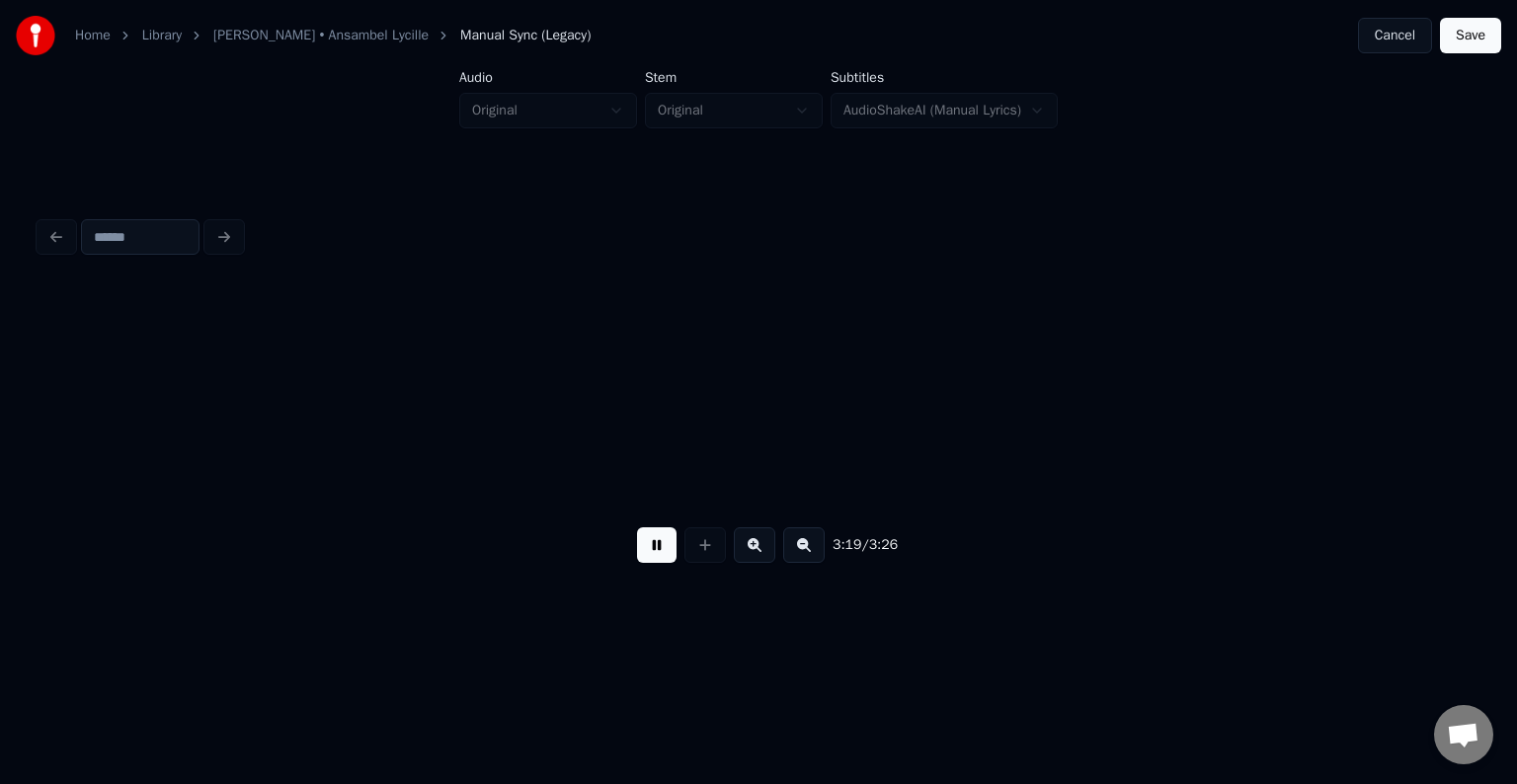 scroll, scrollTop: 0, scrollLeft: 118132, axis: horizontal 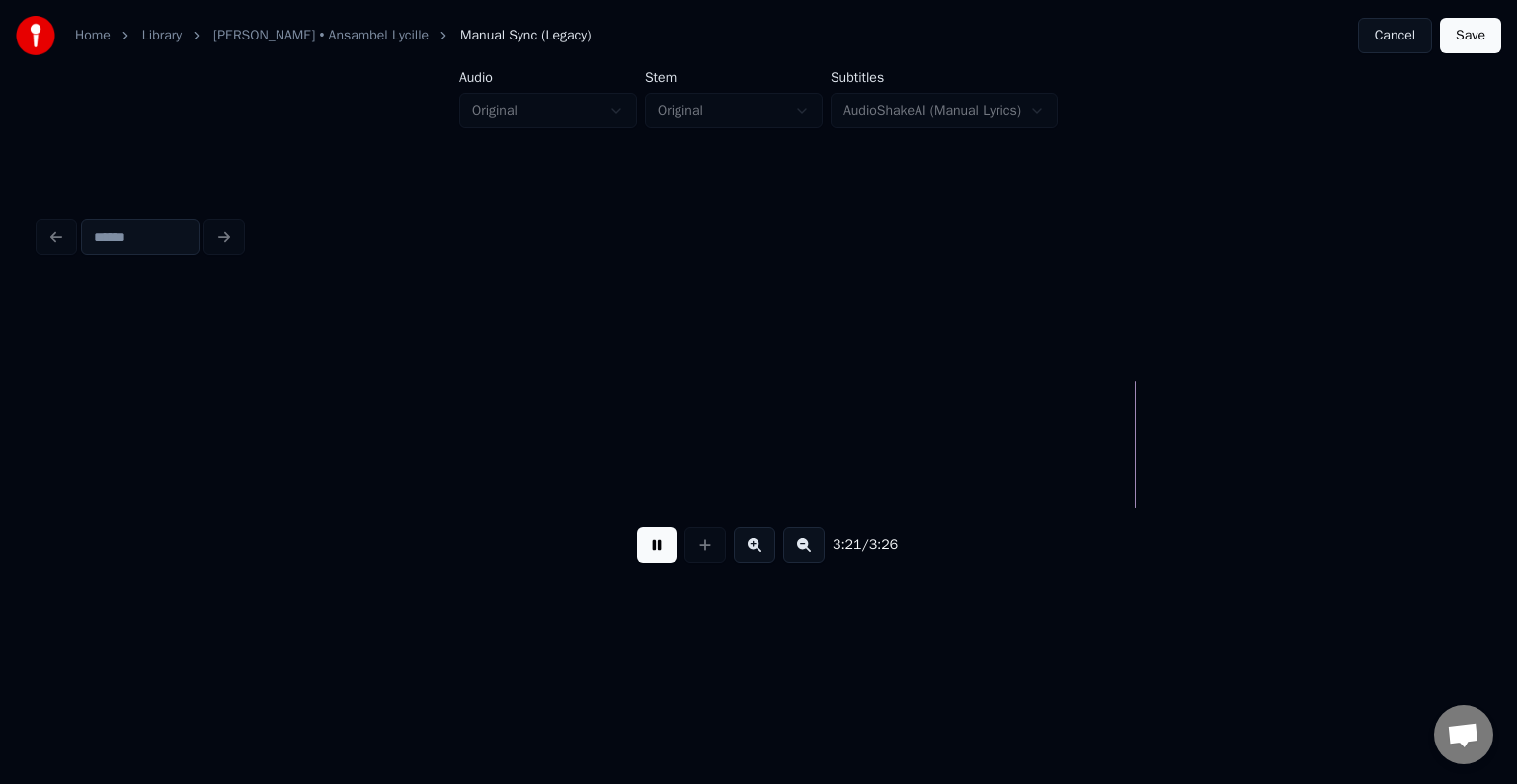 click on "Save" at bounding box center (1471, 36) 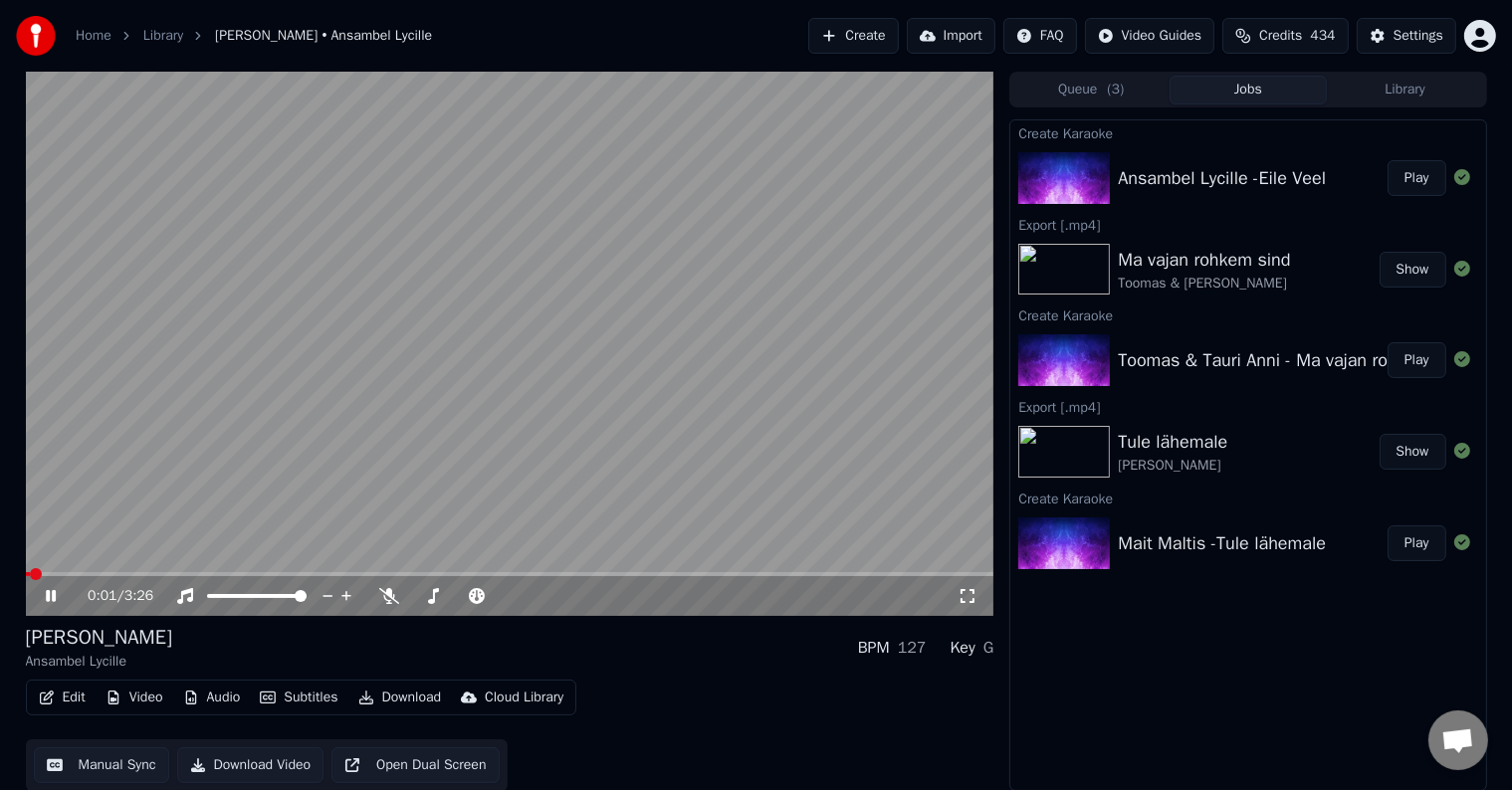 click 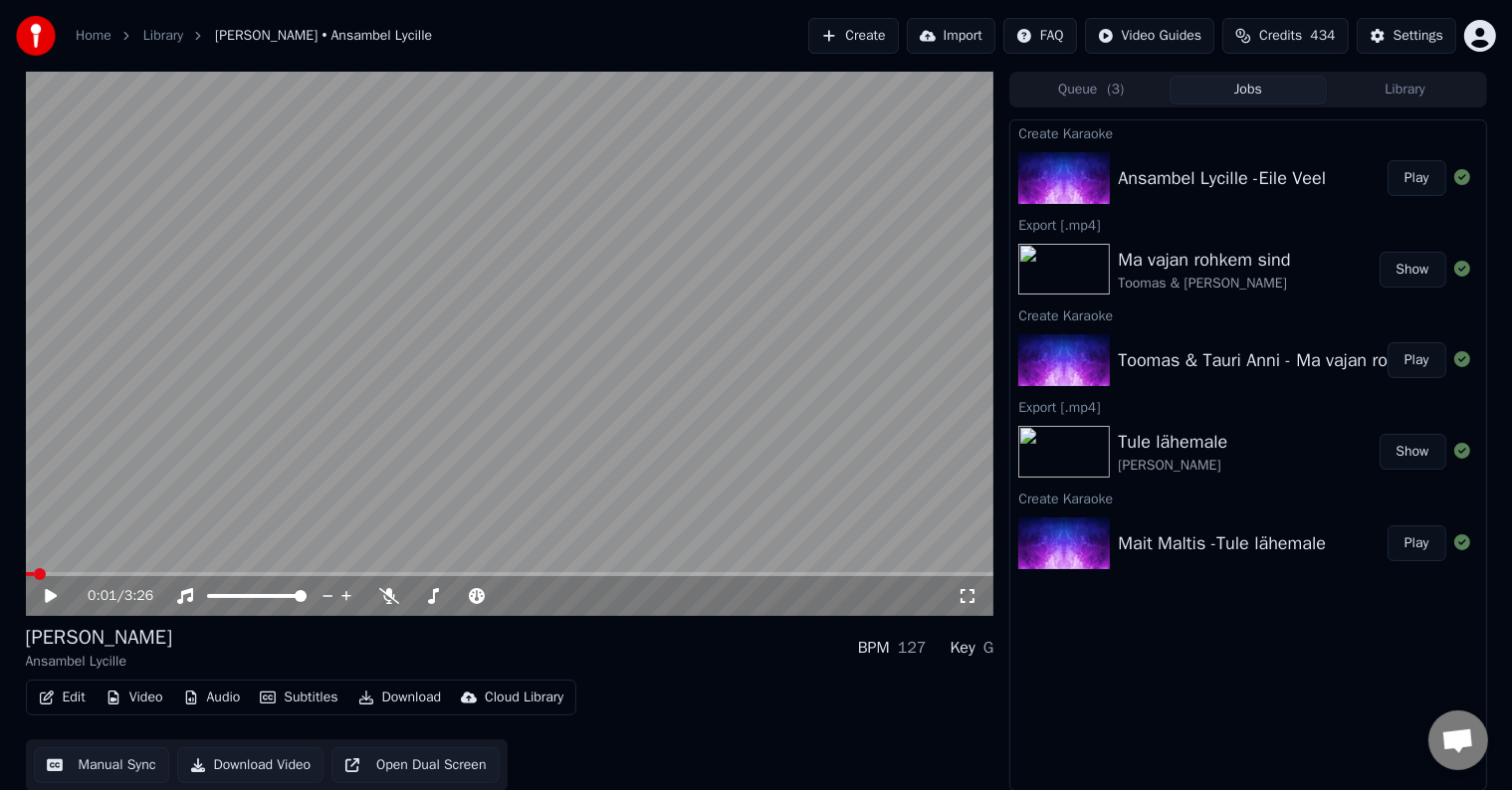 click on "Download" at bounding box center [400, 697] 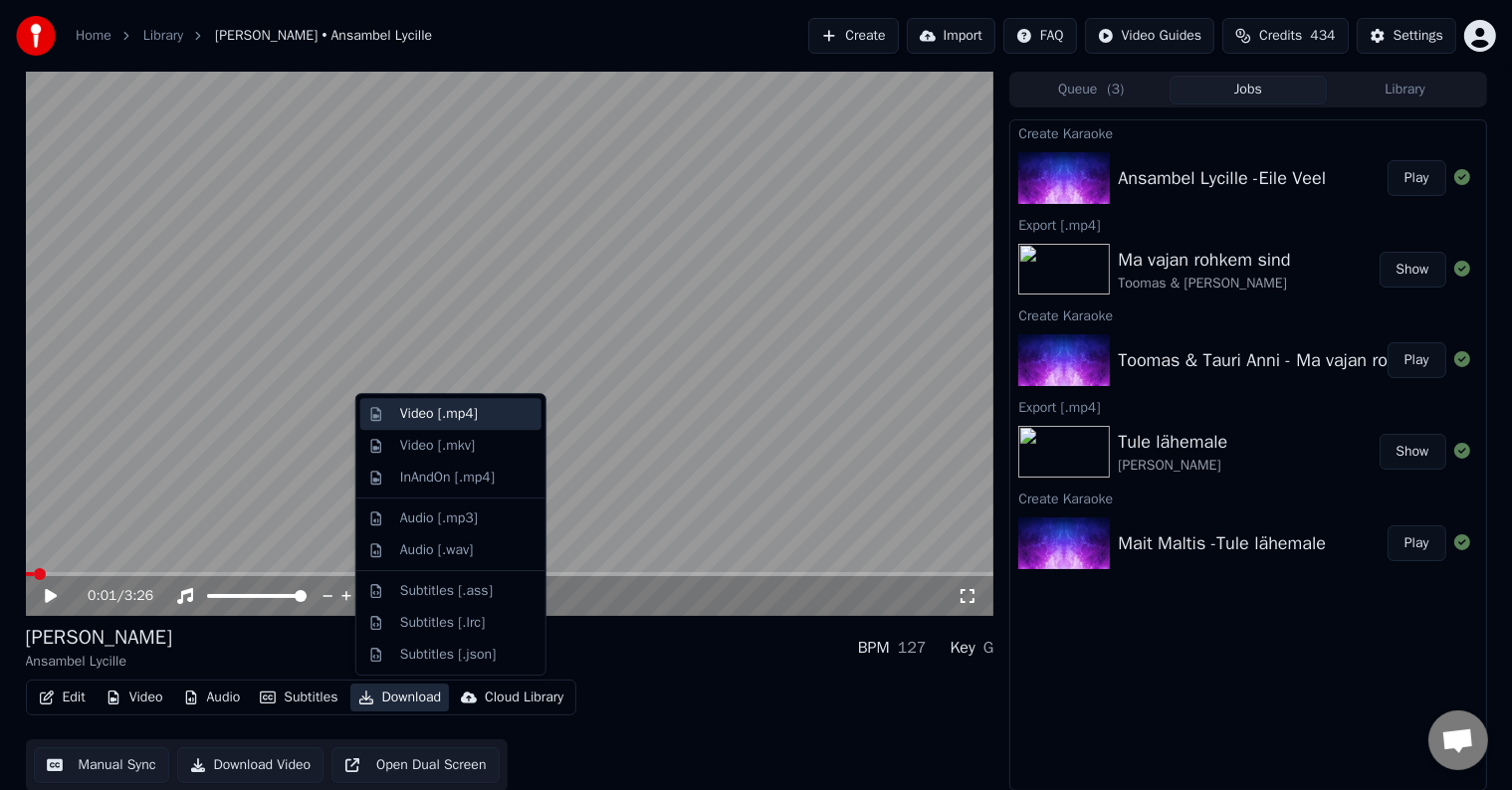 click on "Video [.mp4]" at bounding box center [439, 414] 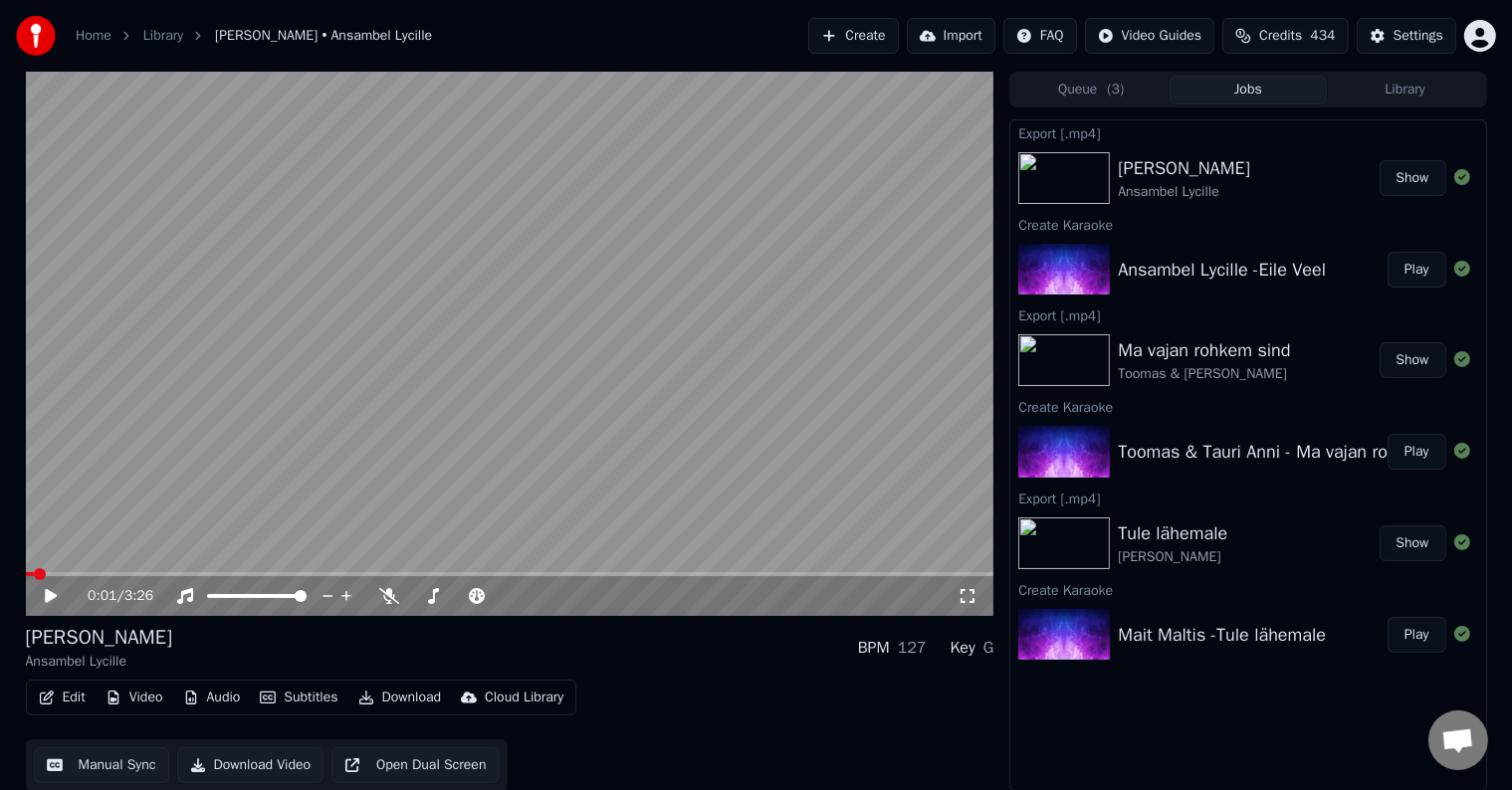 click on "Show" at bounding box center [1412, 178] 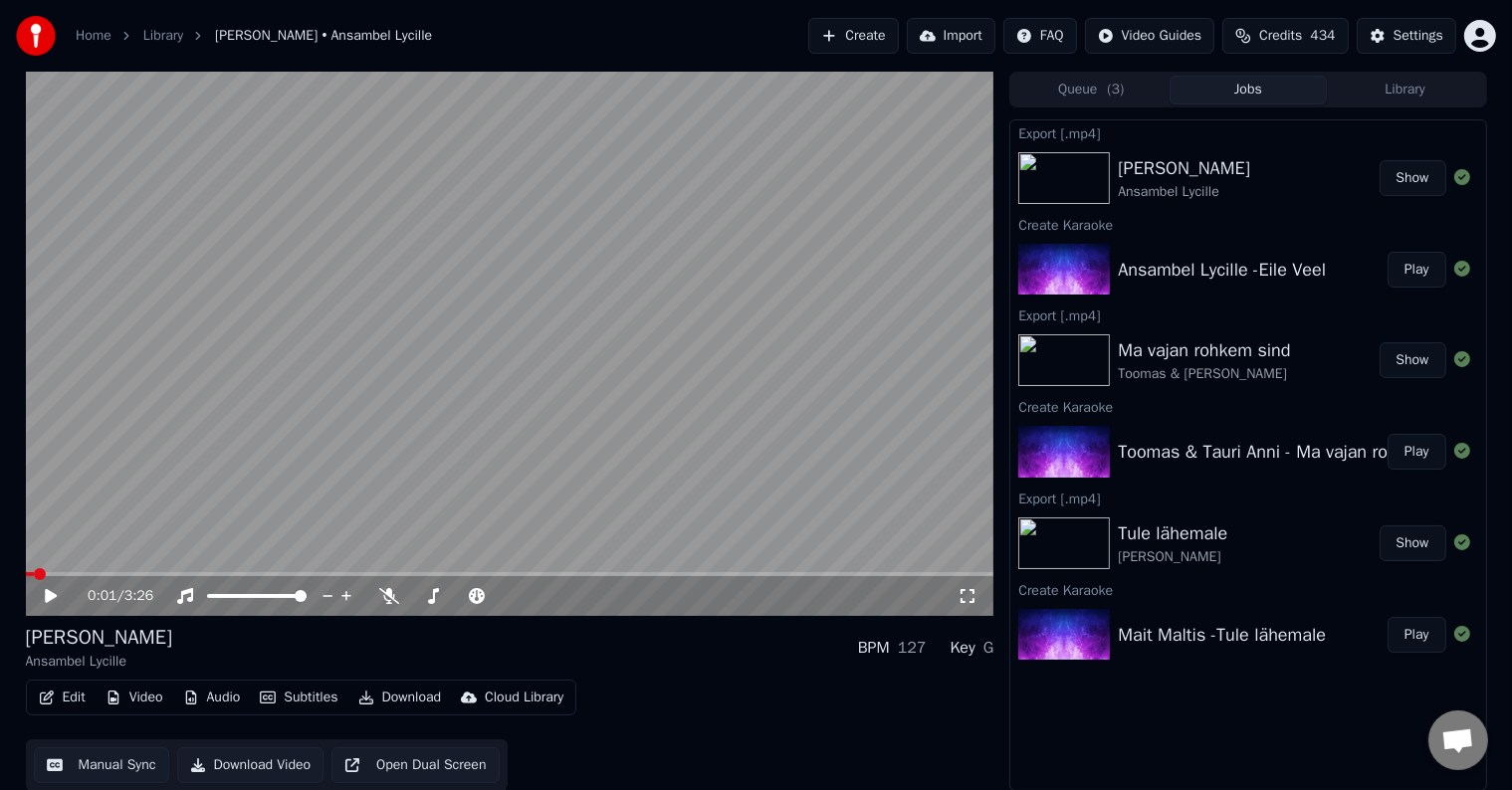click on "Create" at bounding box center [853, 36] 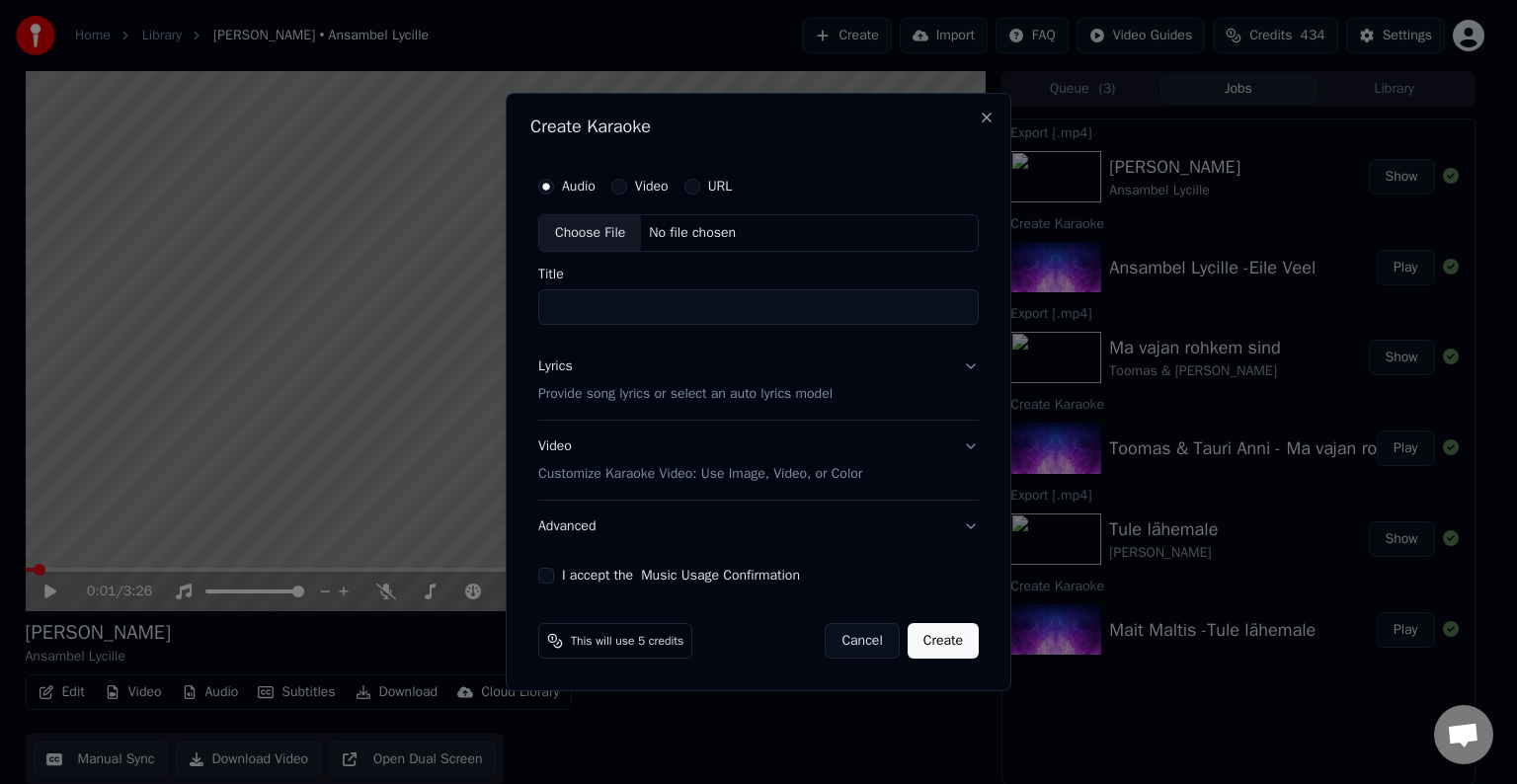 click on "Video" at bounding box center [652, 187] 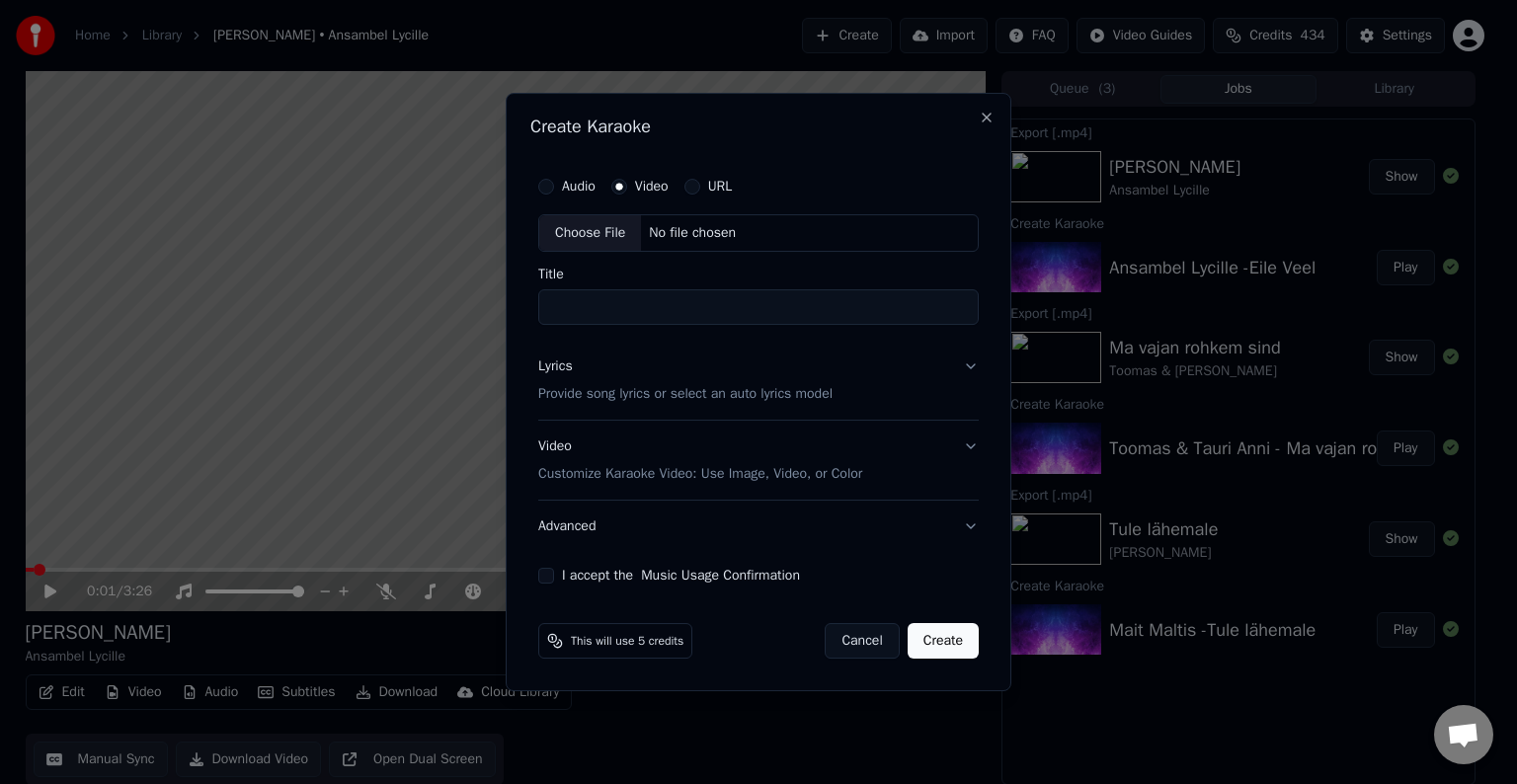 click on "No file chosen" at bounding box center (692, 233) 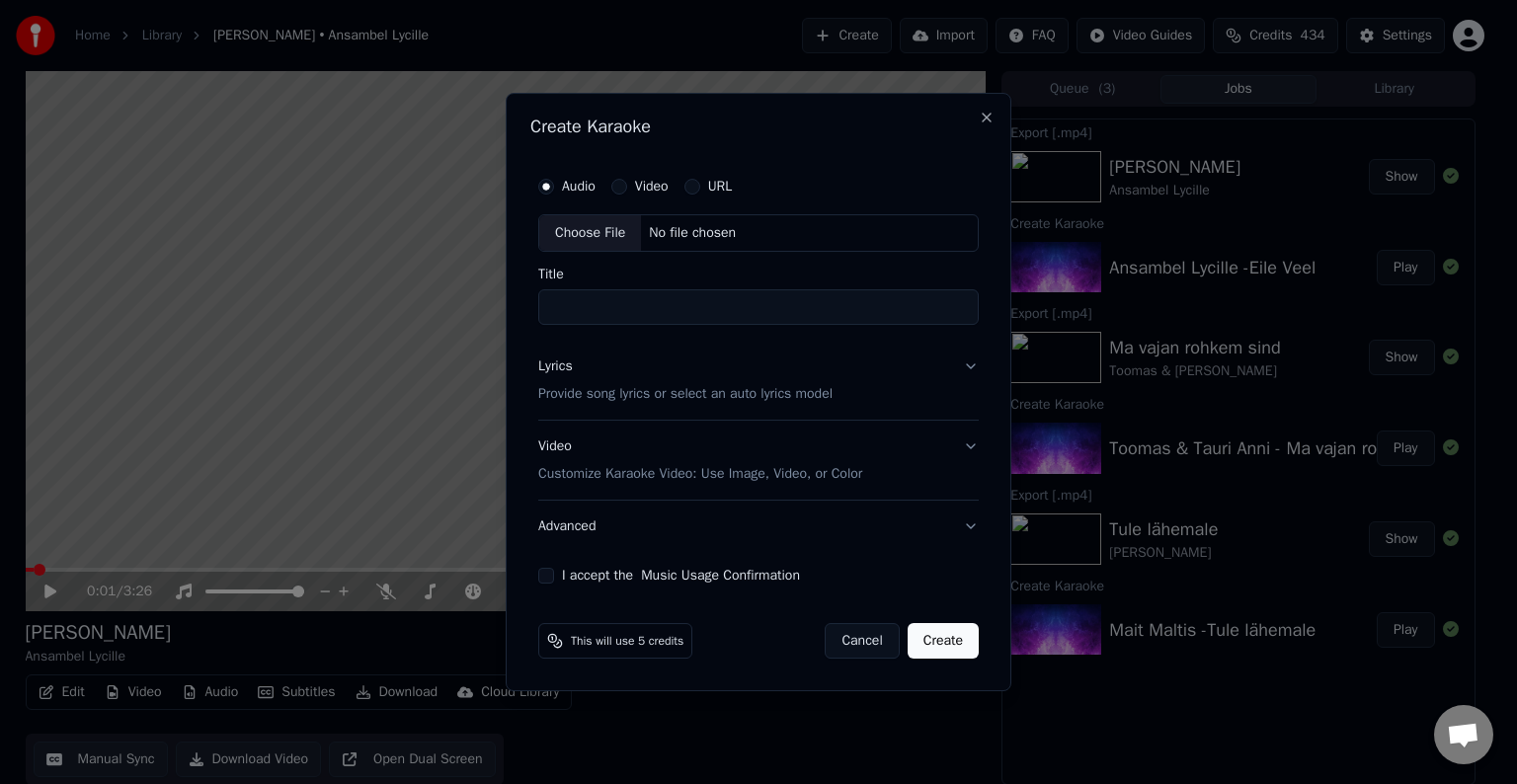 click on "No file chosen" at bounding box center (692, 233) 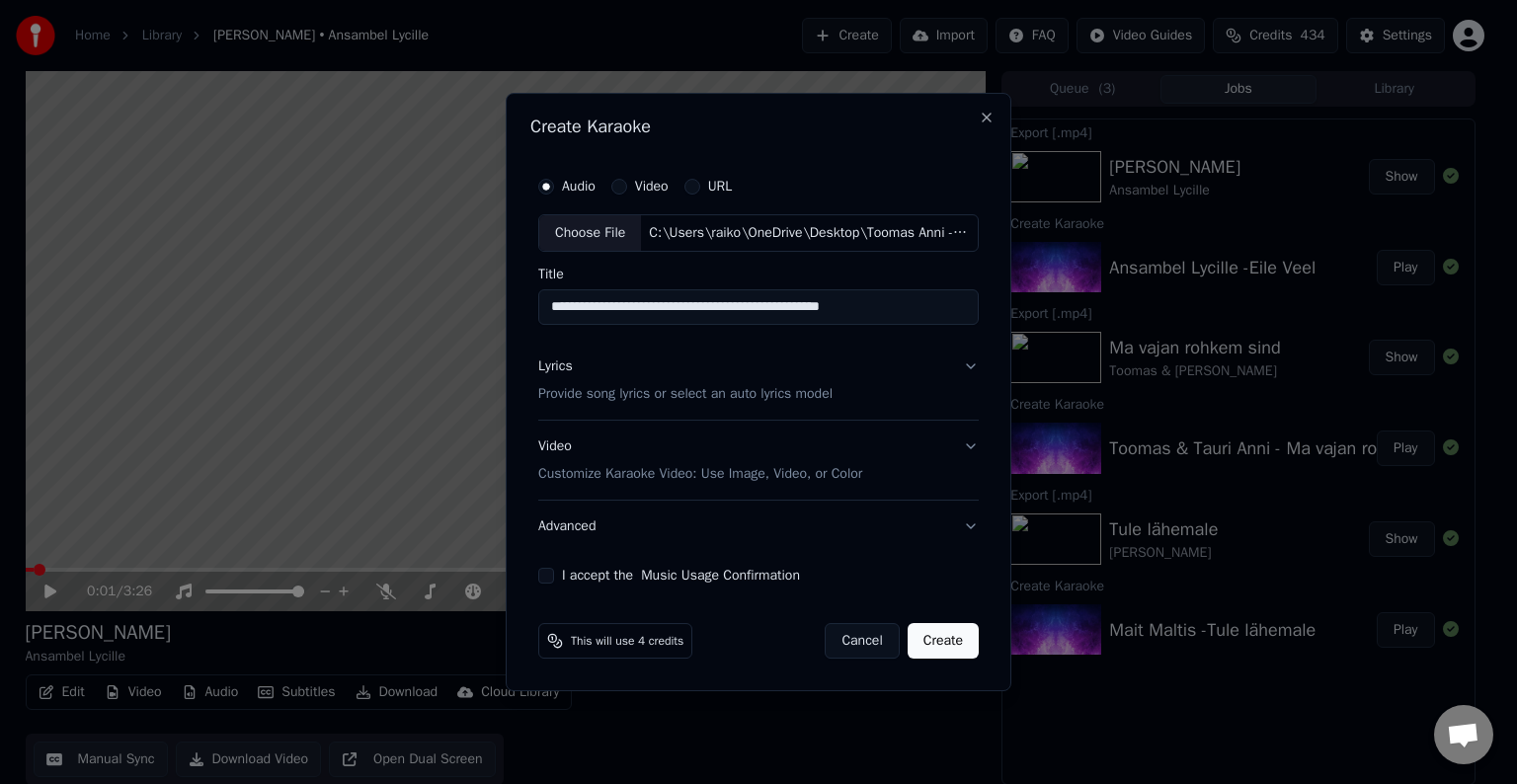 click on "**********" at bounding box center (758, 307) 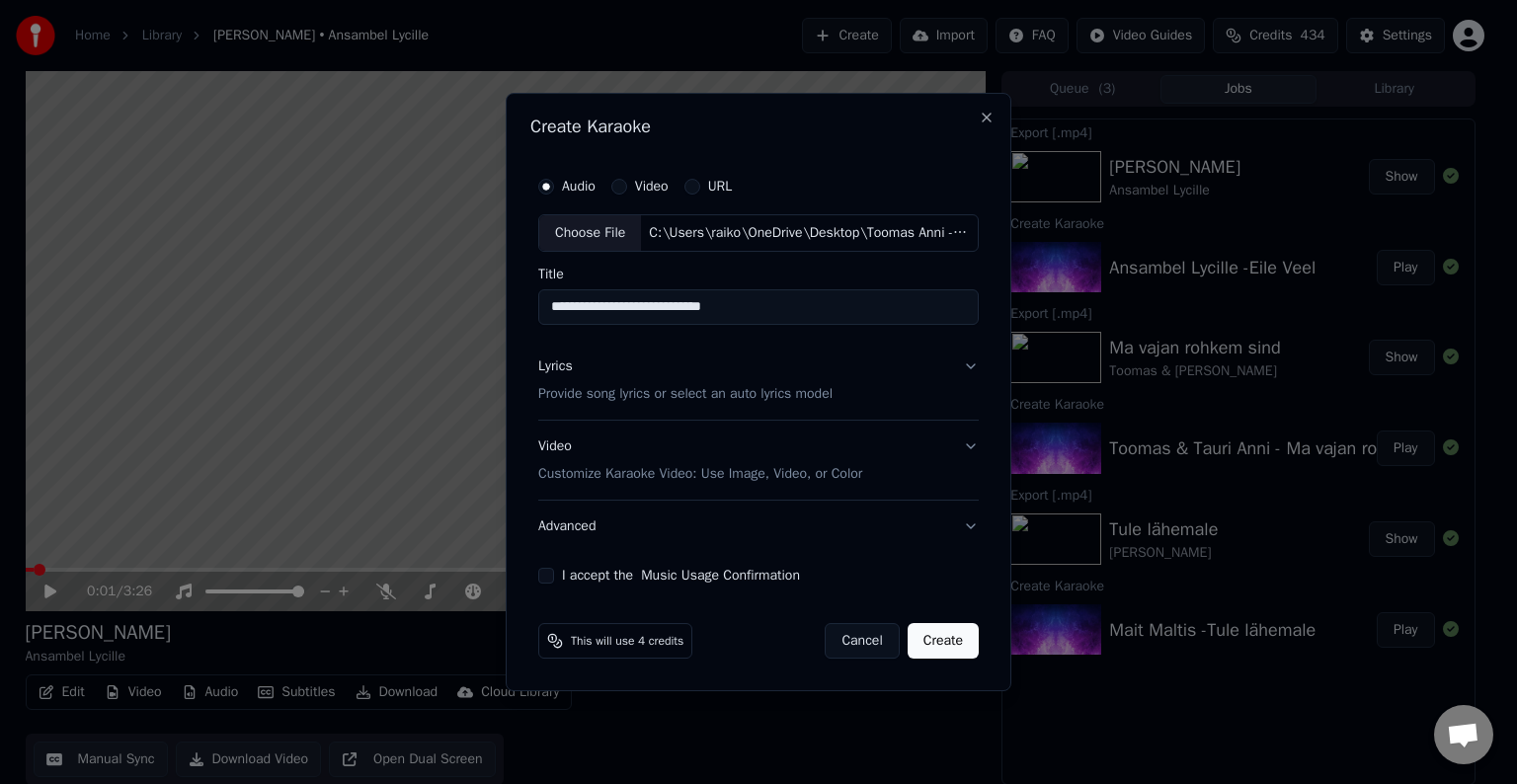 click on "**********" at bounding box center [758, 307] 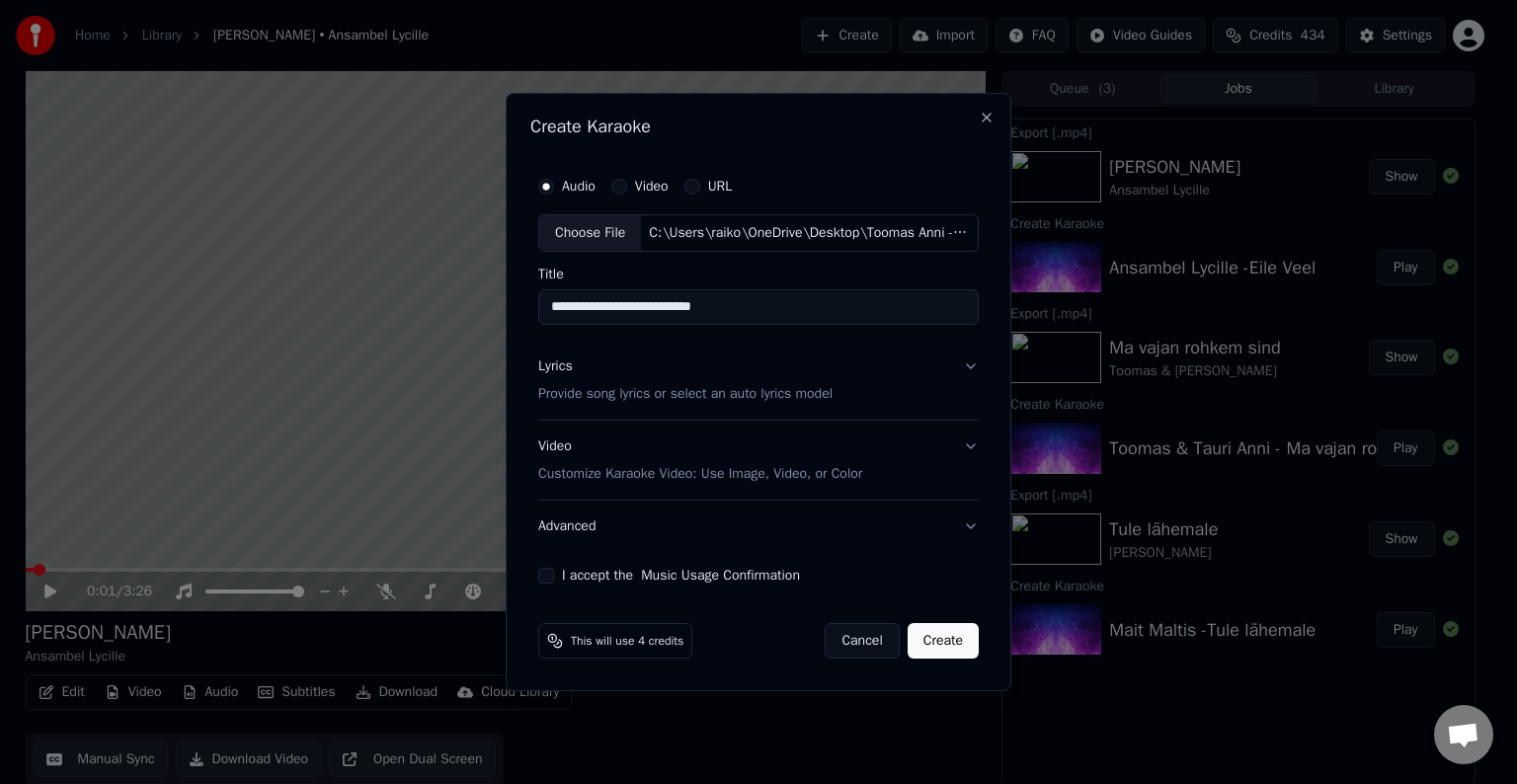 type on "**********" 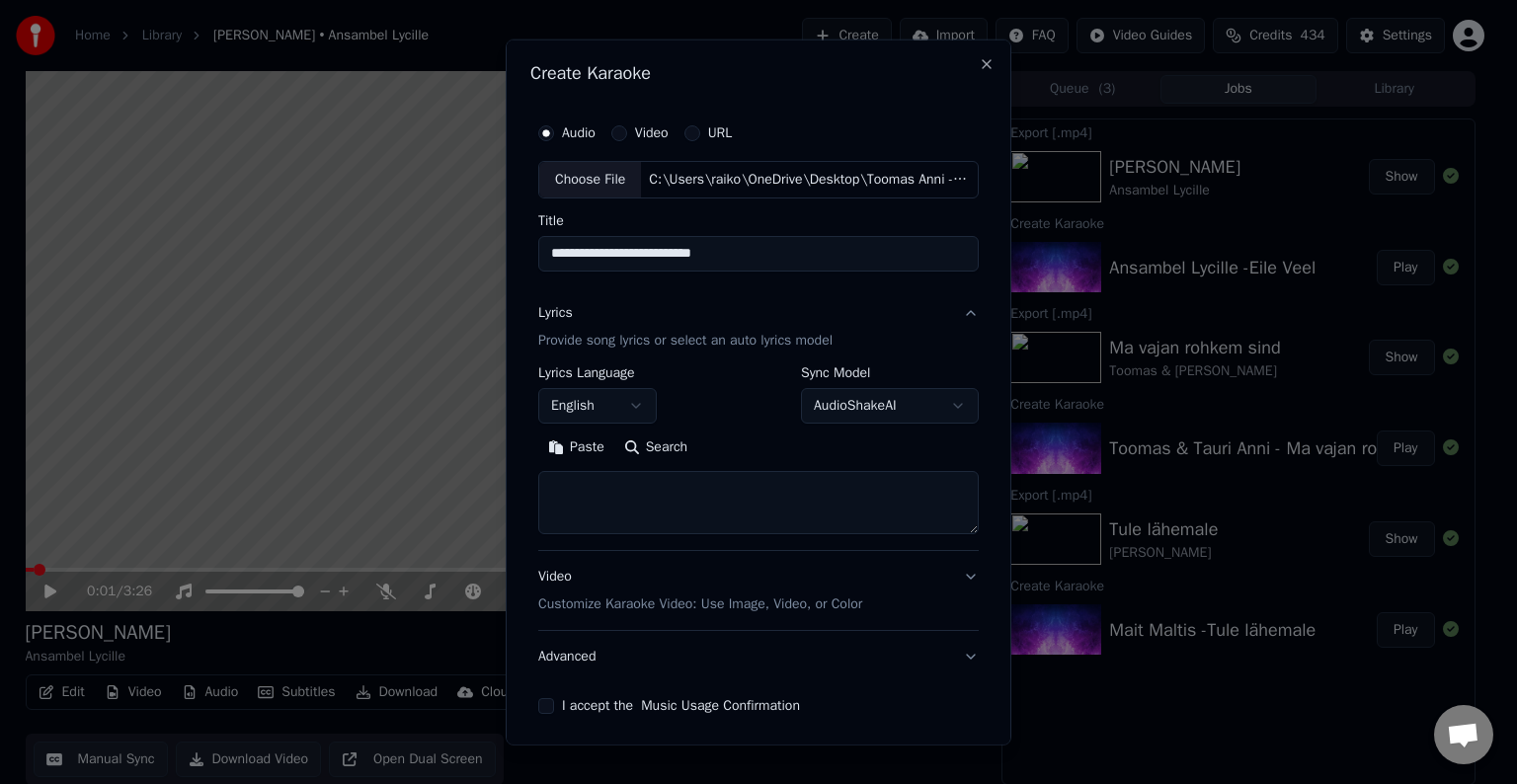 click on "Paste" at bounding box center (576, 447) 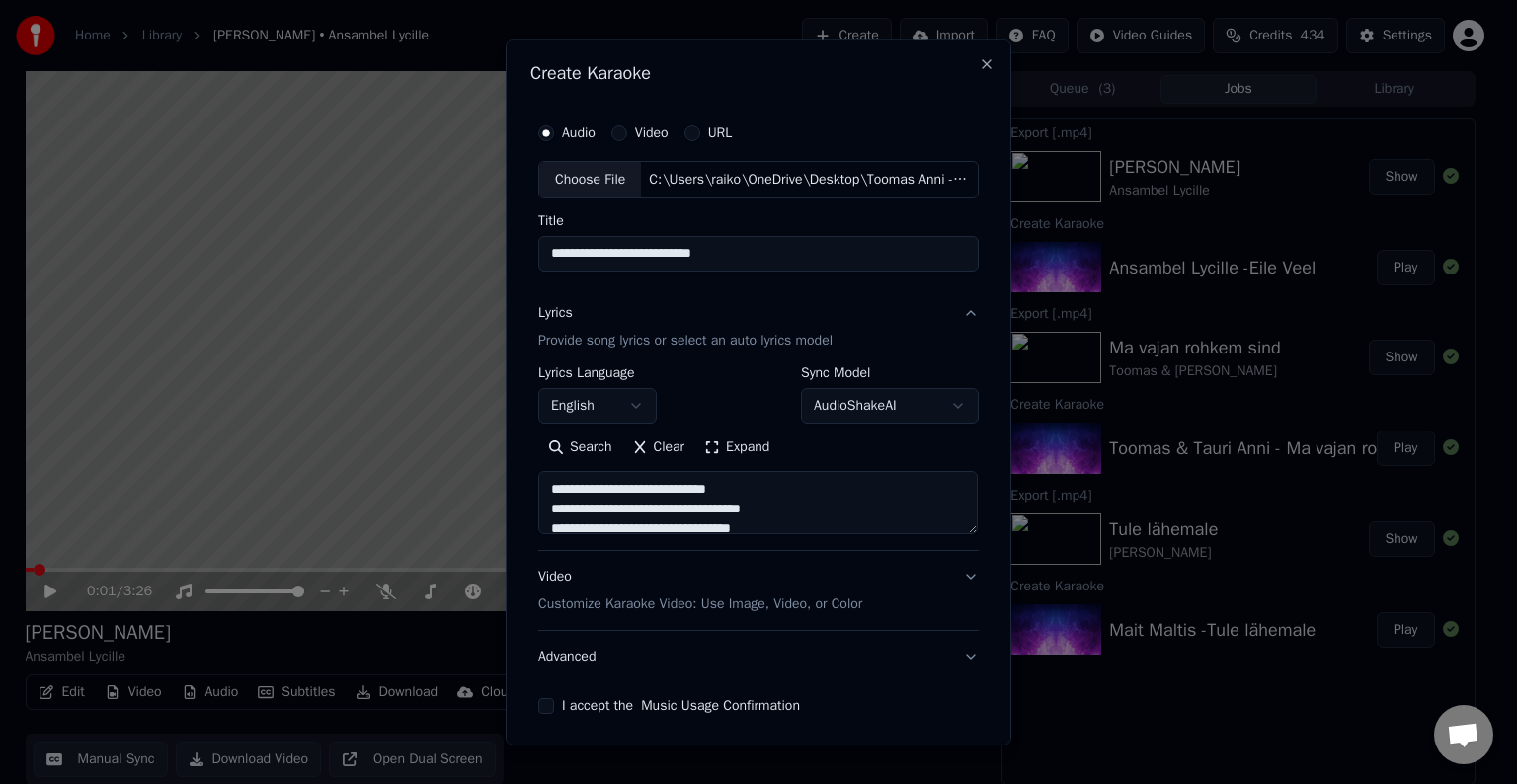 click on "English" at bounding box center [598, 406] 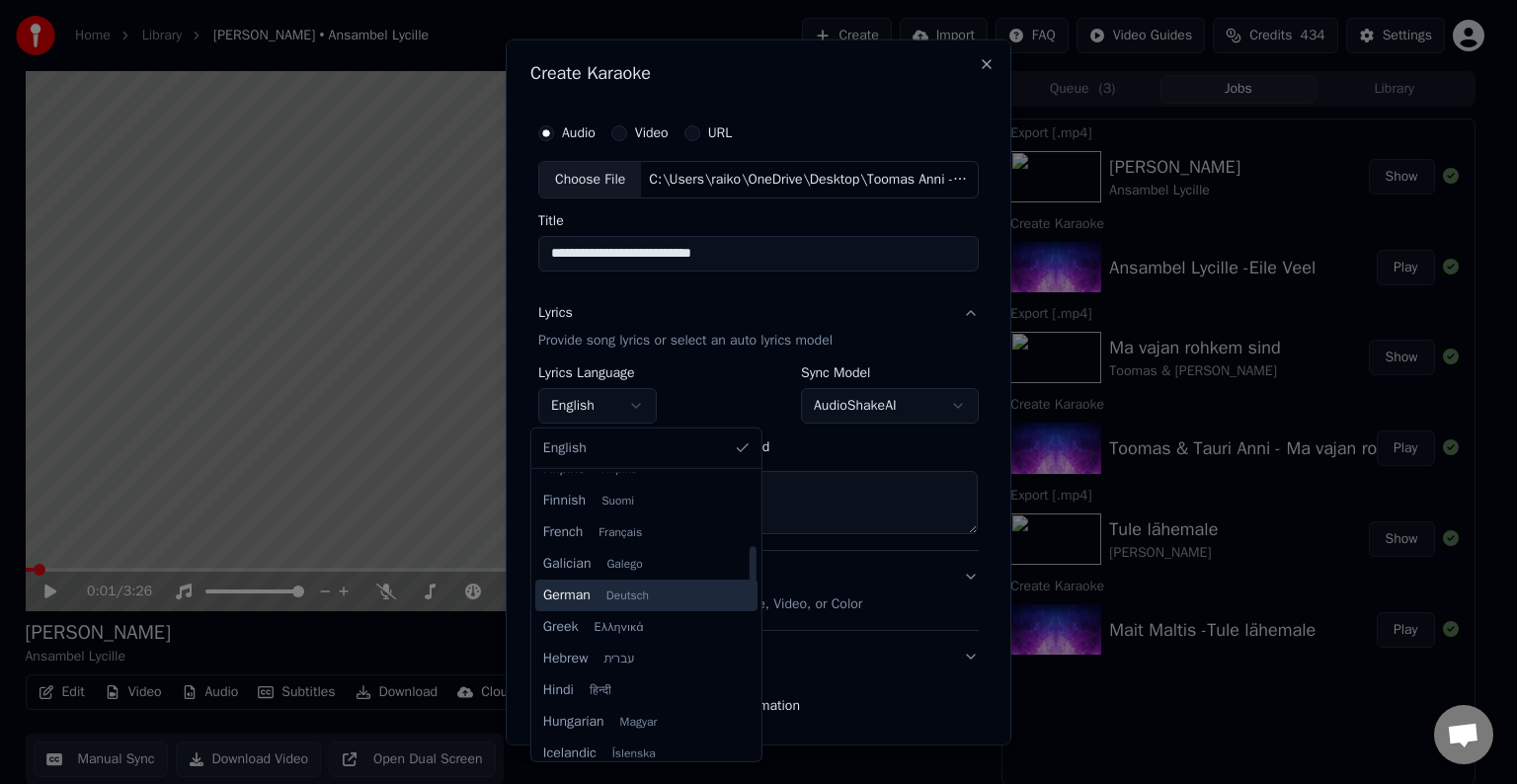 type on "**********" 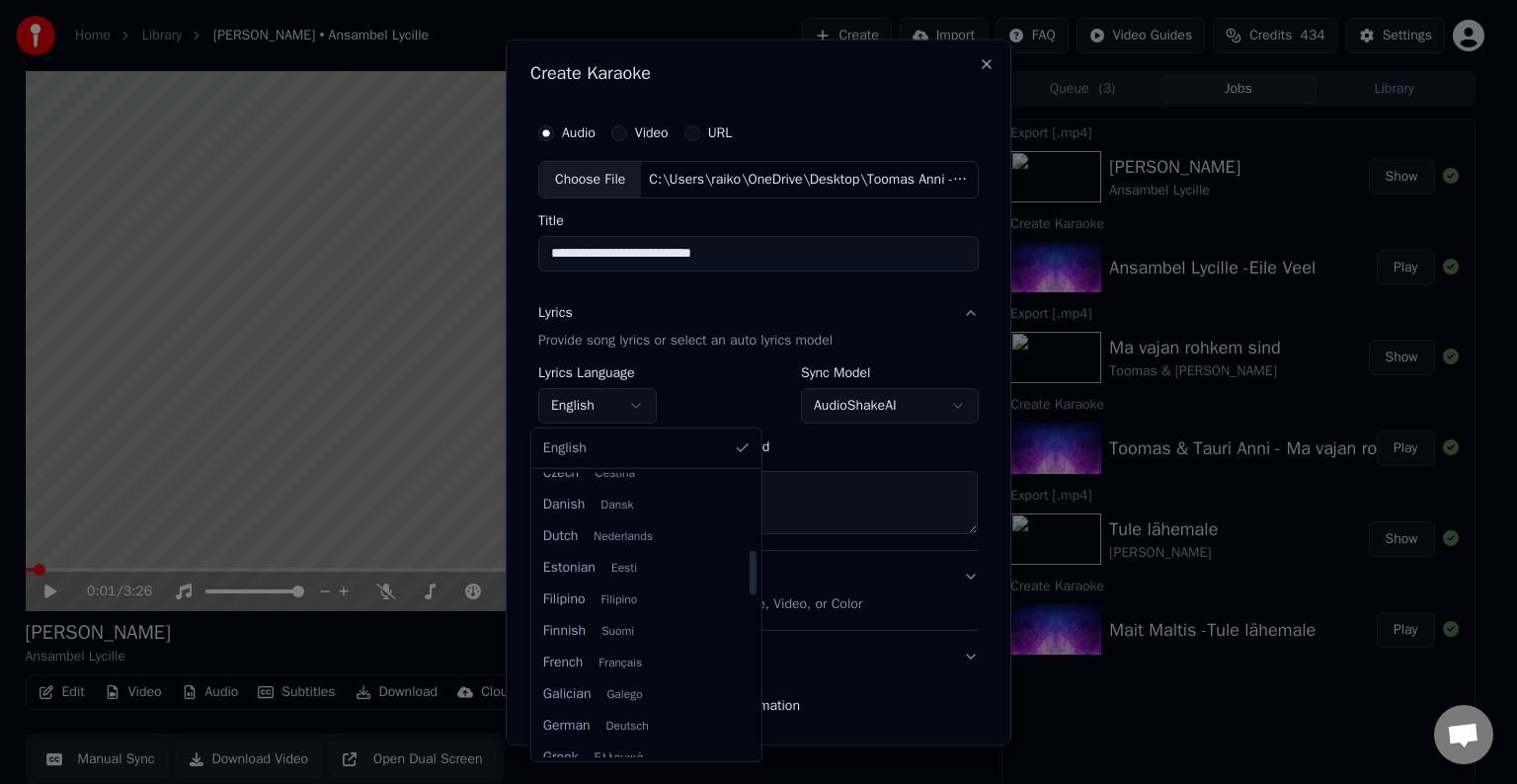 scroll, scrollTop: 328, scrollLeft: 0, axis: vertical 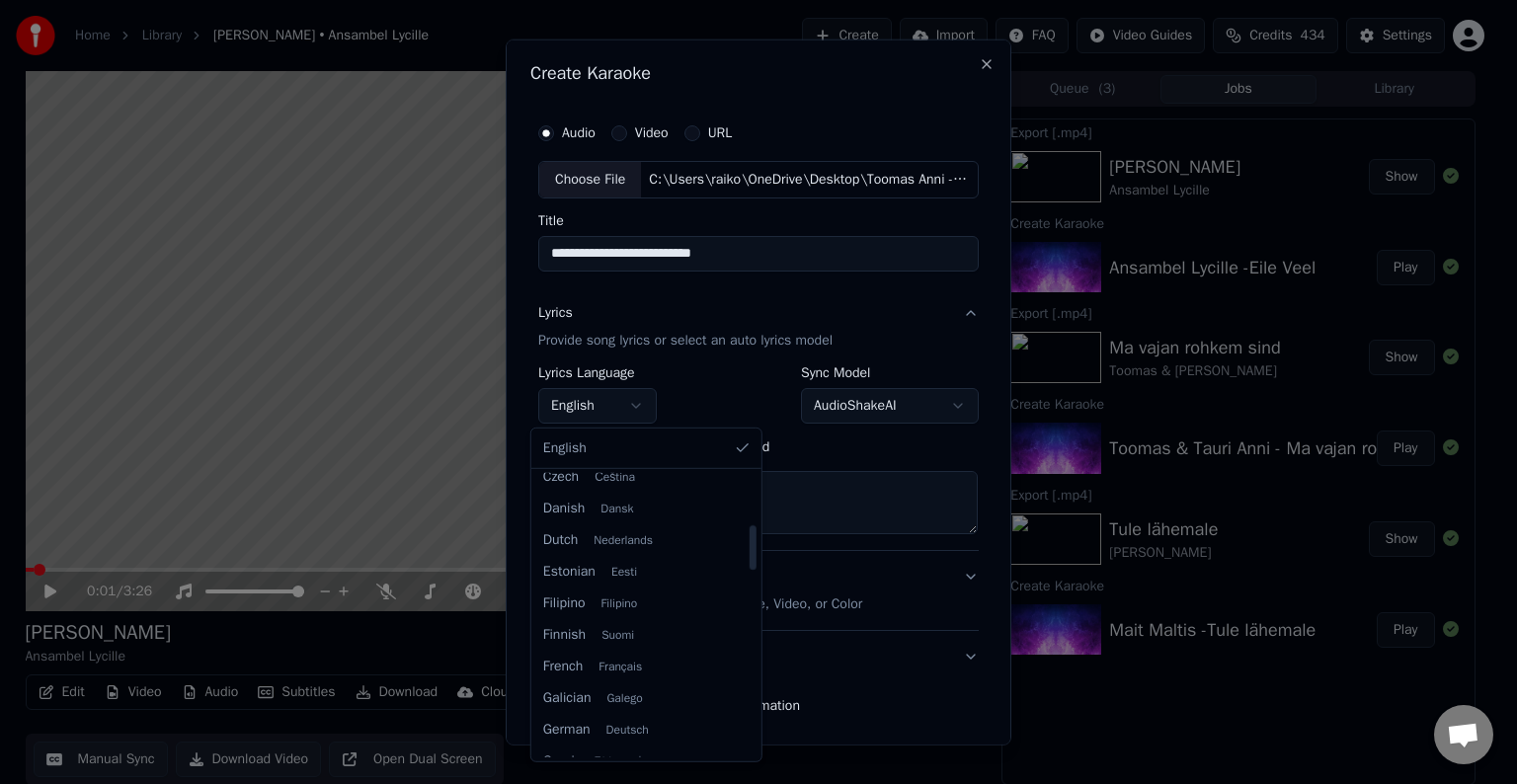 select on "**" 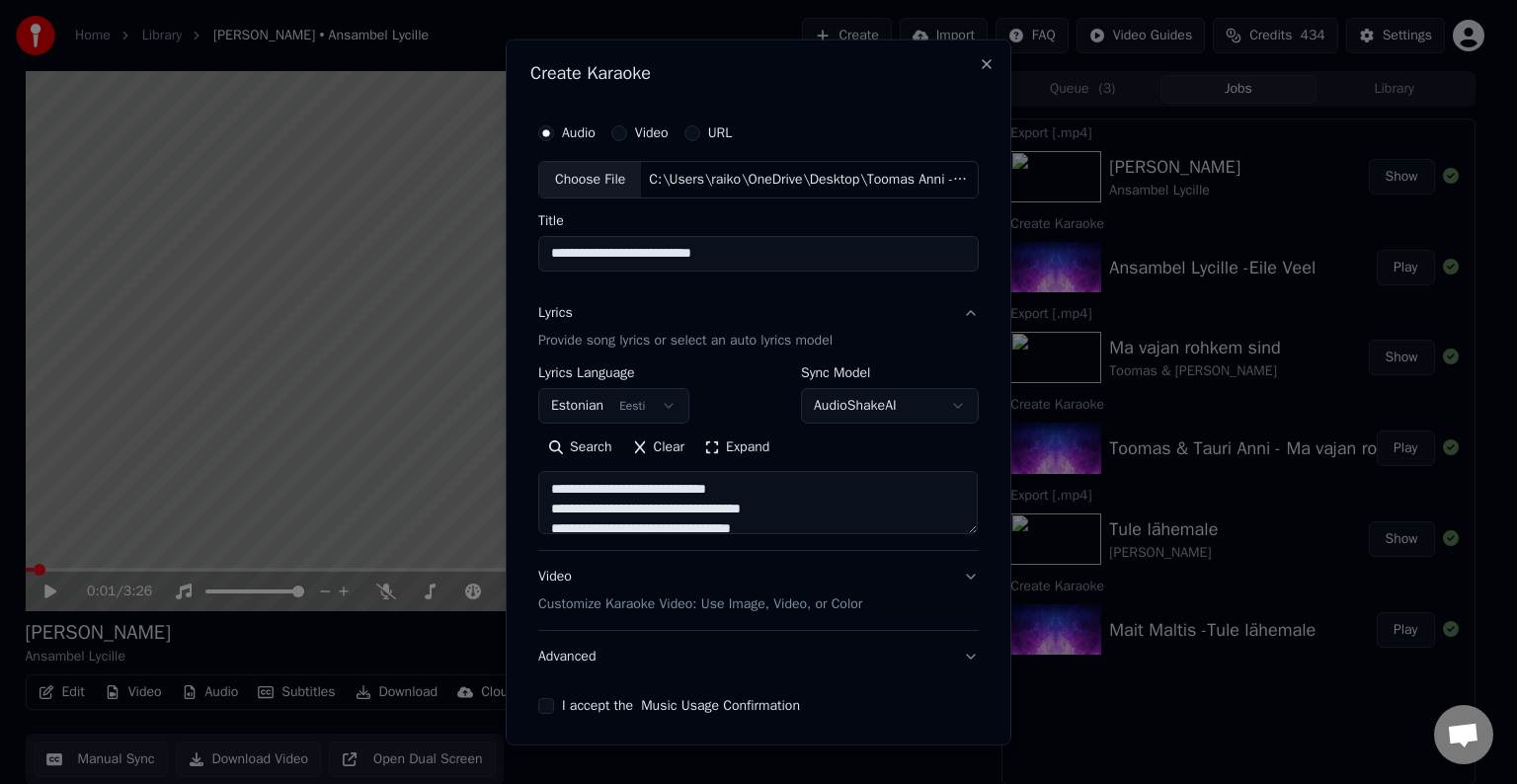 click on "Customize Karaoke Video: Use Image, Video, or Color" at bounding box center [700, 604] 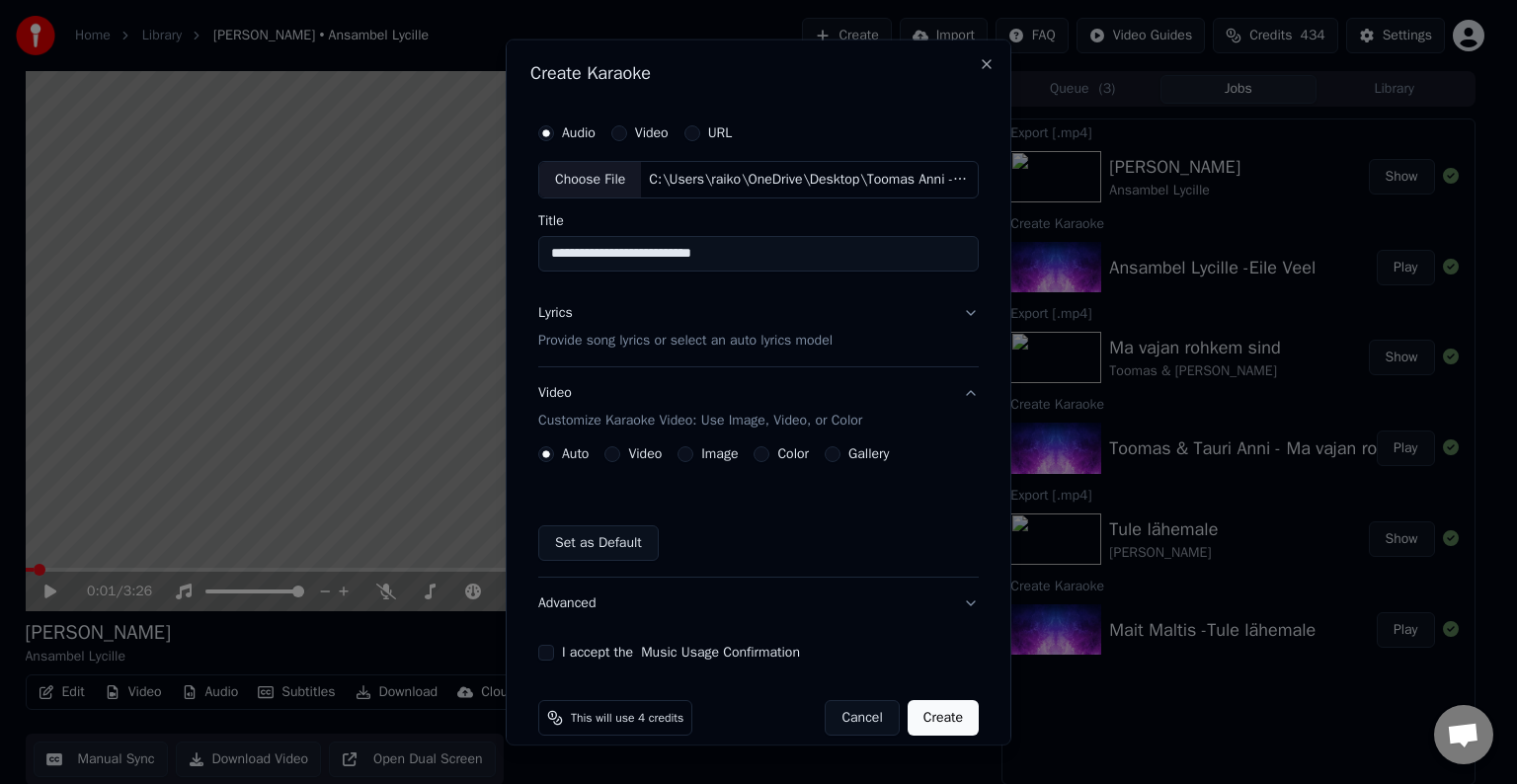 click on "Color" at bounding box center [793, 454] 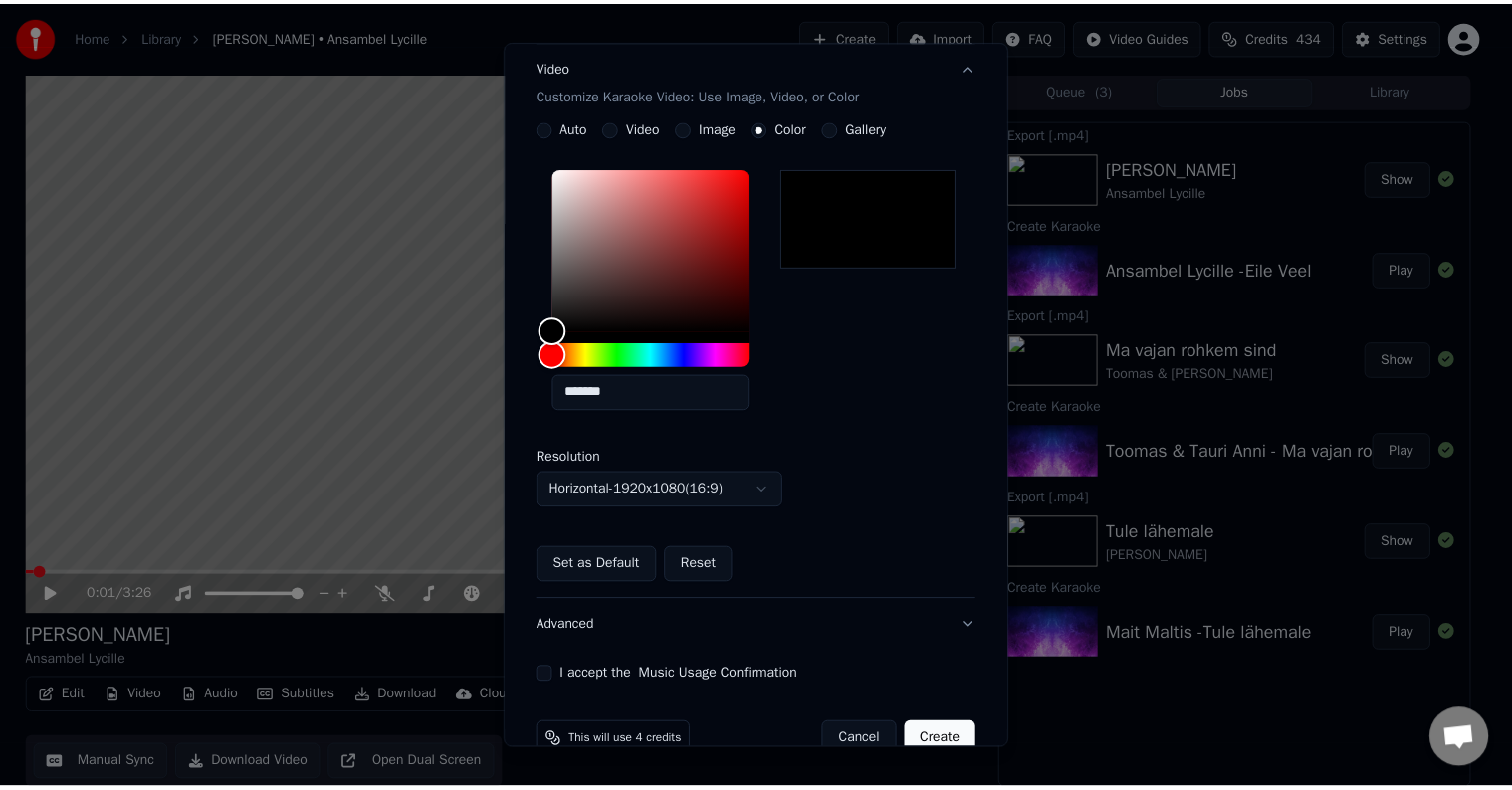 scroll, scrollTop: 331, scrollLeft: 0, axis: vertical 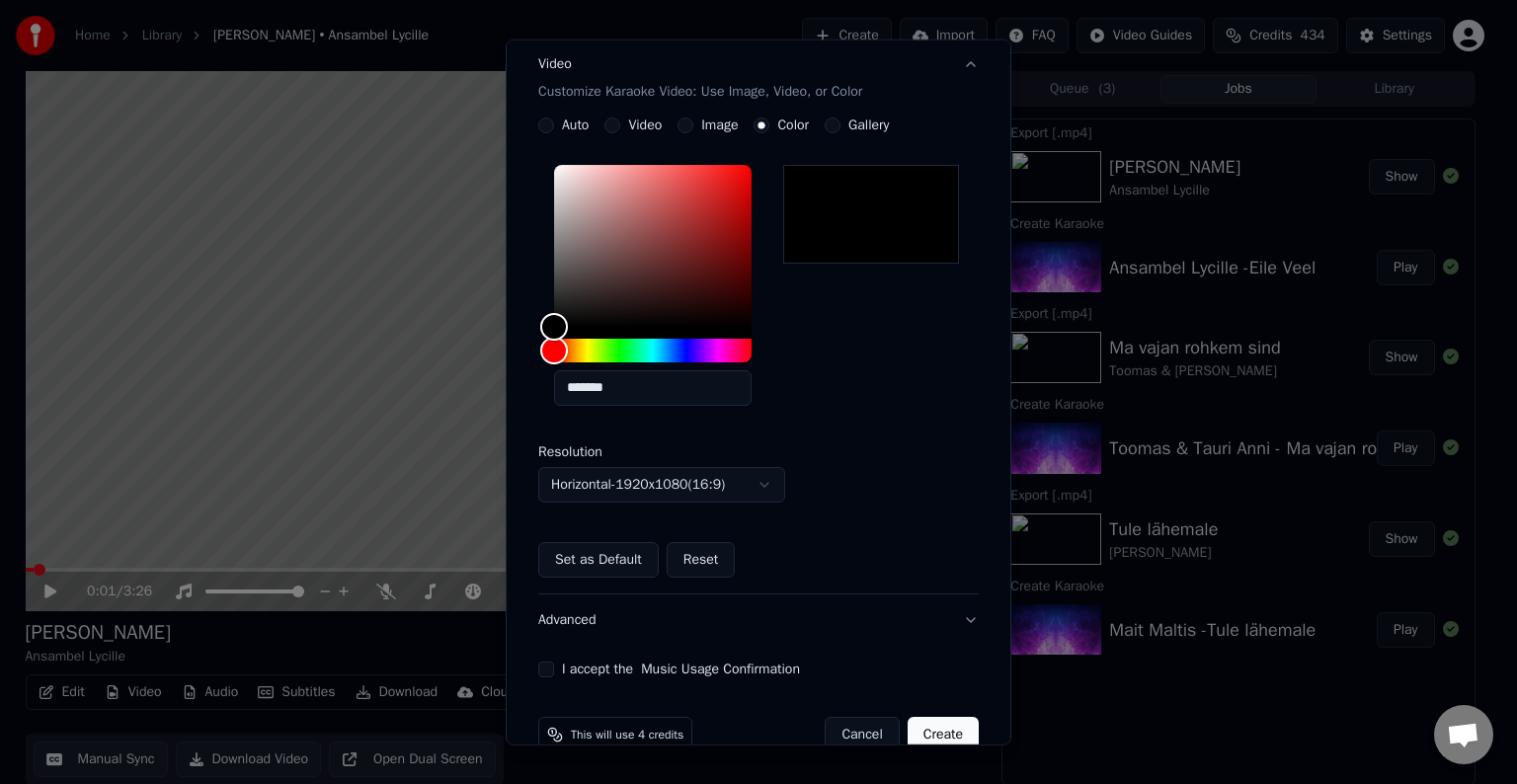 click on "I accept the   Music Usage Confirmation" at bounding box center (546, 669) 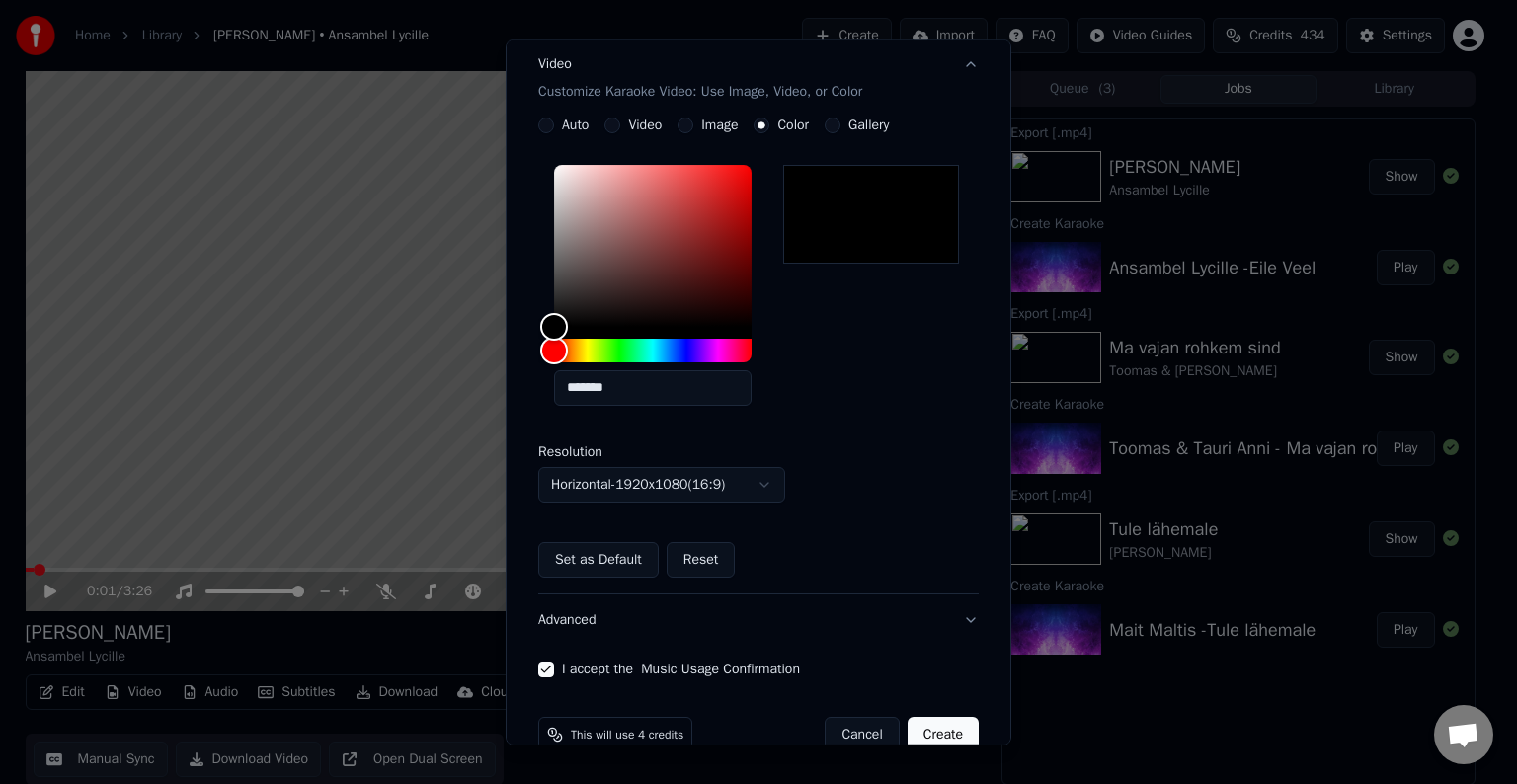 click on "Create" at bounding box center [943, 735] 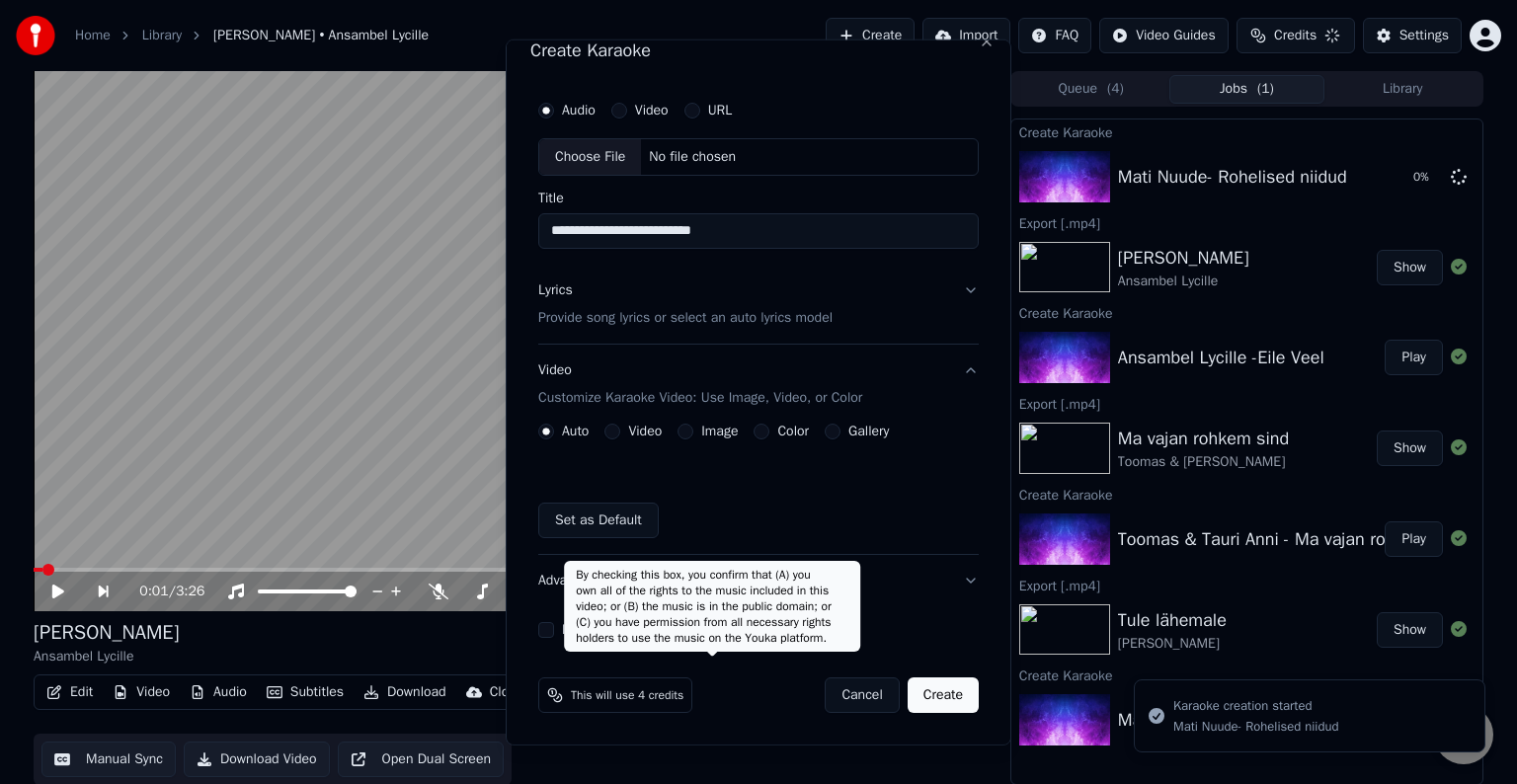 type 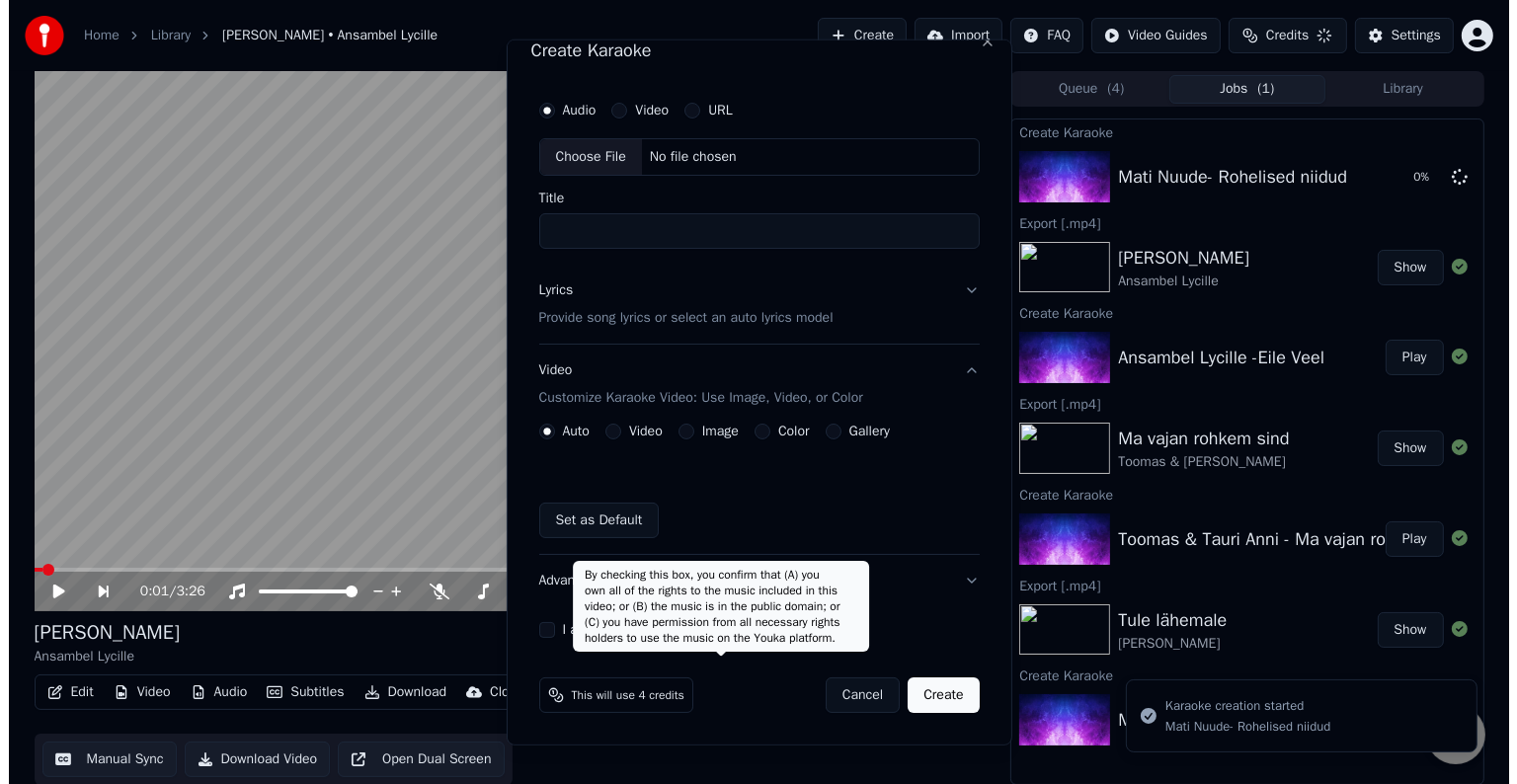 scroll, scrollTop: 23, scrollLeft: 0, axis: vertical 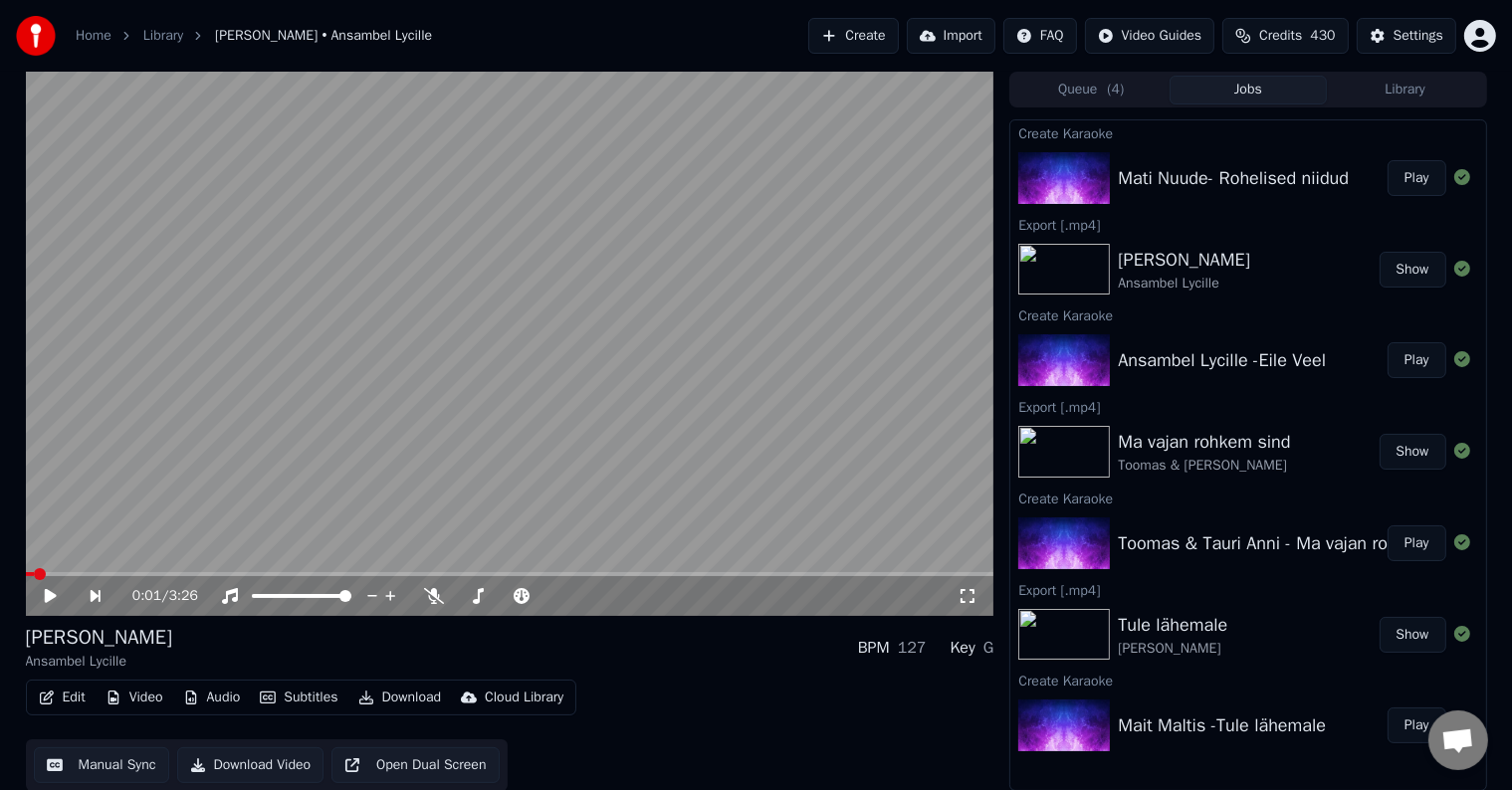 click on "Play" at bounding box center (1416, 178) 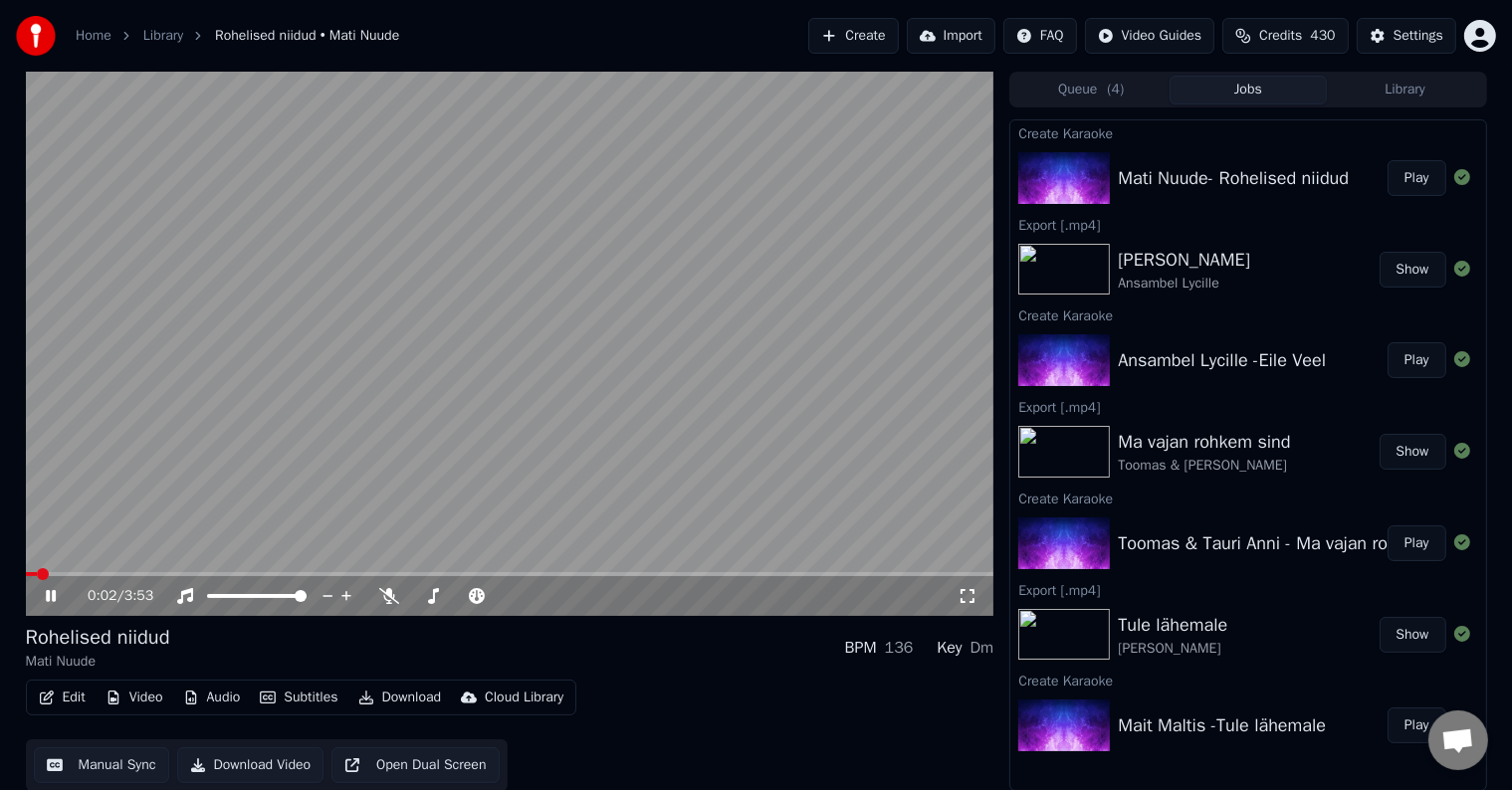 click 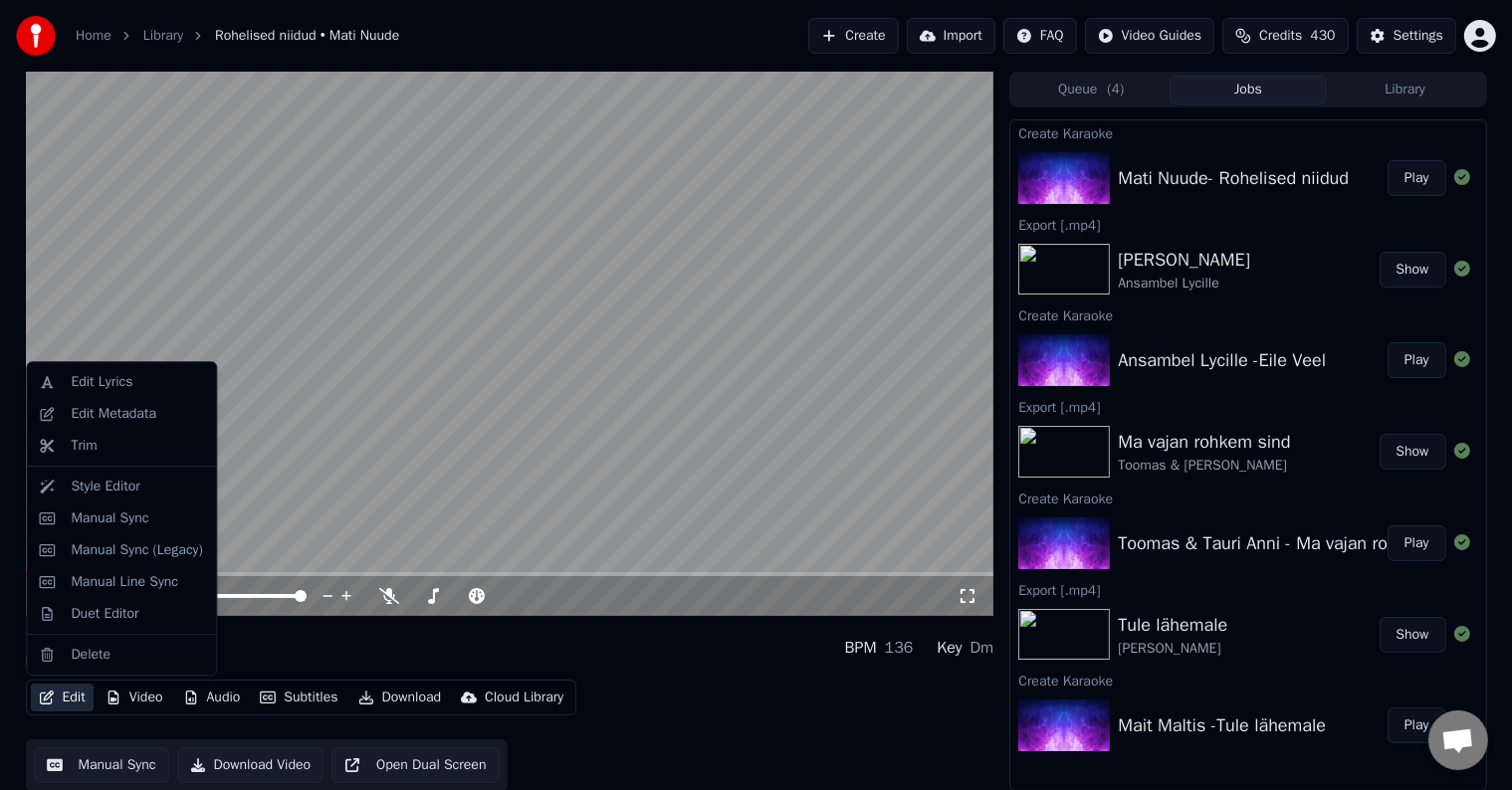 click on "Edit" at bounding box center [62, 697] 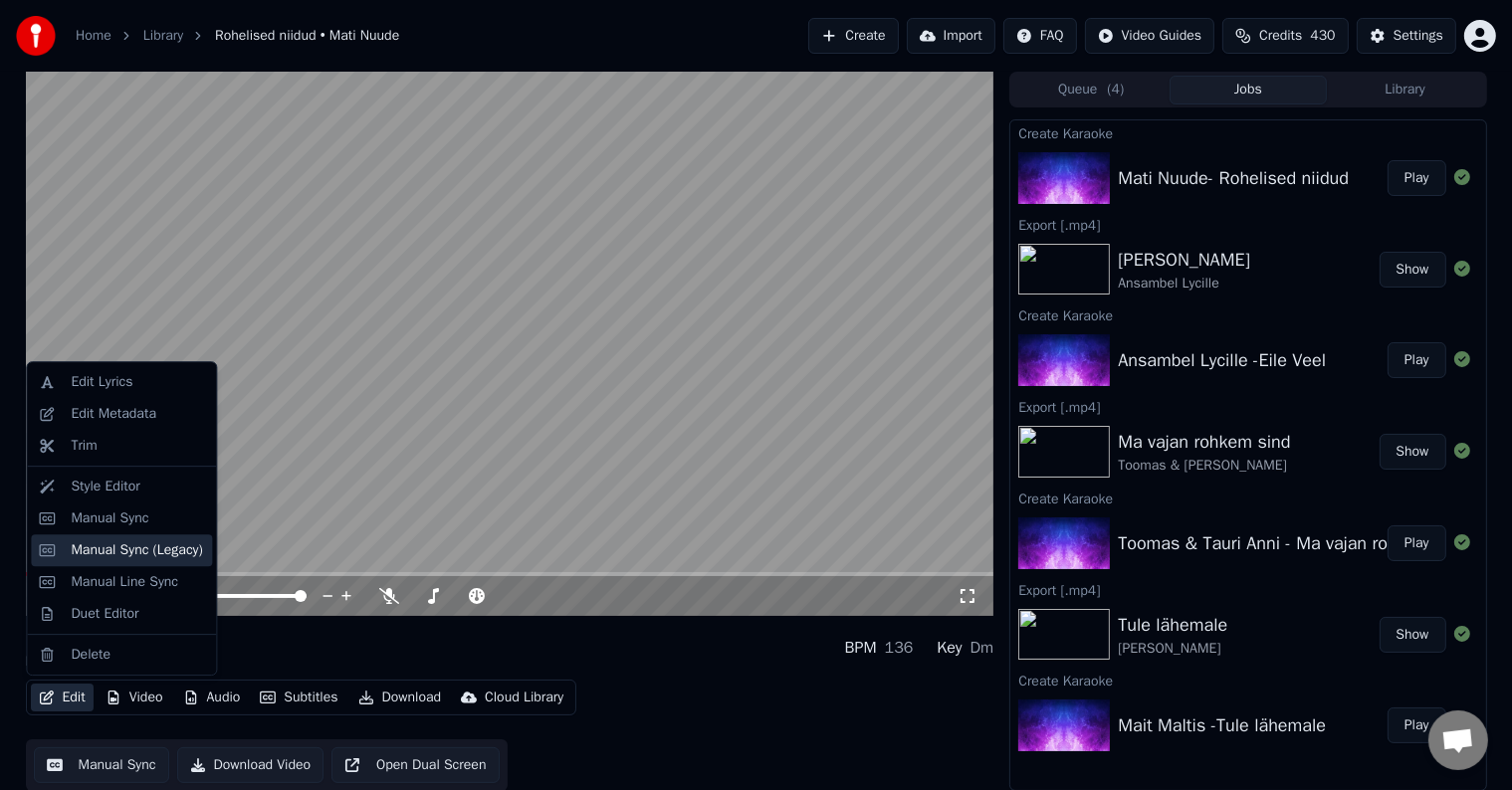 click on "Manual Sync (Legacy)" at bounding box center [136, 550] 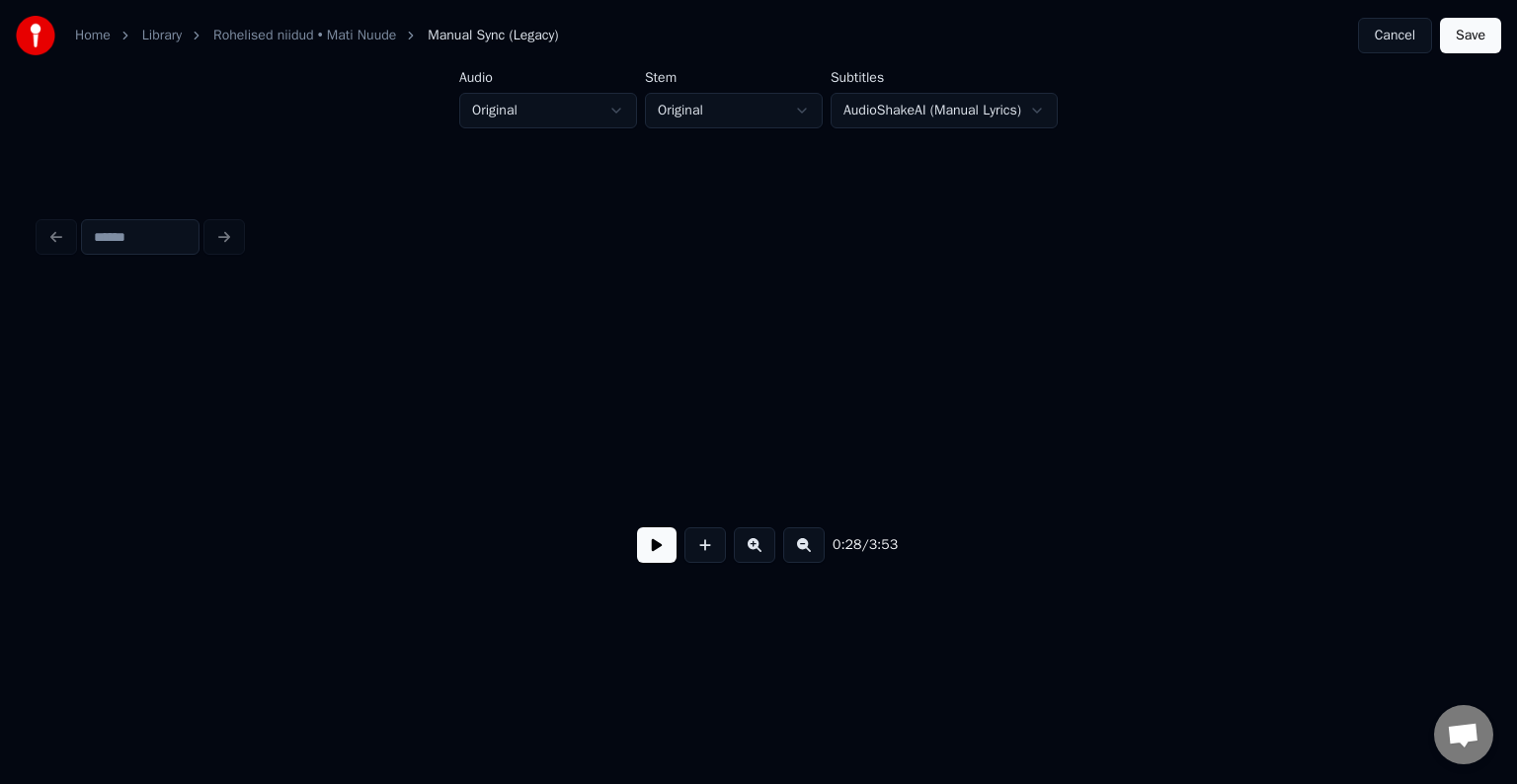 scroll, scrollTop: 0, scrollLeft: 16900, axis: horizontal 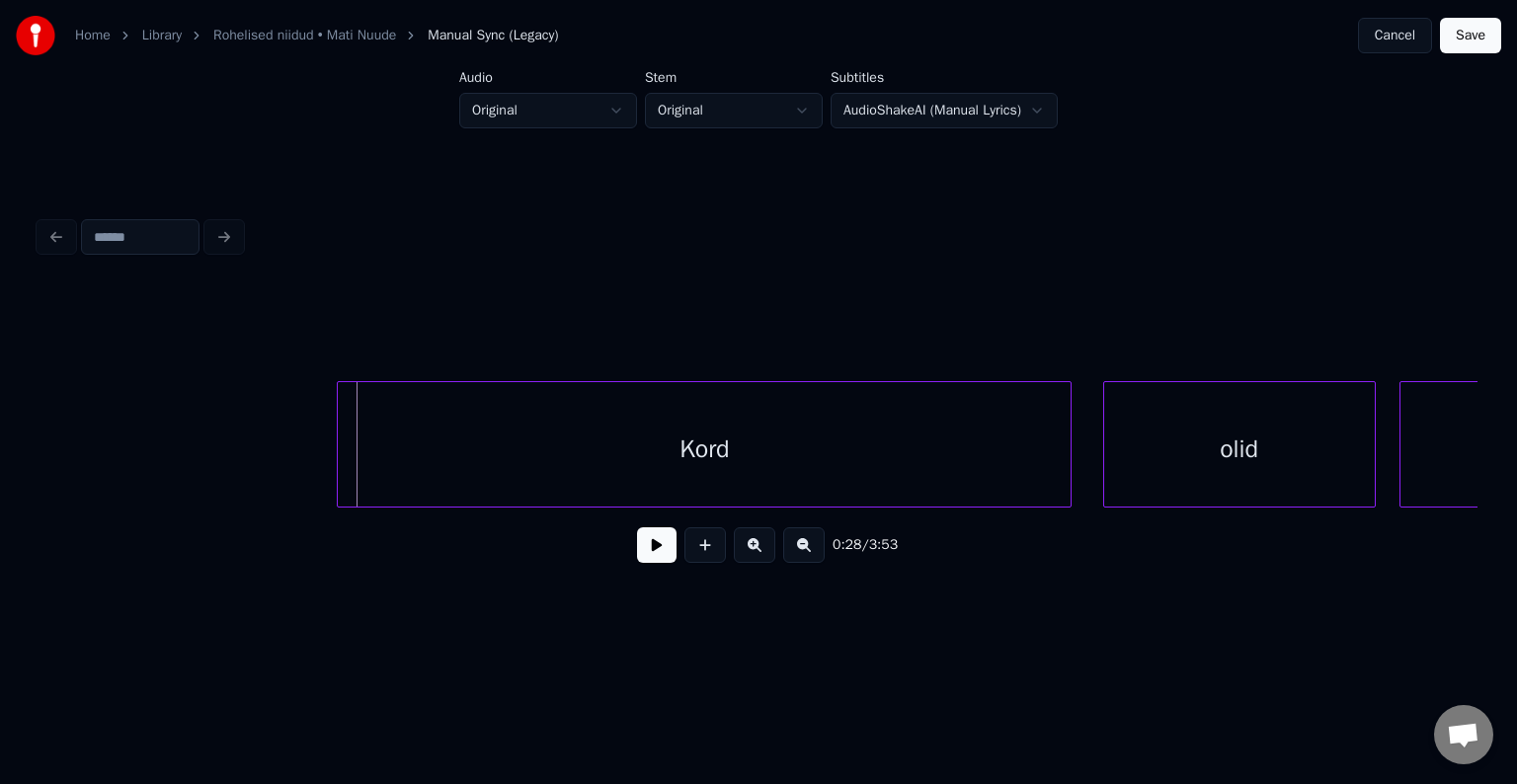 click on "Kord" at bounding box center (704, 449) 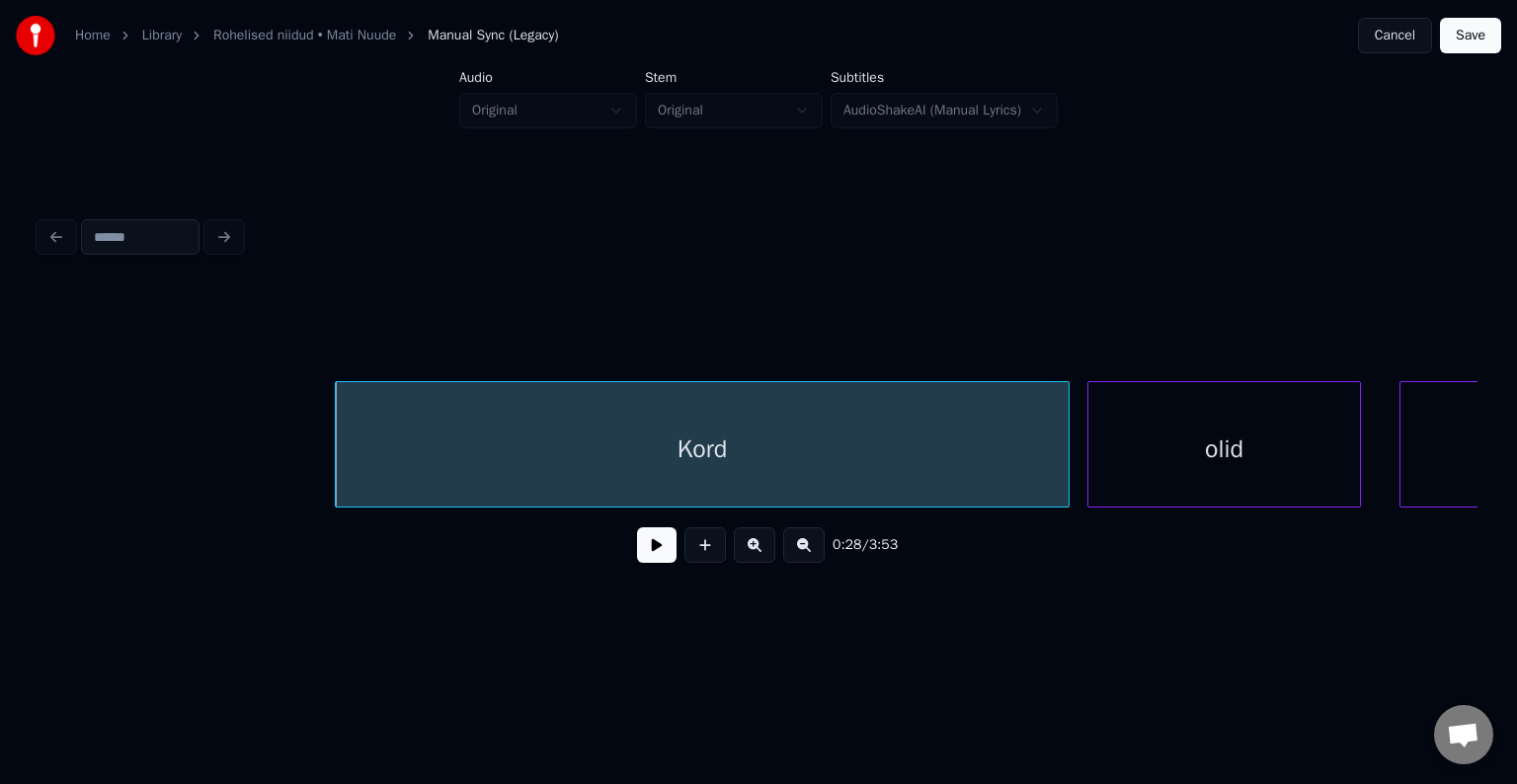 click on "olid" at bounding box center [1224, 449] 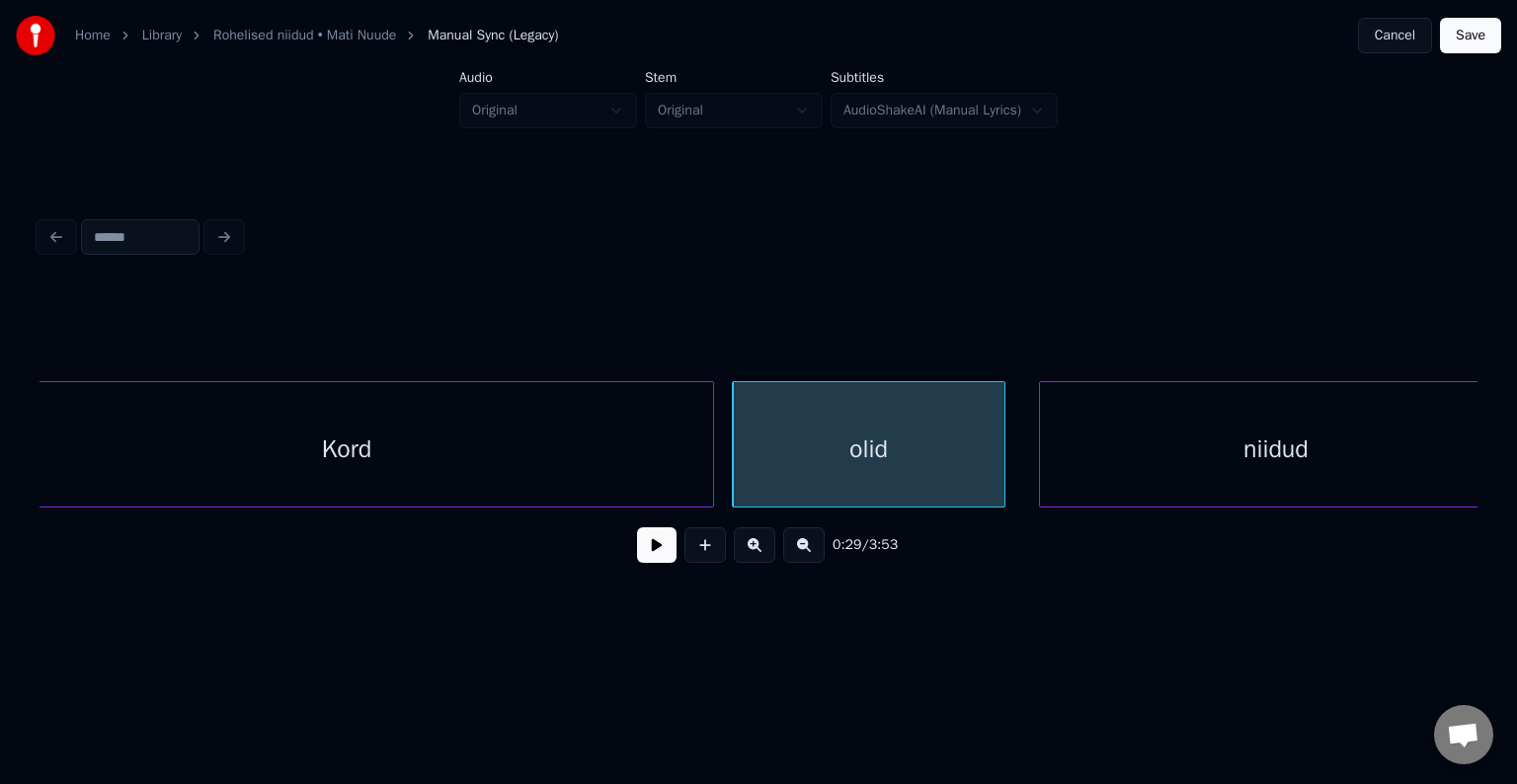 scroll, scrollTop: 0, scrollLeft: 16975, axis: horizontal 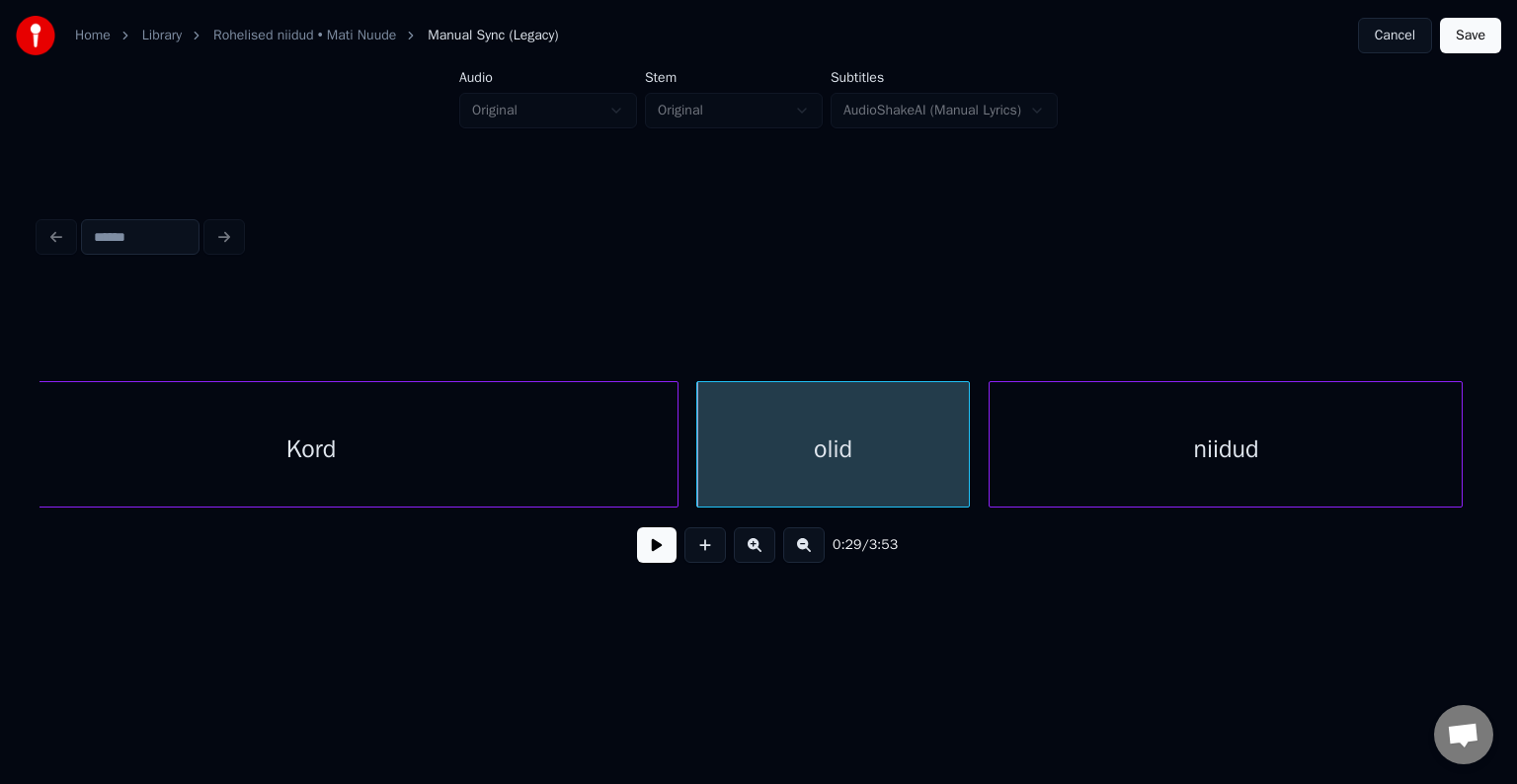 click on "niidud" at bounding box center (1226, 449) 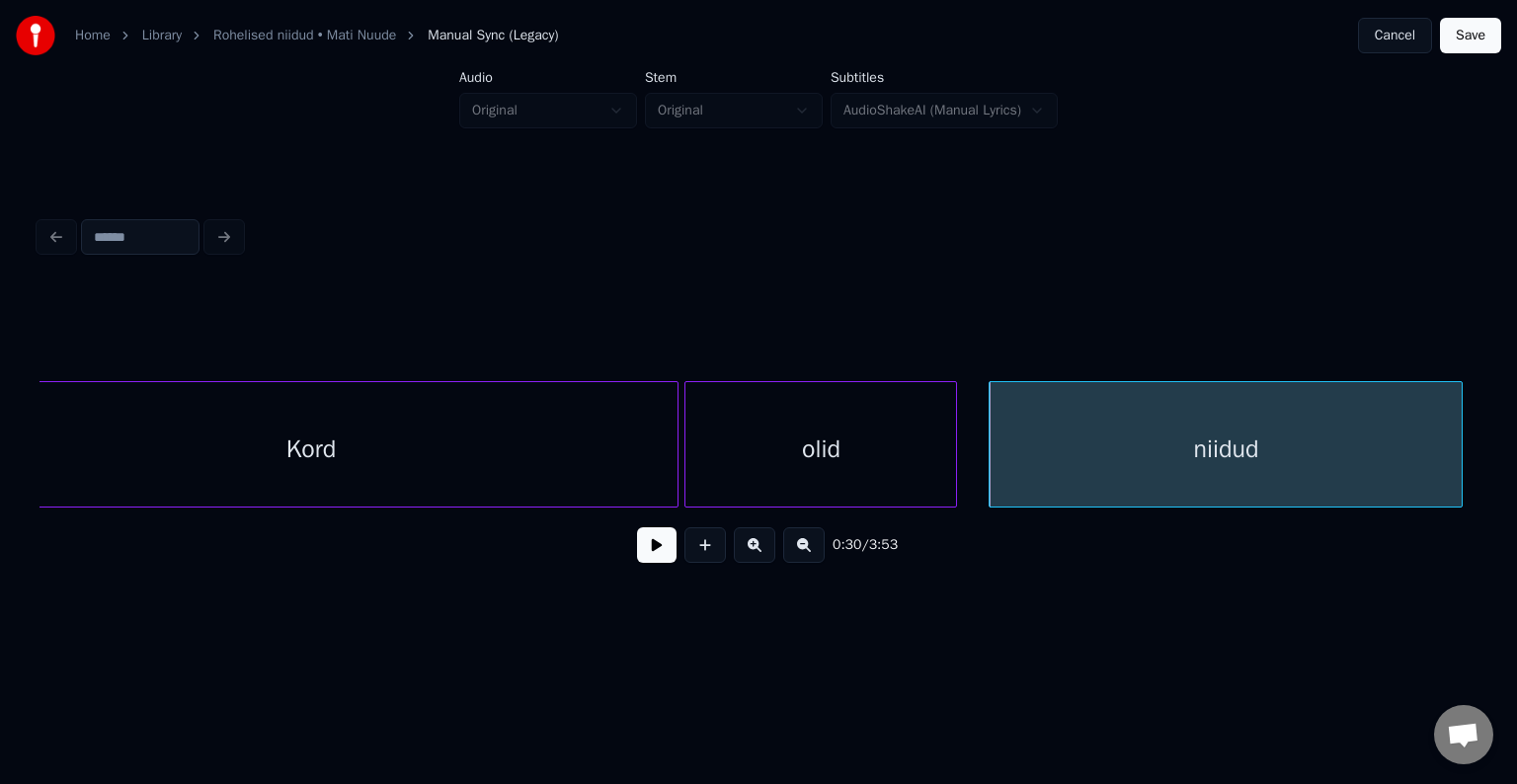 click on "olid" at bounding box center (821, 449) 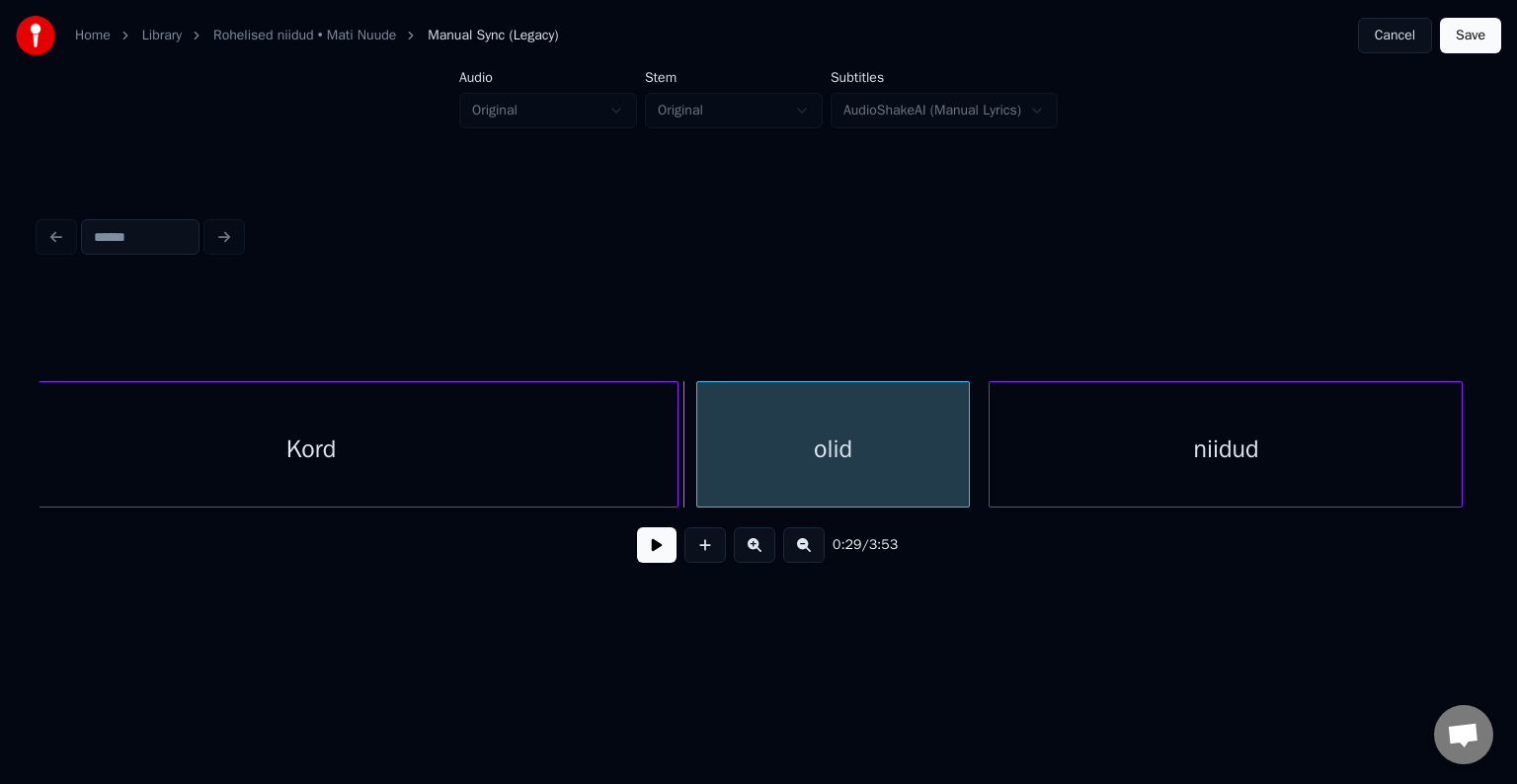 click on "olid" at bounding box center [833, 449] 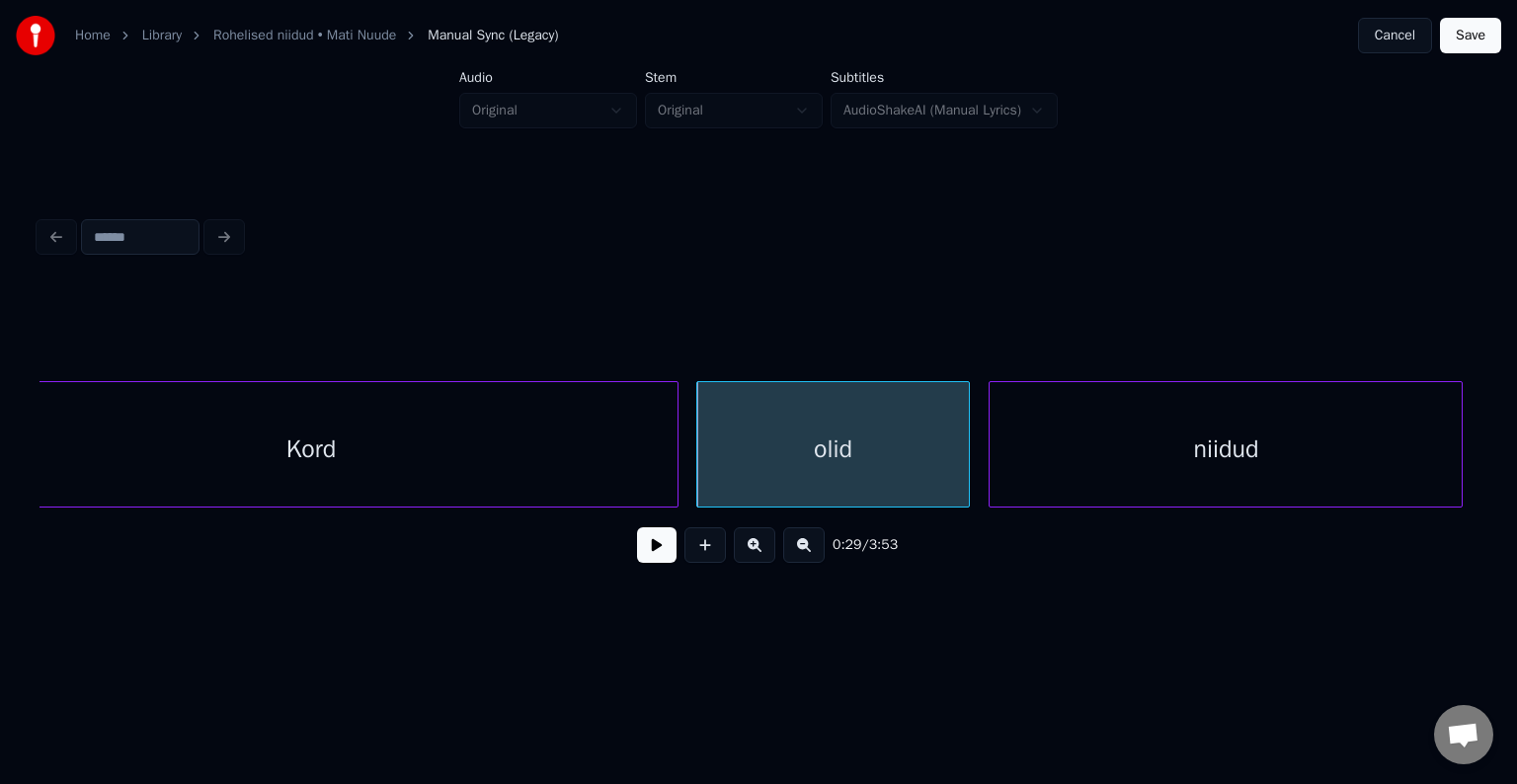 click on "Kord" at bounding box center [311, 449] 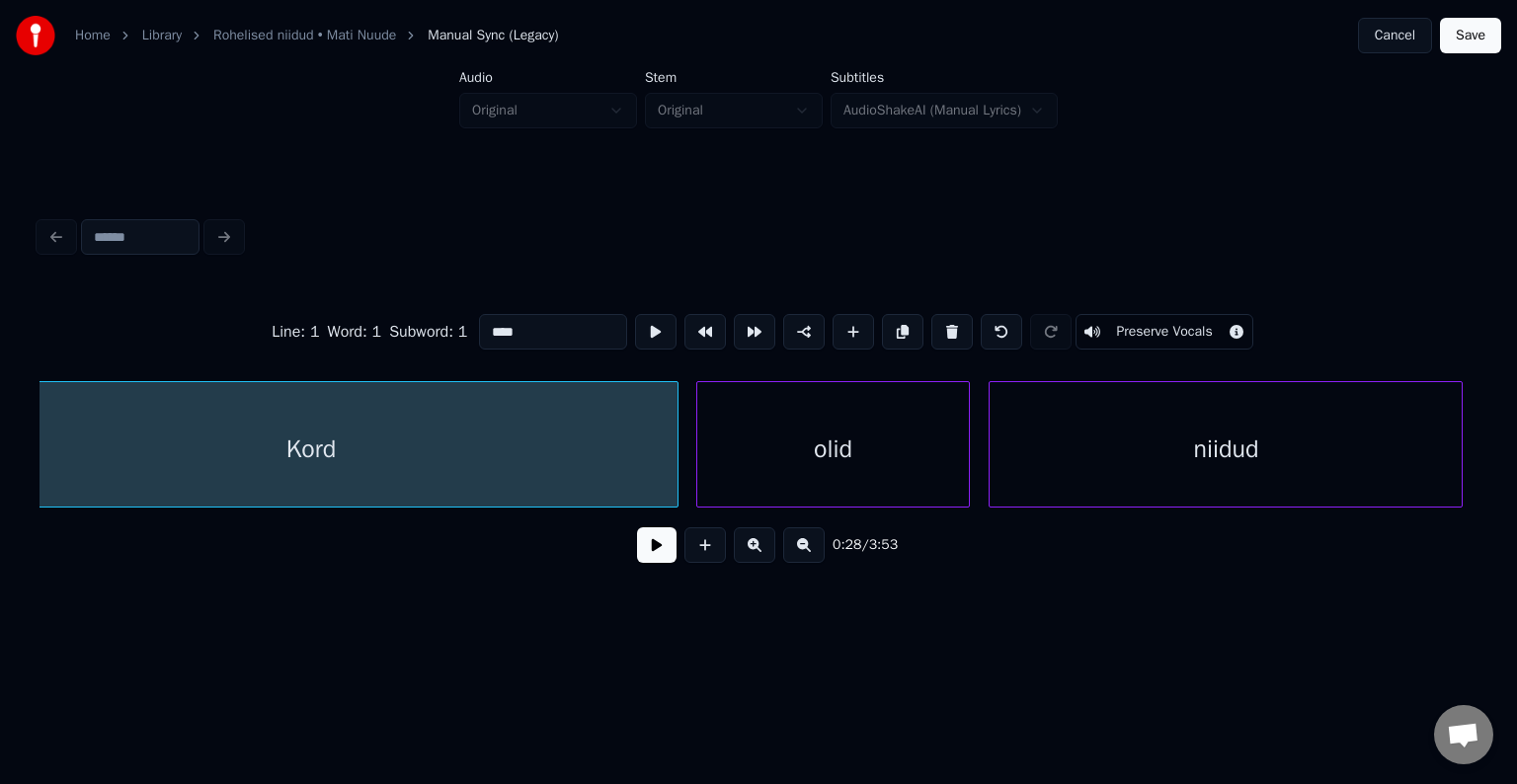 scroll, scrollTop: 0, scrollLeft: 16880, axis: horizontal 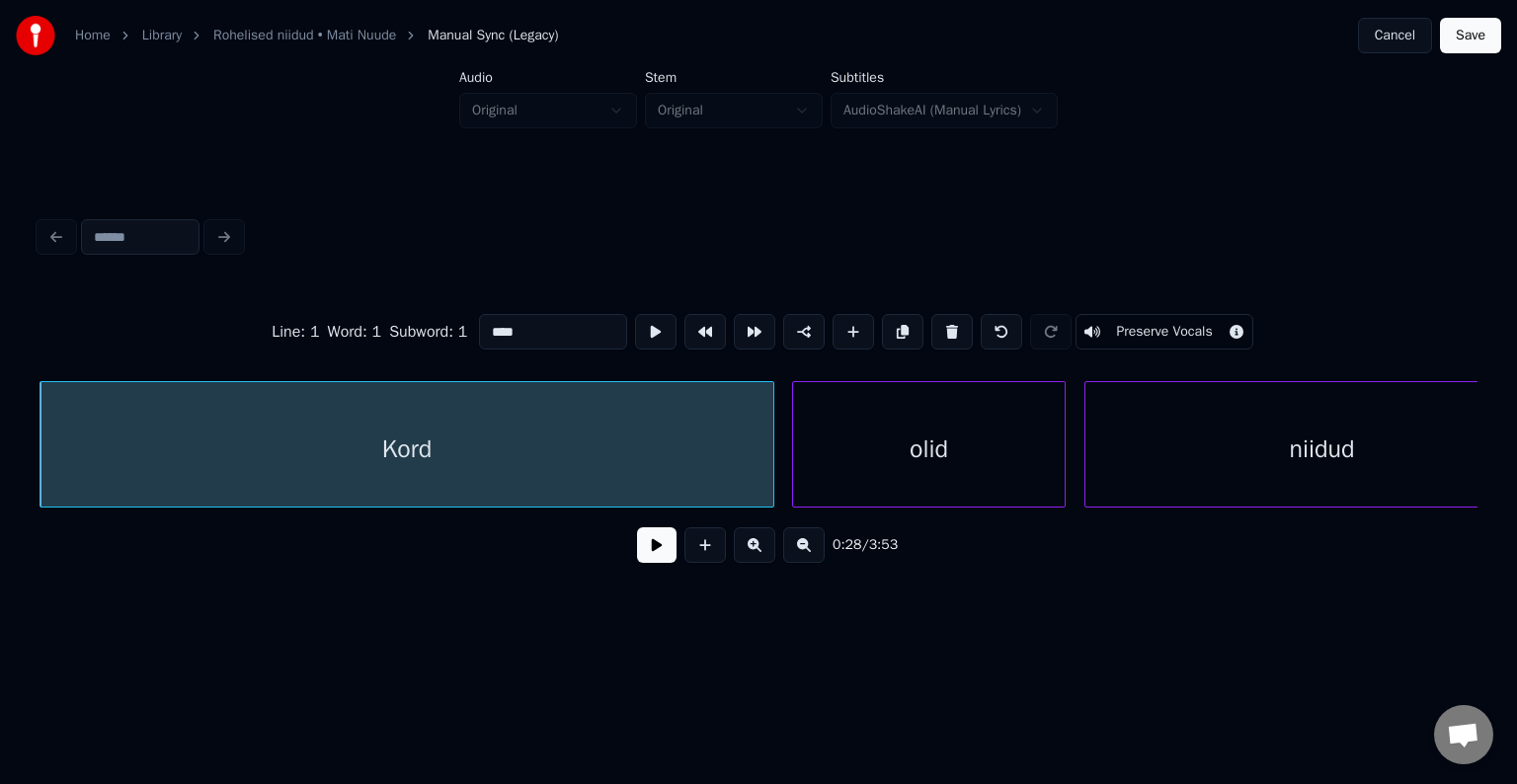 click at bounding box center [657, 545] 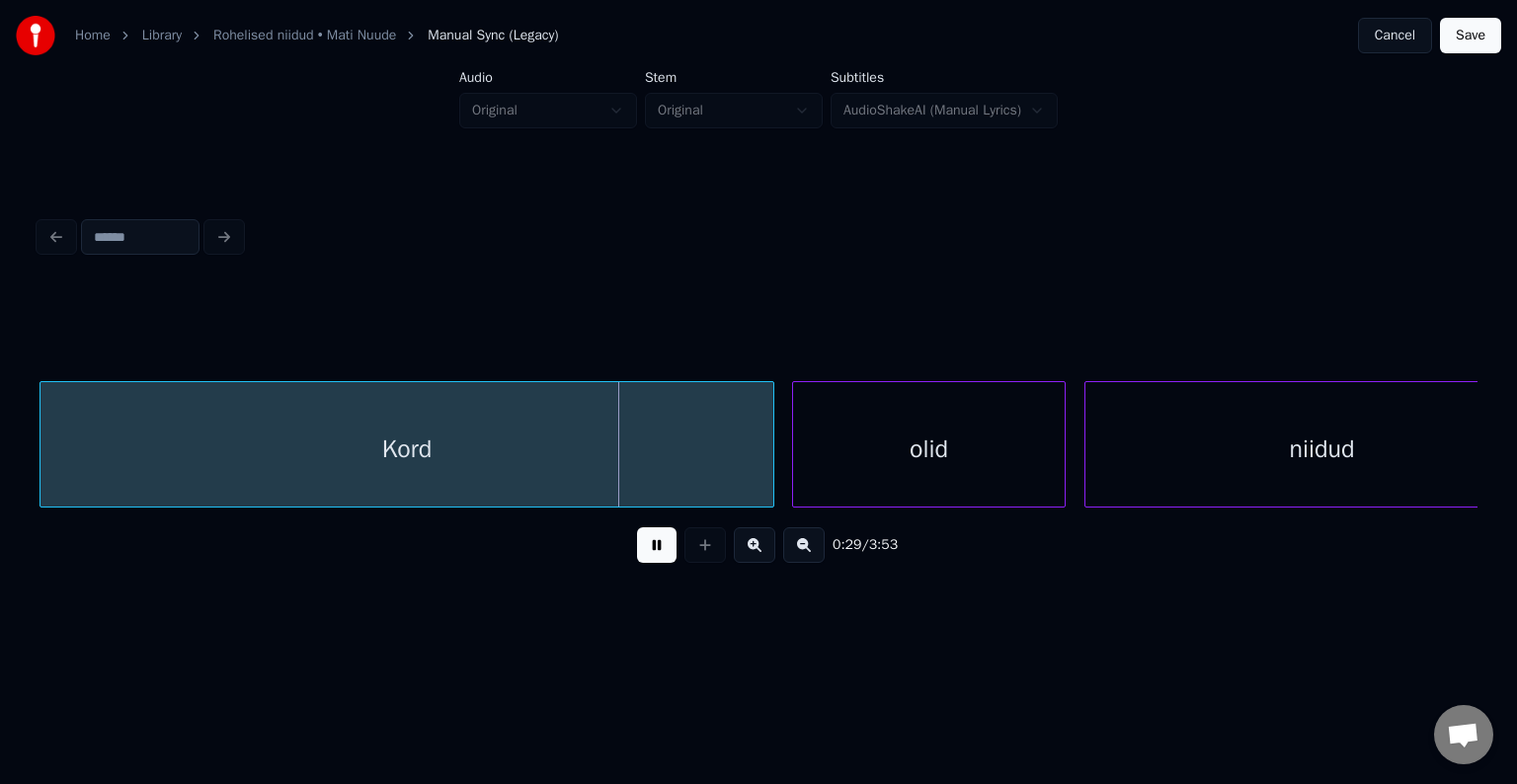 click at bounding box center (657, 545) 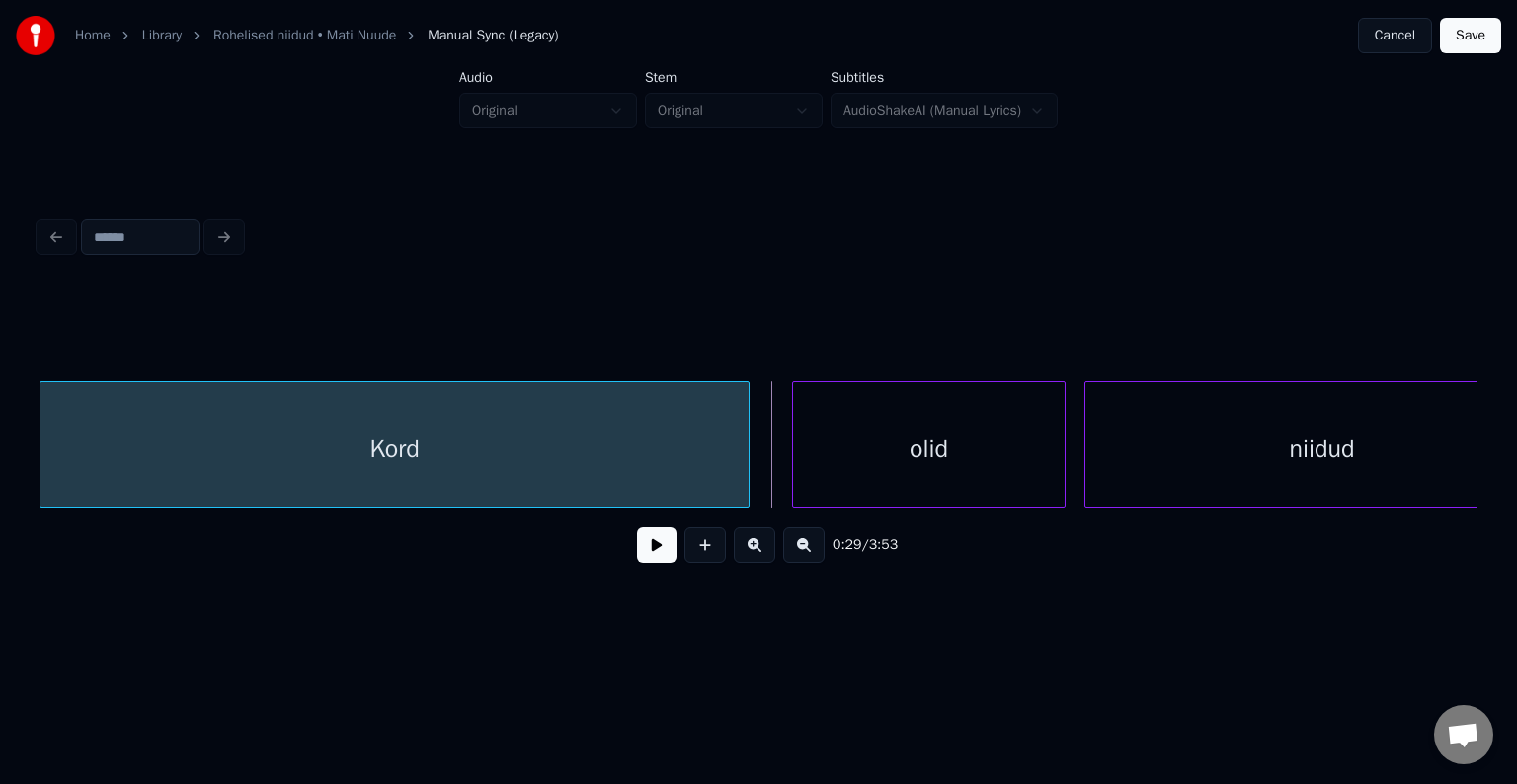 click at bounding box center [746, 444] 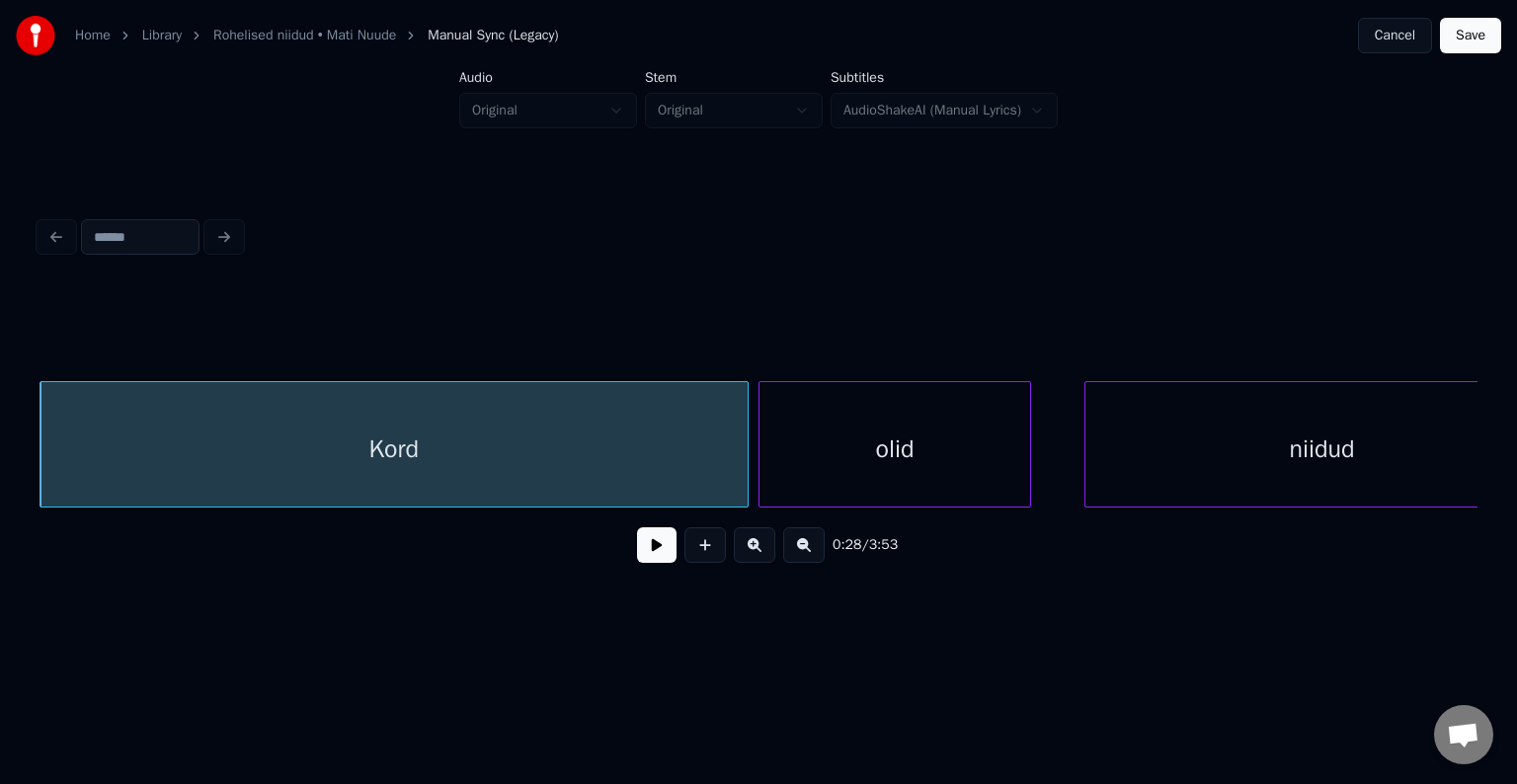 click on "olid" at bounding box center (895, 449) 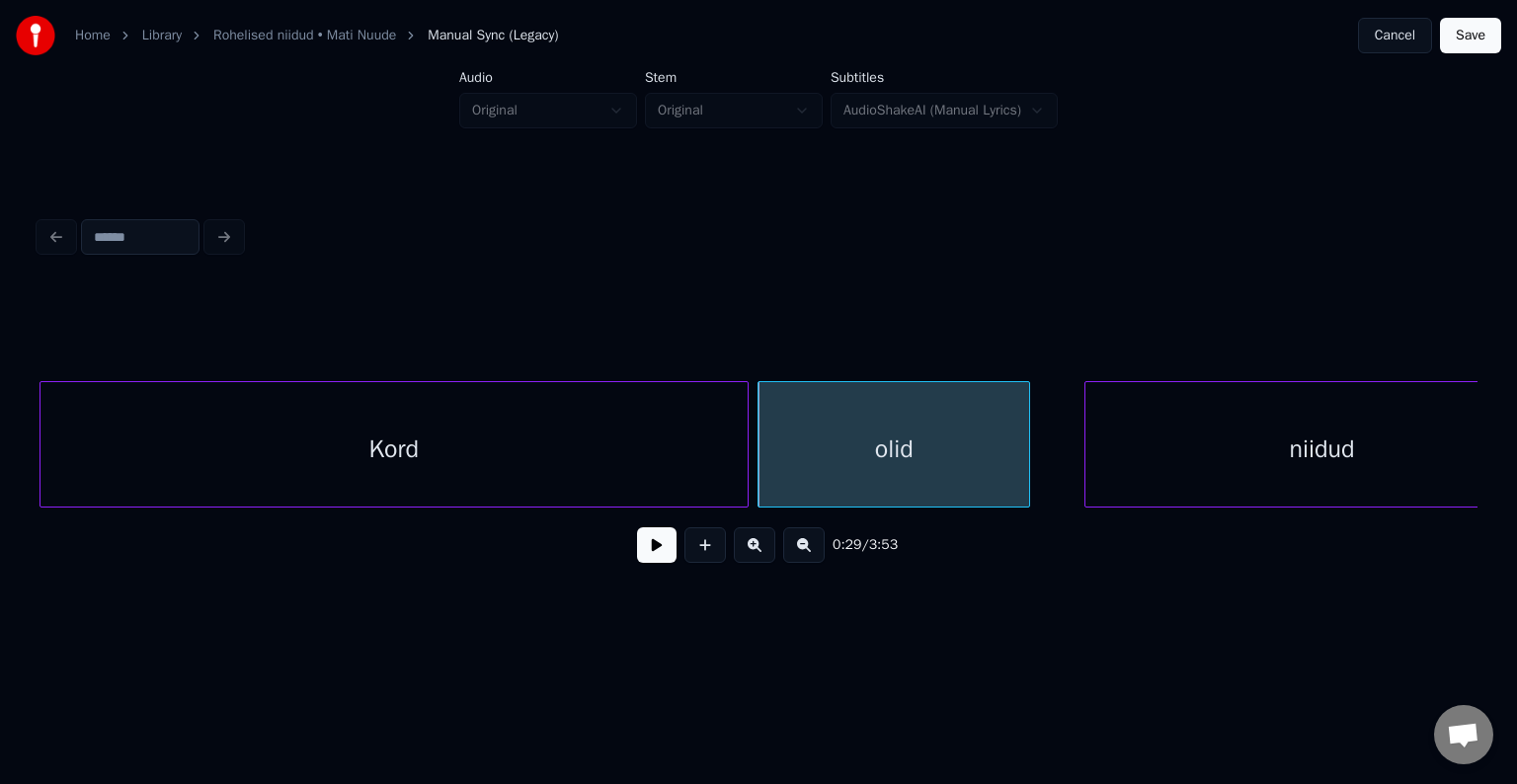 scroll, scrollTop: 0, scrollLeft: 16957, axis: horizontal 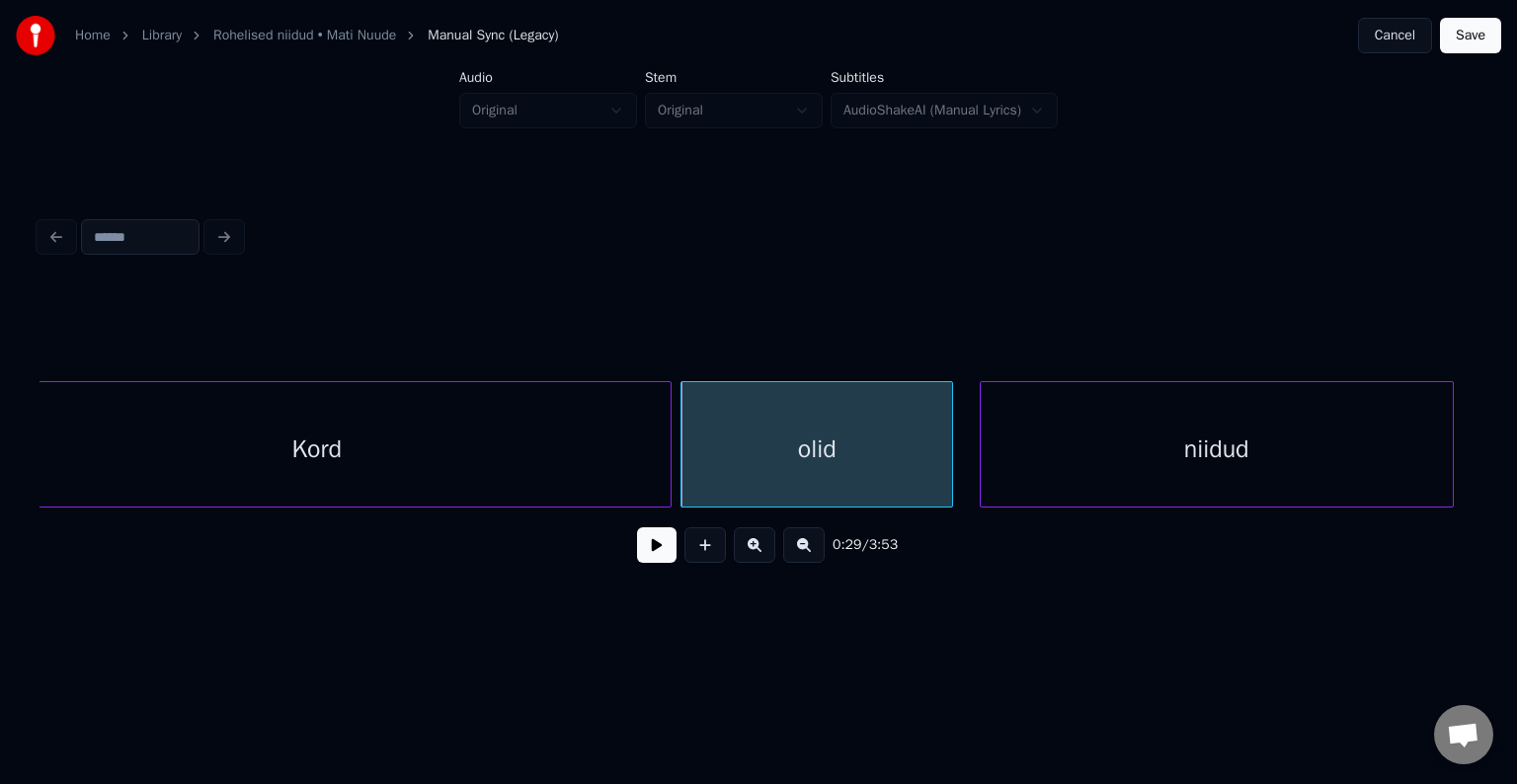 click on "niidud" at bounding box center [1217, 449] 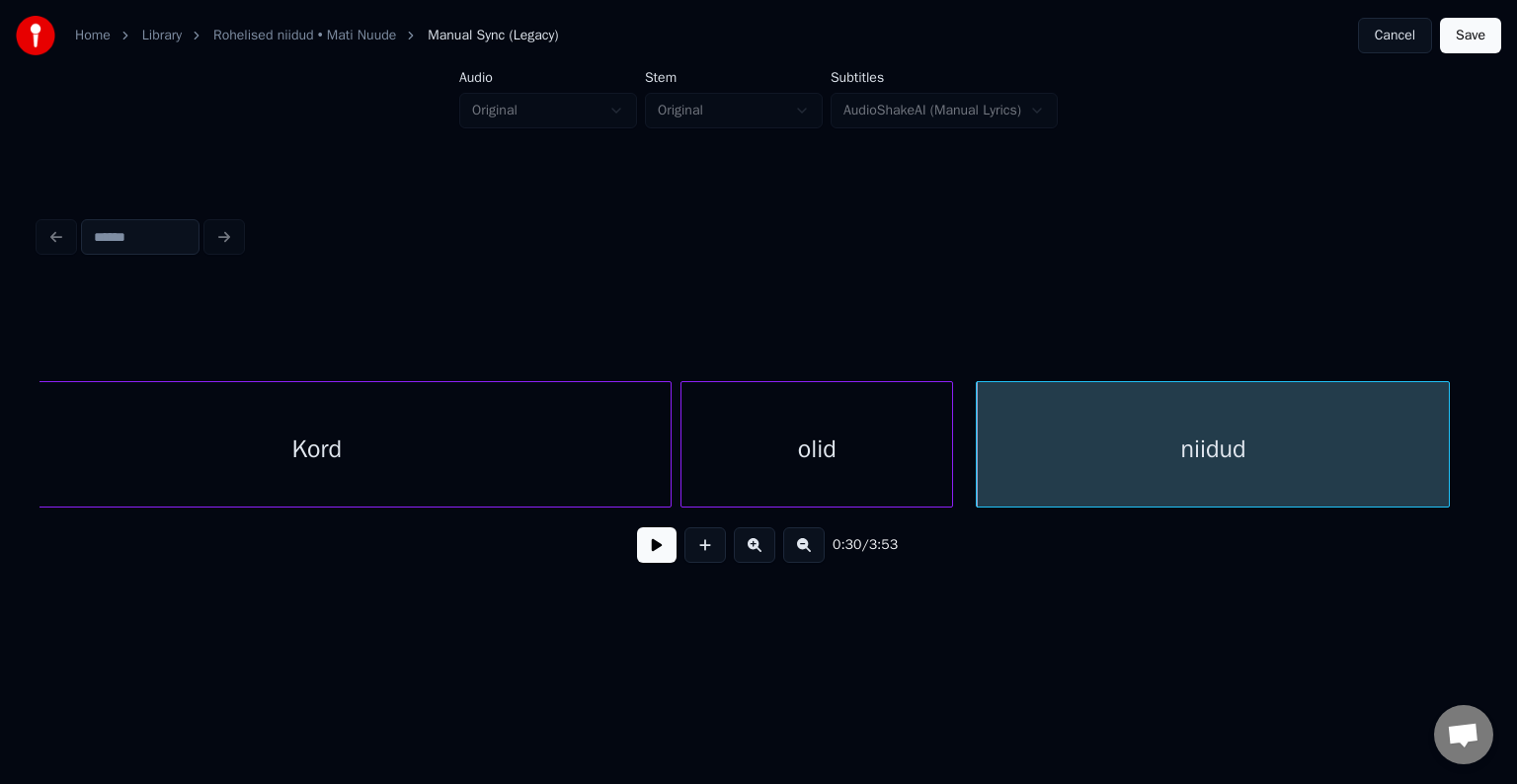 click on "olid" at bounding box center (817, 449) 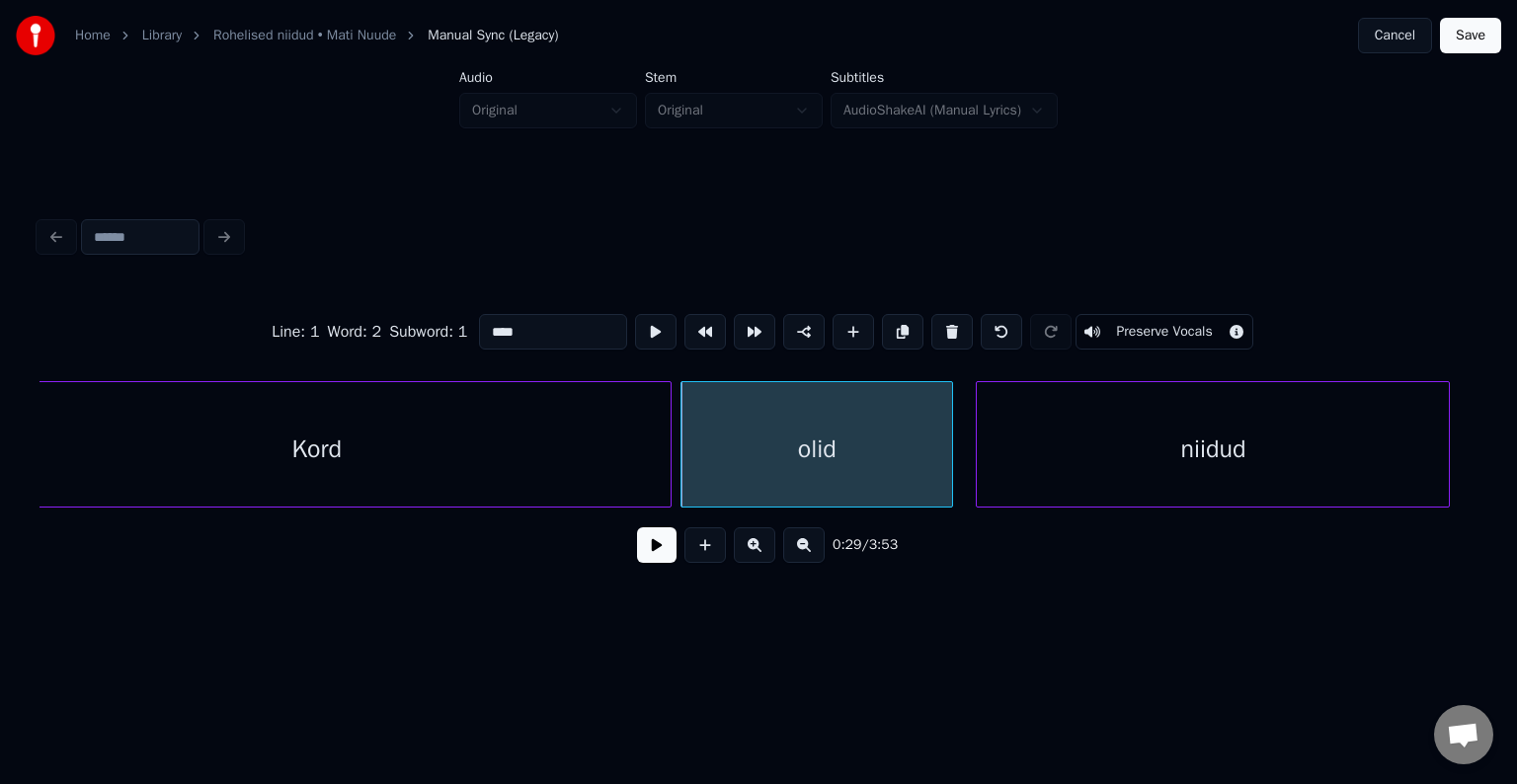 click at bounding box center (657, 545) 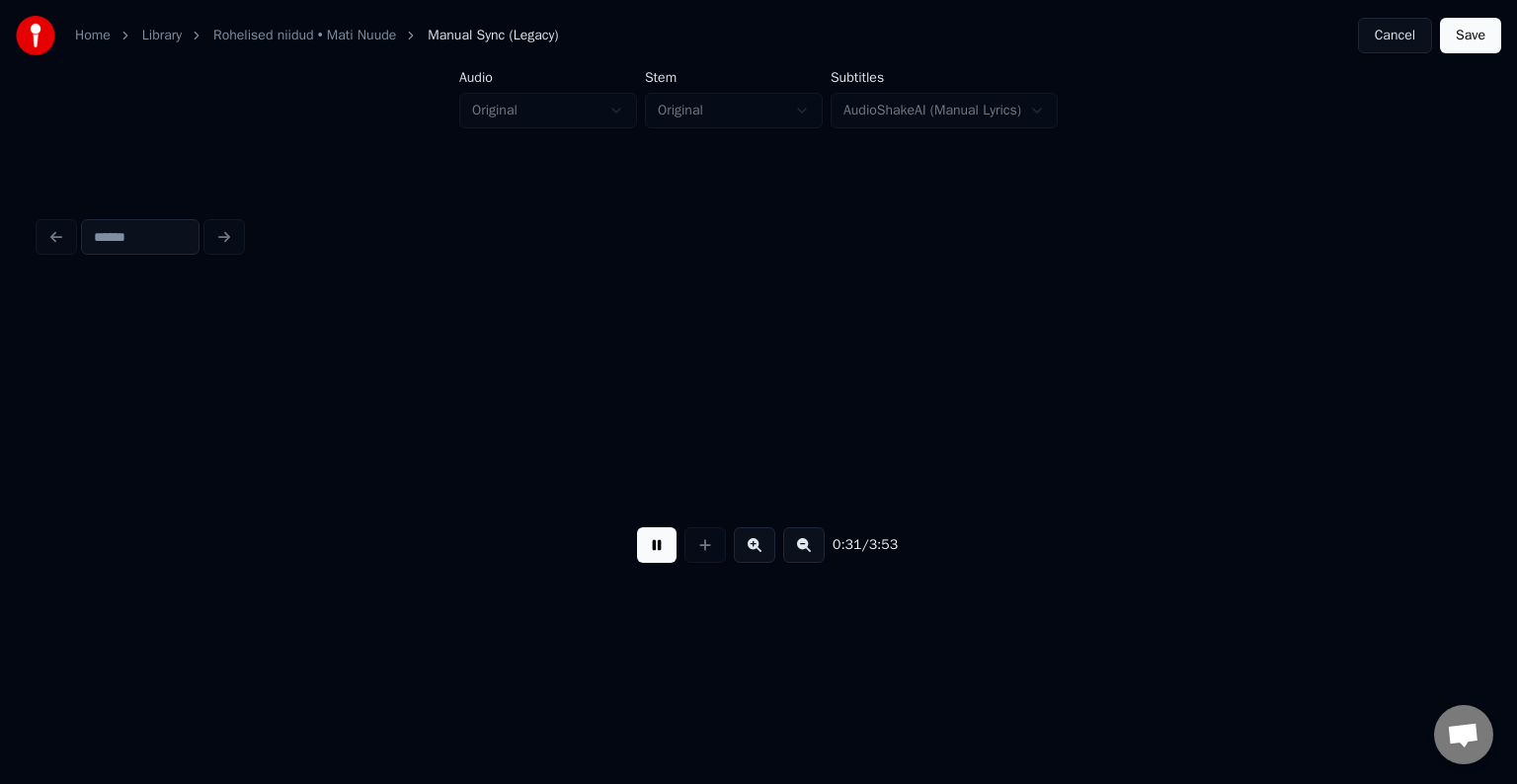 scroll, scrollTop: 0, scrollLeft: 18398, axis: horizontal 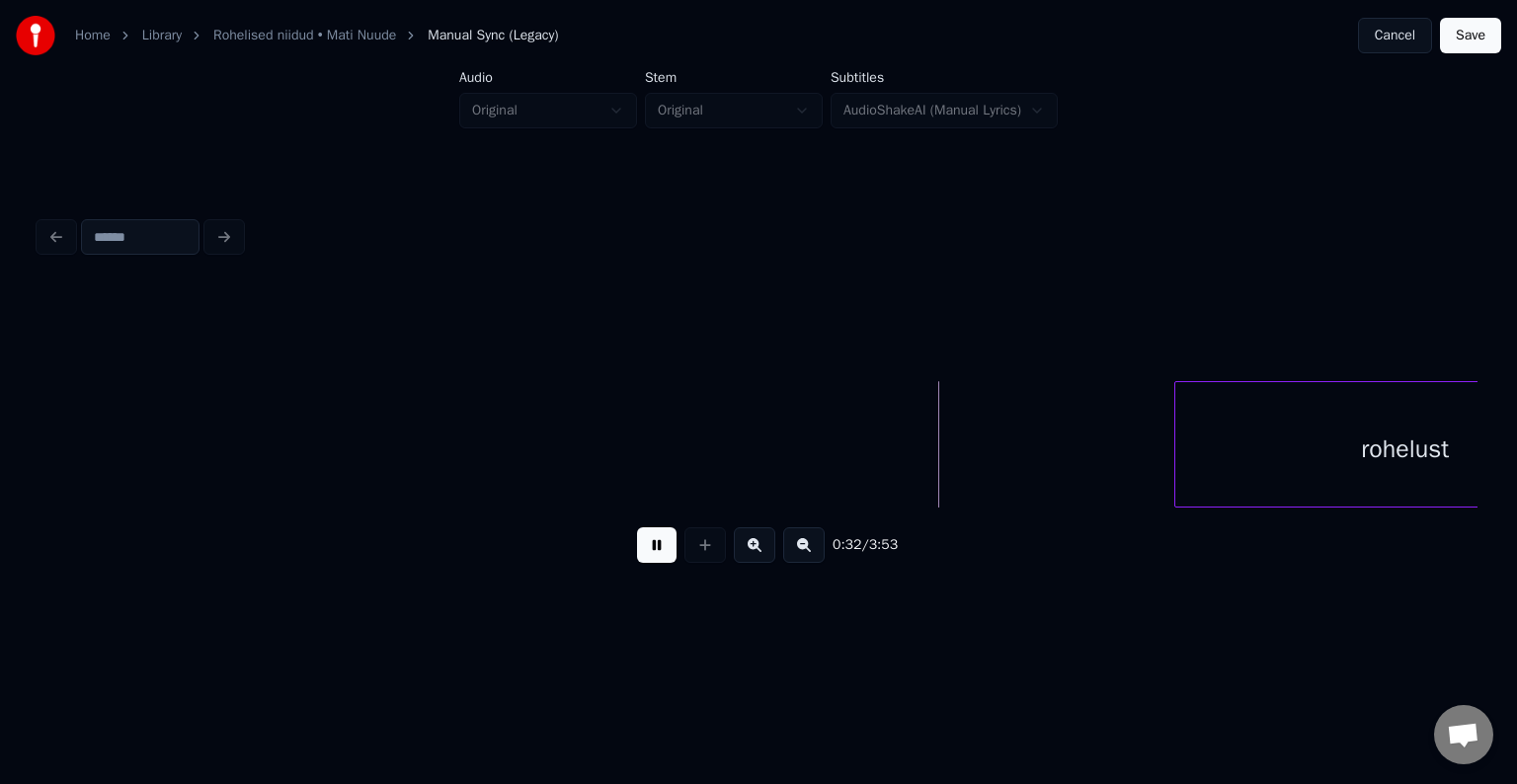 click at bounding box center [657, 545] 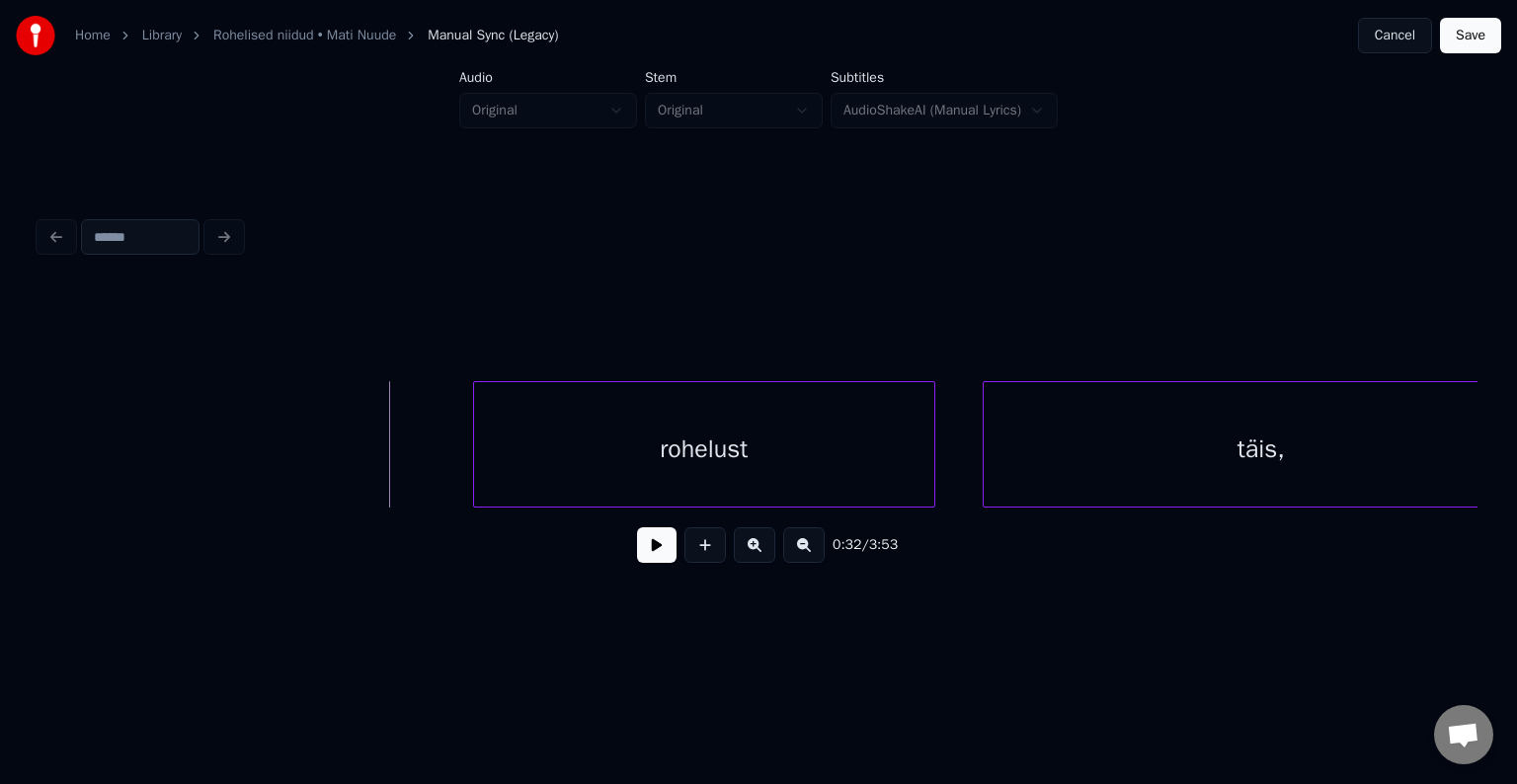scroll, scrollTop: 0, scrollLeft: 19188, axis: horizontal 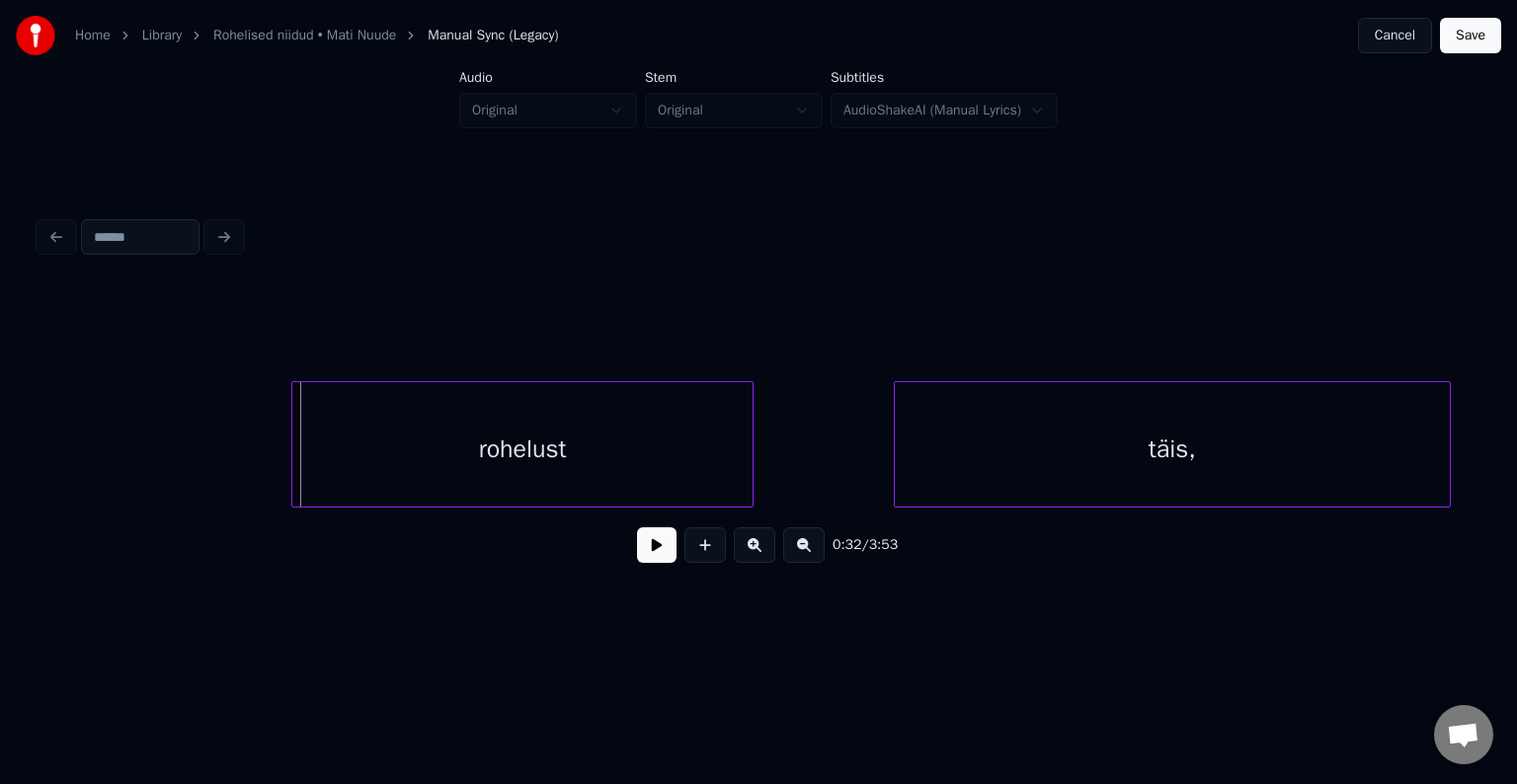 click on "rohelust" at bounding box center (522, 449) 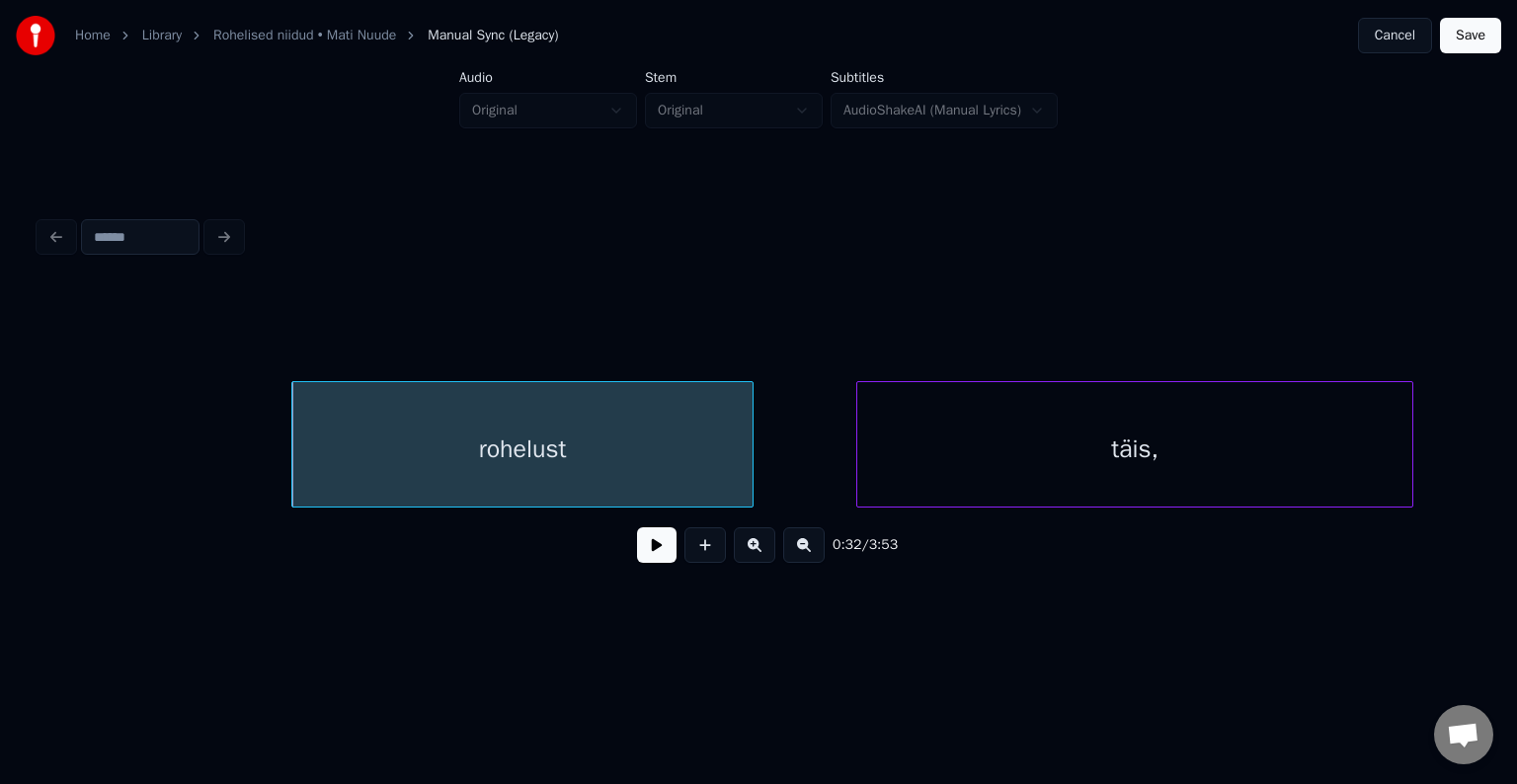 click on "täis," at bounding box center [1135, 449] 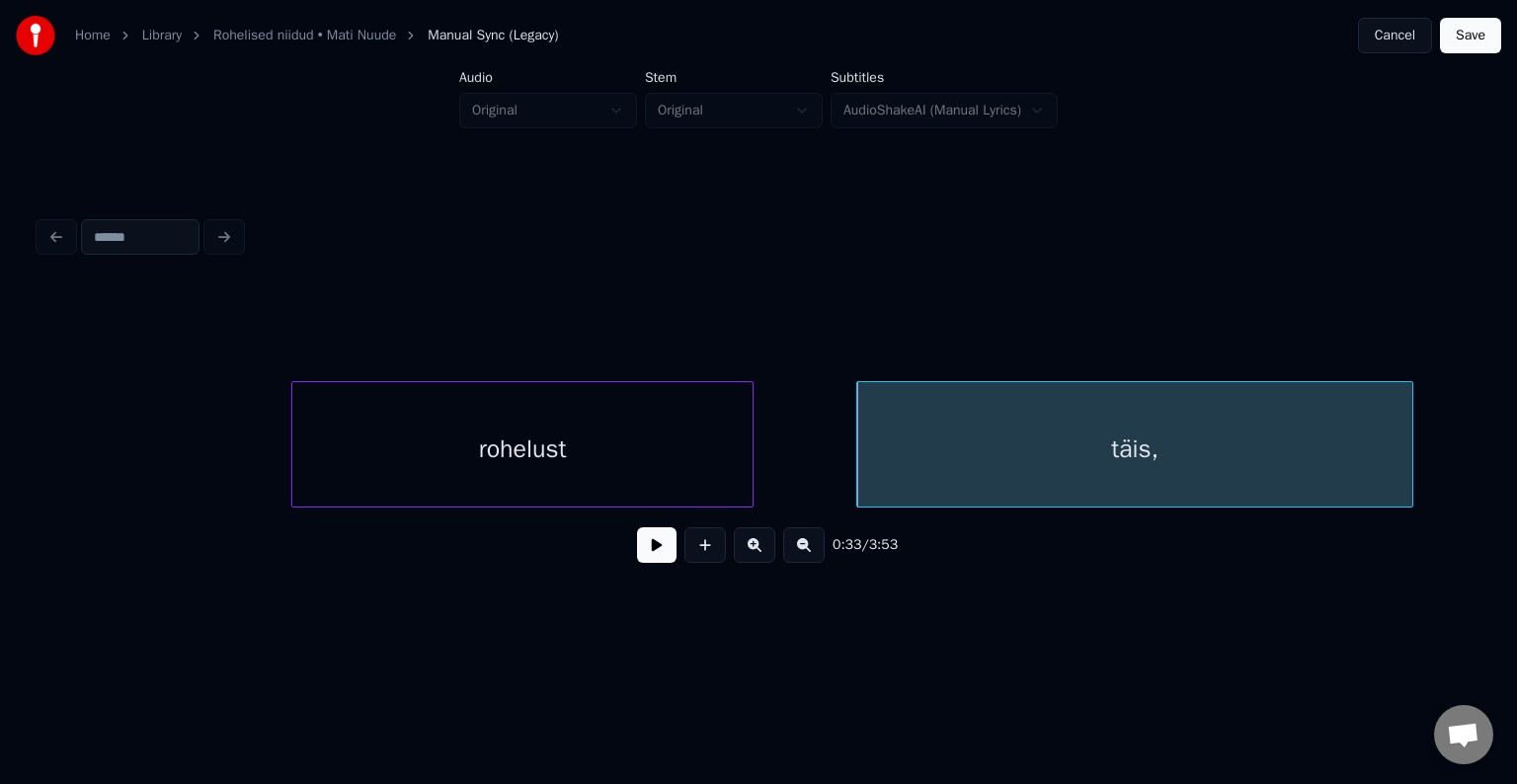 click on "rohelust" at bounding box center [522, 449] 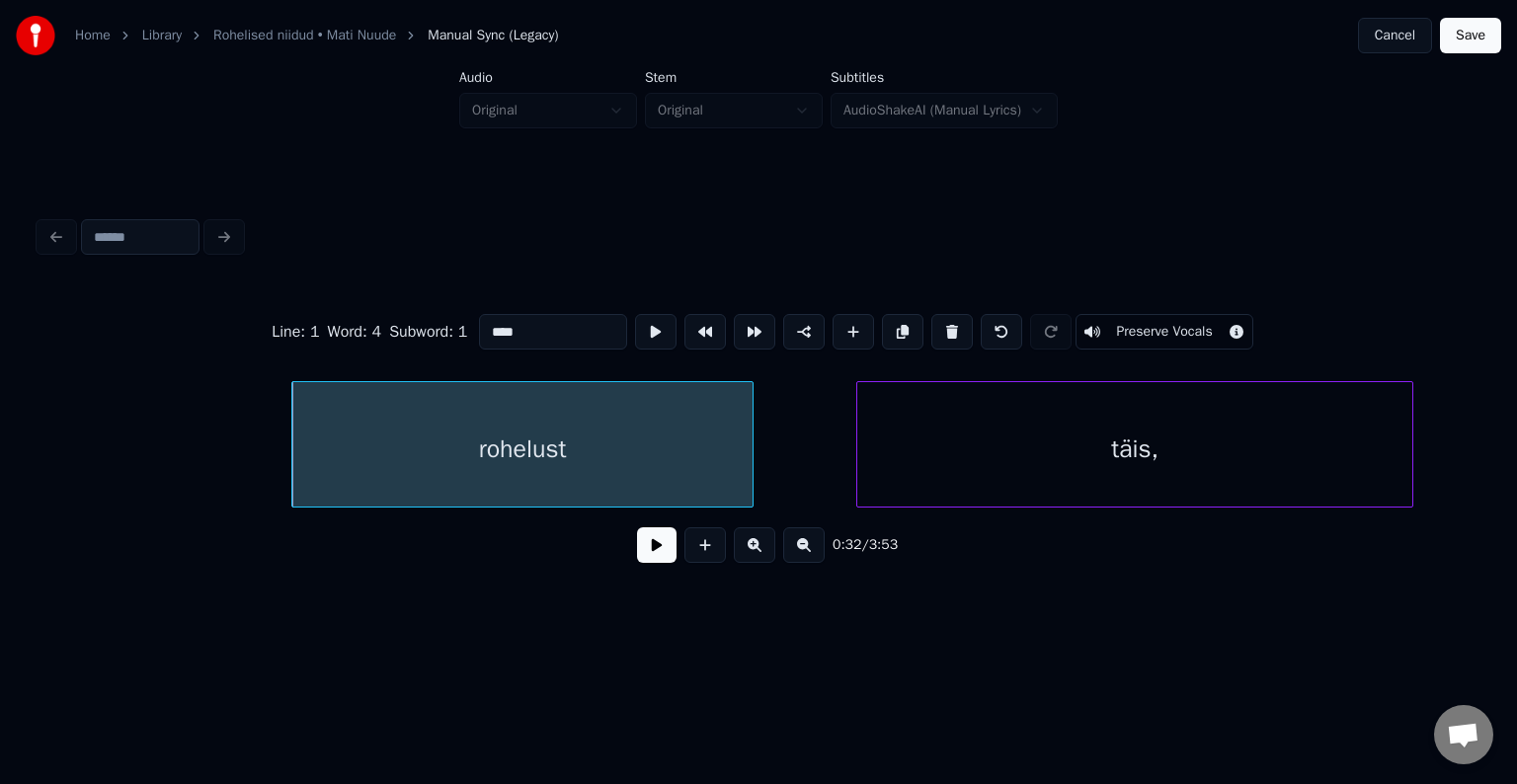 type on "********" 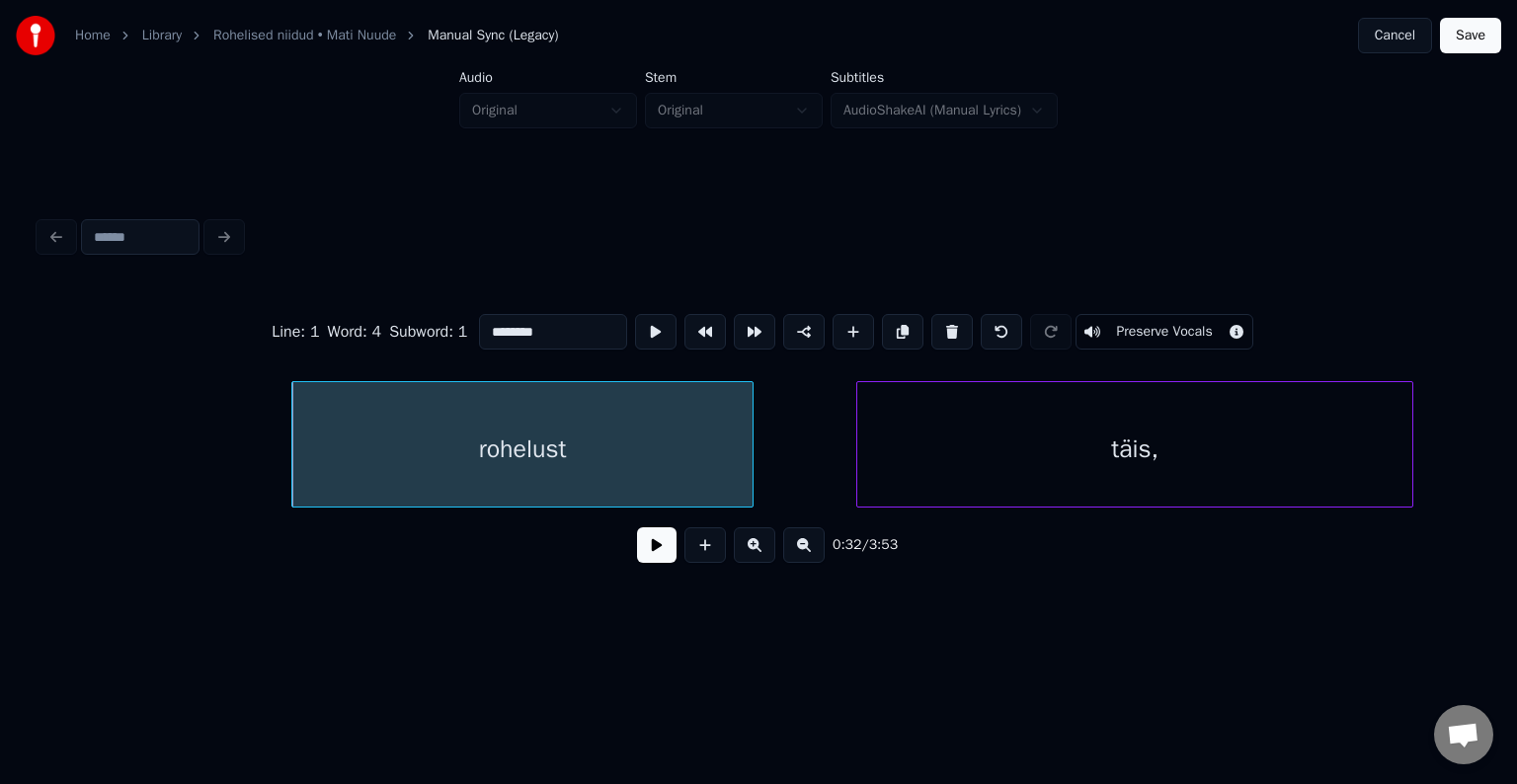 click at bounding box center [657, 545] 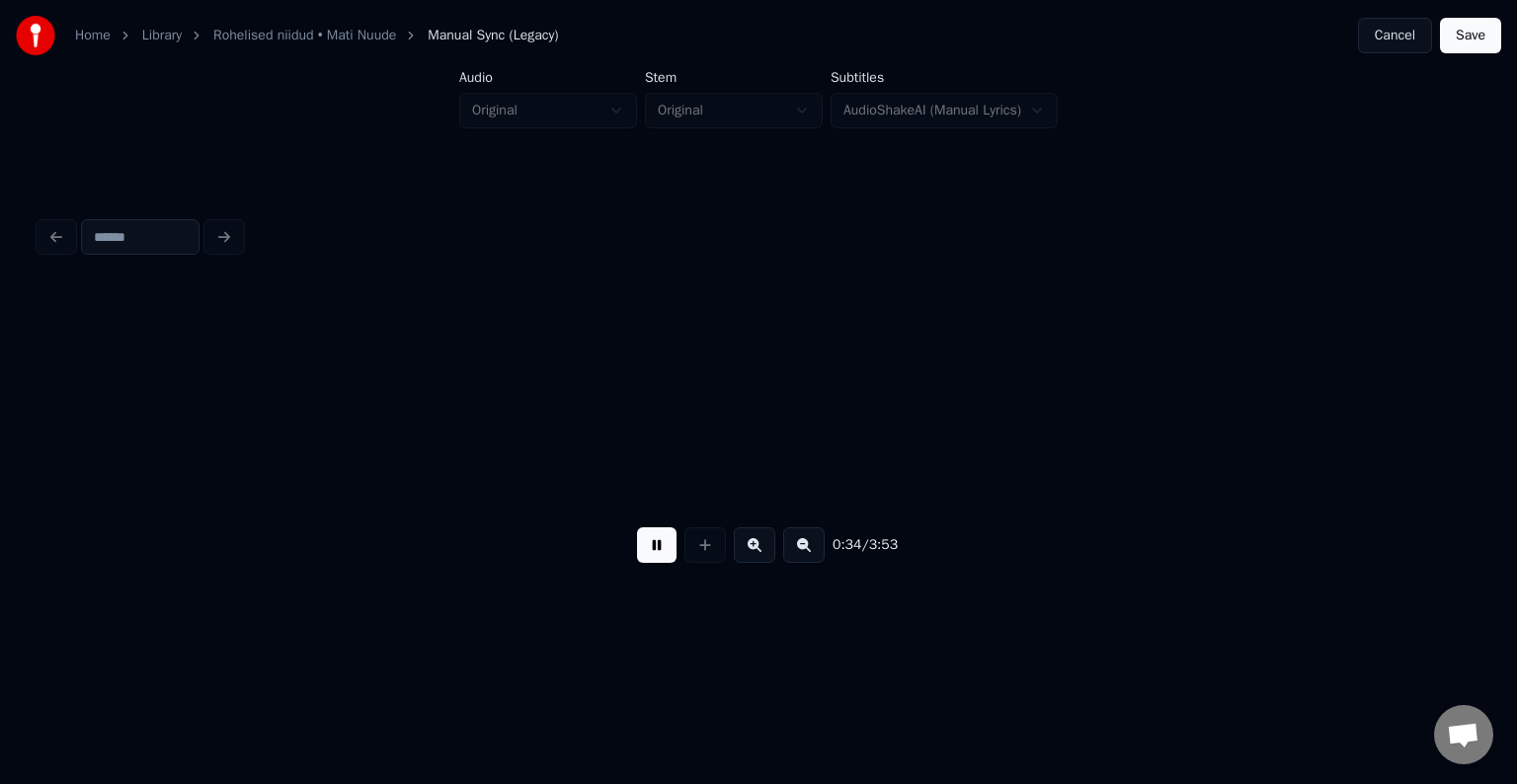 scroll, scrollTop: 0, scrollLeft: 20628, axis: horizontal 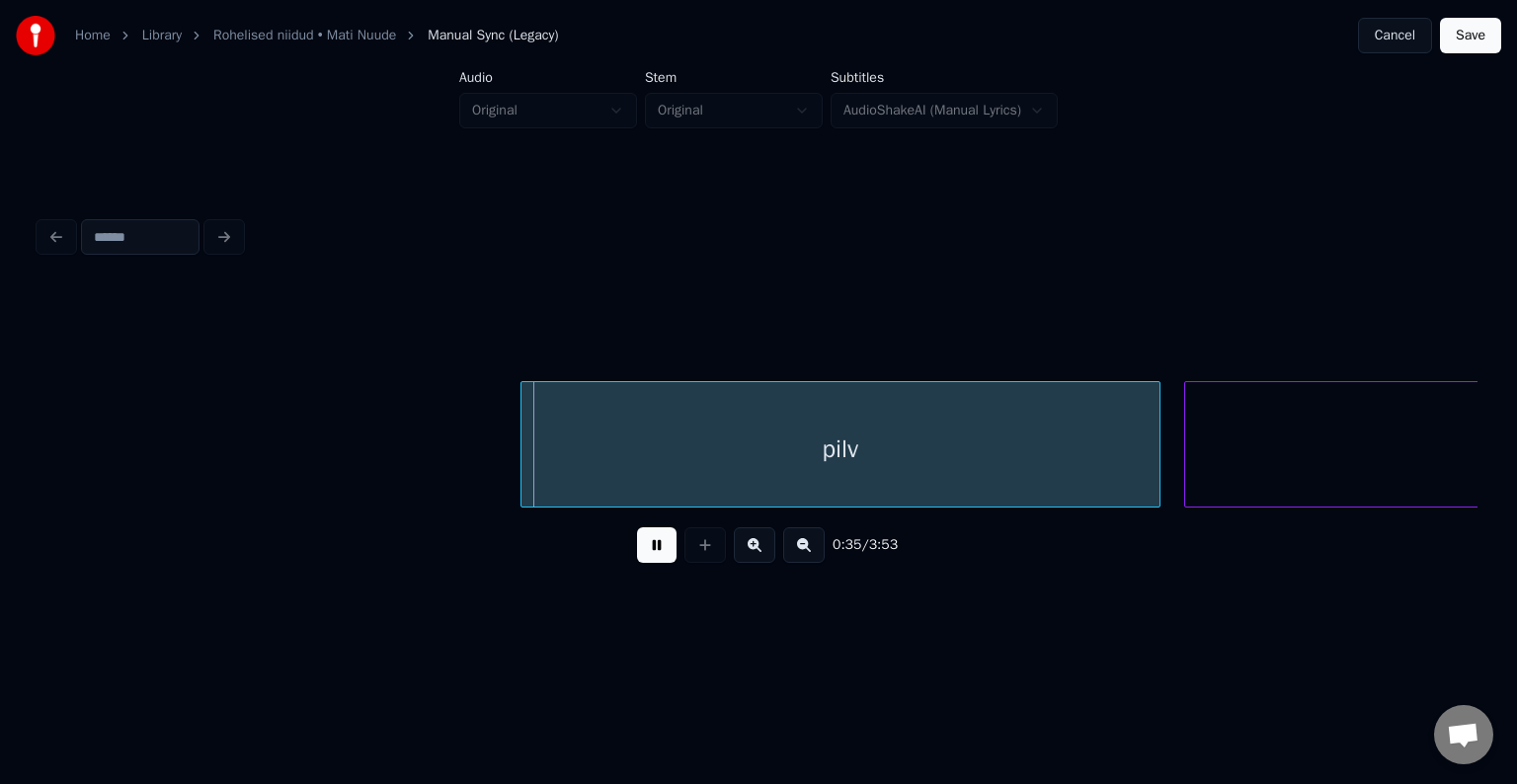 click at bounding box center [657, 545] 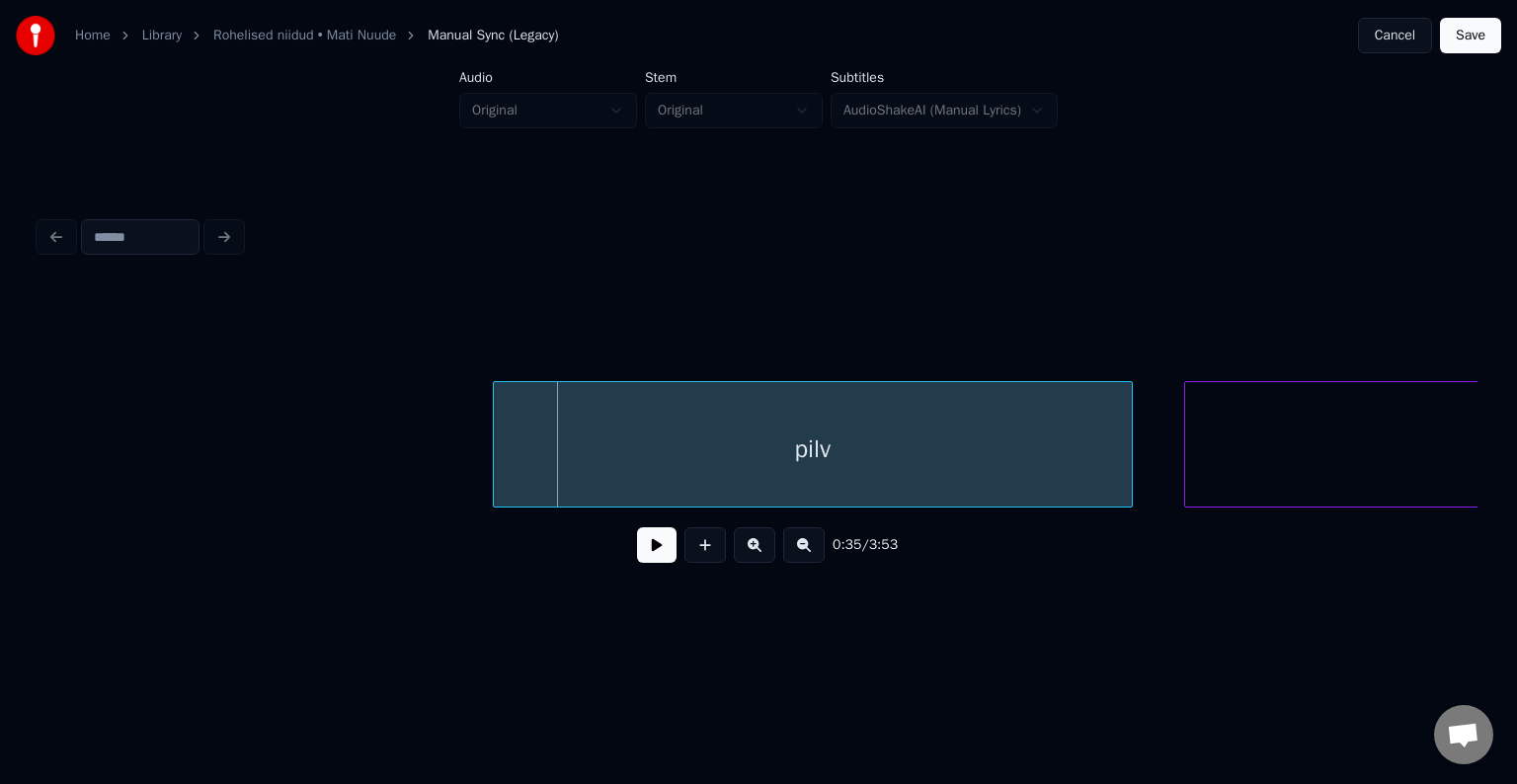 click on "pilv" at bounding box center [813, 449] 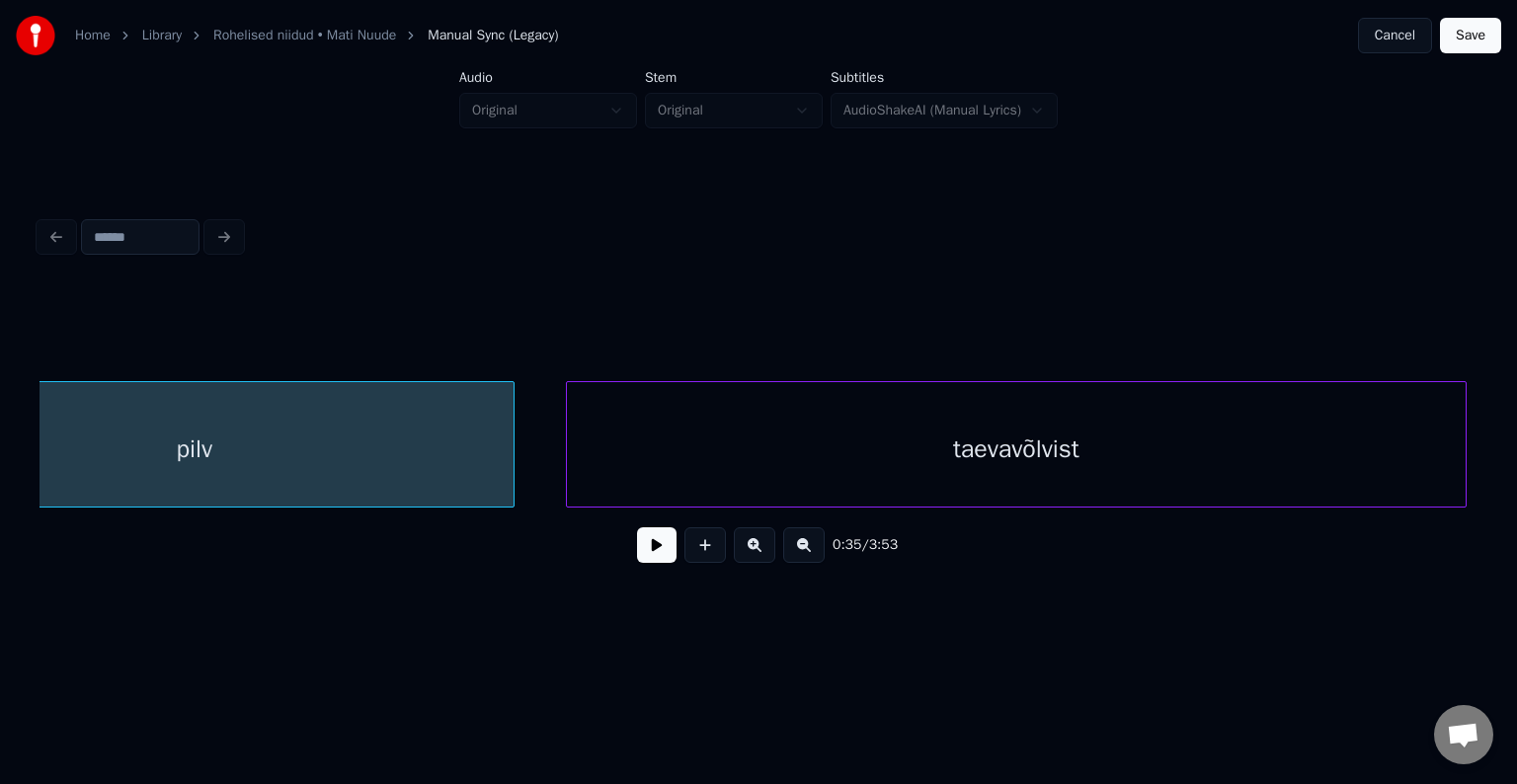 scroll, scrollTop: 0, scrollLeft: 21299, axis: horizontal 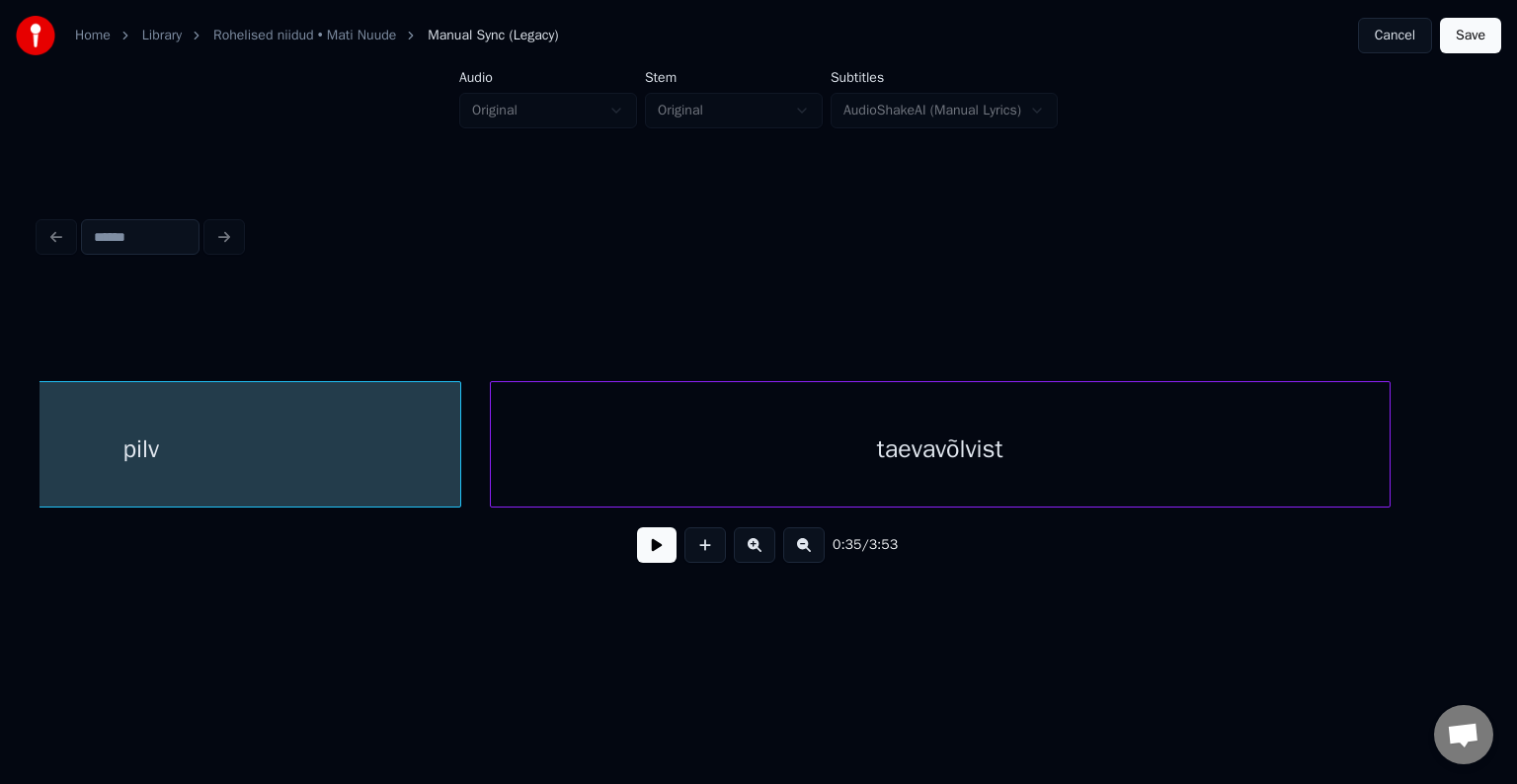 click on "taevavõlvist" at bounding box center [940, 449] 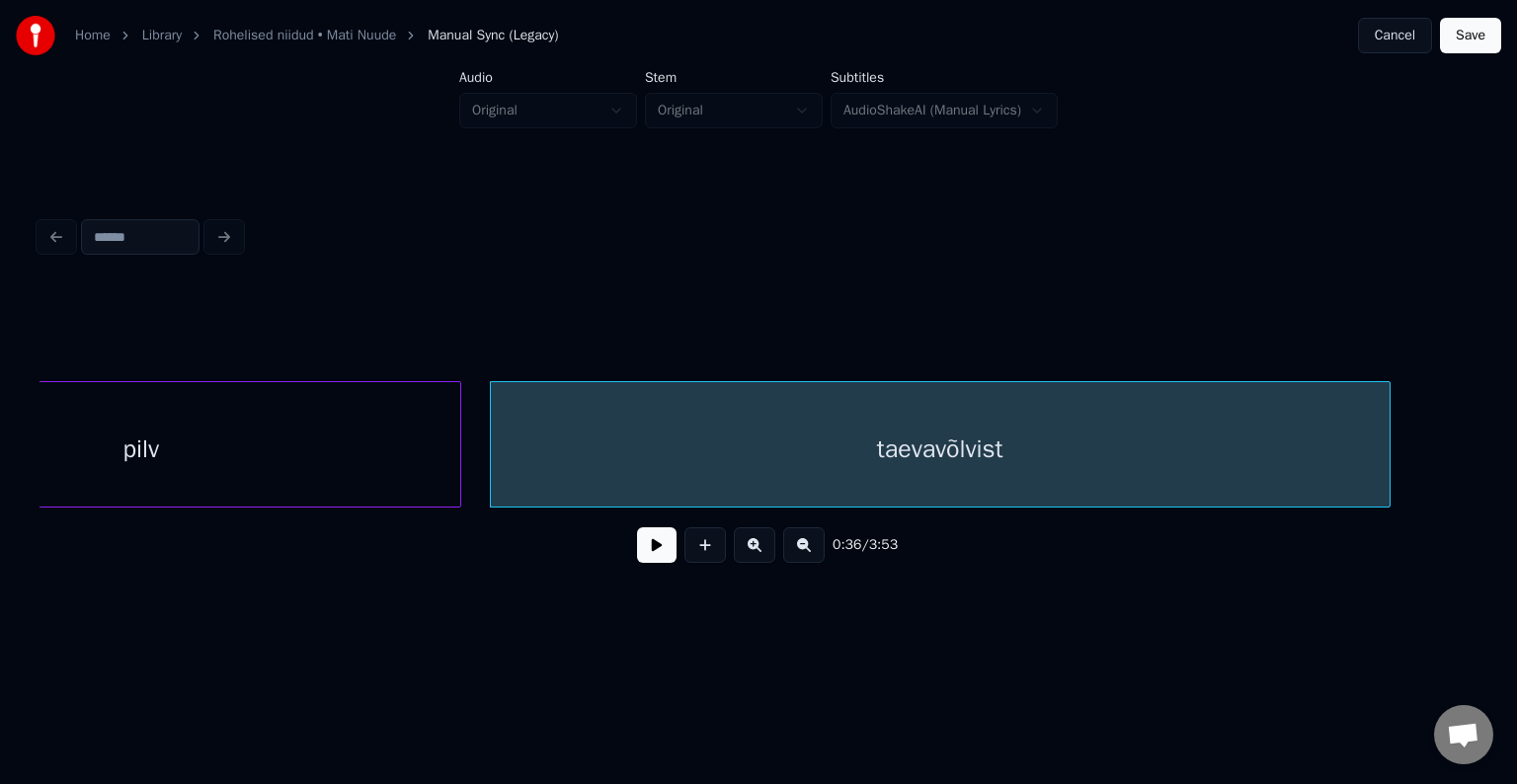 click at bounding box center (657, 545) 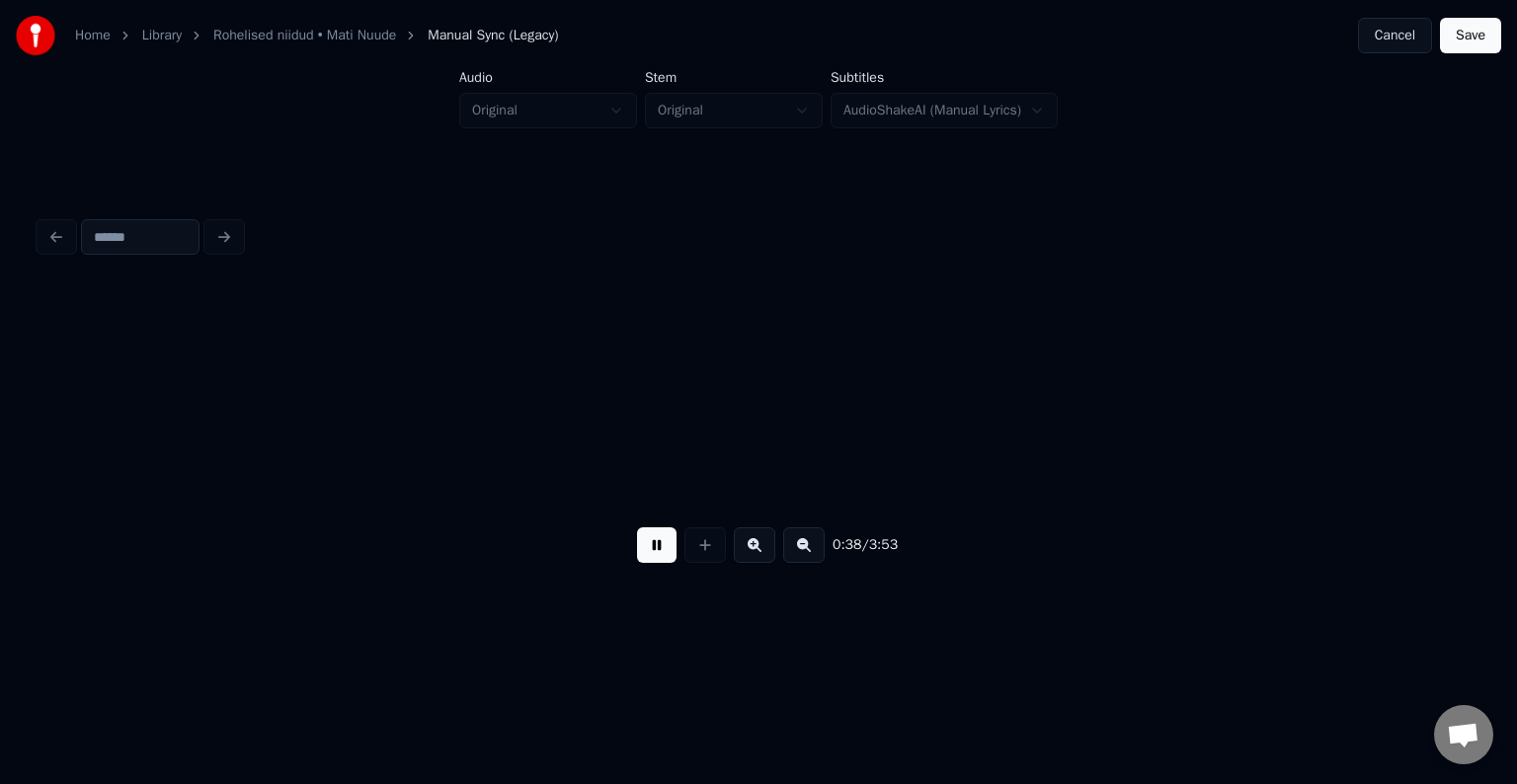 scroll, scrollTop: 0, scrollLeft: 22742, axis: horizontal 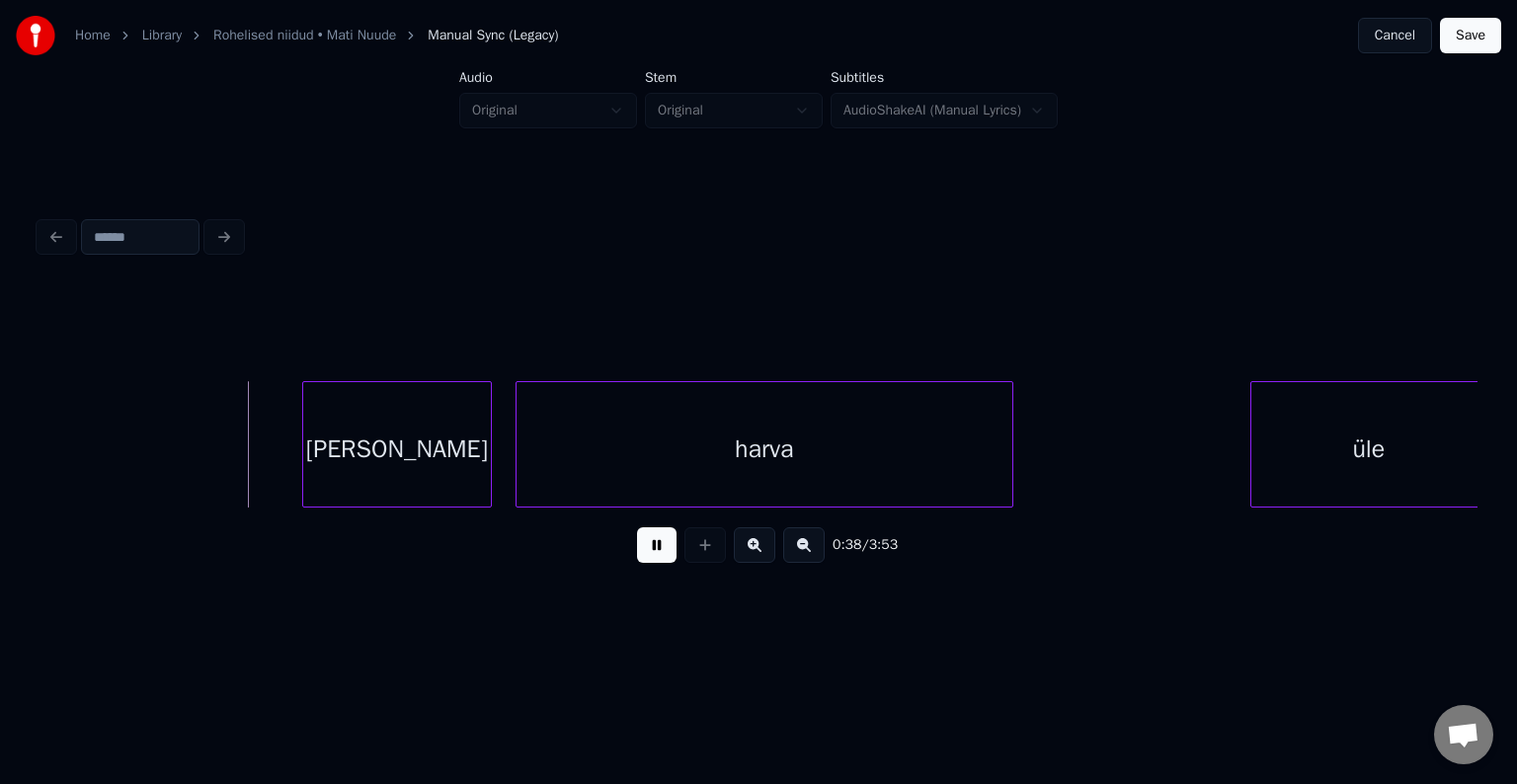 click at bounding box center (657, 545) 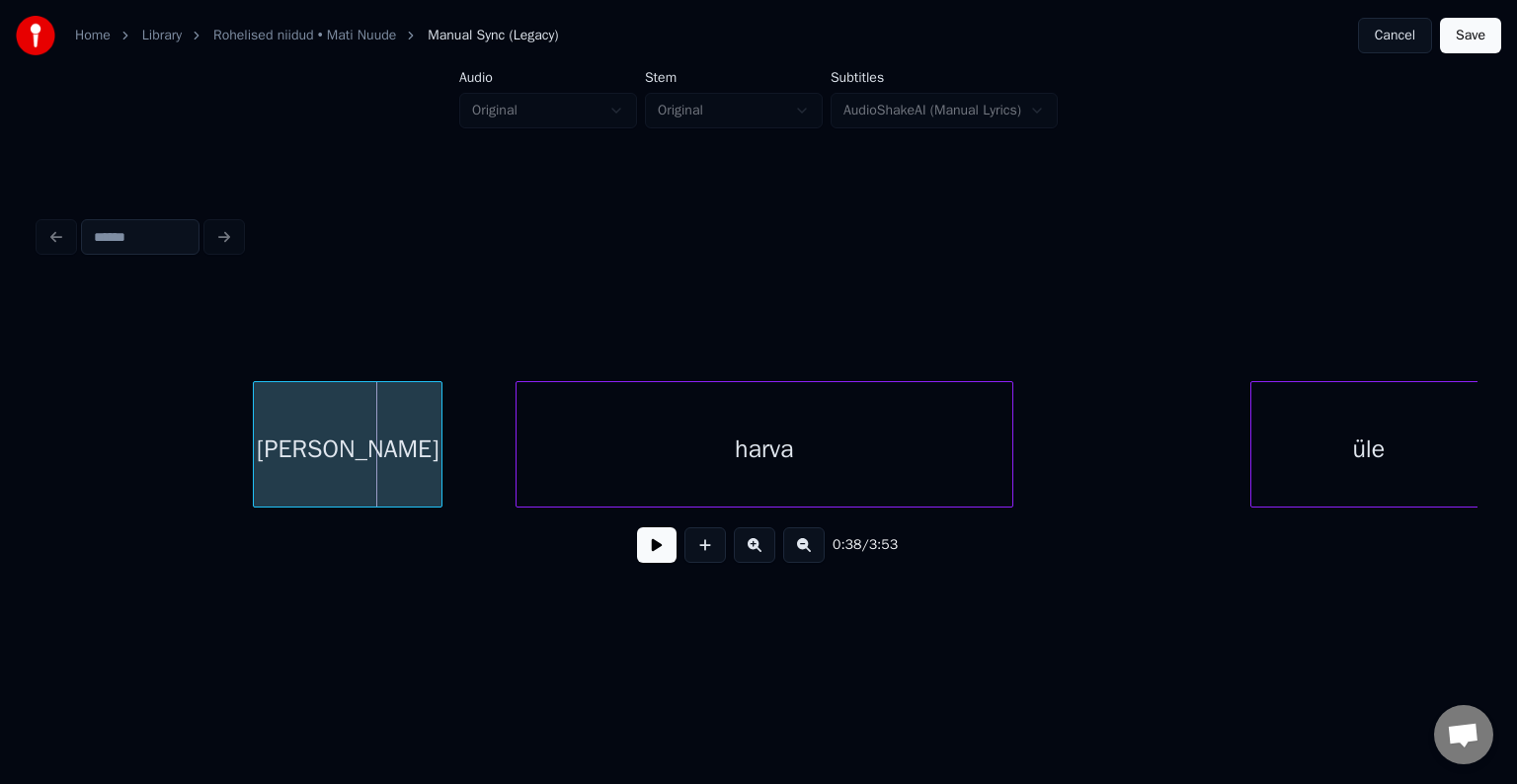 click on "[PERSON_NAME]" at bounding box center [348, 449] 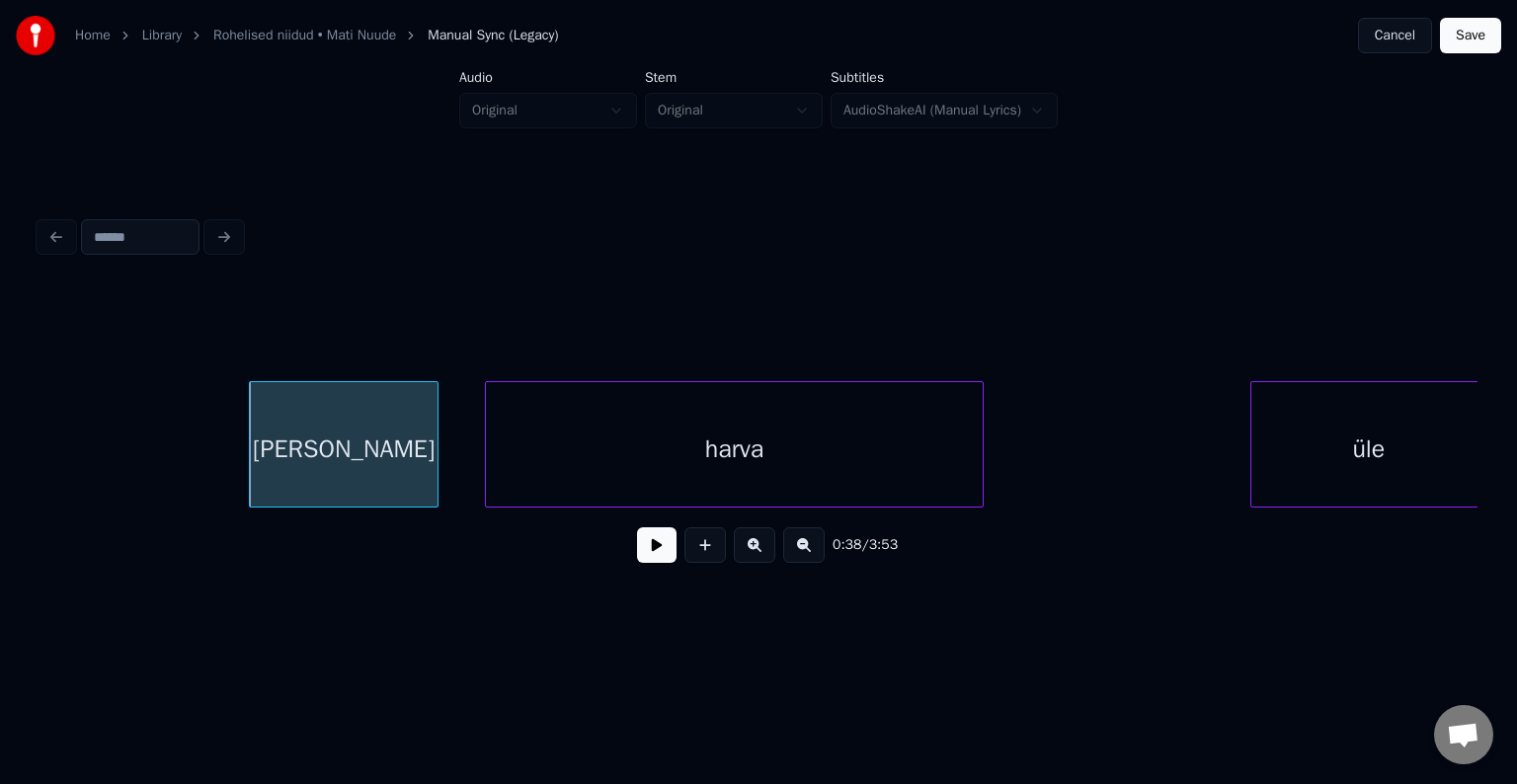 click on "harva" at bounding box center (734, 449) 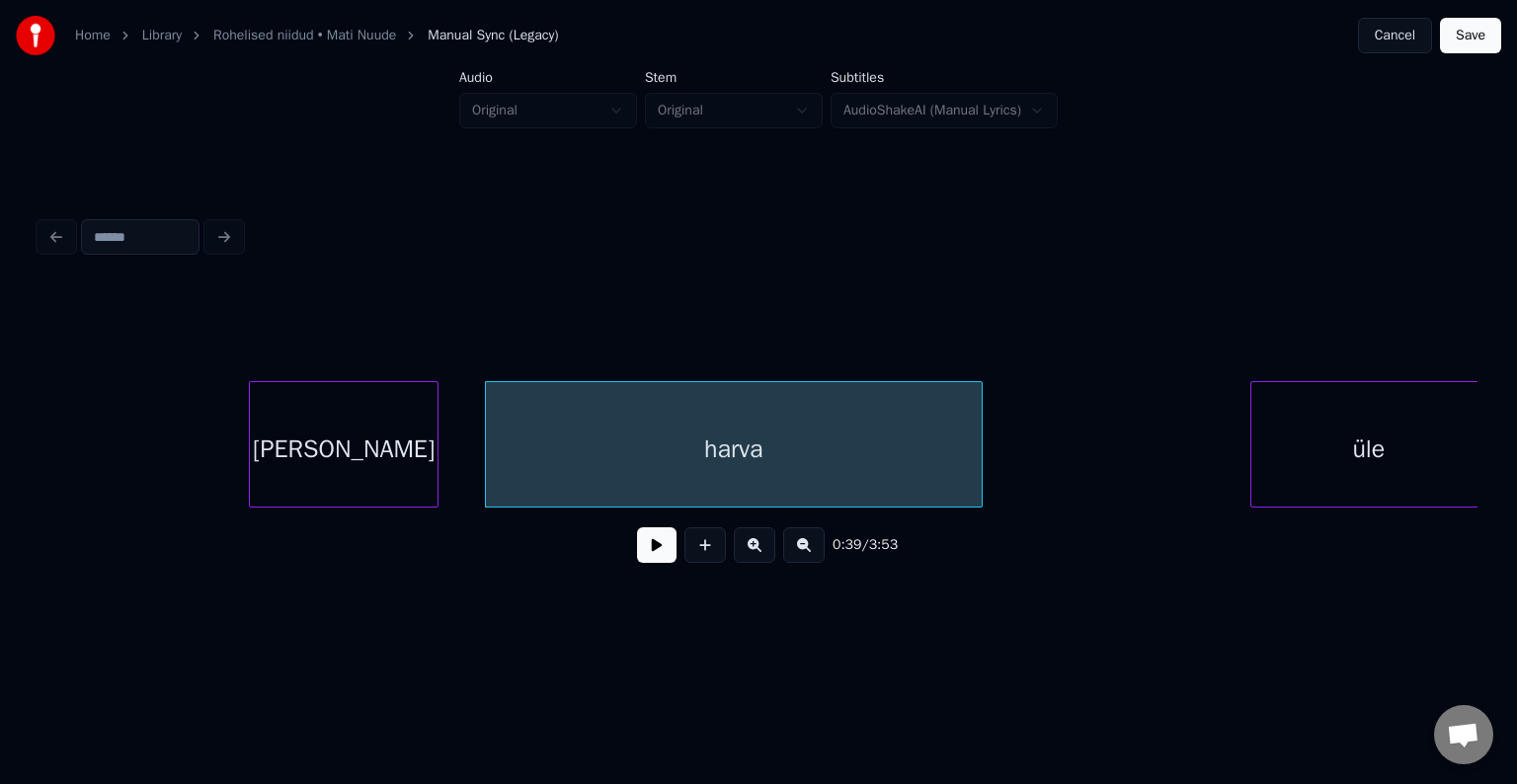click on "[PERSON_NAME]" at bounding box center (344, 449) 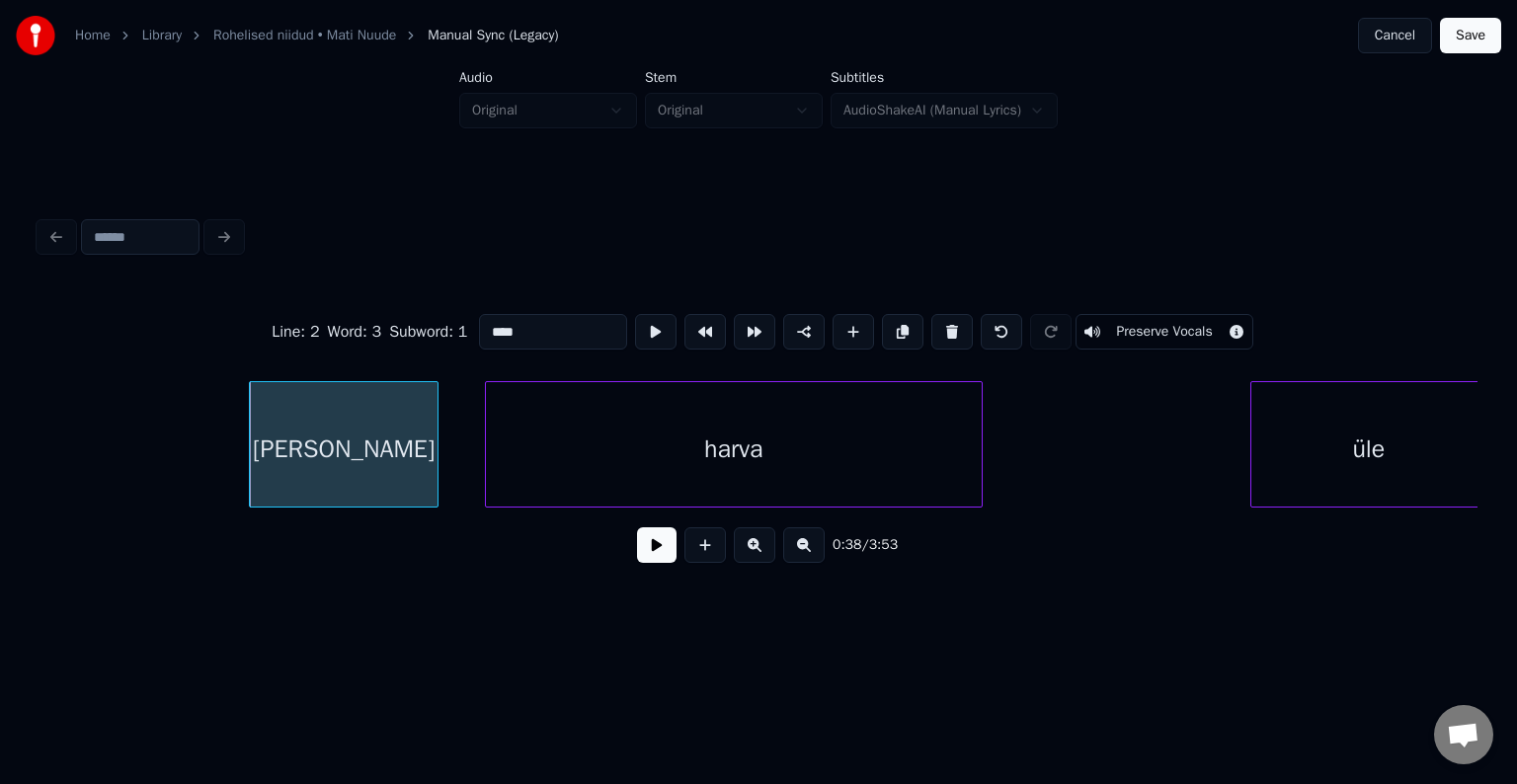 click at bounding box center (657, 545) 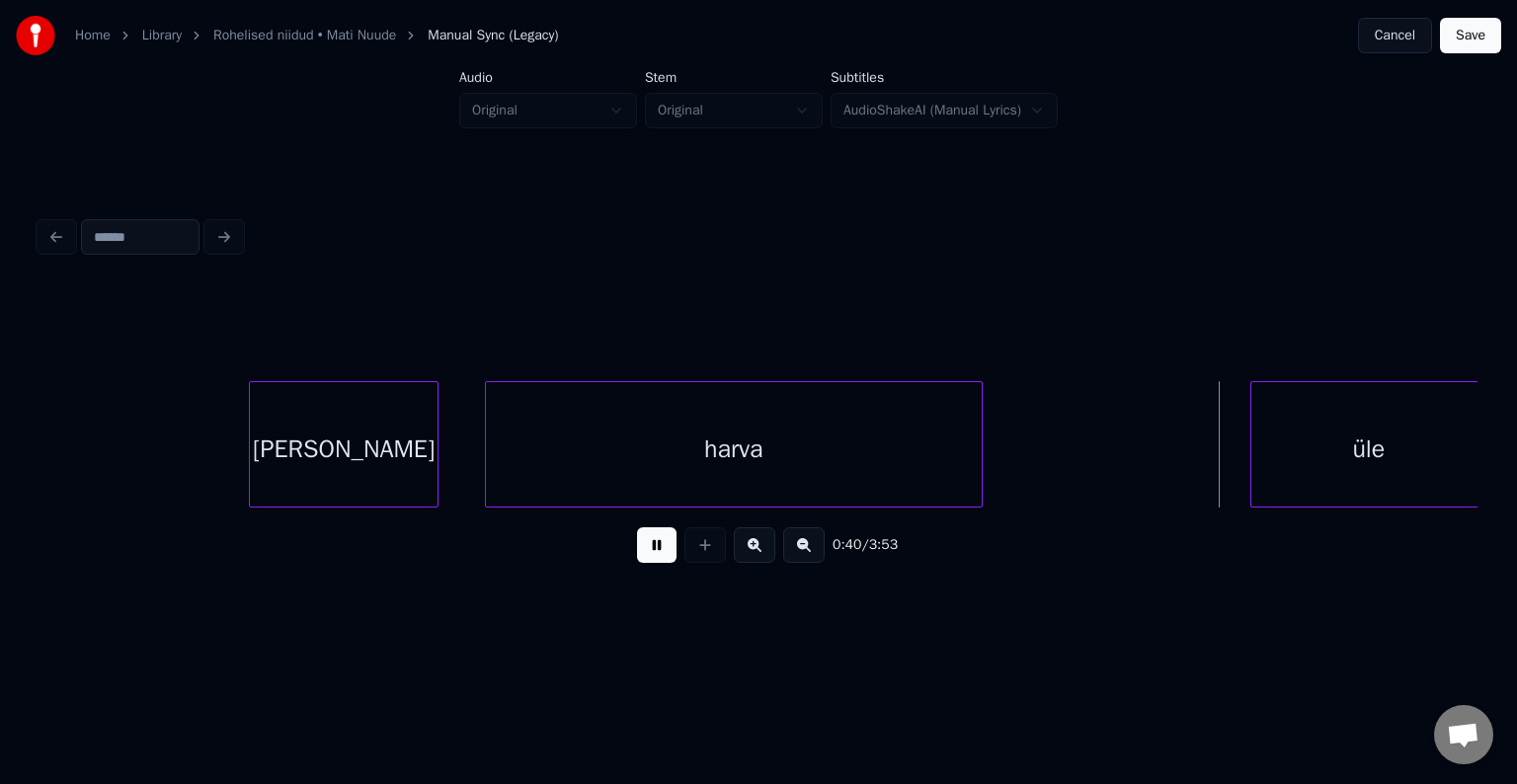 click at bounding box center (657, 545) 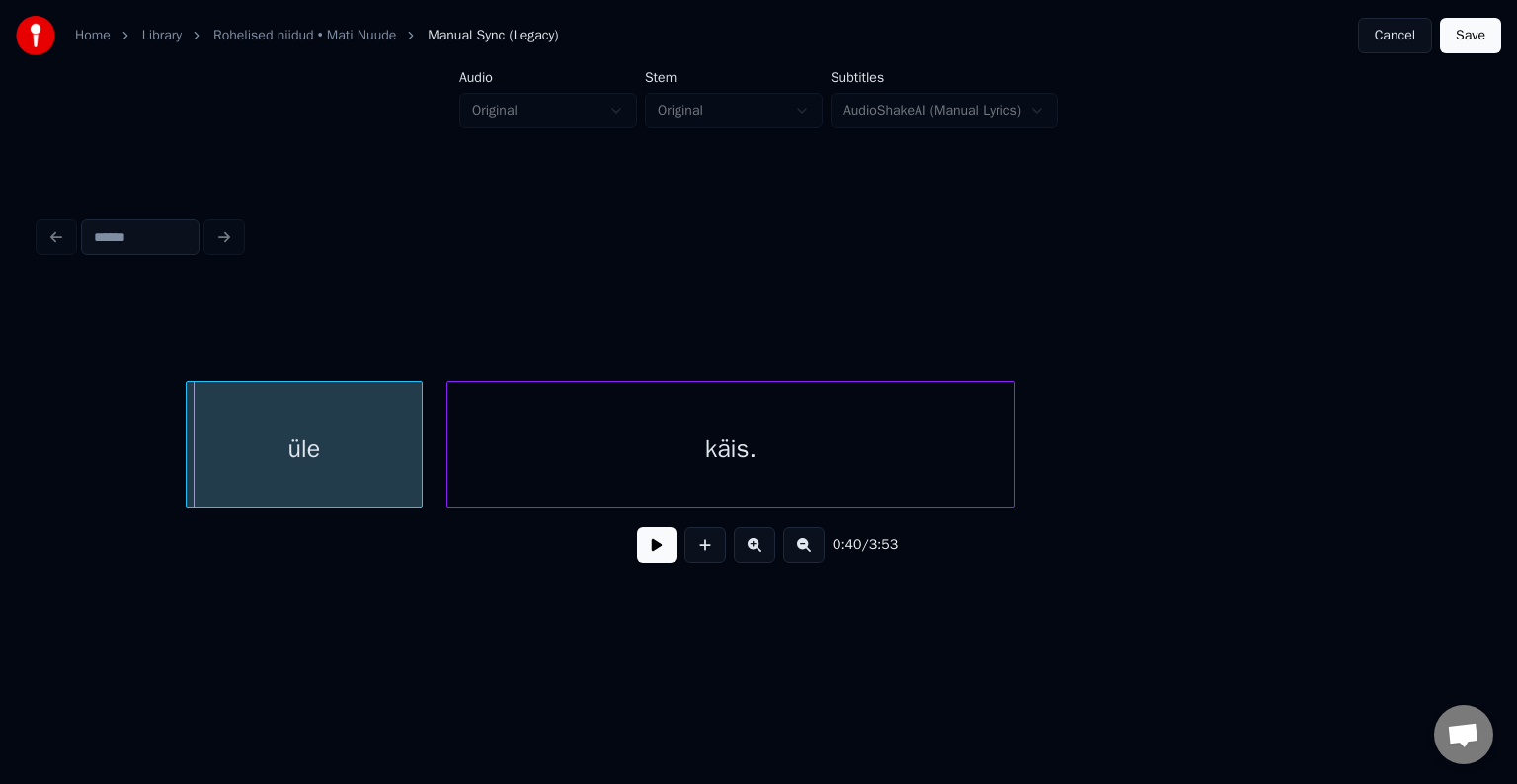scroll, scrollTop: 0, scrollLeft: 23809, axis: horizontal 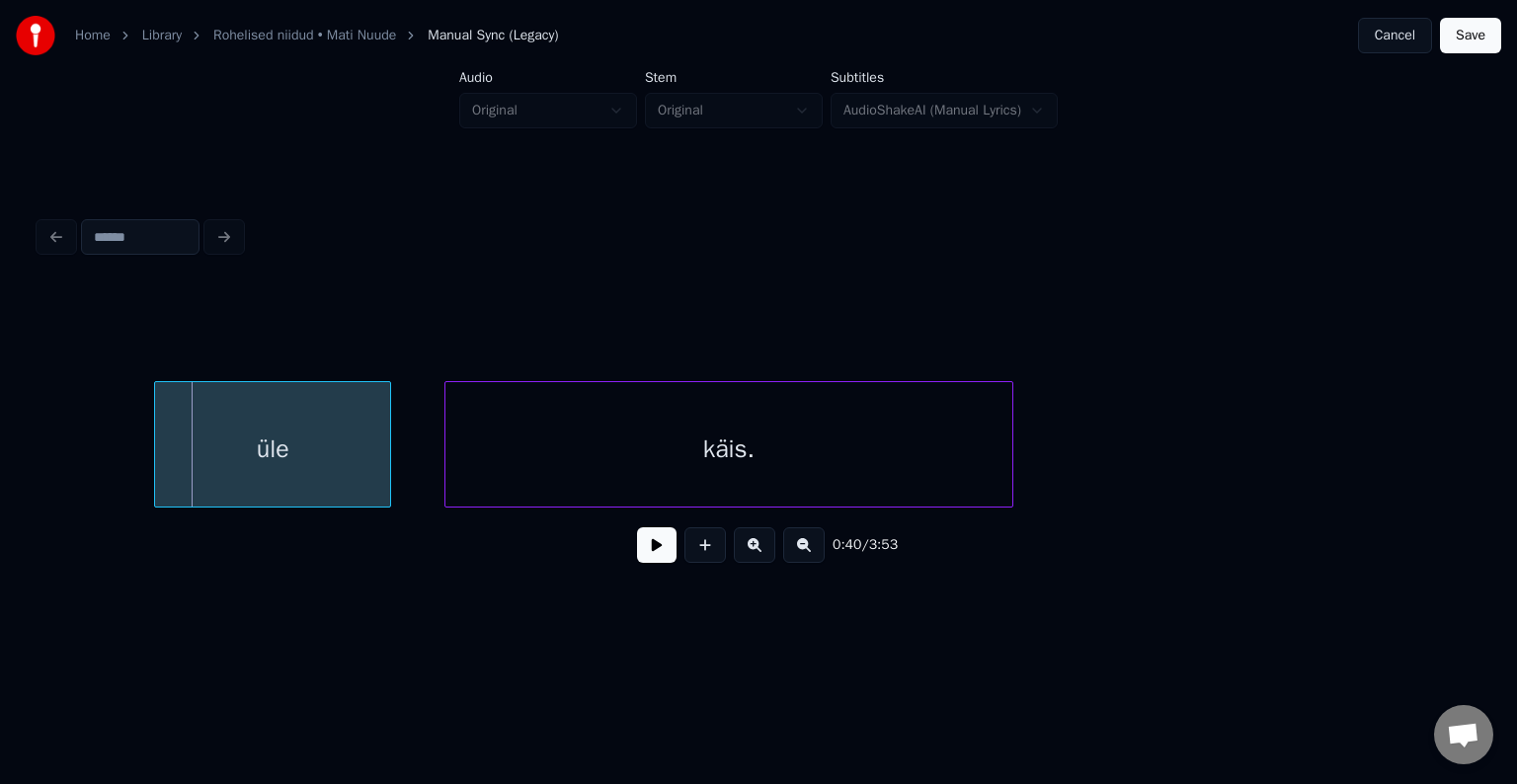 click on "üle" at bounding box center (273, 449) 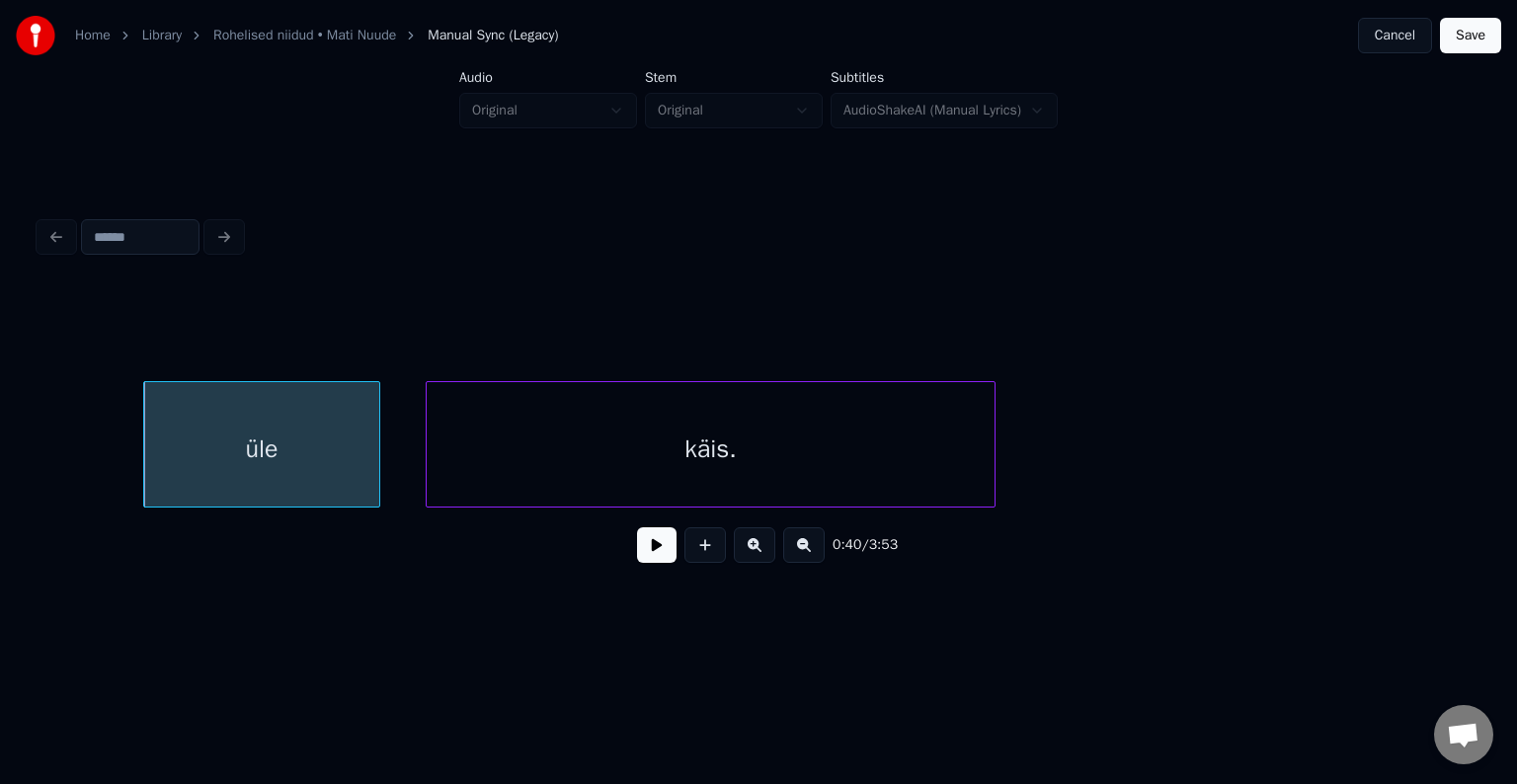 click on "käis." at bounding box center [710, 449] 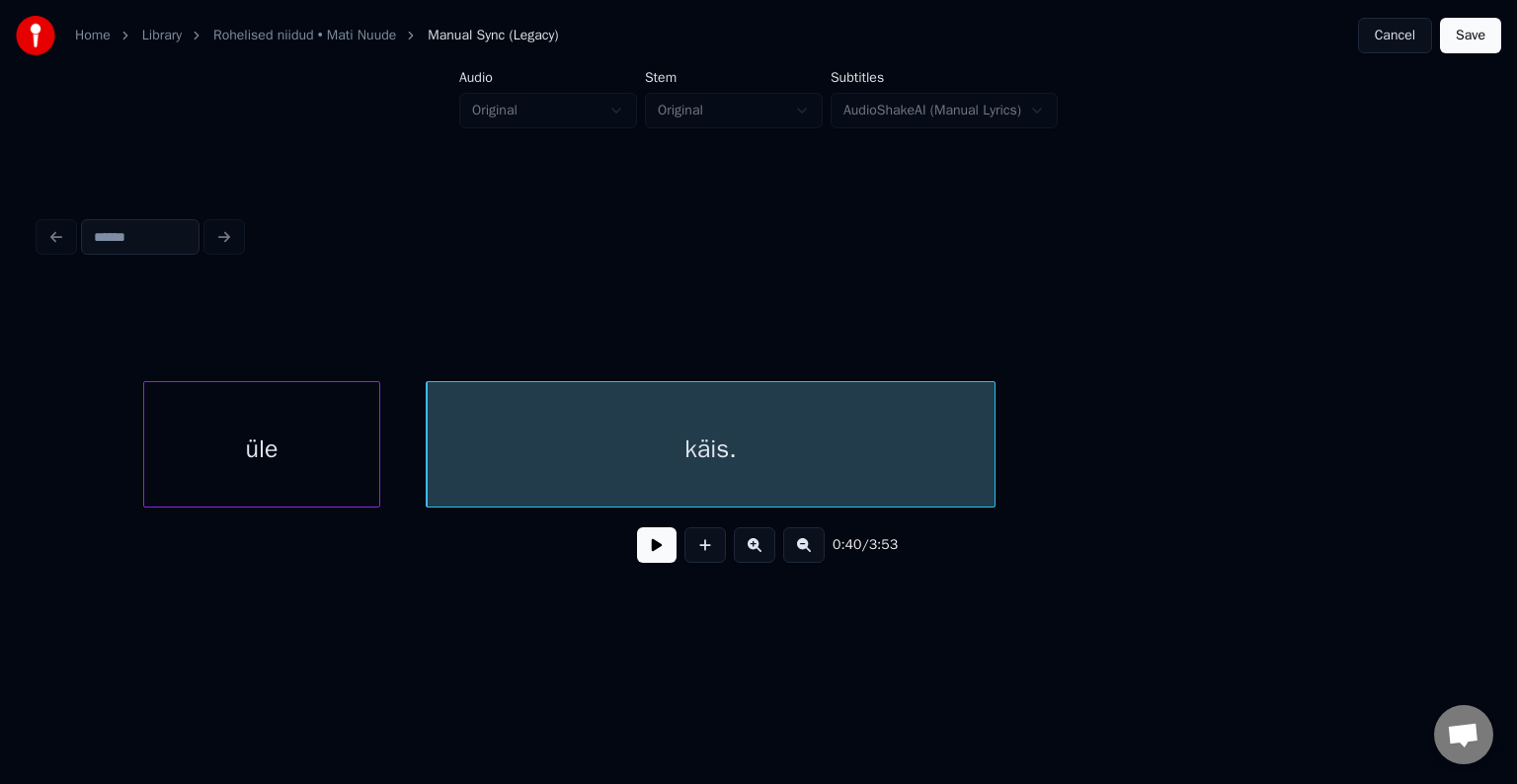 click on "üle" at bounding box center (262, 449) 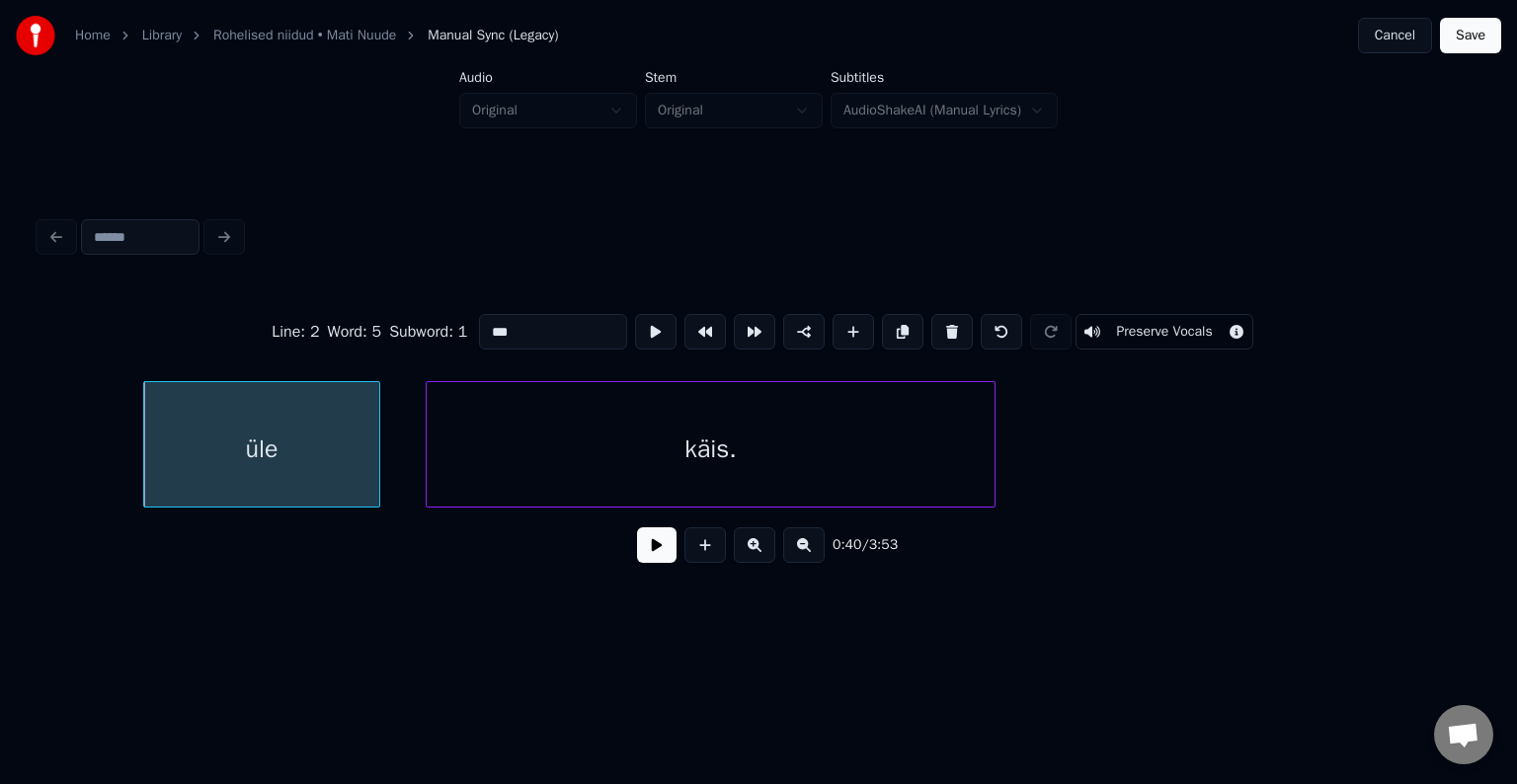click at bounding box center (657, 545) 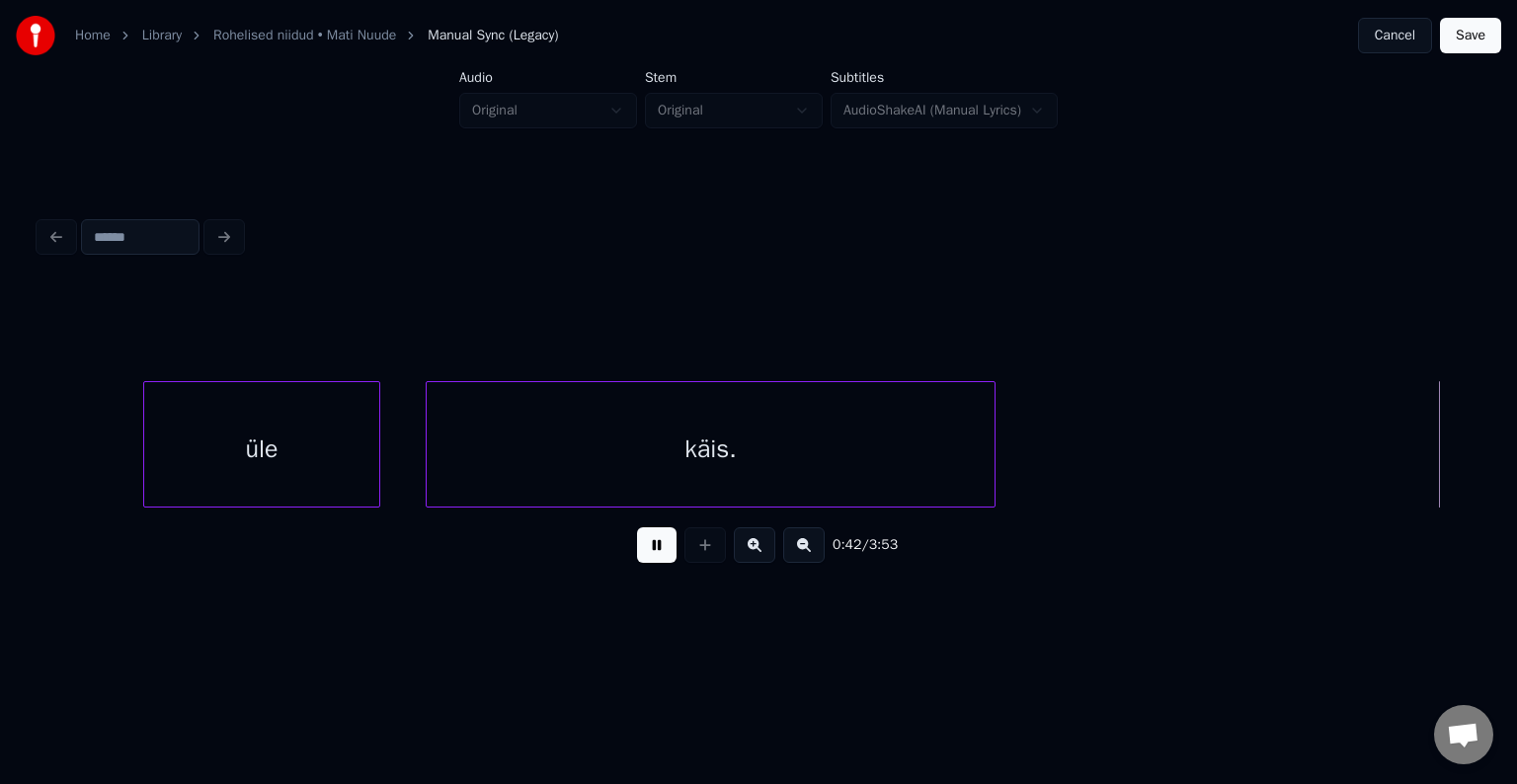 scroll, scrollTop: 0, scrollLeft: 25248, axis: horizontal 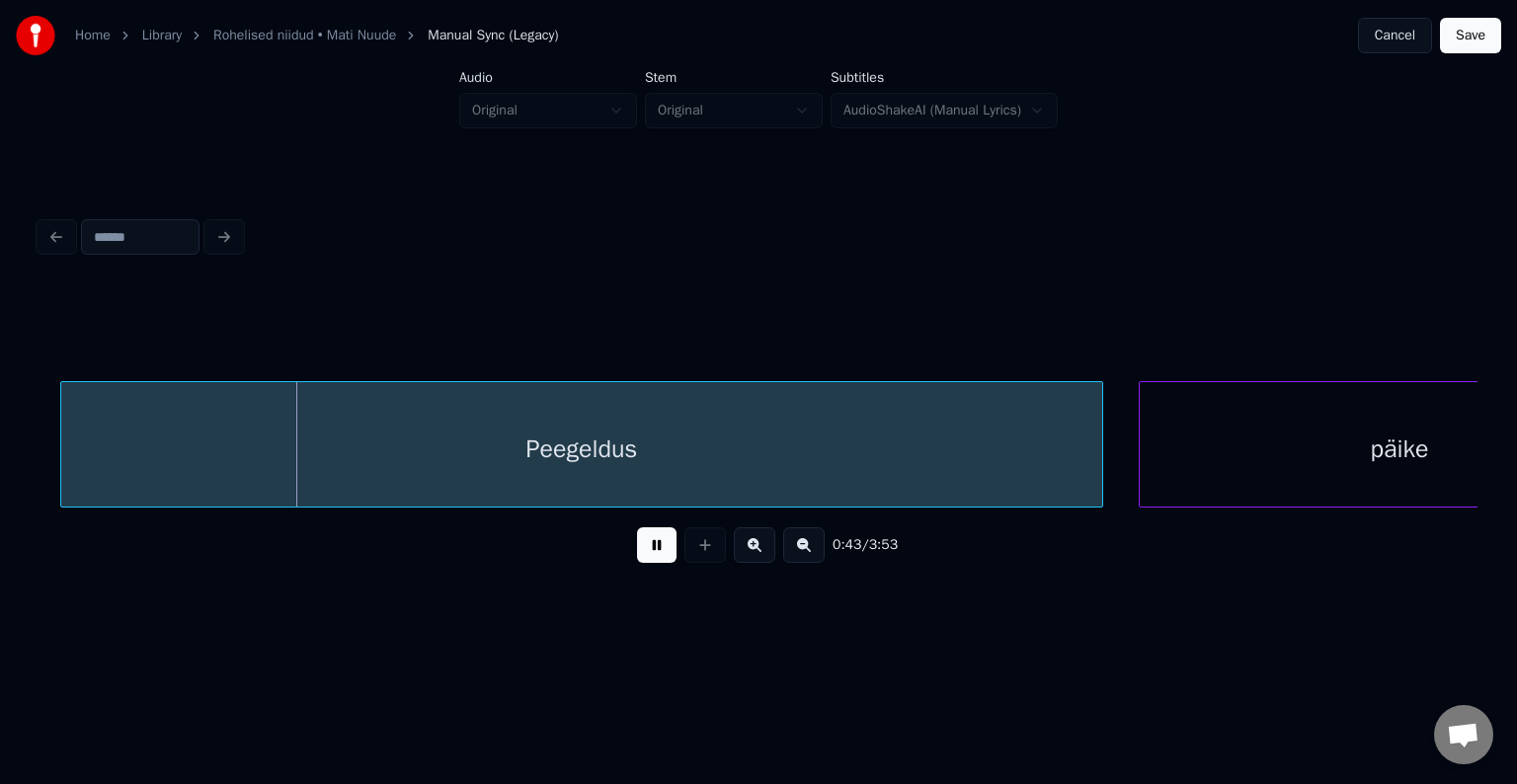 click at bounding box center [657, 545] 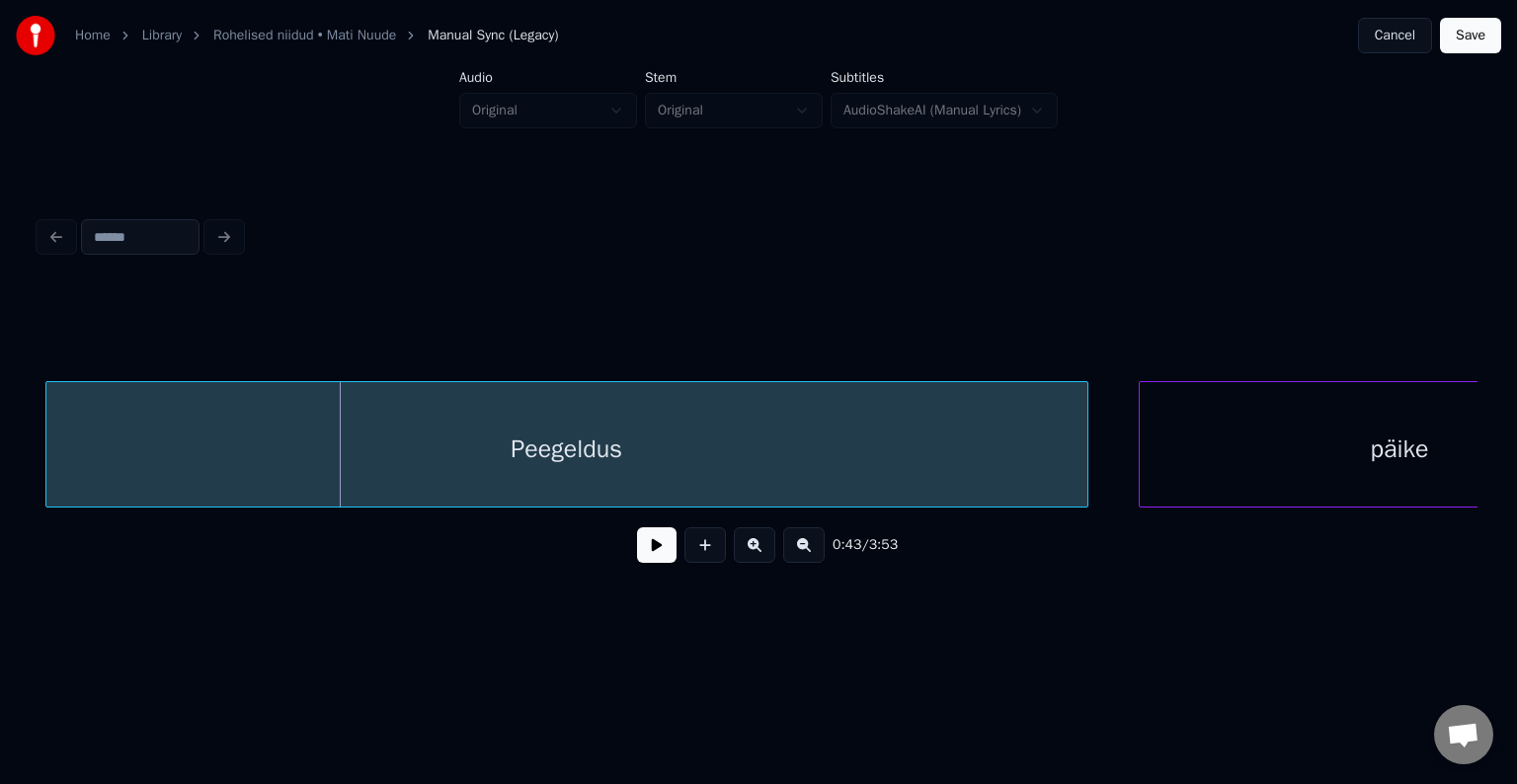 scroll, scrollTop: 0, scrollLeft: 25240, axis: horizontal 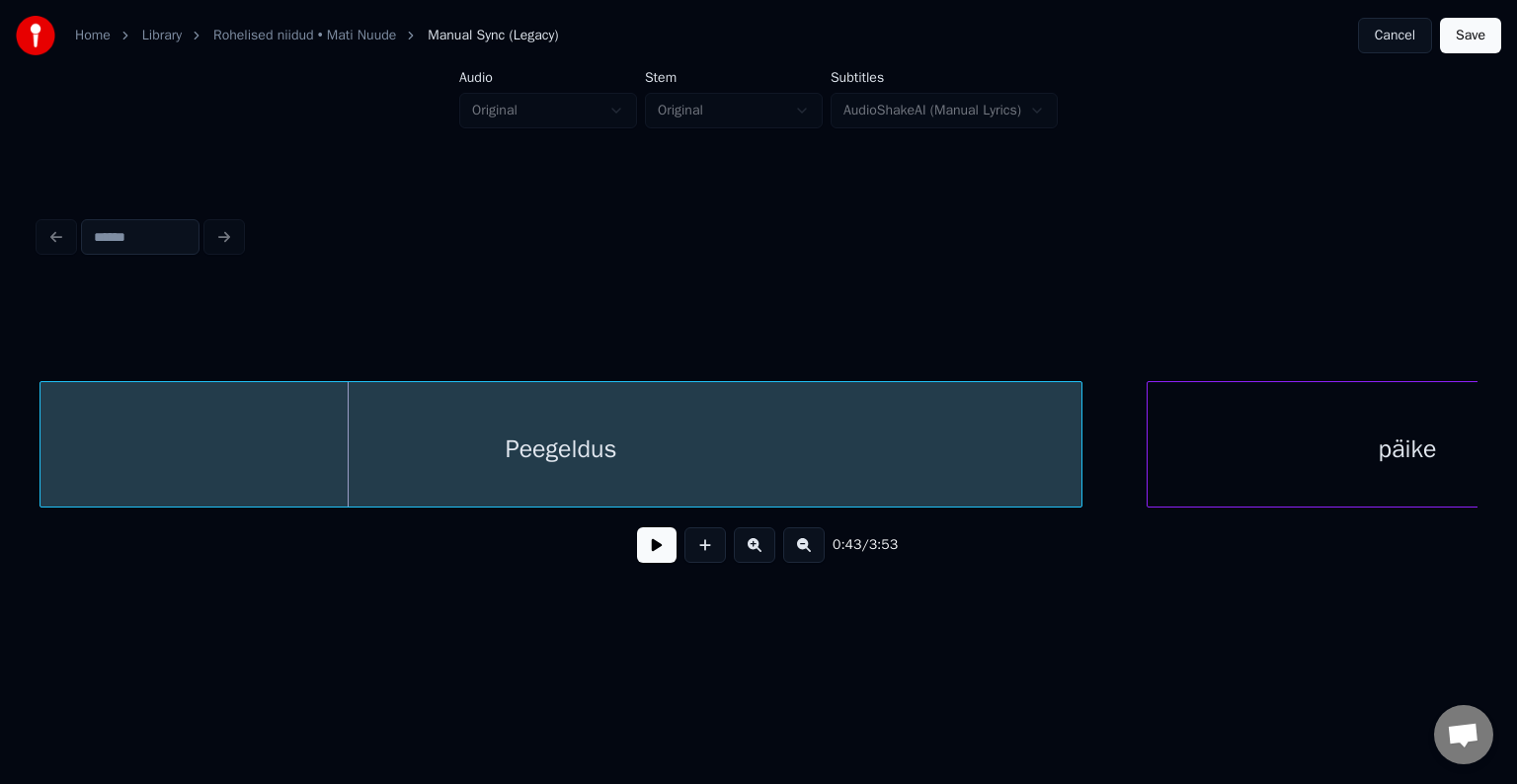 click on "Peegeldus" at bounding box center [561, 449] 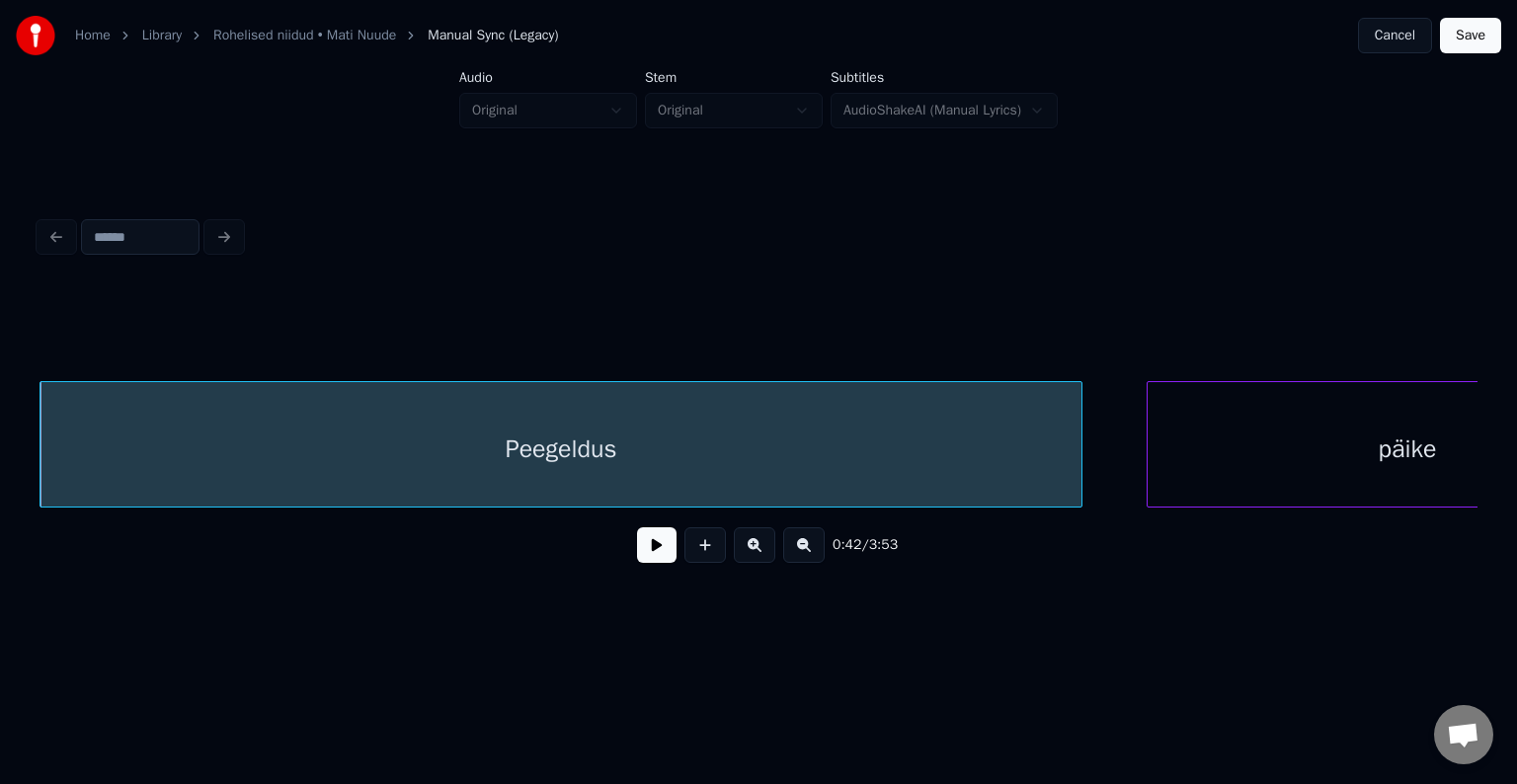 scroll, scrollTop: 0, scrollLeft: 25426, axis: horizontal 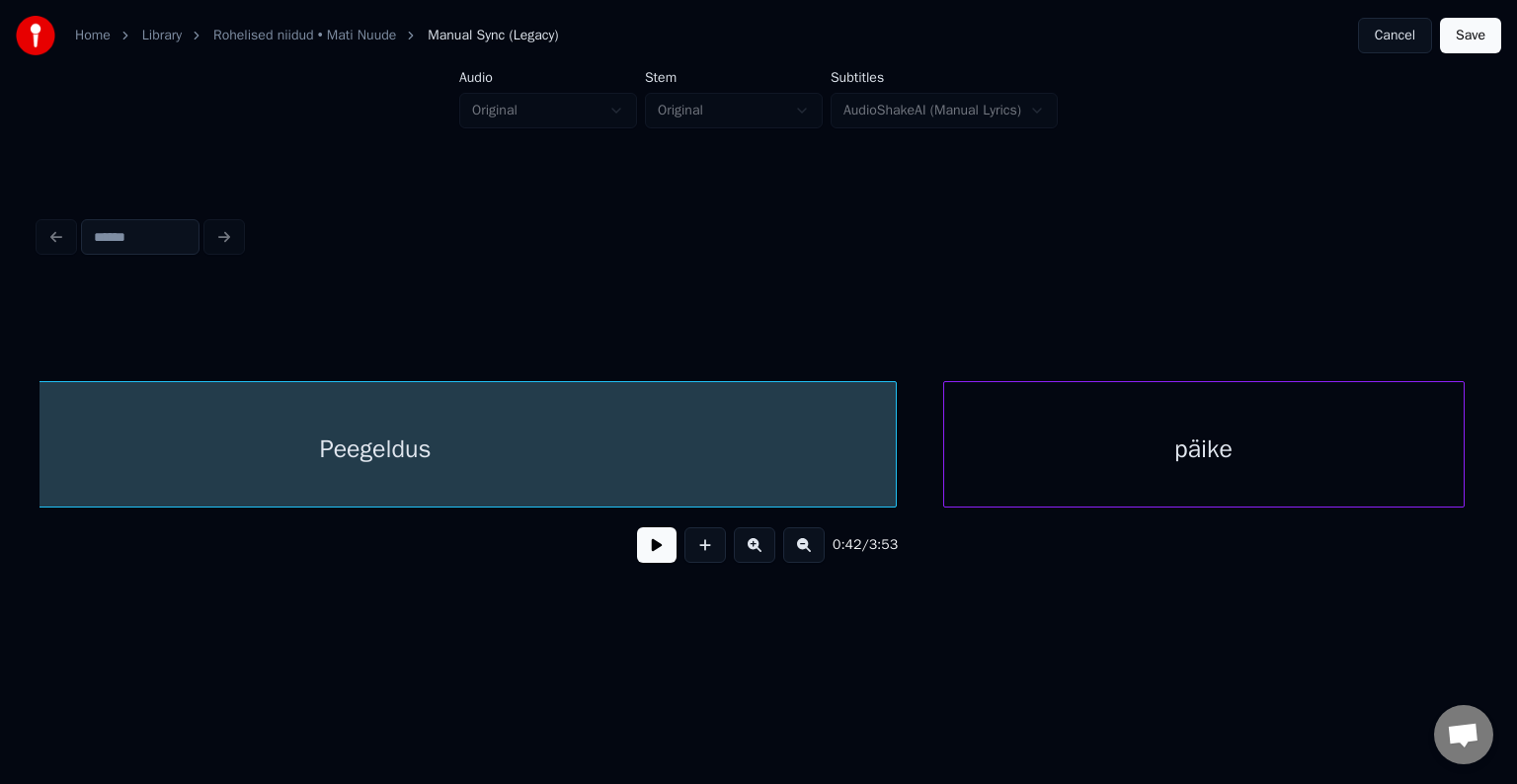 click on "päike" at bounding box center (1204, 449) 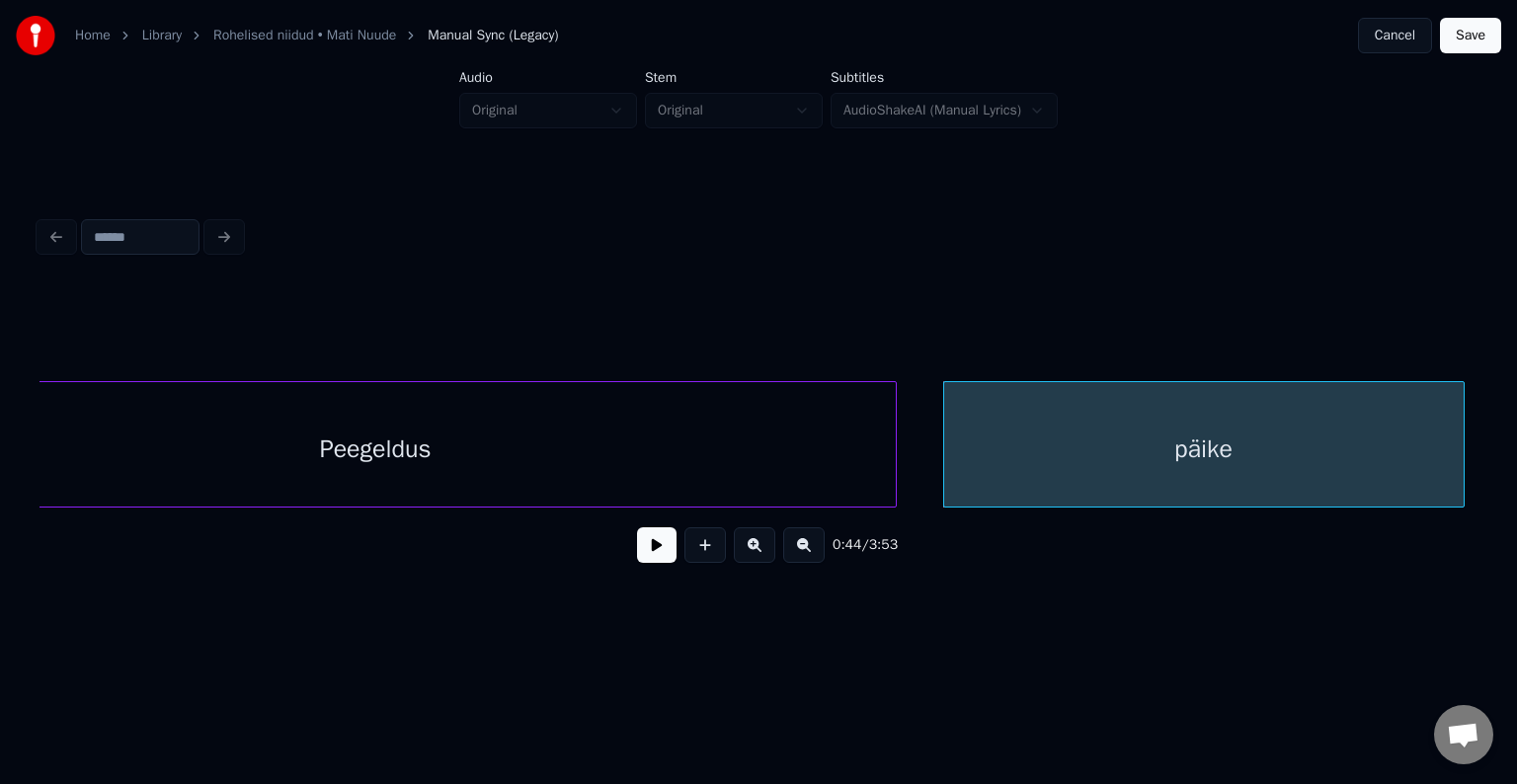 click on "Peegeldus" at bounding box center (375, 449) 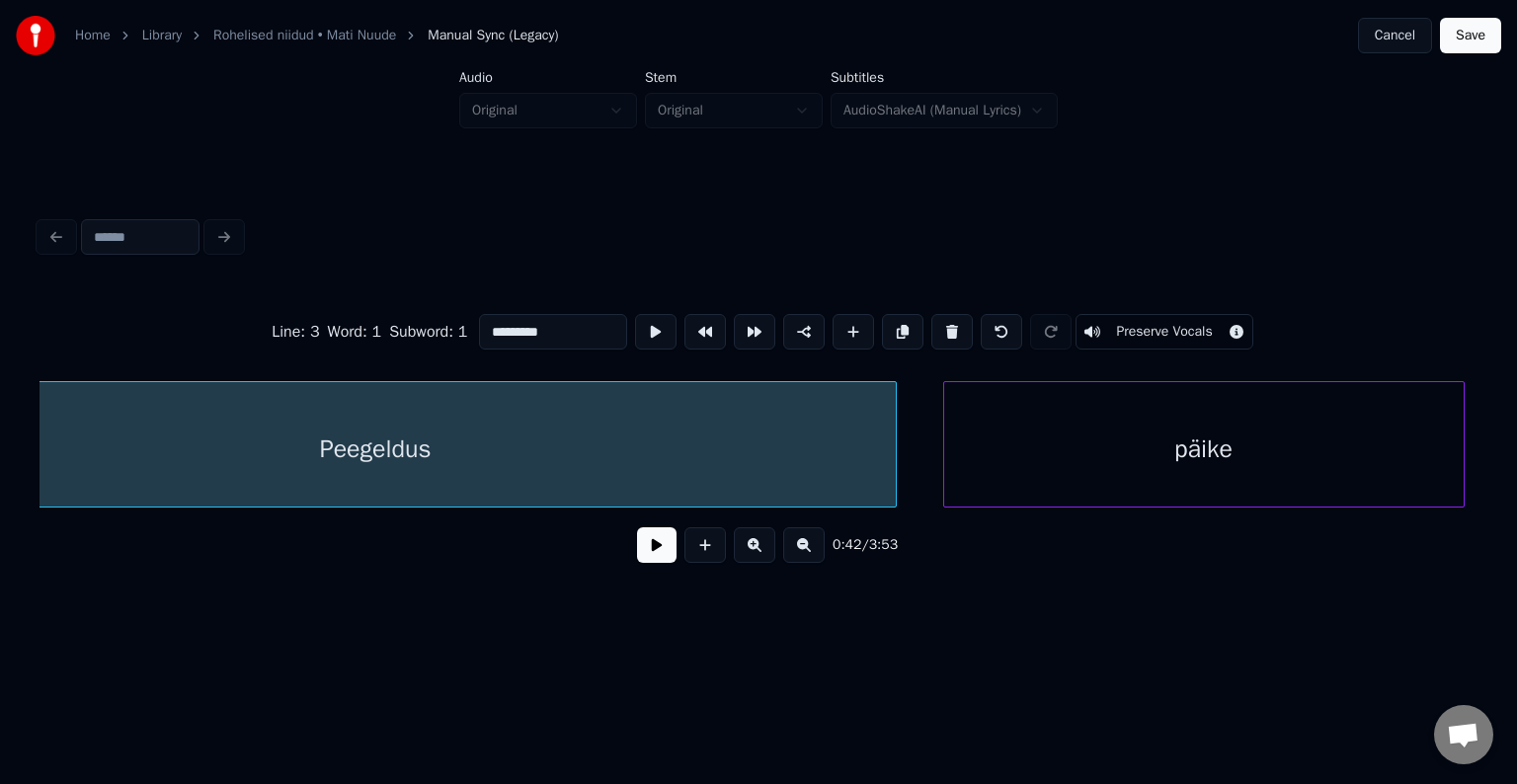 scroll, scrollTop: 0, scrollLeft: 25240, axis: horizontal 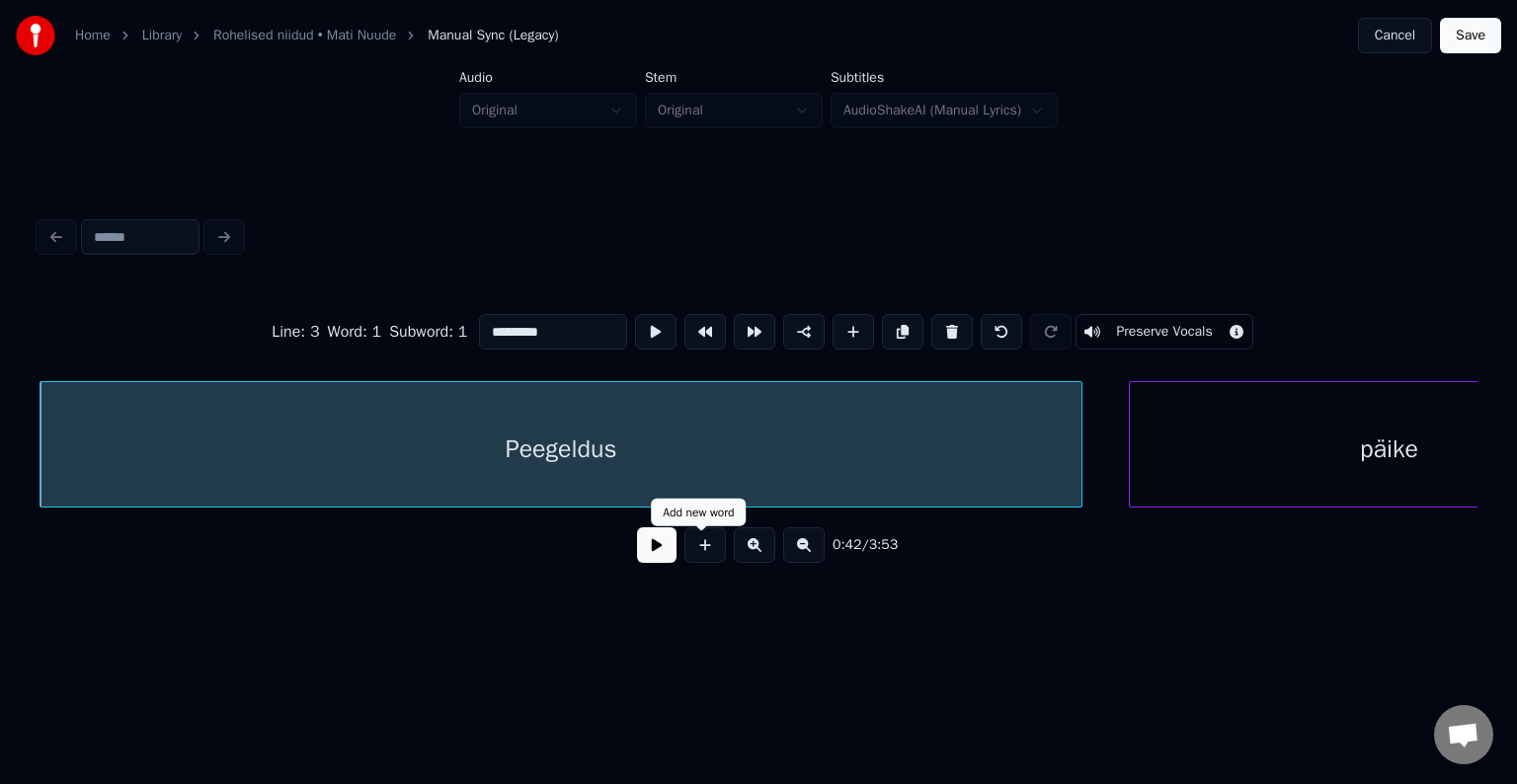click at bounding box center (657, 545) 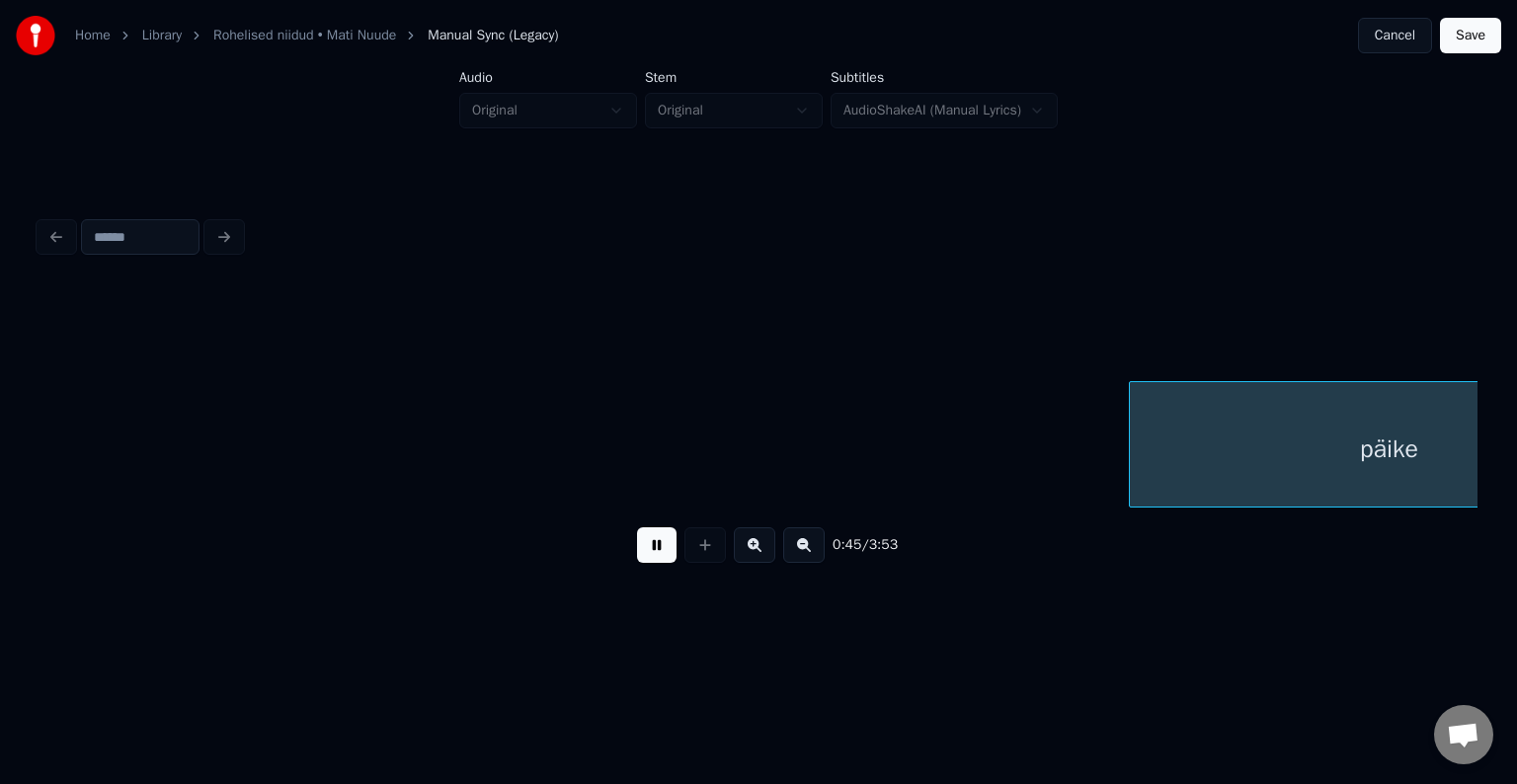 scroll, scrollTop: 0, scrollLeft: 26679, axis: horizontal 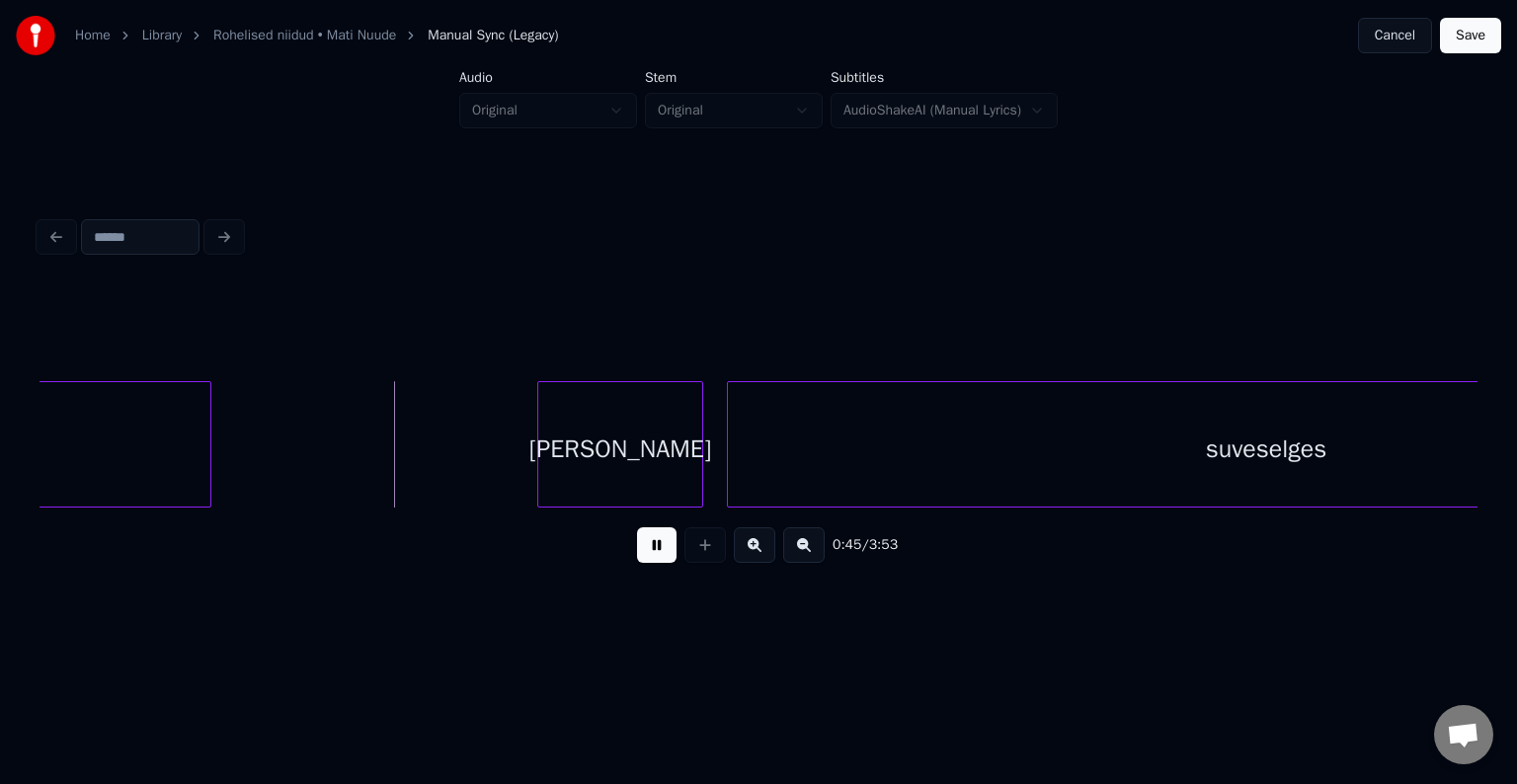click at bounding box center [657, 545] 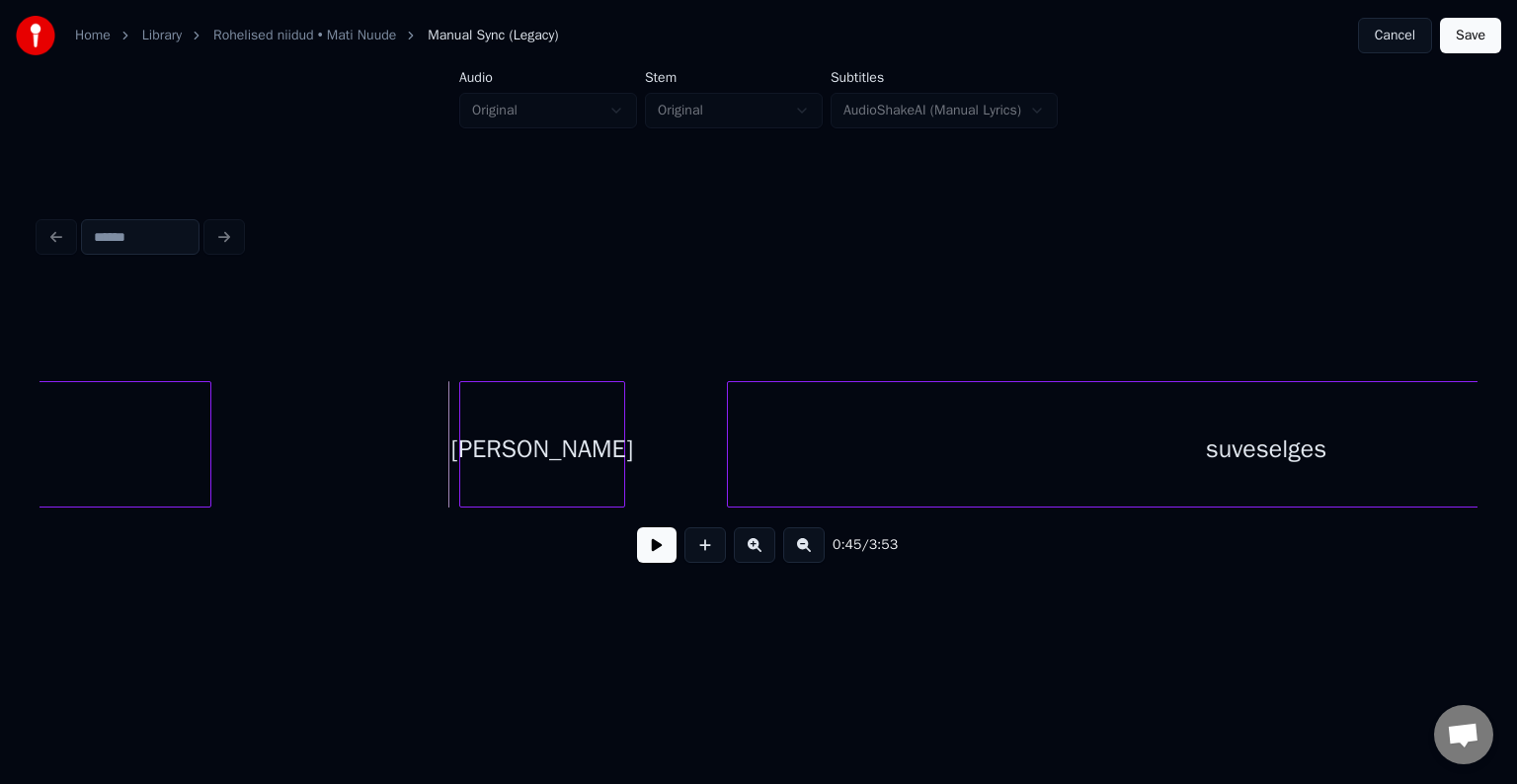 click on "[PERSON_NAME]" at bounding box center (542, 449) 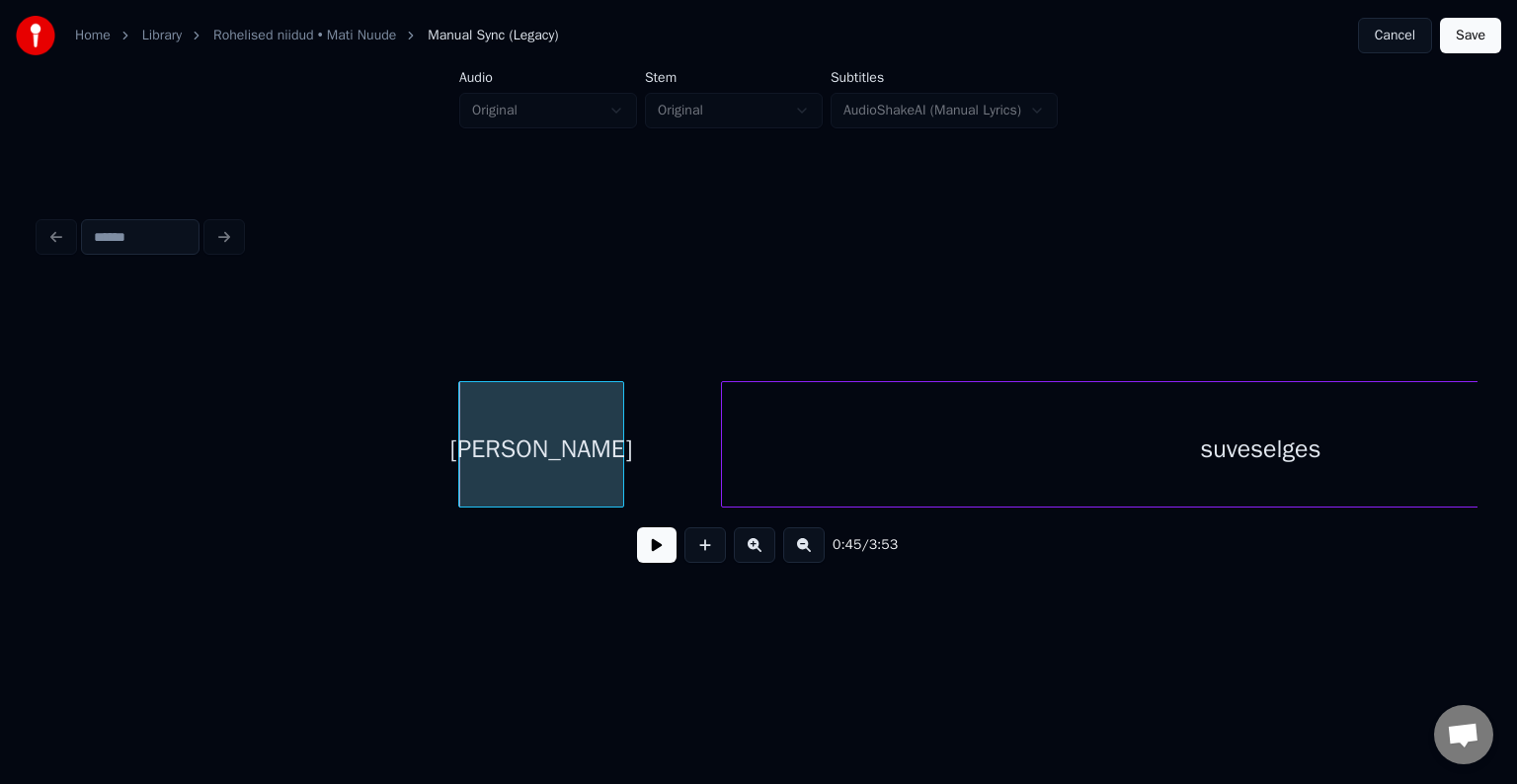 scroll, scrollTop: 0, scrollLeft: 27001, axis: horizontal 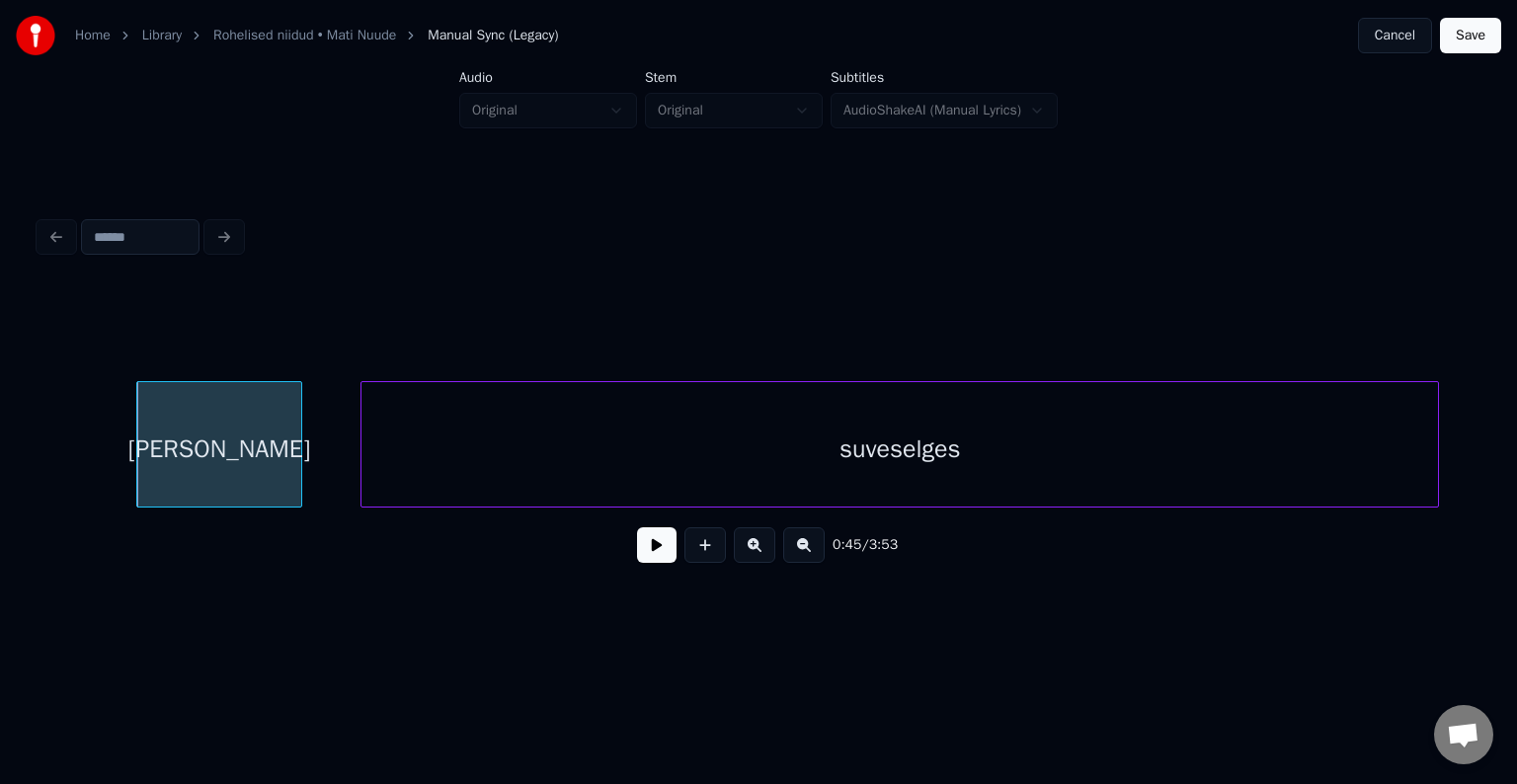 click on "suveselges" at bounding box center [900, 449] 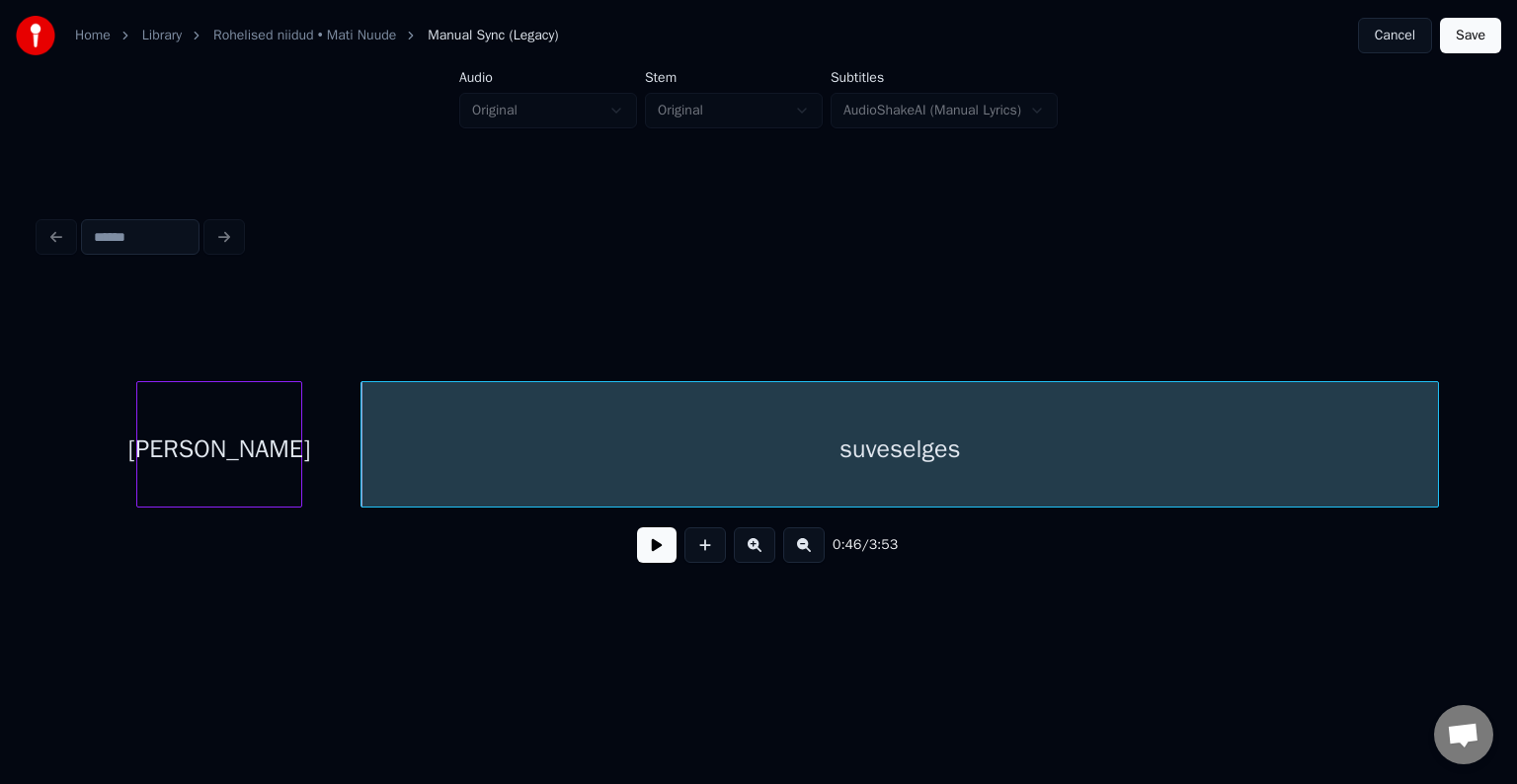 click on "[PERSON_NAME]" at bounding box center [219, 449] 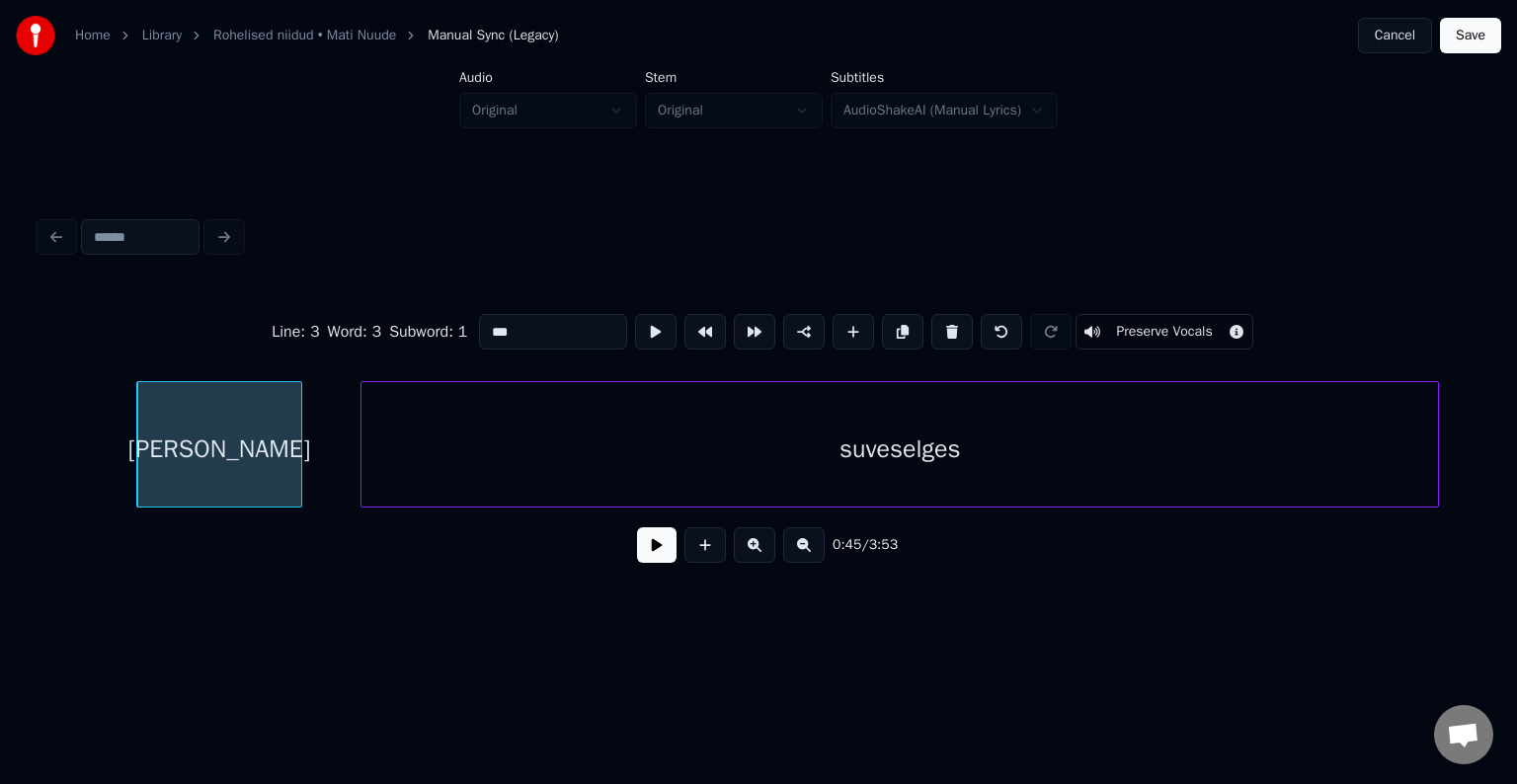 click at bounding box center [657, 545] 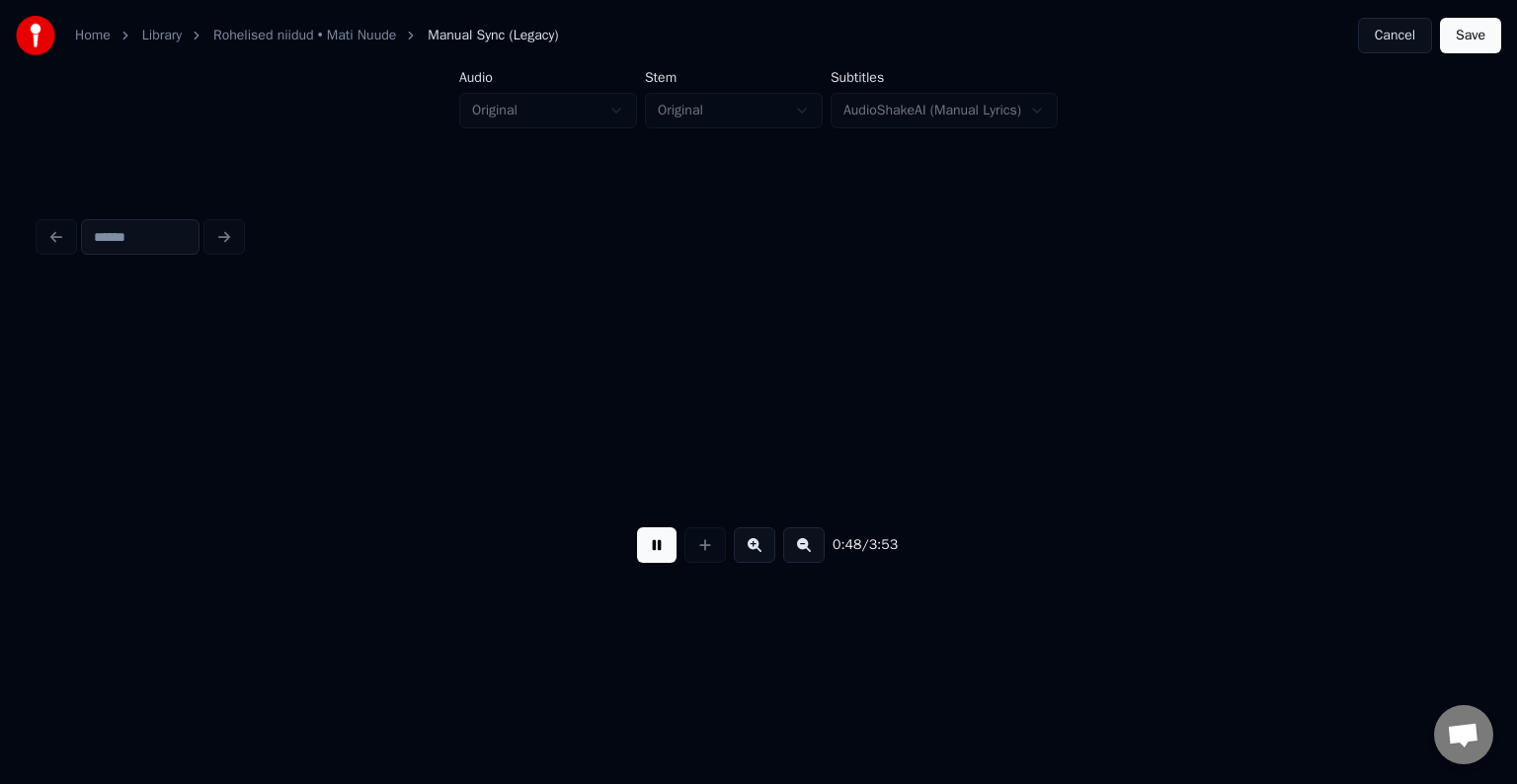 scroll, scrollTop: 0, scrollLeft: 28444, axis: horizontal 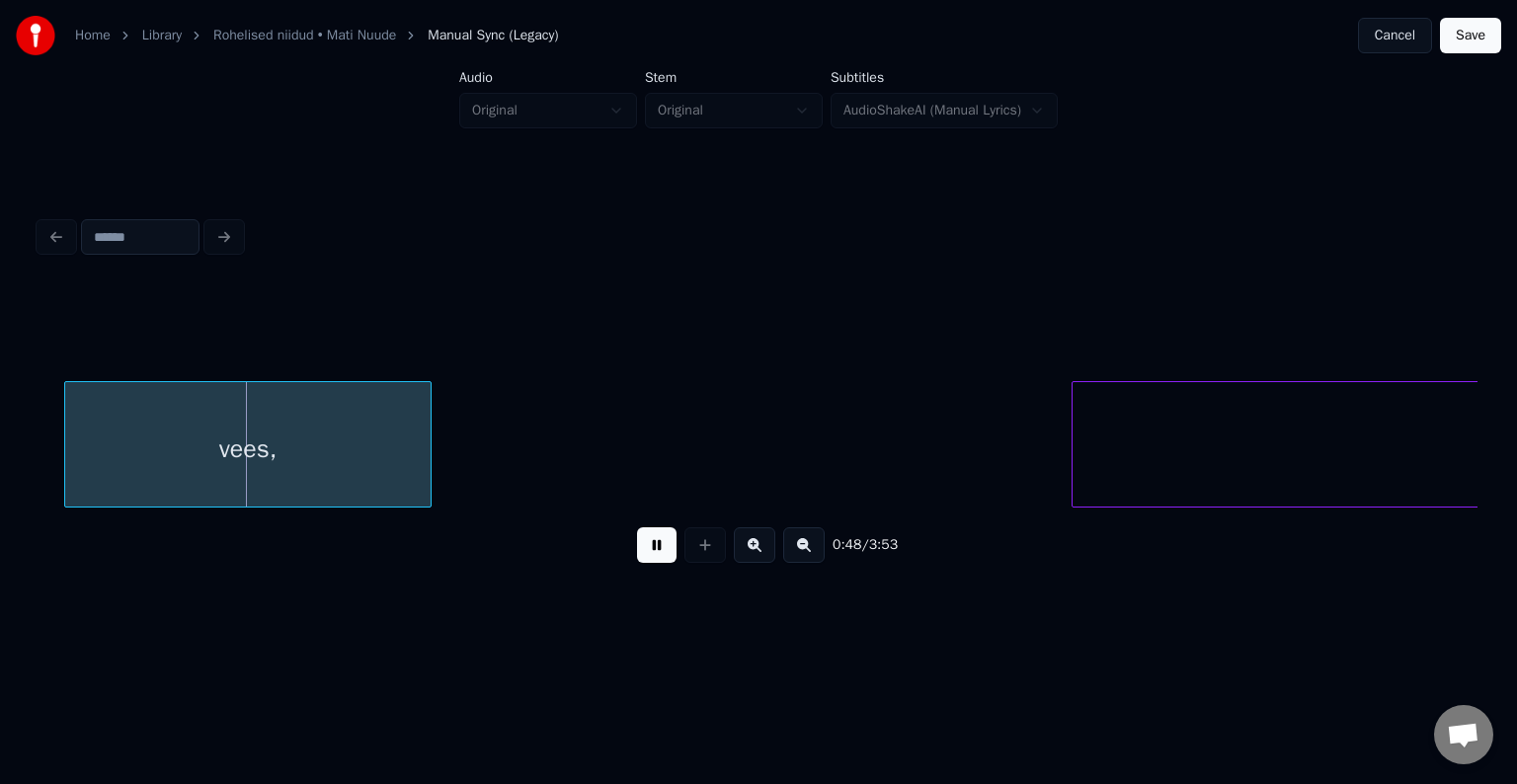 click at bounding box center (657, 545) 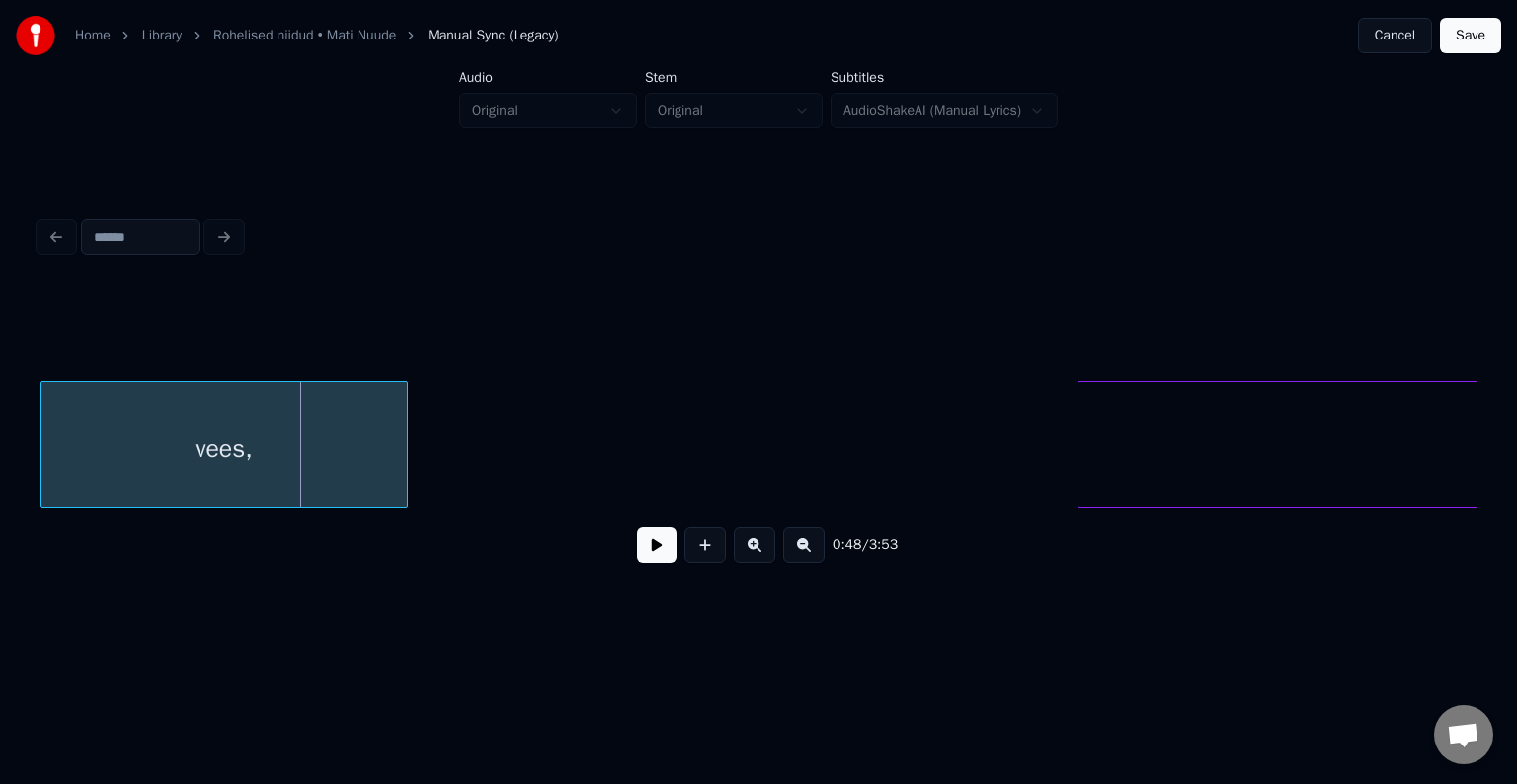 scroll, scrollTop: 0, scrollLeft: 28436, axis: horizontal 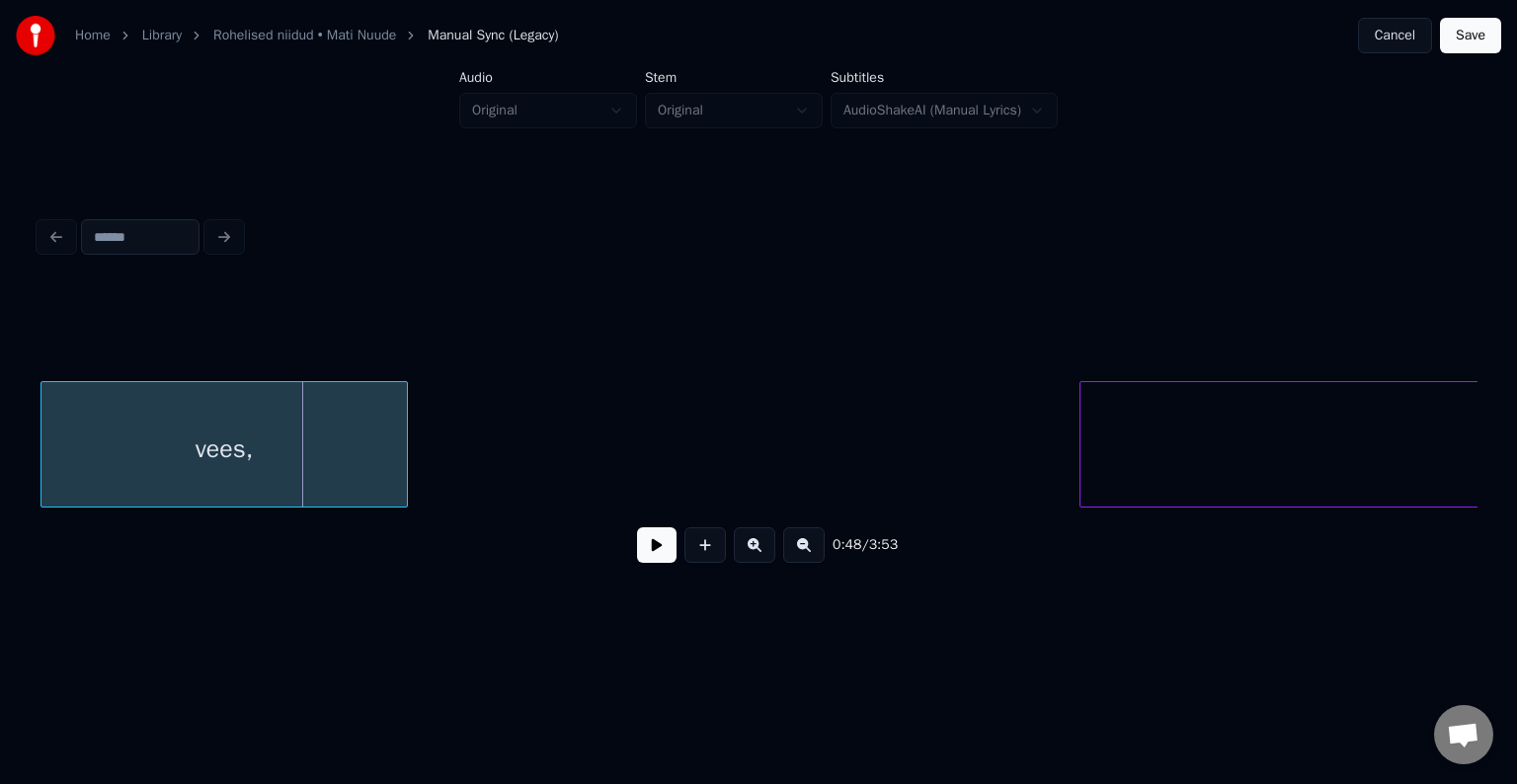 click on "vees," at bounding box center (224, 449) 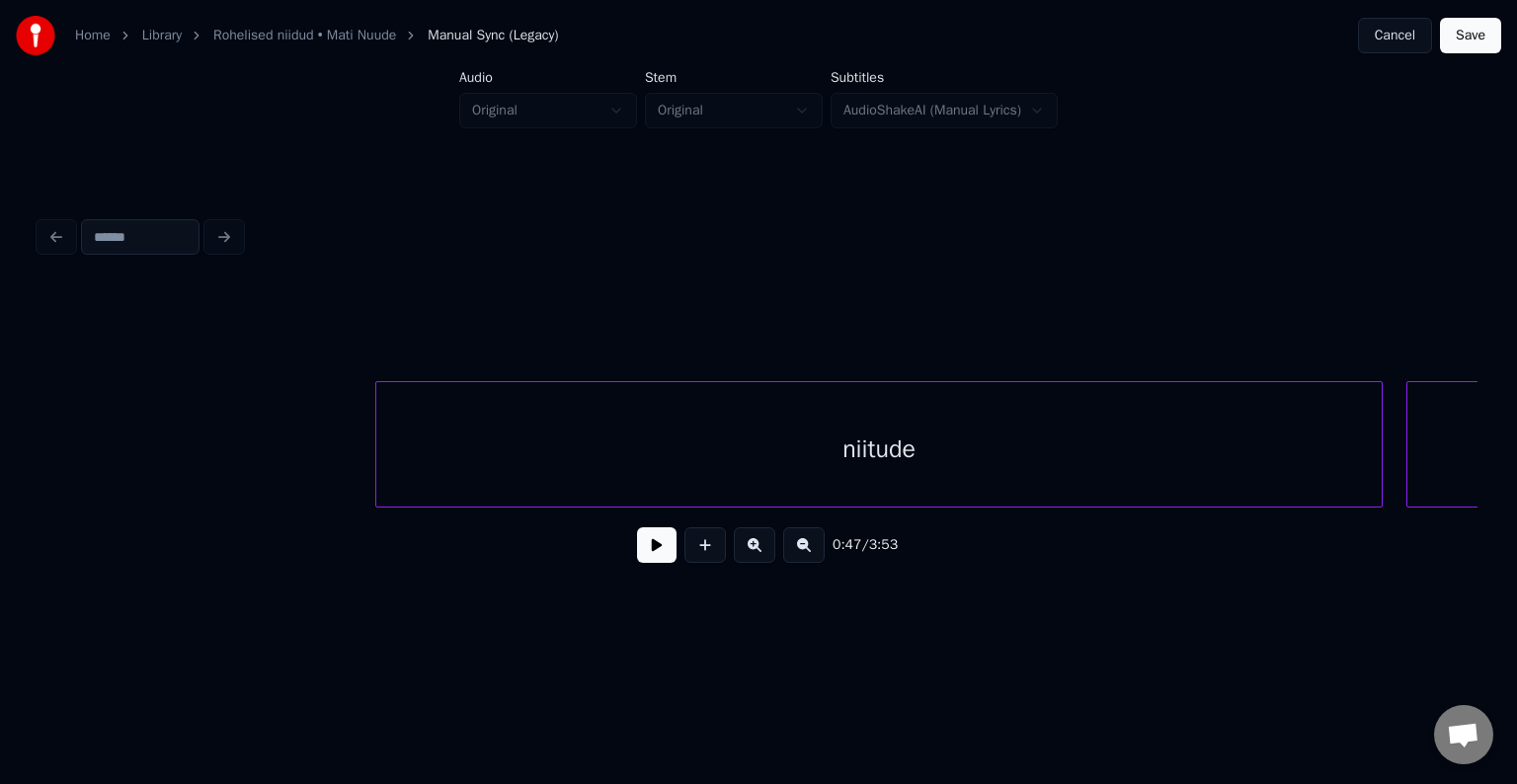 scroll, scrollTop: 0, scrollLeft: 29186, axis: horizontal 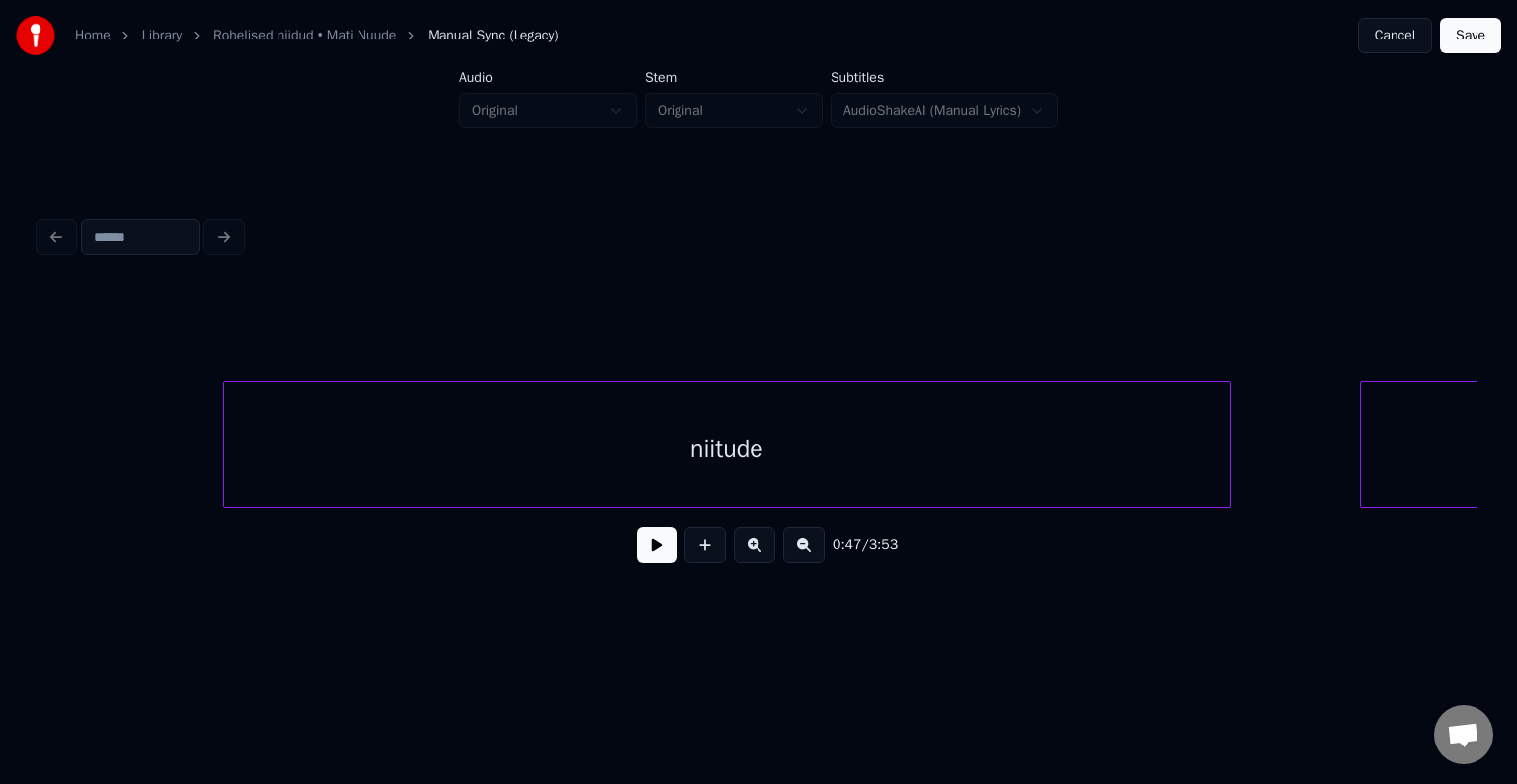 click on "niitude" at bounding box center [727, 449] 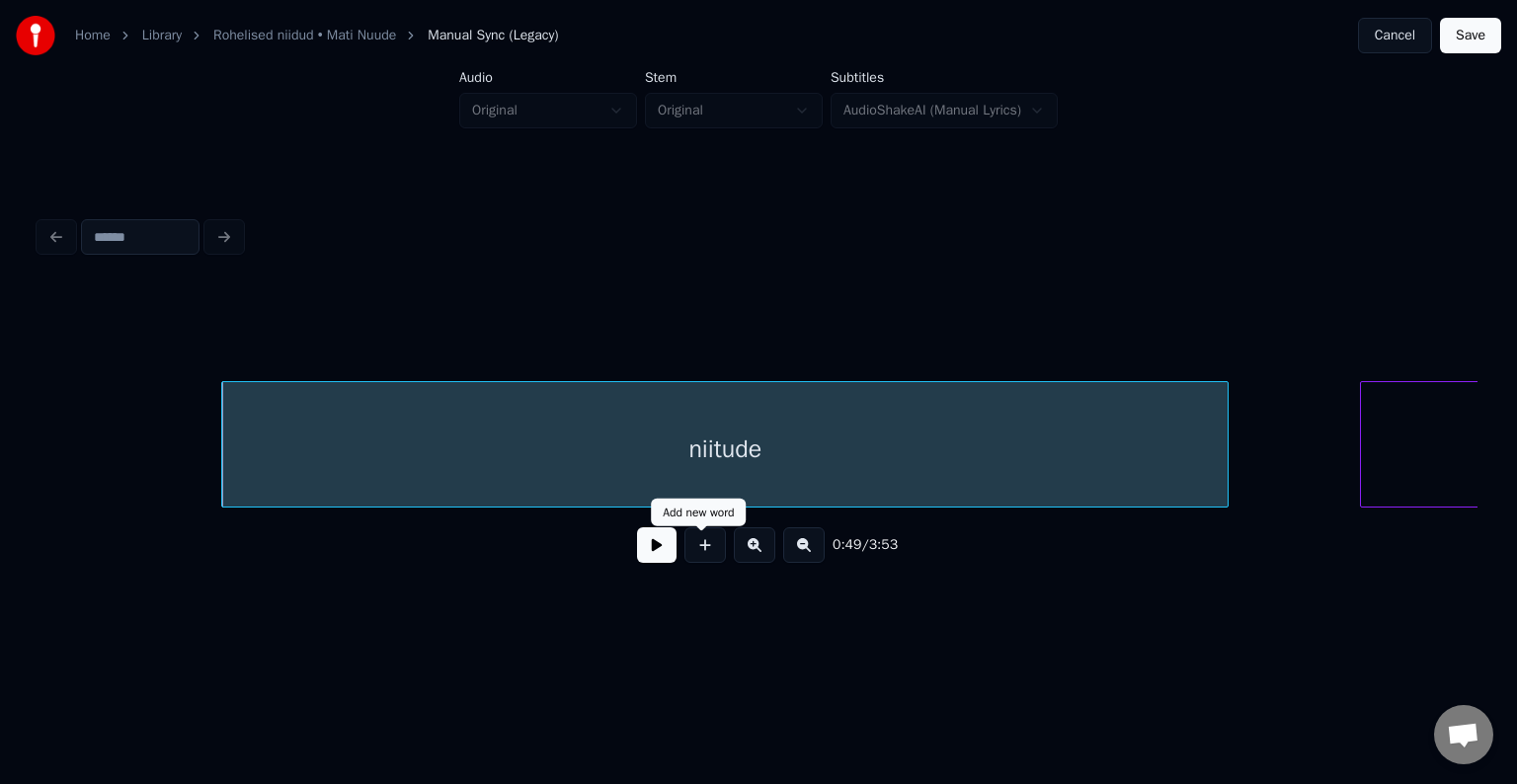 click at bounding box center (657, 545) 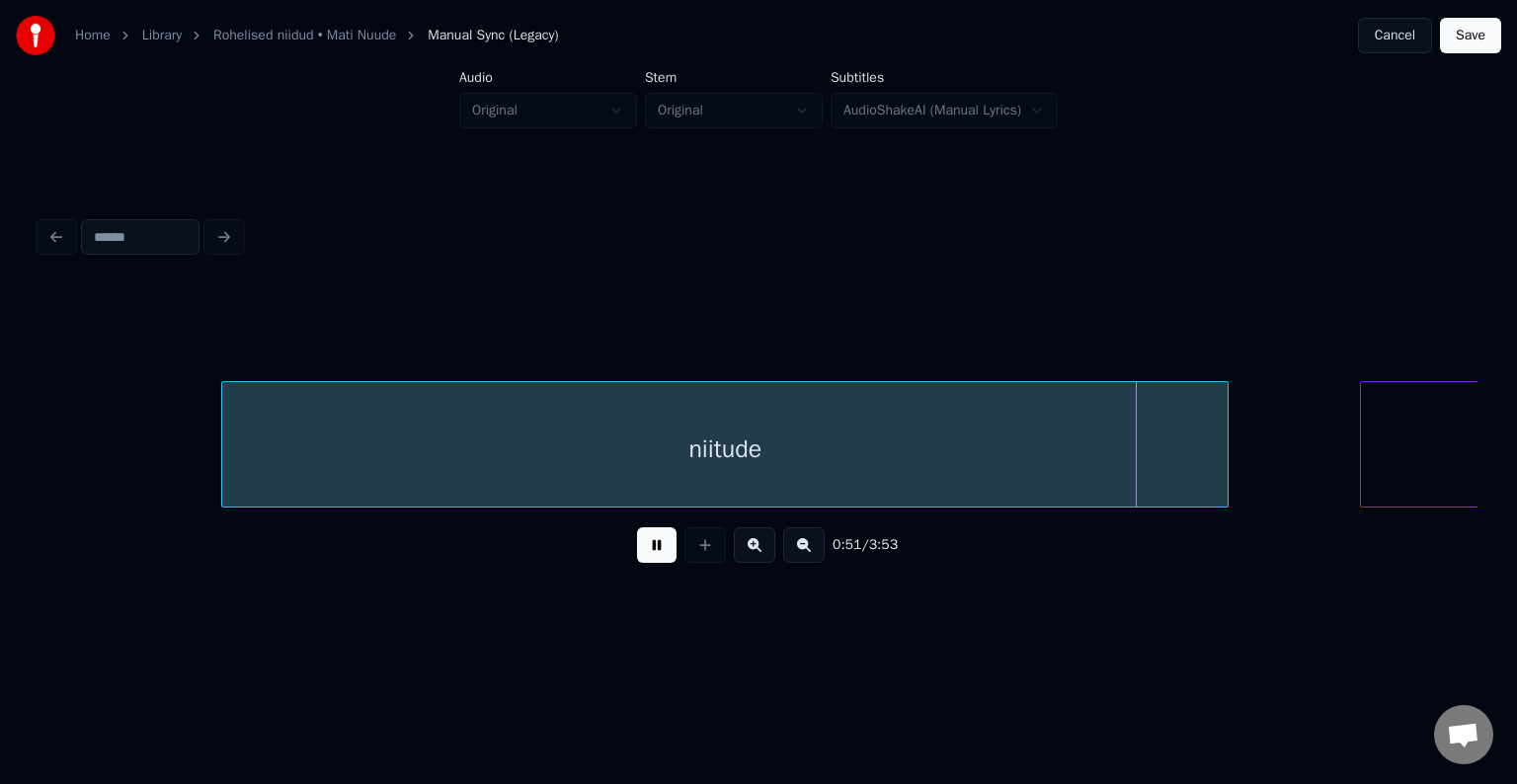 click at bounding box center [657, 545] 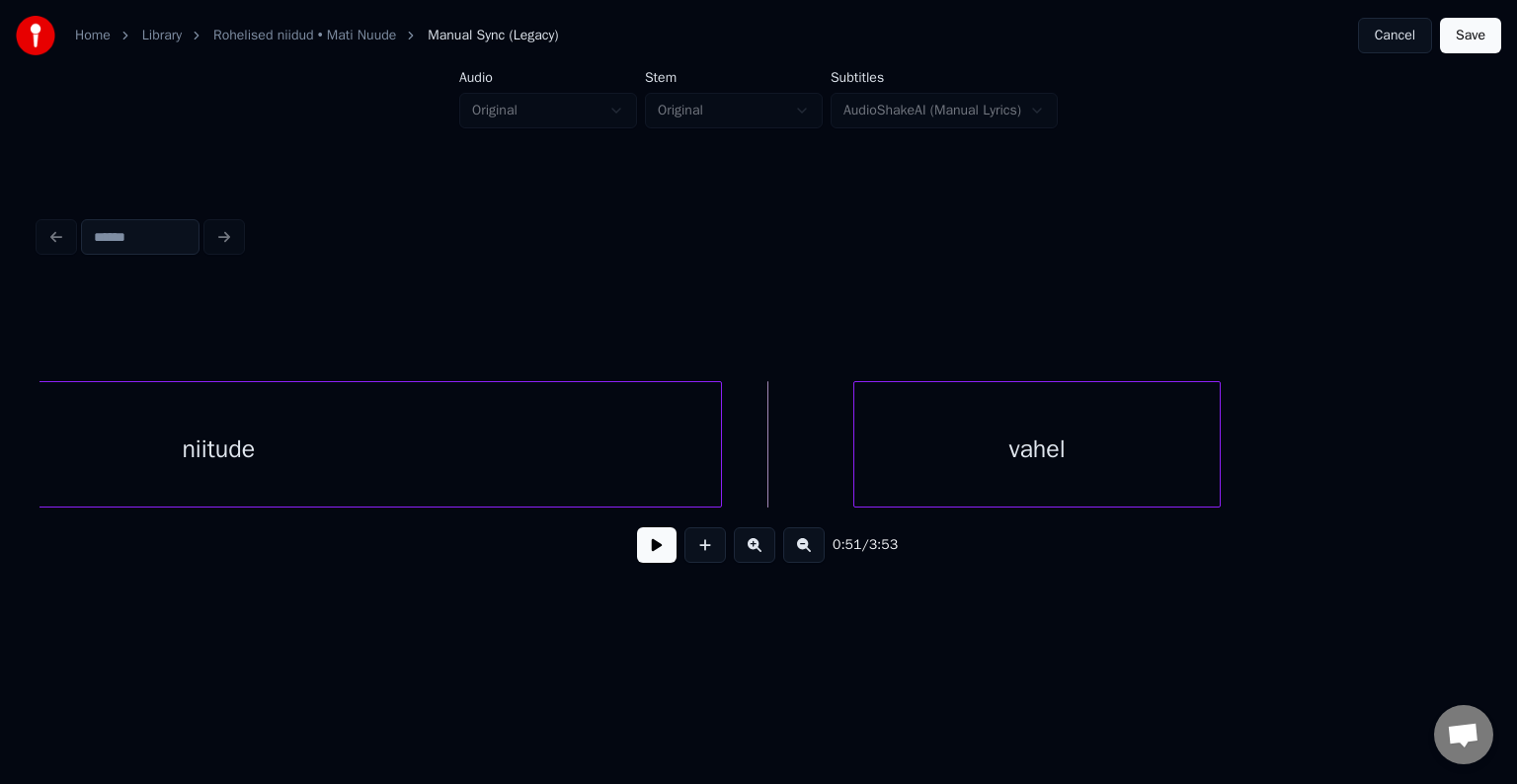 scroll, scrollTop: 0, scrollLeft: 29700, axis: horizontal 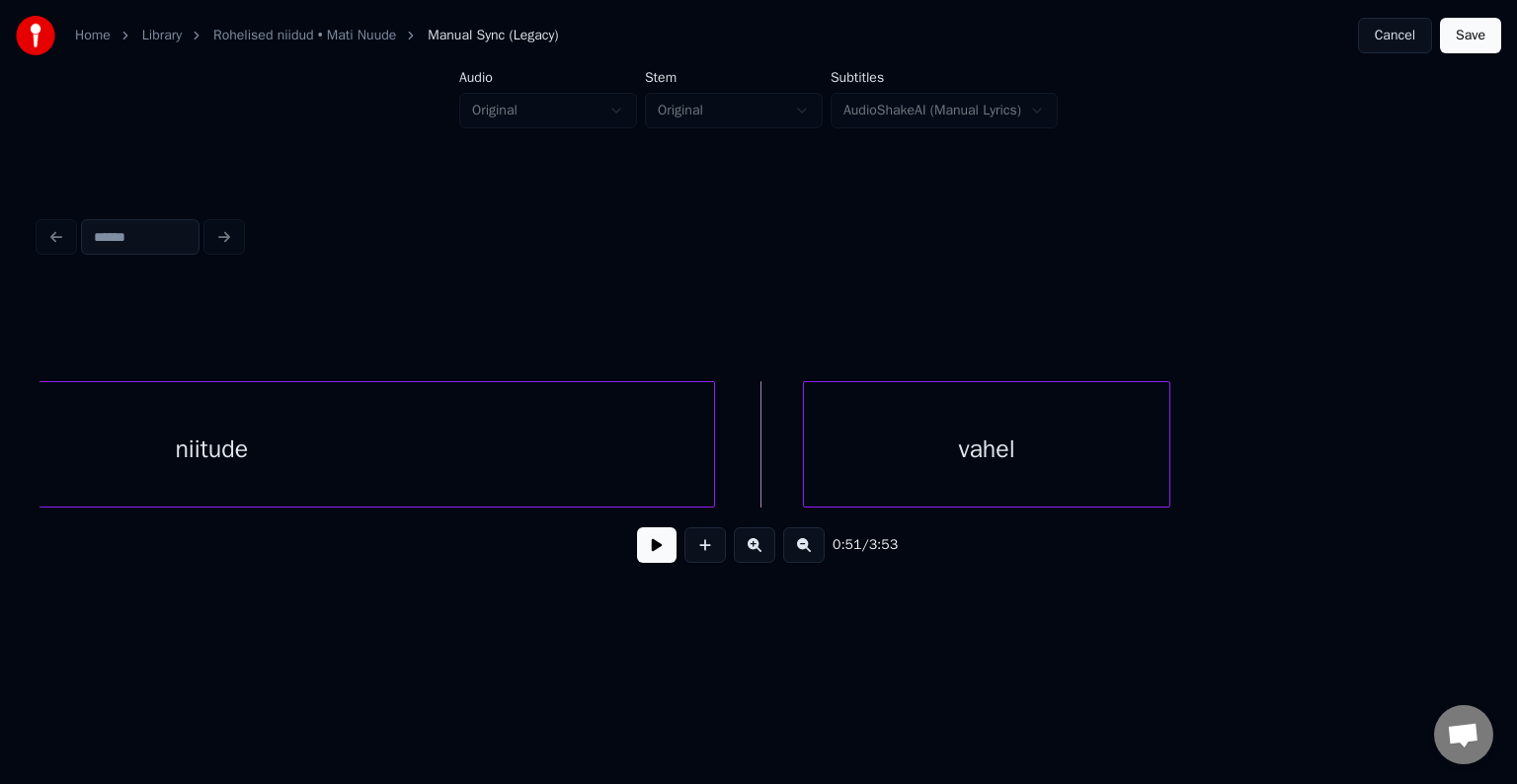 click on "vahel" at bounding box center (987, 449) 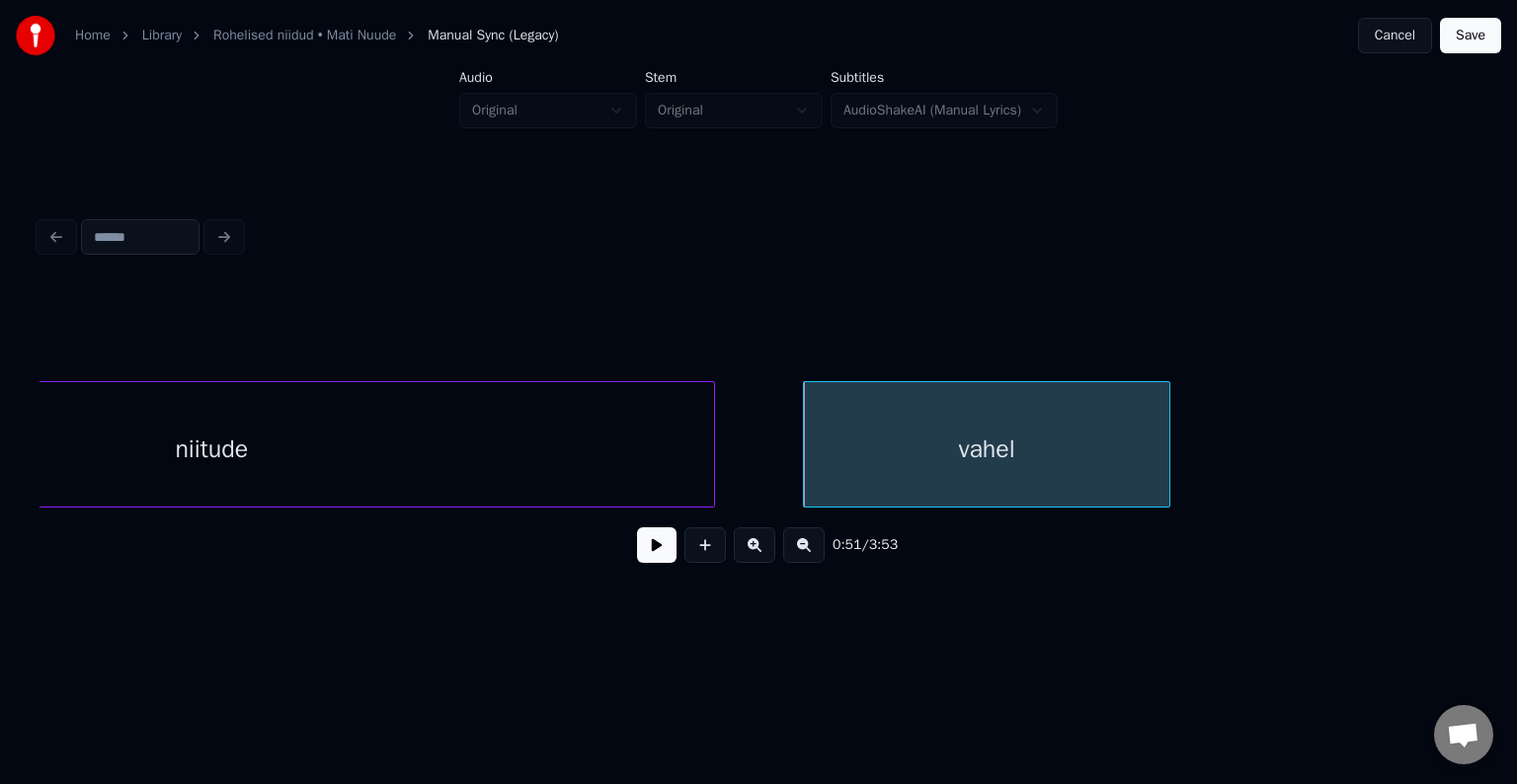 click on "niitude" at bounding box center [211, 449] 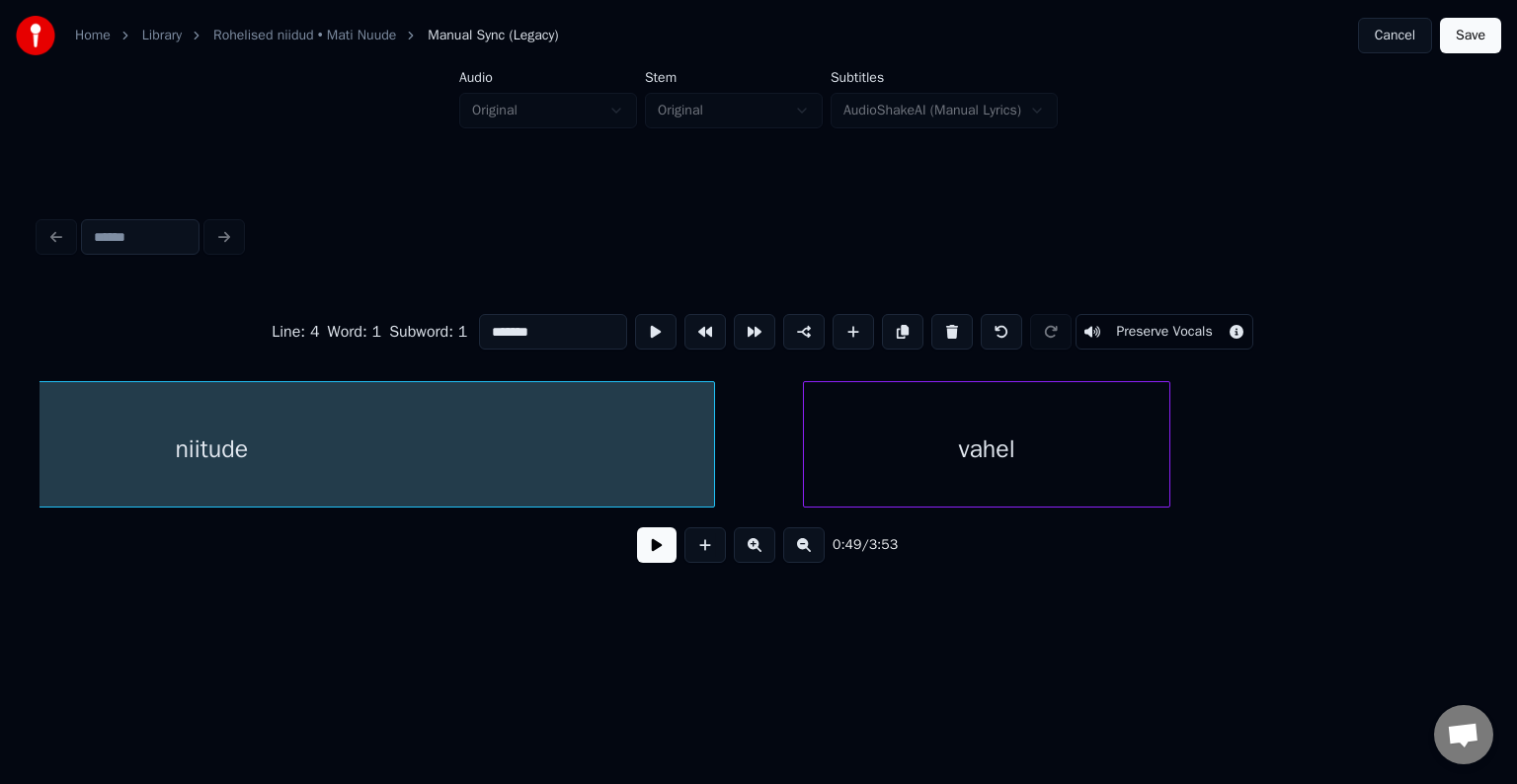 scroll, scrollTop: 0, scrollLeft: 29368, axis: horizontal 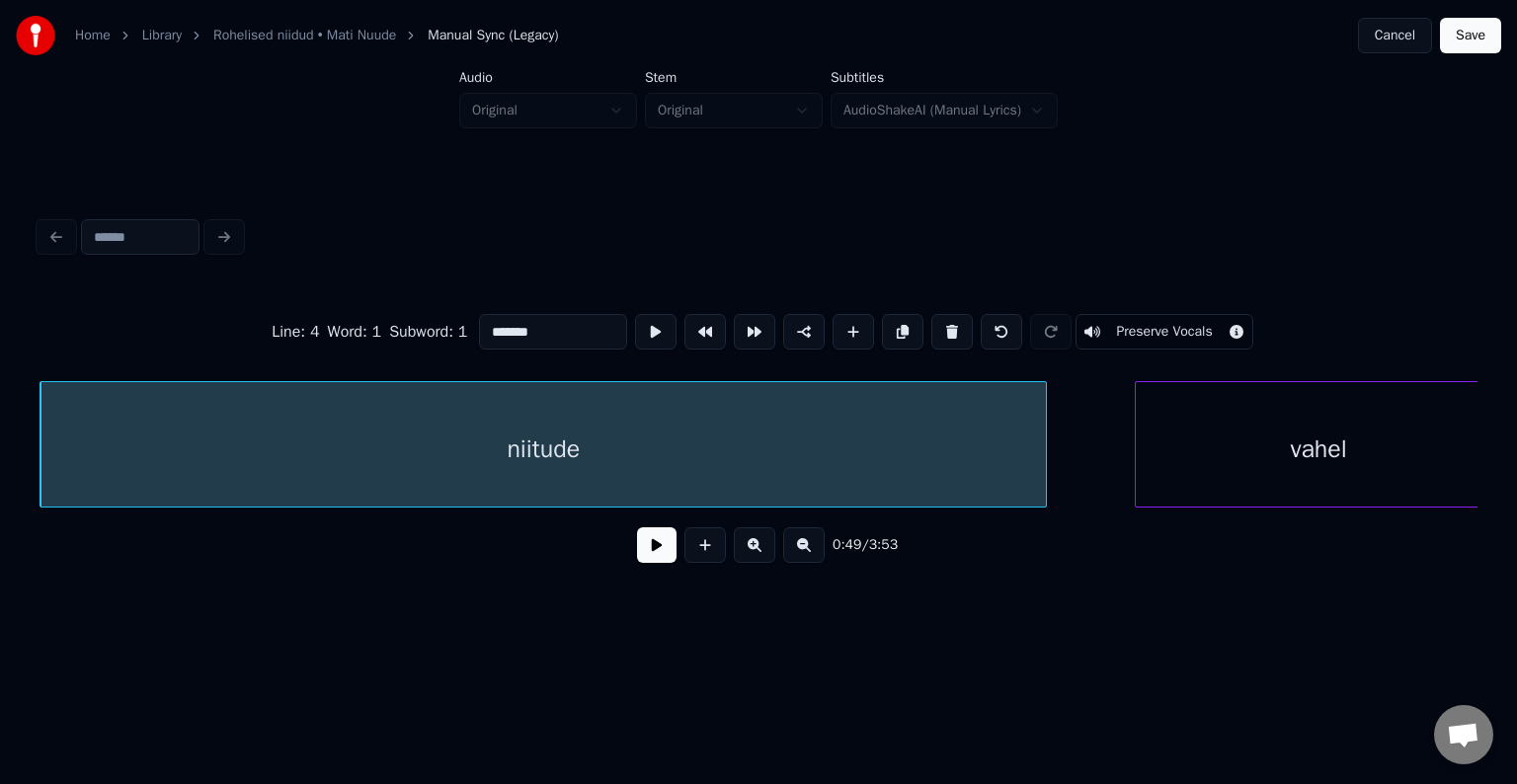 click at bounding box center [657, 545] 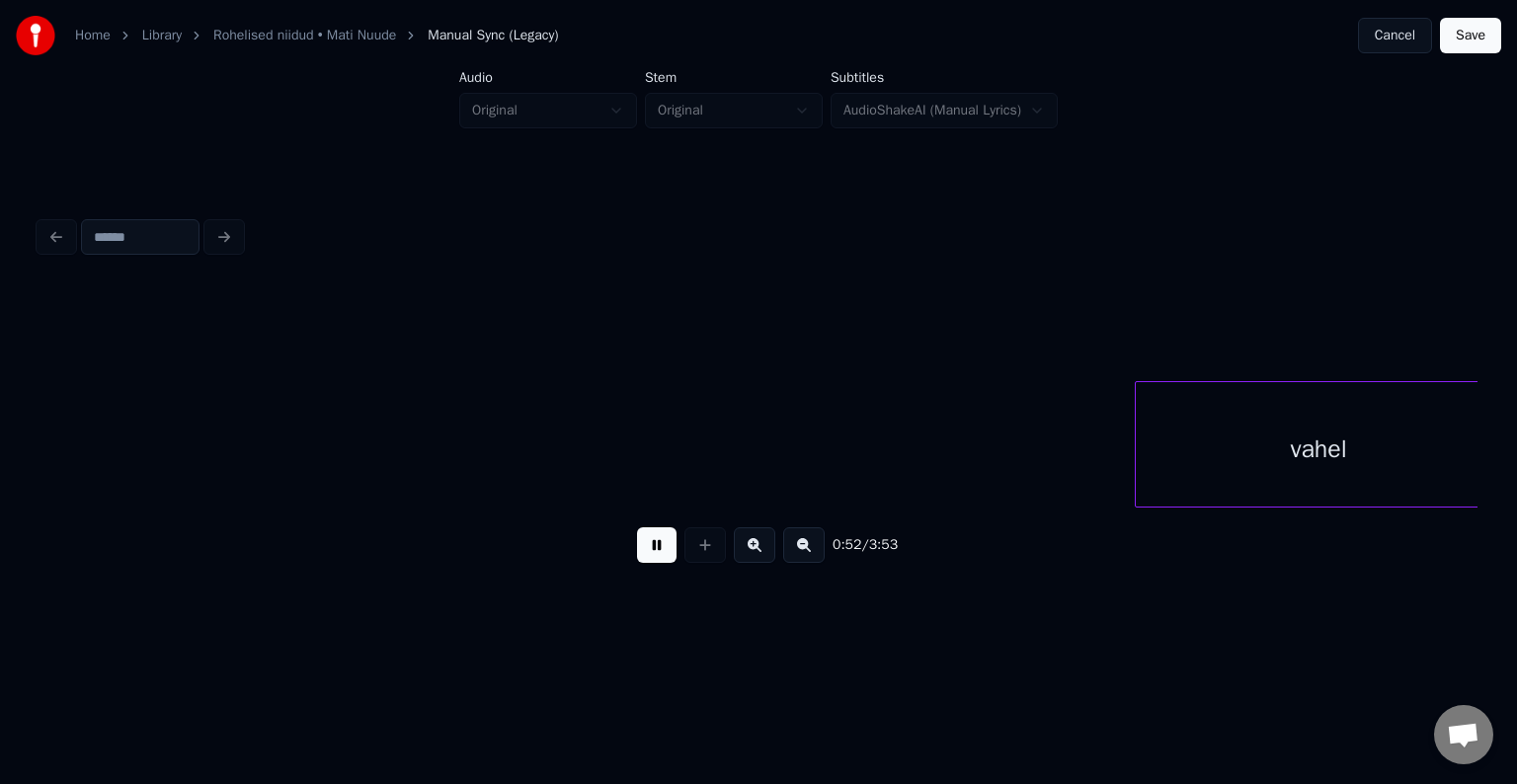 scroll, scrollTop: 0, scrollLeft: 30815, axis: horizontal 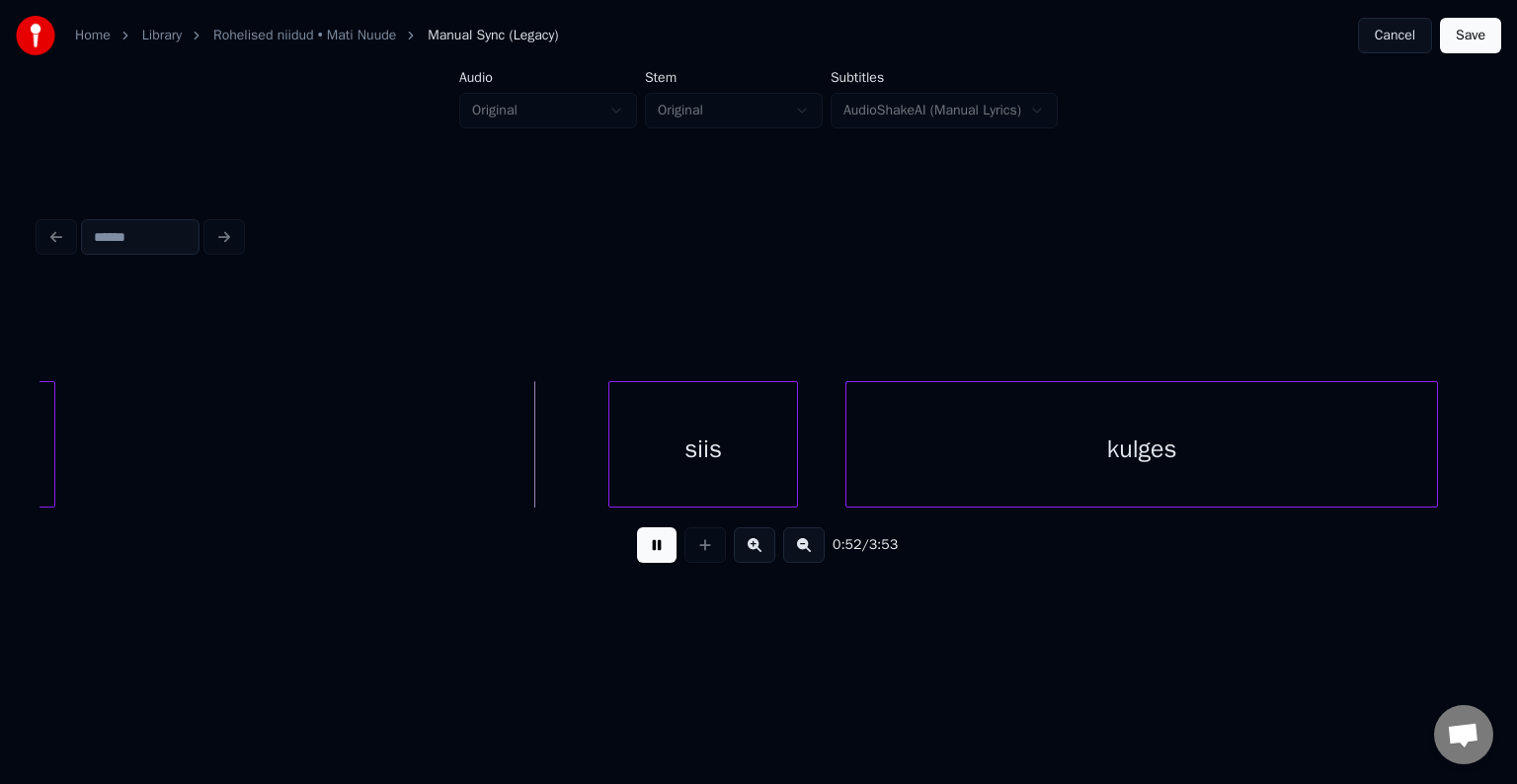 drag, startPoint x: 637, startPoint y: 553, endPoint x: 644, endPoint y: 543, distance: 12.206556 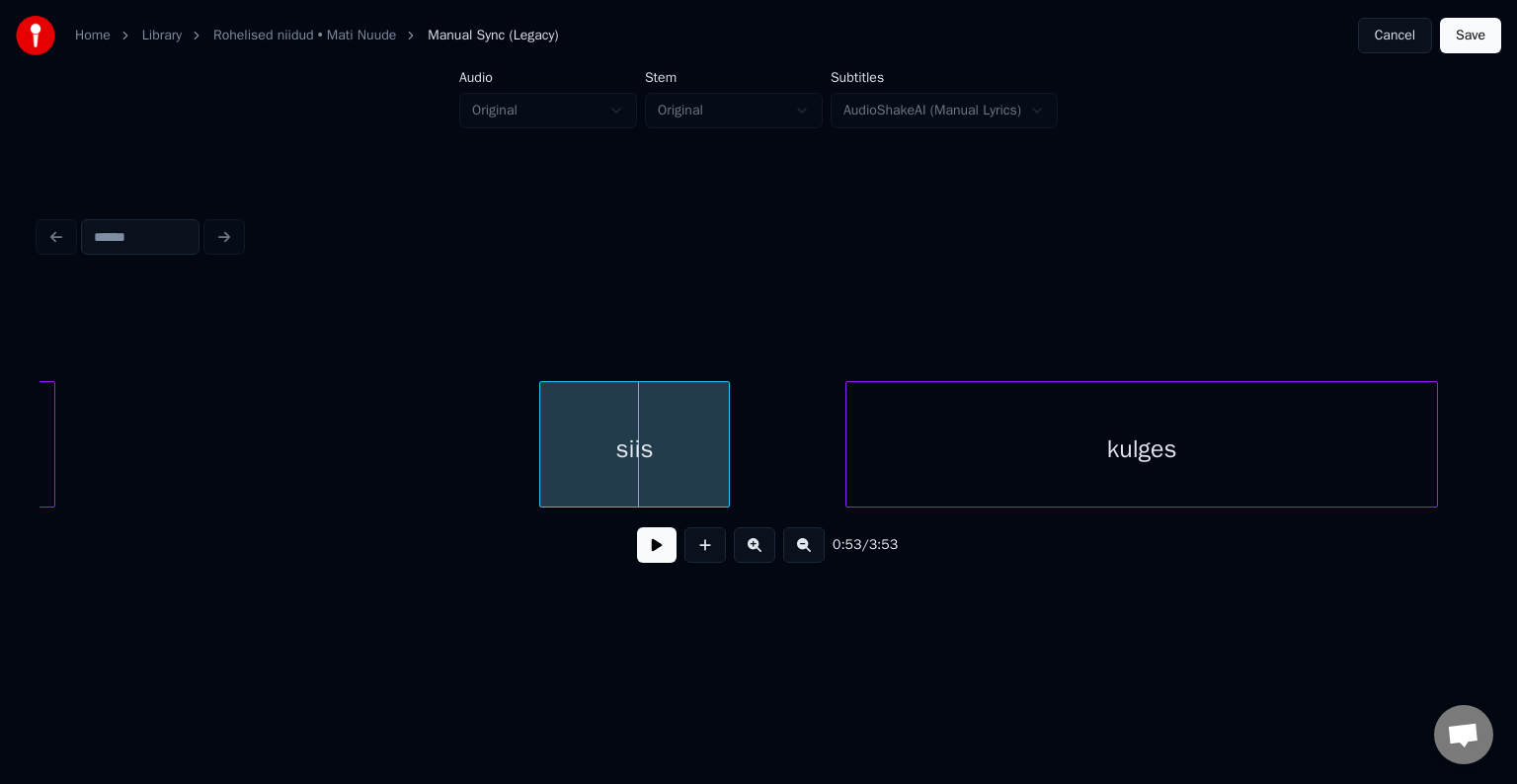 click on "siis" at bounding box center [634, 449] 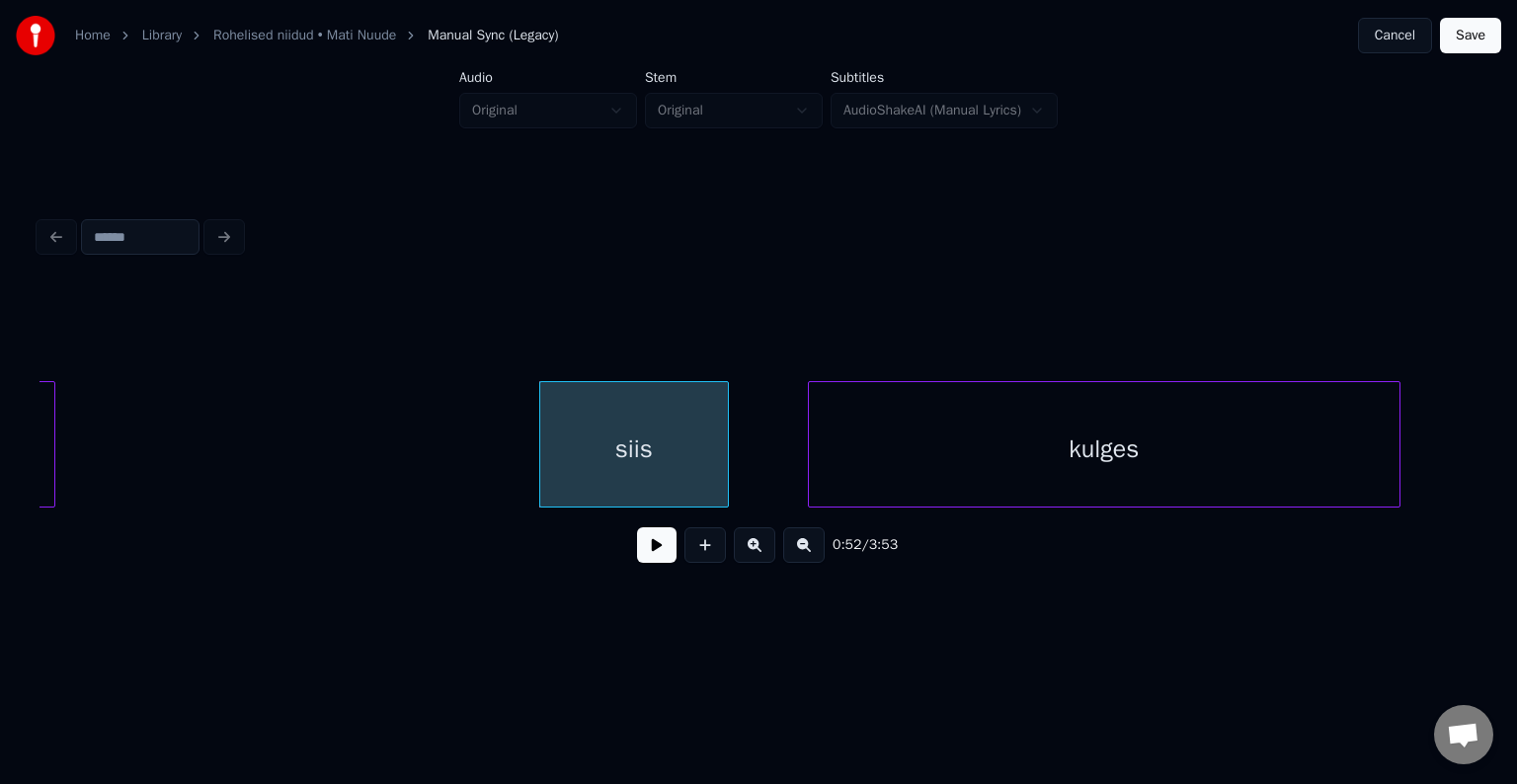 click on "kulges" at bounding box center (1104, 449) 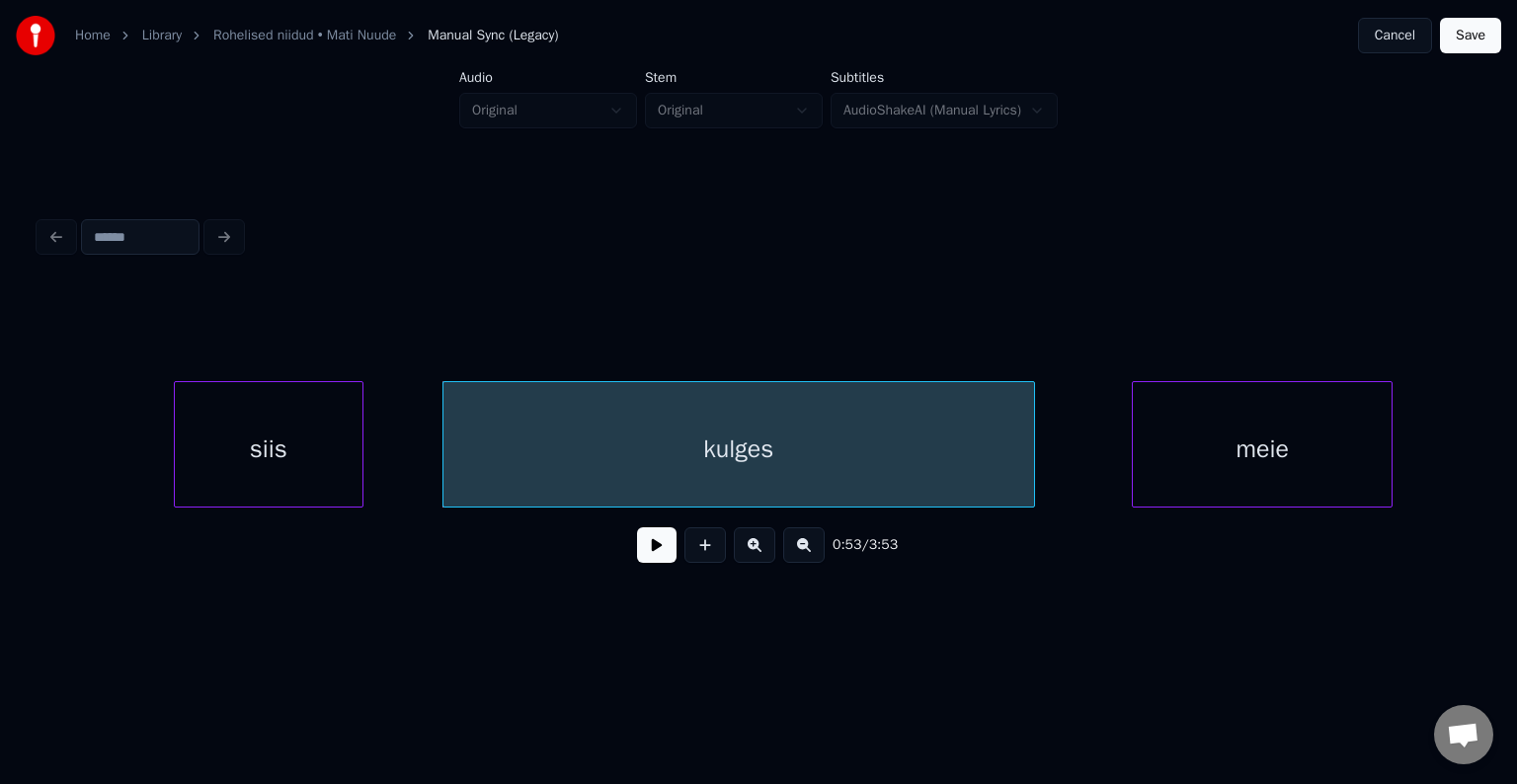 scroll, scrollTop: 0, scrollLeft: 31210, axis: horizontal 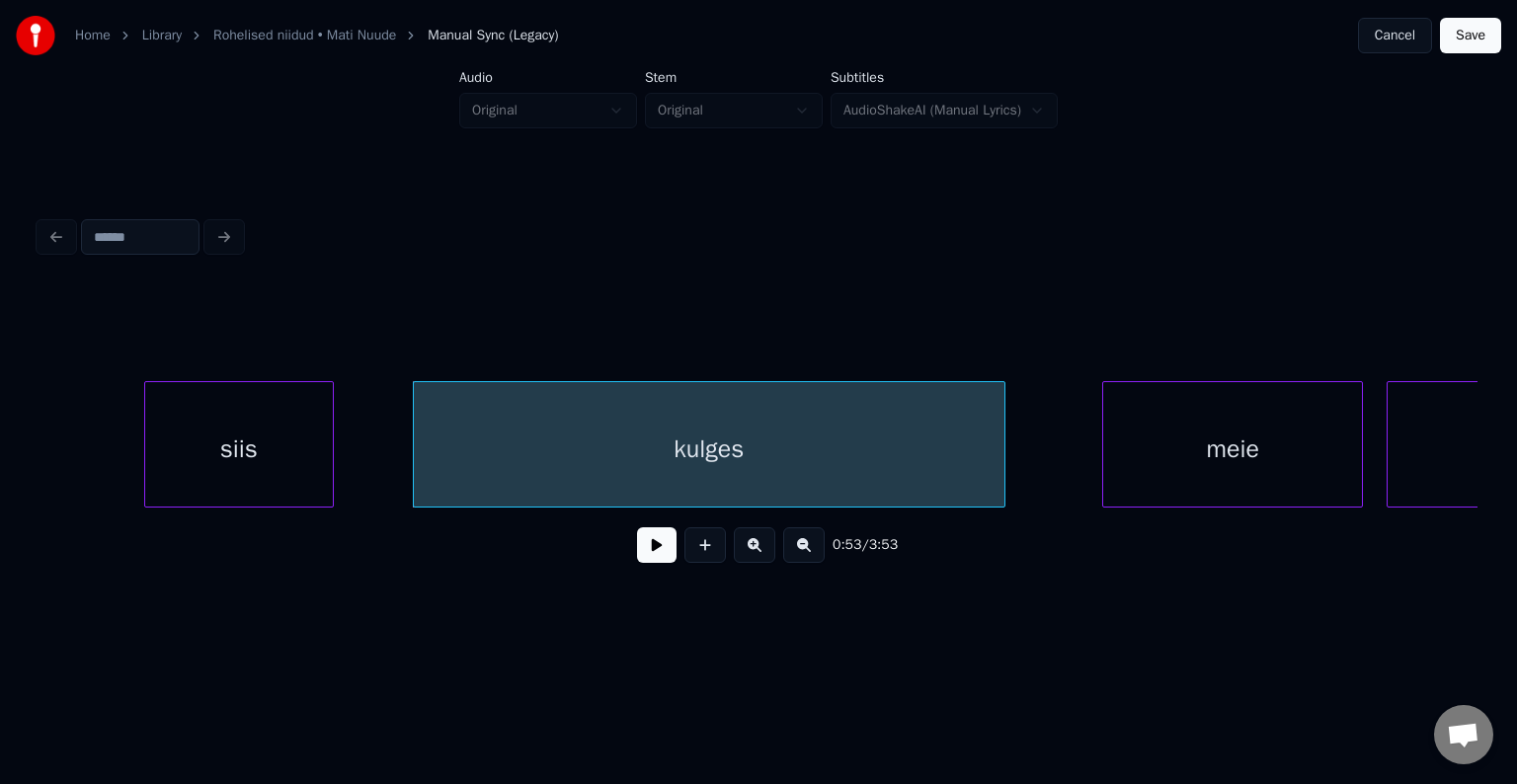 click on "siis" at bounding box center (239, 449) 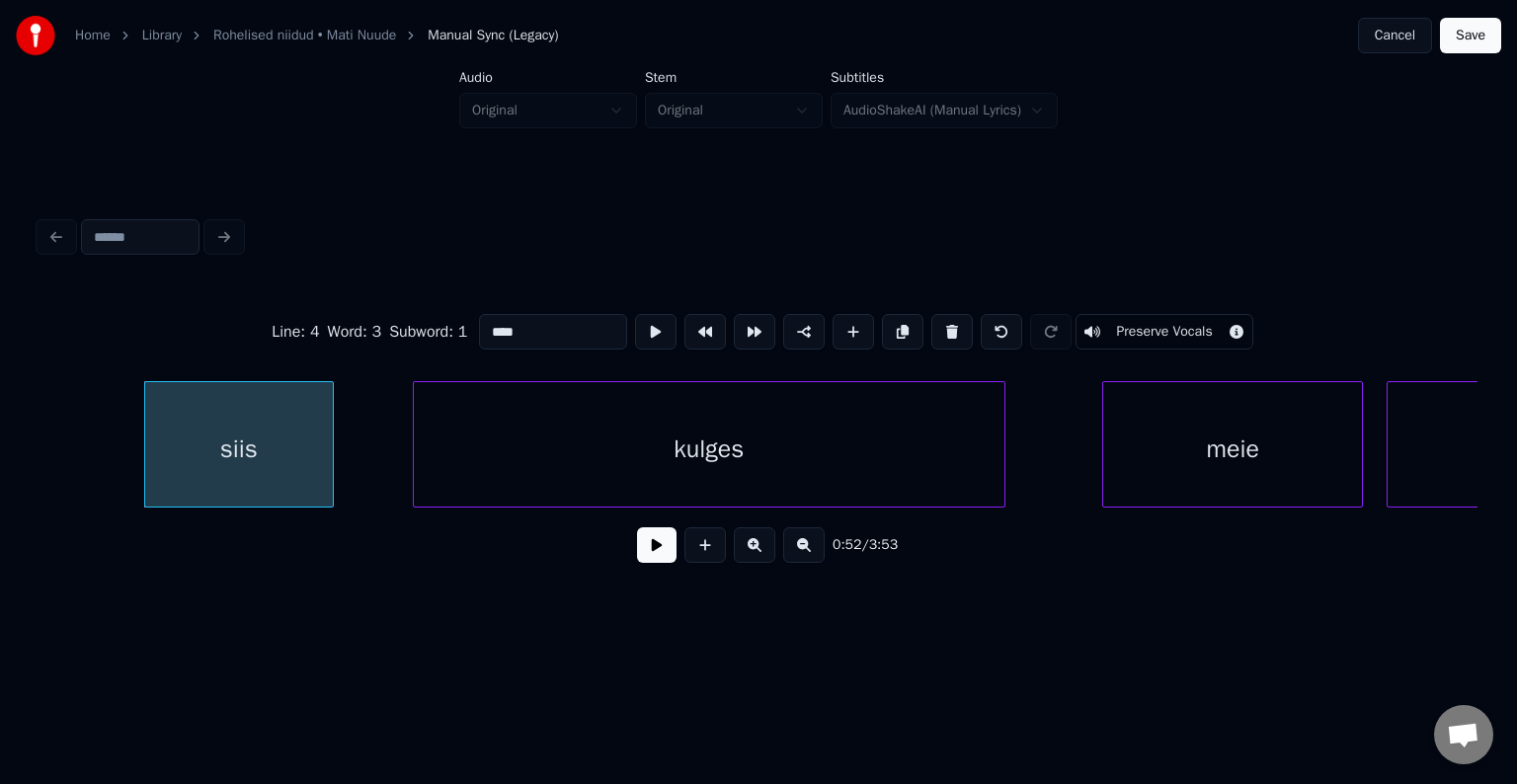 click at bounding box center [657, 545] 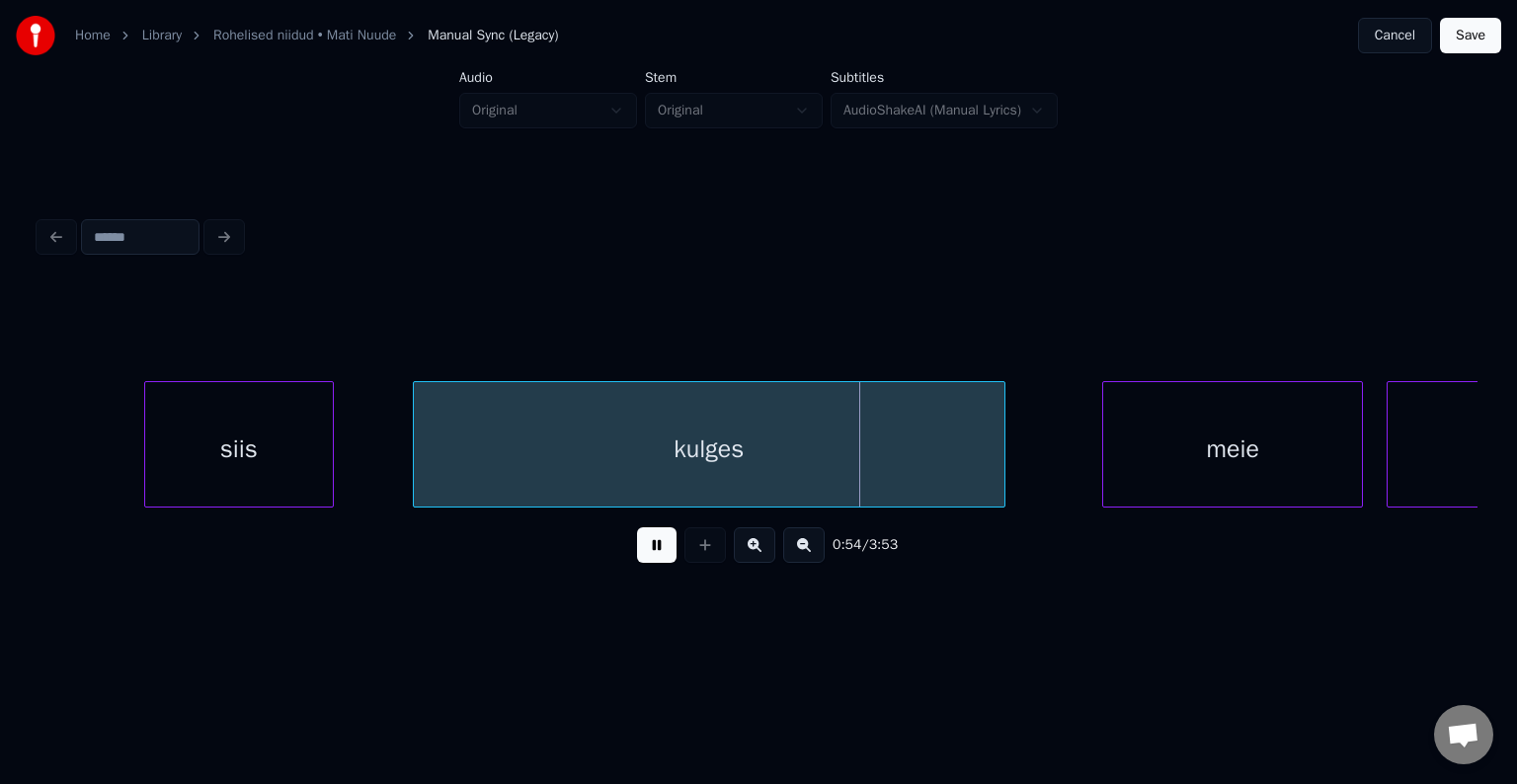 click at bounding box center (657, 545) 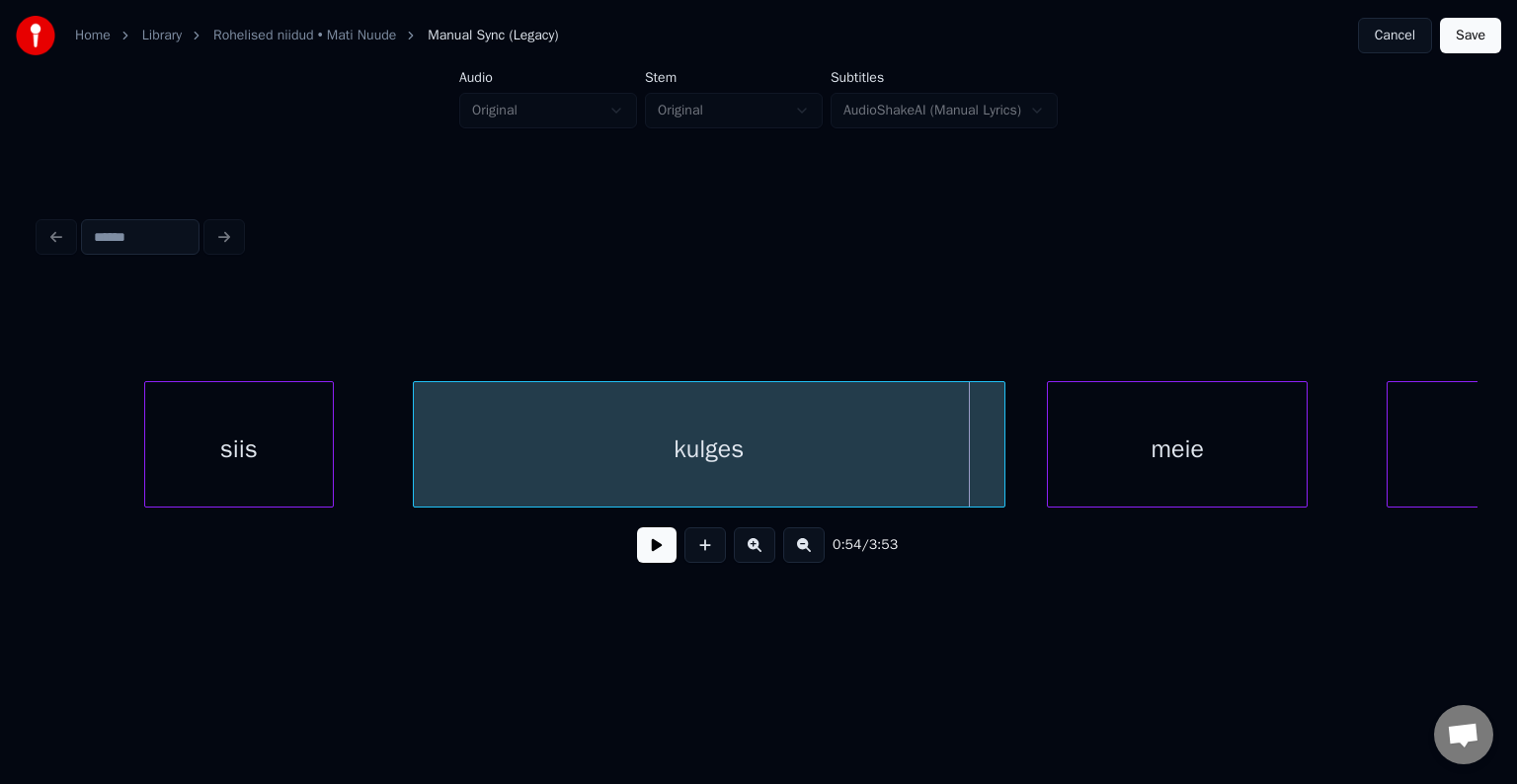 click on "meie" at bounding box center (1177, 449) 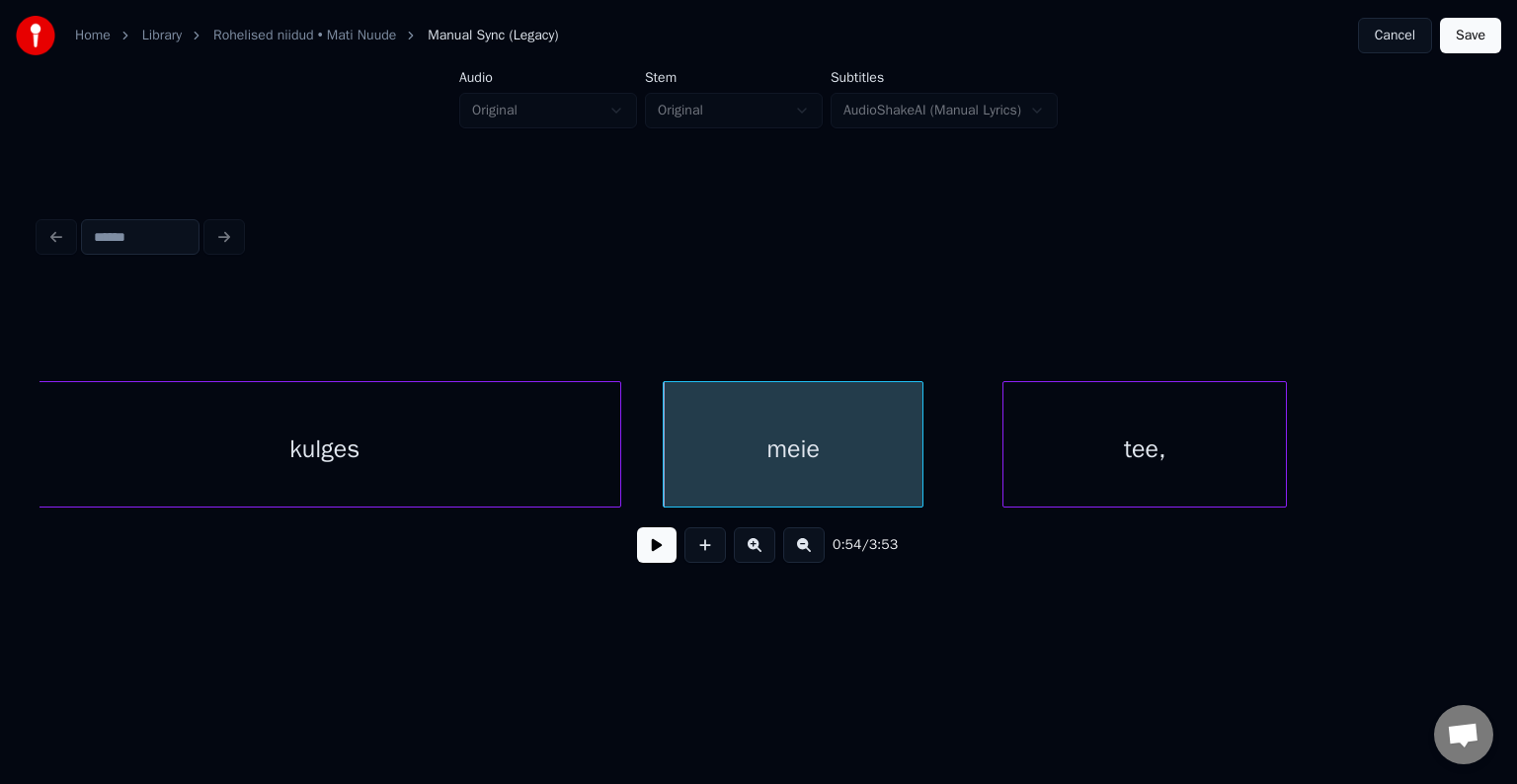 scroll, scrollTop: 0, scrollLeft: 31684, axis: horizontal 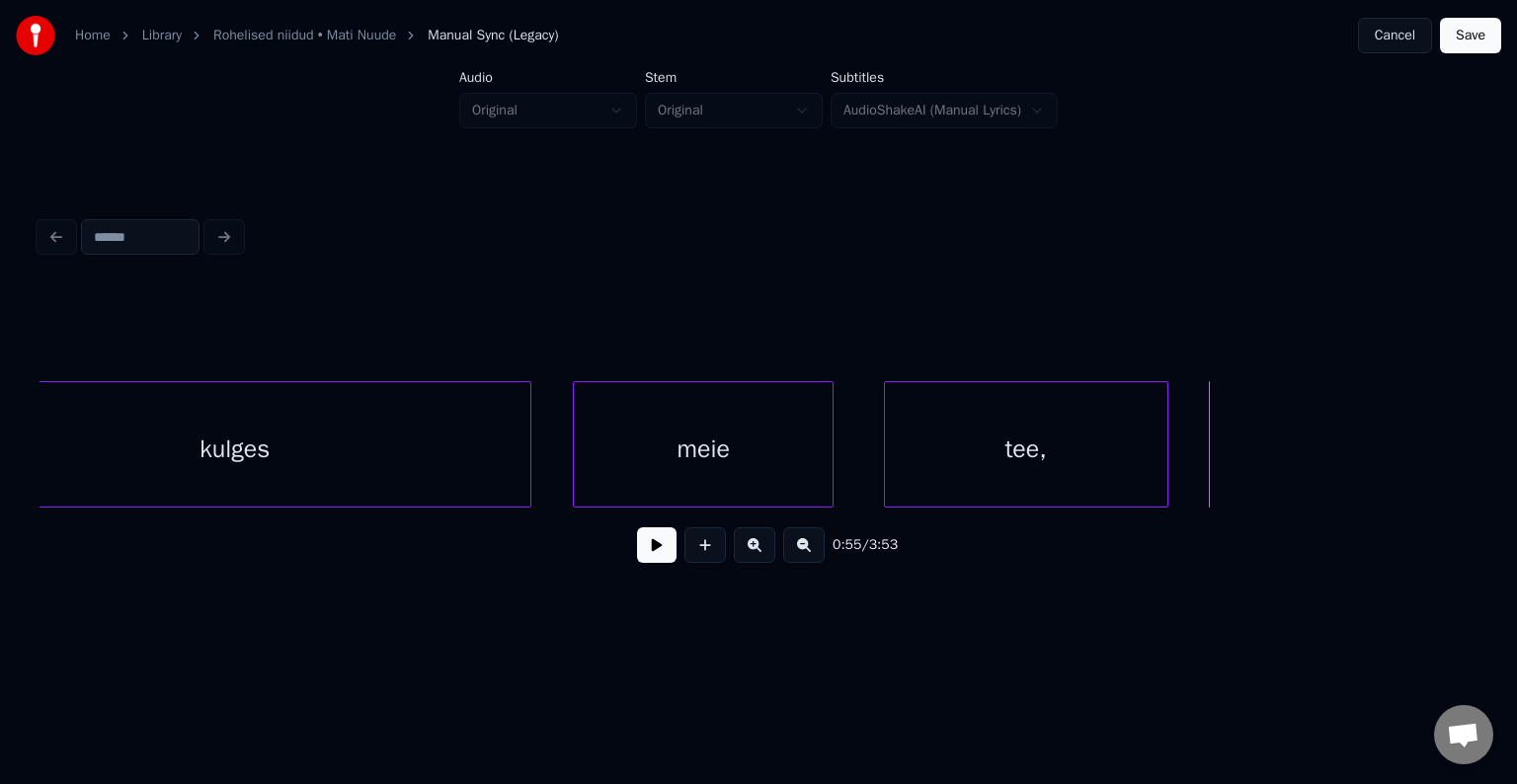 click on "tee," at bounding box center (1026, 449) 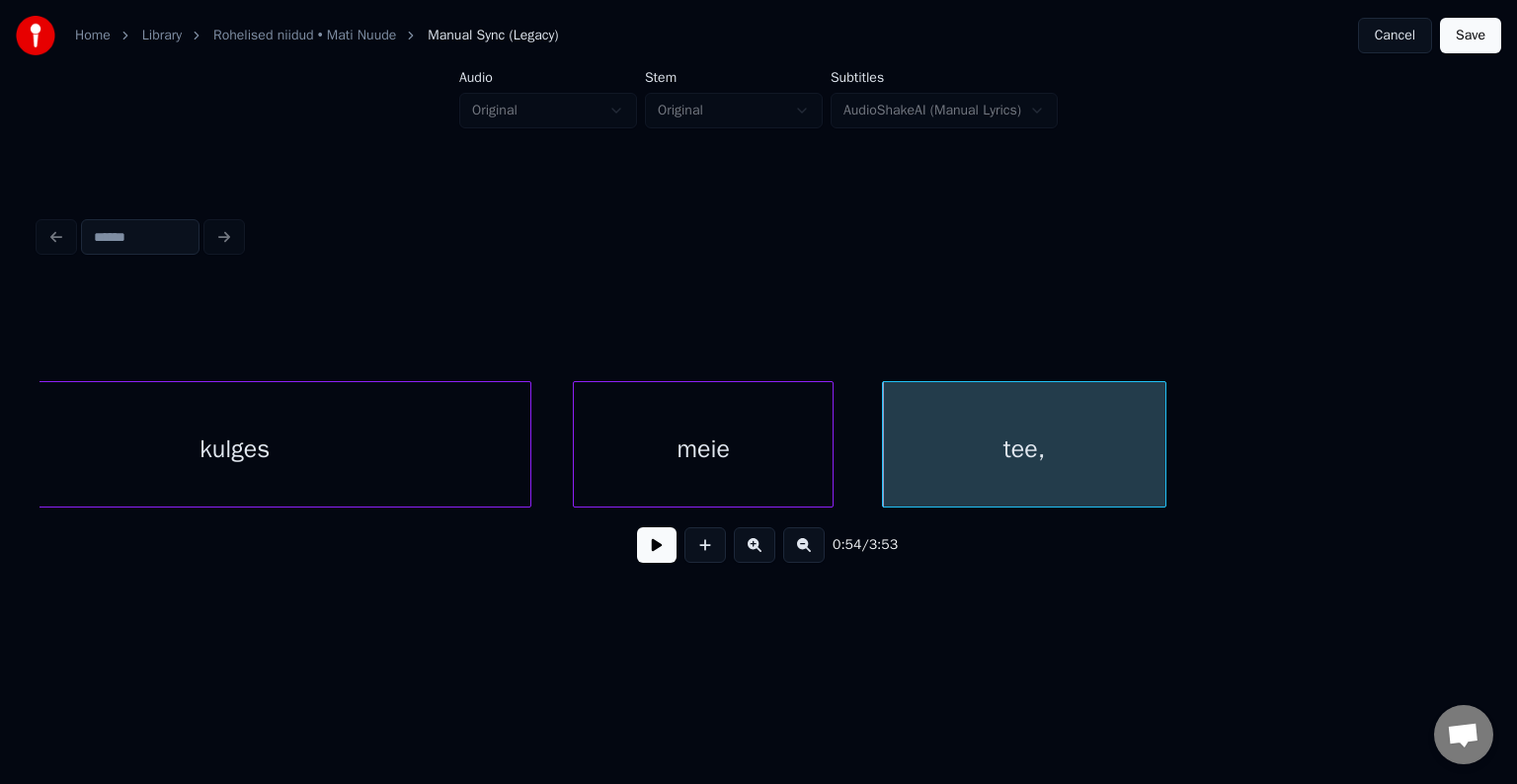click on "meie" at bounding box center (703, 449) 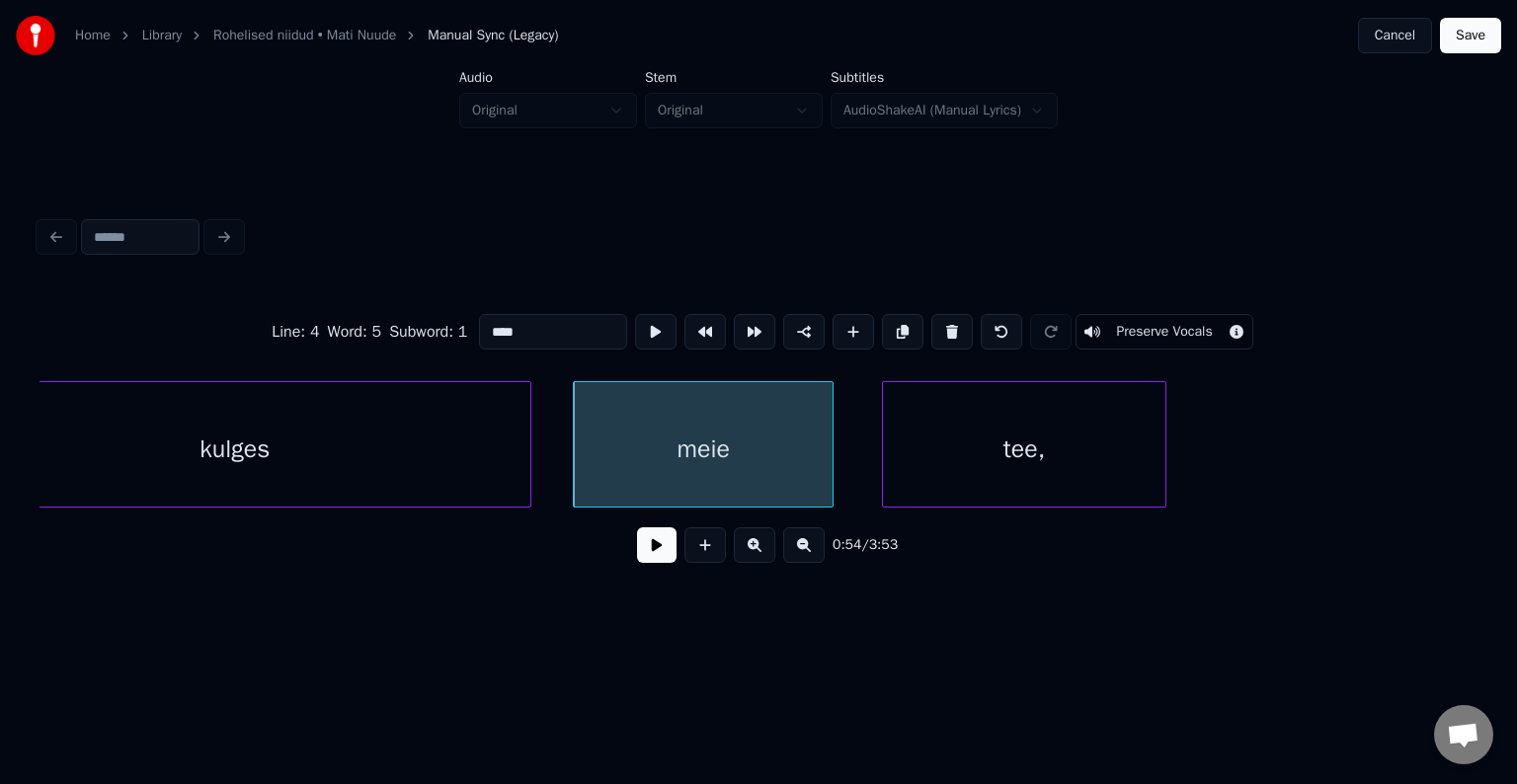 click at bounding box center (657, 545) 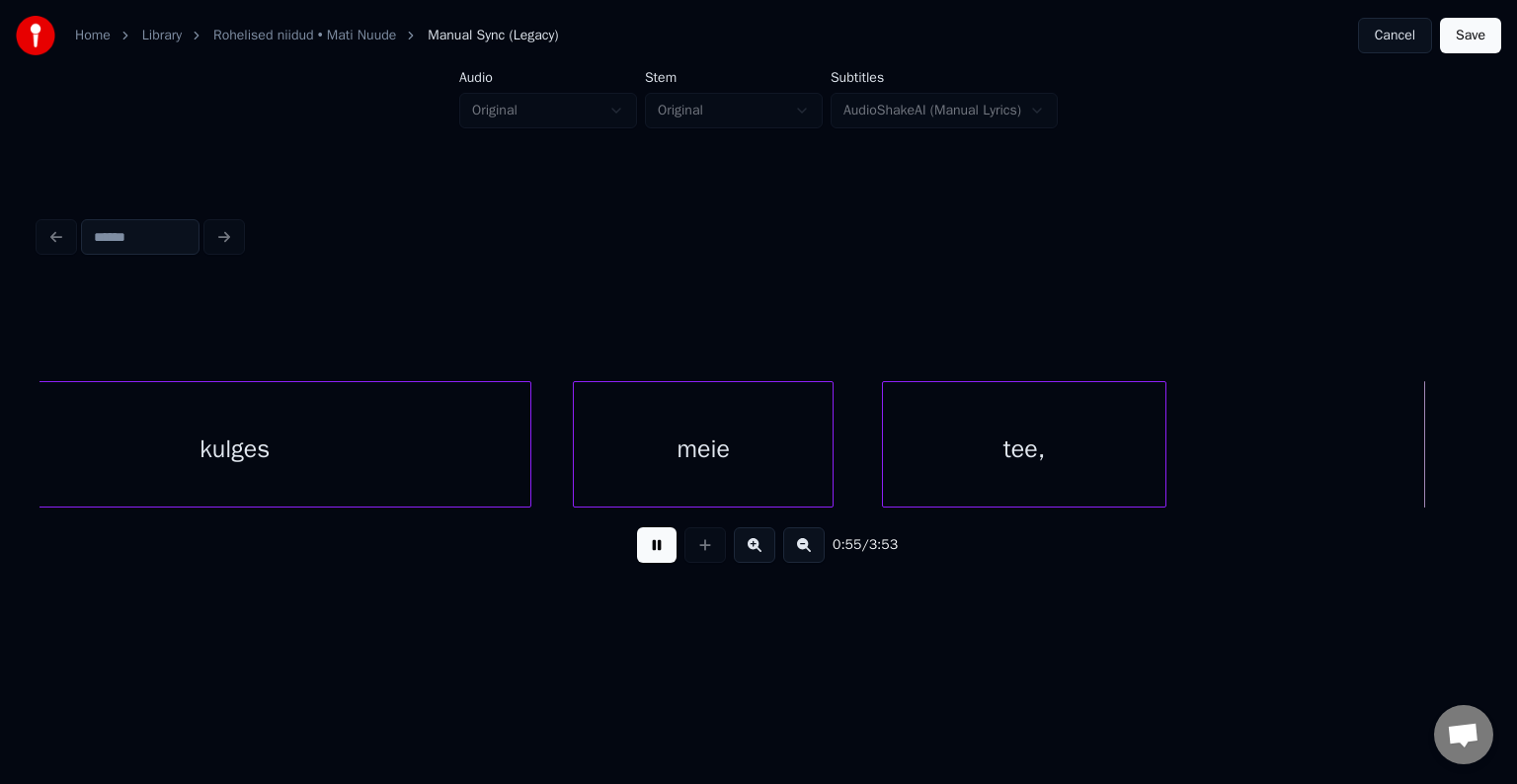 scroll, scrollTop: 0, scrollLeft: 33122, axis: horizontal 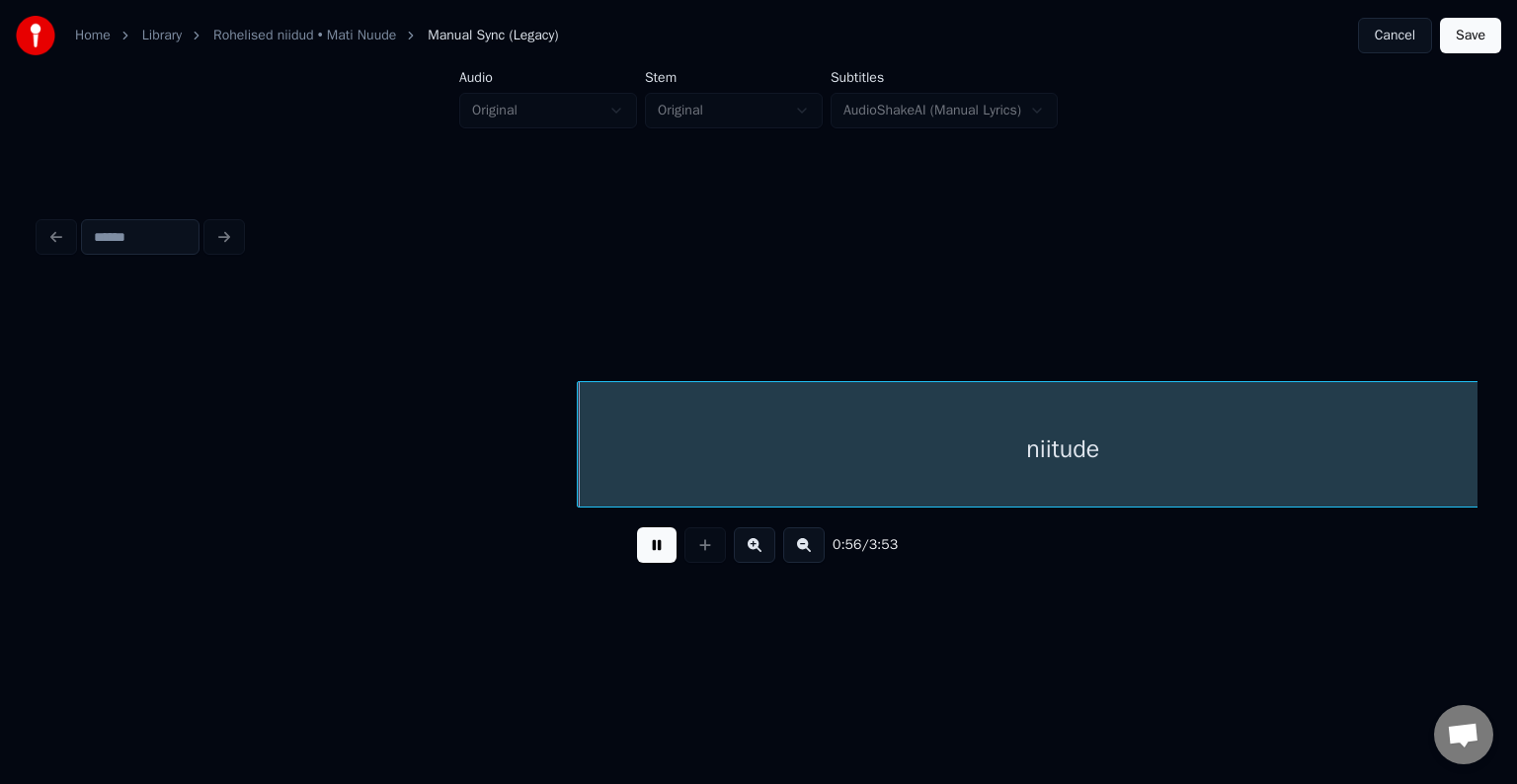 click at bounding box center [657, 545] 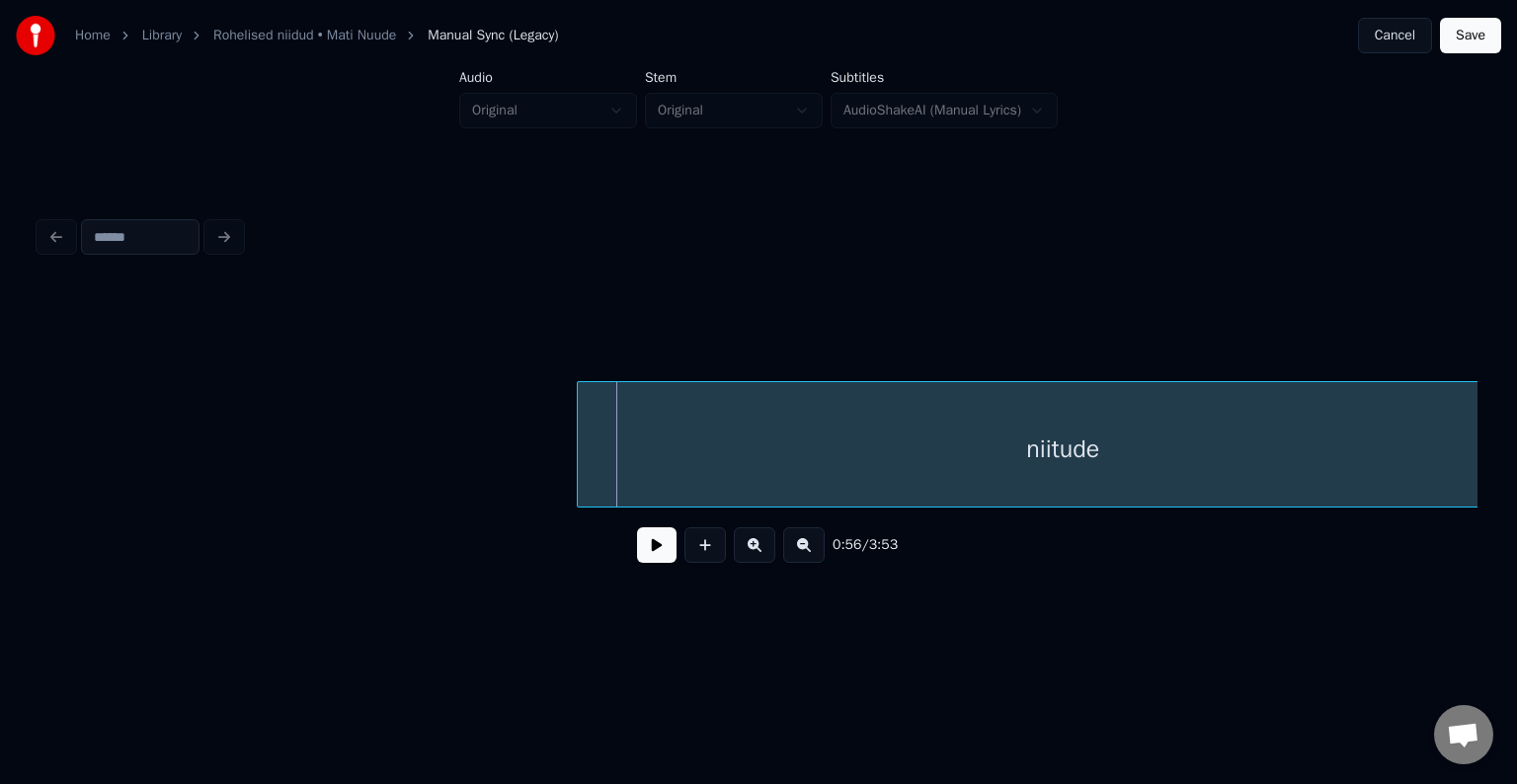 scroll, scrollTop: 0, scrollLeft: 33188, axis: horizontal 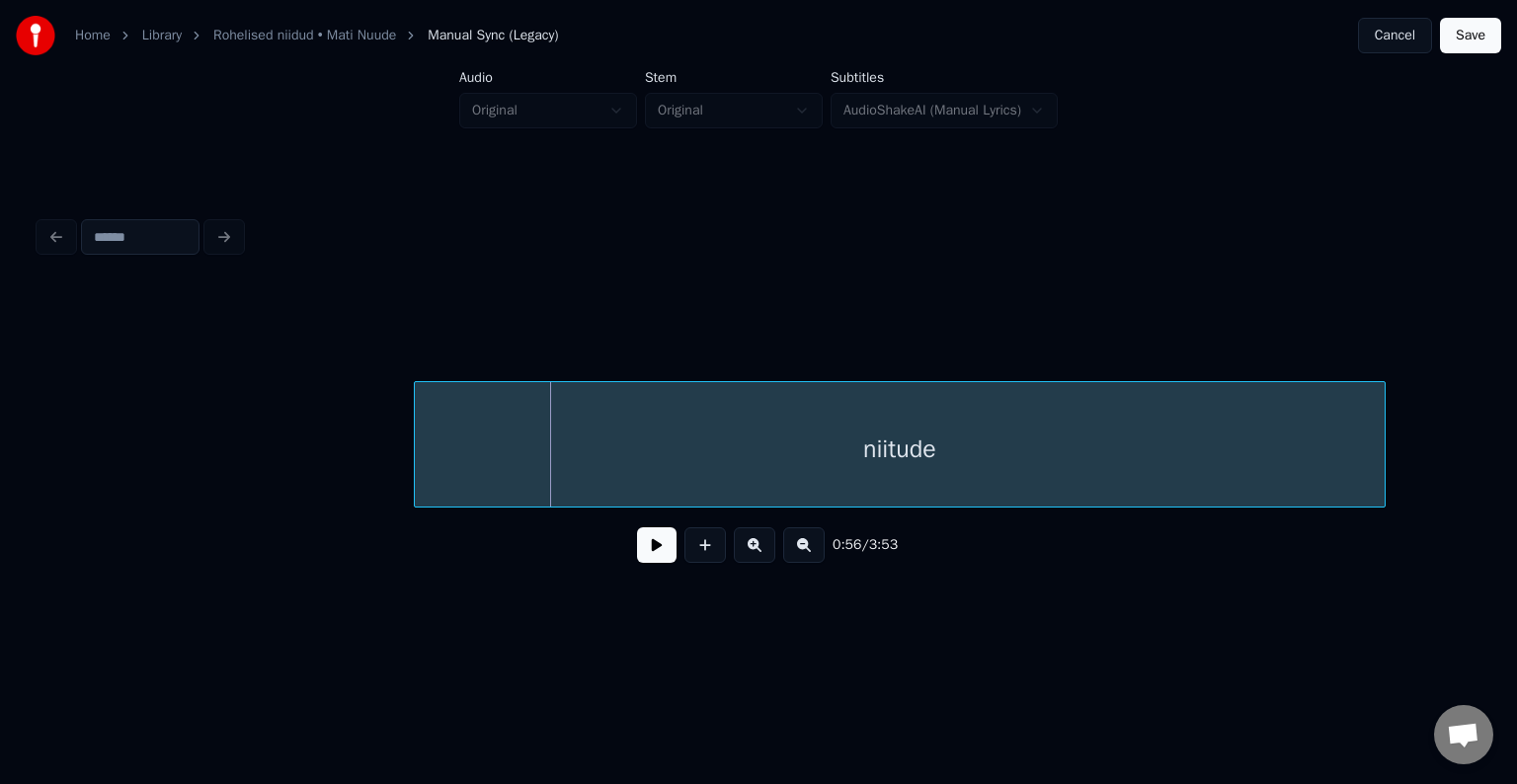 click on "niitude" at bounding box center [900, 449] 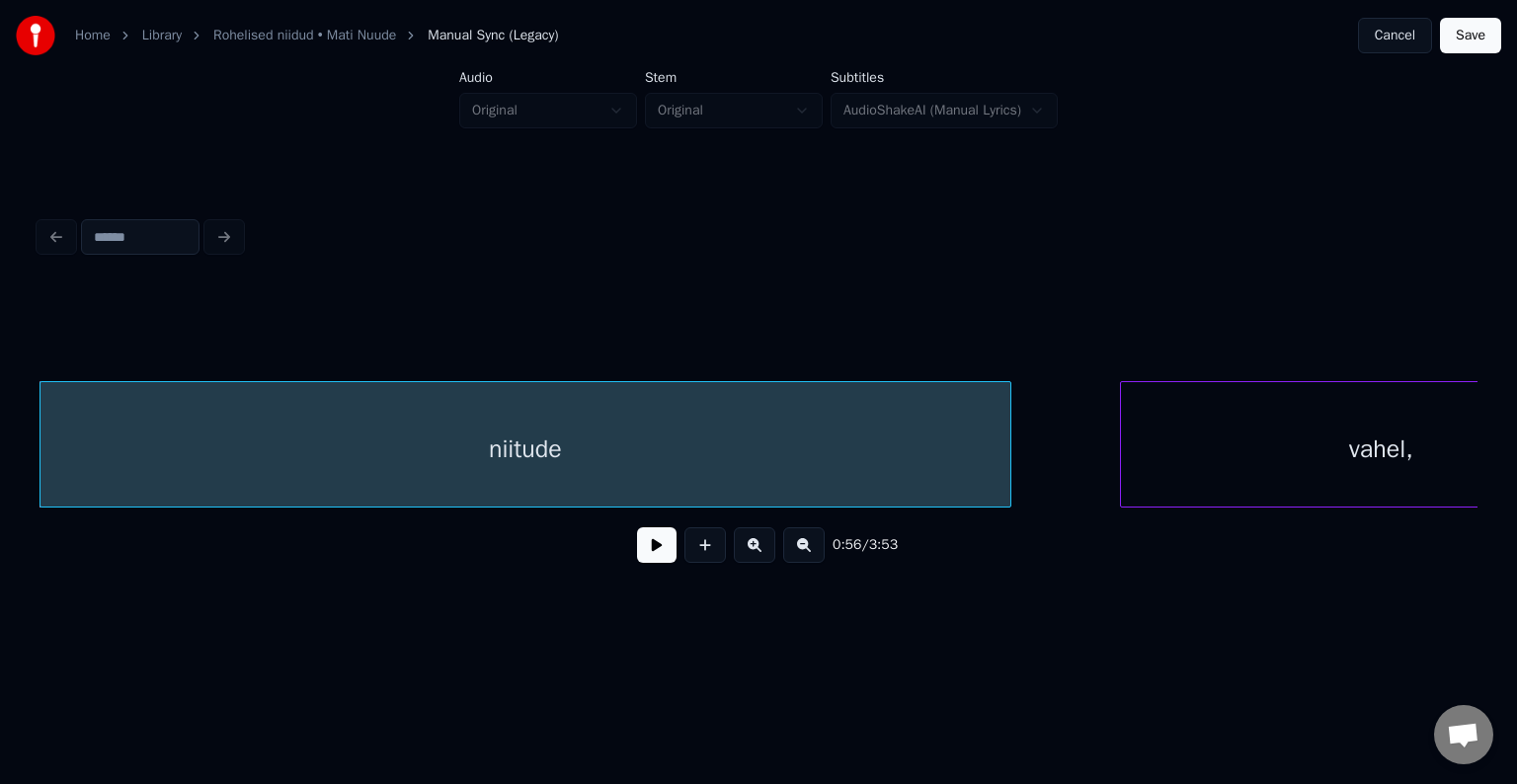 scroll, scrollTop: 0, scrollLeft: 33623, axis: horizontal 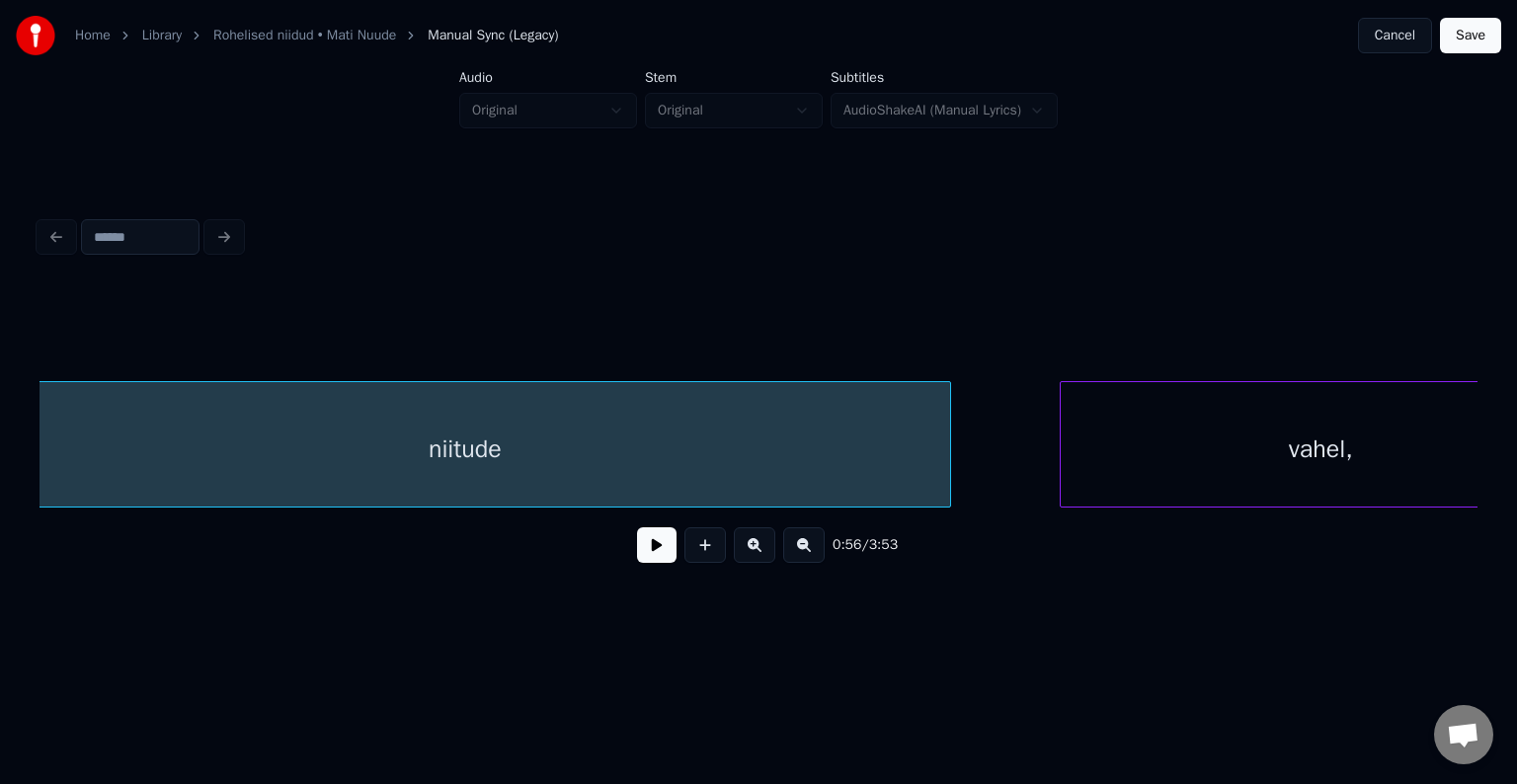 click at bounding box center (657, 545) 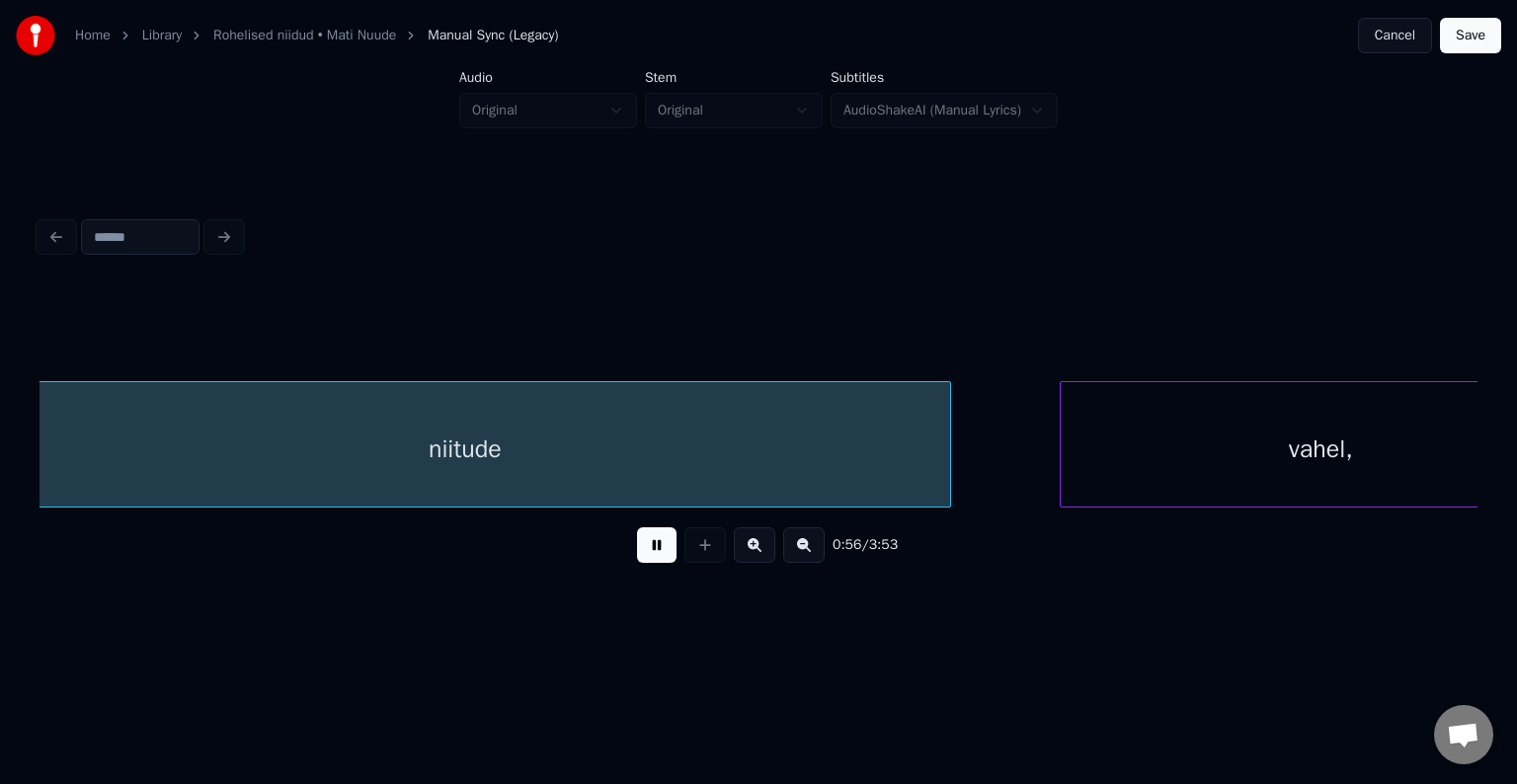 scroll, scrollTop: 0, scrollLeft: 33563, axis: horizontal 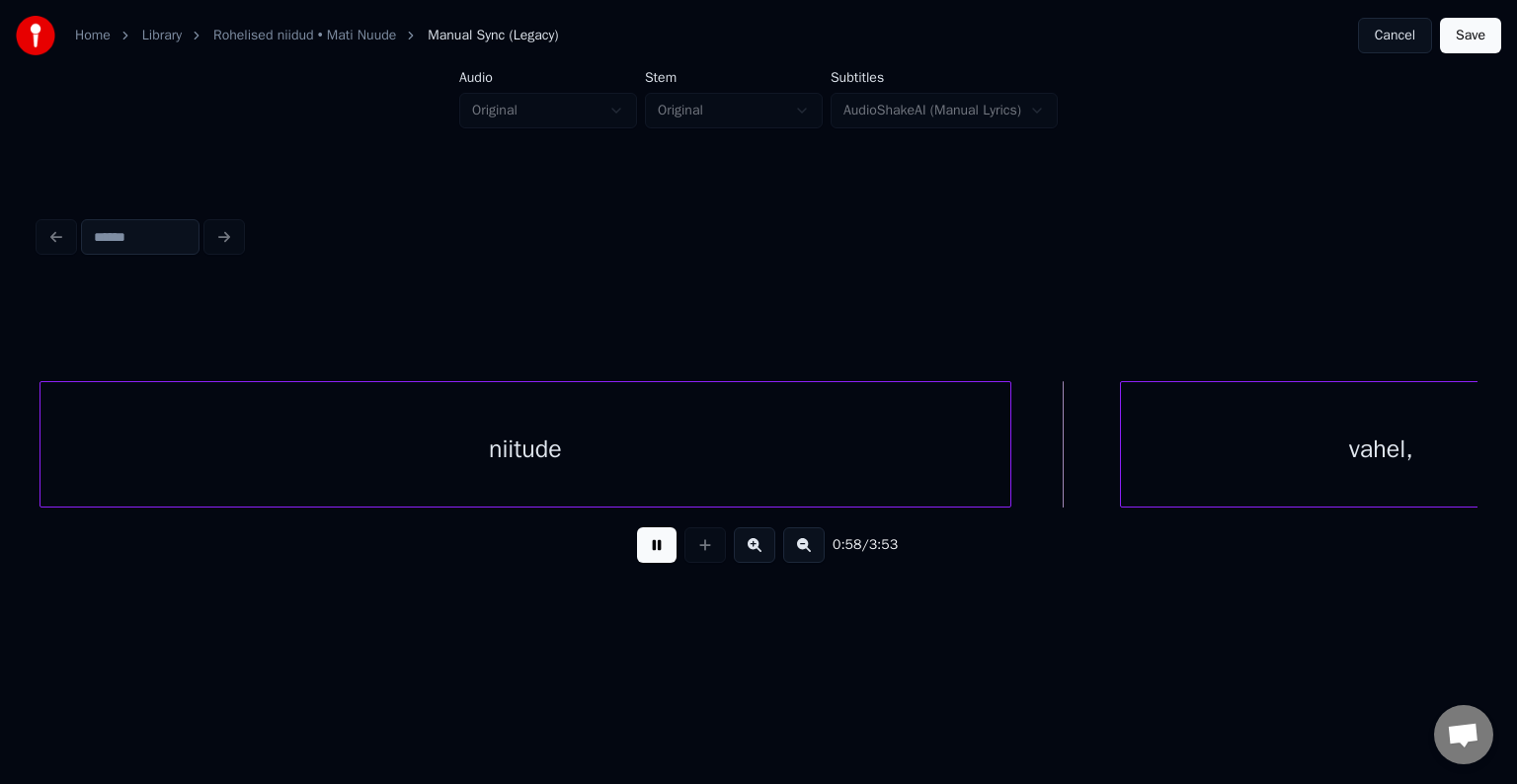 click at bounding box center (657, 545) 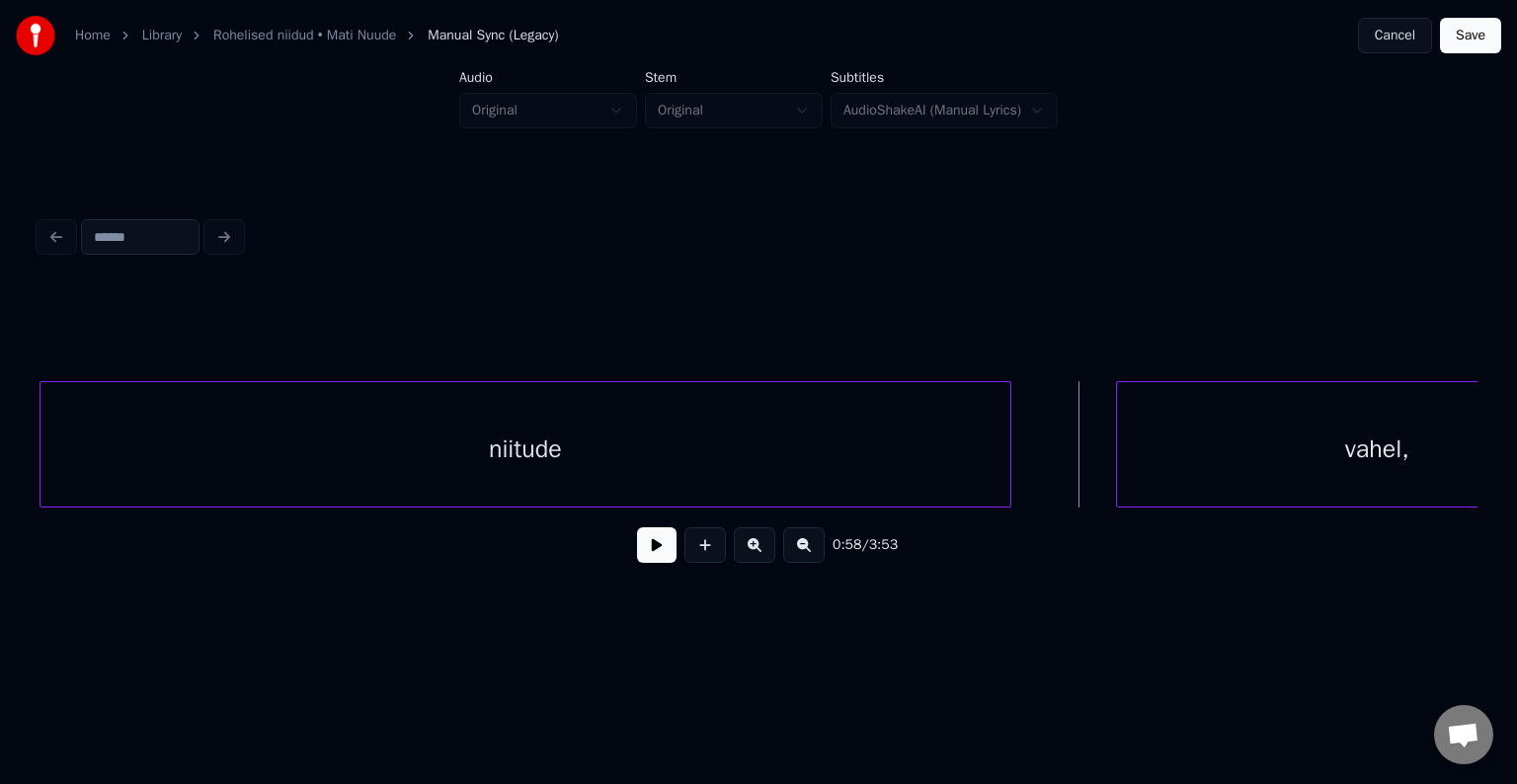scroll, scrollTop: 0, scrollLeft: 33722, axis: horizontal 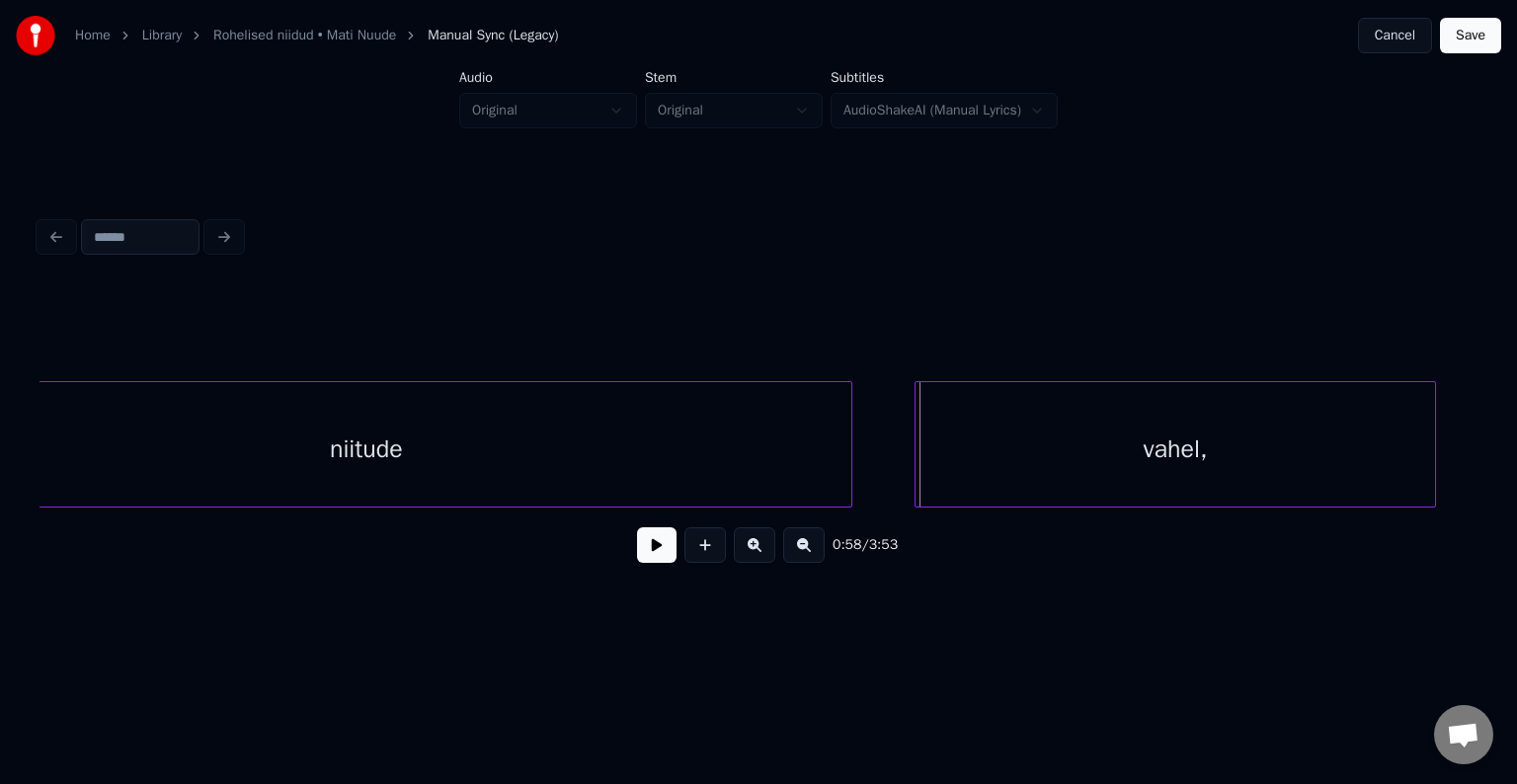 click on "vahel," at bounding box center [1175, 449] 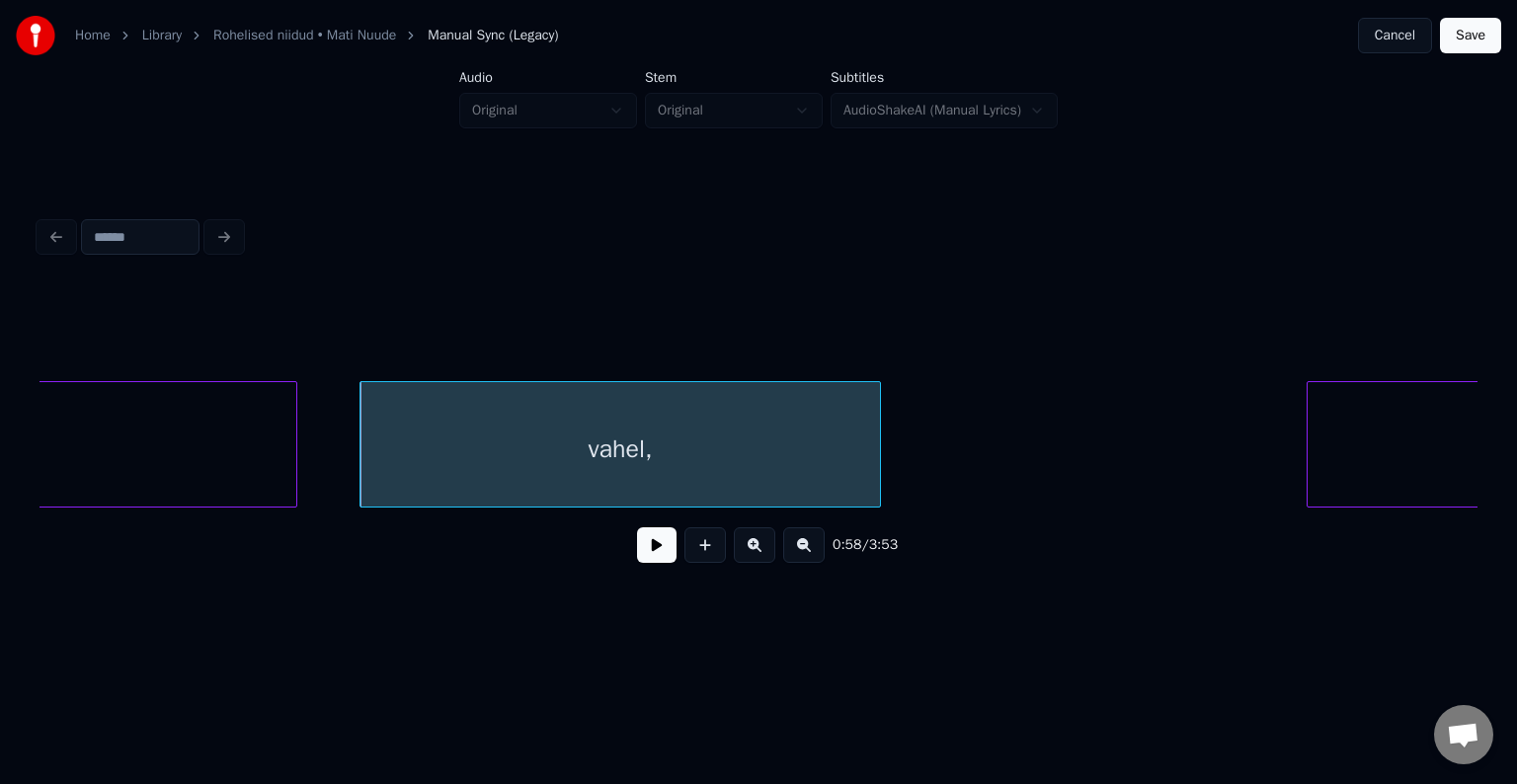 scroll, scrollTop: 0, scrollLeft: 34314, axis: horizontal 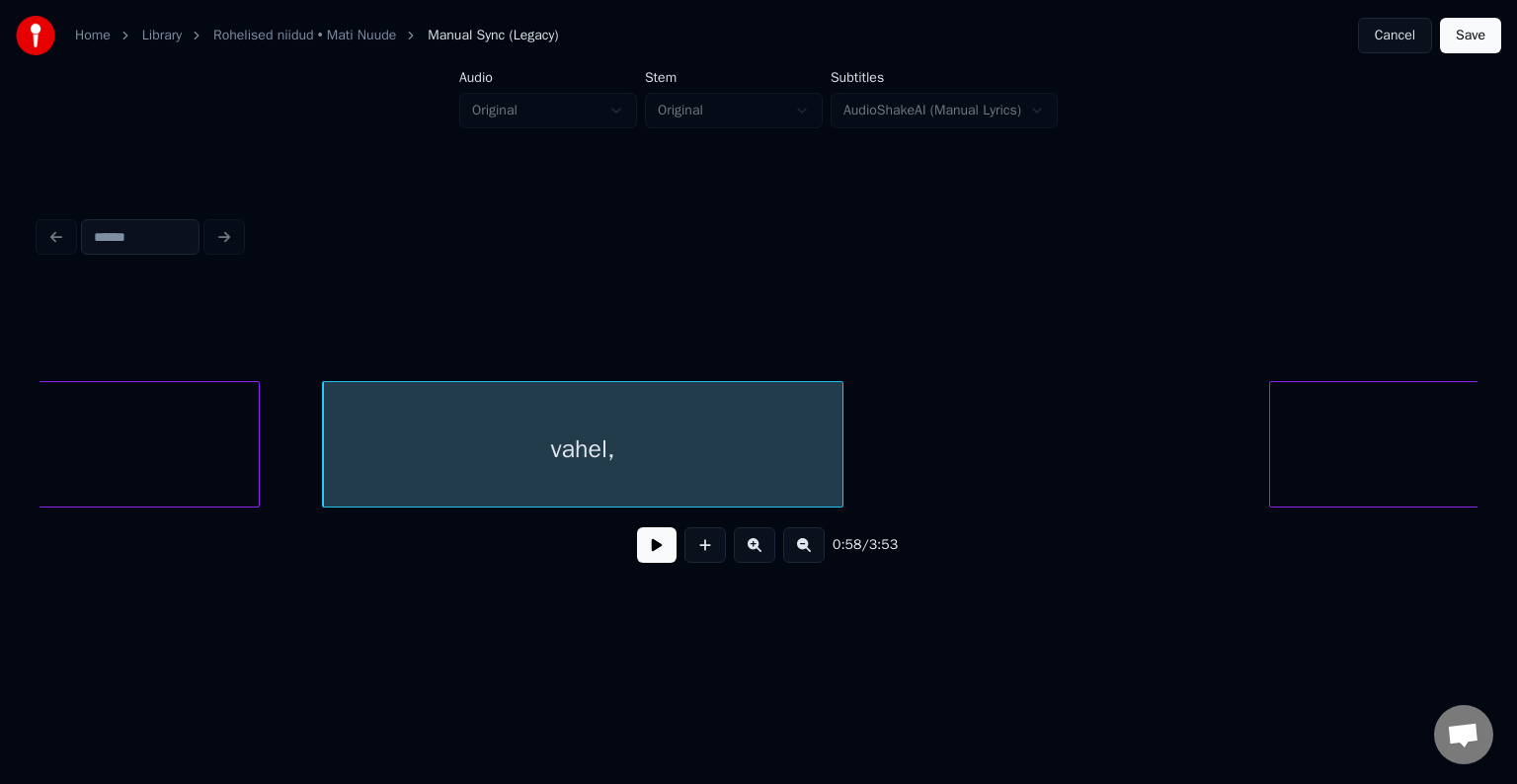 click at bounding box center (657, 545) 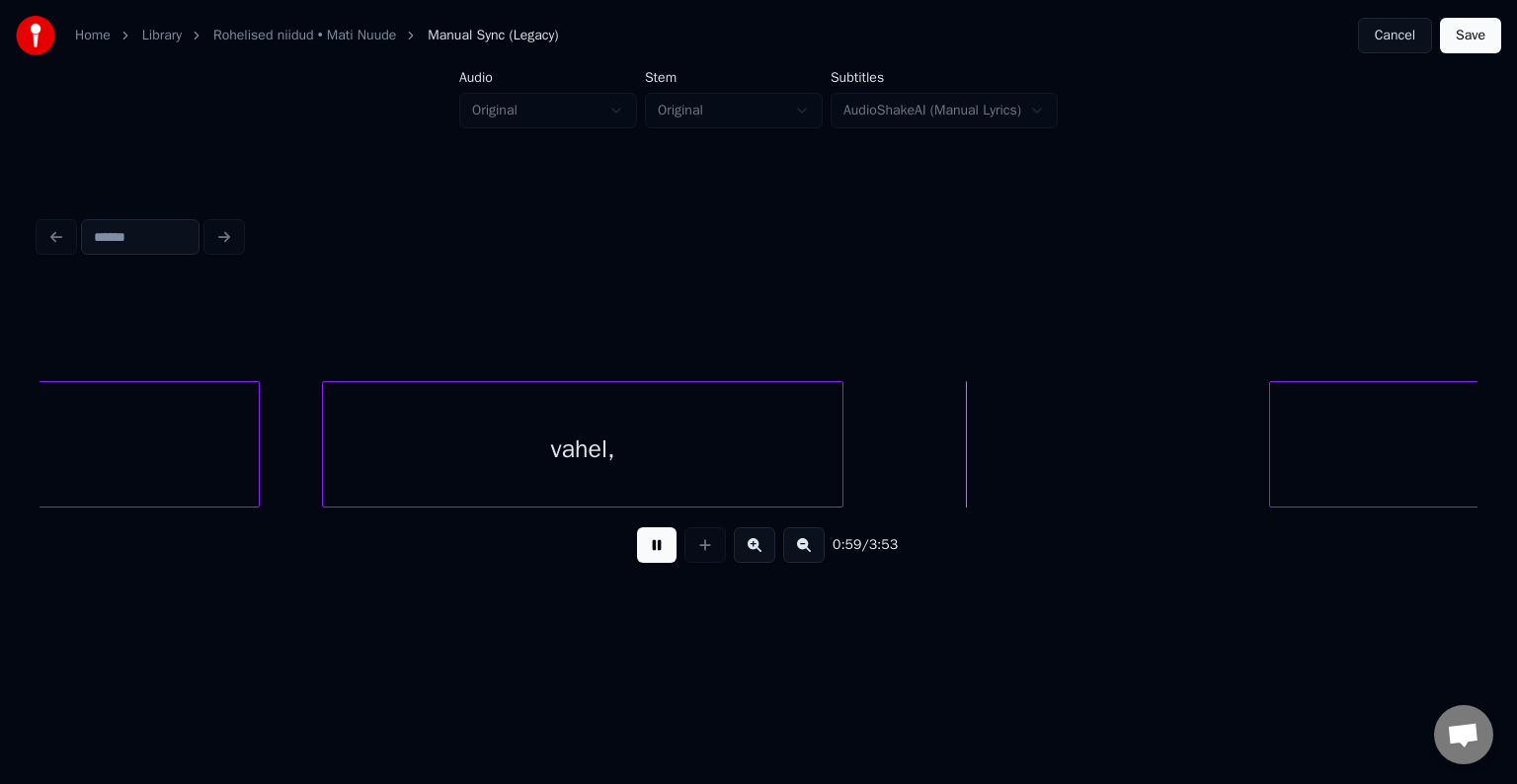 click at bounding box center [657, 545] 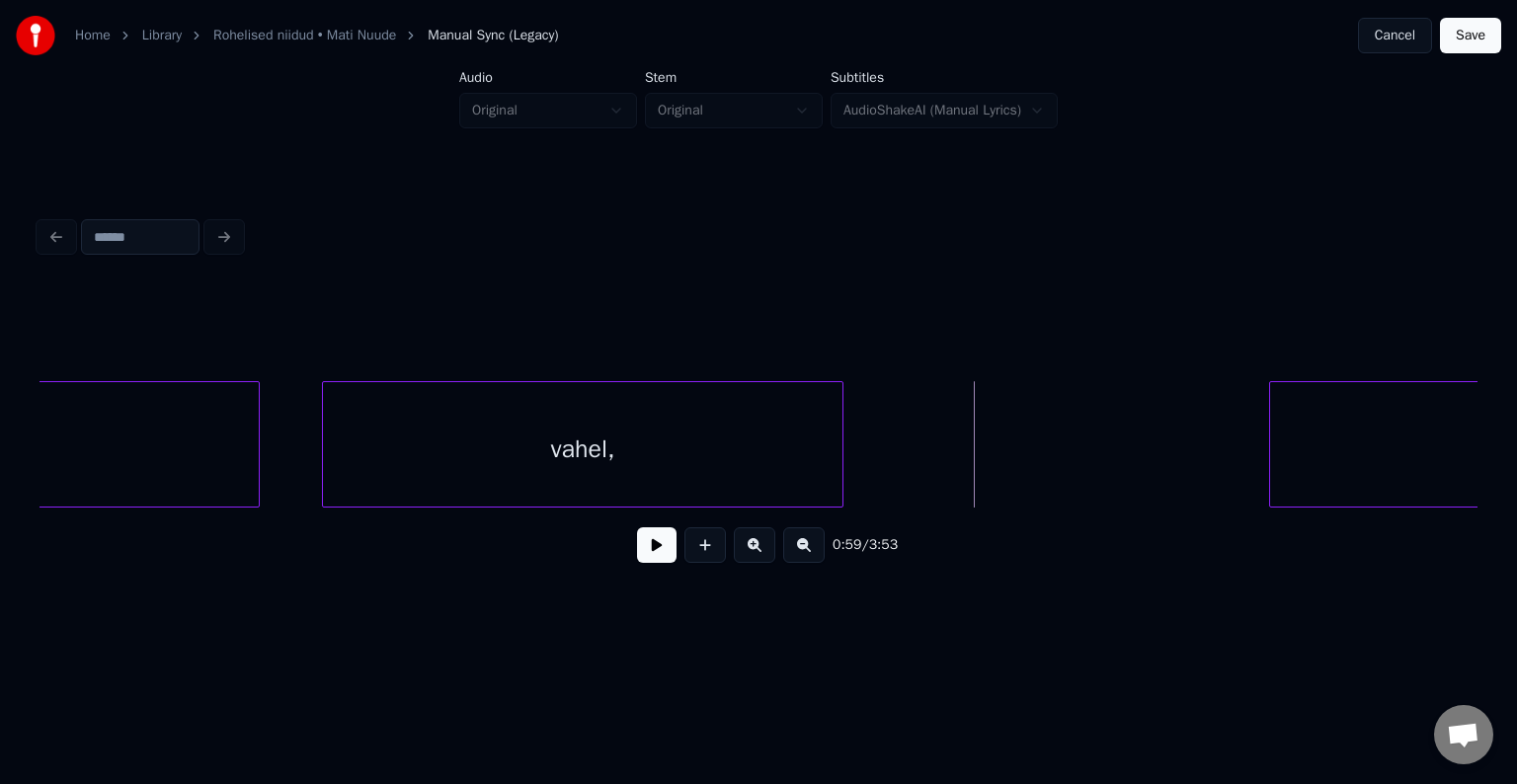 click on "niitude" at bounding box center [-226, 449] 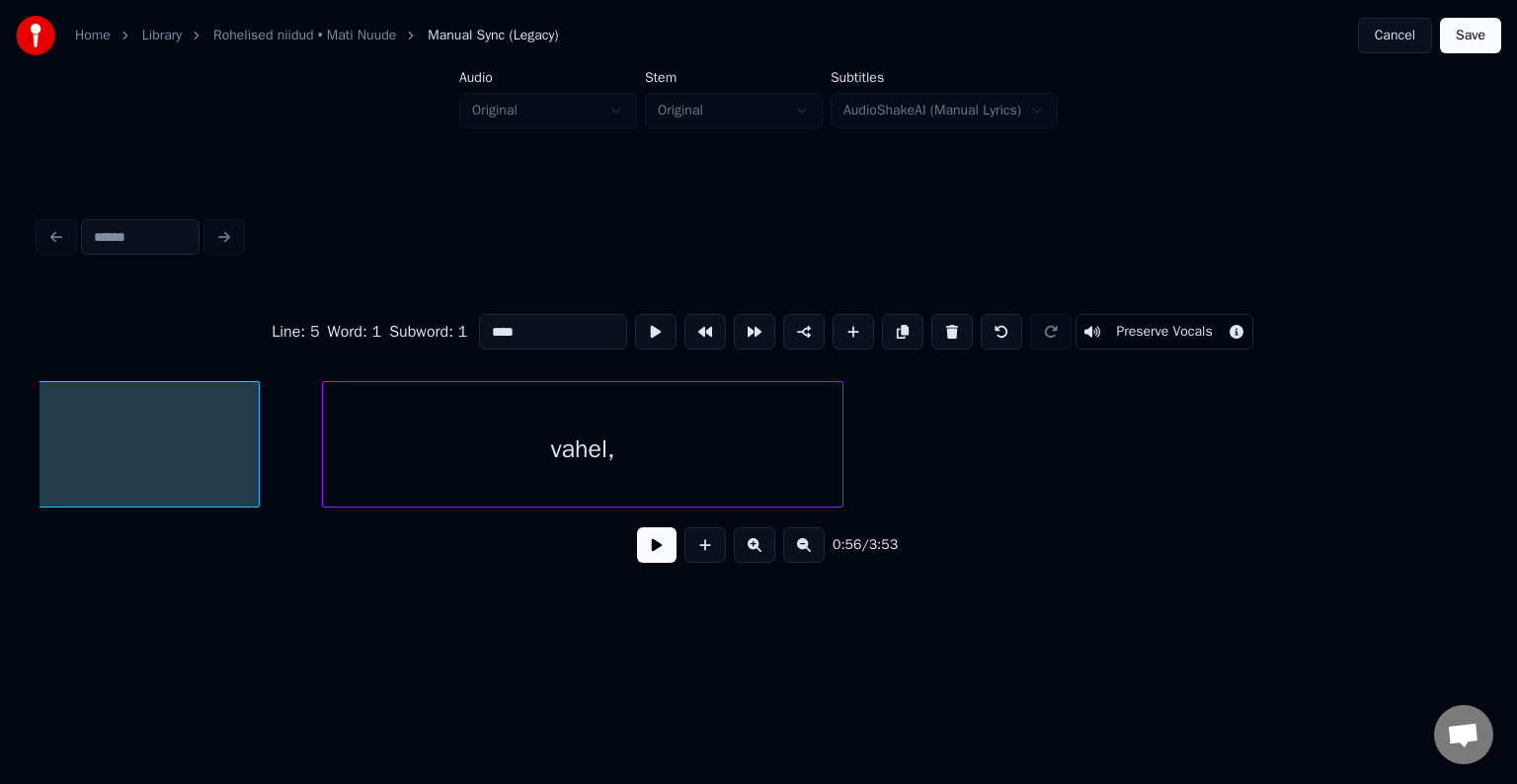 type on "*******" 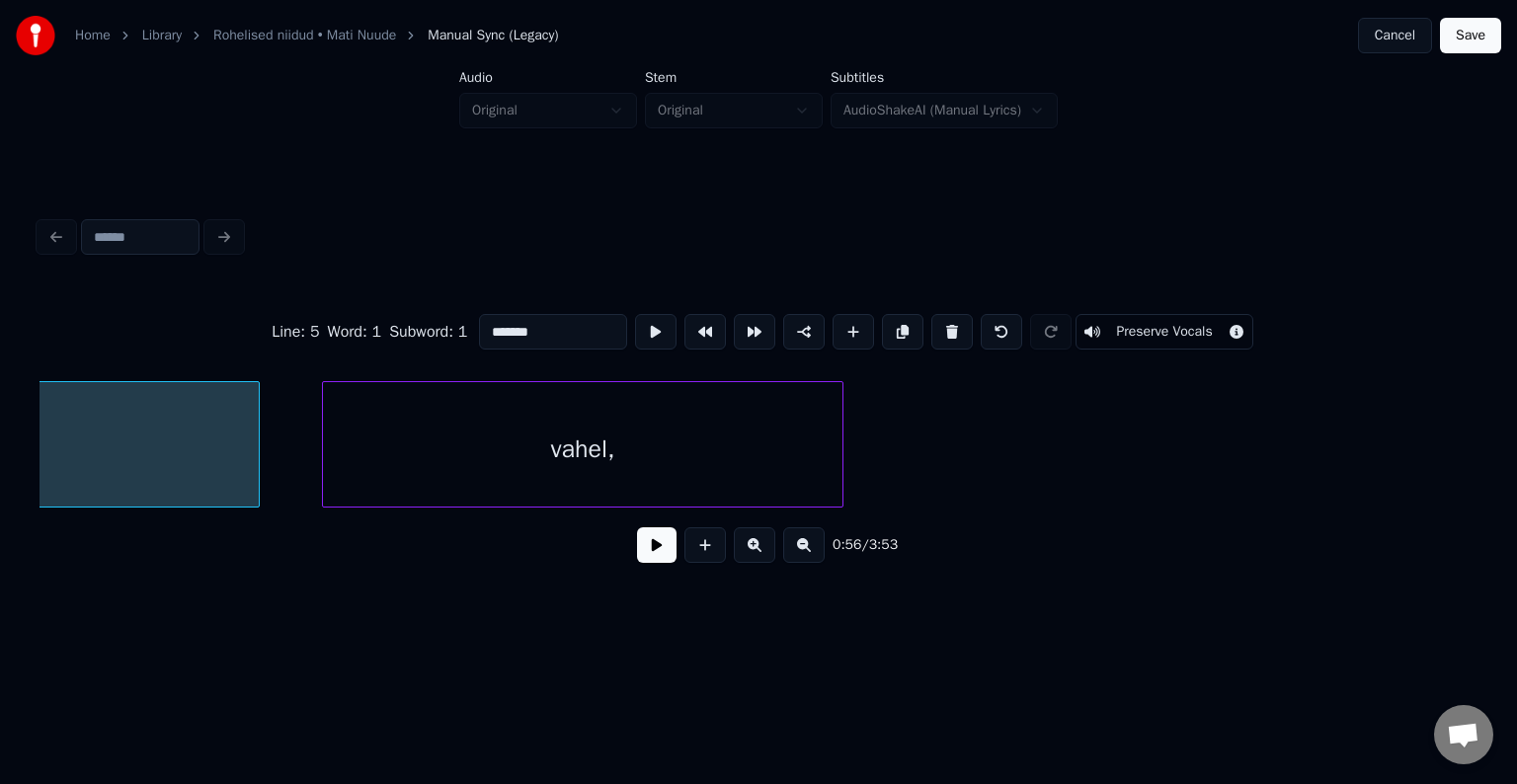 scroll, scrollTop: 0, scrollLeft: 33563, axis: horizontal 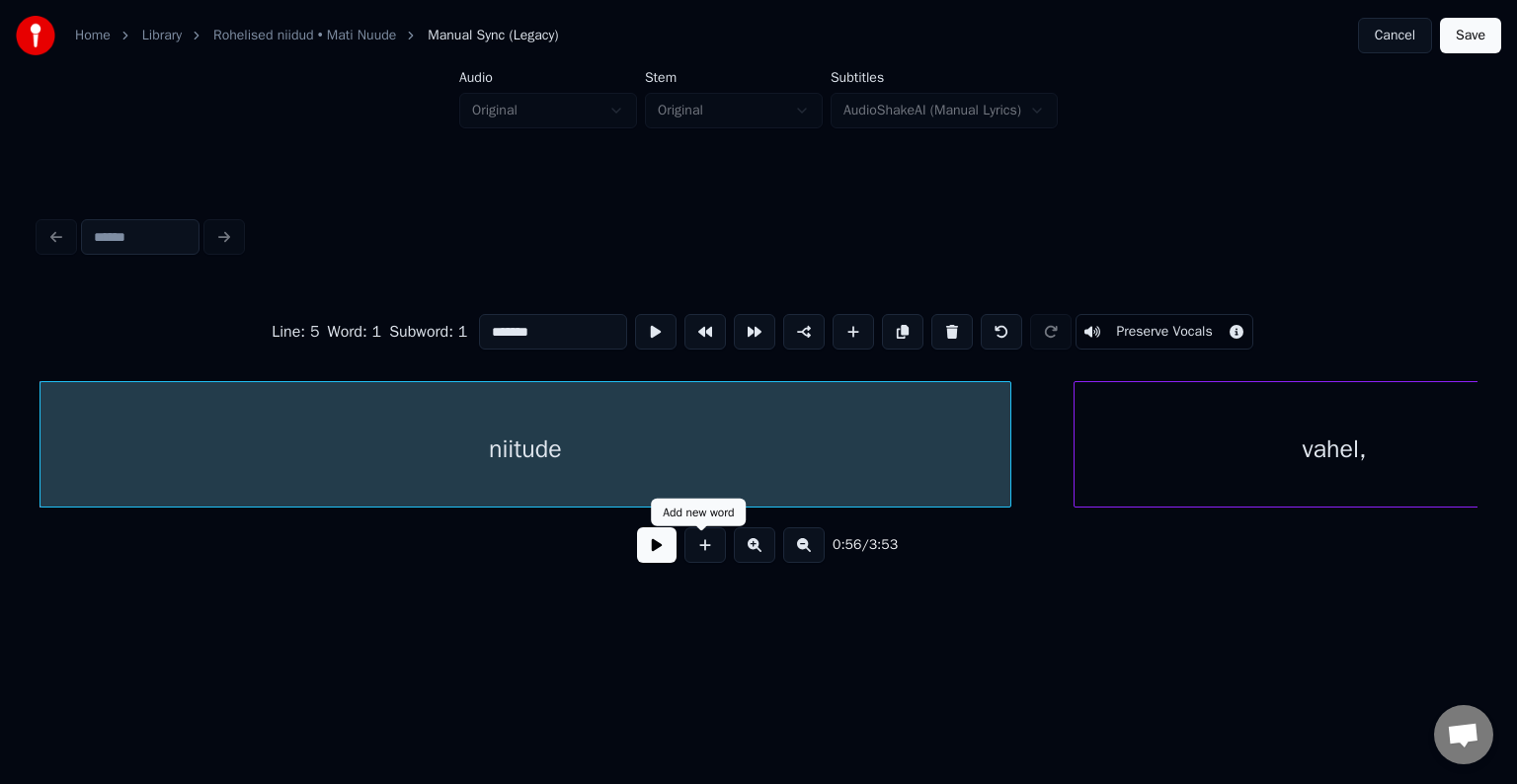 click at bounding box center [657, 545] 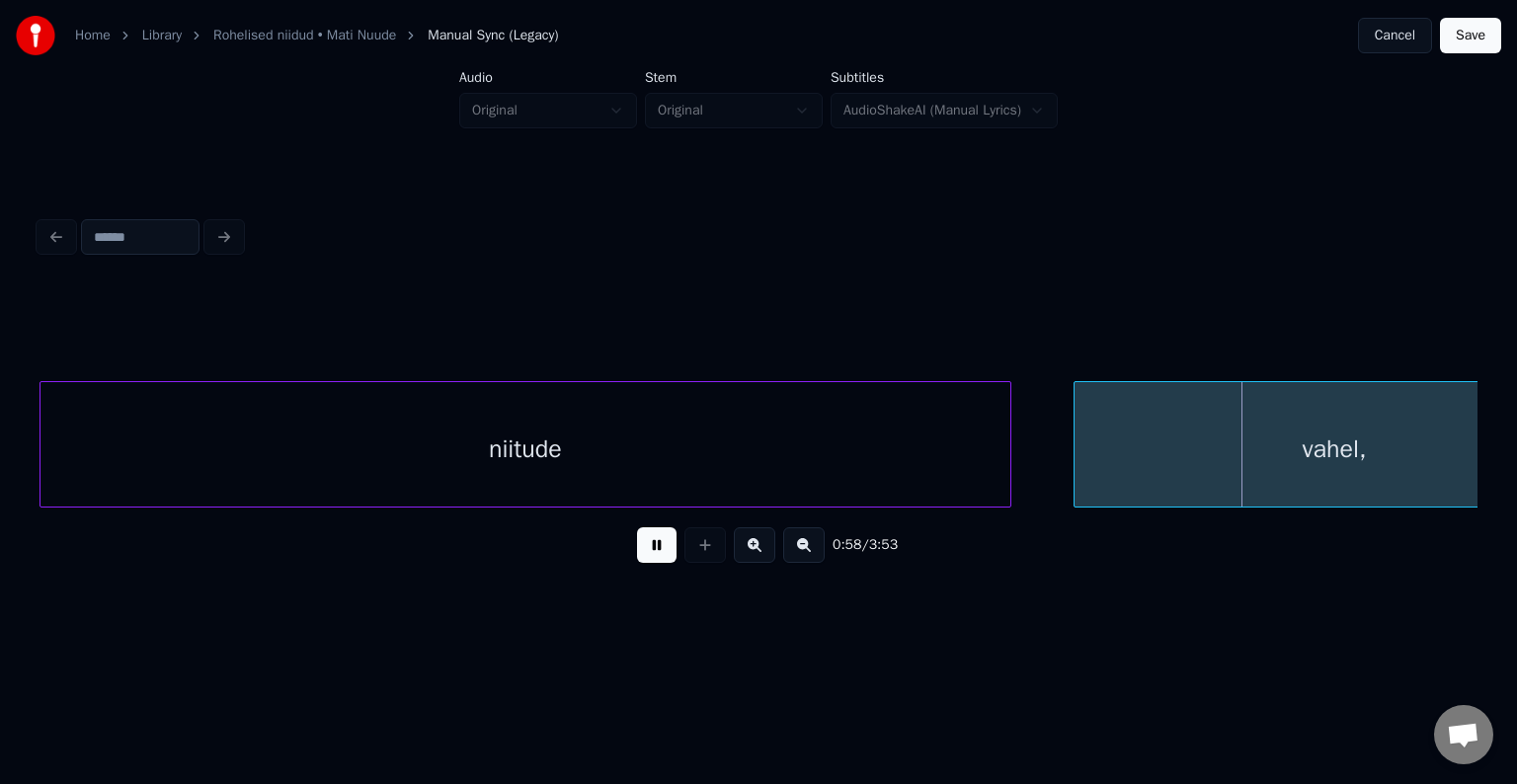 click at bounding box center [657, 545] 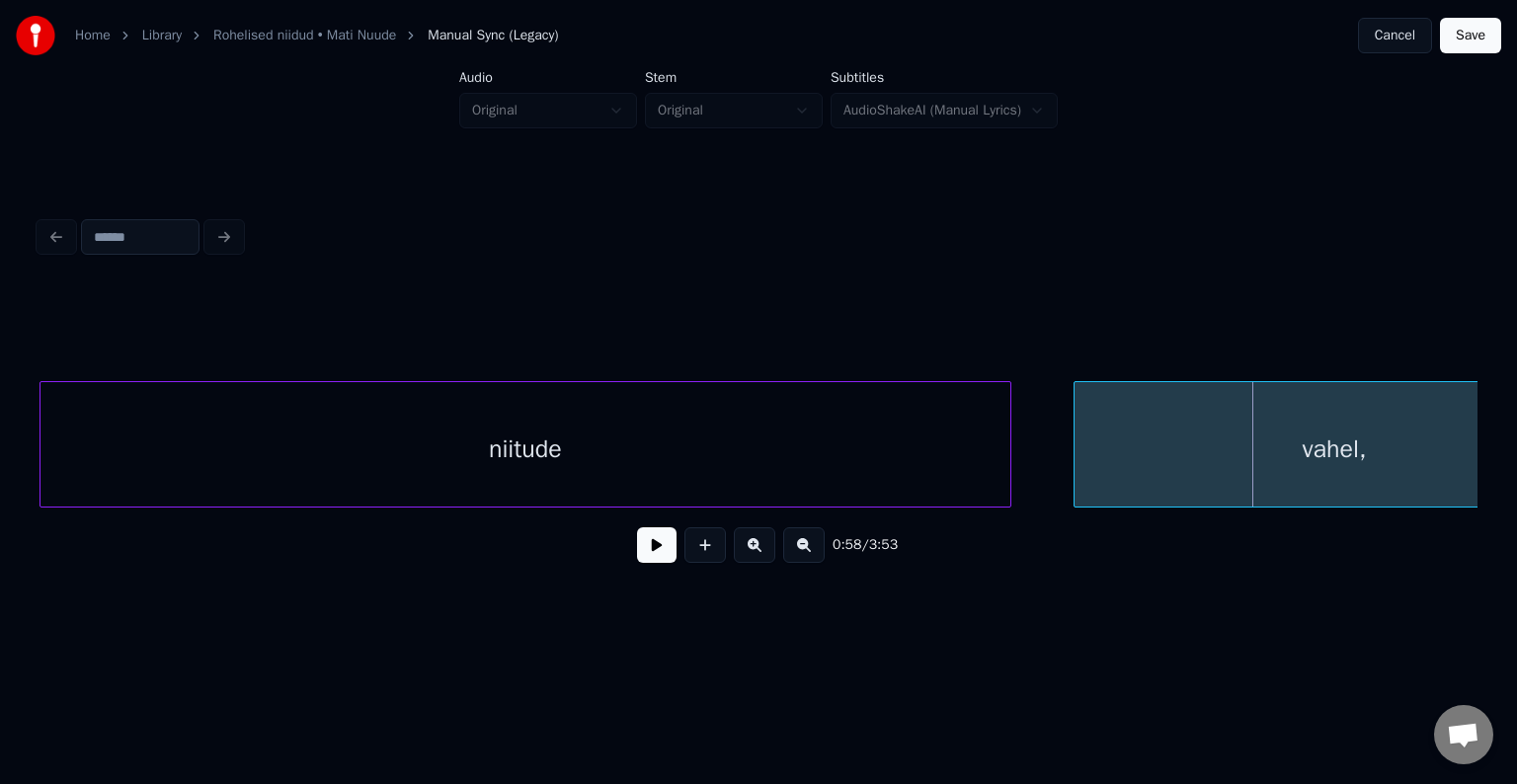 click at bounding box center [657, 545] 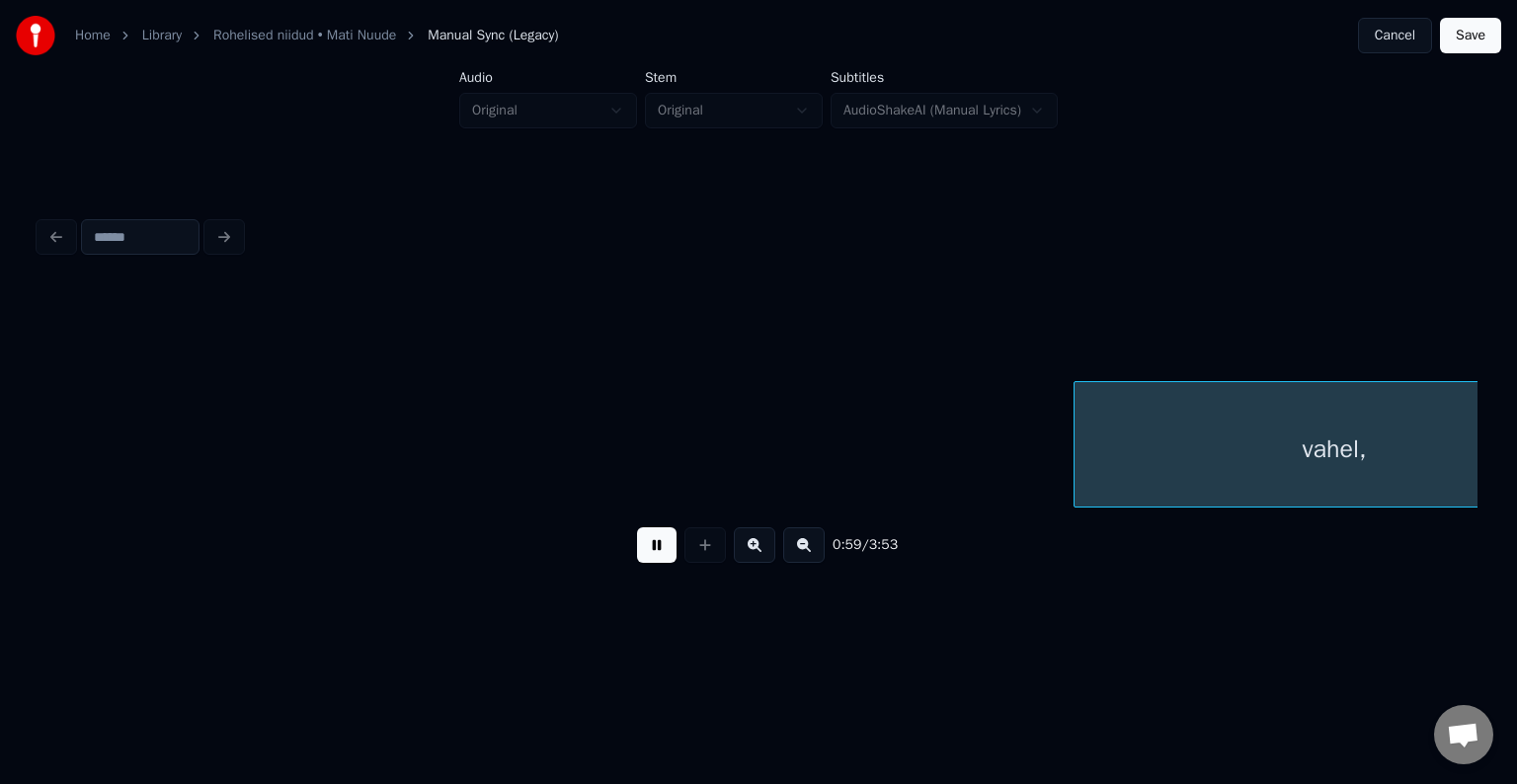 scroll, scrollTop: 0, scrollLeft: 35006, axis: horizontal 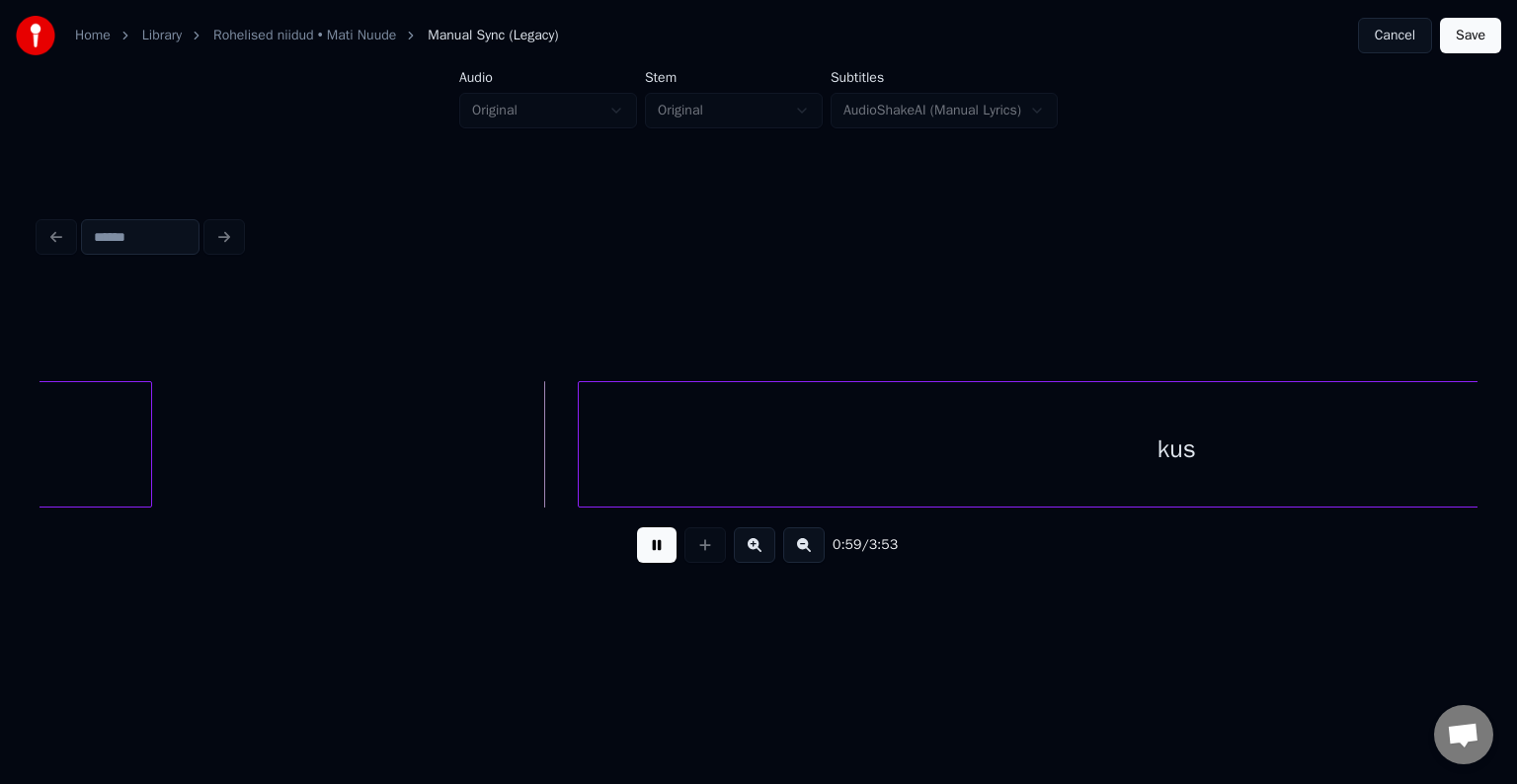 click at bounding box center (657, 545) 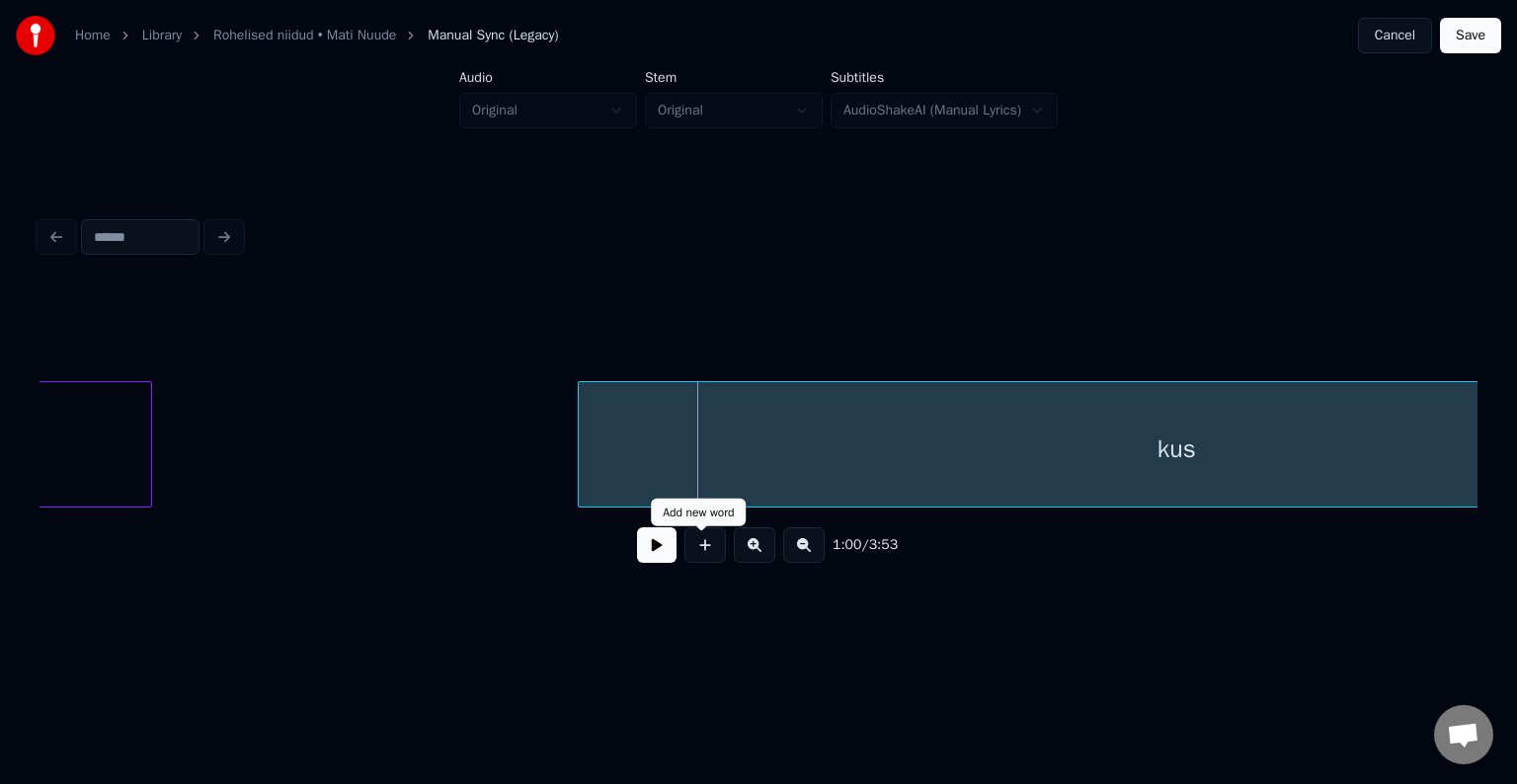 scroll, scrollTop: 0, scrollLeft: 35298, axis: horizontal 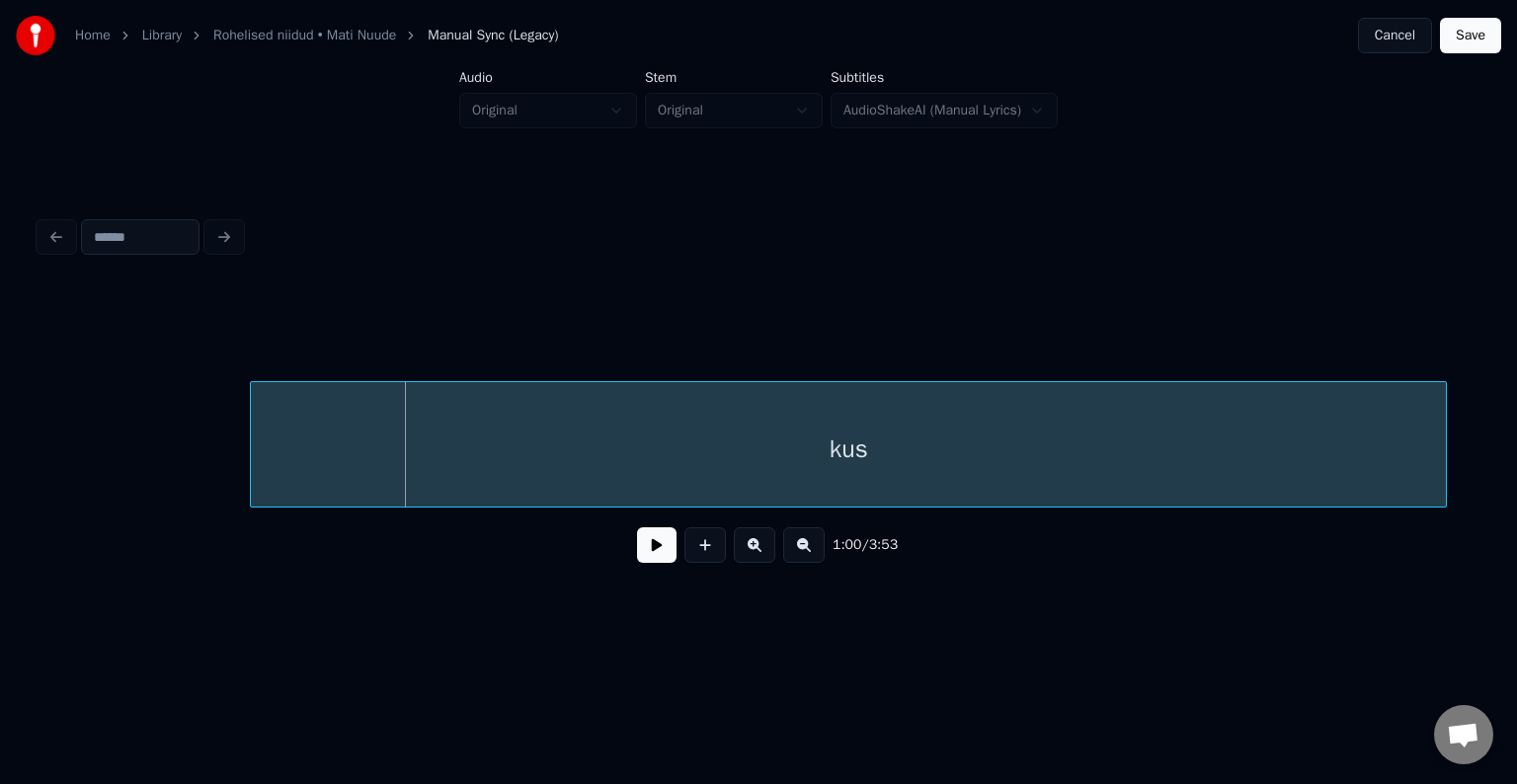 click on "kus" at bounding box center (848, 449) 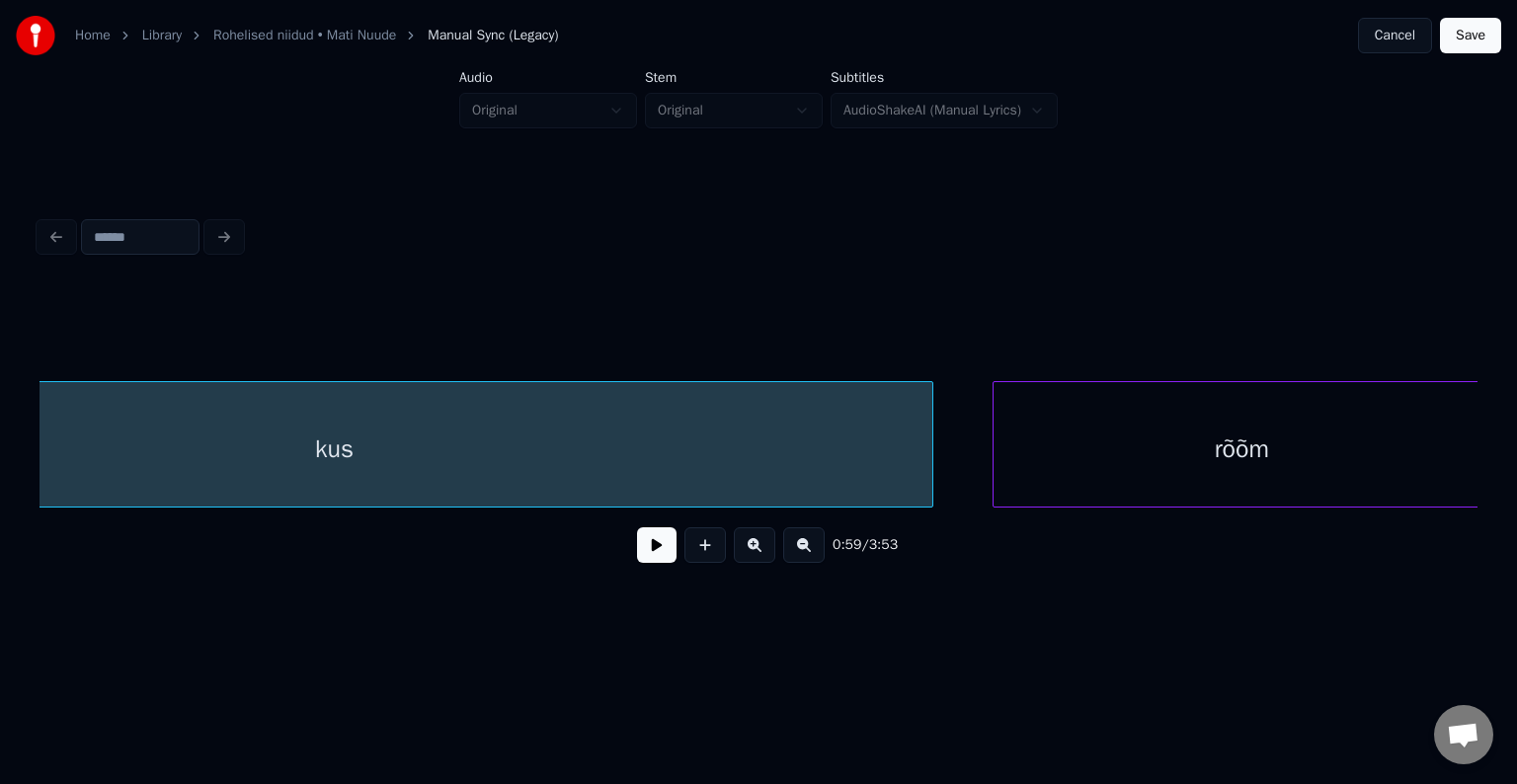 scroll, scrollTop: 0, scrollLeft: 35820, axis: horizontal 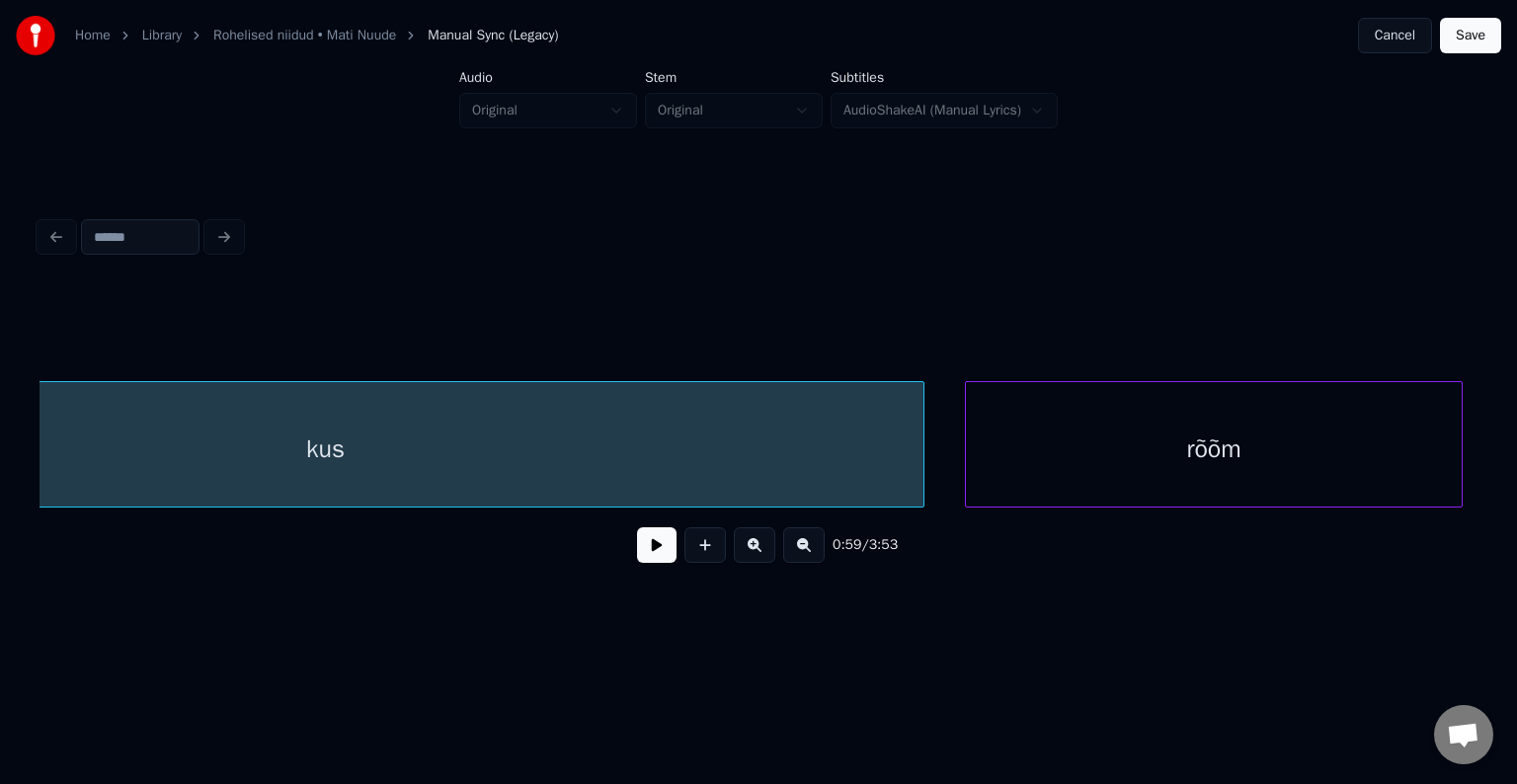 click on "rõõm" at bounding box center (1214, 449) 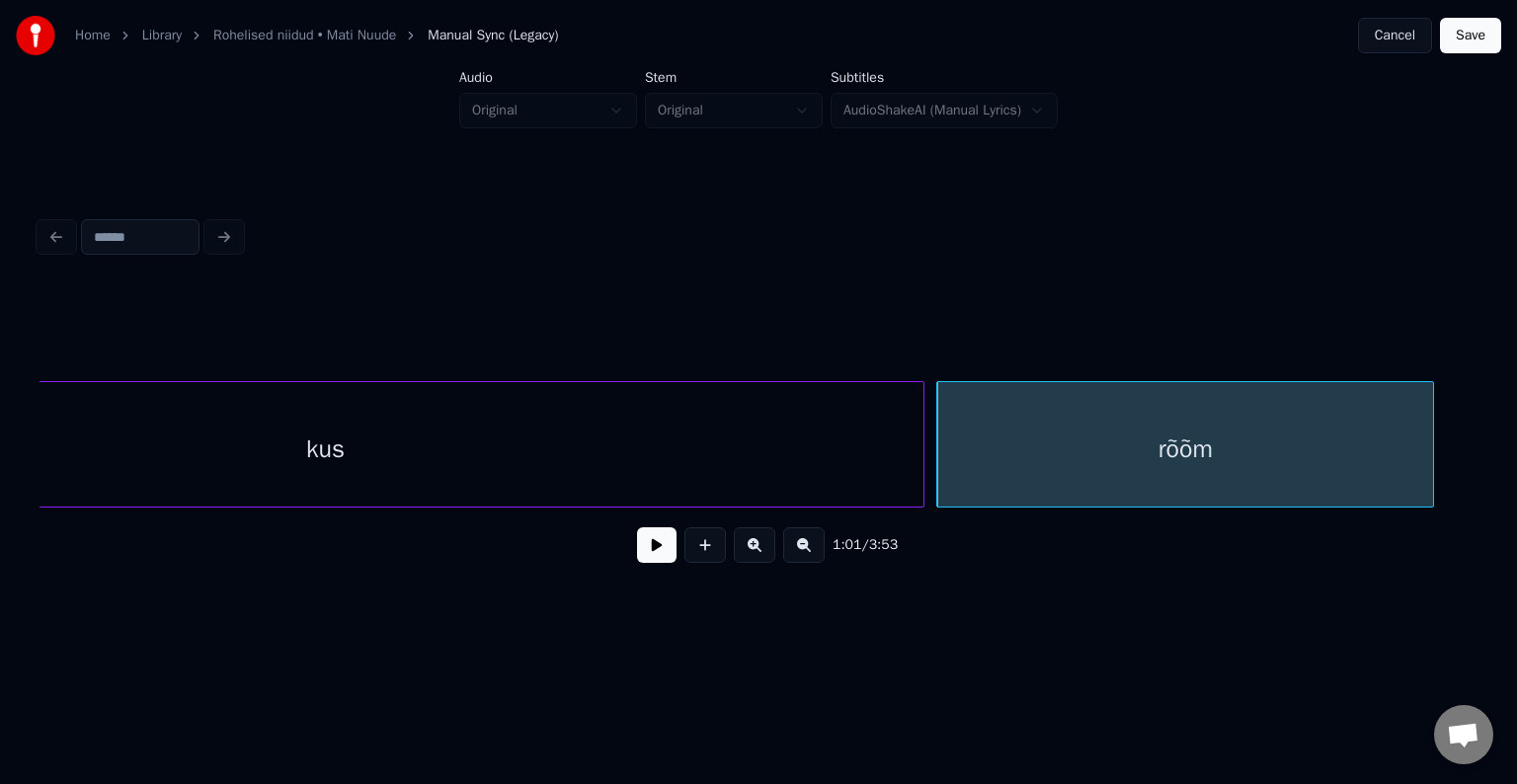 click at bounding box center [657, 545] 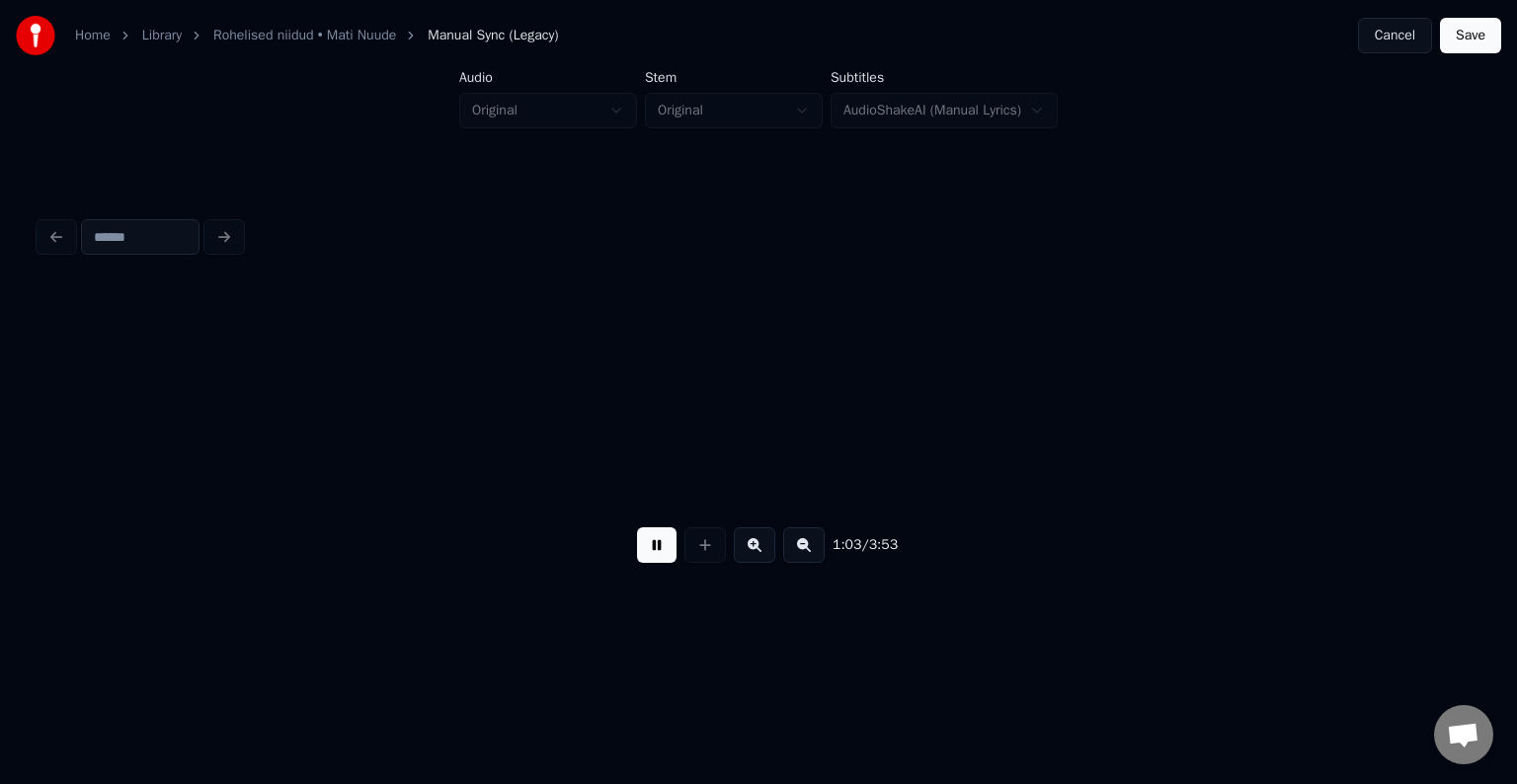 scroll, scrollTop: 0, scrollLeft: 37261, axis: horizontal 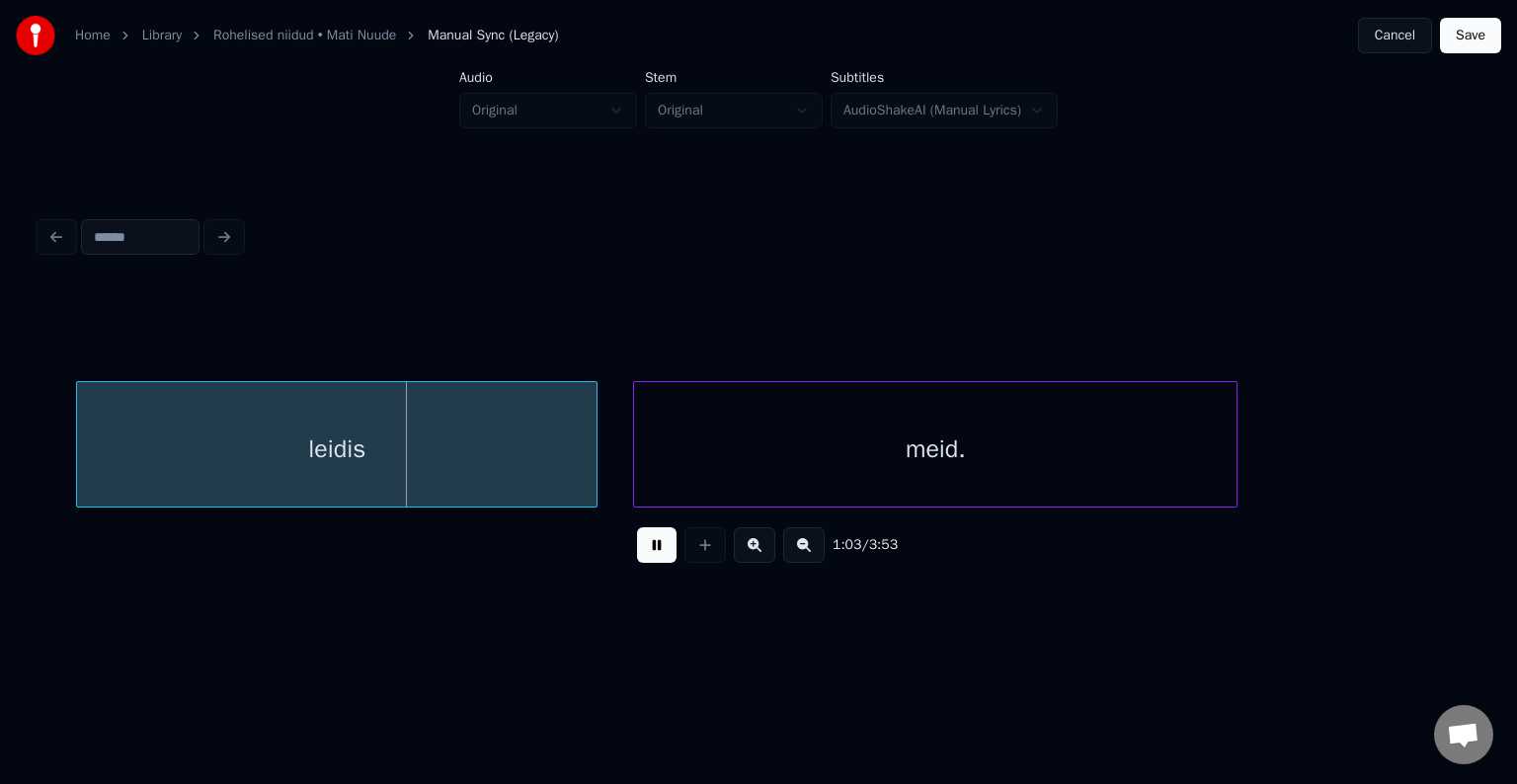 click at bounding box center (657, 545) 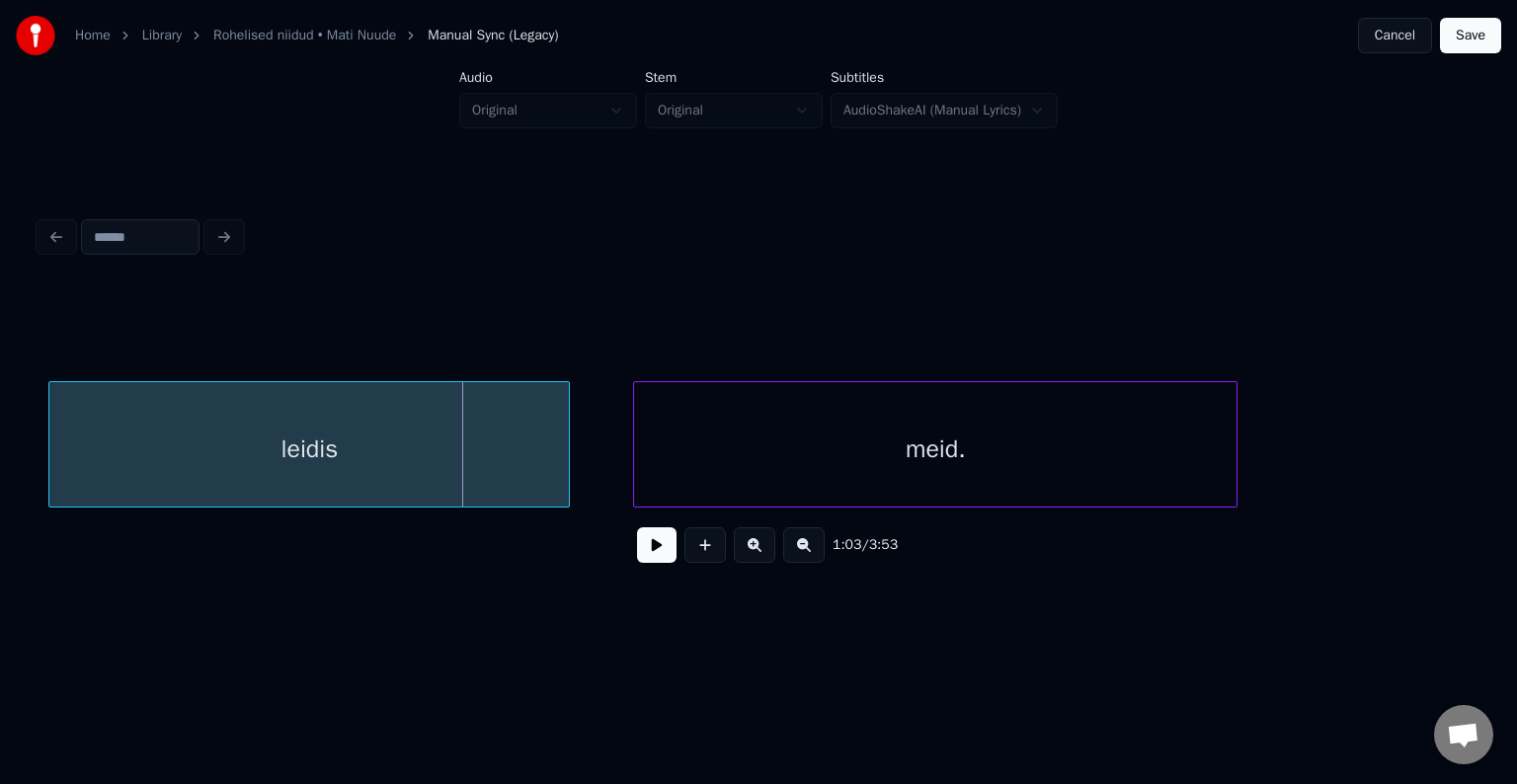 scroll, scrollTop: 0, scrollLeft: 37257, axis: horizontal 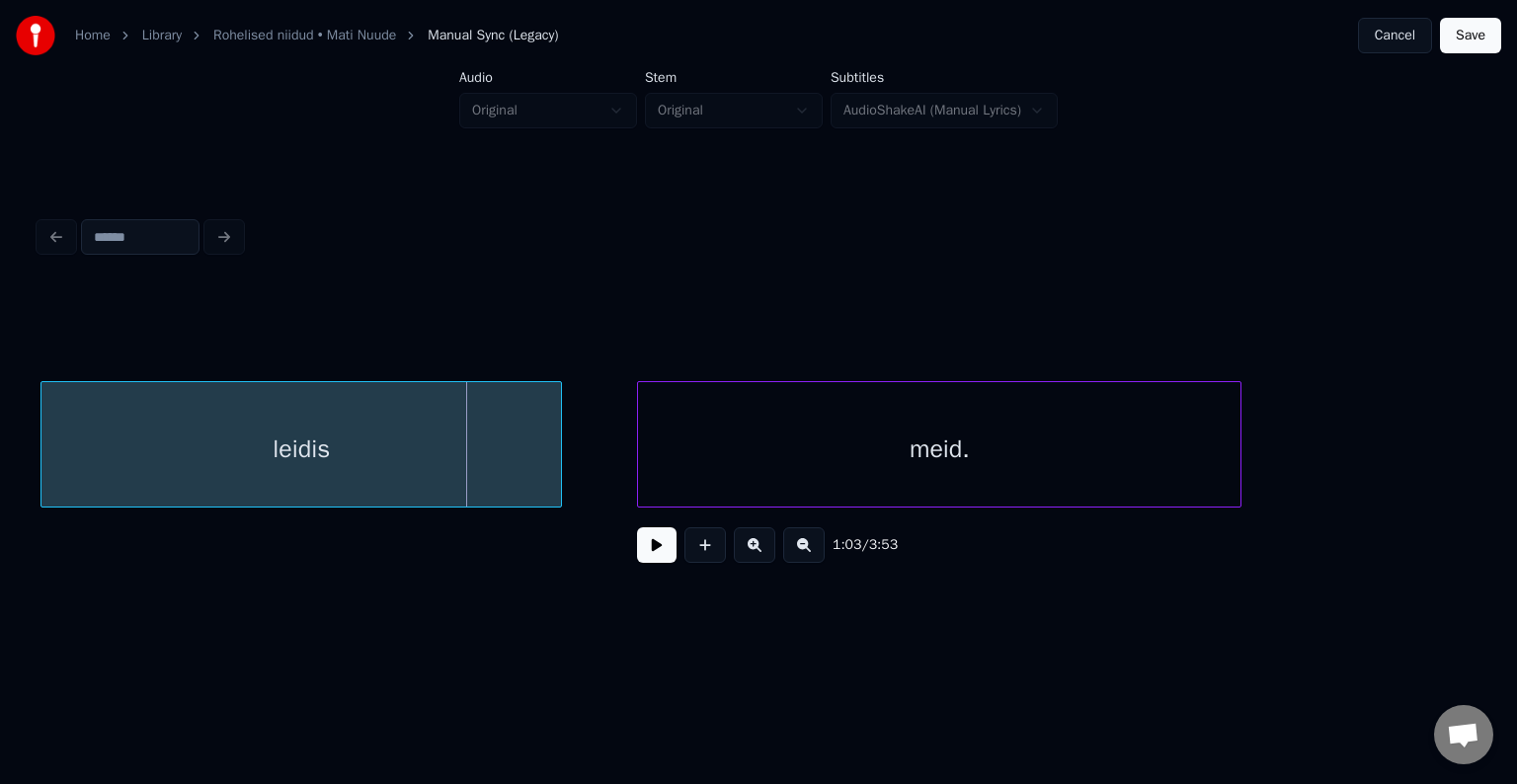 click on "leidis" at bounding box center [301, 449] 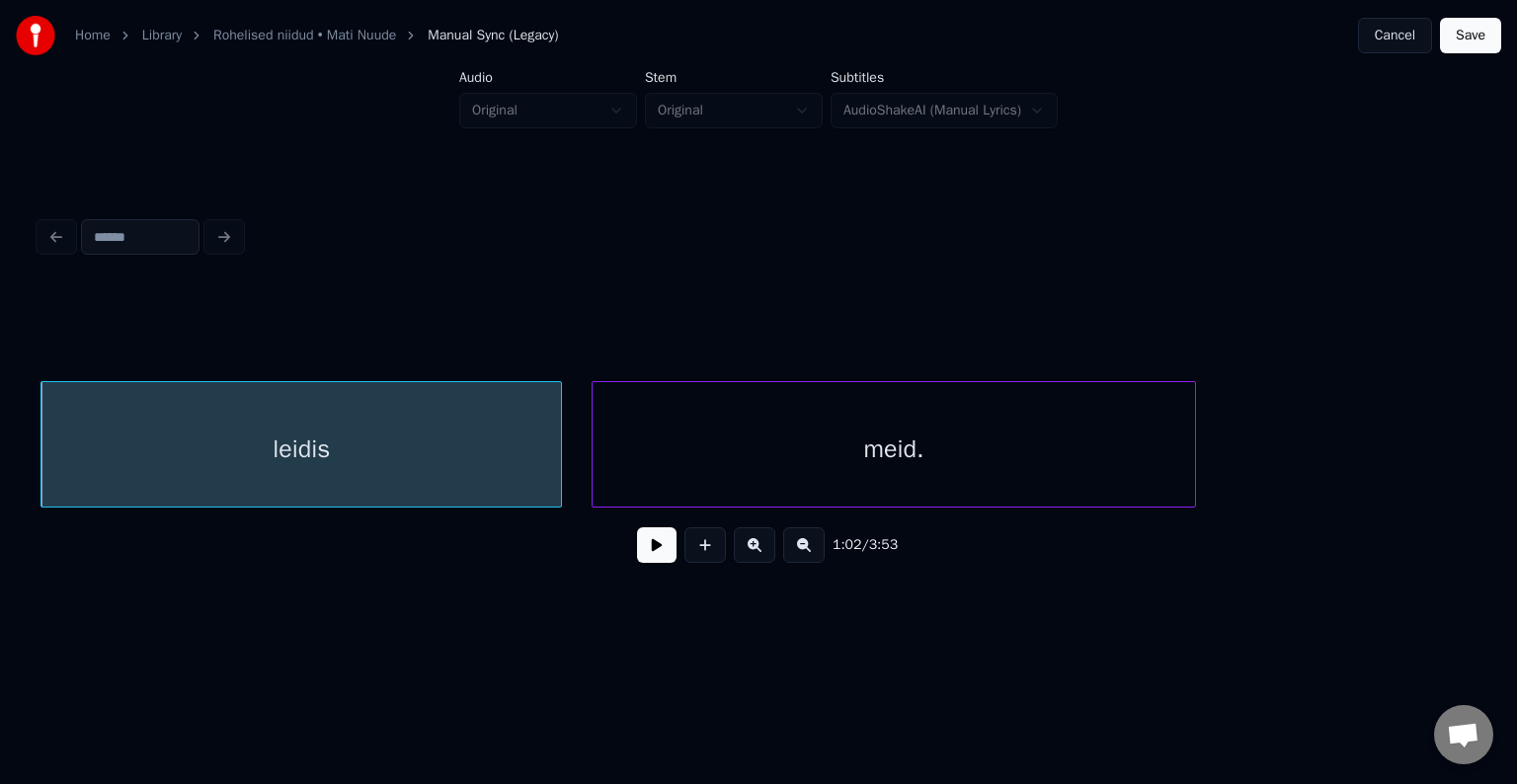 click on "meid." at bounding box center [894, 449] 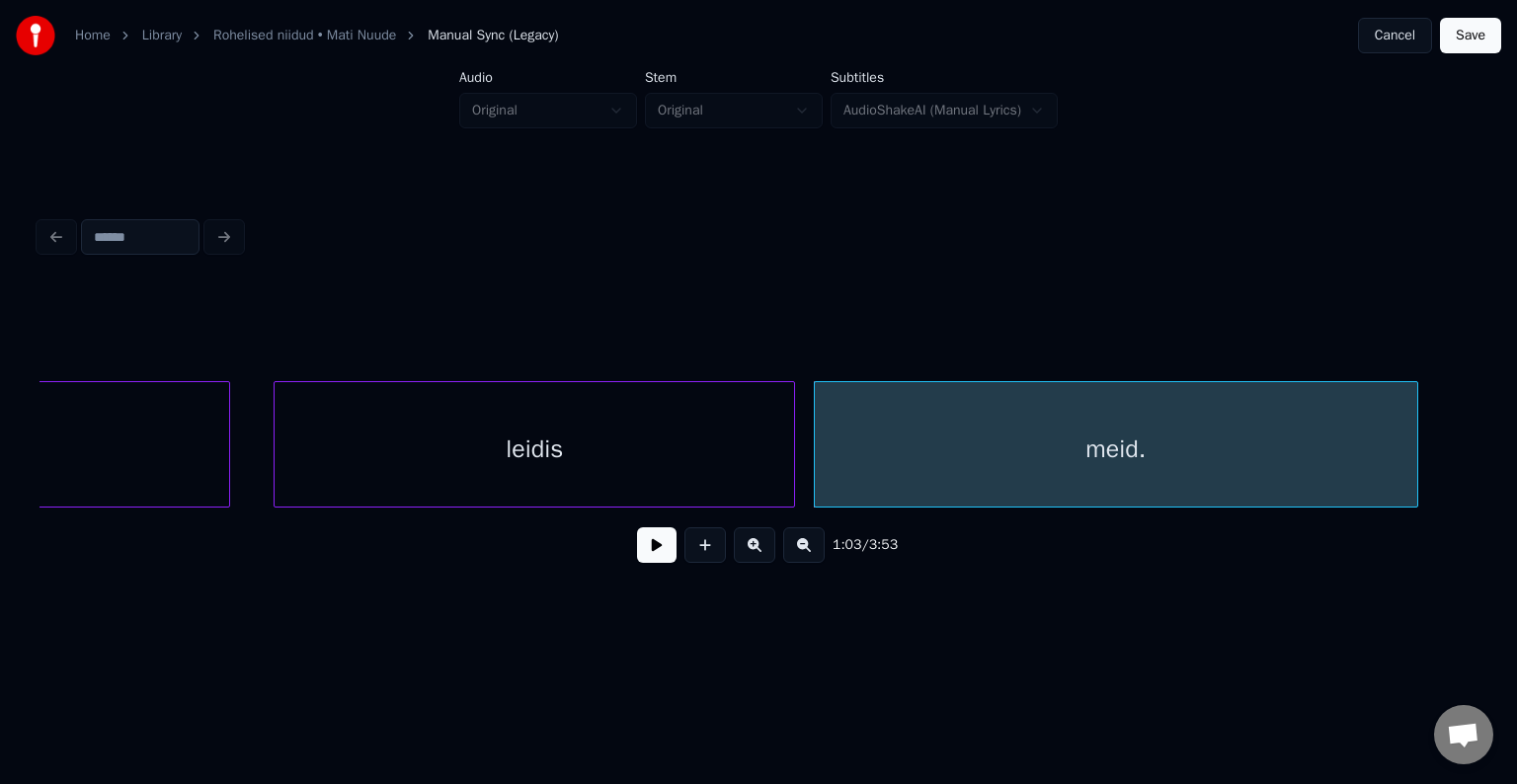 scroll, scrollTop: 0, scrollLeft: 37020, axis: horizontal 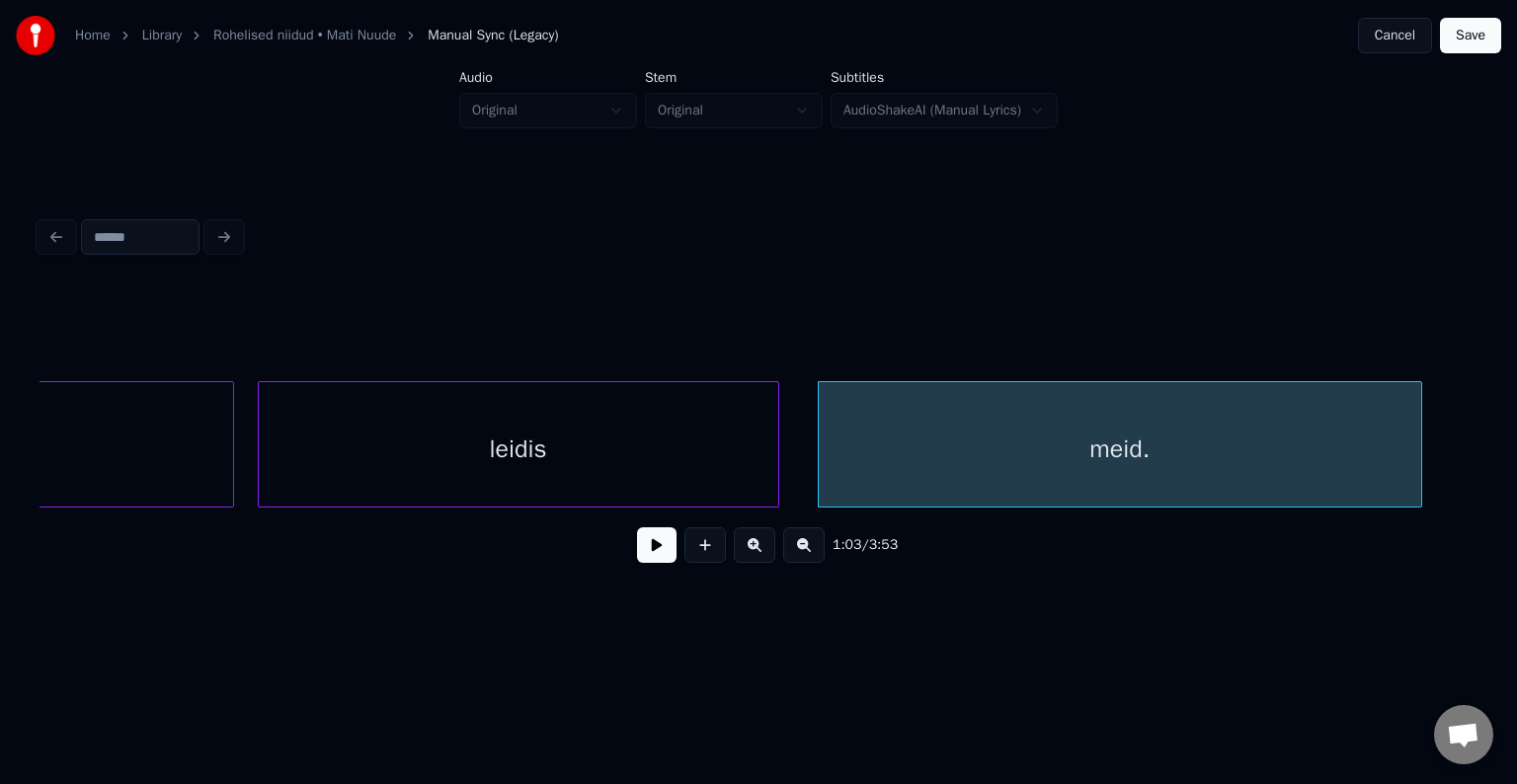 click on "leidis" at bounding box center [519, 449] 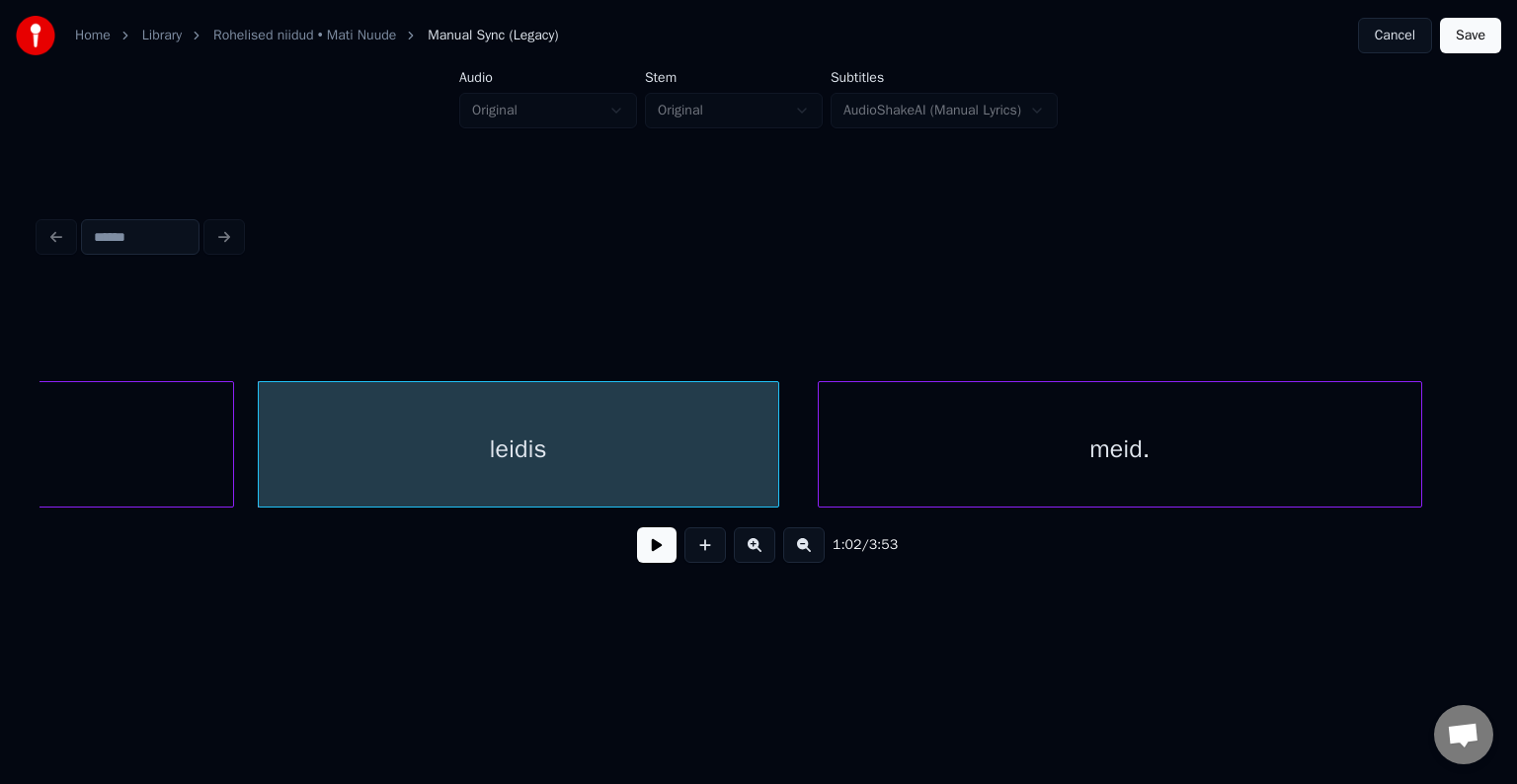 click on "leidis" at bounding box center [519, 449] 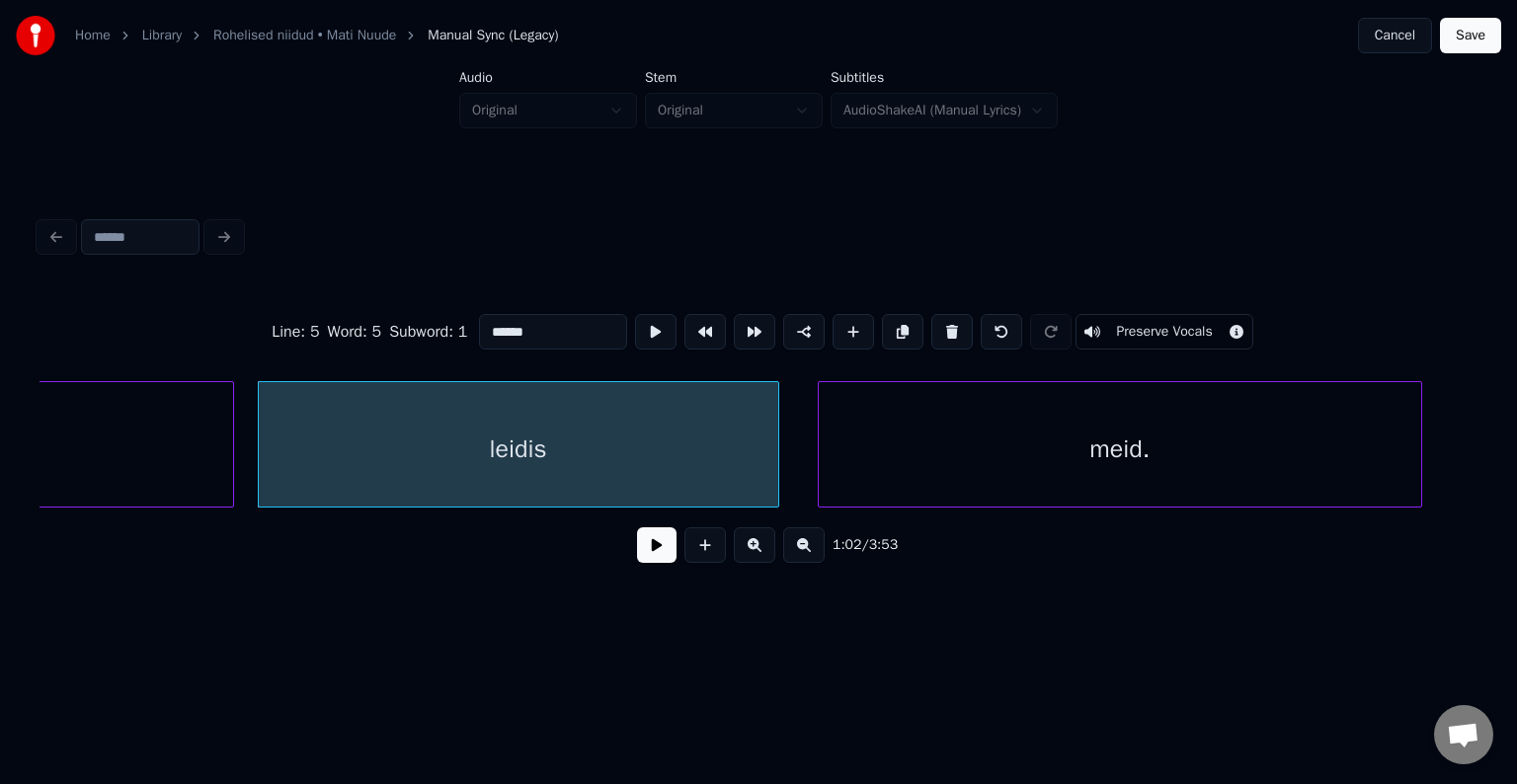 click at bounding box center (657, 545) 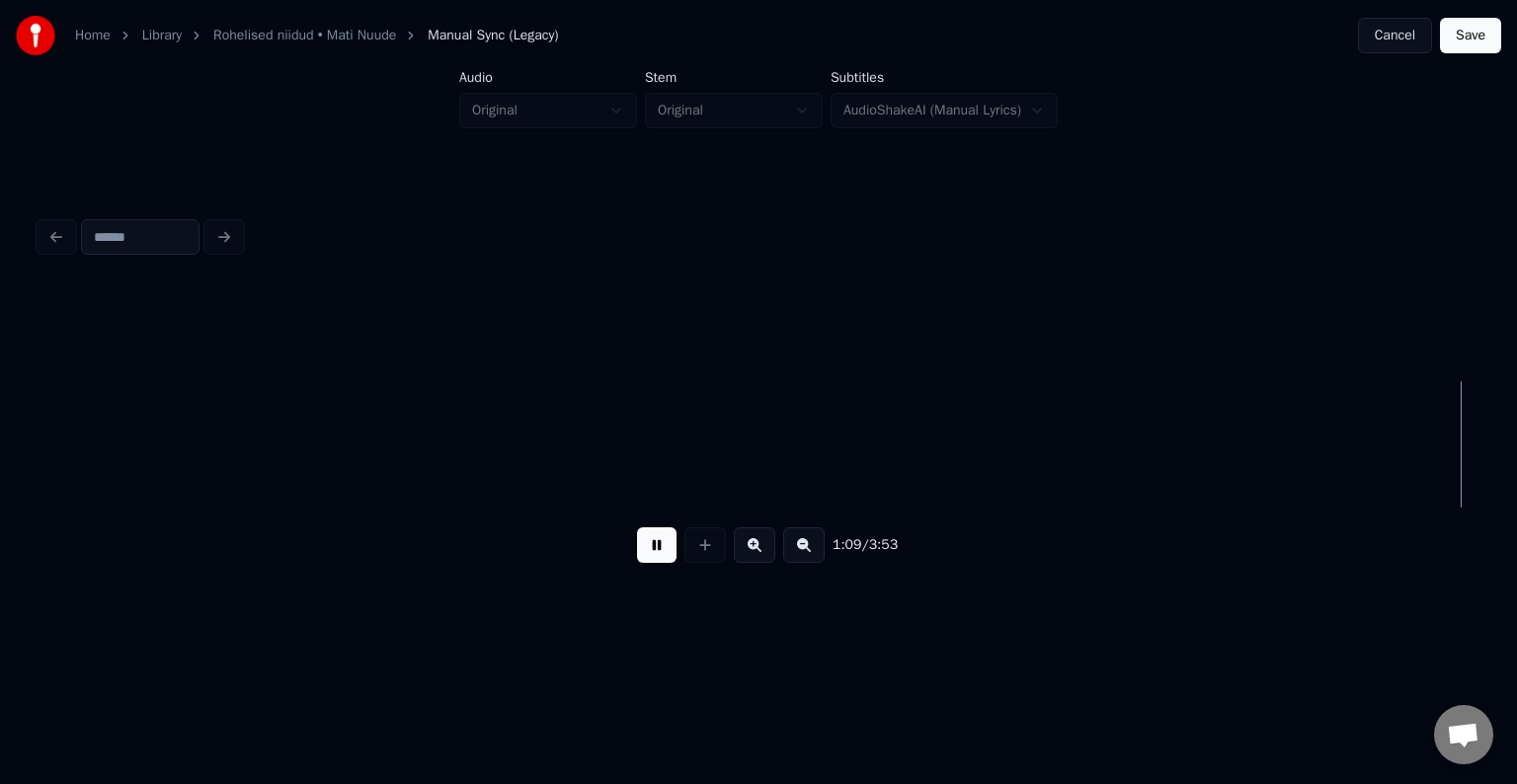 scroll, scrollTop: 0, scrollLeft: 41338, axis: horizontal 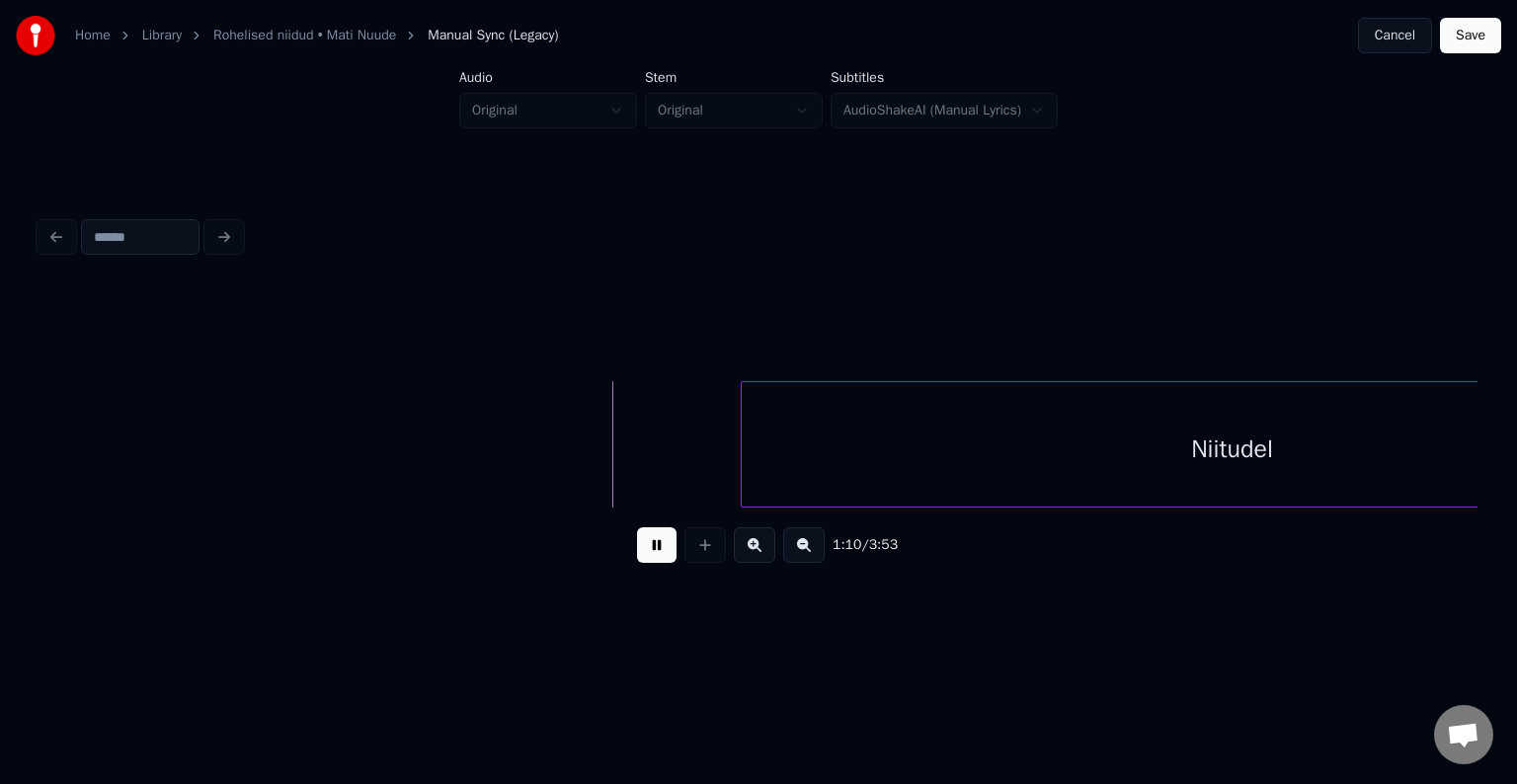 click at bounding box center [657, 545] 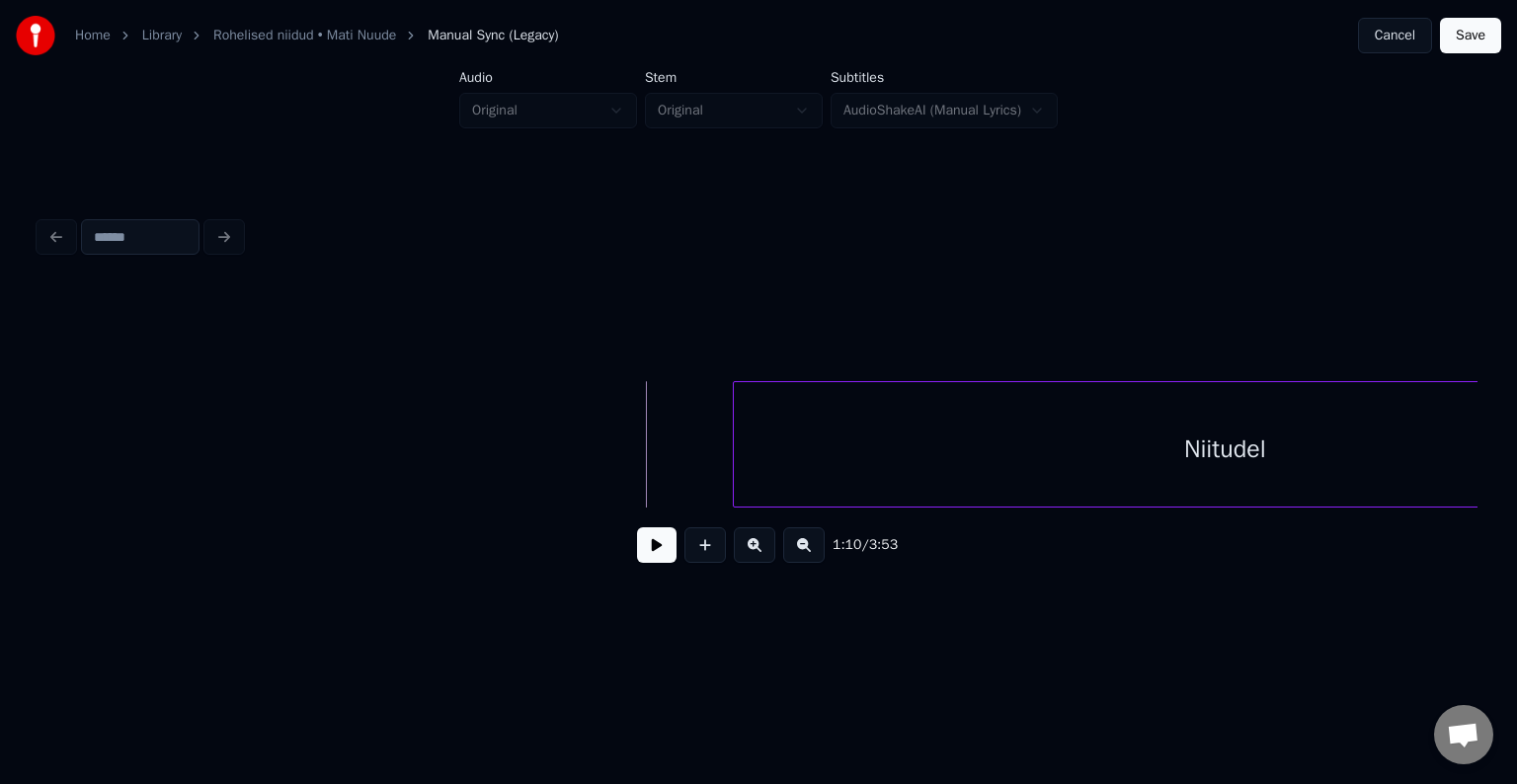 scroll, scrollTop: 0, scrollLeft: 41580, axis: horizontal 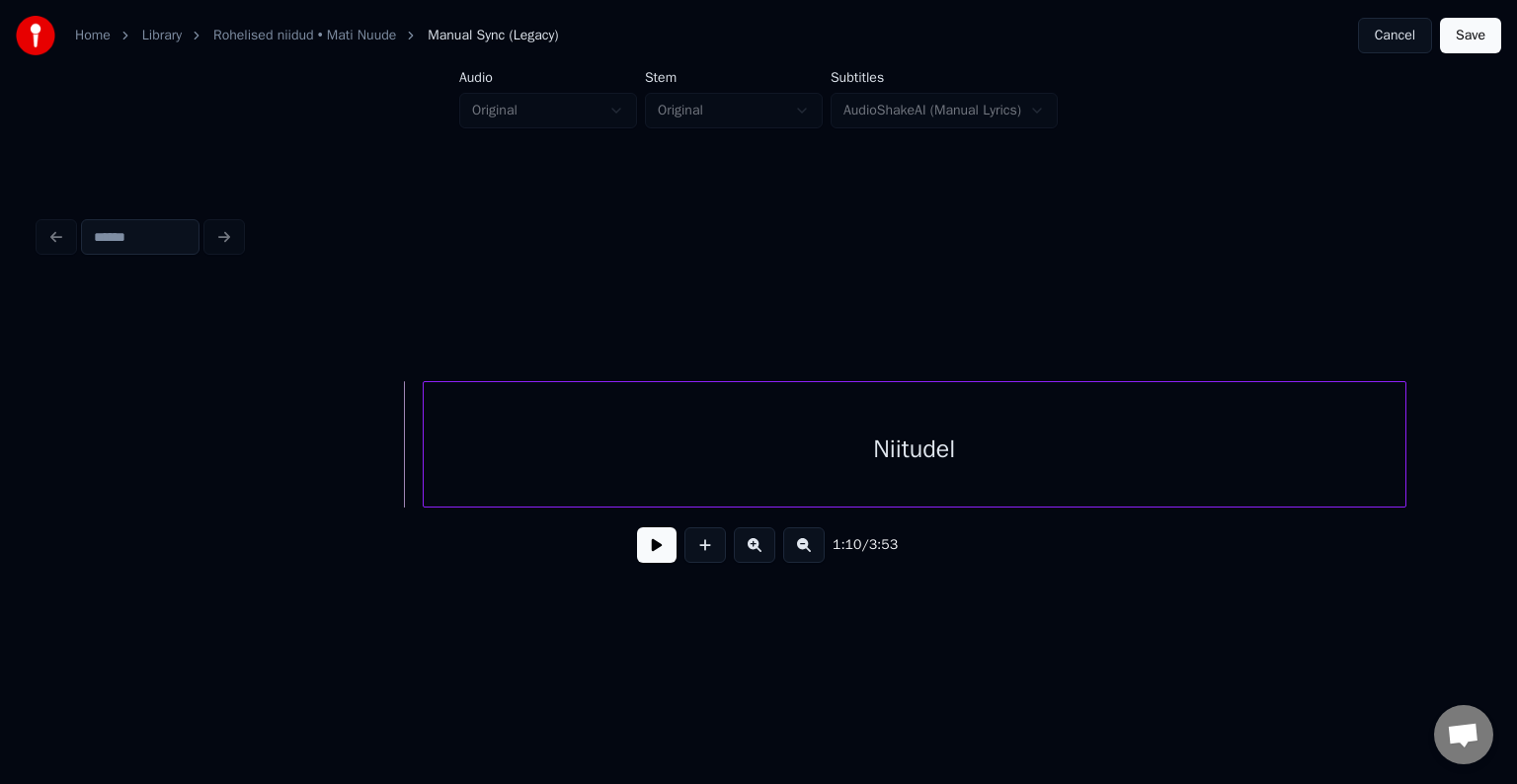 click on "Niitudel" at bounding box center (915, 449) 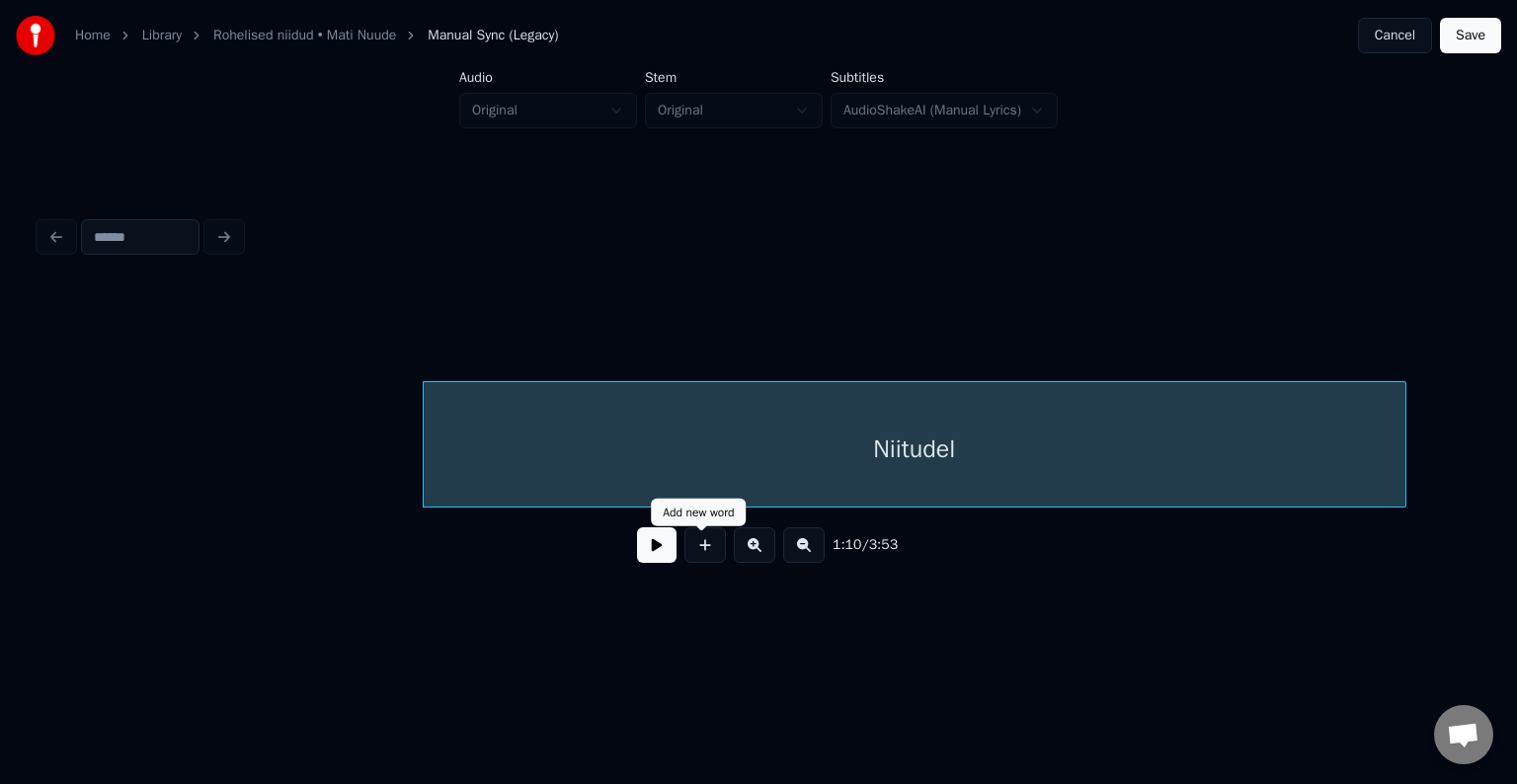 click at bounding box center [657, 545] 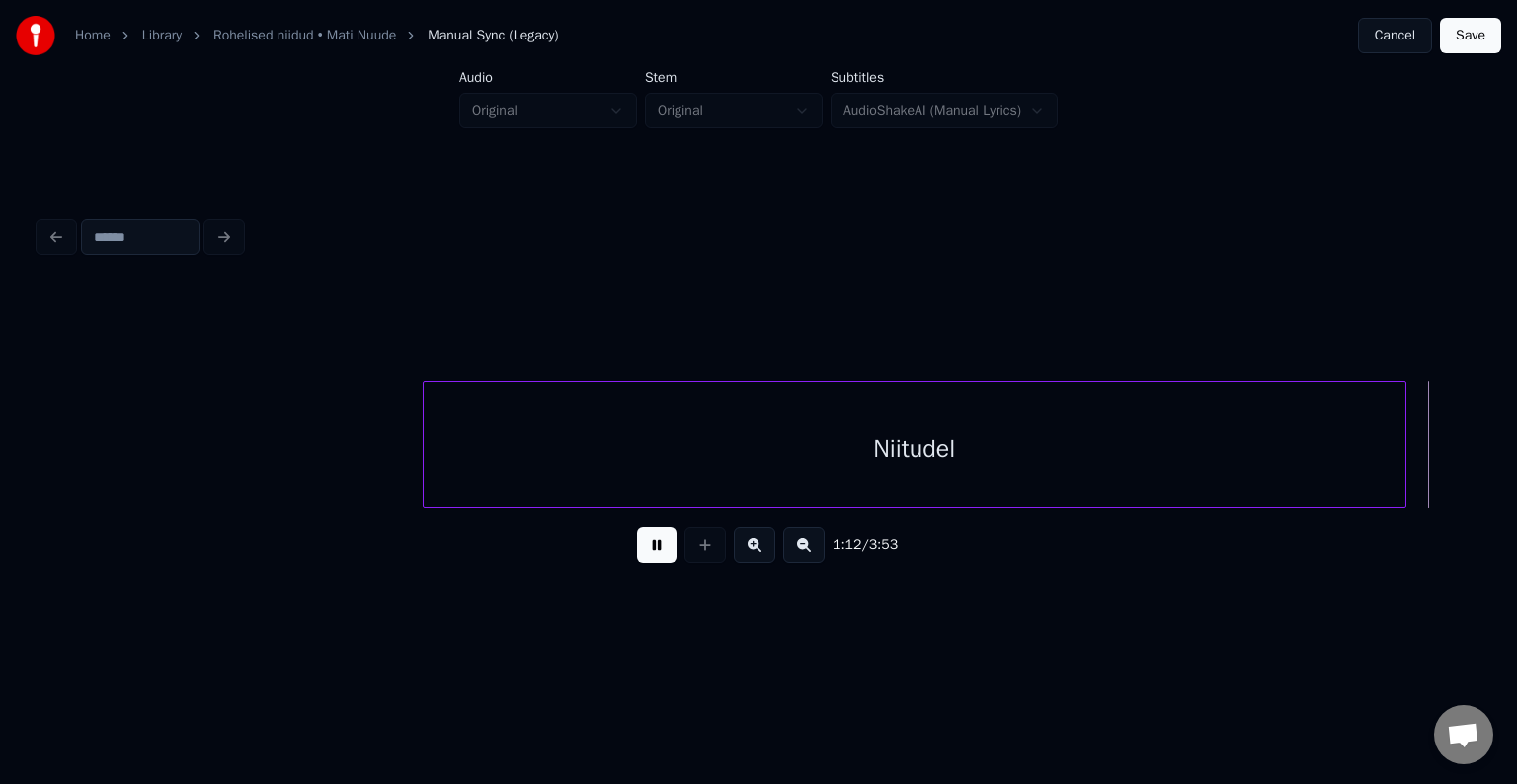 click at bounding box center (657, 545) 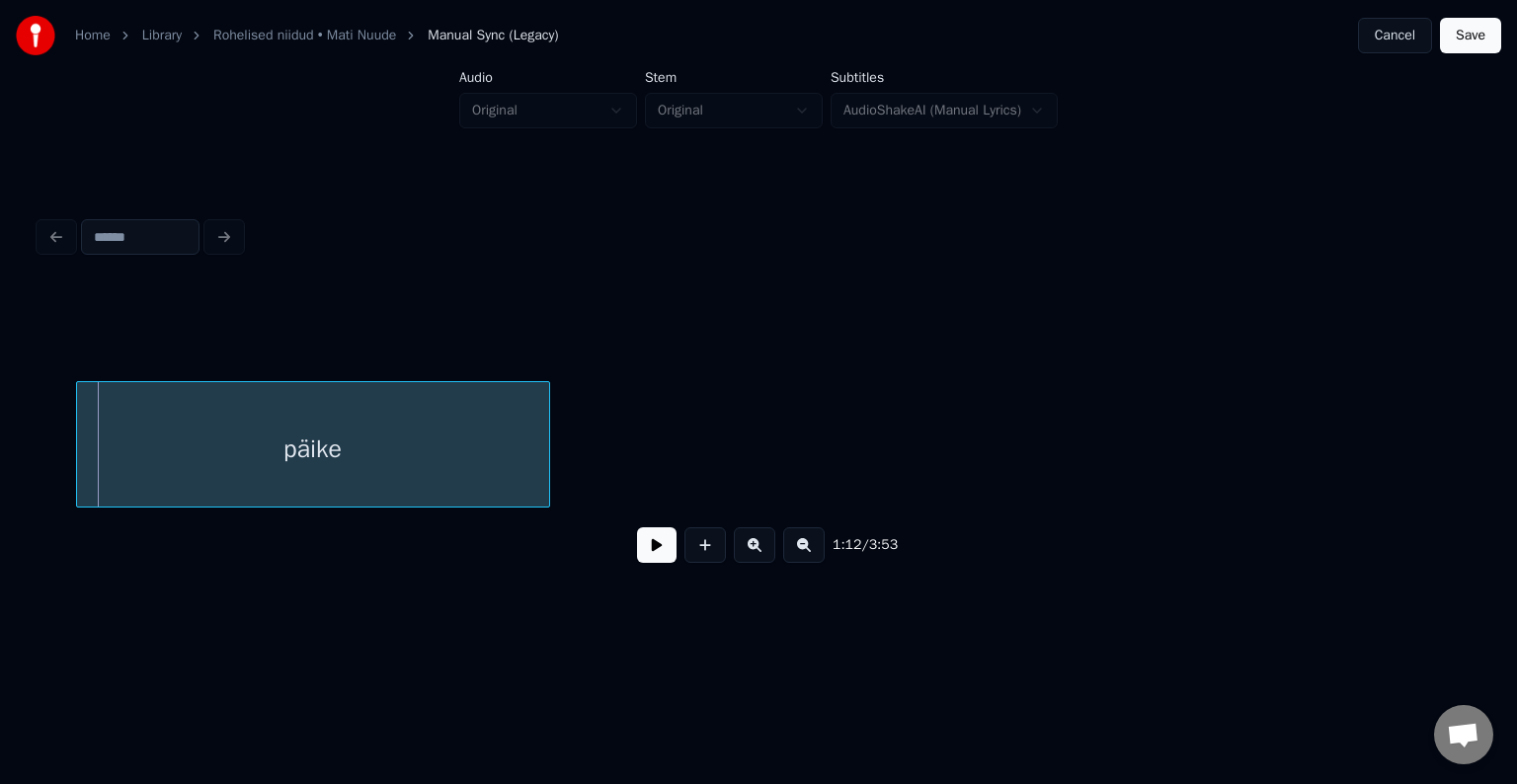 click on "päike" at bounding box center (26327, 444) 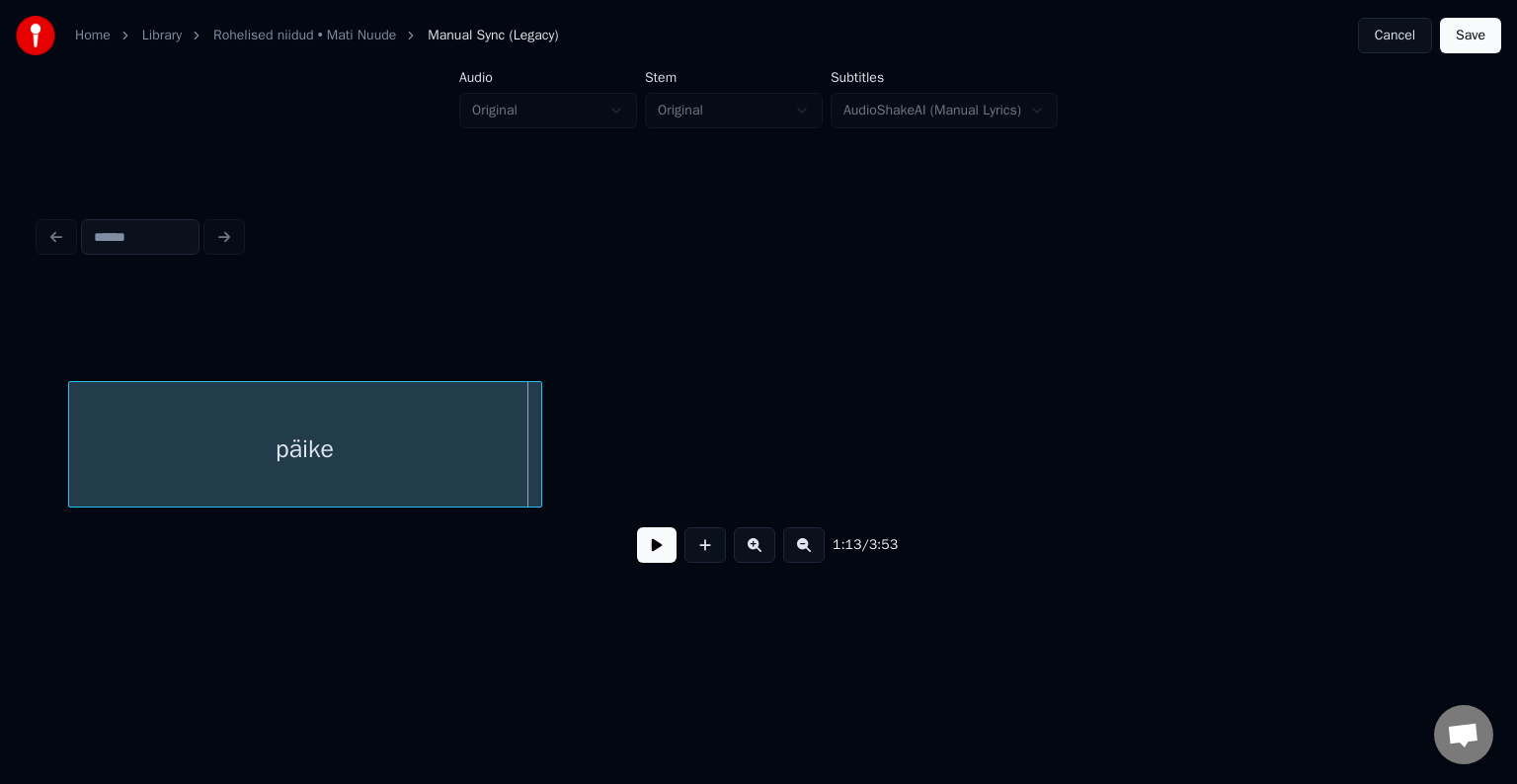 scroll, scrollTop: 0, scrollLeft: 43017, axis: horizontal 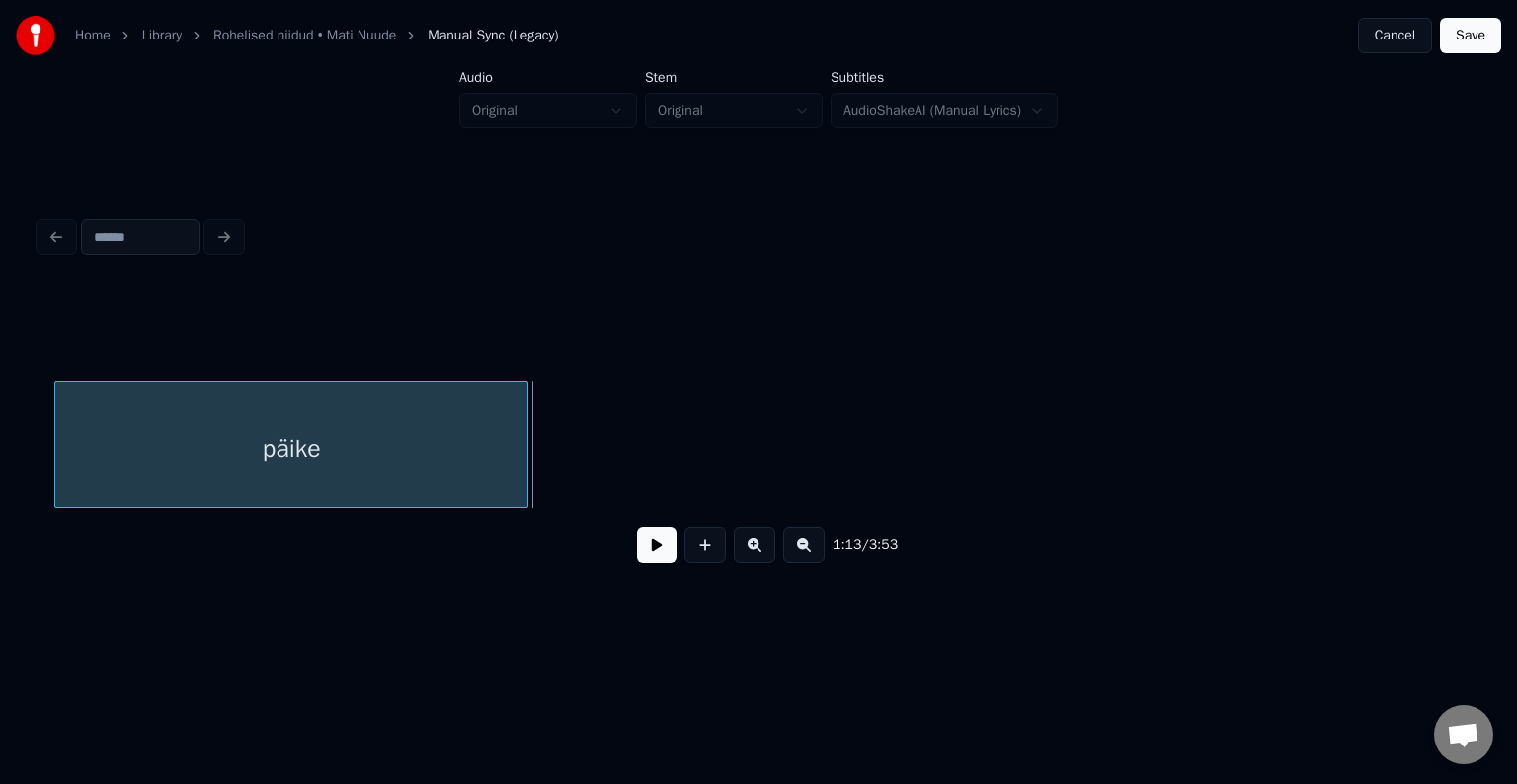click on "päike" at bounding box center [291, 449] 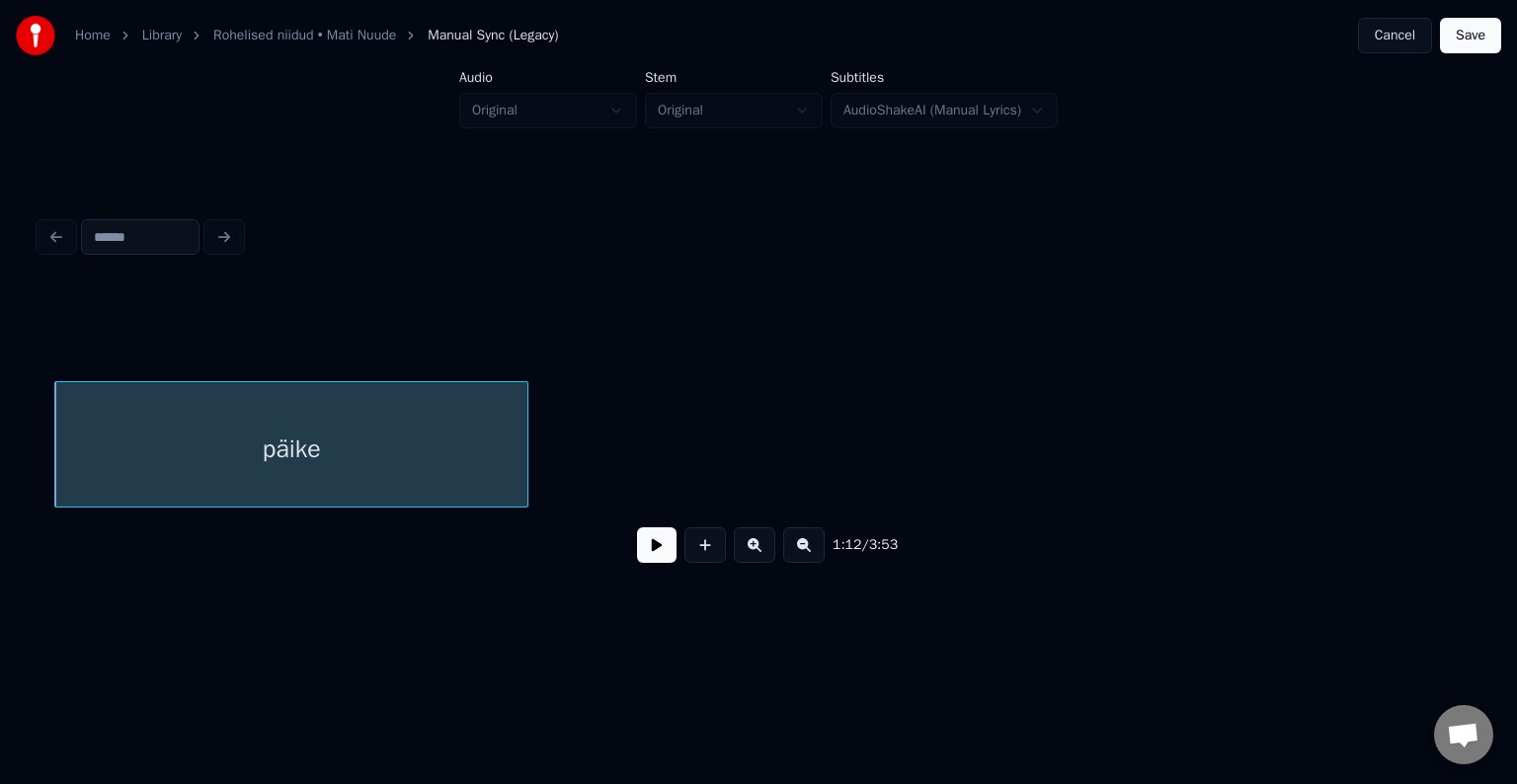 click at bounding box center (657, 545) 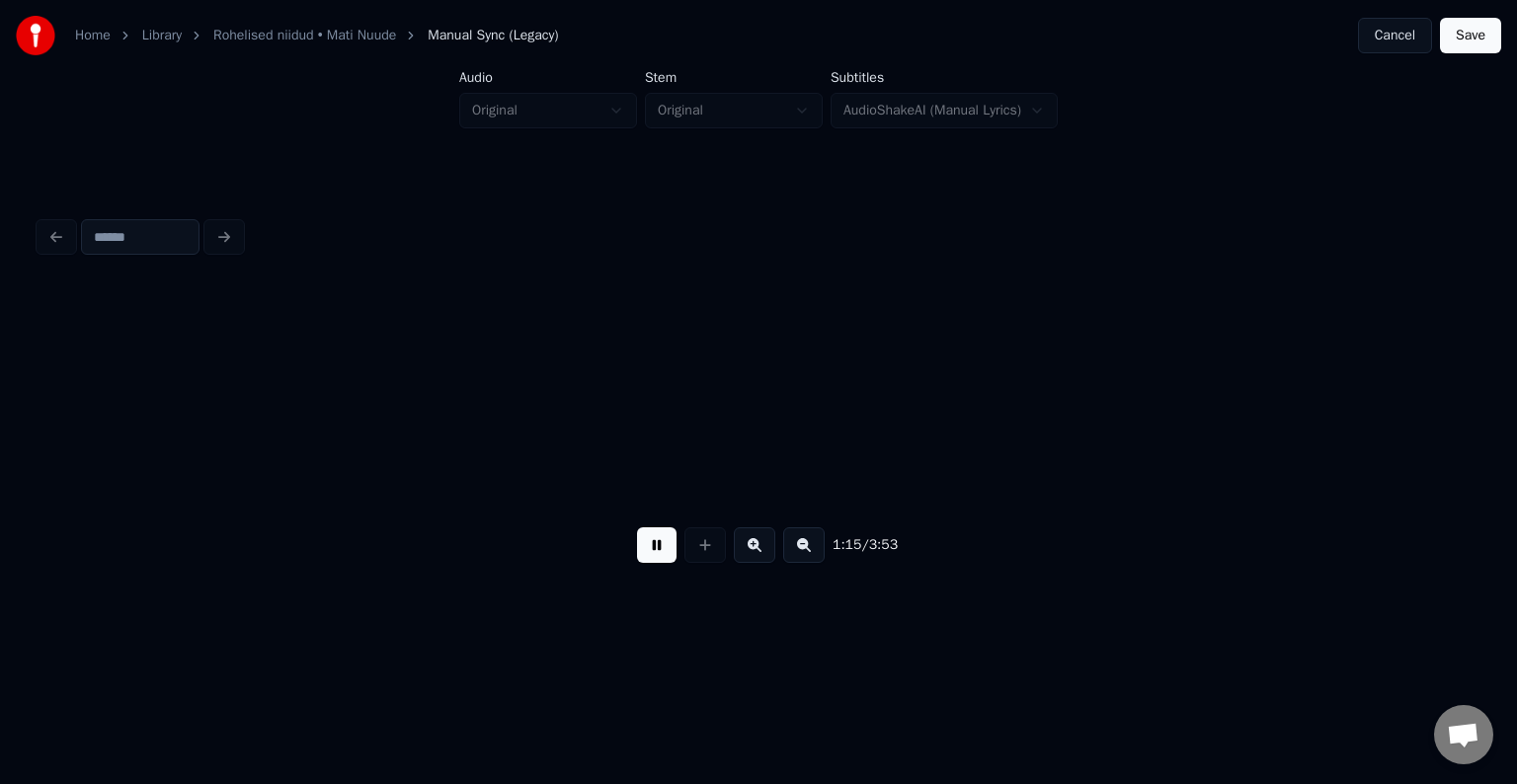 scroll, scrollTop: 0, scrollLeft: 44463, axis: horizontal 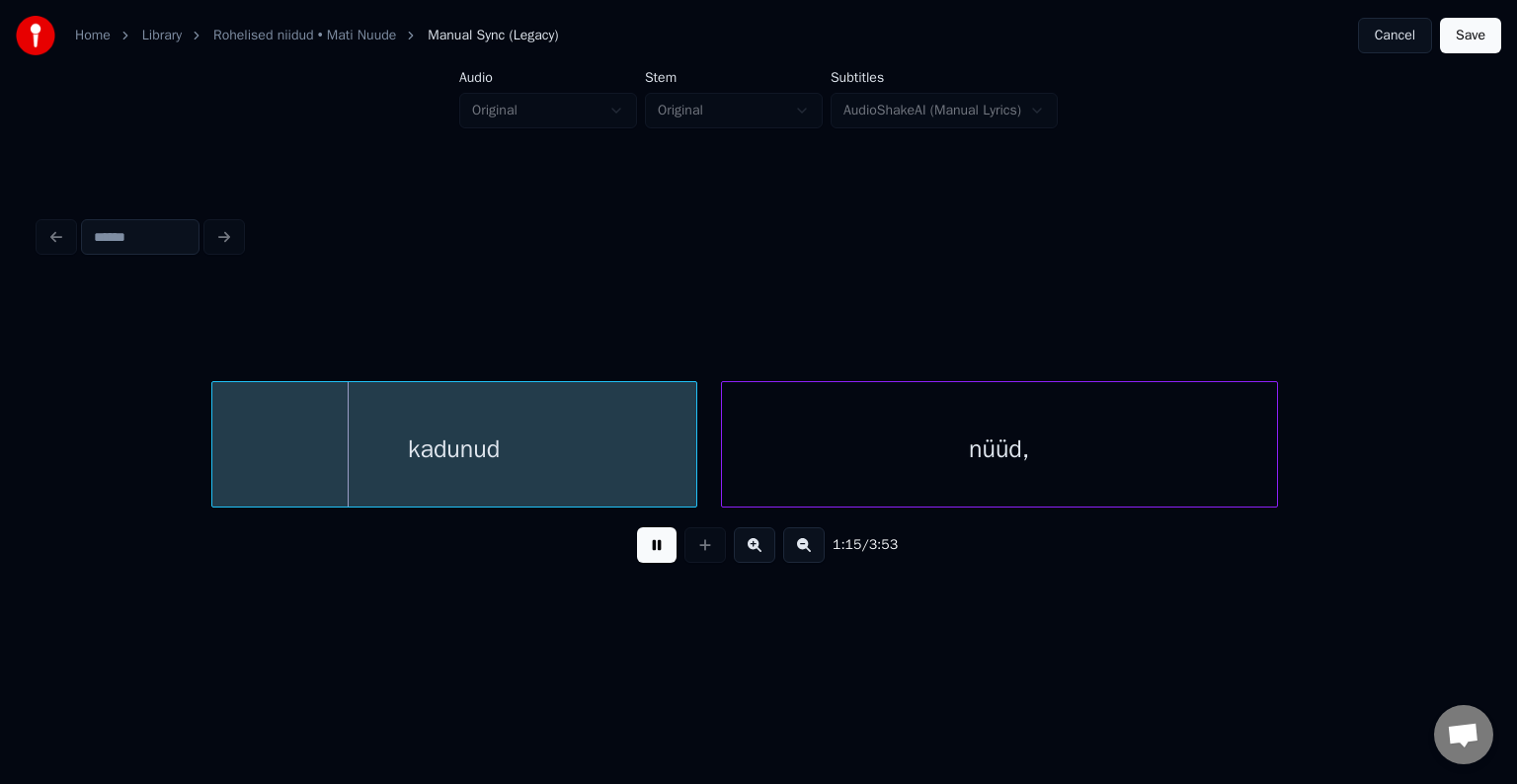 click at bounding box center [657, 545] 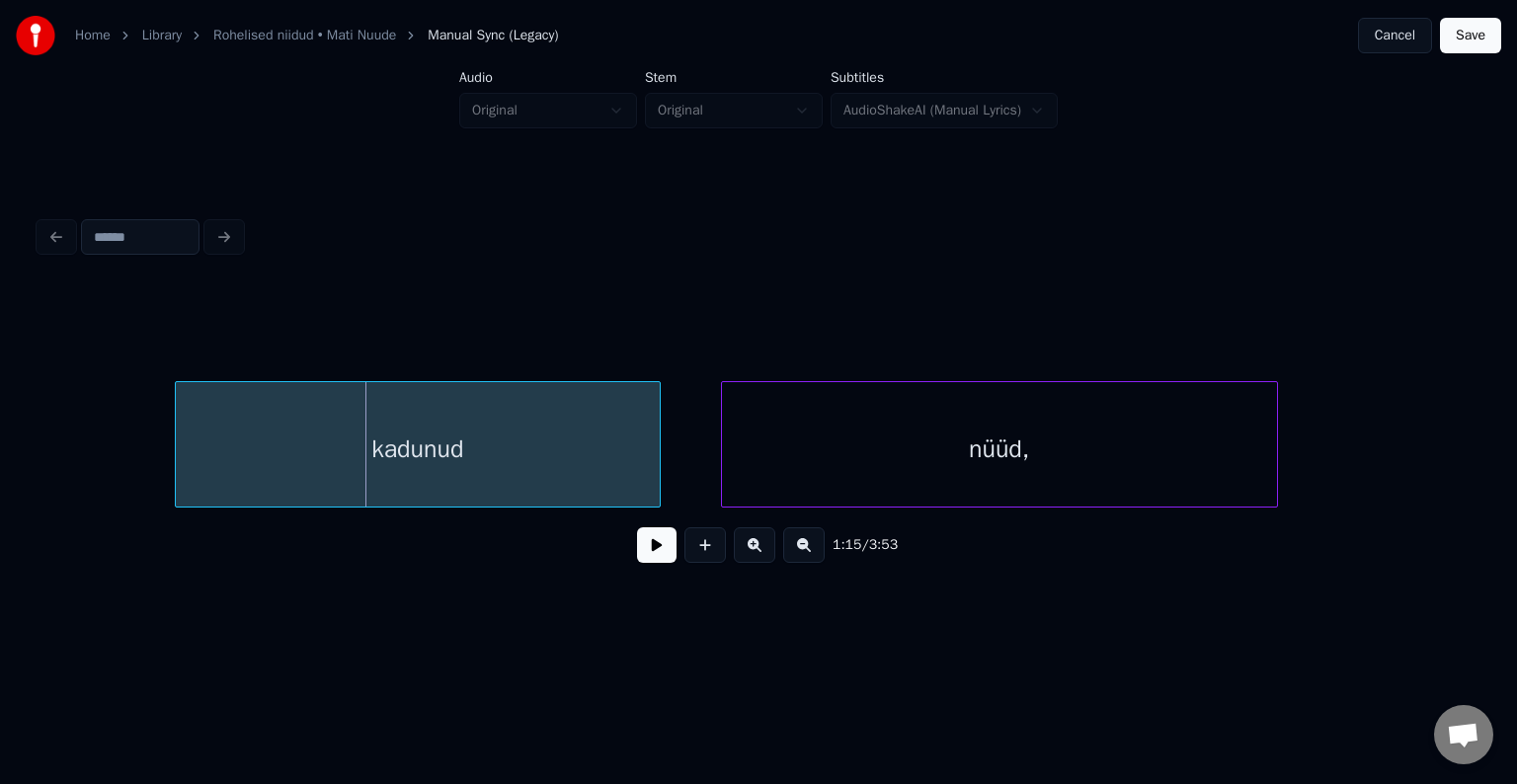 click on "kadunud" at bounding box center (418, 449) 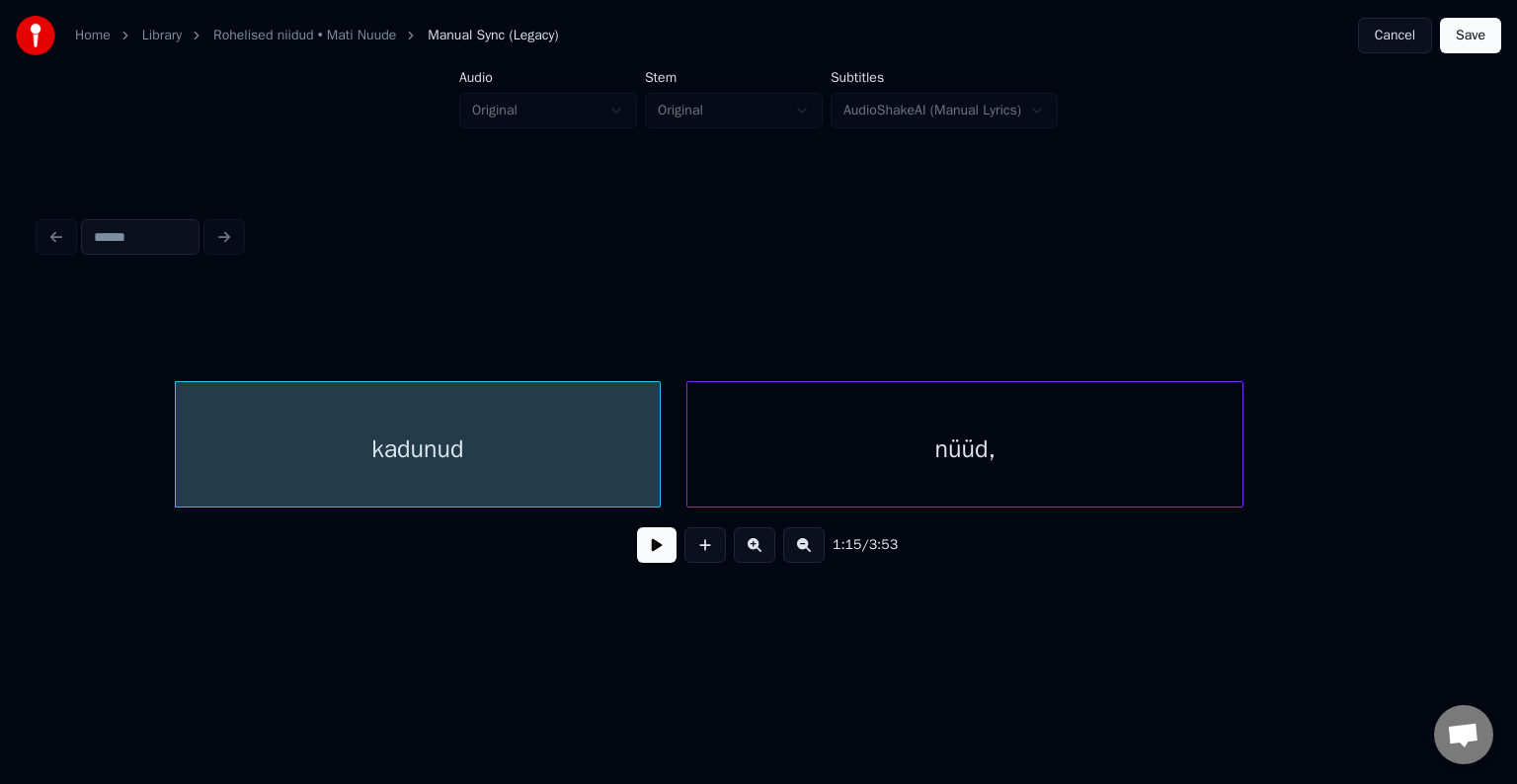 click on "nüüd," at bounding box center [965, 449] 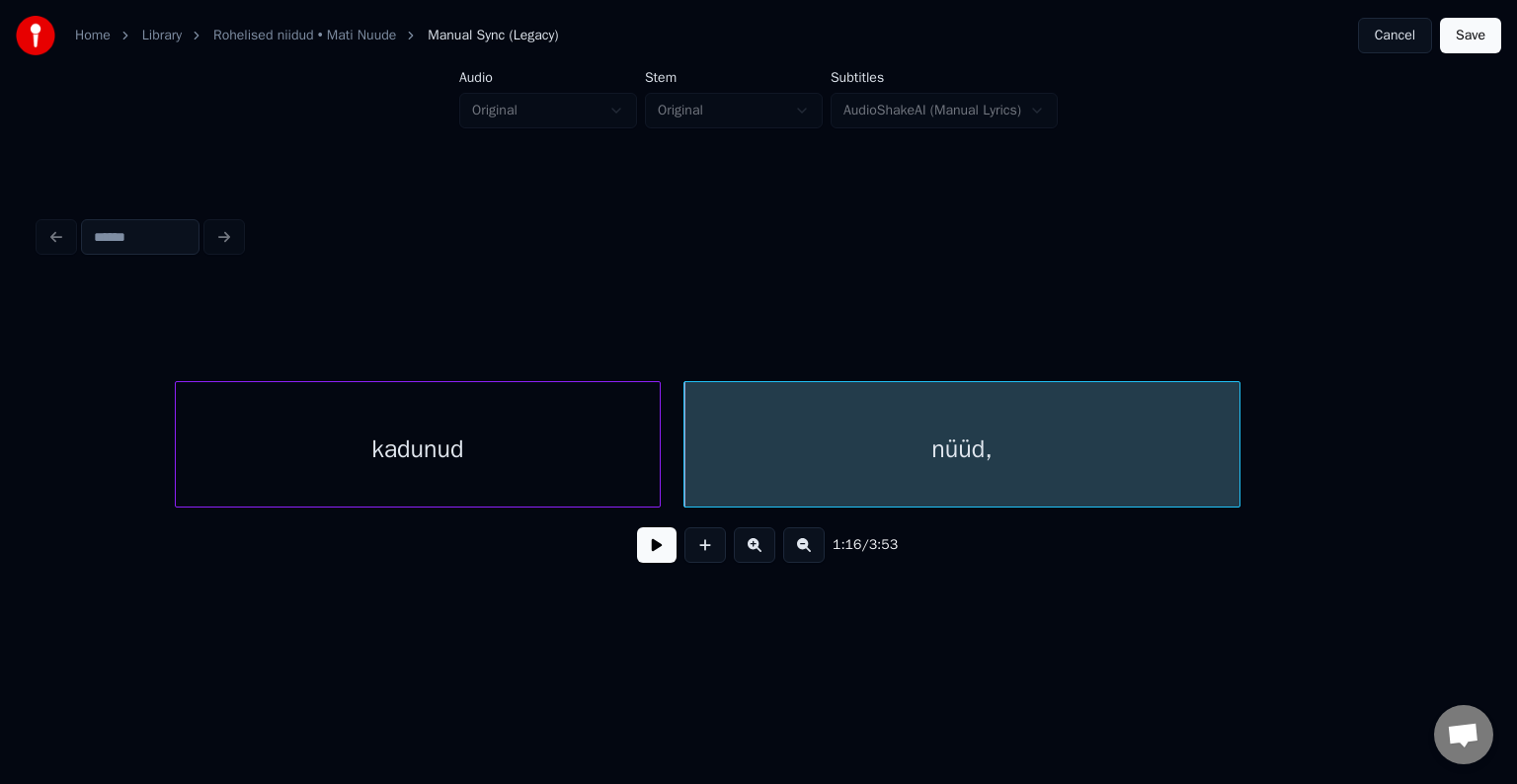 click at bounding box center [657, 545] 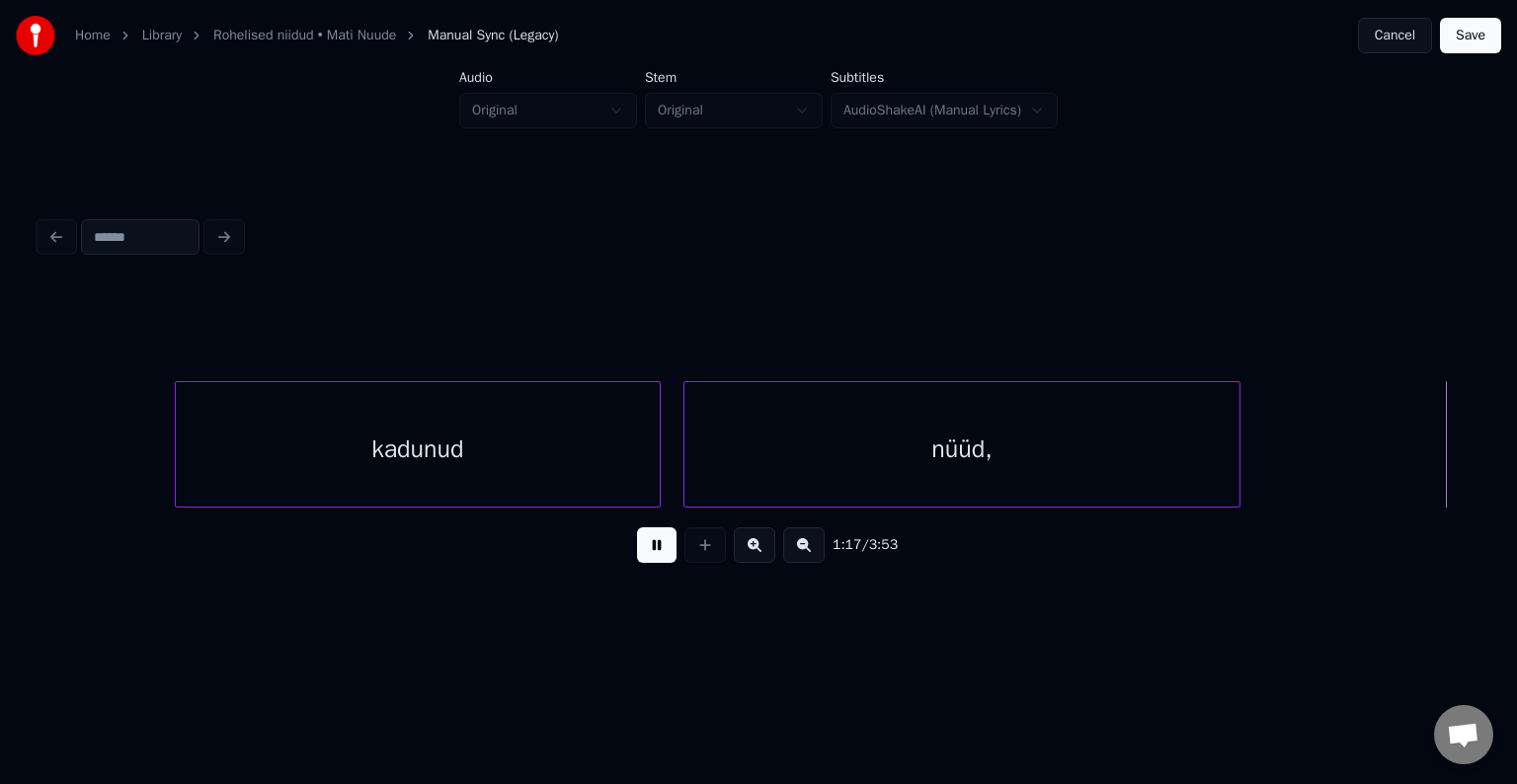 scroll, scrollTop: 0, scrollLeft: 45908, axis: horizontal 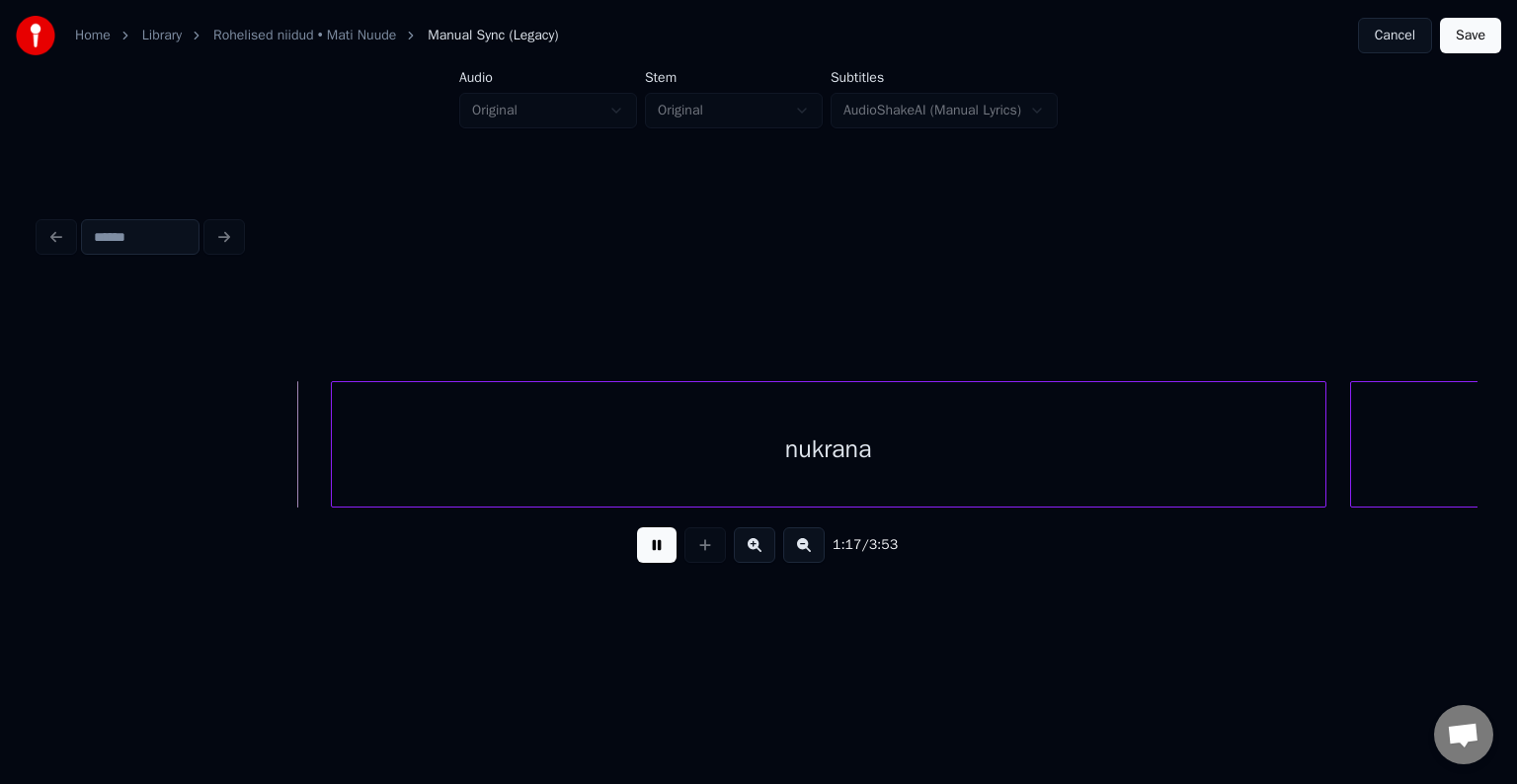 click at bounding box center [657, 545] 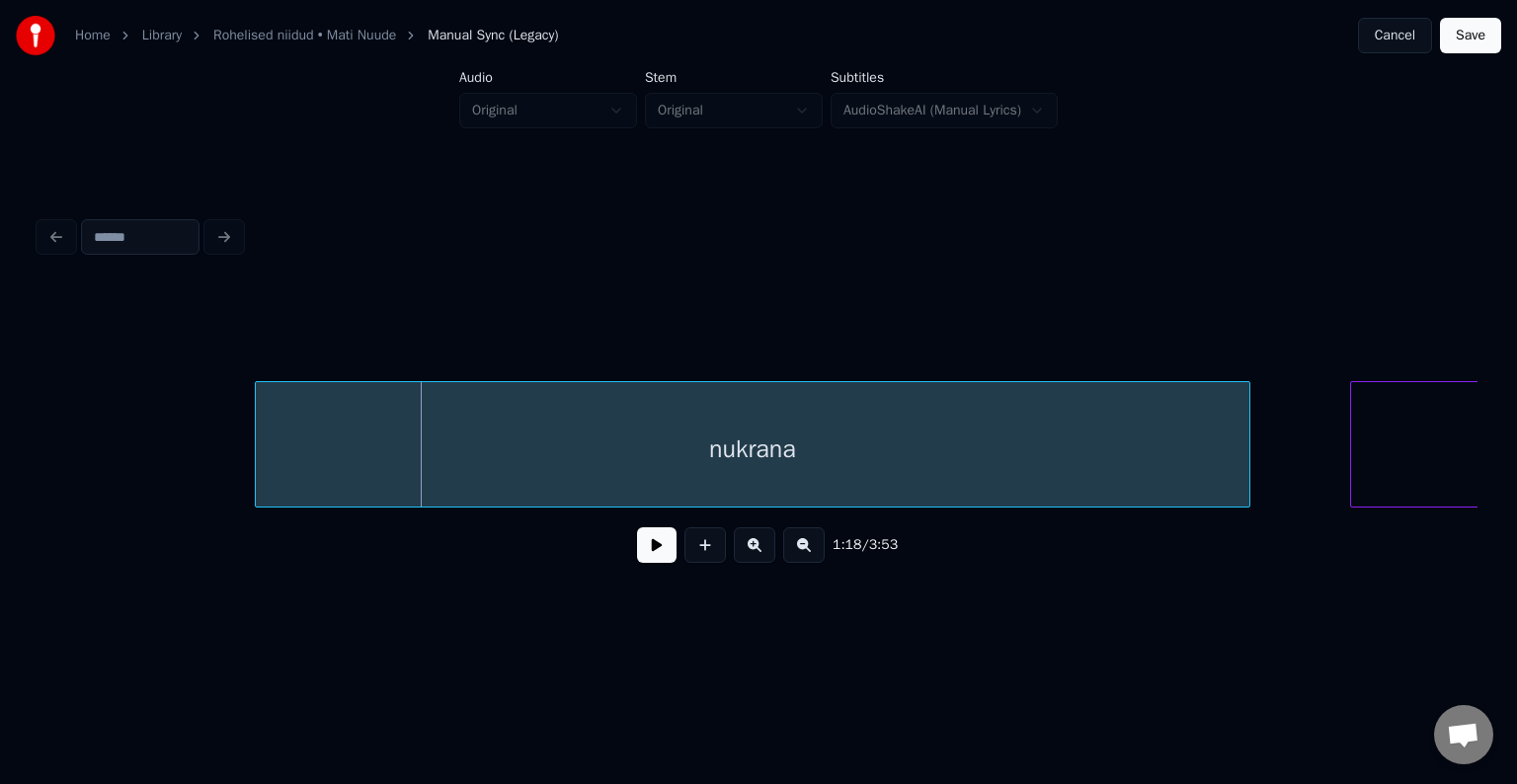 click on "nukrana" at bounding box center (753, 449) 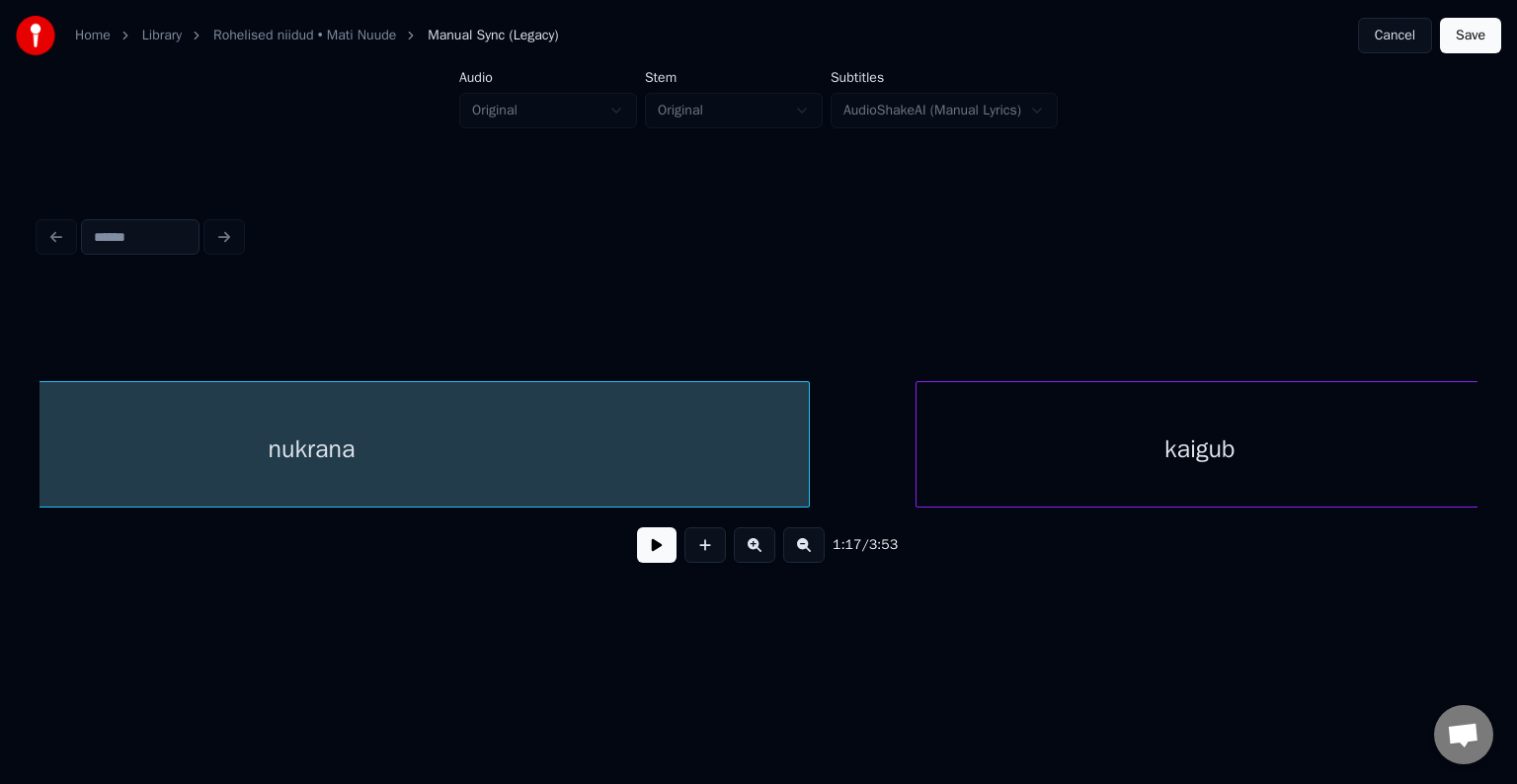 click at bounding box center (657, 545) 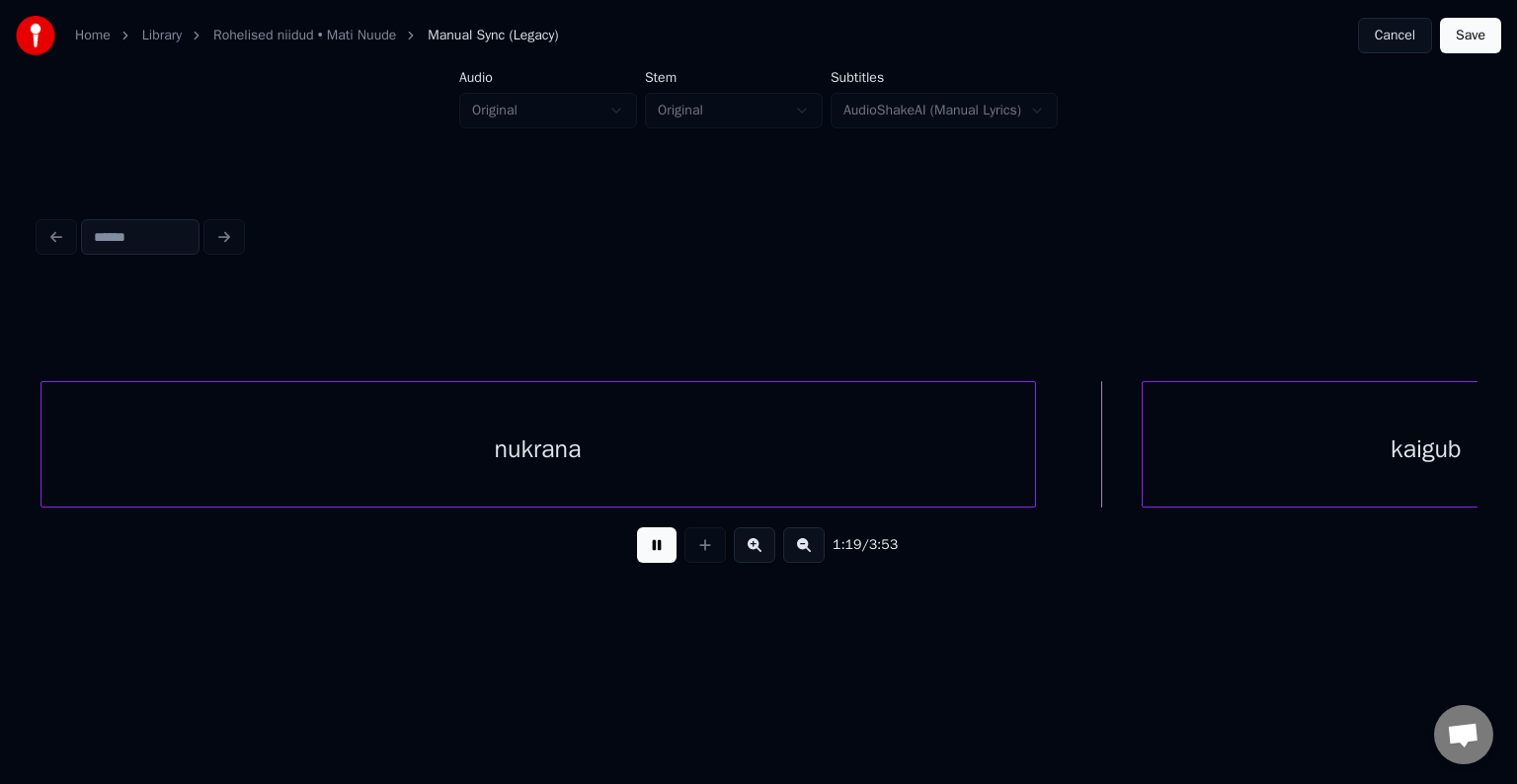 click at bounding box center [657, 545] 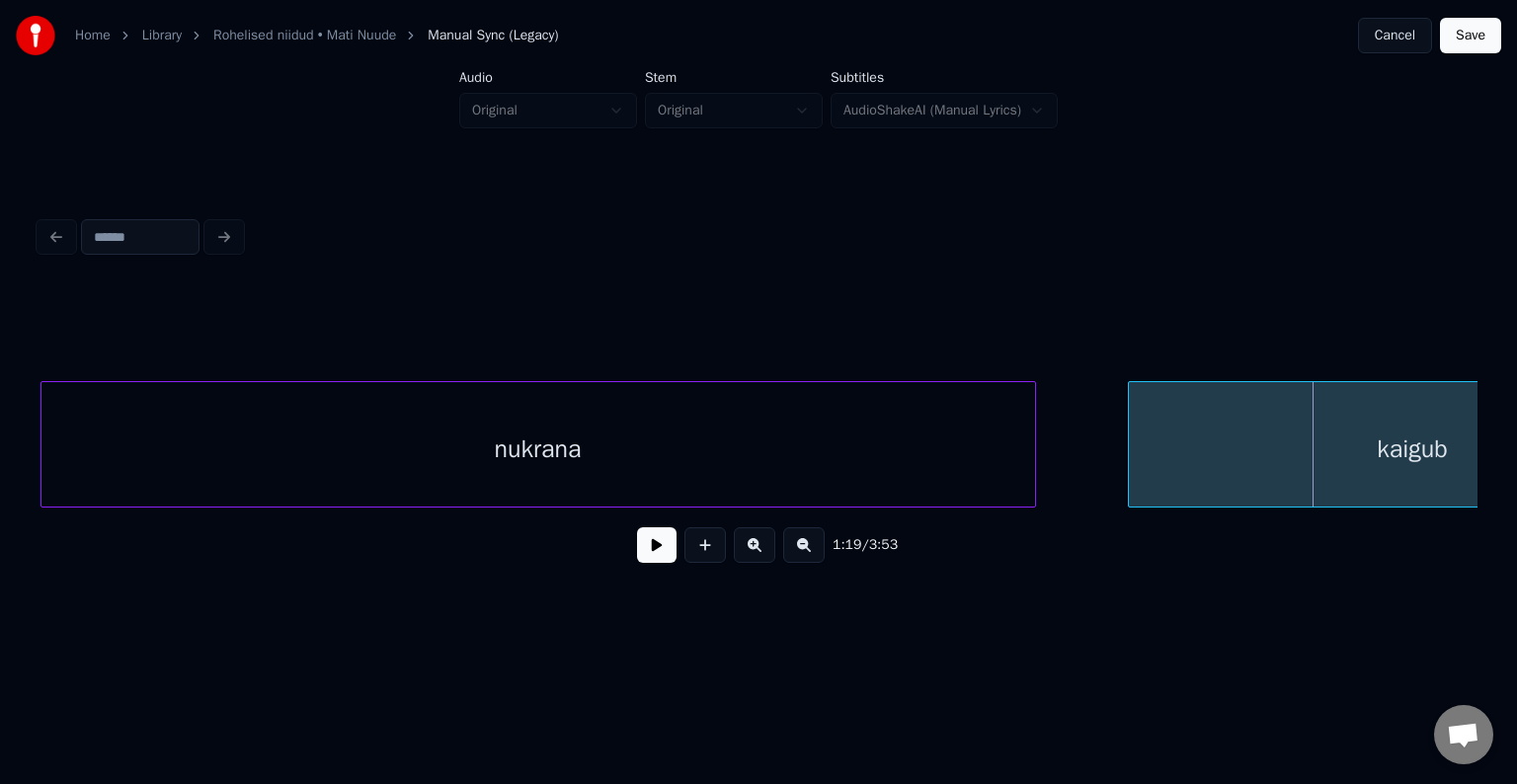 scroll, scrollTop: 0, scrollLeft: 46346, axis: horizontal 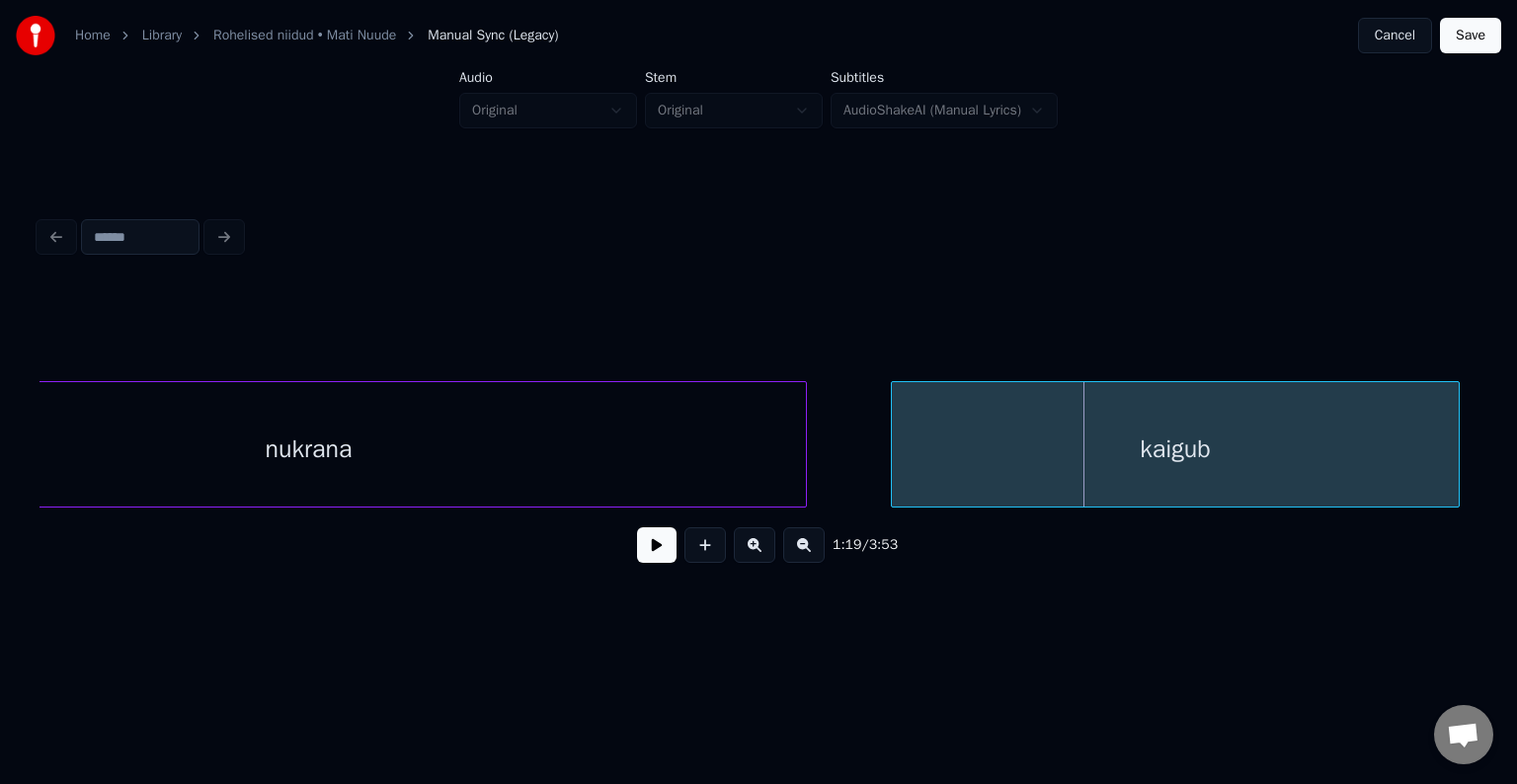 click on "kaigub" at bounding box center [1175, 449] 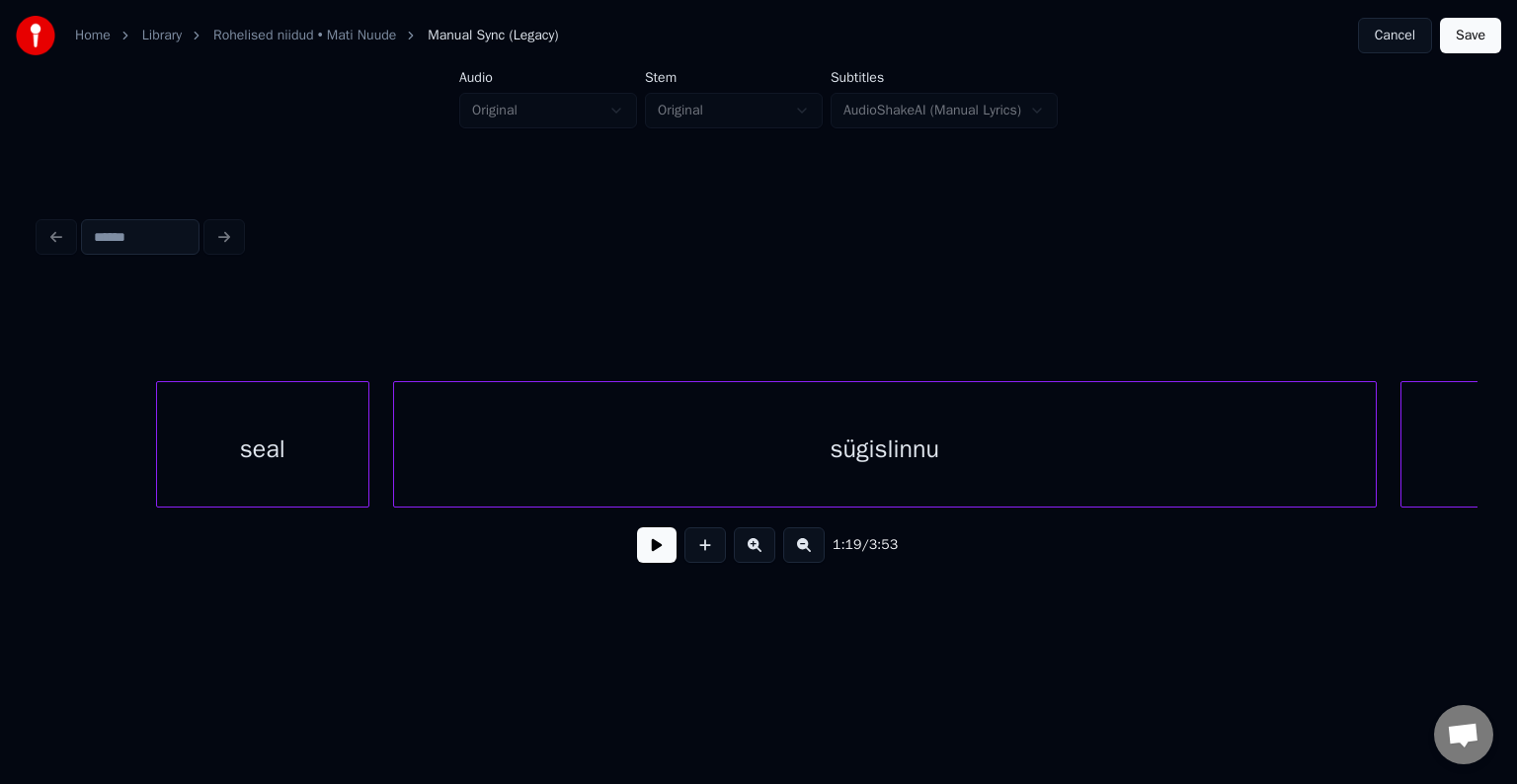 scroll, scrollTop: 0, scrollLeft: 47965, axis: horizontal 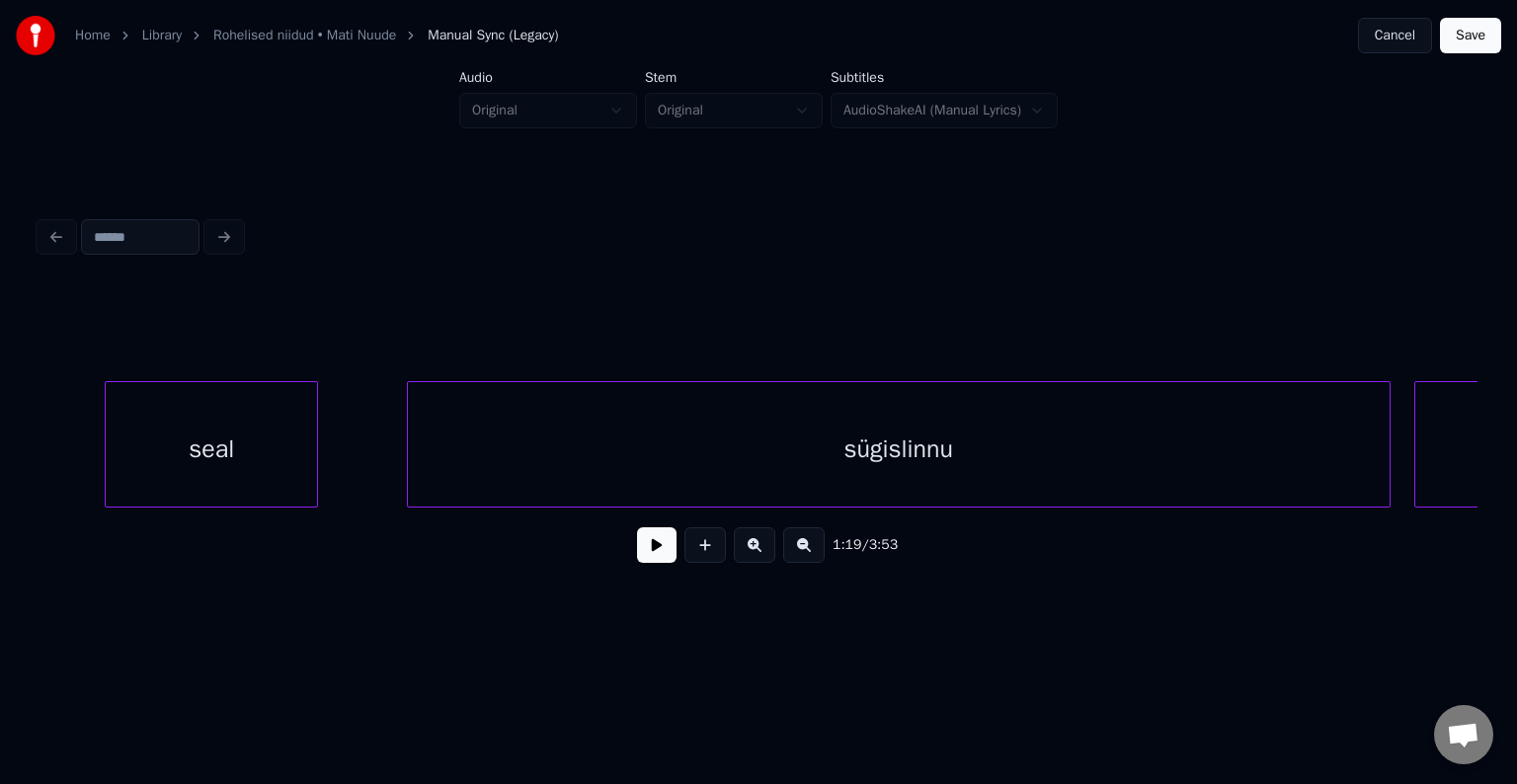 click on "seal" at bounding box center (211, 449) 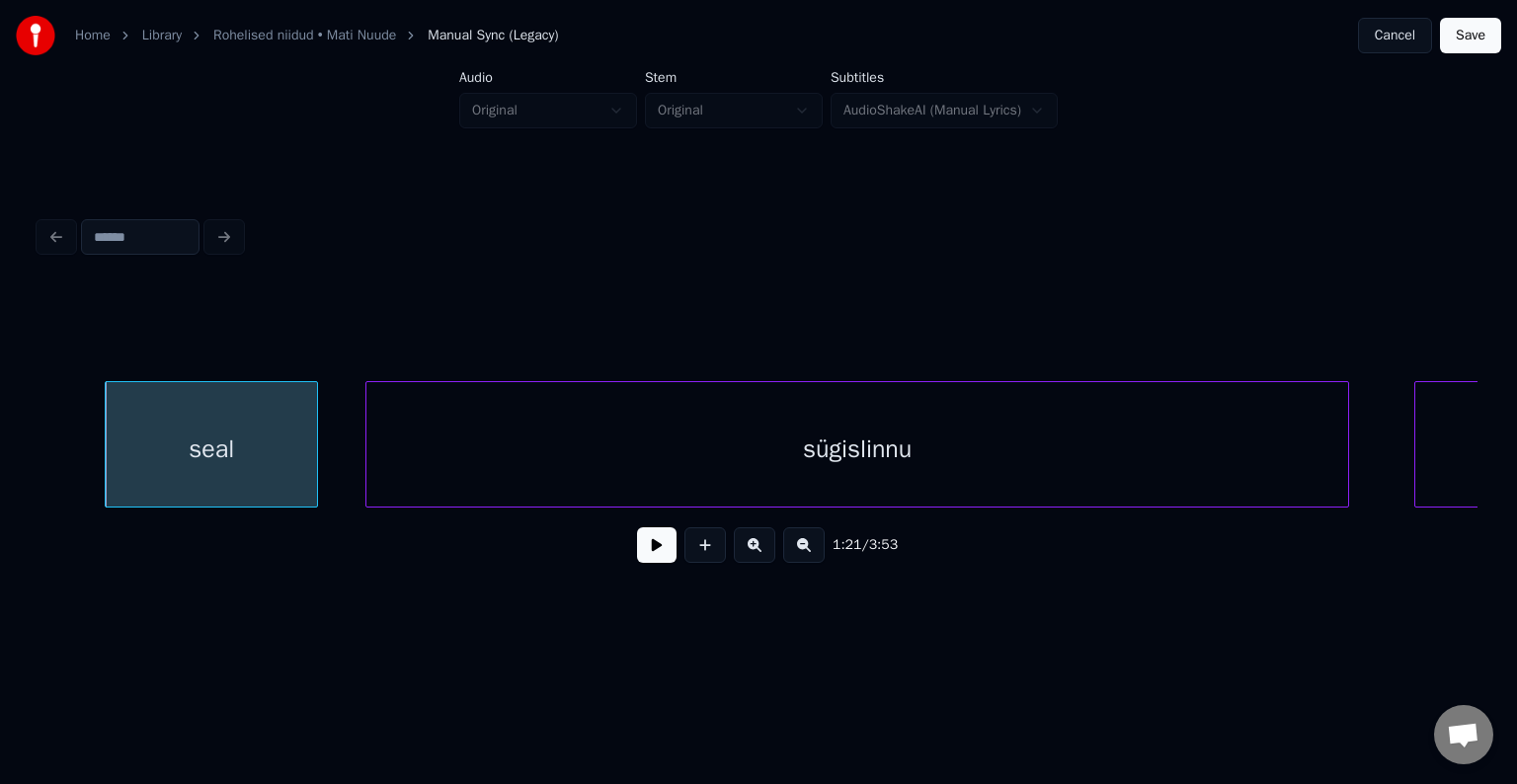 click on "sügislinnu" at bounding box center [857, 449] 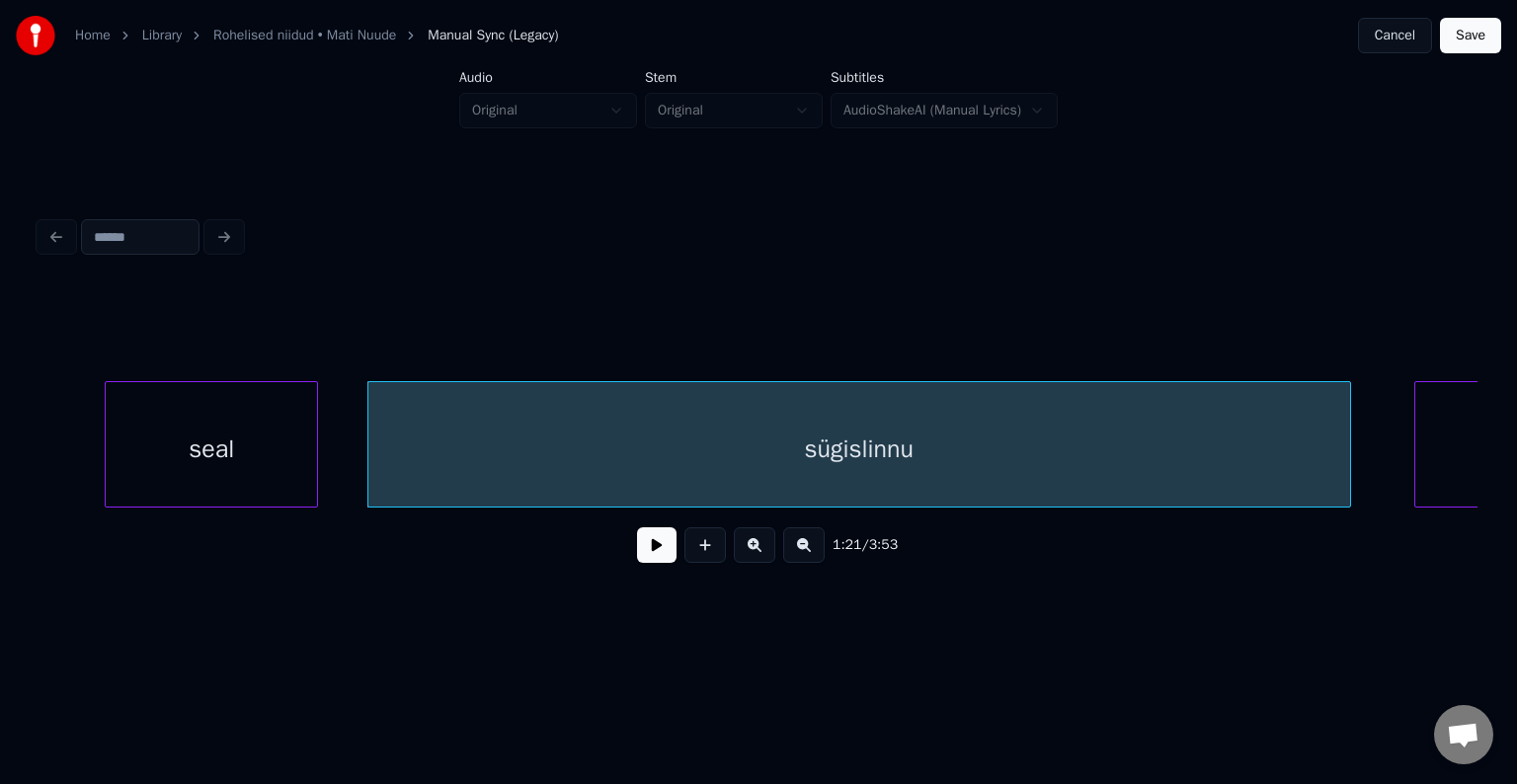 click on "seal" at bounding box center [211, 449] 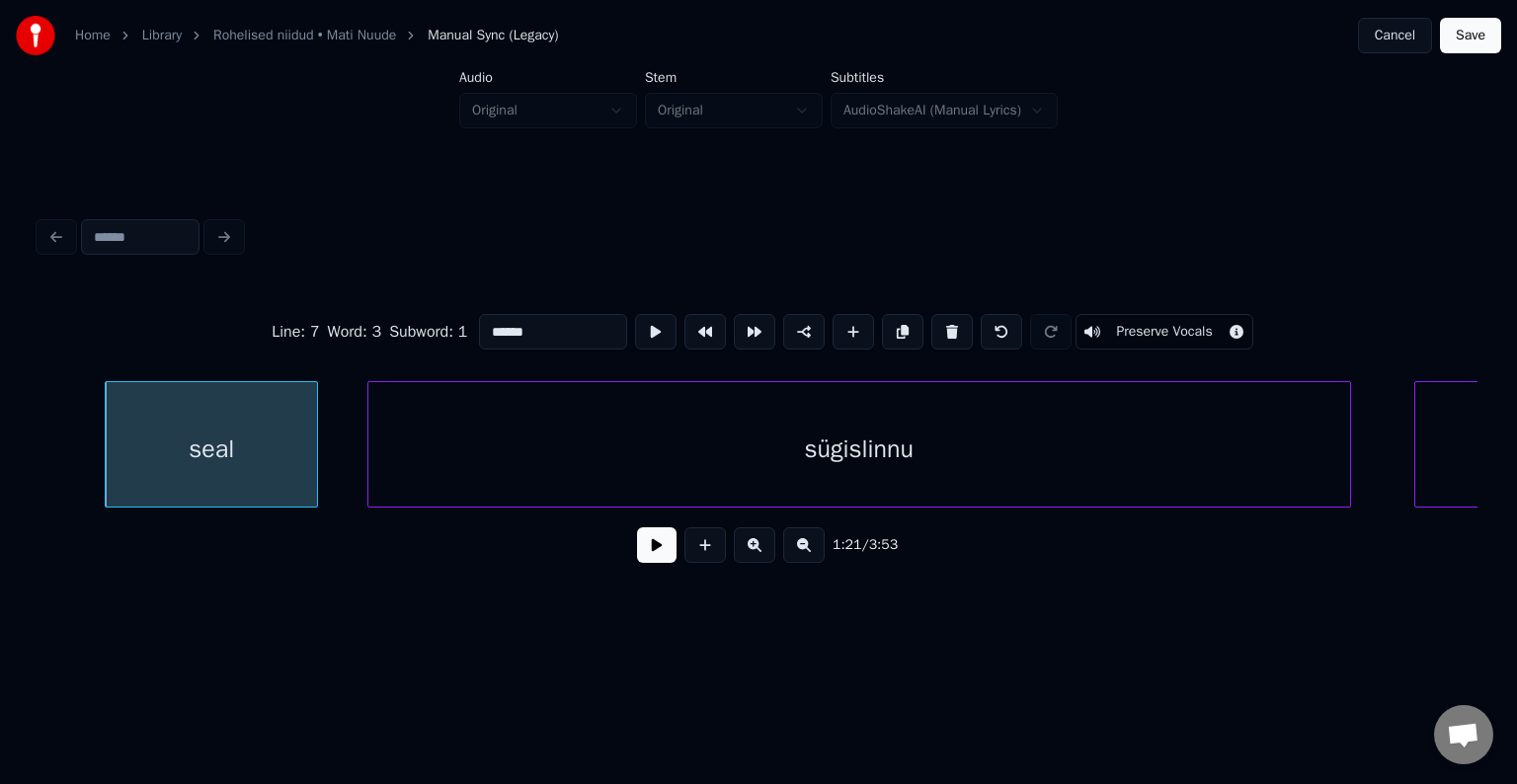 type on "****" 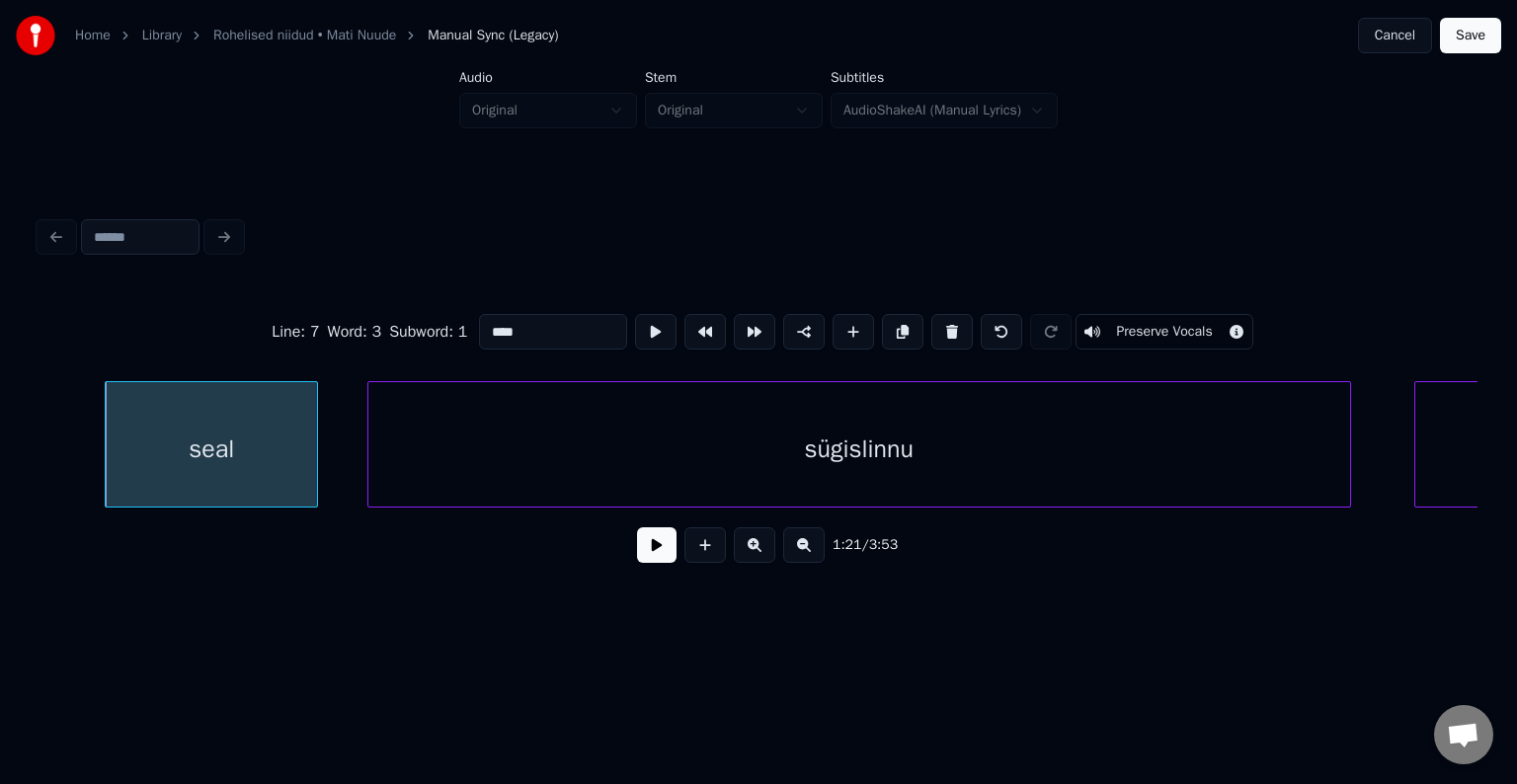 click at bounding box center [657, 545] 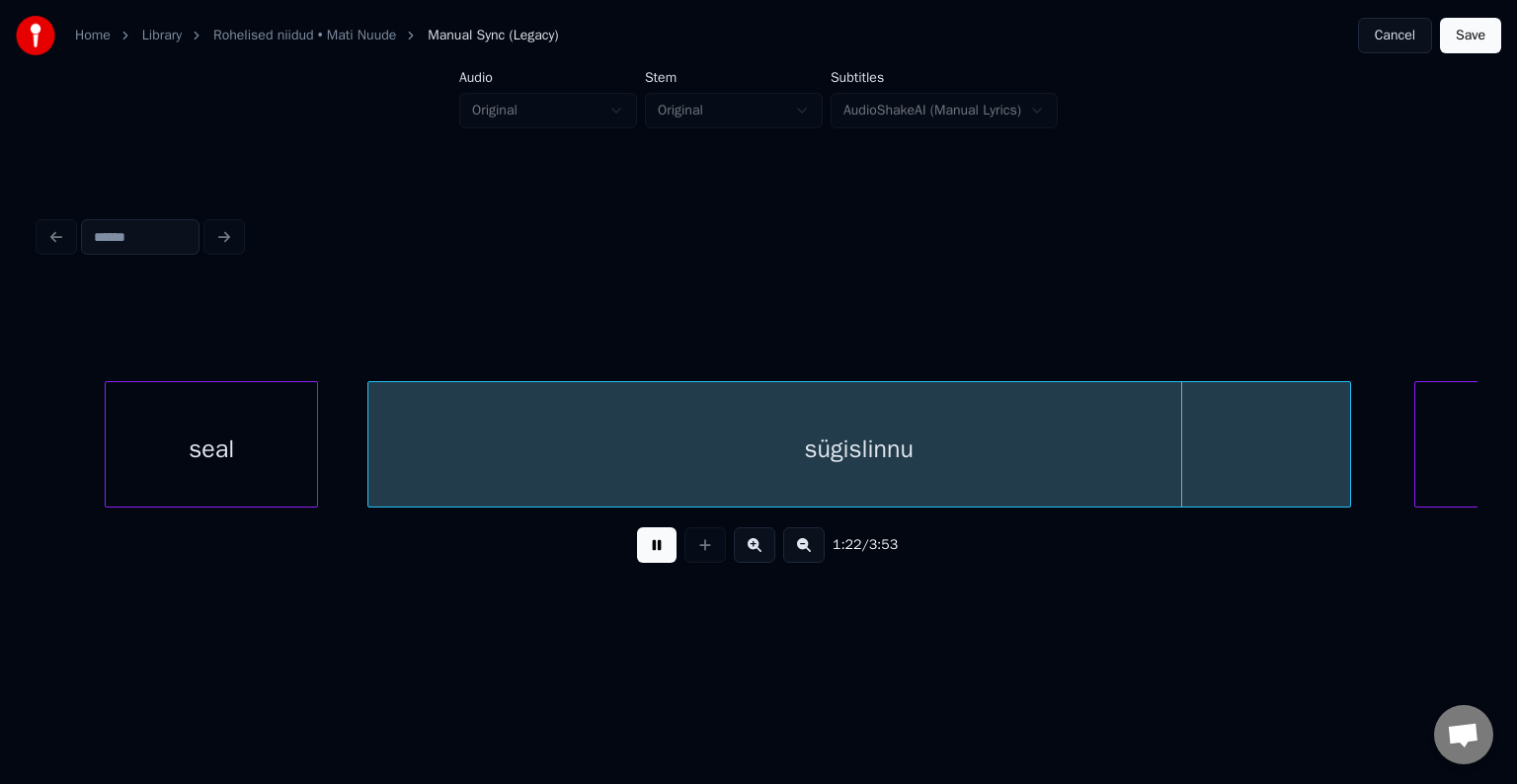 click at bounding box center [657, 545] 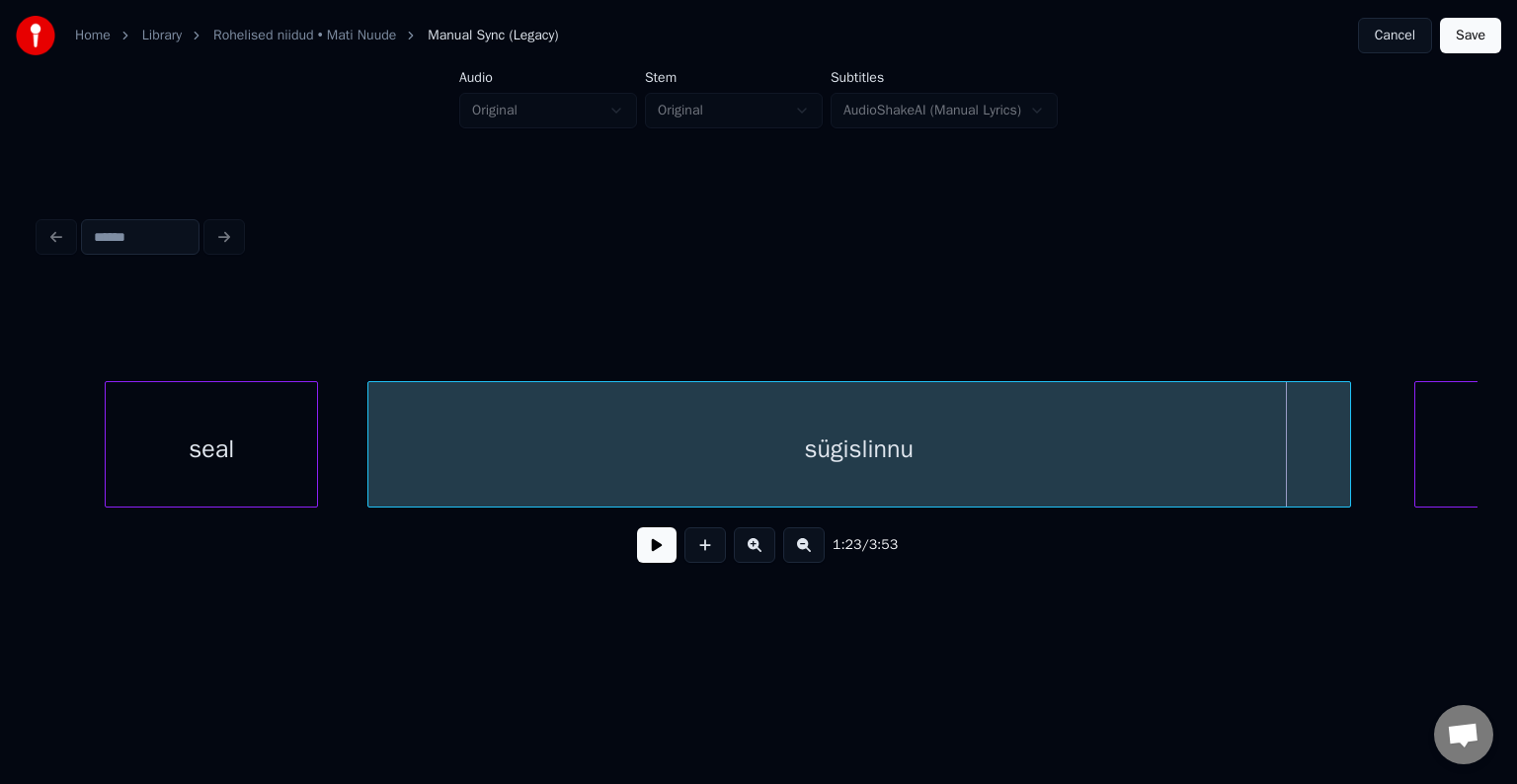 click at bounding box center [657, 545] 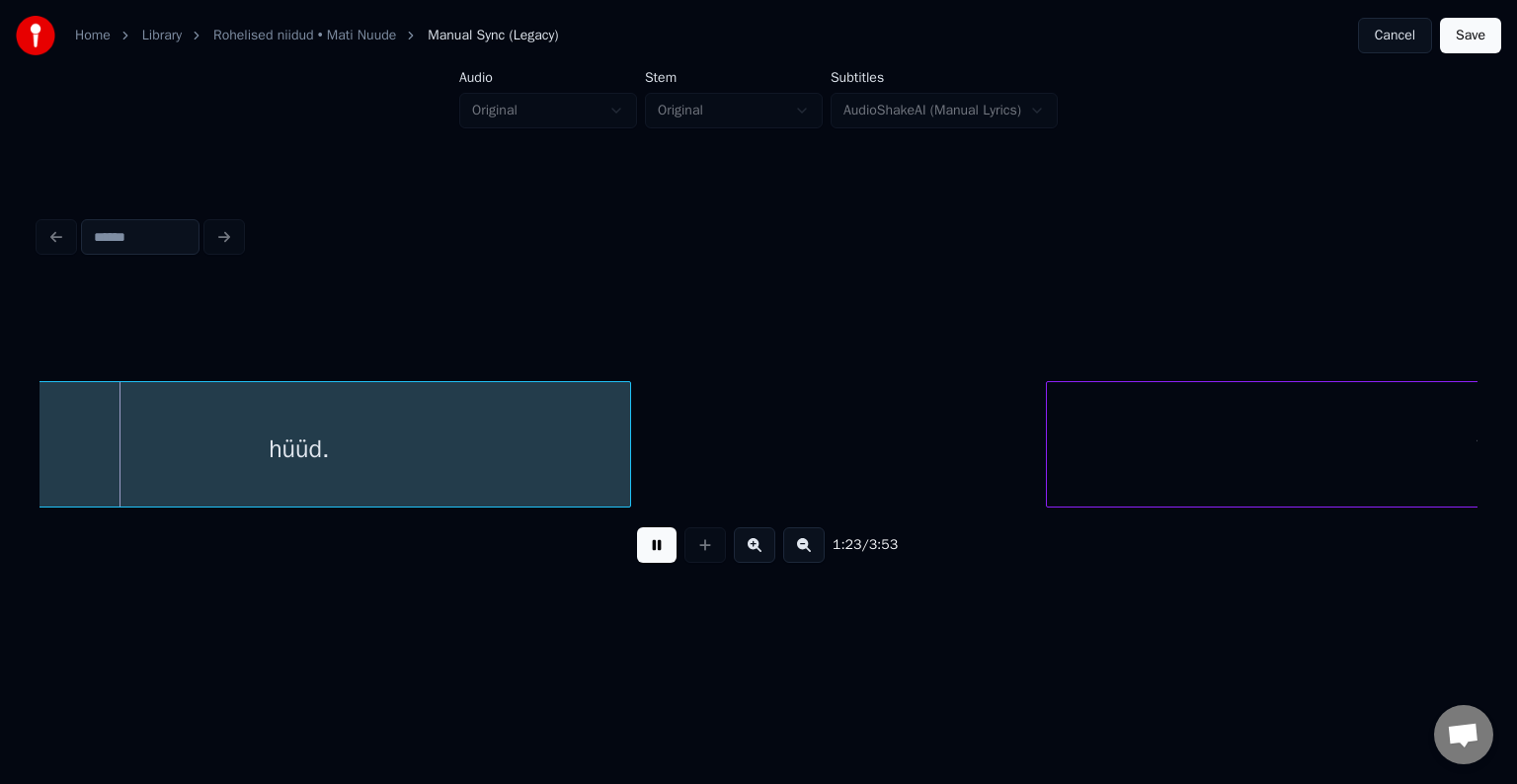 click at bounding box center (657, 545) 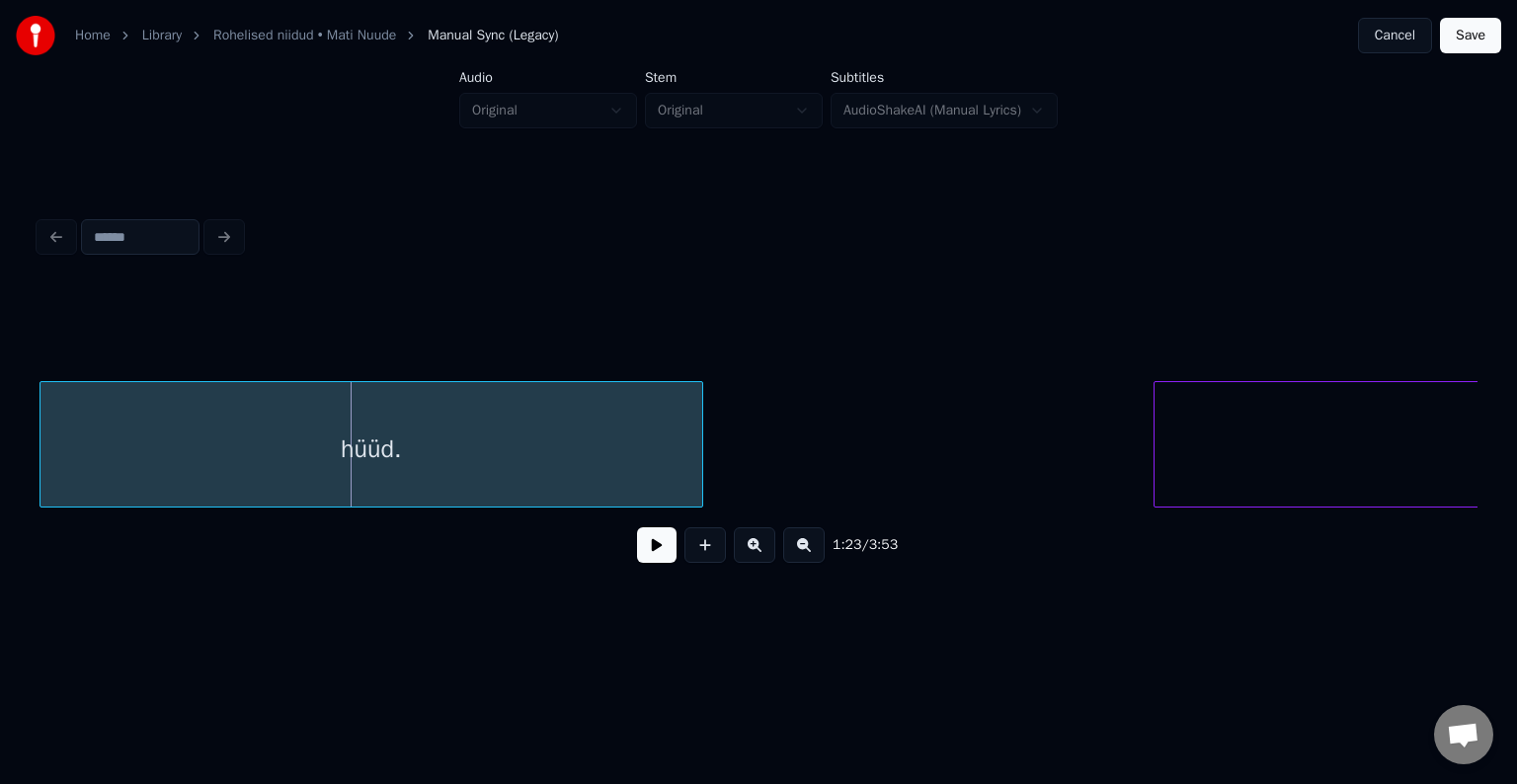 scroll, scrollTop: 0, scrollLeft: 49303, axis: horizontal 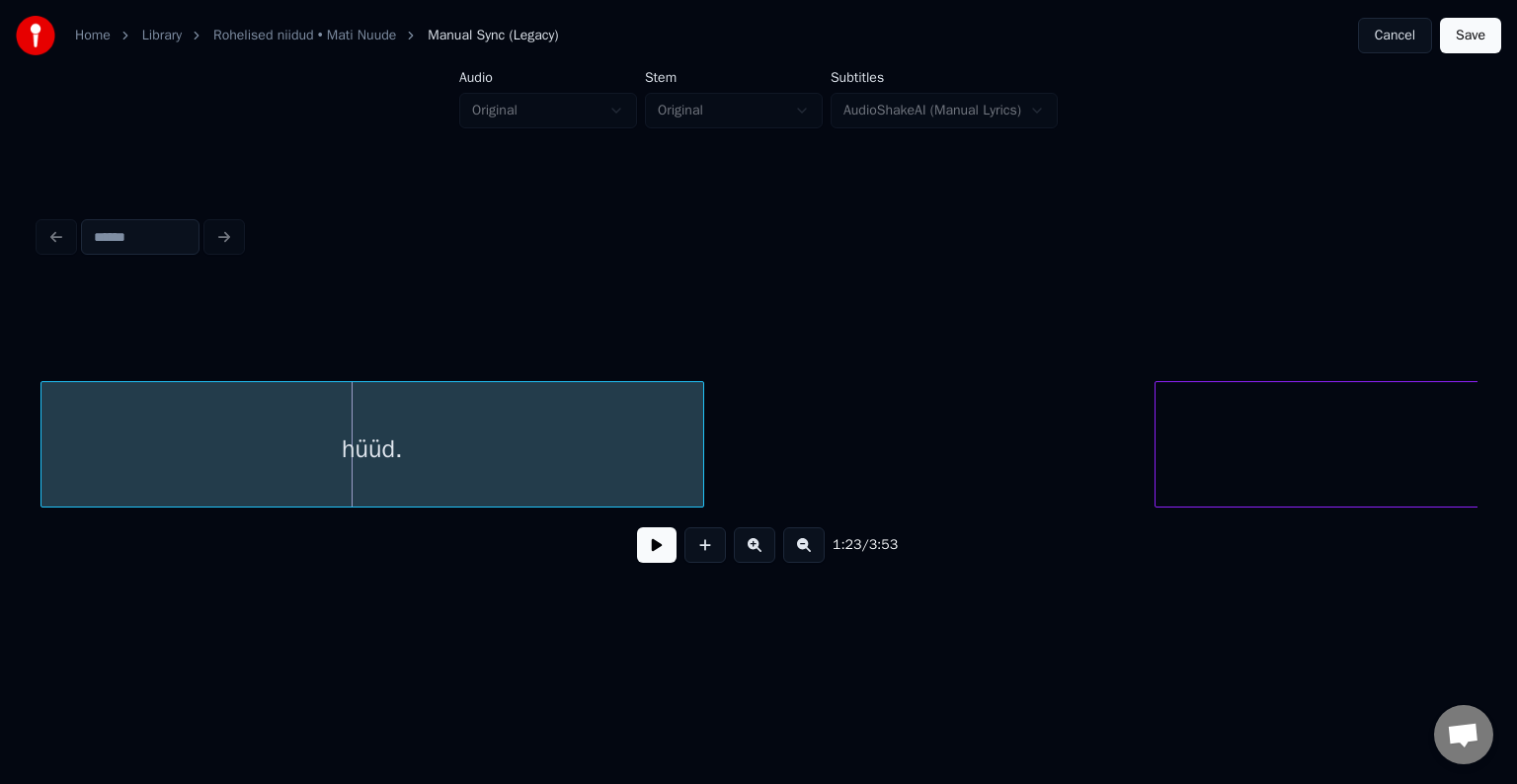 click on "hüüd." at bounding box center (372, 449) 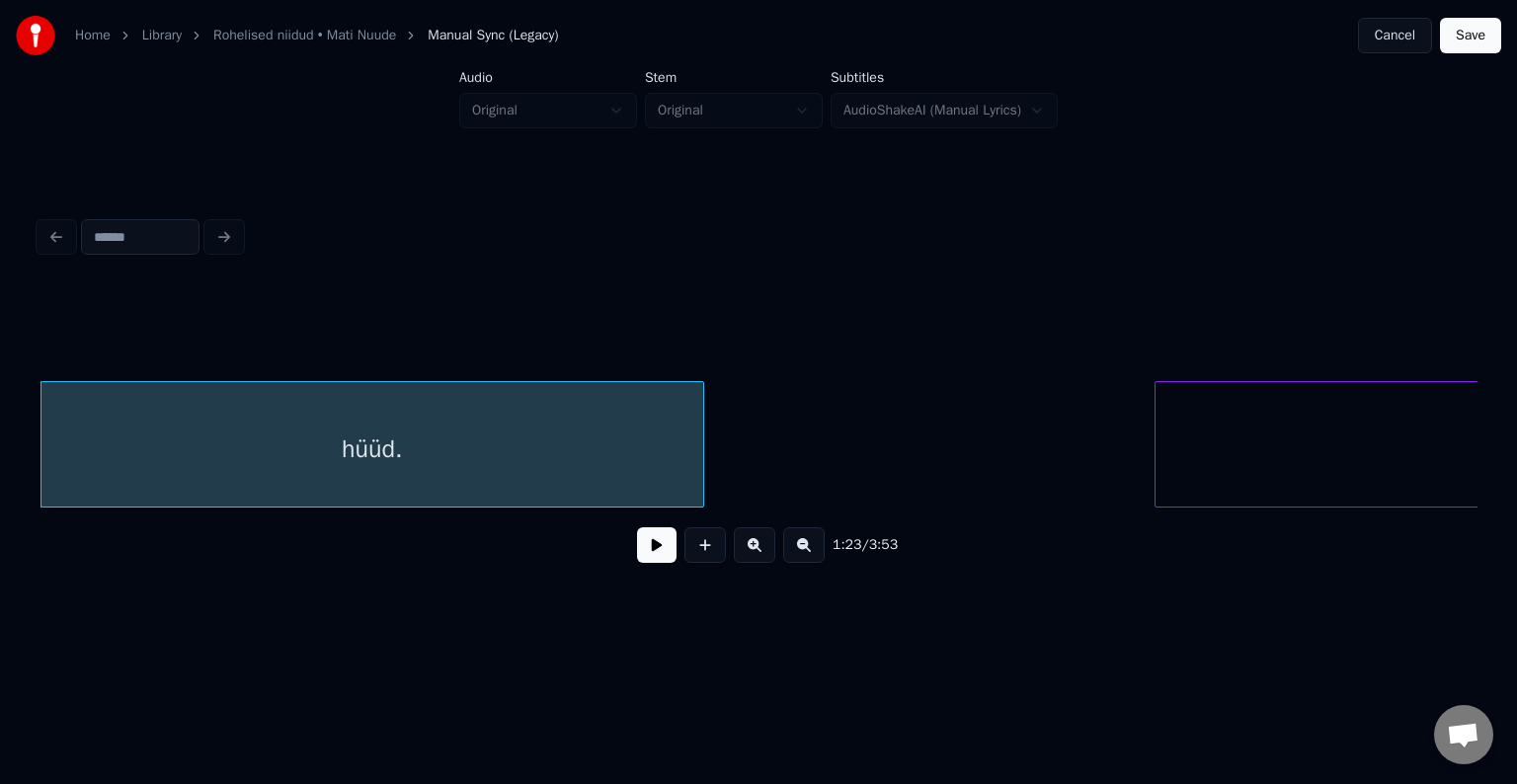 click at bounding box center [657, 545] 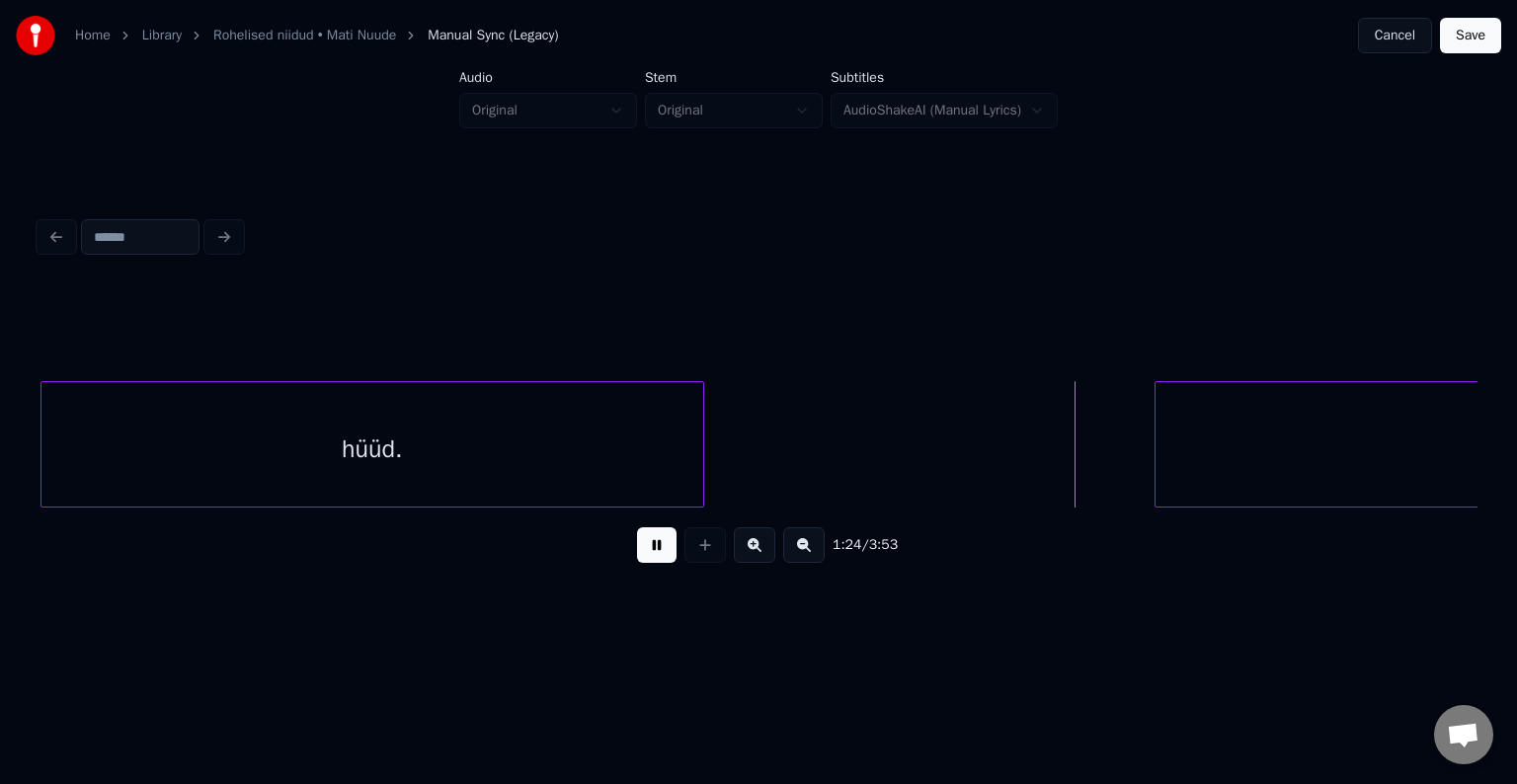 click at bounding box center [657, 545] 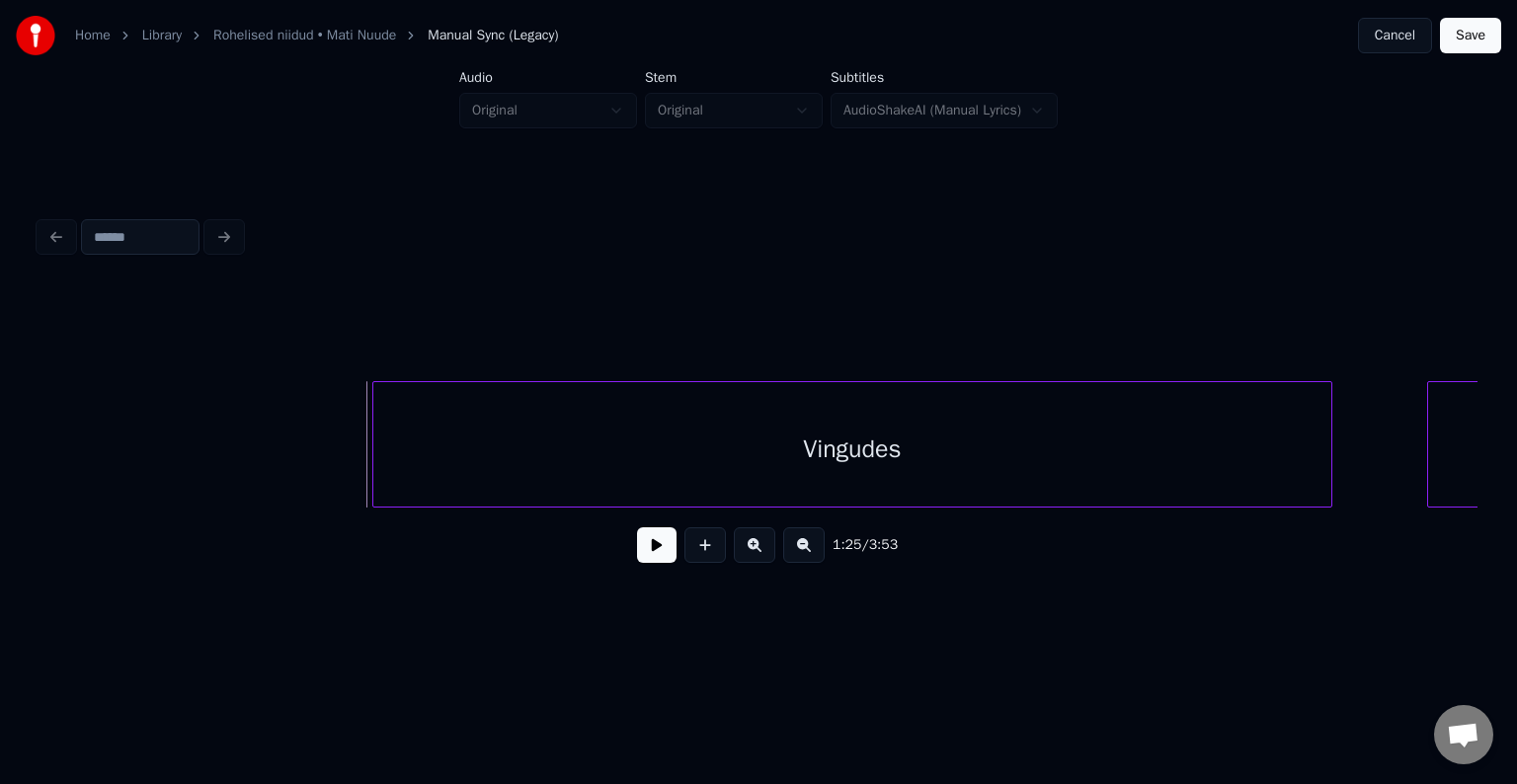 scroll, scrollTop: 0, scrollLeft: 50094, axis: horizontal 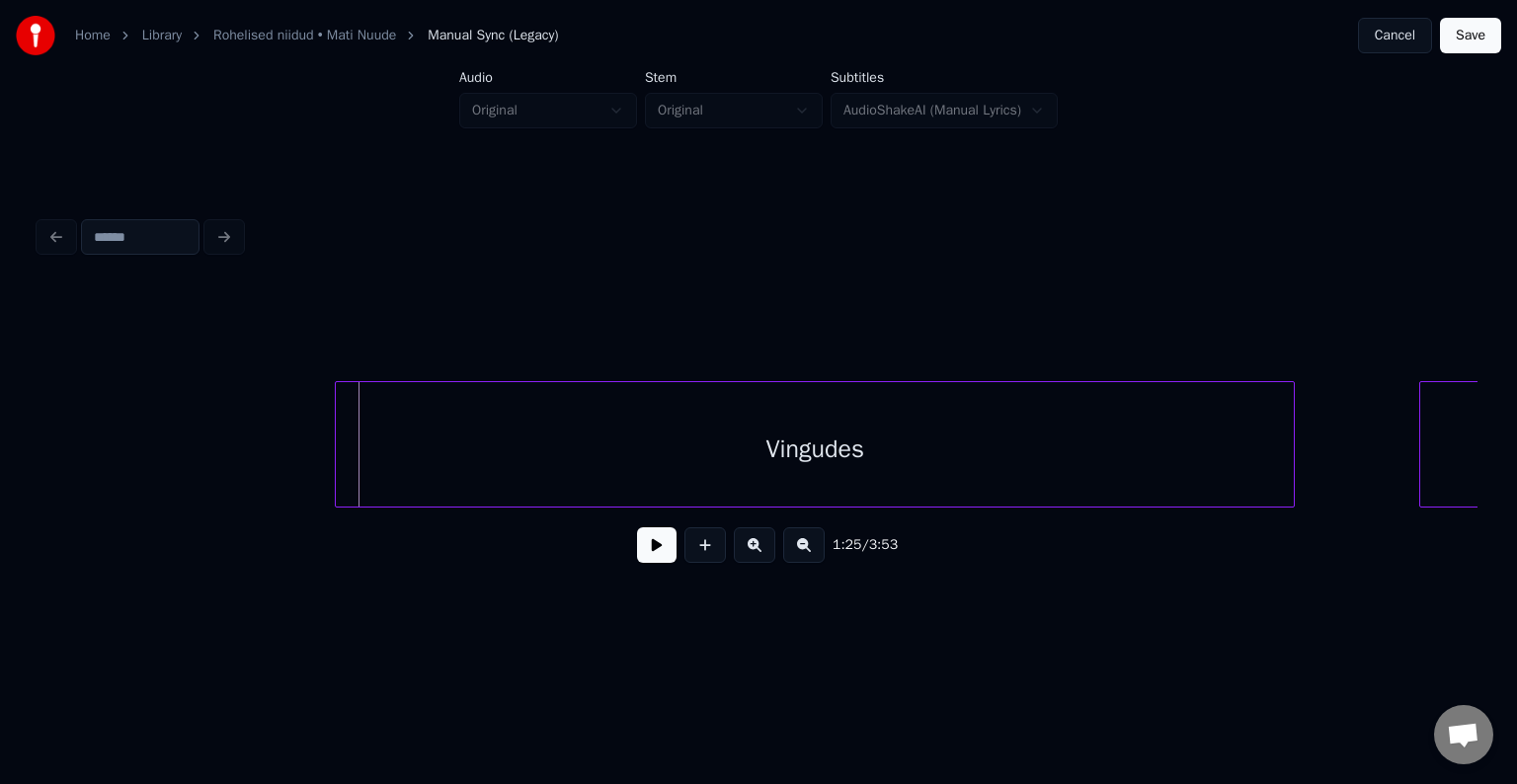 click on "Vingudes" at bounding box center (815, 449) 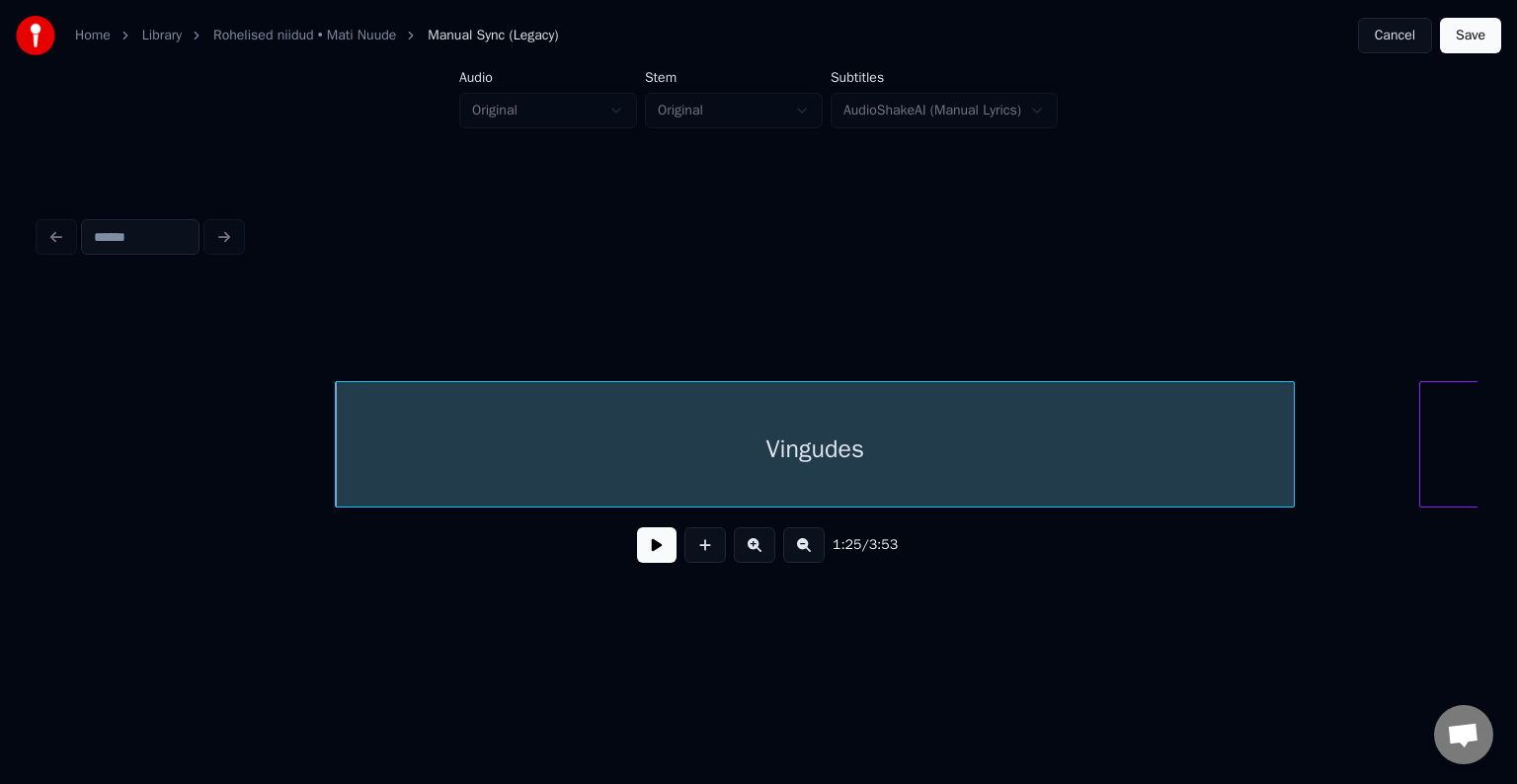 click at bounding box center [657, 545] 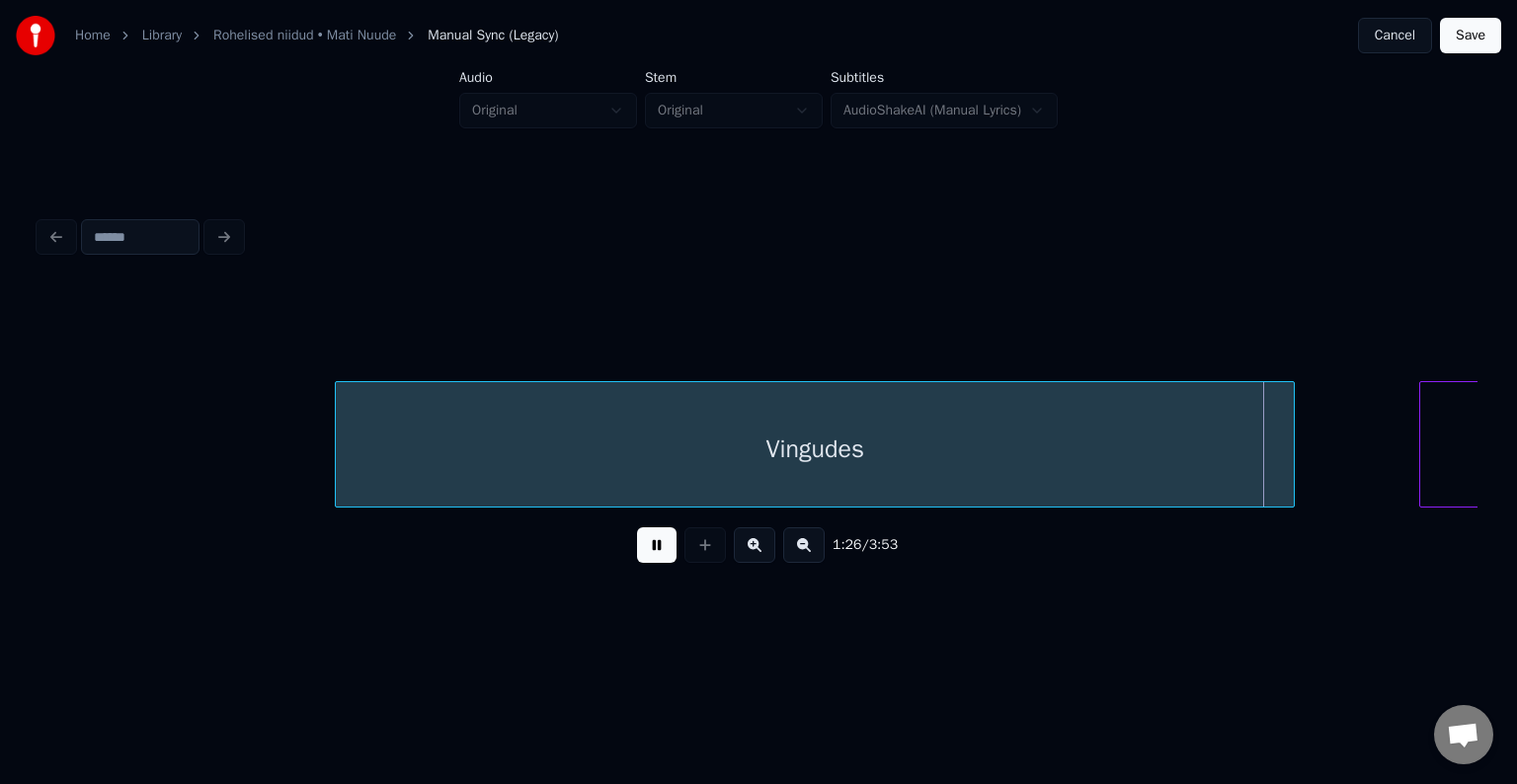 click at bounding box center [657, 545] 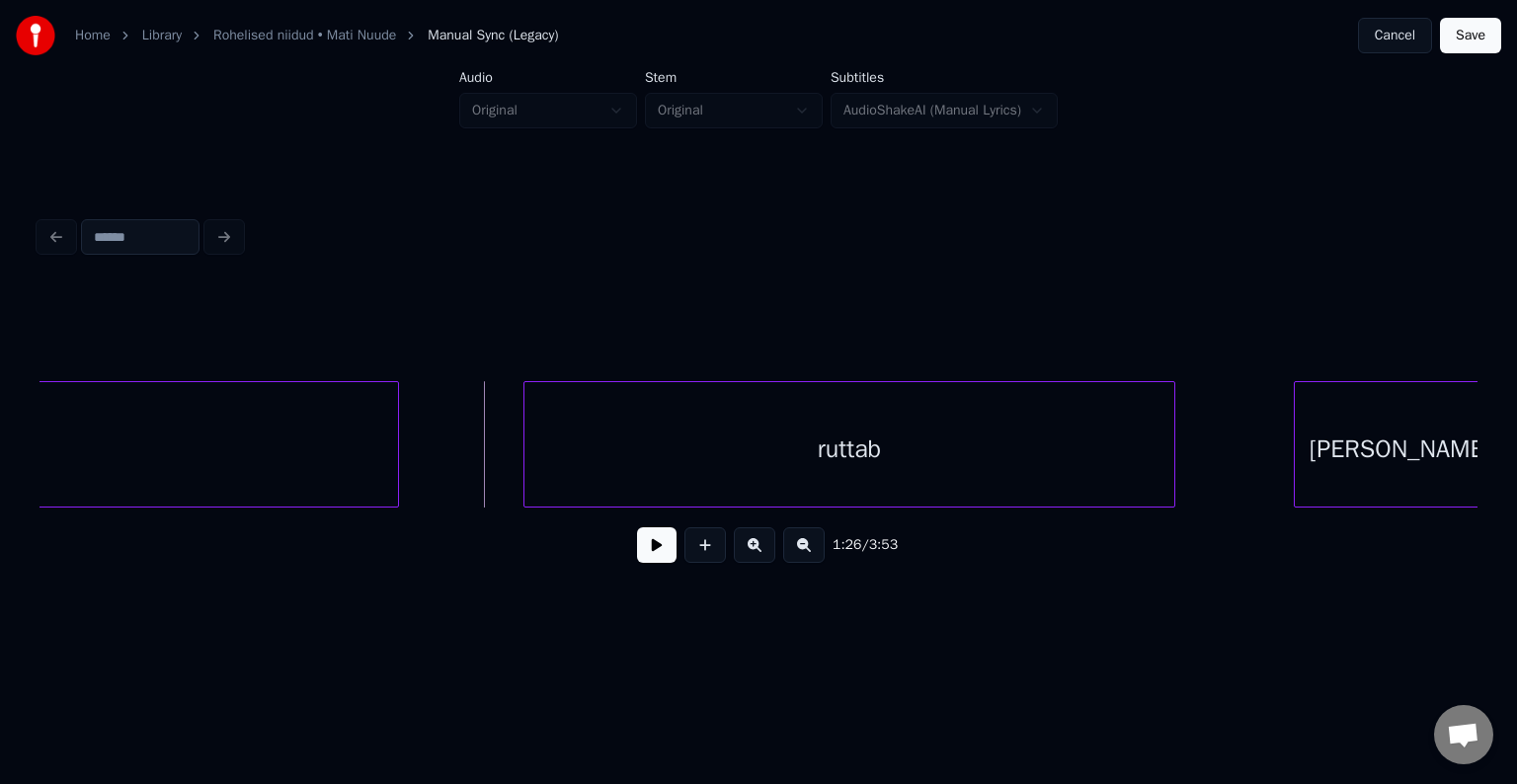 scroll, scrollTop: 0, scrollLeft: 51042, axis: horizontal 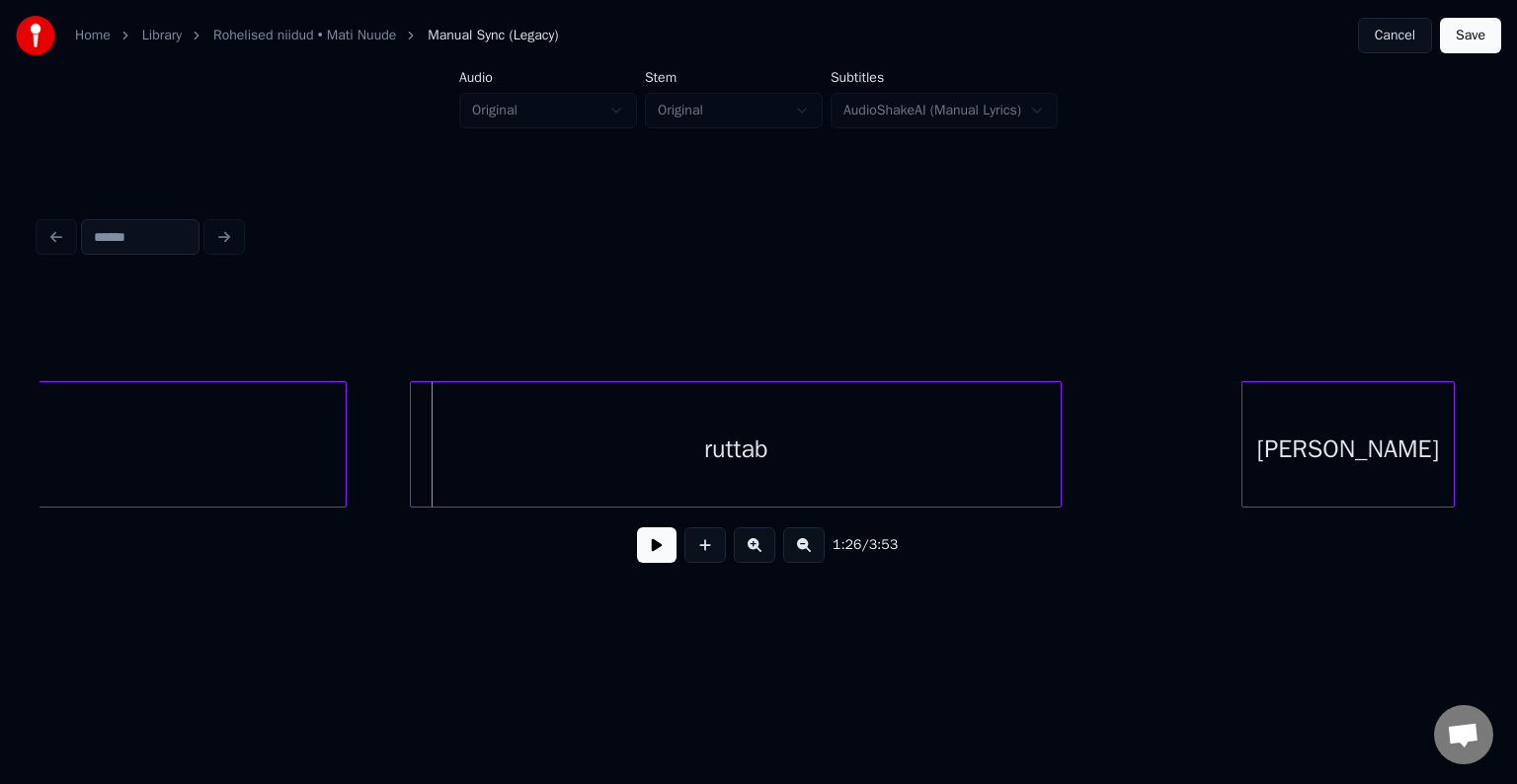 click on "ruttab" at bounding box center (736, 449) 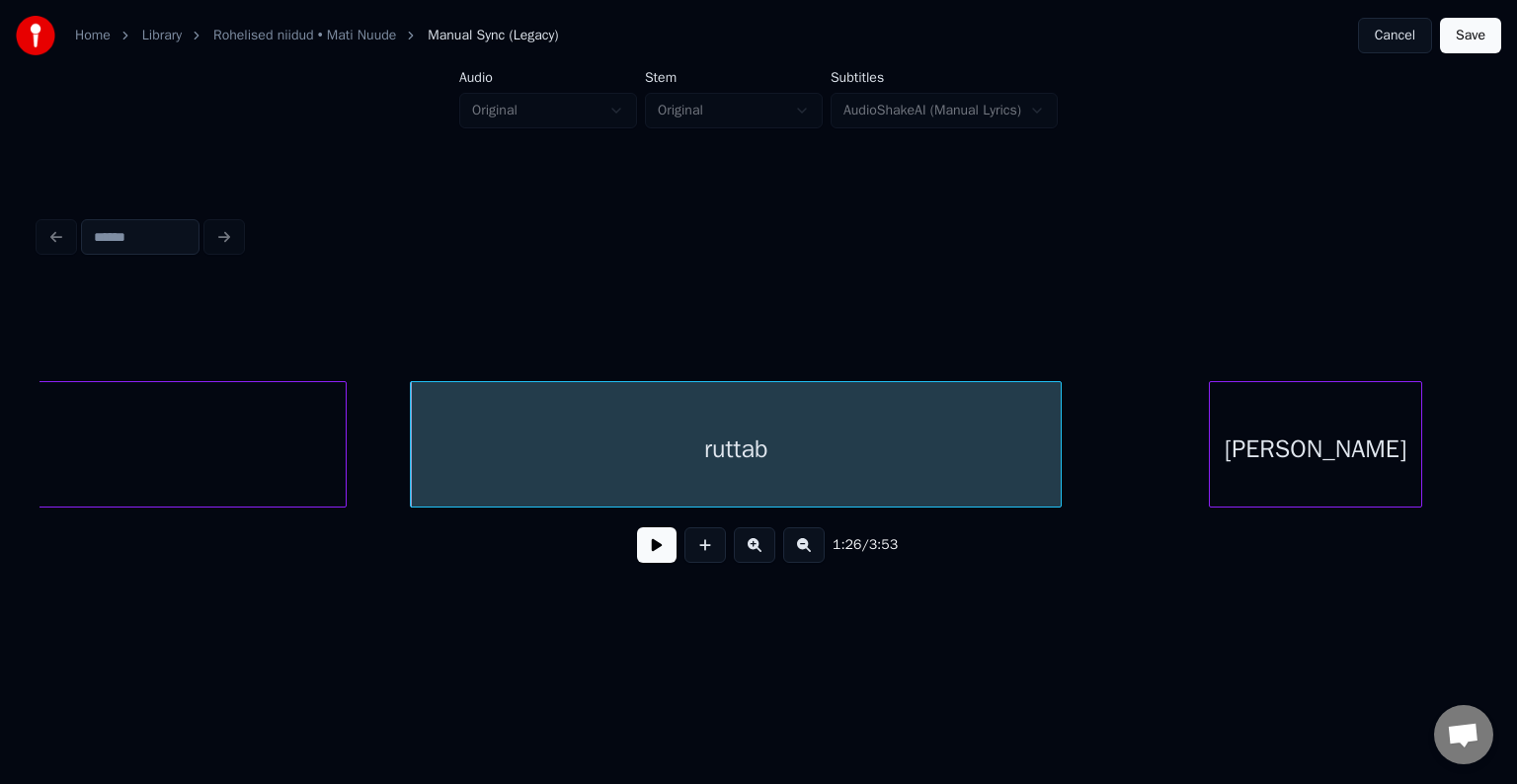 click on "[PERSON_NAME]" at bounding box center [1316, 449] 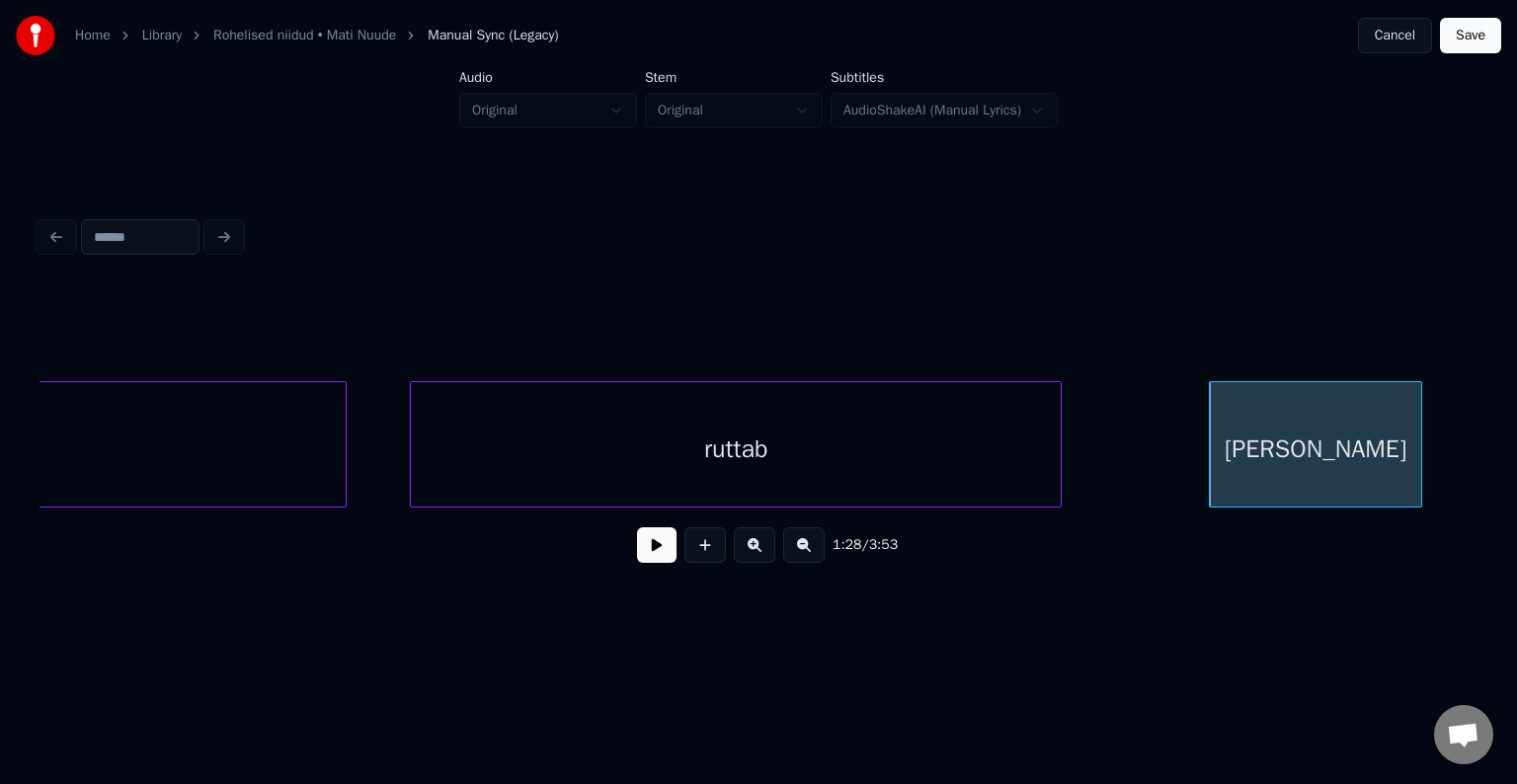 click on "ruttab" at bounding box center [736, 449] 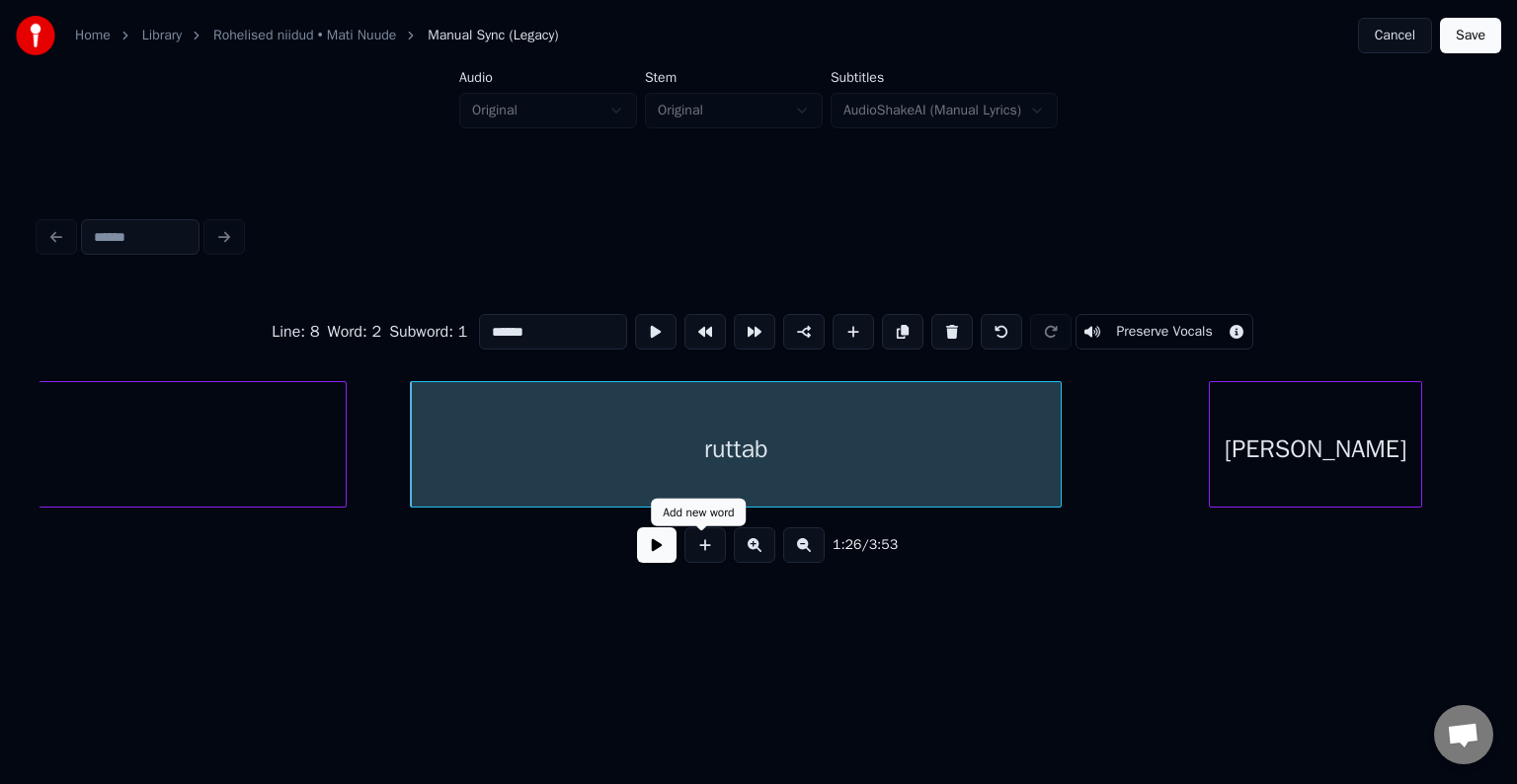 click at bounding box center (657, 545) 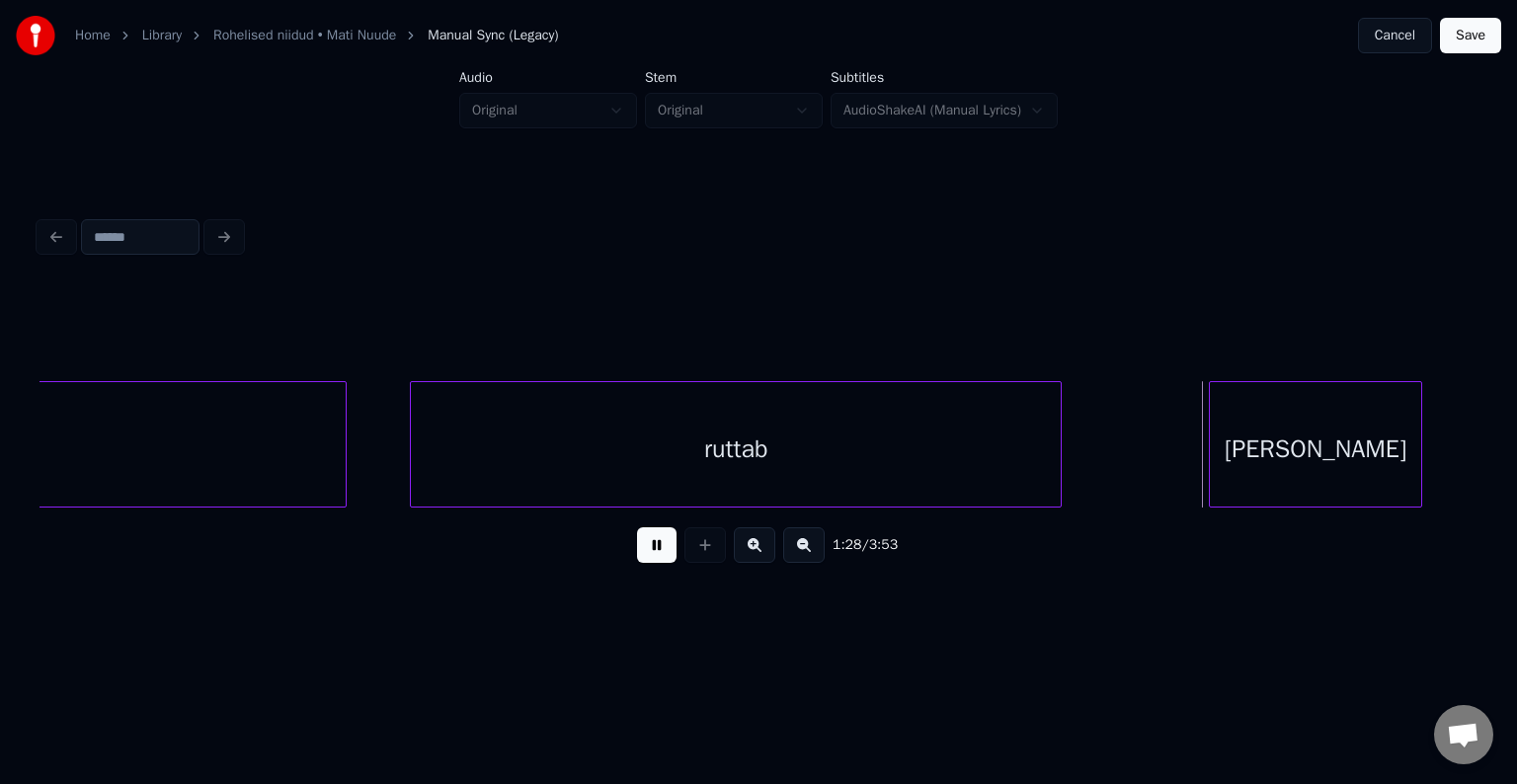 click at bounding box center (657, 545) 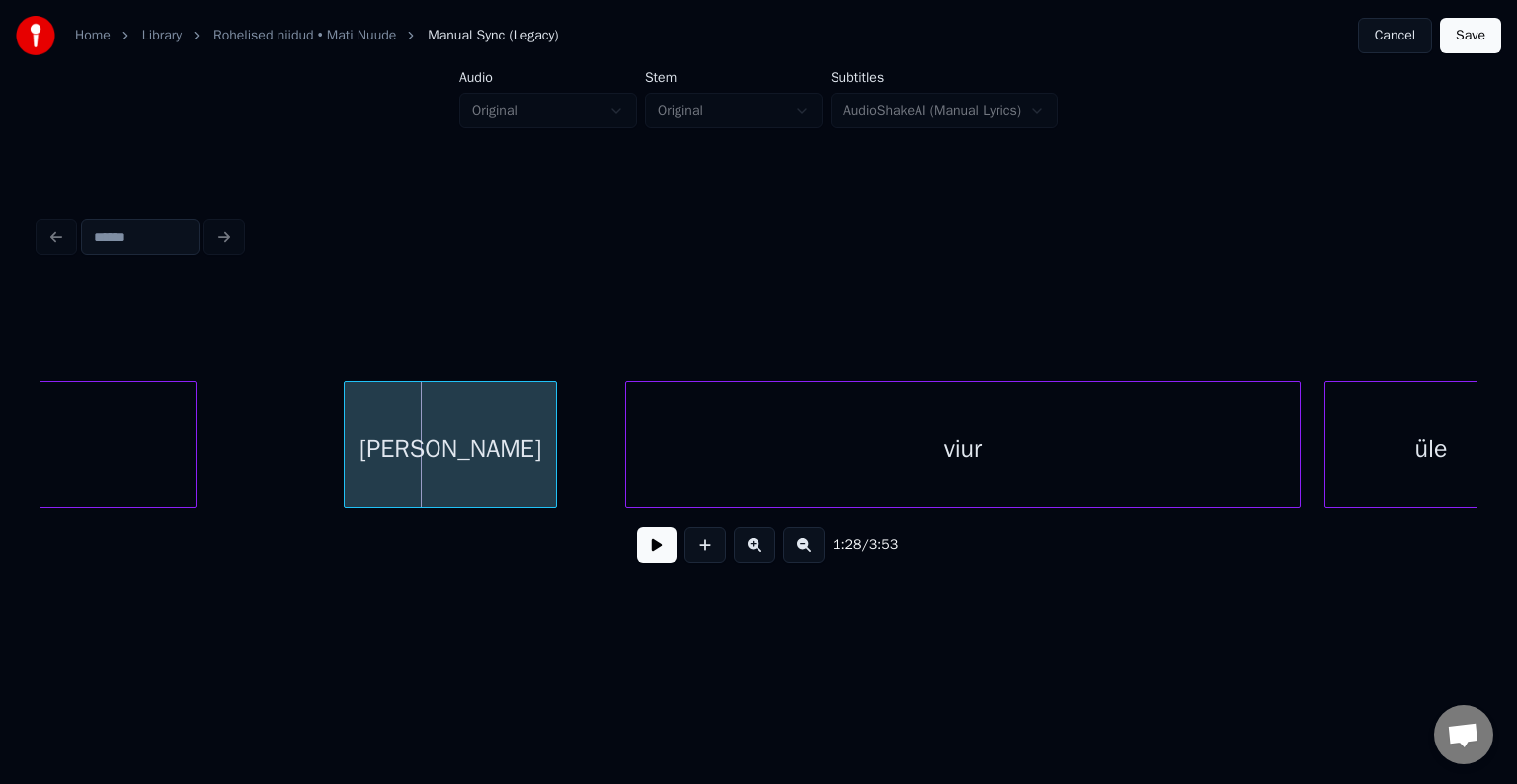 scroll, scrollTop: 0, scrollLeft: 51911, axis: horizontal 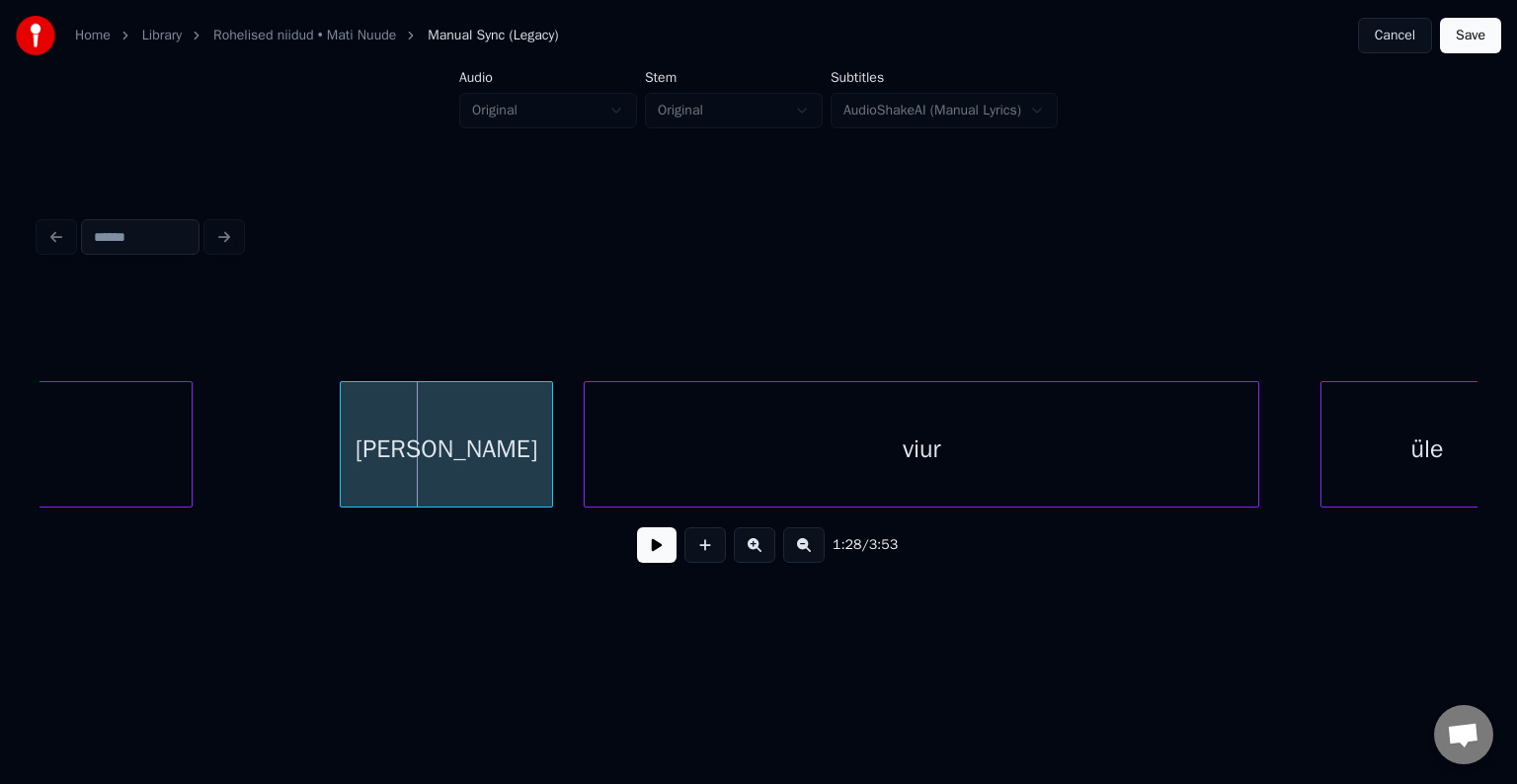 click on "viur" at bounding box center [921, 449] 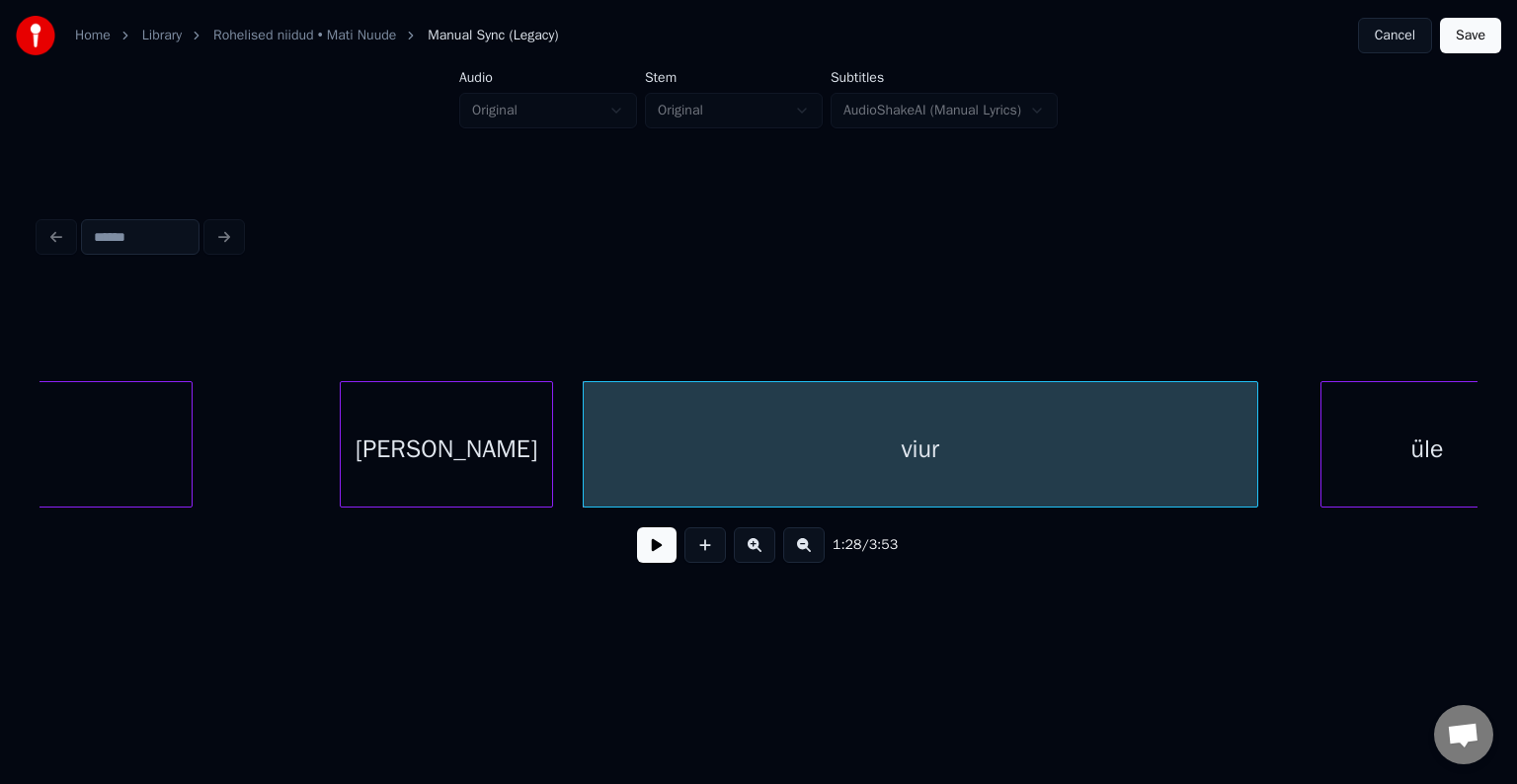 click at bounding box center (657, 545) 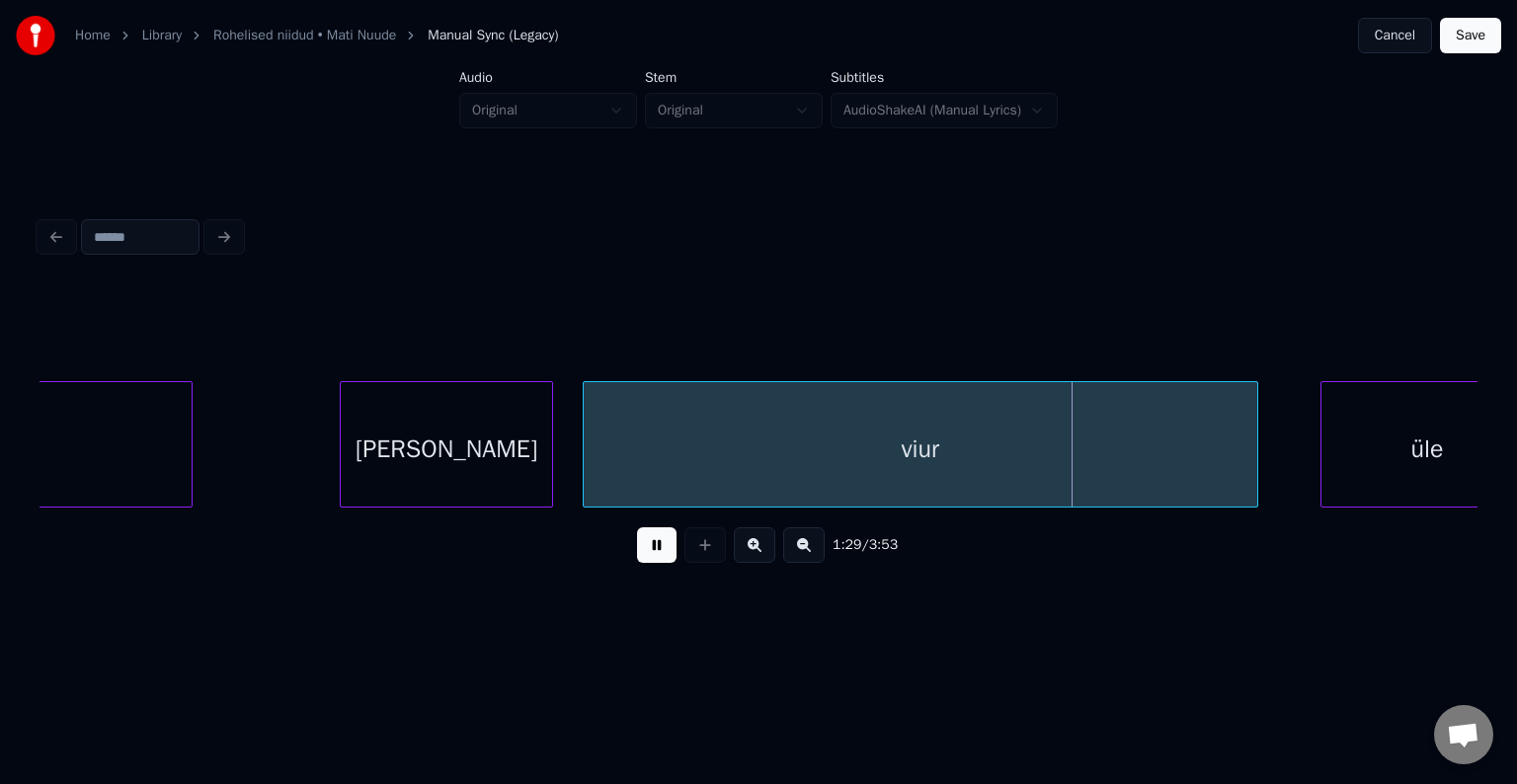 click at bounding box center [657, 545] 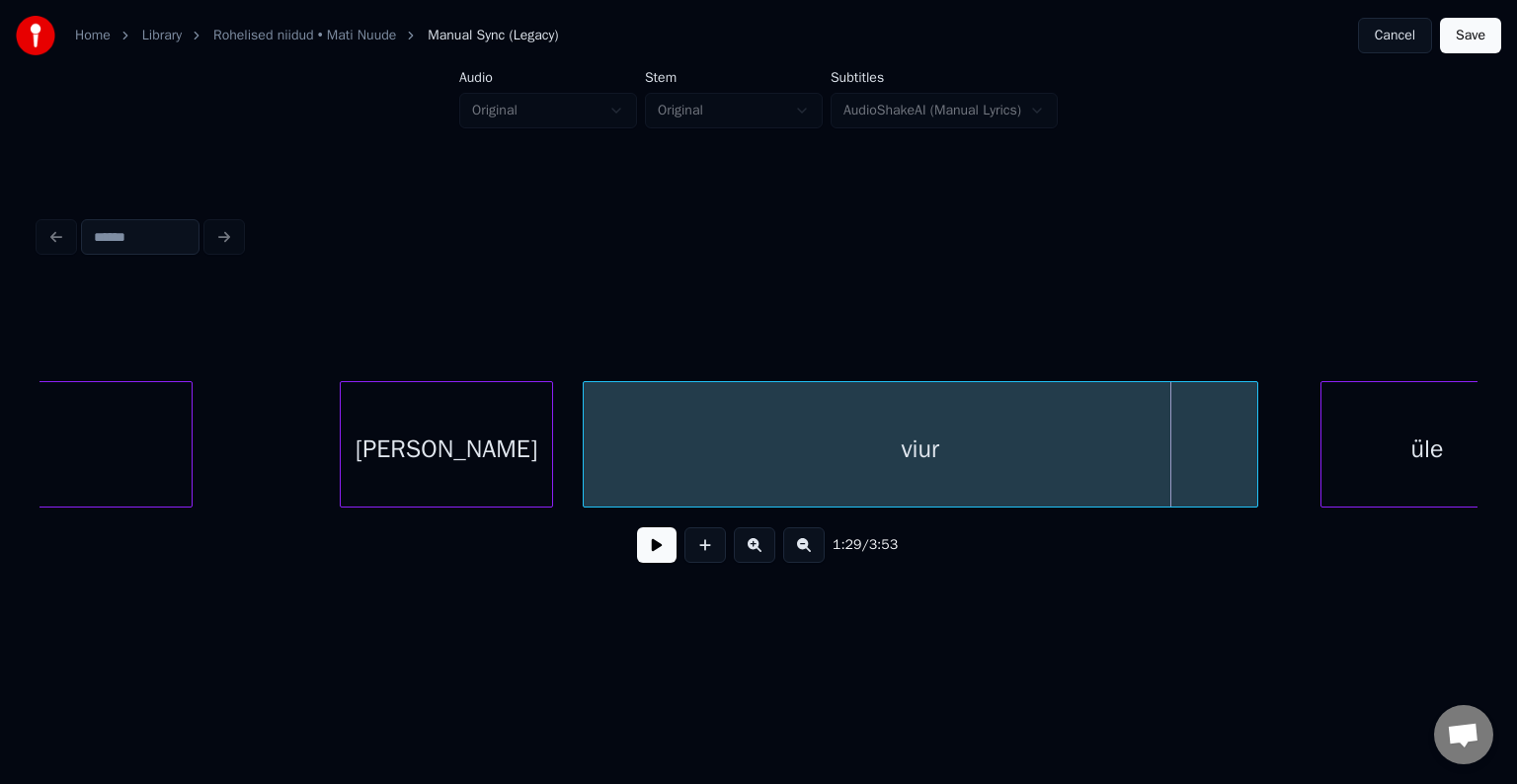 click on "viur" at bounding box center [920, 449] 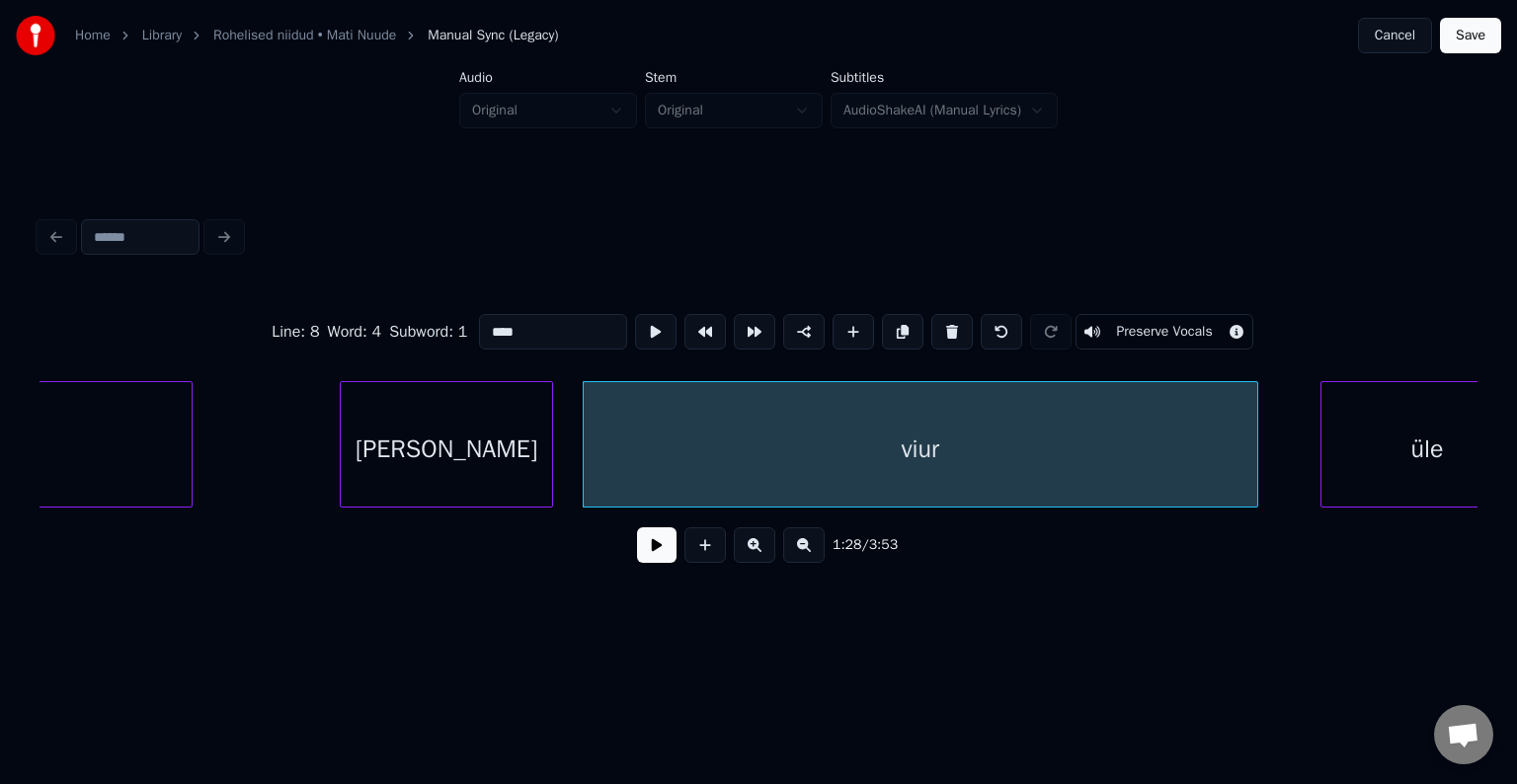 click on "****" at bounding box center (553, 332) 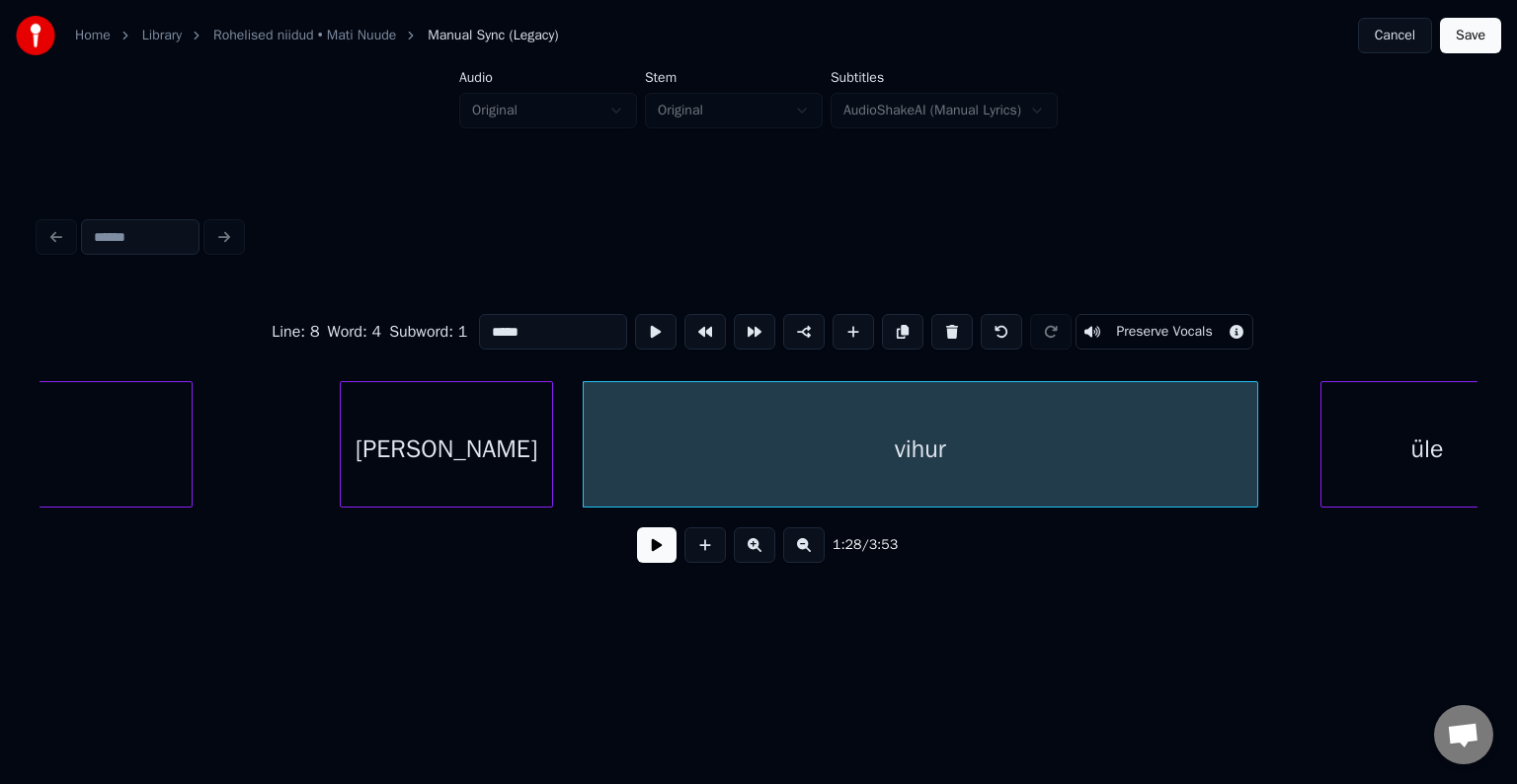 click on "[PERSON_NAME]" at bounding box center (446, 449) 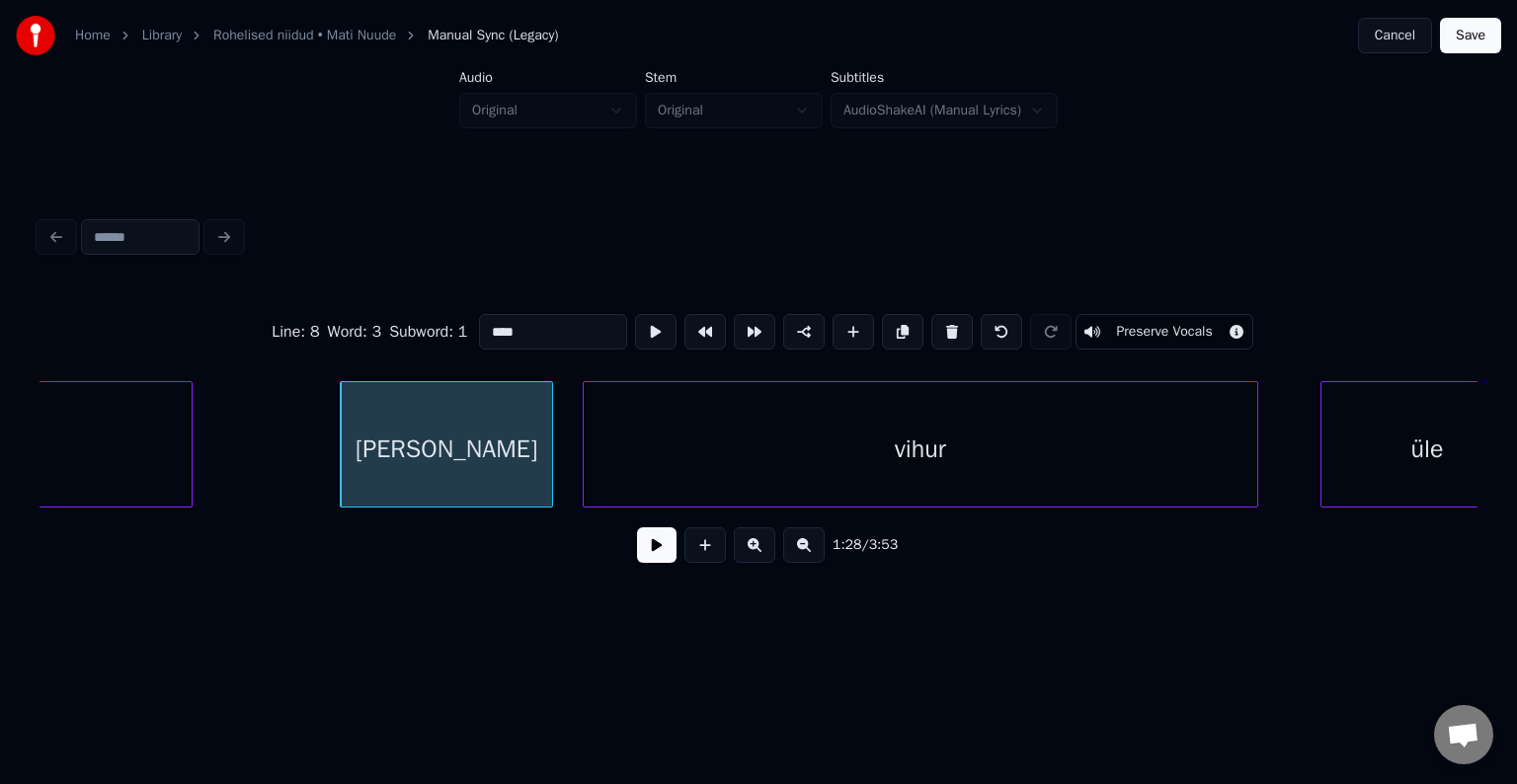 type on "****" 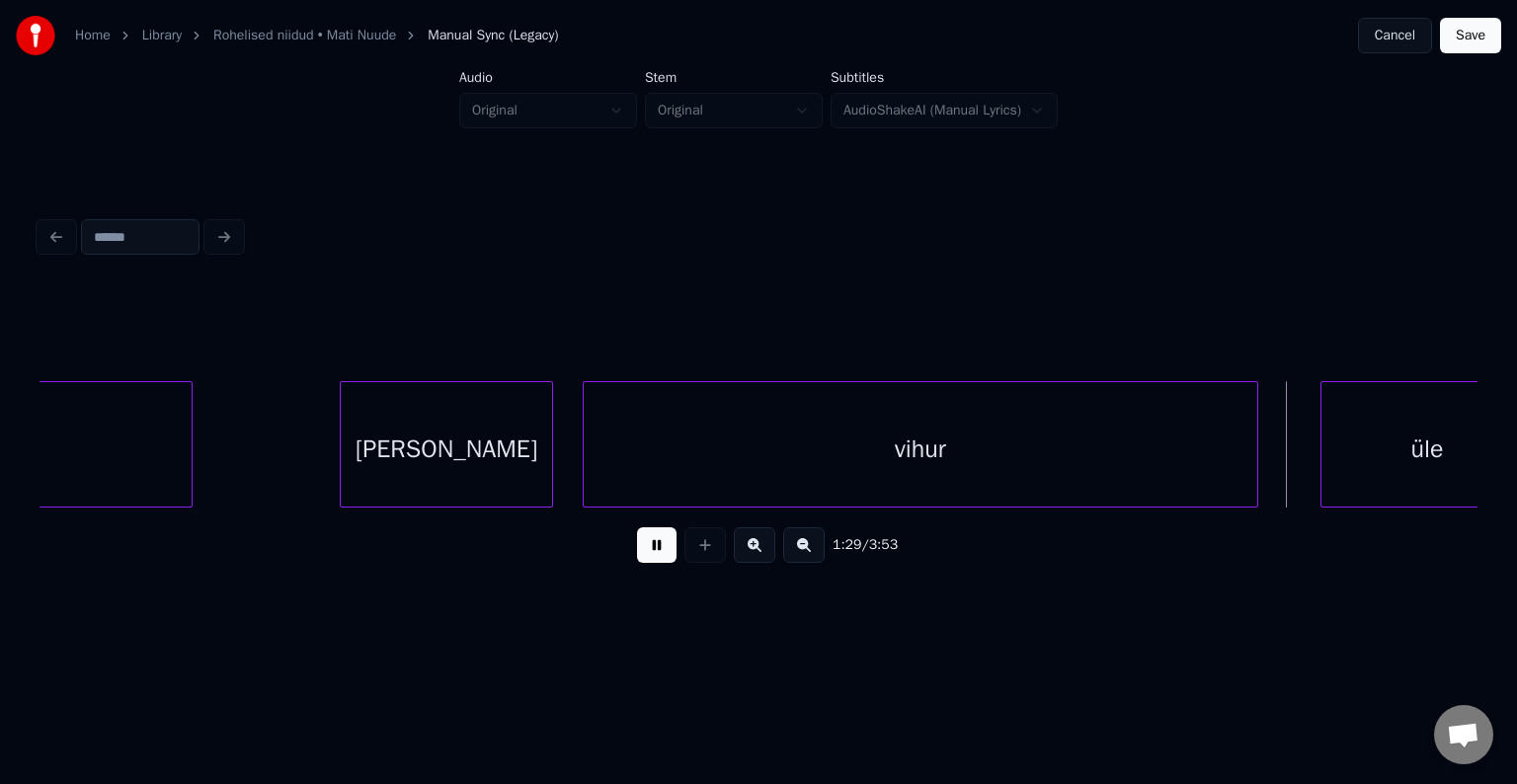 click at bounding box center (657, 545) 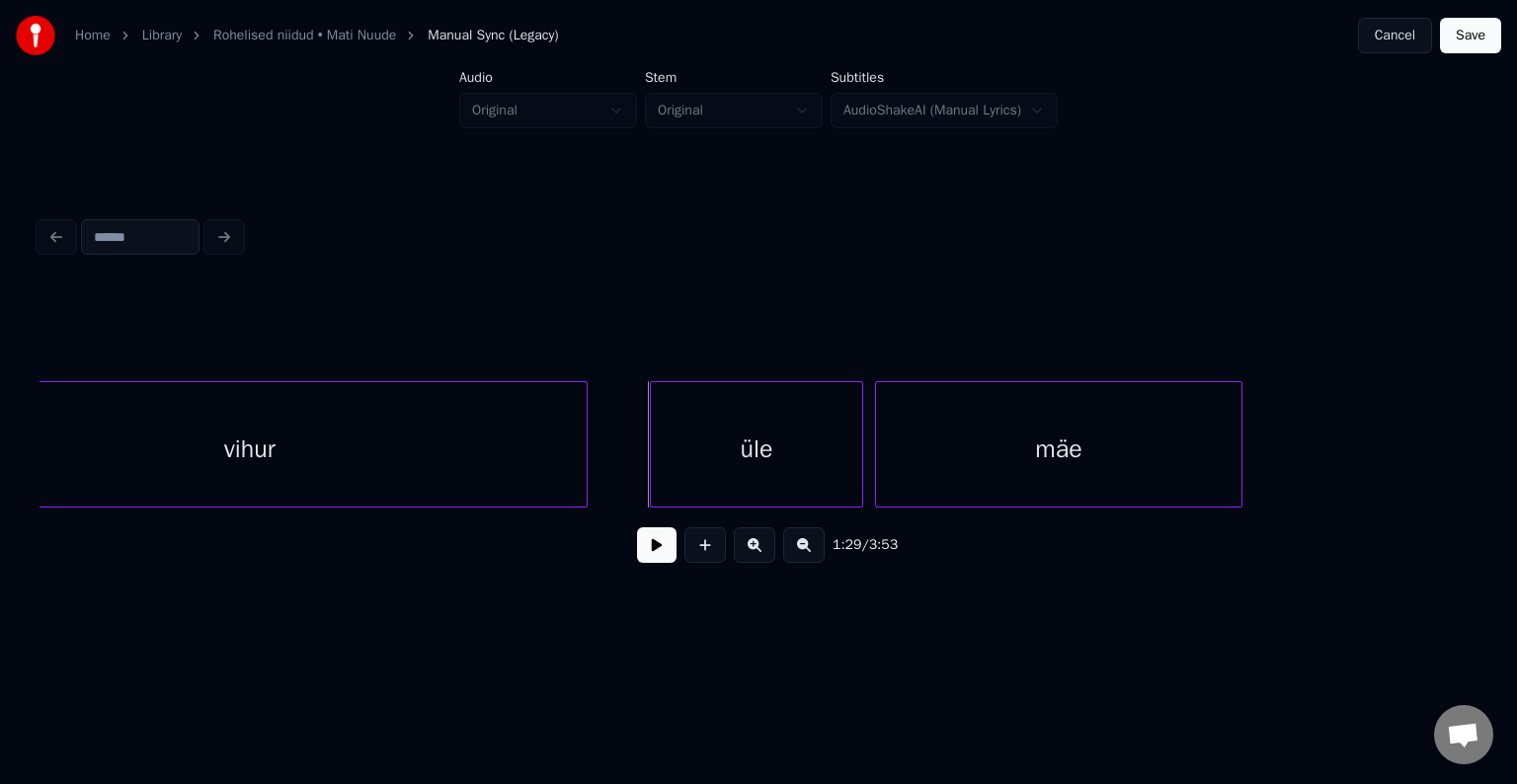scroll, scrollTop: 0, scrollLeft: 52582, axis: horizontal 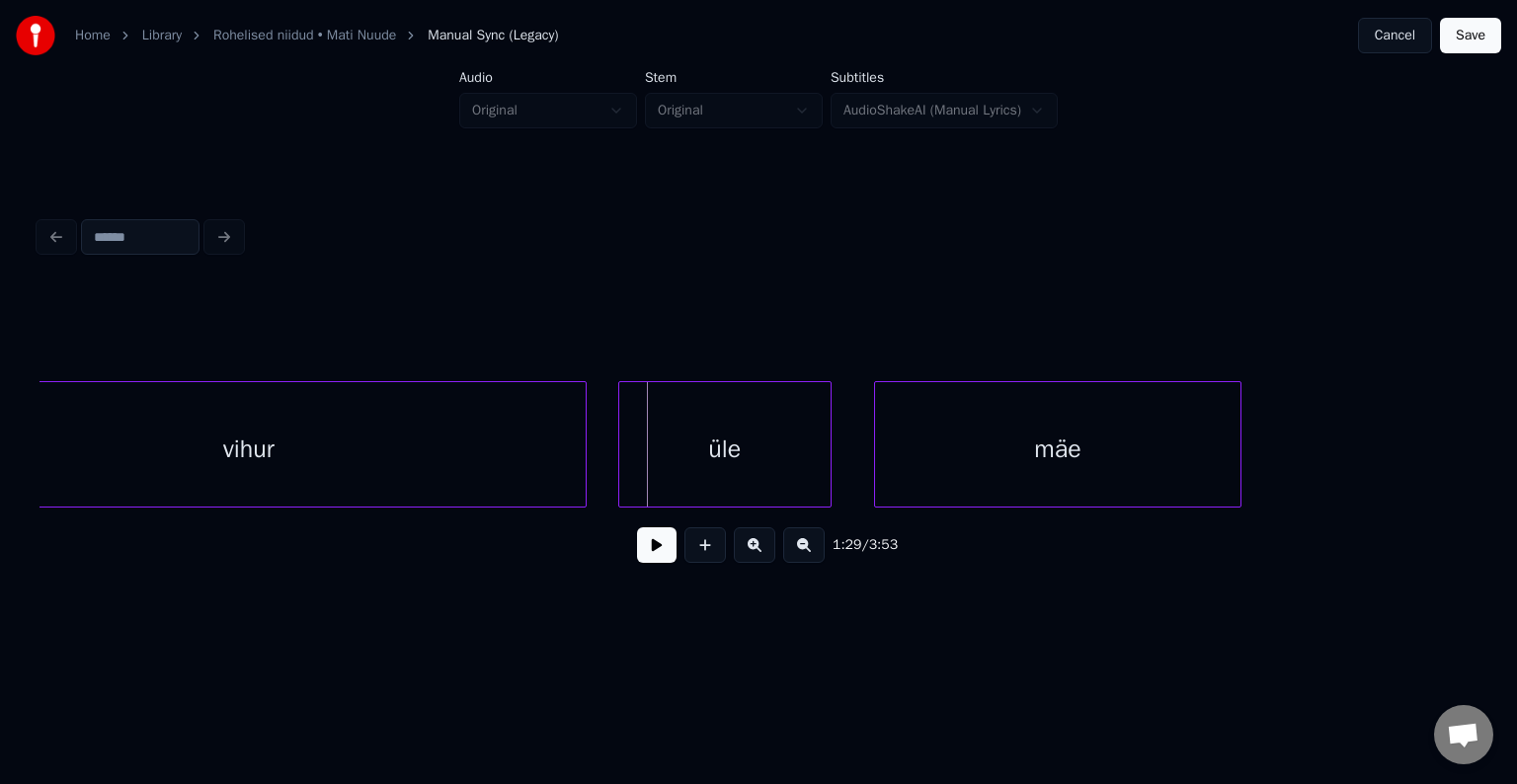 click on "üle" at bounding box center (725, 449) 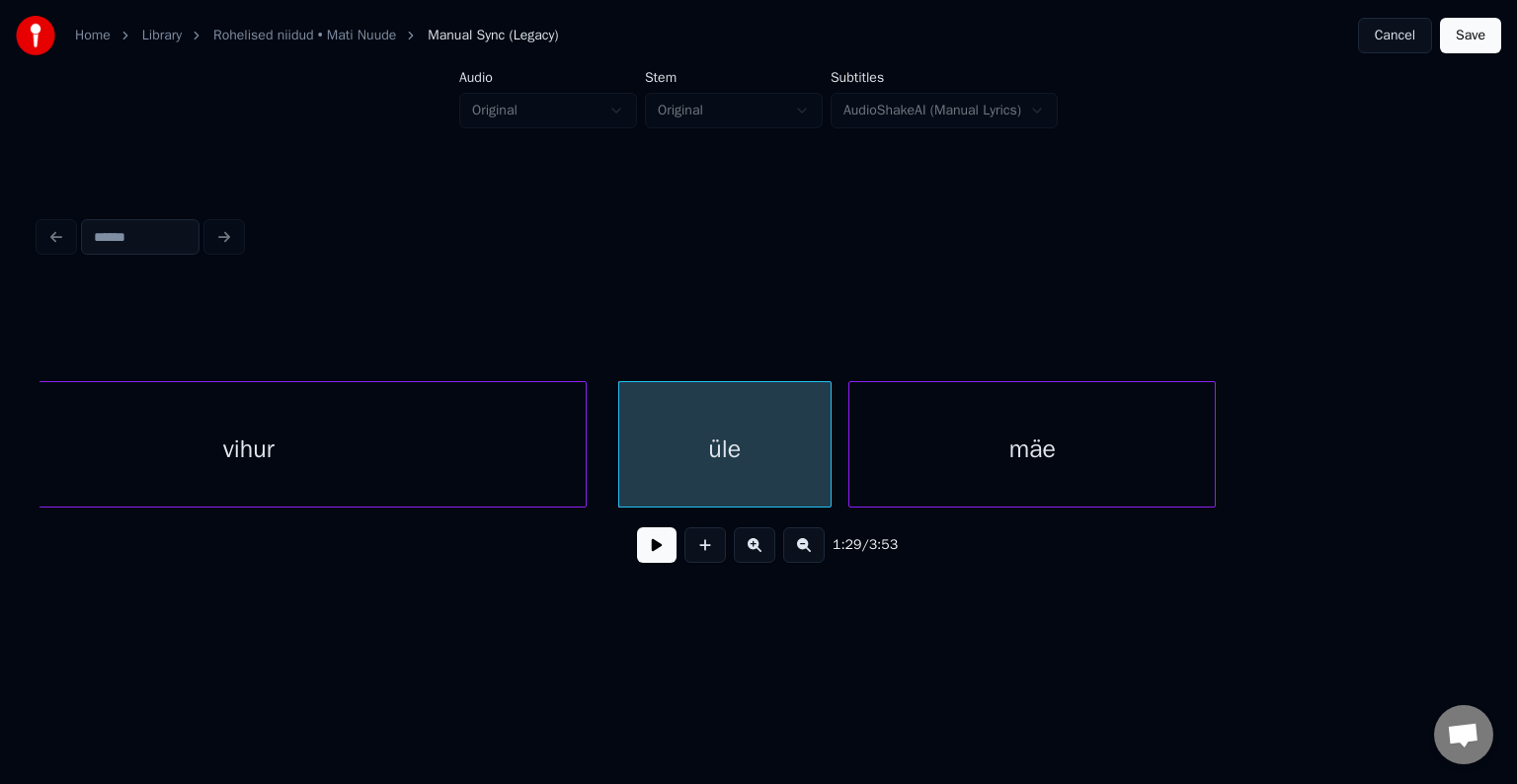 click on "mäe" at bounding box center (1032, 449) 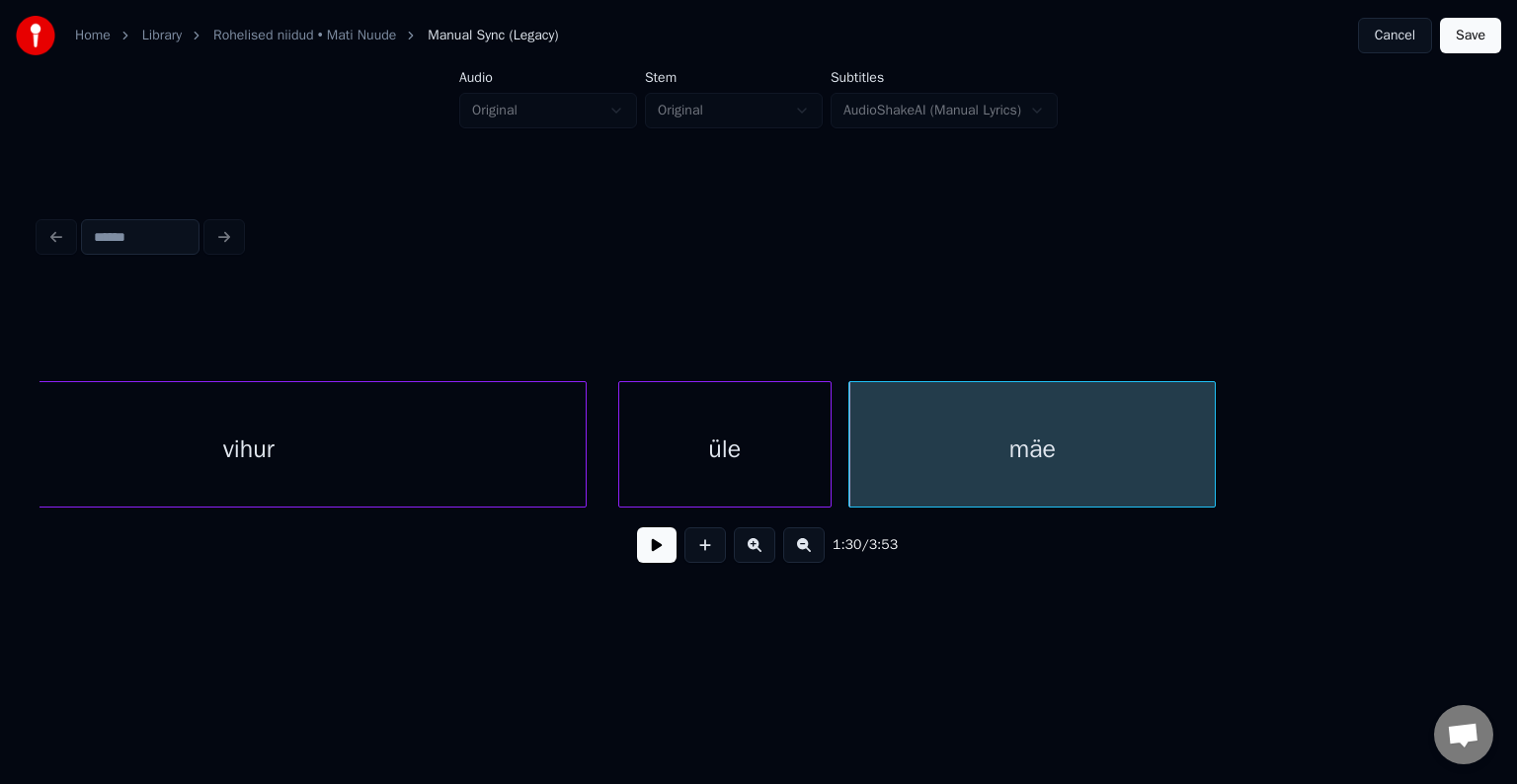 click on "üle" at bounding box center (725, 449) 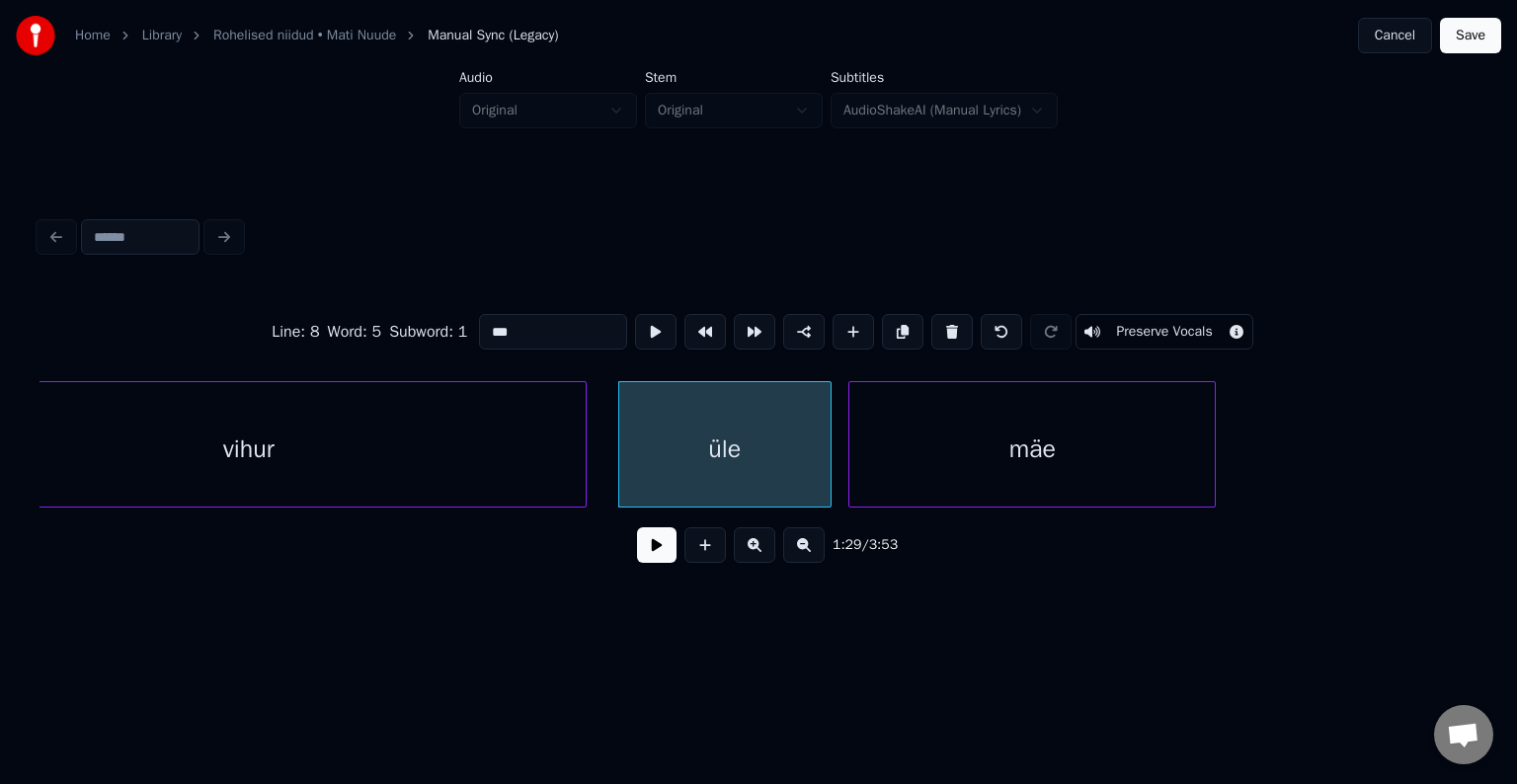 click at bounding box center (657, 545) 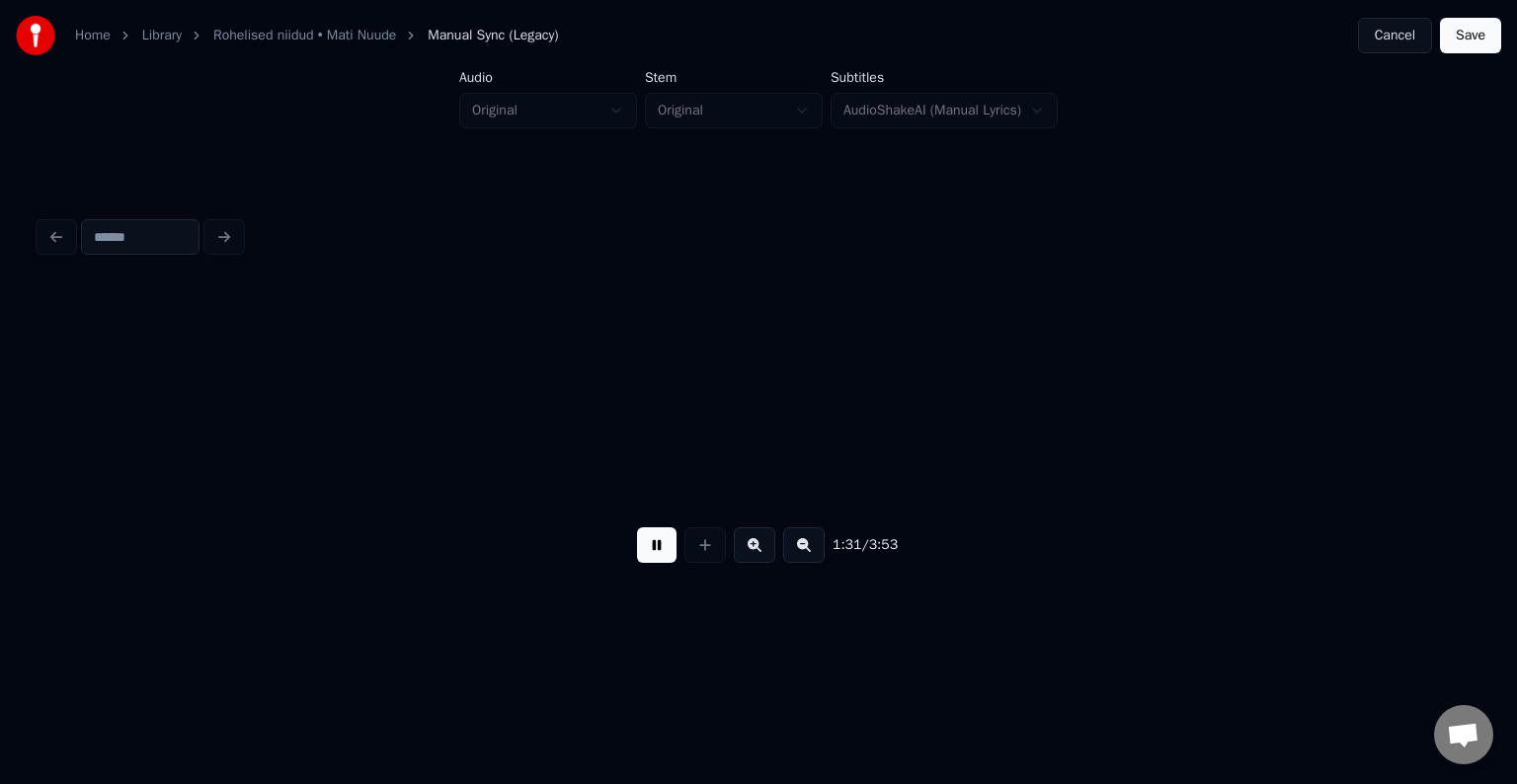 scroll, scrollTop: 0, scrollLeft: 54024, axis: horizontal 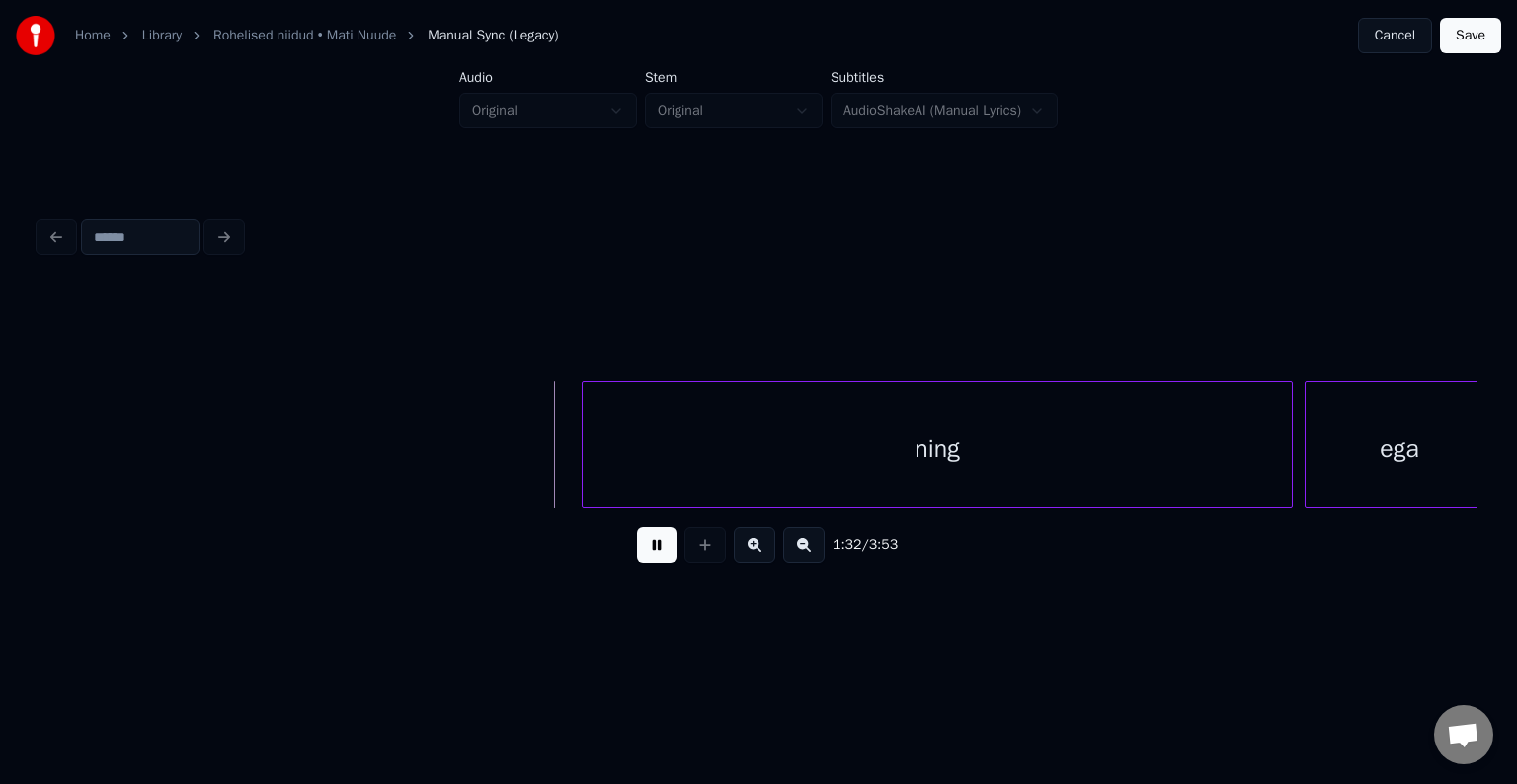 click at bounding box center [657, 545] 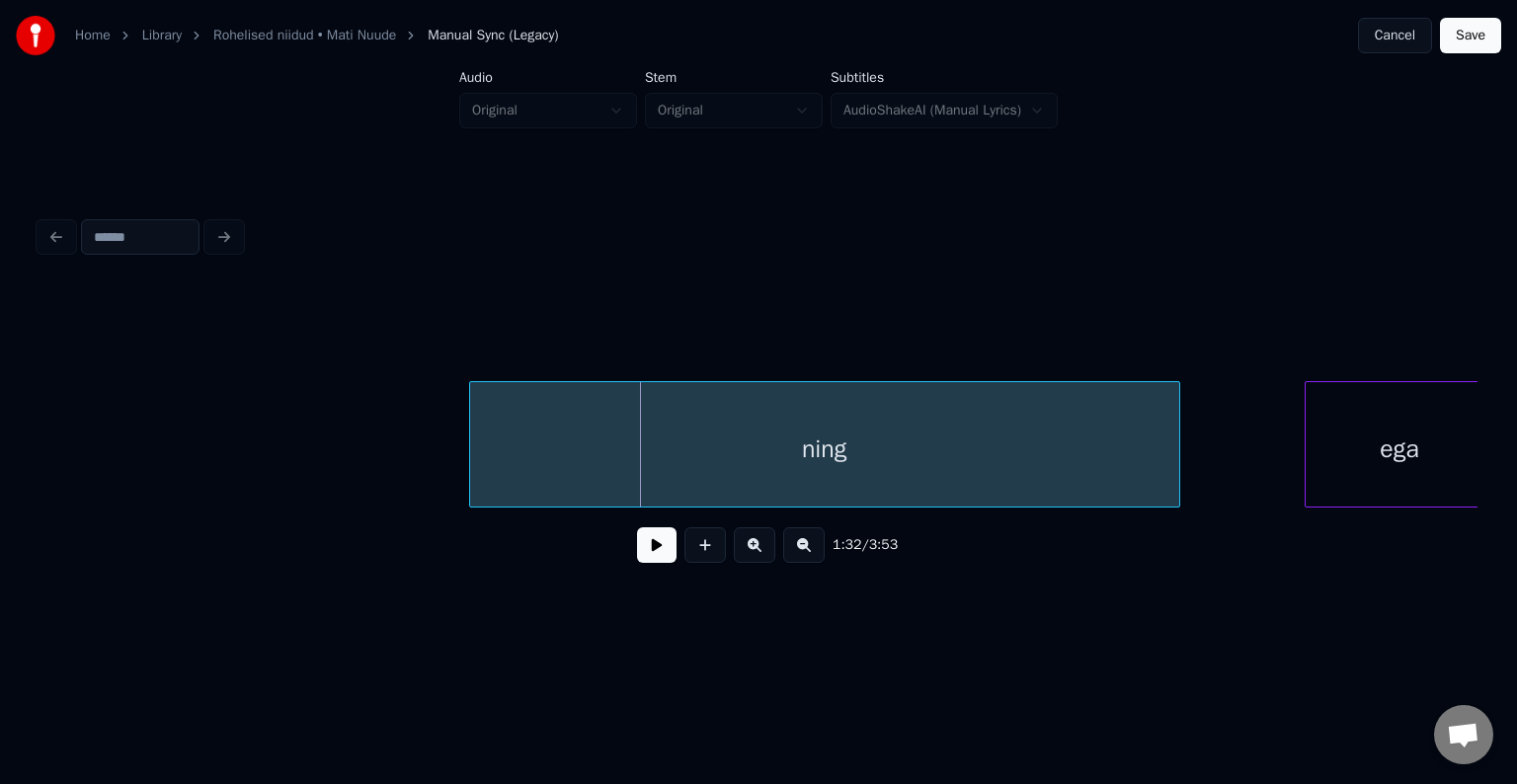 click on "ning" at bounding box center (825, 449) 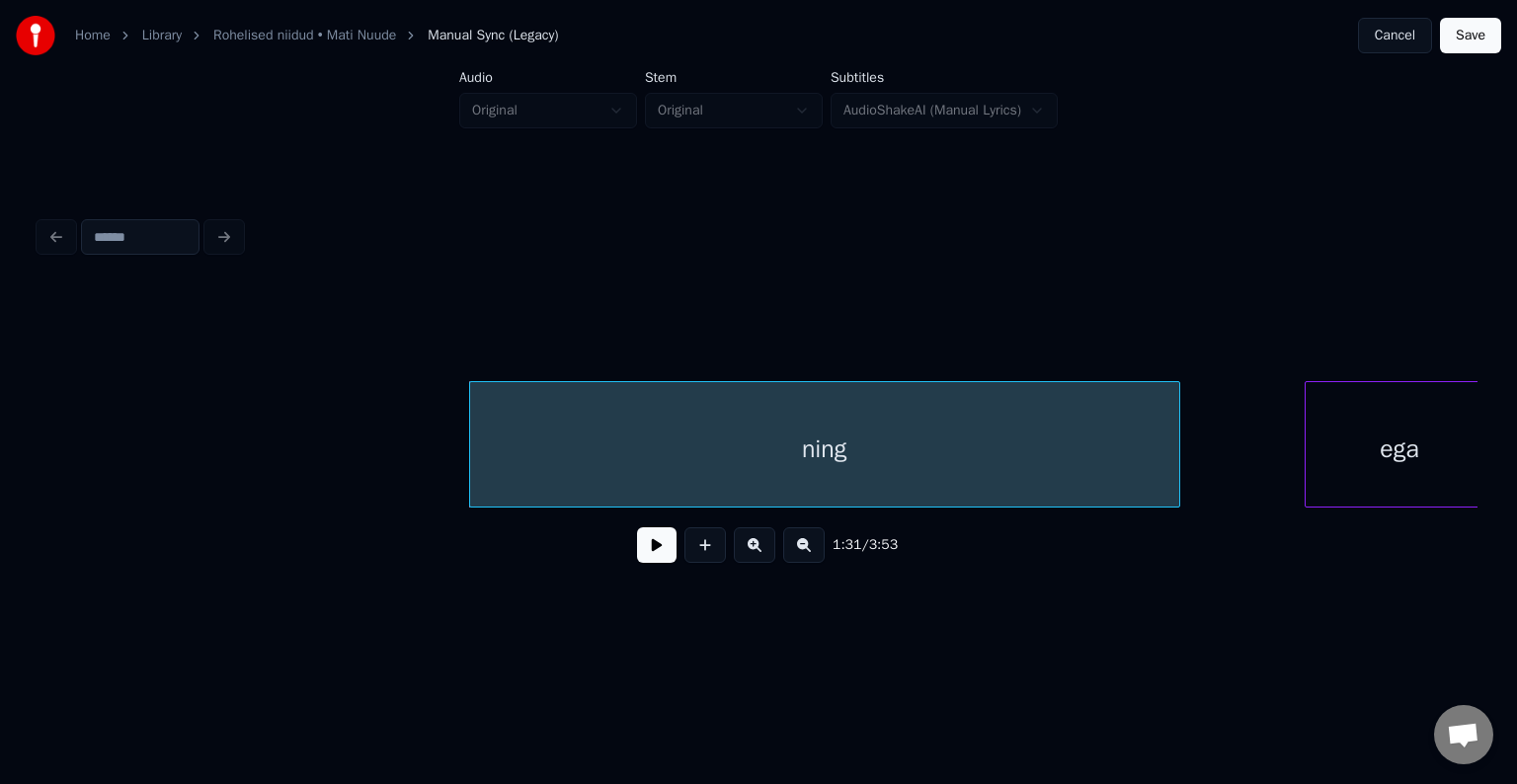 scroll, scrollTop: 0, scrollLeft: 54037, axis: horizontal 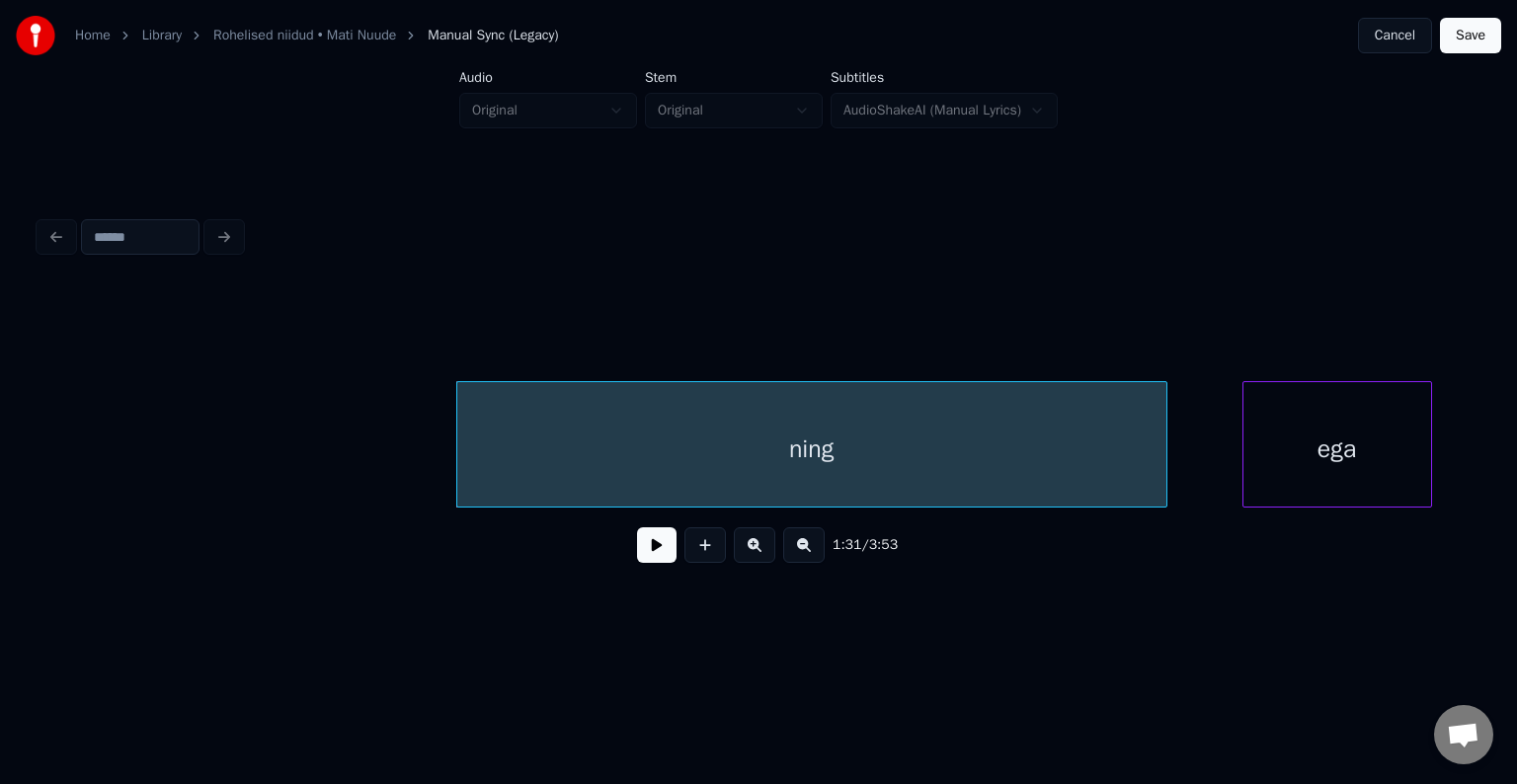 click on "ega" at bounding box center (1337, 449) 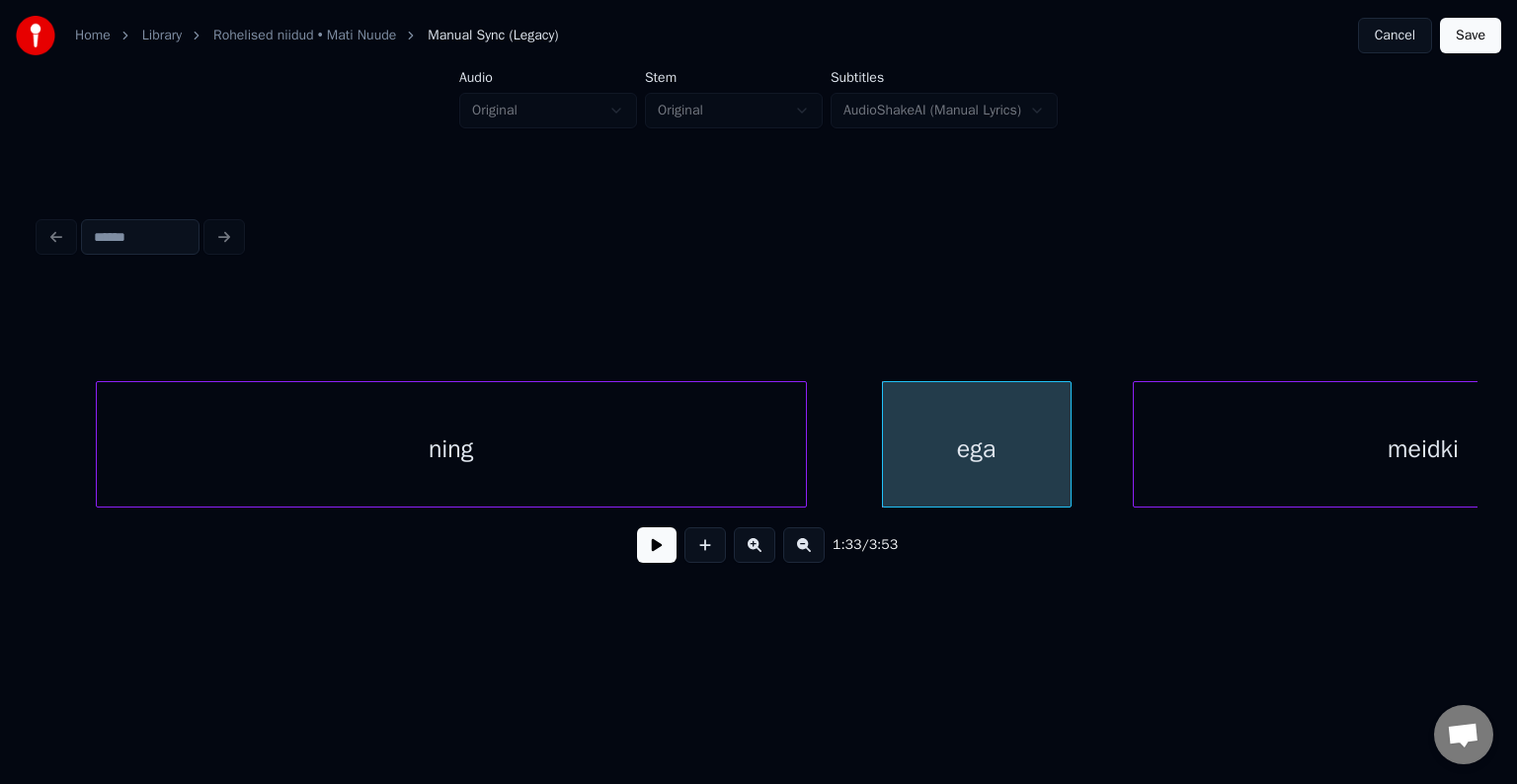 scroll, scrollTop: 0, scrollLeft: 54432, axis: horizontal 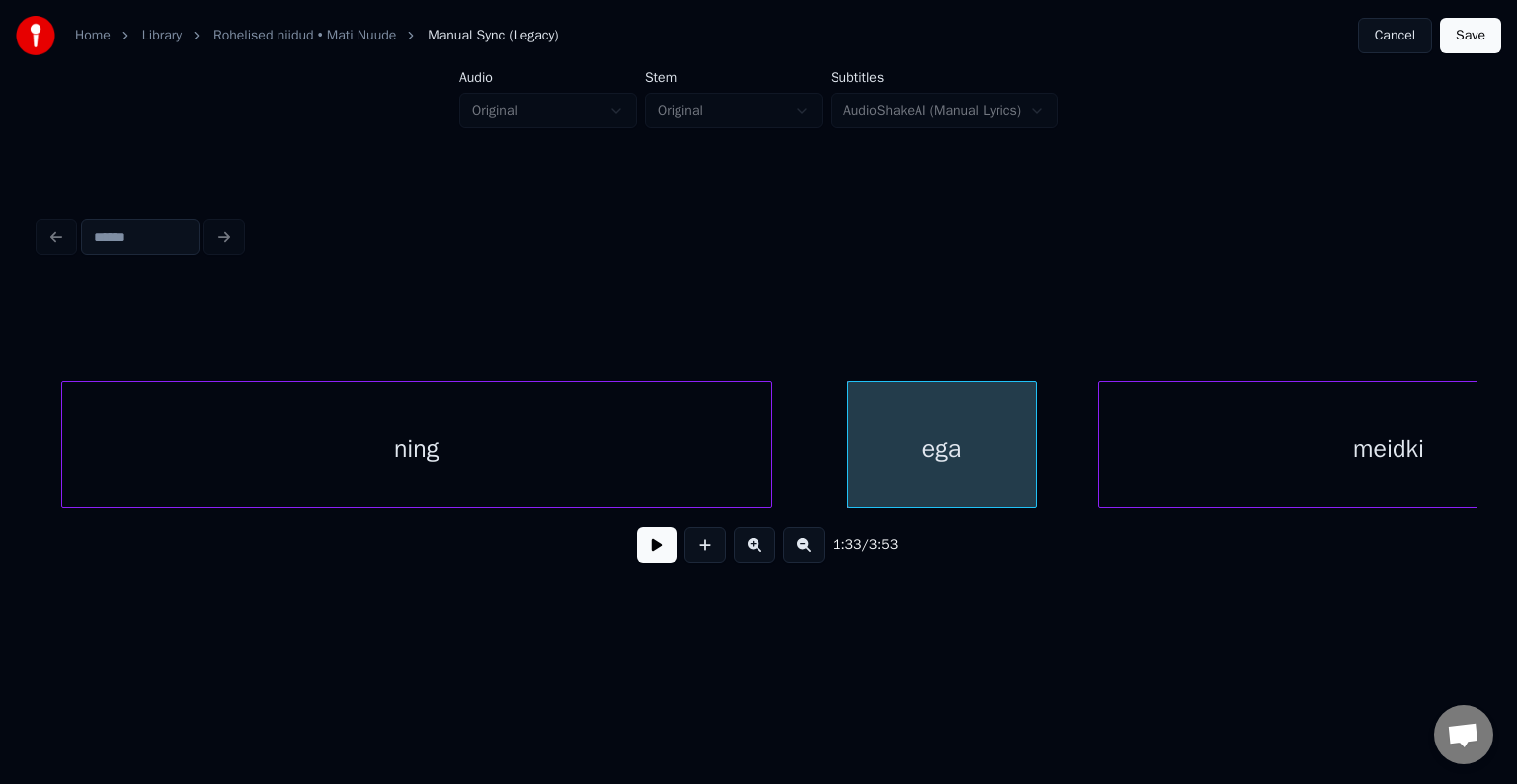 click on "ning" at bounding box center (417, 449) 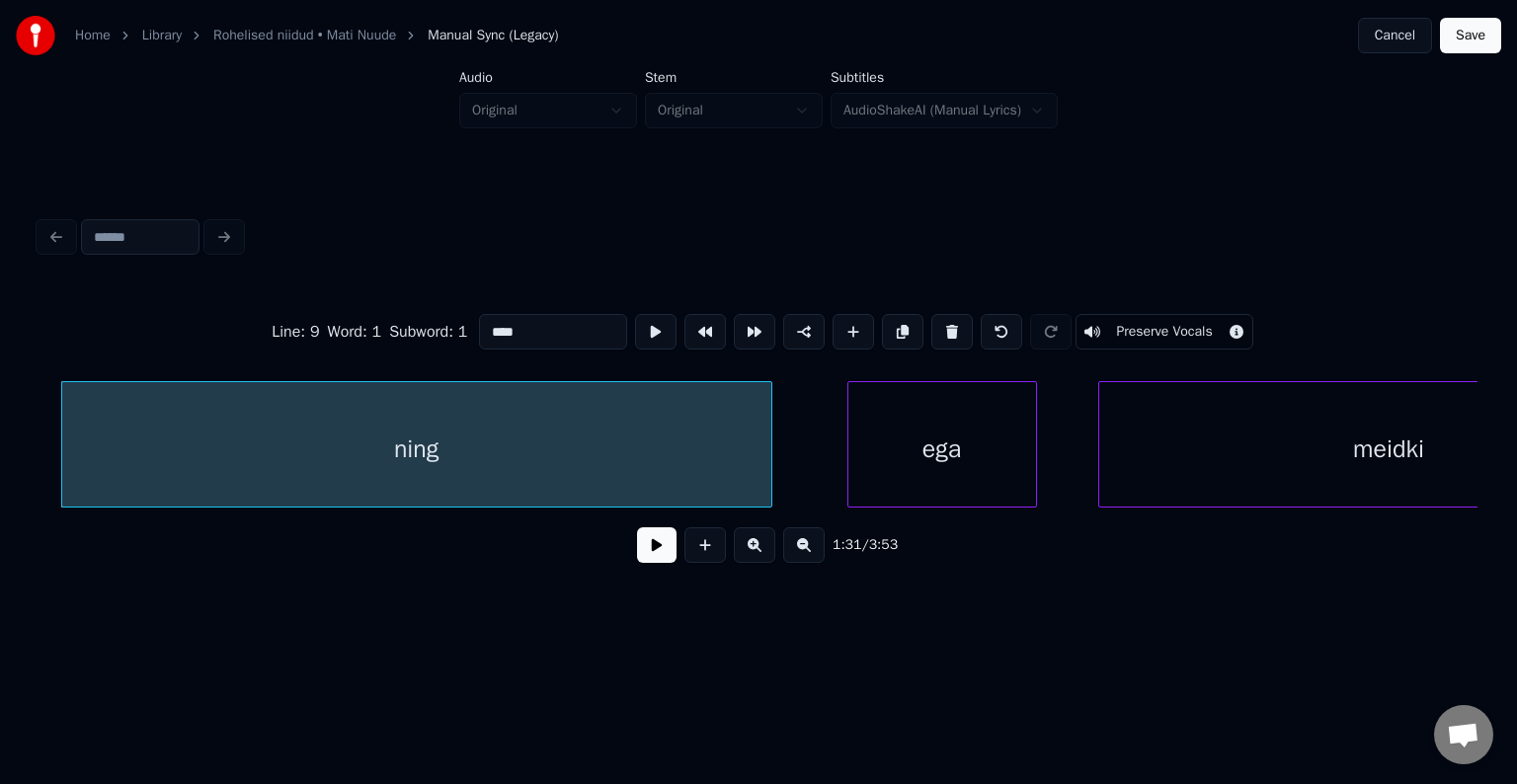 click at bounding box center (657, 545) 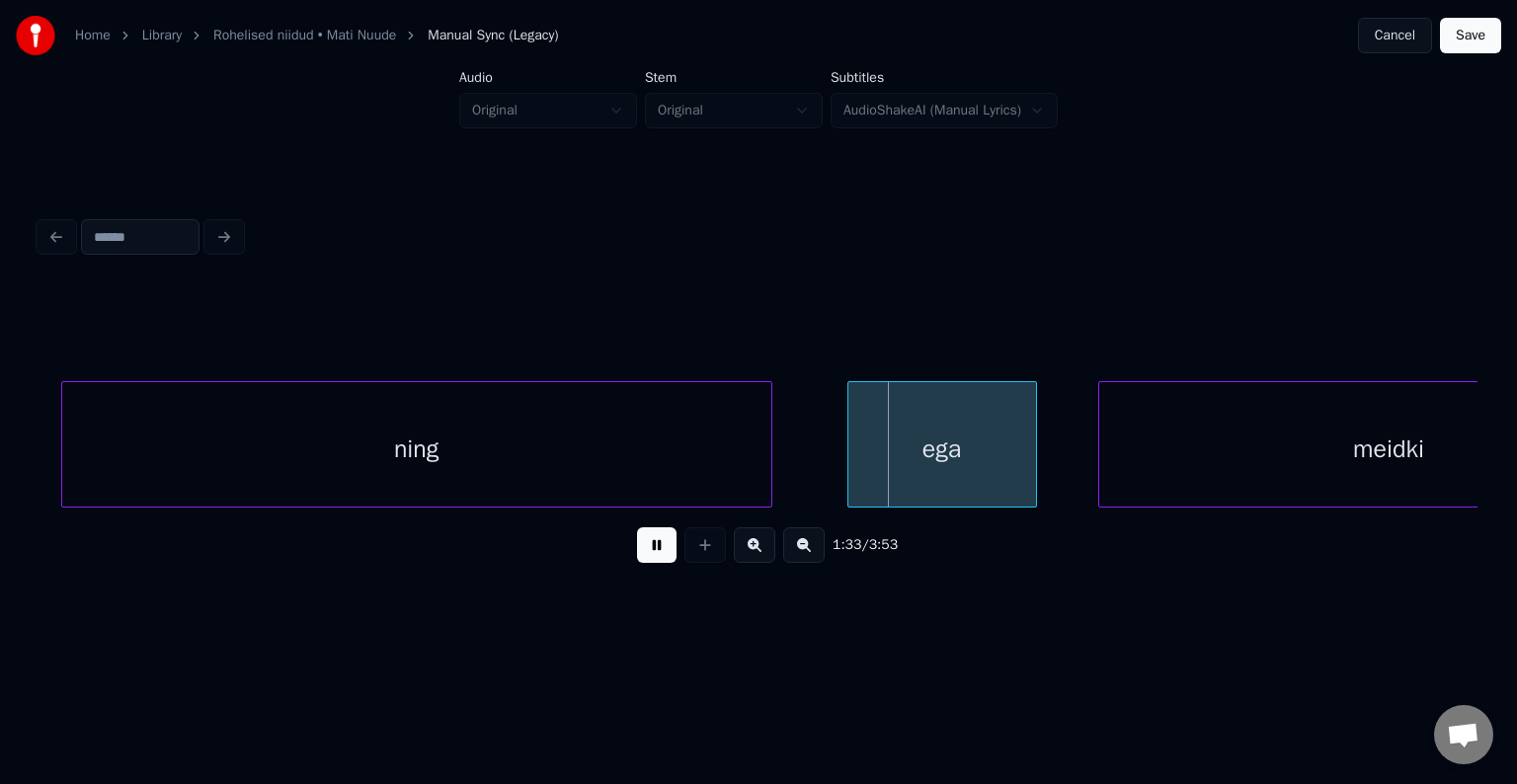 click at bounding box center [657, 545] 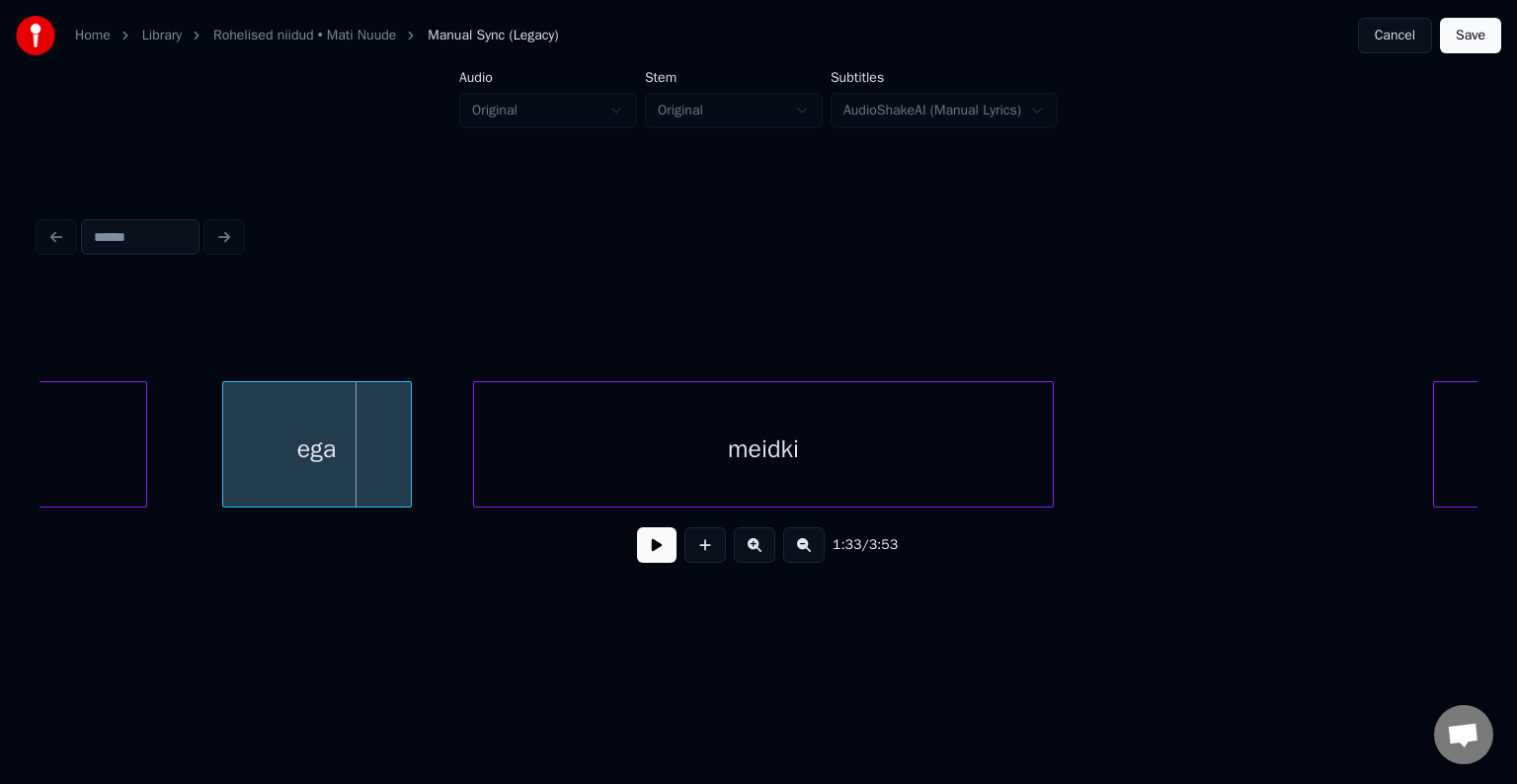 scroll, scrollTop: 0, scrollLeft: 55064, axis: horizontal 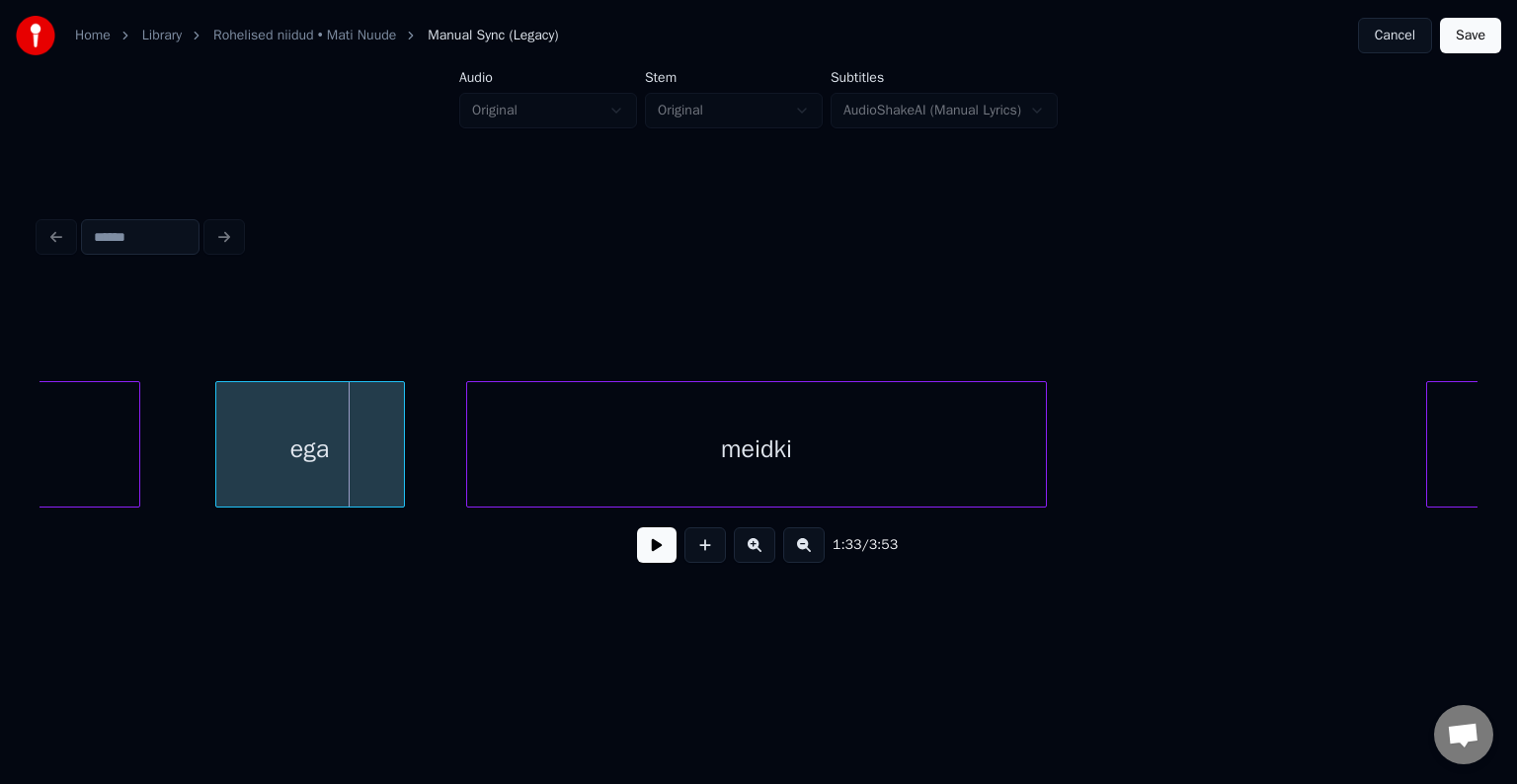 click at bounding box center [657, 545] 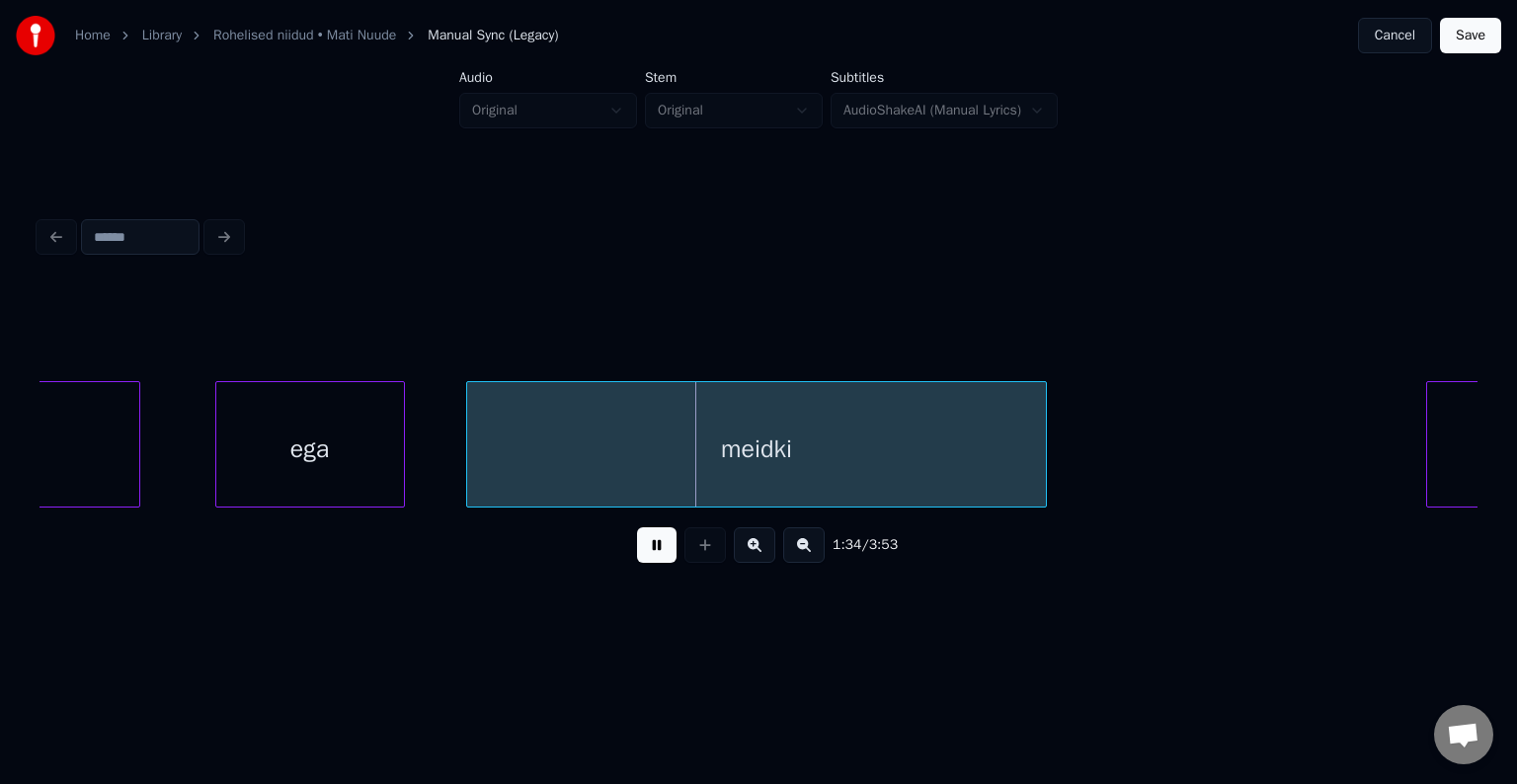 click at bounding box center [657, 545] 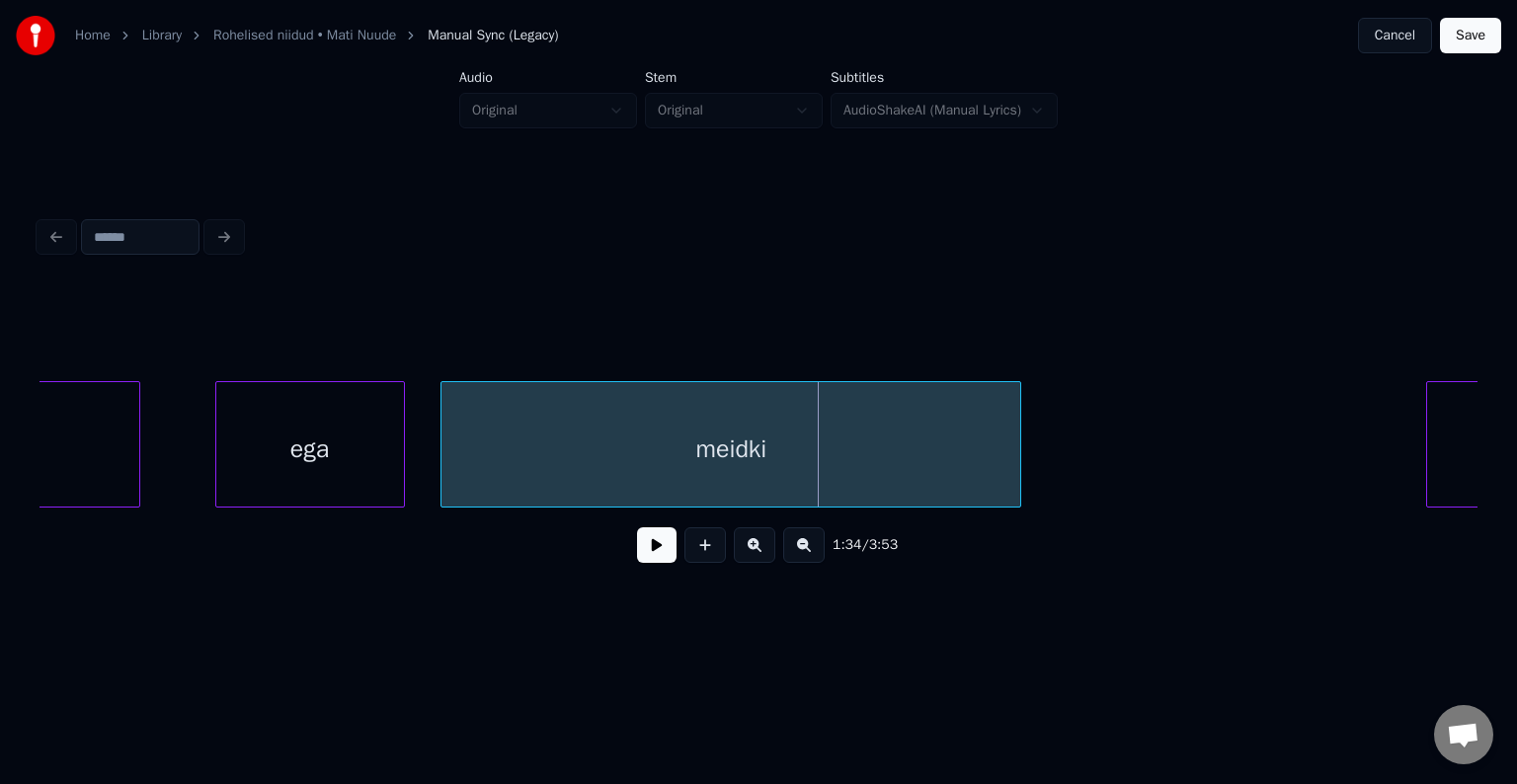 click on "meidki" at bounding box center (731, 449) 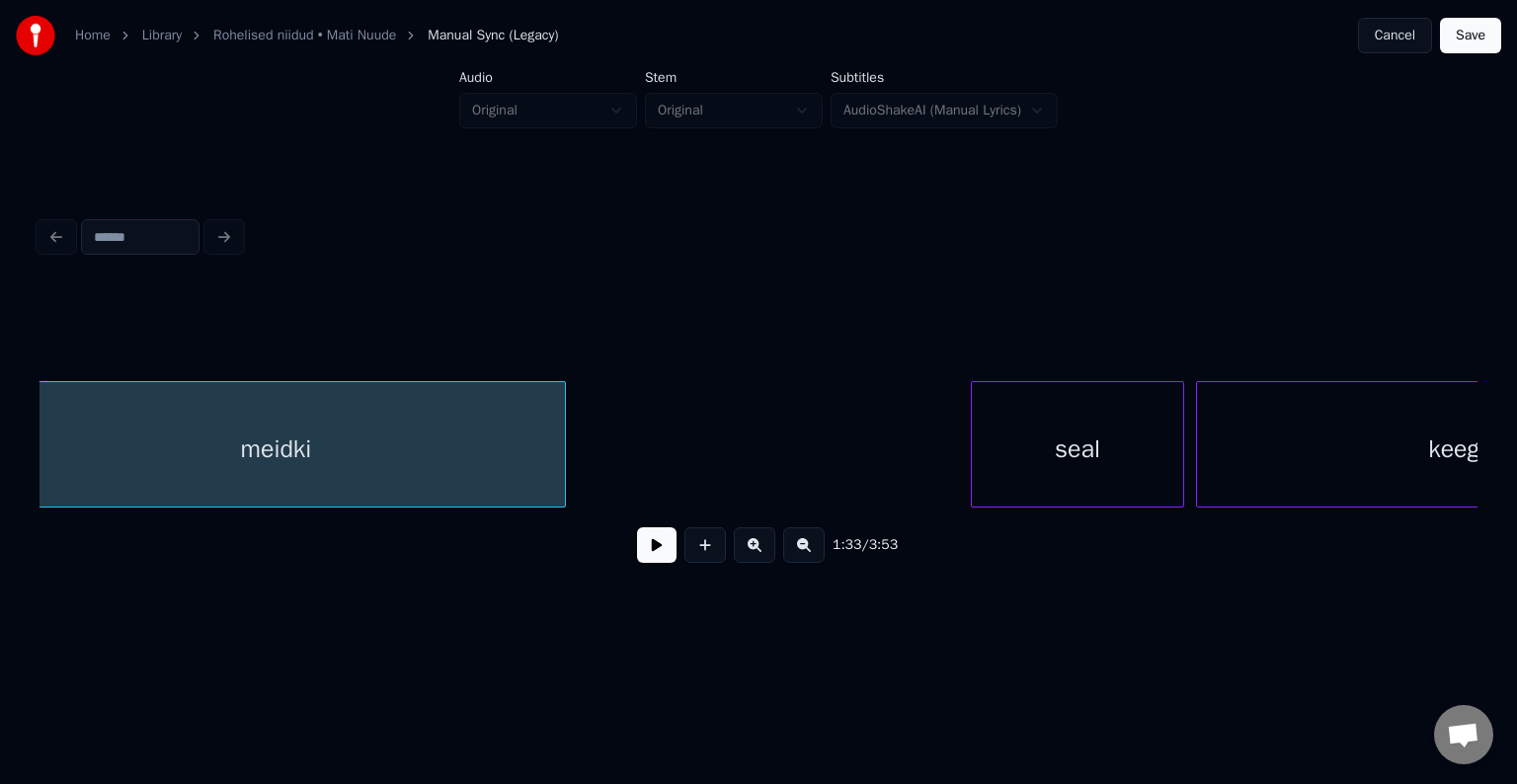 scroll, scrollTop: 0, scrollLeft: 55538, axis: horizontal 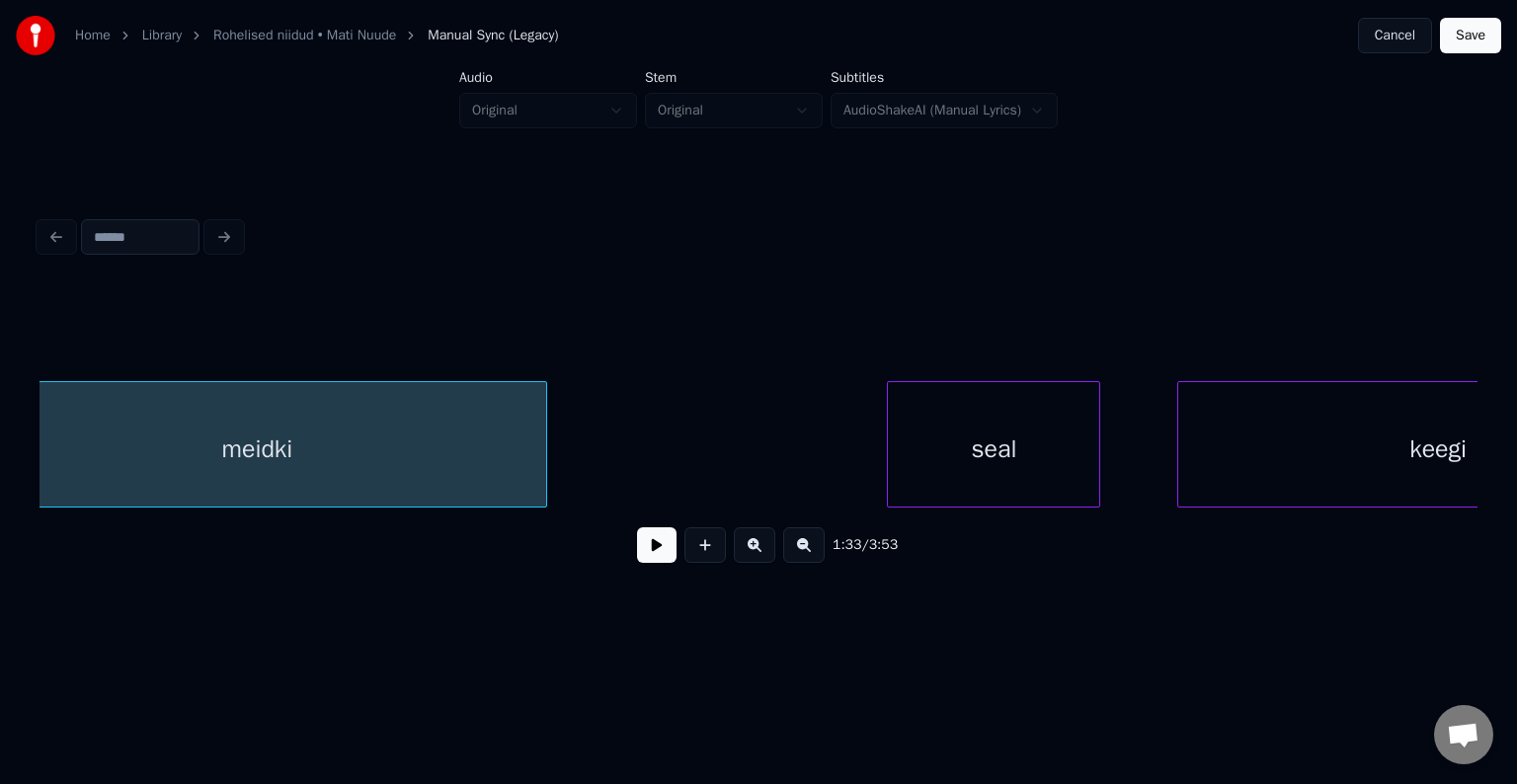 click on "seal" at bounding box center [994, 449] 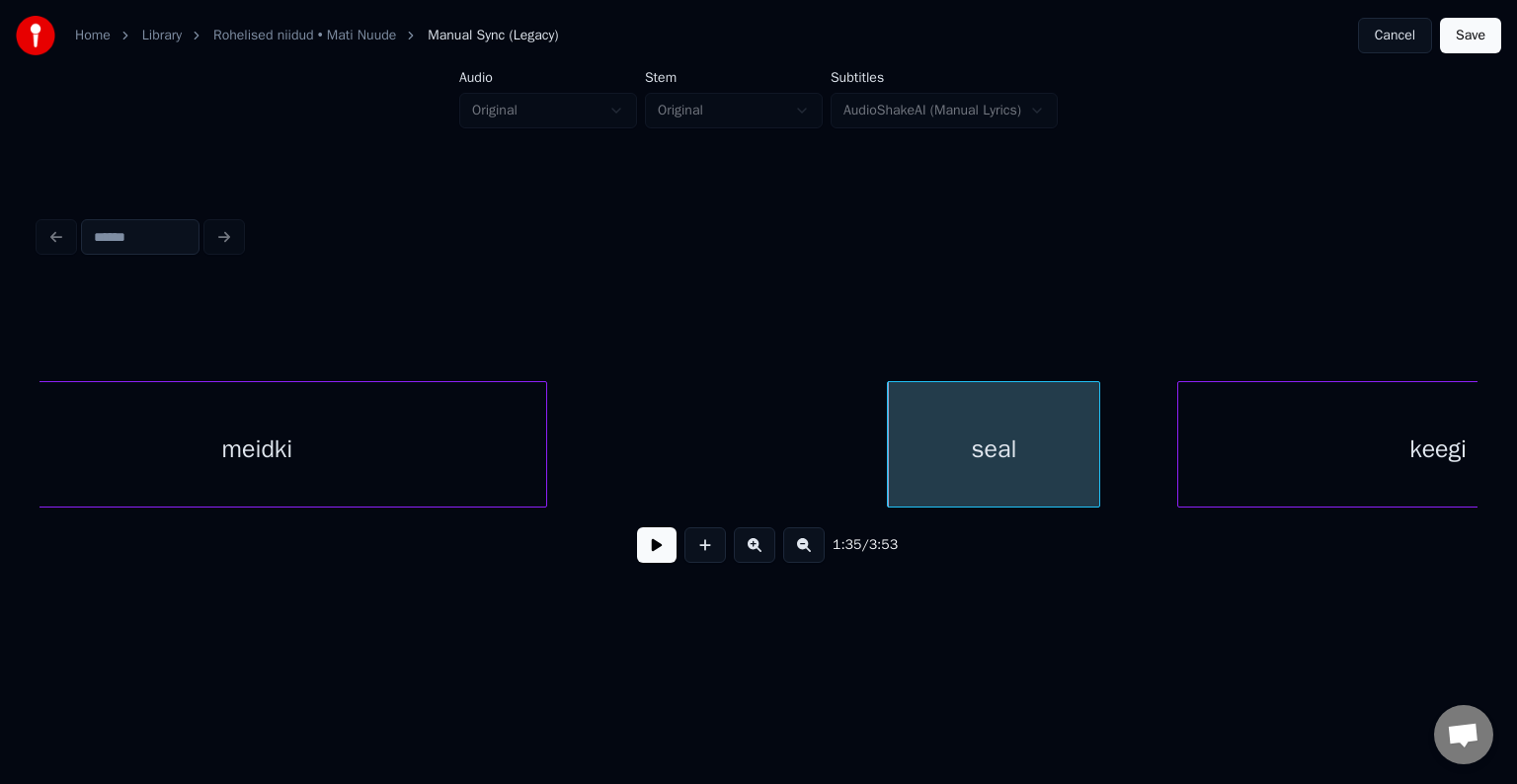 click at bounding box center (657, 545) 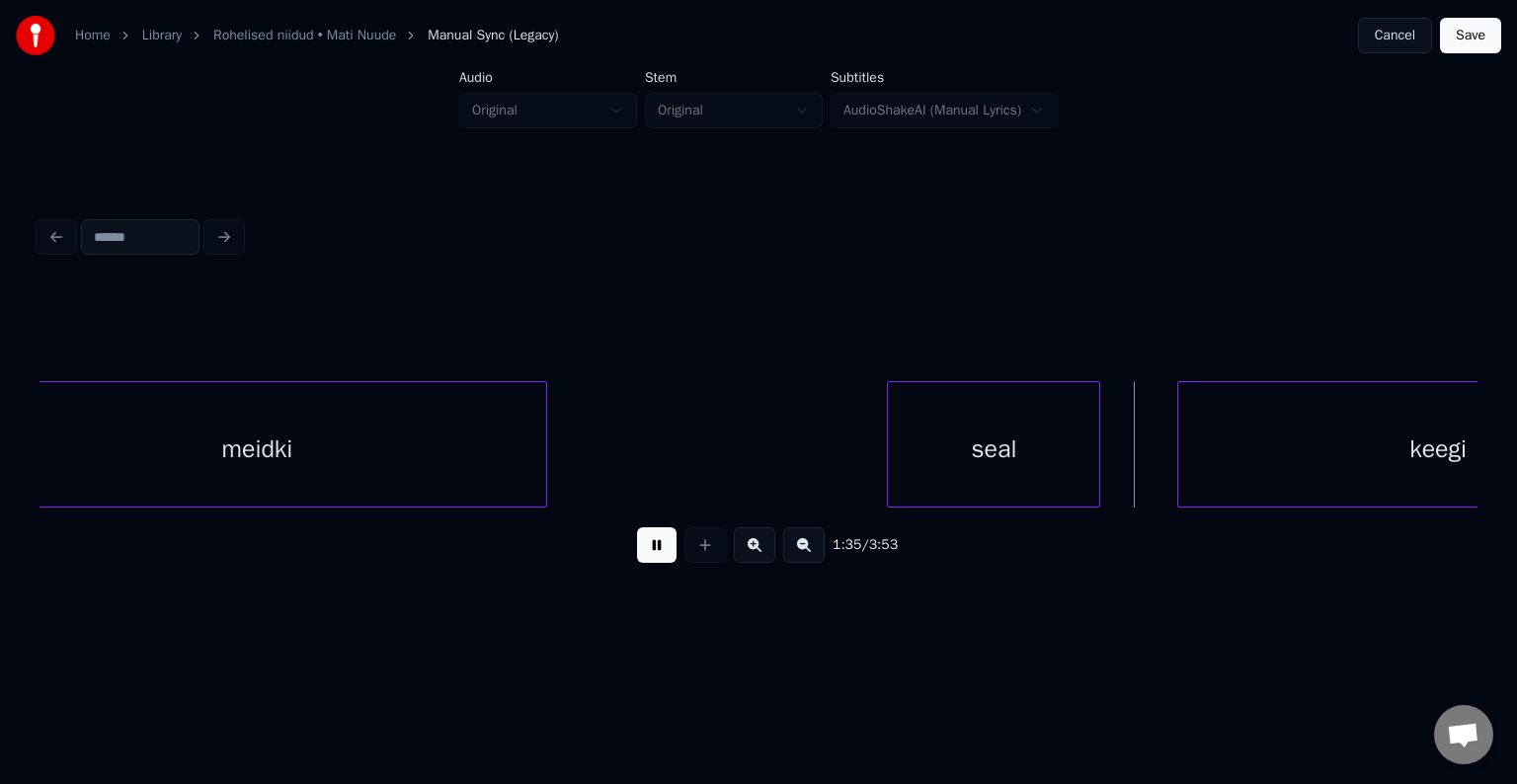 click at bounding box center (657, 545) 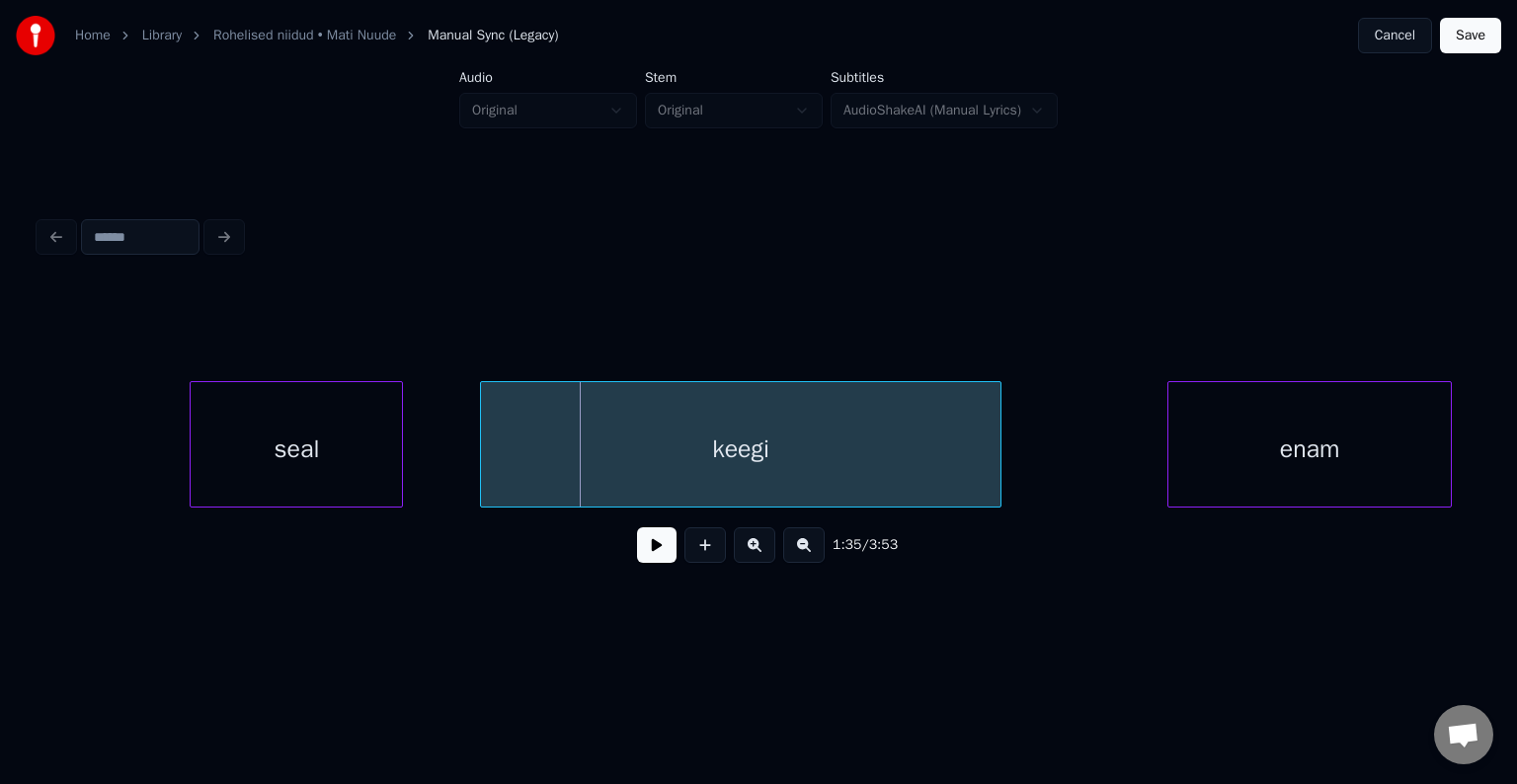 scroll, scrollTop: 0, scrollLeft: 56249, axis: horizontal 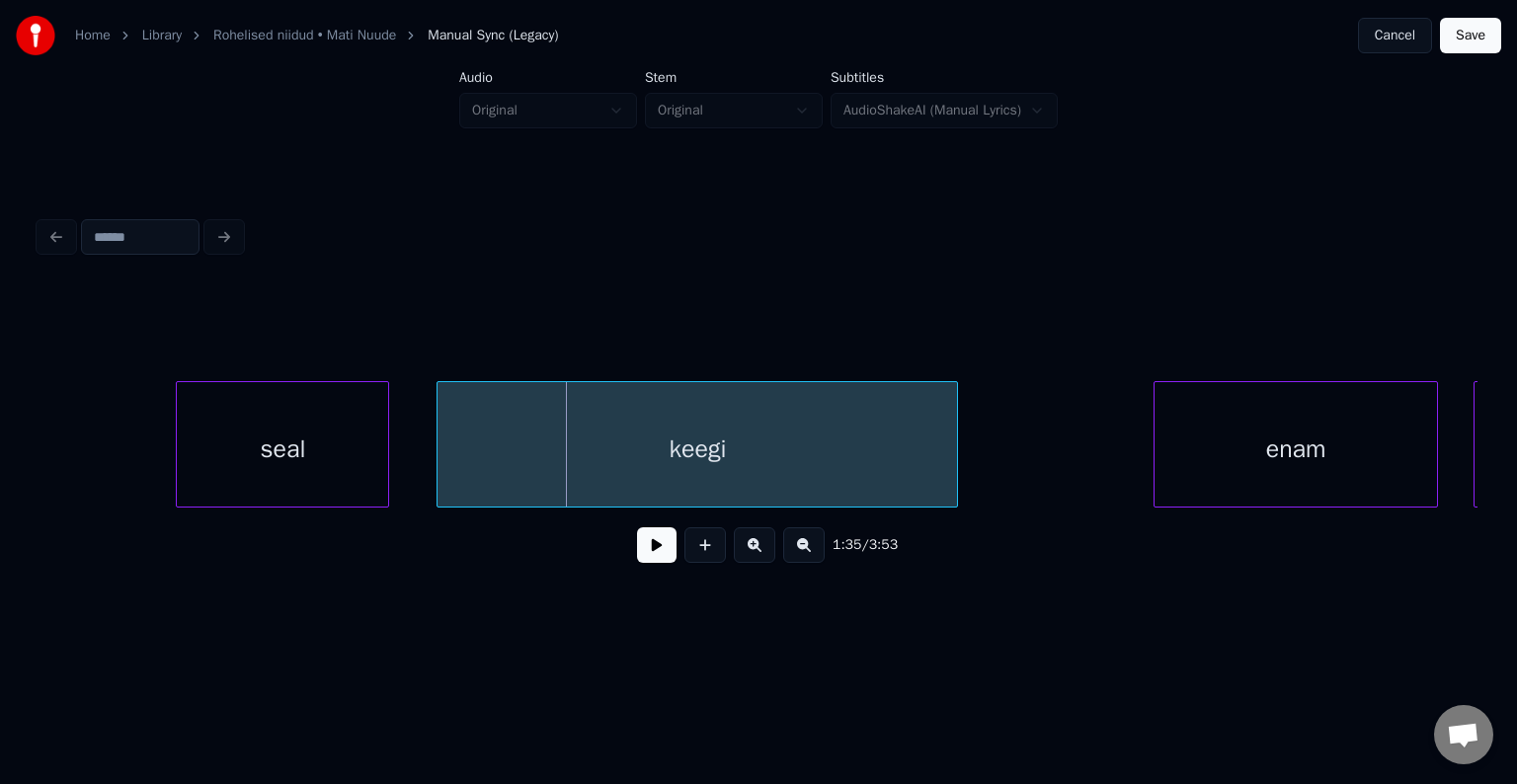 click on "keegi" at bounding box center (697, 449) 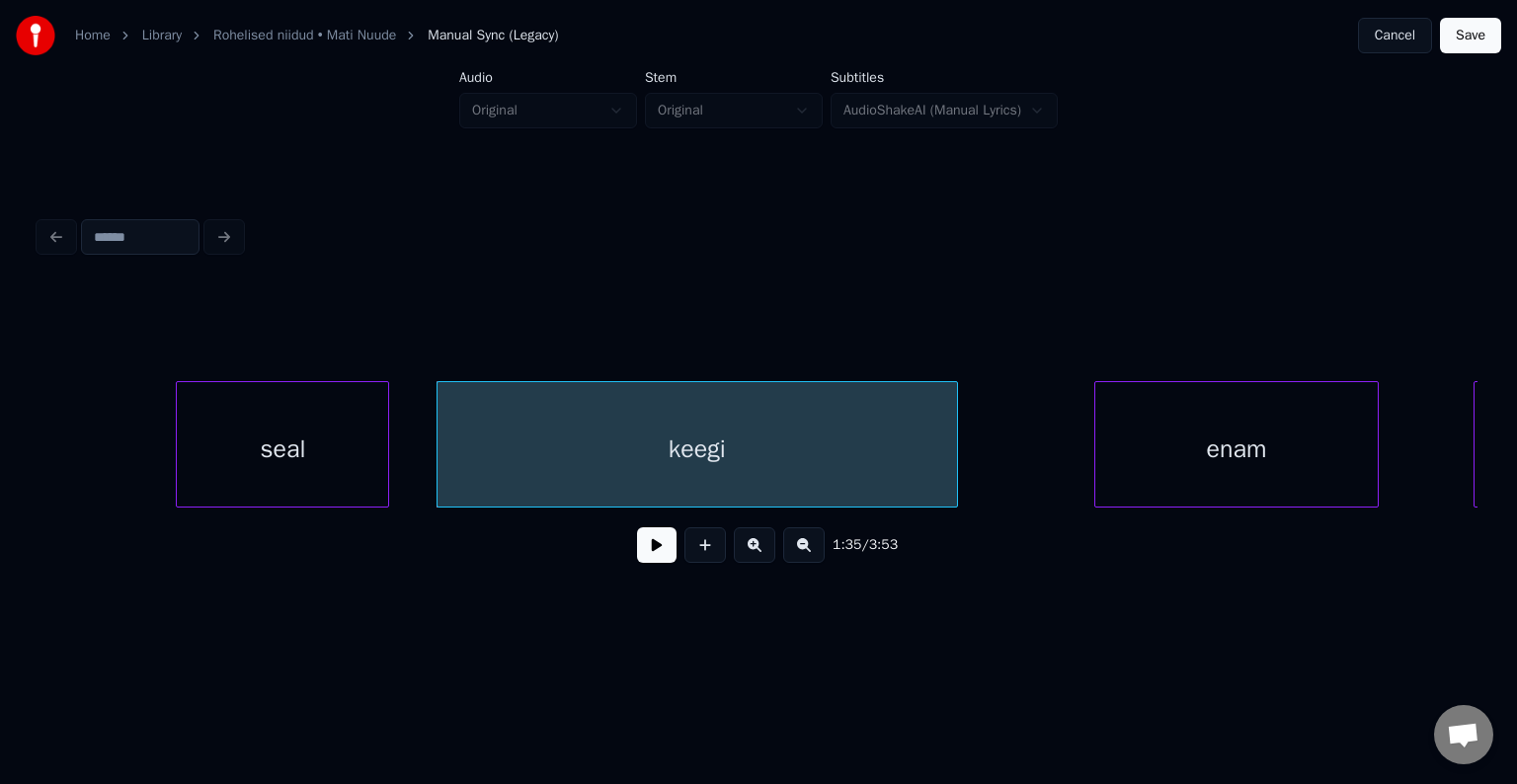 click on "enam" at bounding box center [1237, 449] 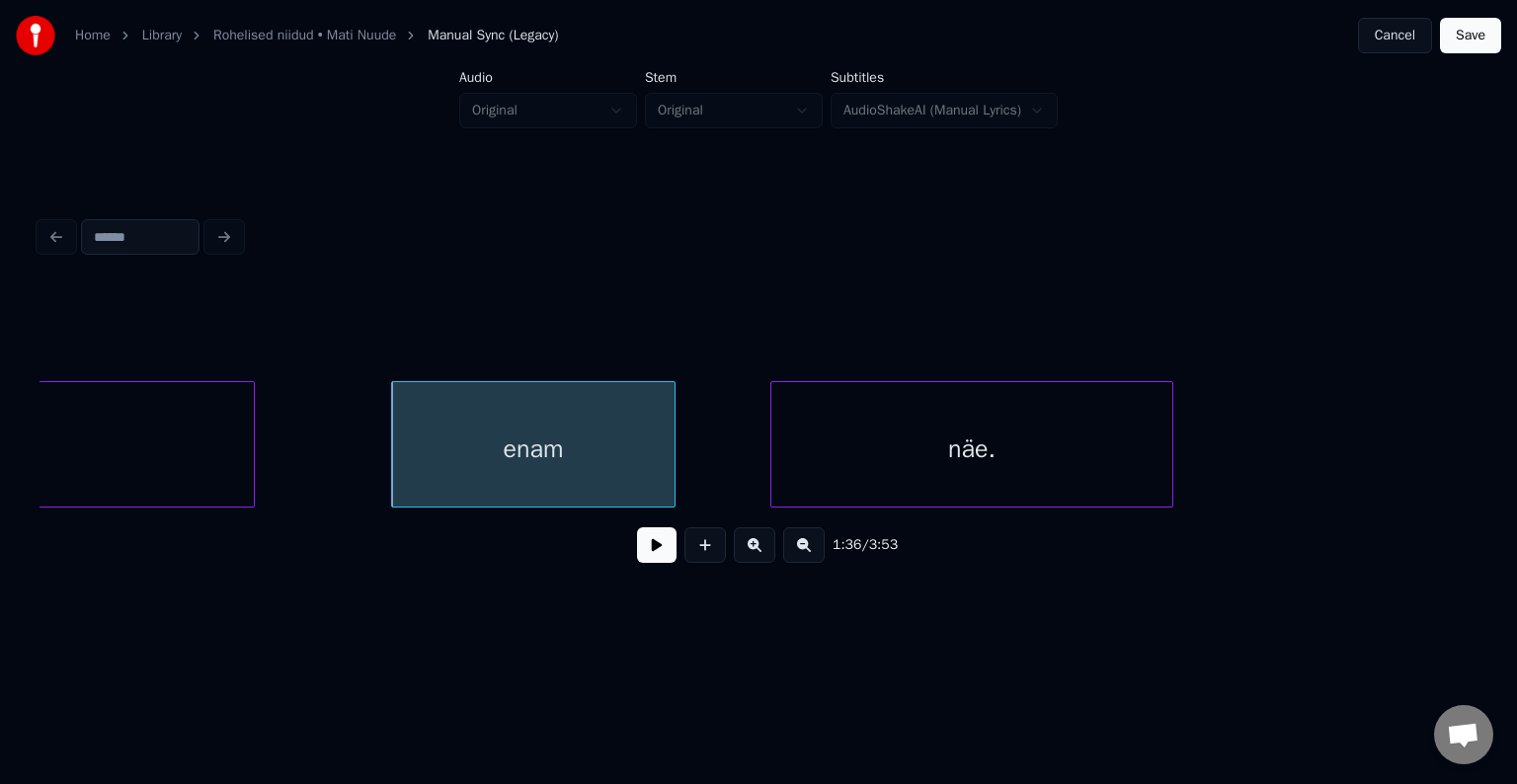scroll, scrollTop: 0, scrollLeft: 57000, axis: horizontal 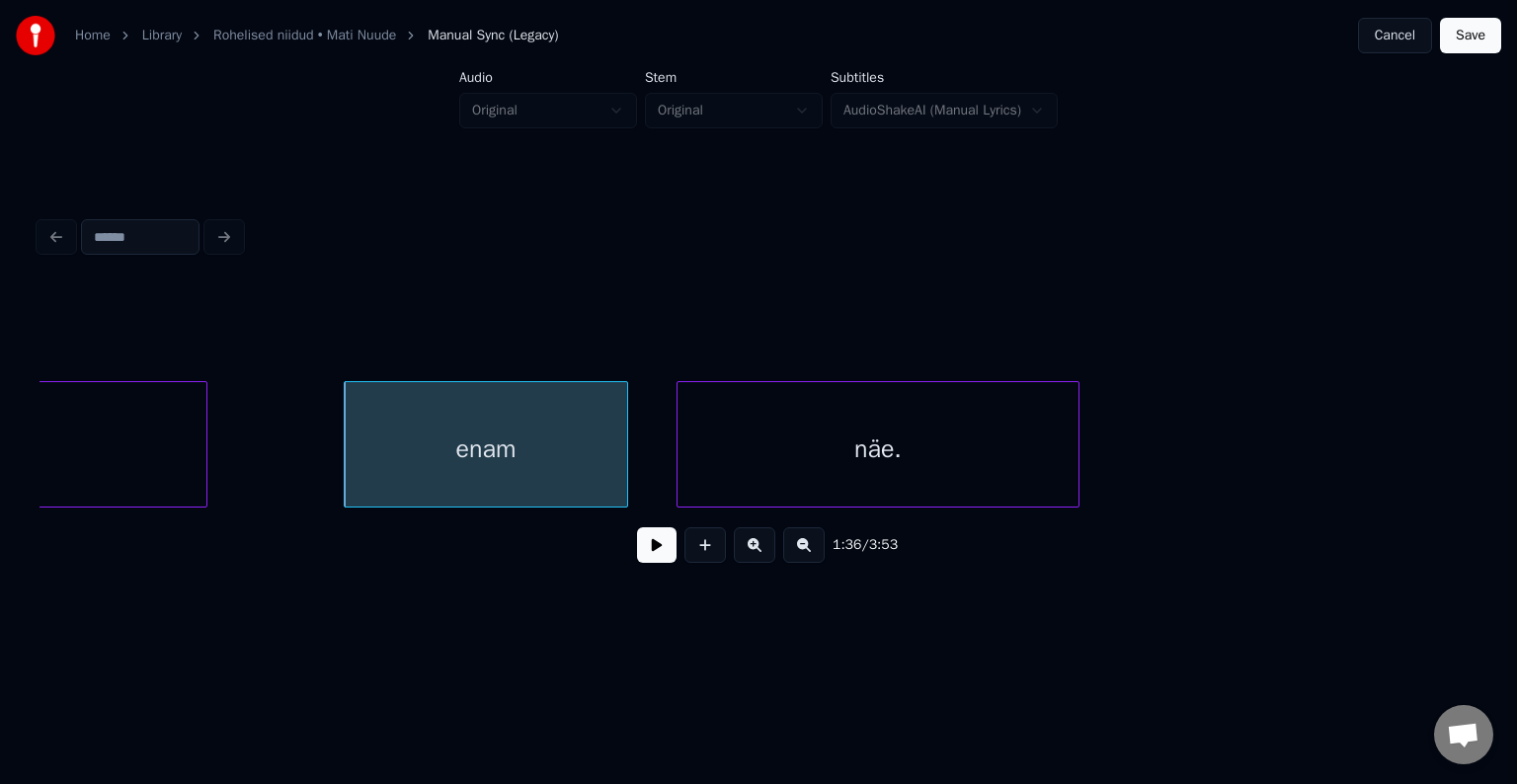 click on "näe." at bounding box center (878, 449) 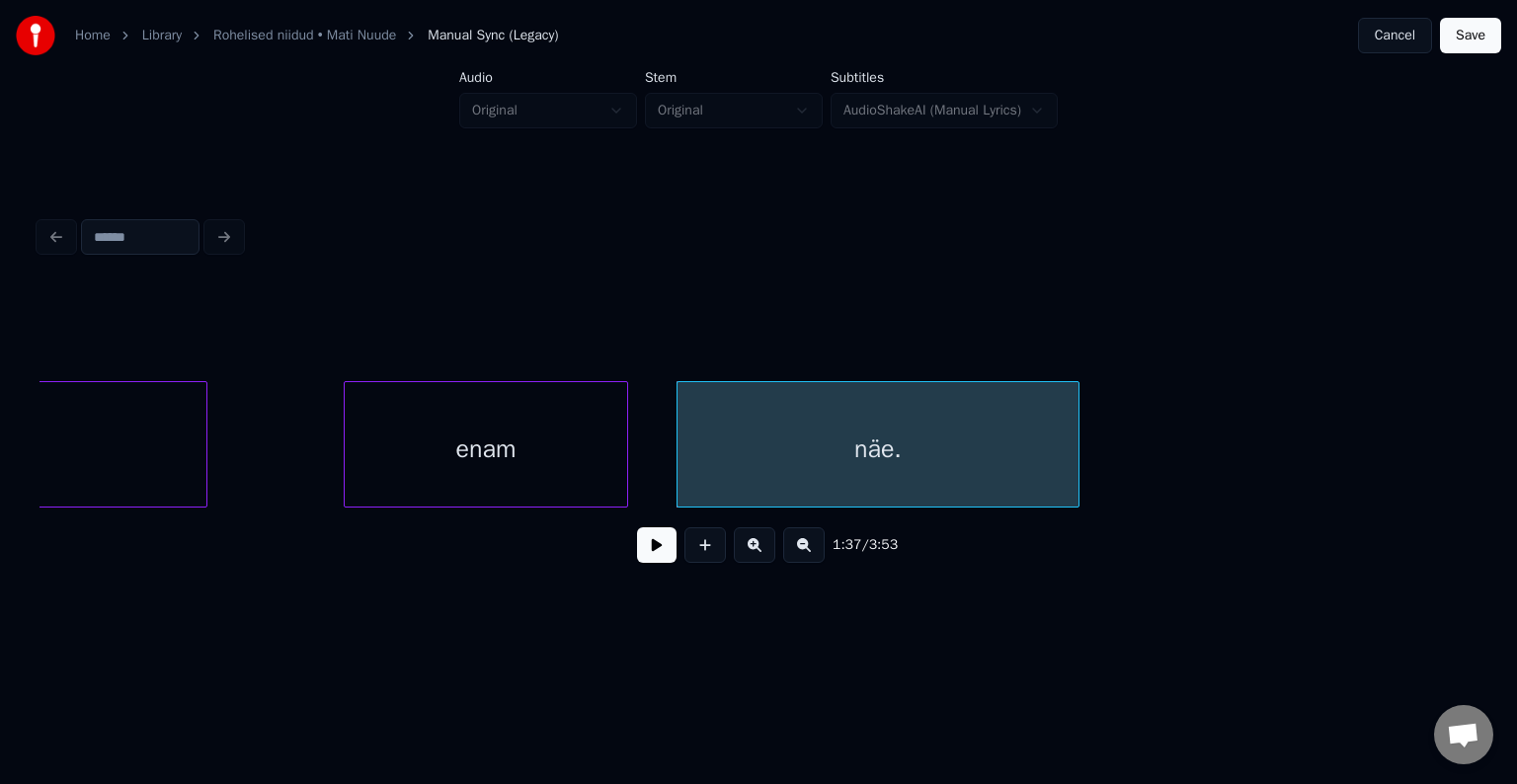 click on "enam" at bounding box center (486, 449) 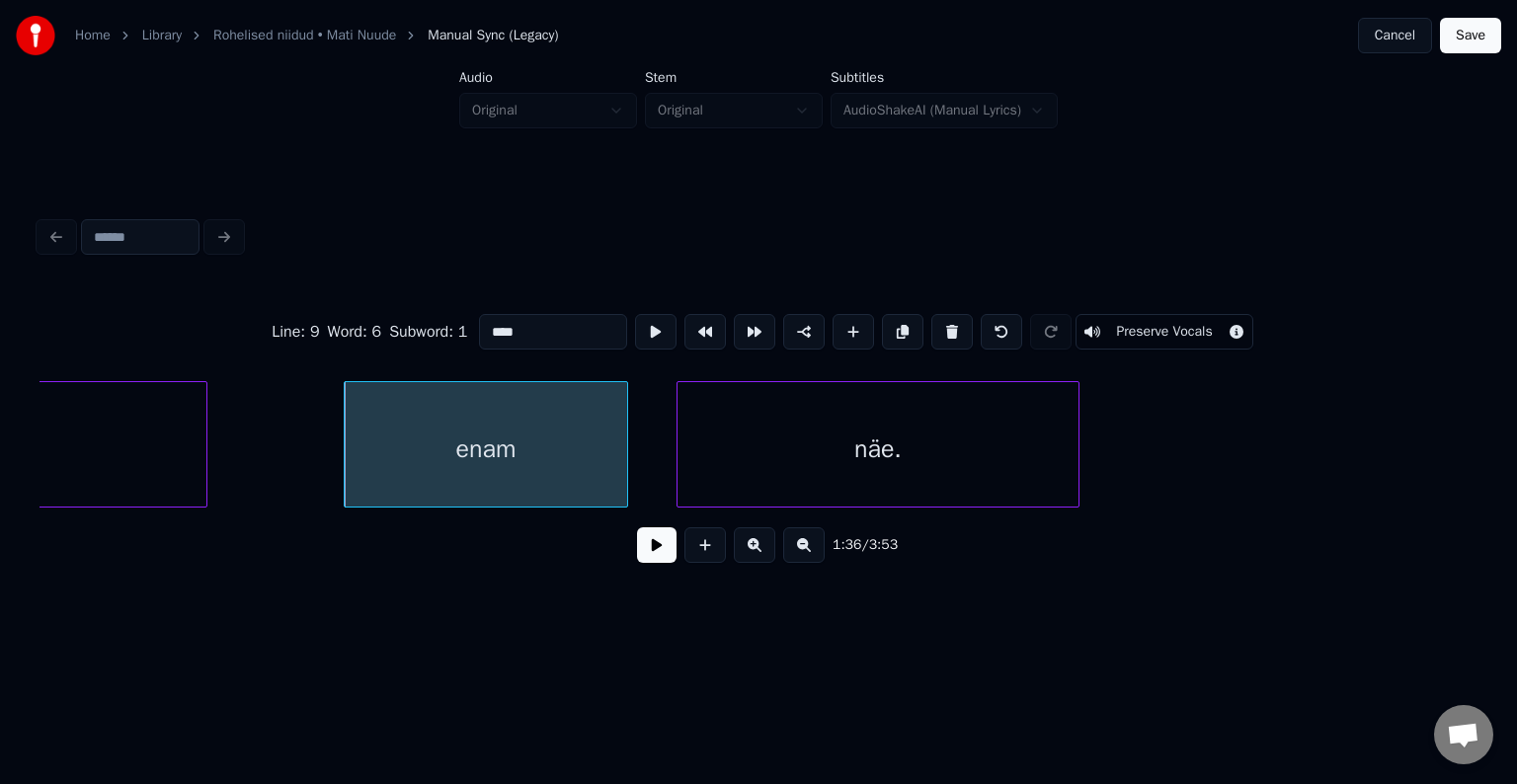 click at bounding box center (657, 545) 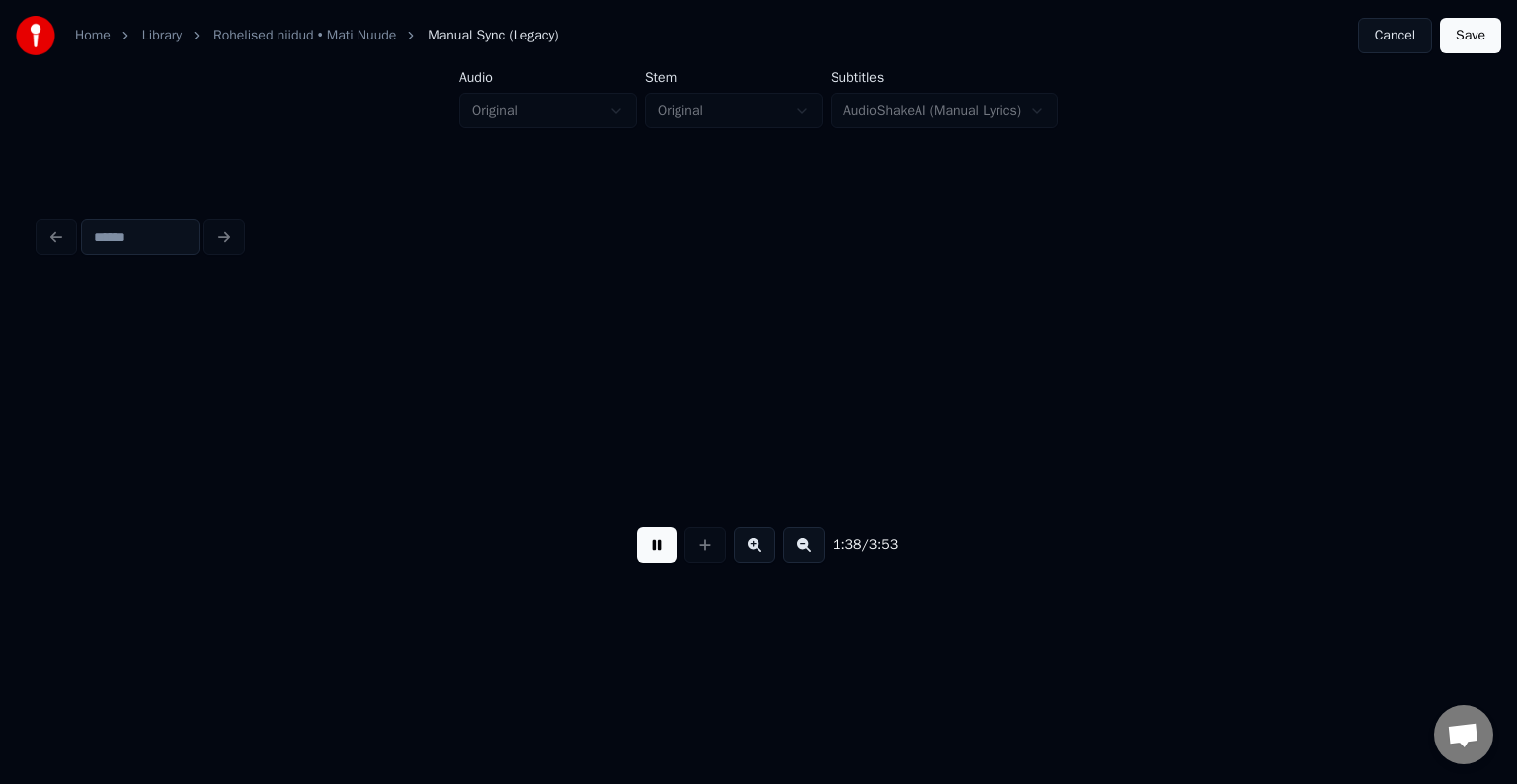 scroll, scrollTop: 0, scrollLeft: 58439, axis: horizontal 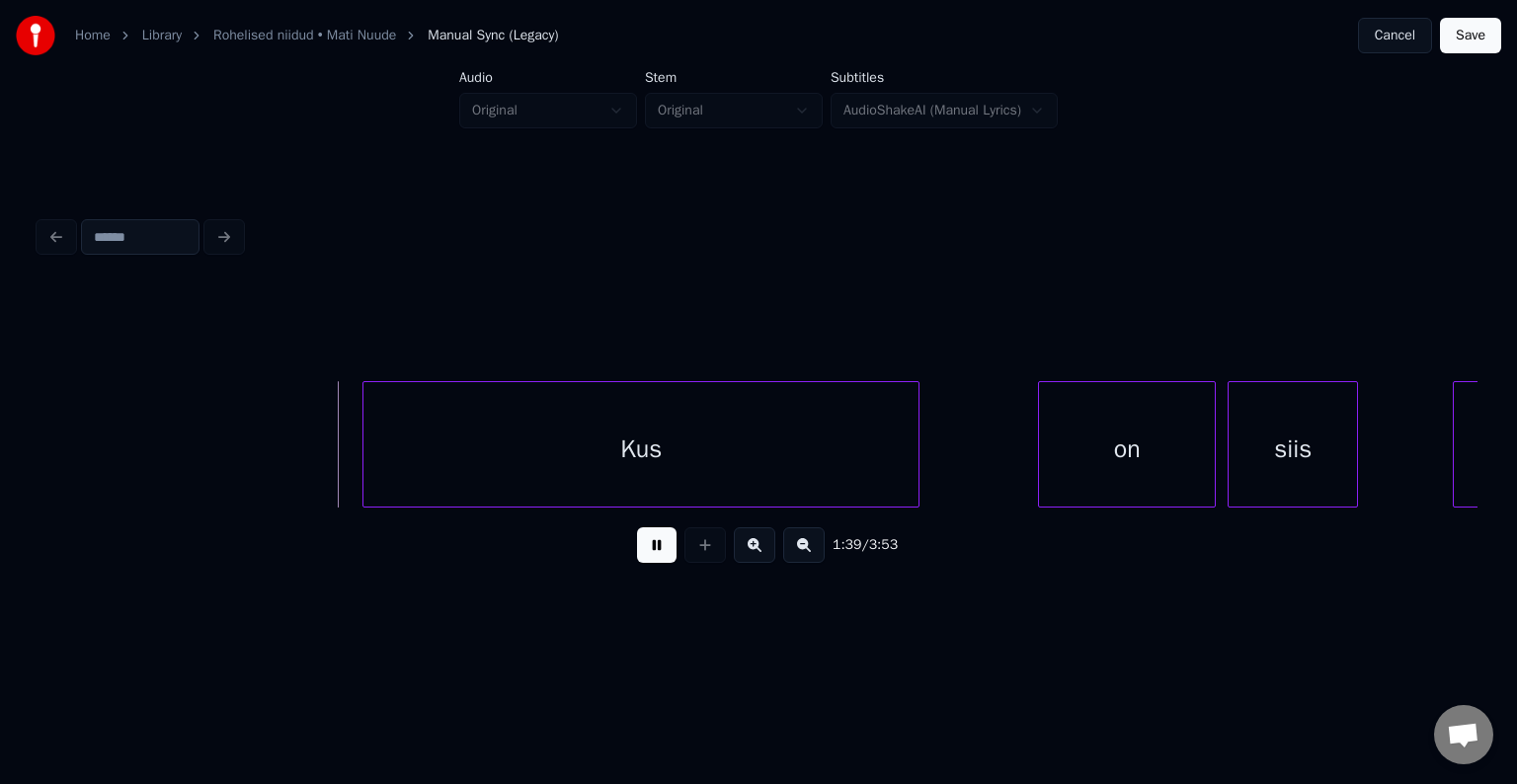 click at bounding box center [657, 545] 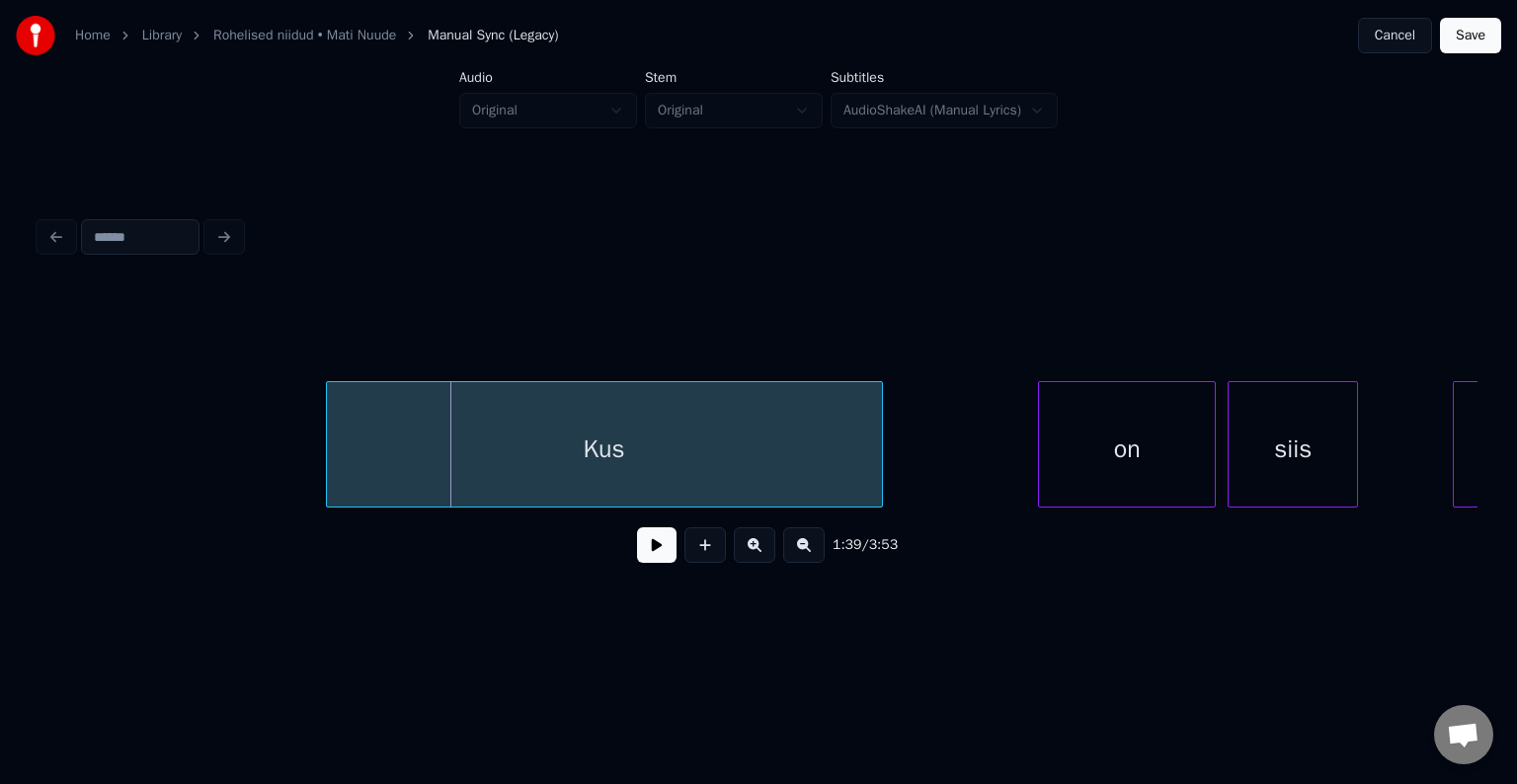 click on "Kus" at bounding box center (604, 449) 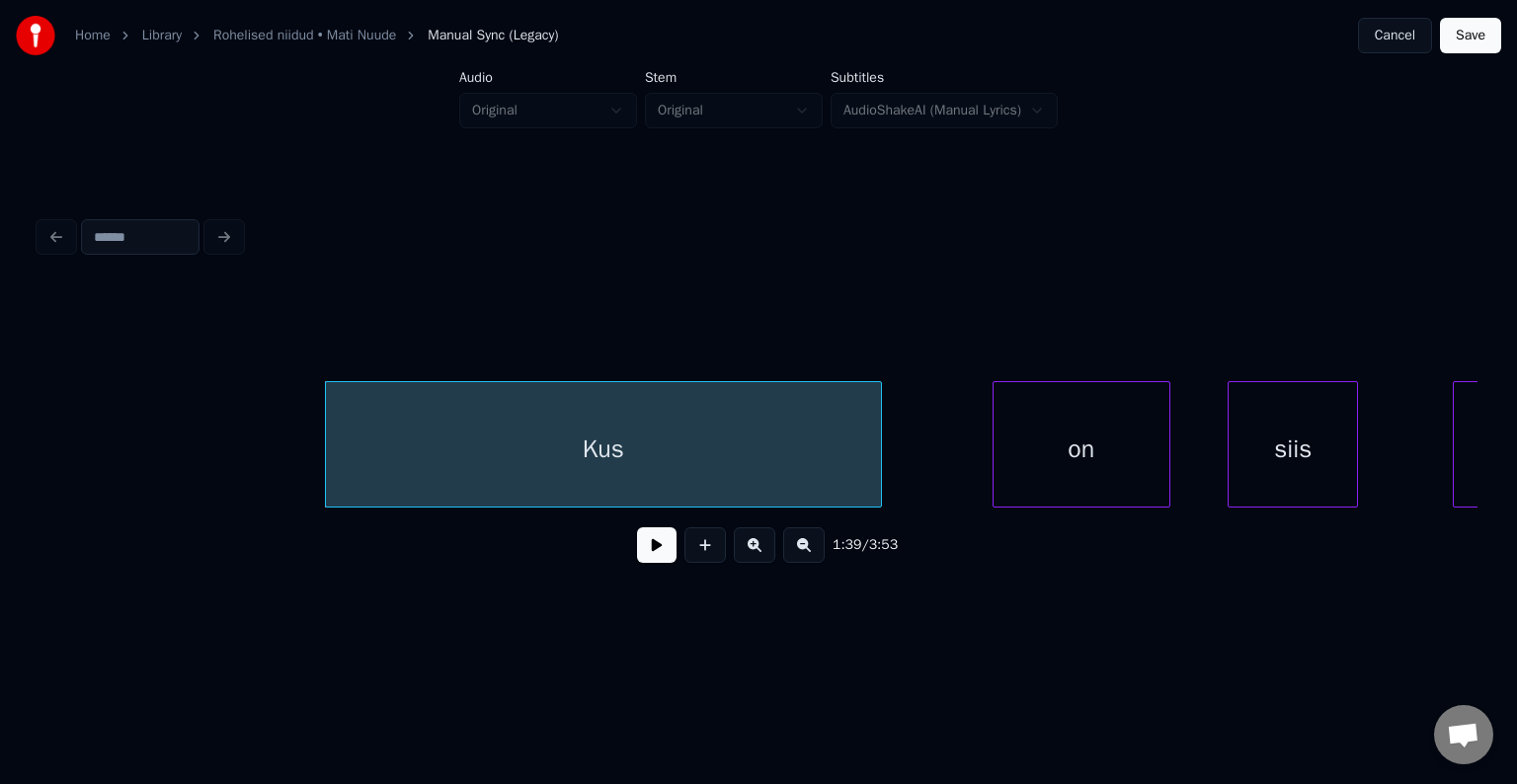 click on "on" at bounding box center [1081, 449] 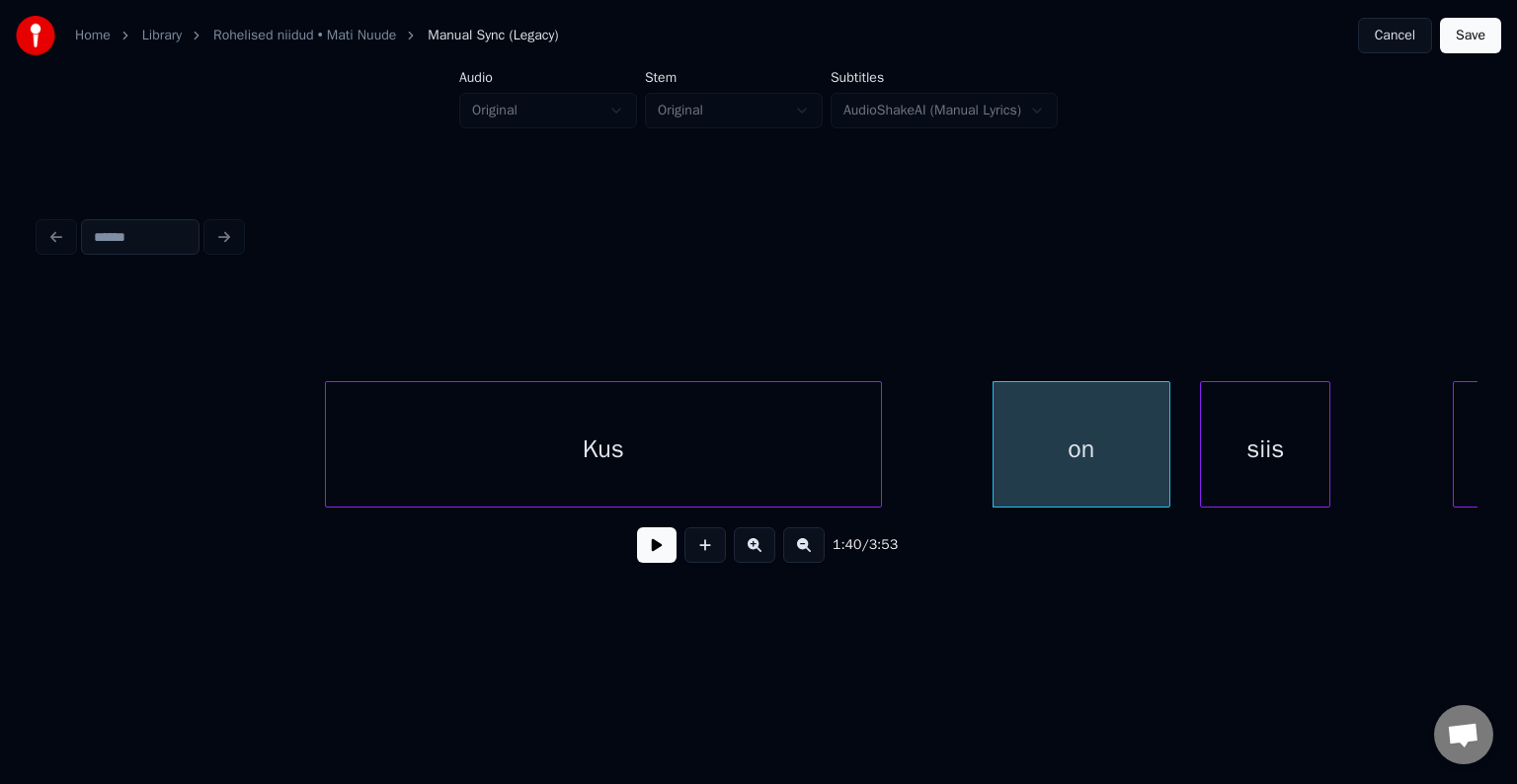 click on "siis" at bounding box center (1265, 449) 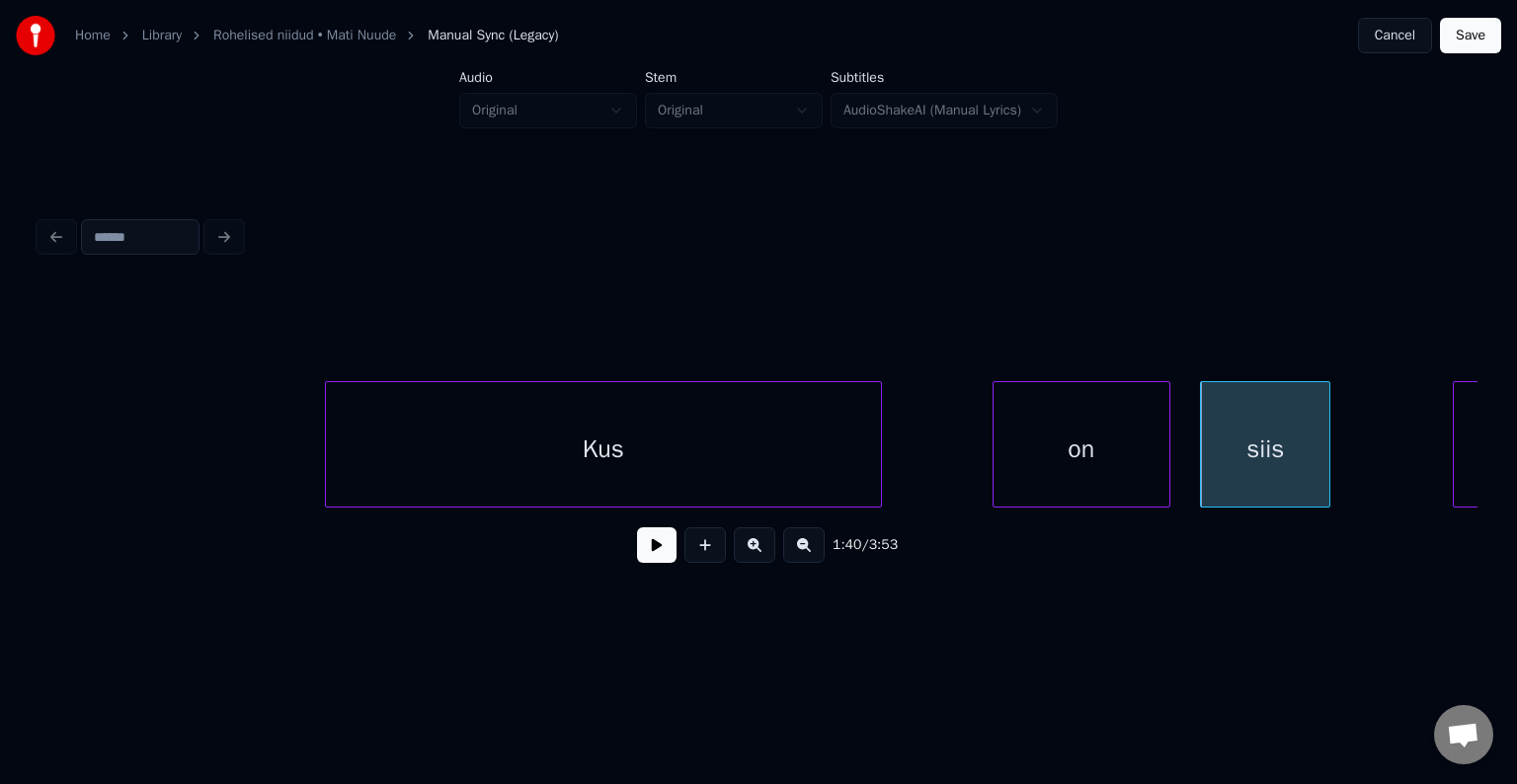 click on "Kus" at bounding box center (603, 449) 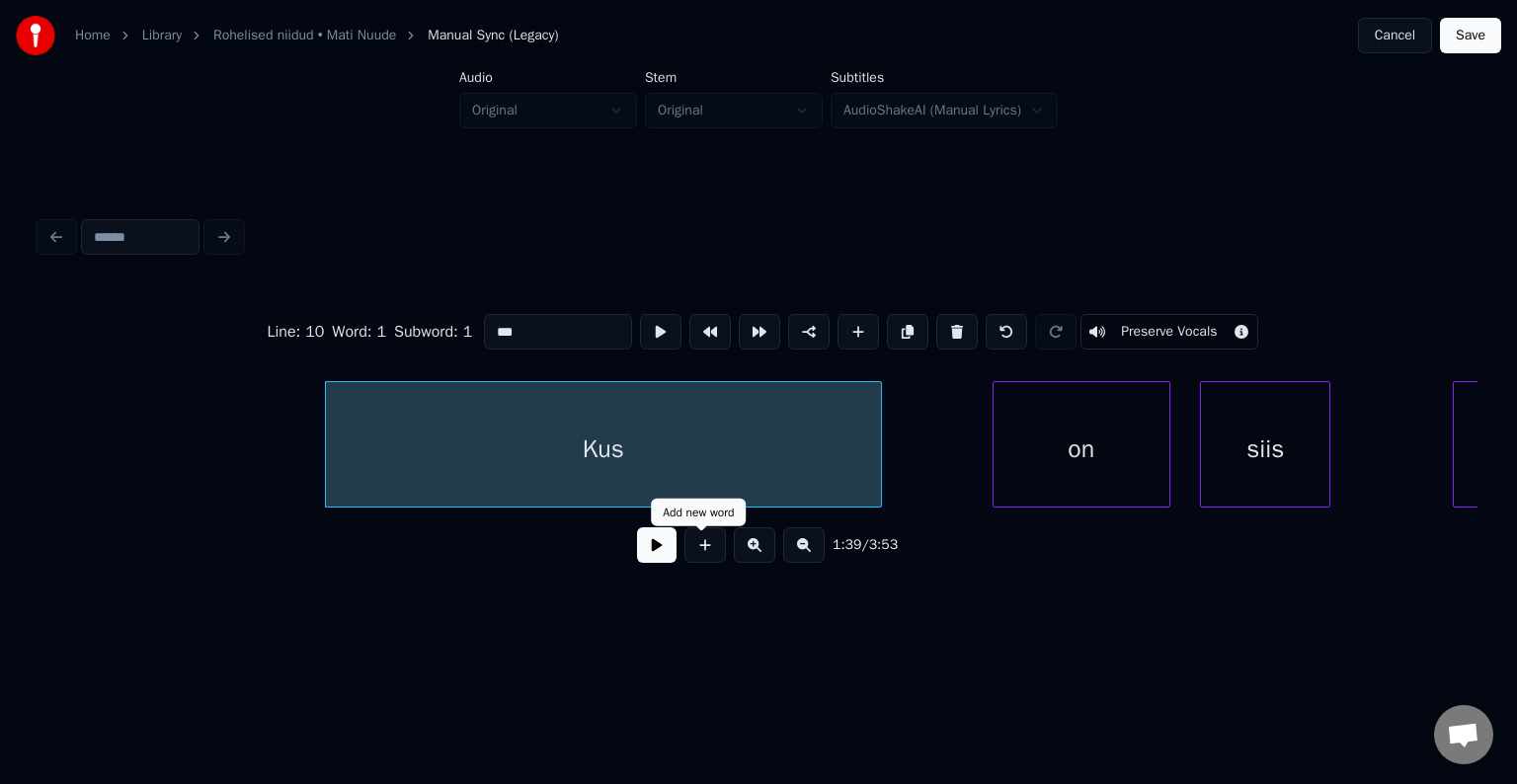 click at bounding box center (657, 545) 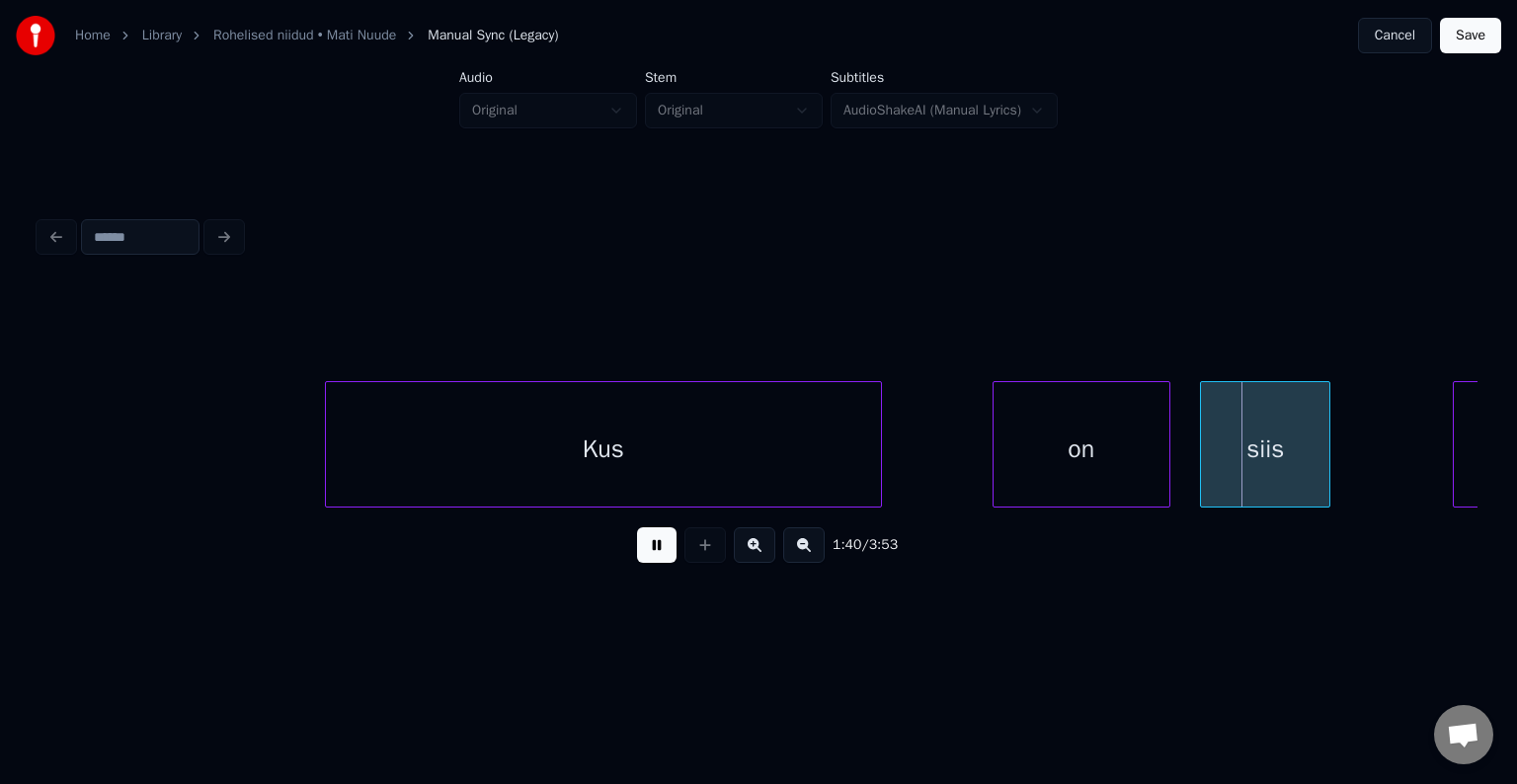 click at bounding box center (657, 545) 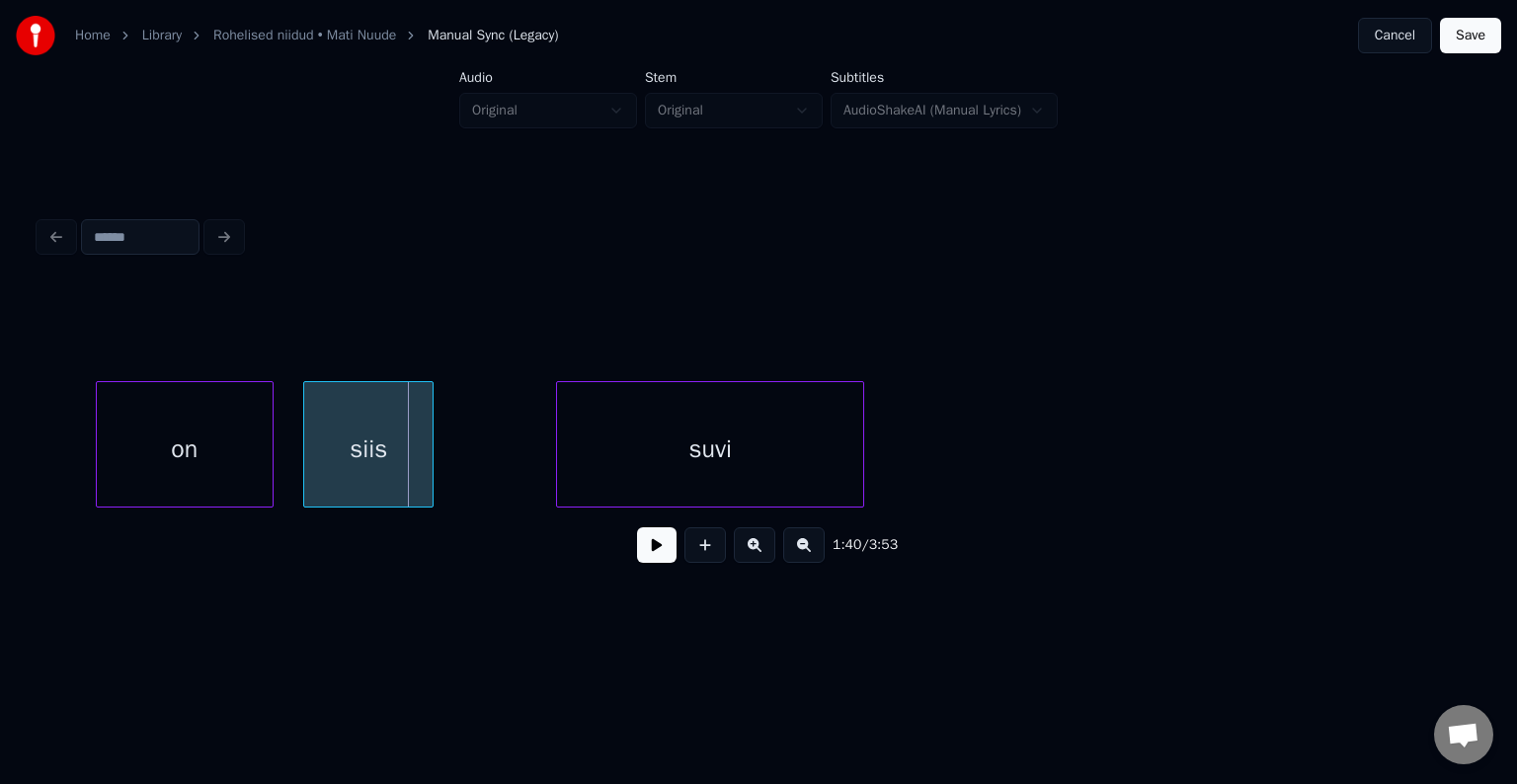 scroll, scrollTop: 0, scrollLeft: 59348, axis: horizontal 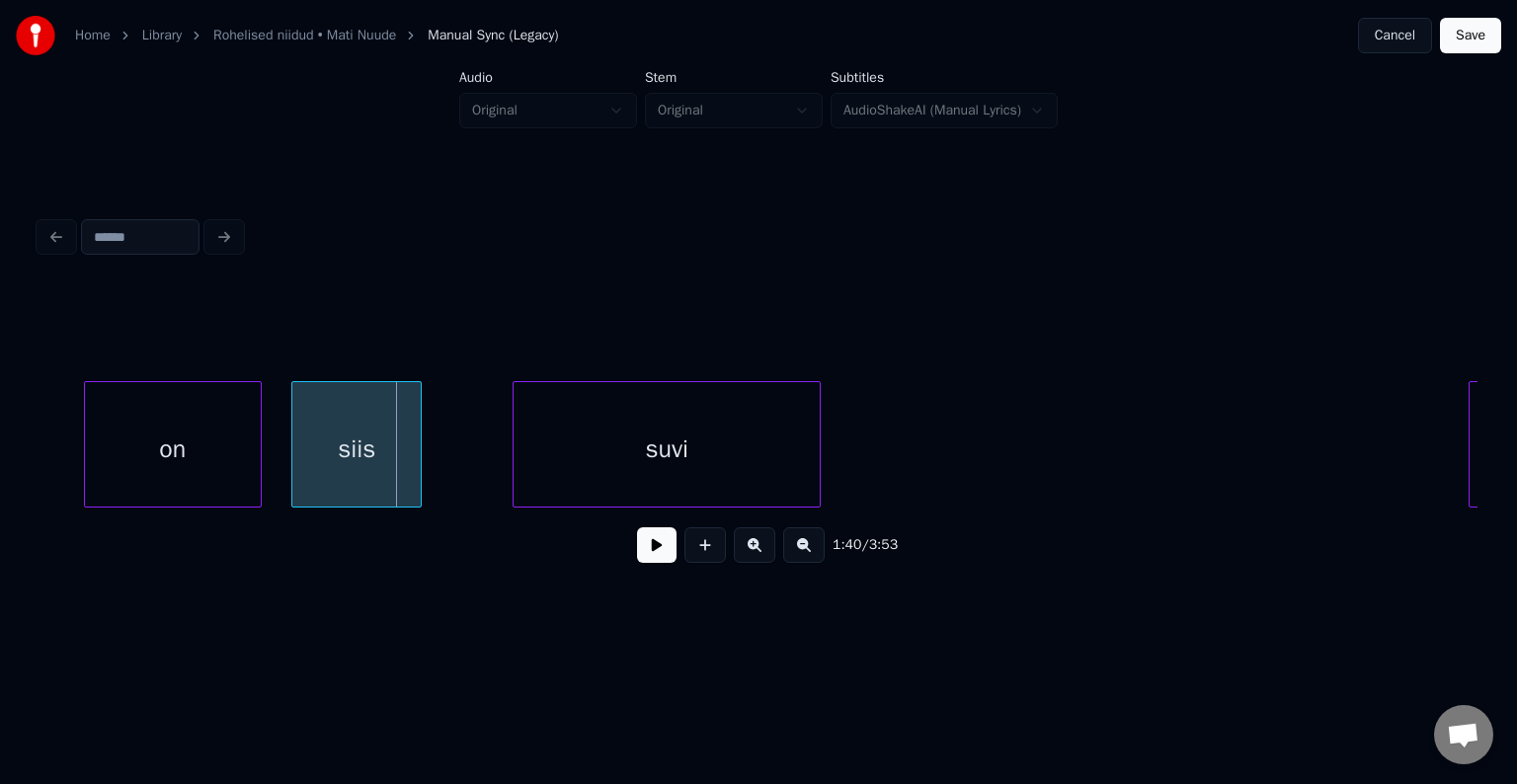 click on "suvi" at bounding box center (667, 449) 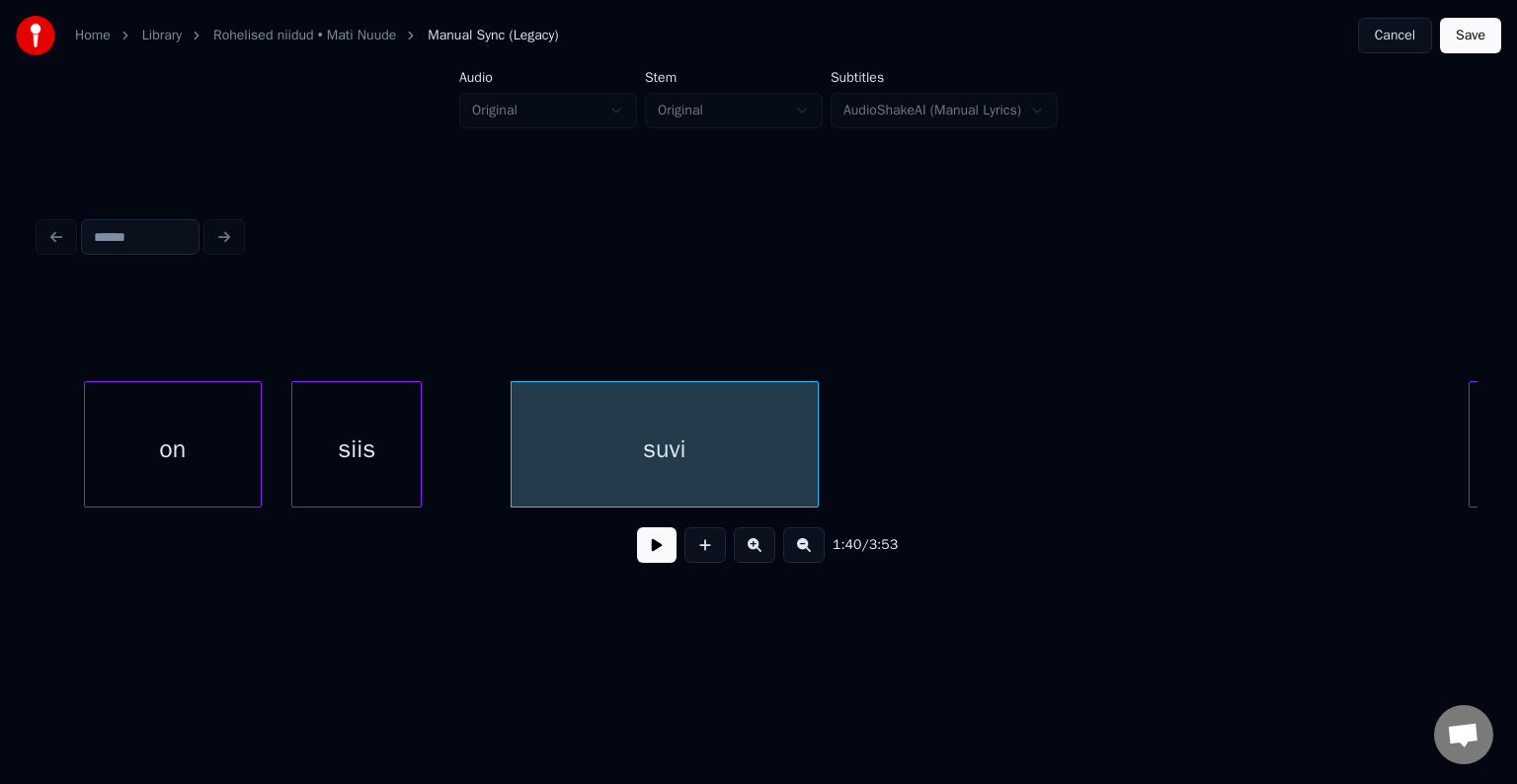 click on "siis" at bounding box center [357, 449] 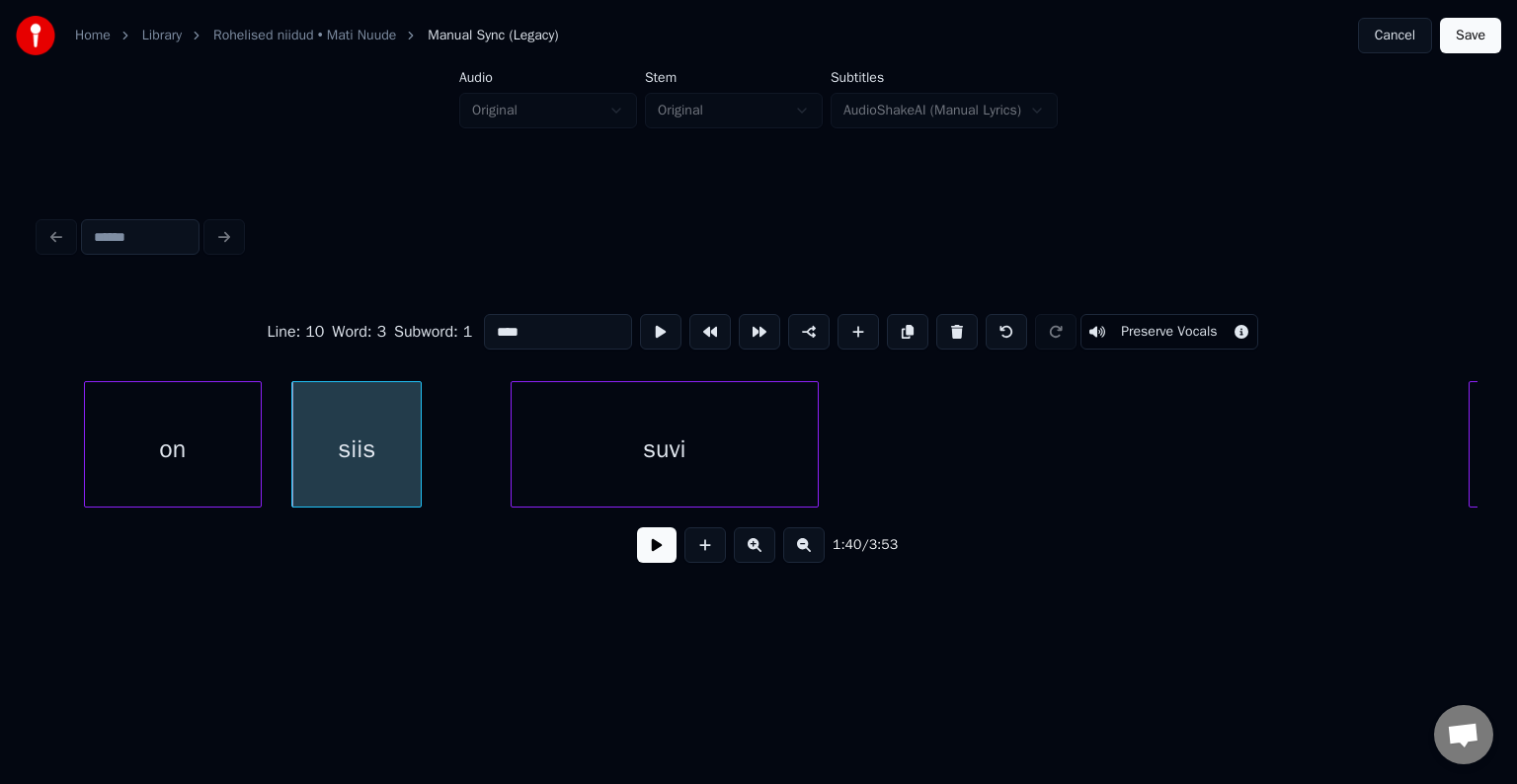 click at bounding box center [657, 545] 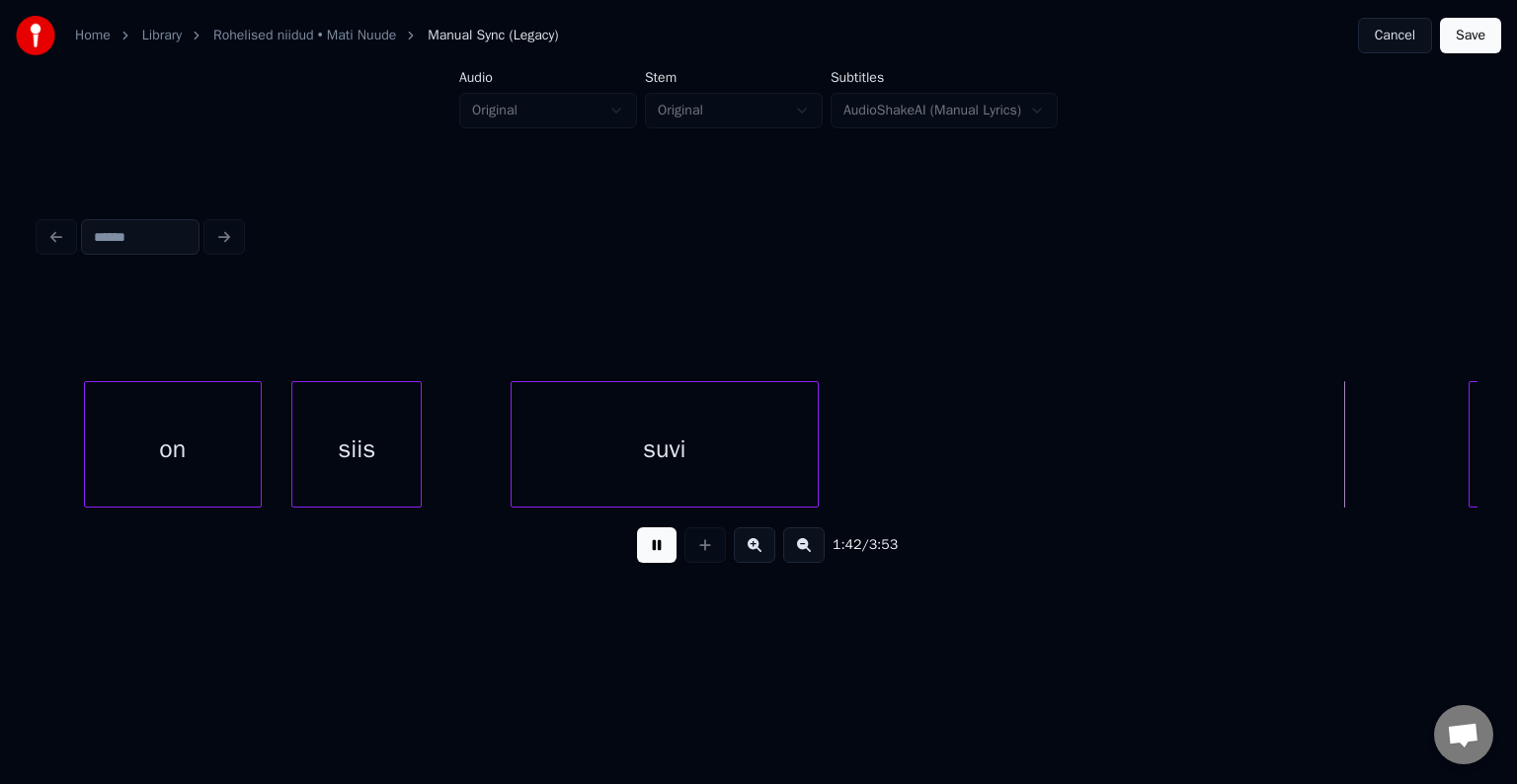 click at bounding box center (657, 545) 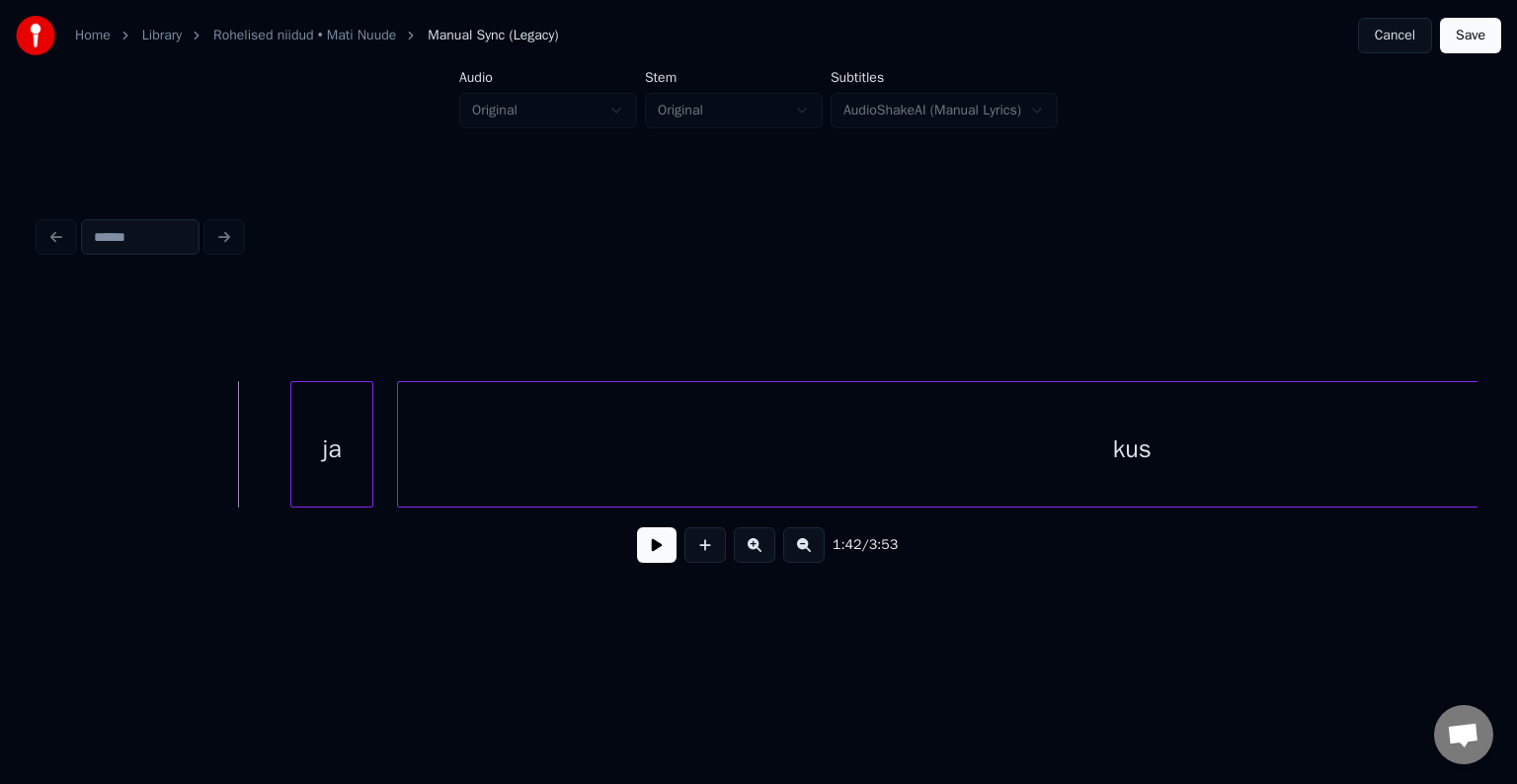 scroll, scrollTop: 0, scrollLeft: 60533, axis: horizontal 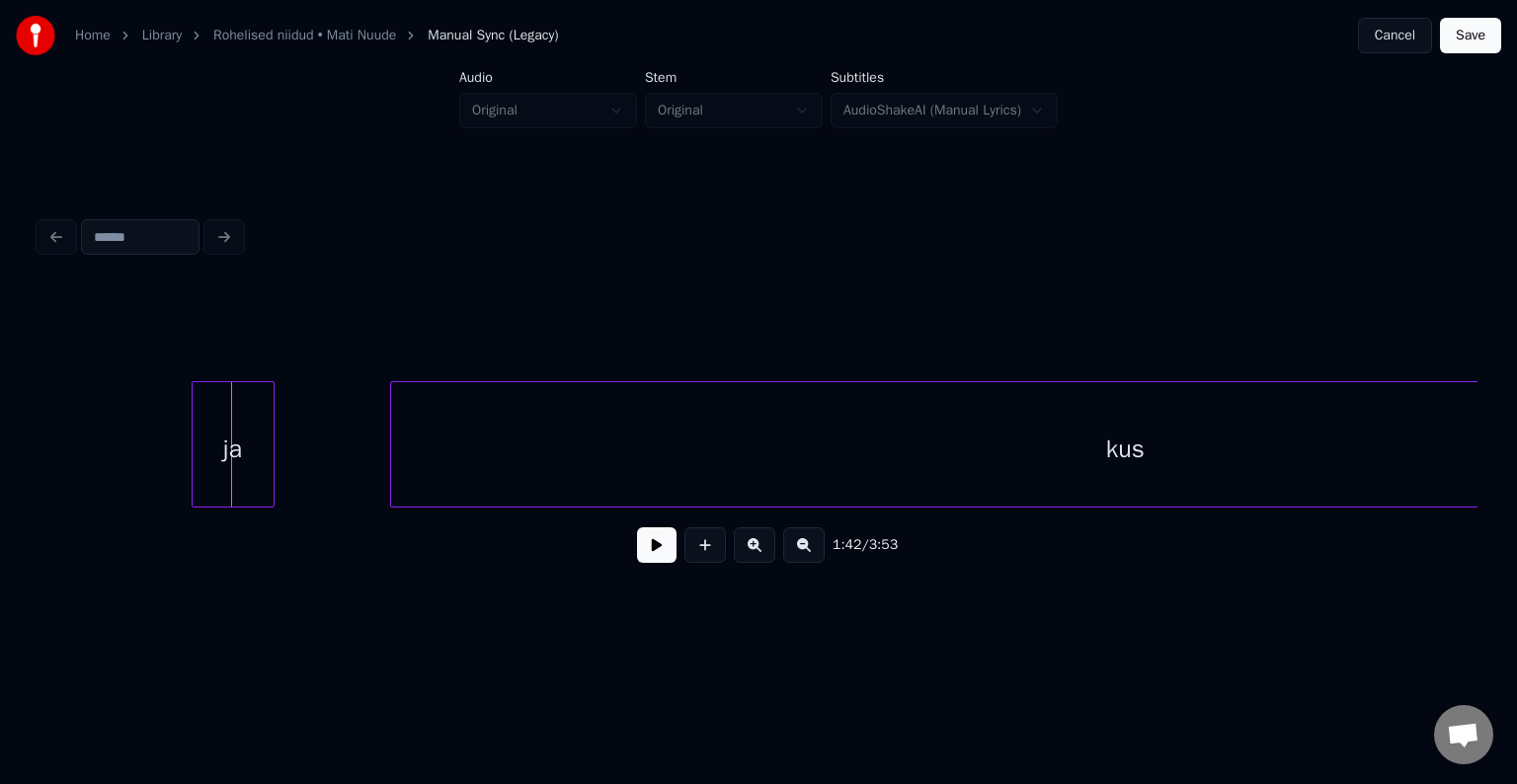 click on "ja" at bounding box center [233, 449] 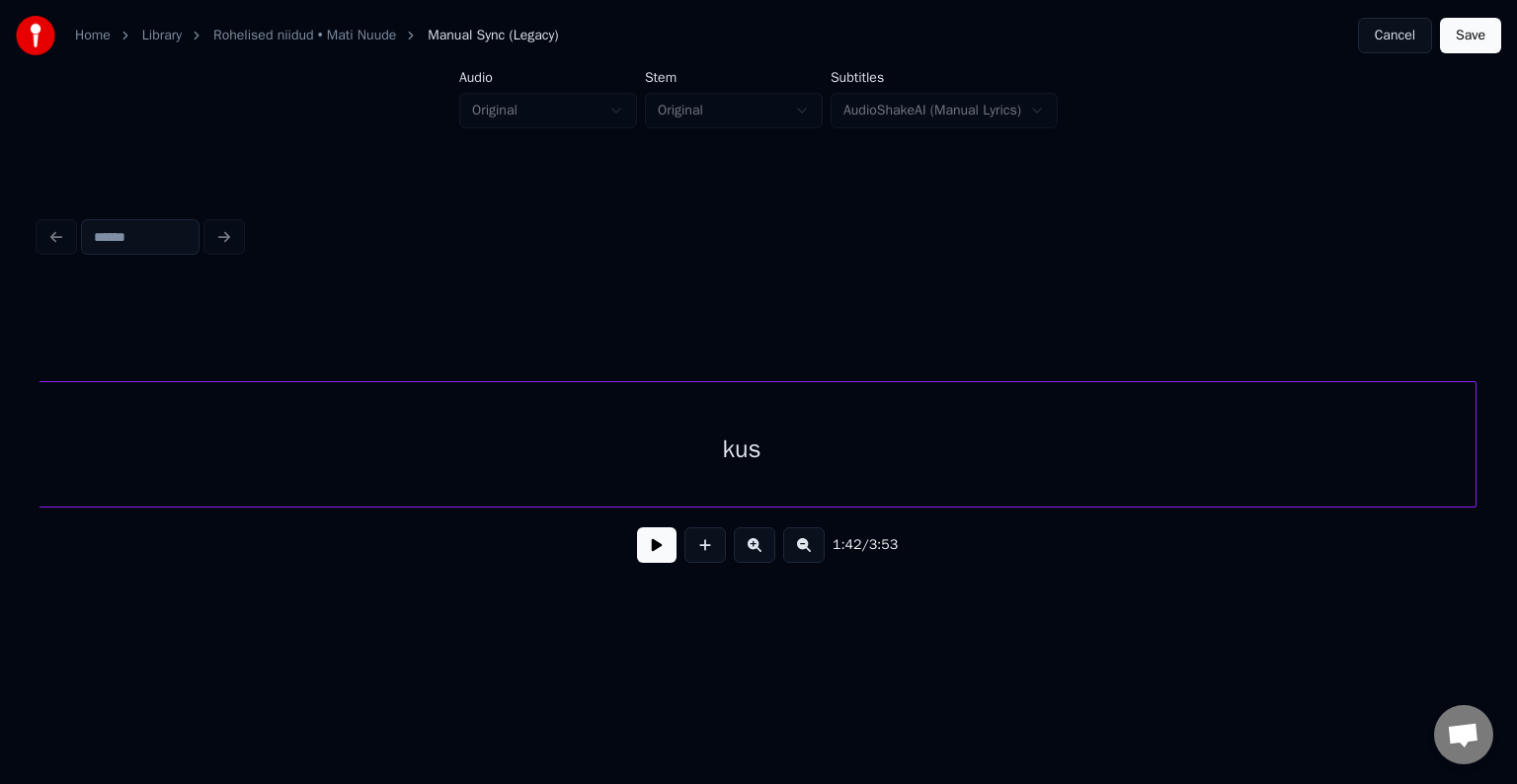 click on "kus" at bounding box center [742, 449] 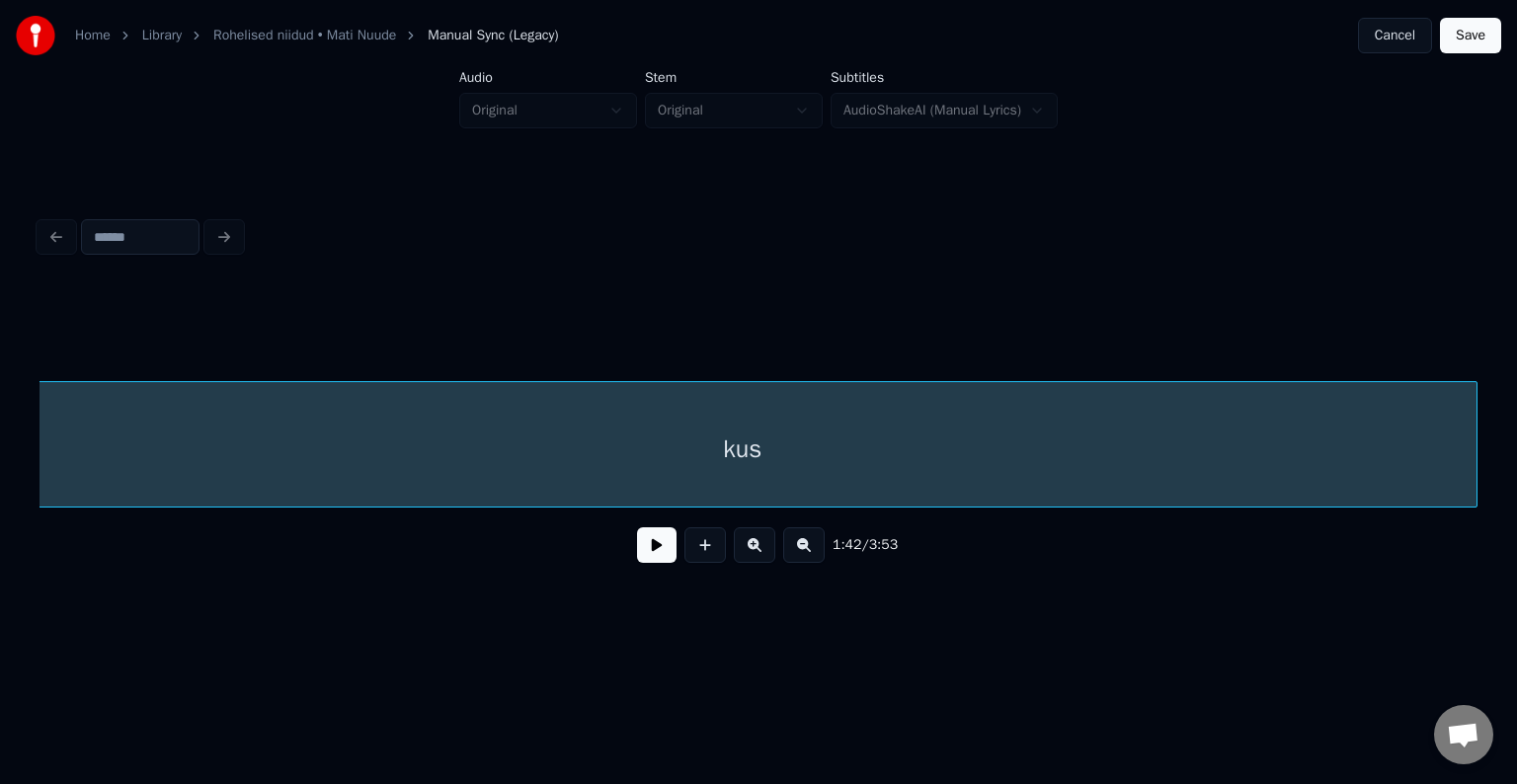 scroll, scrollTop: 0, scrollLeft: 60888, axis: horizontal 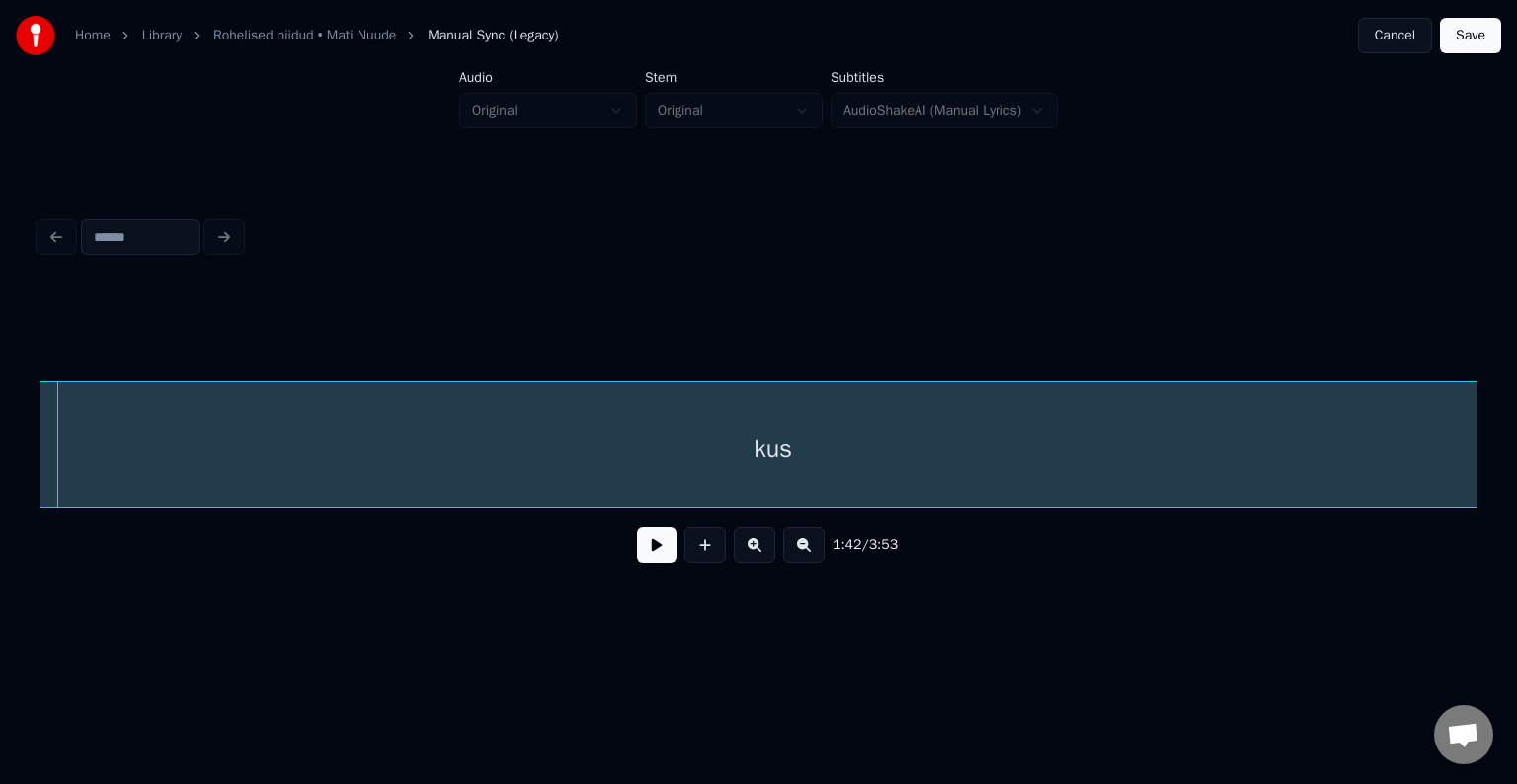 click on "kus" at bounding box center [773, 449] 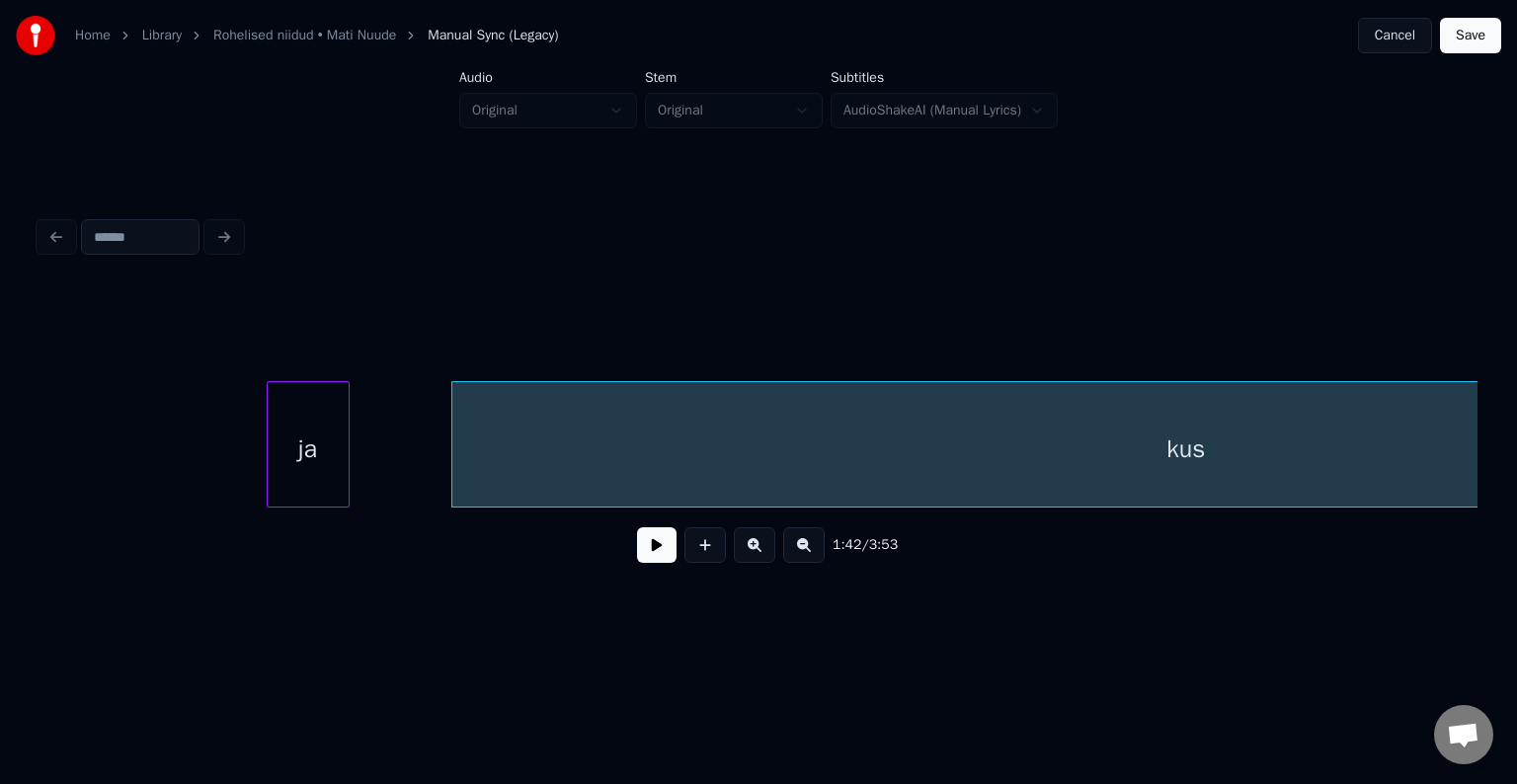 scroll, scrollTop: 0, scrollLeft: 60434, axis: horizontal 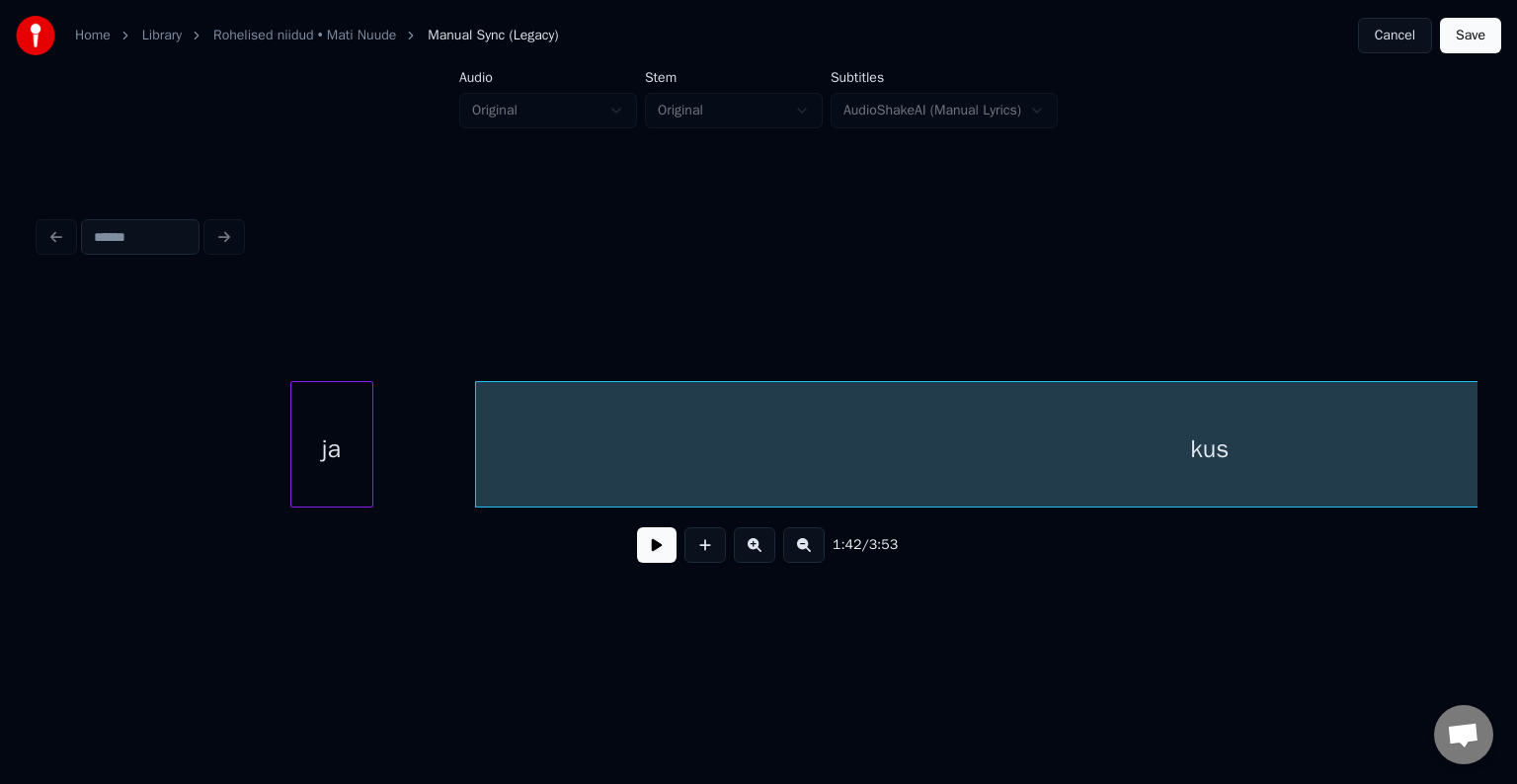 click at bounding box center [657, 545] 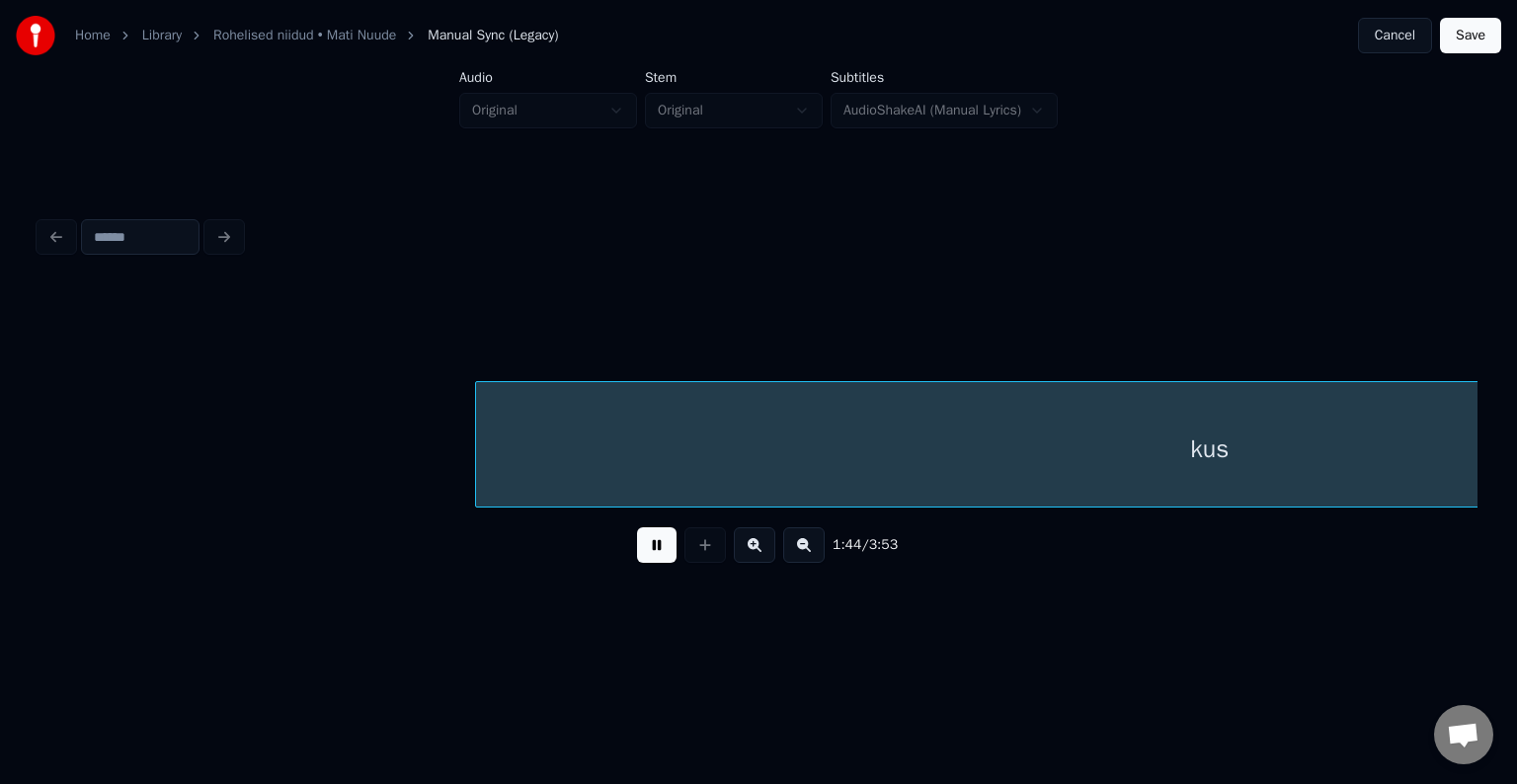 scroll, scrollTop: 0, scrollLeft: 61875, axis: horizontal 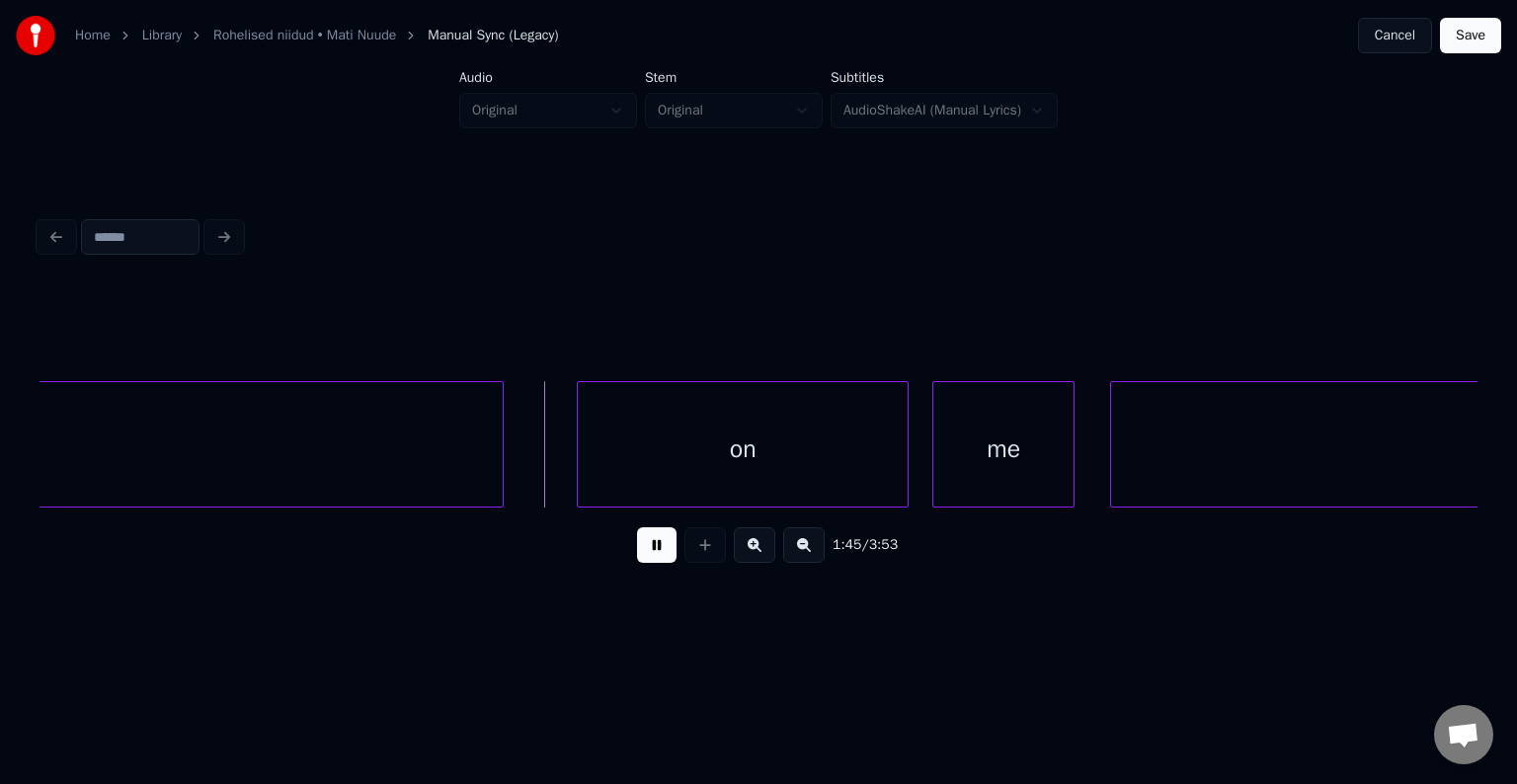 click at bounding box center [657, 545] 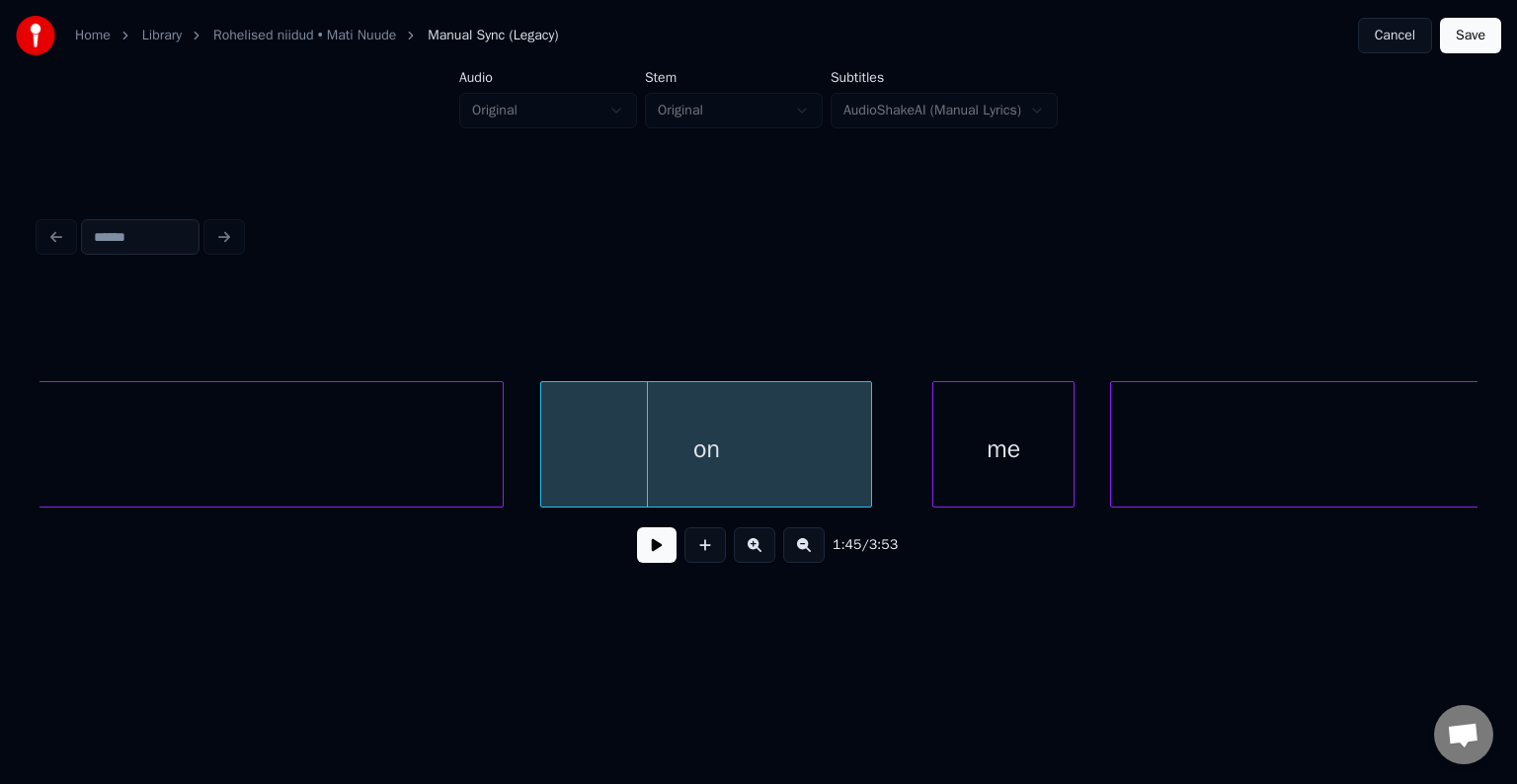 click on "on" at bounding box center (706, 449) 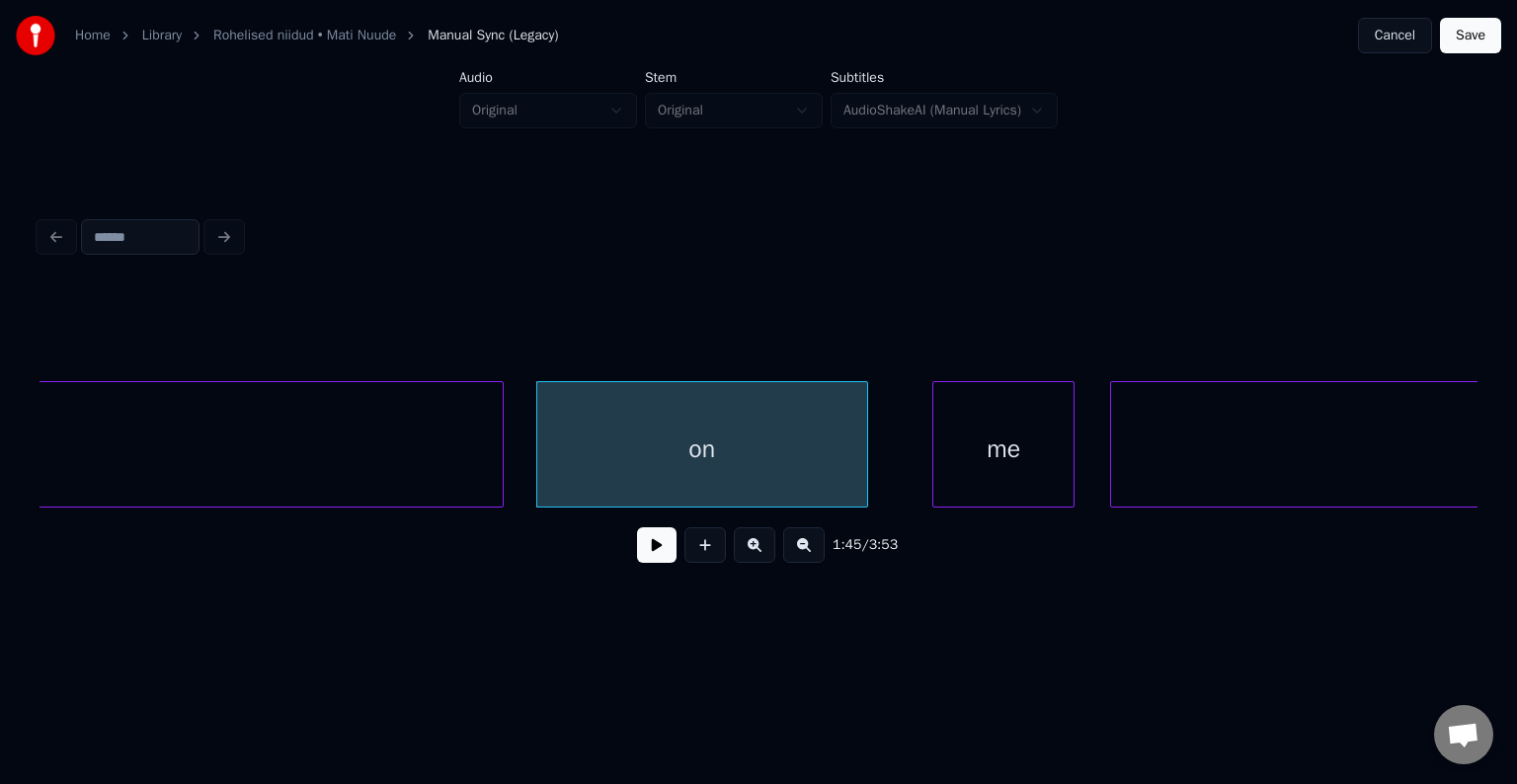 click on "kus" at bounding box center [-231, 449] 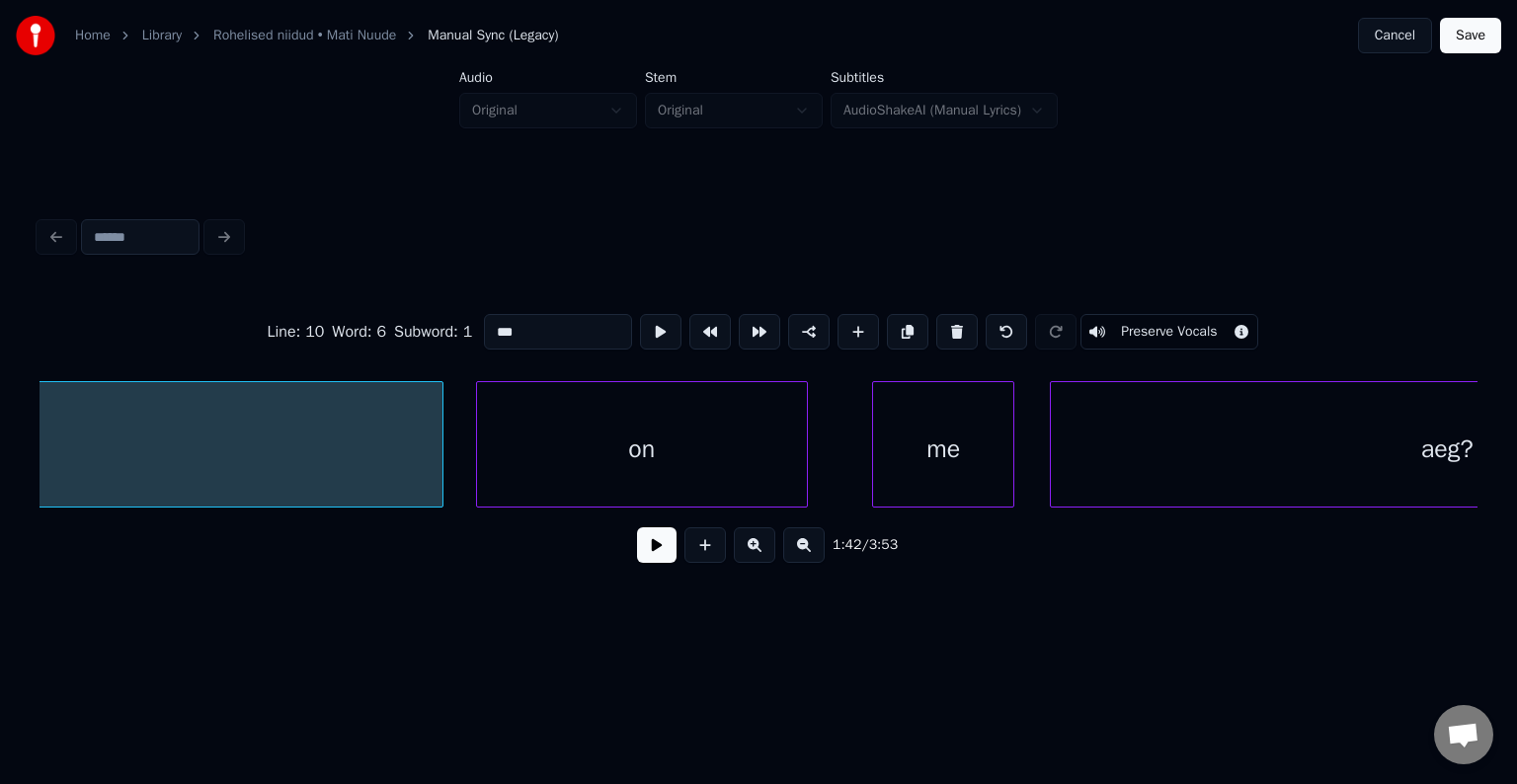 scroll, scrollTop: 0, scrollLeft: 61936, axis: horizontal 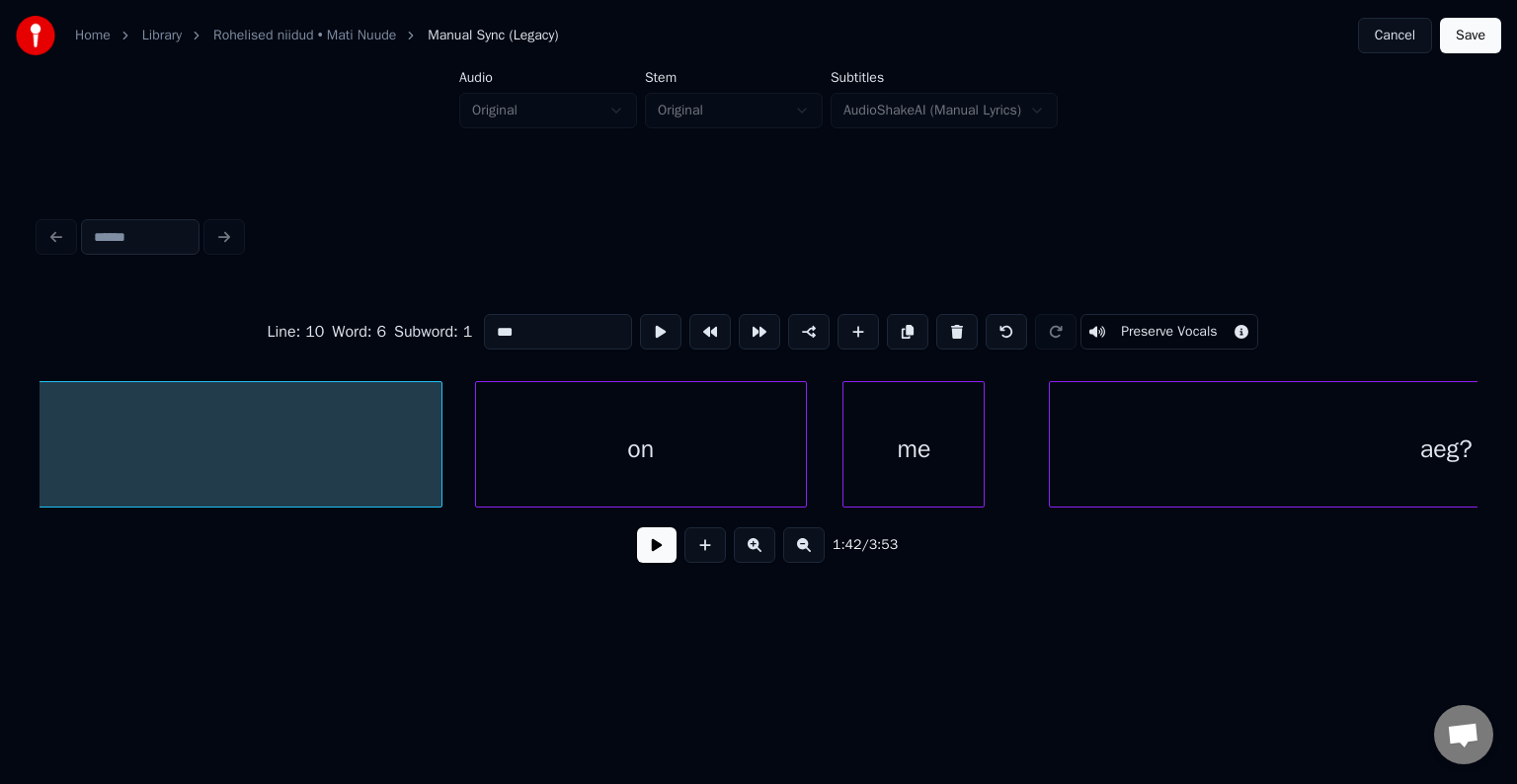 click on "me" at bounding box center [914, 449] 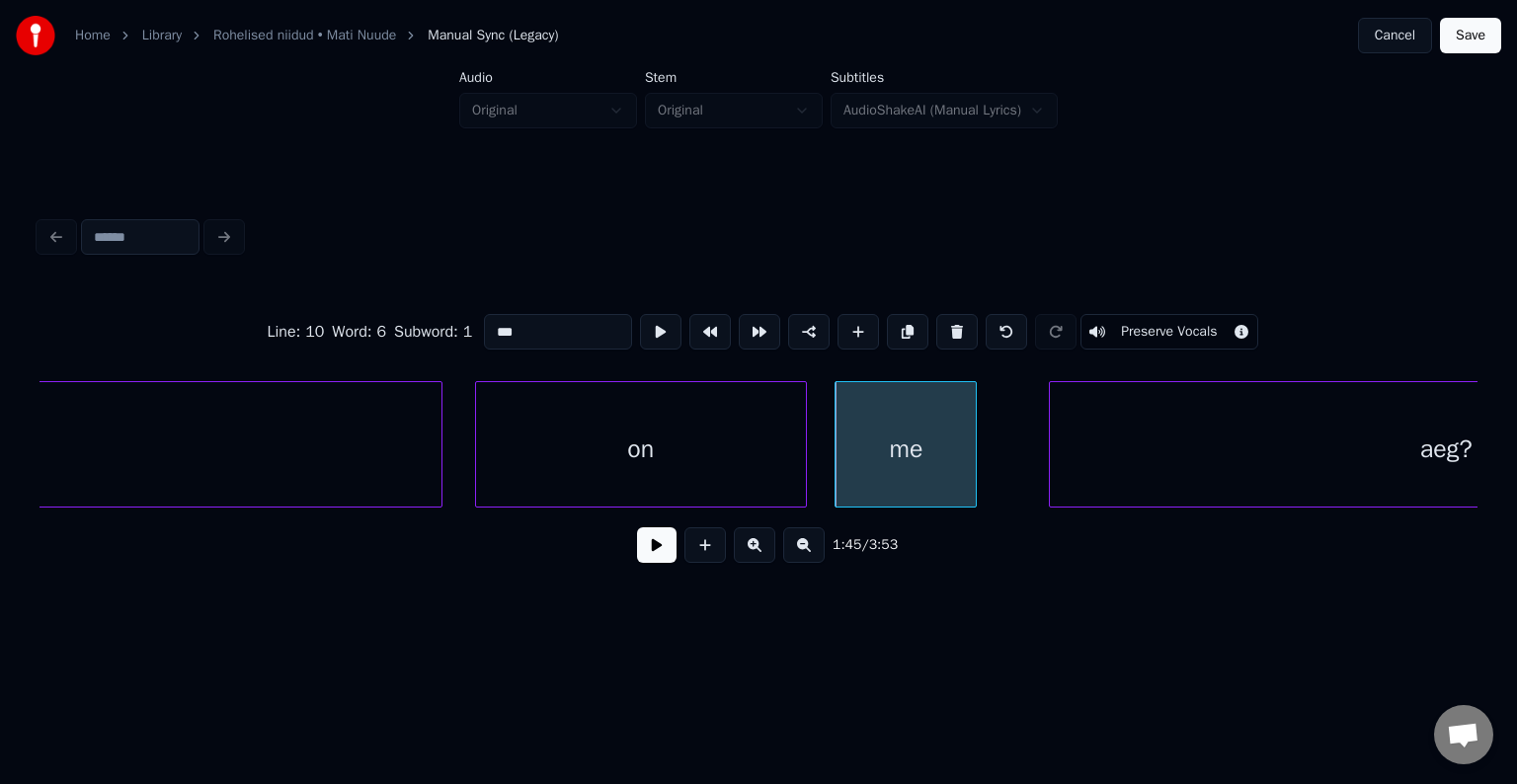 scroll, scrollTop: 0, scrollLeft: 62296, axis: horizontal 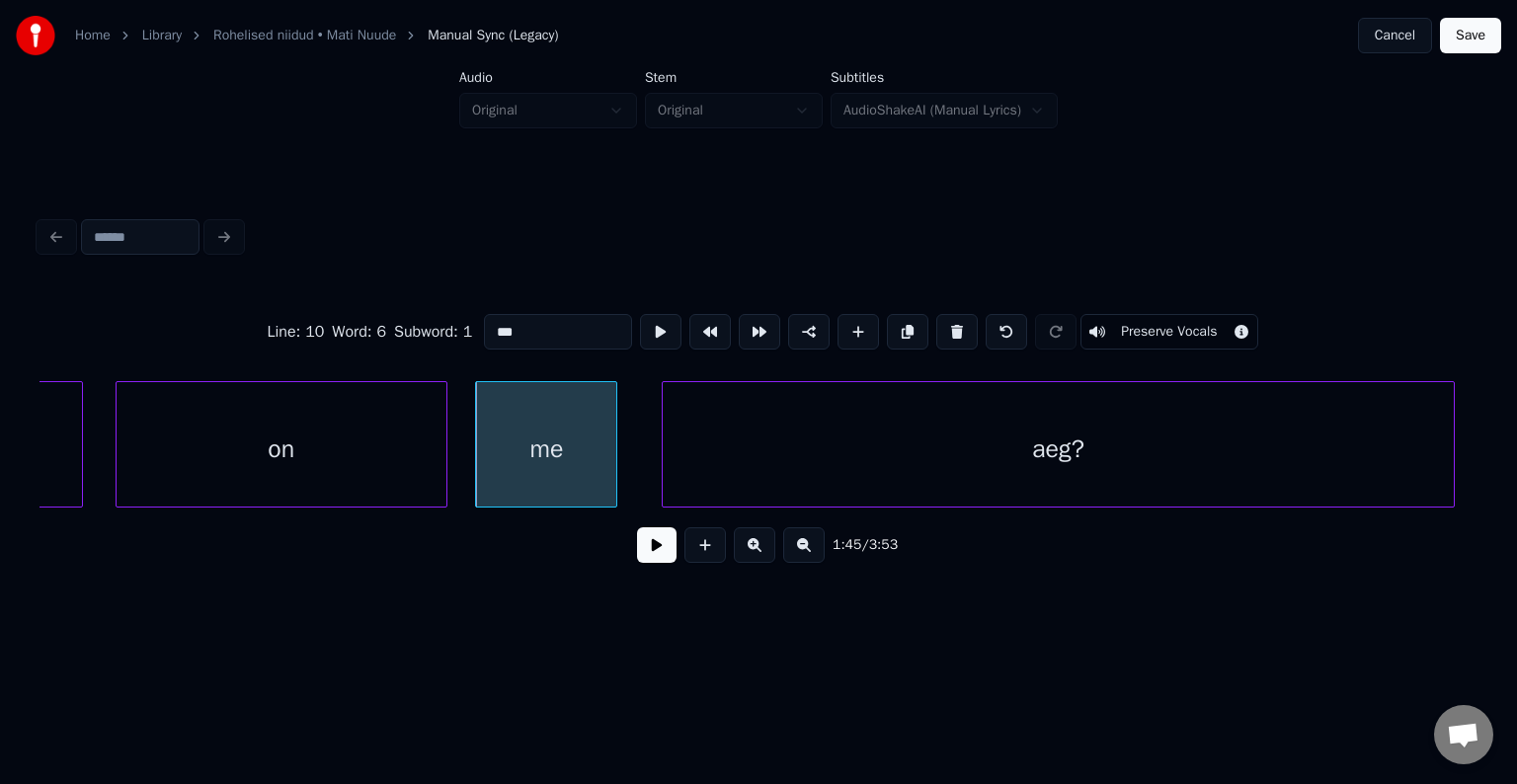 click on "aeg?" at bounding box center [1059, 449] 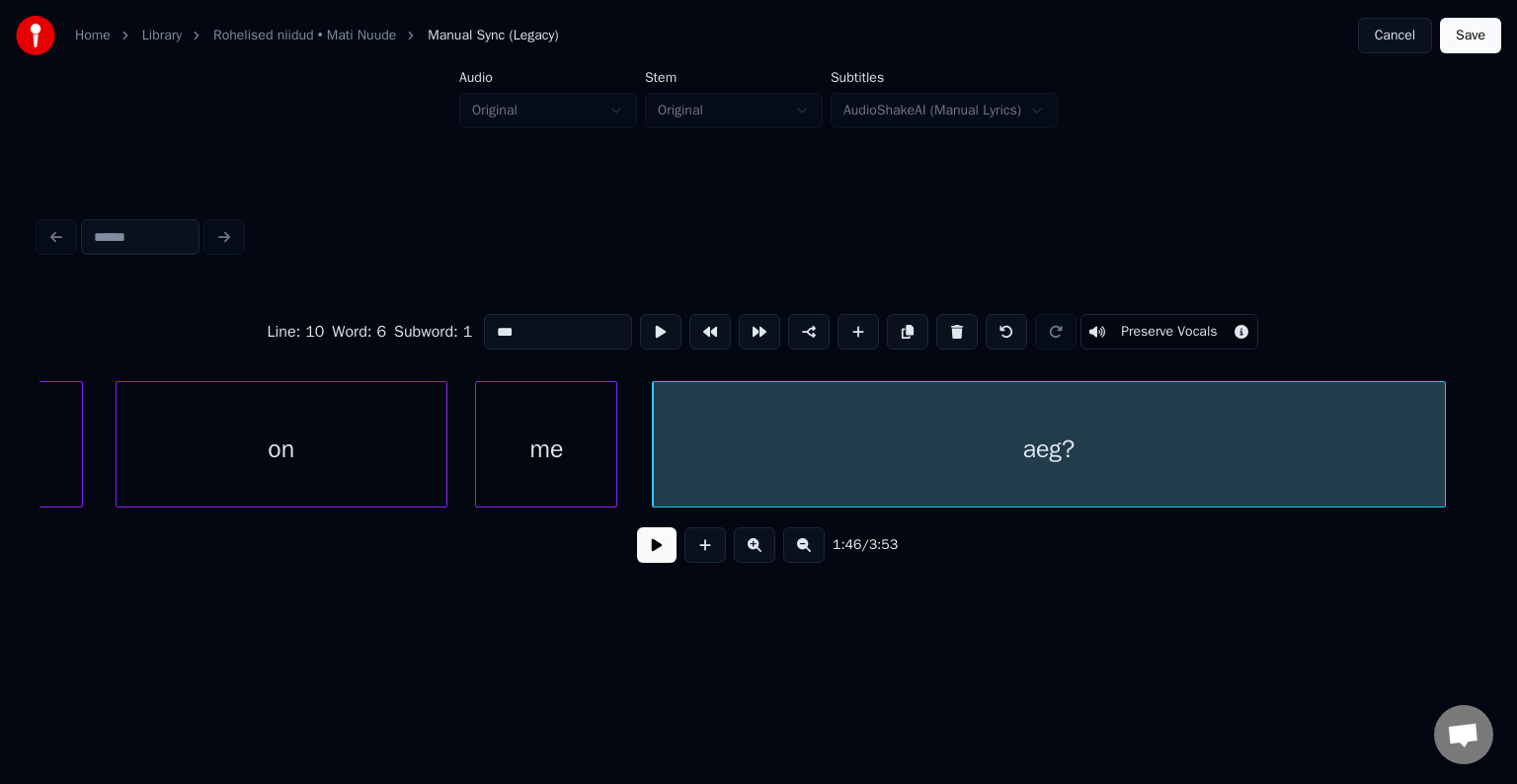click on "on" at bounding box center [281, 449] 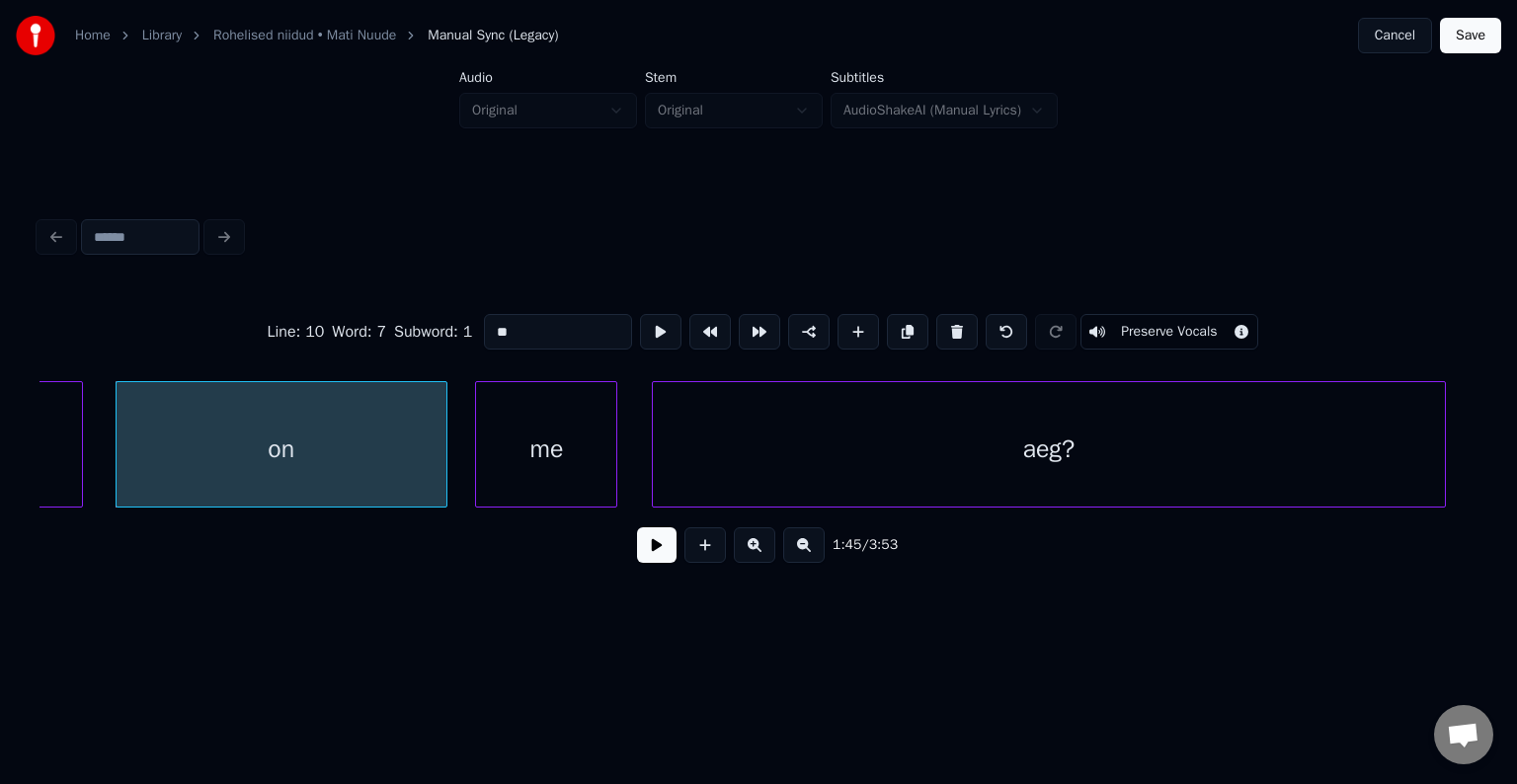 click at bounding box center (657, 545) 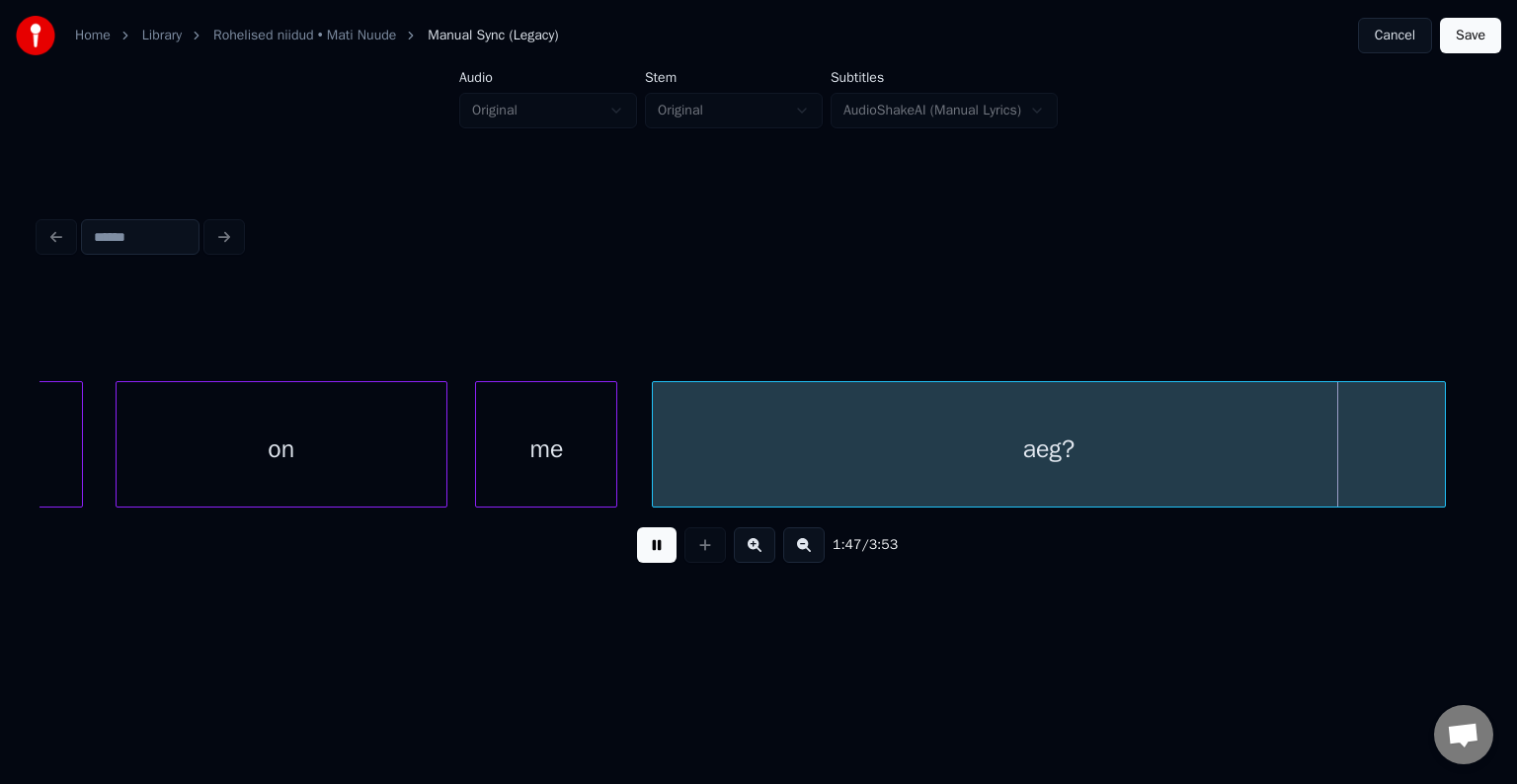 click at bounding box center [657, 545] 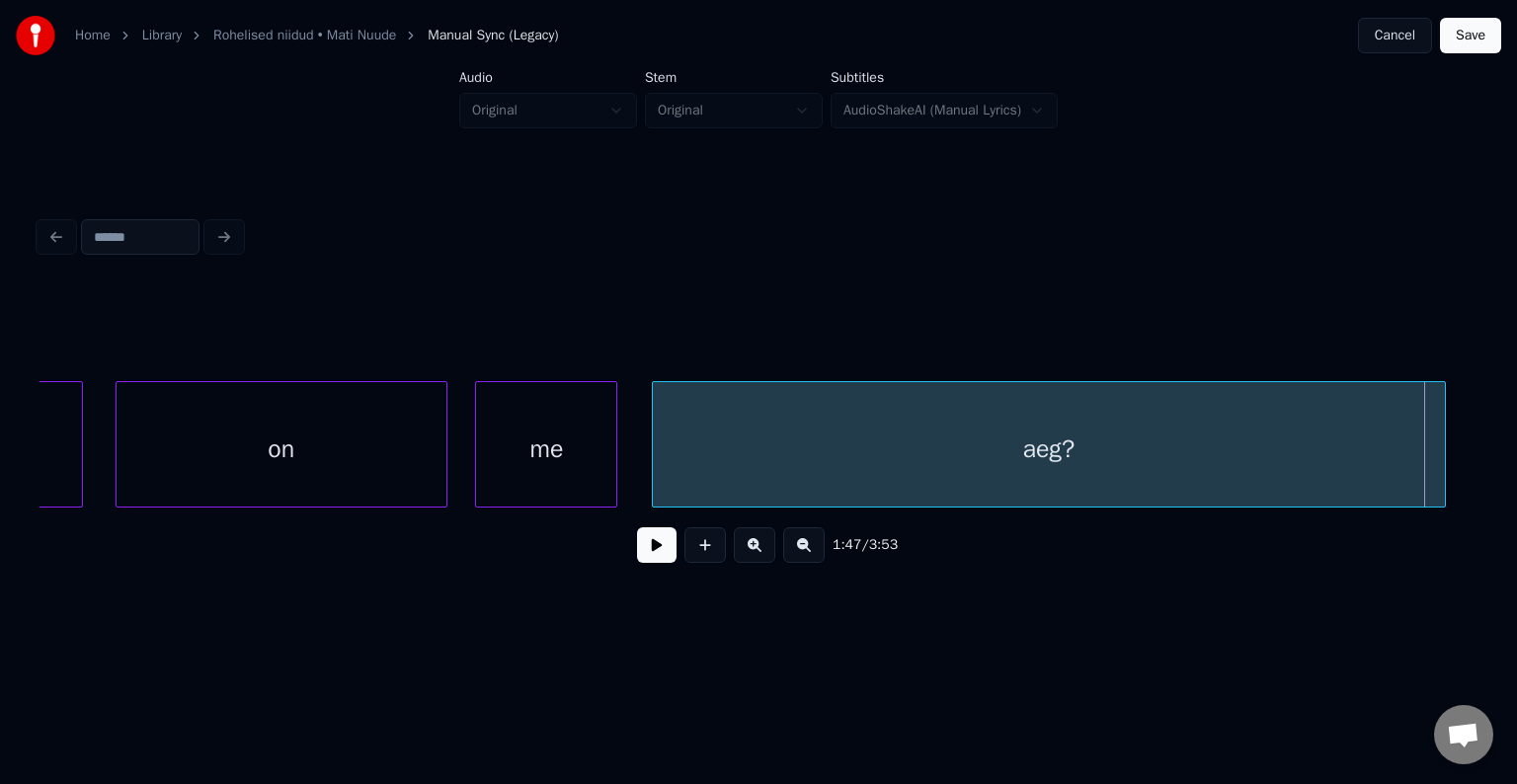 click at bounding box center (657, 545) 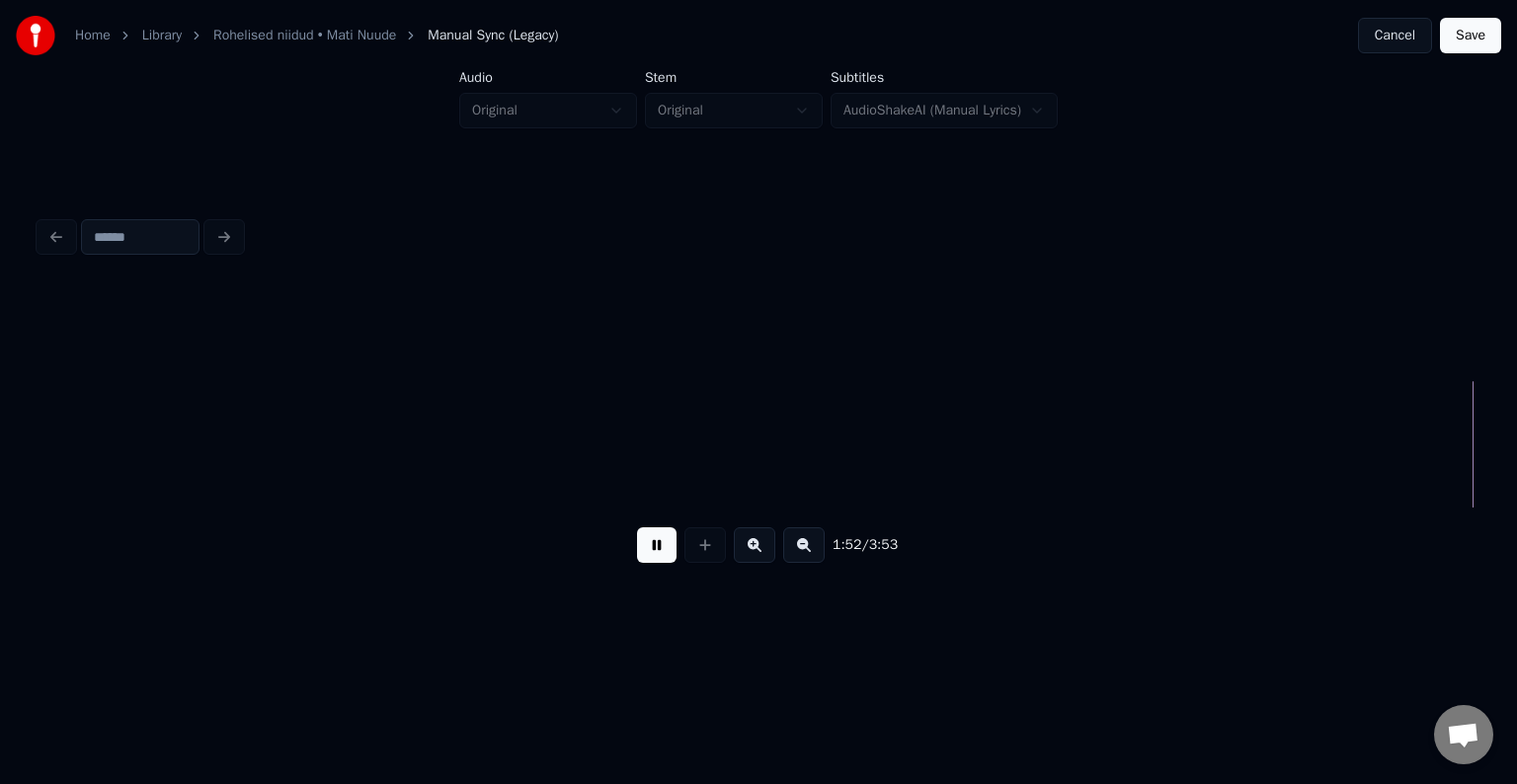 scroll, scrollTop: 0, scrollLeft: 66619, axis: horizontal 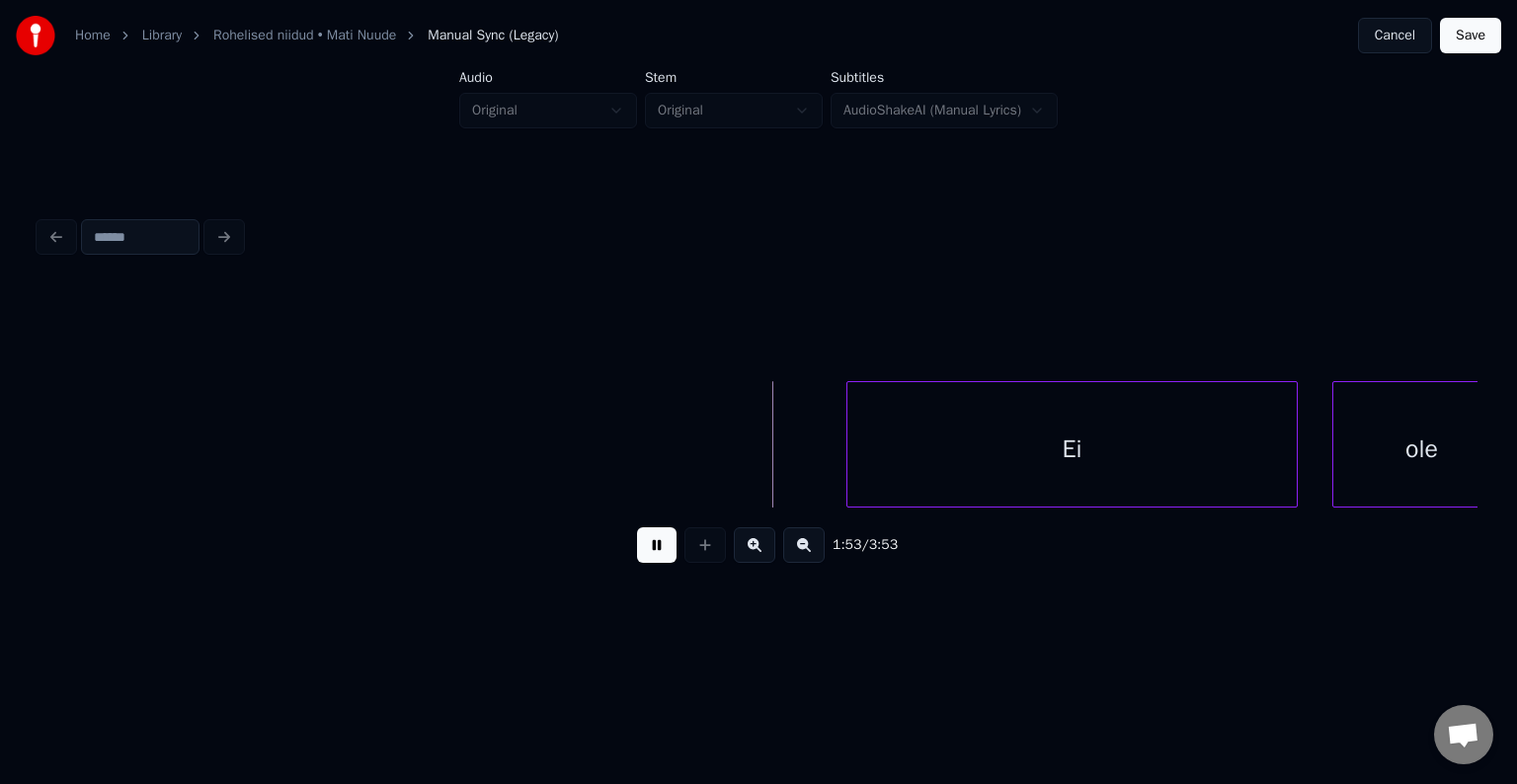 click at bounding box center (657, 545) 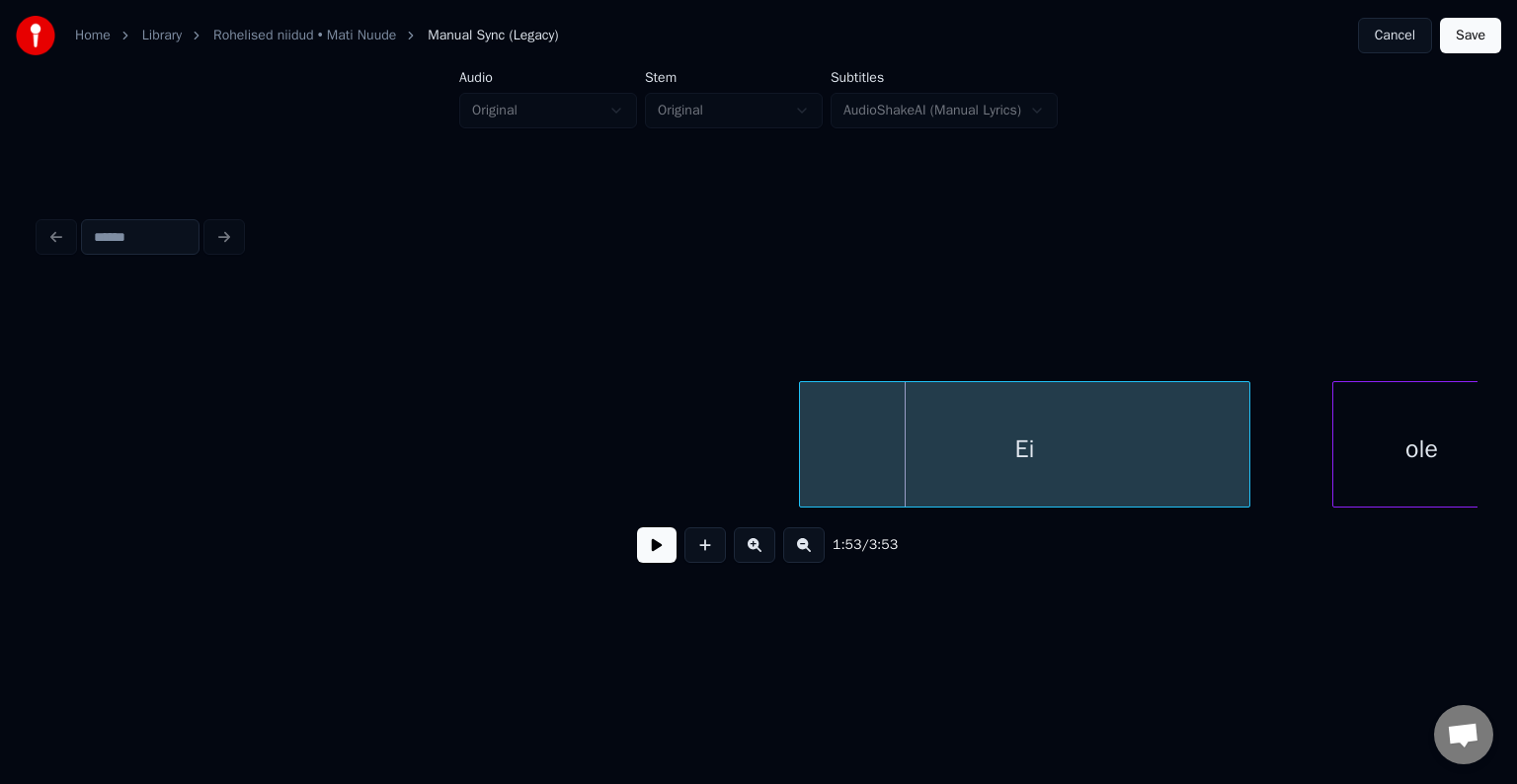click on "Ei" at bounding box center (1024, 449) 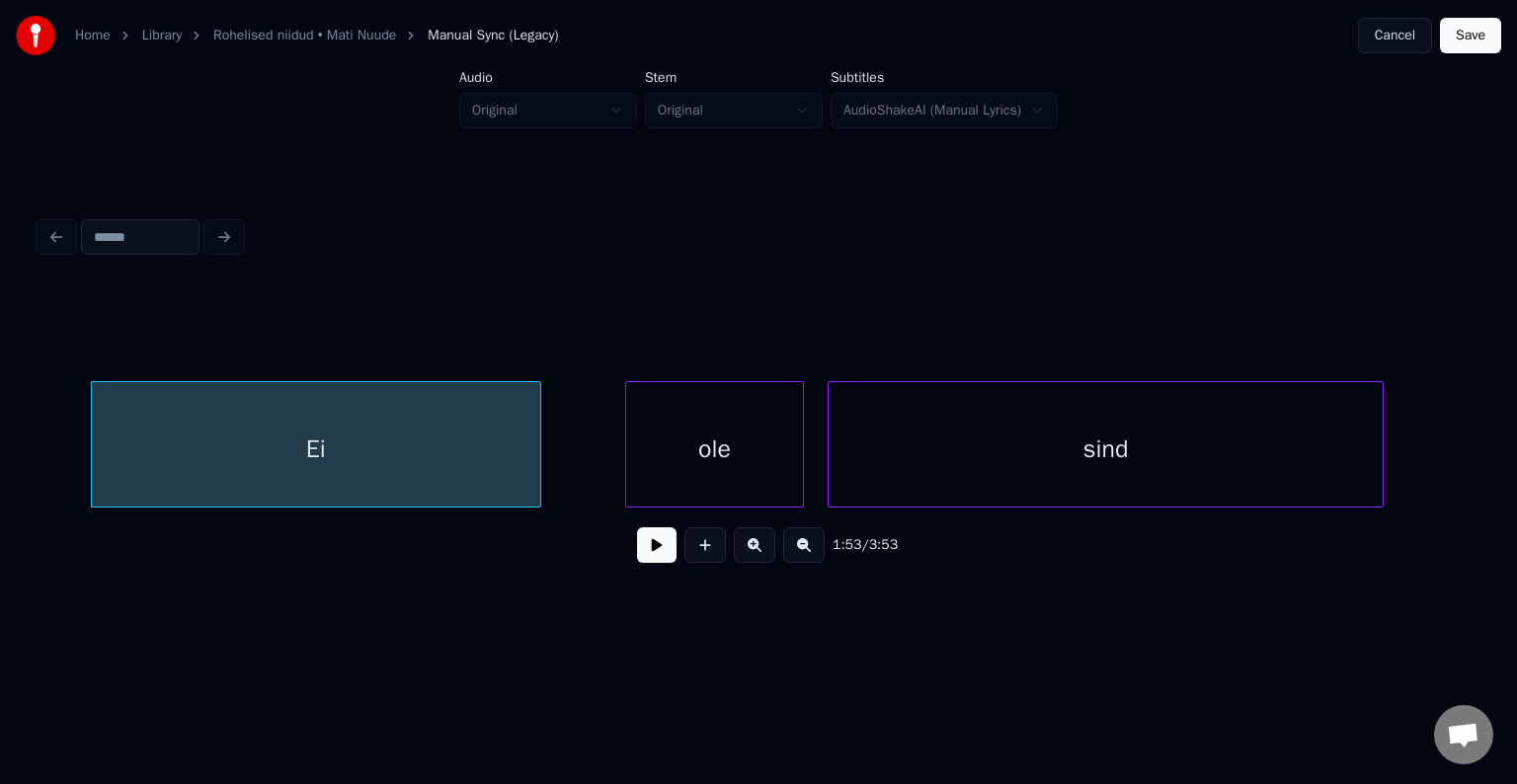 scroll, scrollTop: 0, scrollLeft: 67330, axis: horizontal 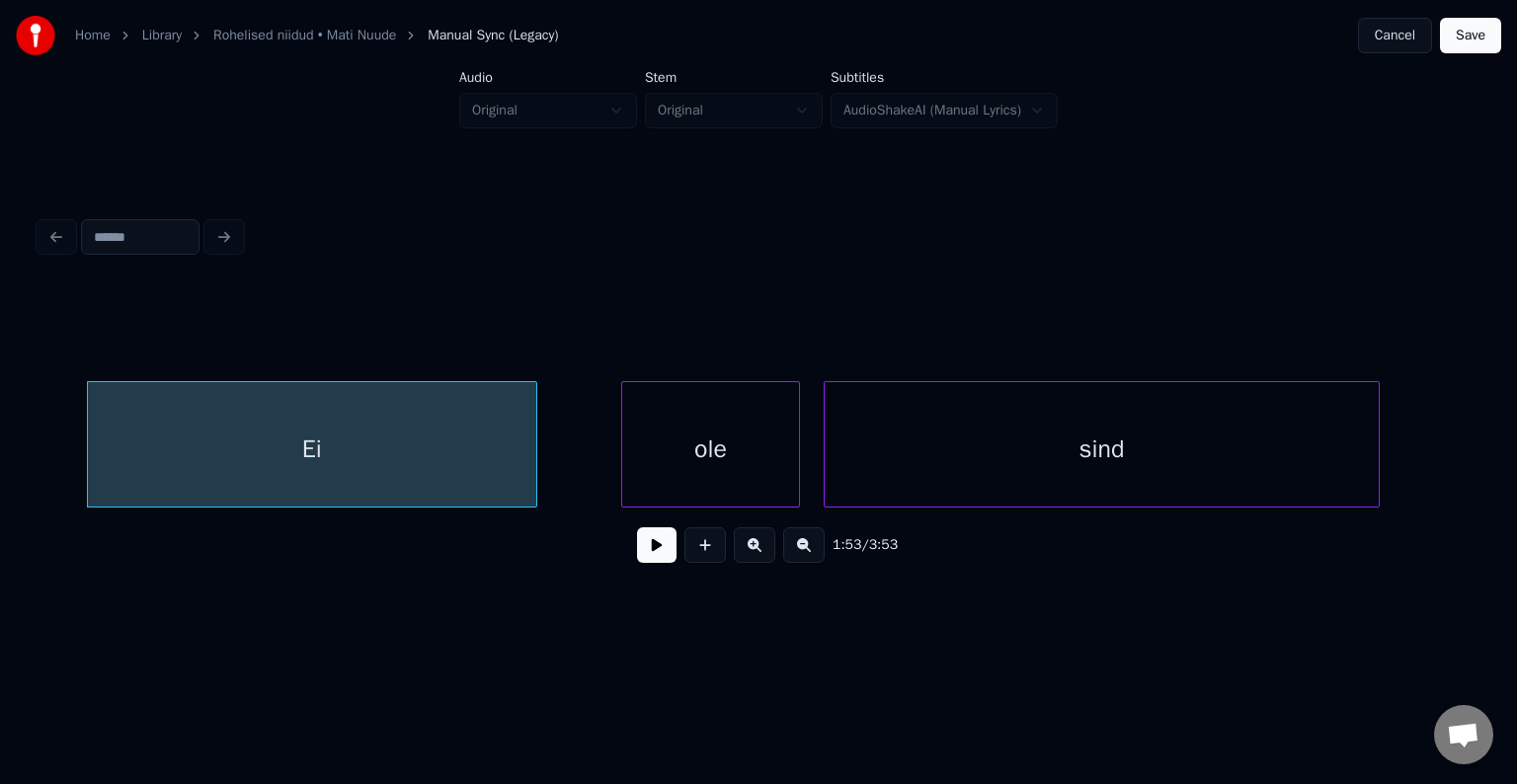 click at bounding box center (657, 545) 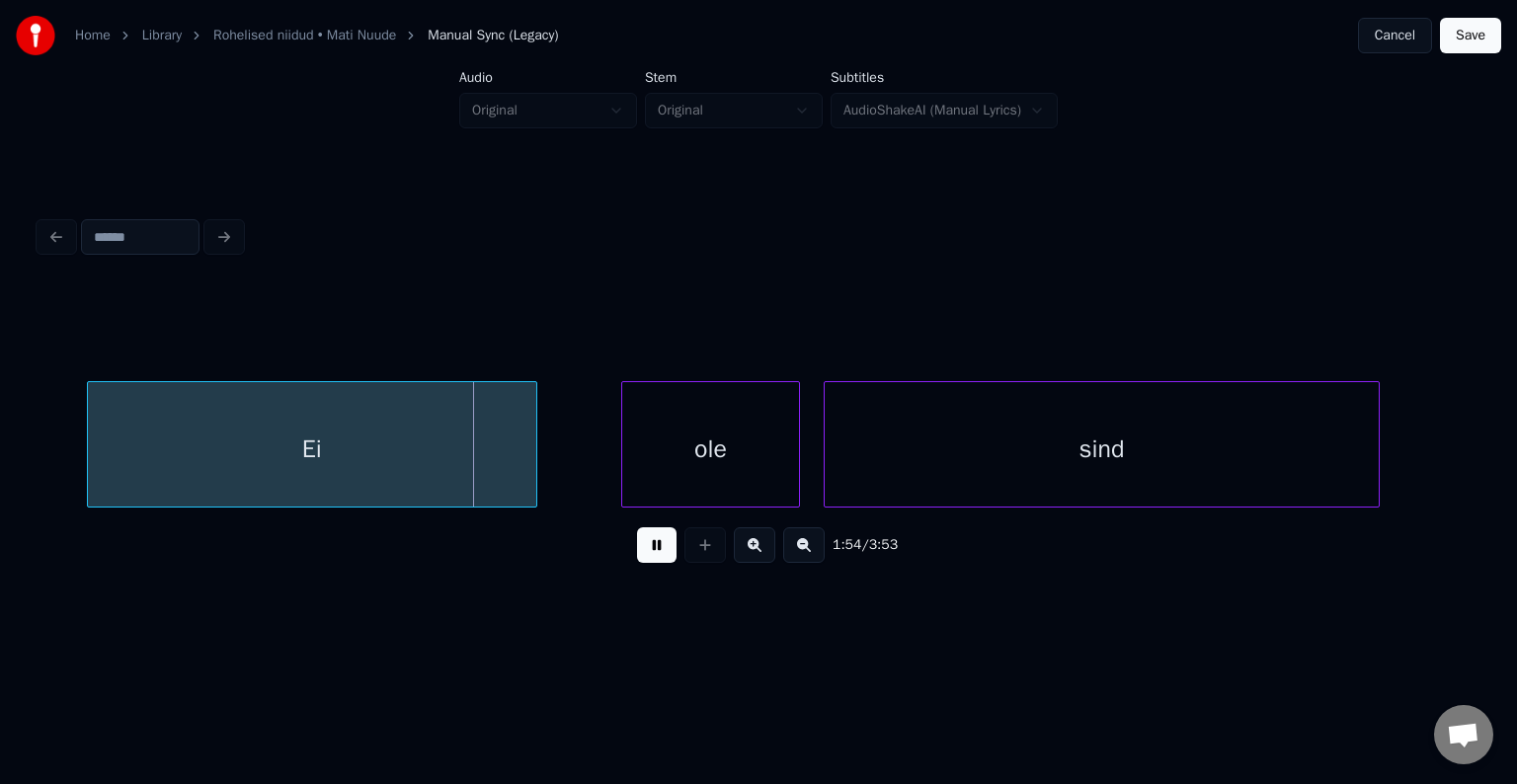 click at bounding box center [657, 545] 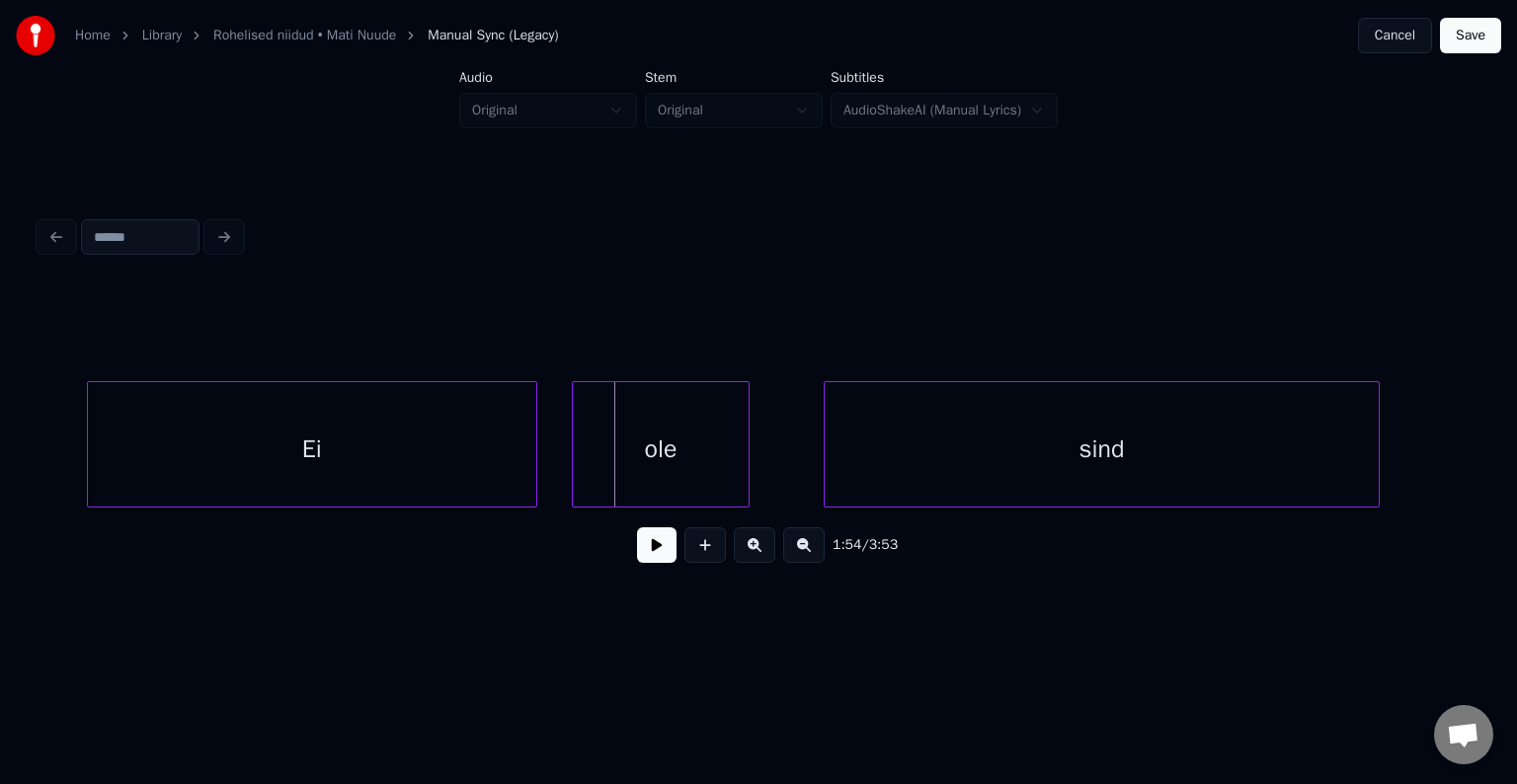 click on "ole" at bounding box center [661, 449] 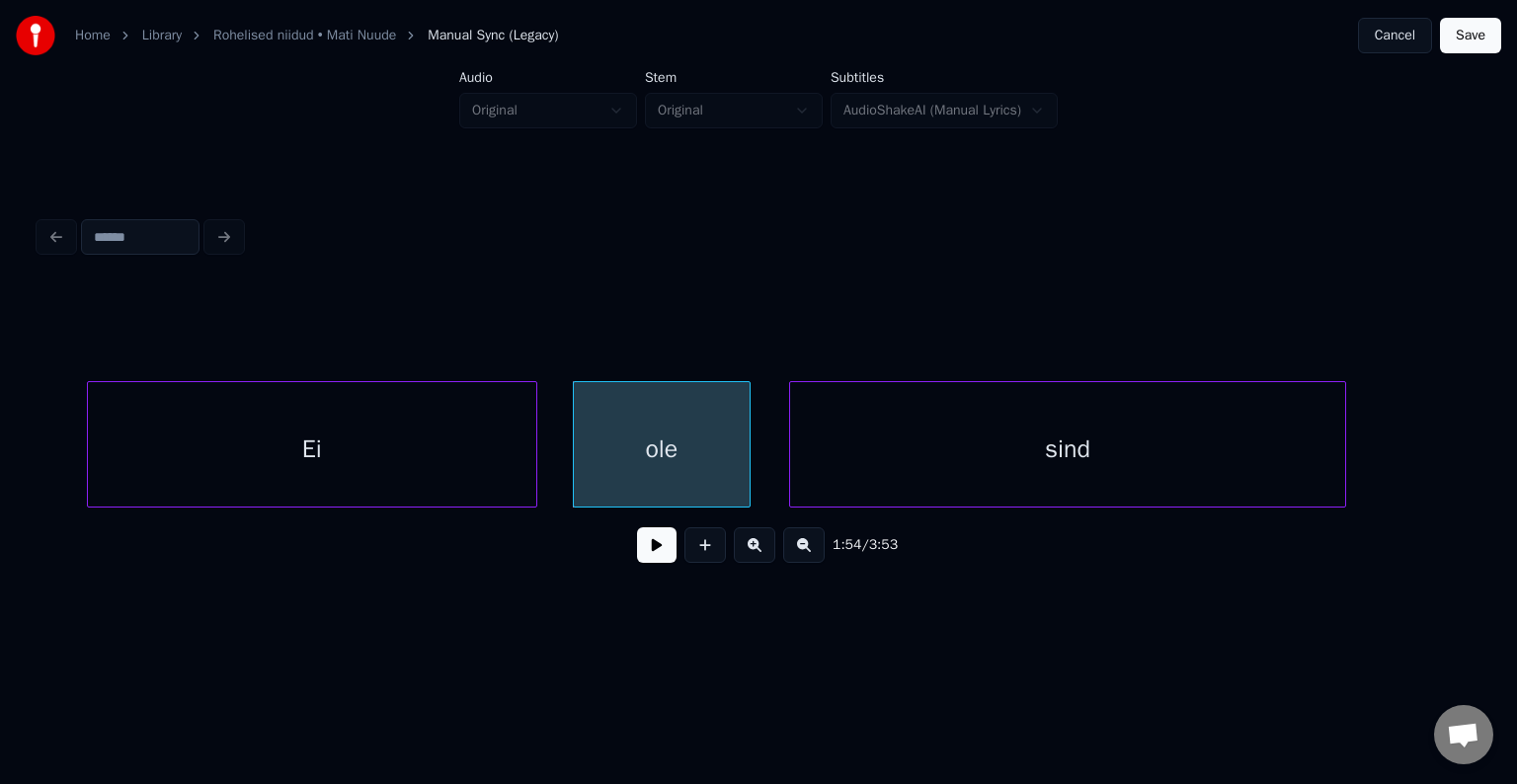 click on "sind" at bounding box center (1068, 449) 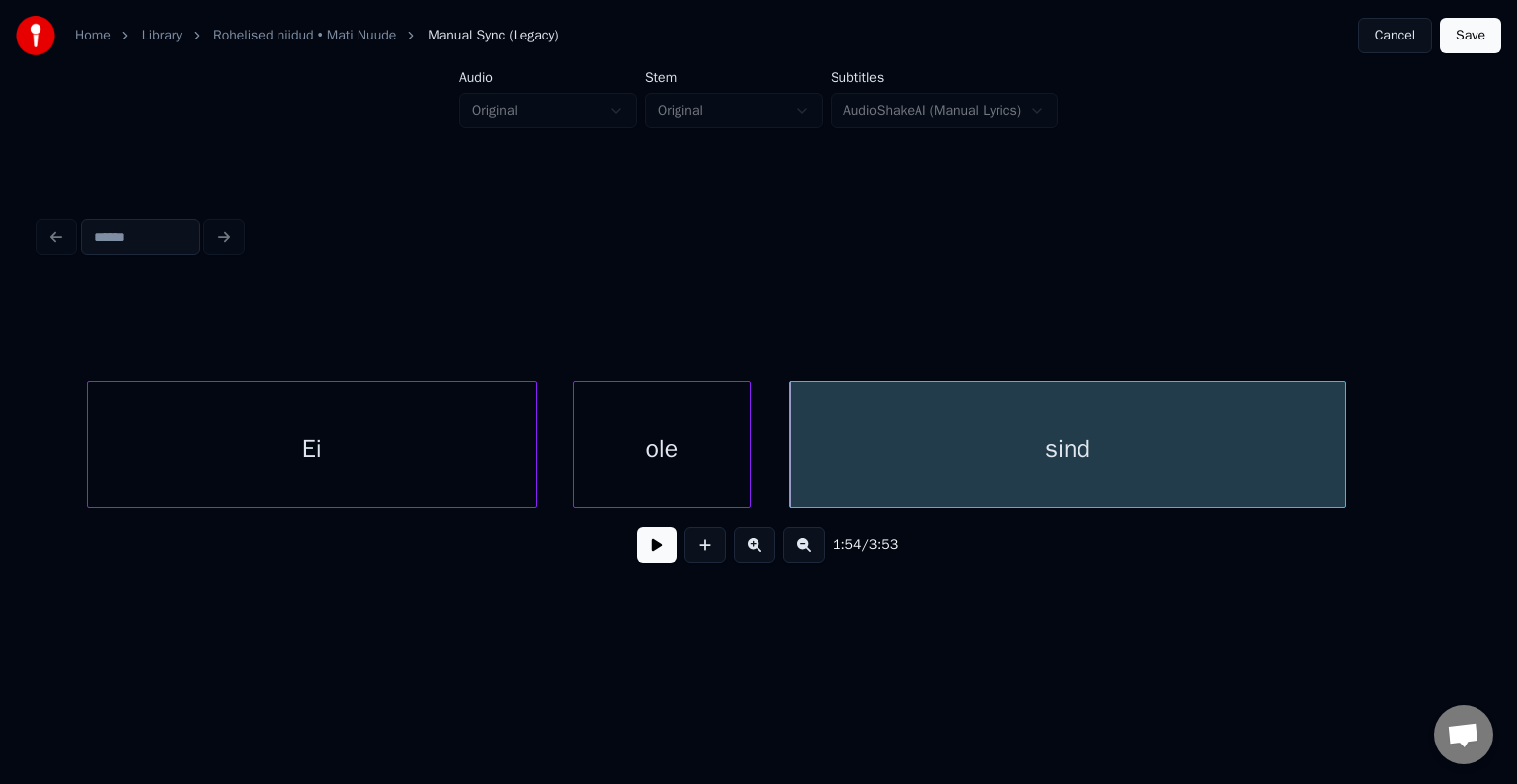 click at bounding box center (657, 545) 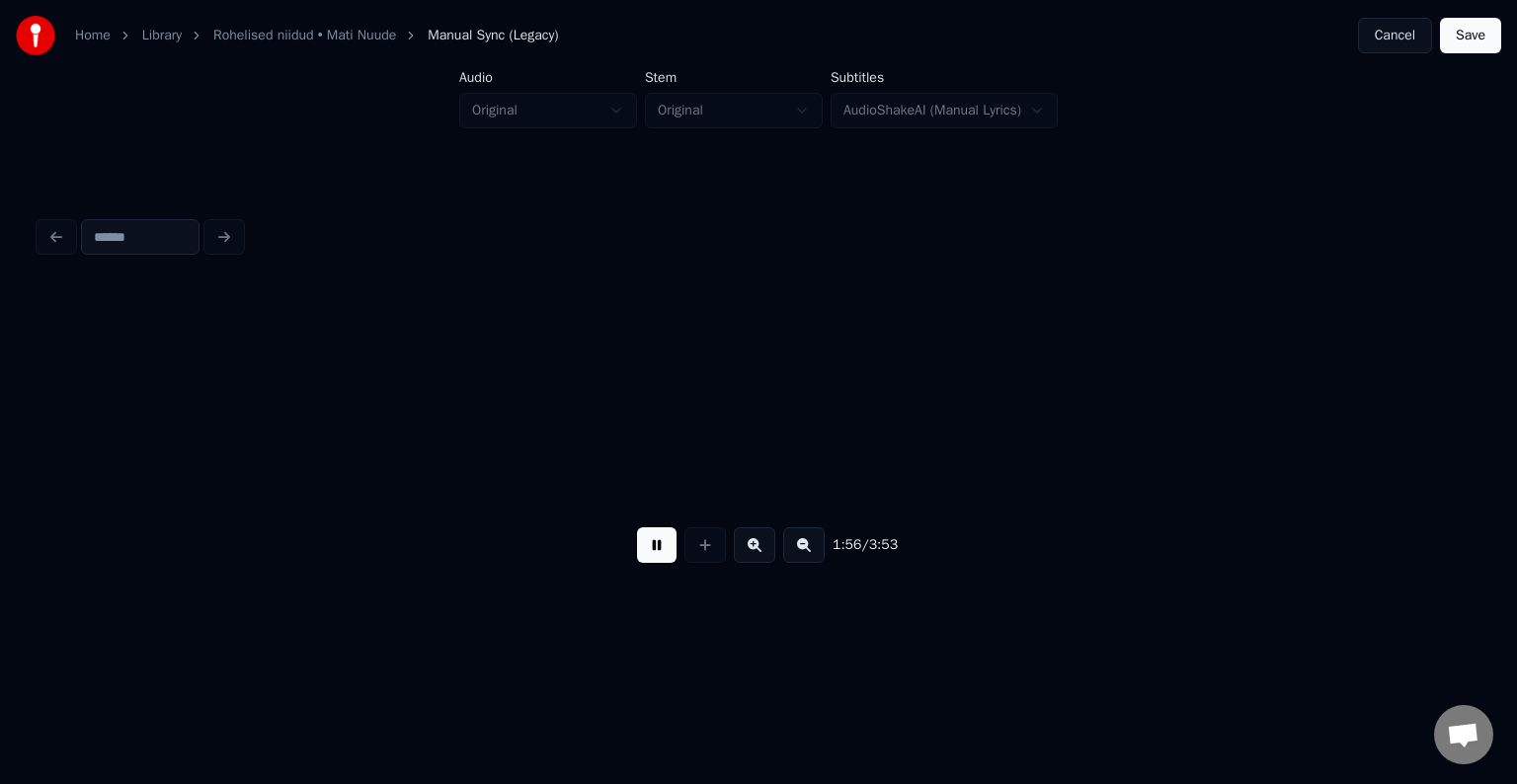 scroll, scrollTop: 0, scrollLeft: 68777, axis: horizontal 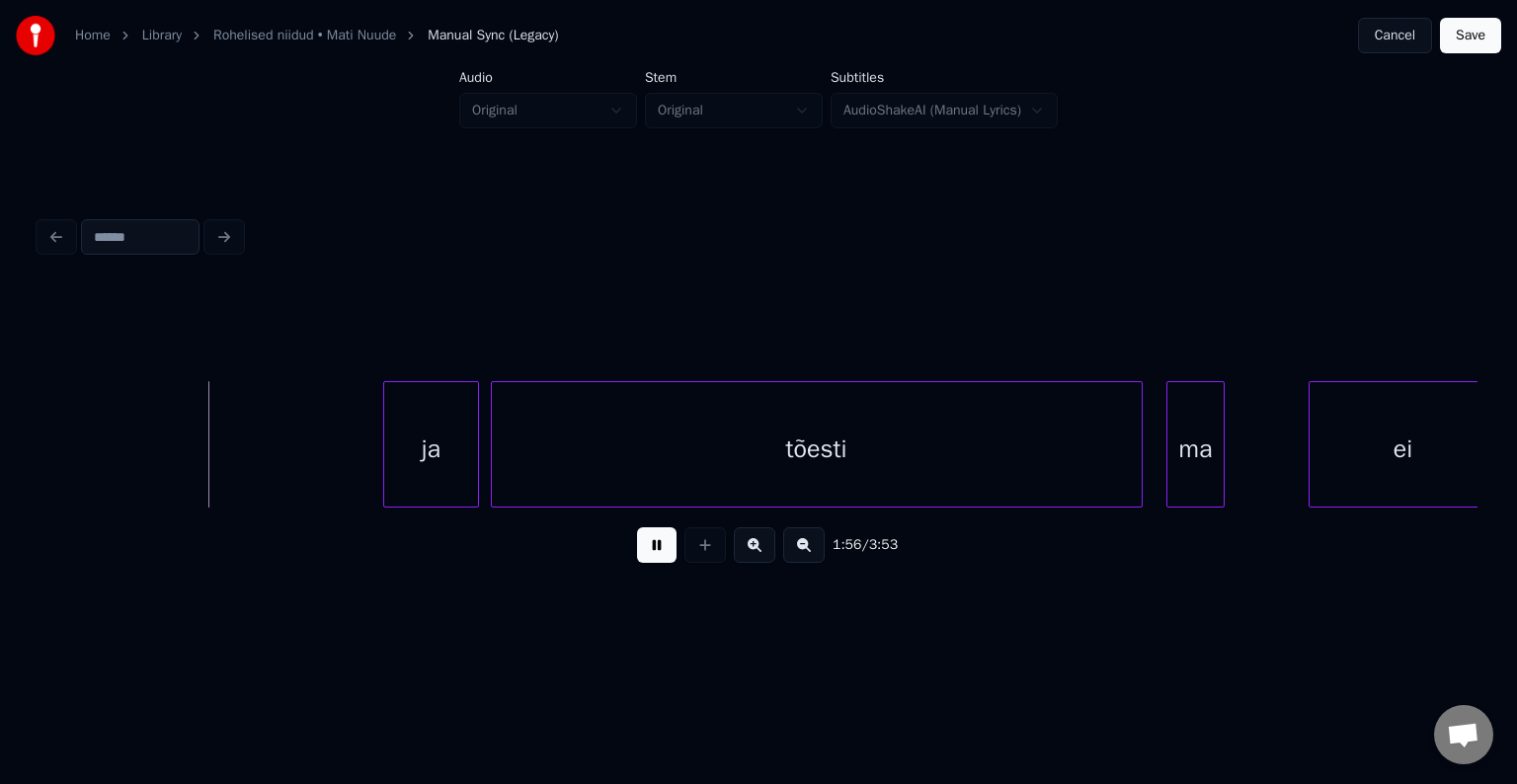 click at bounding box center (657, 545) 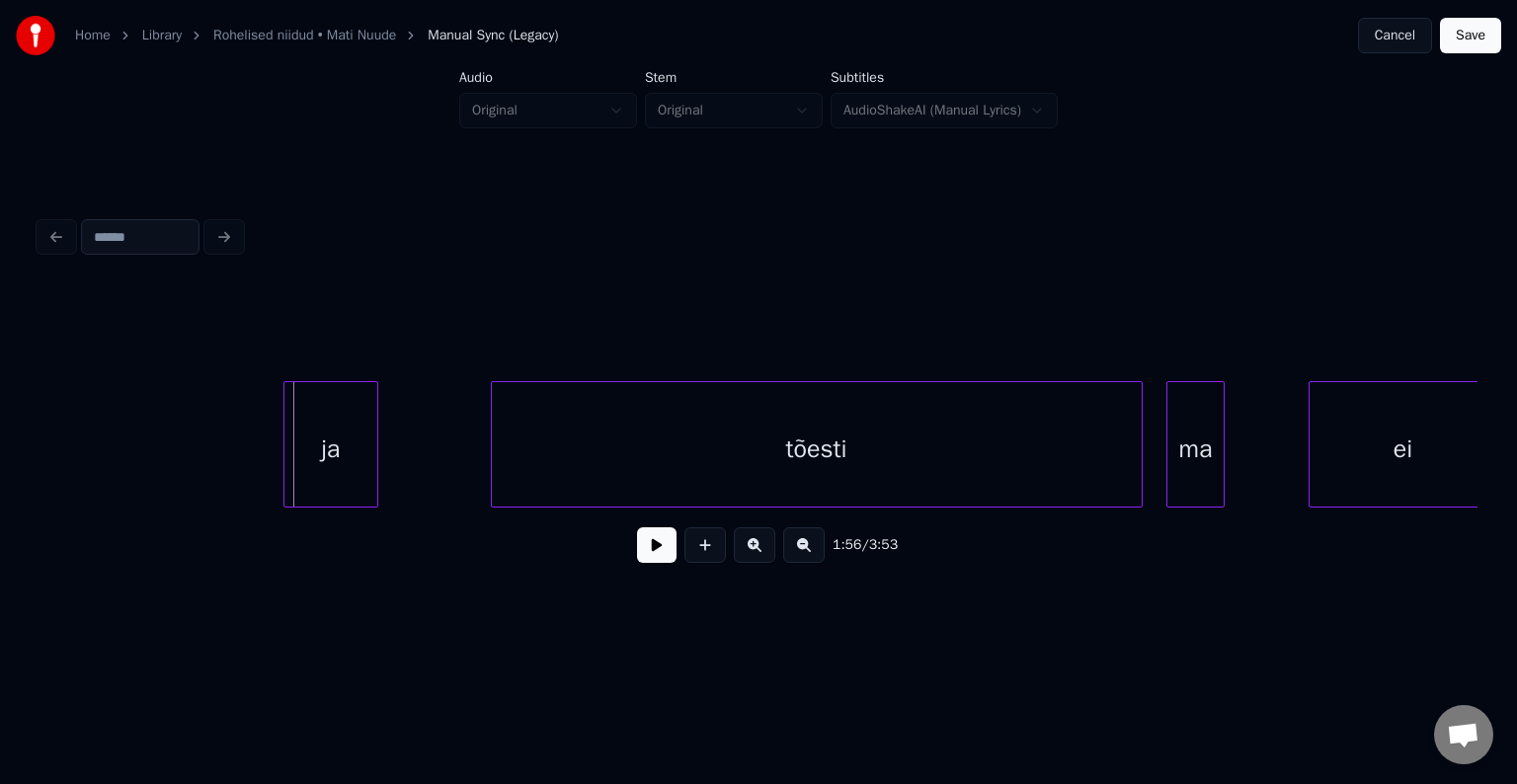 click on "ja" at bounding box center [331, 449] 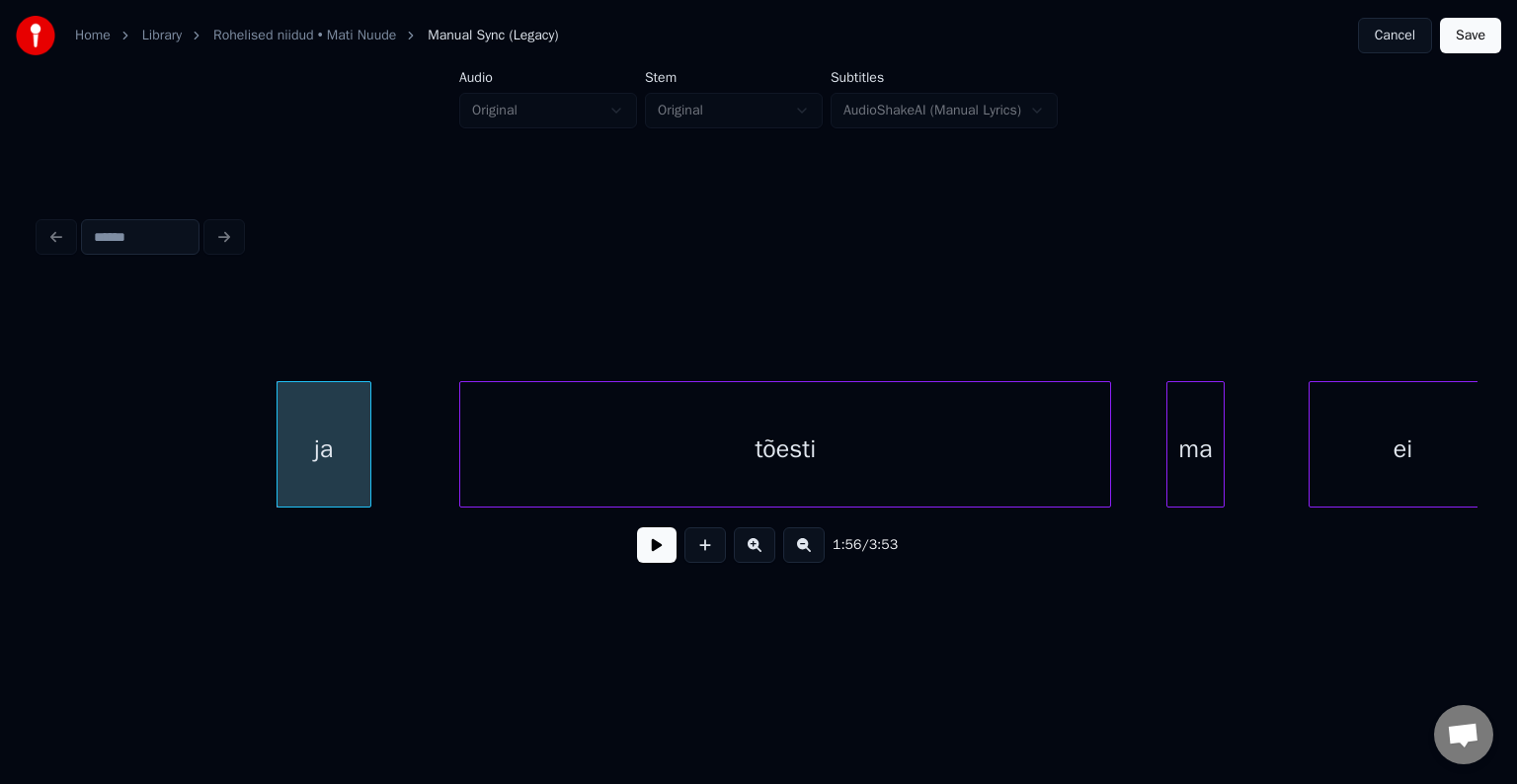 click on "tõesti" at bounding box center (785, 449) 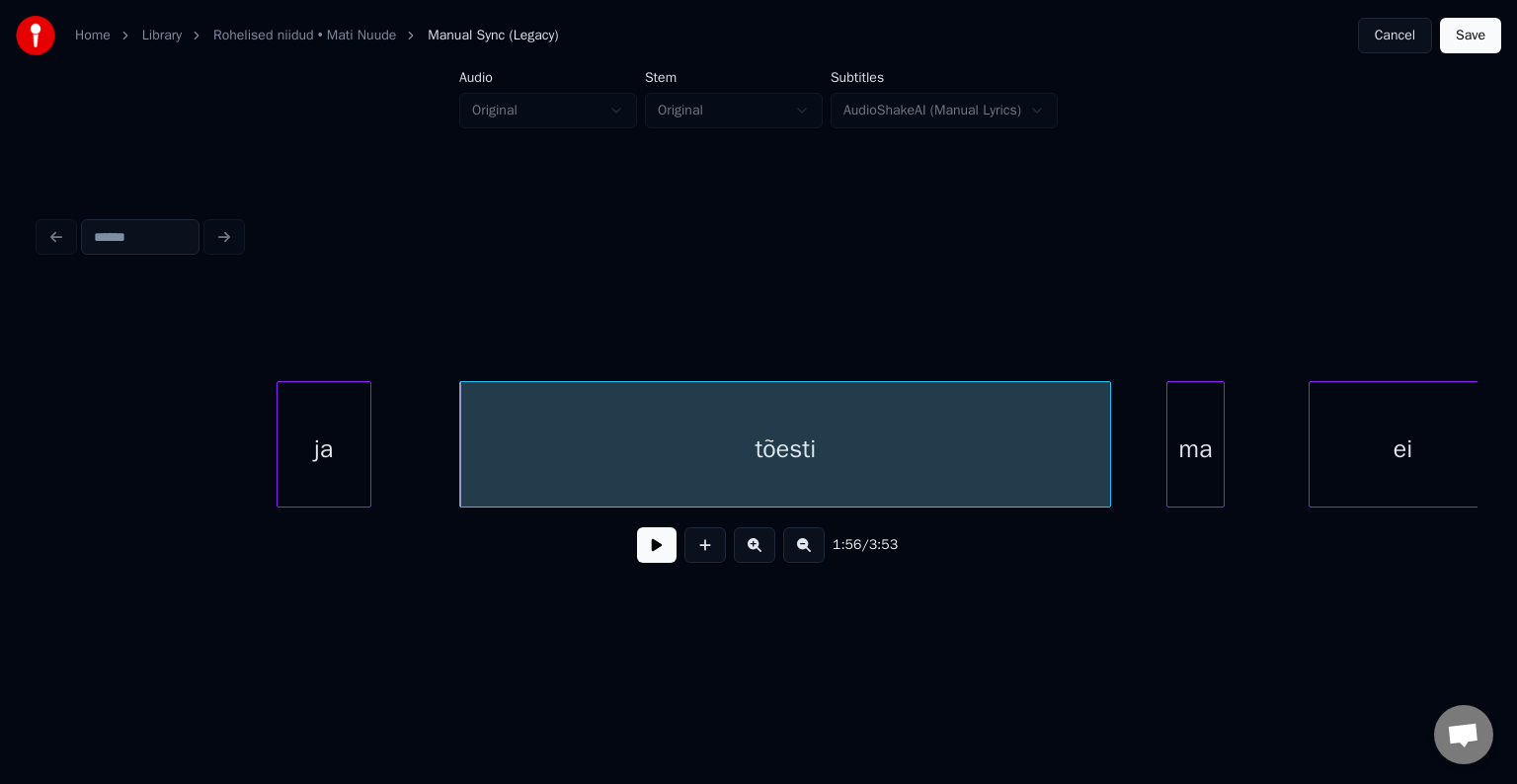 click on "ja" at bounding box center [324, 449] 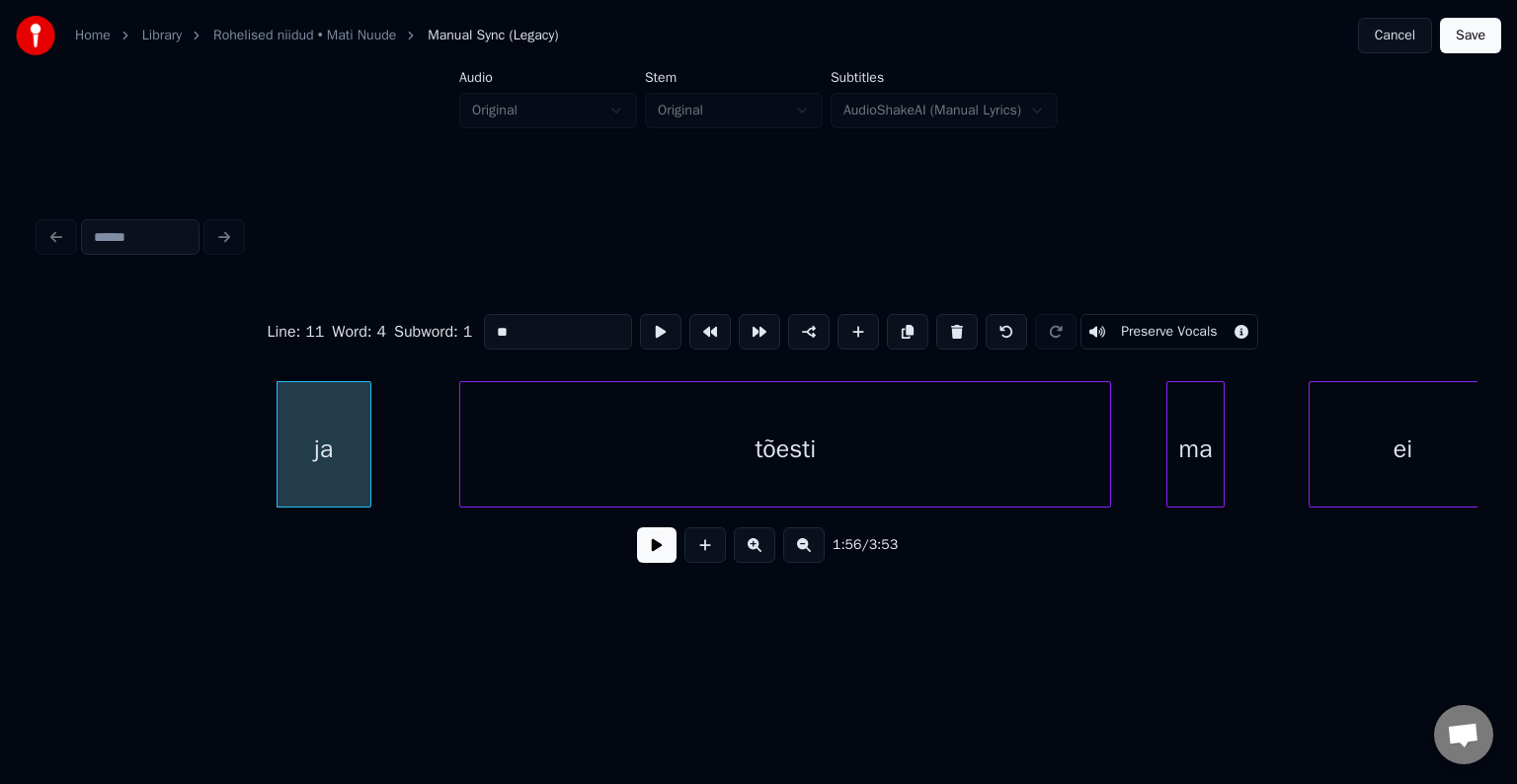 click at bounding box center (657, 545) 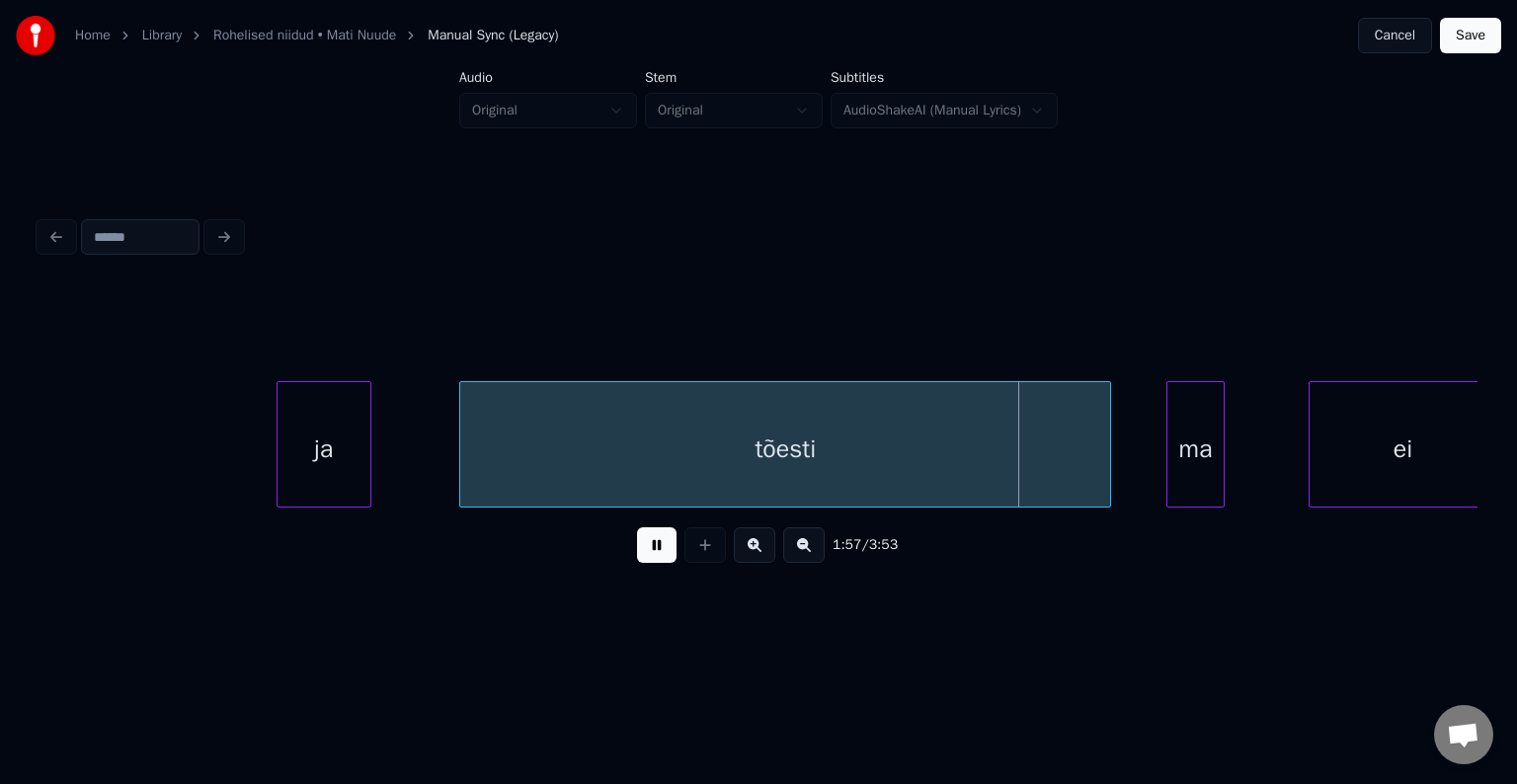 click at bounding box center (657, 545) 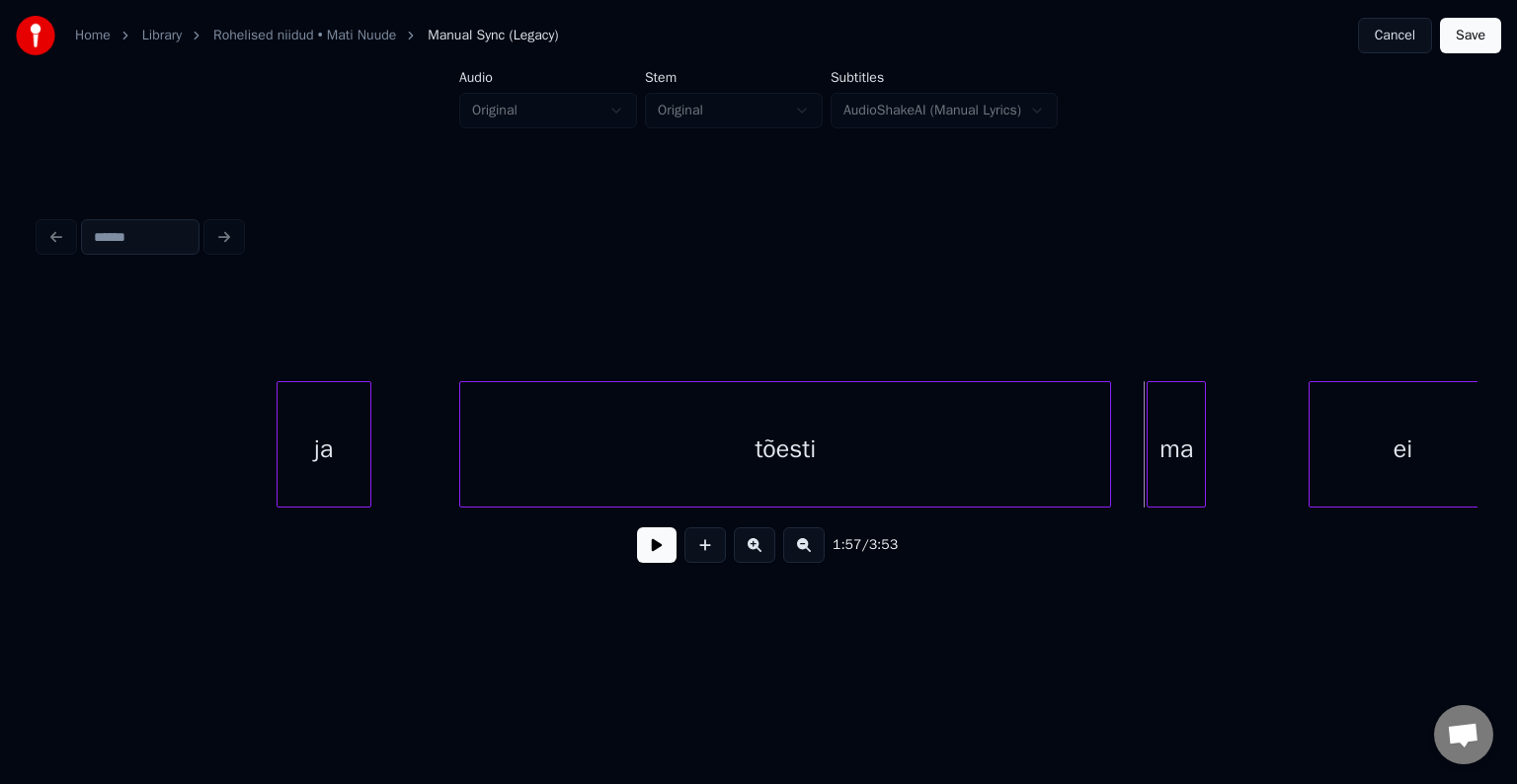 click on "ma" at bounding box center (1176, 449) 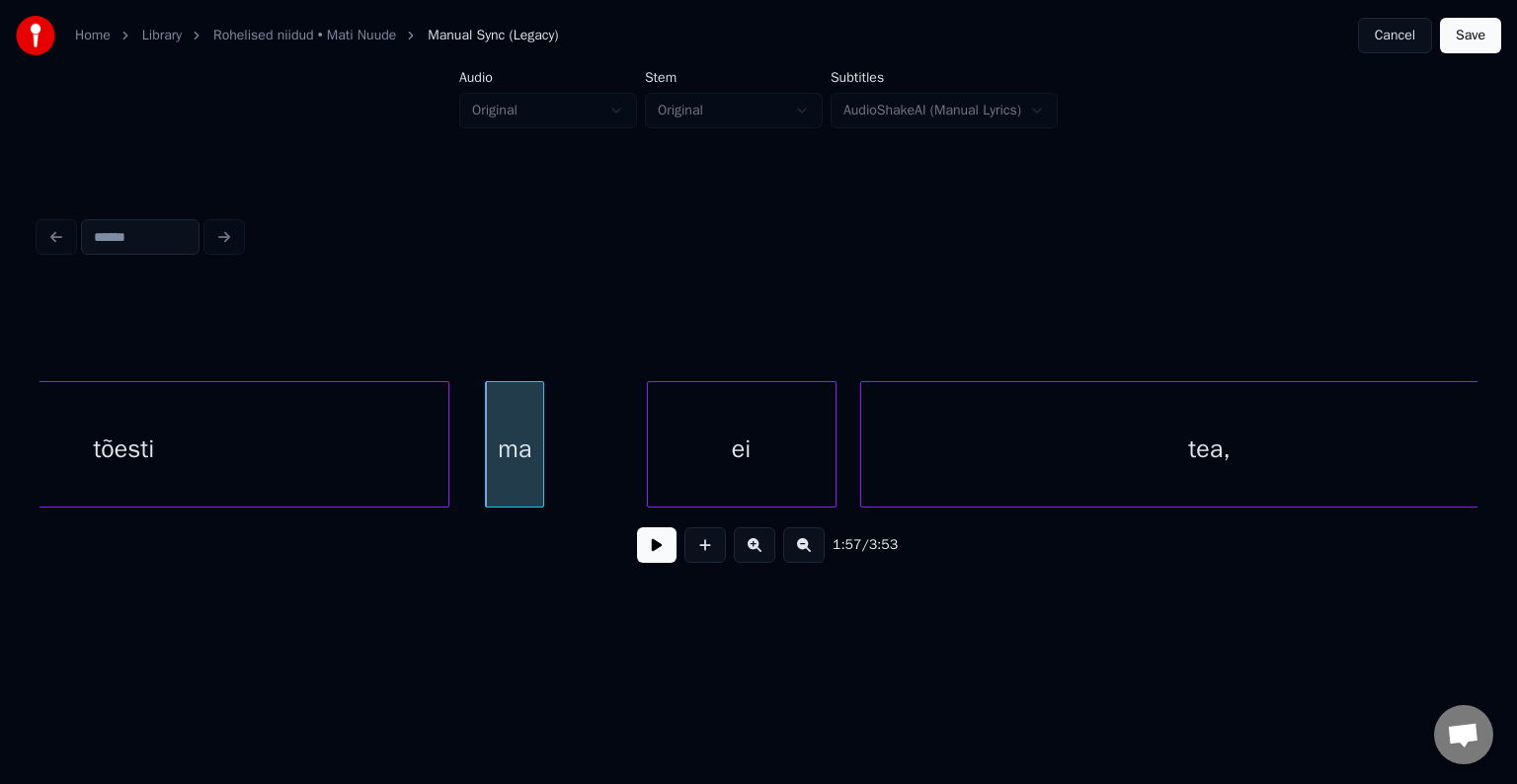 scroll, scrollTop: 0, scrollLeft: 69488, axis: horizontal 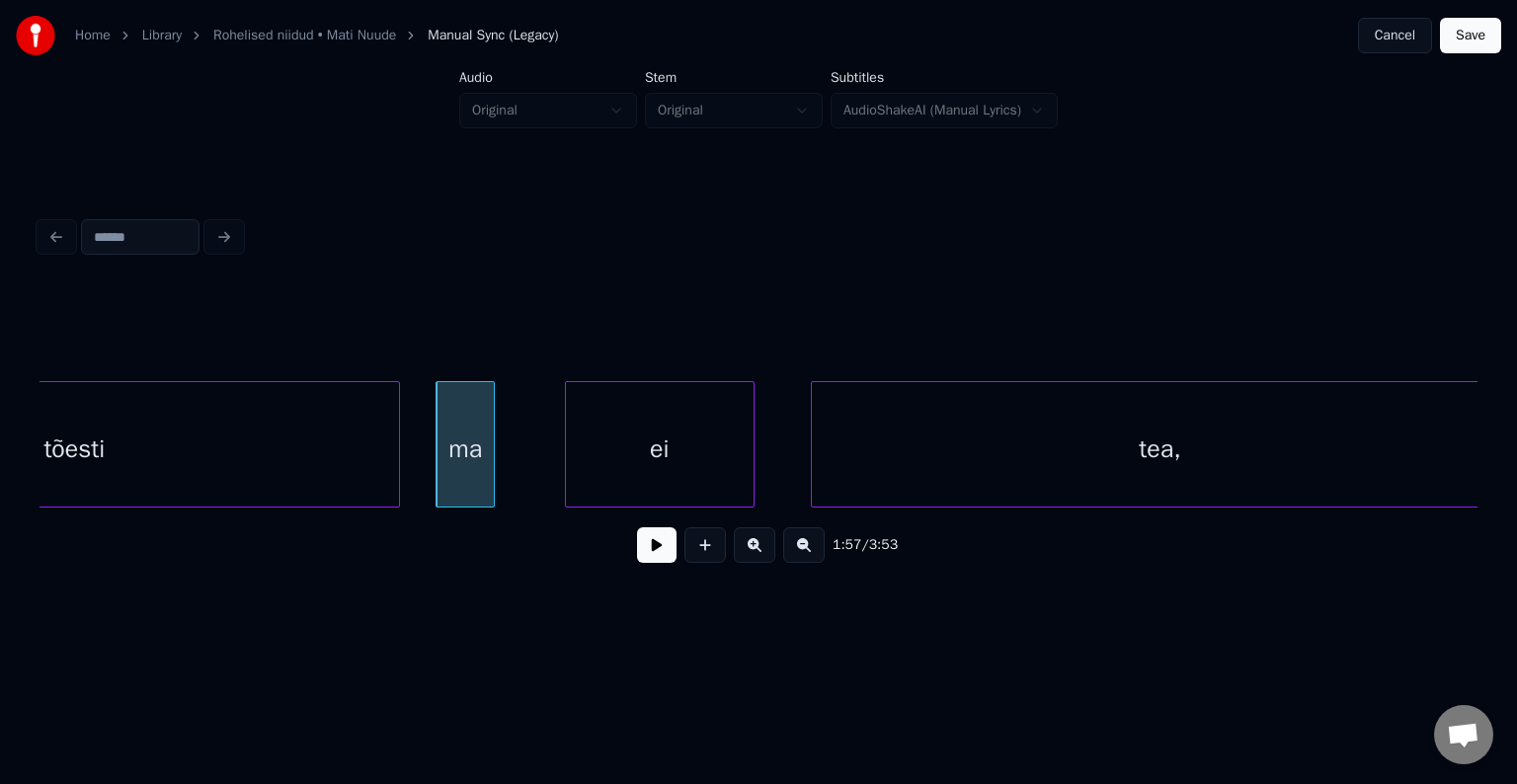 click on "ei" at bounding box center (660, 449) 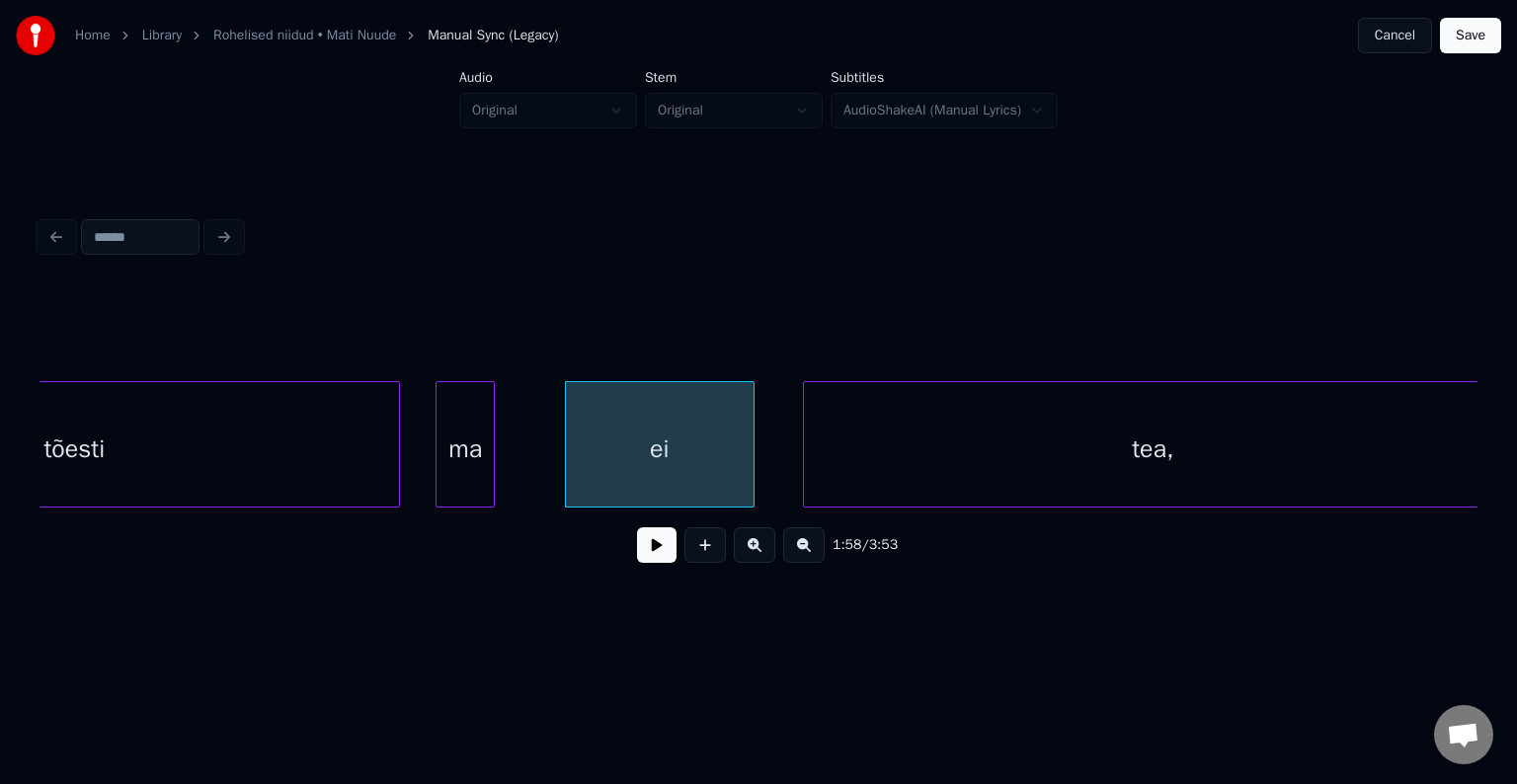 scroll, scrollTop: 0, scrollLeft: 69516, axis: horizontal 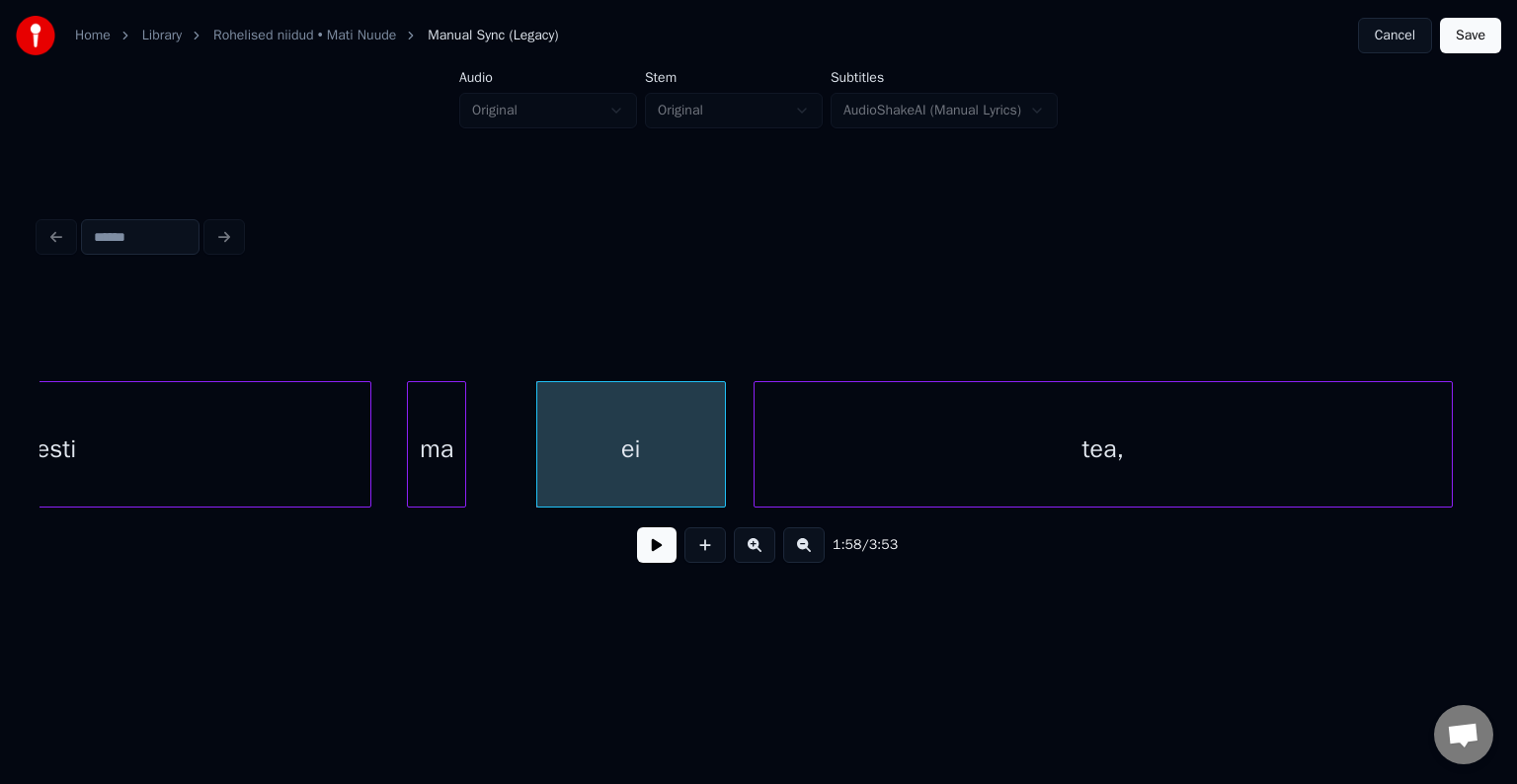click on "tea," at bounding box center [1103, 449] 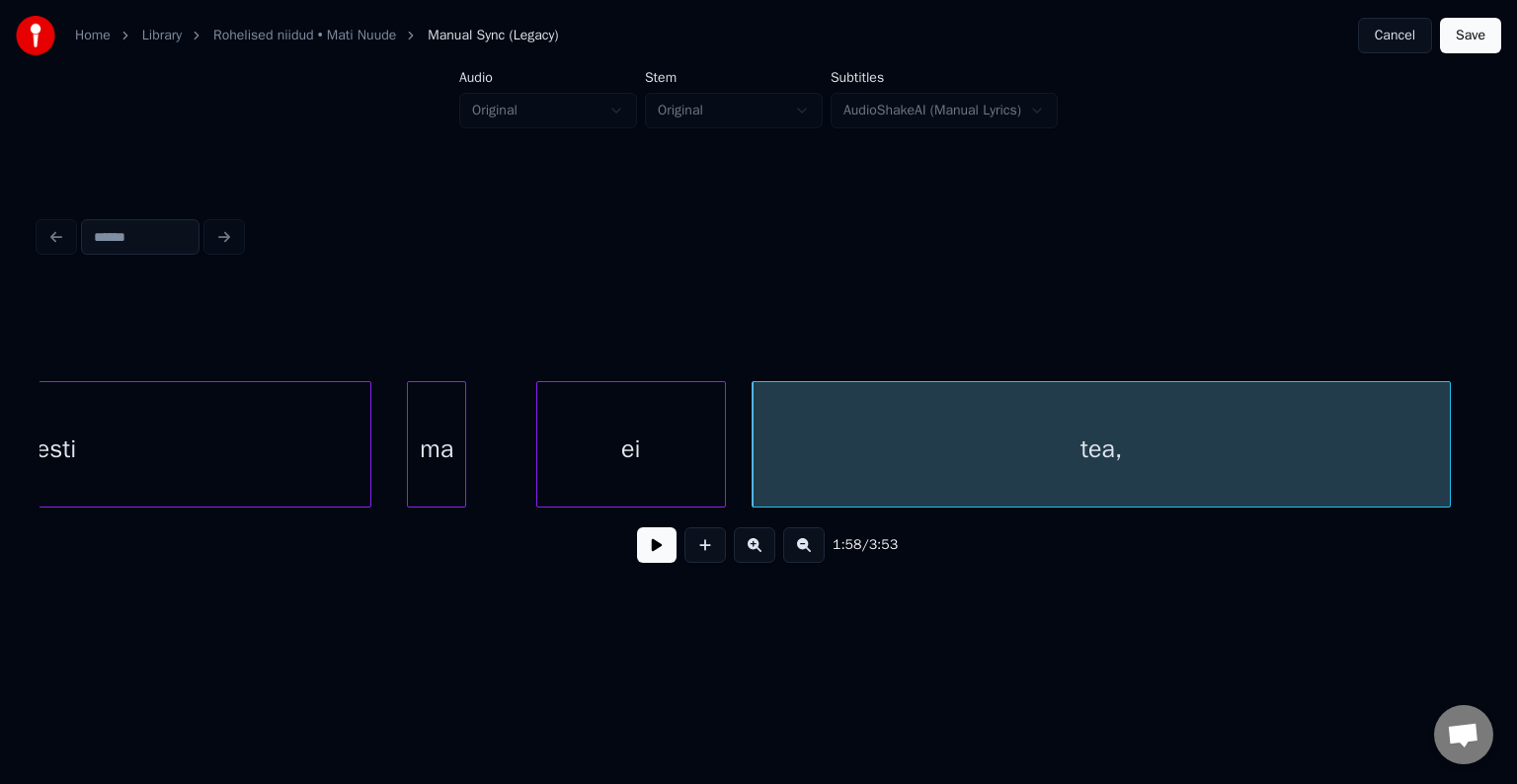 click on "ei" at bounding box center [631, 449] 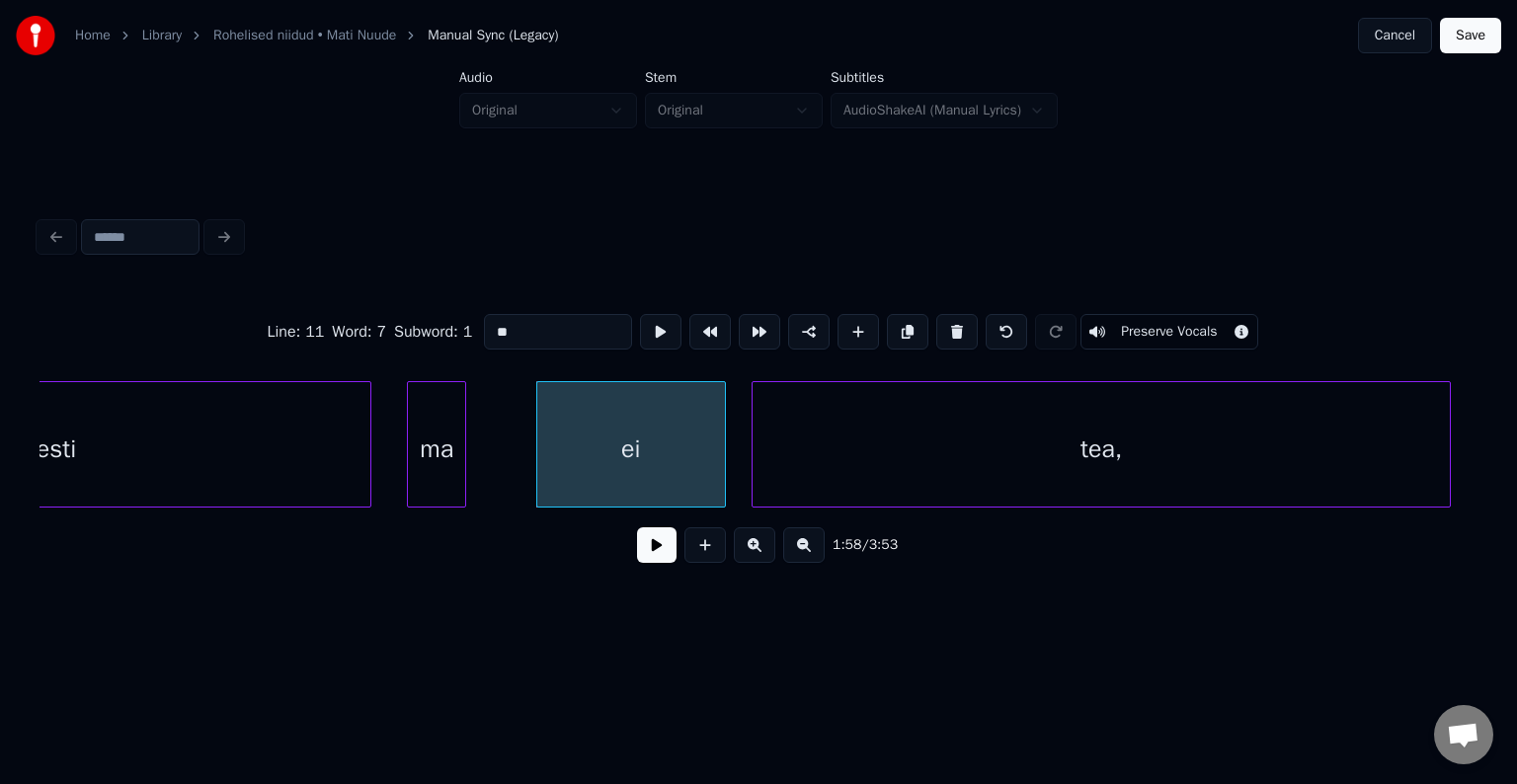 click at bounding box center [657, 545] 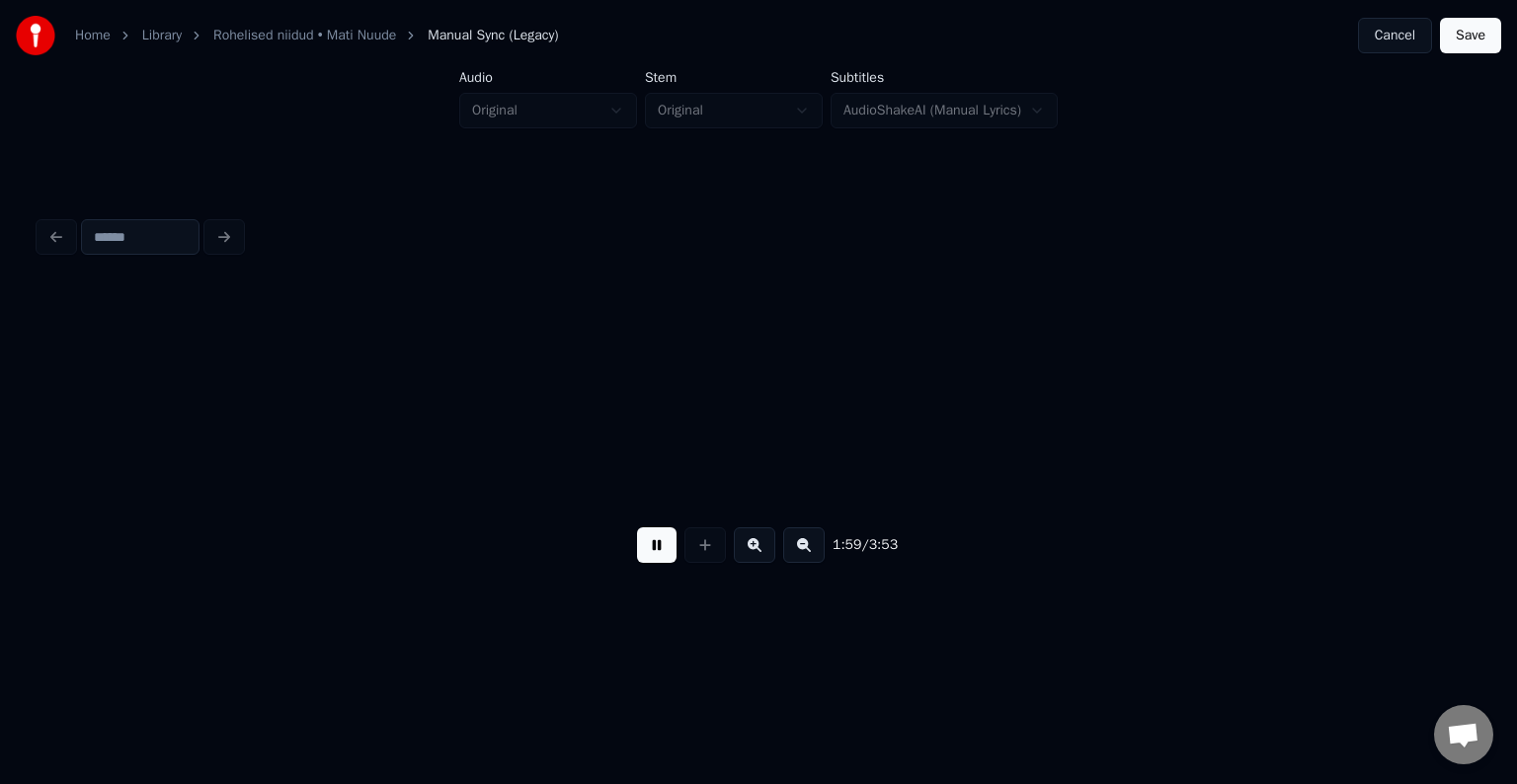 click at bounding box center (657, 545) 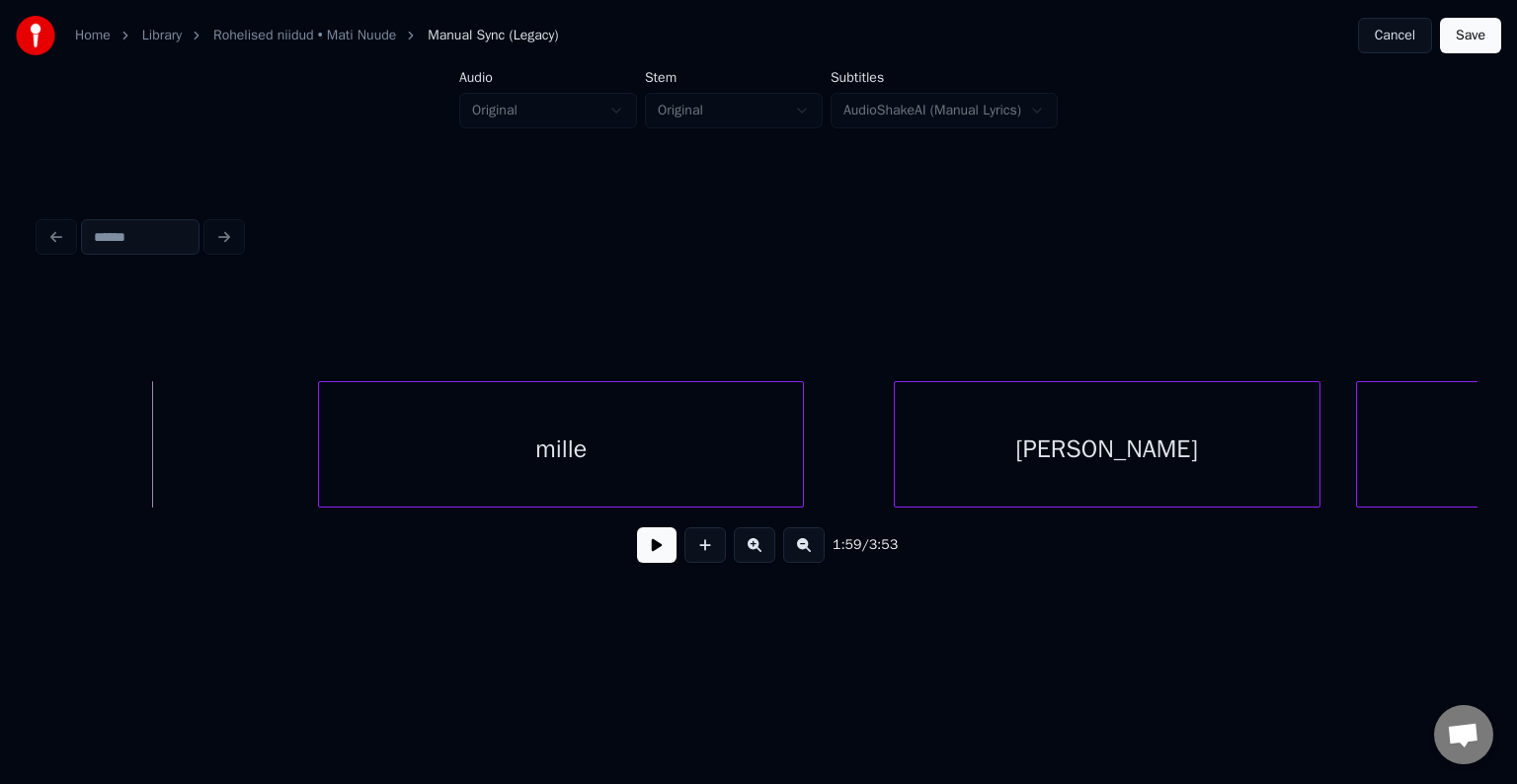 click on "mille" at bounding box center (561, 449) 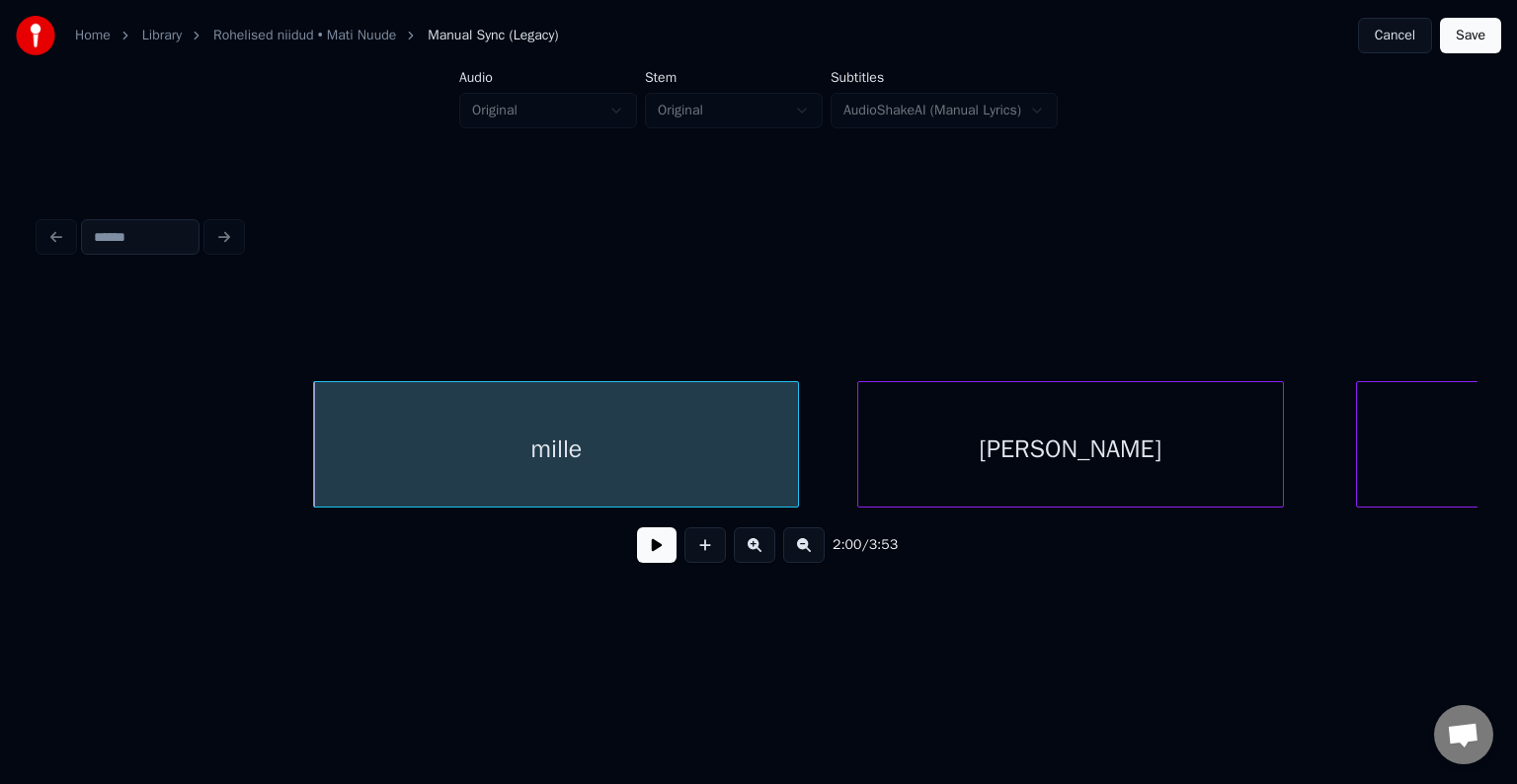 click on "[PERSON_NAME]" at bounding box center [1071, 449] 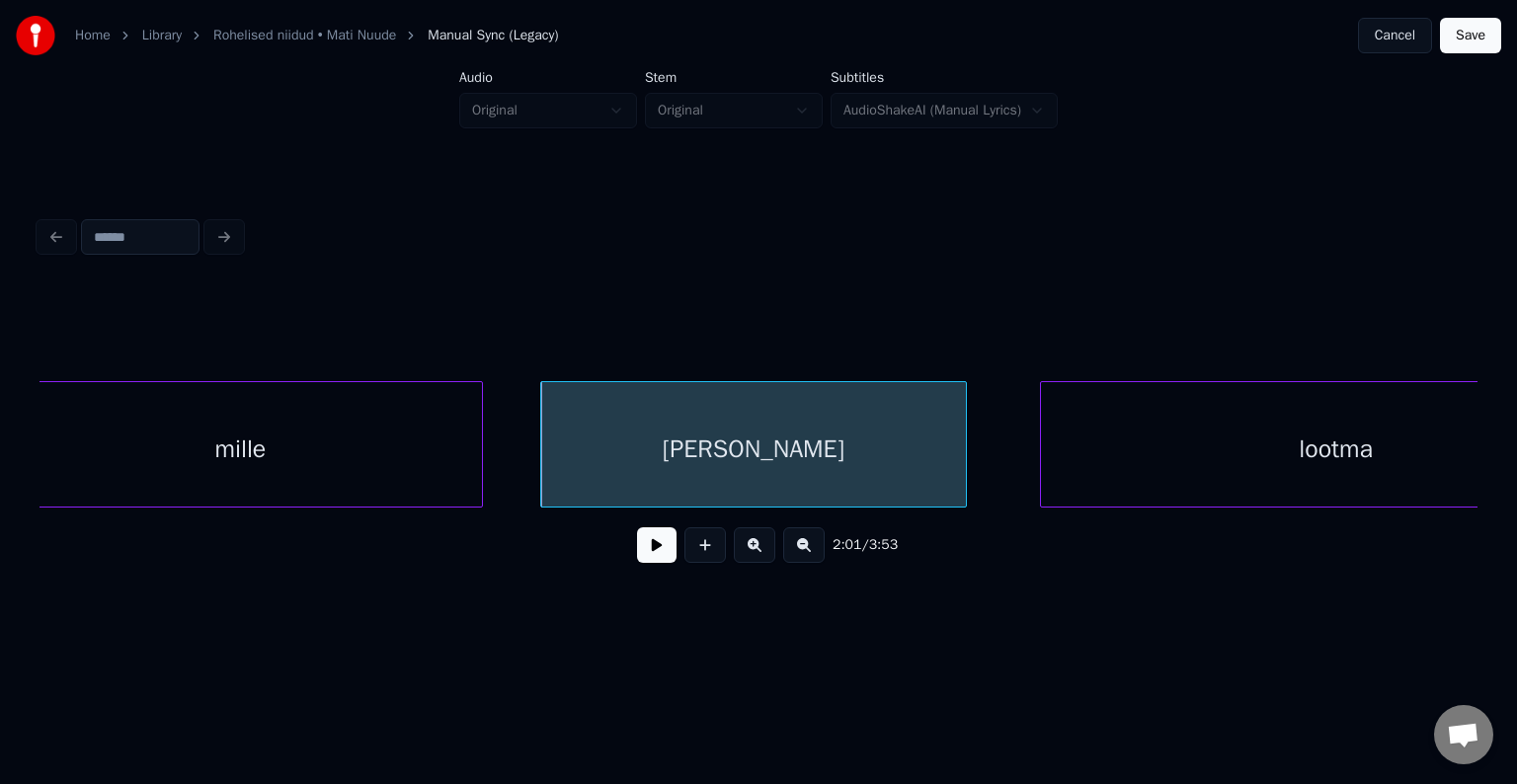 scroll, scrollTop: 0, scrollLeft: 71424, axis: horizontal 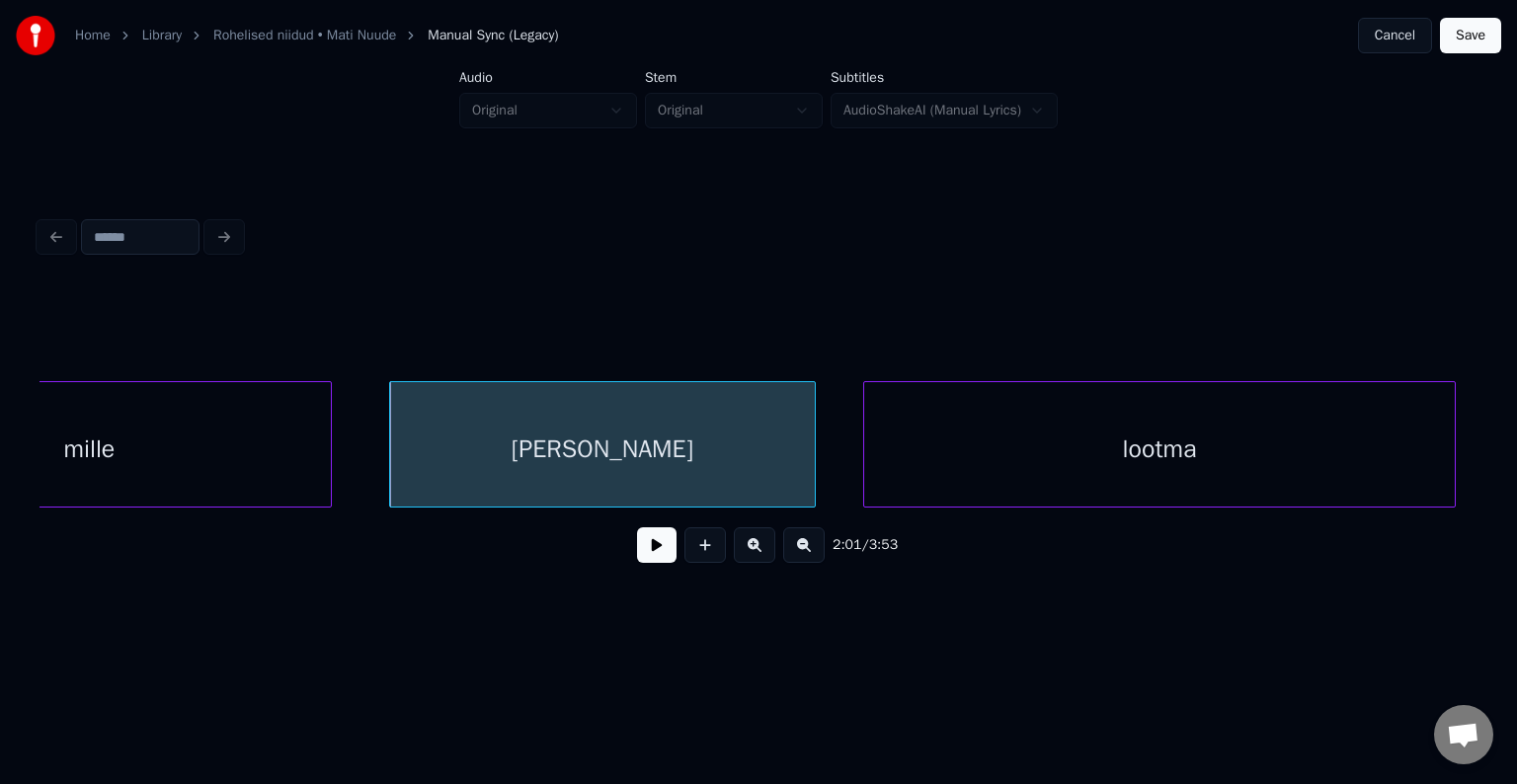 click on "lootma" at bounding box center [1159, 449] 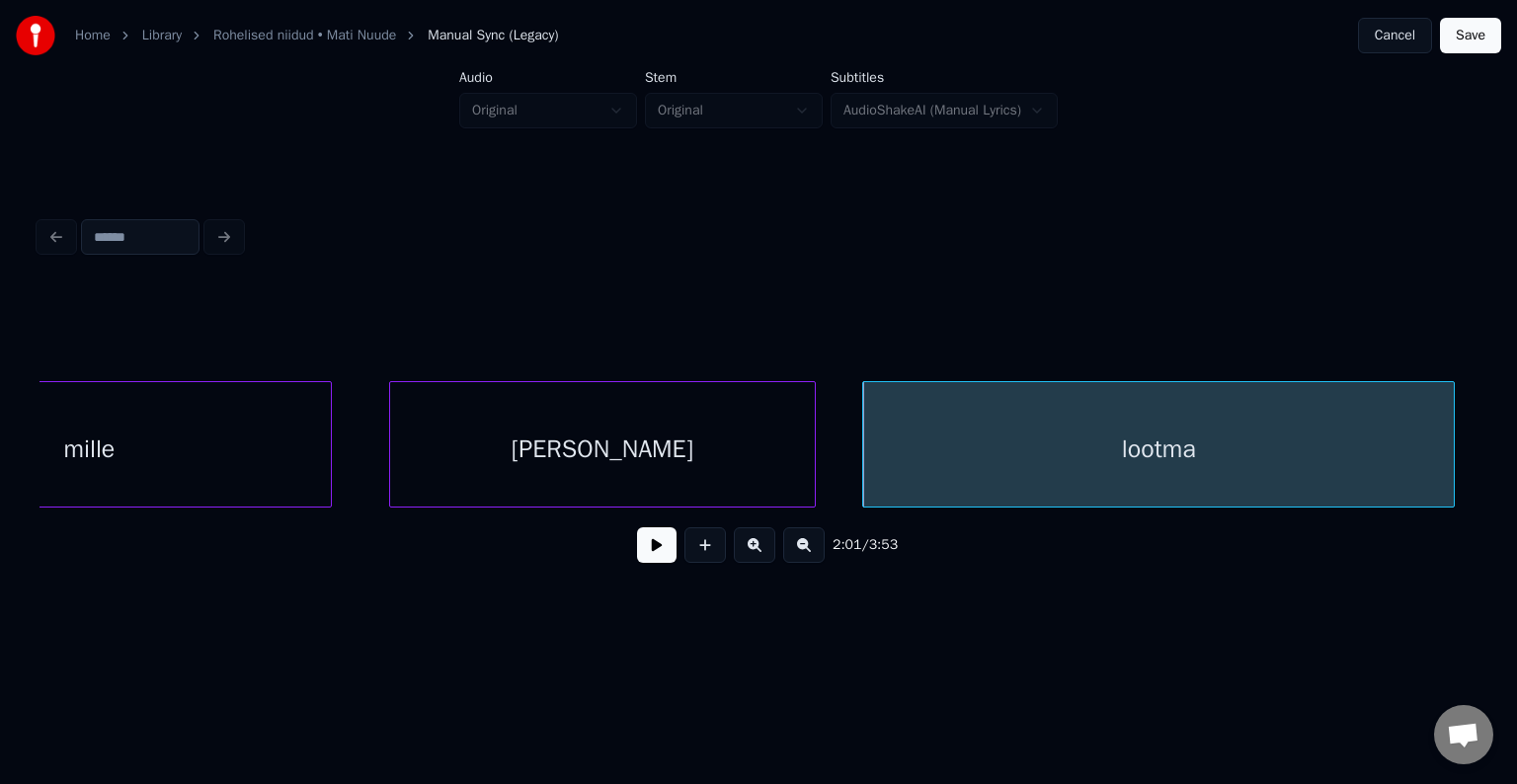 click on "[PERSON_NAME]" at bounding box center [602, 449] 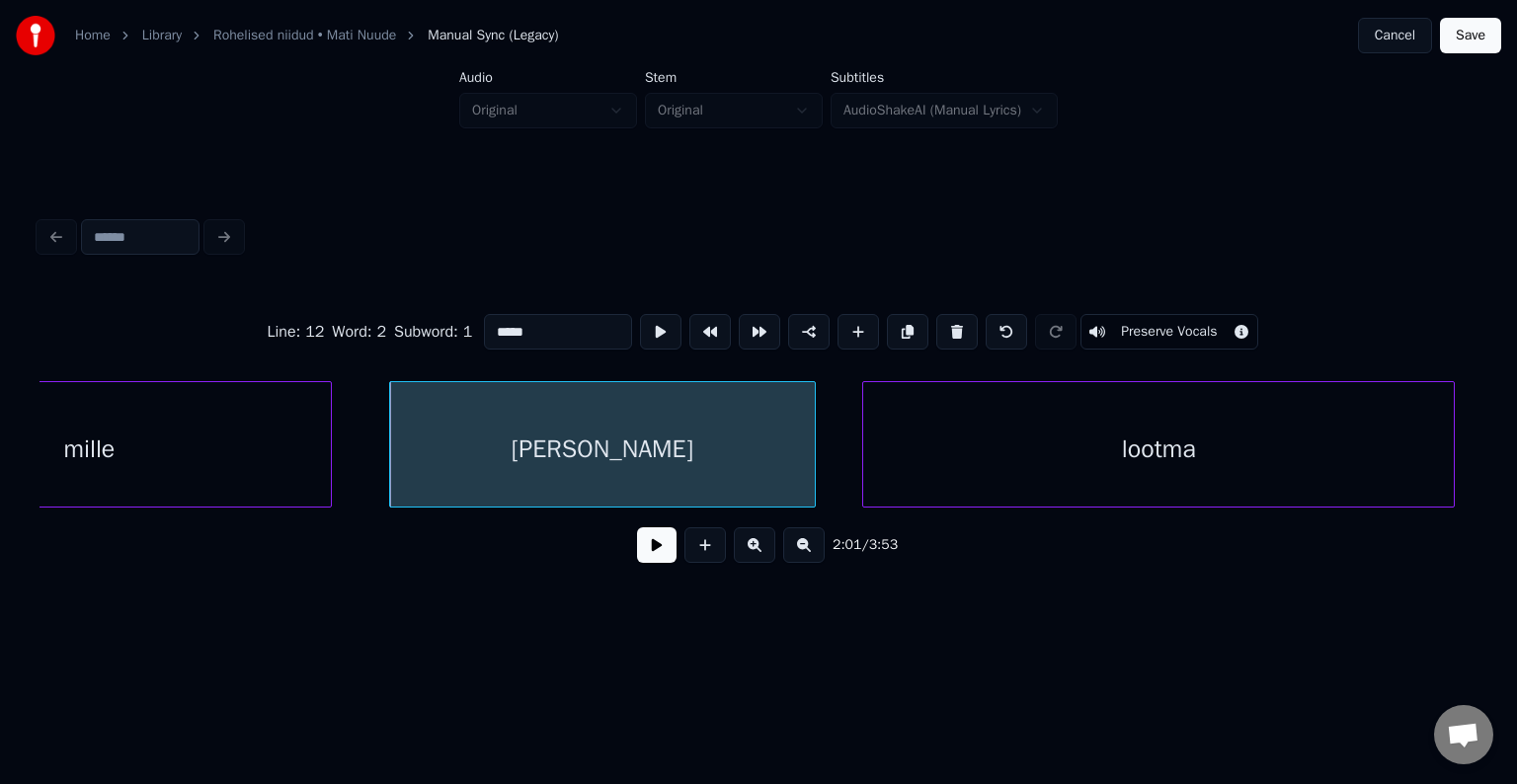 click at bounding box center (657, 545) 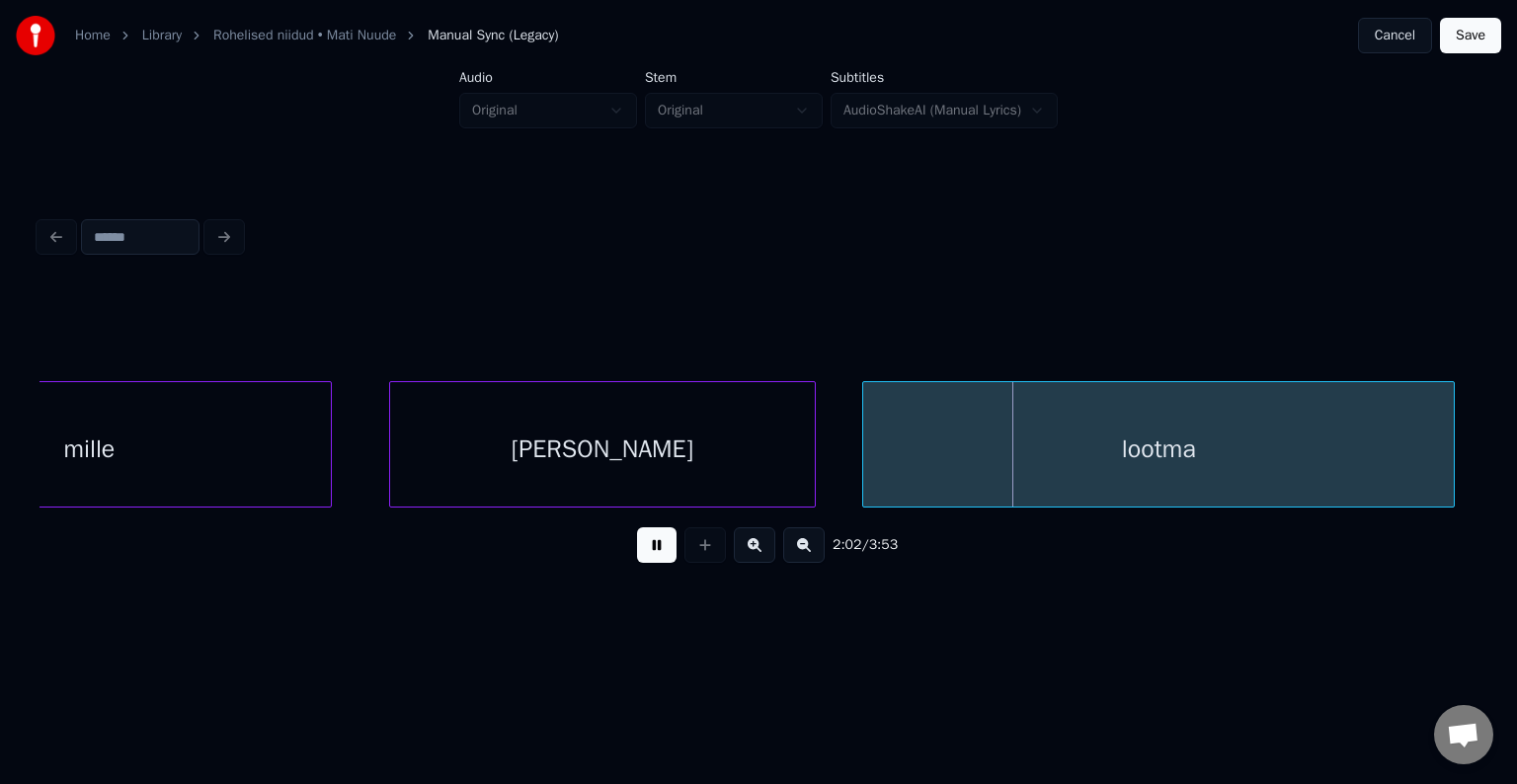 drag, startPoint x: 647, startPoint y: 541, endPoint x: 660, endPoint y: 541, distance: 13 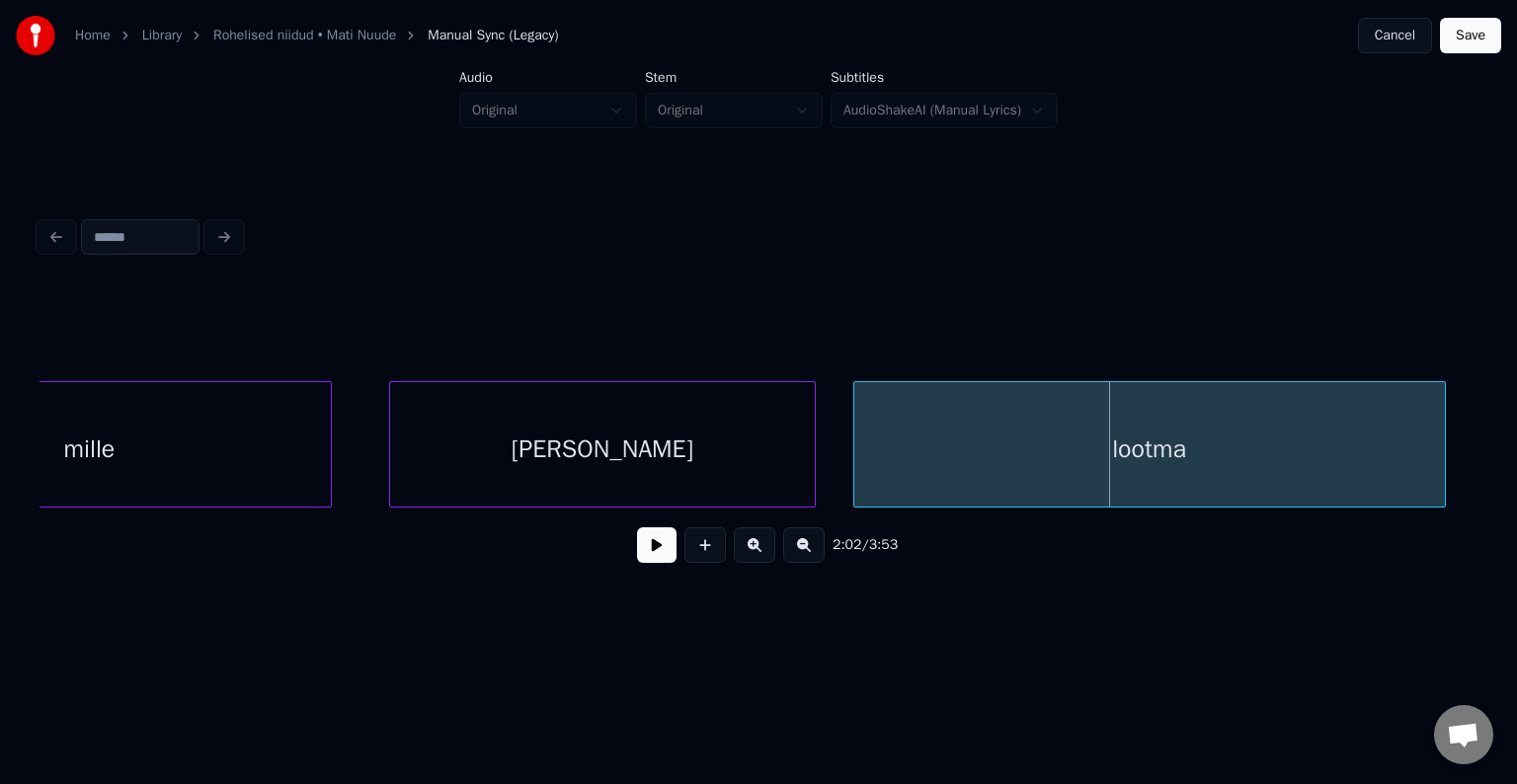 click on "lootma" at bounding box center [1150, 449] 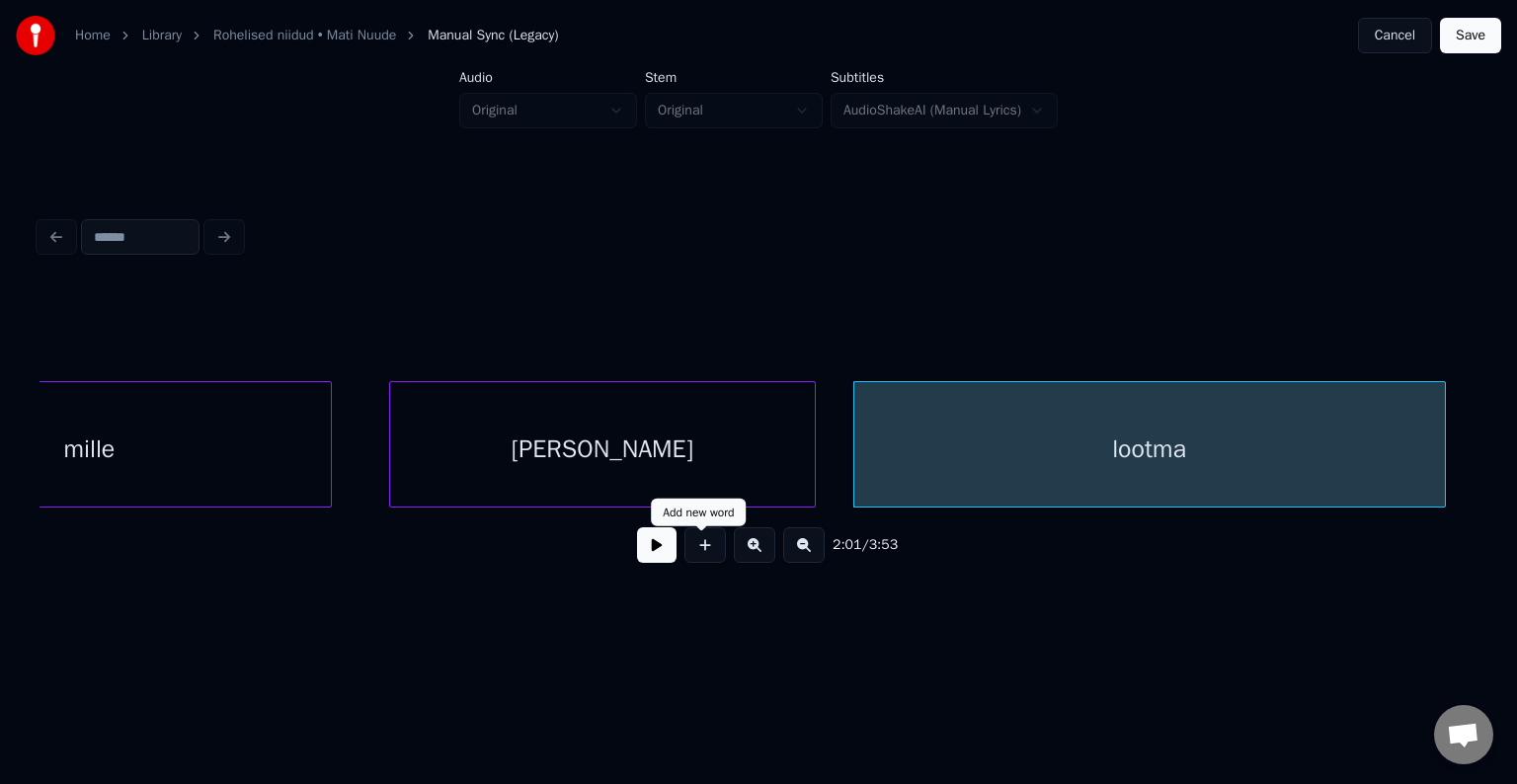 click at bounding box center [657, 545] 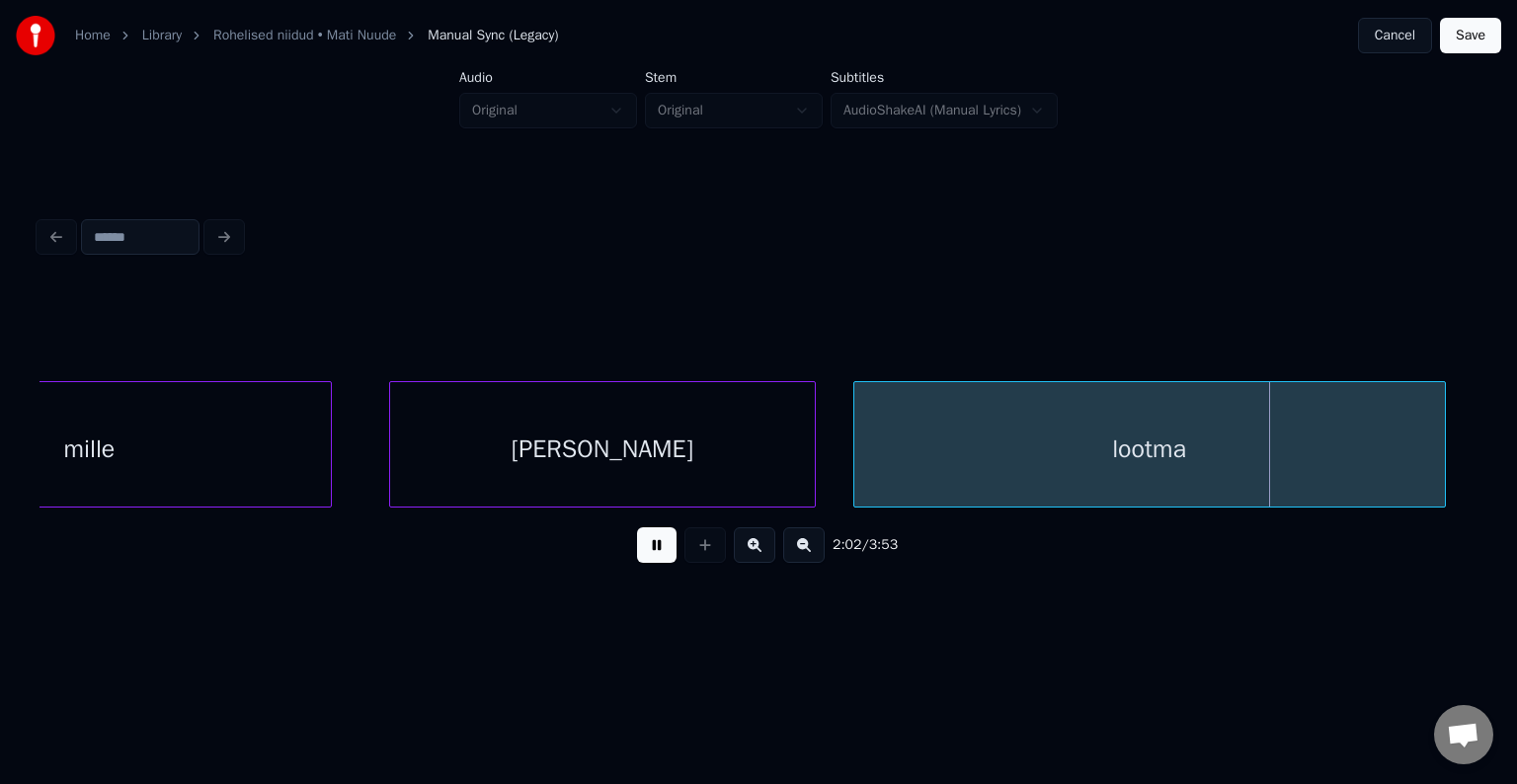click at bounding box center [657, 545] 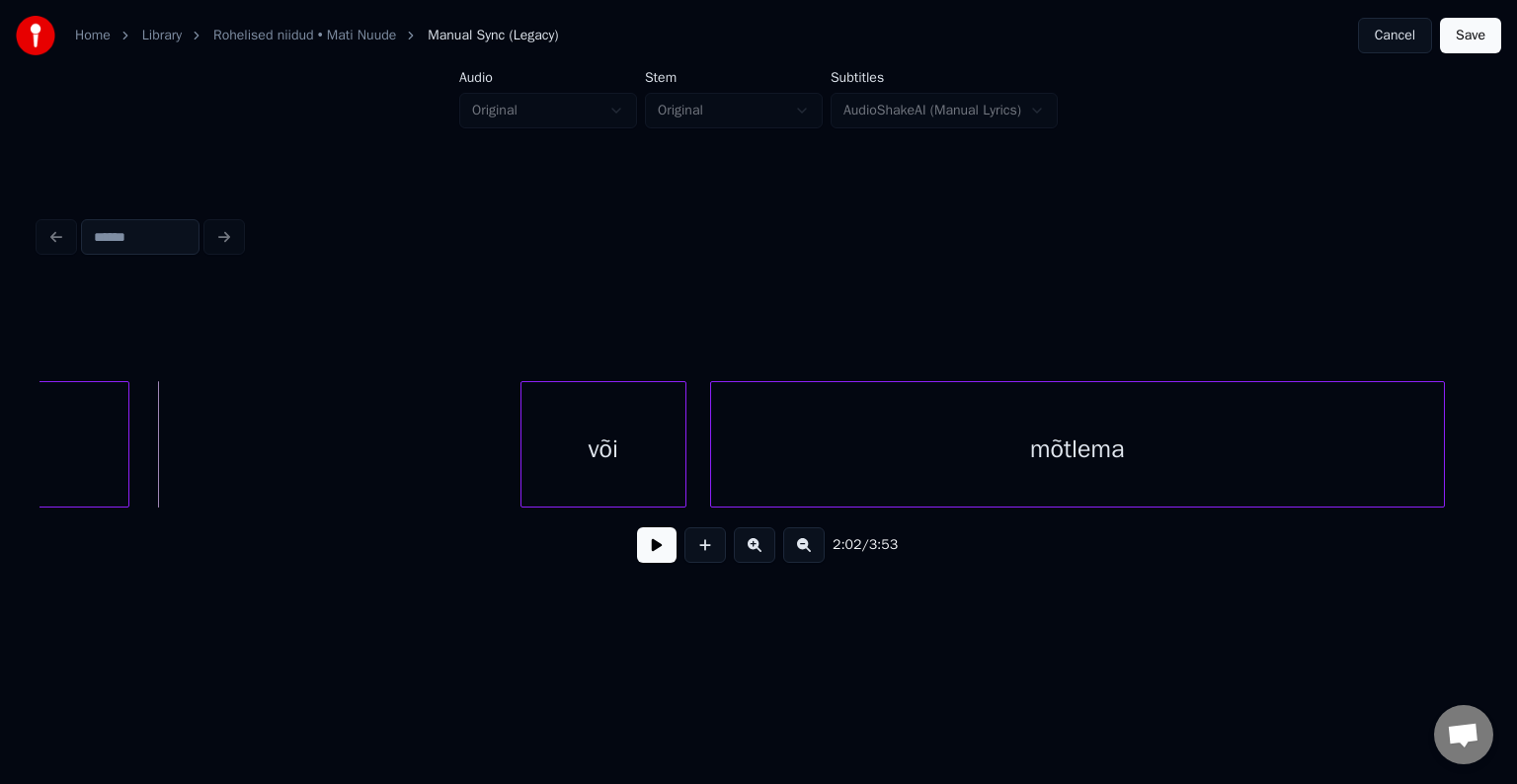 scroll, scrollTop: 0, scrollLeft: 72768, axis: horizontal 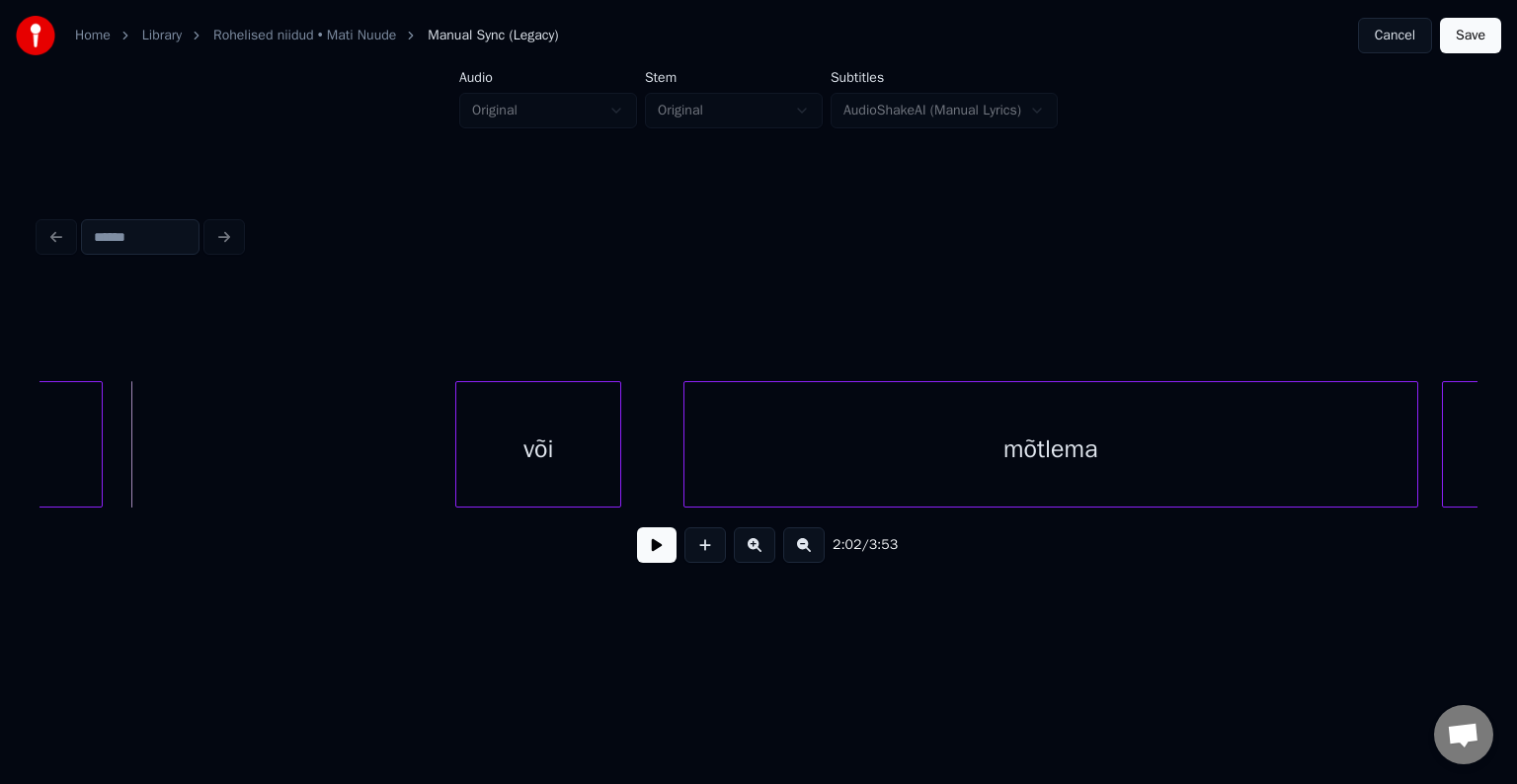 click on "või" at bounding box center (538, 449) 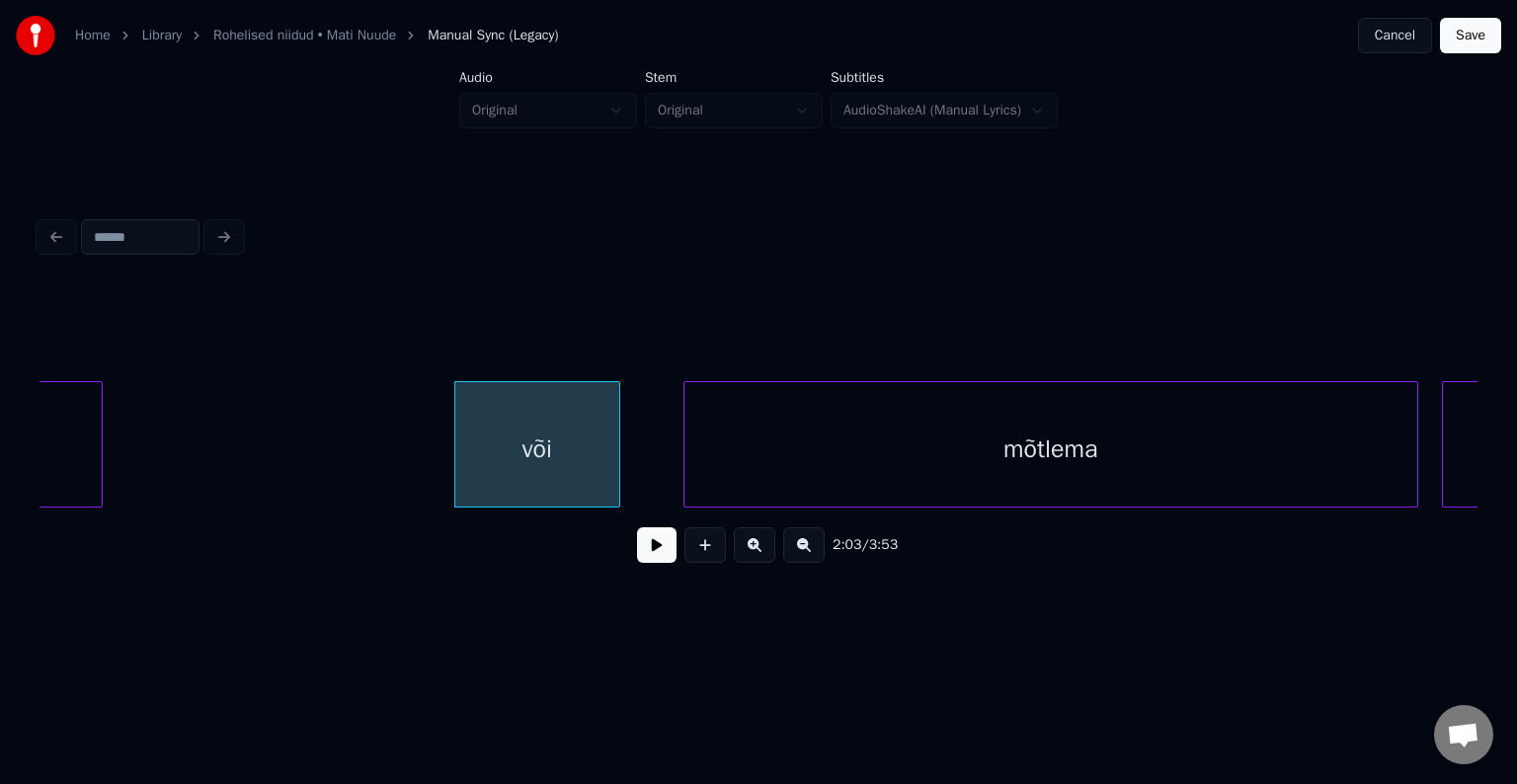 click at bounding box center (657, 545) 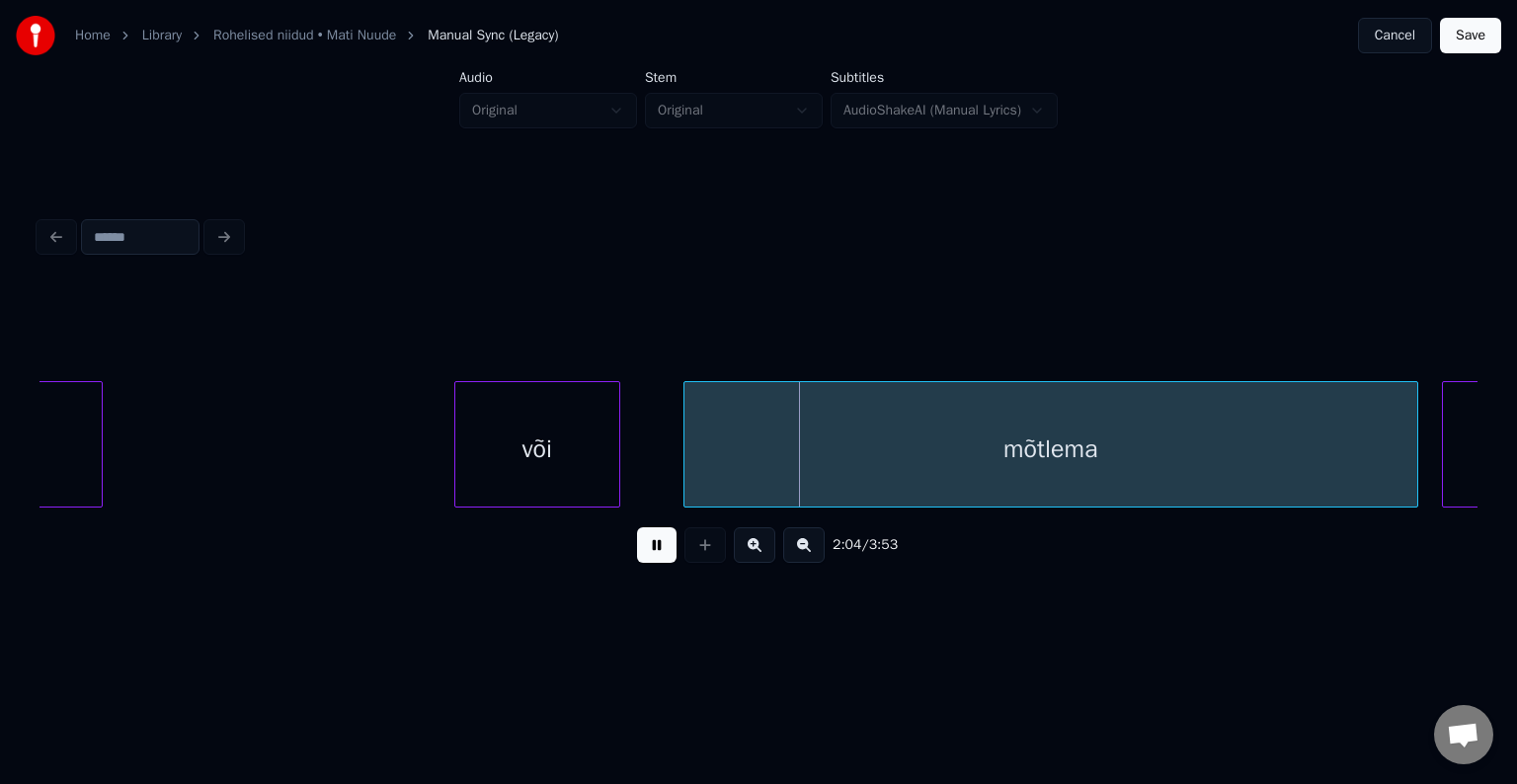 click at bounding box center [657, 545] 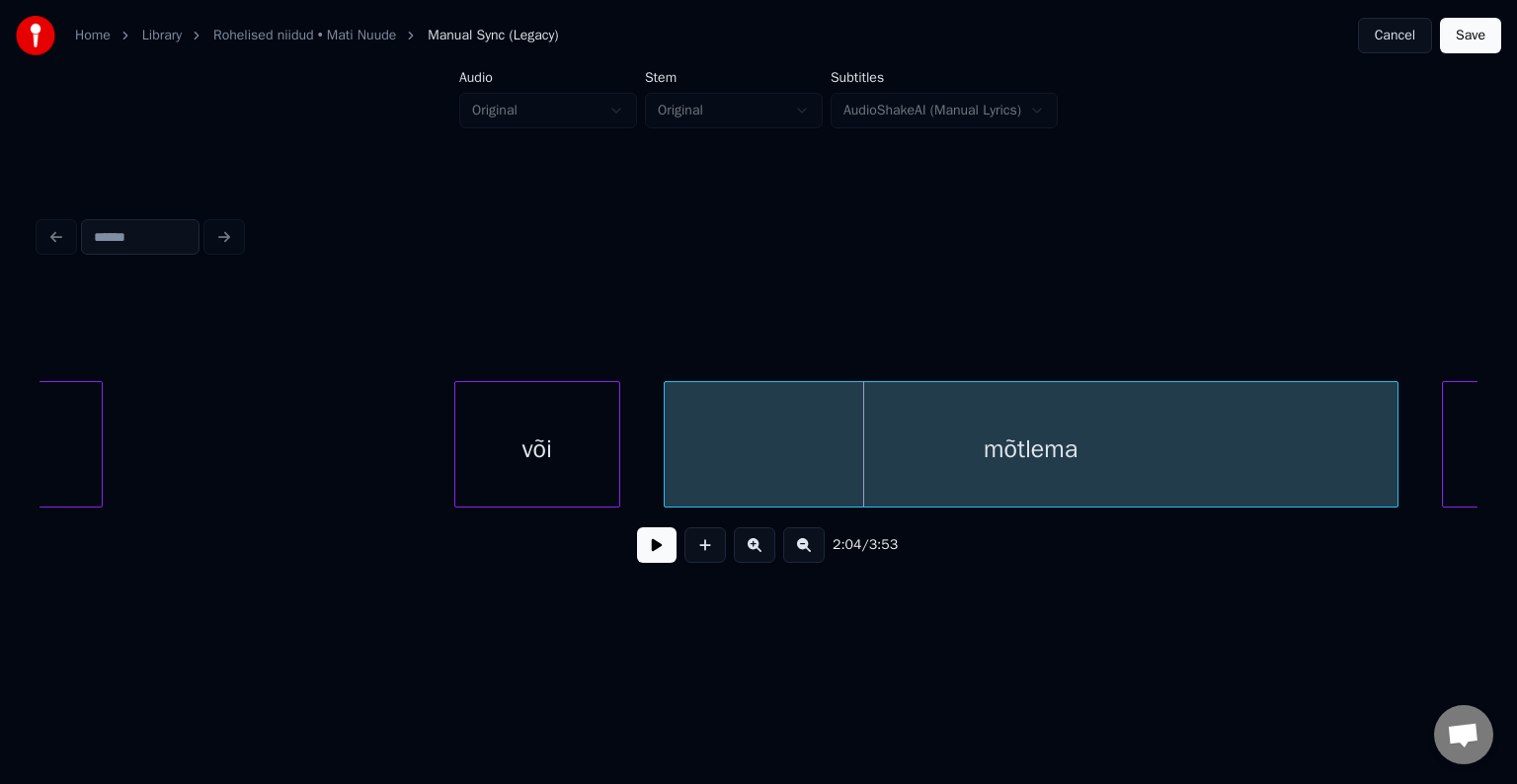 click on "mõtlema" at bounding box center [1031, 449] 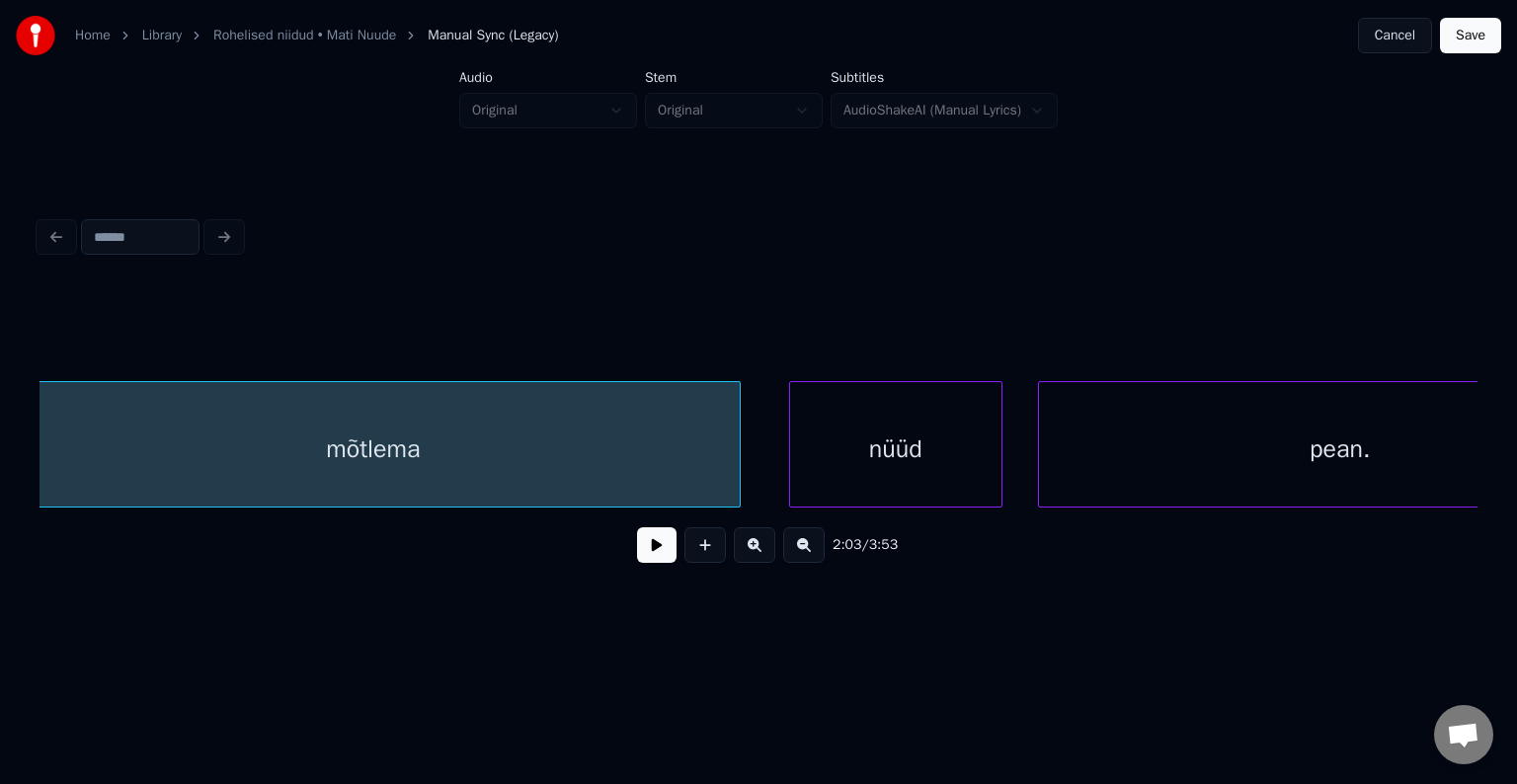 scroll, scrollTop: 0, scrollLeft: 73439, axis: horizontal 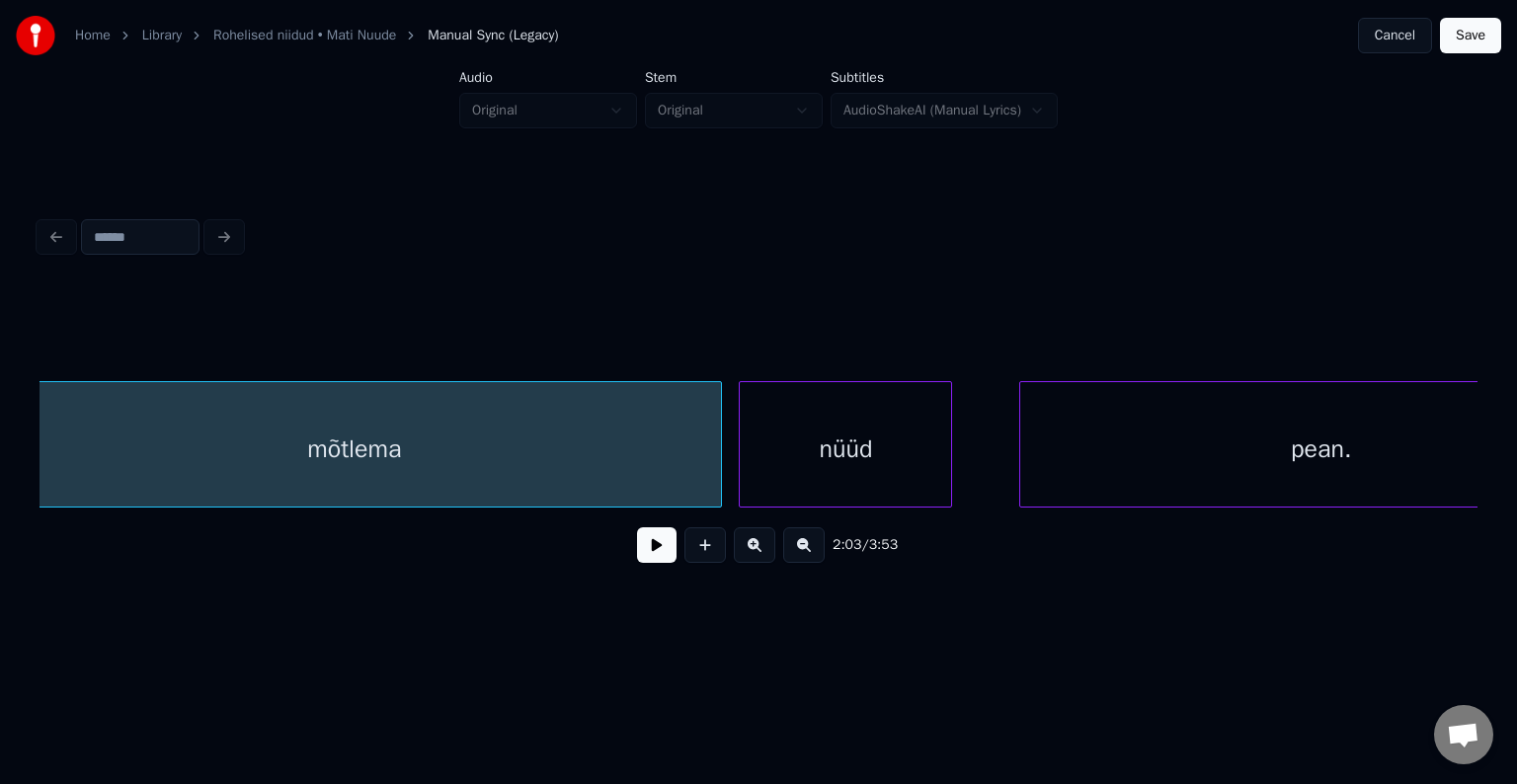 click on "nüüd" at bounding box center [845, 449] 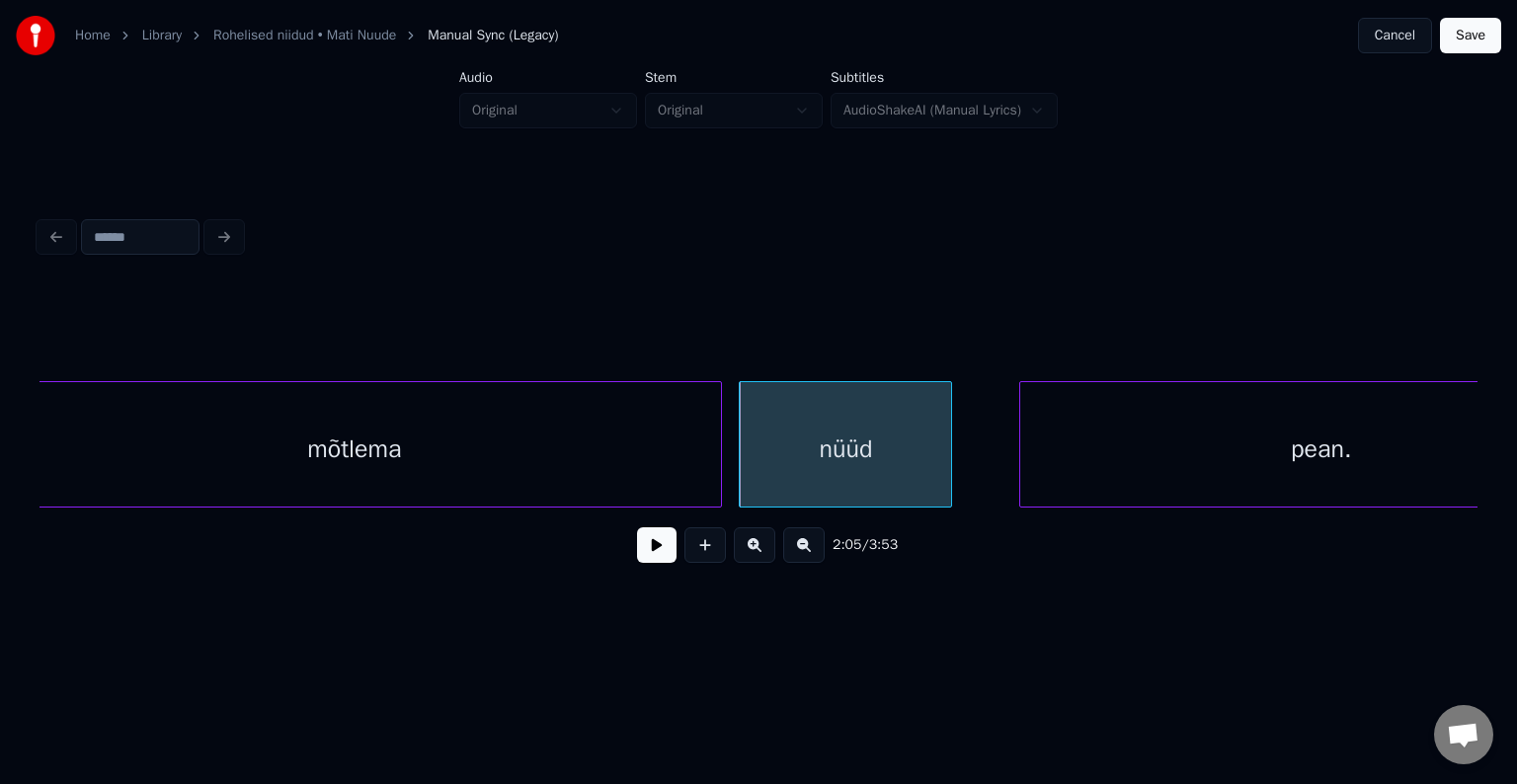scroll, scrollTop: 0, scrollLeft: 73581, axis: horizontal 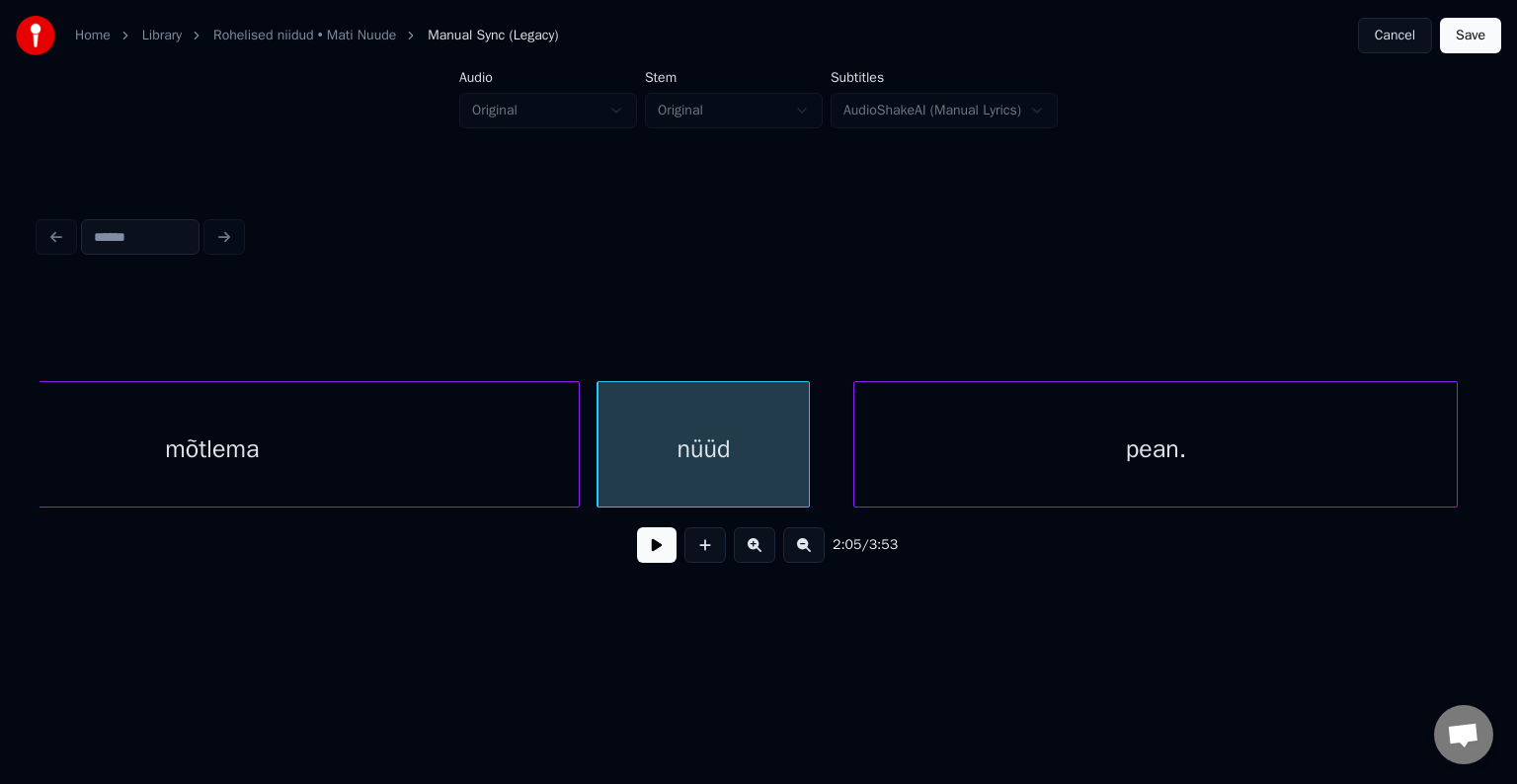 click on "pean." at bounding box center (1156, 449) 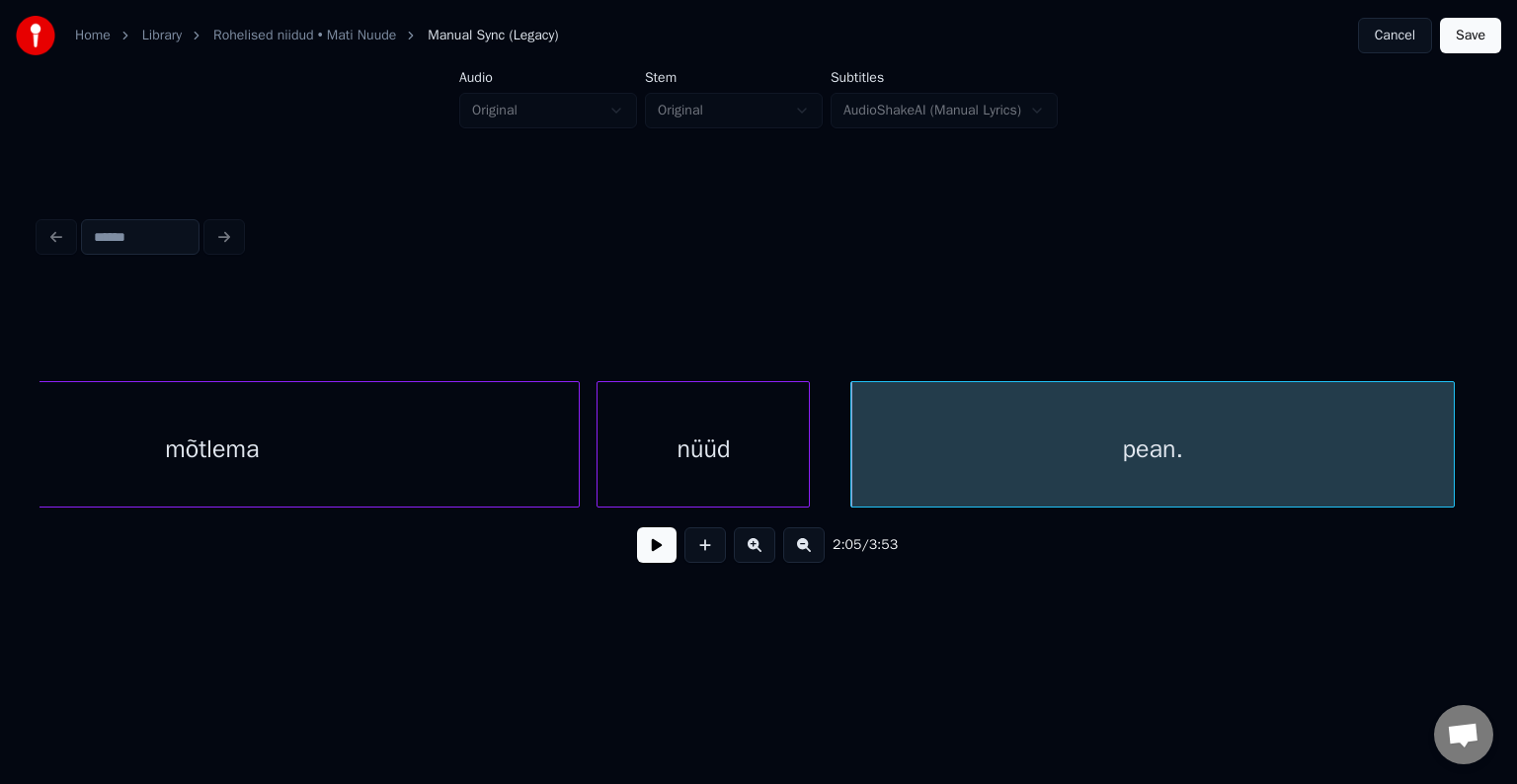 click on "nüüd" at bounding box center [703, 449] 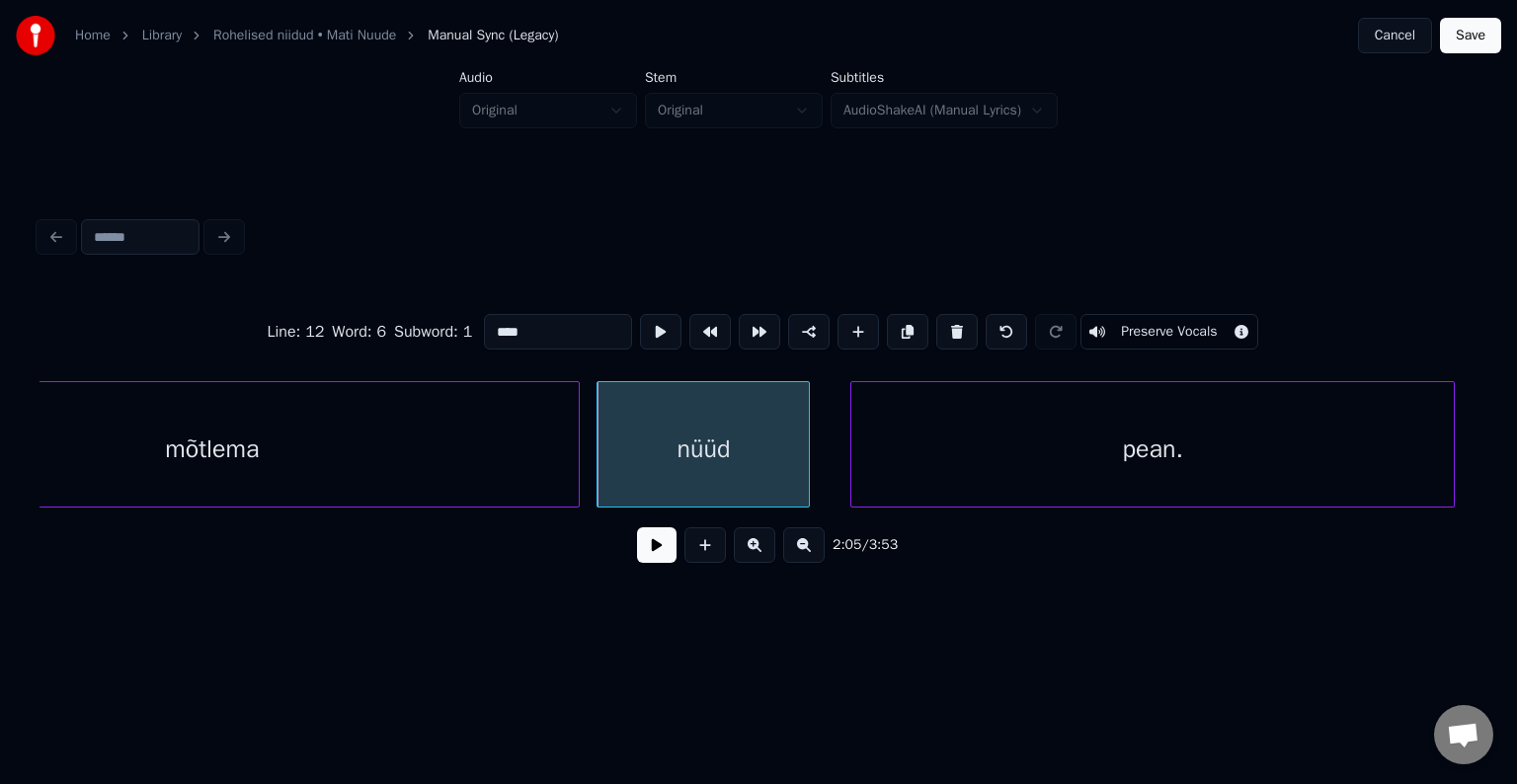 click at bounding box center (657, 545) 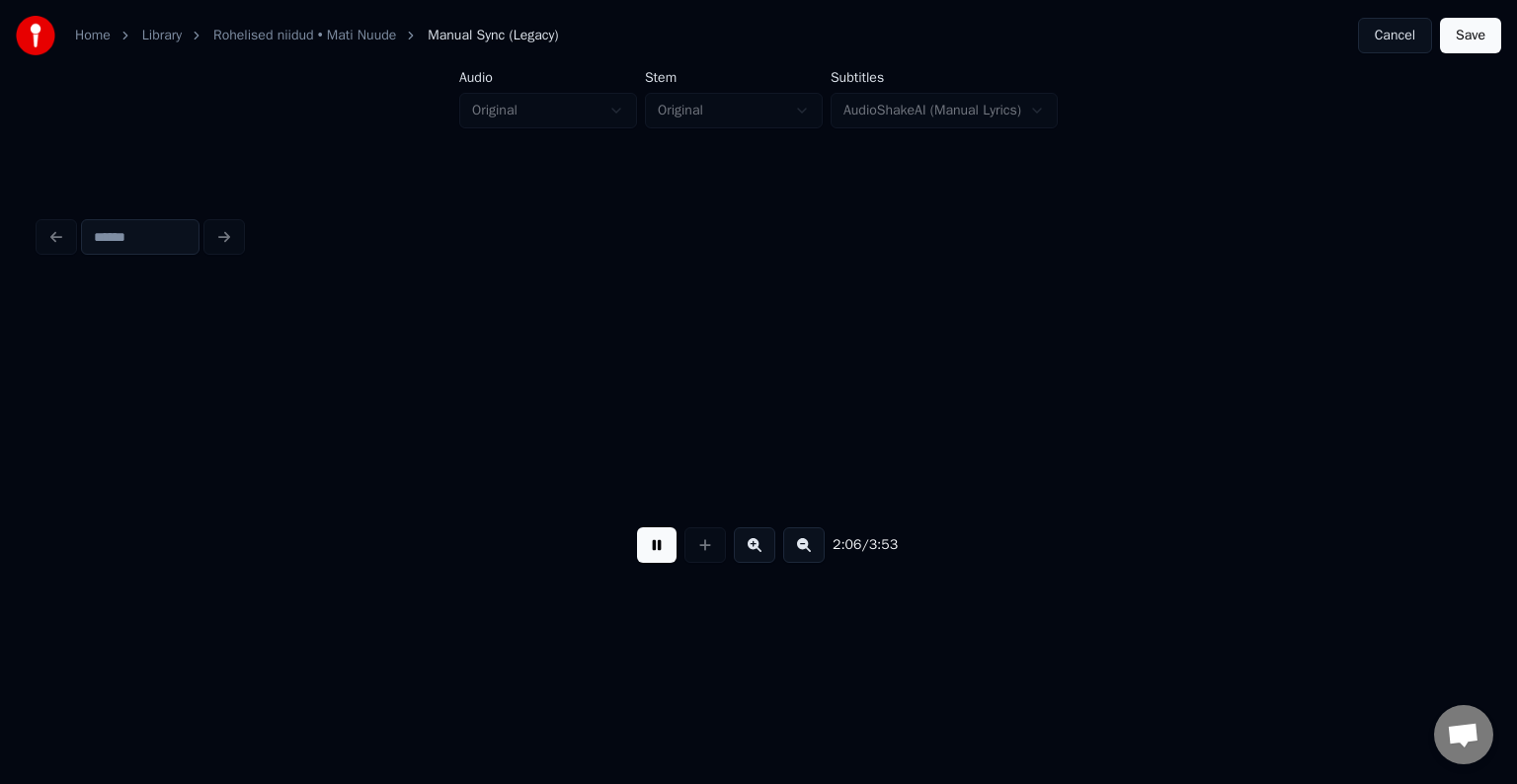 scroll, scrollTop: 0, scrollLeft: 75025, axis: horizontal 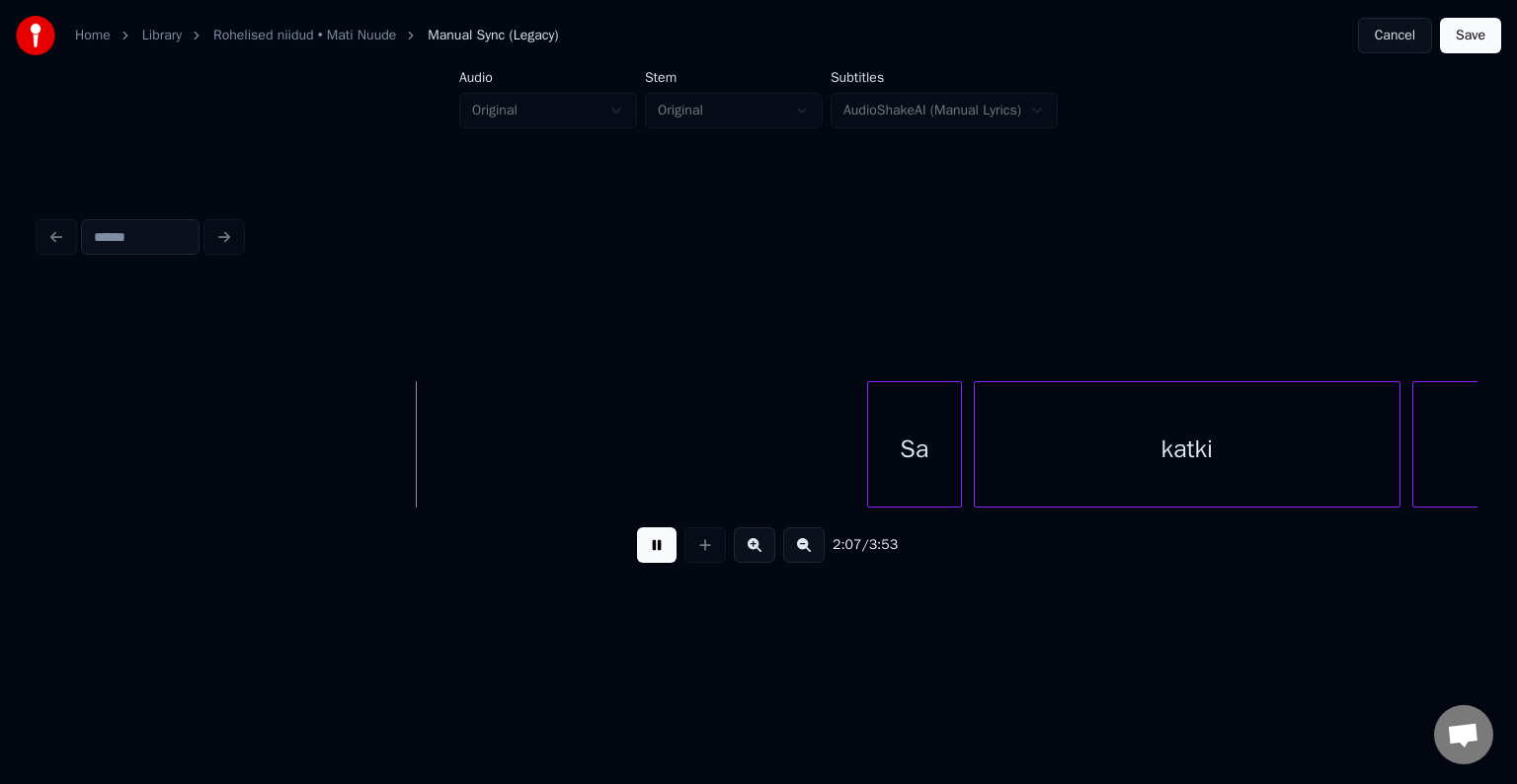 click at bounding box center [657, 545] 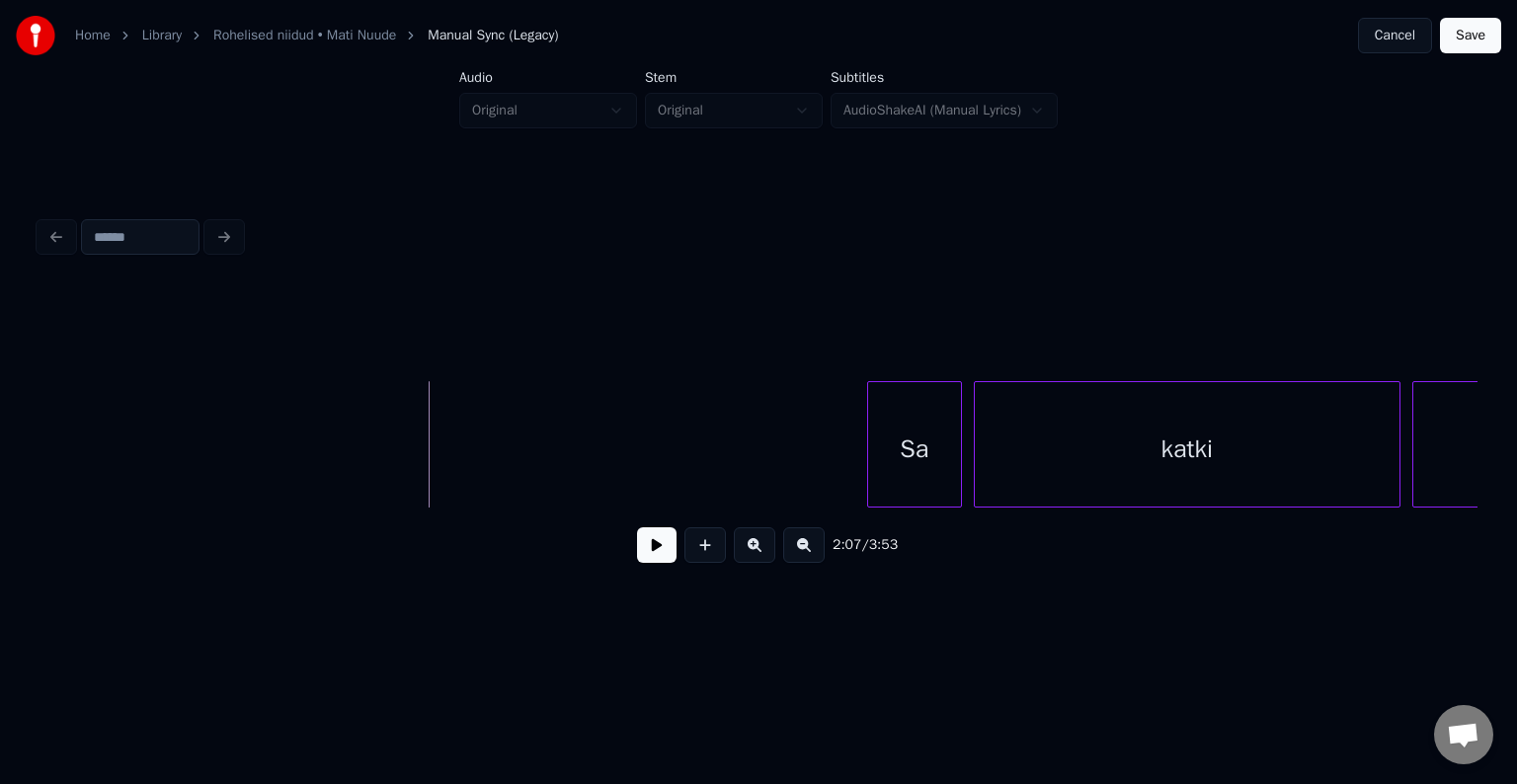 click at bounding box center (657, 545) 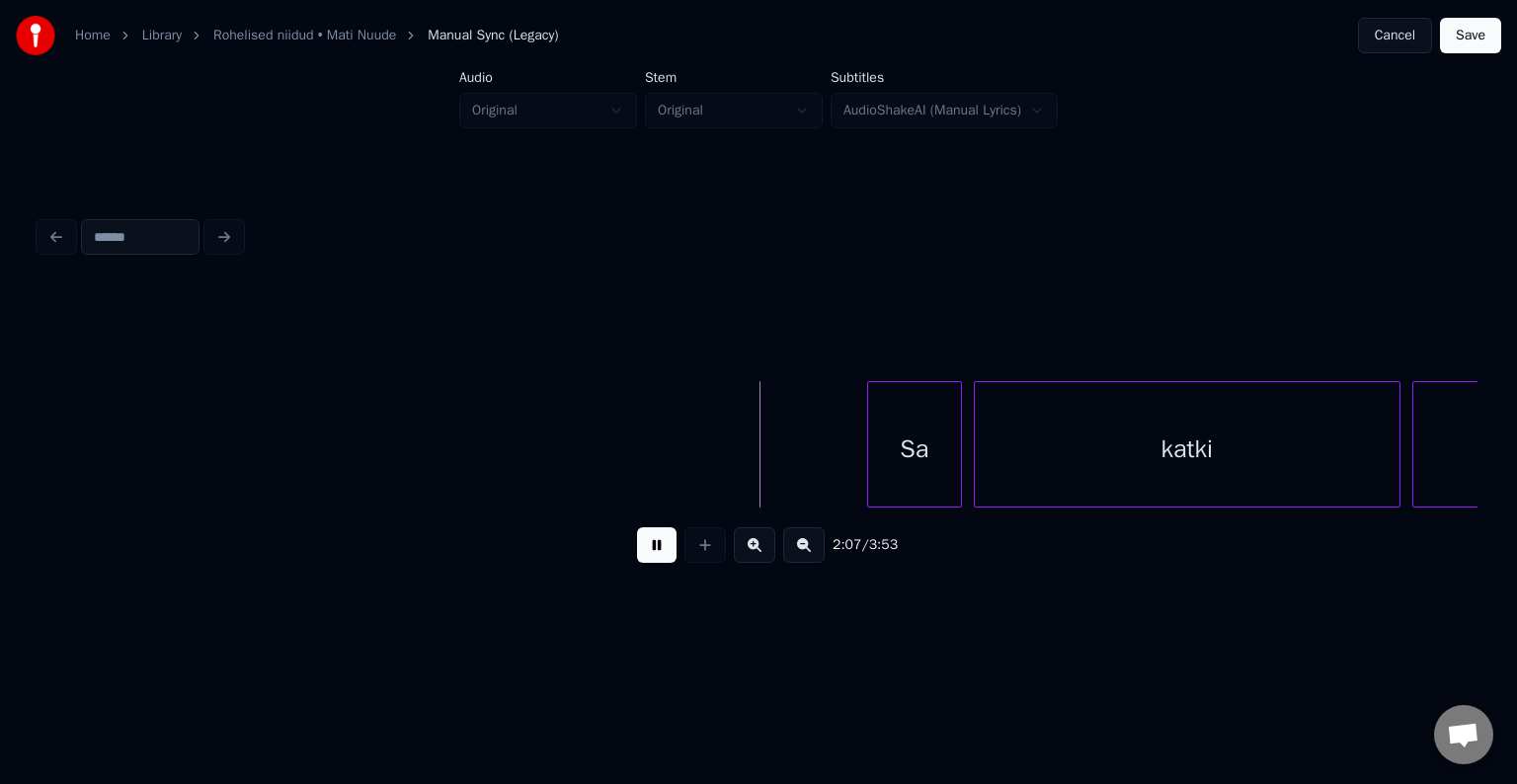 click at bounding box center [657, 545] 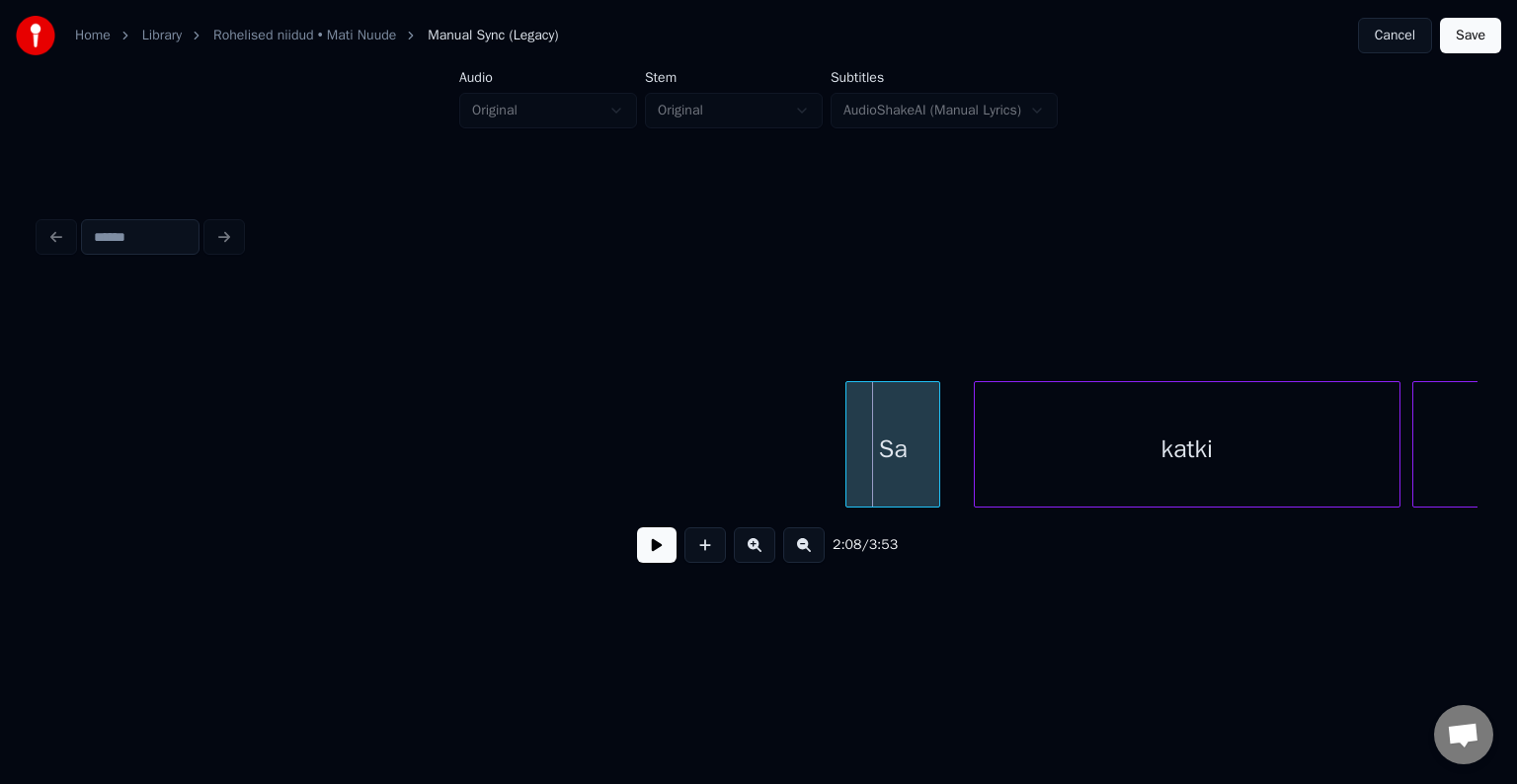 click on "Sa" at bounding box center (893, 449) 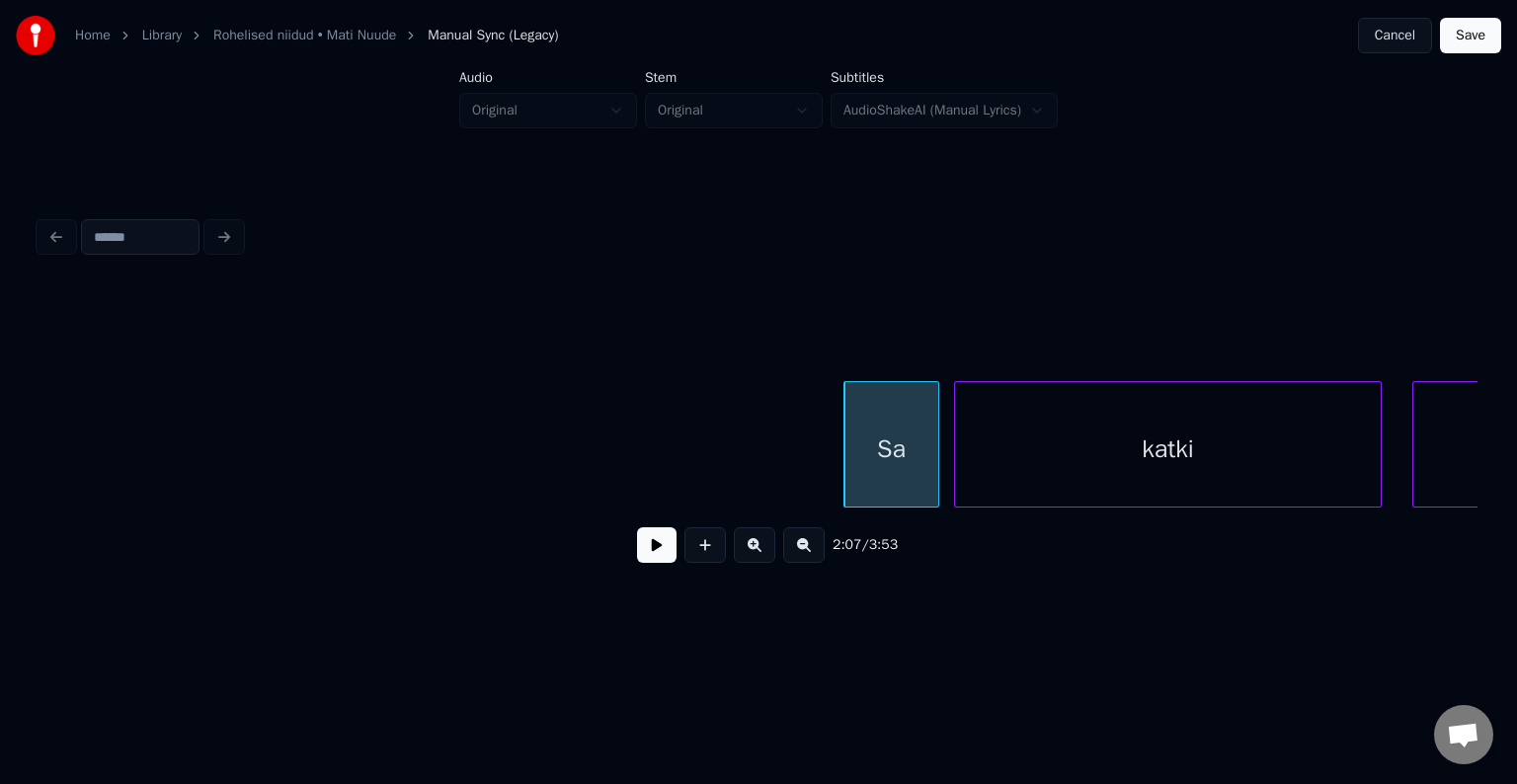 click on "katki" at bounding box center (1167, 449) 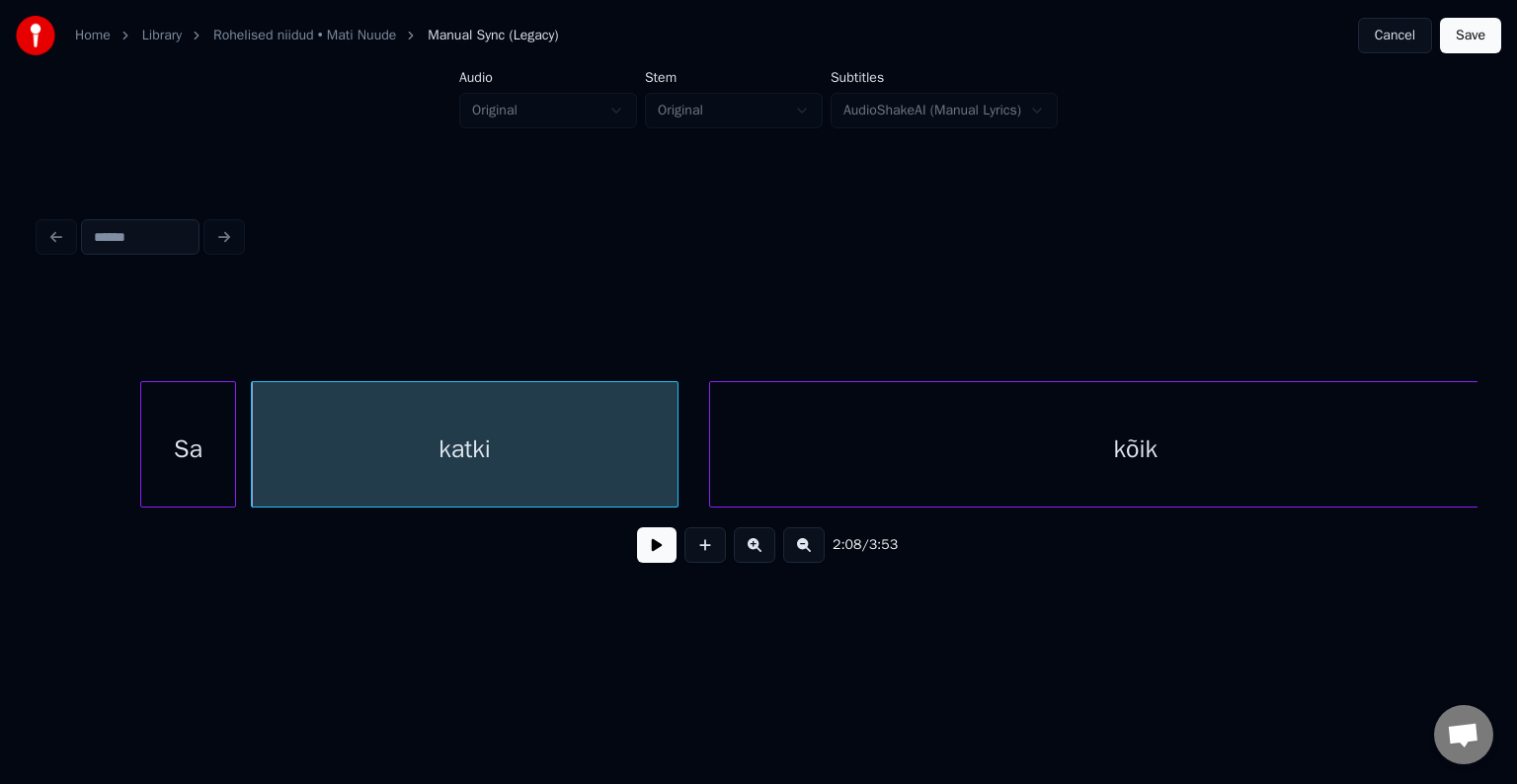 scroll, scrollTop: 0, scrollLeft: 75815, axis: horizontal 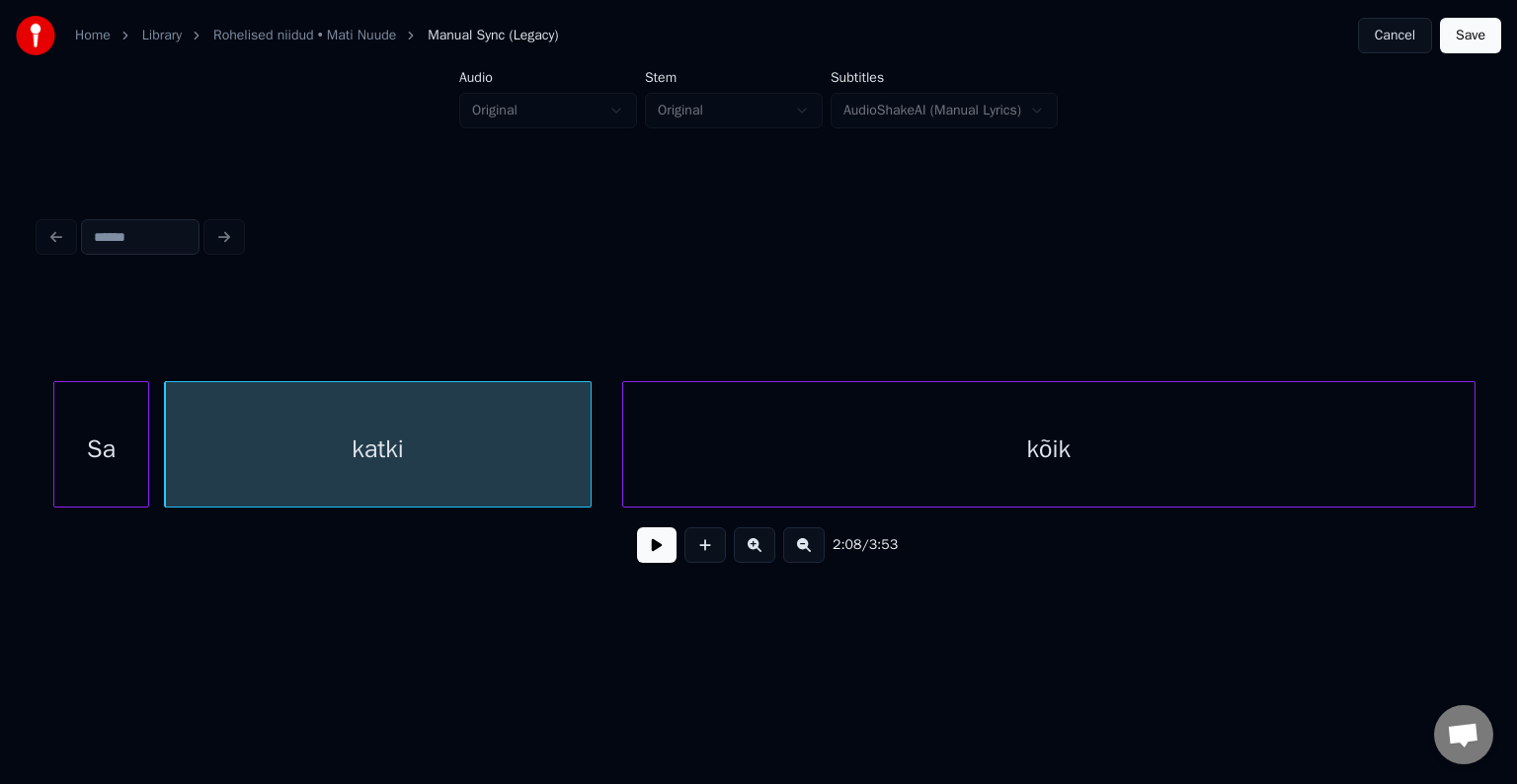 click on "Sa" at bounding box center [101, 449] 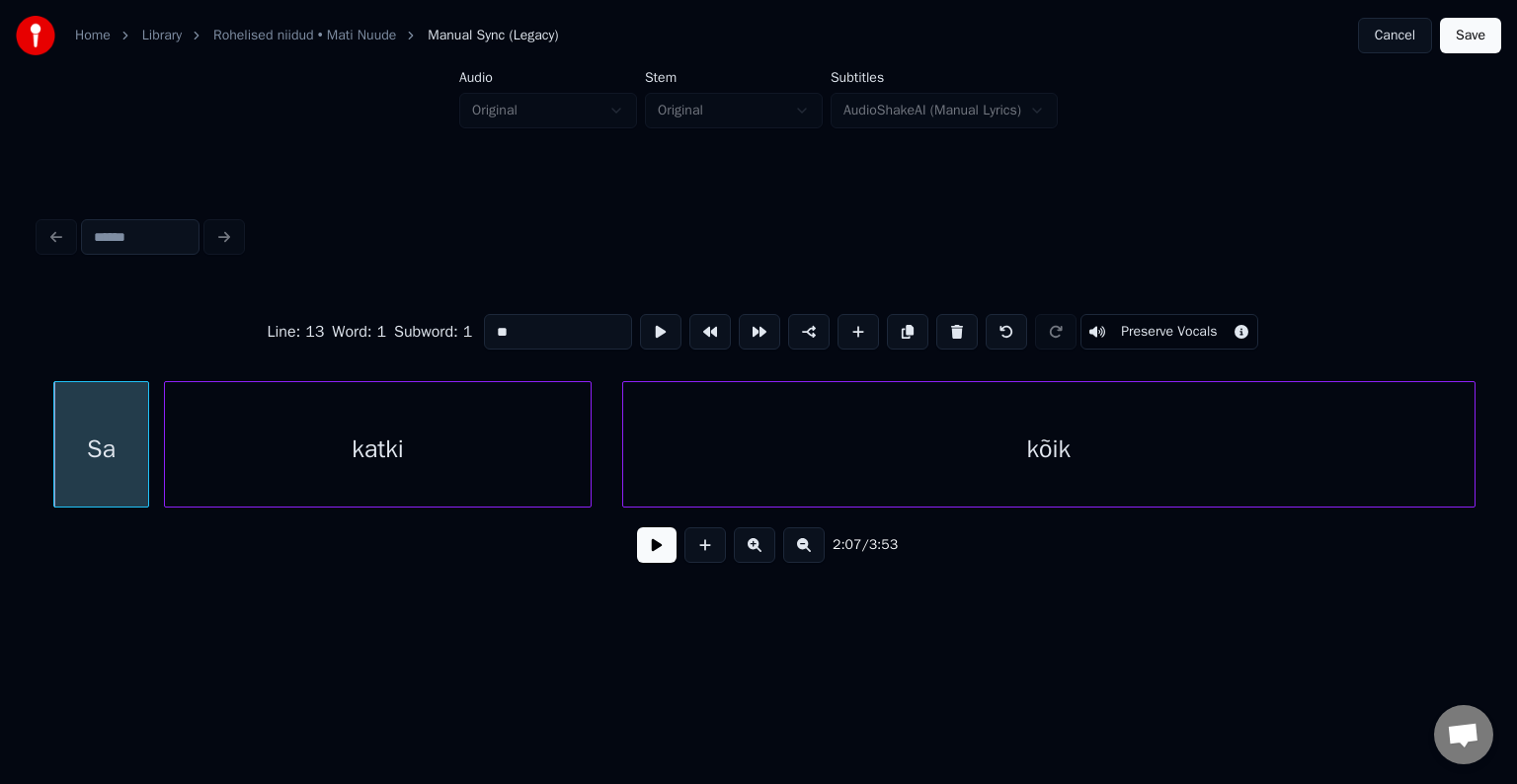 click at bounding box center (657, 545) 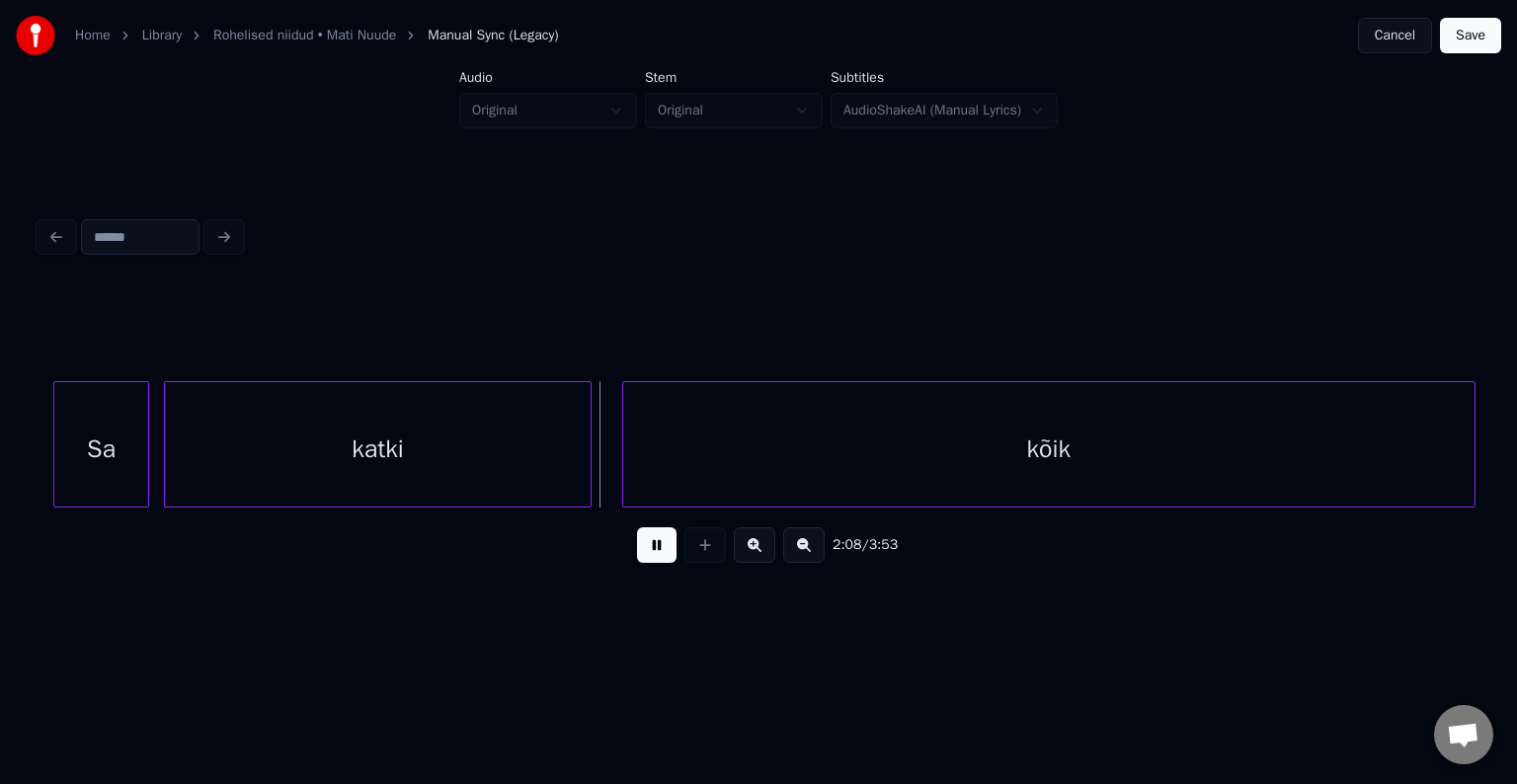 drag, startPoint x: 646, startPoint y: 555, endPoint x: 656, endPoint y: 548, distance: 12.206556 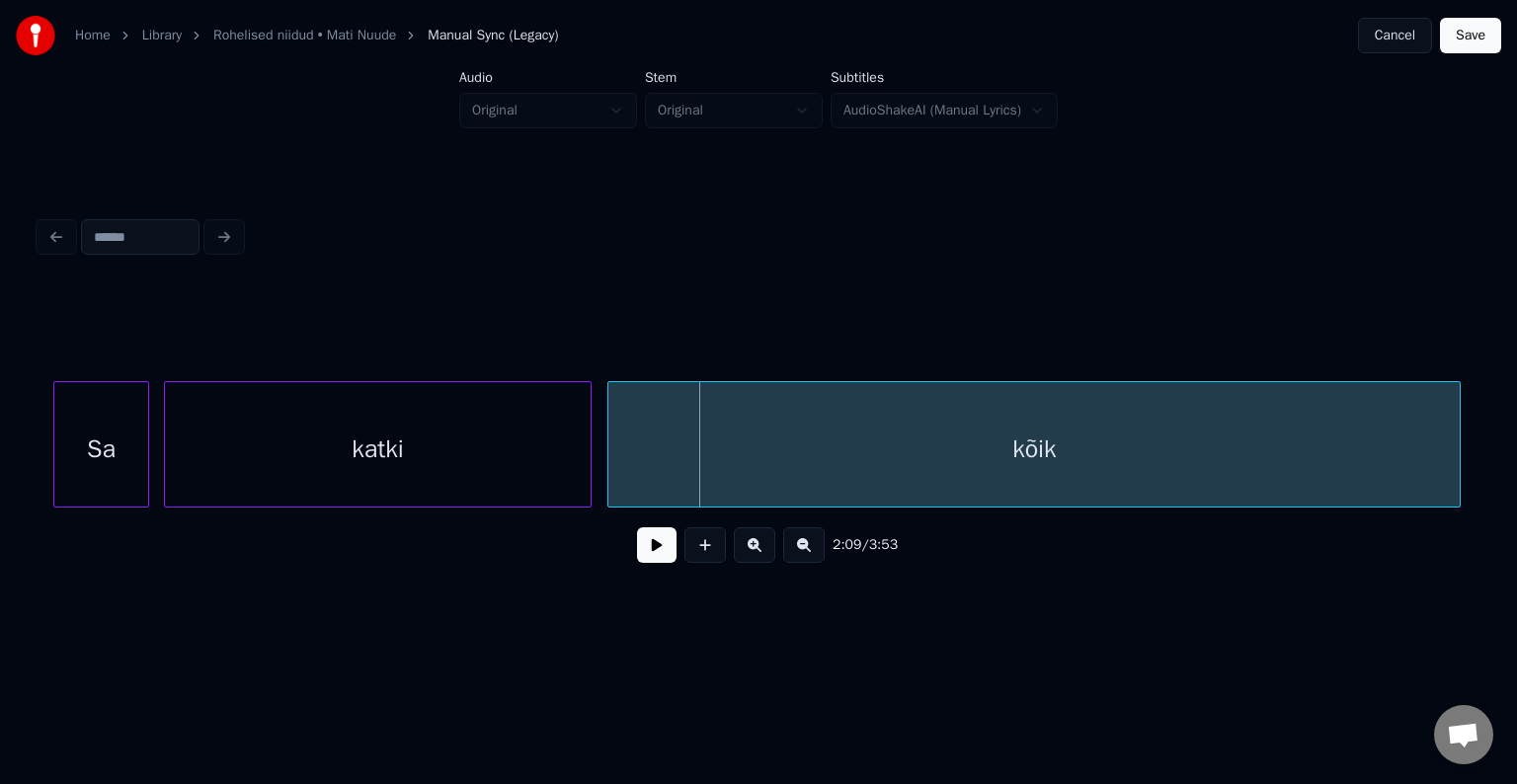click on "kõik" at bounding box center [1034, 449] 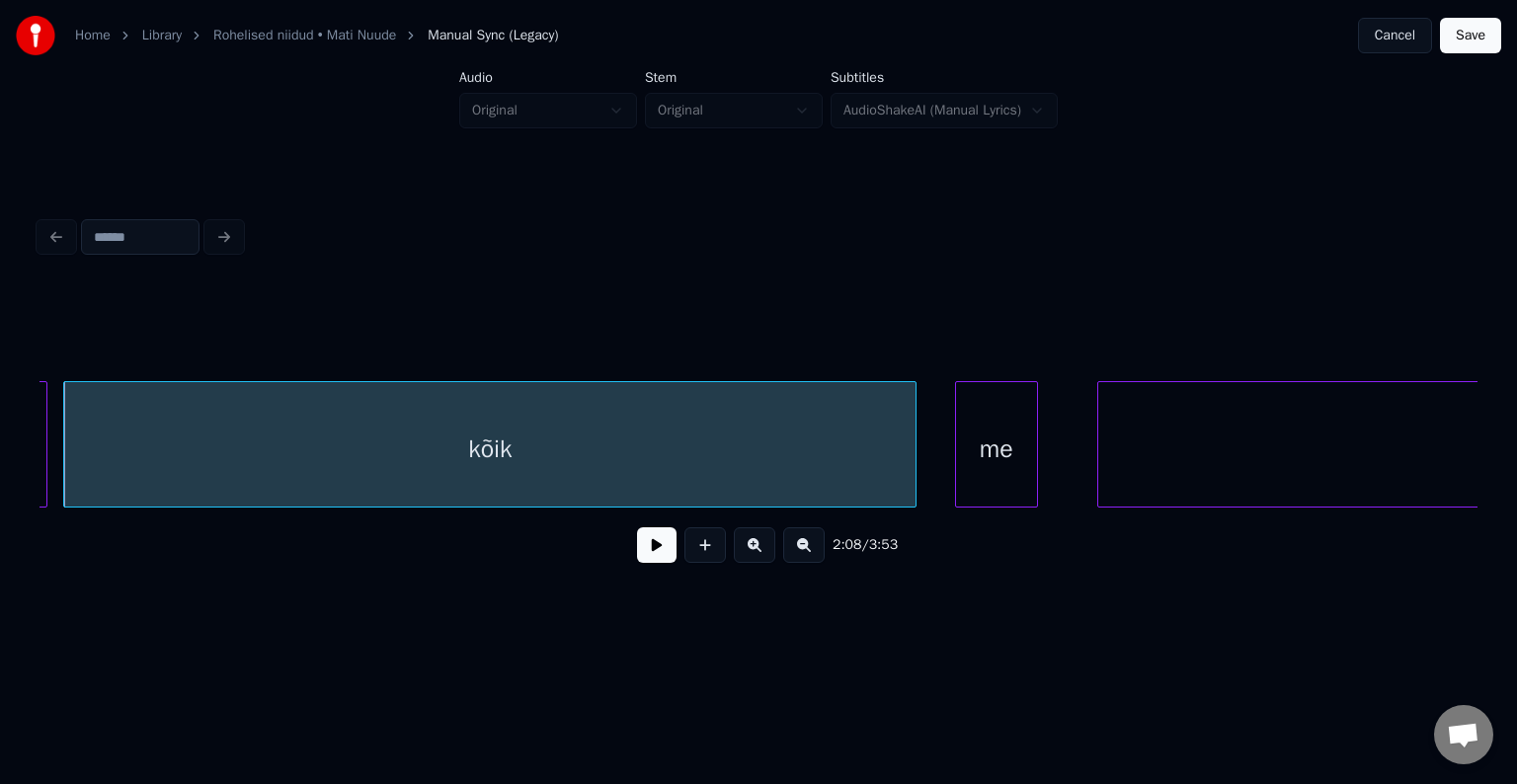 scroll, scrollTop: 0, scrollLeft: 76408, axis: horizontal 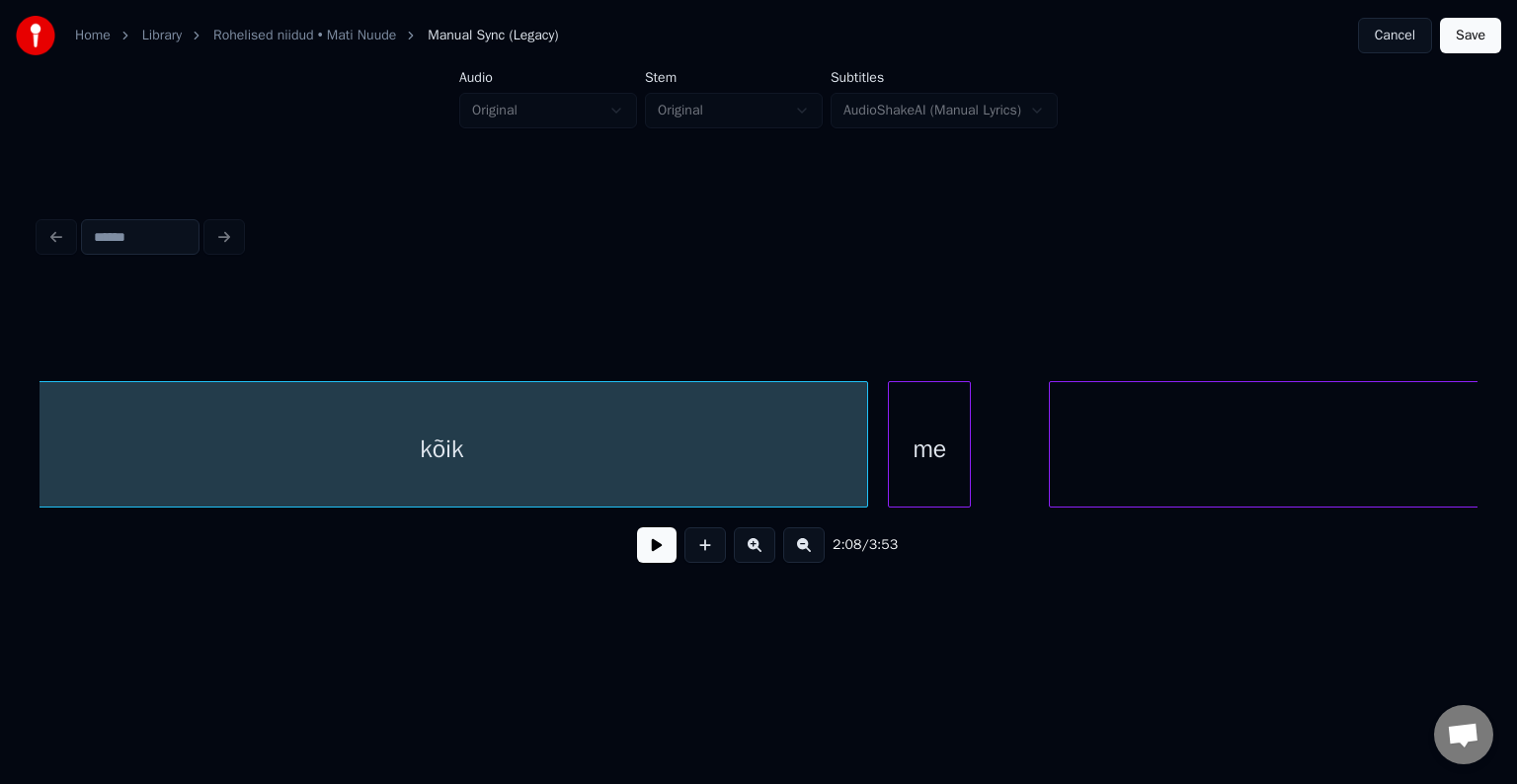click on "me" at bounding box center [929, 449] 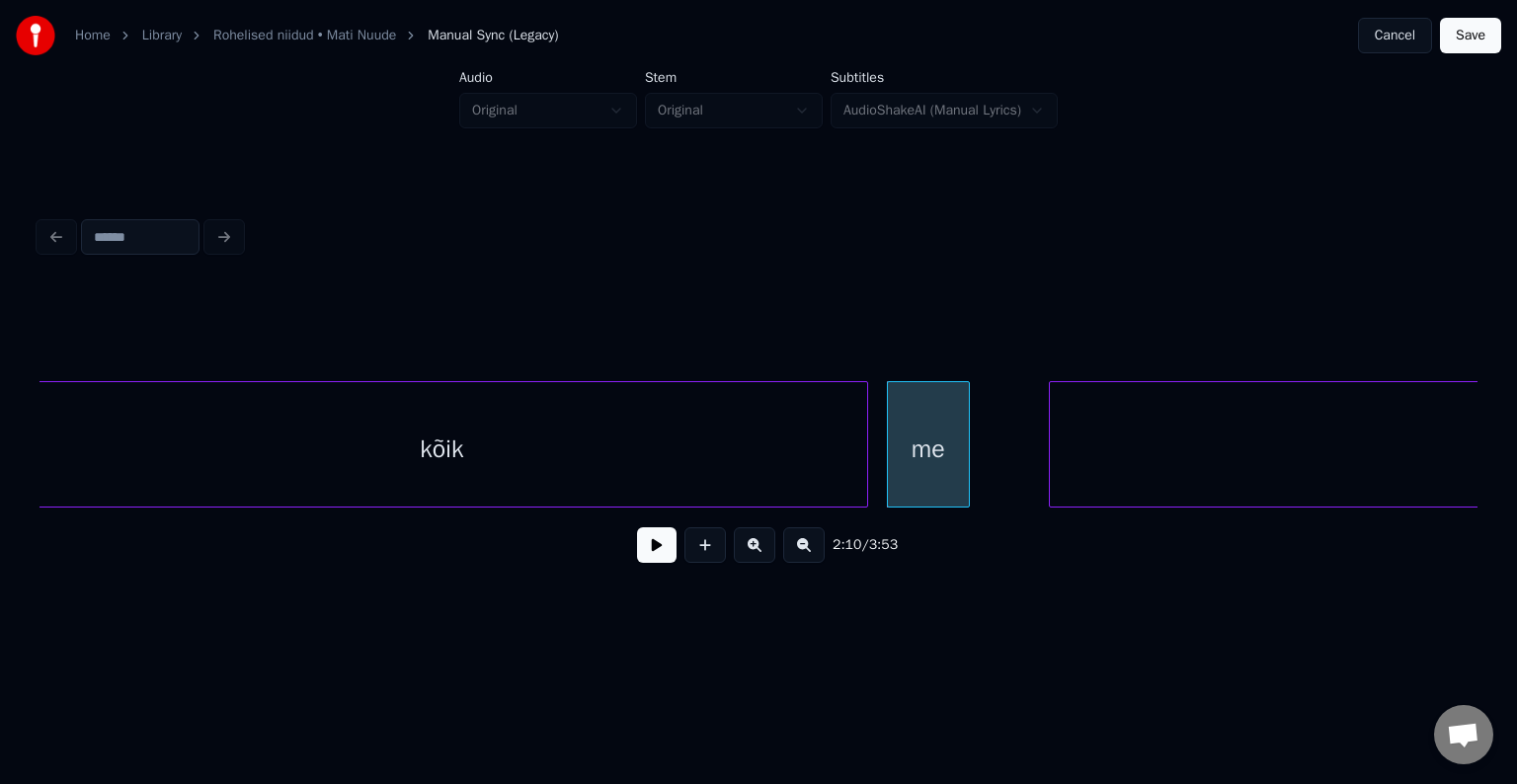 scroll, scrollTop: 0, scrollLeft: 77101, axis: horizontal 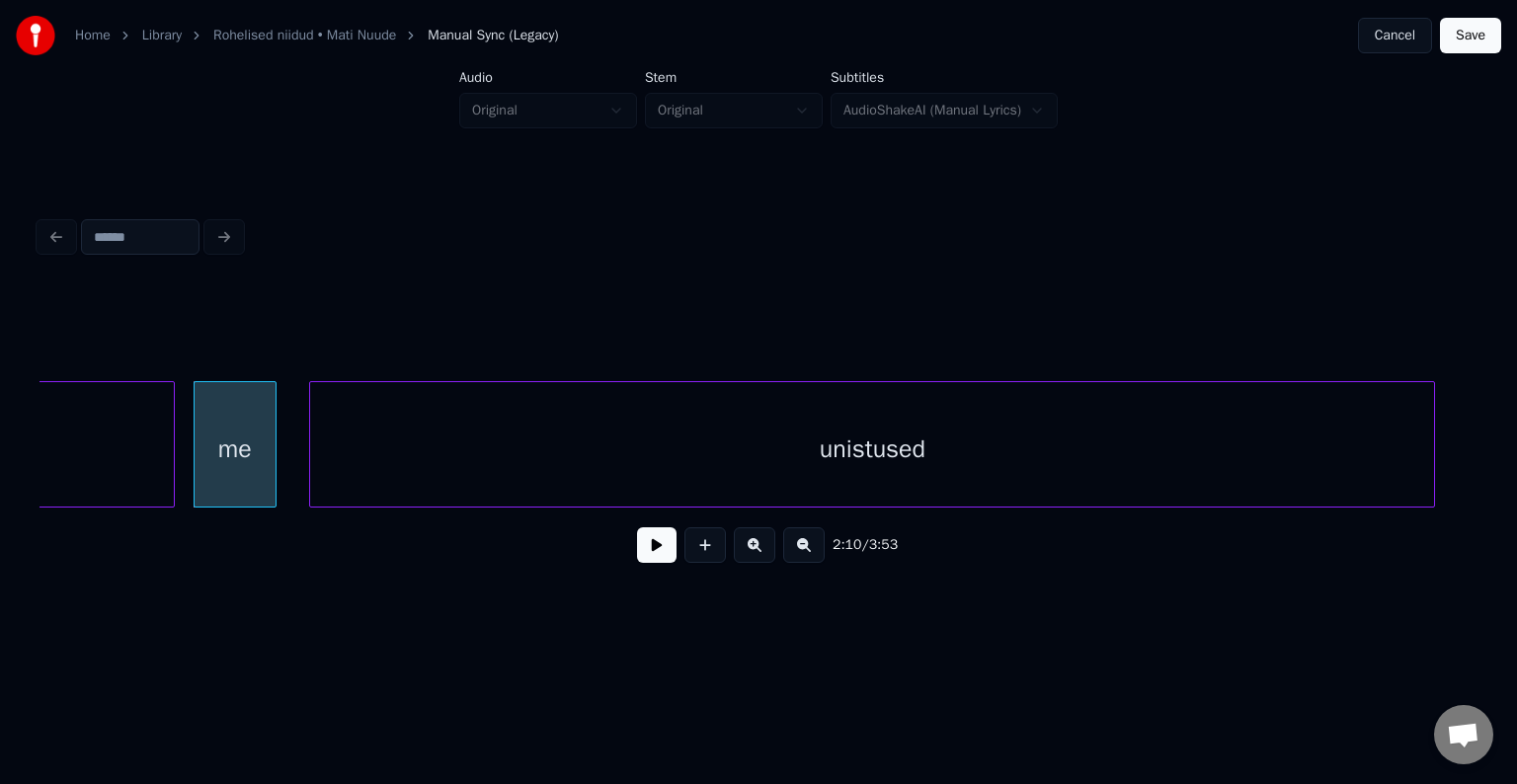 click on "unistused" at bounding box center [872, 449] 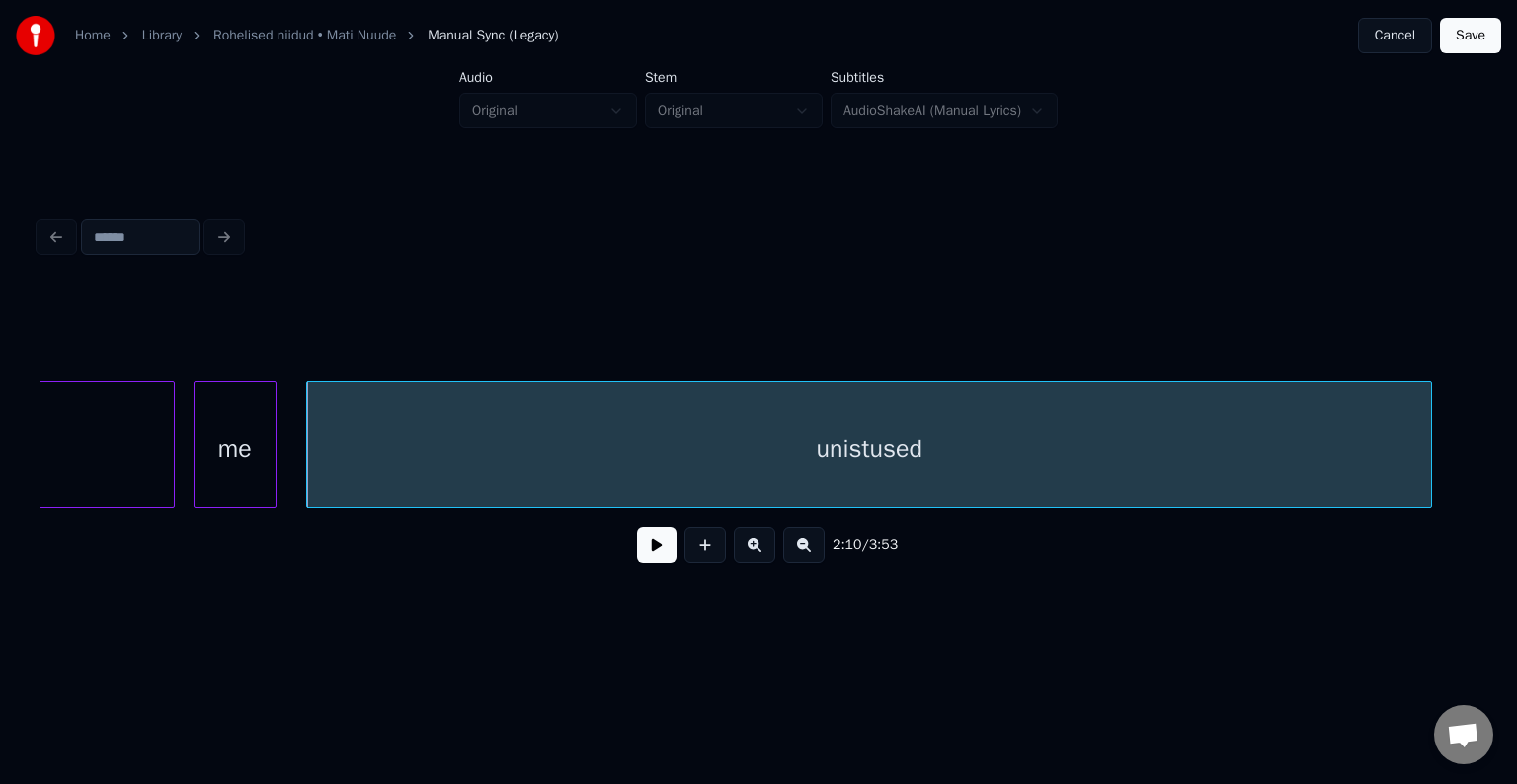 click on "me" at bounding box center (235, 449) 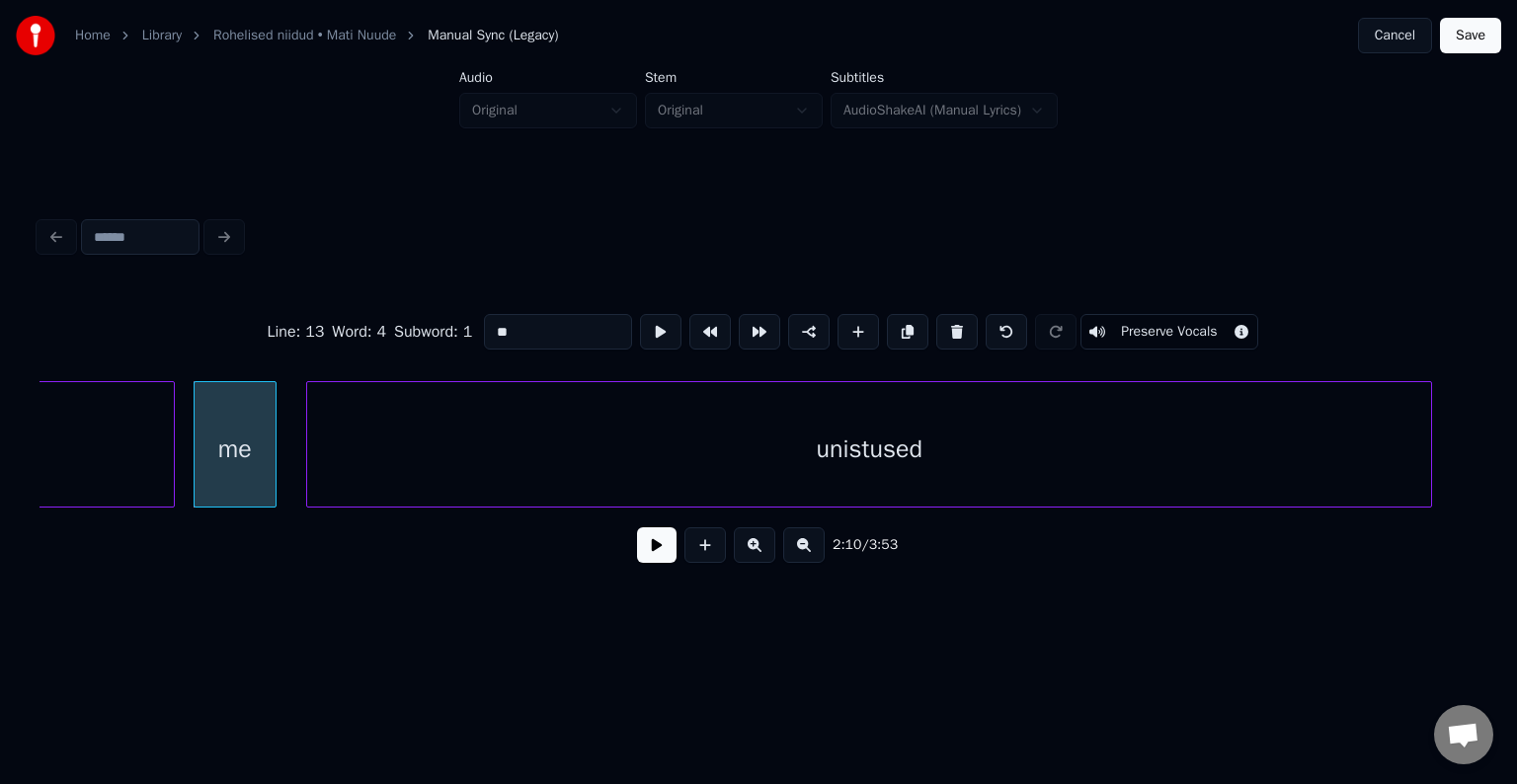 click at bounding box center [657, 545] 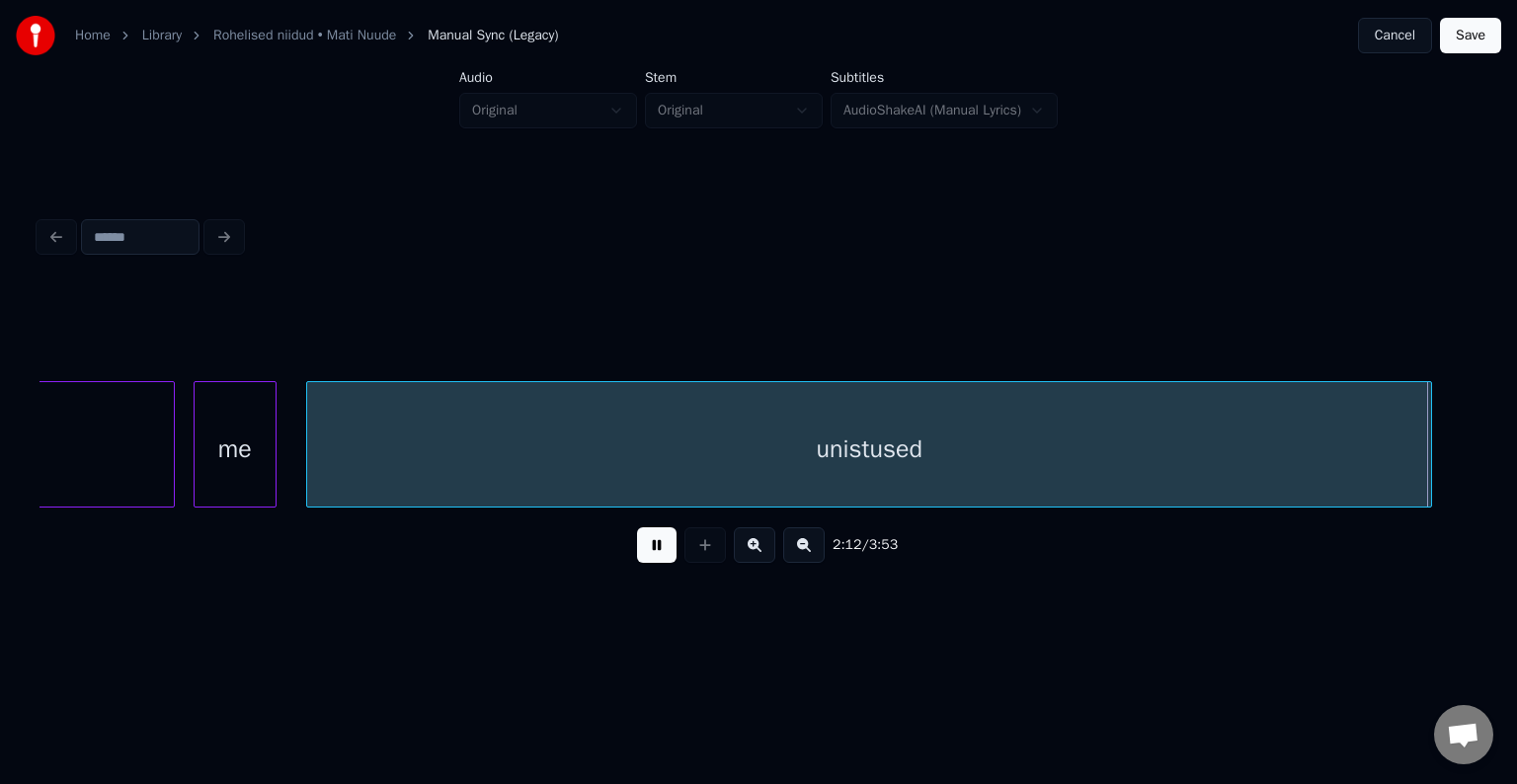click at bounding box center (657, 545) 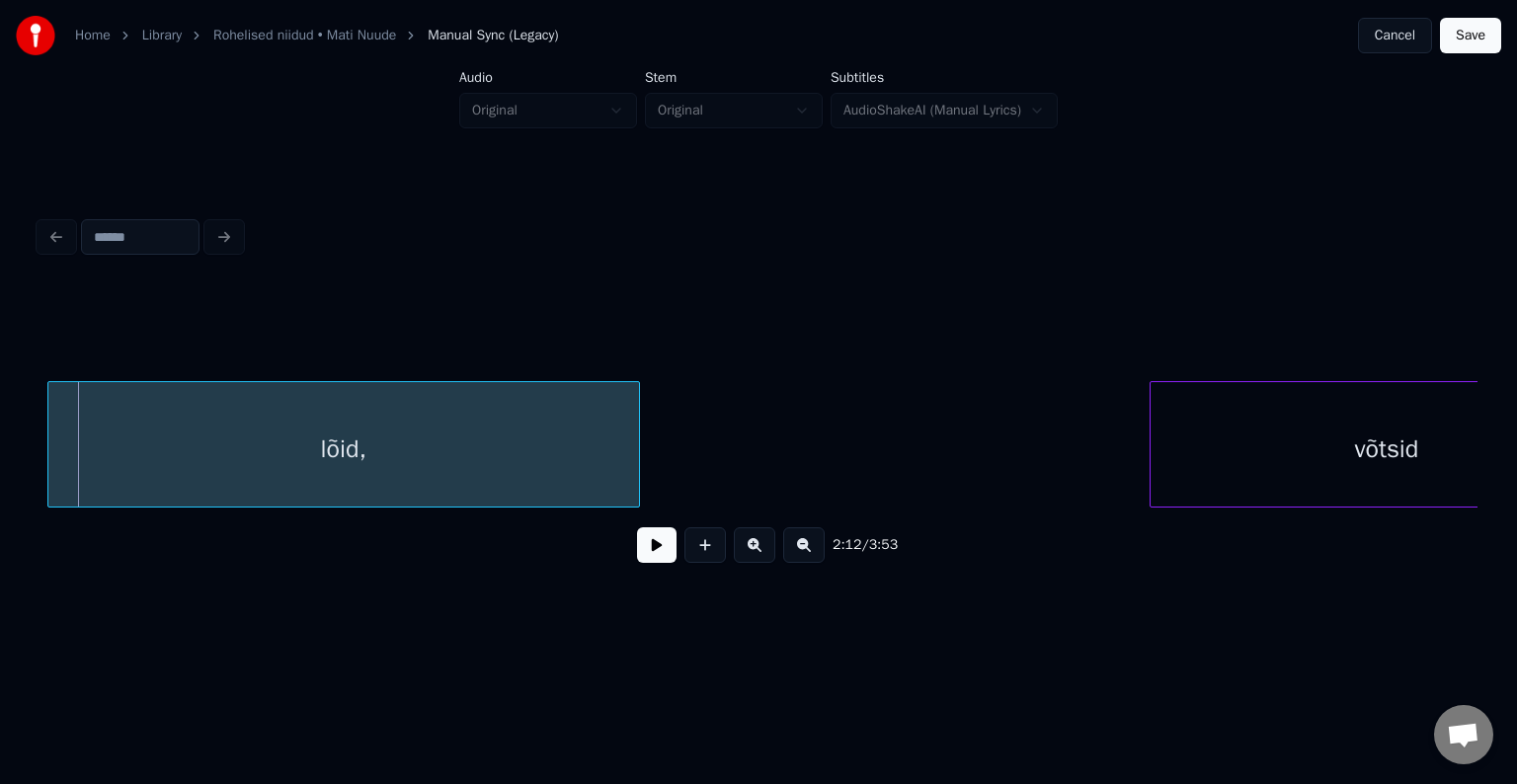 click on "lõid," at bounding box center [344, 449] 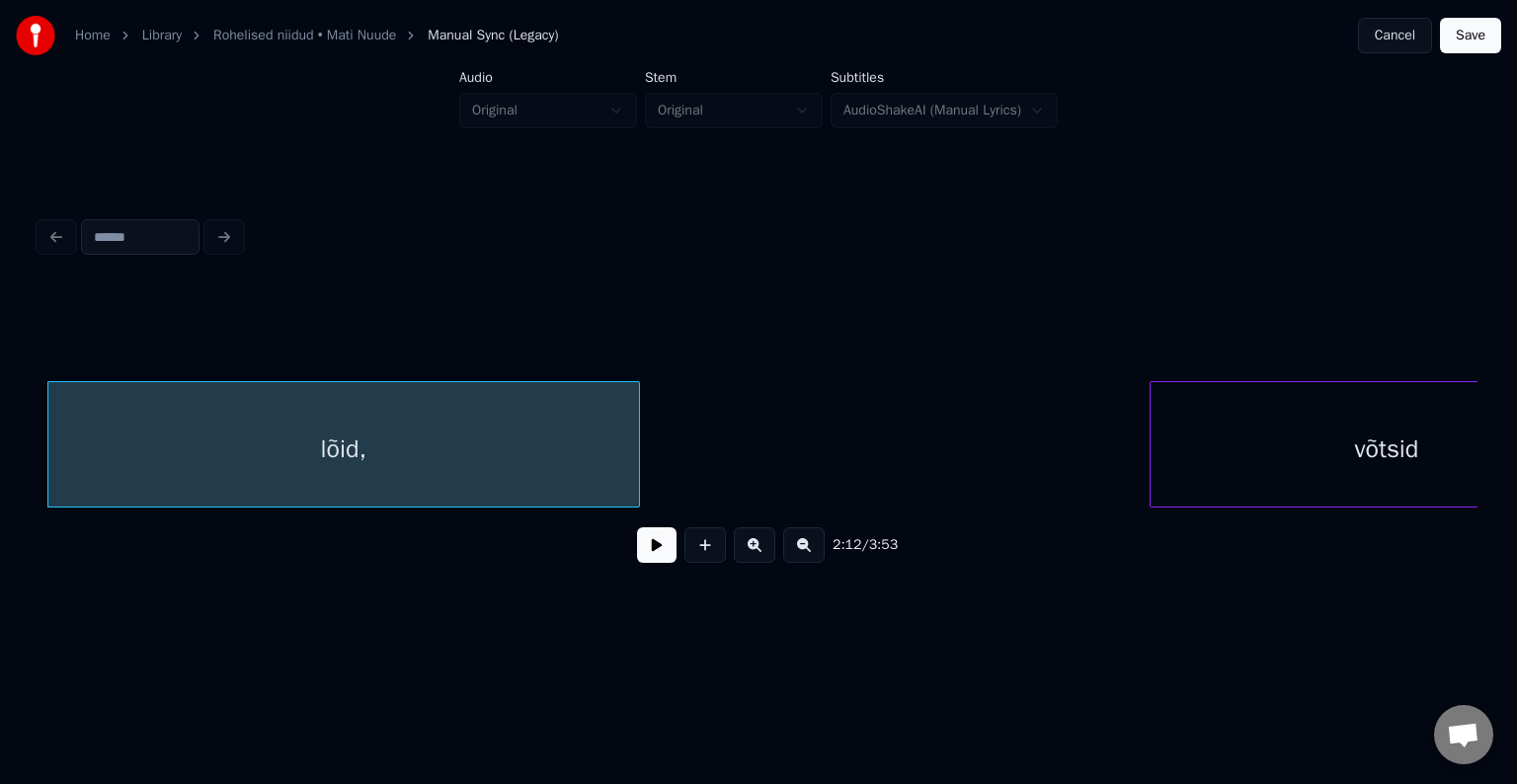 click at bounding box center [657, 545] 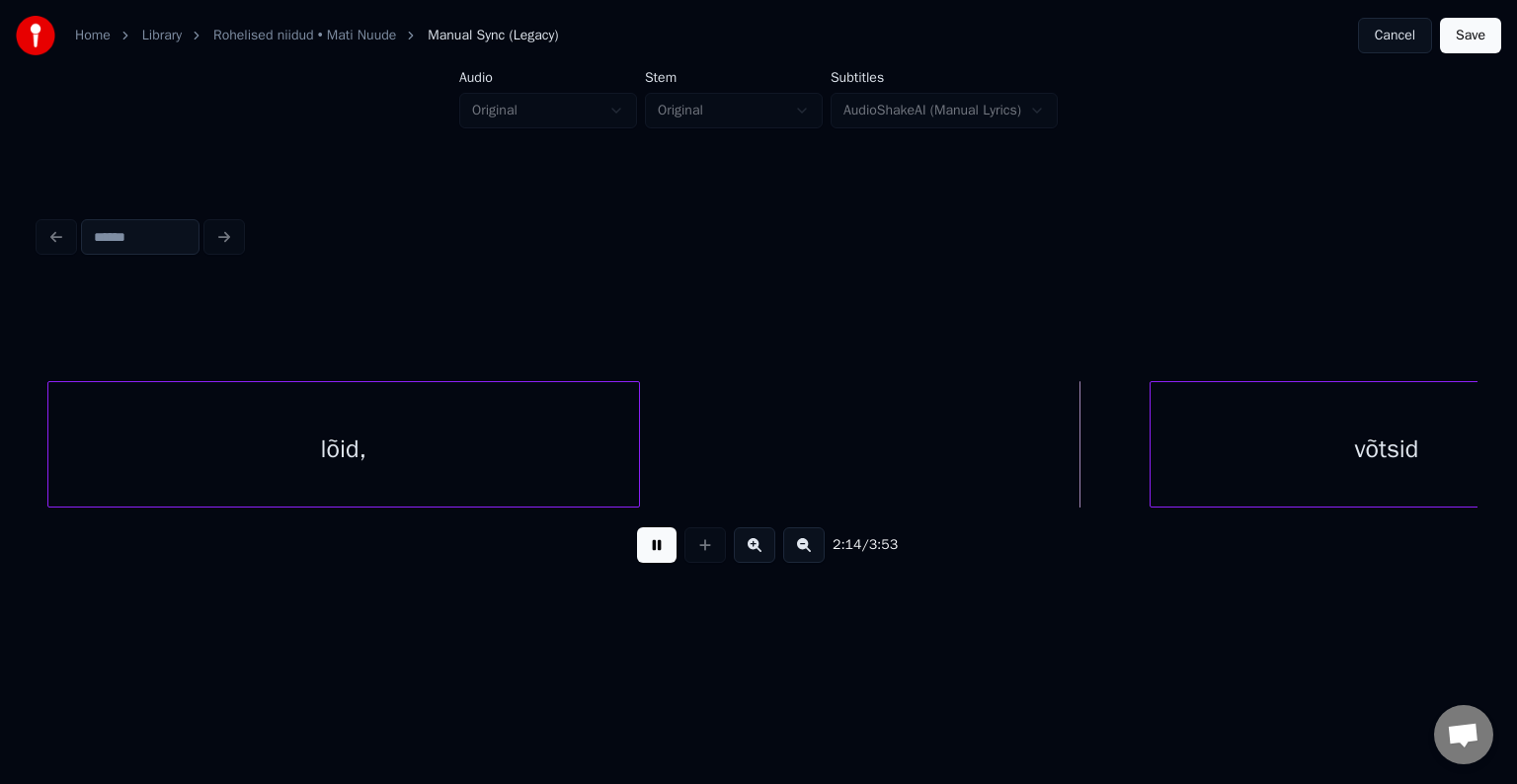 click at bounding box center [657, 545] 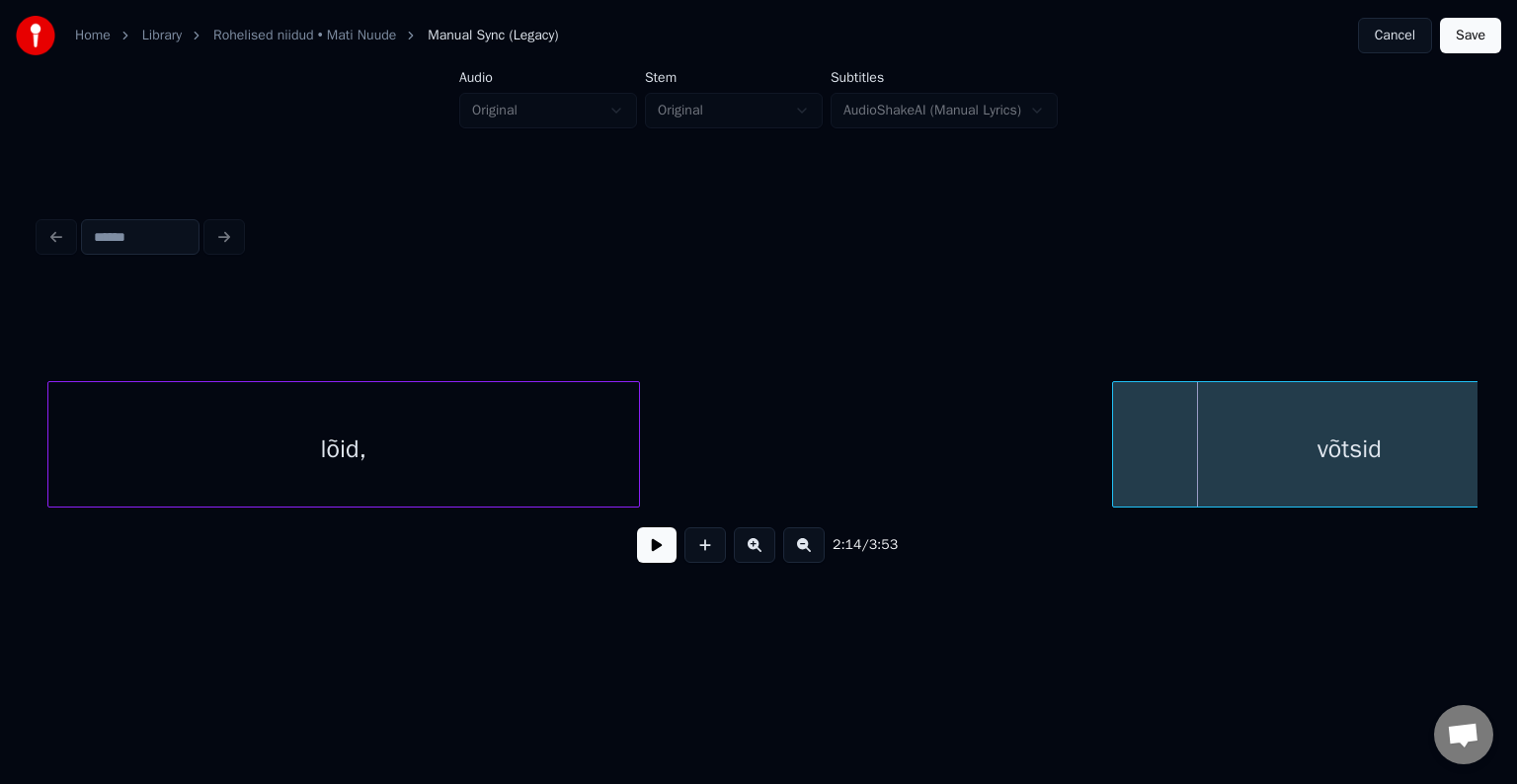 scroll, scrollTop: 0, scrollLeft: 78686, axis: horizontal 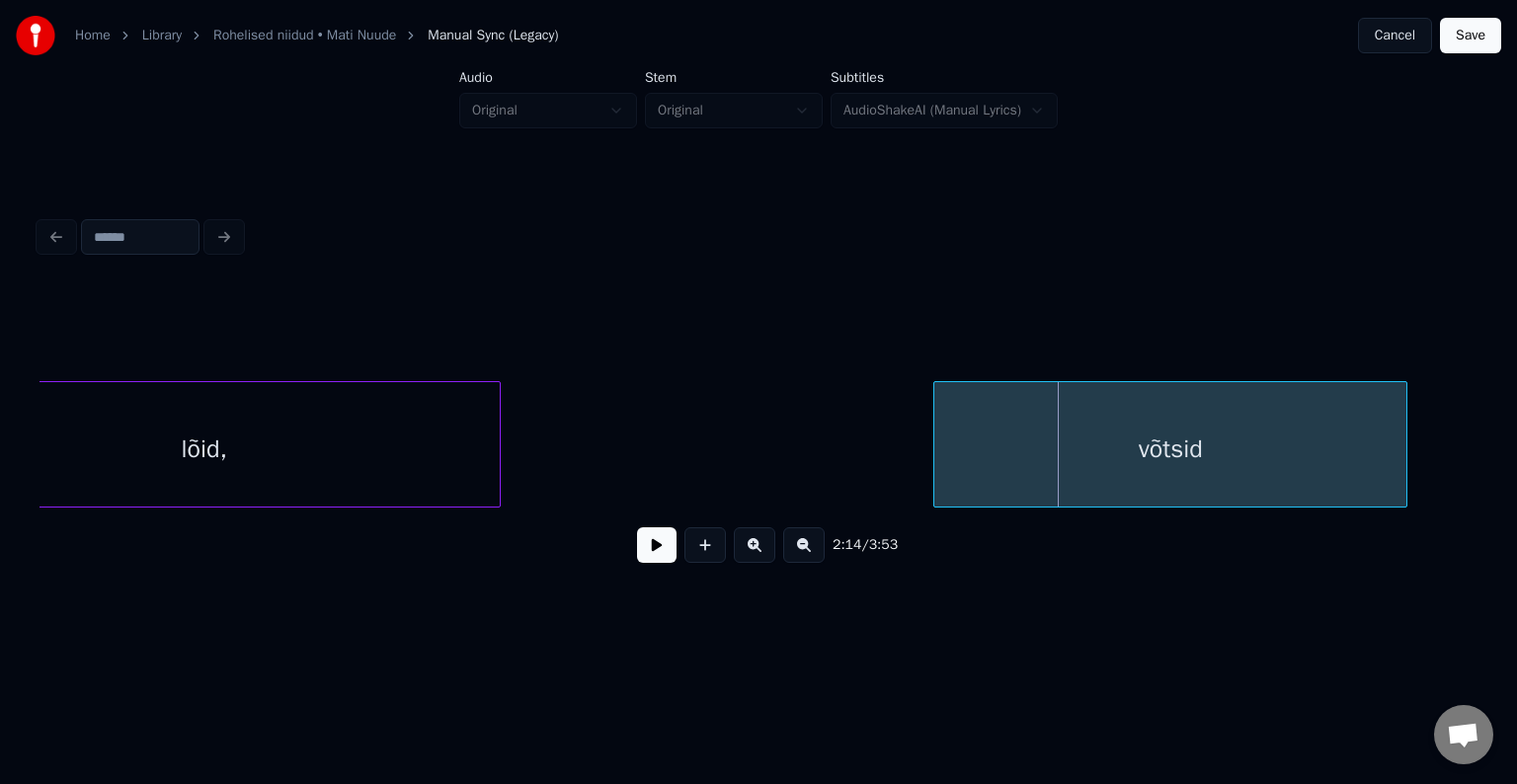 click on "võtsid" at bounding box center (1170, 449) 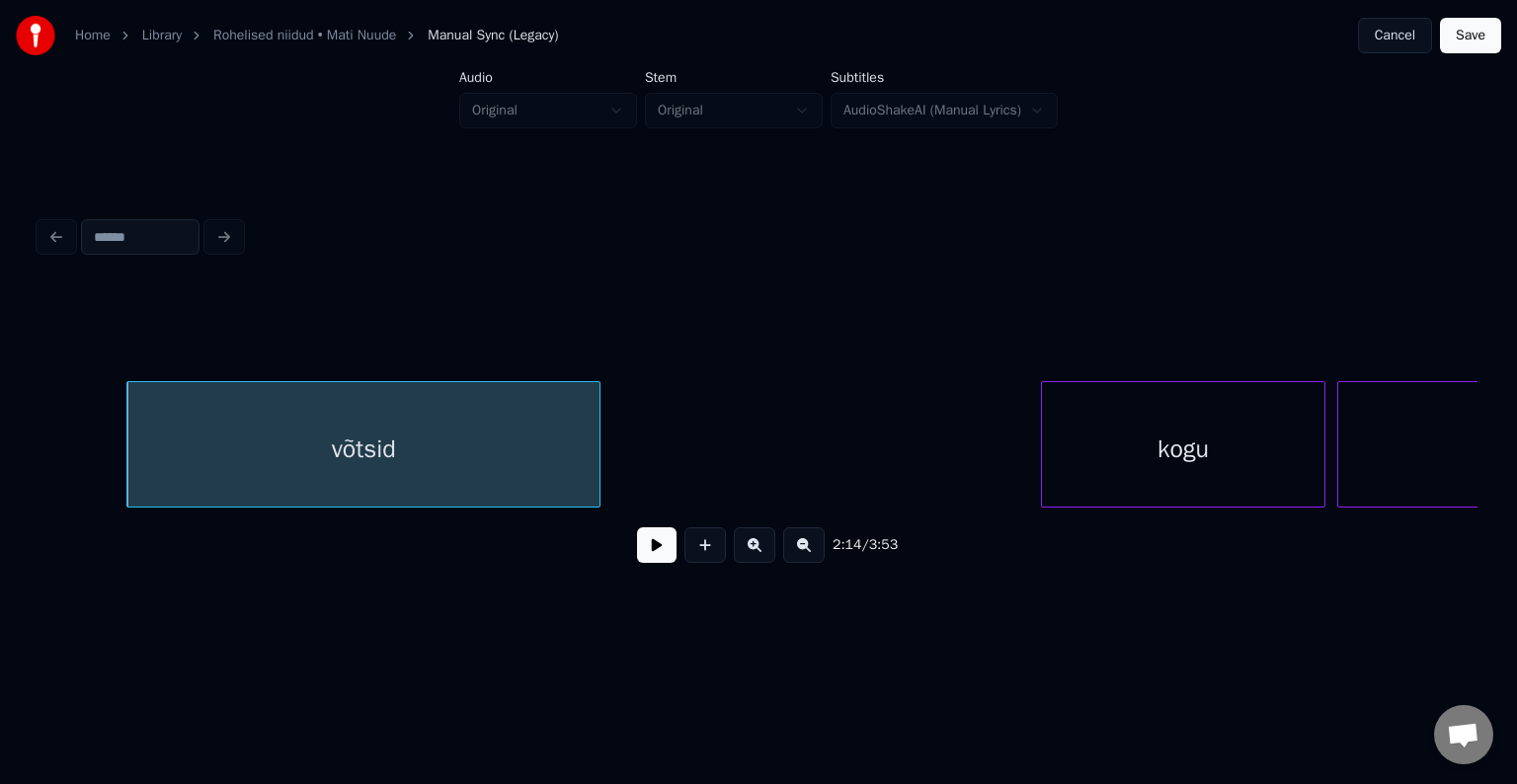 scroll, scrollTop: 0, scrollLeft: 79516, axis: horizontal 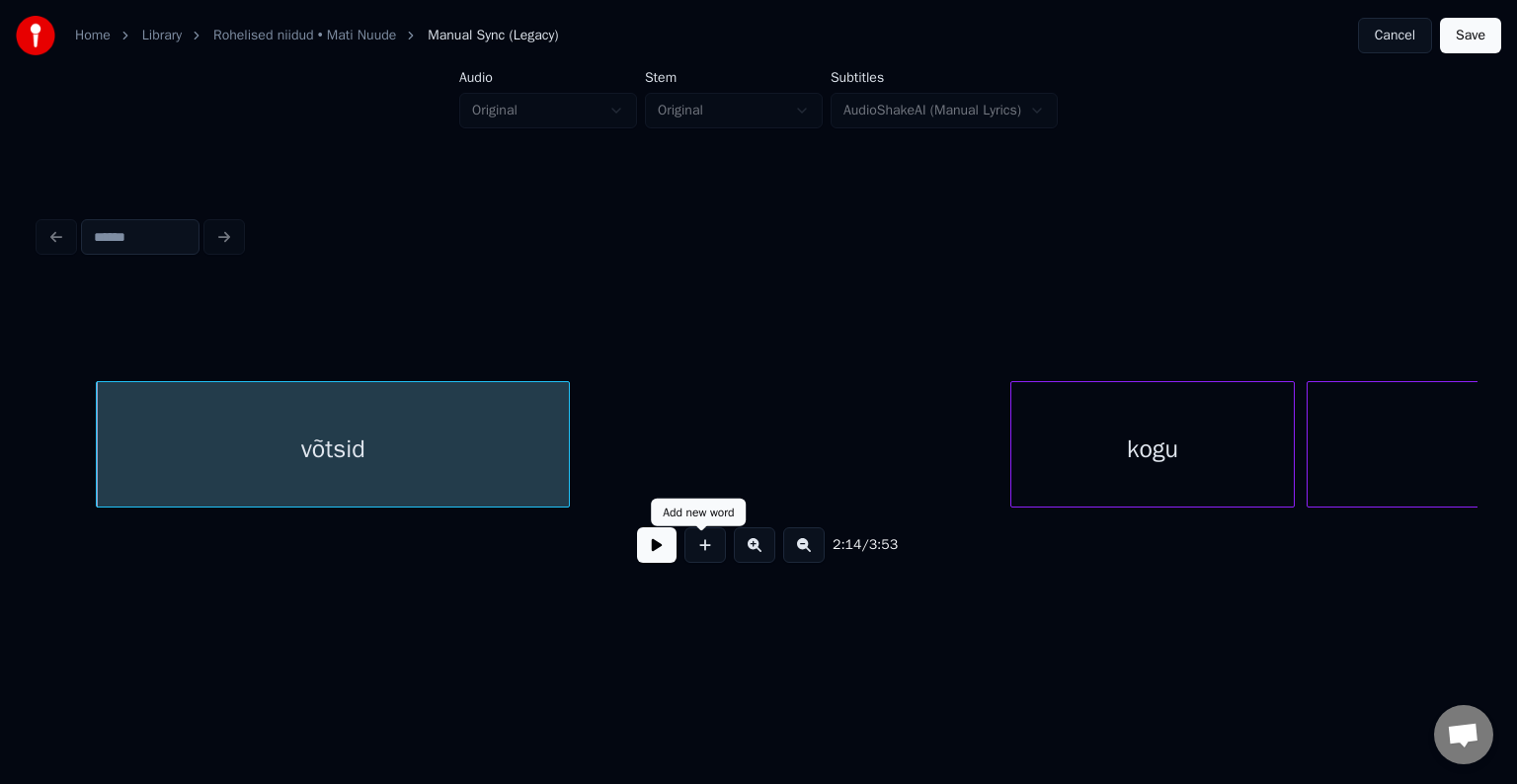 click at bounding box center (657, 545) 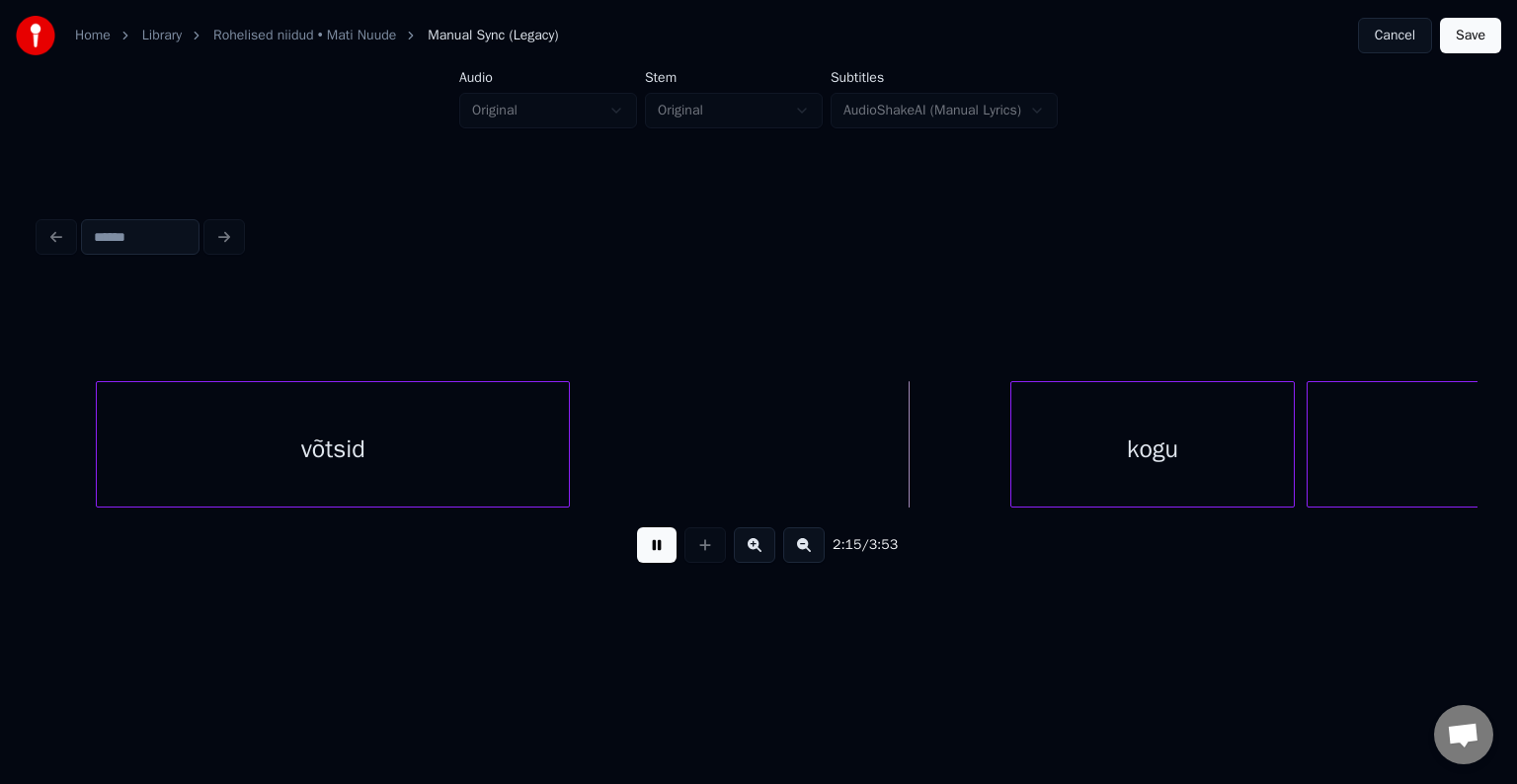click at bounding box center [657, 545] 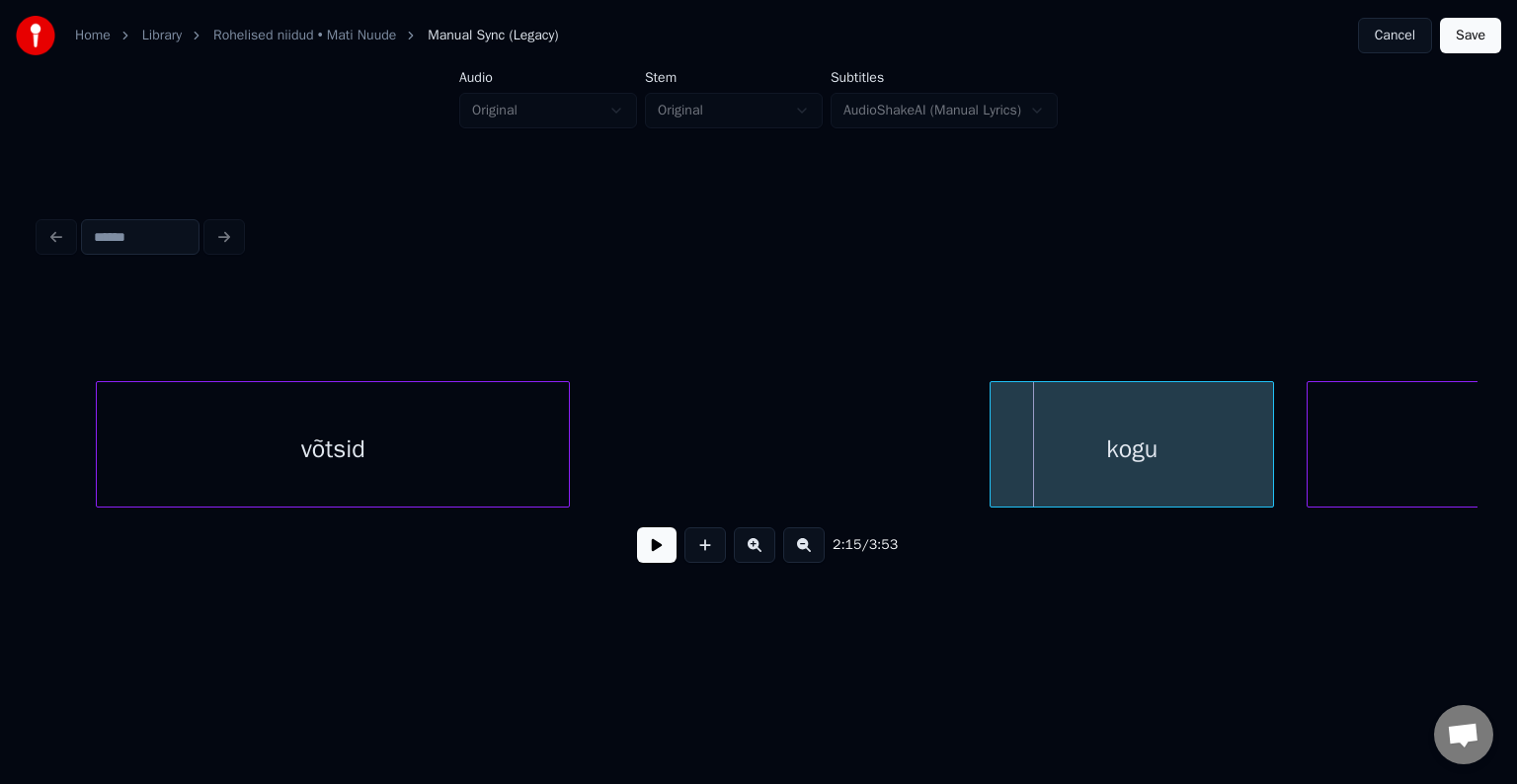 click on "kogu" at bounding box center (1132, 449) 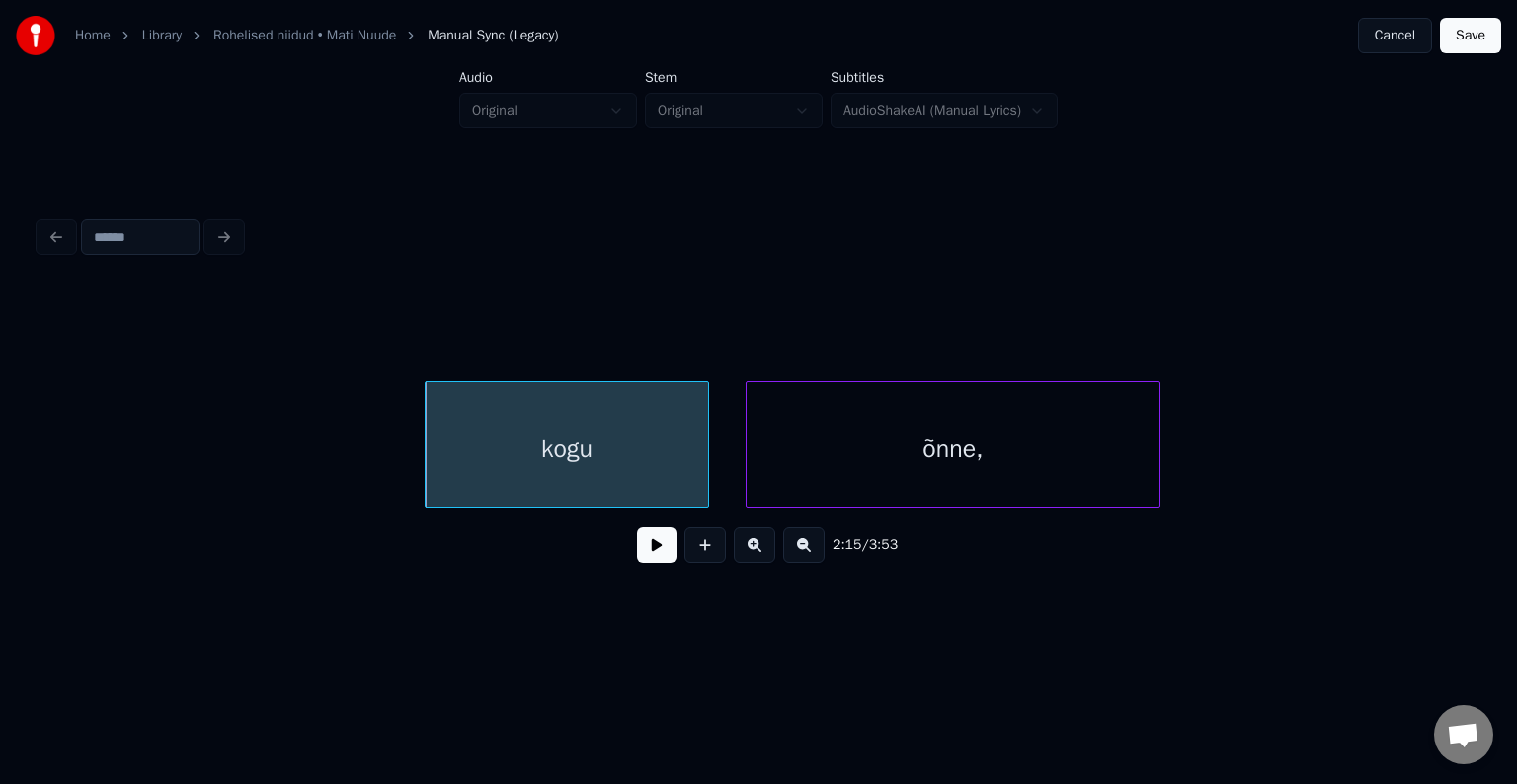 scroll, scrollTop: 0, scrollLeft: 80109, axis: horizontal 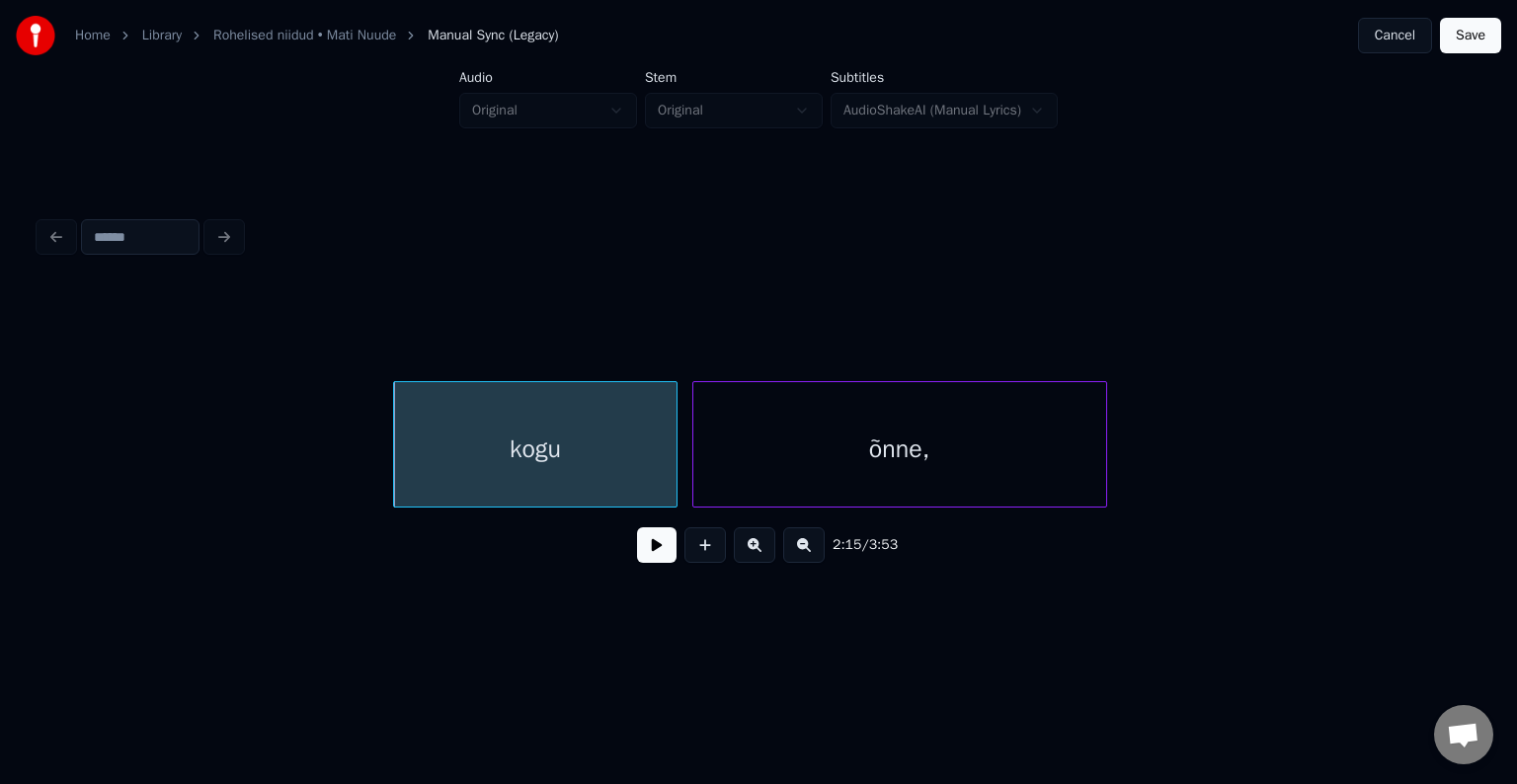 click on "õnne," at bounding box center [900, 449] 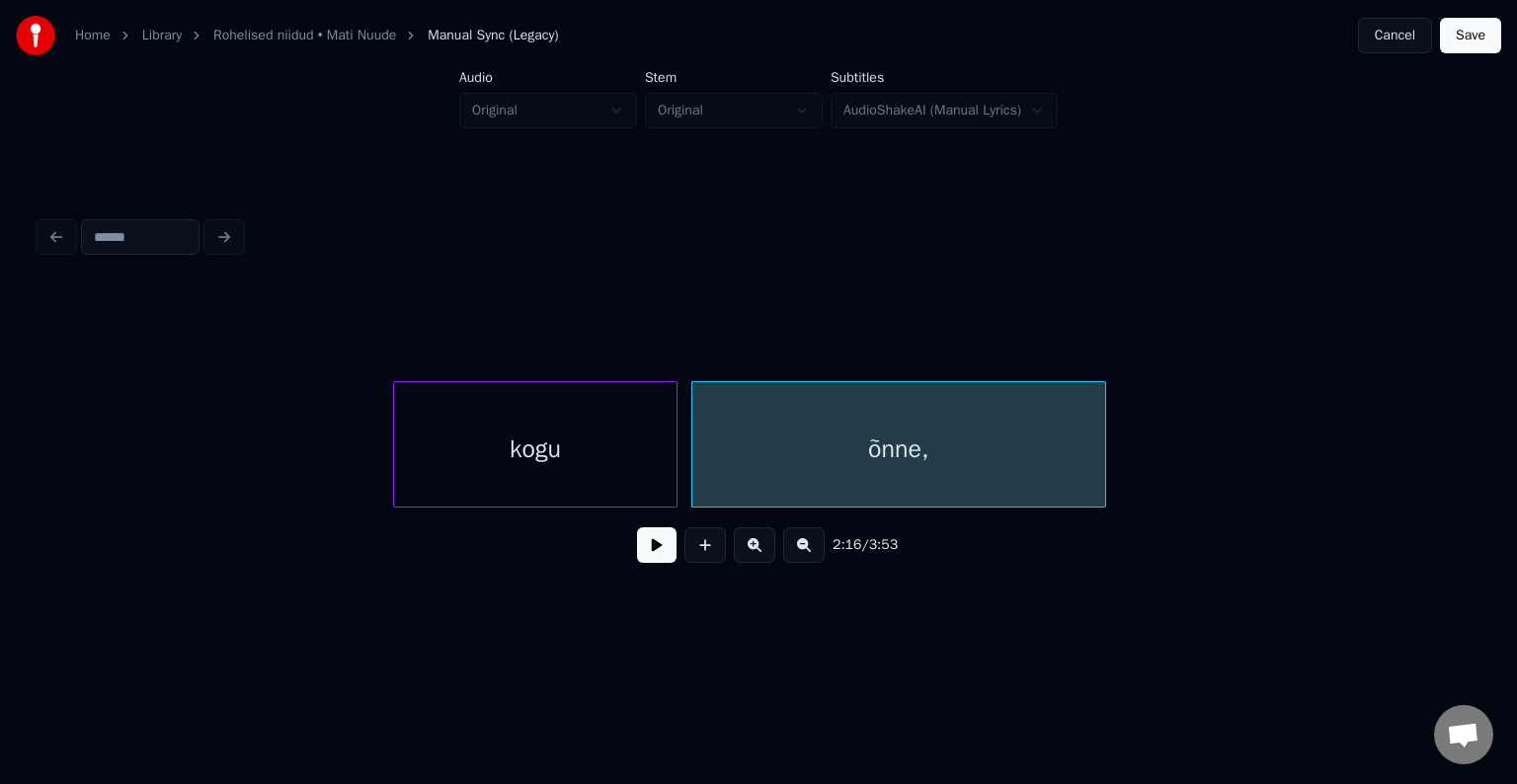 click on "kogu" at bounding box center [535, 449] 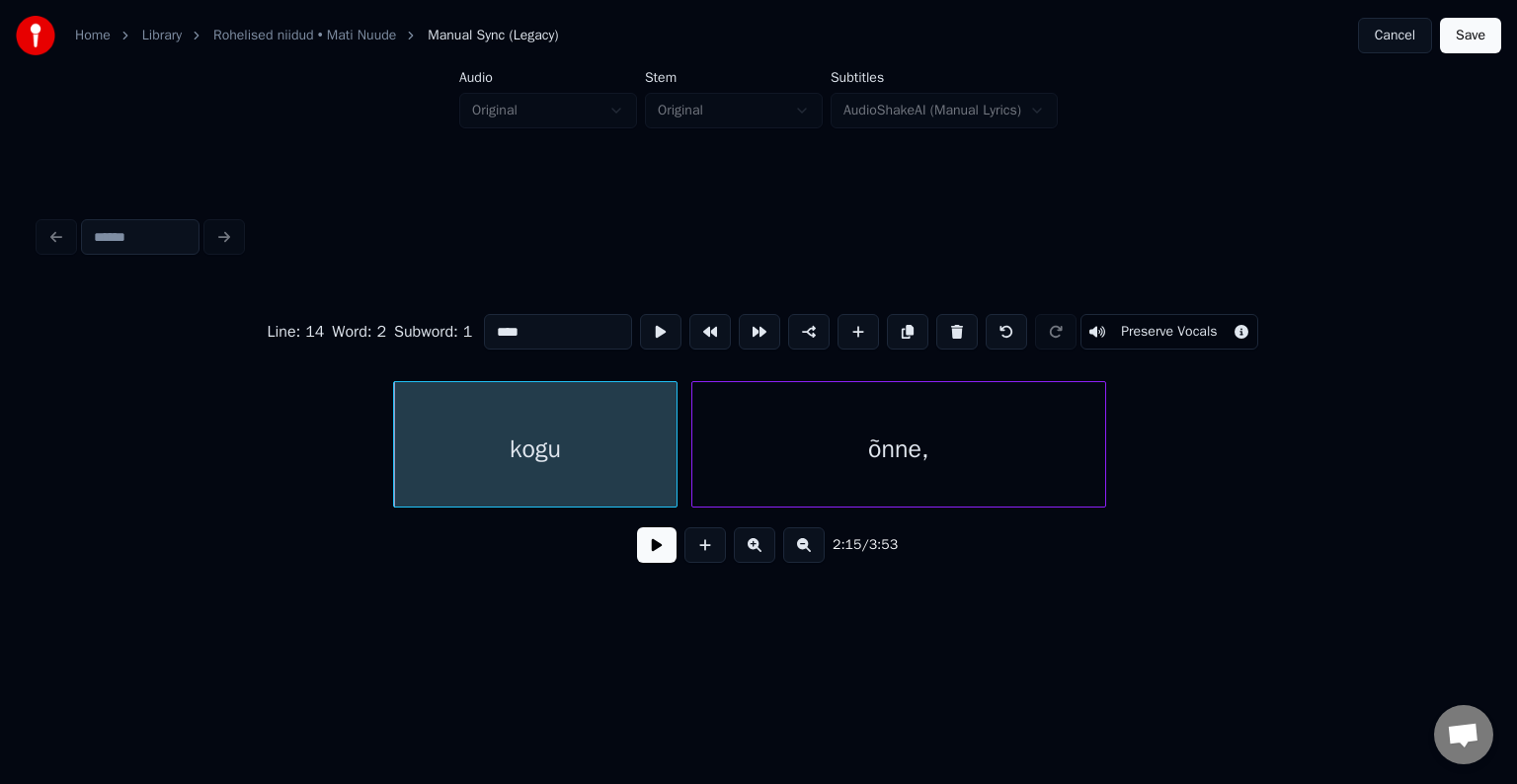click at bounding box center [657, 545] 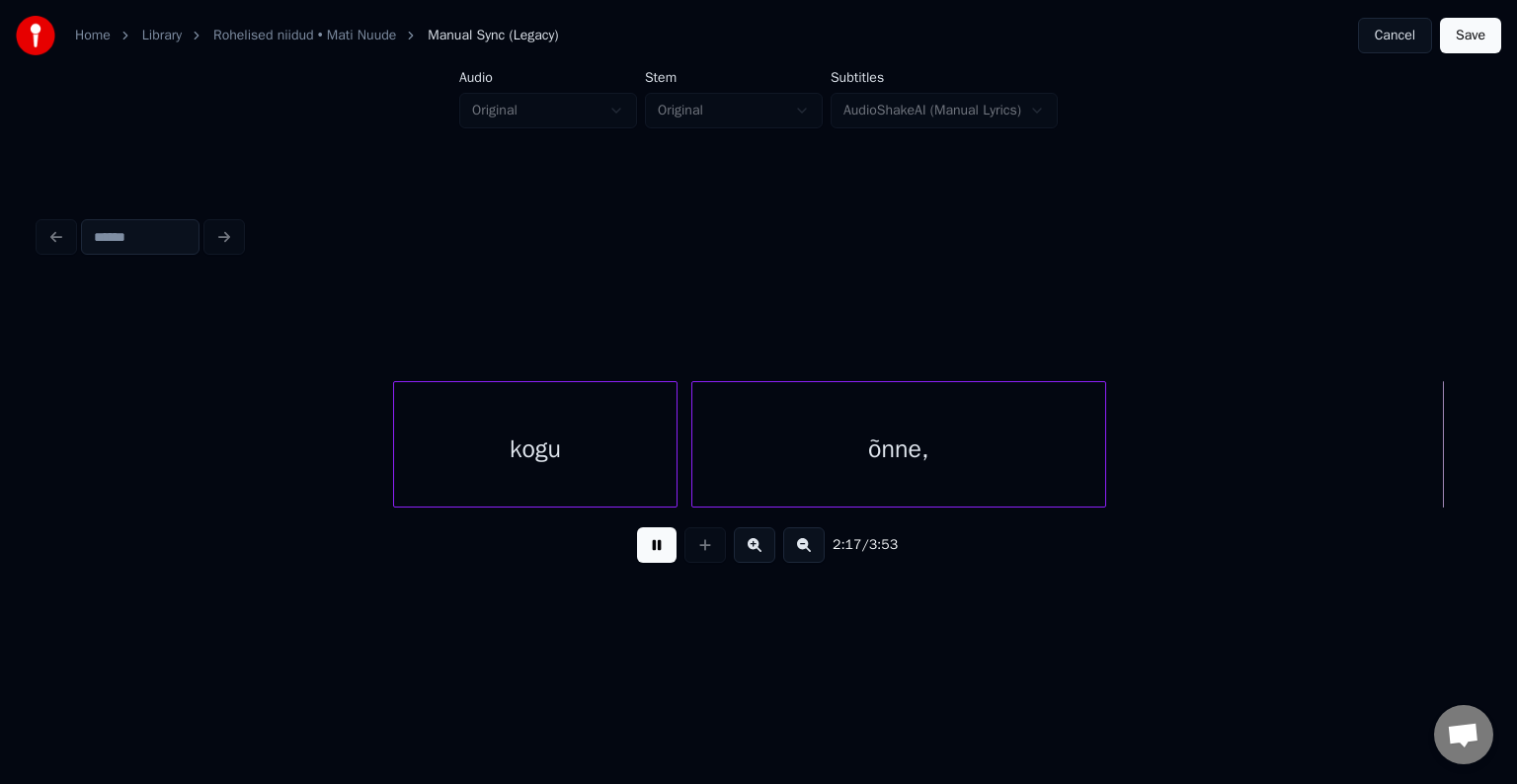scroll, scrollTop: 0, scrollLeft: 81551, axis: horizontal 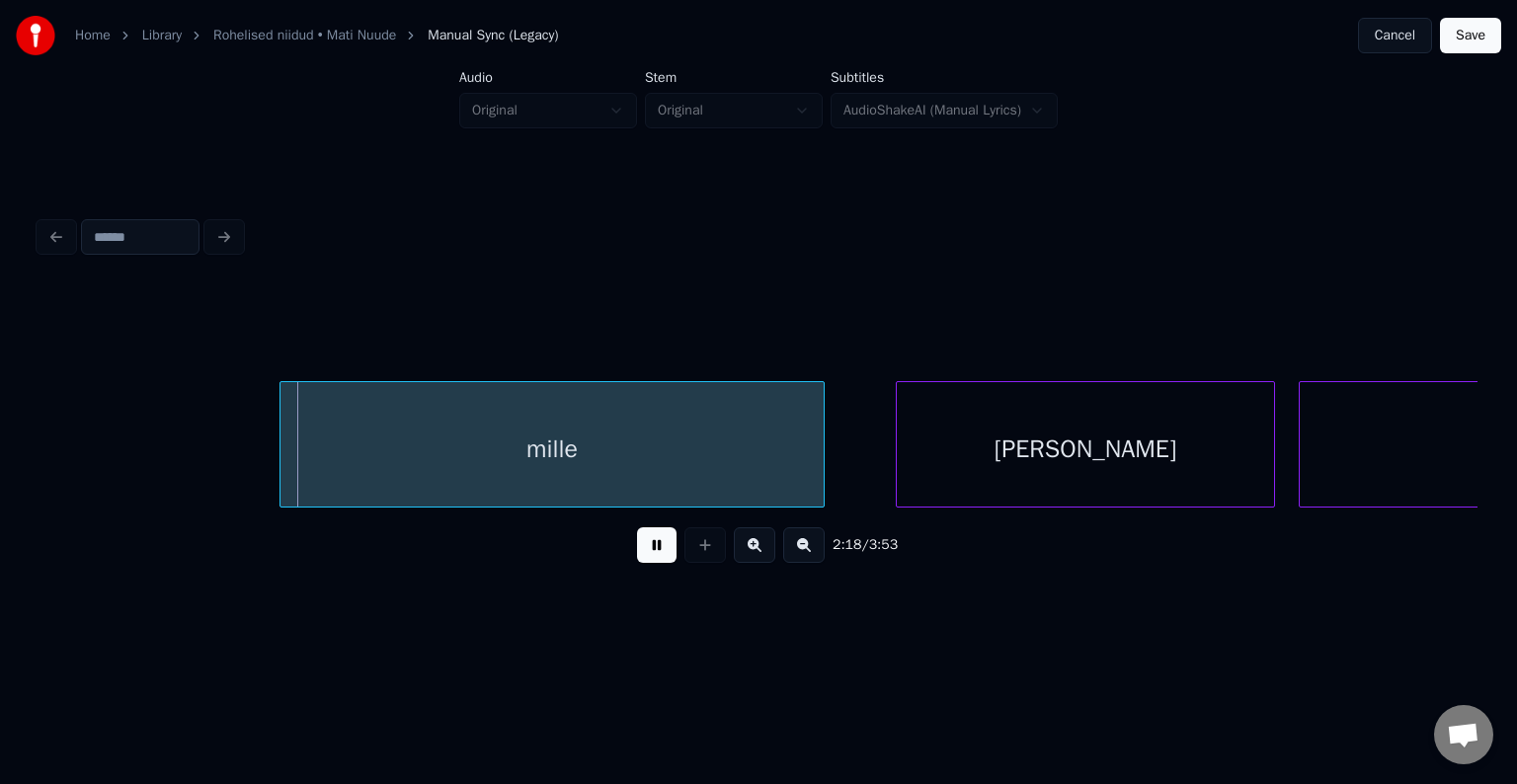 click at bounding box center (657, 545) 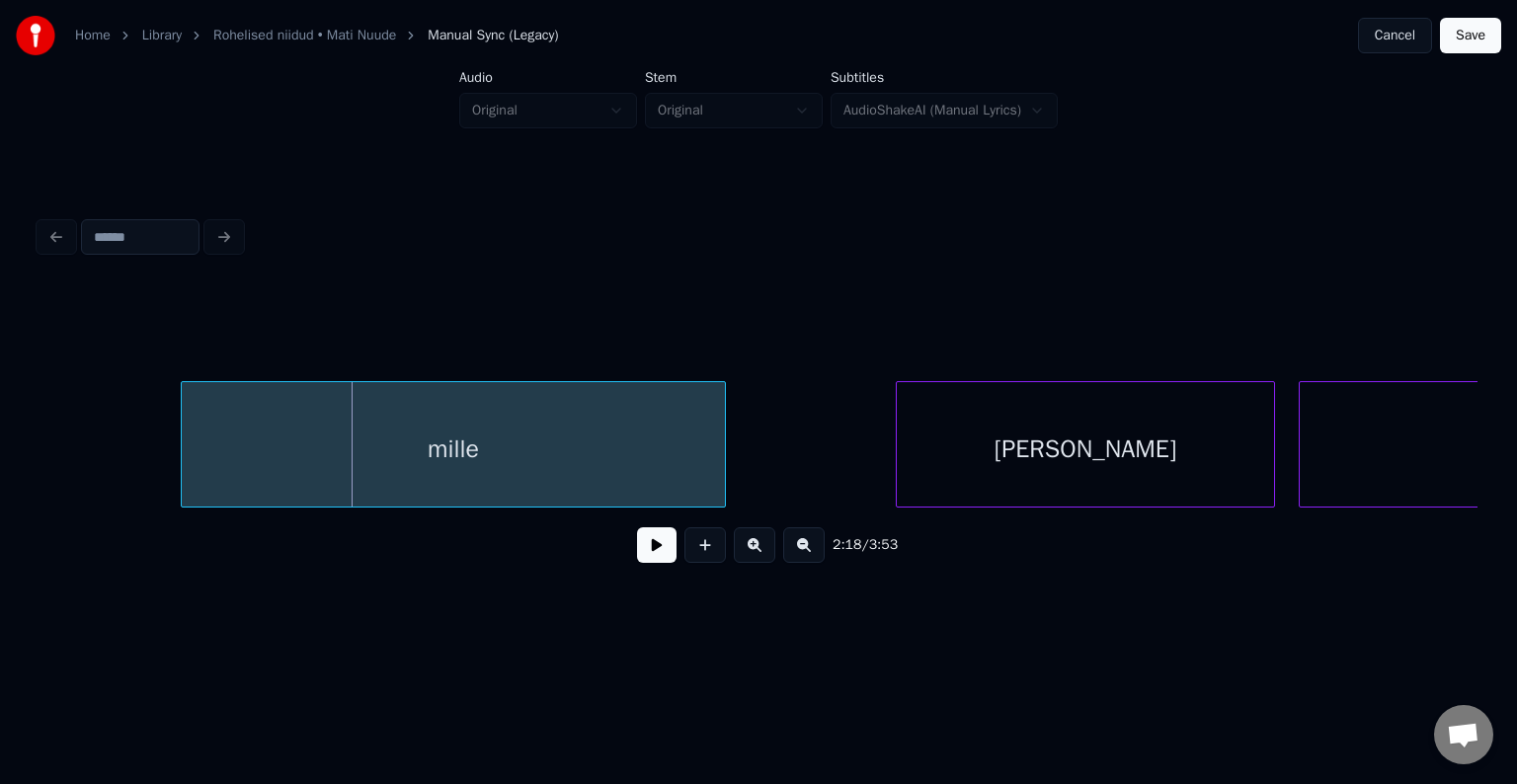 click on "mille" at bounding box center (453, 449) 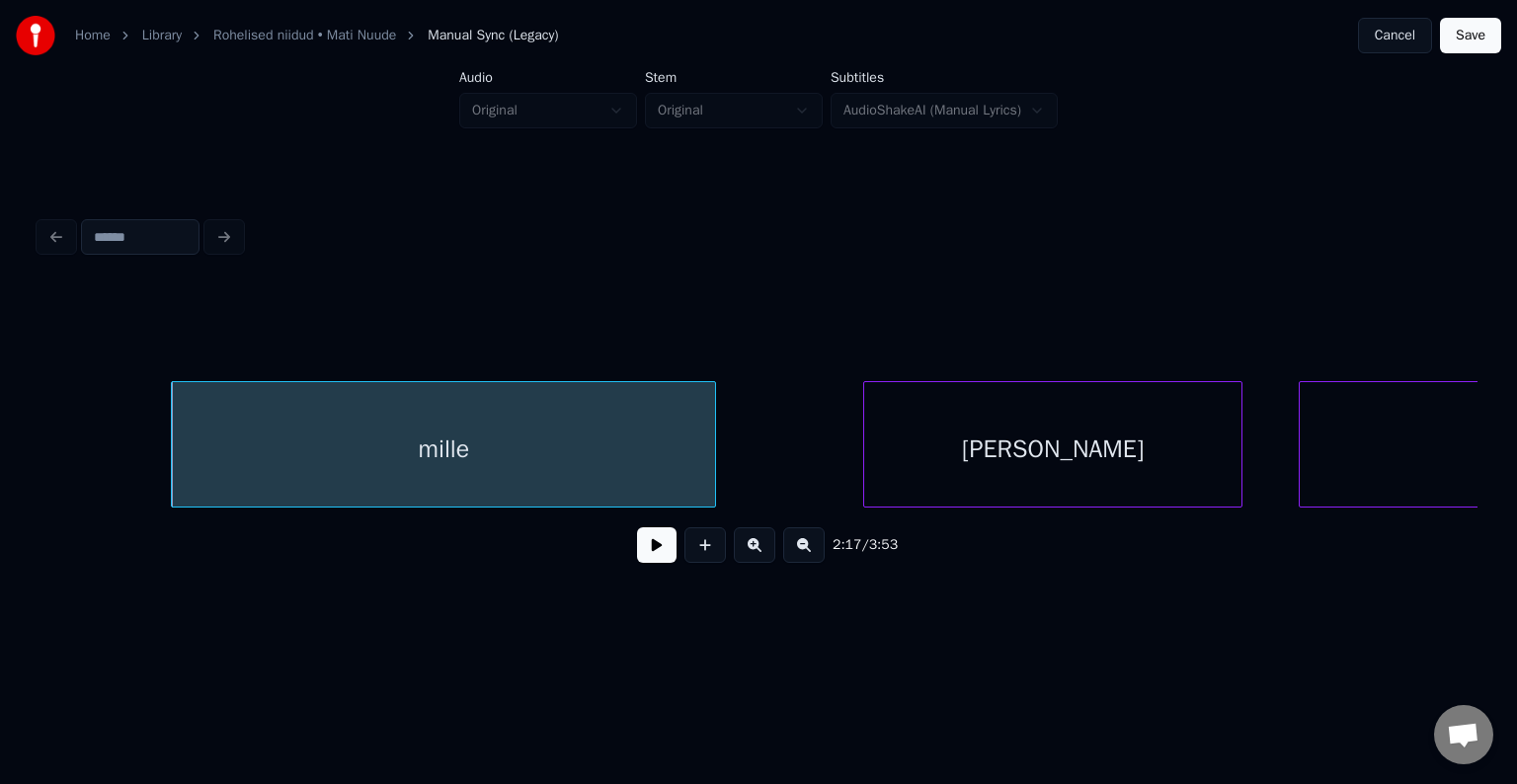 click on "[PERSON_NAME]" at bounding box center (1053, 449) 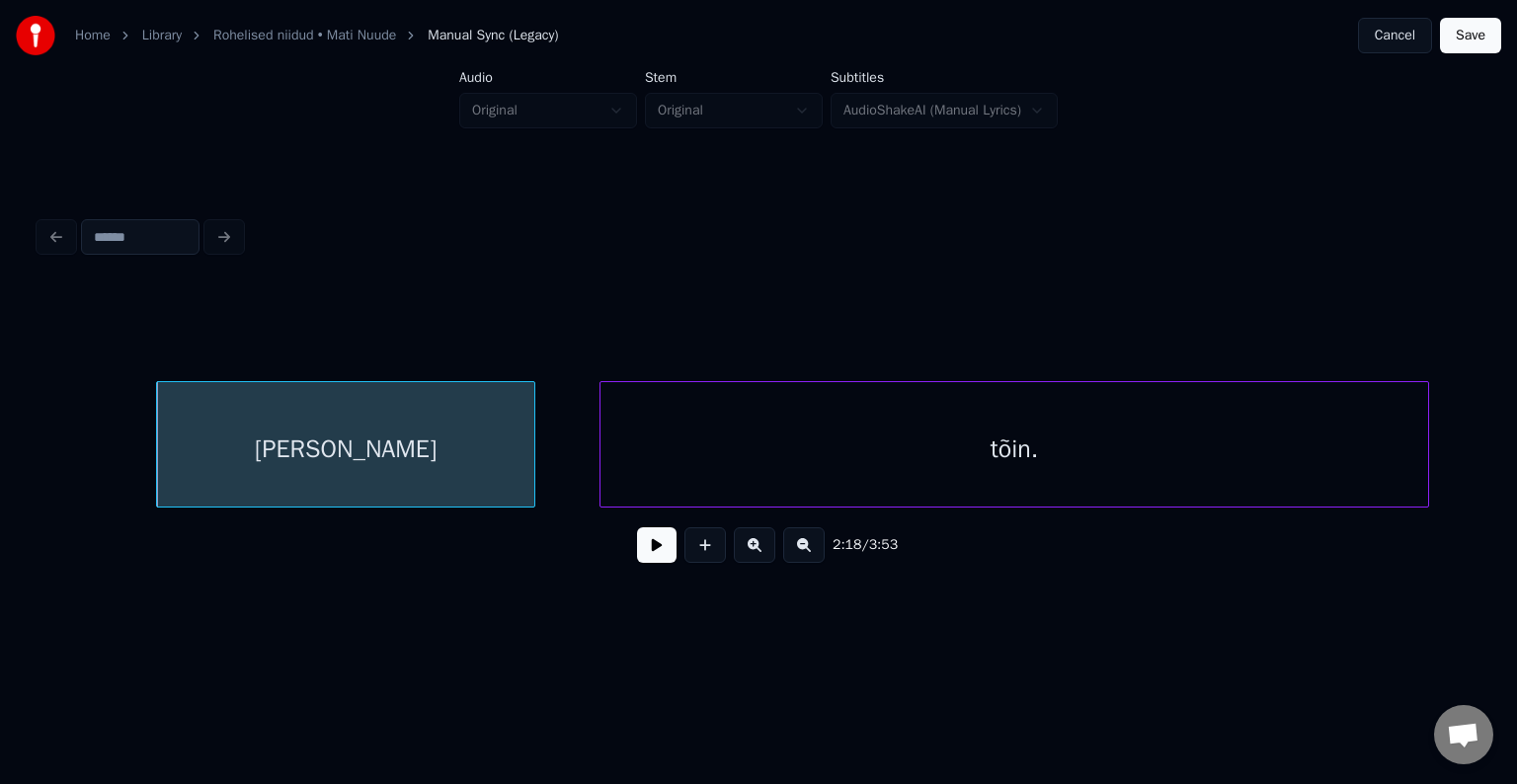 scroll, scrollTop: 0, scrollLeft: 82262, axis: horizontal 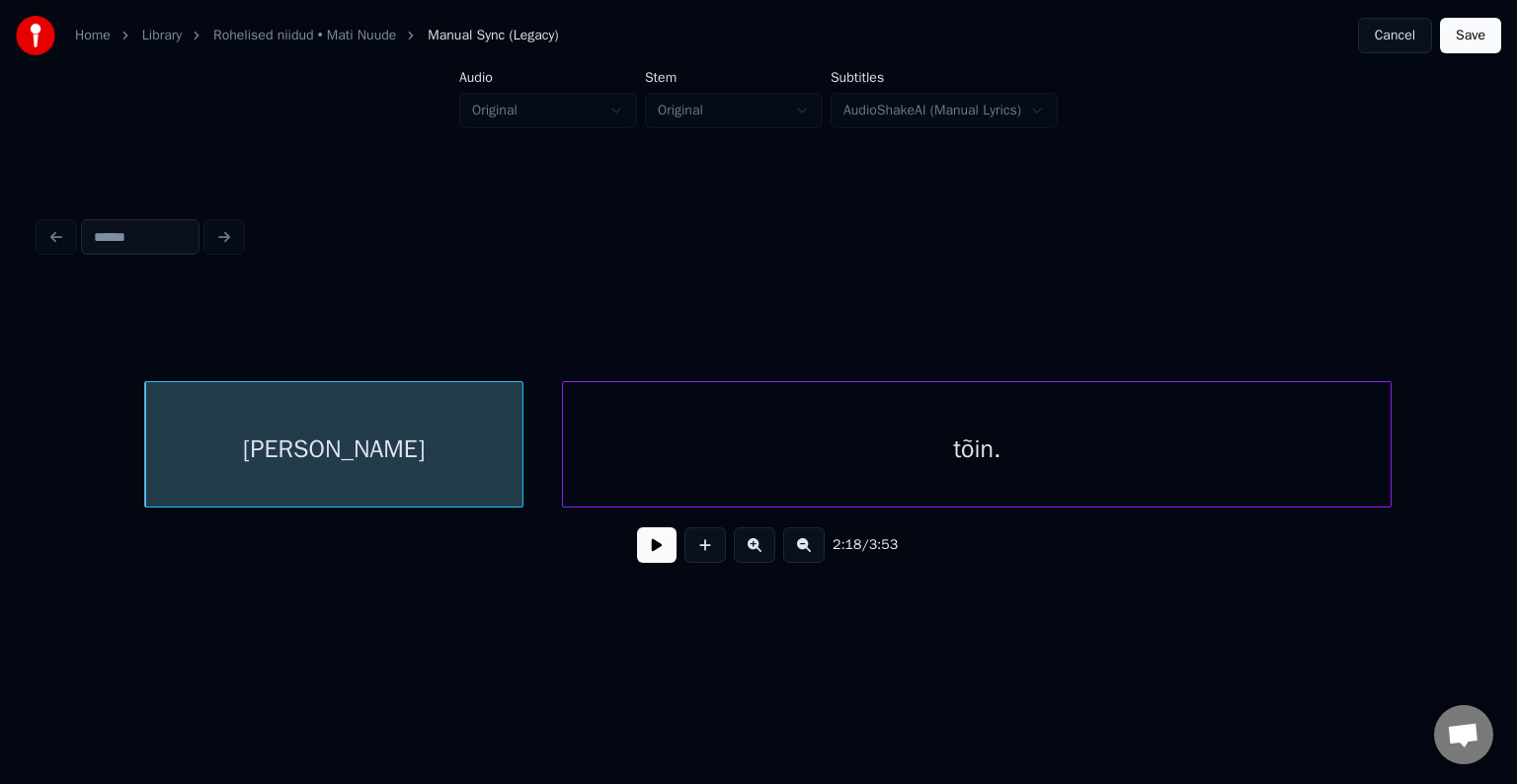 click on "tõin." at bounding box center (977, 449) 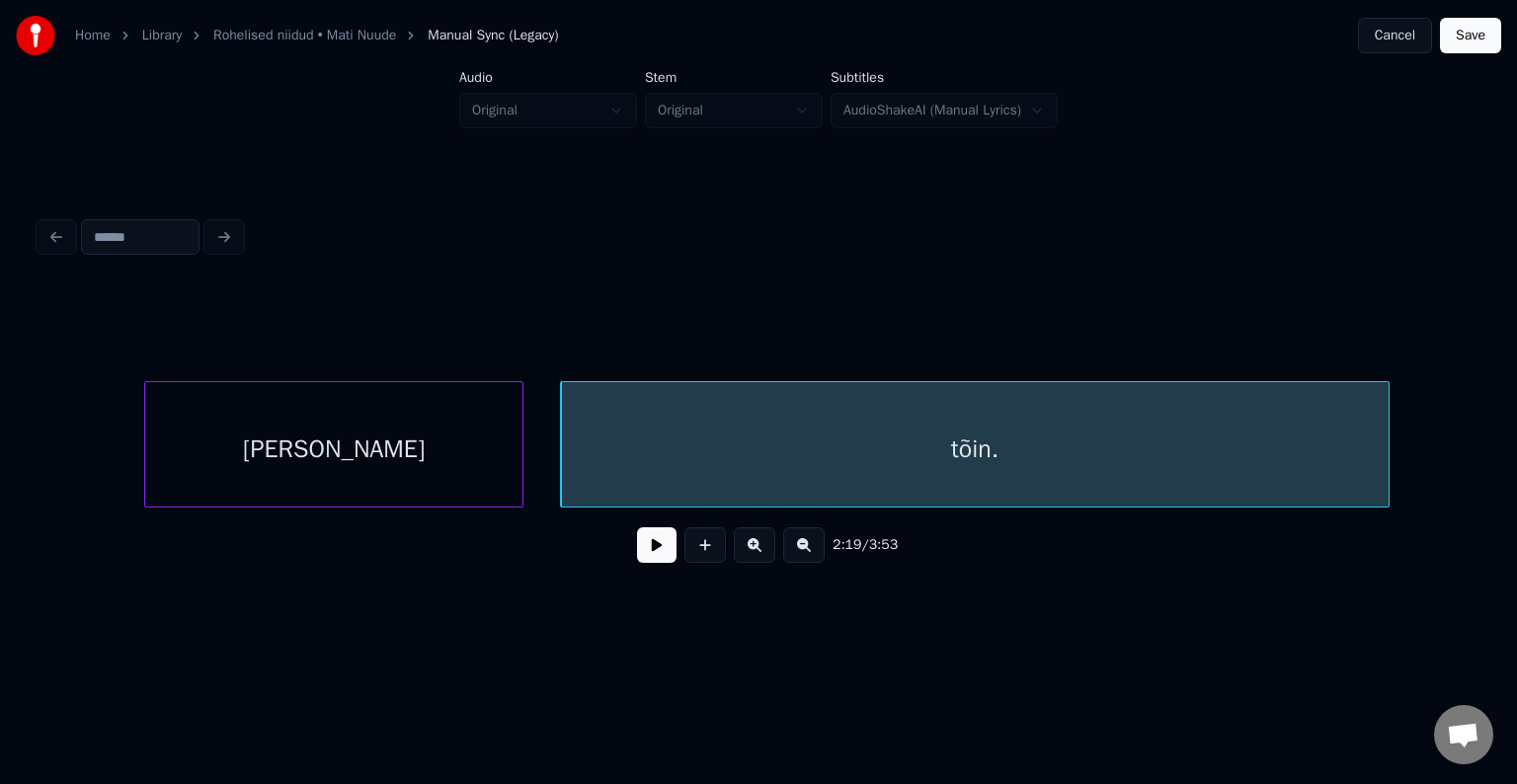 click on "[PERSON_NAME]" at bounding box center (334, 449) 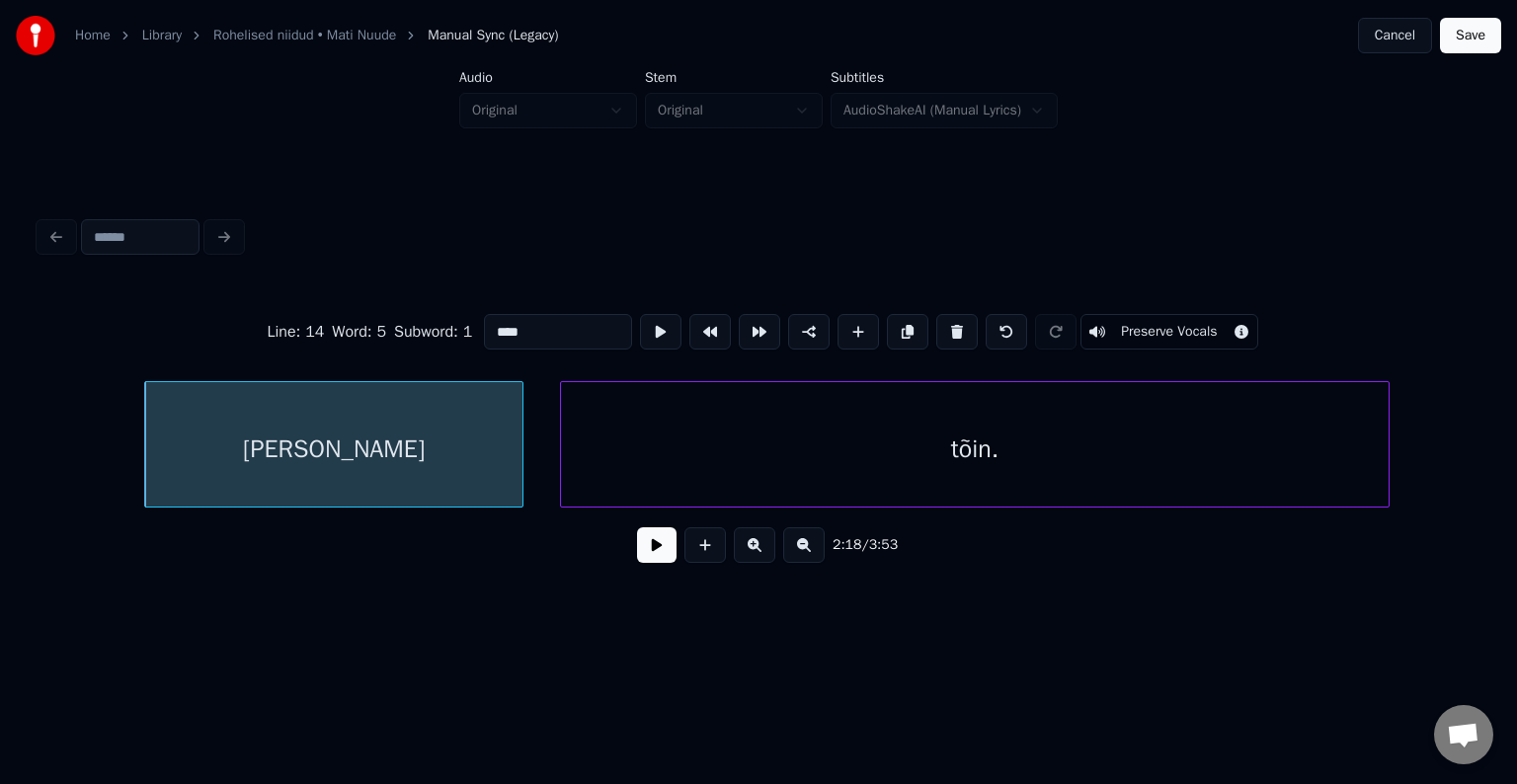 type on "*****" 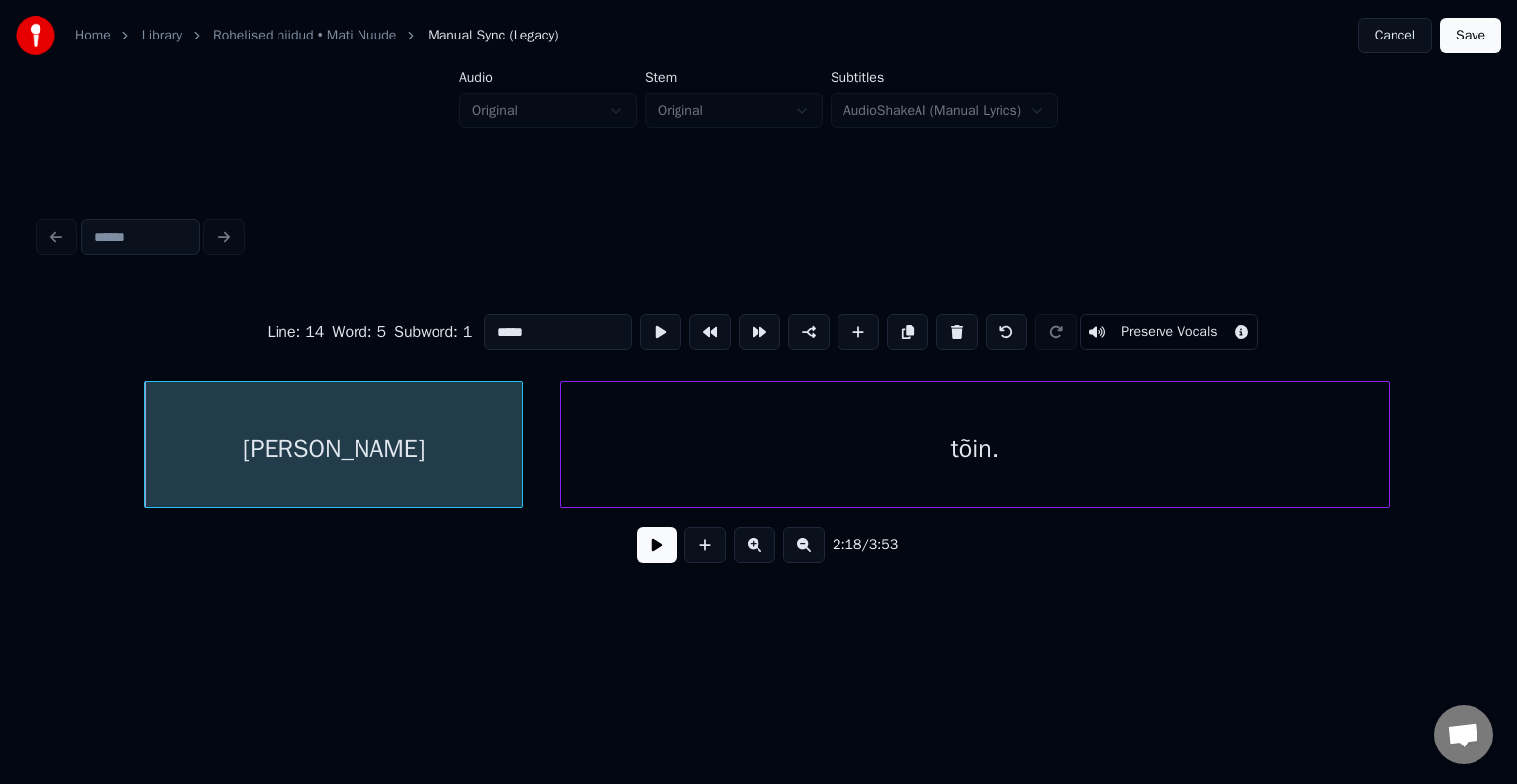 click at bounding box center (657, 545) 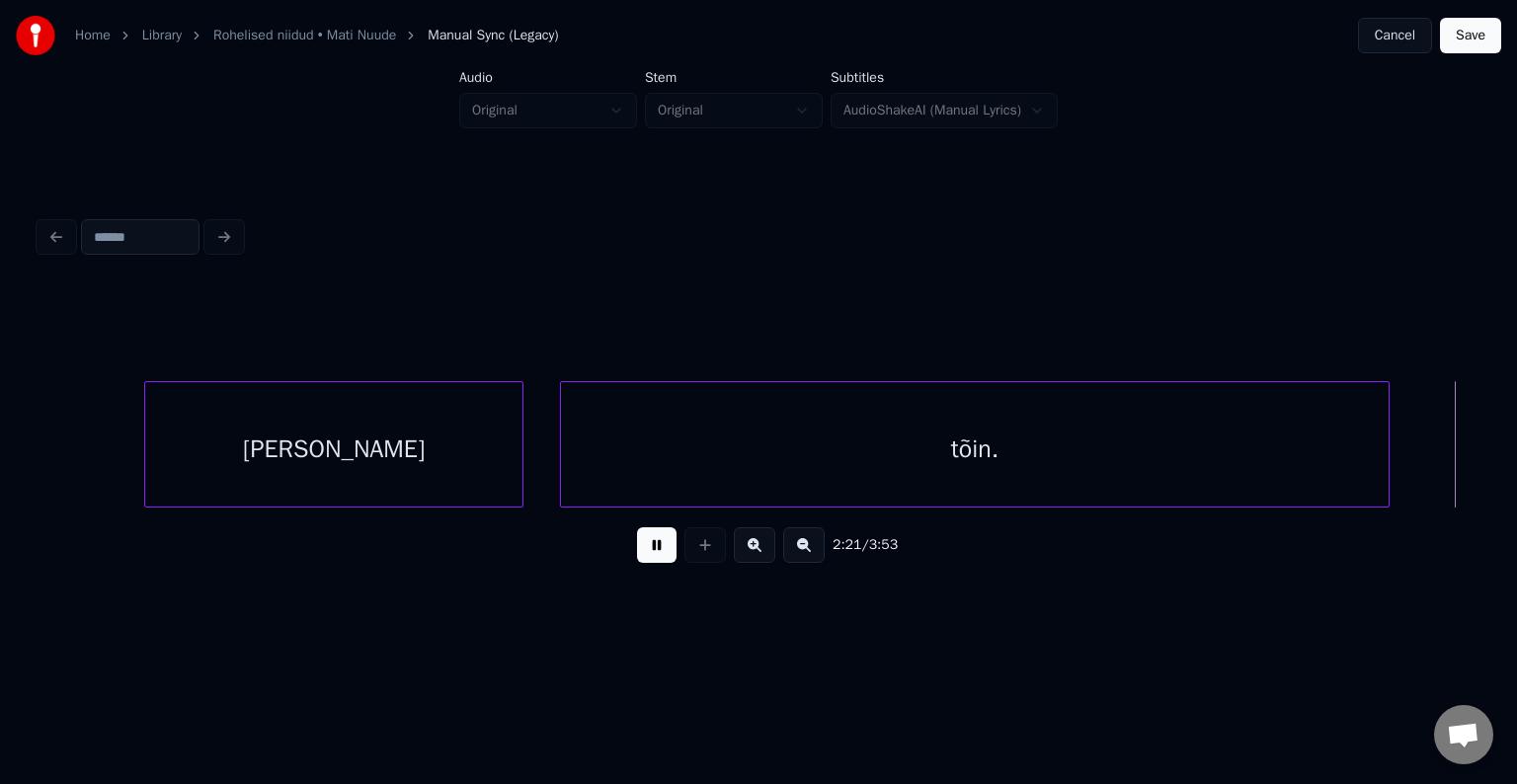 scroll, scrollTop: 0, scrollLeft: 83706, axis: horizontal 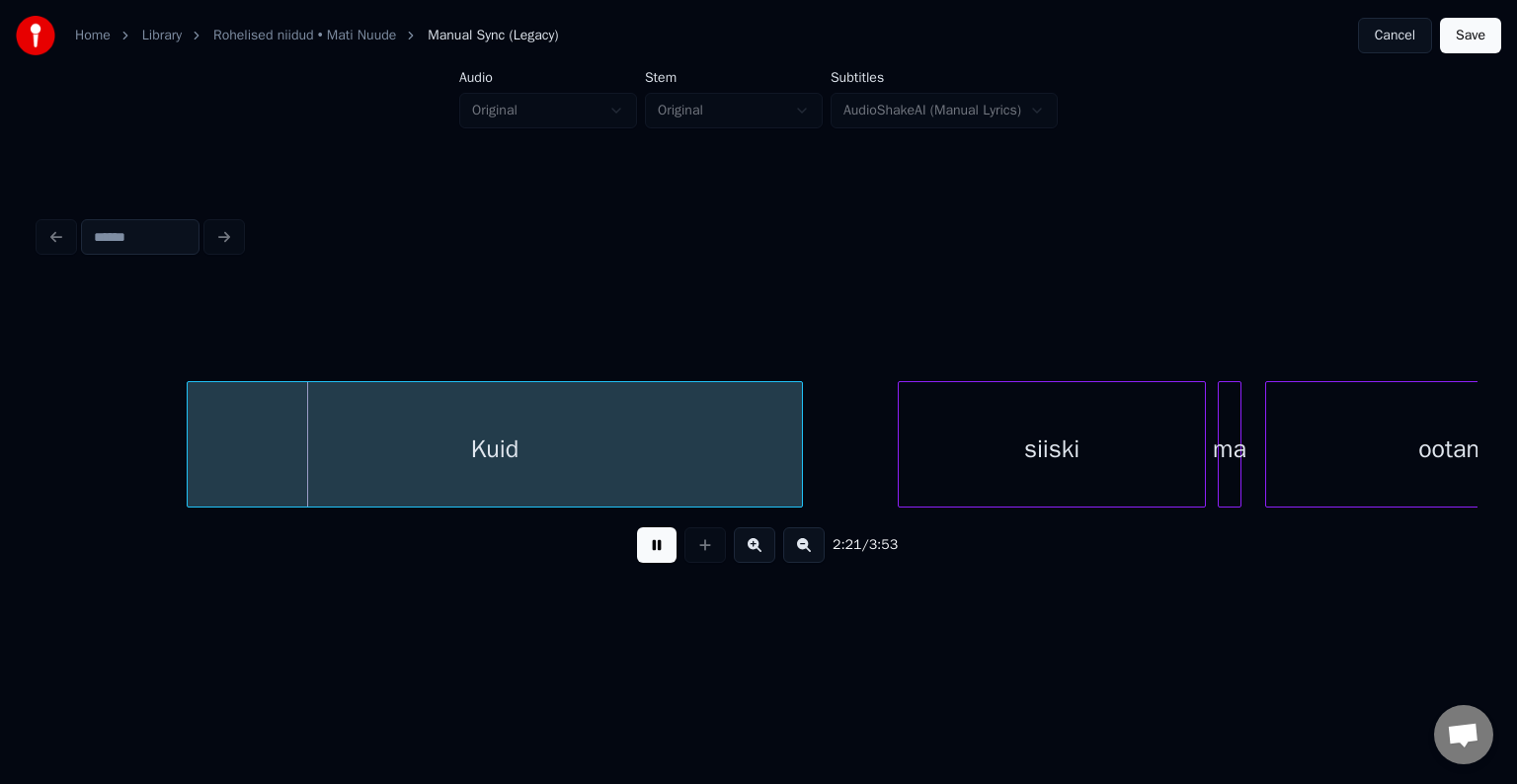 click at bounding box center [657, 545] 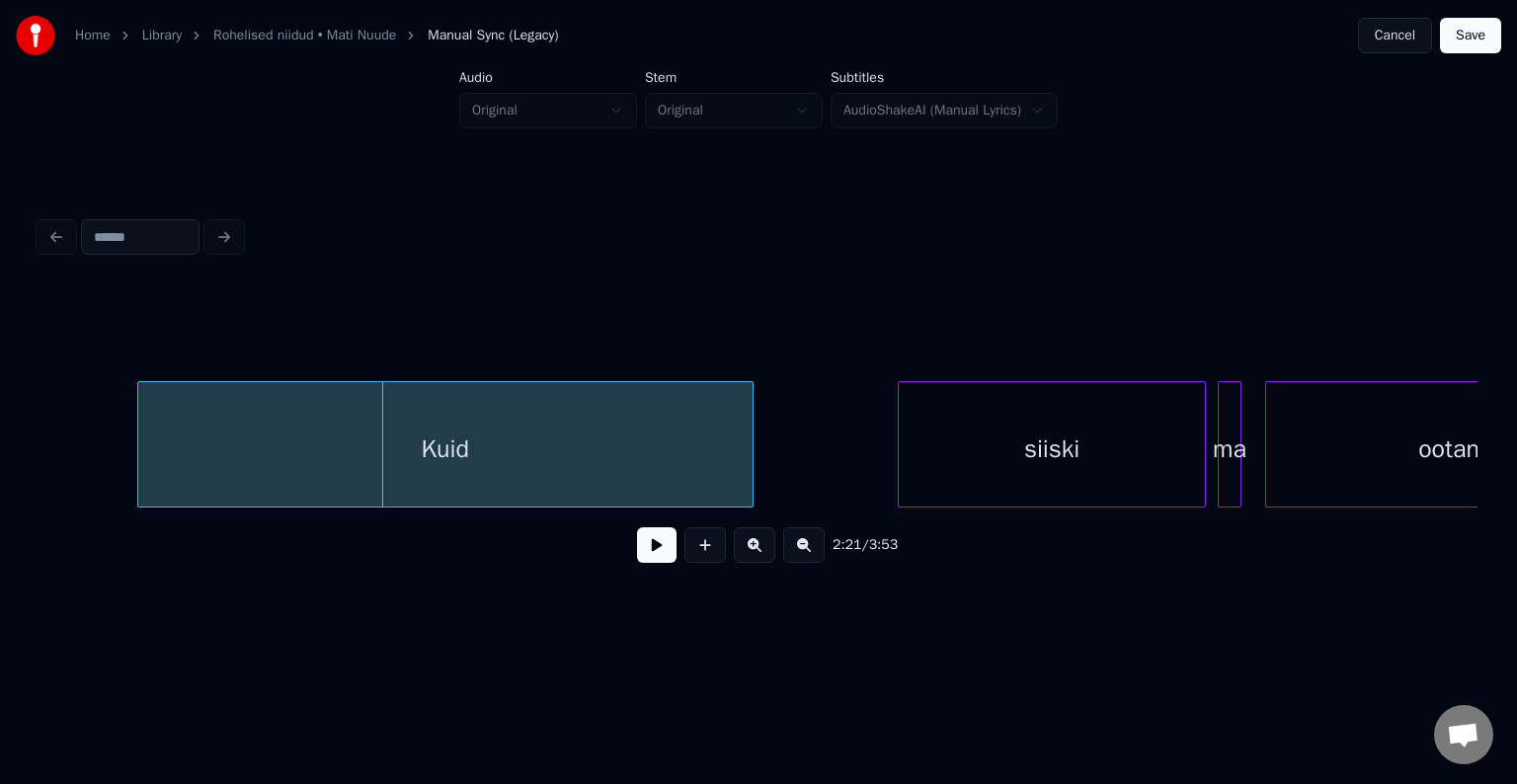 click on "Kuid" at bounding box center (445, 449) 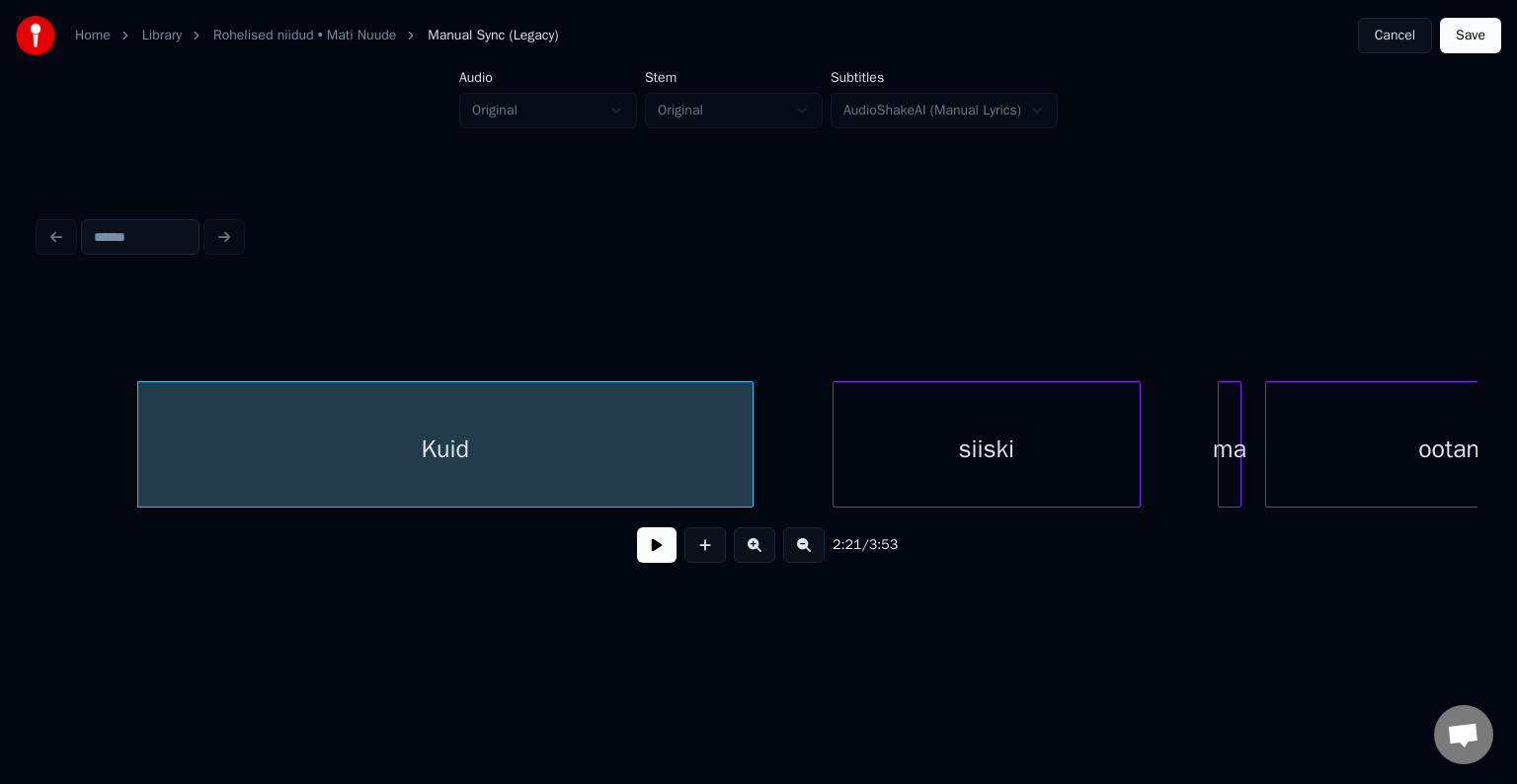 click on "siiski" at bounding box center (987, 449) 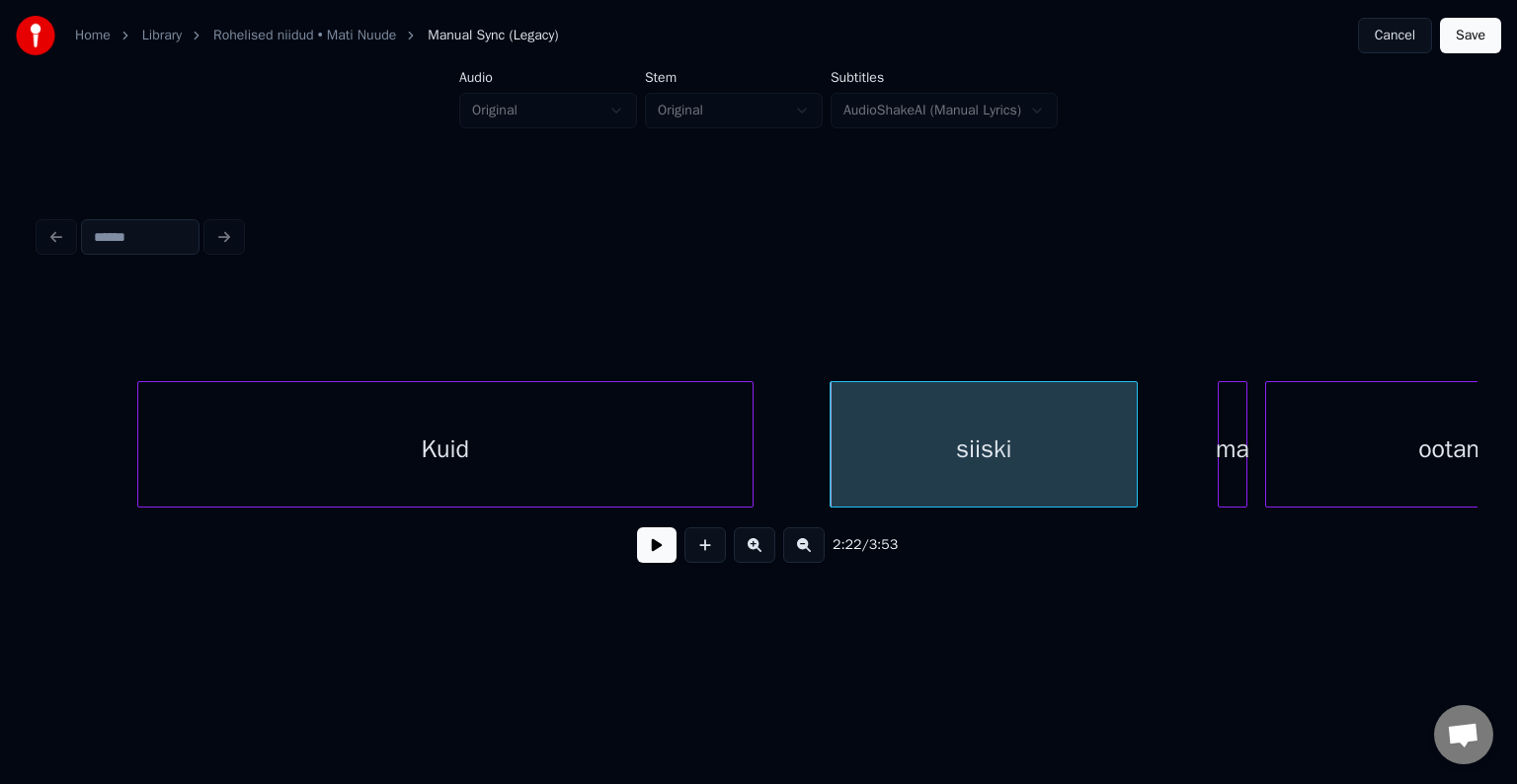 click on "ma" at bounding box center [1233, 444] 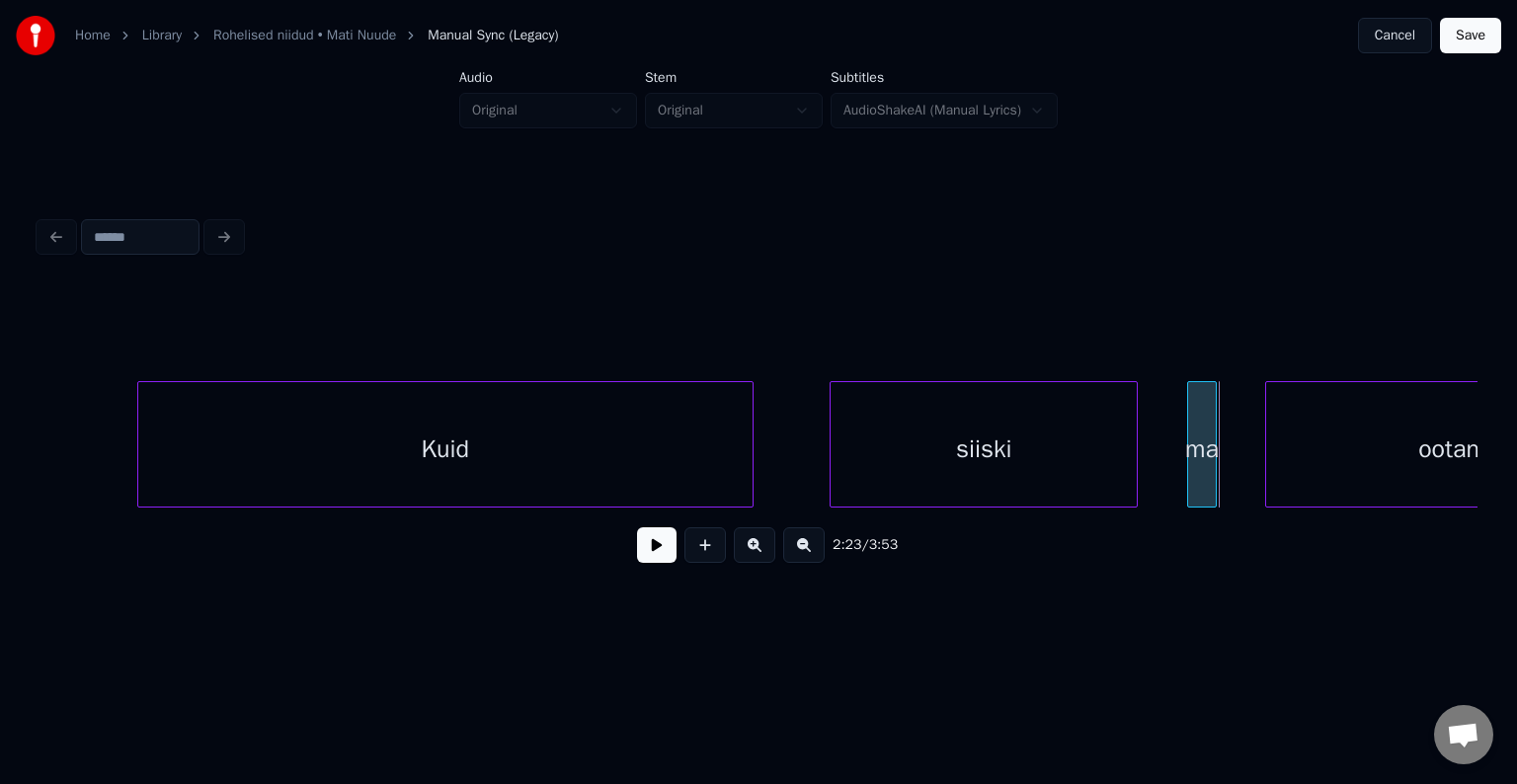 click on "ma" at bounding box center [1202, 449] 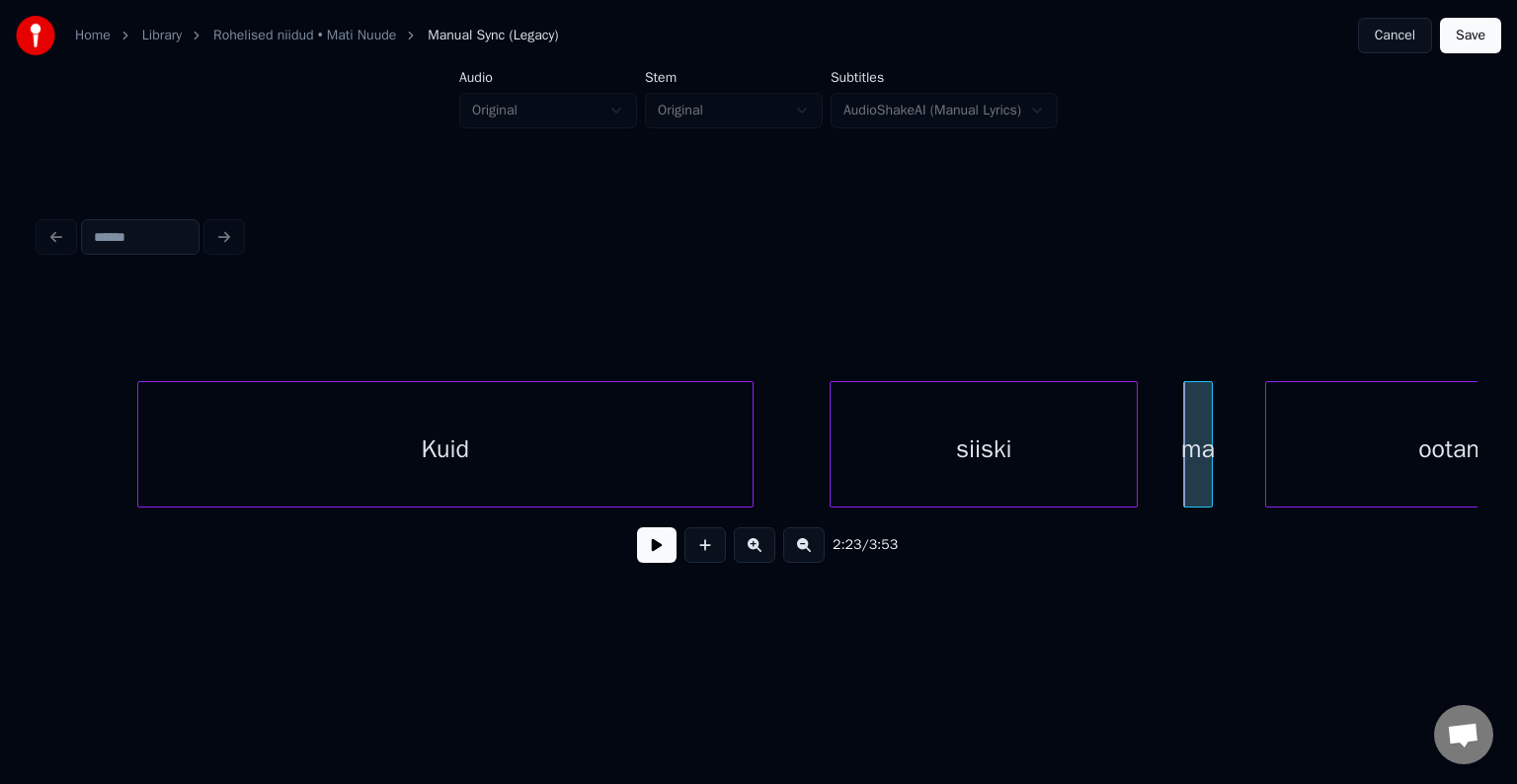 click on "siiski" at bounding box center [984, 449] 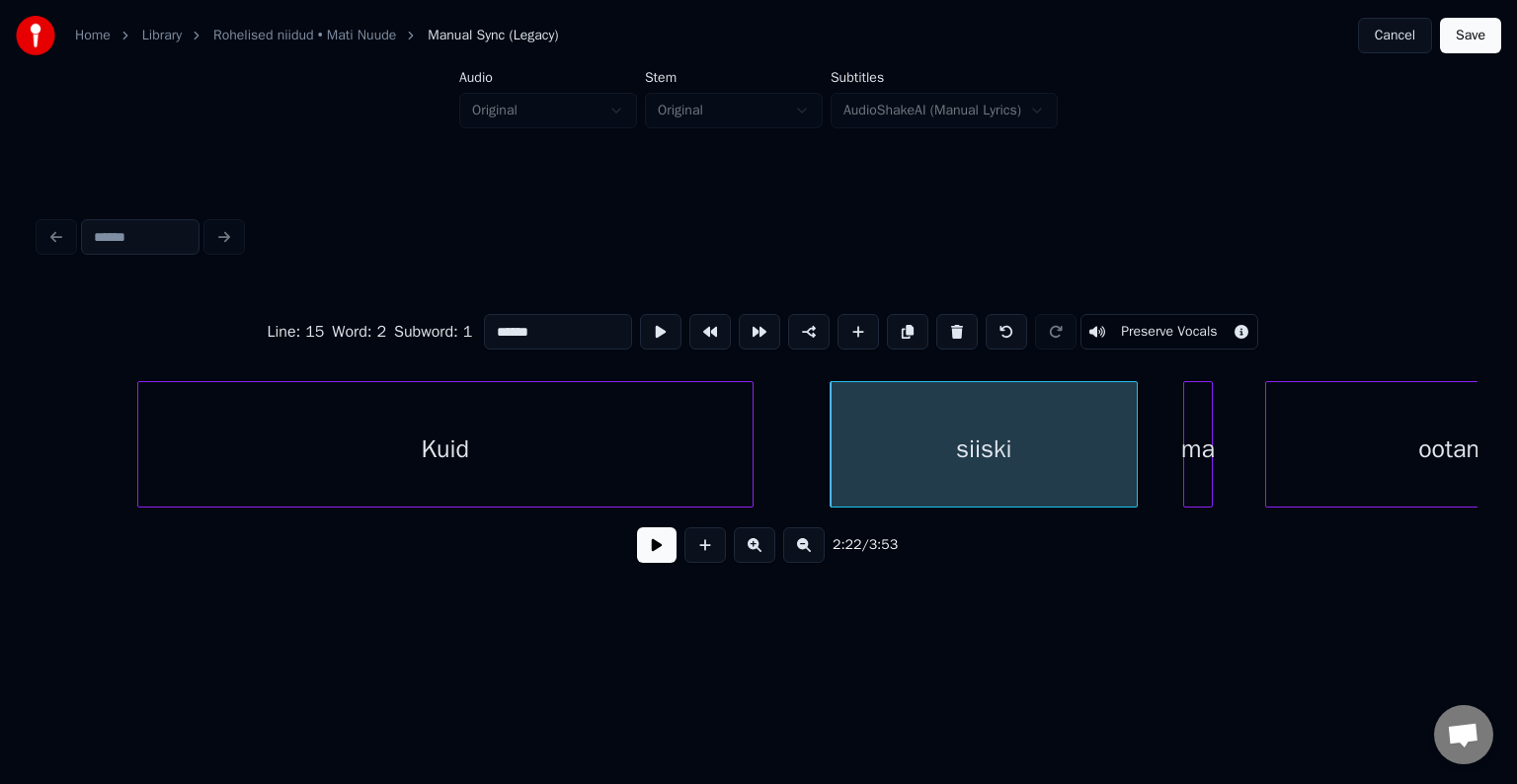click at bounding box center [657, 545] 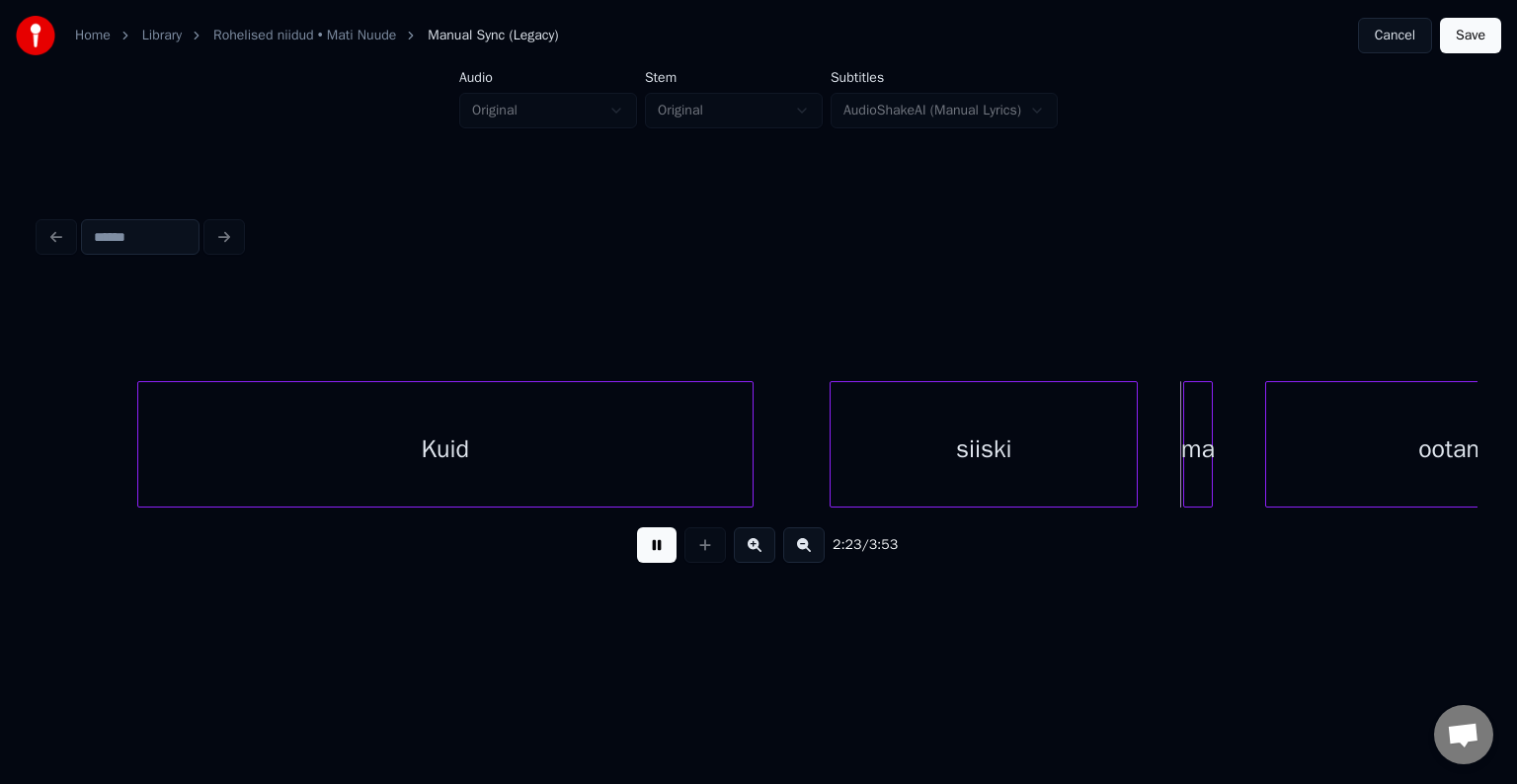 click on "2:23  /  3:53" at bounding box center (758, 545) 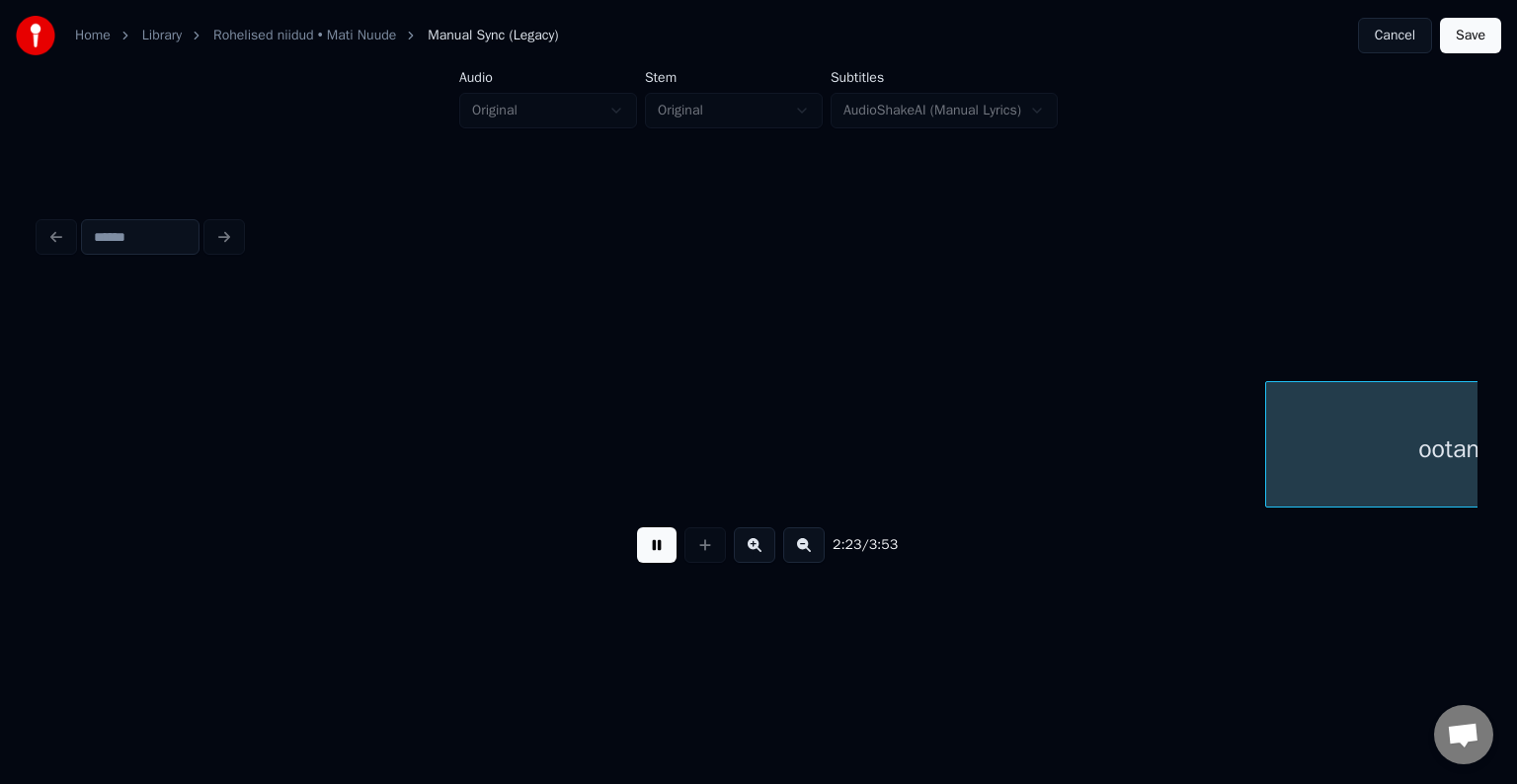 scroll, scrollTop: 0, scrollLeft: 85144, axis: horizontal 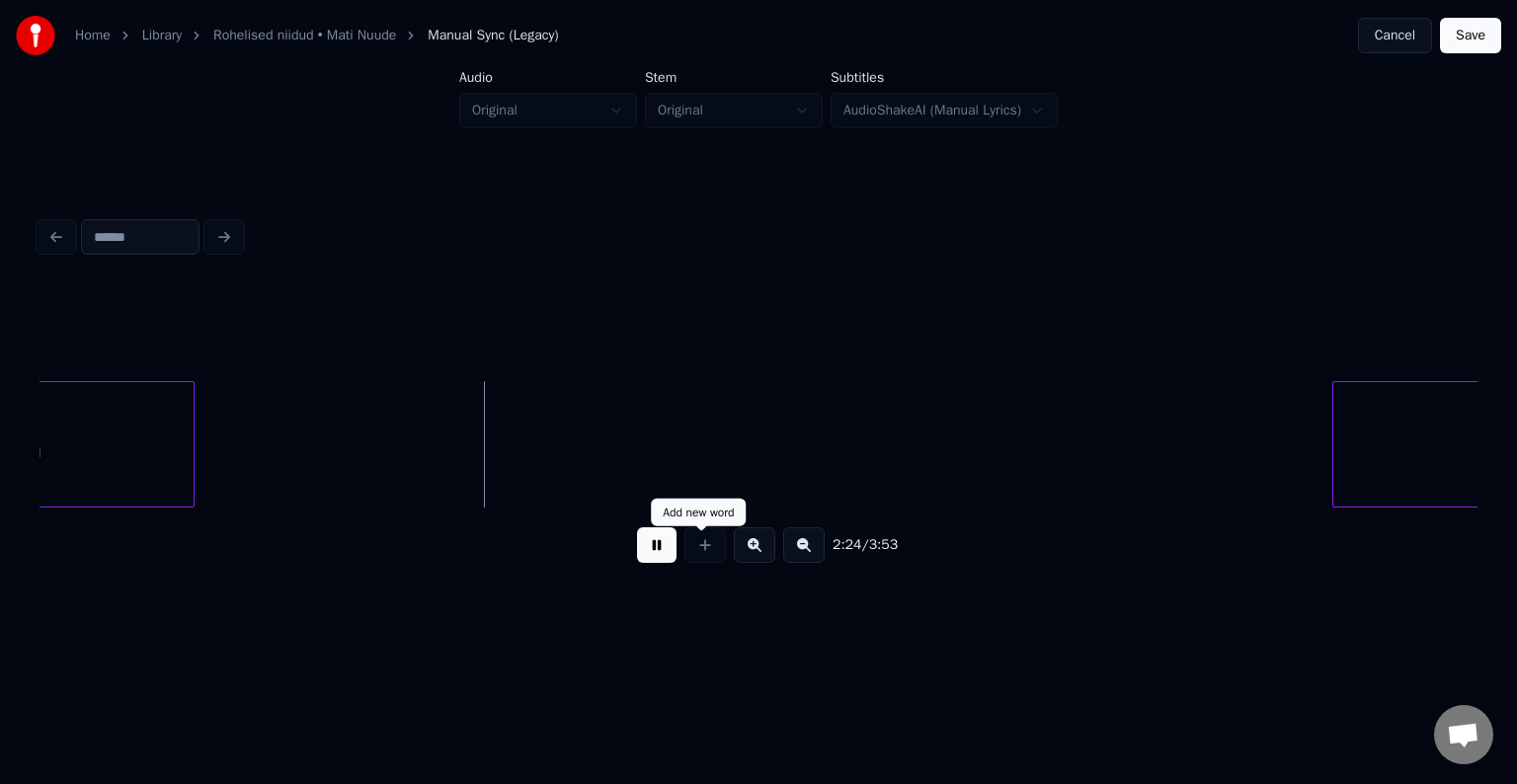 click at bounding box center (657, 545) 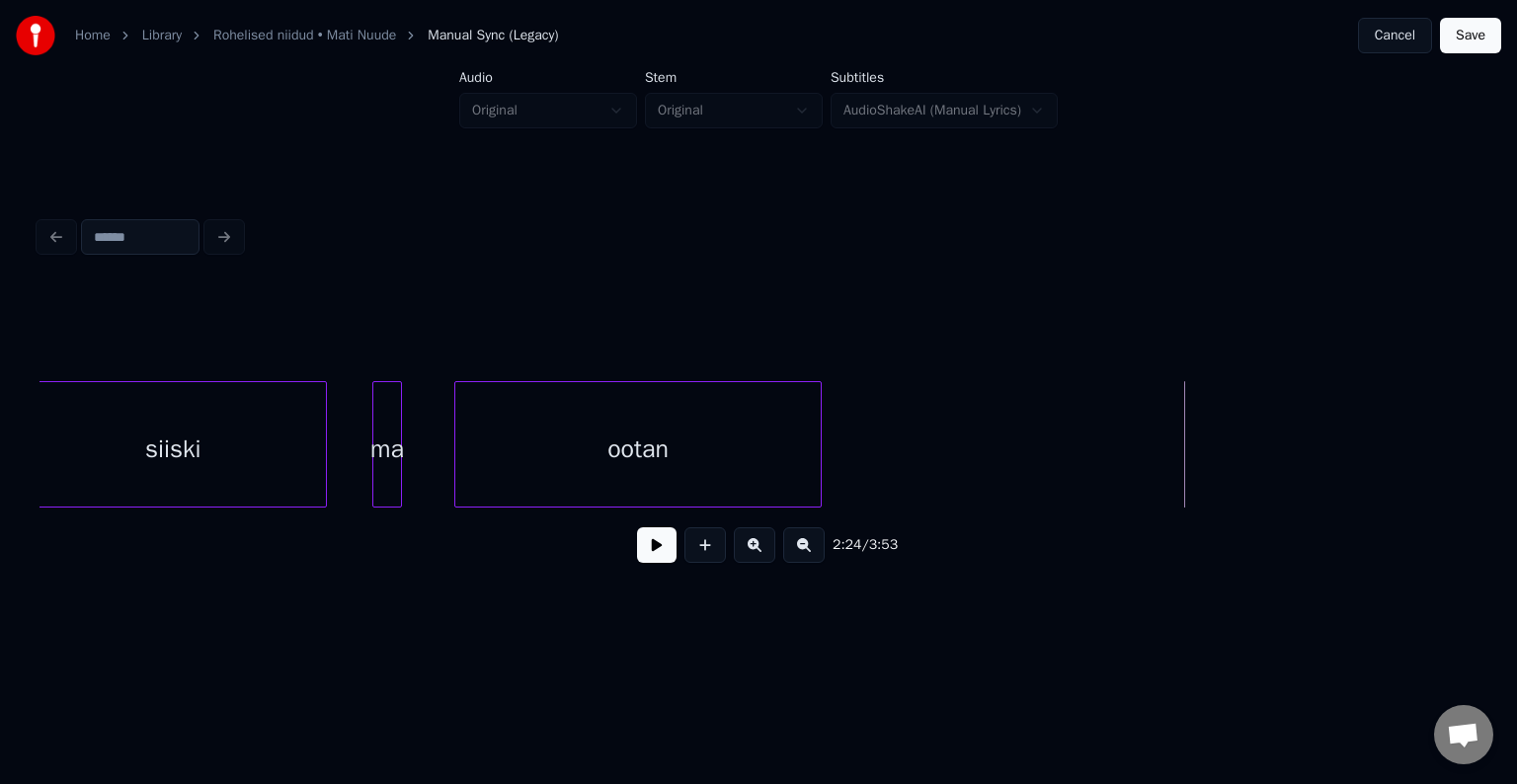 scroll, scrollTop: 0, scrollLeft: 84512, axis: horizontal 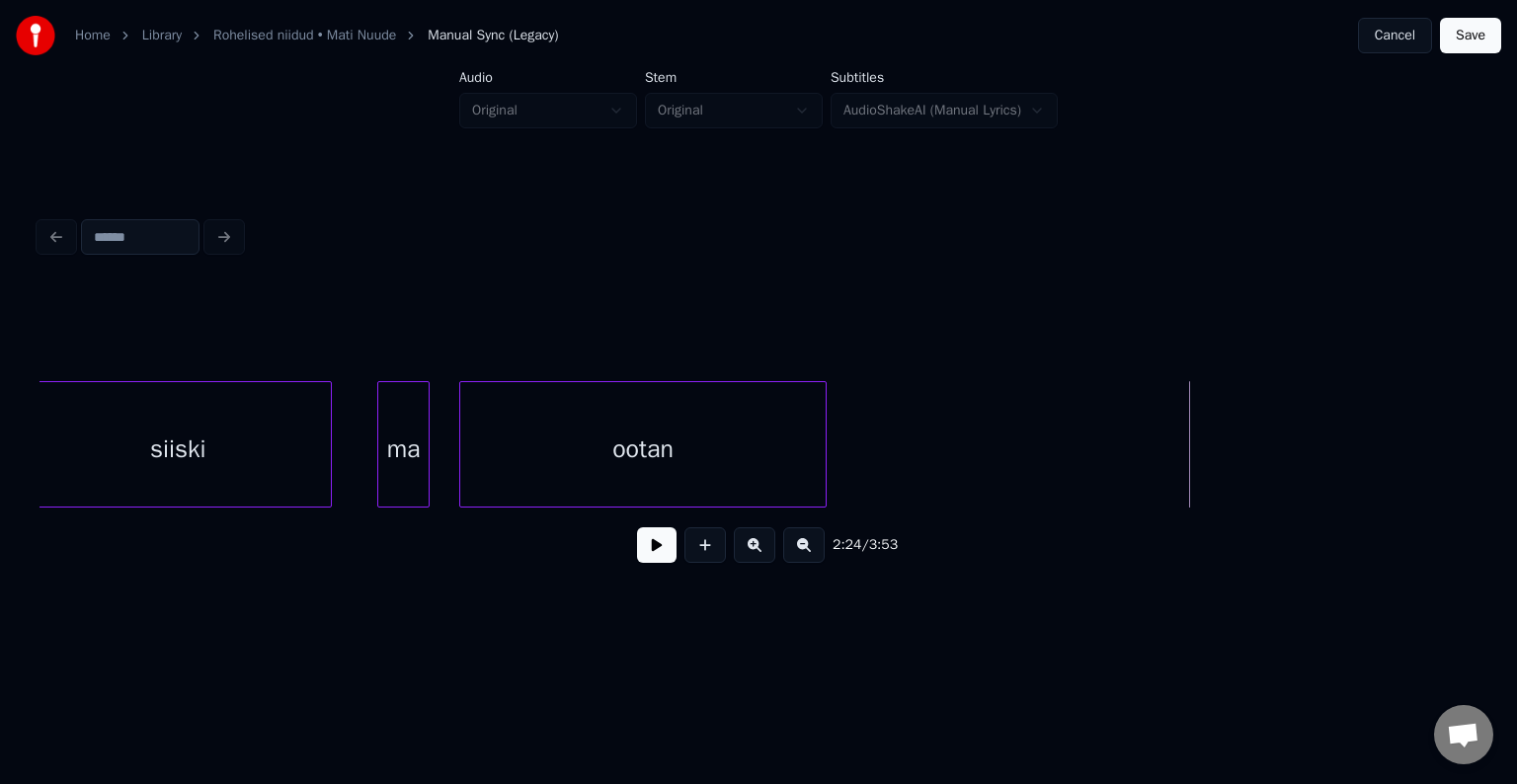 click at bounding box center (426, 444) 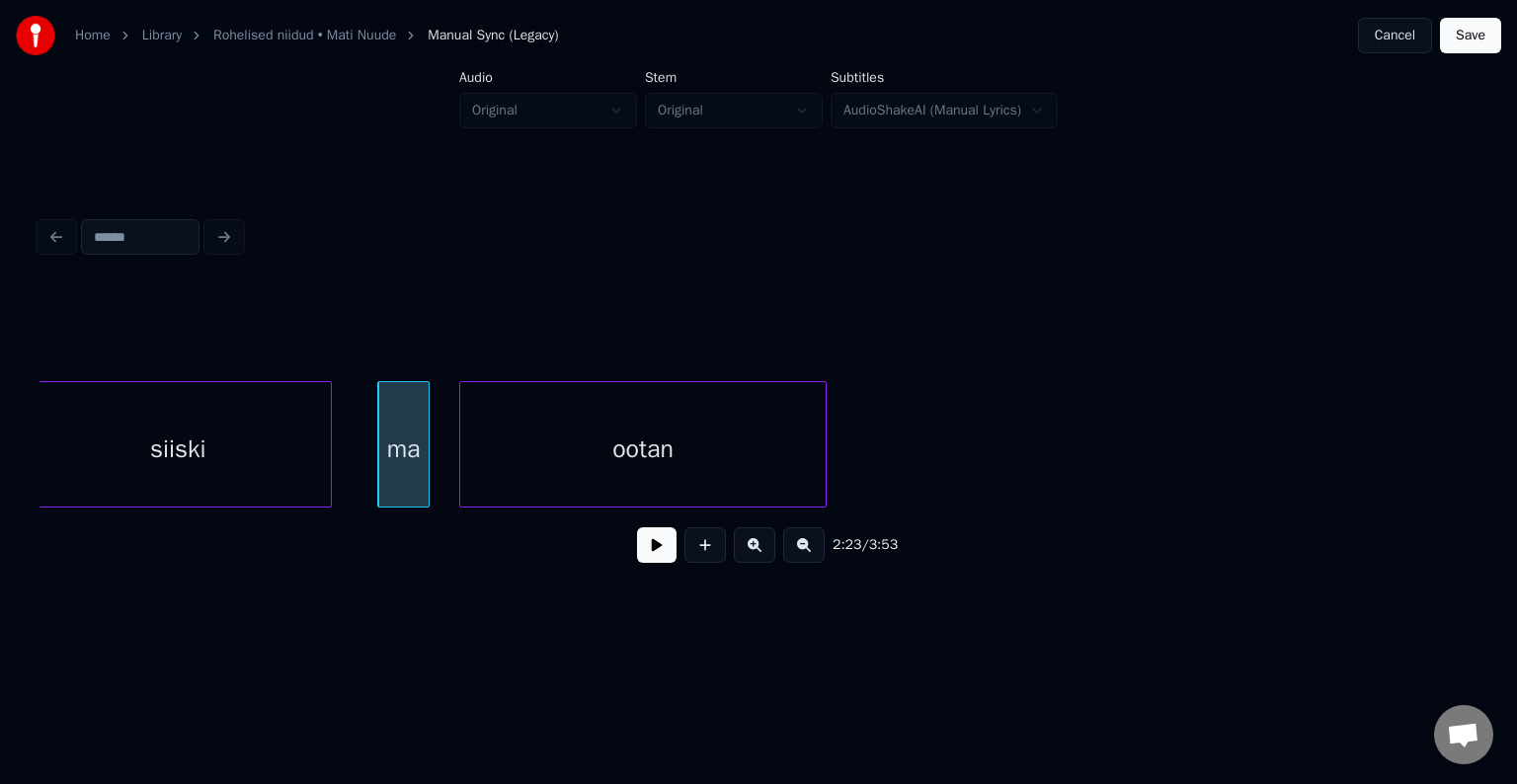 click at bounding box center (657, 545) 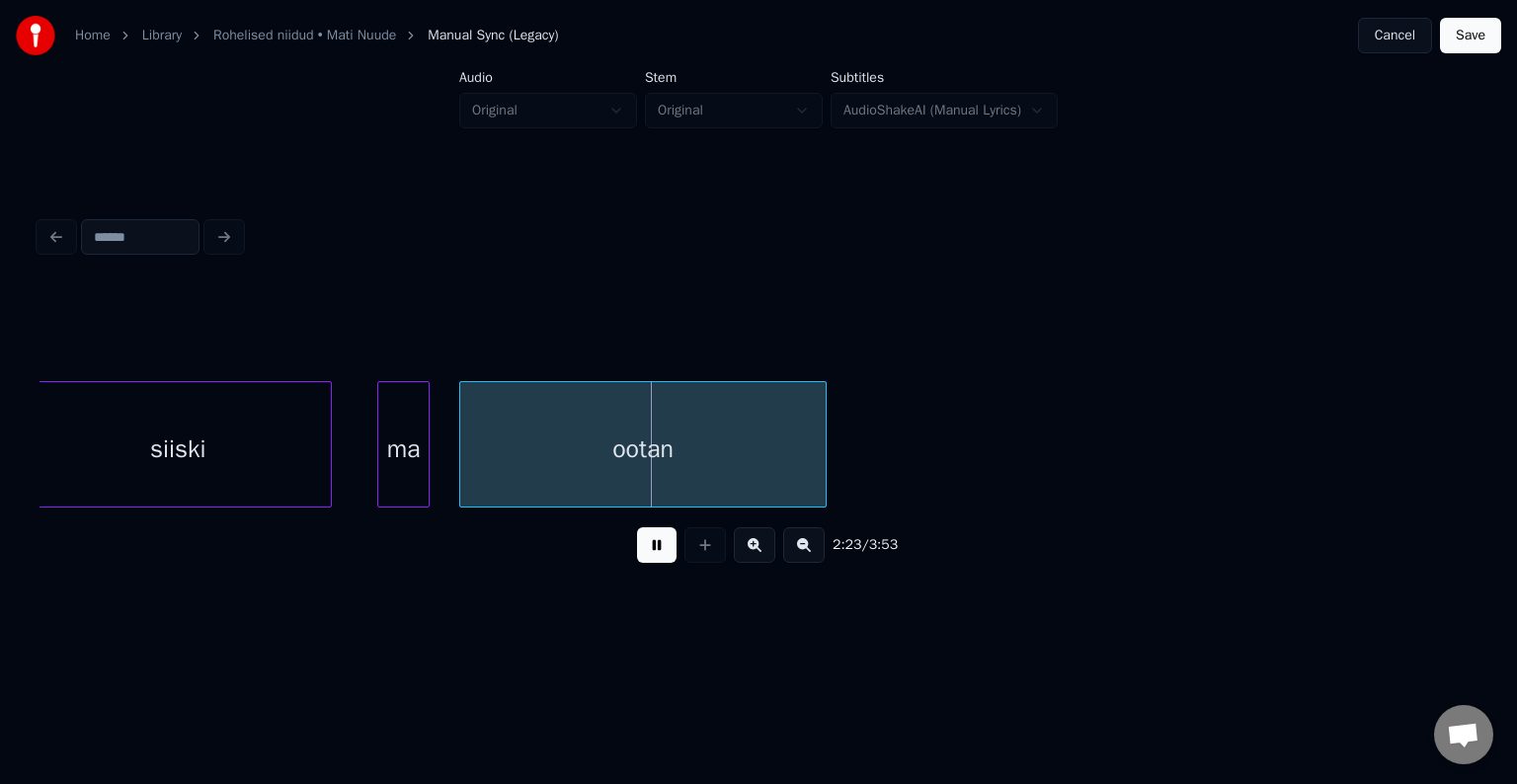 click at bounding box center (657, 545) 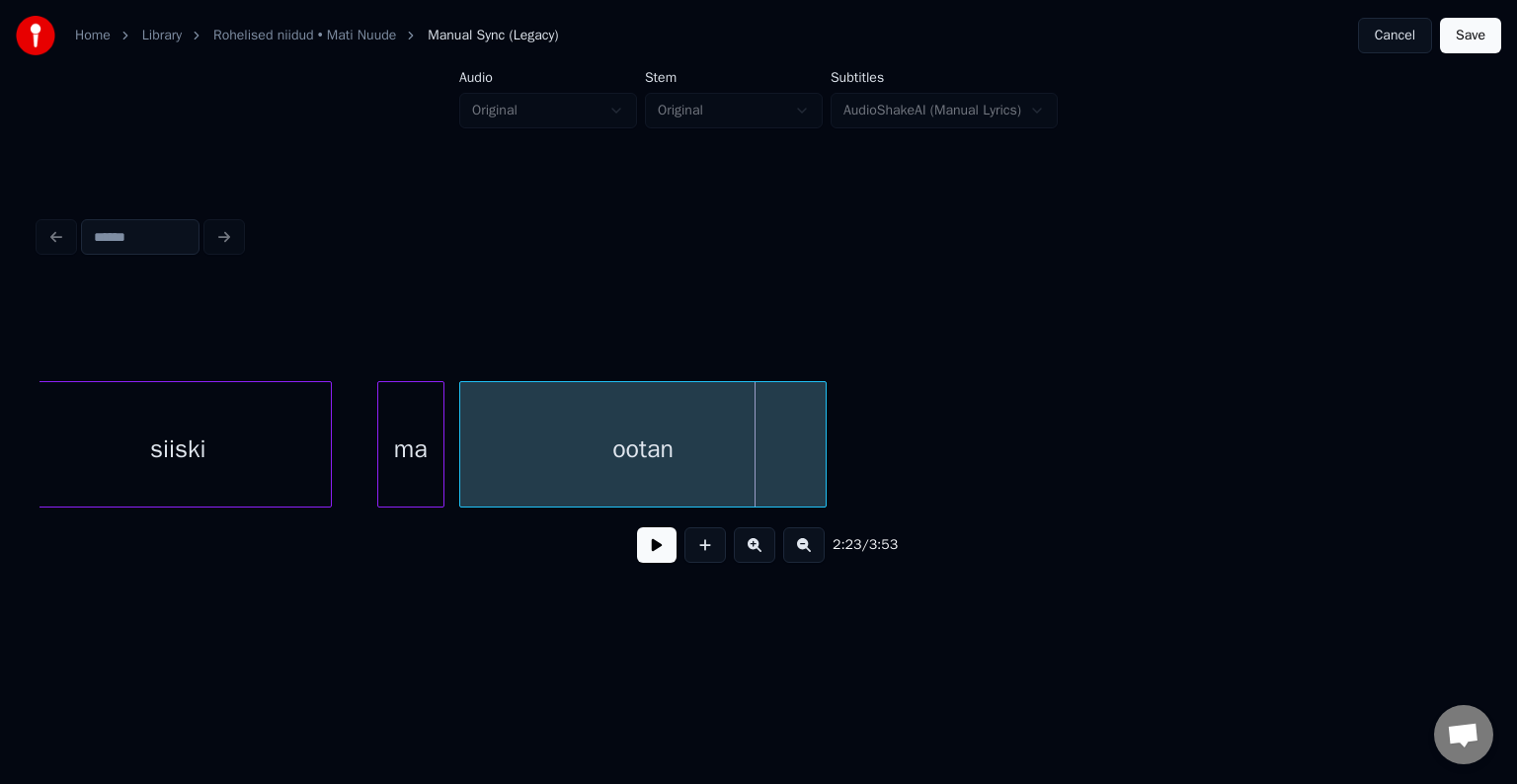 click at bounding box center [440, 444] 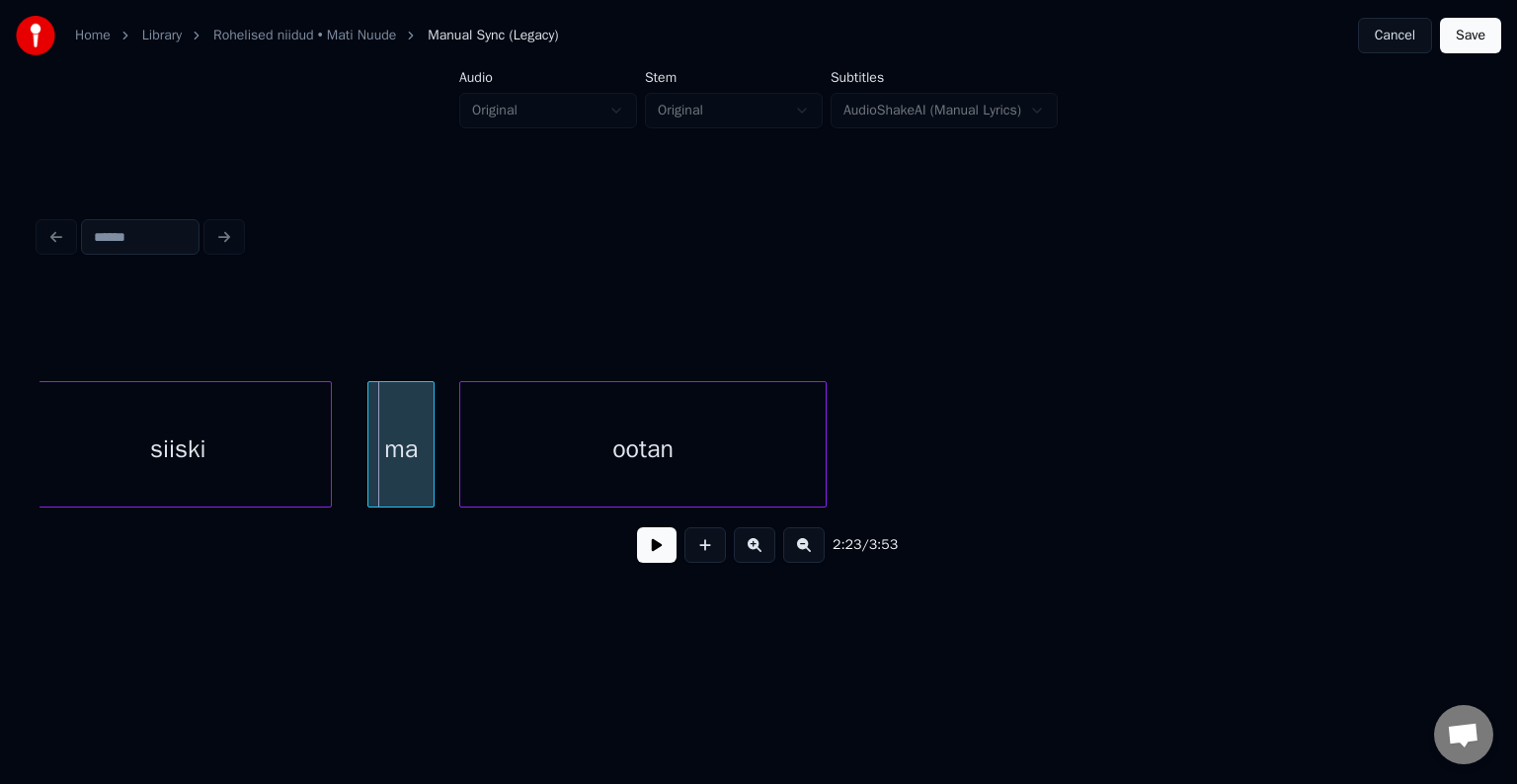 click on "ma" at bounding box center [401, 449] 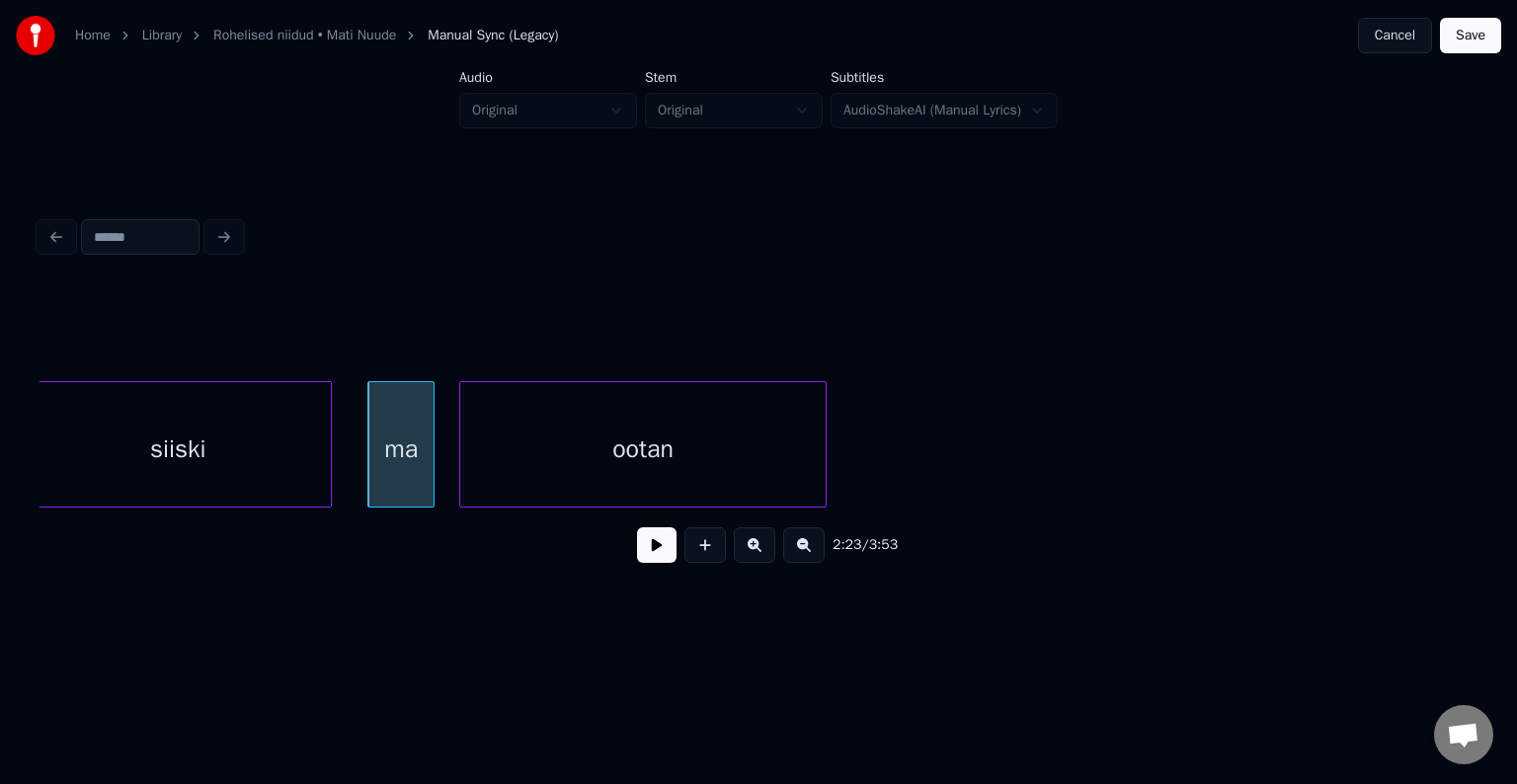 click at bounding box center [657, 545] 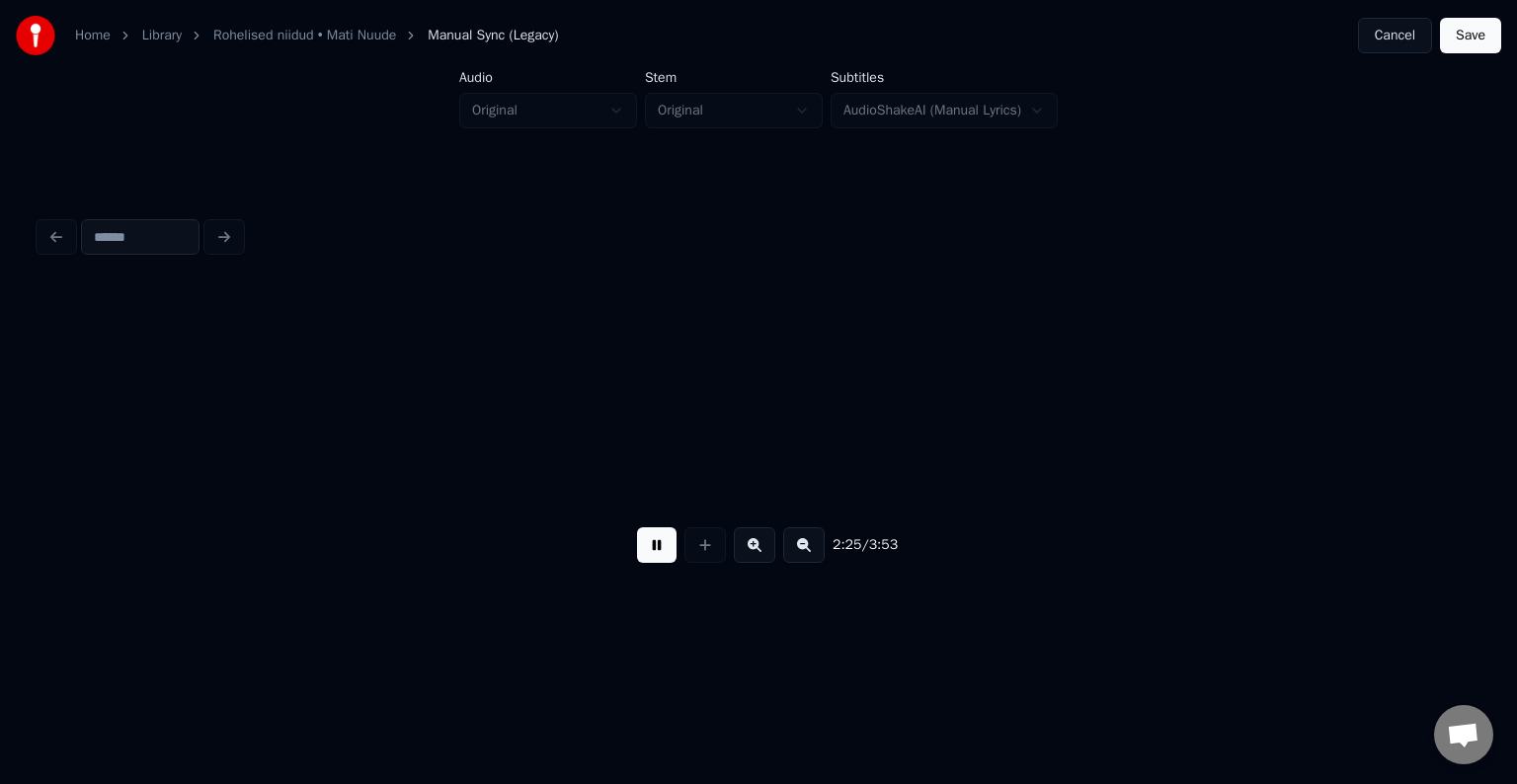 scroll, scrollTop: 0, scrollLeft: 85955, axis: horizontal 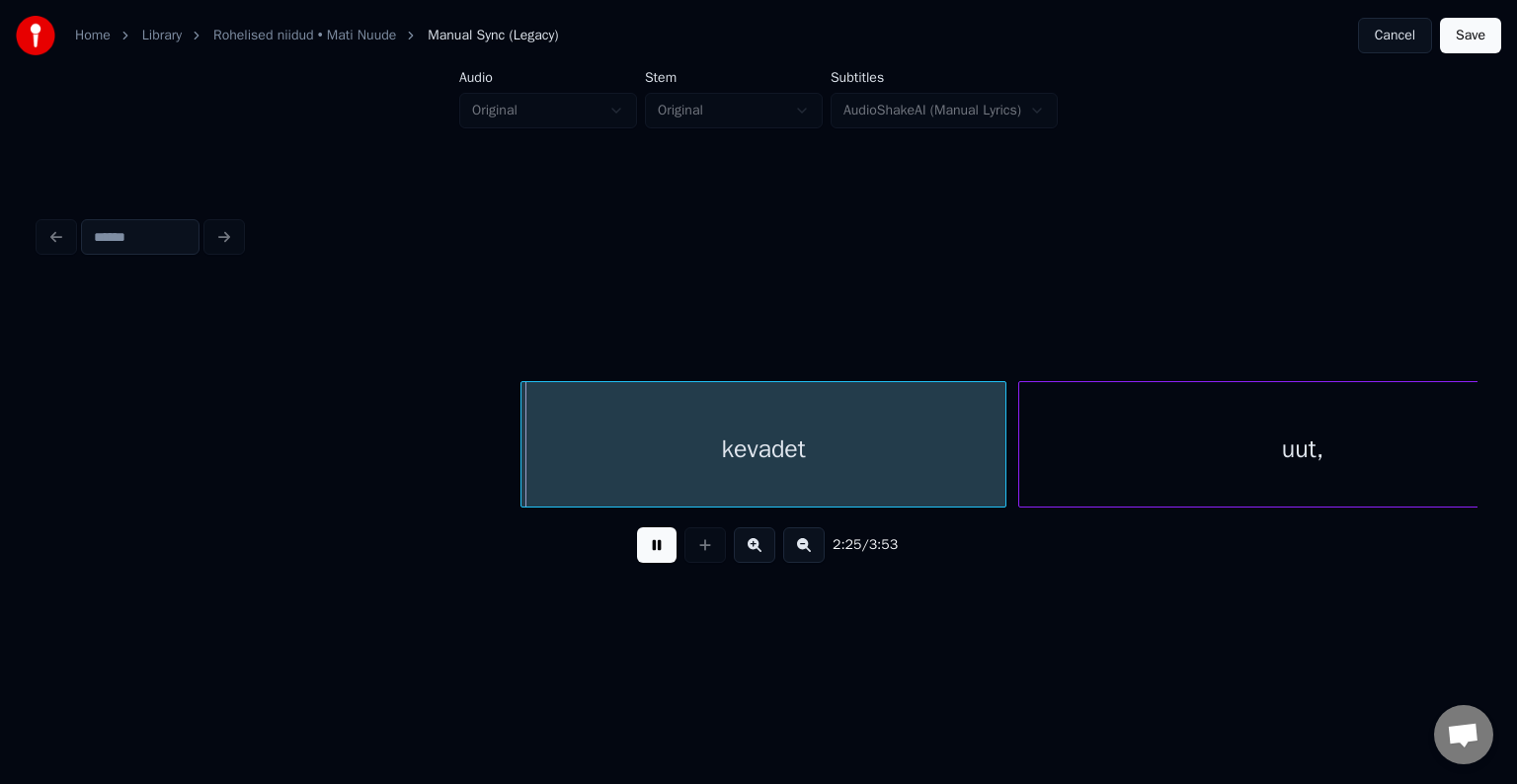 click at bounding box center [657, 545] 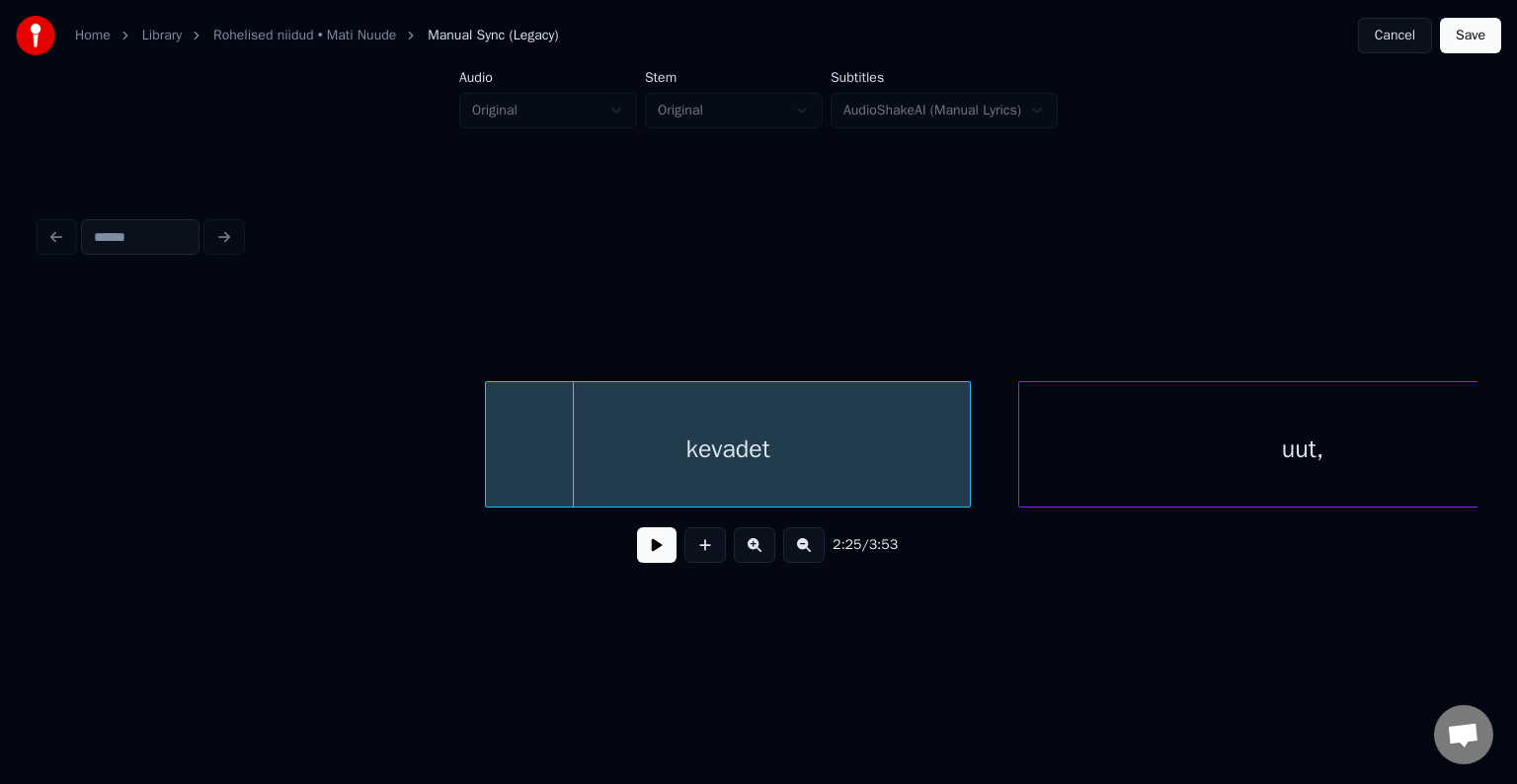 click on "kevadet" at bounding box center (728, 449) 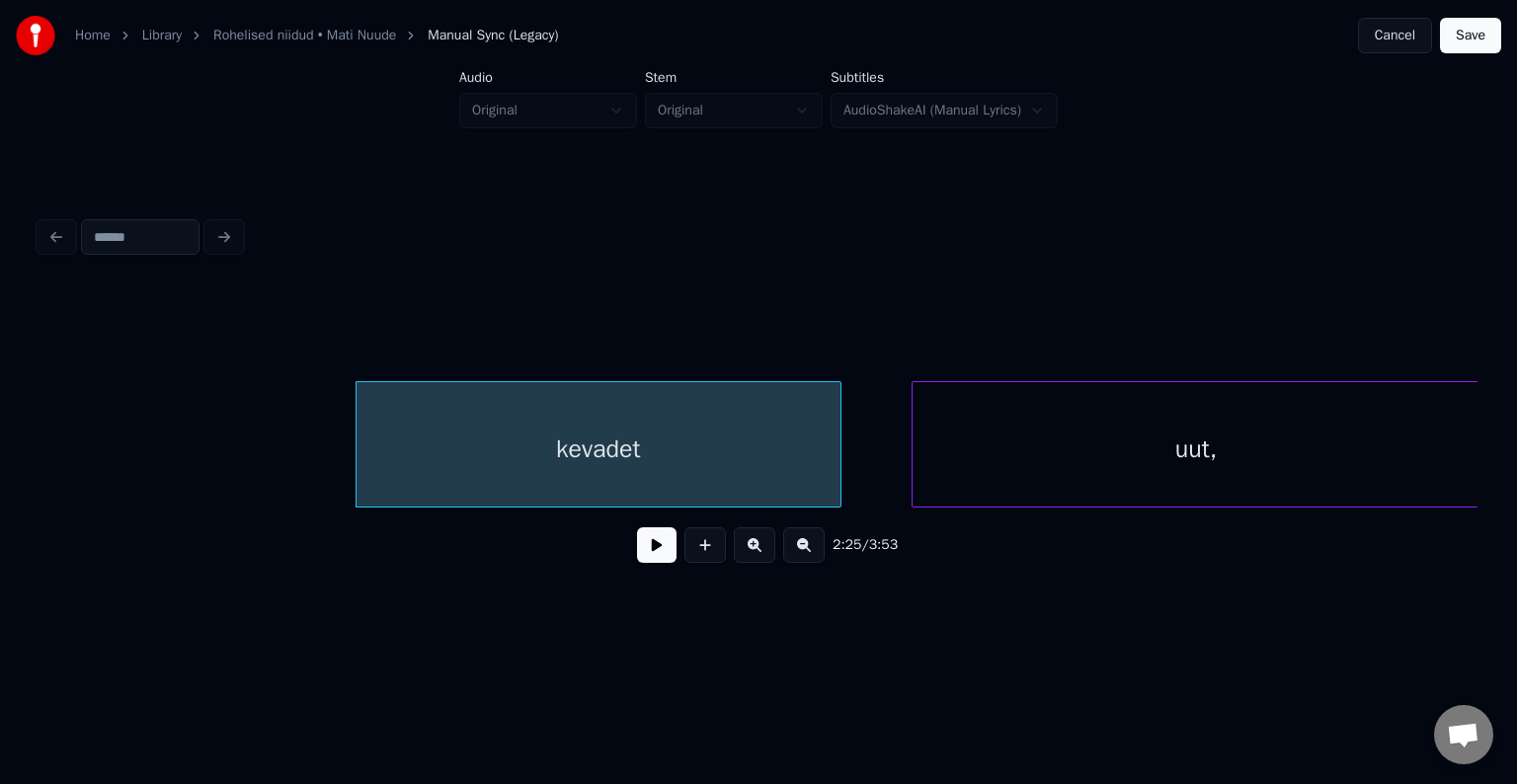 scroll, scrollTop: 0, scrollLeft: 86085, axis: horizontal 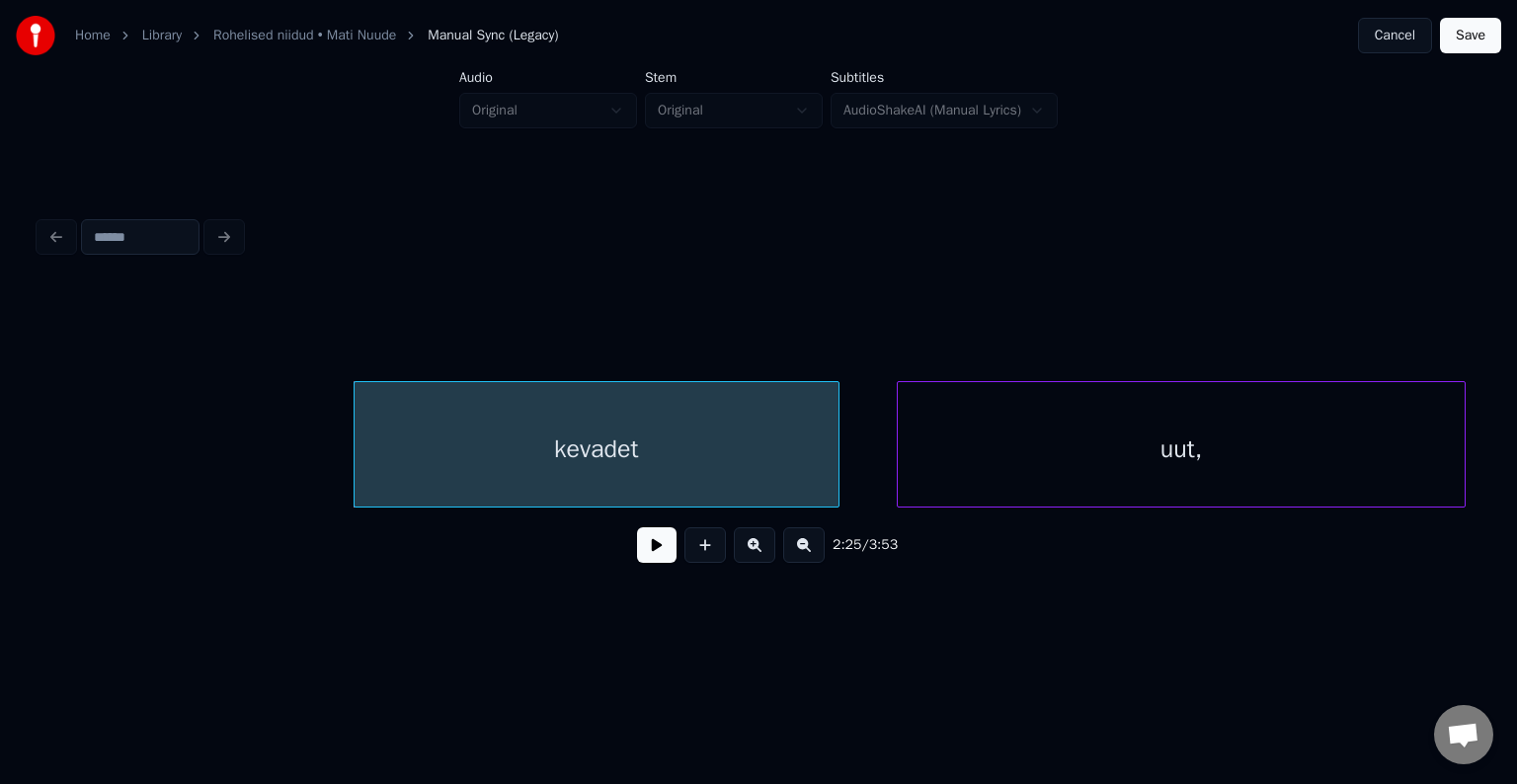 click on "uut," at bounding box center (1181, 449) 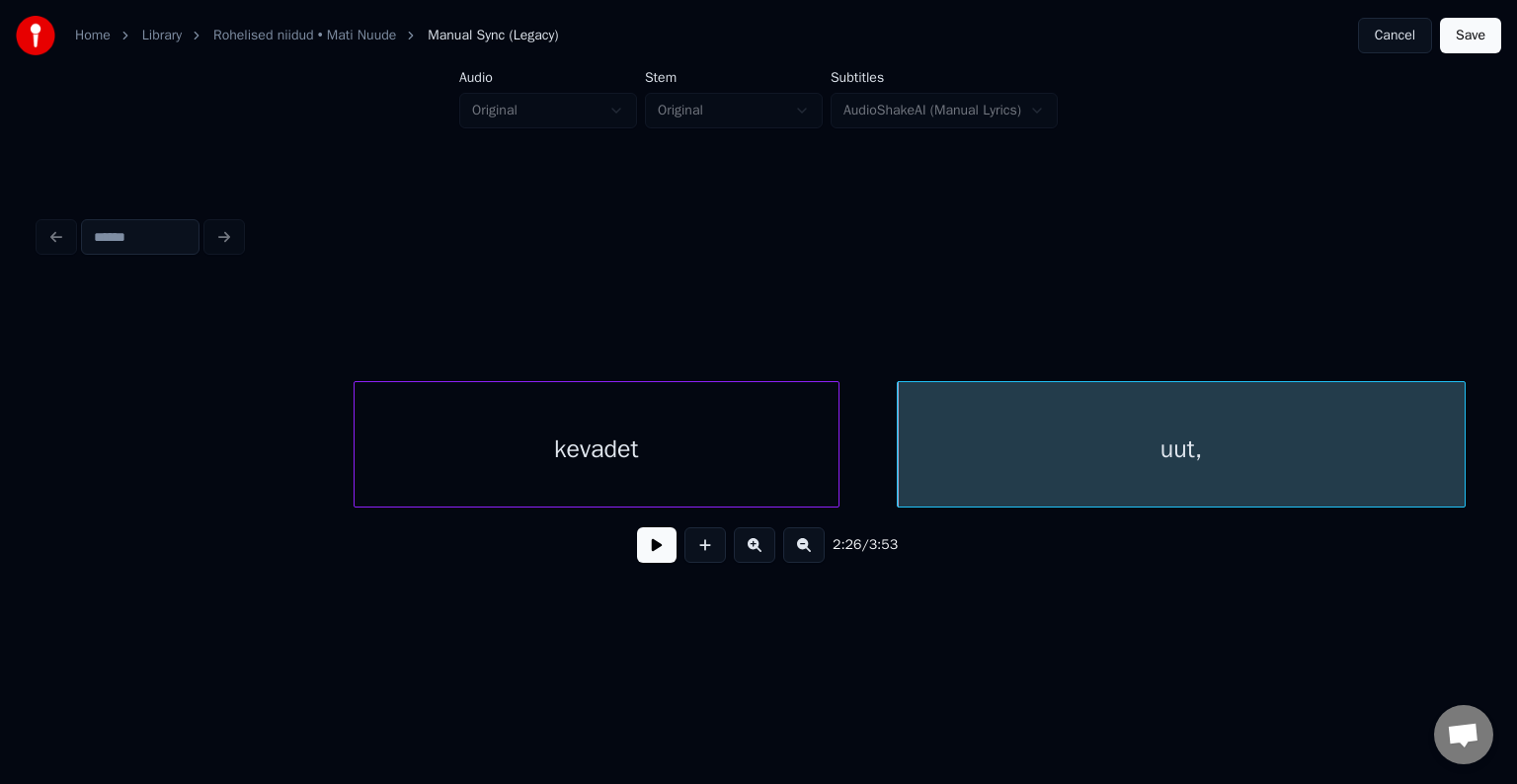 click on "kevadet" at bounding box center (597, 449) 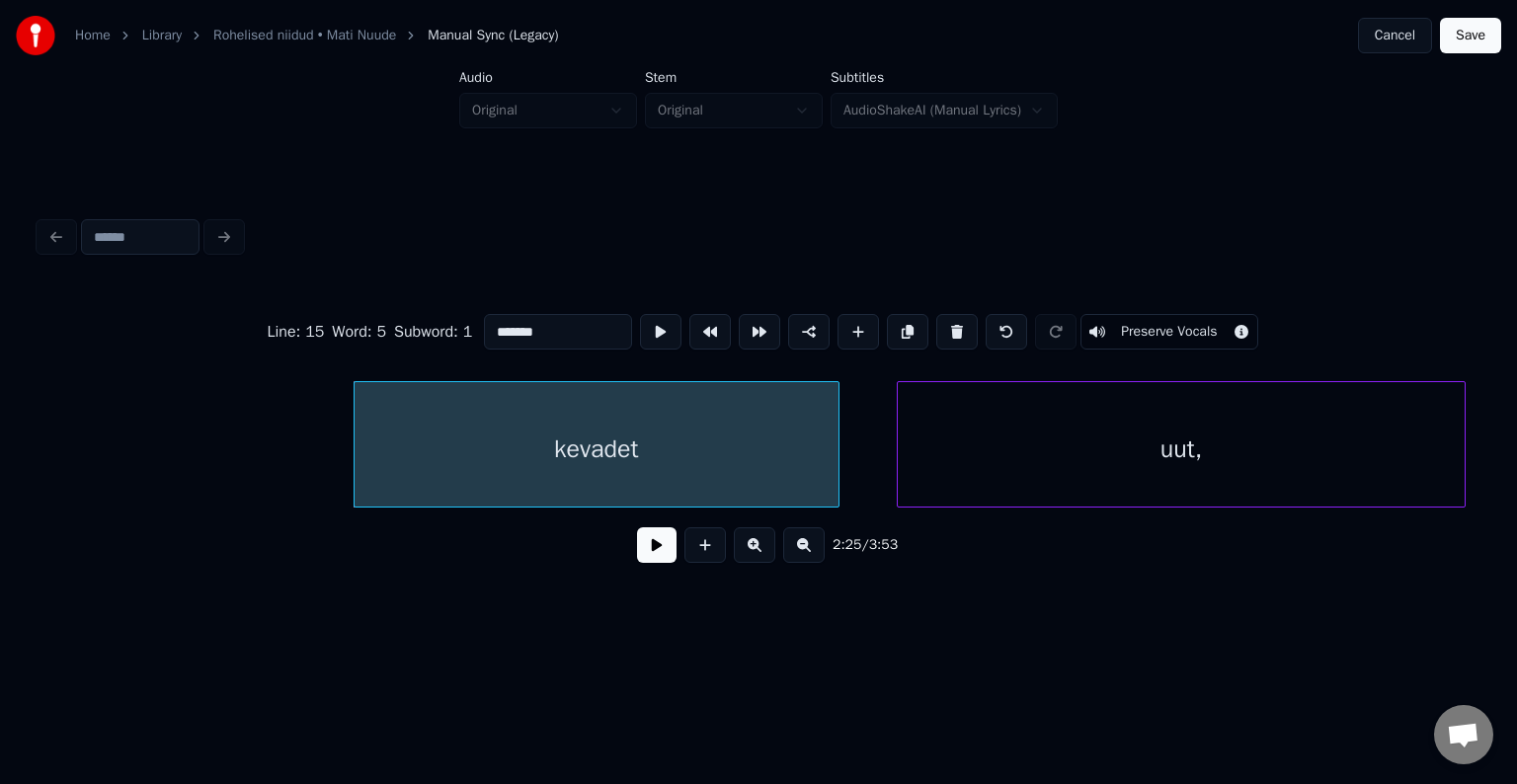 click at bounding box center [657, 545] 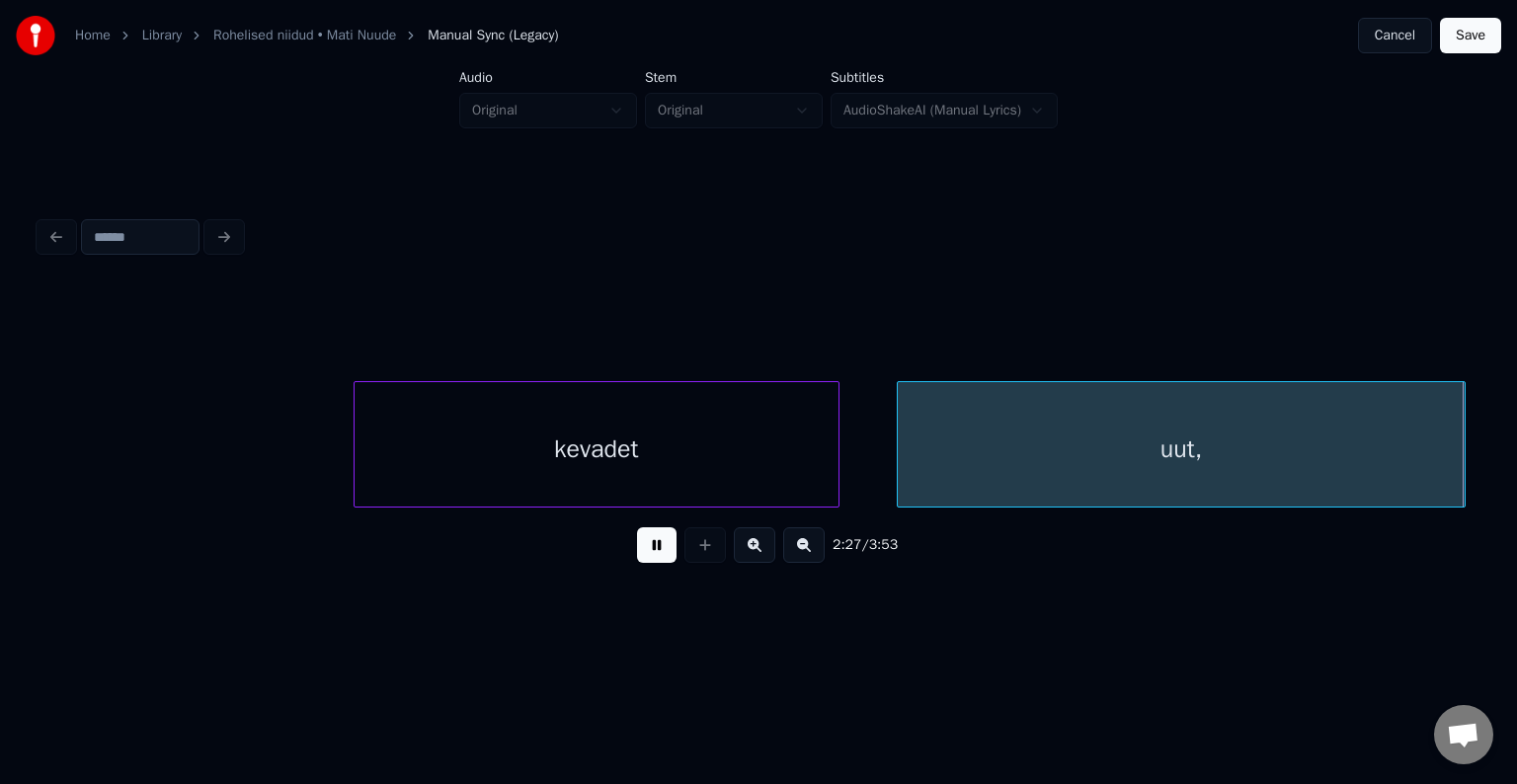 scroll, scrollTop: 0, scrollLeft: 87527, axis: horizontal 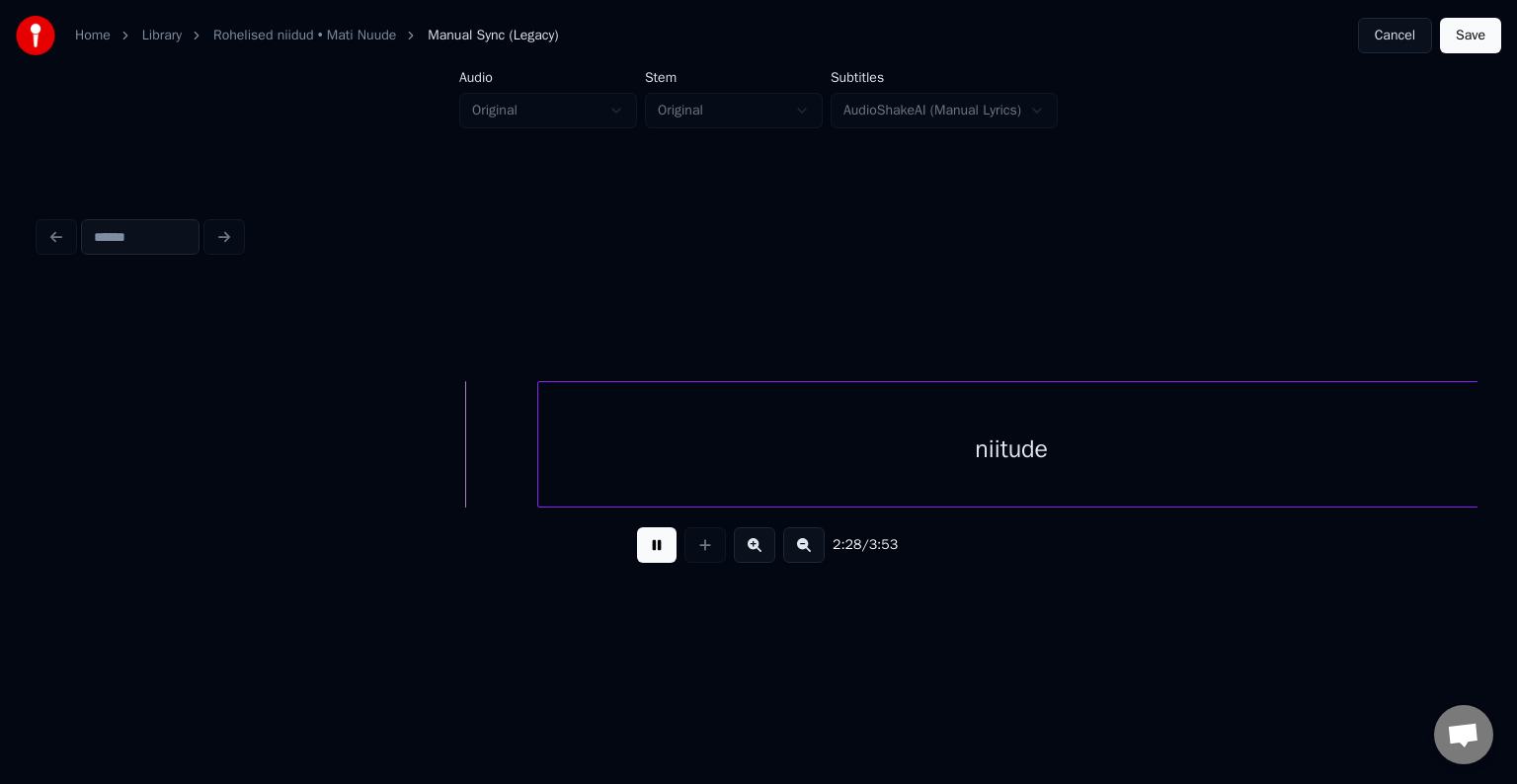 drag, startPoint x: 667, startPoint y: 545, endPoint x: 683, endPoint y: 542, distance: 16.278821 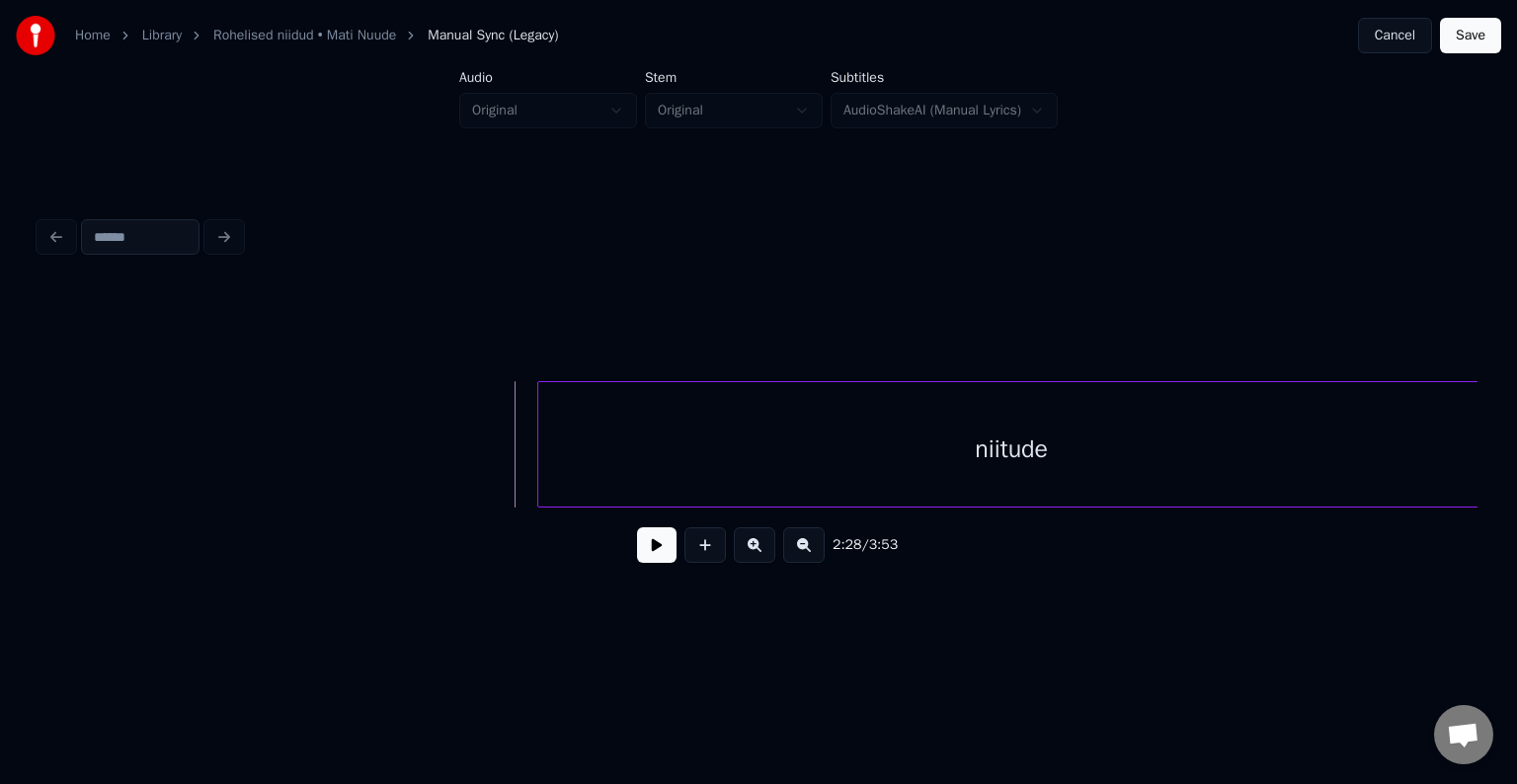 scroll, scrollTop: 0, scrollLeft: 87532, axis: horizontal 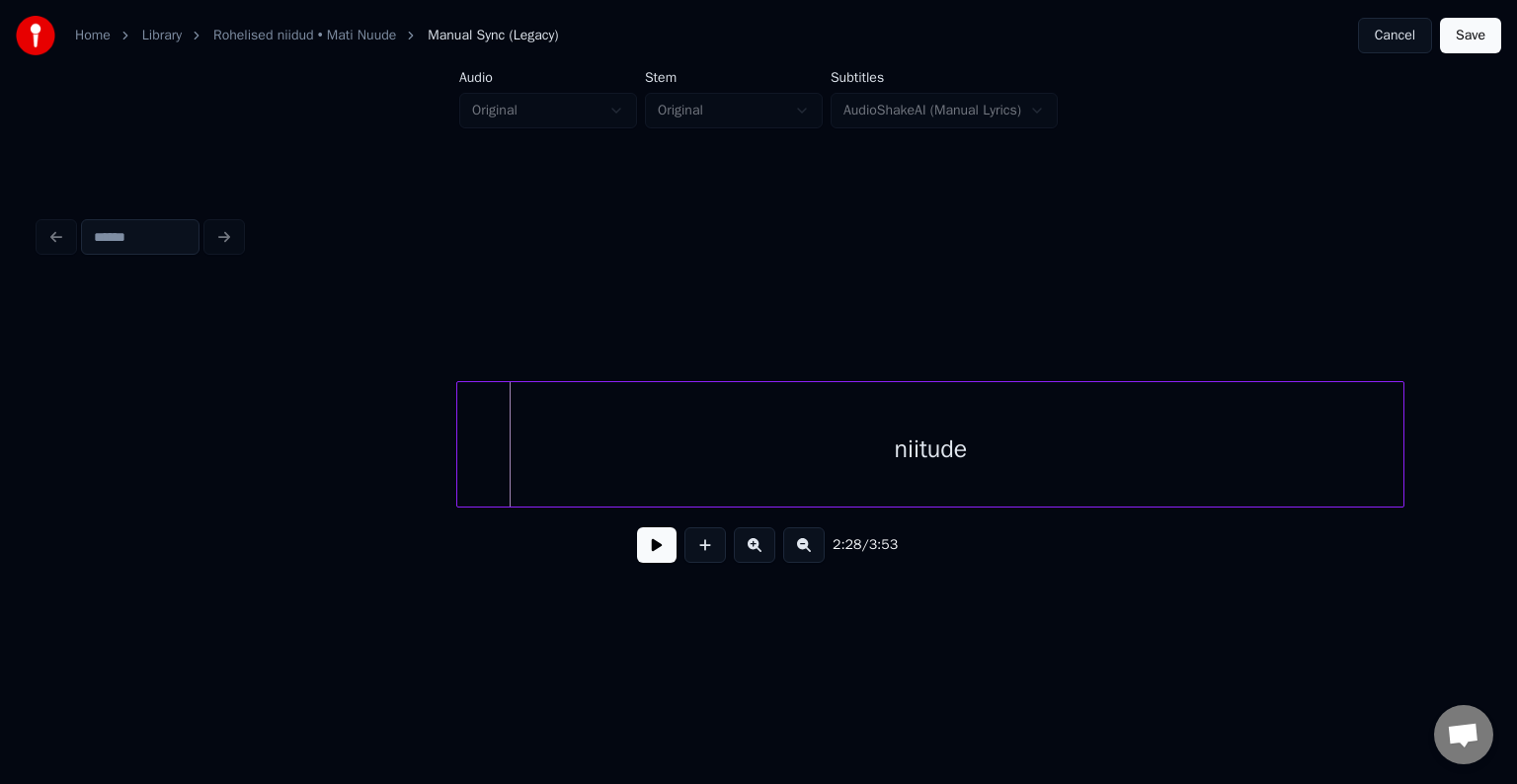 click on "niitude" at bounding box center (930, 449) 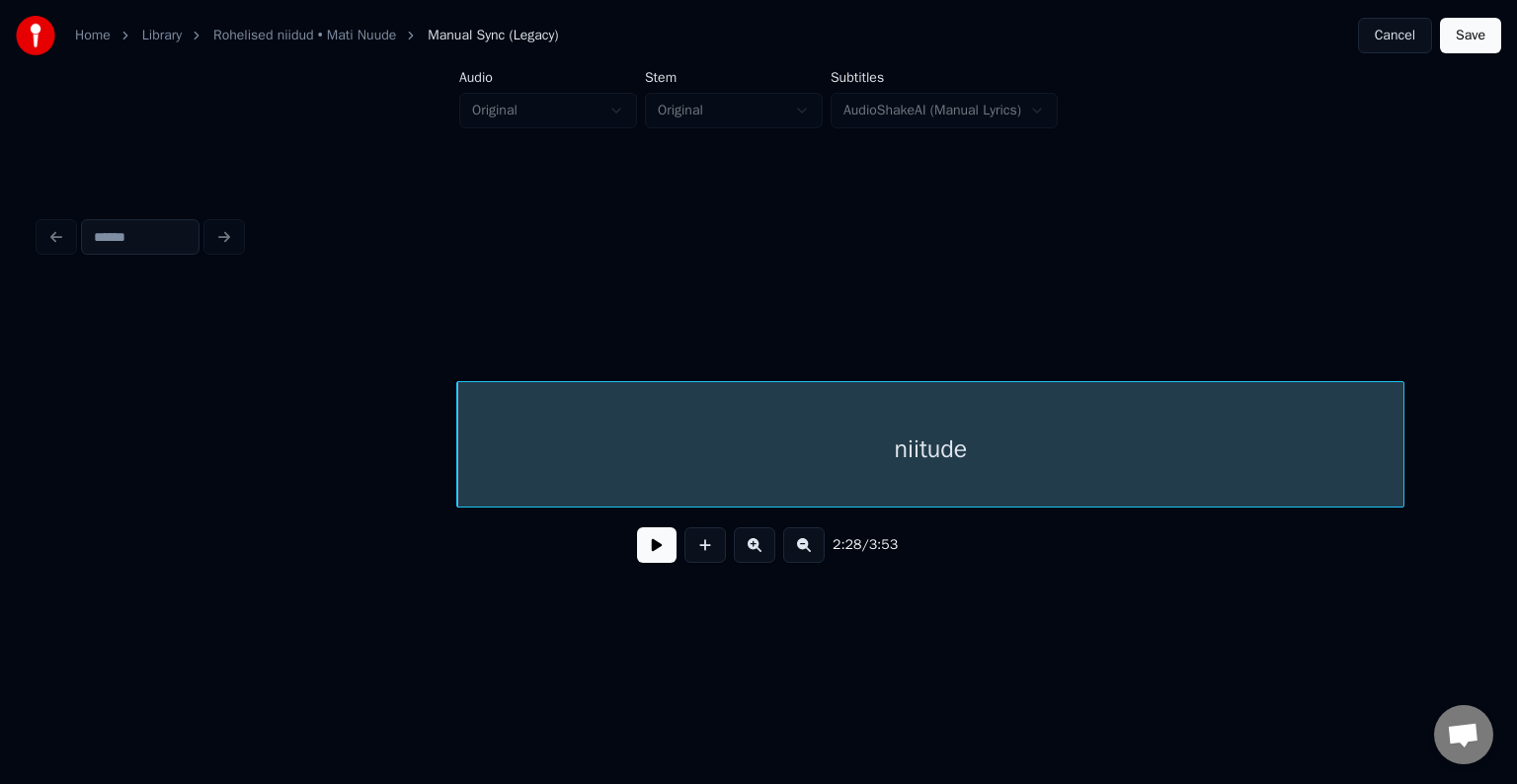 click at bounding box center (657, 545) 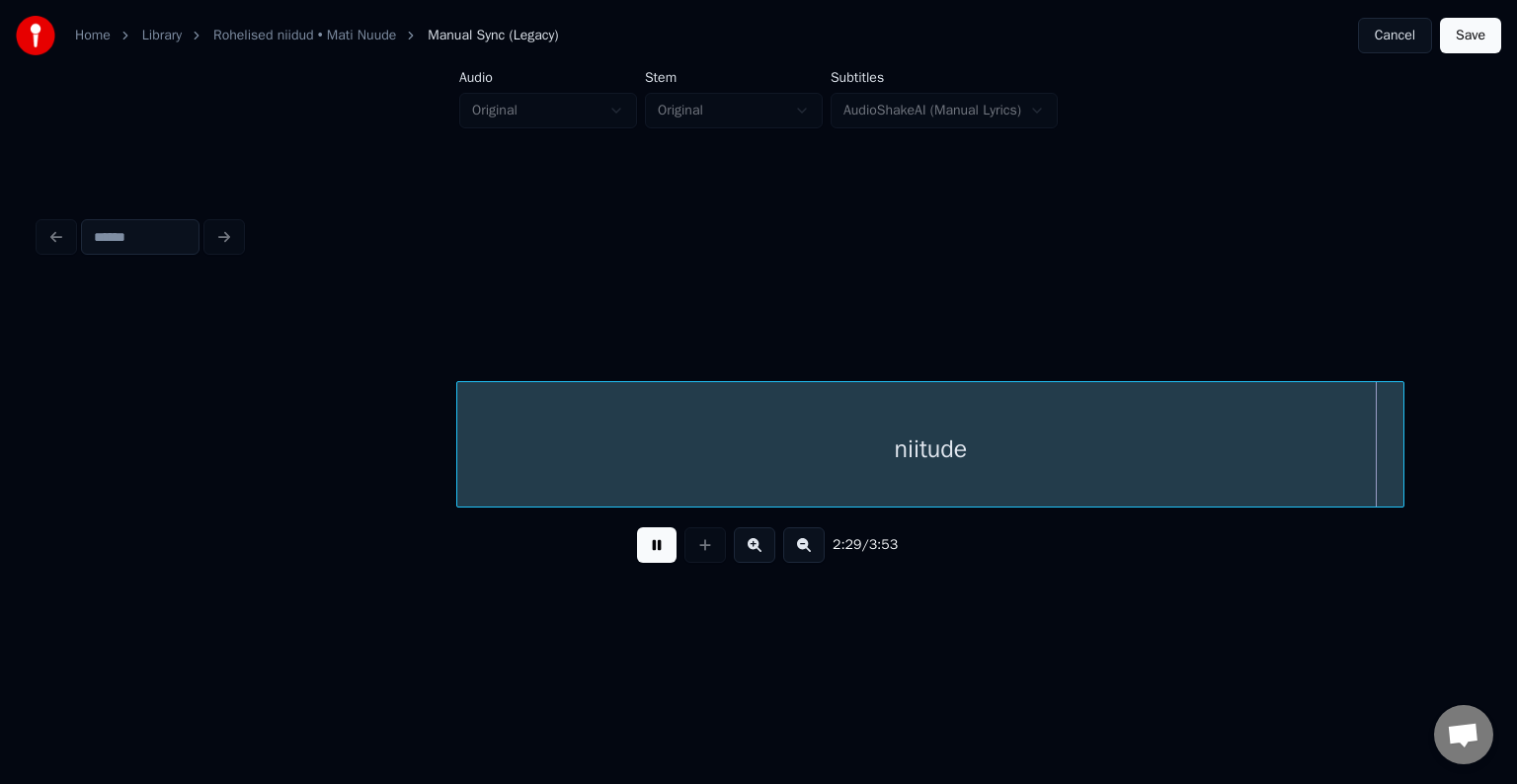 click at bounding box center (657, 545) 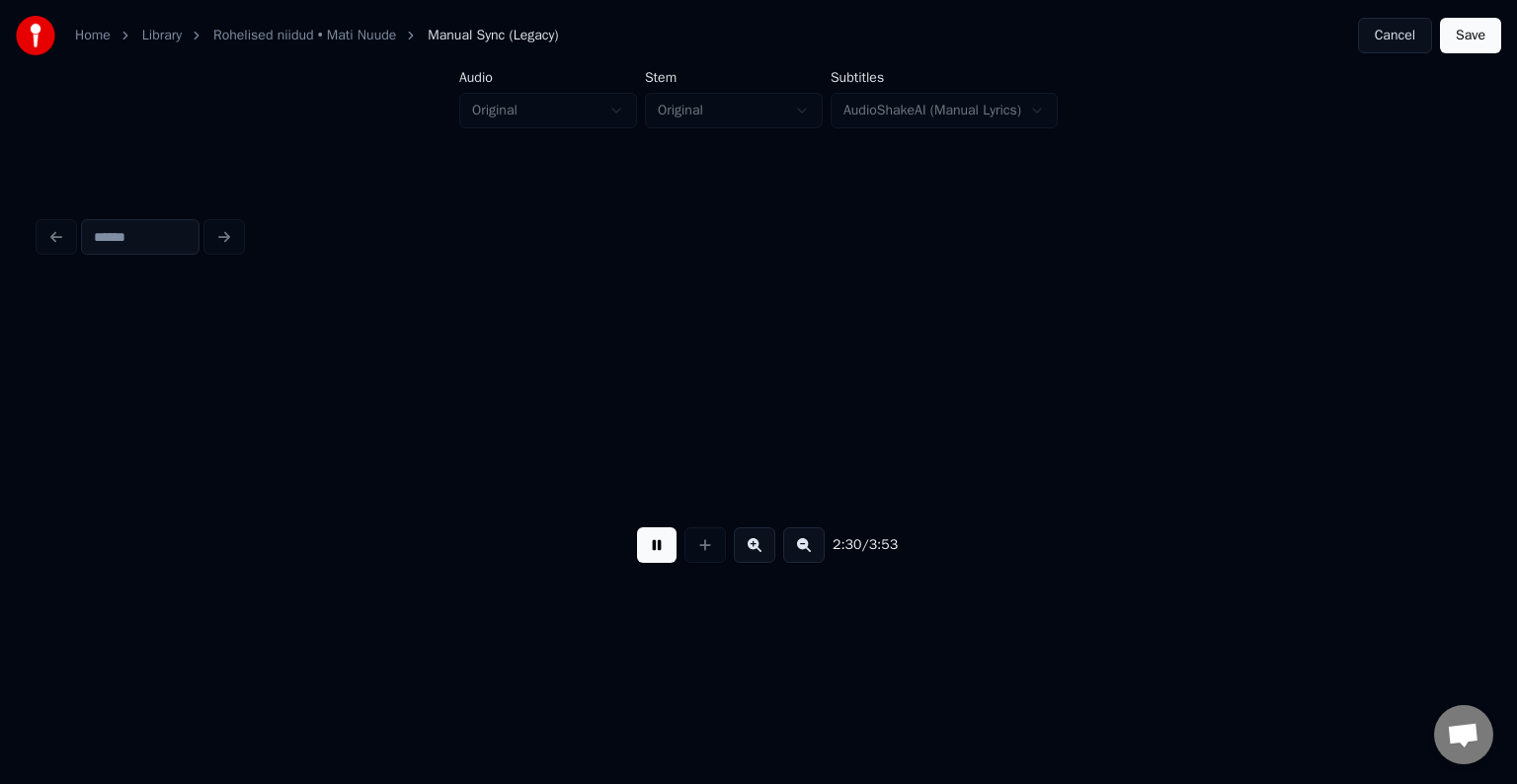 scroll, scrollTop: 0, scrollLeft: 88977, axis: horizontal 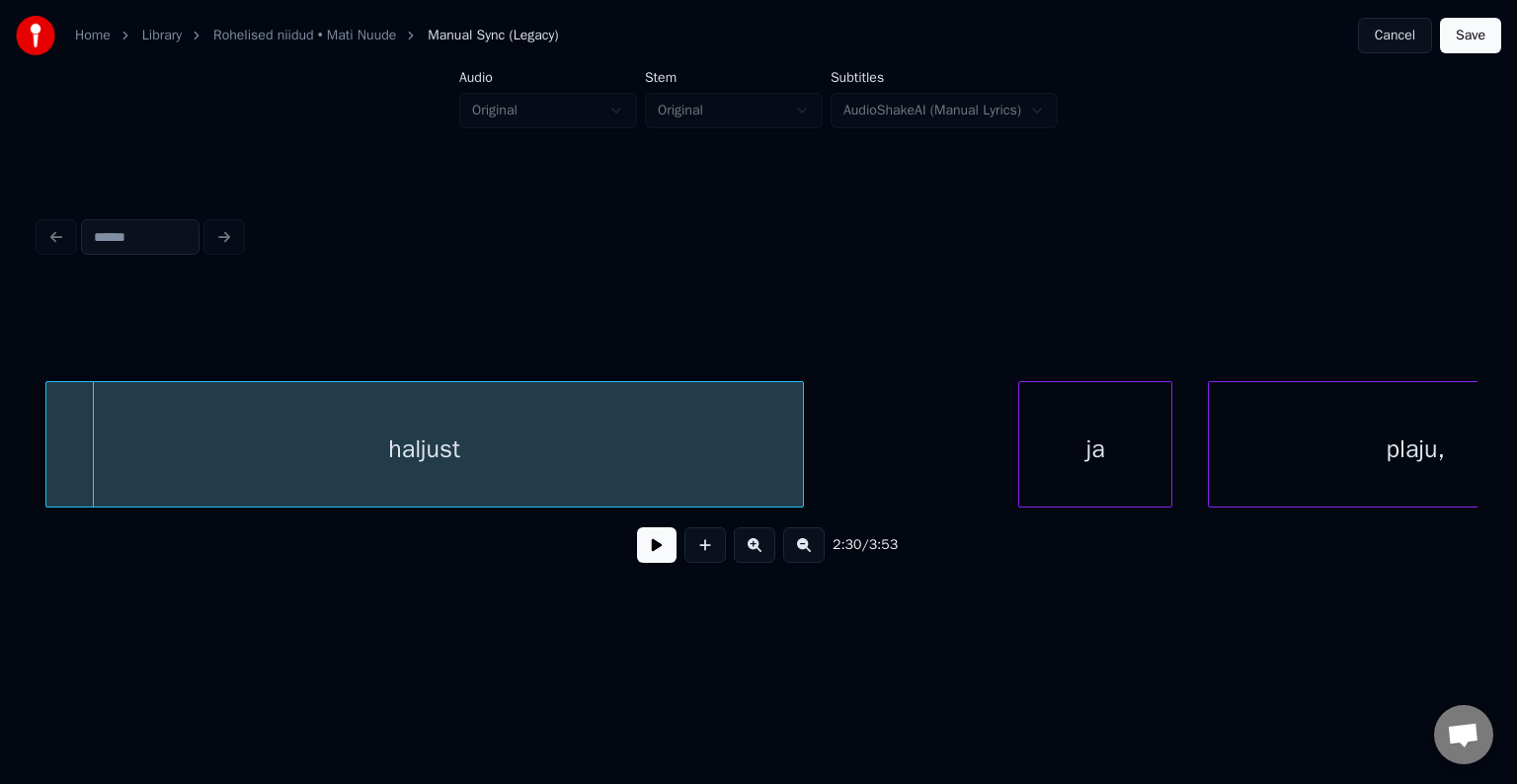 click on "haljust" at bounding box center [425, 449] 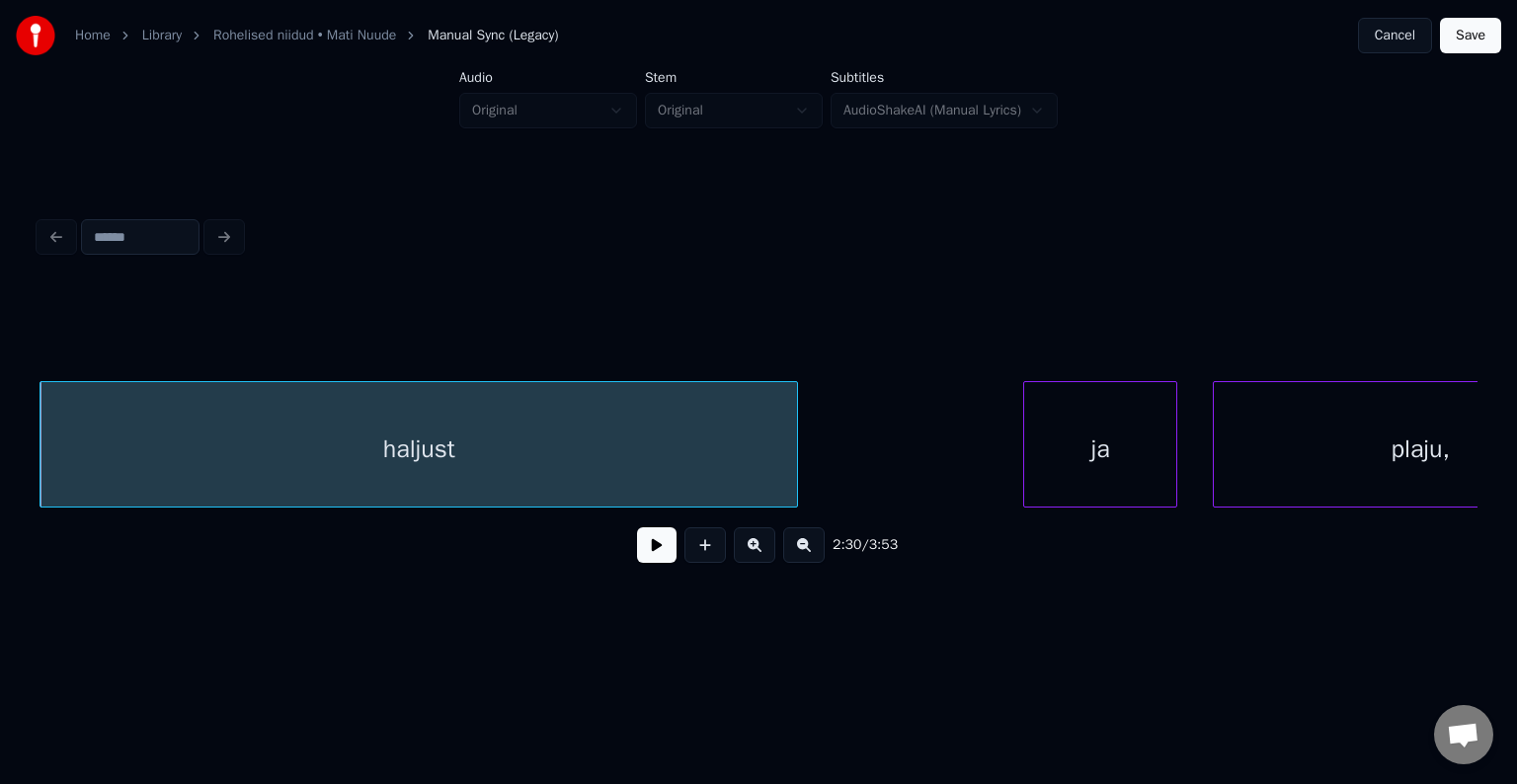 click at bounding box center [657, 545] 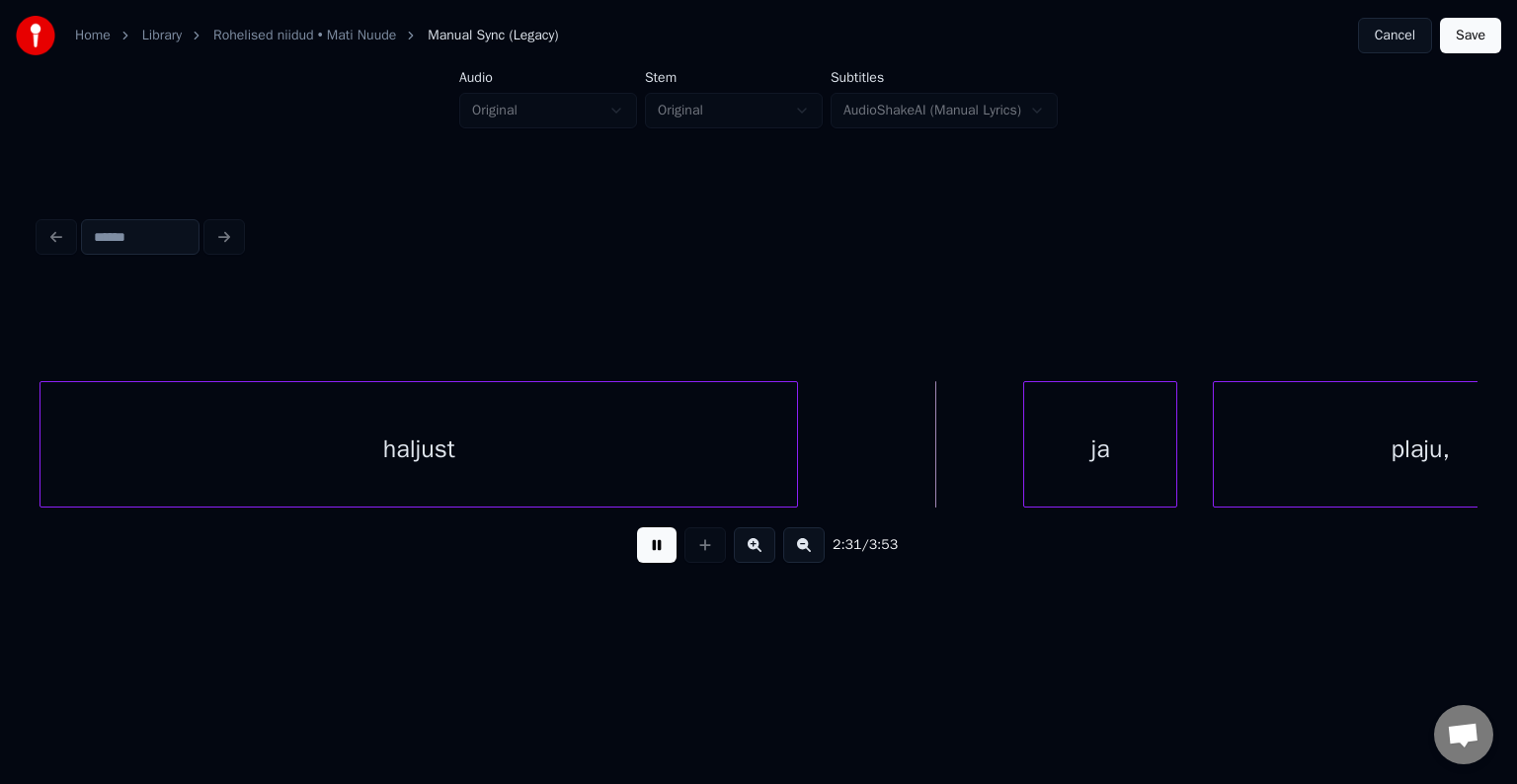 click at bounding box center [657, 545] 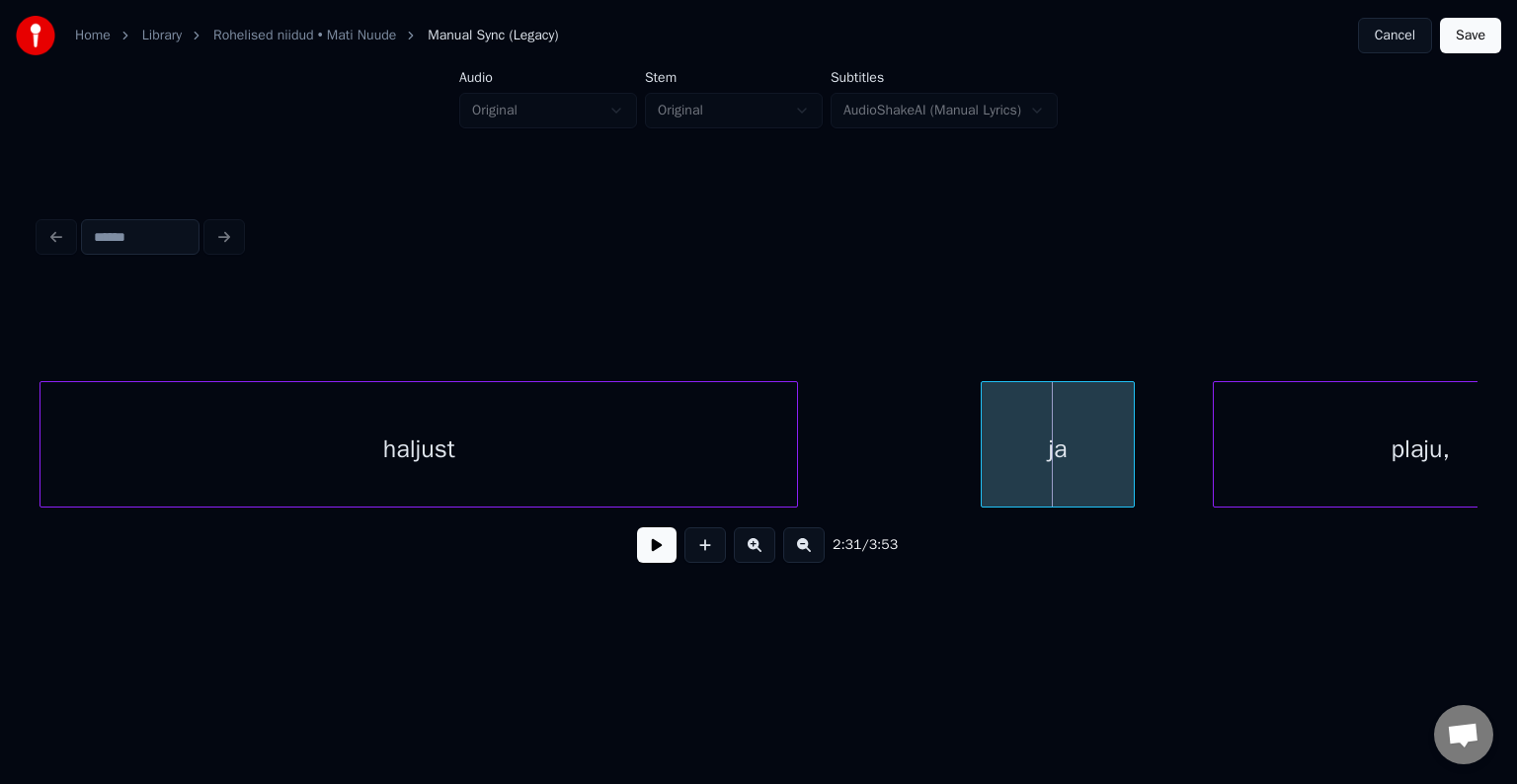 click on "ja" at bounding box center [1058, 449] 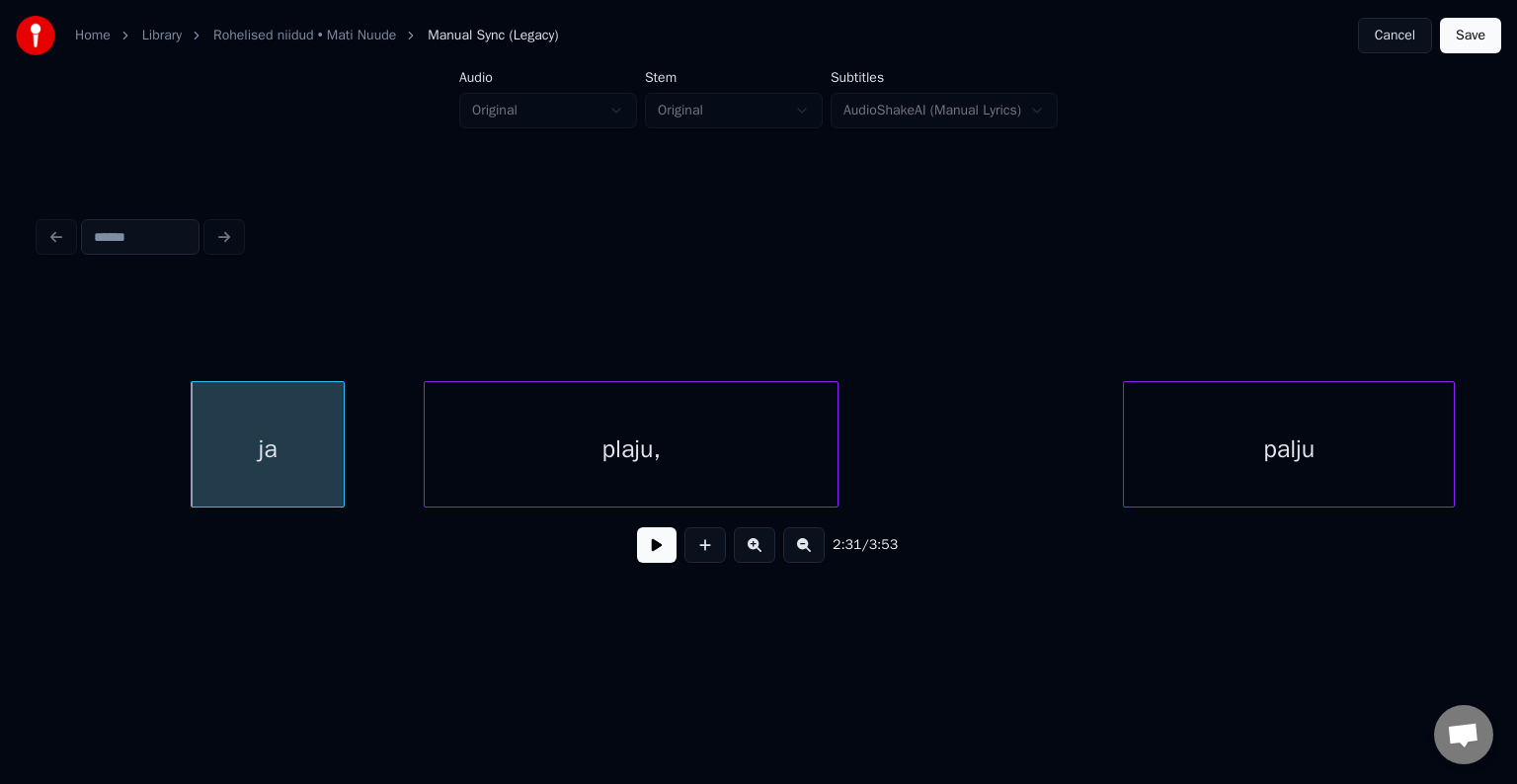 scroll, scrollTop: 0, scrollLeft: 89751, axis: horizontal 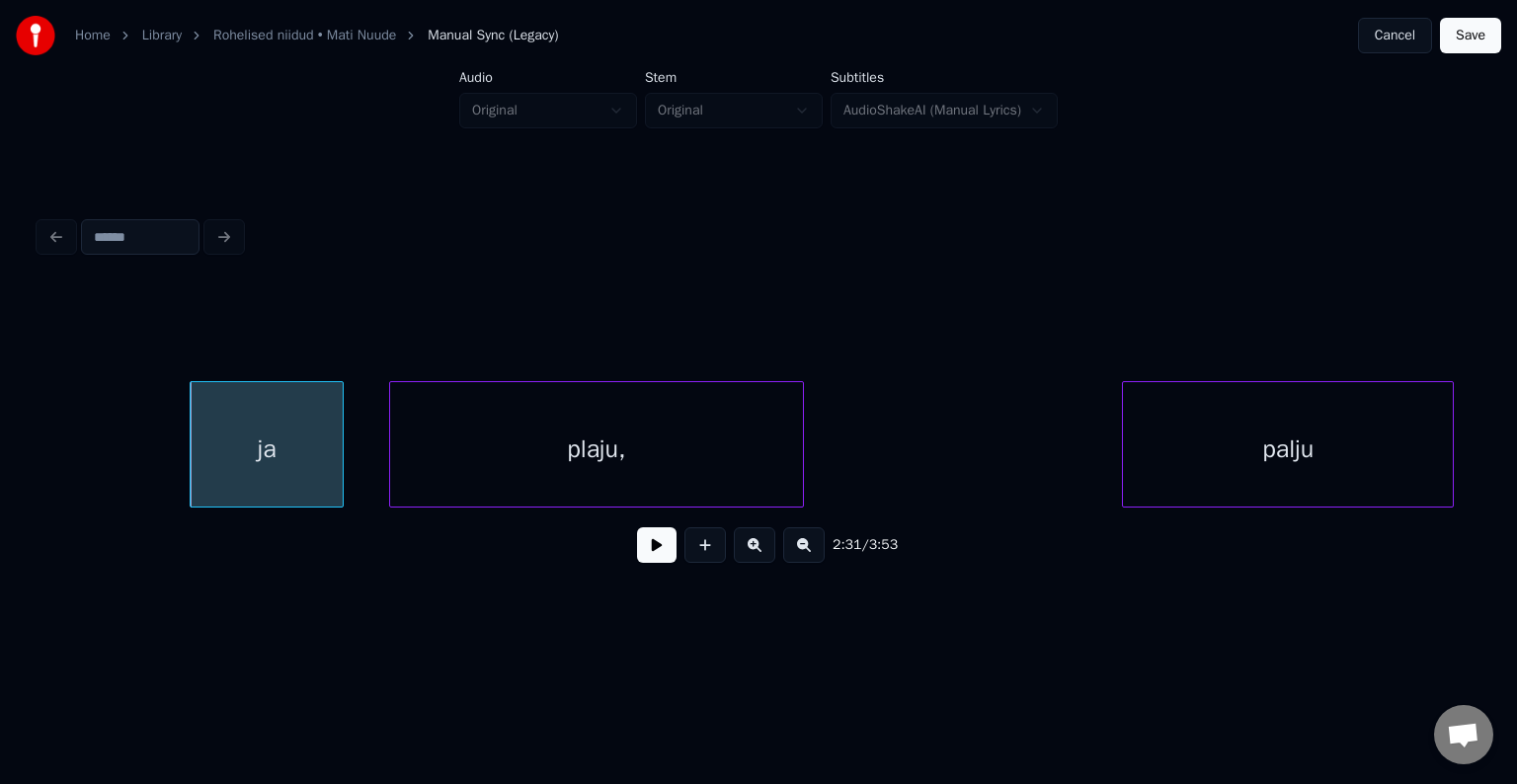 click on "plaju," at bounding box center (597, 449) 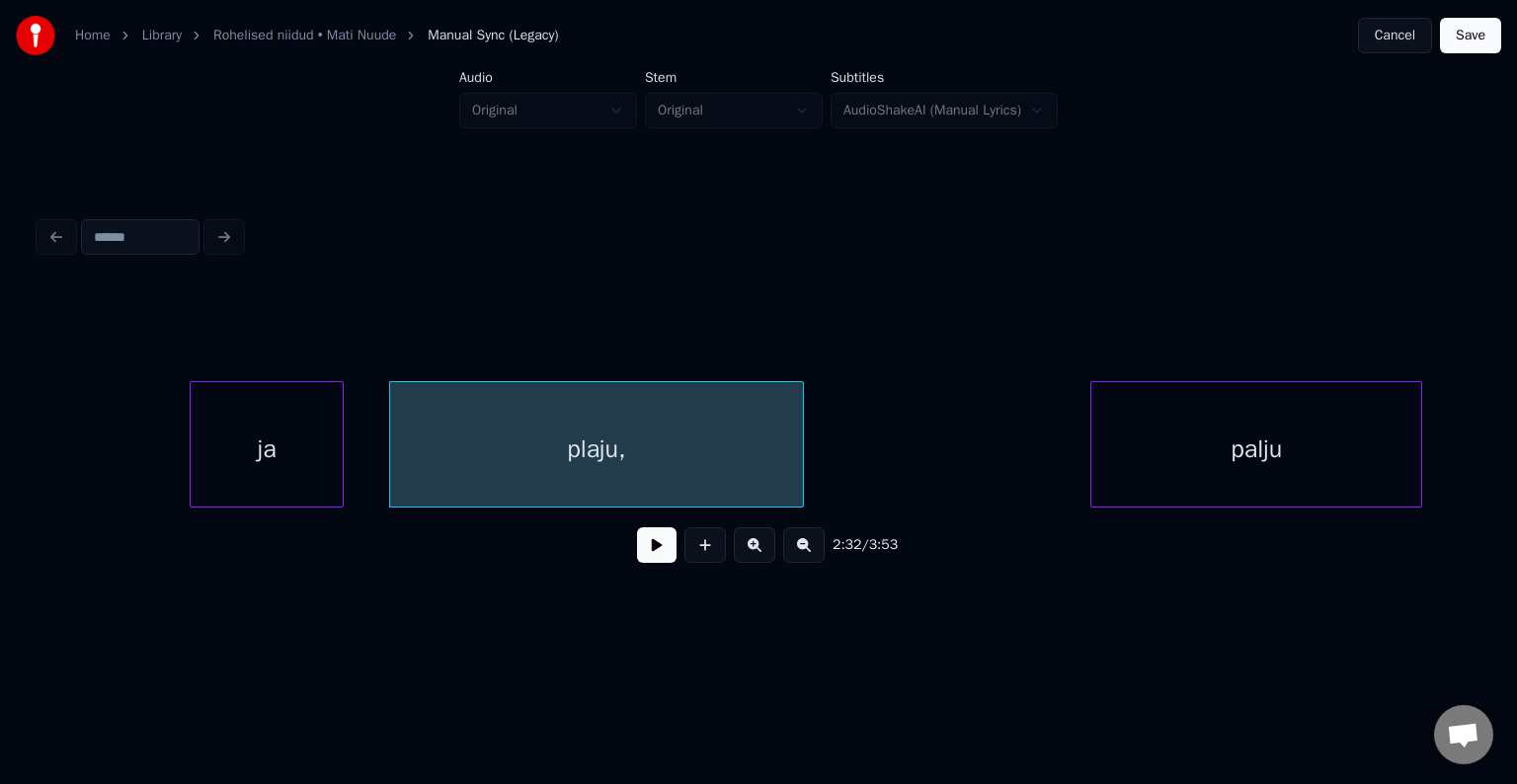 click on "palju" at bounding box center [1256, 449] 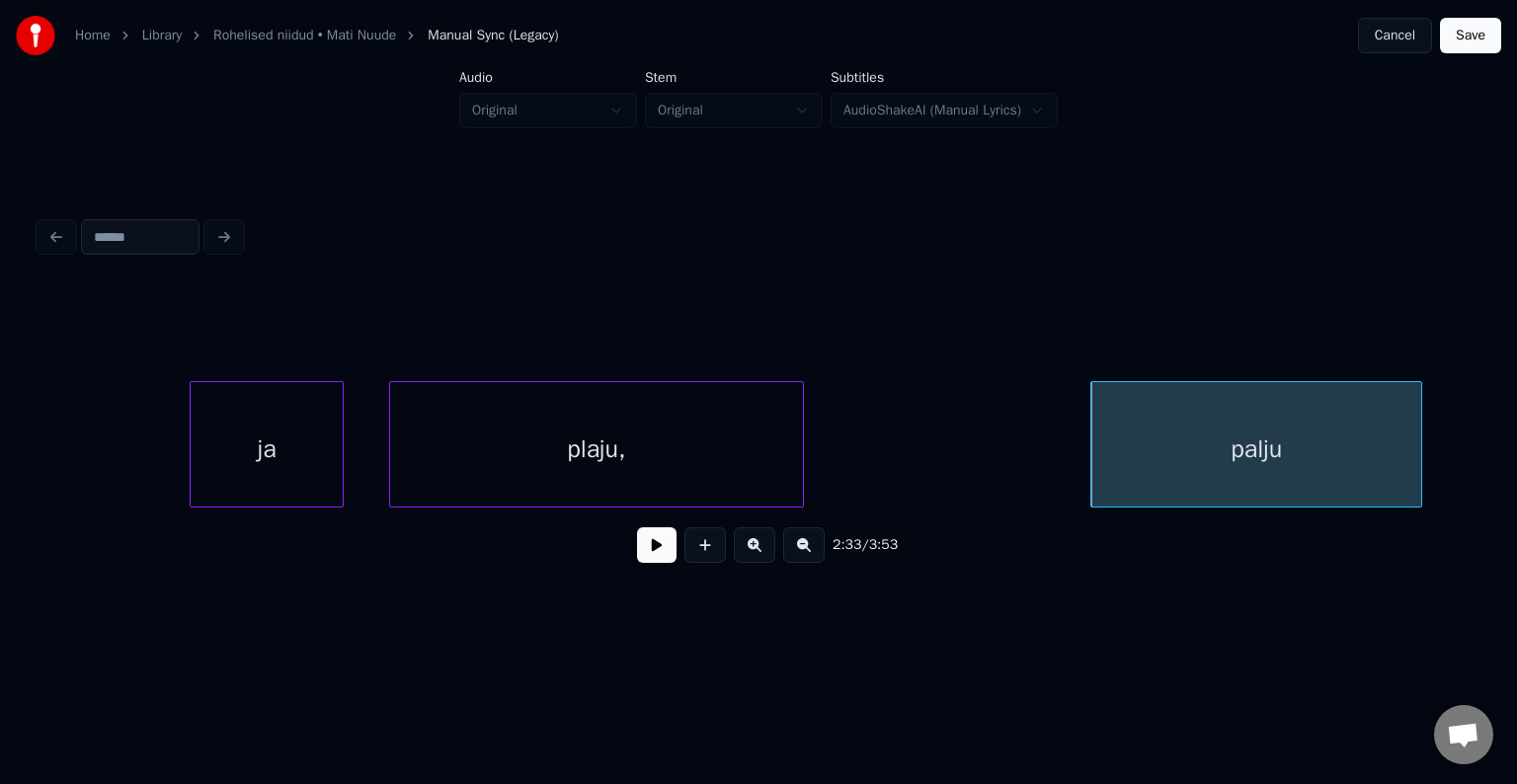 click on "plaju," at bounding box center [597, 449] 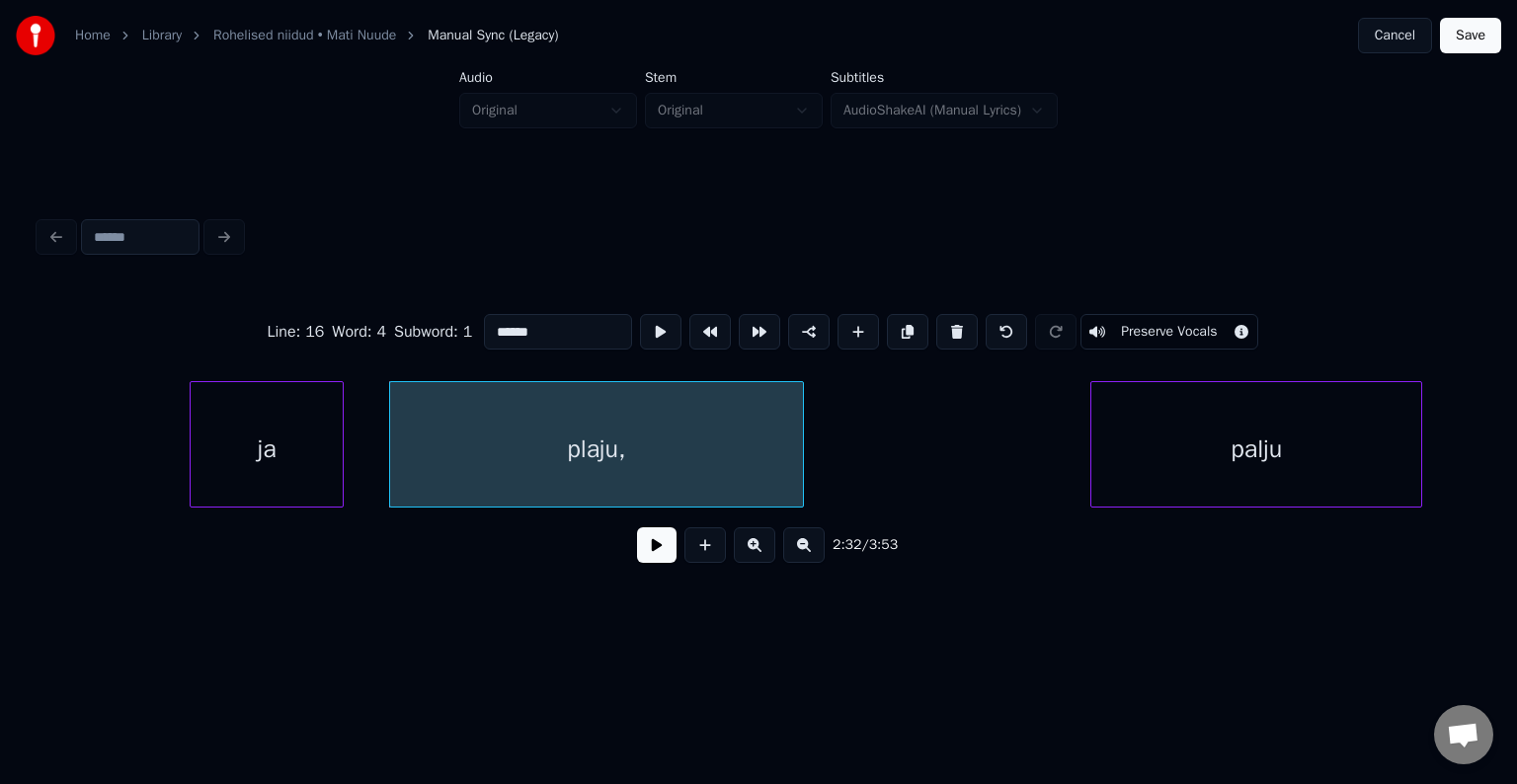 click at bounding box center [657, 545] 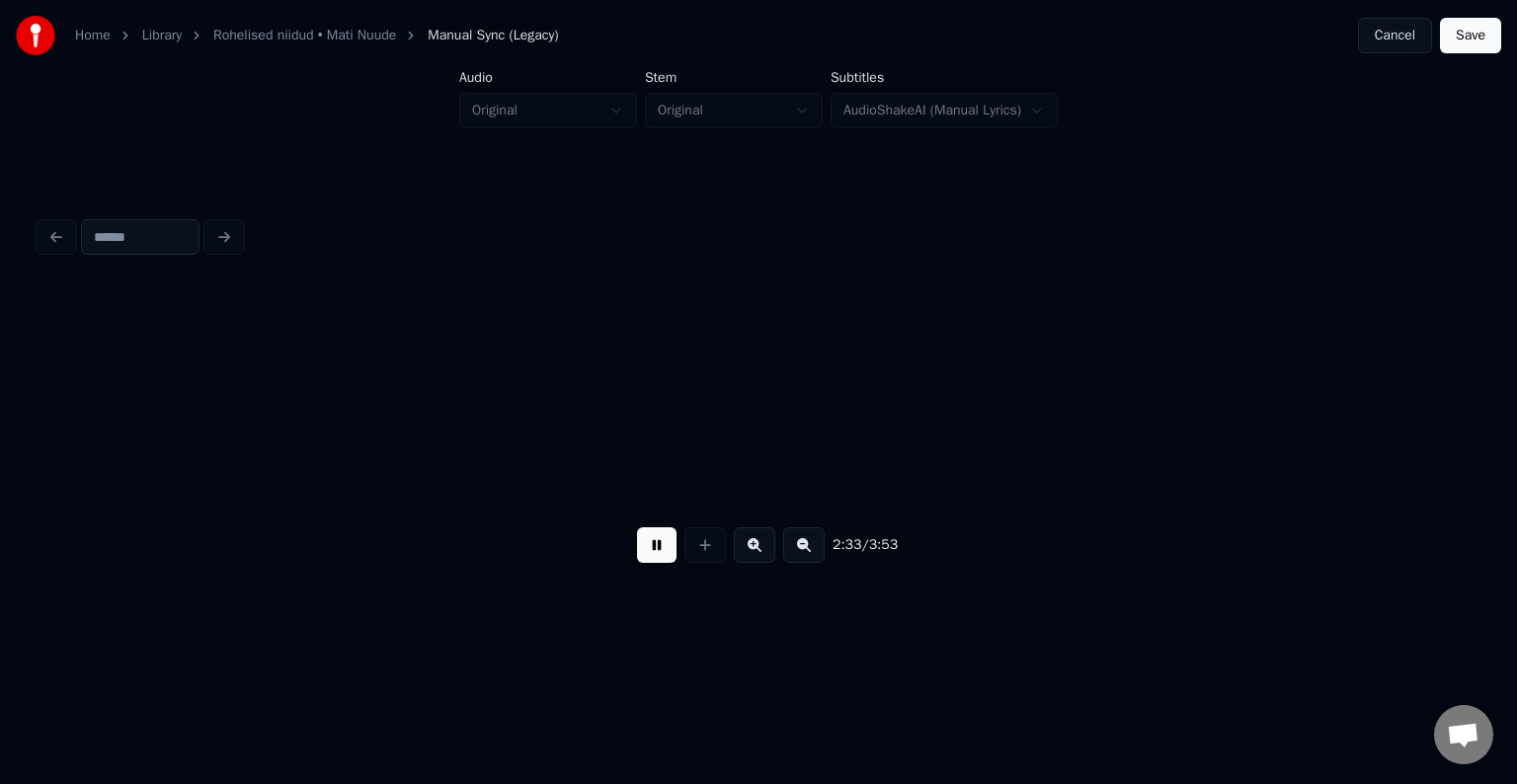 click at bounding box center (657, 545) 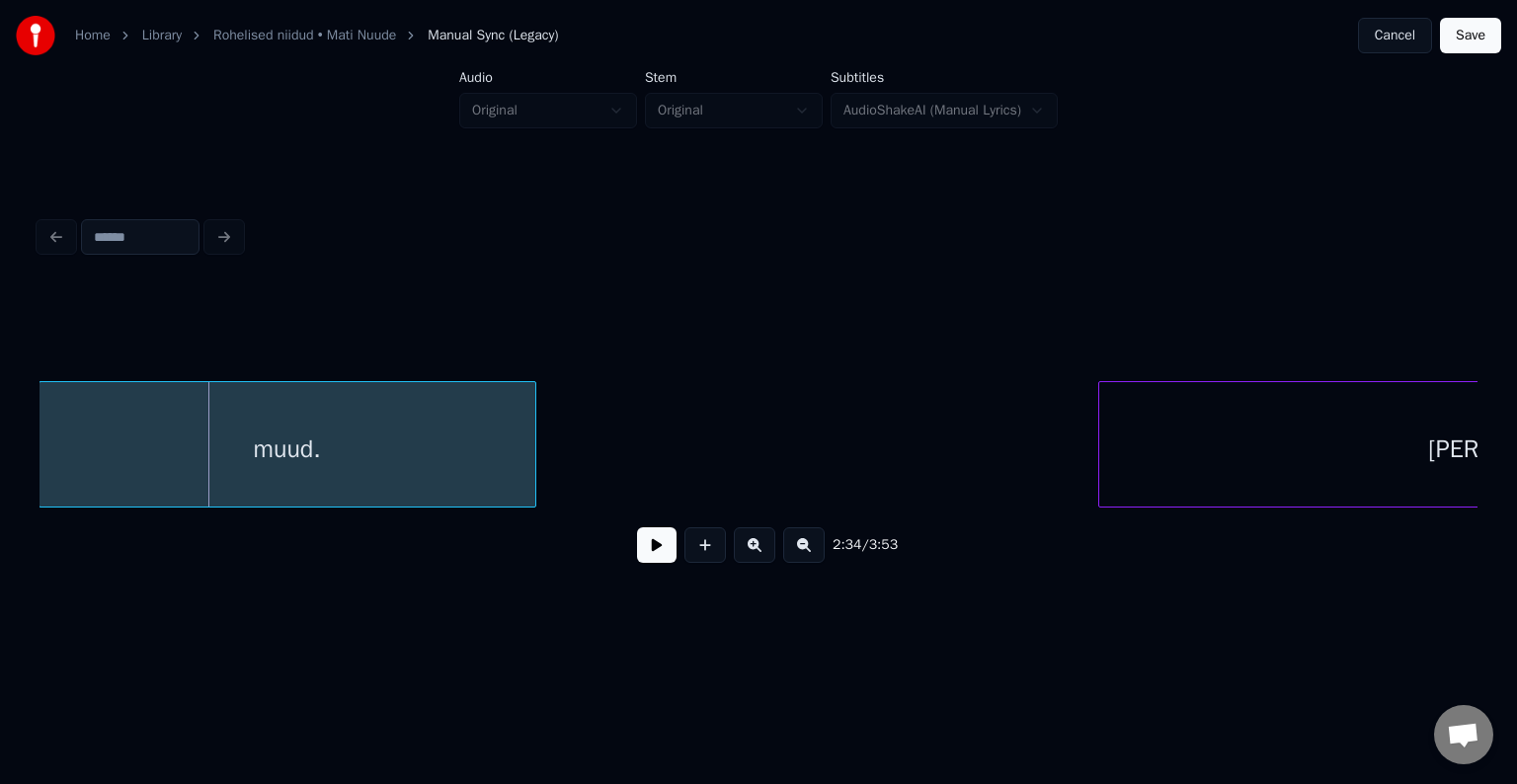 scroll, scrollTop: 0, scrollLeft: 91171, axis: horizontal 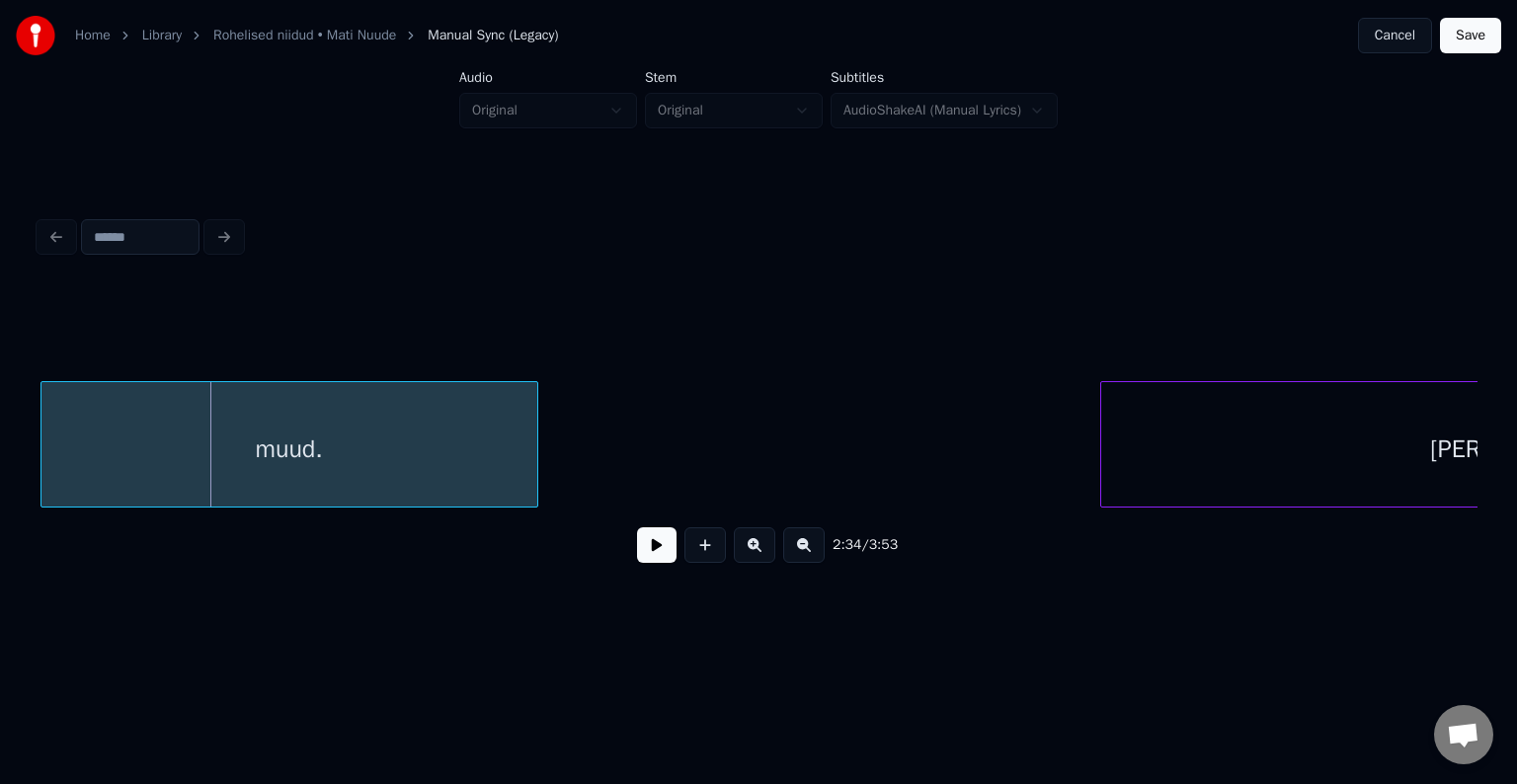 click on "muud." at bounding box center [289, 449] 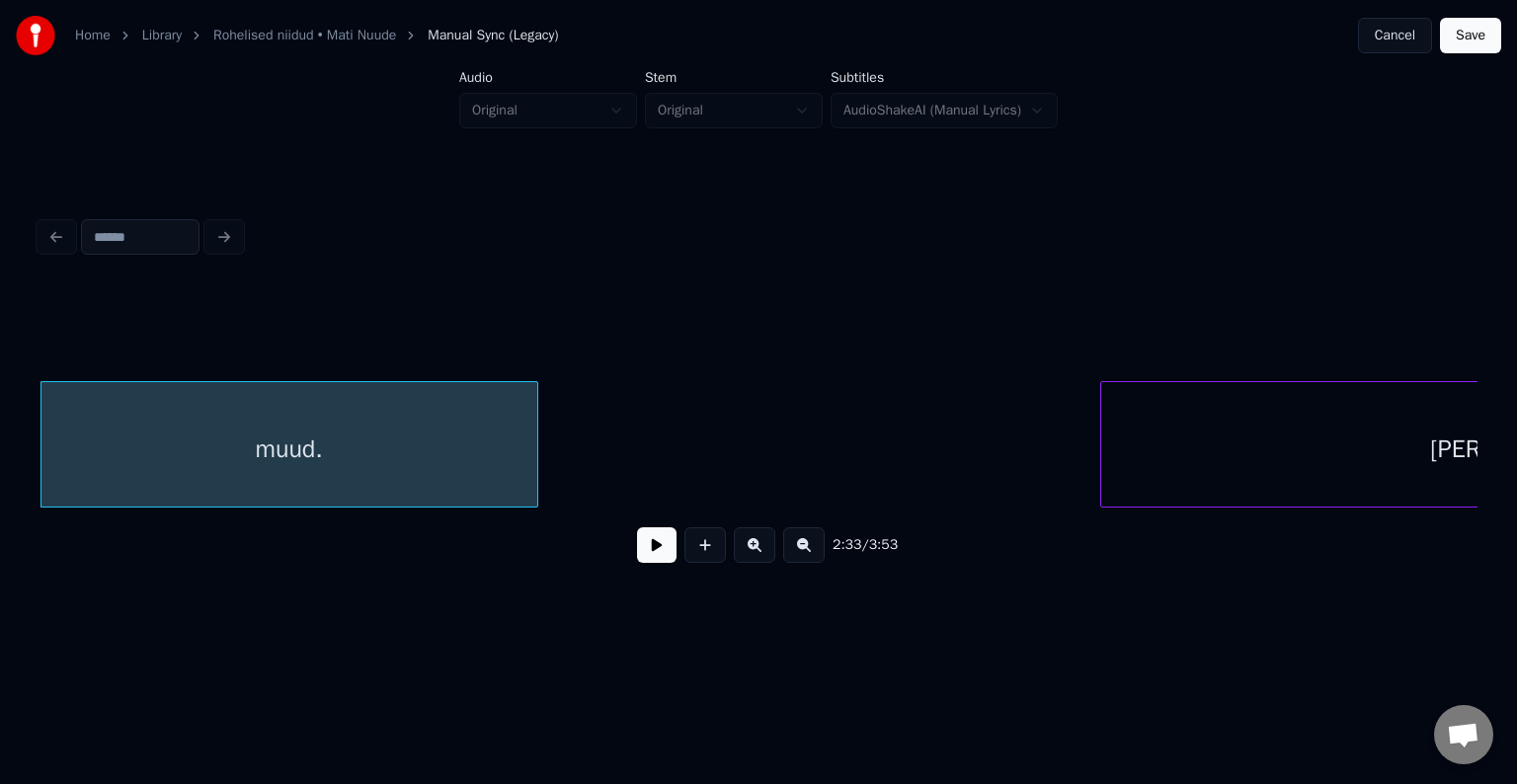 click at bounding box center (657, 545) 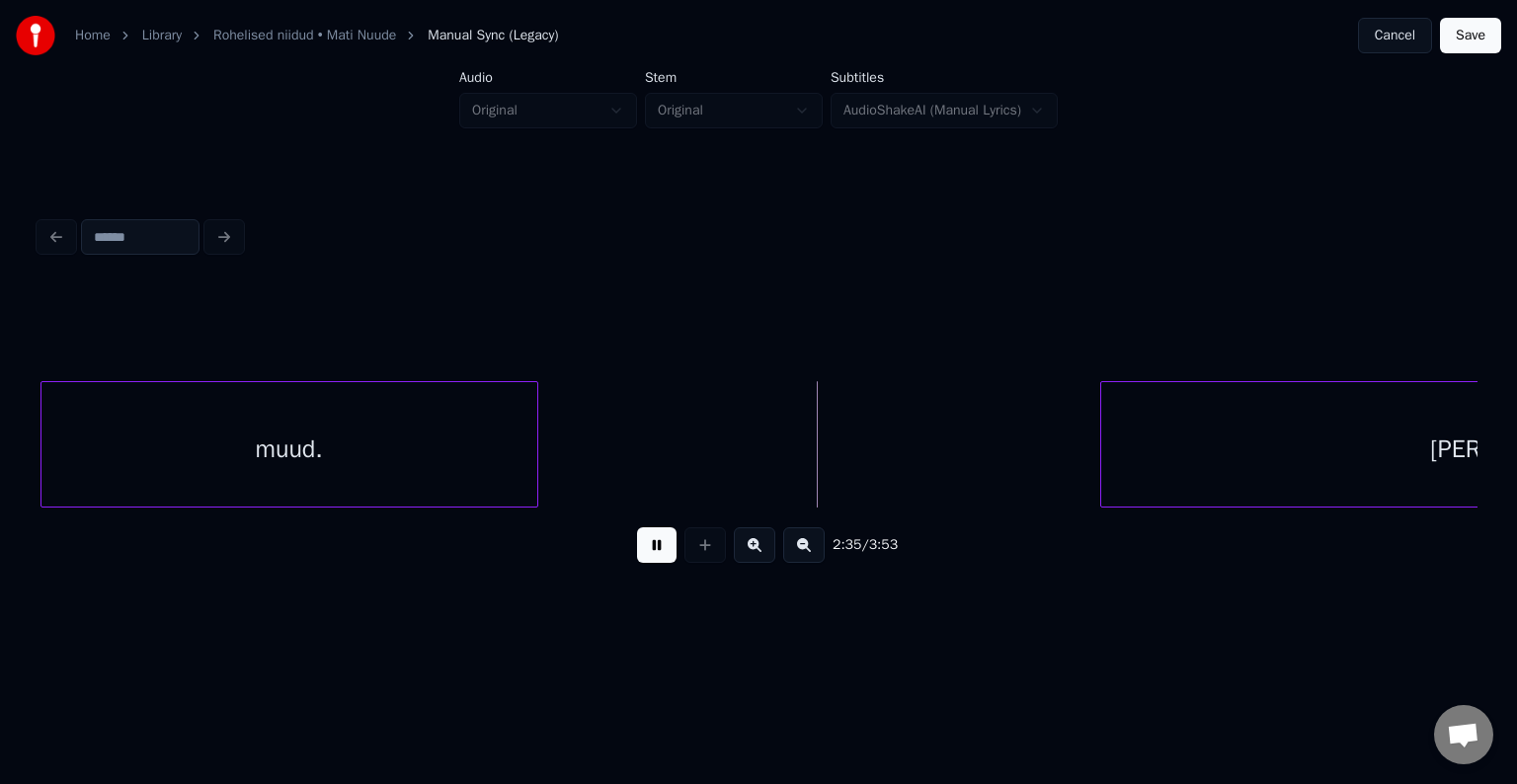 click at bounding box center [657, 545] 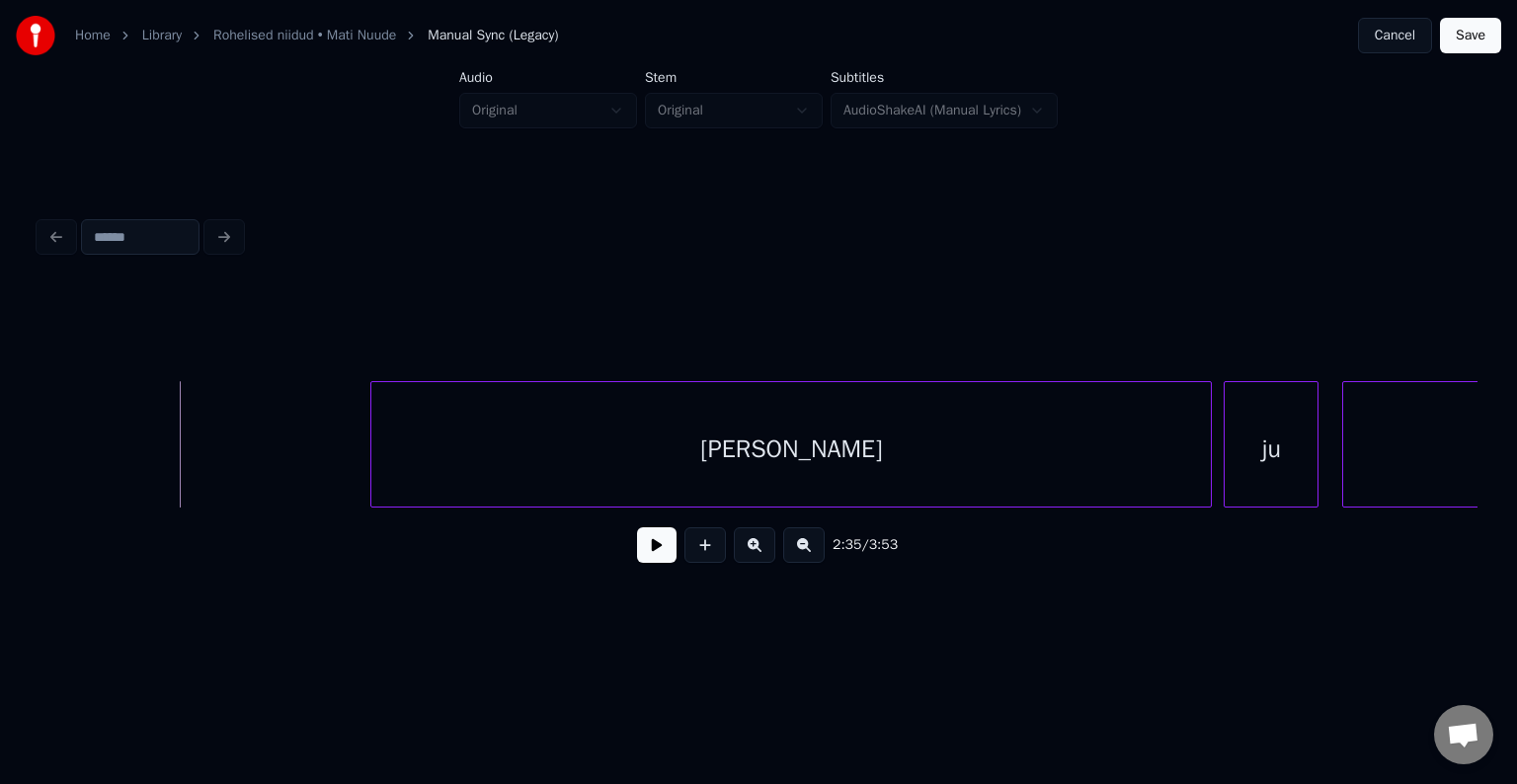 scroll, scrollTop: 0, scrollLeft: 92040, axis: horizontal 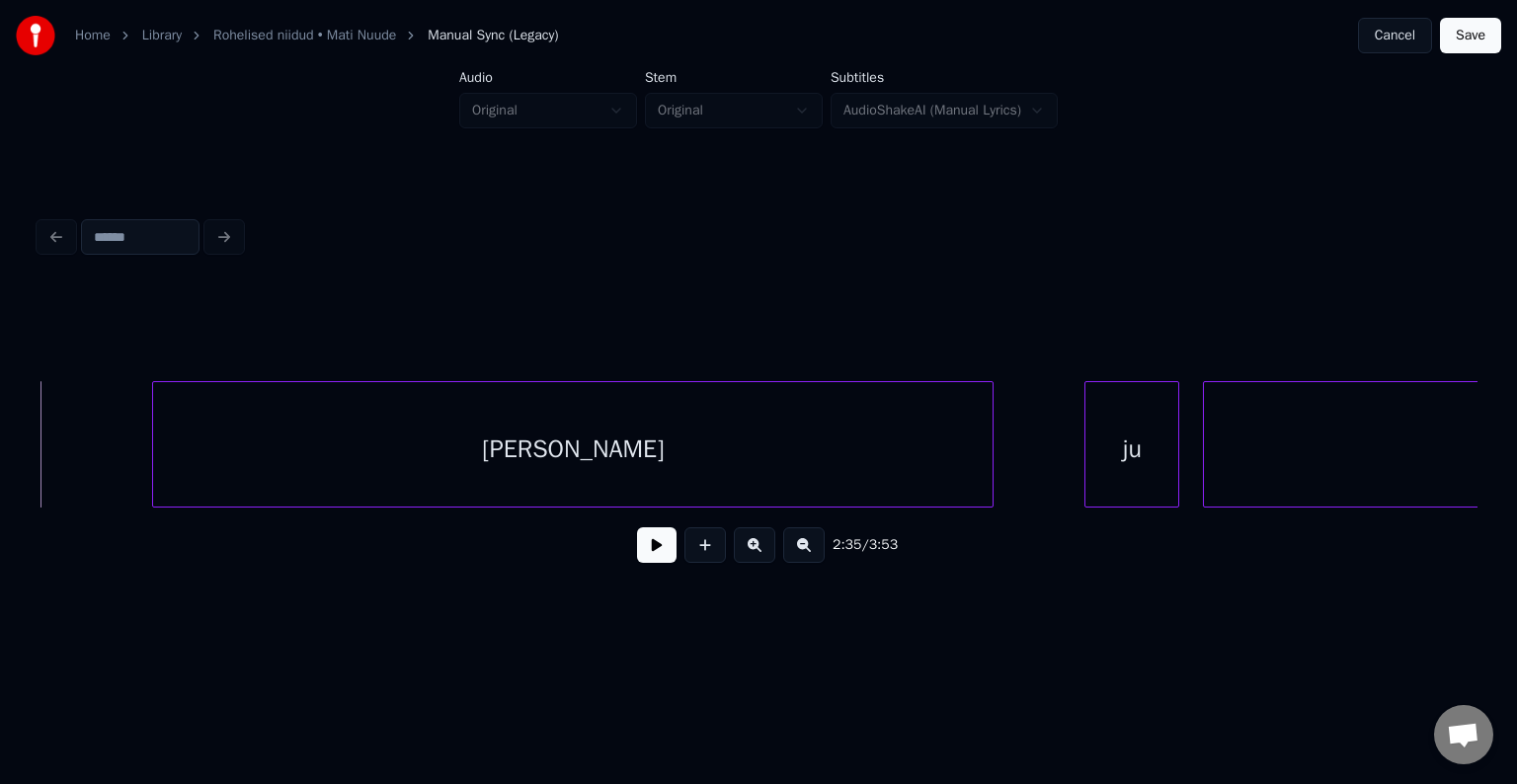 click on "[PERSON_NAME]" at bounding box center [573, 449] 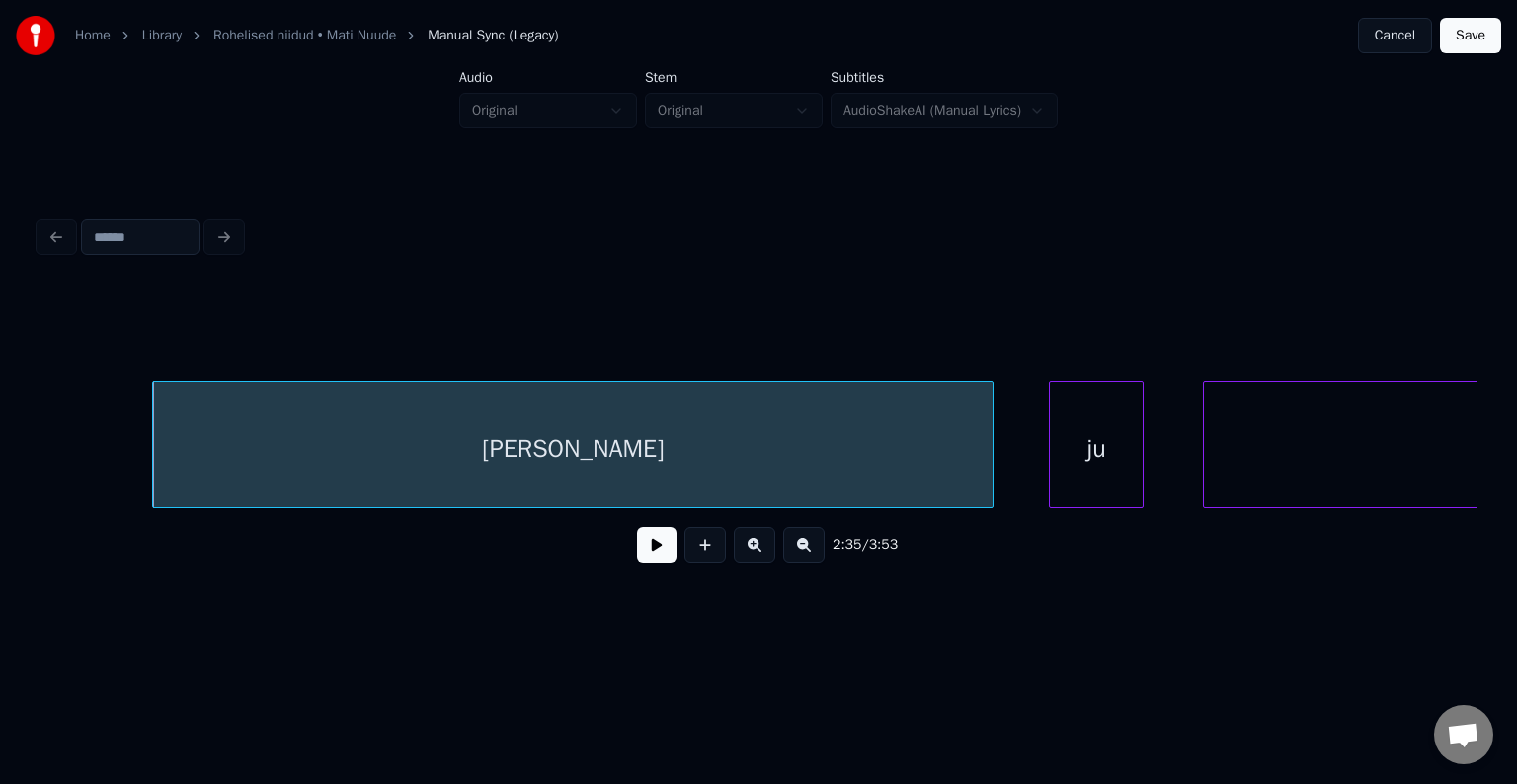 click on "ju" at bounding box center (1096, 449) 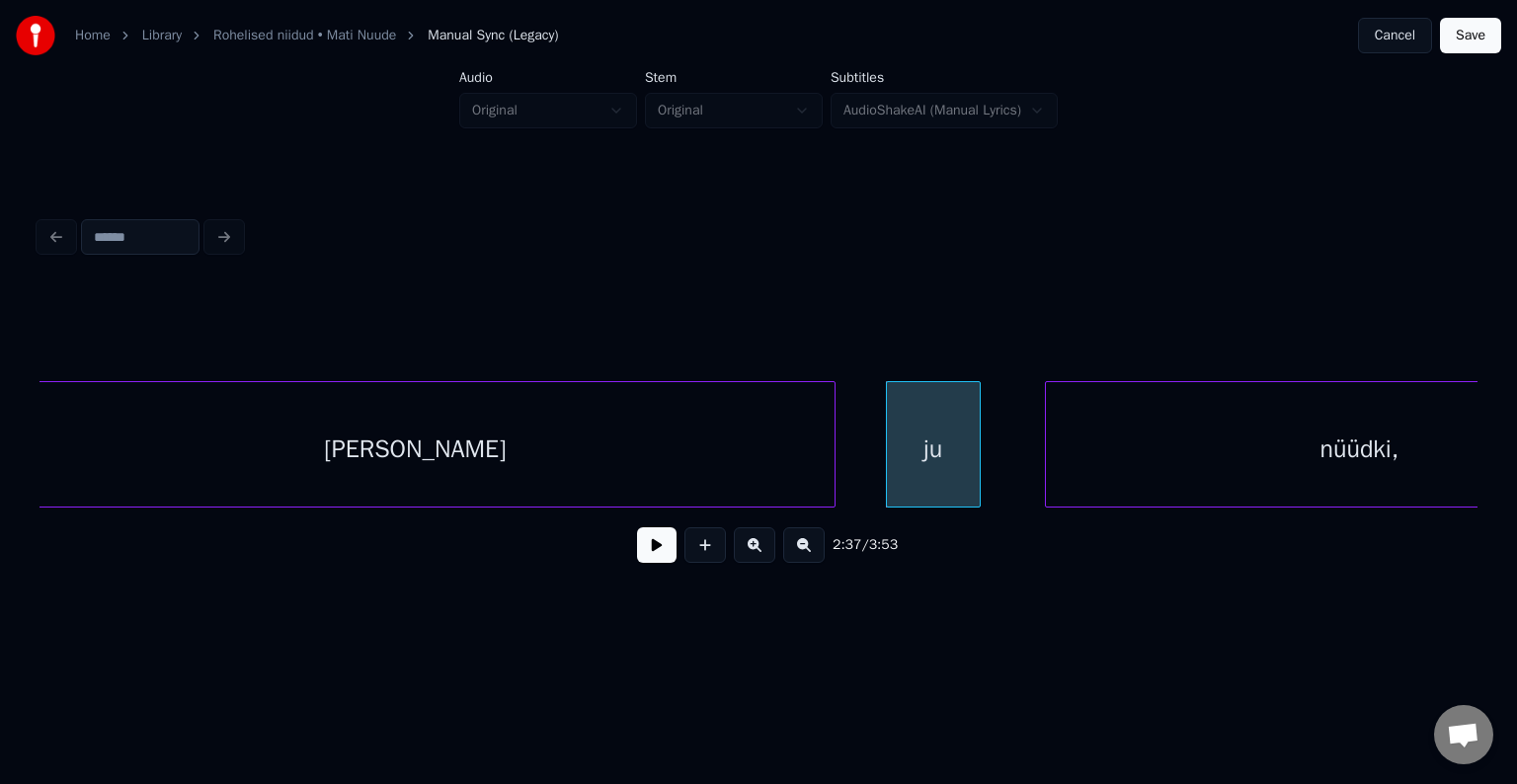 click on "[PERSON_NAME]" at bounding box center (415, 449) 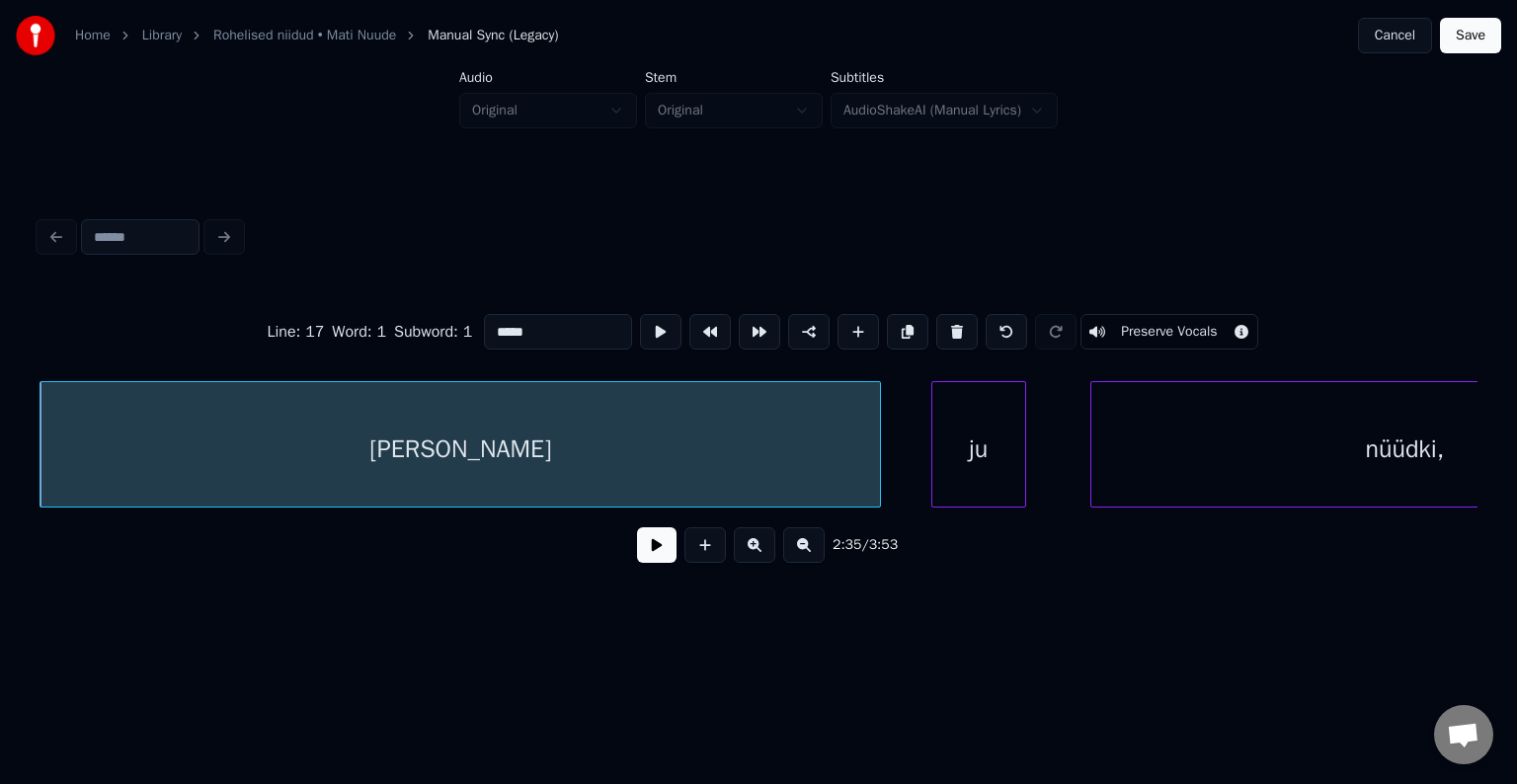 click at bounding box center (657, 545) 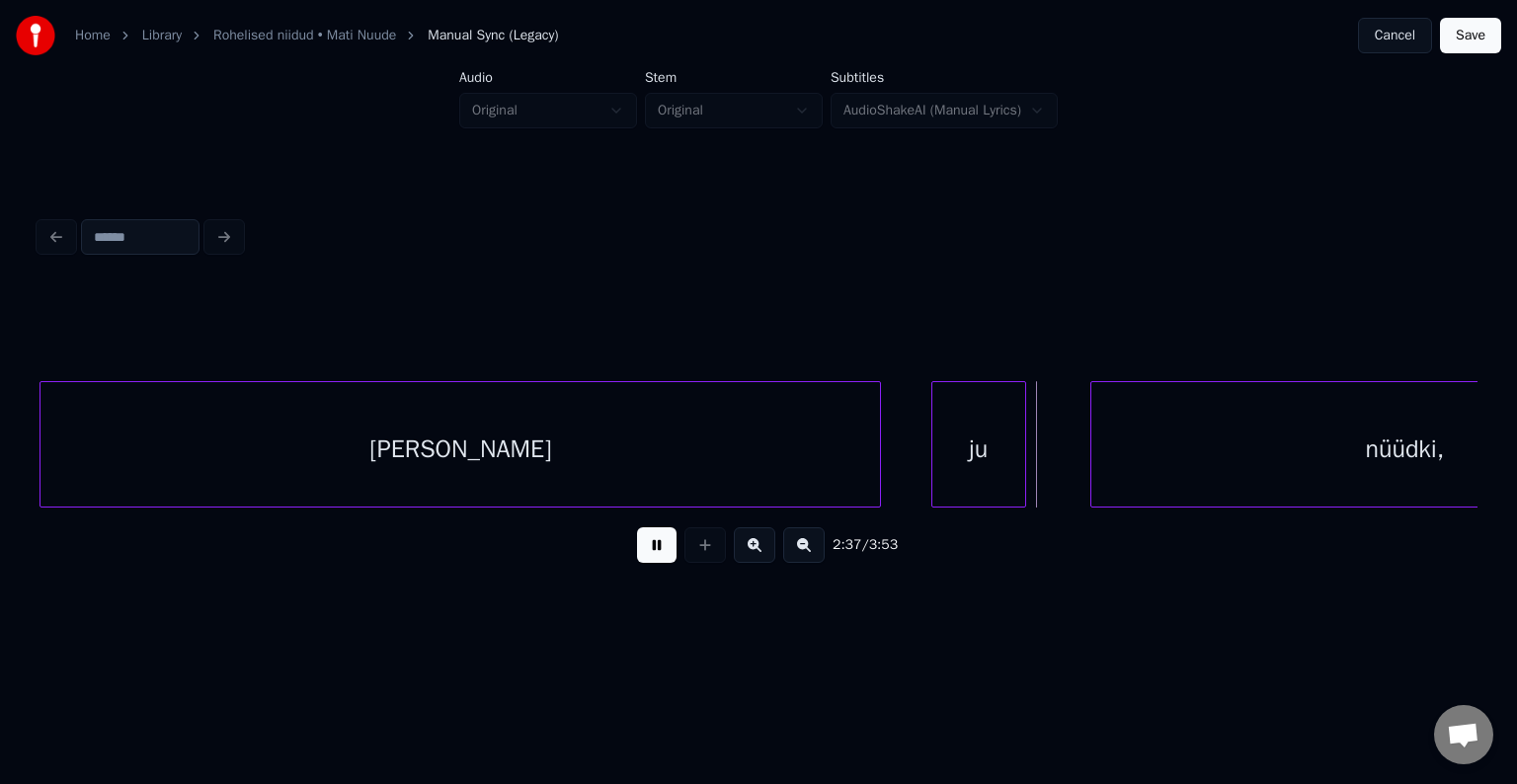 click at bounding box center [657, 545] 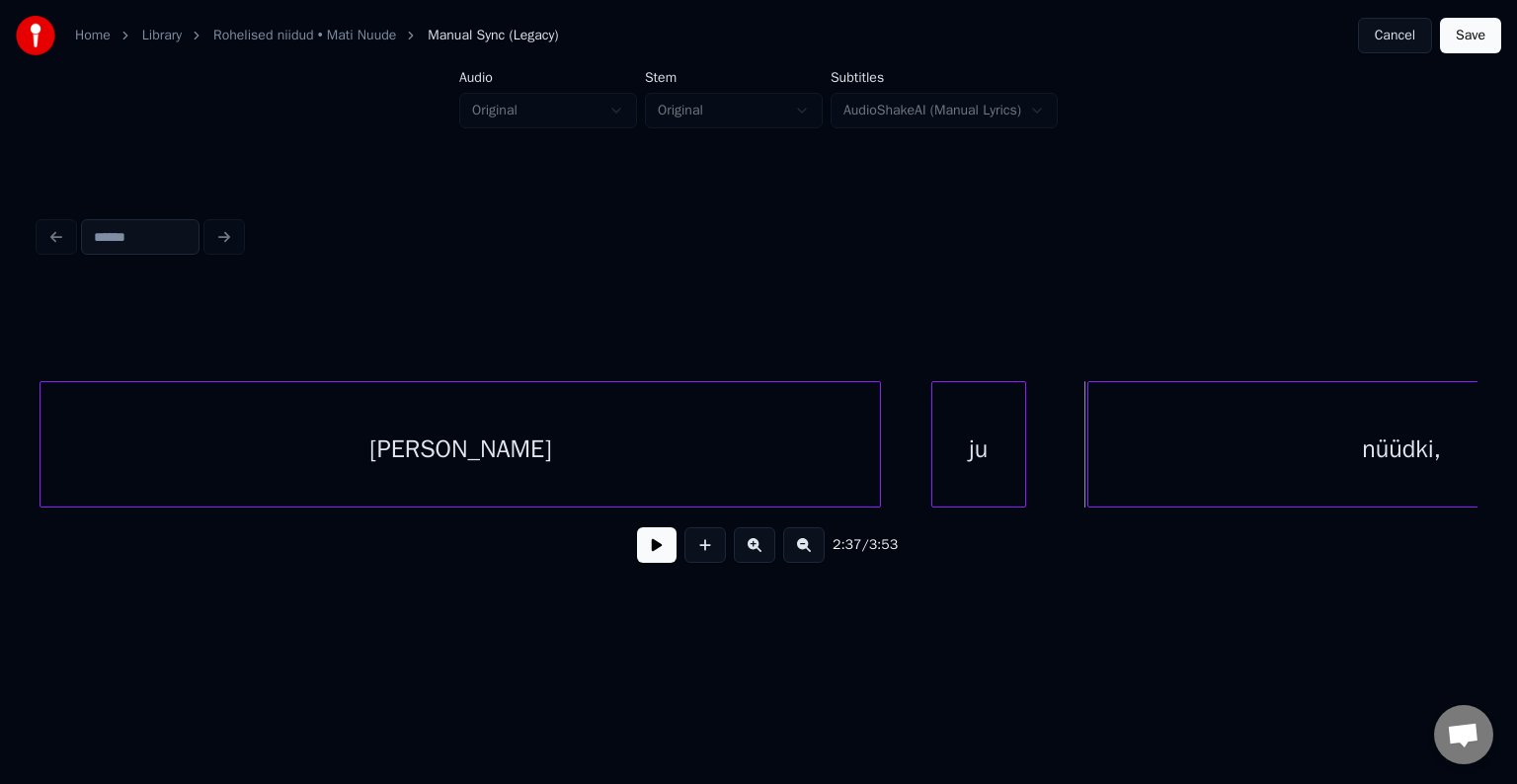 scroll, scrollTop: 0, scrollLeft: 92391, axis: horizontal 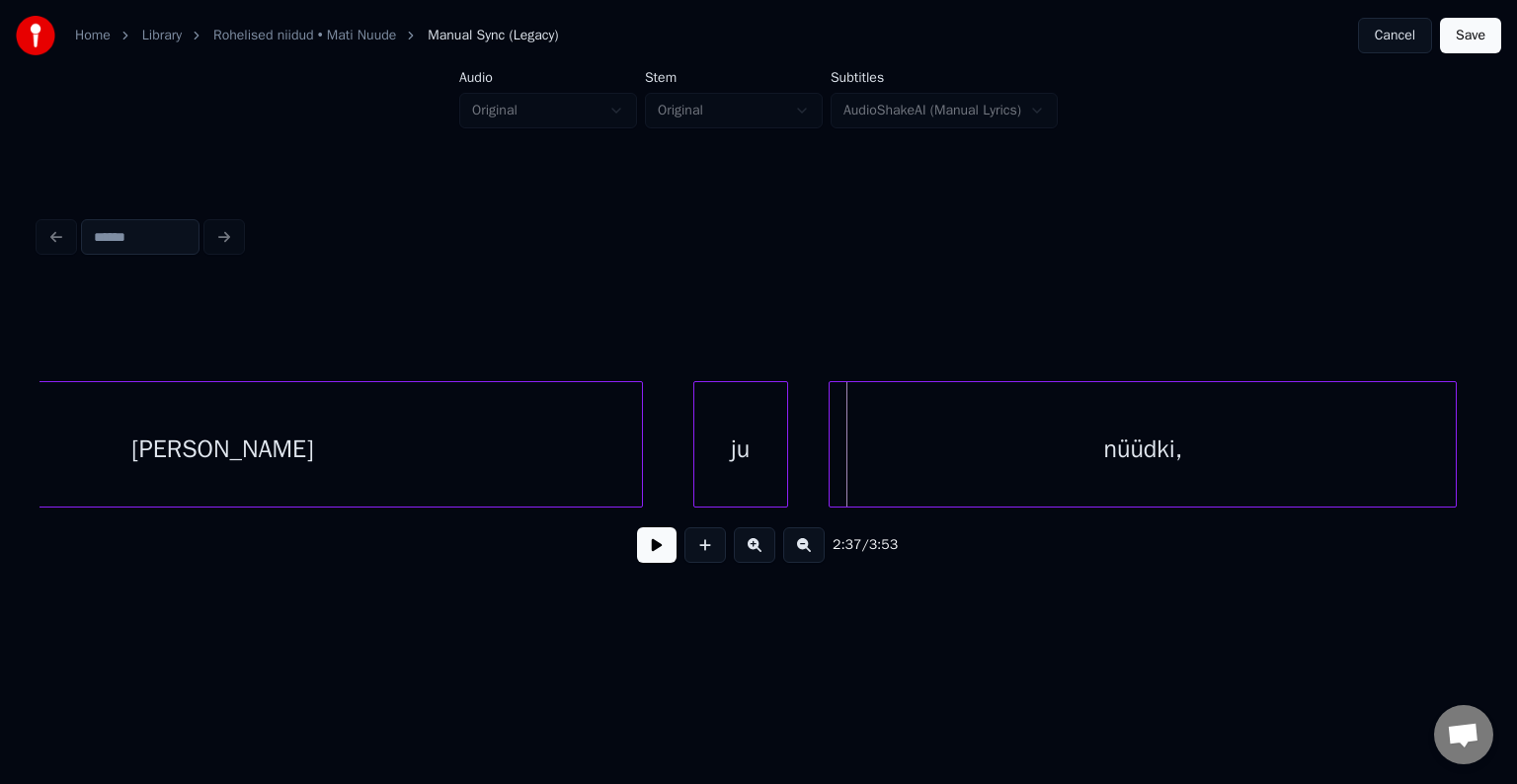 click on "nüüdki," at bounding box center [1143, 449] 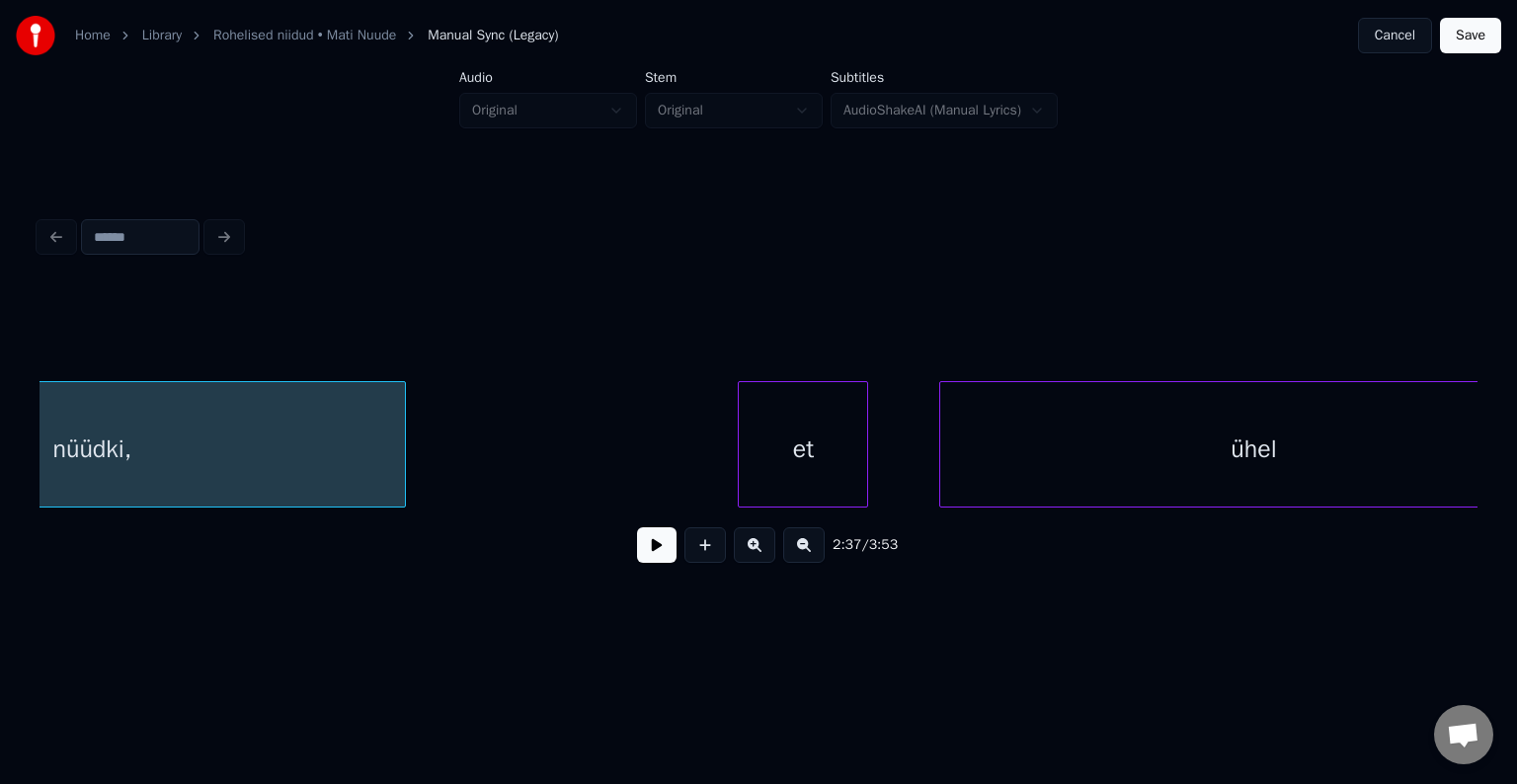 scroll, scrollTop: 0, scrollLeft: 93457, axis: horizontal 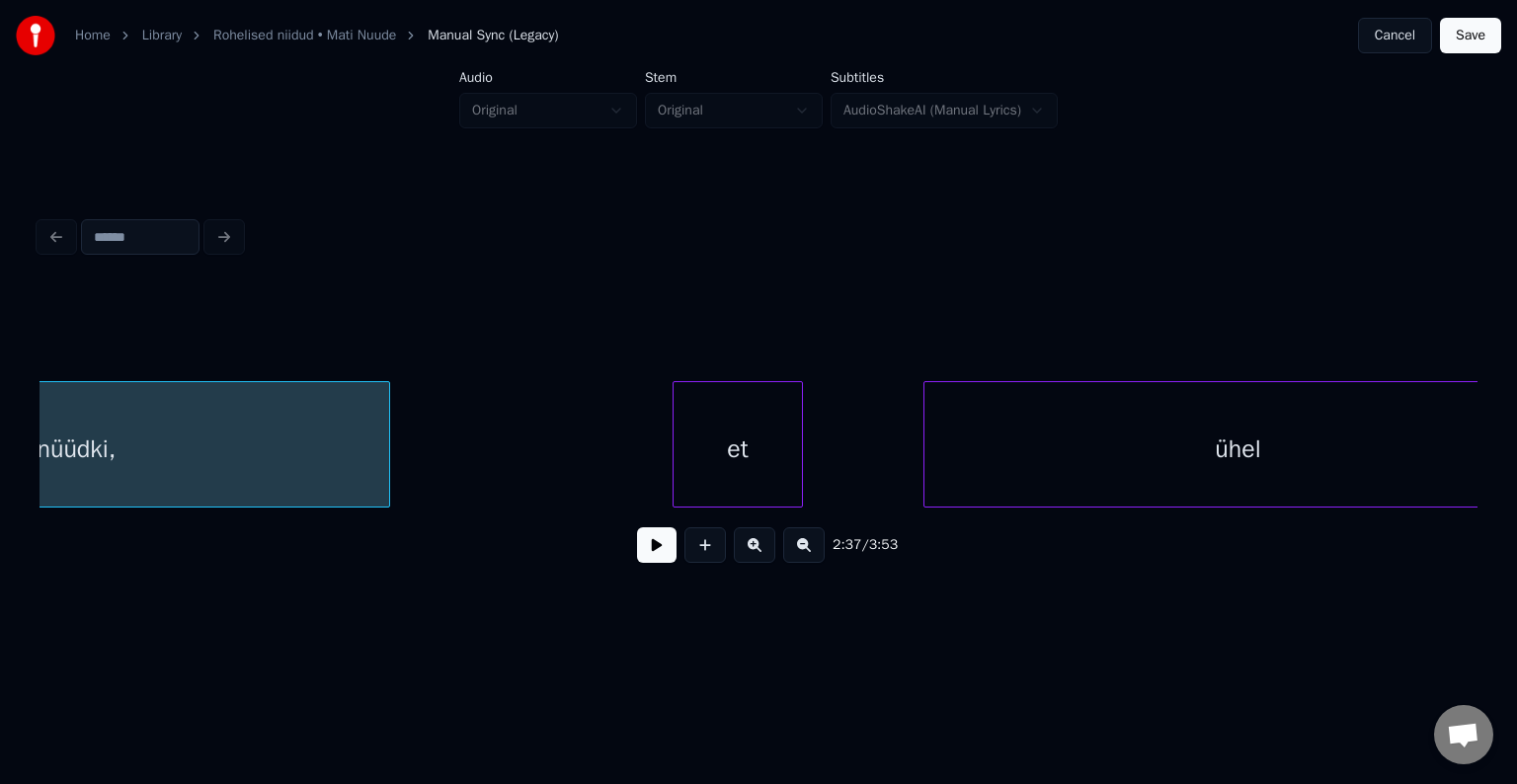 click on "et" at bounding box center [738, 449] 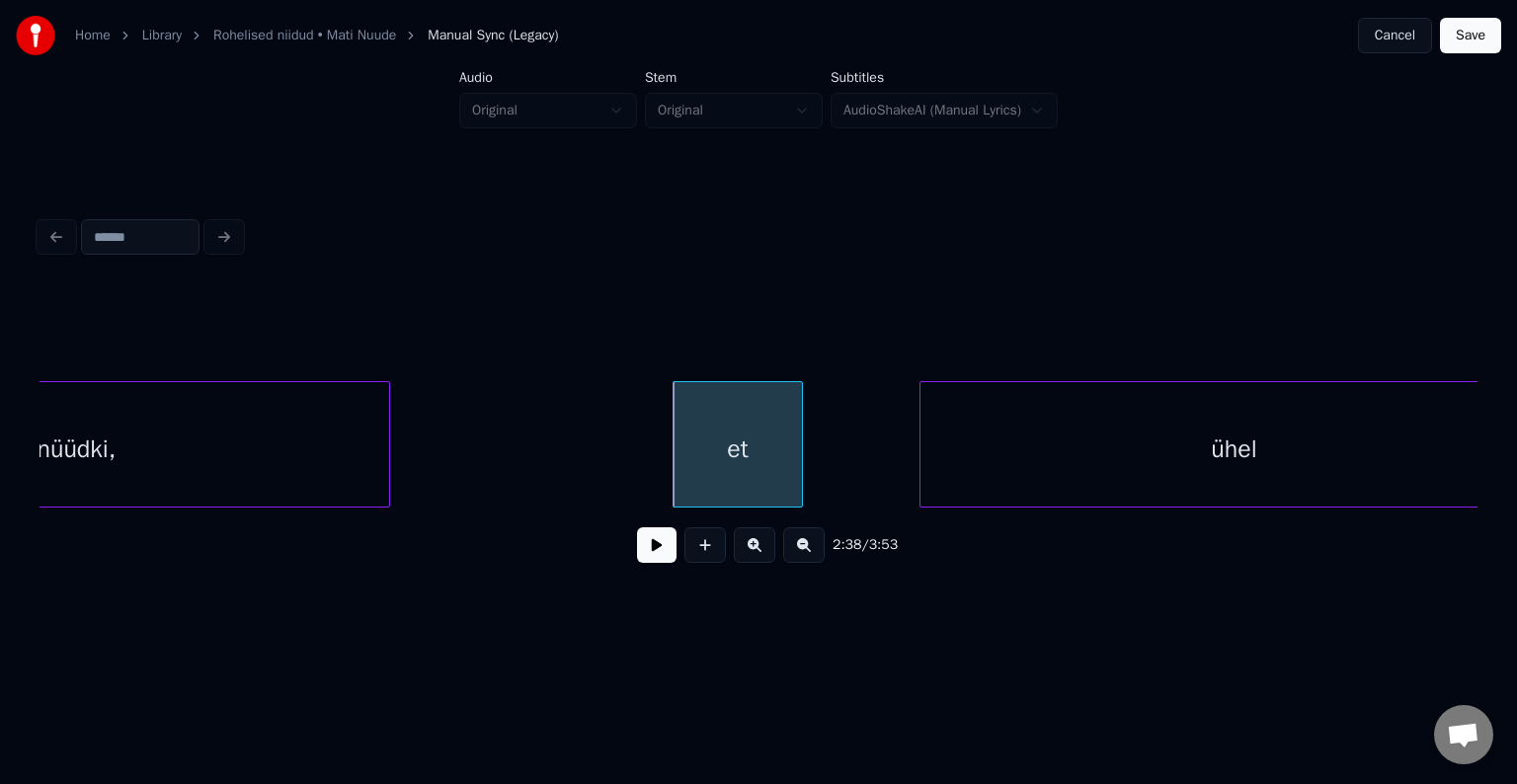scroll, scrollTop: 0, scrollLeft: 93529, axis: horizontal 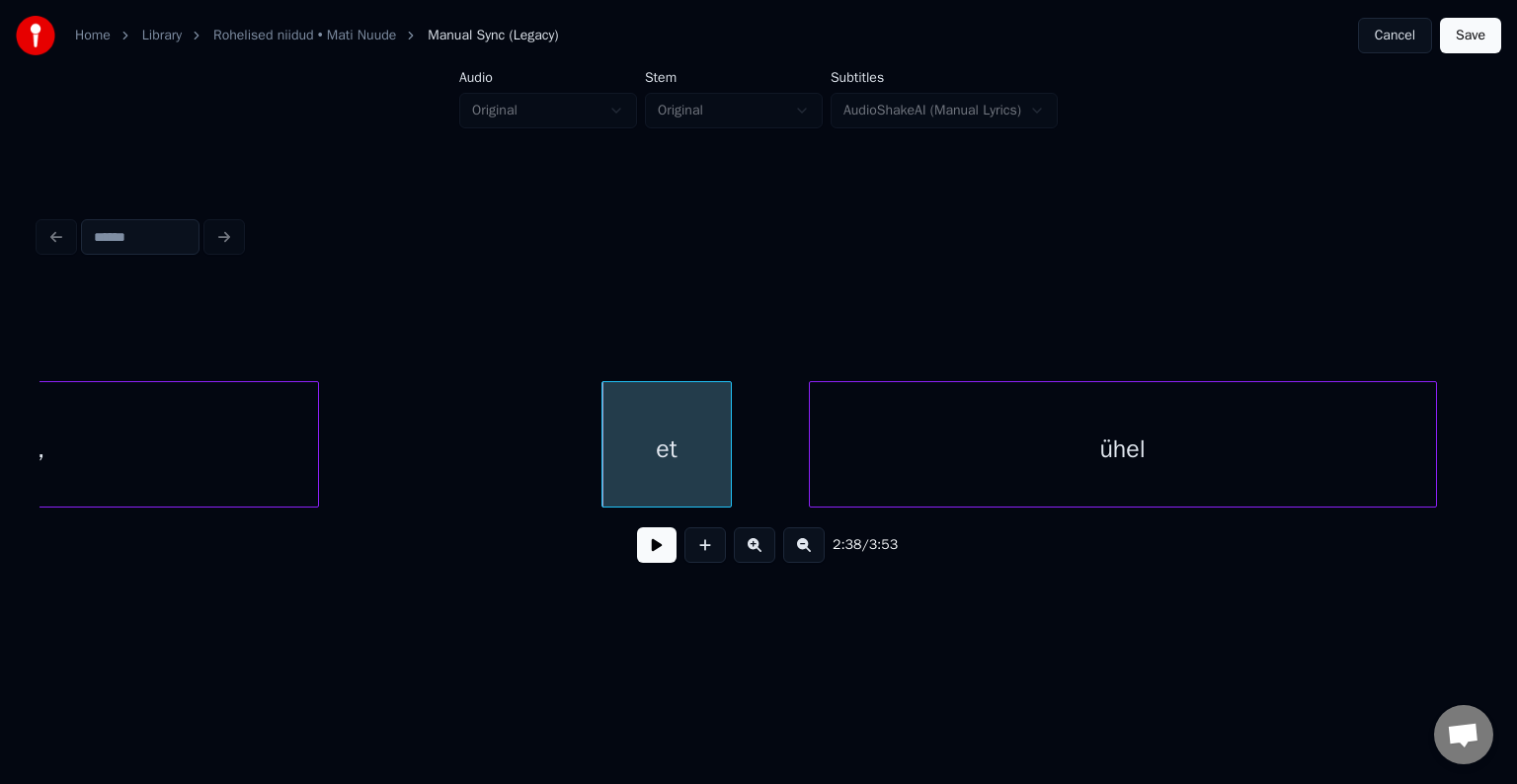click on "ühel" at bounding box center [1123, 449] 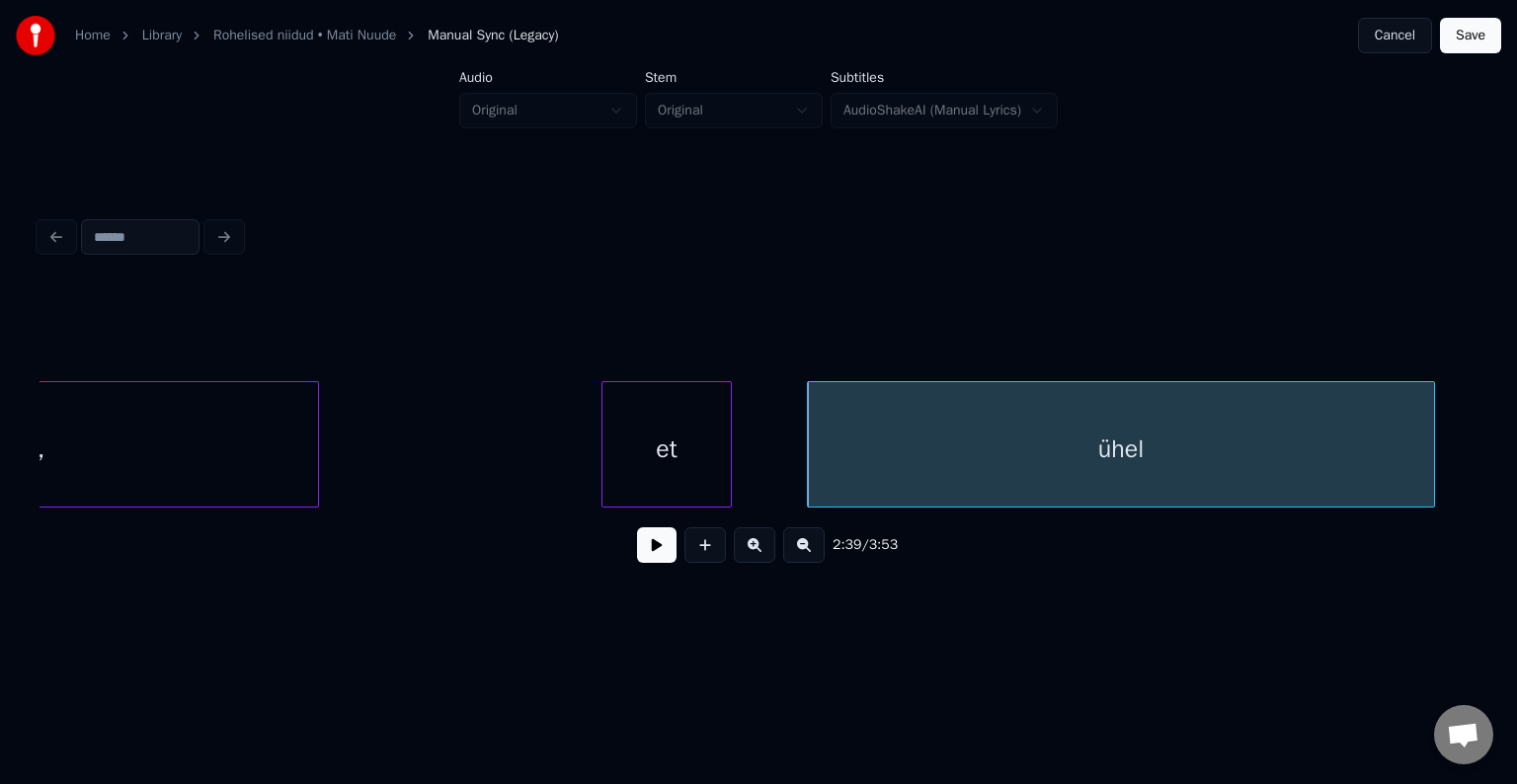 click on "et" at bounding box center (667, 449) 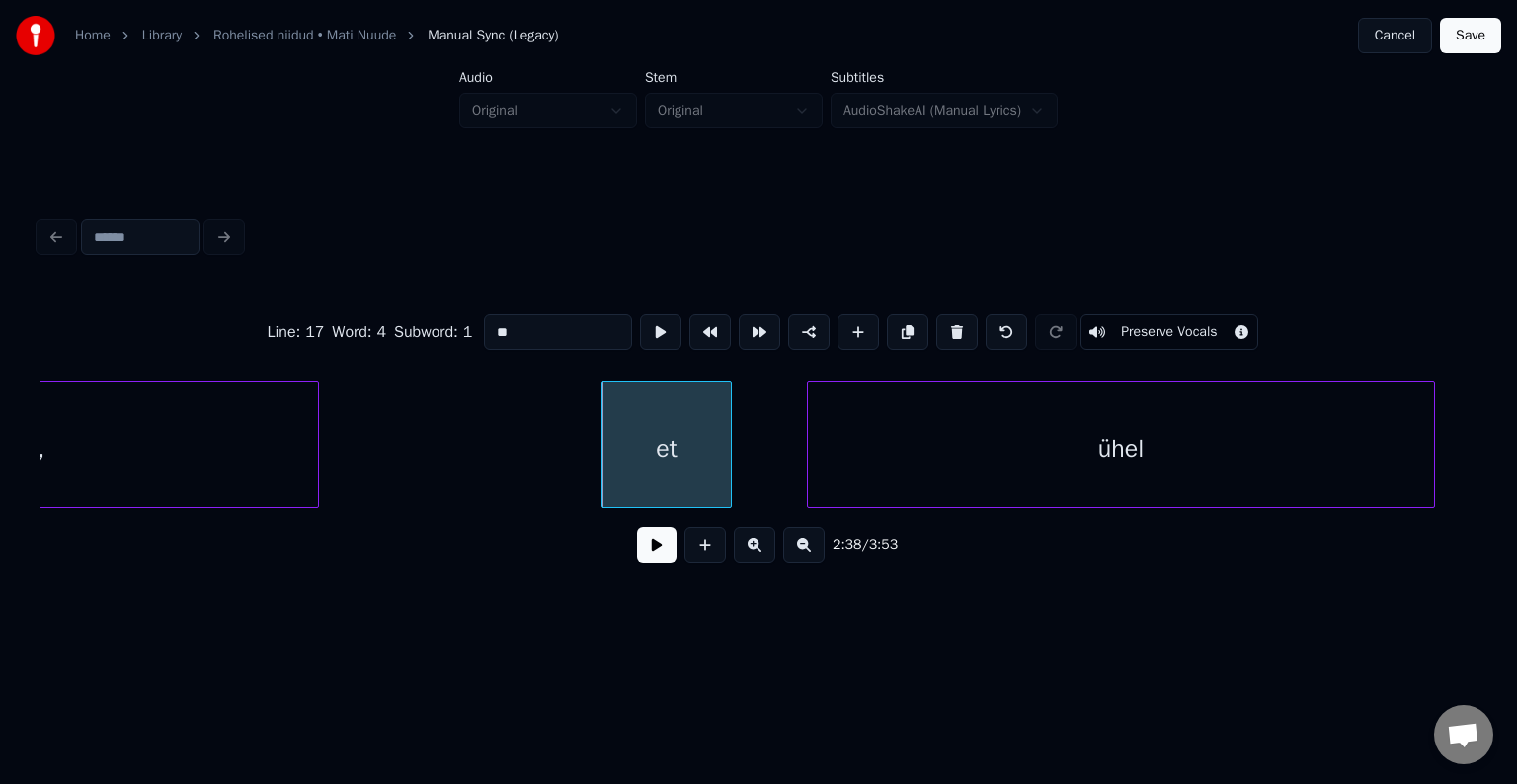 click at bounding box center [657, 545] 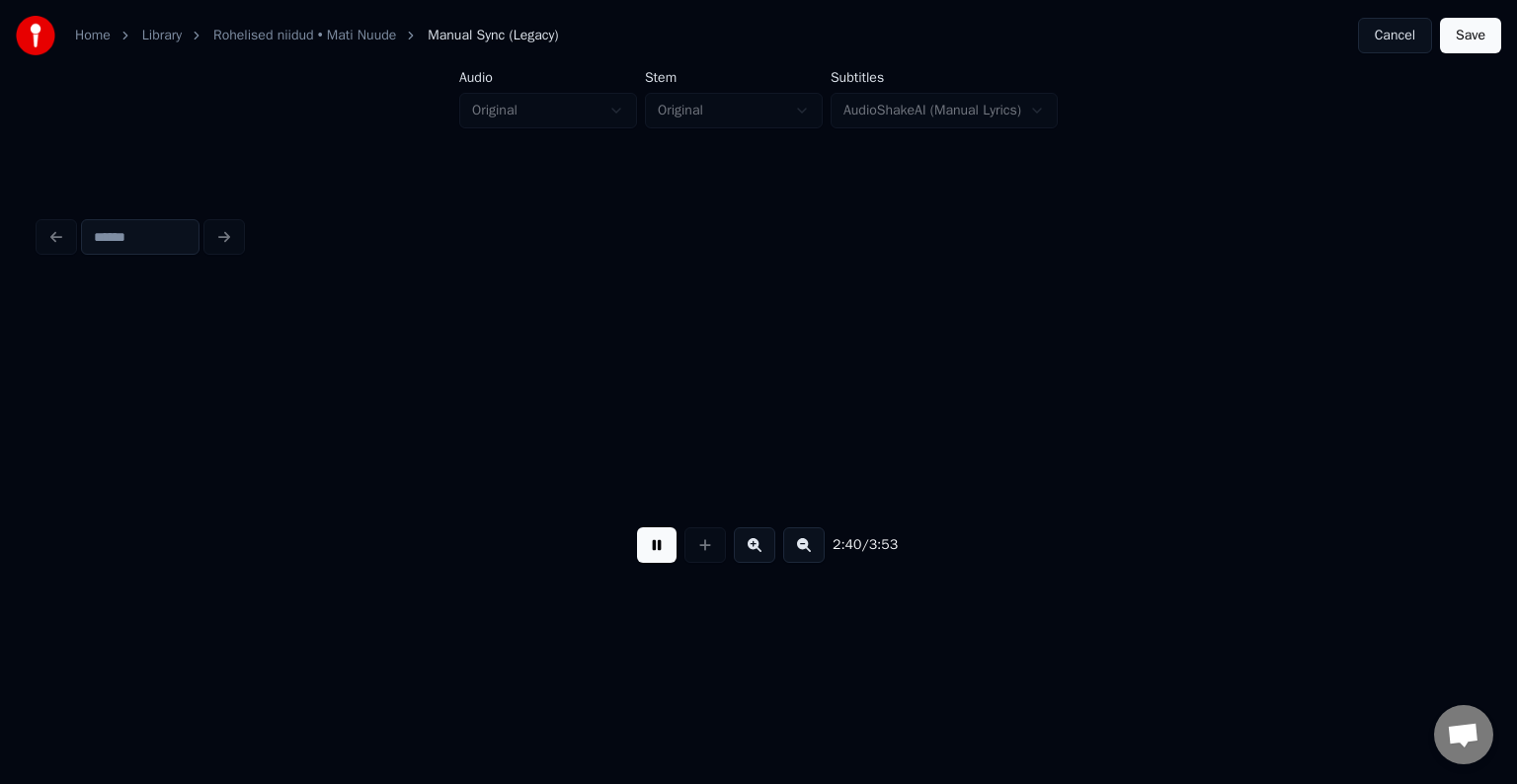 click at bounding box center [657, 545] 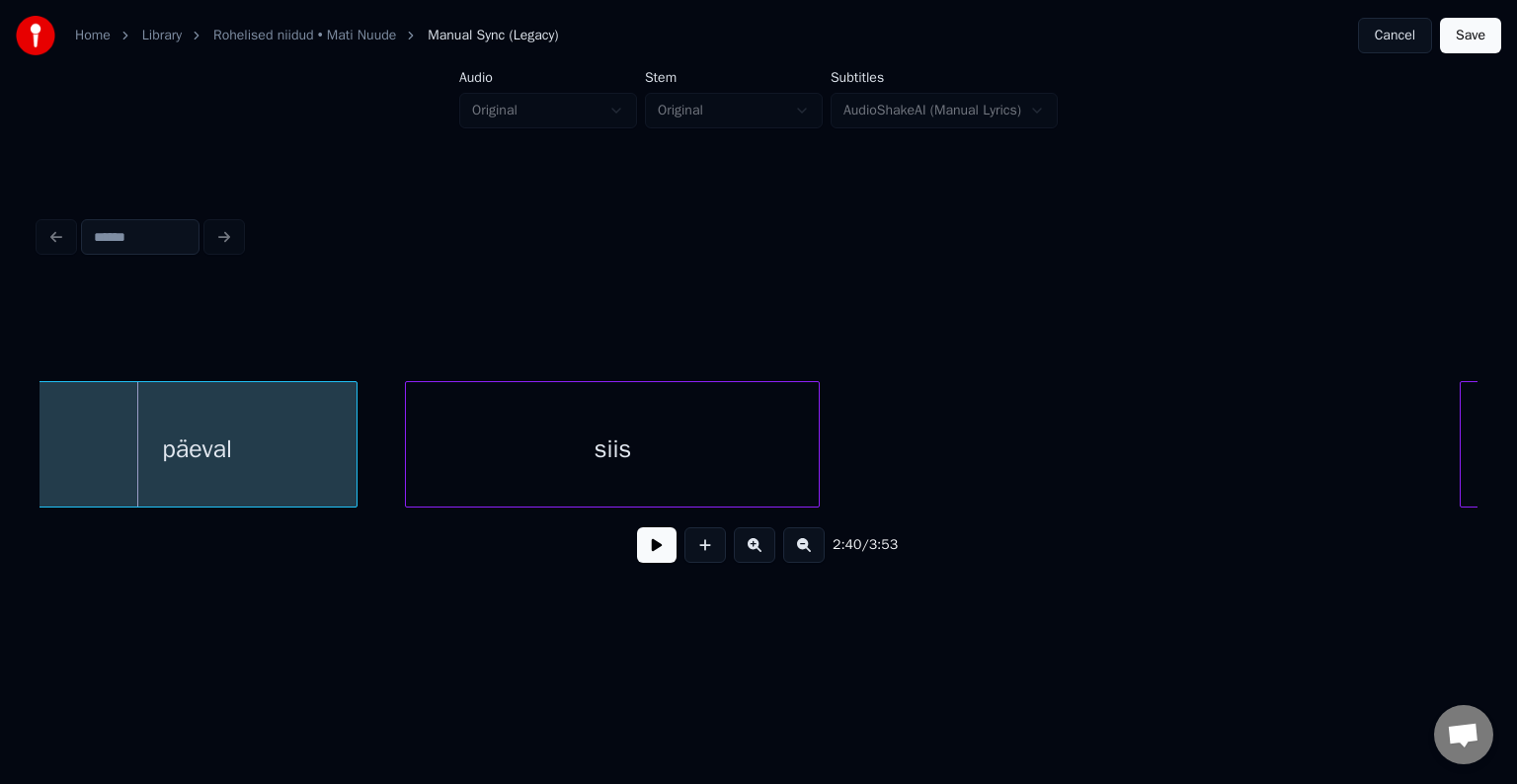 scroll, scrollTop: 0, scrollLeft: 94966, axis: horizontal 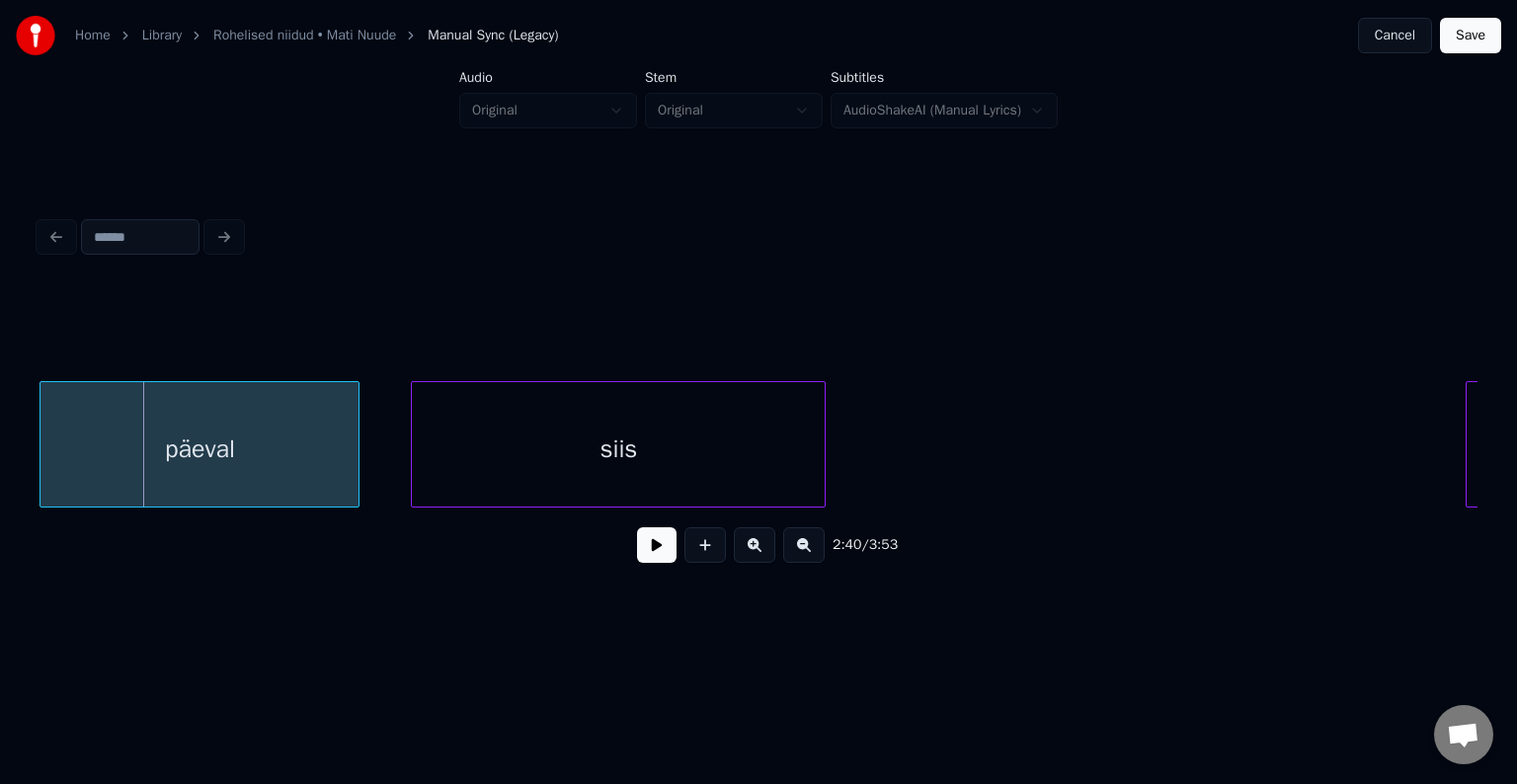 click on "päeval" at bounding box center (200, 449) 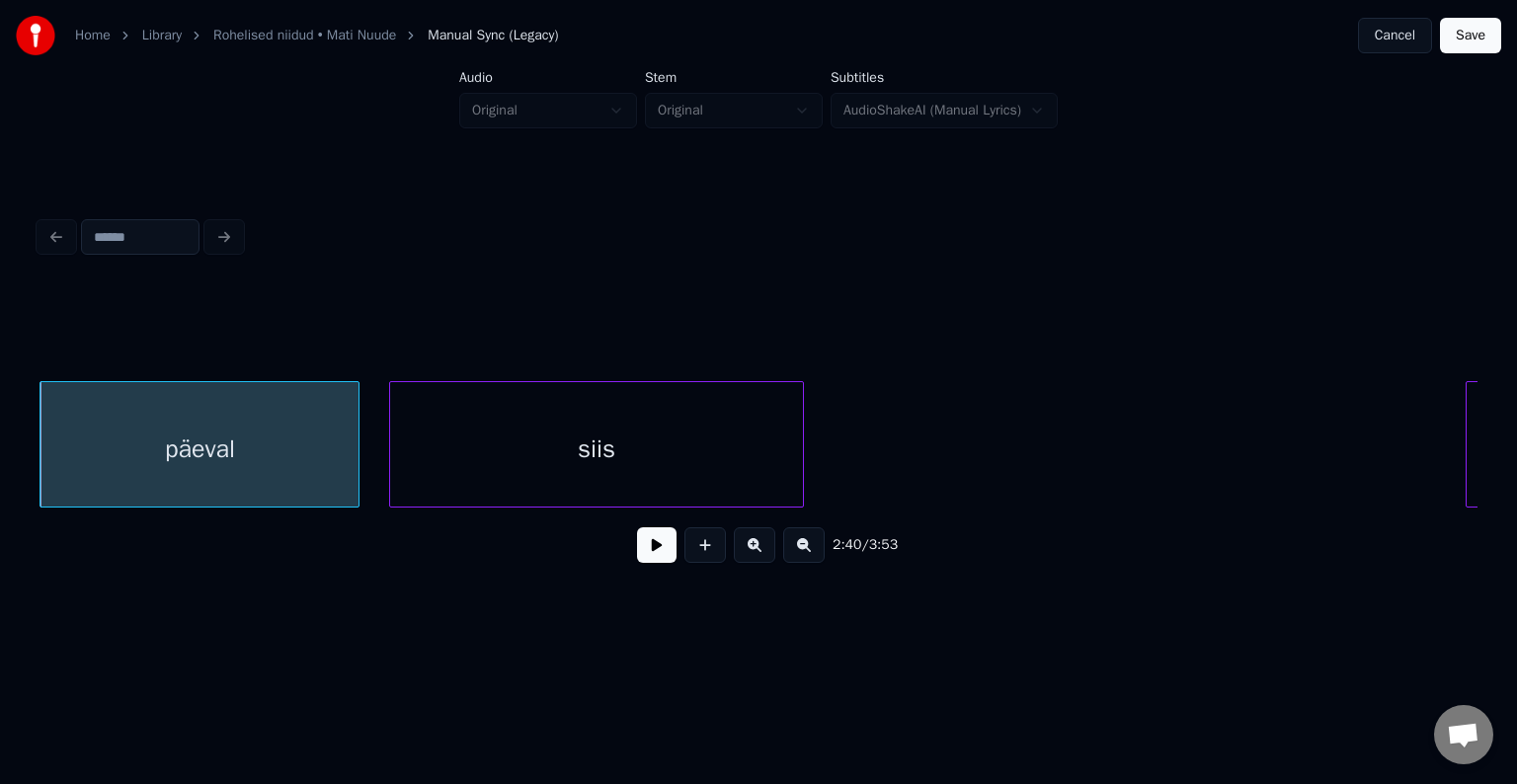 click on "siis" at bounding box center (597, 449) 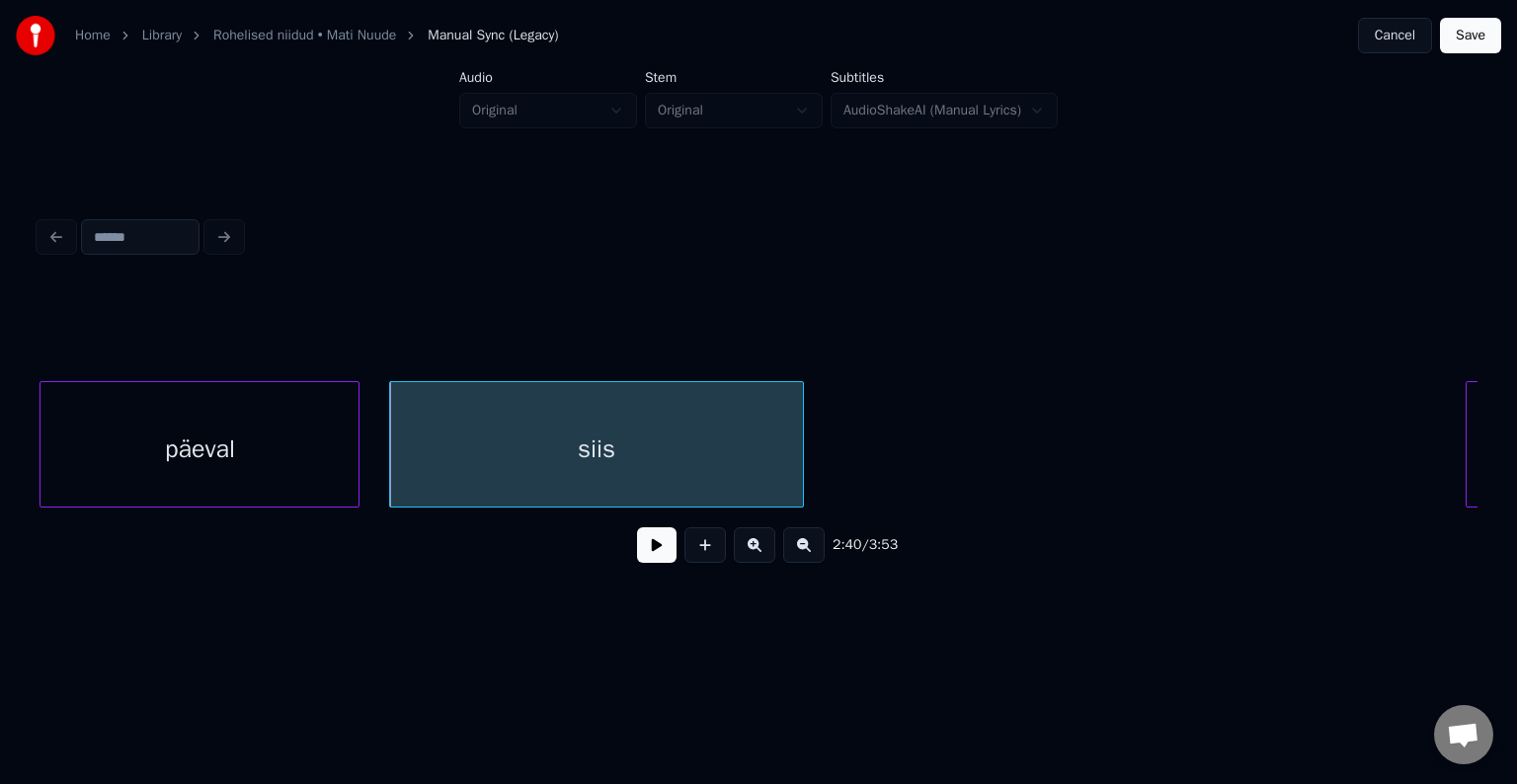 click at bounding box center (657, 545) 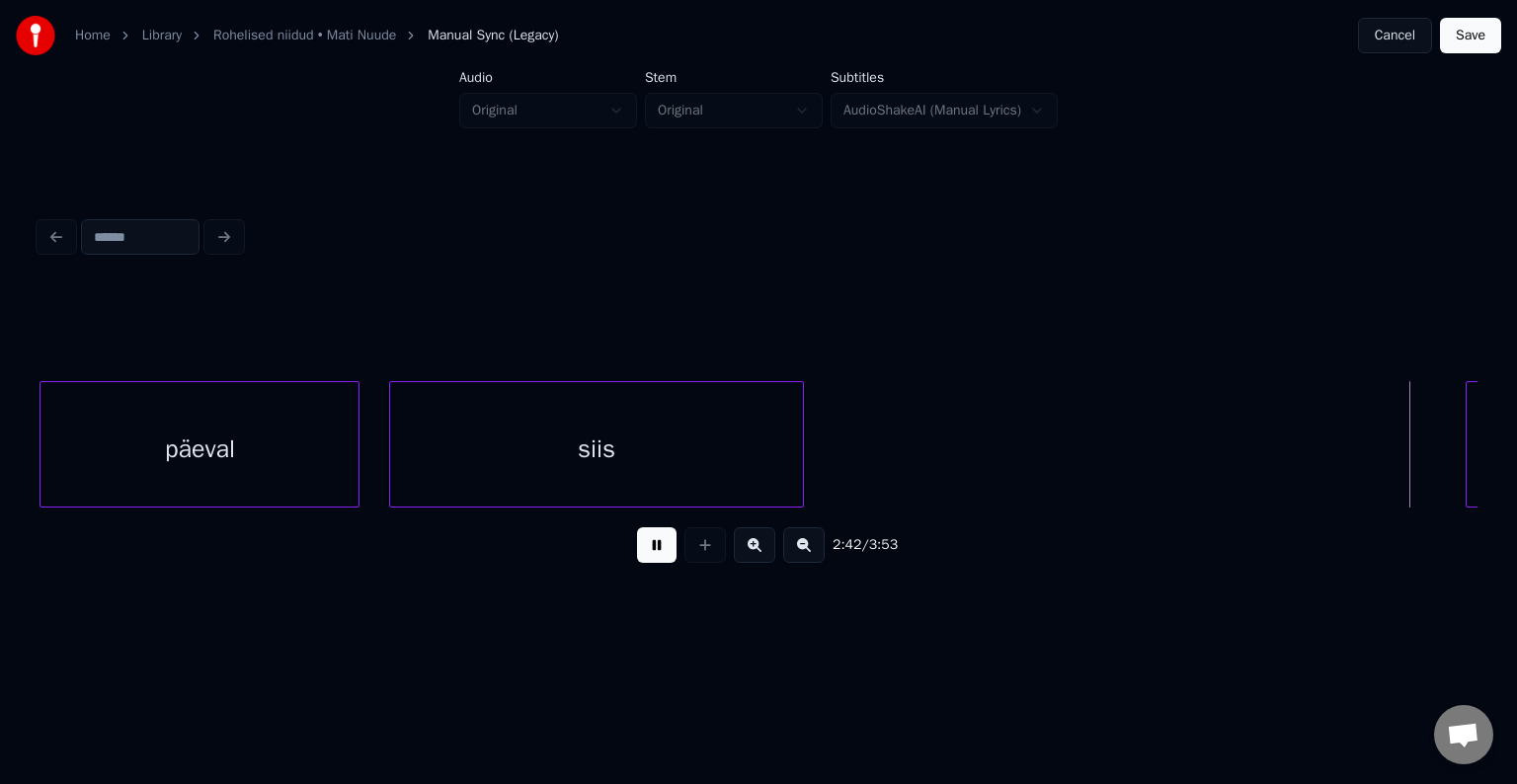 click at bounding box center [657, 545] 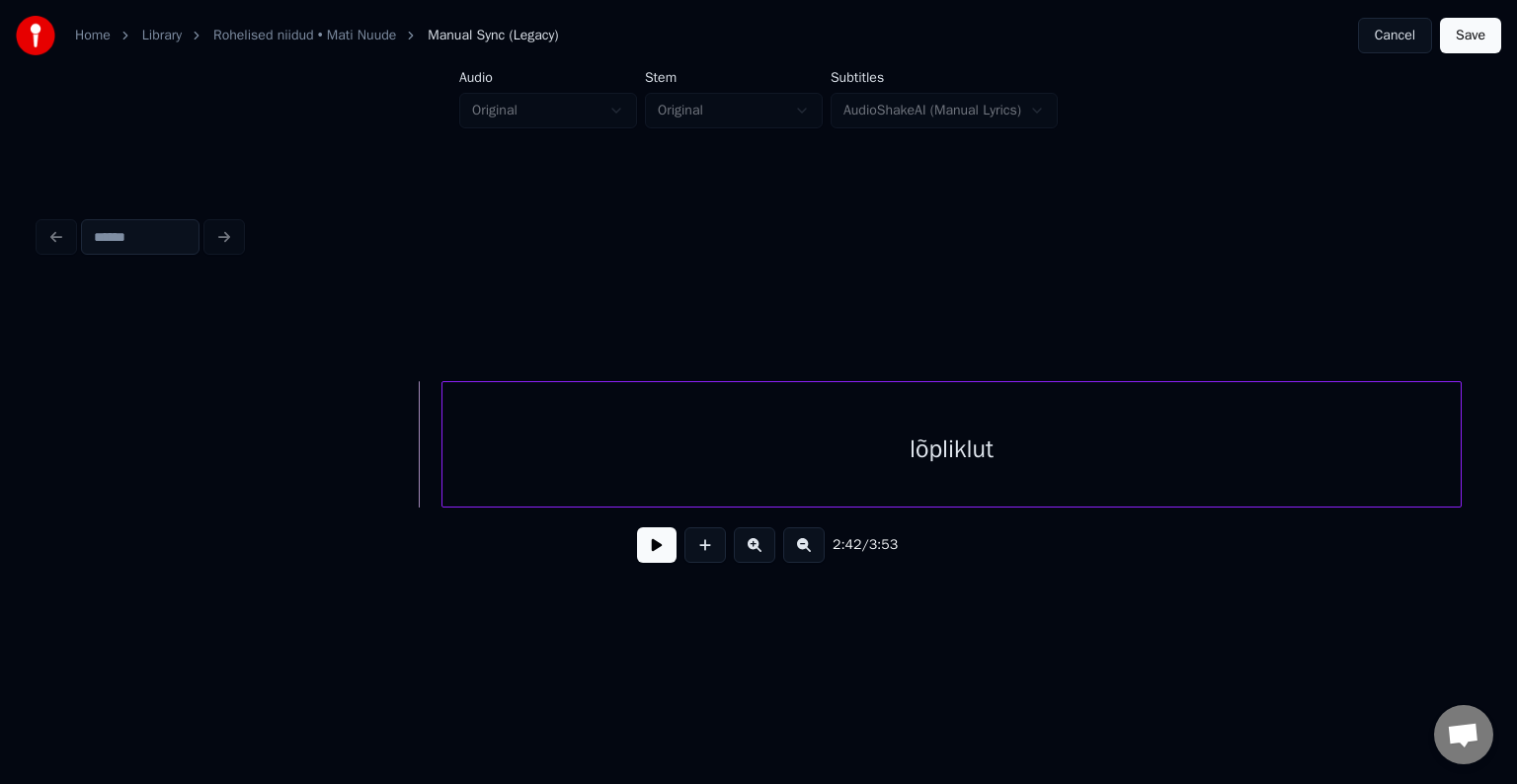 scroll, scrollTop: 0, scrollLeft: 95993, axis: horizontal 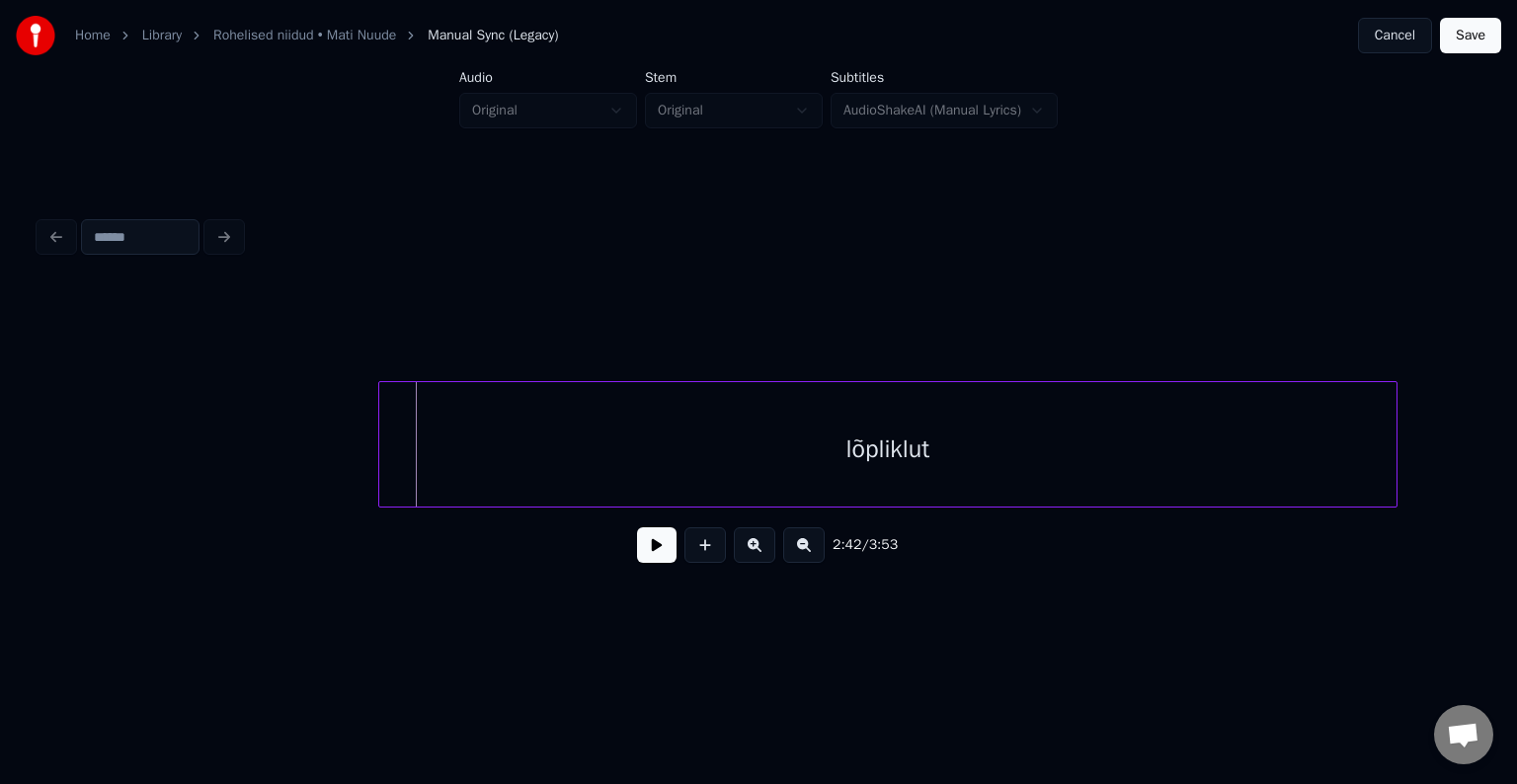 click on "lõpliklut" at bounding box center [888, 449] 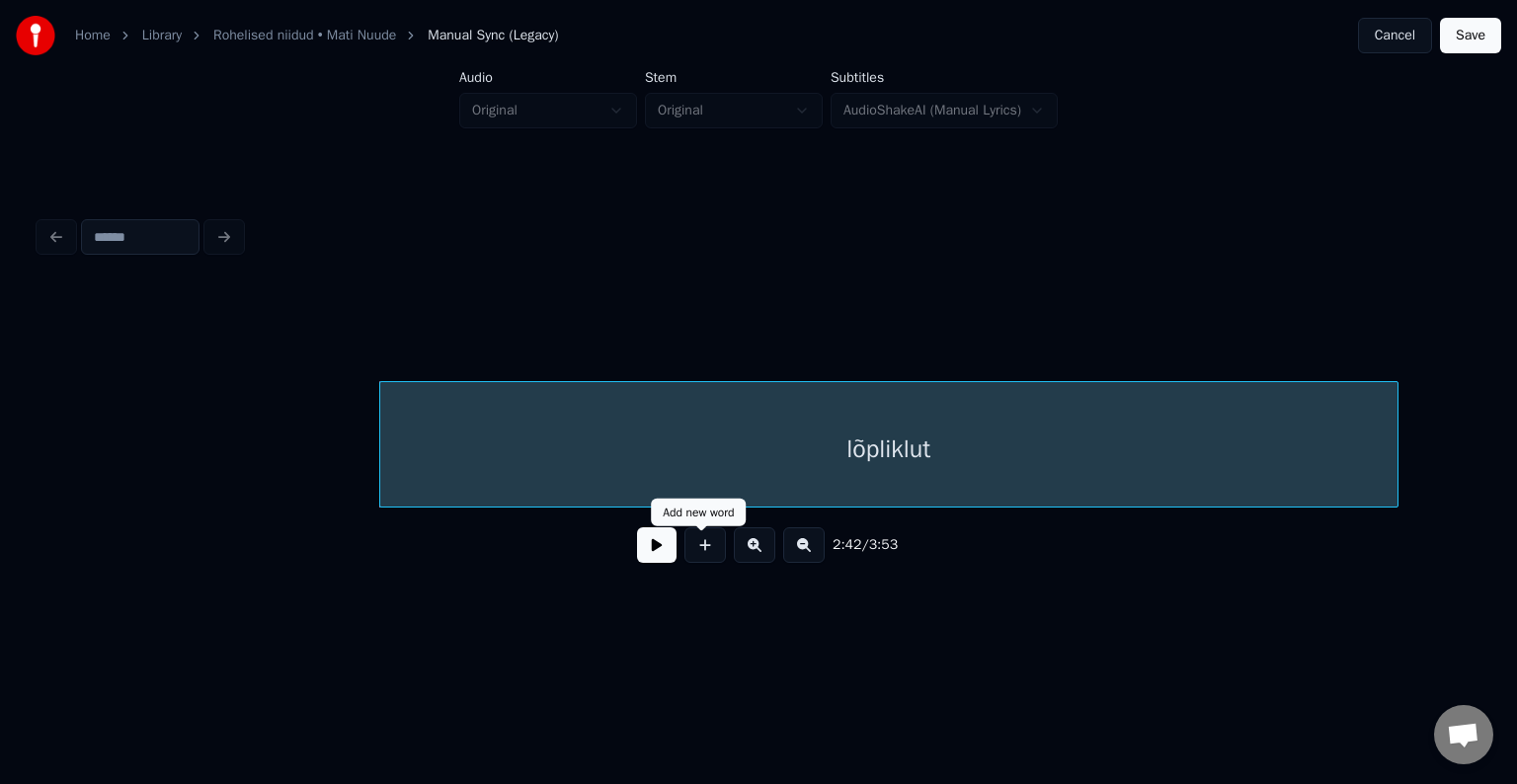 click at bounding box center [657, 545] 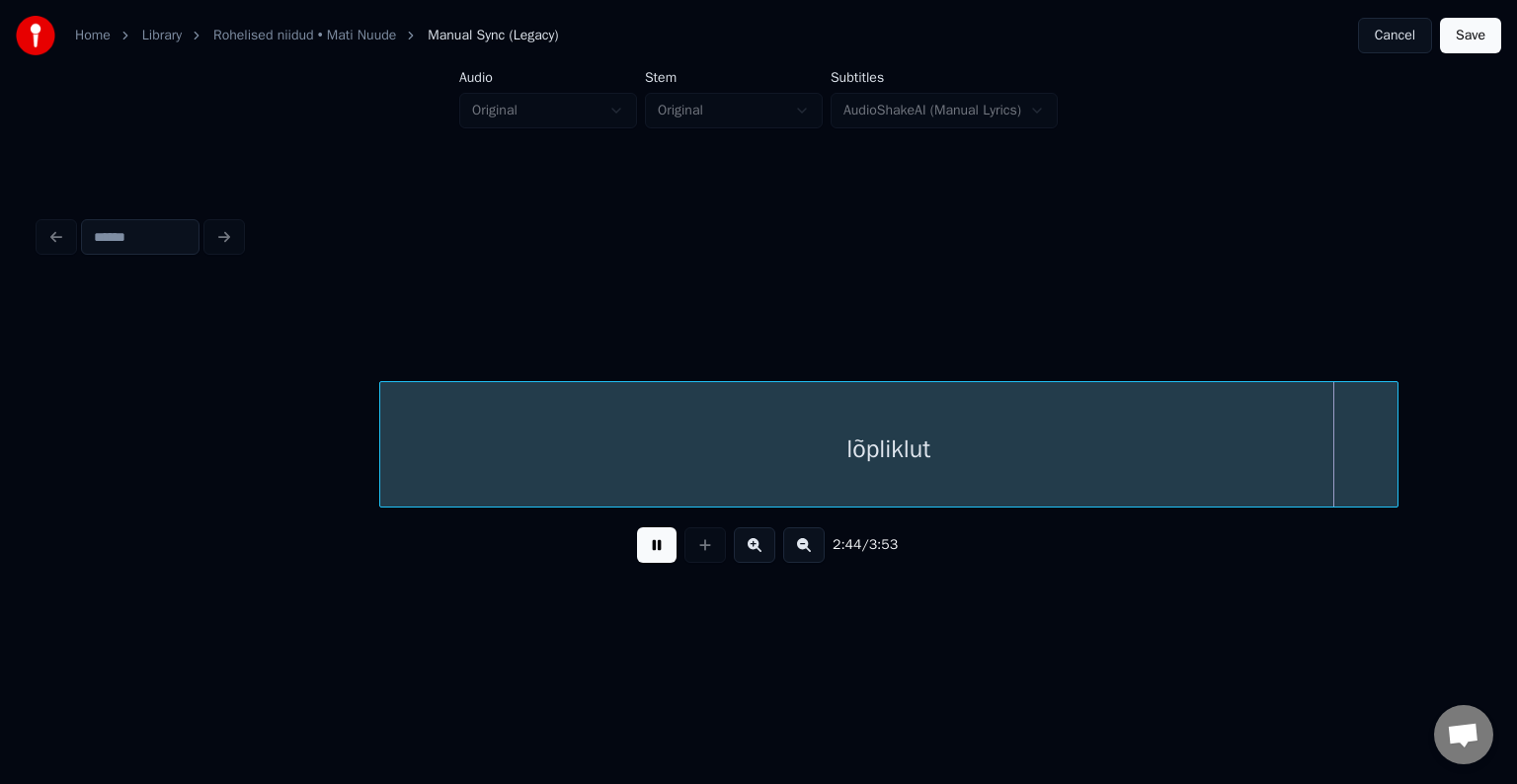 drag, startPoint x: 640, startPoint y: 539, endPoint x: 655, endPoint y: 533, distance: 16.155494 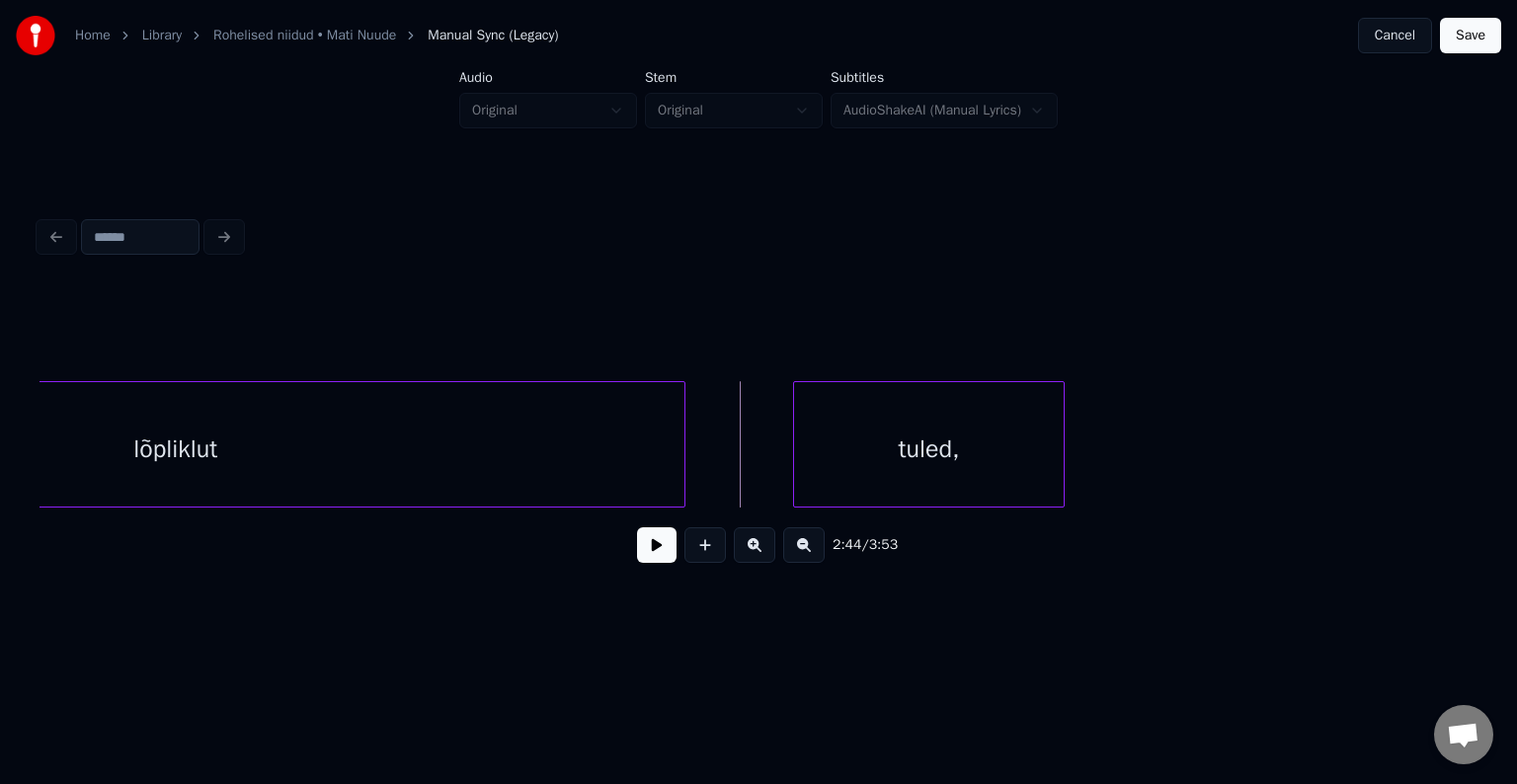 scroll, scrollTop: 0, scrollLeft: 96743, axis: horizontal 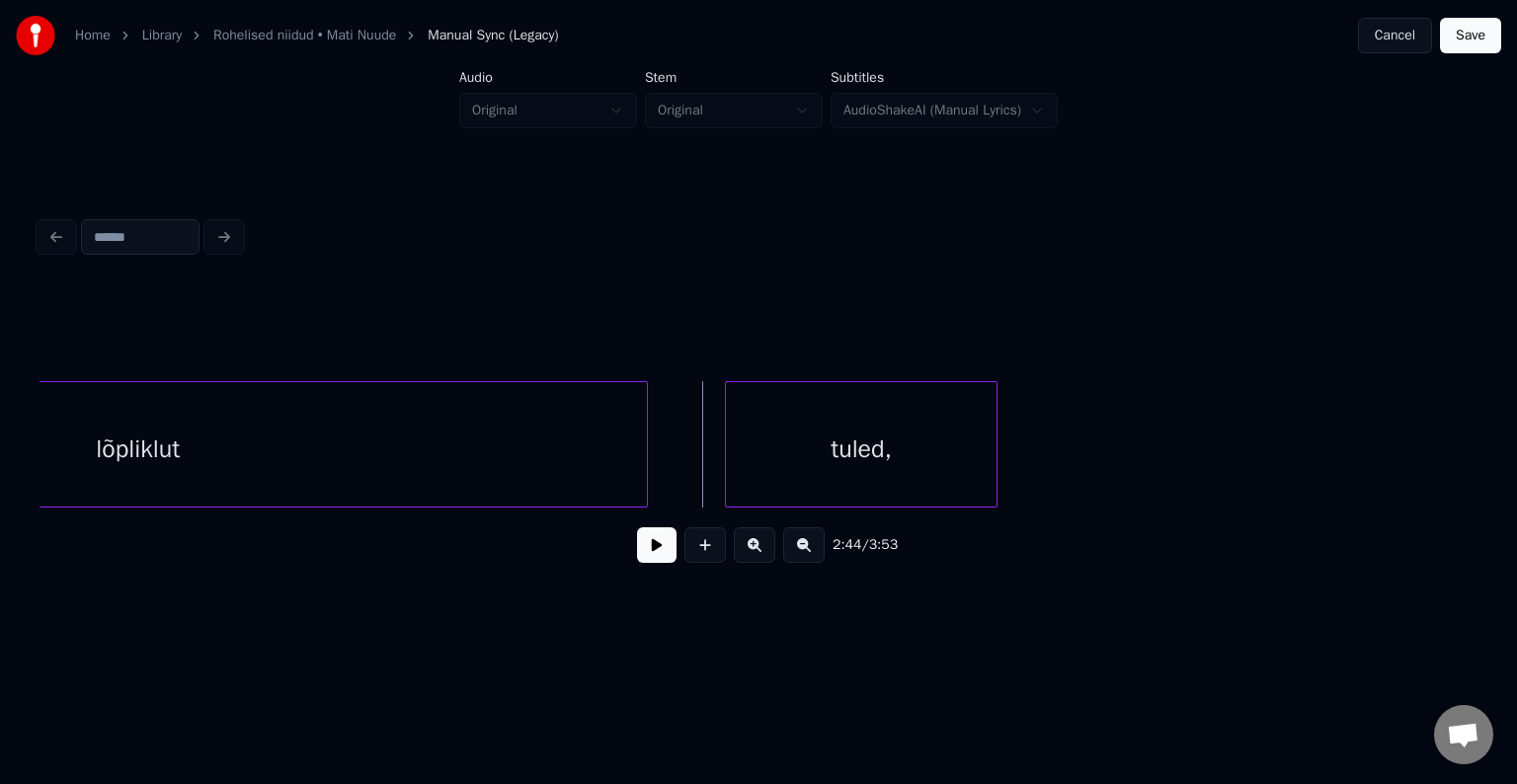 click on "tuled," at bounding box center (861, 449) 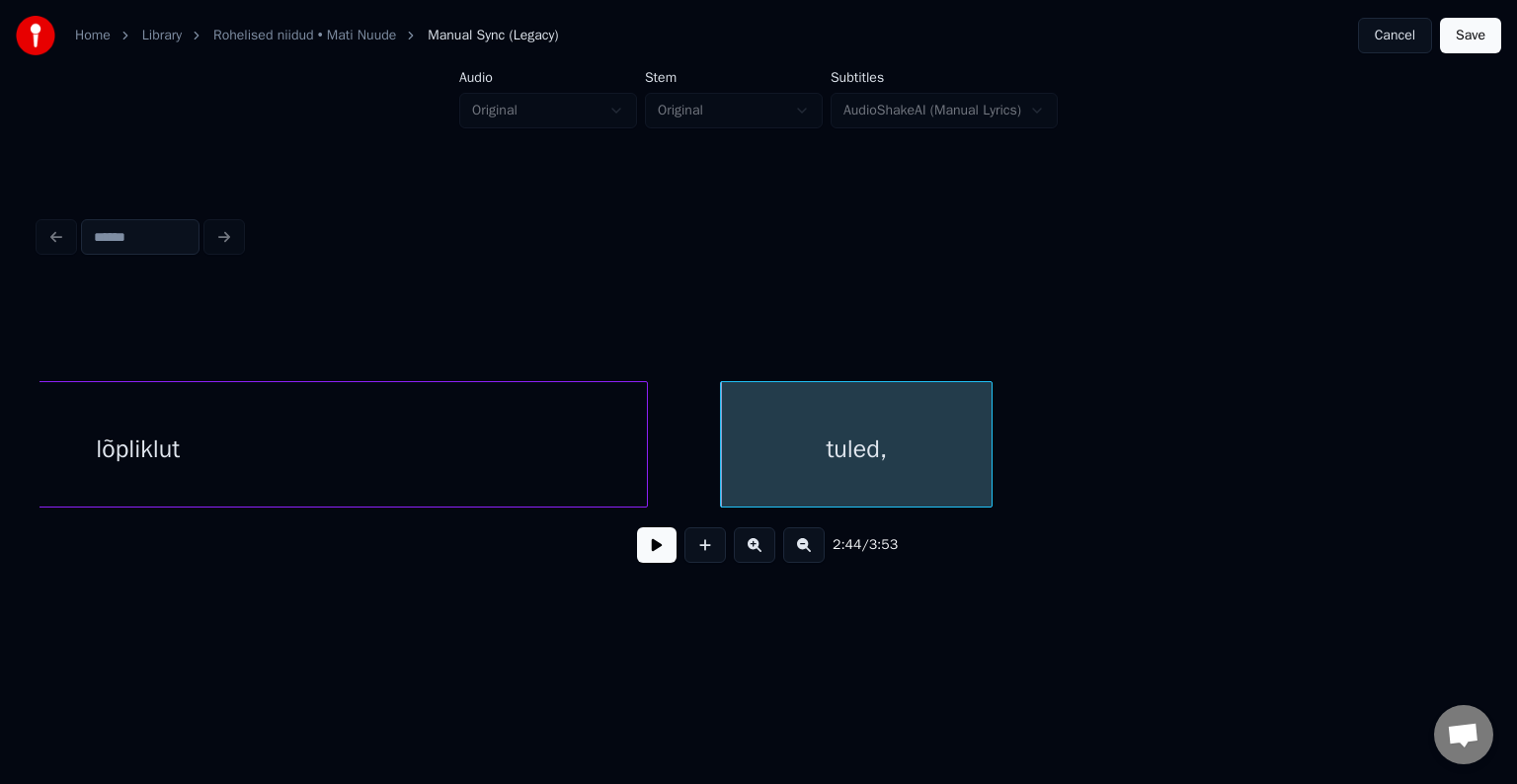 click at bounding box center [657, 545] 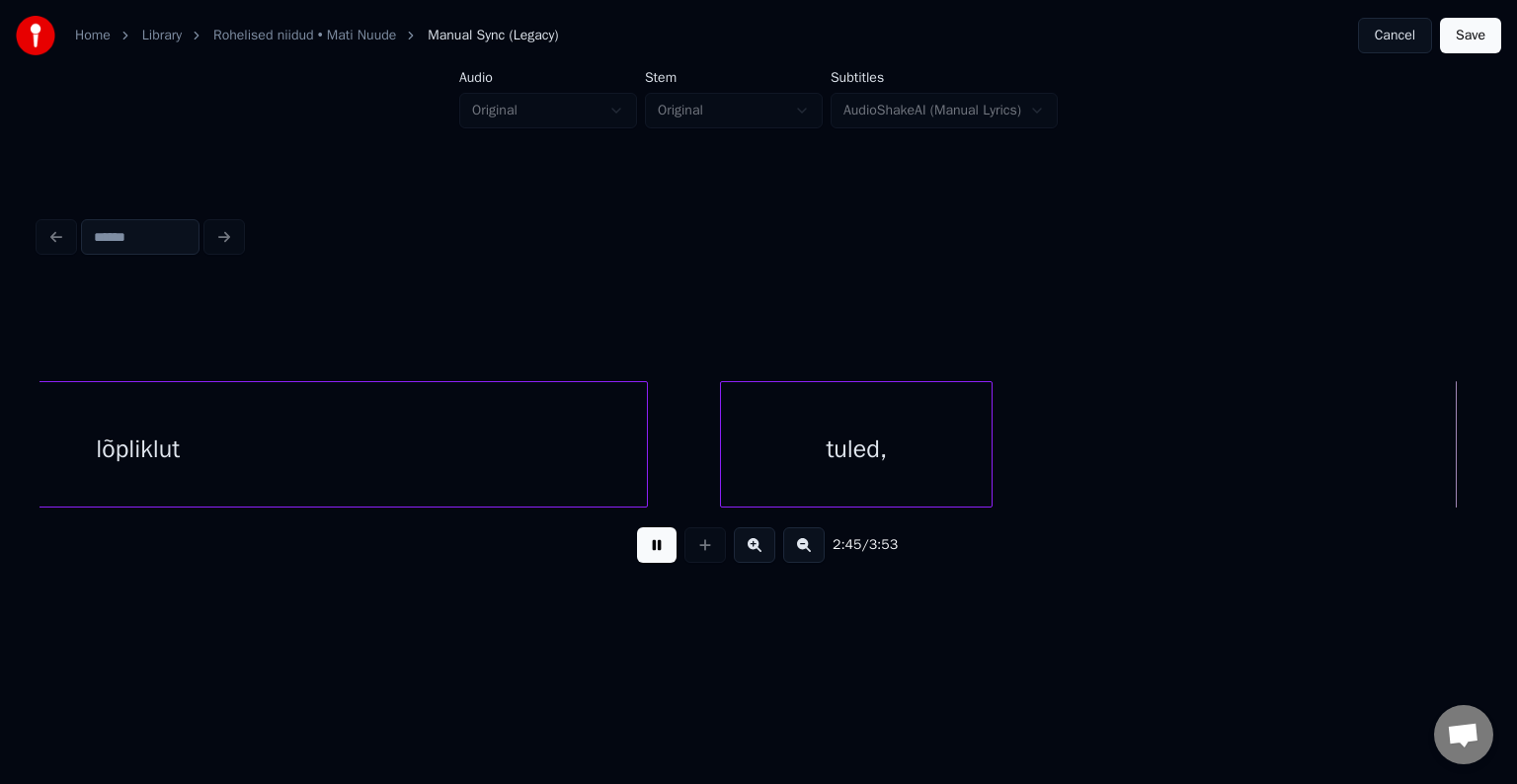 scroll, scrollTop: 0, scrollLeft: 98188, axis: horizontal 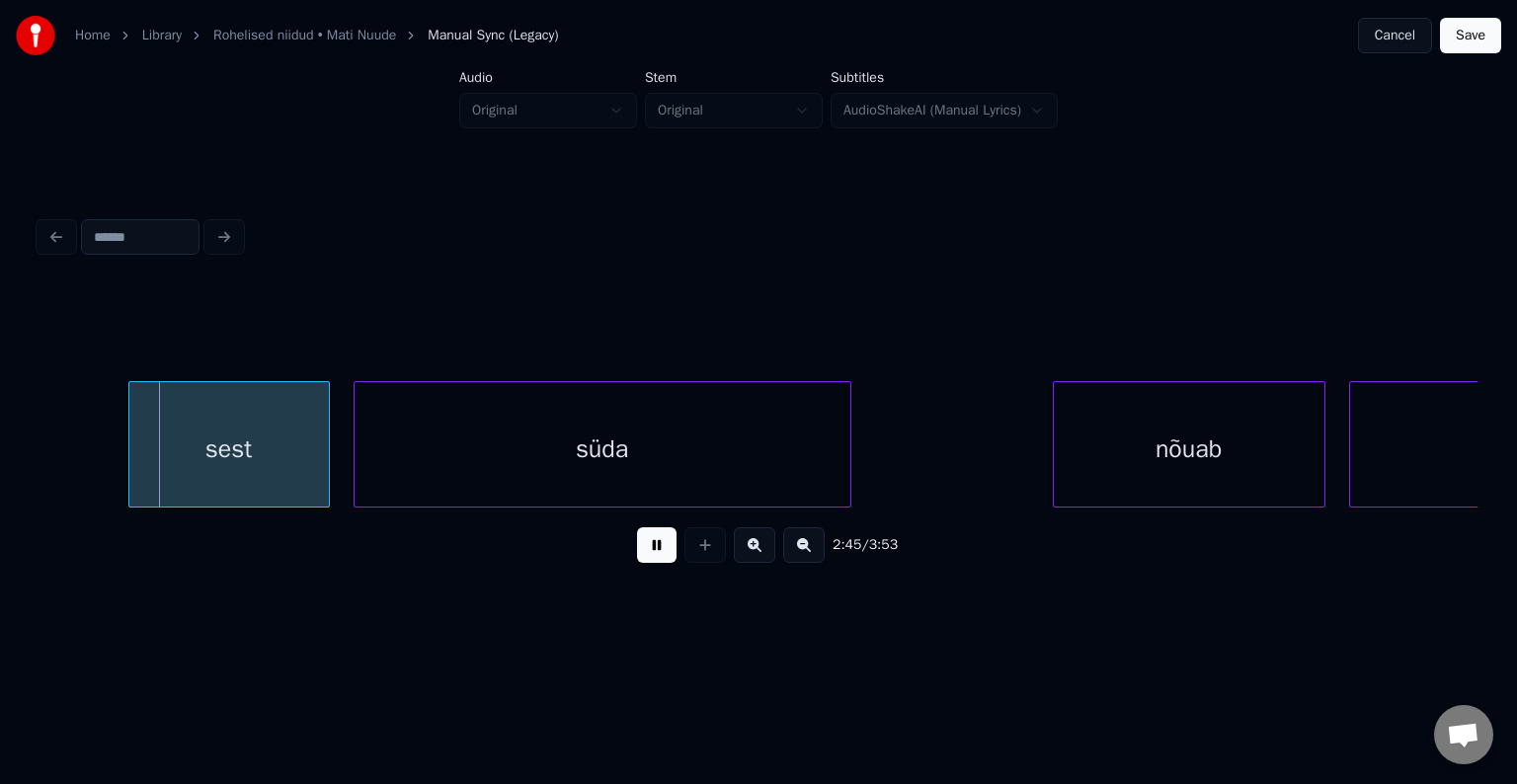 click at bounding box center [657, 545] 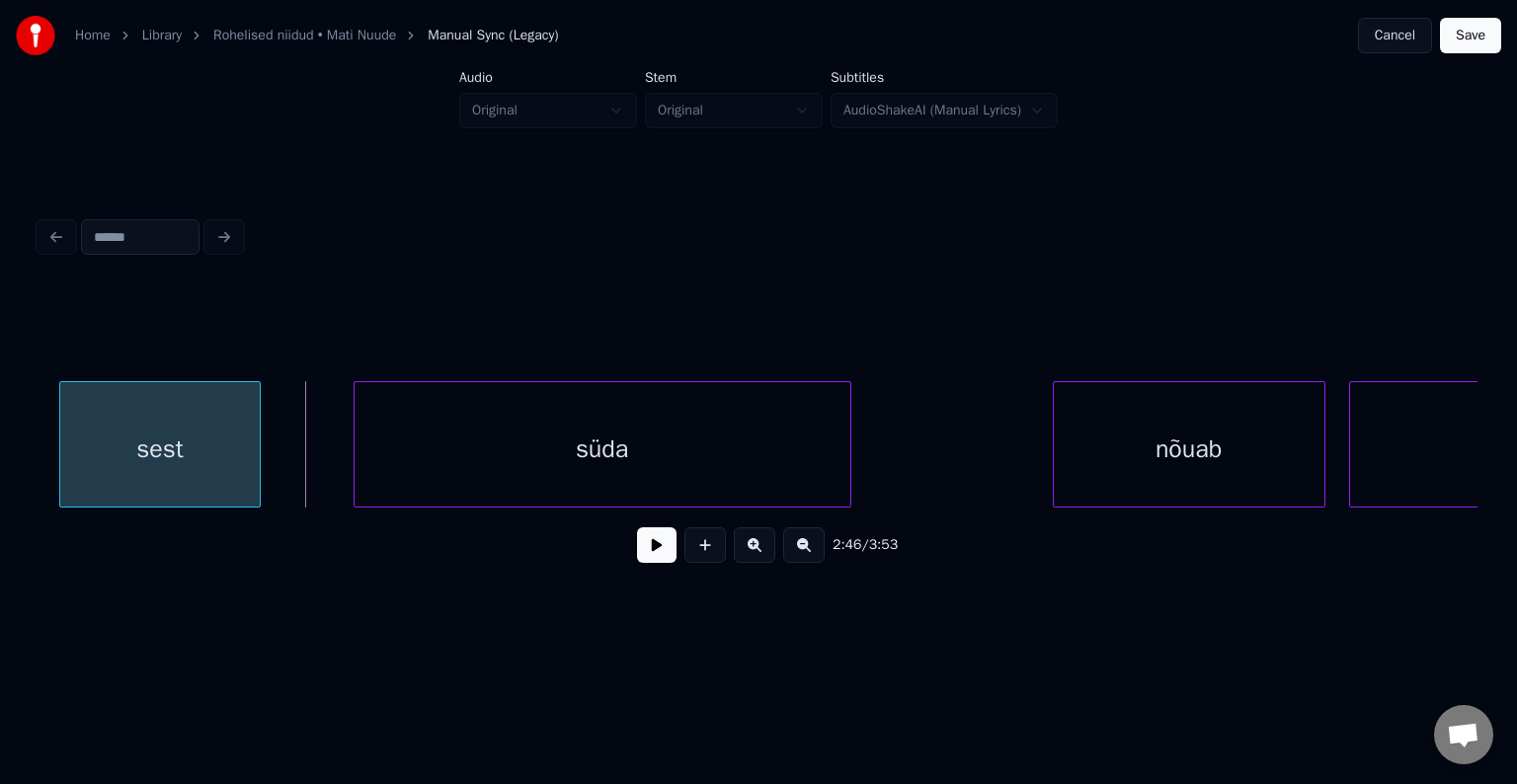 click on "sest" at bounding box center (160, 449) 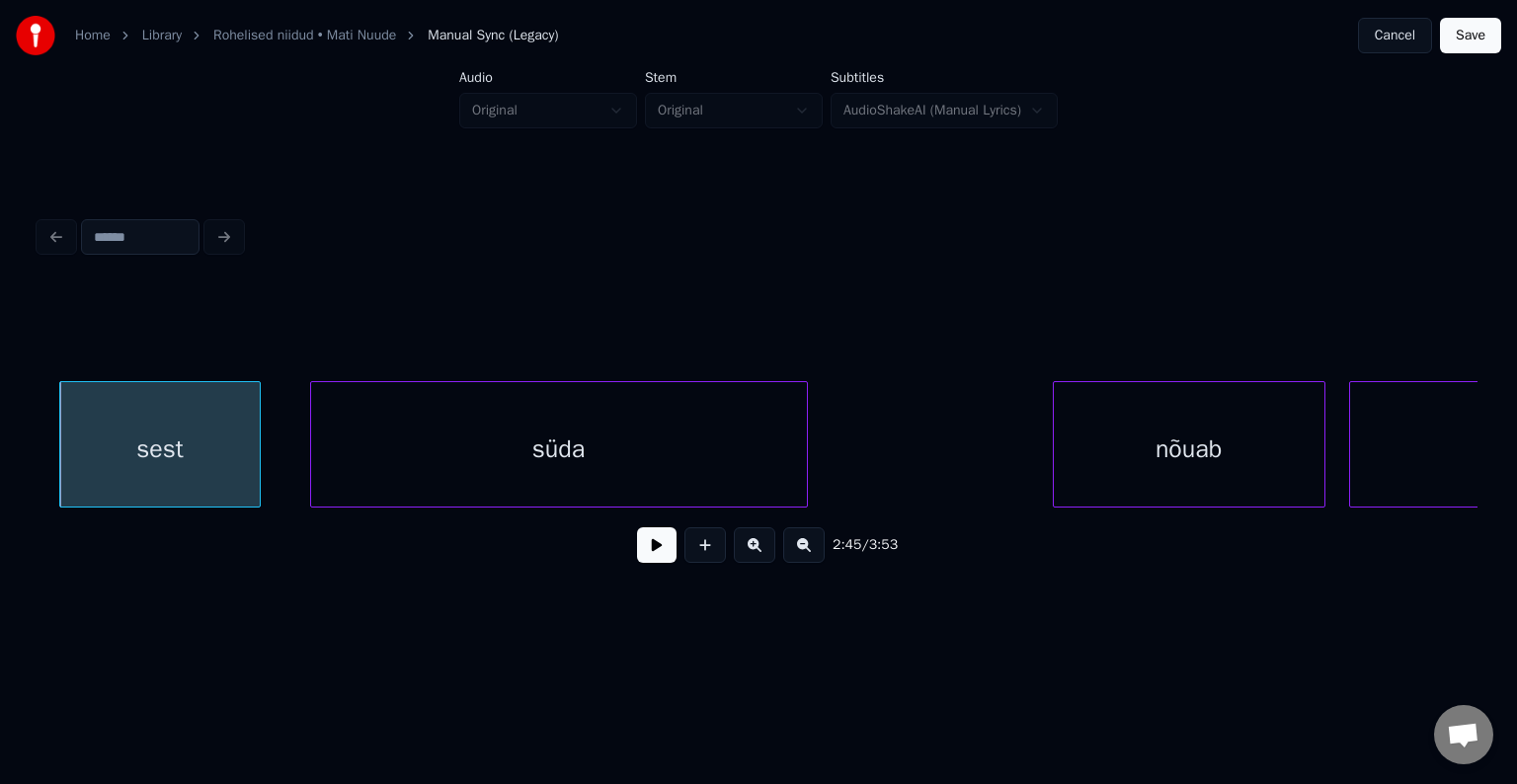 click on "süda" at bounding box center [559, 449] 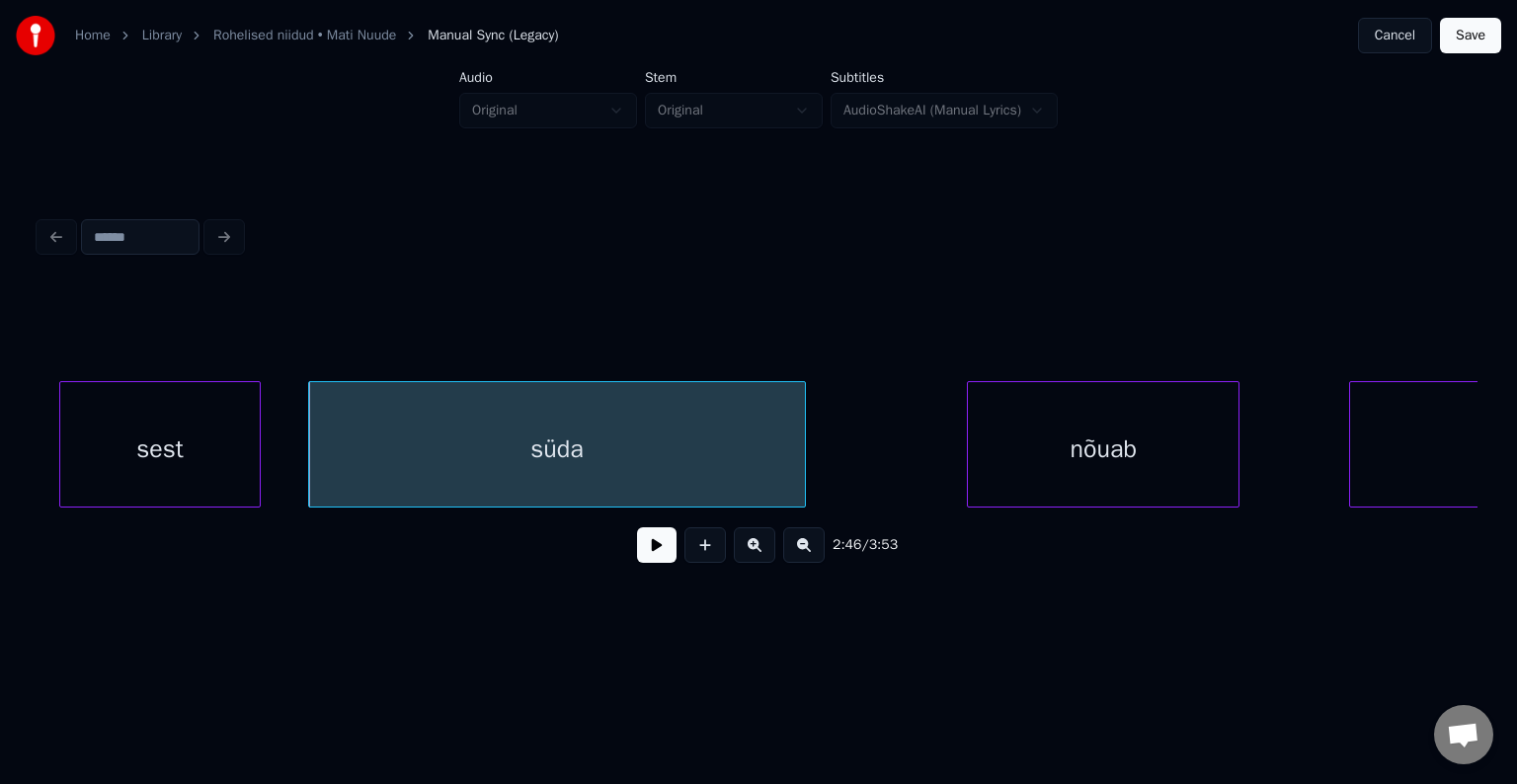 click on "nõuab" at bounding box center (1103, 449) 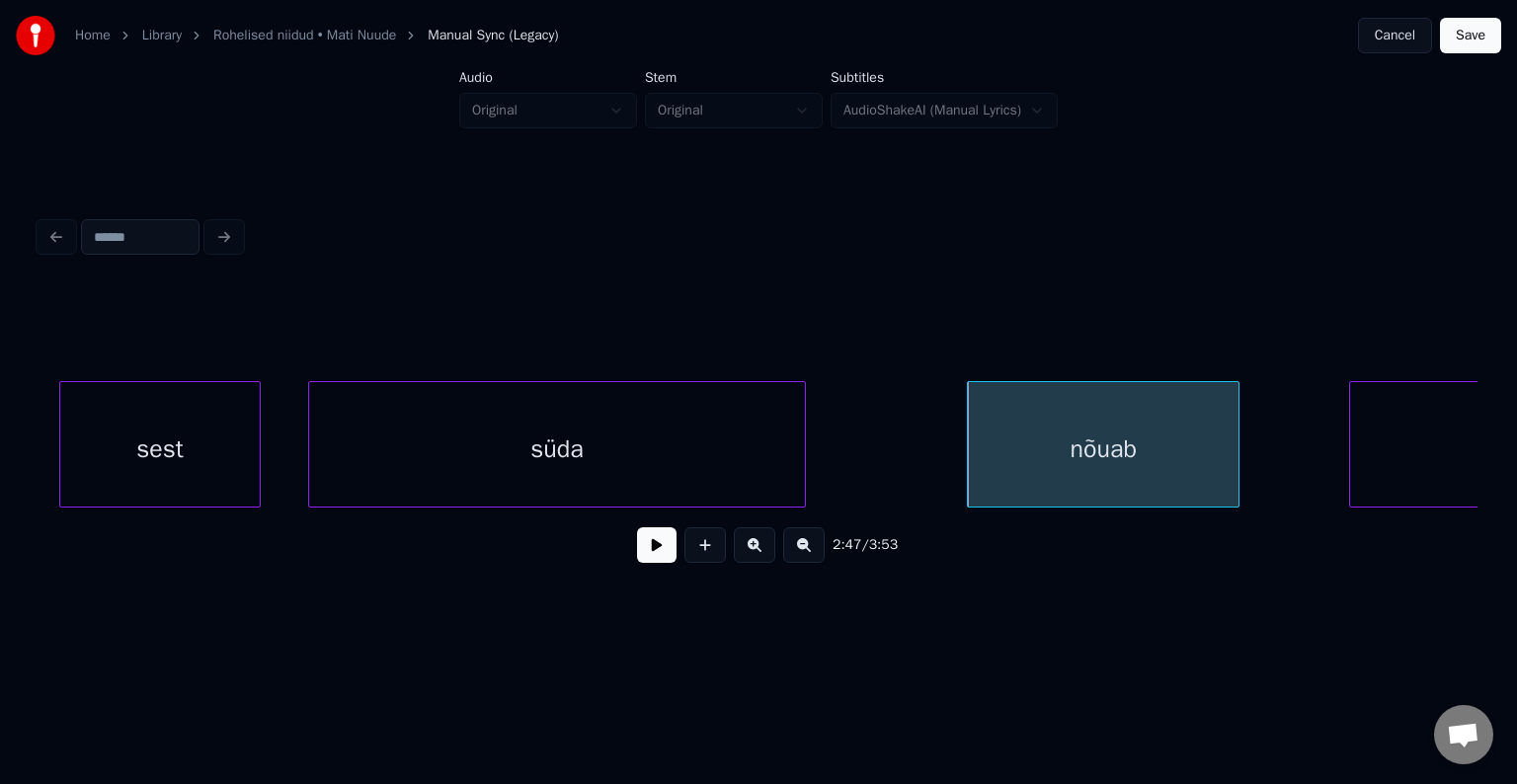 click on "süda" at bounding box center [557, 449] 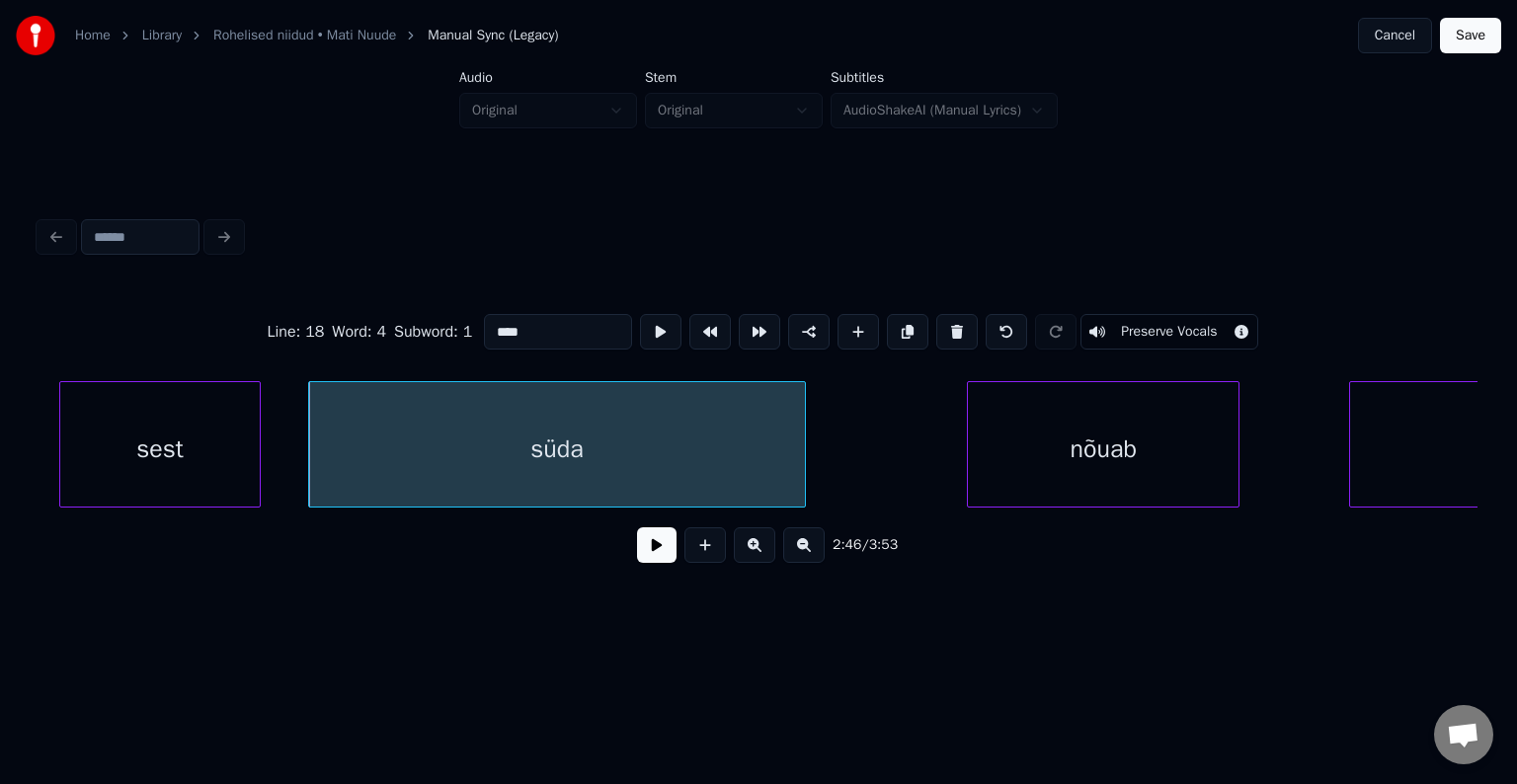 click at bounding box center [657, 545] 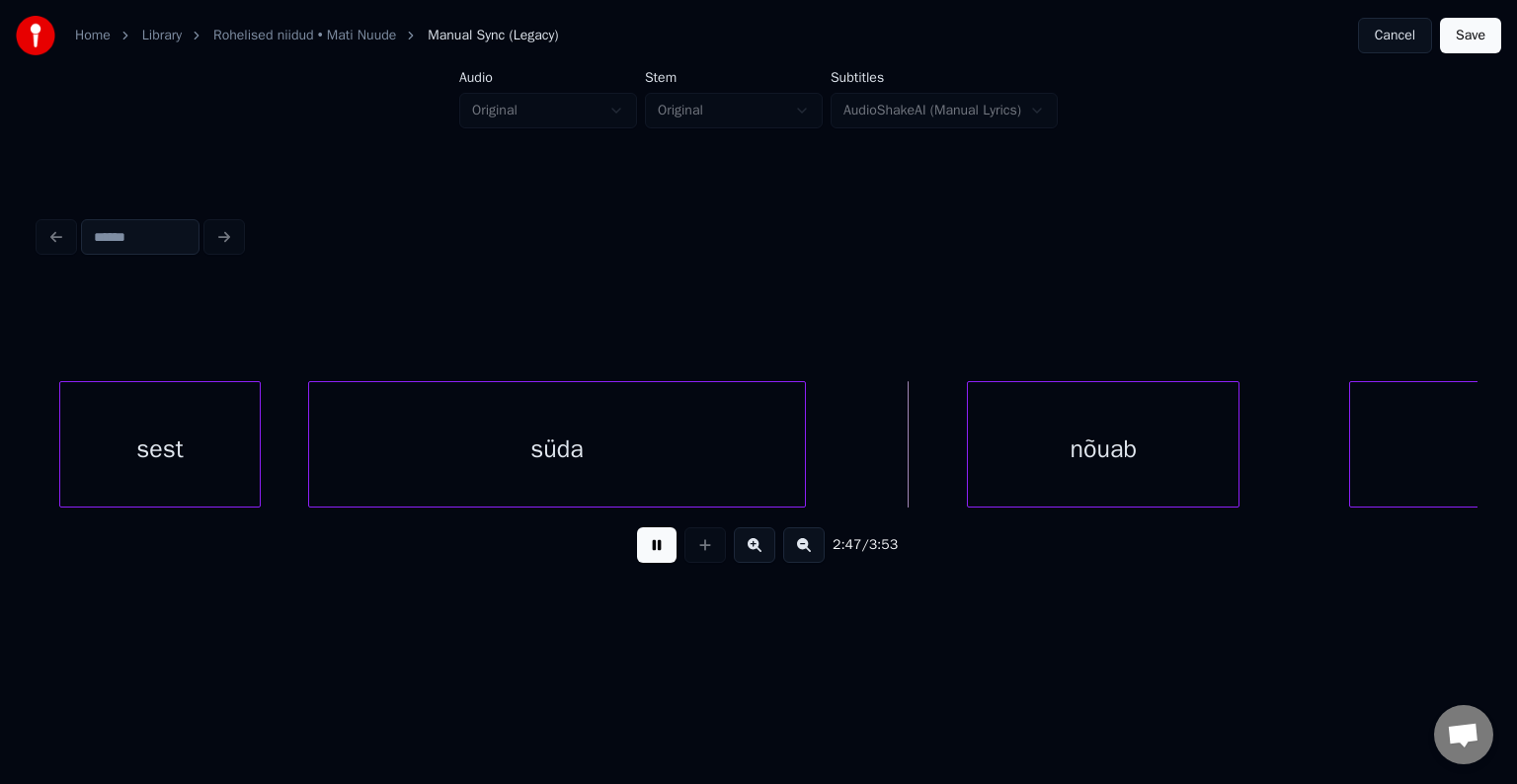 click at bounding box center [657, 545] 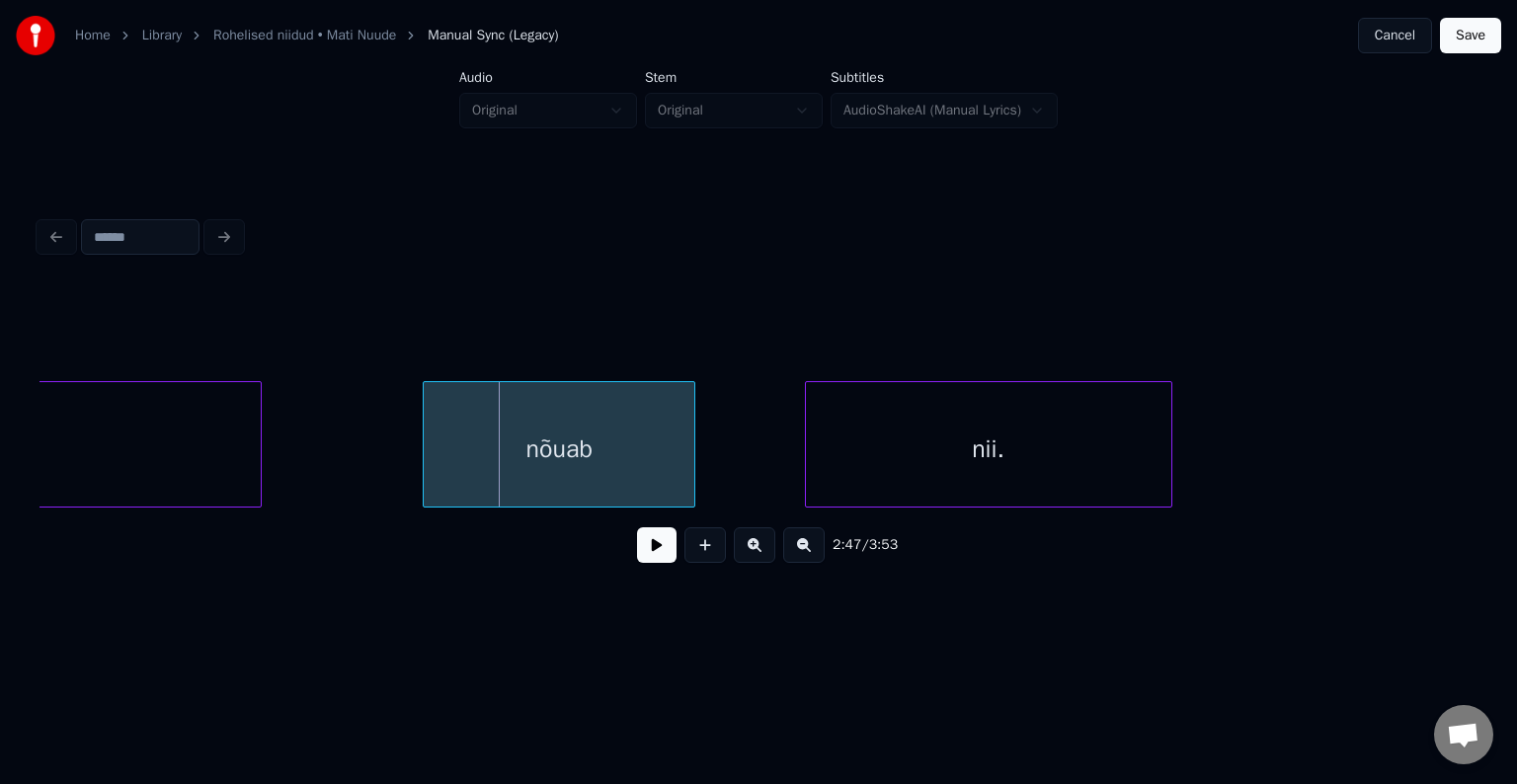 scroll, scrollTop: 0, scrollLeft: 98860, axis: horizontal 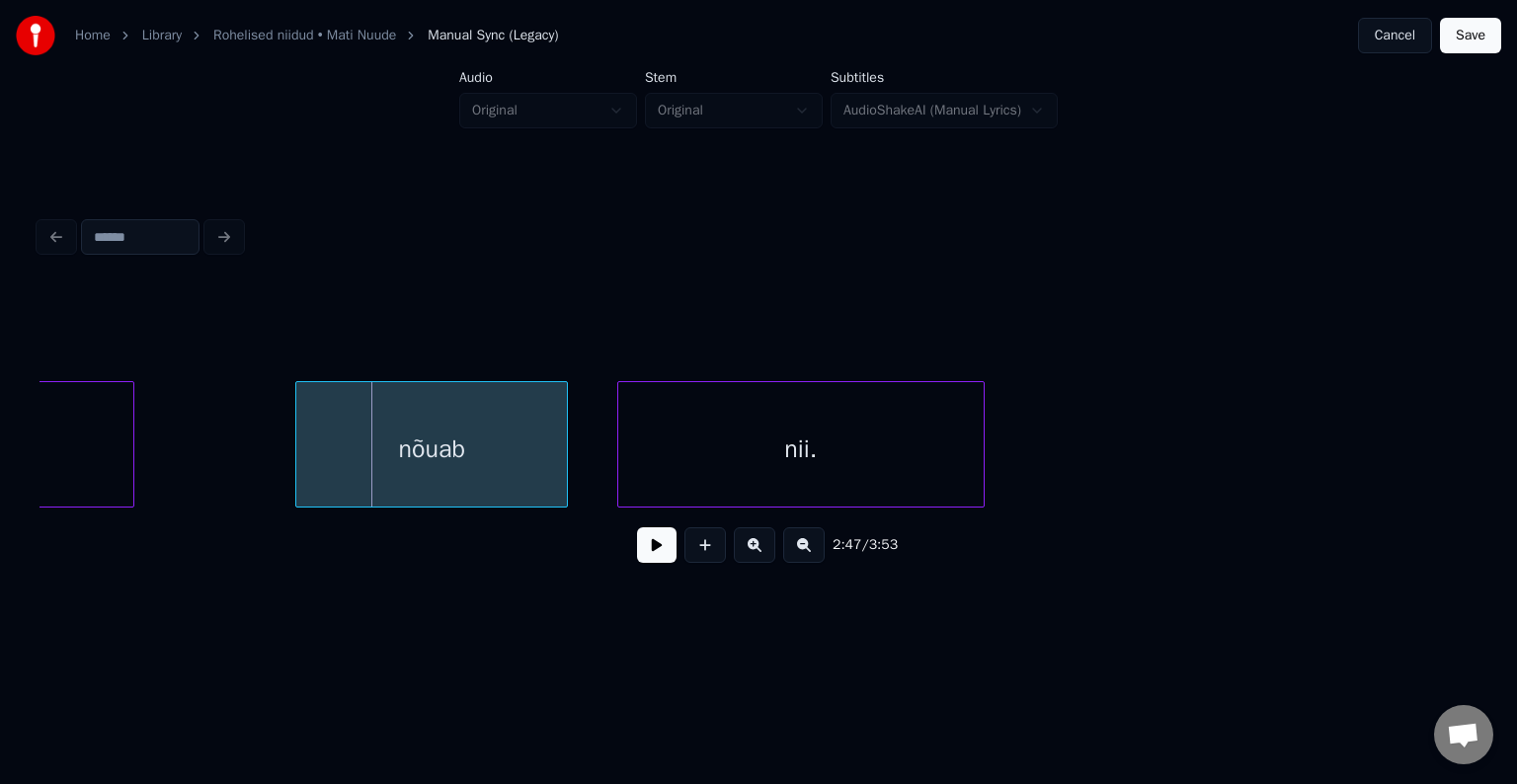click on "nii." at bounding box center [801, 449] 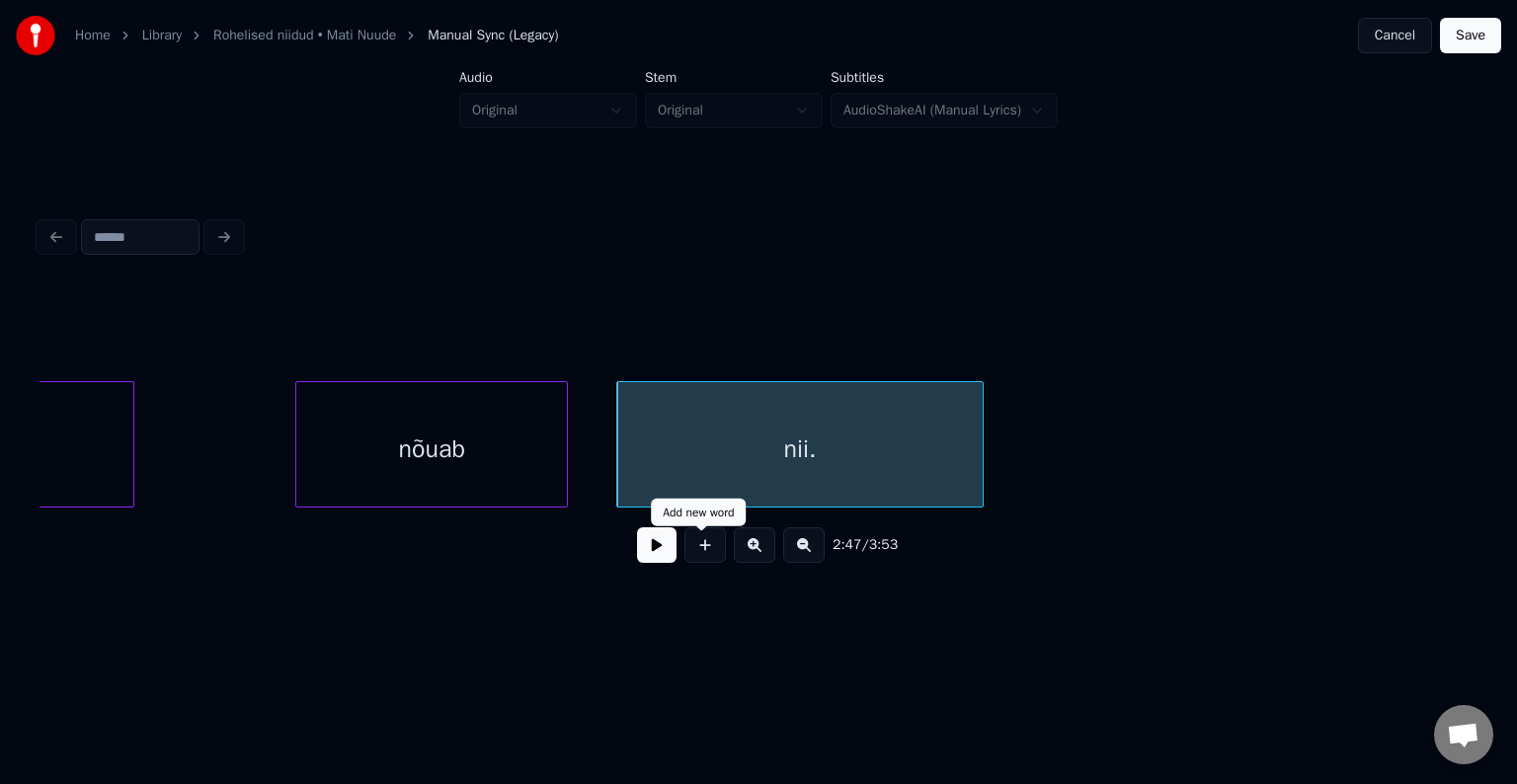 click at bounding box center [657, 545] 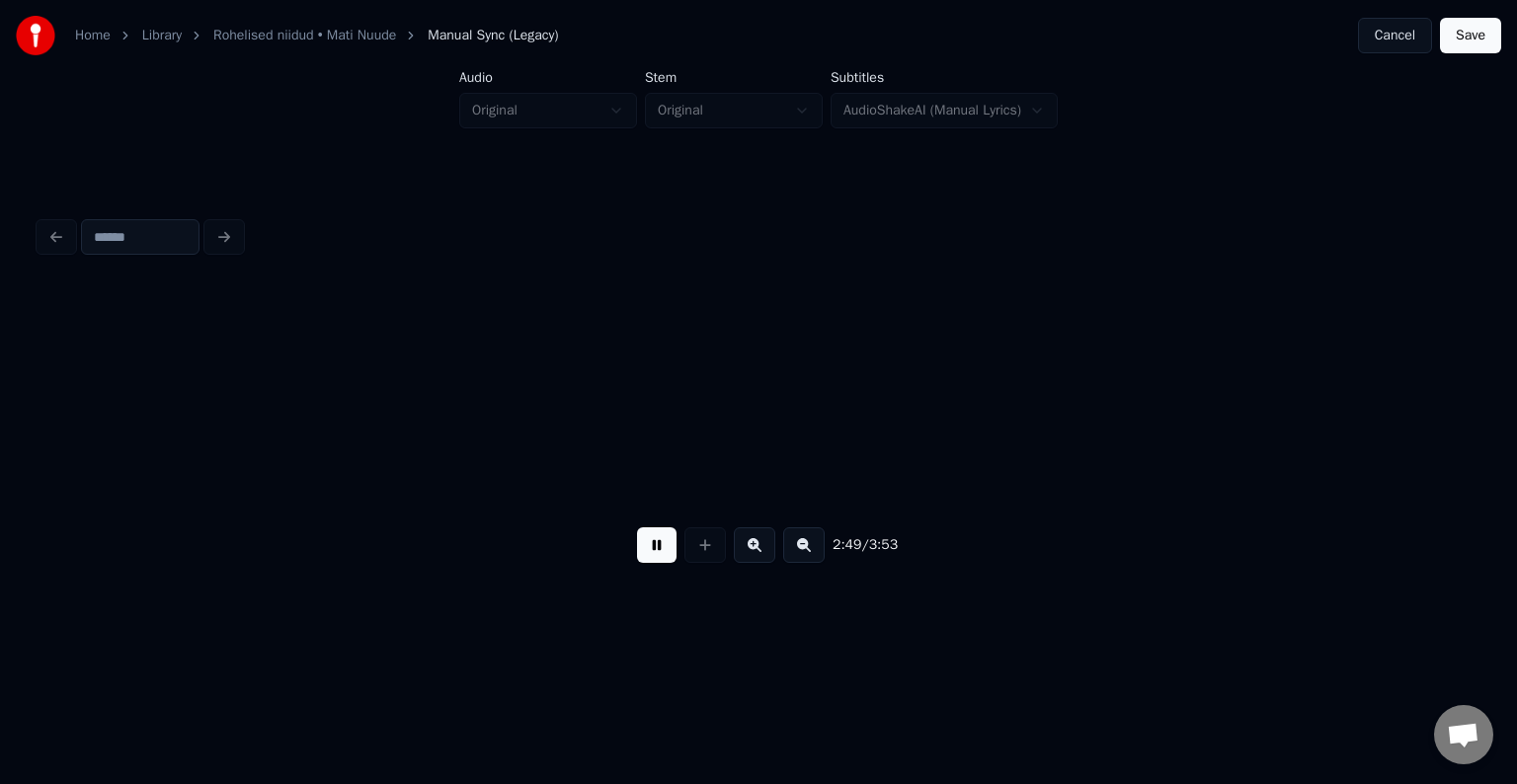scroll, scrollTop: 0, scrollLeft: 100304, axis: horizontal 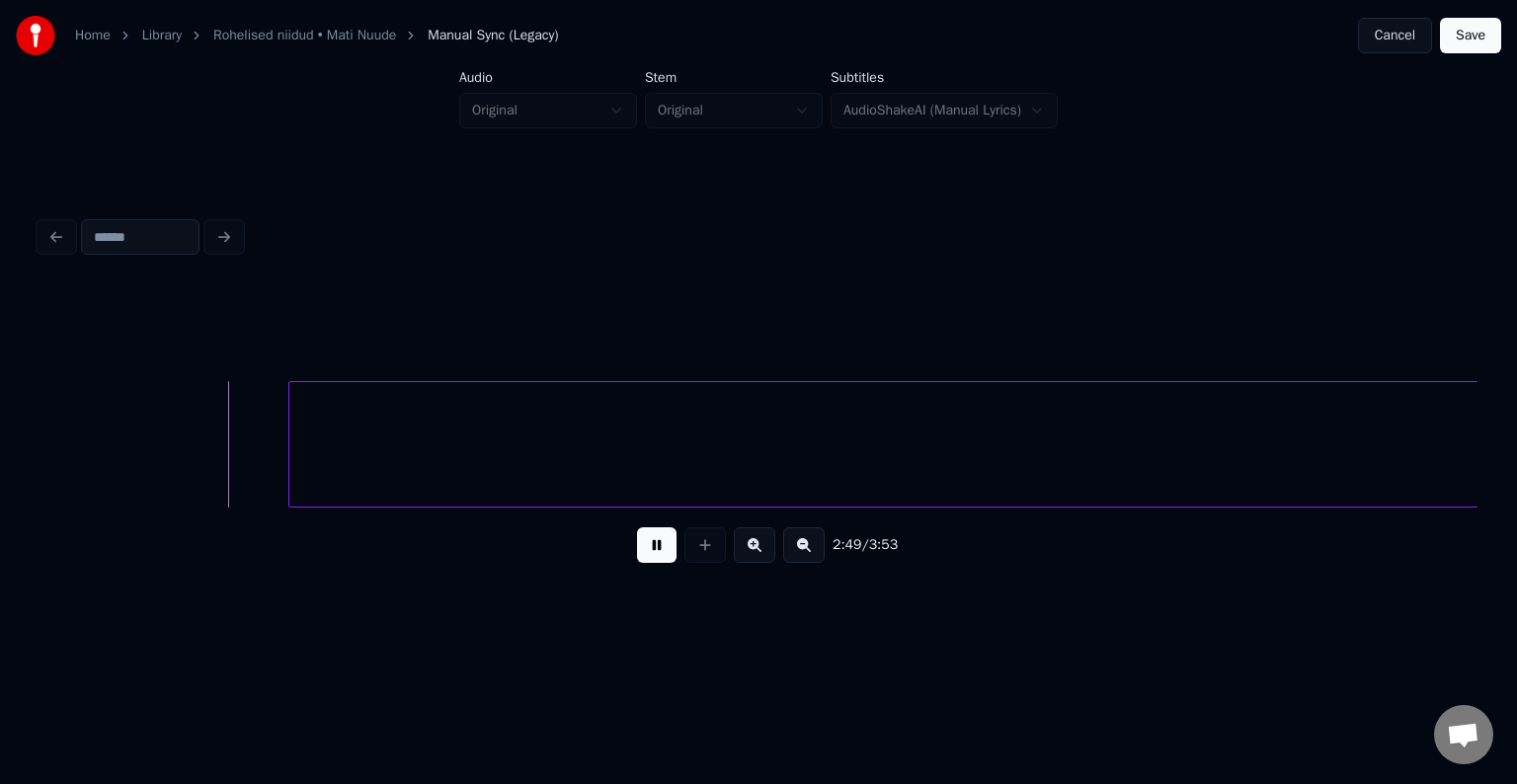 click at bounding box center [657, 545] 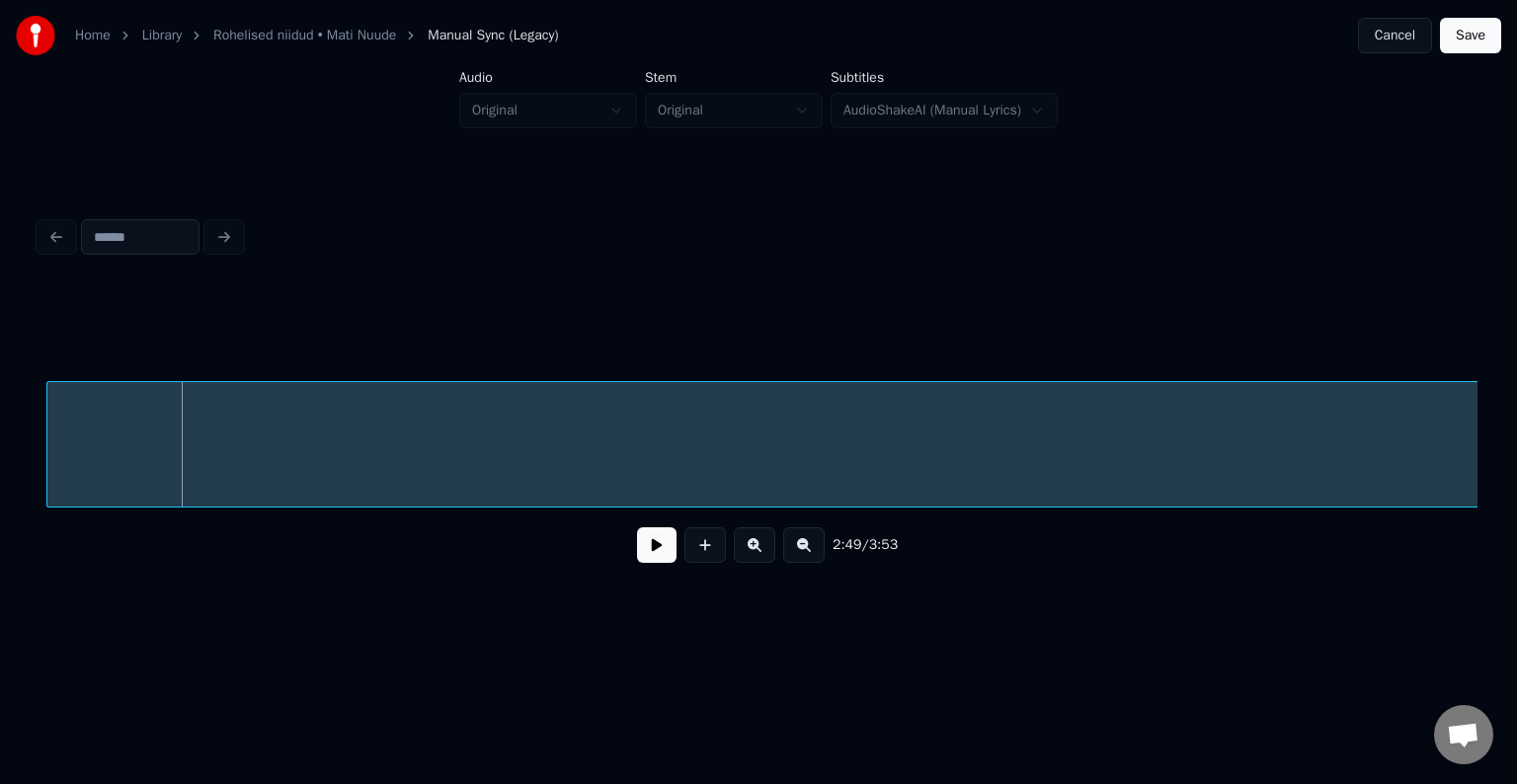 scroll, scrollTop: 0, scrollLeft: 100500, axis: horizontal 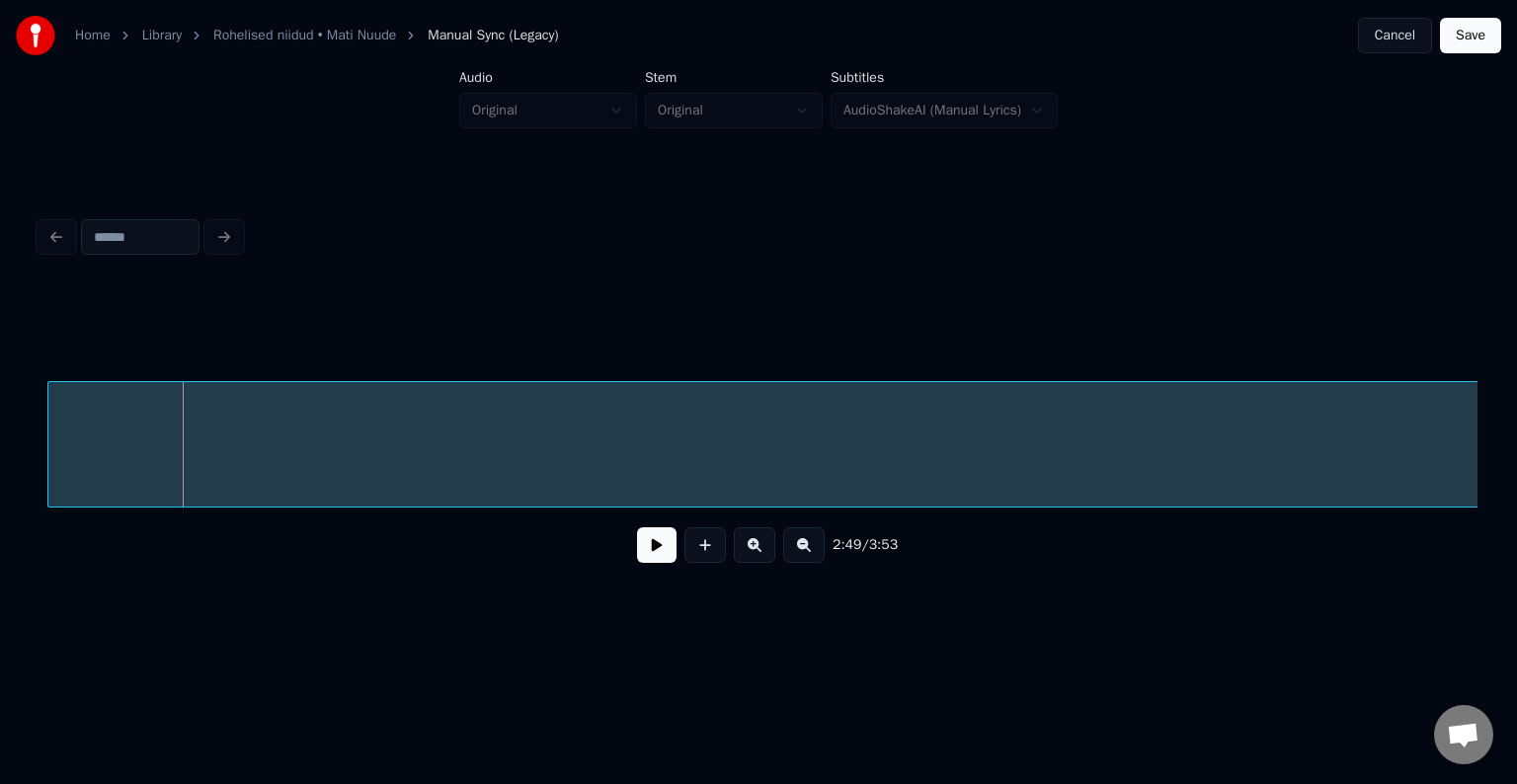 click on "Niitude" at bounding box center [3425, 449] 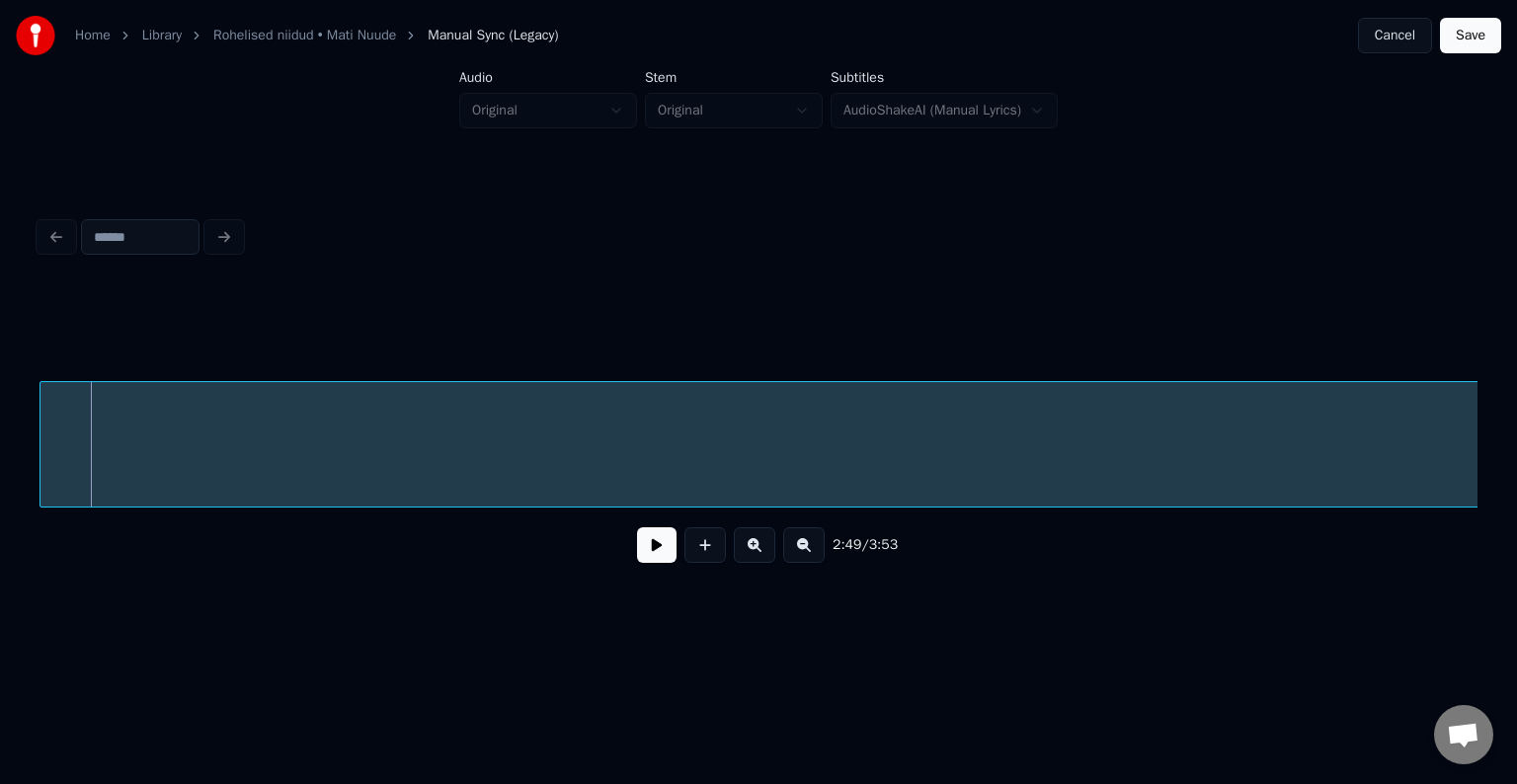 click on "Niitude" at bounding box center [3417, 449] 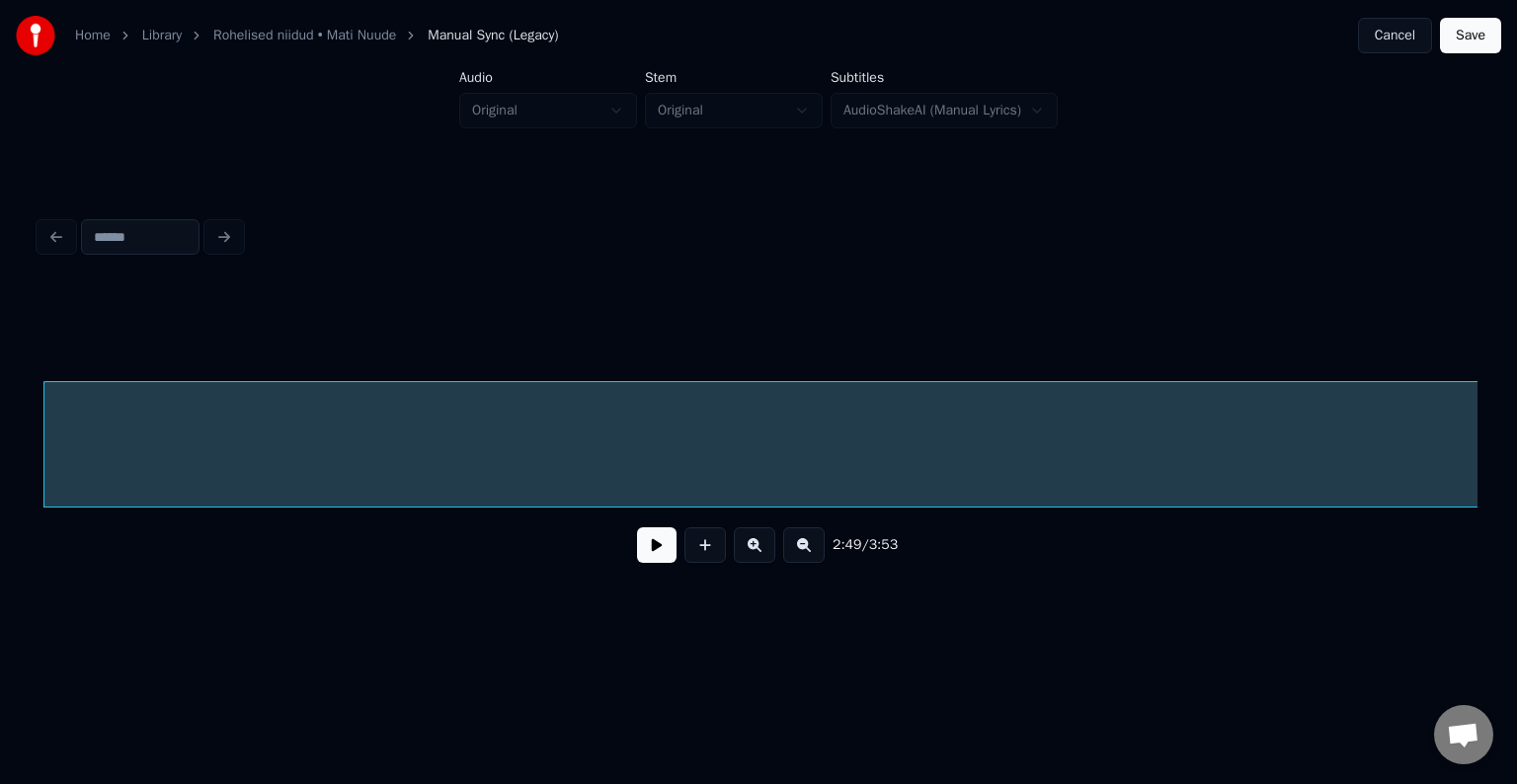 scroll, scrollTop: 0, scrollLeft: 100454, axis: horizontal 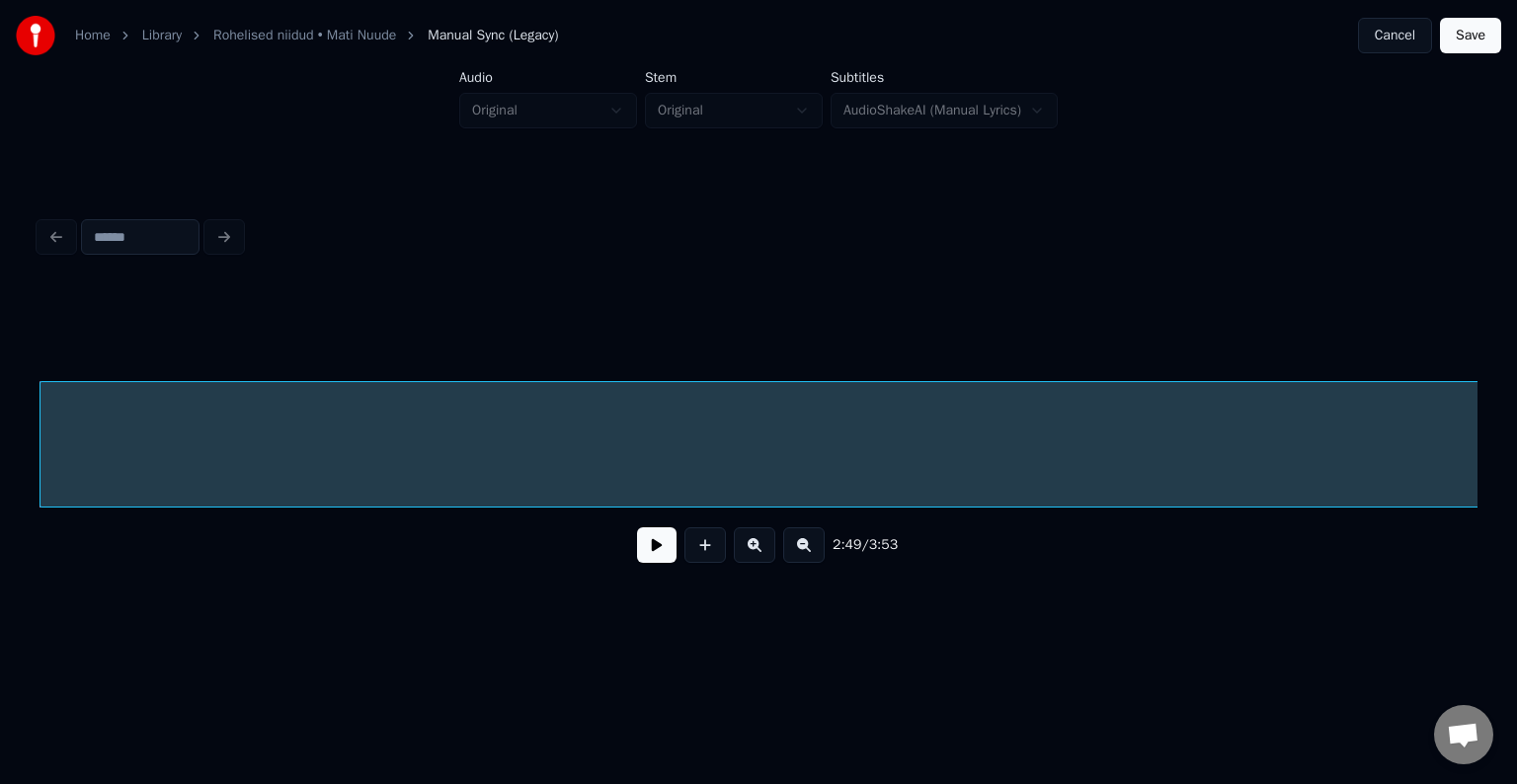 click at bounding box center (657, 545) 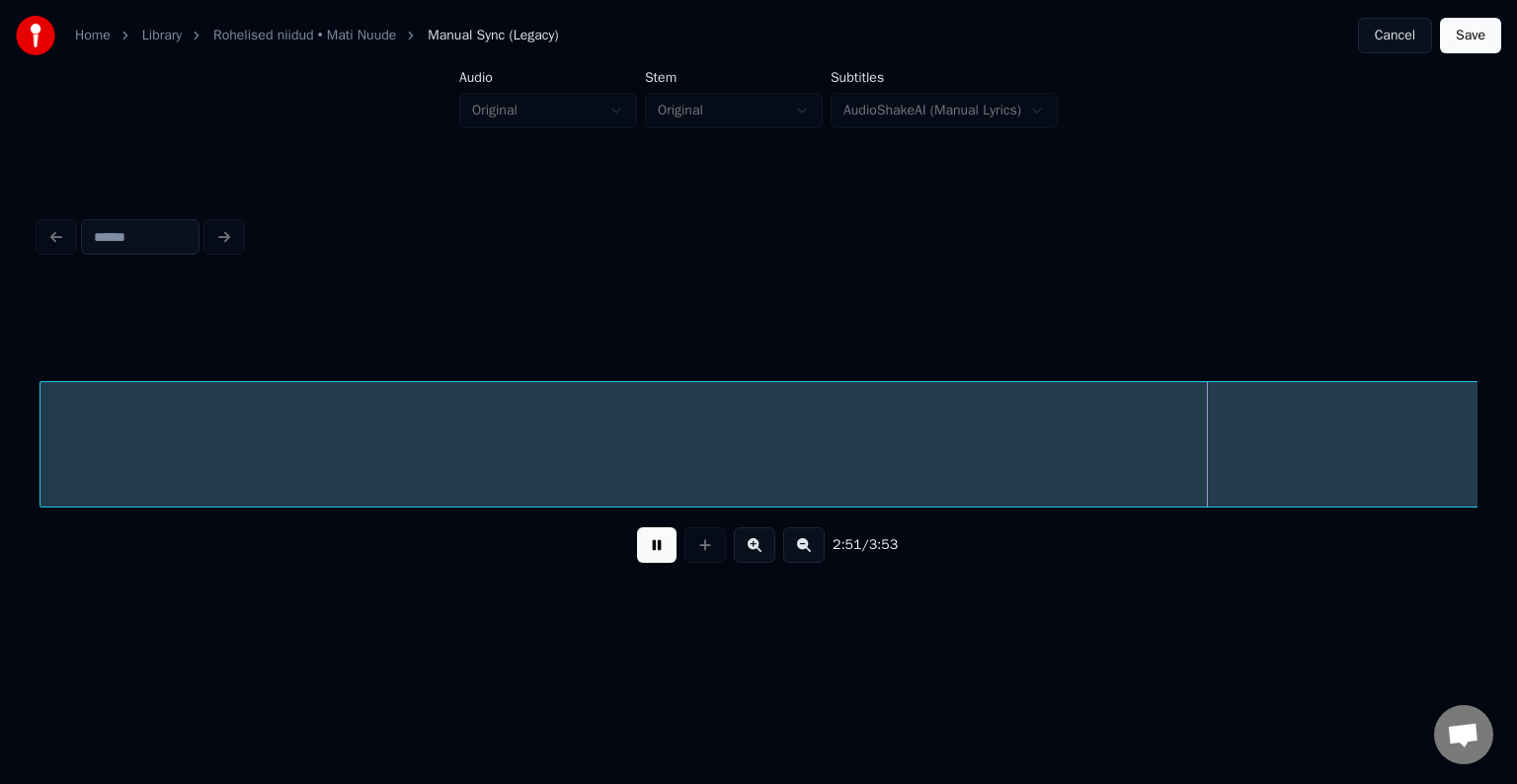 click at bounding box center [657, 545] 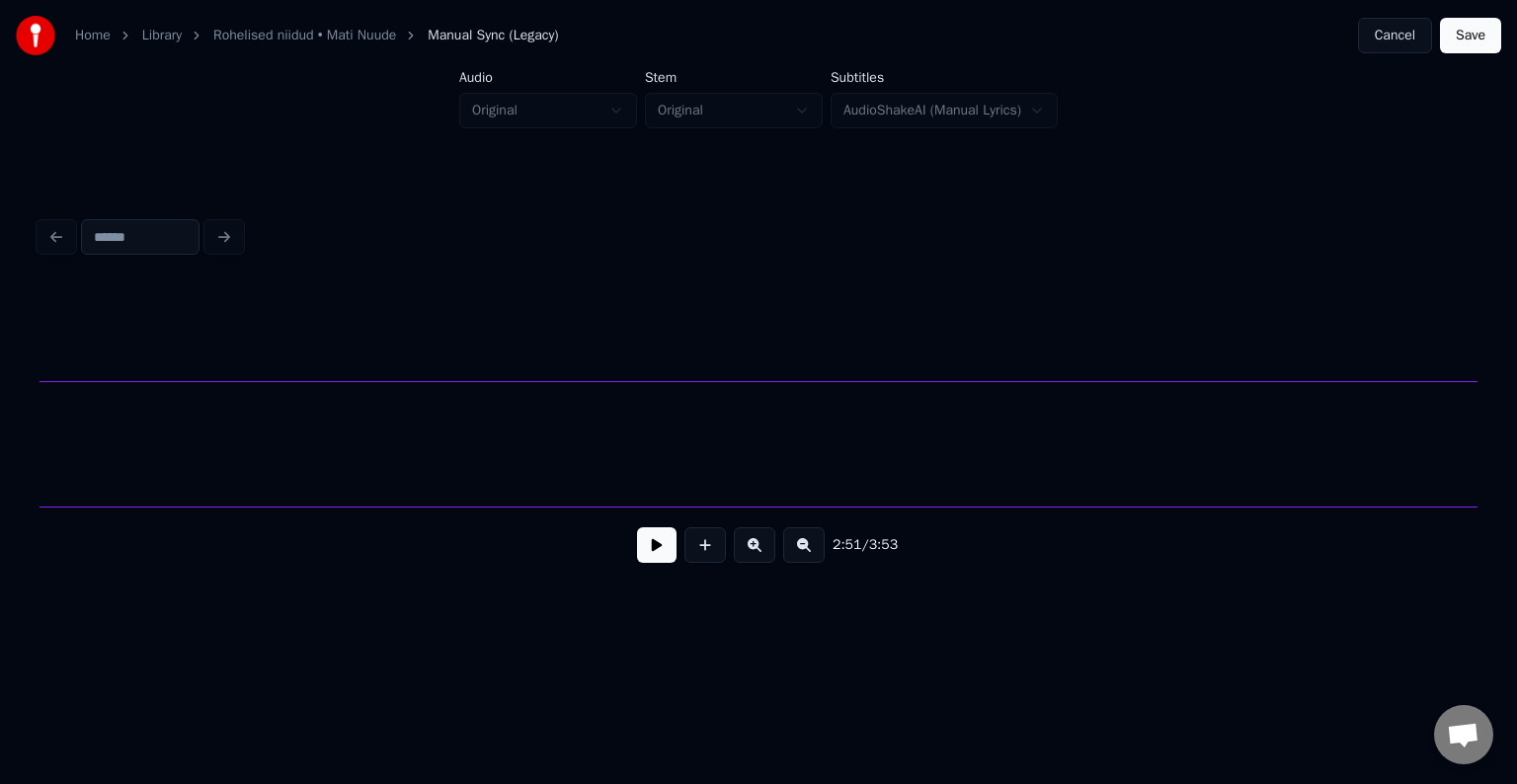 scroll, scrollTop: 0, scrollLeft: 115505, axis: horizontal 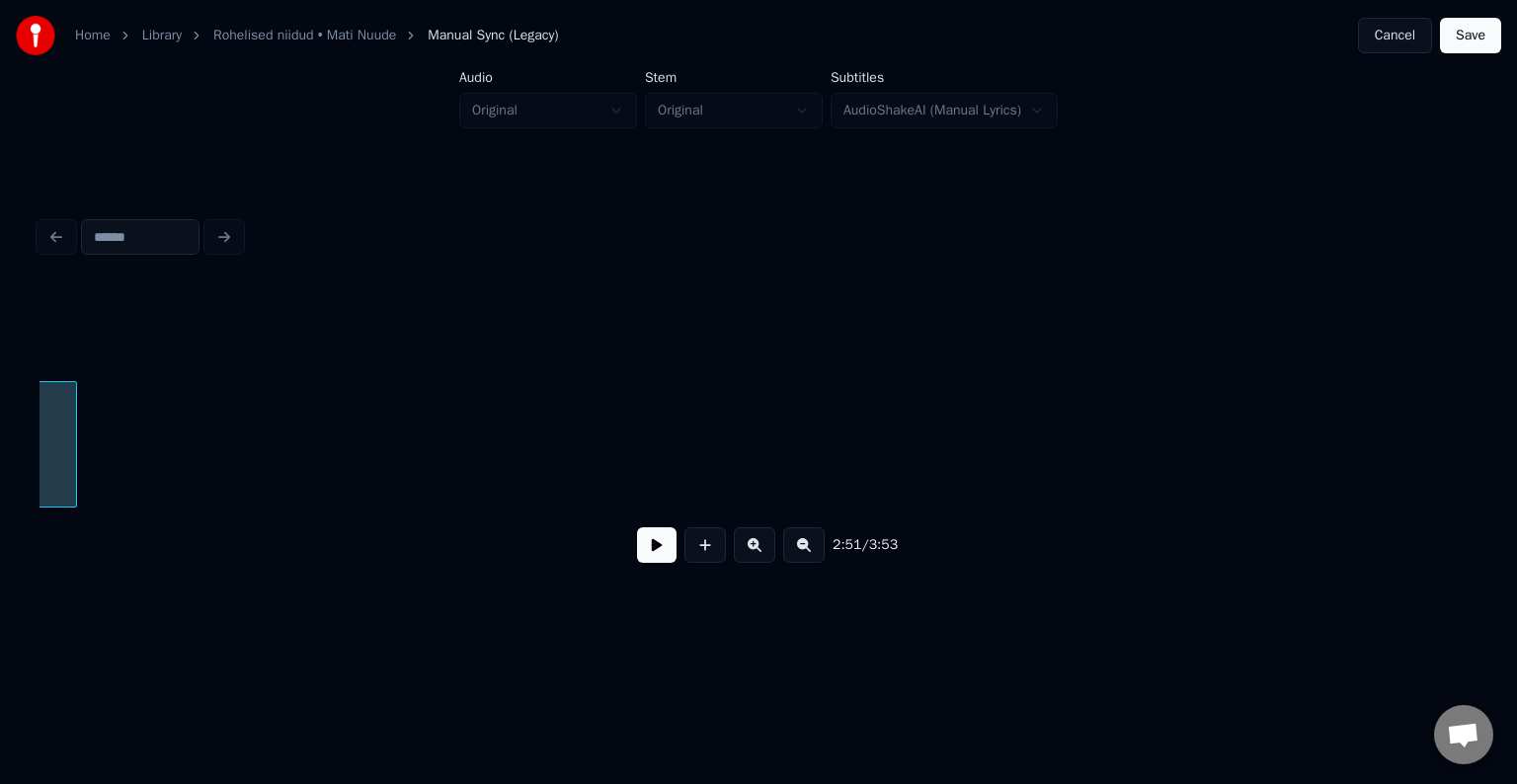 click at bounding box center (73, 444) 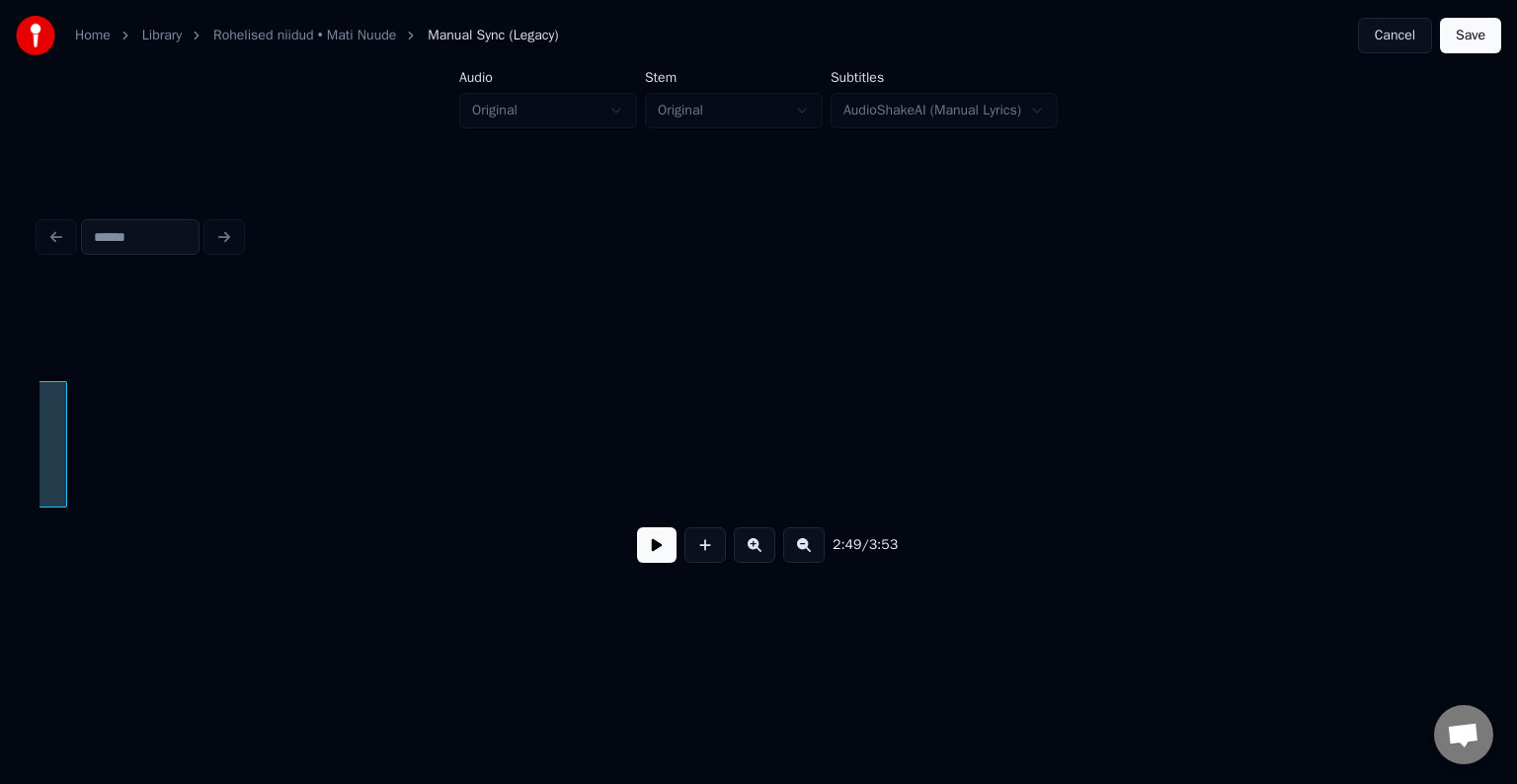scroll, scrollTop: 0, scrollLeft: 100454, axis: horizontal 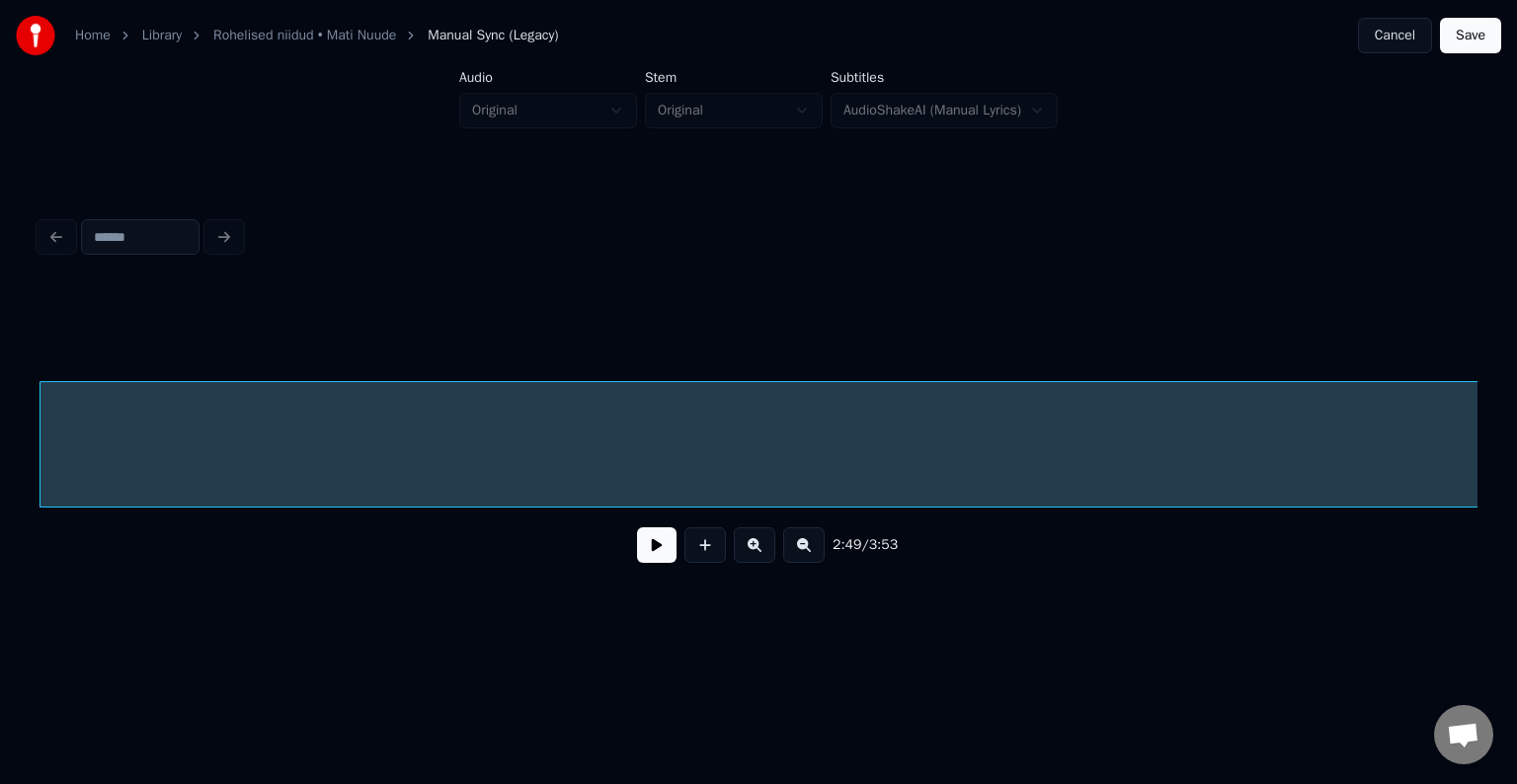 click on "Niitude" at bounding box center [2819, 449] 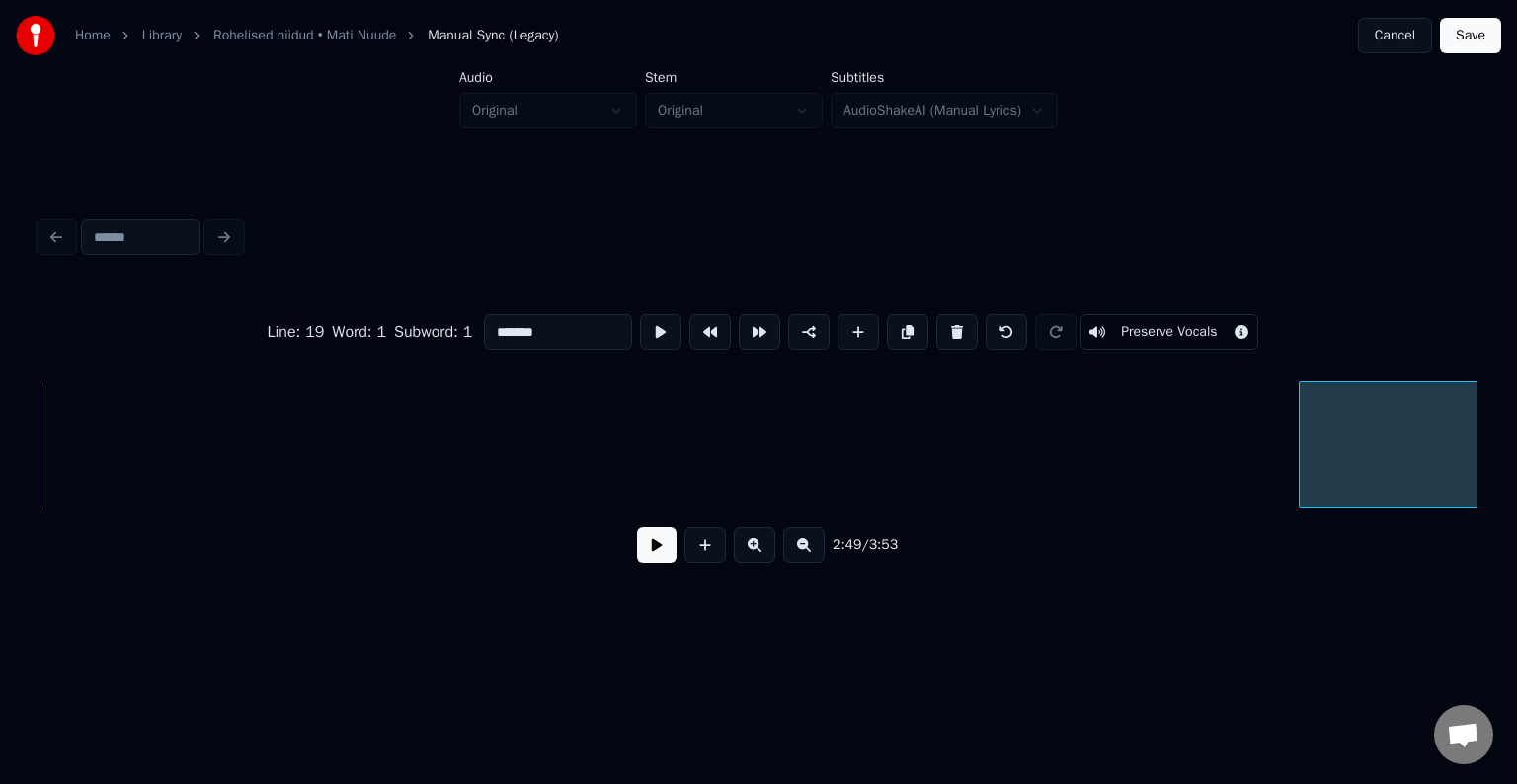 click at bounding box center [1303, 444] 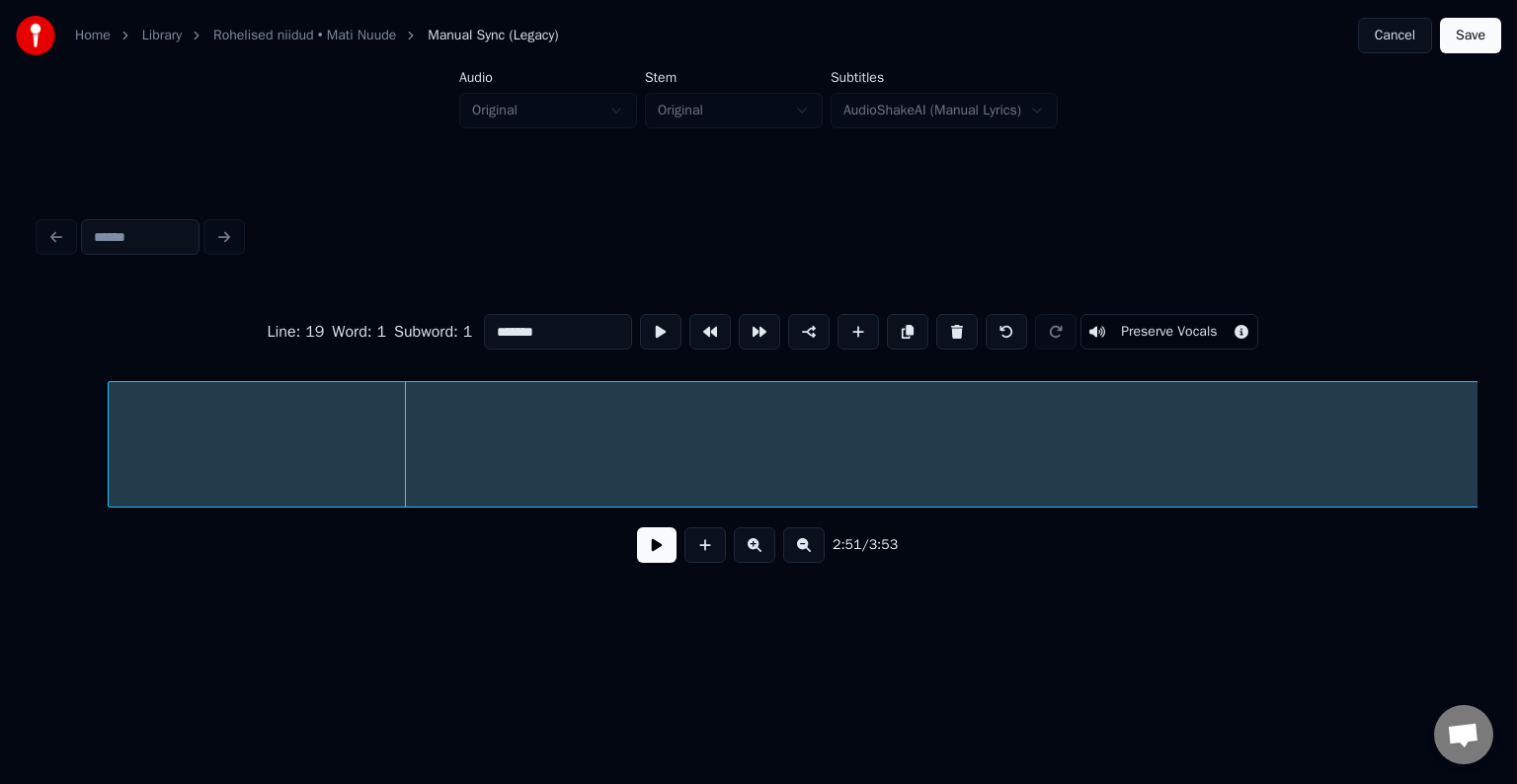 scroll, scrollTop: 0, scrollLeft: 101358, axis: horizontal 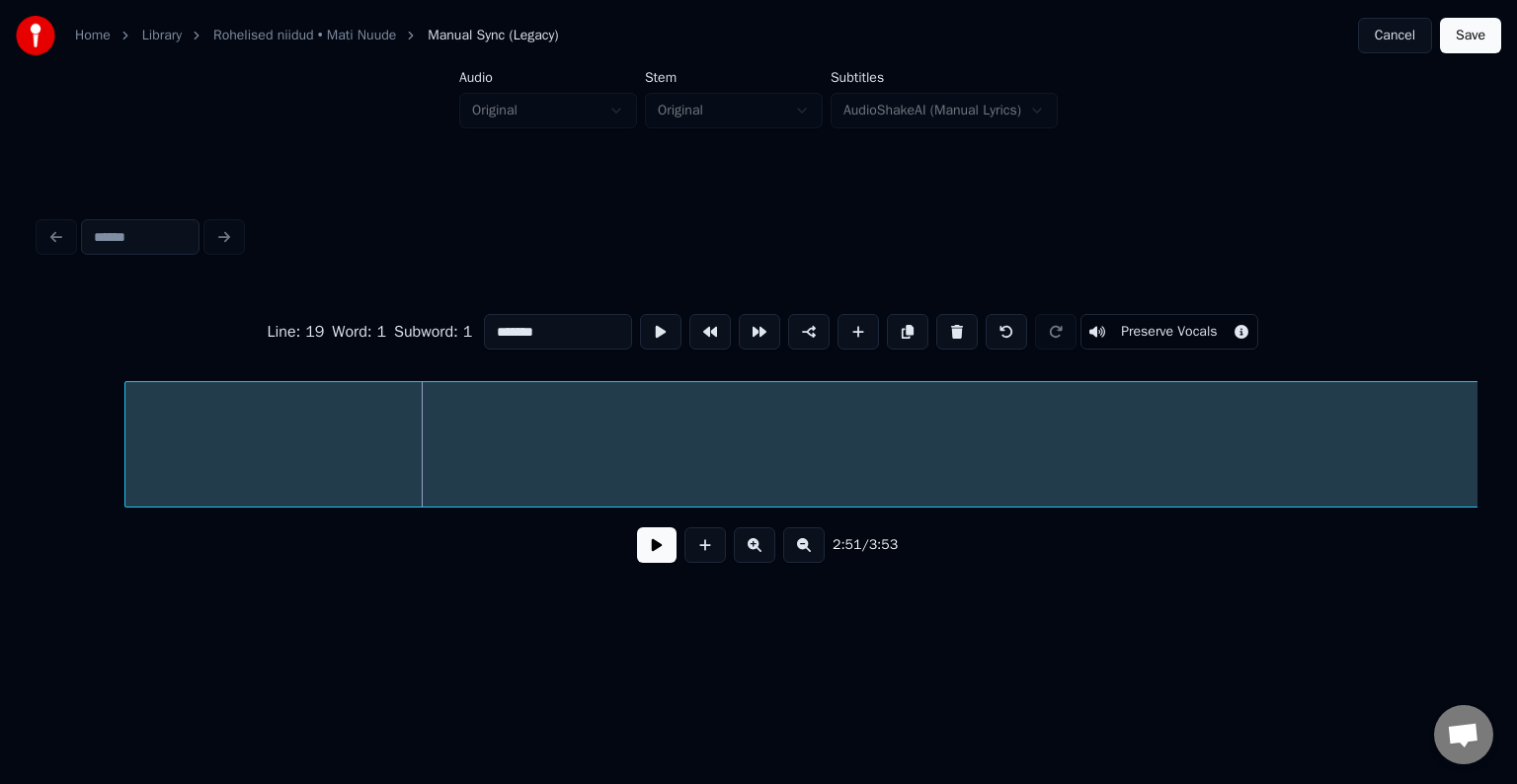 click on "Niitude" at bounding box center [2261, 449] 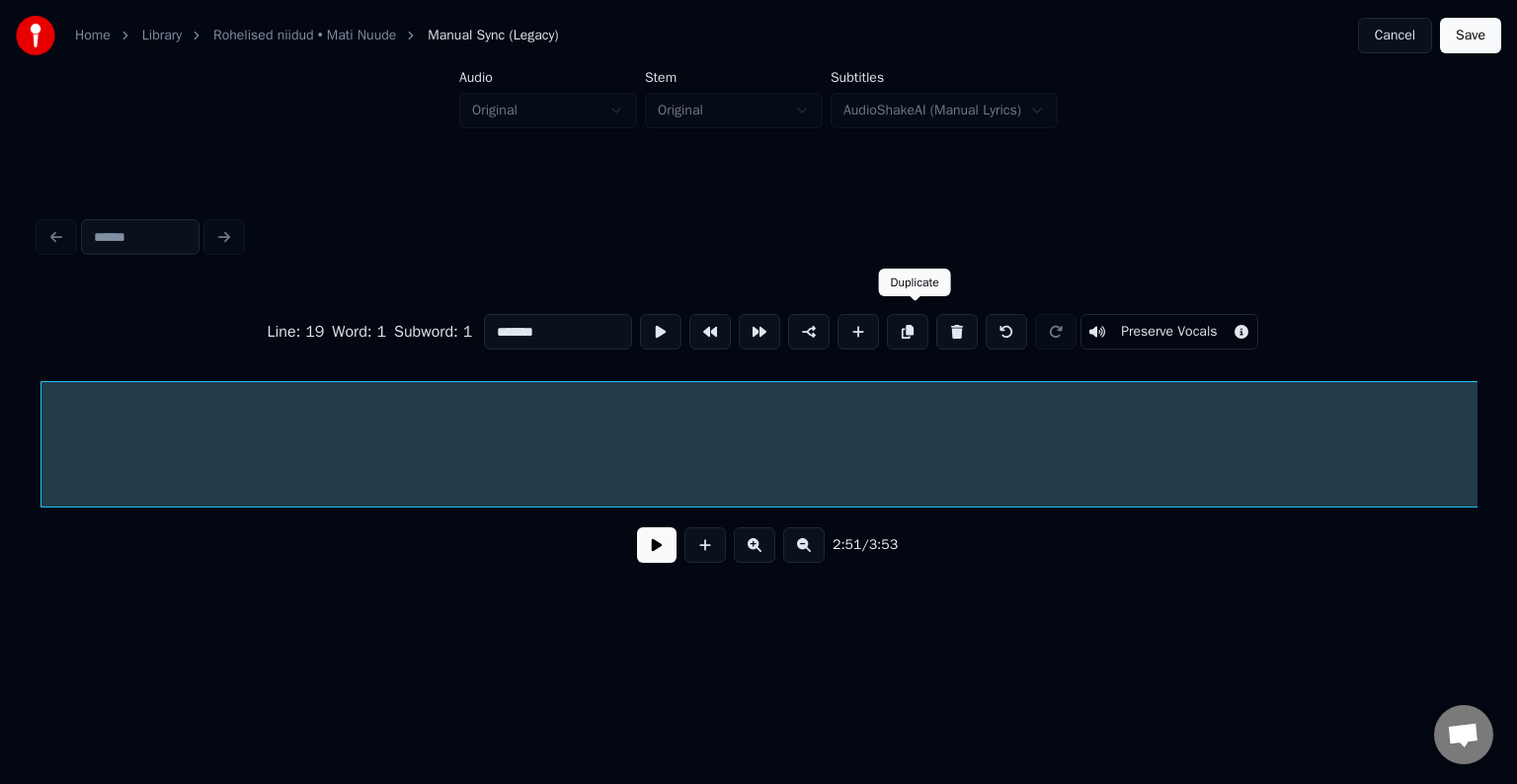click at bounding box center [908, 332] 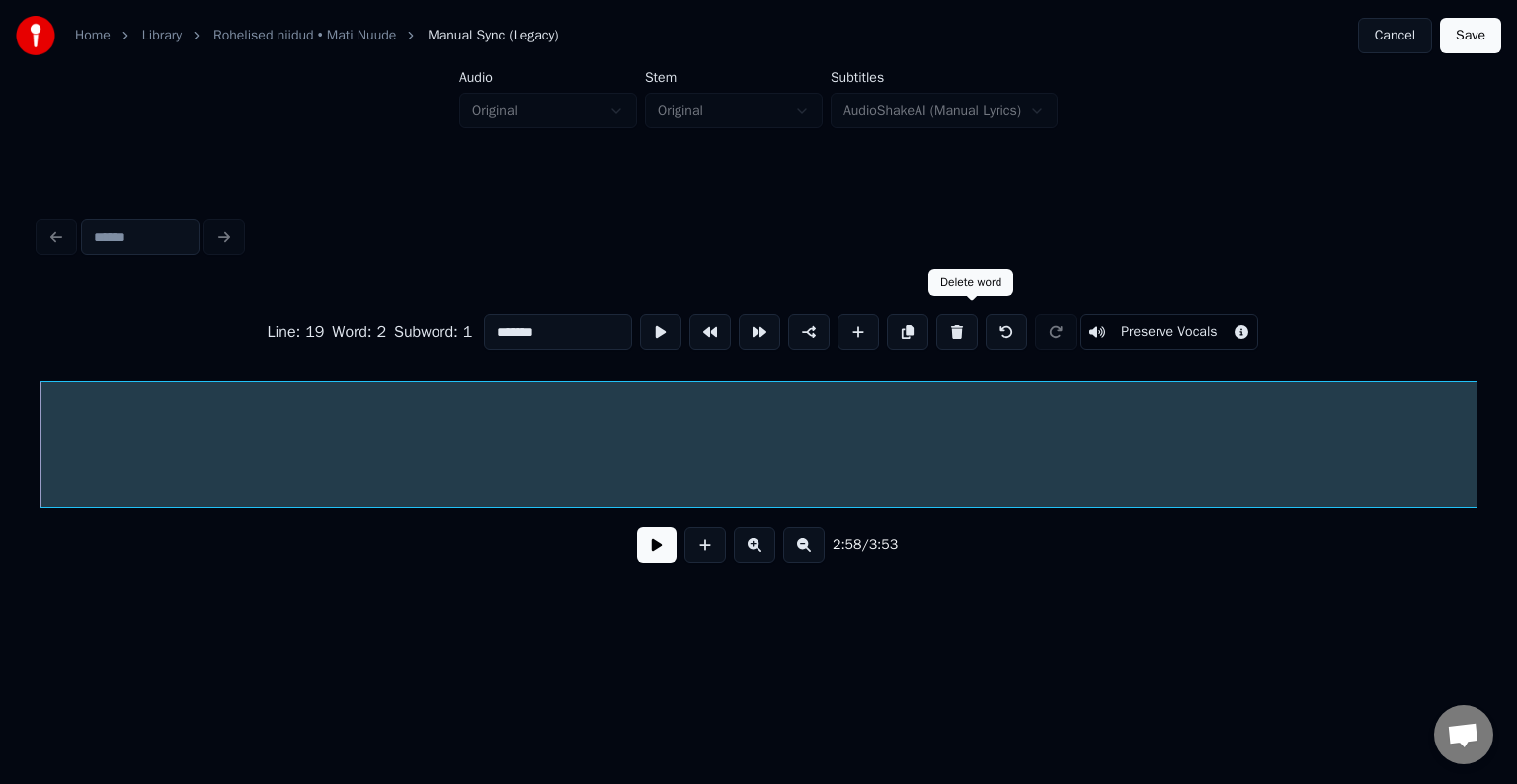 click at bounding box center [957, 332] 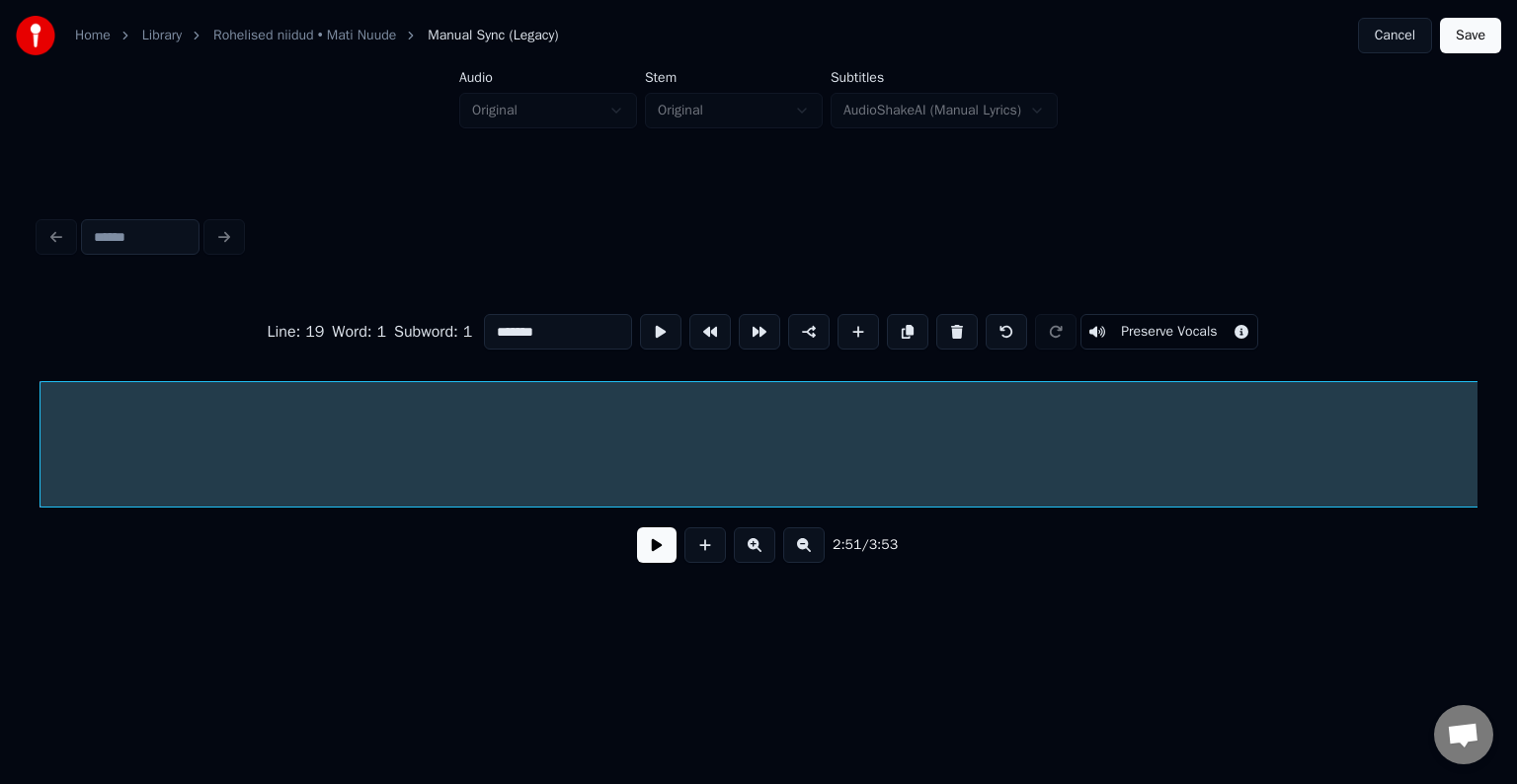 click at bounding box center (957, 332) 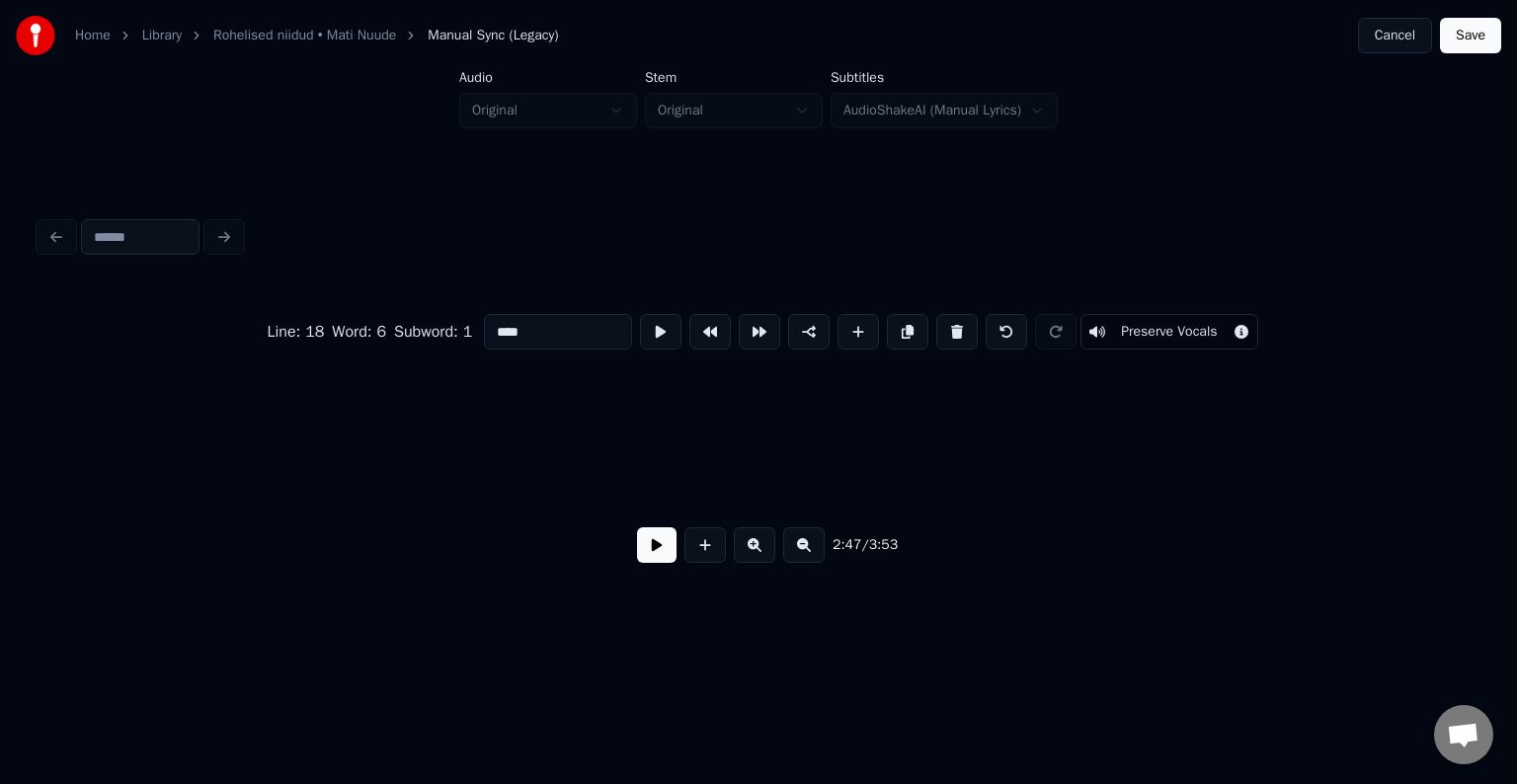 scroll, scrollTop: 0, scrollLeft: 99437, axis: horizontal 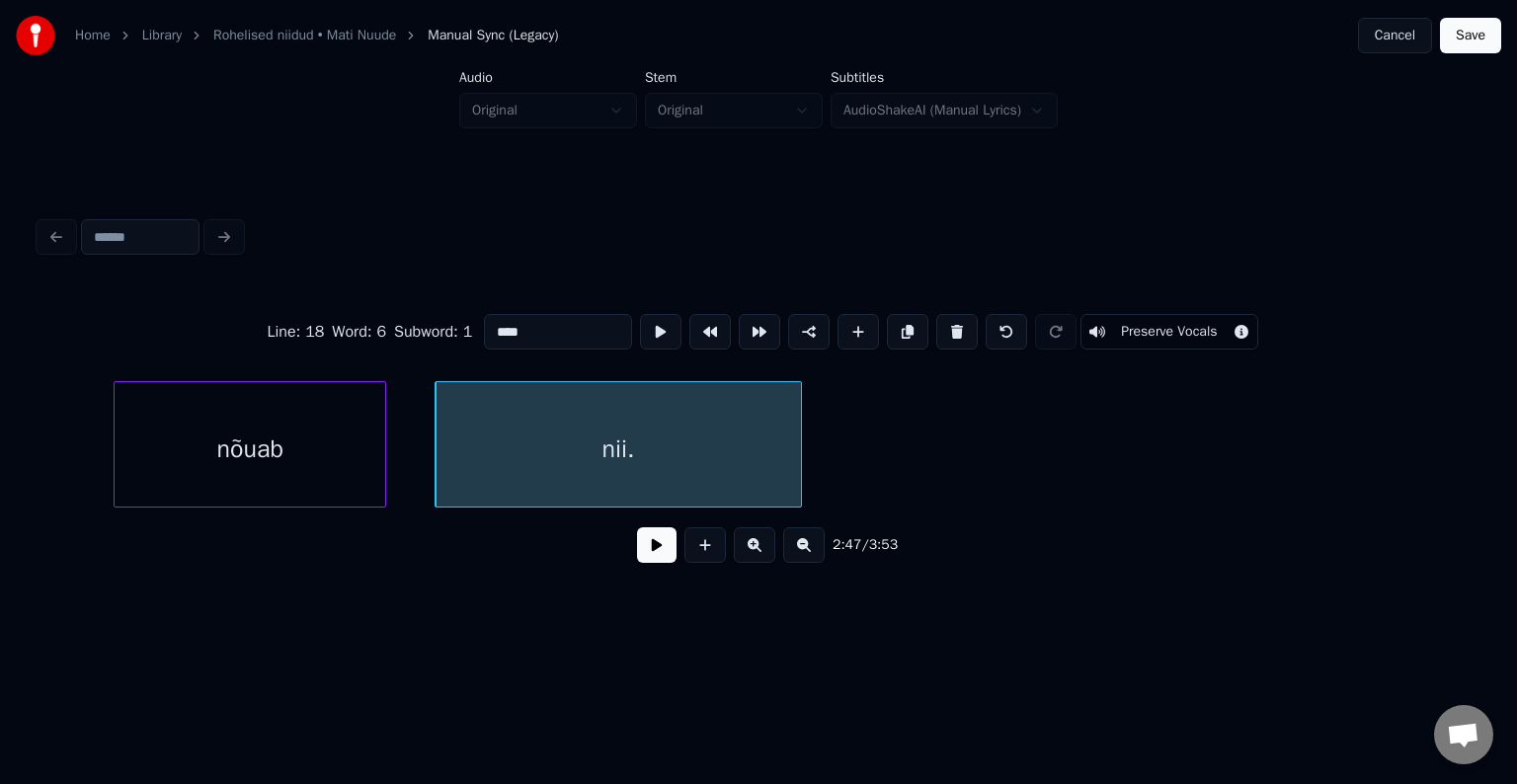 click on "nõuab" at bounding box center (250, 449) 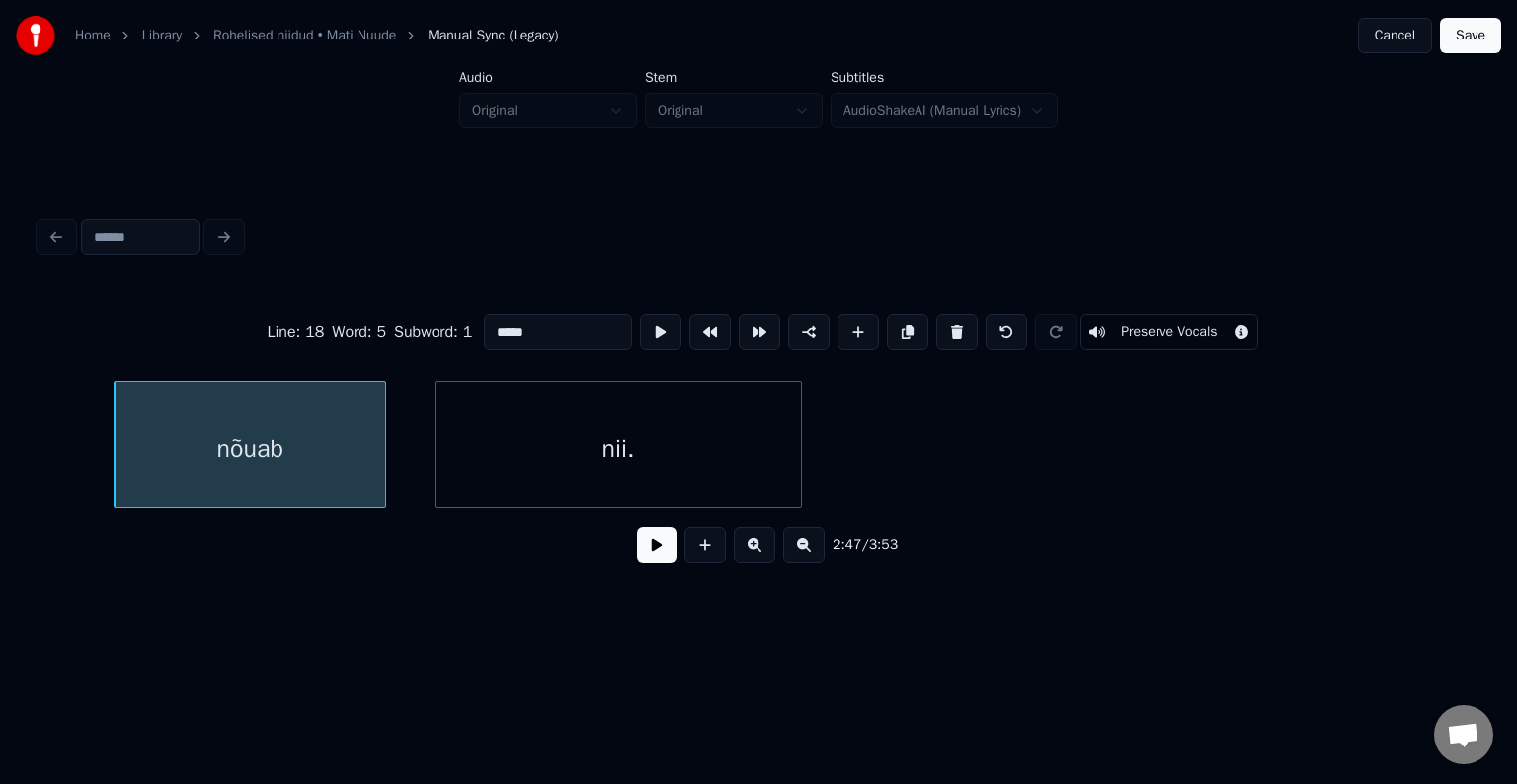click at bounding box center [657, 545] 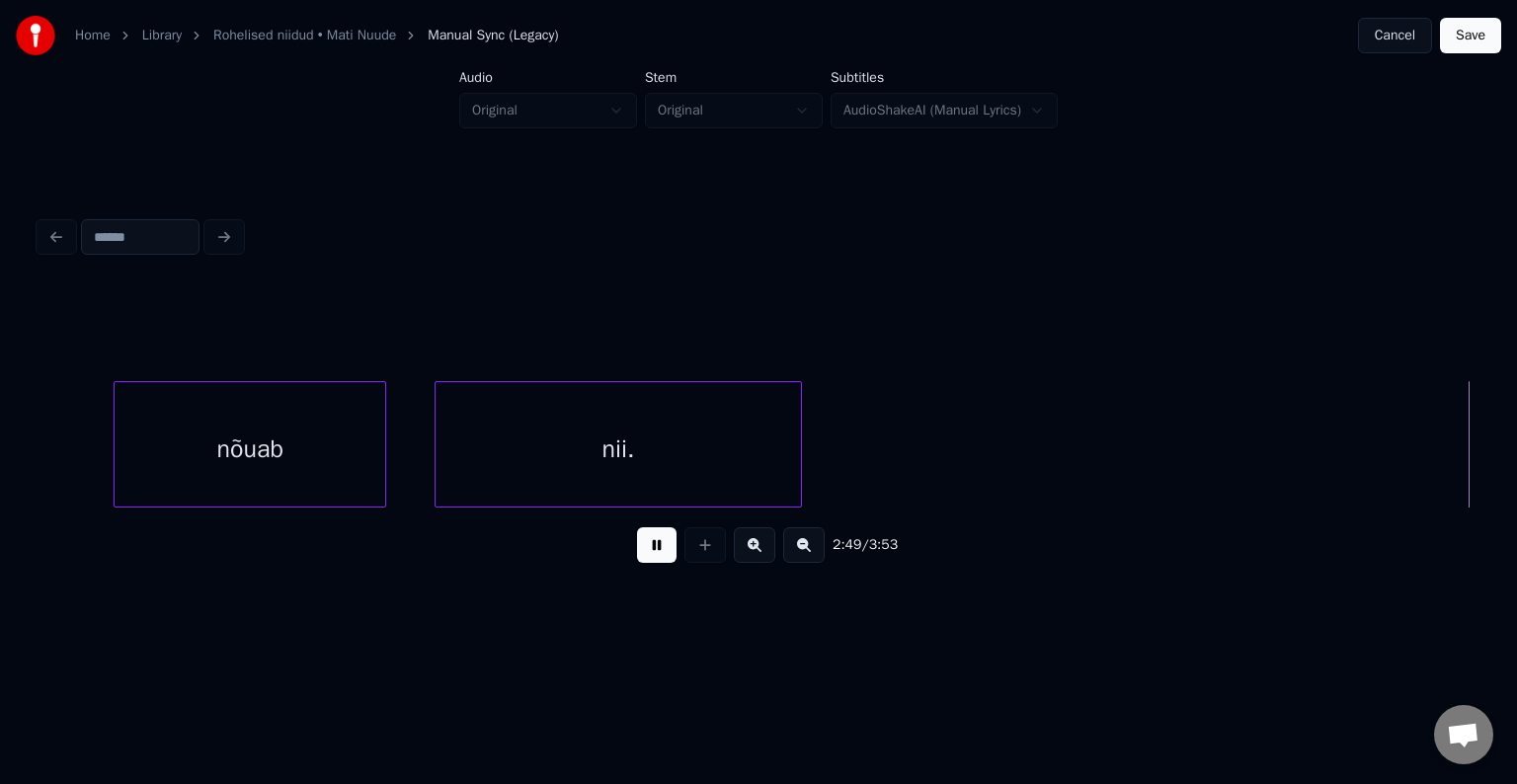 scroll, scrollTop: 0, scrollLeft: 100481, axis: horizontal 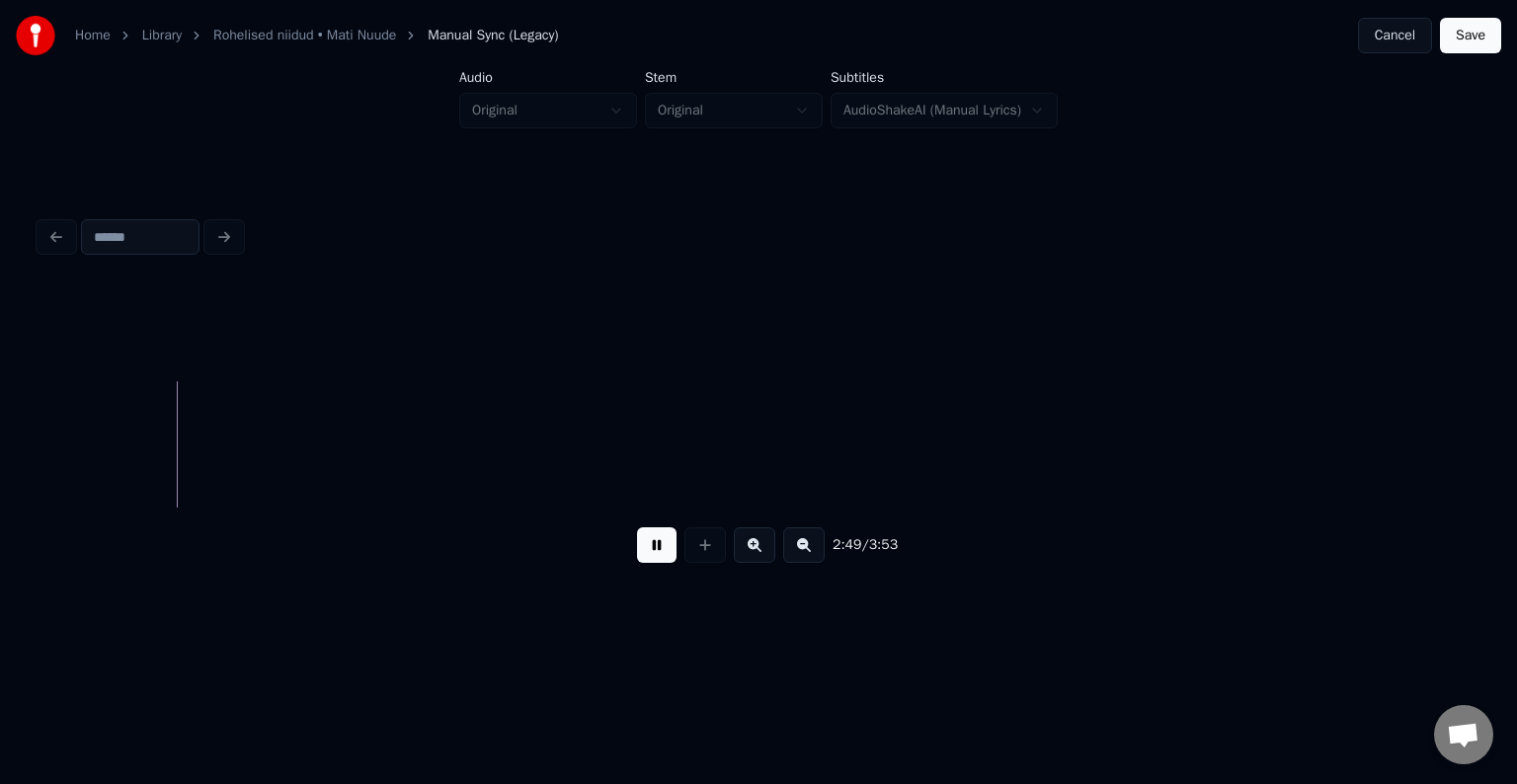 click at bounding box center (657, 545) 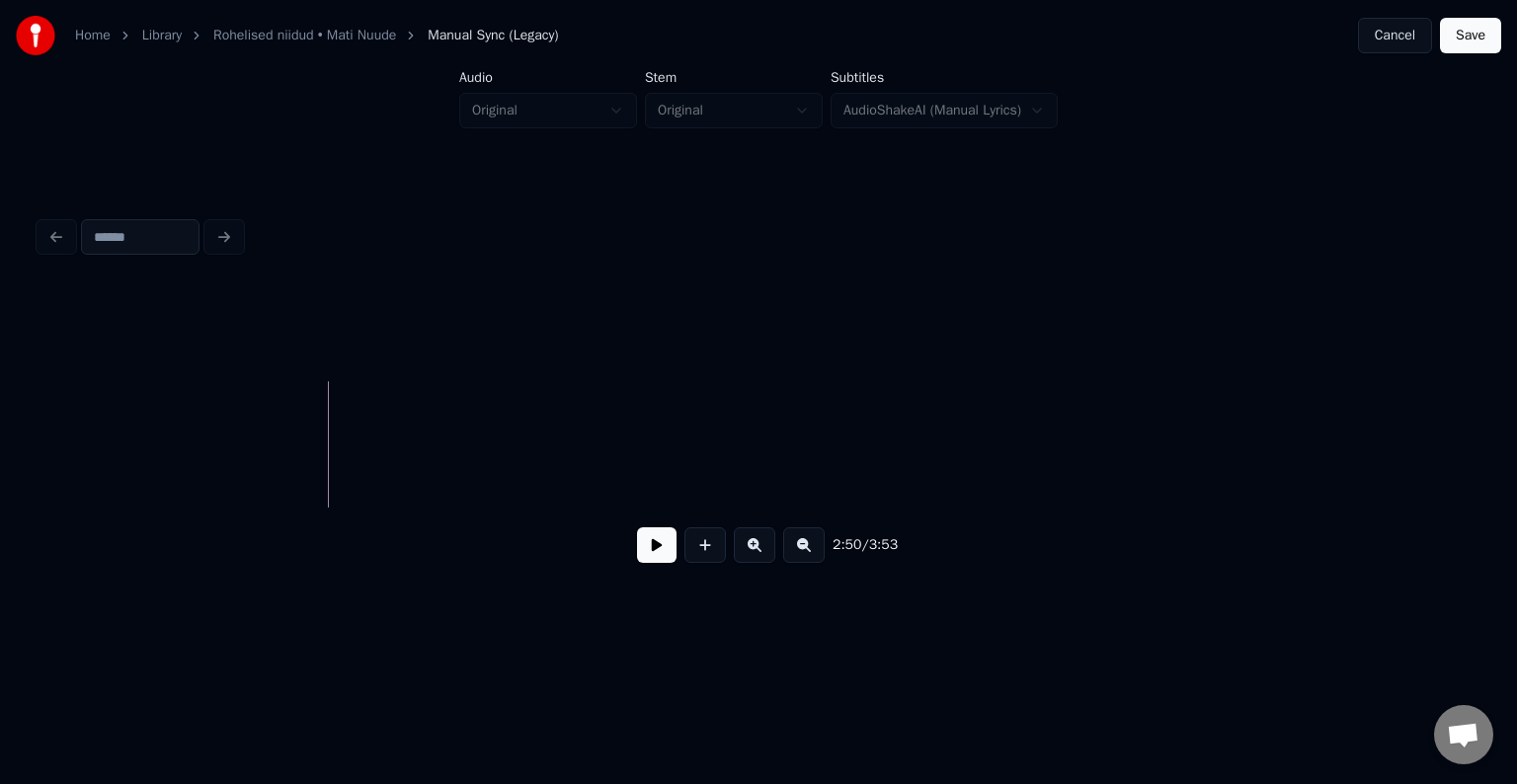 click at bounding box center (-31132, 444) 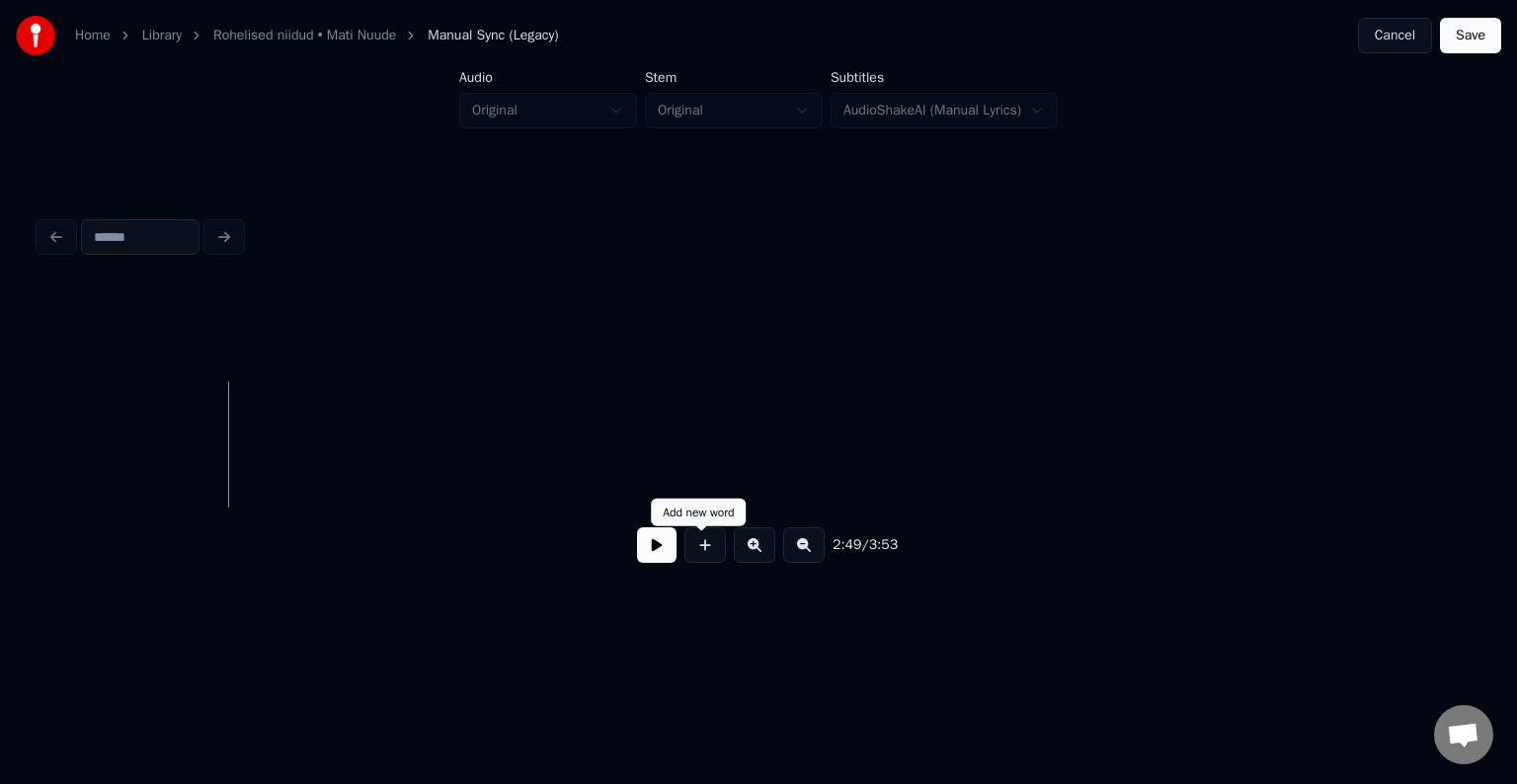 click at bounding box center (705, 545) 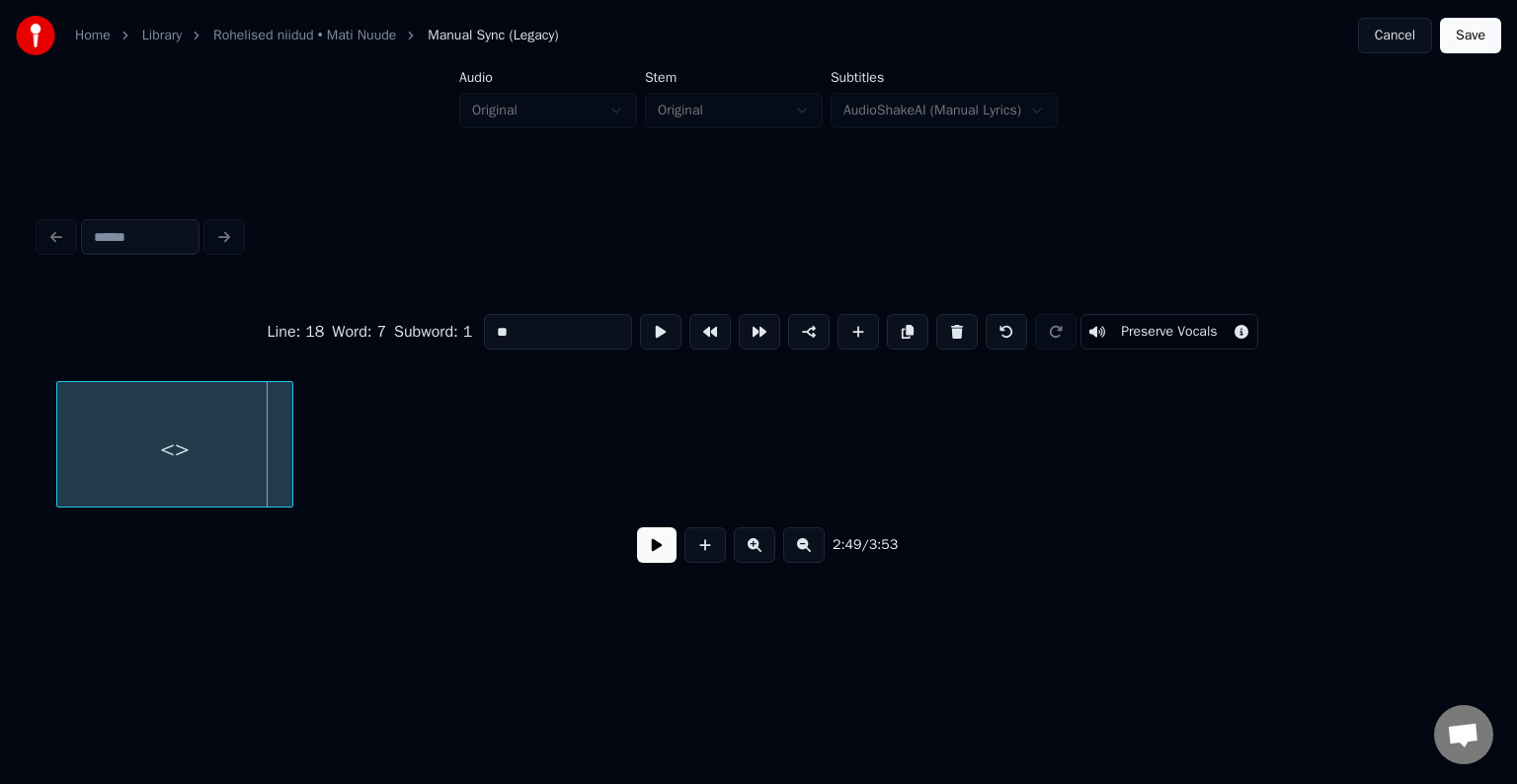 scroll, scrollTop: 0, scrollLeft: 100426, axis: horizontal 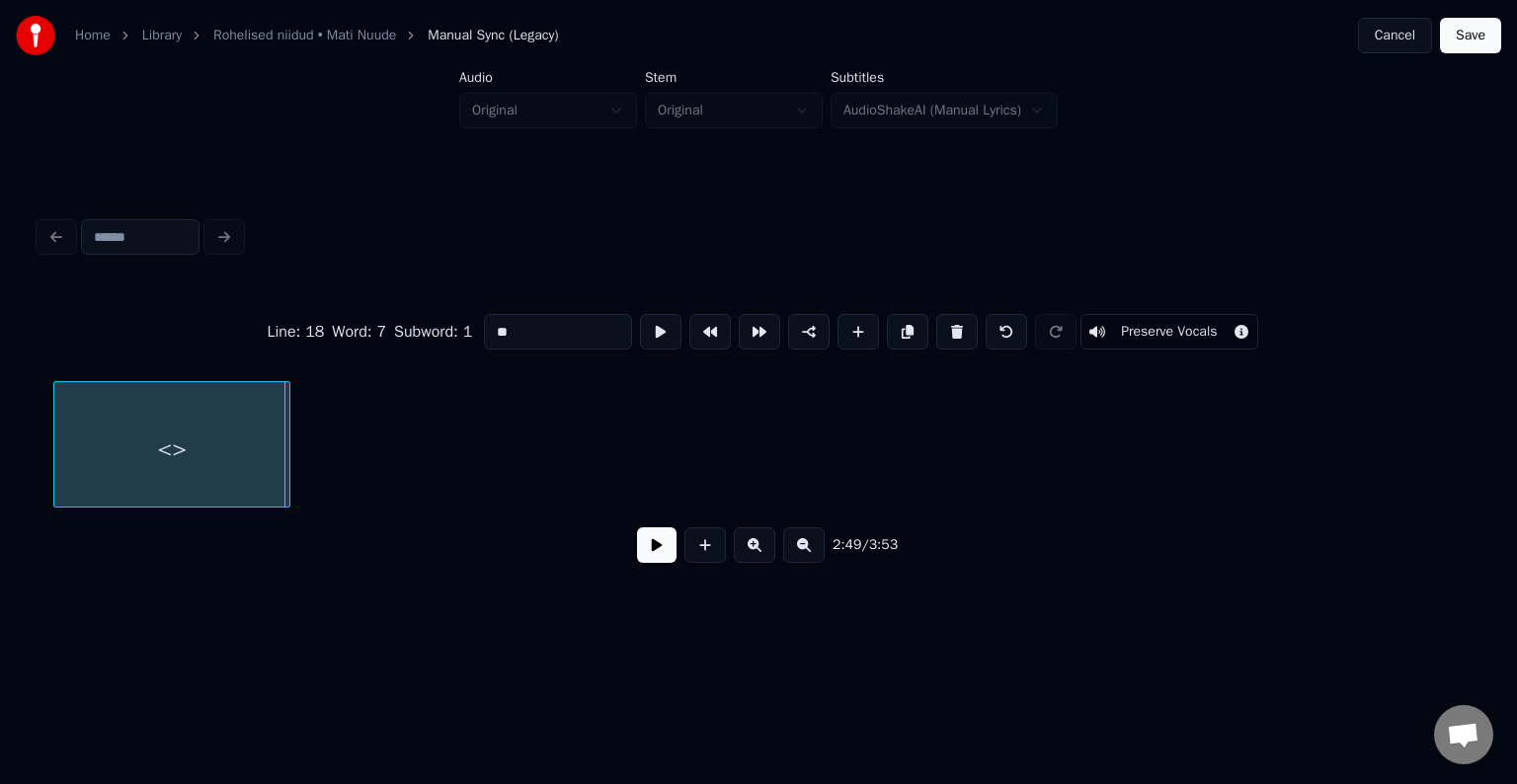click on "<>" at bounding box center [-31077, 444] 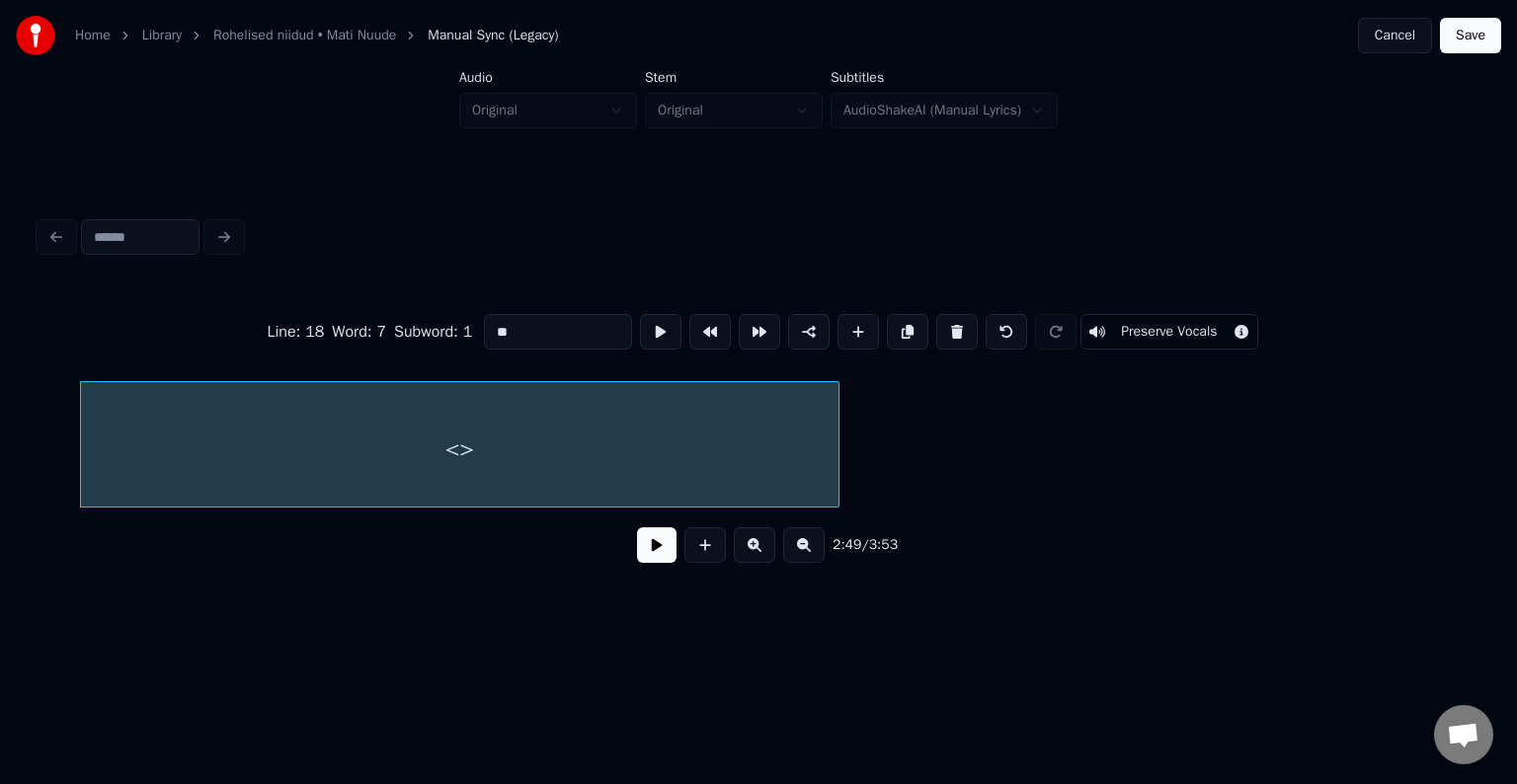 click at bounding box center (836, 444) 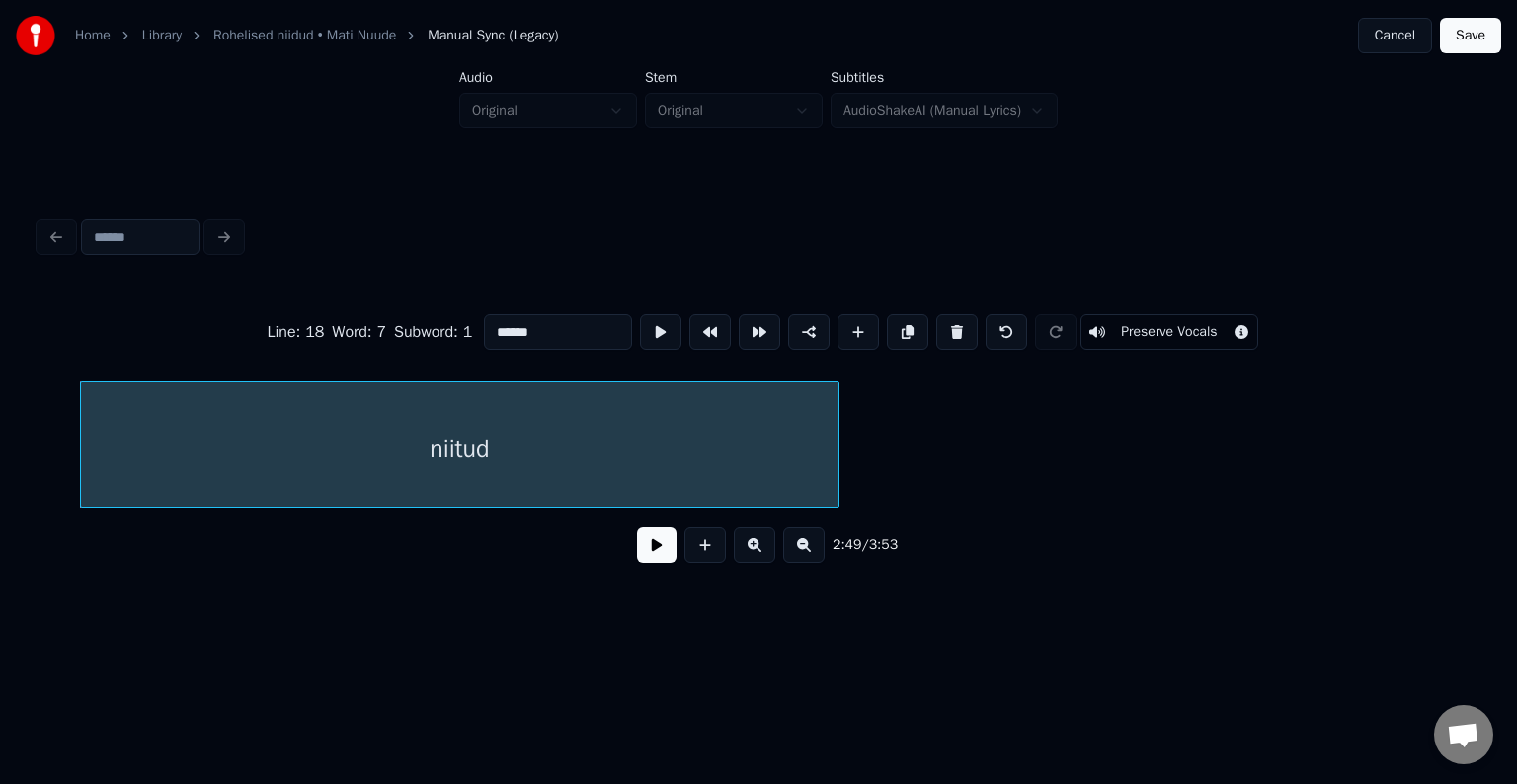 type on "*******" 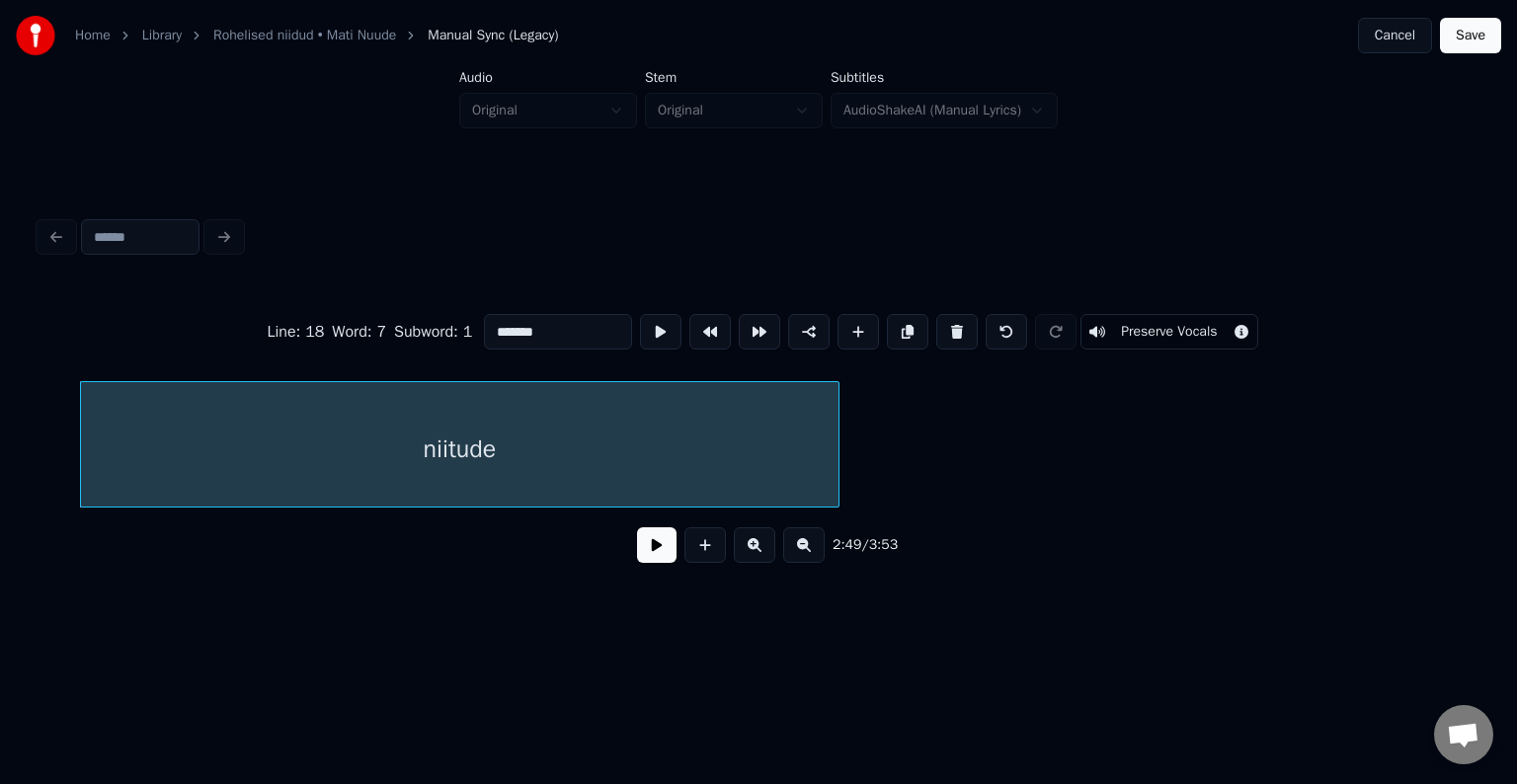 click at bounding box center (657, 545) 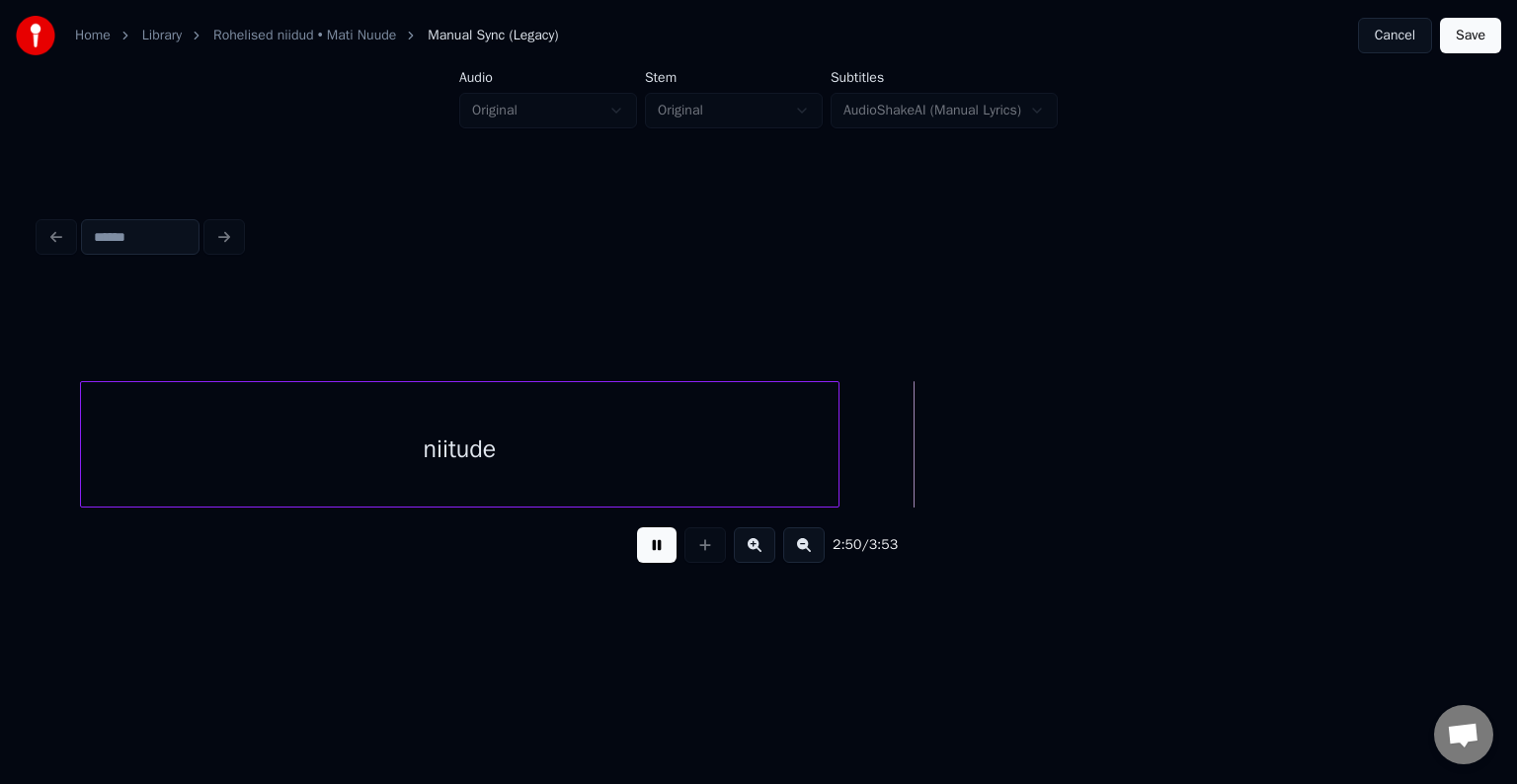 click at bounding box center (657, 545) 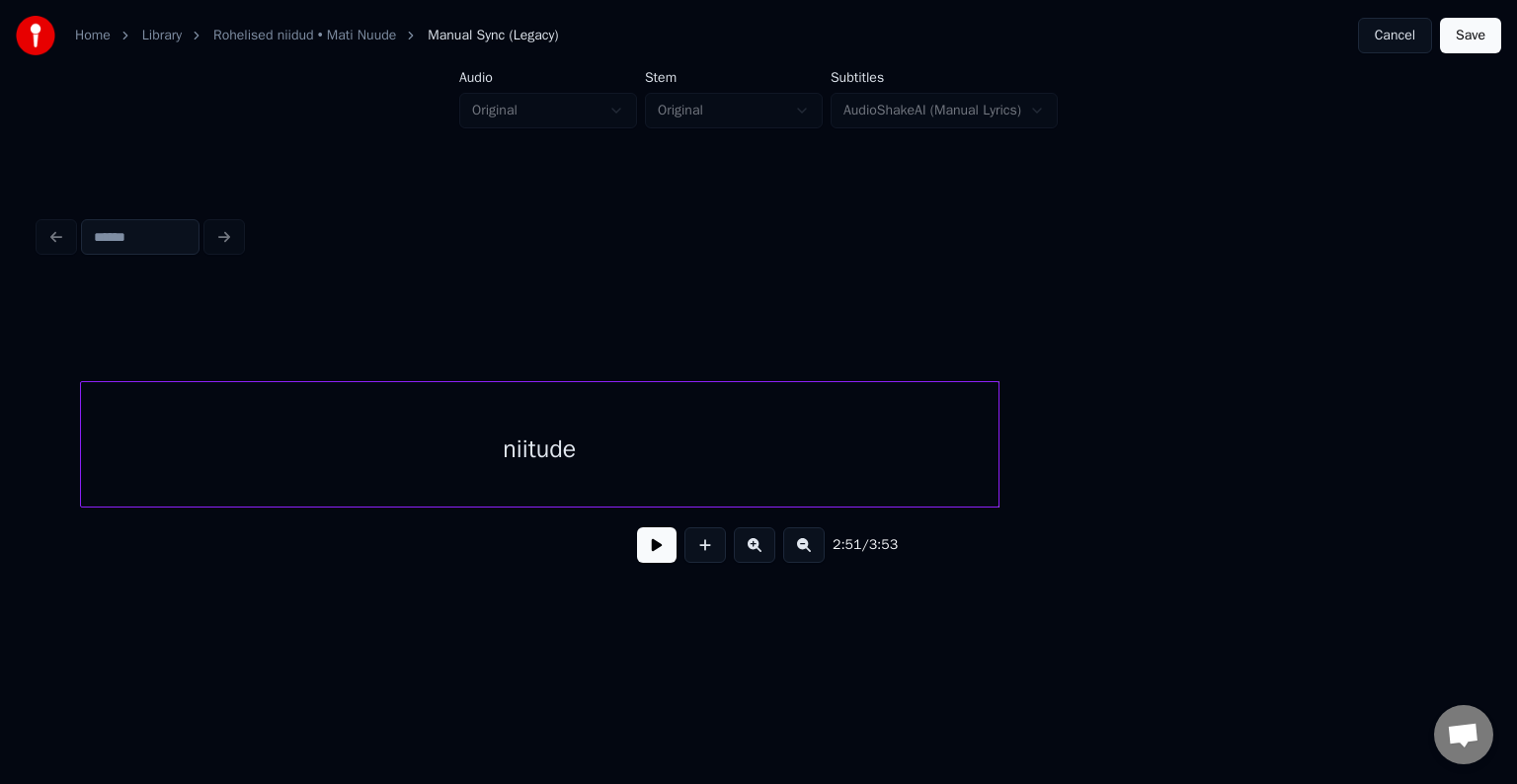 click at bounding box center (996, 444) 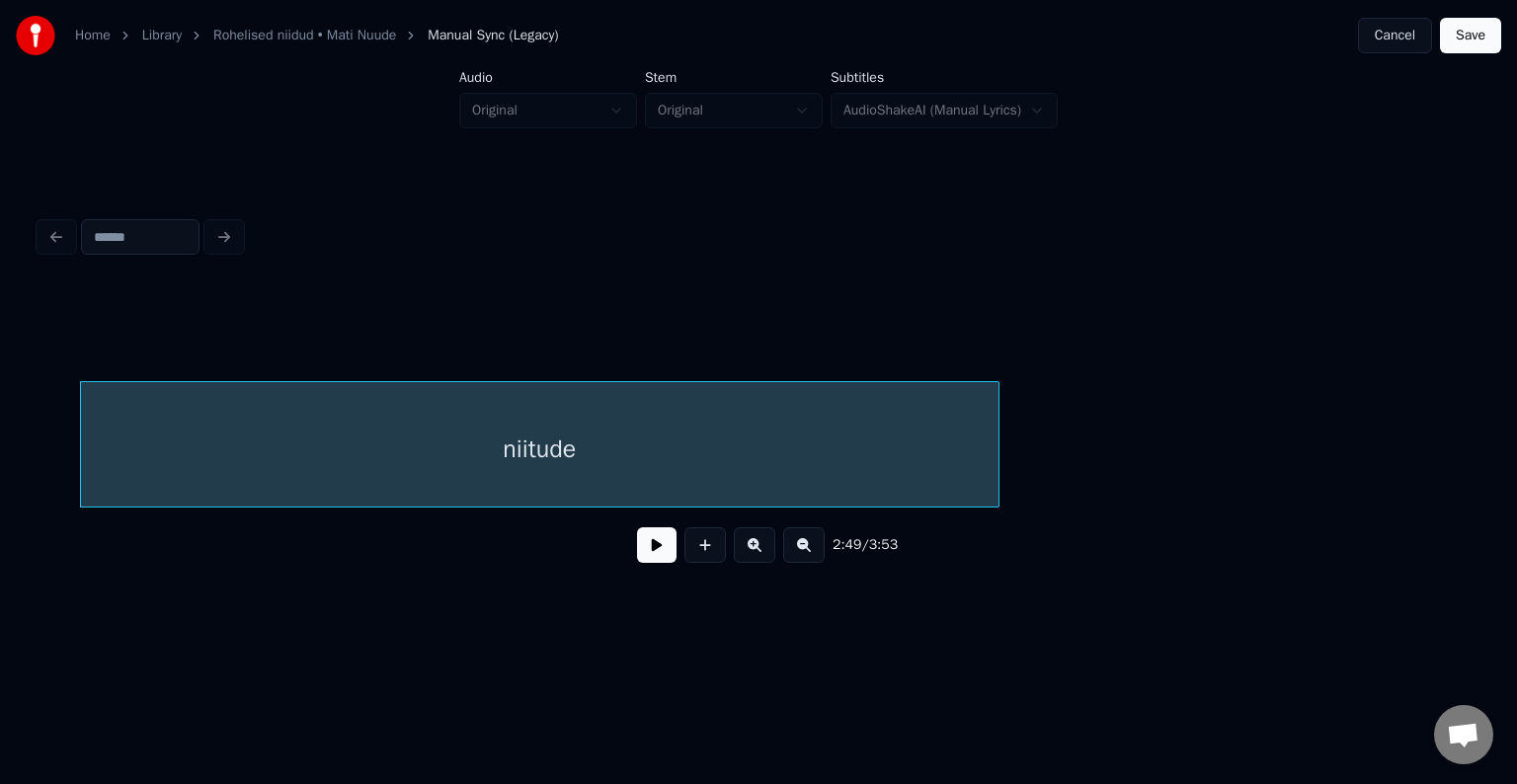 click at bounding box center (657, 545) 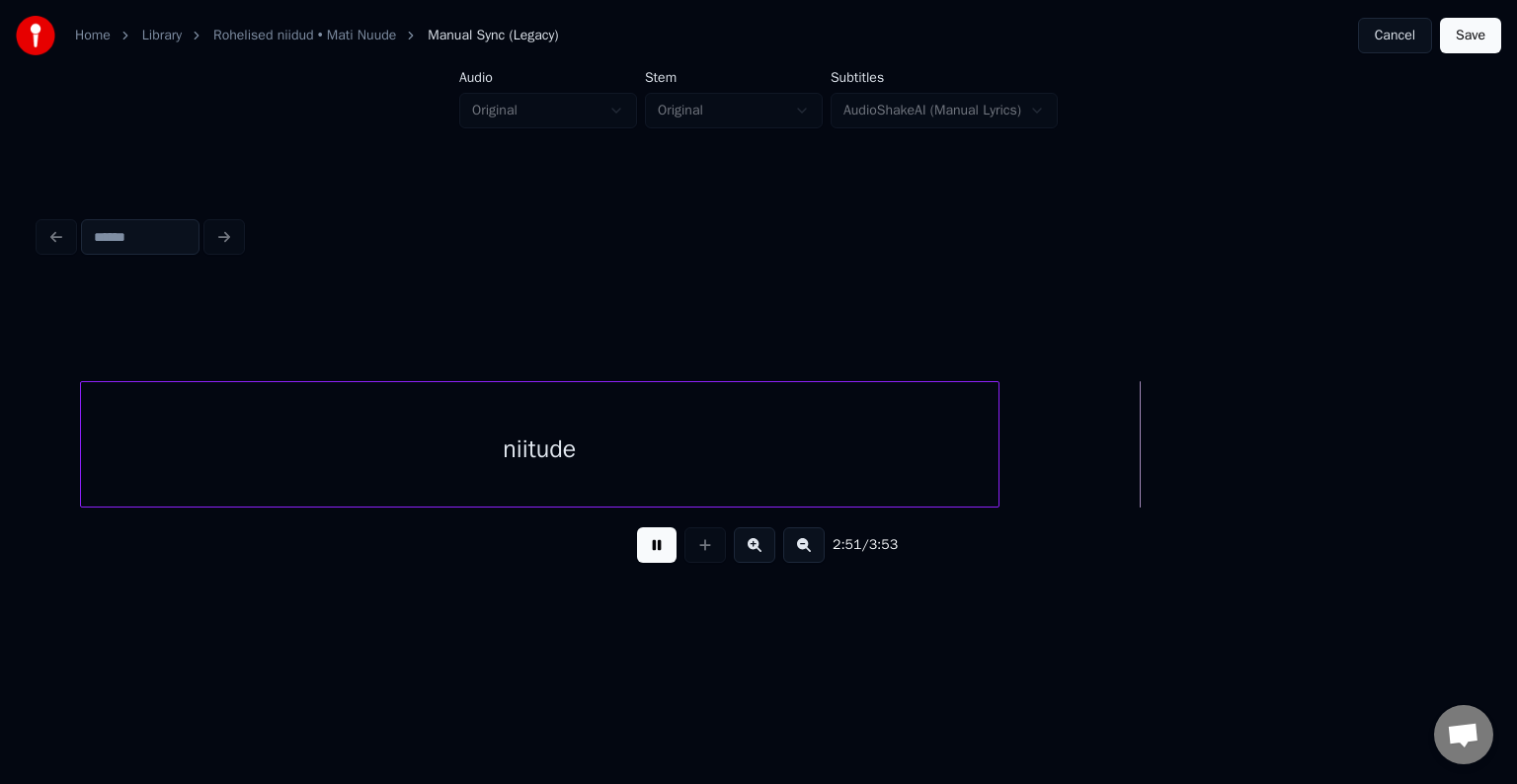 click at bounding box center [657, 545] 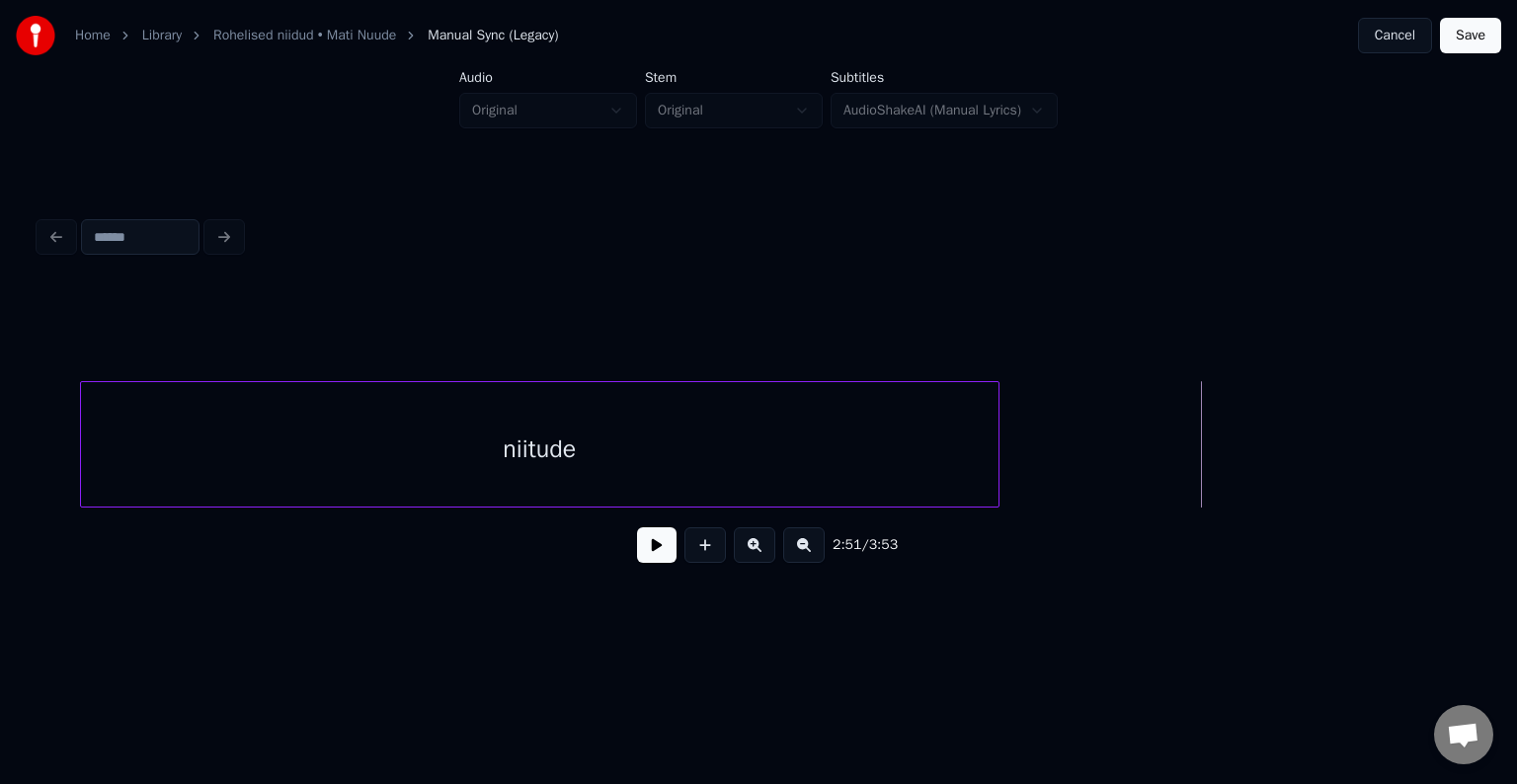 click on "niitude" at bounding box center [-31077, 444] 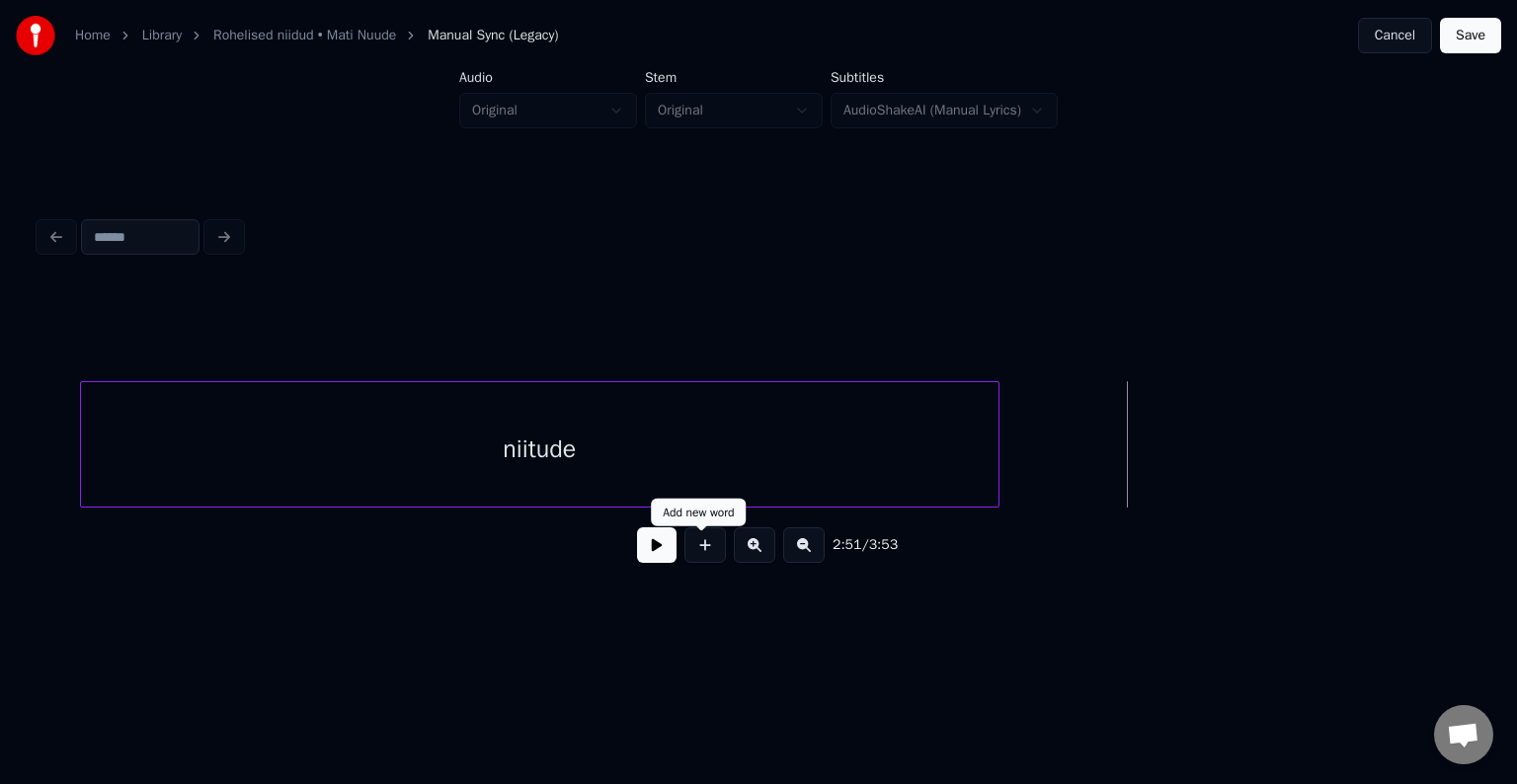 click at bounding box center (705, 545) 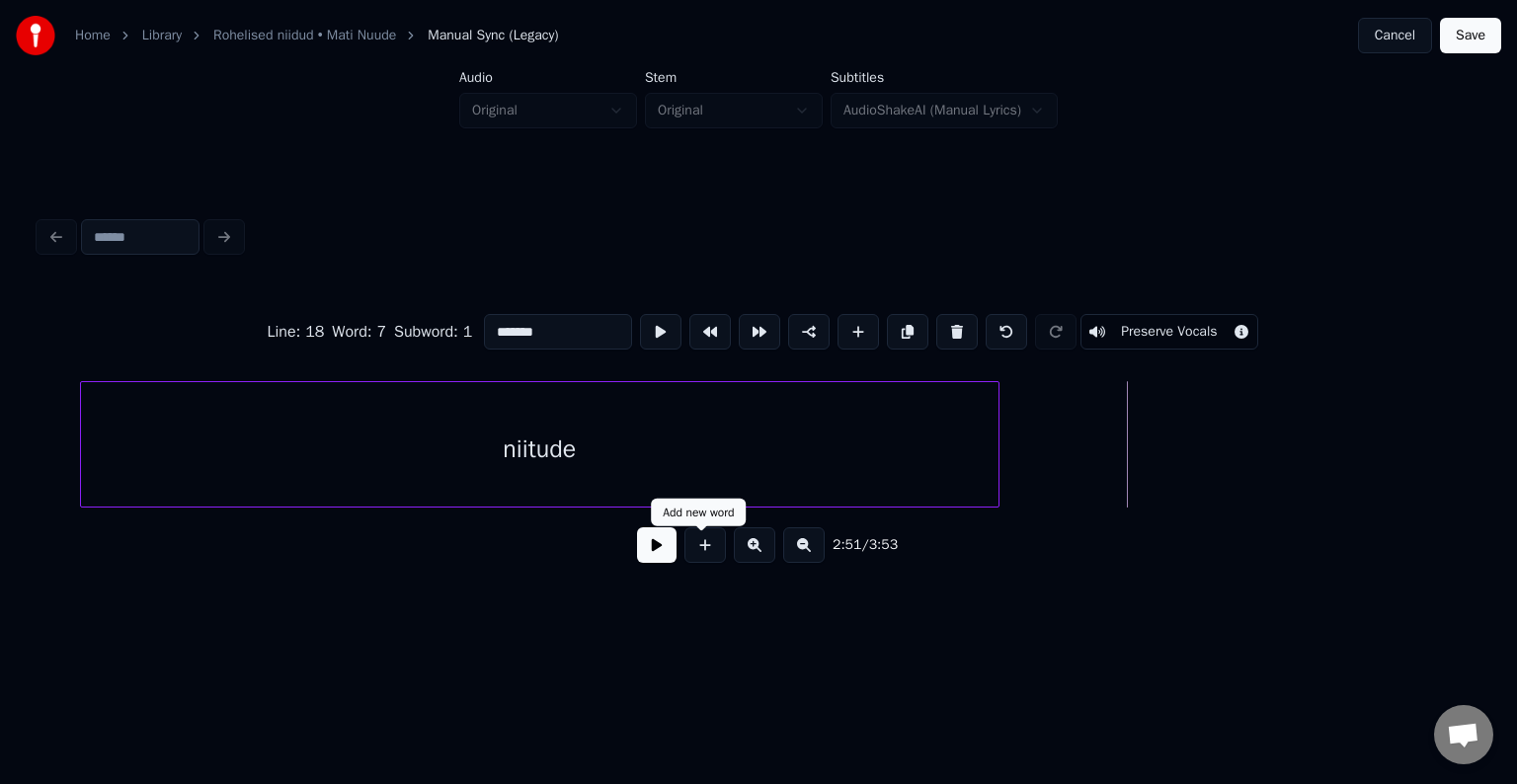 type on "**" 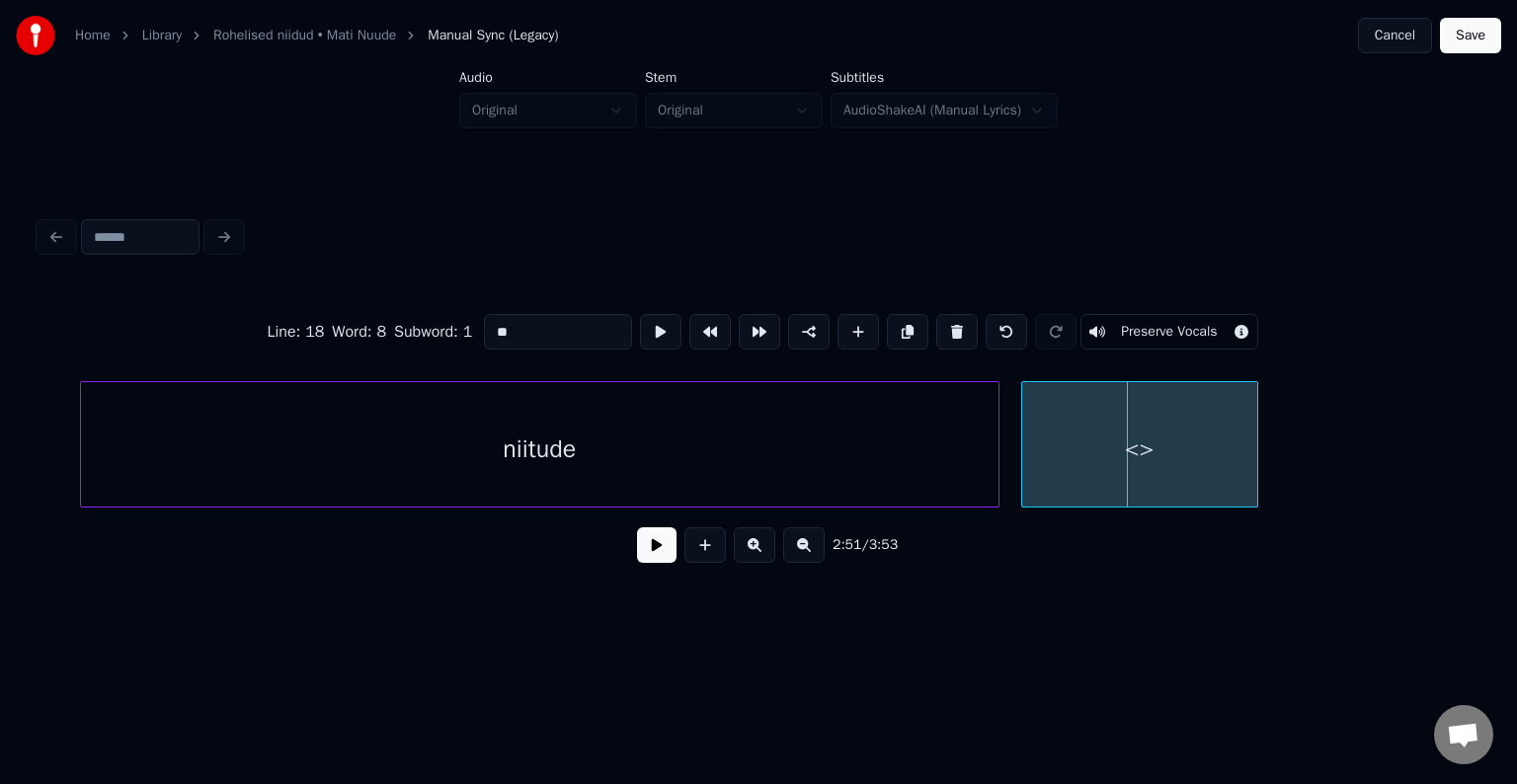 click on "<>" at bounding box center (1140, 449) 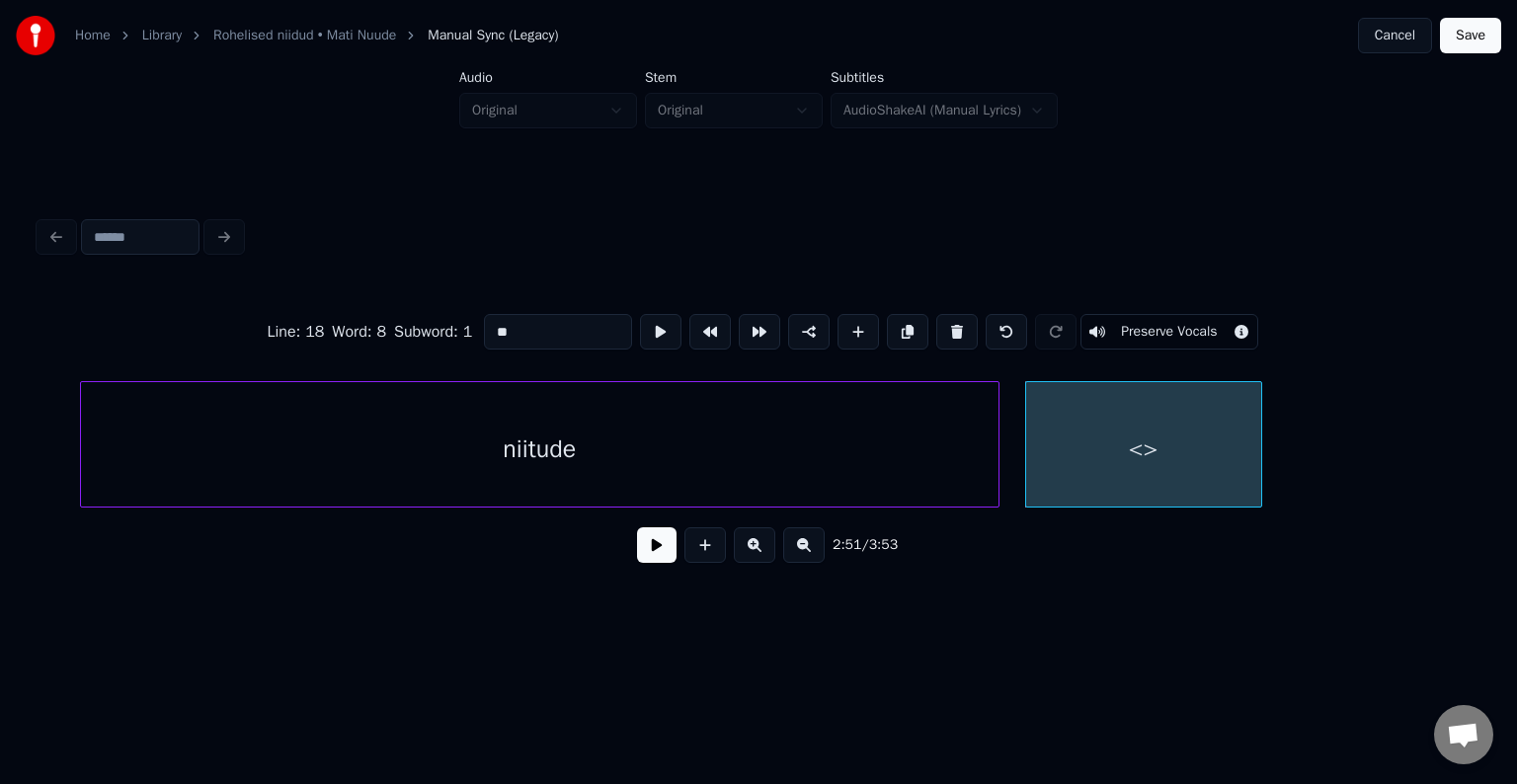 click on "<>" at bounding box center [1144, 449] 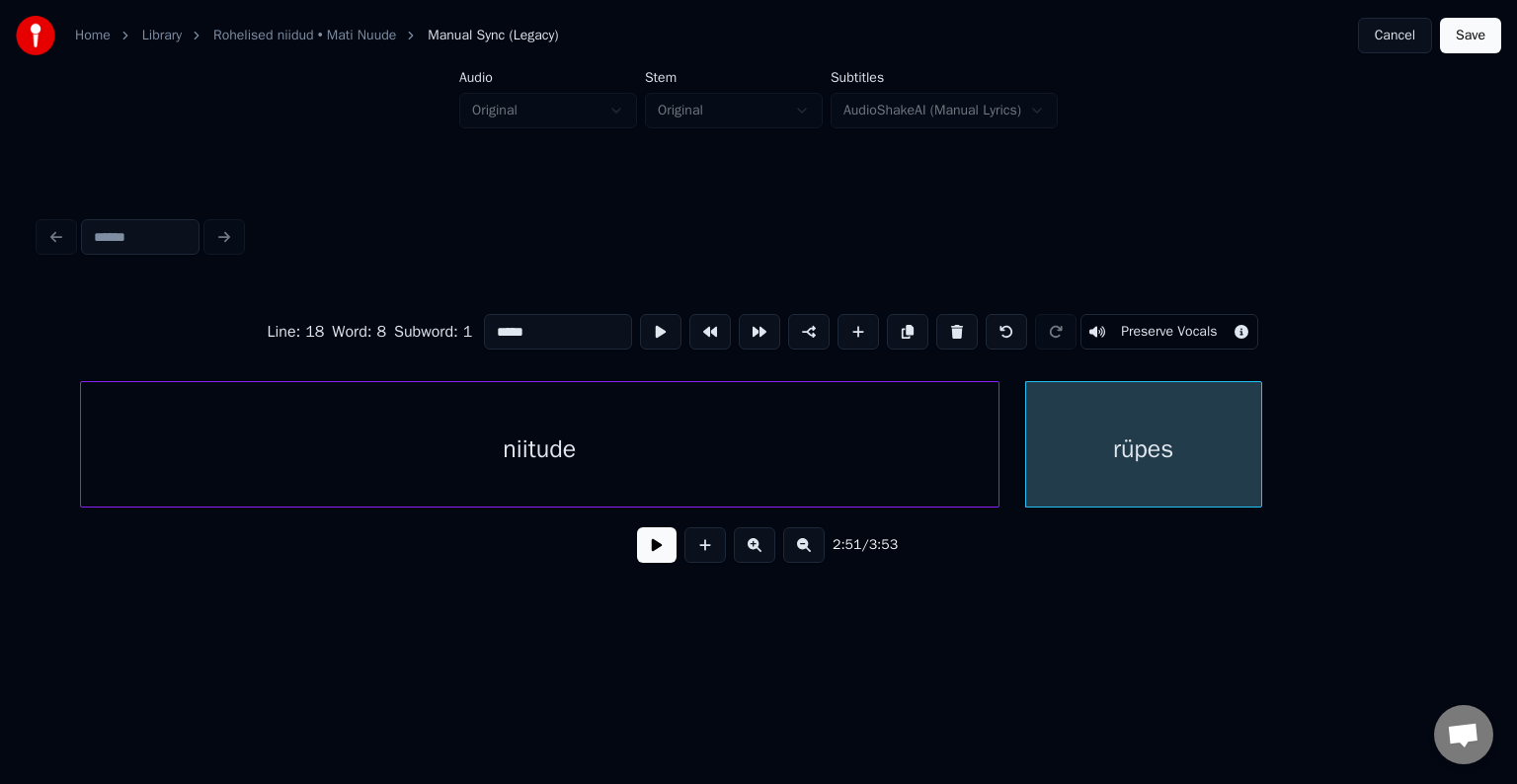 click on "niitude" at bounding box center (539, 449) 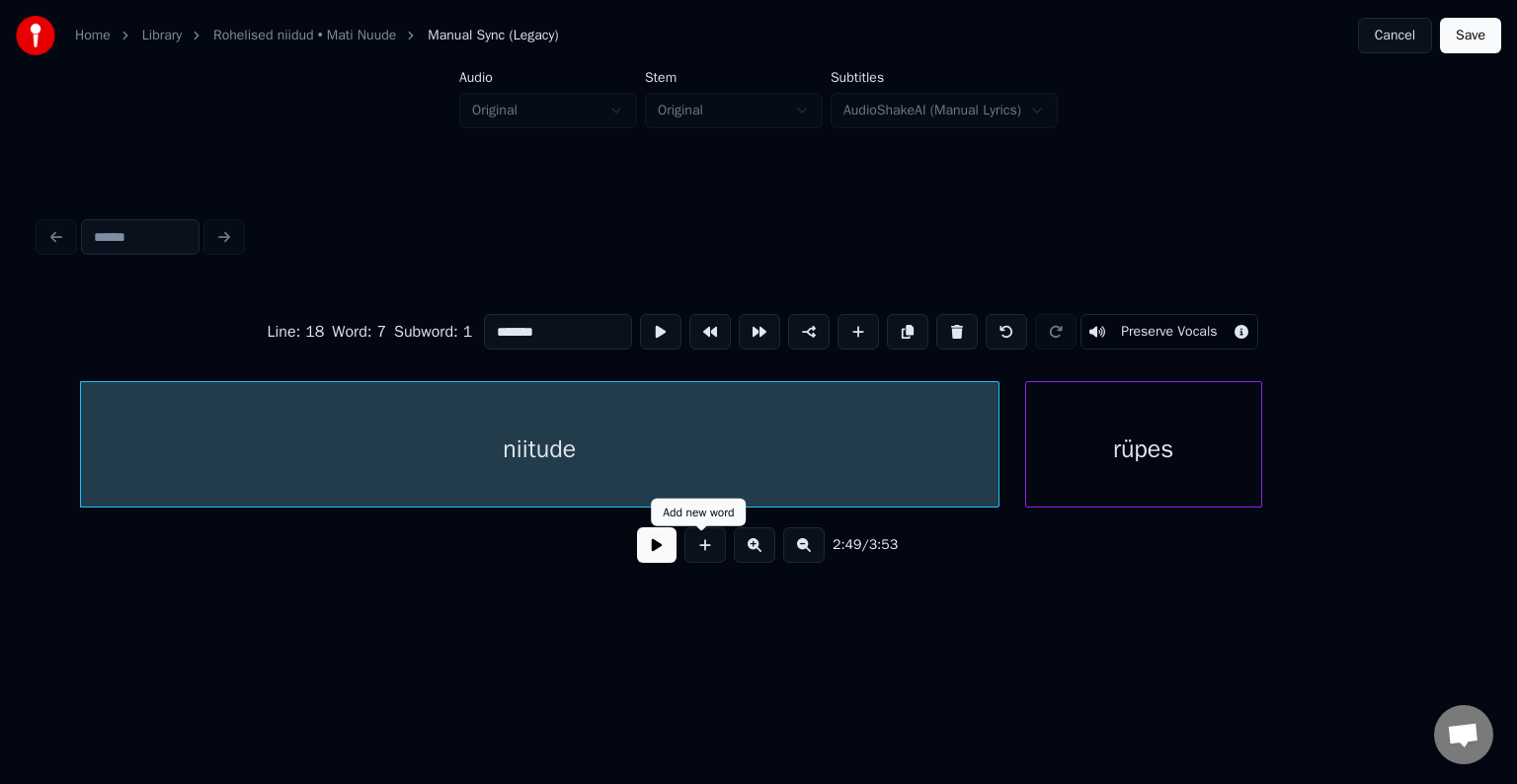 type on "*******" 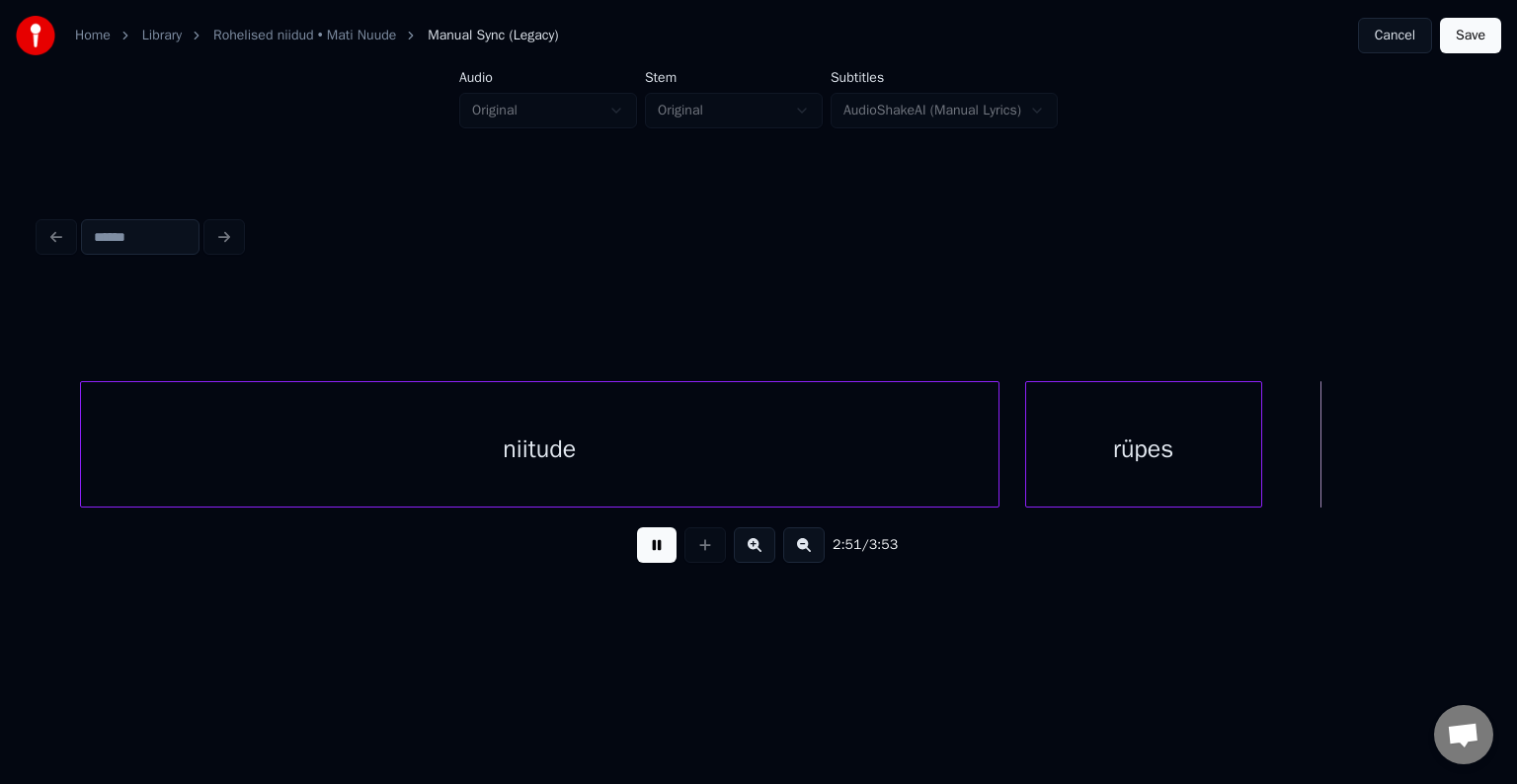 click at bounding box center (657, 545) 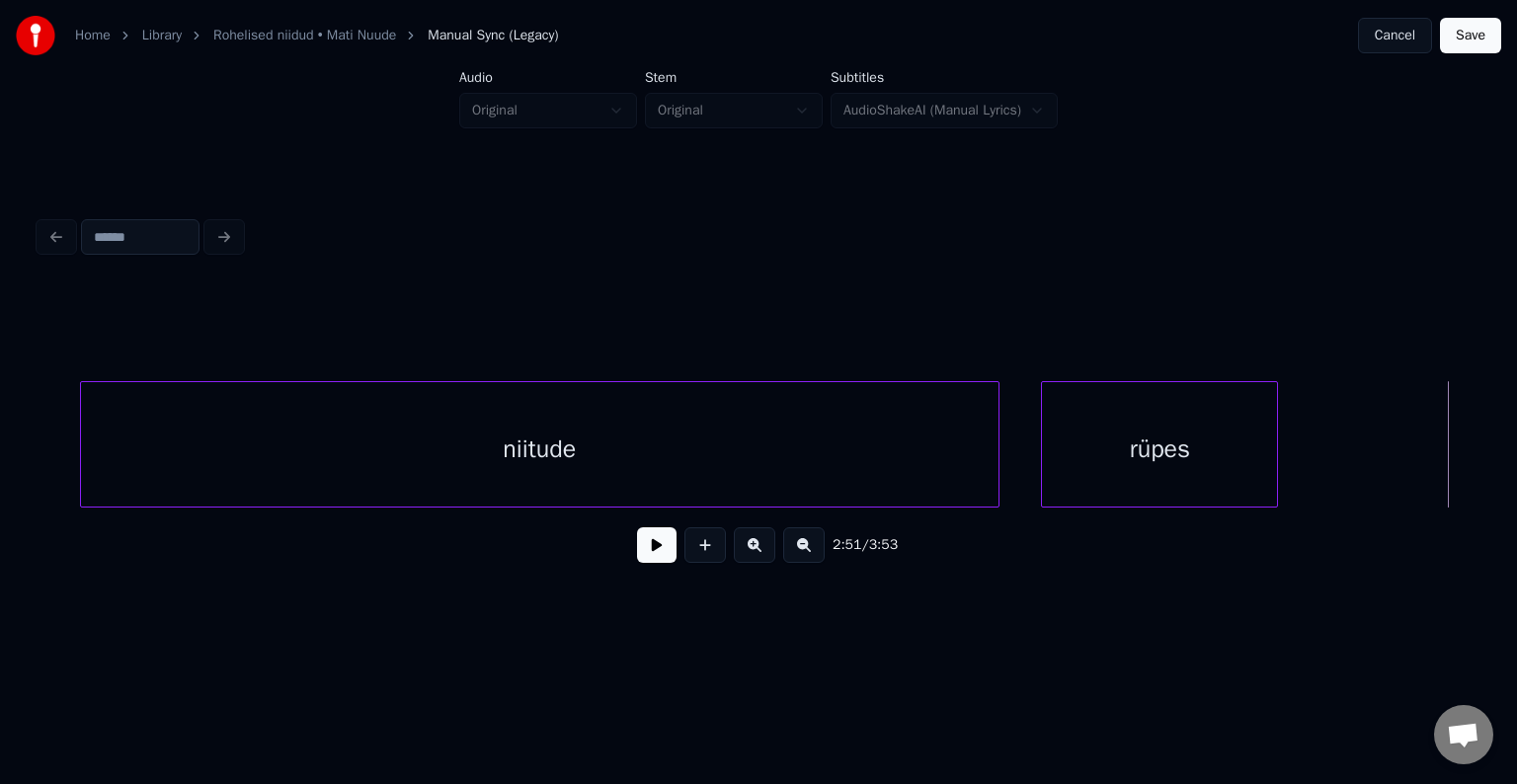 click on "rüpes" at bounding box center [1159, 449] 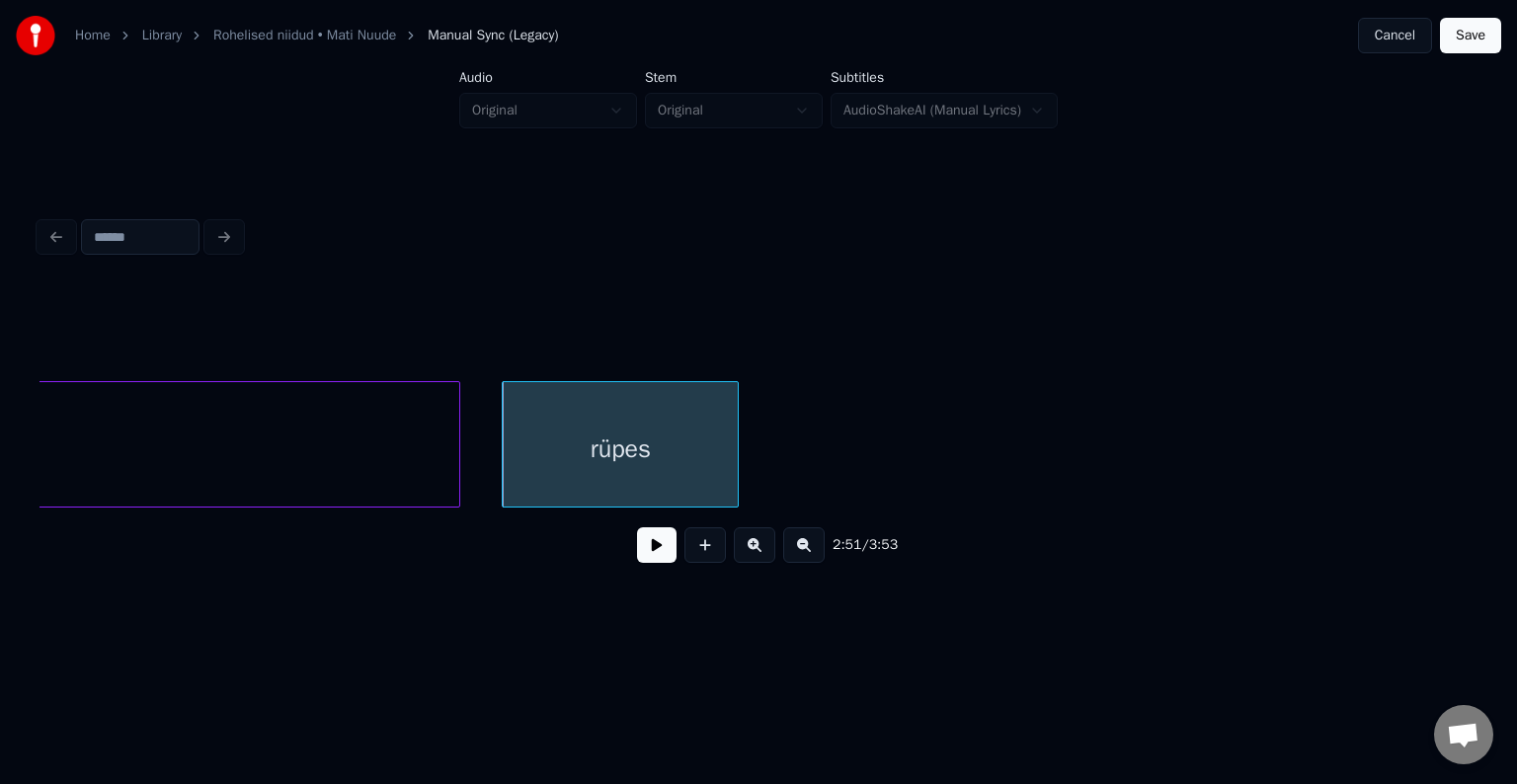 scroll, scrollTop: 0, scrollLeft: 100979, axis: horizontal 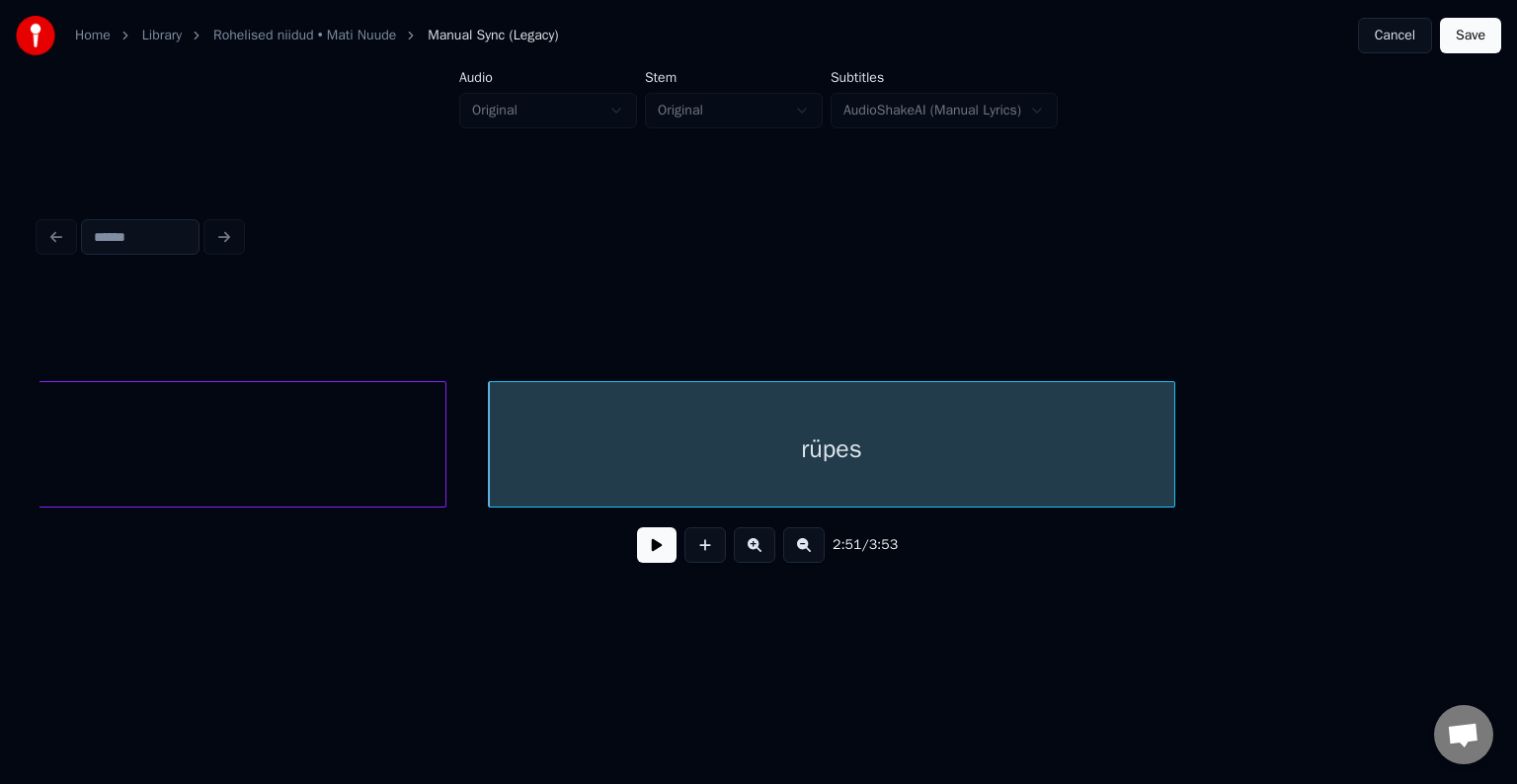 click at bounding box center [1171, 444] 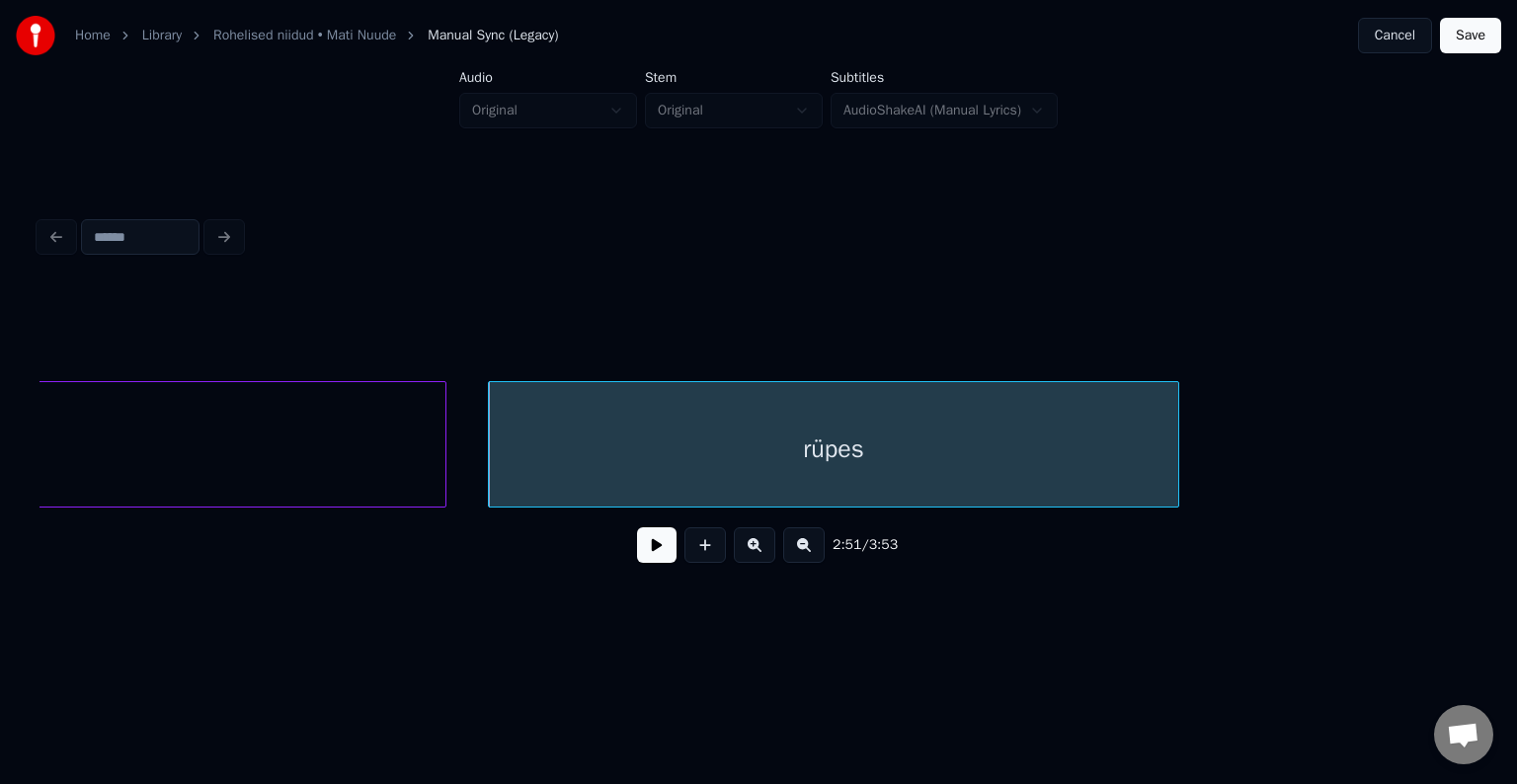 click at bounding box center (657, 545) 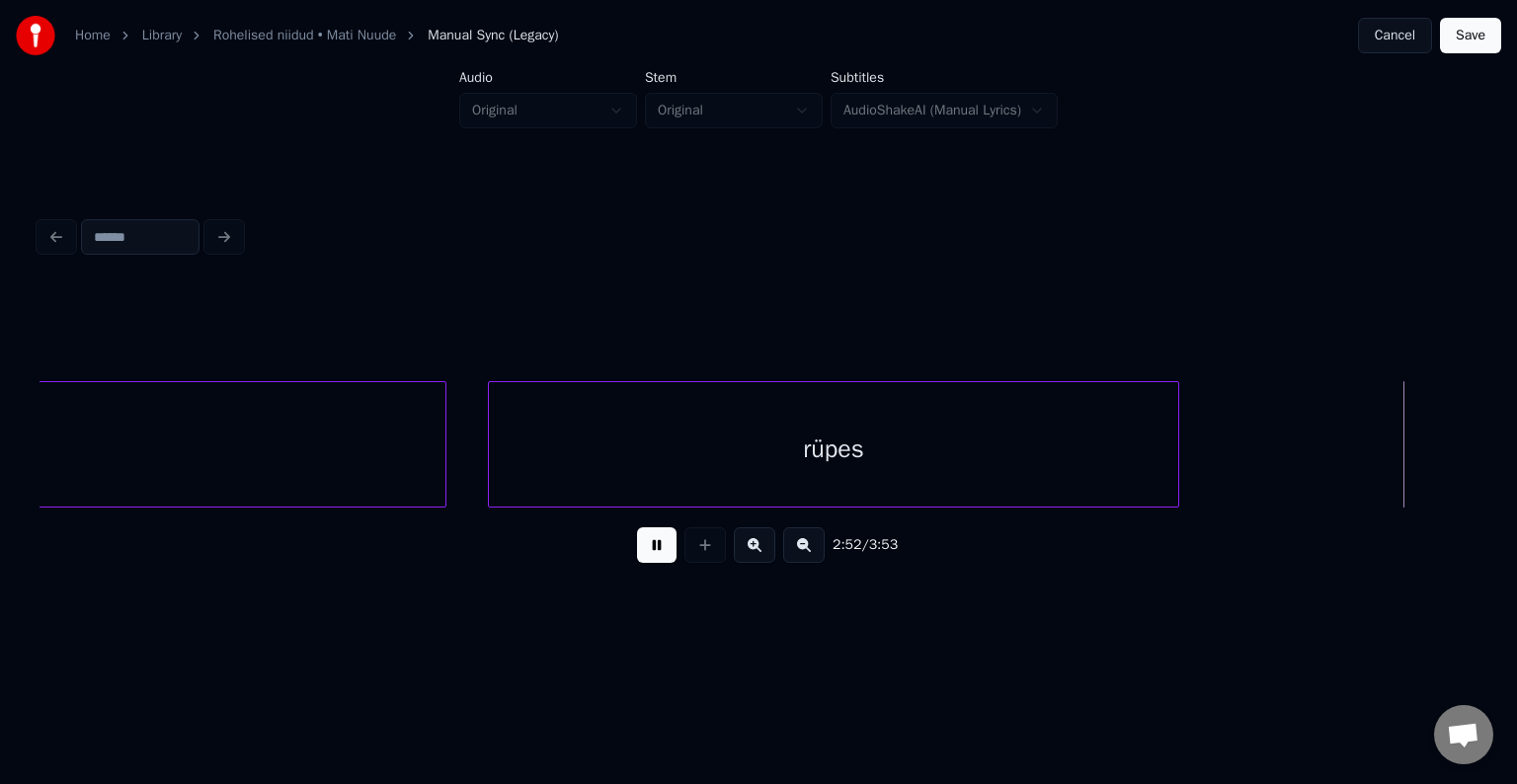 scroll, scrollTop: 0, scrollLeft: 102421, axis: horizontal 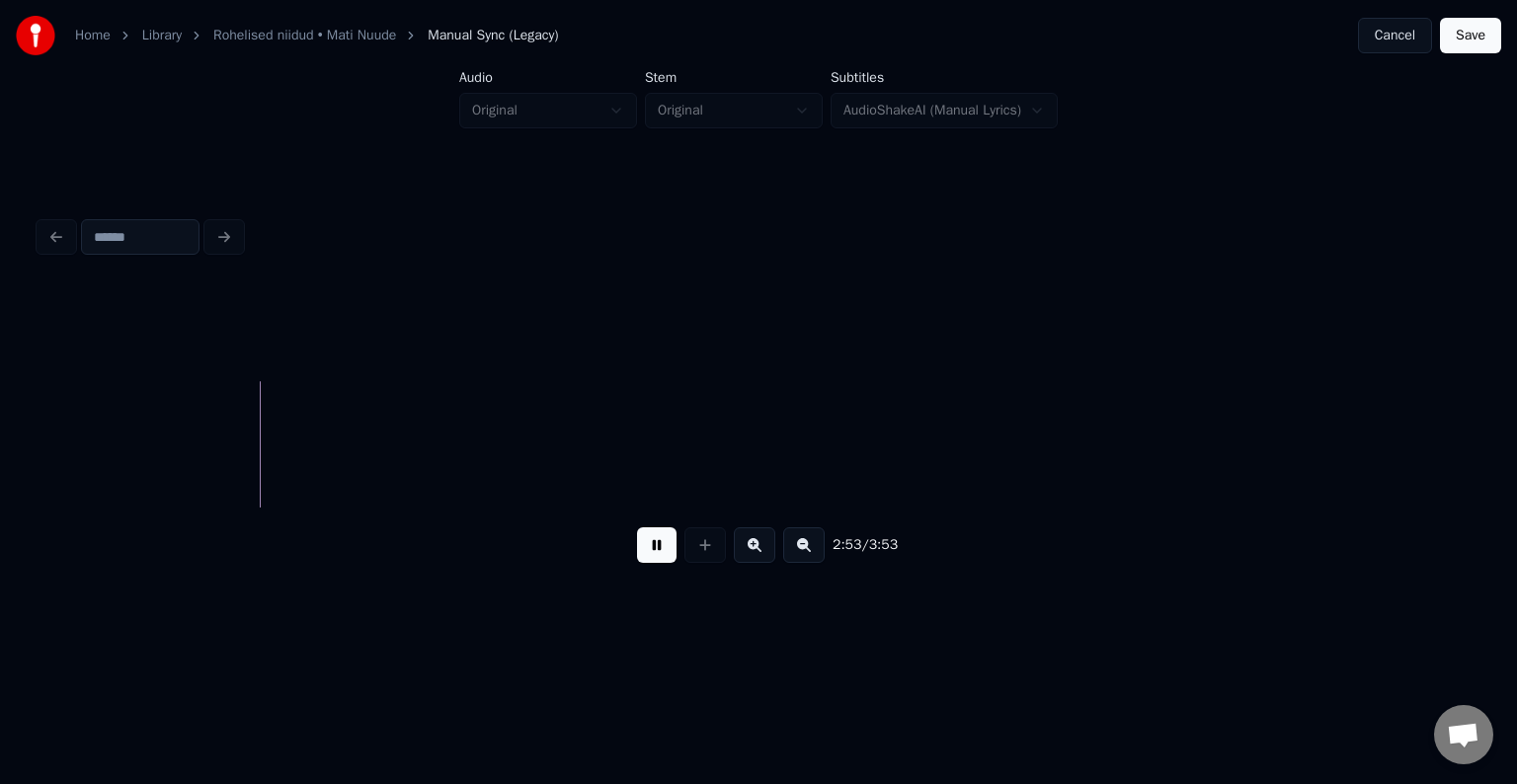 click at bounding box center (657, 545) 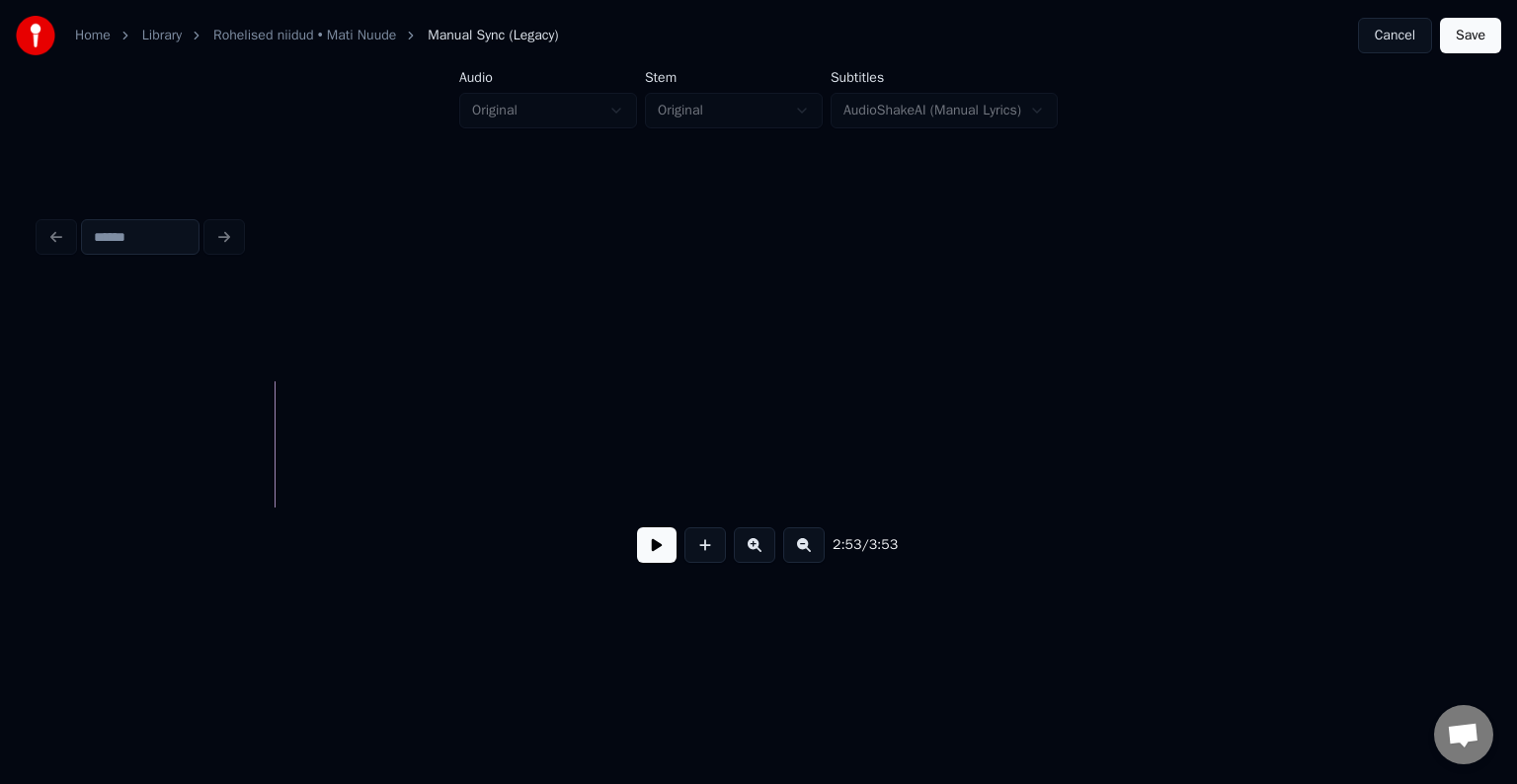 click at bounding box center [-33072, 444] 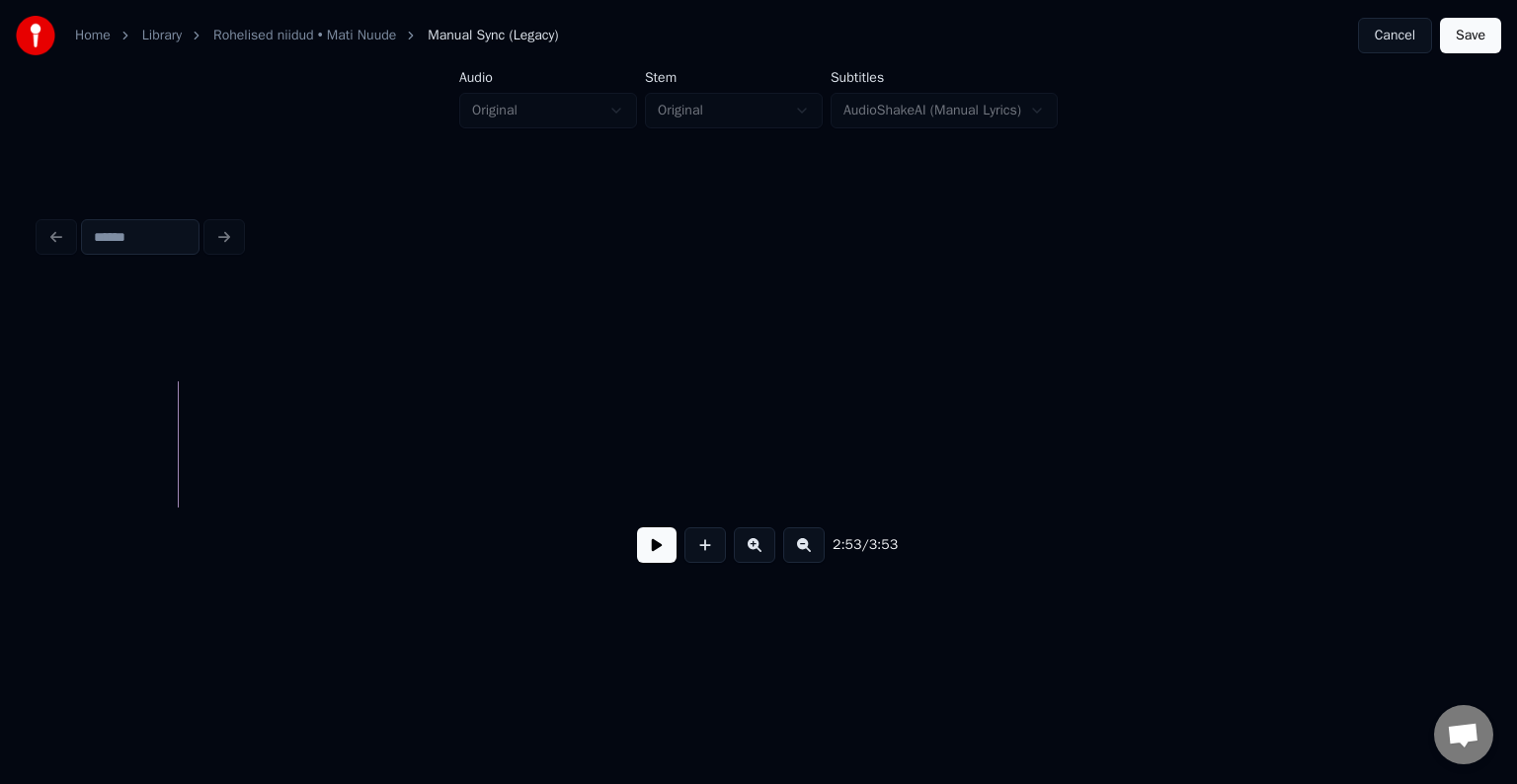 click at bounding box center [755, 545] 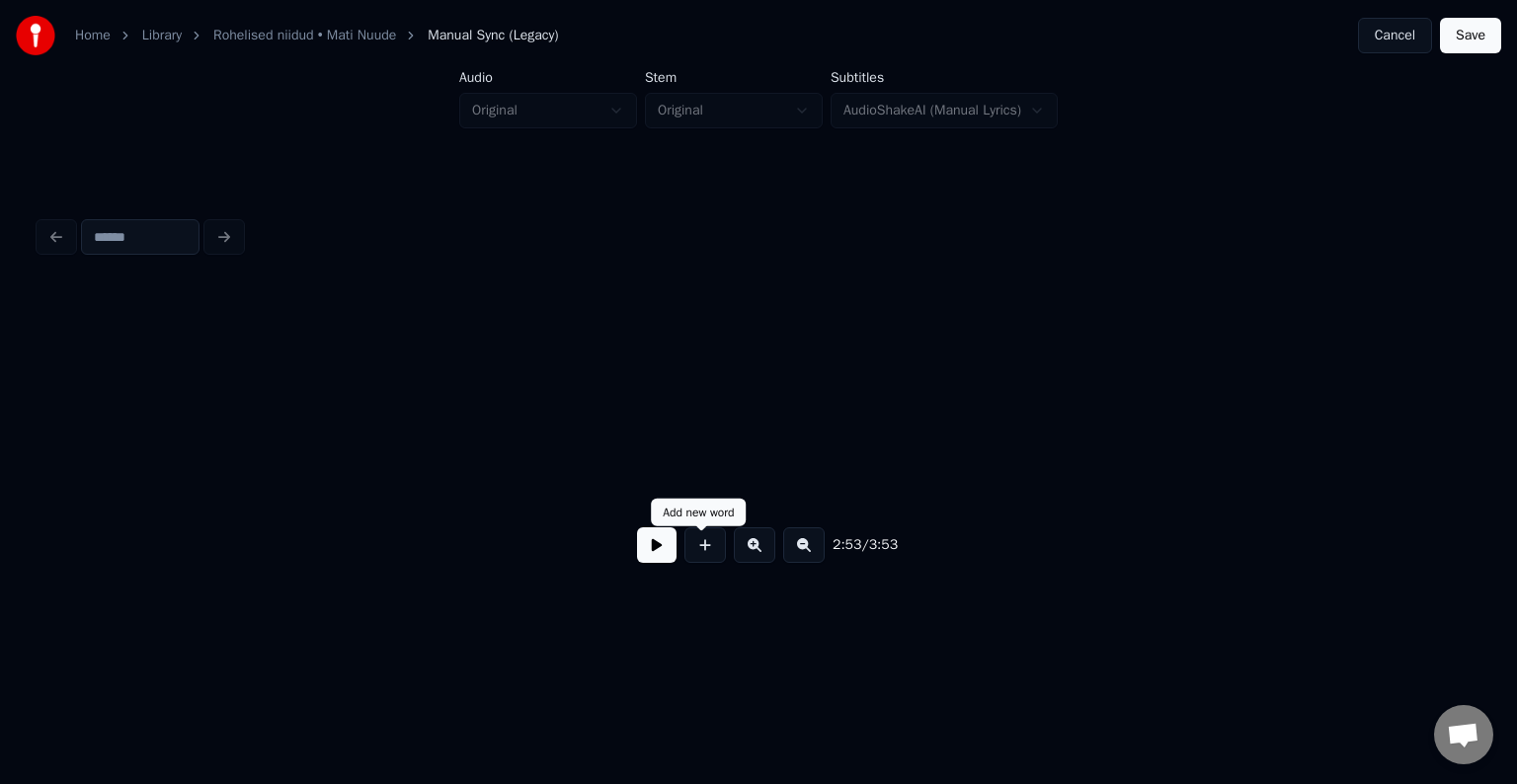 scroll, scrollTop: 0, scrollLeft: 110968, axis: horizontal 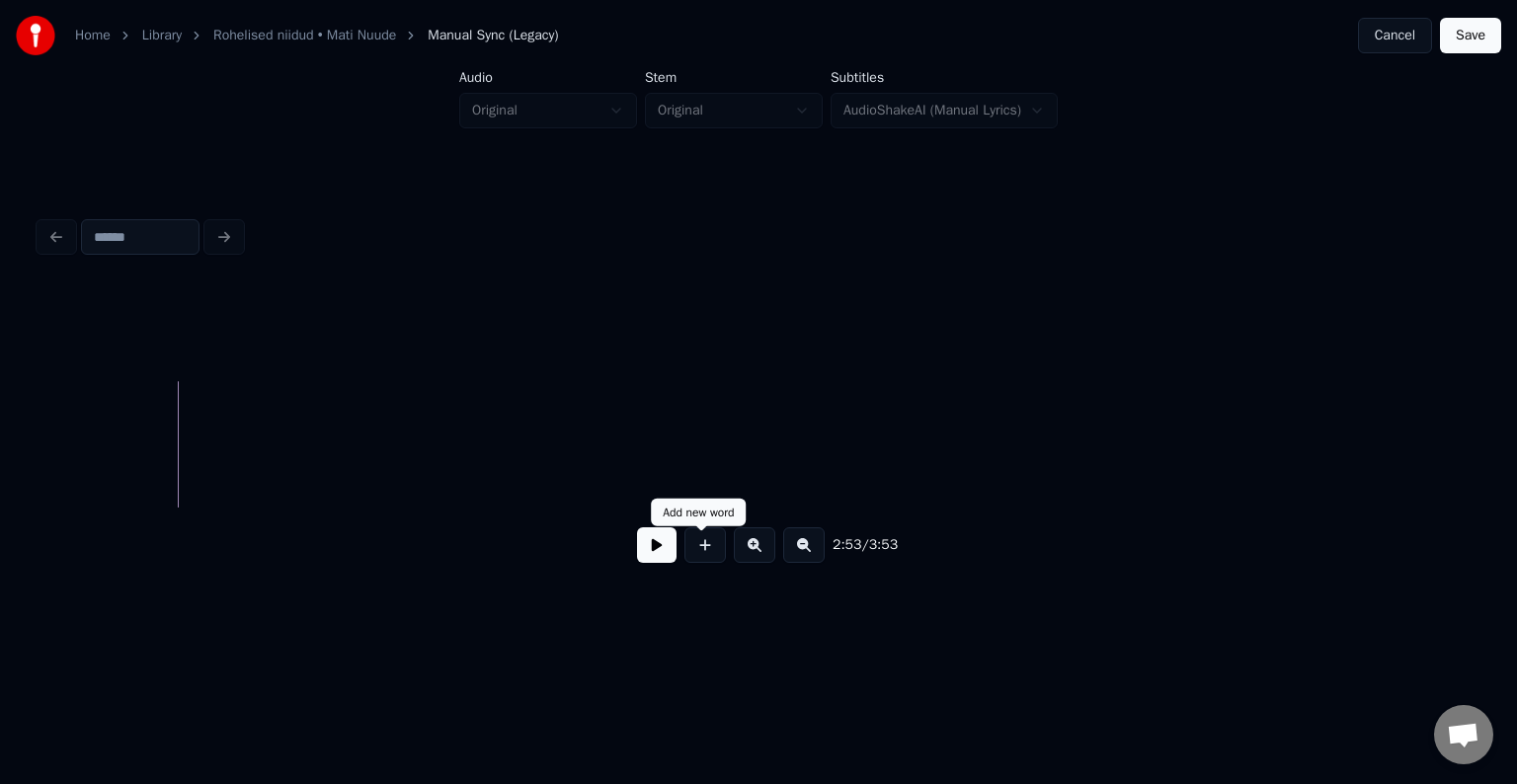 click at bounding box center (705, 545) 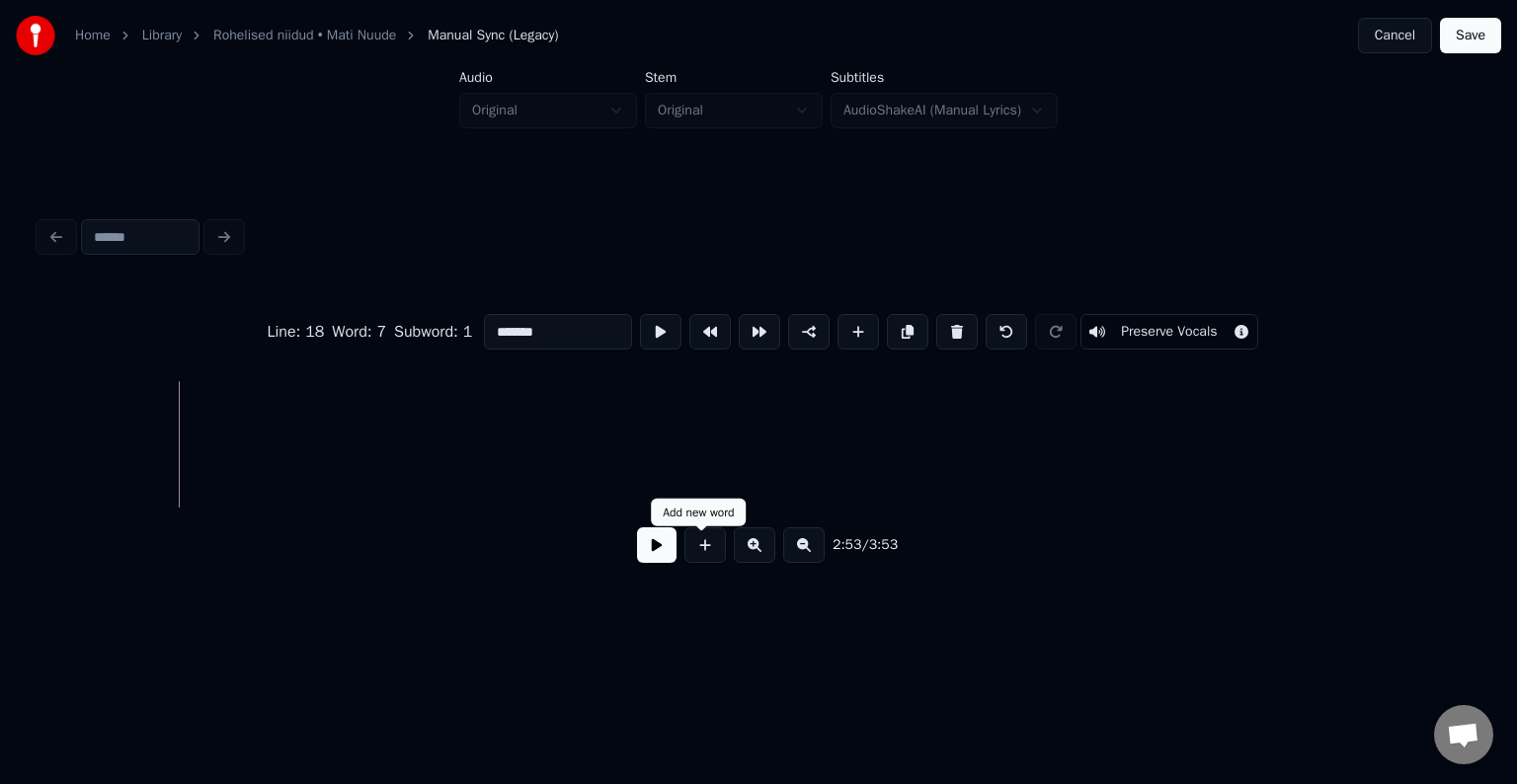 type on "**" 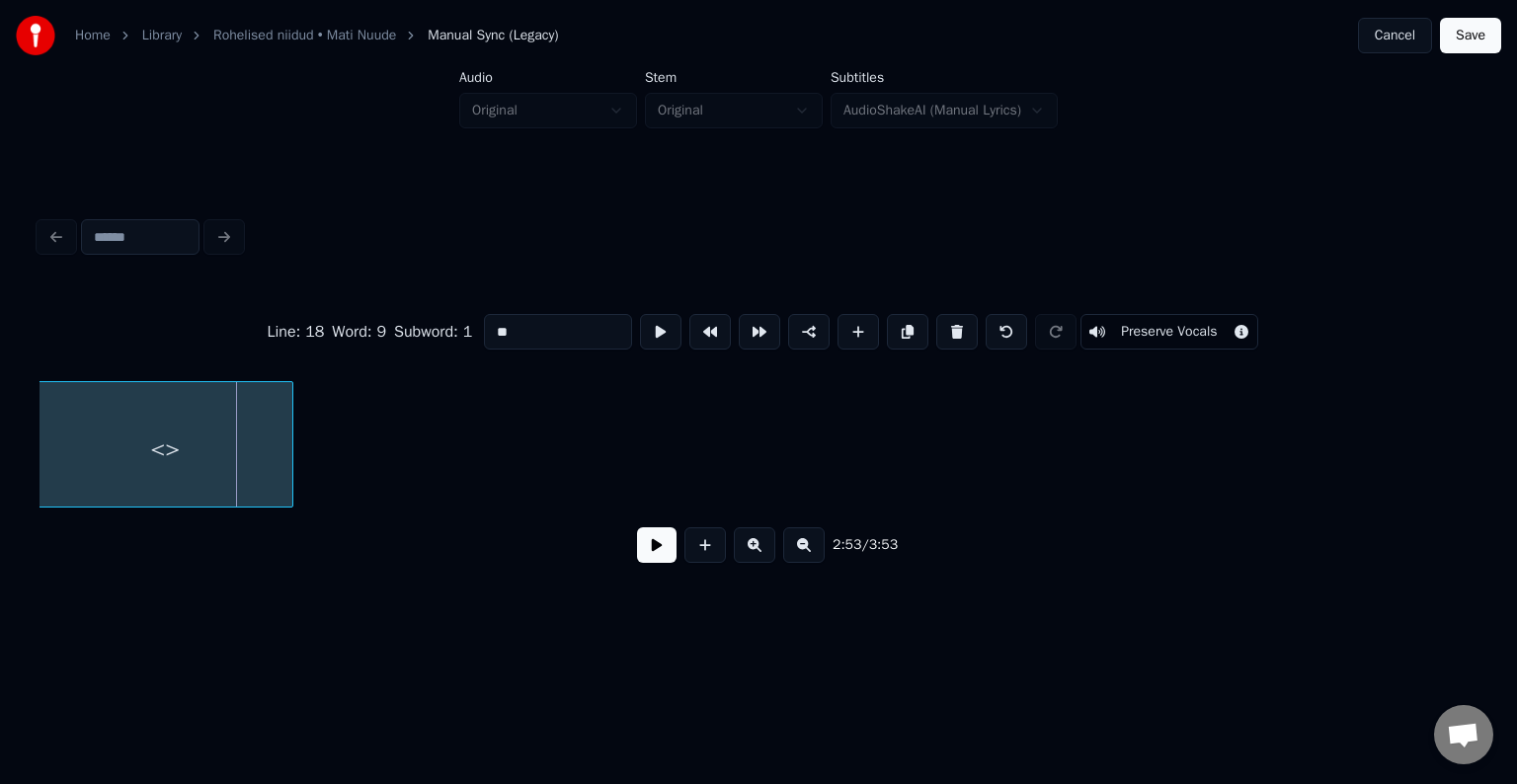 scroll, scrollTop: 0, scrollLeft: 110892, axis: horizontal 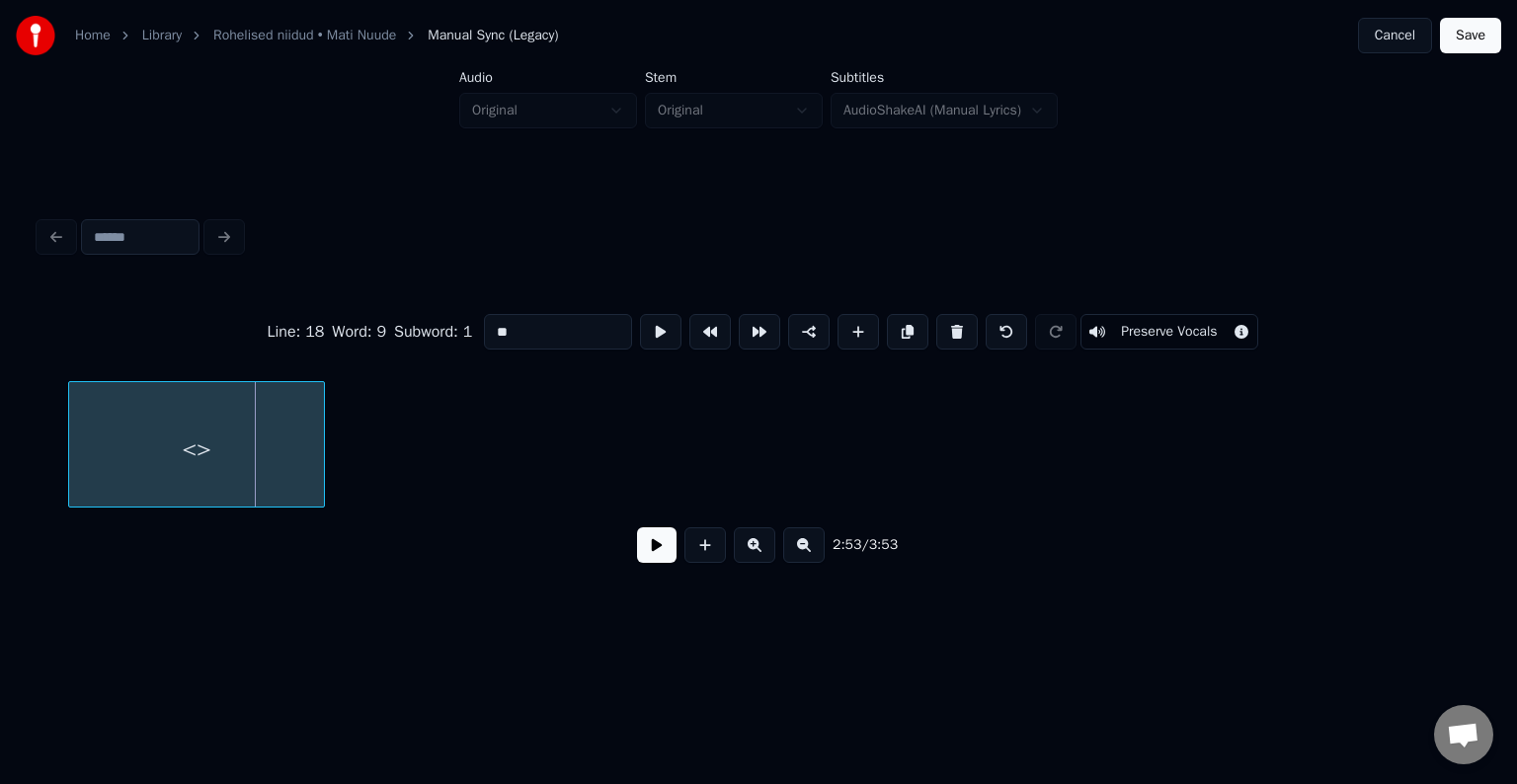 click on "<>" at bounding box center (197, 449) 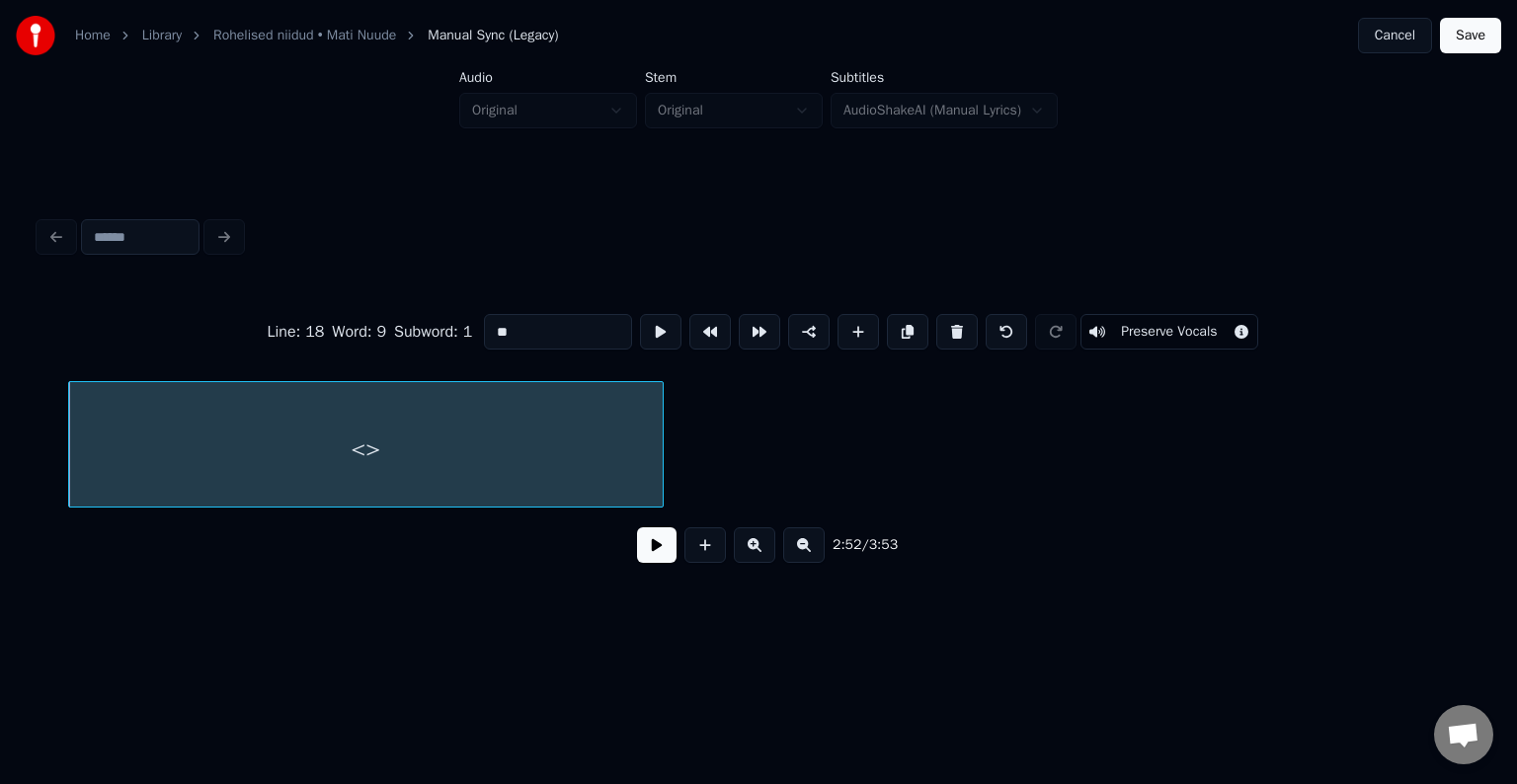 click at bounding box center [660, 444] 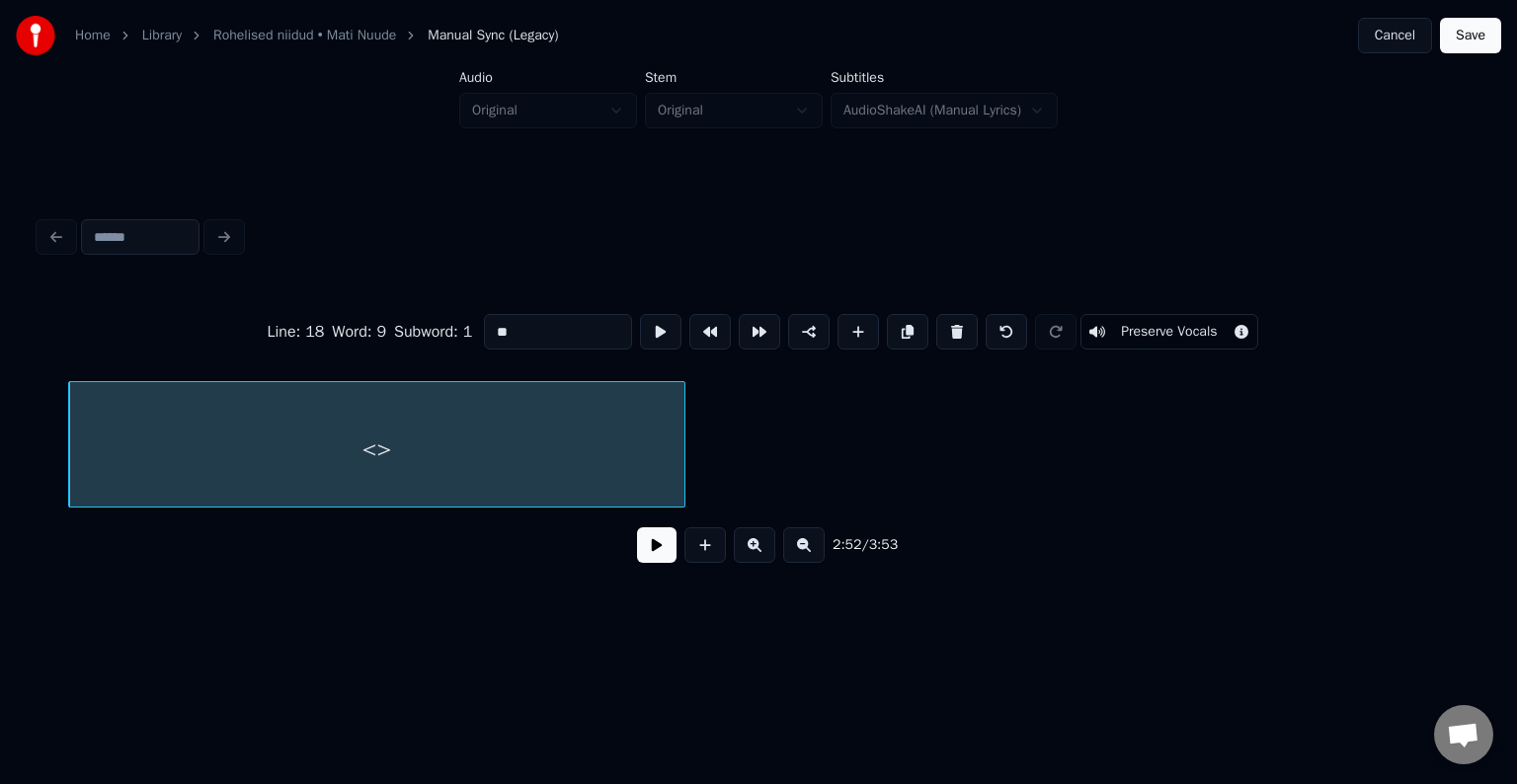click on "<>" at bounding box center [376, 449] 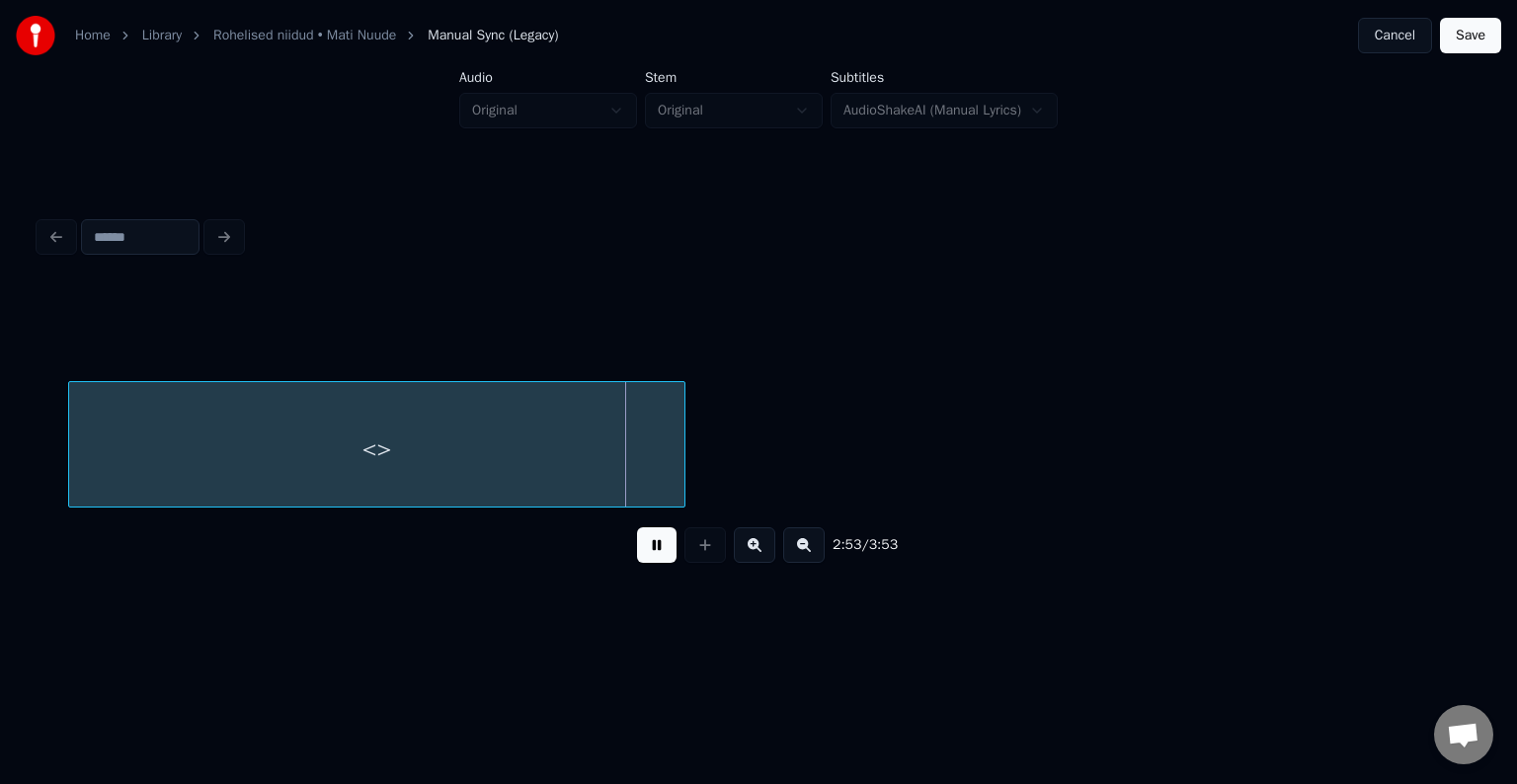 click at bounding box center [657, 545] 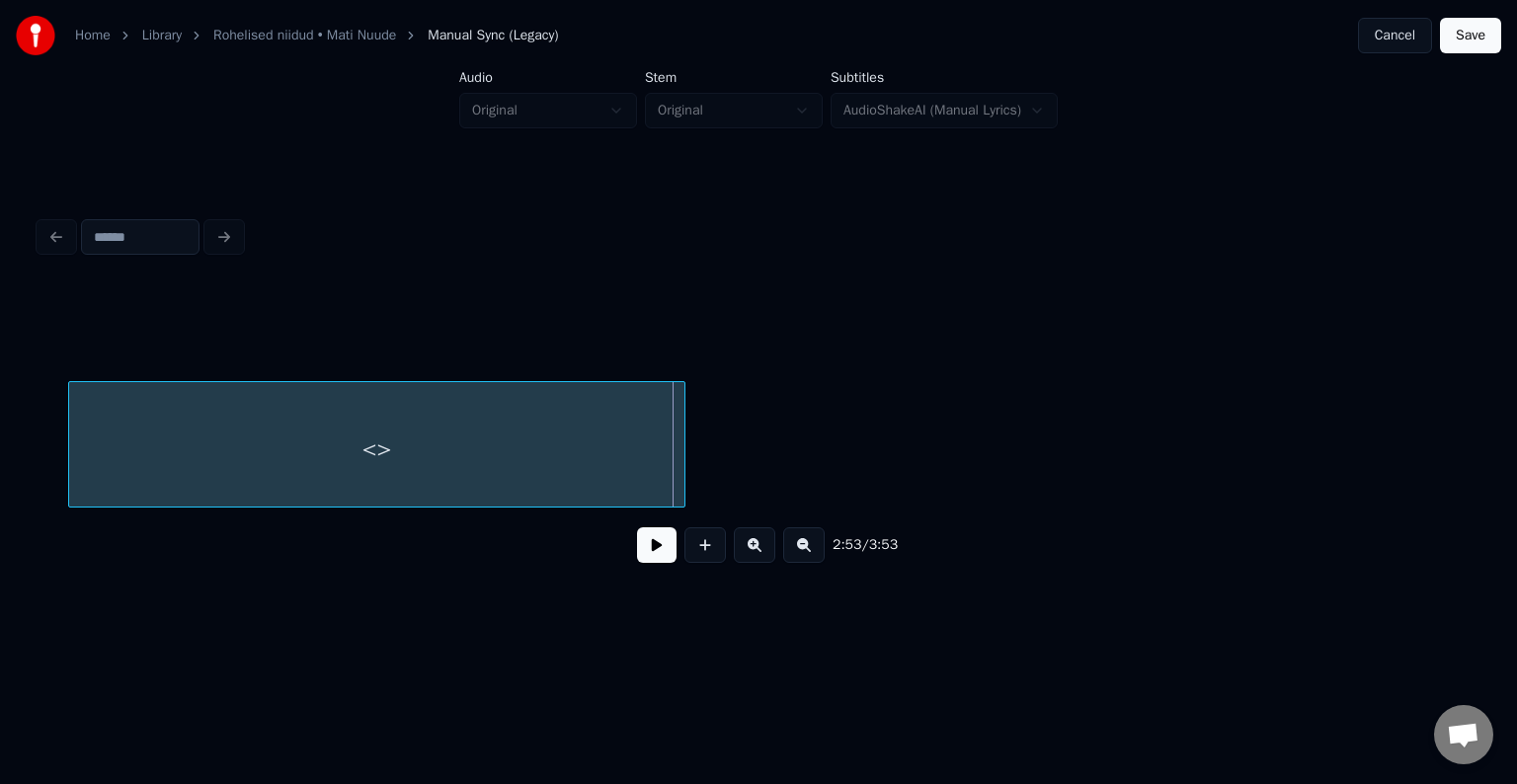 click on "<>" at bounding box center (376, 449) 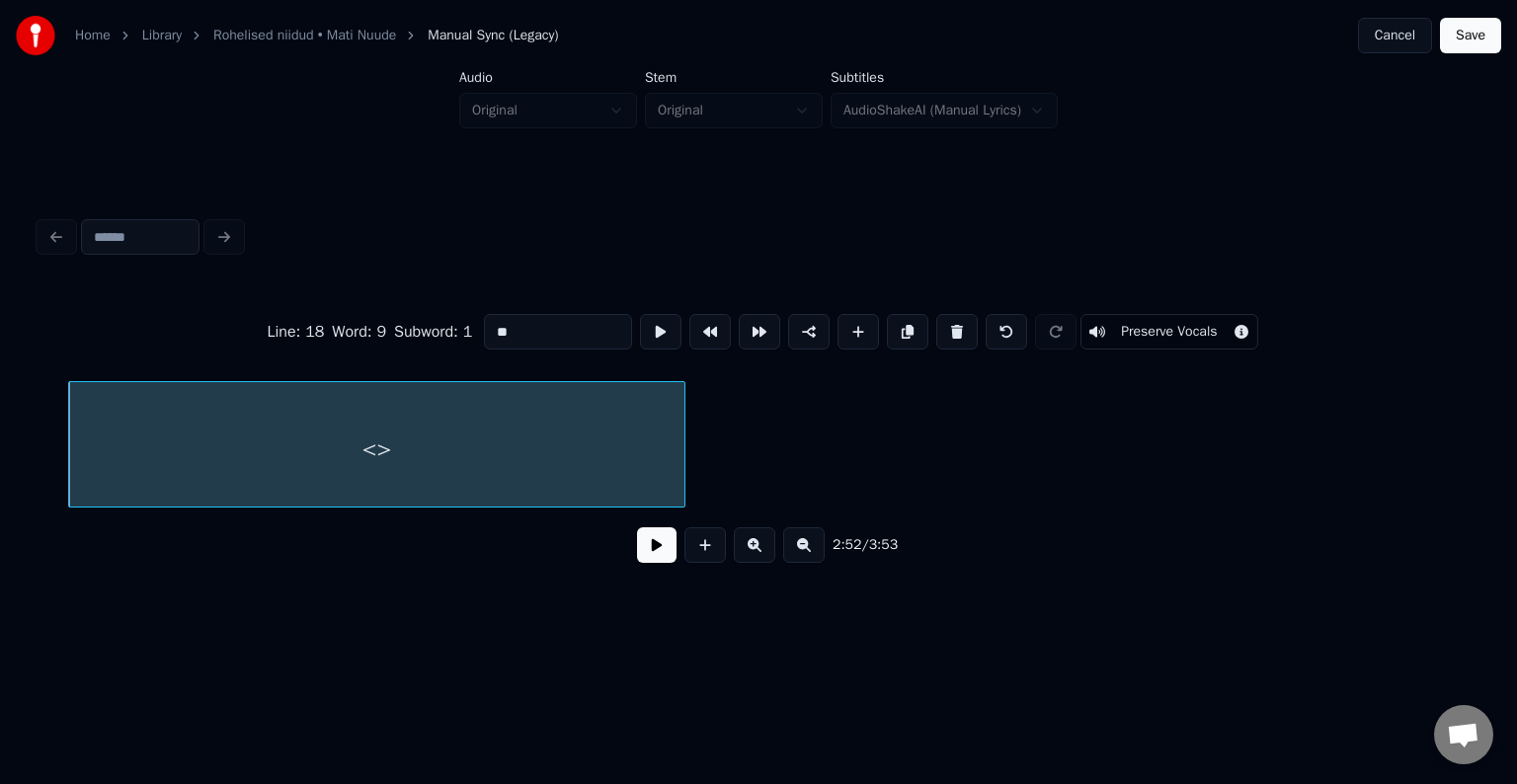 click on "**" at bounding box center (558, 332) 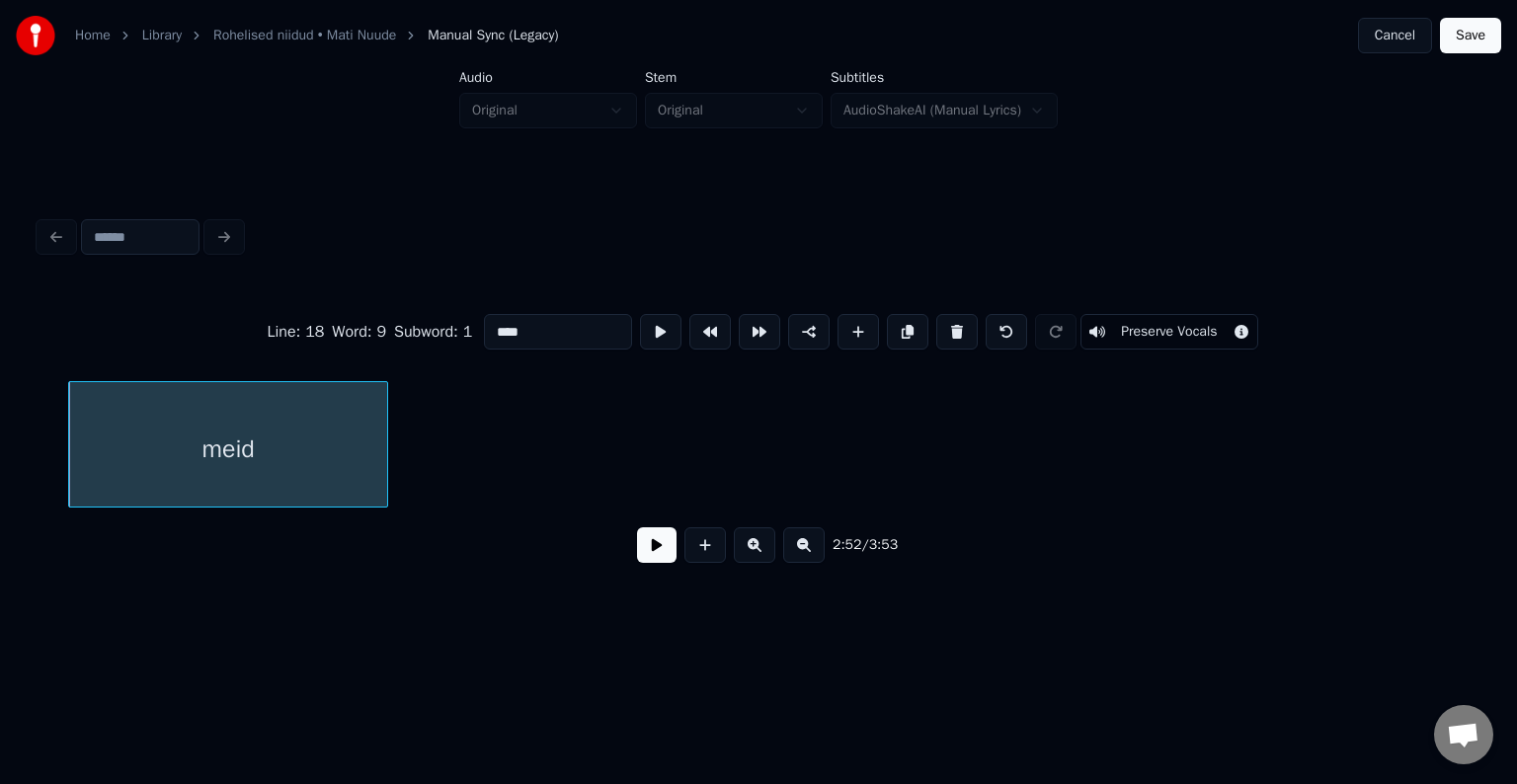click at bounding box center (384, 444) 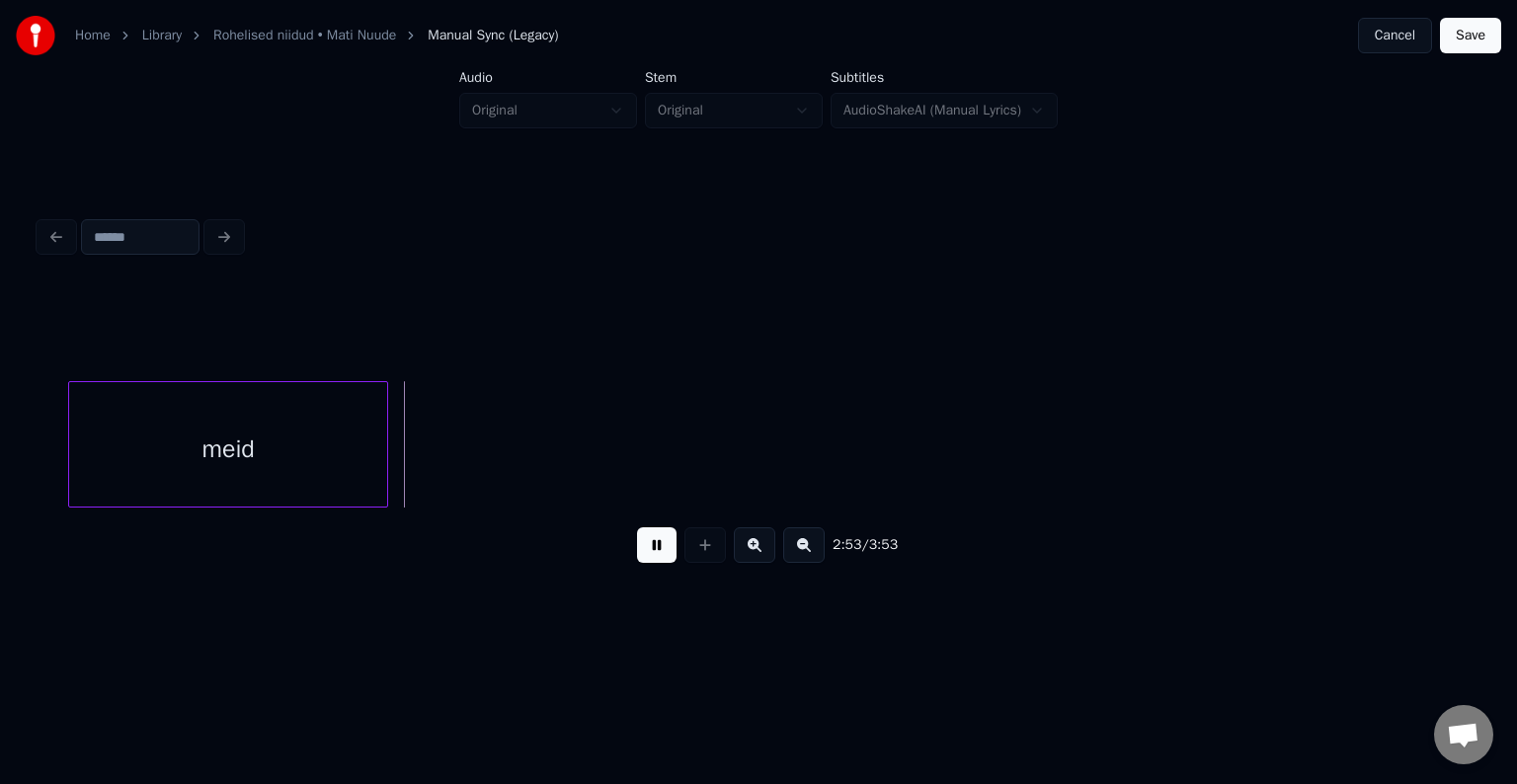 click at bounding box center [657, 545] 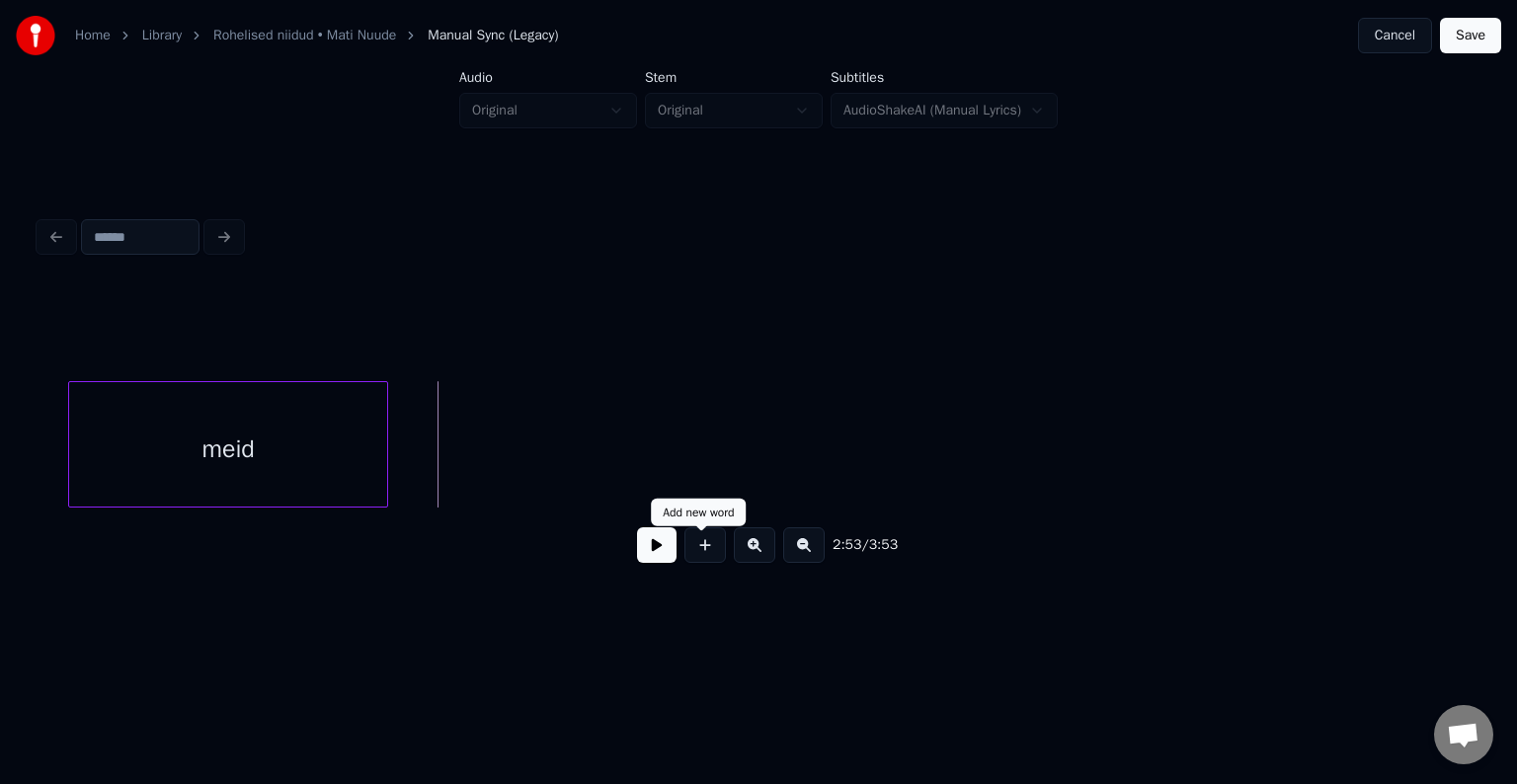 click at bounding box center (705, 545) 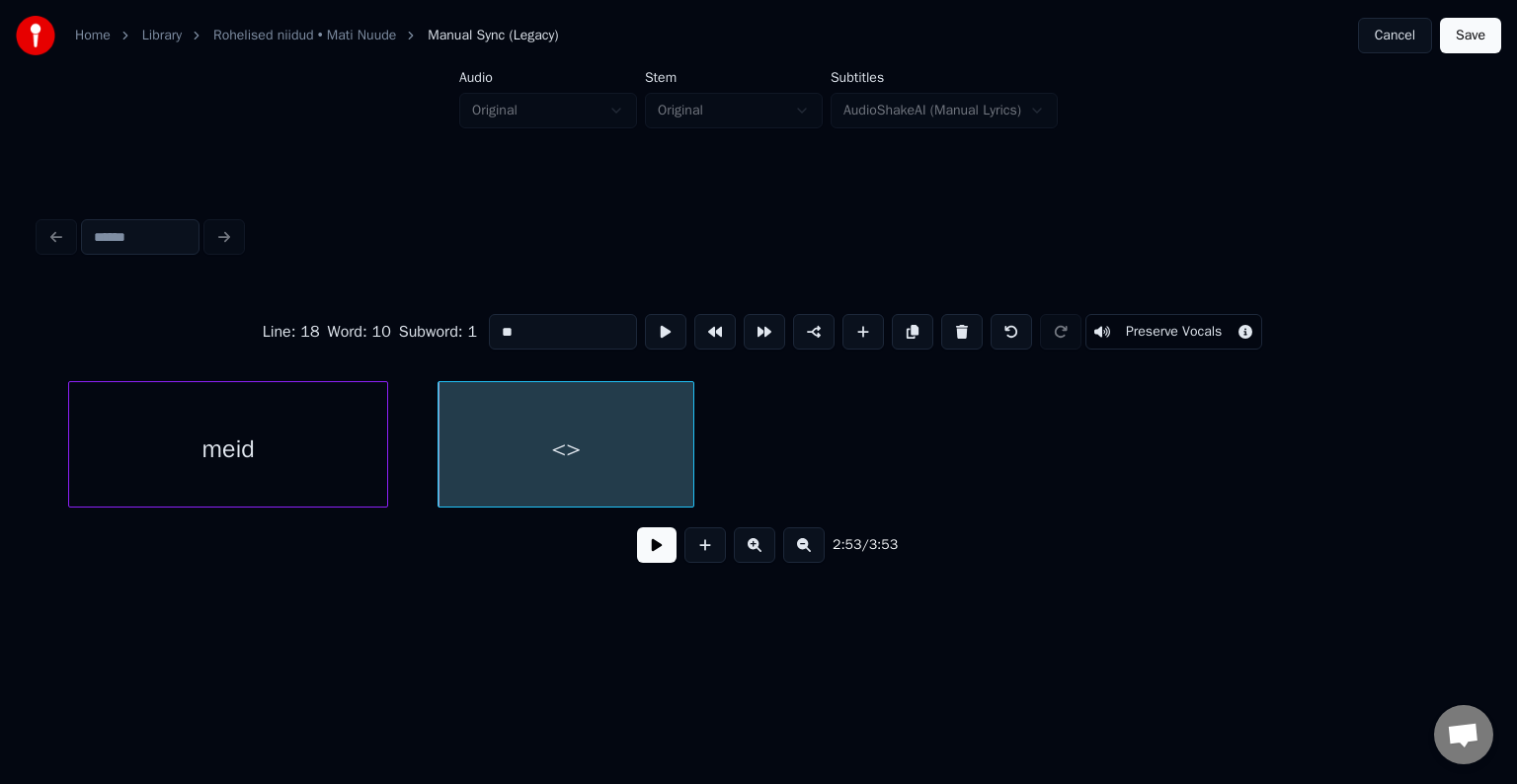 click at bounding box center (657, 545) 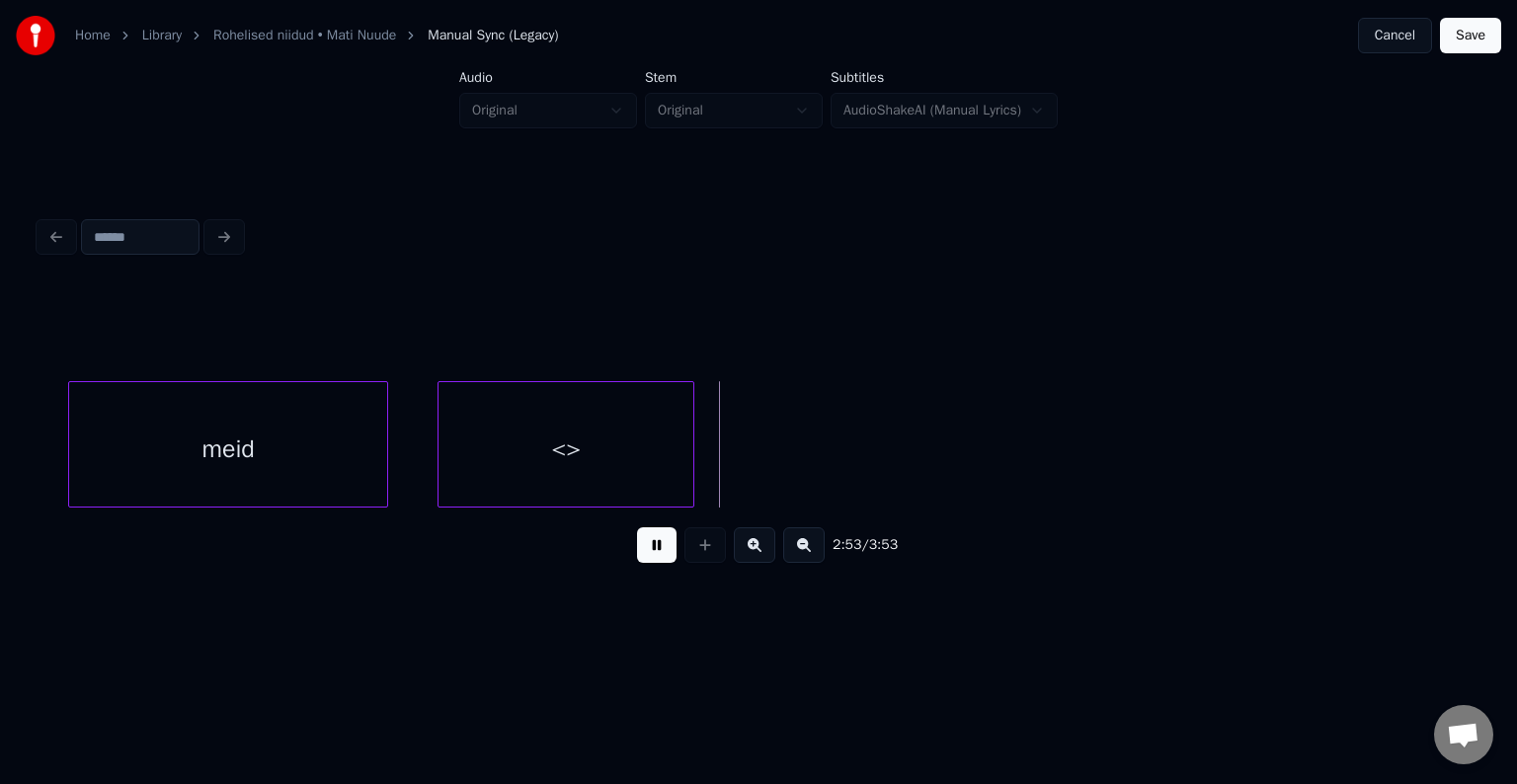 click at bounding box center (657, 545) 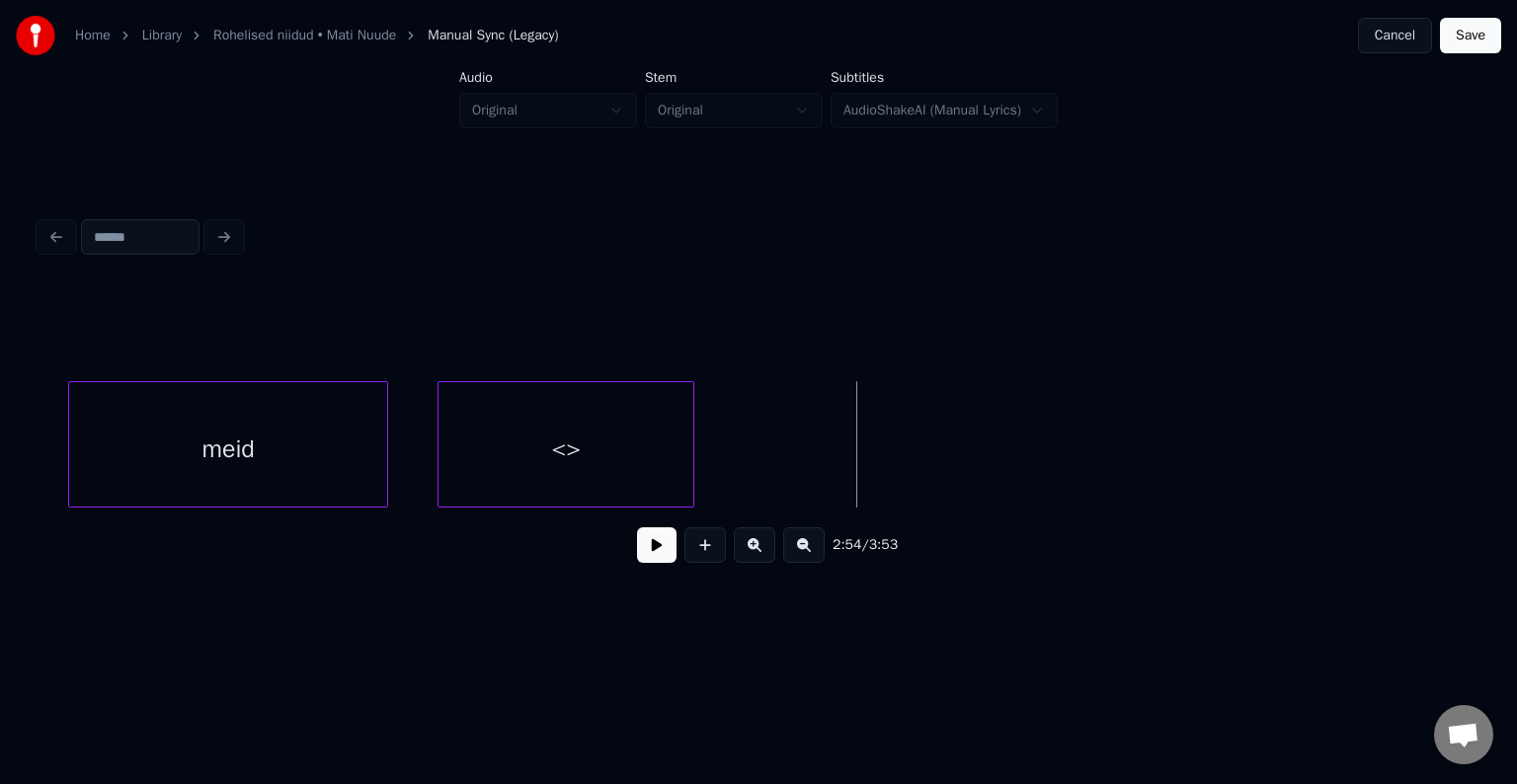 click on "<>" at bounding box center (566, 449) 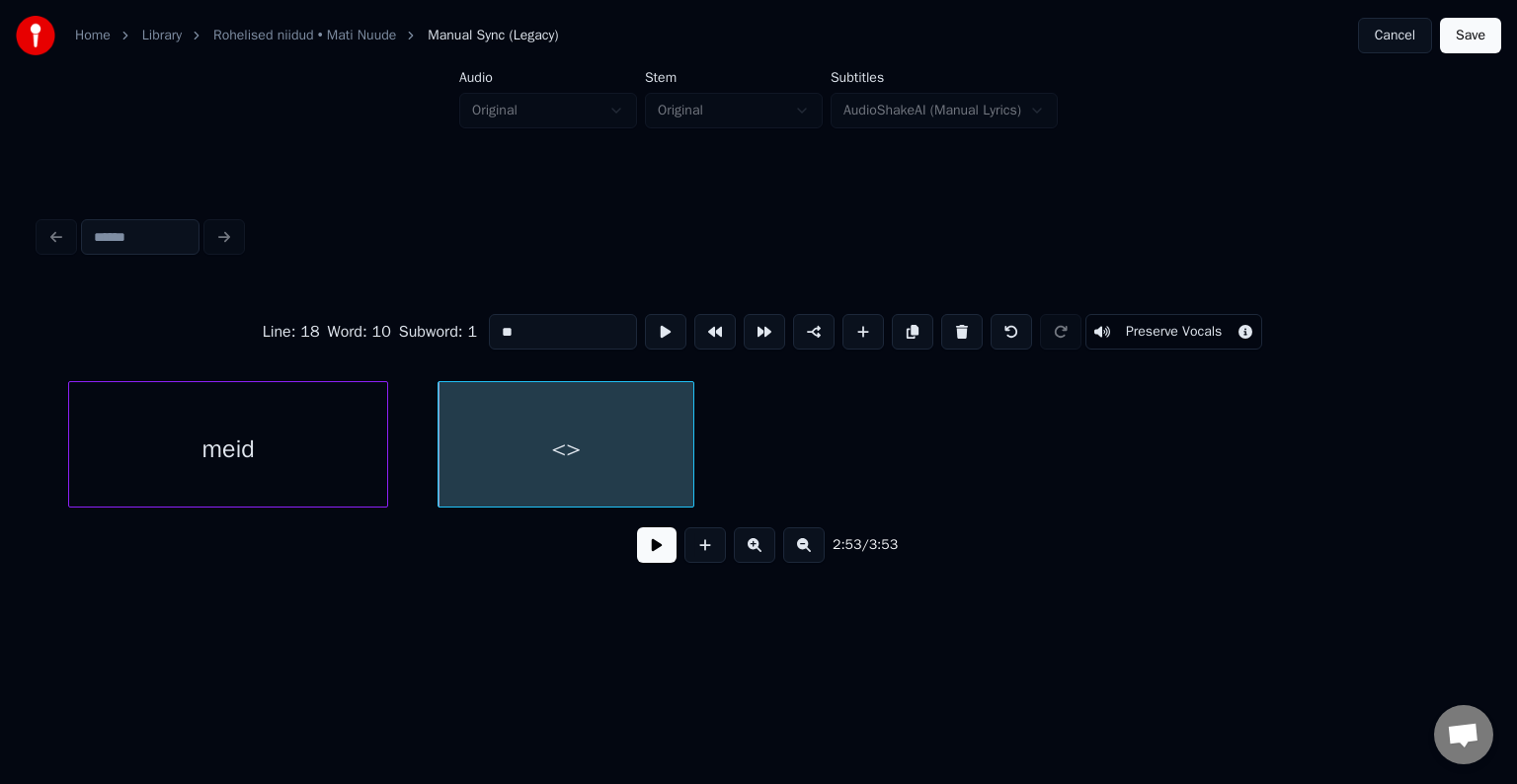 drag, startPoint x: 538, startPoint y: 333, endPoint x: 423, endPoint y: 304, distance: 118.60017 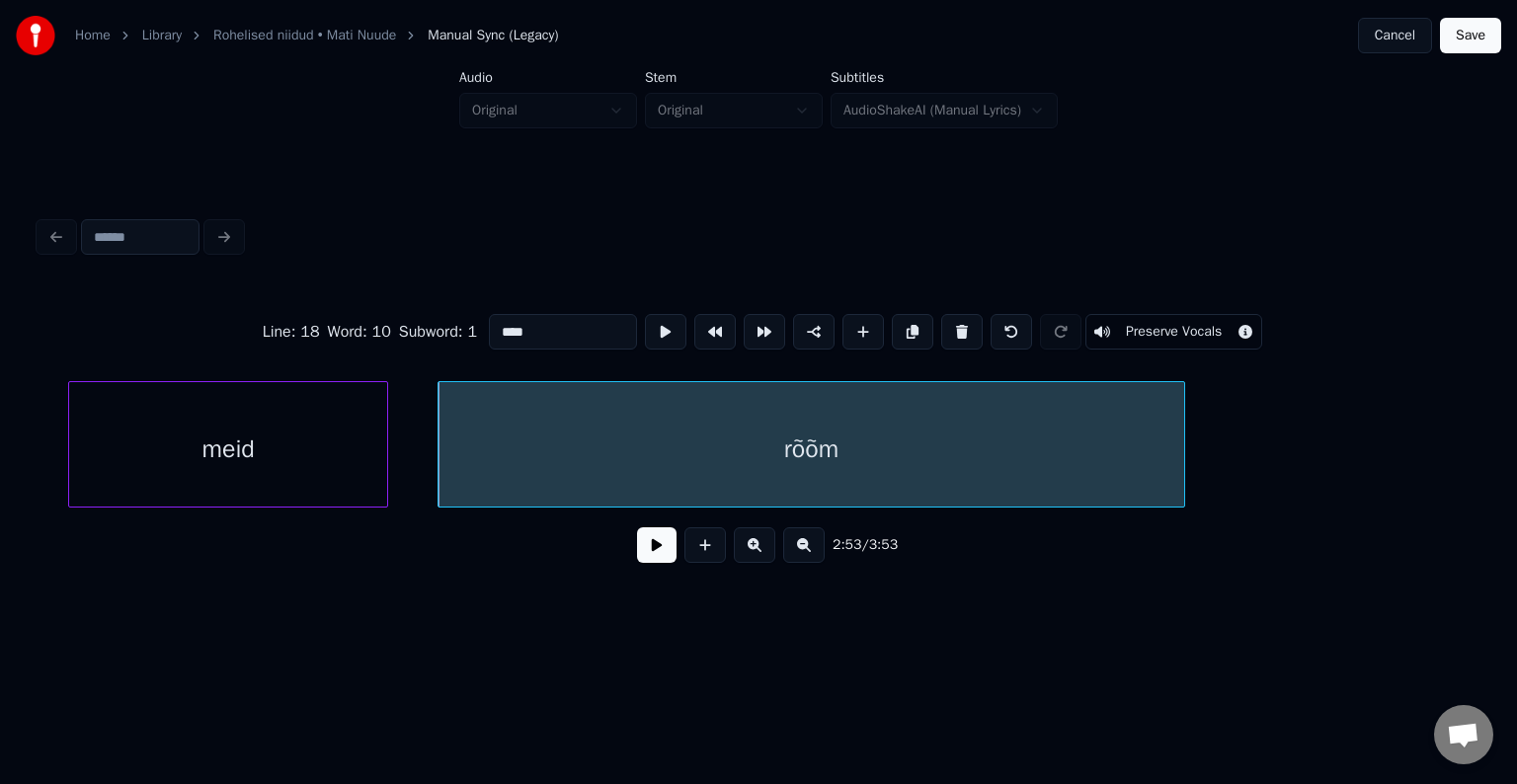 click at bounding box center (1181, 444) 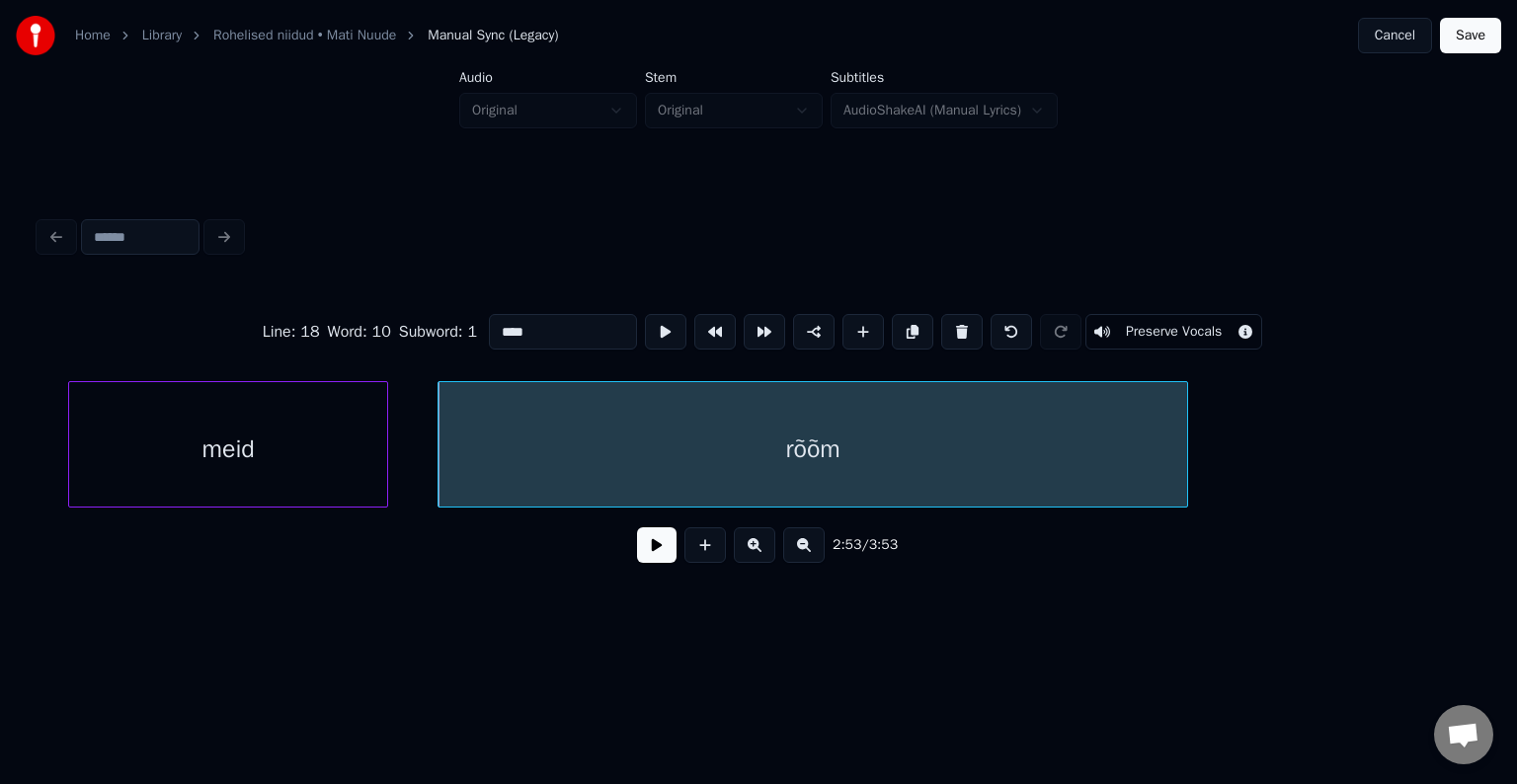 click on "rõõm" at bounding box center (813, 449) 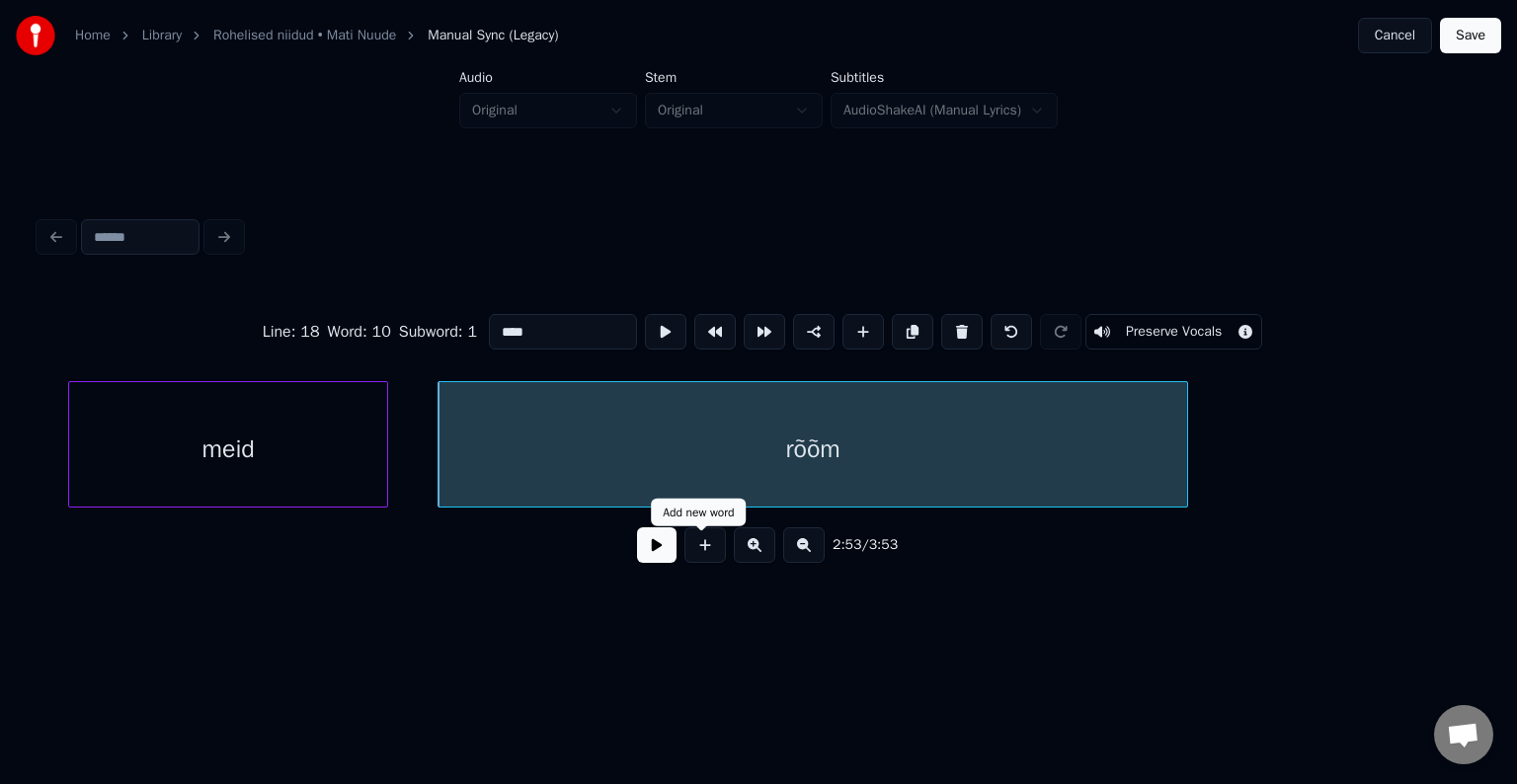 type on "****" 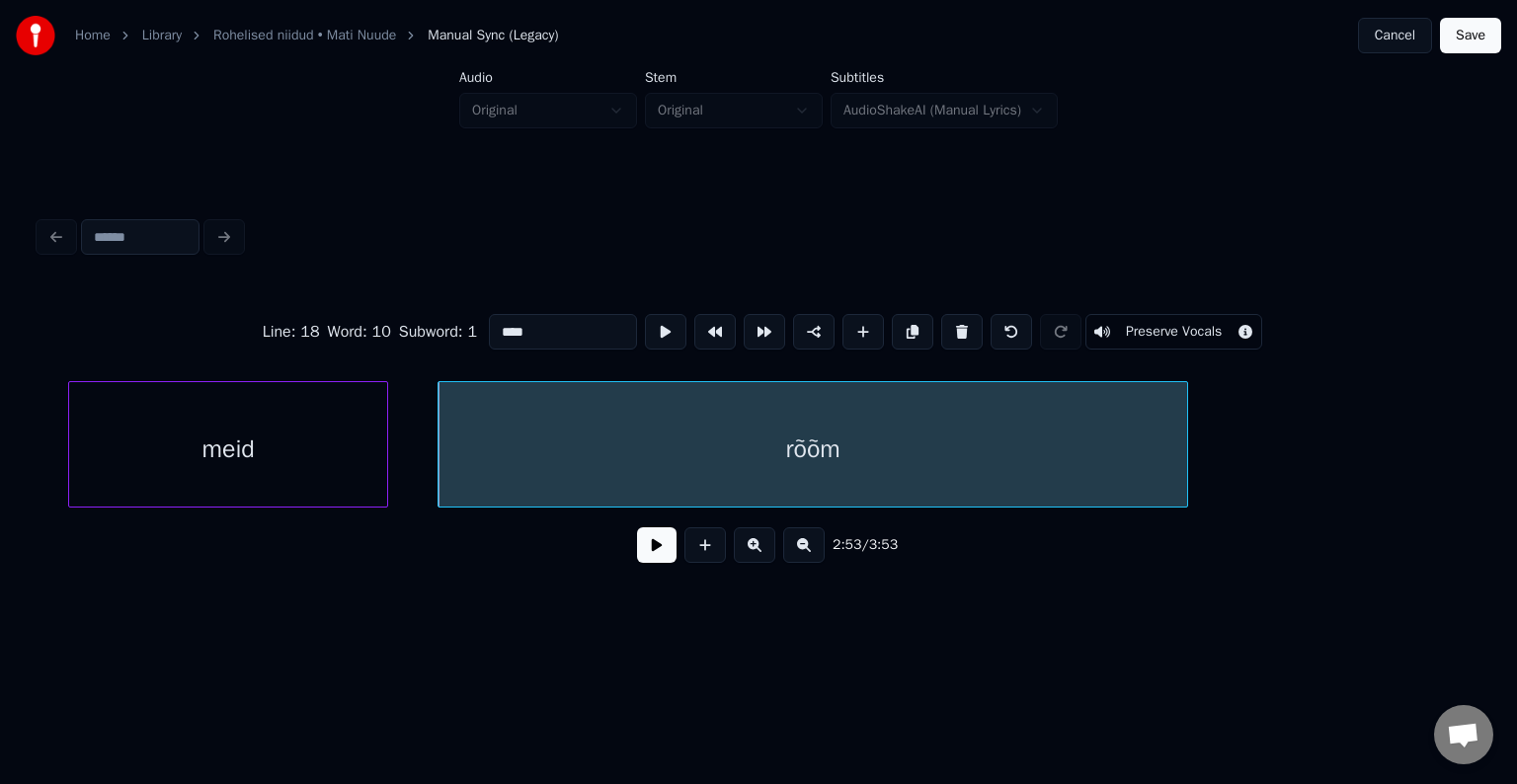 click at bounding box center (657, 545) 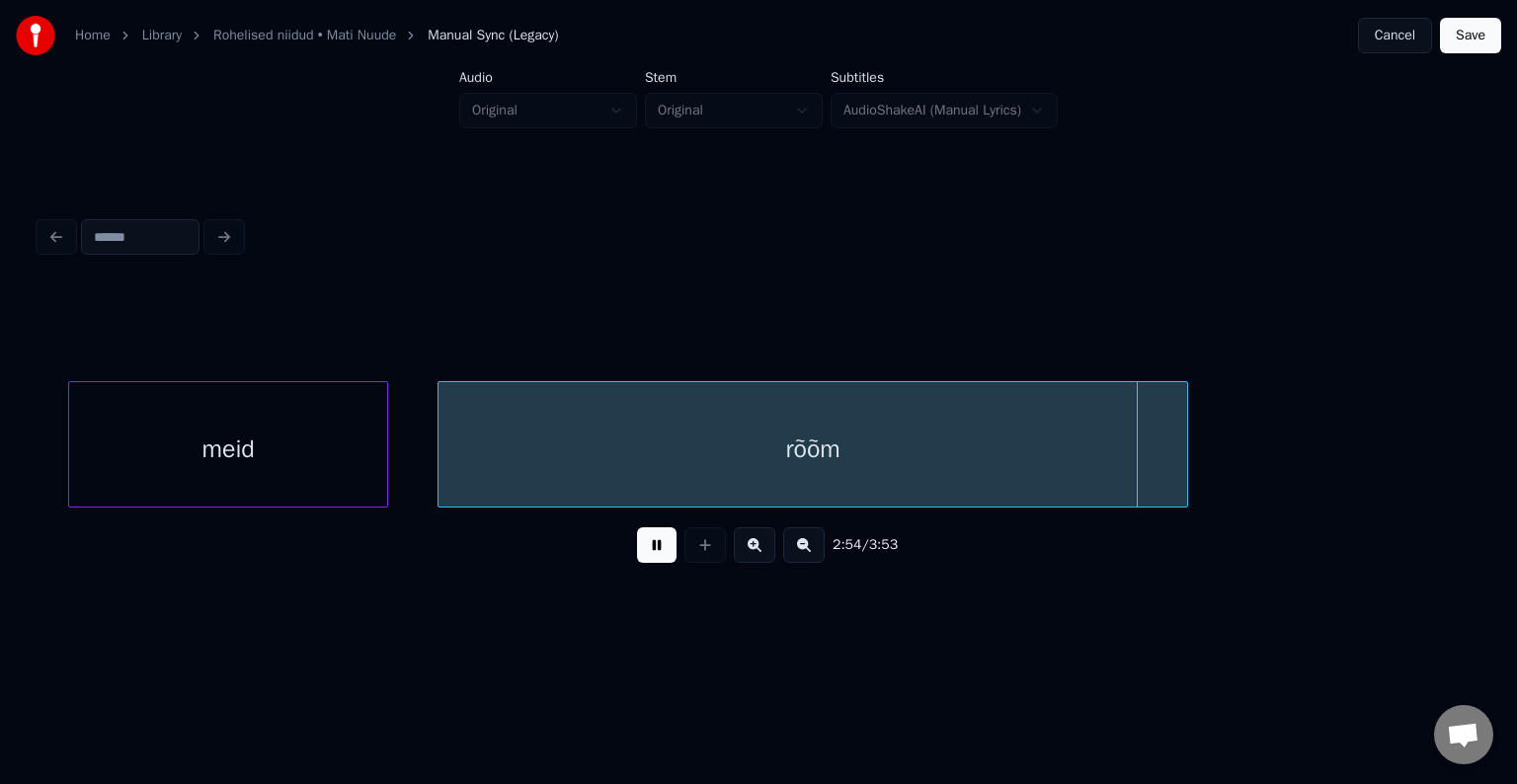 drag, startPoint x: 649, startPoint y: 547, endPoint x: 664, endPoint y: 547, distance: 15 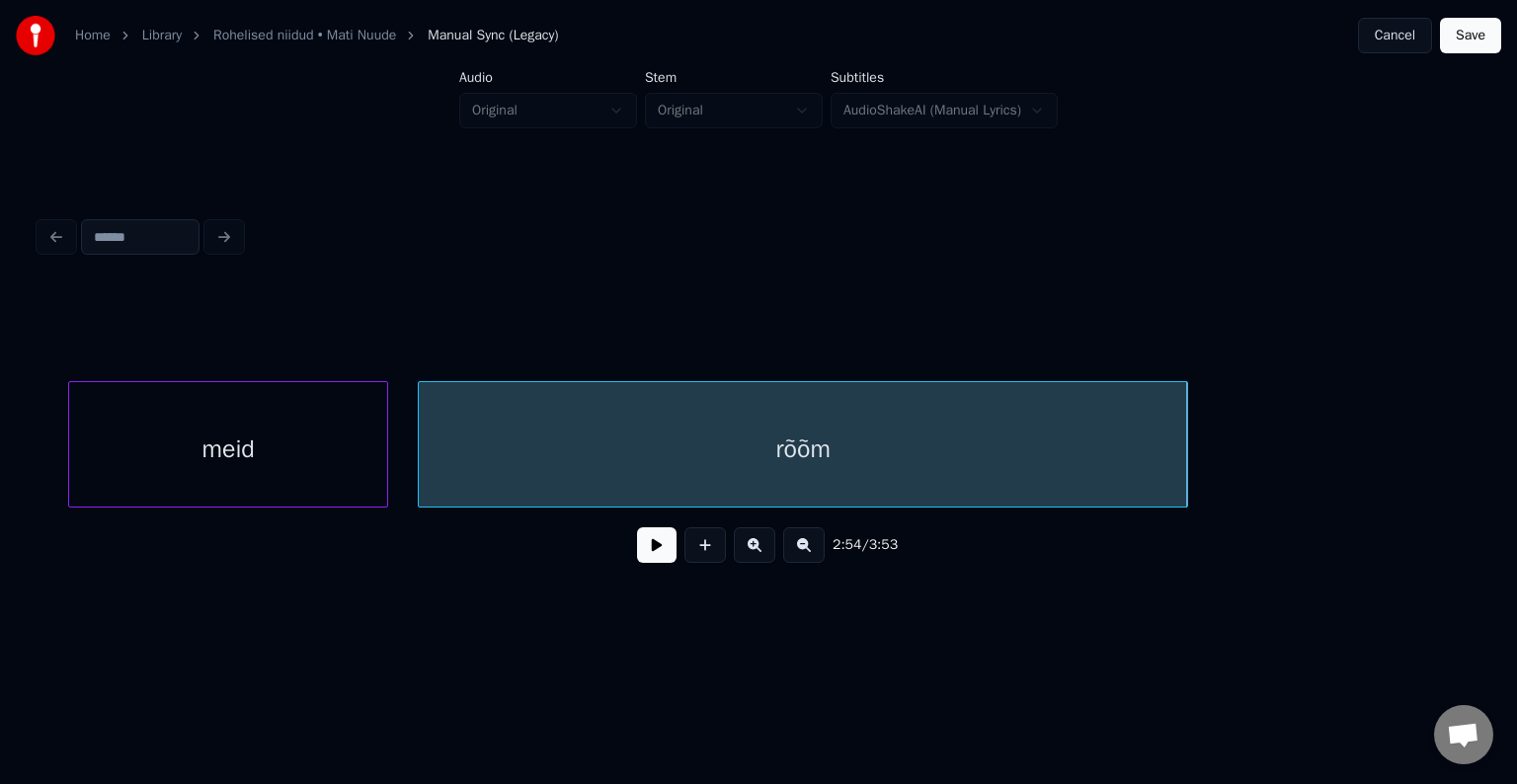 click at bounding box center [422, 444] 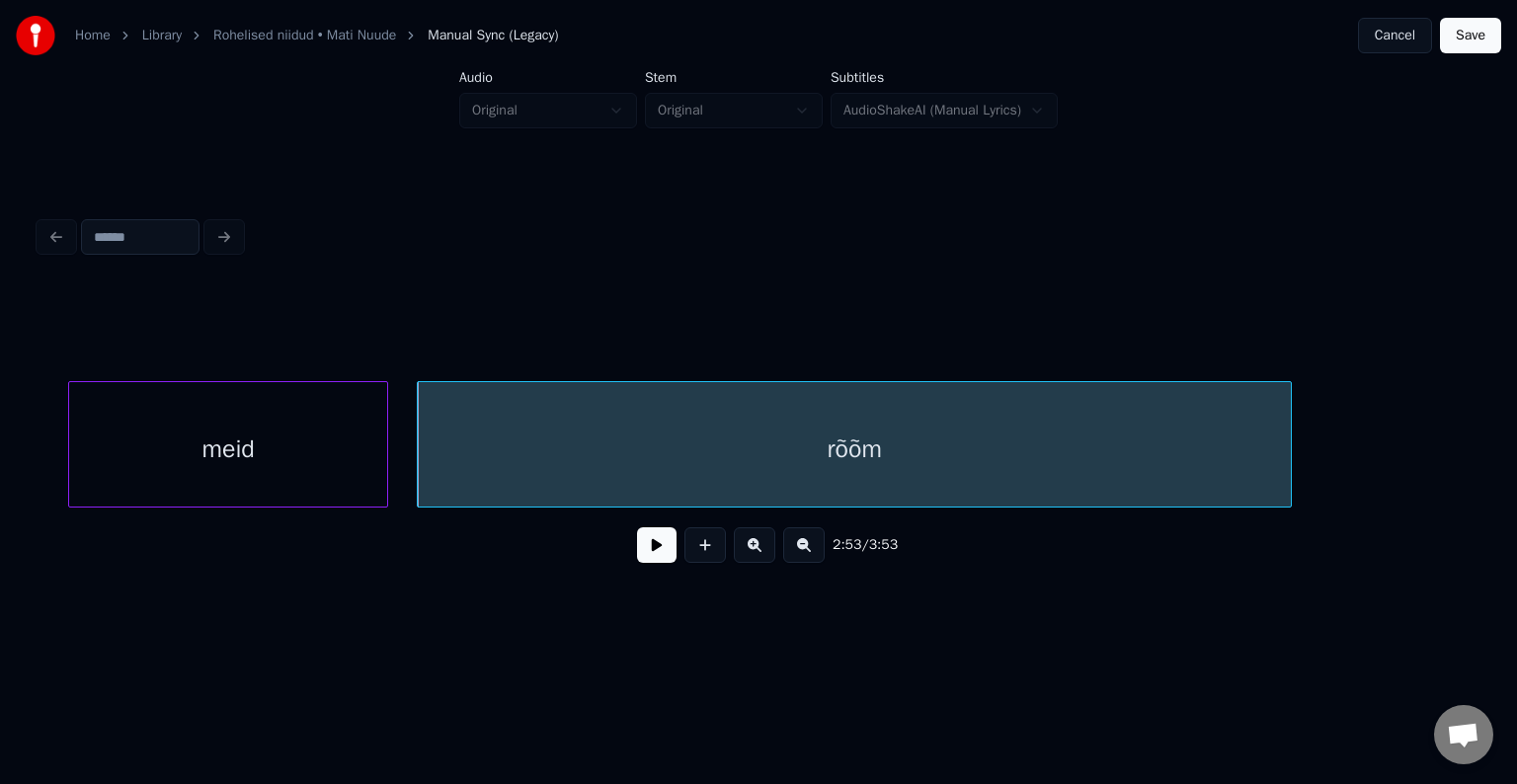 click at bounding box center [1288, 444] 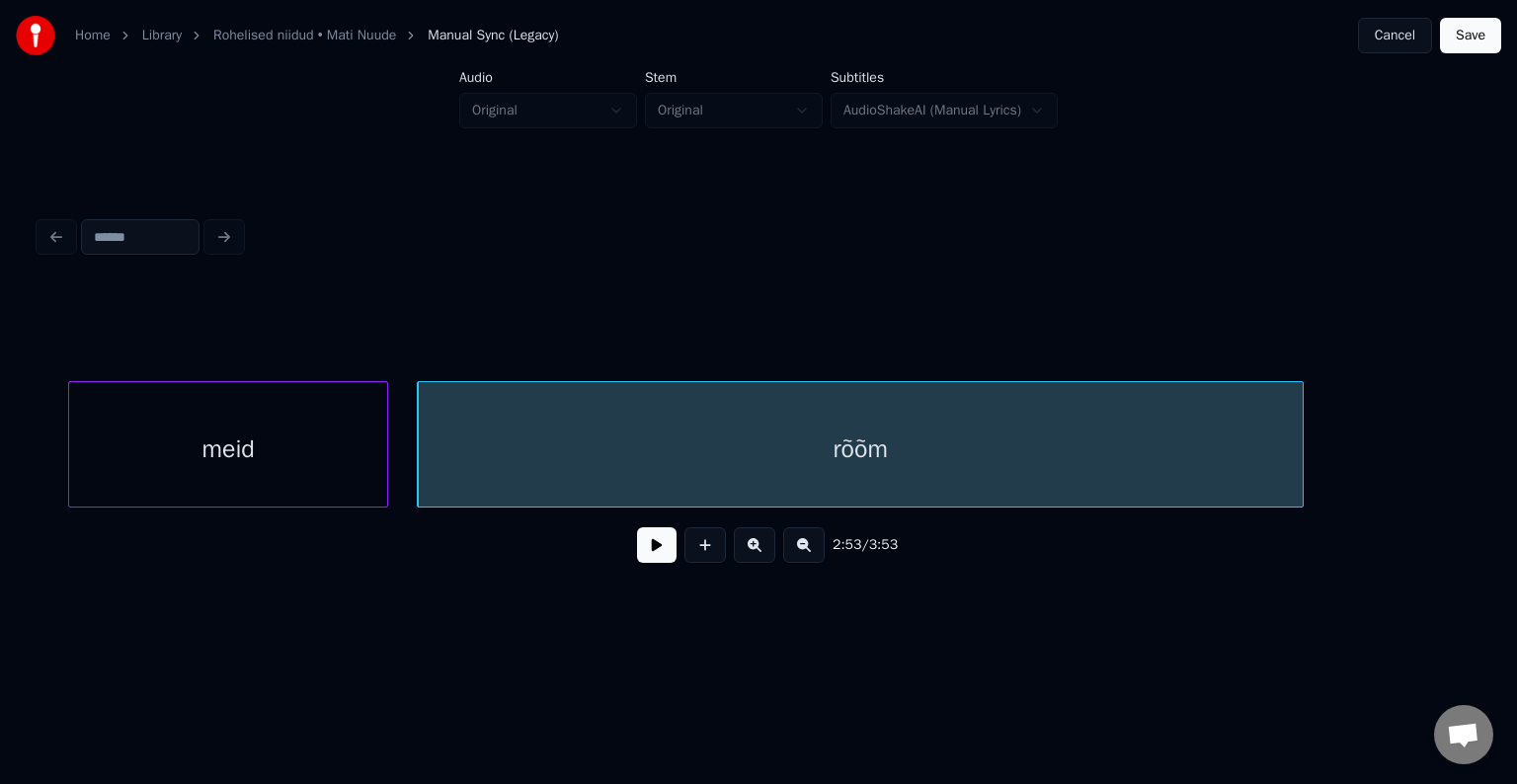 click at bounding box center (657, 545) 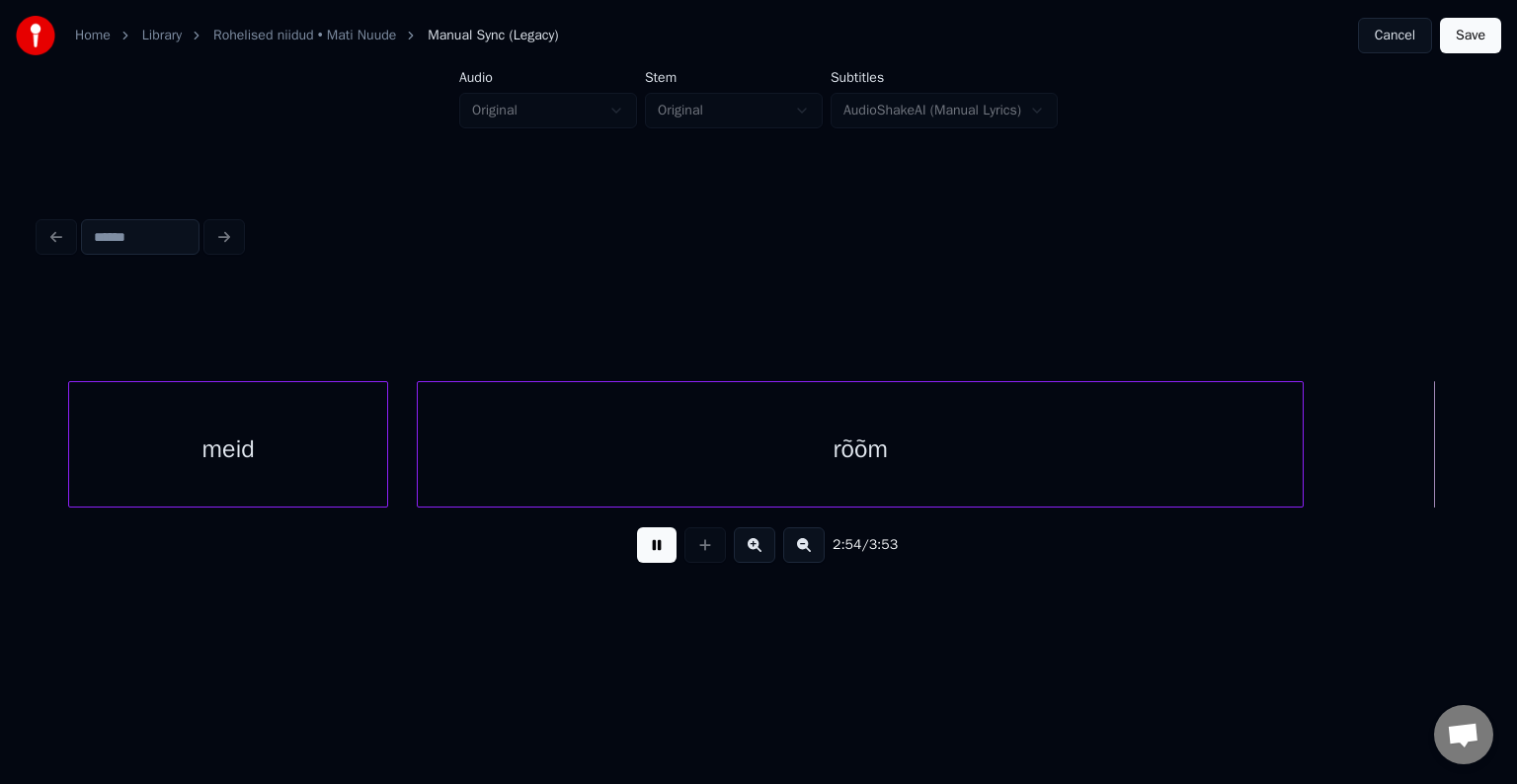 click at bounding box center [657, 545] 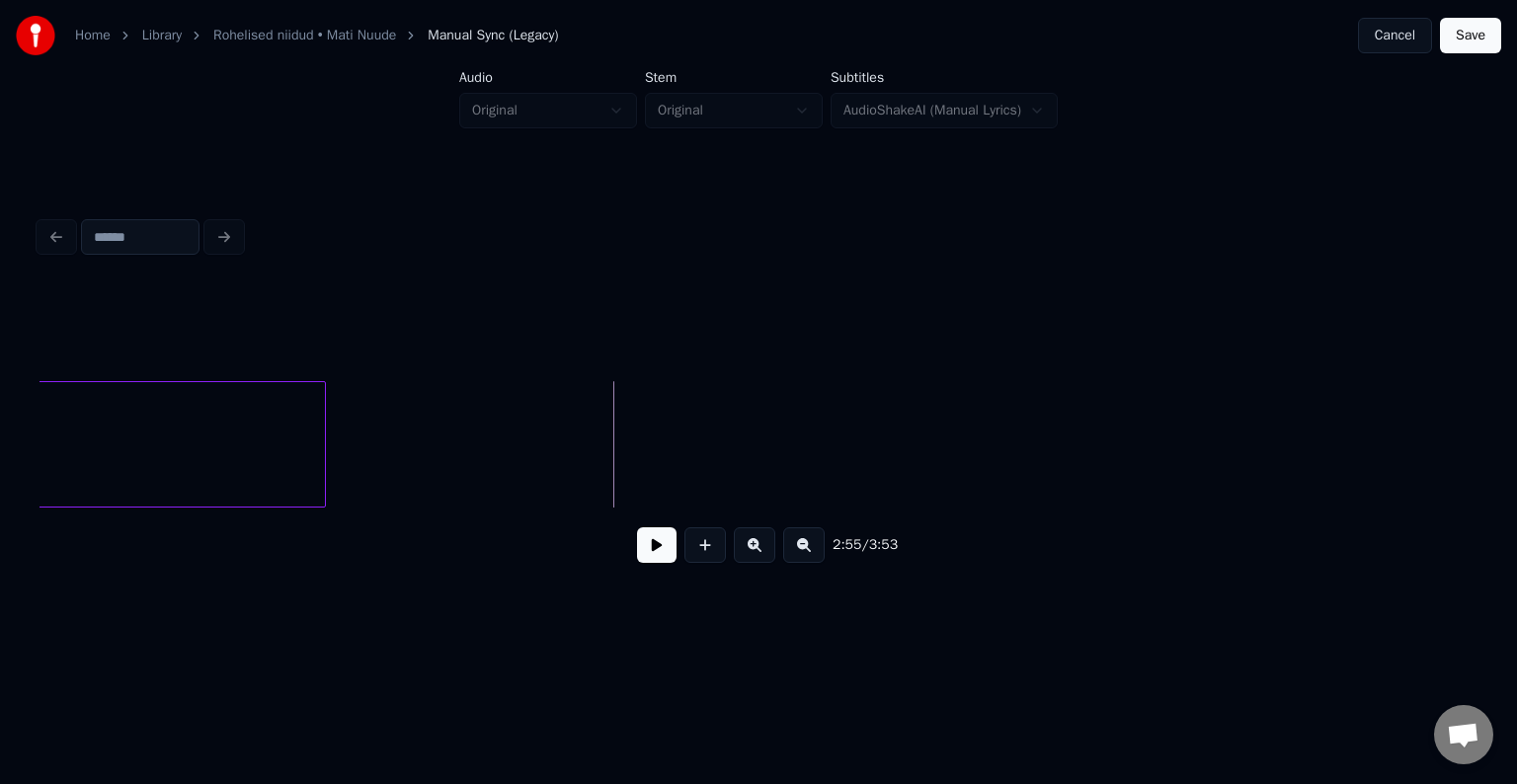 scroll, scrollTop: 0, scrollLeft: 111822, axis: horizontal 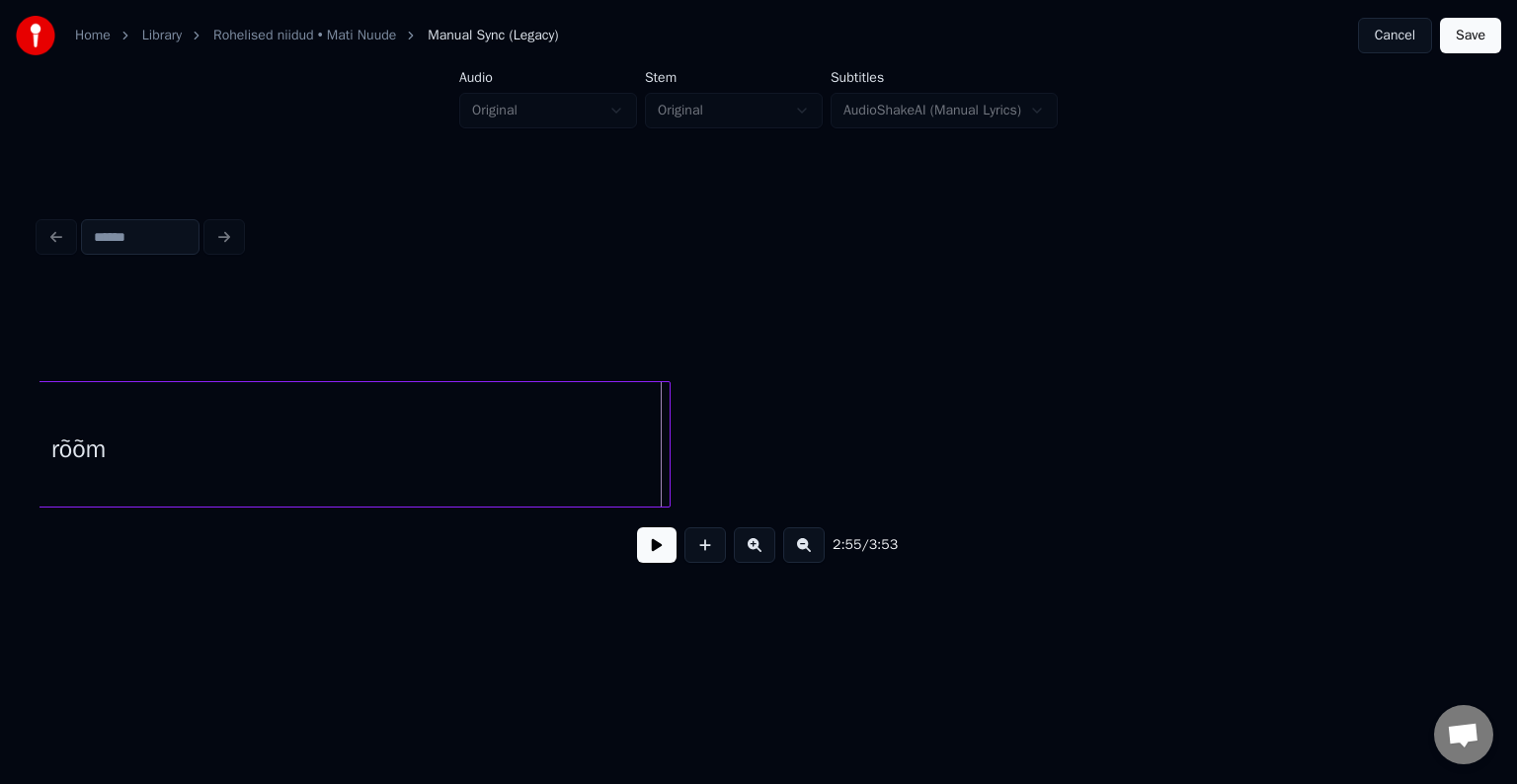 click at bounding box center (667, 444) 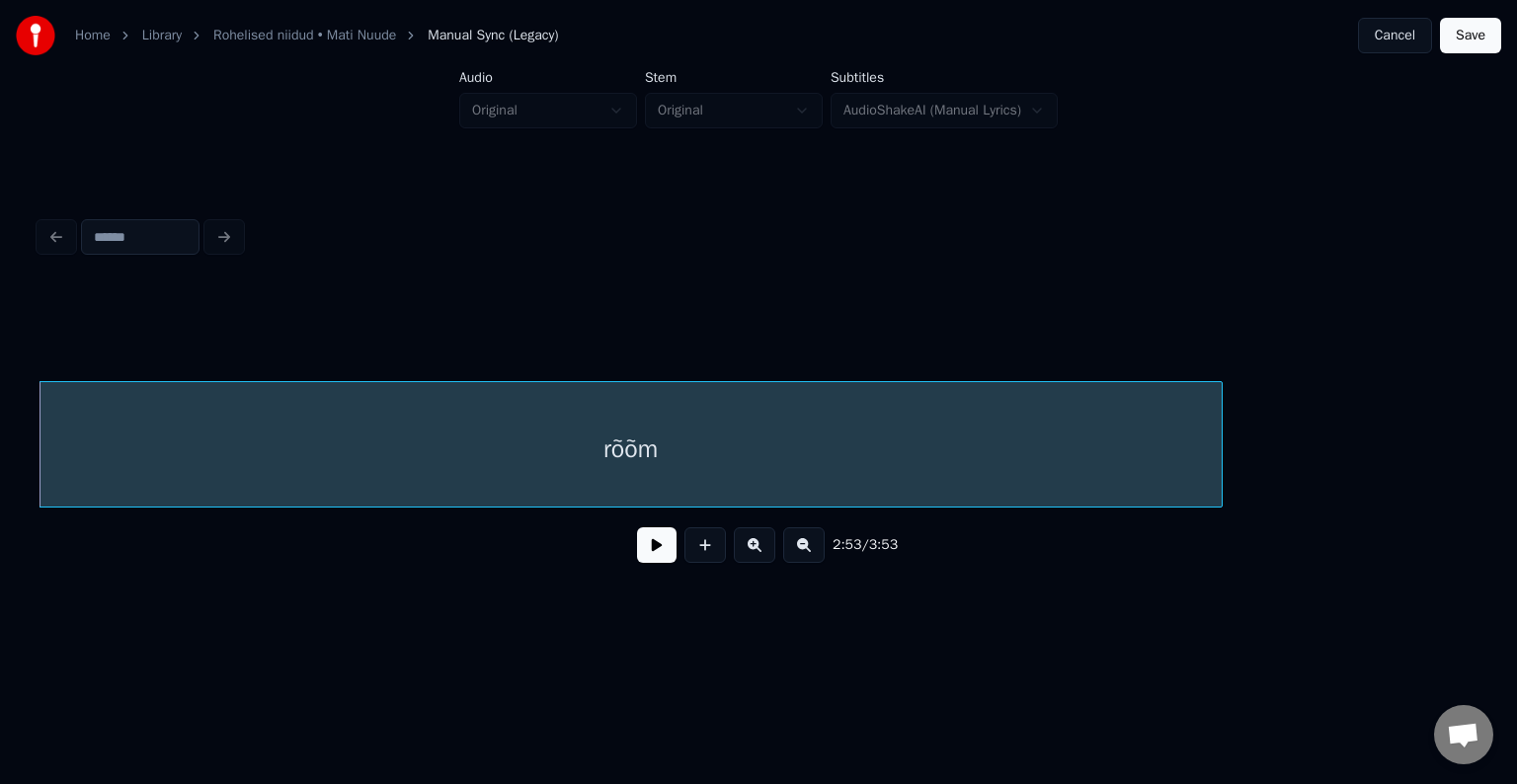 click at bounding box center (657, 545) 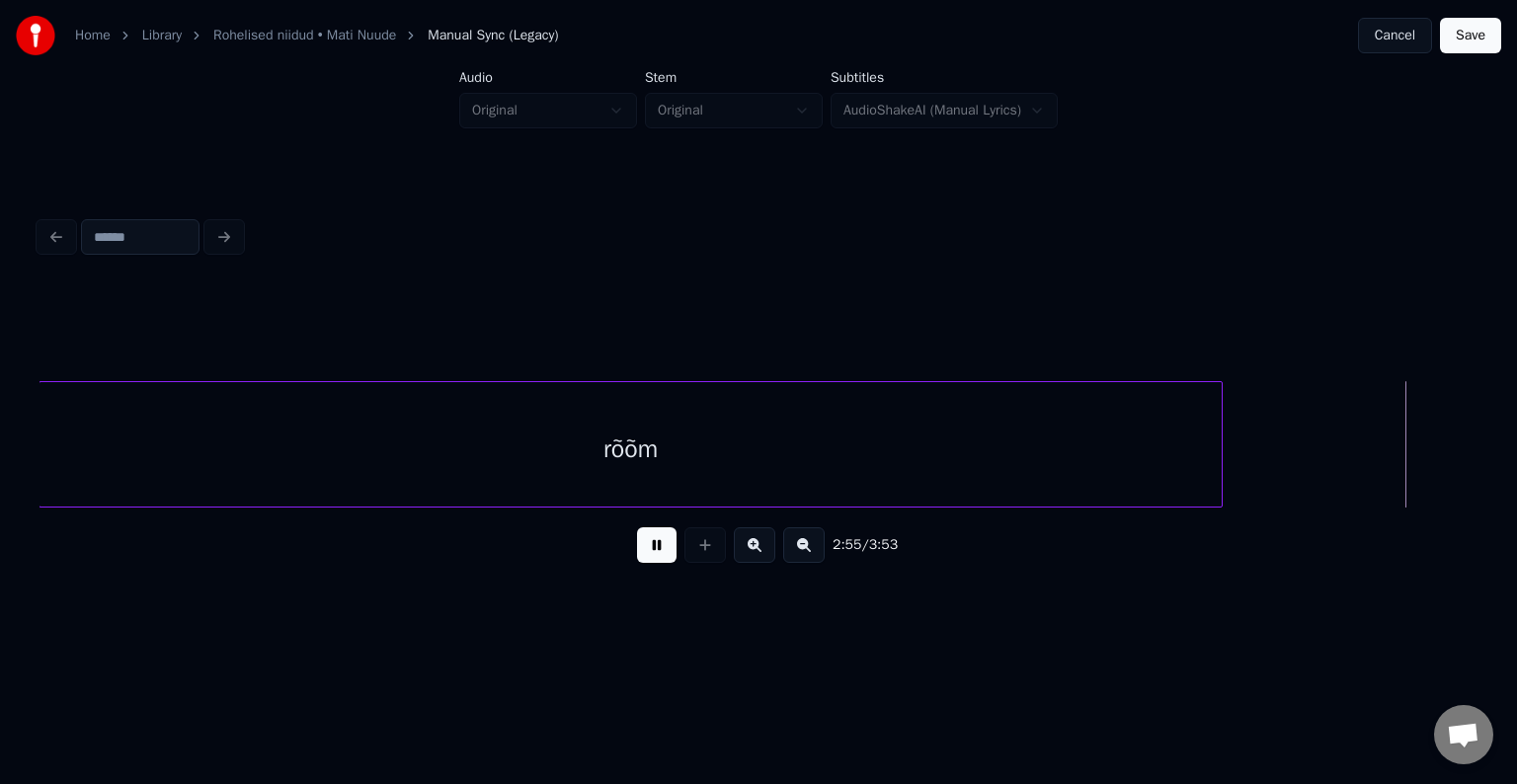click at bounding box center [657, 545] 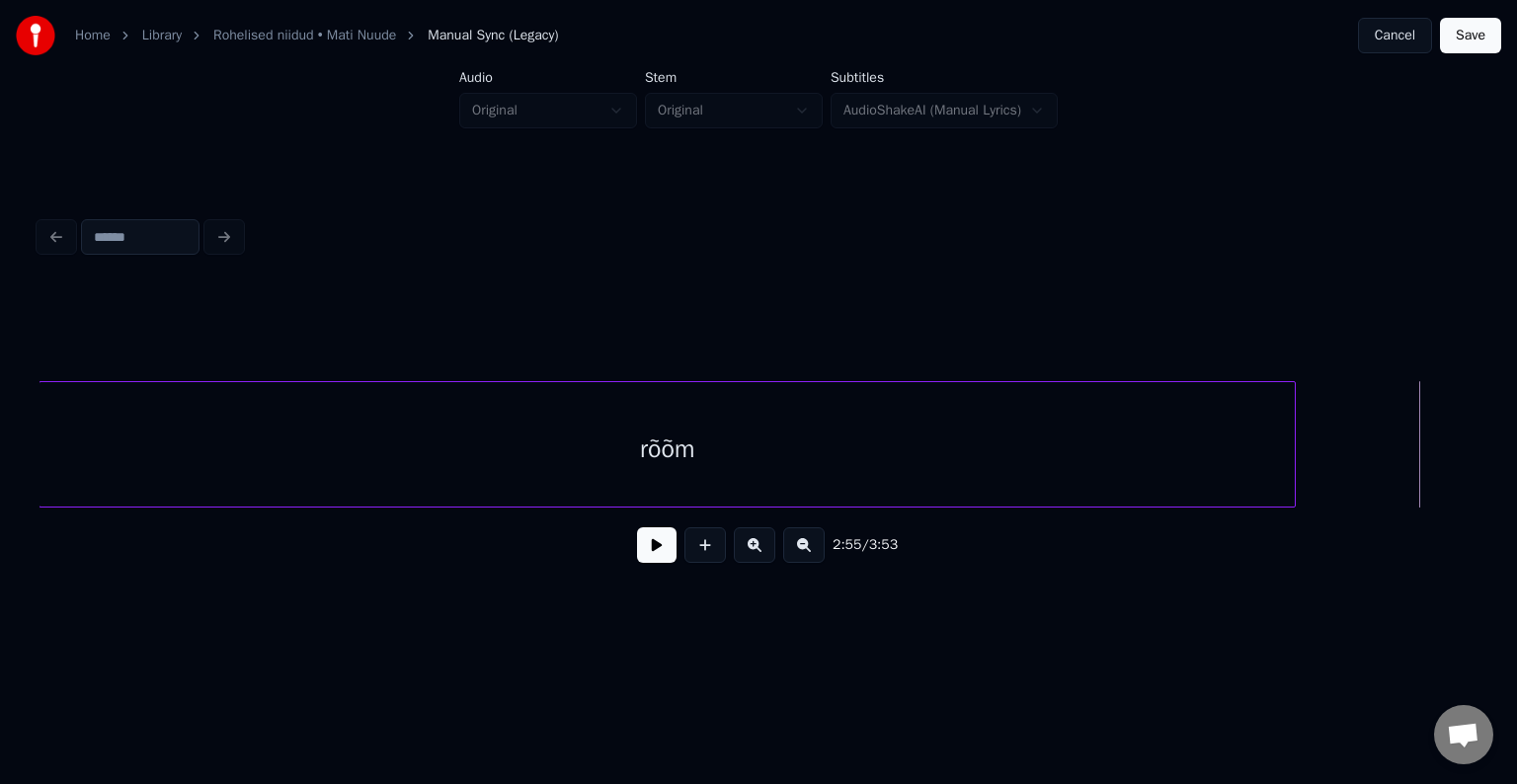 click at bounding box center (1292, 444) 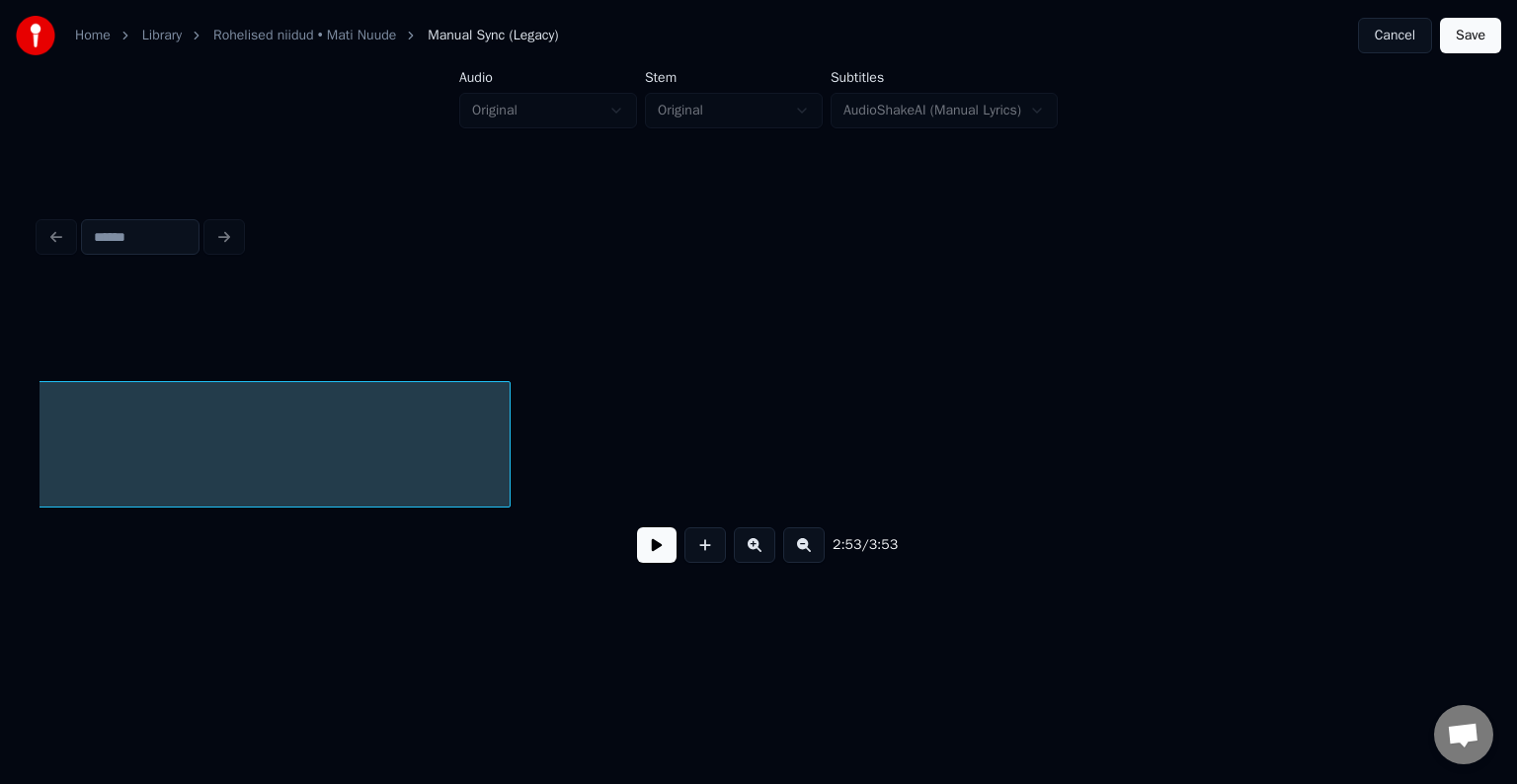 scroll, scrollTop: 0, scrollLeft: 112060, axis: horizontal 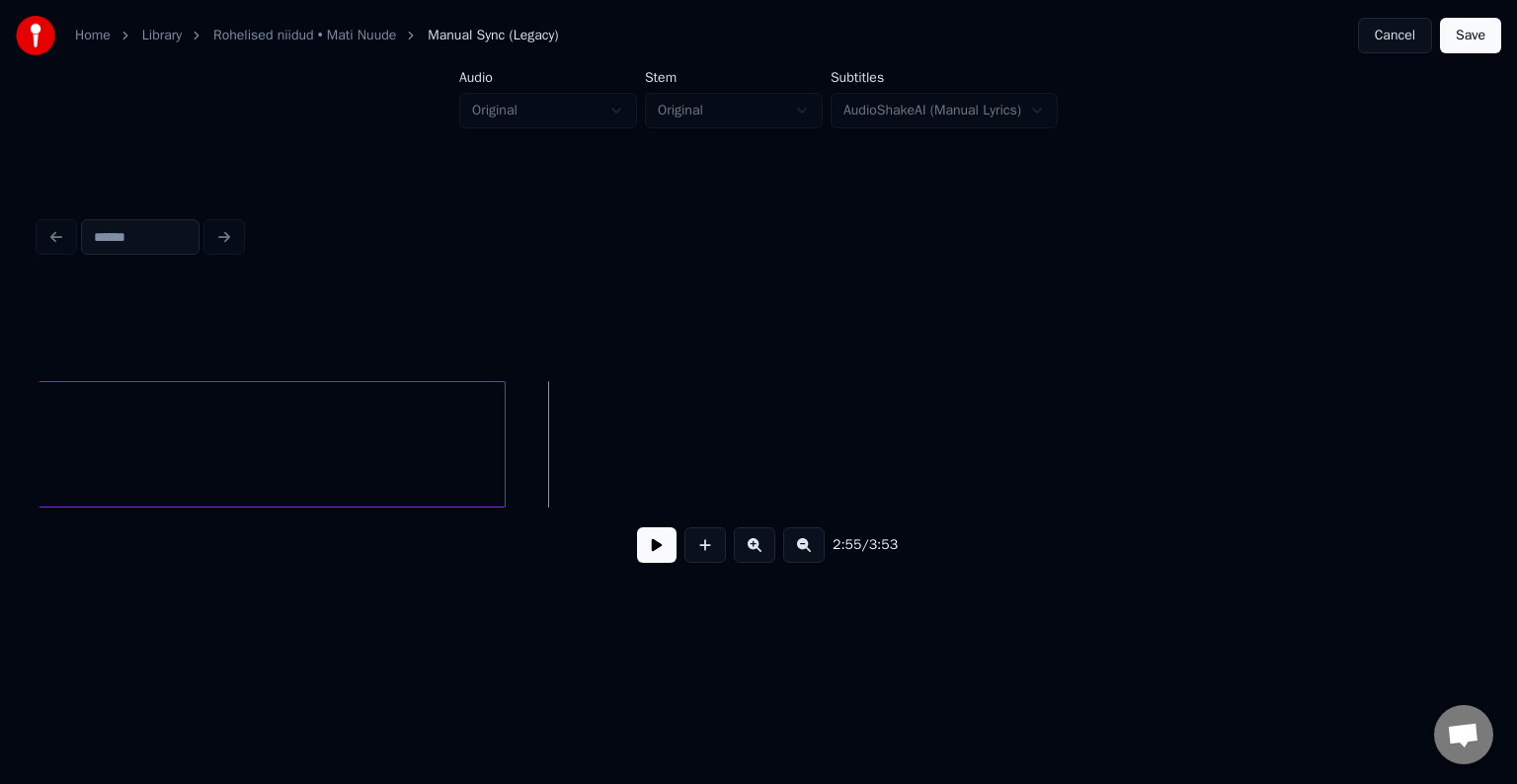 click at bounding box center (657, 545) 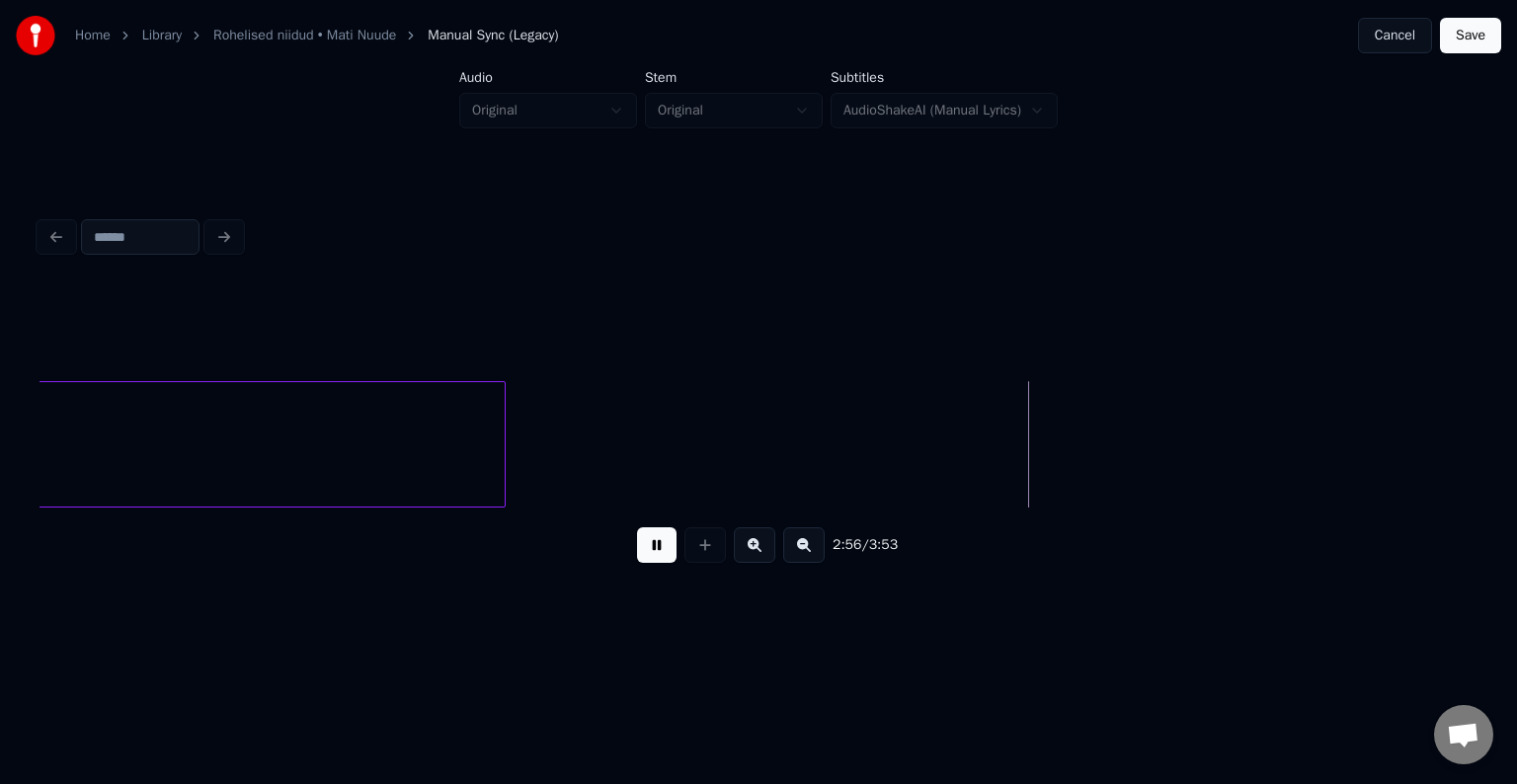 click at bounding box center (657, 545) 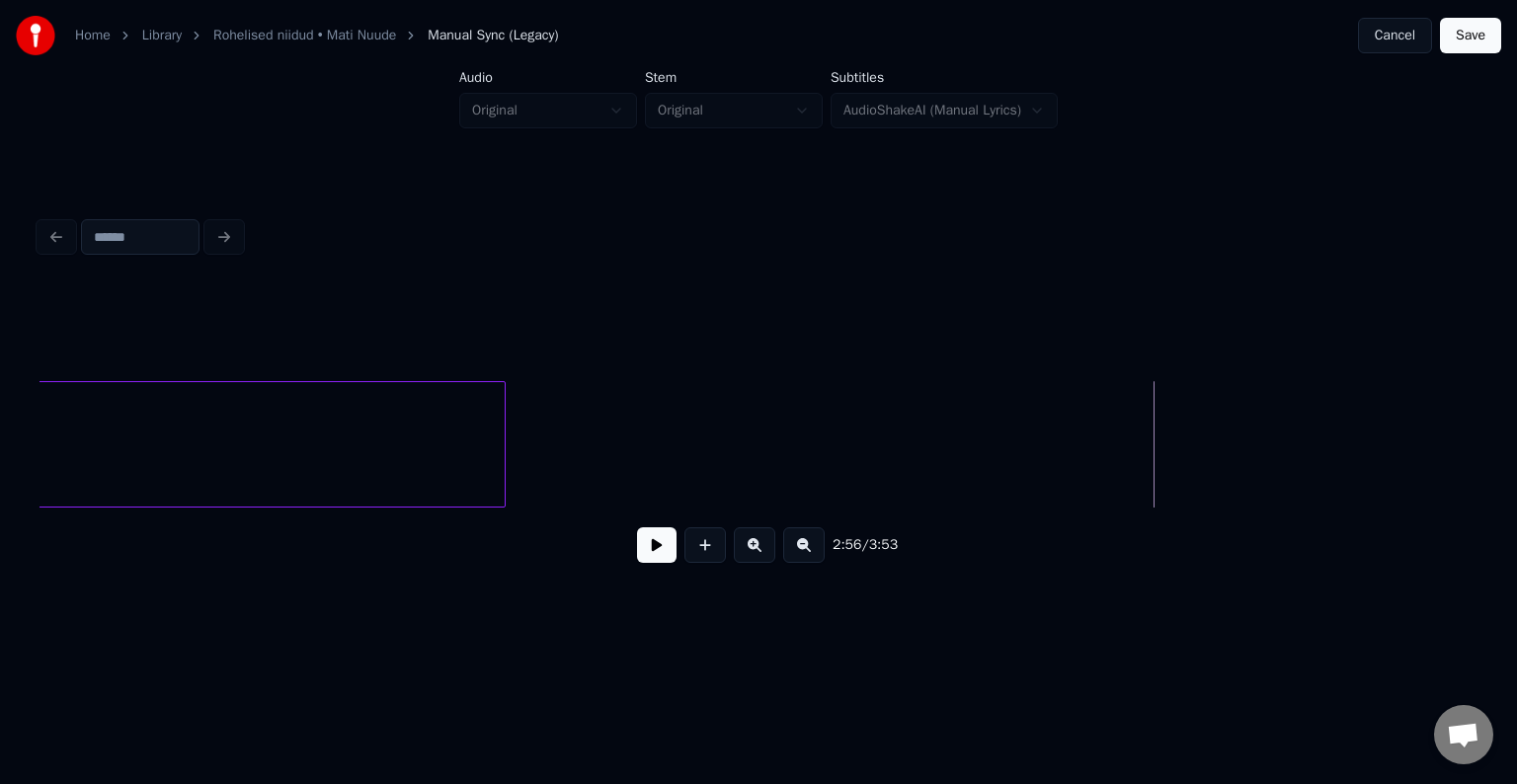 click at bounding box center [657, 545] 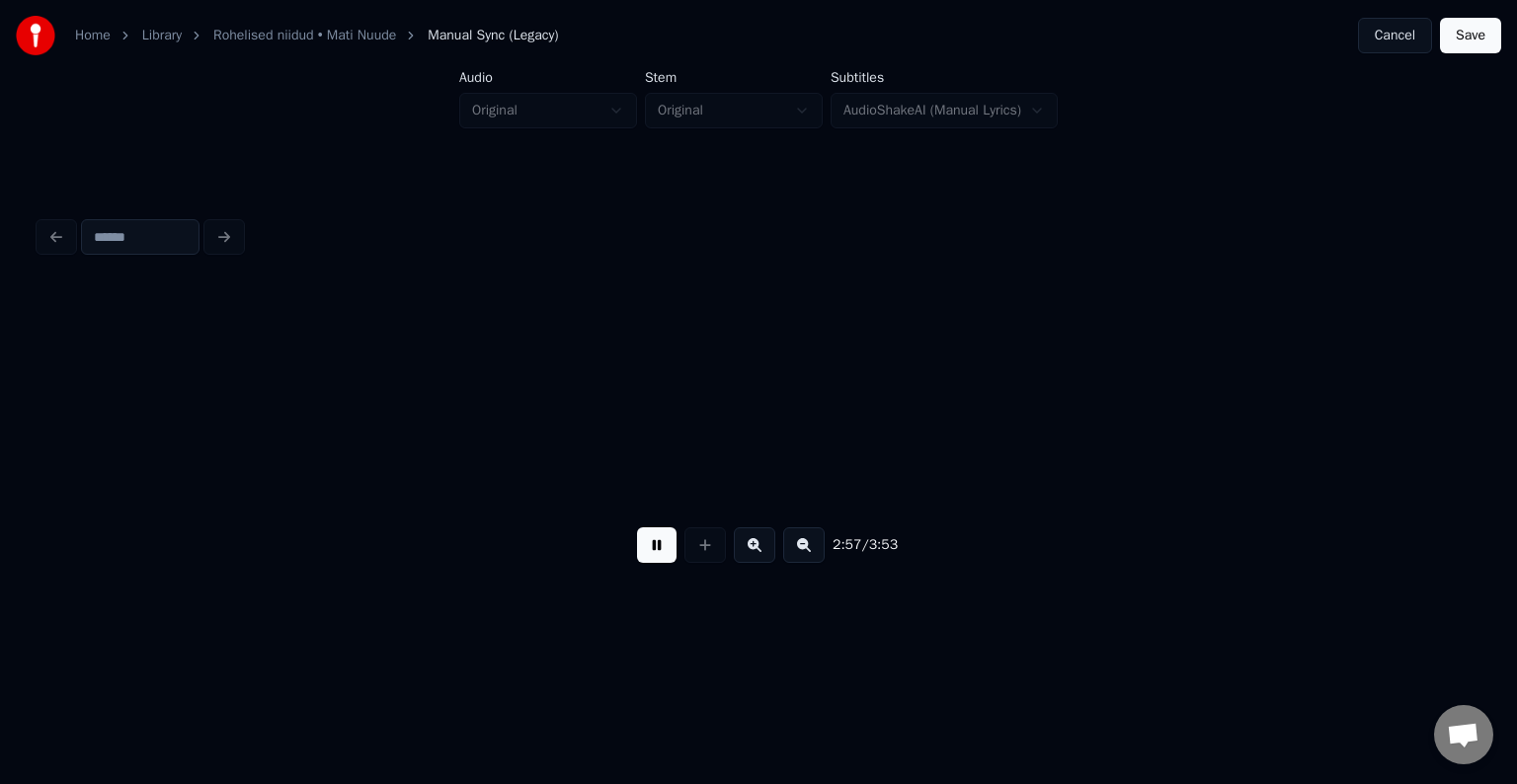 click at bounding box center [657, 545] 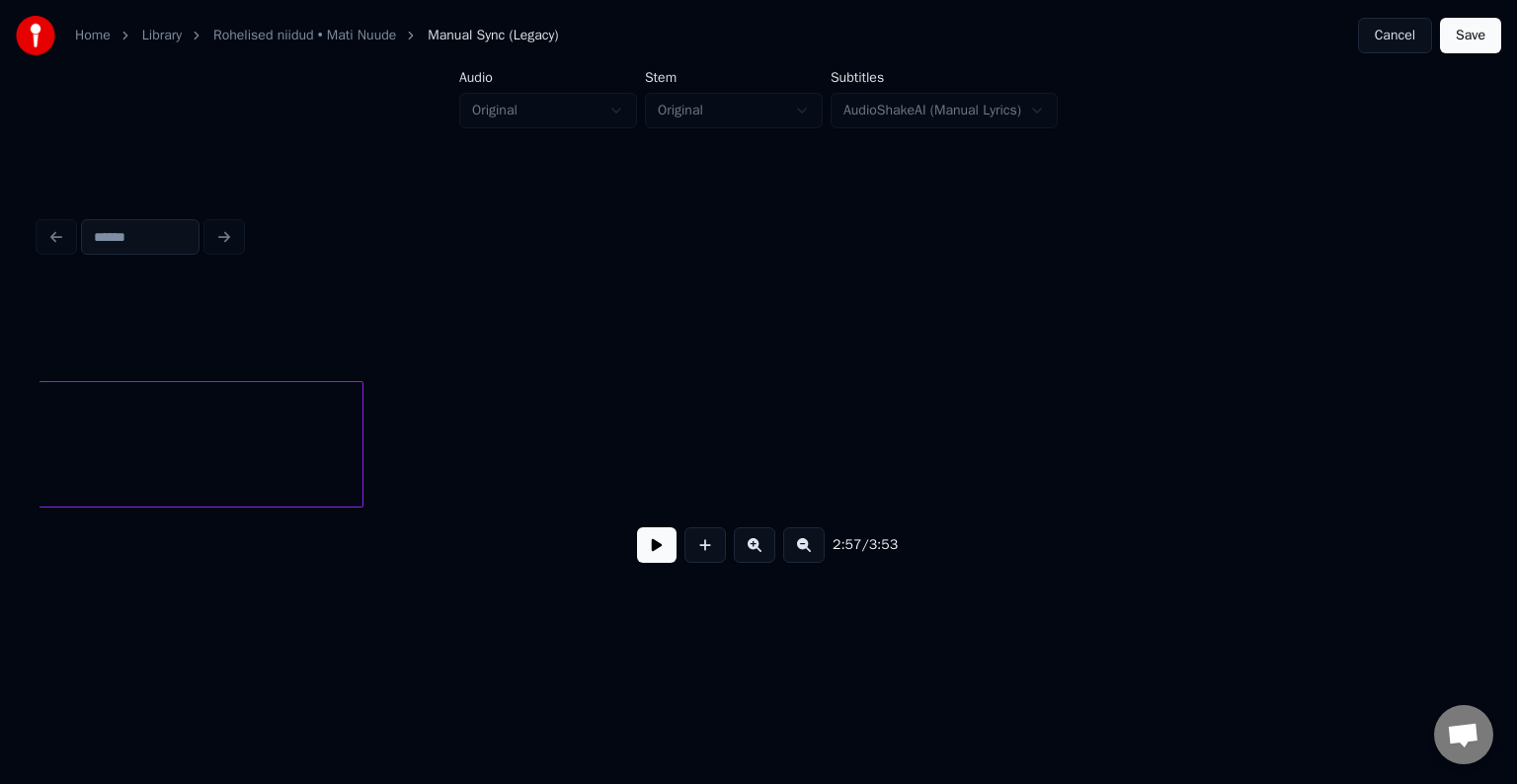 scroll, scrollTop: 0, scrollLeft: 112200, axis: horizontal 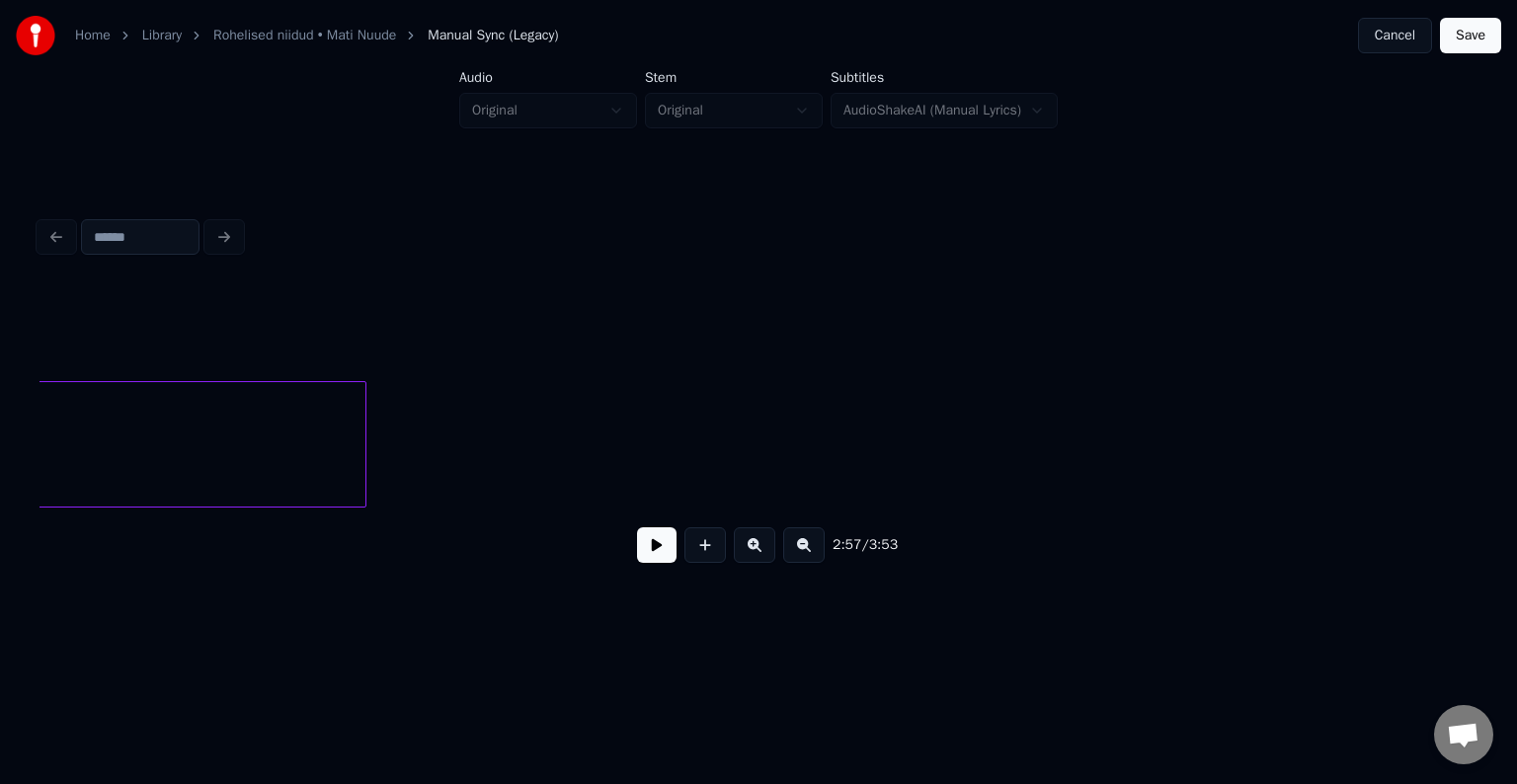 click on "rõõm" at bounding box center (-37074, 444) 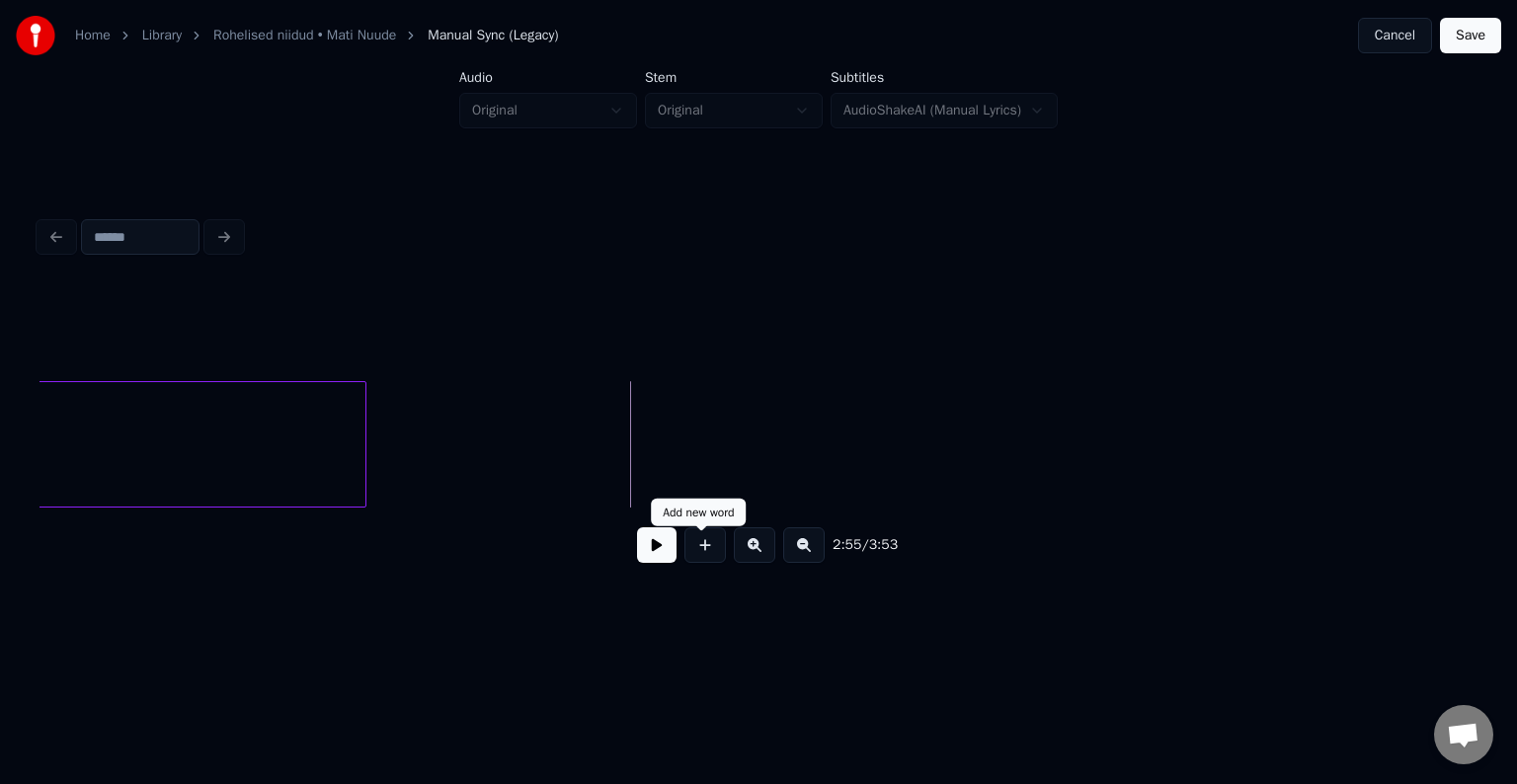 click at bounding box center (705, 545) 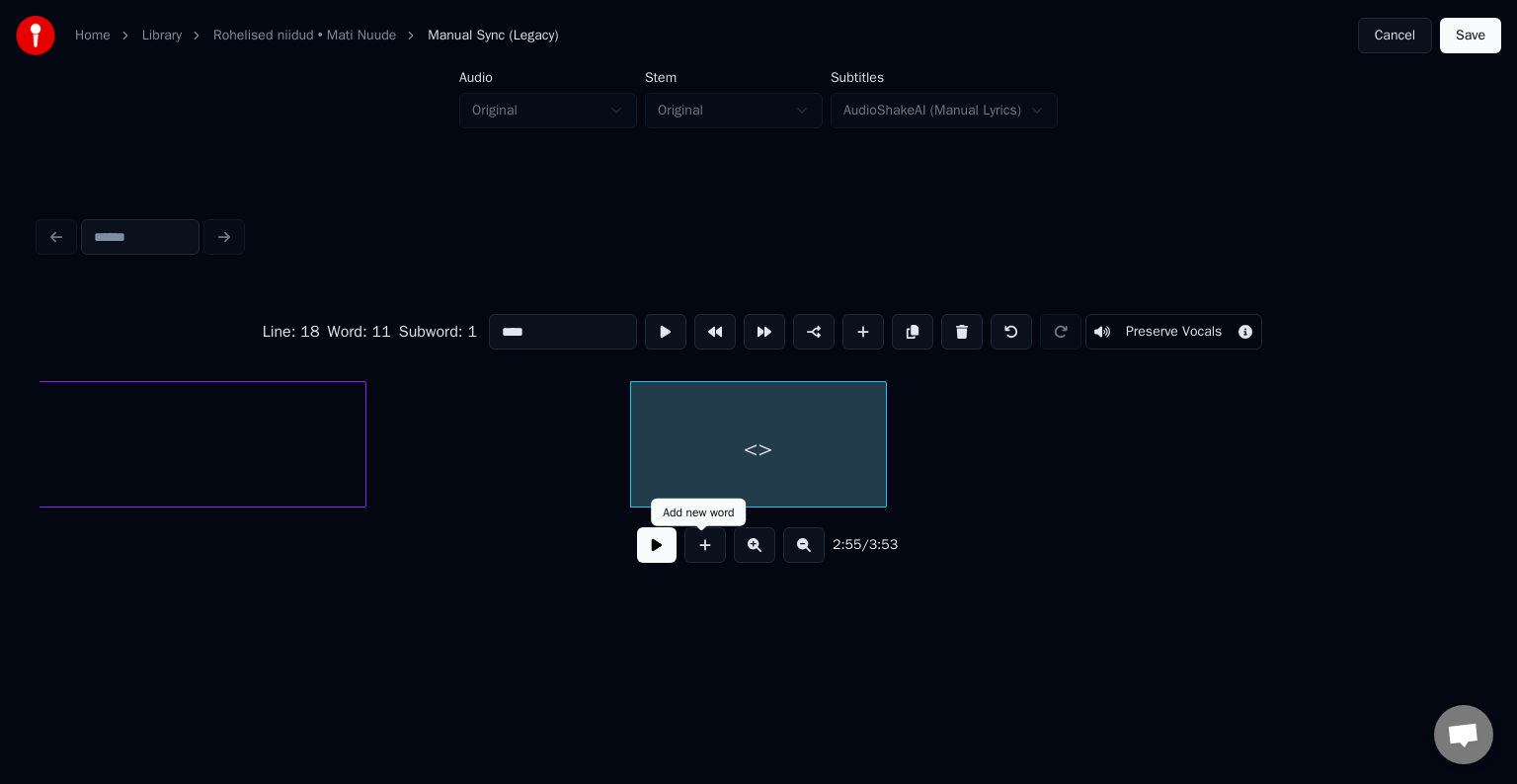 type on "**" 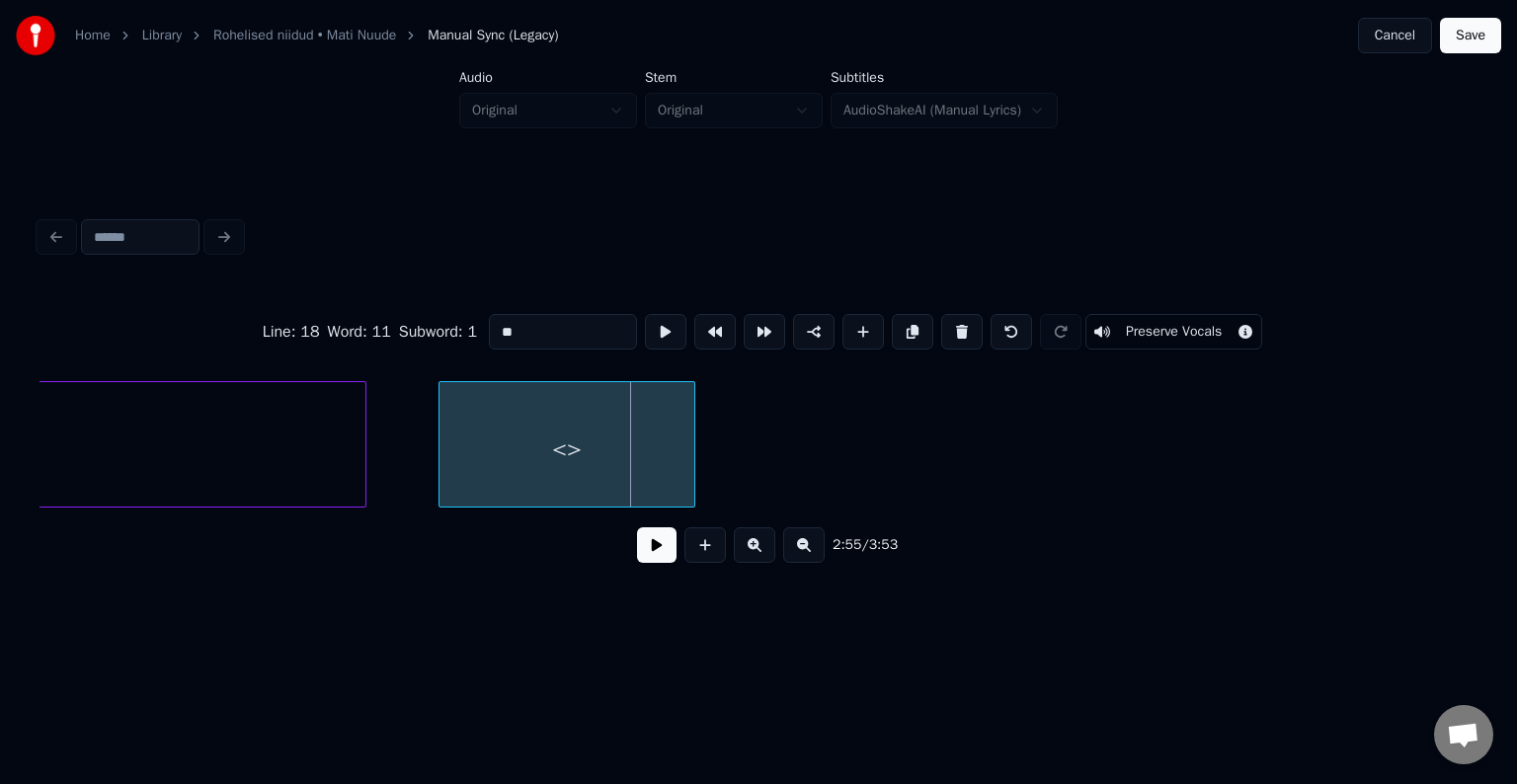 click on "<>" at bounding box center [567, 449] 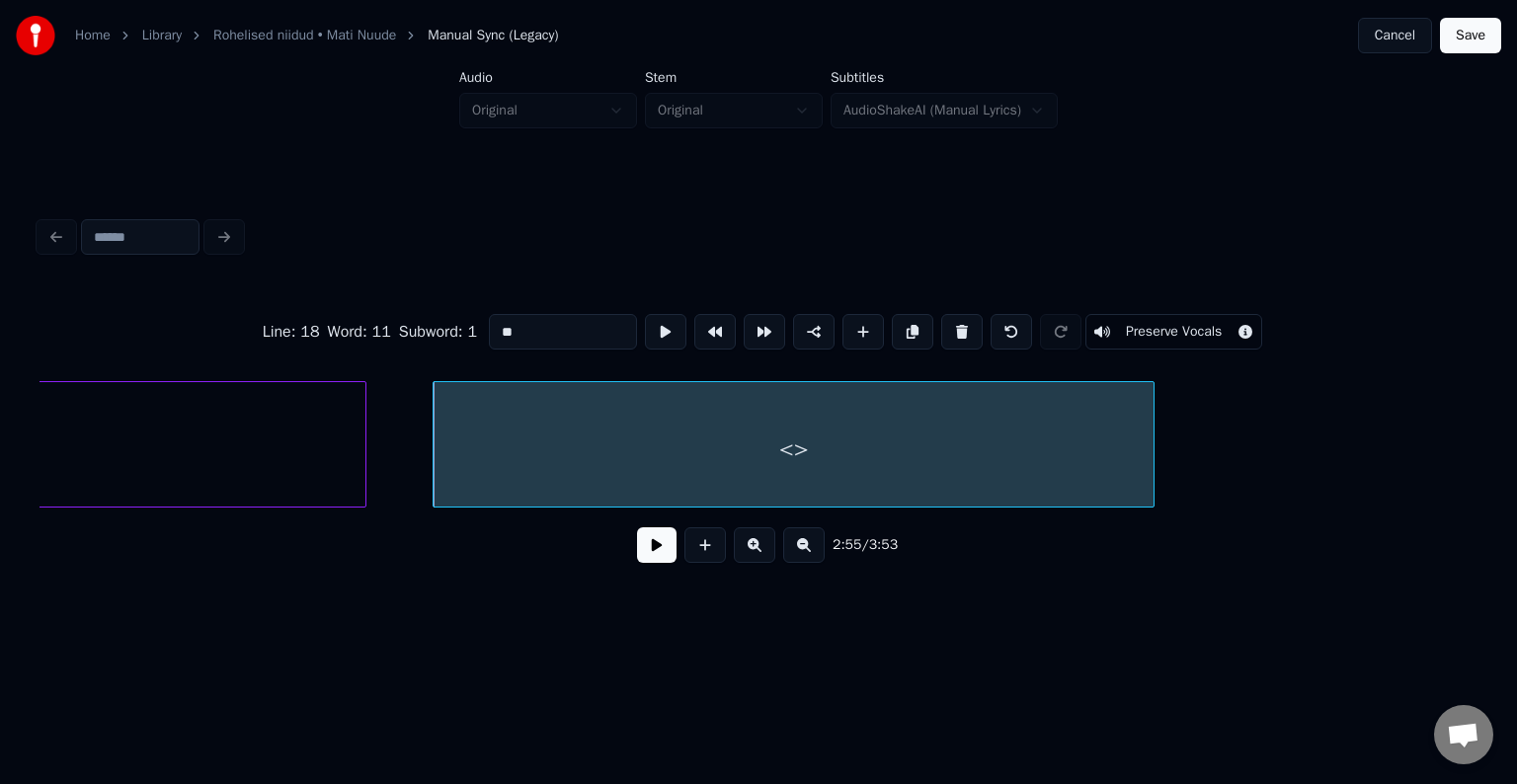 click at bounding box center [1151, 444] 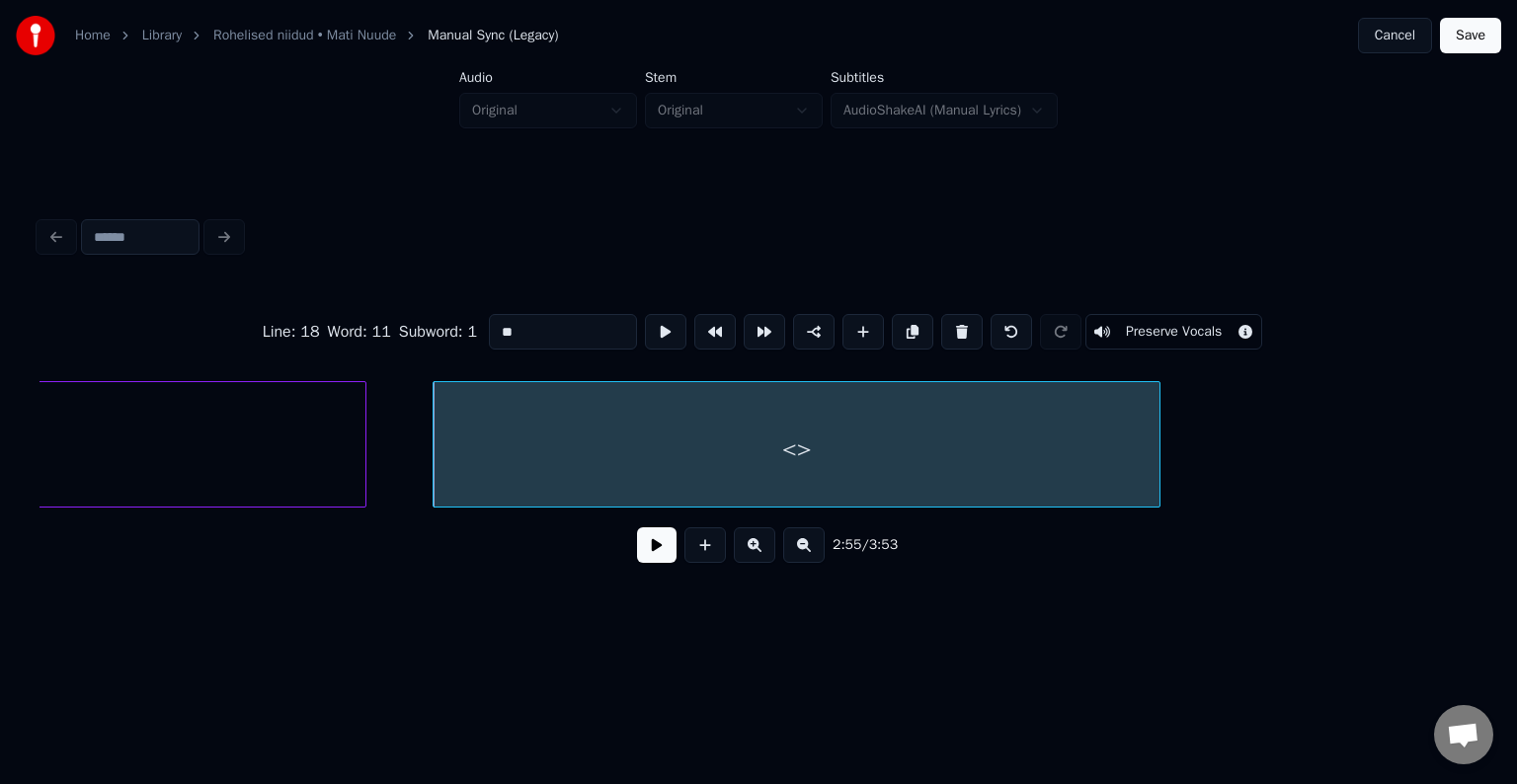 click on "<>" at bounding box center (796, 449) 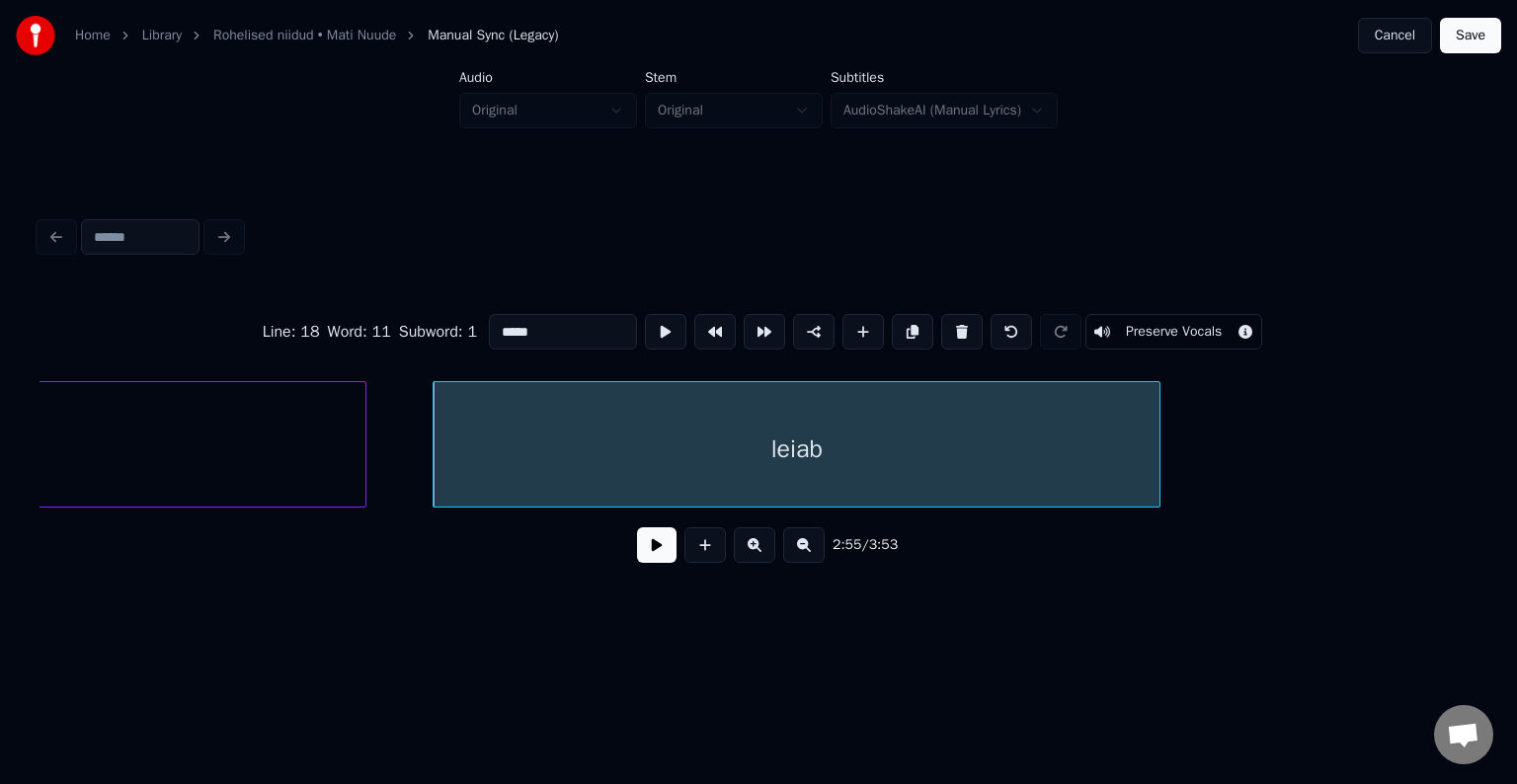 type on "*****" 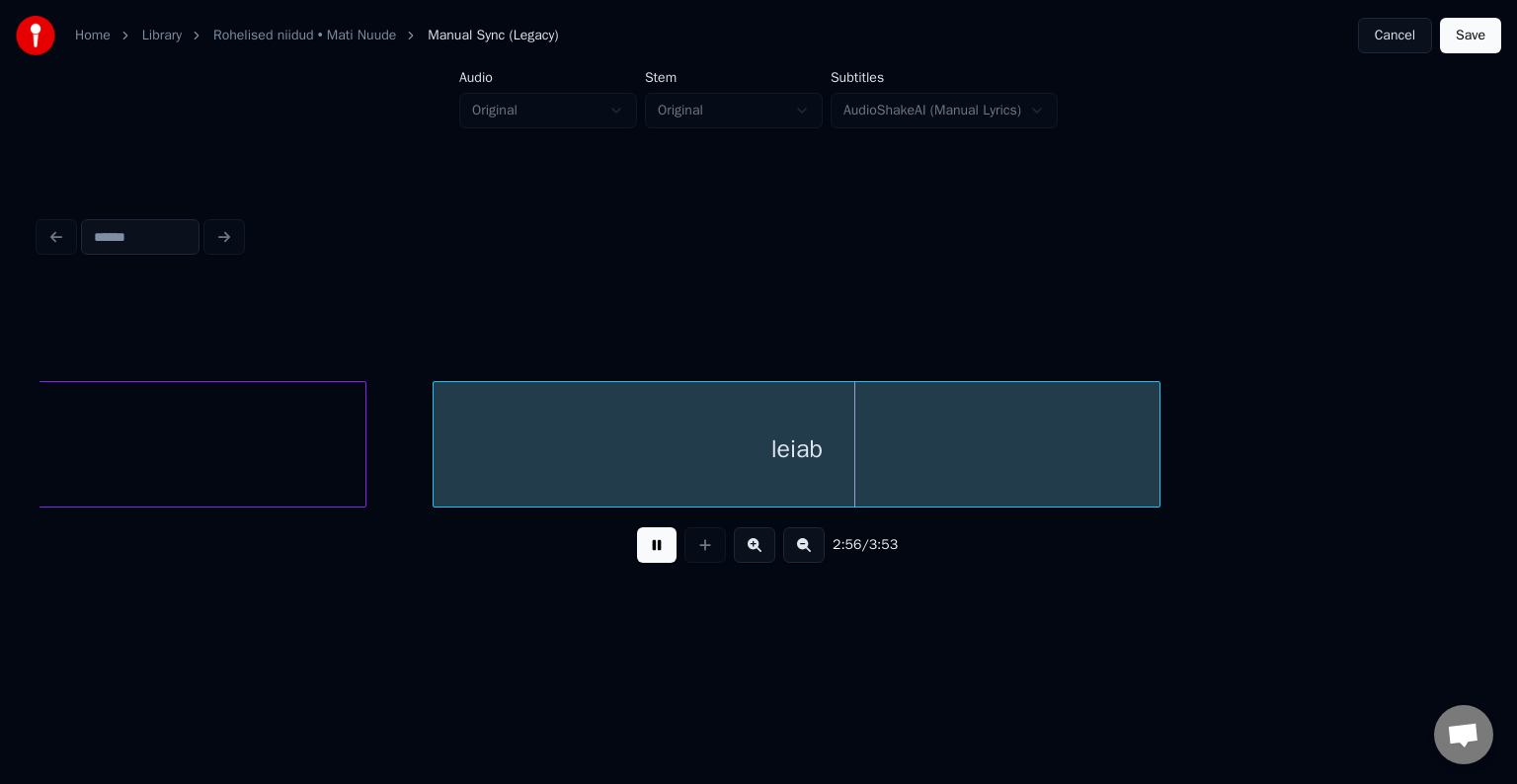 click at bounding box center [657, 545] 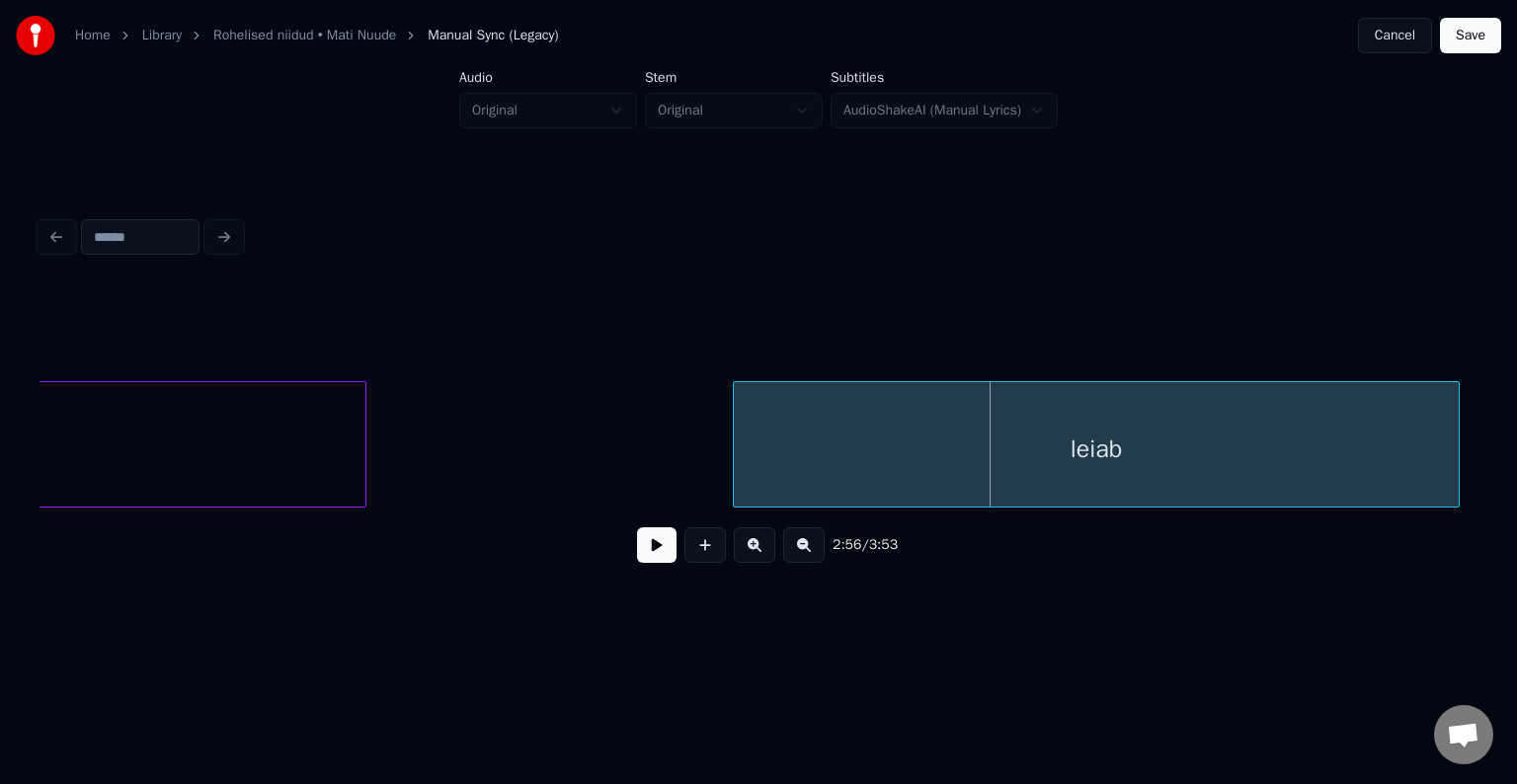 scroll, scrollTop: 0, scrollLeft: 112210, axis: horizontal 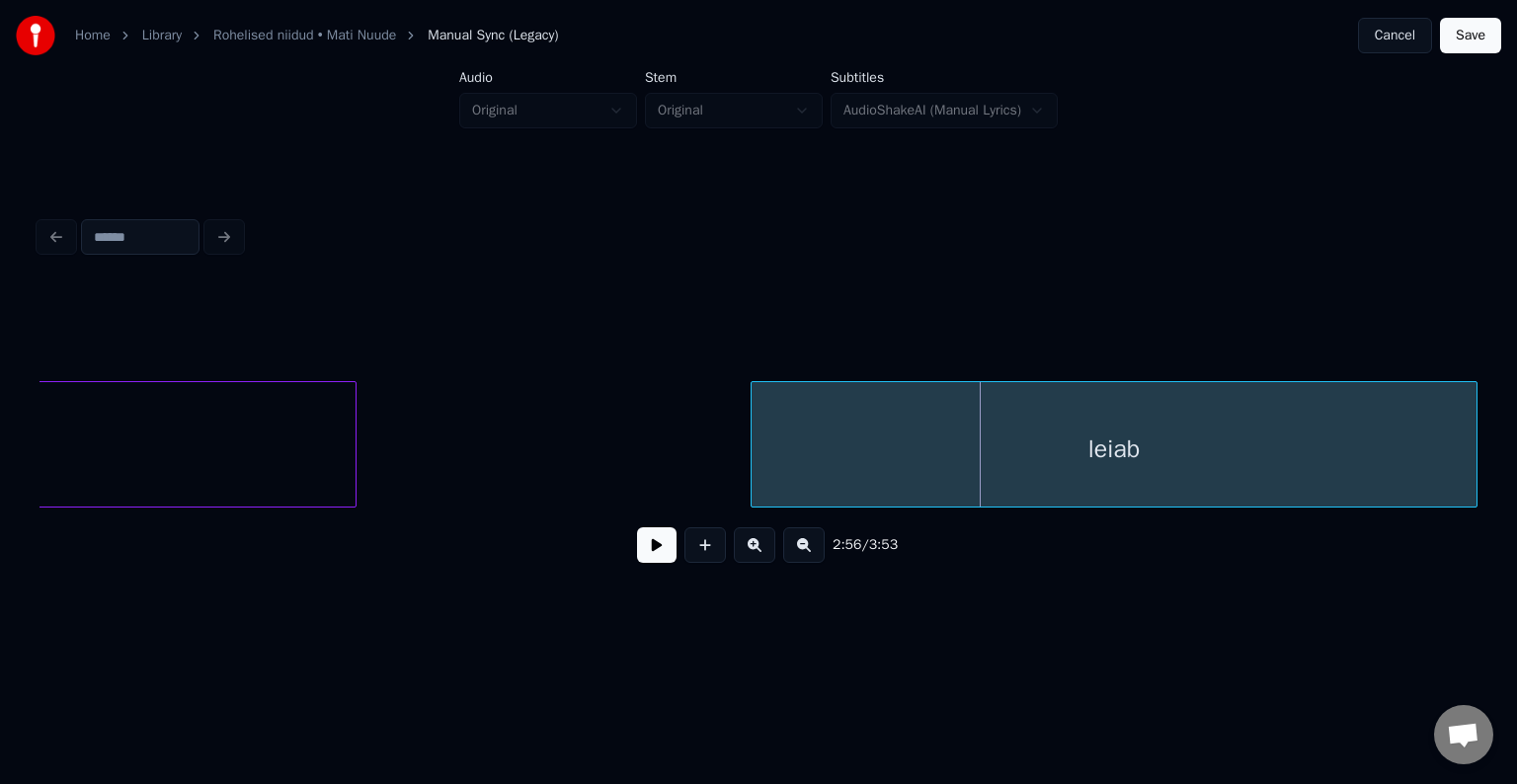 click on "leiab" at bounding box center (1114, 449) 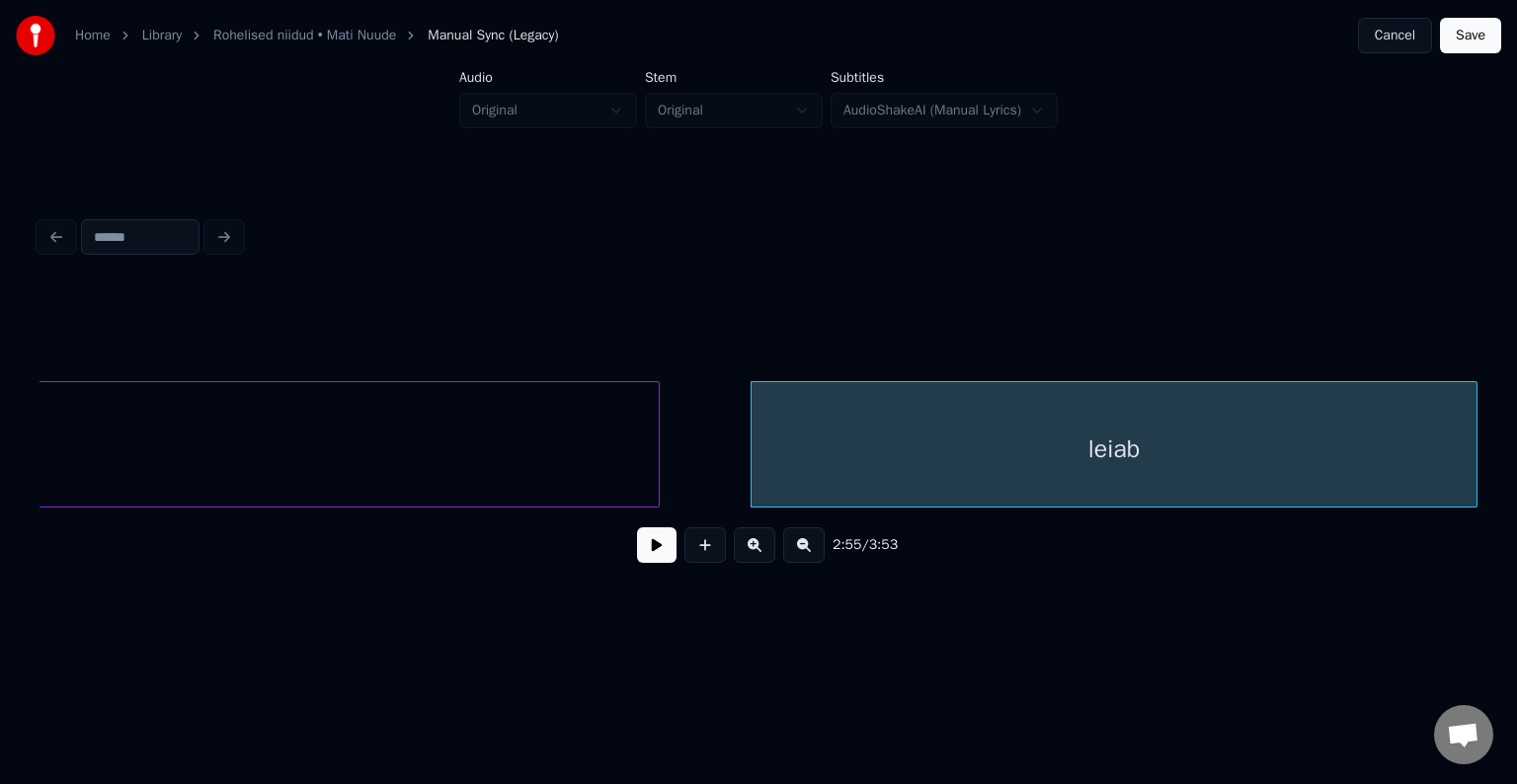 click at bounding box center [656, 444] 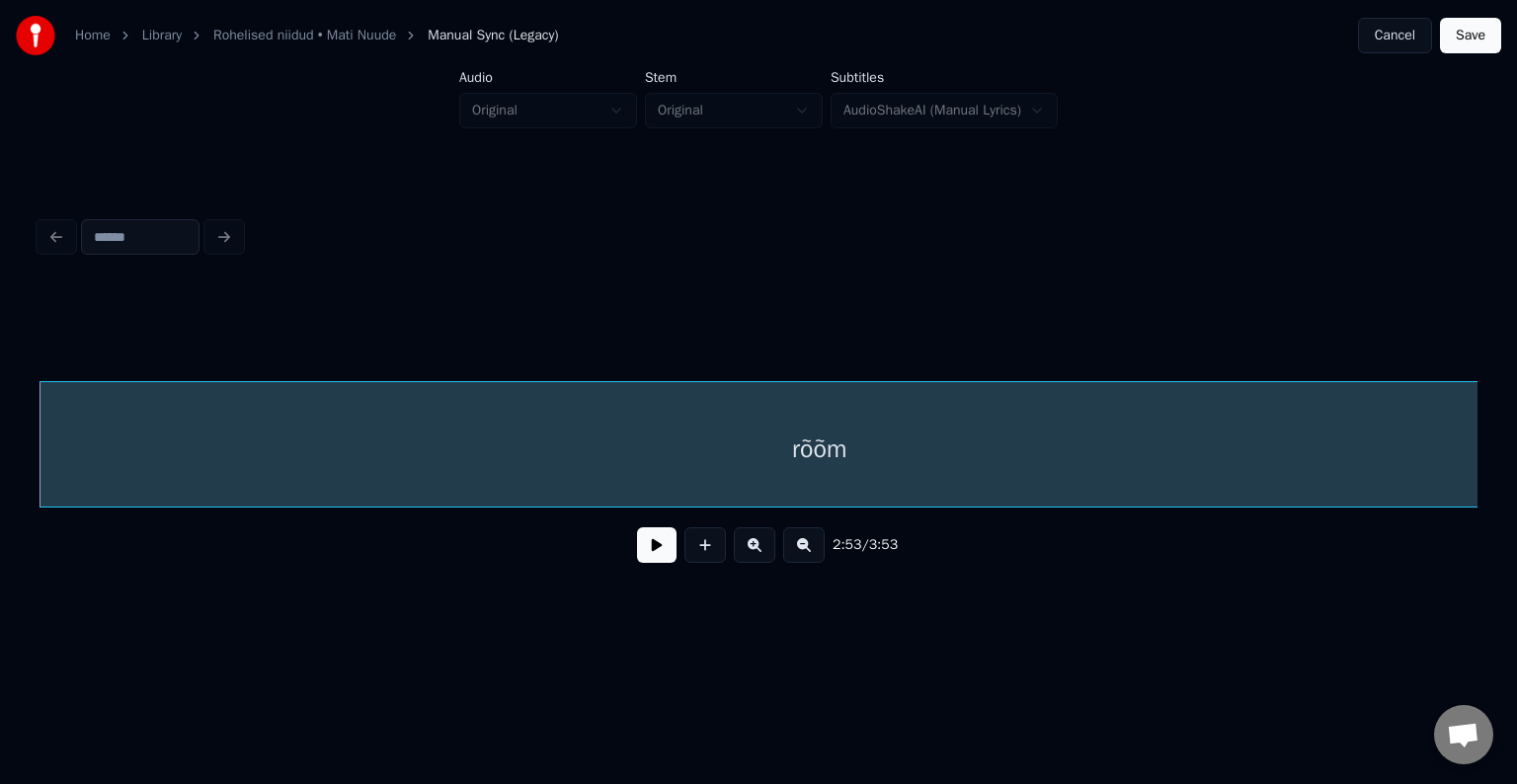 click at bounding box center [657, 545] 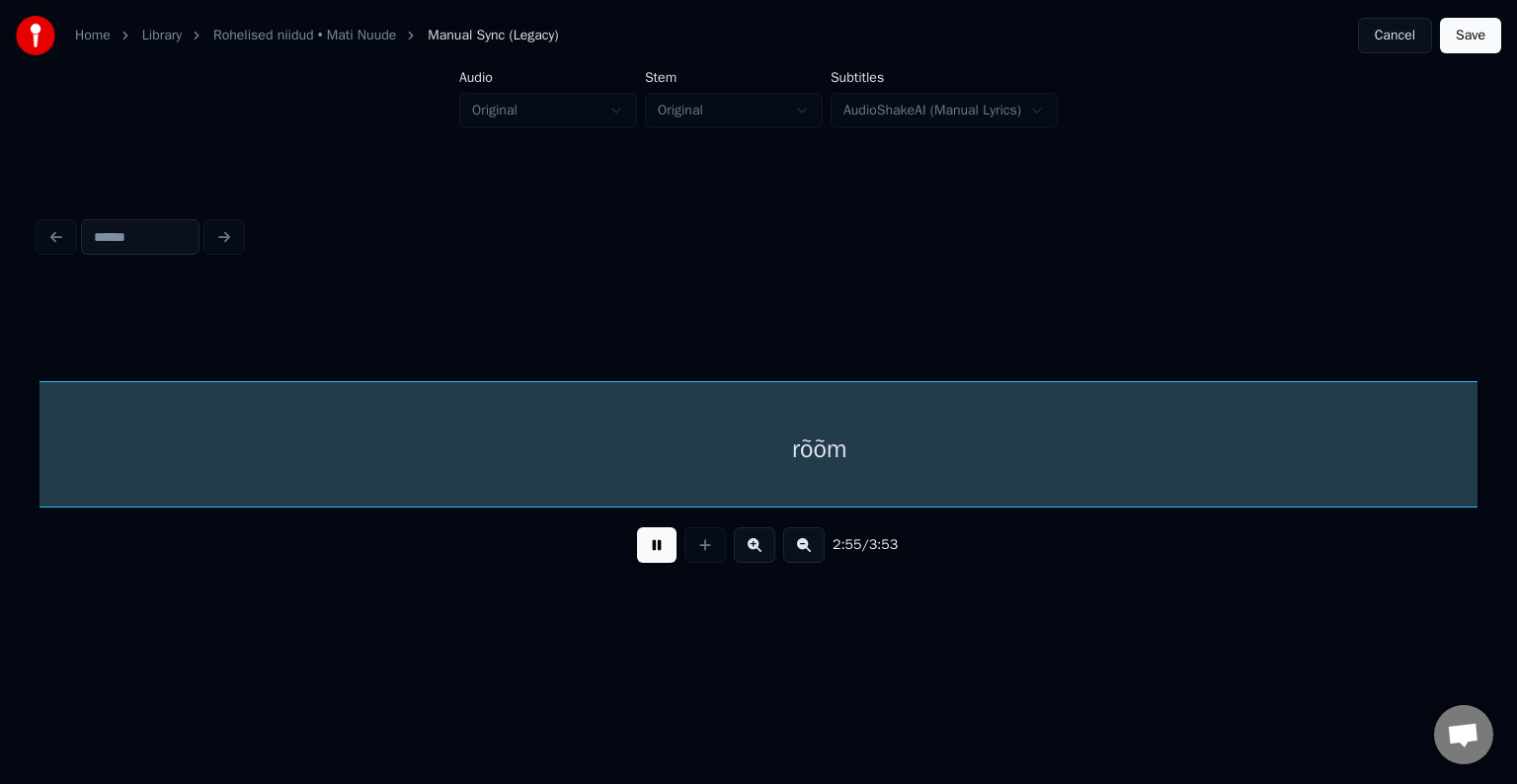 scroll, scrollTop: 0, scrollLeft: 112708, axis: horizontal 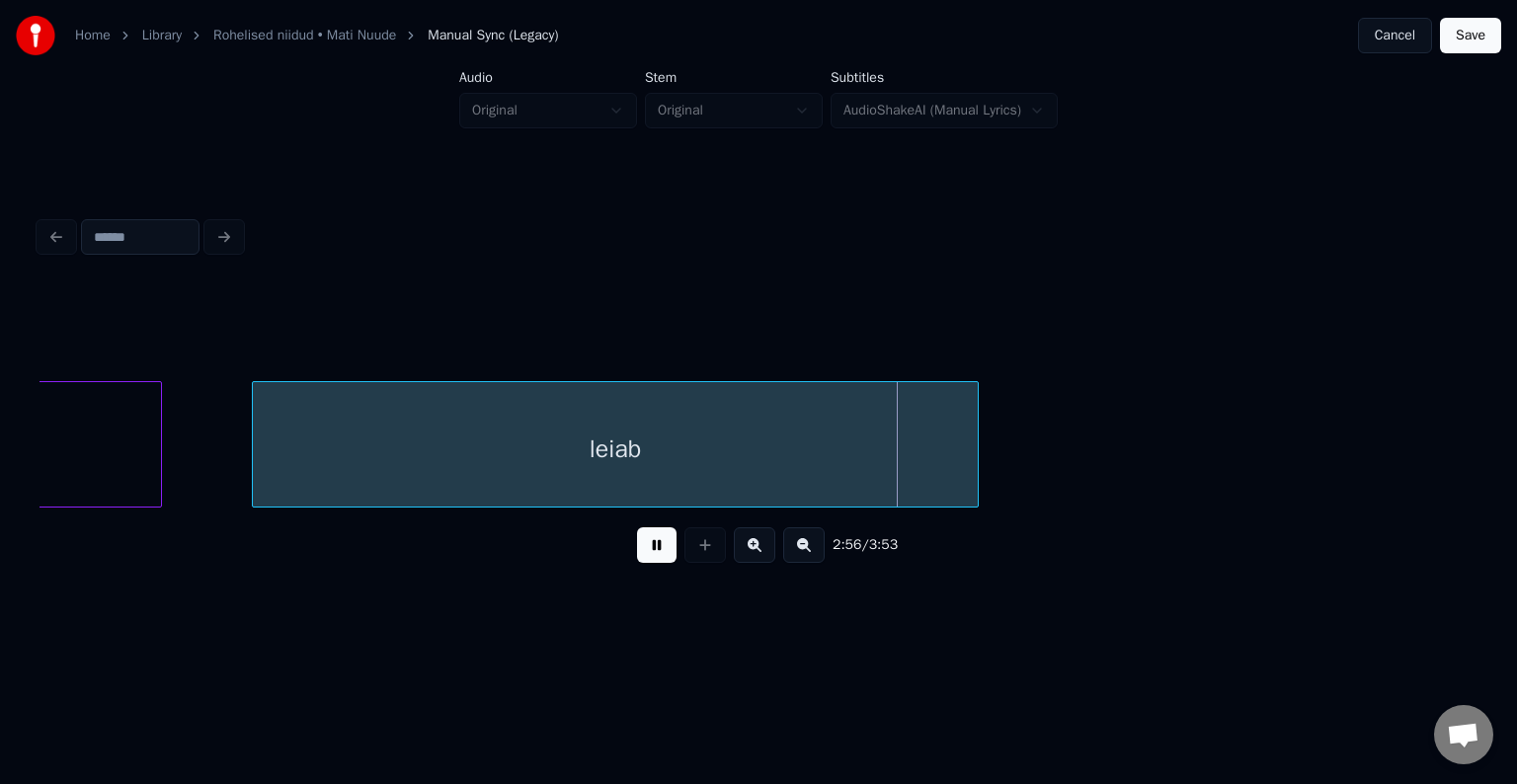 click at bounding box center [657, 545] 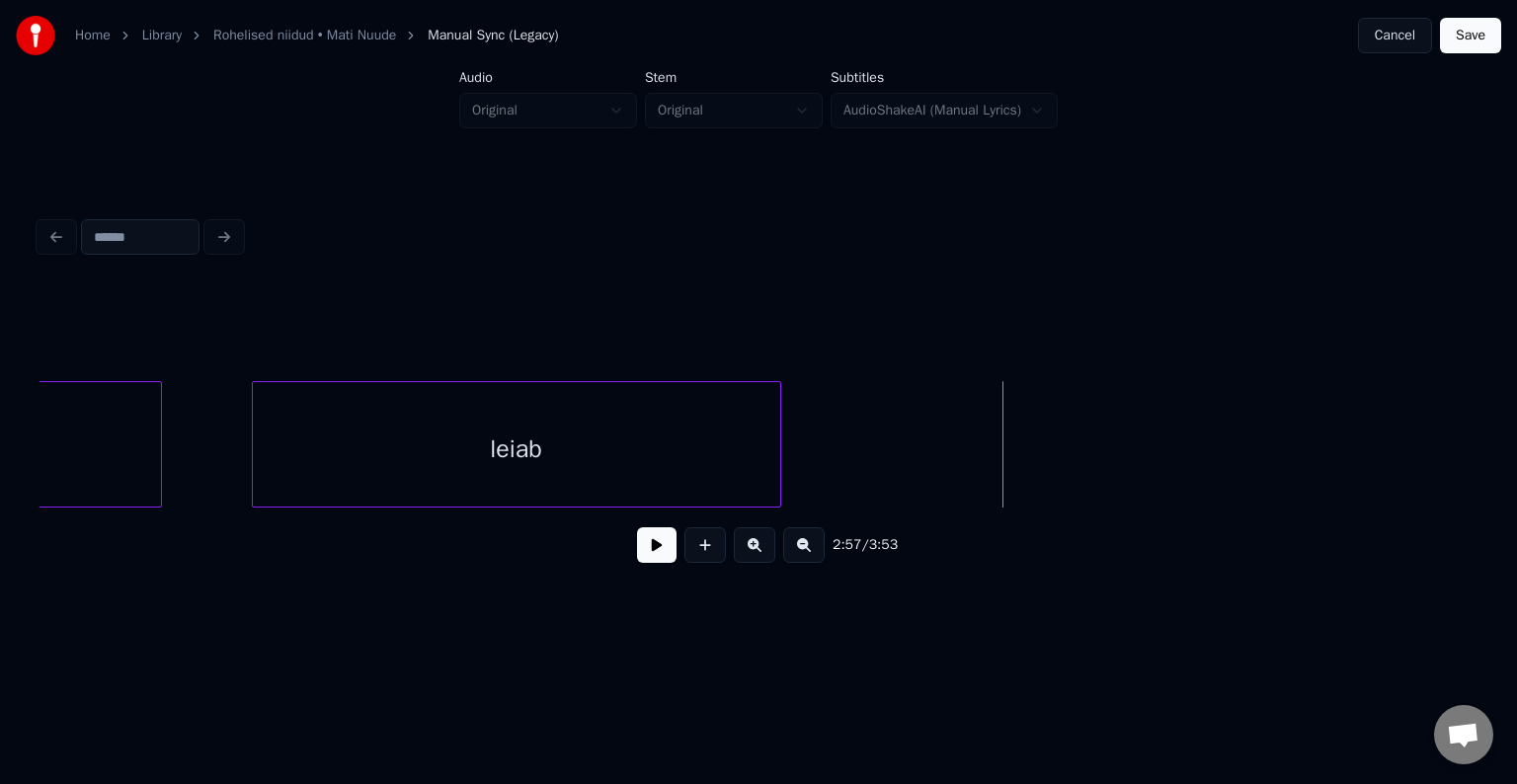 click at bounding box center (777, 444) 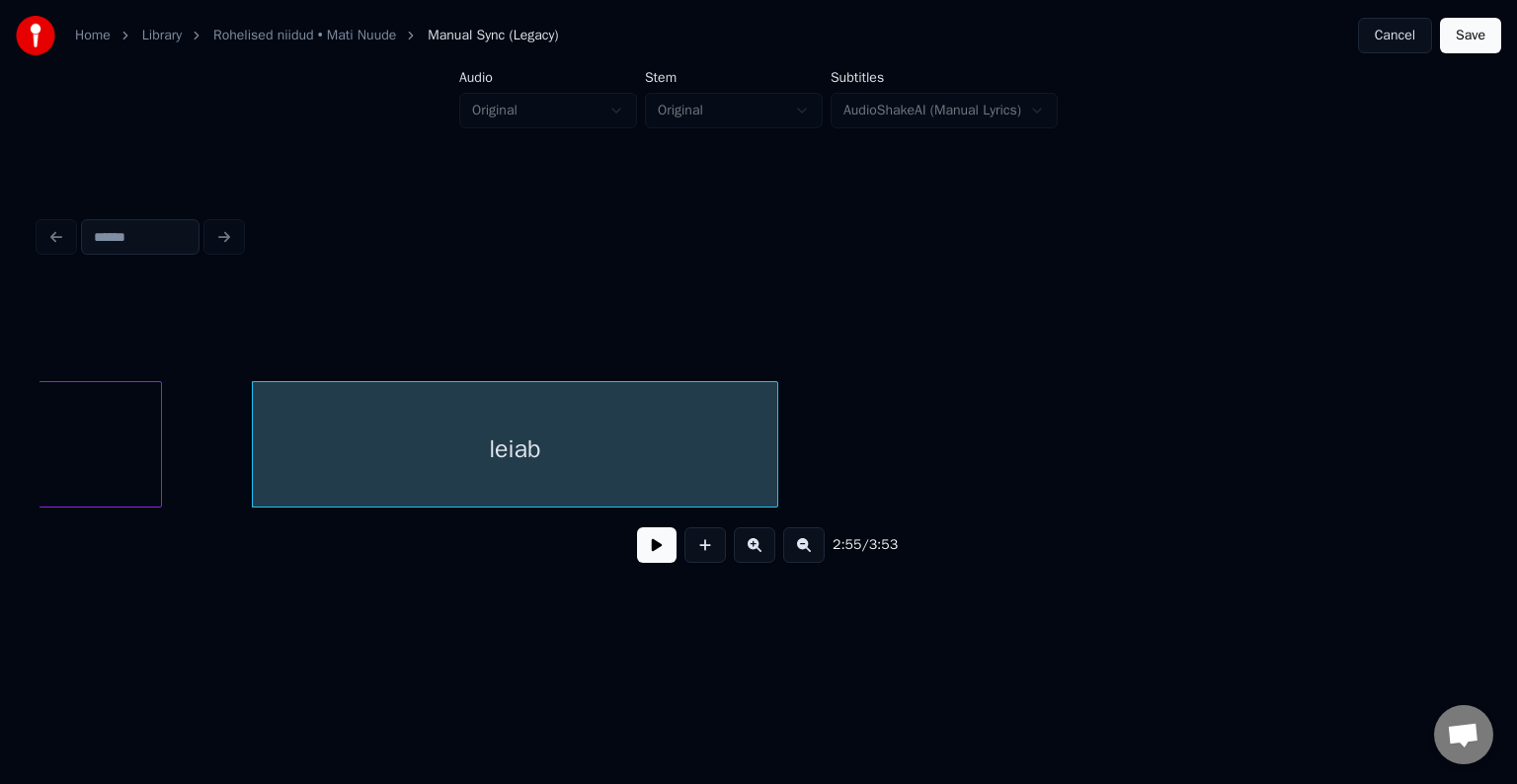 click at bounding box center [657, 545] 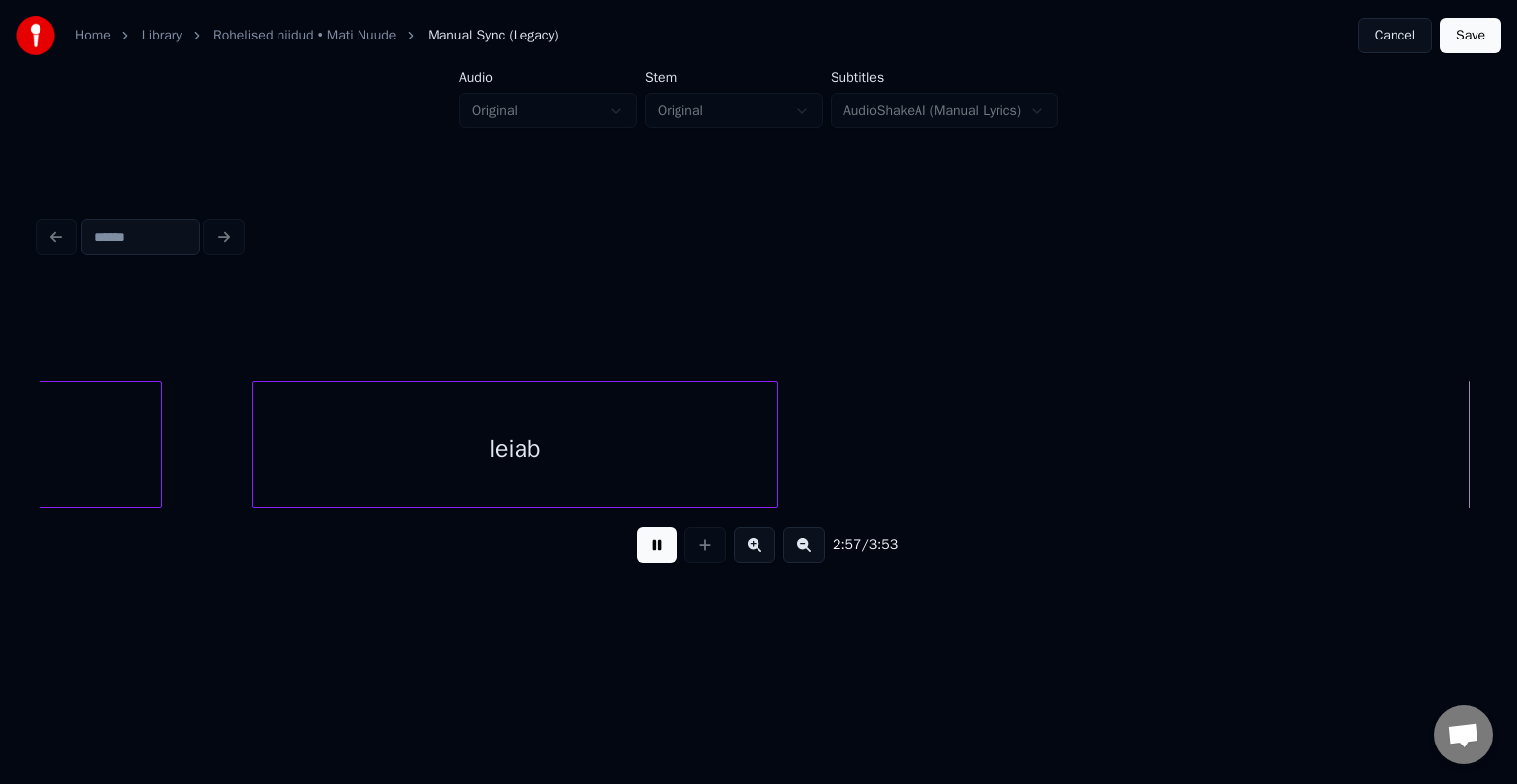 scroll, scrollTop: 0, scrollLeft: 114147, axis: horizontal 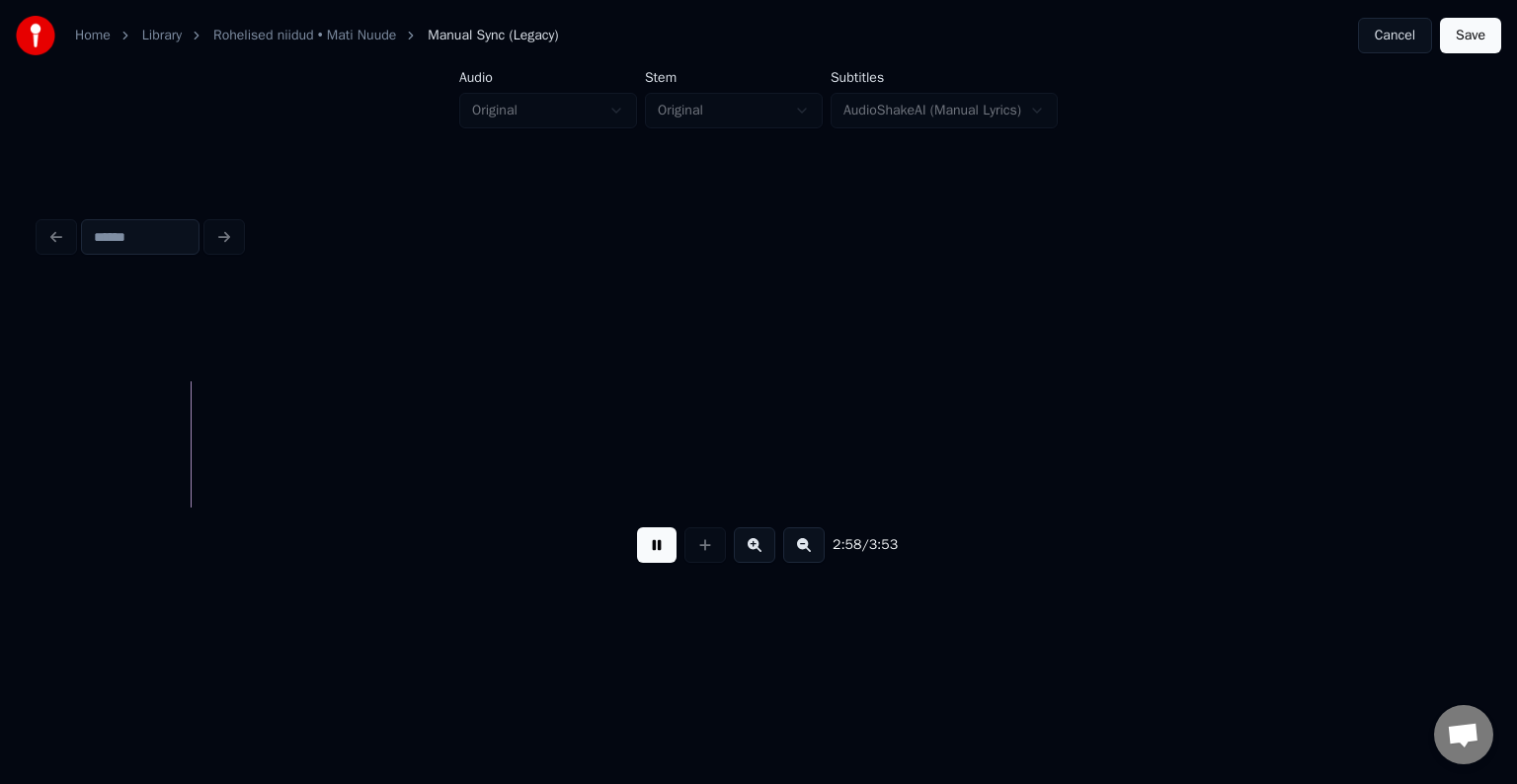 click at bounding box center [657, 545] 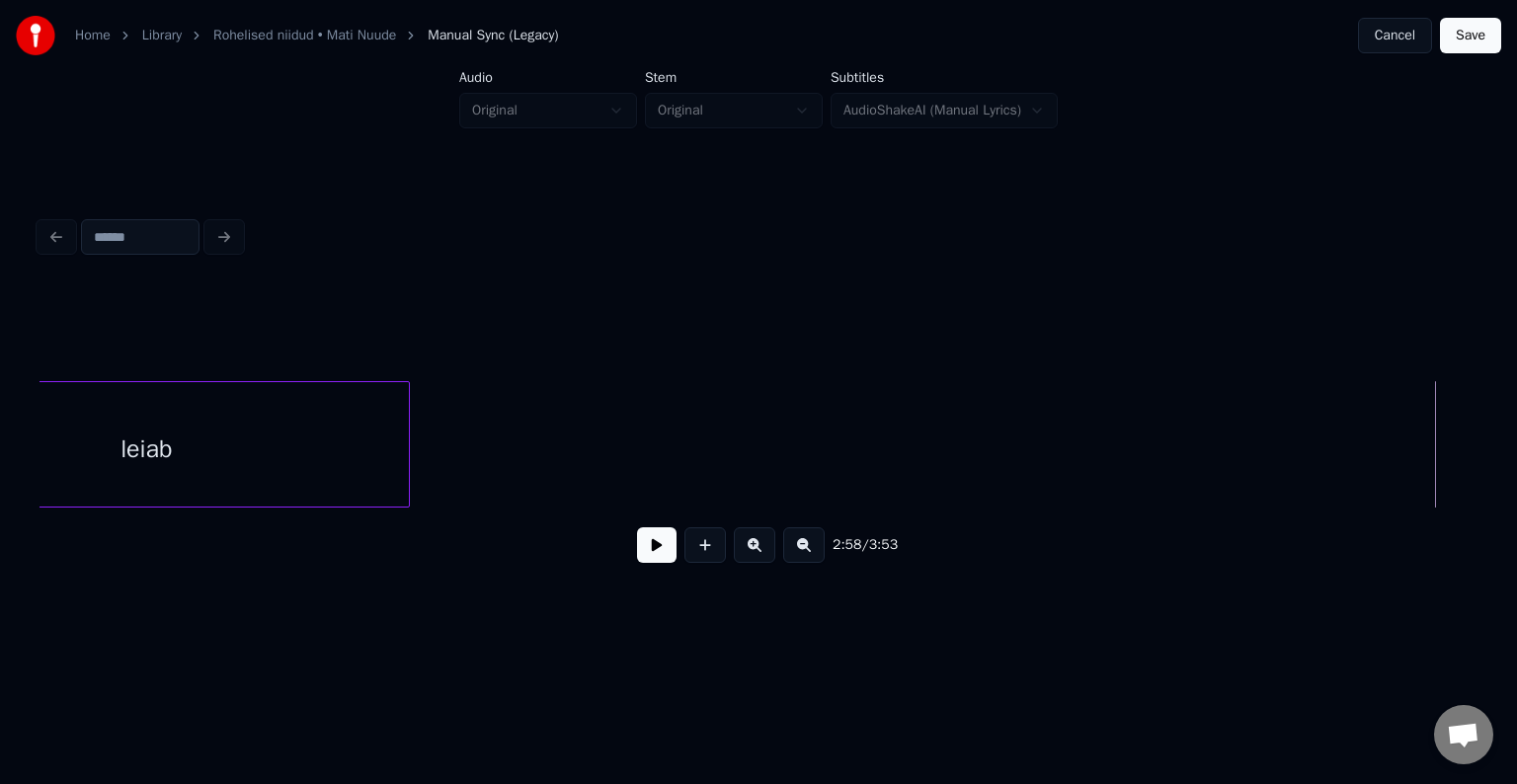 scroll, scrollTop: 0, scrollLeft: 113041, axis: horizontal 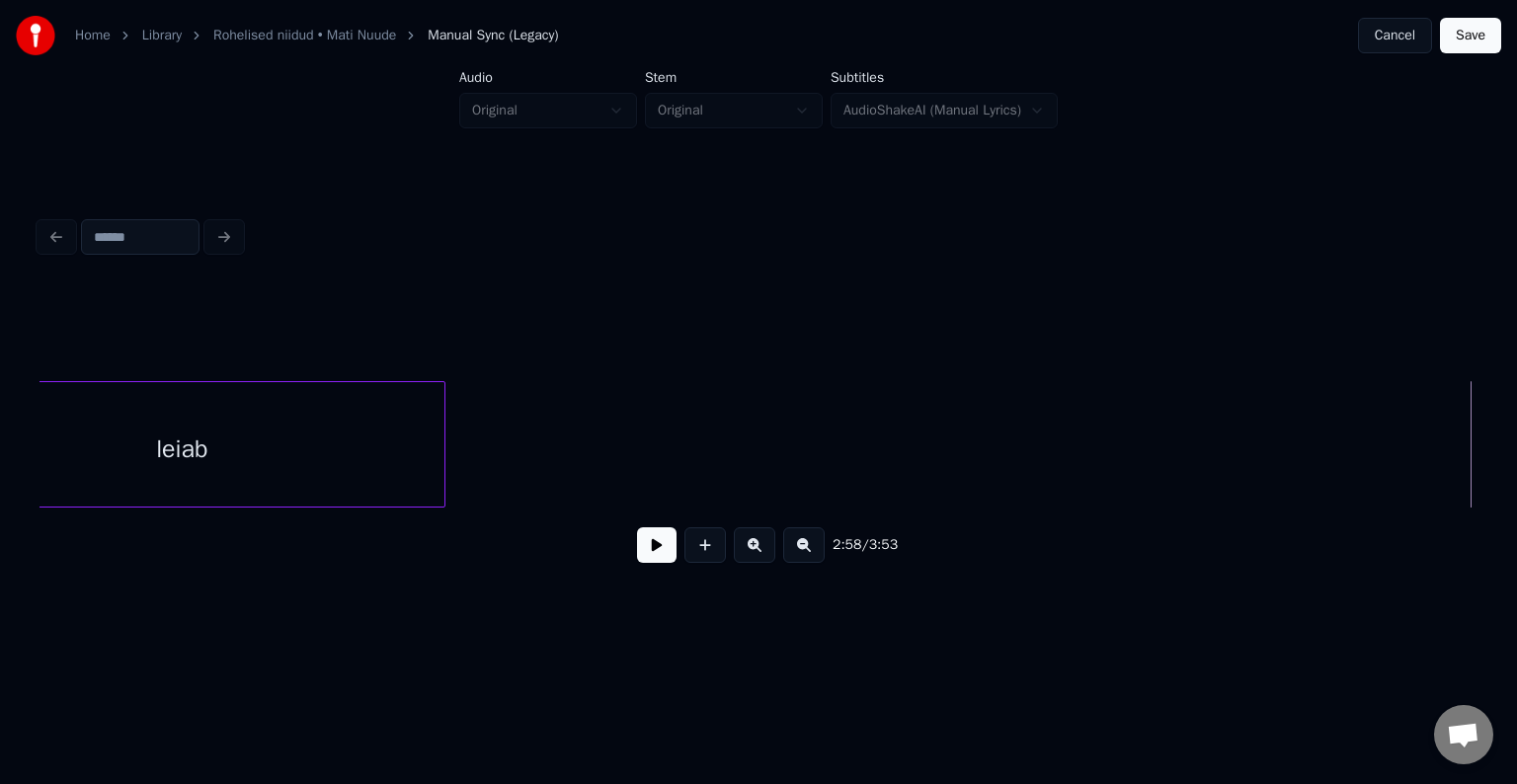 click on "leiab" at bounding box center (-37915, 444) 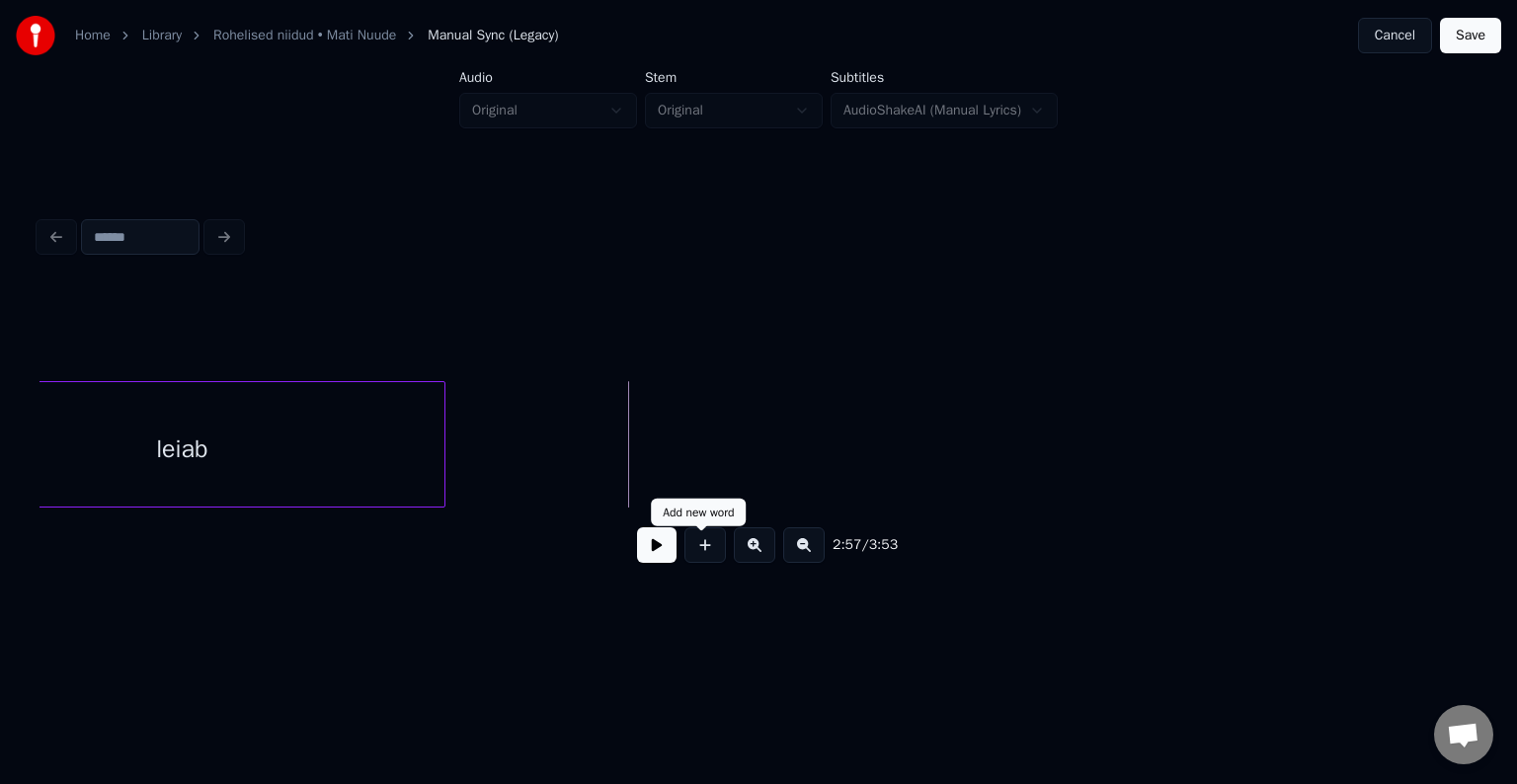 click at bounding box center [705, 545] 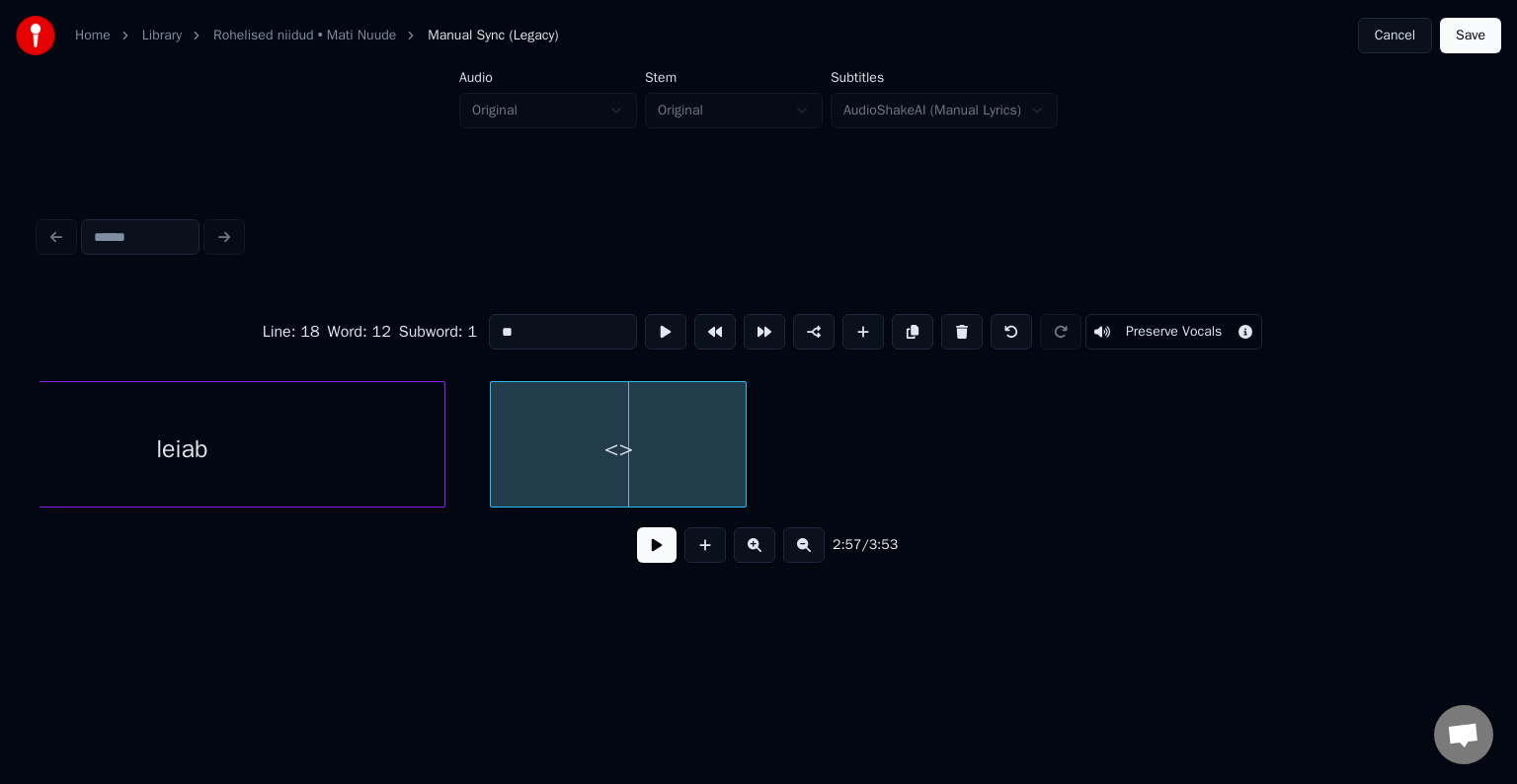 click on "<>" at bounding box center (618, 449) 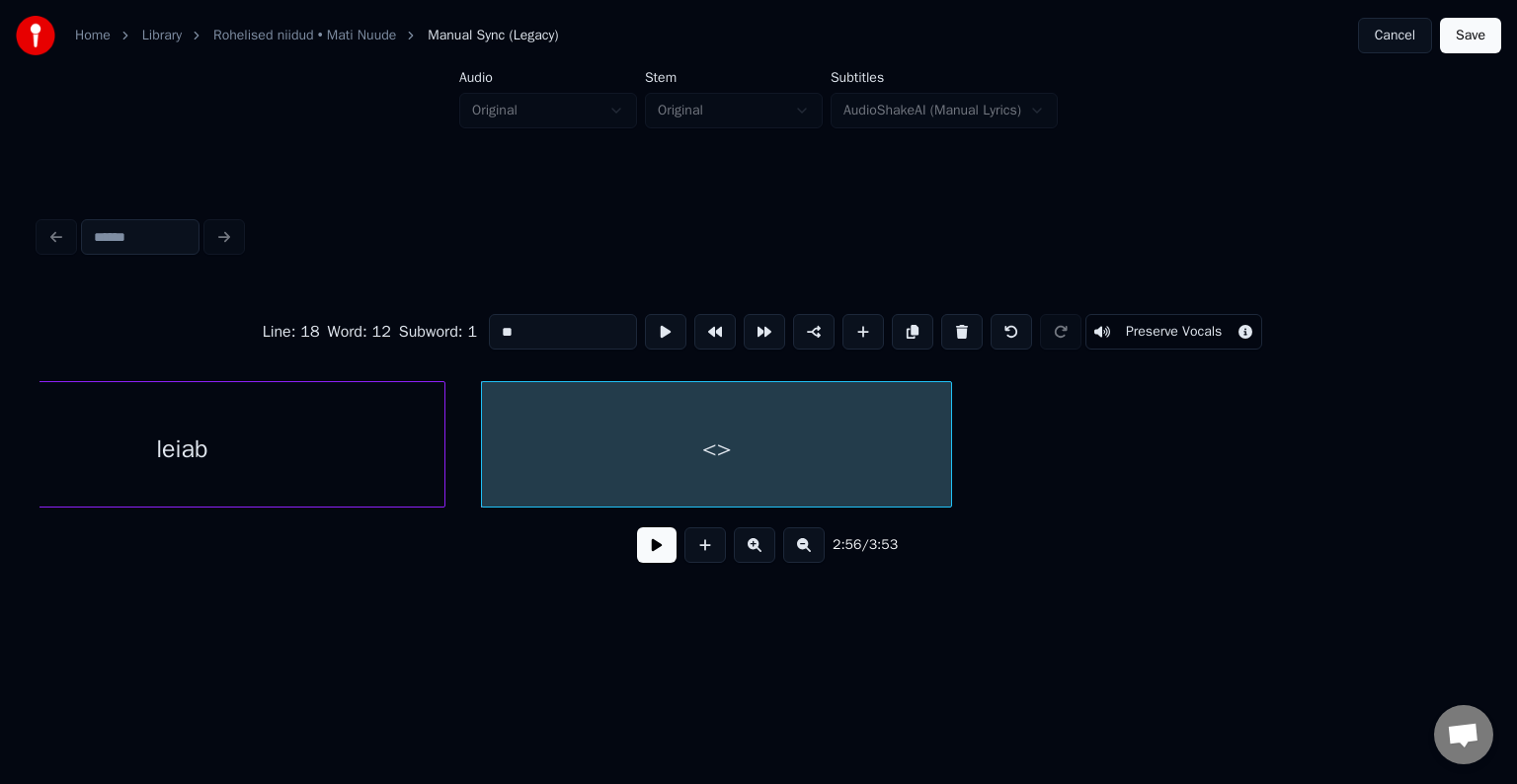 click at bounding box center [948, 444] 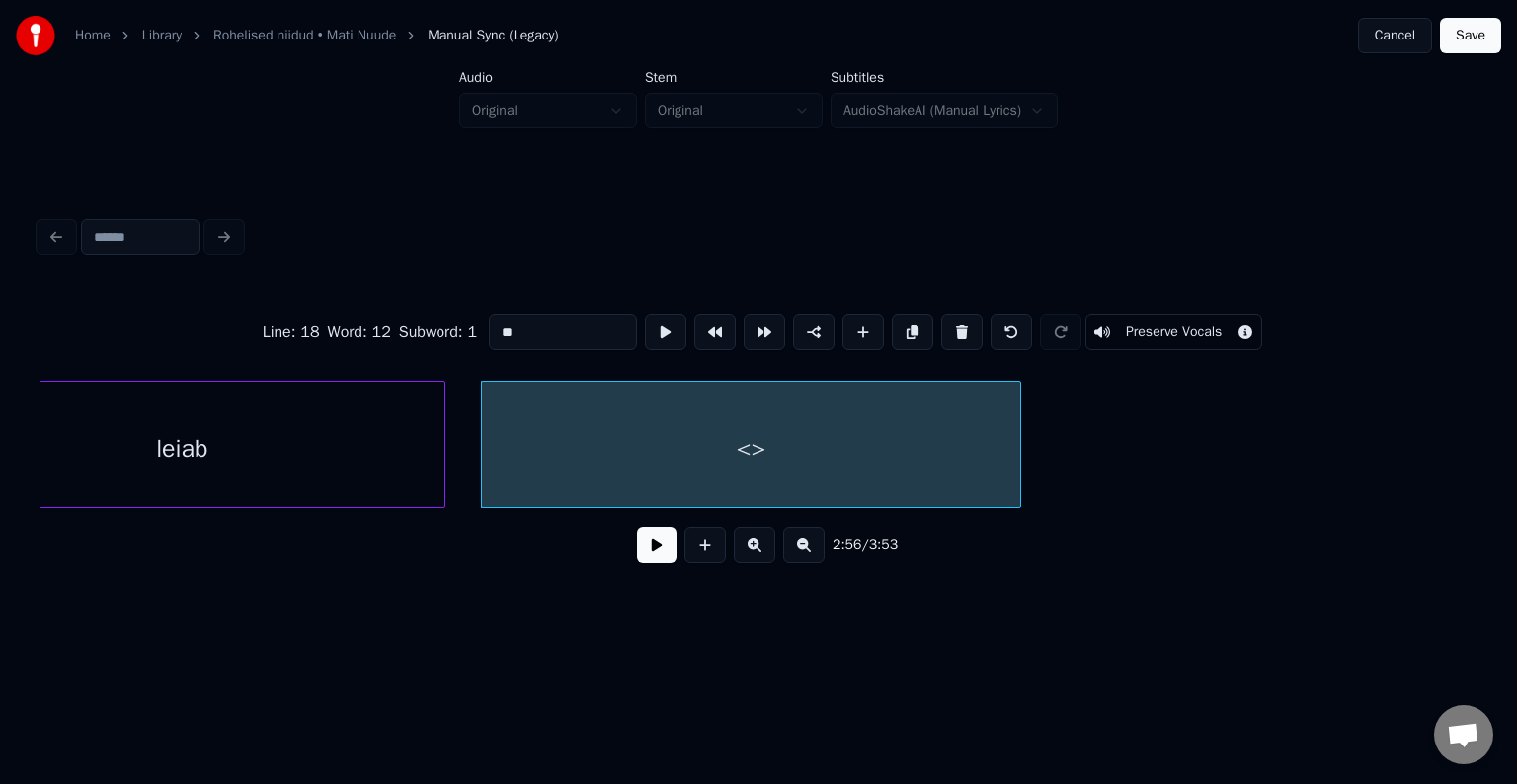 click on "<>" at bounding box center [751, 449] 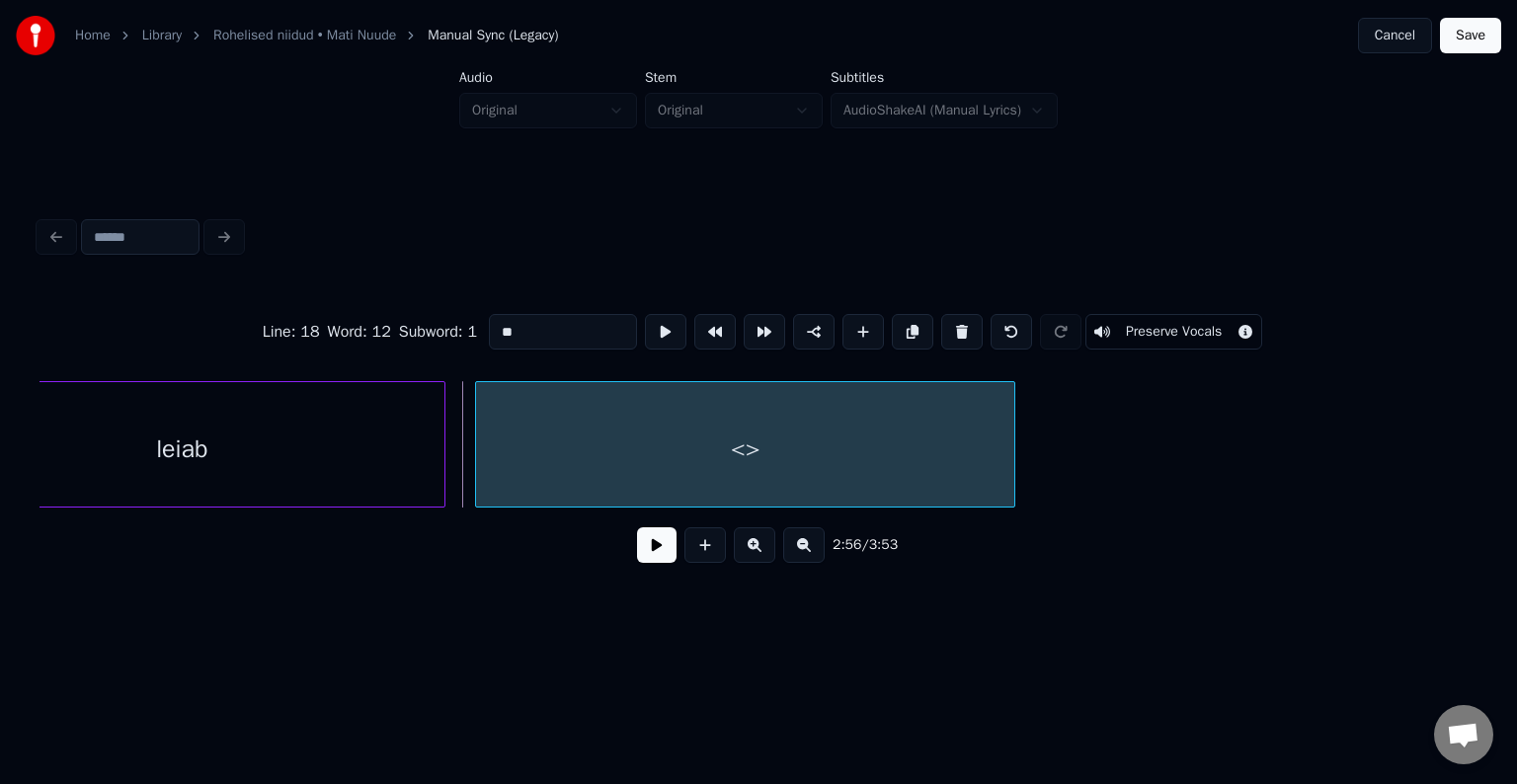 click on "<>" at bounding box center (745, 449) 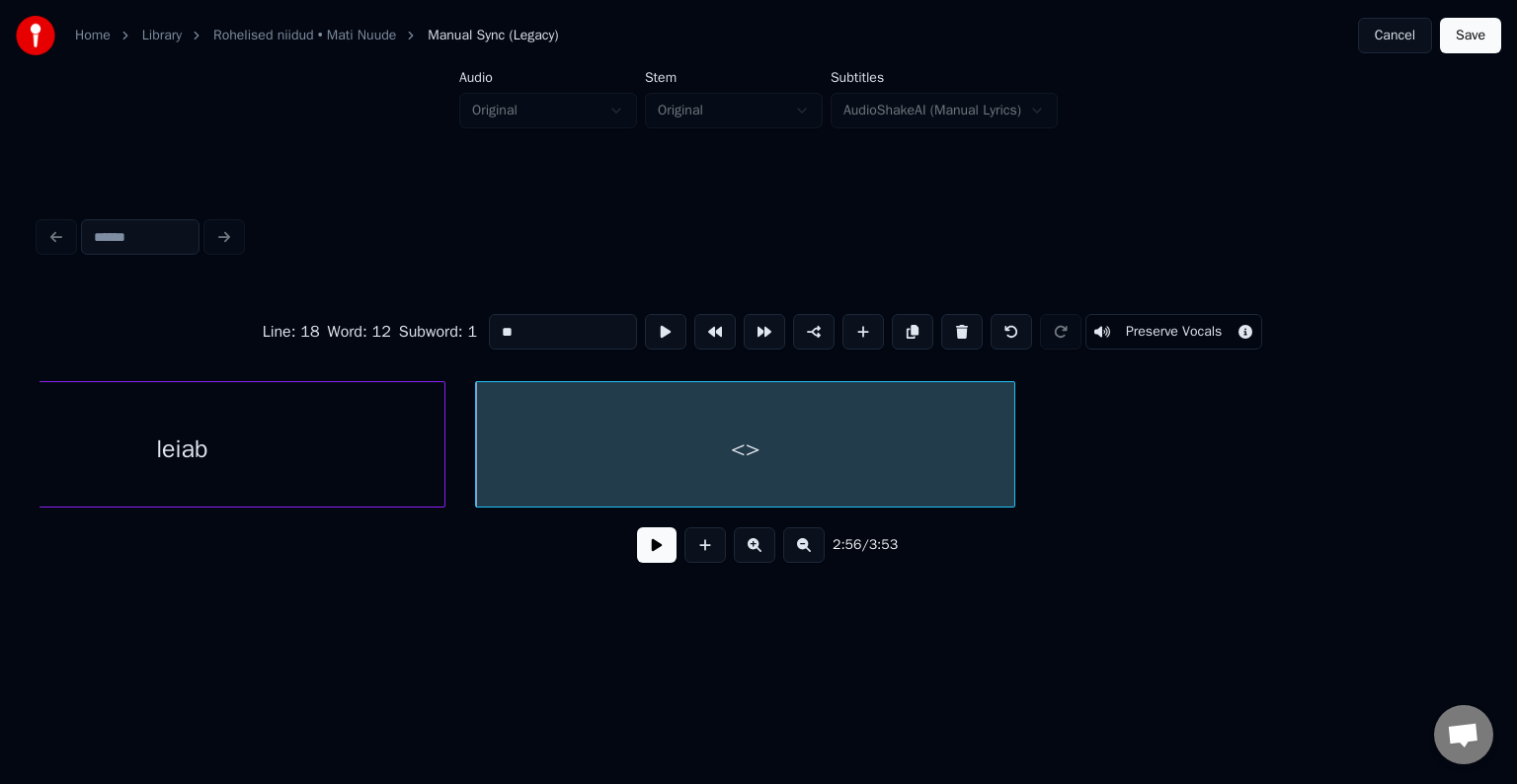 click on "**" at bounding box center [563, 332] 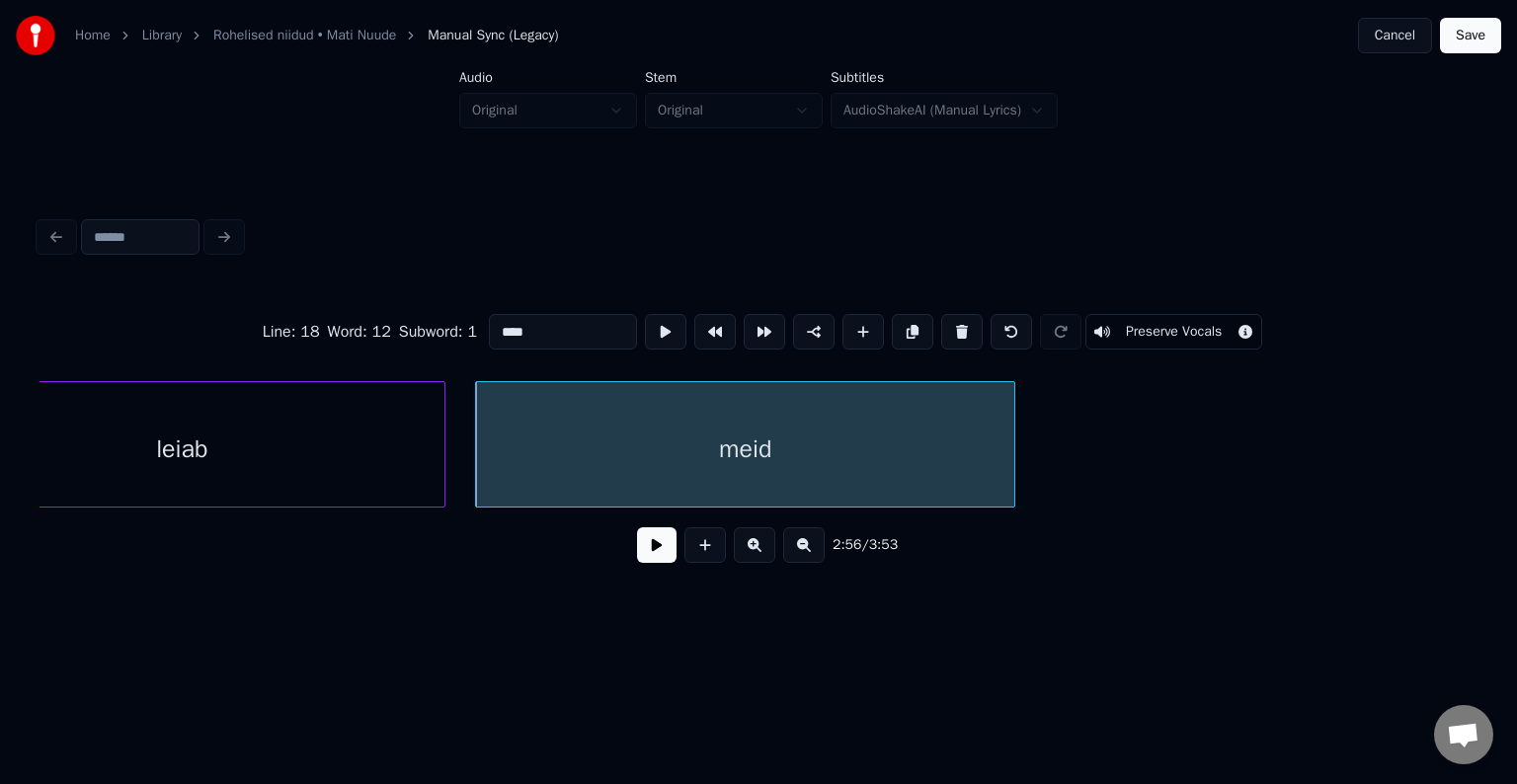 click on "leiab" at bounding box center (183, 449) 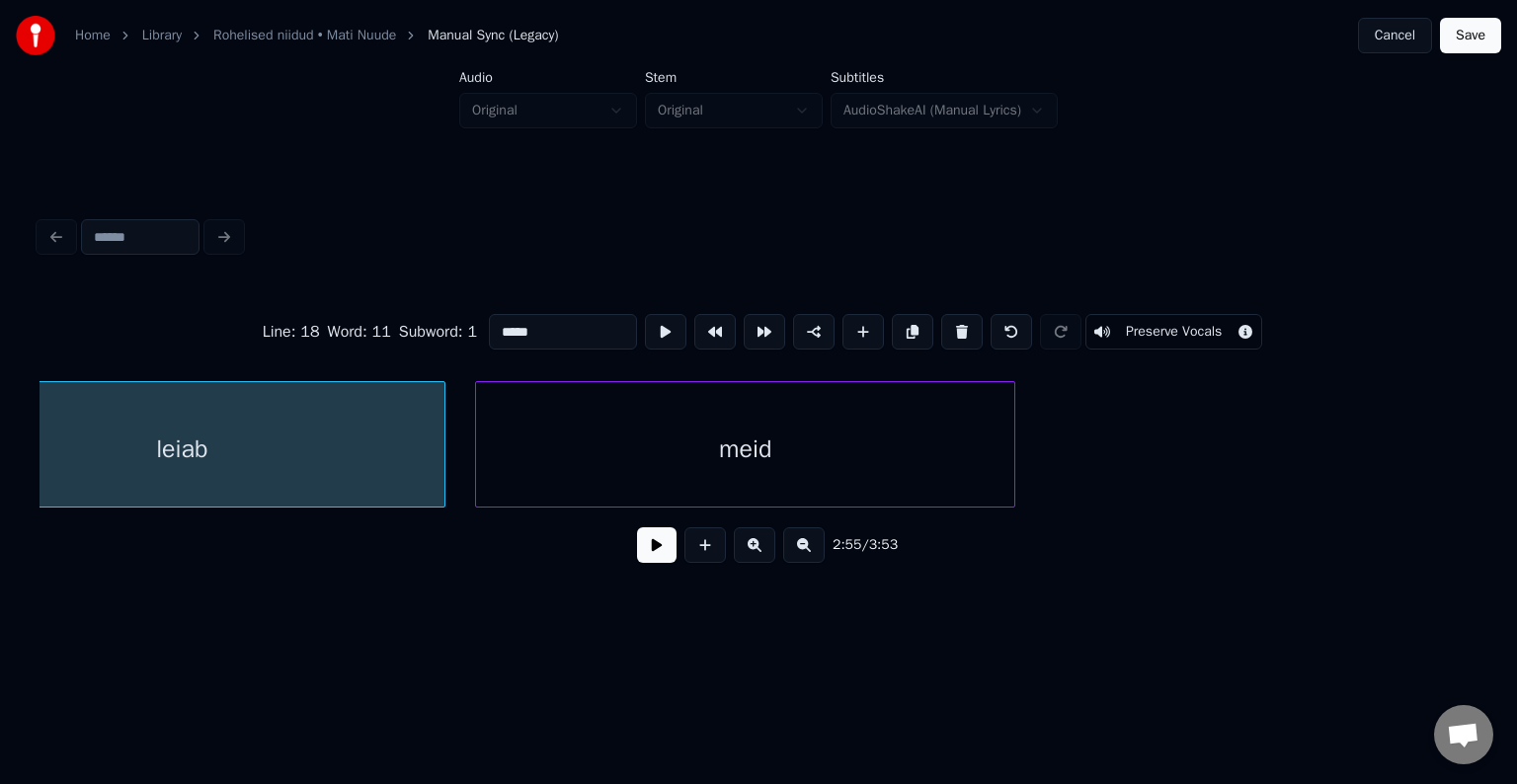 scroll, scrollTop: 0, scrollLeft: 112921, axis: horizontal 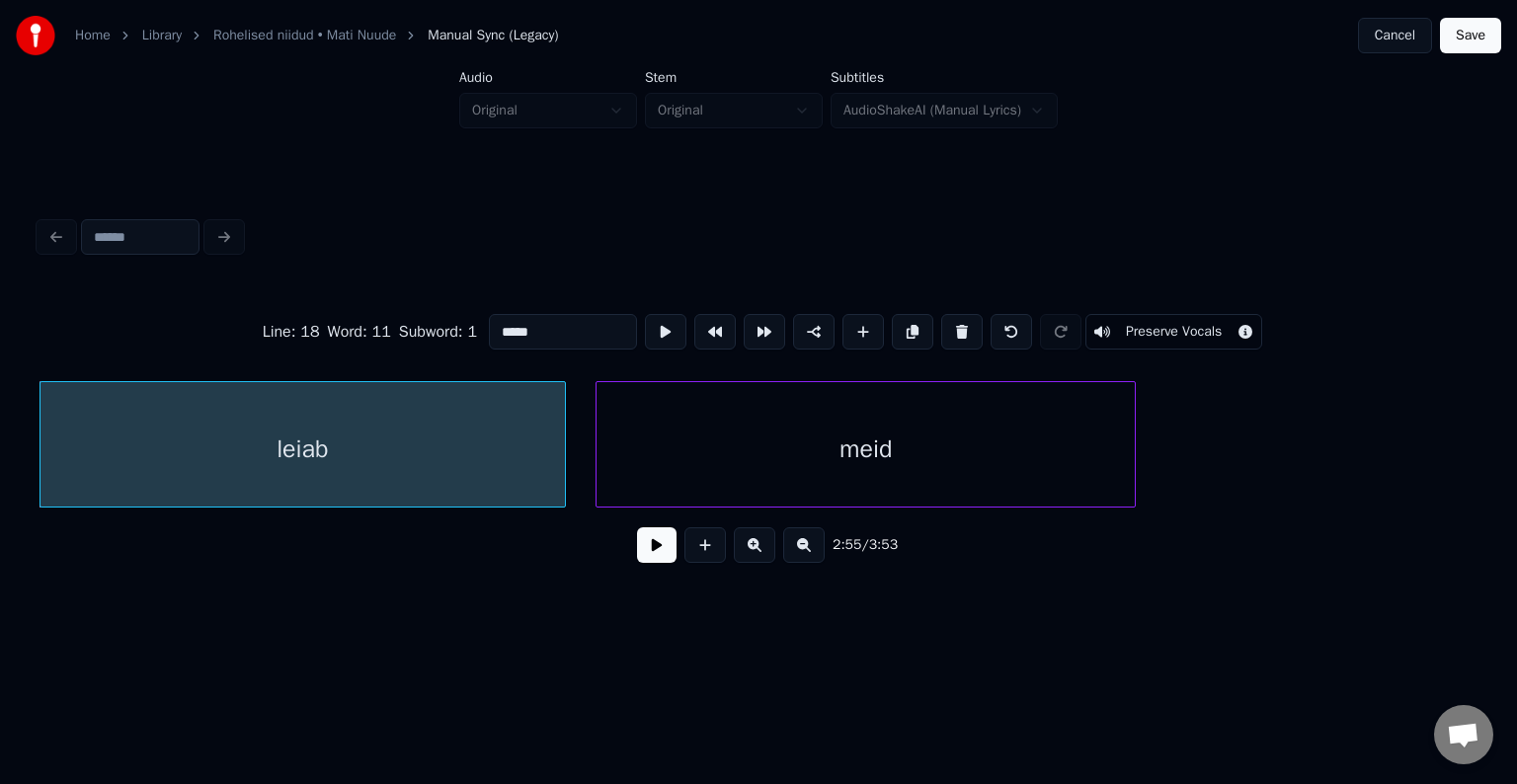 click at bounding box center [657, 545] 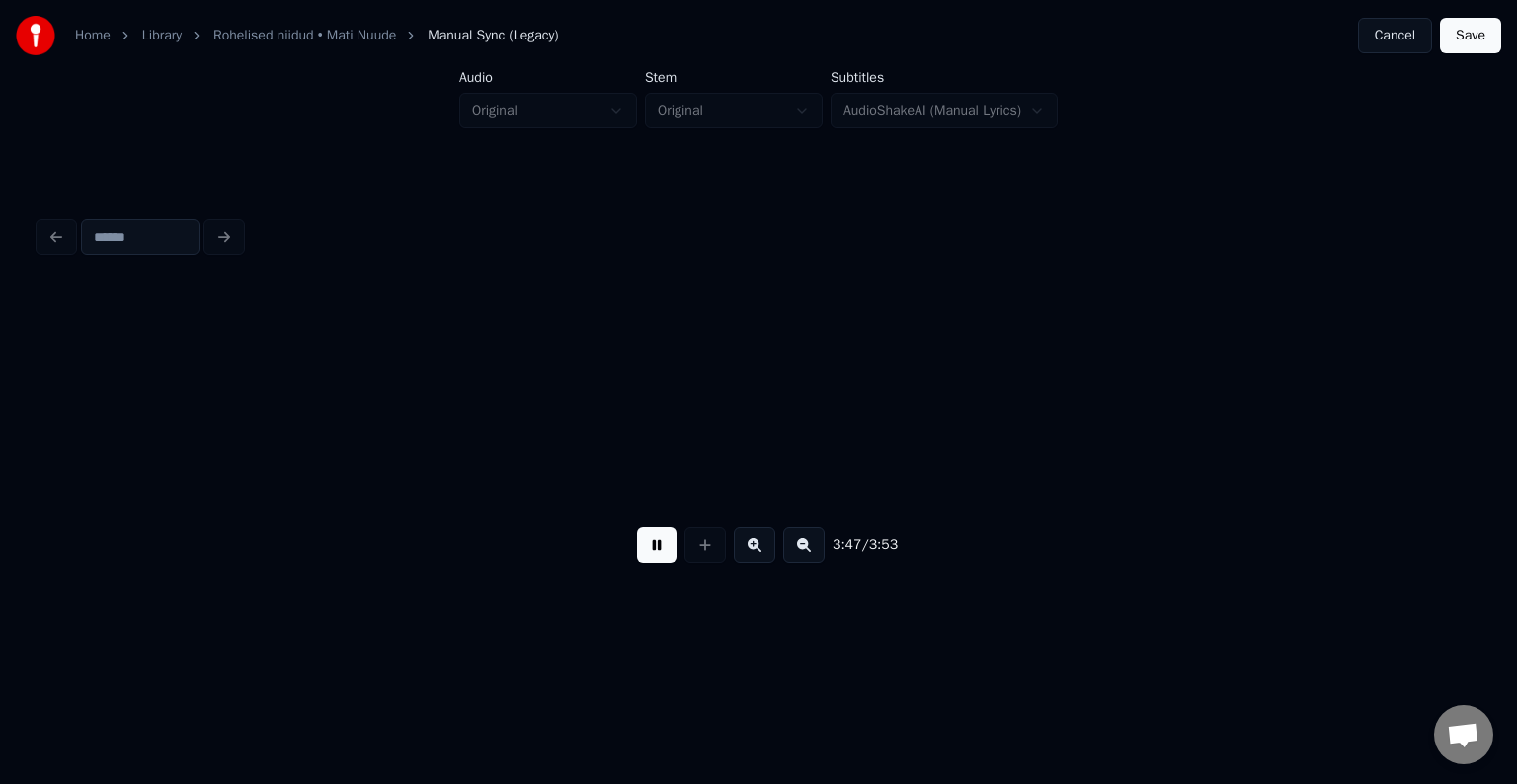 scroll, scrollTop: 0, scrollLeft: 146125, axis: horizontal 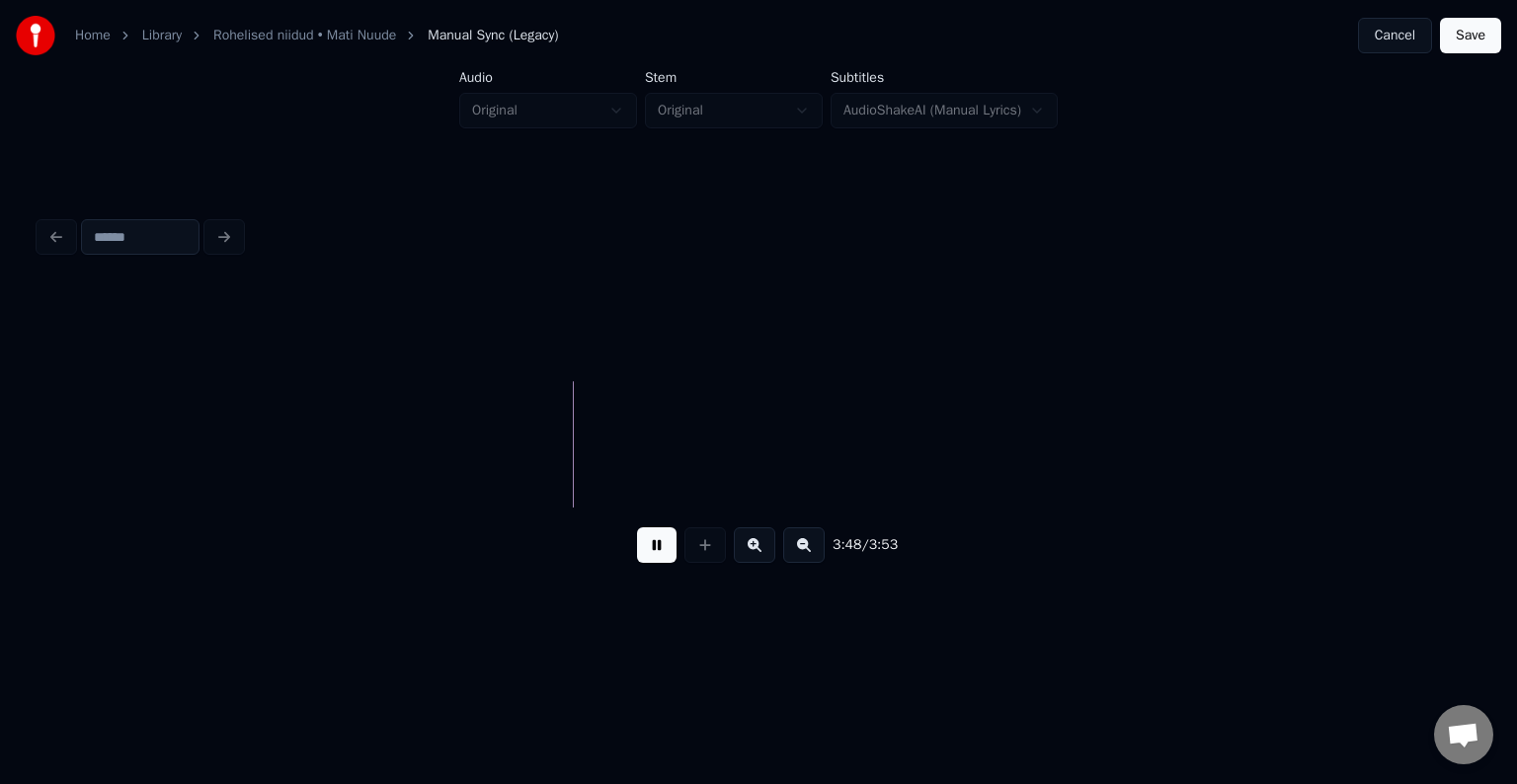 click at bounding box center (657, 545) 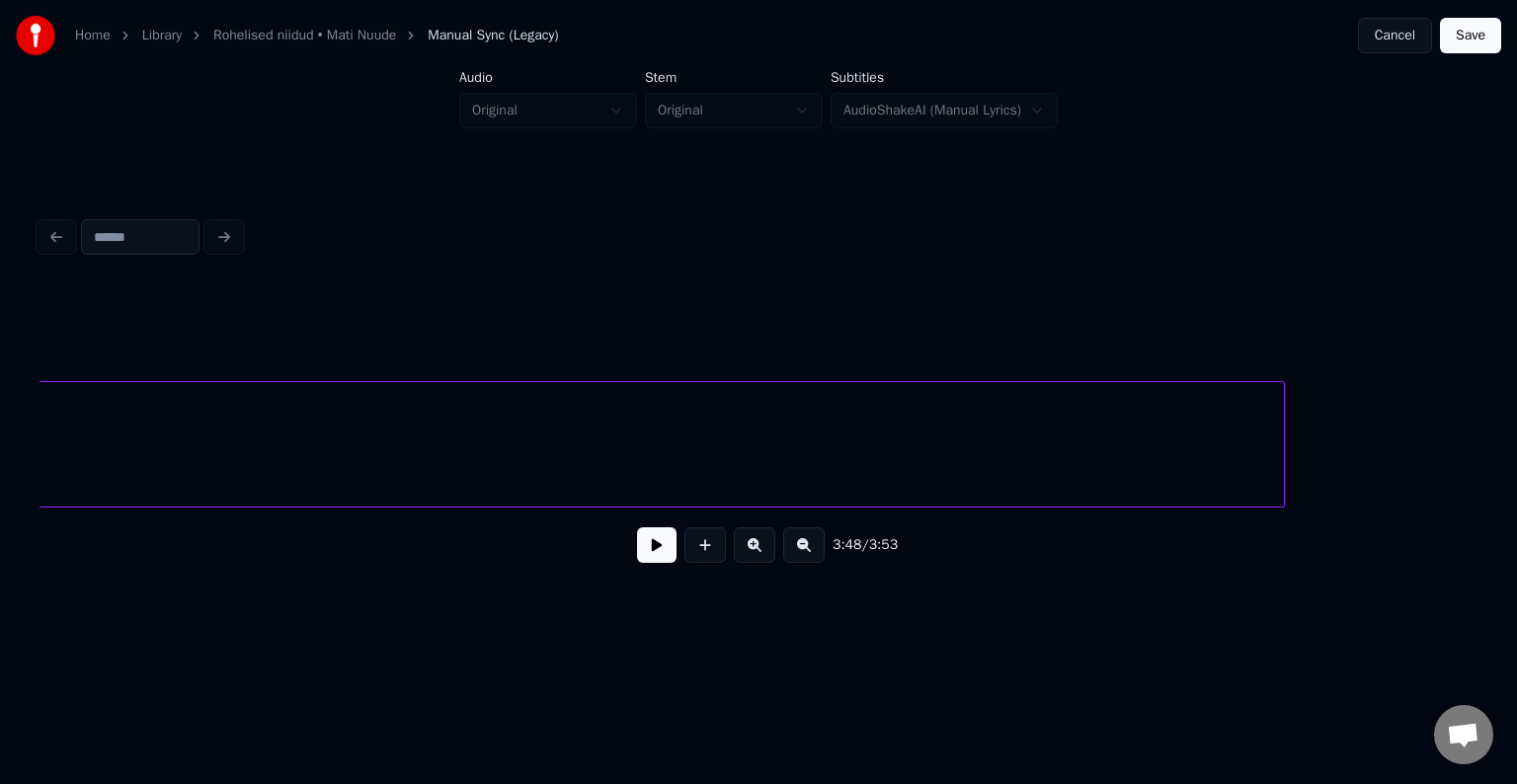 click on "meid." at bounding box center (-2067, 449) 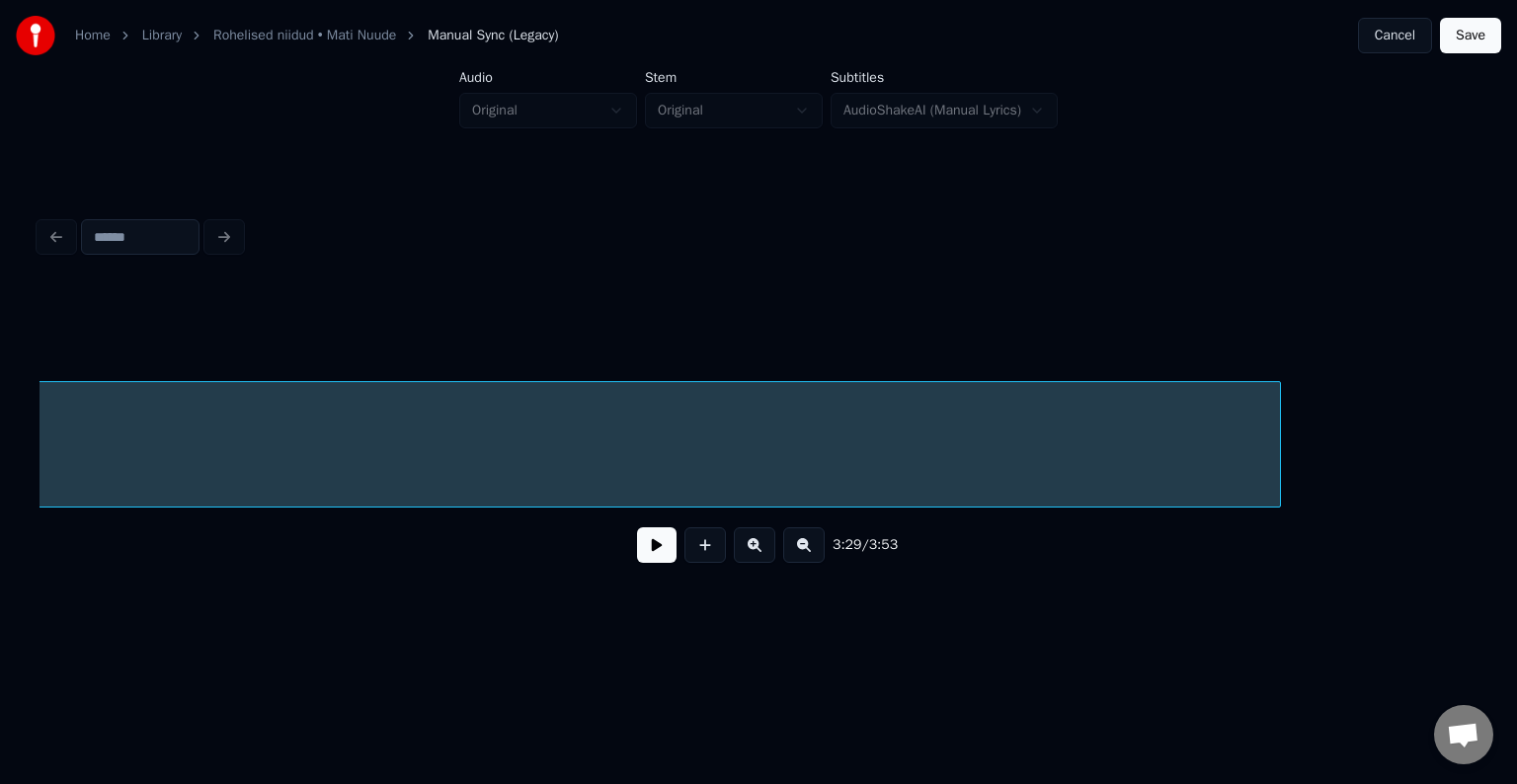 scroll, scrollTop: 0, scrollLeft: 134657, axis: horizontal 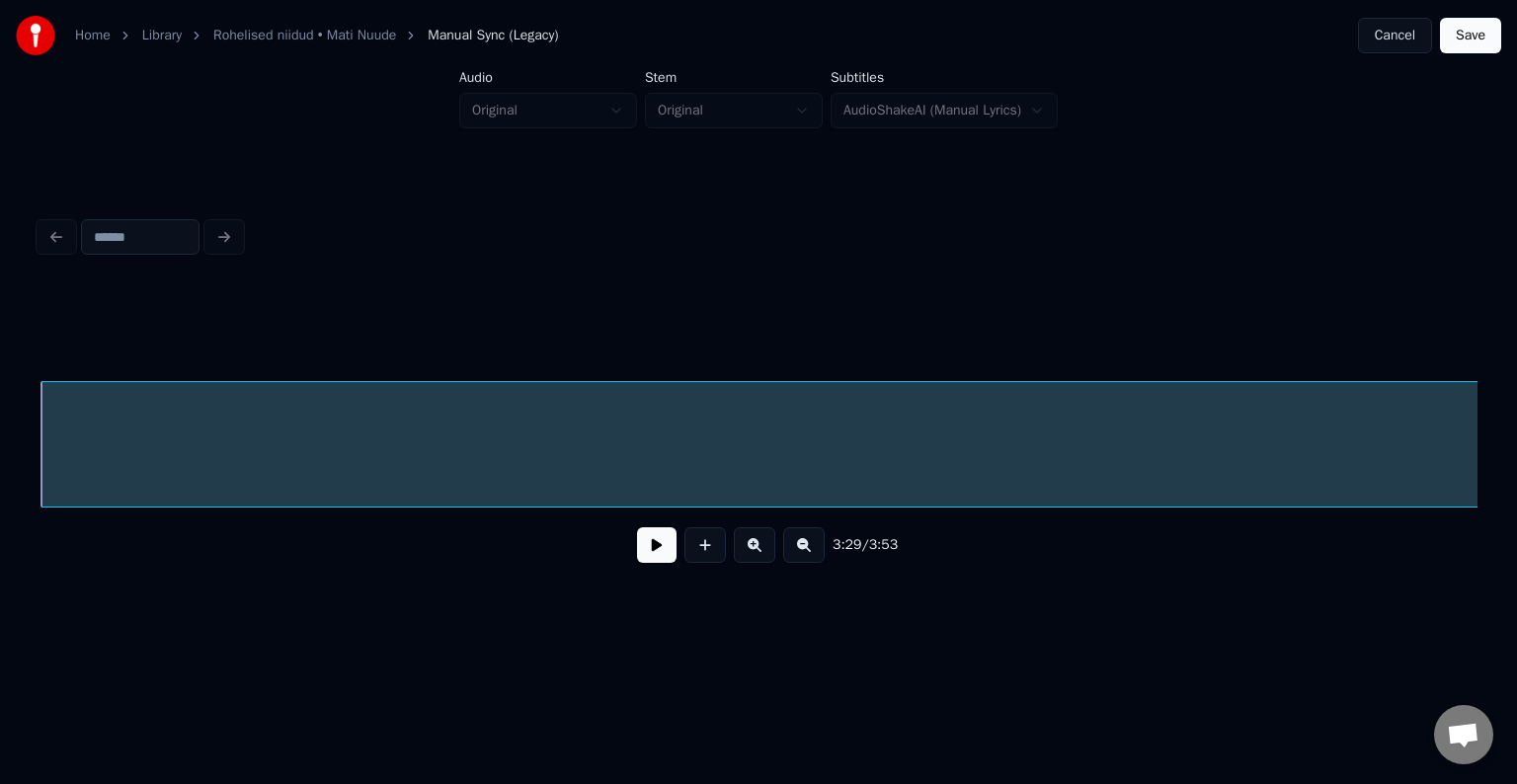 click on "meid." at bounding box center (3392, 449) 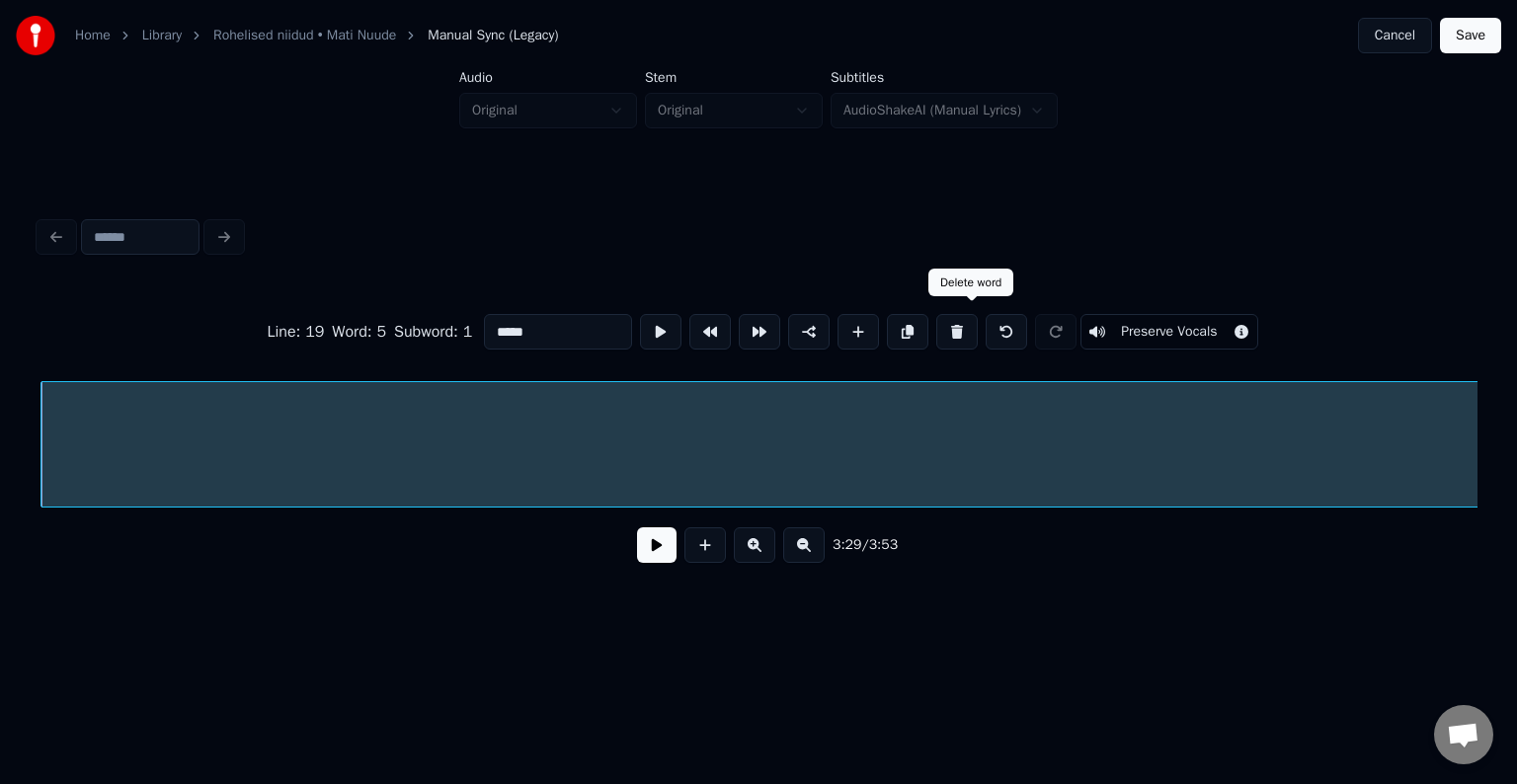 click at bounding box center [957, 332] 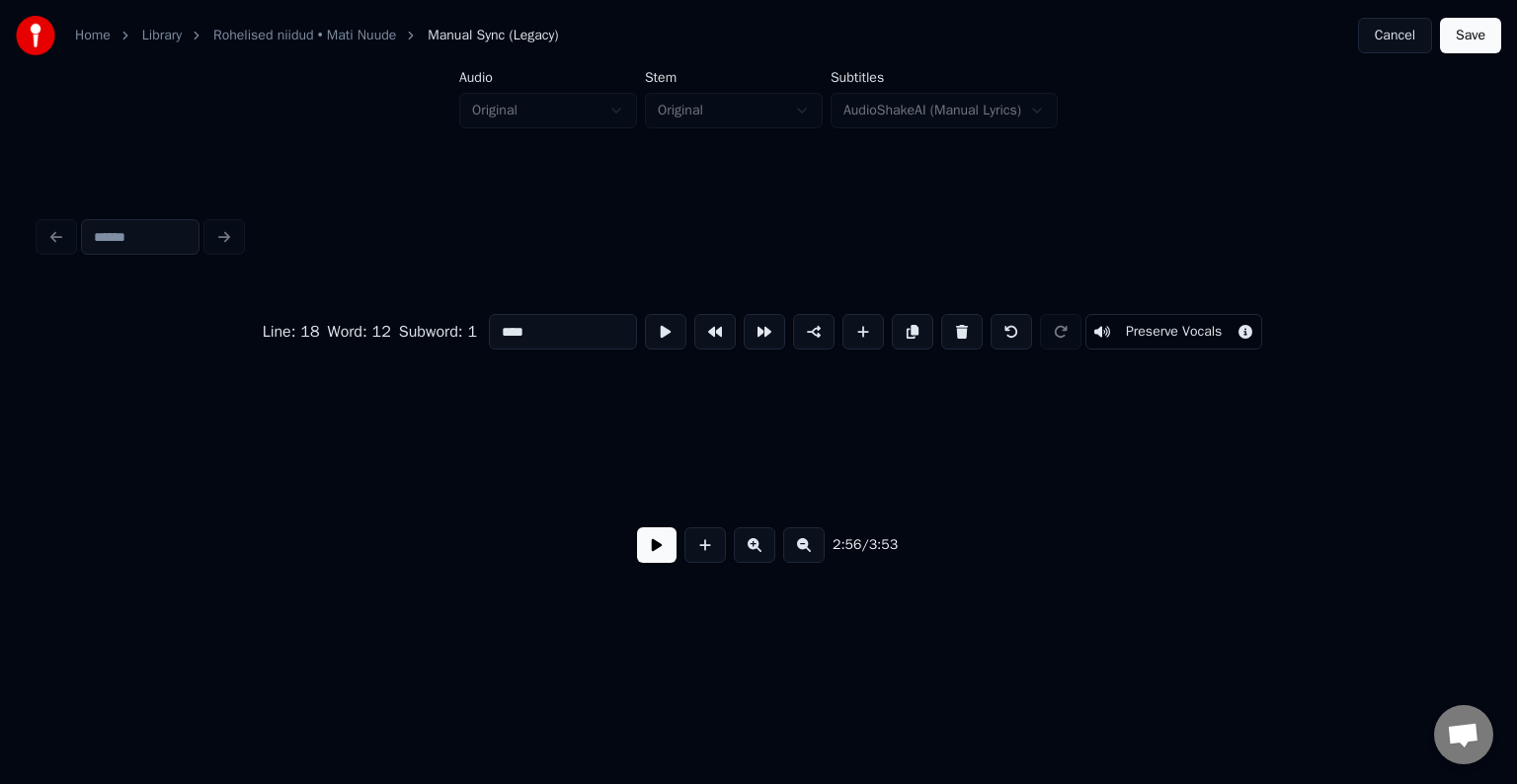 scroll, scrollTop: 0, scrollLeft: 113477, axis: horizontal 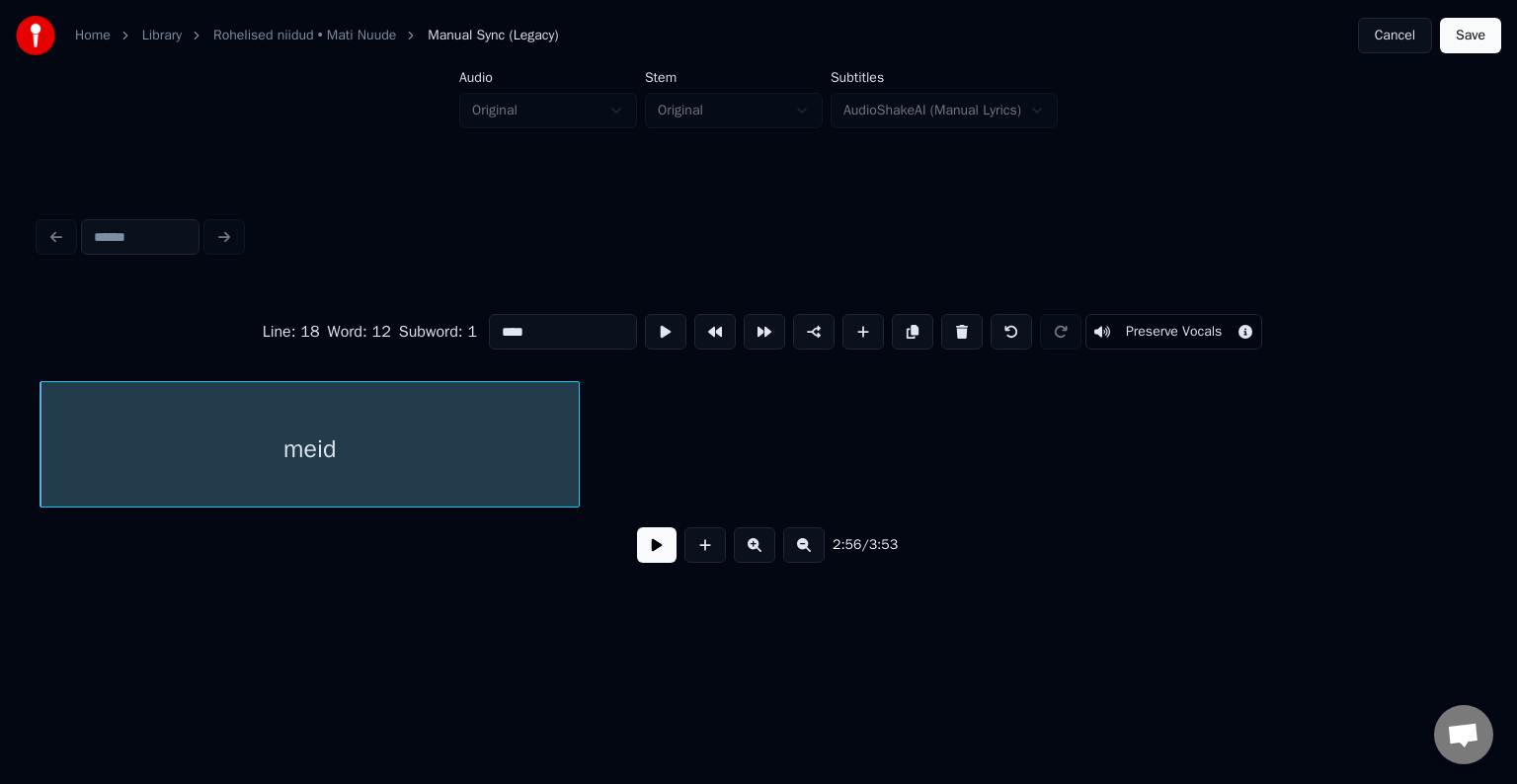 click on "meid" at bounding box center [309, 449] 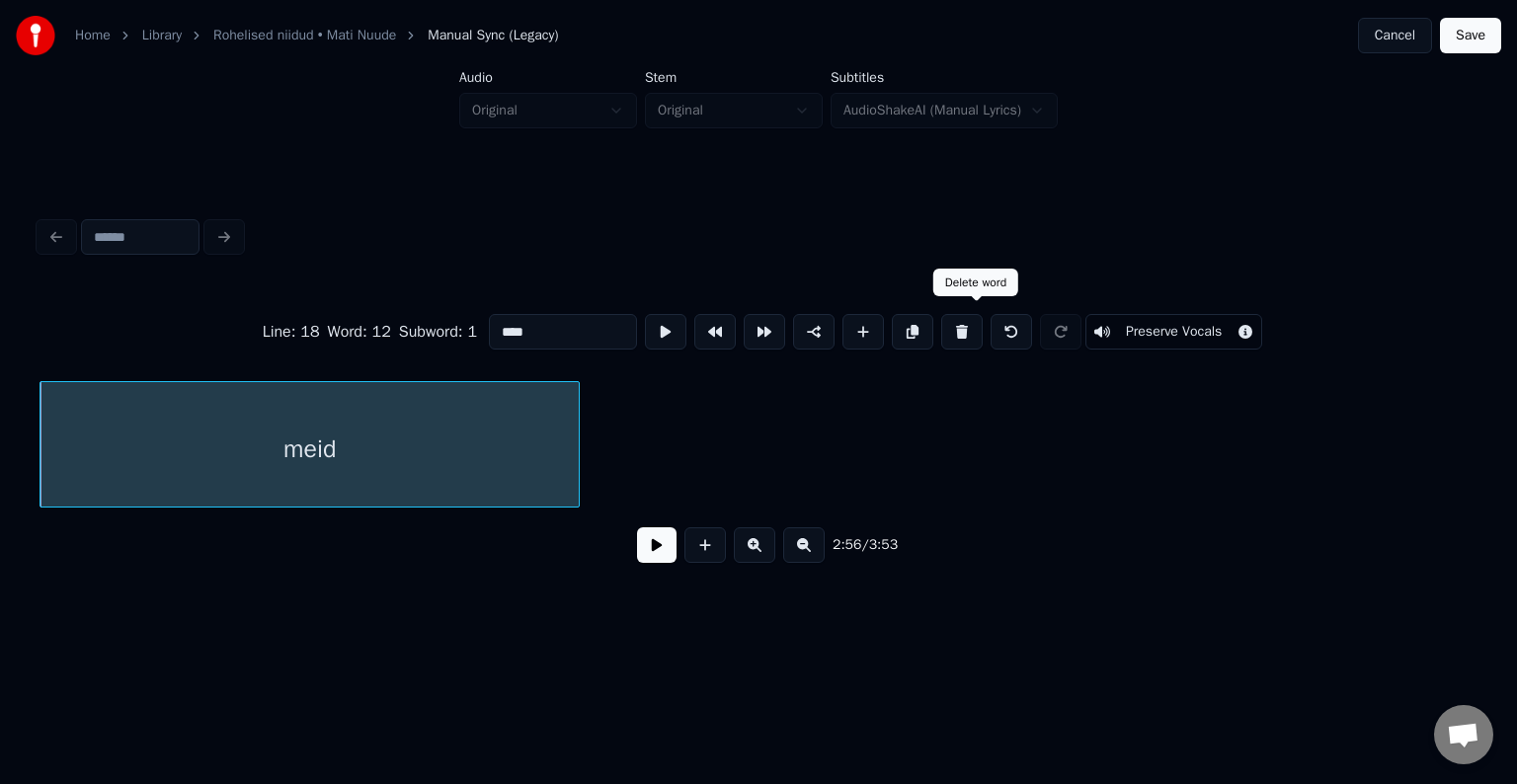 click at bounding box center [962, 332] 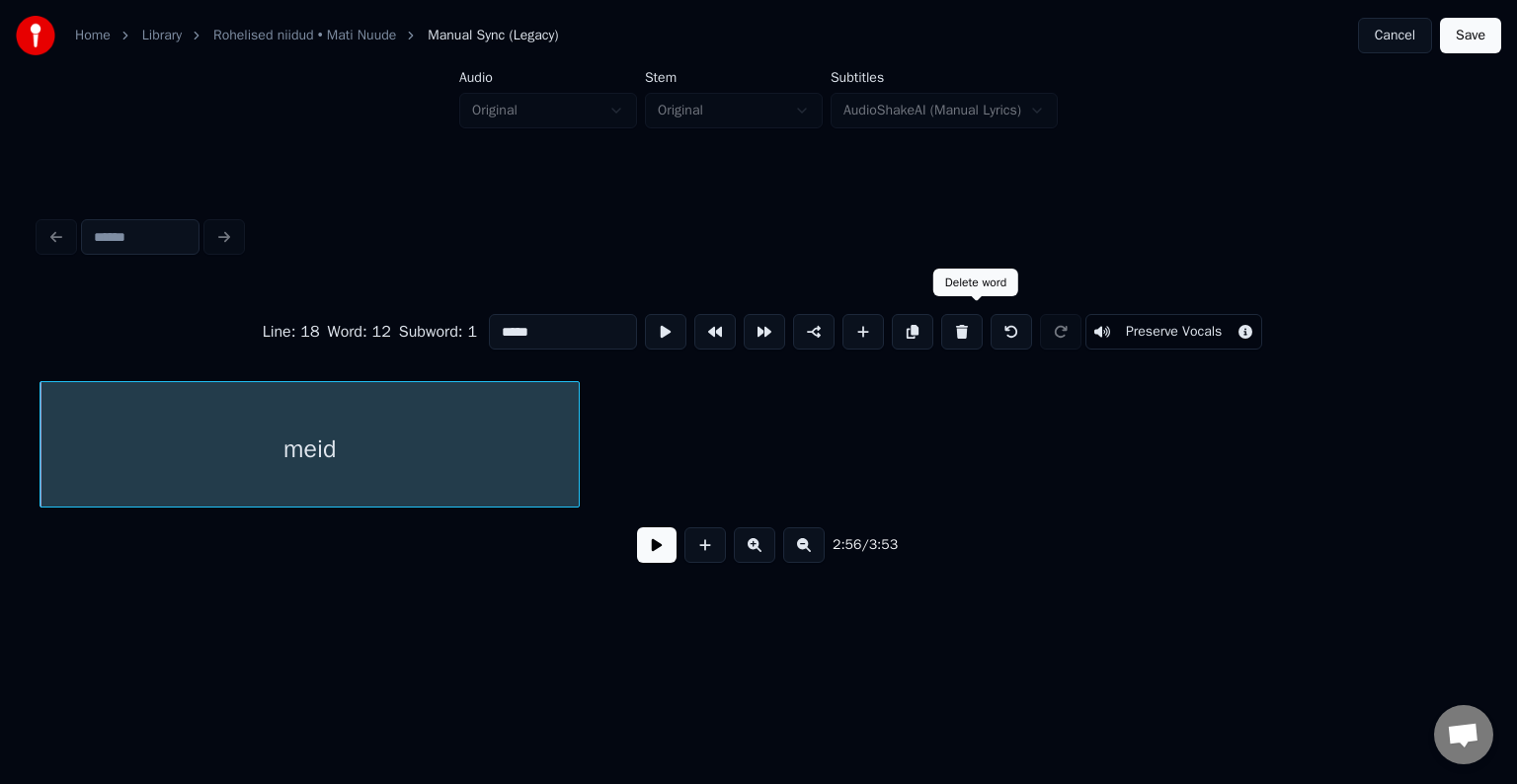 scroll, scrollTop: 0, scrollLeft: 112921, axis: horizontal 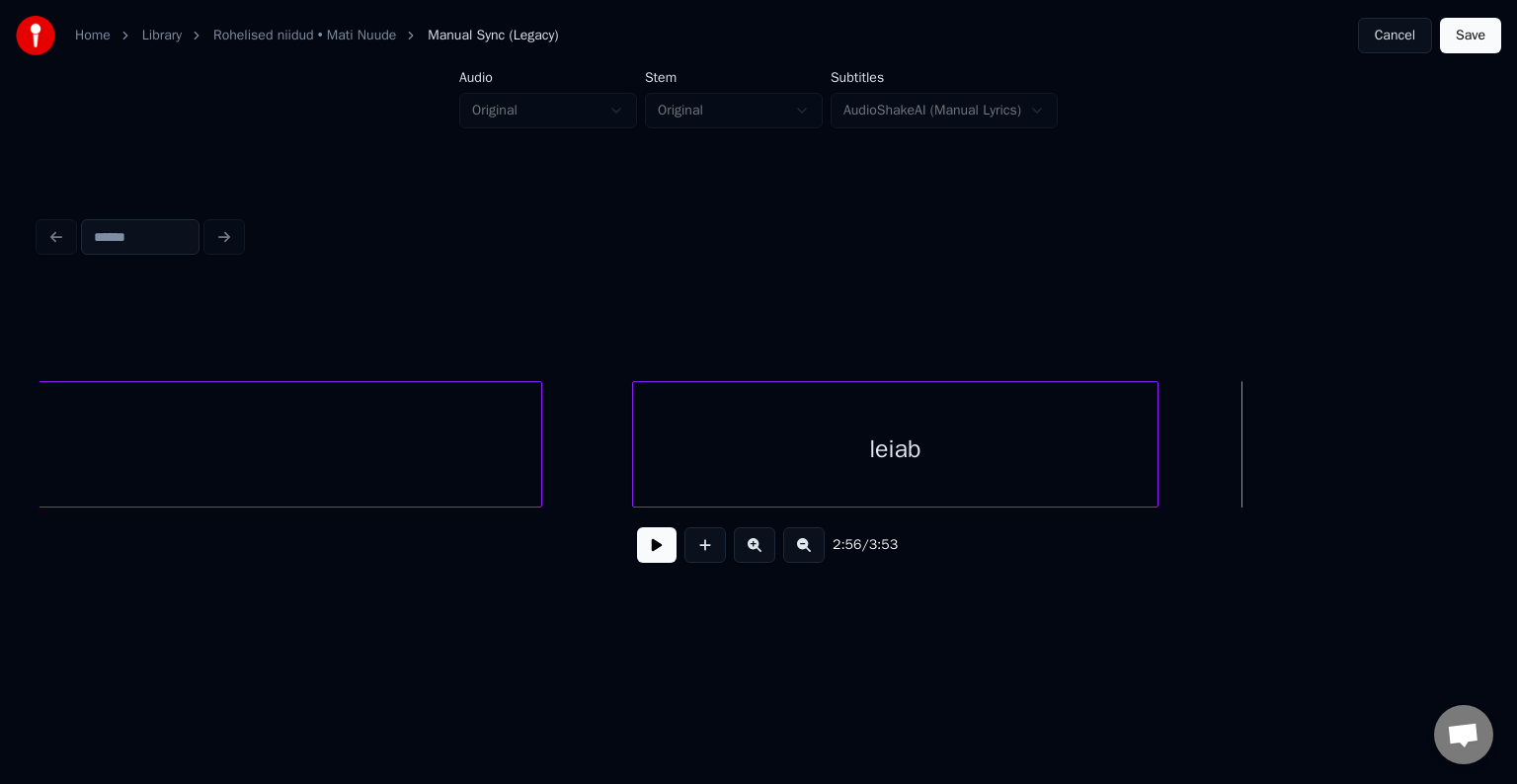 click on "leiab rõõm" at bounding box center [-37202, 444] 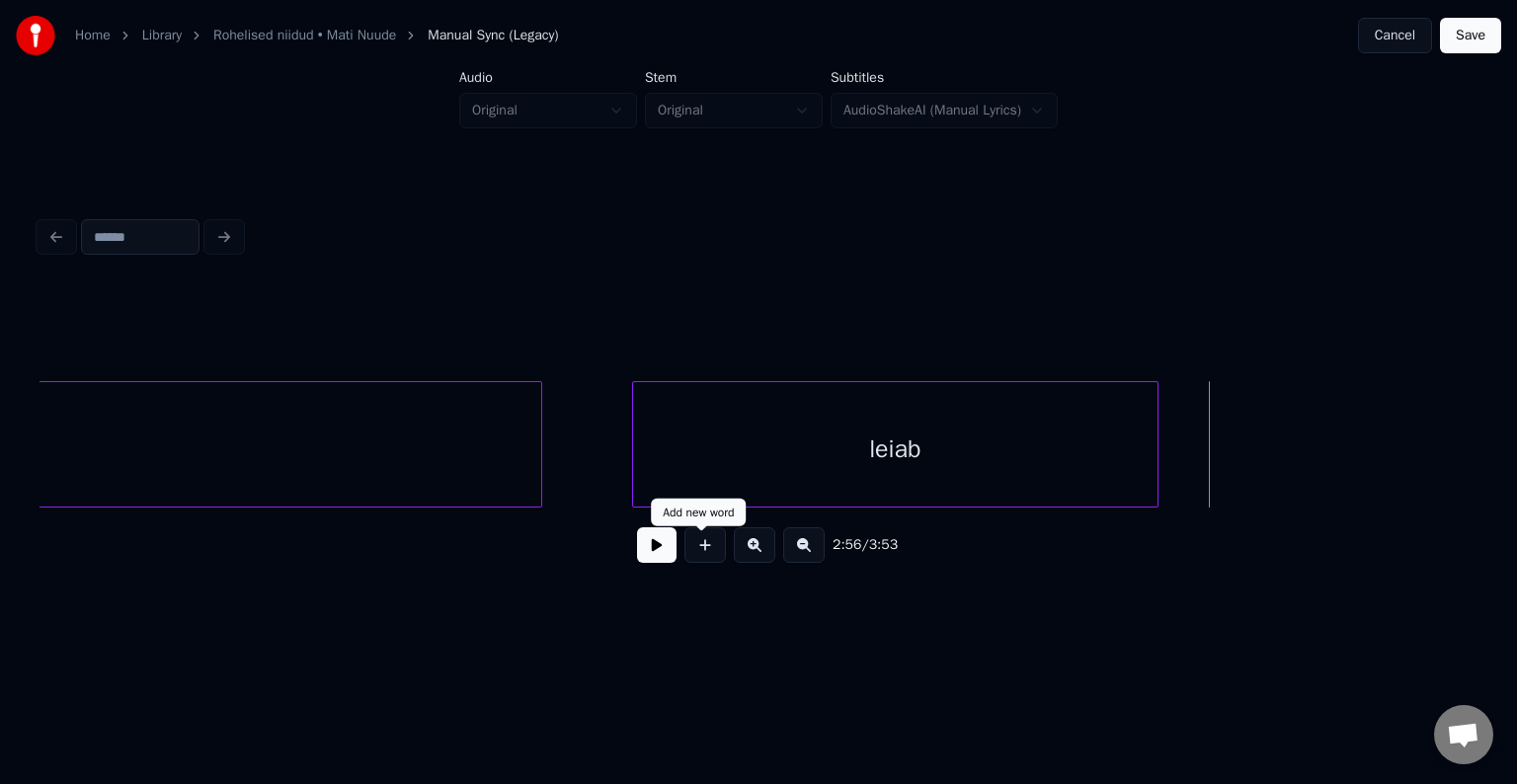 click at bounding box center [705, 545] 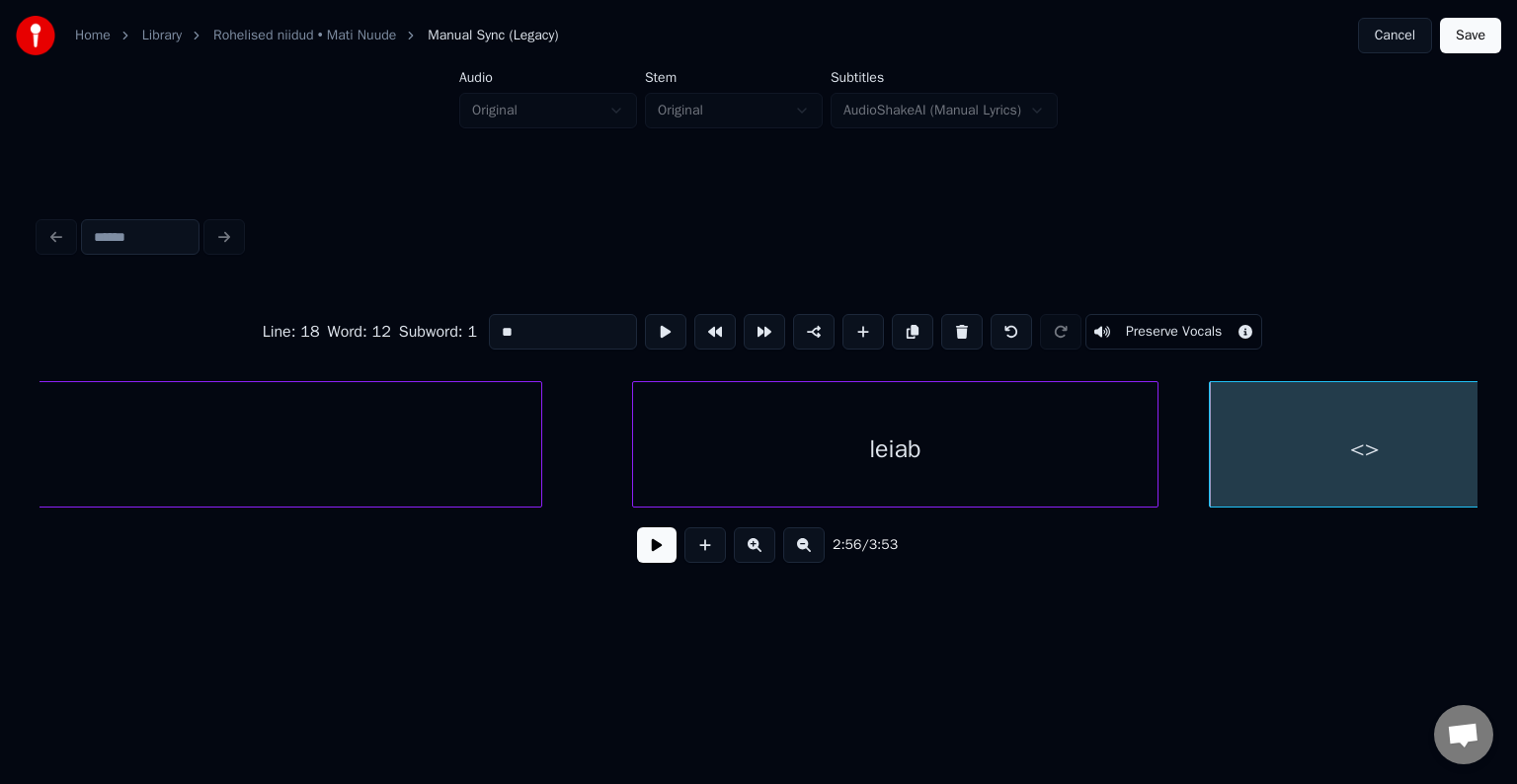click on "Home Library Rohelised niidud • Mati Nuude Manual Sync (Legacy) Cancel Save Audio Original Stem Original Subtitles AudioShakeAI (Manual Lyrics) Line :   18 Word :   12 Subword :   1 ** Preserve Vocals 2:56  /  3:53" at bounding box center [758, 315] 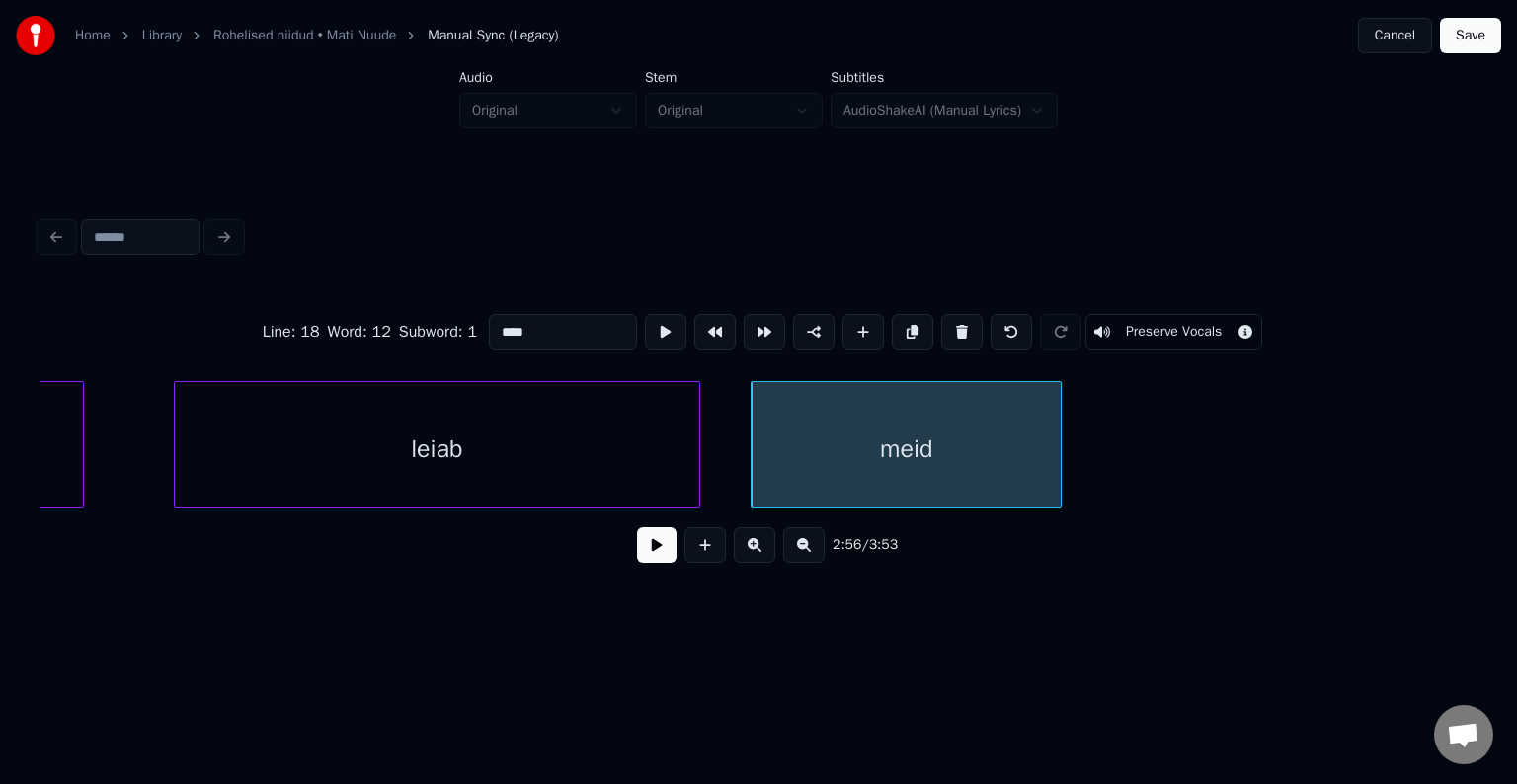 scroll, scrollTop: 0, scrollLeft: 112802, axis: horizontal 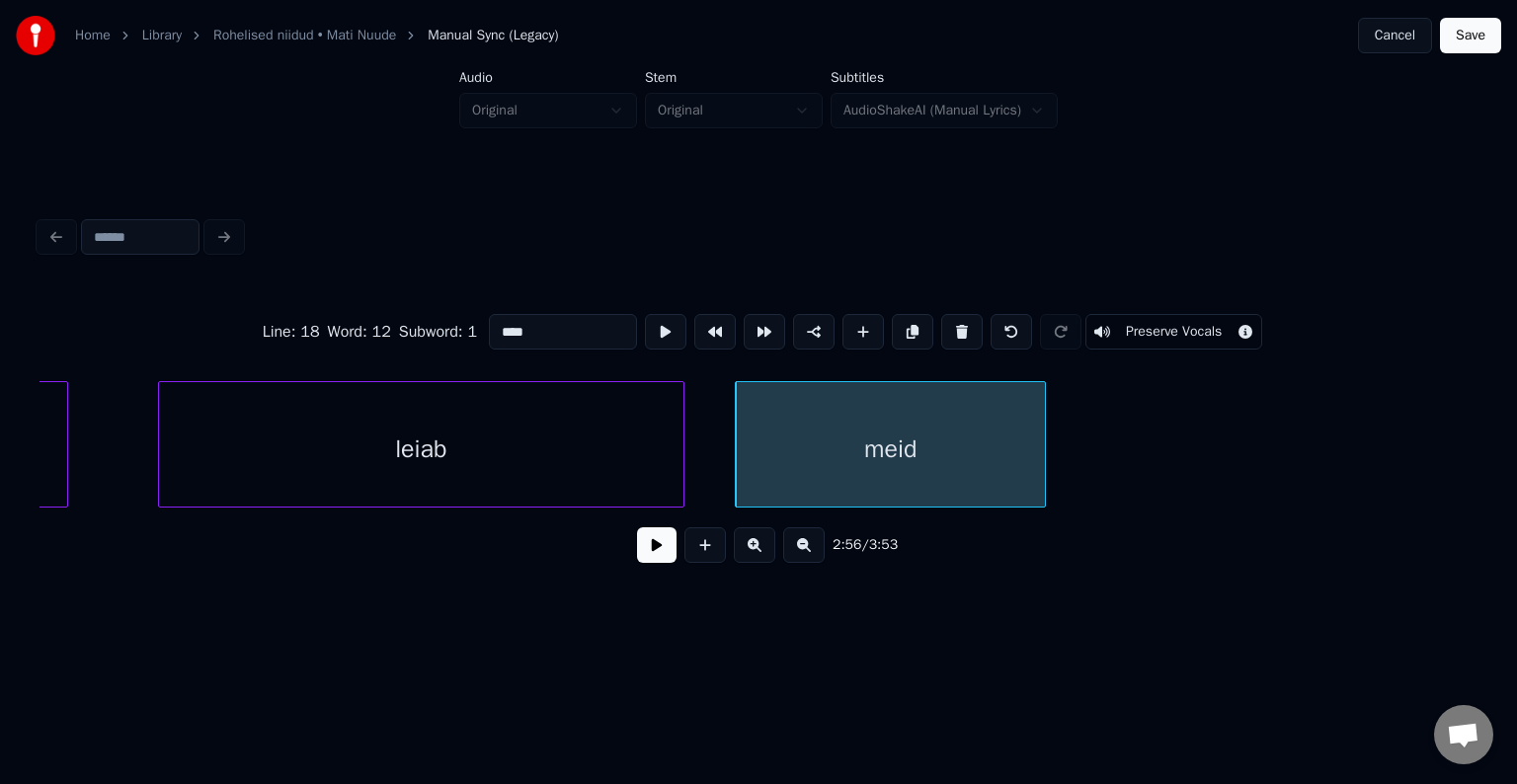 click on "leiab" at bounding box center (422, 449) 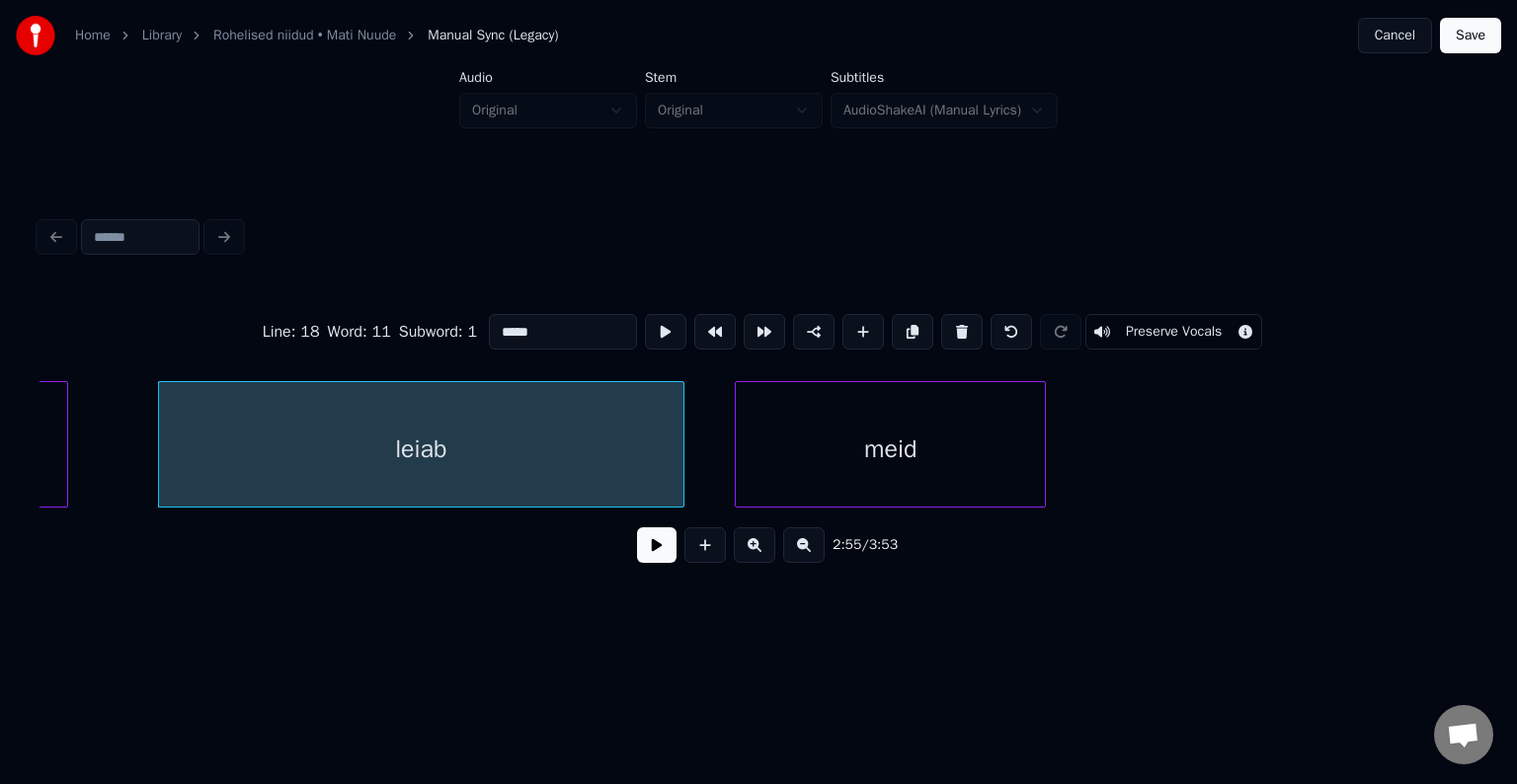 type on "*****" 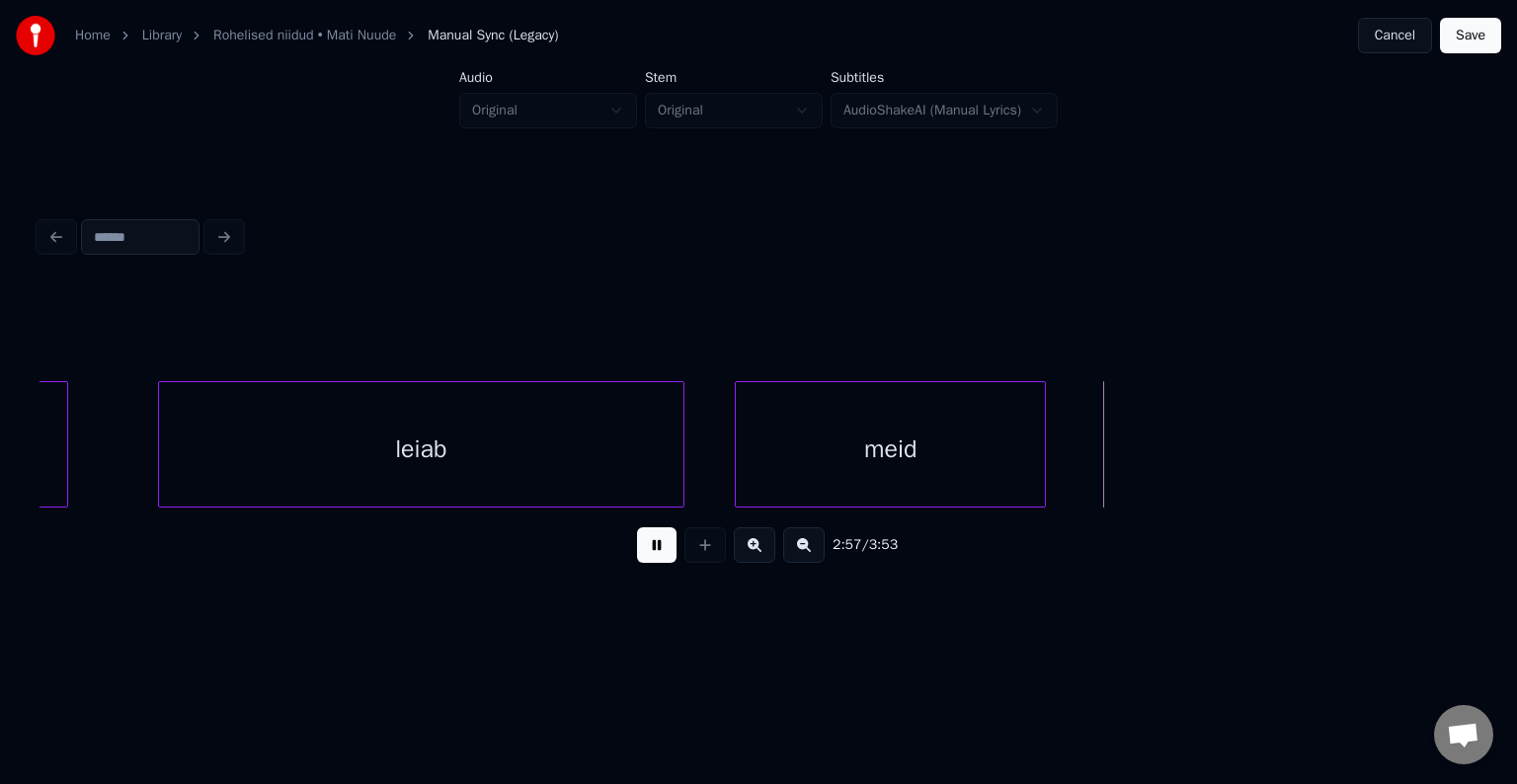 click at bounding box center (657, 545) 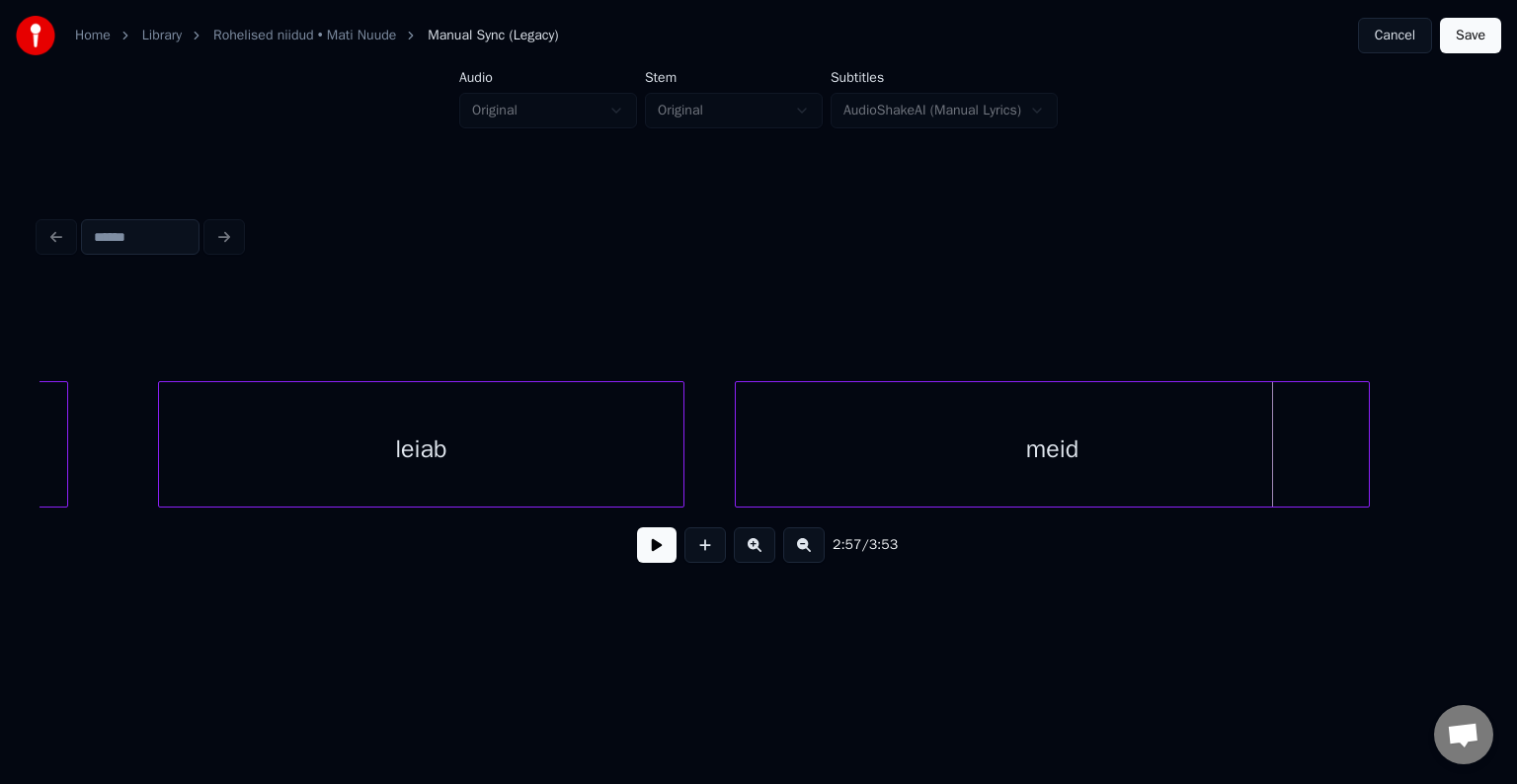 click at bounding box center (1366, 444) 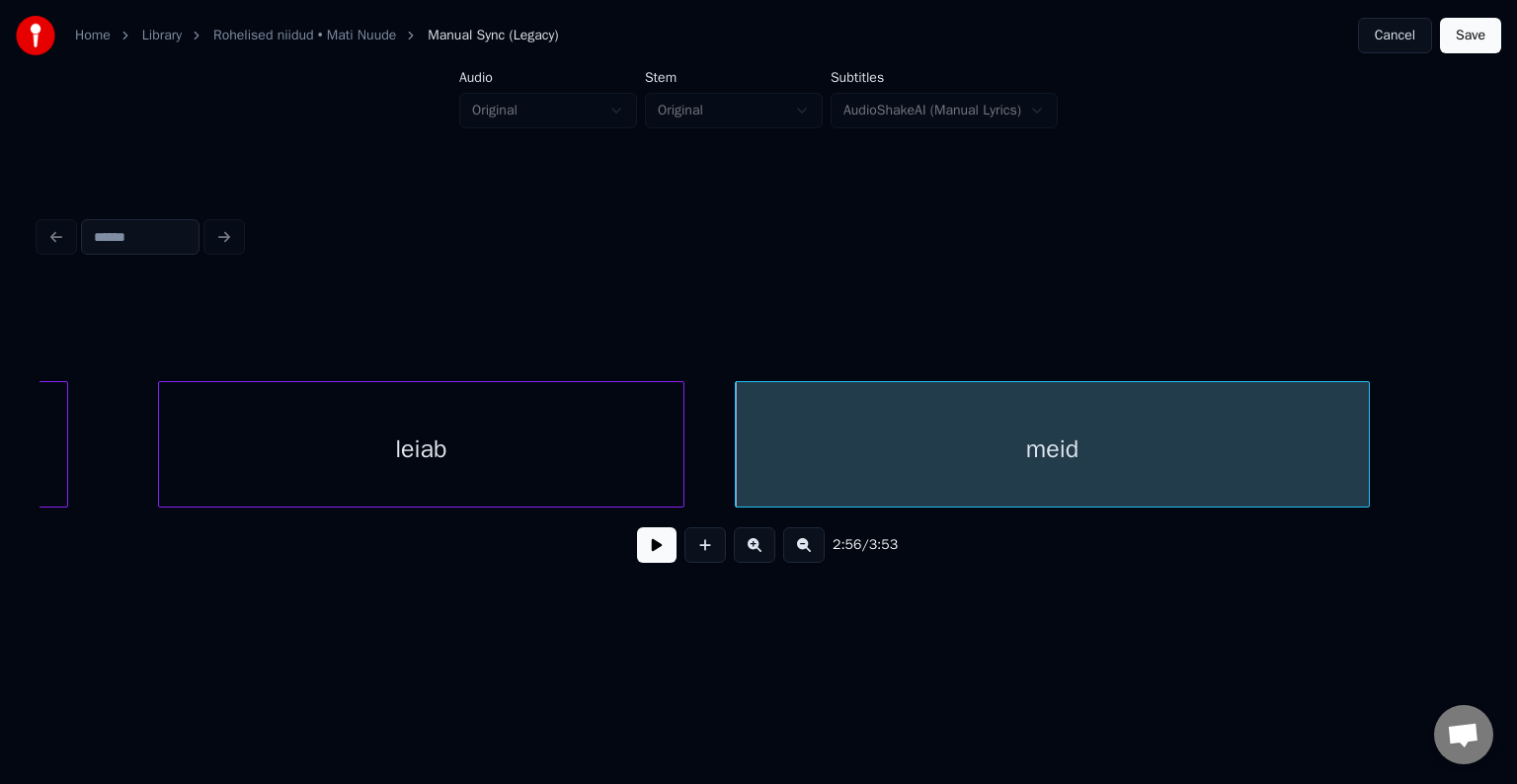 click at bounding box center (657, 545) 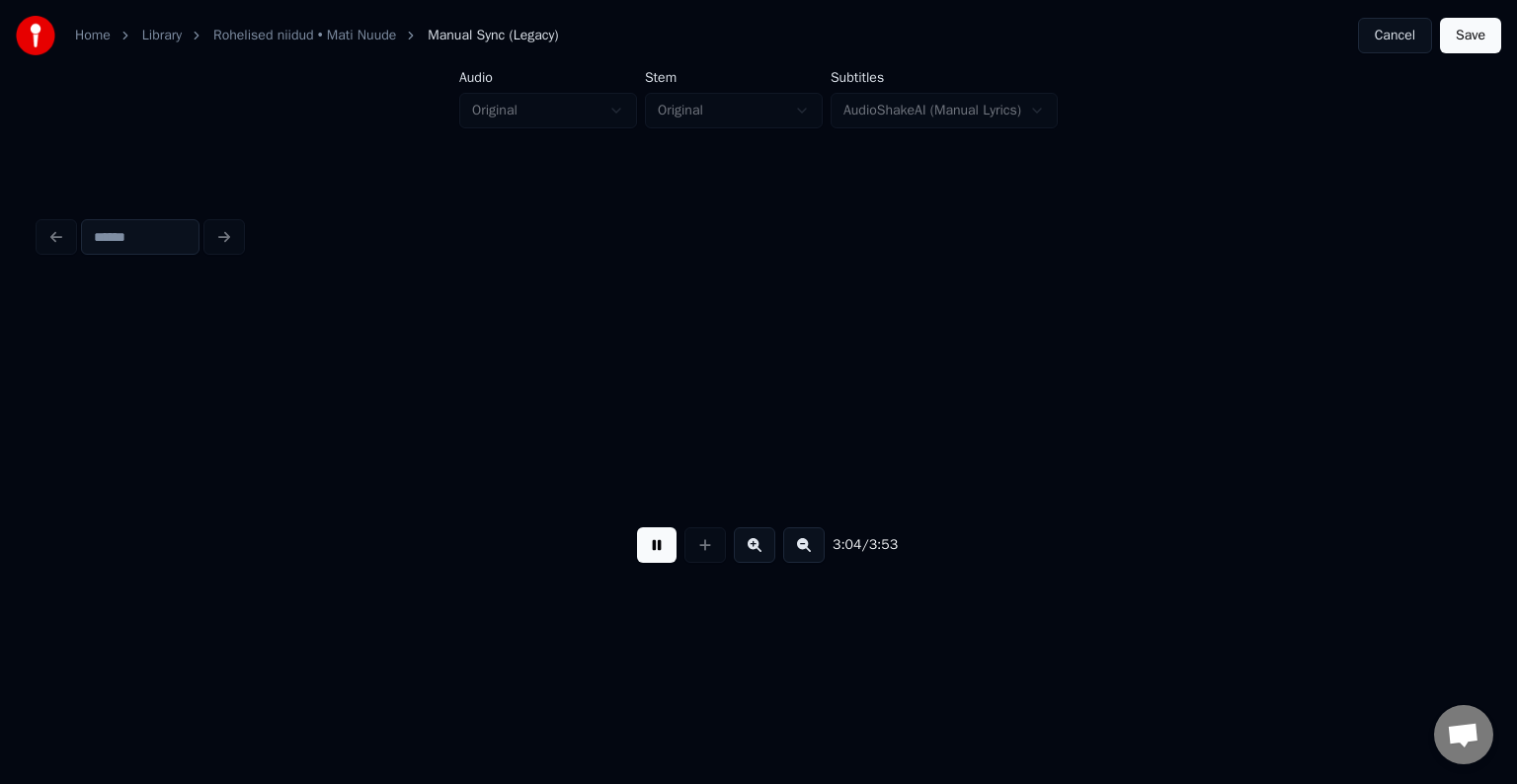 scroll, scrollTop: 0, scrollLeft: 118571, axis: horizontal 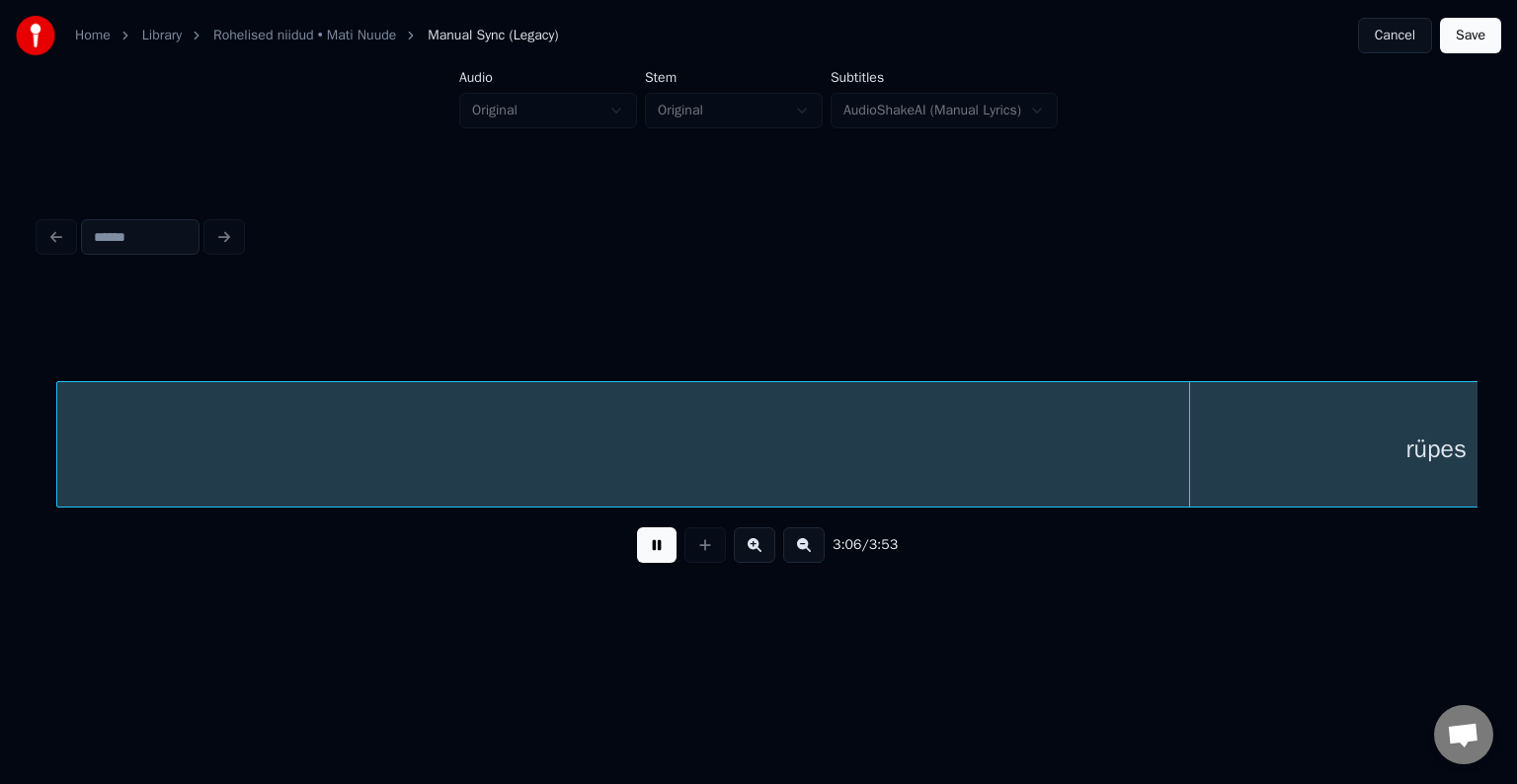 click at bounding box center [657, 545] 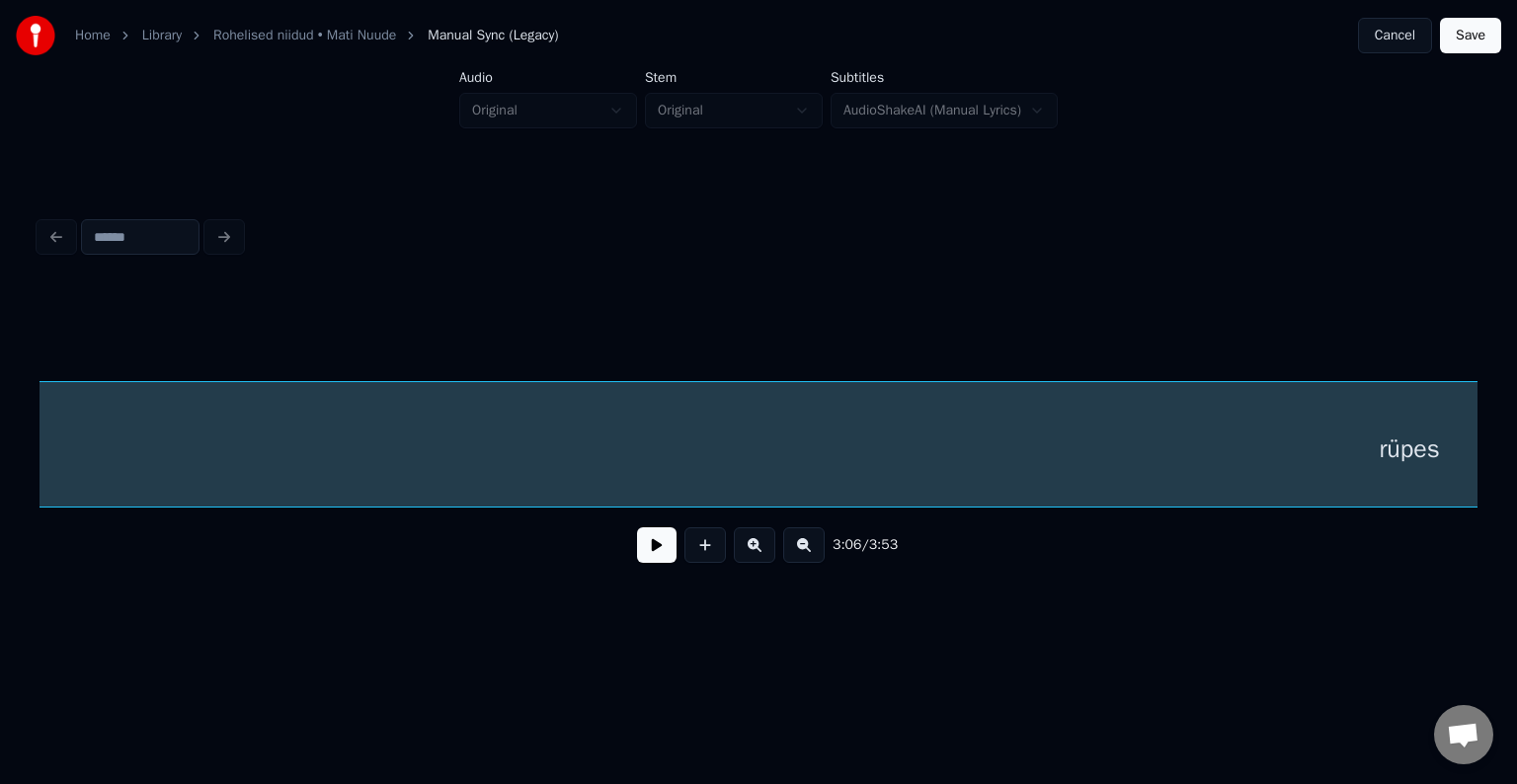 scroll, scrollTop: 0, scrollLeft: 118400, axis: horizontal 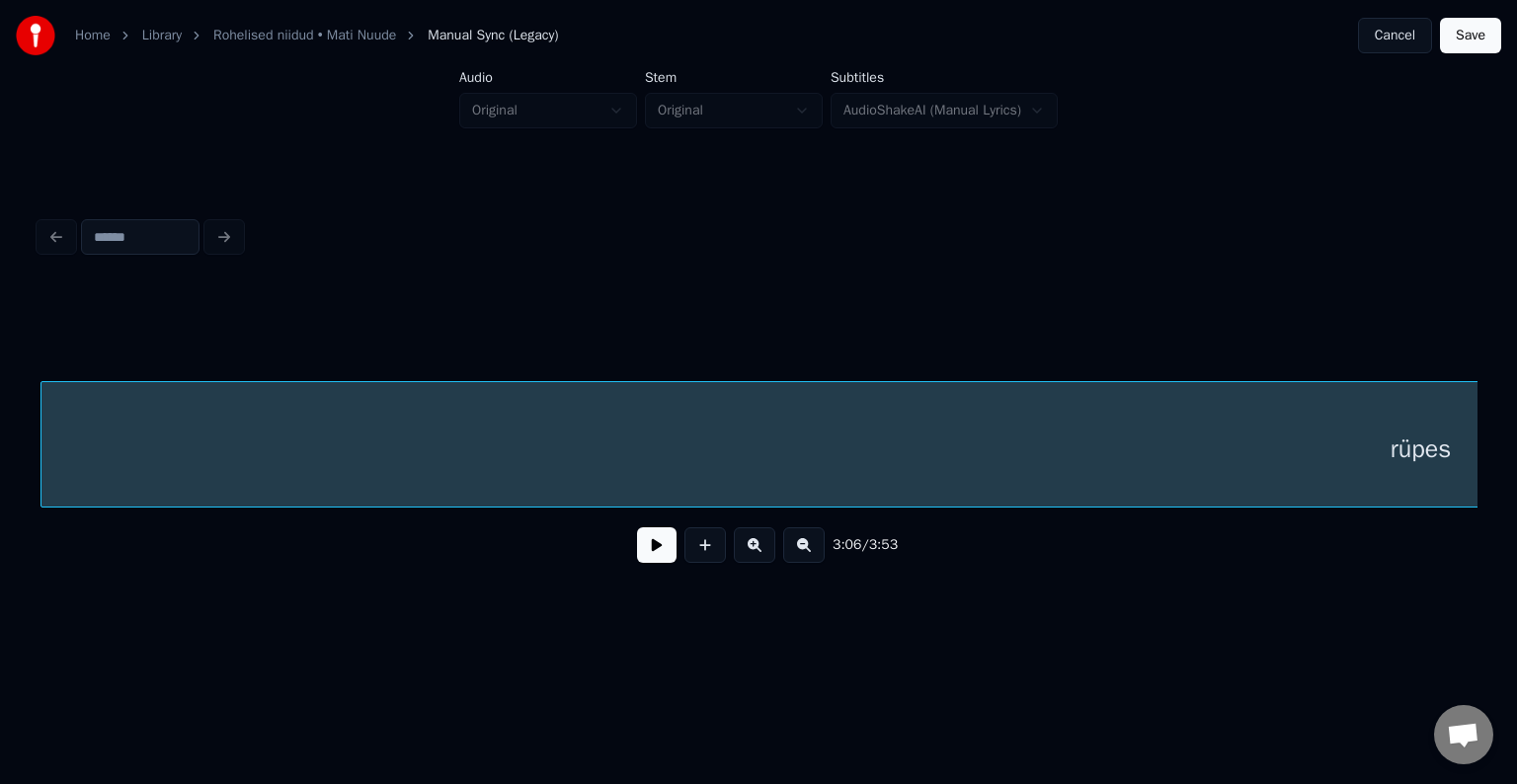 click on "rüpes" at bounding box center (1420, 449) 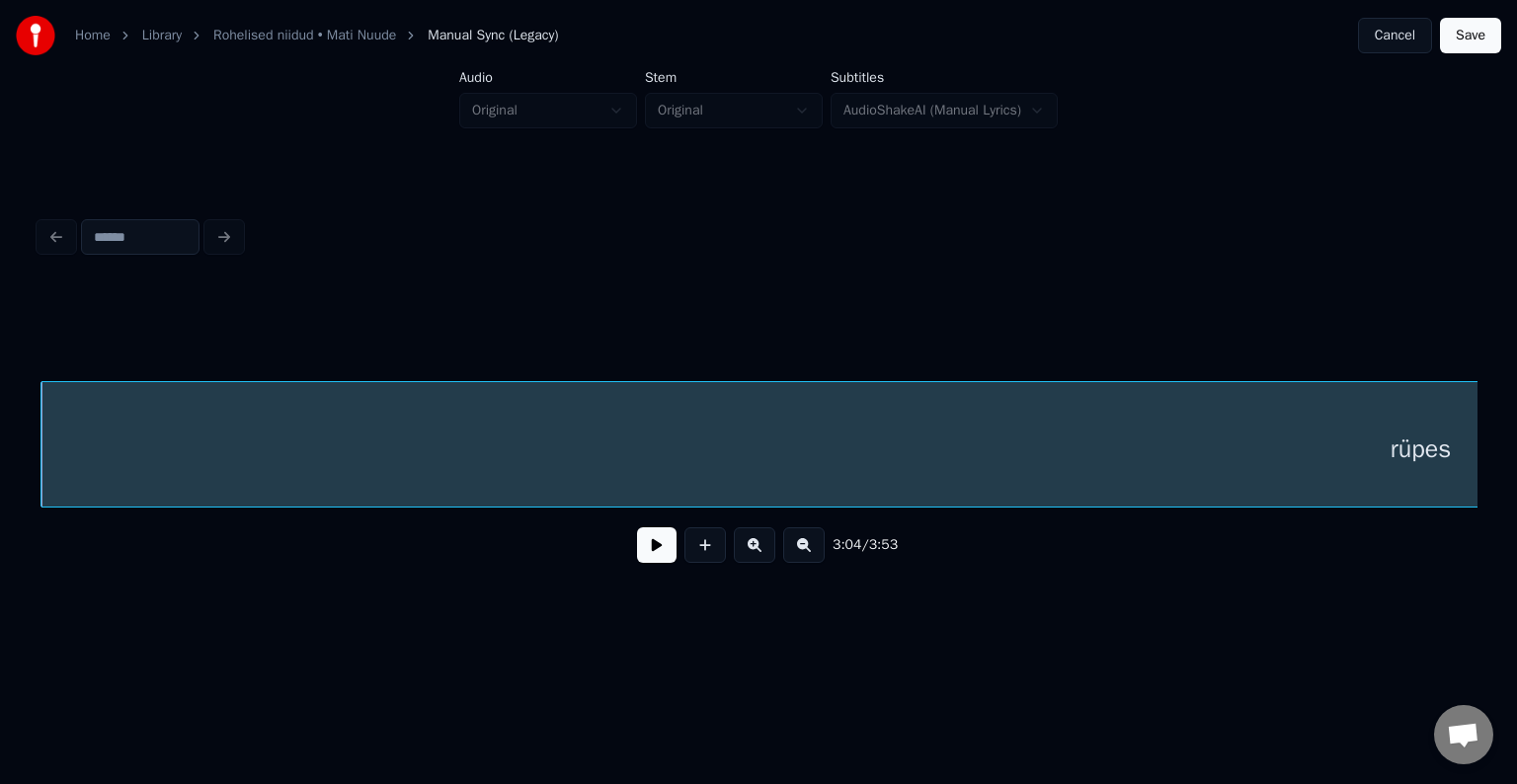 click on "rüpes" at bounding box center [1420, 449] 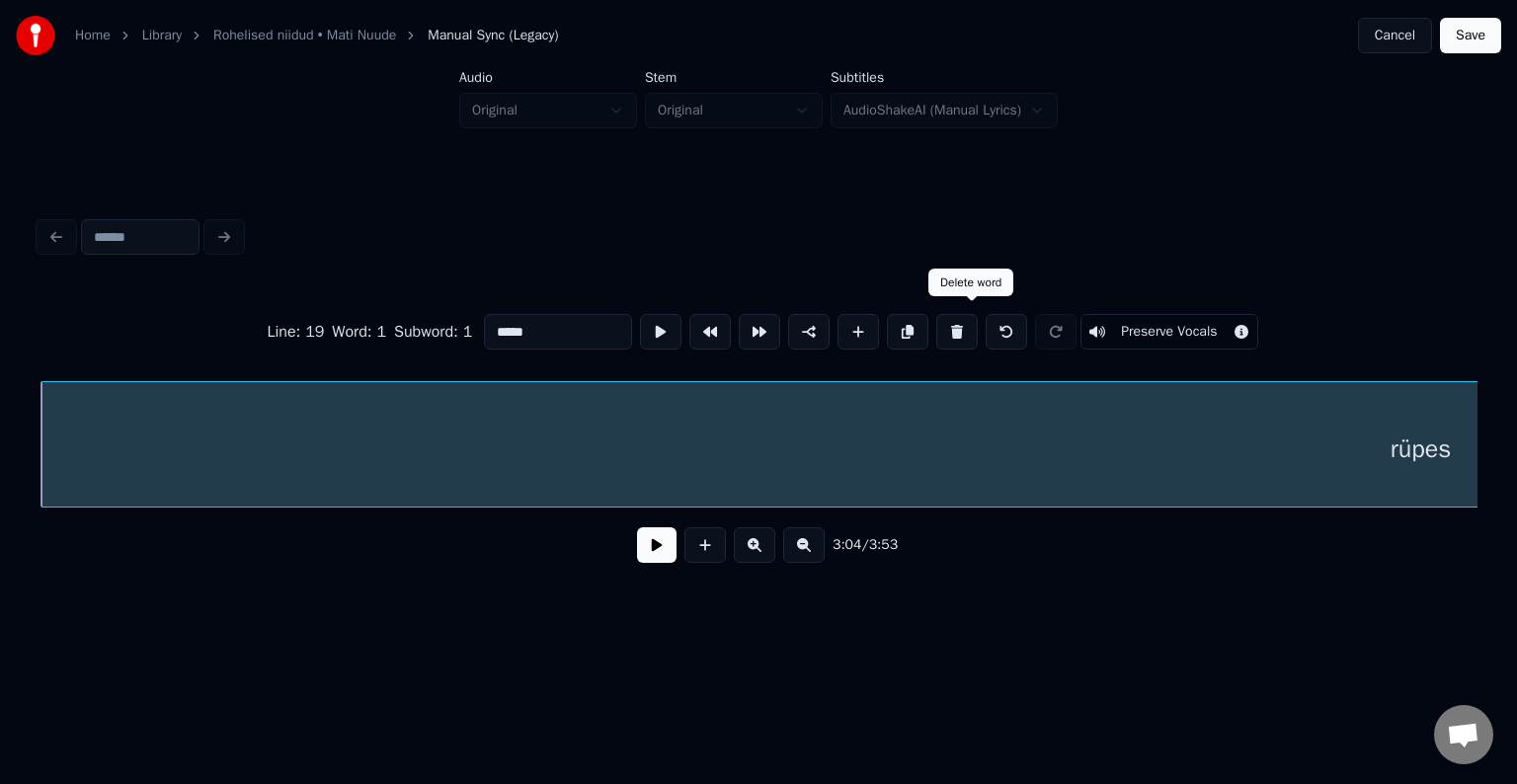 click at bounding box center (957, 332) 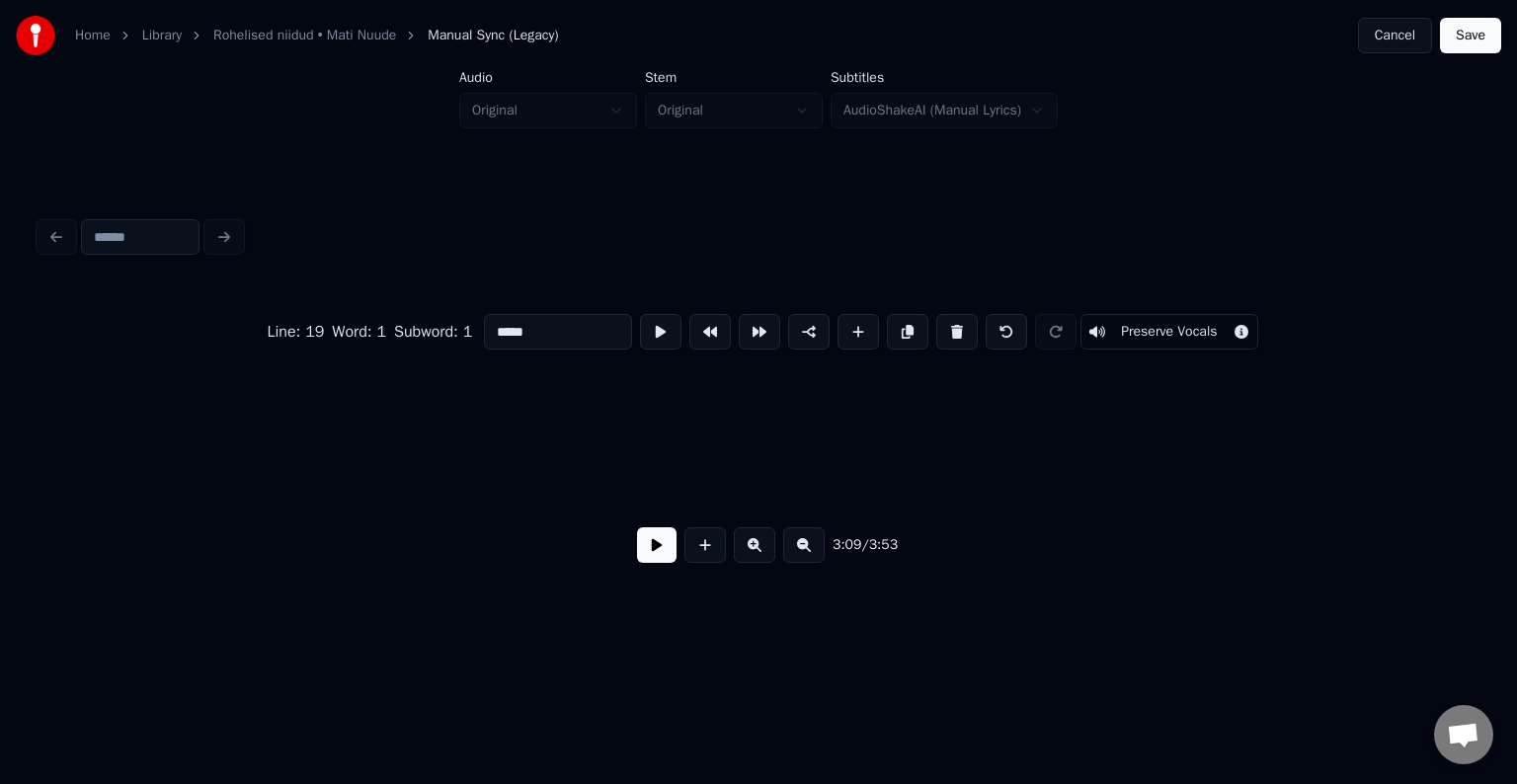 type on "****" 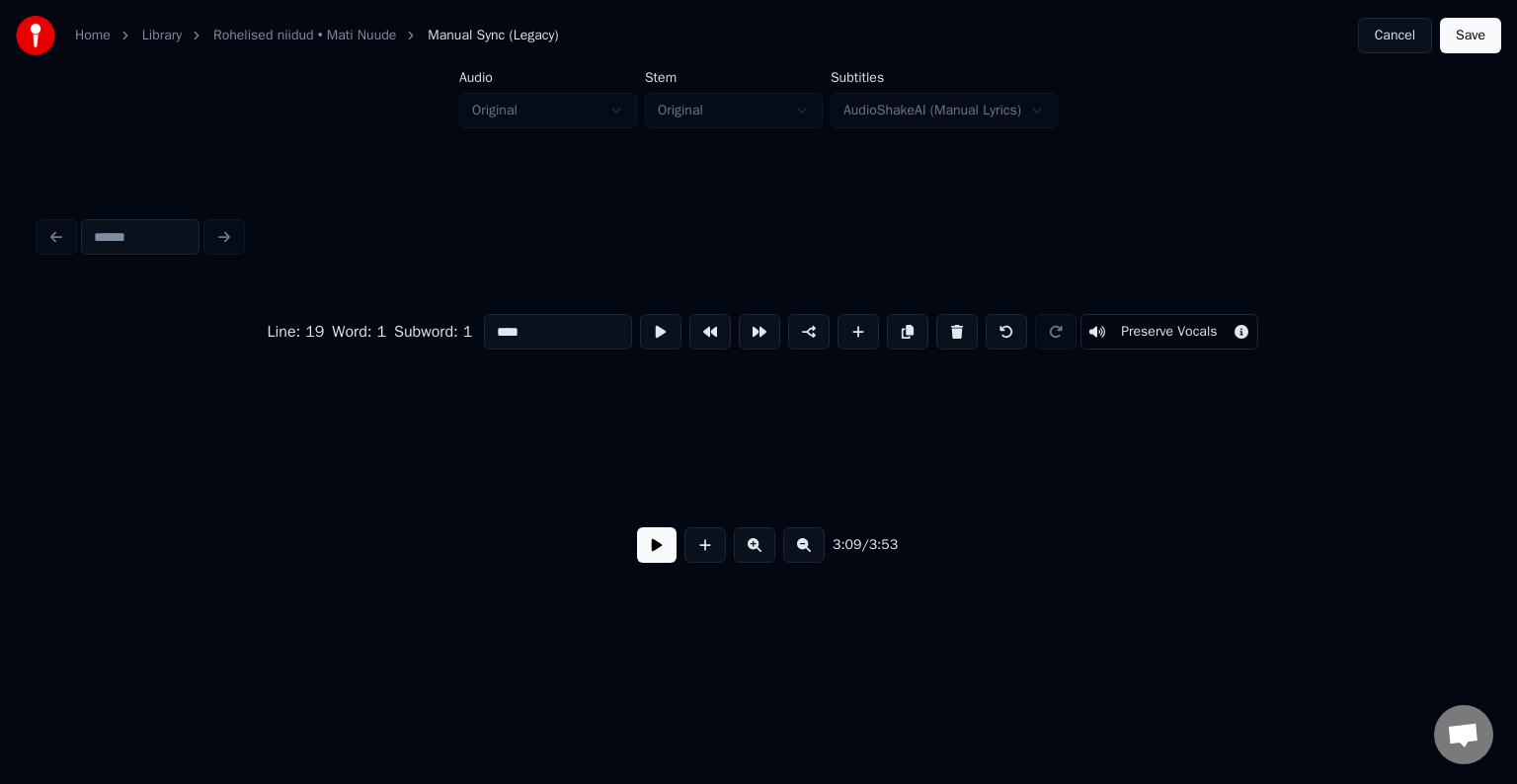 scroll, scrollTop: 0, scrollLeft: 120108, axis: horizontal 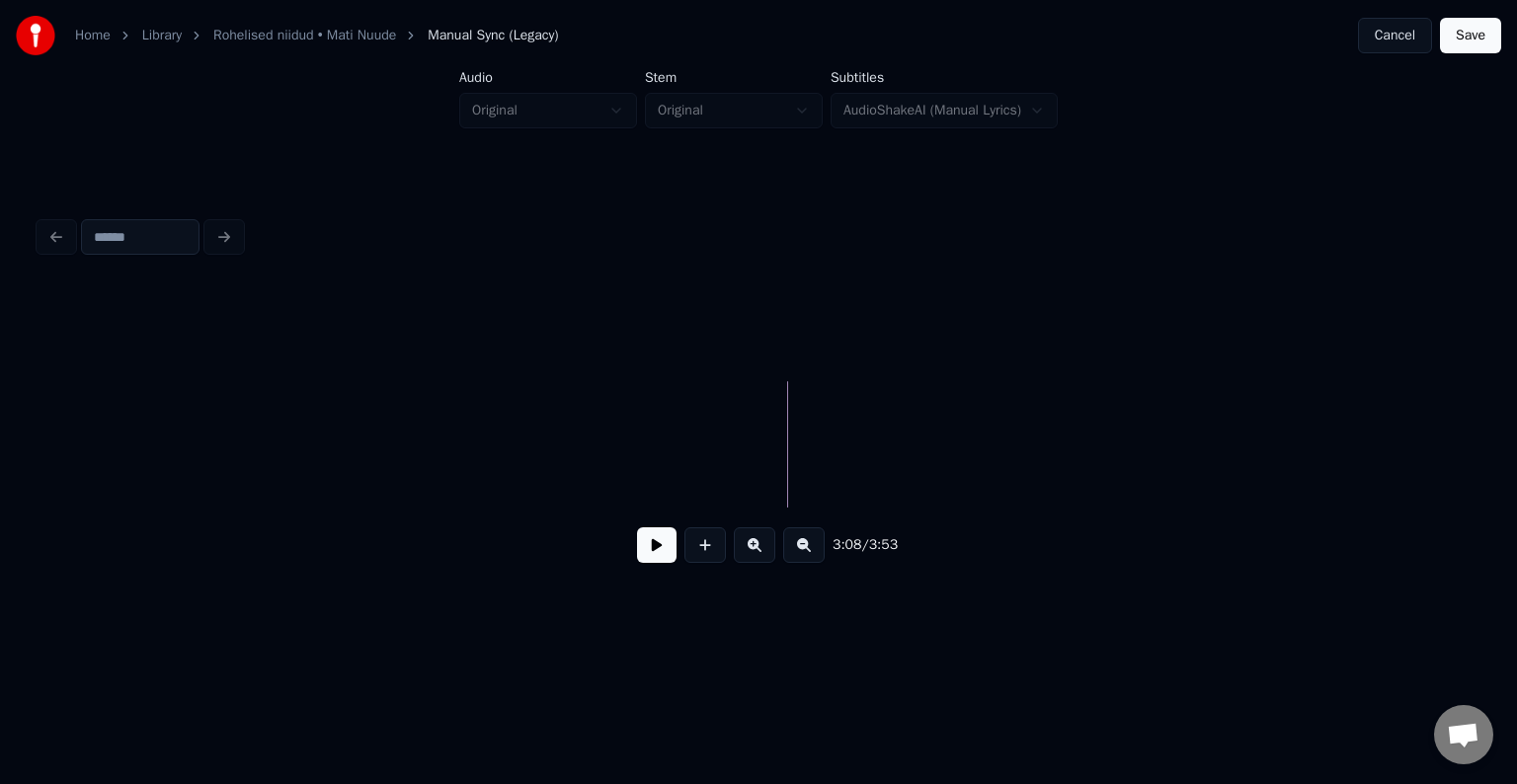 click at bounding box center [-44982, 444] 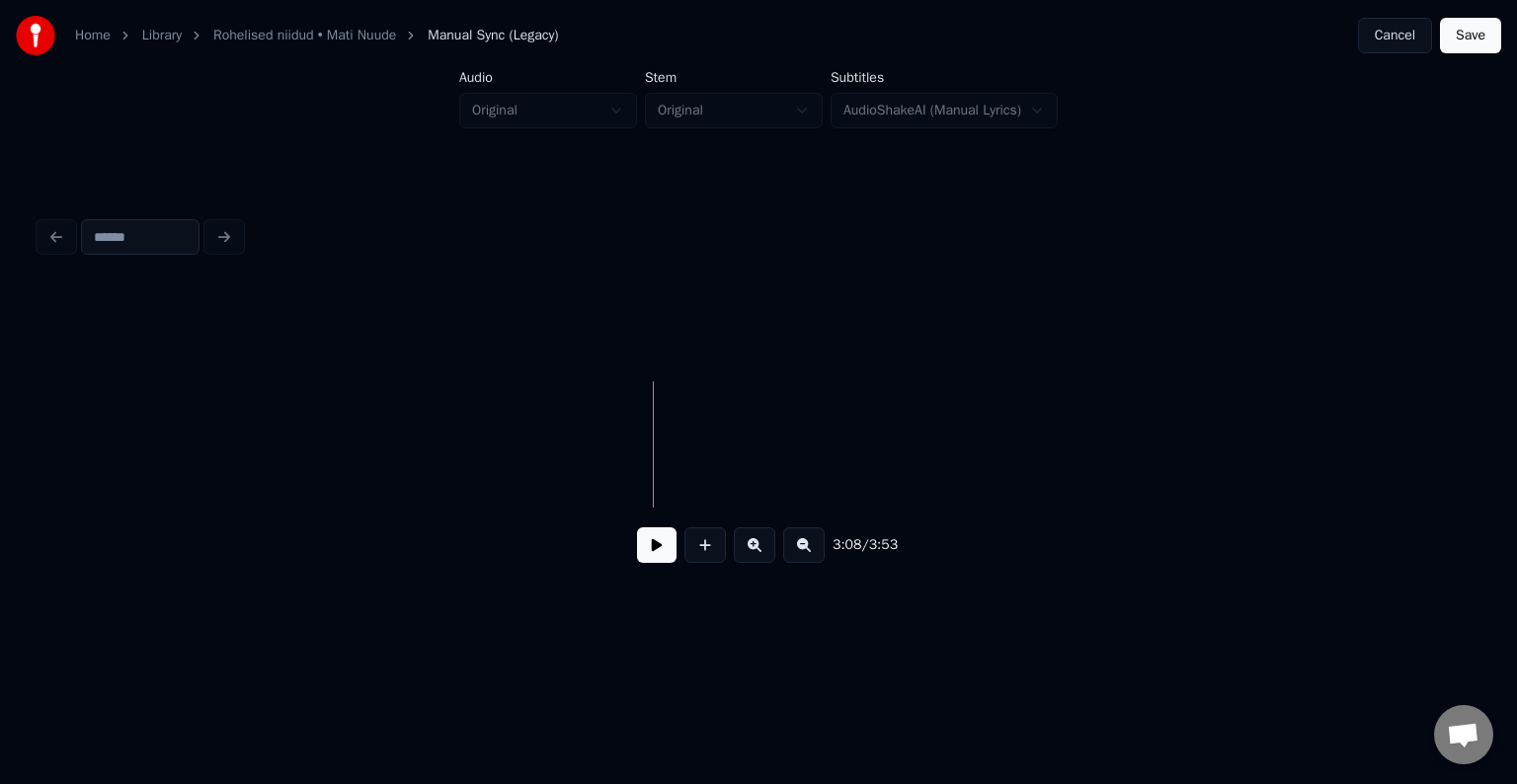 click at bounding box center [657, 545] 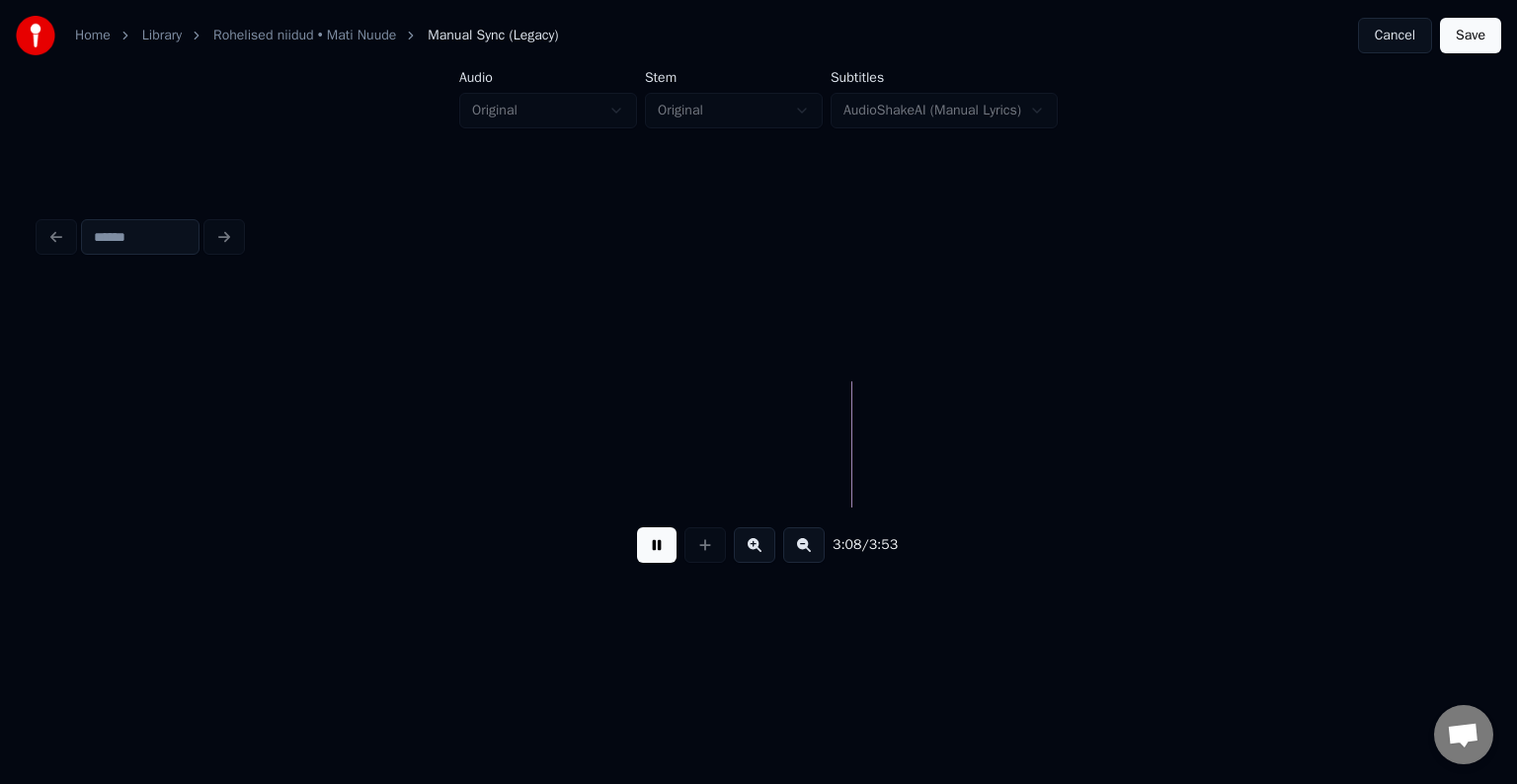 click at bounding box center (657, 545) 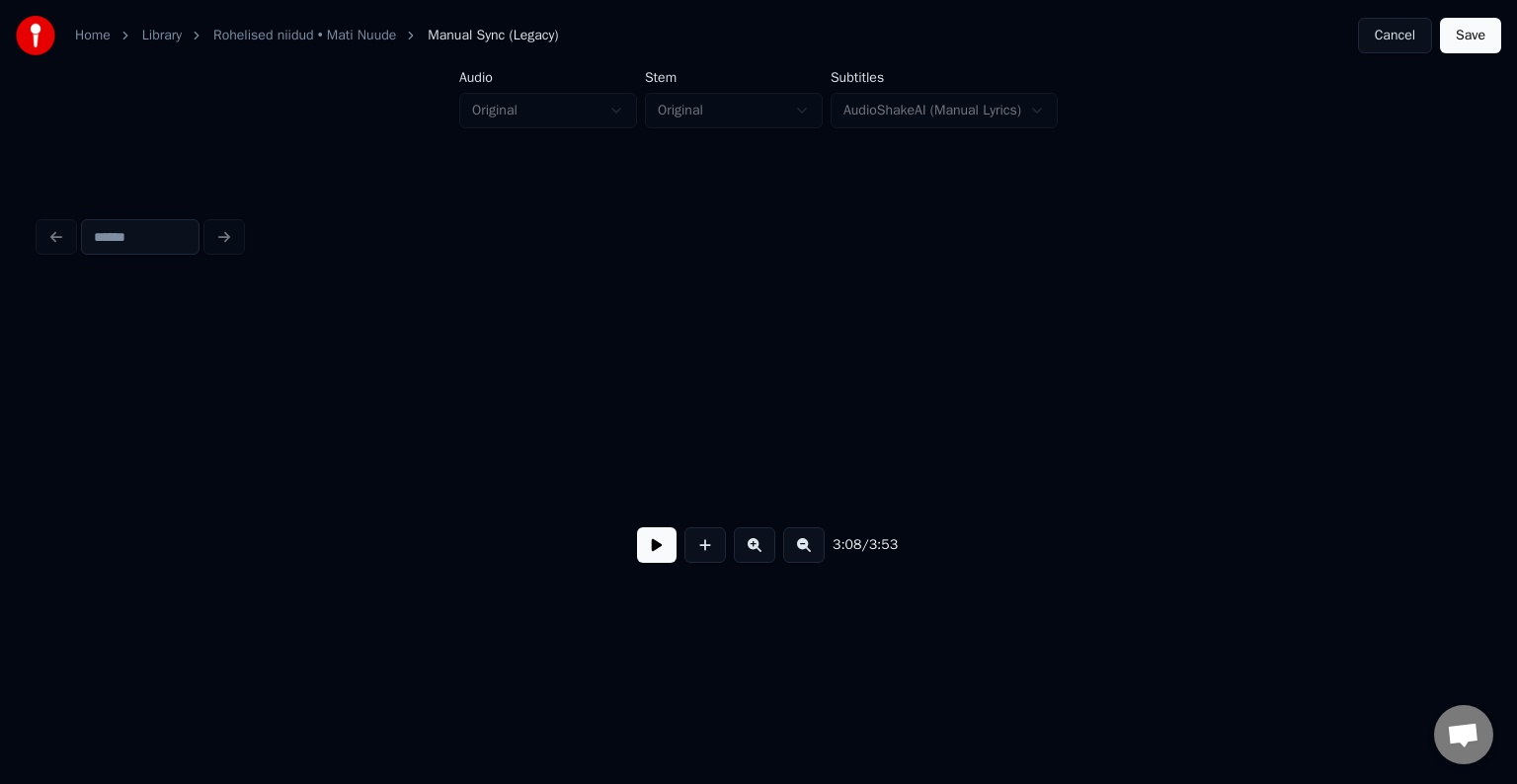 scroll, scrollTop: 0, scrollLeft: 117532, axis: horizontal 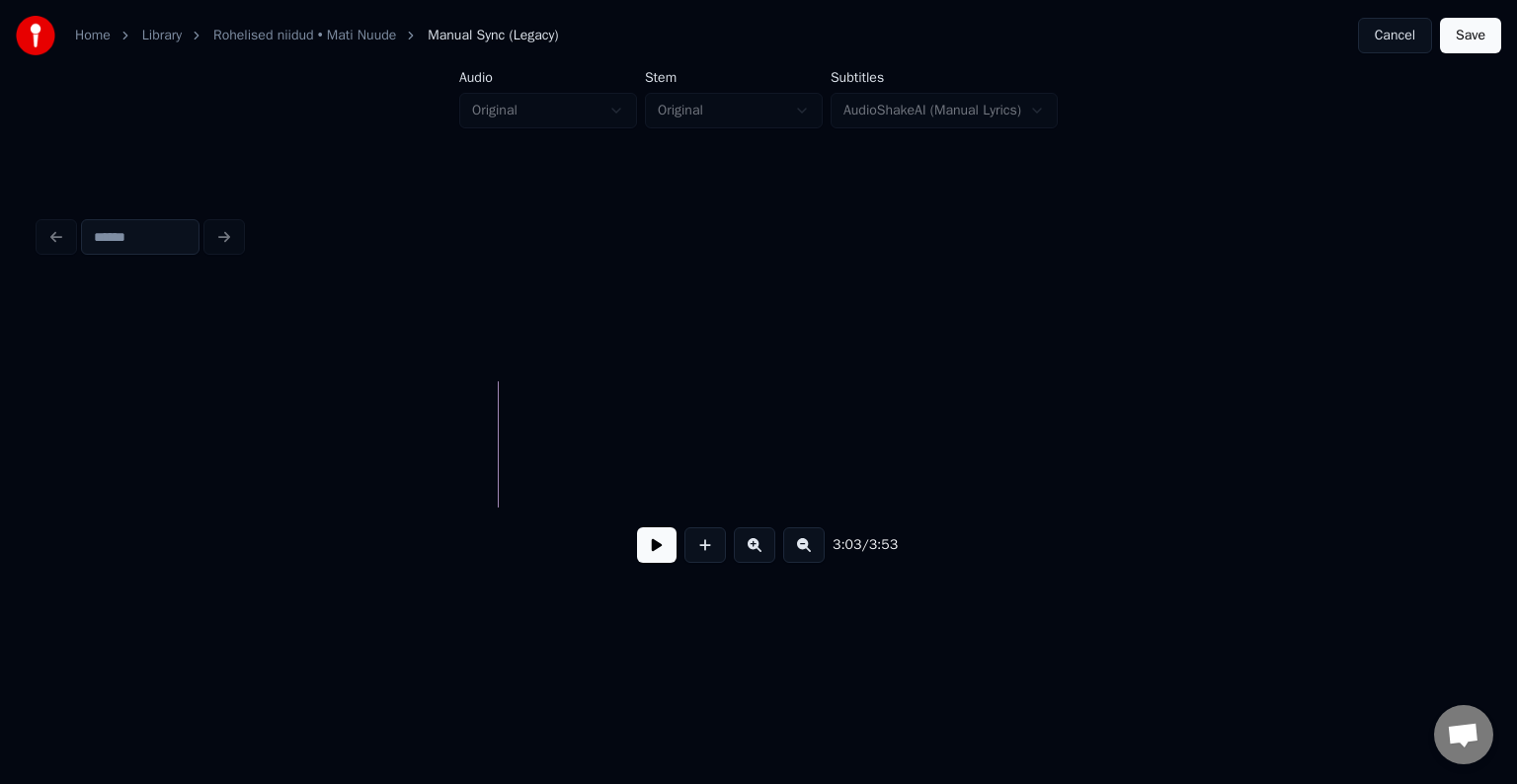 click at bounding box center [657, 545] 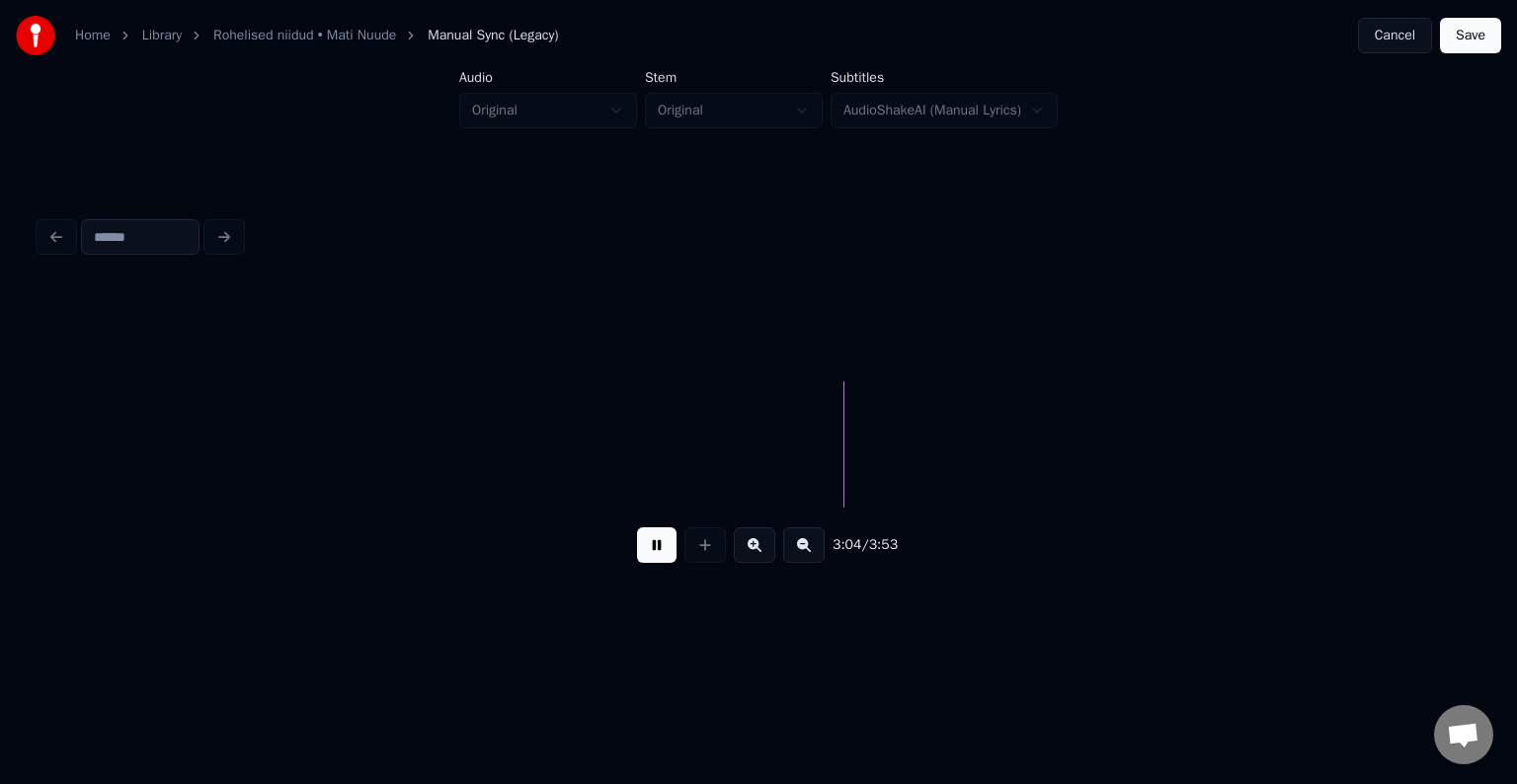 click at bounding box center [657, 545] 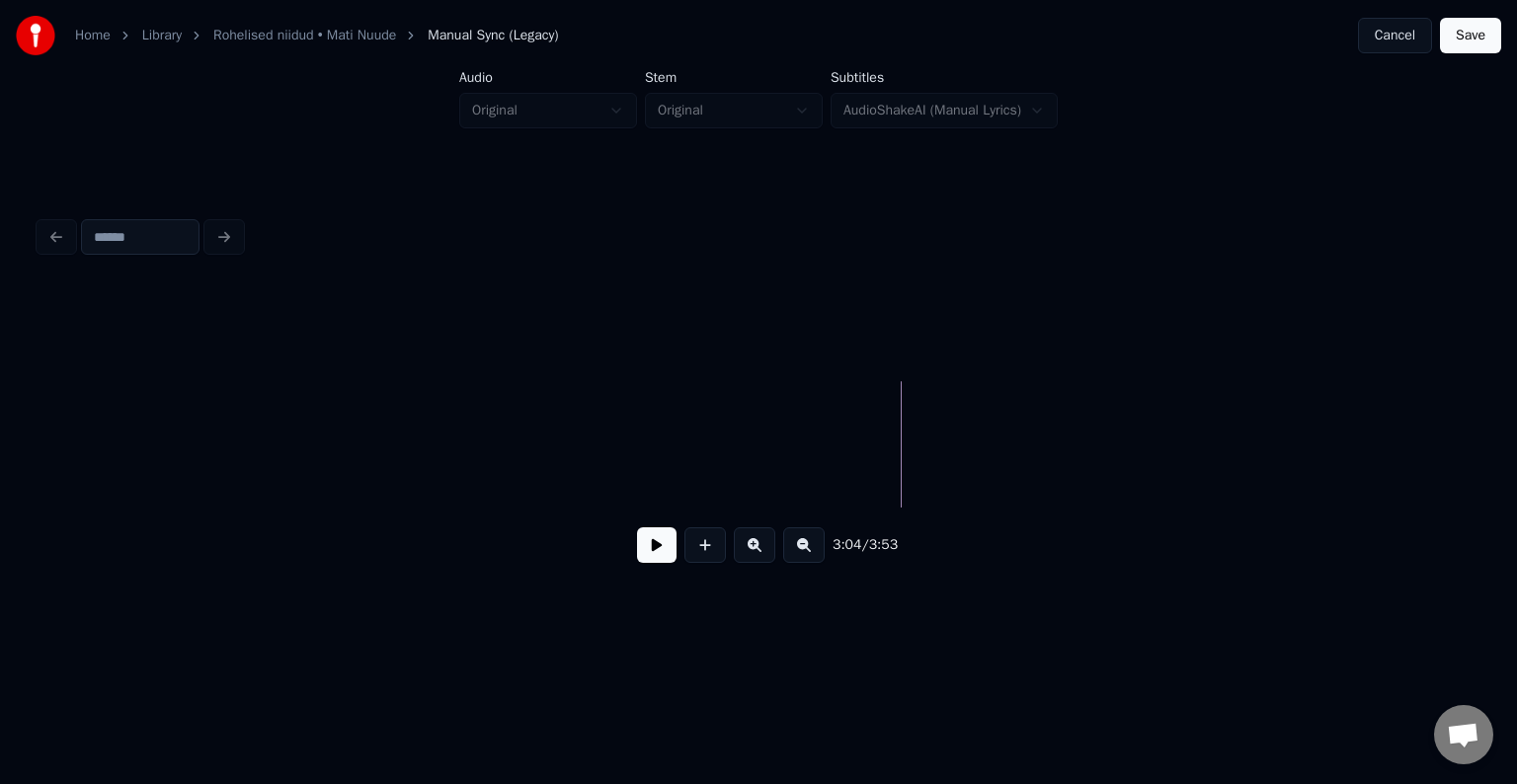 click at bounding box center [-42406, 444] 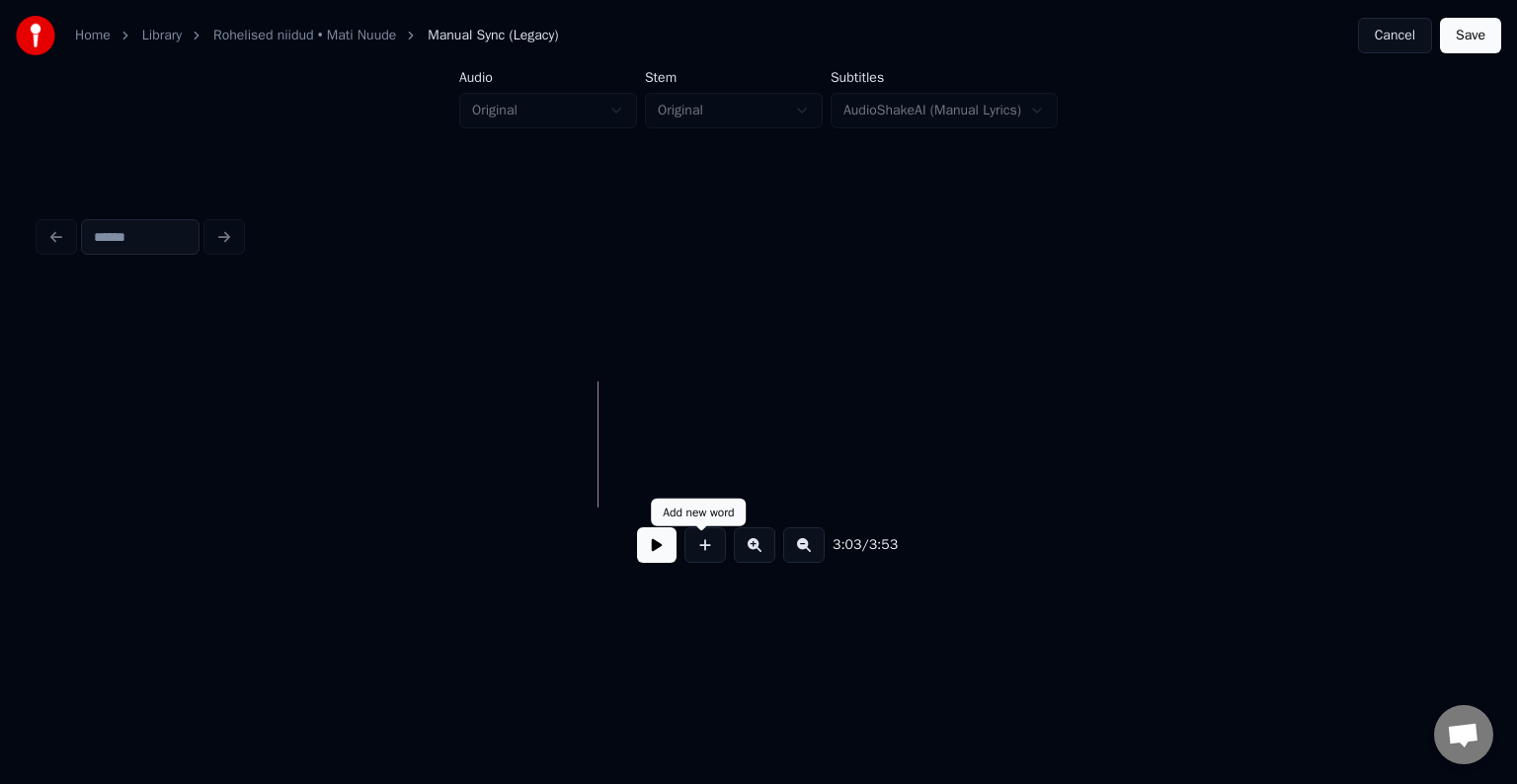 click at bounding box center [705, 545] 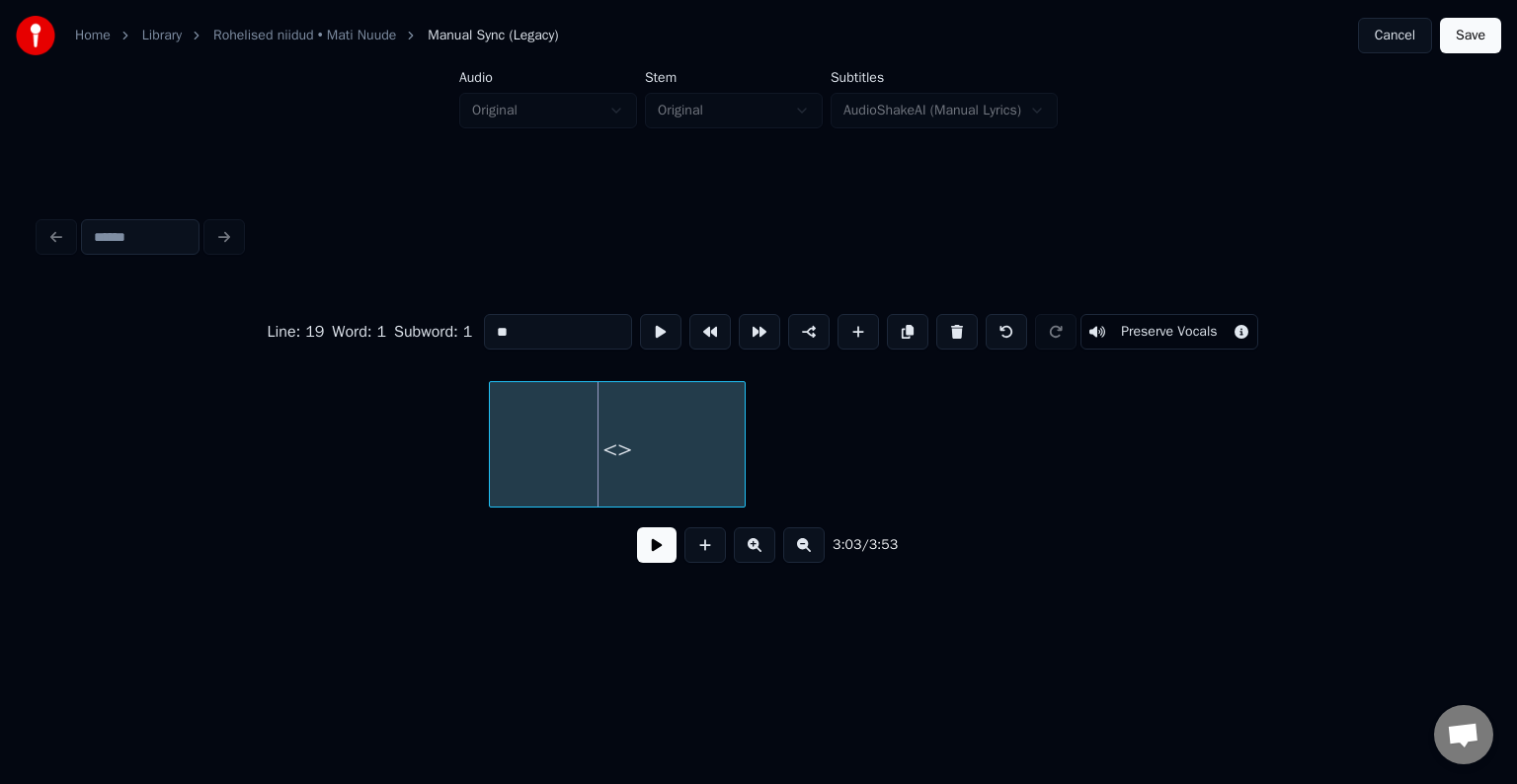 click on "<>" at bounding box center (617, 449) 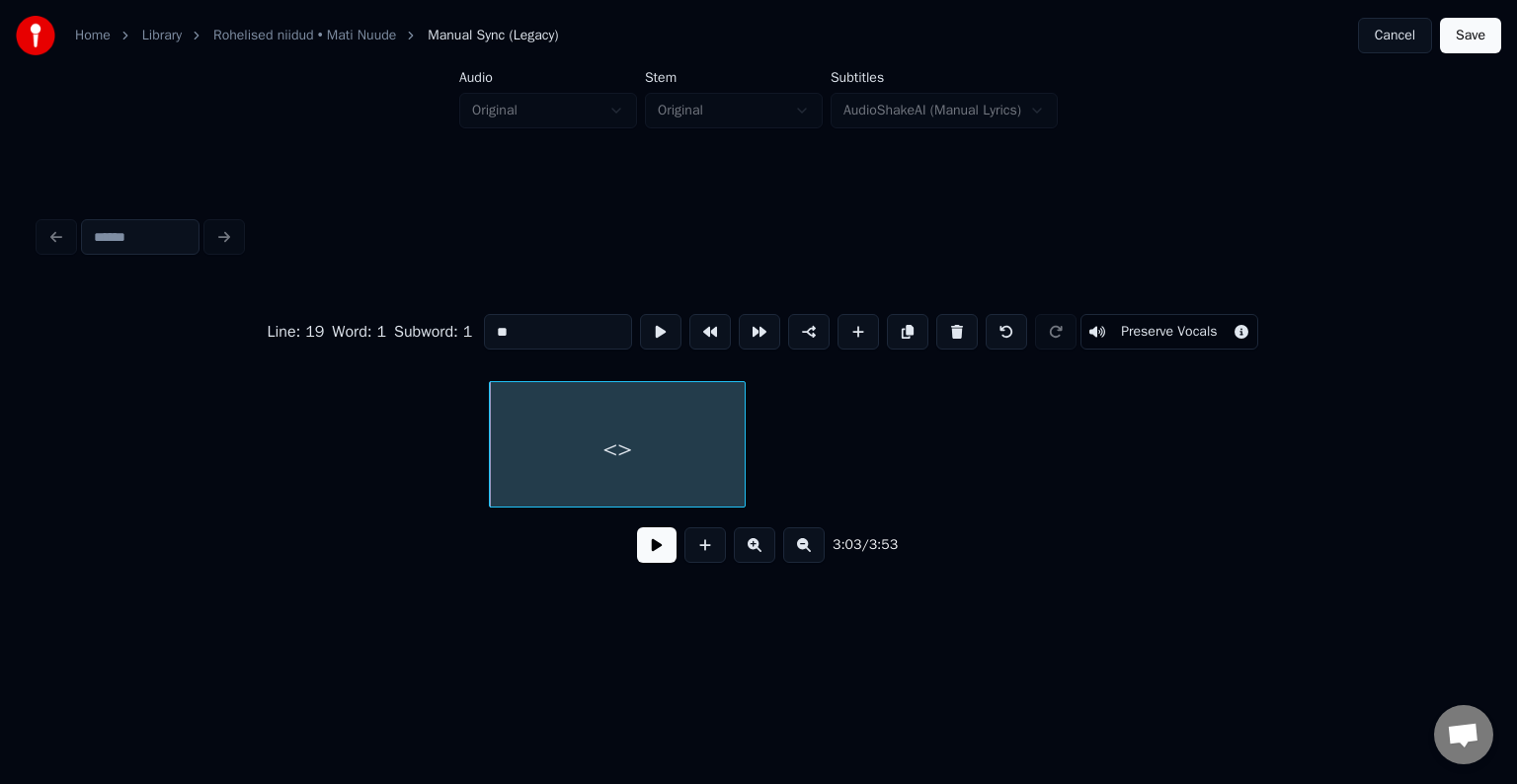 click on "<>" at bounding box center (617, 444) 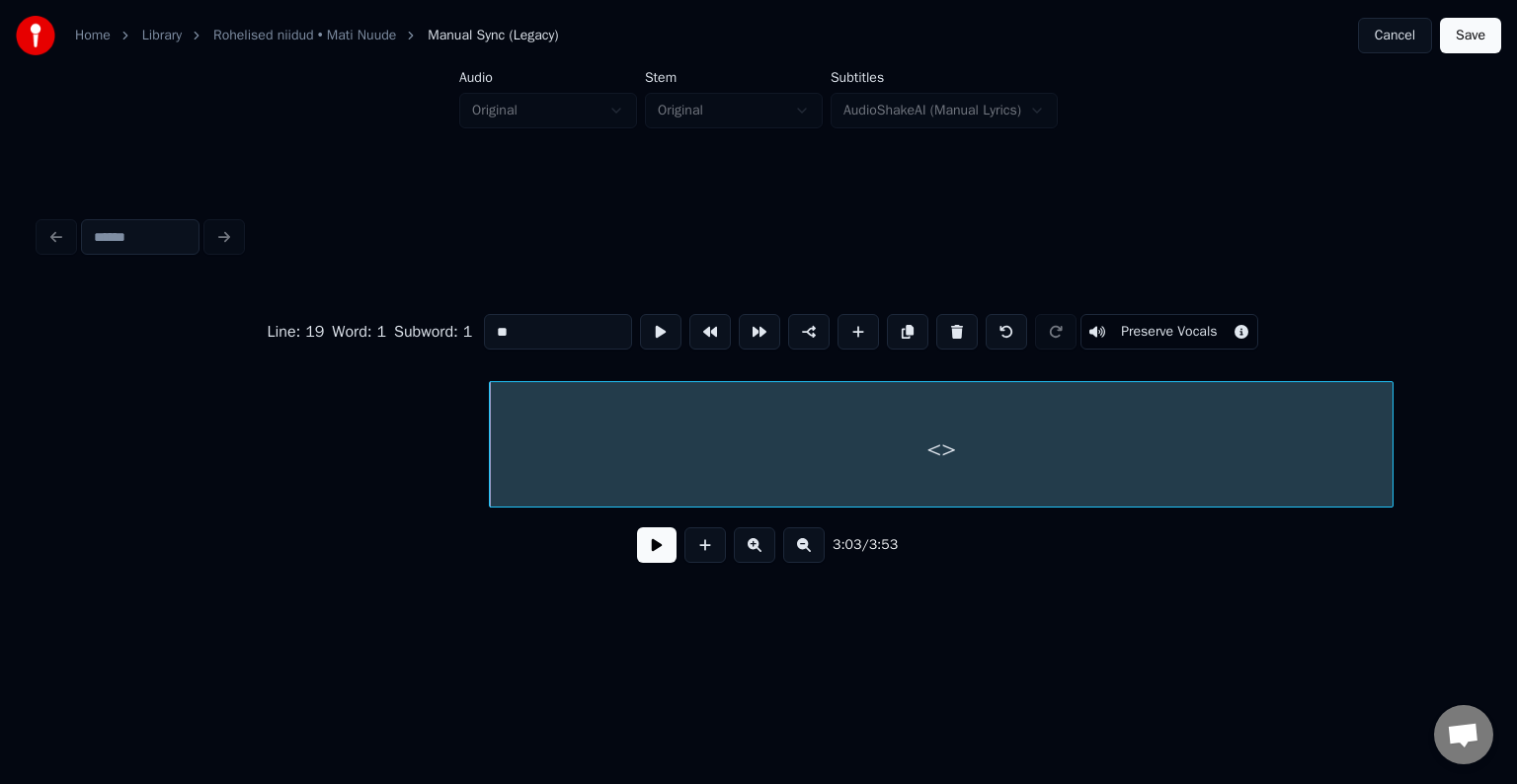 click at bounding box center (1390, 444) 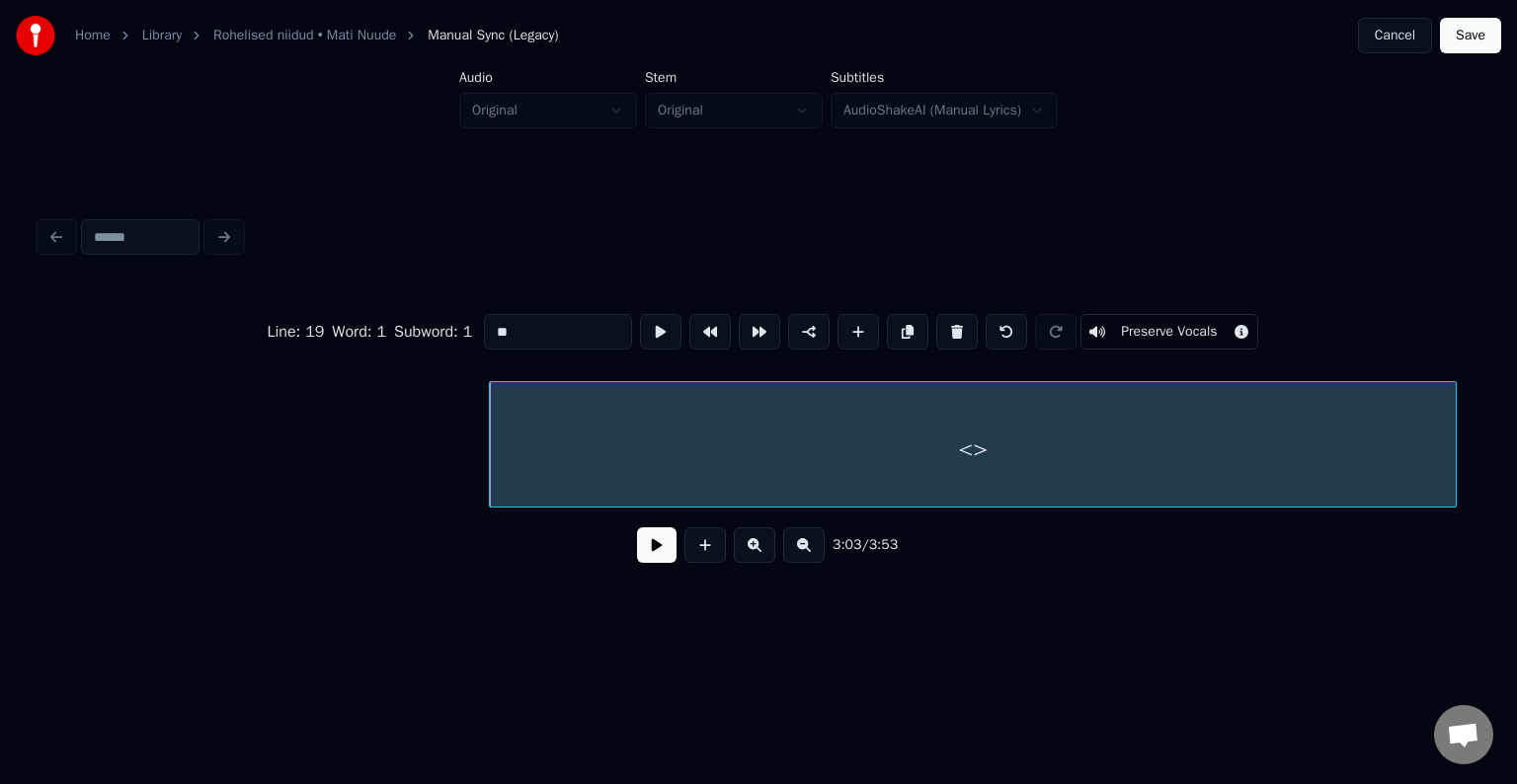 click on "<>" at bounding box center [973, 449] 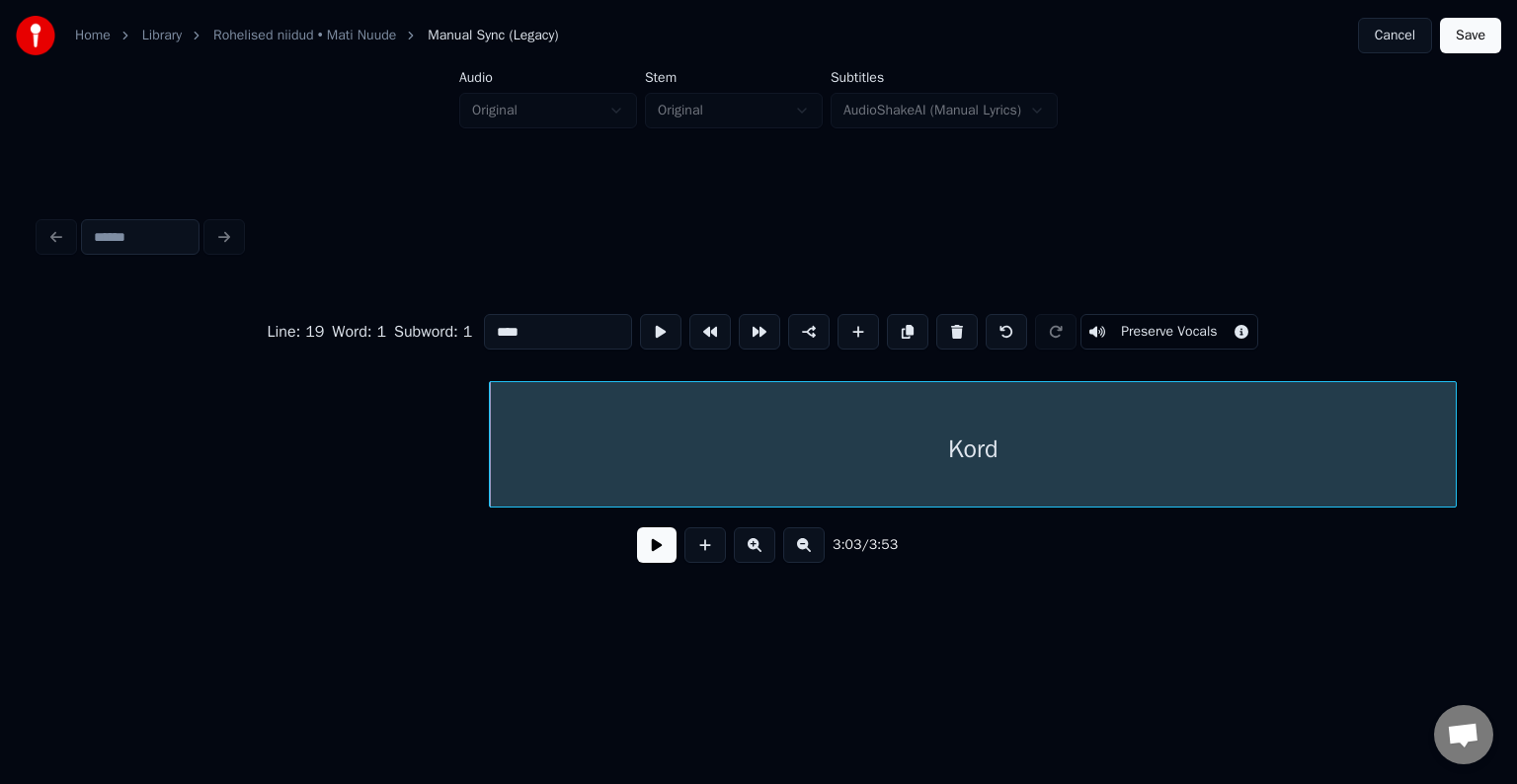 type on "****" 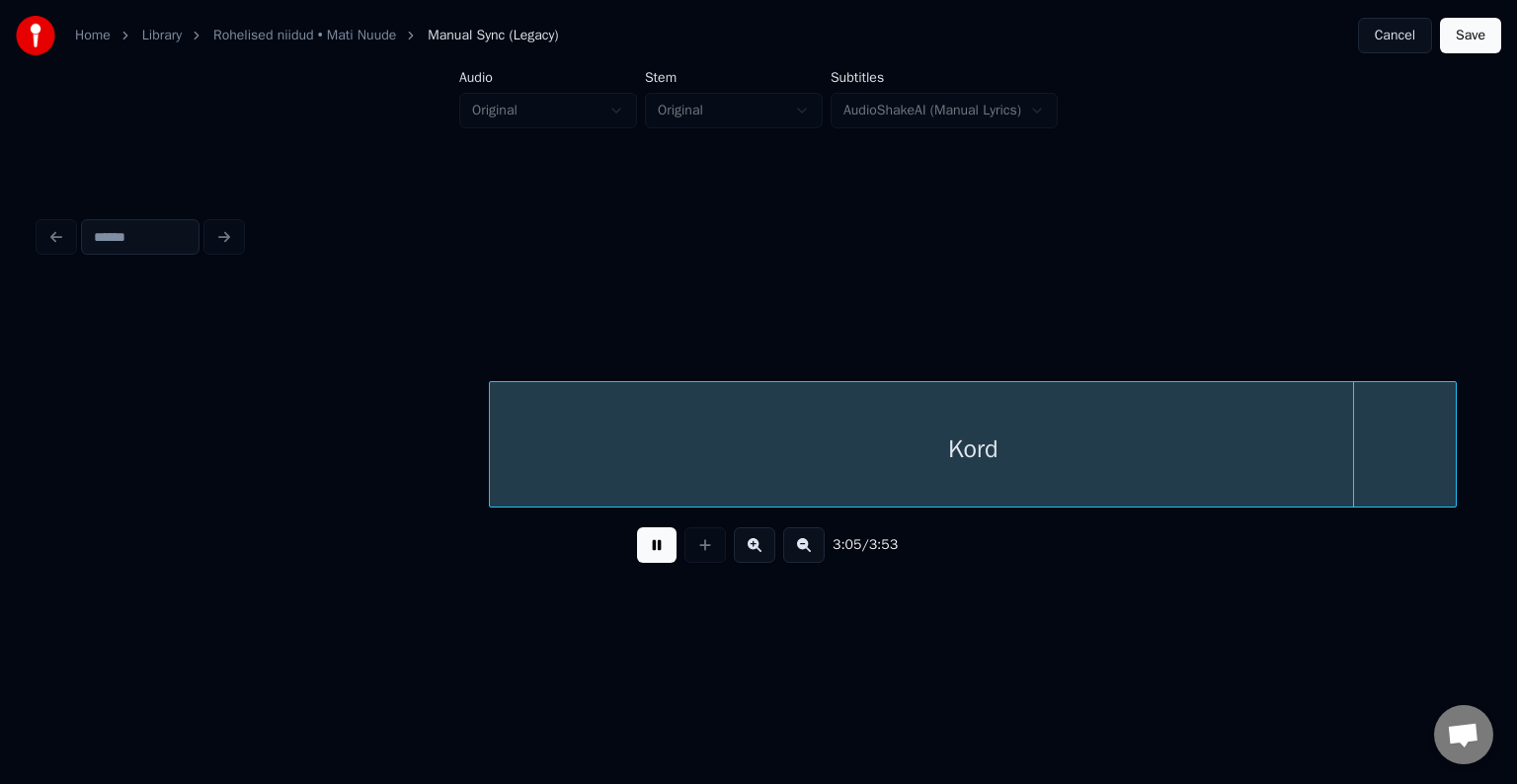 click at bounding box center (657, 545) 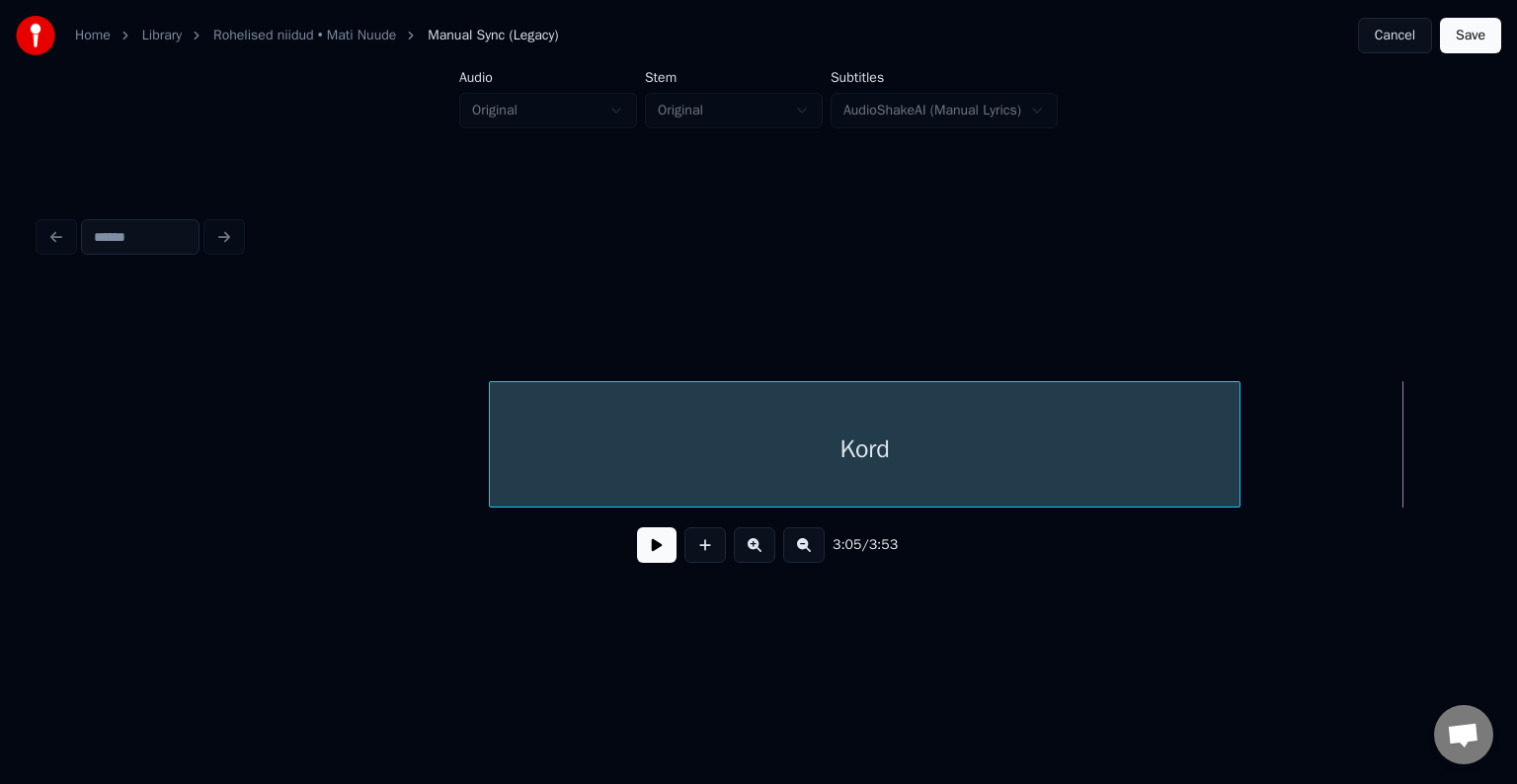 click at bounding box center (1237, 444) 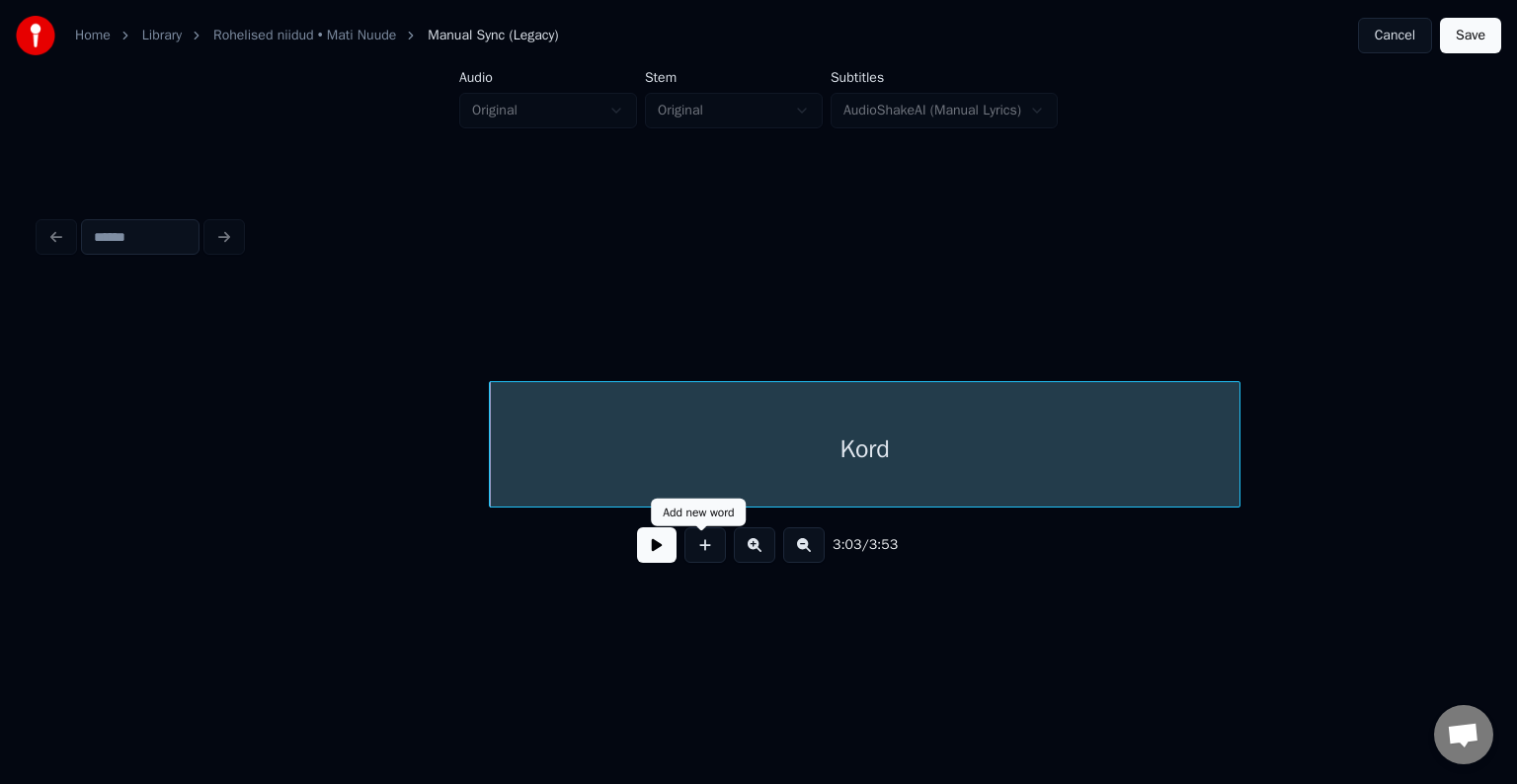click at bounding box center (705, 545) 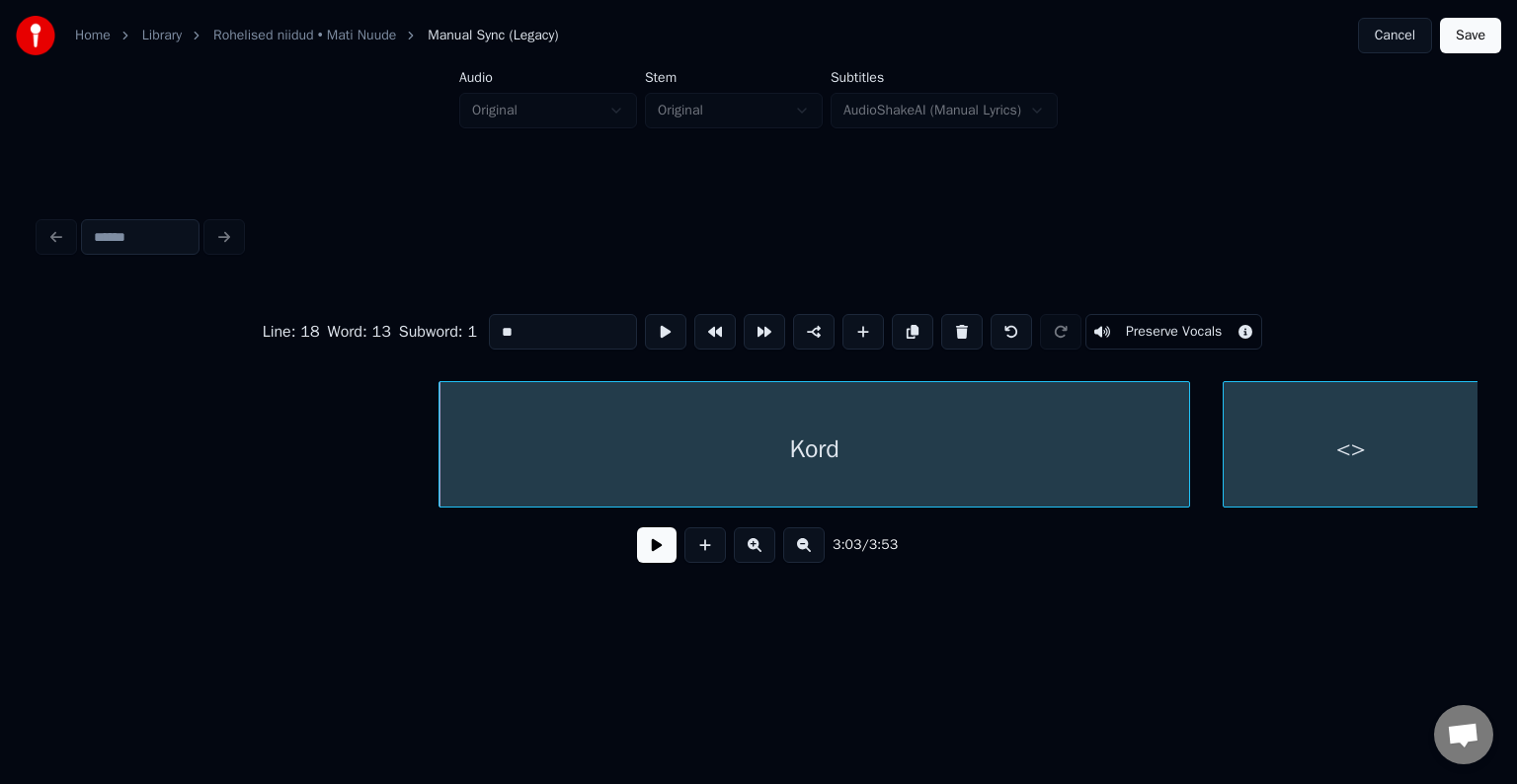 scroll, scrollTop: 0, scrollLeft: 117583, axis: horizontal 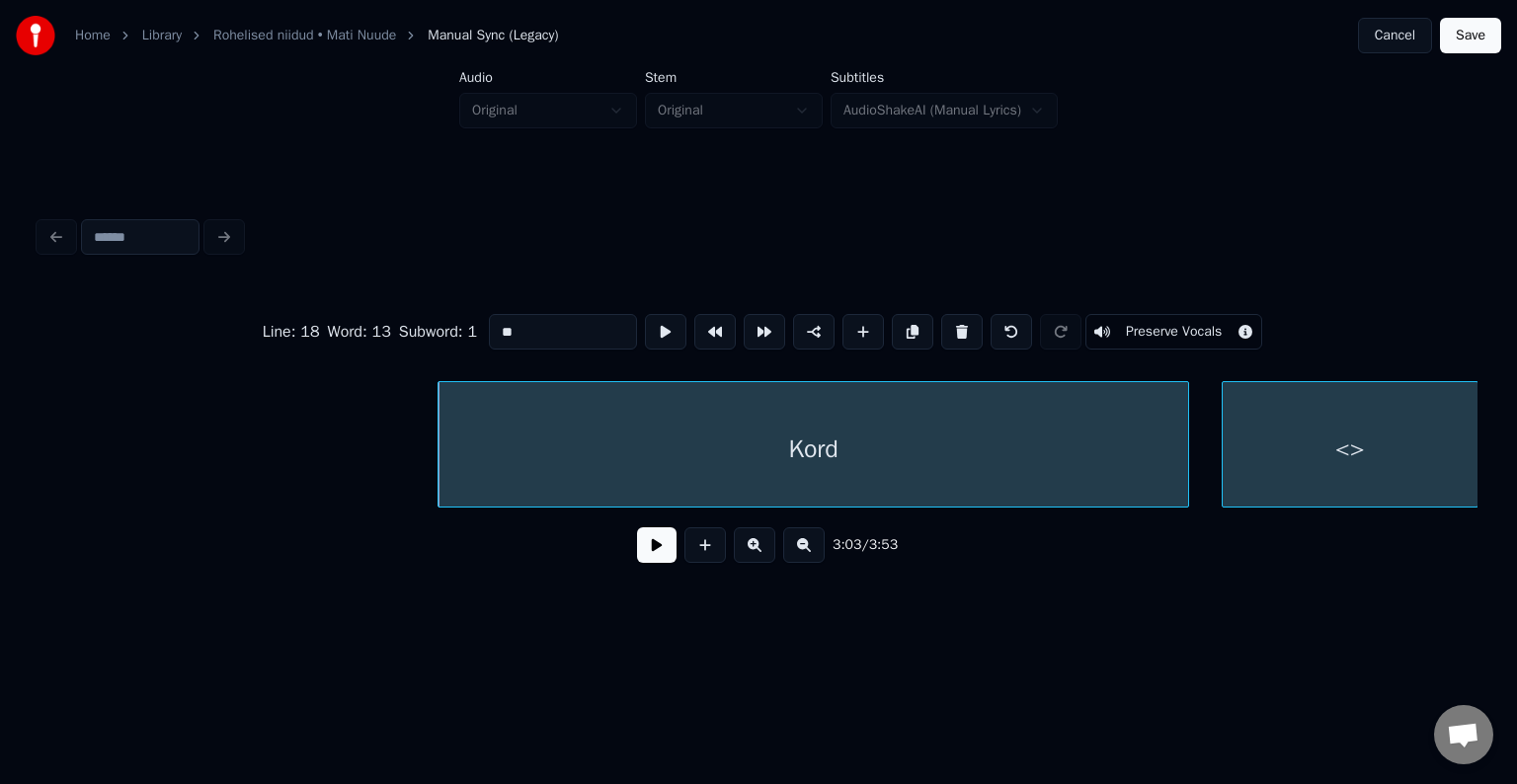 click on "<>" at bounding box center (1350, 449) 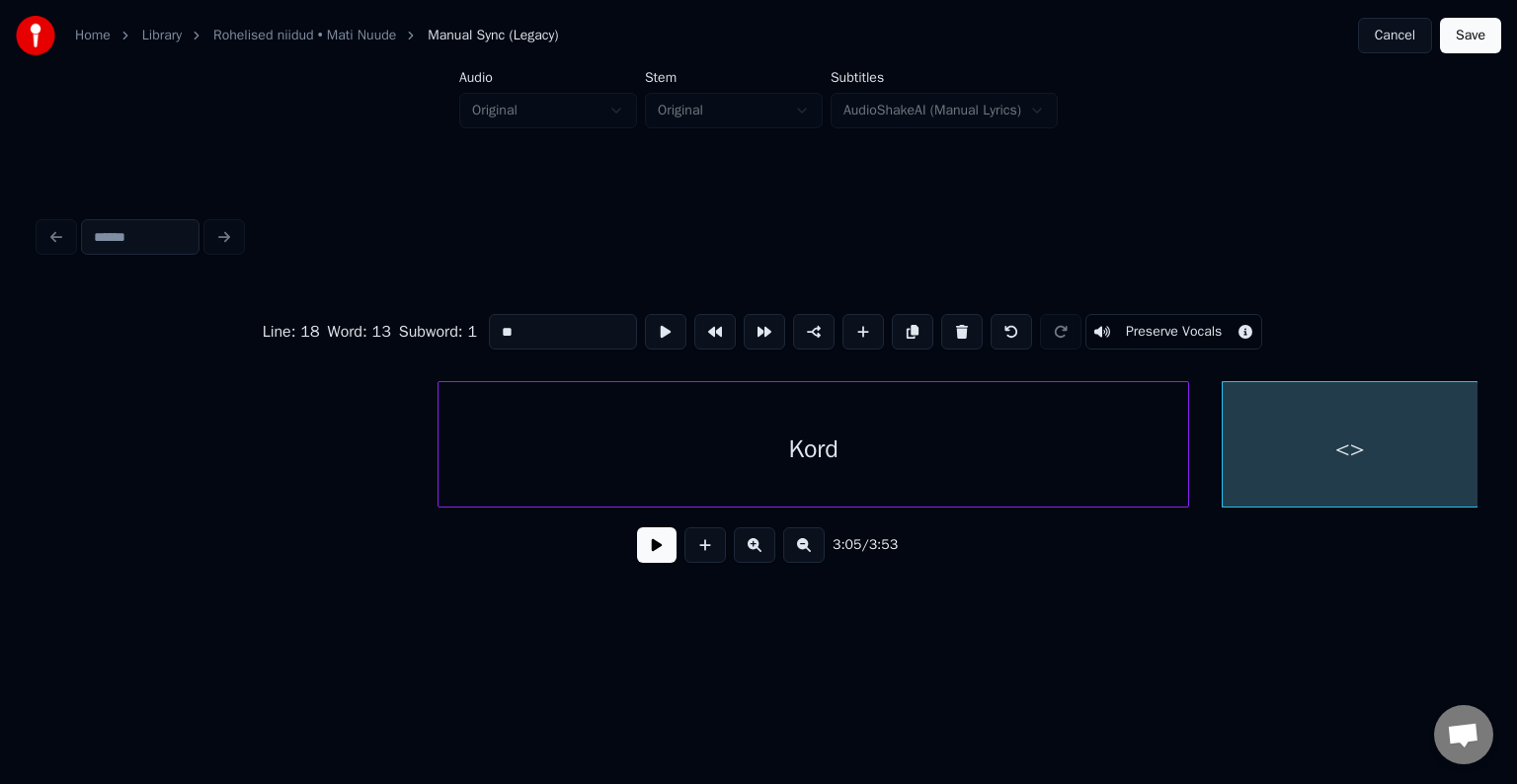 click on "<>" at bounding box center [1350, 449] 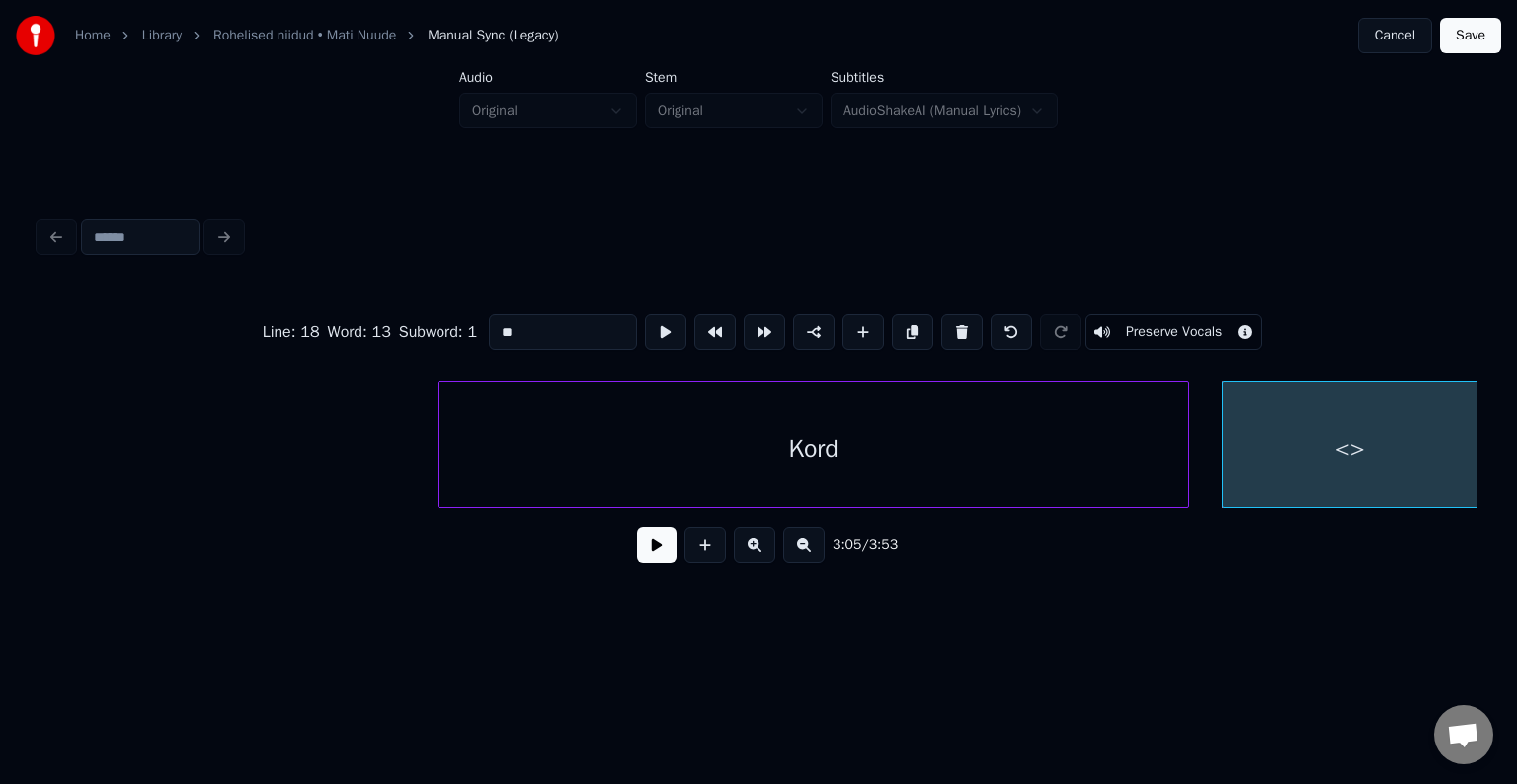 drag, startPoint x: 507, startPoint y: 320, endPoint x: 242, endPoint y: 319, distance: 265.00189 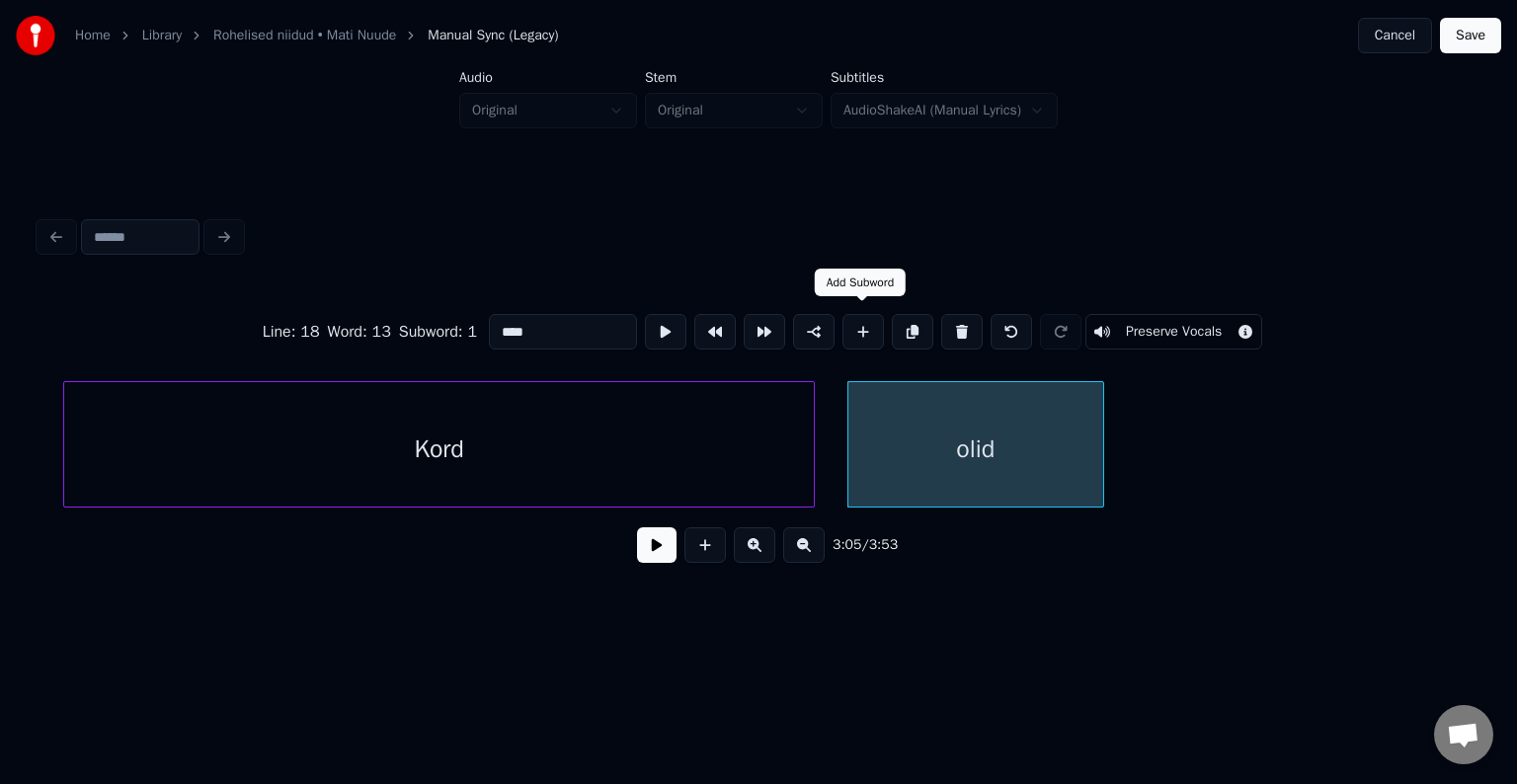 scroll, scrollTop: 0, scrollLeft: 117978, axis: horizontal 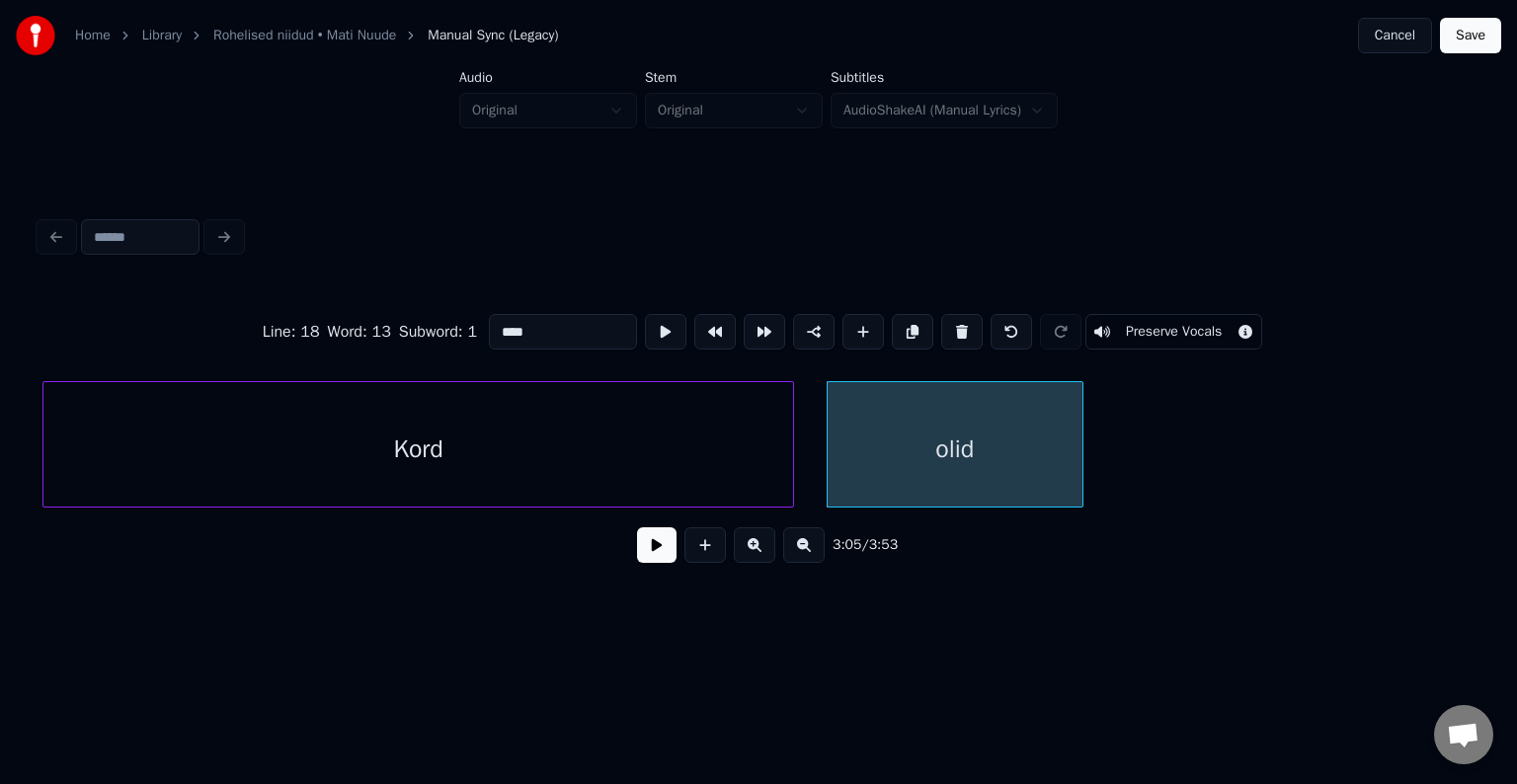 click on "Kord" at bounding box center (418, 449) 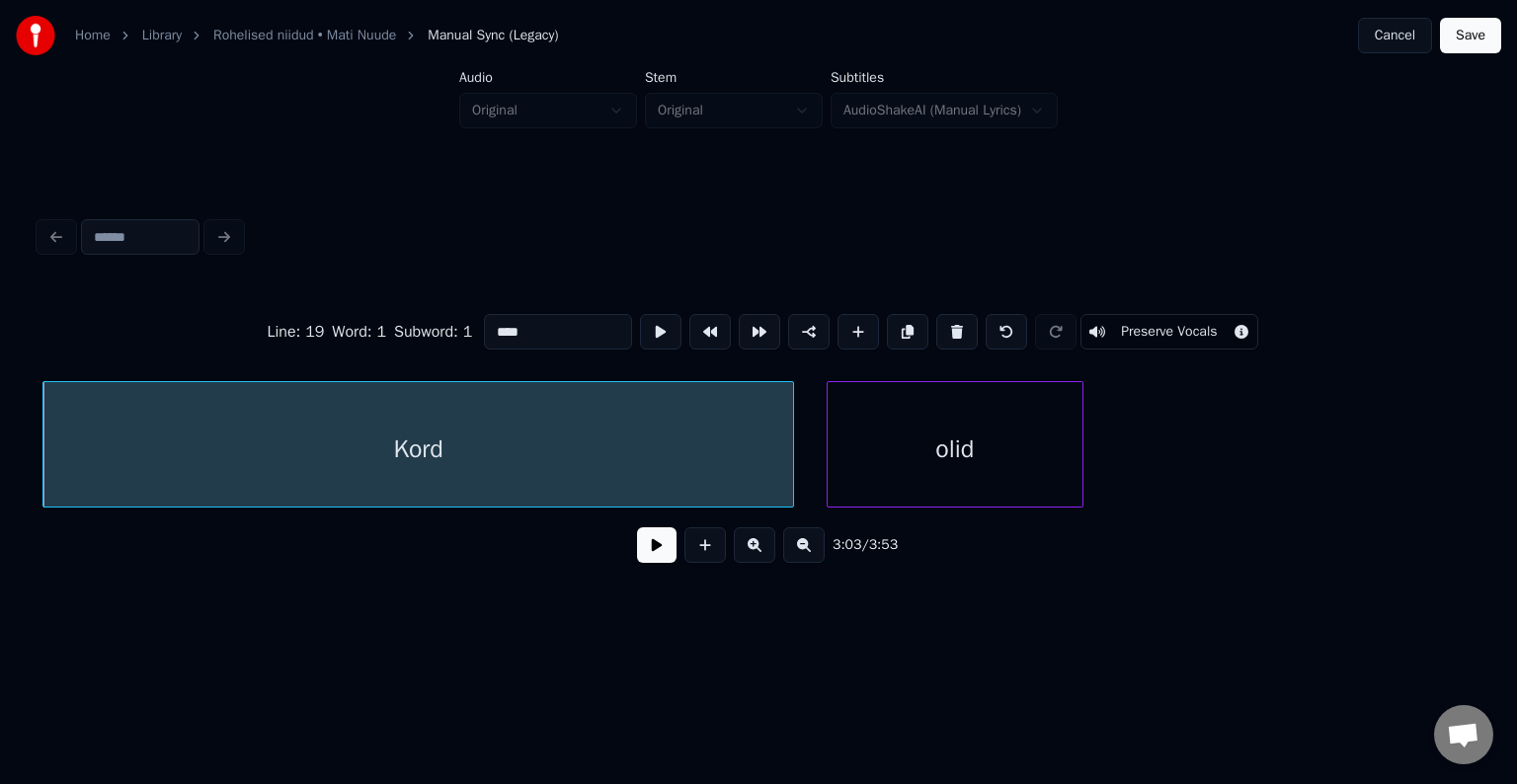 type on "****" 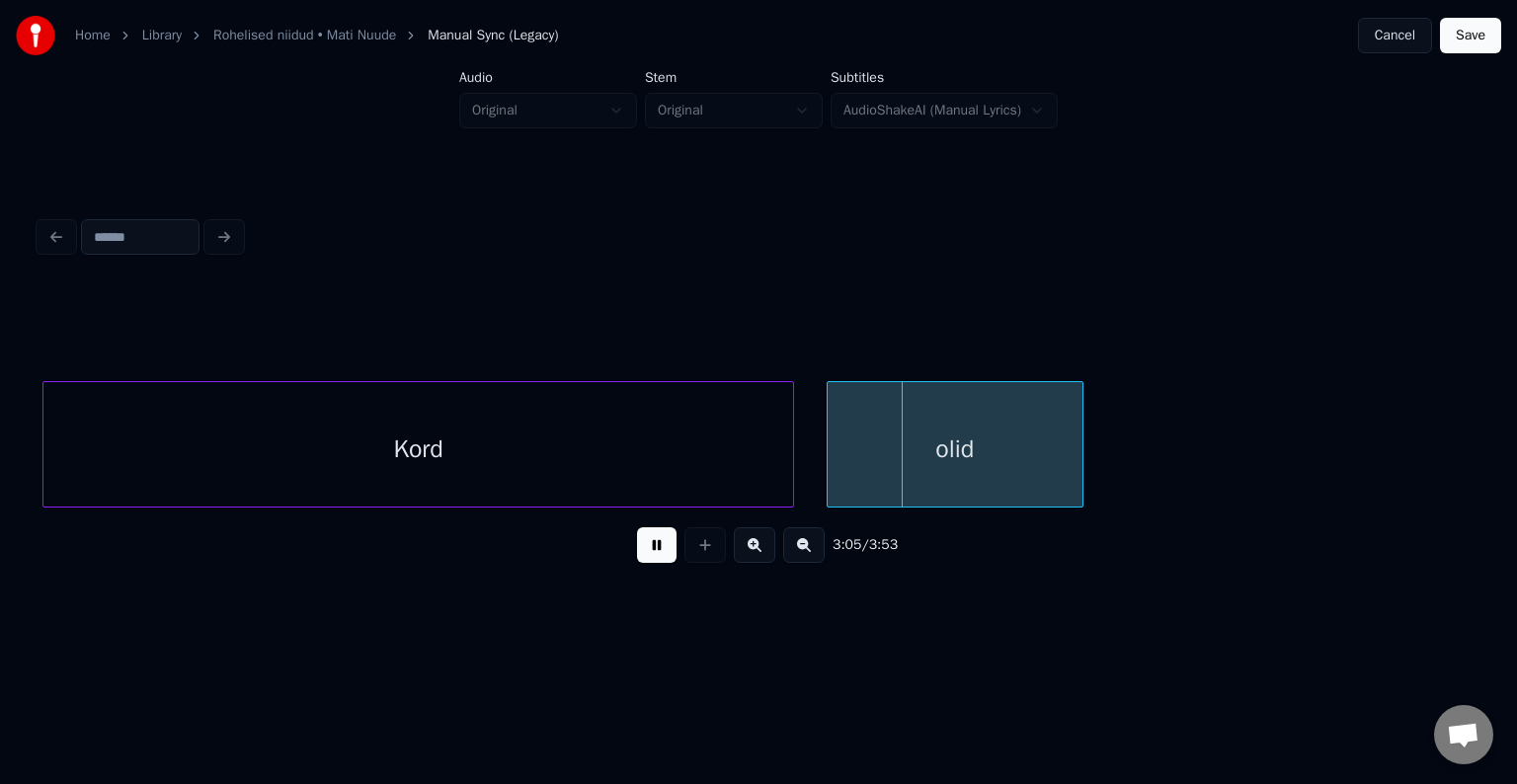 click at bounding box center [657, 545] 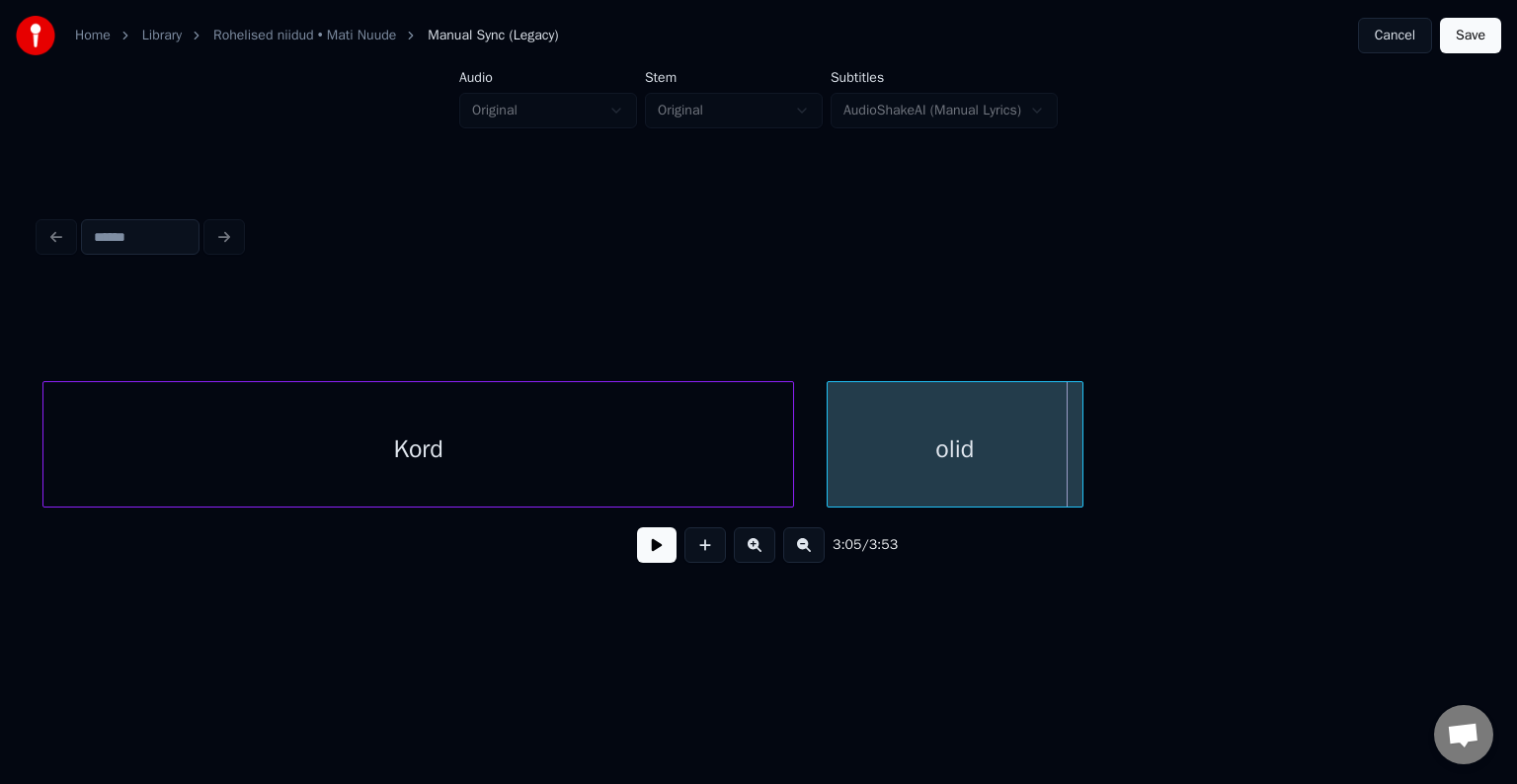 click at bounding box center [657, 545] 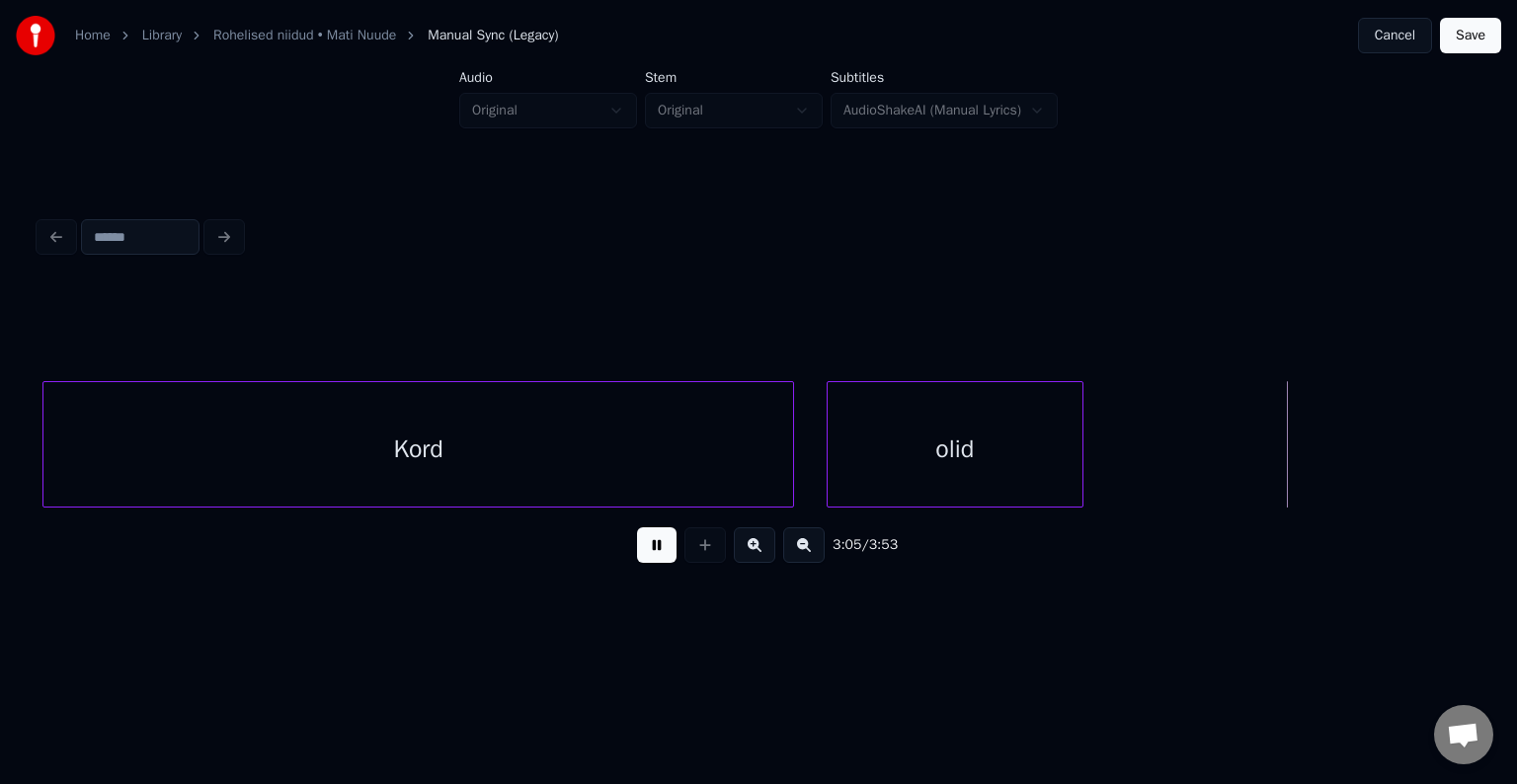 click at bounding box center [657, 545] 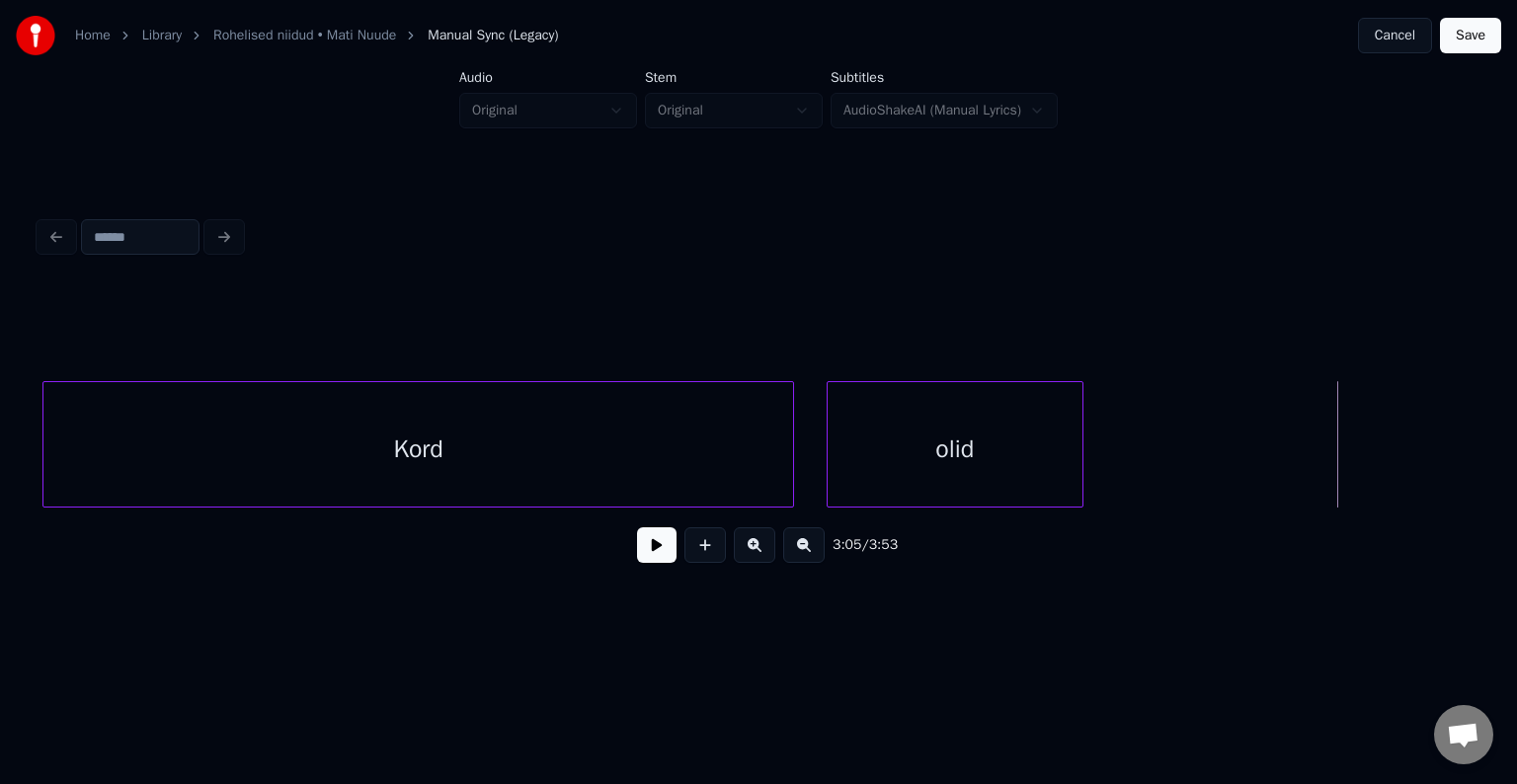 click on "Kord olid" at bounding box center (-42852, 444) 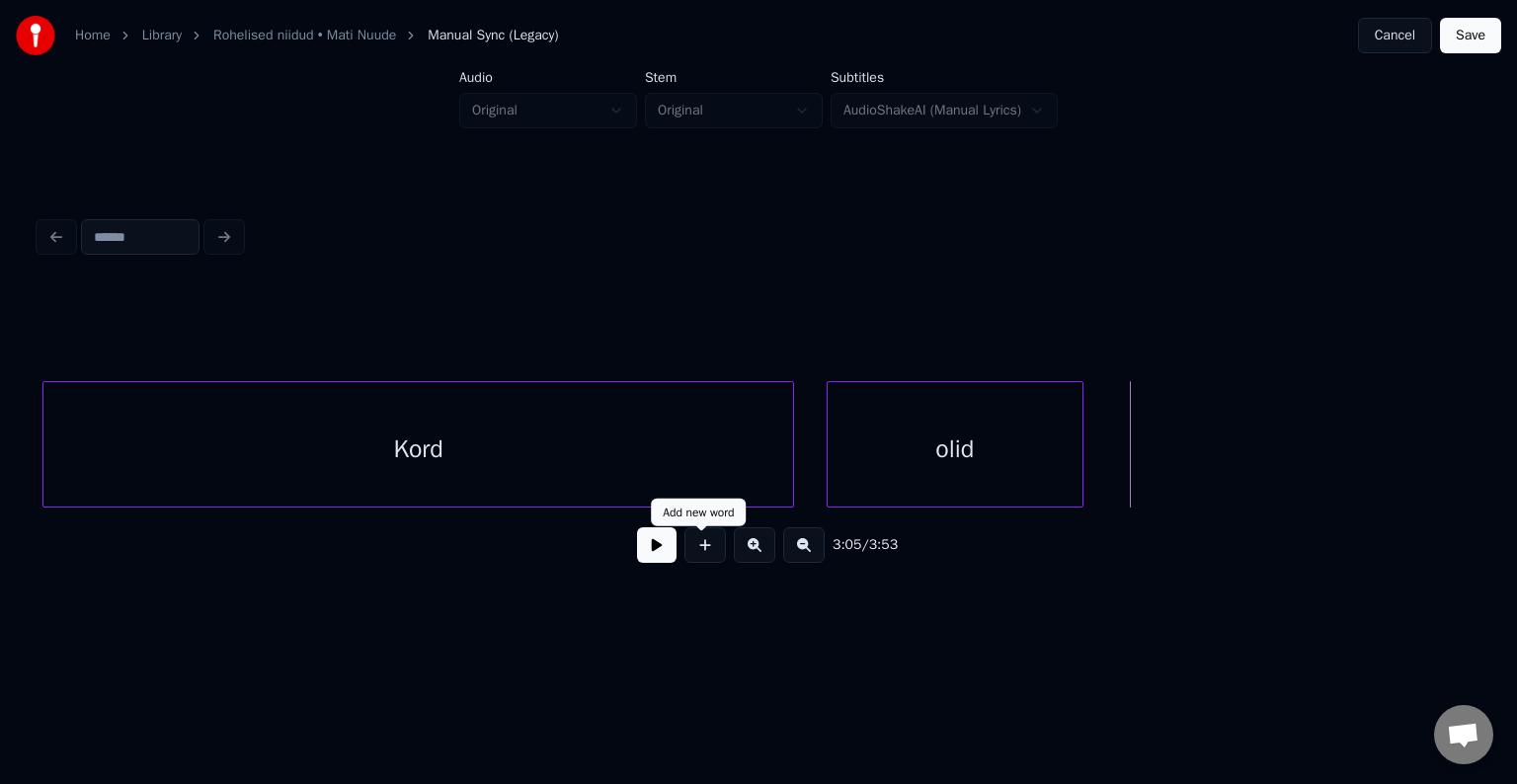 click at bounding box center [705, 545] 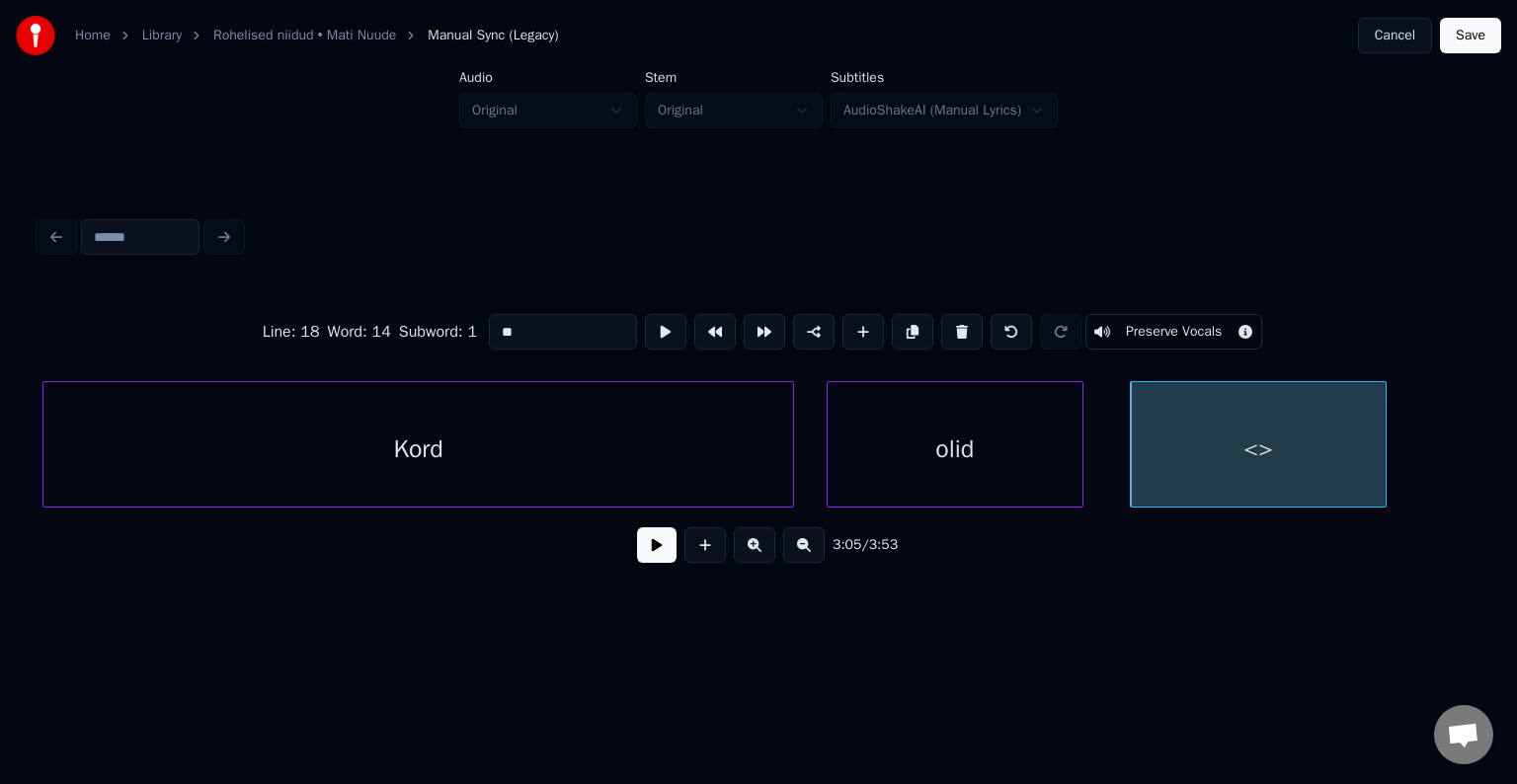 click on "<>" at bounding box center [1258, 444] 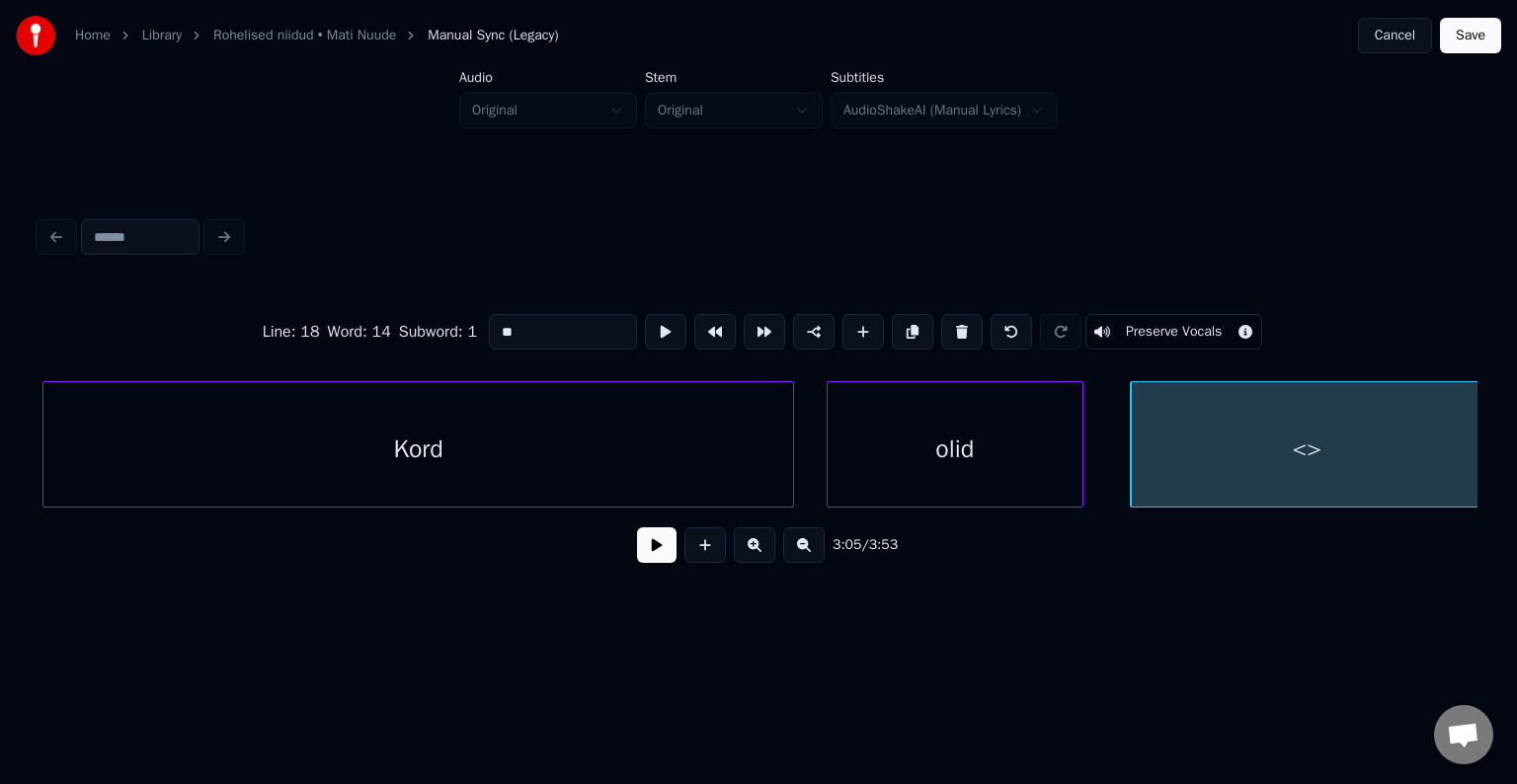 click on "Home Library Rohelised niidud • Mati Nuude Manual Sync (Legacy) Cancel Save Audio Original Stem Original Subtitles AudioShakeAI (Manual Lyrics) Line :   18 Word :   14 Subword :   1 ** Preserve Vocals 3:05  /  3:53" at bounding box center [758, 315] 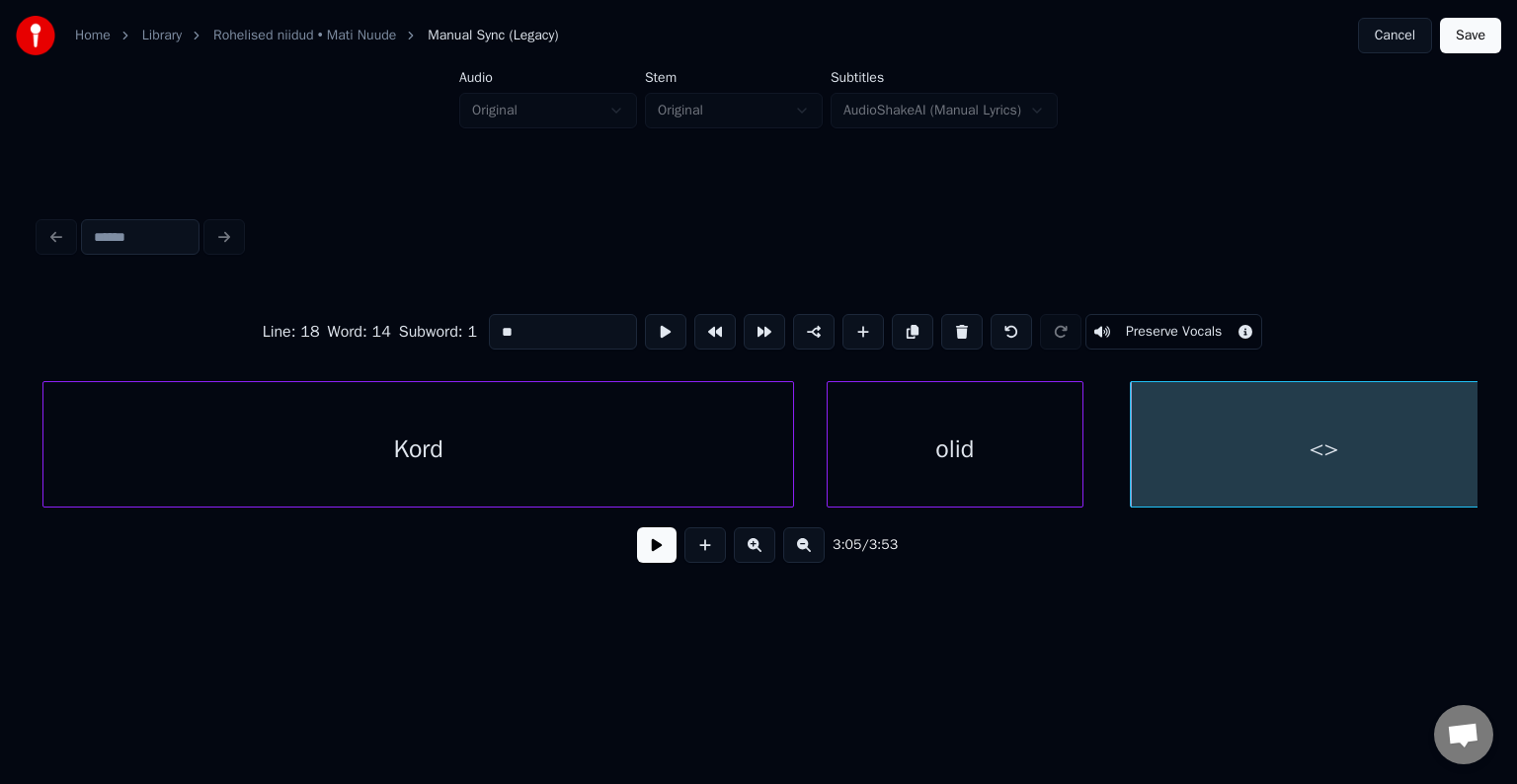 click on "<>" at bounding box center (1323, 449) 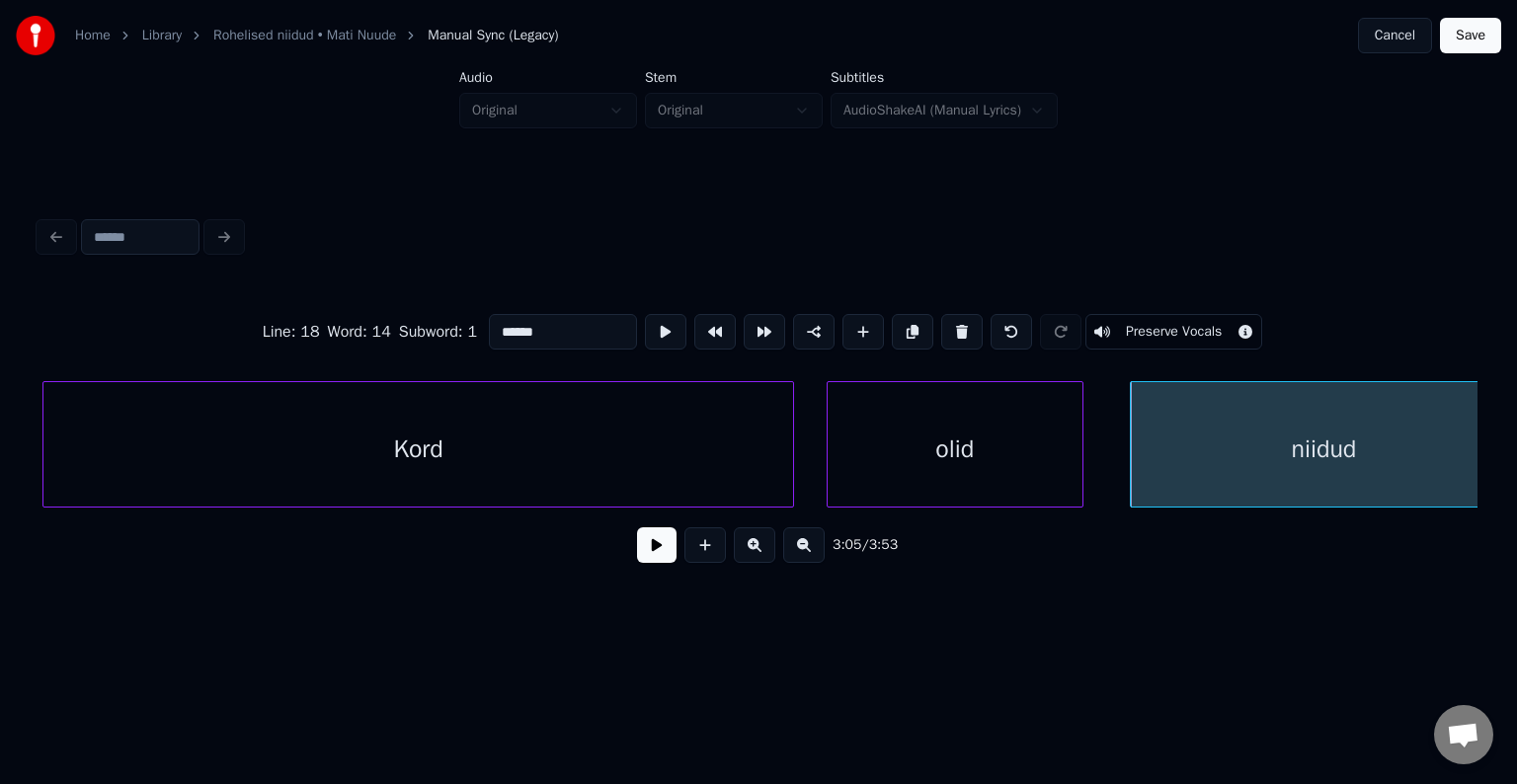 click on "olid" at bounding box center (955, 449) 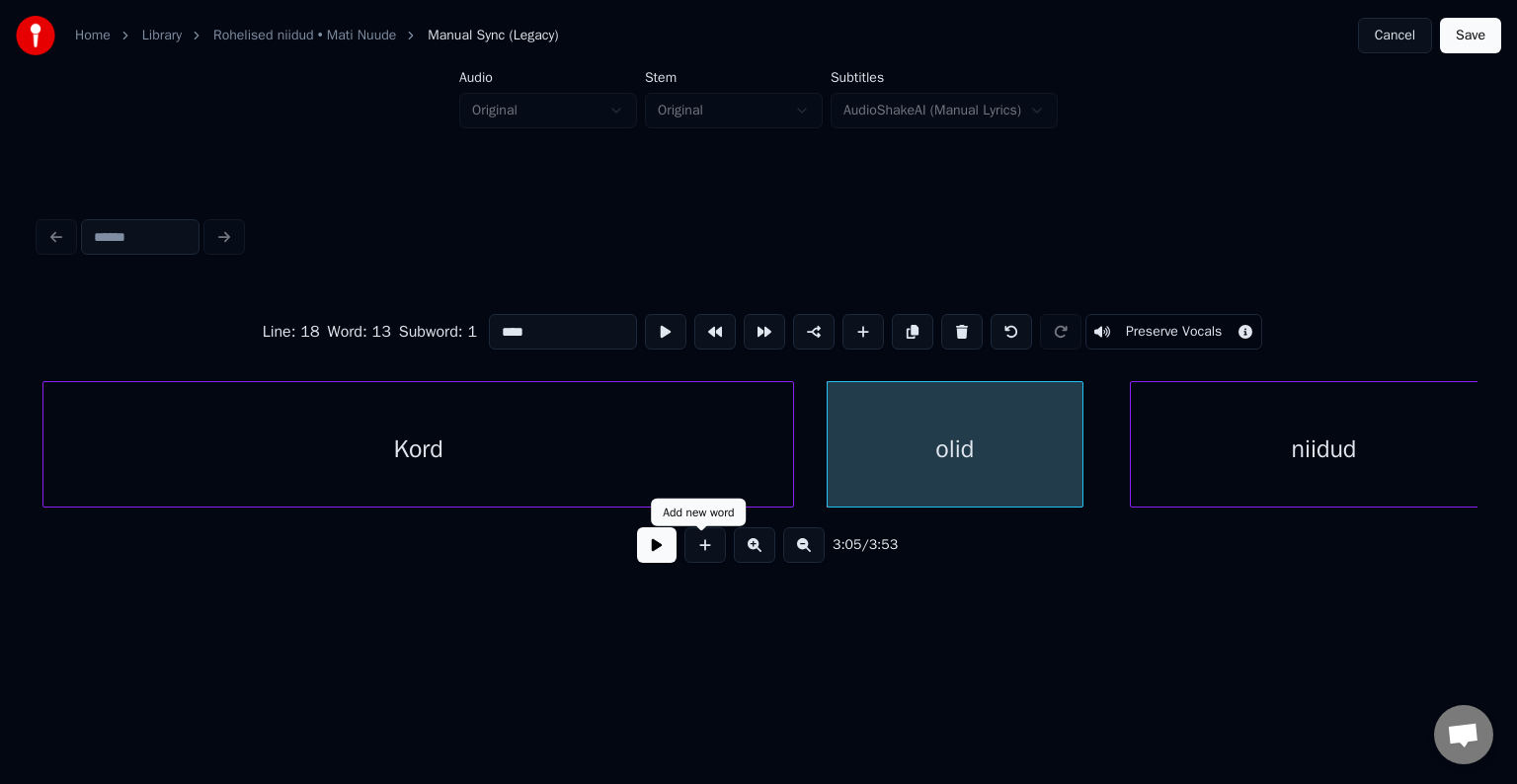 type on "****" 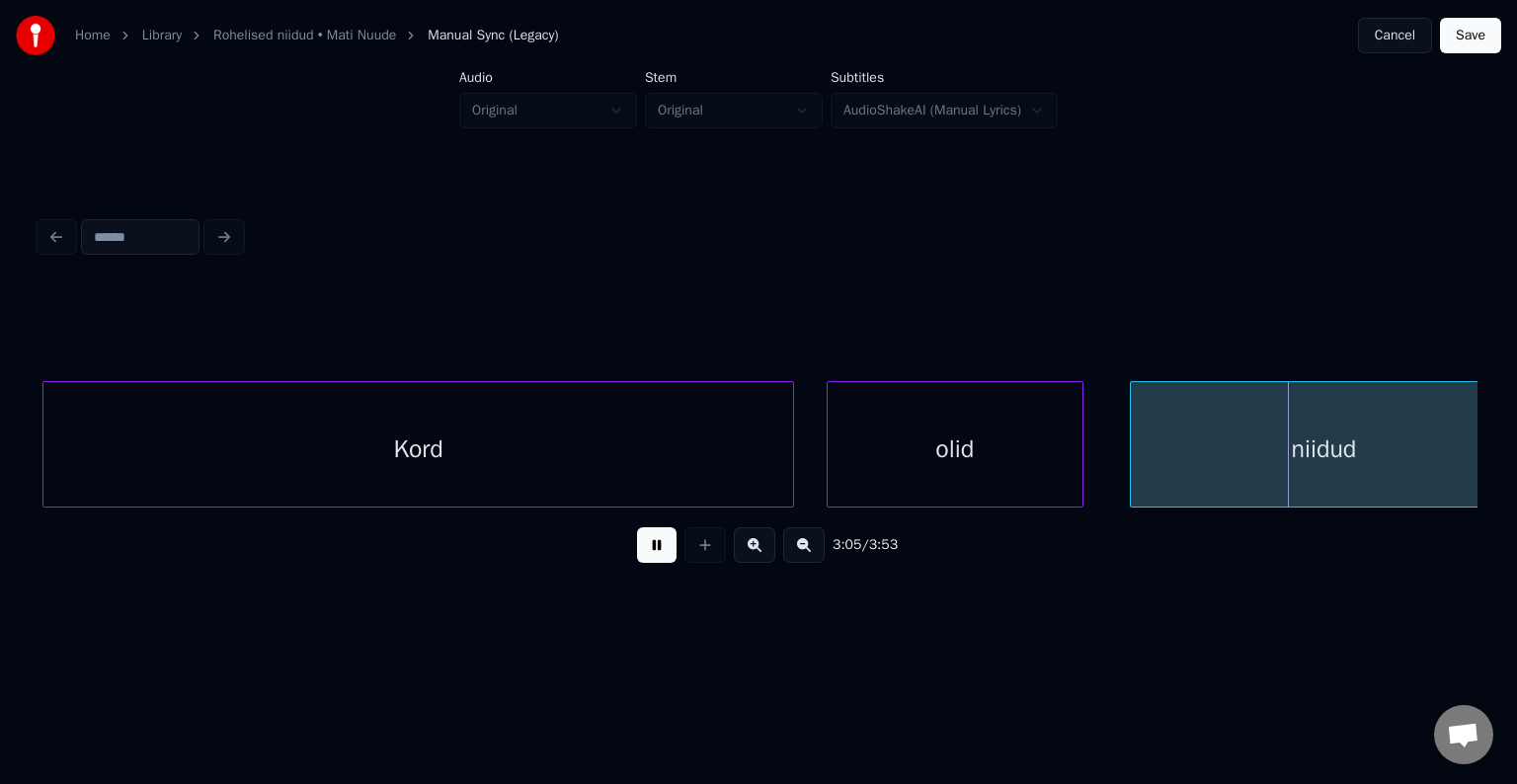 click at bounding box center (657, 545) 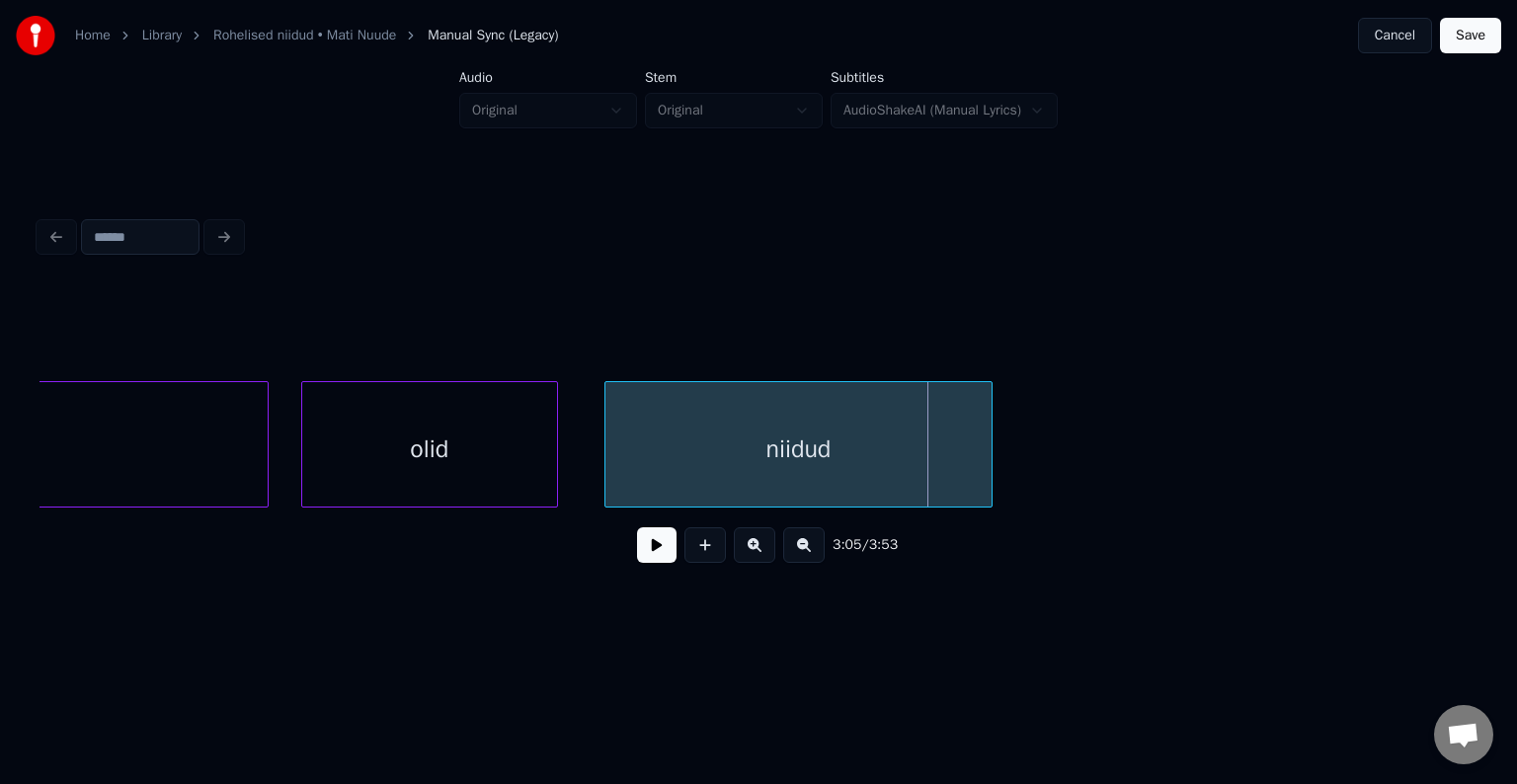 scroll, scrollTop: 0, scrollLeft: 118531, axis: horizontal 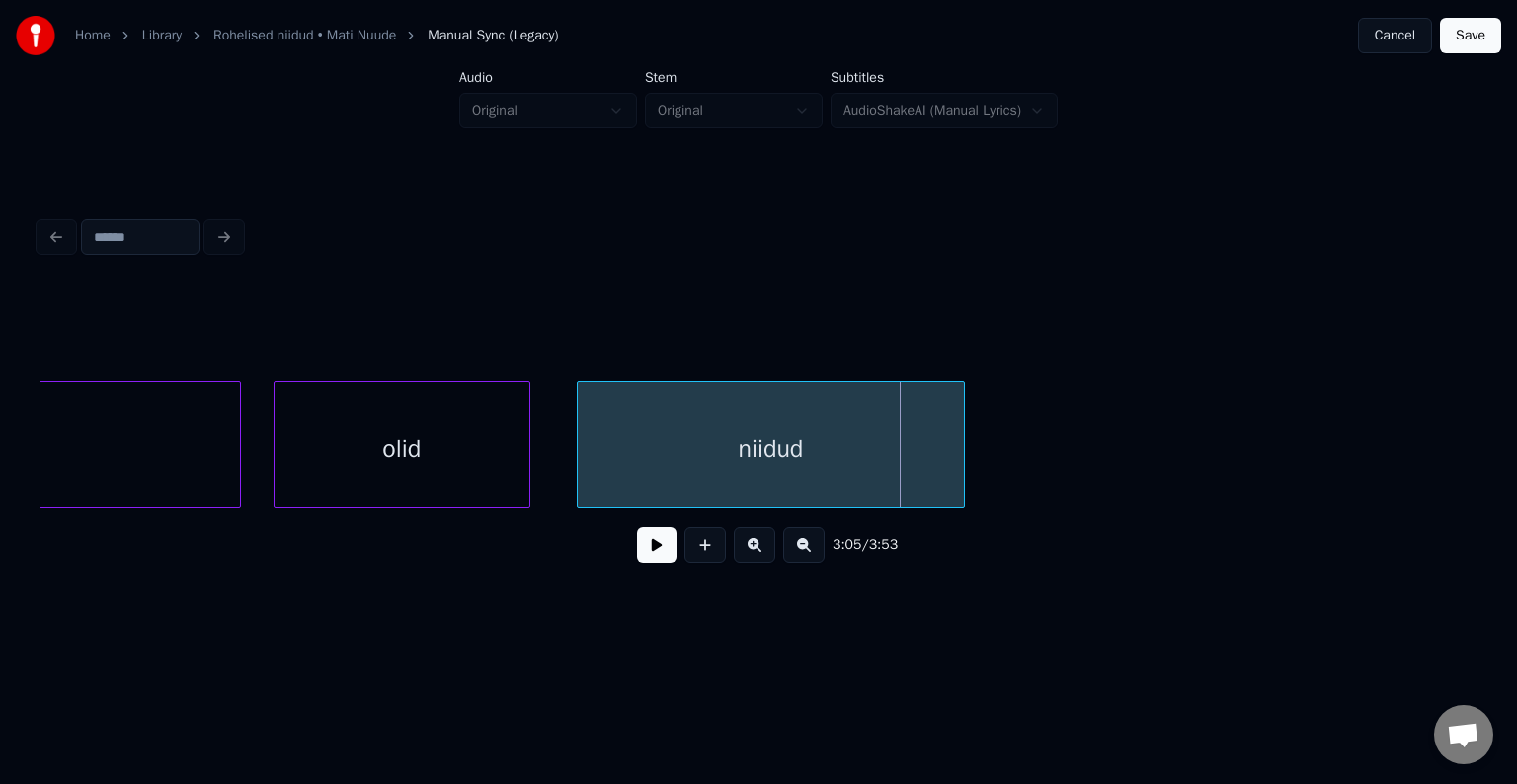 click at bounding box center [657, 545] 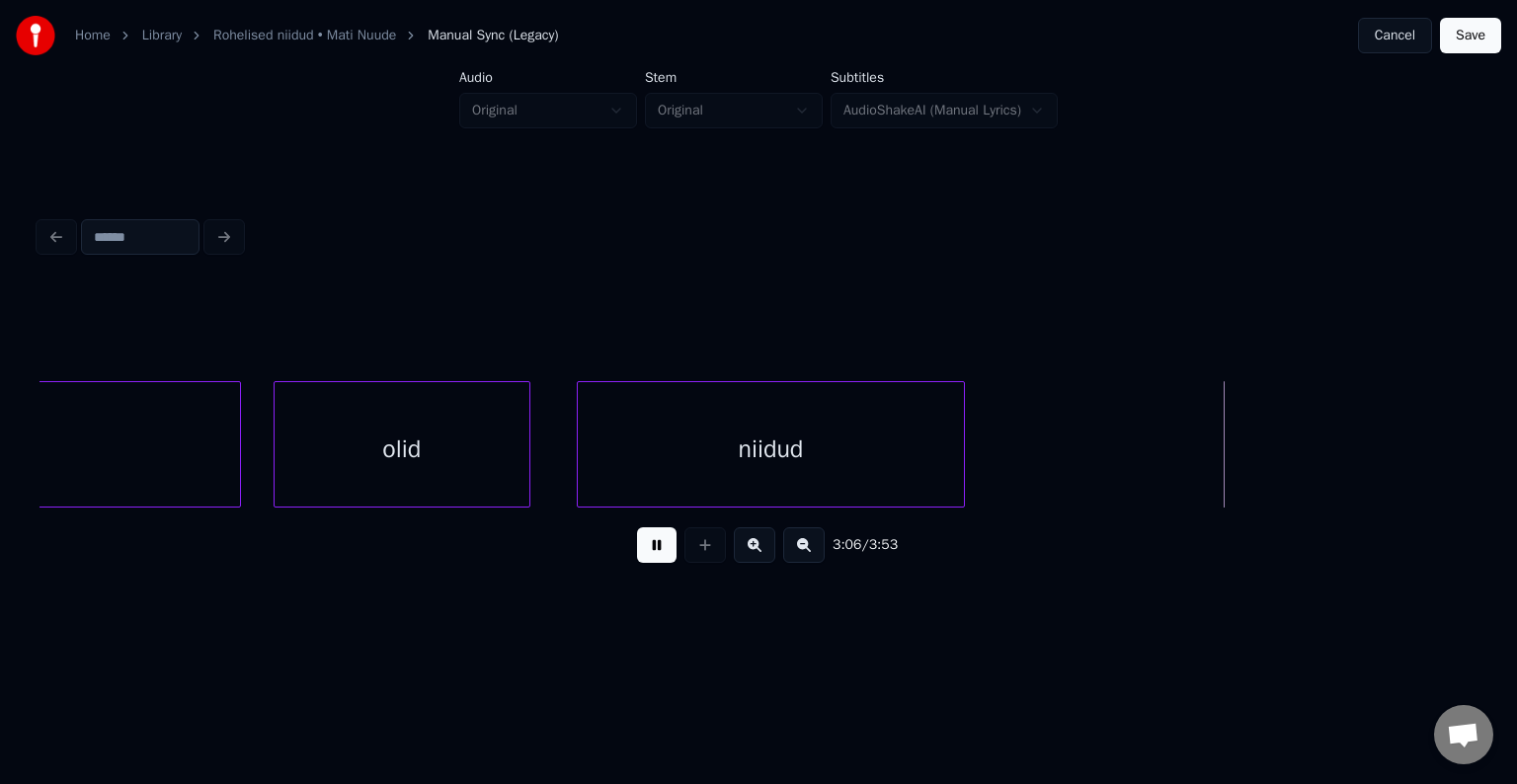 click at bounding box center [657, 545] 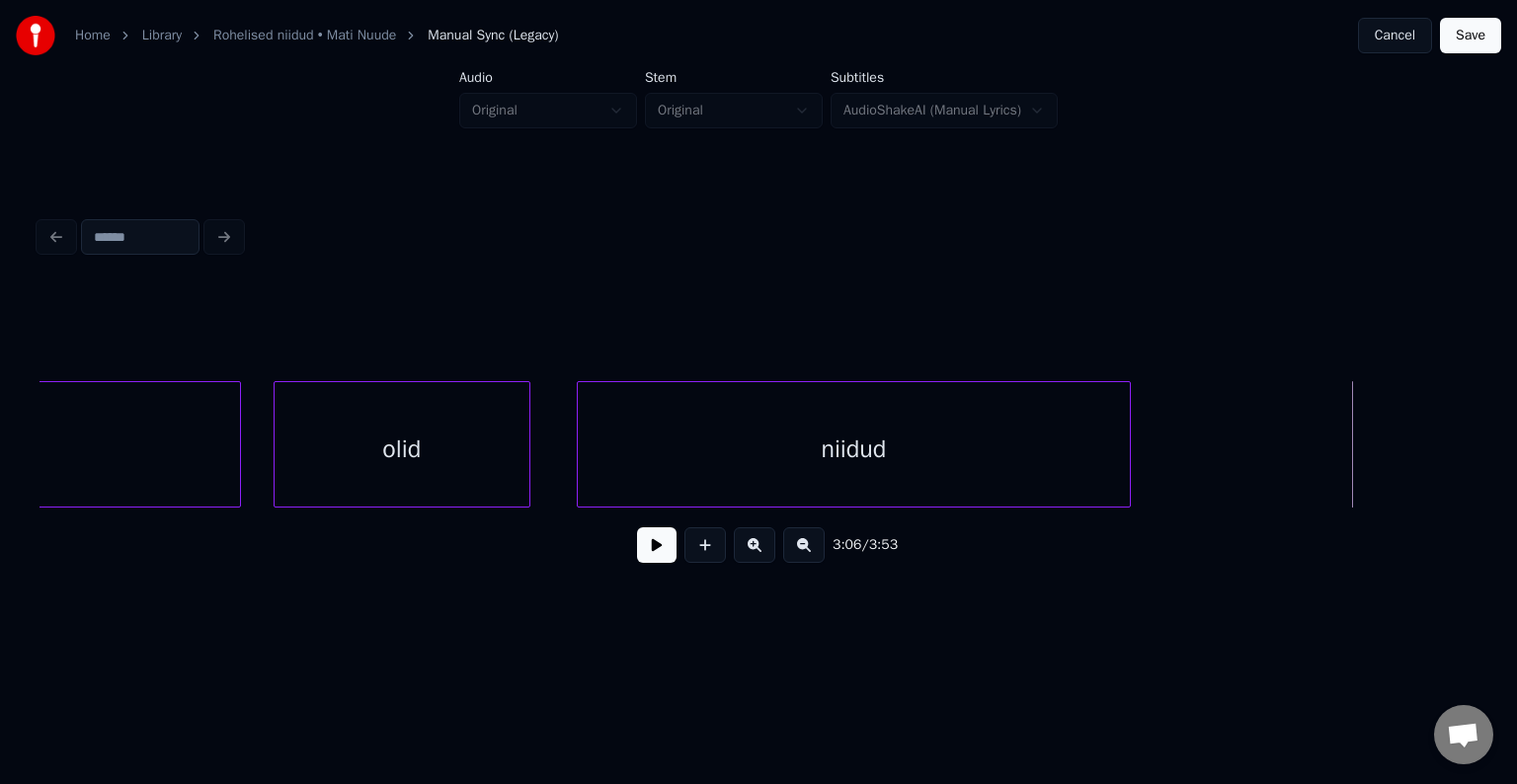 click at bounding box center [1127, 444] 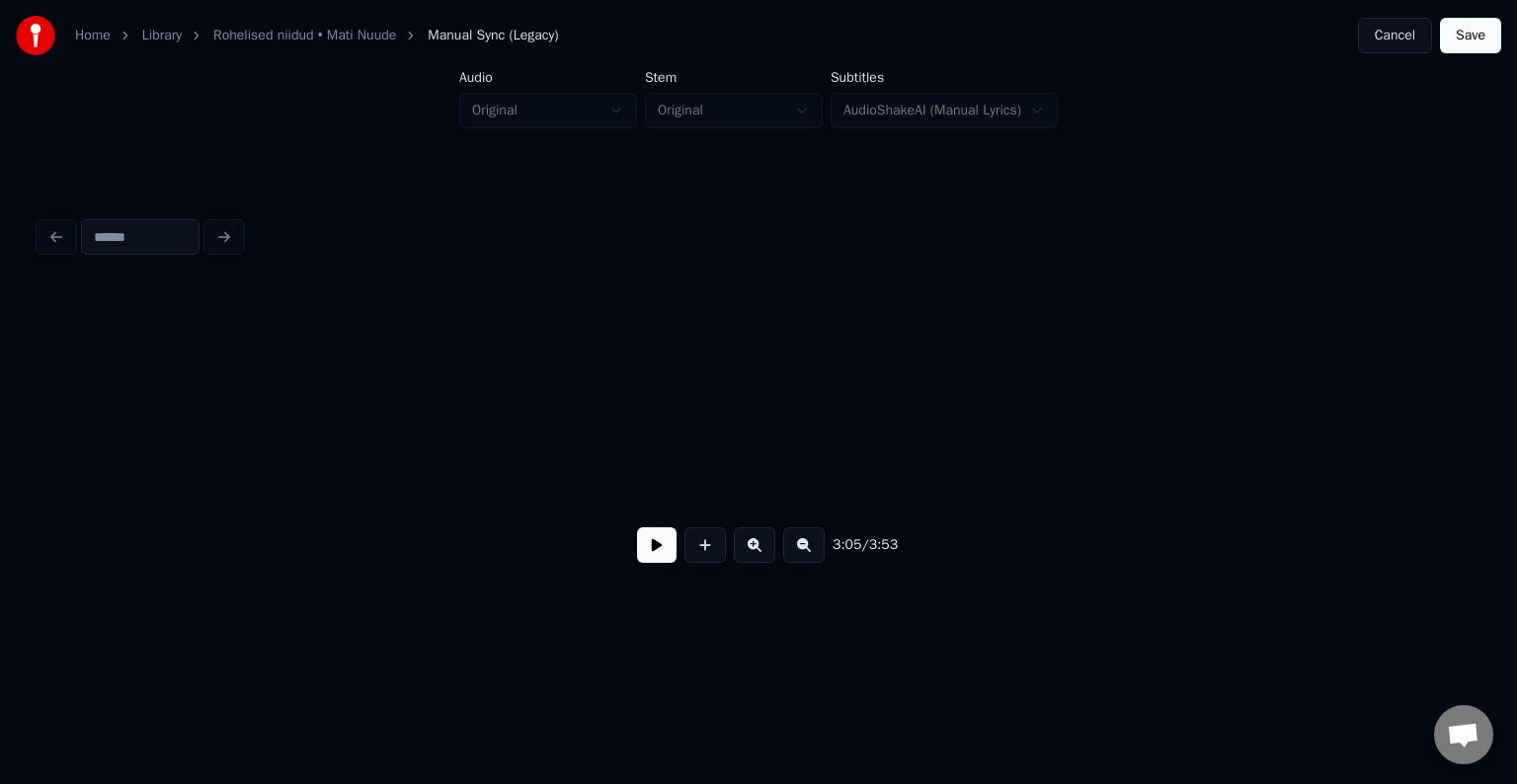 scroll, scrollTop: 0, scrollLeft: 120151, axis: horizontal 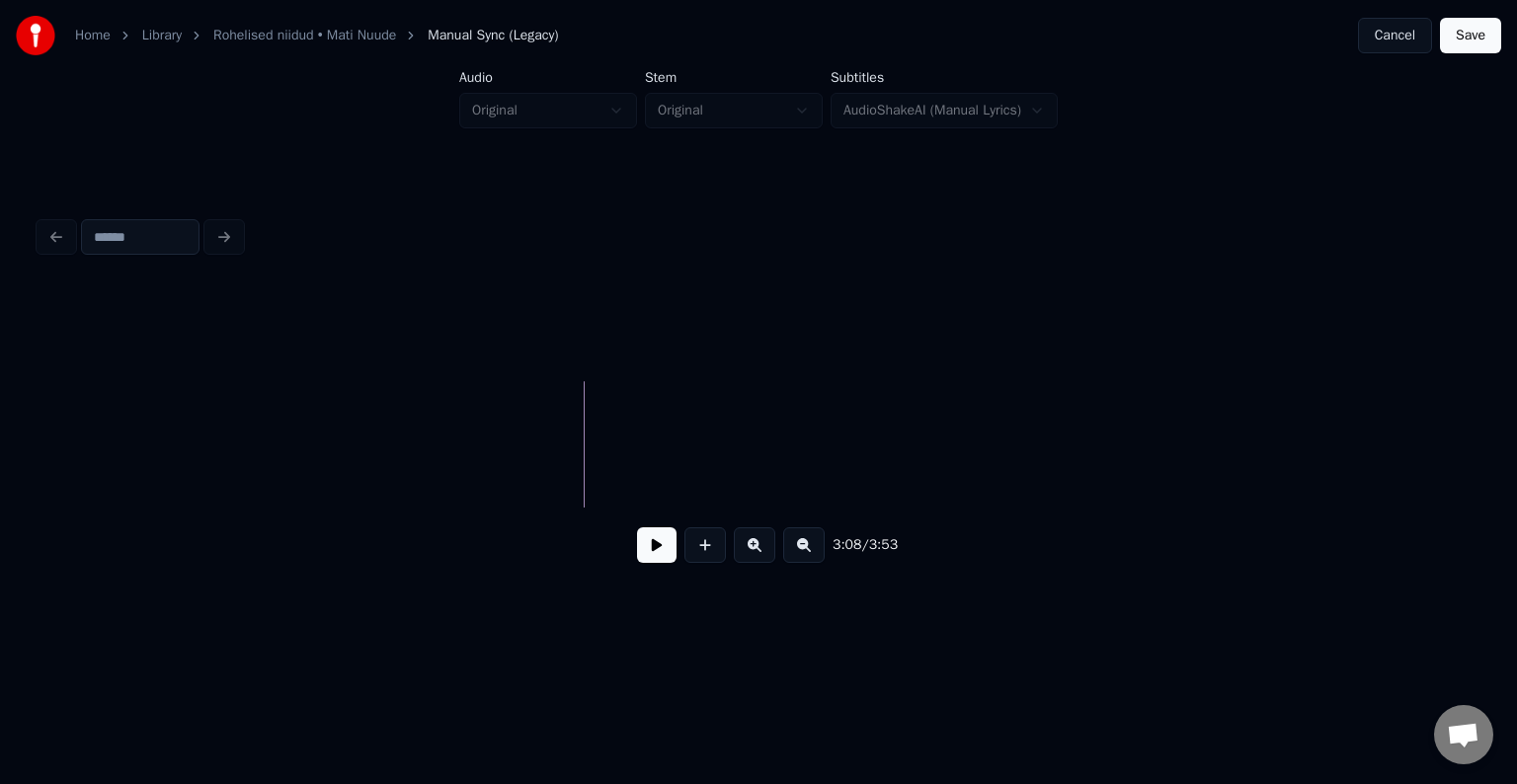 click at bounding box center (657, 545) 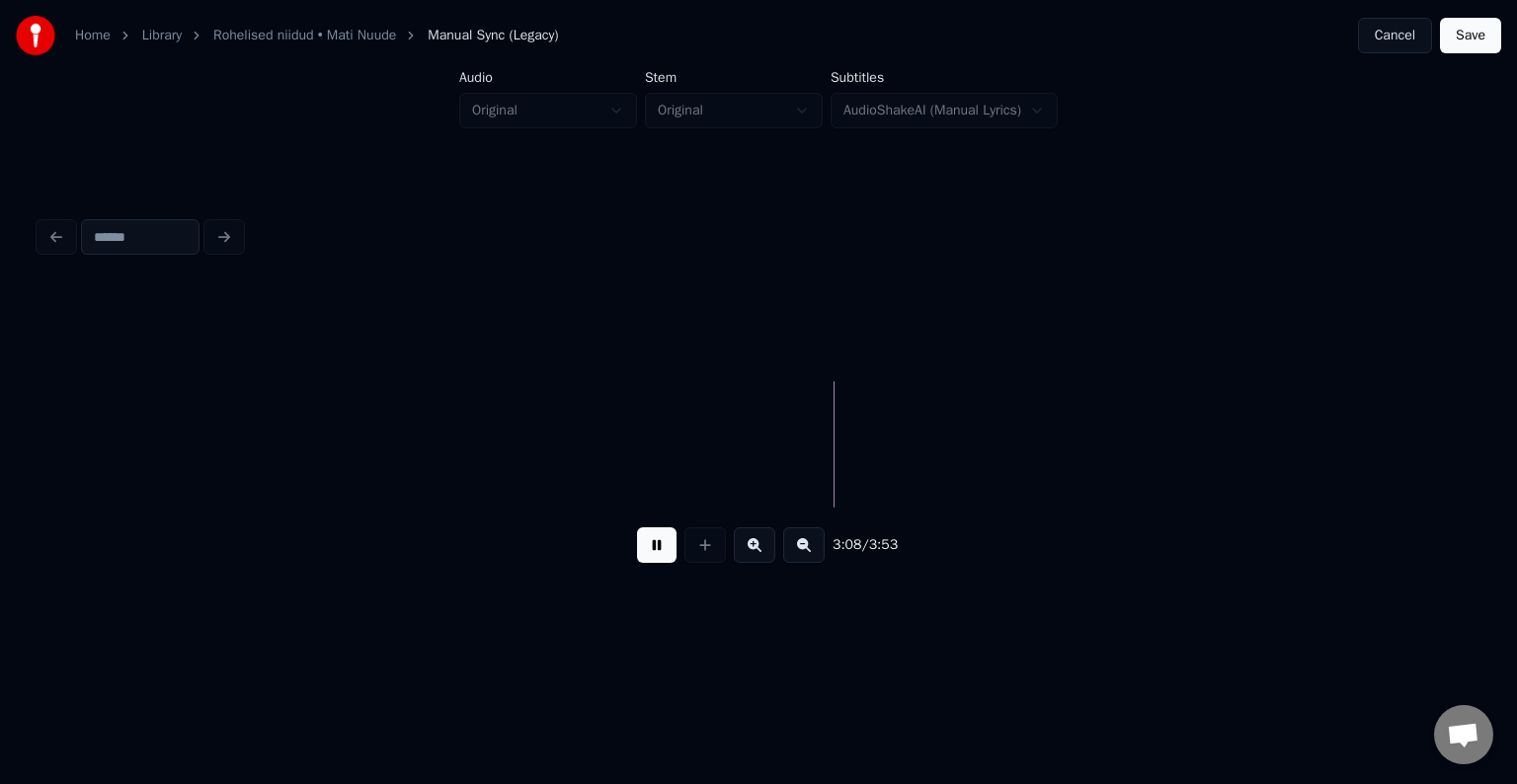 click at bounding box center (657, 545) 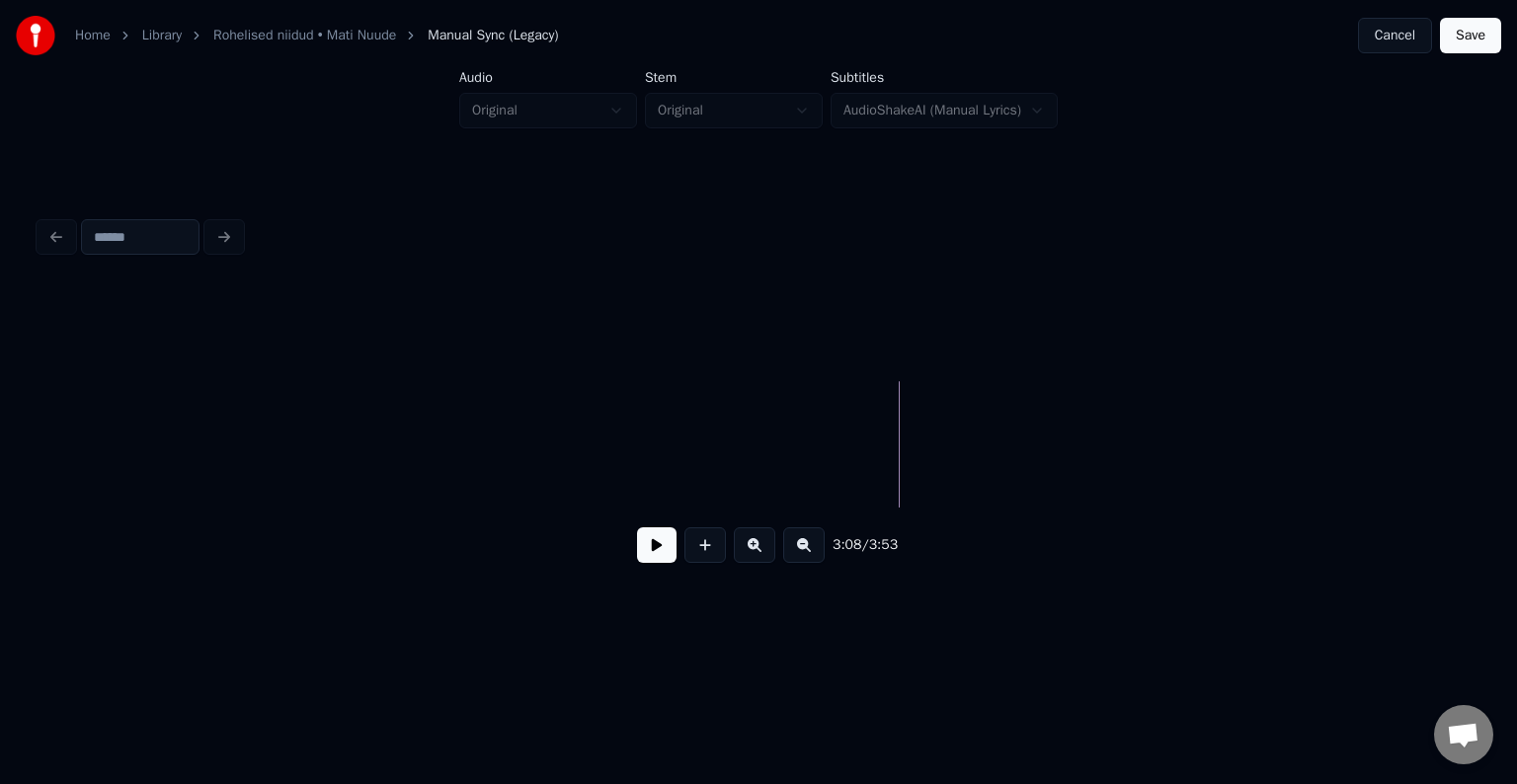 click at bounding box center [-45025, 444] 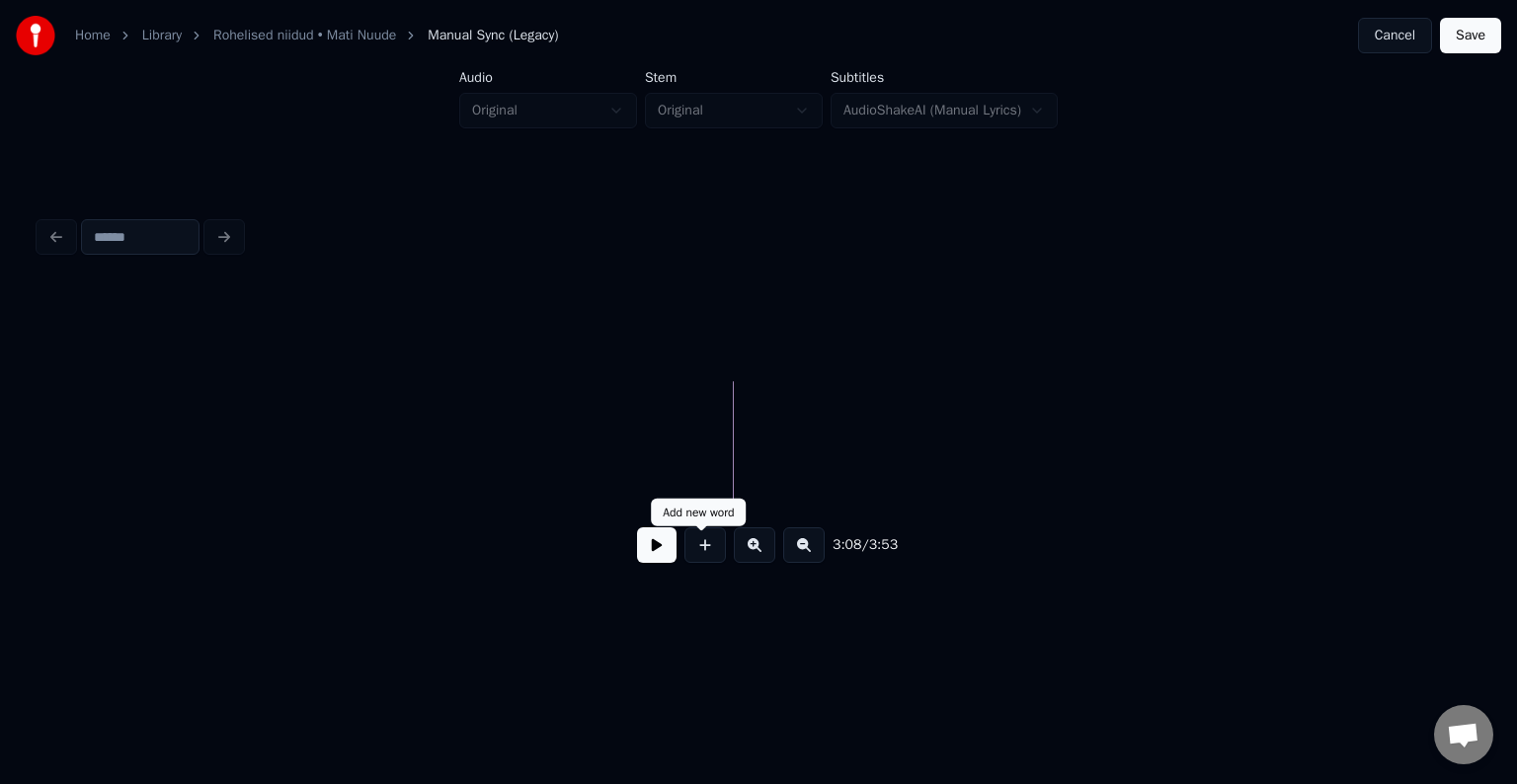 click at bounding box center (705, 545) 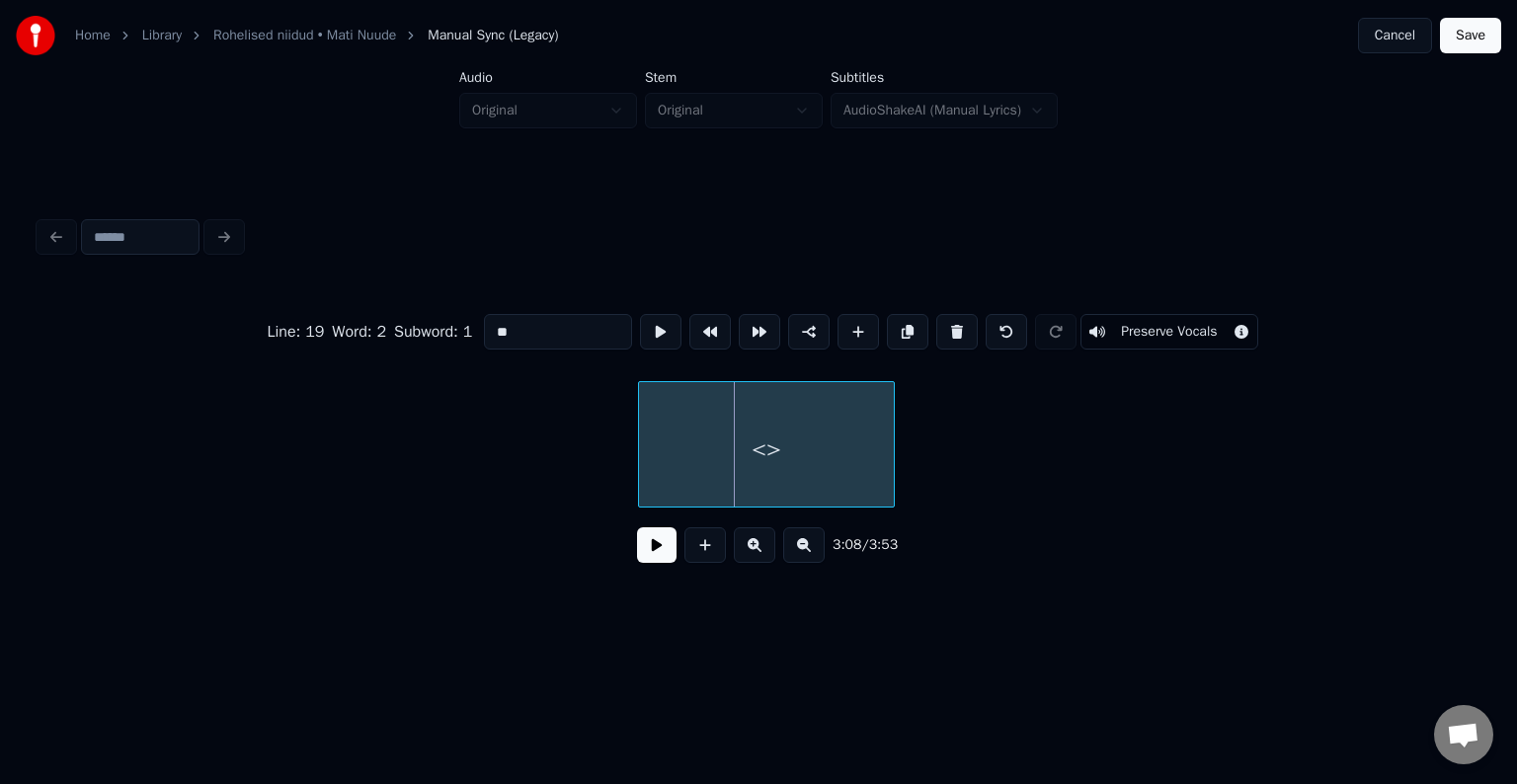 click on "<>" at bounding box center (766, 449) 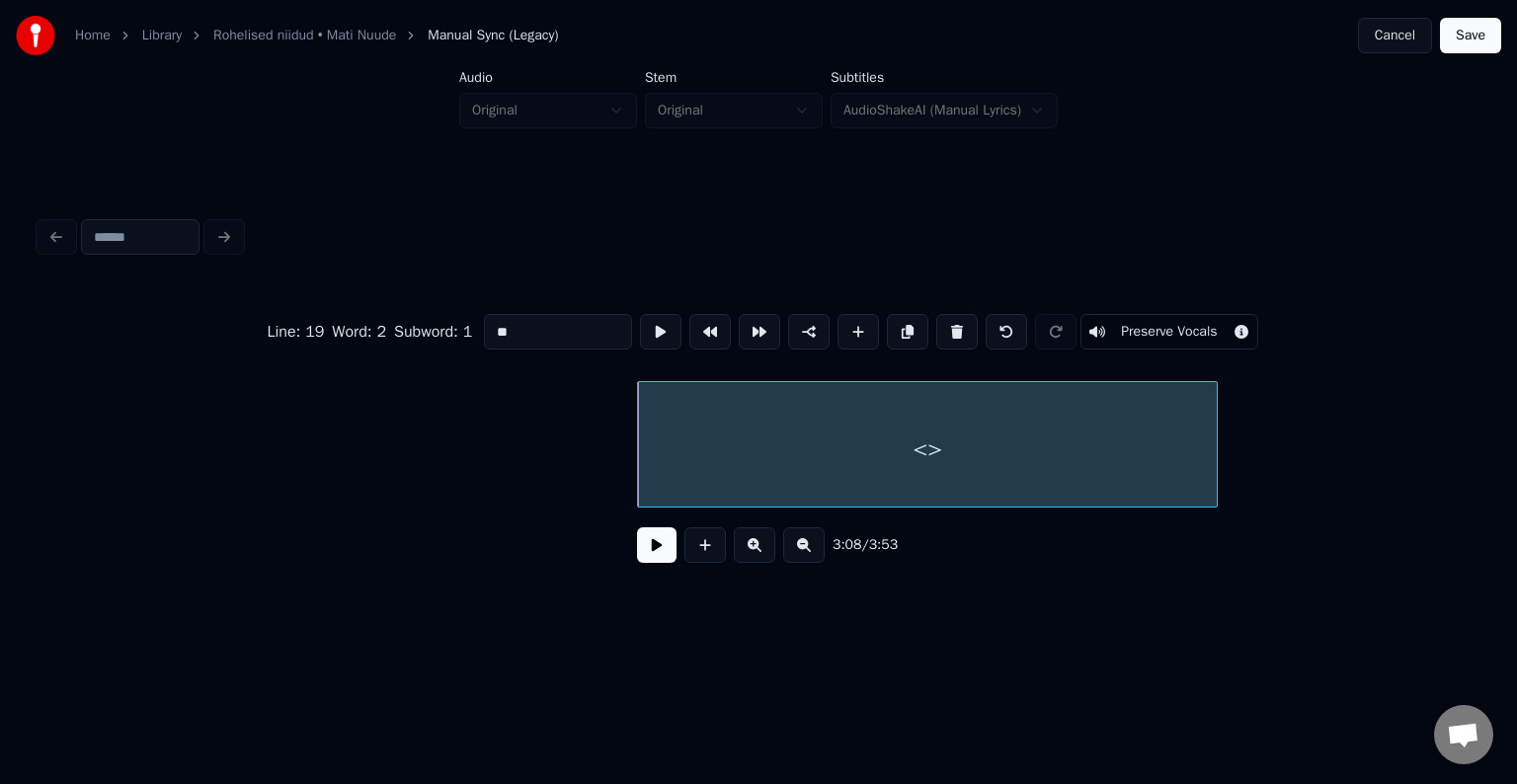click at bounding box center [1214, 444] 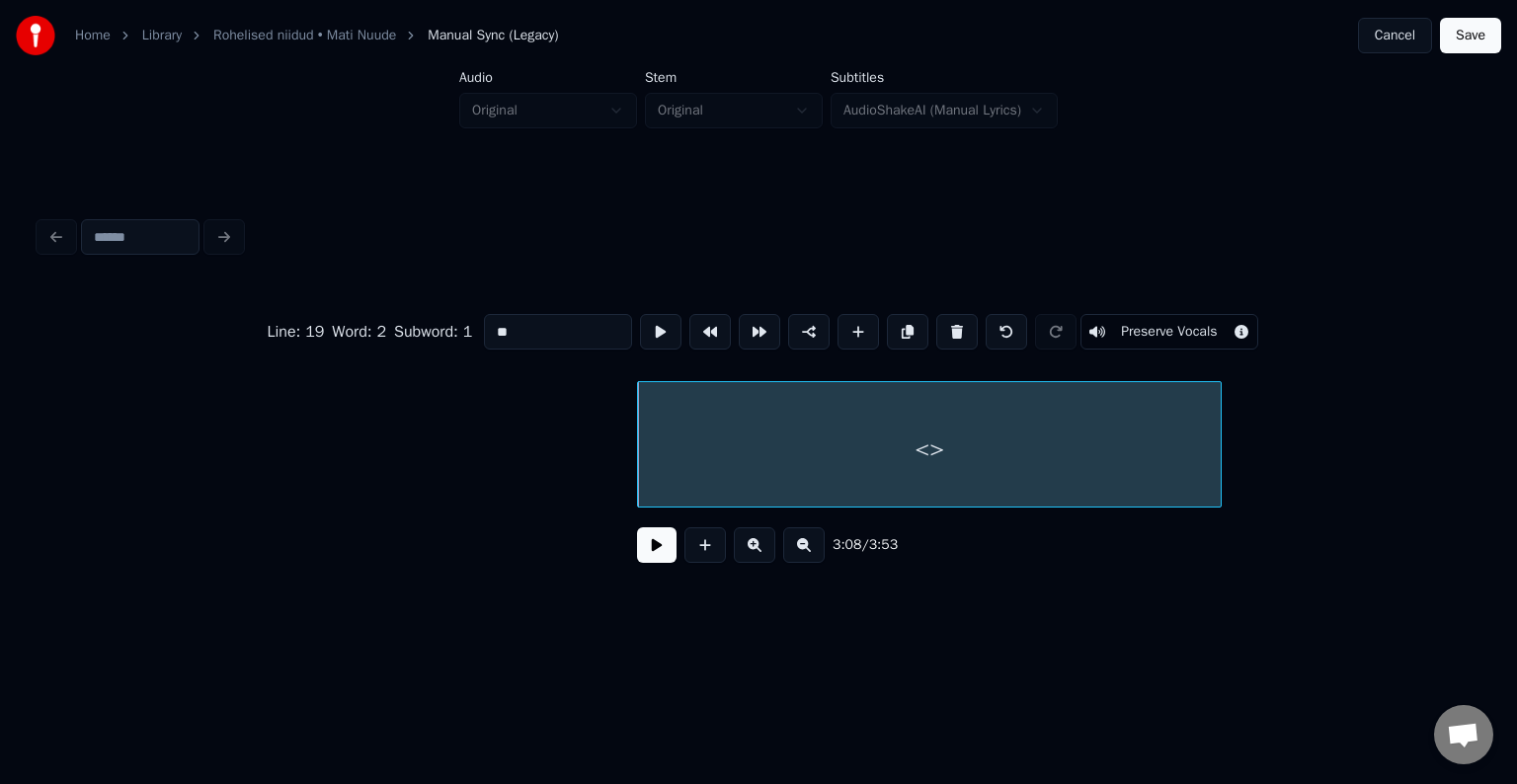 click on "<>" at bounding box center [929, 449] 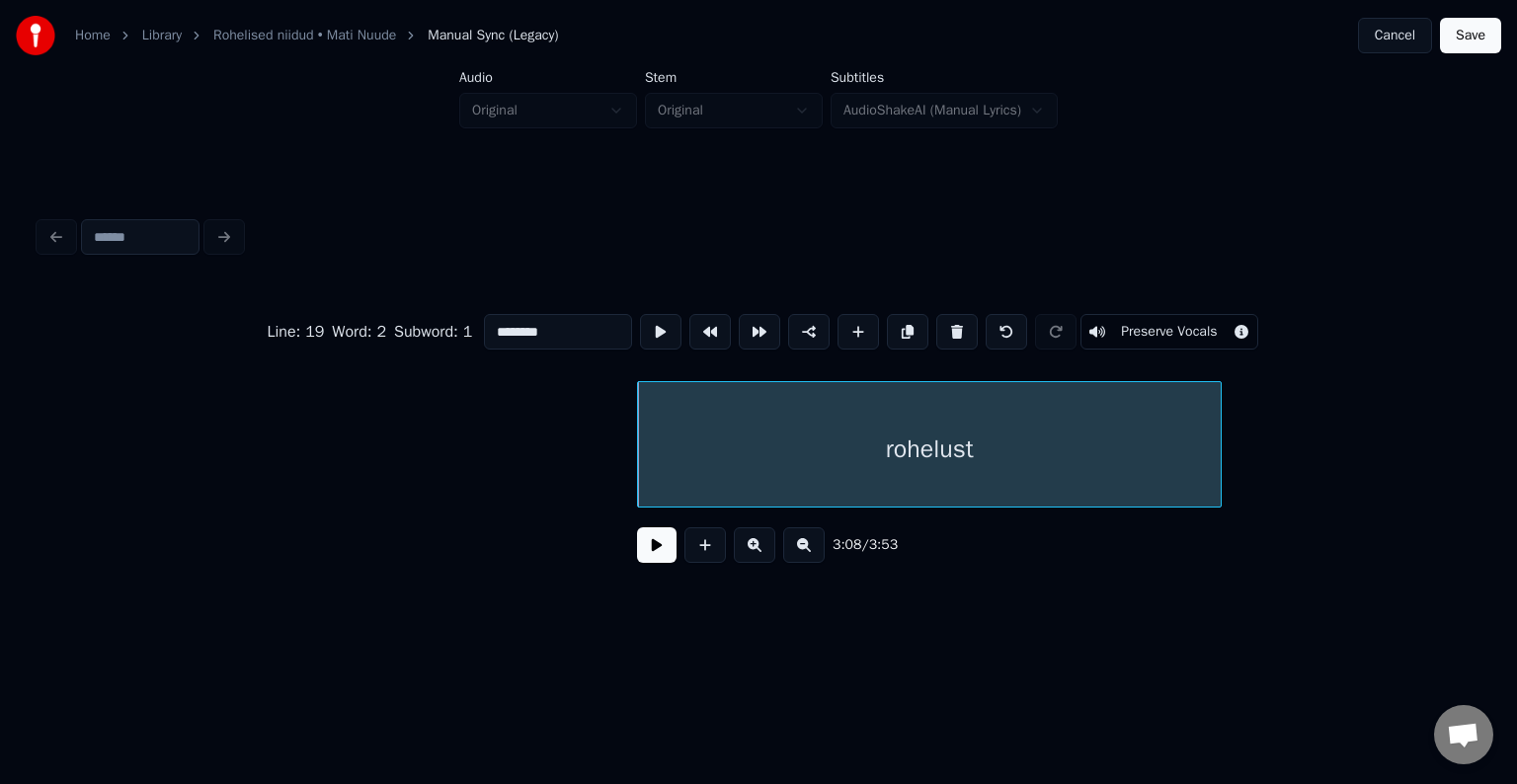 type on "********" 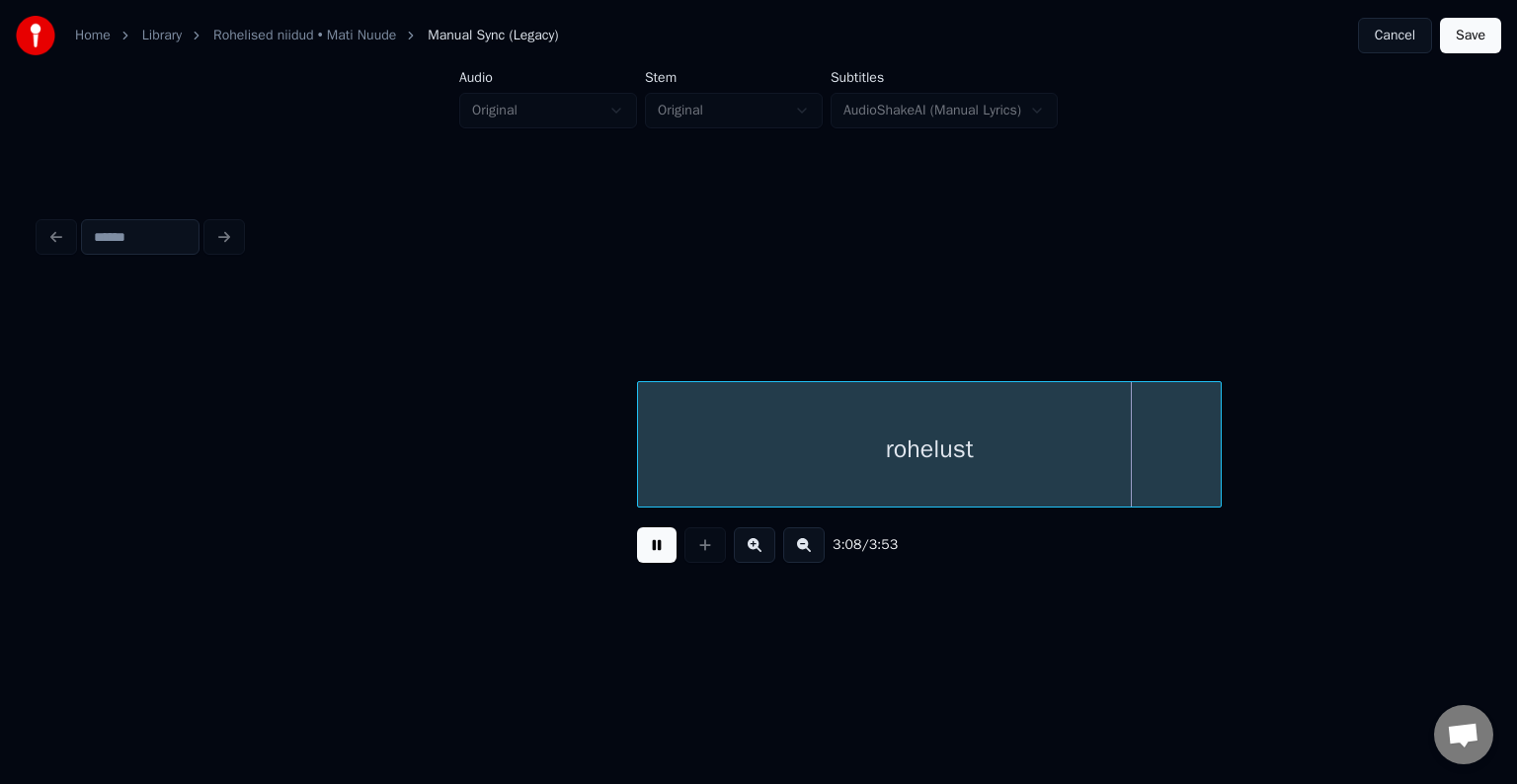 click at bounding box center (657, 545) 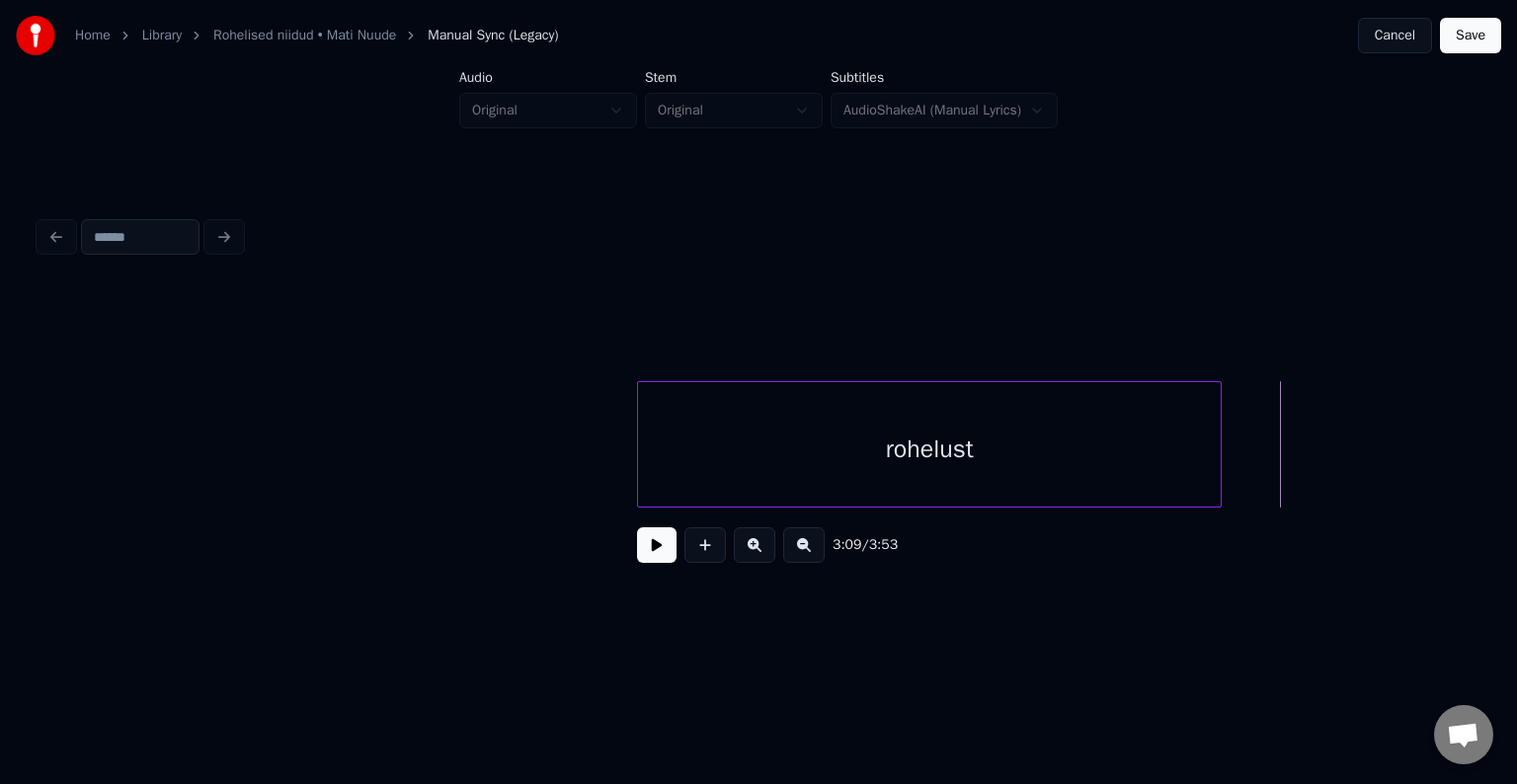 click at bounding box center (705, 545) 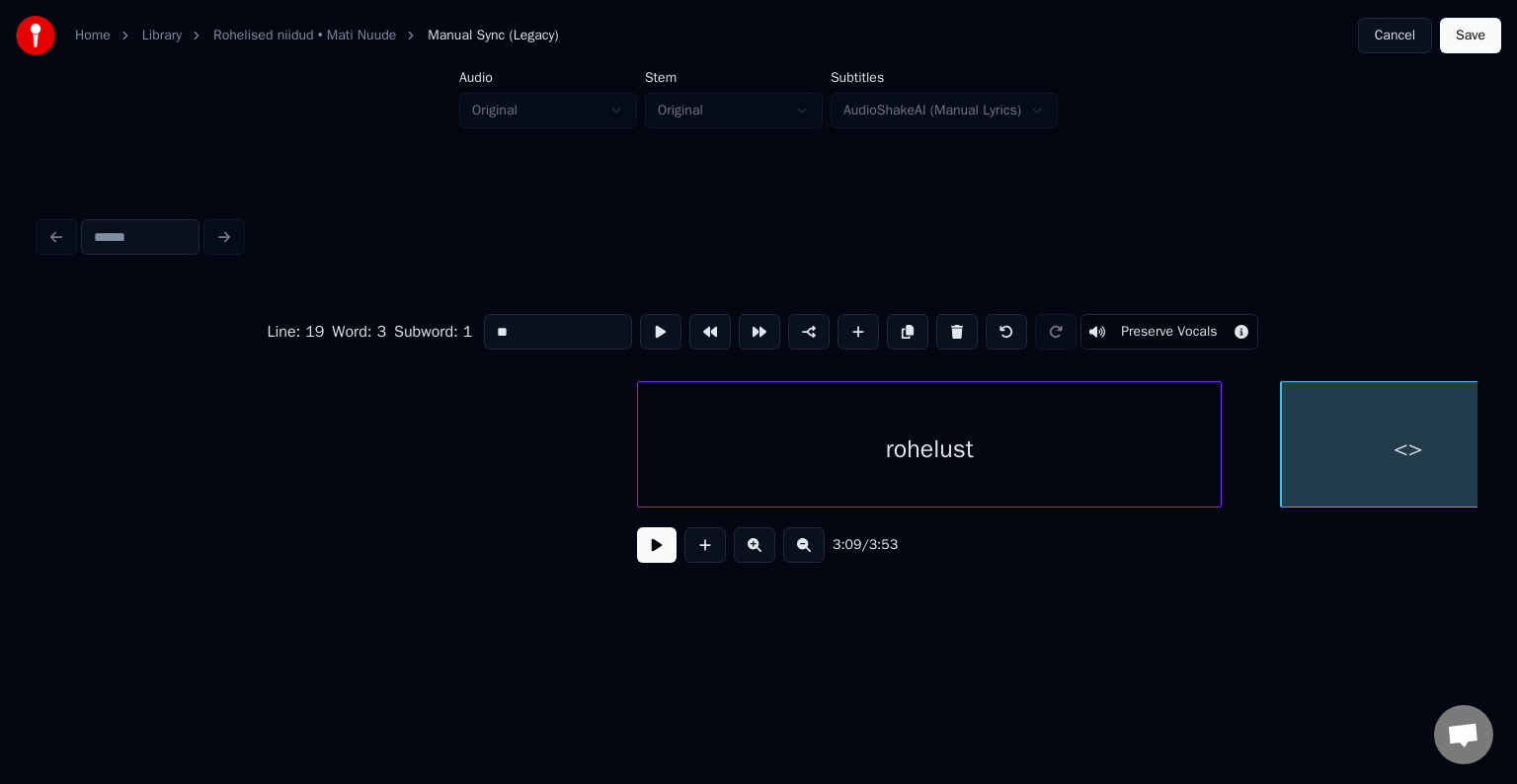 click on "<>" at bounding box center [1408, 449] 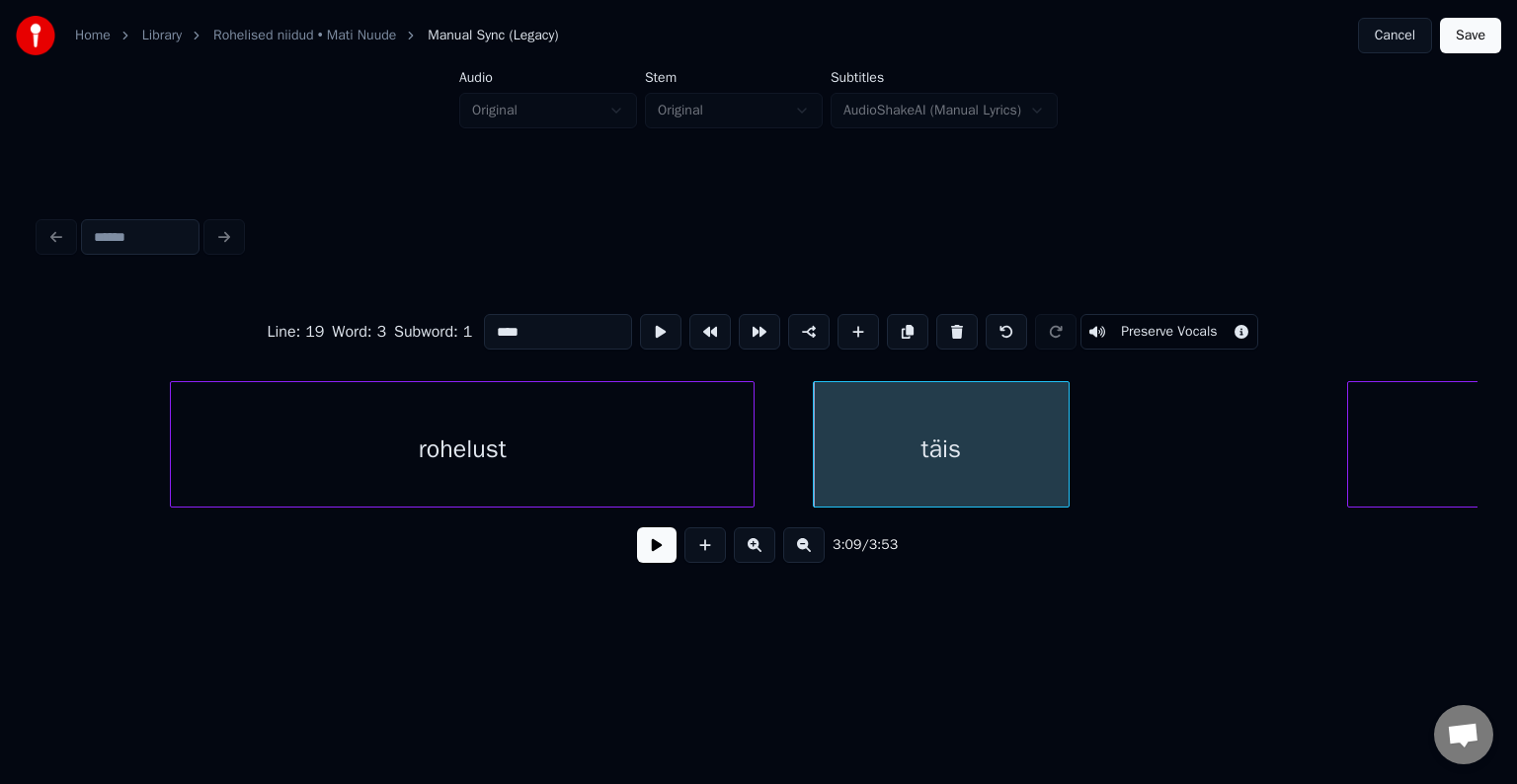 scroll, scrollTop: 0, scrollLeft: 120625, axis: horizontal 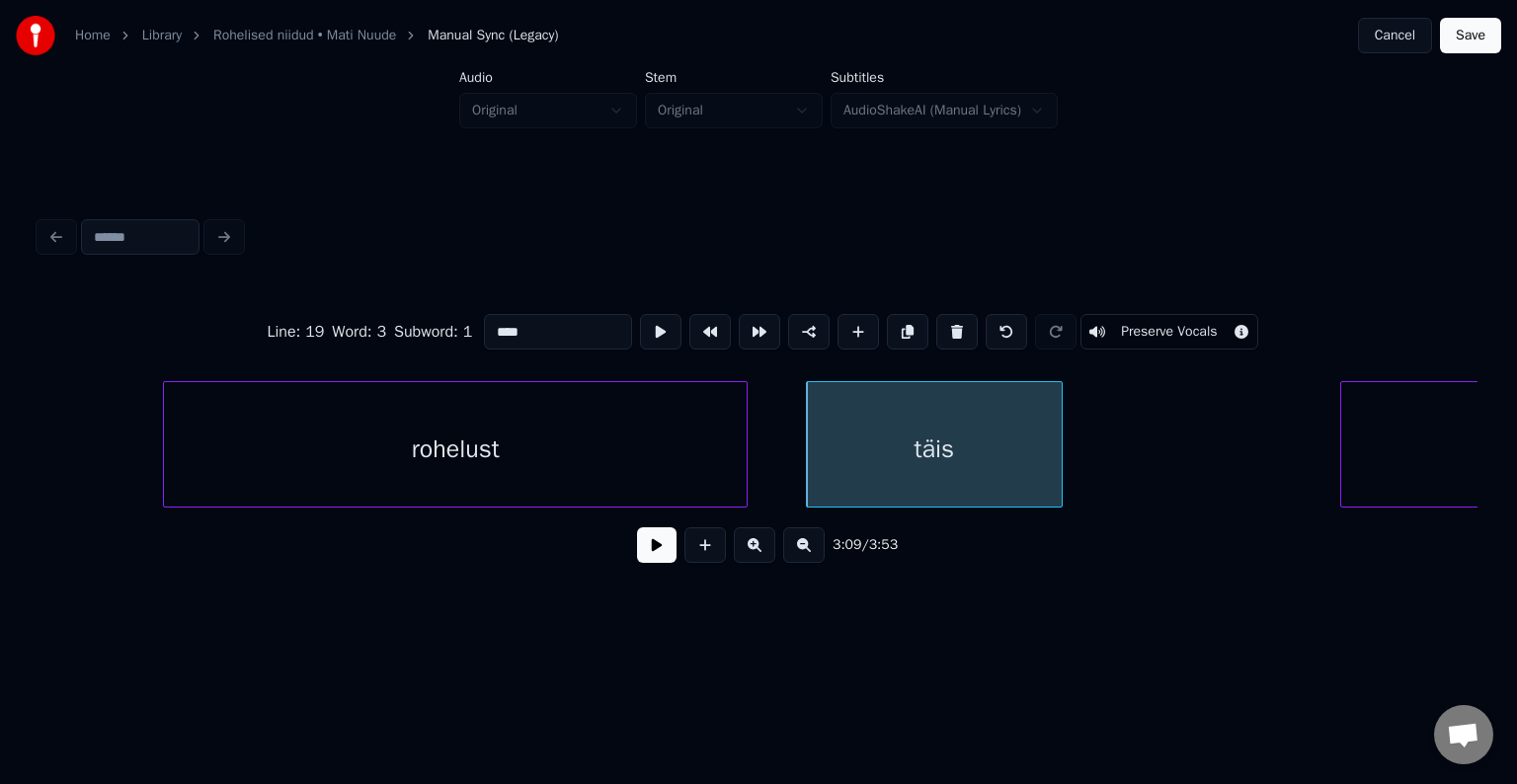click on "rohelust" at bounding box center [455, 449] 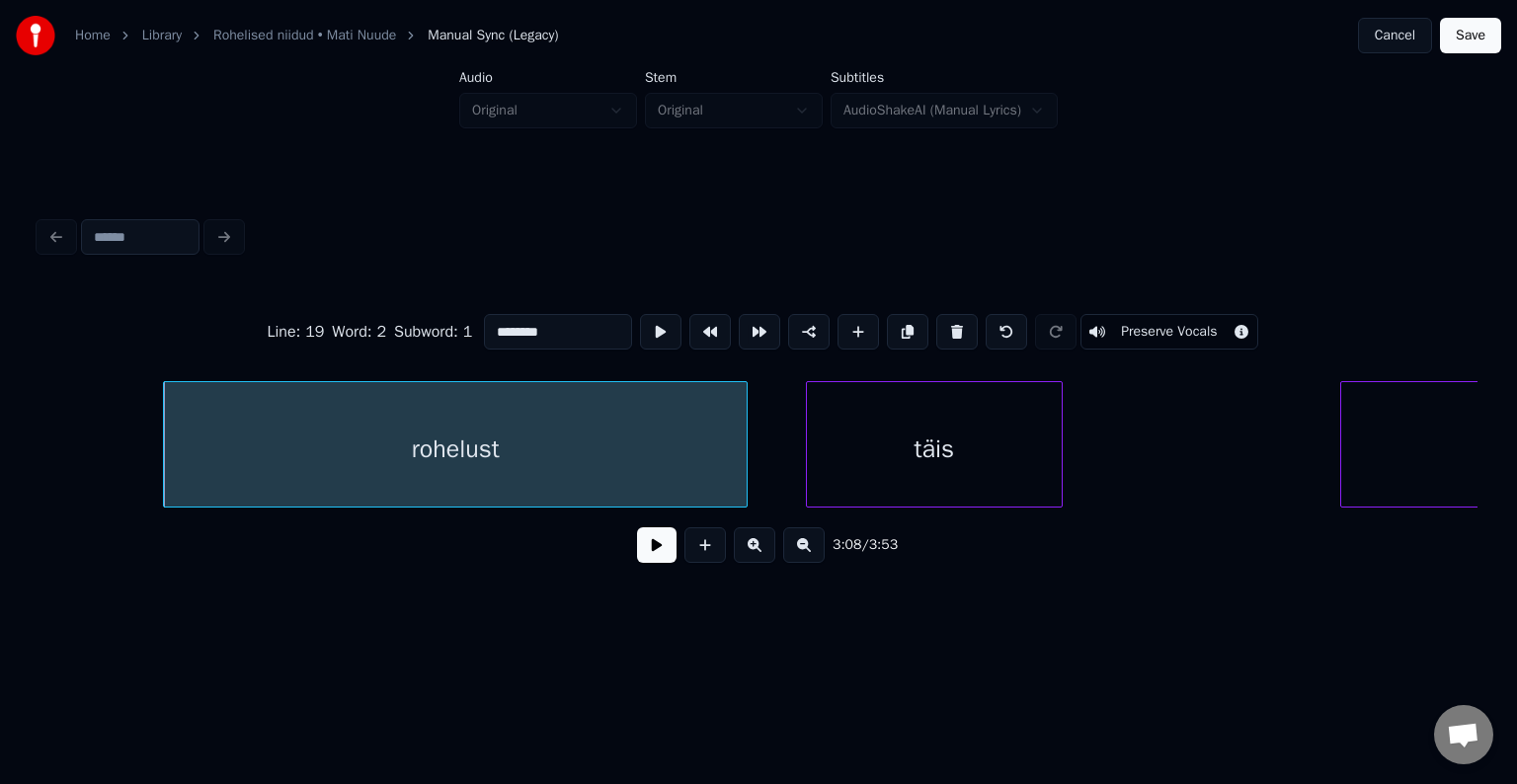 type on "********" 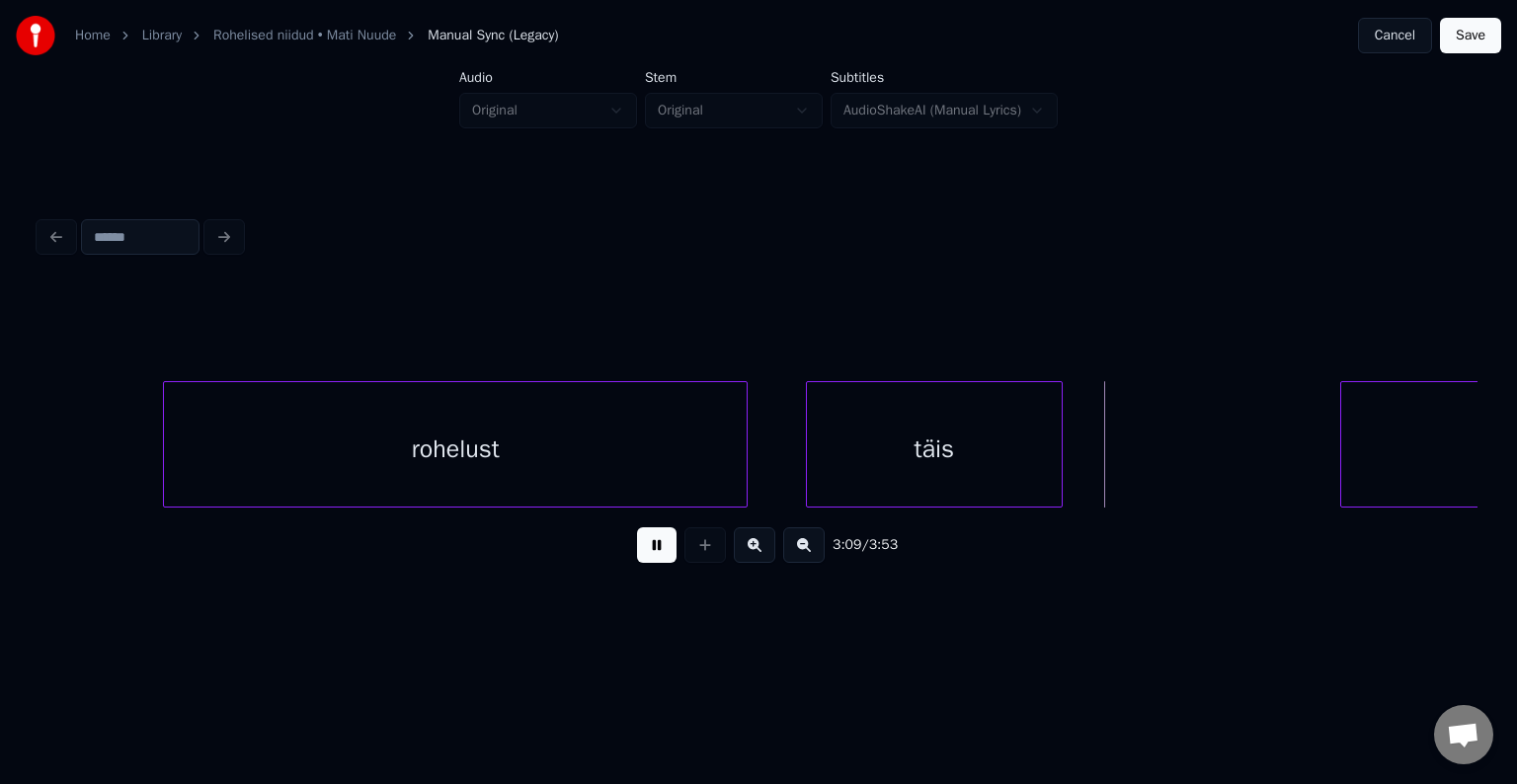 drag, startPoint x: 653, startPoint y: 558, endPoint x: 660, endPoint y: 550, distance: 10.630146 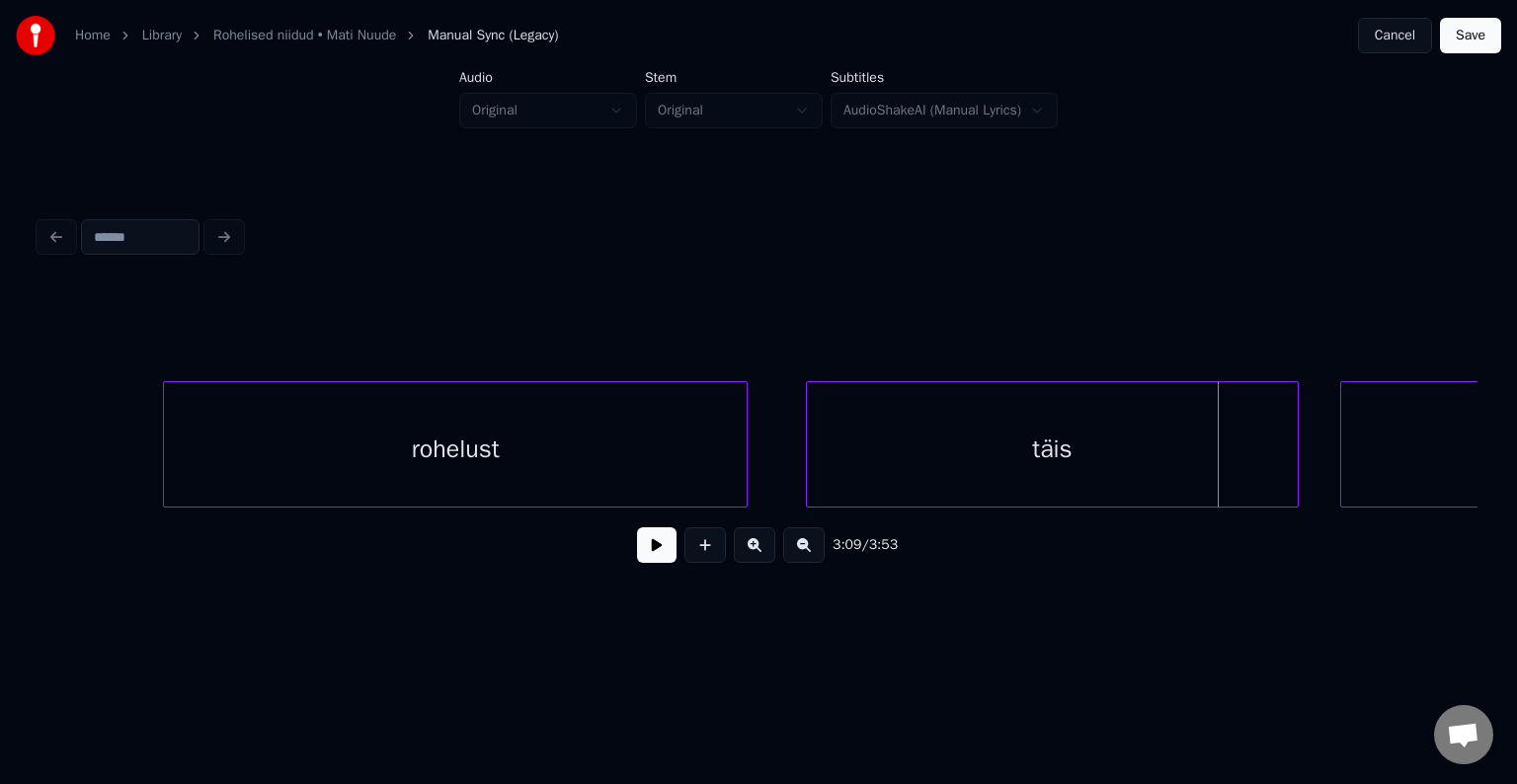 click at bounding box center [1295, 444] 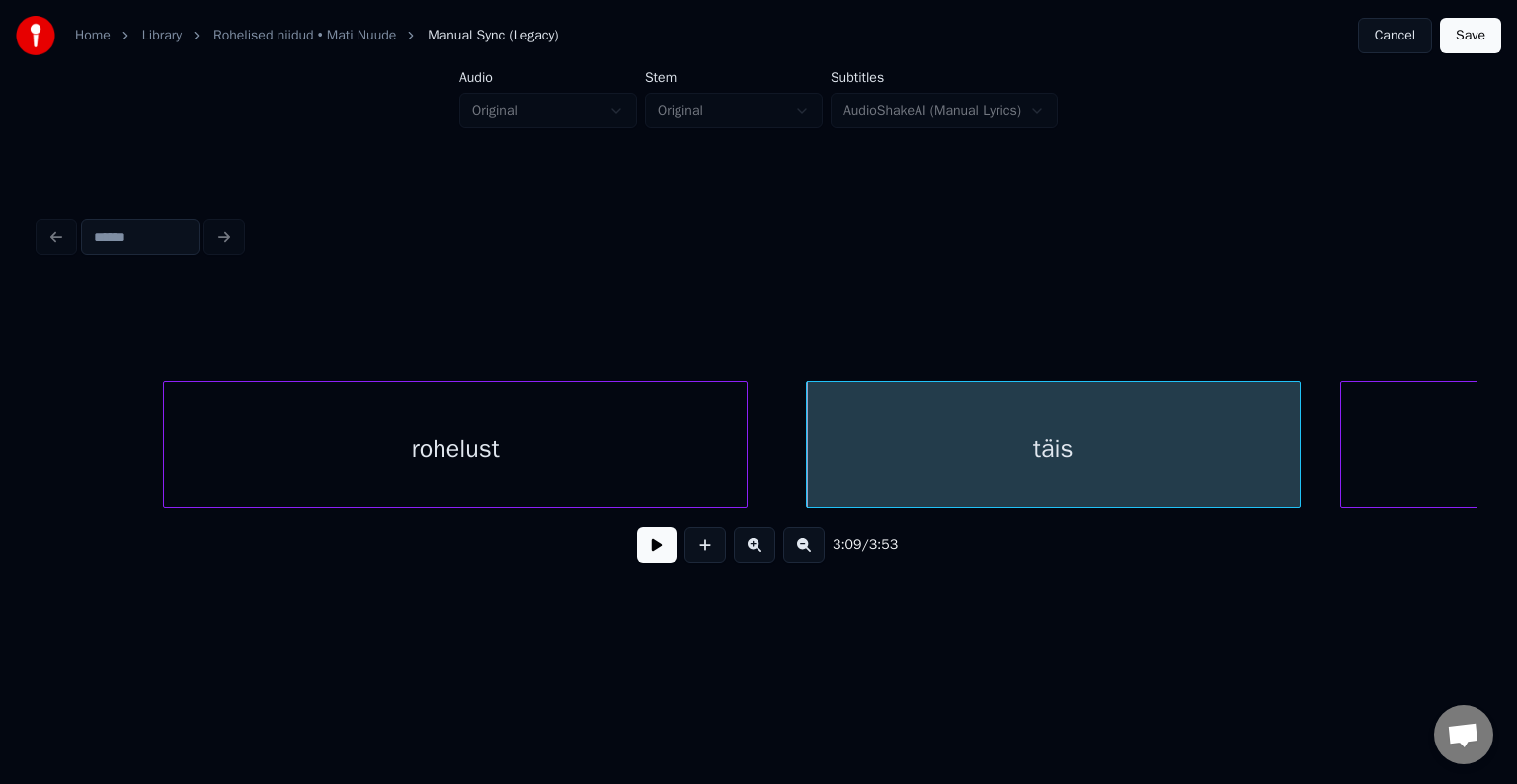 click on "3:09  /  3:53" at bounding box center [758, 545] 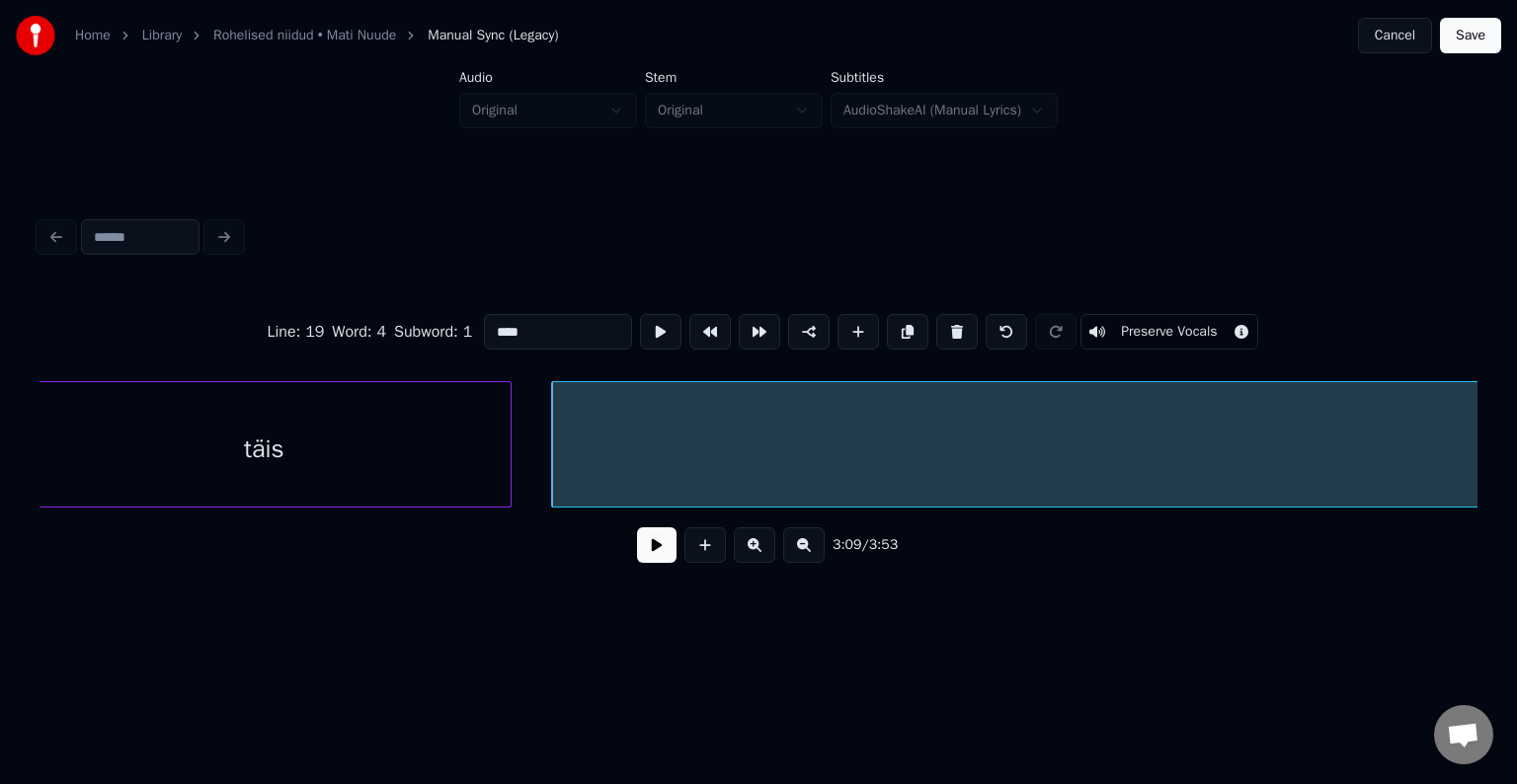 scroll, scrollTop: 0, scrollLeft: 121415, axis: horizontal 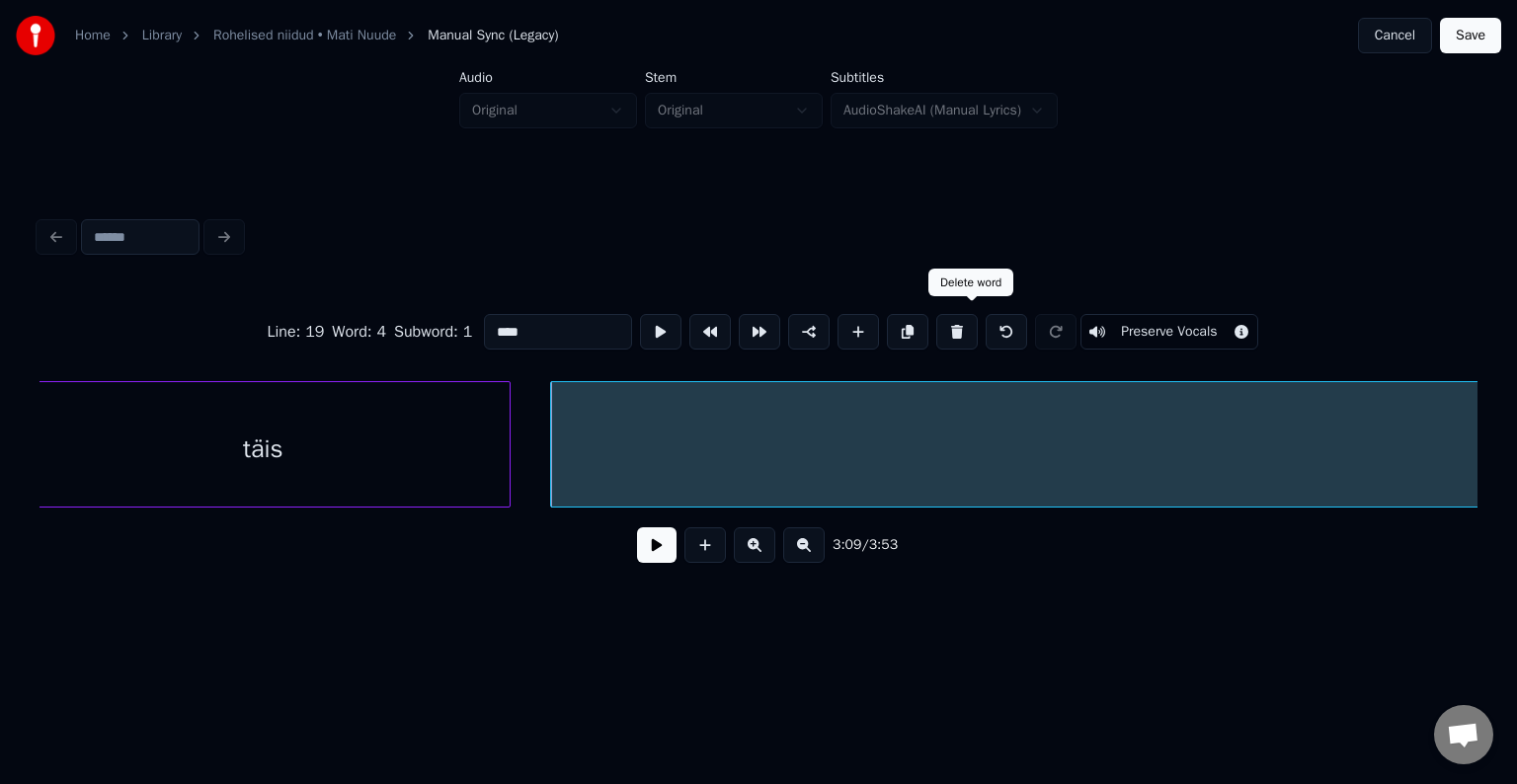 click at bounding box center (957, 332) 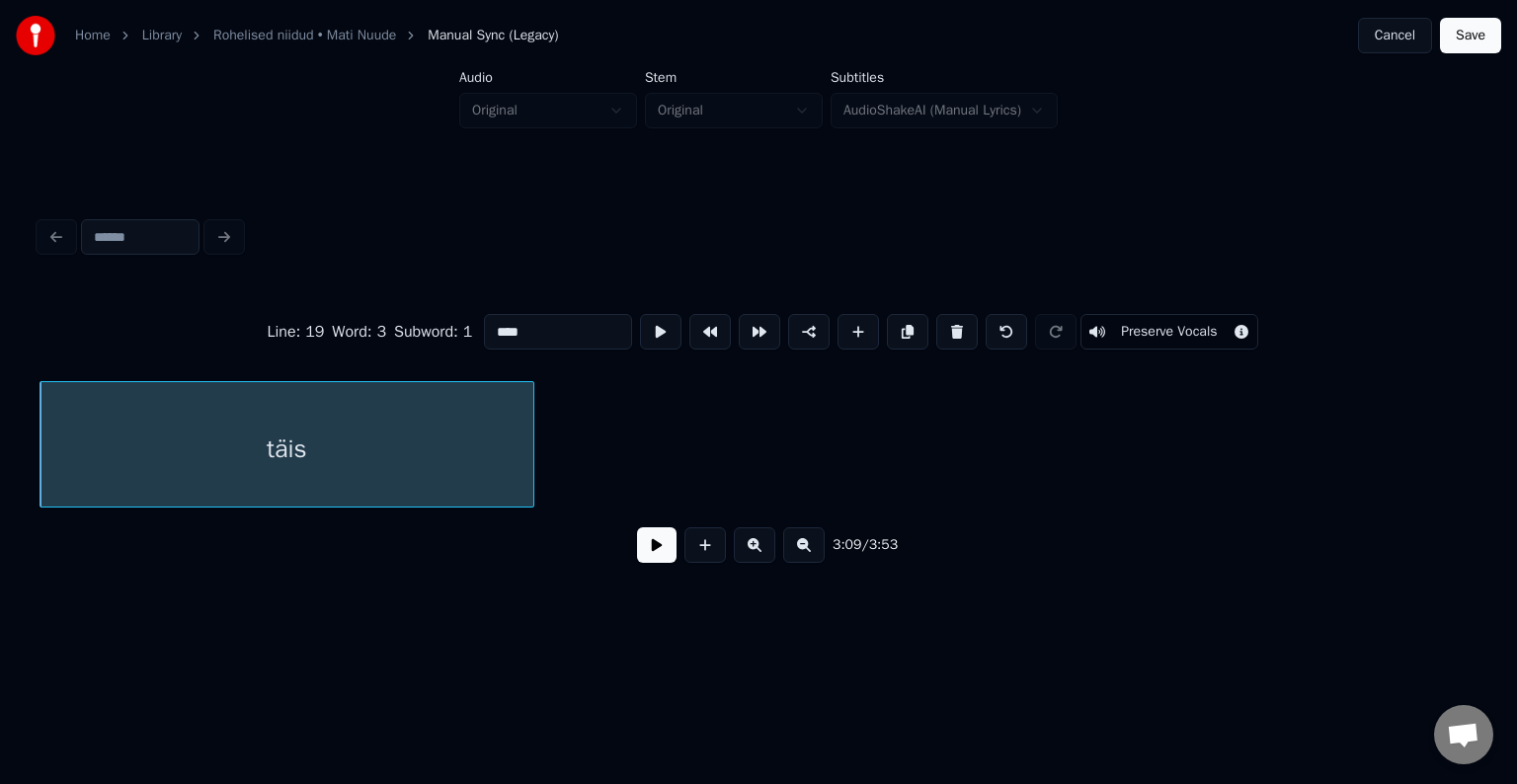 click at bounding box center [657, 545] 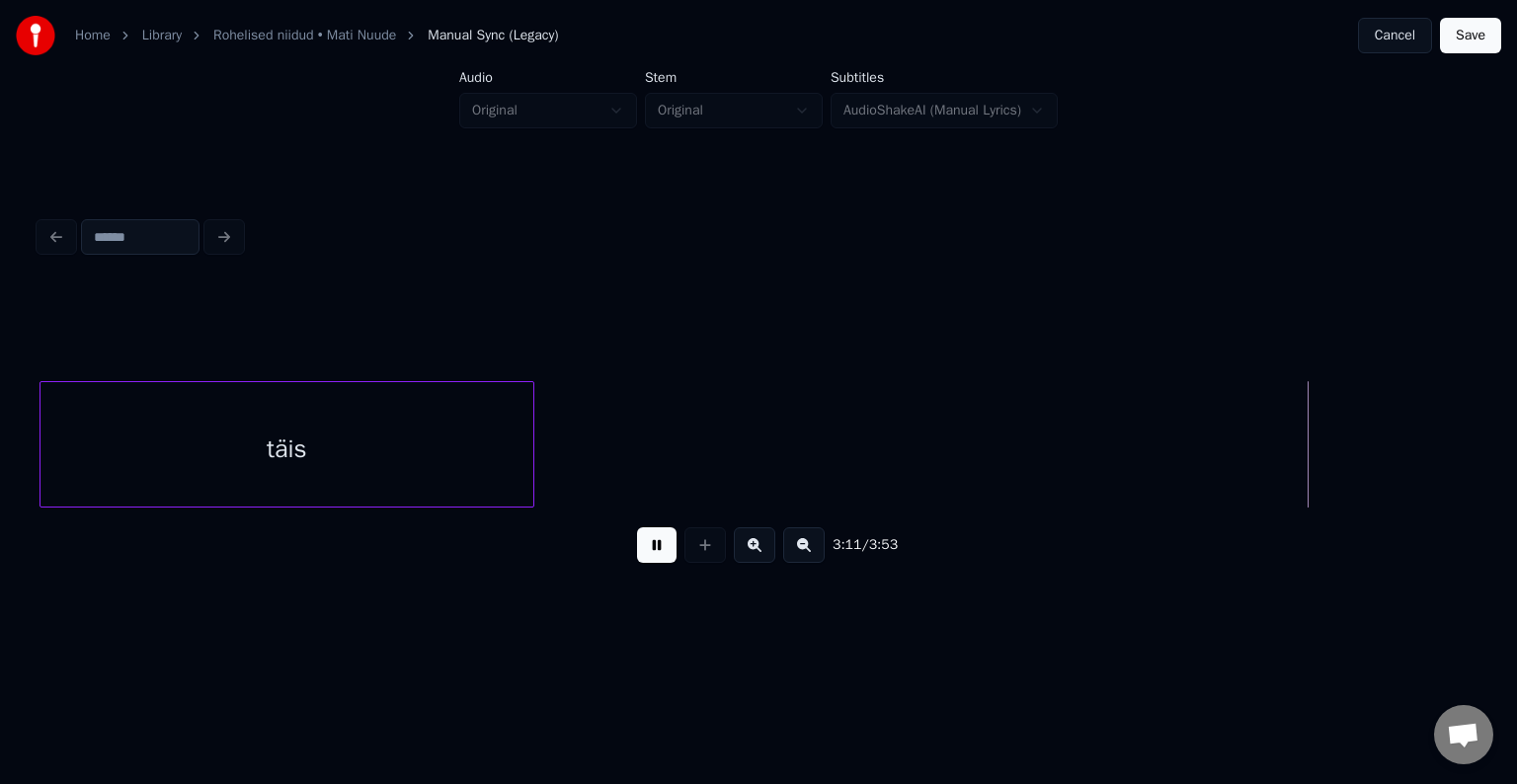 click at bounding box center [657, 545] 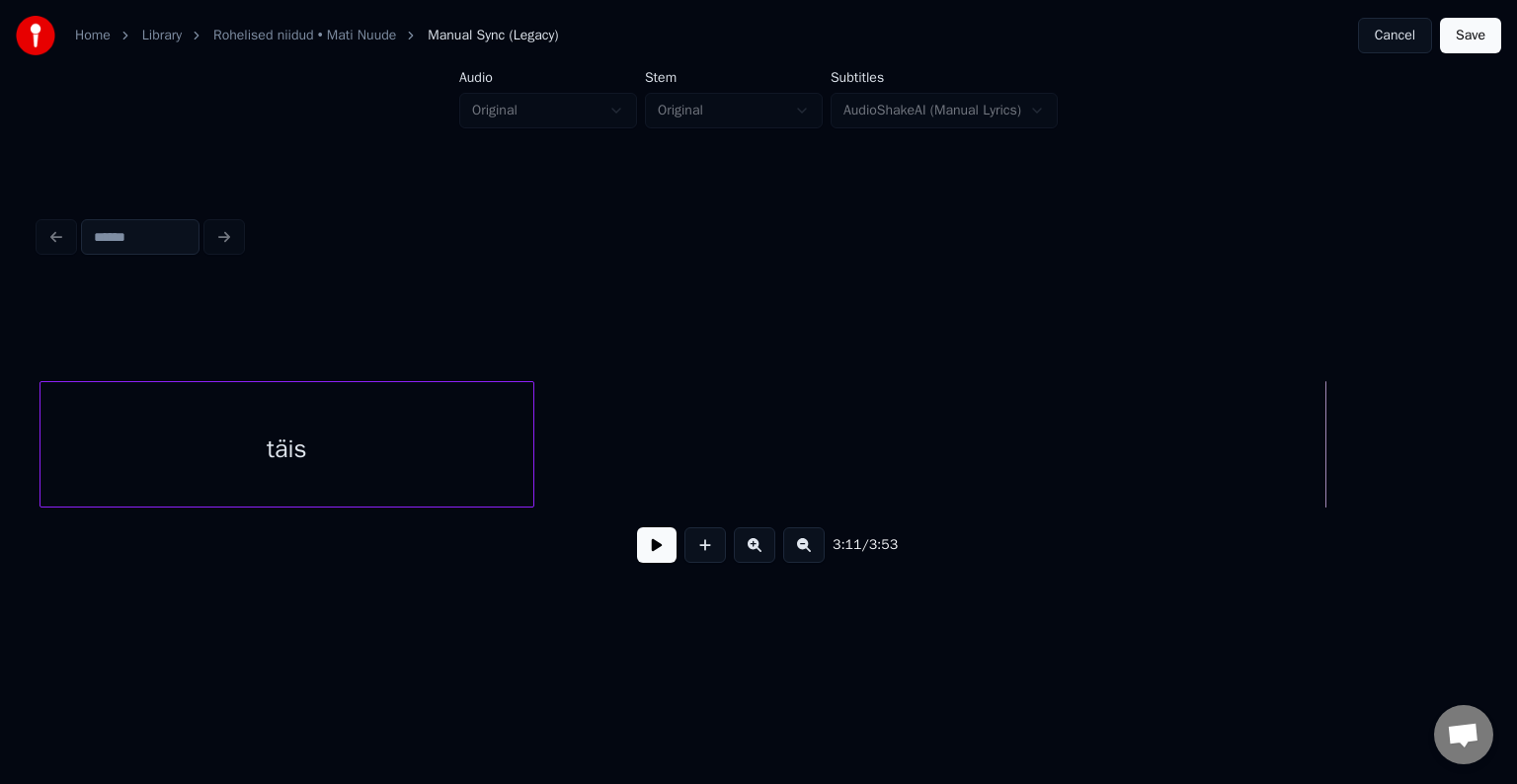 click at bounding box center (657, 545) 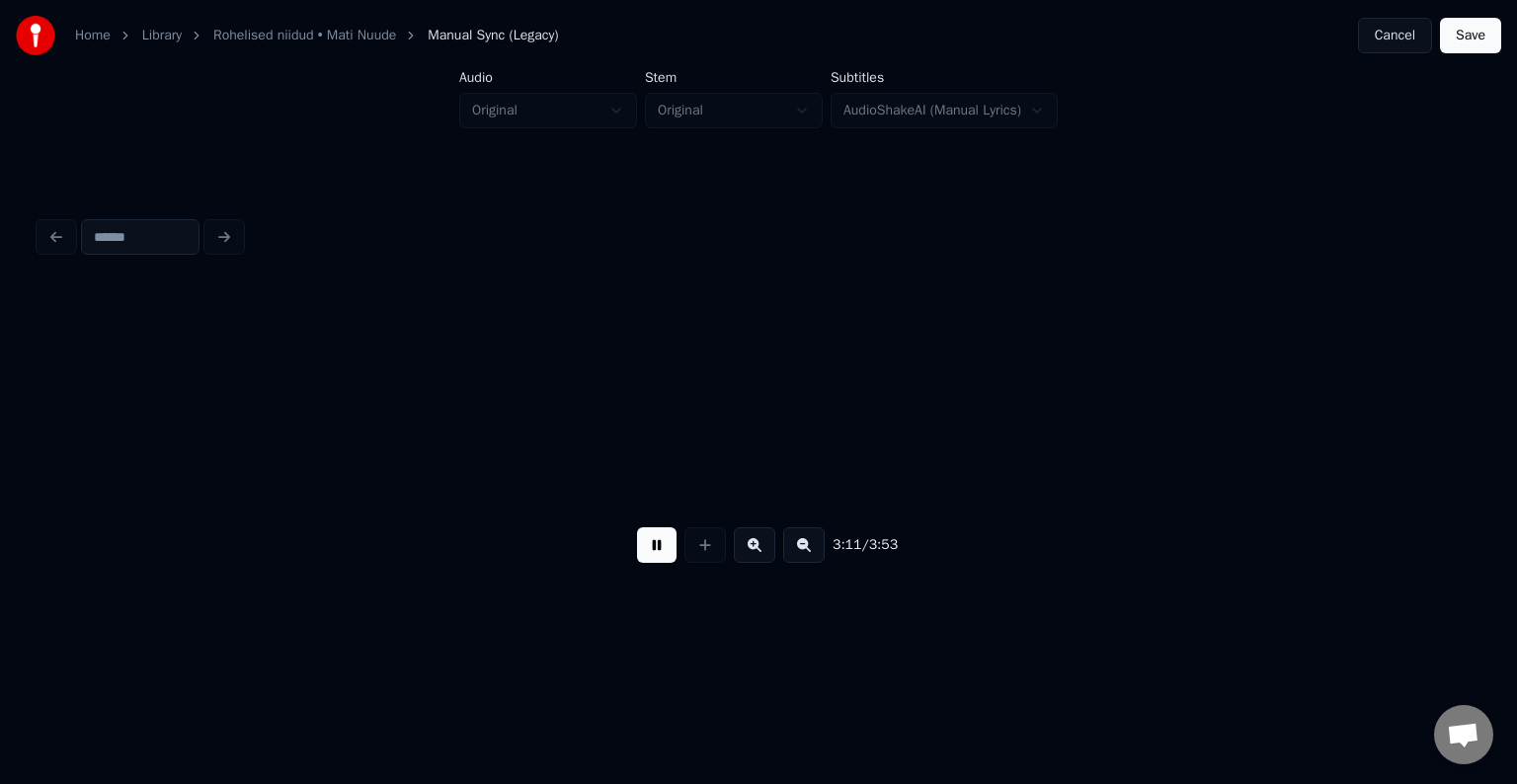 scroll, scrollTop: 0, scrollLeft: 122833, axis: horizontal 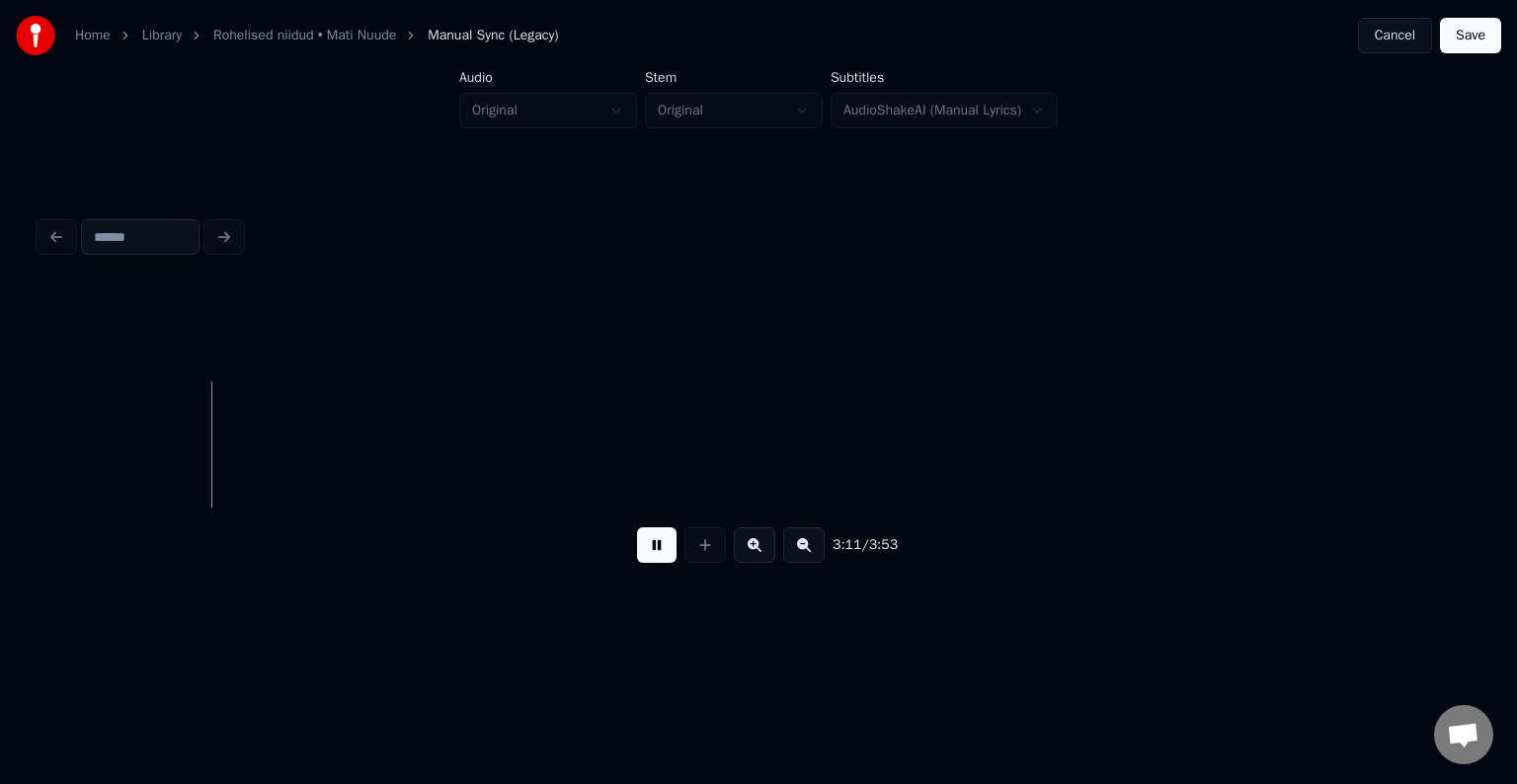 click at bounding box center [657, 545] 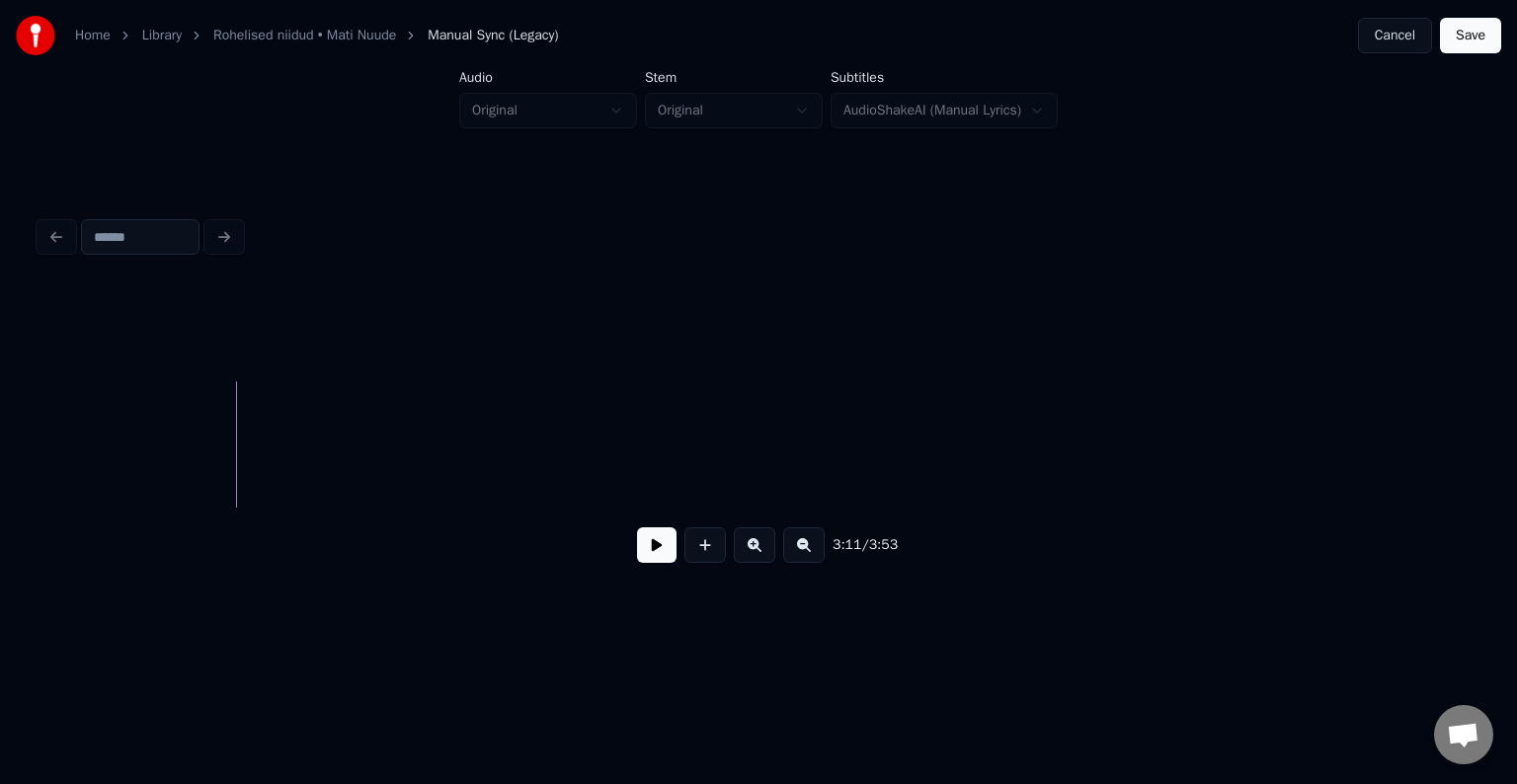 click at bounding box center [657, 545] 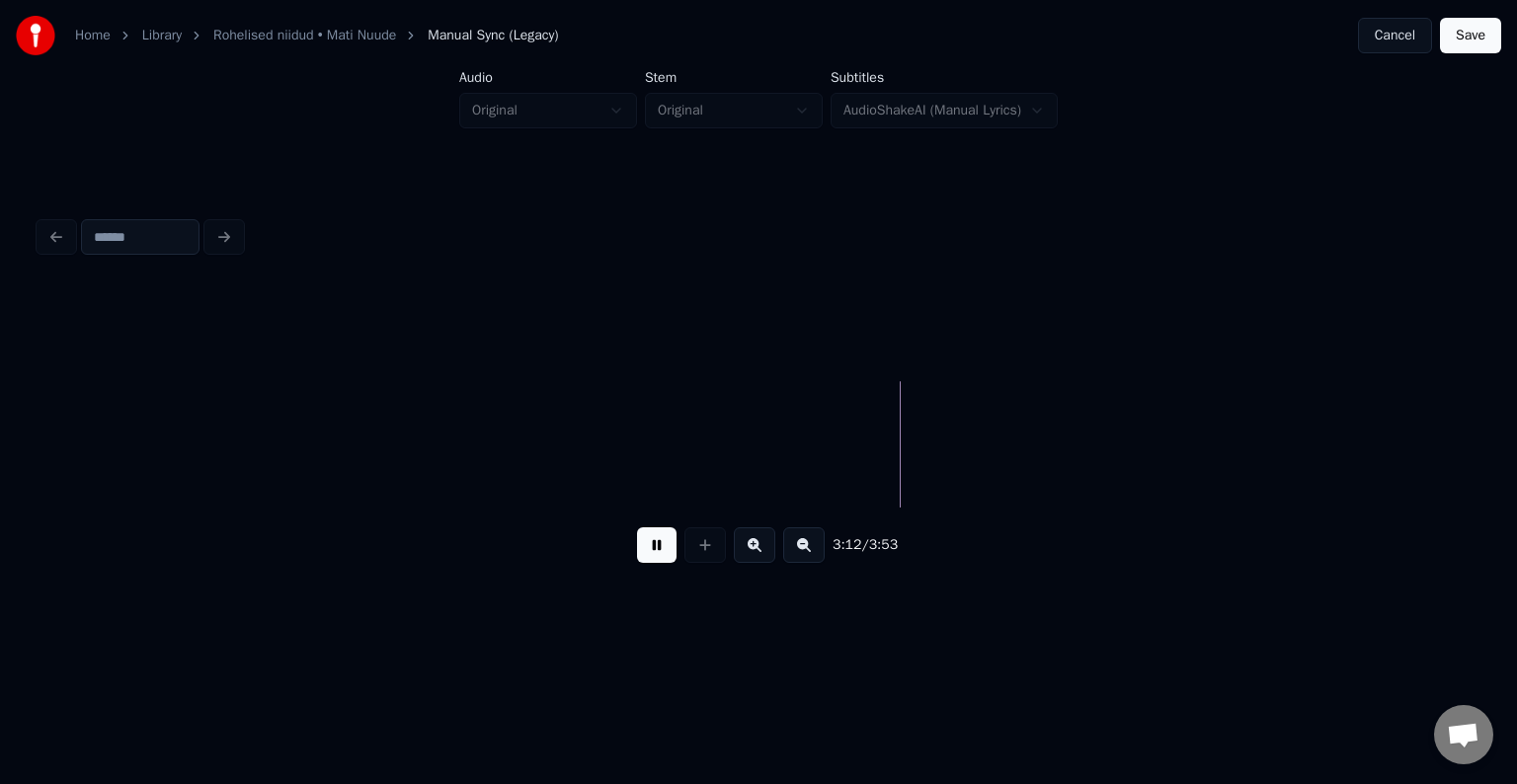 click at bounding box center (657, 545) 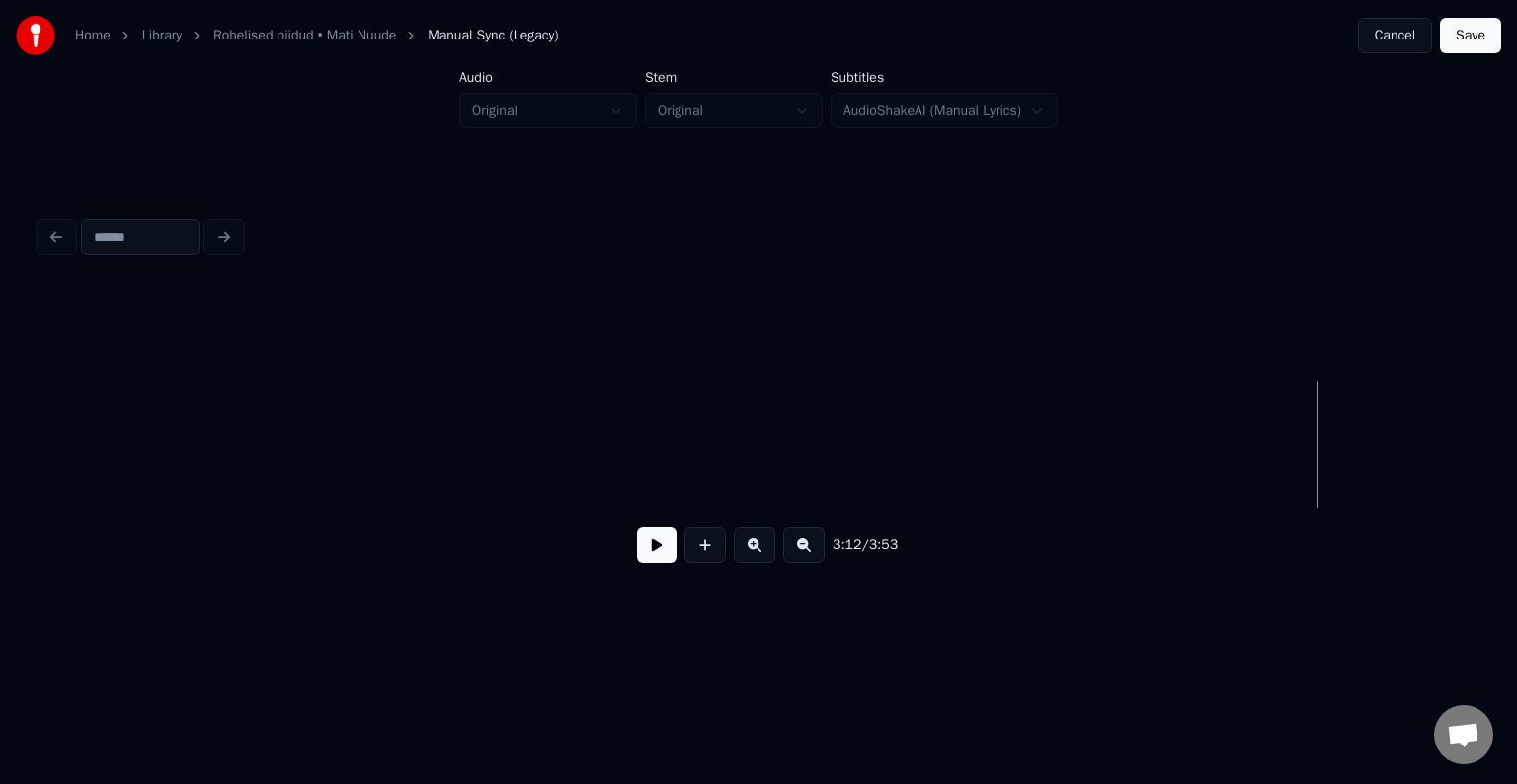 scroll, scrollTop: 0, scrollLeft: 122398, axis: horizontal 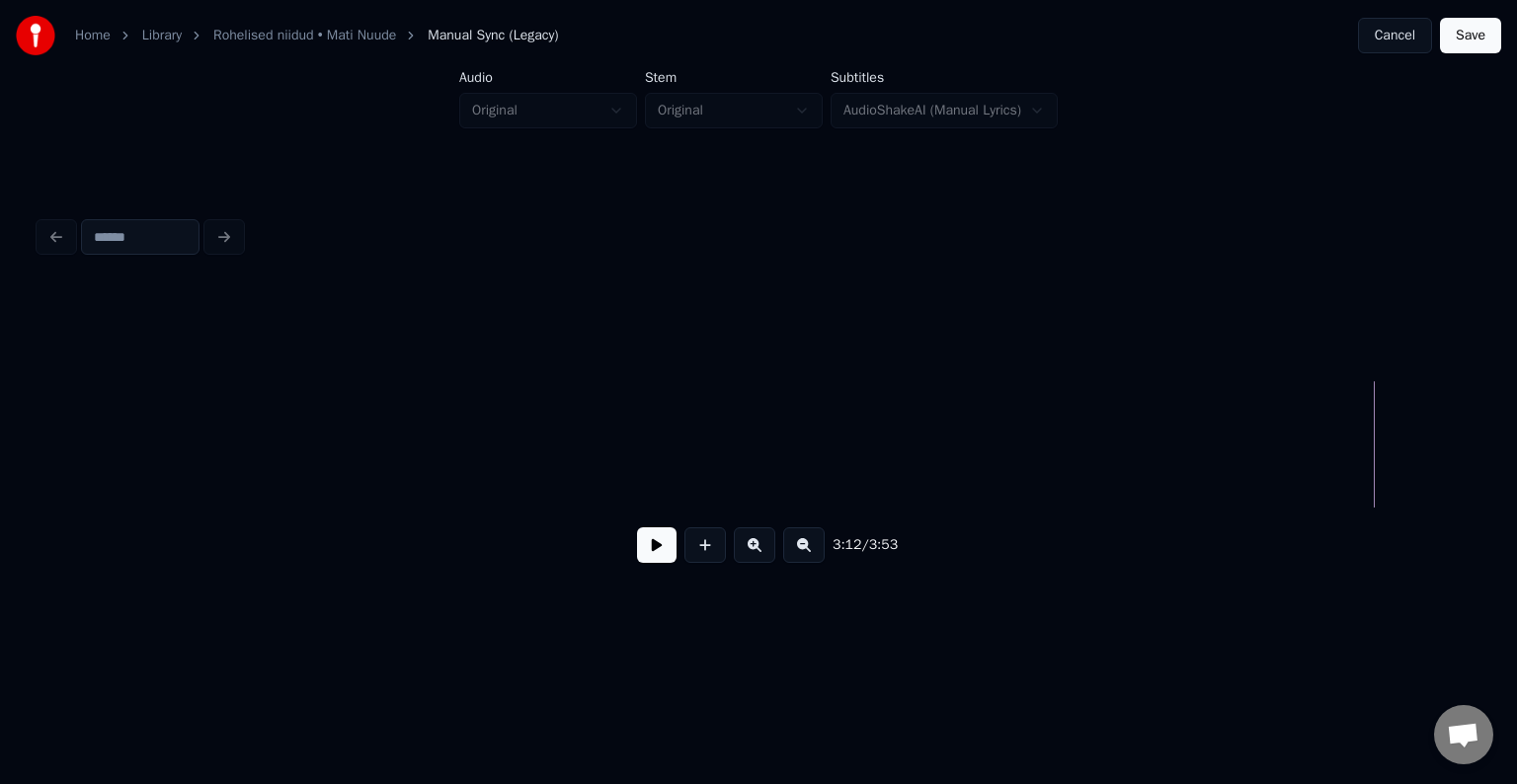 click at bounding box center (-47272, 444) 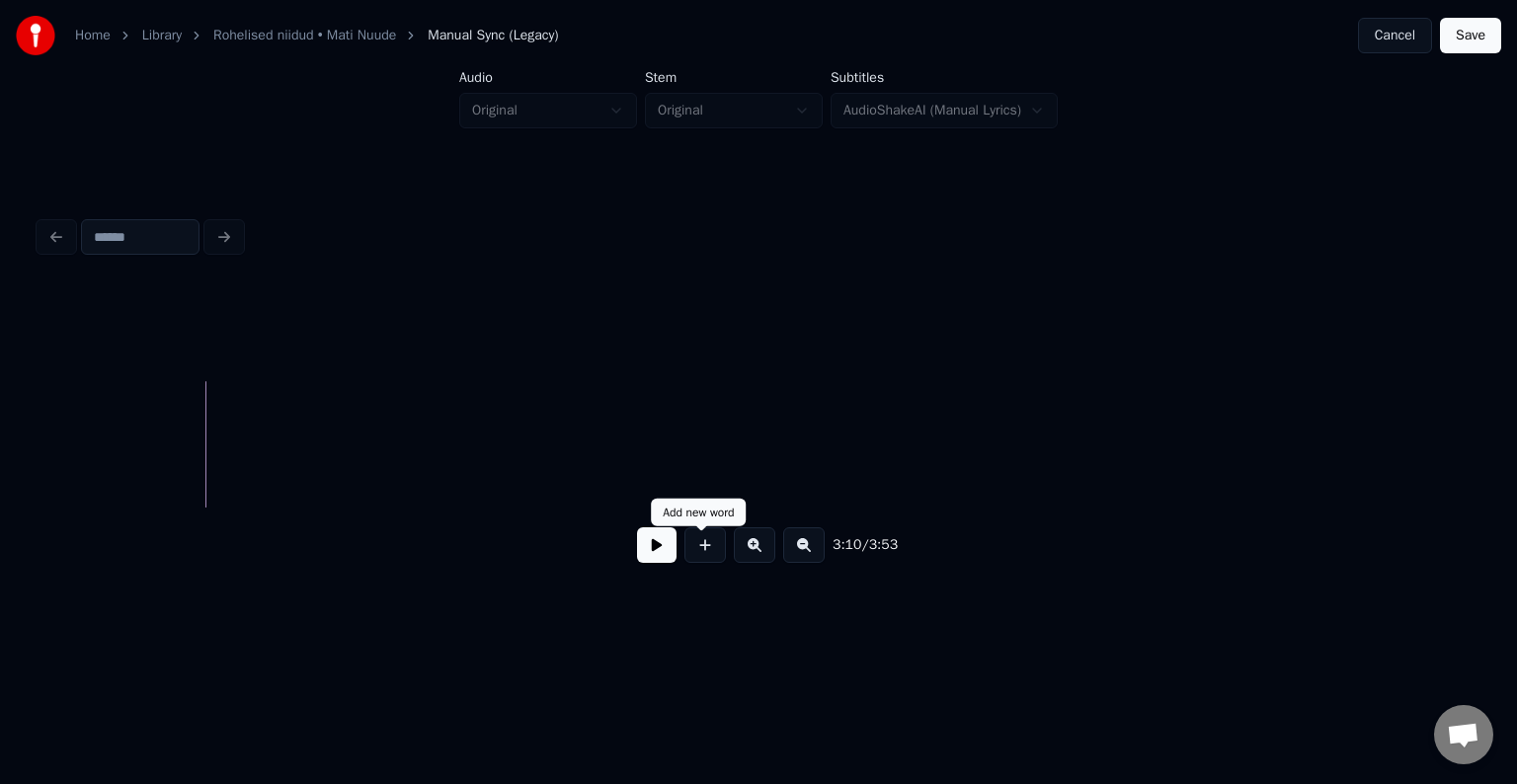 click at bounding box center (705, 545) 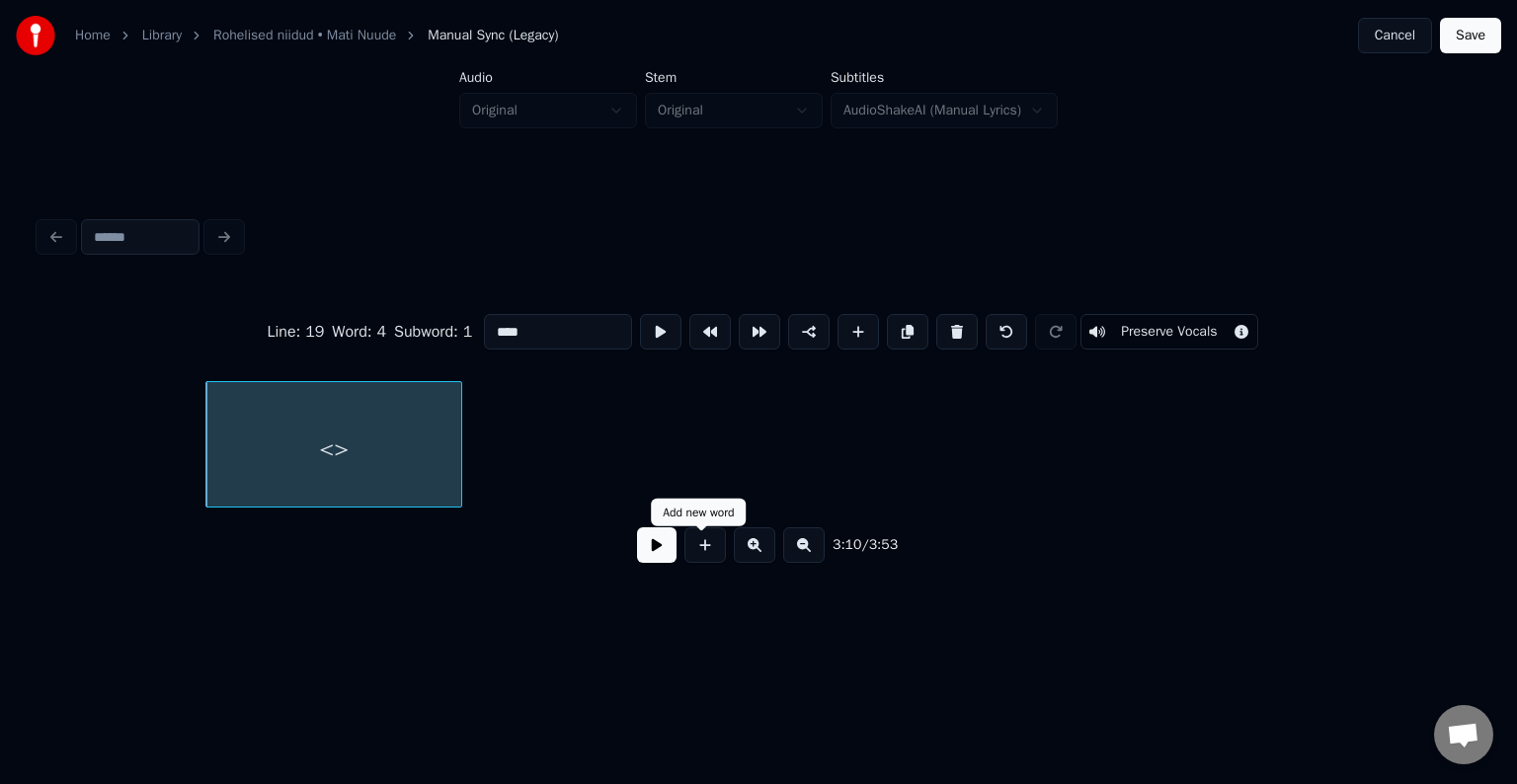 type on "**" 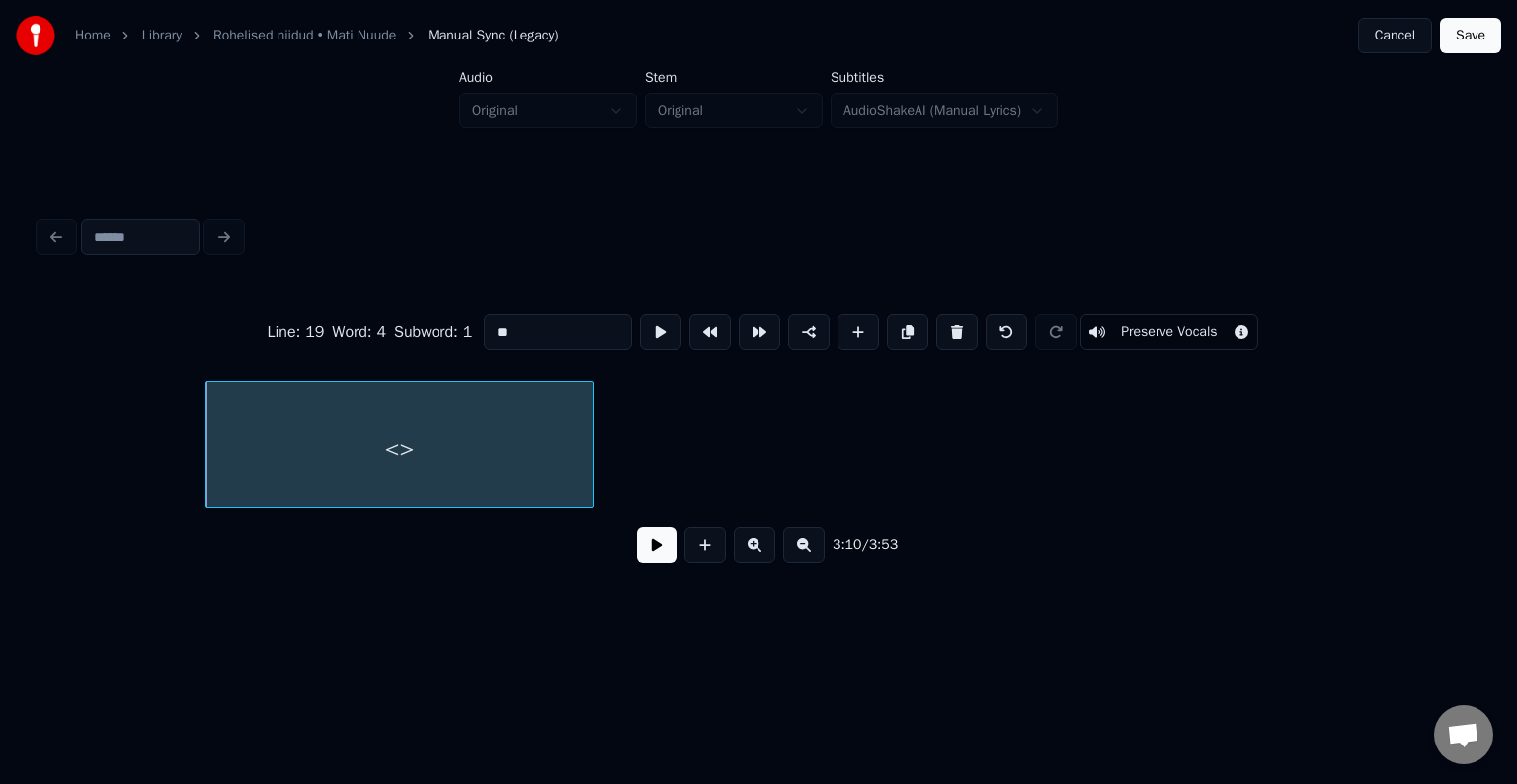 click at bounding box center [590, 444] 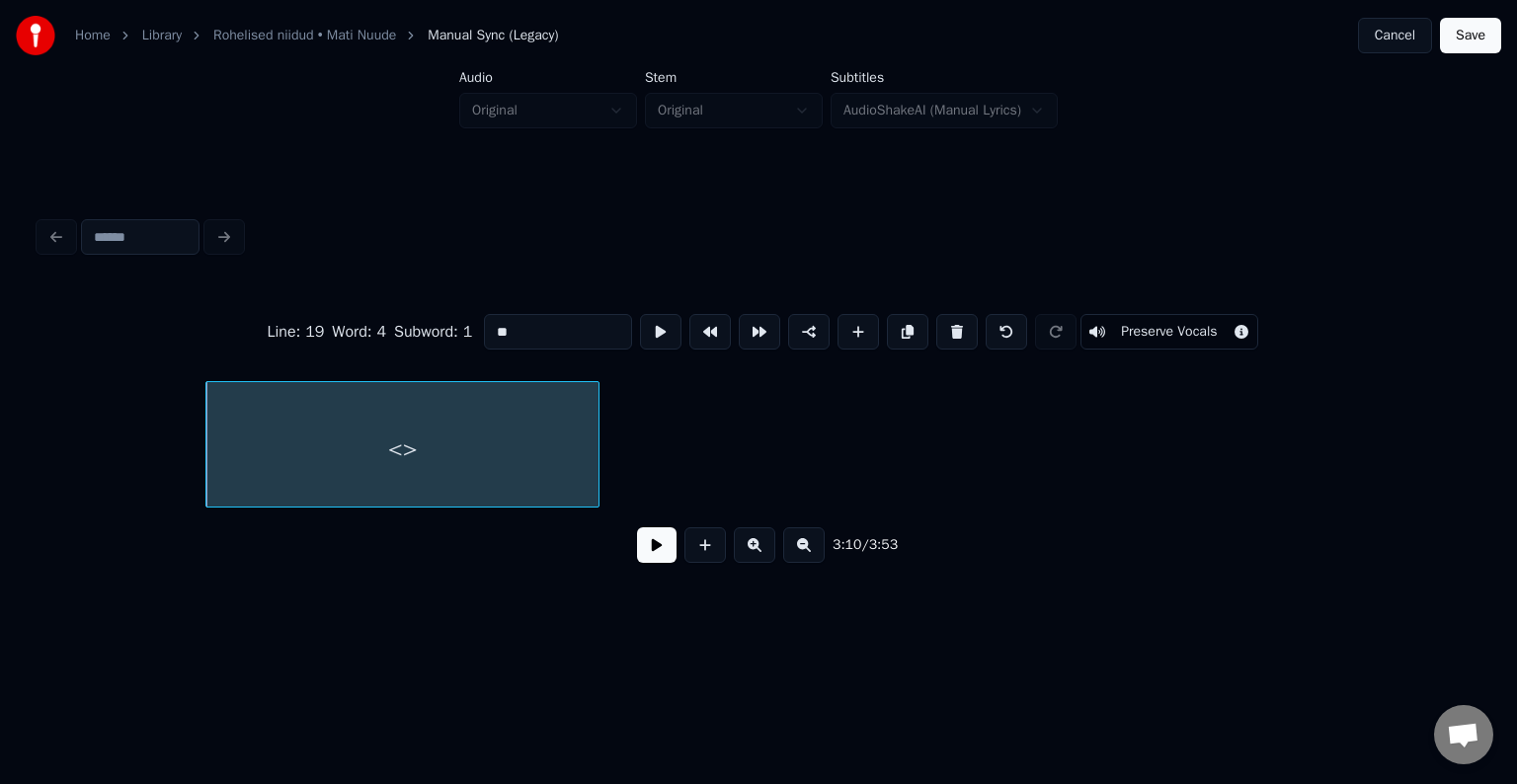 drag, startPoint x: 486, startPoint y: 323, endPoint x: 392, endPoint y: 318, distance: 94.132885 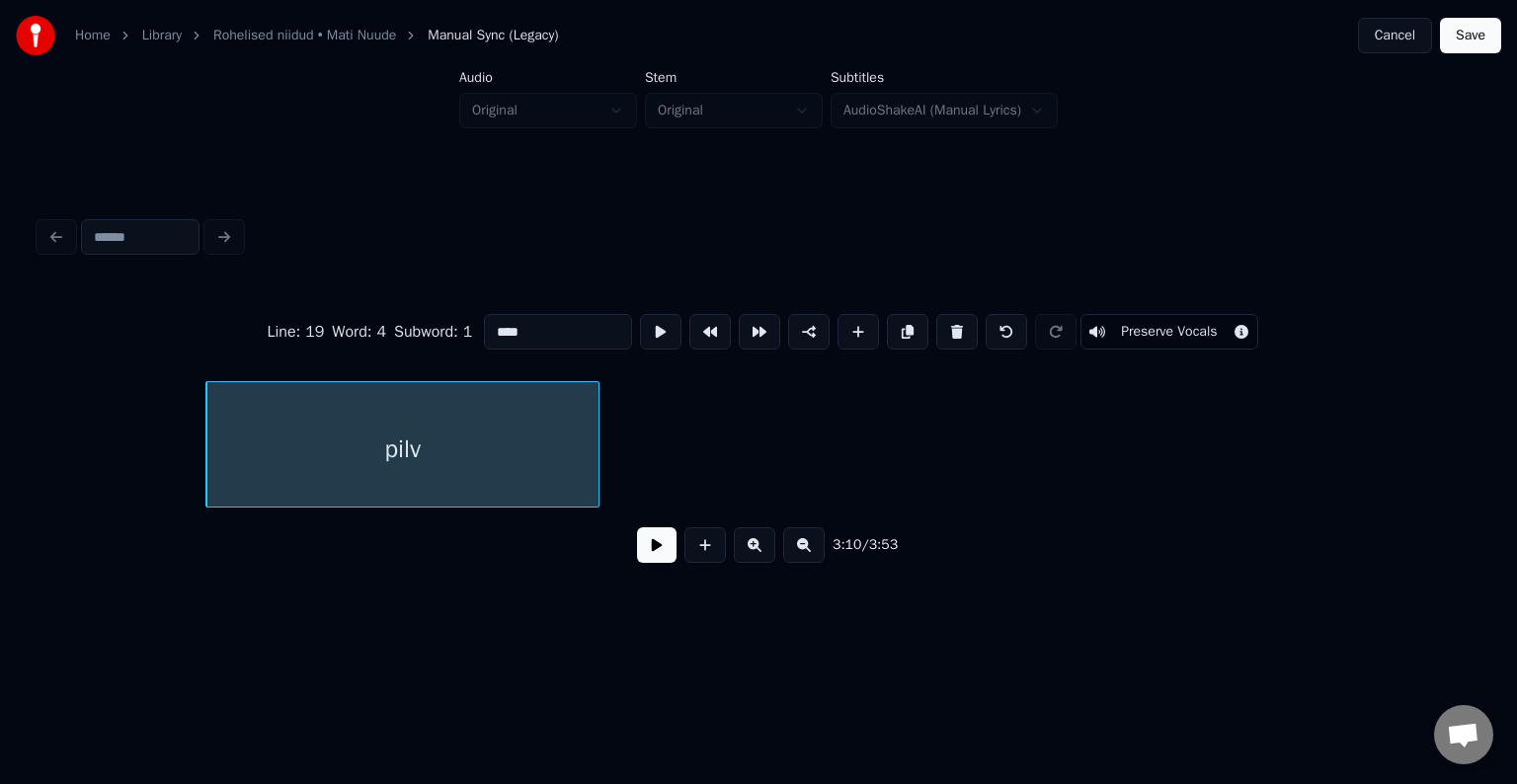 type on "****" 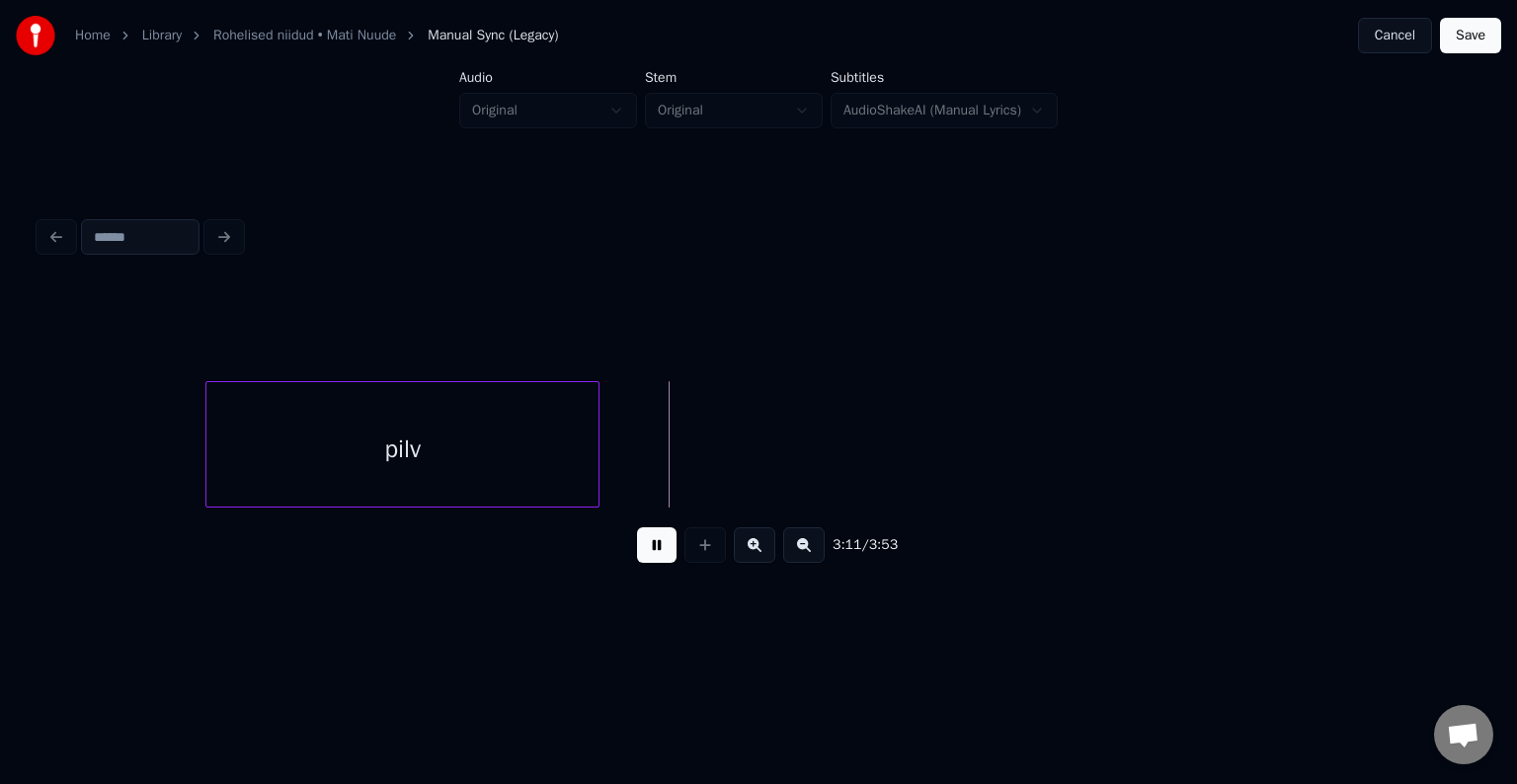 click at bounding box center (657, 545) 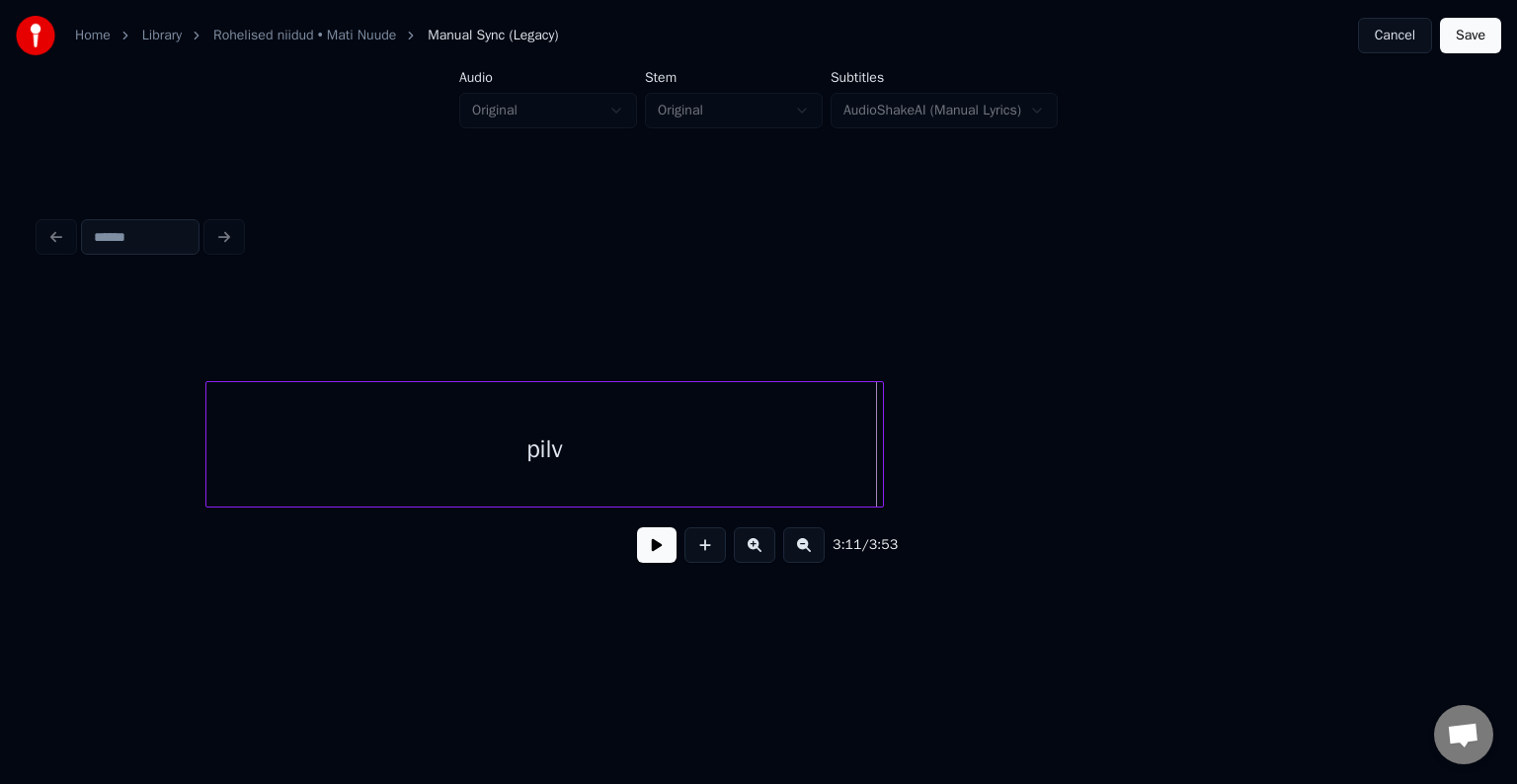 click at bounding box center [880, 444] 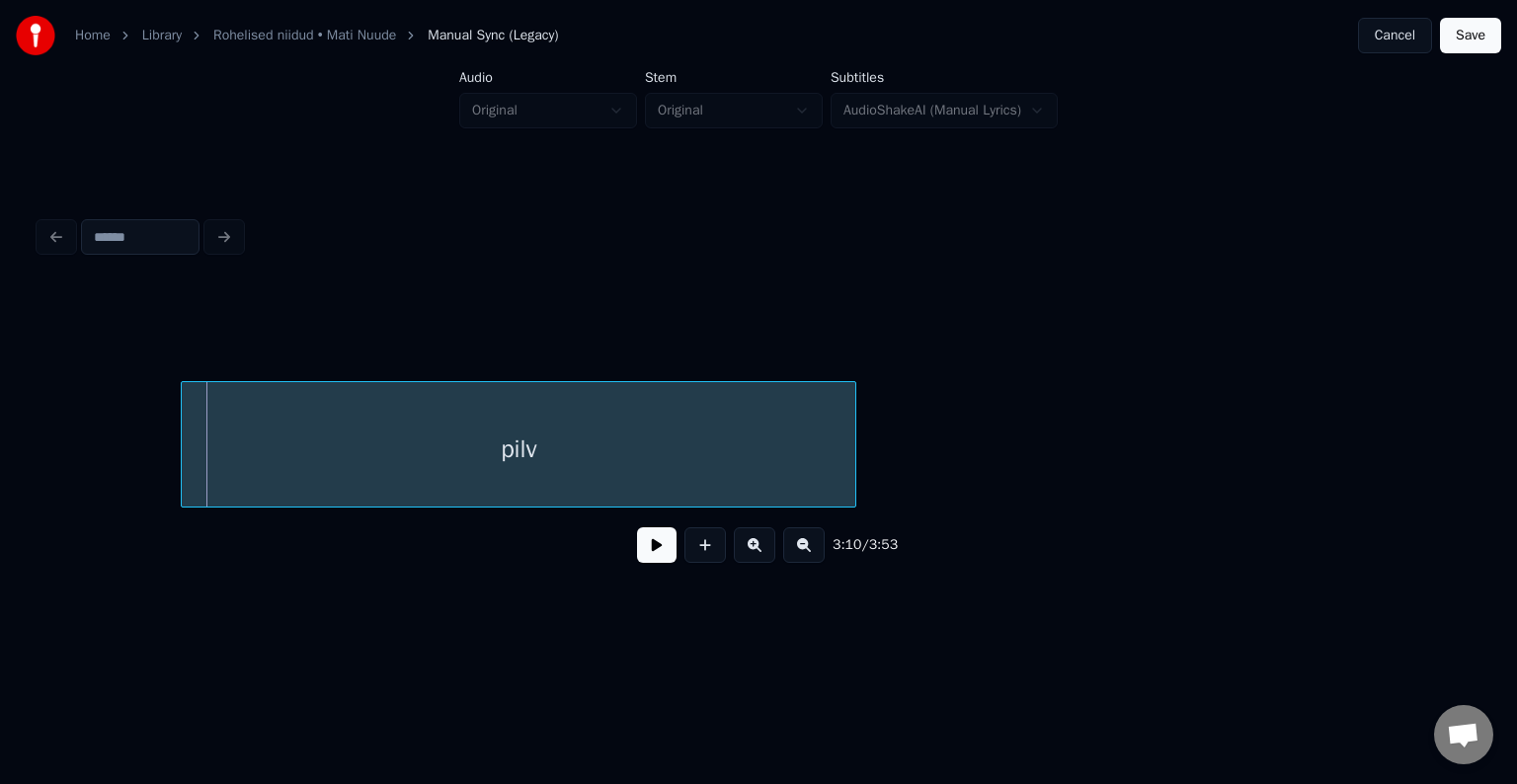 click on "pilv" at bounding box center [519, 449] 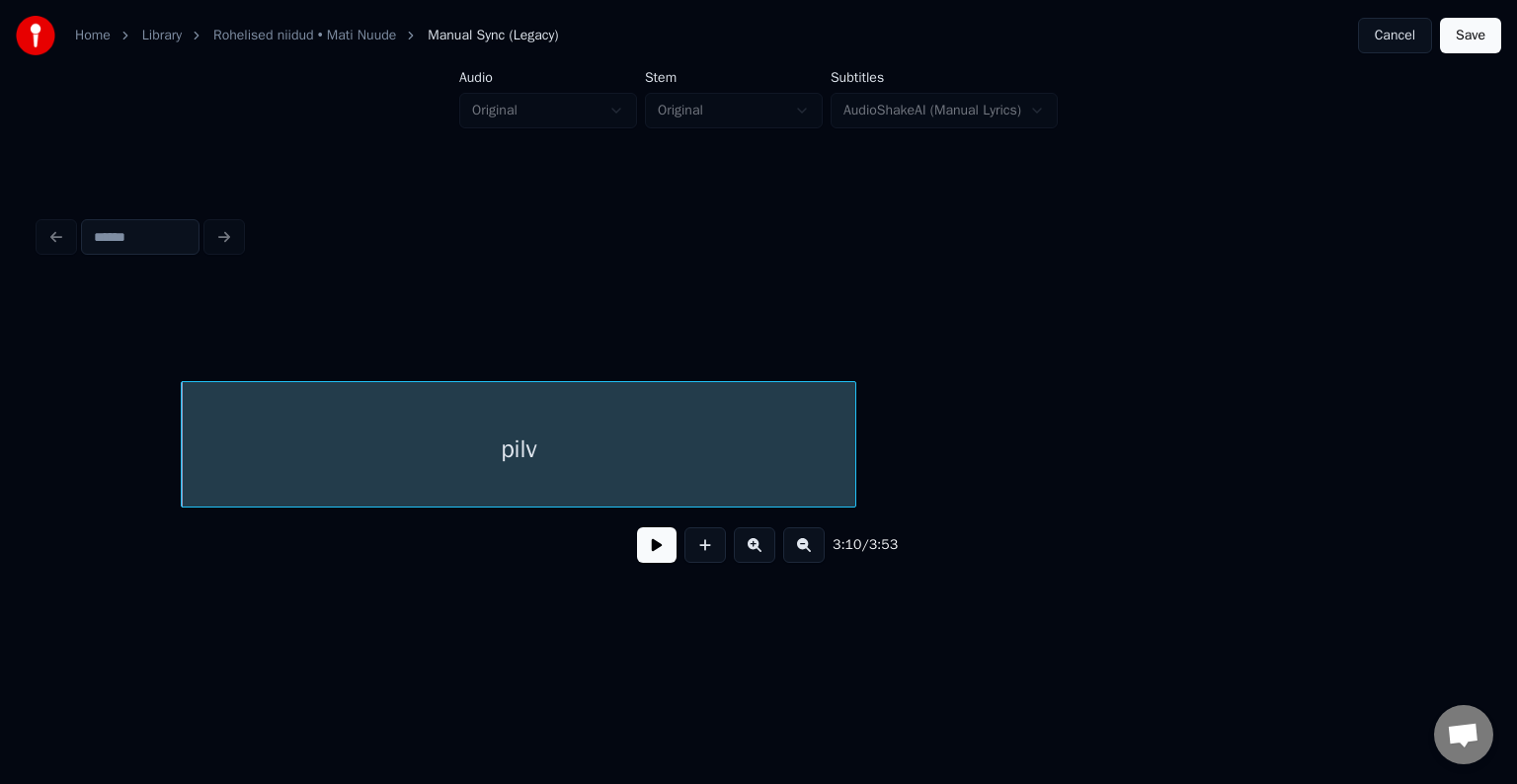 click on "3:10  /  3:53" at bounding box center (758, 395) 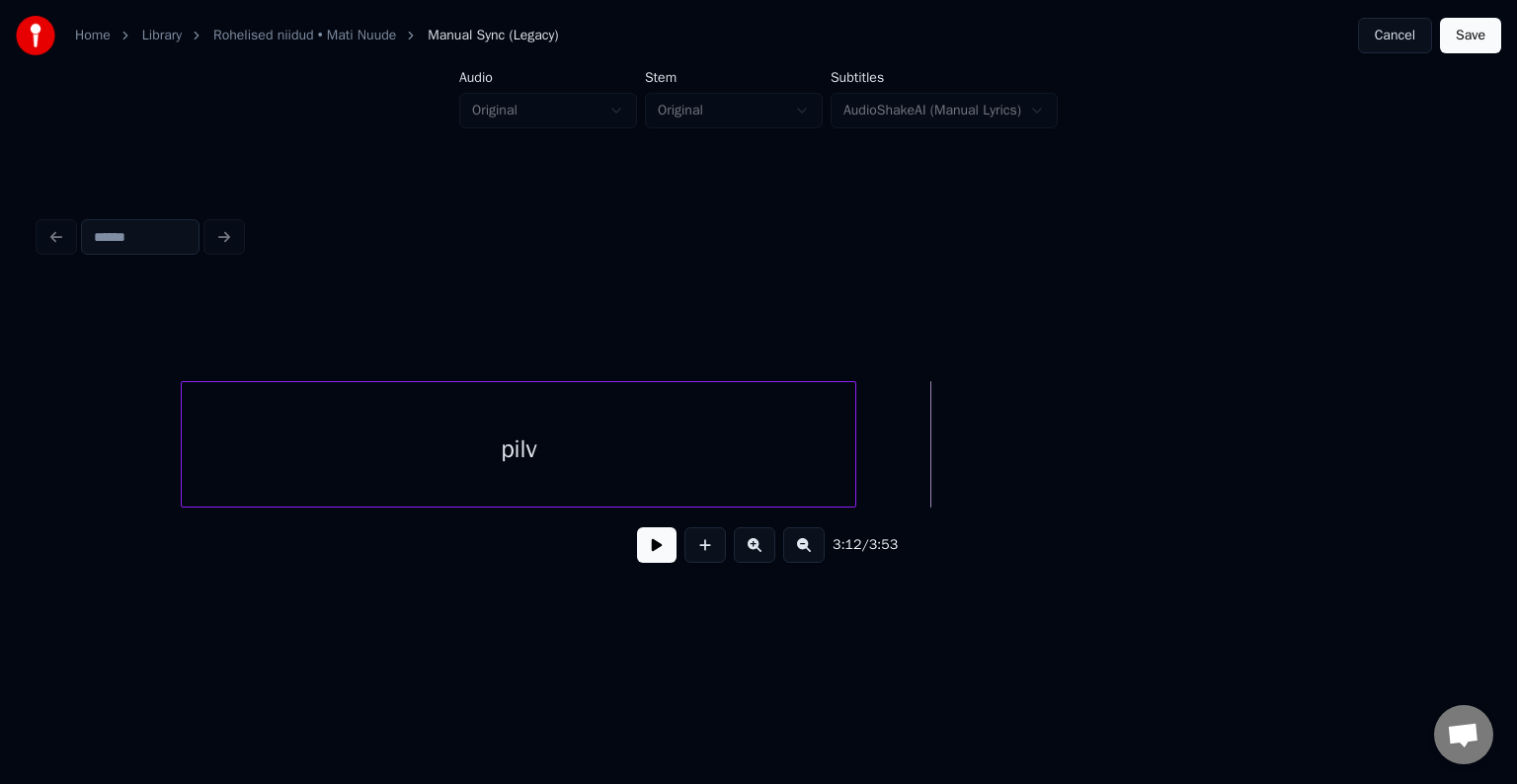 click on "pilv" at bounding box center [-47272, 444] 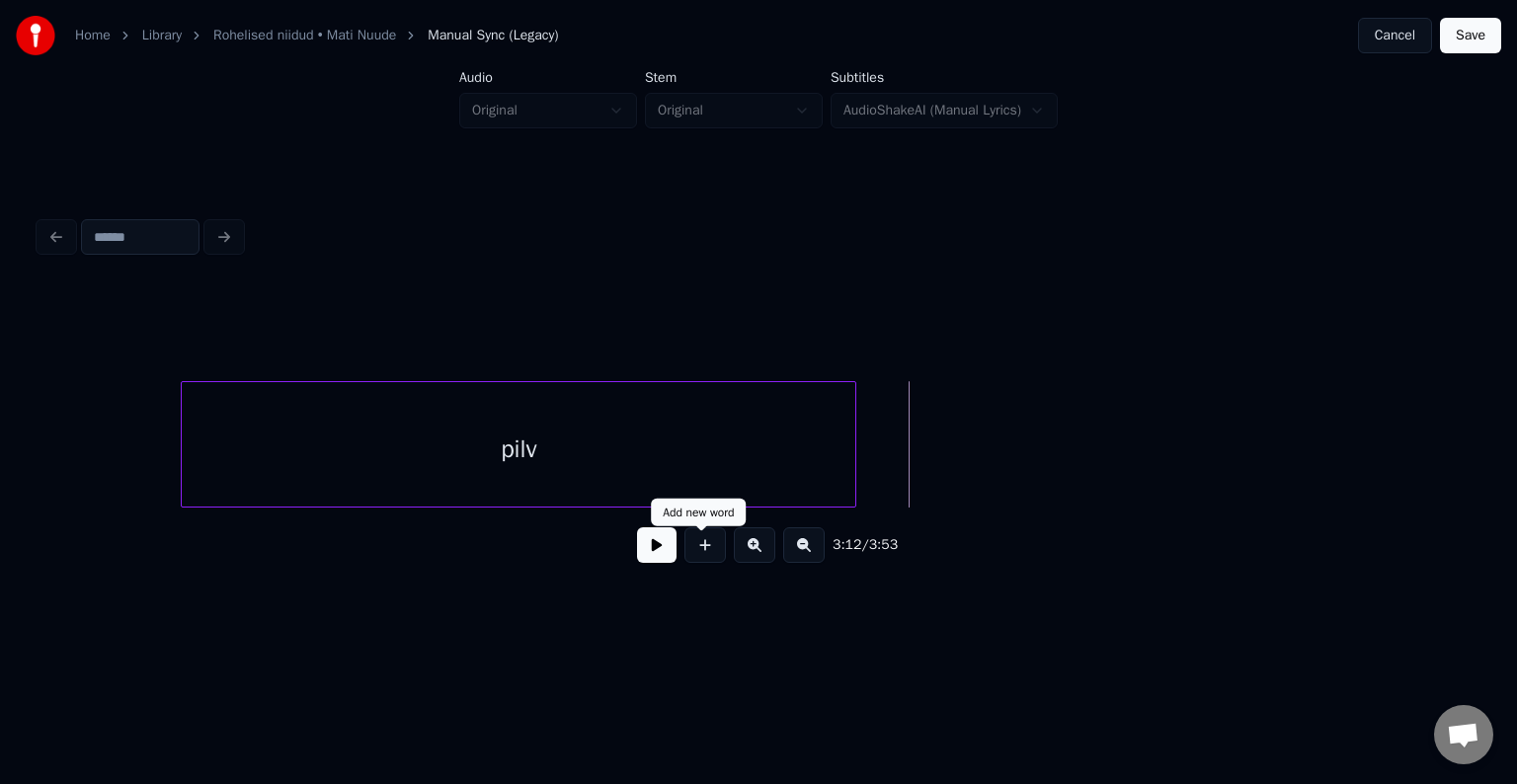 click at bounding box center [705, 545] 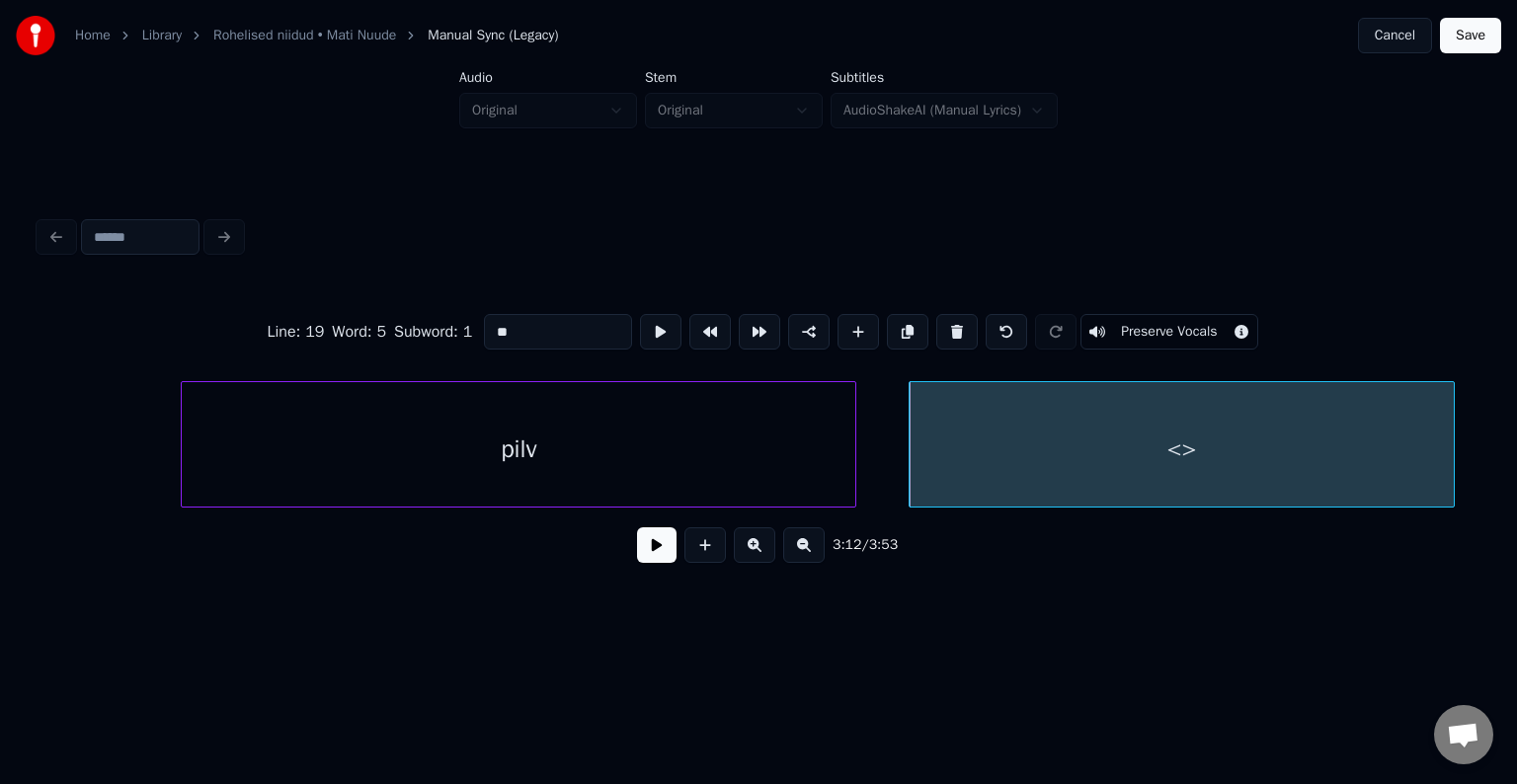 click on "Line :   19 Word :   5 Subword :   1 ** Preserve Vocals 3:12  /  3:53" at bounding box center (758, 395) 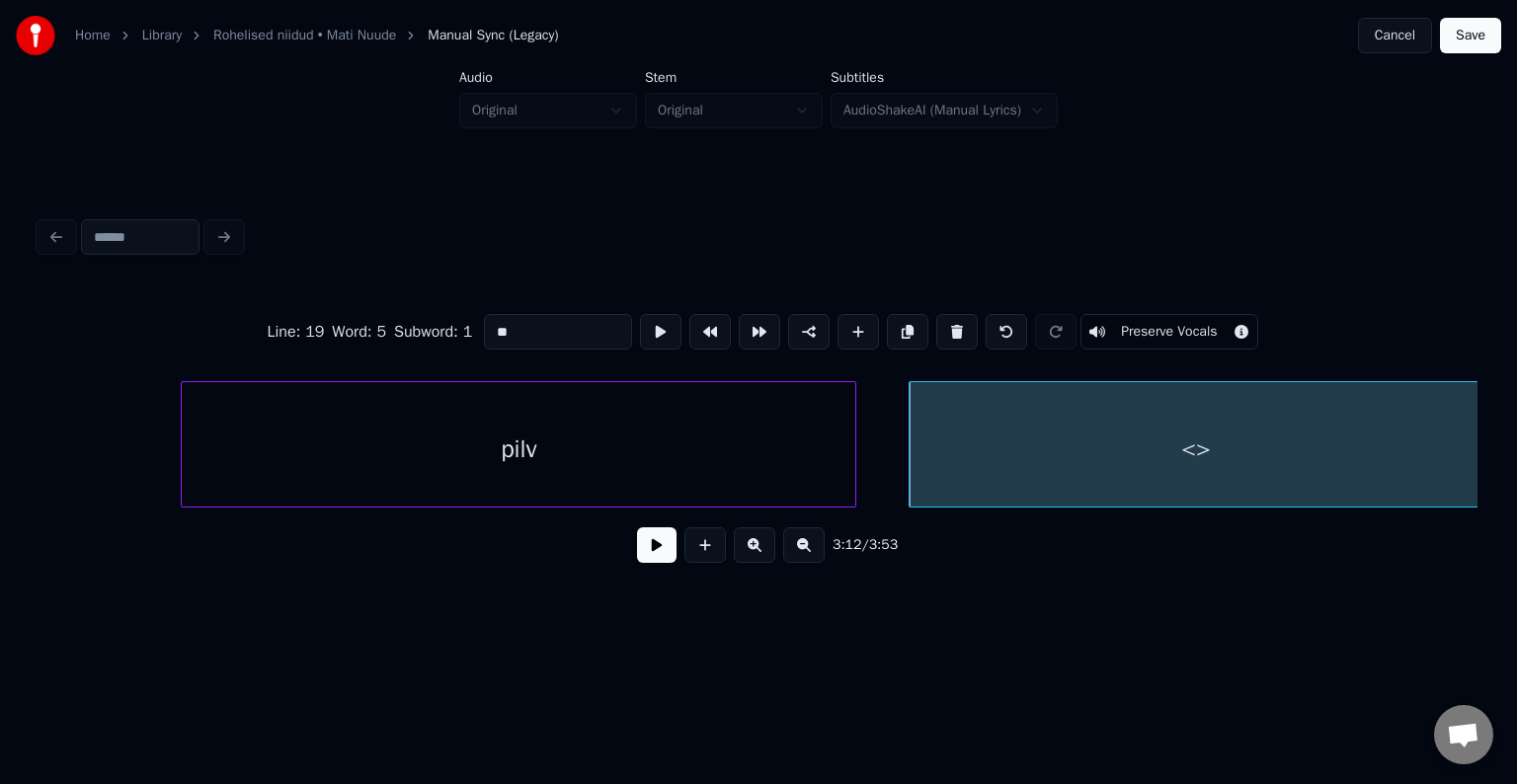 drag, startPoint x: 525, startPoint y: 332, endPoint x: 372, endPoint y: 327, distance: 153.08168 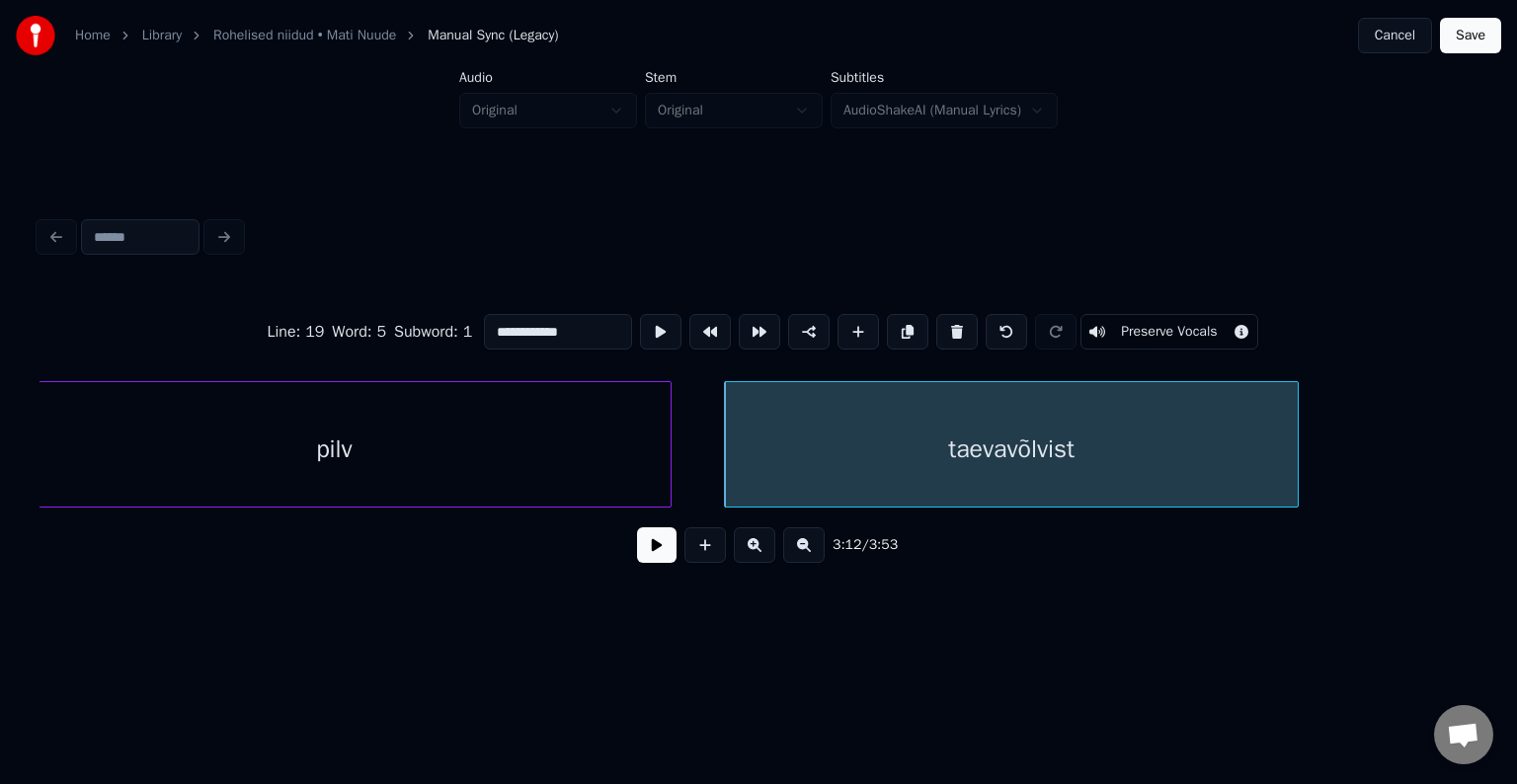 scroll, scrollTop: 0, scrollLeft: 122714, axis: horizontal 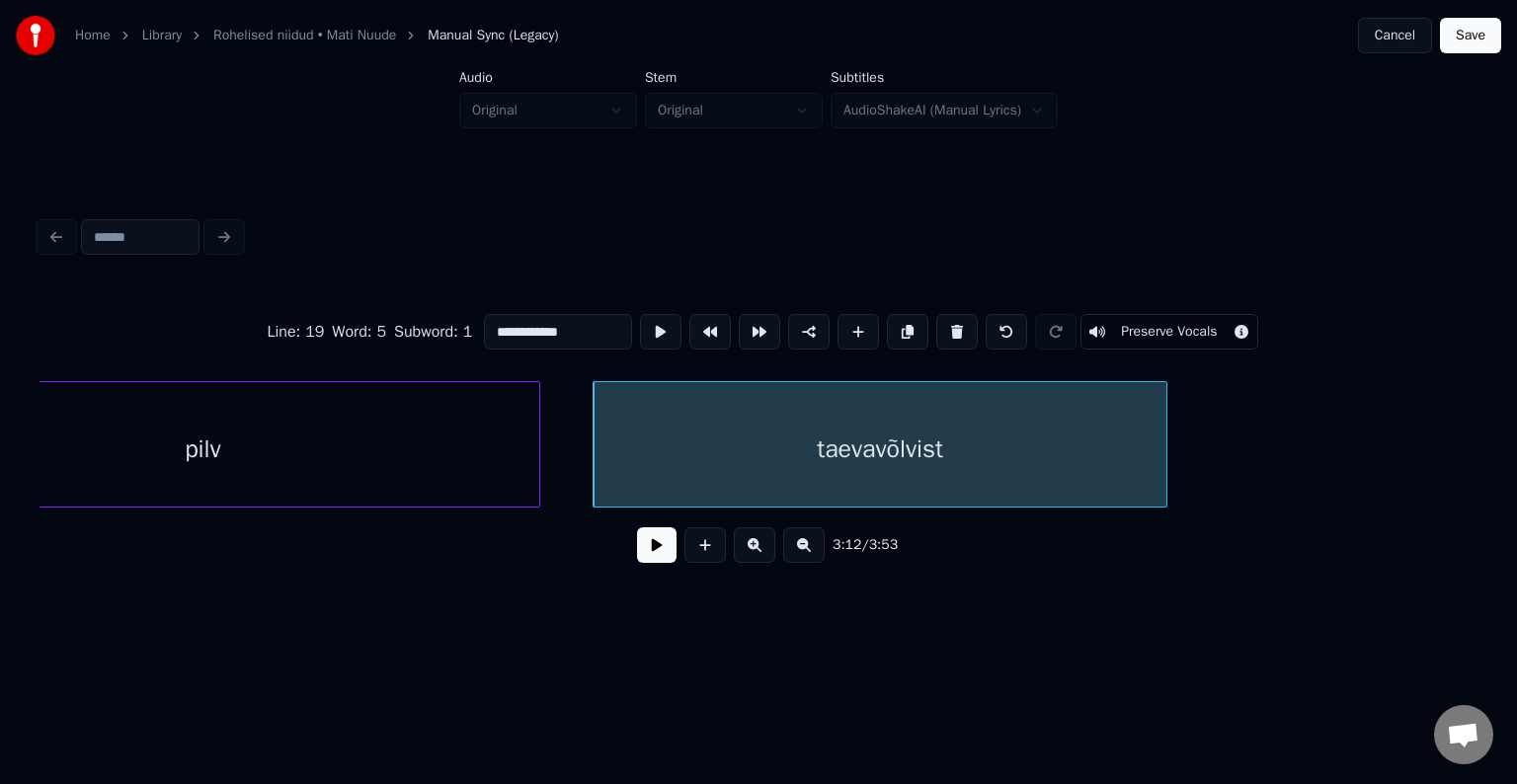 click on "taevavõlvist" at bounding box center (880, 449) 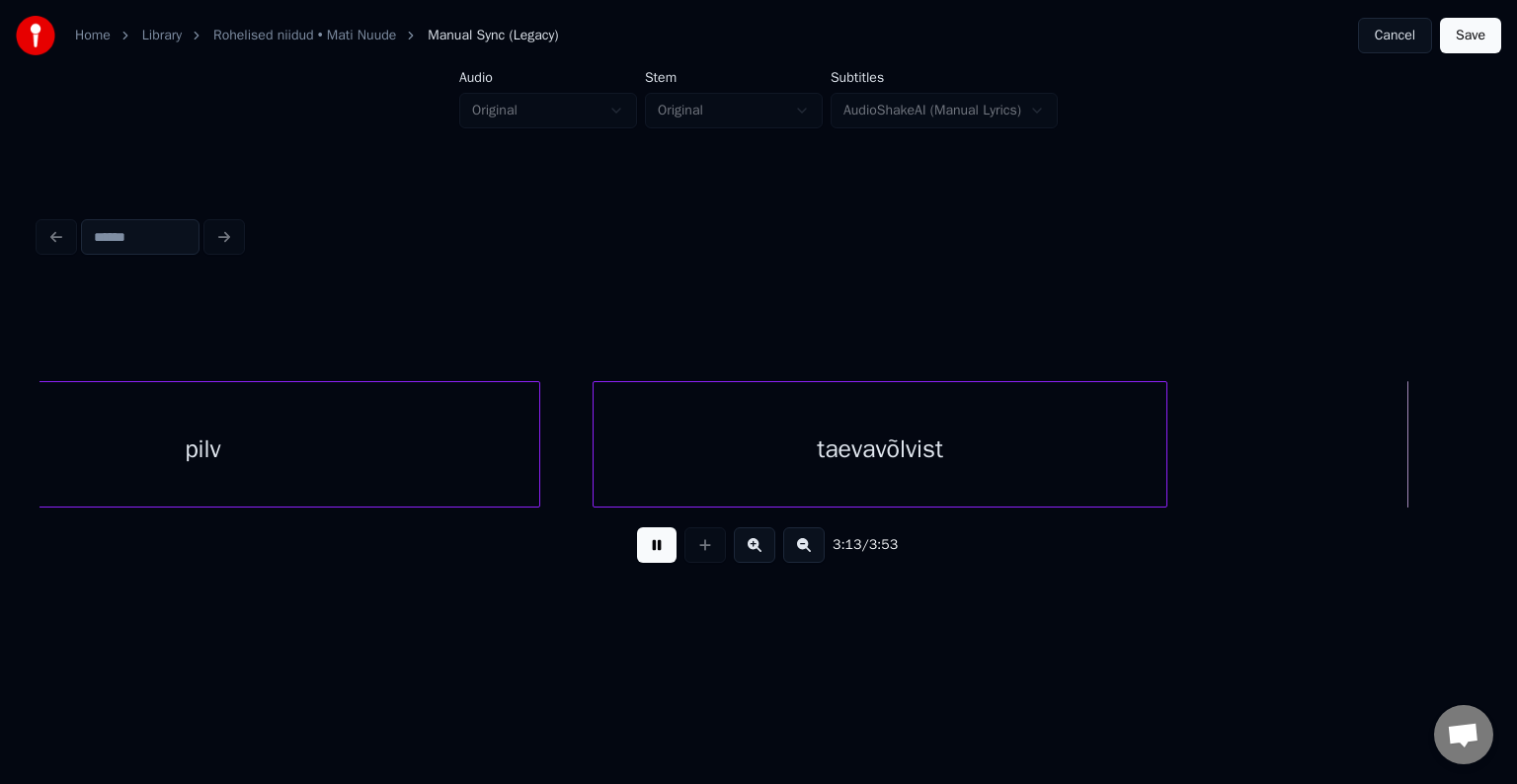 click at bounding box center [657, 545] 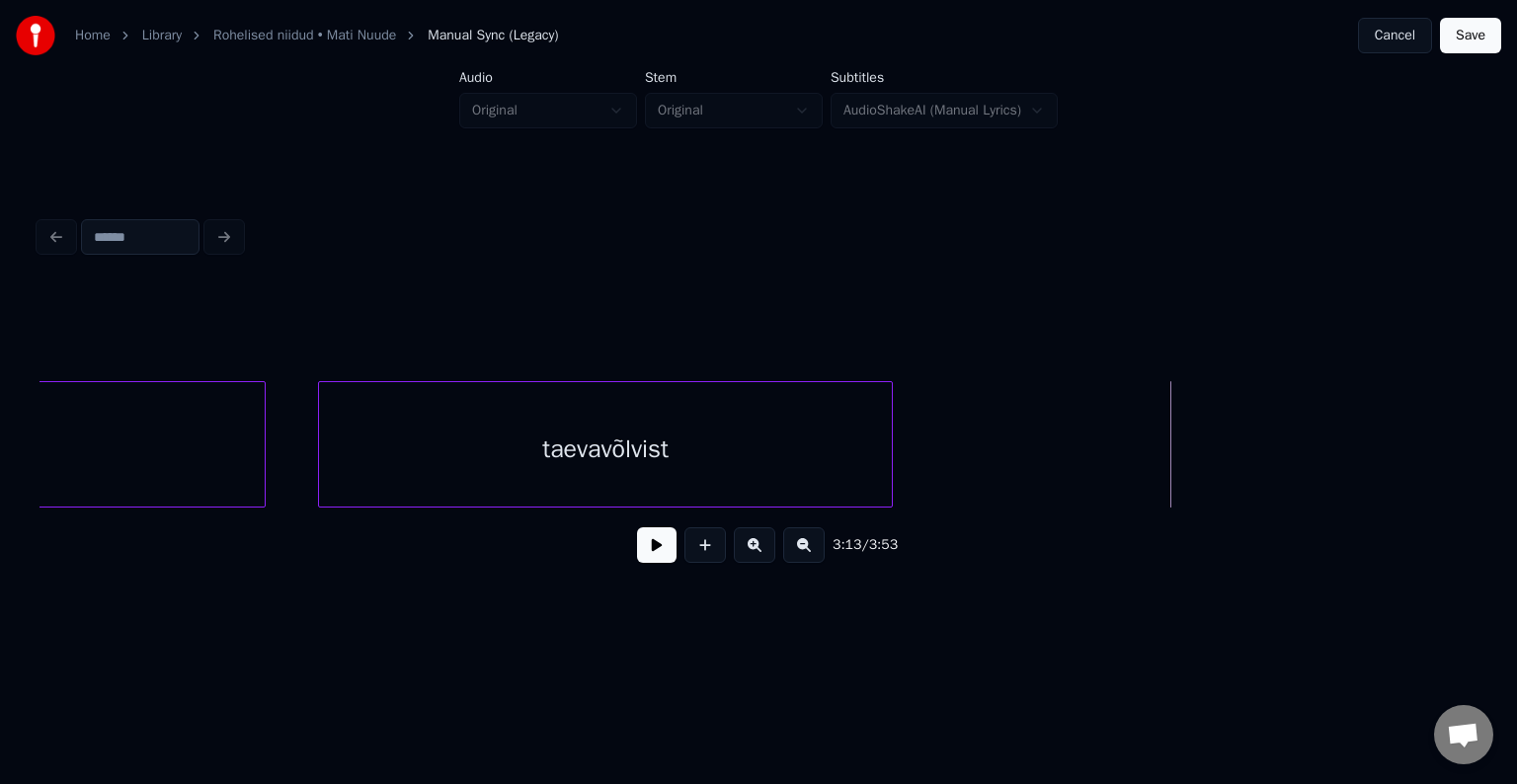 scroll, scrollTop: 0, scrollLeft: 123109, axis: horizontal 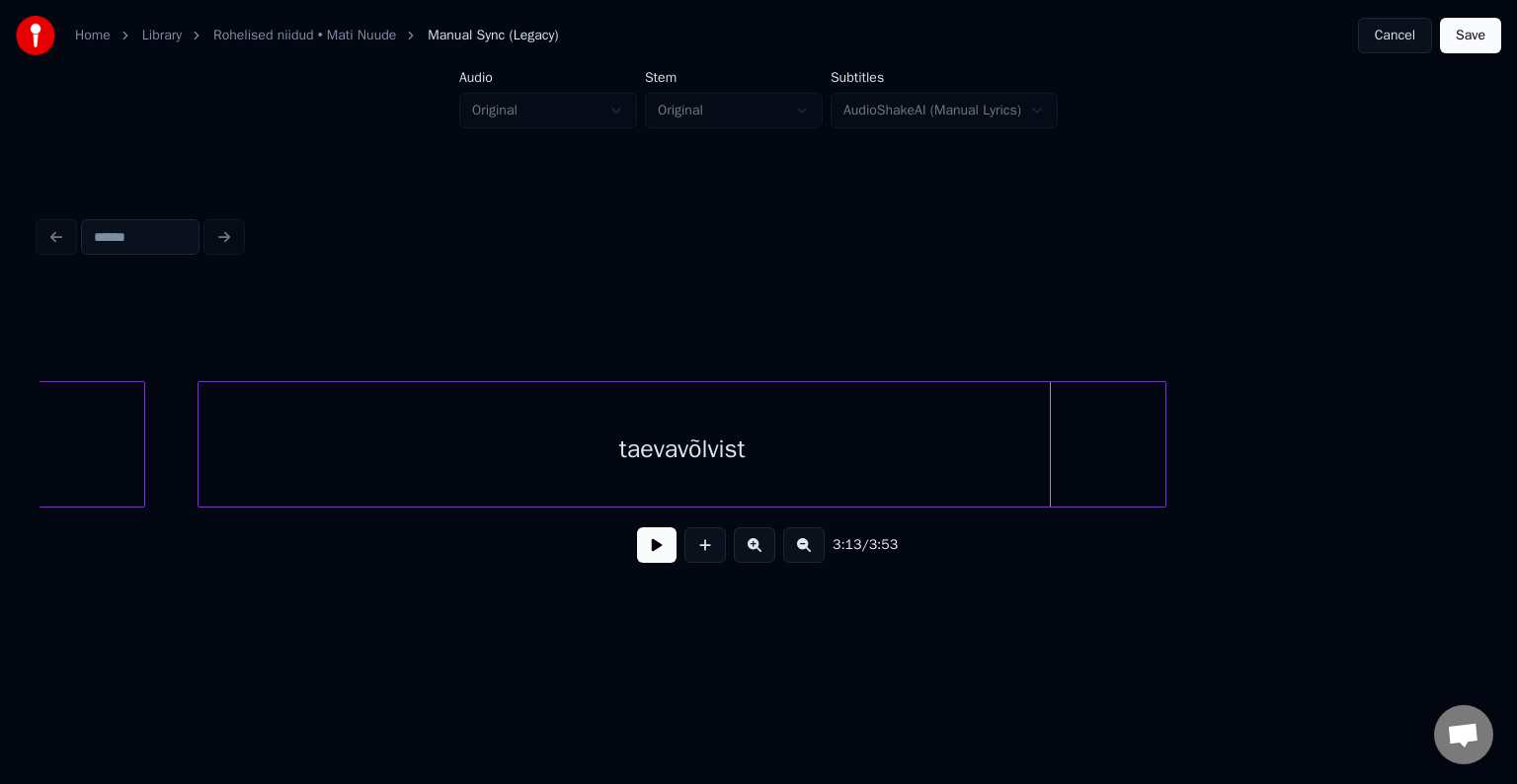 click at bounding box center [1162, 444] 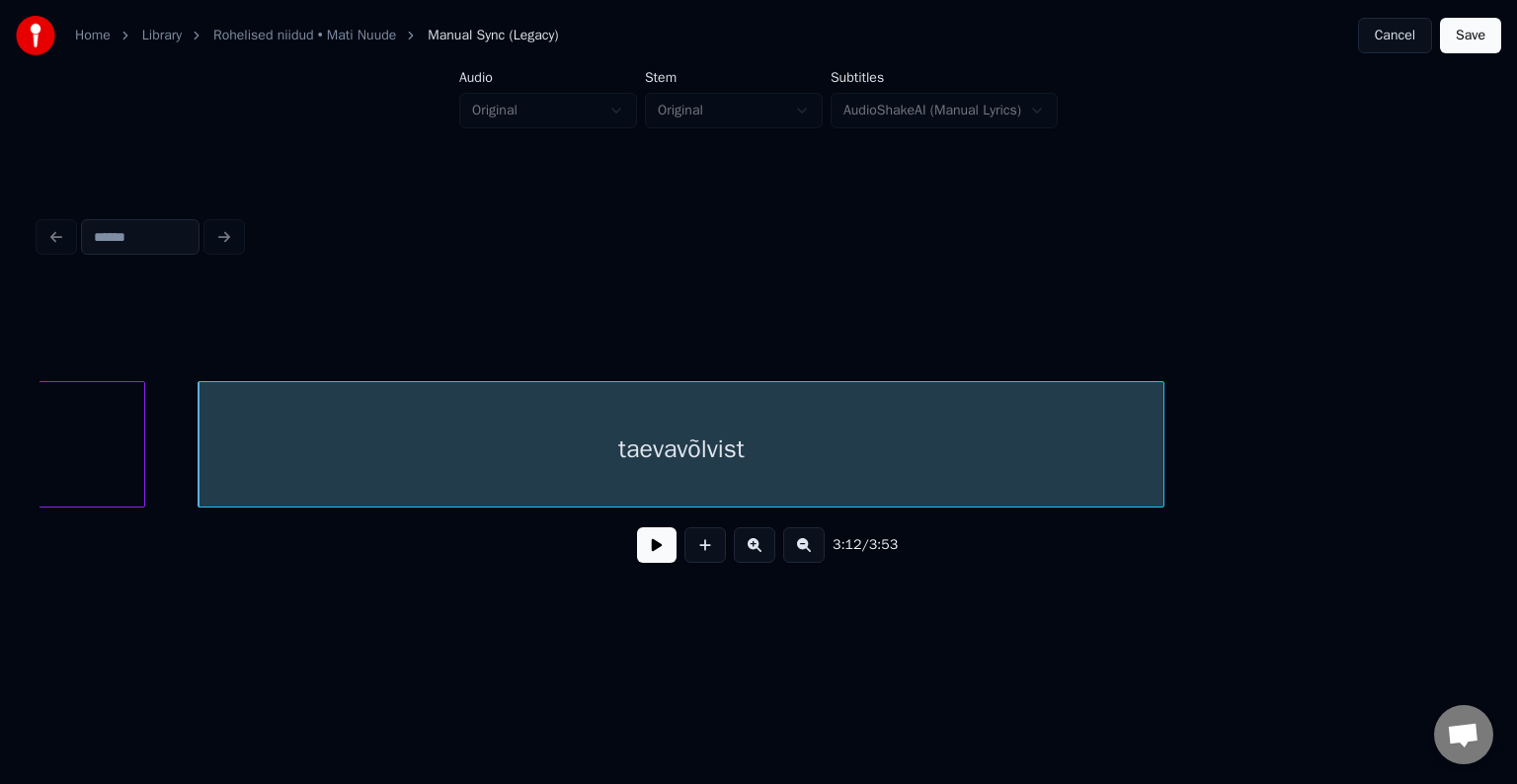 click on "taevavõlvist" at bounding box center [680, 449] 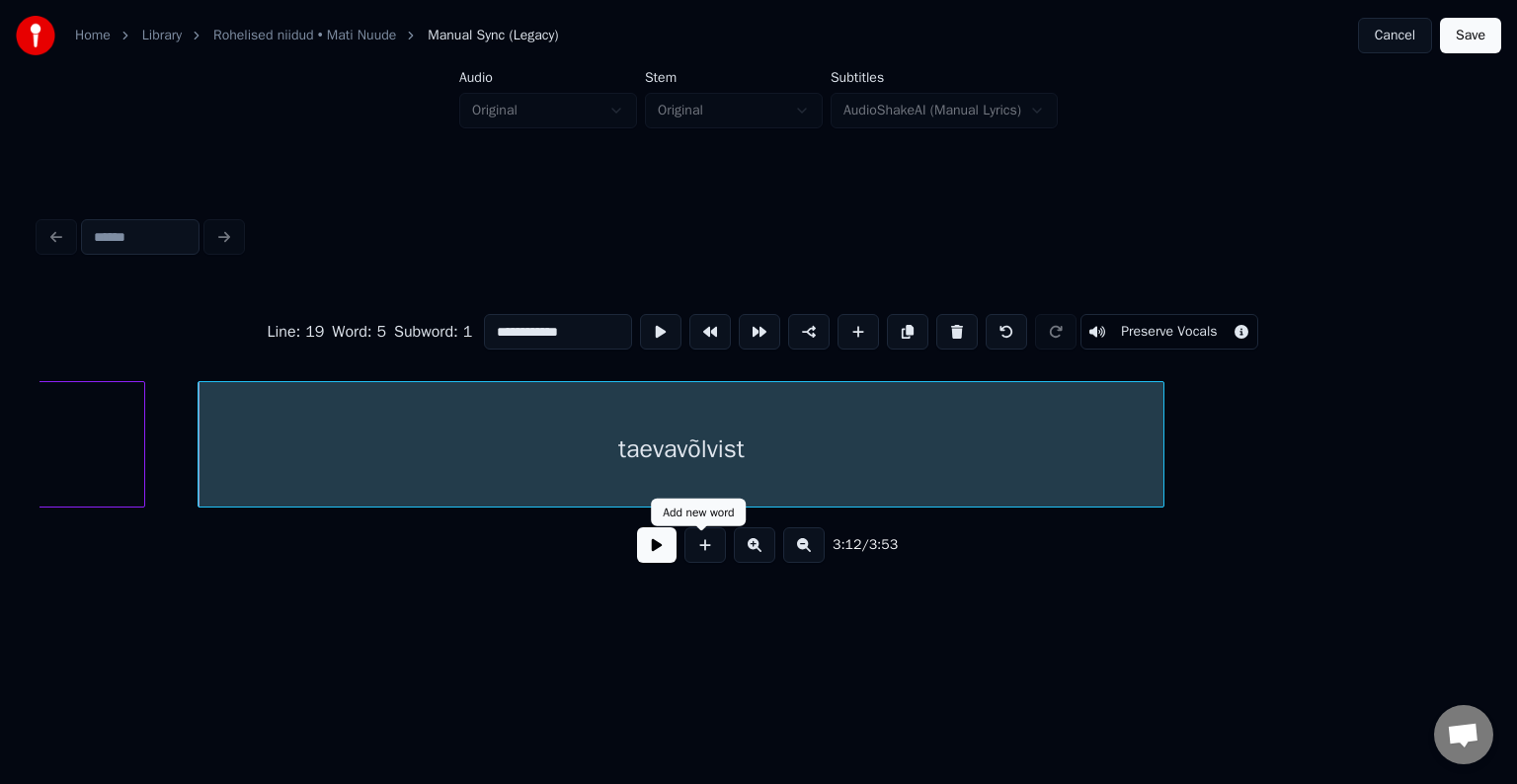 click at bounding box center (657, 545) 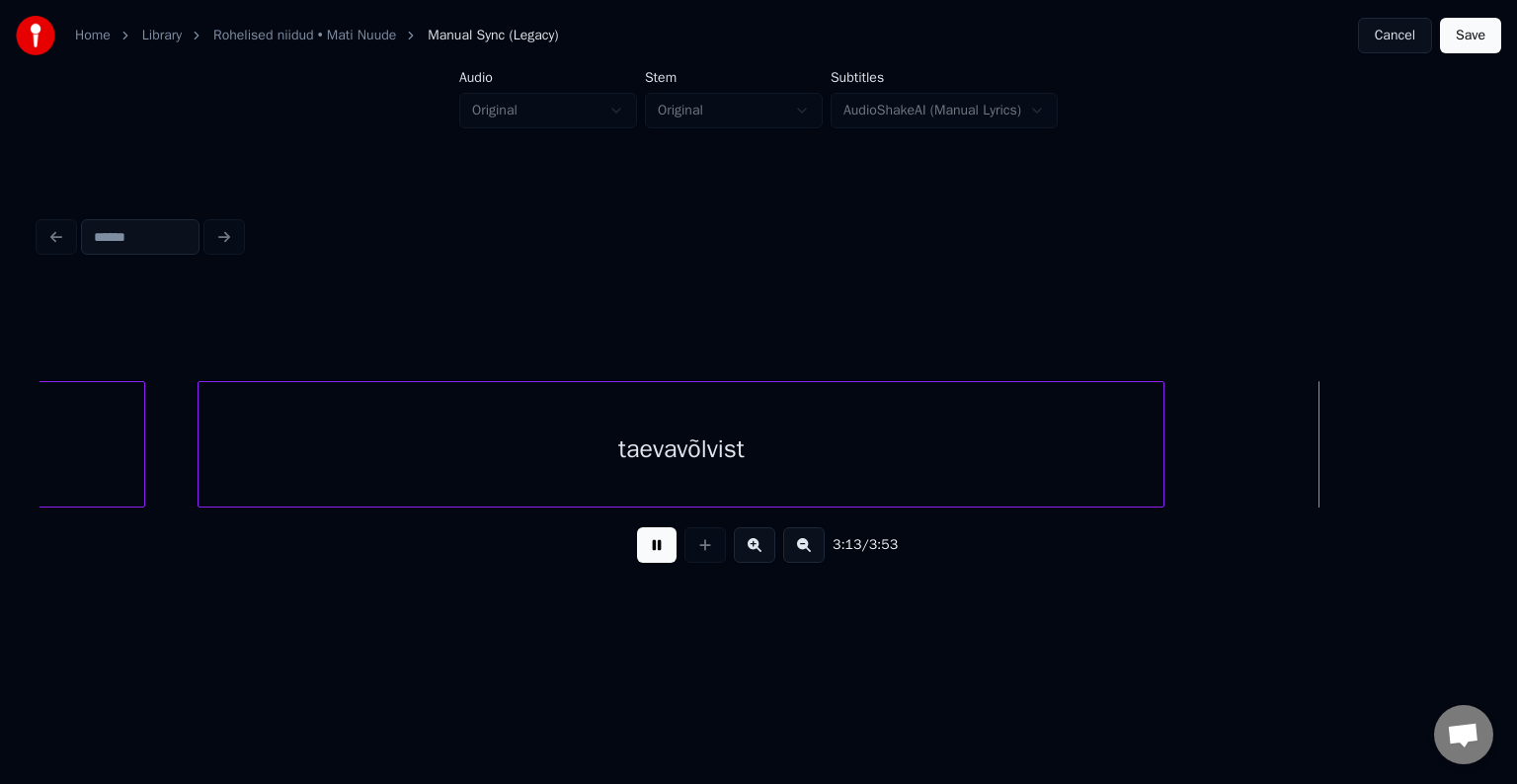 click at bounding box center (657, 545) 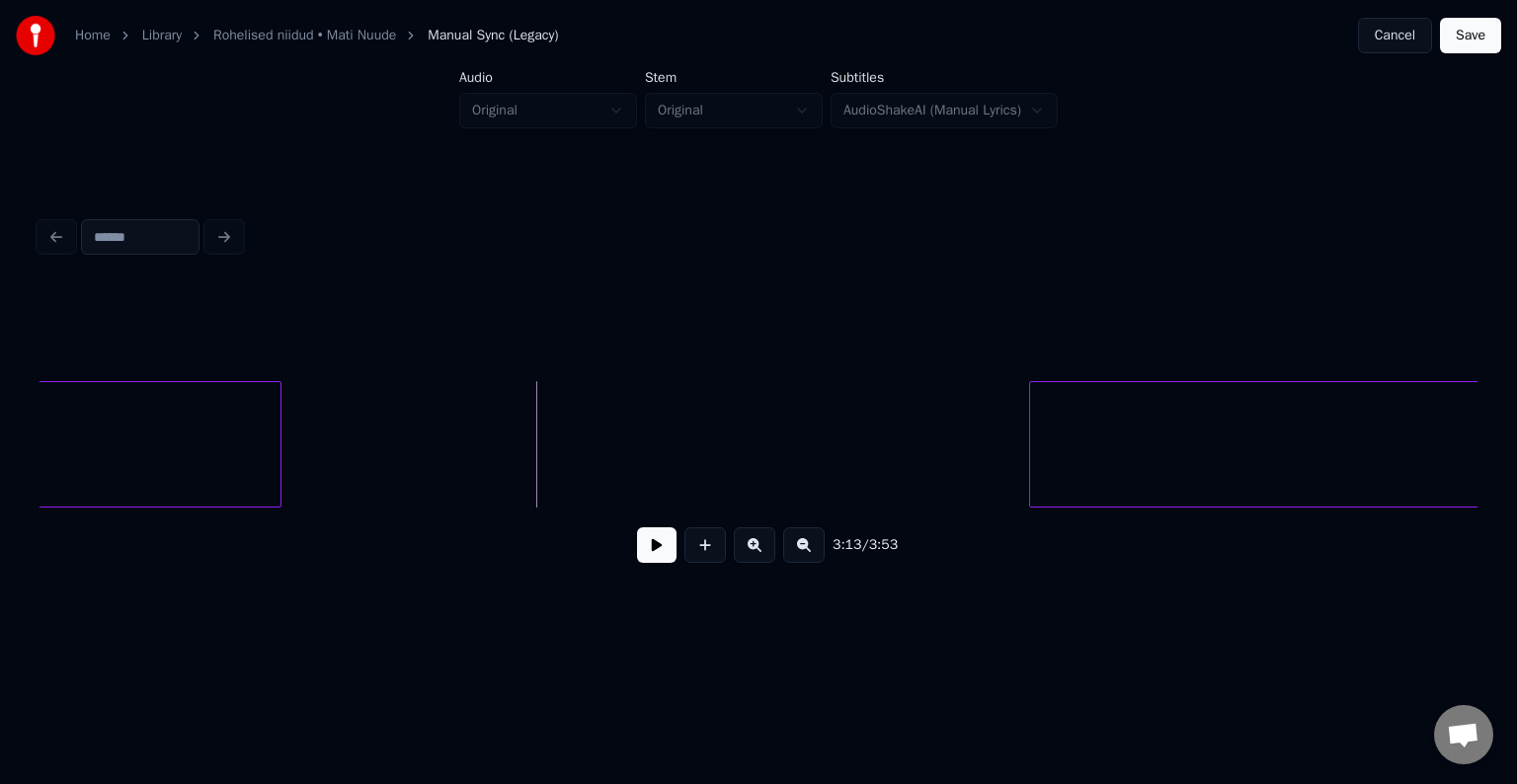 scroll, scrollTop: 0, scrollLeft: 124097, axis: horizontal 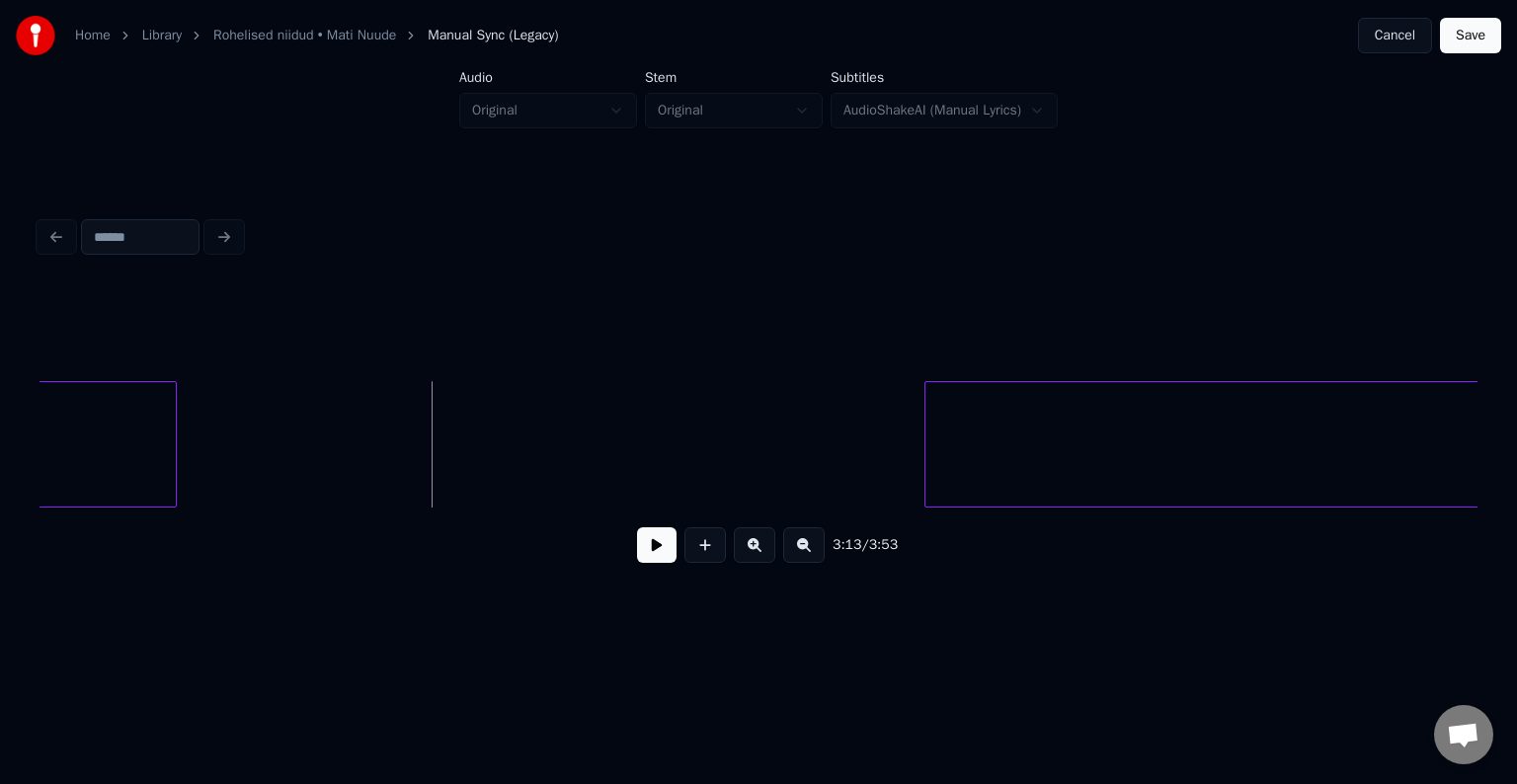click at bounding box center (657, 545) 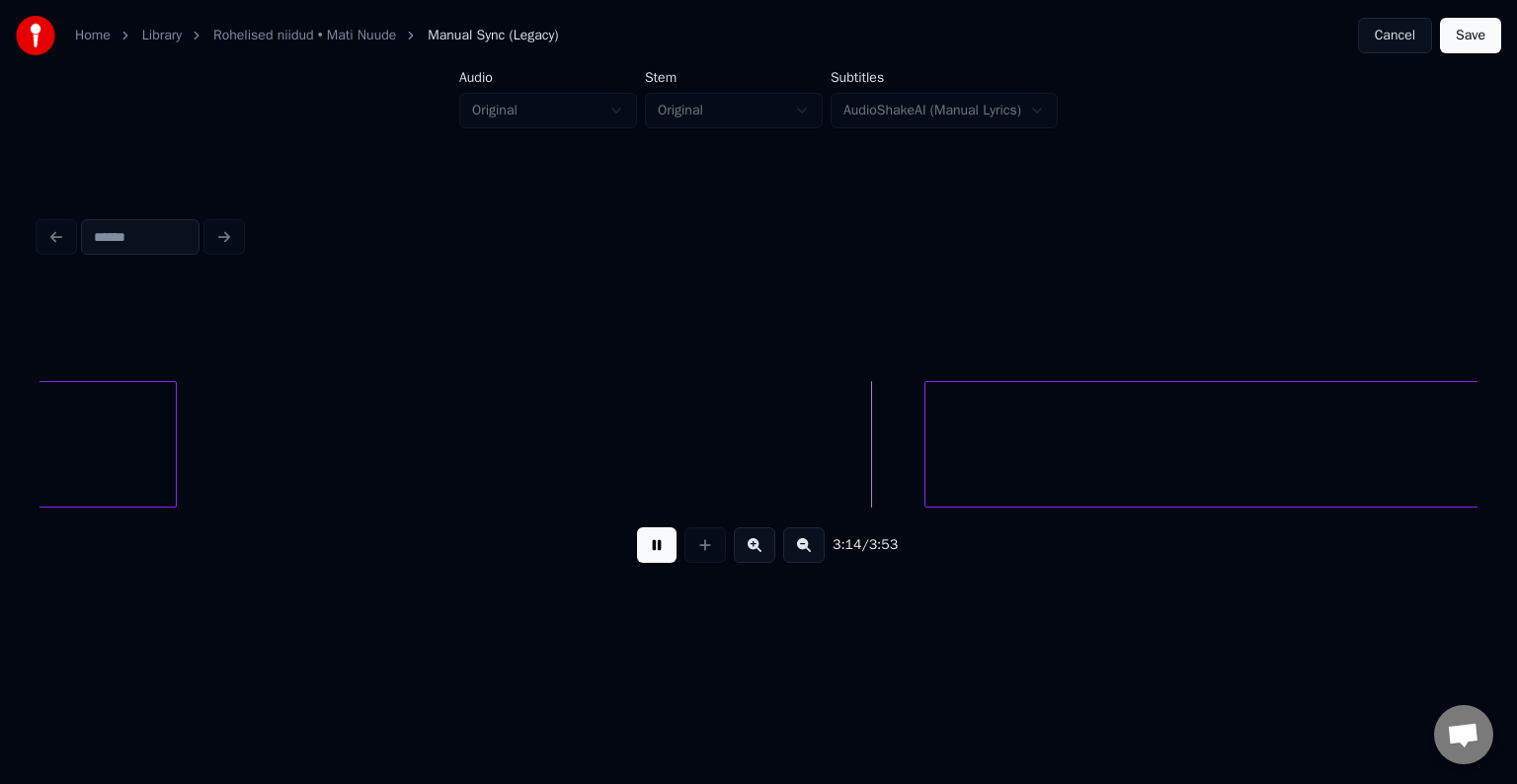 drag, startPoint x: 652, startPoint y: 555, endPoint x: 666, endPoint y: 551, distance: 14.56022 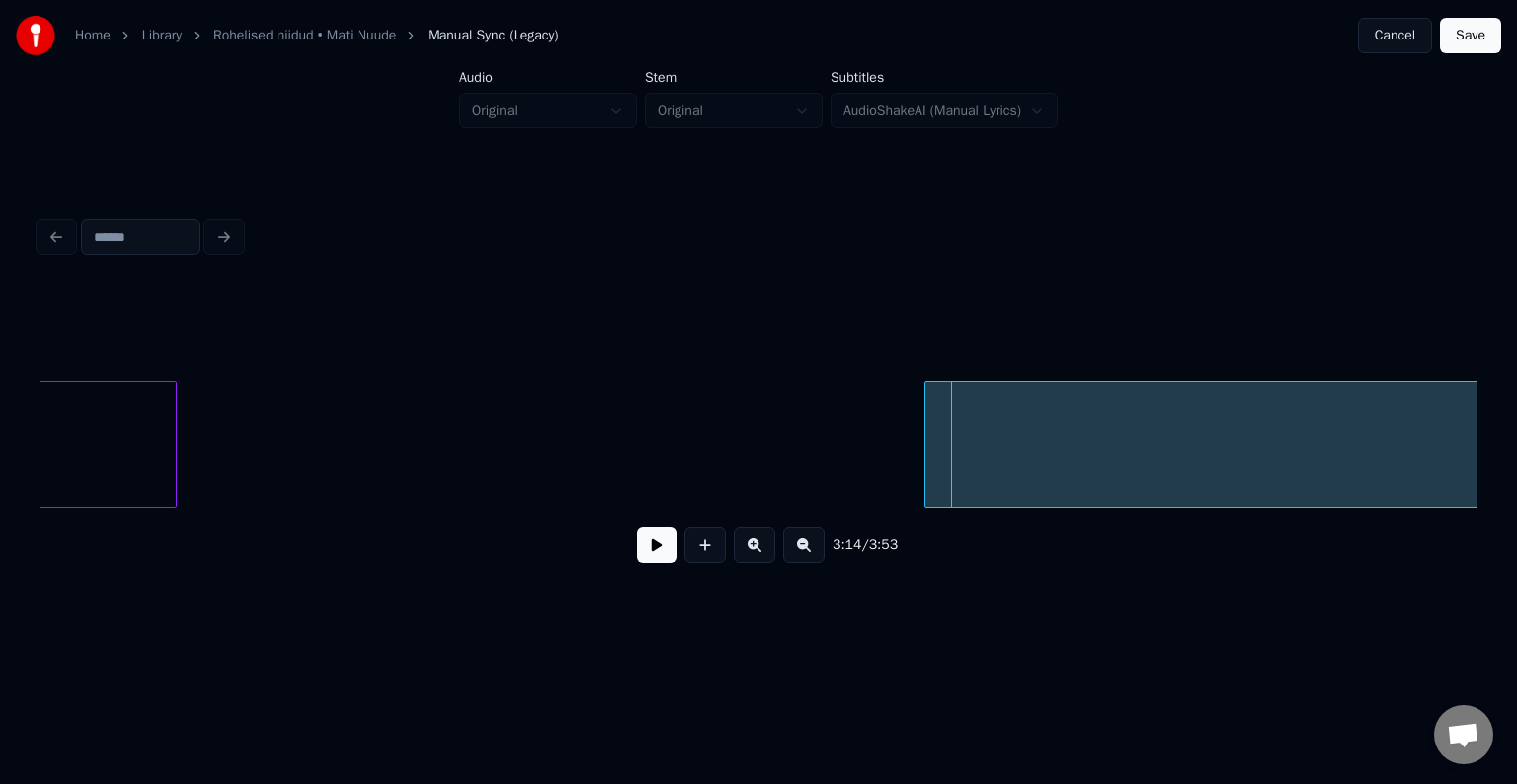 click on "taevavõlvist rõõm" at bounding box center (-48971, 444) 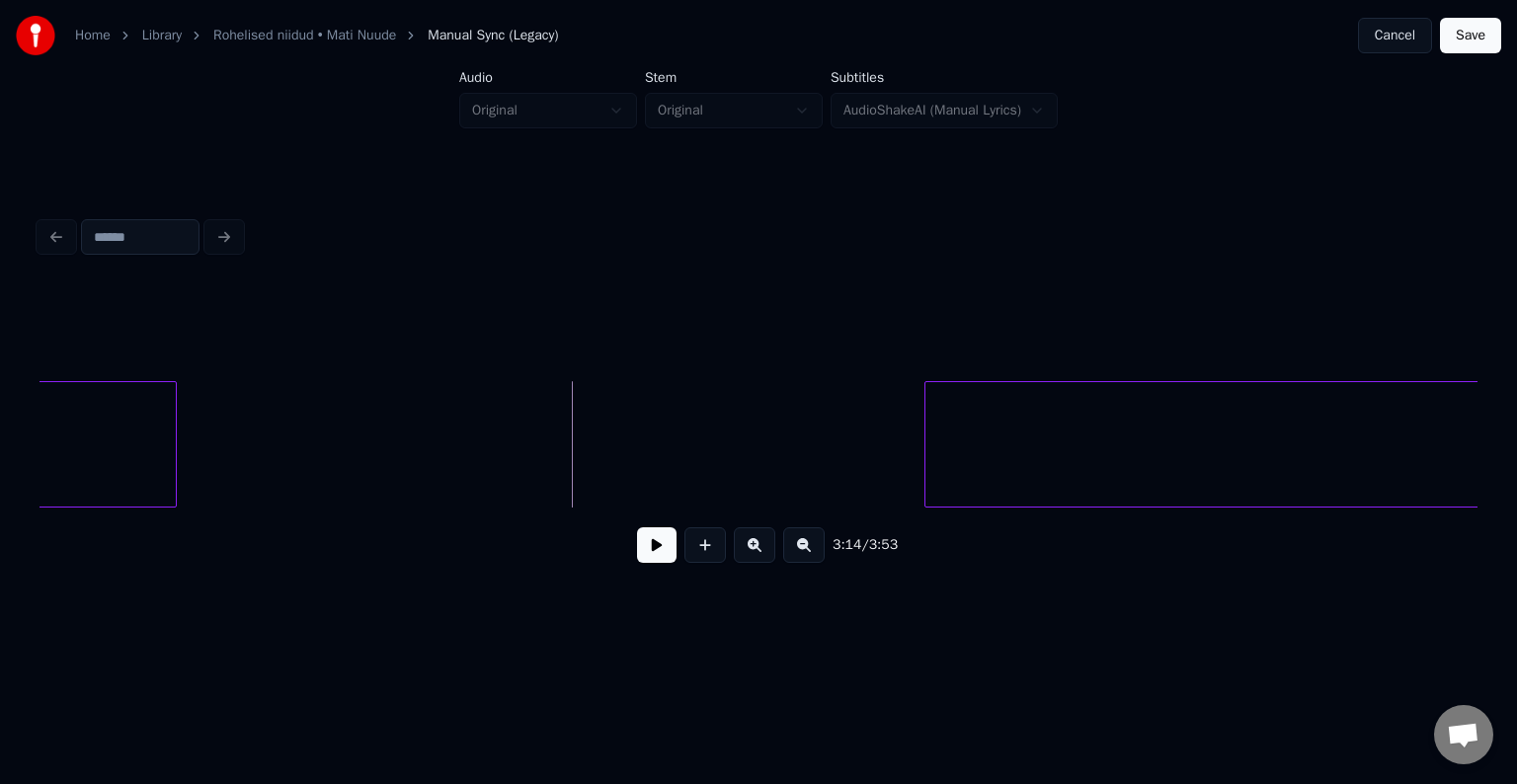 click on "taevavõlvist rõõm" at bounding box center (-48971, 444) 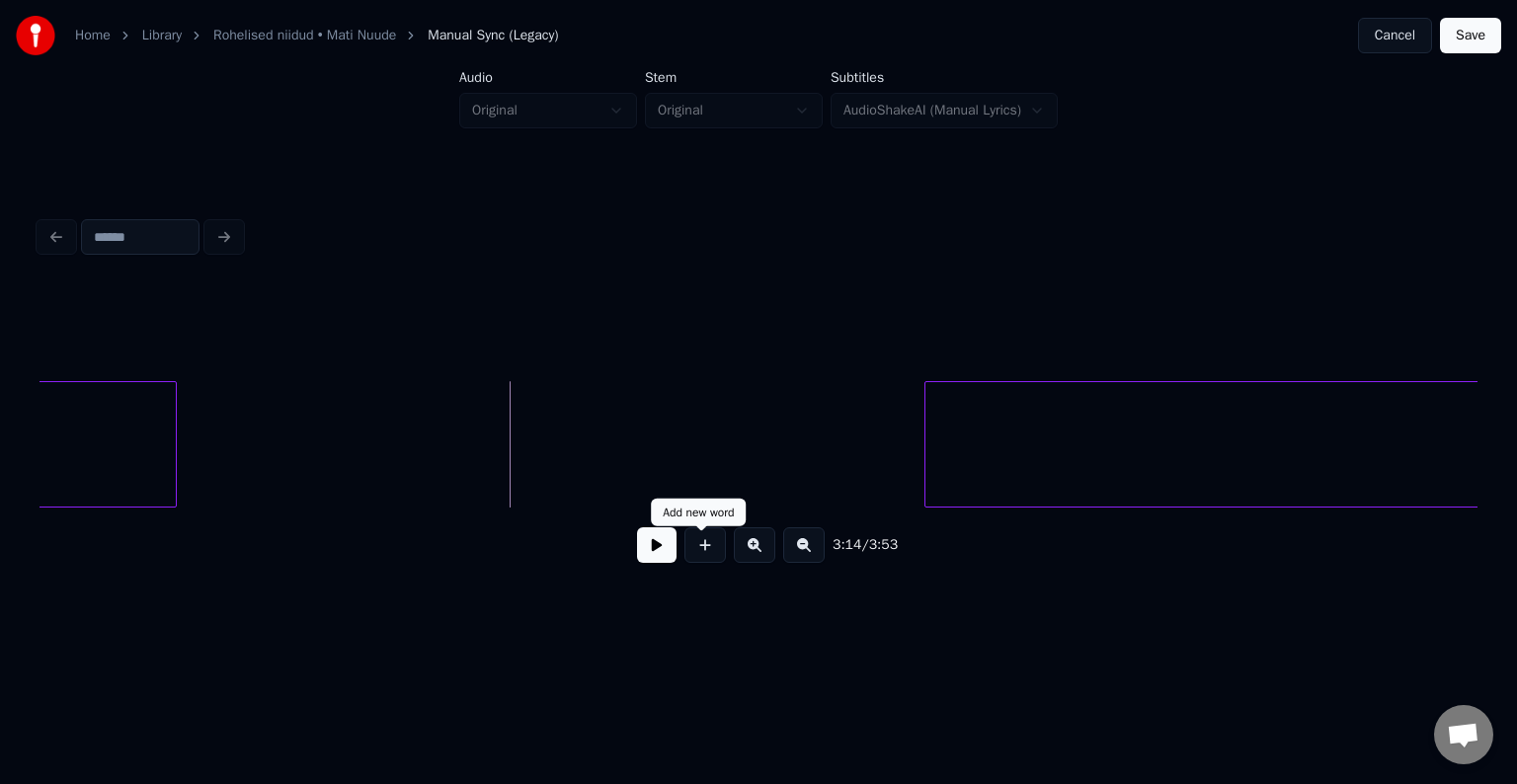 click at bounding box center (705, 545) 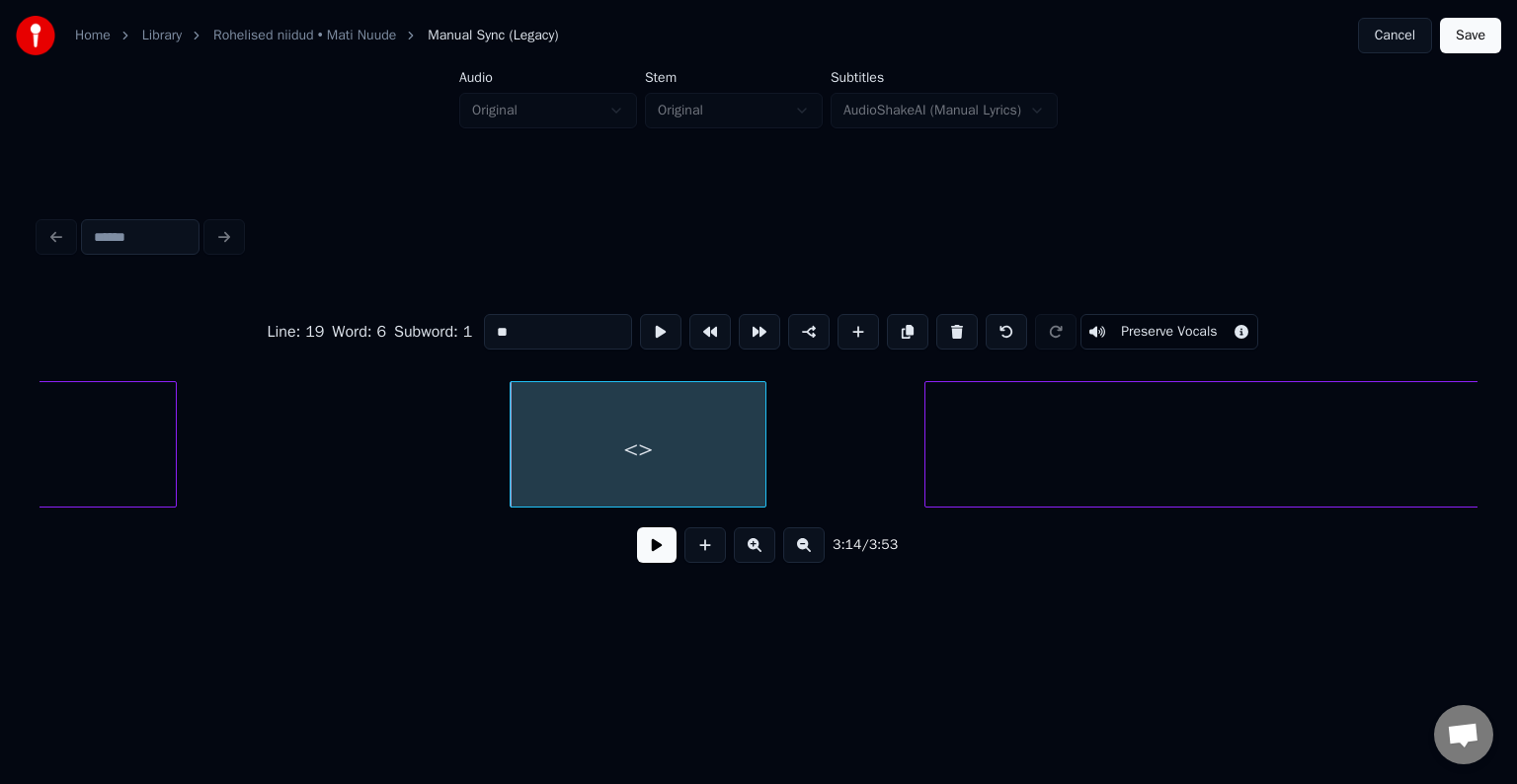 click on "Line :   19 Word :   6 Subword :   1 ** Preserve Vocals" at bounding box center (758, 332) 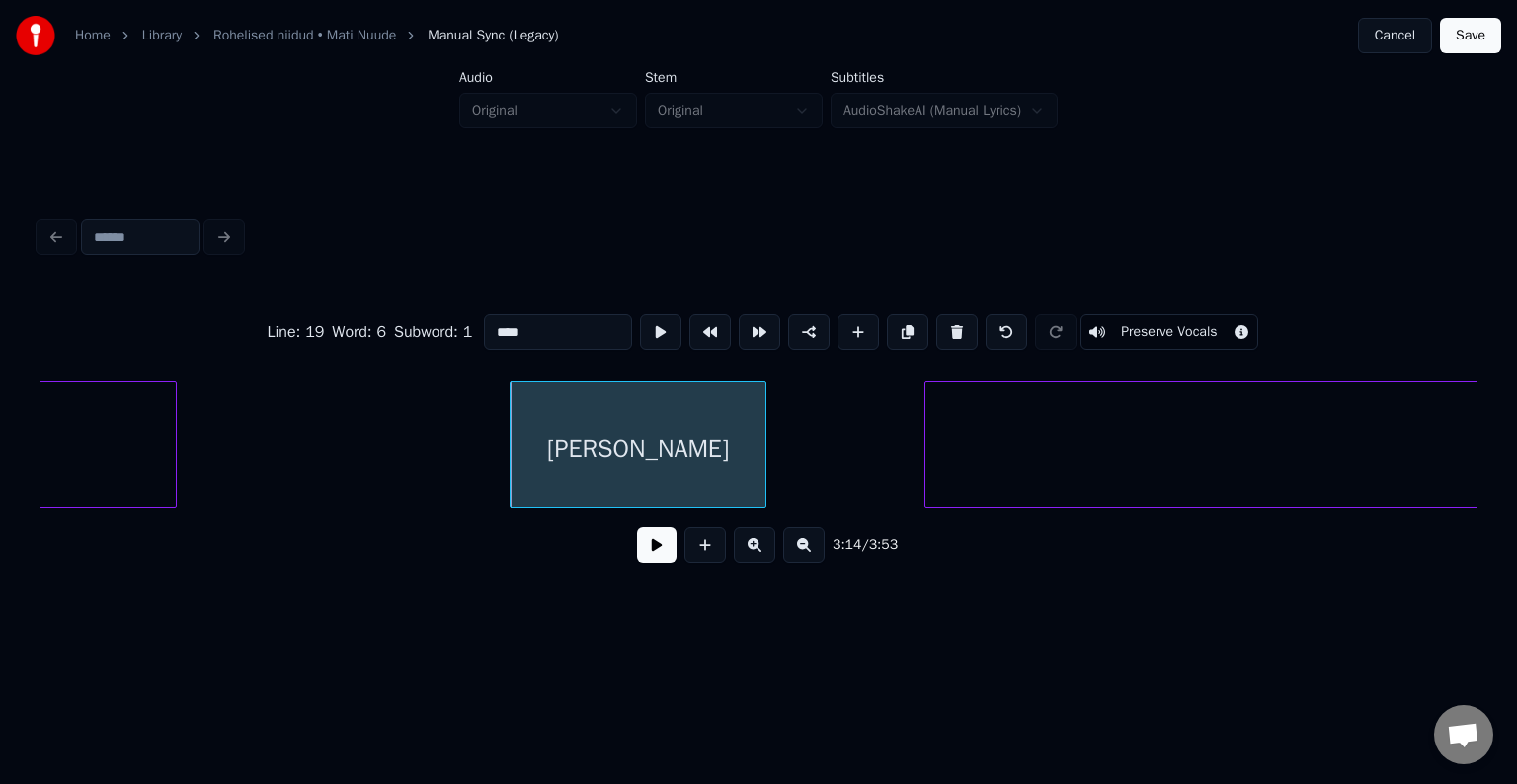 type on "****" 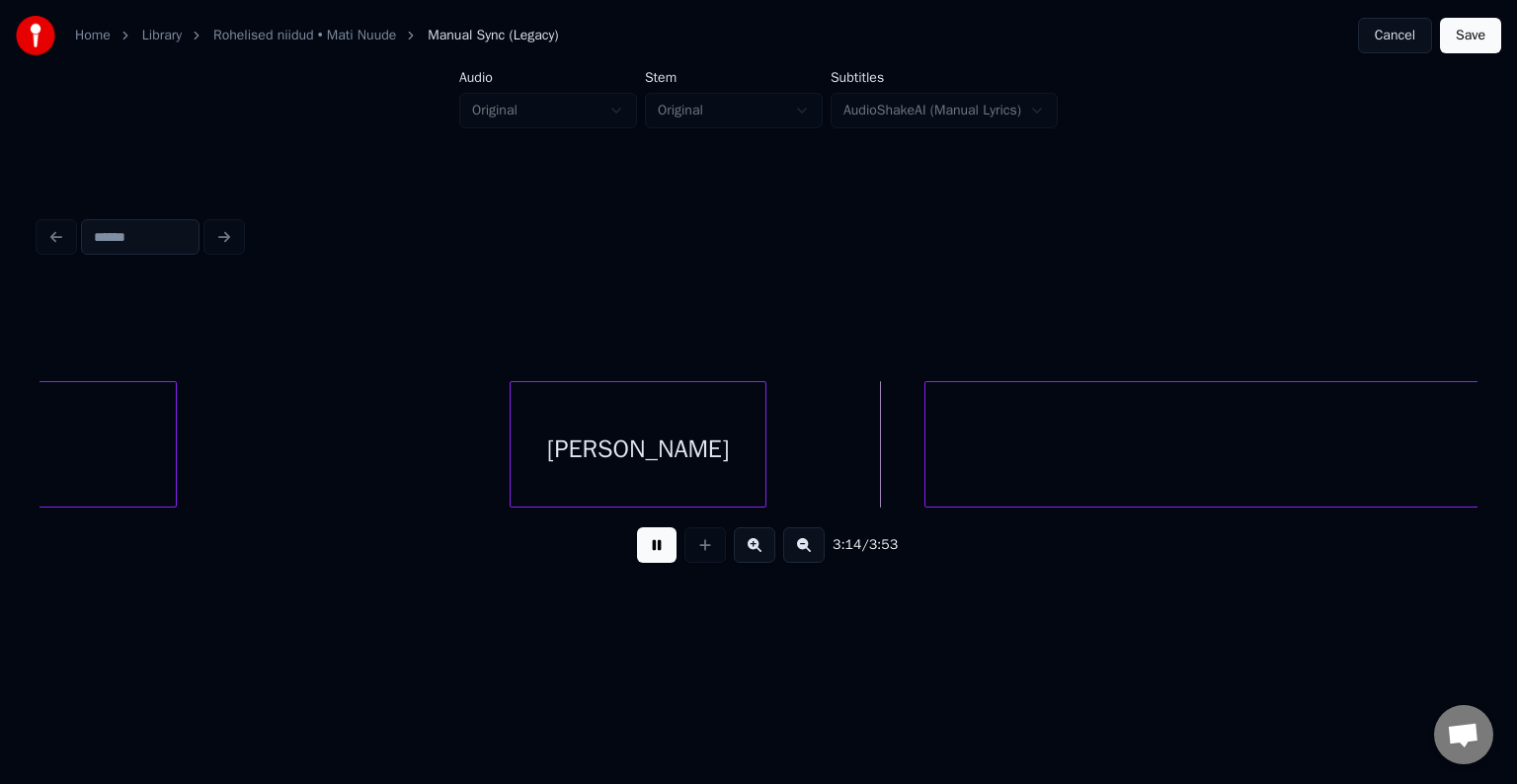 click at bounding box center [657, 545] 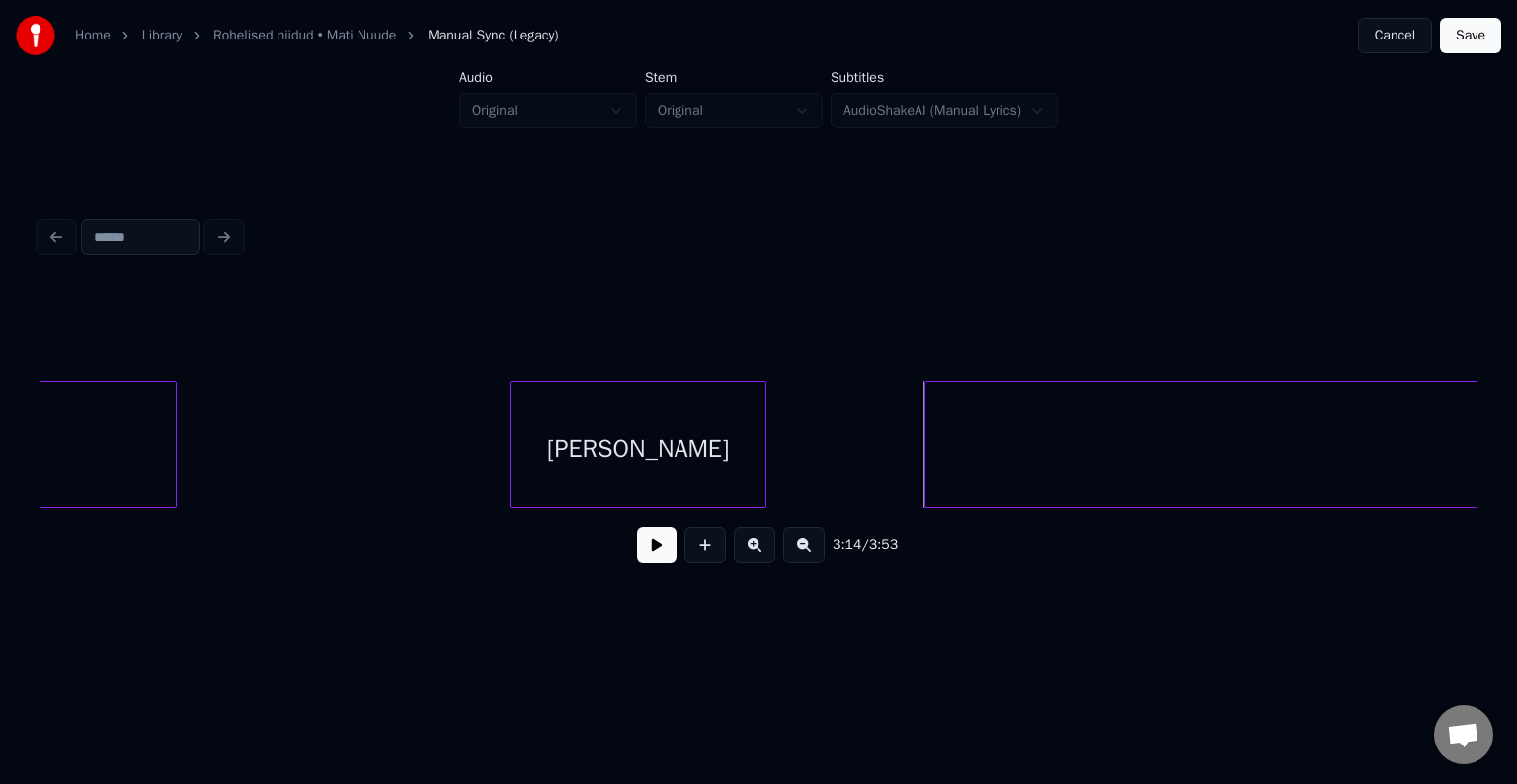 click on "rõõm" at bounding box center (3447, 449) 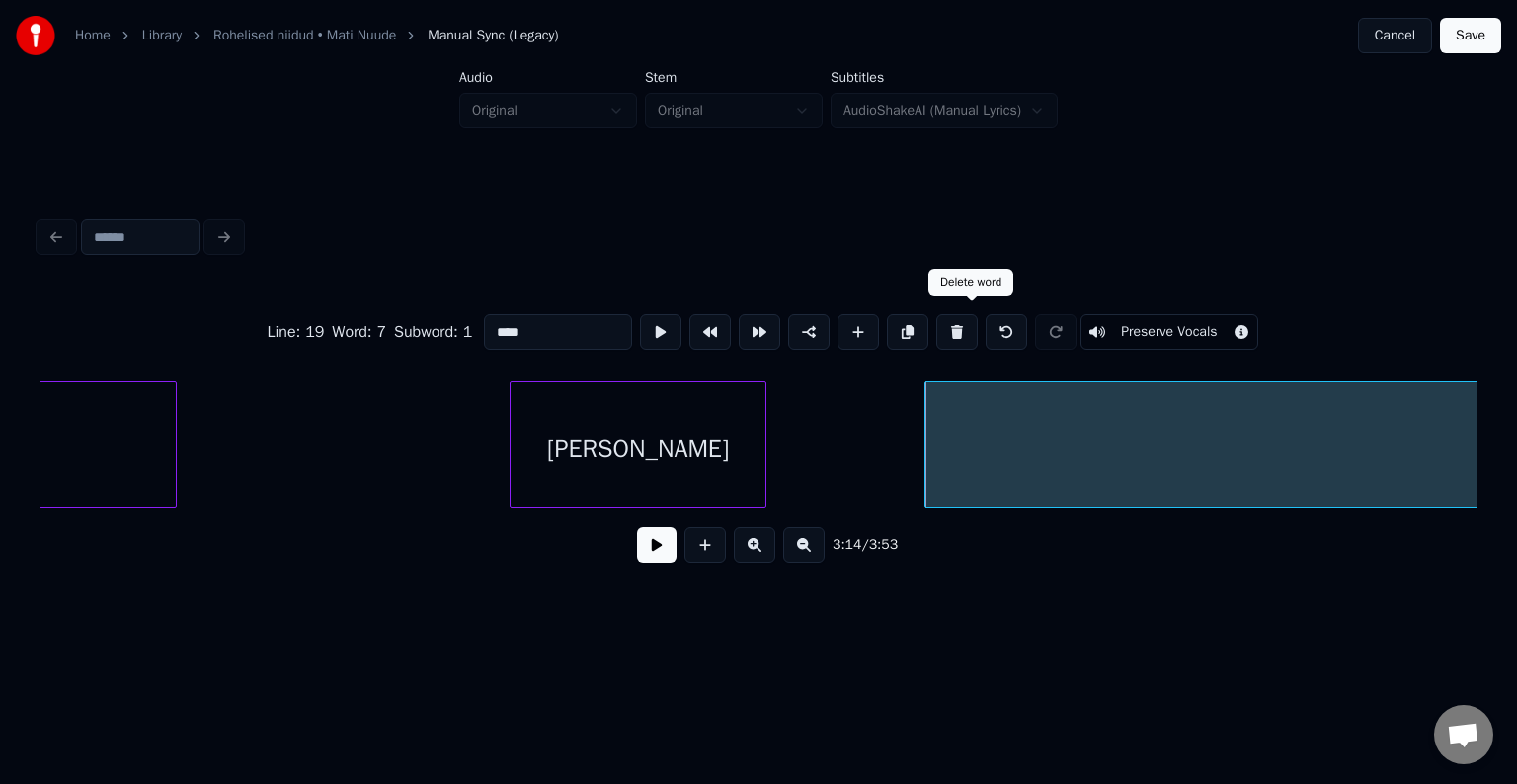 click at bounding box center [957, 332] 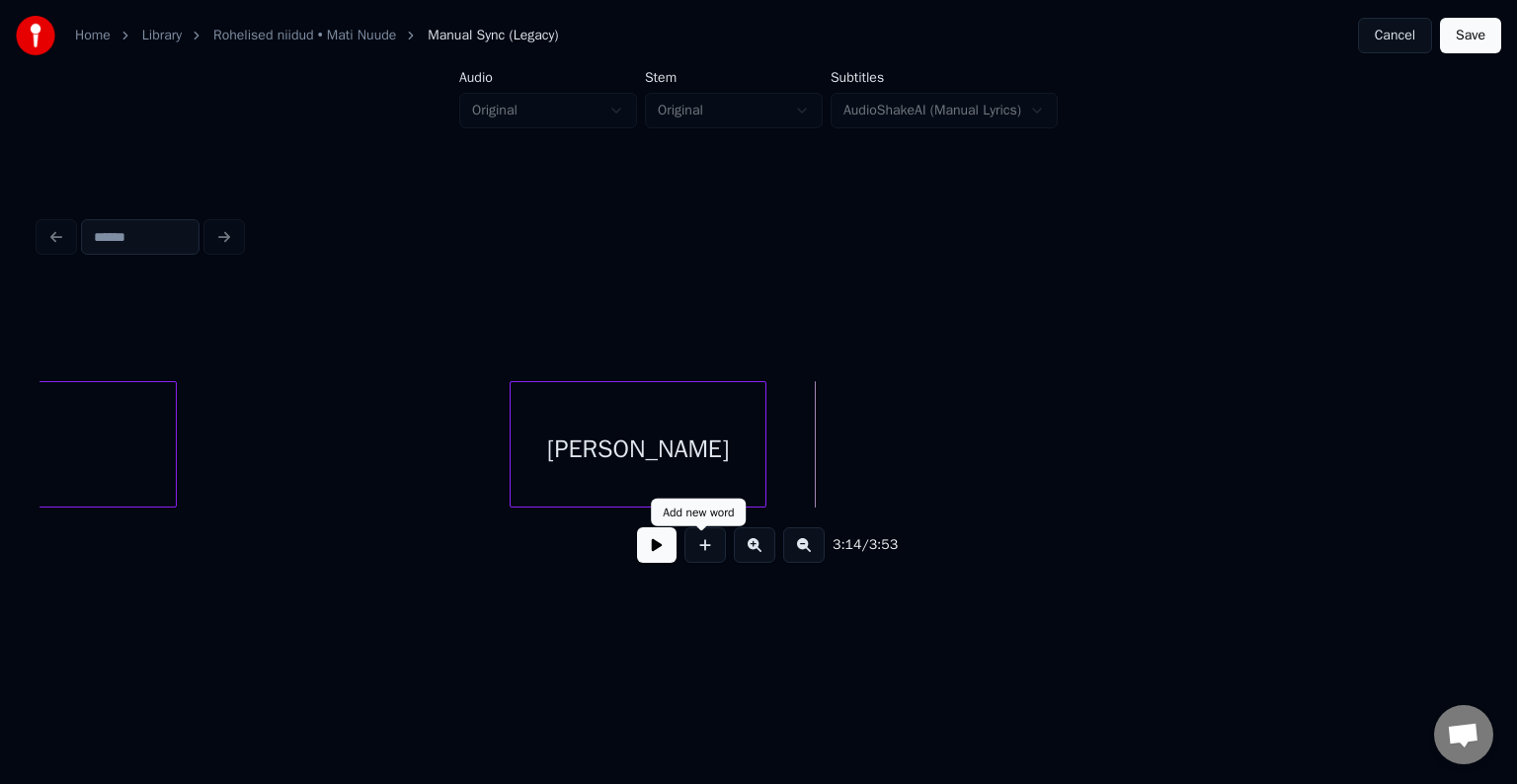 click at bounding box center (705, 545) 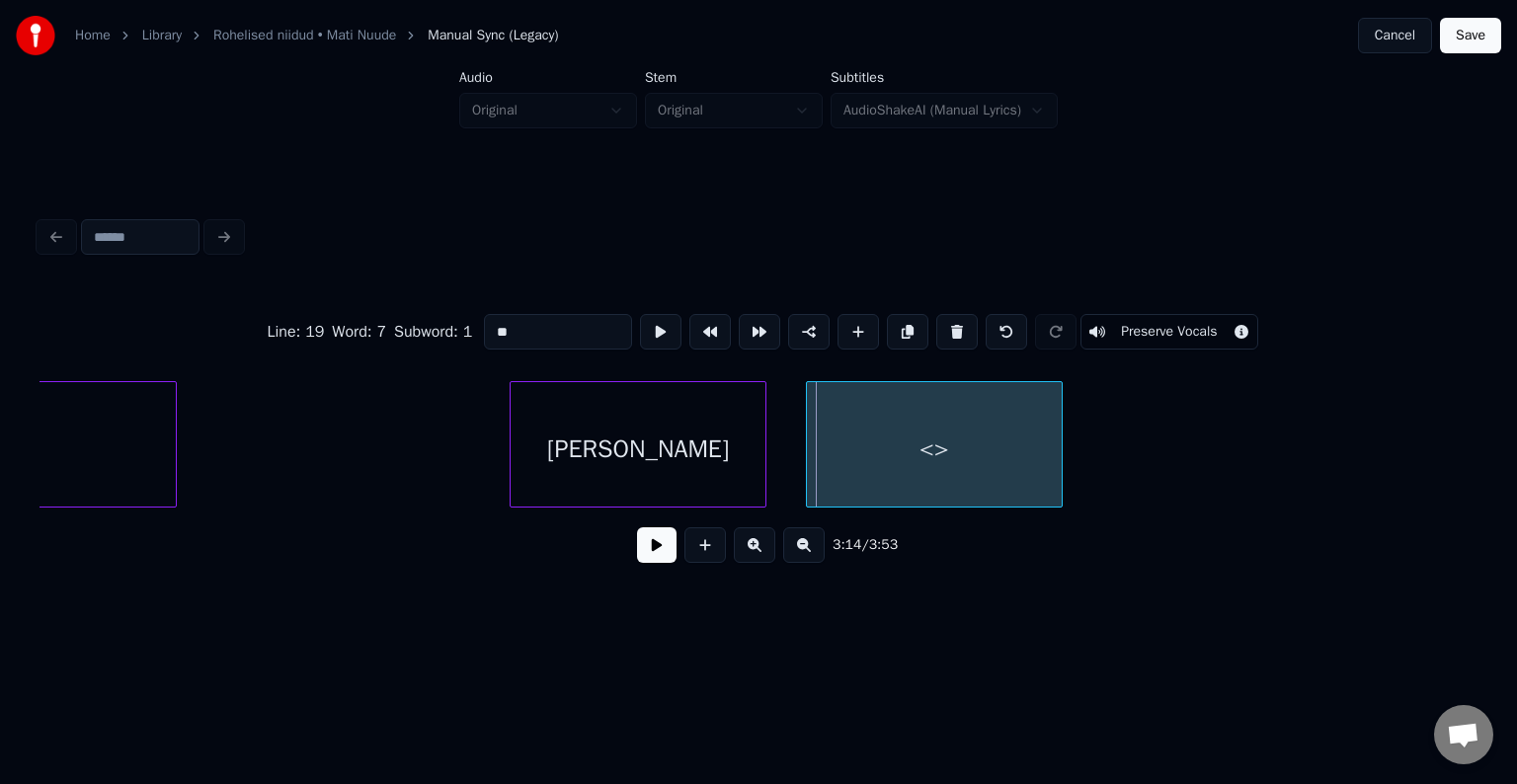 click on "<>" at bounding box center [934, 449] 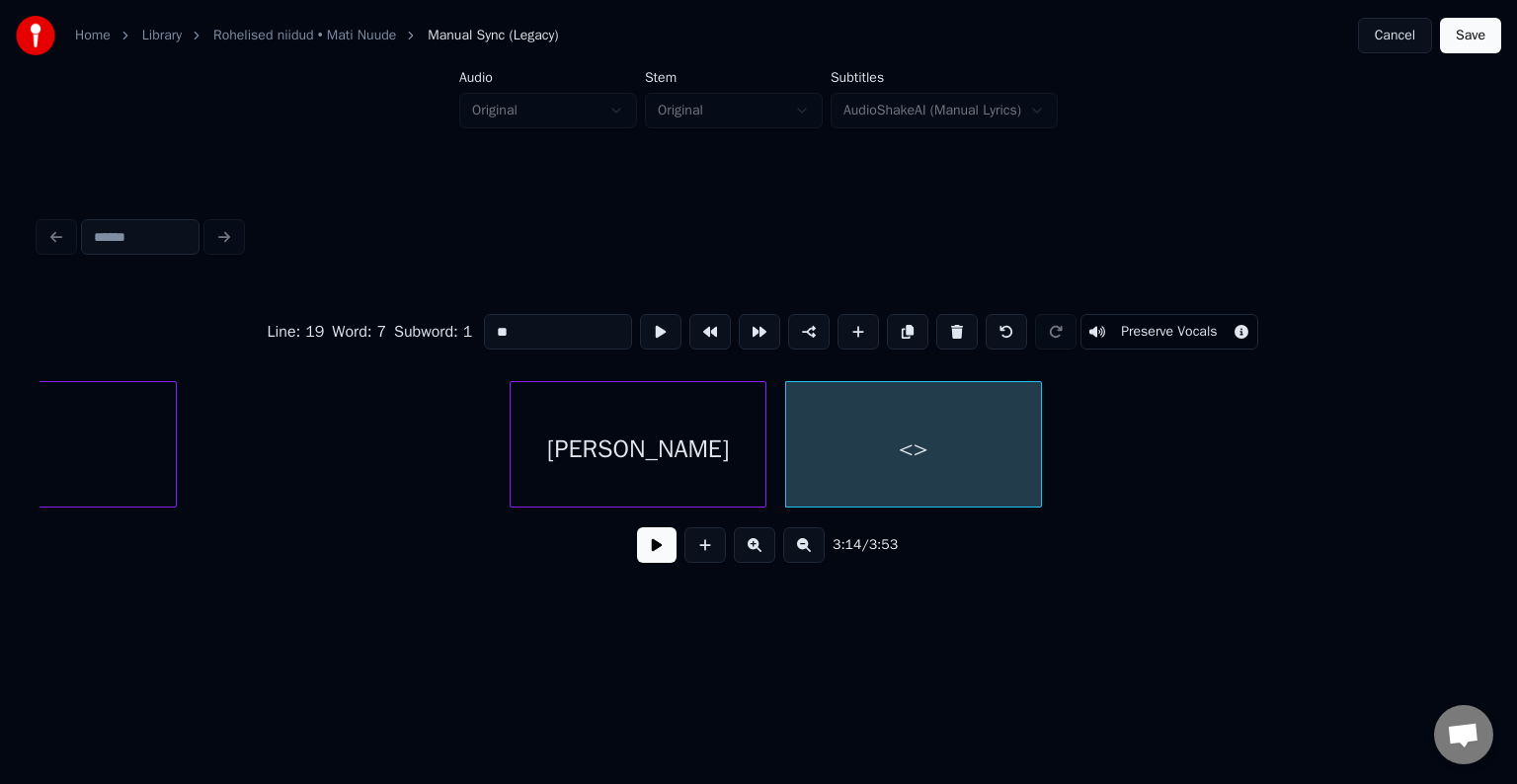 click on "[PERSON_NAME]" at bounding box center (638, 449) 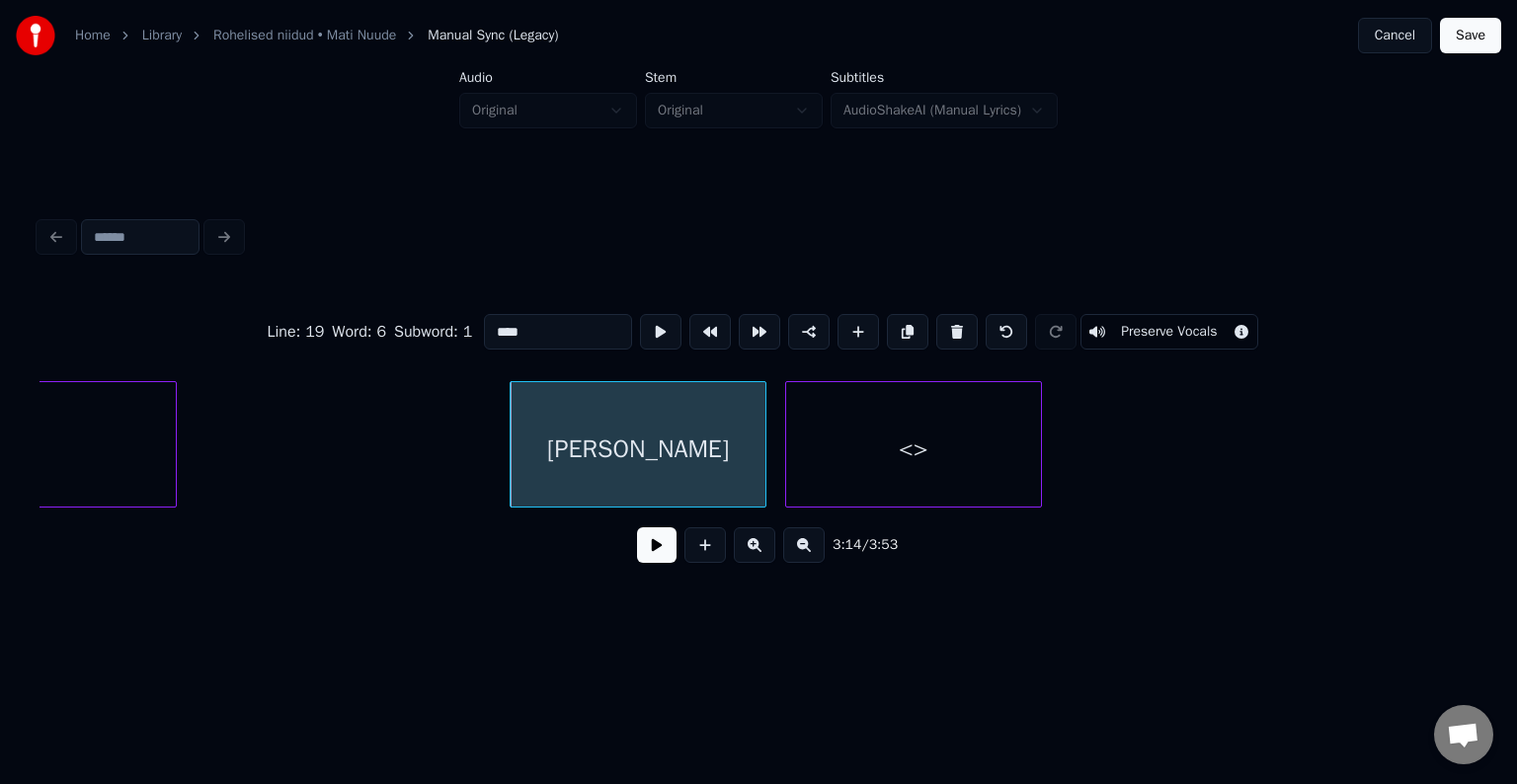 click at bounding box center (657, 545) 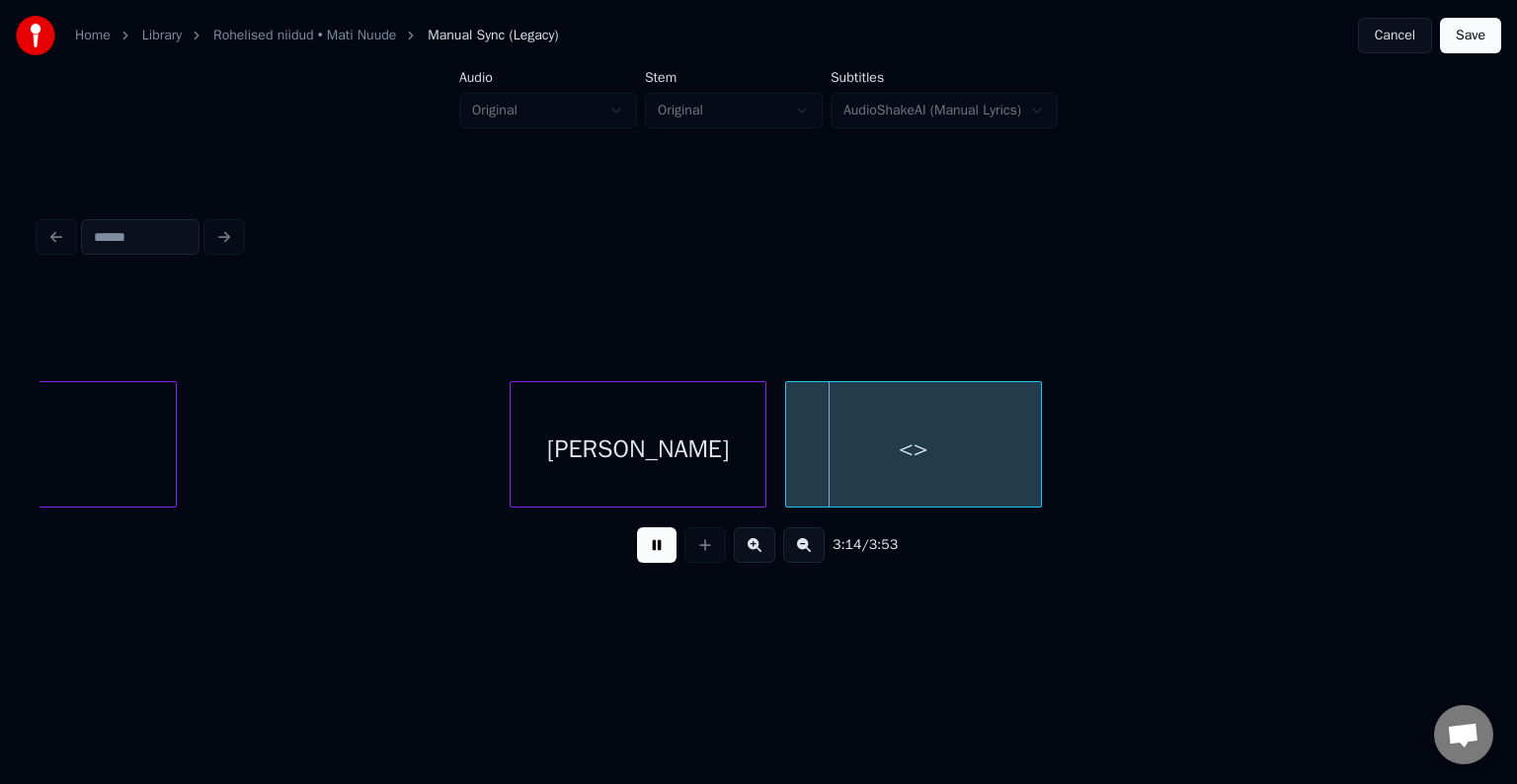 click at bounding box center [657, 545] 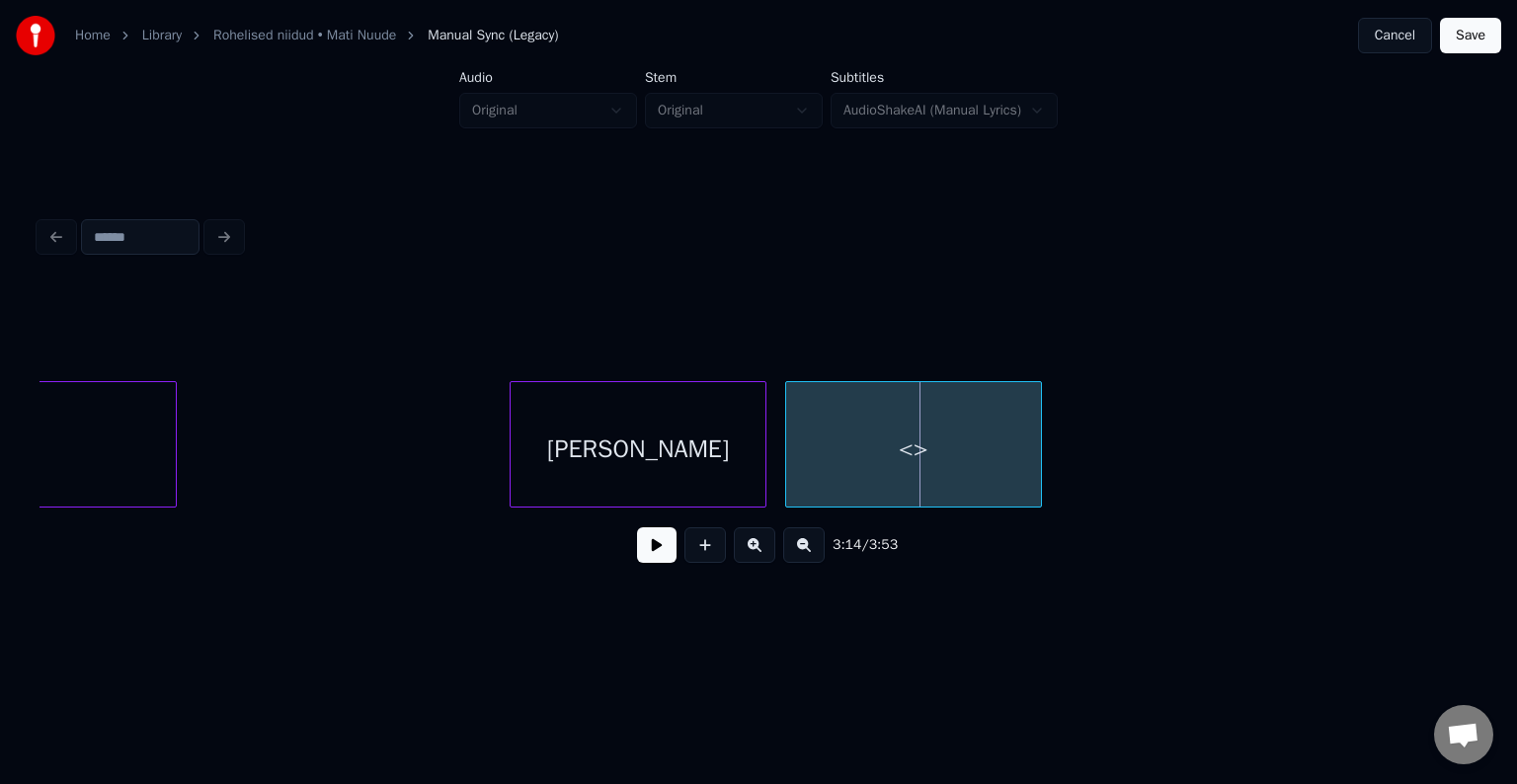 click on "<>" at bounding box center [914, 449] 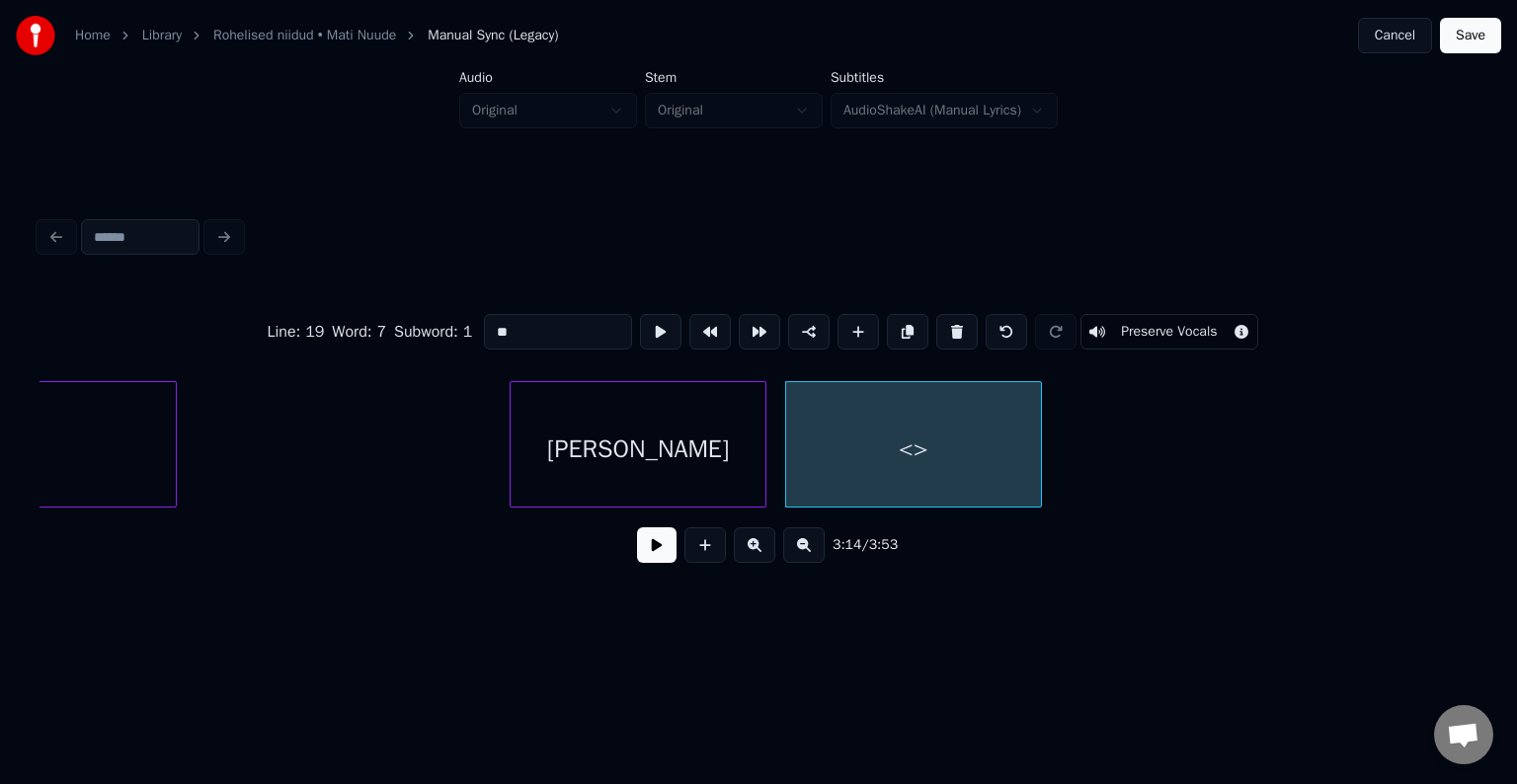 drag, startPoint x: 497, startPoint y: 324, endPoint x: 285, endPoint y: 308, distance: 212.60292 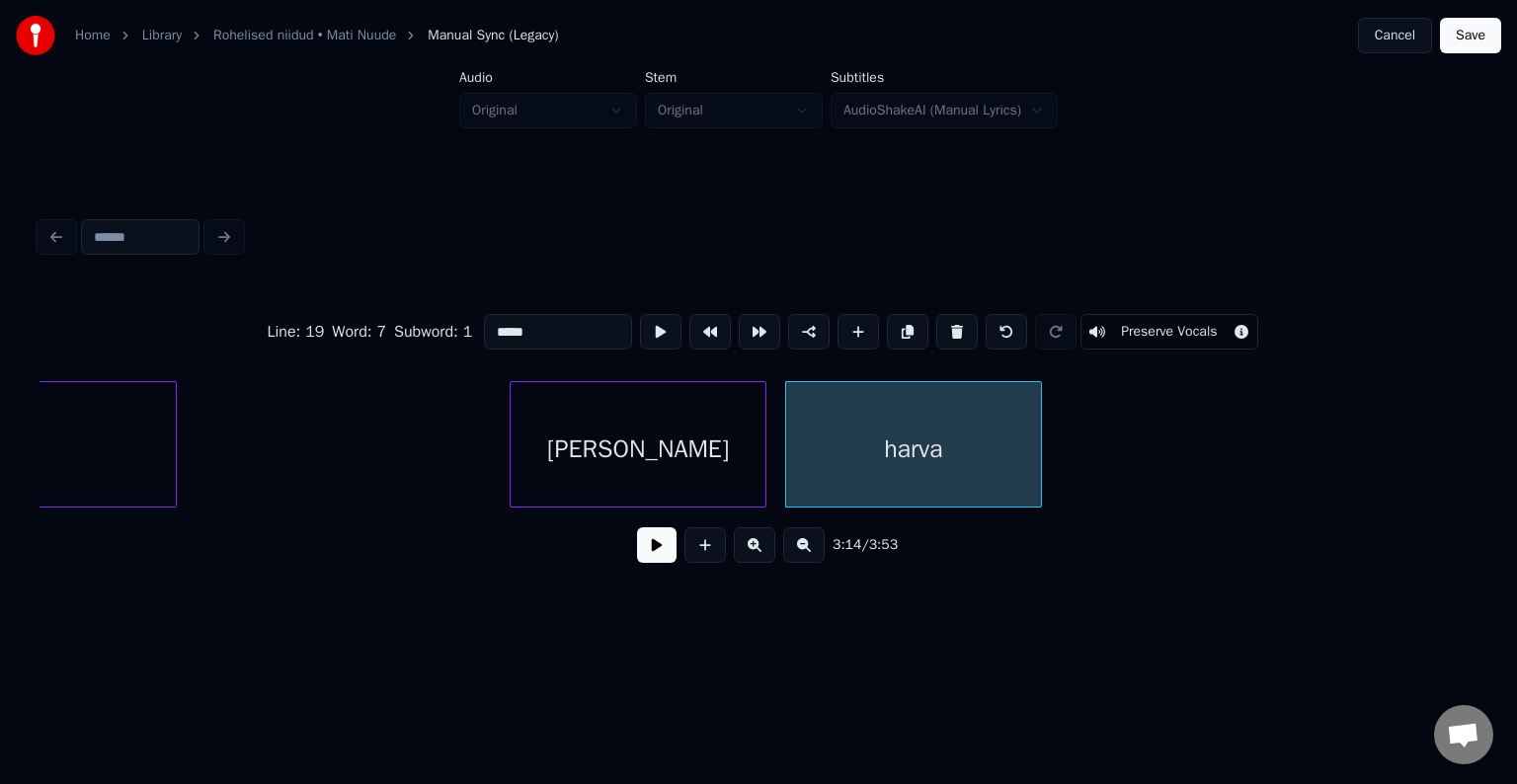 click on "3:14  /  3:53" at bounding box center [758, 545] 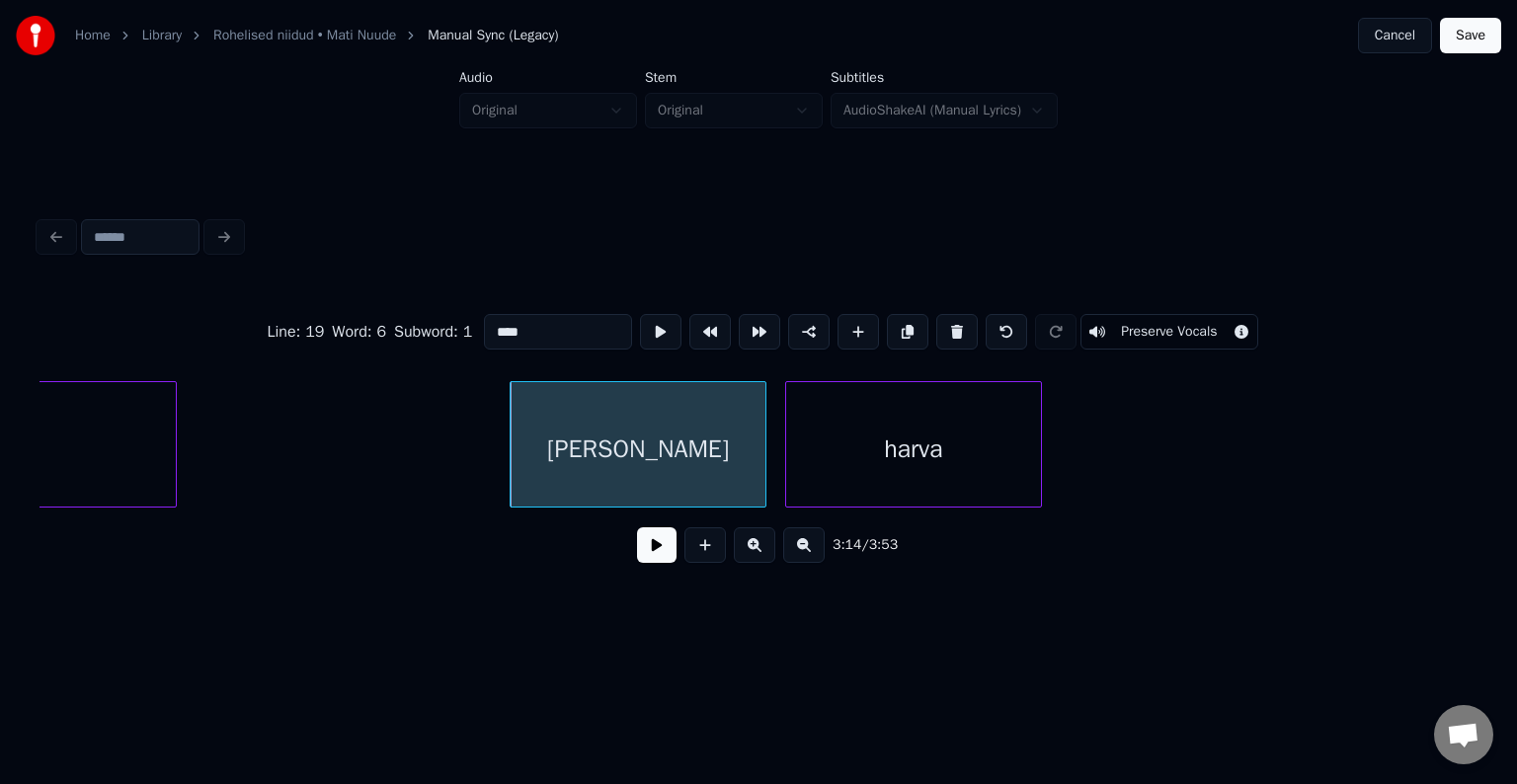 click at bounding box center (657, 545) 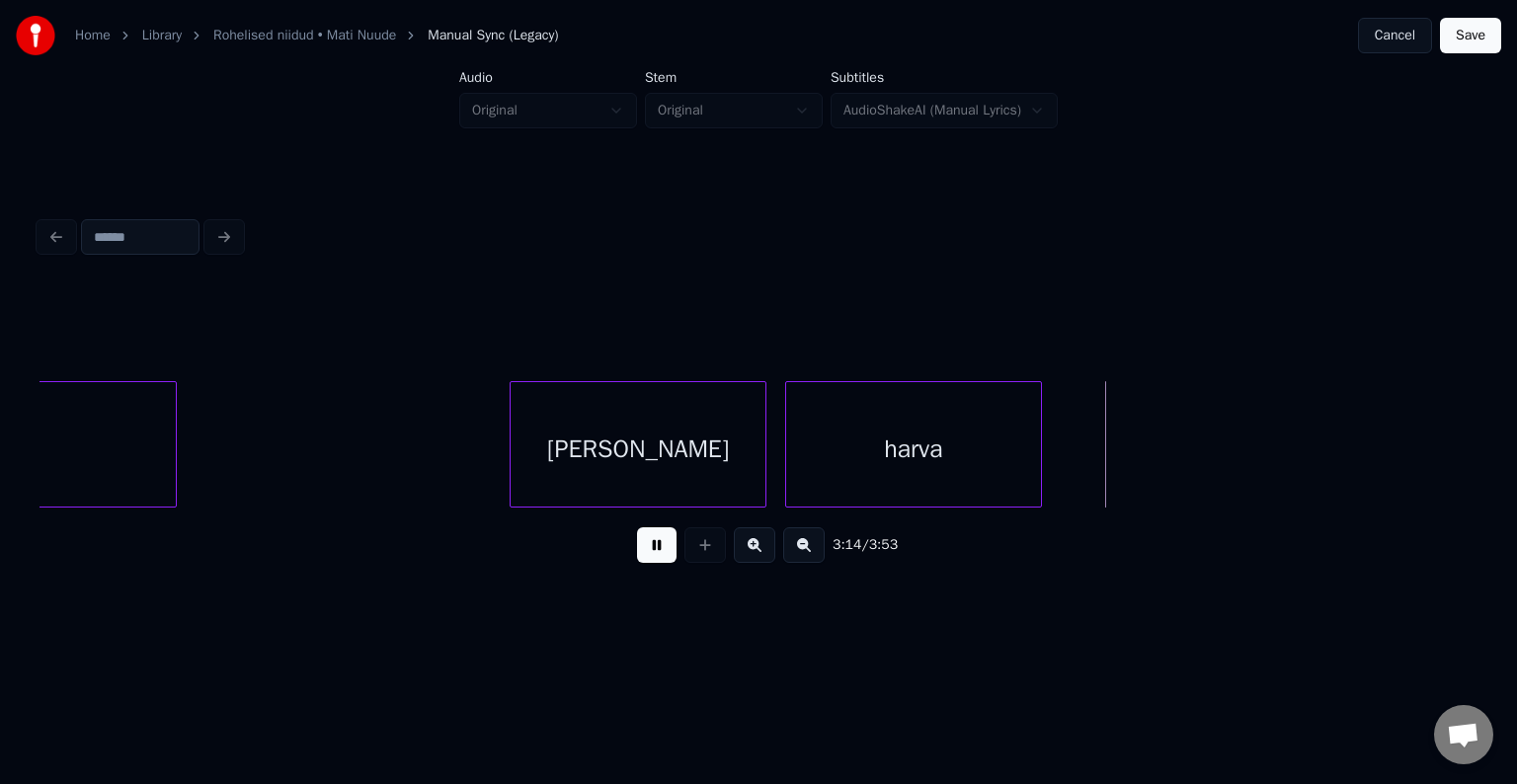 click at bounding box center (657, 545) 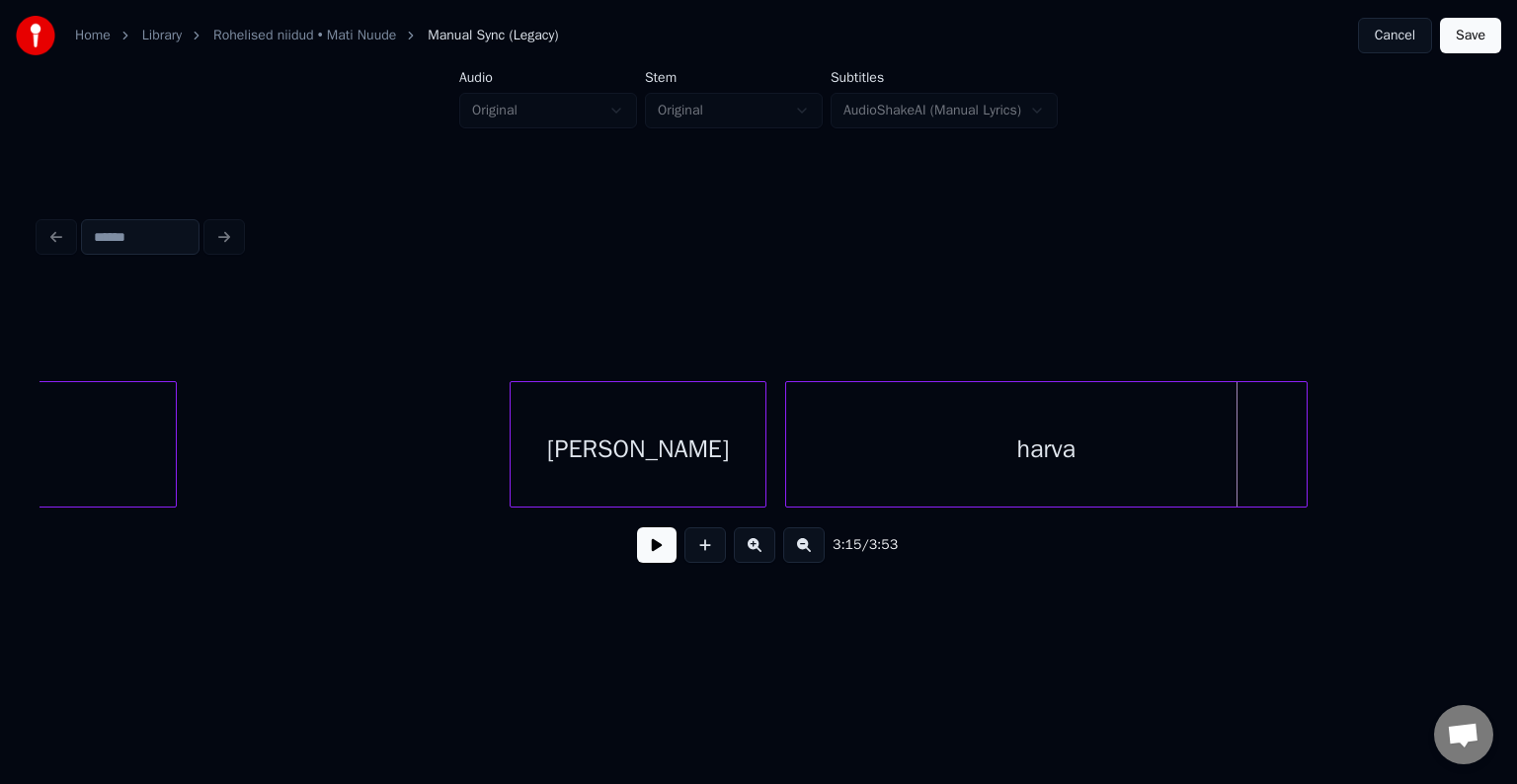 click at bounding box center (1304, 444) 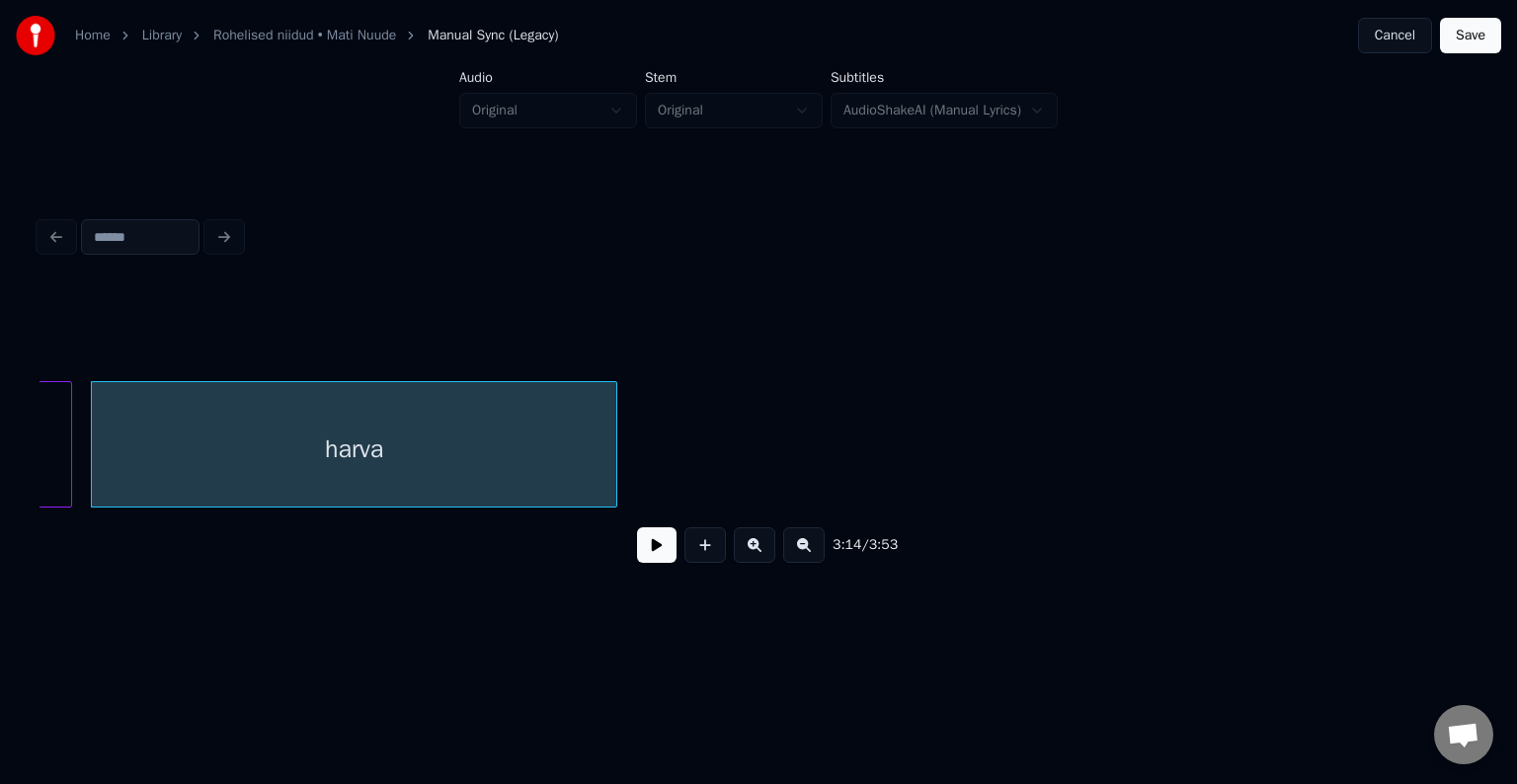 scroll, scrollTop: 0, scrollLeft: 124847, axis: horizontal 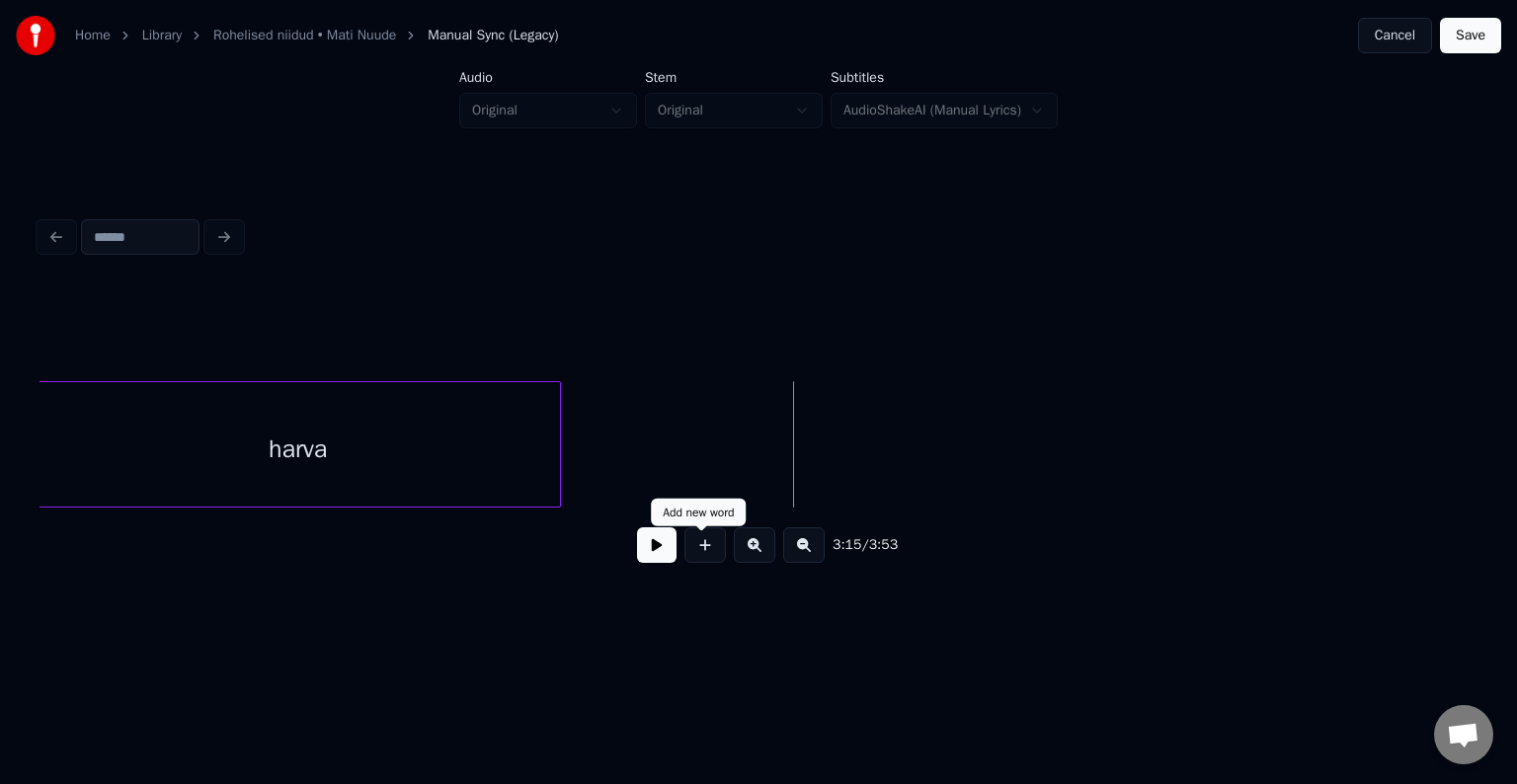 click at bounding box center [705, 545] 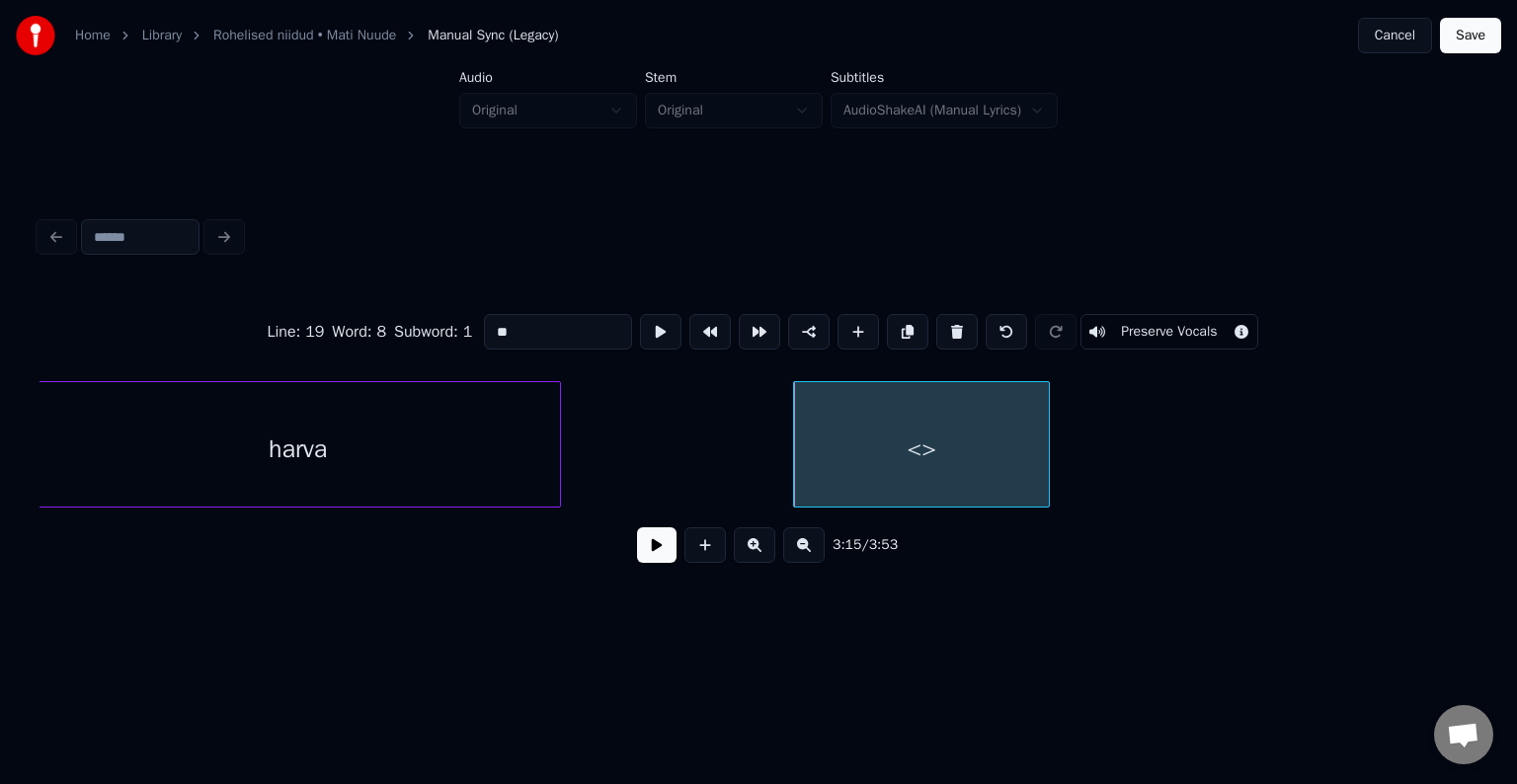 click on "<>" at bounding box center (921, 449) 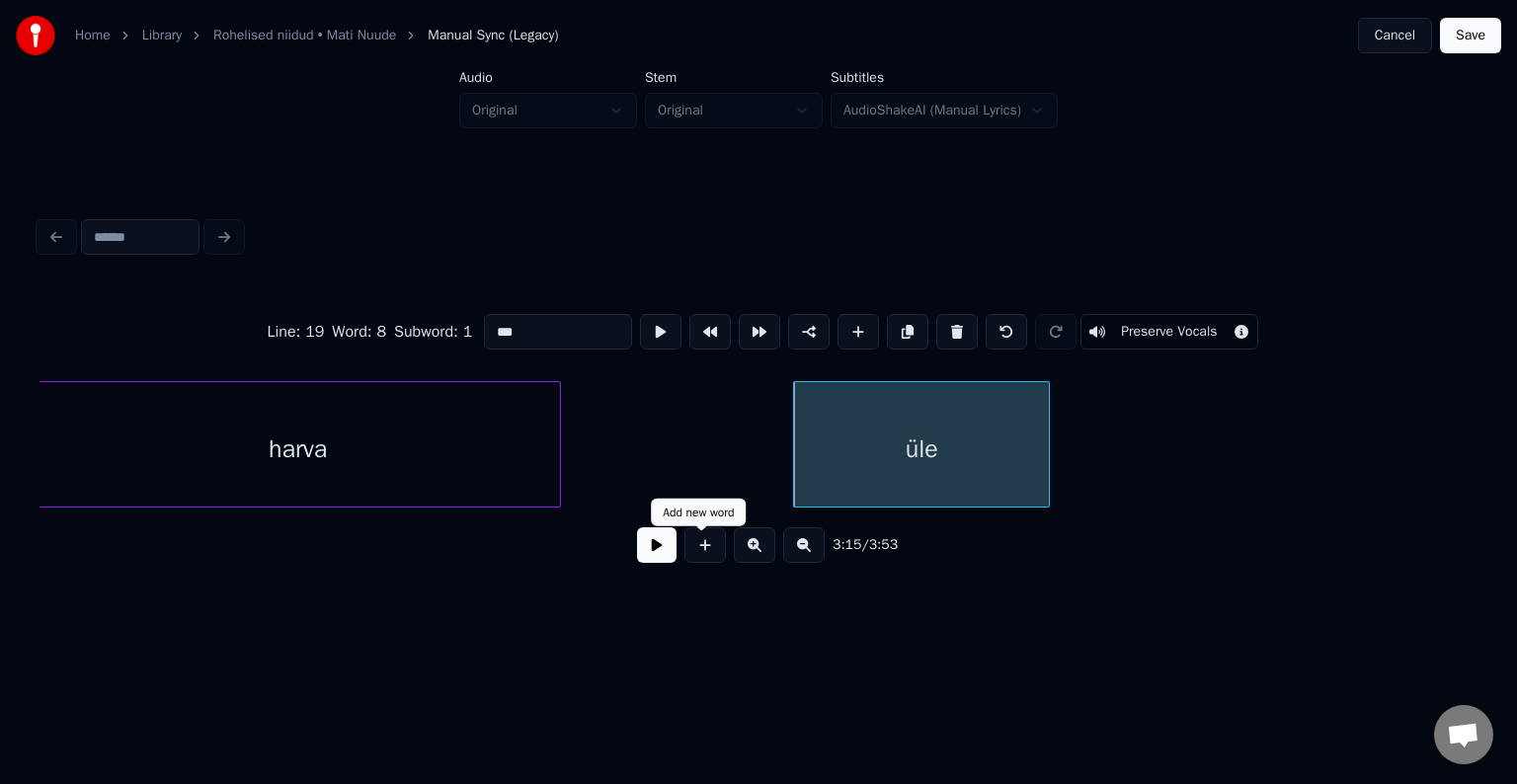 type on "***" 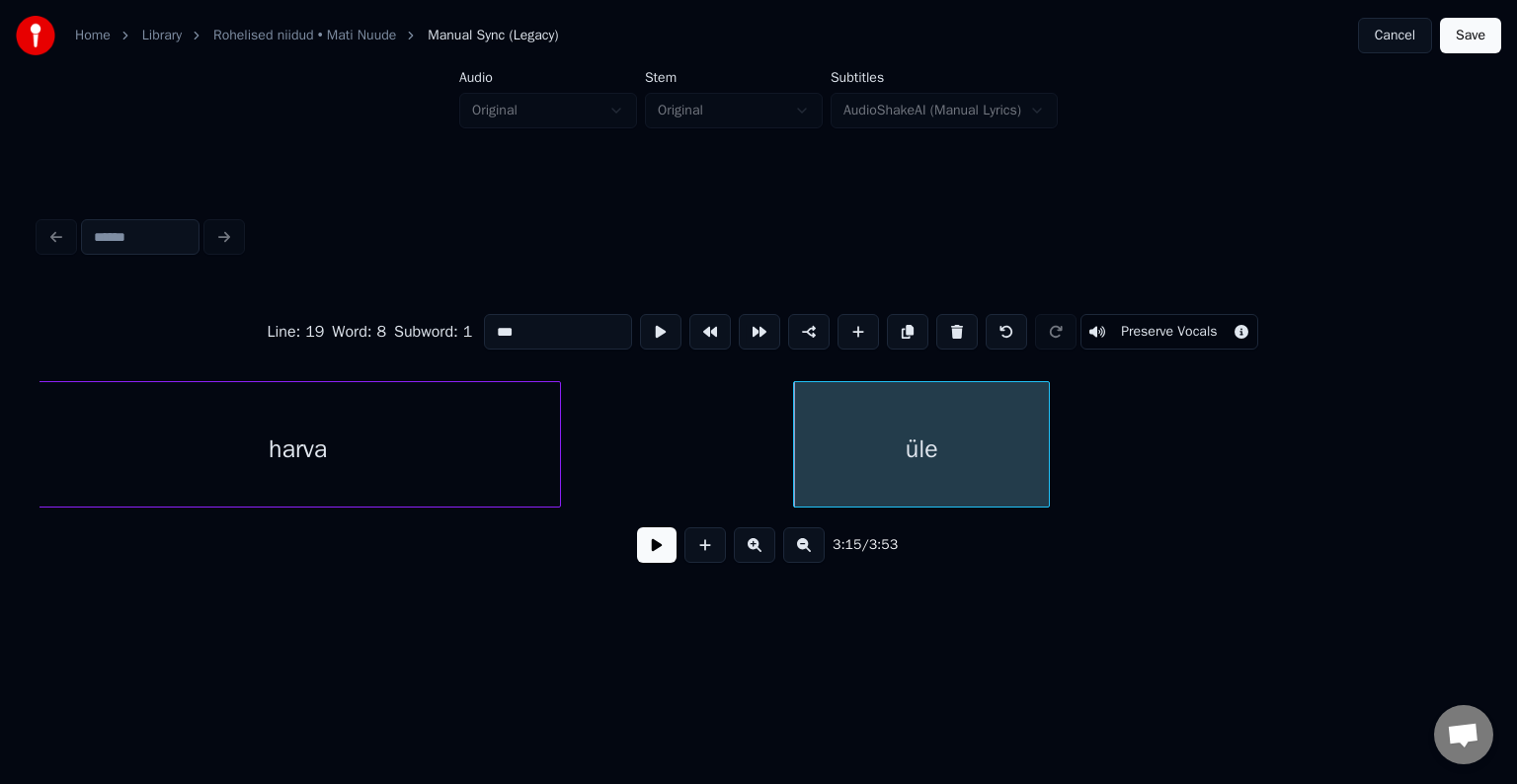 click at bounding box center (657, 545) 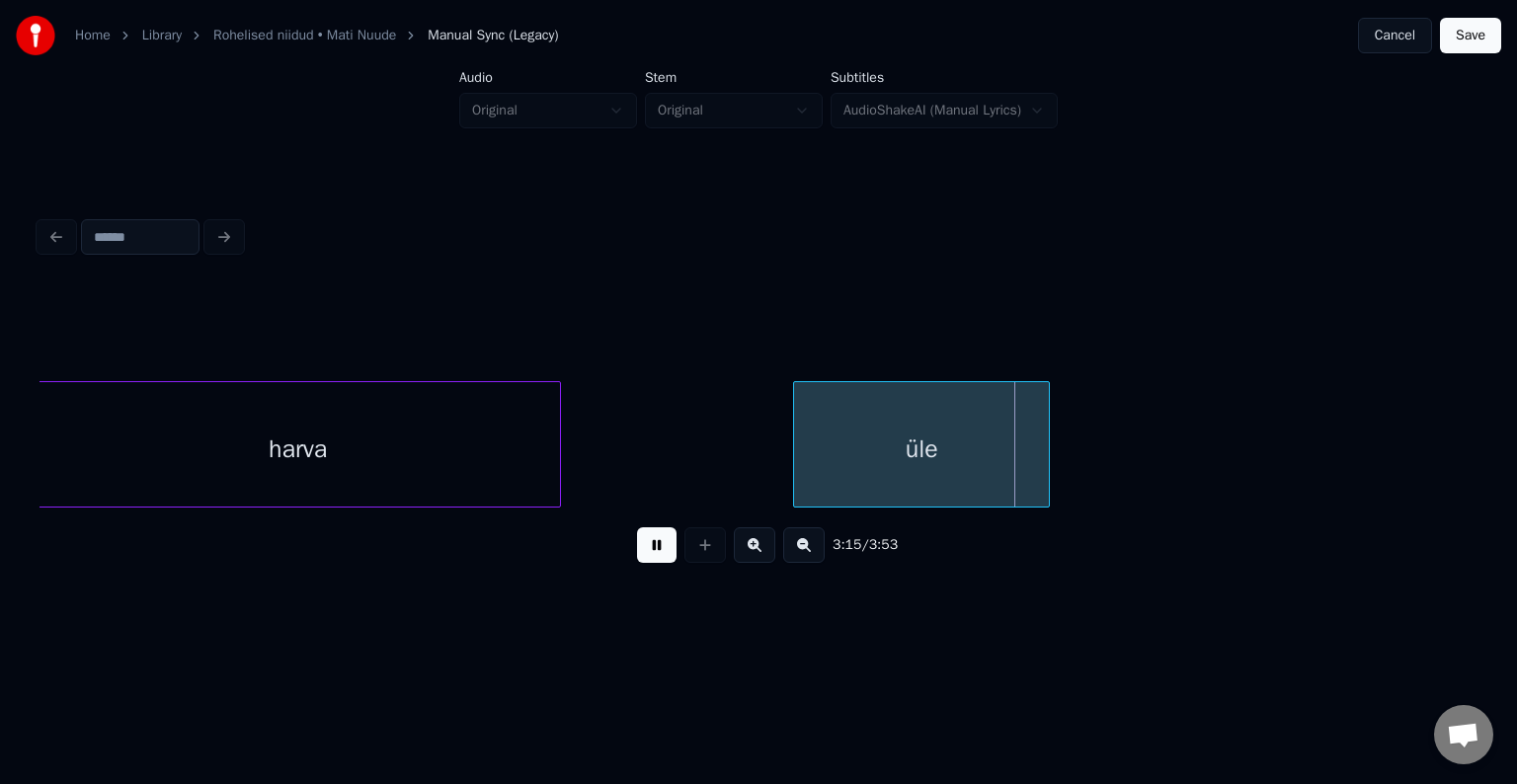 click at bounding box center (657, 545) 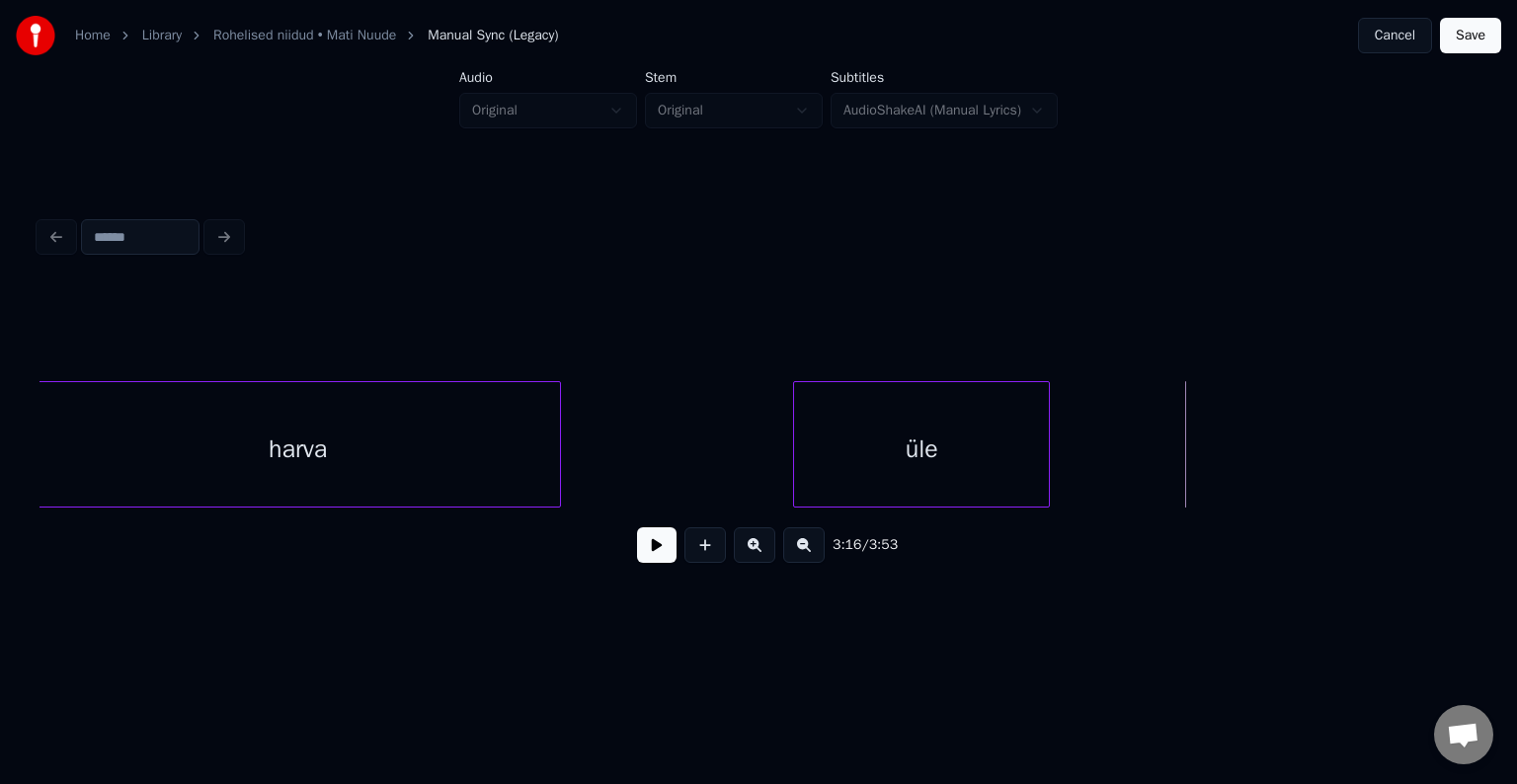 click on "[PERSON_NAME]" at bounding box center [-49721, 444] 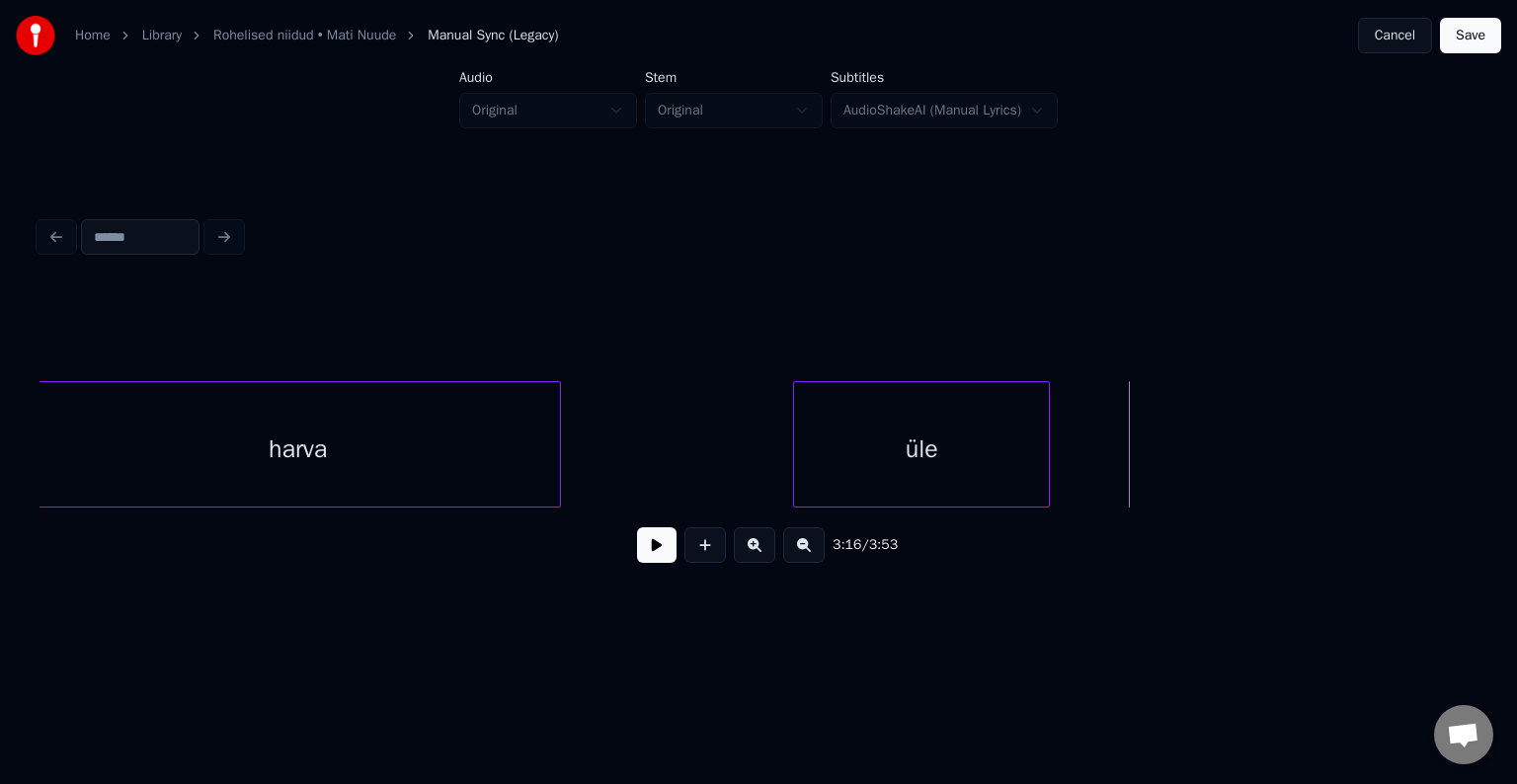 click on "[PERSON_NAME]" at bounding box center [-49721, 444] 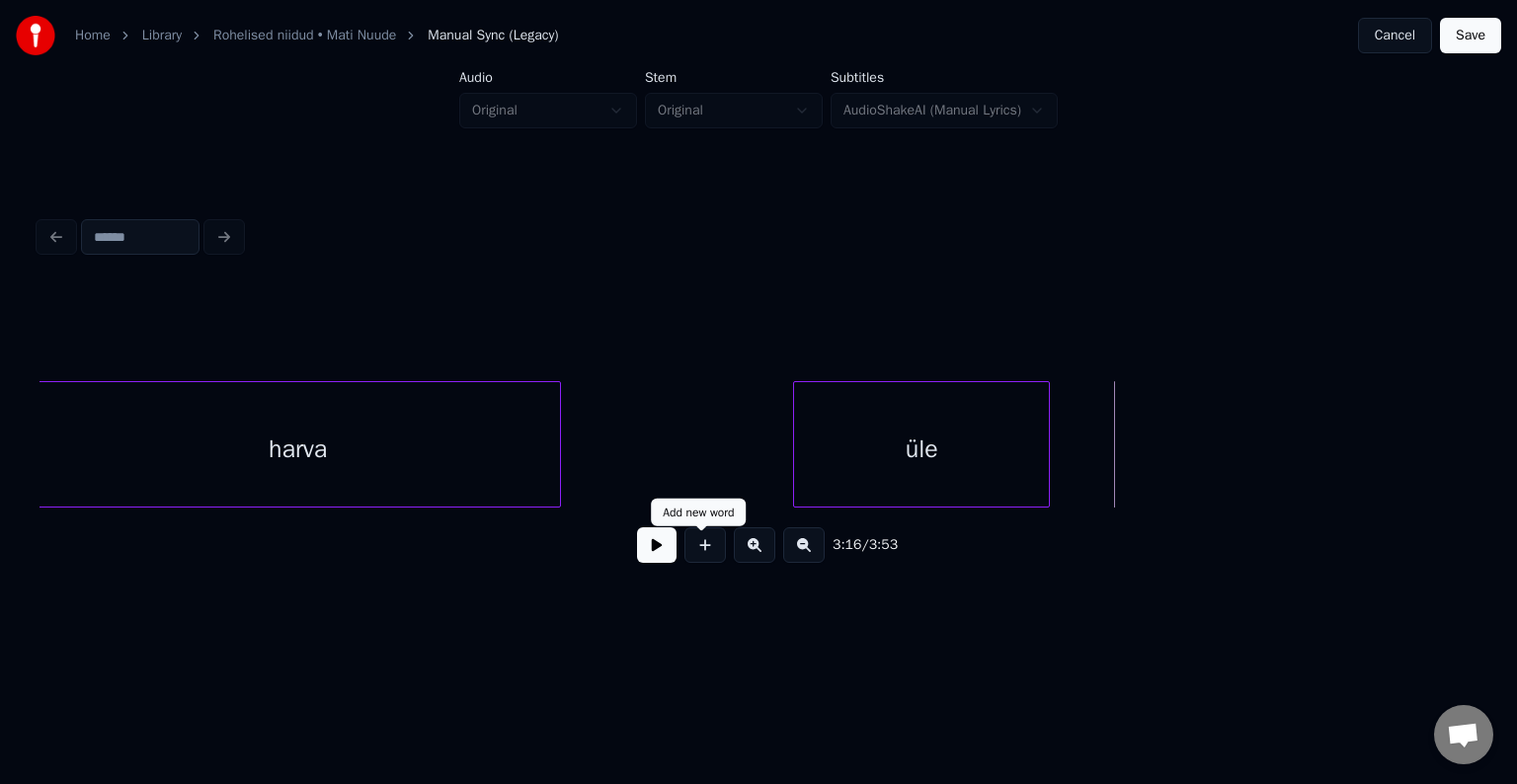 click at bounding box center [705, 545] 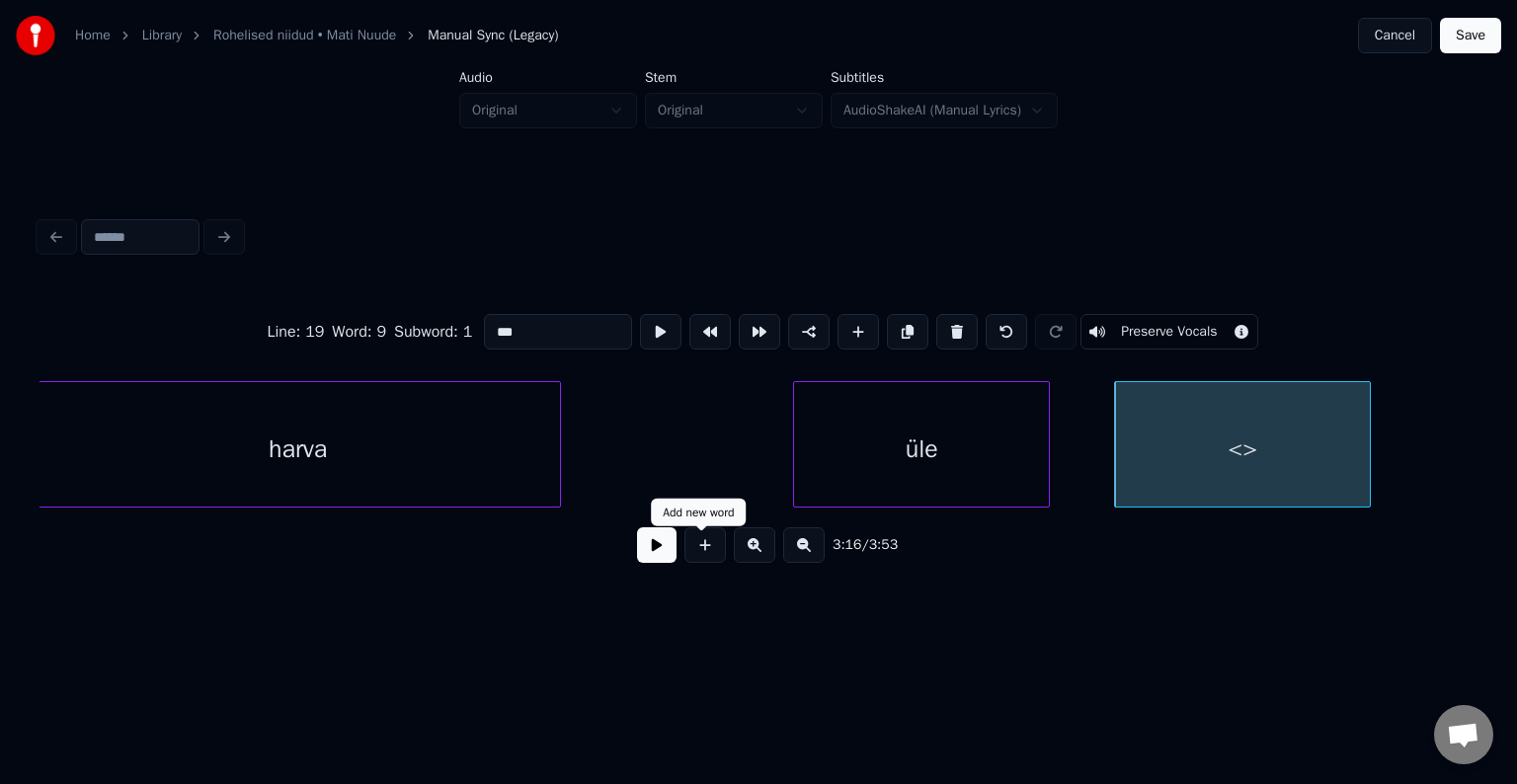 type on "**" 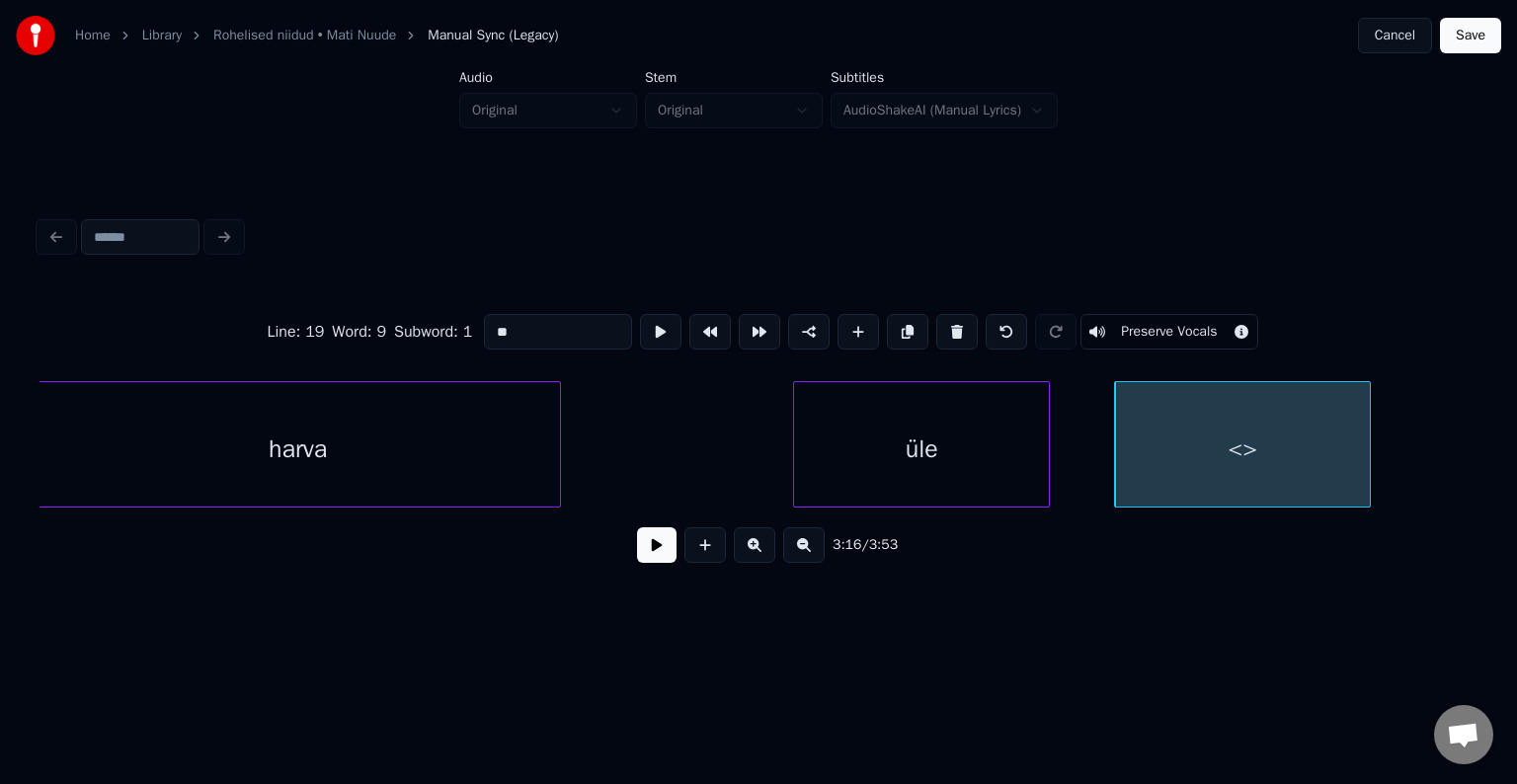 drag, startPoint x: 470, startPoint y: 324, endPoint x: 375, endPoint y: 308, distance: 96.3379 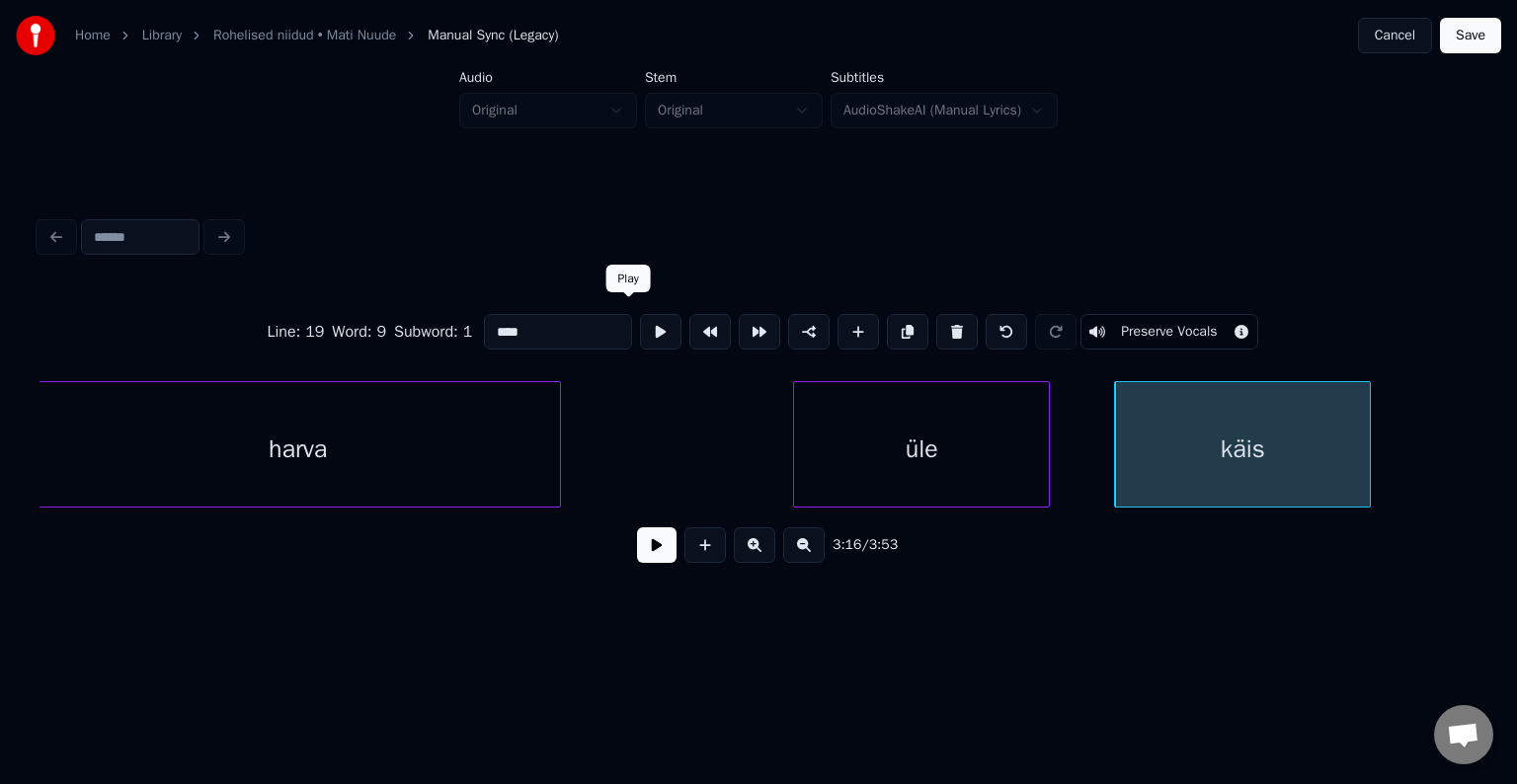 click on "üle" at bounding box center [921, 449] 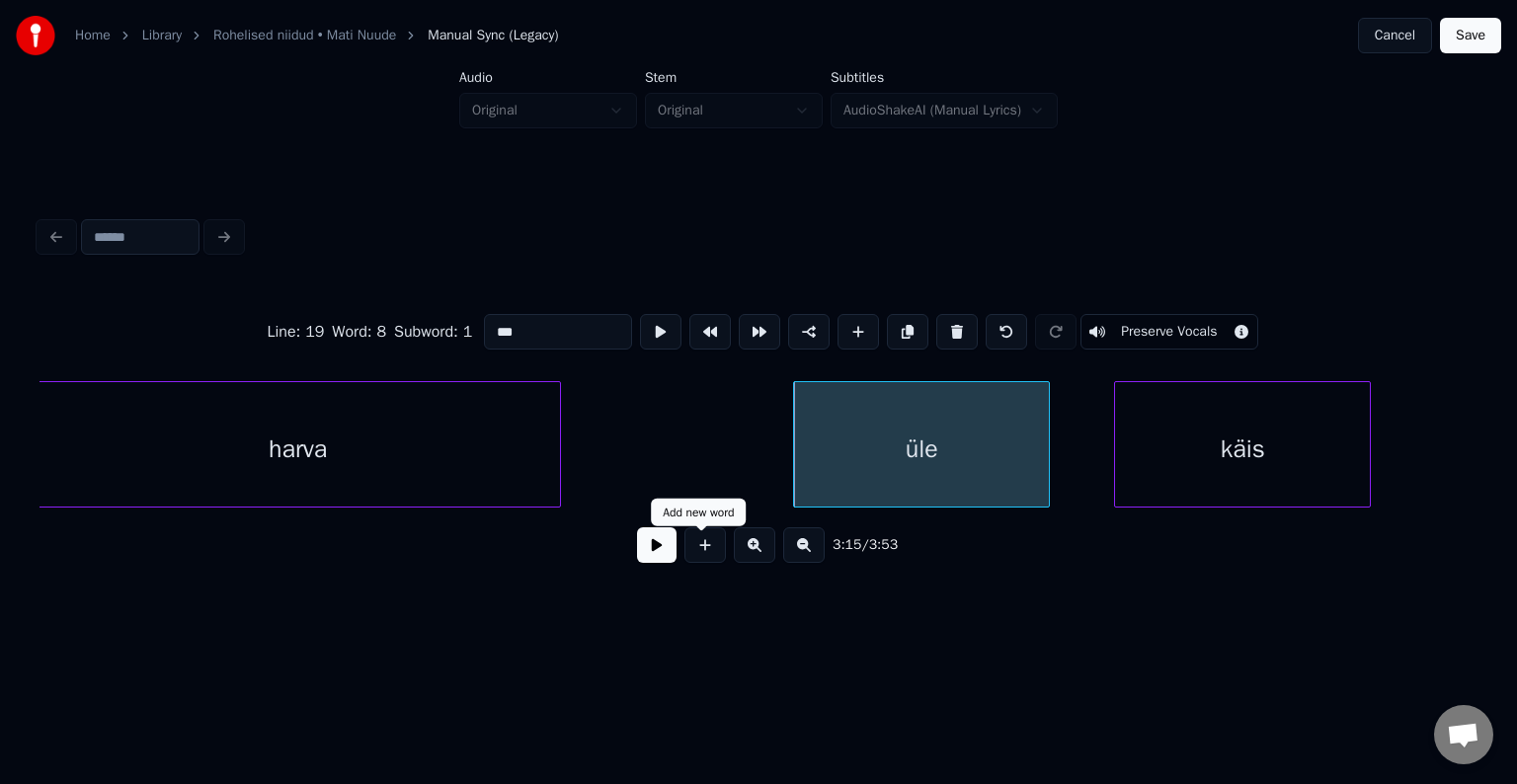 type on "***" 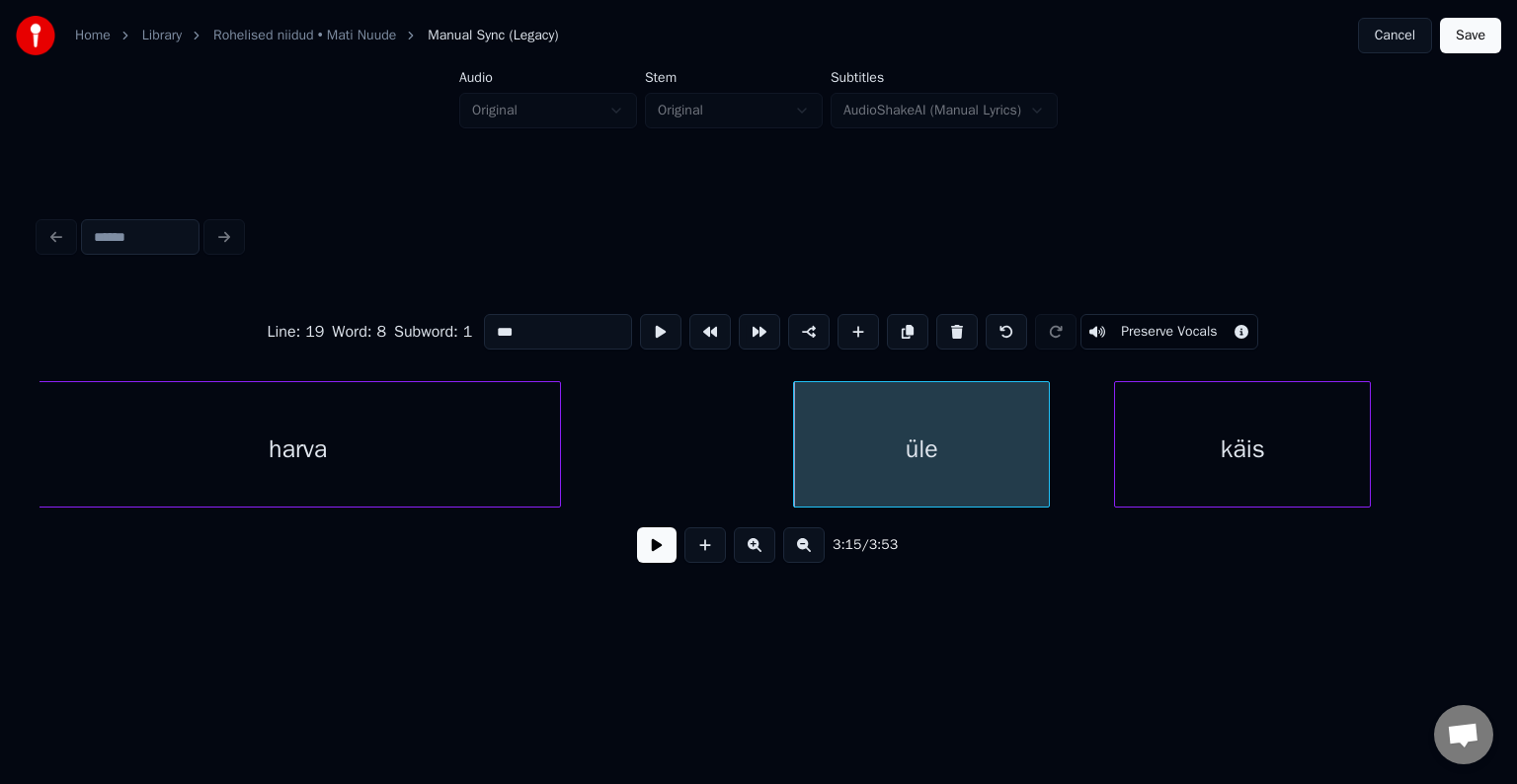 click at bounding box center [657, 545] 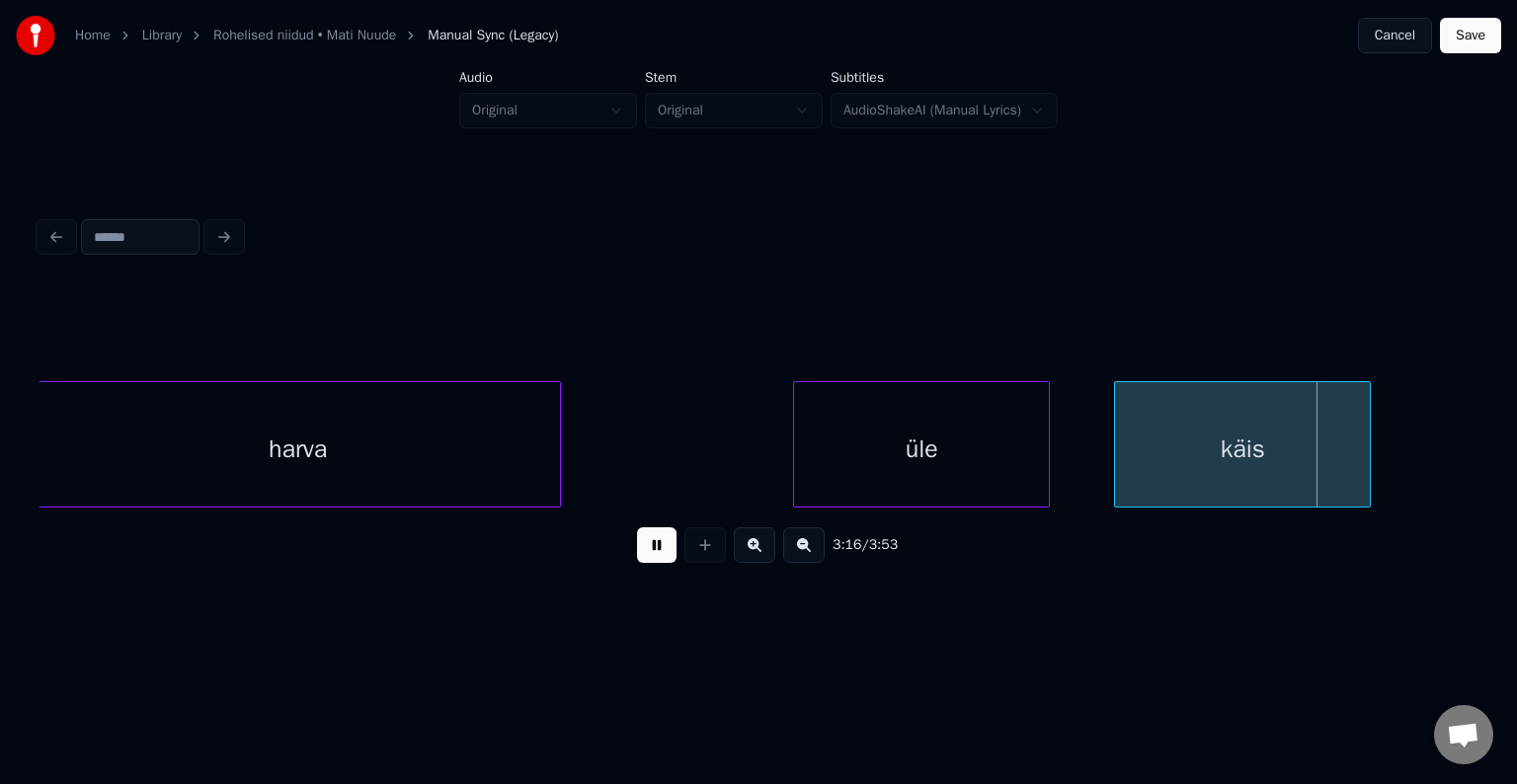click at bounding box center [657, 545] 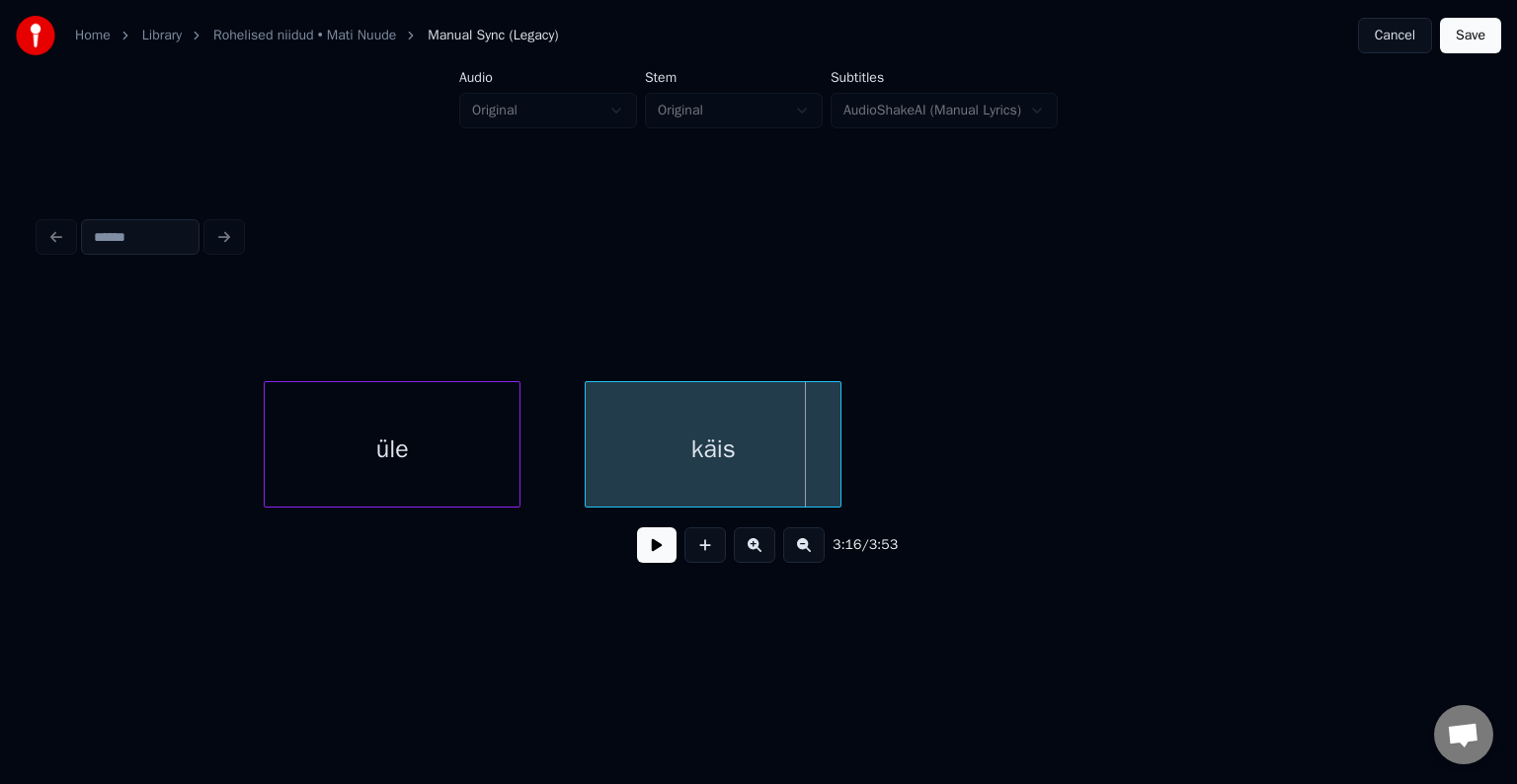 scroll, scrollTop: 0, scrollLeft: 125519, axis: horizontal 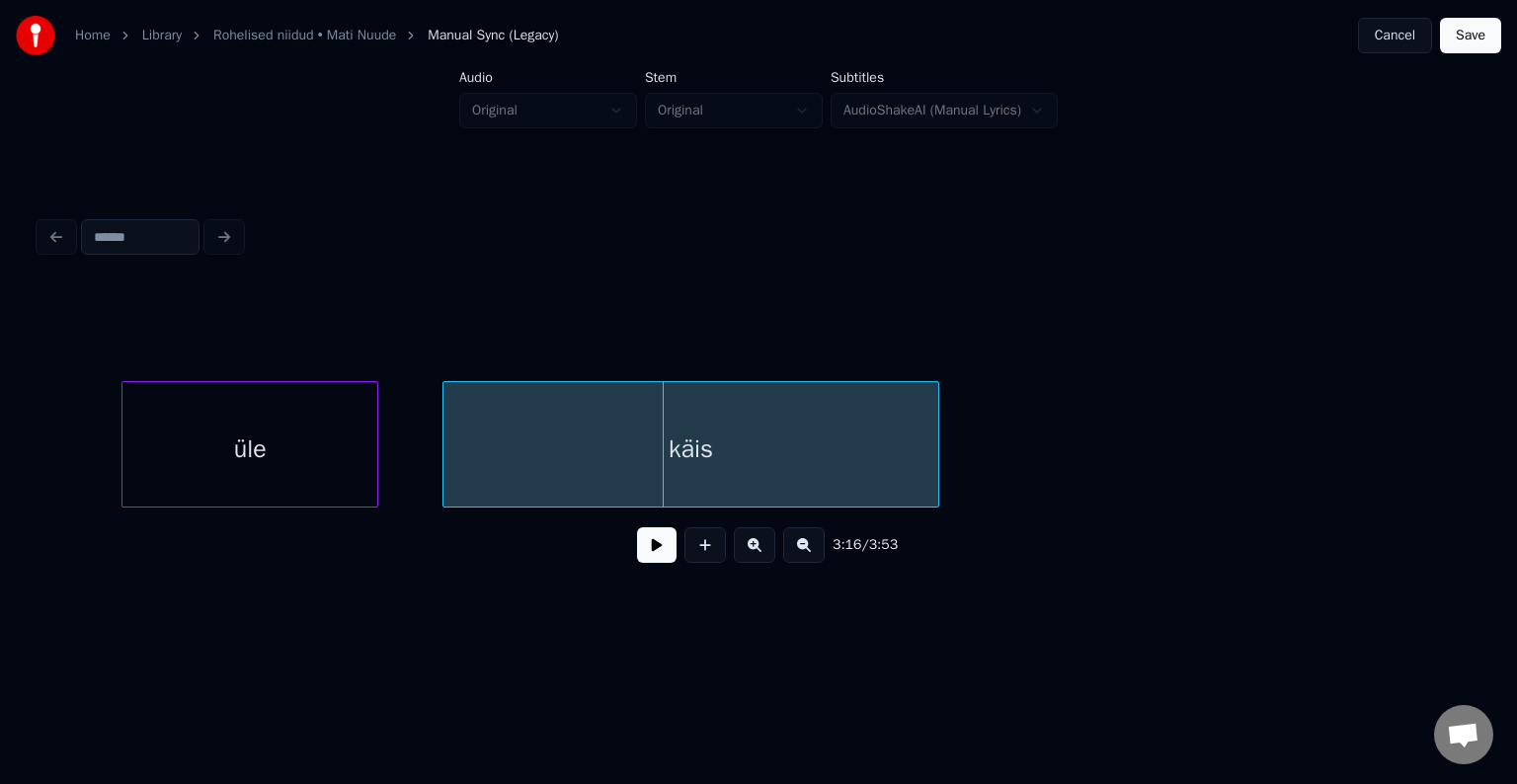 click at bounding box center [935, 444] 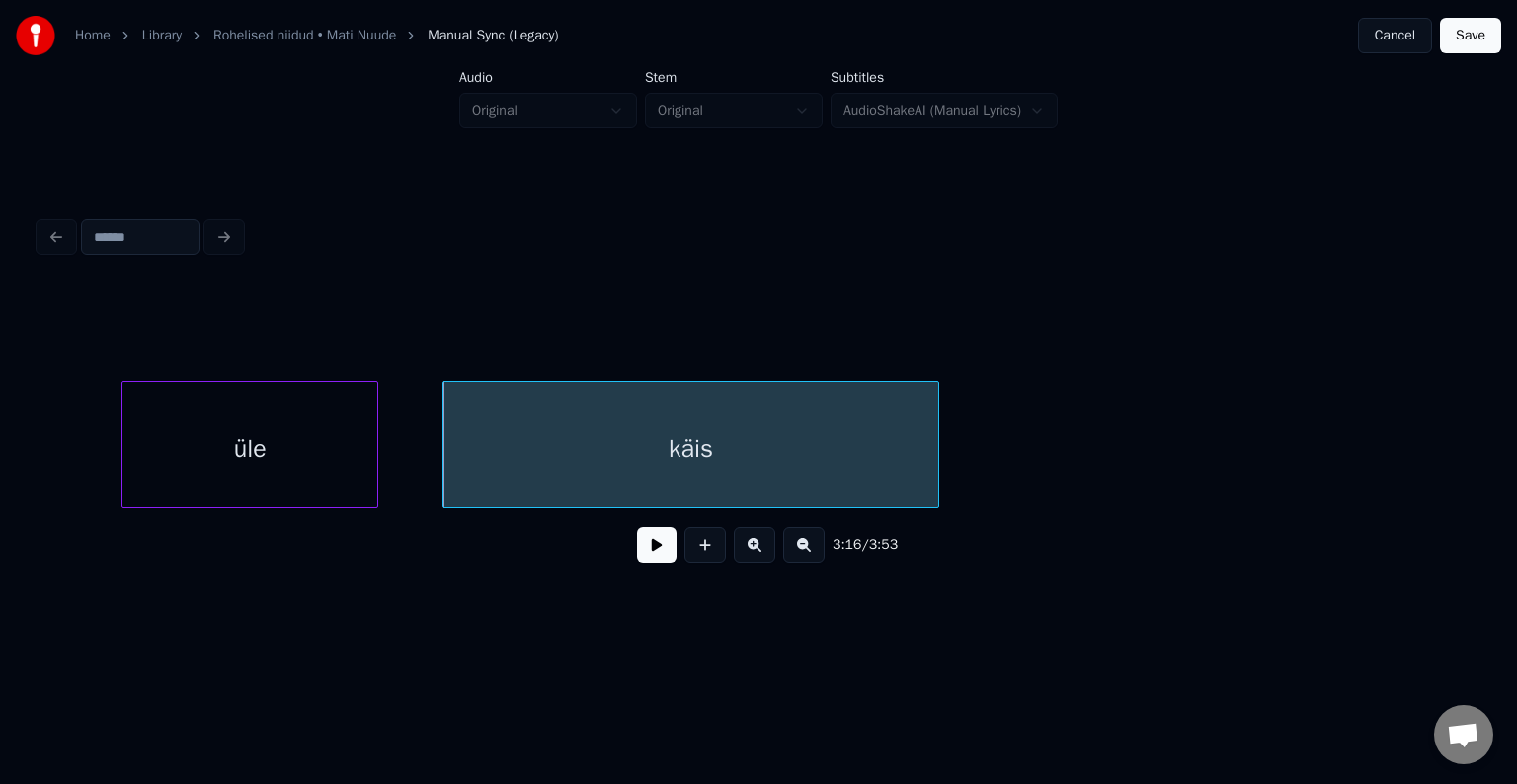 click at bounding box center (657, 545) 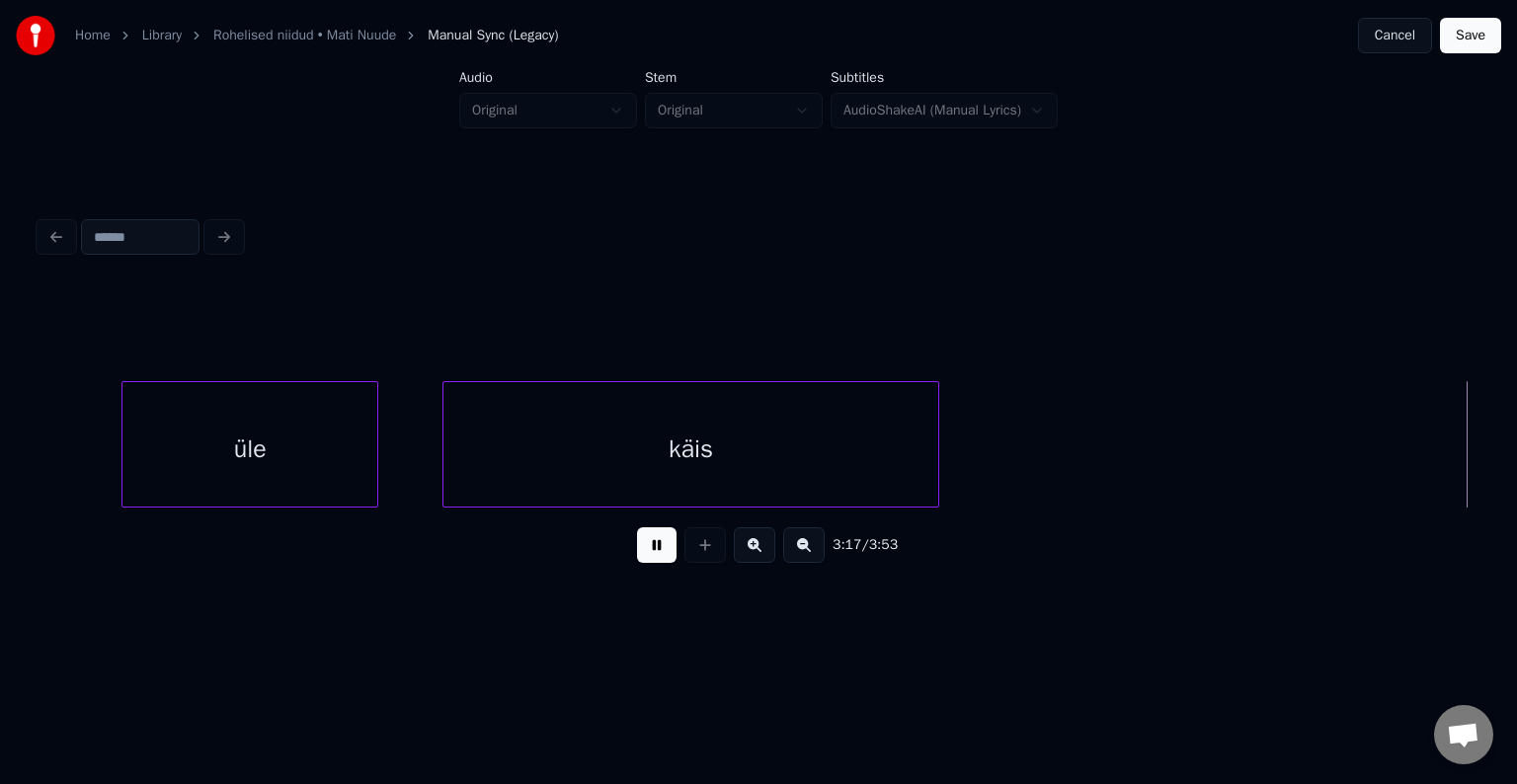 scroll, scrollTop: 0, scrollLeft: 126967, axis: horizontal 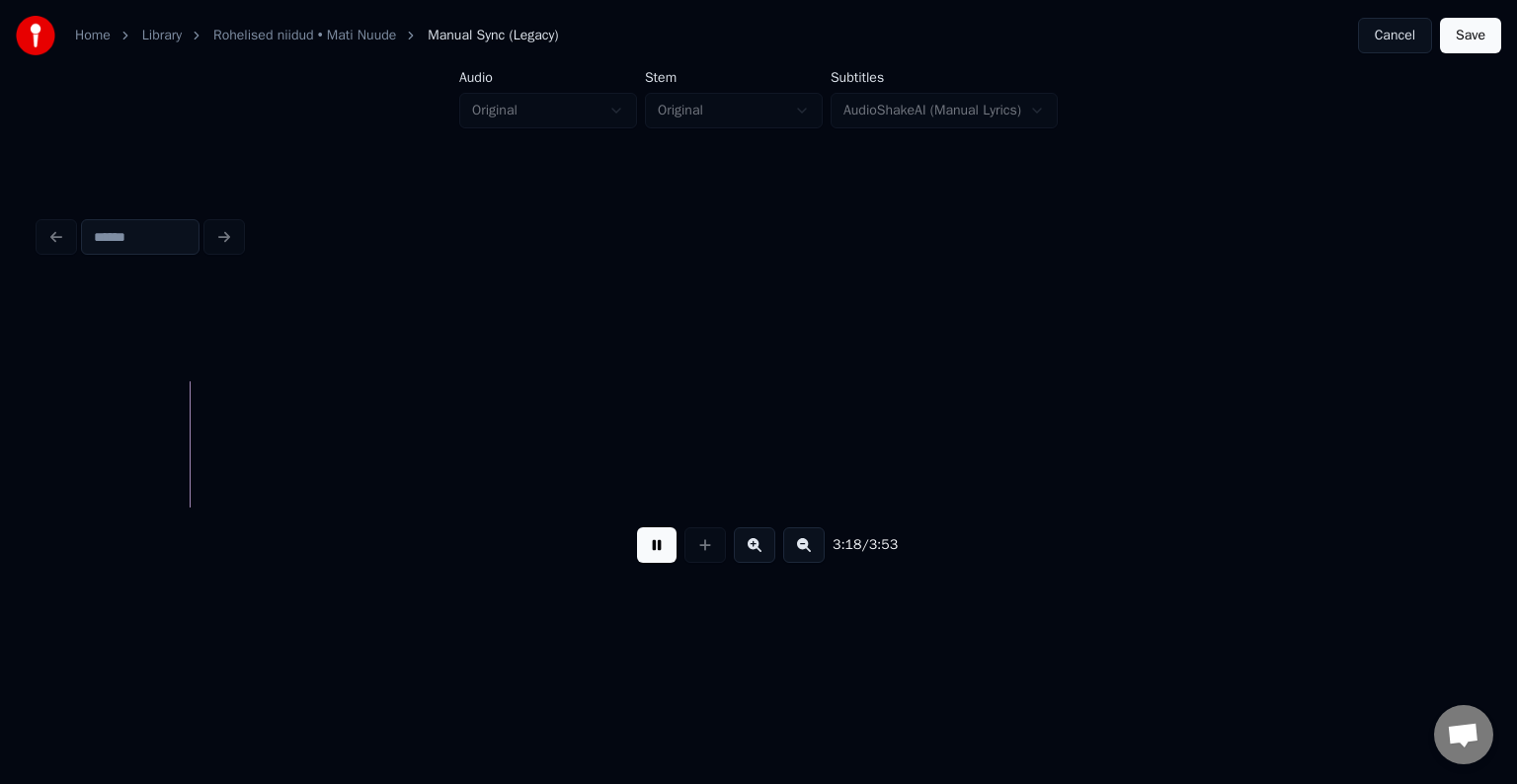click at bounding box center [657, 545] 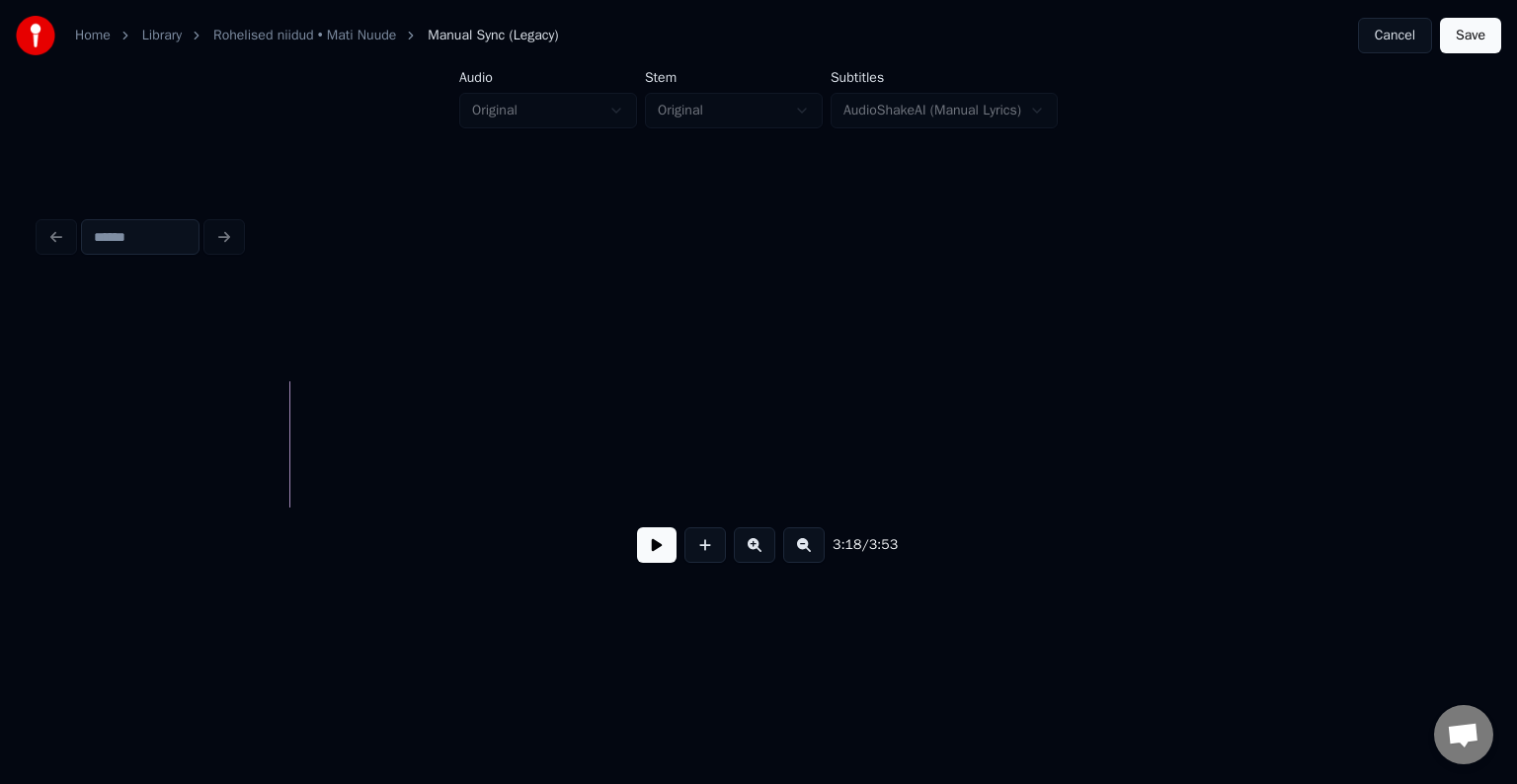 click at bounding box center (-51841, 444) 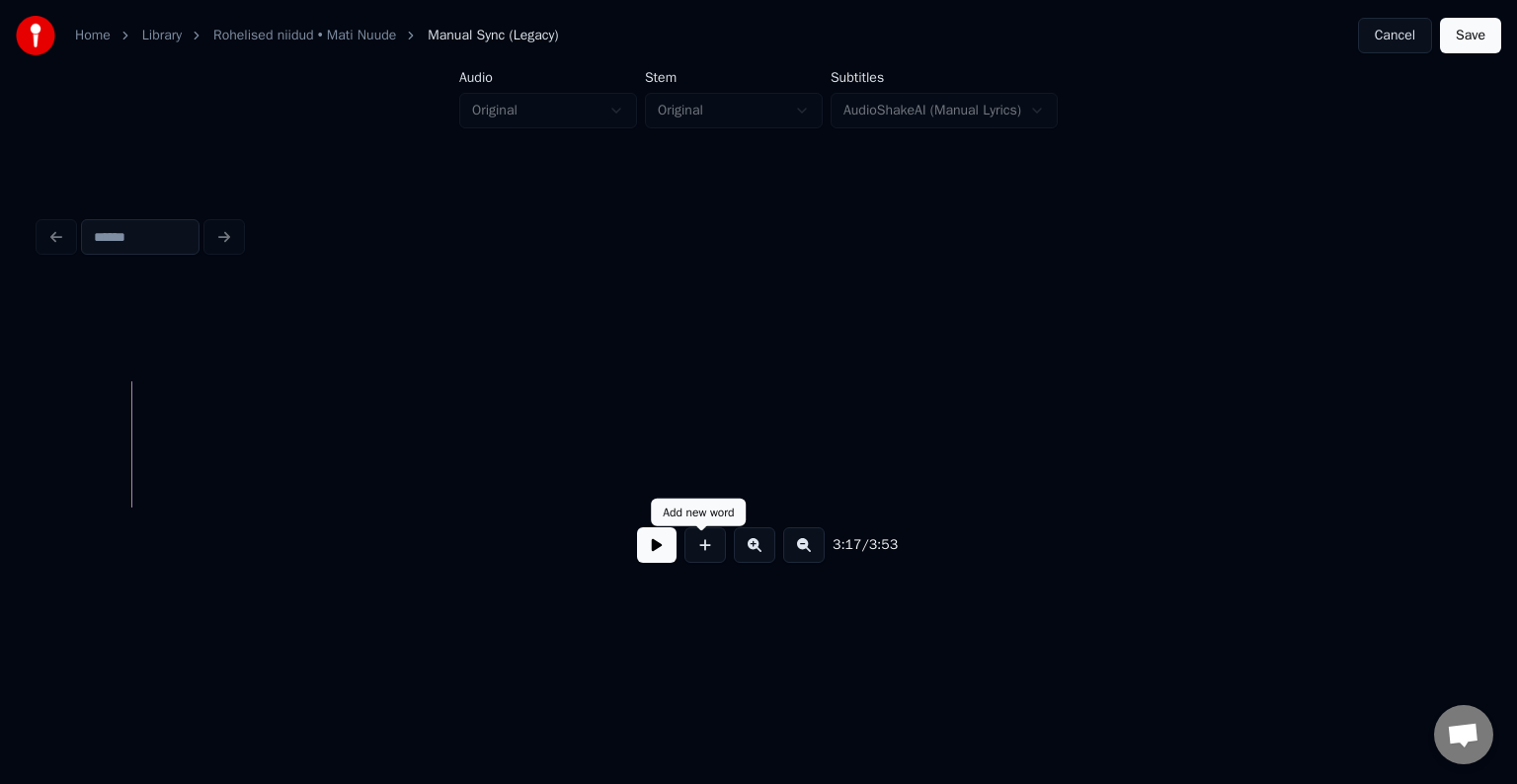 click at bounding box center [705, 545] 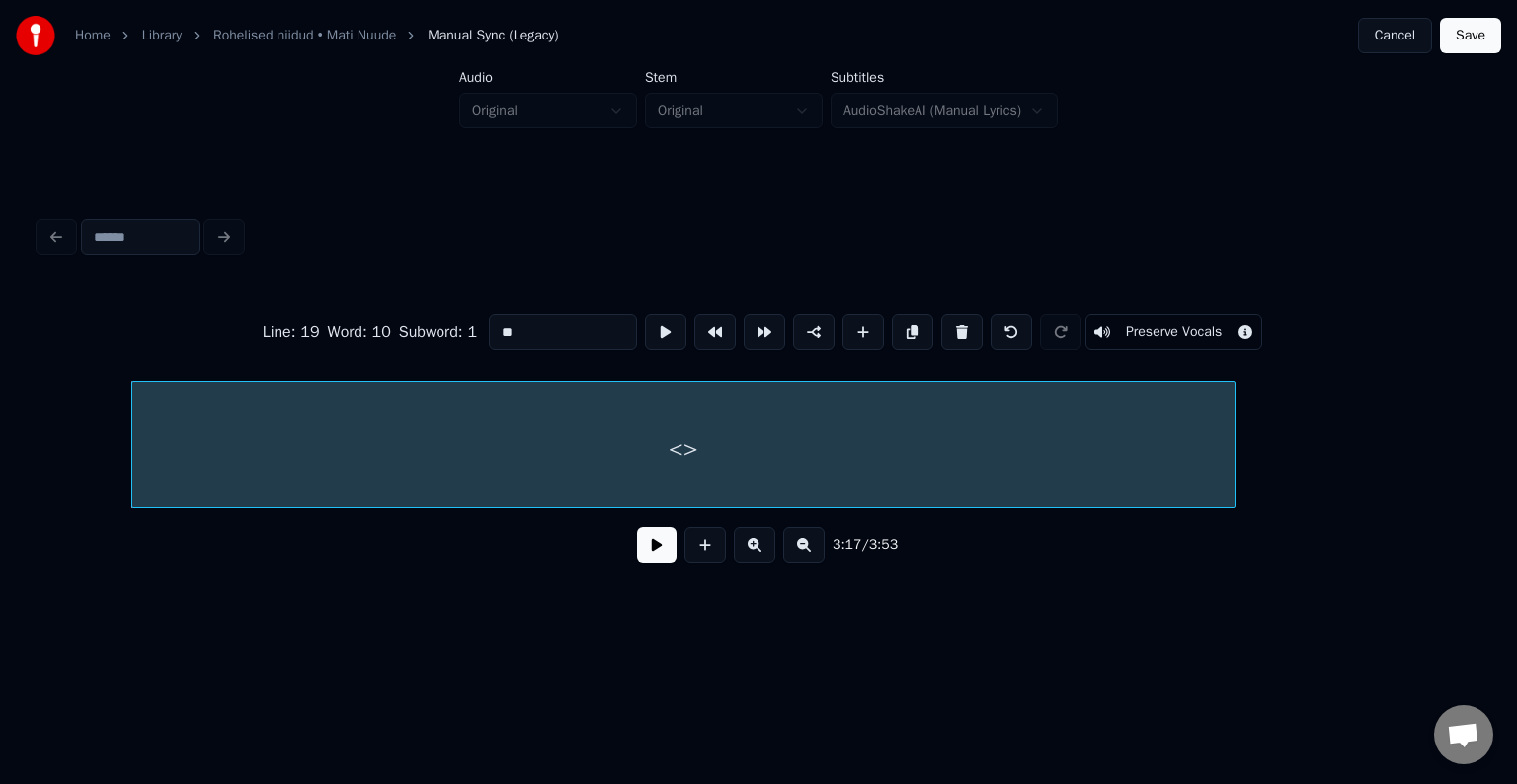 click on "<>" at bounding box center [758, 444] 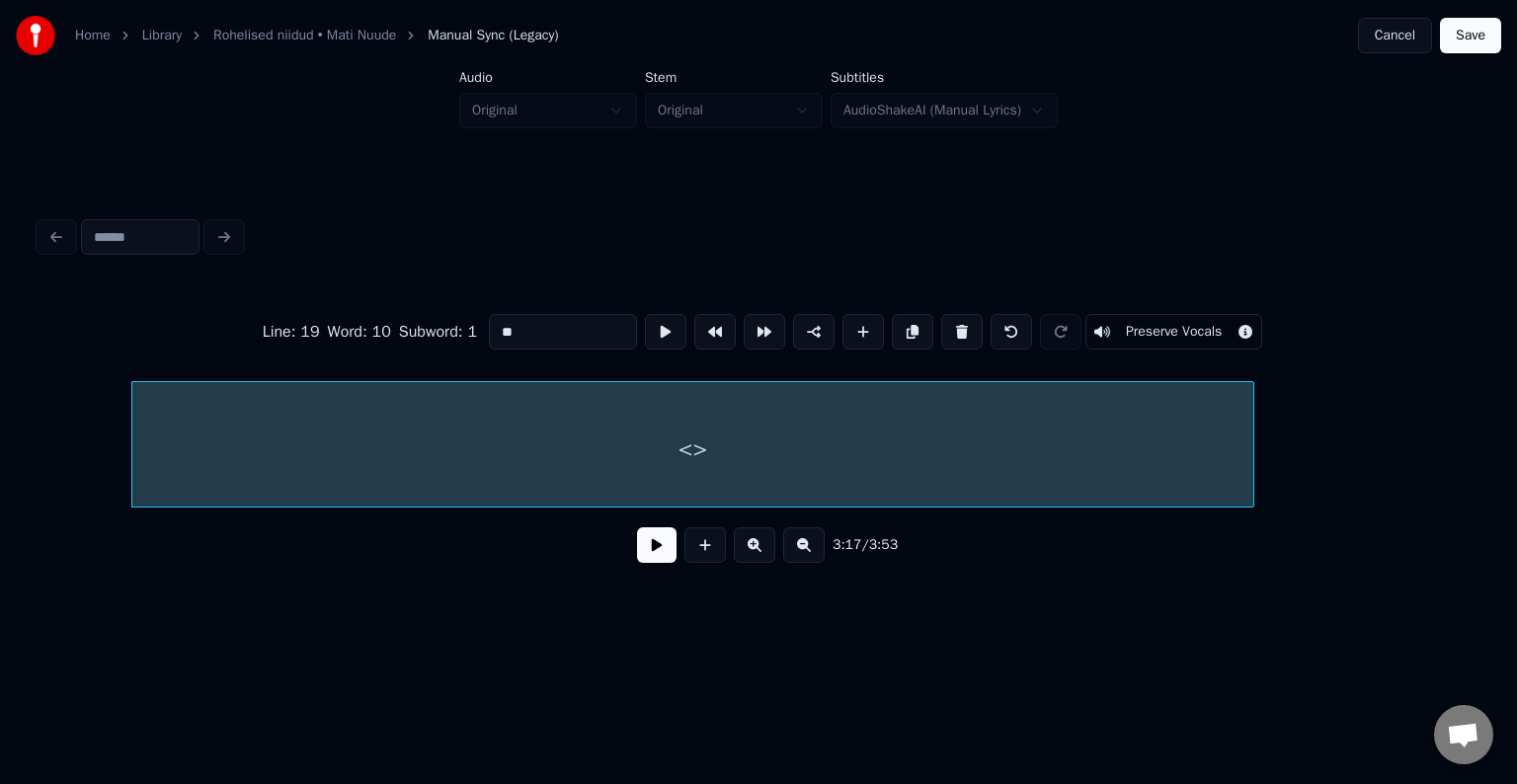 click on "<>" at bounding box center [693, 449] 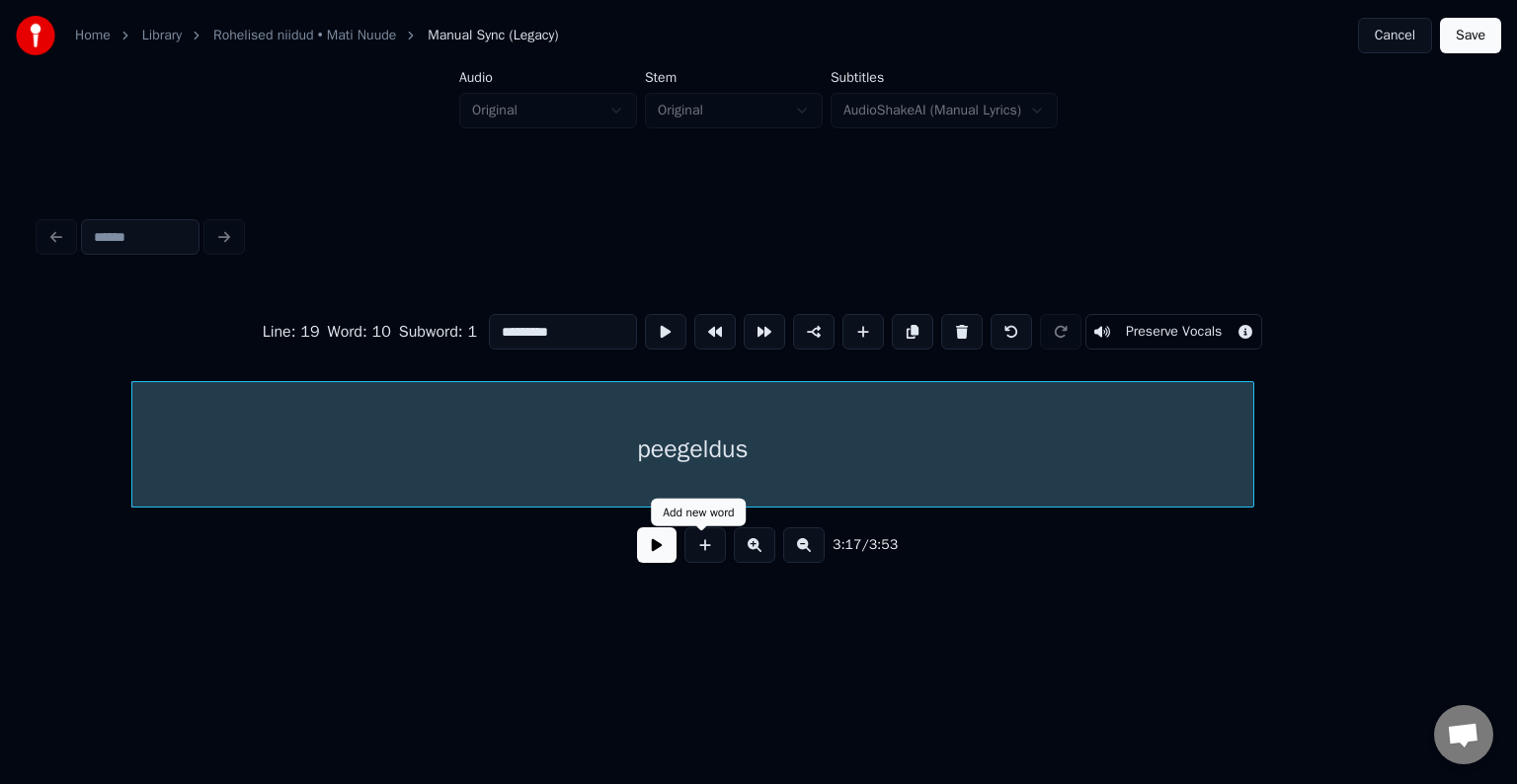 type on "*********" 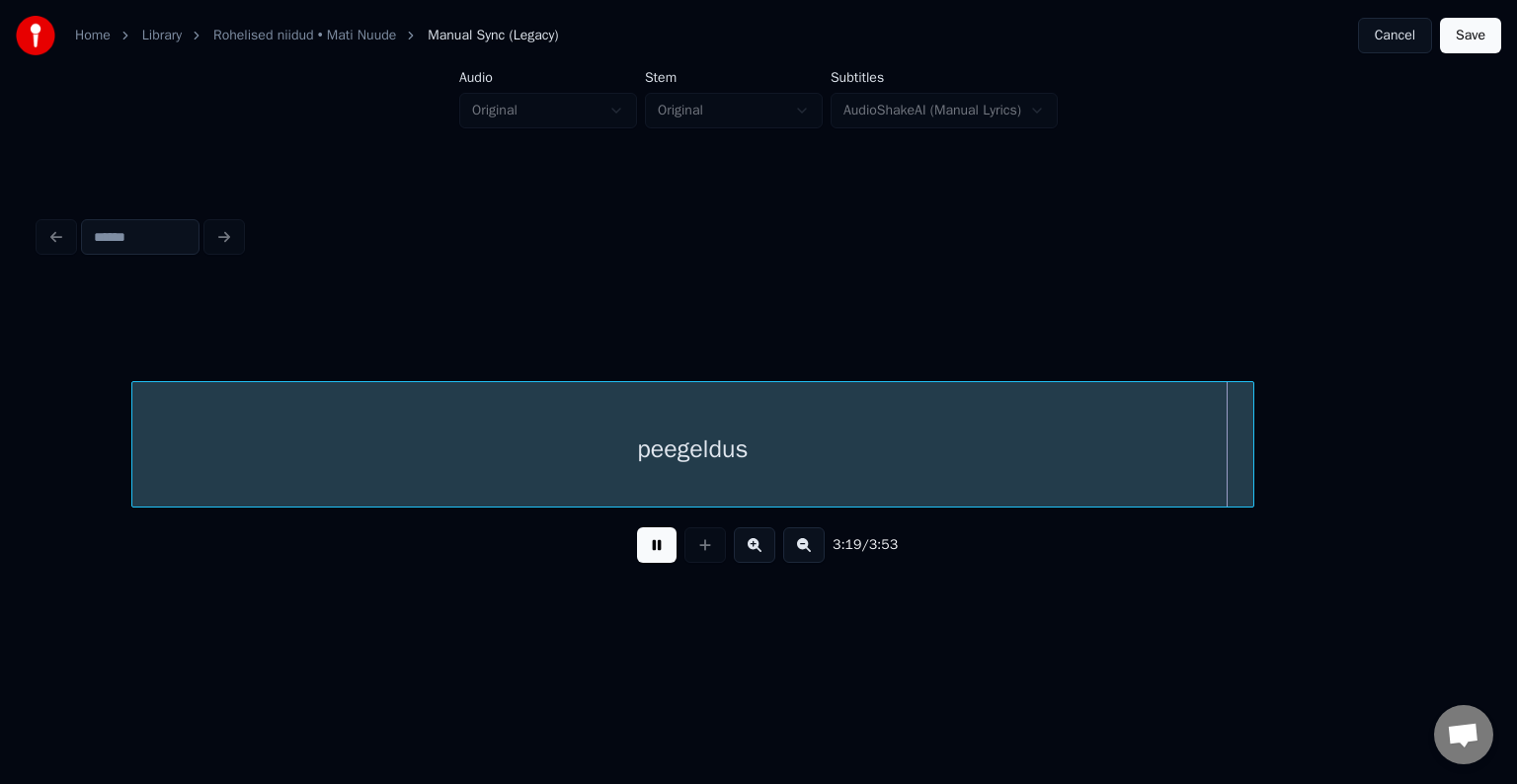 click at bounding box center [657, 545] 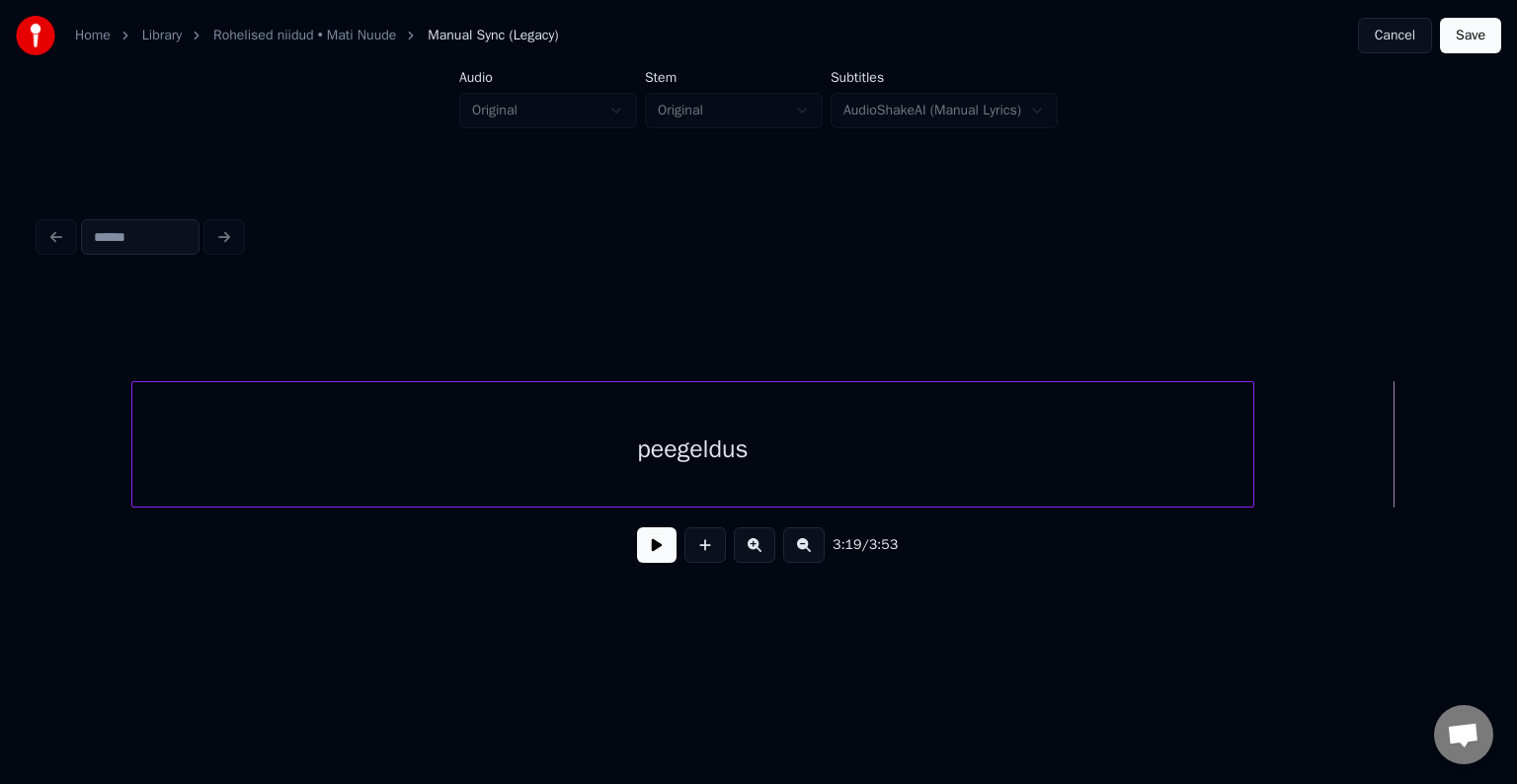 click on "peegeldus" at bounding box center [-51841, 444] 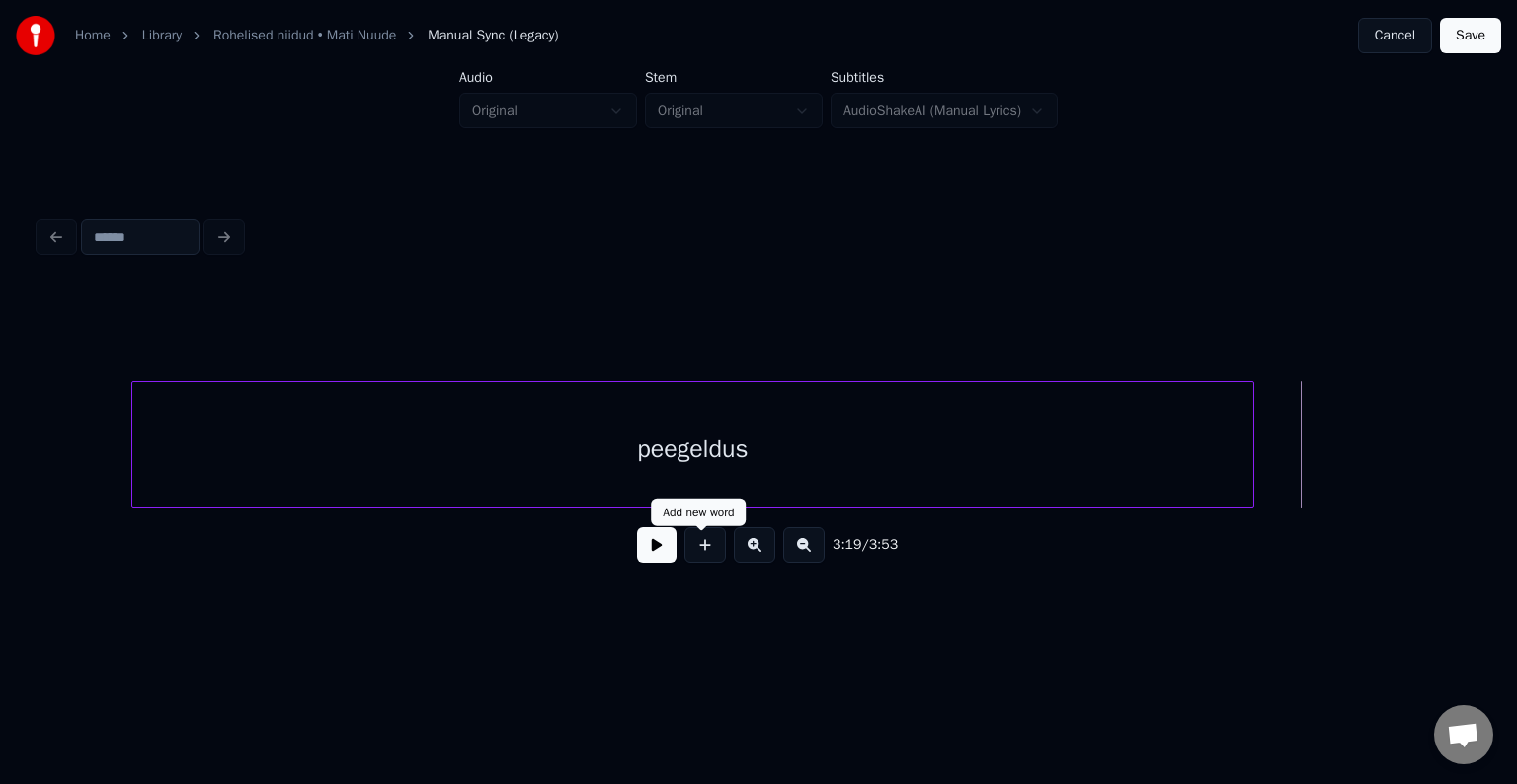 click at bounding box center [705, 545] 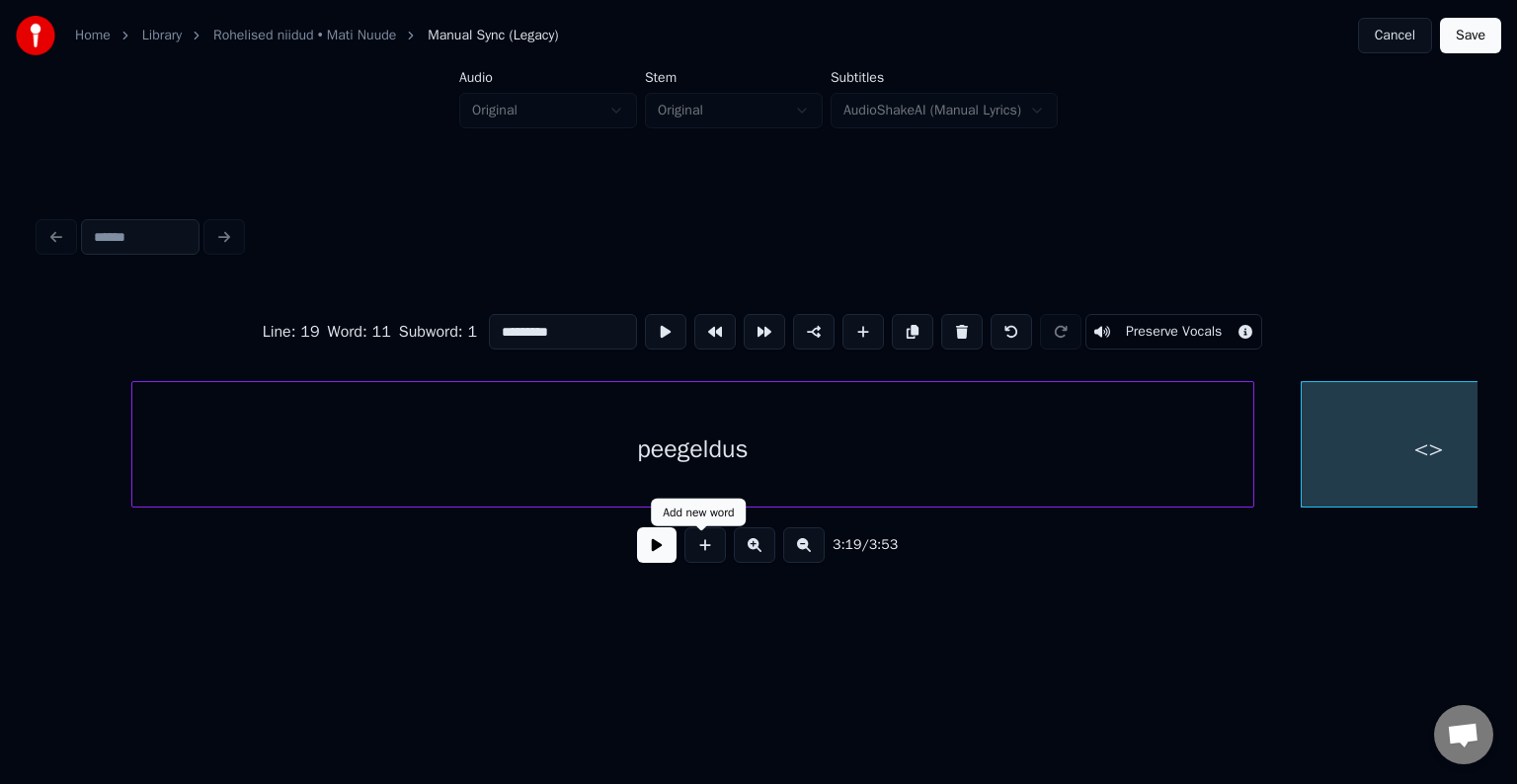 type on "**" 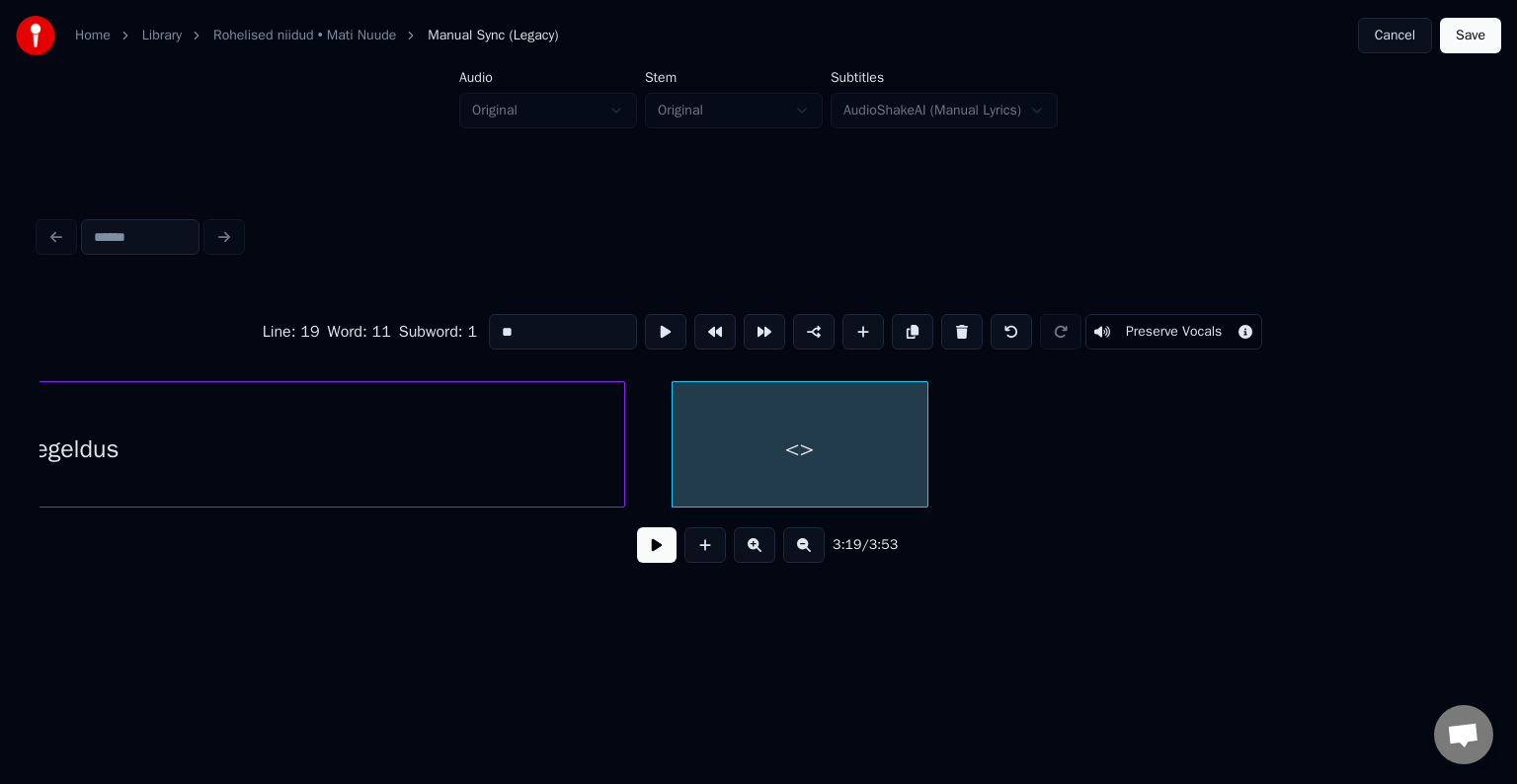 scroll, scrollTop: 0, scrollLeft: 127599, axis: horizontal 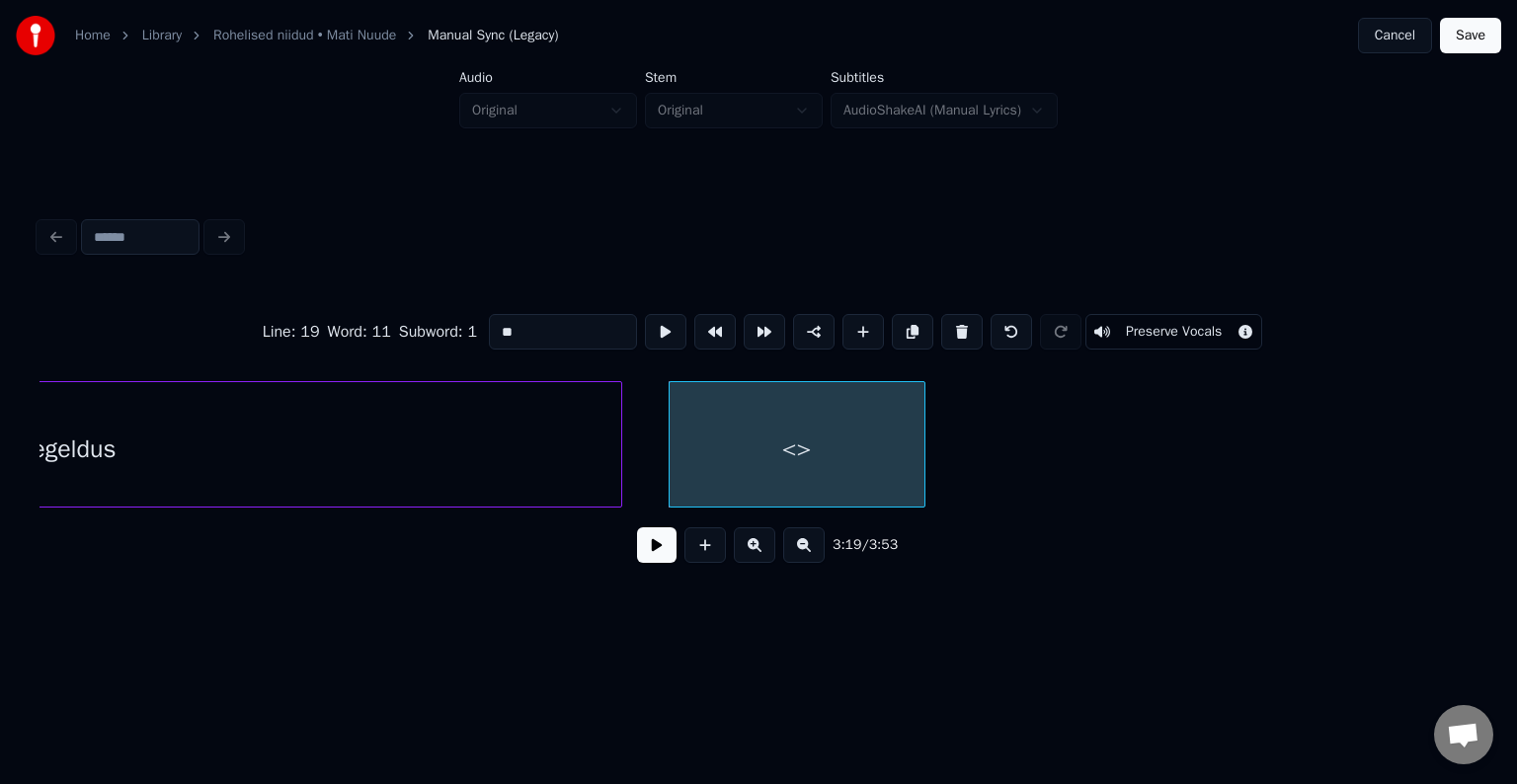 click on "<>" at bounding box center (797, 449) 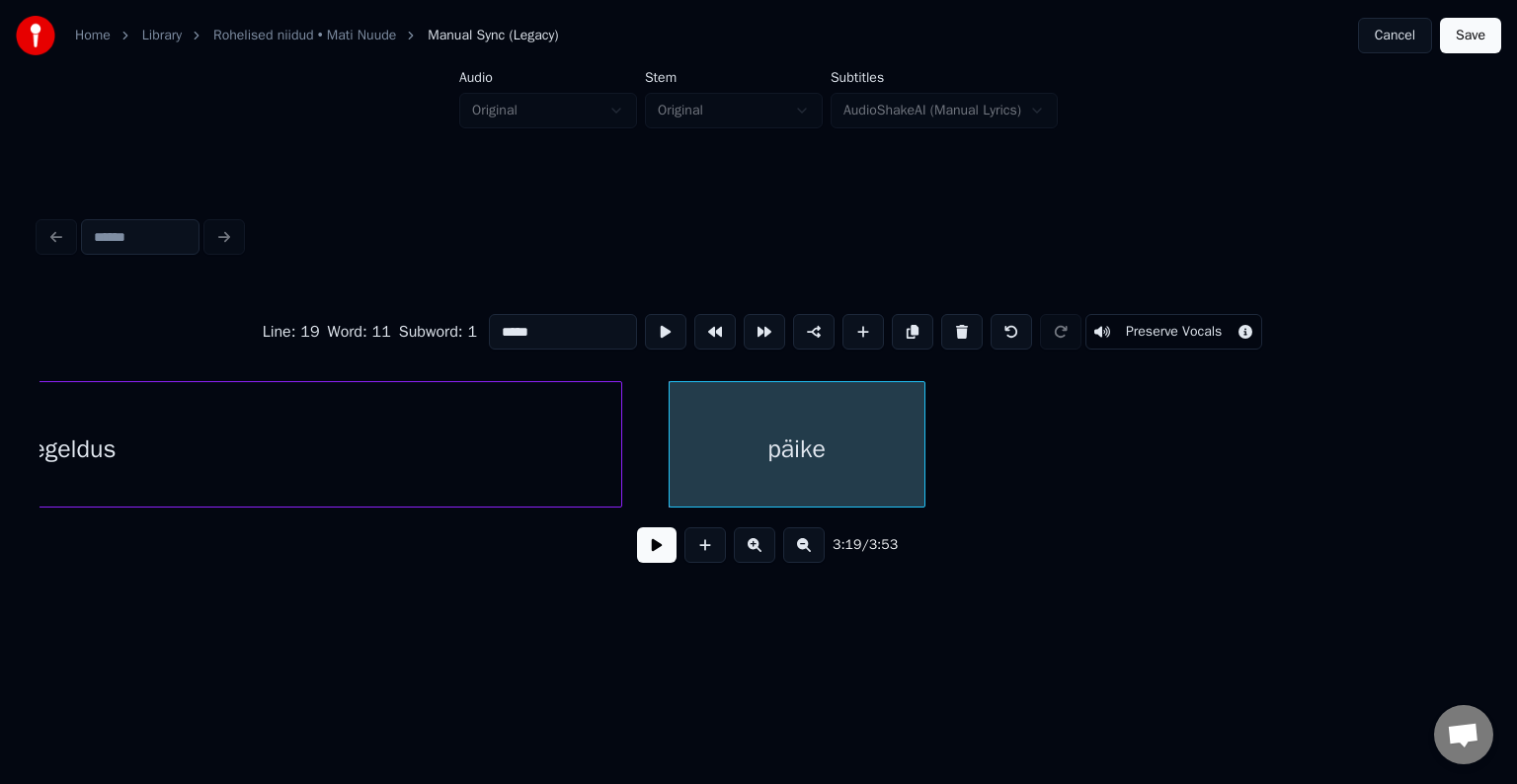 type on "*****" 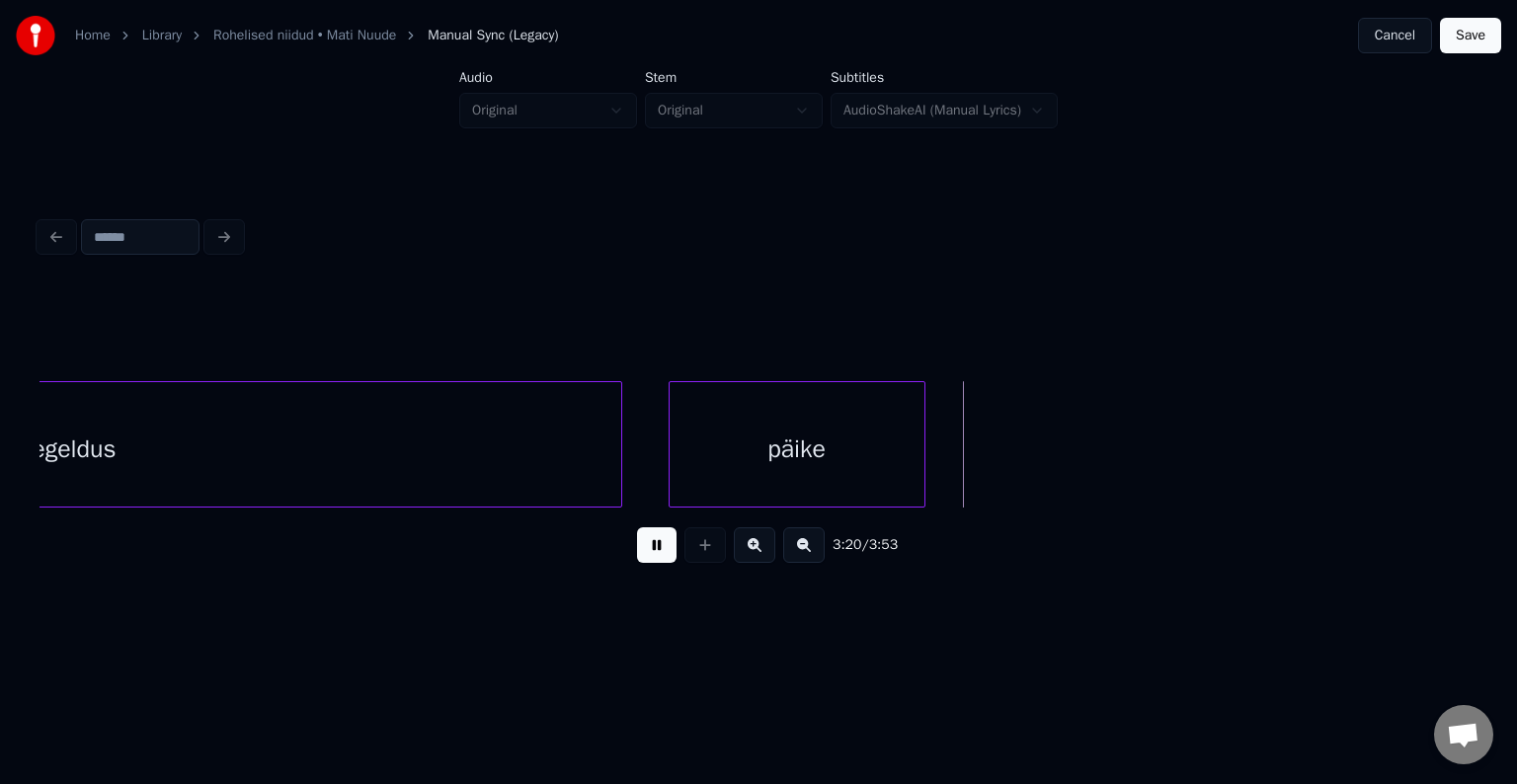 click at bounding box center [657, 545] 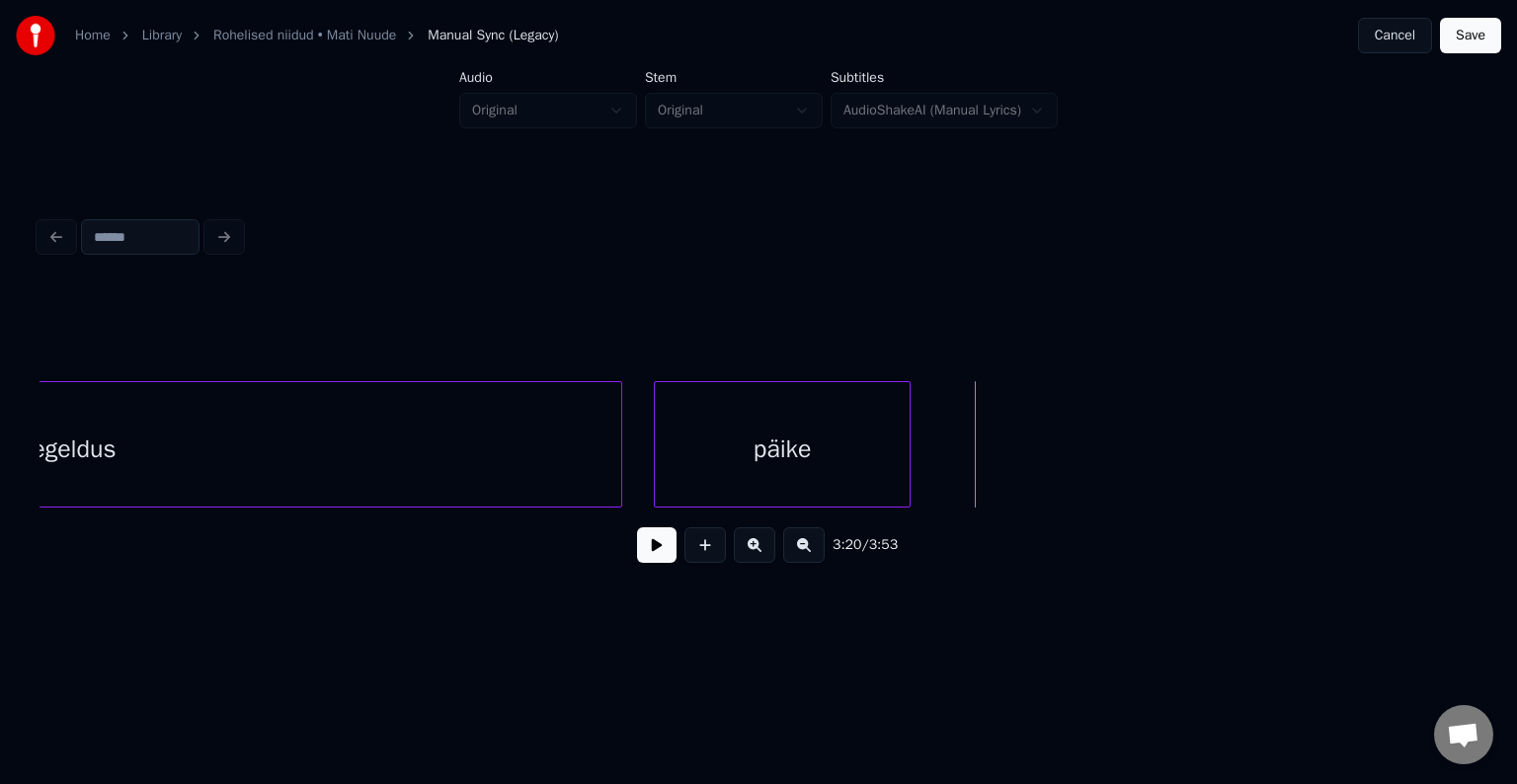 click on "päike" at bounding box center [782, 449] 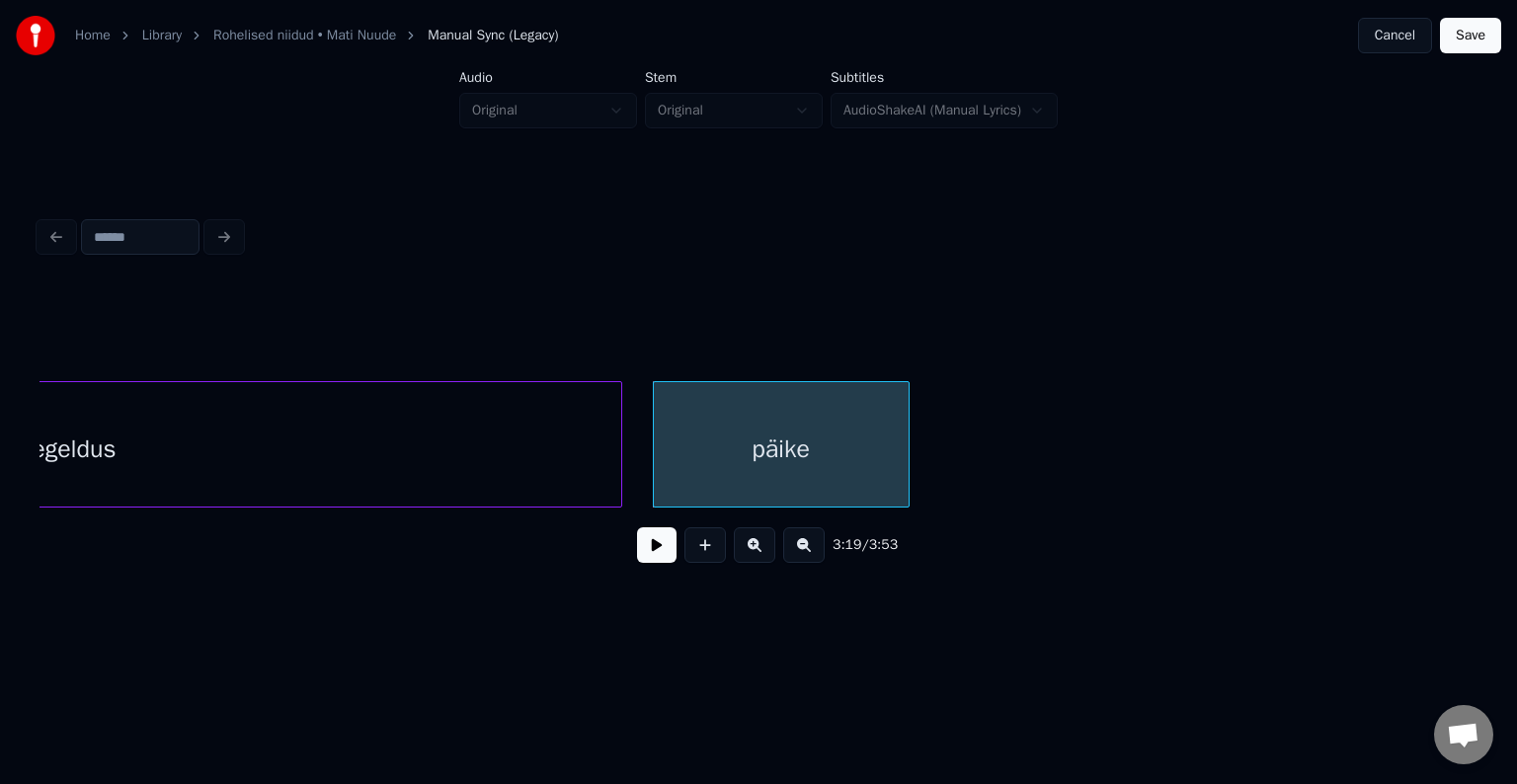 click at bounding box center [657, 545] 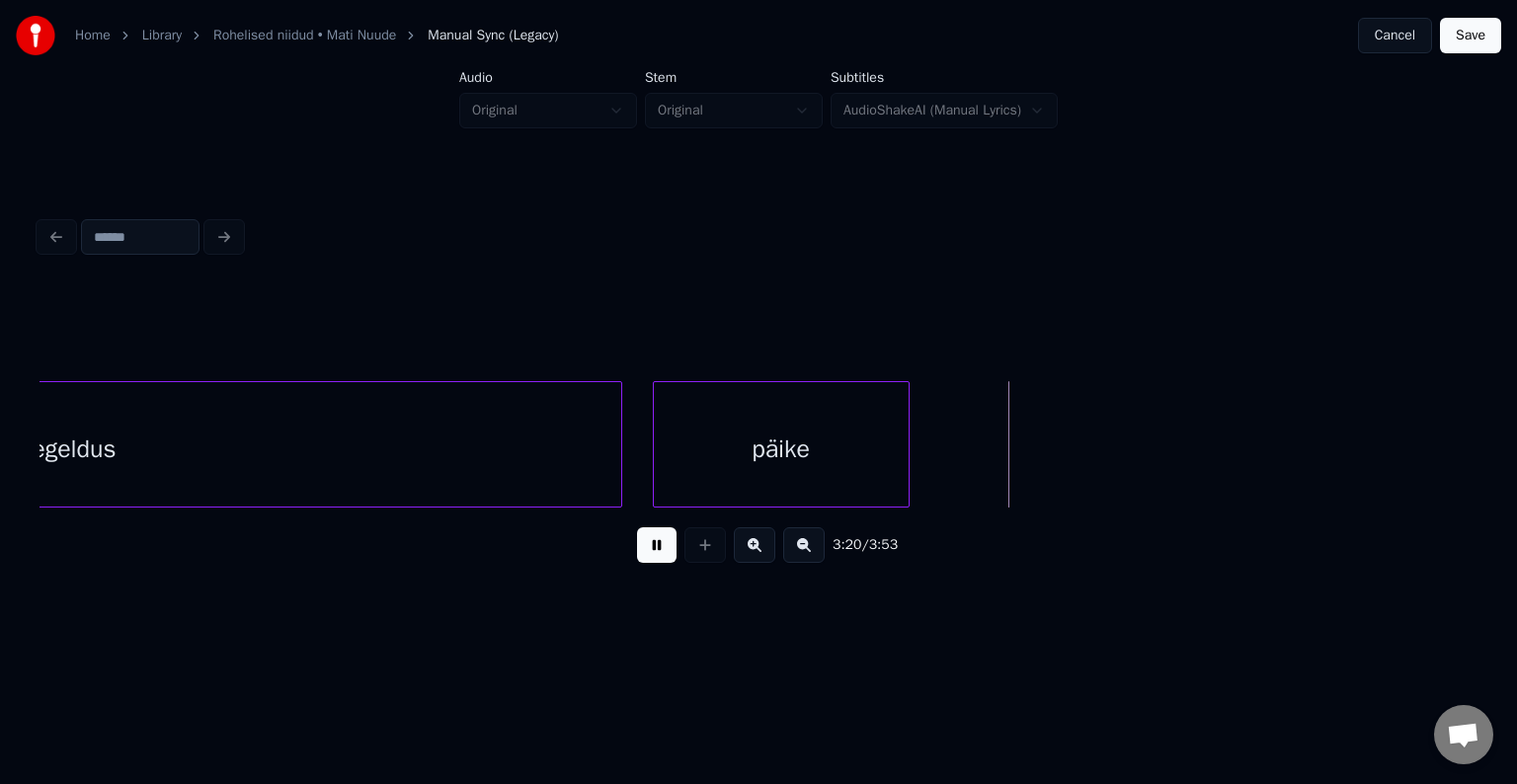 click at bounding box center (657, 545) 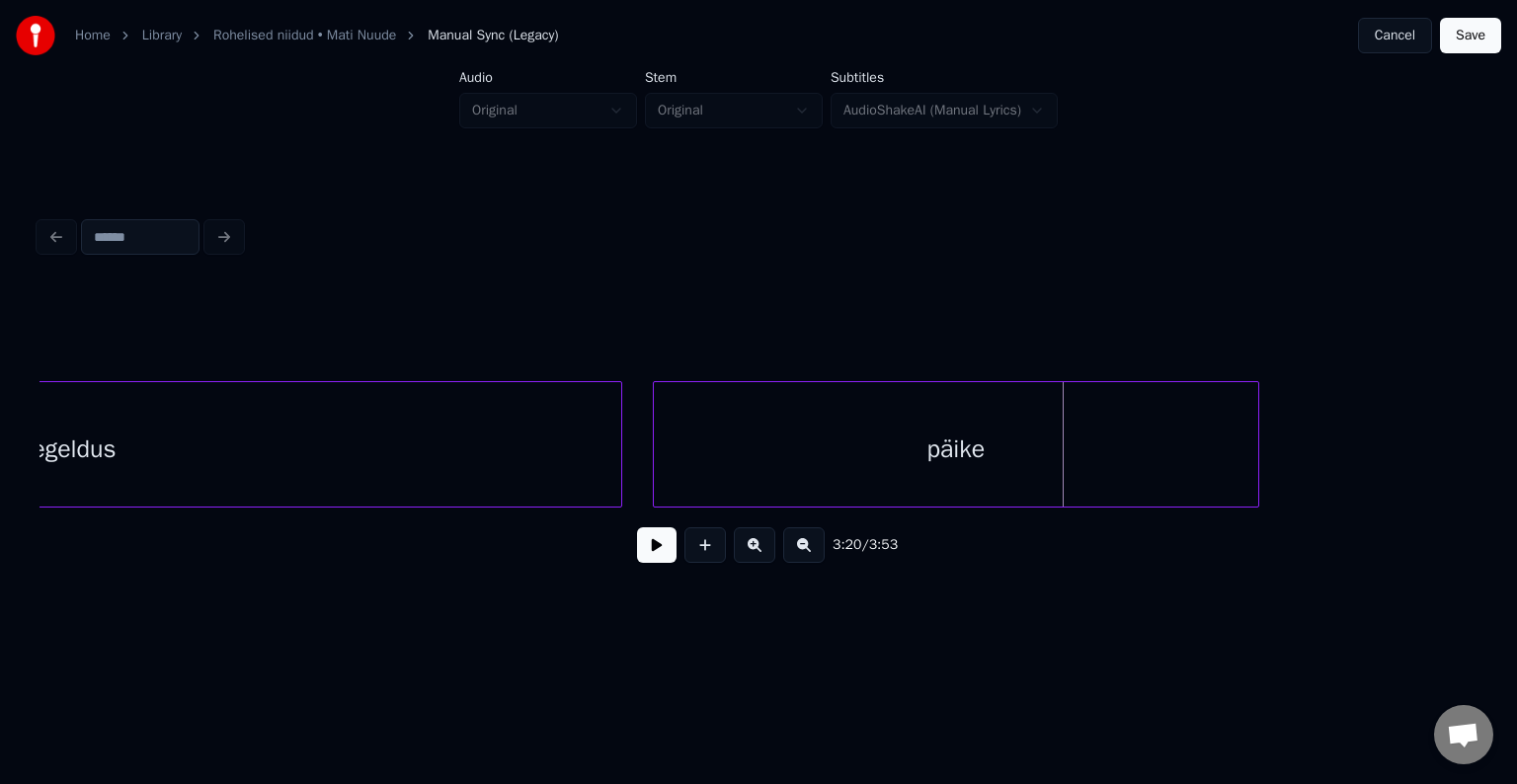 click at bounding box center [1255, 444] 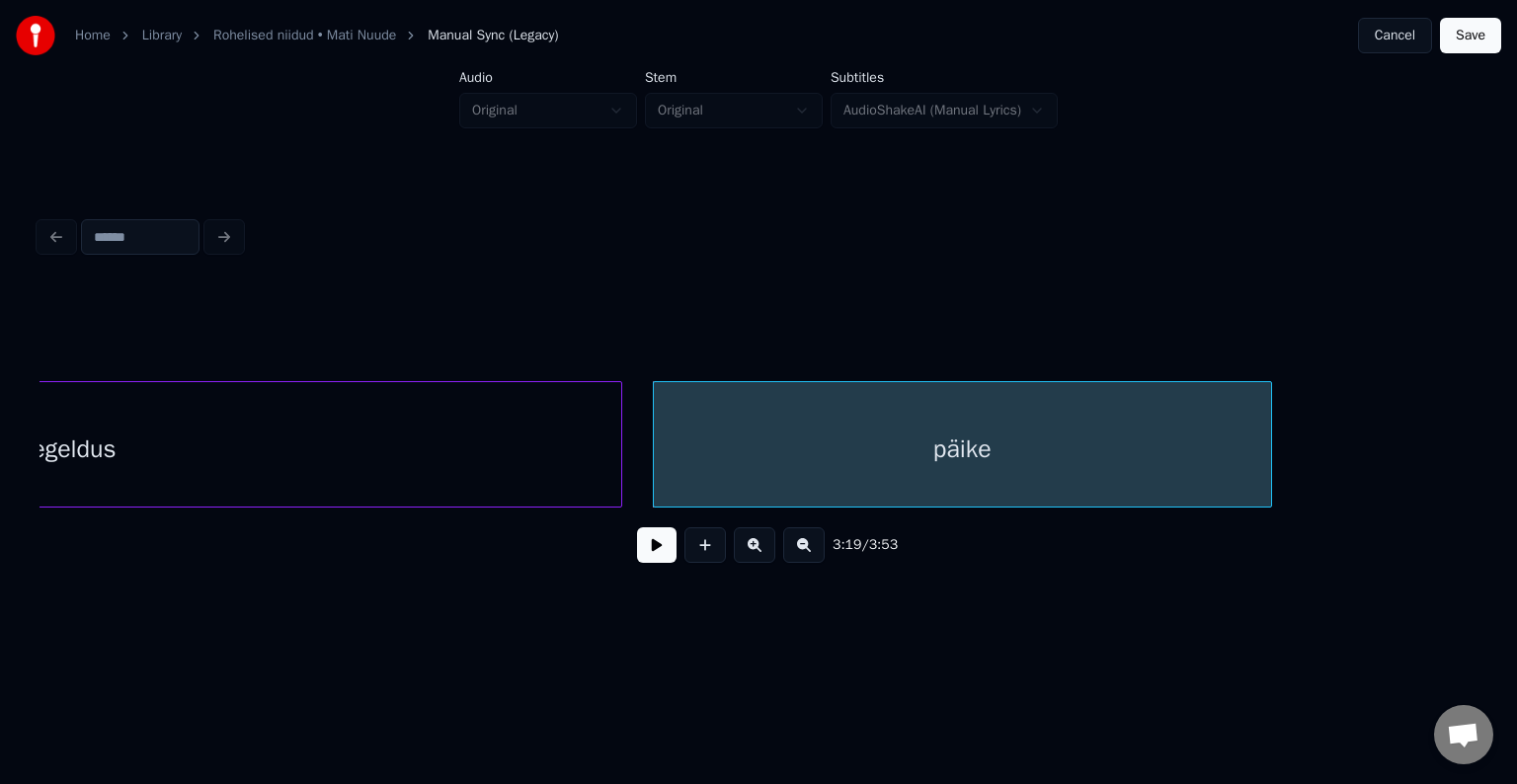 drag, startPoint x: 609, startPoint y: 545, endPoint x: 638, endPoint y: 547, distance: 29.068884 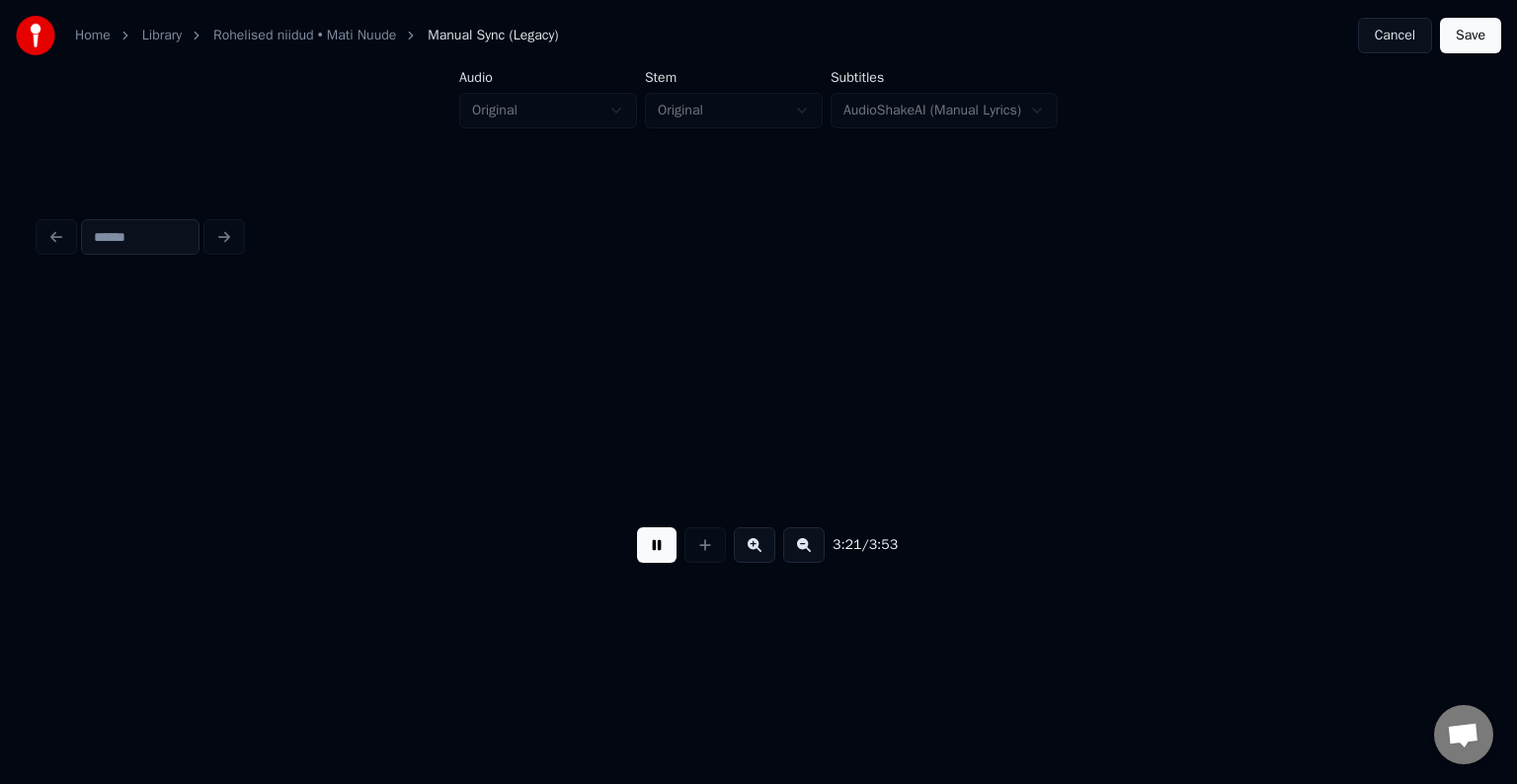 scroll, scrollTop: 0, scrollLeft: 129075, axis: horizontal 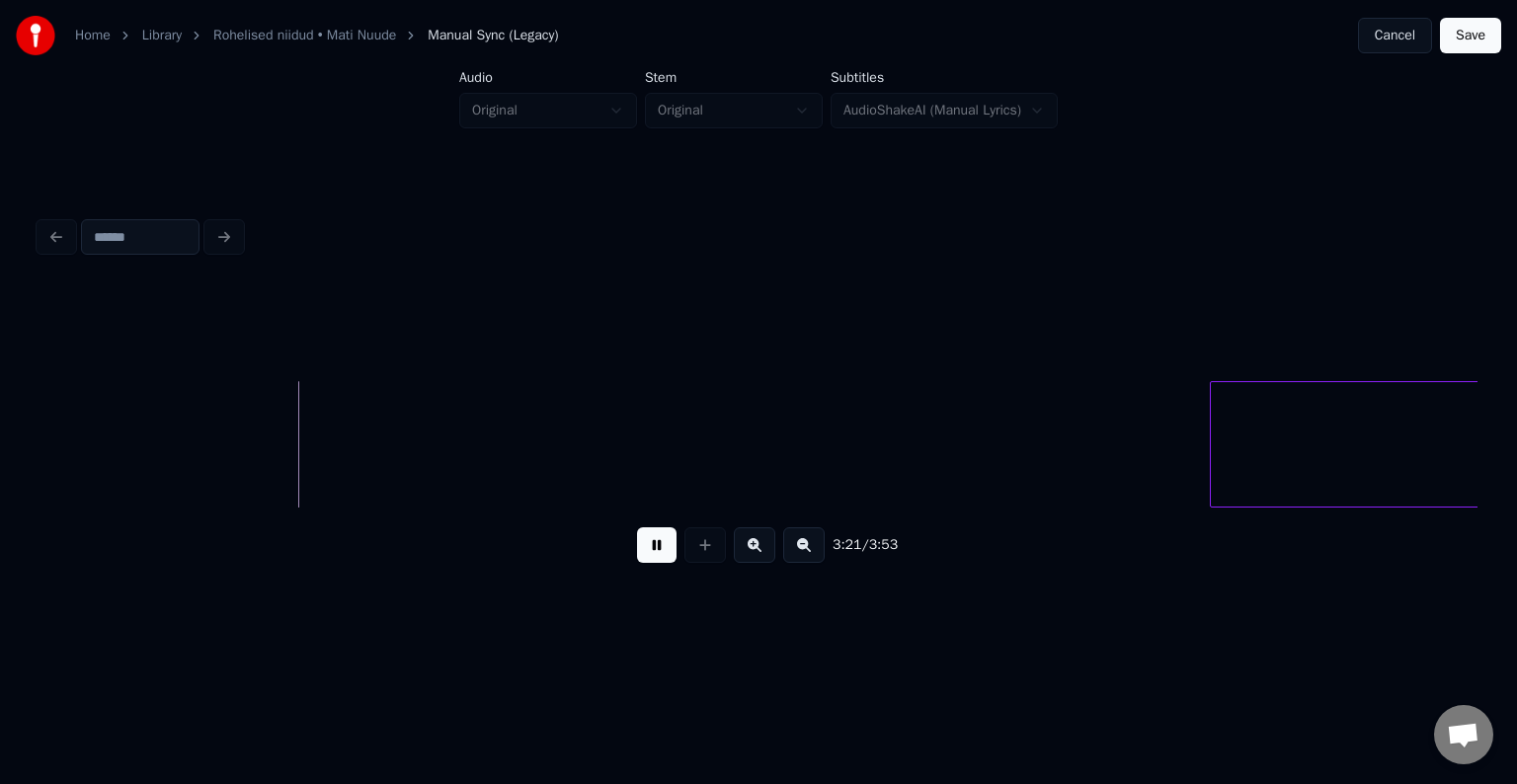click at bounding box center (657, 545) 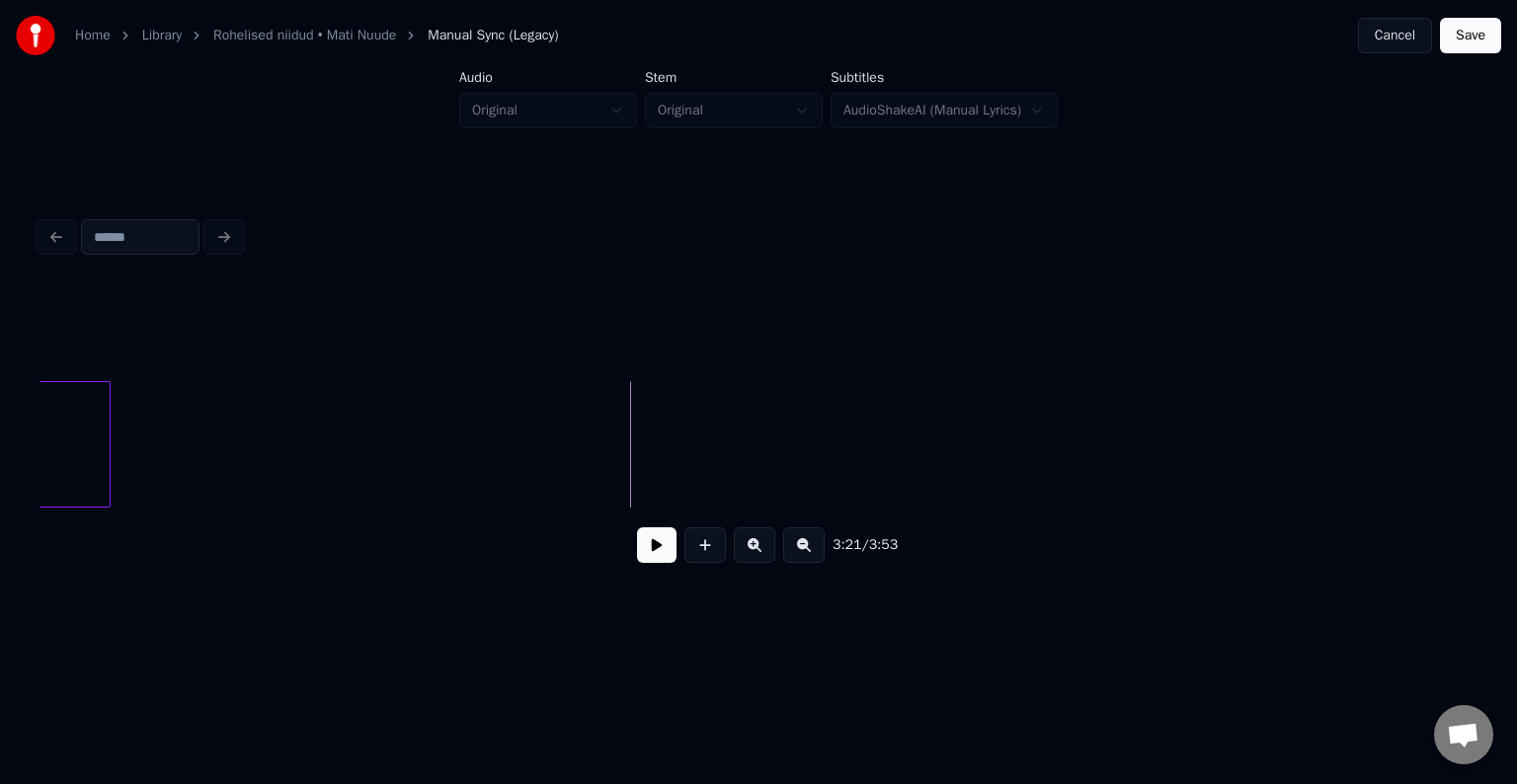 scroll, scrollTop: 0, scrollLeft: 128759, axis: horizontal 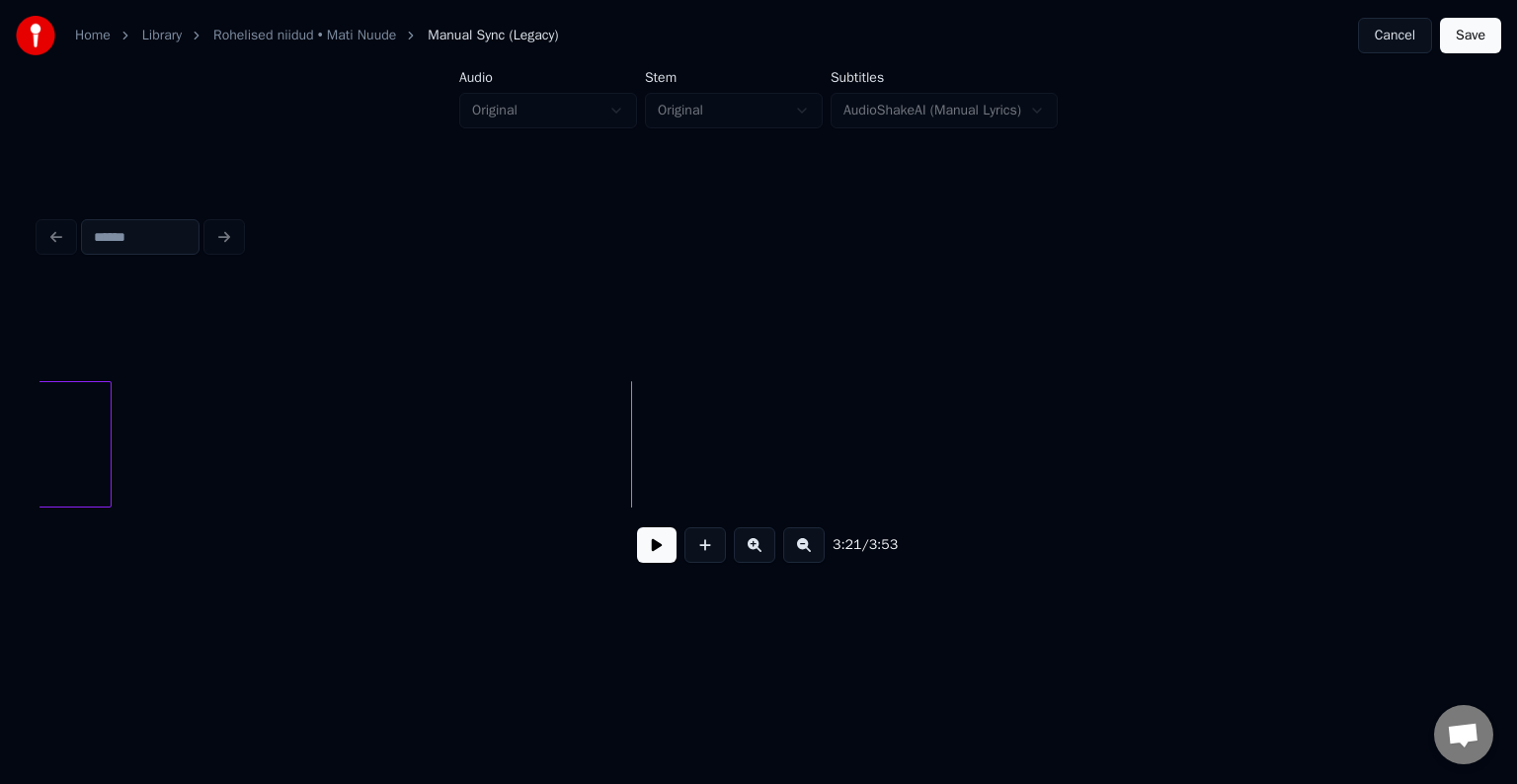 click on "päike" at bounding box center [-53633, 444] 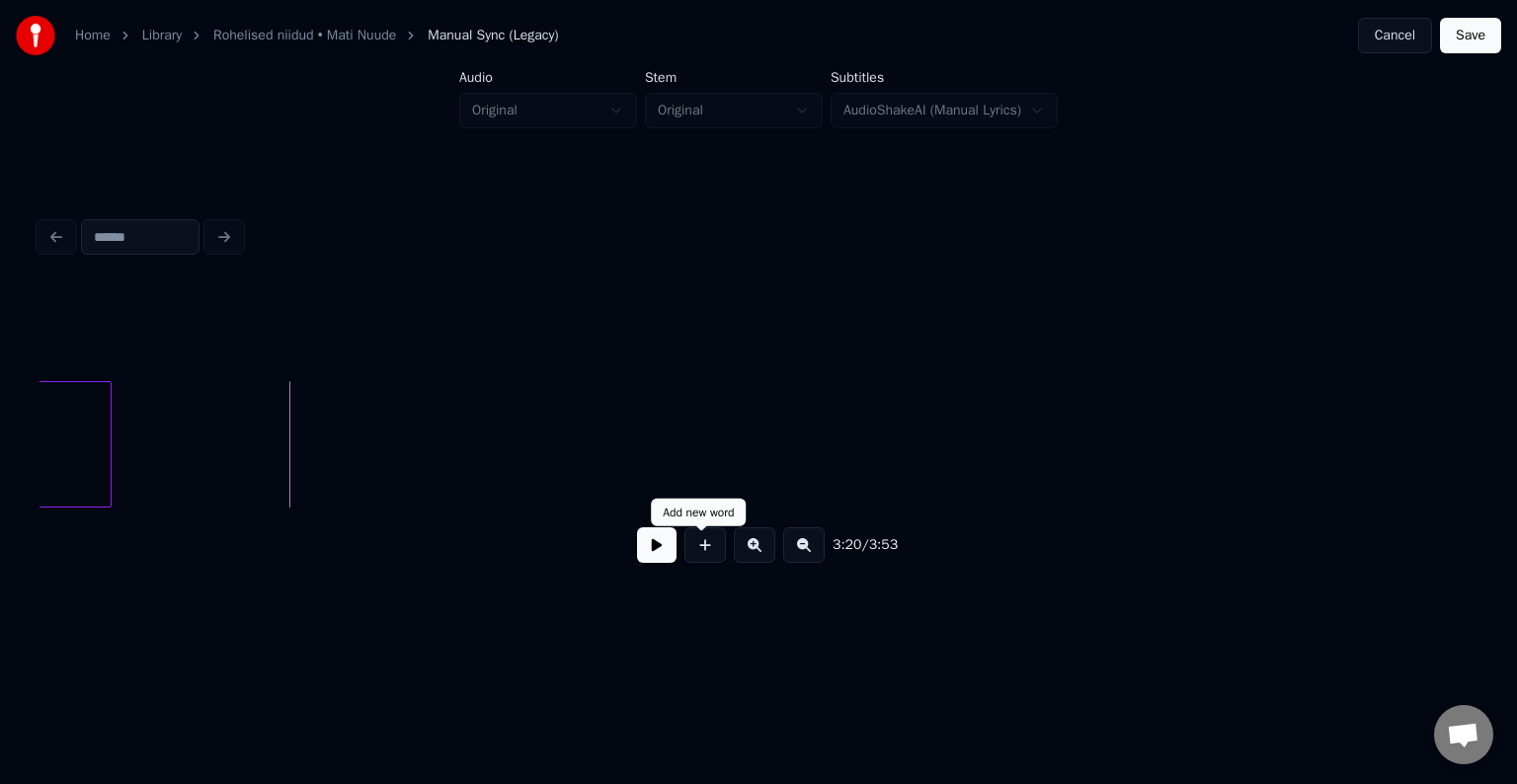 click at bounding box center (705, 545) 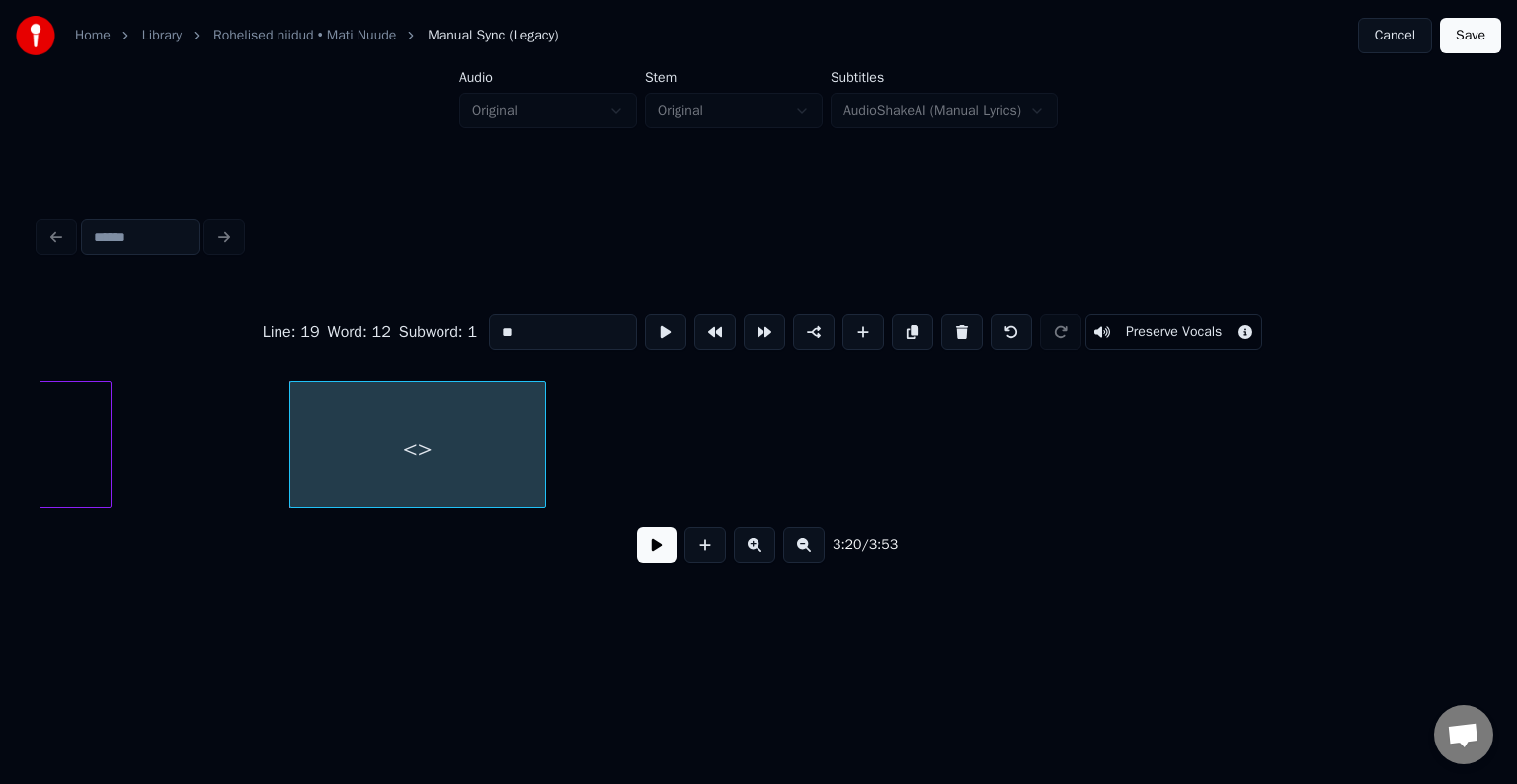 click on "<>" at bounding box center (418, 449) 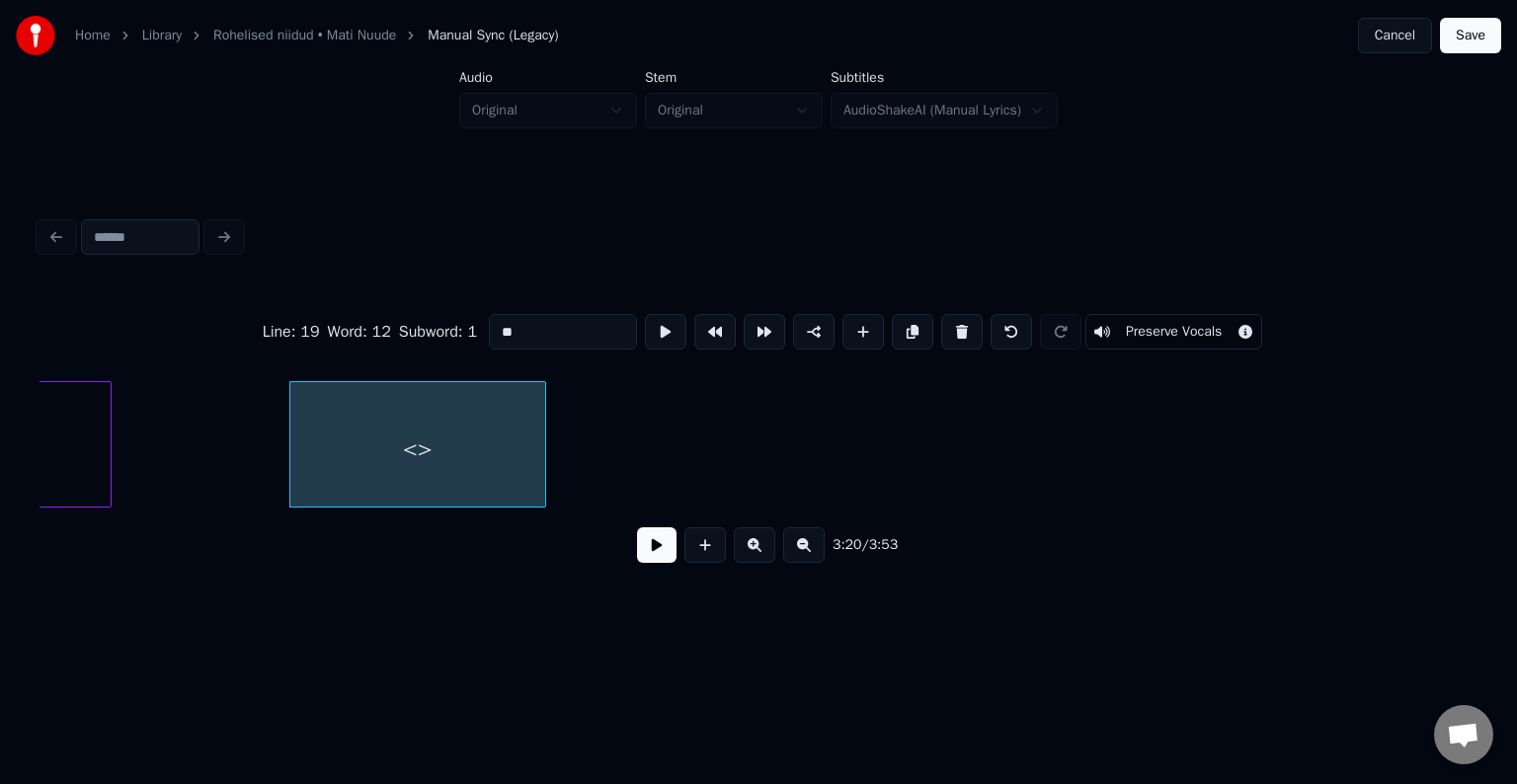 drag, startPoint x: 534, startPoint y: 319, endPoint x: 444, endPoint y: 308, distance: 90.66973 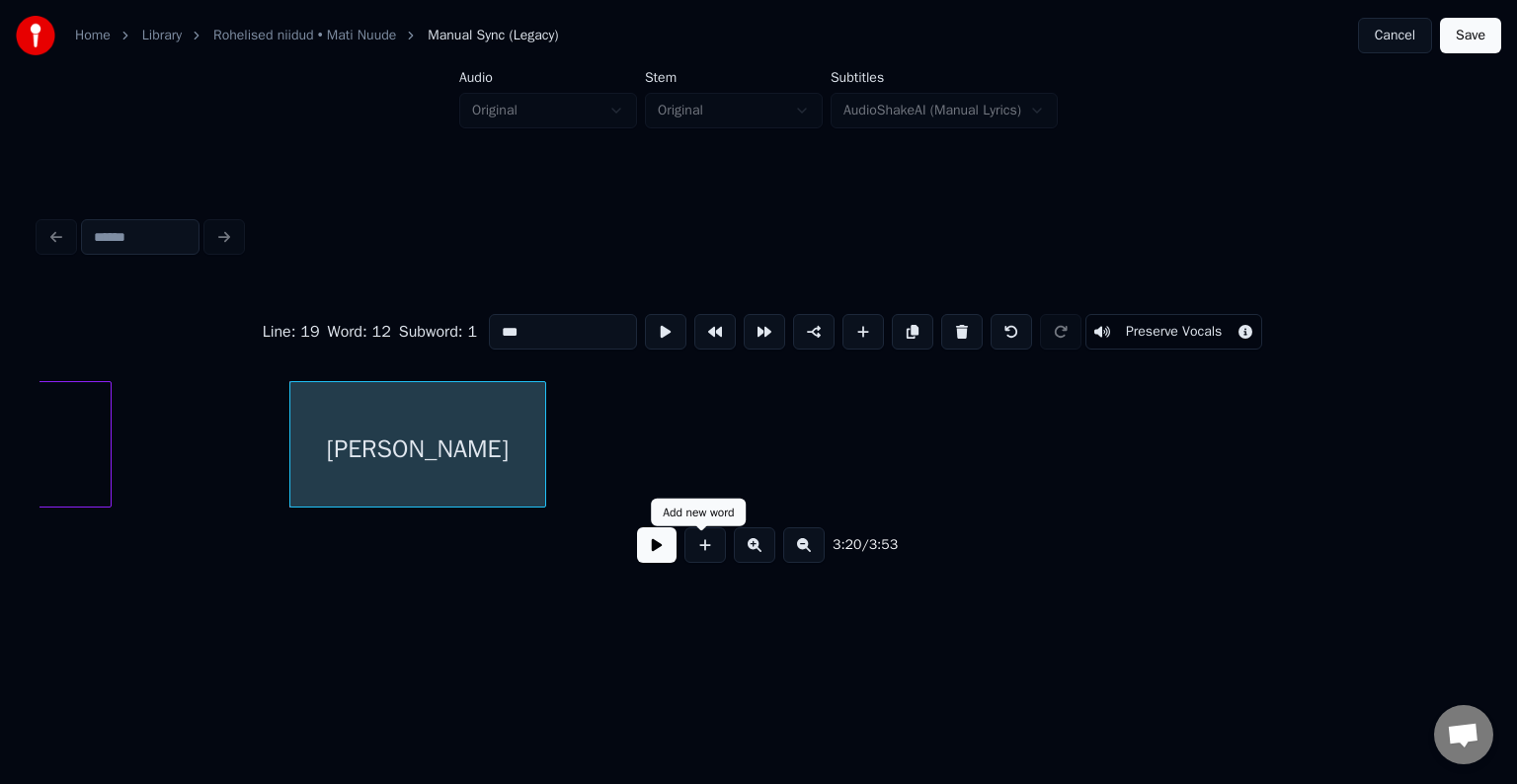 type on "***" 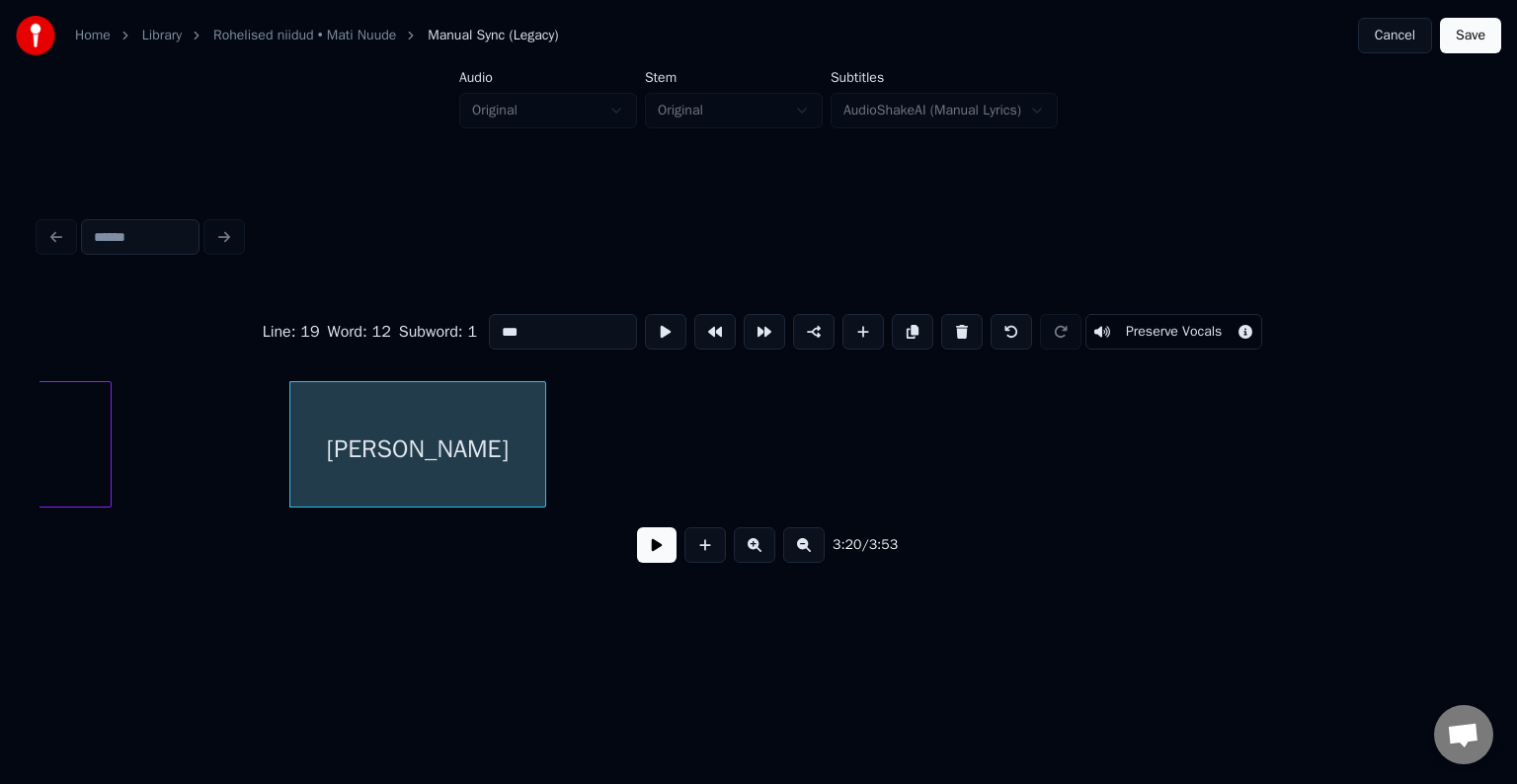 click at bounding box center [657, 545] 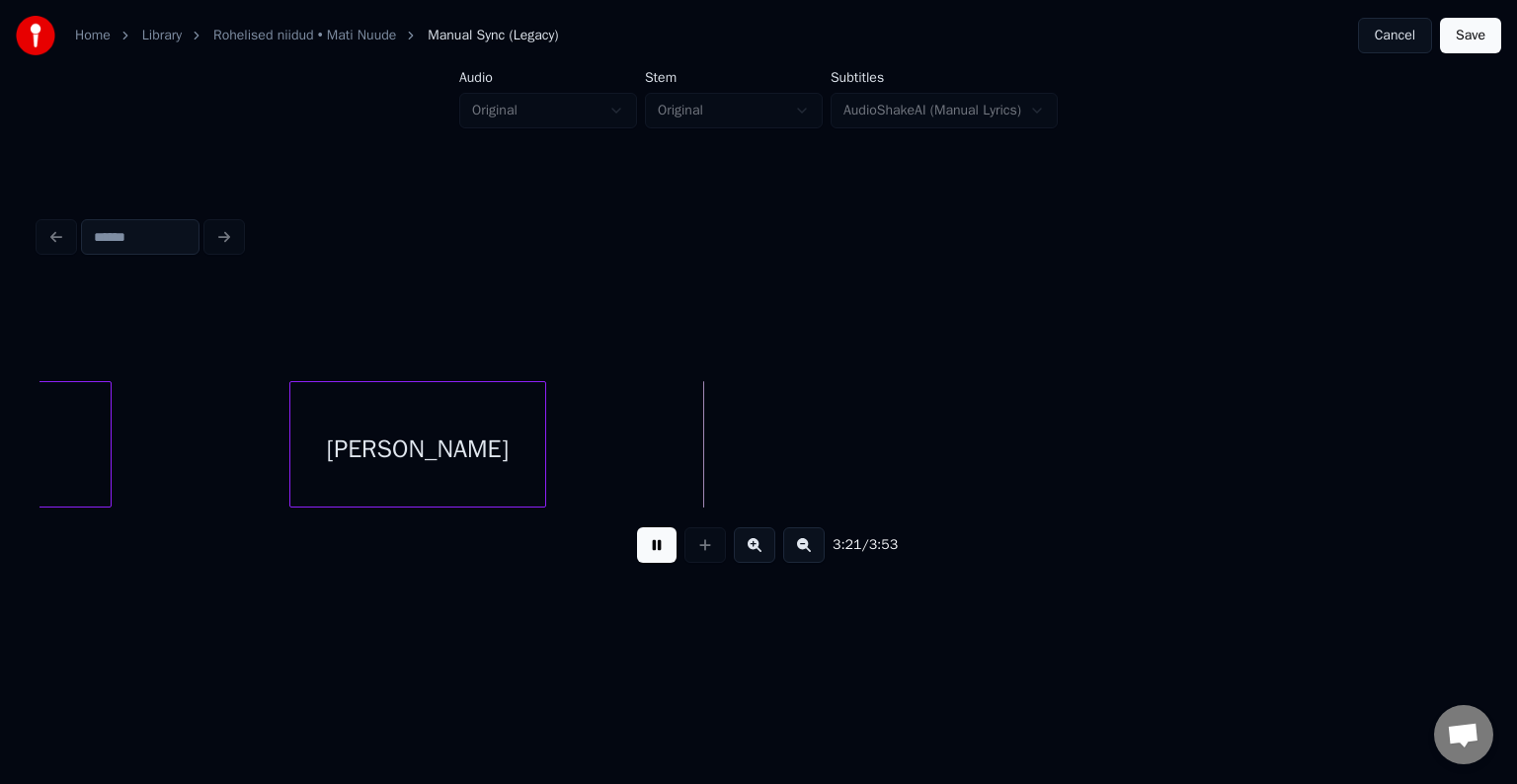 click at bounding box center [657, 545] 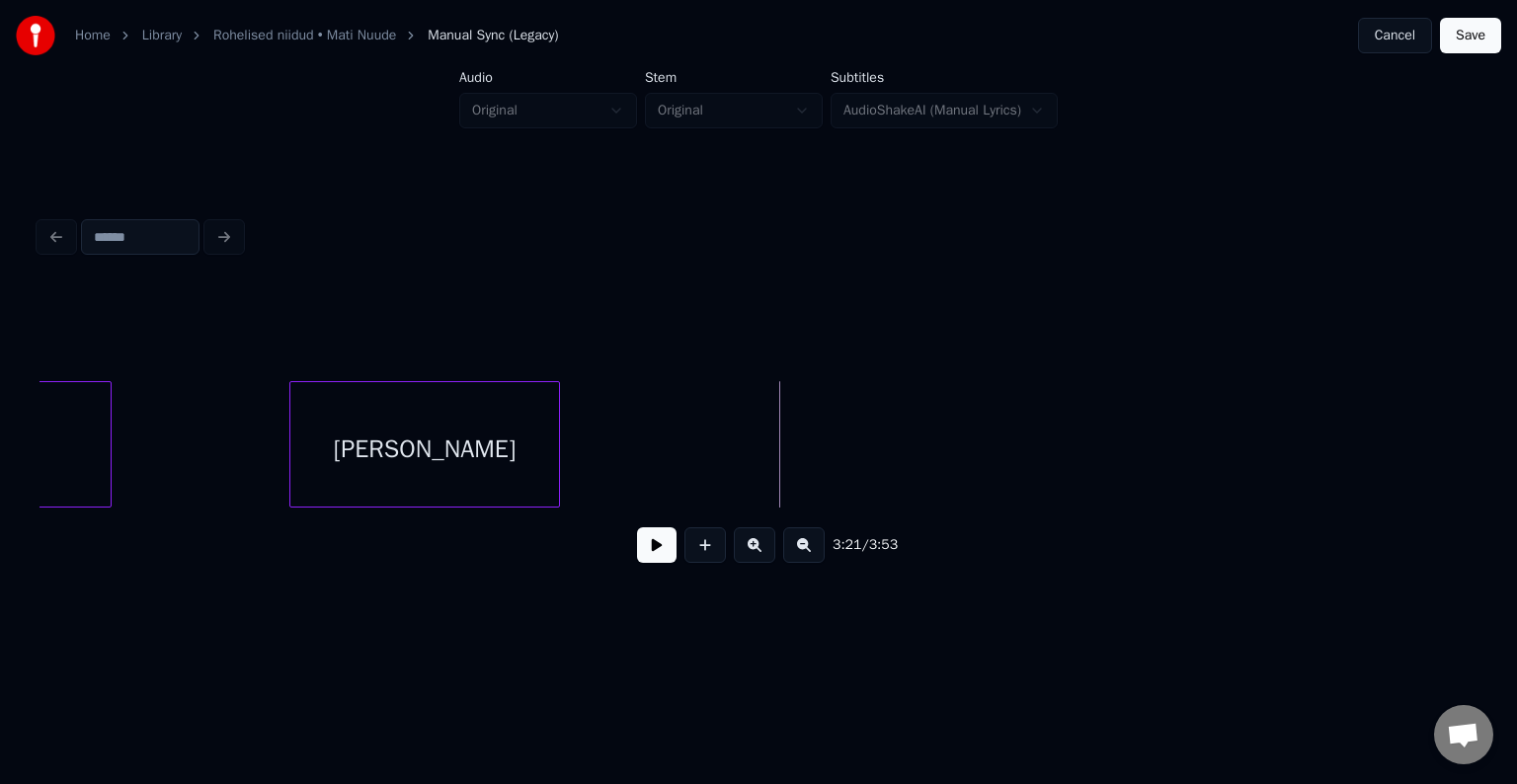 click at bounding box center (556, 444) 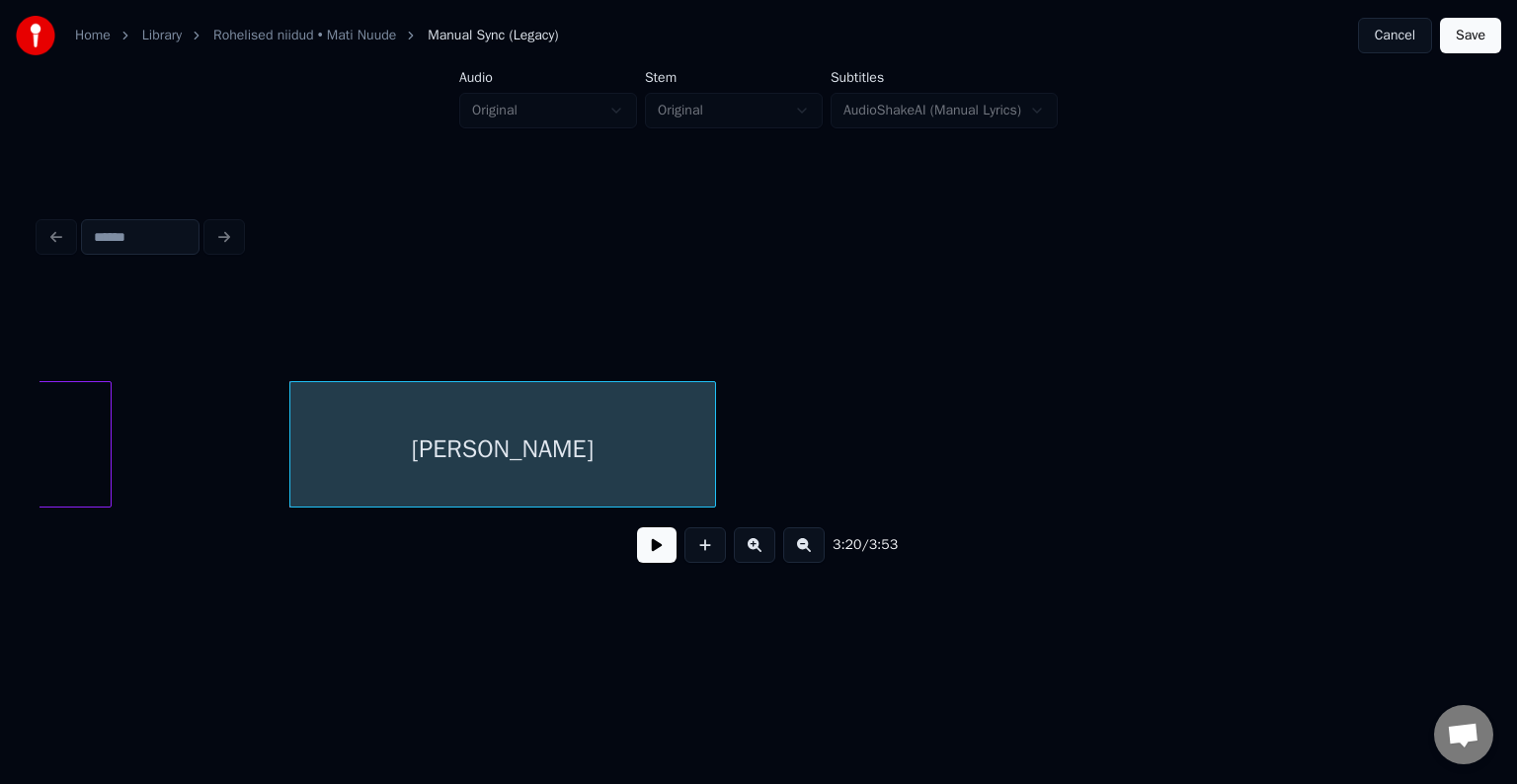 click at bounding box center (712, 444) 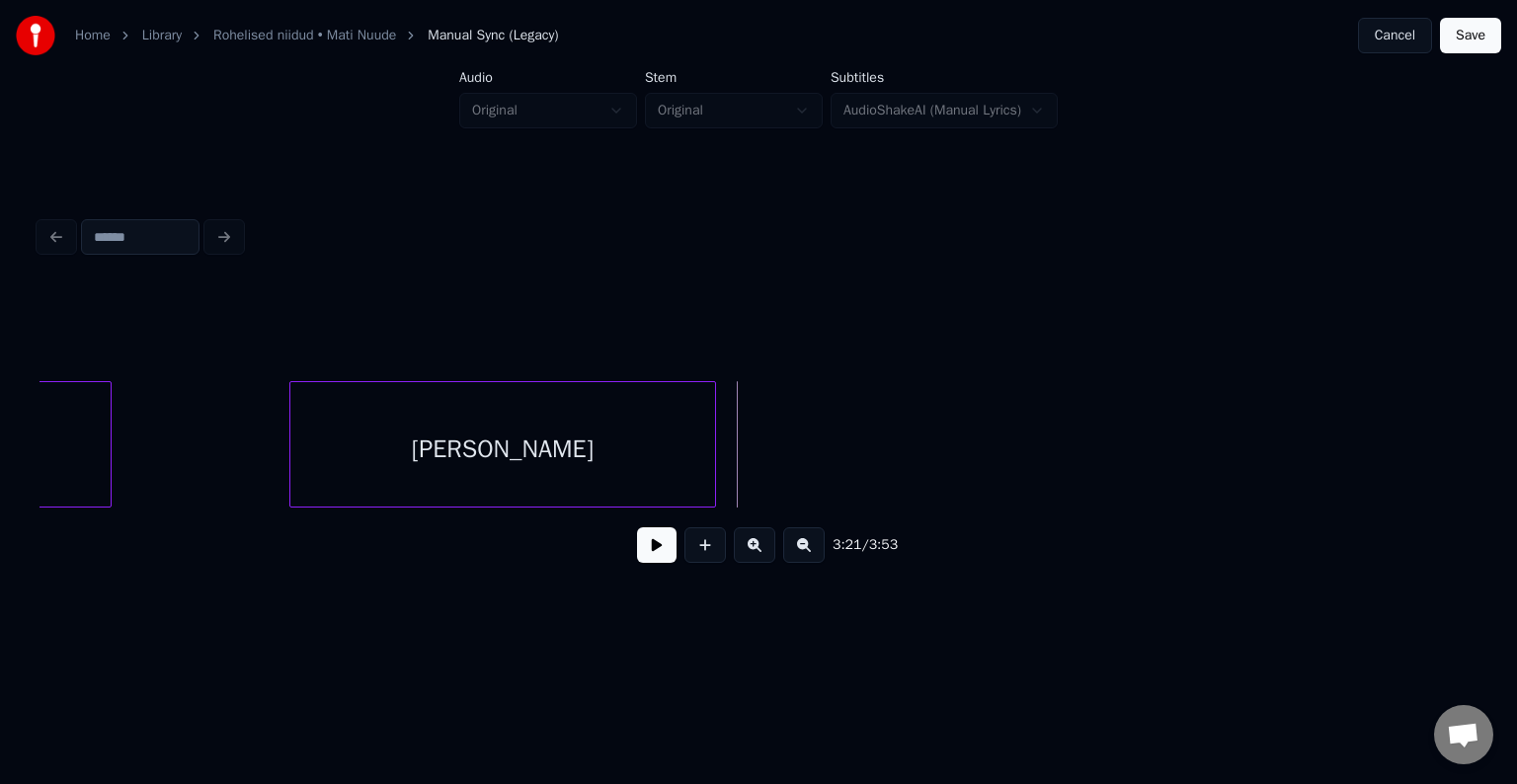 click at bounding box center [705, 545] 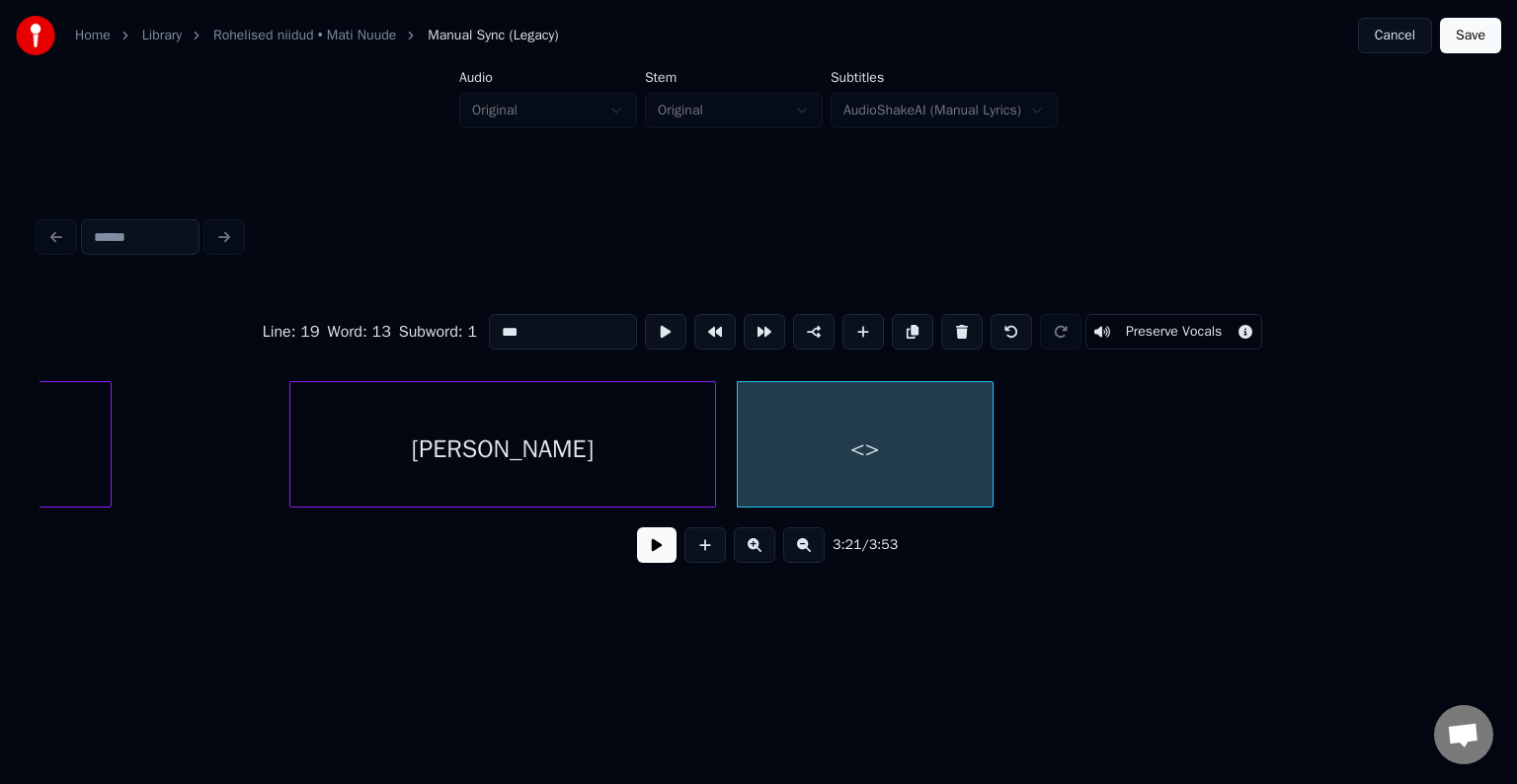 type on "**" 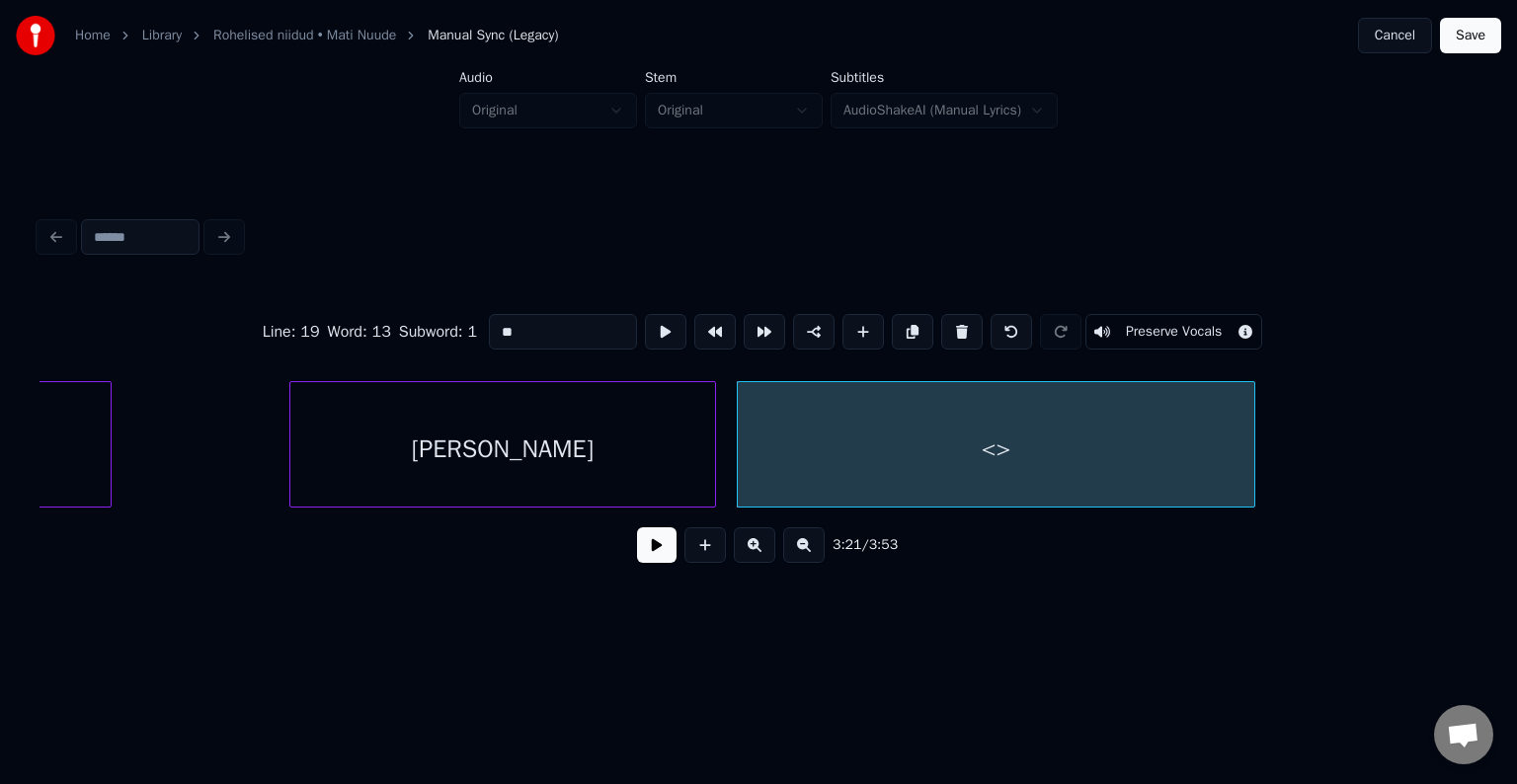 click at bounding box center (1251, 444) 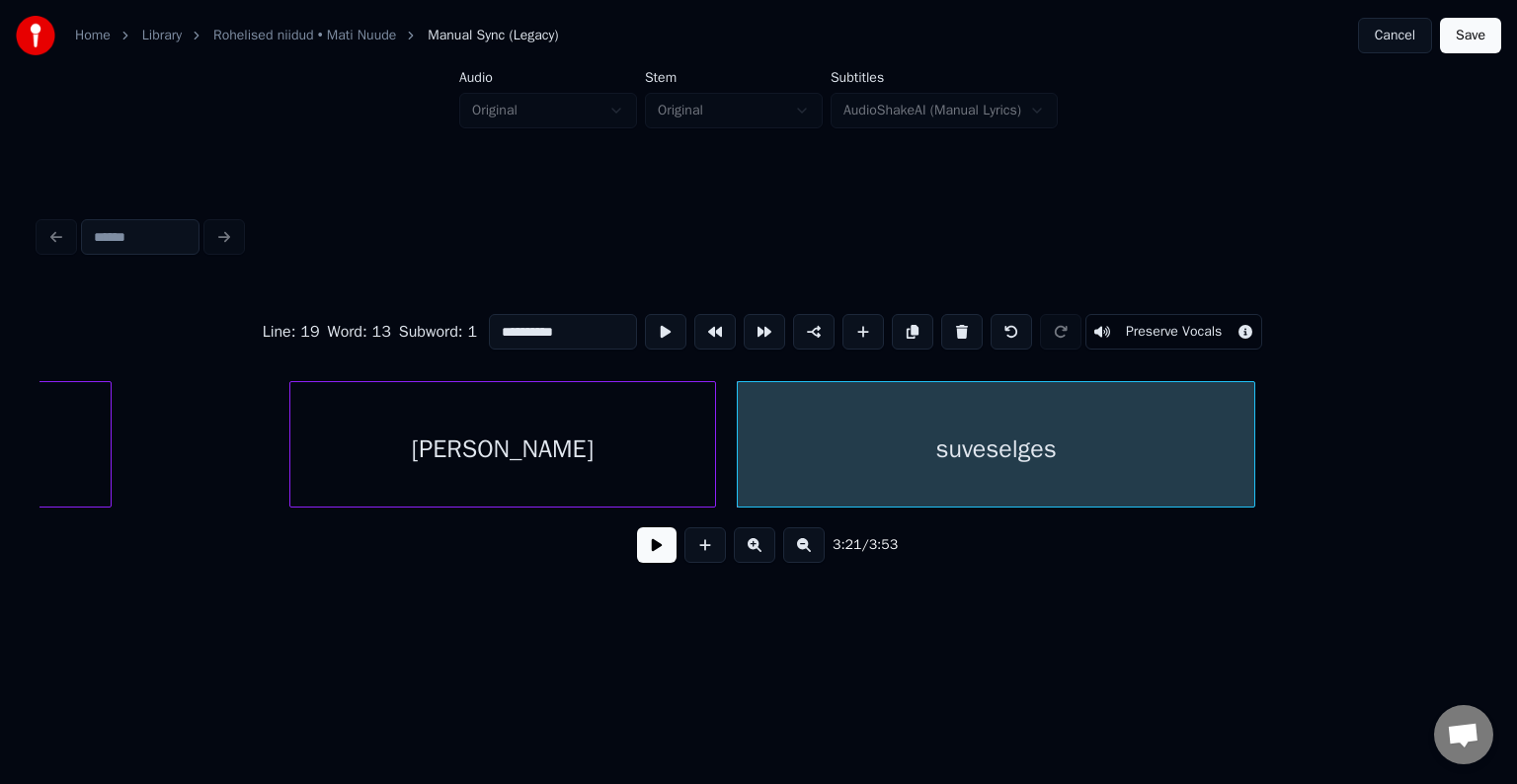 type on "**********" 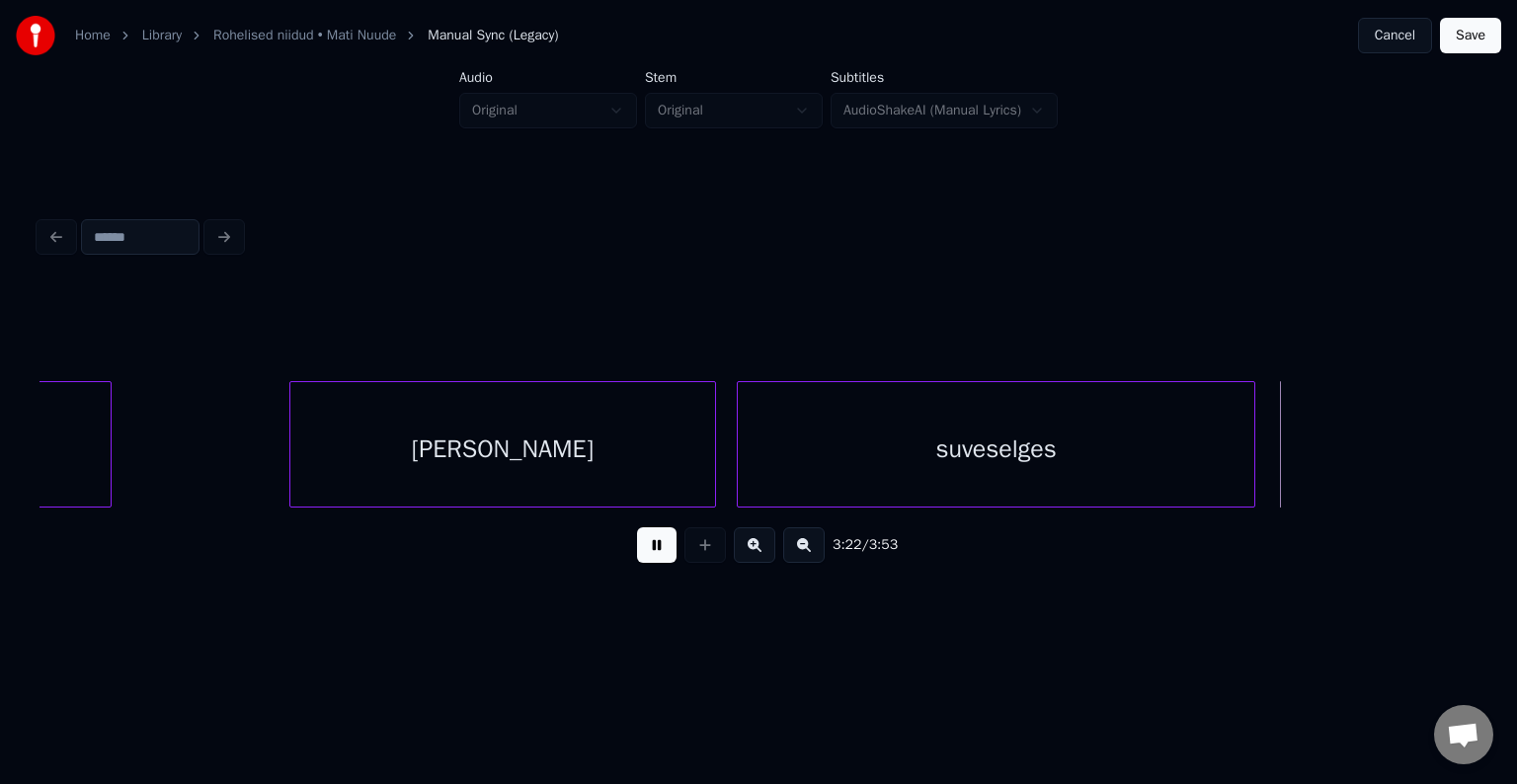 click at bounding box center [657, 545] 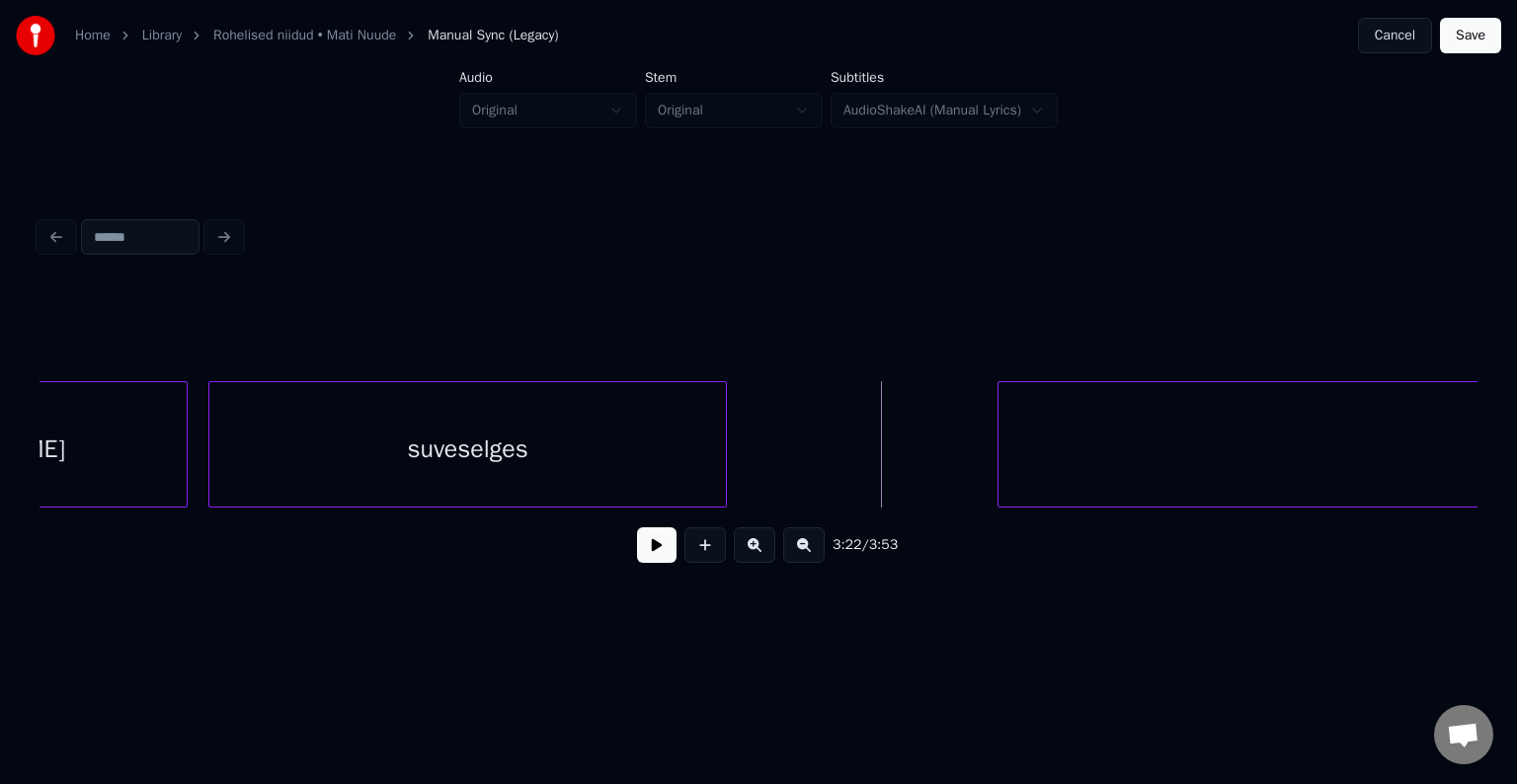 scroll, scrollTop: 0, scrollLeft: 129312, axis: horizontal 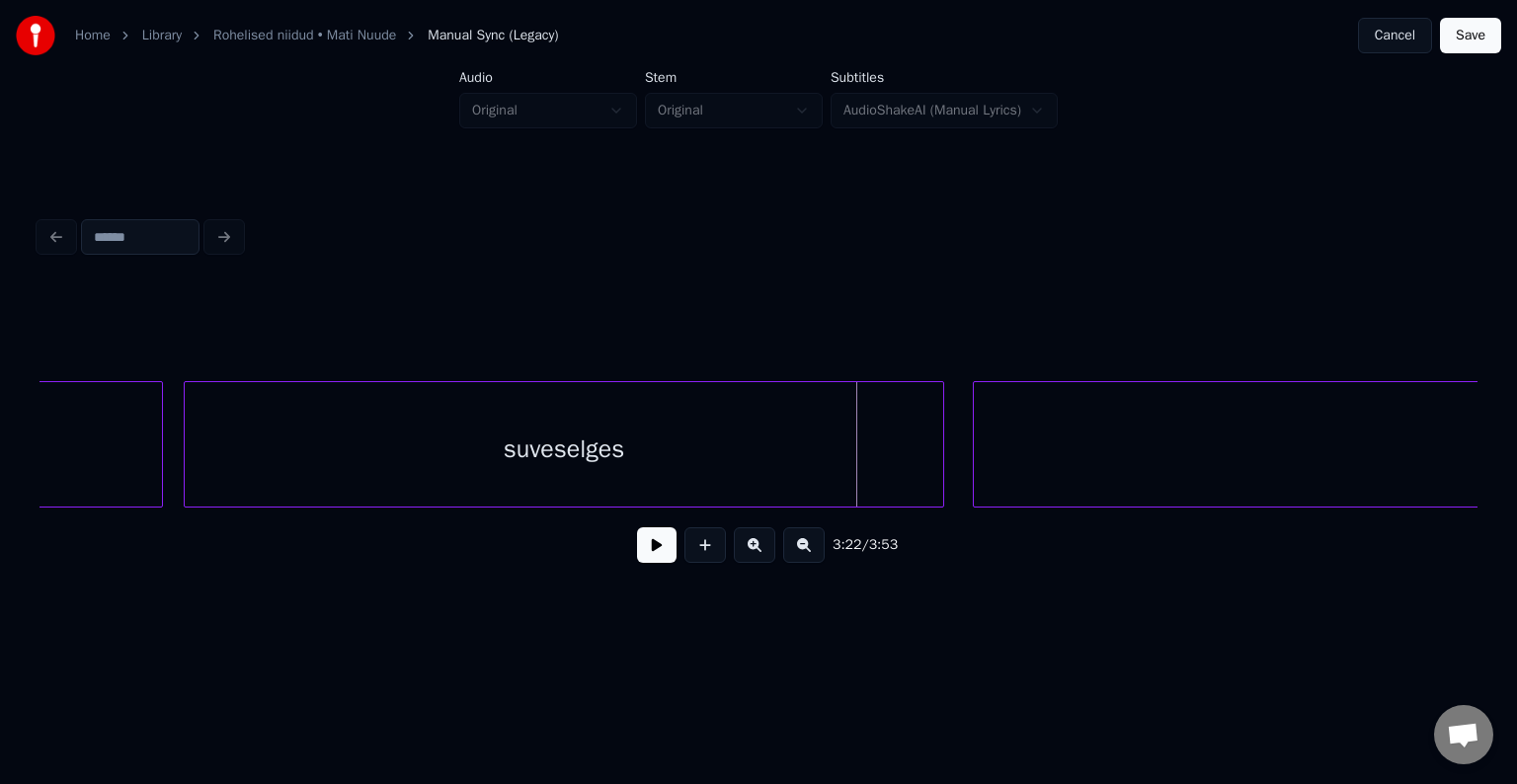 click at bounding box center [940, 444] 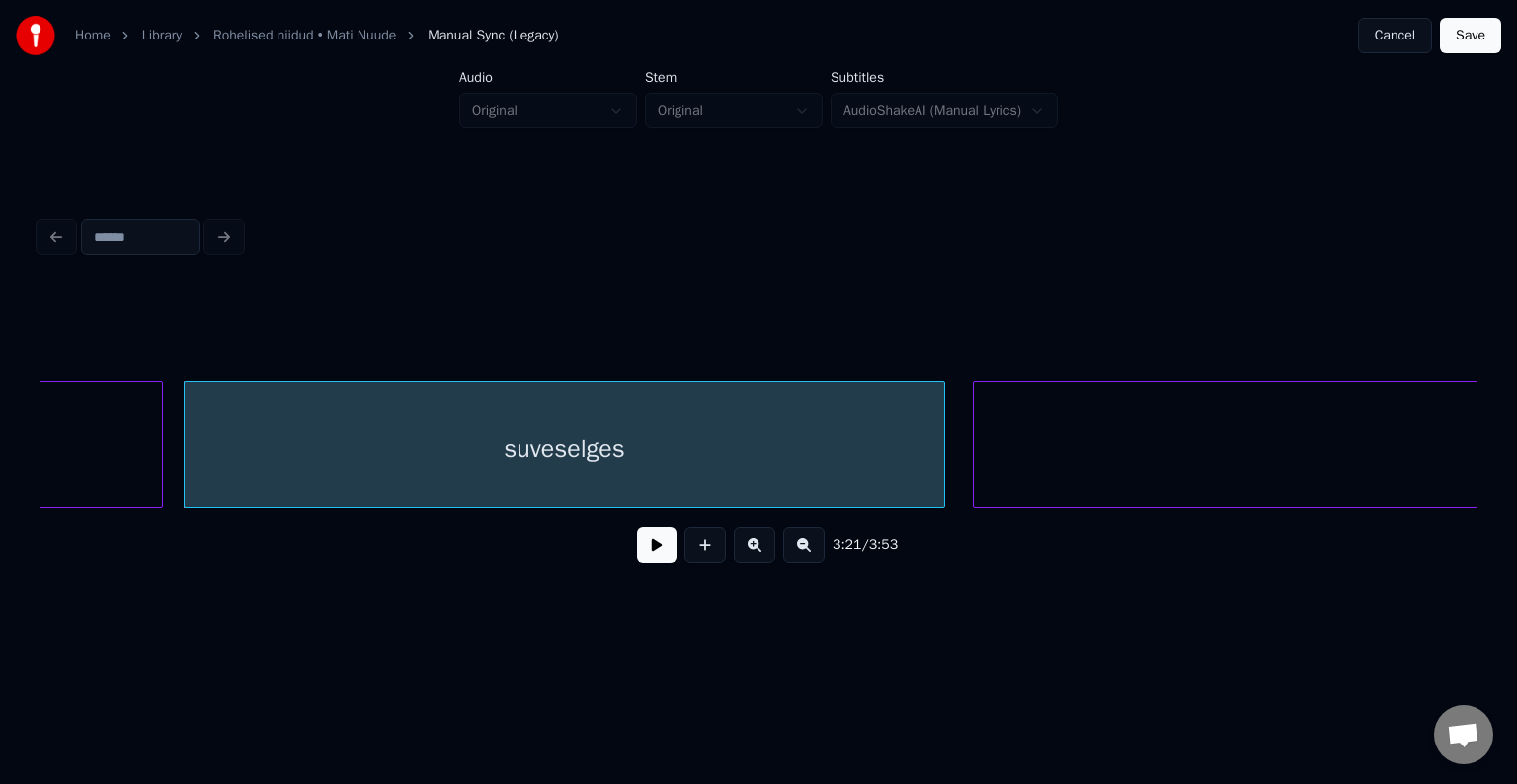 click on "leiab" at bounding box center [3149, 449] 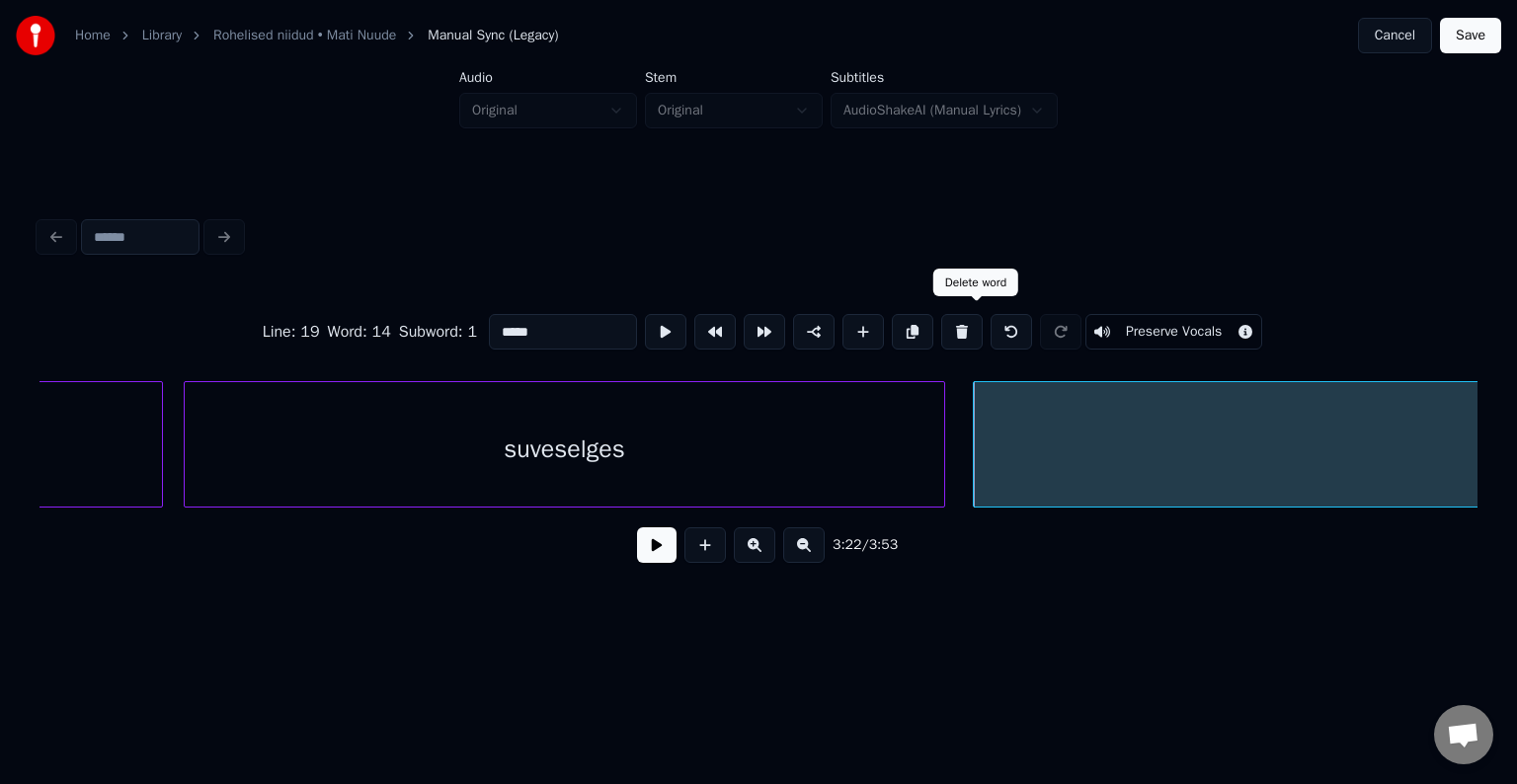 click at bounding box center (962, 332) 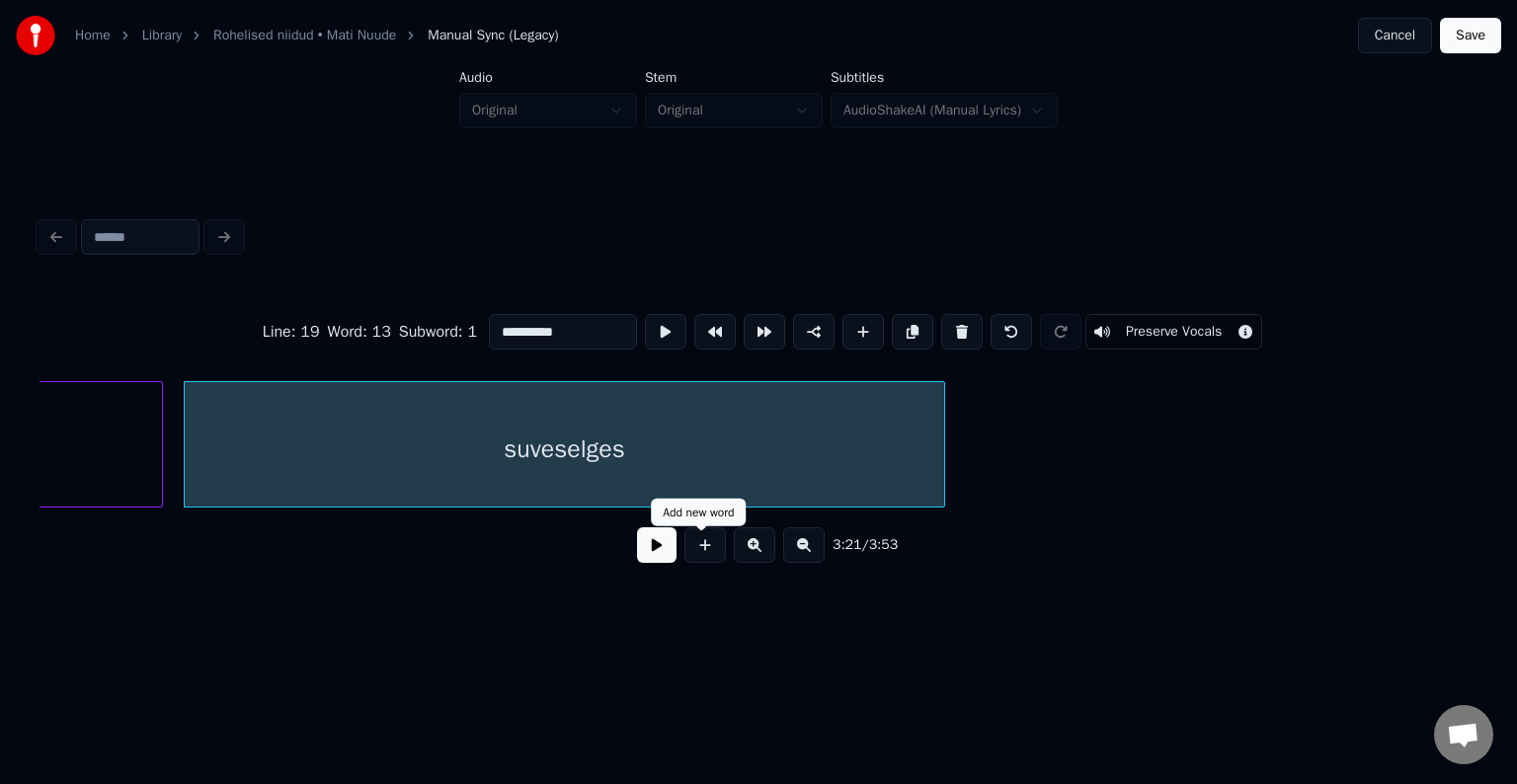 click at bounding box center (657, 545) 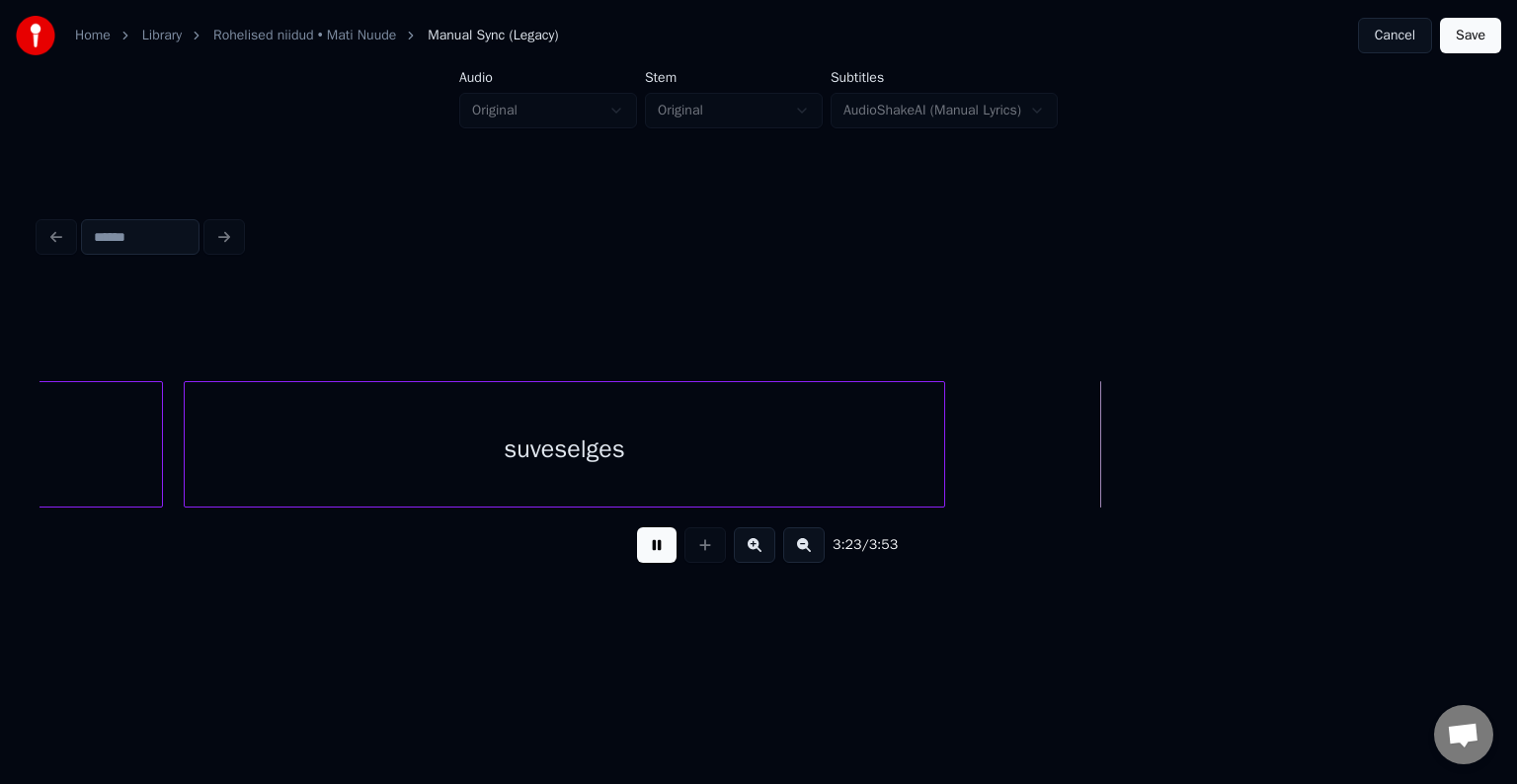 click at bounding box center (657, 545) 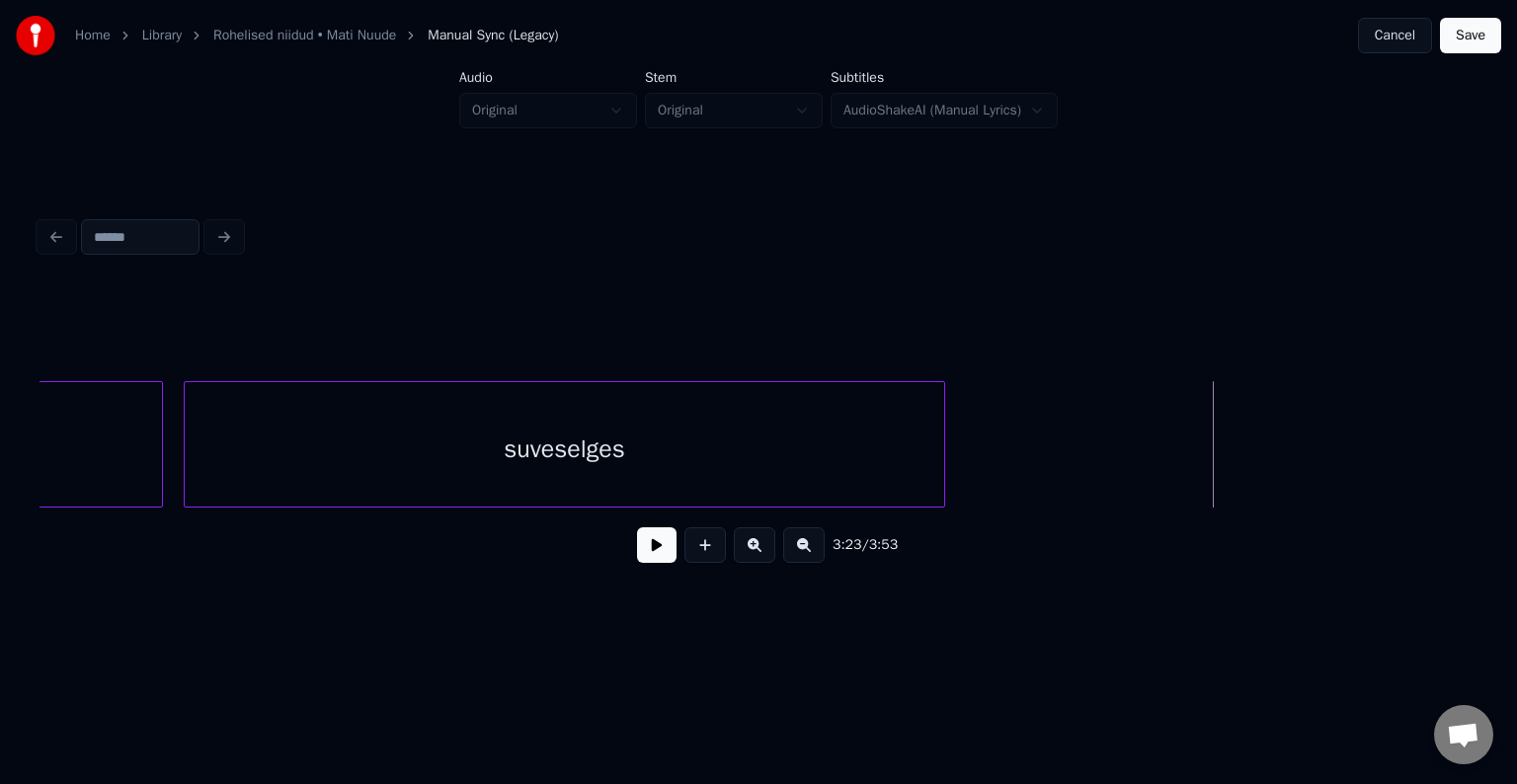 click at bounding box center (941, 444) 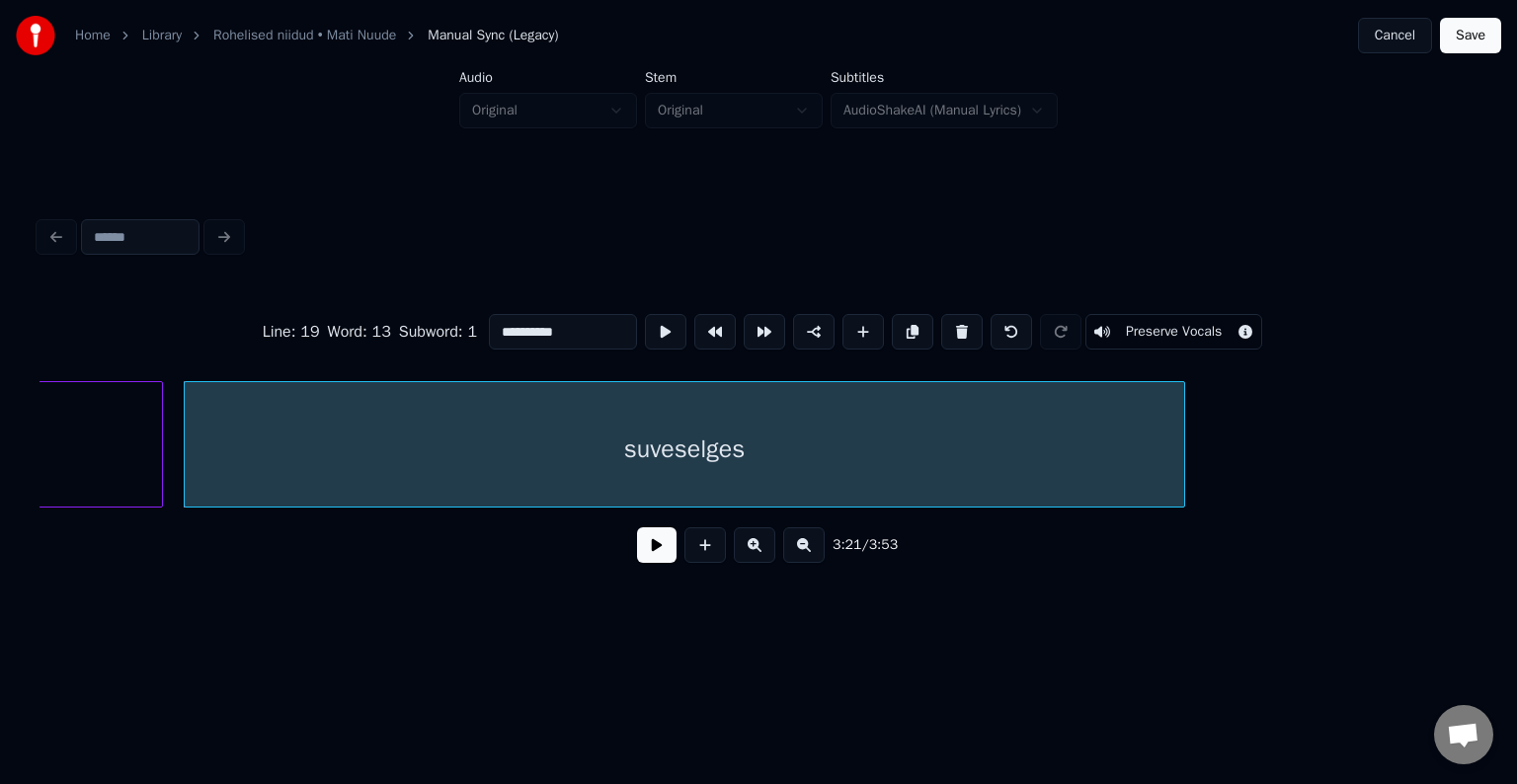 click at bounding box center (1181, 444) 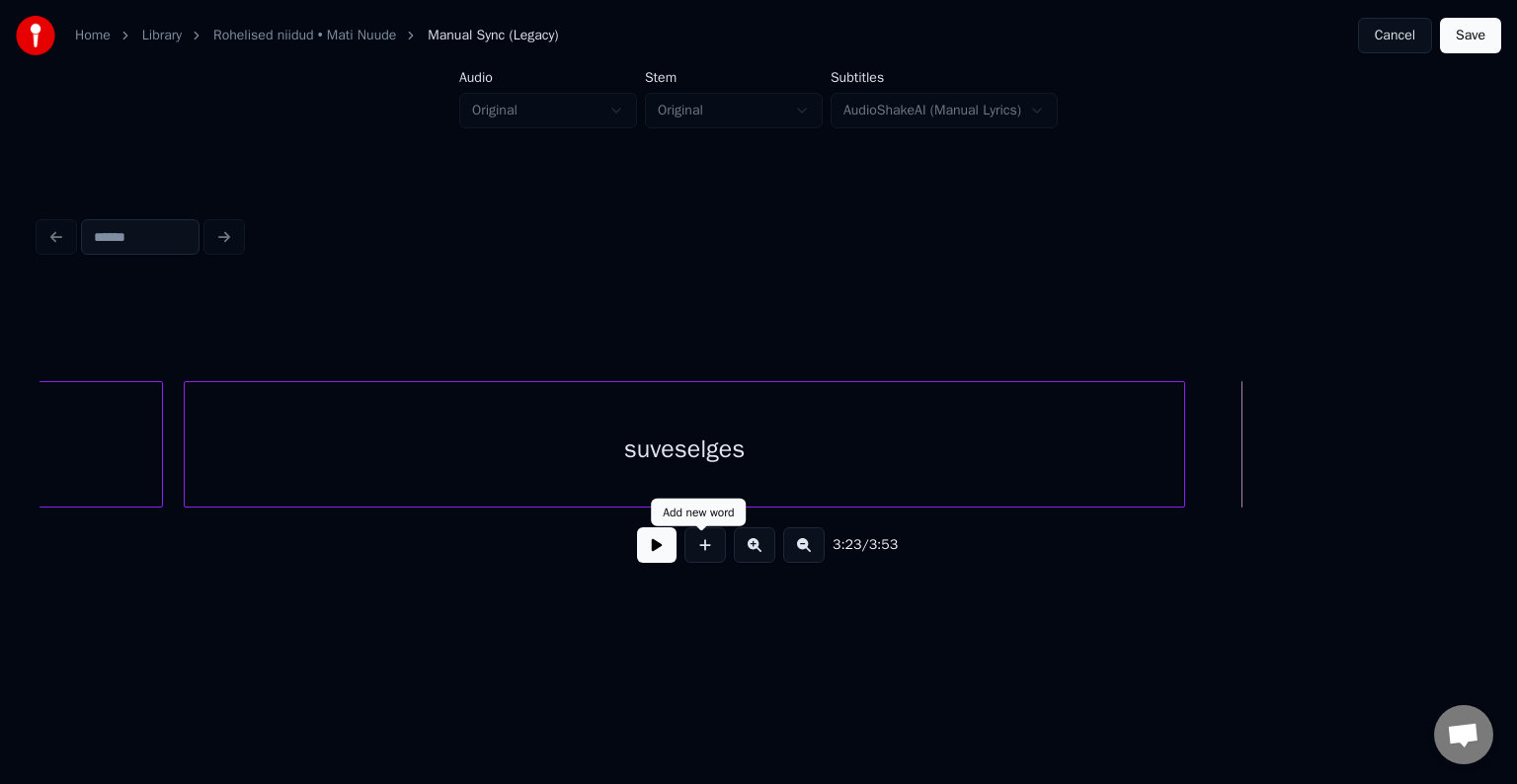 click at bounding box center [705, 545] 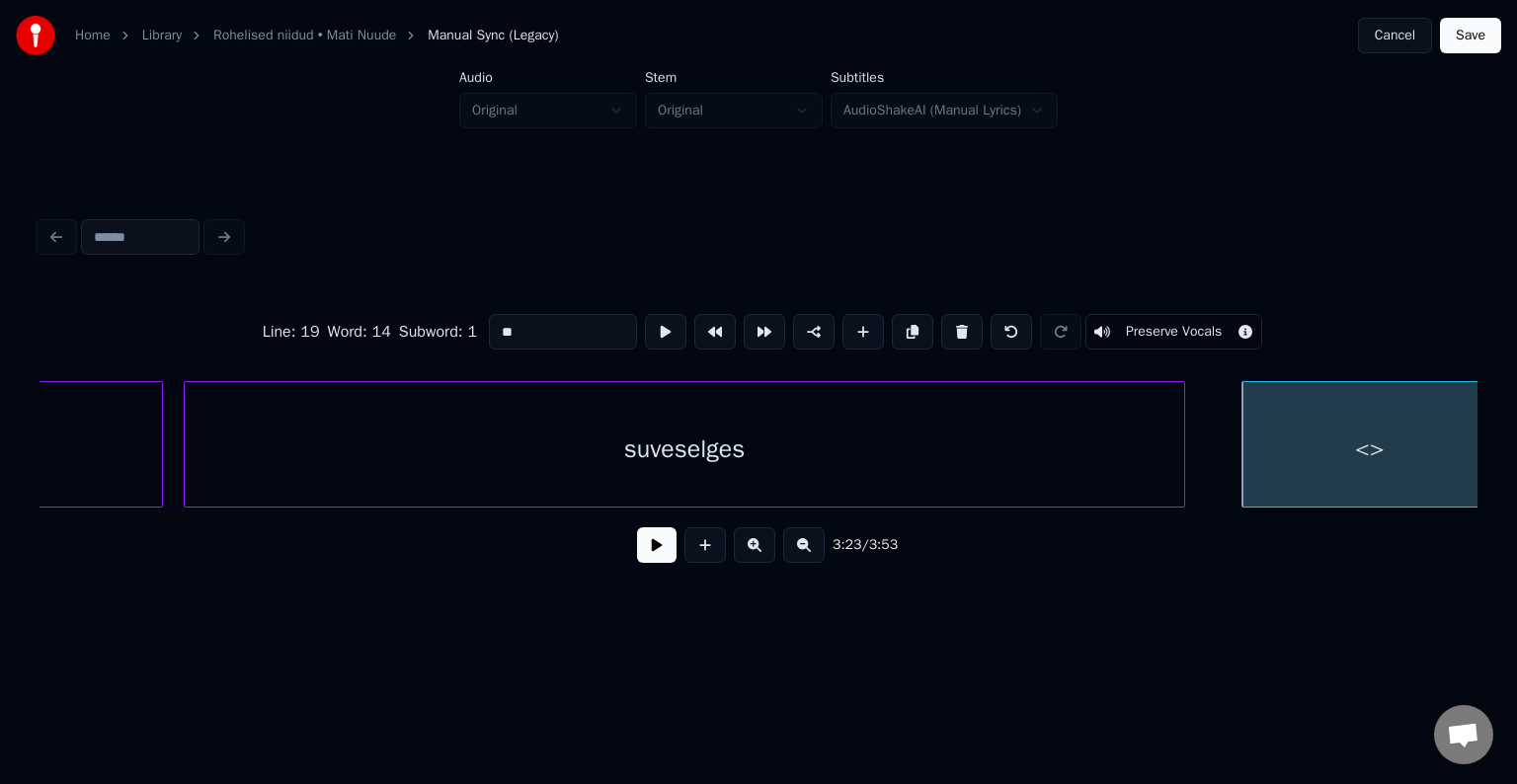 click on "<>" at bounding box center [1370, 449] 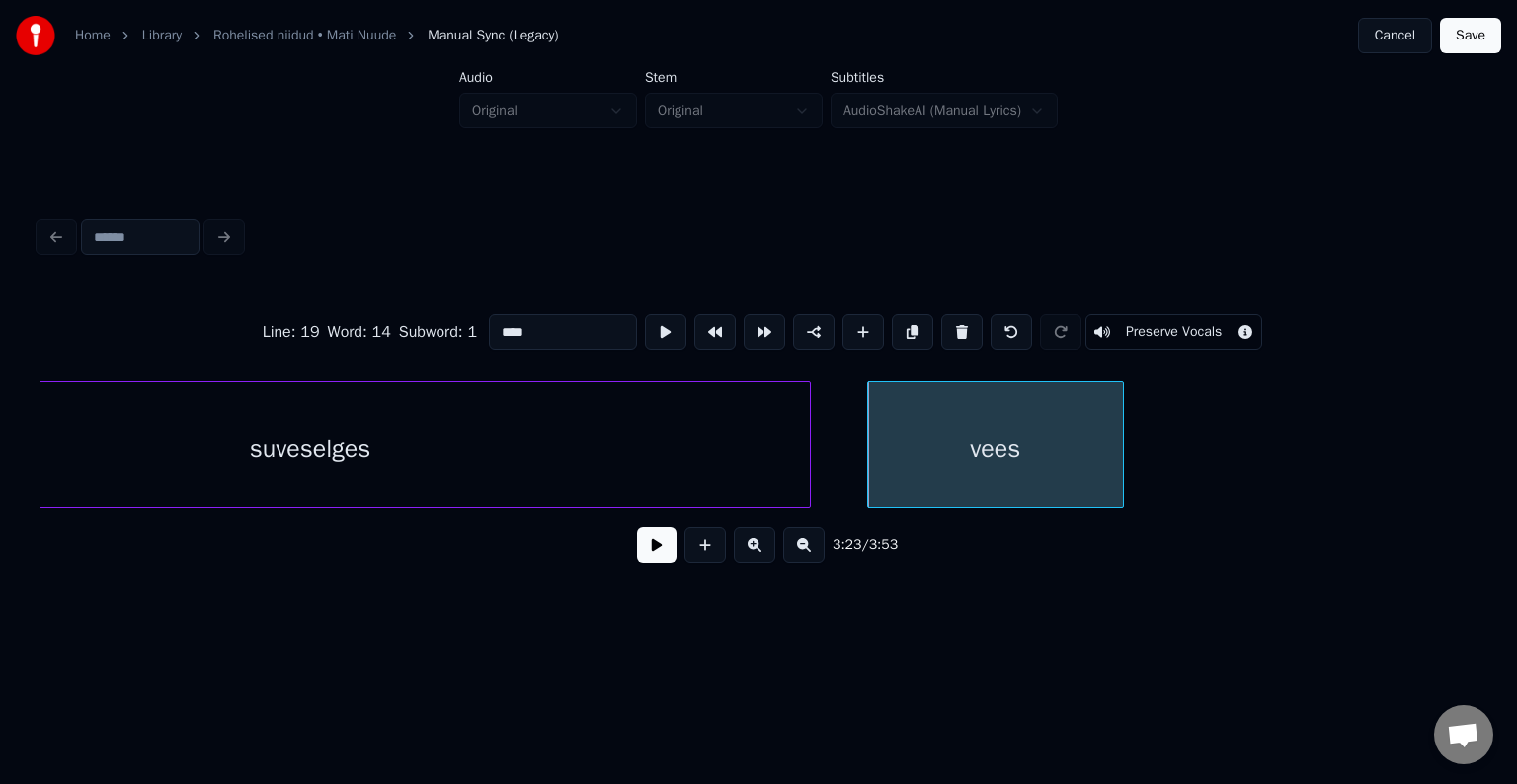 scroll, scrollTop: 0, scrollLeft: 129707, axis: horizontal 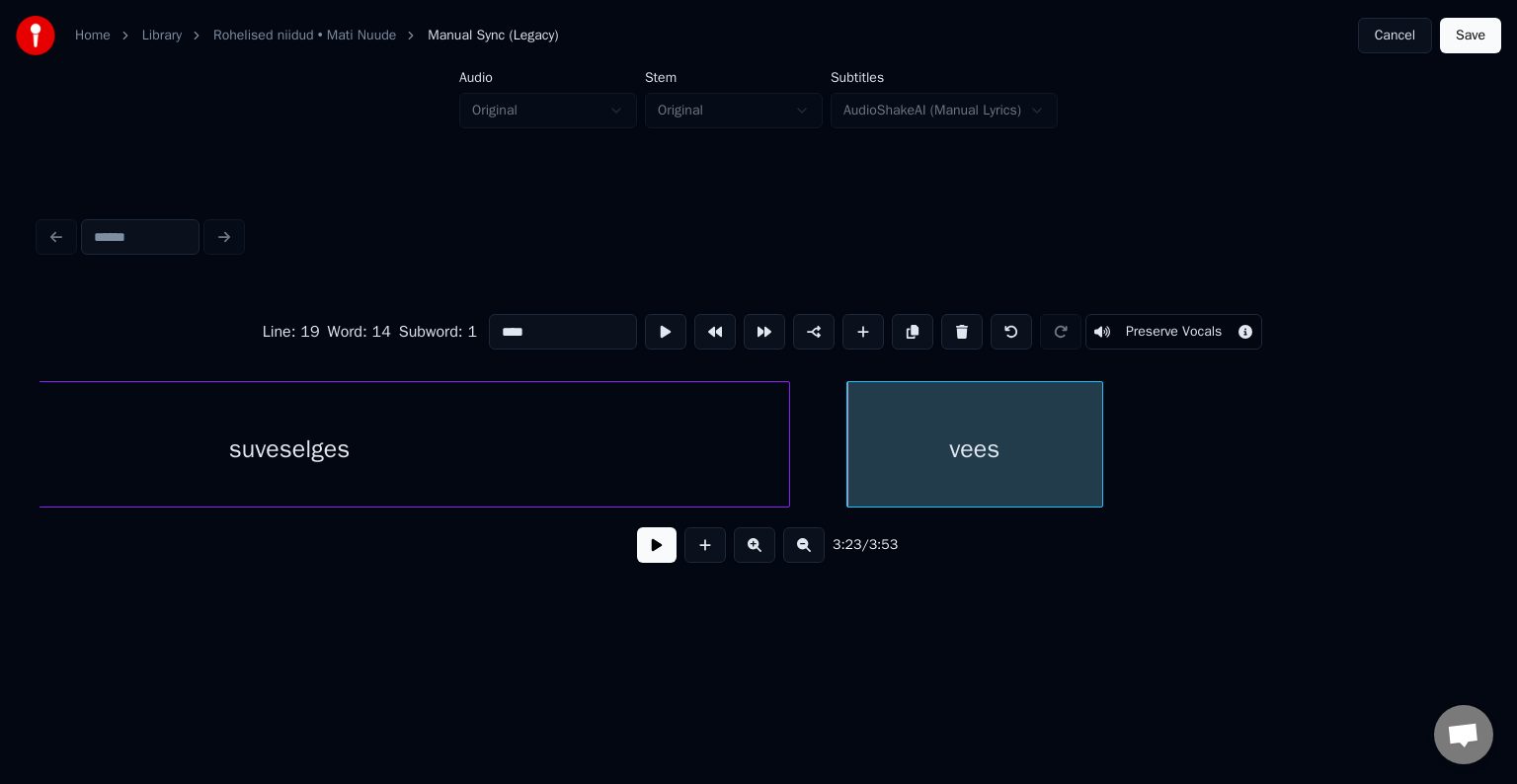 click on "vees" at bounding box center [975, 449] 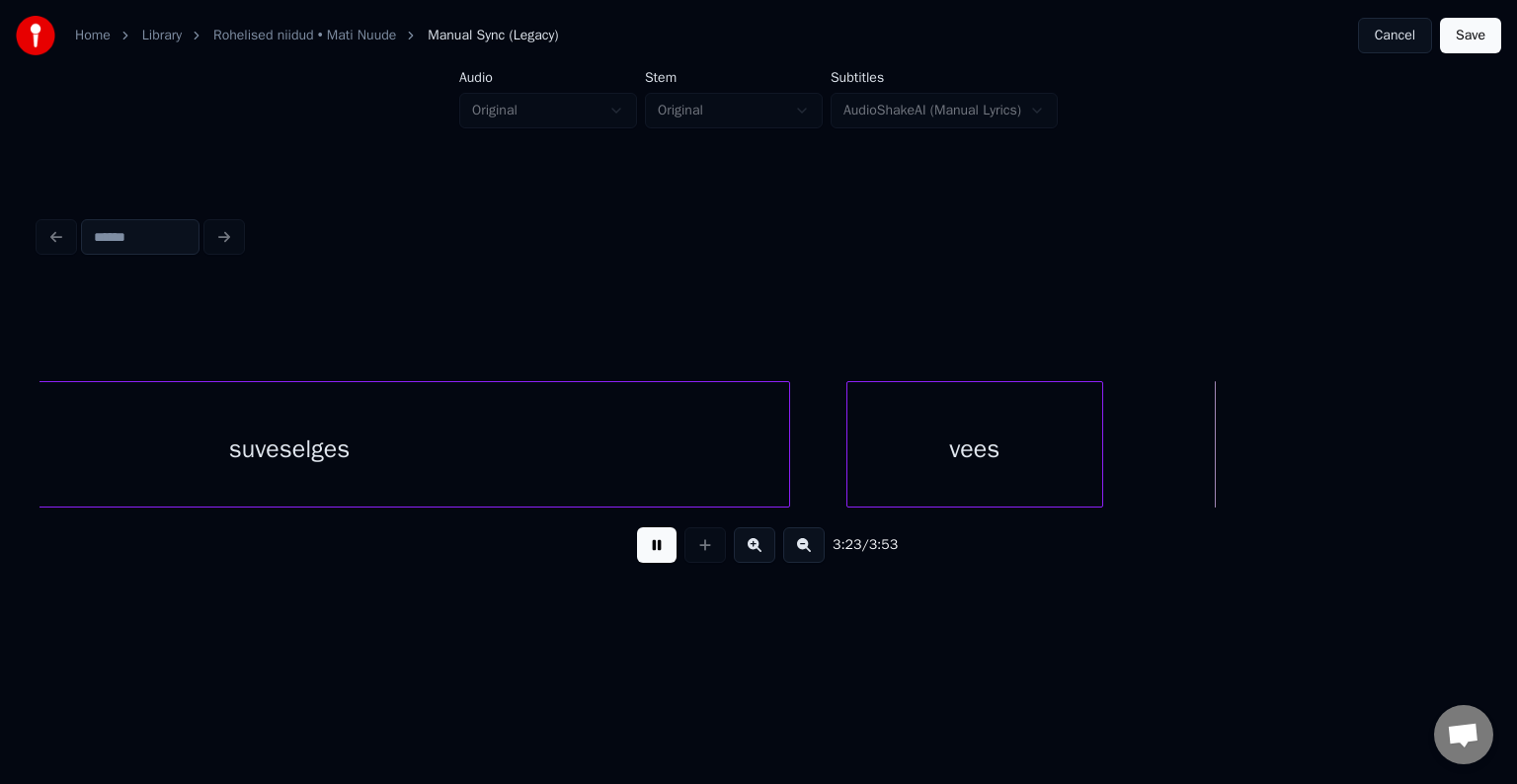 click at bounding box center [657, 545] 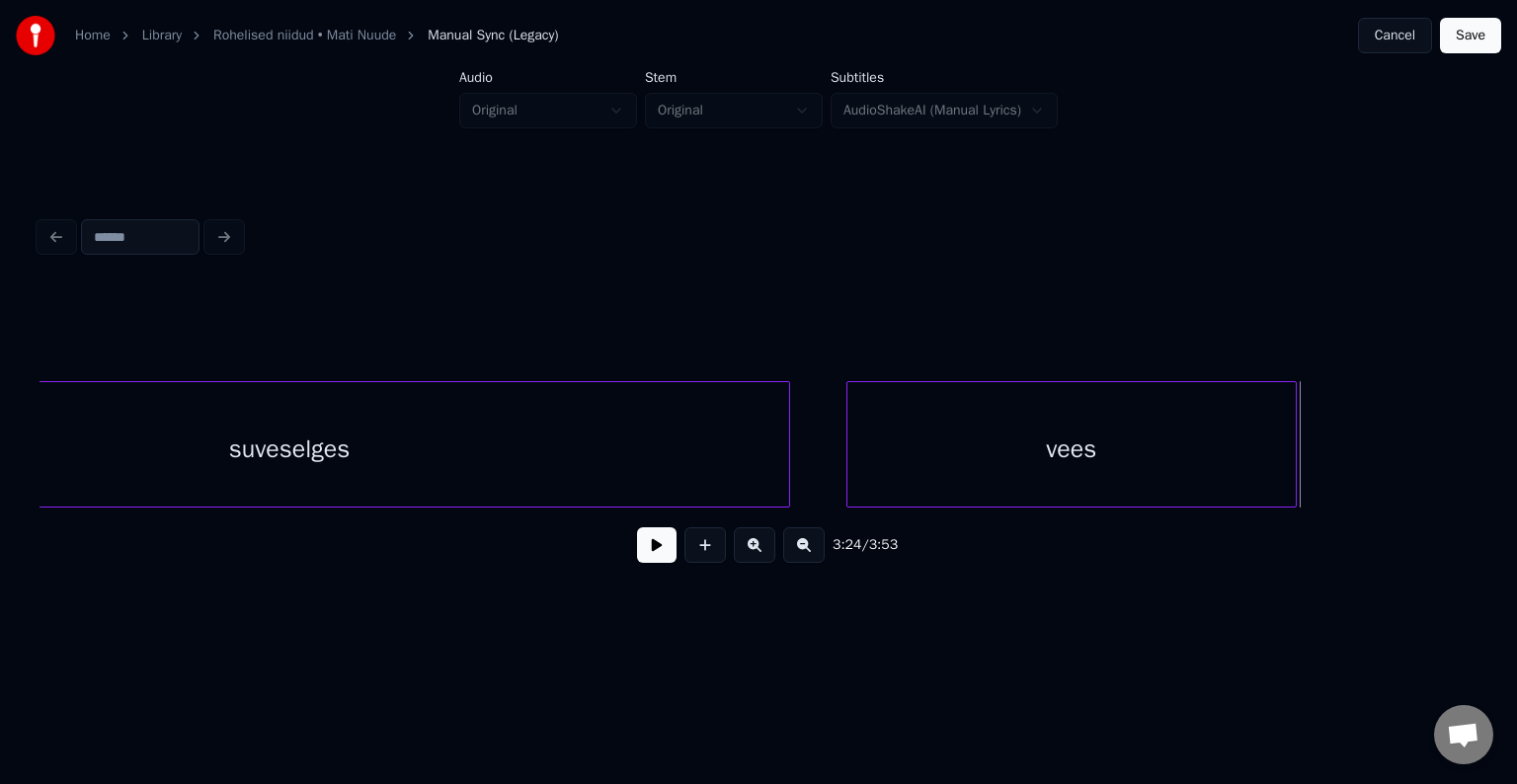 click at bounding box center (1293, 444) 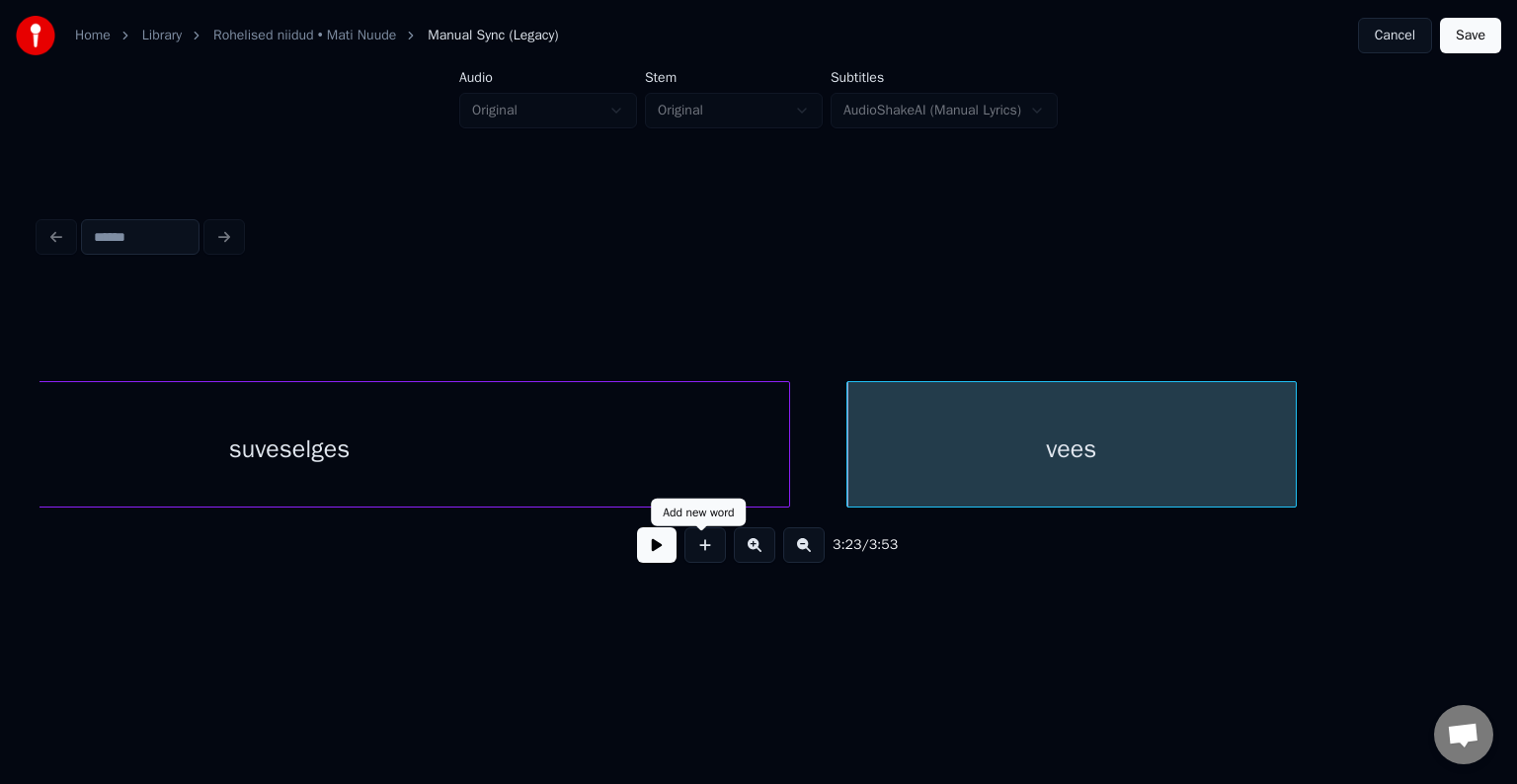 click at bounding box center (657, 545) 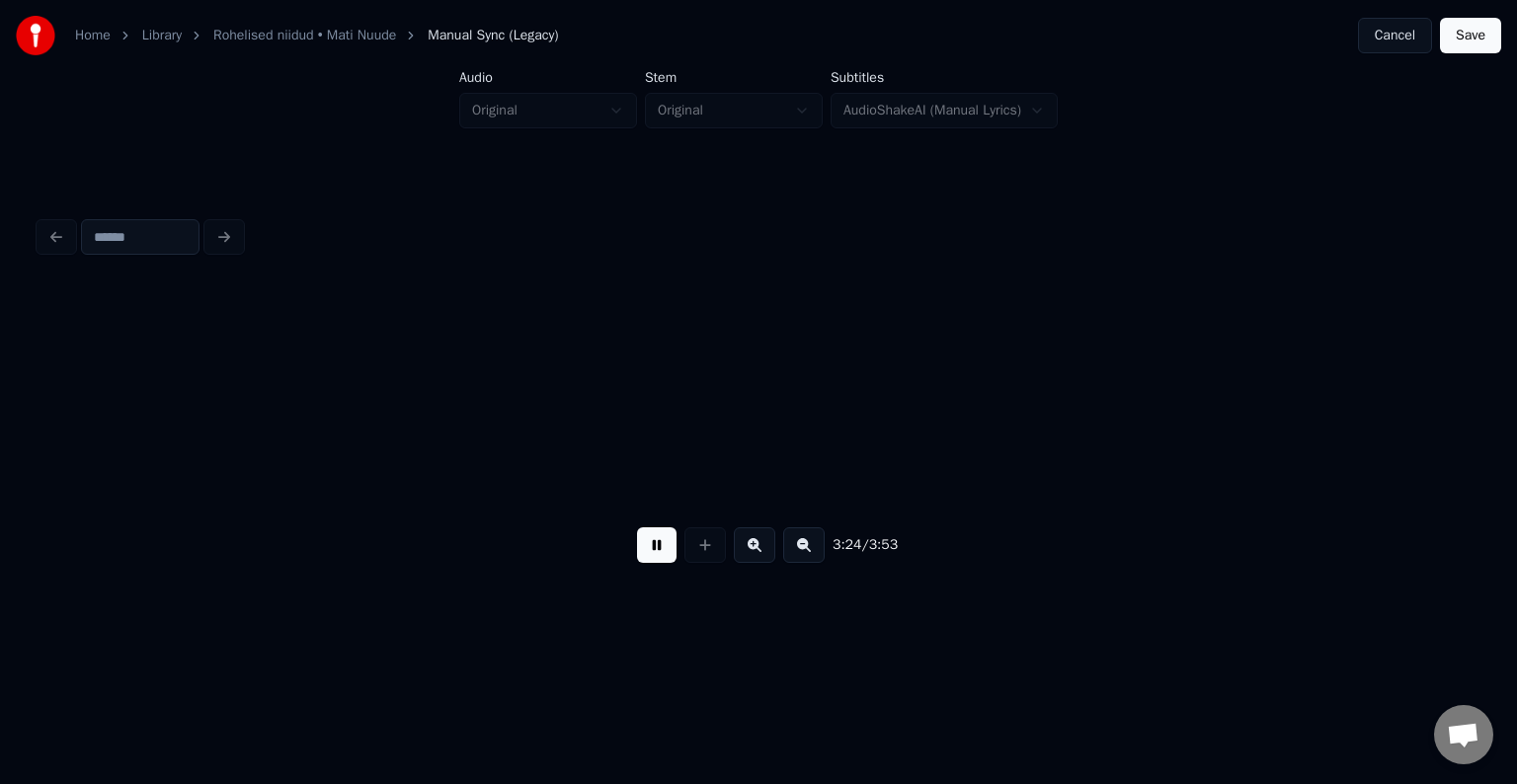 scroll, scrollTop: 0, scrollLeft: 131149, axis: horizontal 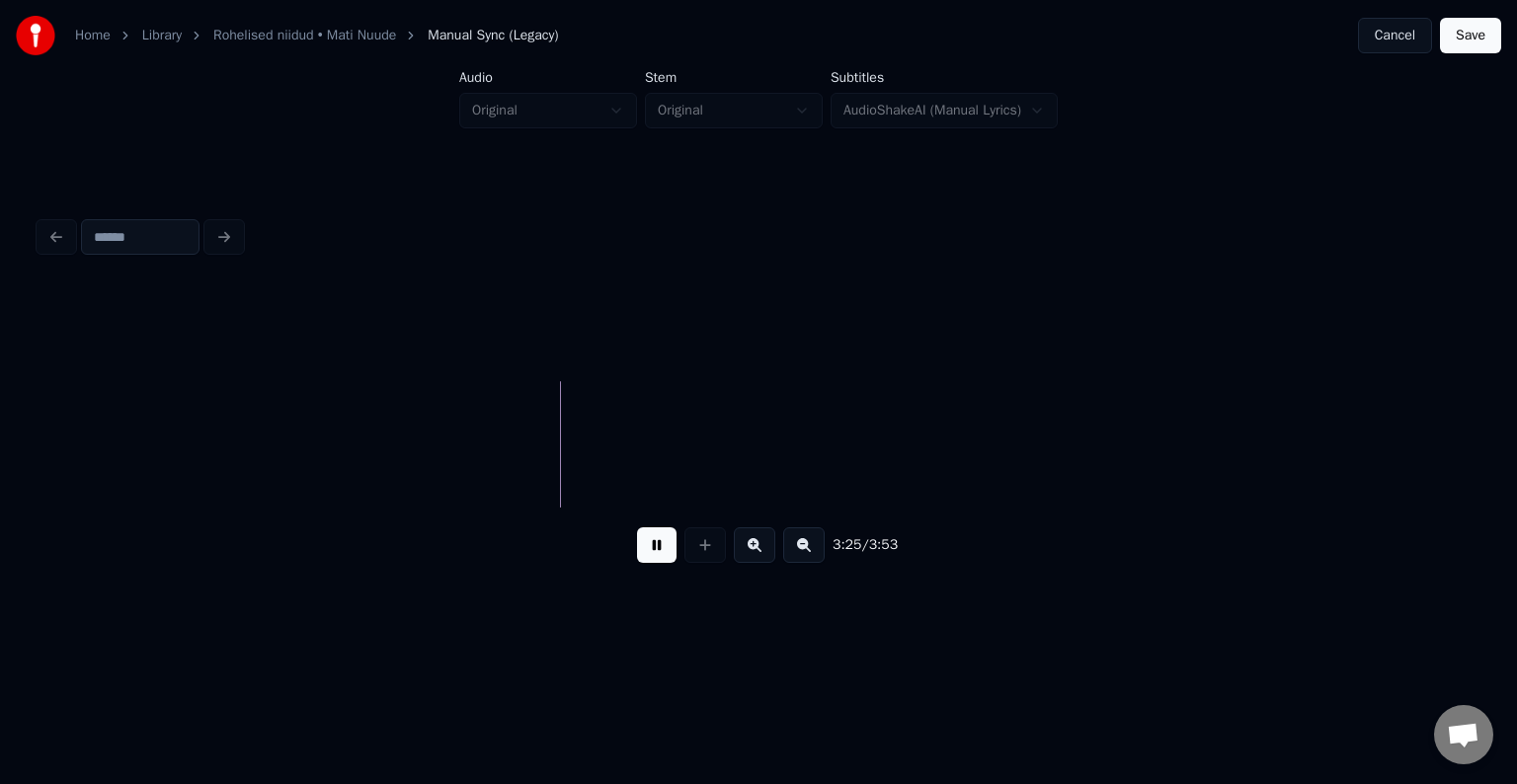 click at bounding box center [657, 545] 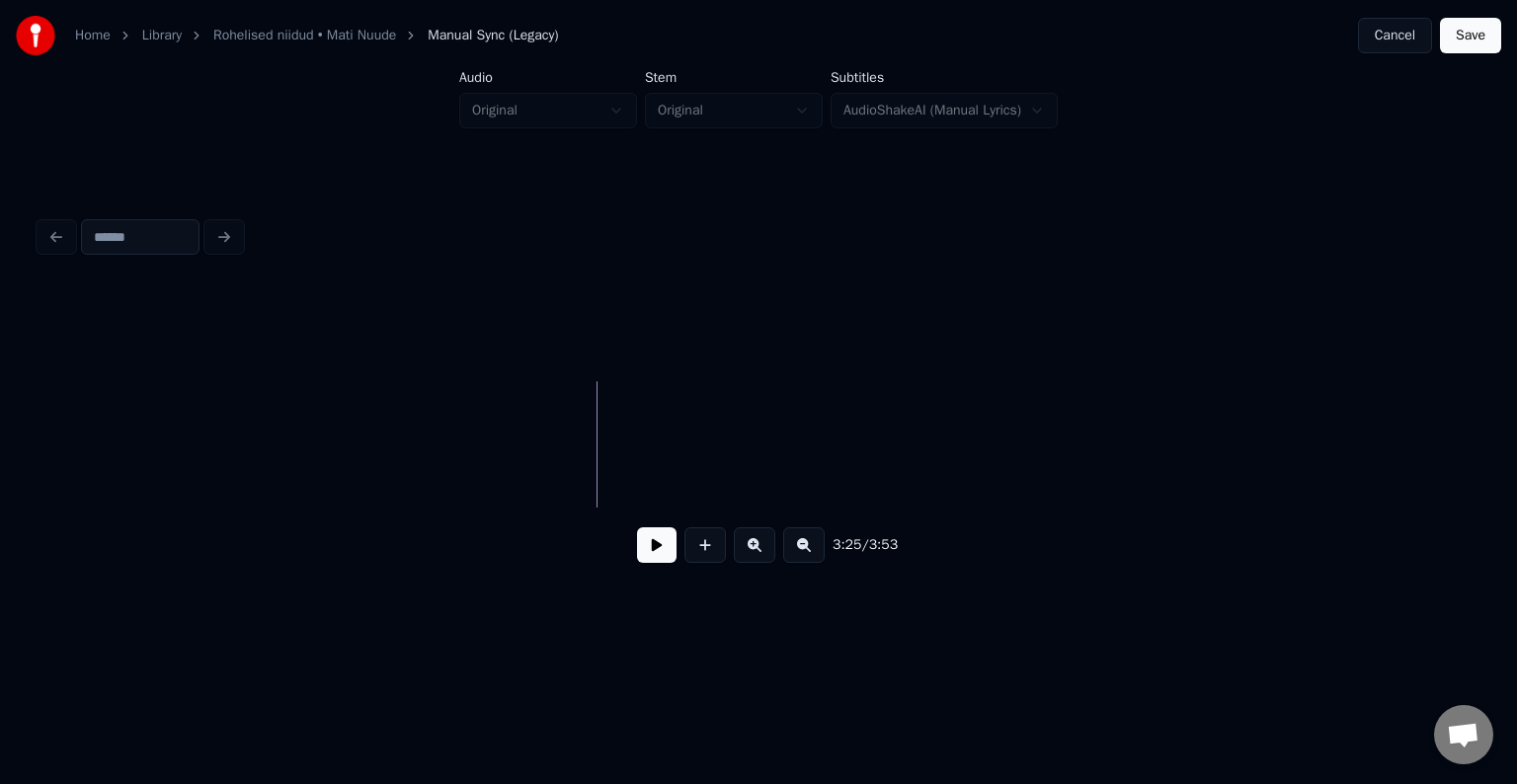 click at bounding box center (657, 545) 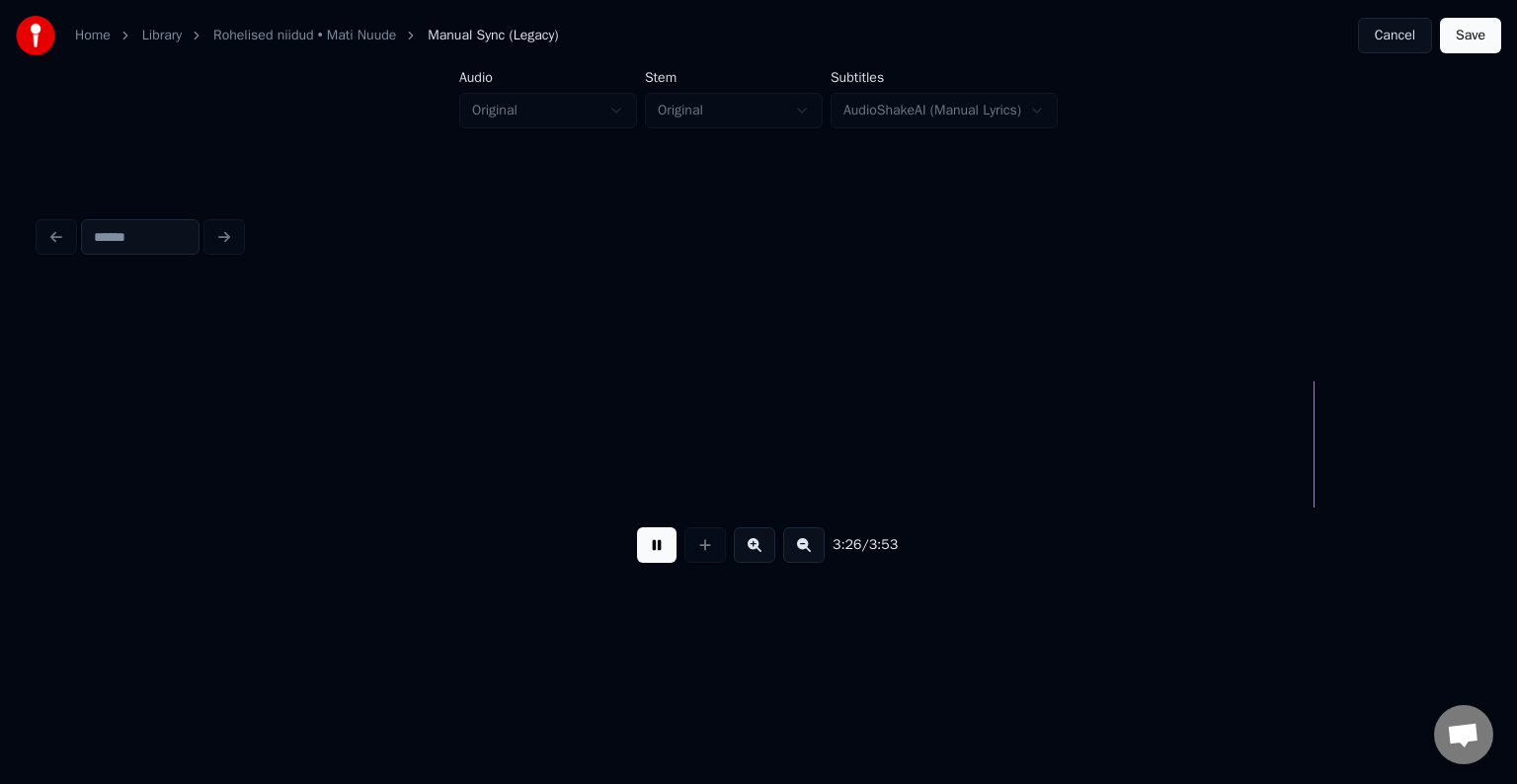 click at bounding box center (657, 545) 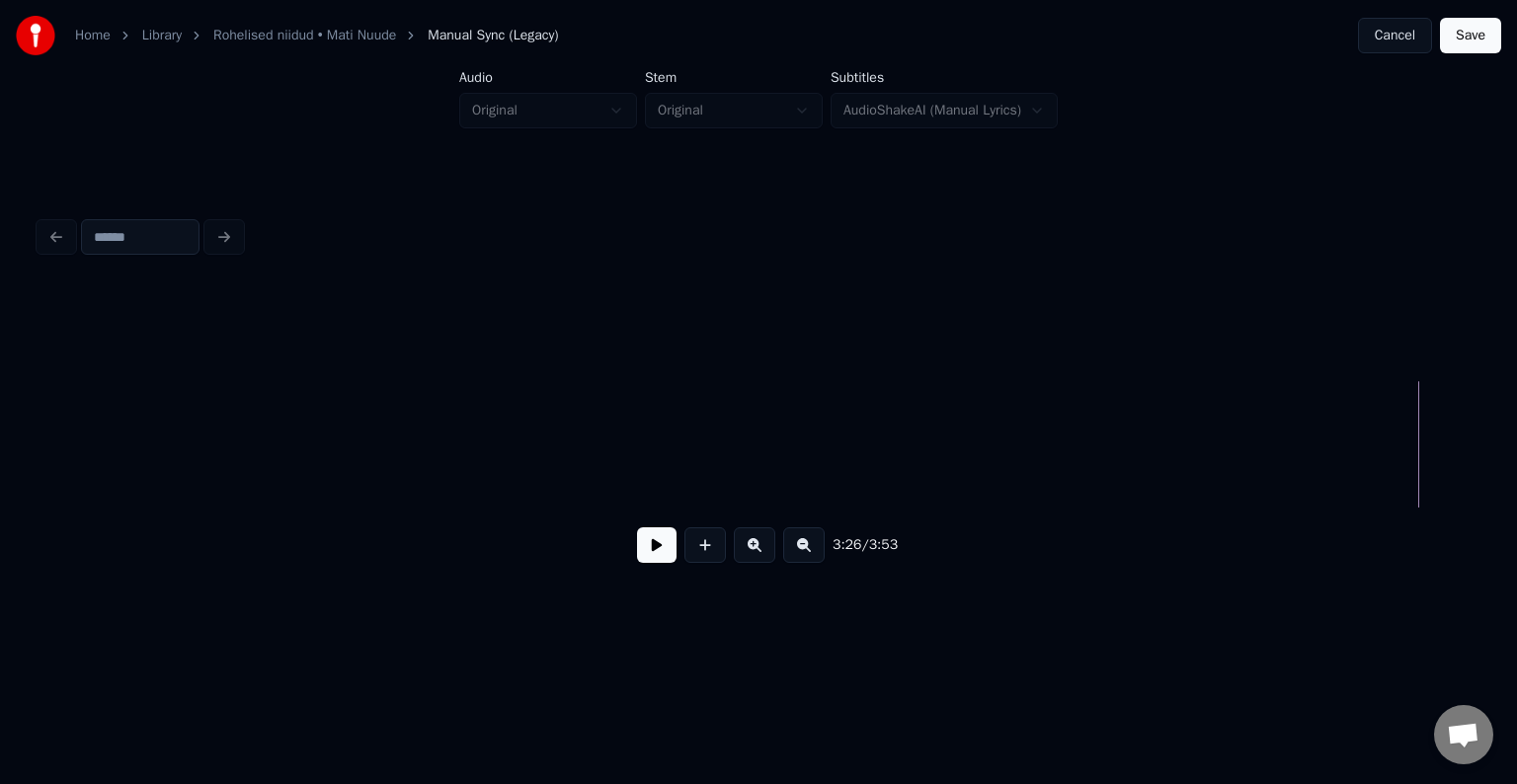 click at bounding box center (-56023, 444) 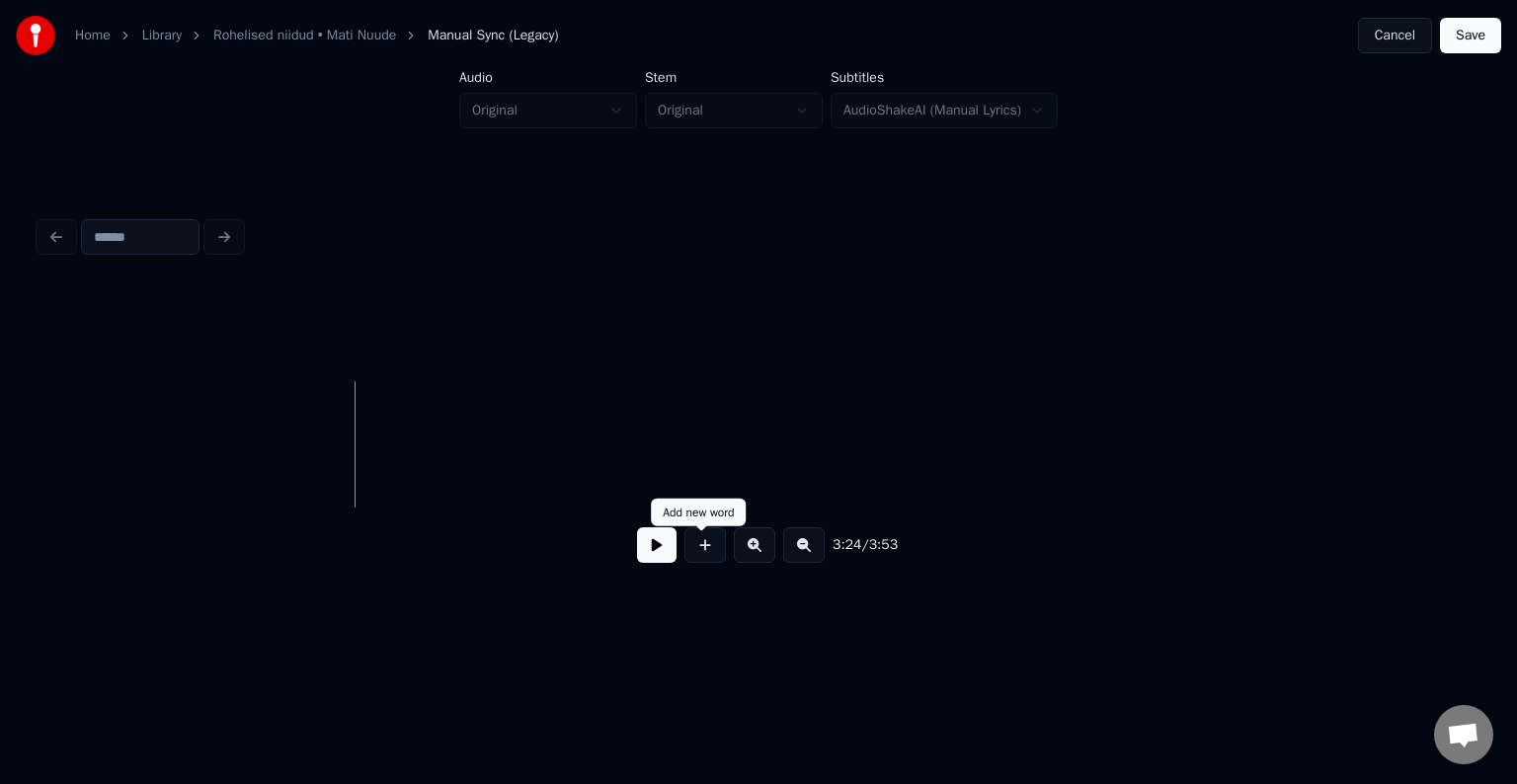 click at bounding box center (705, 545) 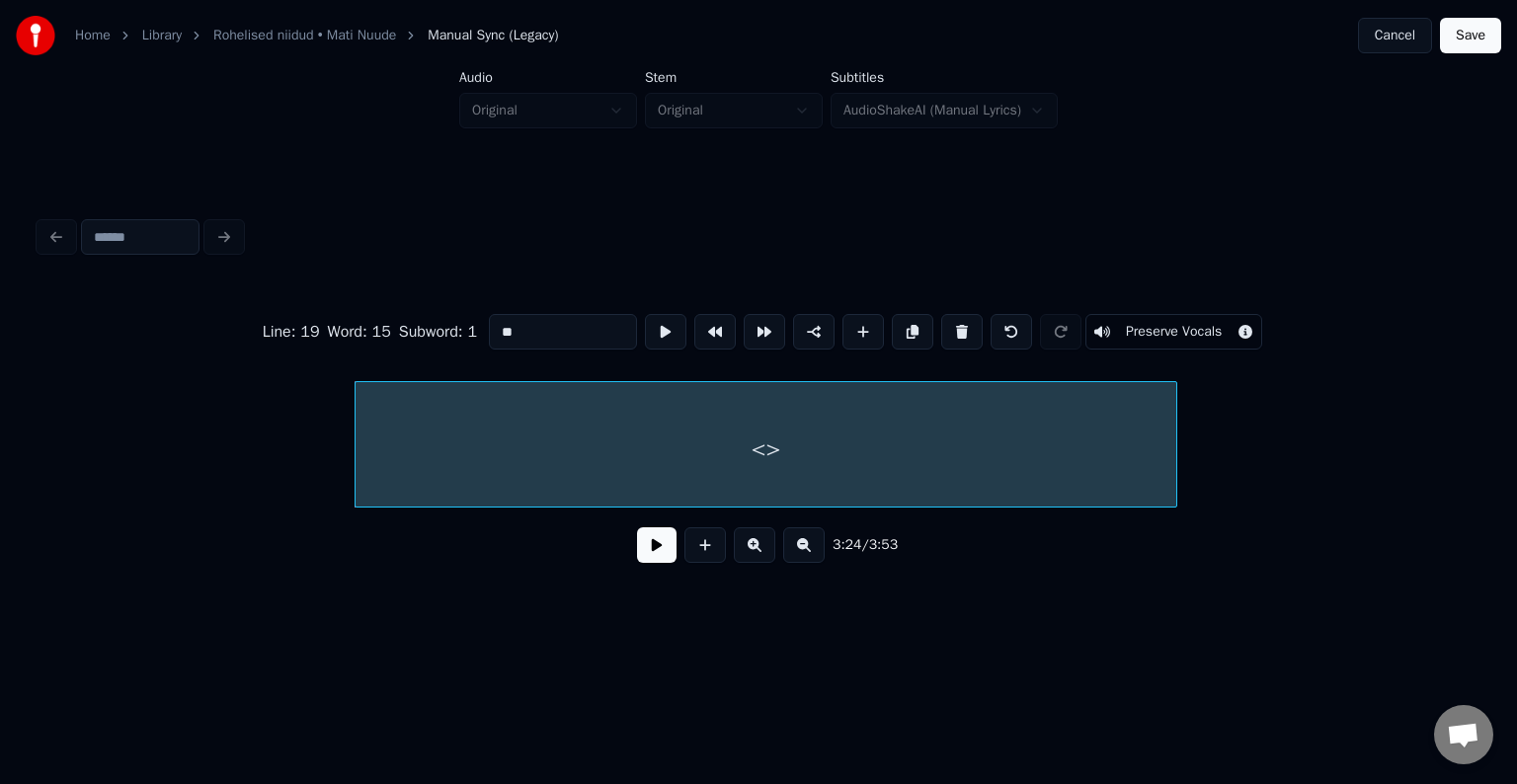 click at bounding box center [1173, 444] 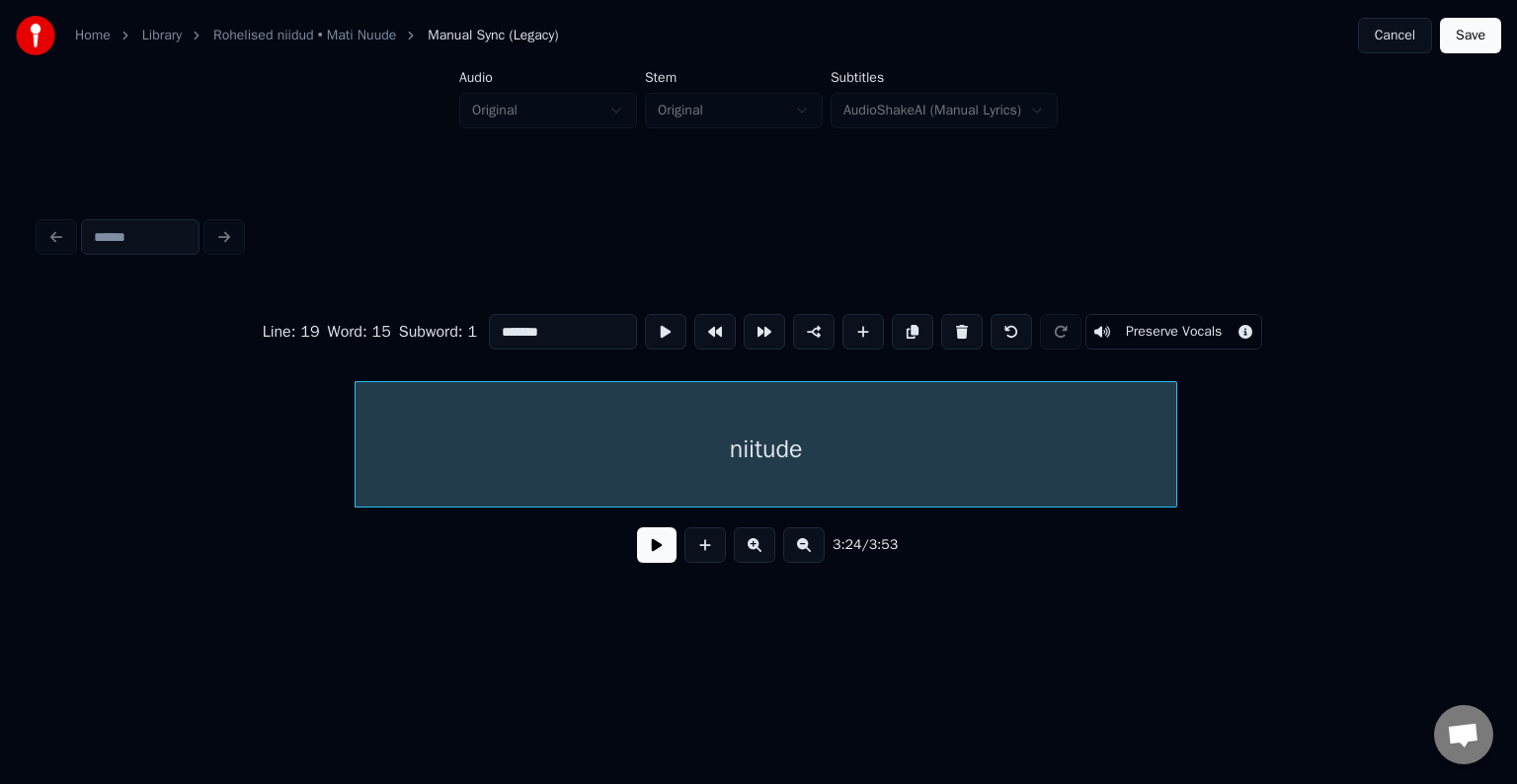 type on "*******" 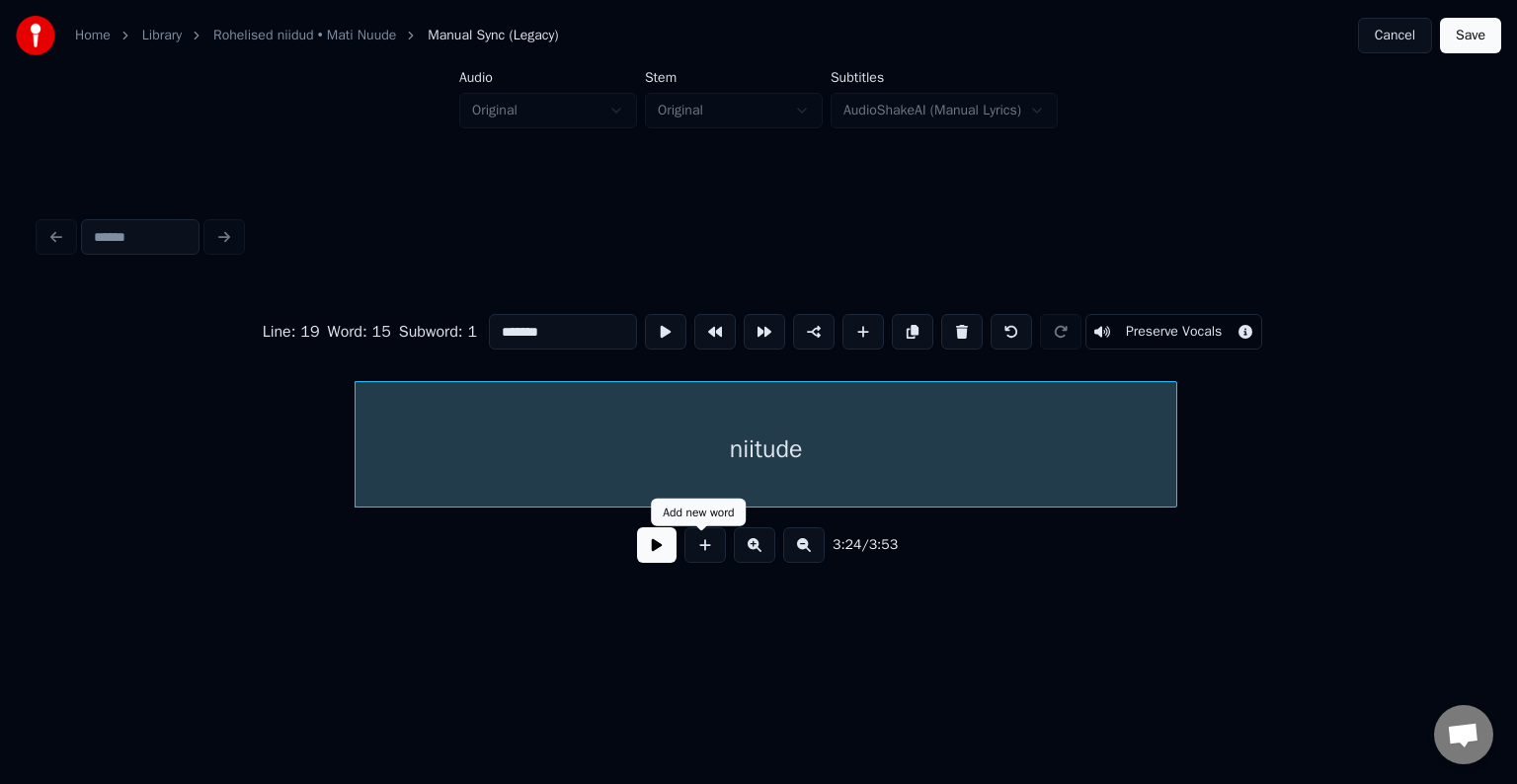 click at bounding box center [657, 545] 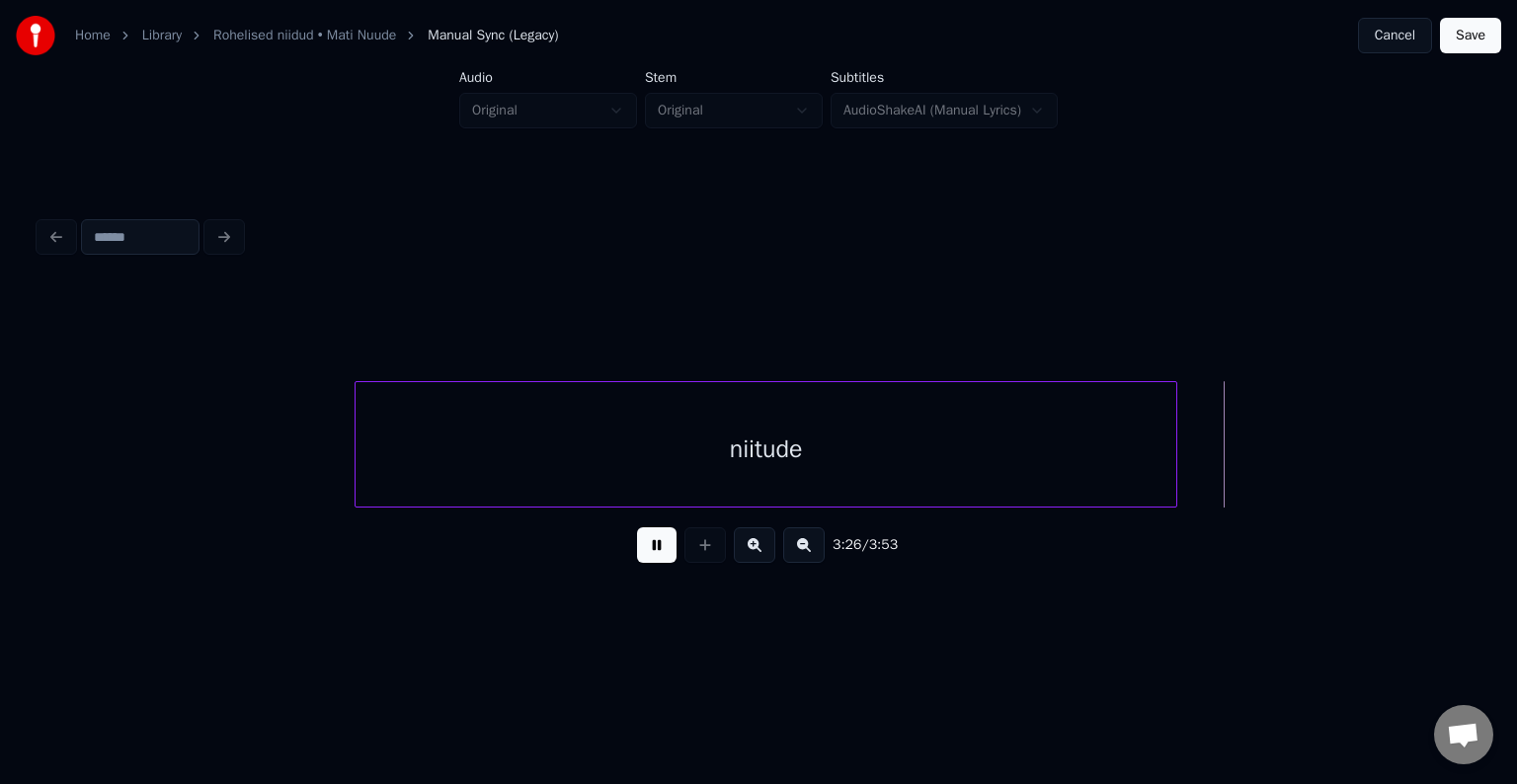 click at bounding box center (657, 545) 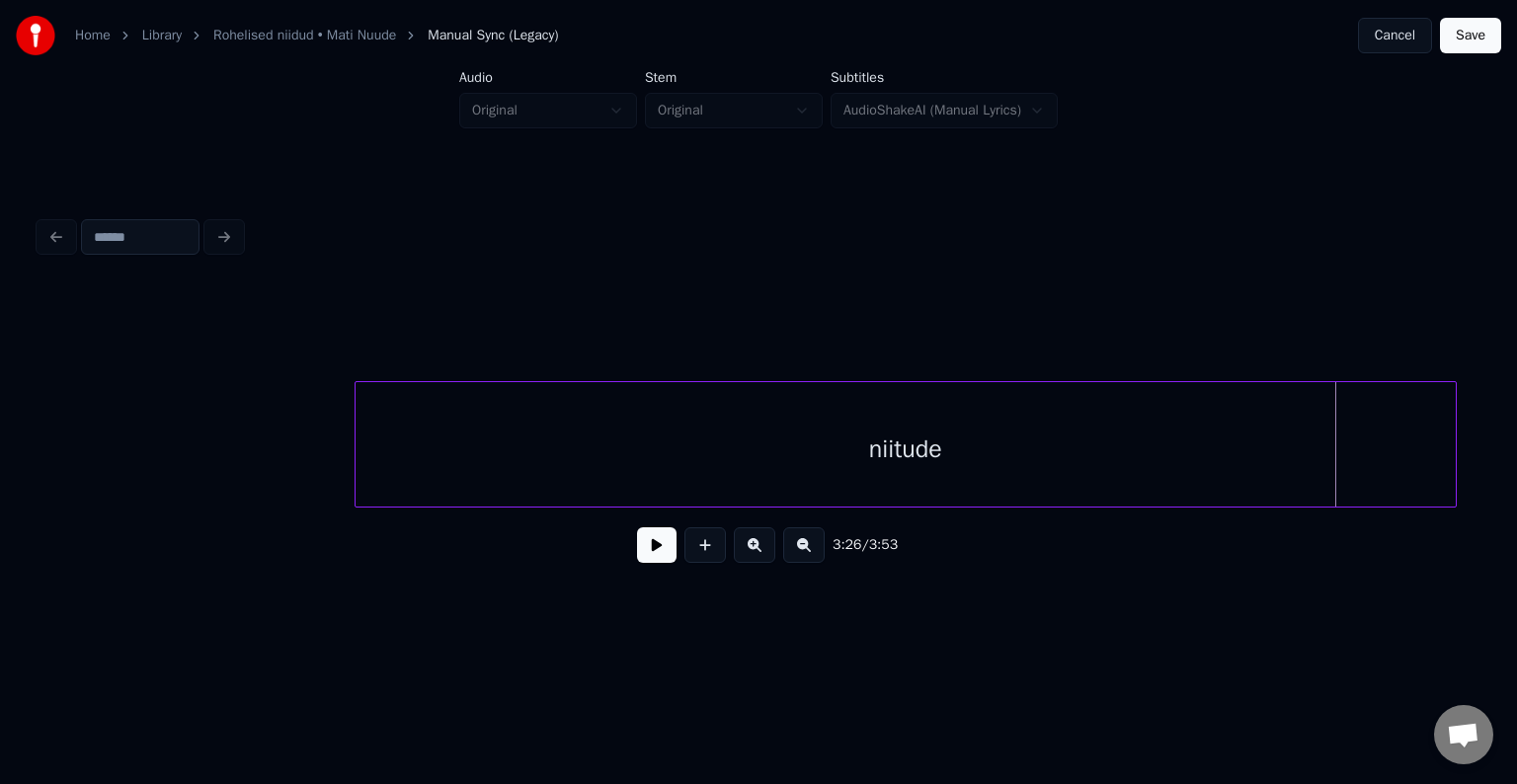 click at bounding box center (1453, 444) 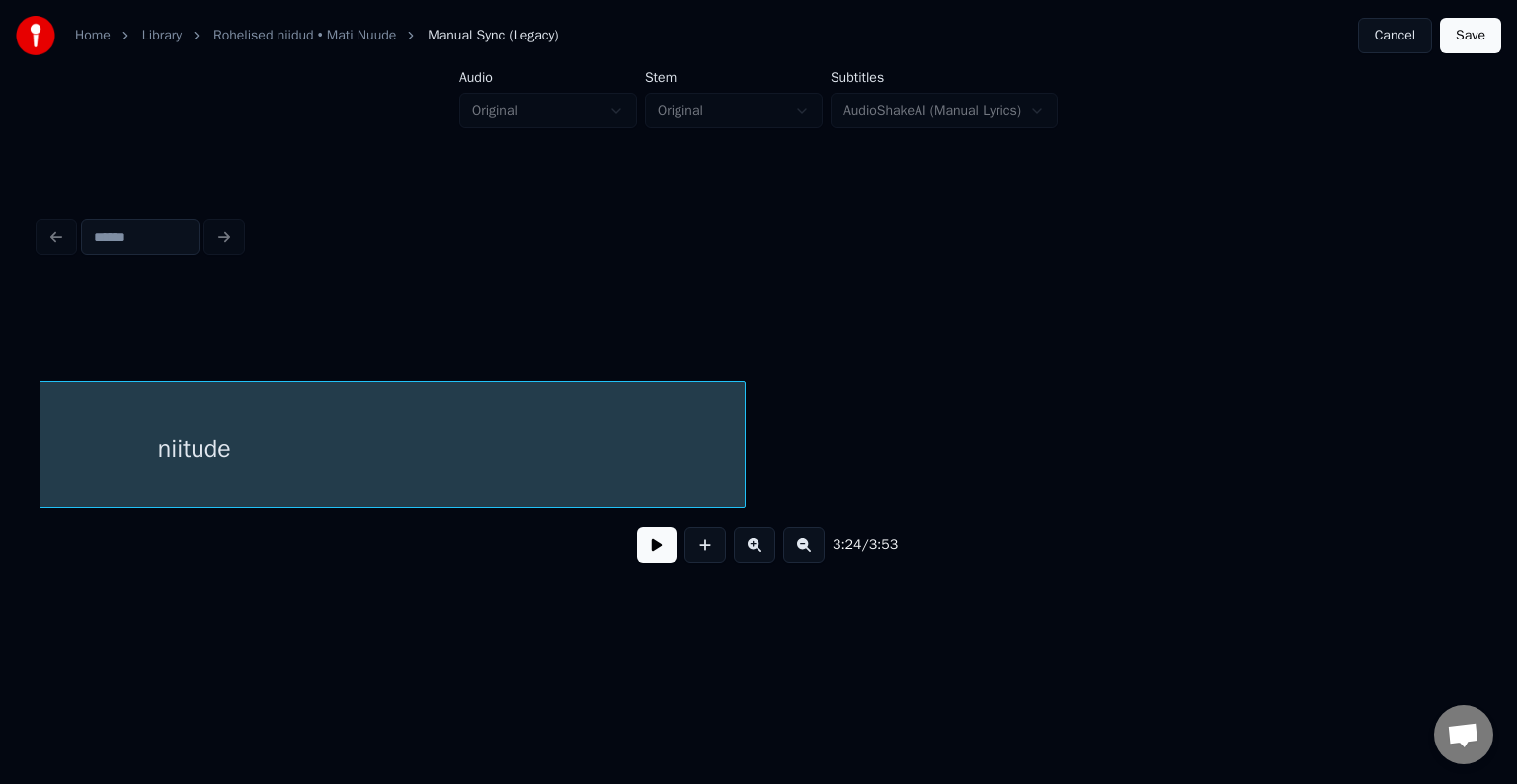 click at bounding box center (657, 545) 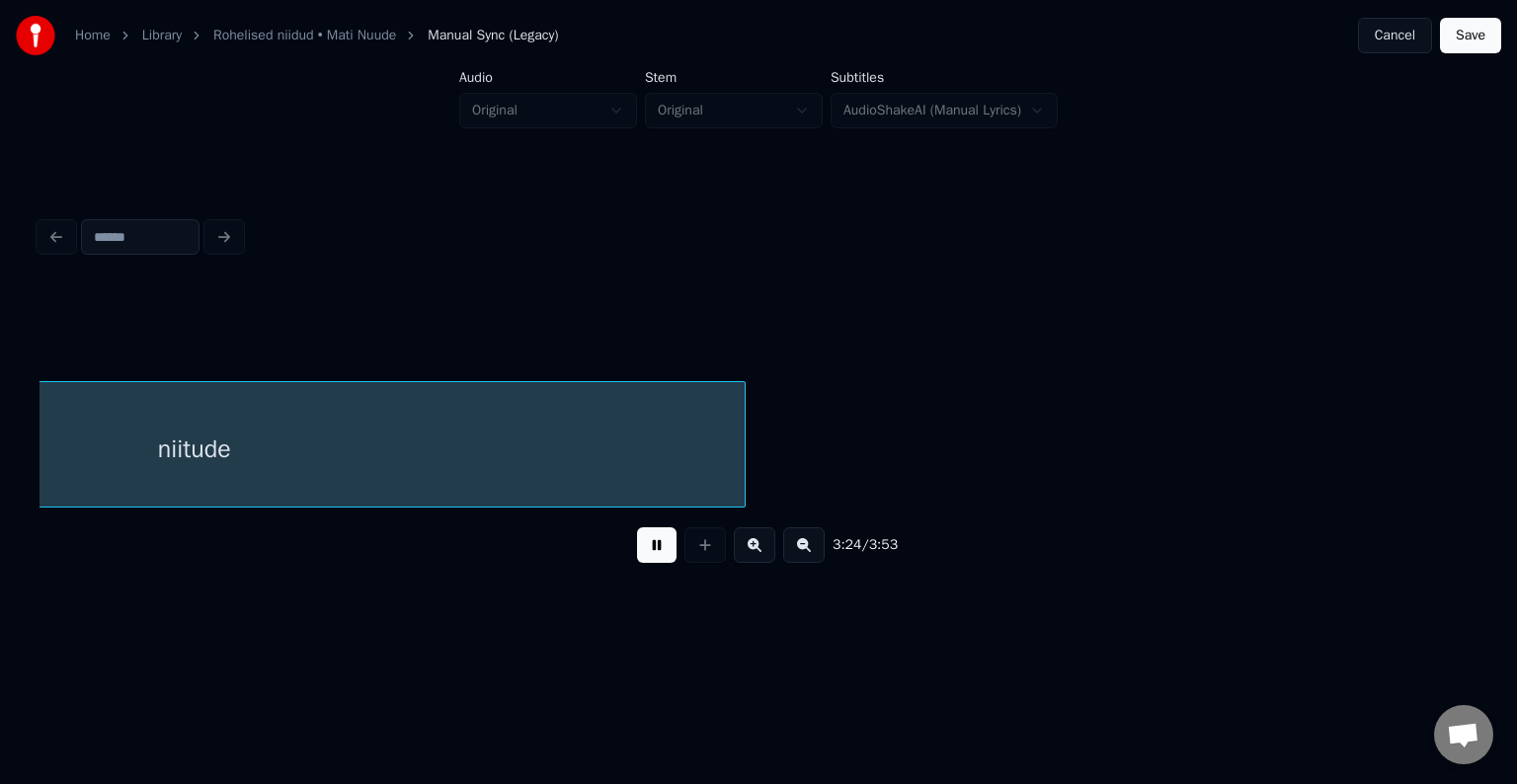 scroll, scrollTop: 0, scrollLeft: 131464, axis: horizontal 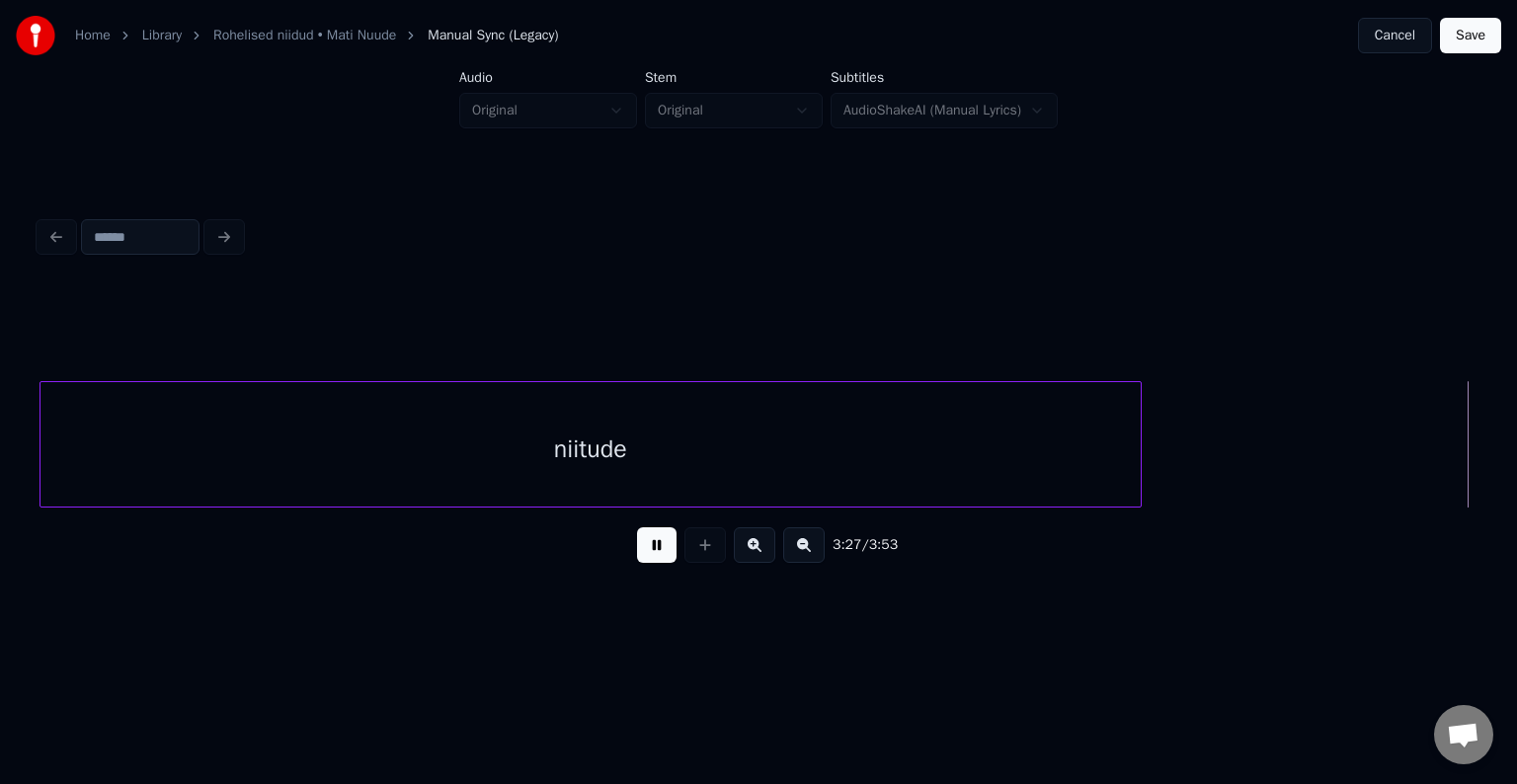 drag, startPoint x: 643, startPoint y: 558, endPoint x: 656, endPoint y: 552, distance: 14.3178211 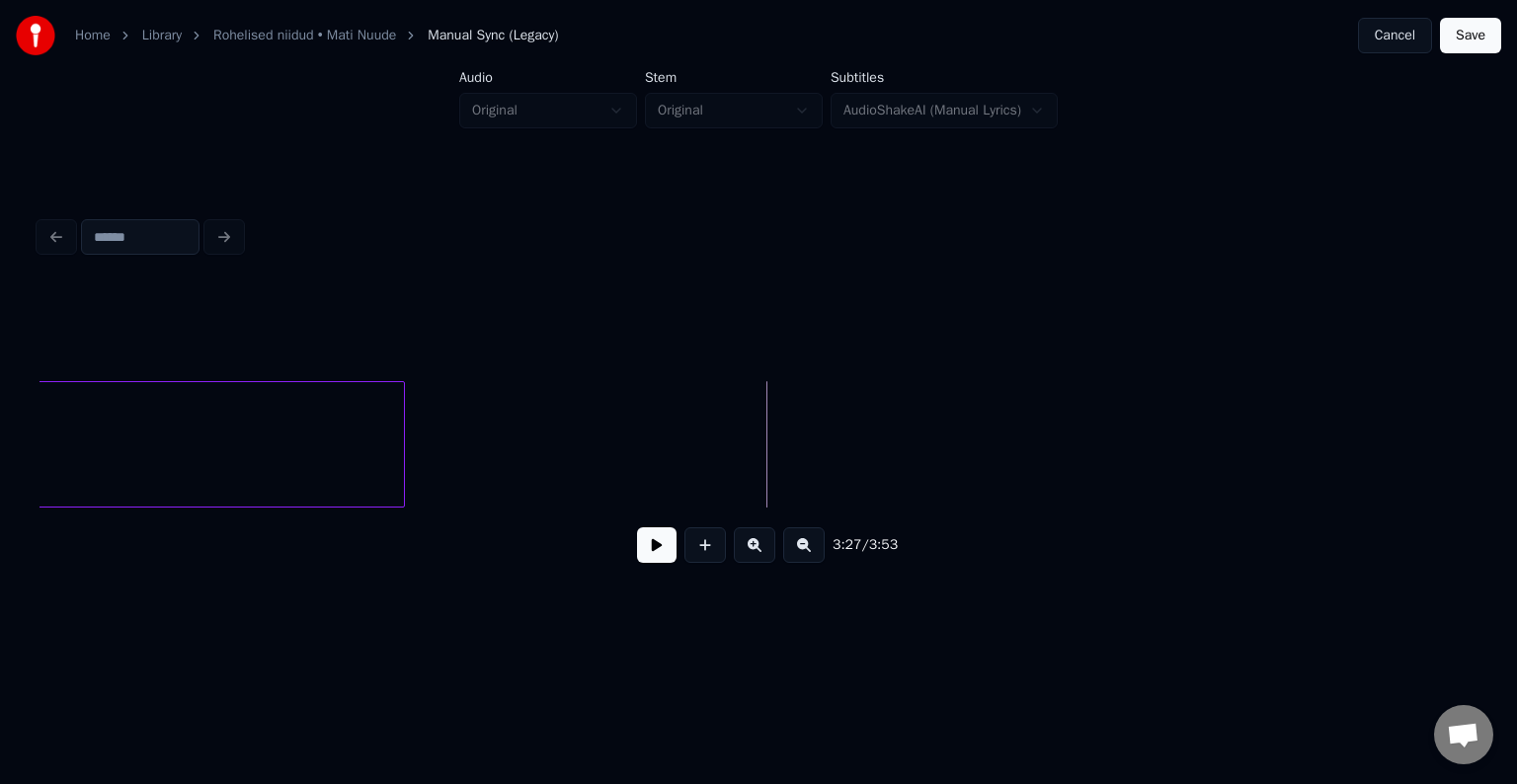 scroll, scrollTop: 0, scrollLeft: 132192, axis: horizontal 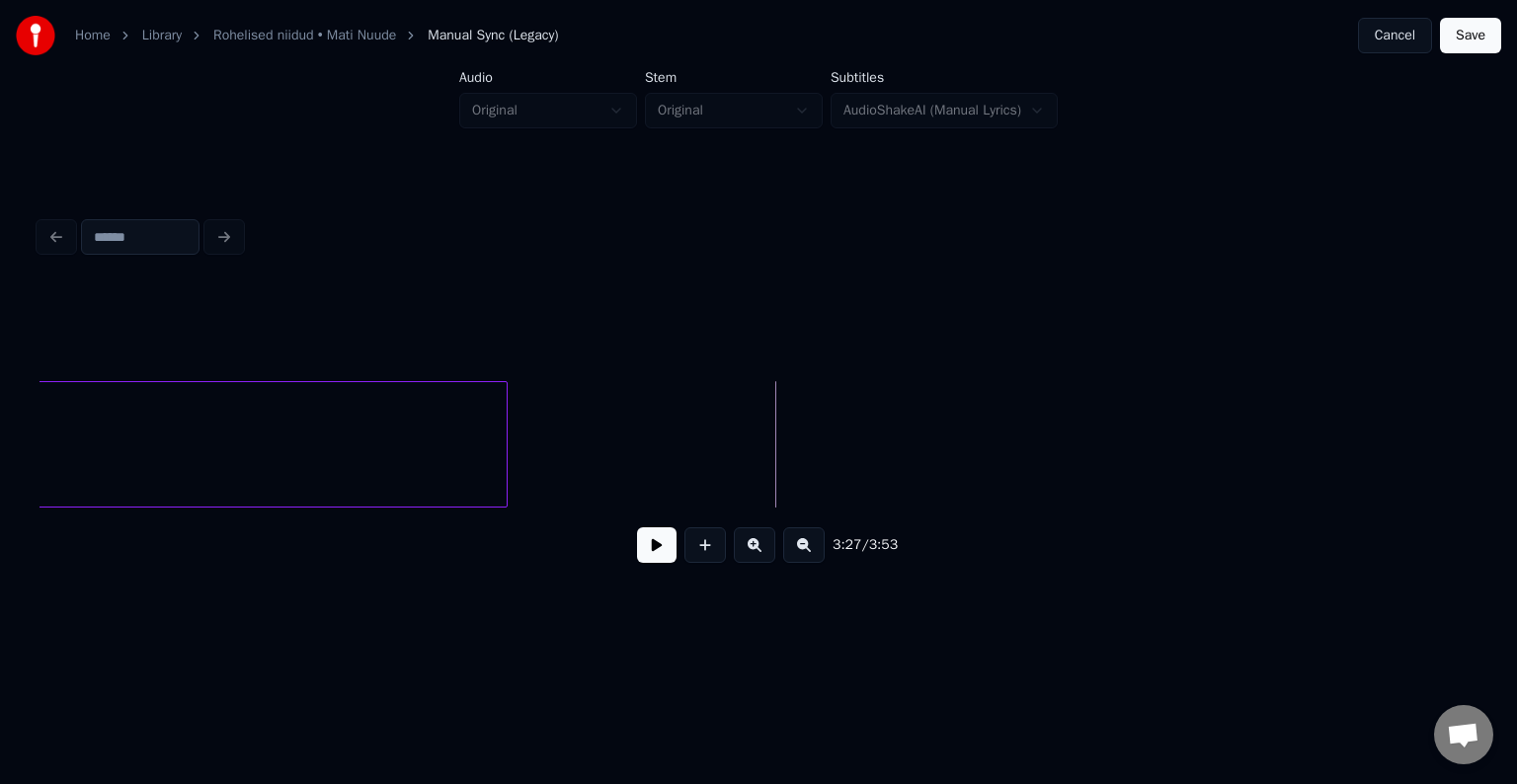click at bounding box center (504, 444) 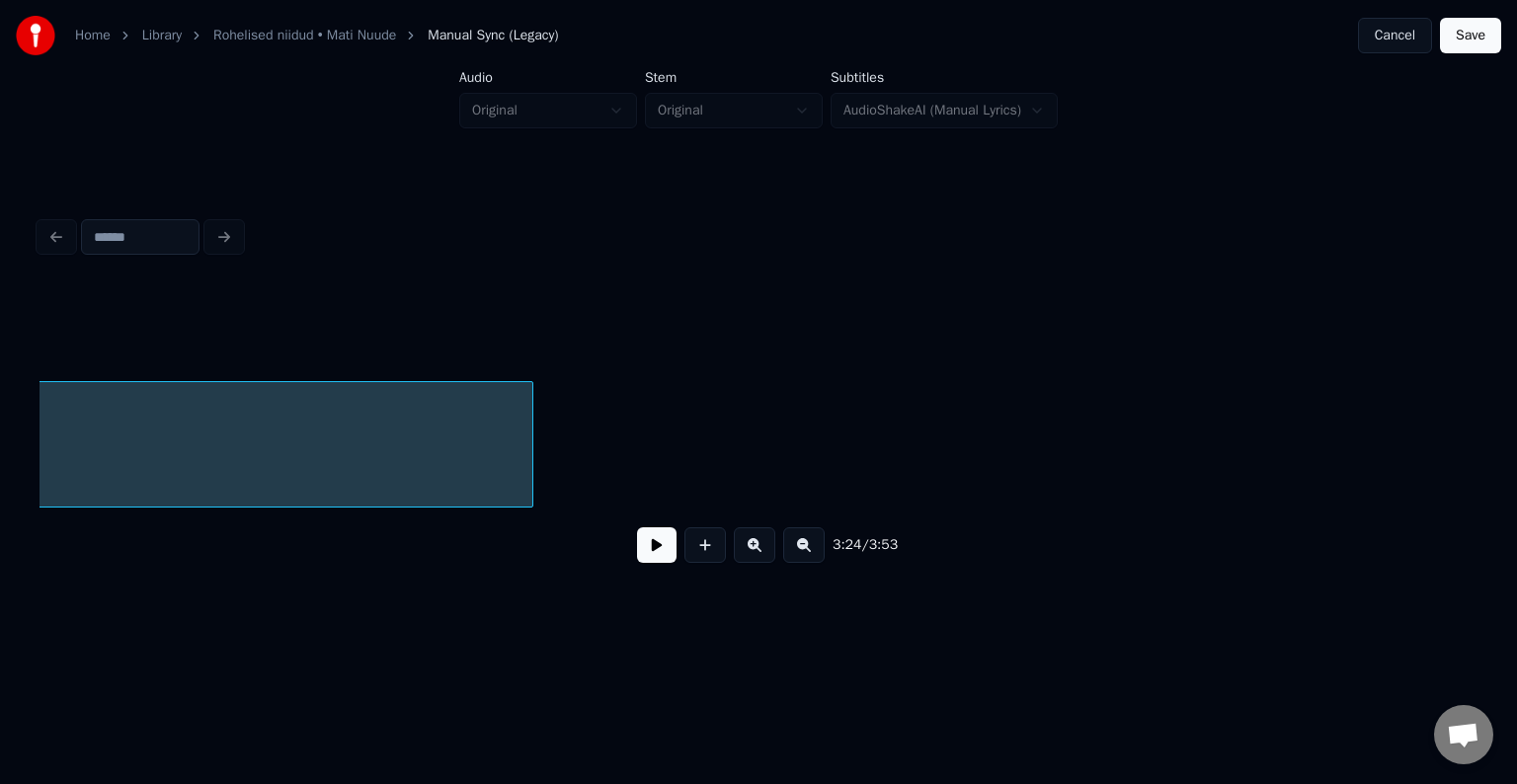 scroll, scrollTop: 0, scrollLeft: 131464, axis: horizontal 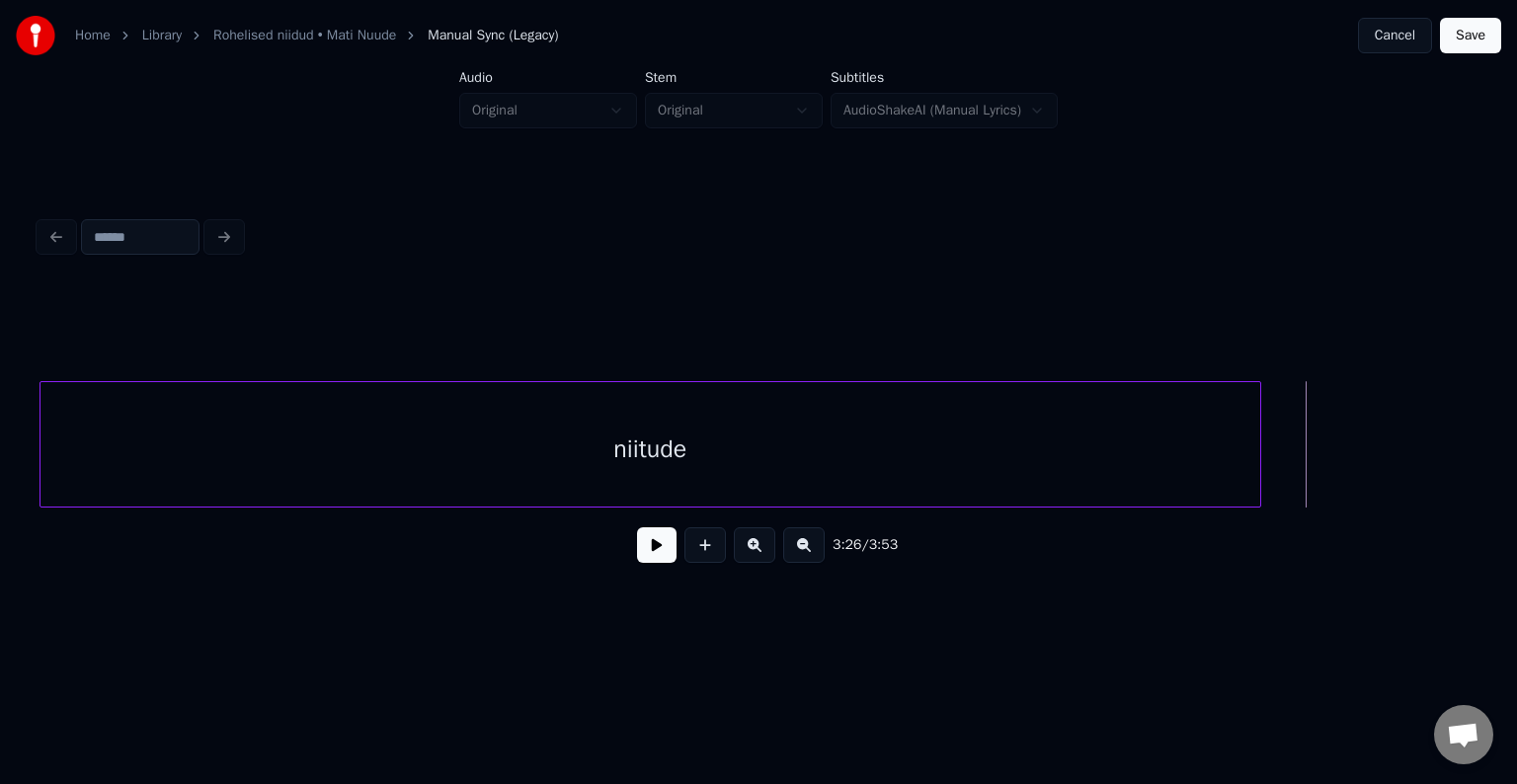 click at bounding box center (755, 545) 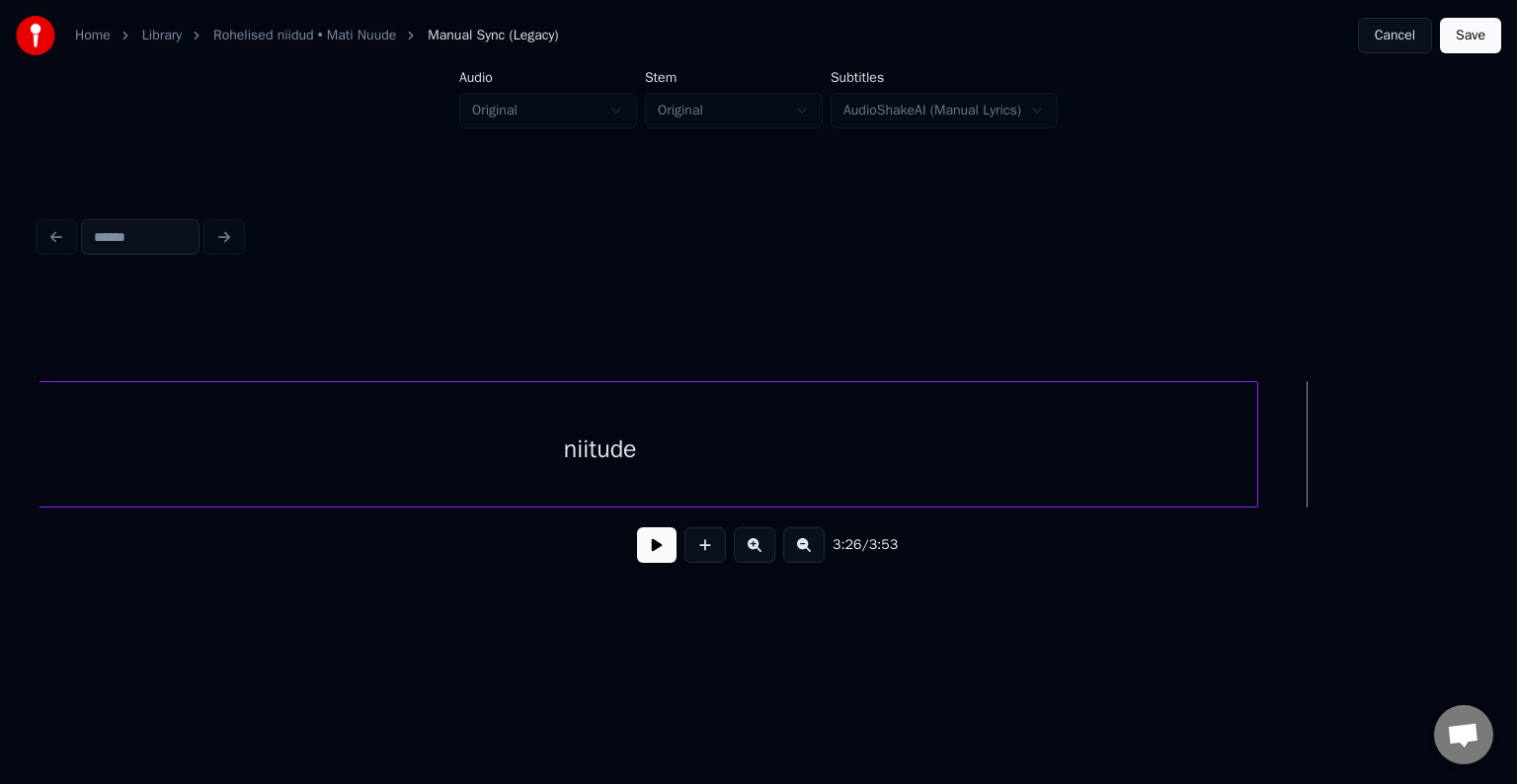 scroll, scrollTop: 0, scrollLeft: 141579, axis: horizontal 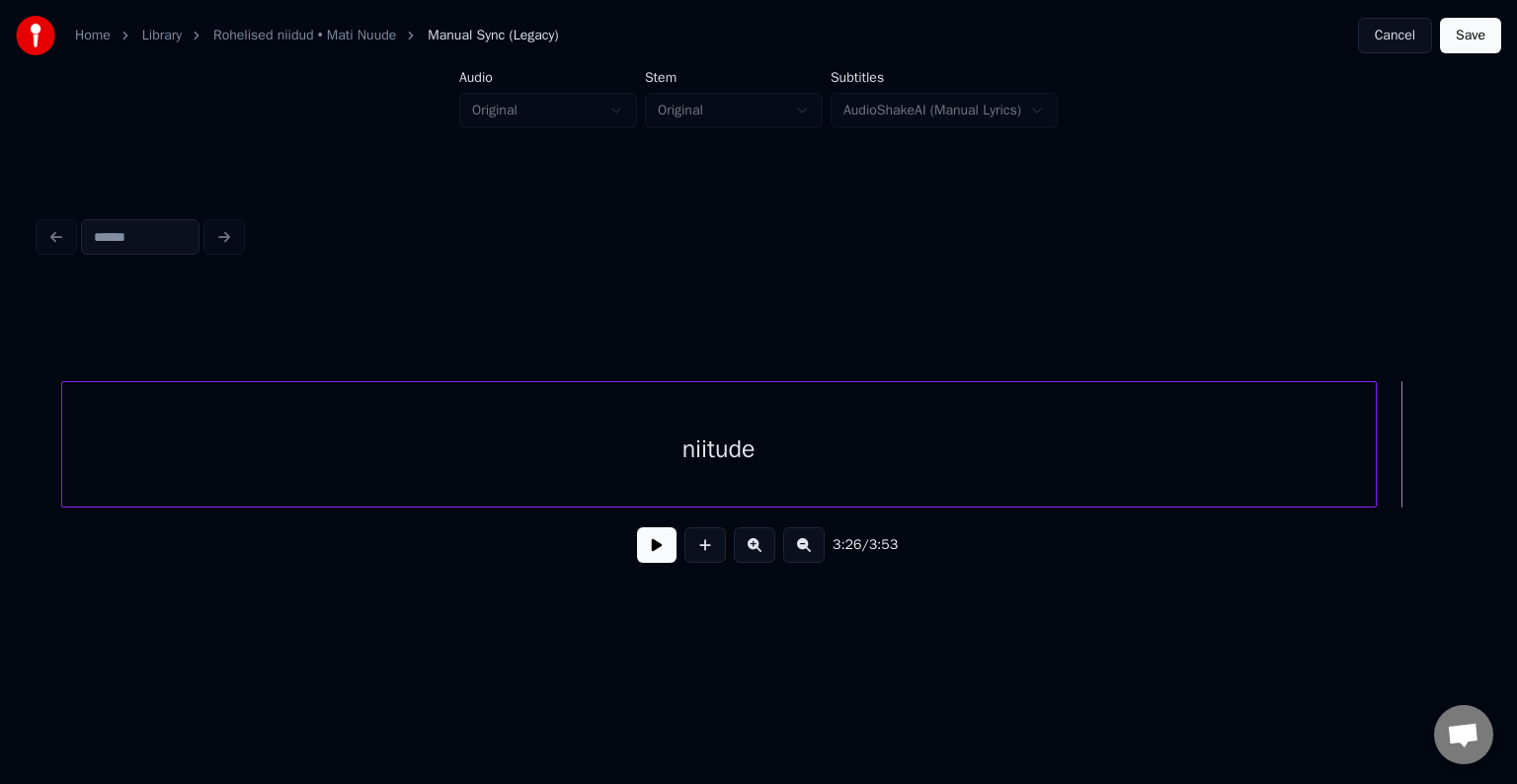 click on "niitude" at bounding box center [719, 449] 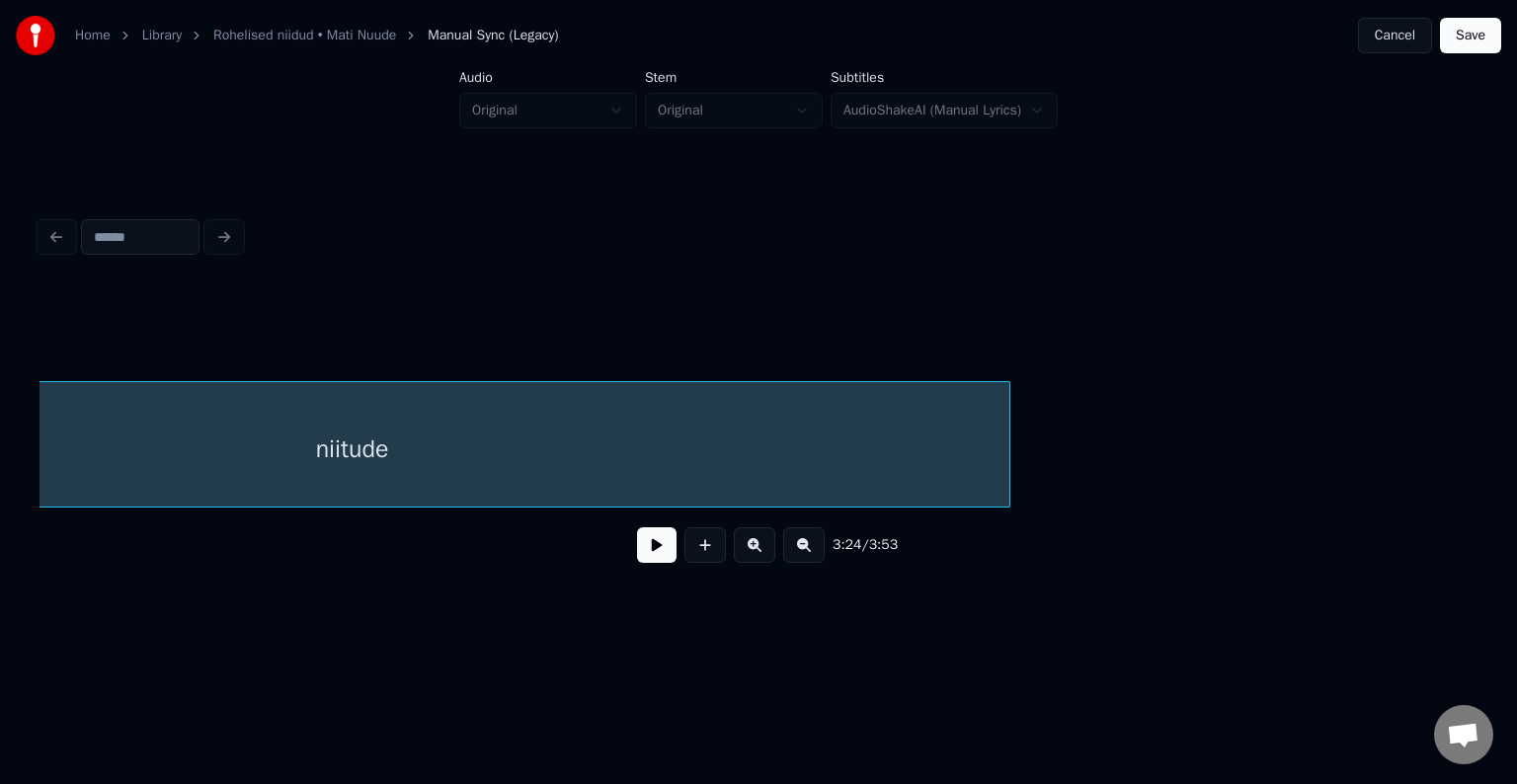 scroll, scrollTop: 0, scrollLeft: 141974, axis: horizontal 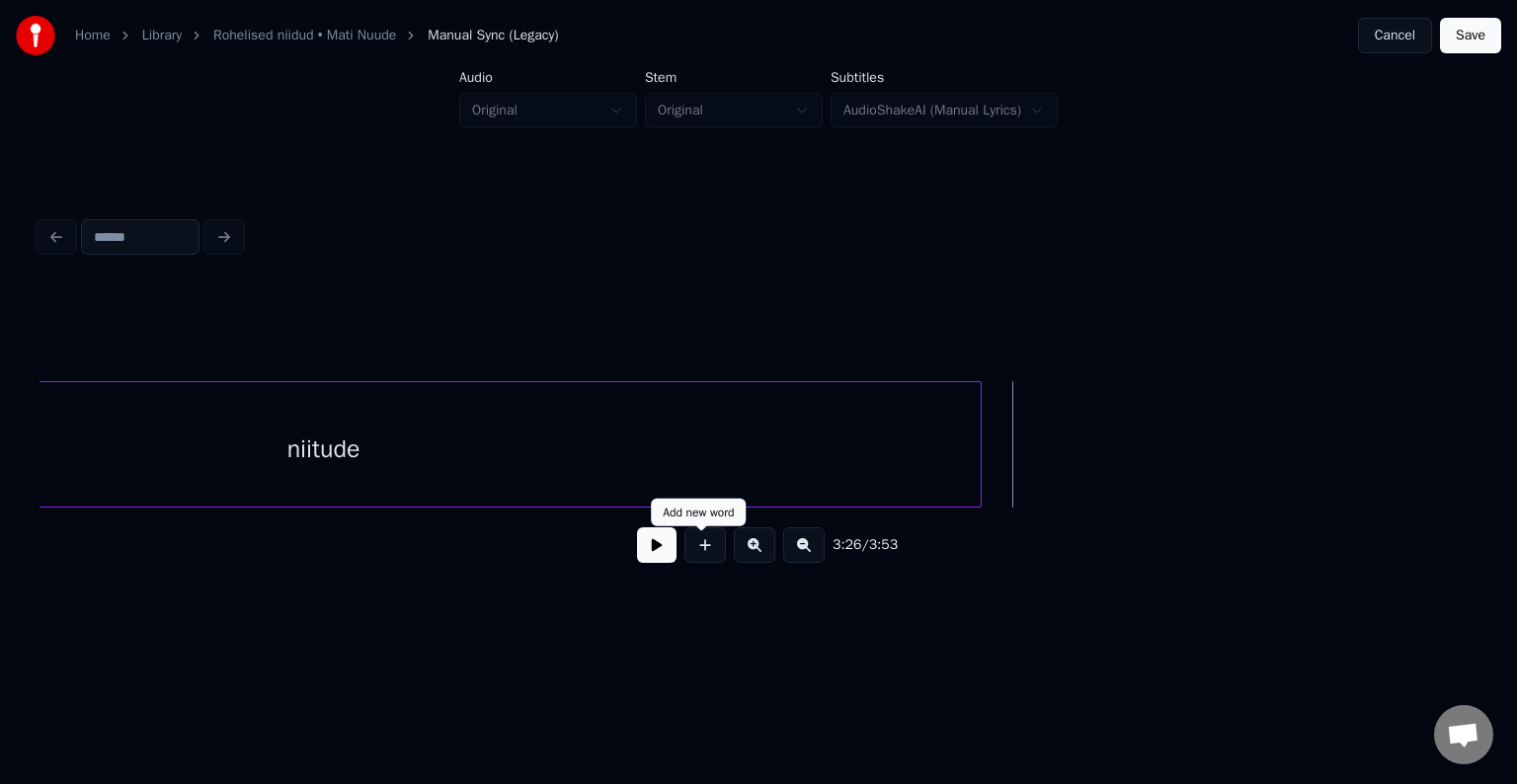 click at bounding box center [705, 545] 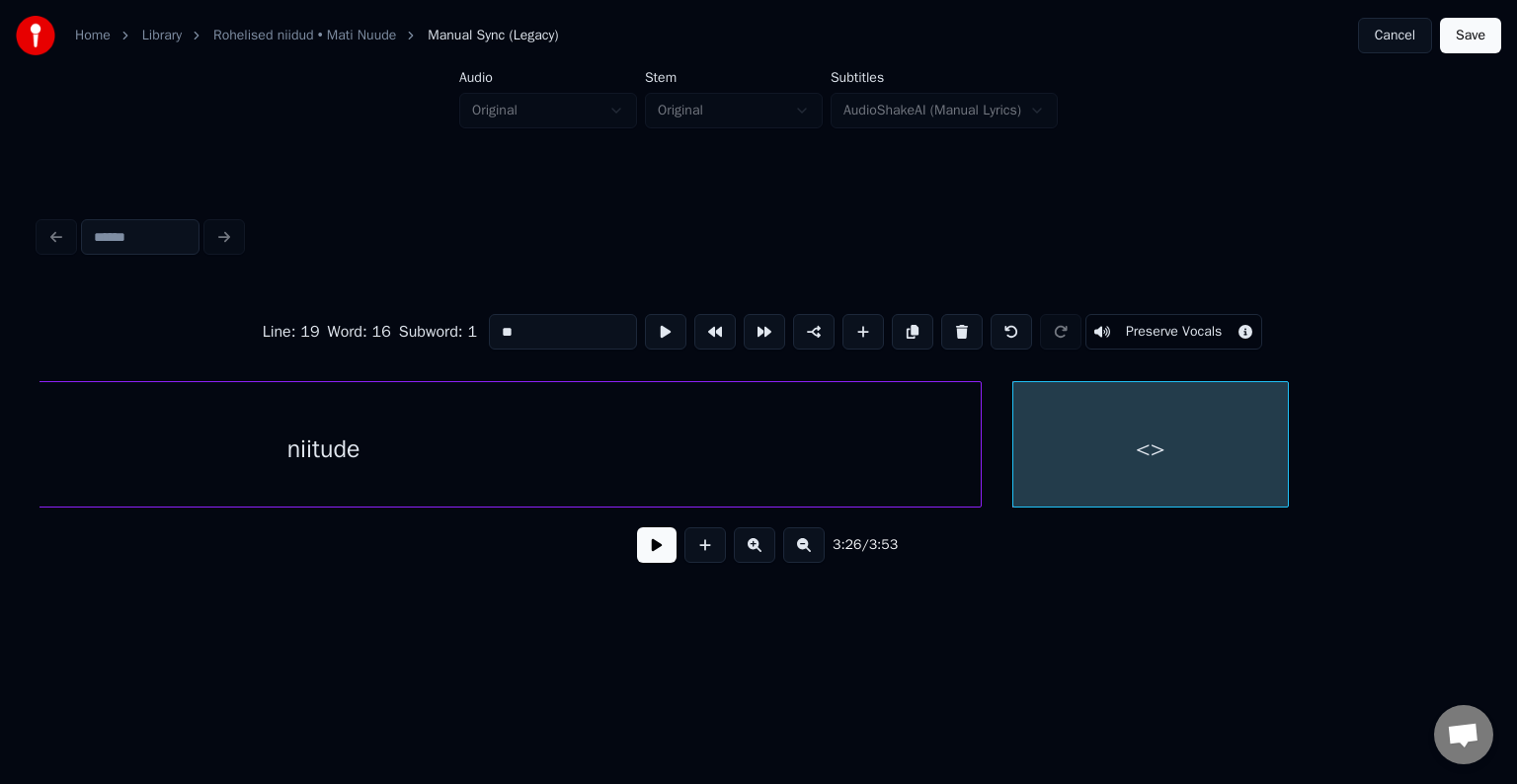 click on "<>" at bounding box center (1151, 449) 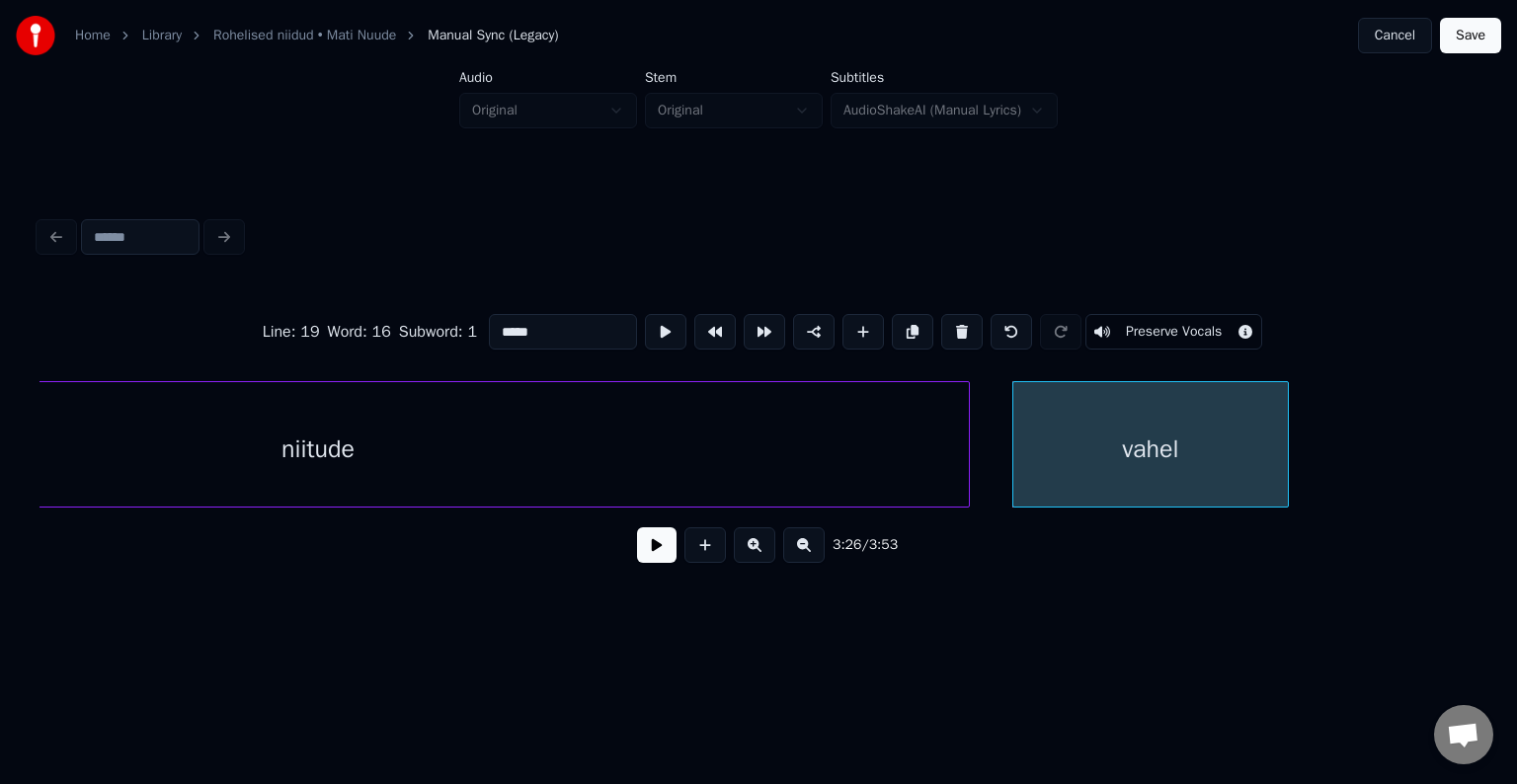 click at bounding box center [966, 444] 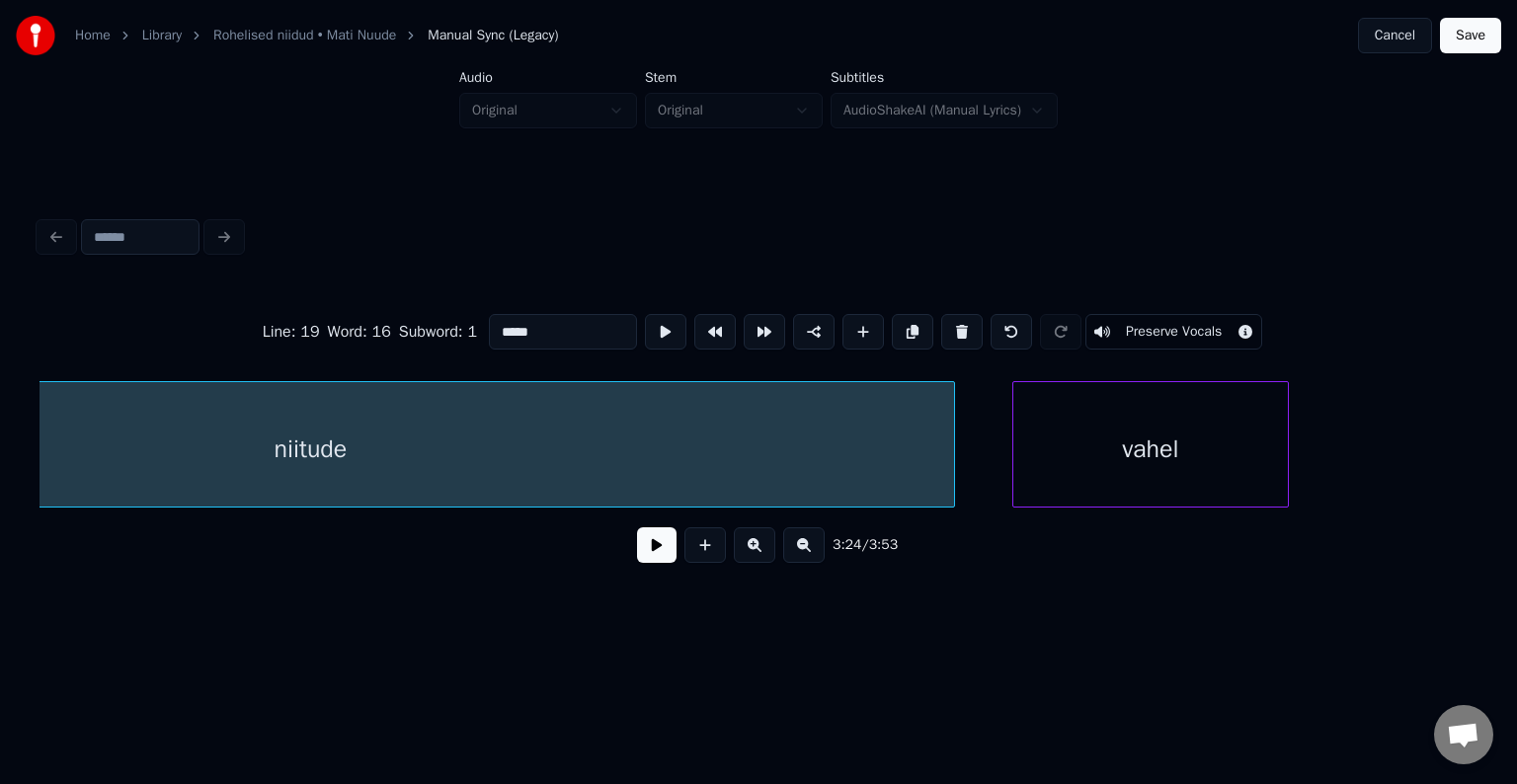 scroll, scrollTop: 0, scrollLeft: 141600, axis: horizontal 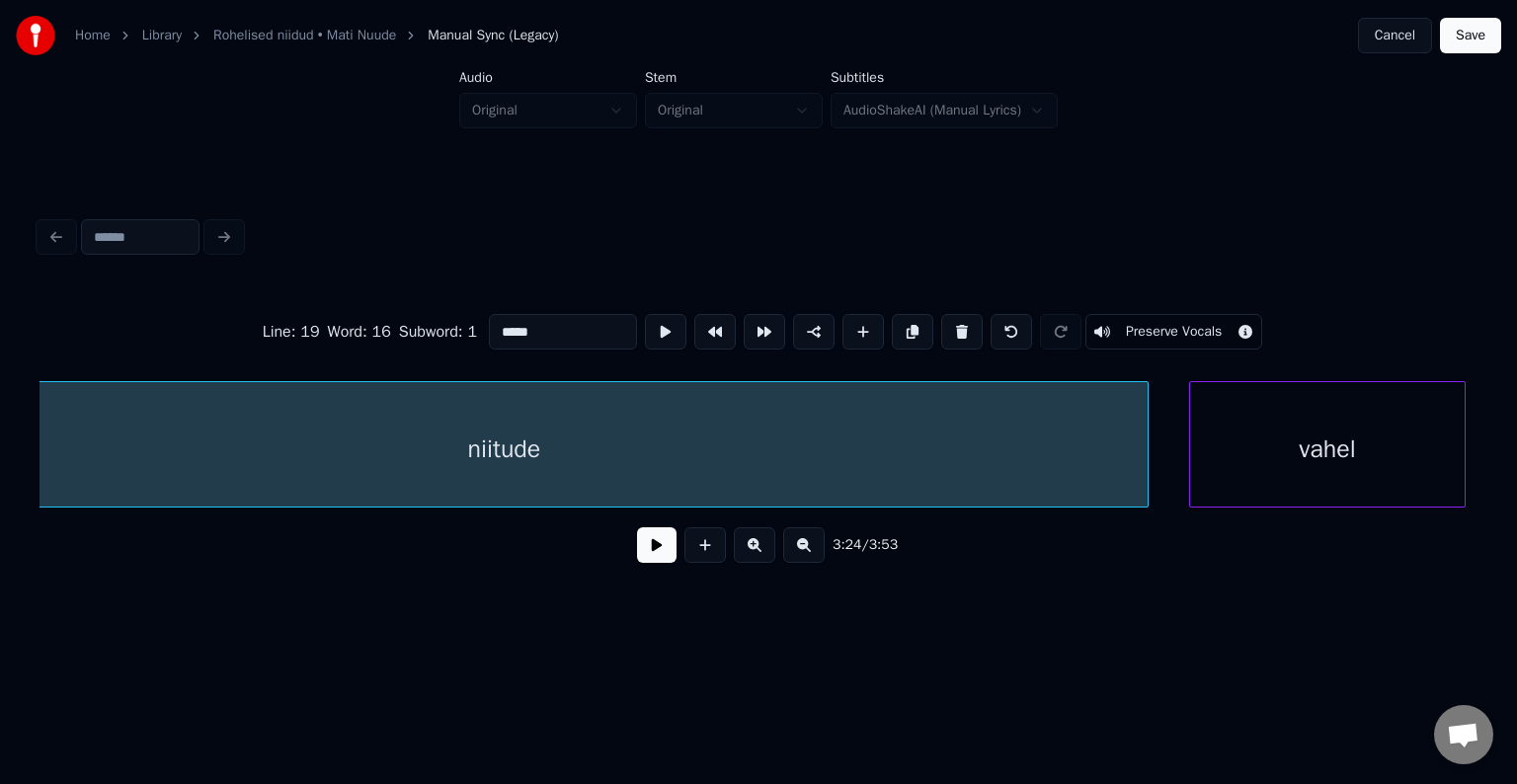 click on "vahel" at bounding box center (1327, 449) 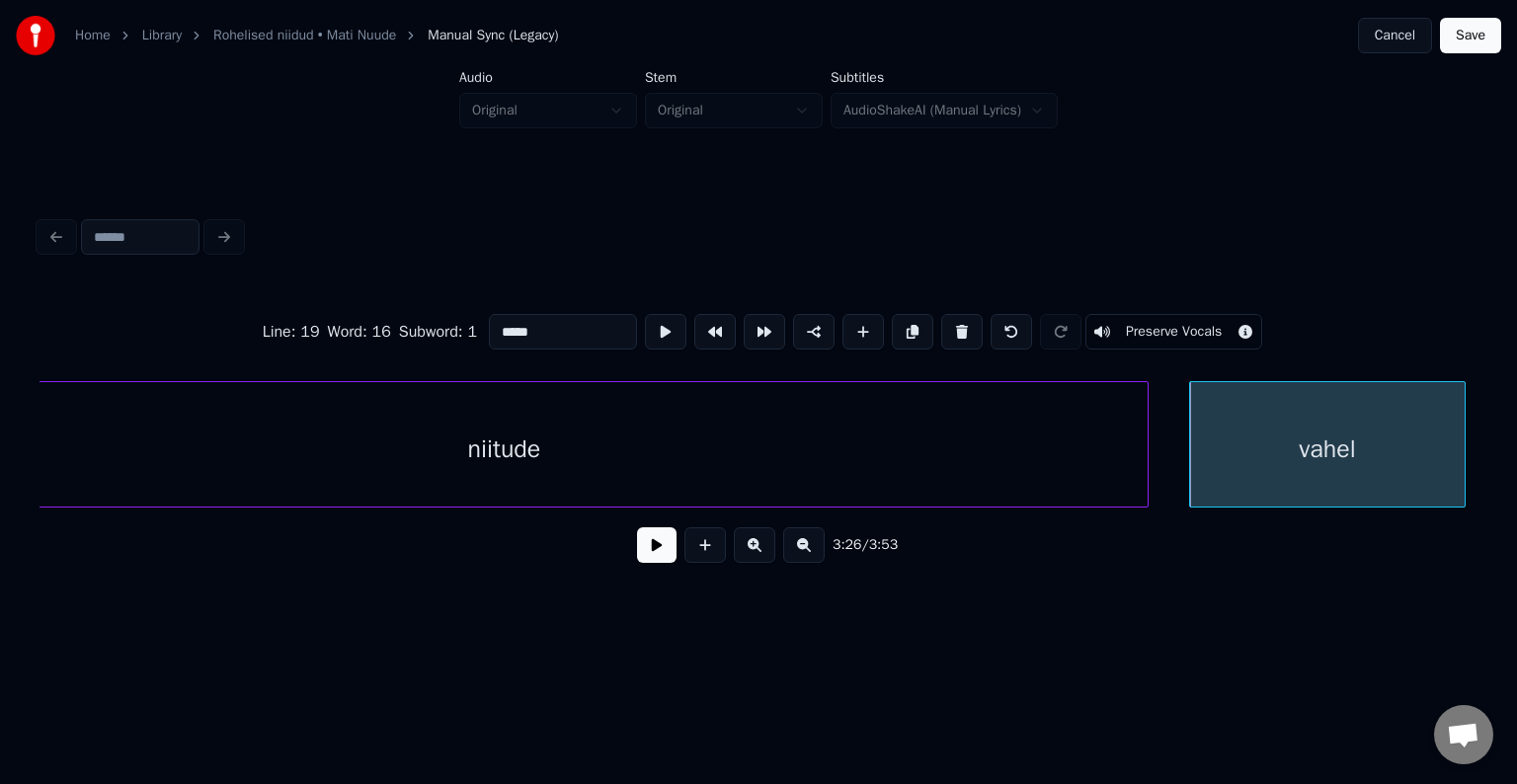 click on "niitude" at bounding box center [505, 449] 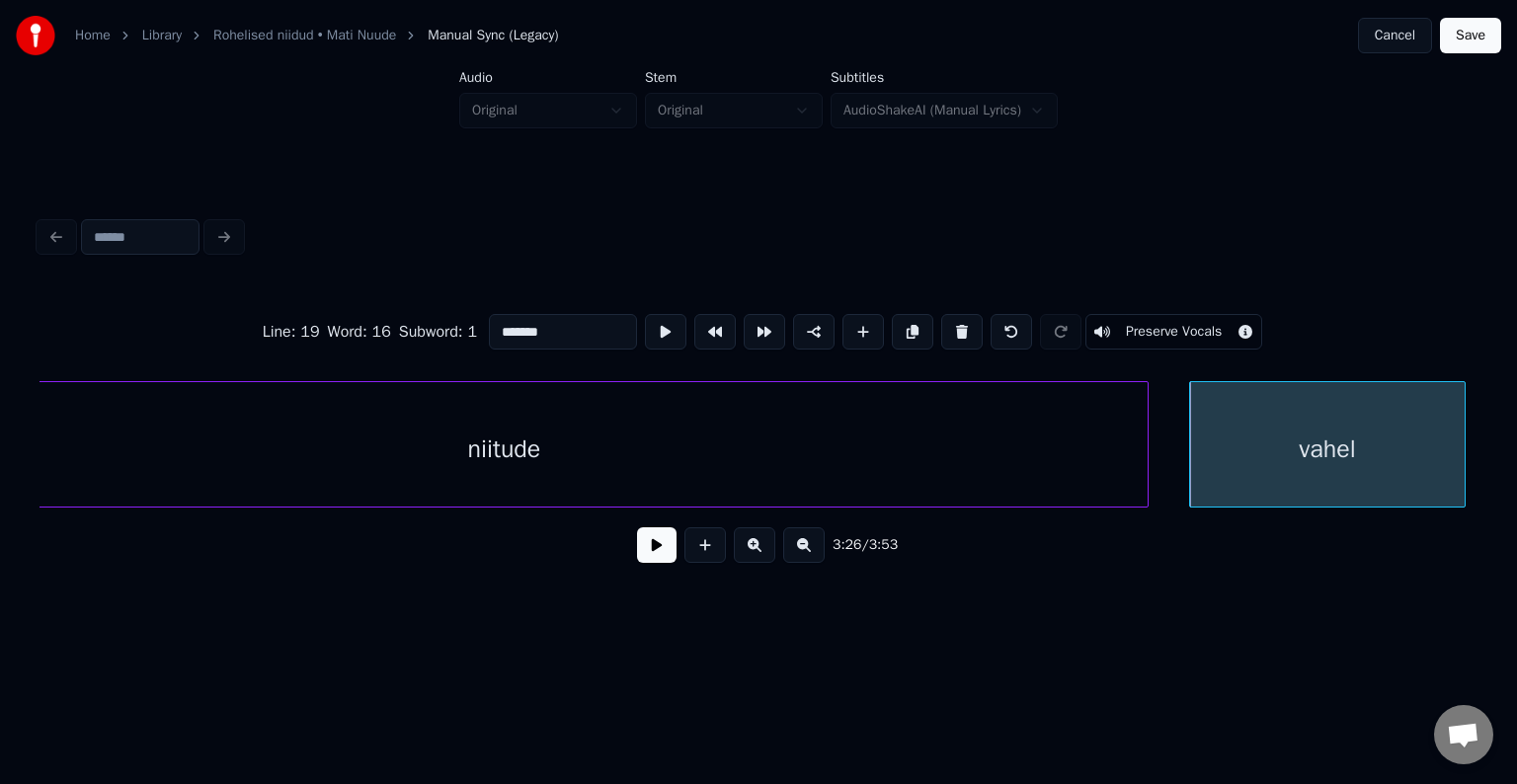 scroll, scrollTop: 0, scrollLeft: 141600, axis: horizontal 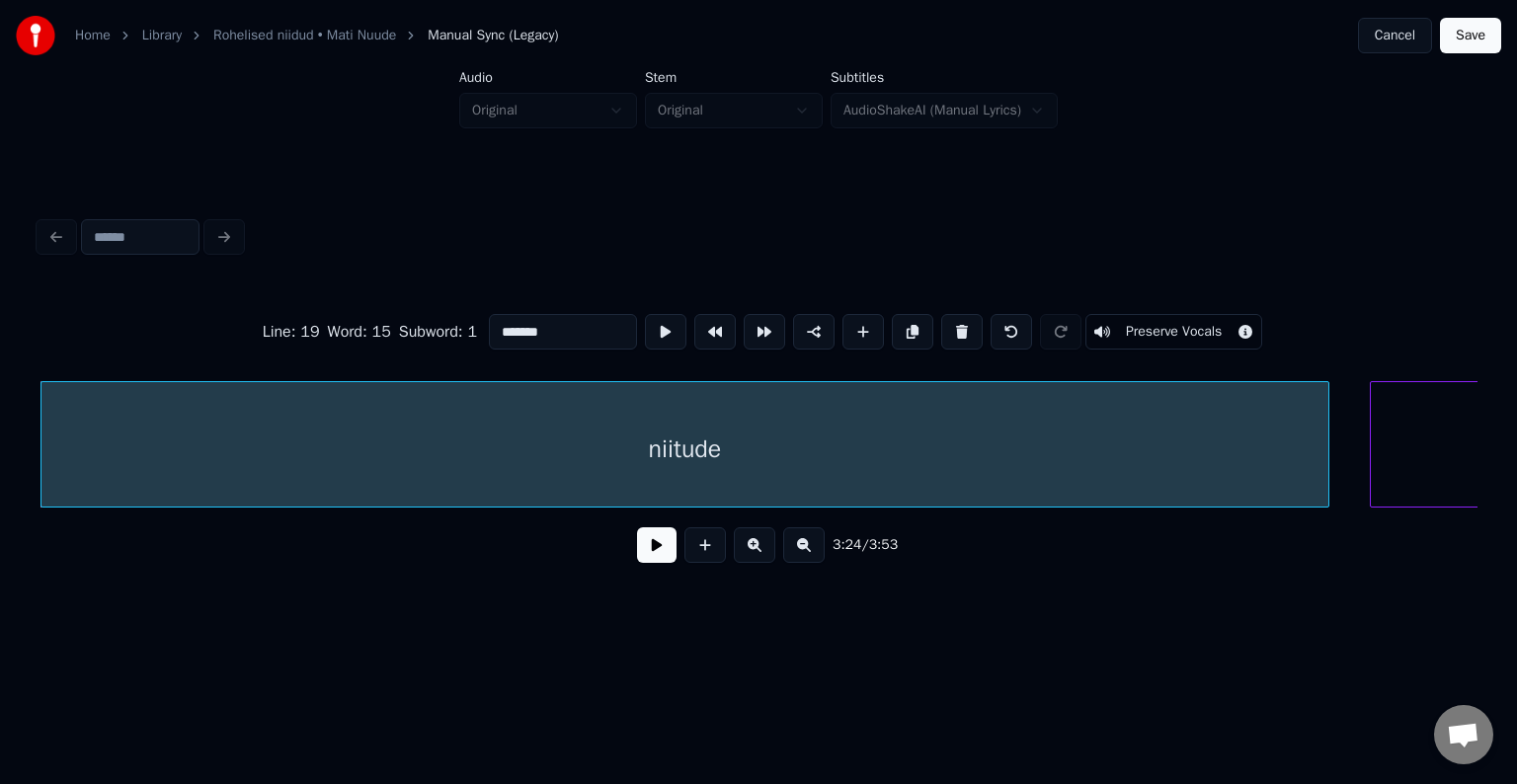 type on "*******" 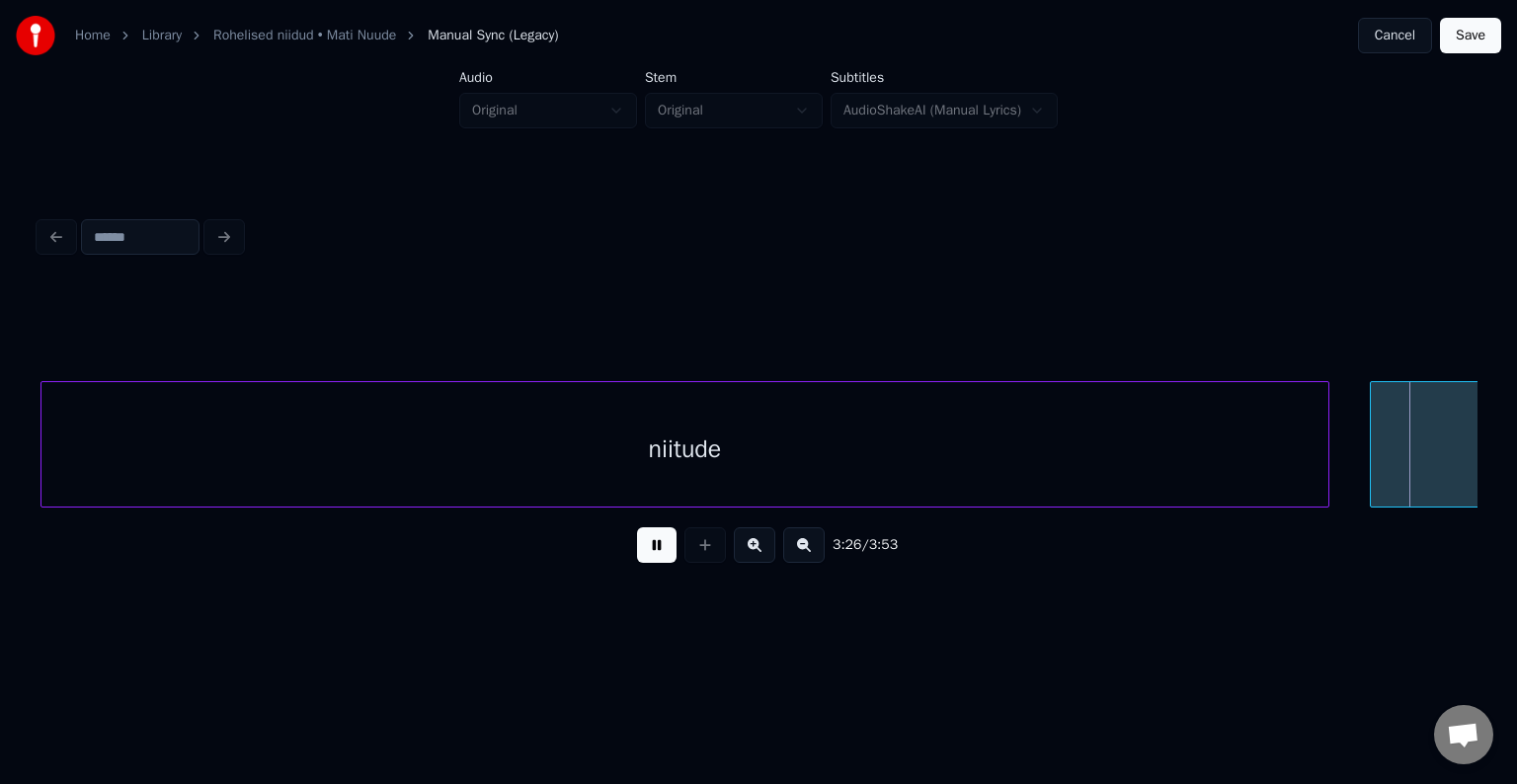 scroll, scrollTop: 0, scrollLeft: 143037, axis: horizontal 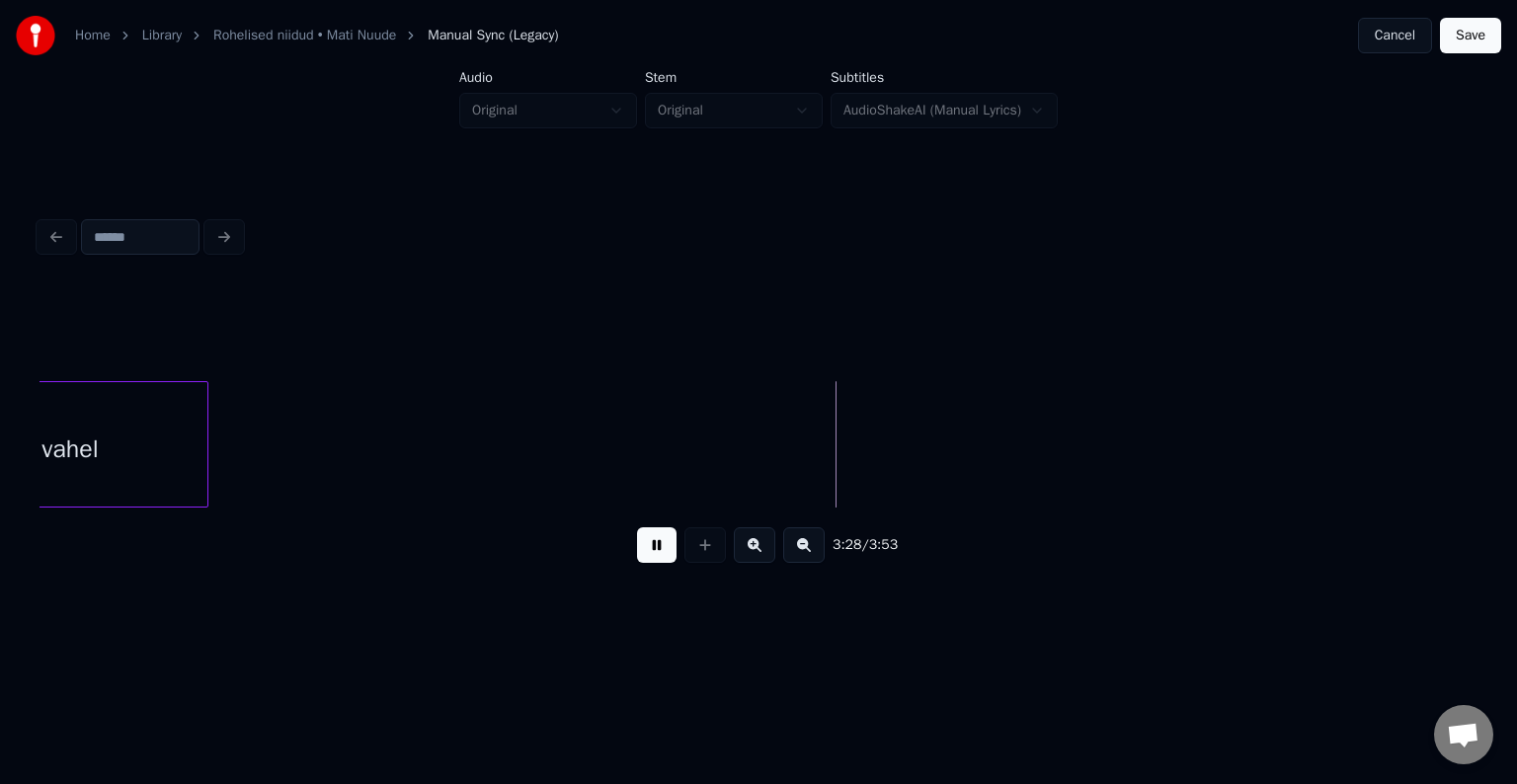 click at bounding box center [657, 545] 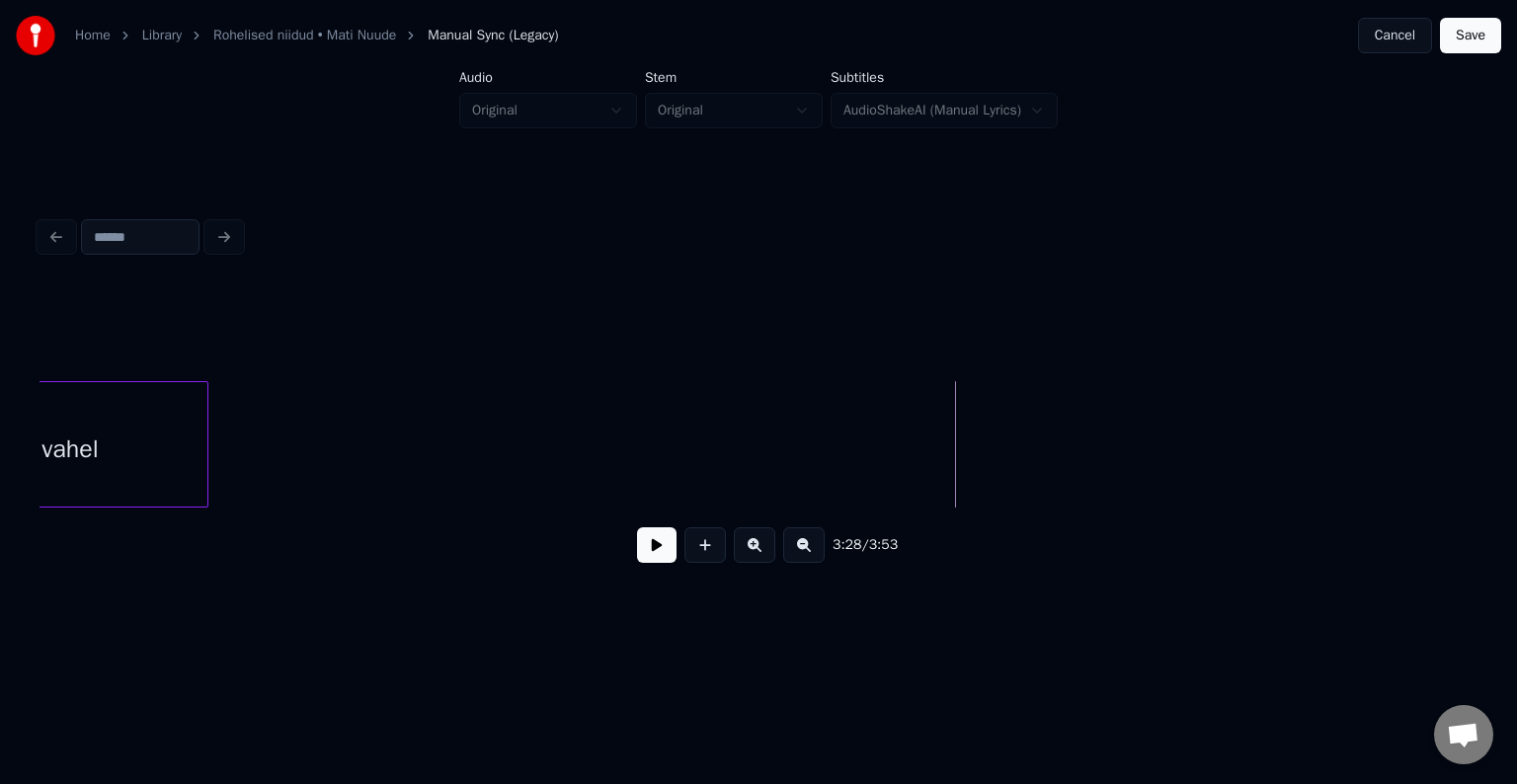 click on "3:28  /  3:53" at bounding box center [758, 545] 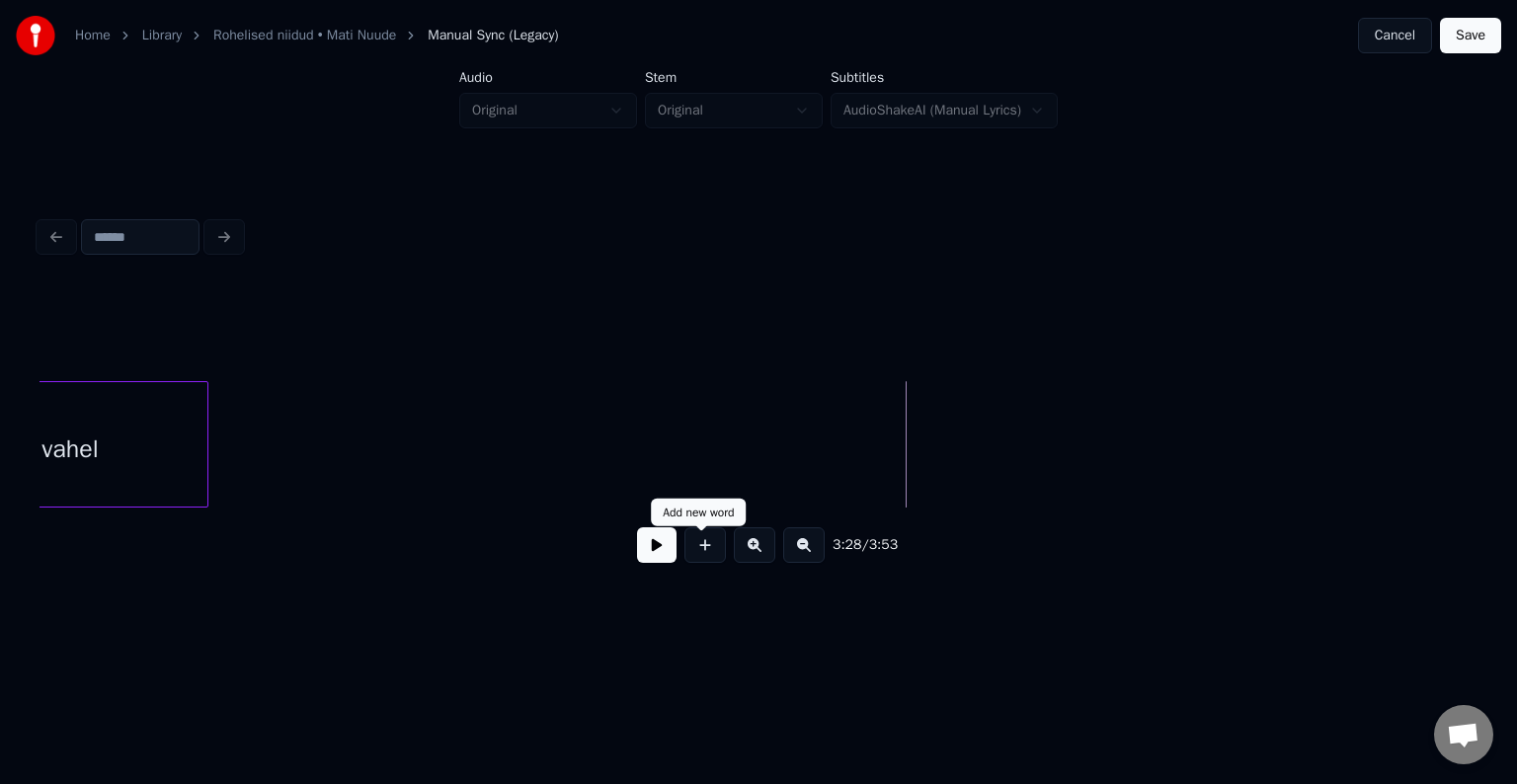 click at bounding box center [705, 545] 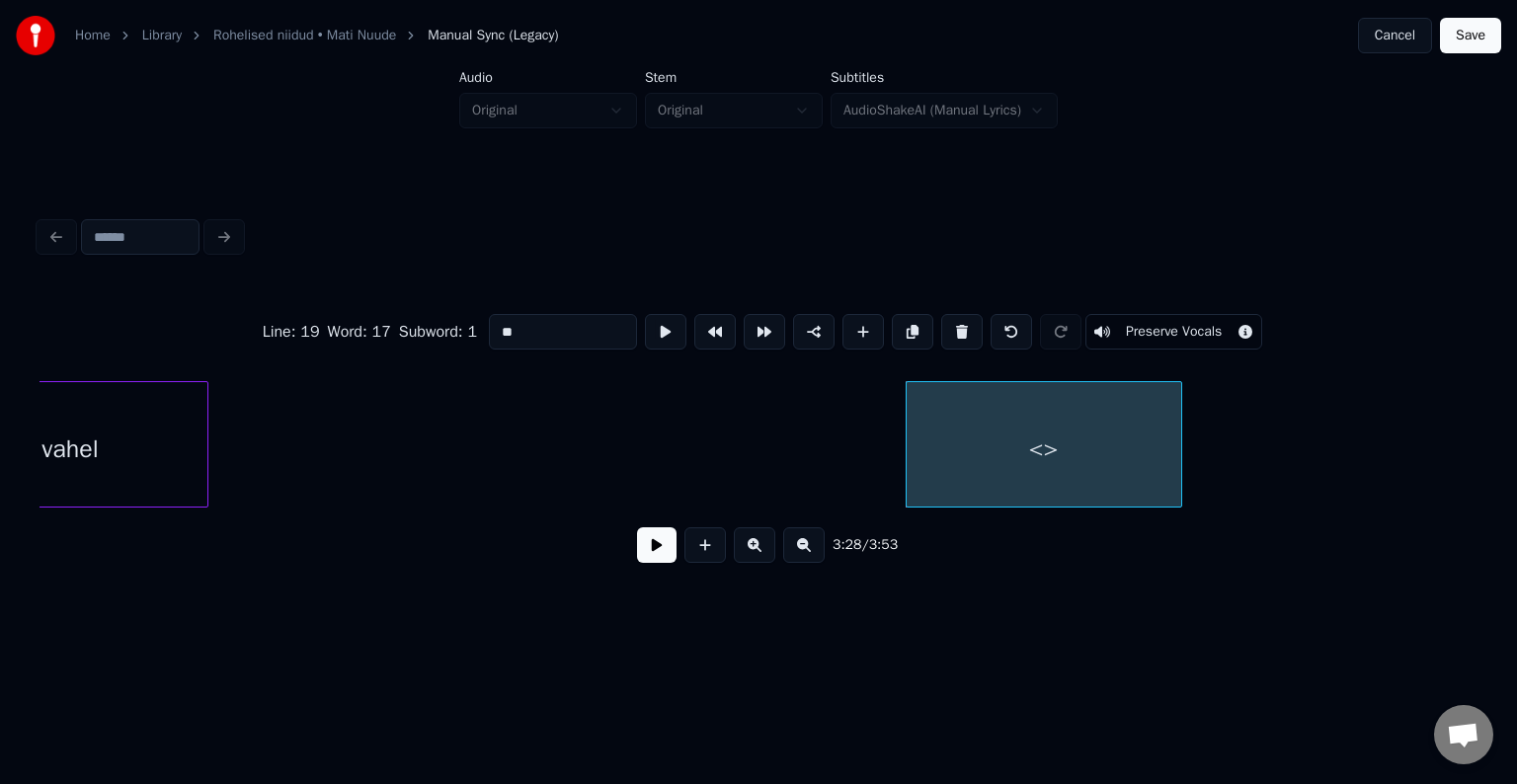drag, startPoint x: 567, startPoint y: 322, endPoint x: 378, endPoint y: 320, distance: 189.01058 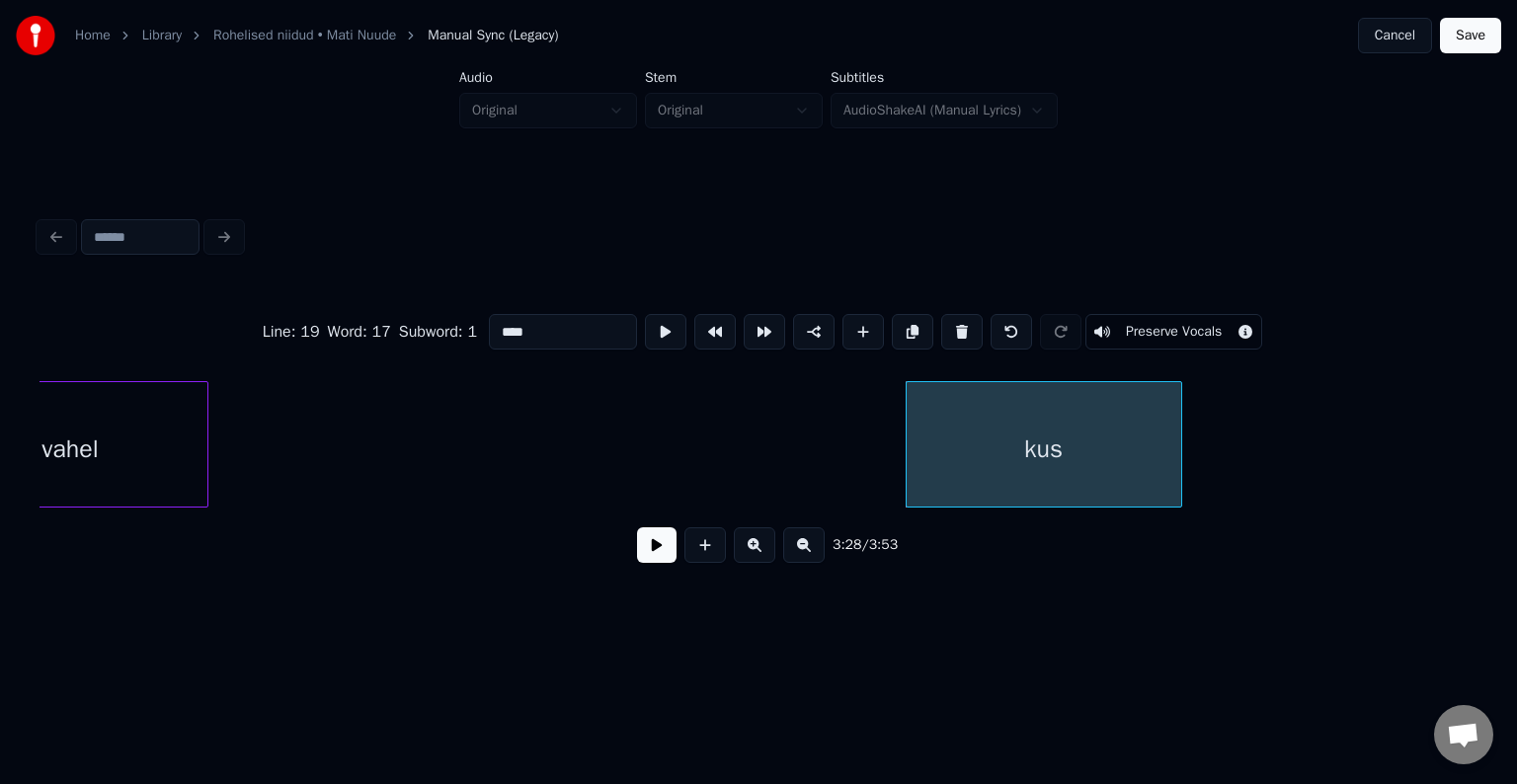 type on "***" 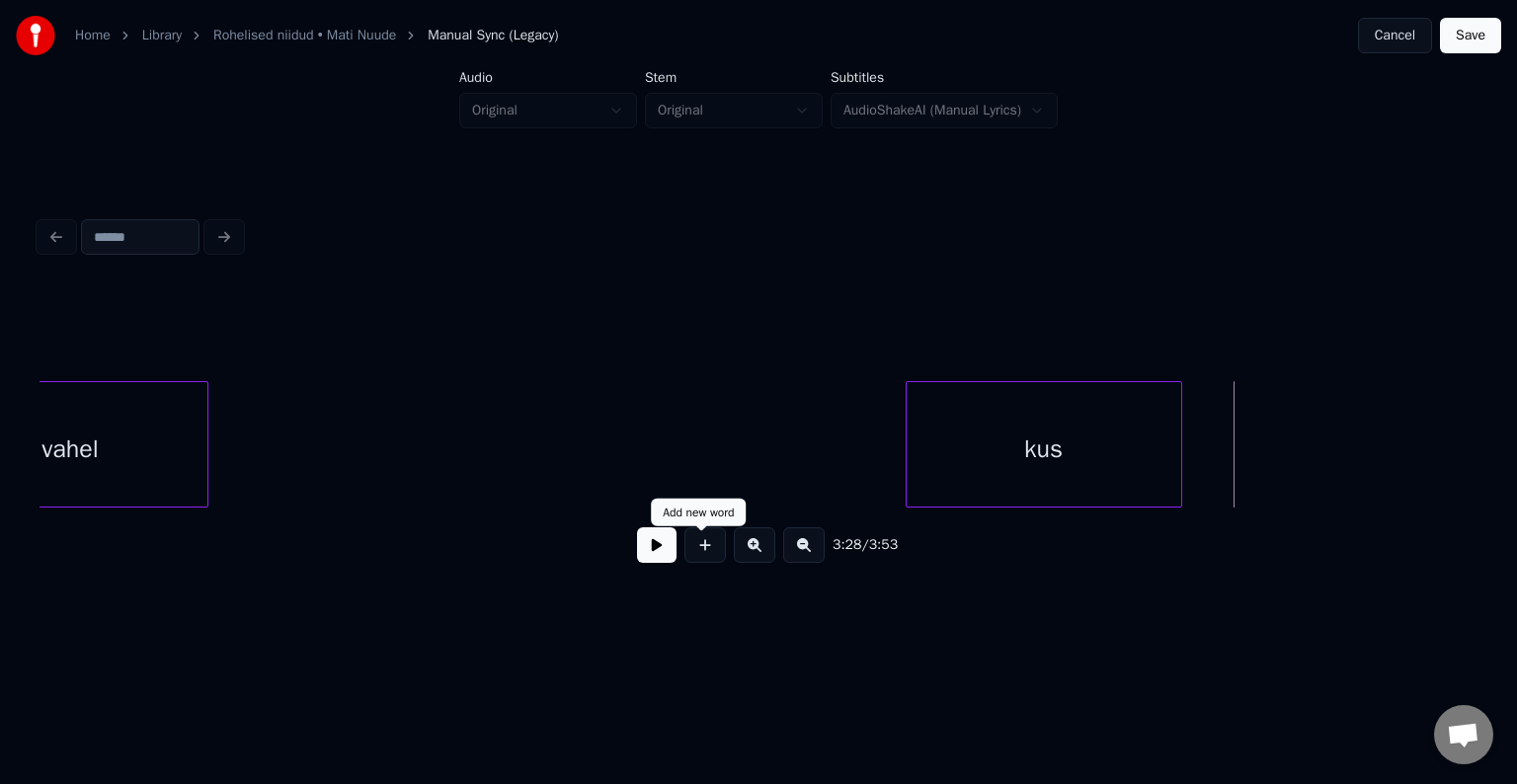 click at bounding box center [705, 545] 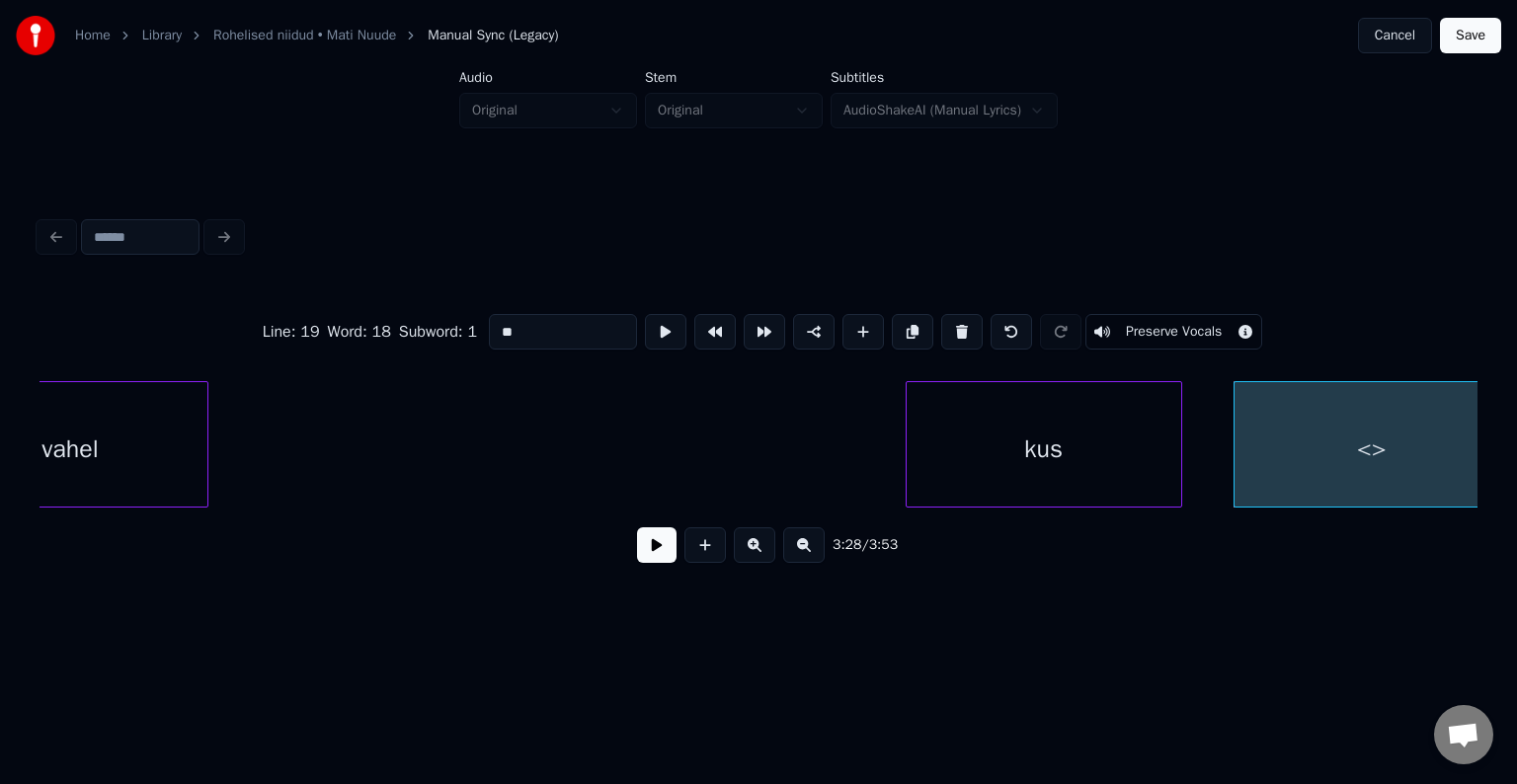 click on "<>" at bounding box center (1372, 449) 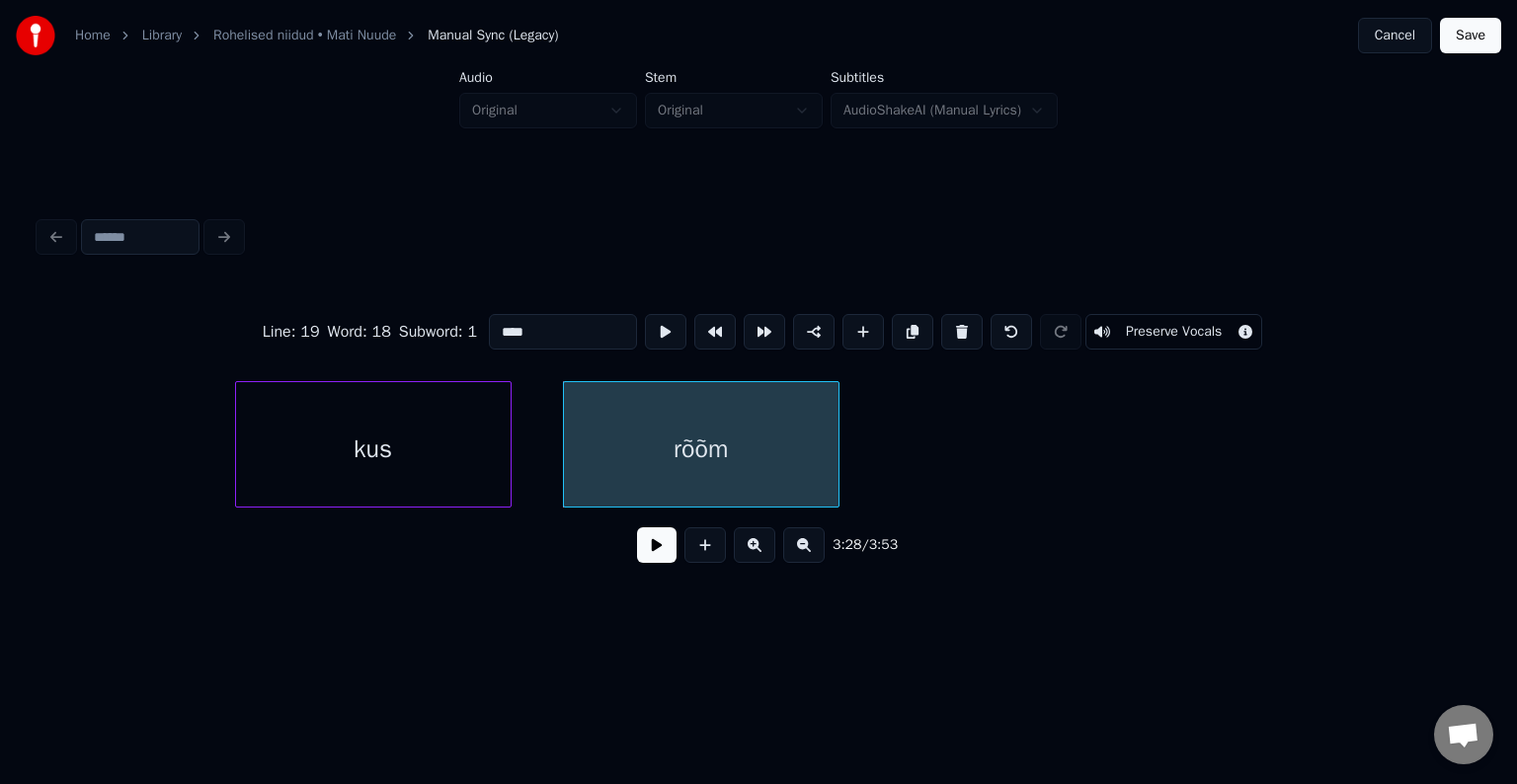 scroll, scrollTop: 0, scrollLeft: 143709, axis: horizontal 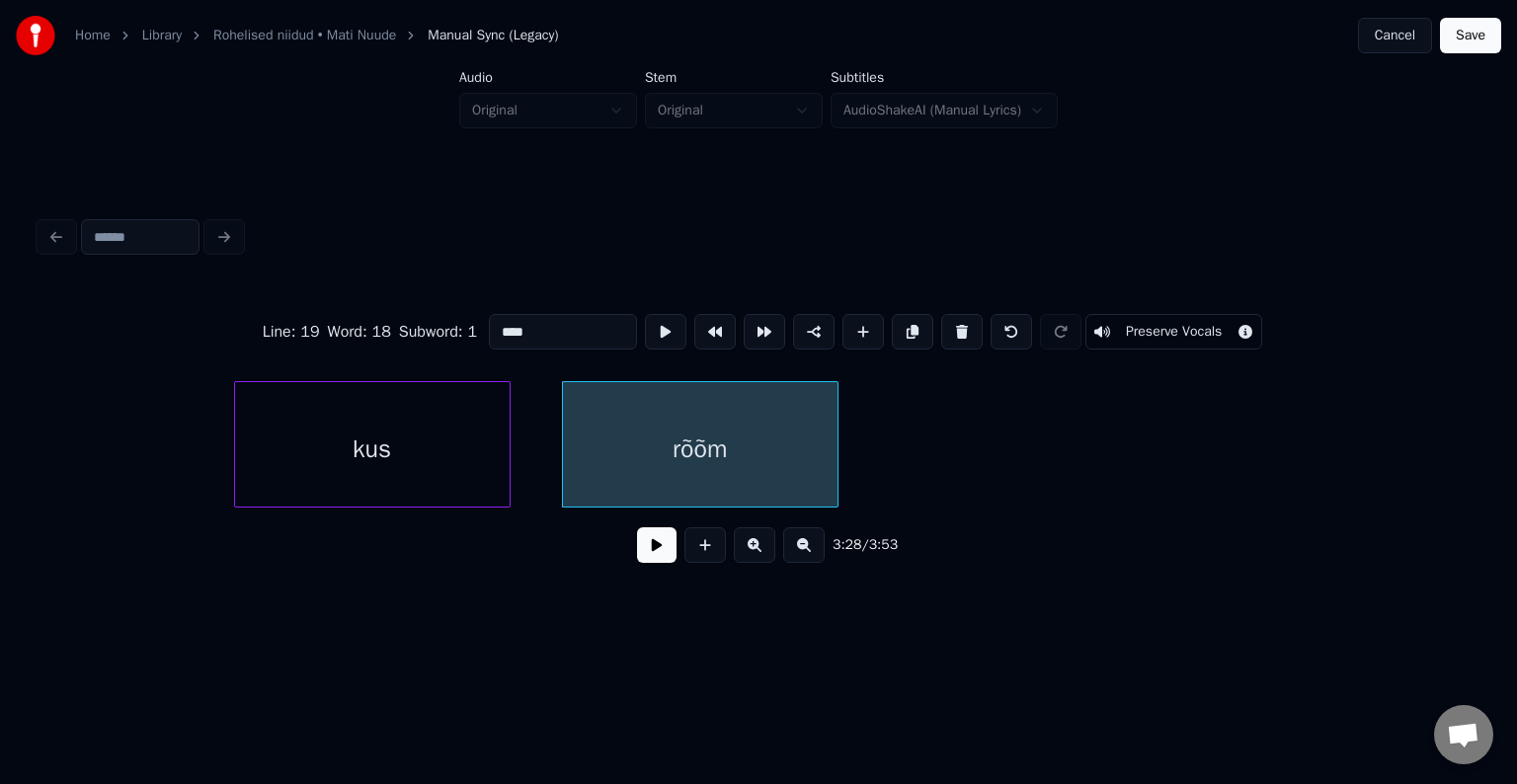 click on "kus" at bounding box center (372, 449) 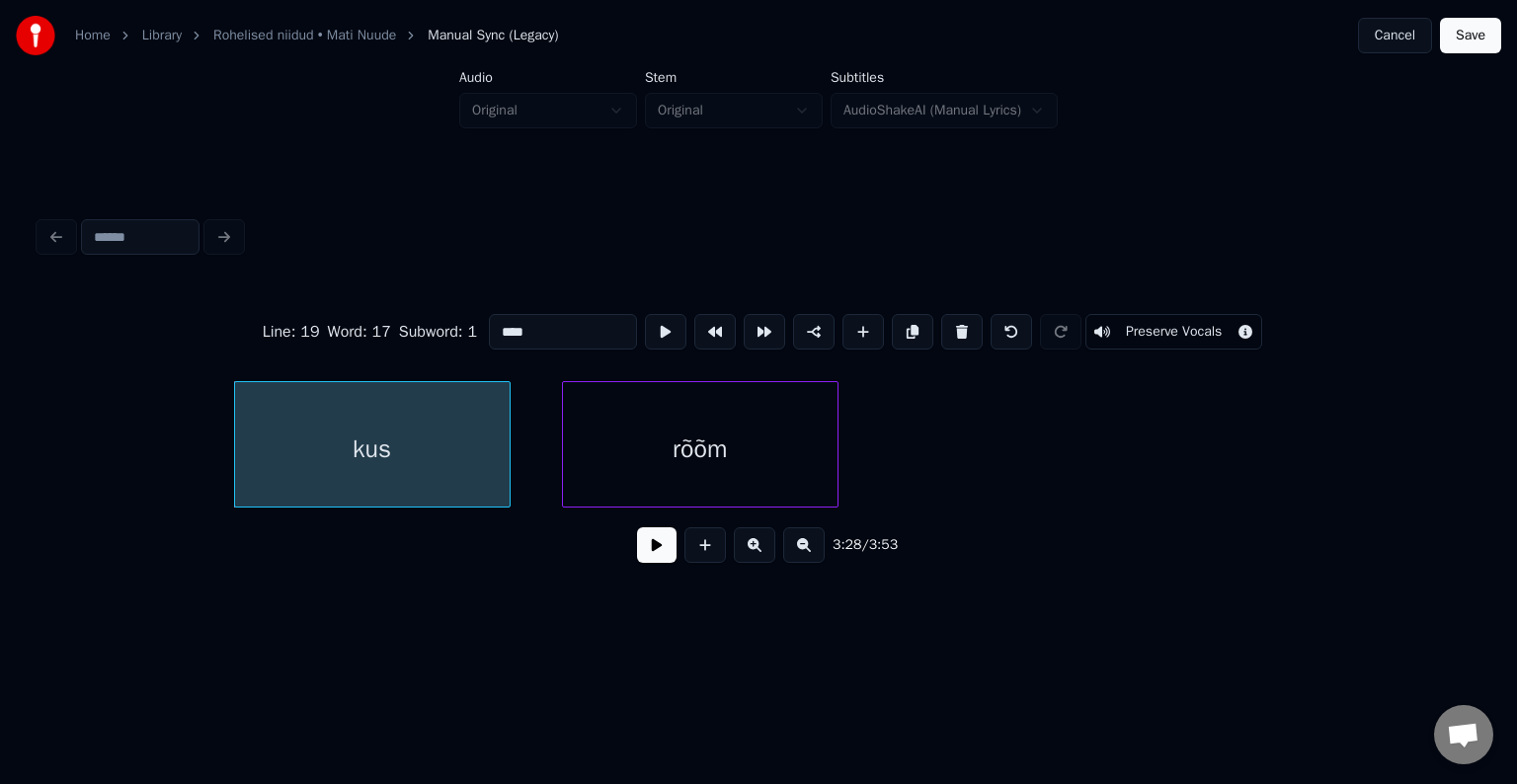 type on "***" 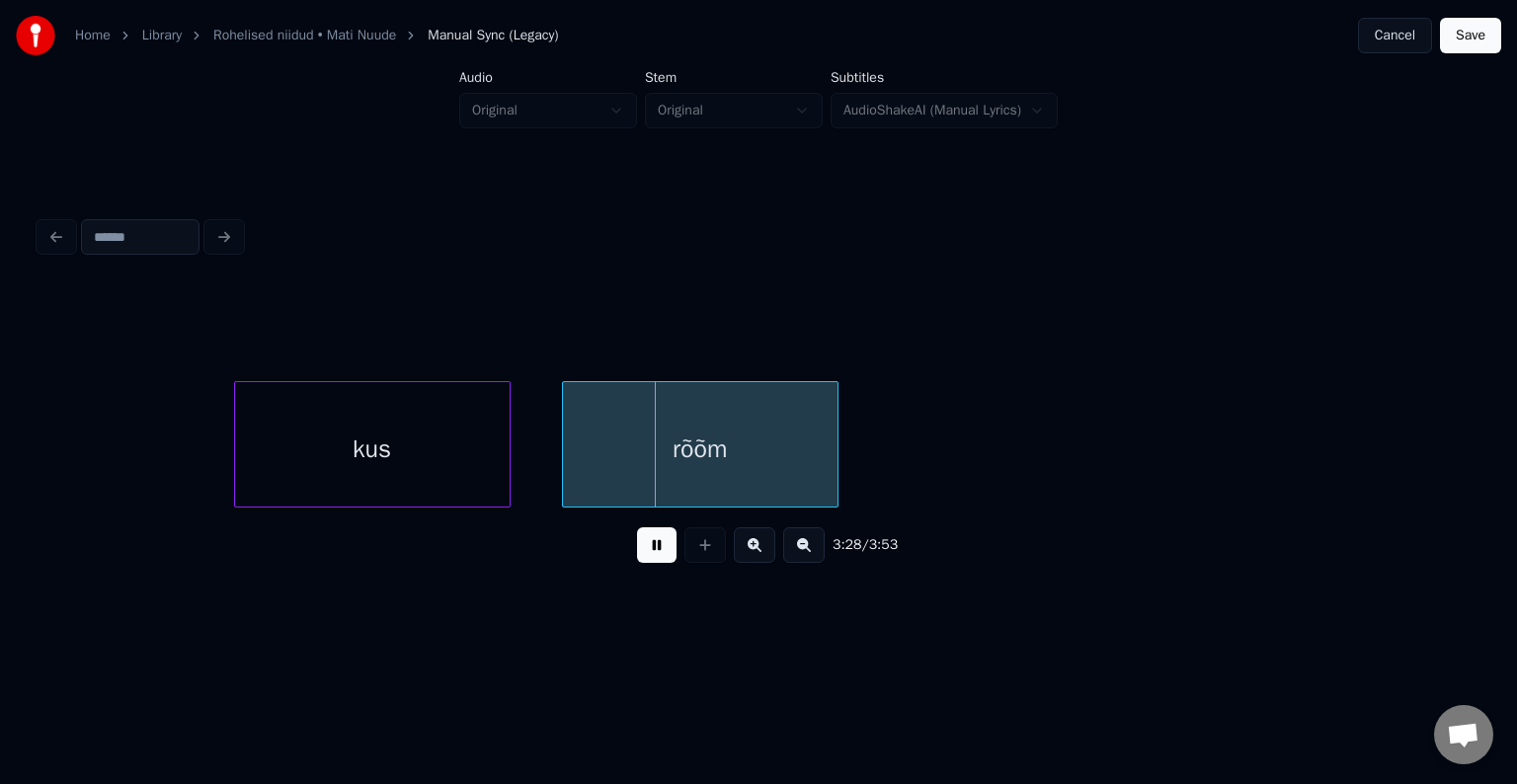 click at bounding box center (657, 545) 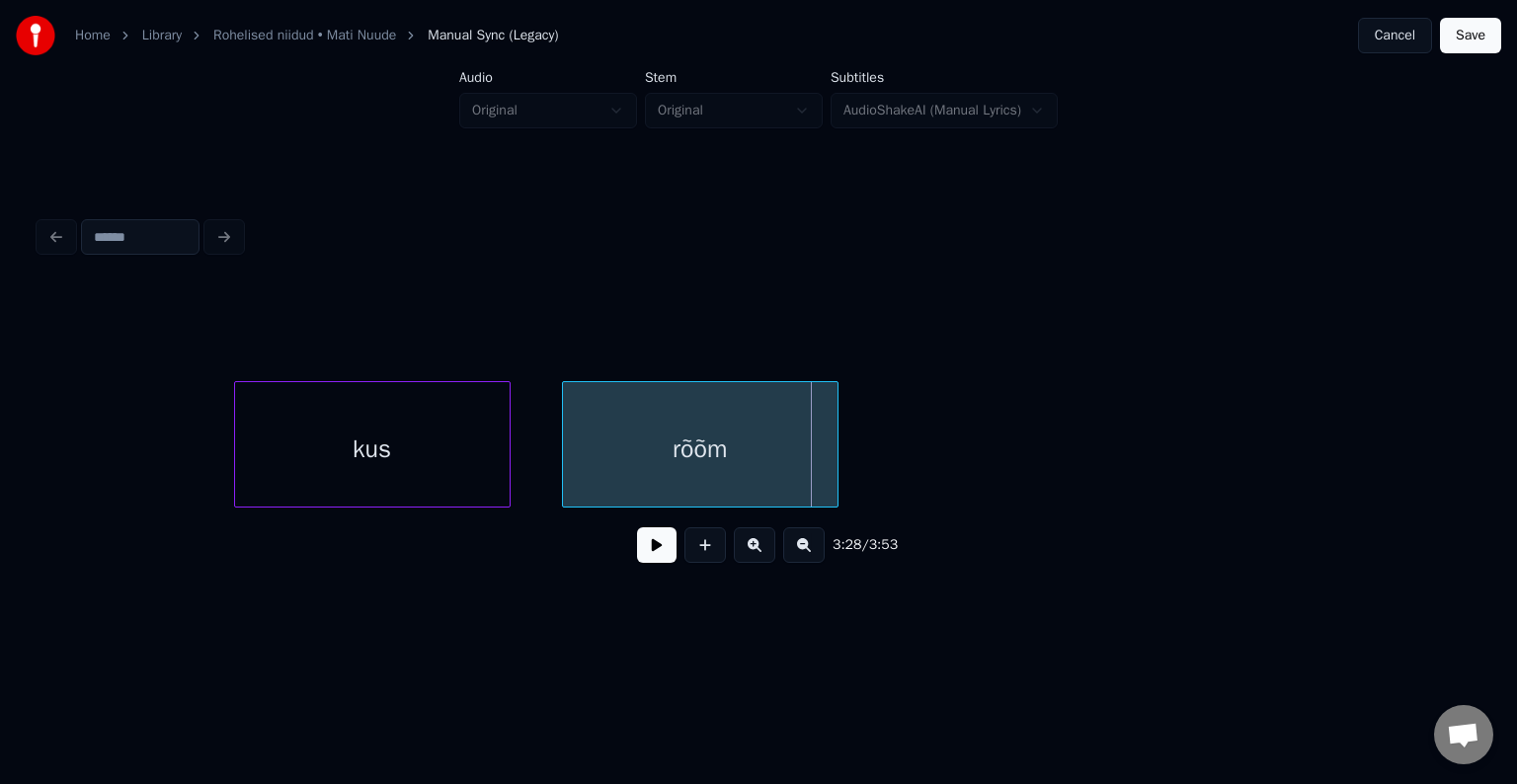 click at bounding box center [657, 545] 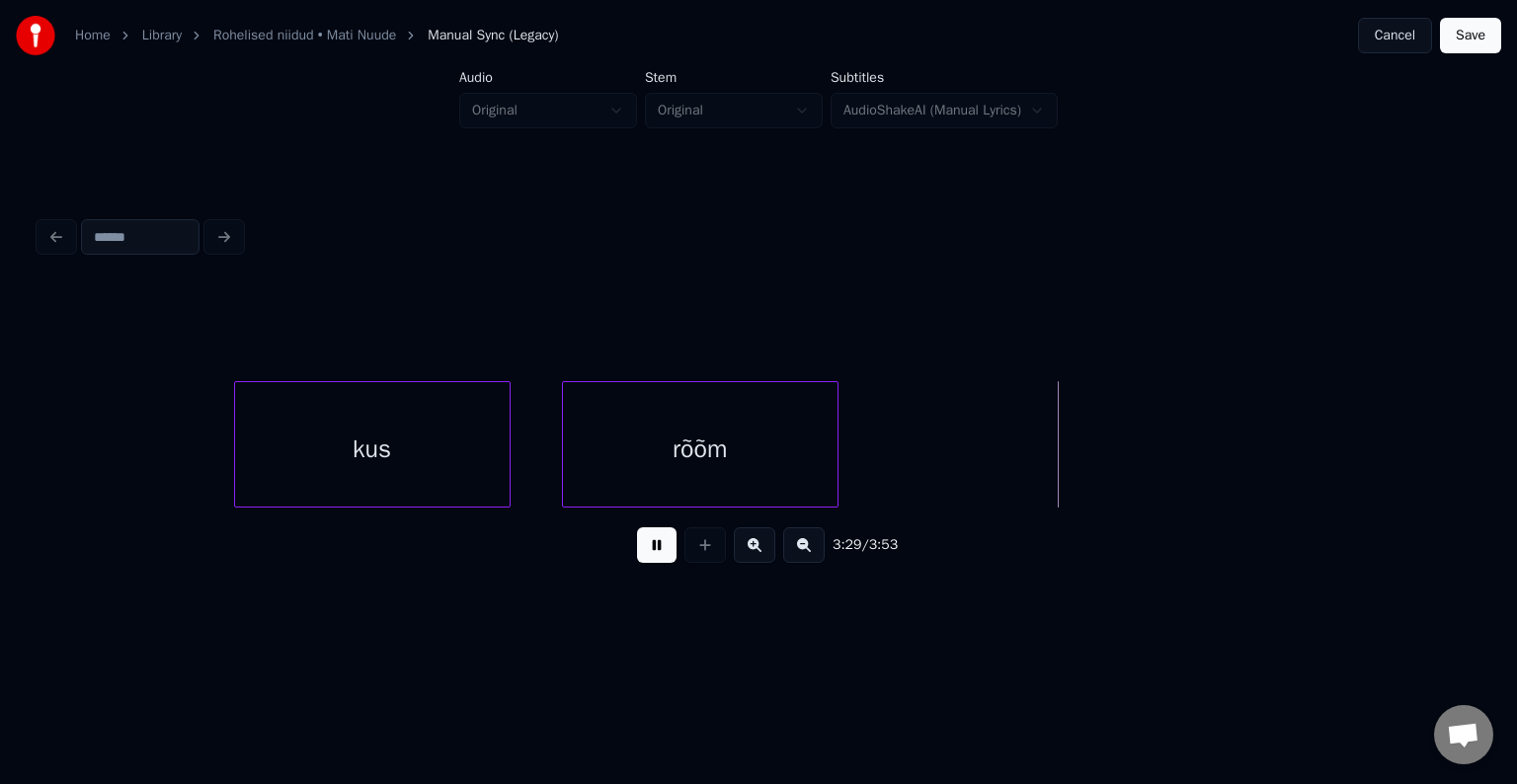 click at bounding box center (657, 545) 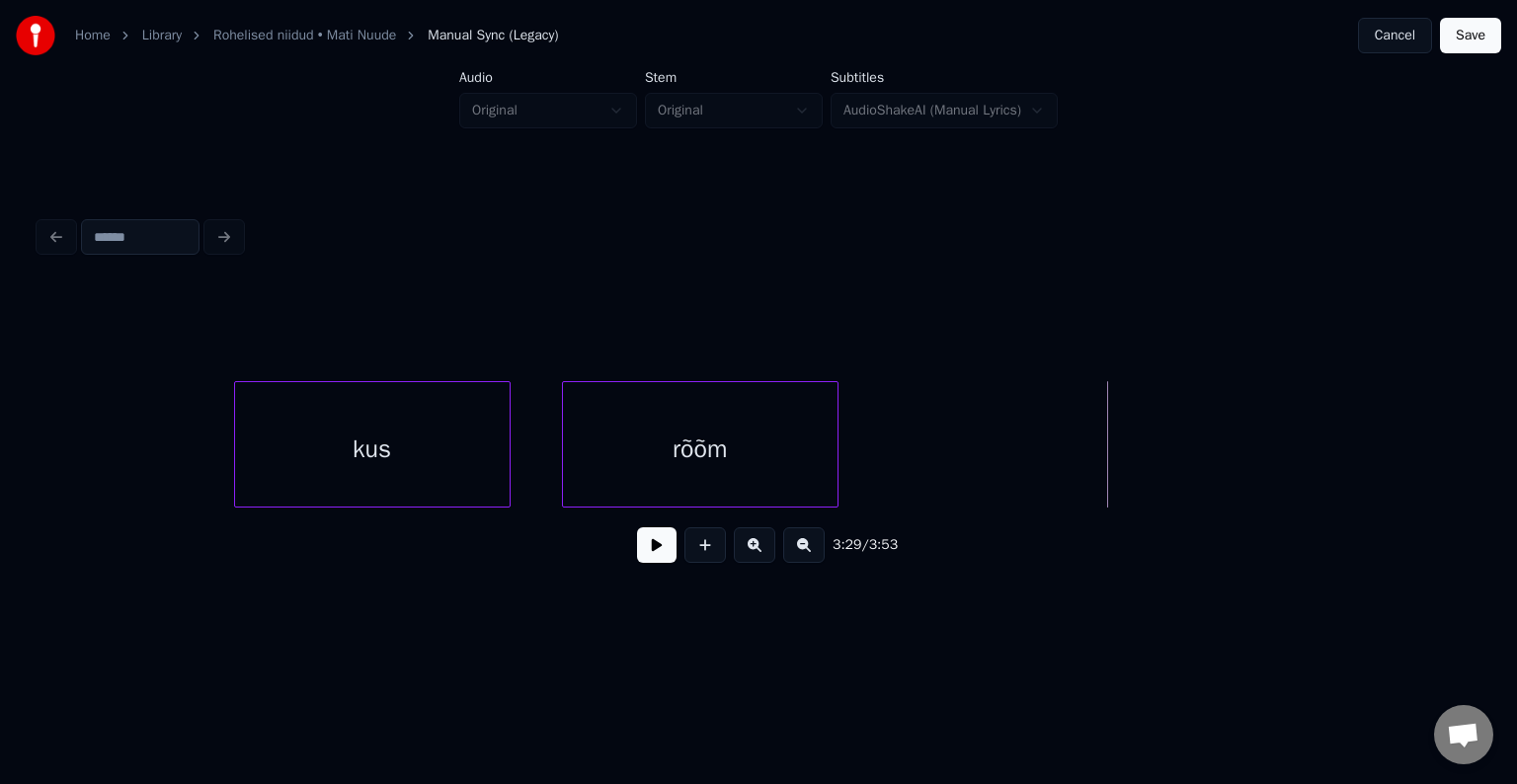 click on "3:29  /  3:53" at bounding box center [758, 395] 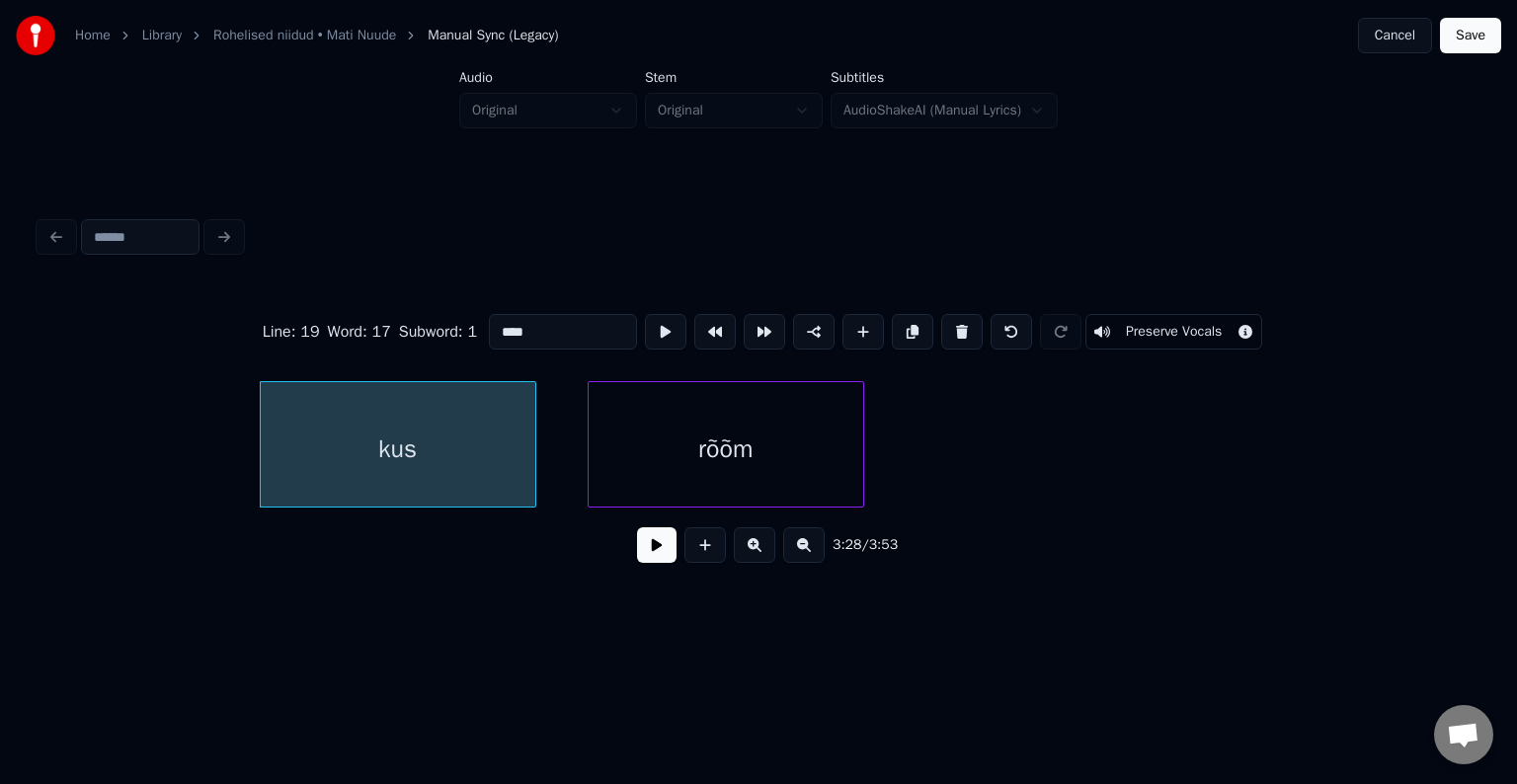 scroll, scrollTop: 0, scrollLeft: 143709, axis: horizontal 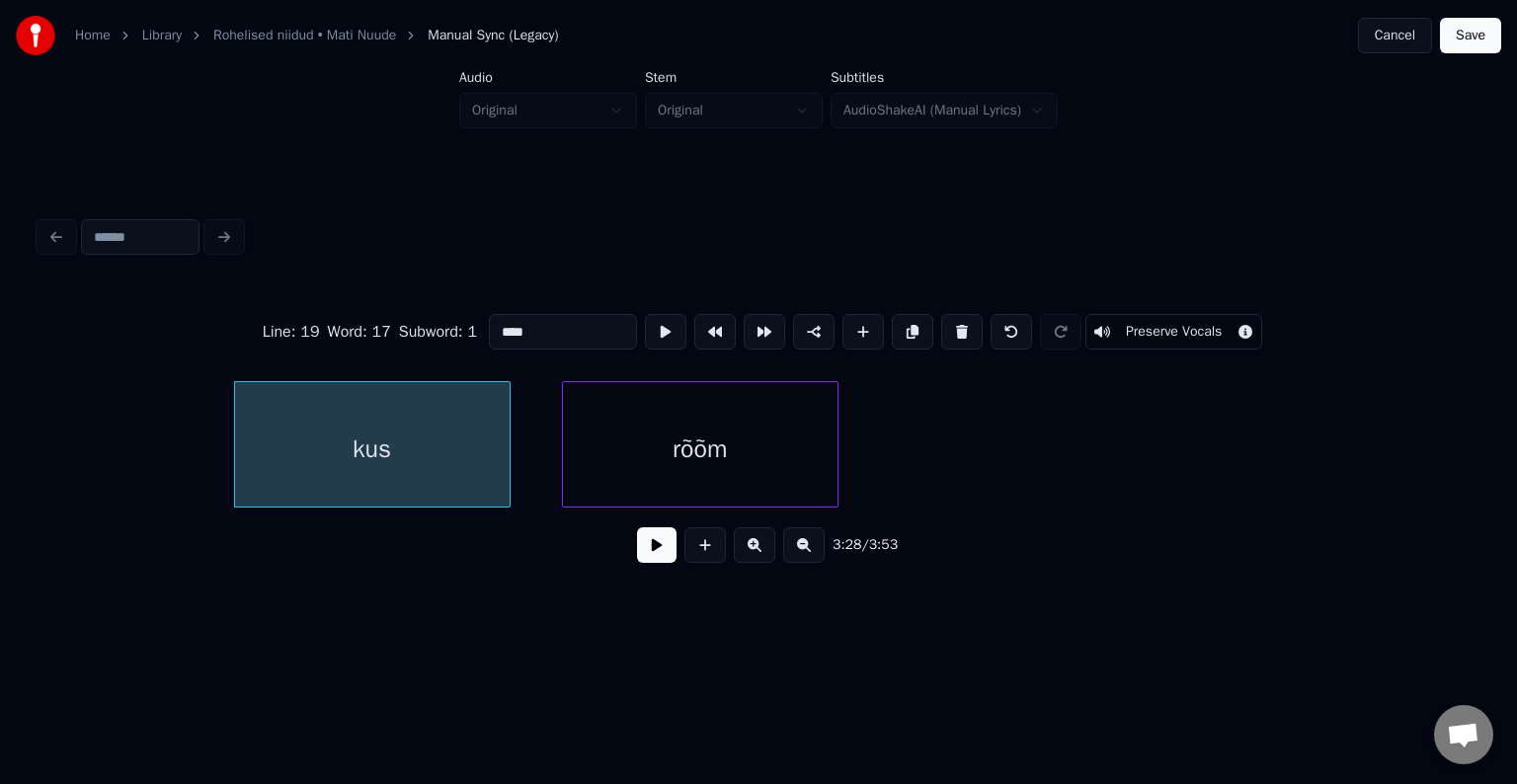 click on "Line :   19 Word :   17 Subword :   1 *** Preserve Vocals 3:28  /  3:53" at bounding box center (758, 395) 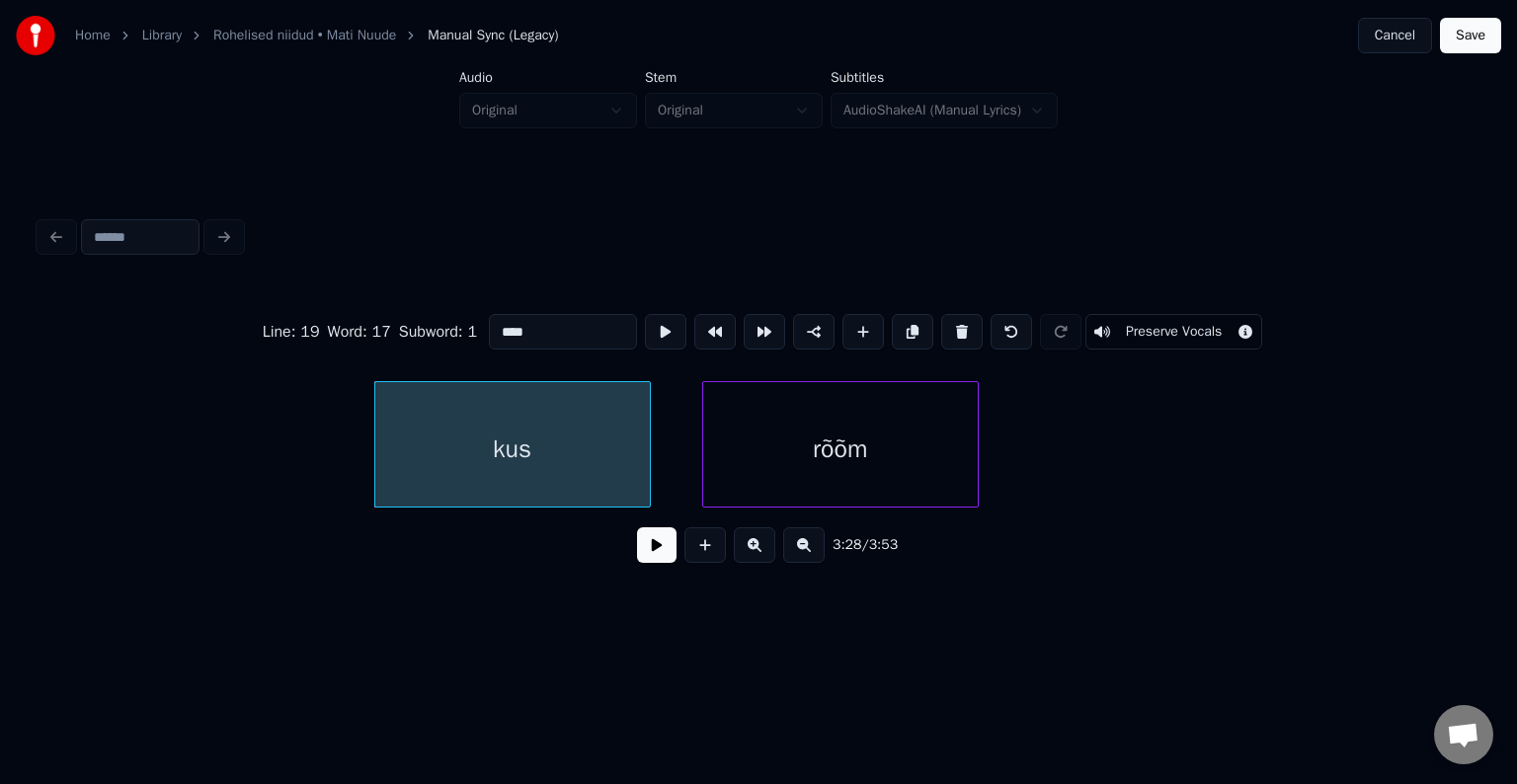 scroll, scrollTop: 0, scrollLeft: 143591, axis: horizontal 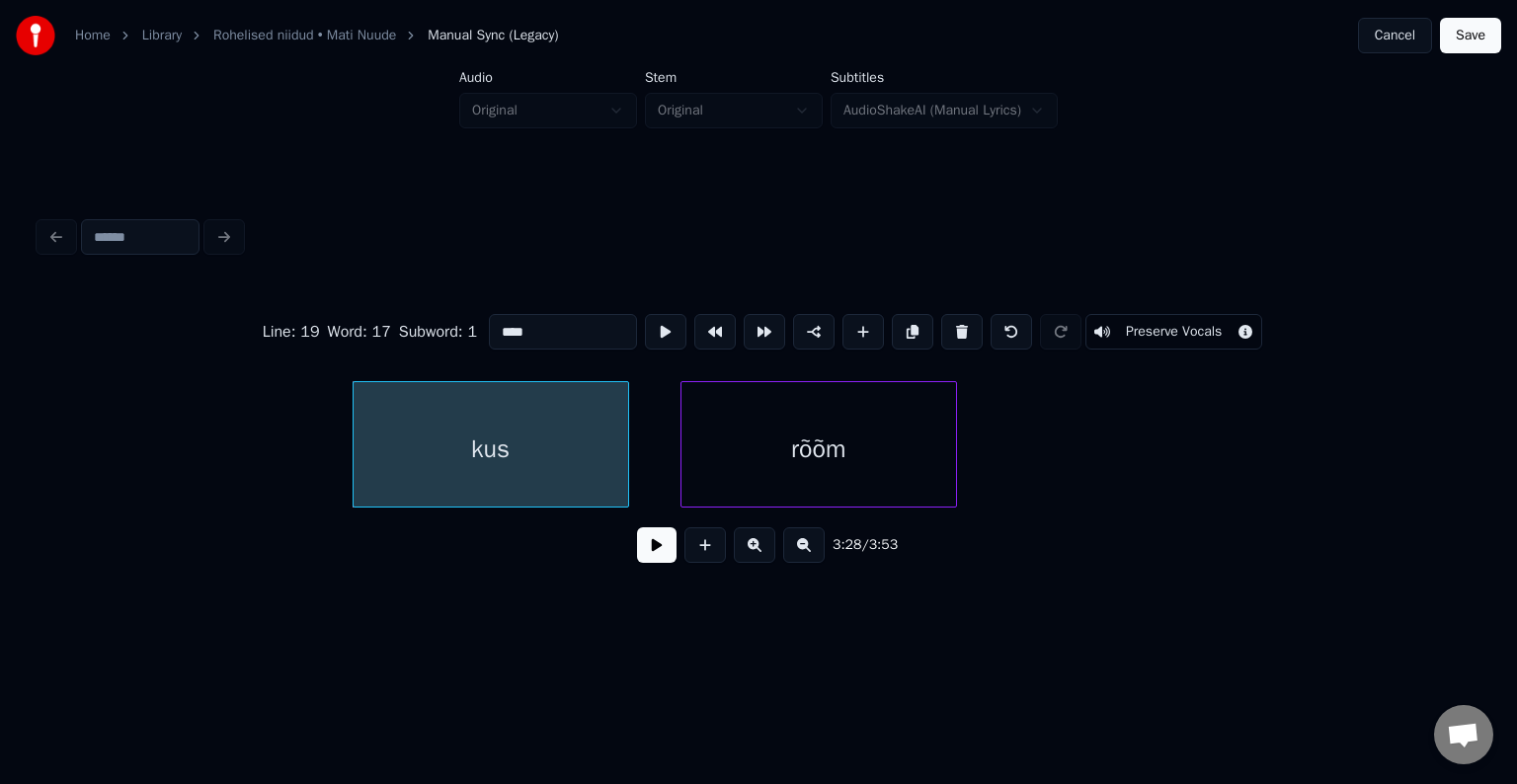 click on "kus" at bounding box center [491, 449] 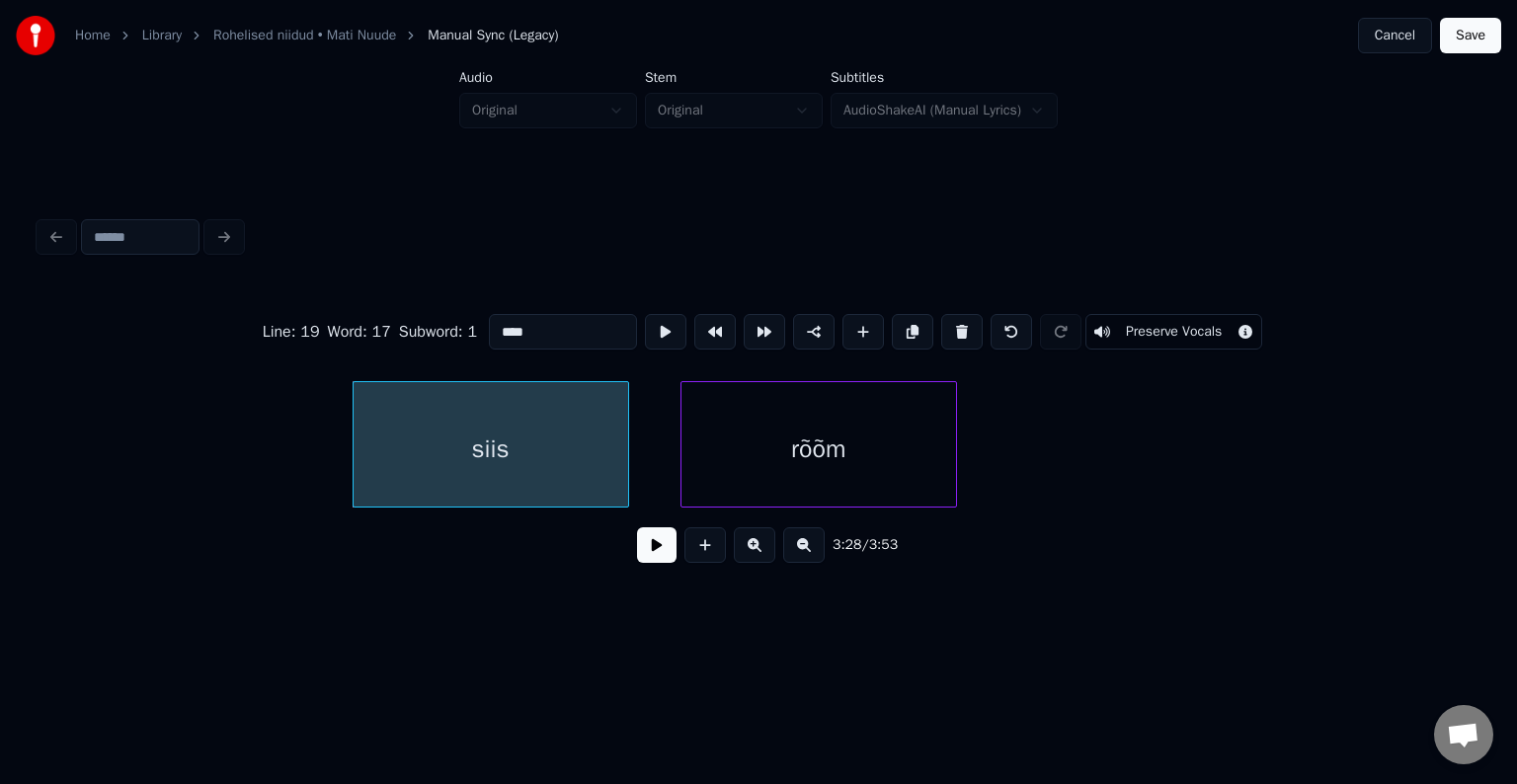 click on "rõõm" at bounding box center (819, 449) 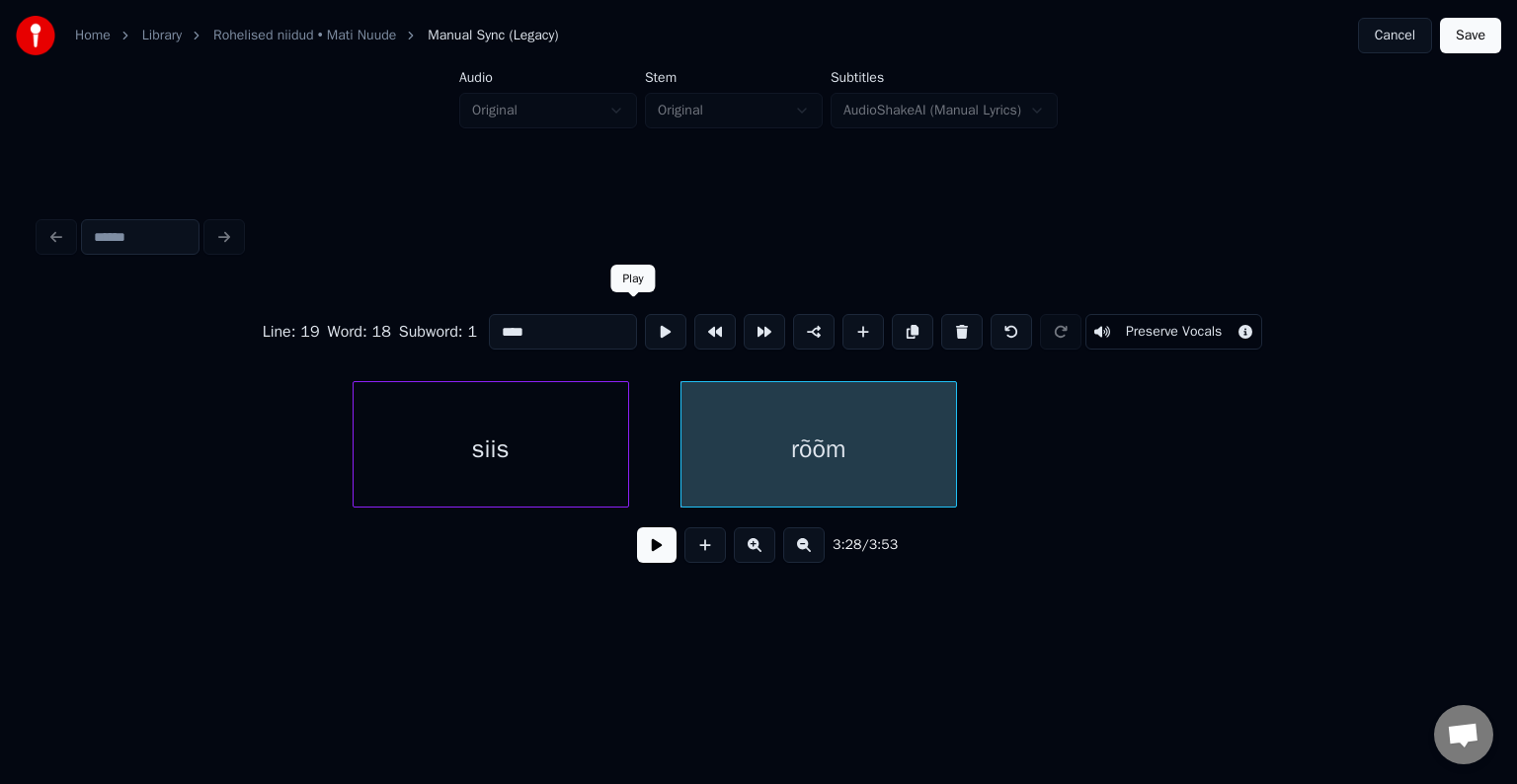 click on "****" at bounding box center [563, 332] 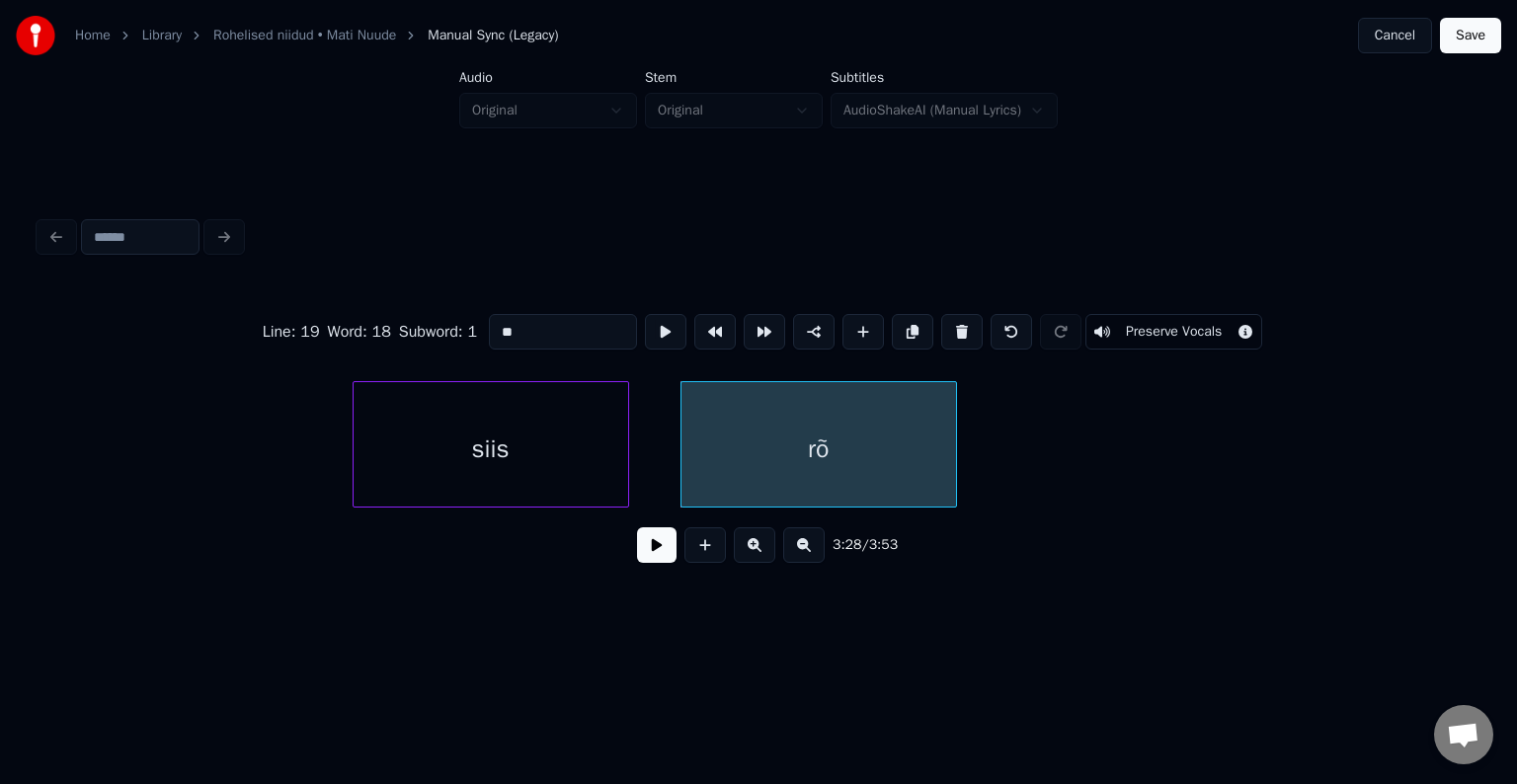 type on "*" 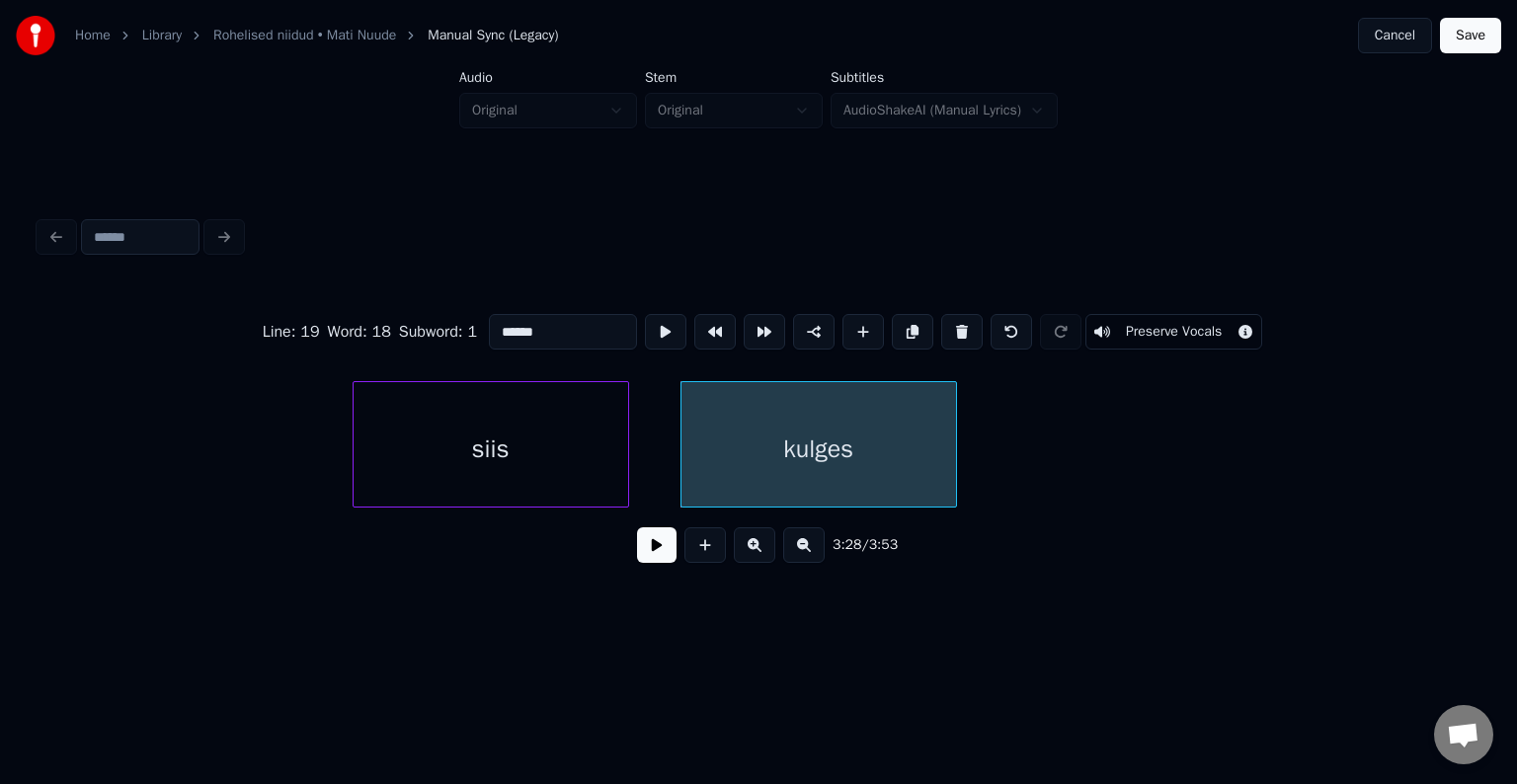 click on "siis" at bounding box center [491, 449] 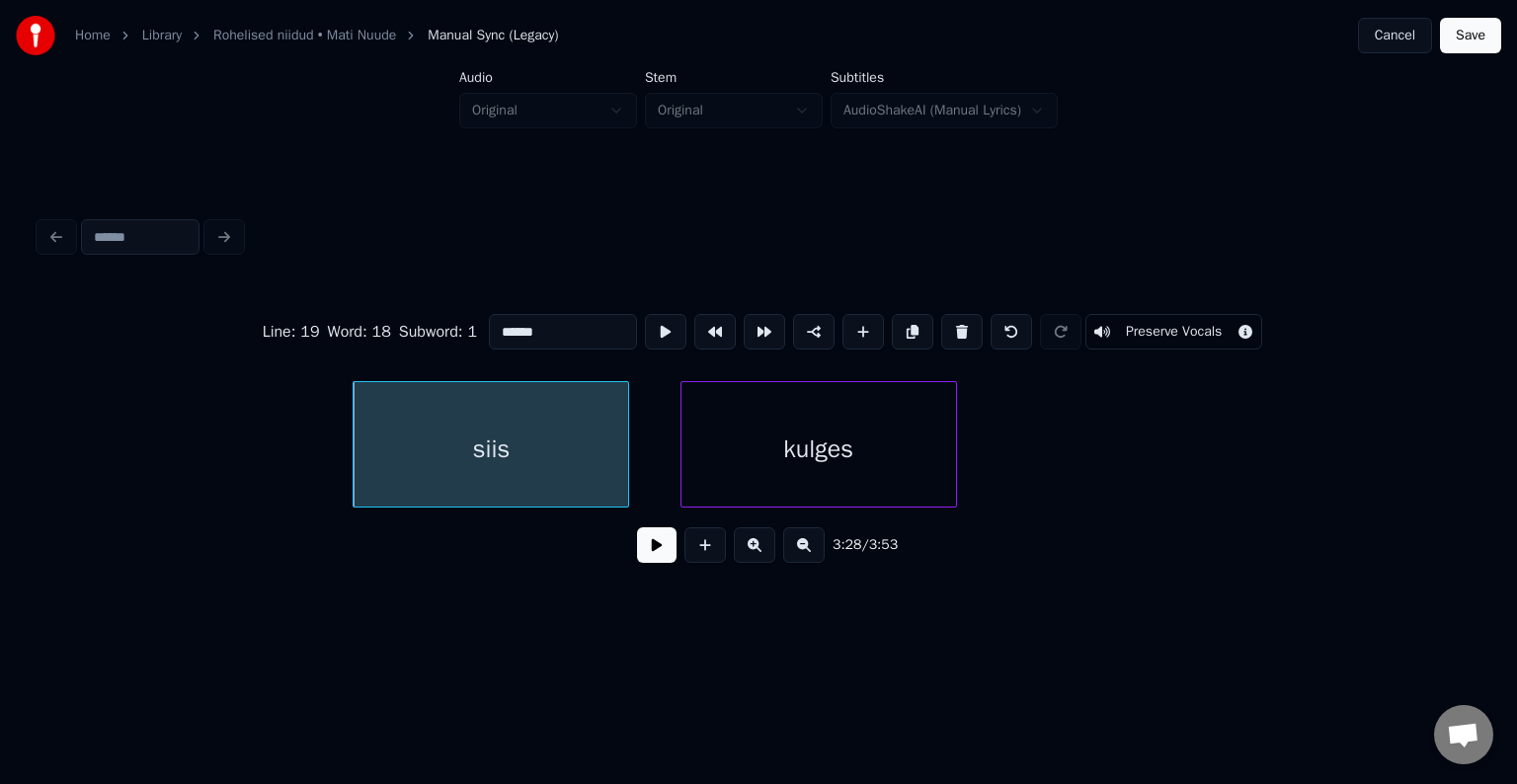 type on "******" 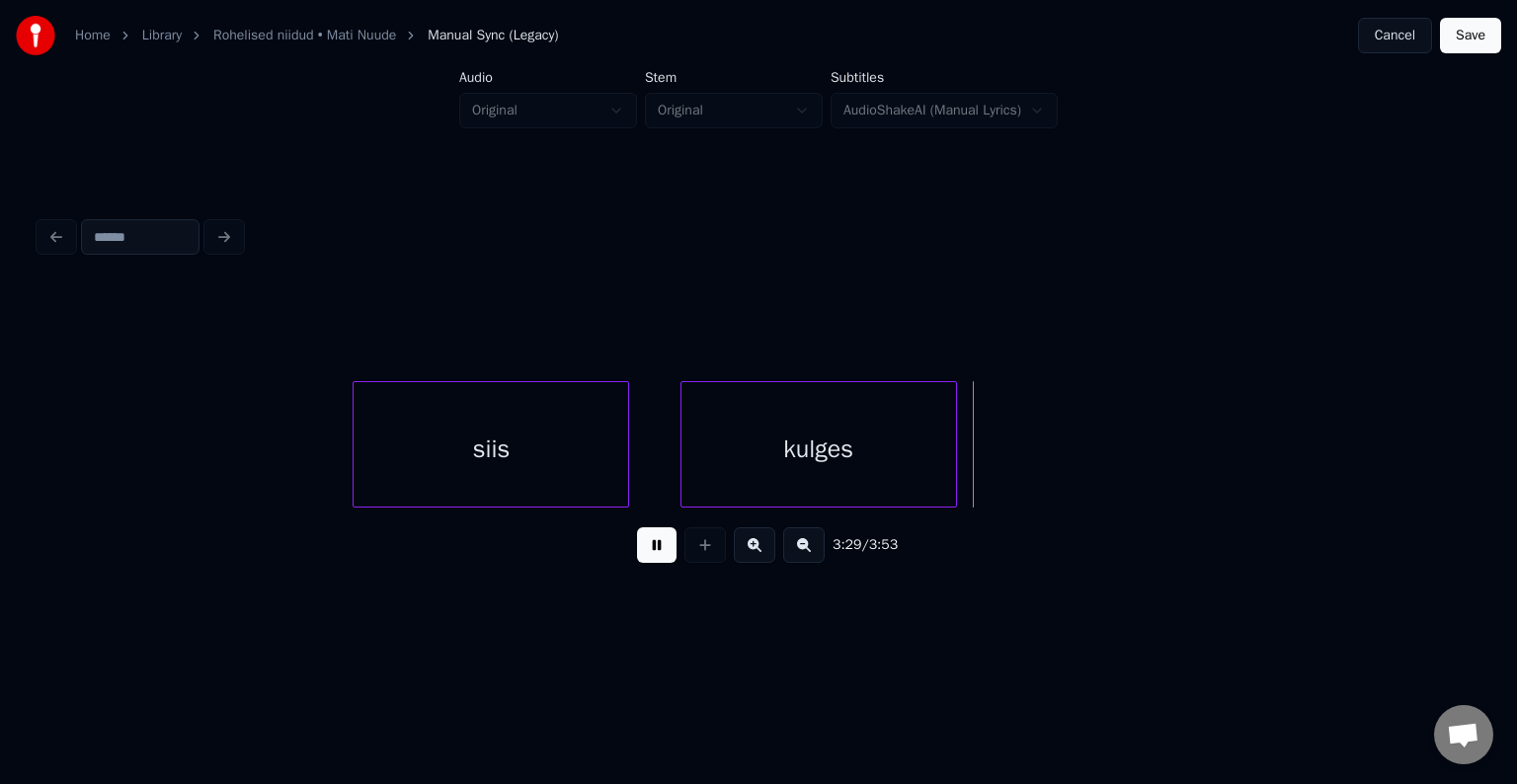 click at bounding box center (657, 545) 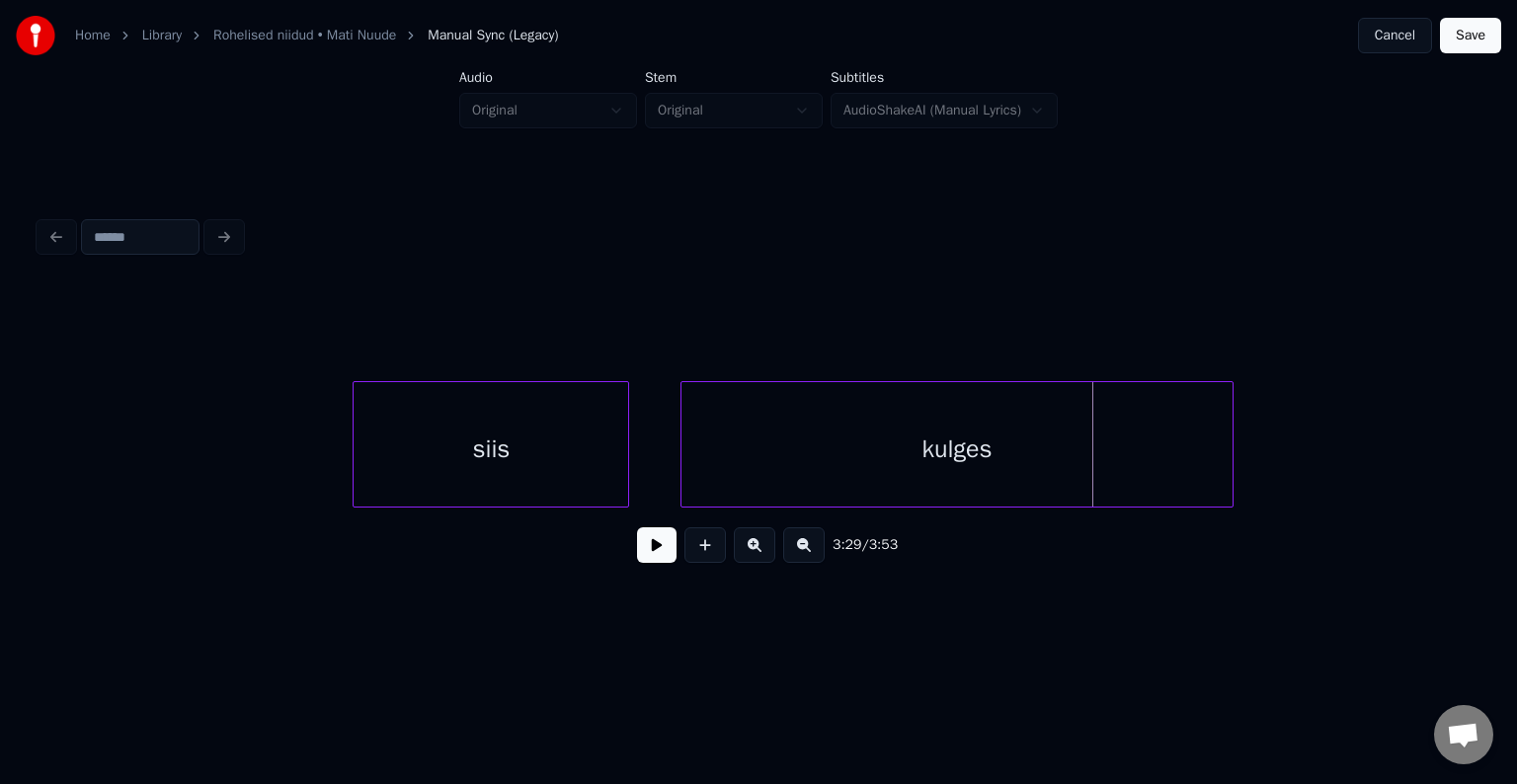click at bounding box center [1230, 444] 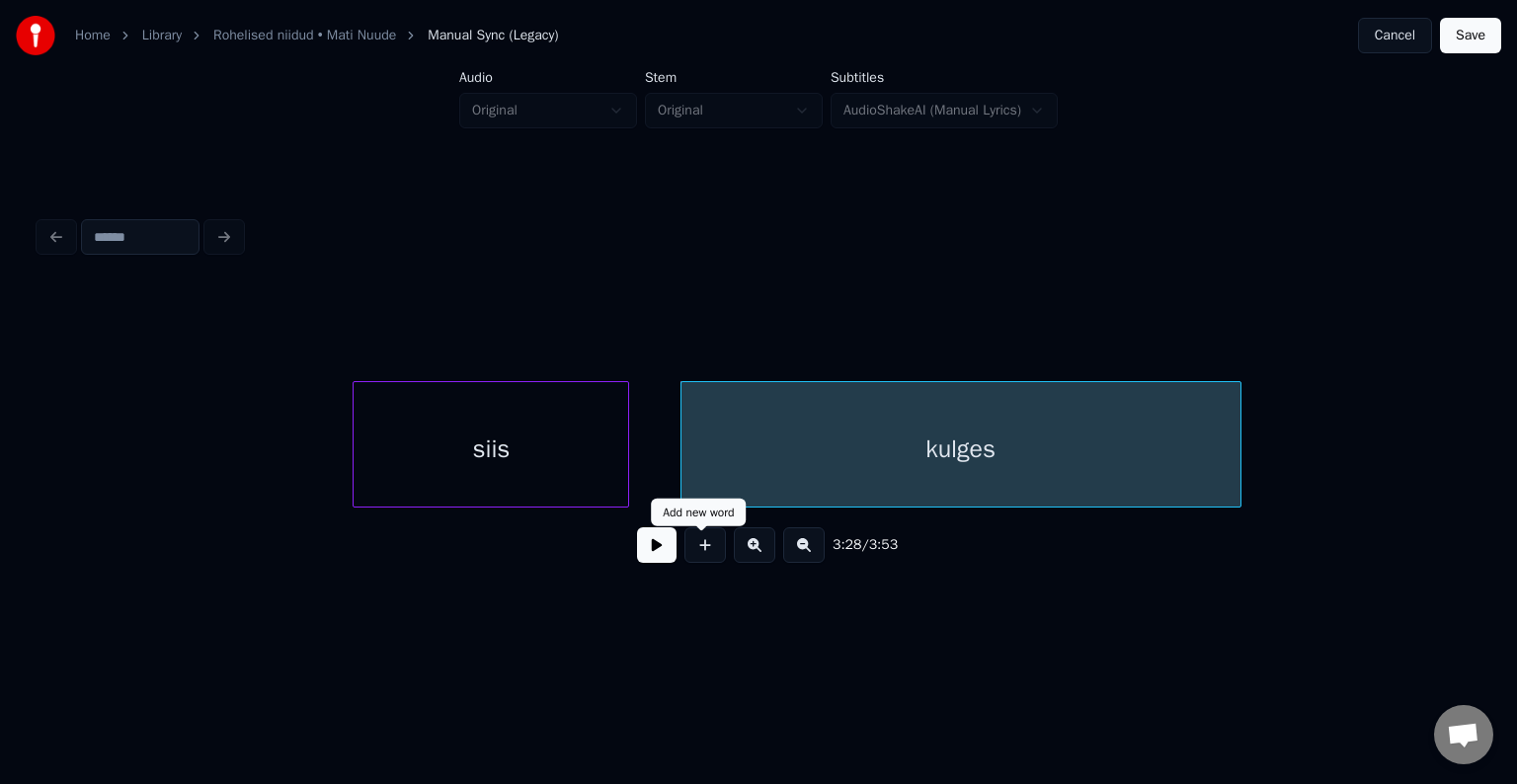click at bounding box center [657, 545] 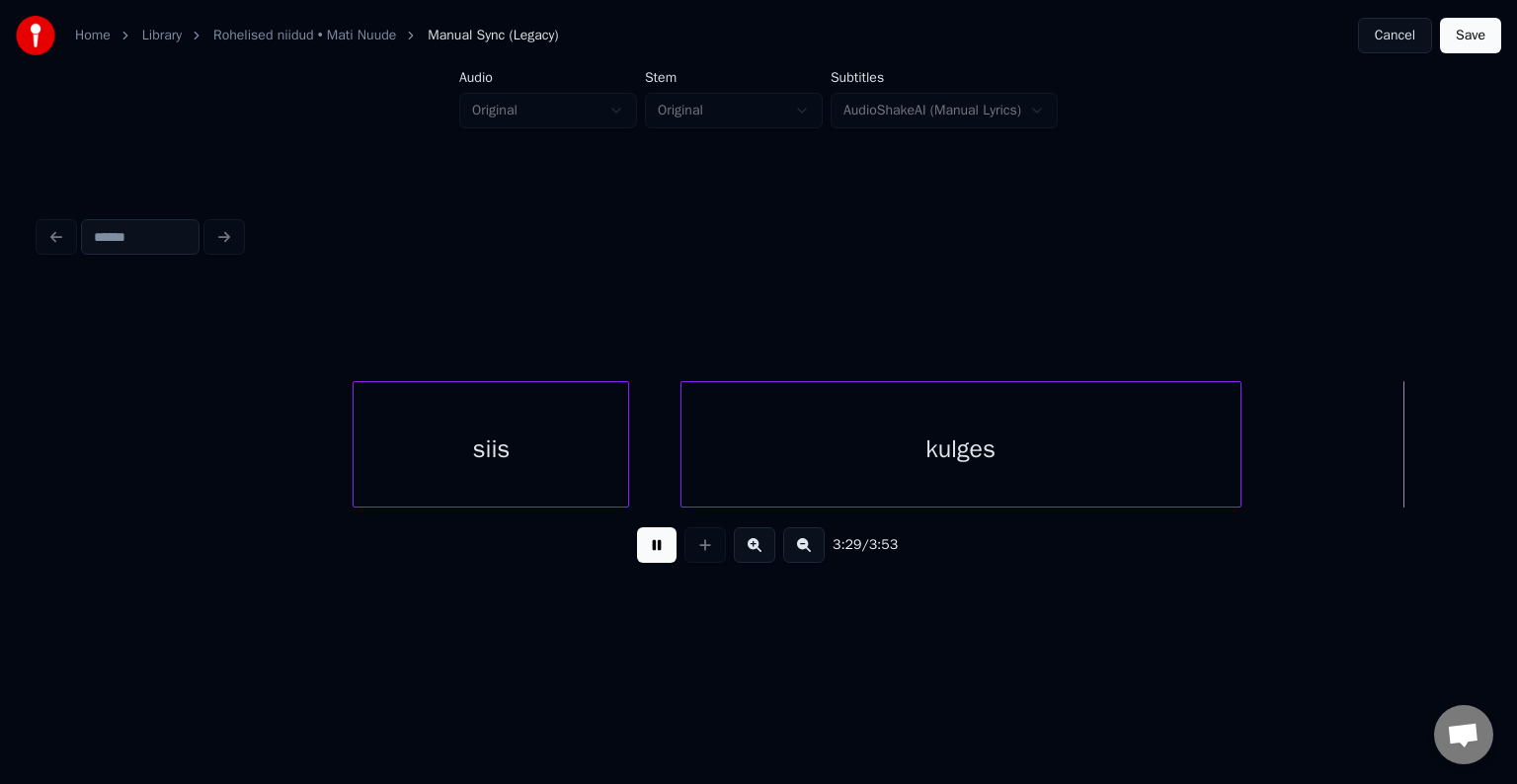 click at bounding box center (657, 545) 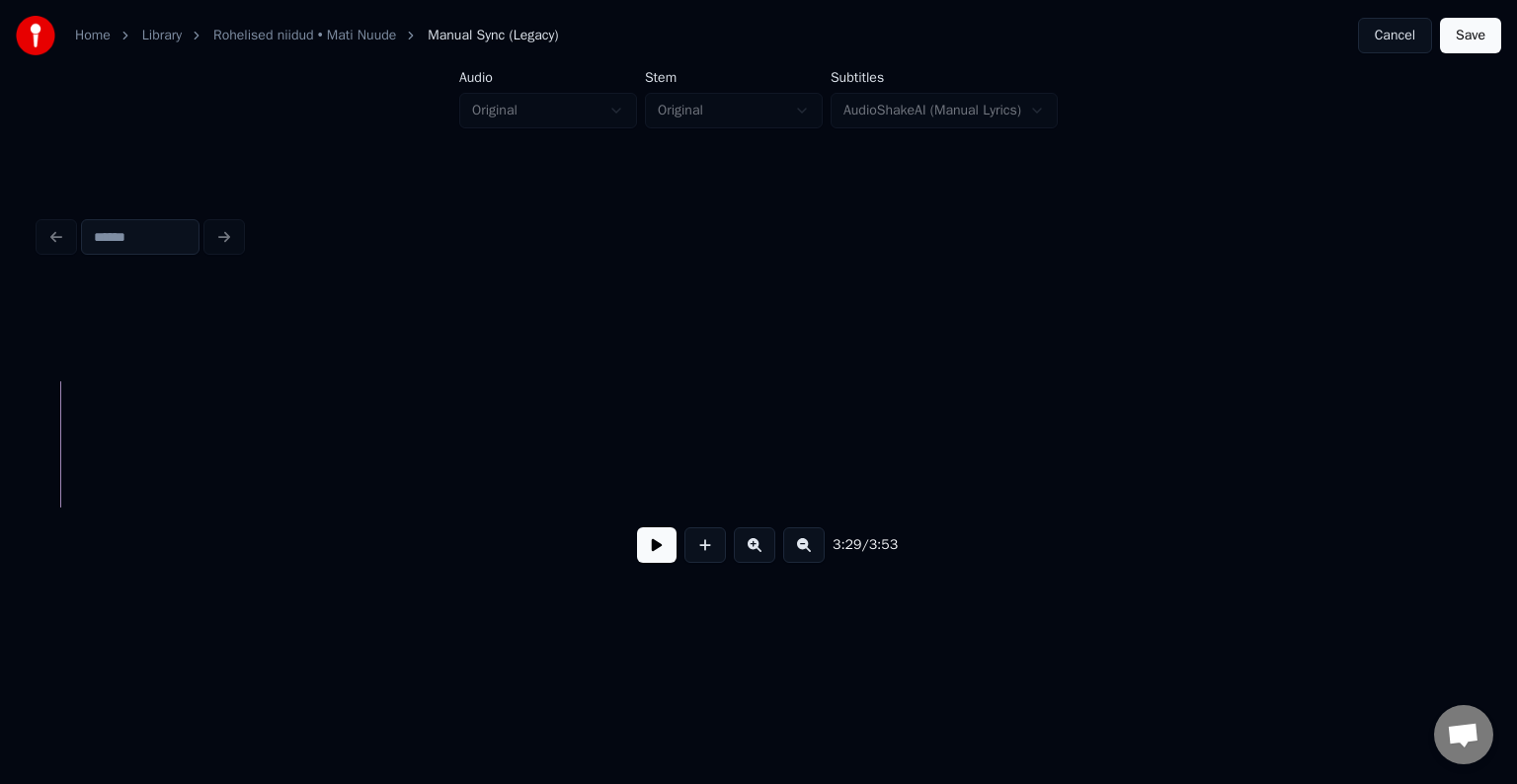 click at bounding box center (-64133, 444) 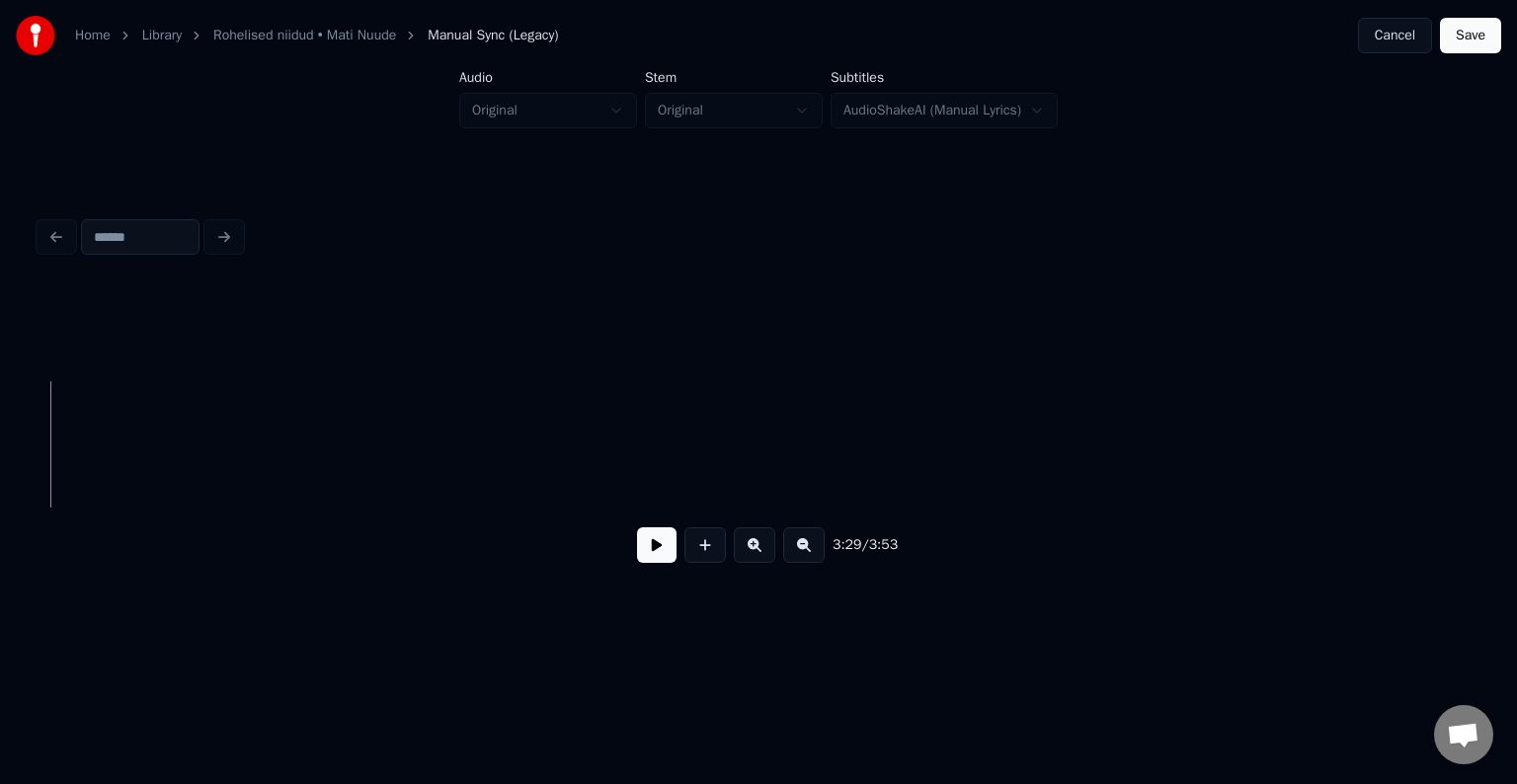 click at bounding box center (755, 545) 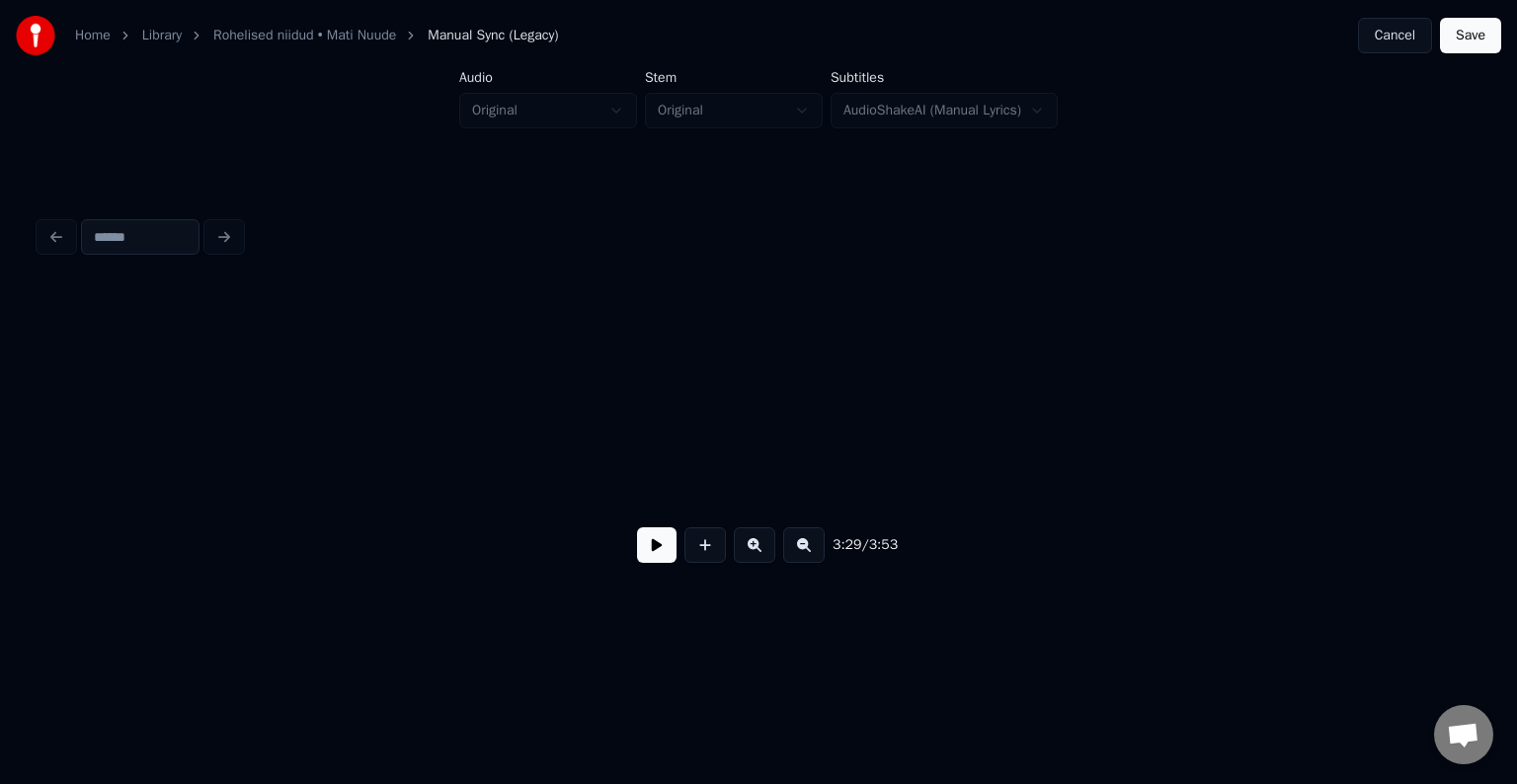 scroll, scrollTop: 0, scrollLeft: 155394, axis: horizontal 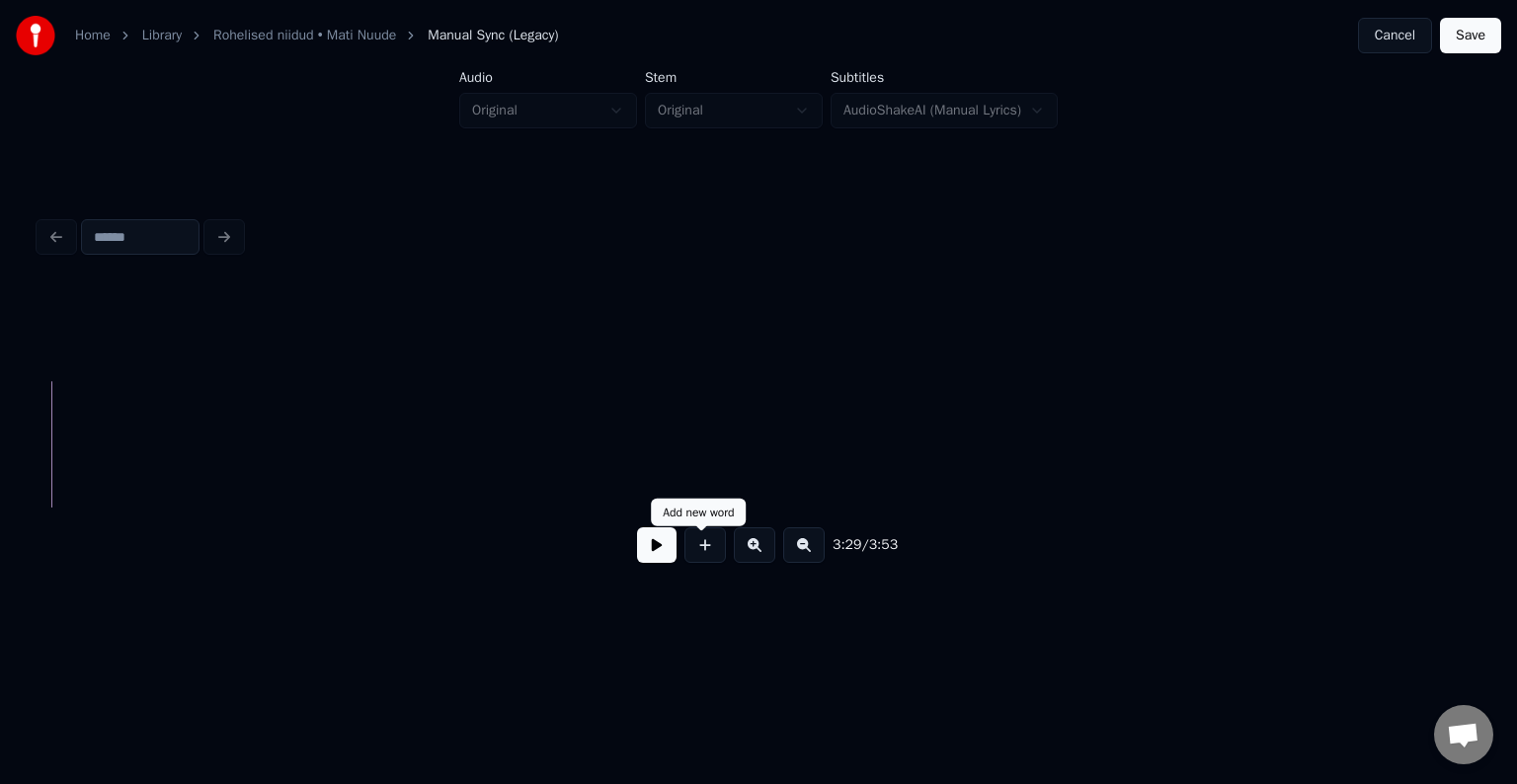 click at bounding box center (705, 545) 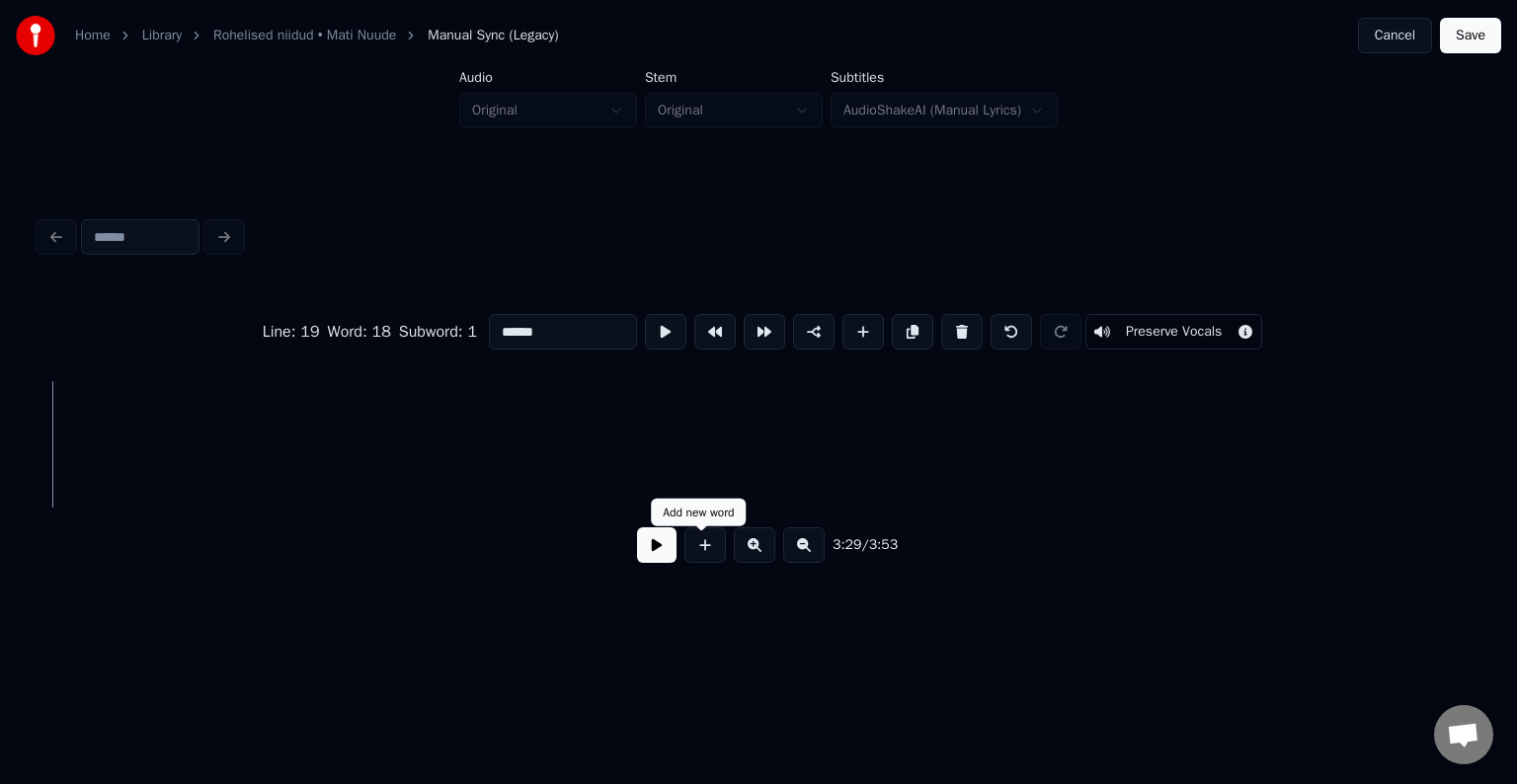 type on "**" 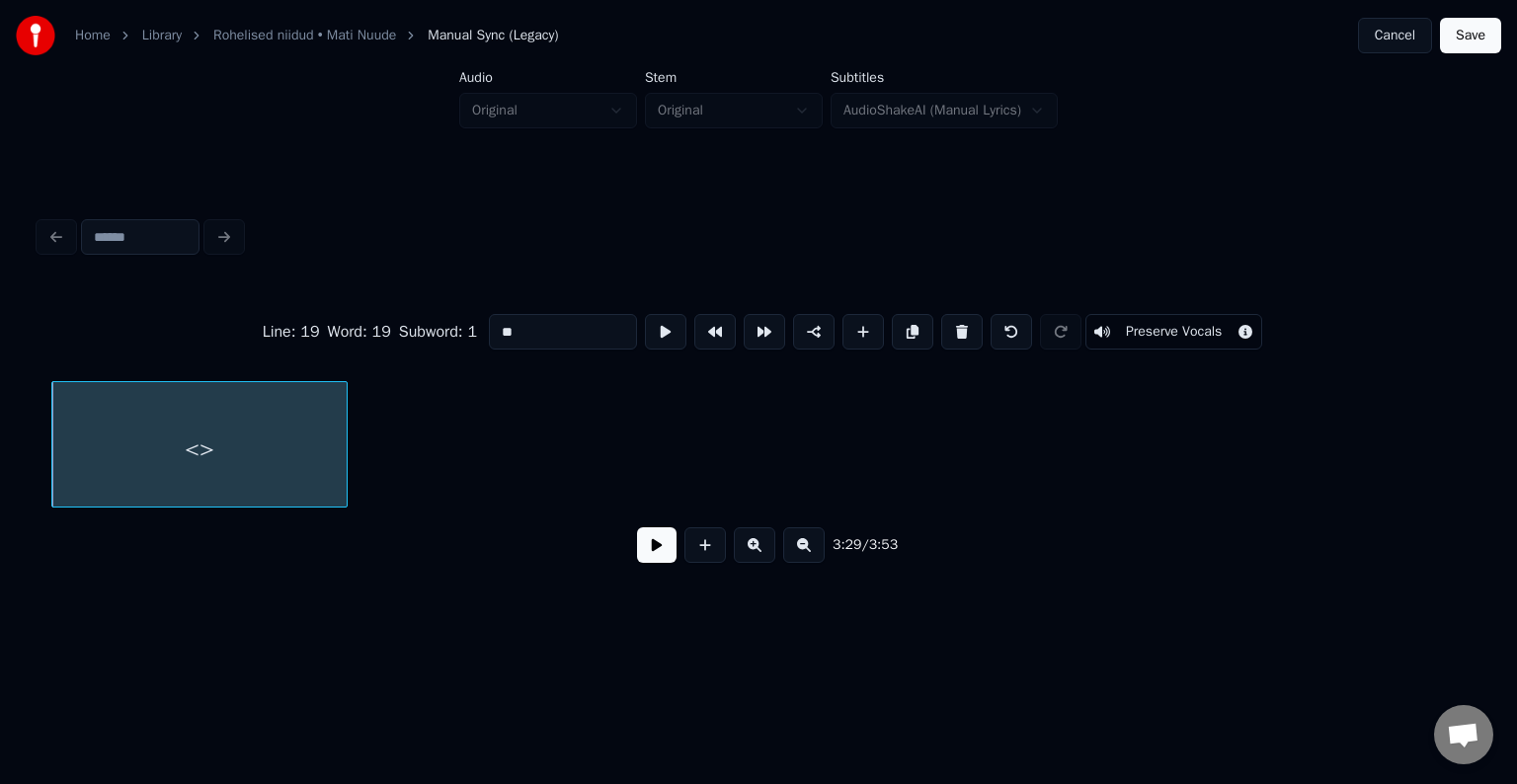 click on "<>" at bounding box center (200, 449) 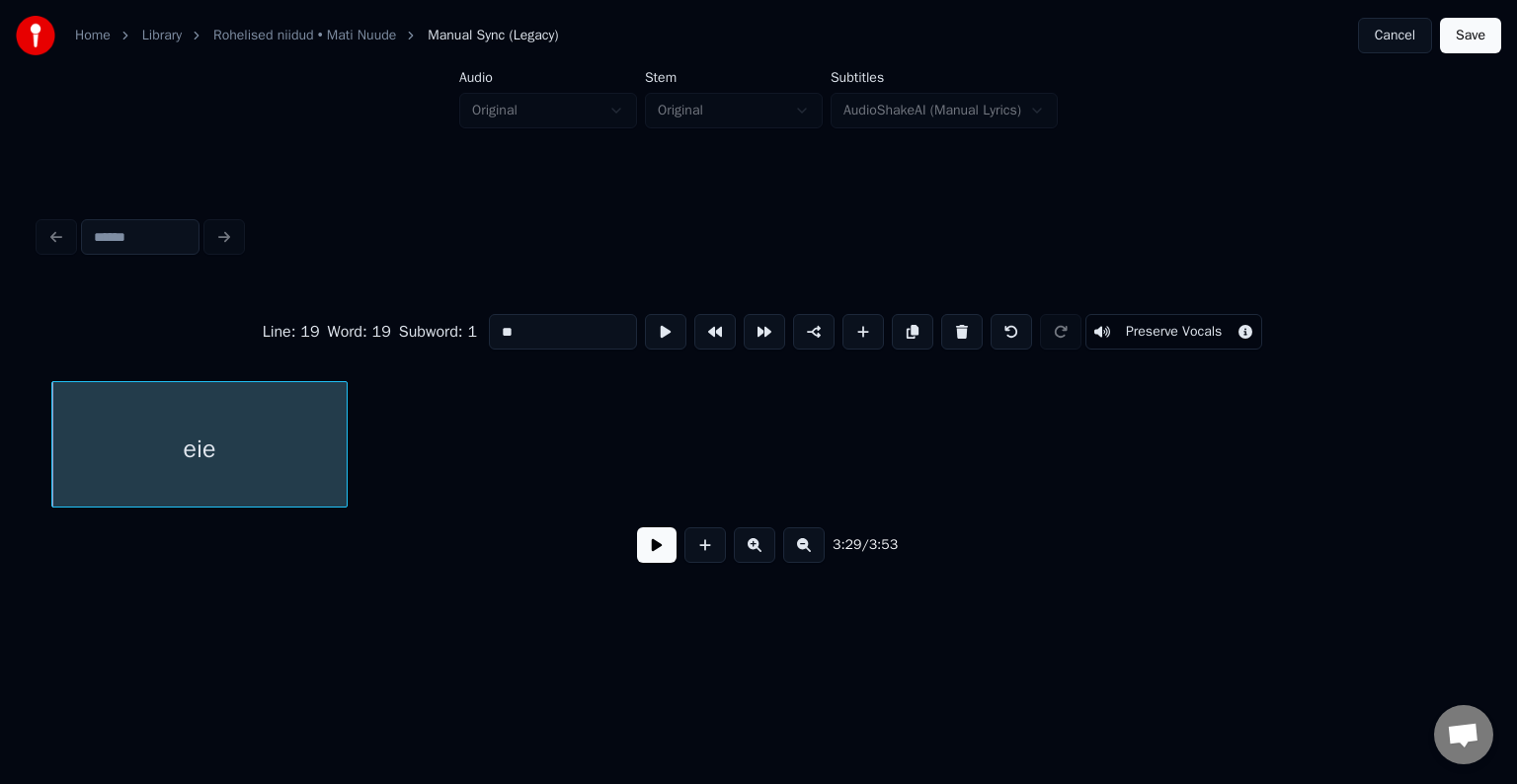 type on "*" 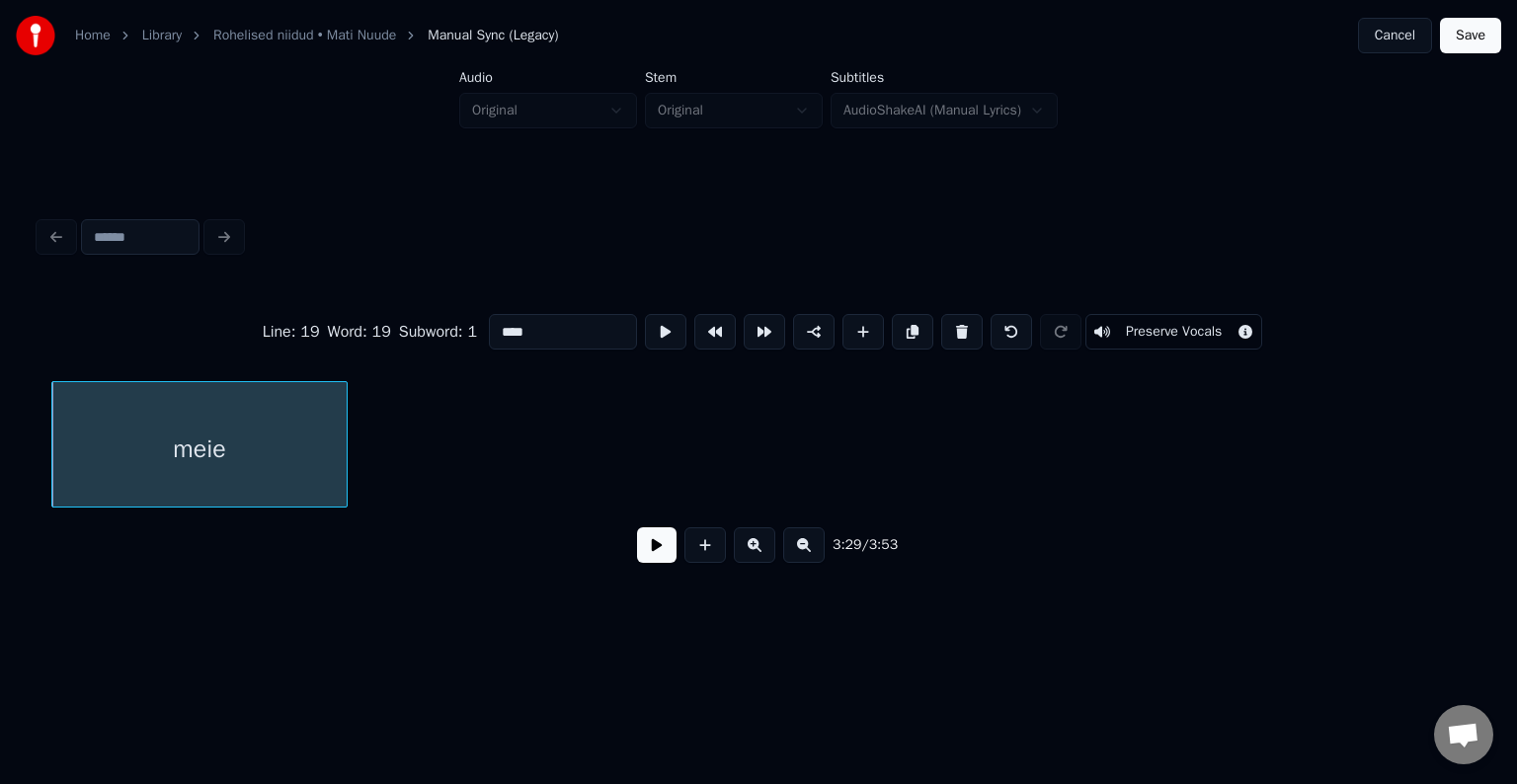type on "****" 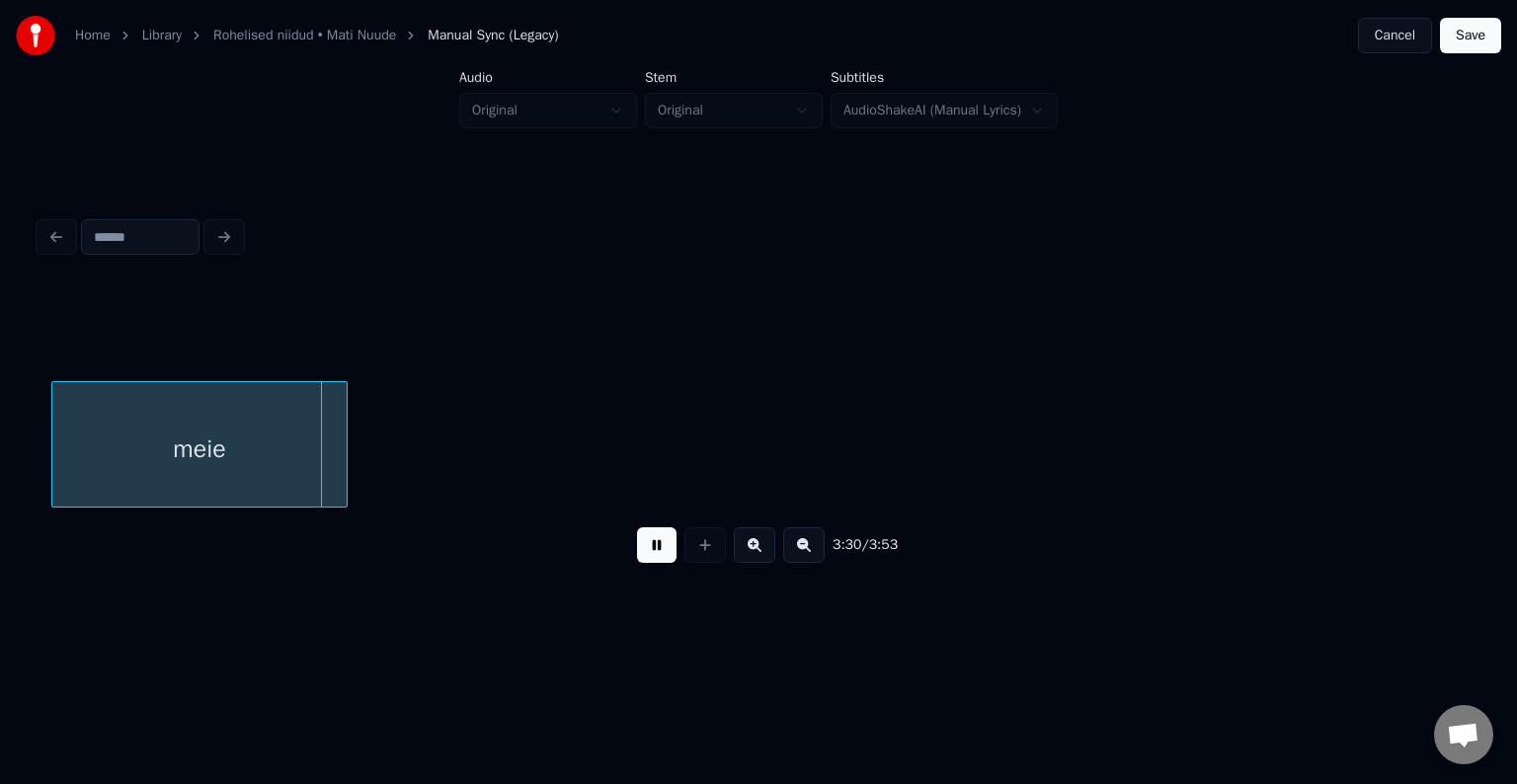 click at bounding box center [657, 545] 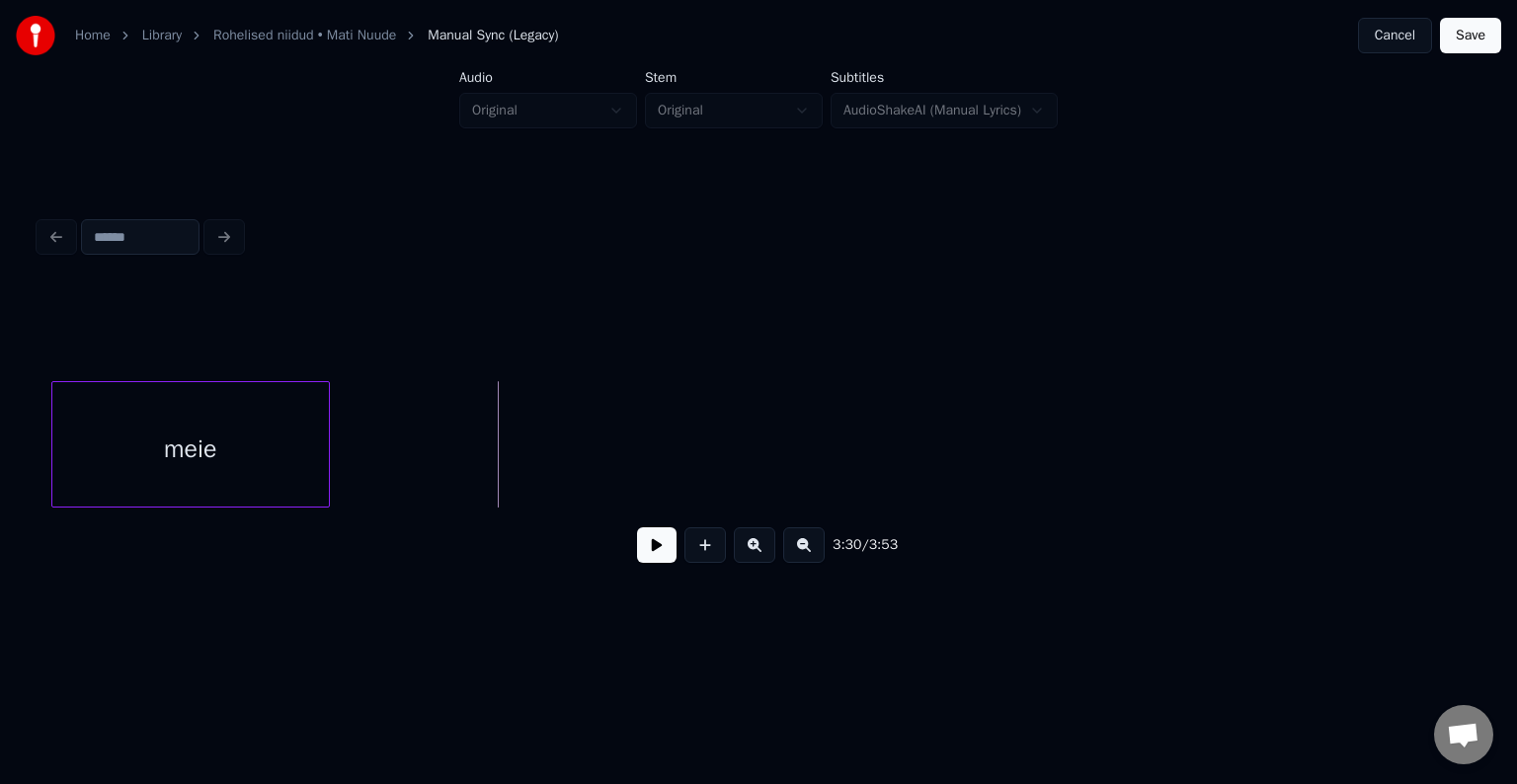 click at bounding box center (326, 444) 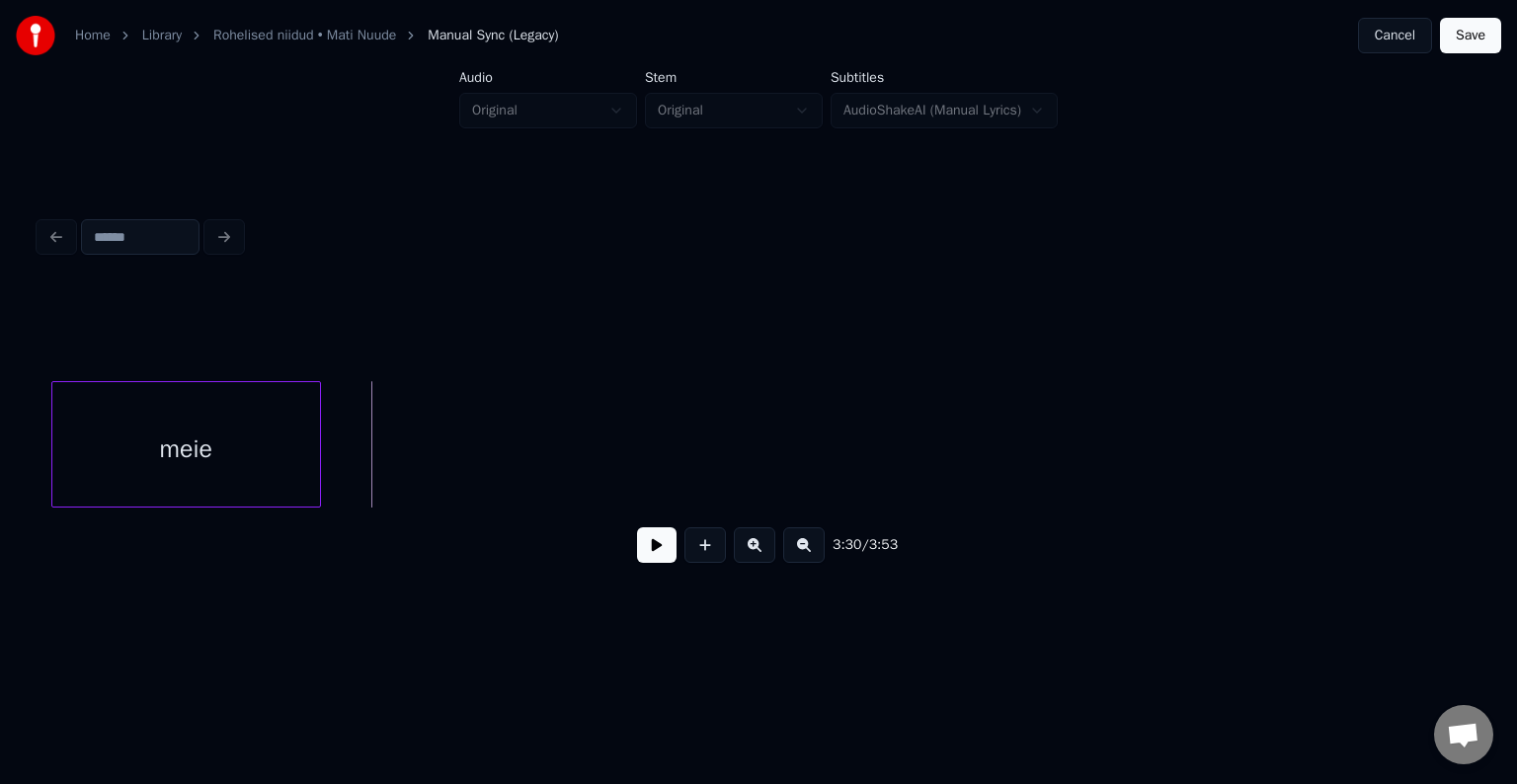 click on "meie" at bounding box center (-68716, 444) 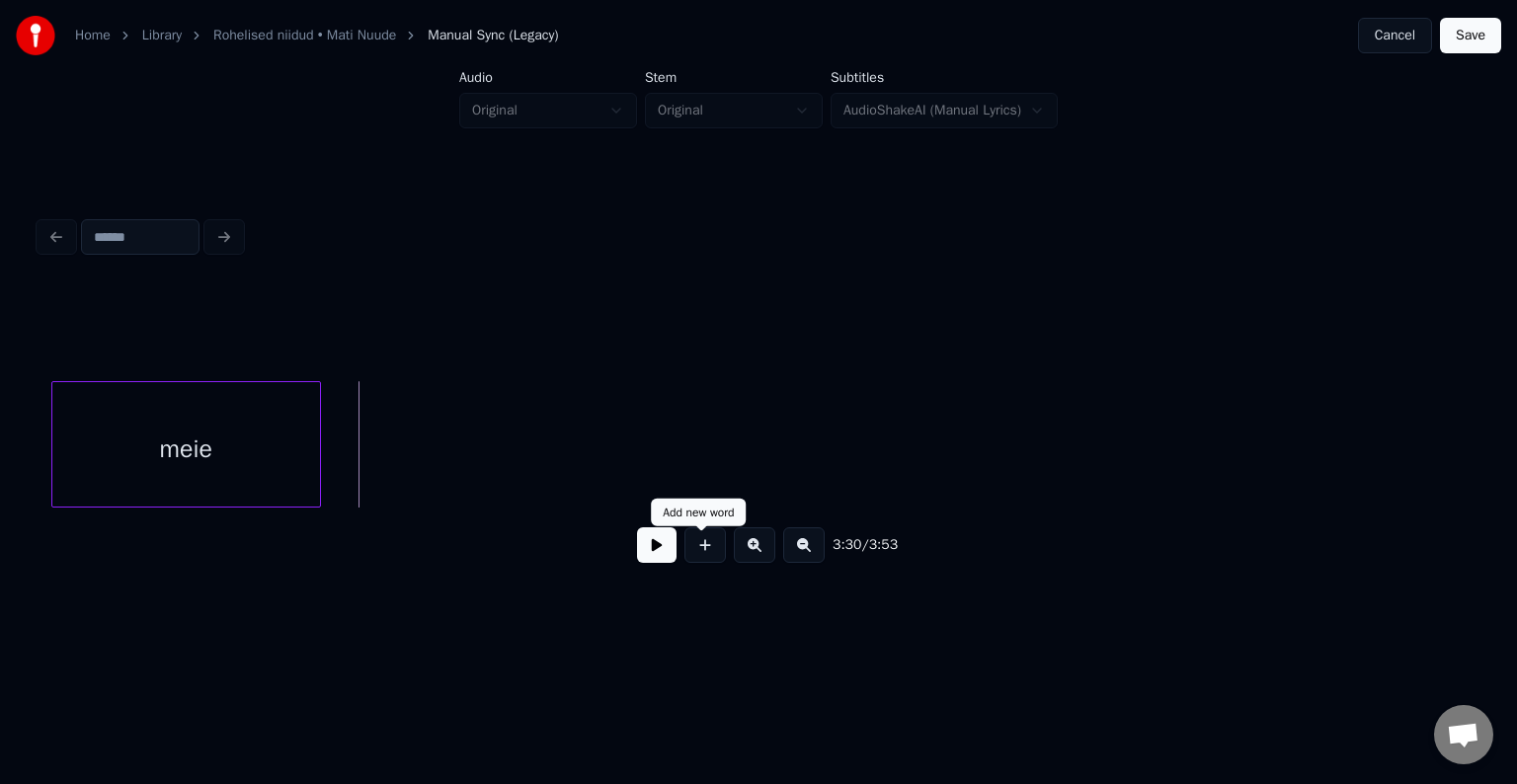 click at bounding box center [705, 545] 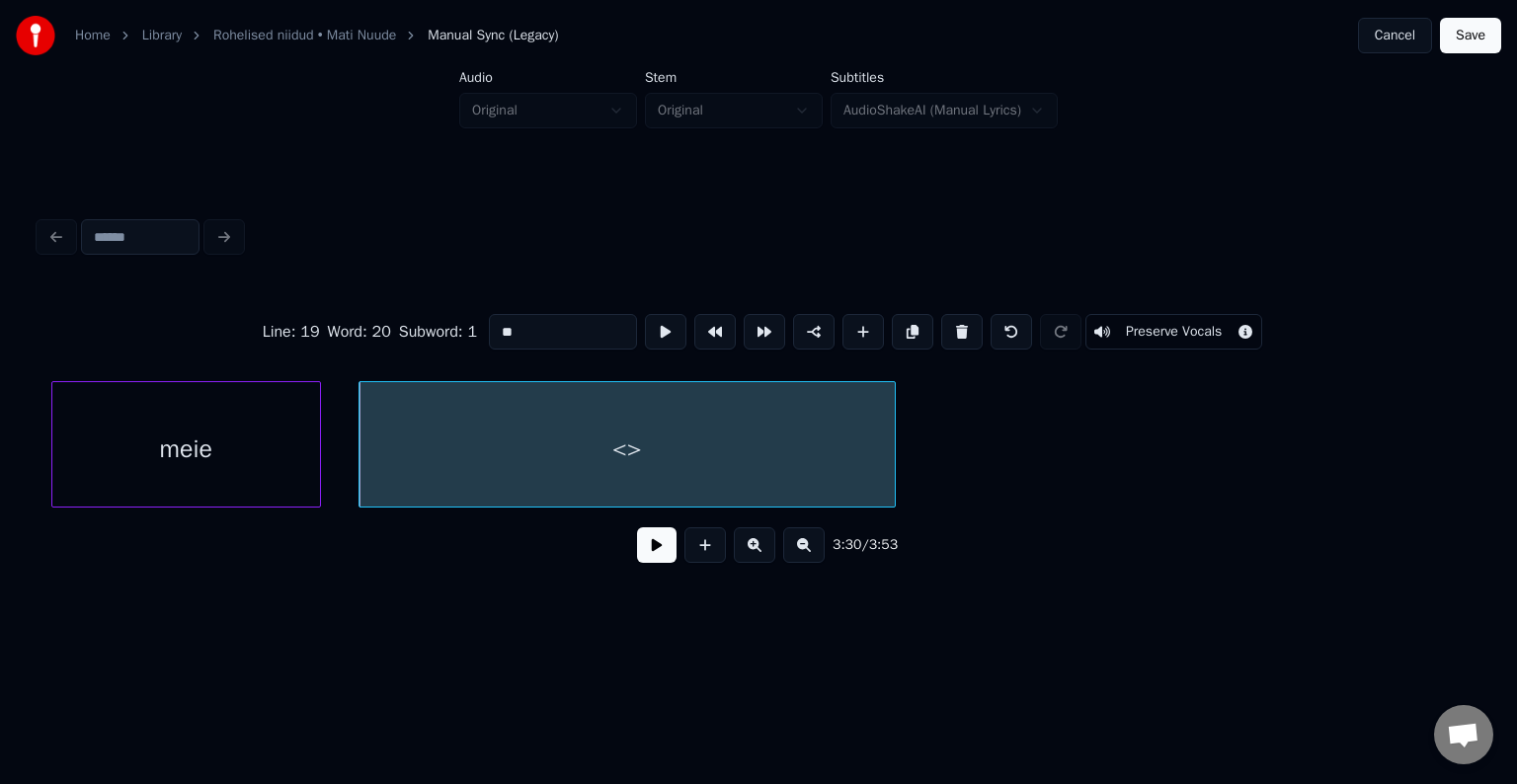 click at bounding box center (892, 444) 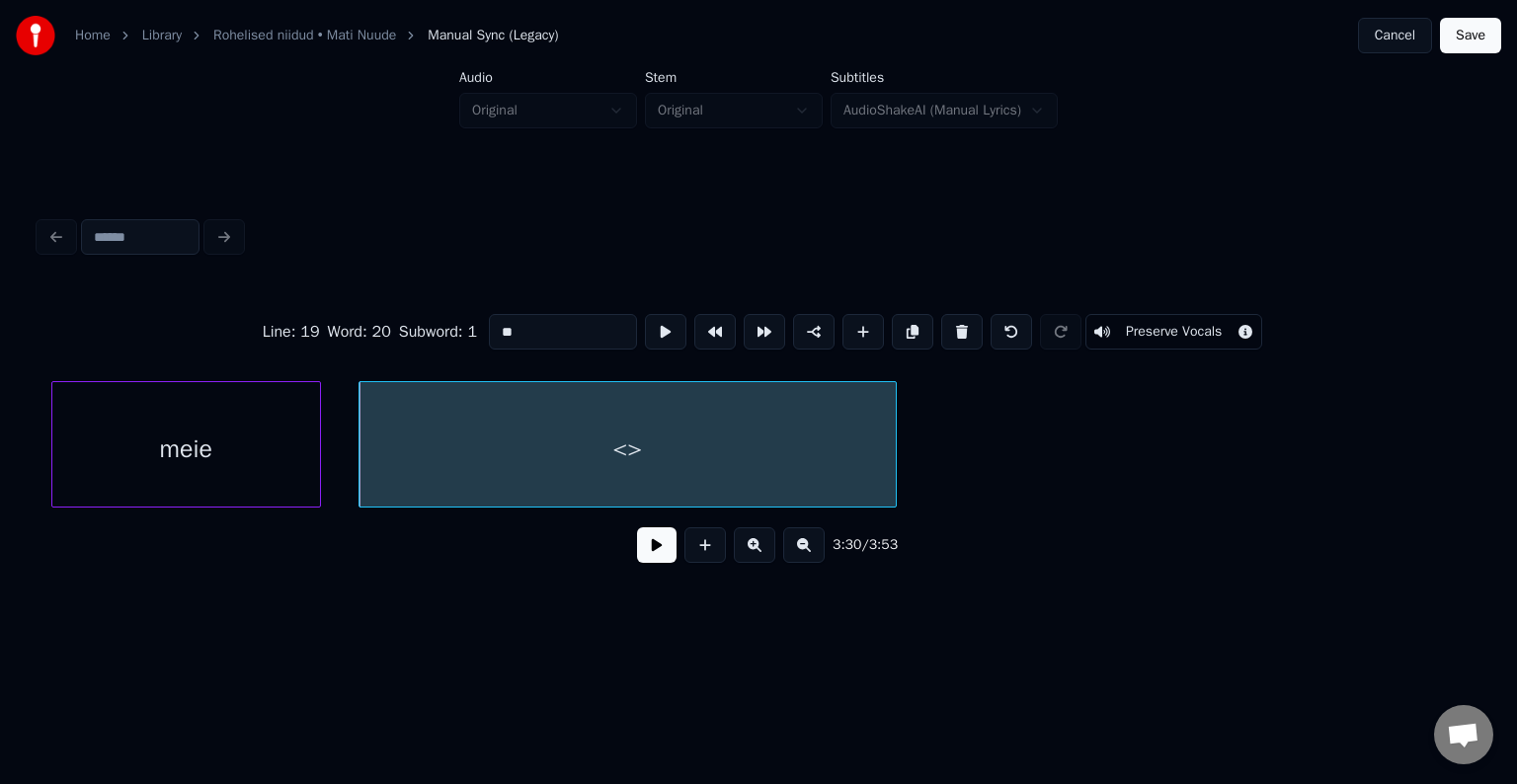 click on "<>" at bounding box center [627, 449] 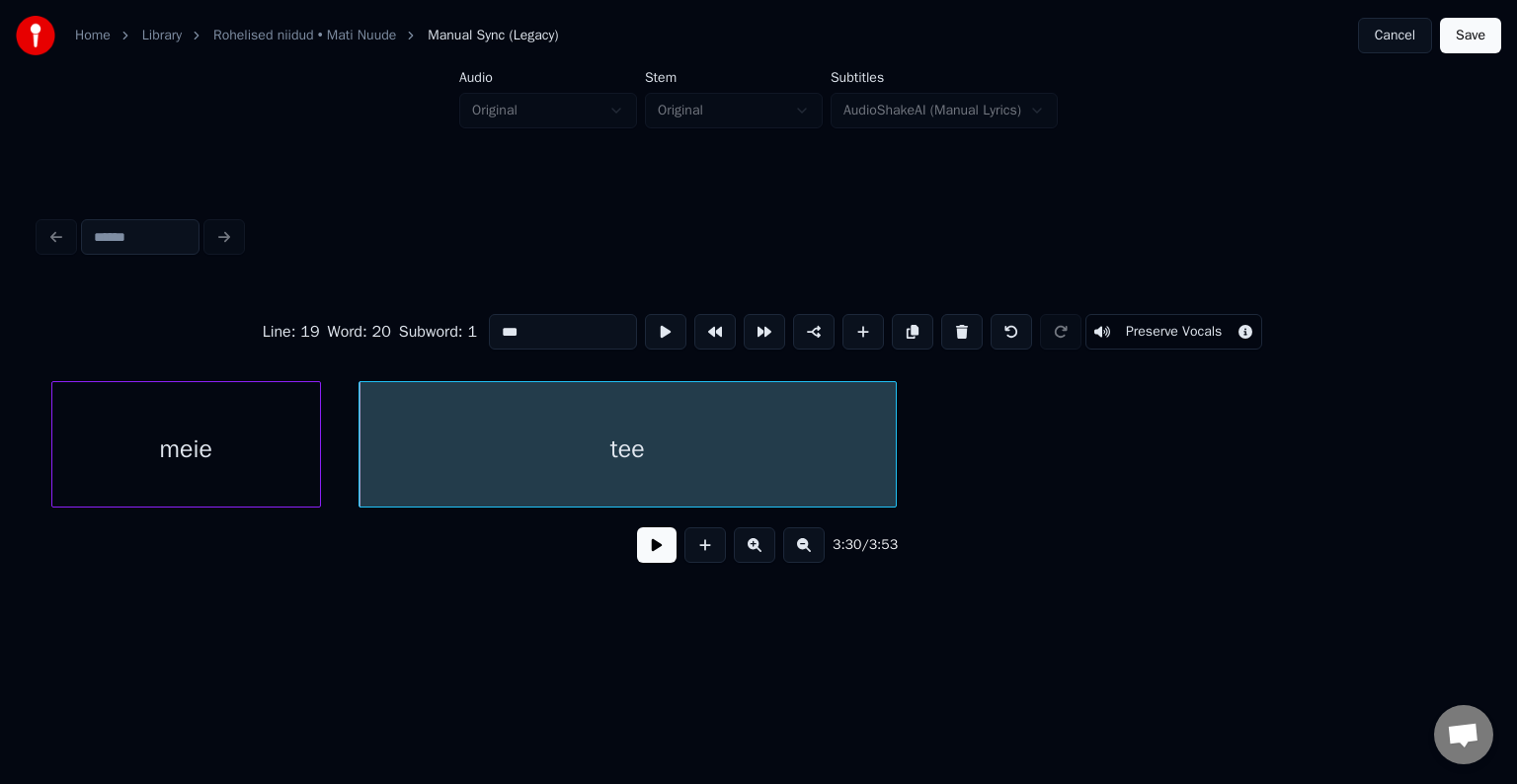 type on "***" 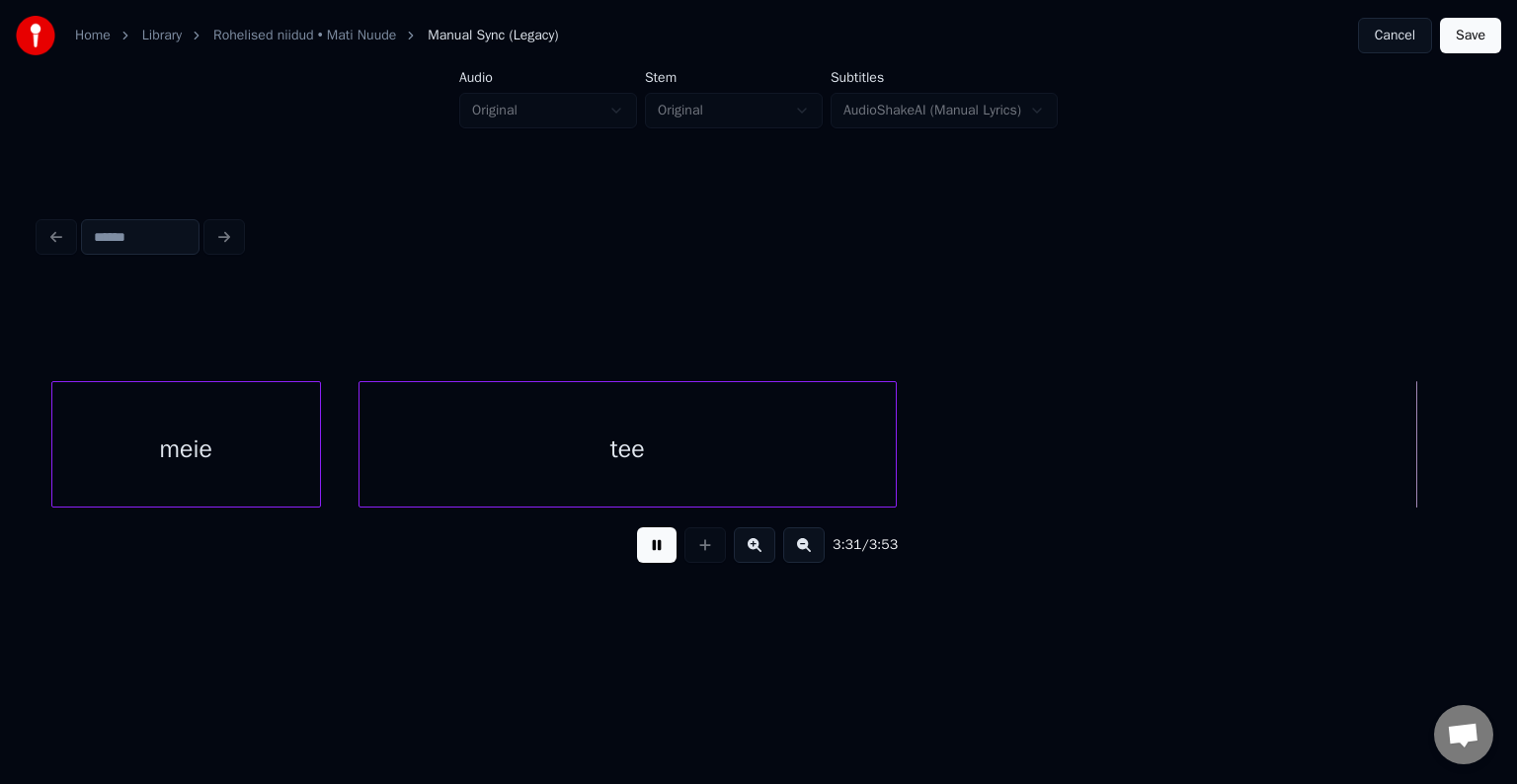scroll, scrollTop: 0, scrollLeft: 156844, axis: horizontal 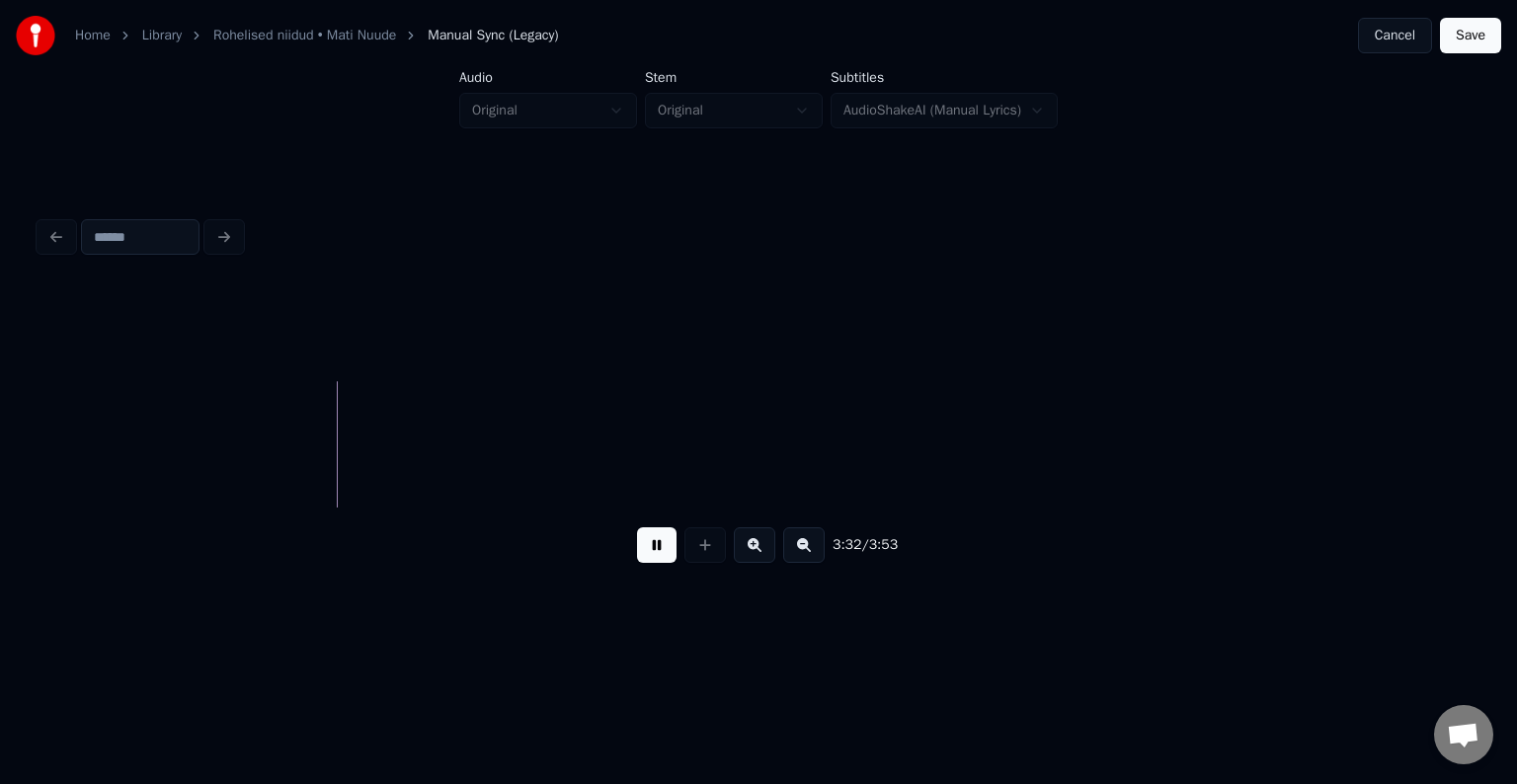 click at bounding box center (657, 545) 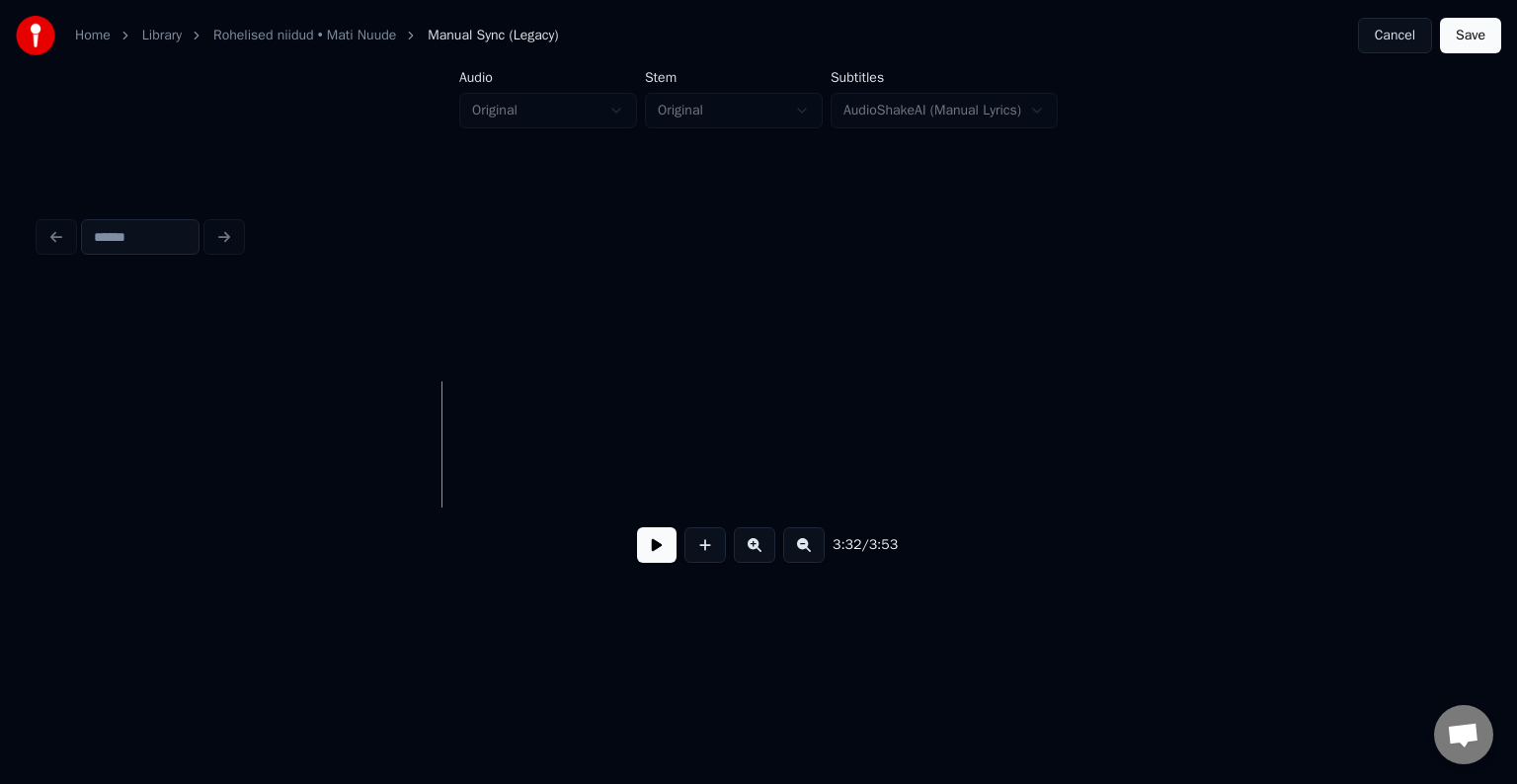 click at bounding box center (-70166, 444) 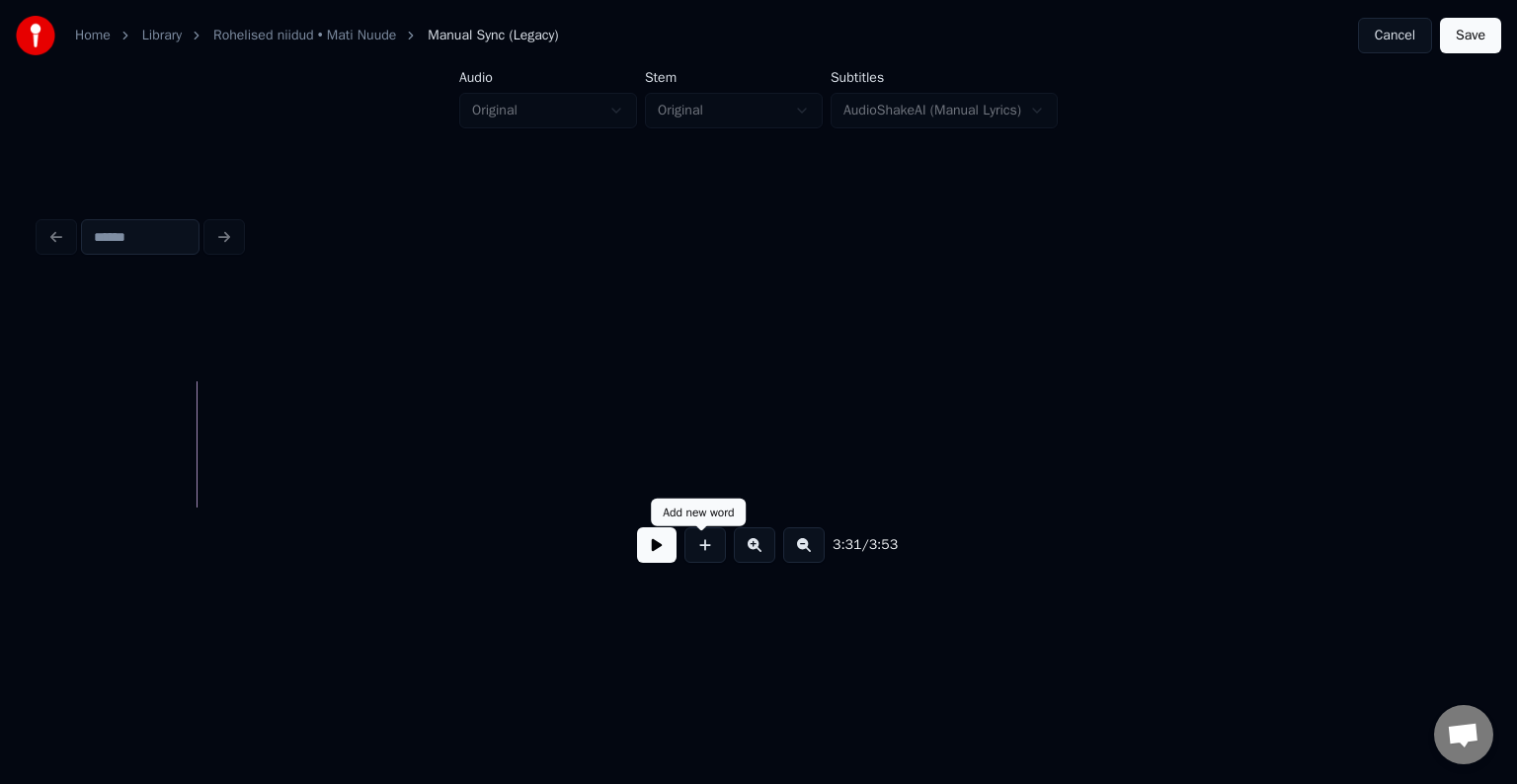 click at bounding box center (705, 545) 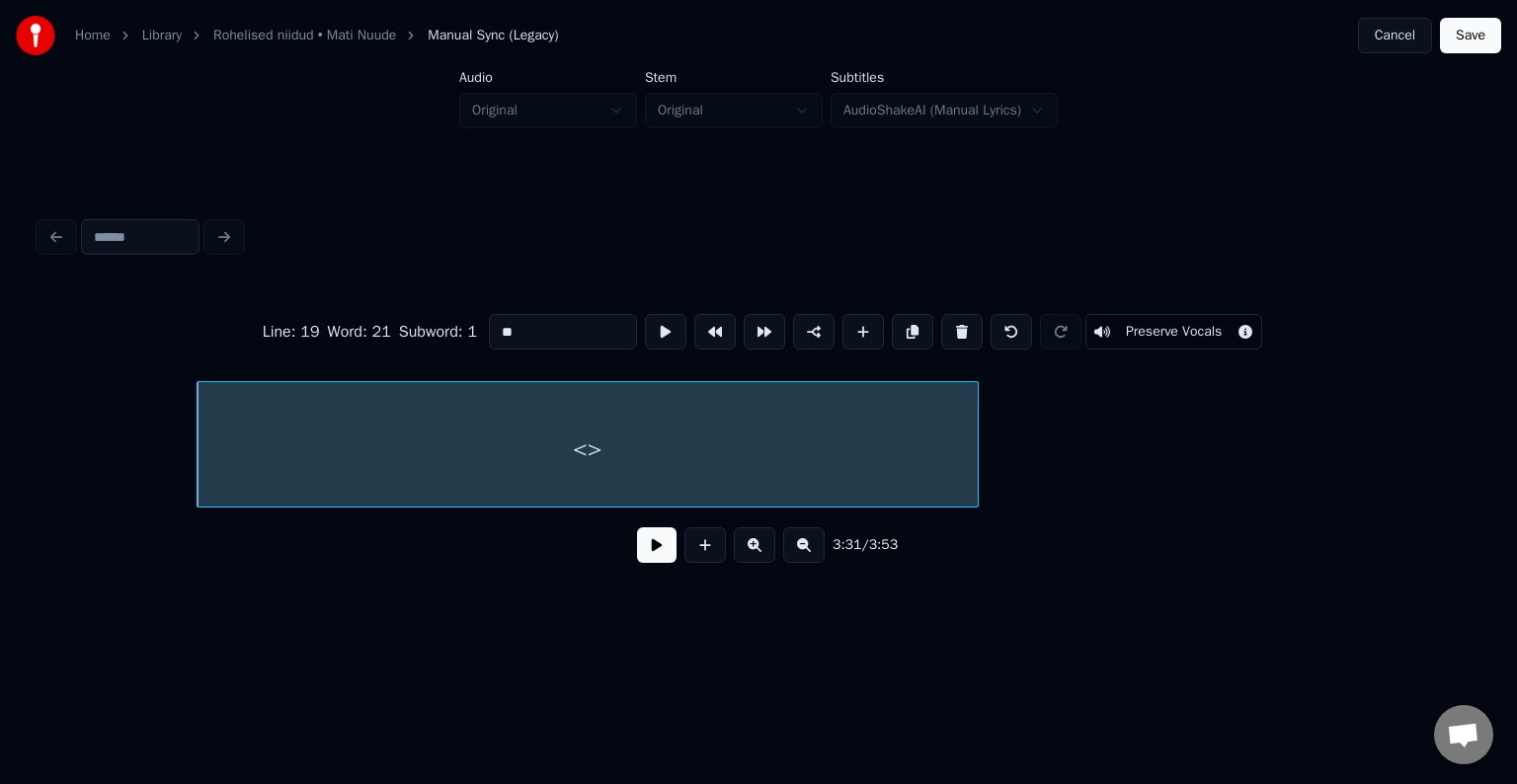 click at bounding box center [975, 444] 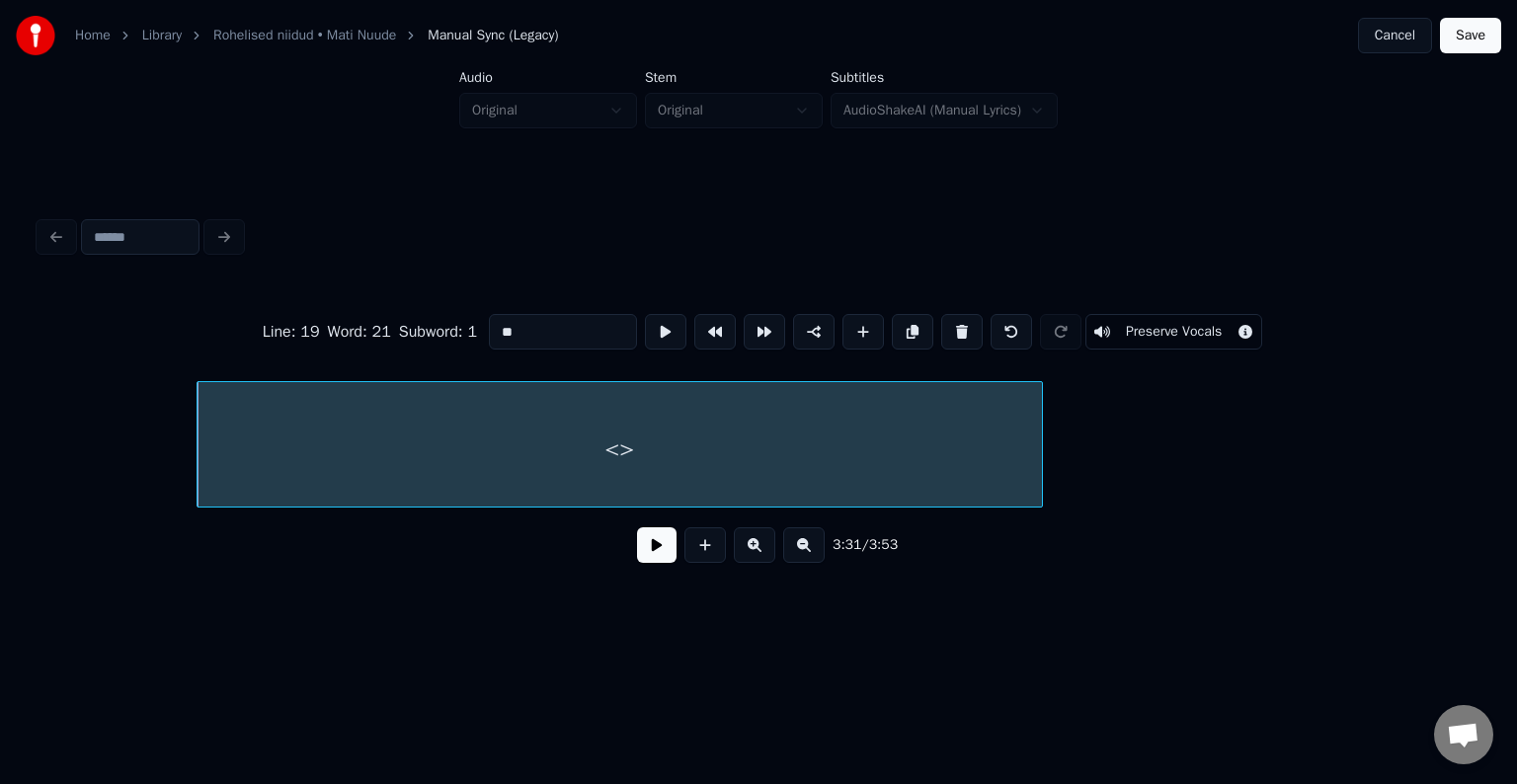click on "<>" at bounding box center (619, 449) 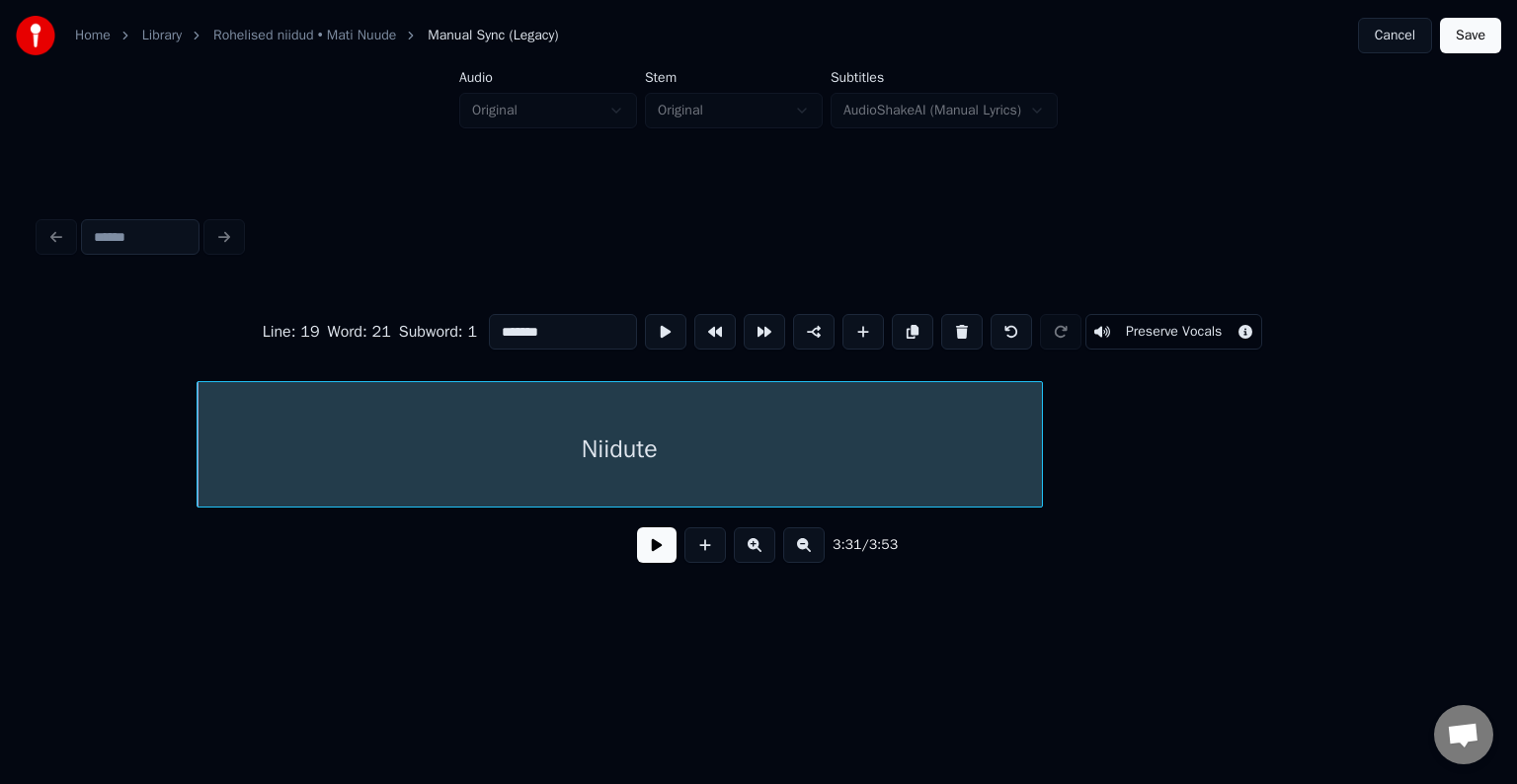 type on "*******" 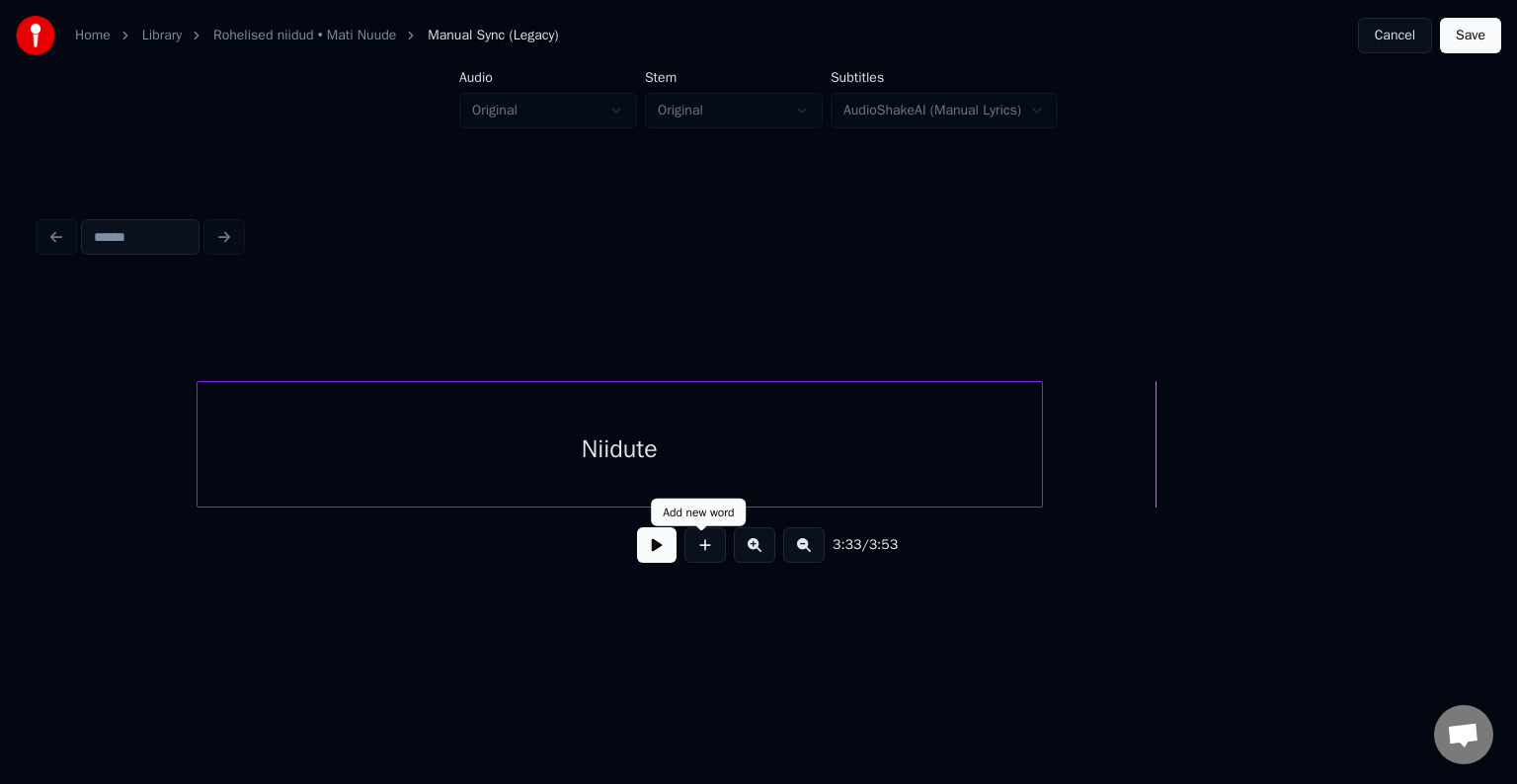 click at bounding box center (705, 545) 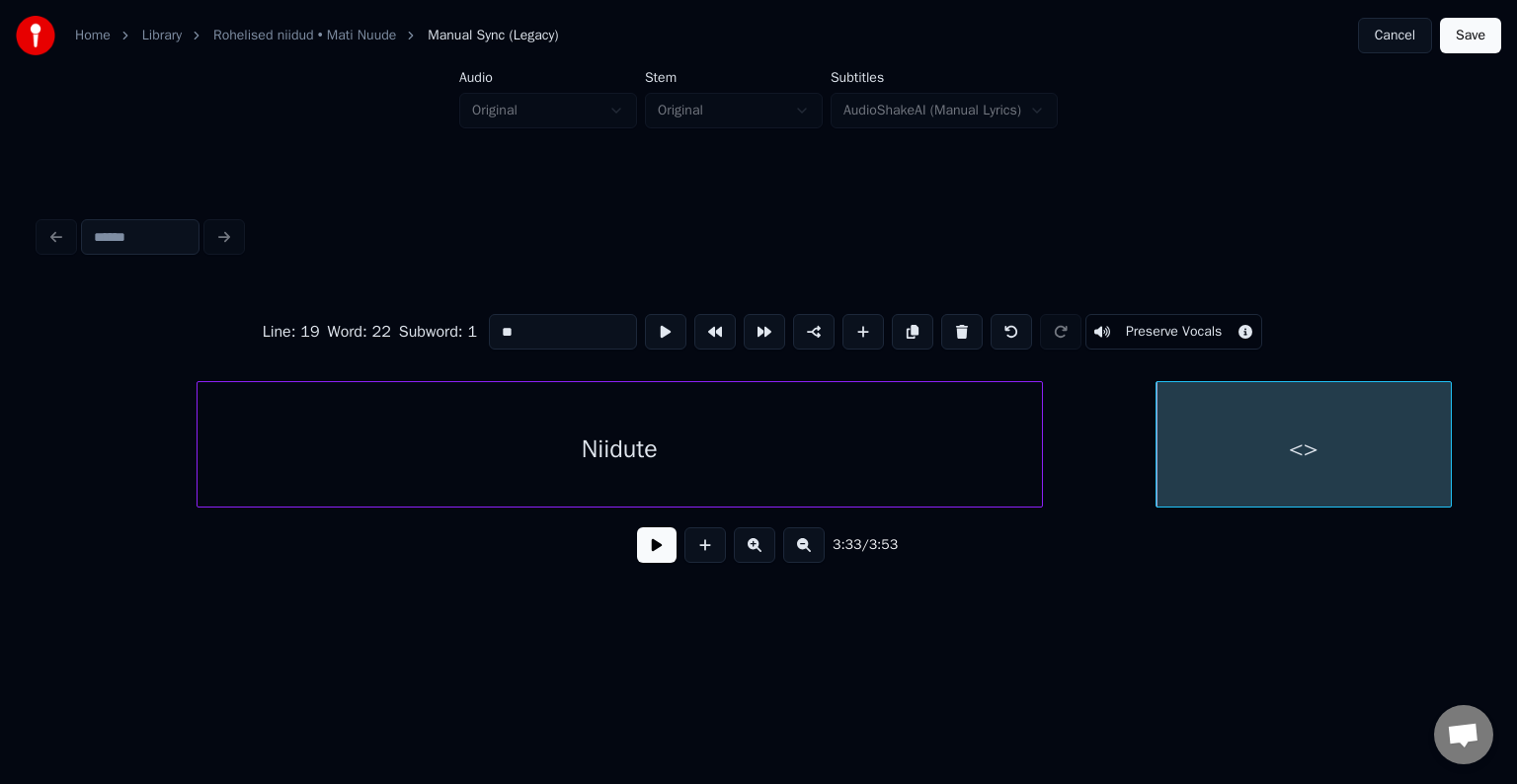 click on "<>" at bounding box center (1304, 449) 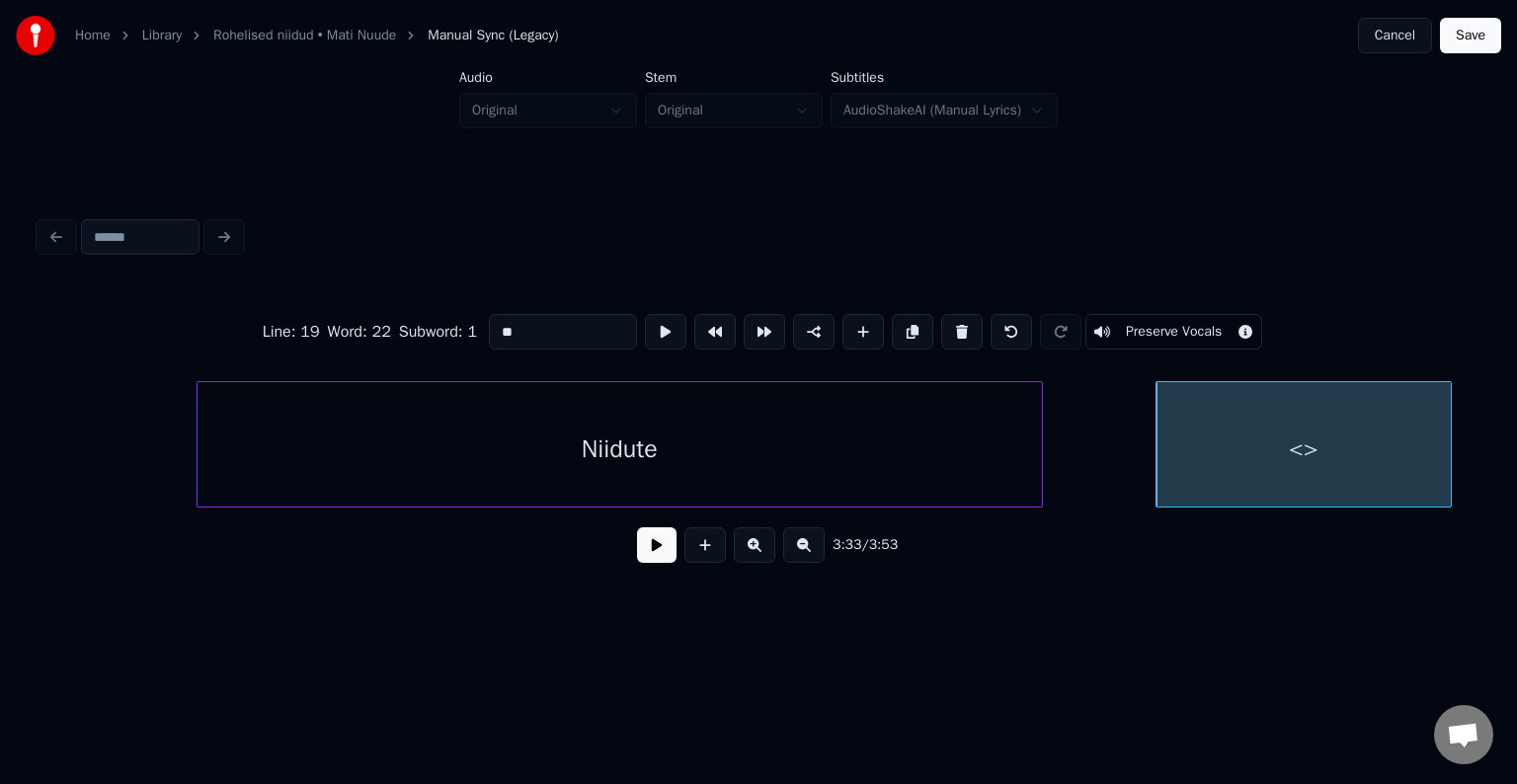 drag, startPoint x: 521, startPoint y: 313, endPoint x: 243, endPoint y: 302, distance: 278.21754 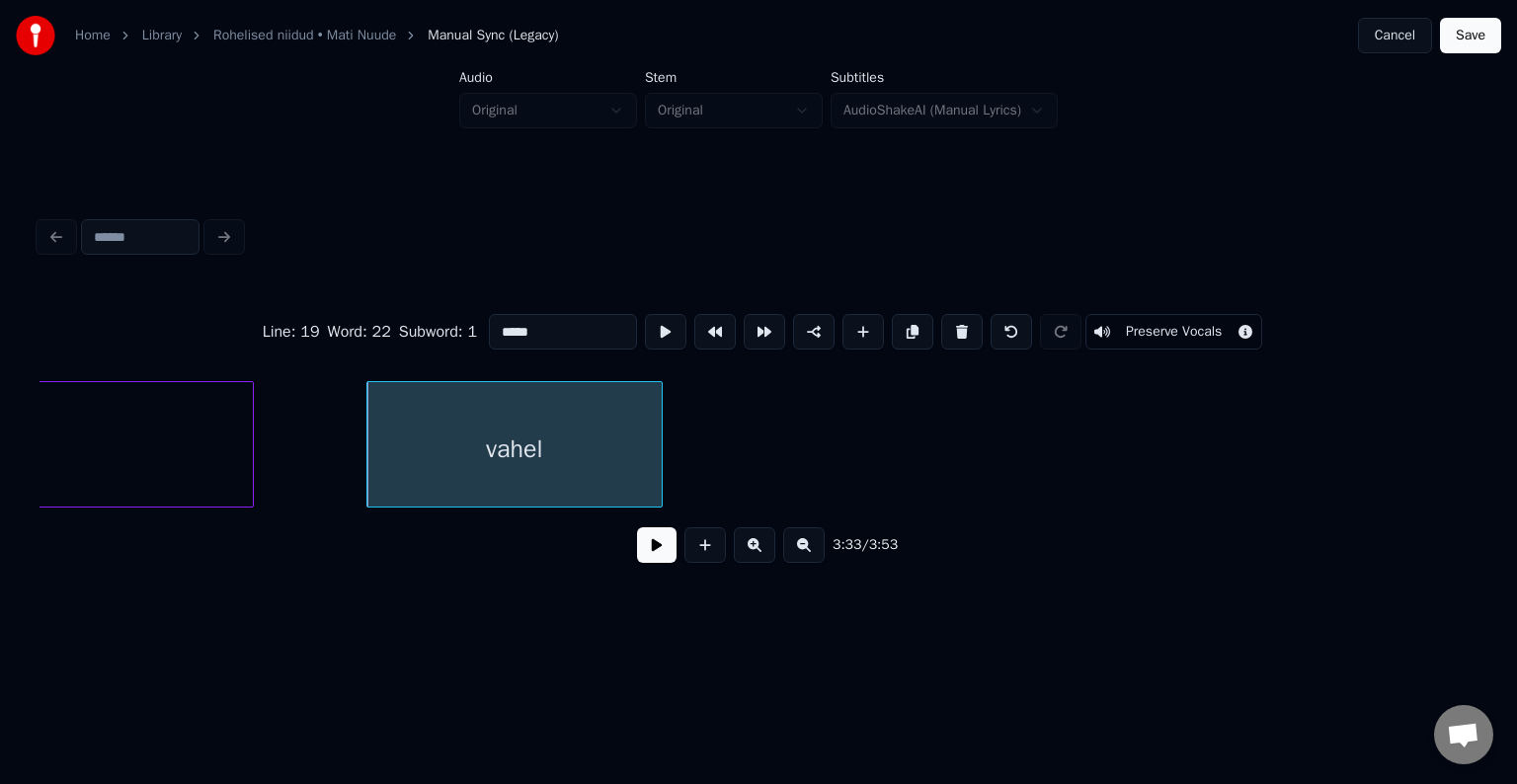 scroll, scrollTop: 0, scrollLeft: 157634, axis: horizontal 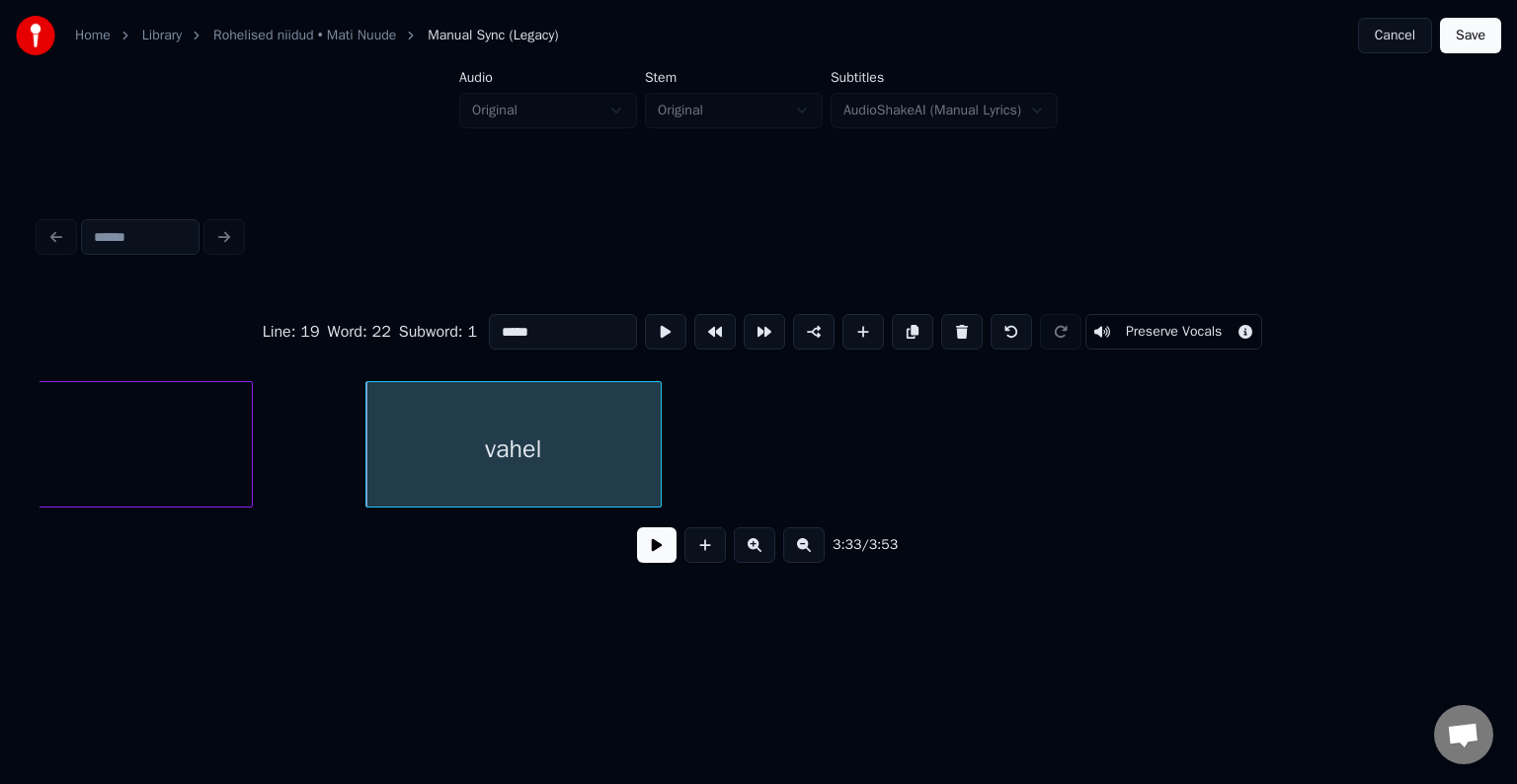 click on "vahel" at bounding box center [514, 449] 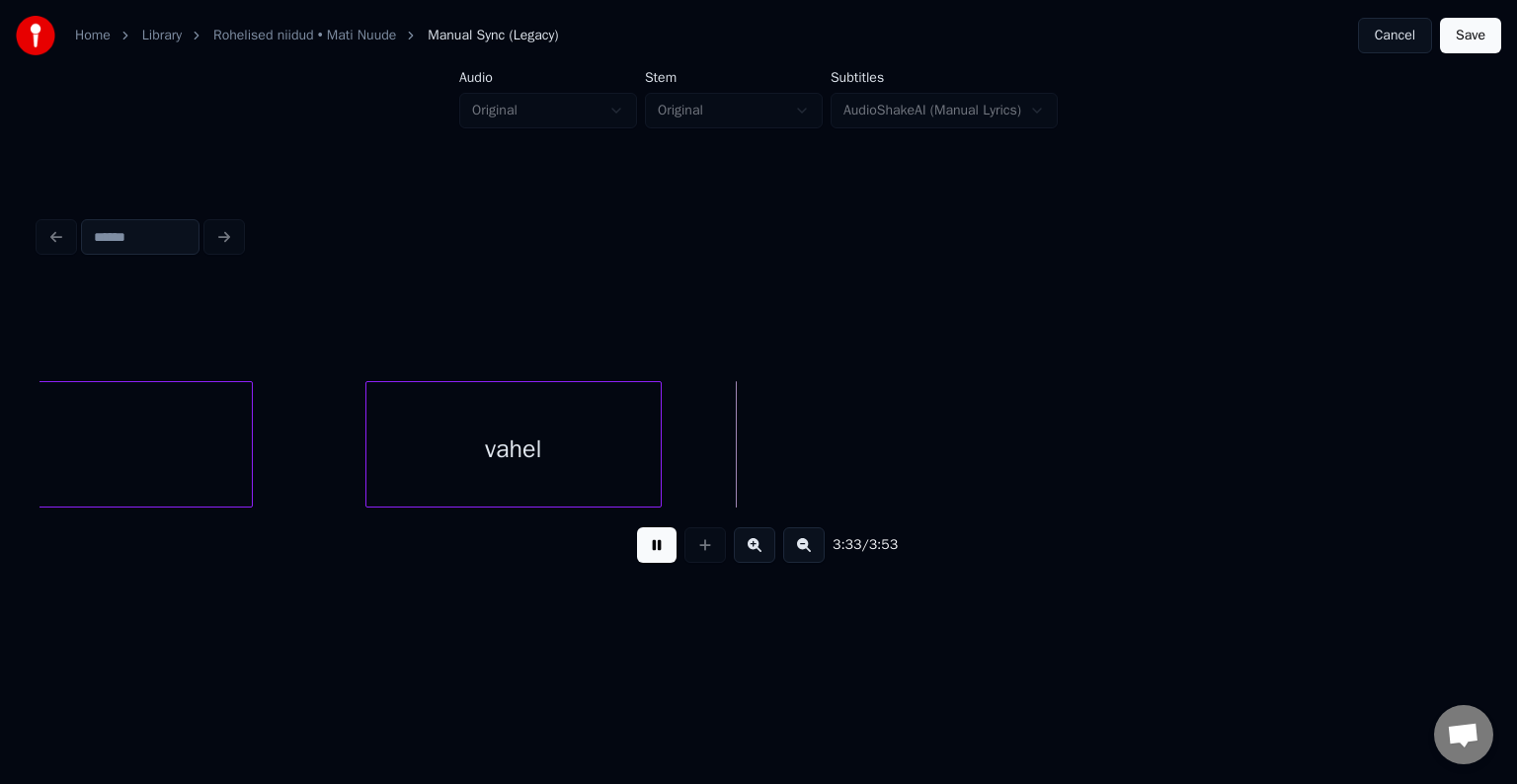 click at bounding box center [657, 545] 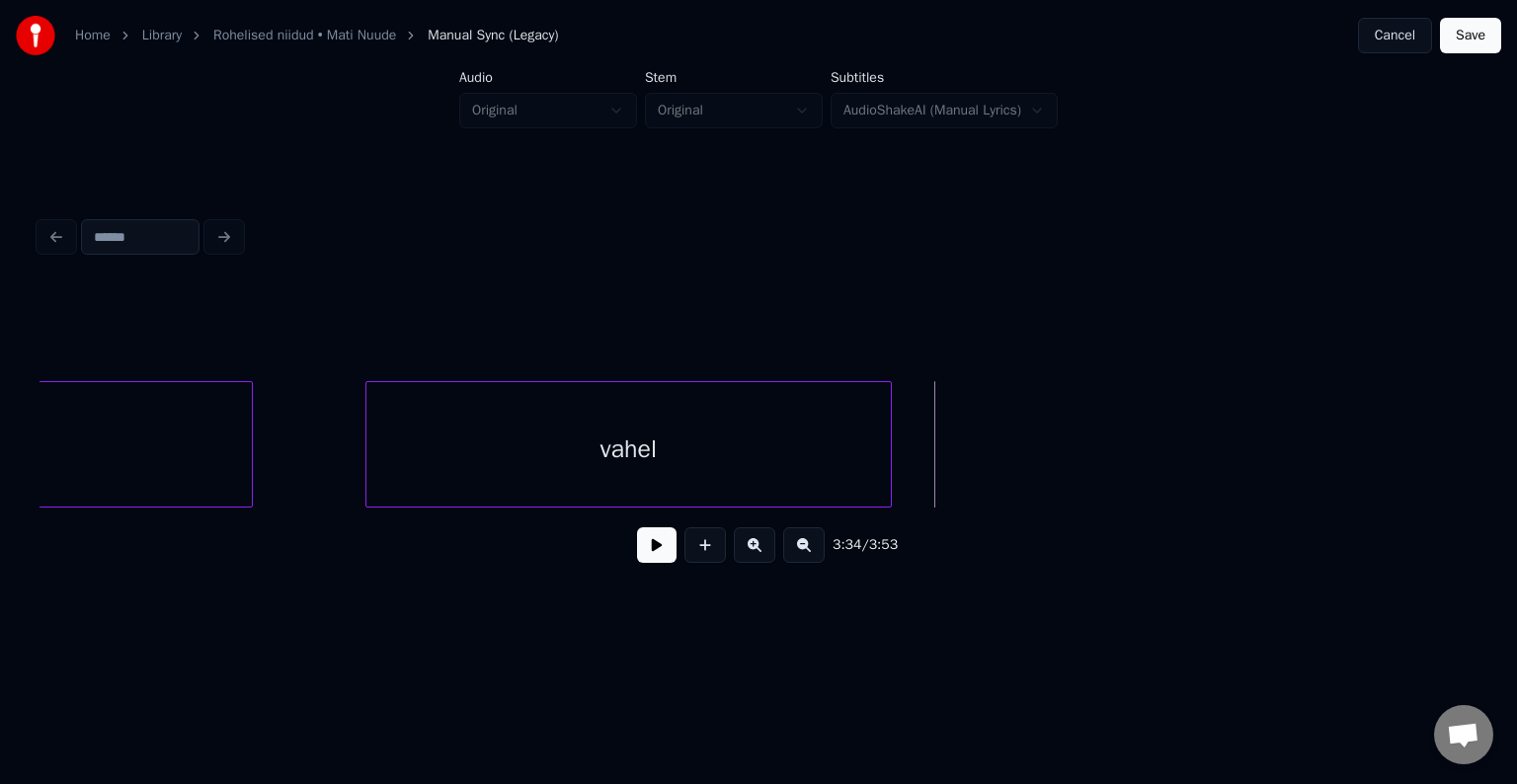click at bounding box center (888, 444) 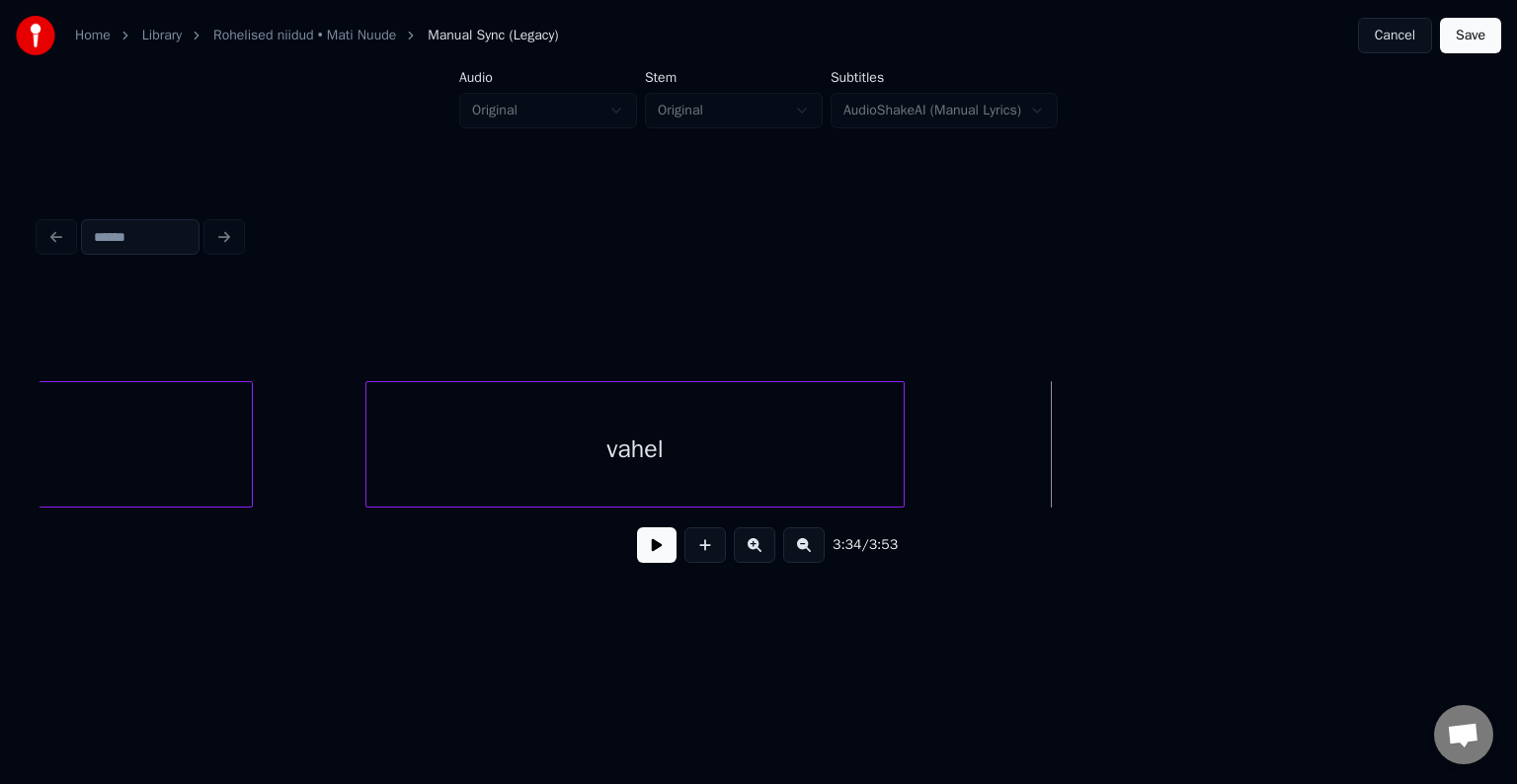 click at bounding box center [657, 545] 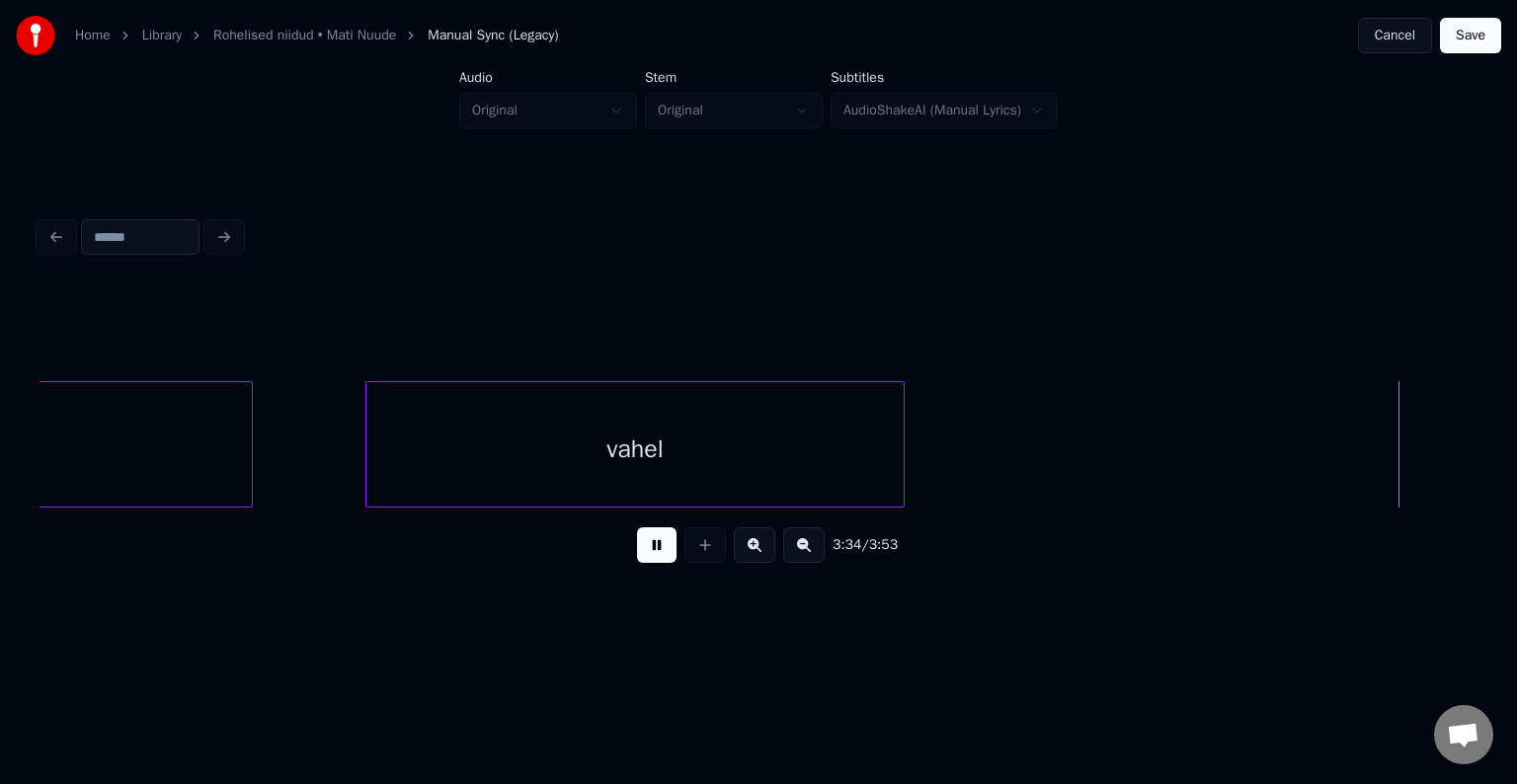 scroll, scrollTop: 0, scrollLeft: 159078, axis: horizontal 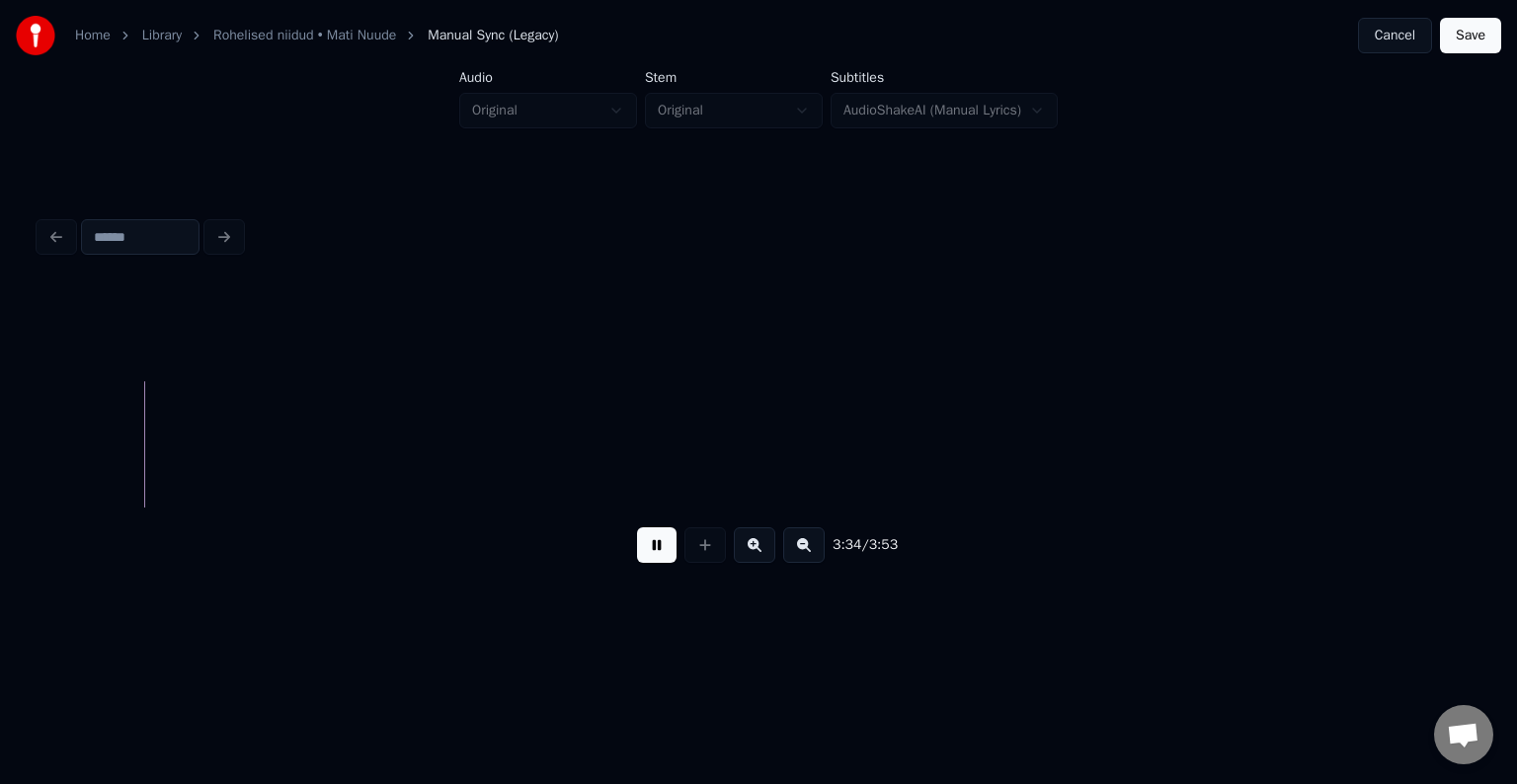 click at bounding box center (657, 545) 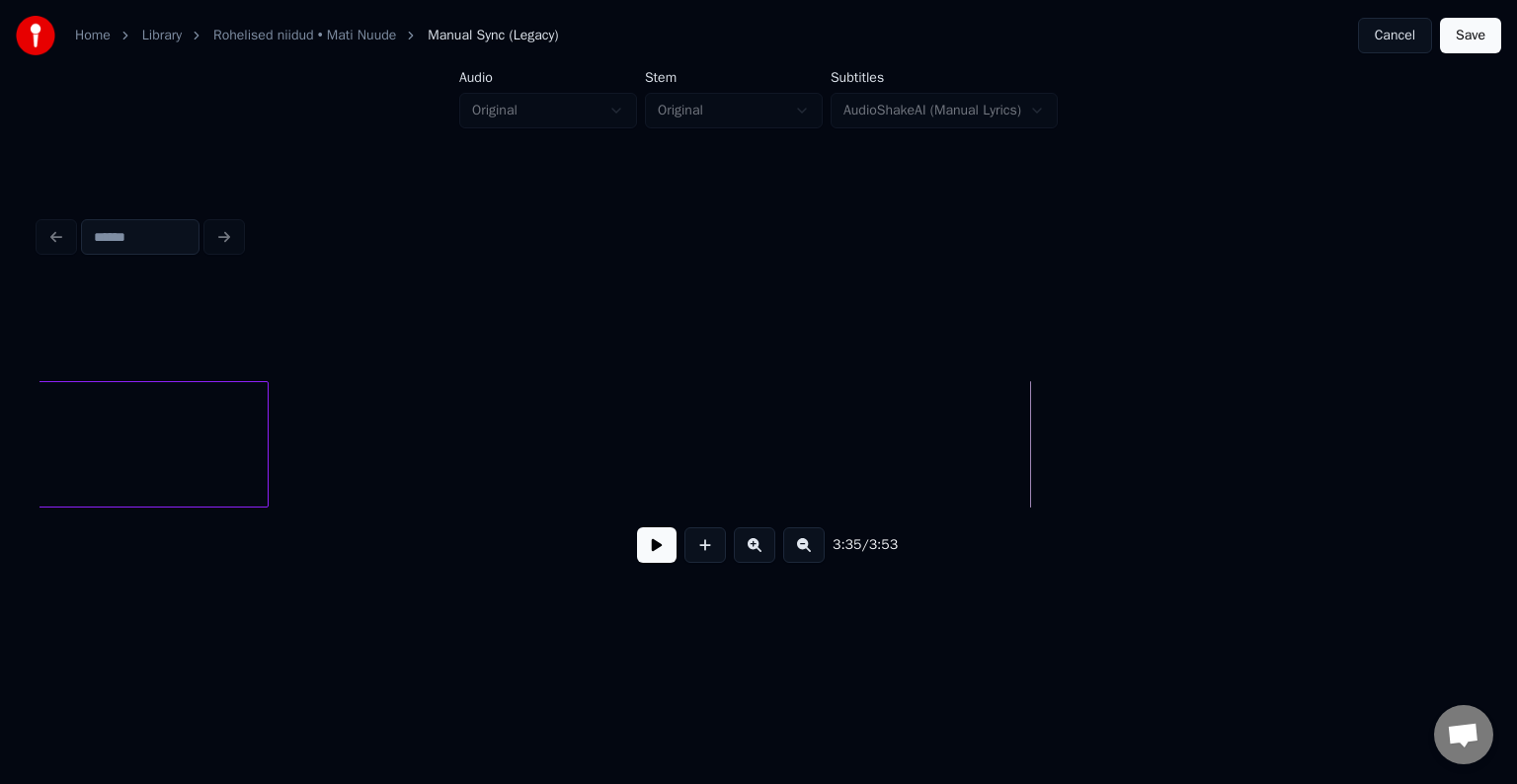 scroll, scrollTop: 0, scrollLeft: 158248, axis: horizontal 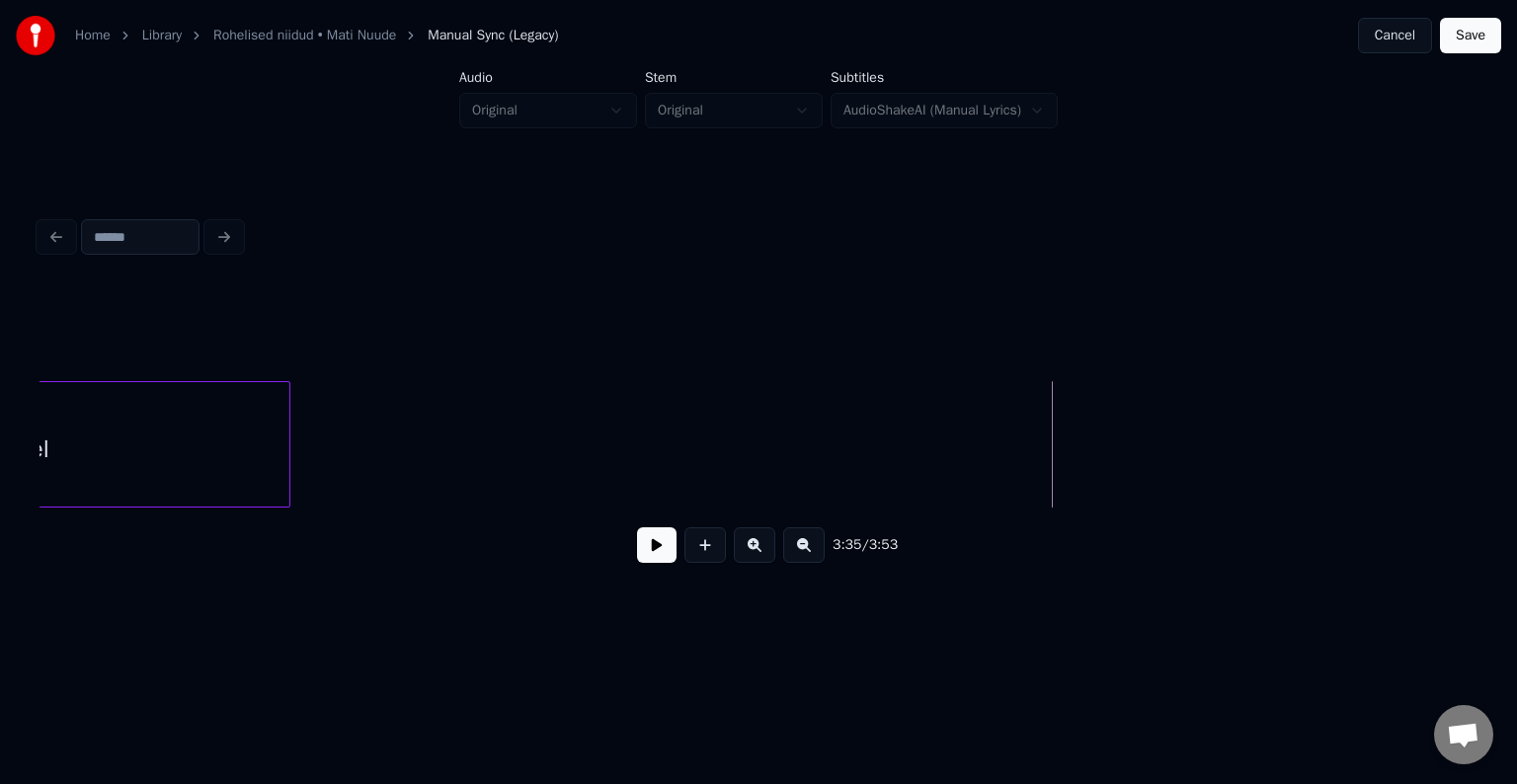 click on "vahel" at bounding box center (-71571, 444) 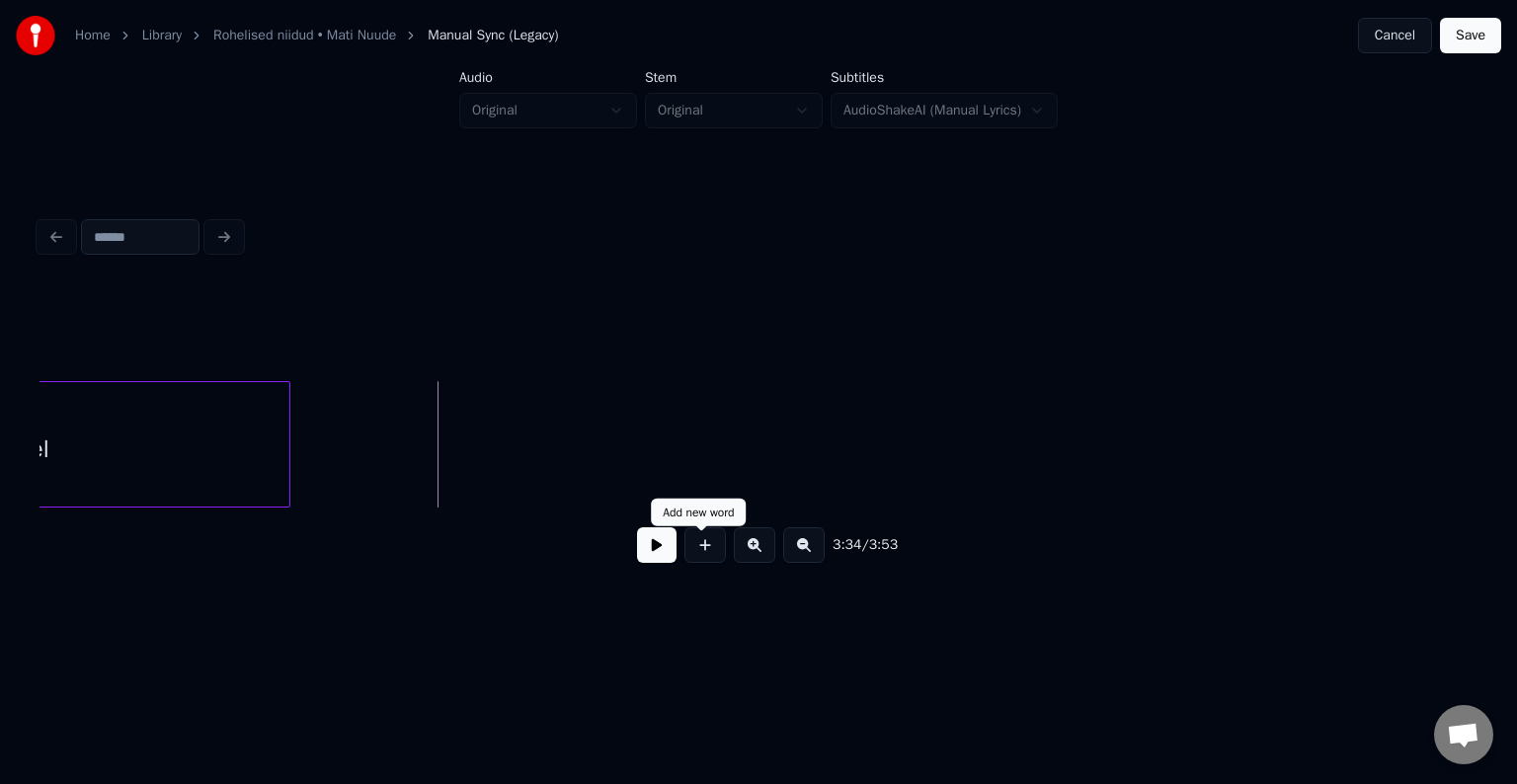 click at bounding box center (705, 545) 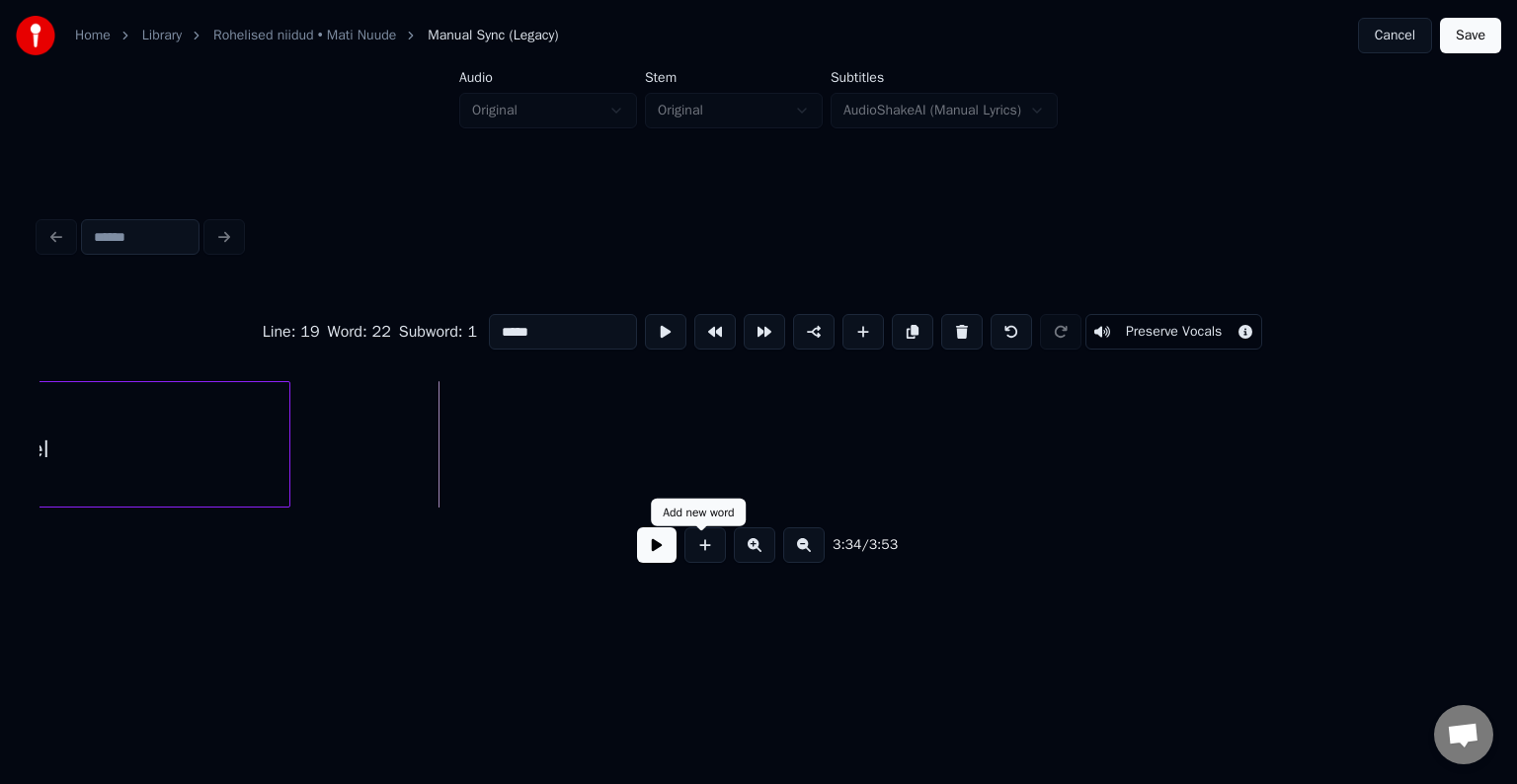type on "**" 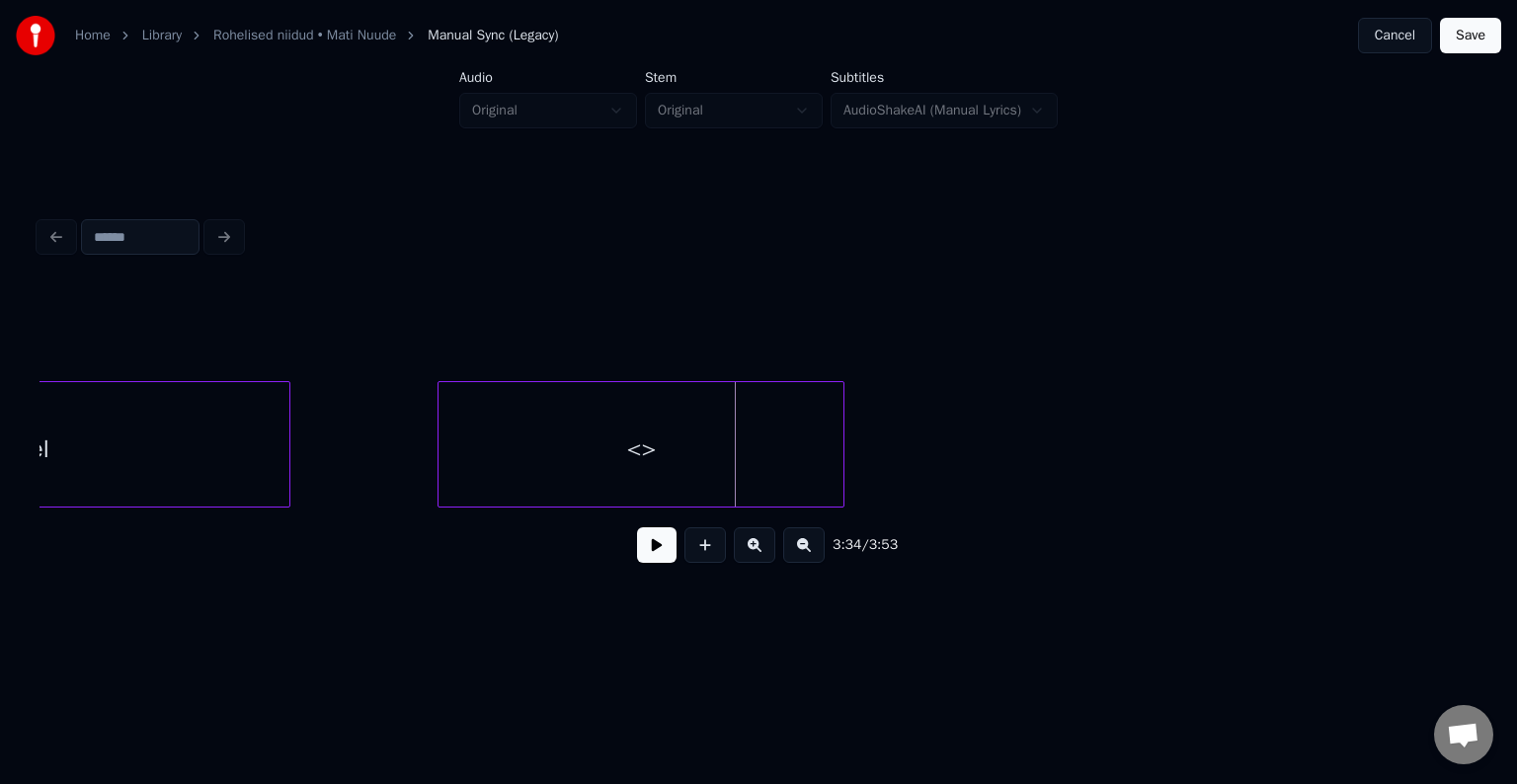 click at bounding box center (840, 444) 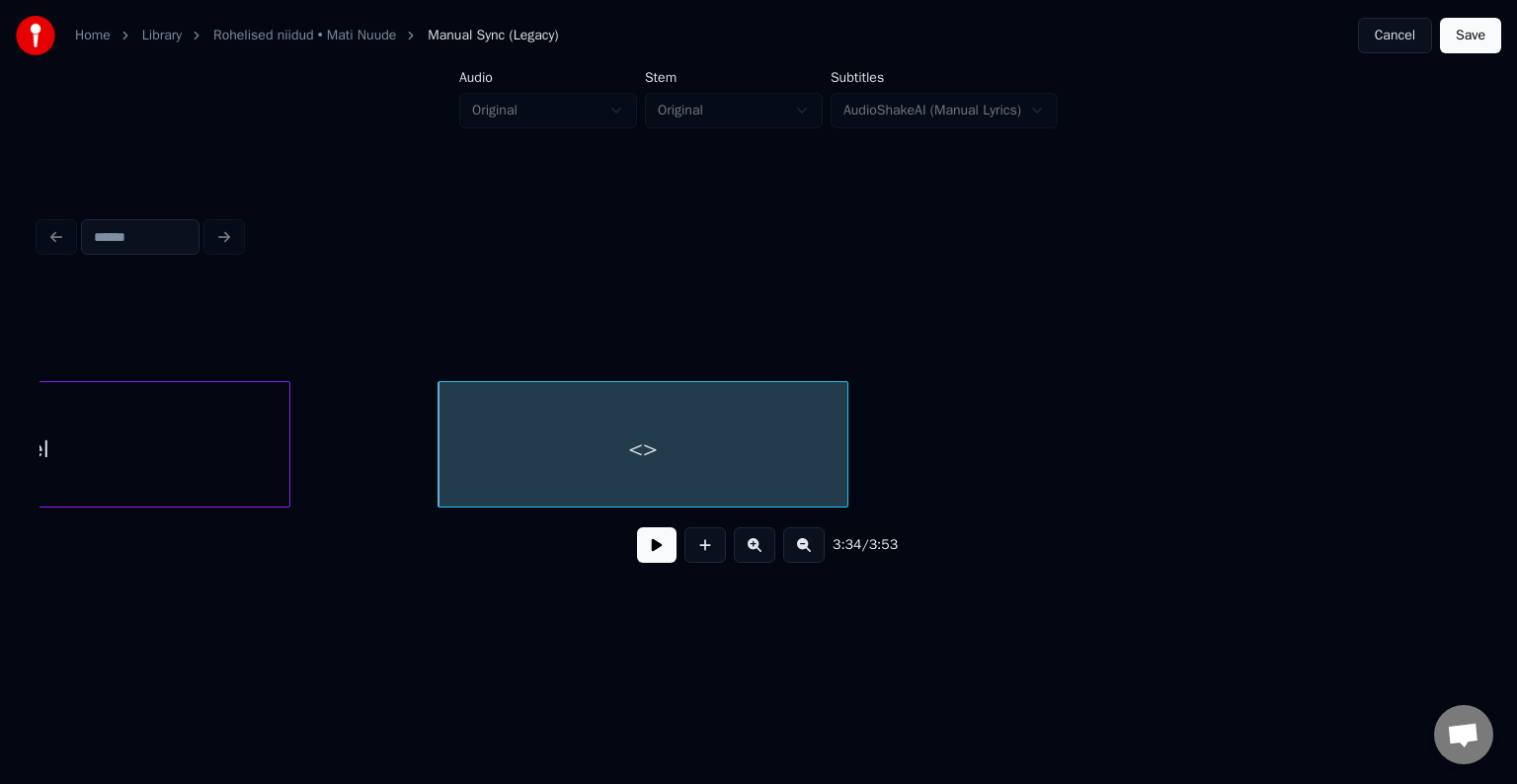 click on "<>" at bounding box center (642, 449) 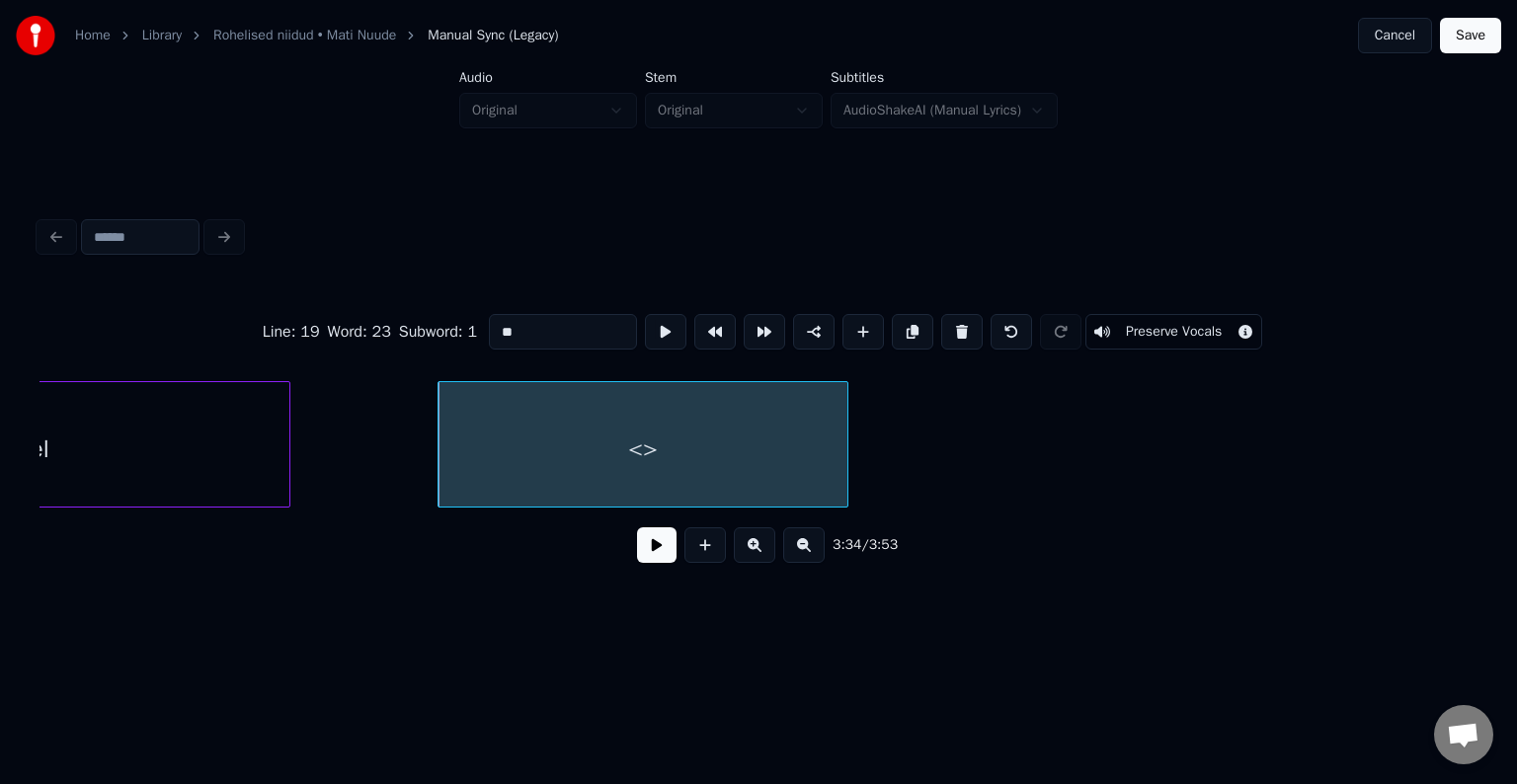 drag, startPoint x: 549, startPoint y: 332, endPoint x: 376, endPoint y: 305, distance: 175.0943 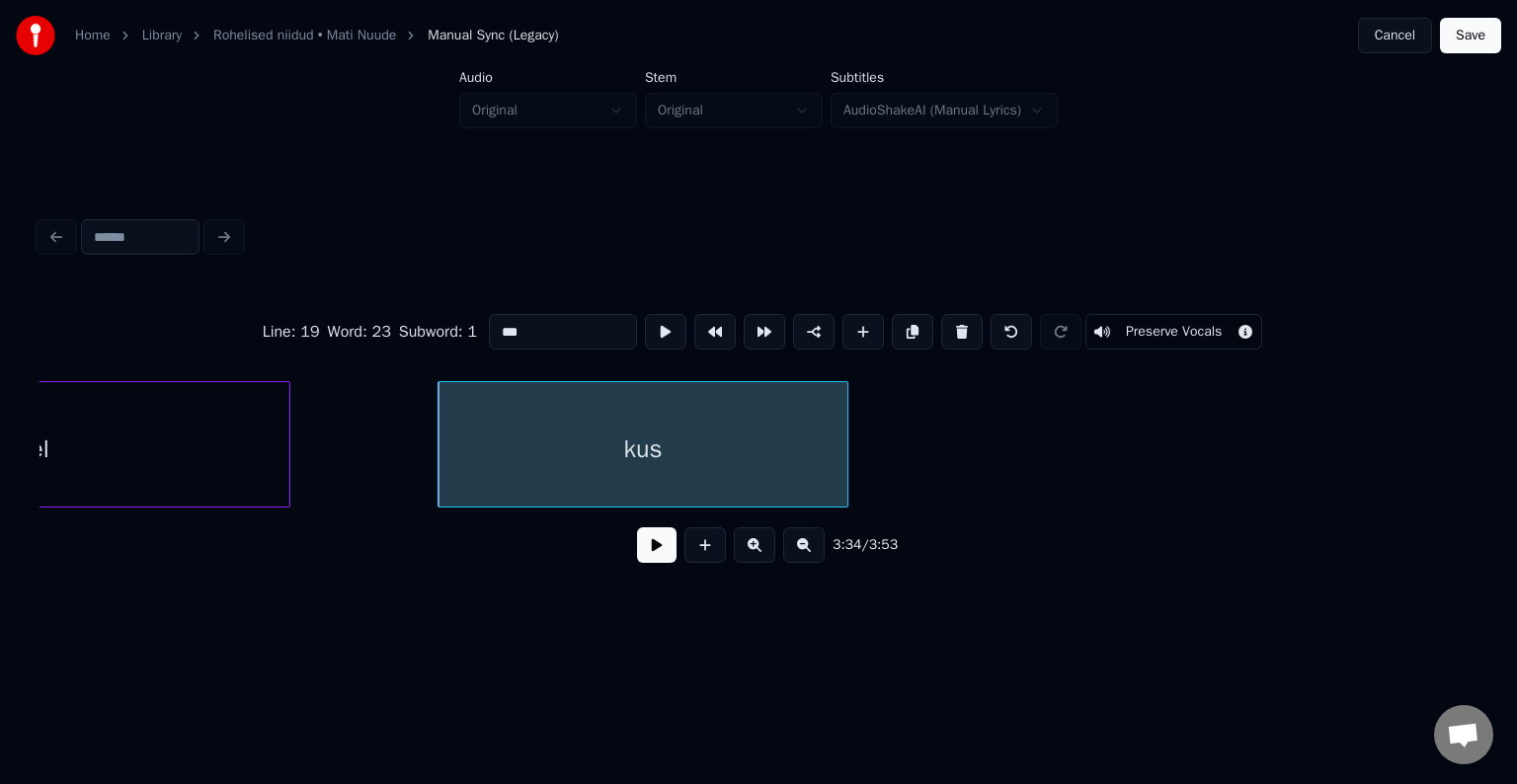click on "kus" at bounding box center [642, 449] 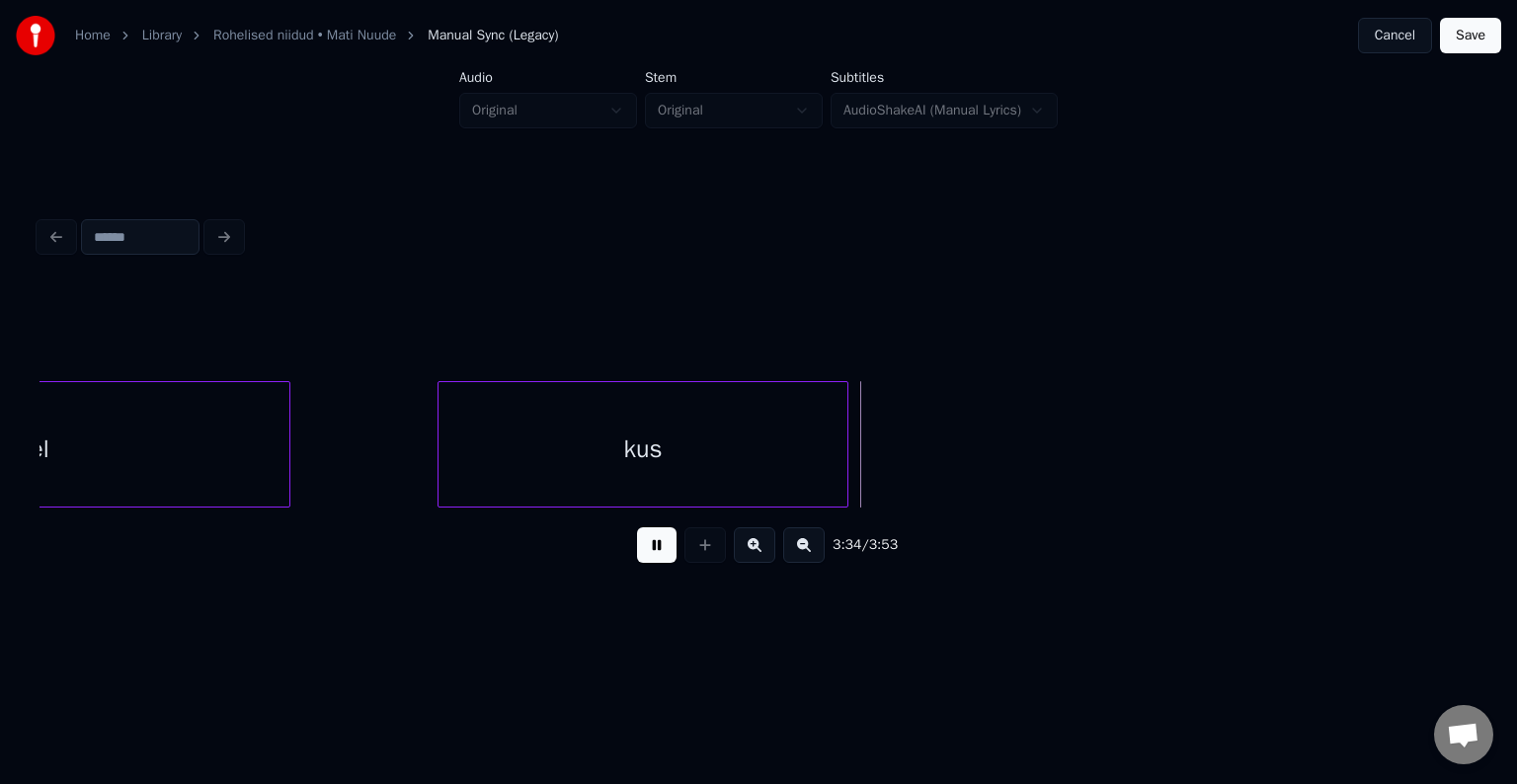 click at bounding box center (657, 545) 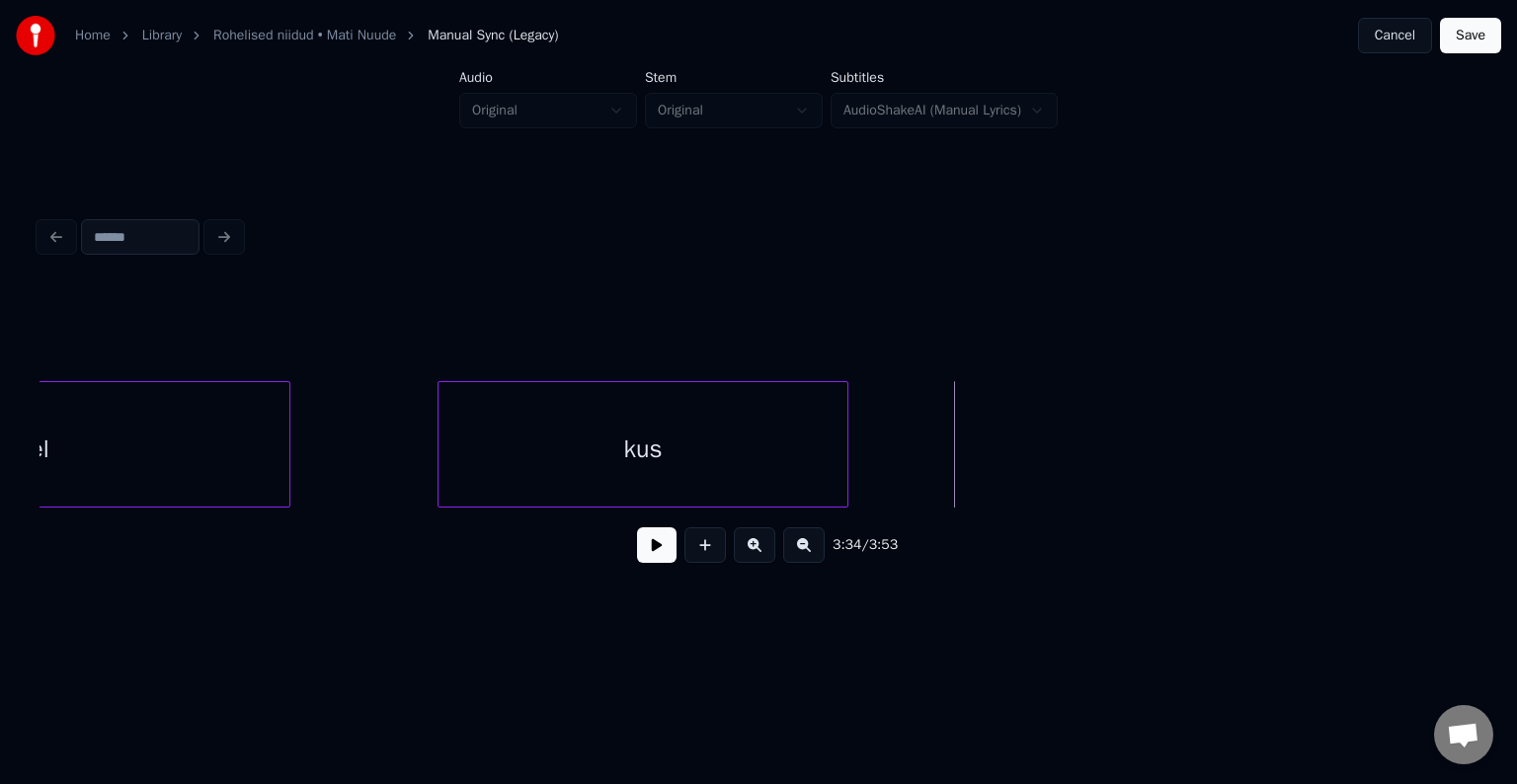 click on "3:34  /  3:53" at bounding box center [758, 545] 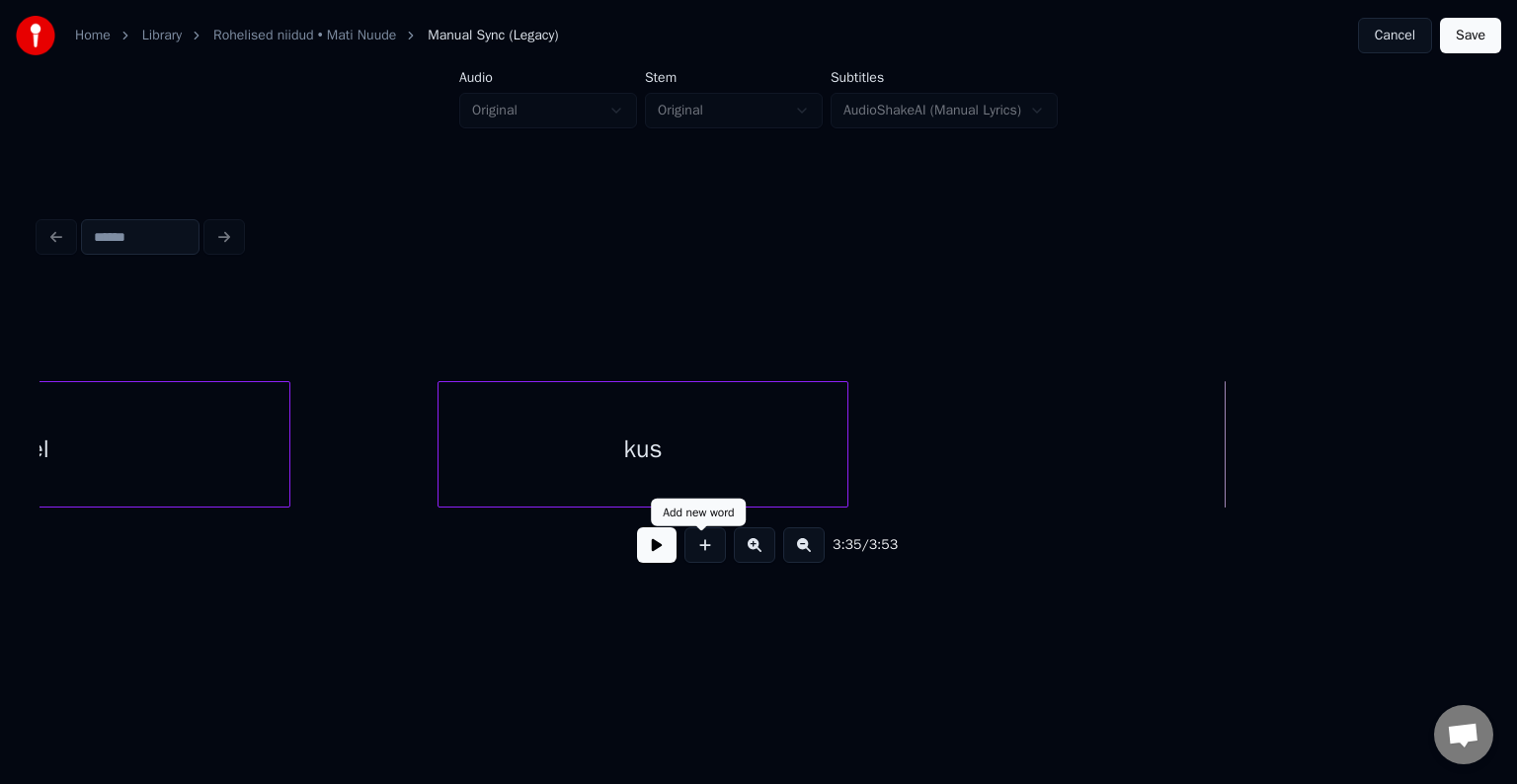 click at bounding box center [705, 545] 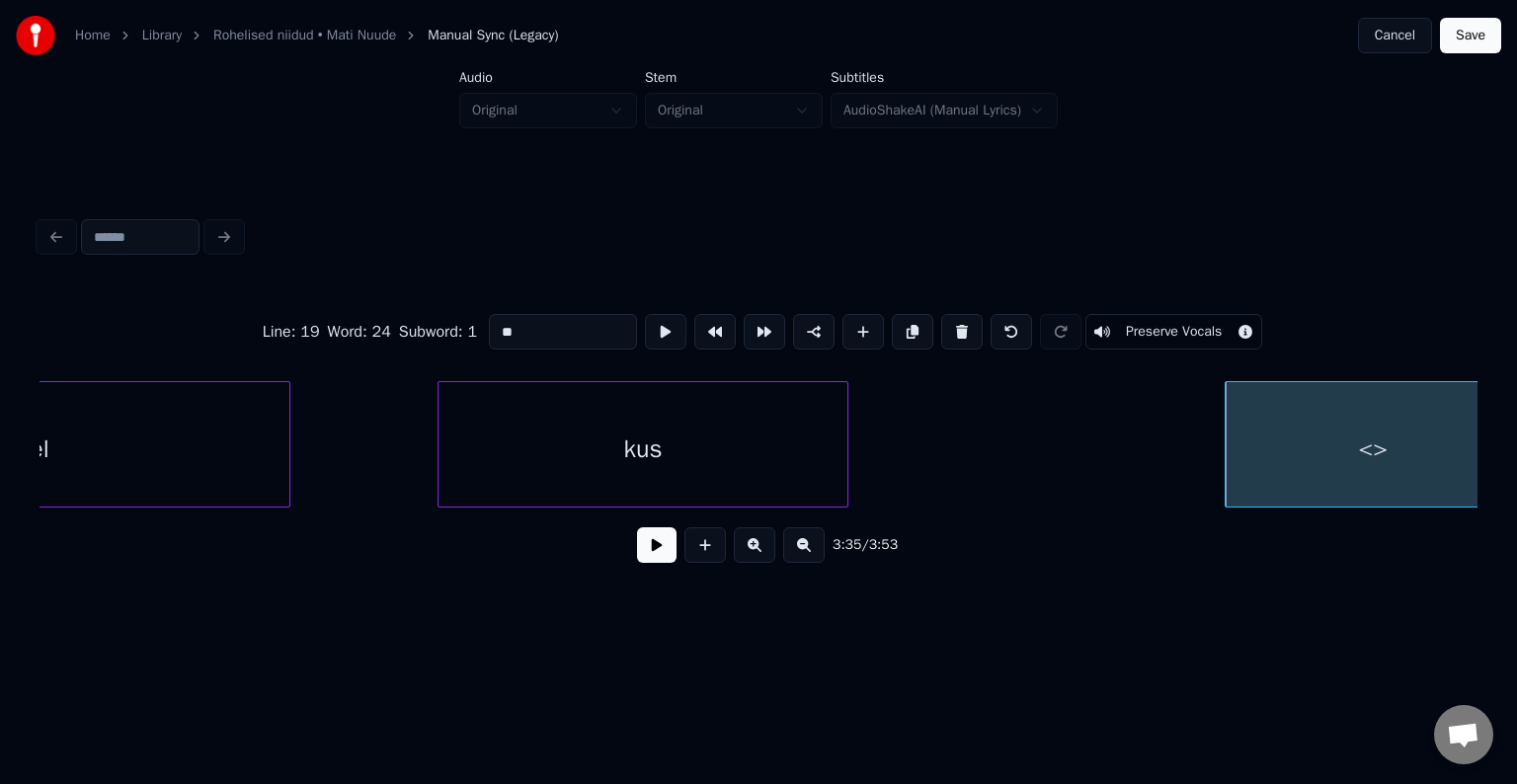 click on "**" at bounding box center (563, 332) 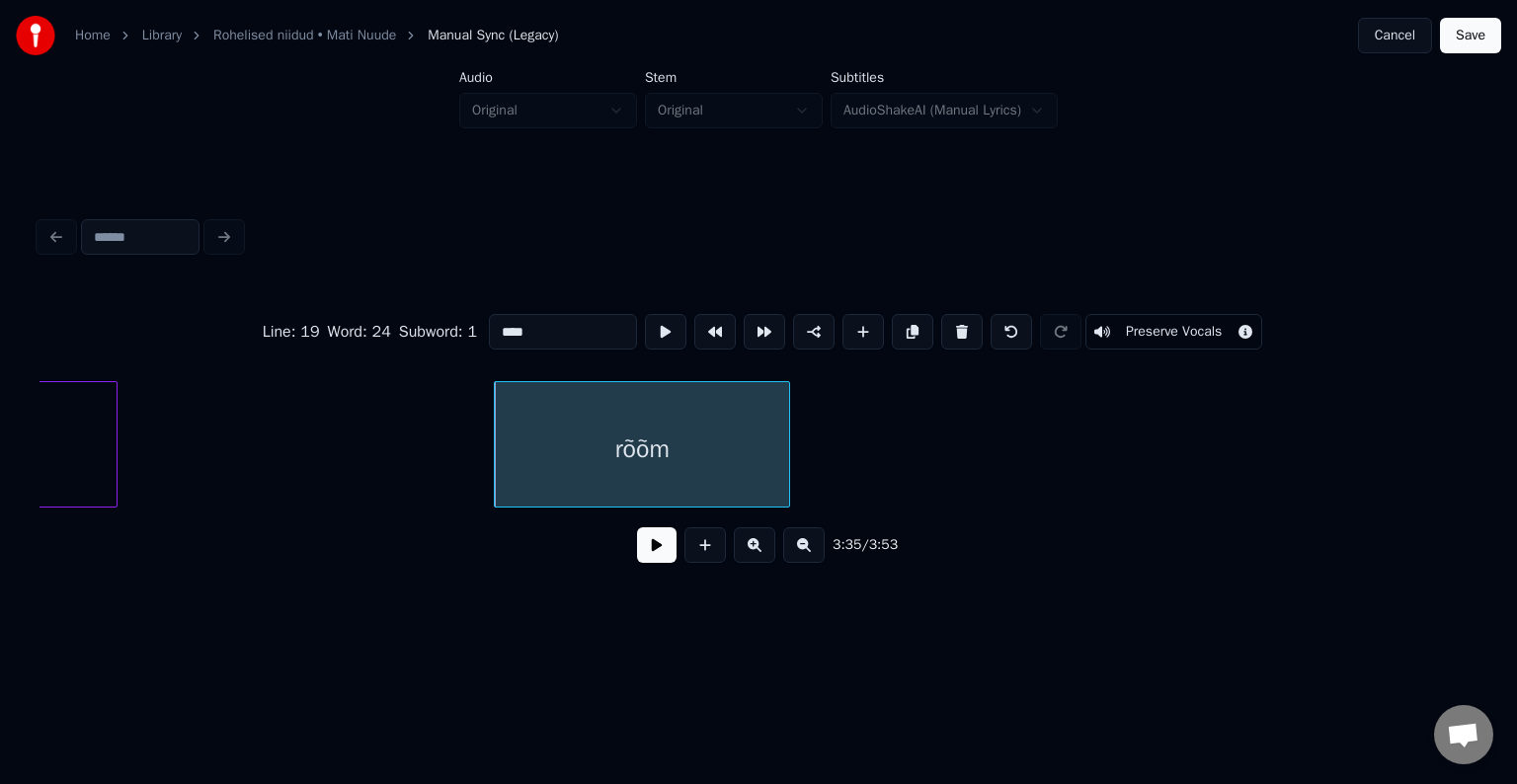 scroll, scrollTop: 0, scrollLeft: 158999, axis: horizontal 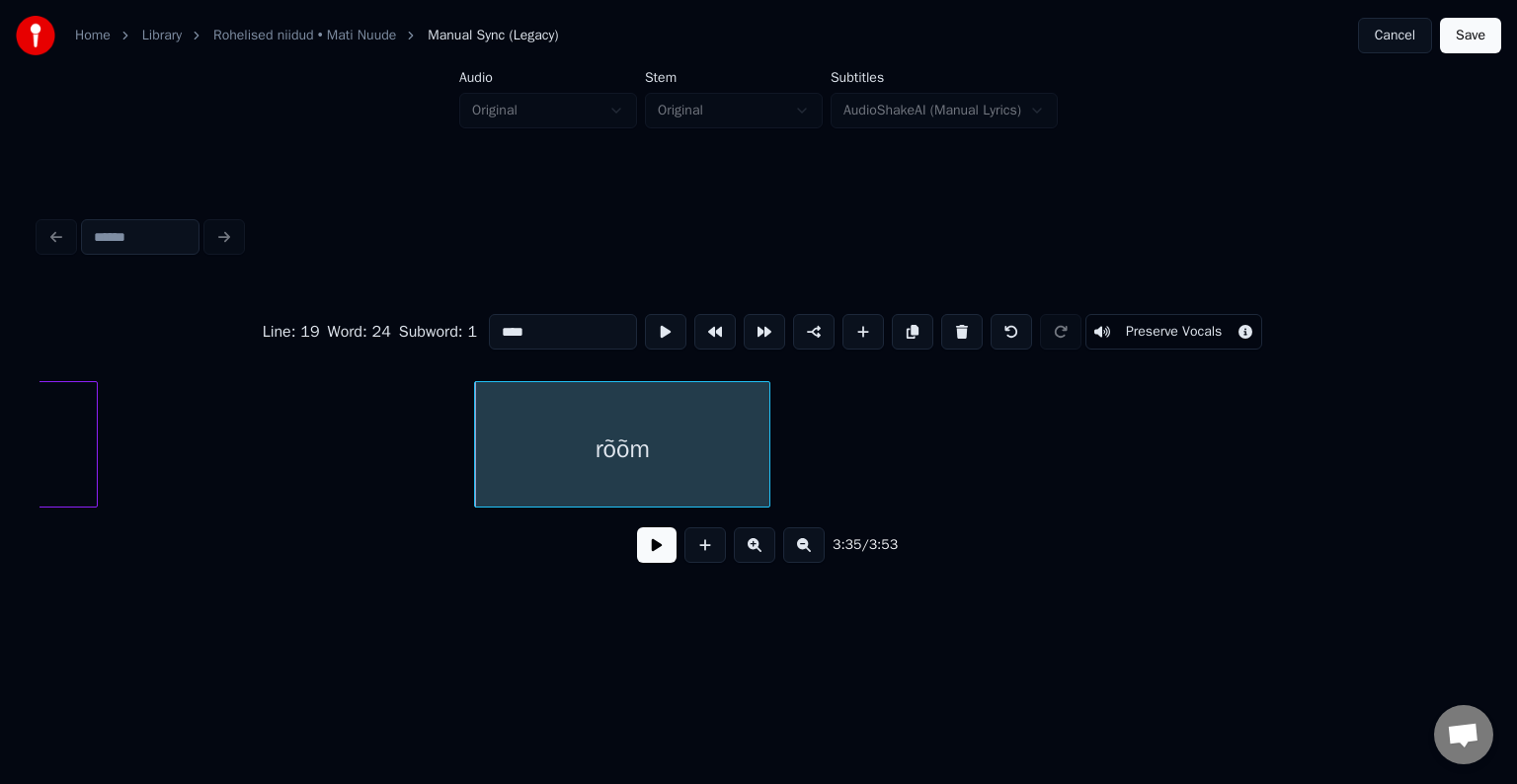 click on "rõõm" at bounding box center [622, 449] 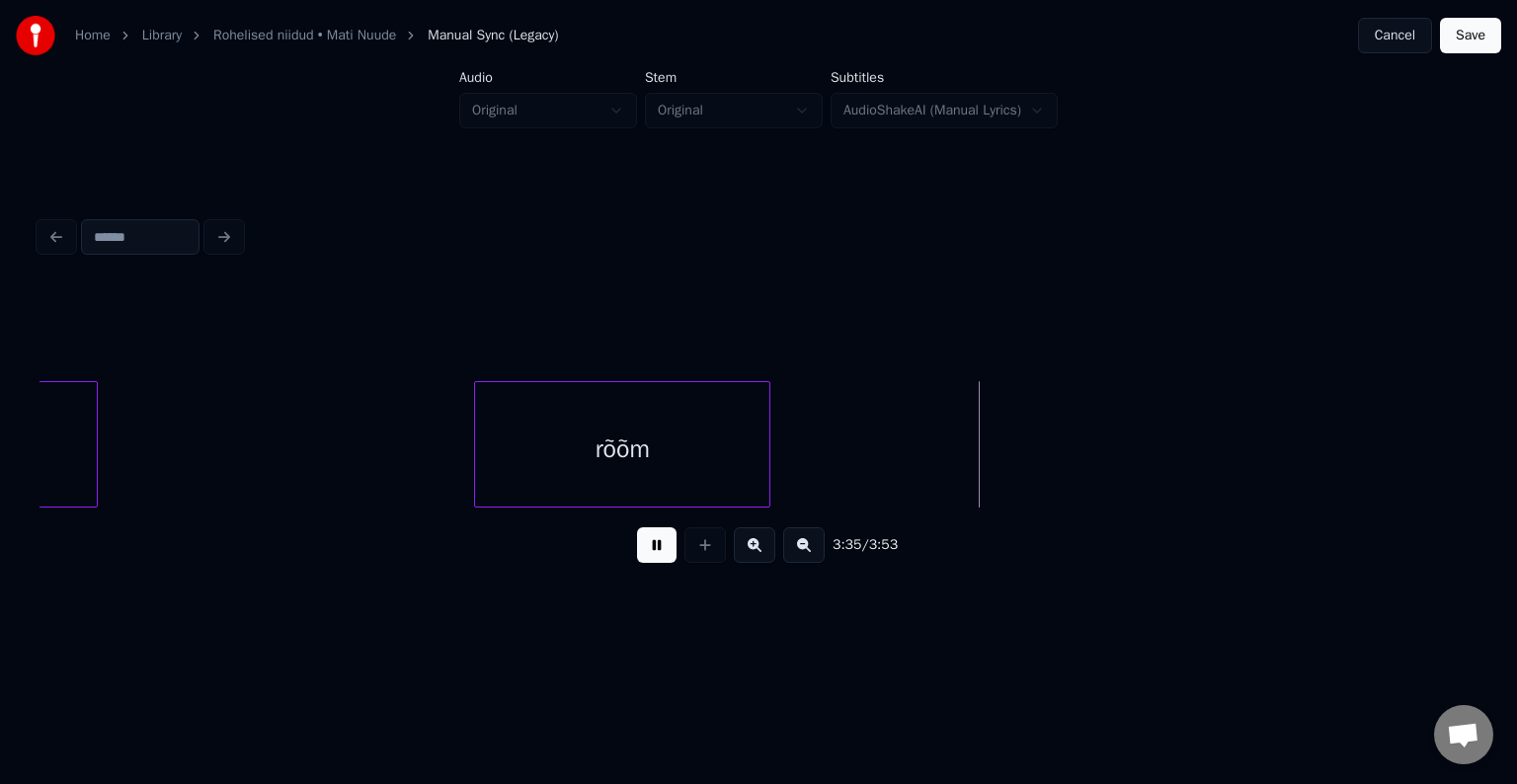 click at bounding box center (657, 545) 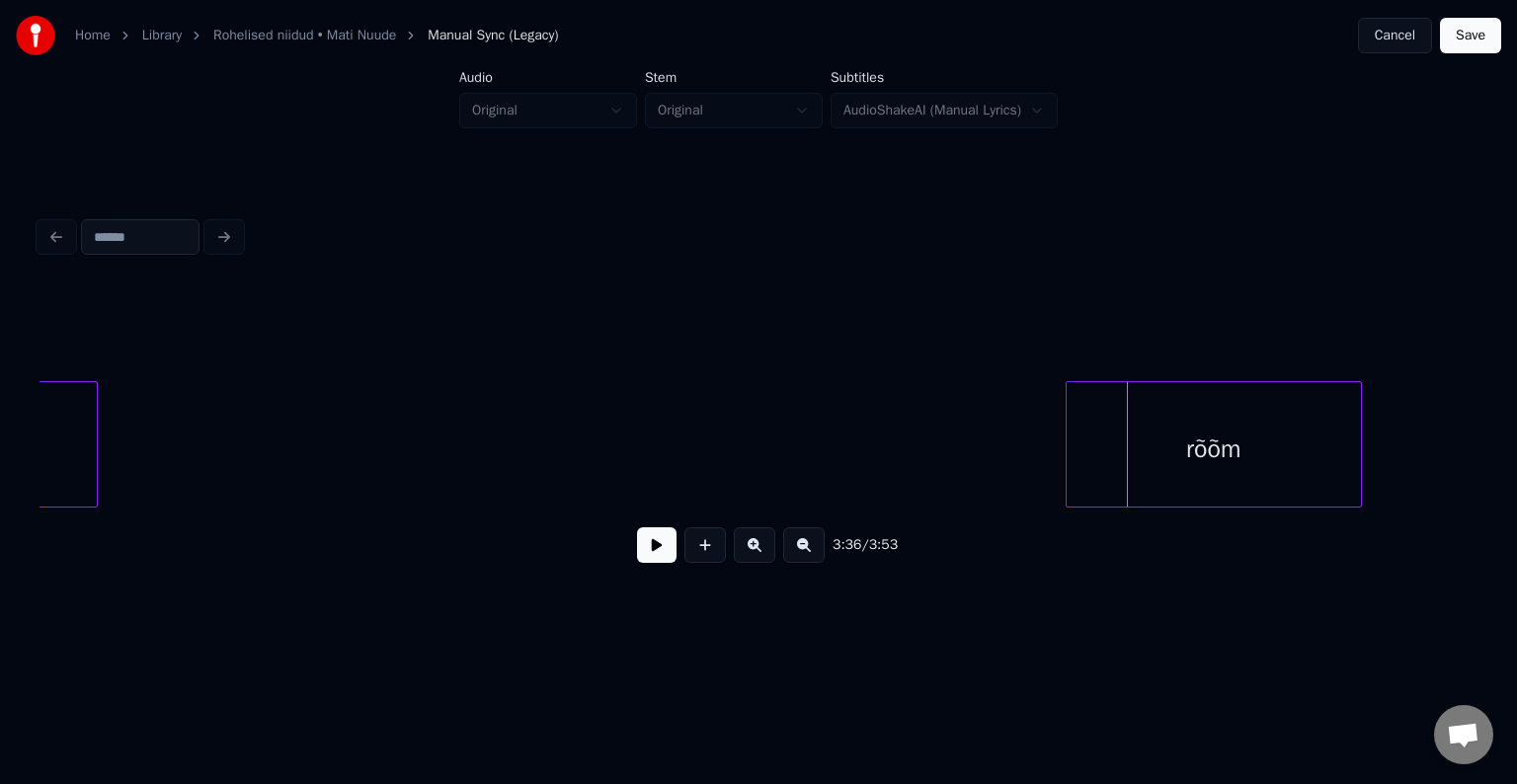 click on "3:36  /  3:53" at bounding box center (758, 432) 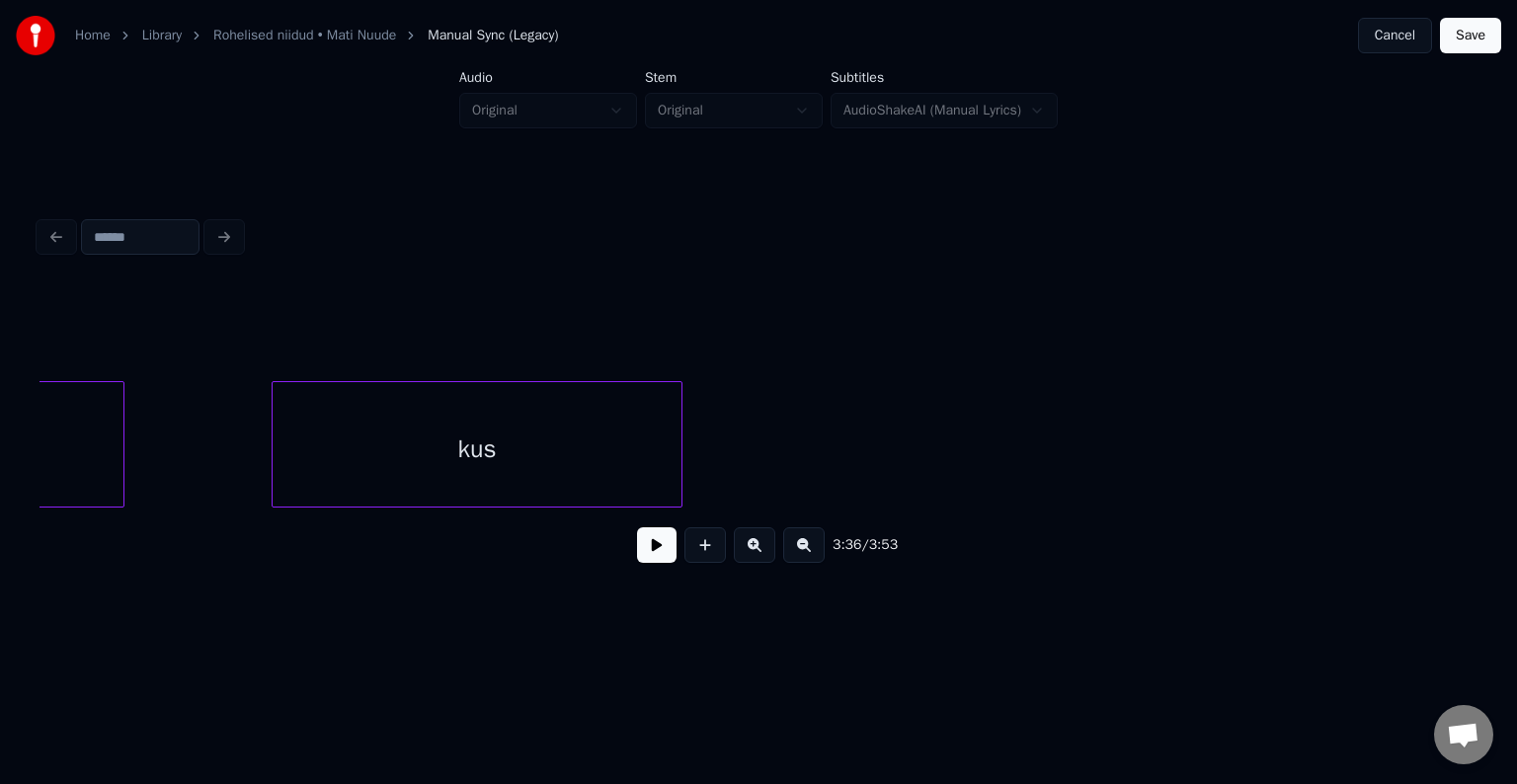 scroll, scrollTop: 0, scrollLeft: 158406, axis: horizontal 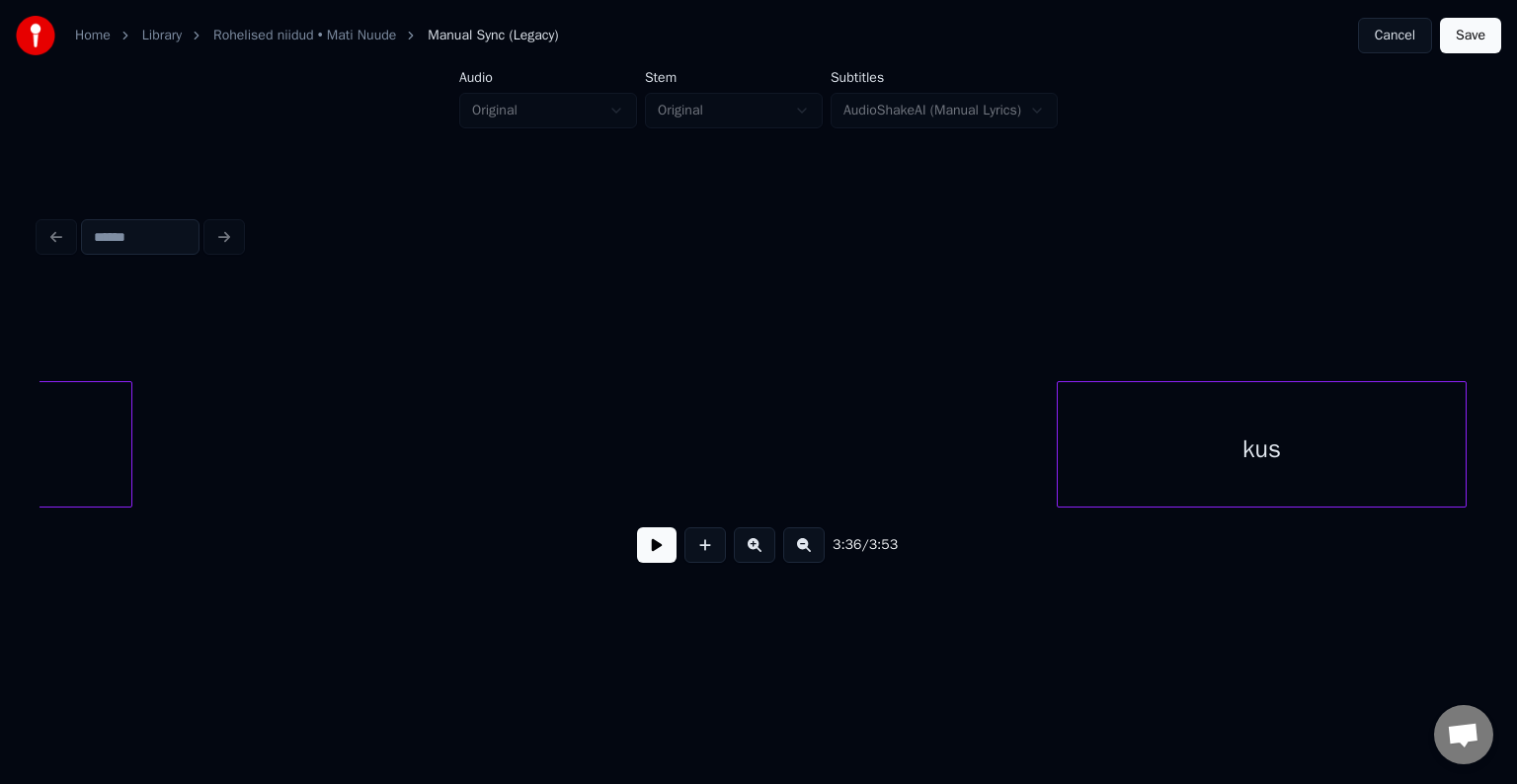 click on "kus" at bounding box center (1261, 449) 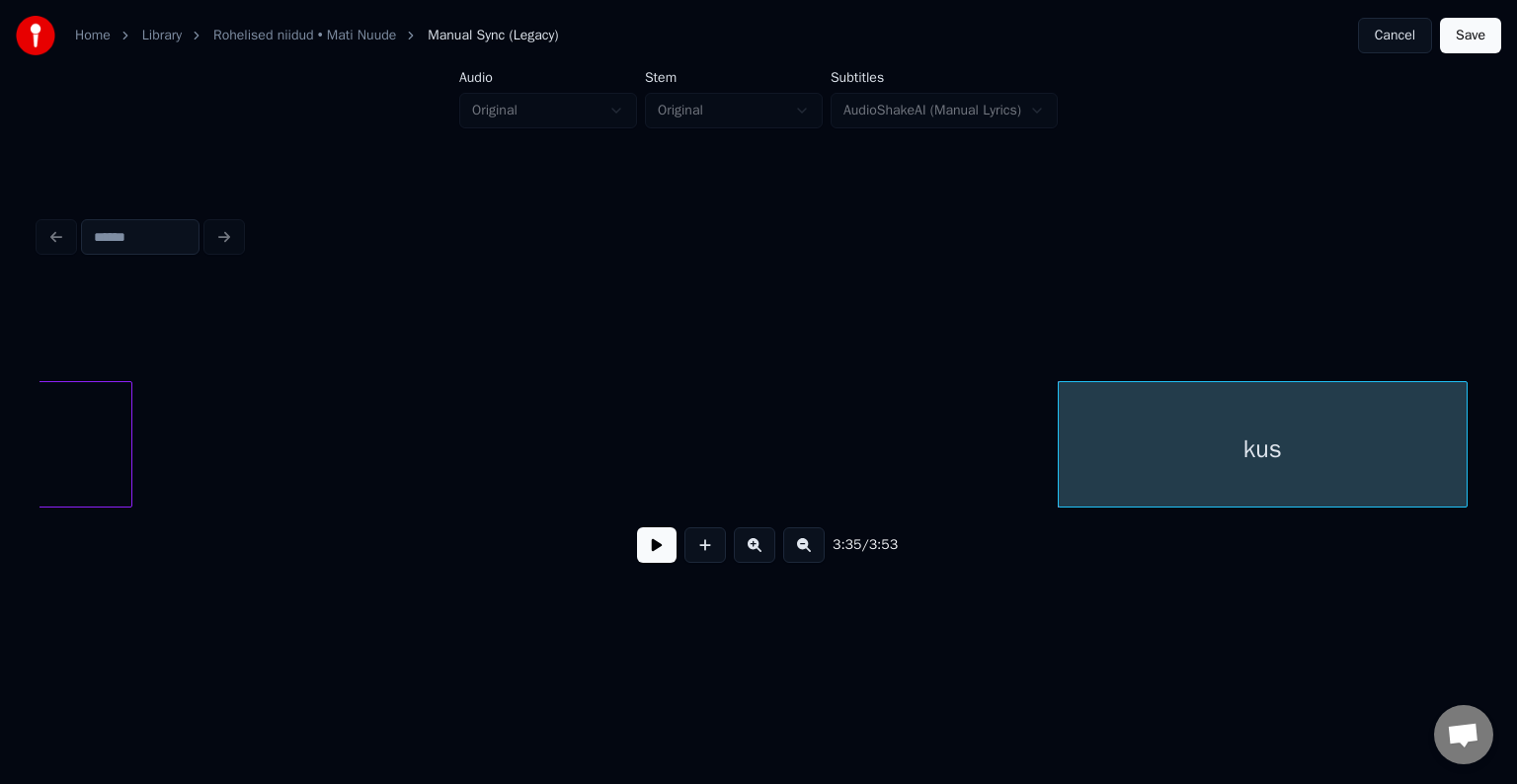 click on "kus vahel" at bounding box center [-71729, 444] 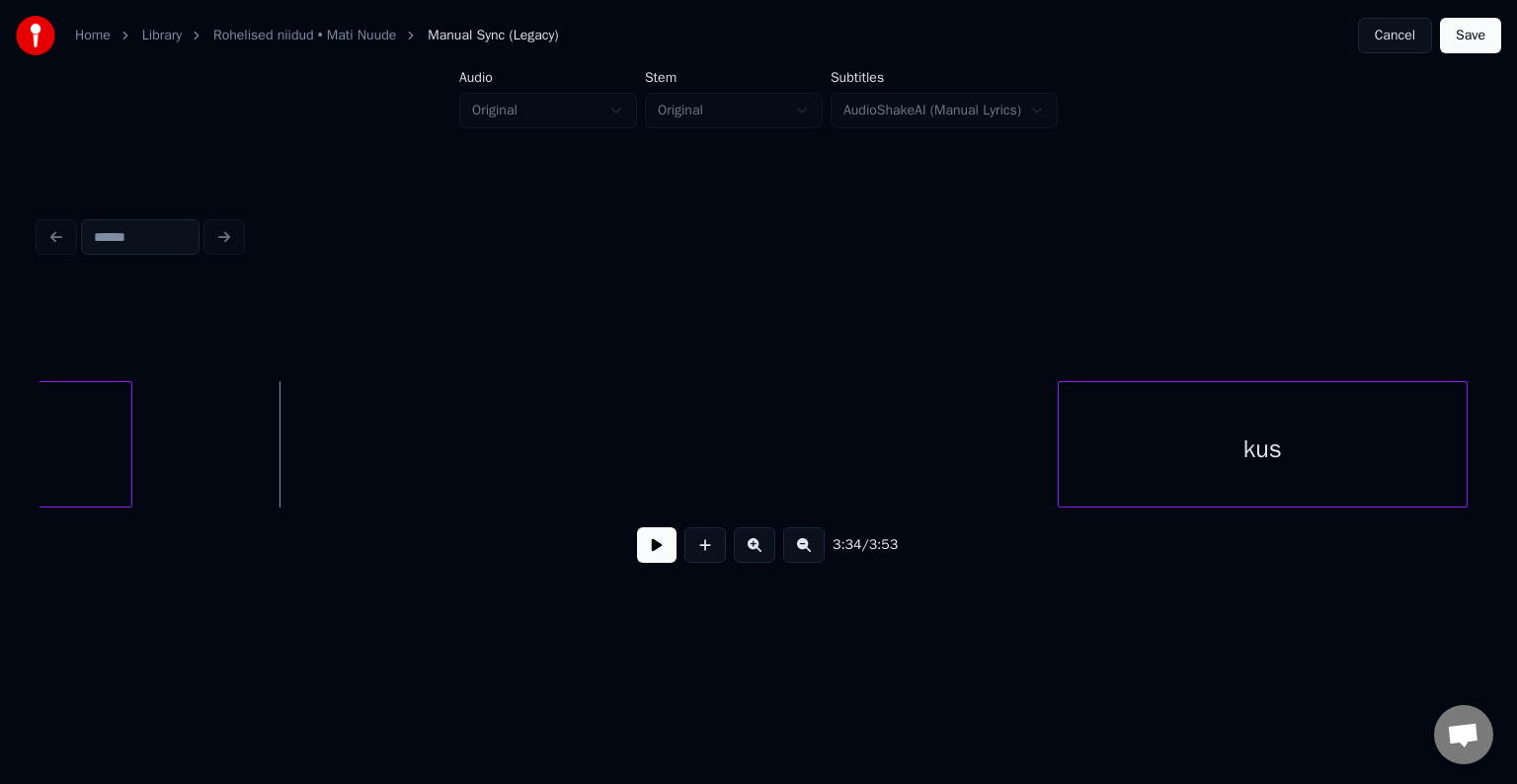 click at bounding box center [657, 545] 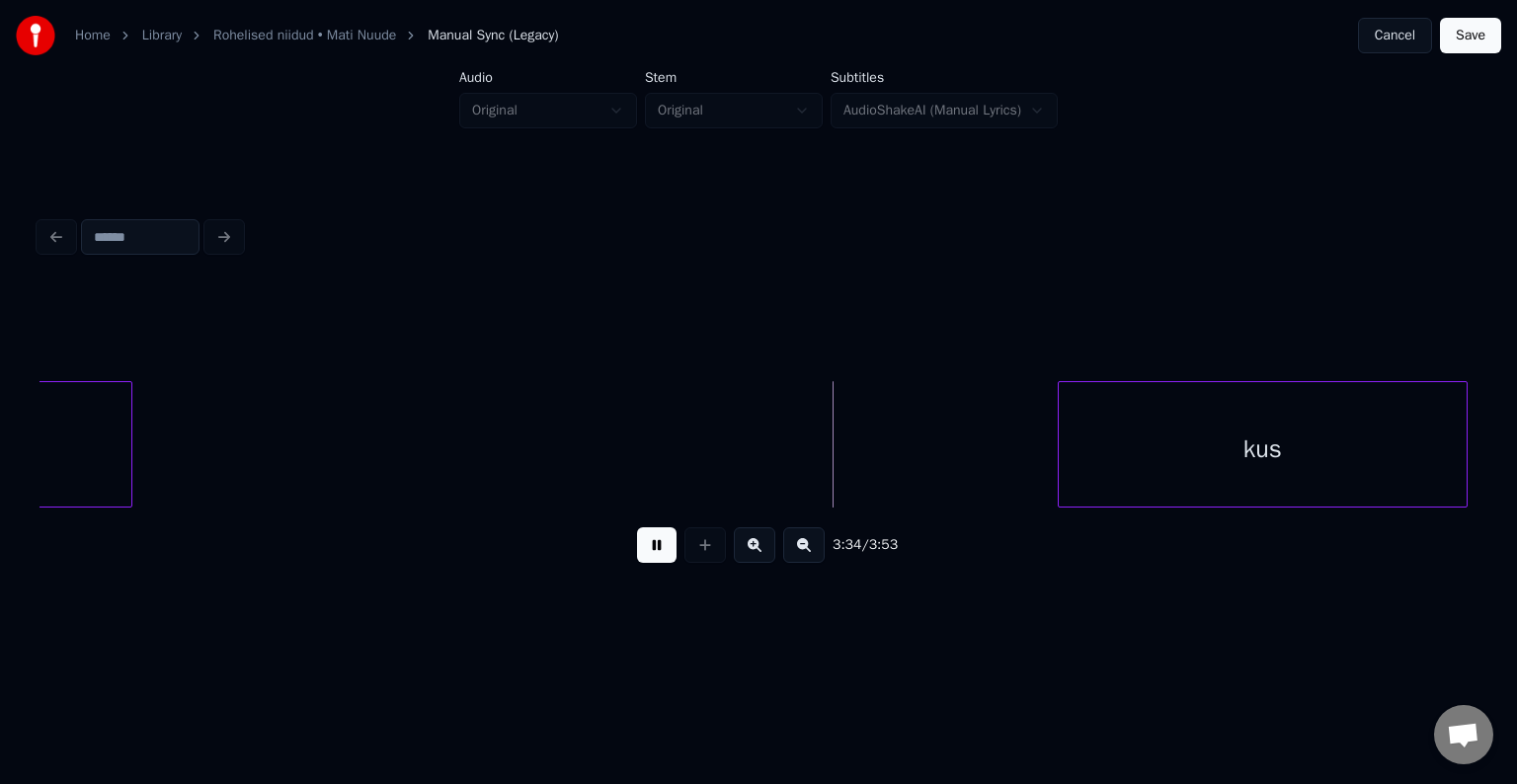 click at bounding box center [657, 545] 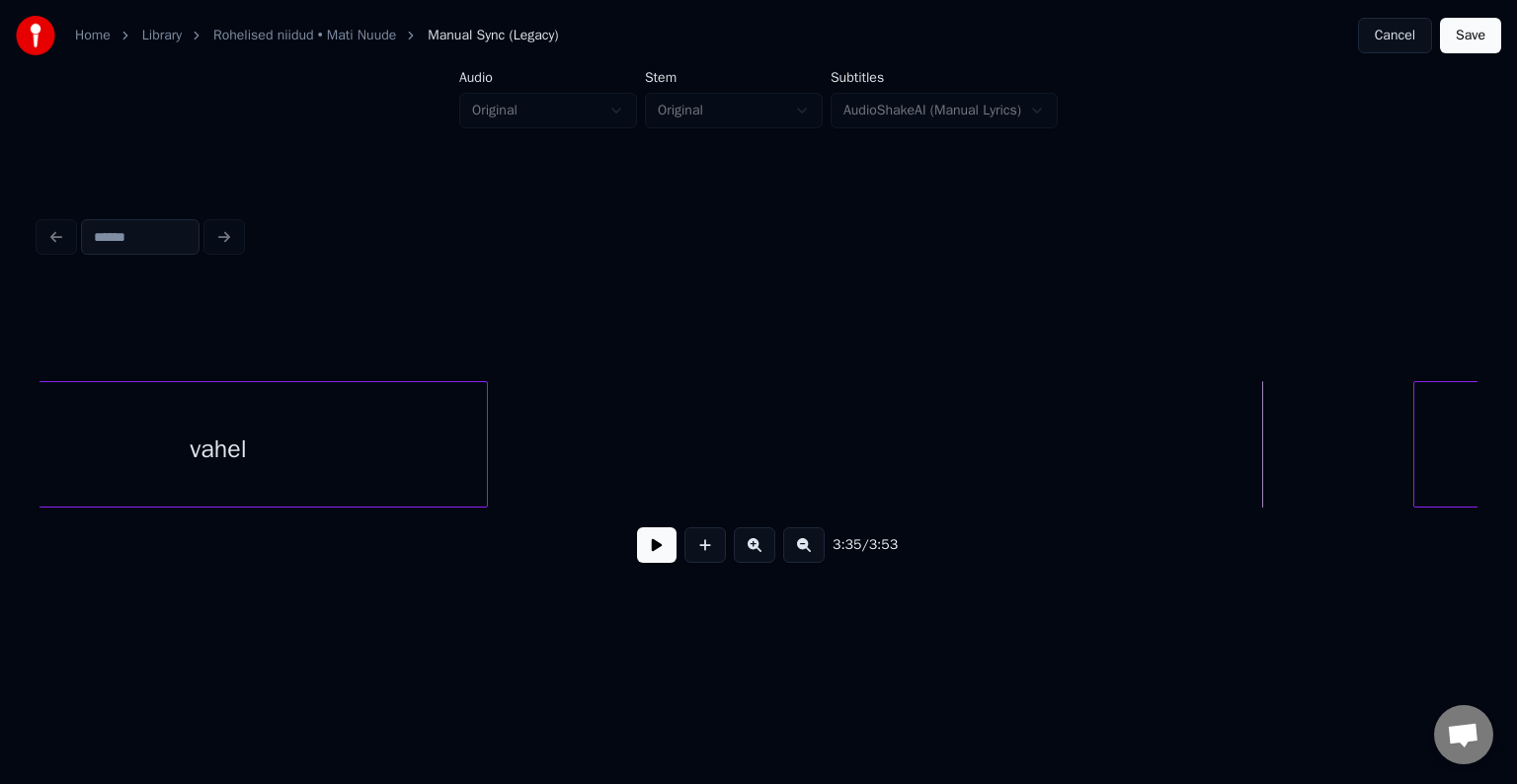click on "vahel" at bounding box center (218, 449) 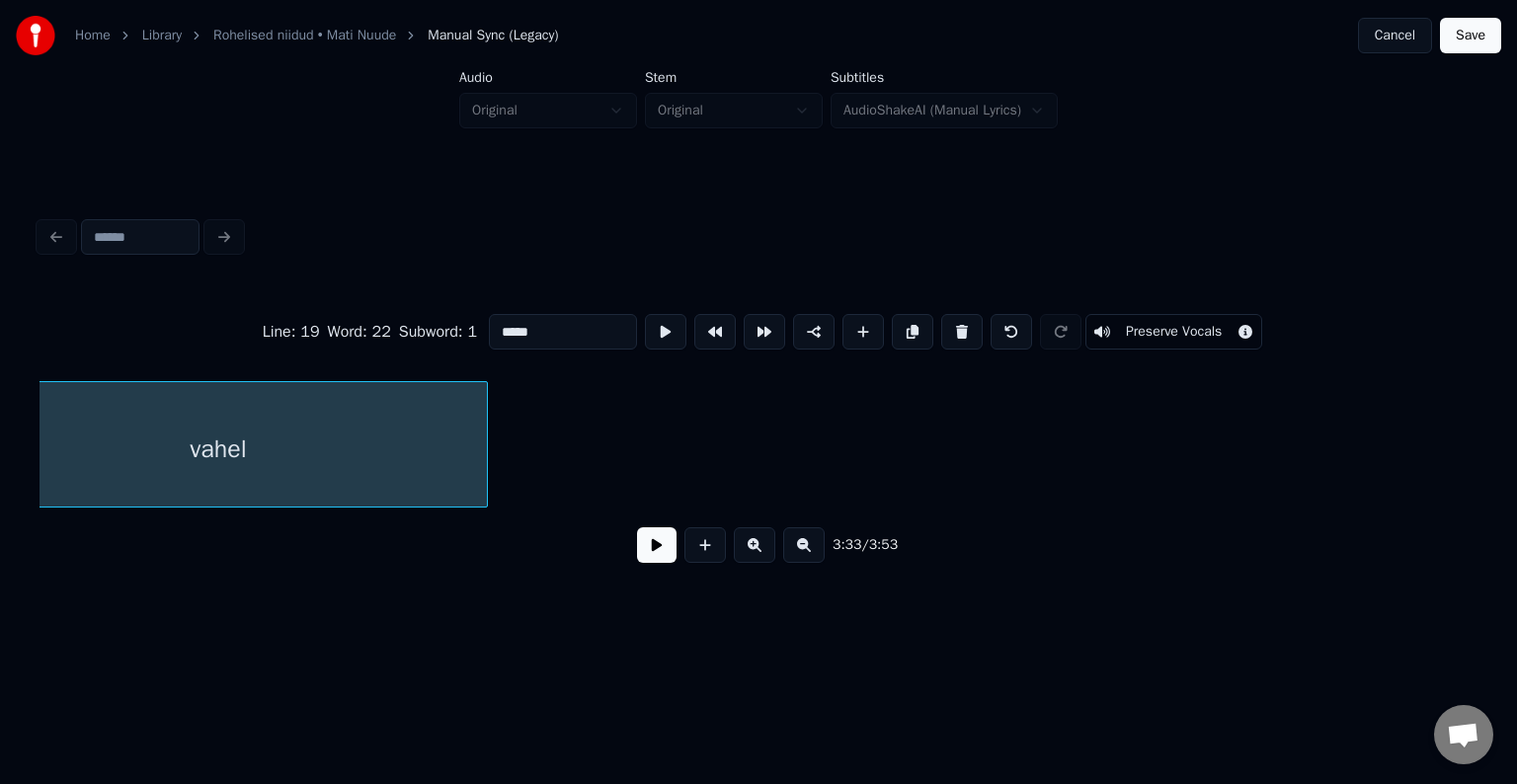 scroll, scrollTop: 0, scrollLeft: 157960, axis: horizontal 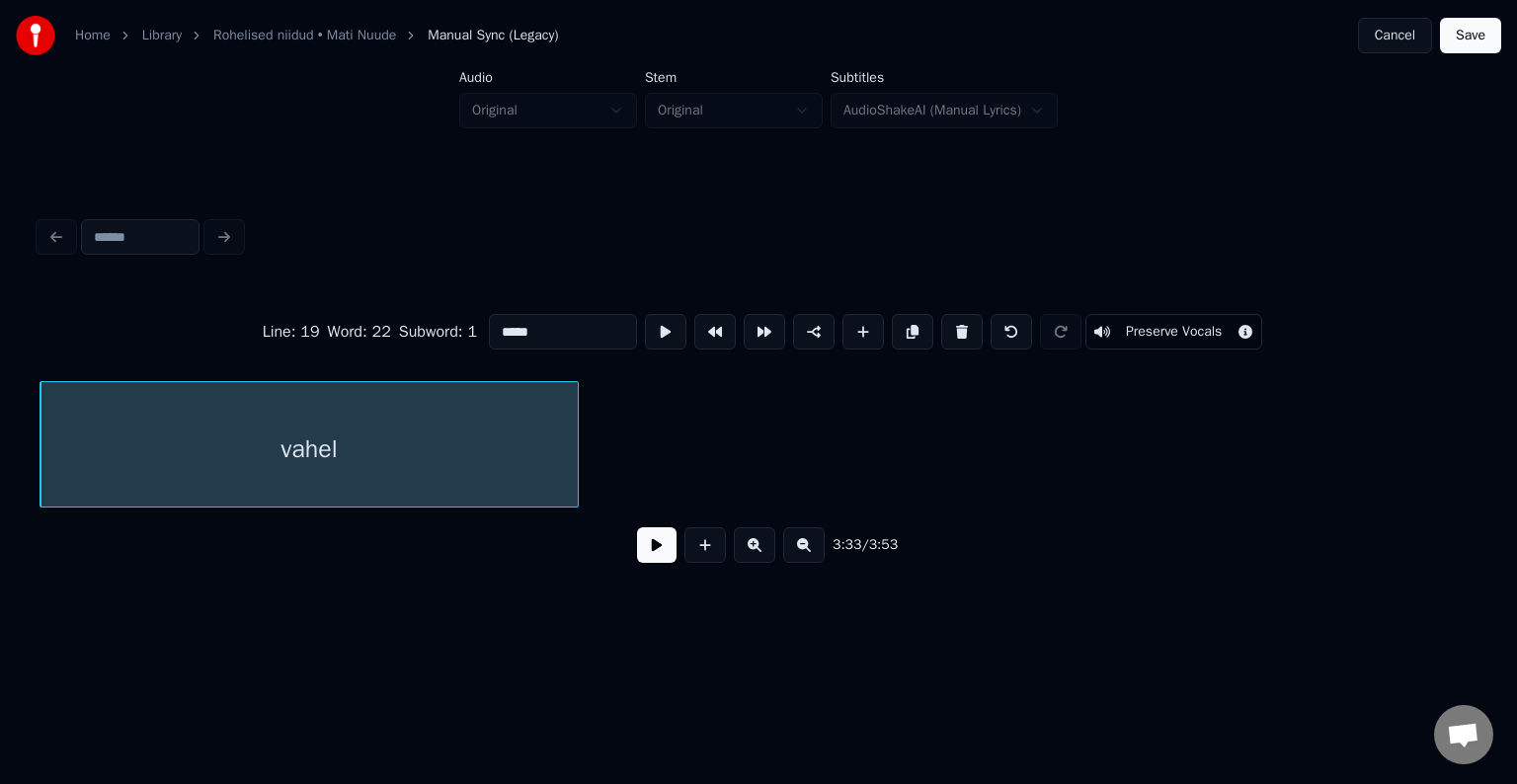 click at bounding box center (657, 545) 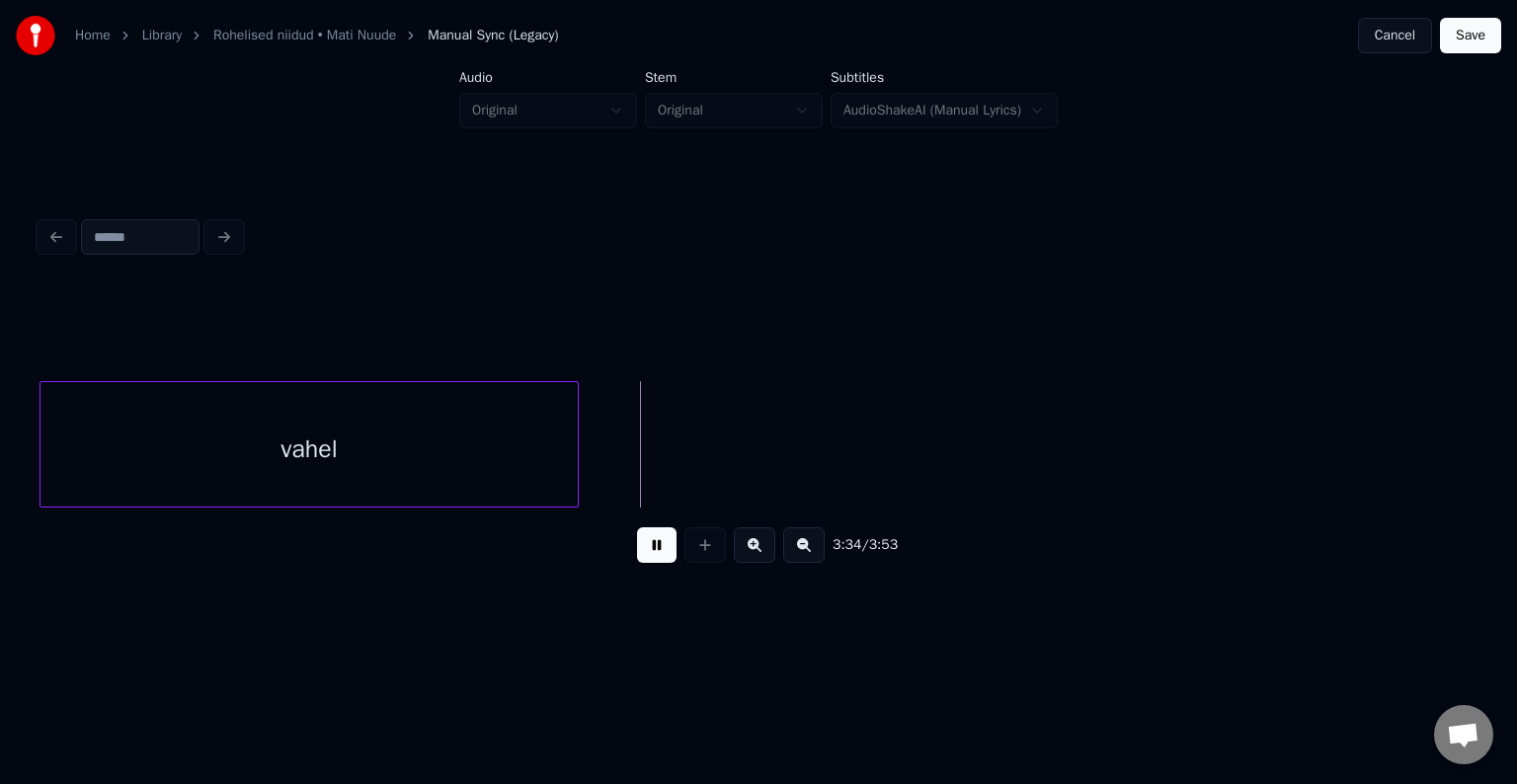 click at bounding box center (657, 545) 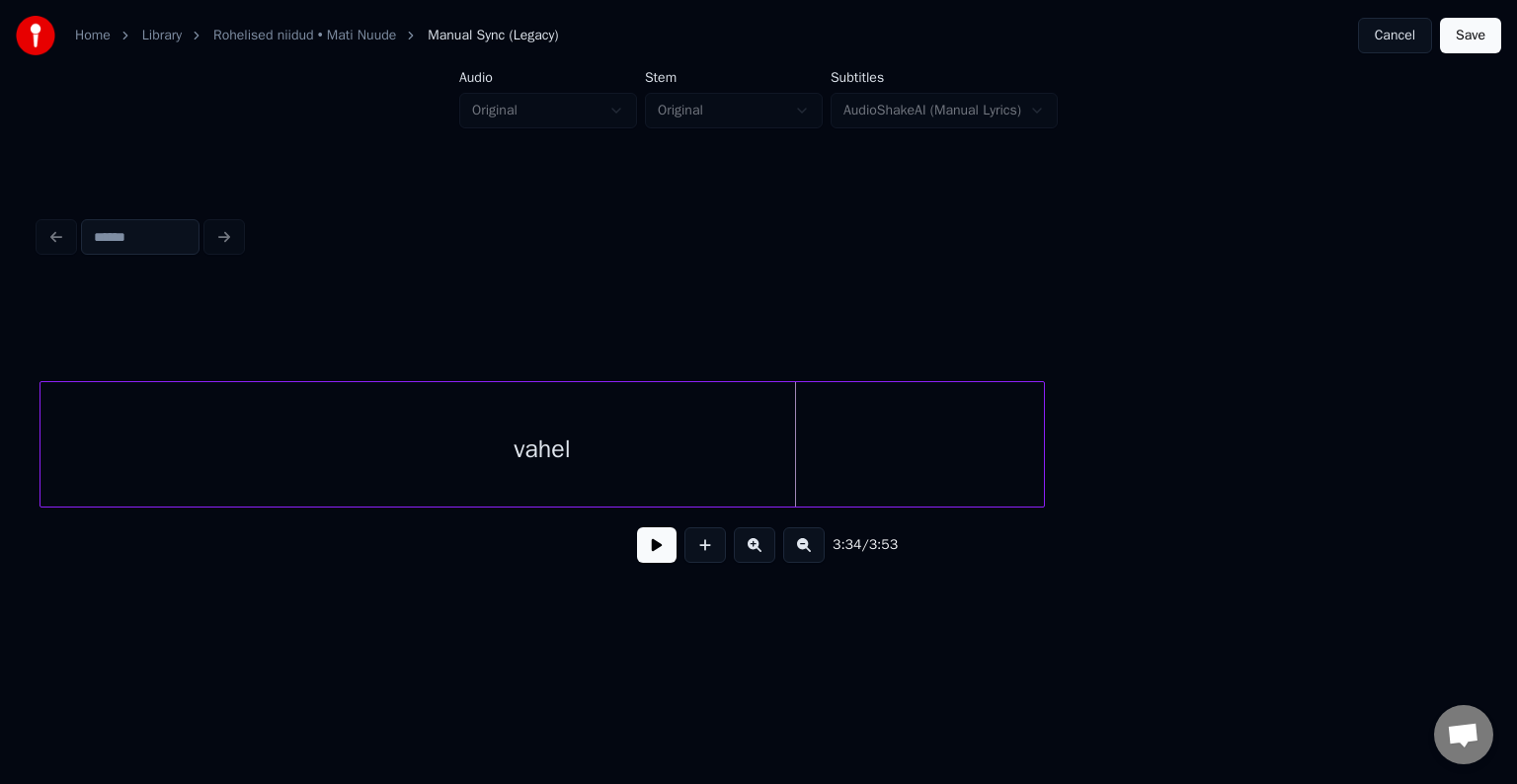 click at bounding box center [1041, 444] 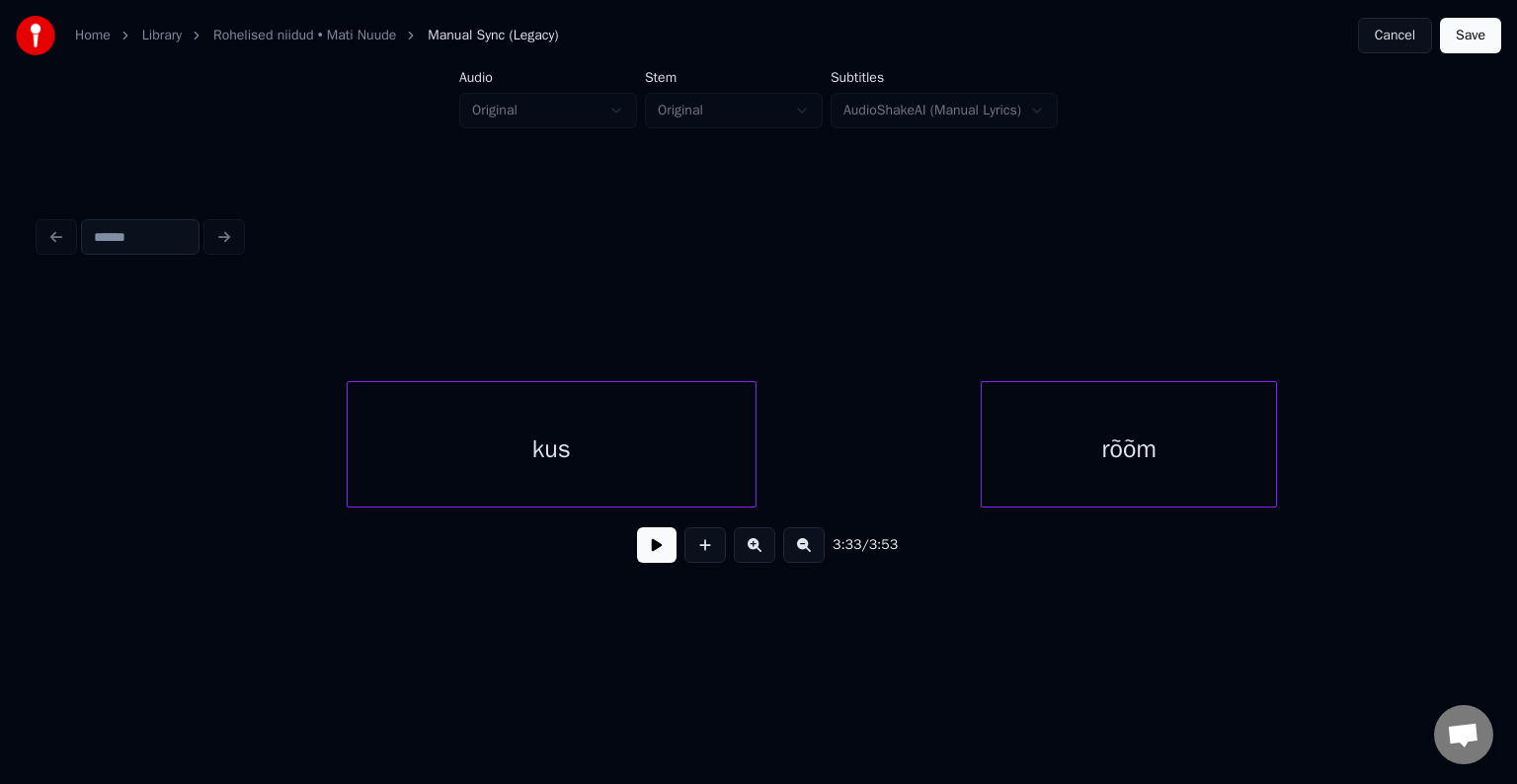 scroll, scrollTop: 0, scrollLeft: 159145, axis: horizontal 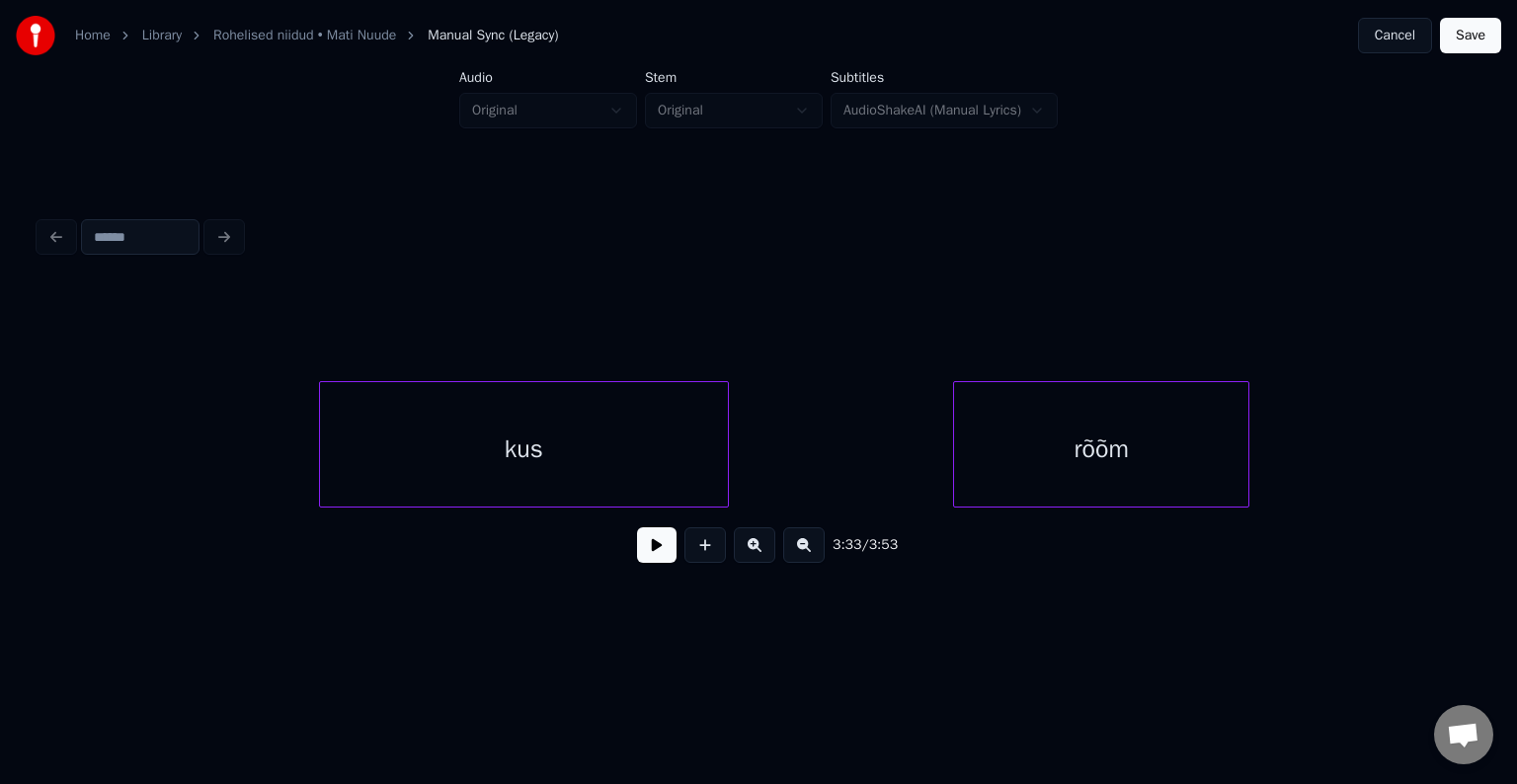click at bounding box center (657, 545) 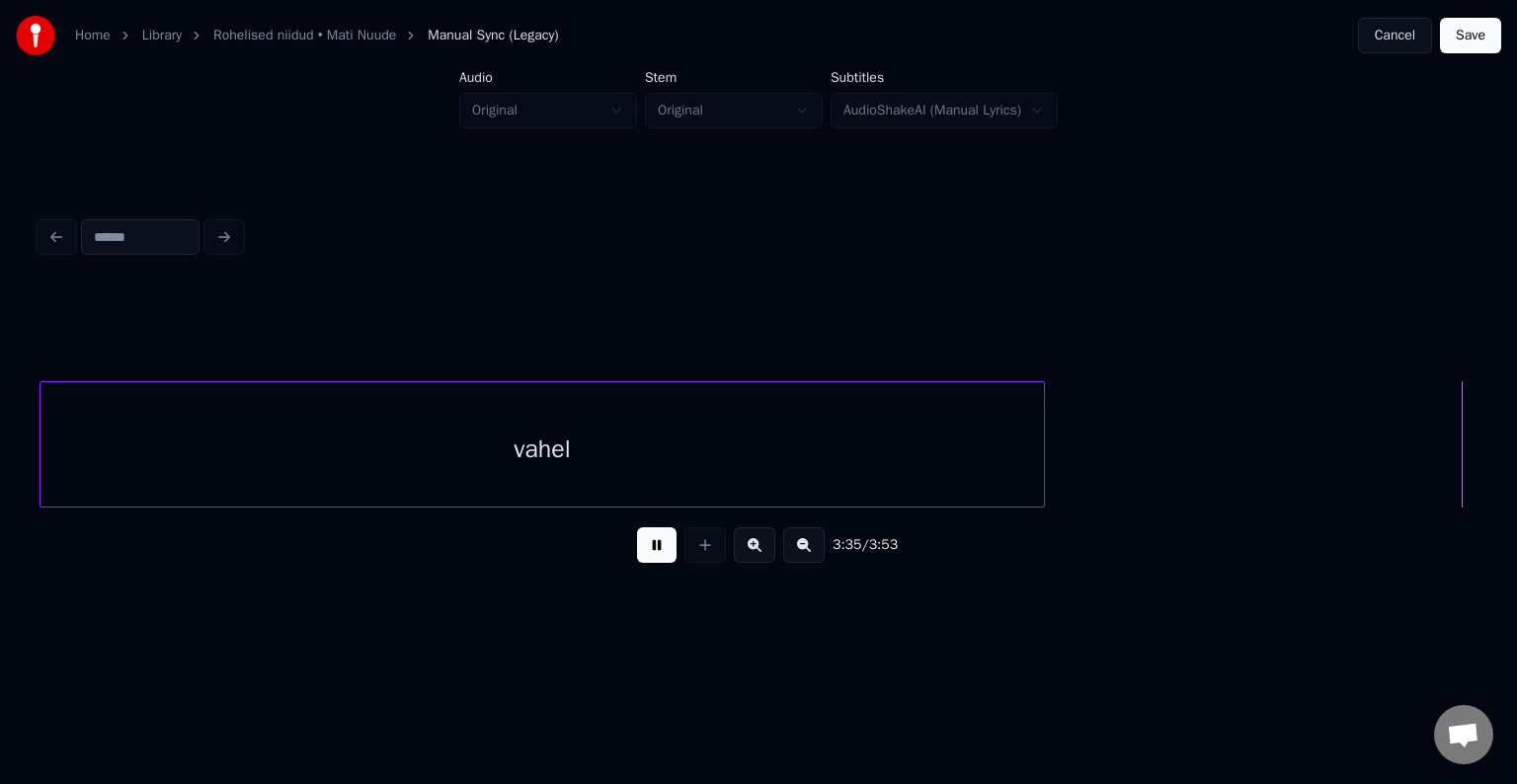 scroll, scrollTop: 0, scrollLeft: 159405, axis: horizontal 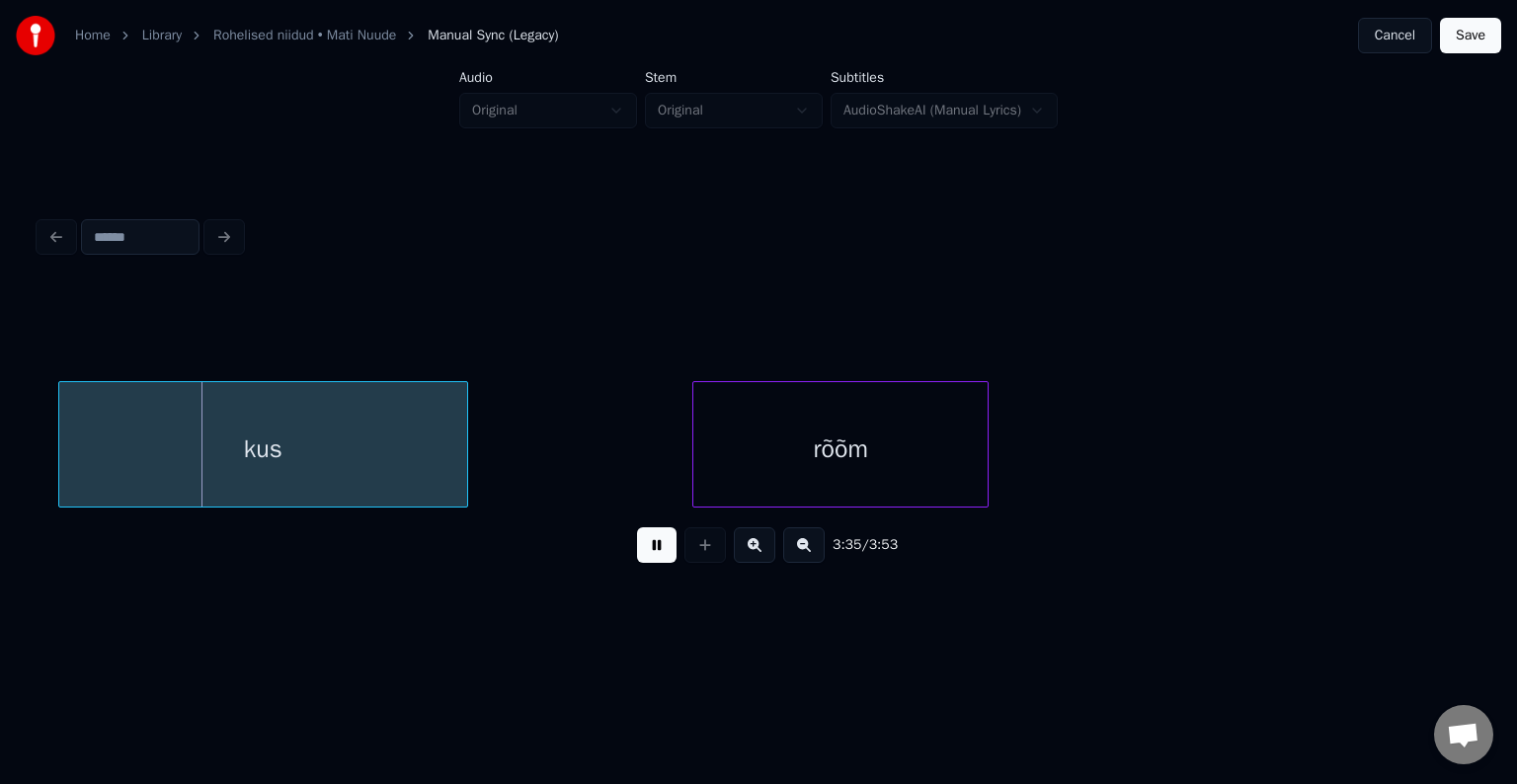 click at bounding box center [657, 545] 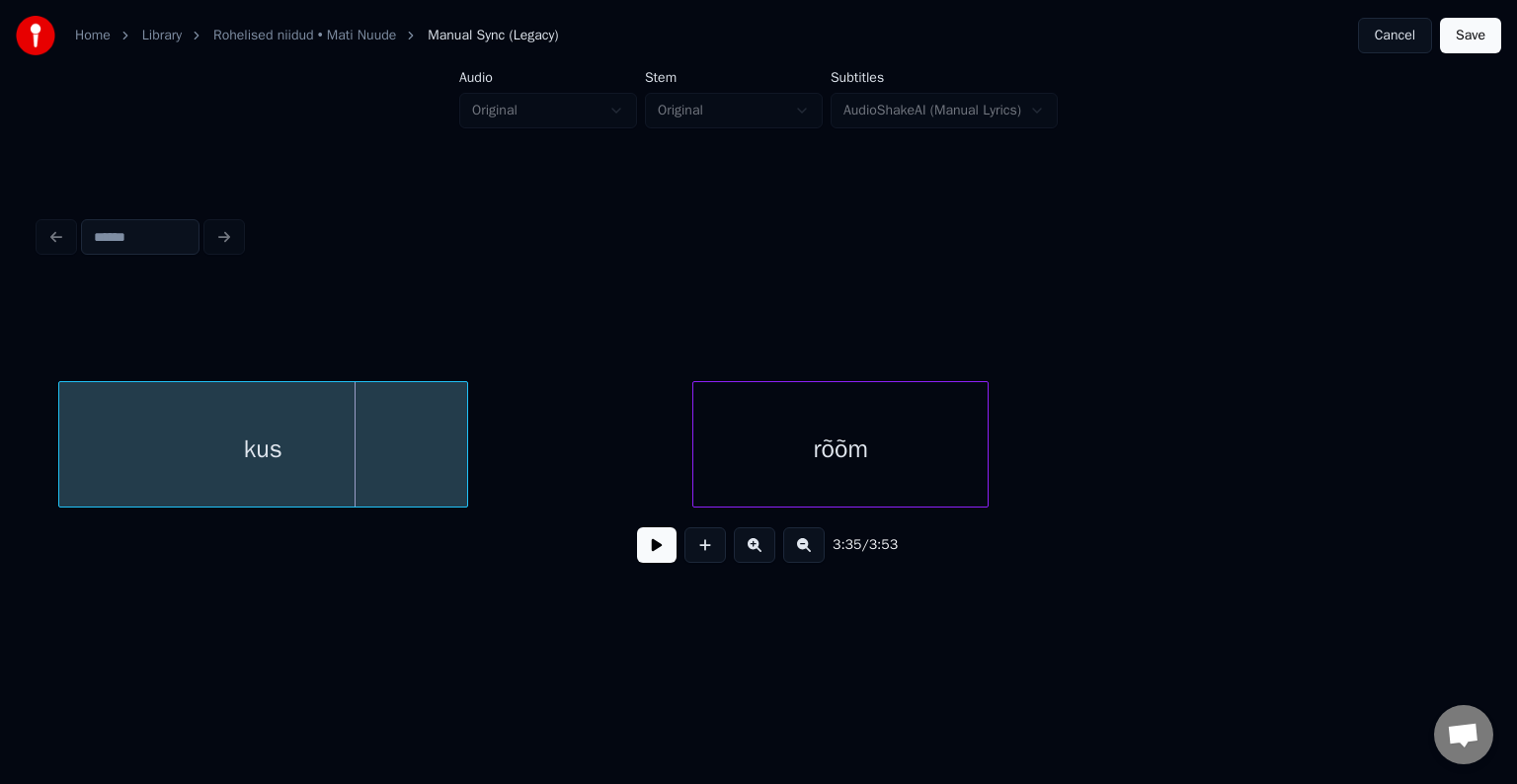 click at bounding box center [657, 545] 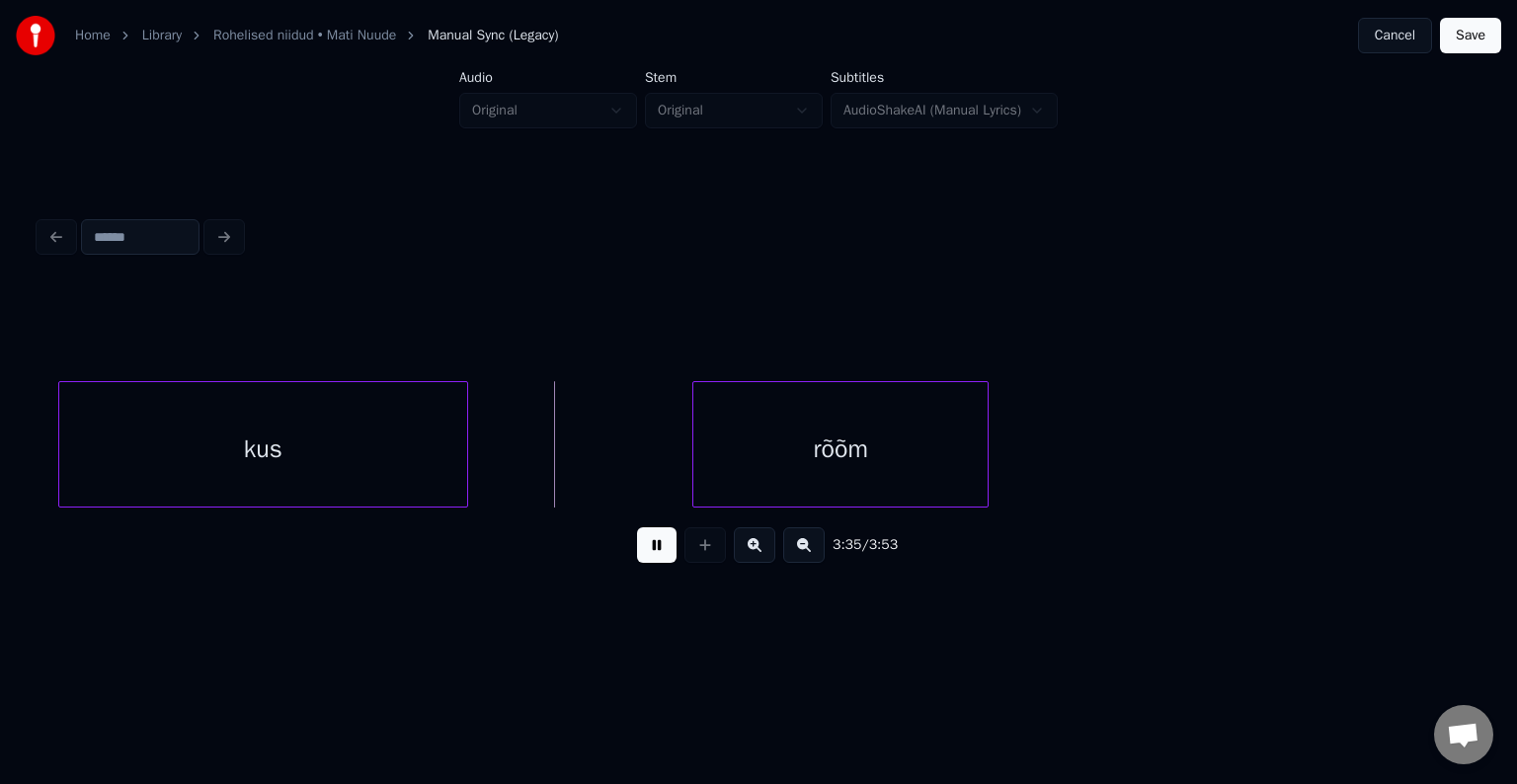 click at bounding box center [657, 545] 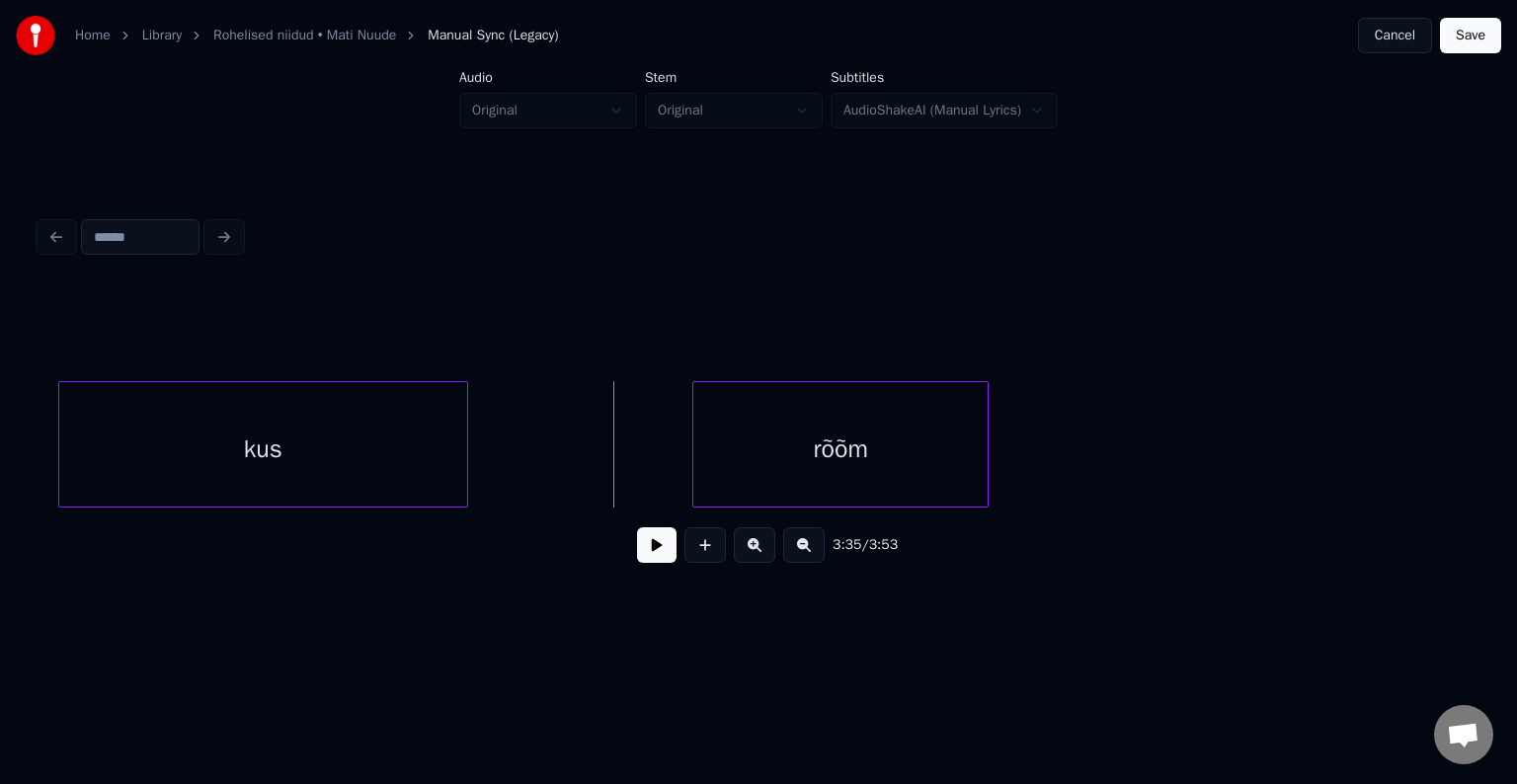 click on "kus" at bounding box center [263, 444] 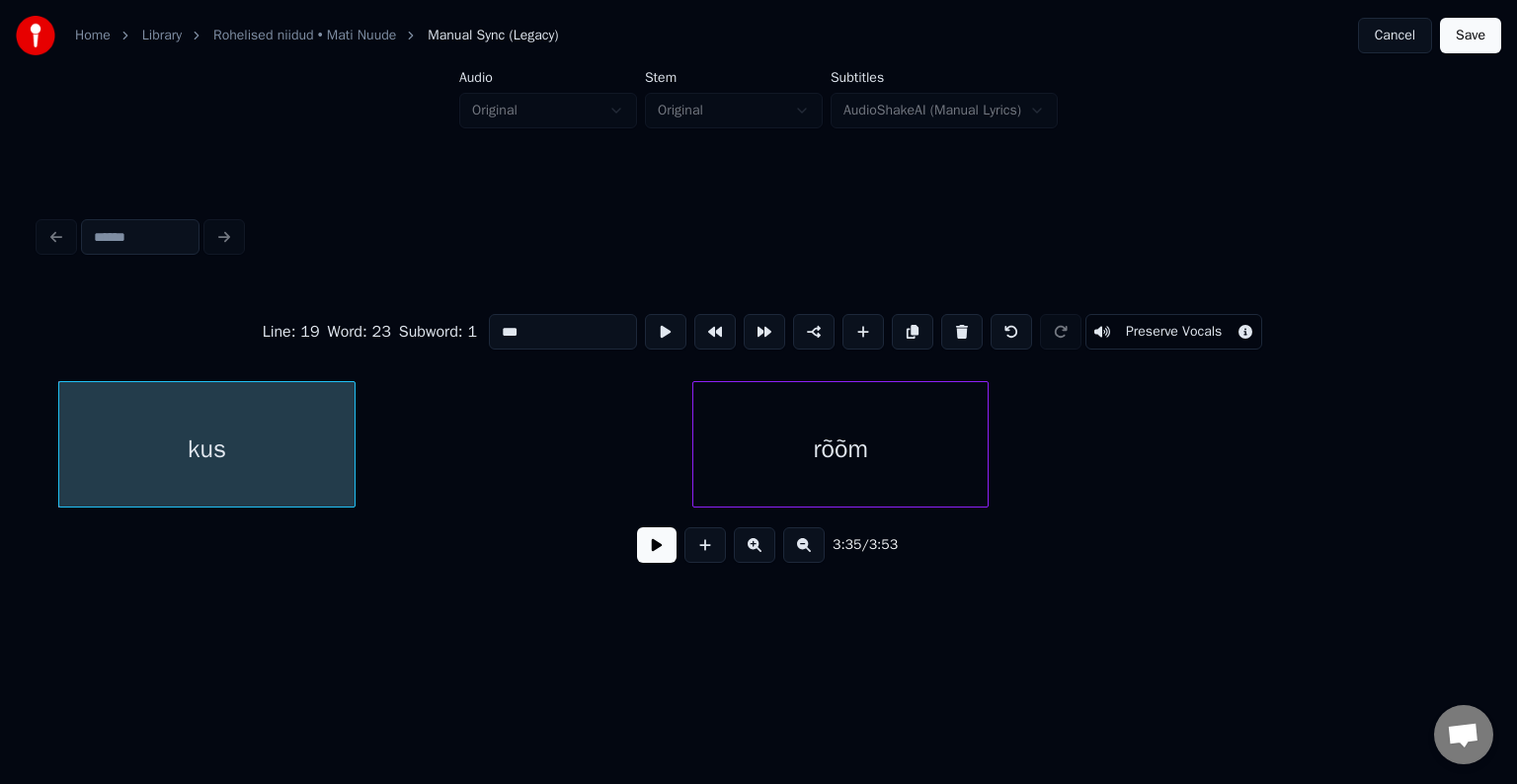 click at bounding box center (352, 444) 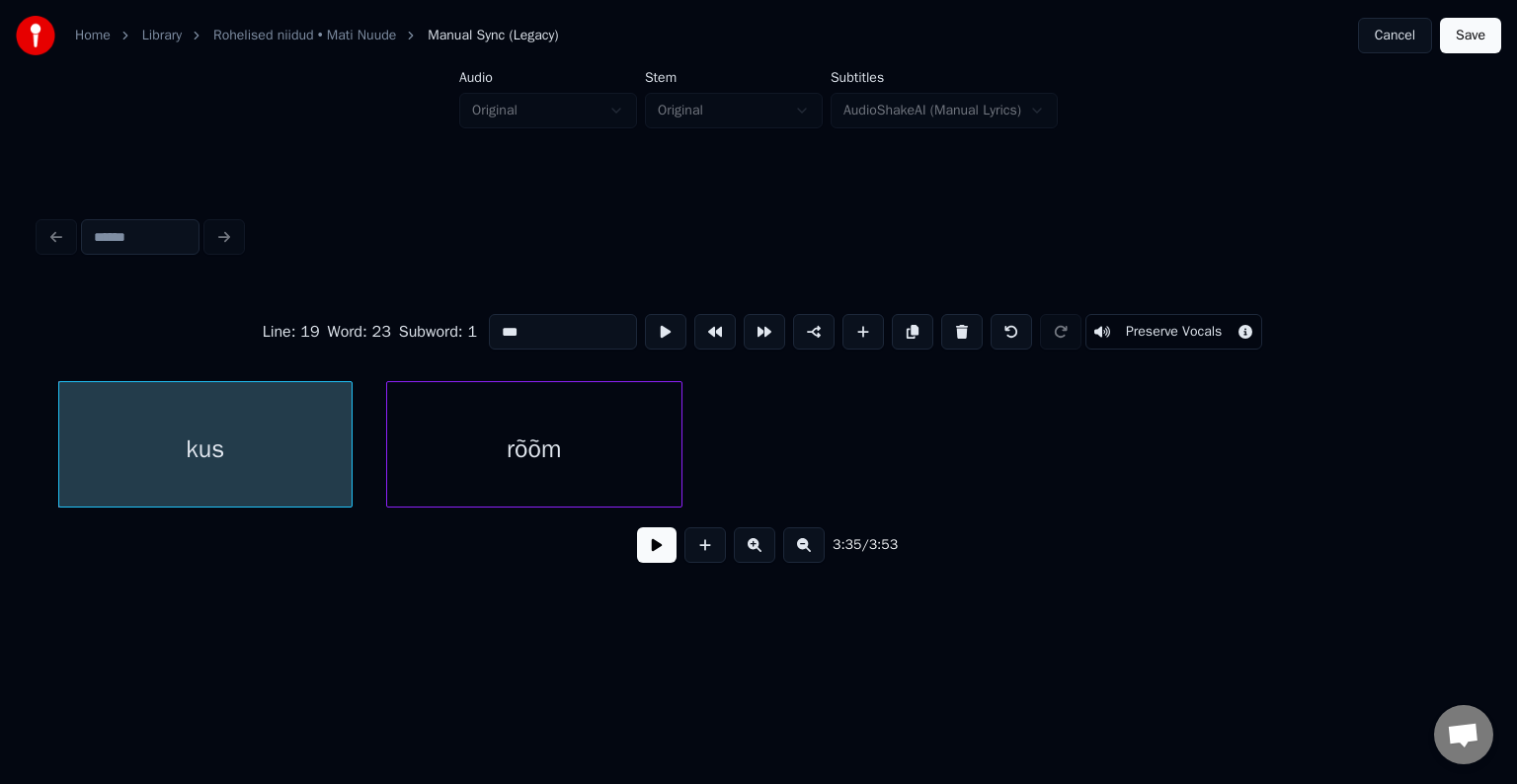click on "rõõm" at bounding box center [534, 449] 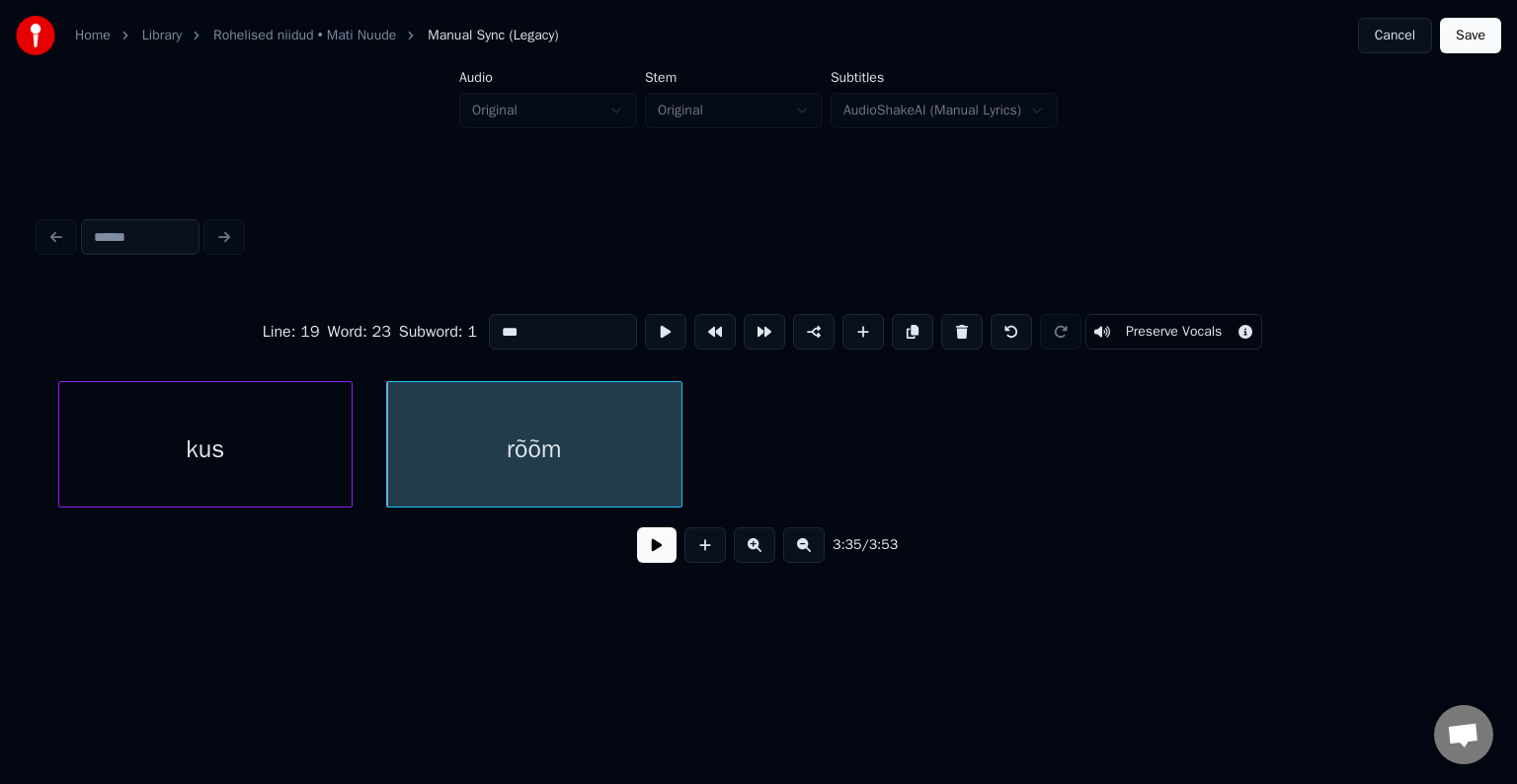 click on "kus" at bounding box center [205, 449] 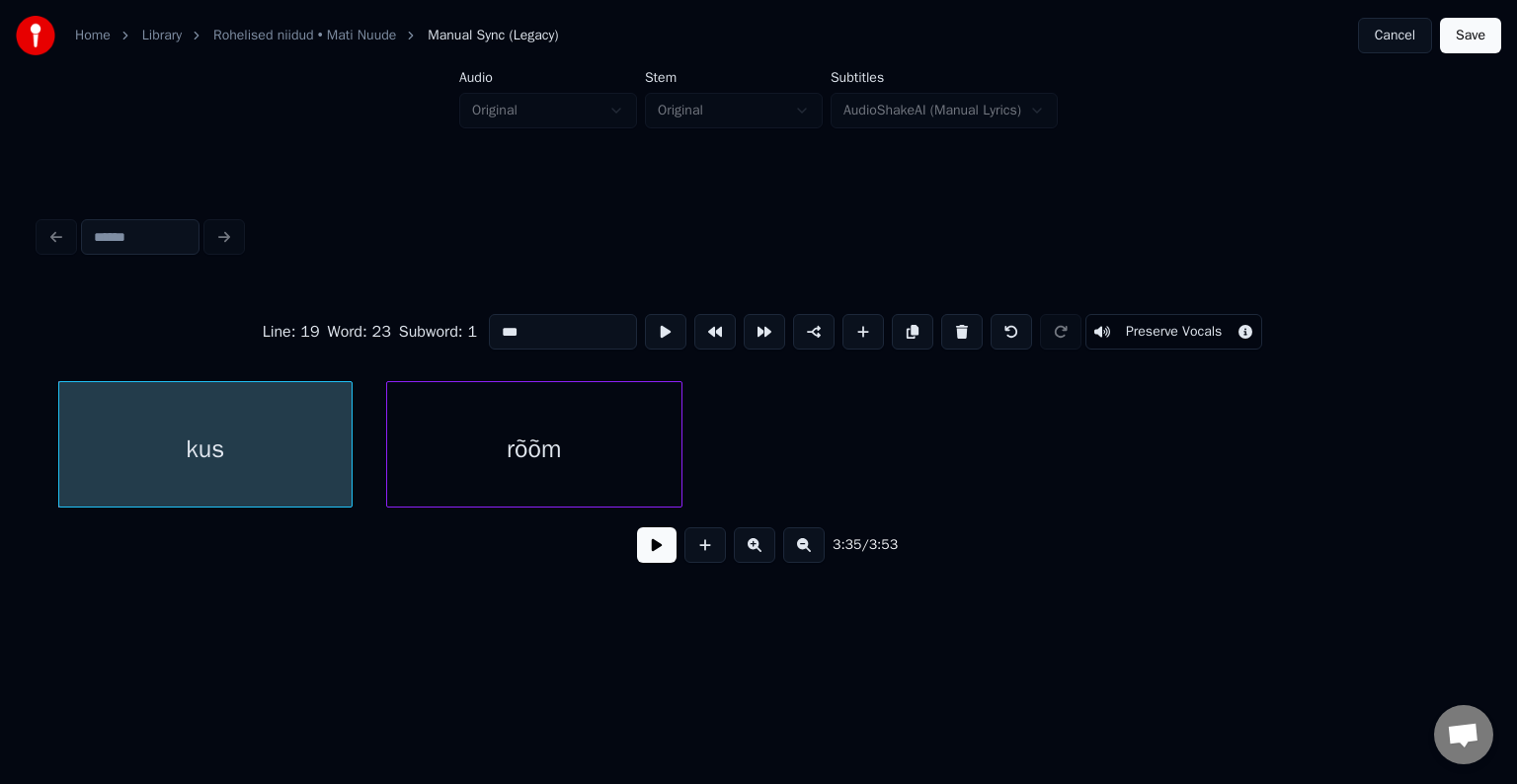 click at bounding box center (657, 545) 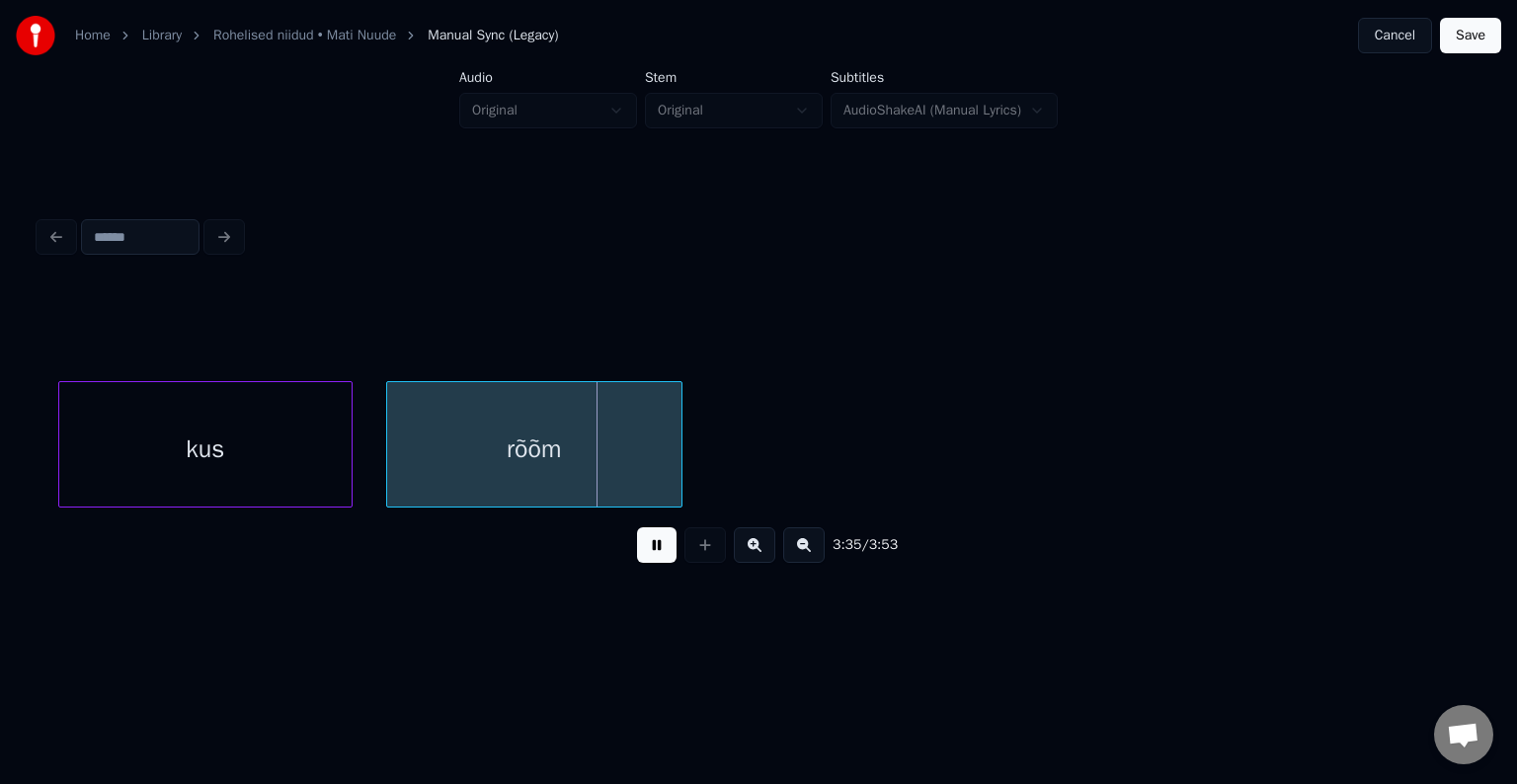 click at bounding box center (657, 545) 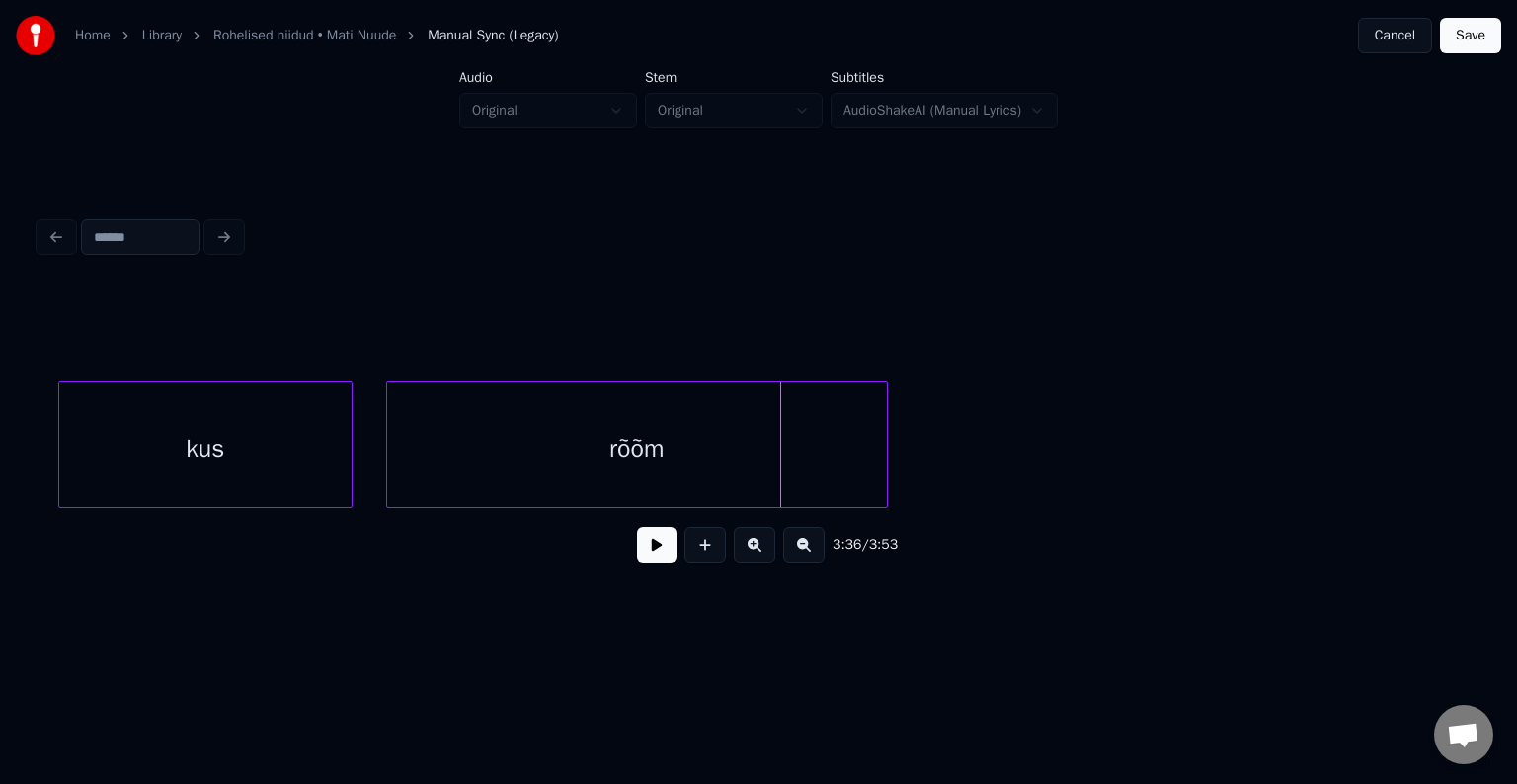 click at bounding box center (884, 444) 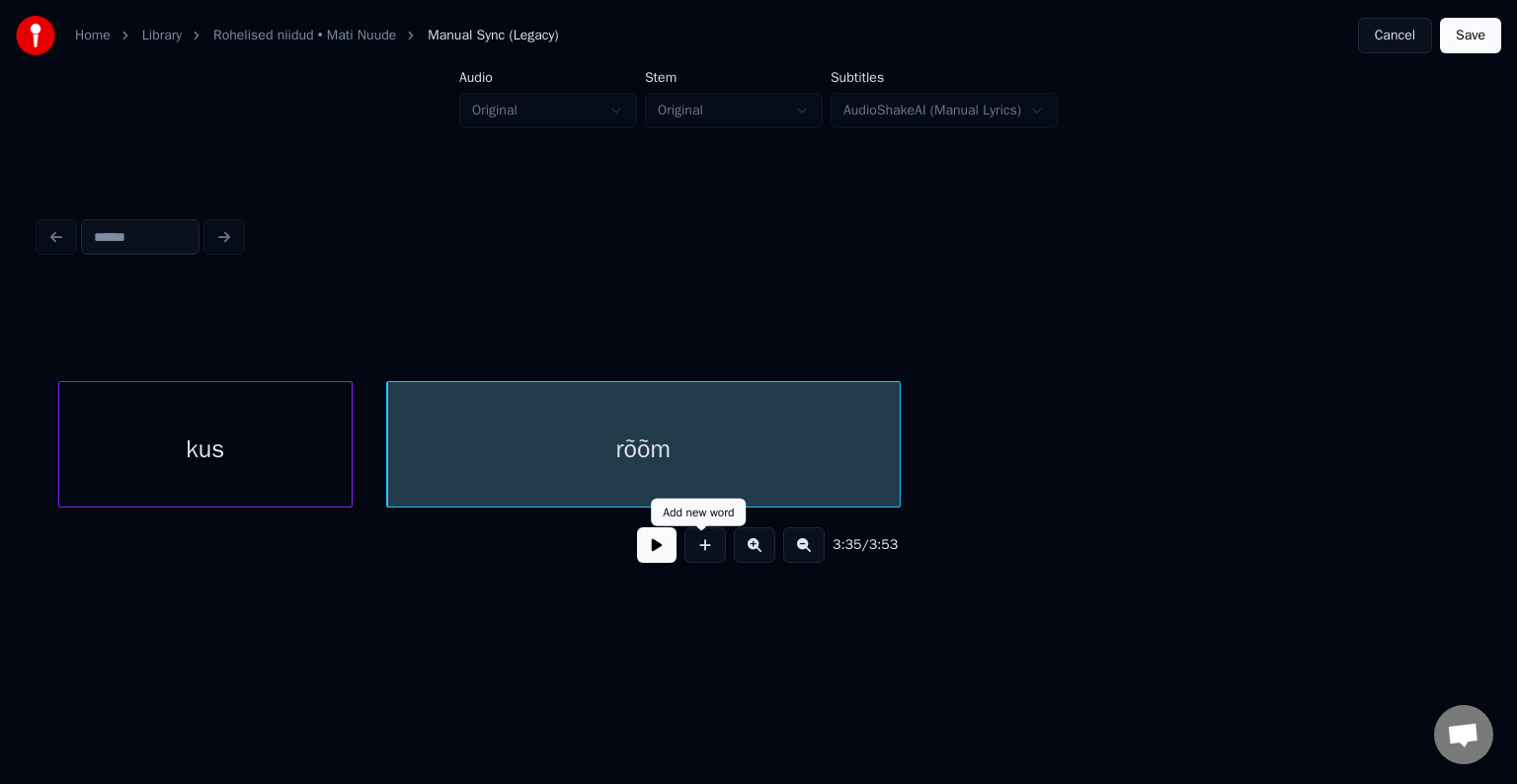 click at bounding box center [657, 545] 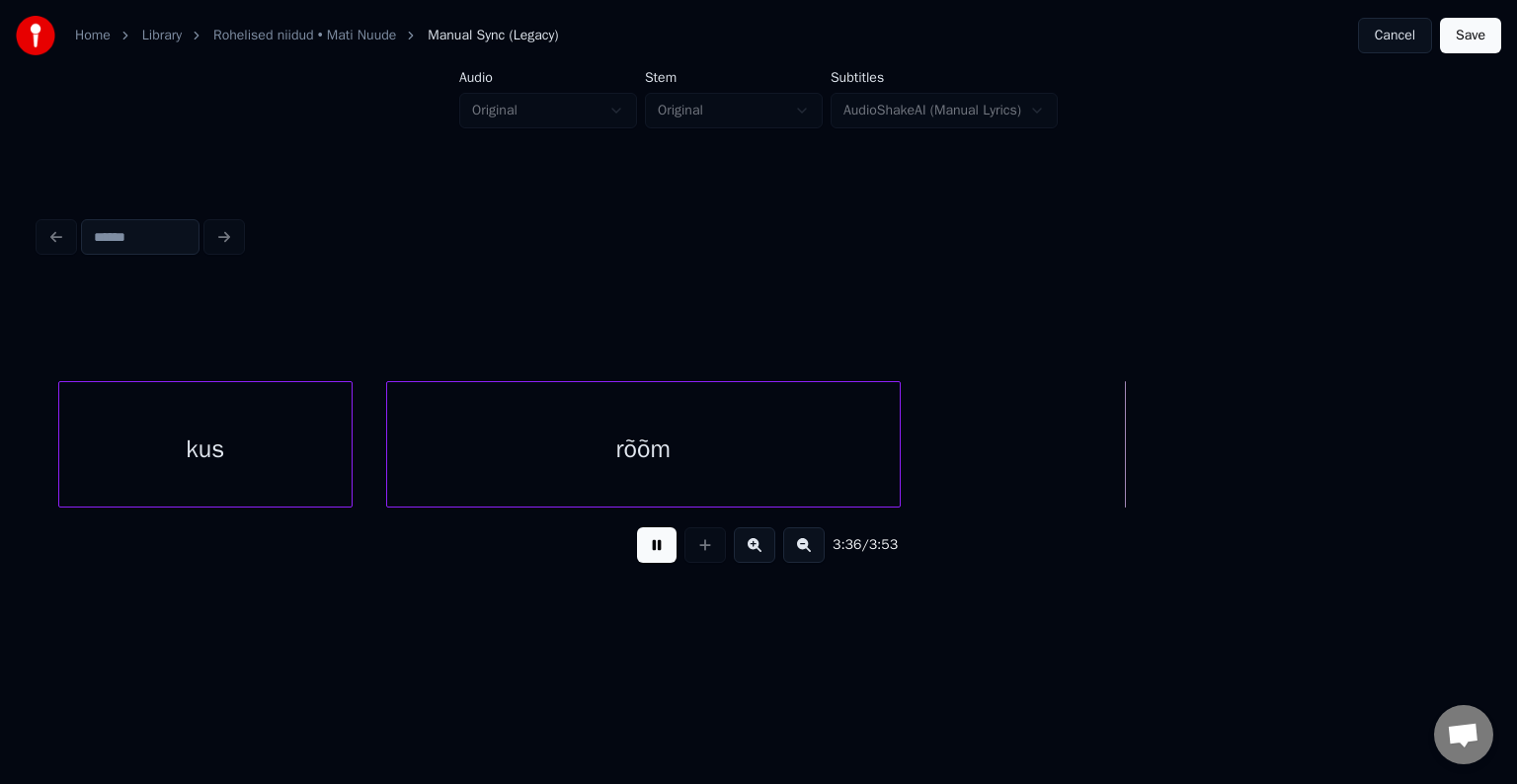 click at bounding box center (657, 545) 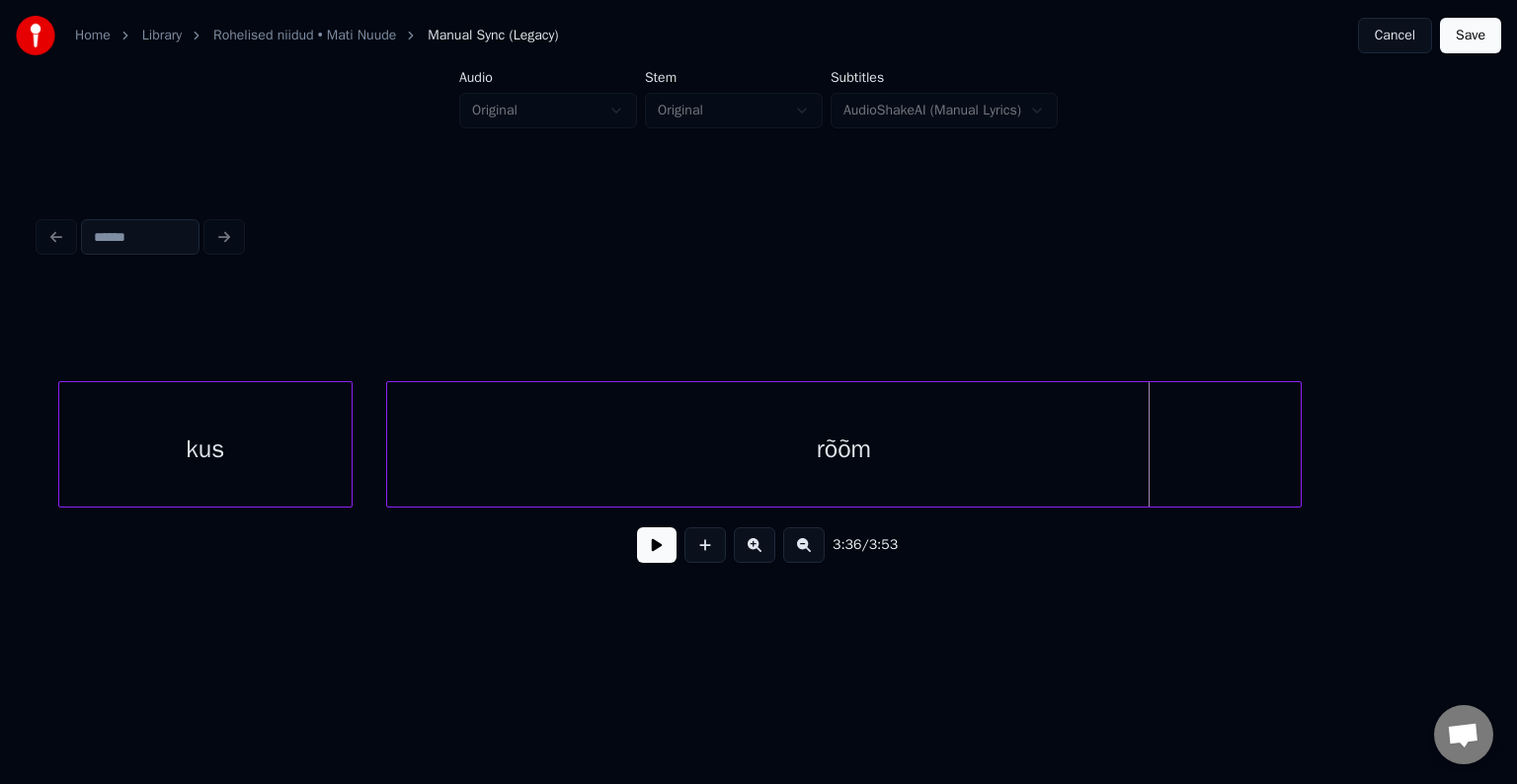 click at bounding box center (1298, 444) 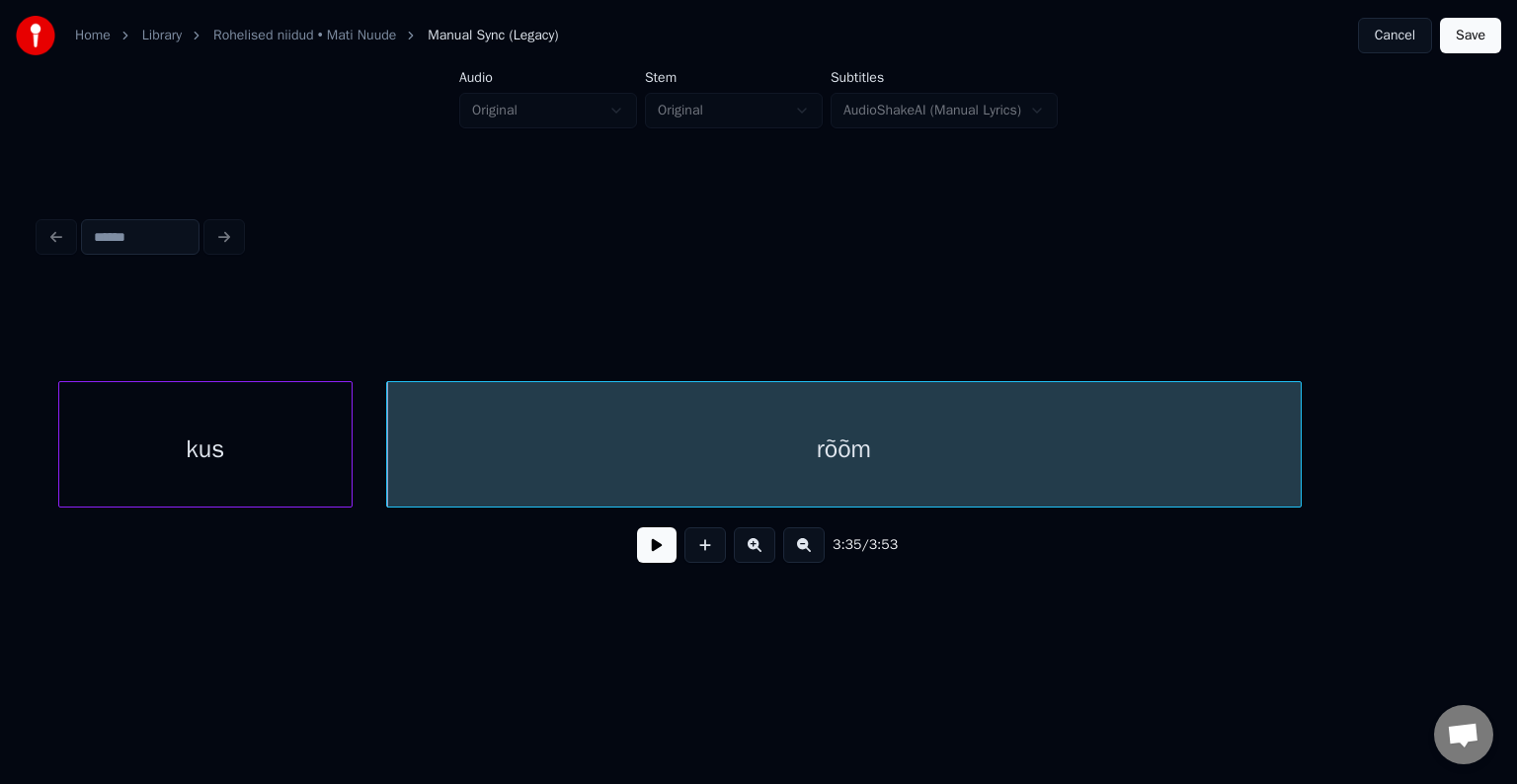 click at bounding box center [657, 545] 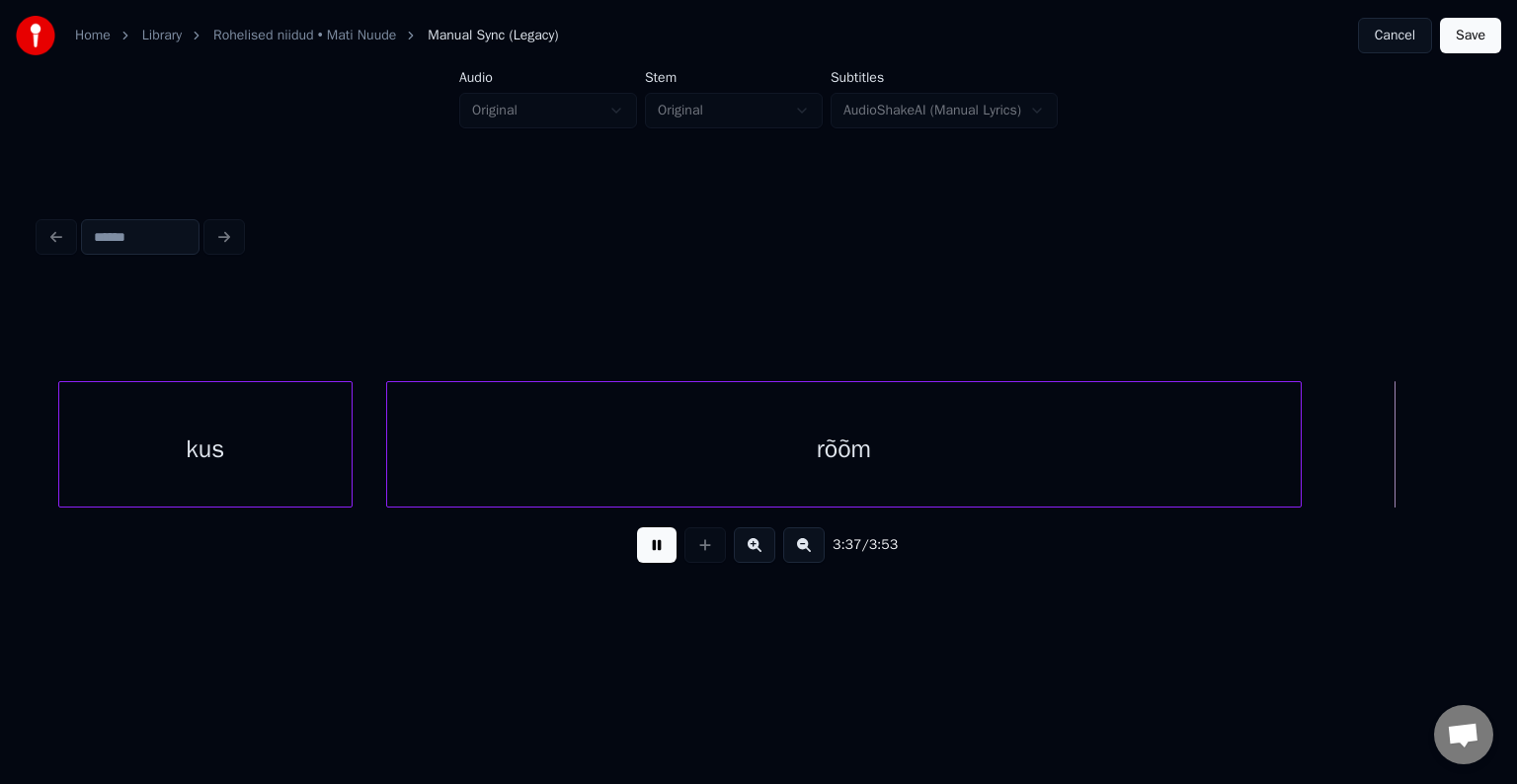 scroll, scrollTop: 0, scrollLeft: 160845, axis: horizontal 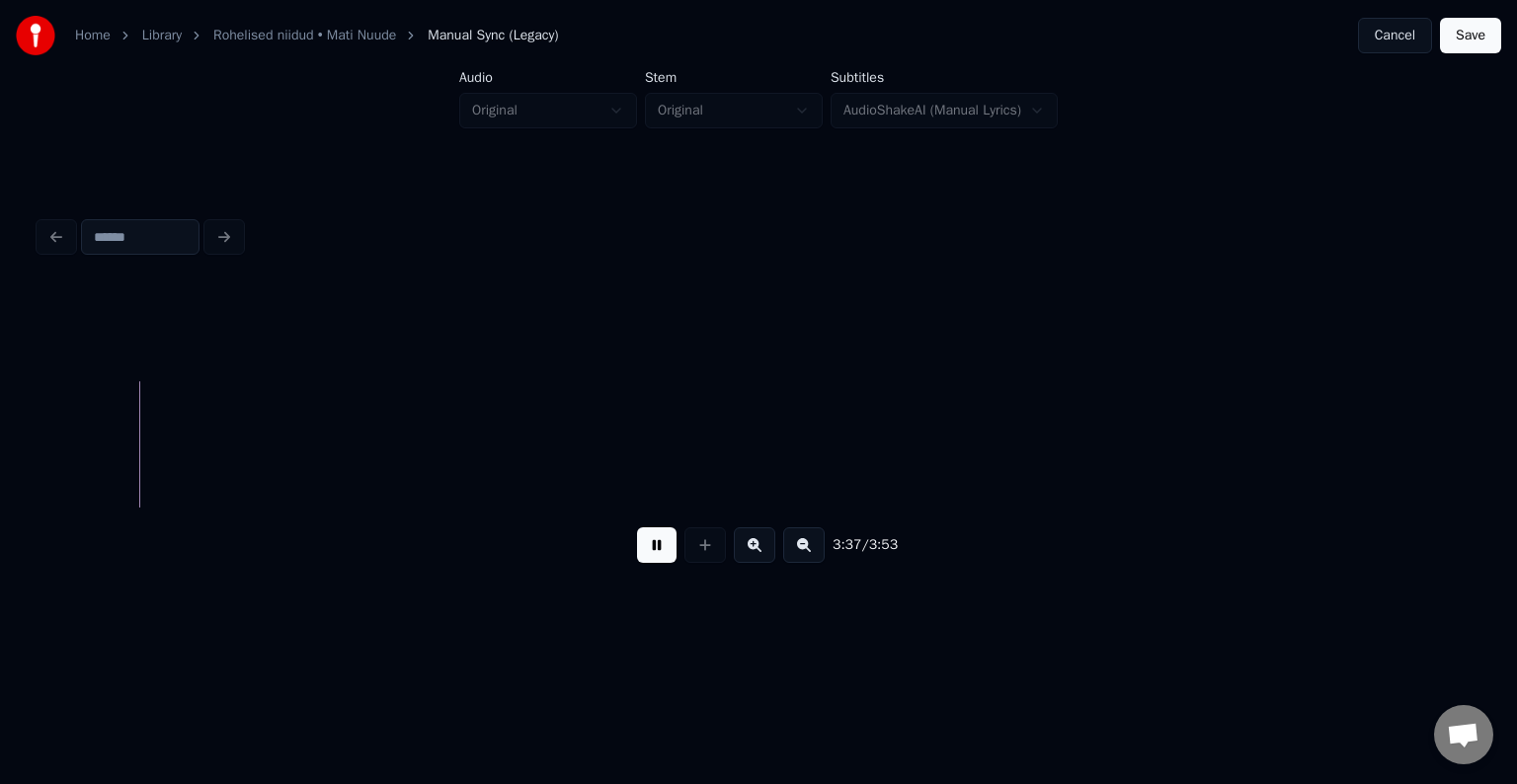 click at bounding box center [657, 545] 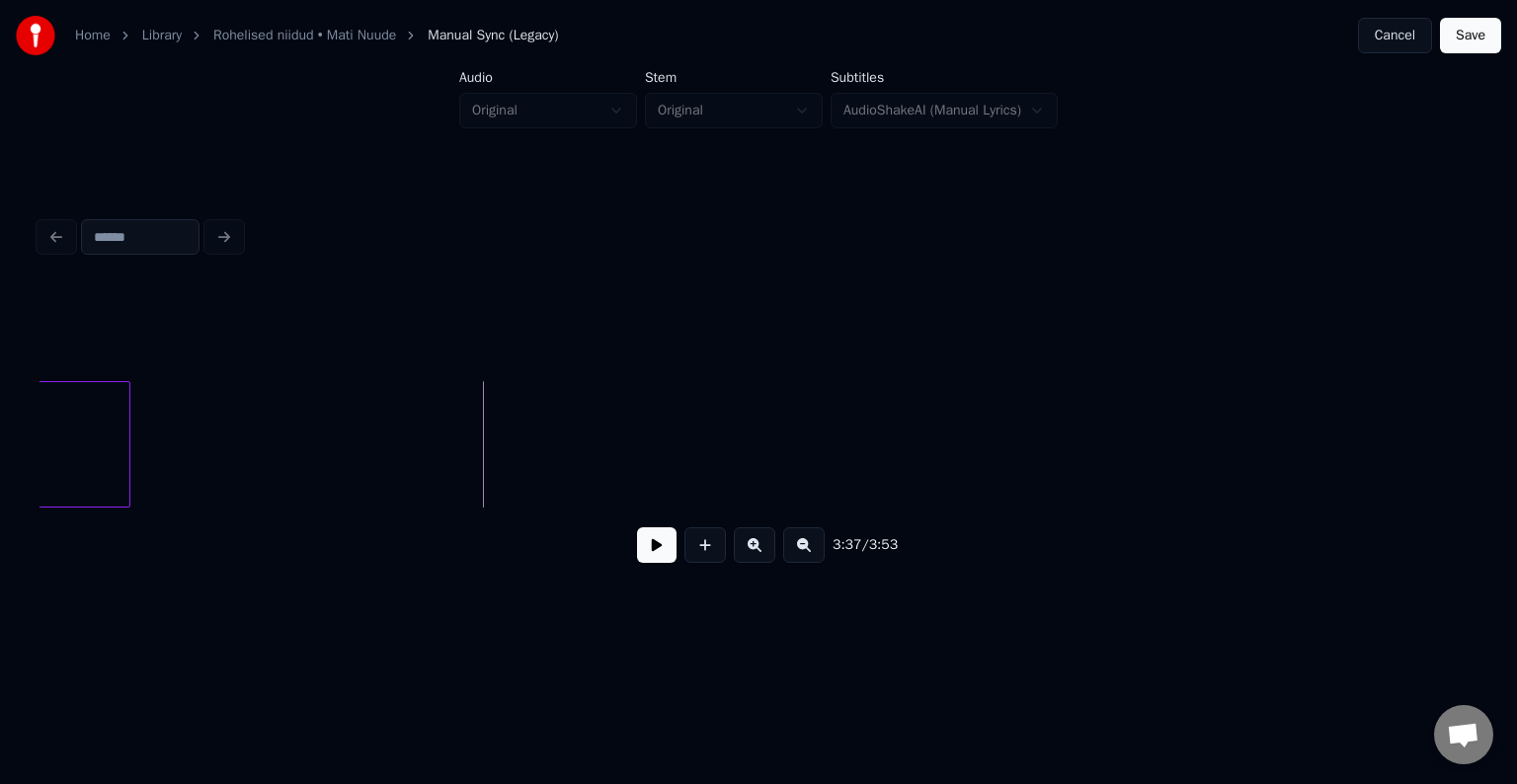 scroll, scrollTop: 0, scrollLeft: 160529, axis: horizontal 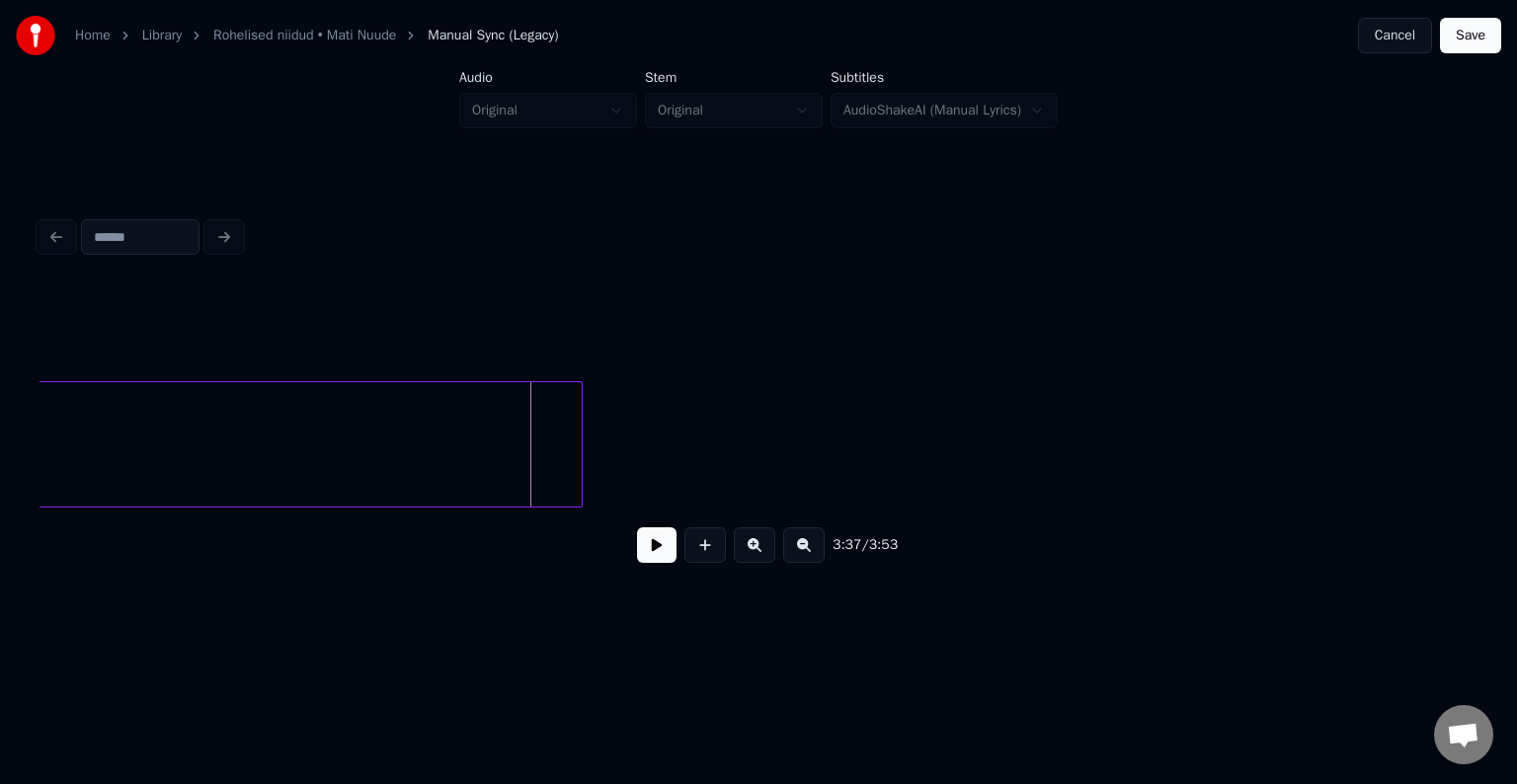 click at bounding box center [579, 444] 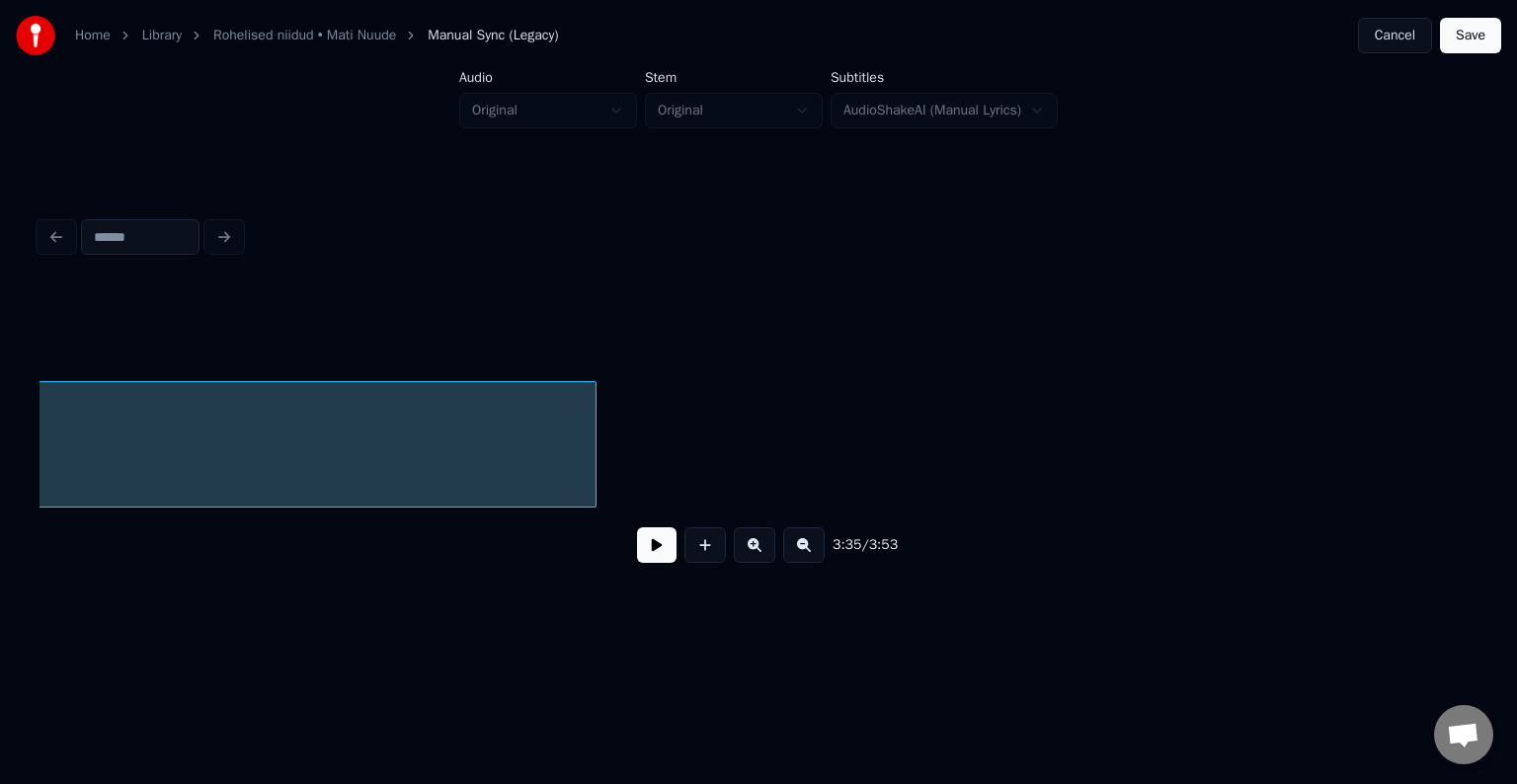 scroll, scrollTop: 0, scrollLeft: 159751, axis: horizontal 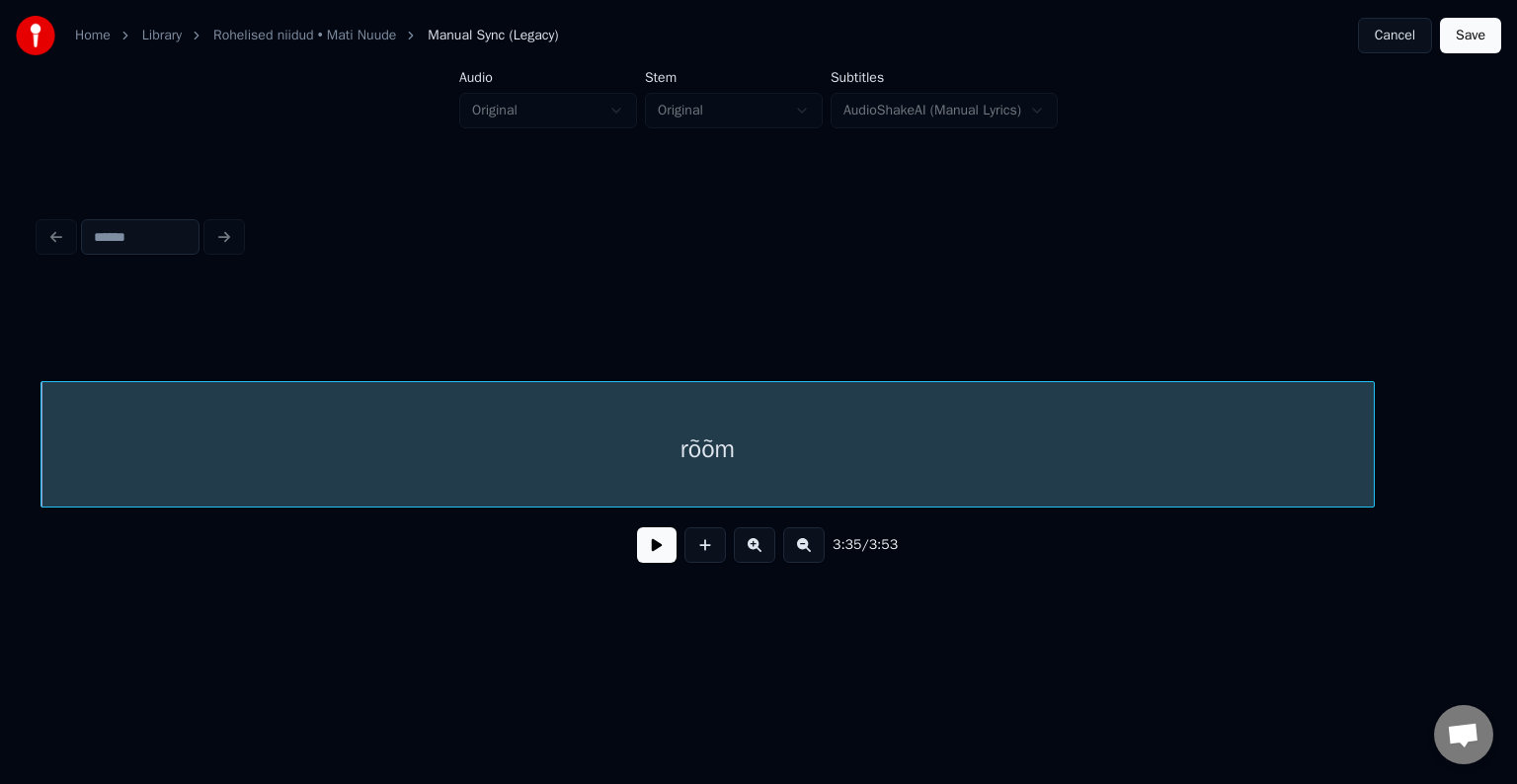 click on "rõõm" at bounding box center (707, 449) 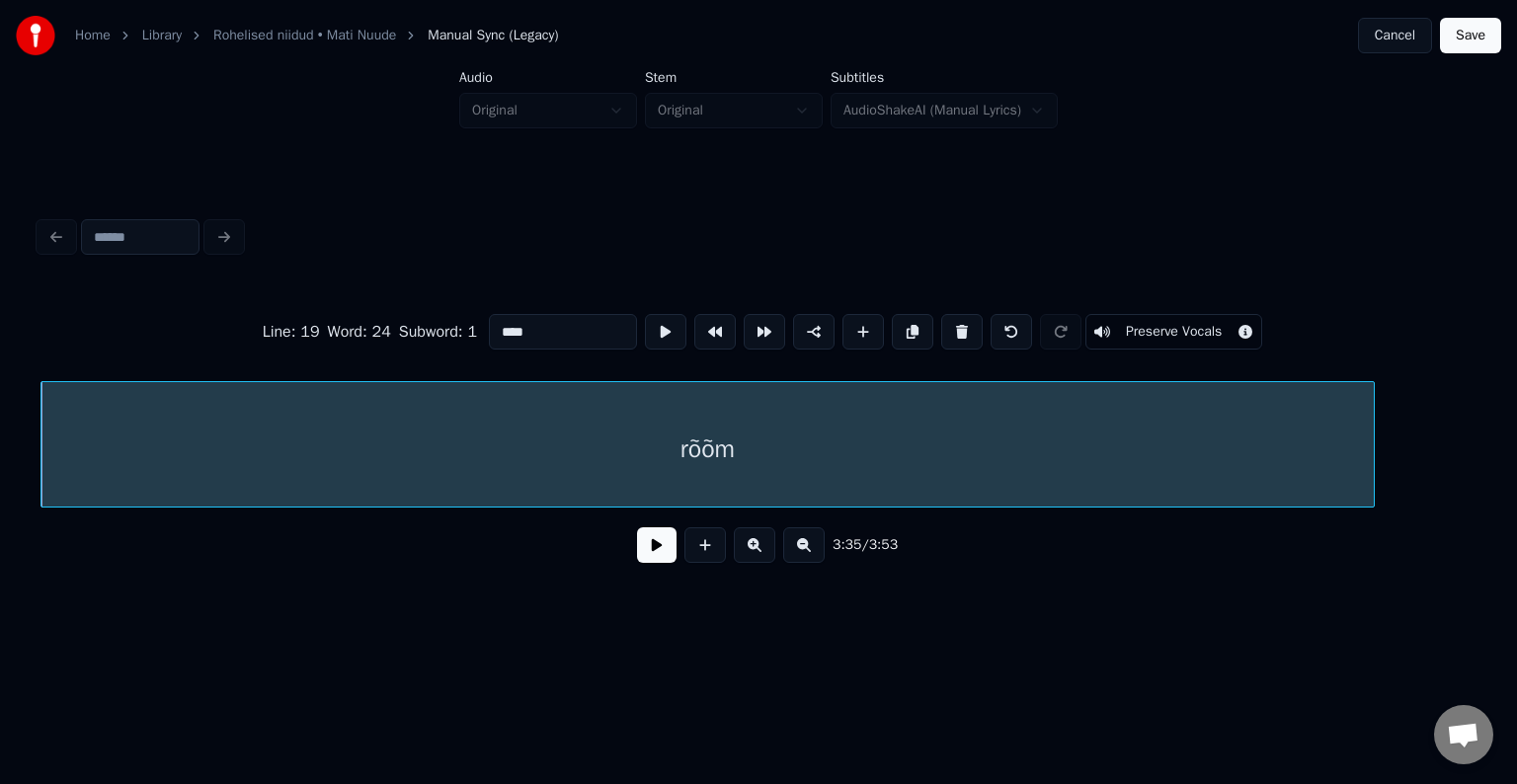 click at bounding box center [657, 545] 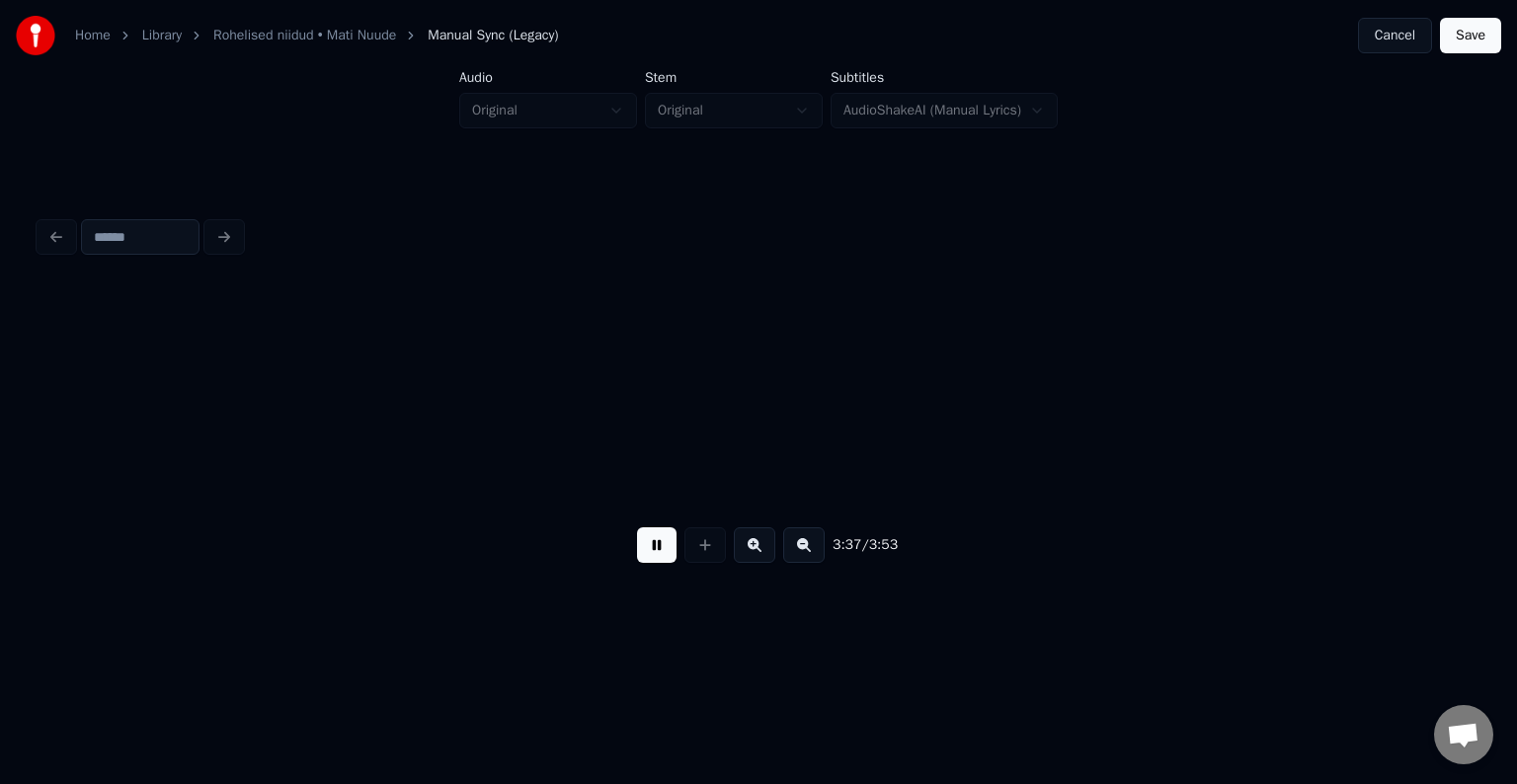 scroll, scrollTop: 0, scrollLeft: 161200, axis: horizontal 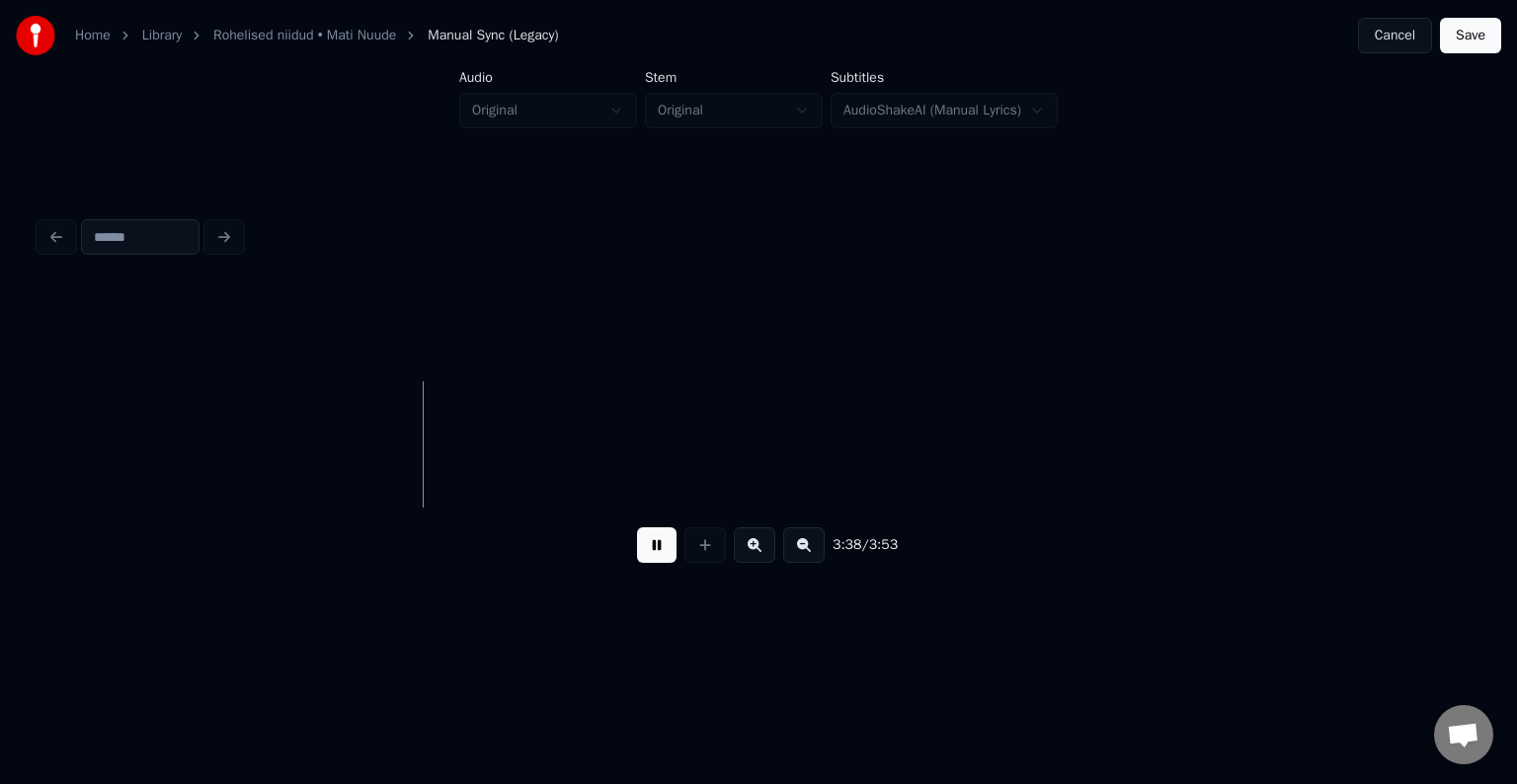 click at bounding box center [657, 545] 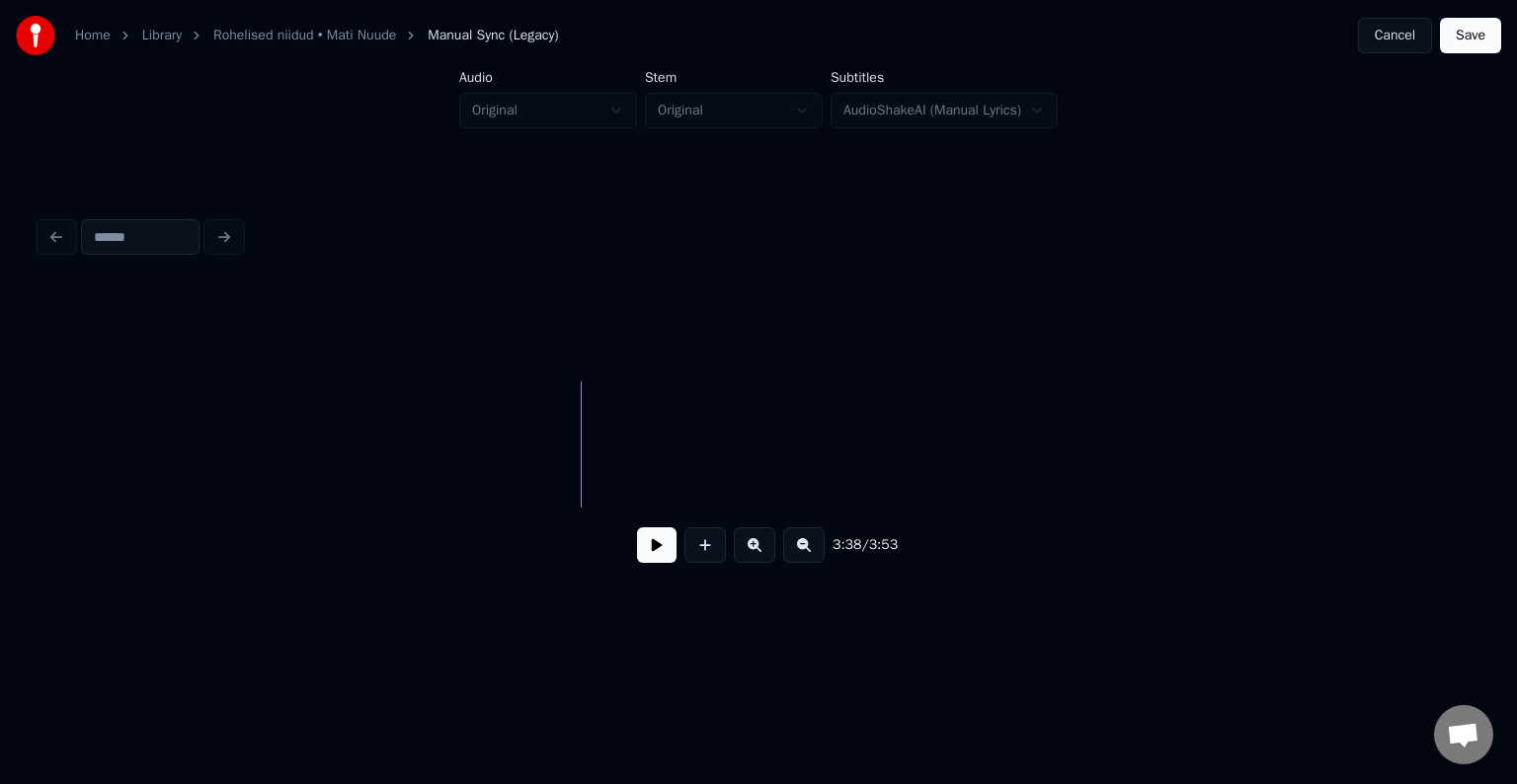 click at bounding box center (-74523, 444) 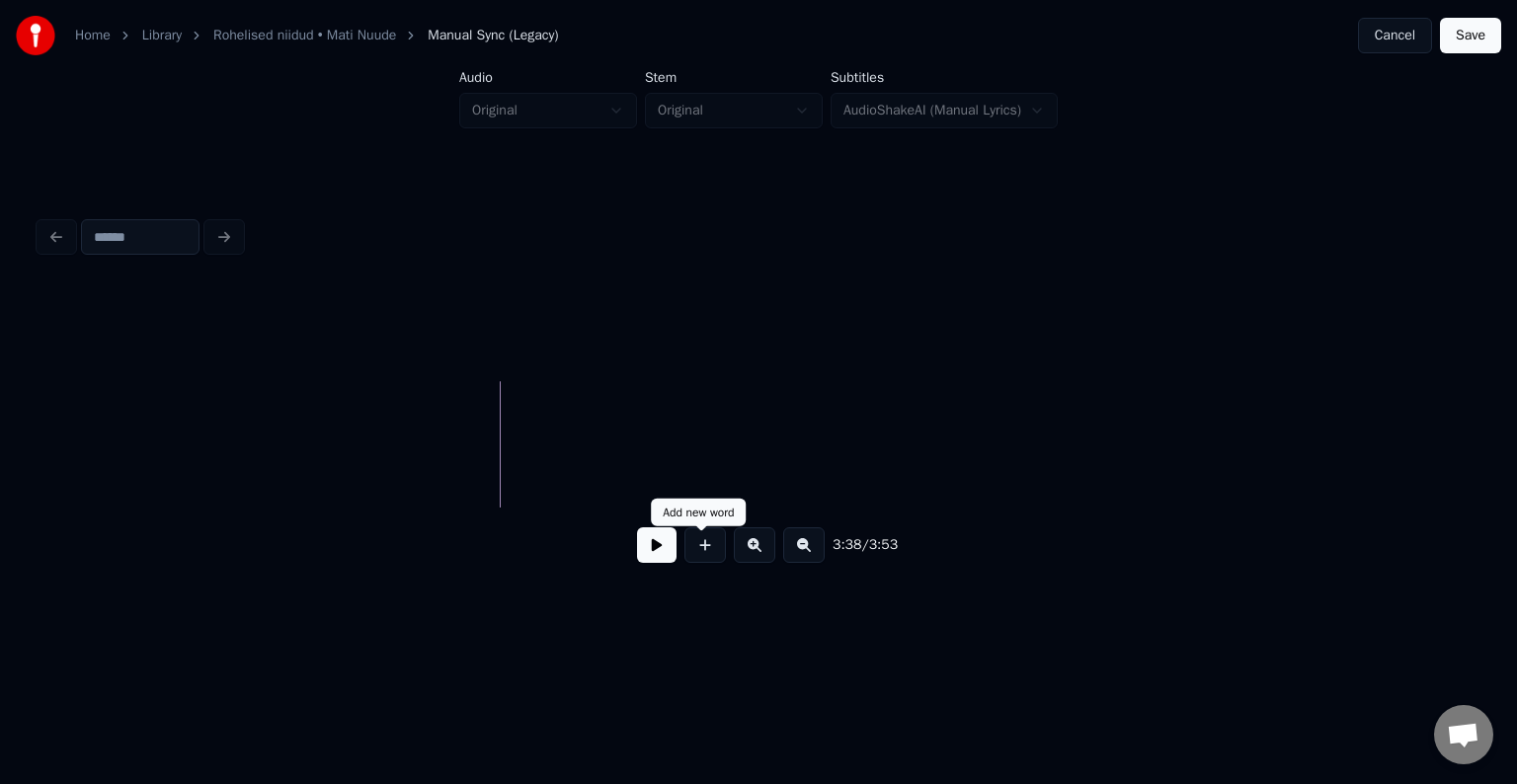 click at bounding box center [705, 545] 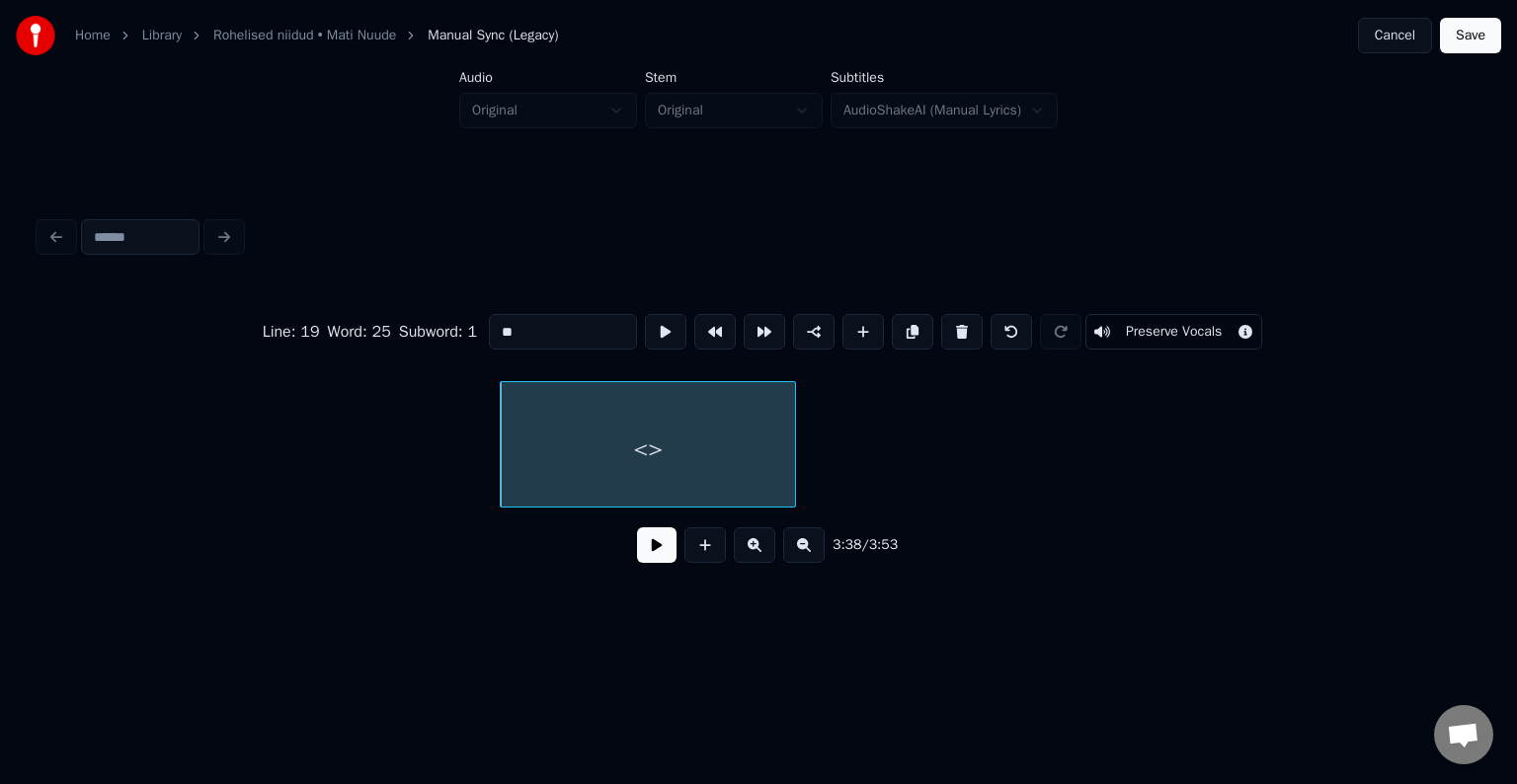 click on "<>" at bounding box center (648, 449) 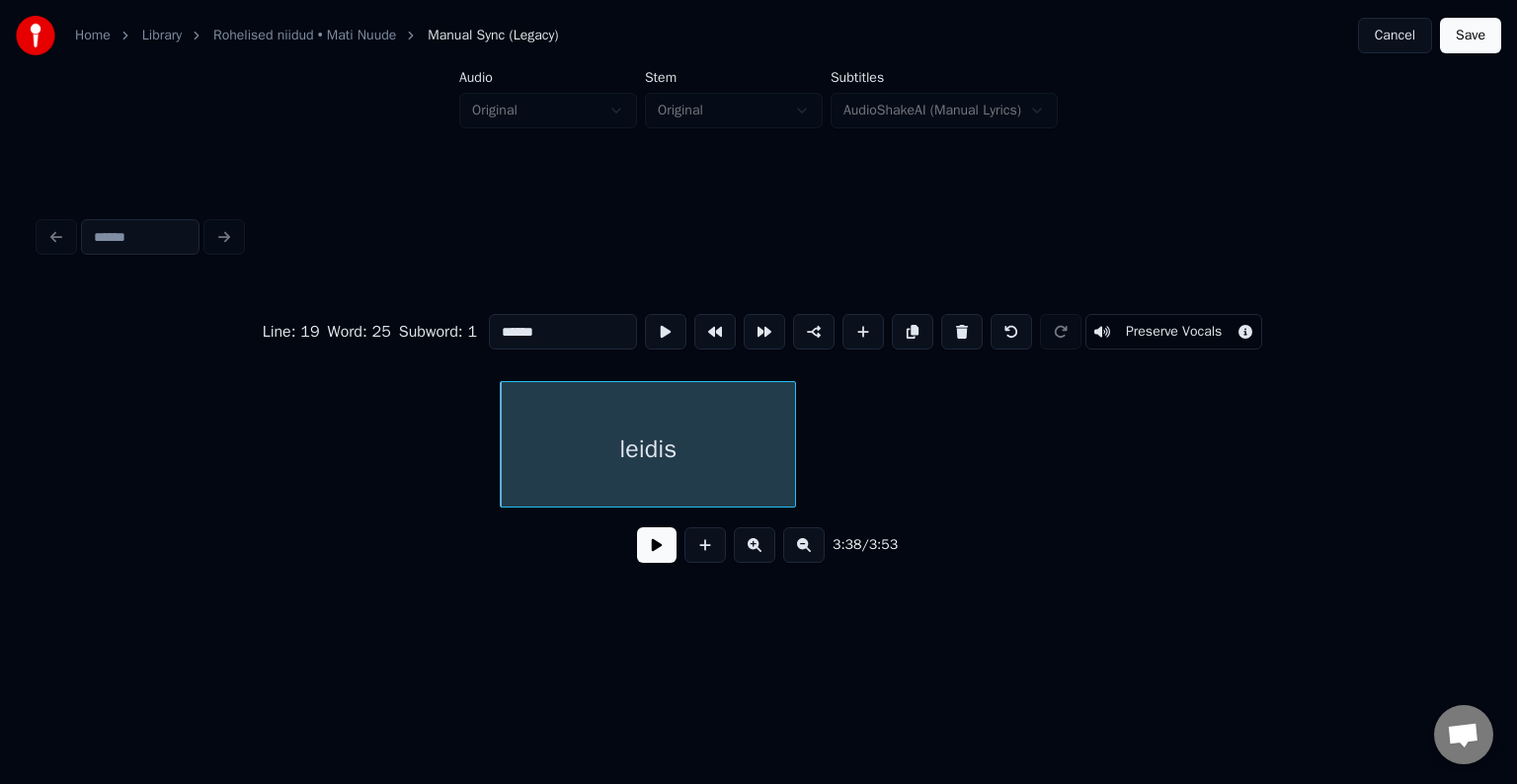 type on "******" 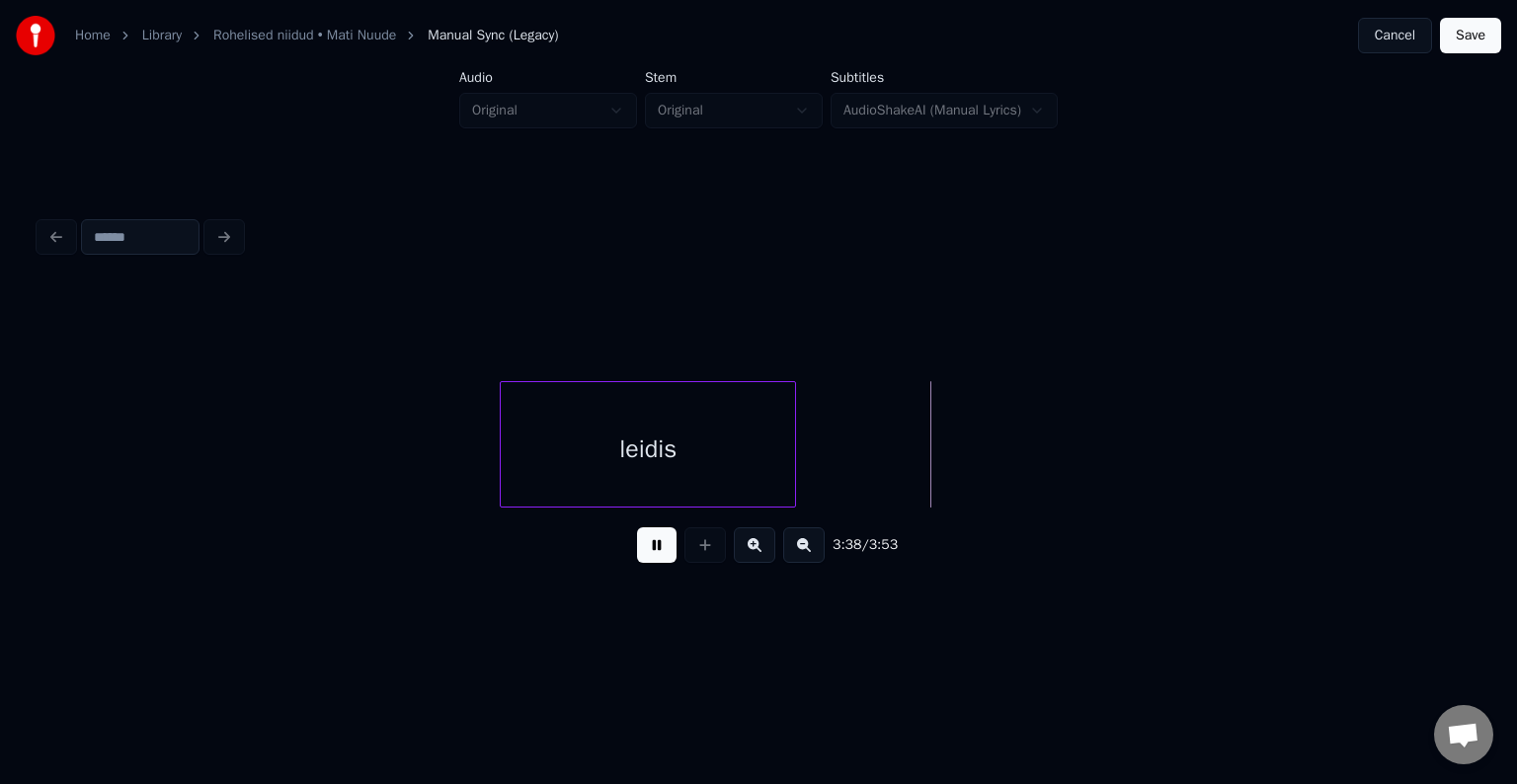 click at bounding box center (657, 545) 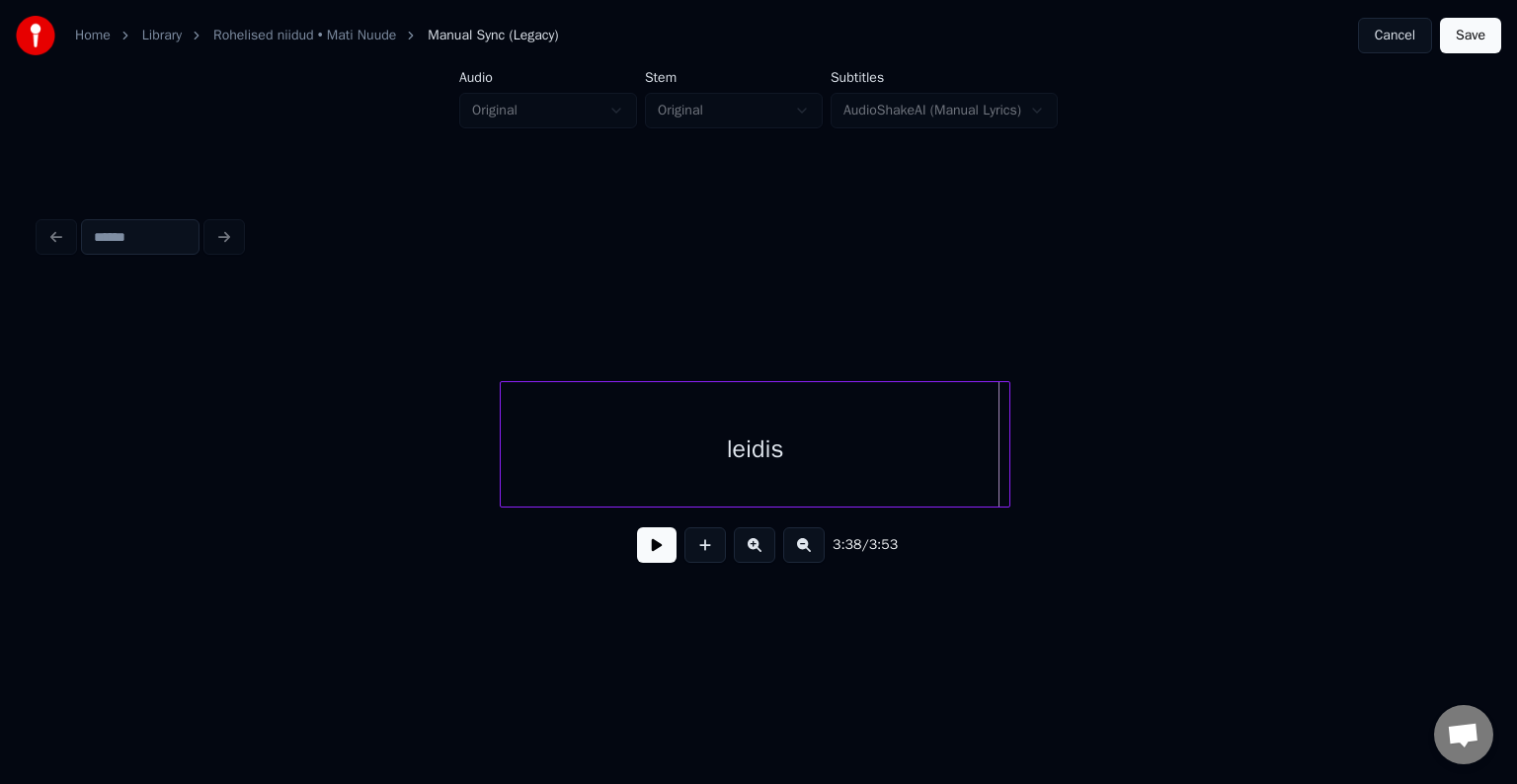 click at bounding box center (1006, 444) 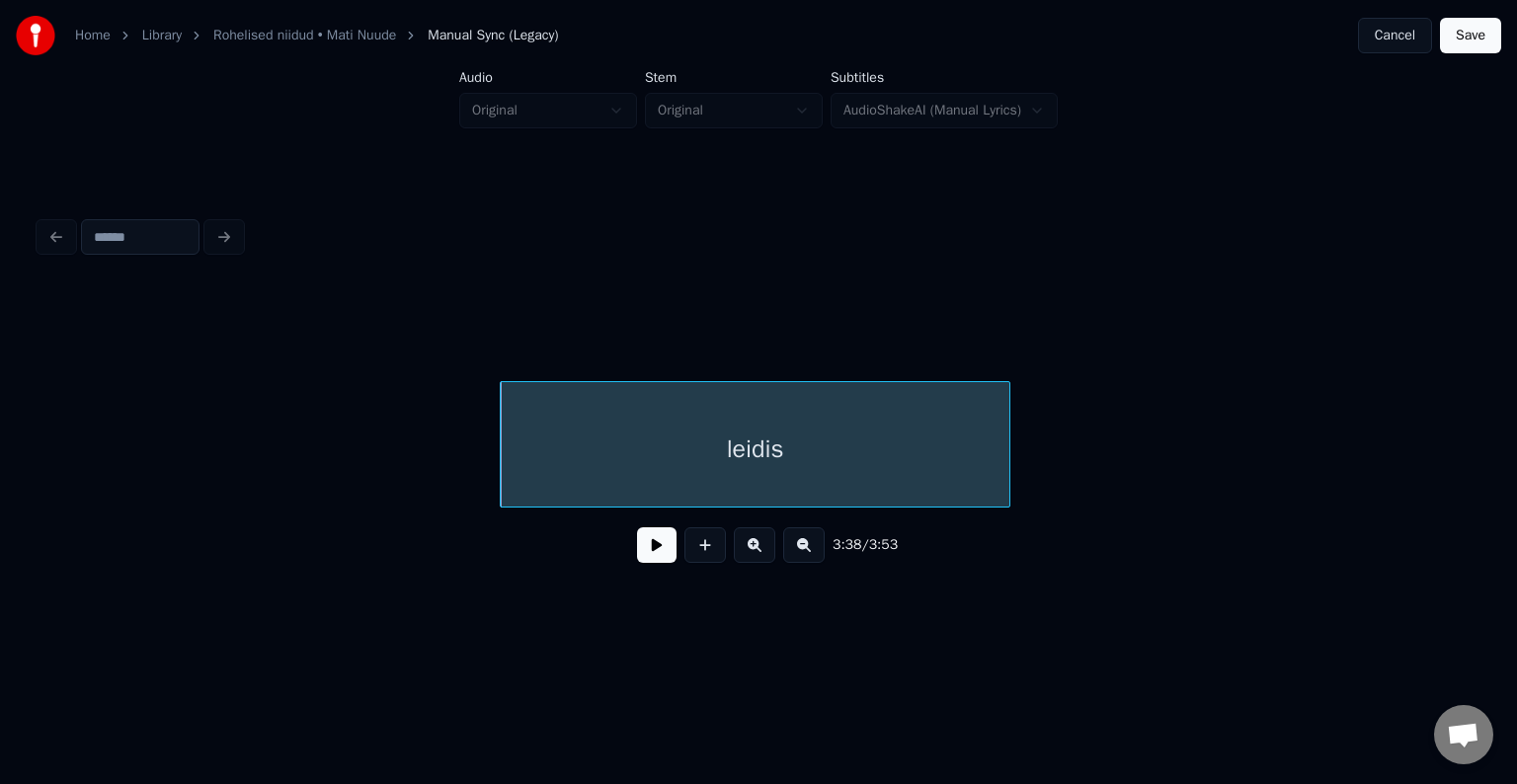 click at bounding box center (657, 545) 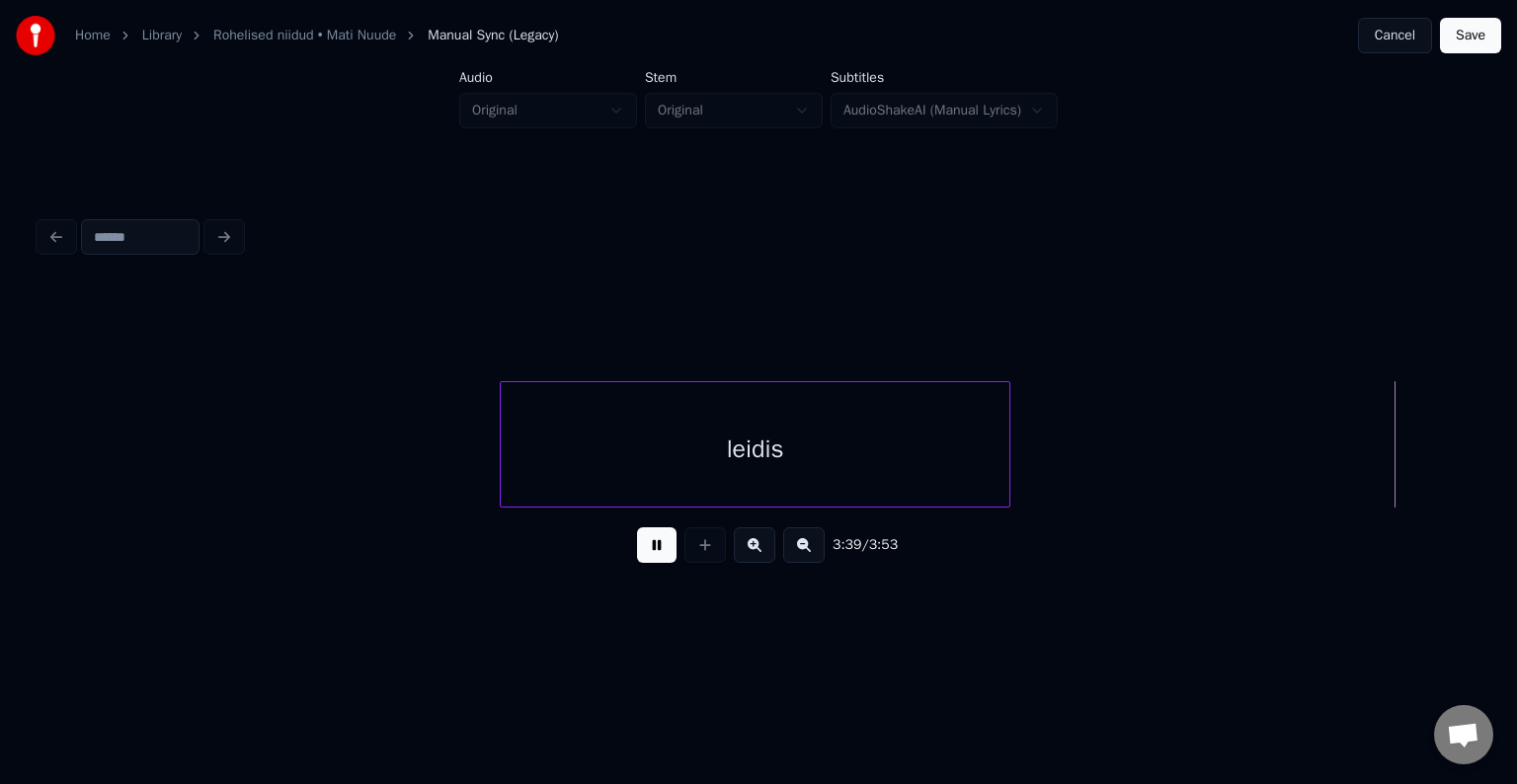 click at bounding box center (657, 545) 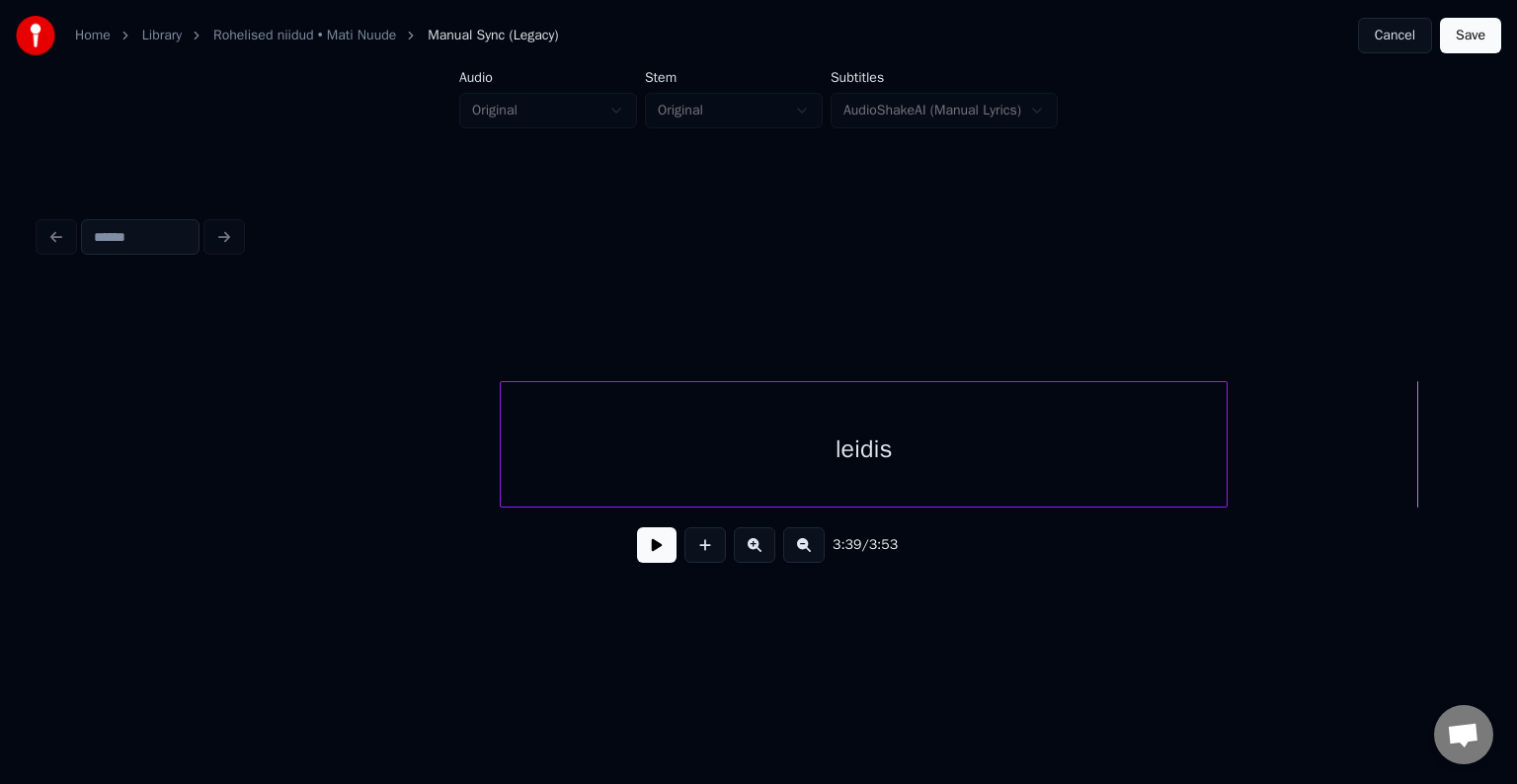 click at bounding box center (1224, 444) 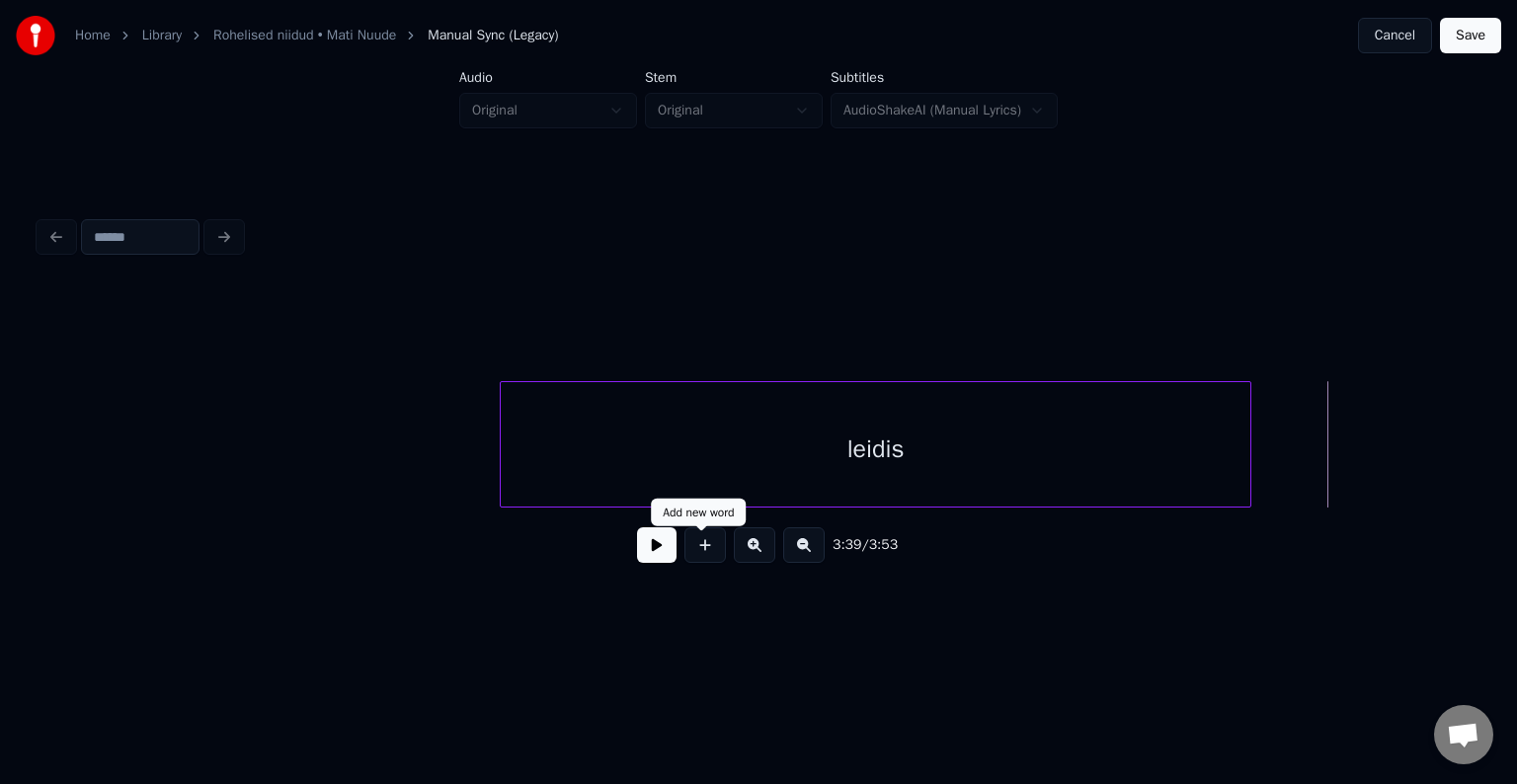 click at bounding box center (705, 545) 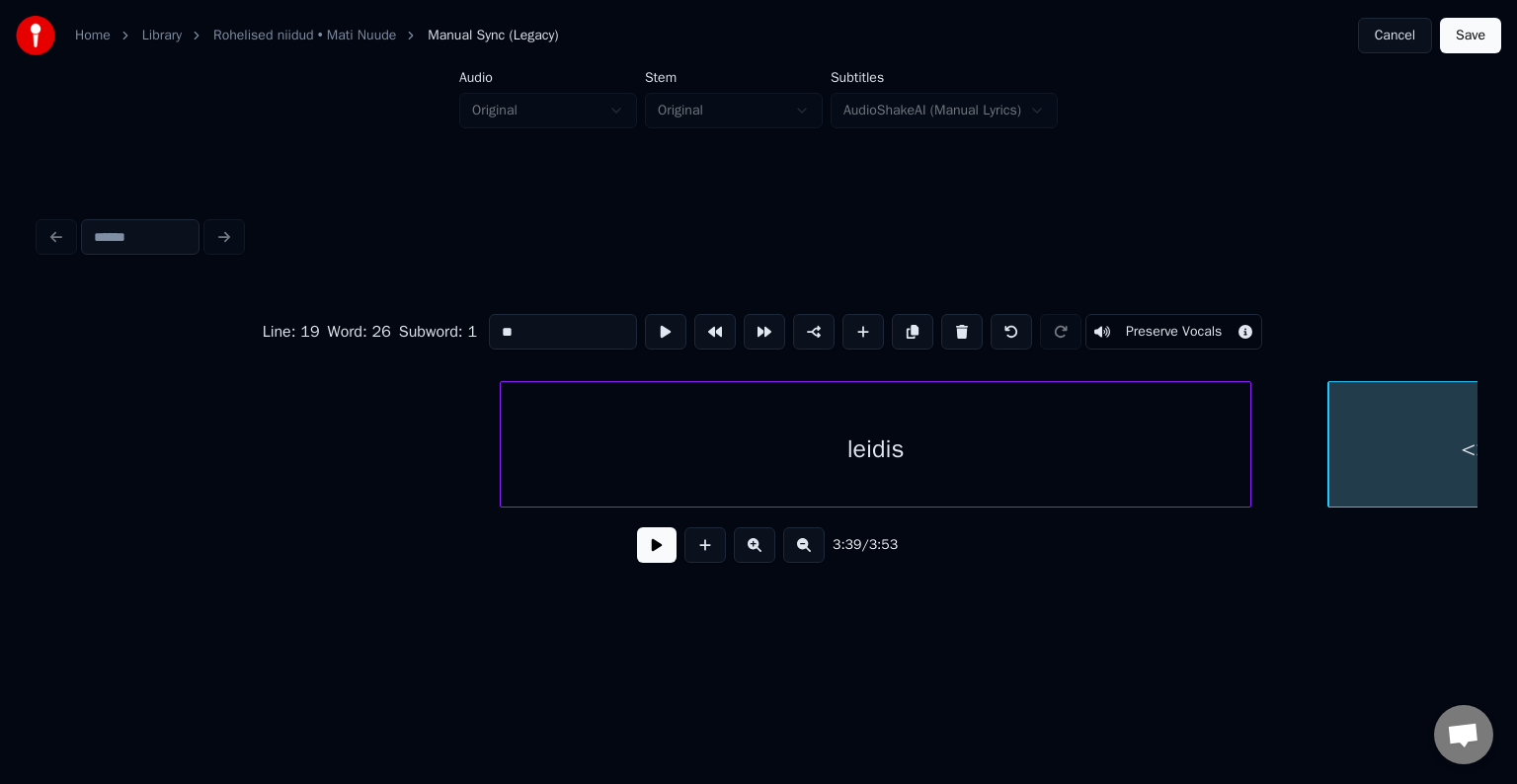 click on "<>" at bounding box center [1476, 449] 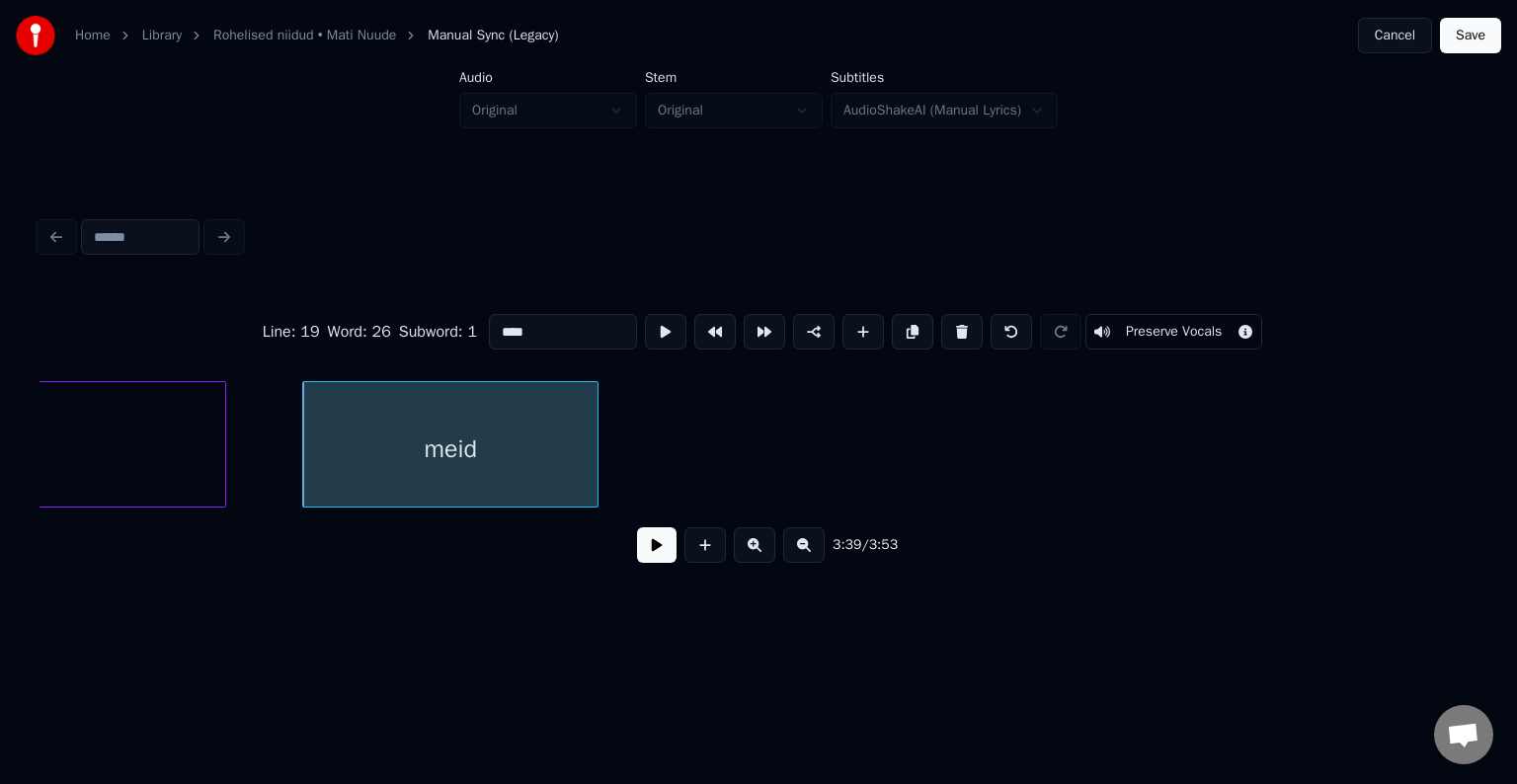 scroll, scrollTop: 0, scrollLeft: 162227, axis: horizontal 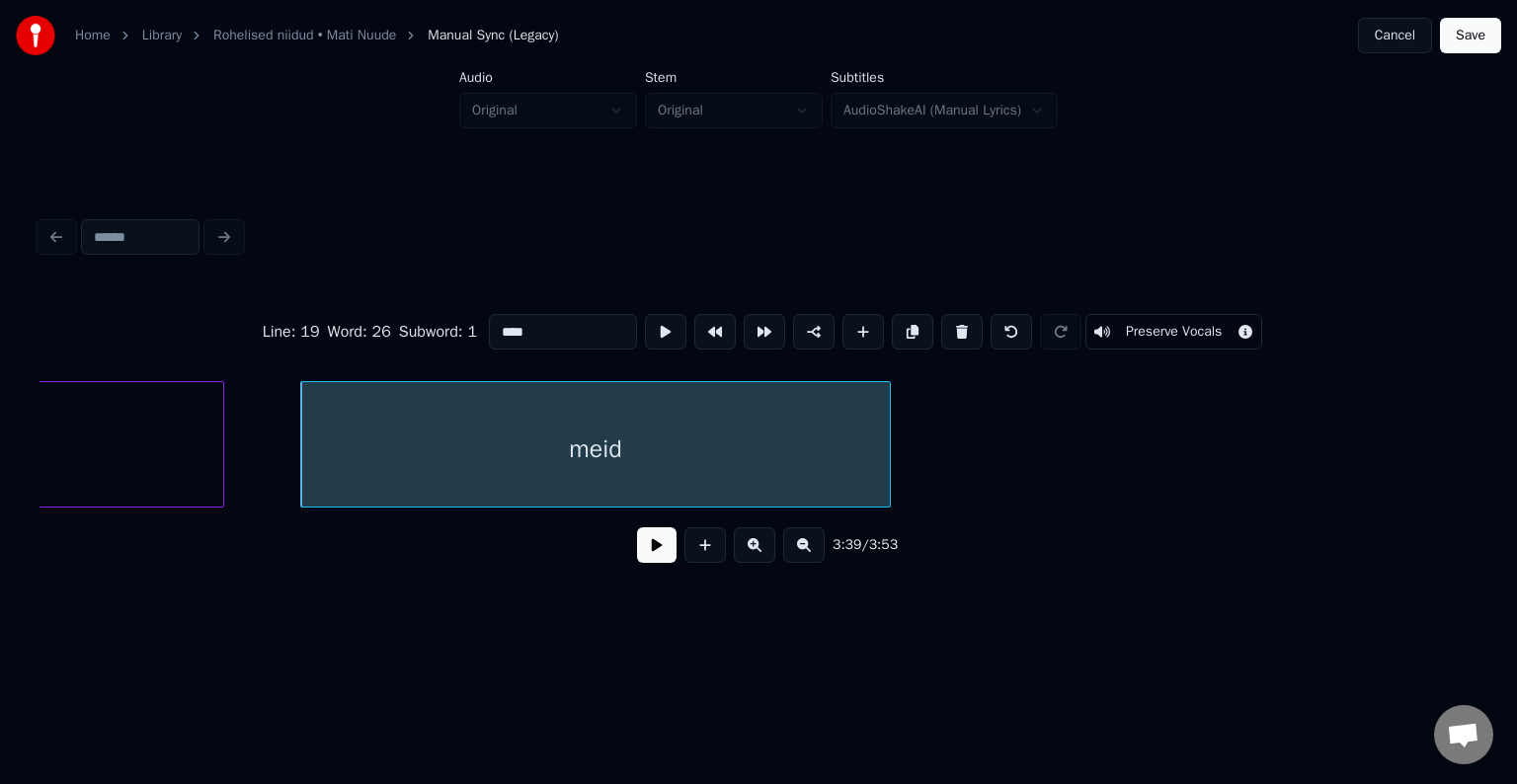 click at bounding box center [887, 444] 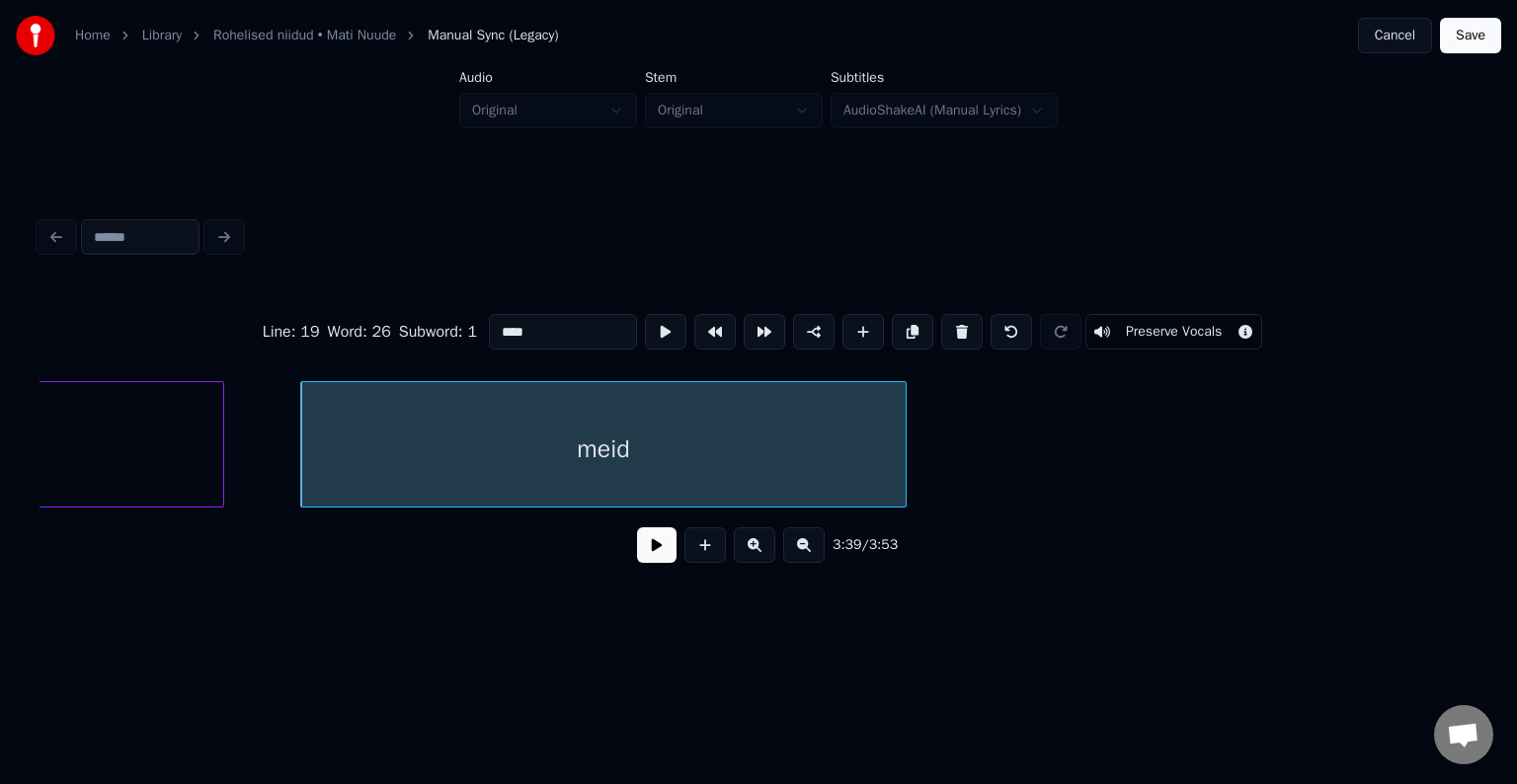 click on "meid" at bounding box center [603, 449] 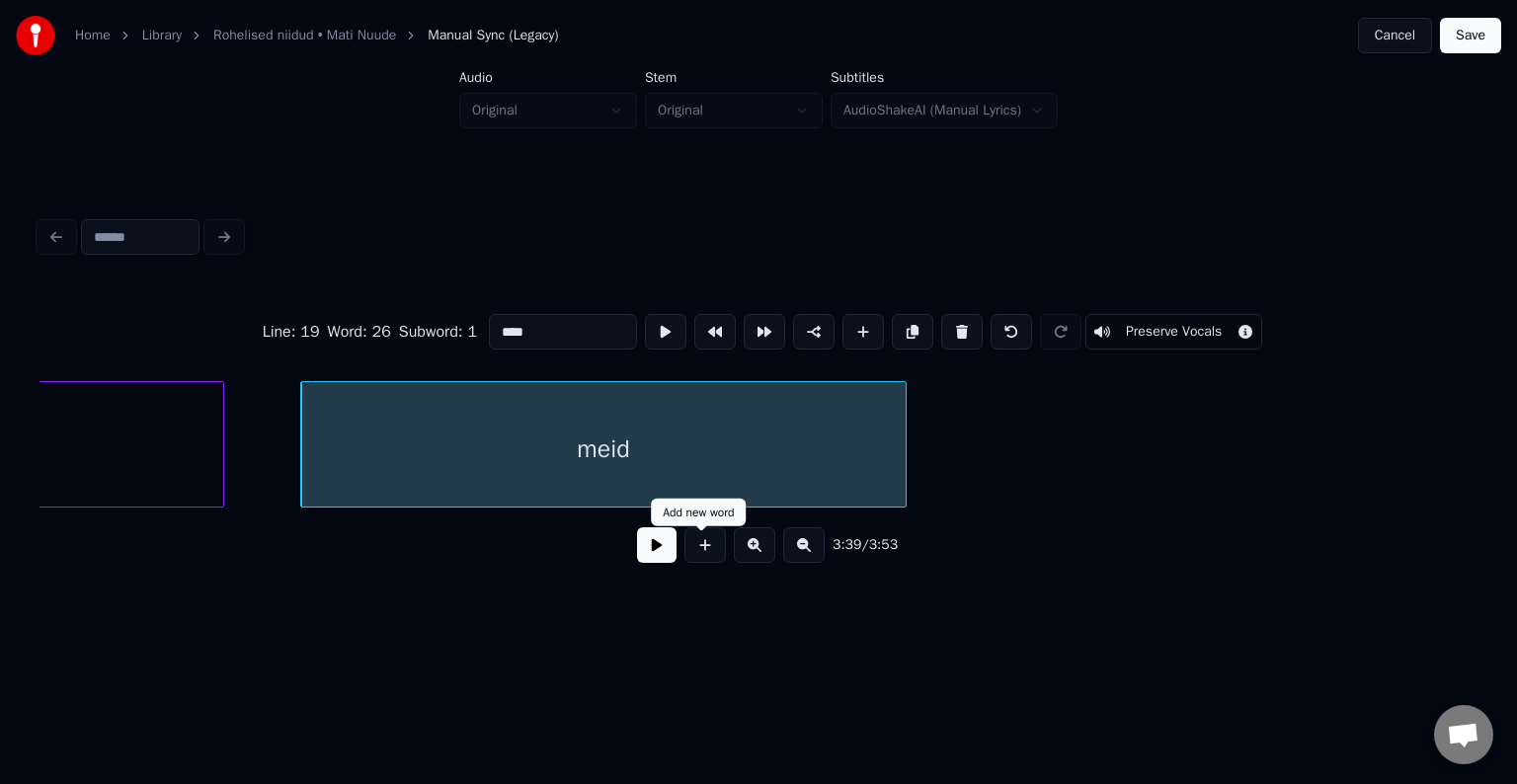 type on "****" 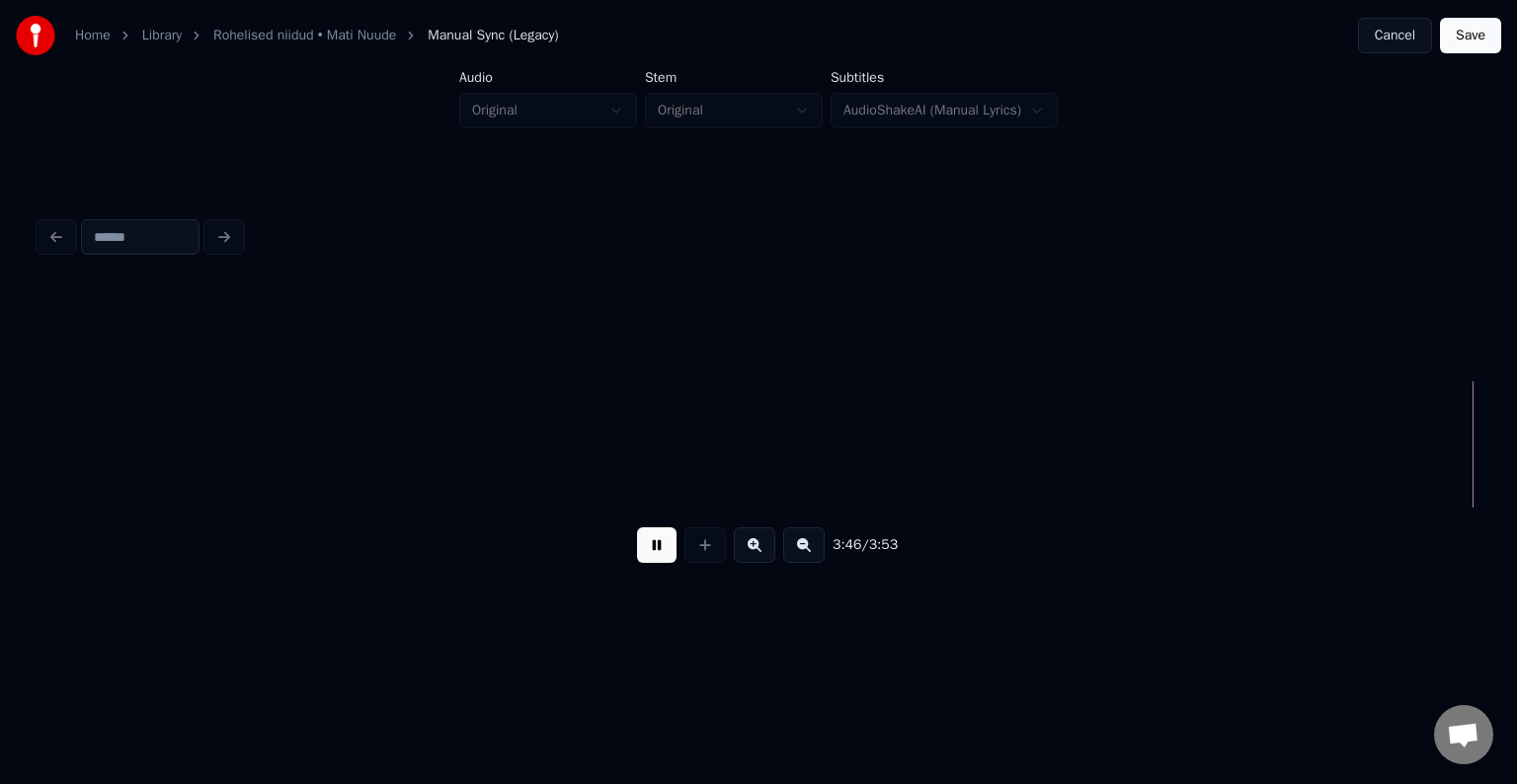 scroll, scrollTop: 0, scrollLeft: 168003, axis: horizontal 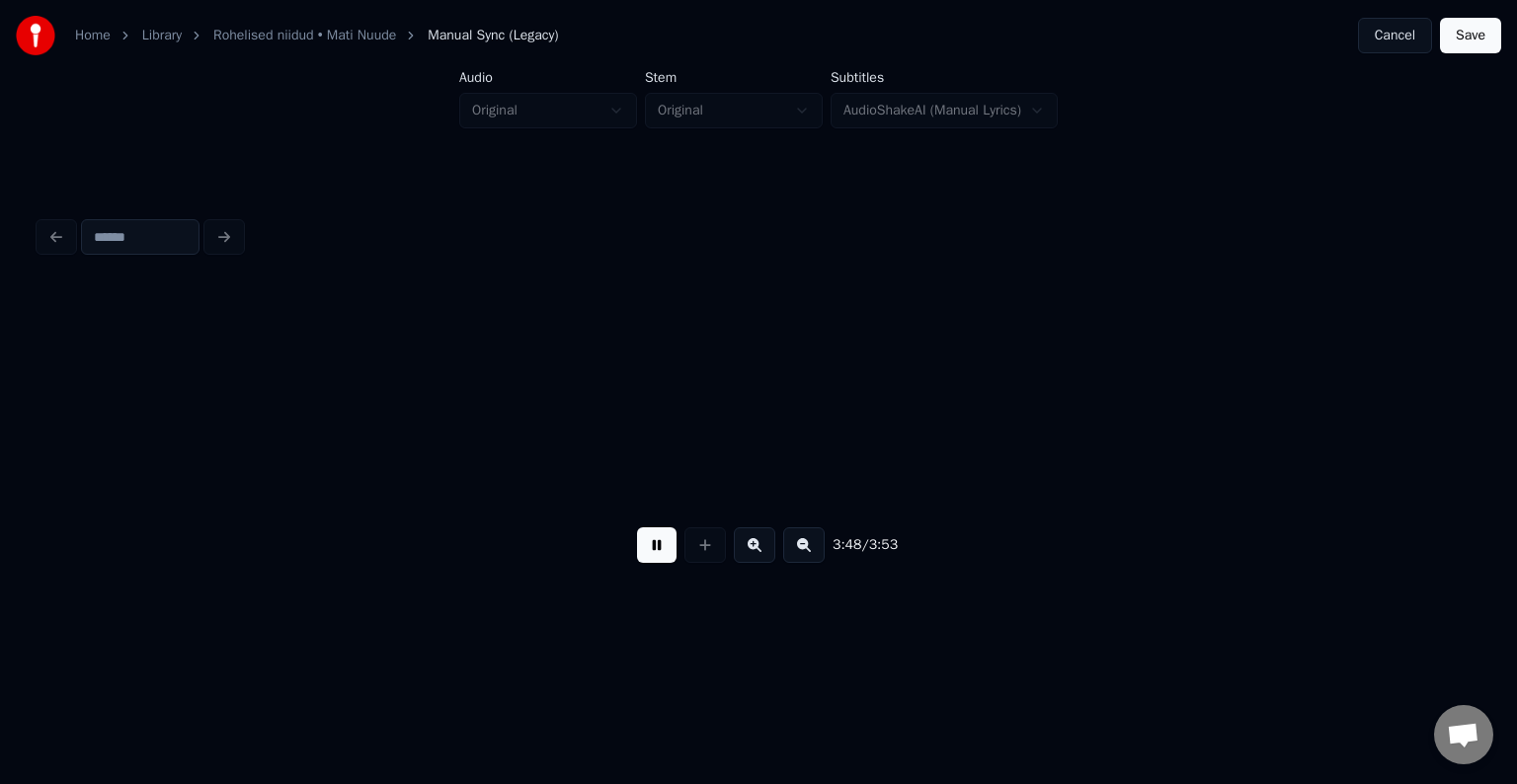 click on "Save" at bounding box center (1471, 36) 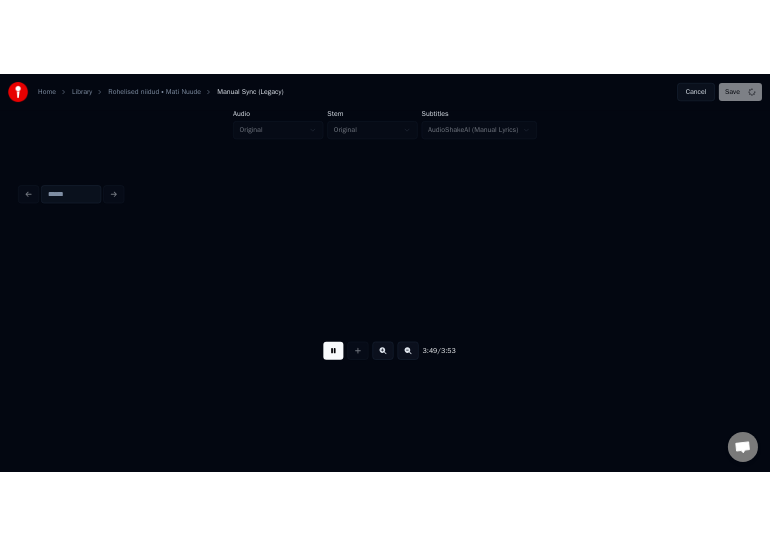 scroll, scrollTop: 0, scrollLeft: 171564, axis: horizontal 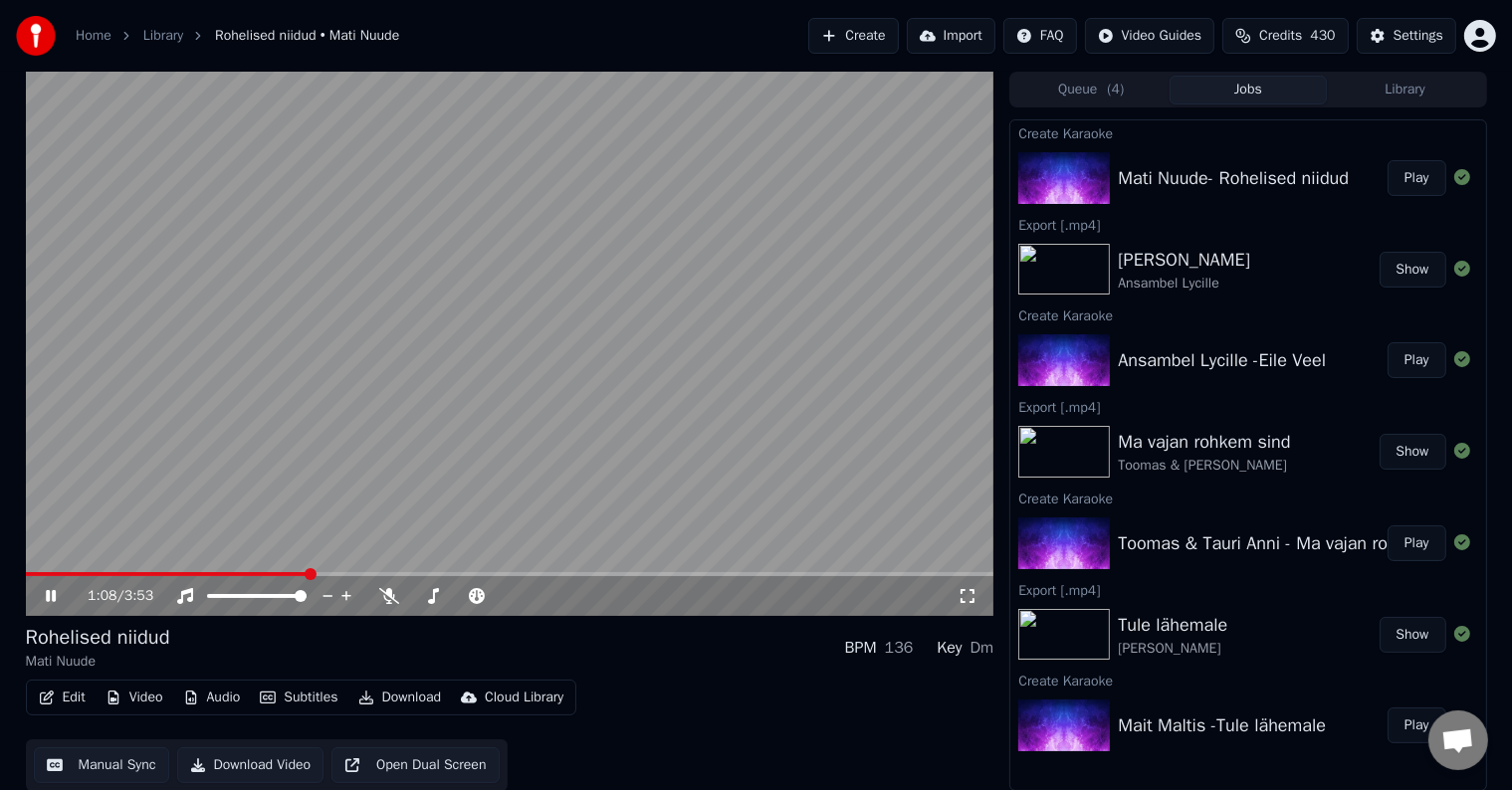 click 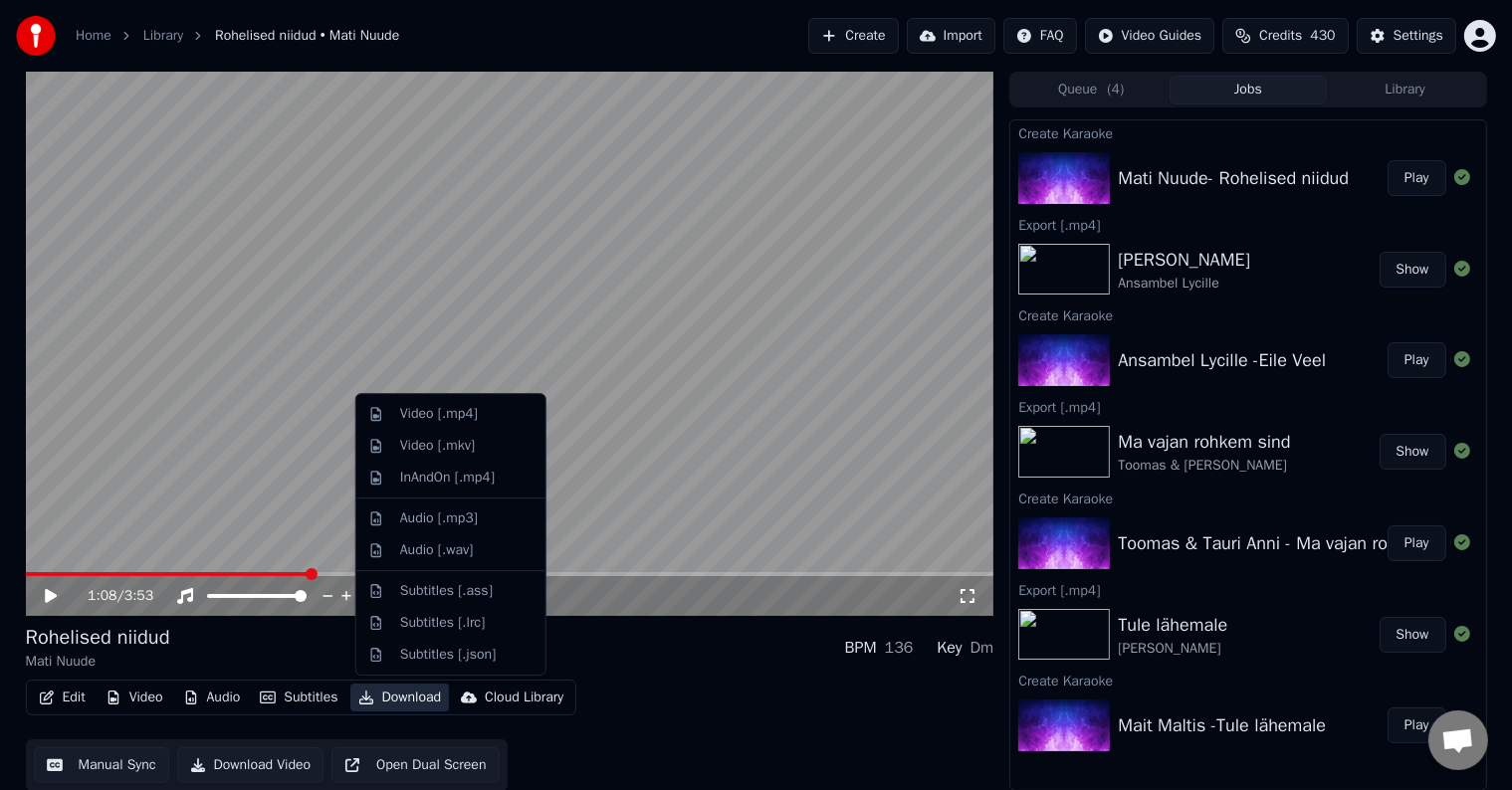 click on "Download" at bounding box center (400, 697) 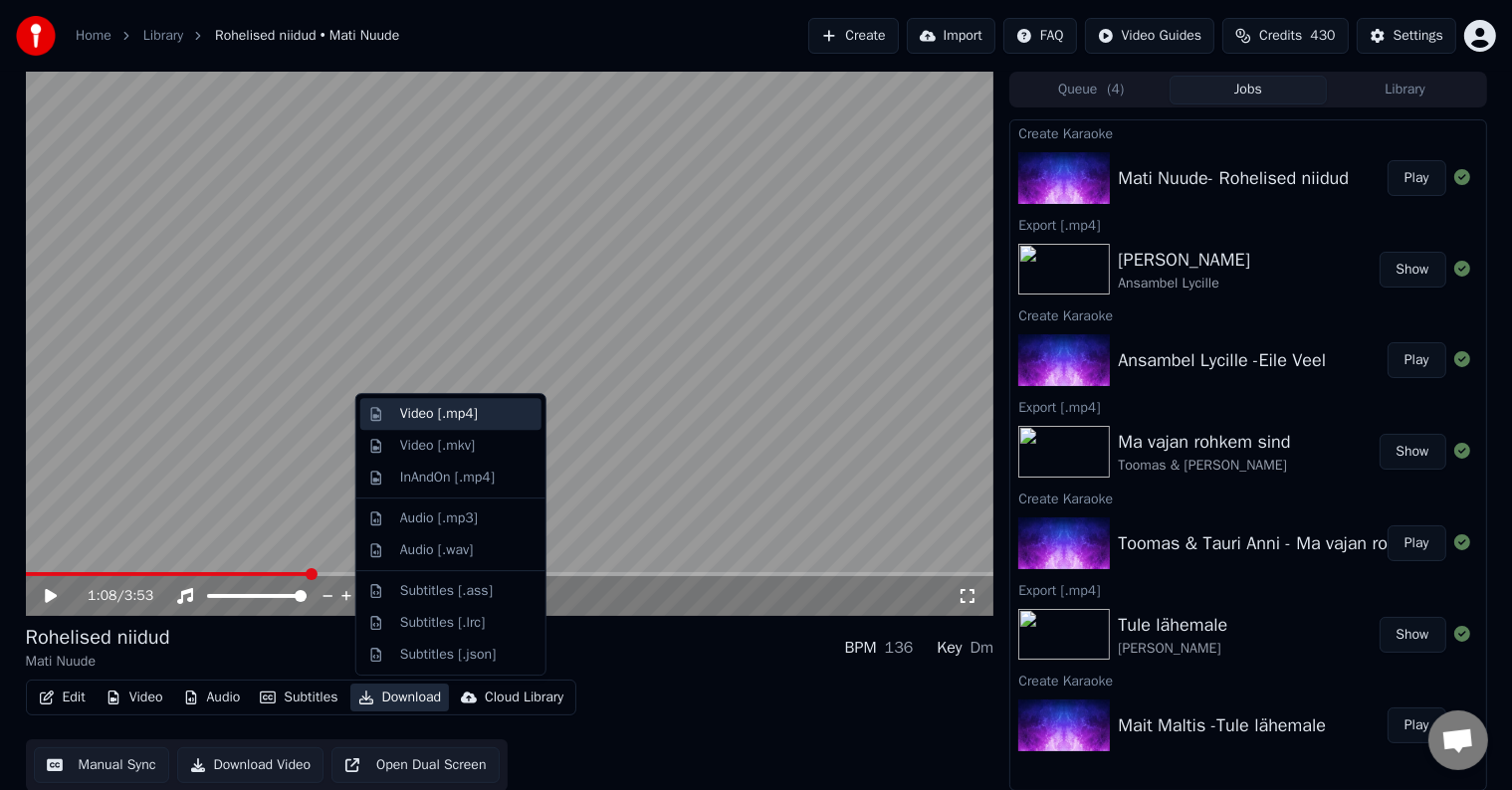 click on "Video [.mp4]" at bounding box center [439, 414] 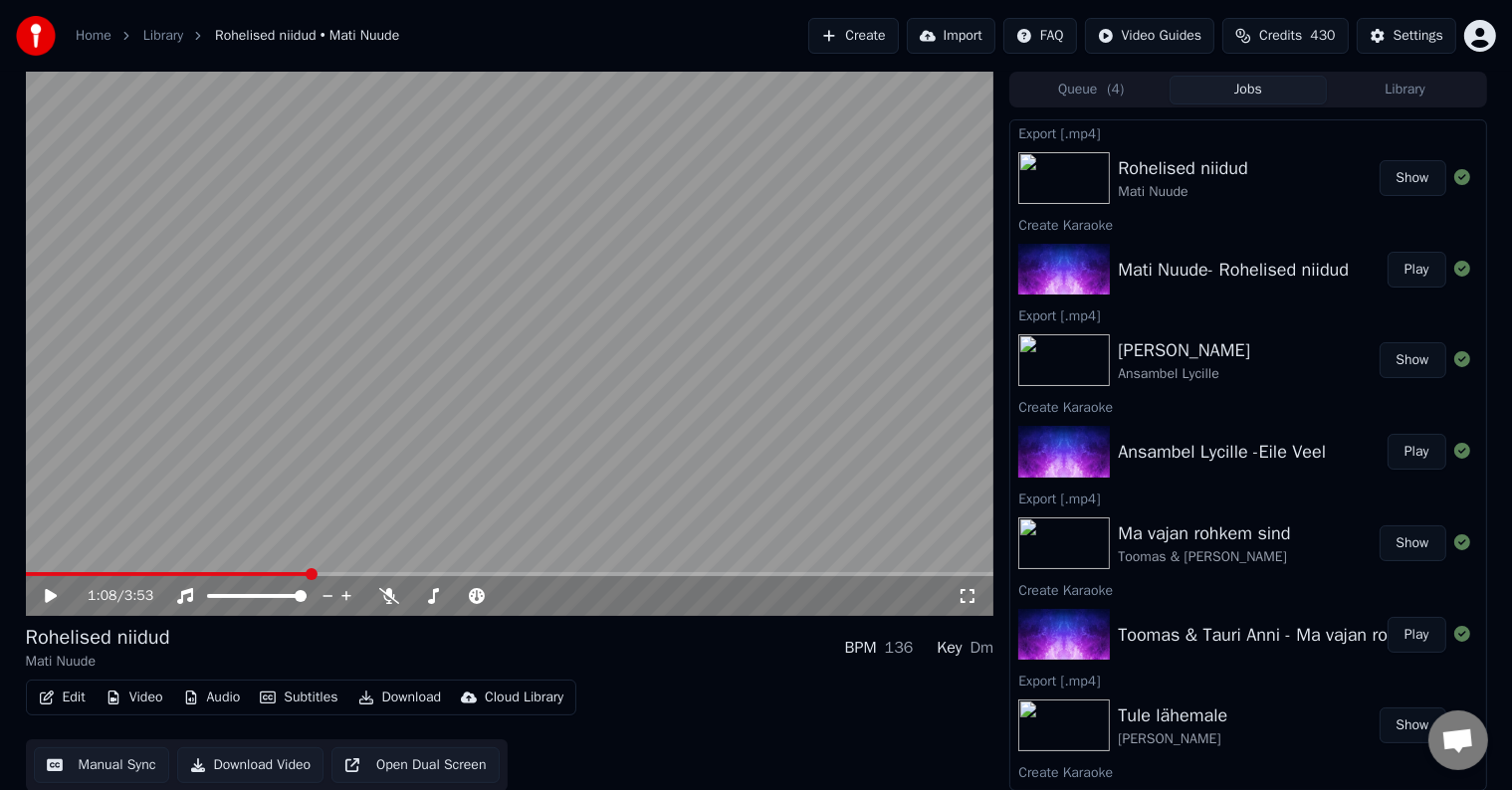 click on "Show" at bounding box center [1412, 178] 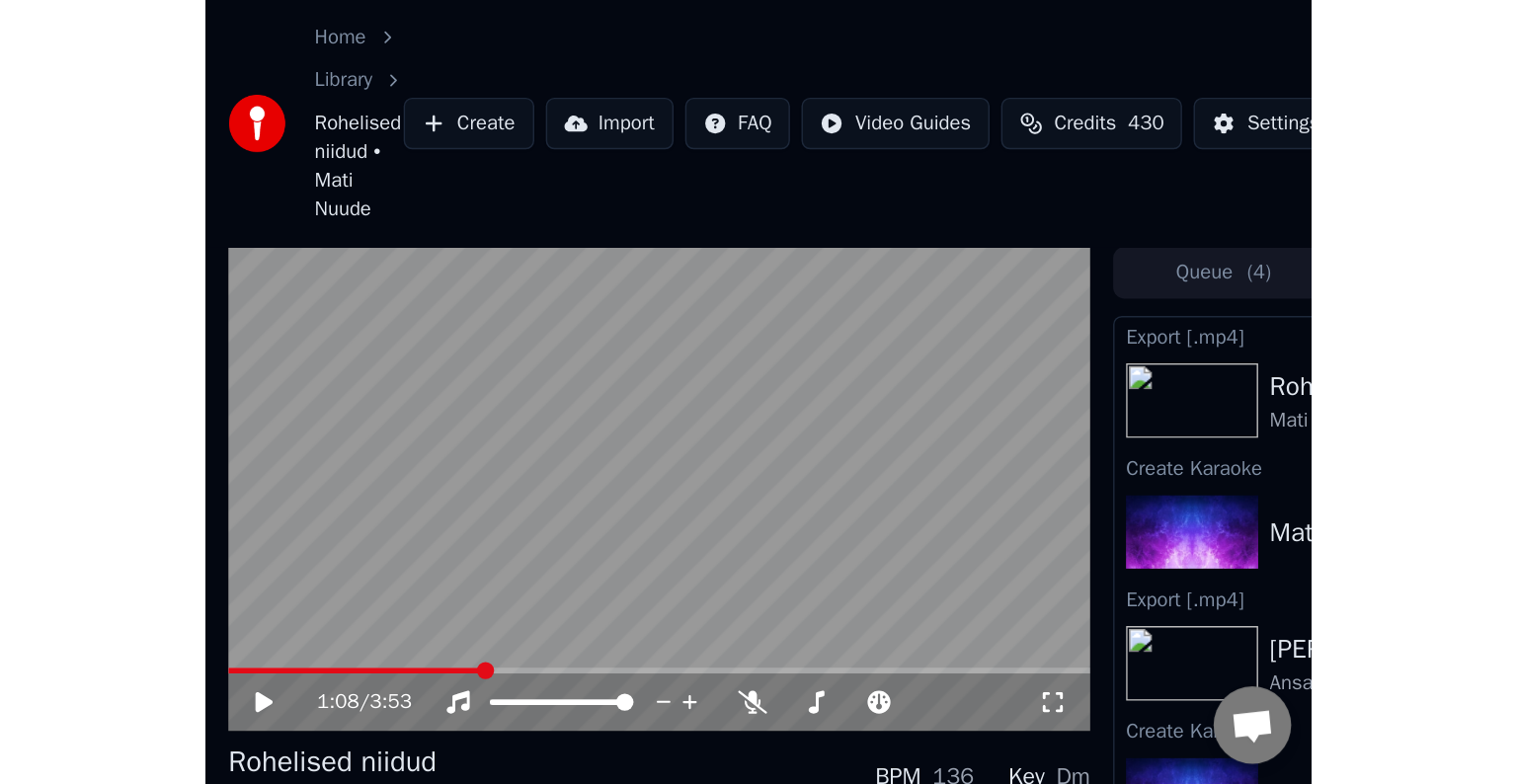 scroll, scrollTop: 0, scrollLeft: 0, axis: both 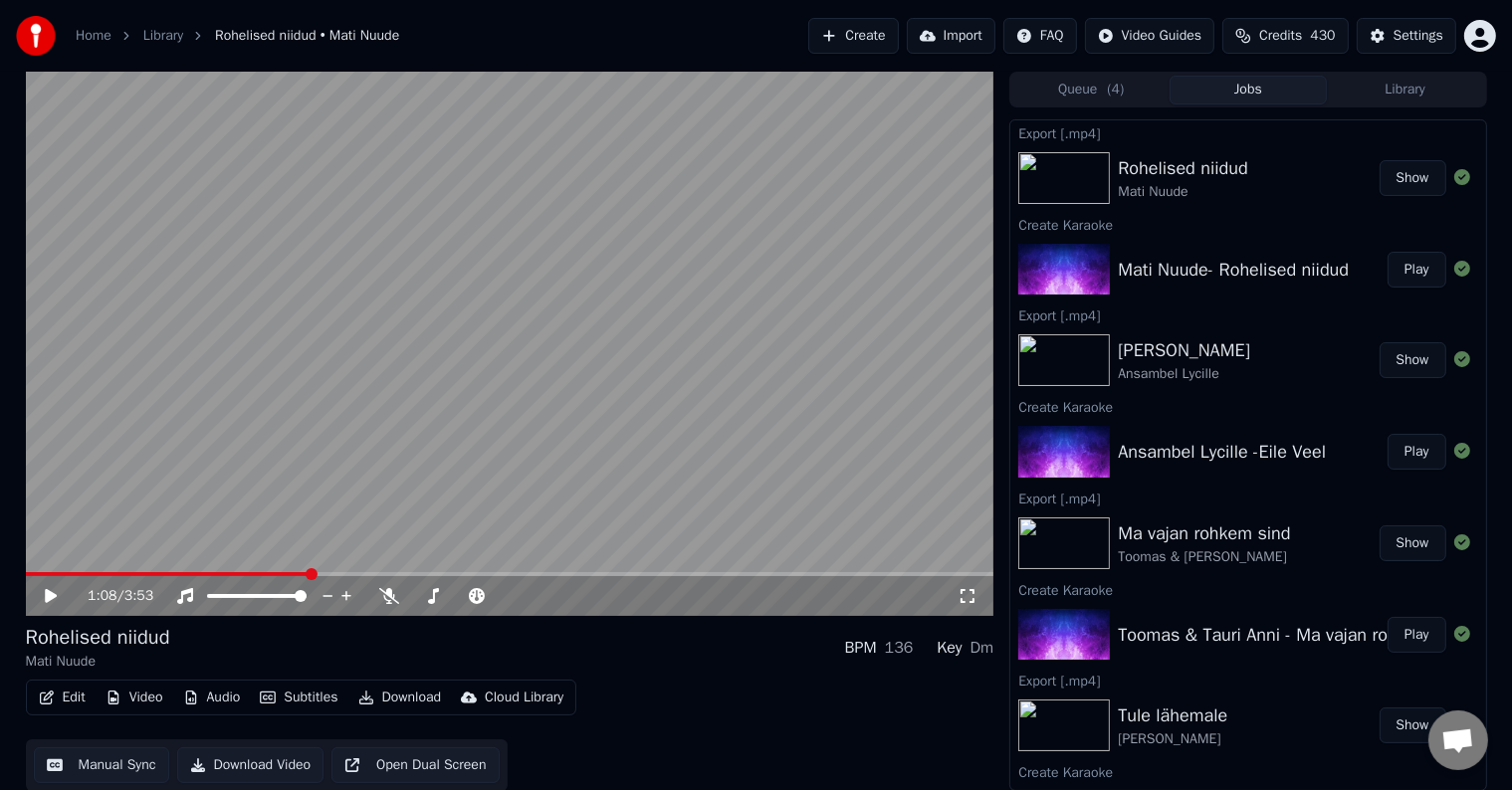 click on "Create" at bounding box center [853, 36] 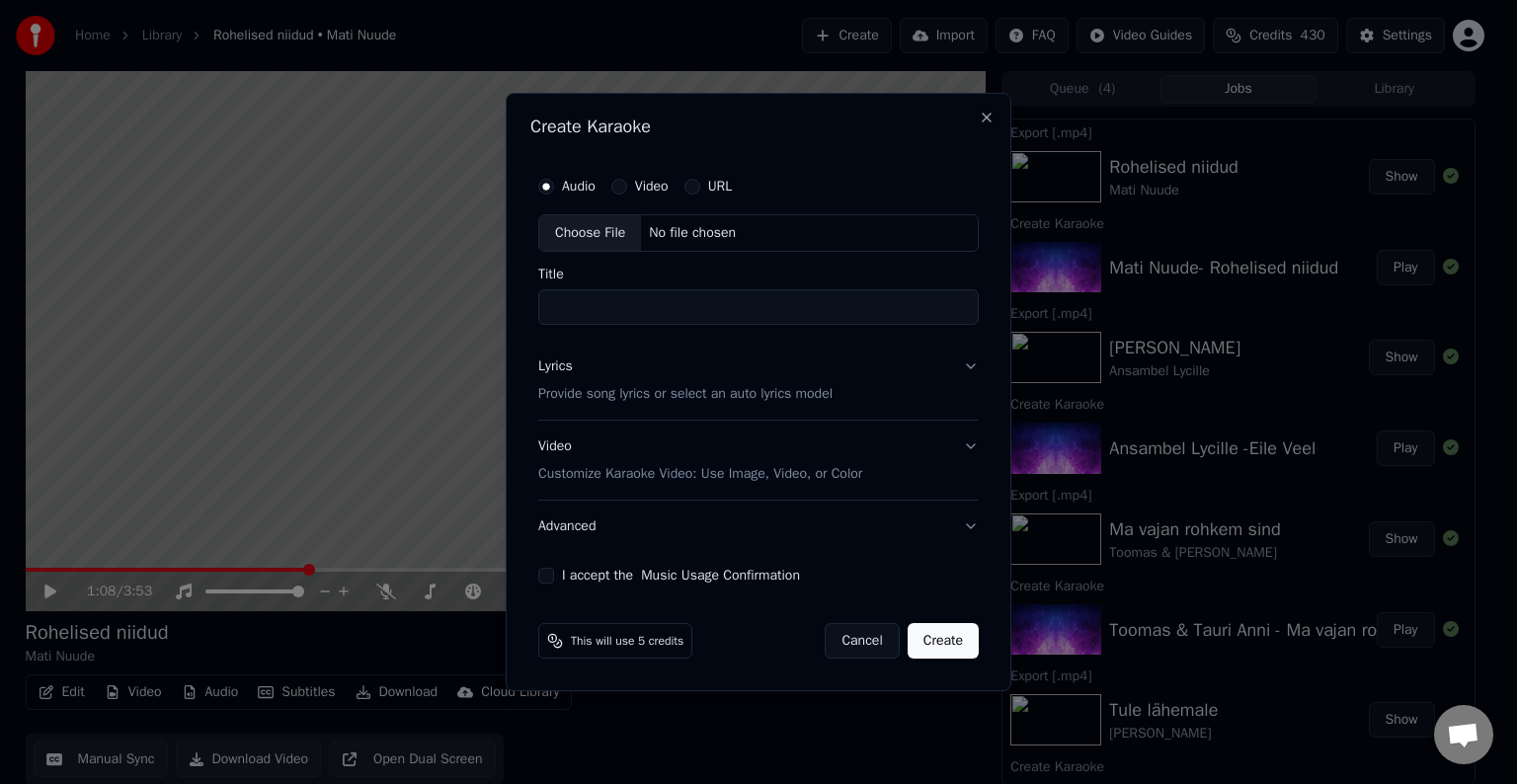 click on "No file chosen" at bounding box center (692, 233) 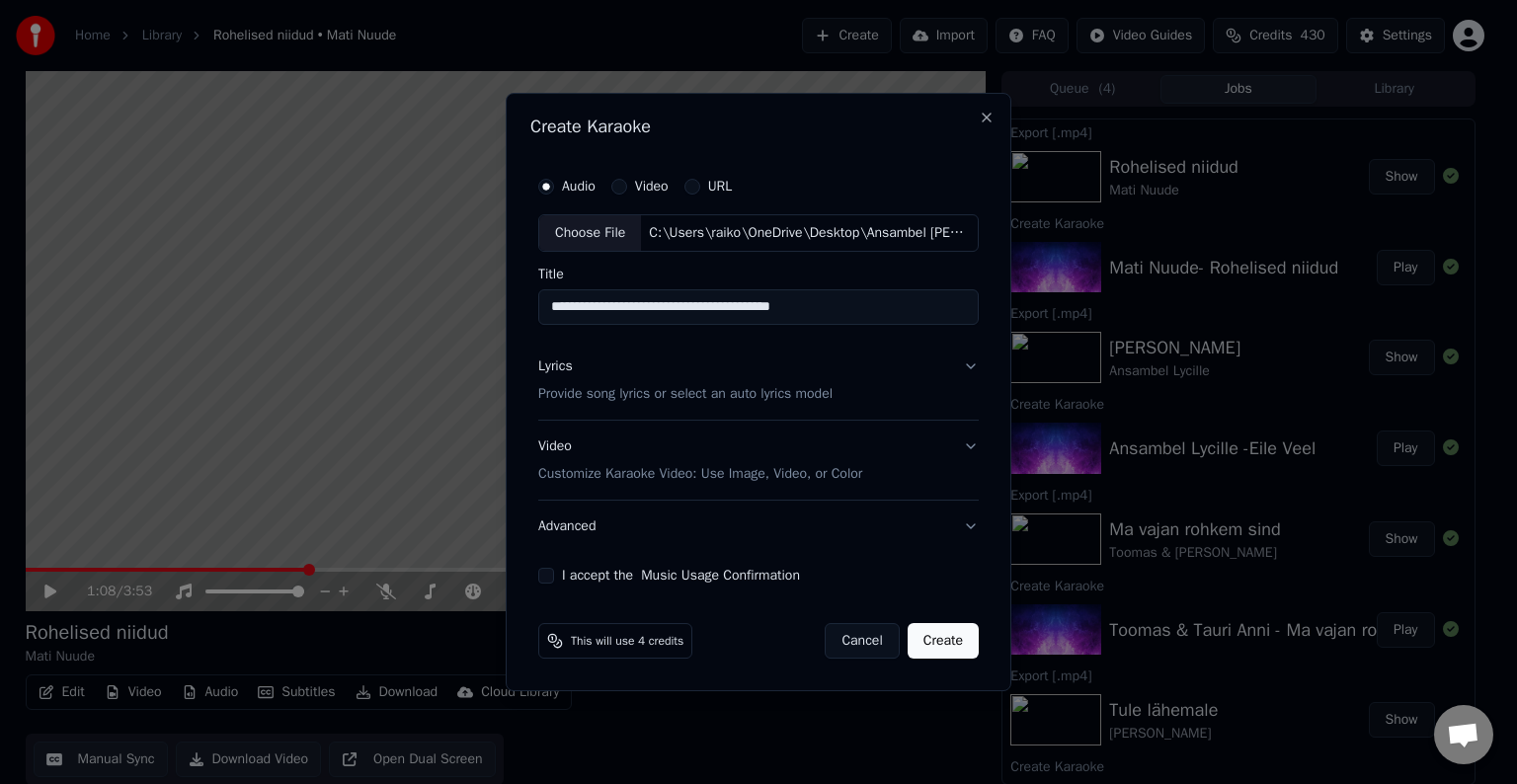 click on "**********" at bounding box center [758, 307] 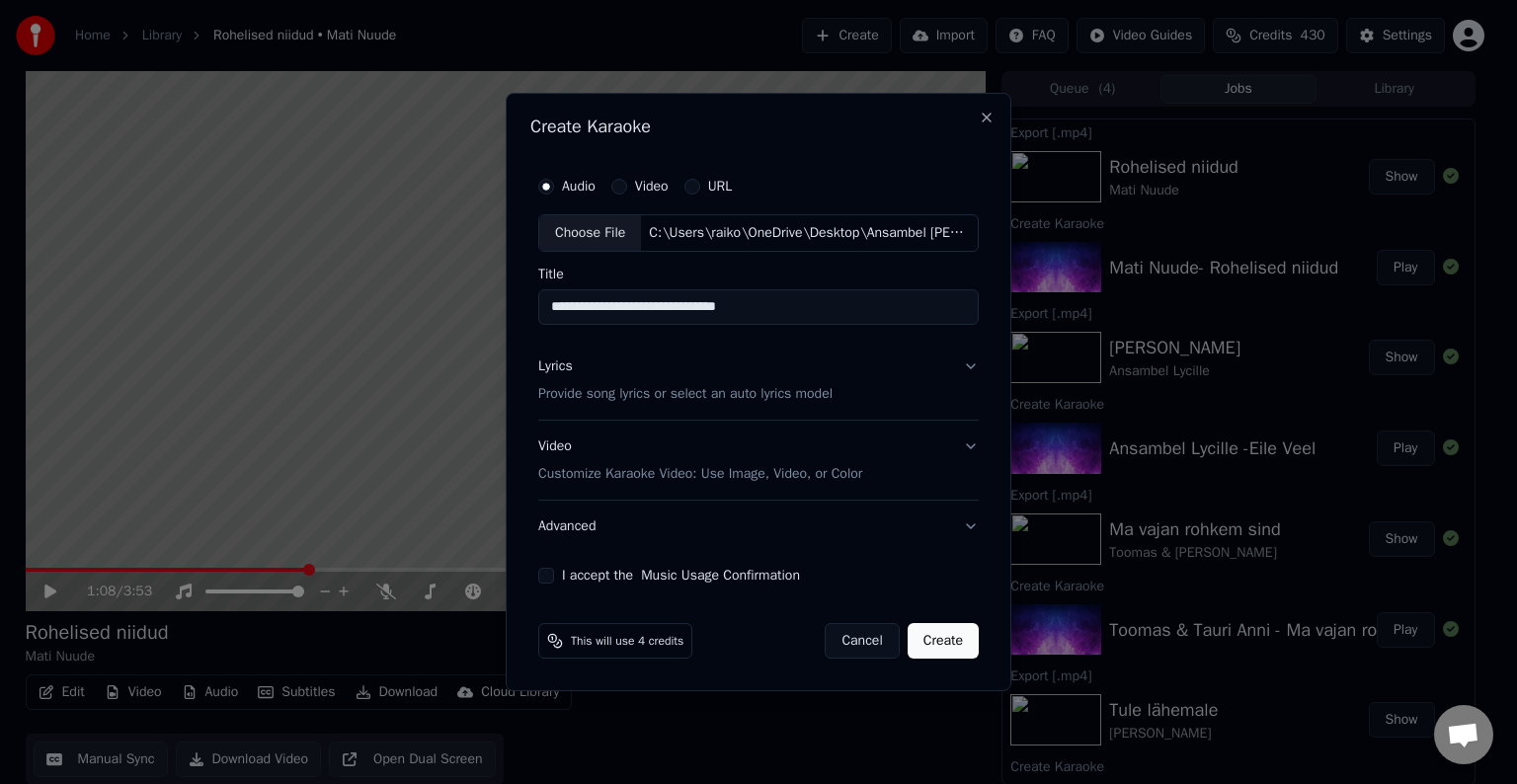 type on "**********" 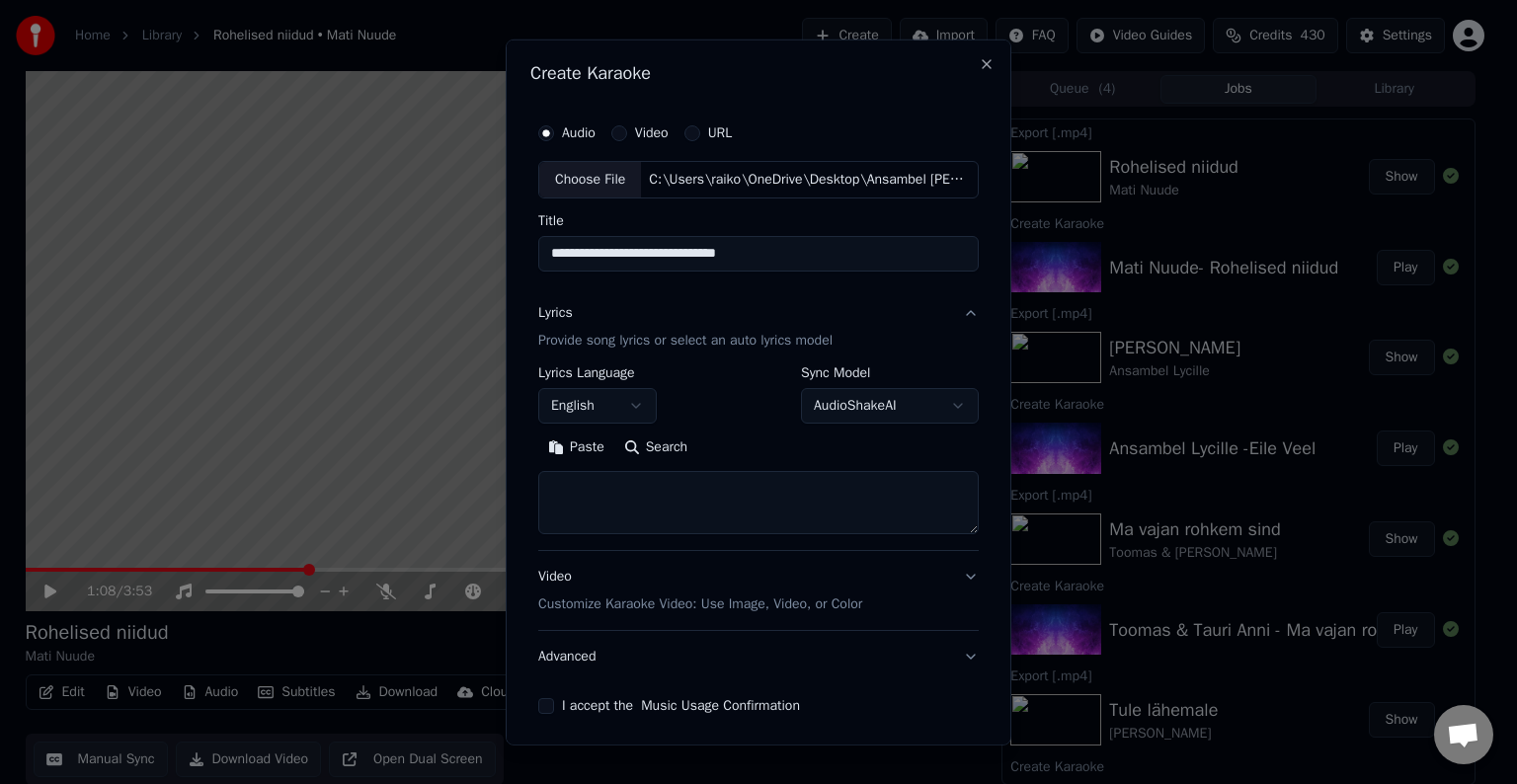 click on "Paste" at bounding box center (576, 447) 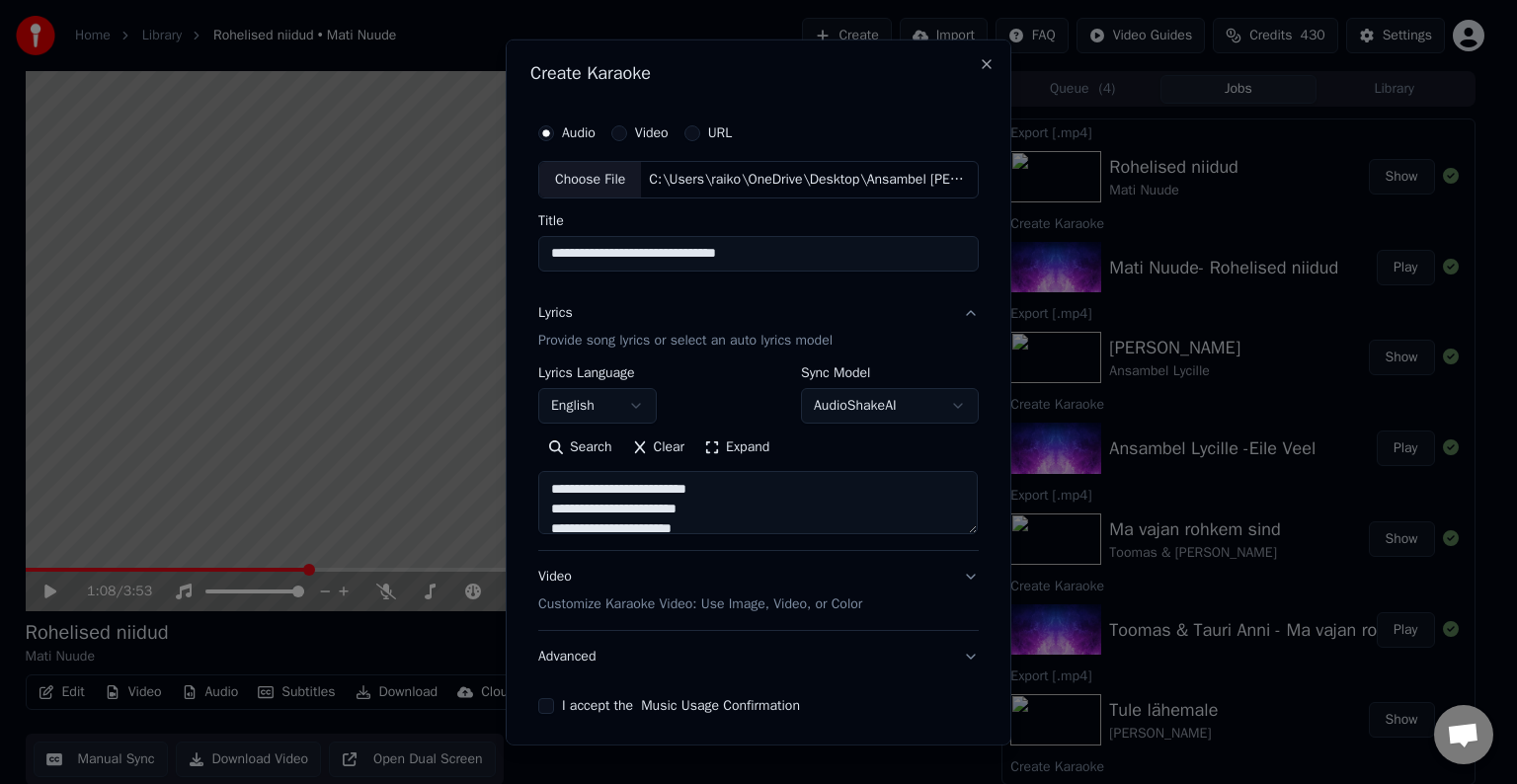 click on "English" at bounding box center [598, 406] 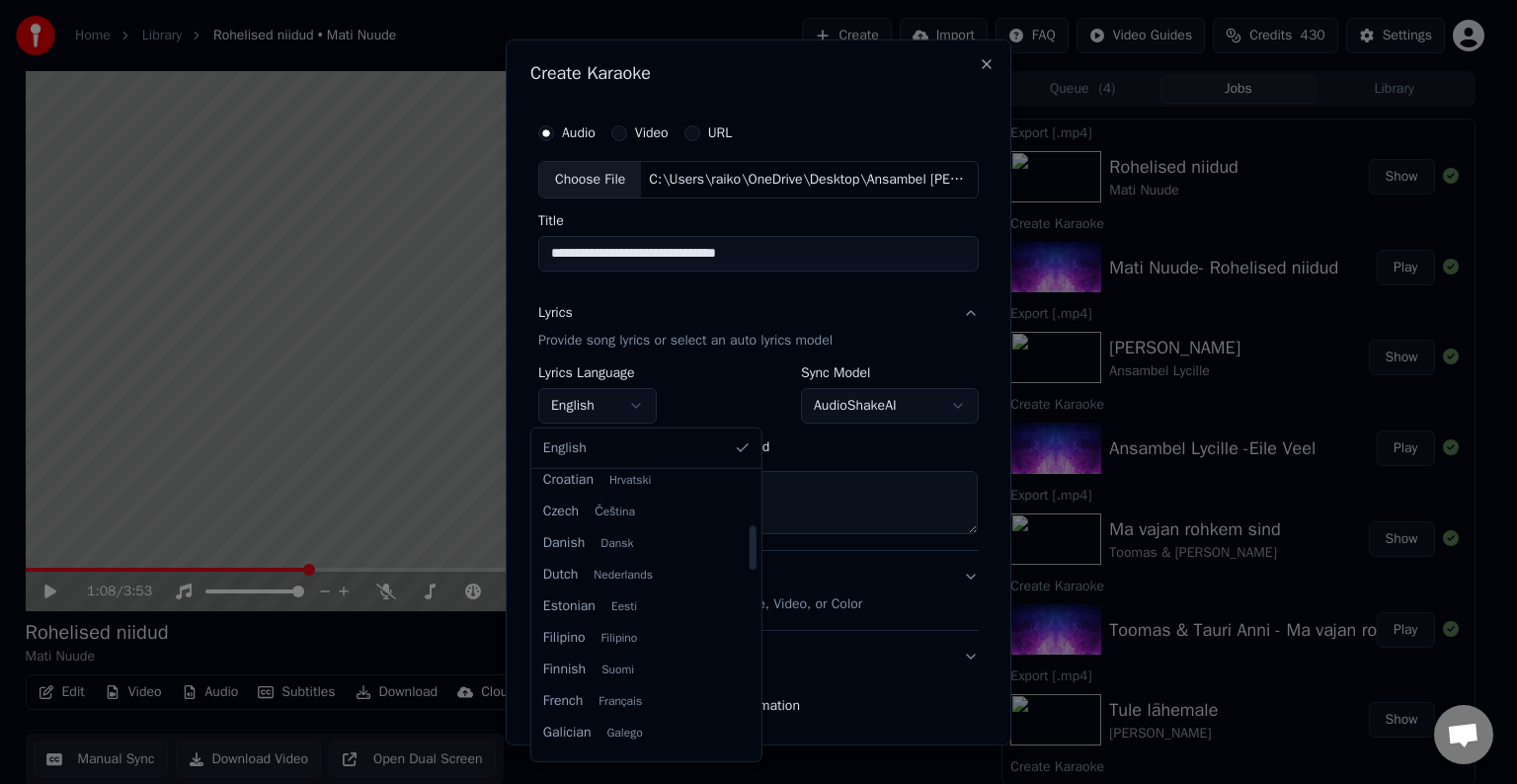 scroll, scrollTop: 328, scrollLeft: 0, axis: vertical 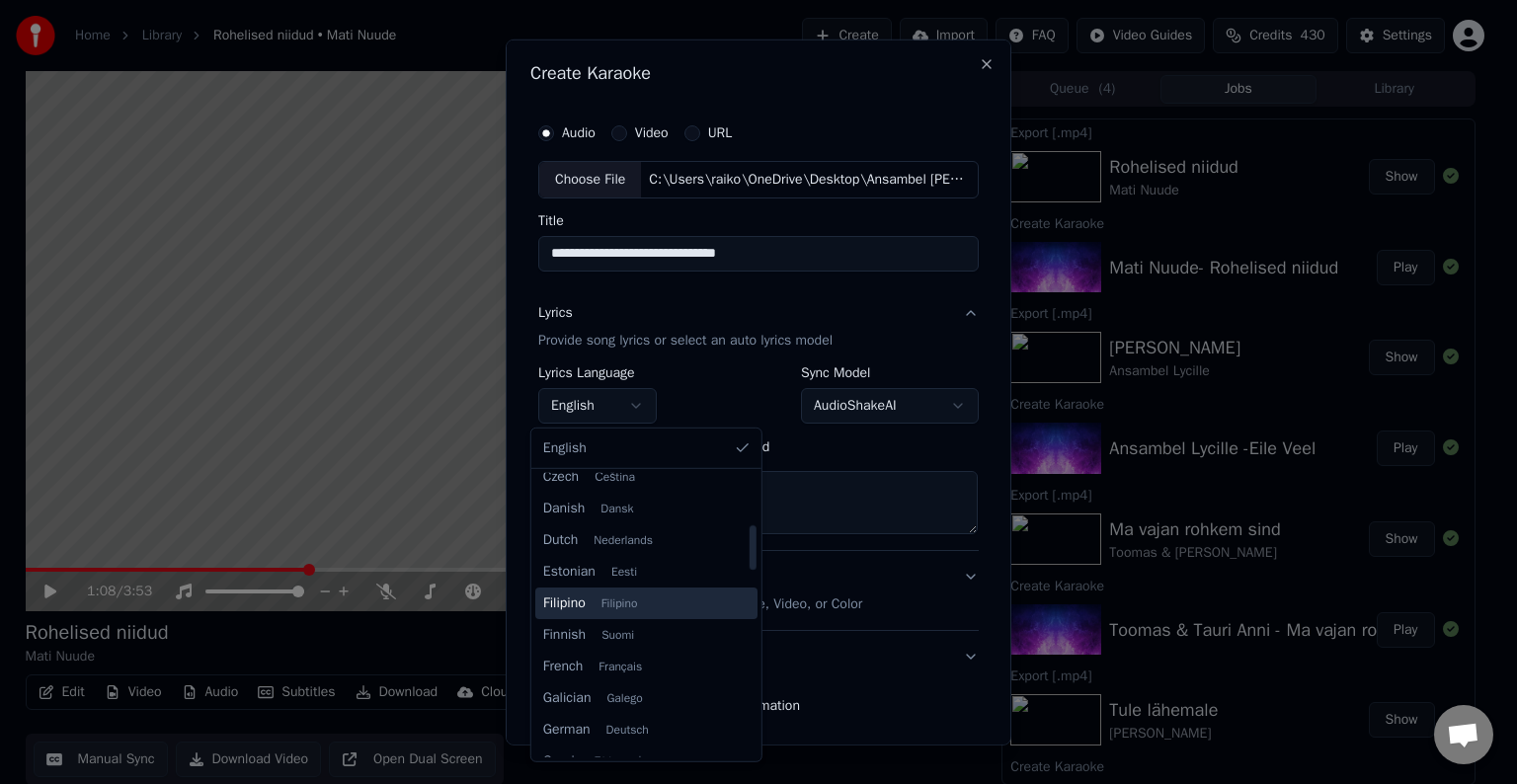 type on "**********" 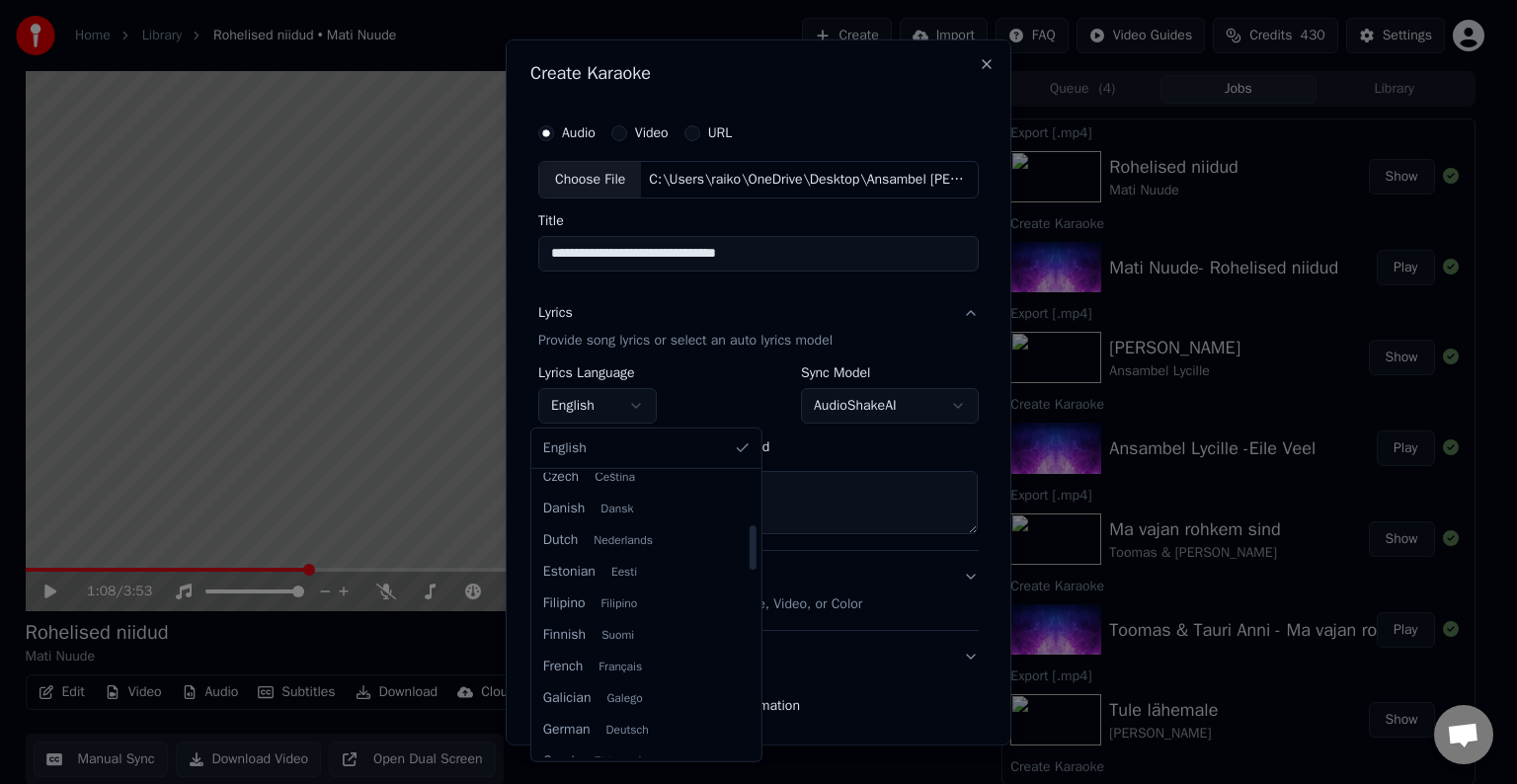 select on "**" 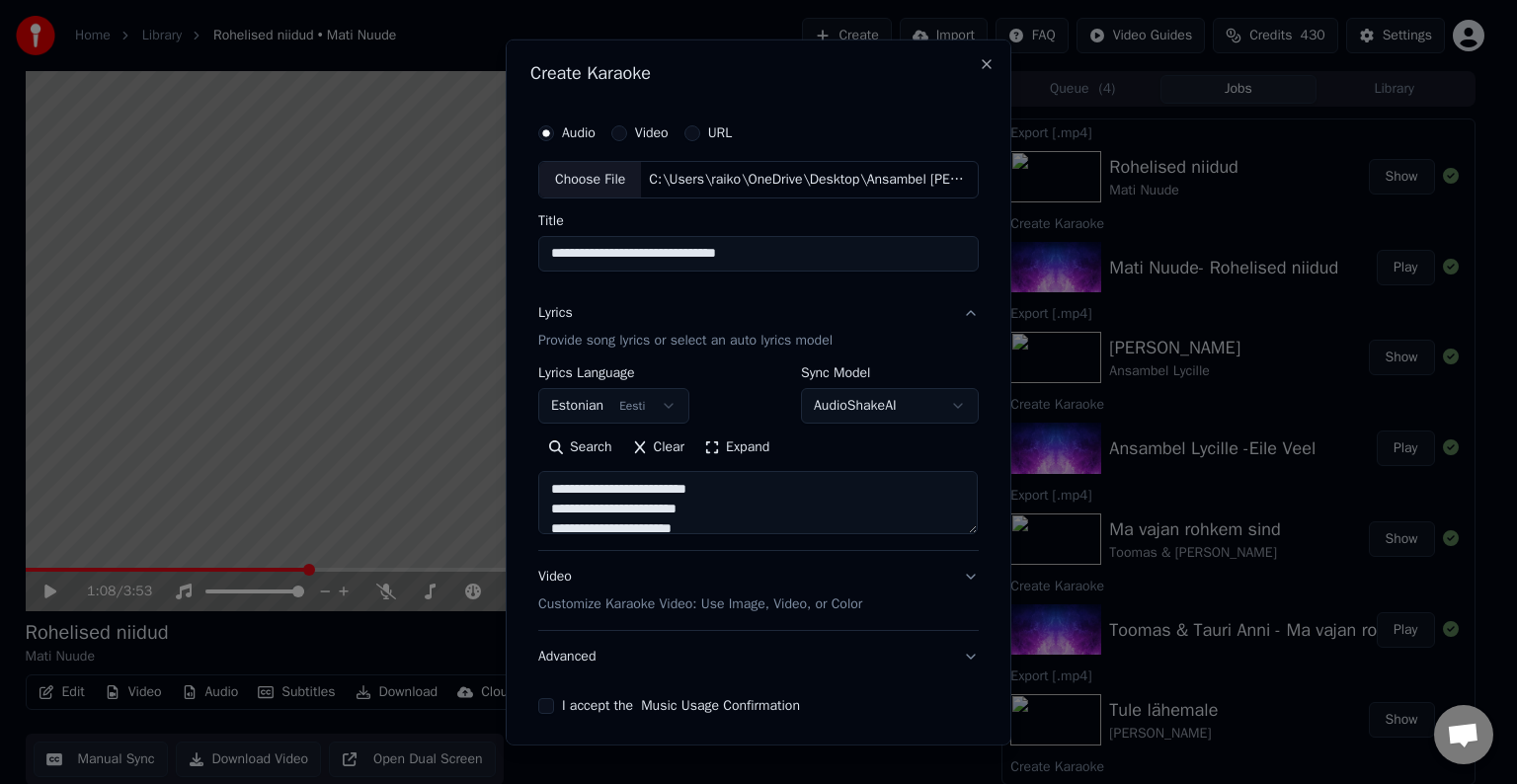 click on "Customize Karaoke Video: Use Image, Video, or Color" at bounding box center (700, 604) 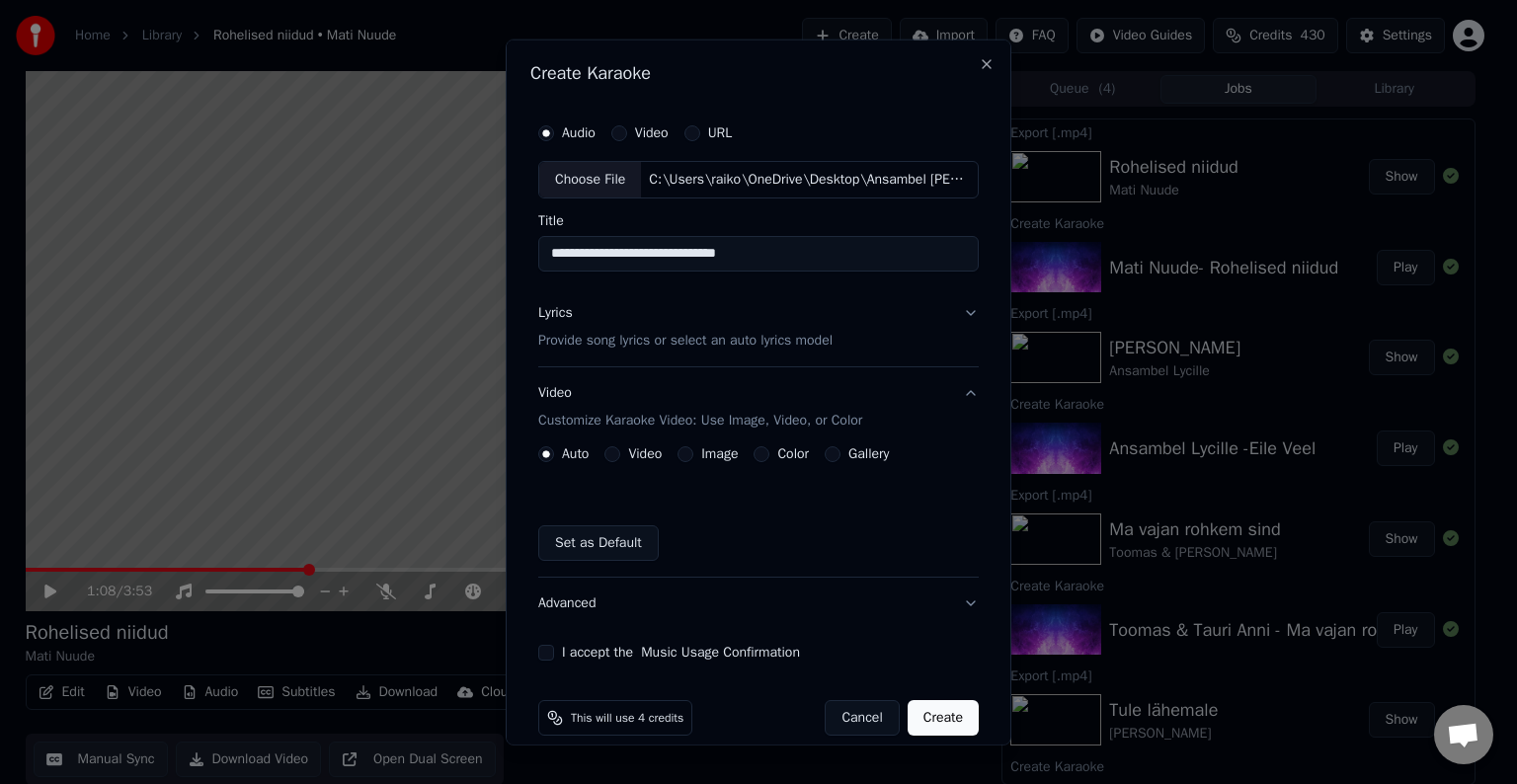 click on "Color" at bounding box center (793, 454) 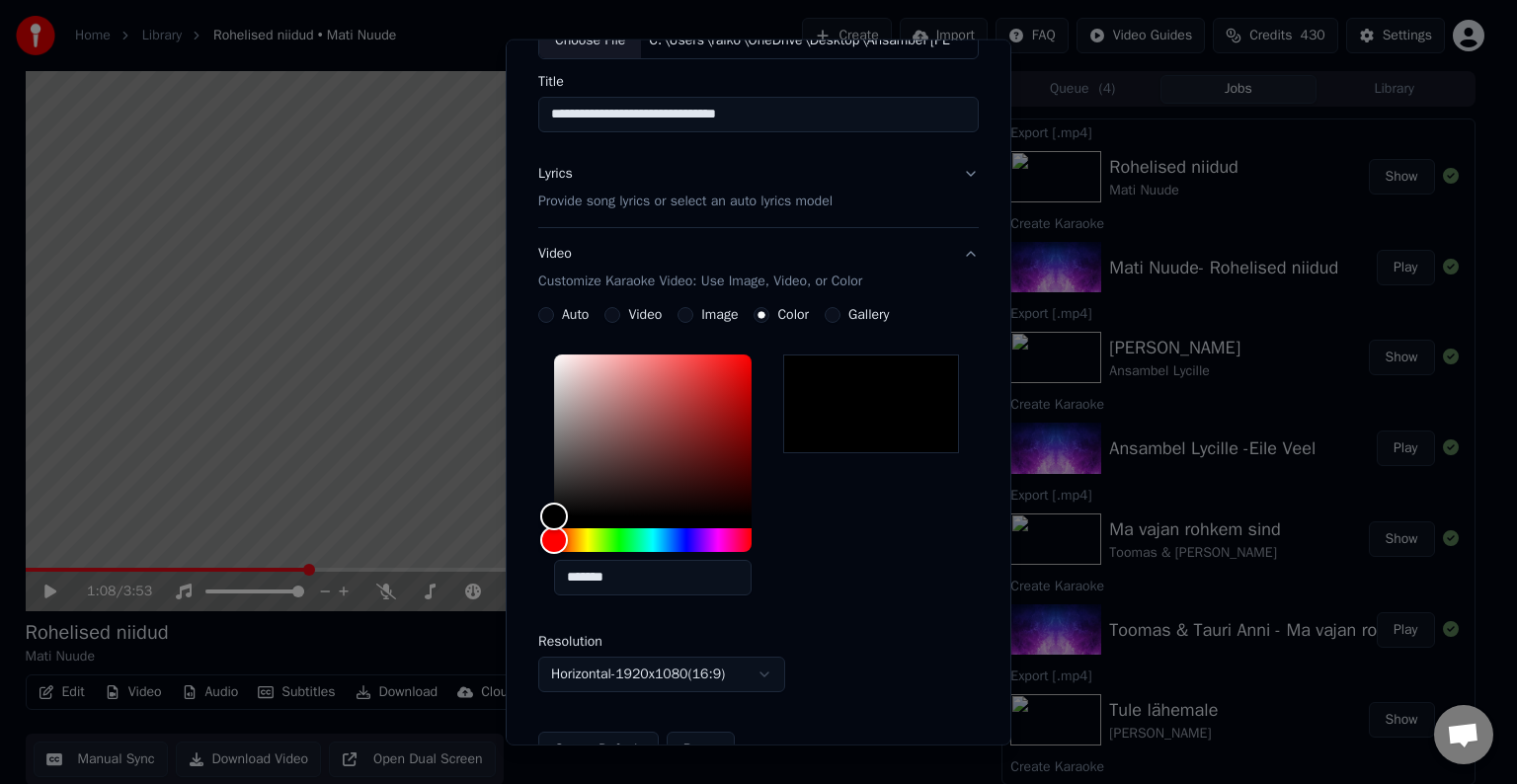scroll, scrollTop: 164, scrollLeft: 0, axis: vertical 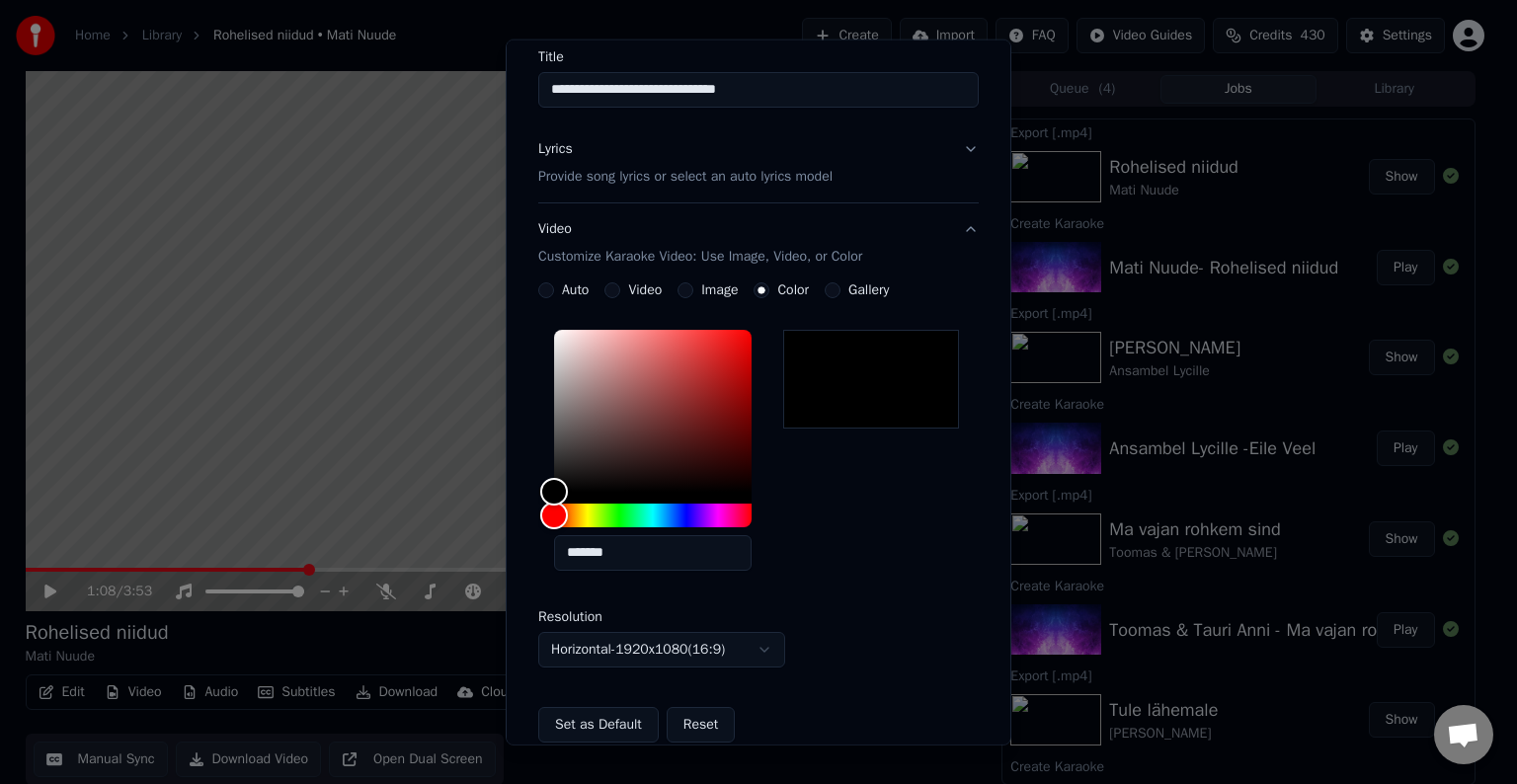click on "**********" at bounding box center (758, 396) 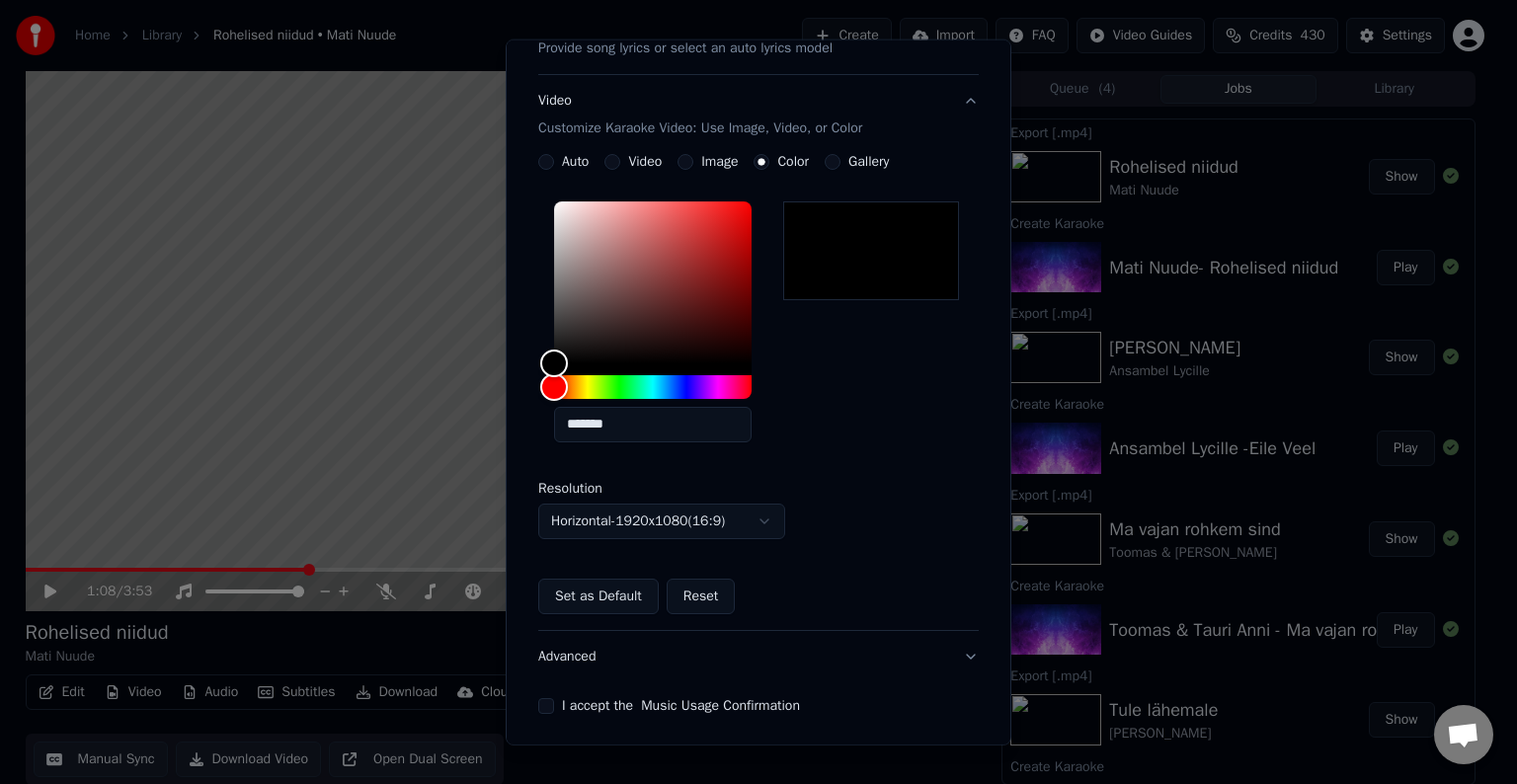 scroll, scrollTop: 329, scrollLeft: 0, axis: vertical 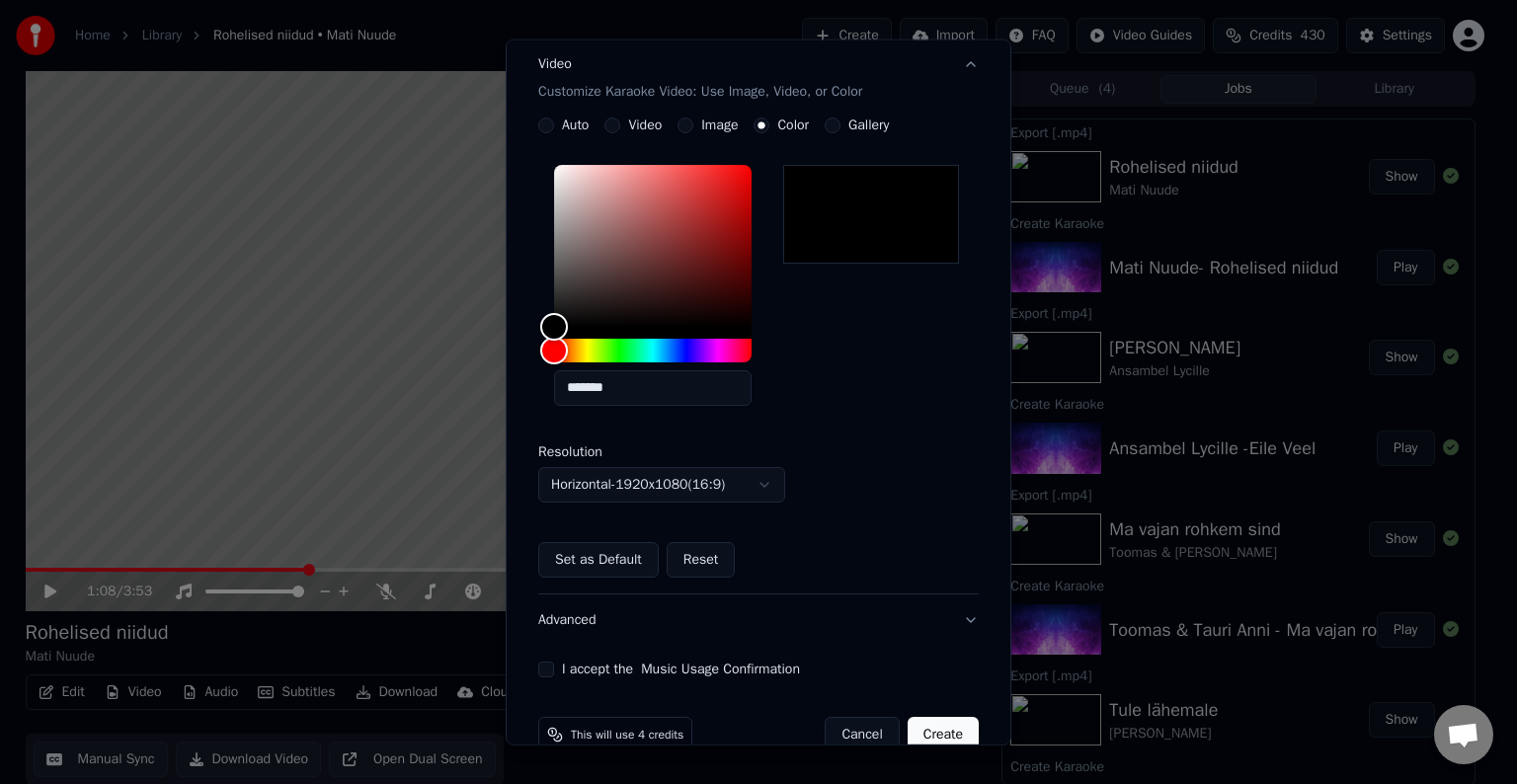 click on "**********" at bounding box center [758, 392] 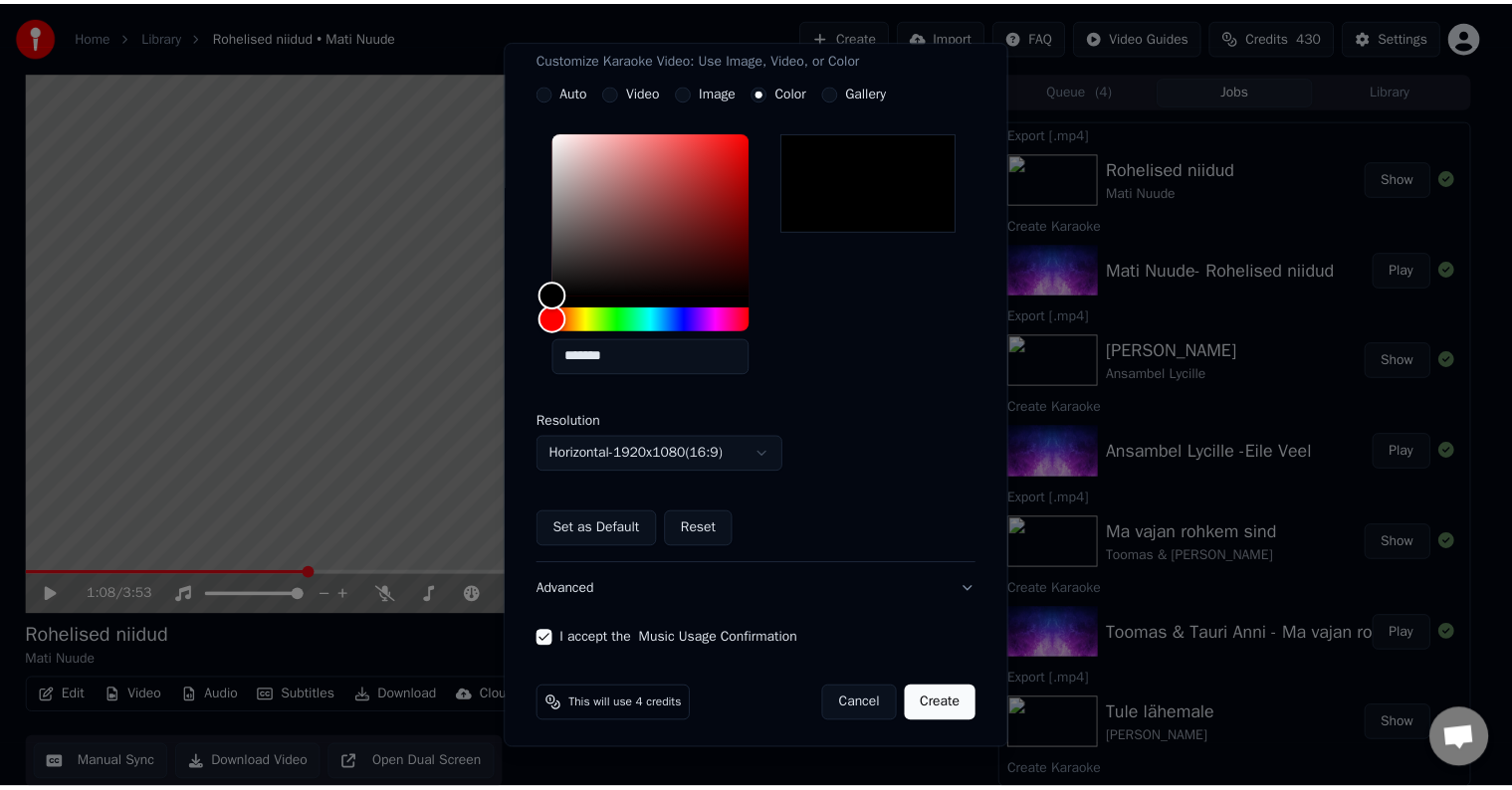 scroll, scrollTop: 371, scrollLeft: 0, axis: vertical 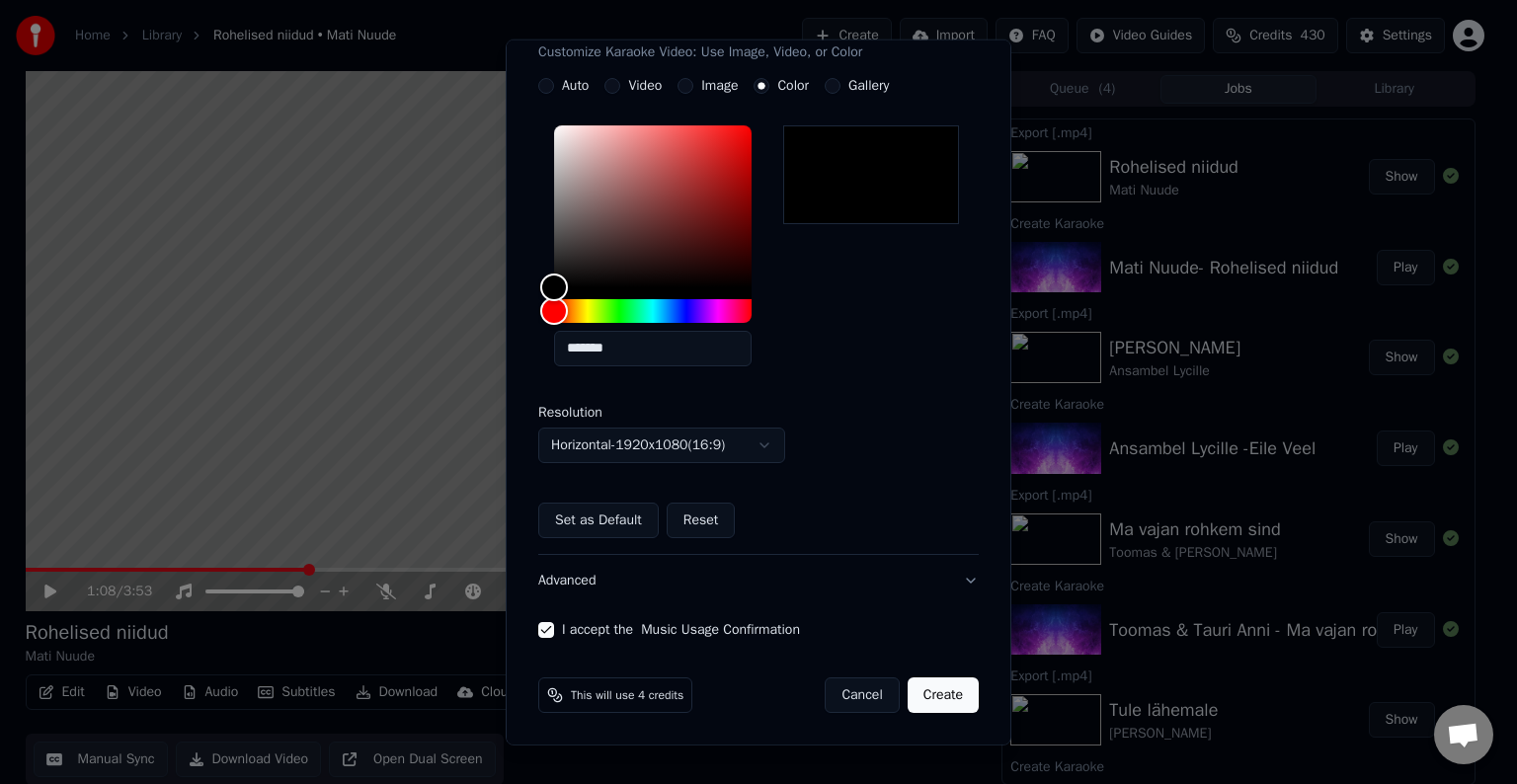 click on "Create" at bounding box center (943, 695) 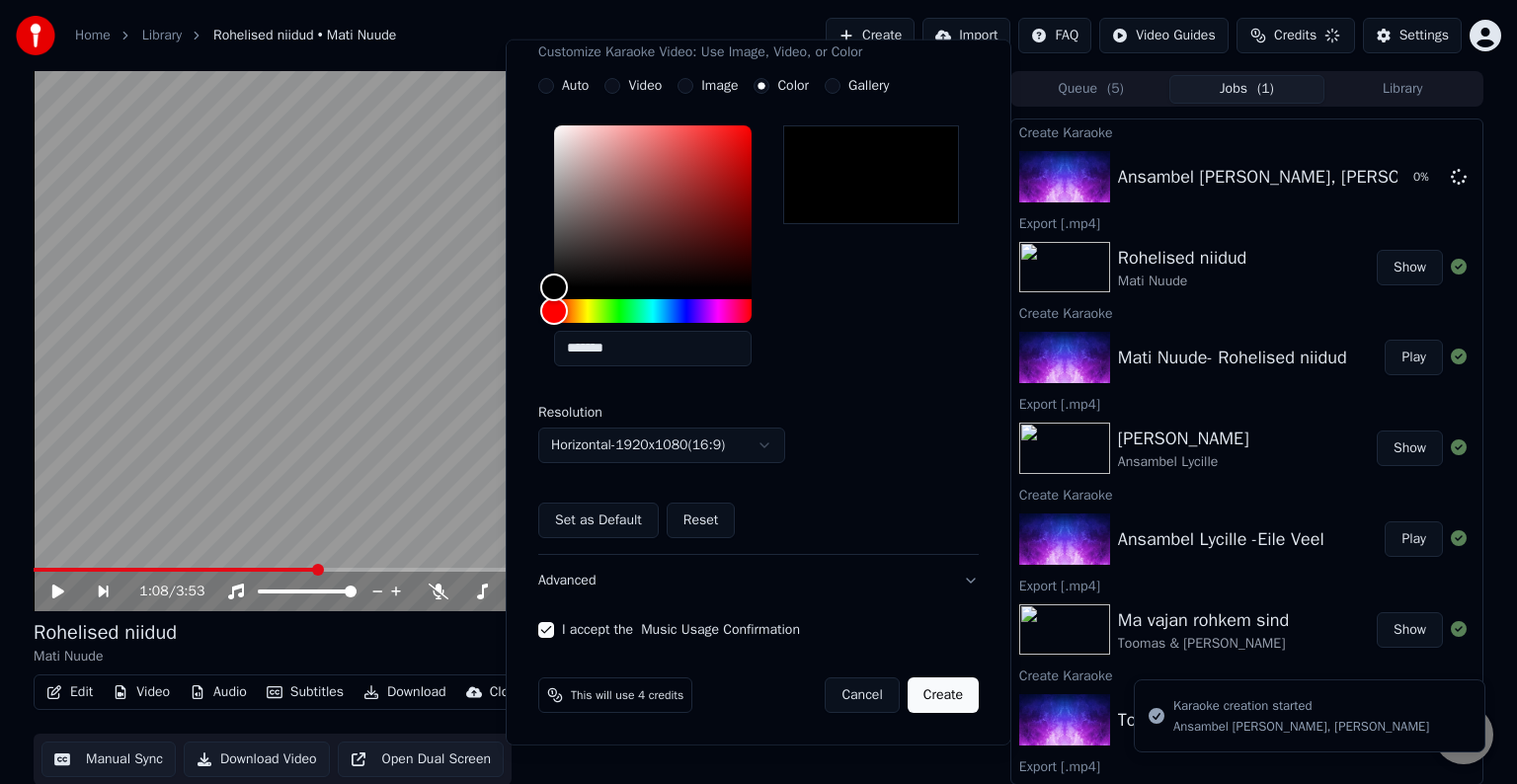 type 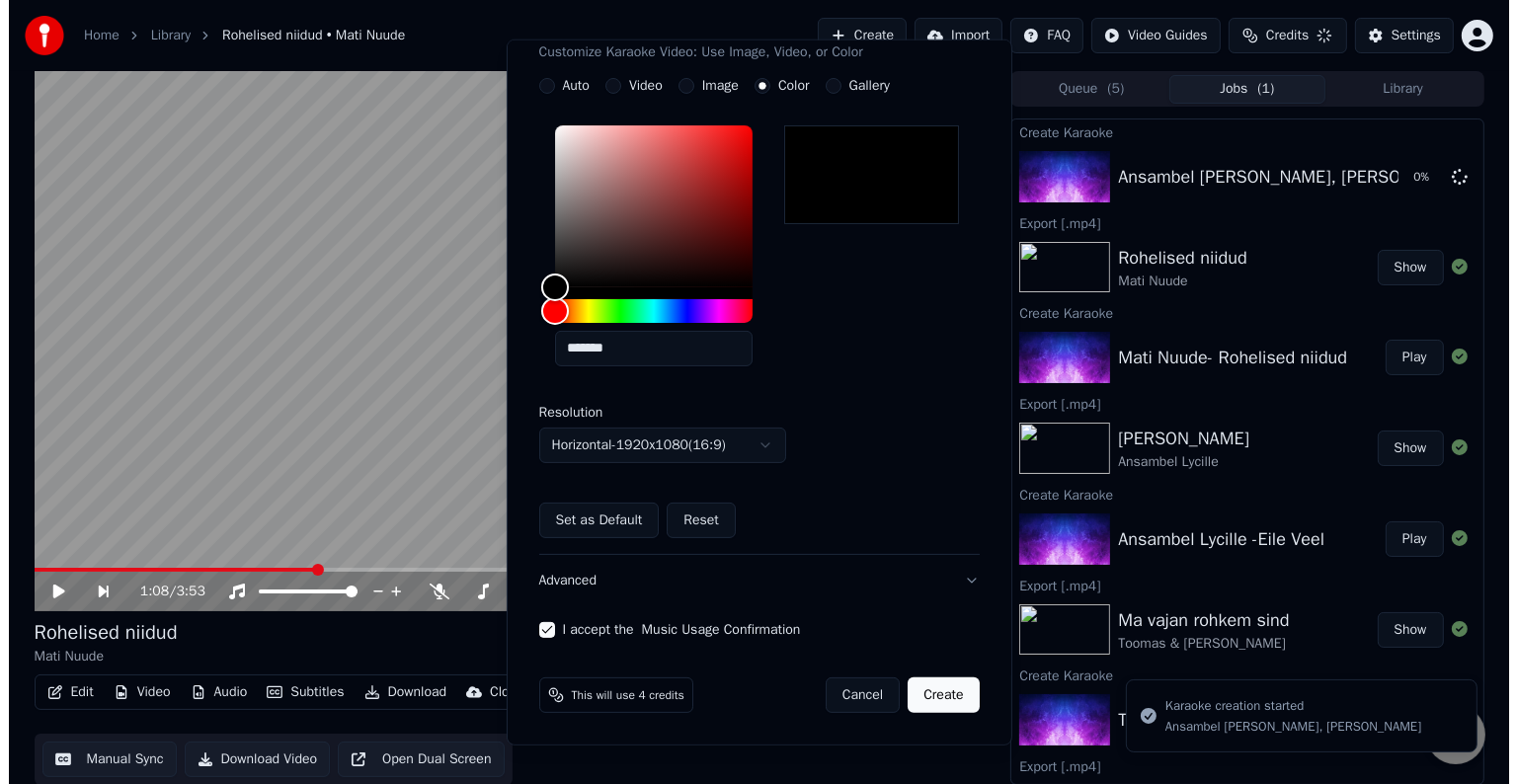 scroll, scrollTop: 23, scrollLeft: 0, axis: vertical 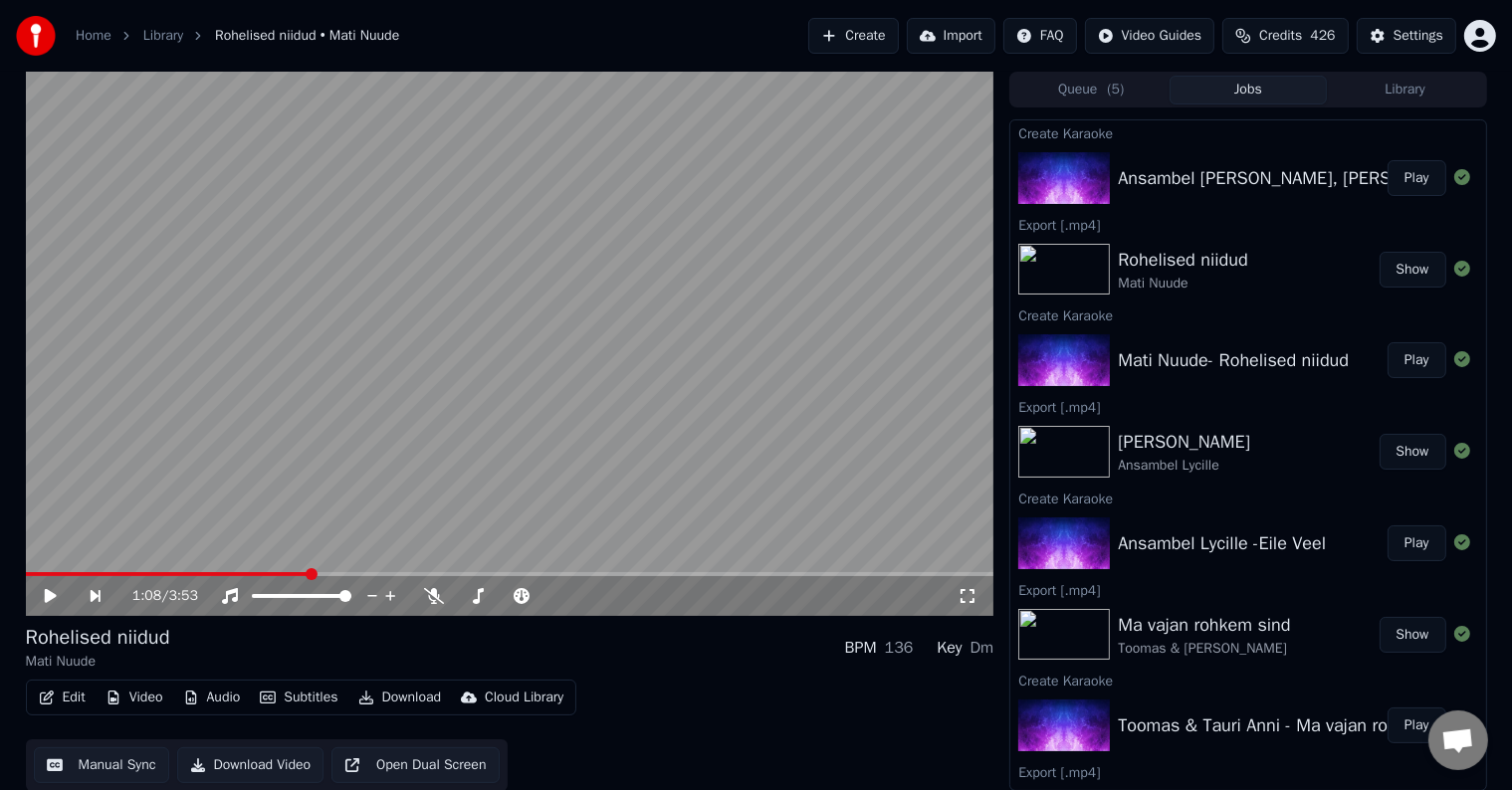 click on "Play" at bounding box center (1416, 178) 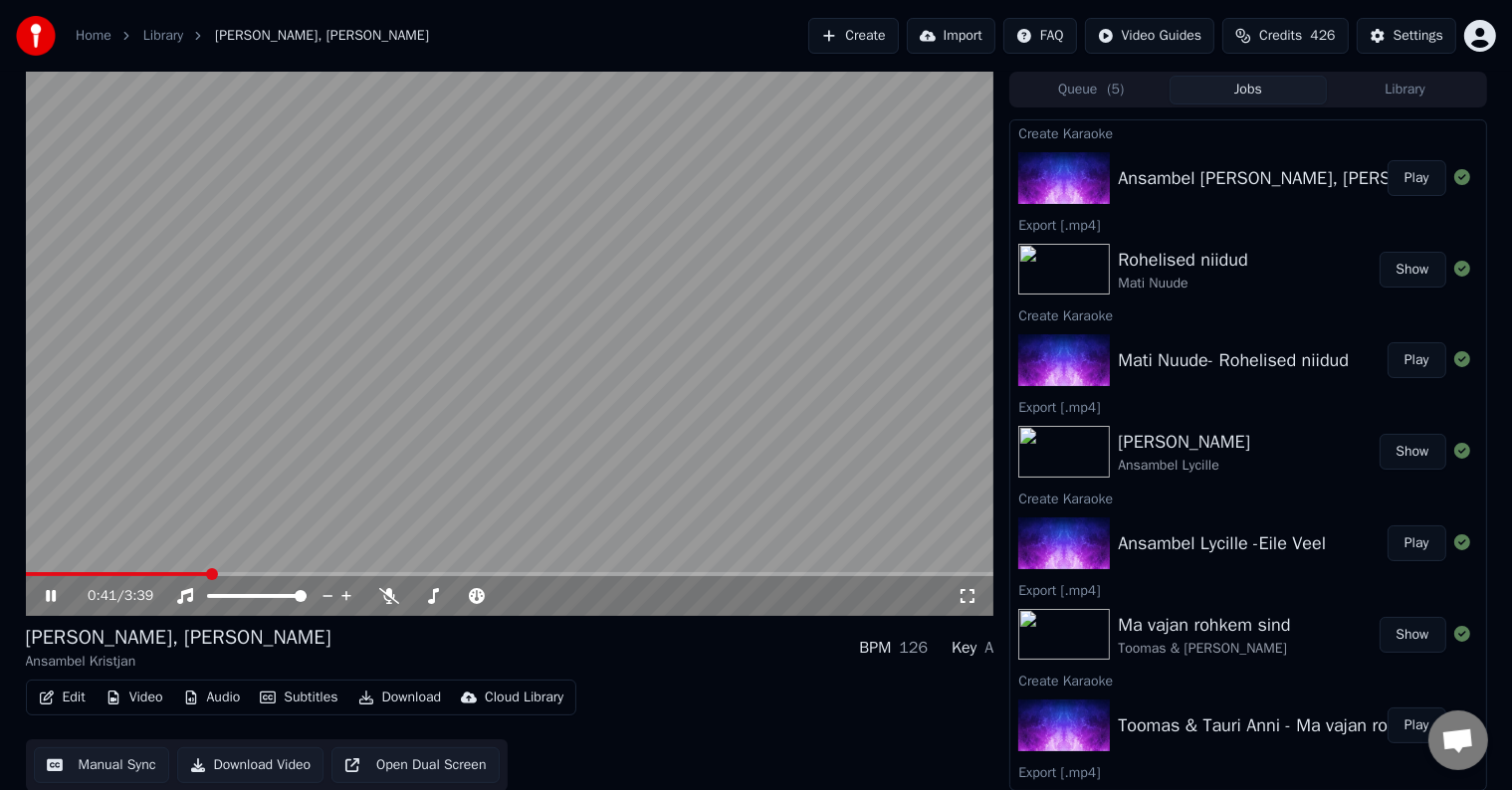 click on "Edit" at bounding box center (62, 697) 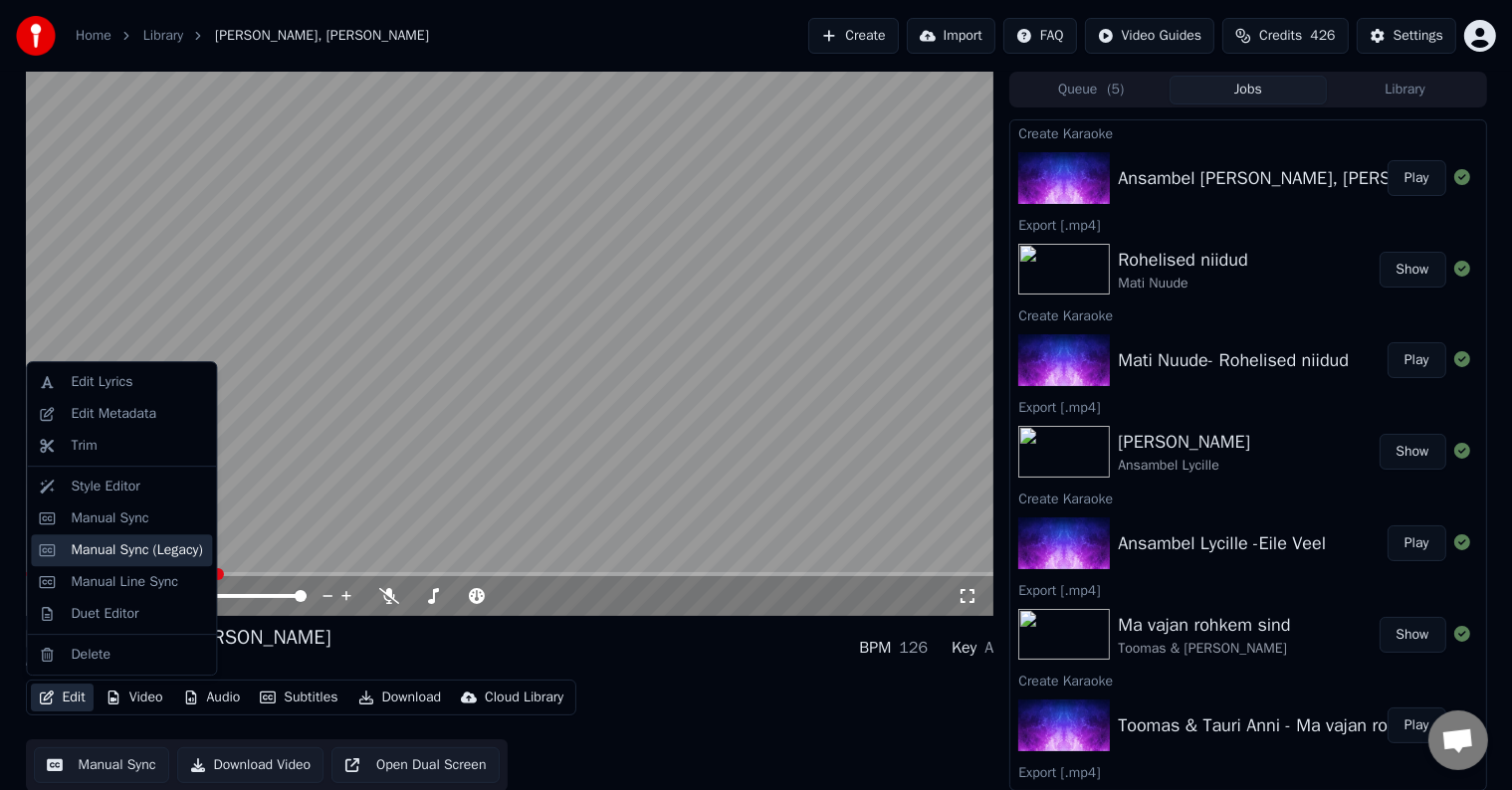 click on "Manual Sync (Legacy)" at bounding box center [136, 550] 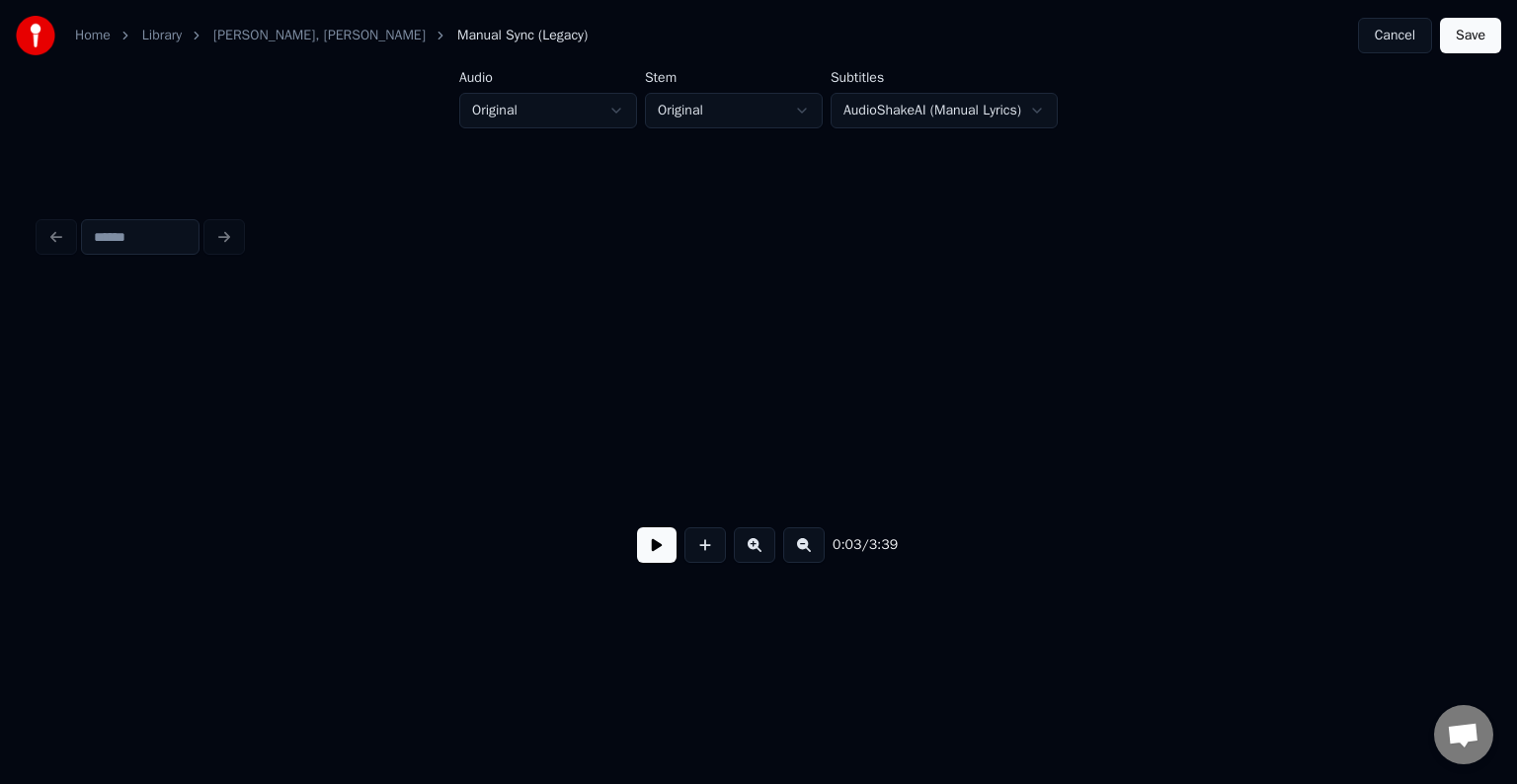 scroll, scrollTop: 0, scrollLeft: 2651, axis: horizontal 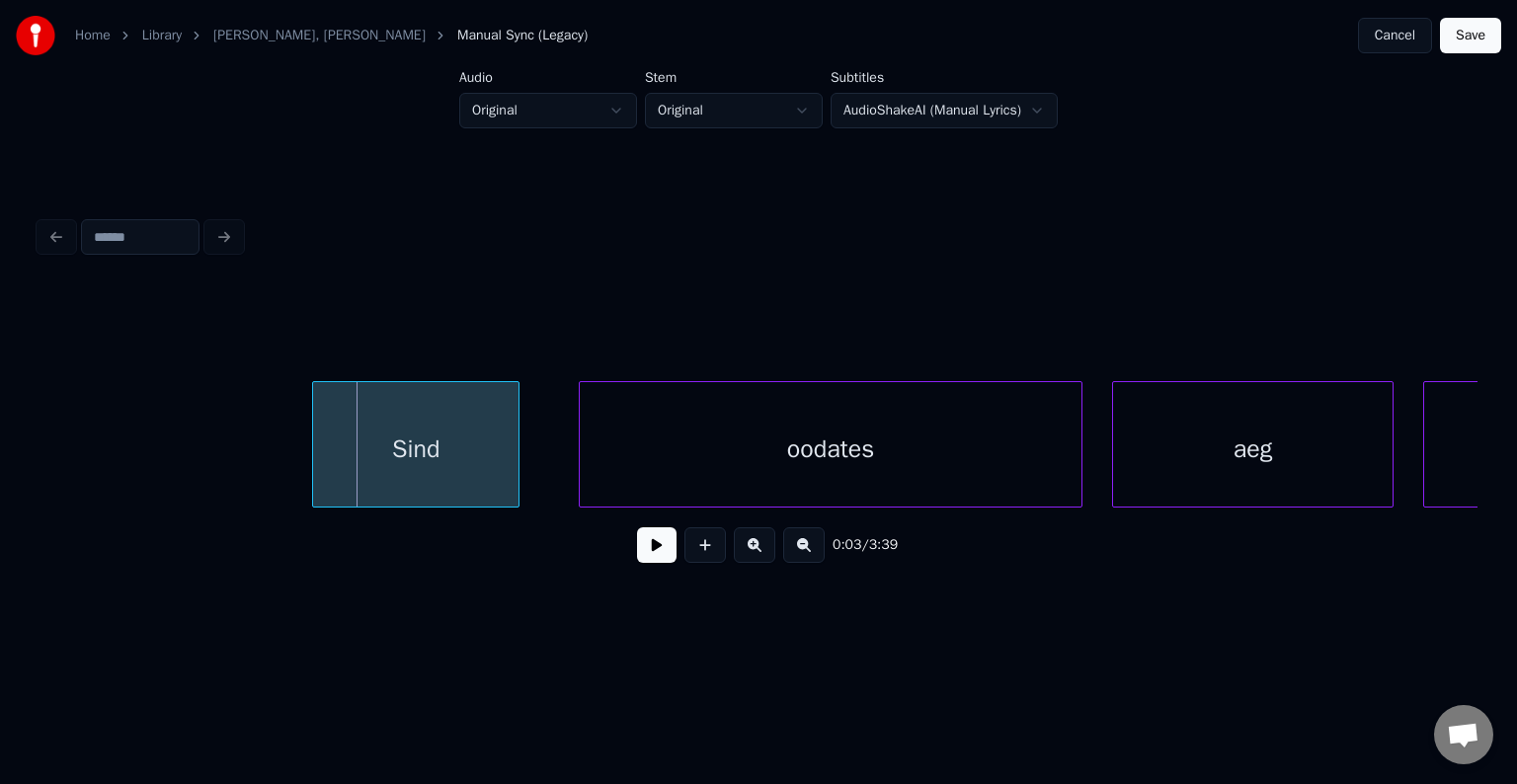 click on "Sind" at bounding box center [416, 449] 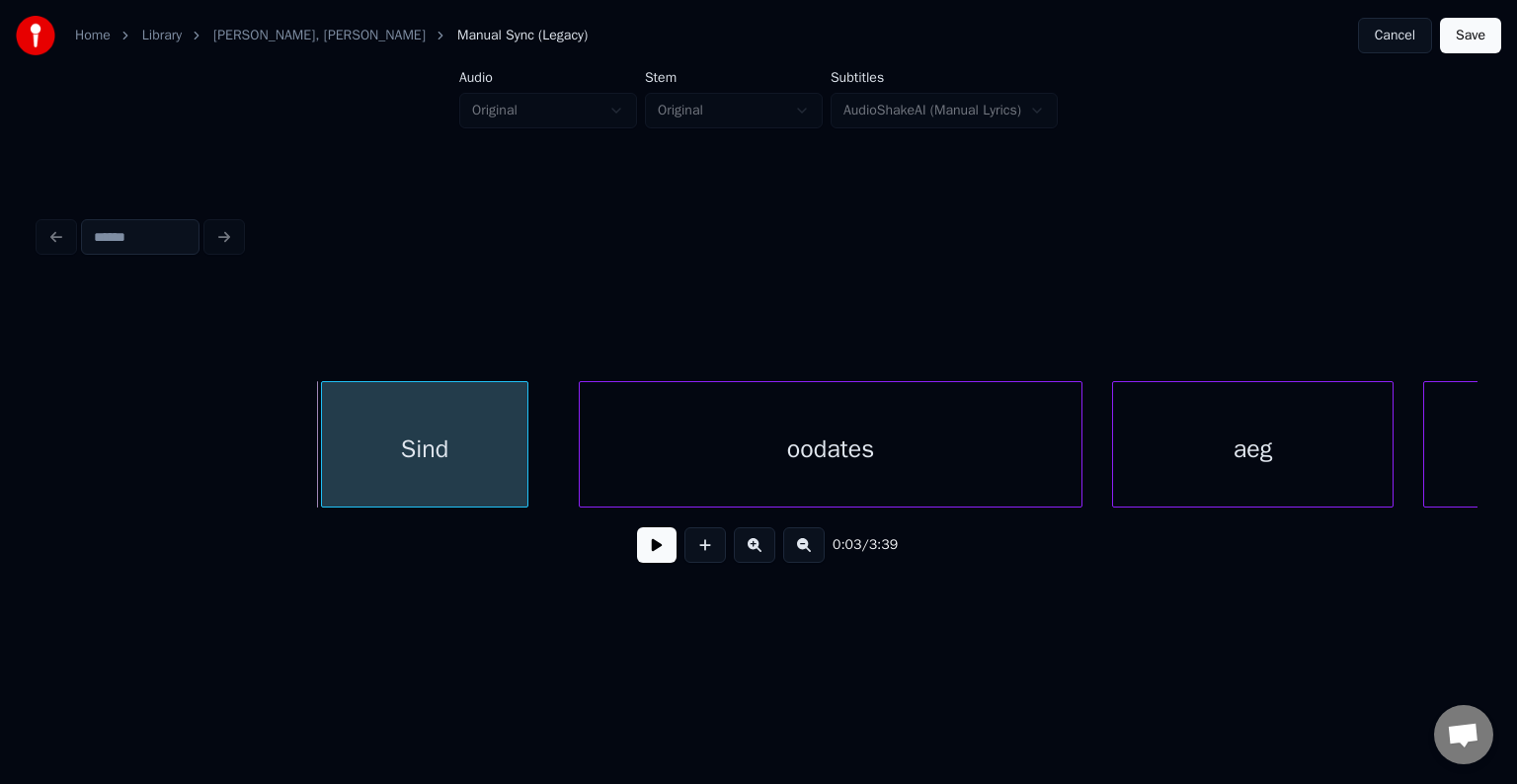 click on "Sind" at bounding box center (425, 449) 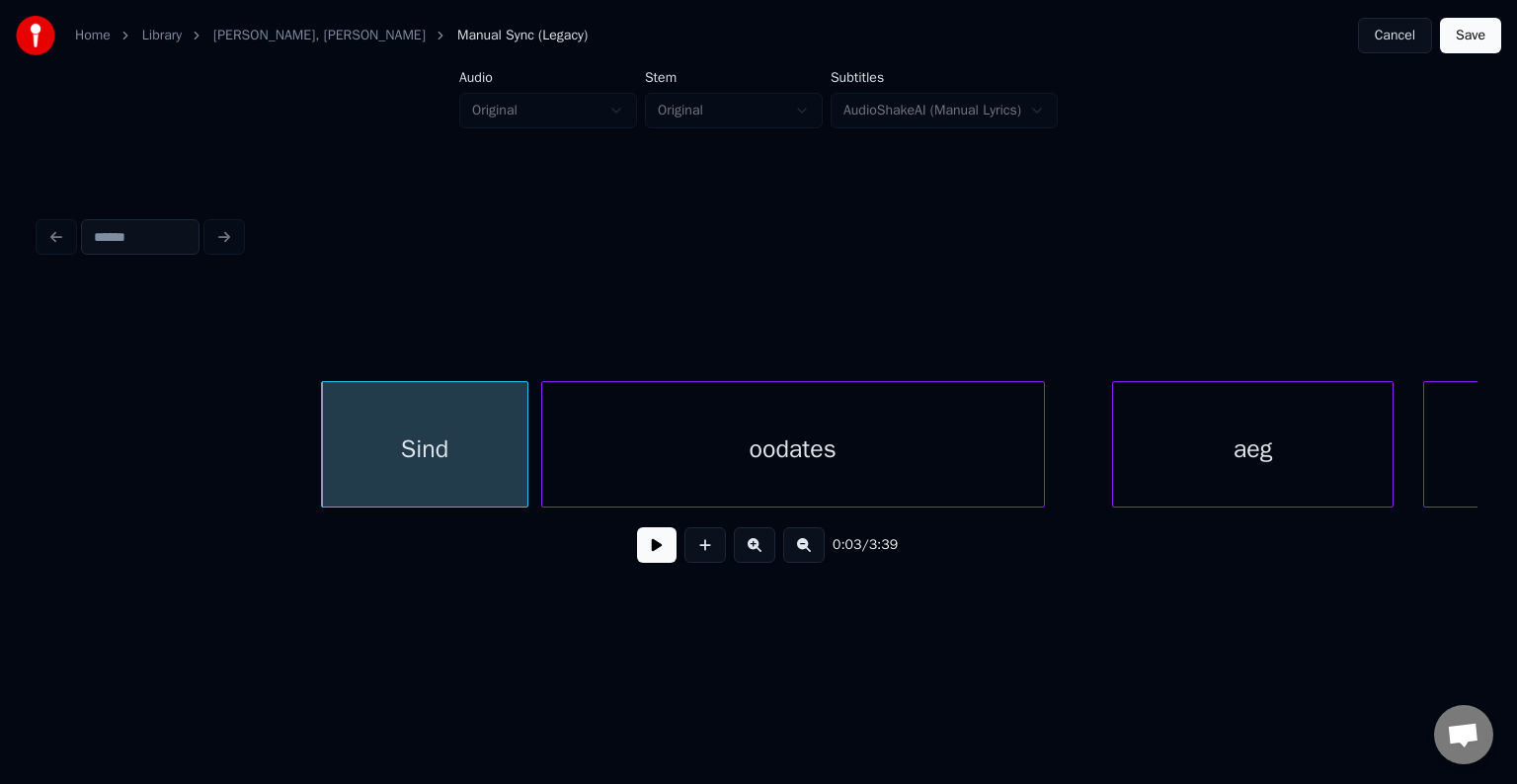 click on "oodates" at bounding box center [793, 449] 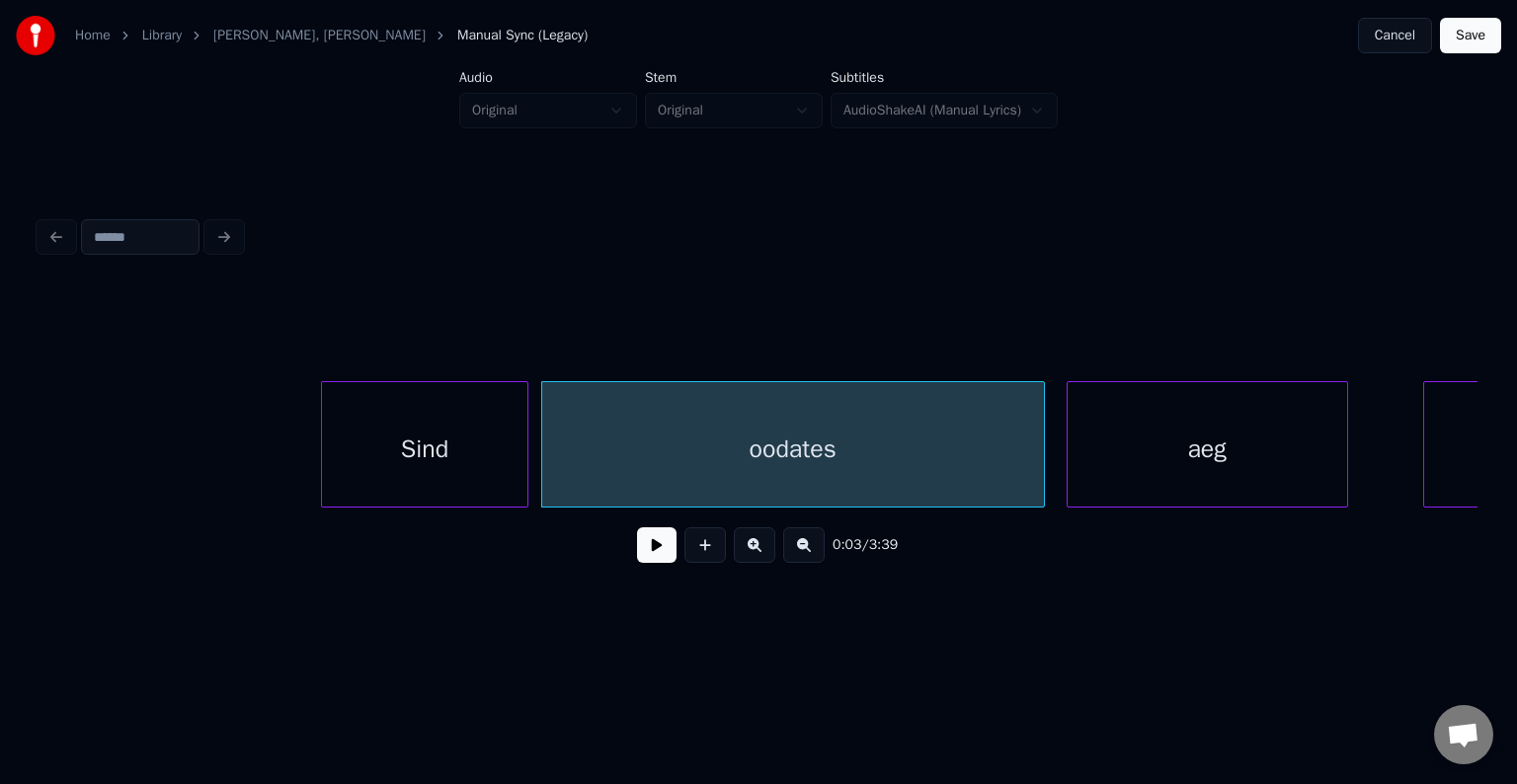 click on "aeg" at bounding box center (1207, 449) 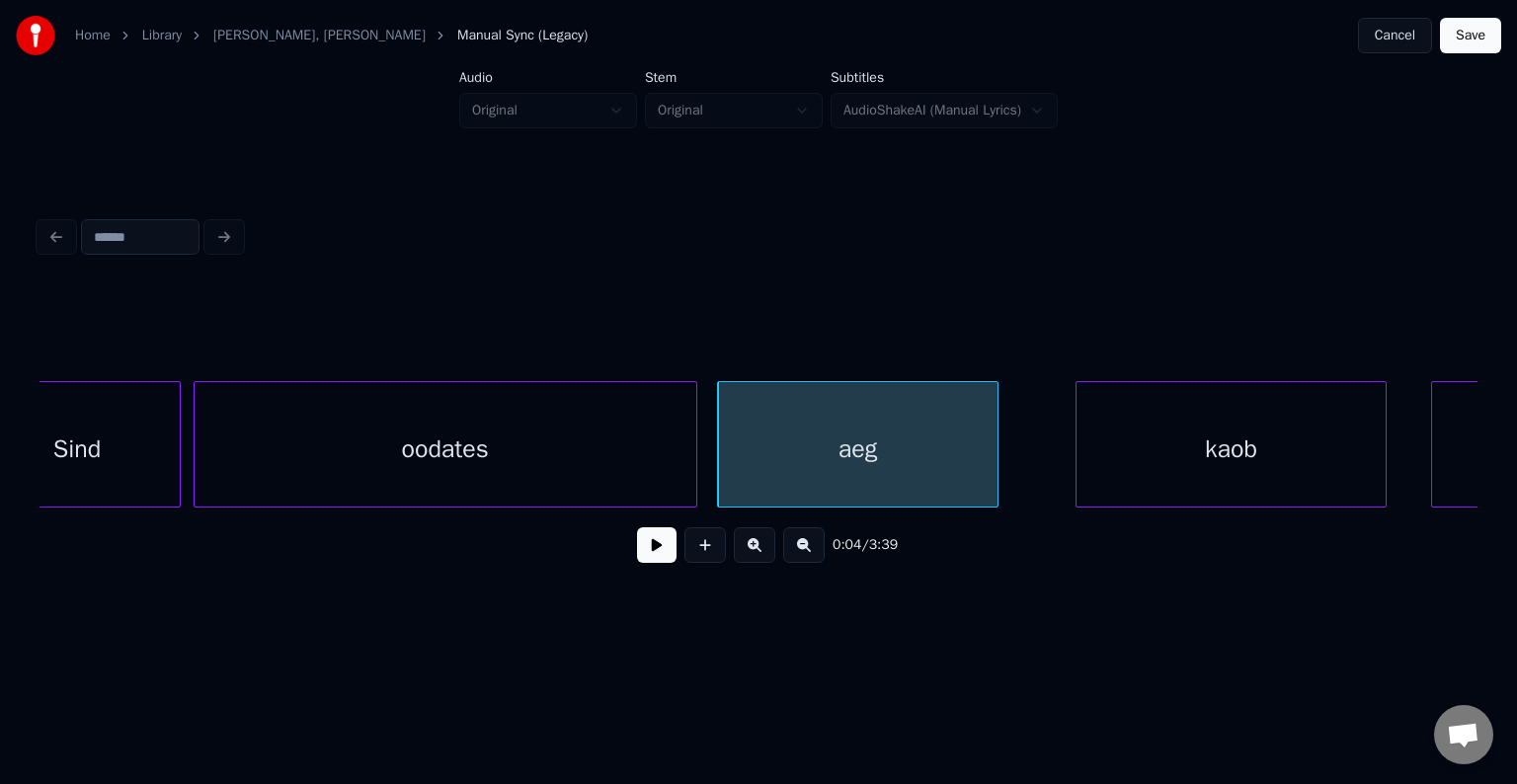 scroll, scrollTop: 0, scrollLeft: 2690, axis: horizontal 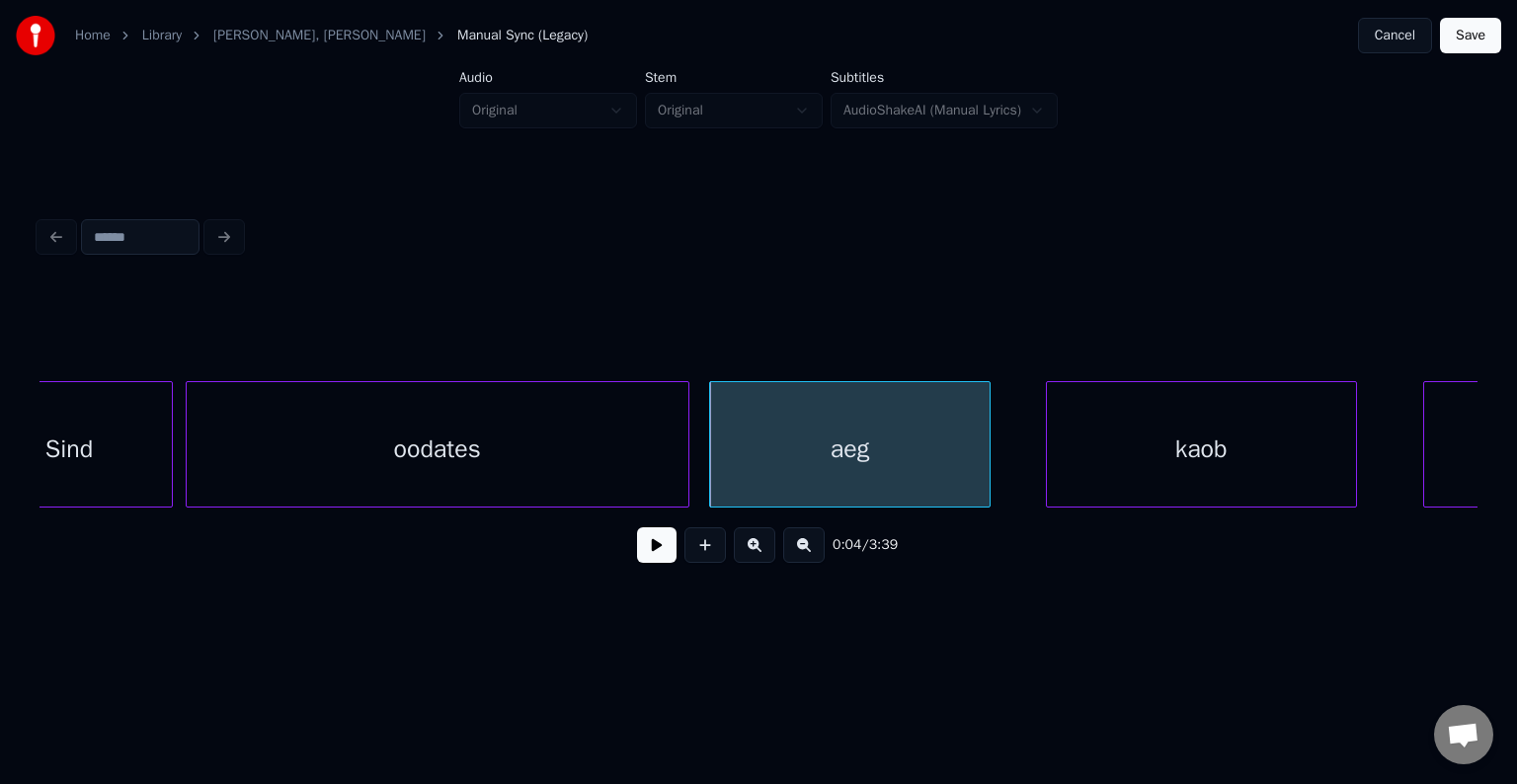 click on "kaob" at bounding box center (1201, 449) 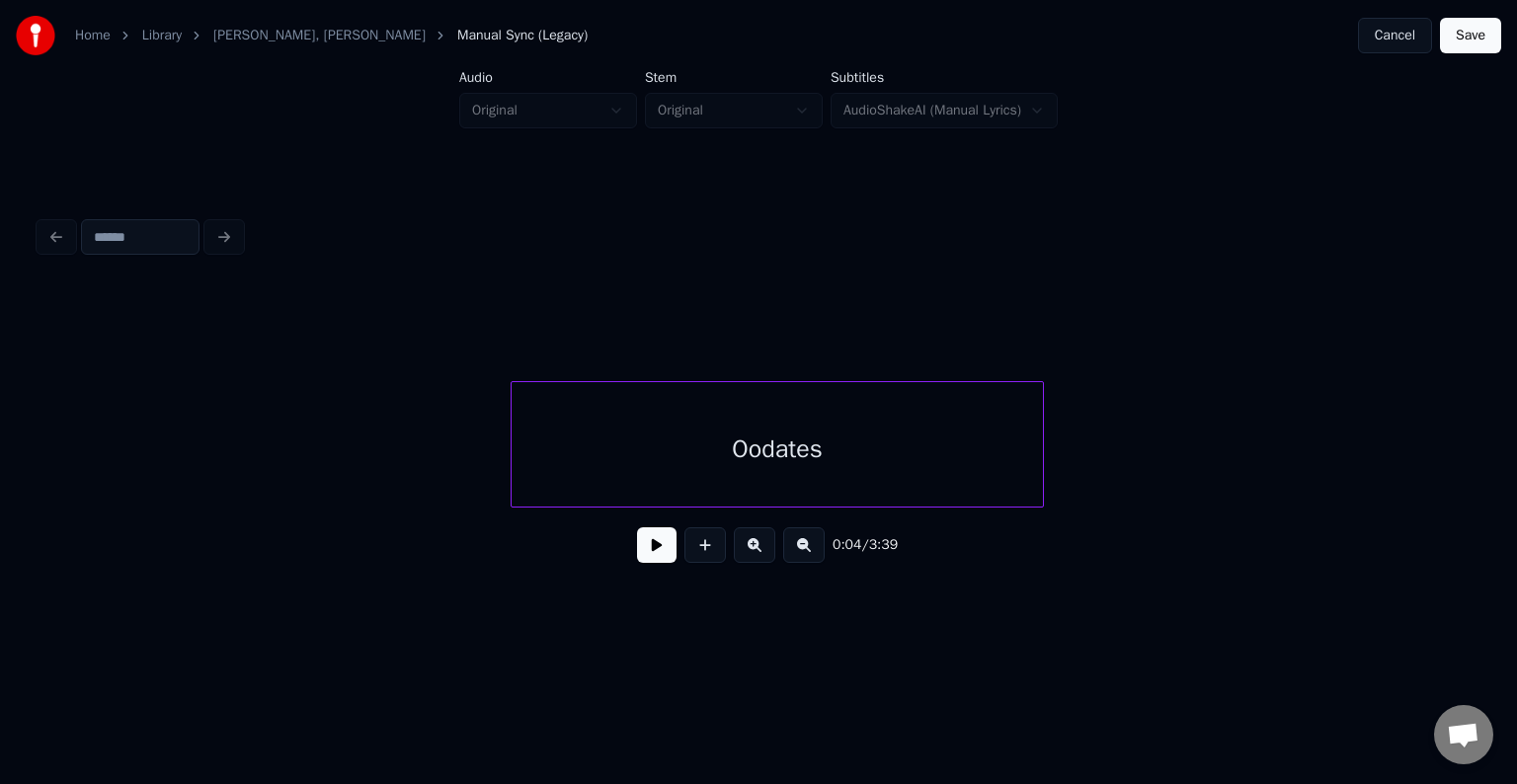 scroll, scrollTop: 0, scrollLeft: 5207, axis: horizontal 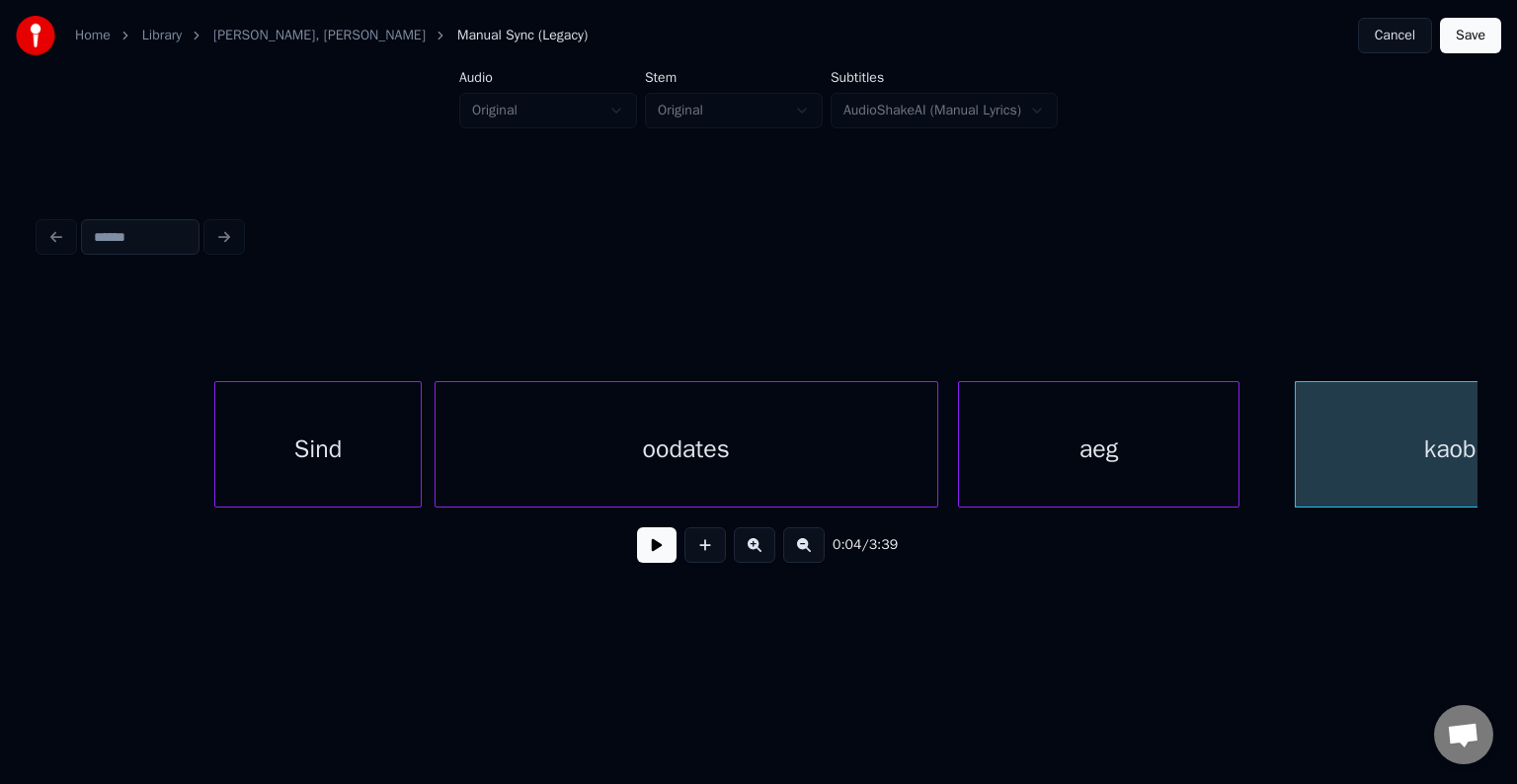 click on "Sind" at bounding box center (318, 449) 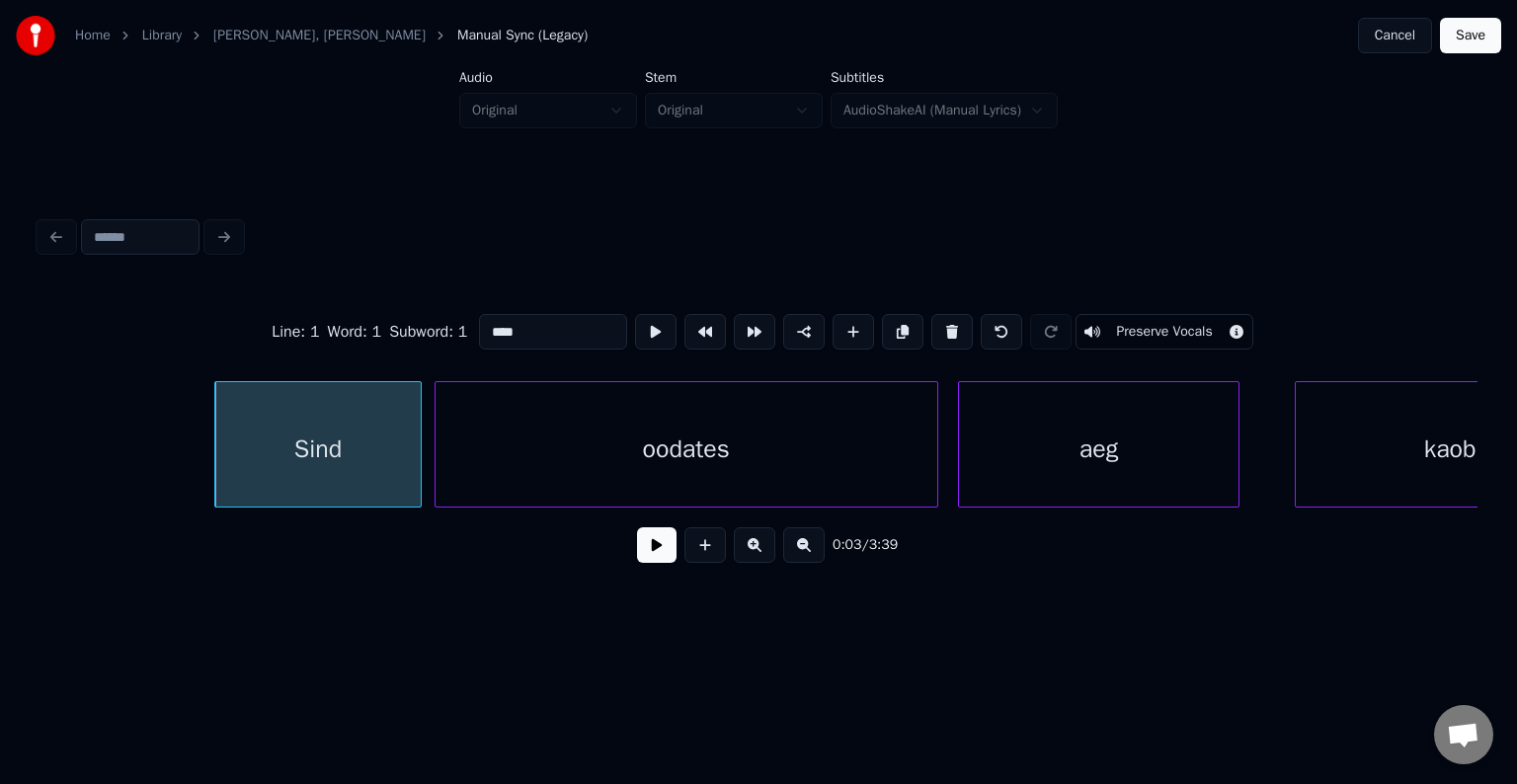 click on "0:03  /  3:39" at bounding box center (758, 545) 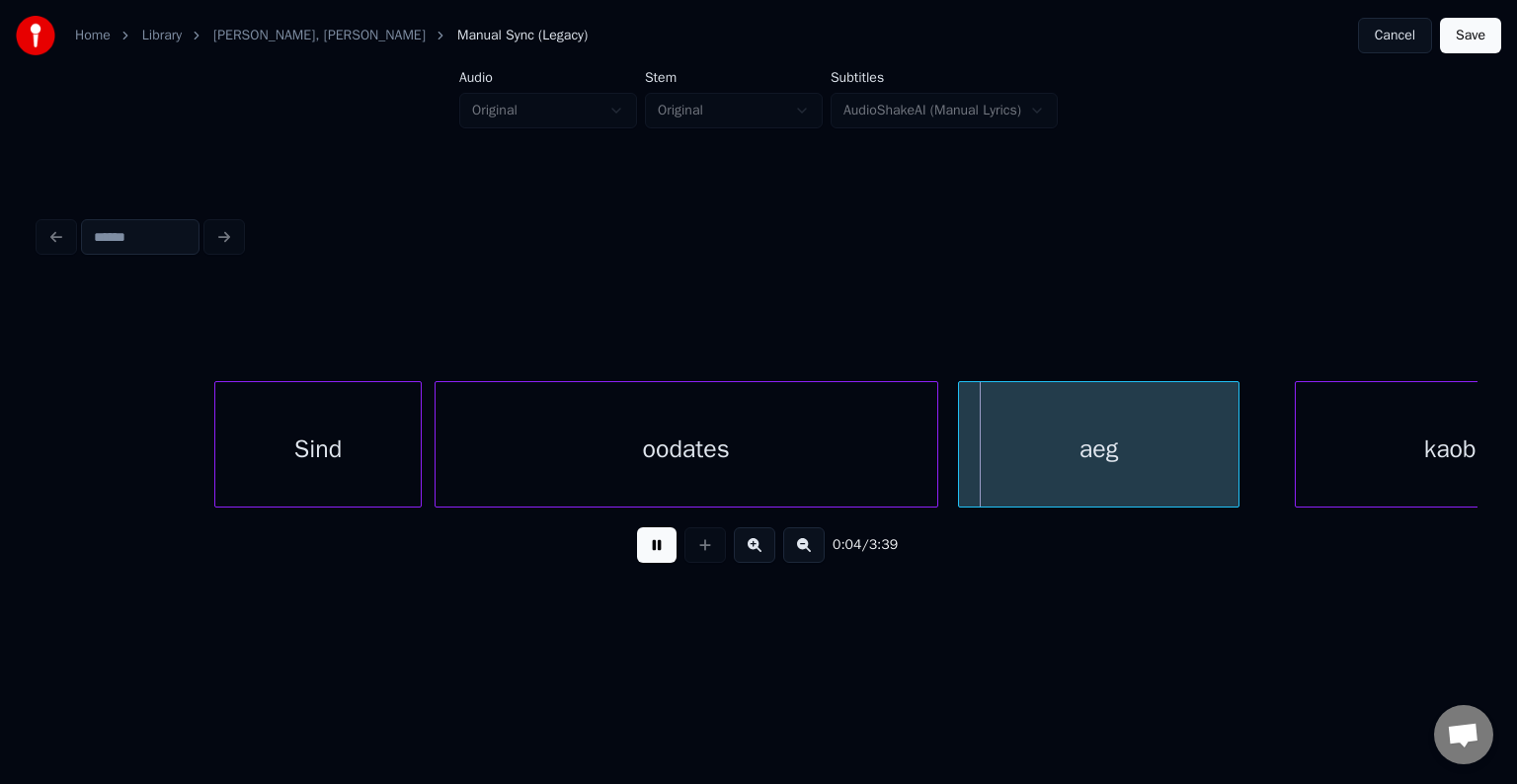 click at bounding box center [657, 545] 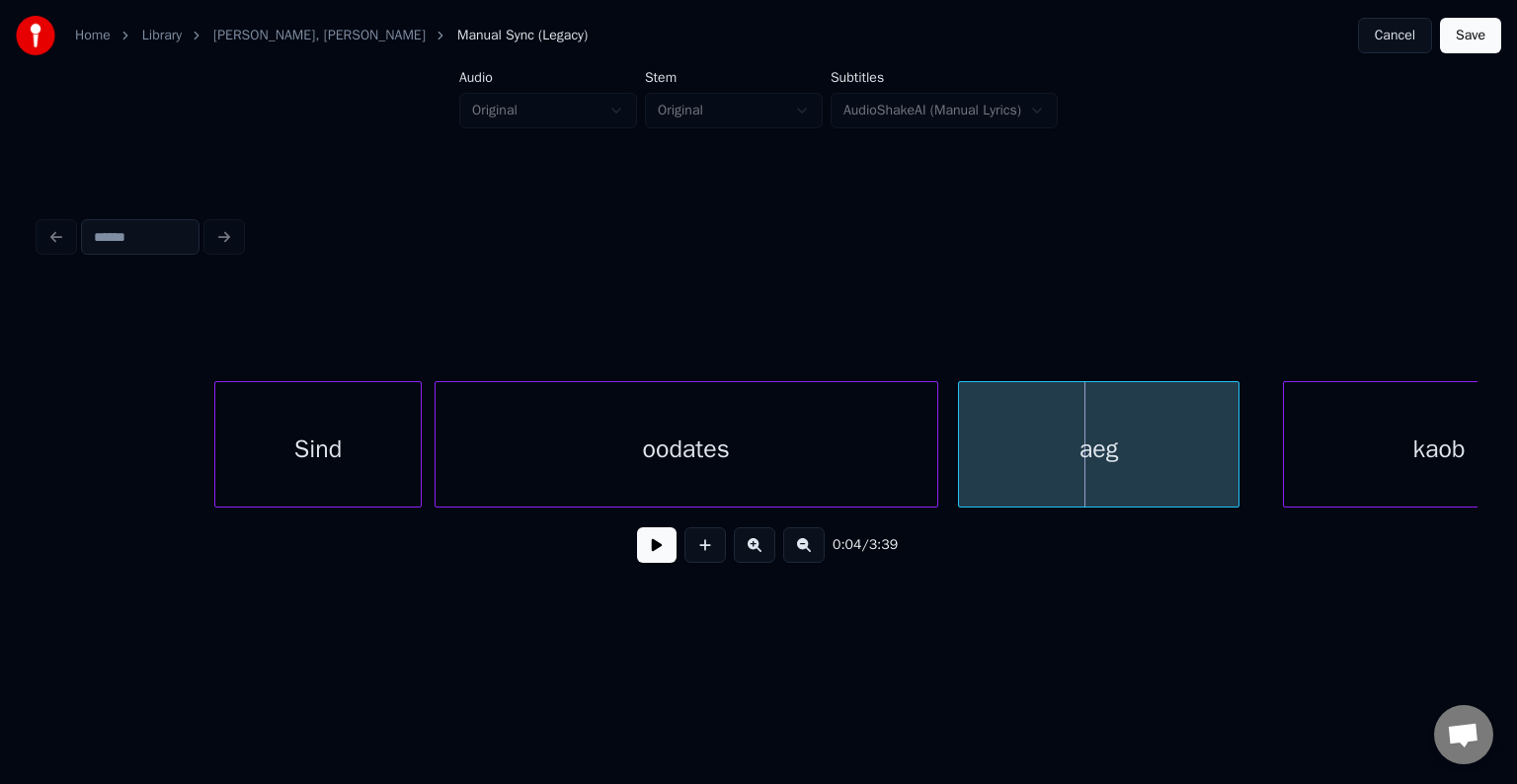scroll, scrollTop: 0, scrollLeft: 2565, axis: horizontal 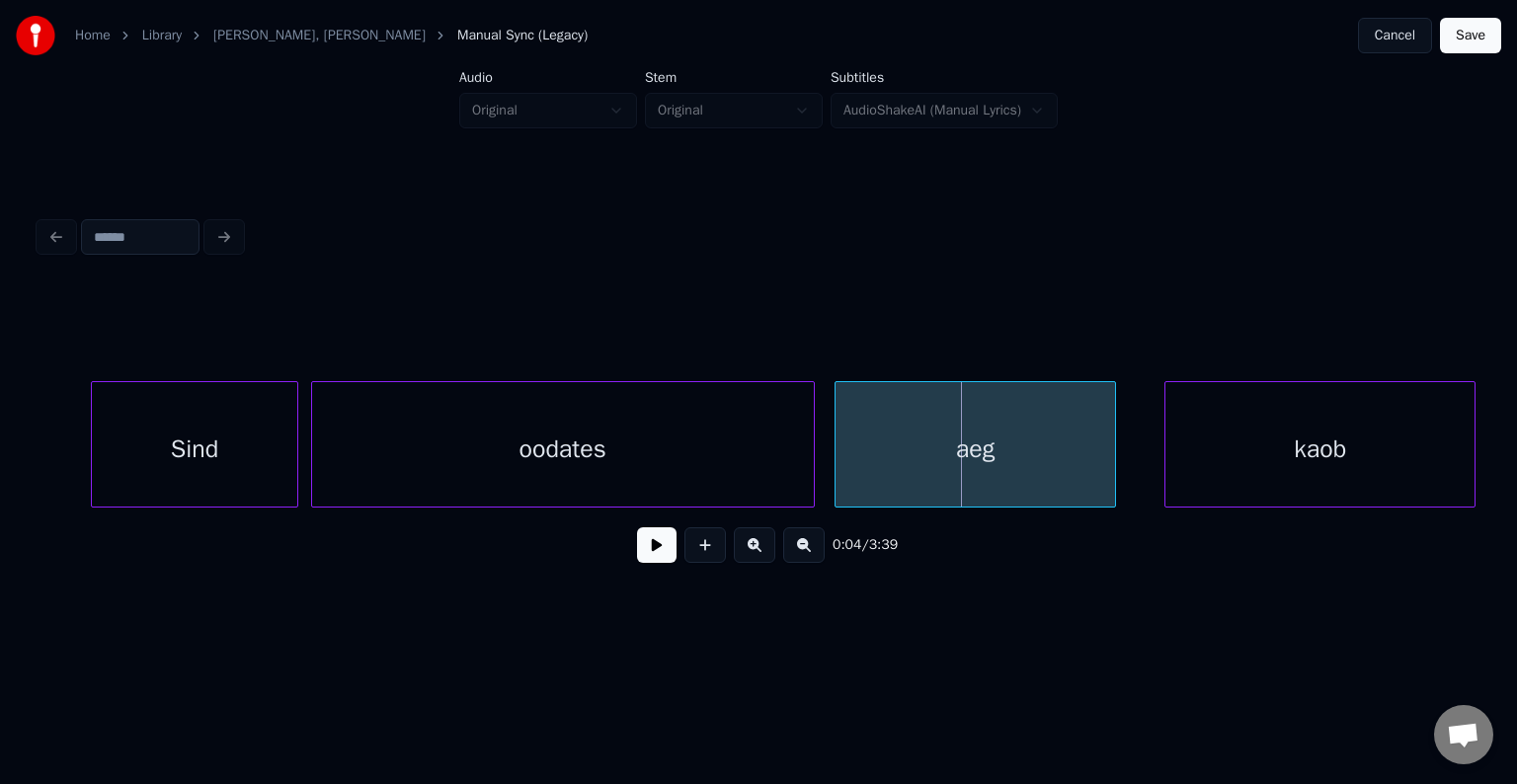 click on "kaob" at bounding box center [1319, 449] 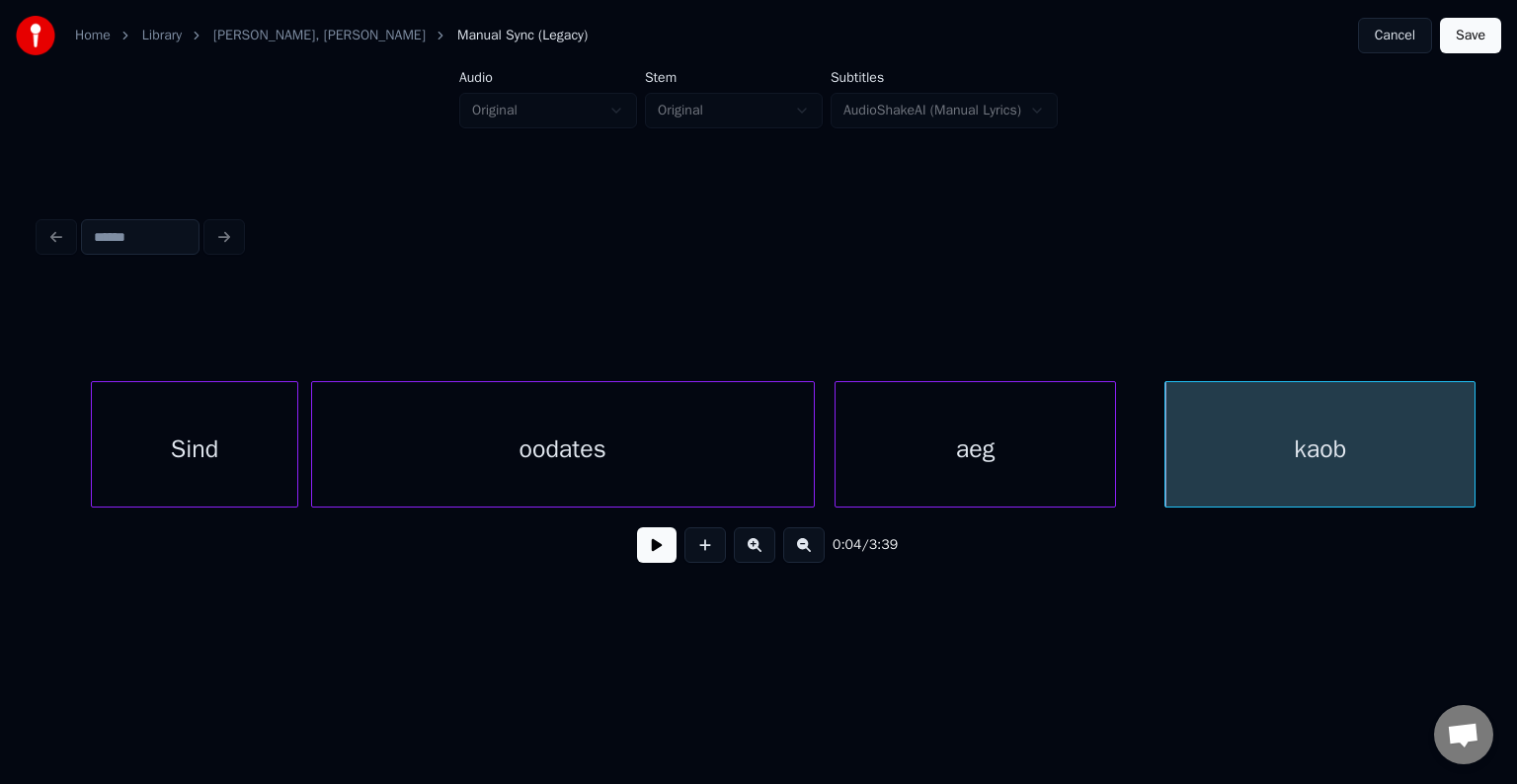 click on "aeg" at bounding box center [975, 449] 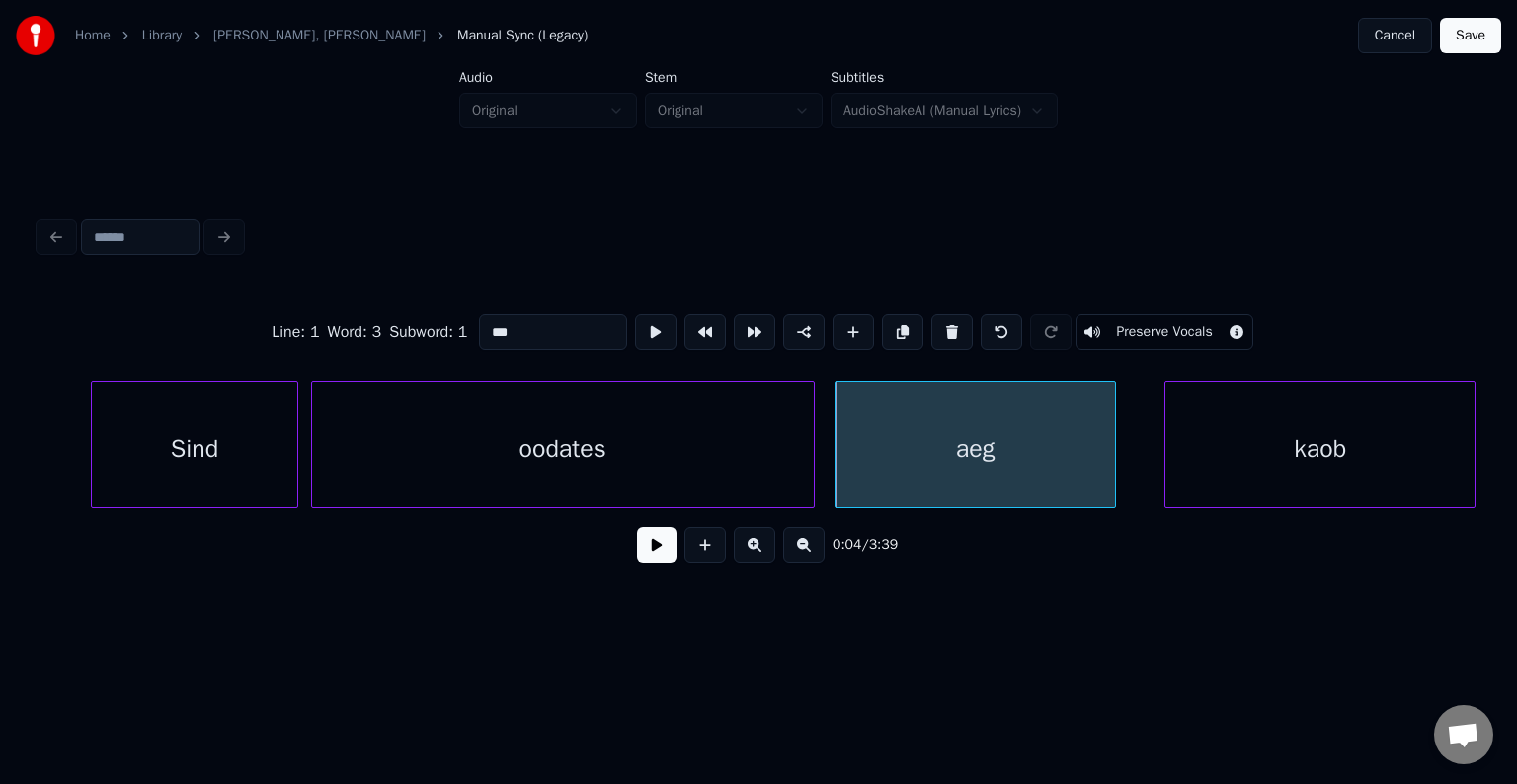 click at bounding box center [657, 545] 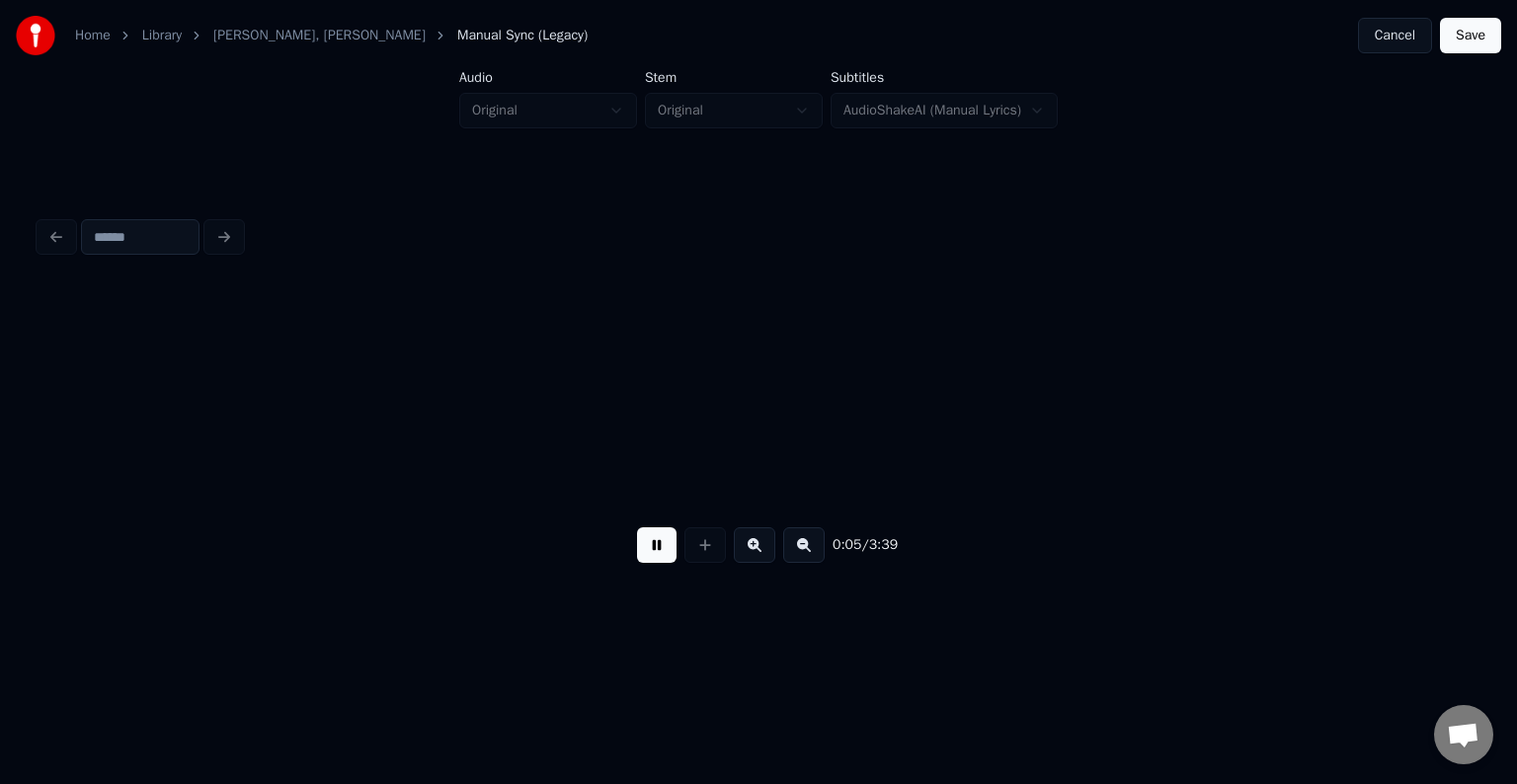 scroll, scrollTop: 0, scrollLeft: 4010, axis: horizontal 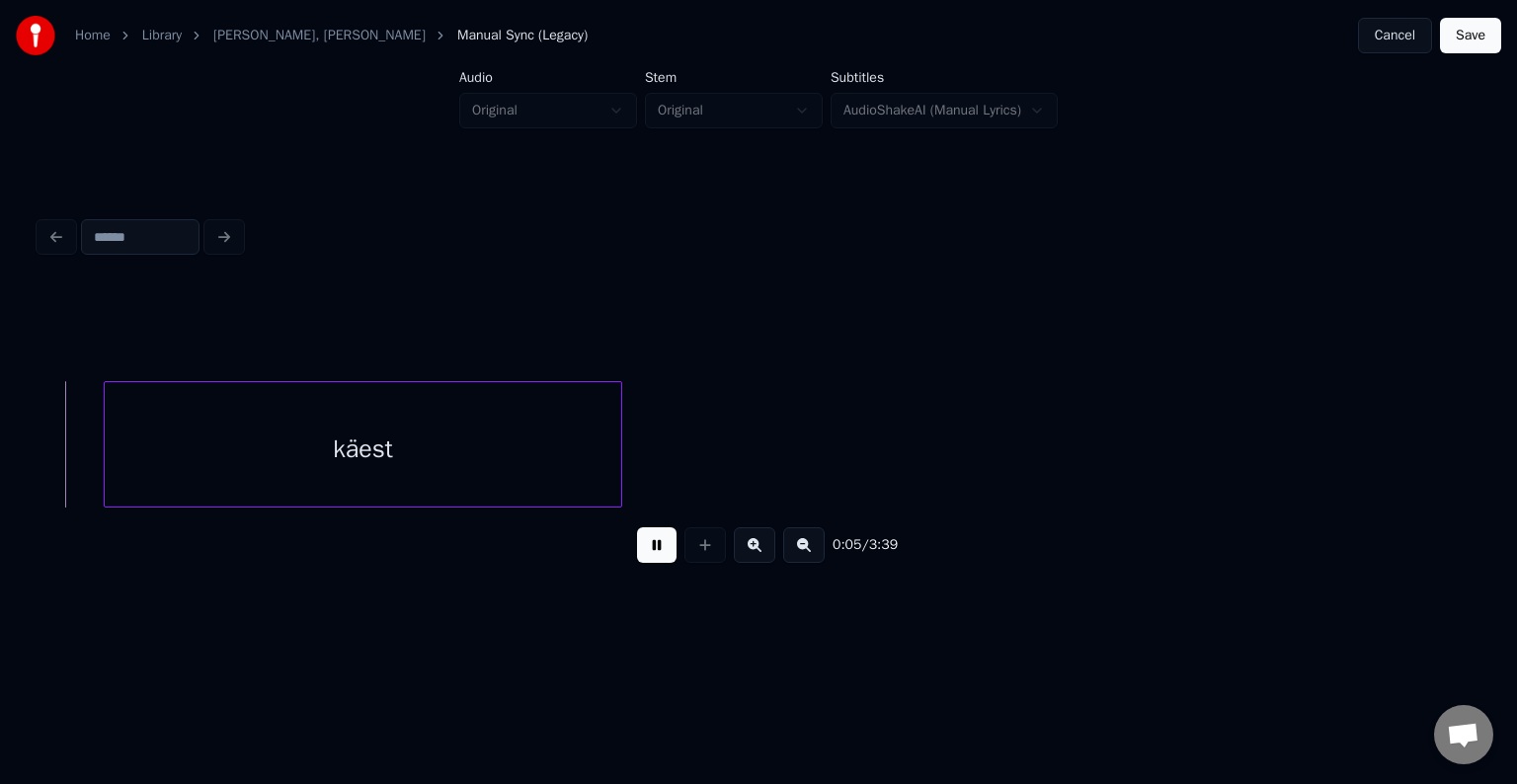 click at bounding box center (657, 545) 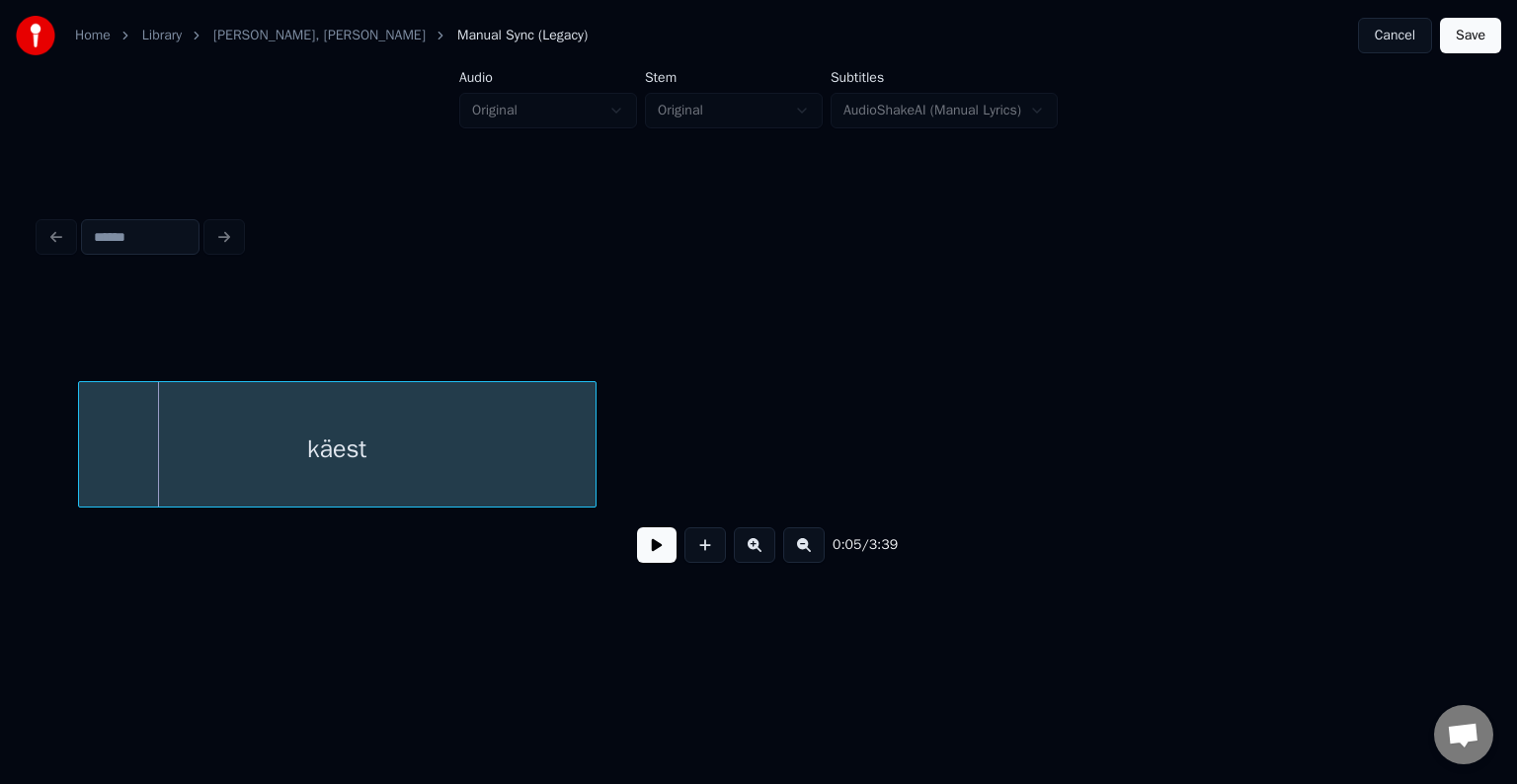 click on "käest" at bounding box center [337, 449] 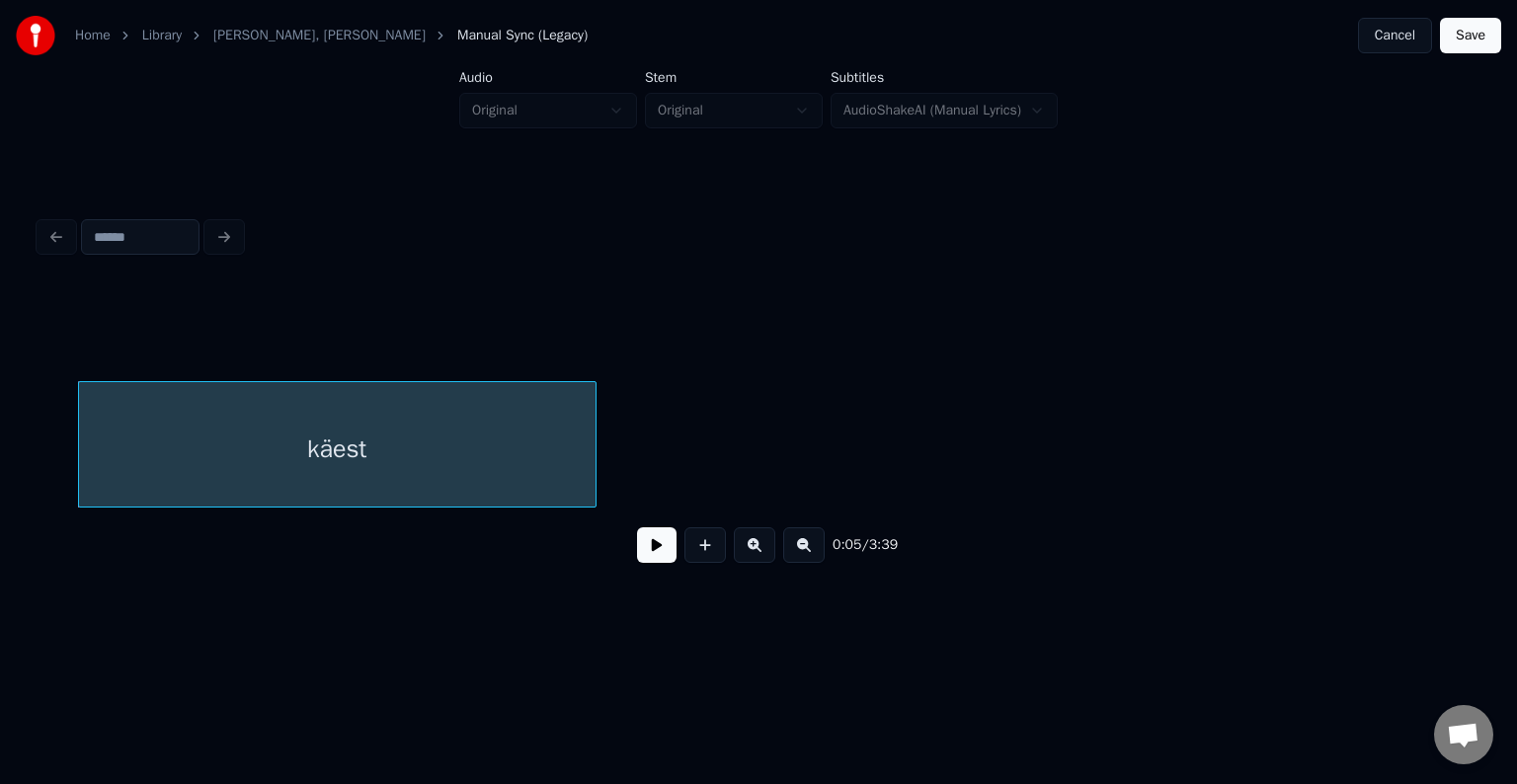 click at bounding box center [657, 545] 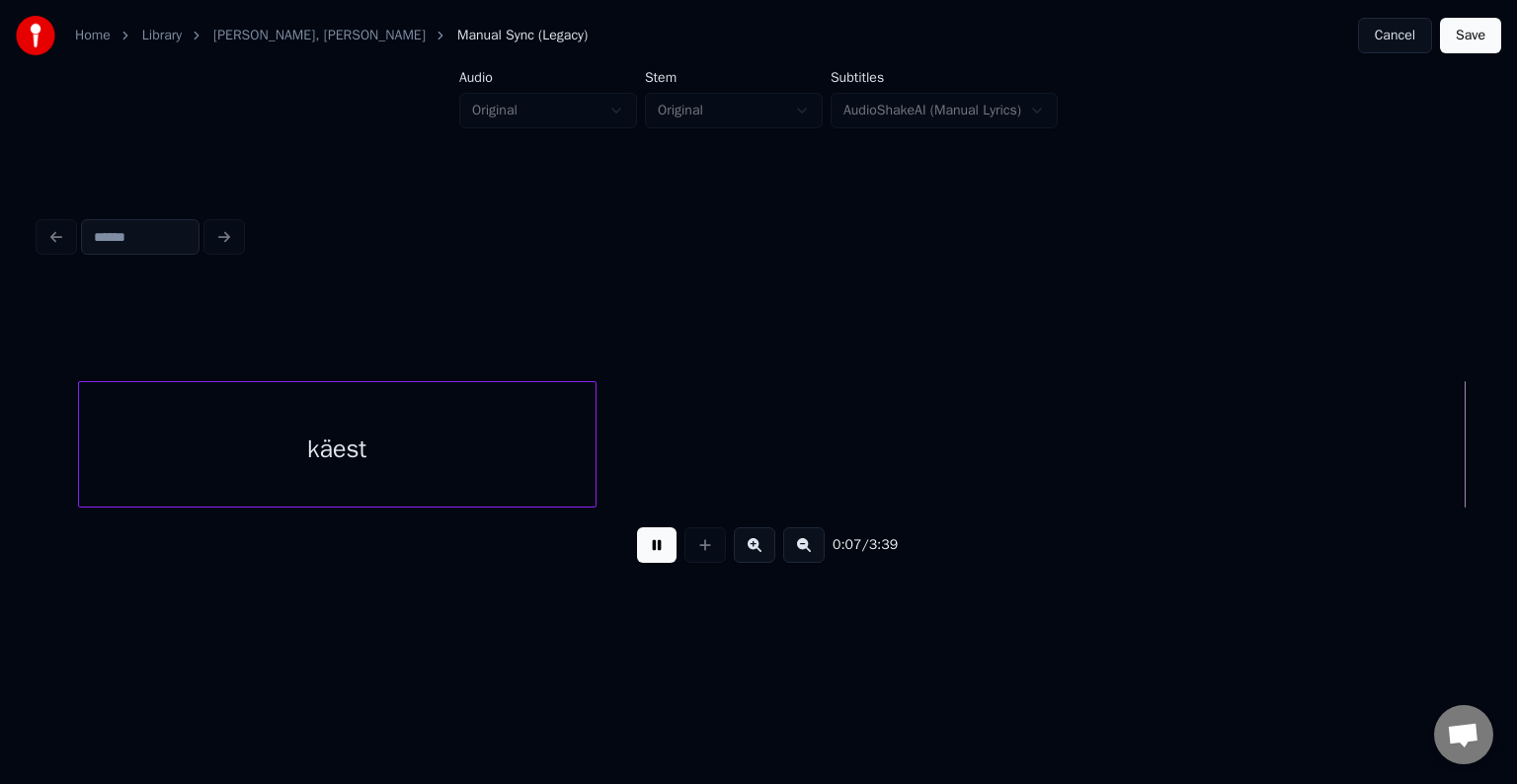 scroll, scrollTop: 0, scrollLeft: 5460, axis: horizontal 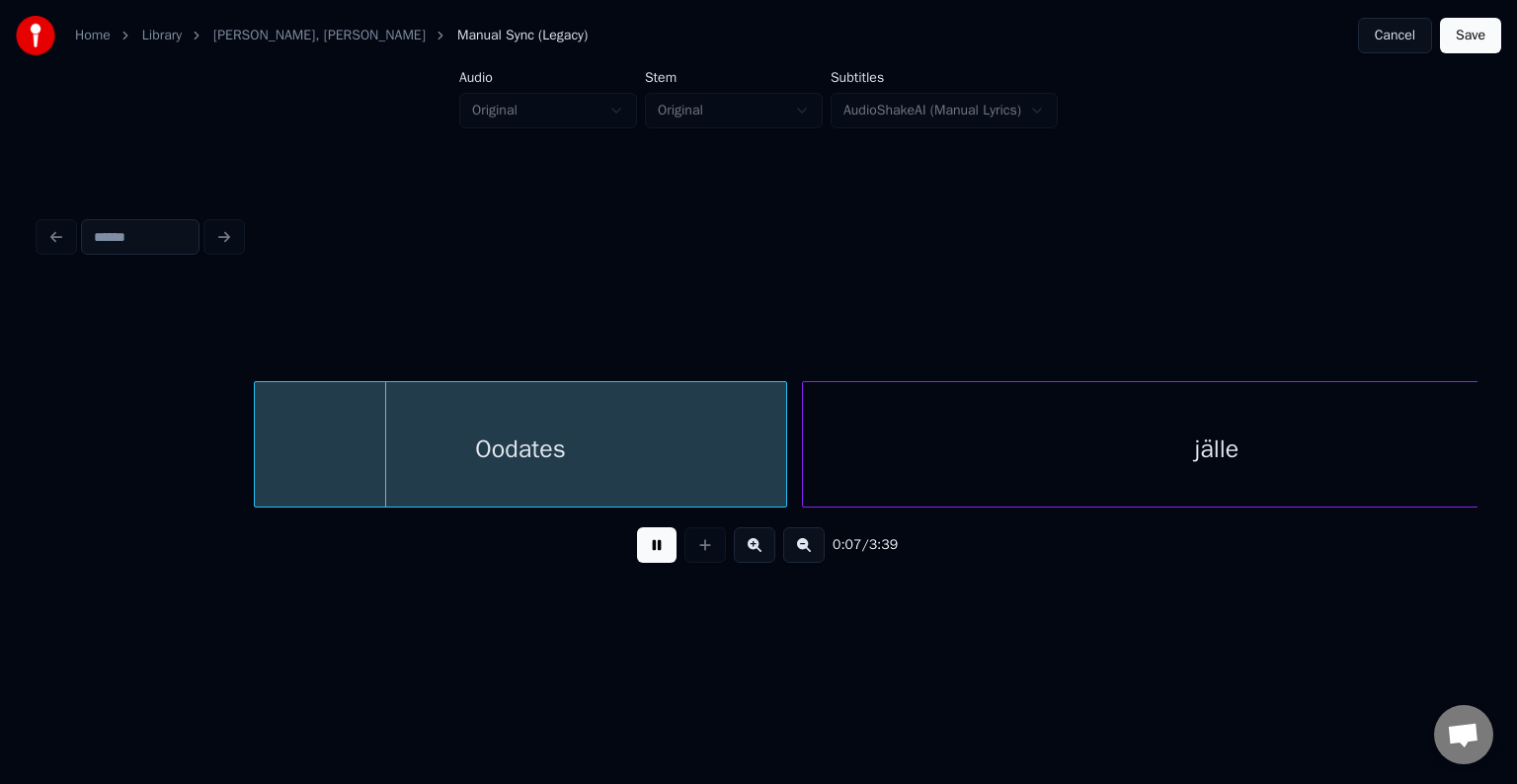 click at bounding box center [657, 545] 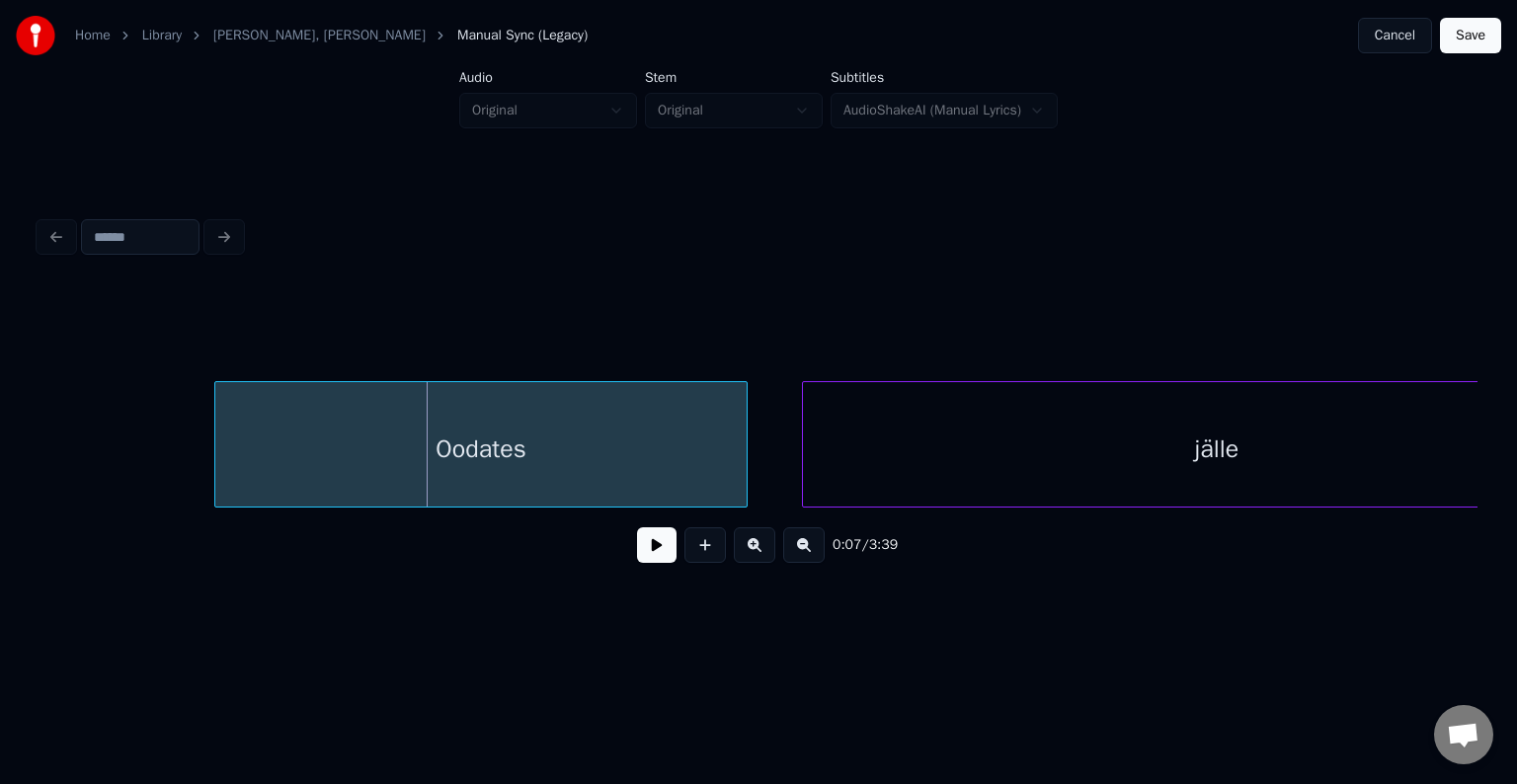 click on "Oodates" at bounding box center (481, 449) 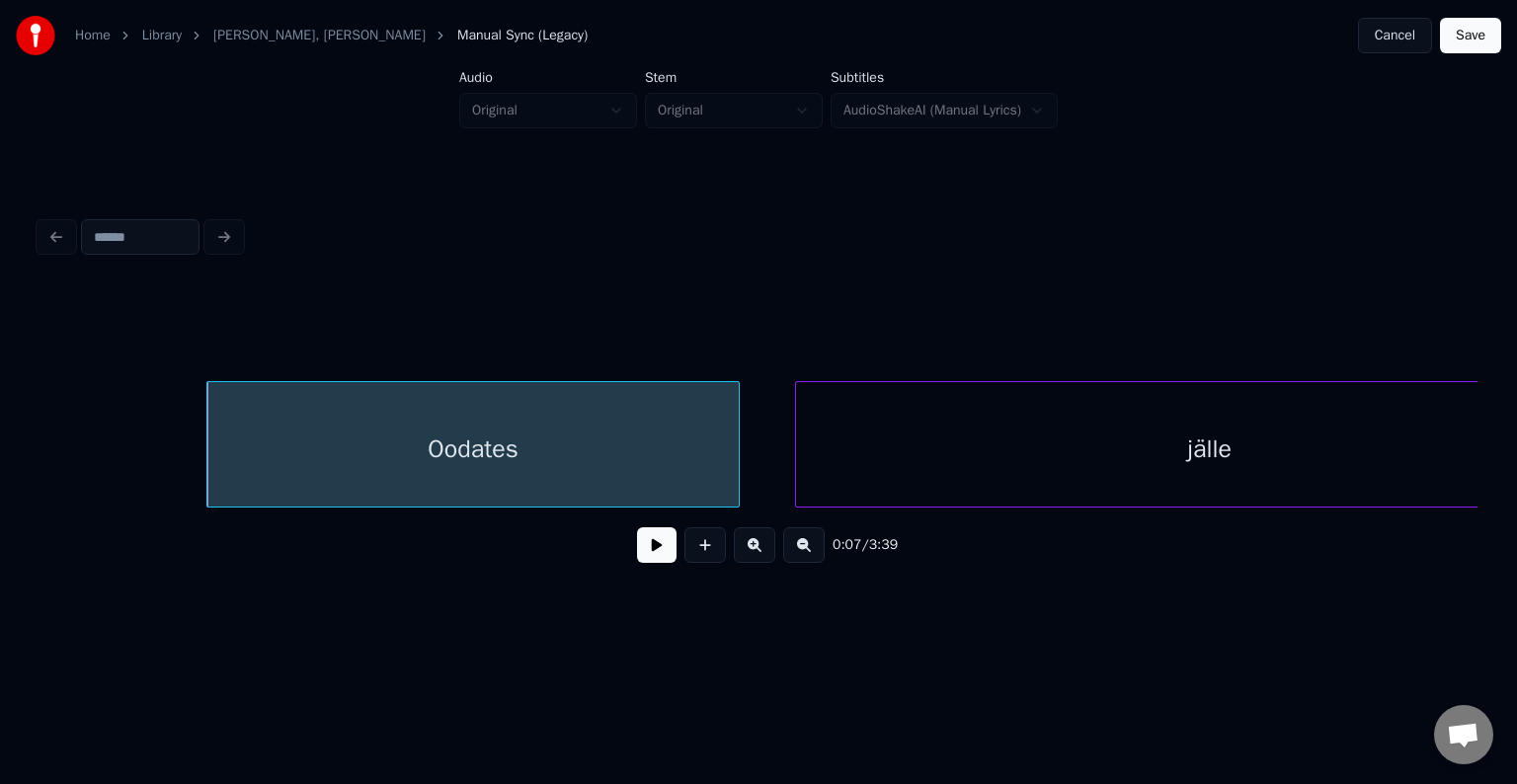 scroll, scrollTop: 0, scrollLeft: 5610, axis: horizontal 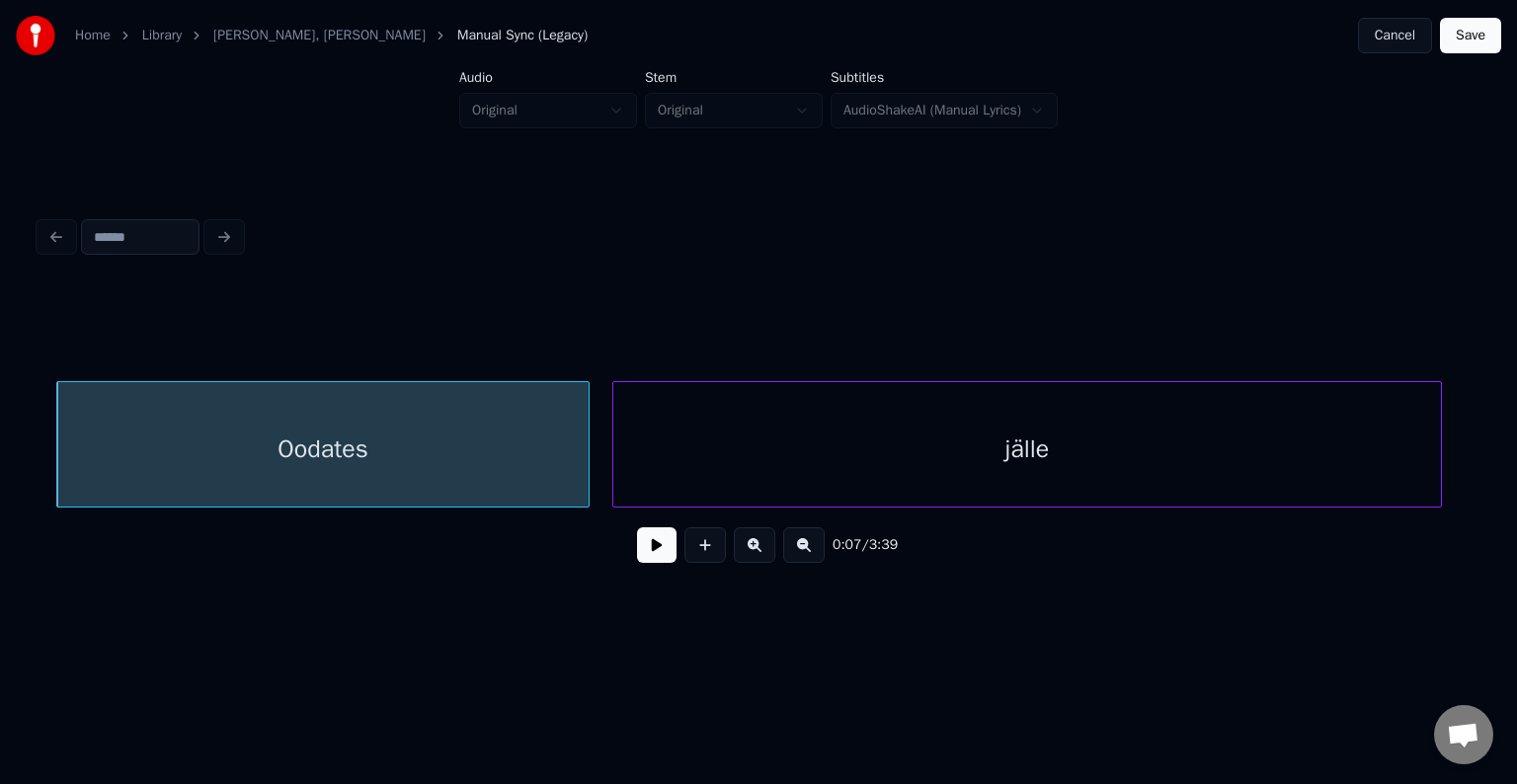 click on "jälle" at bounding box center (1027, 449) 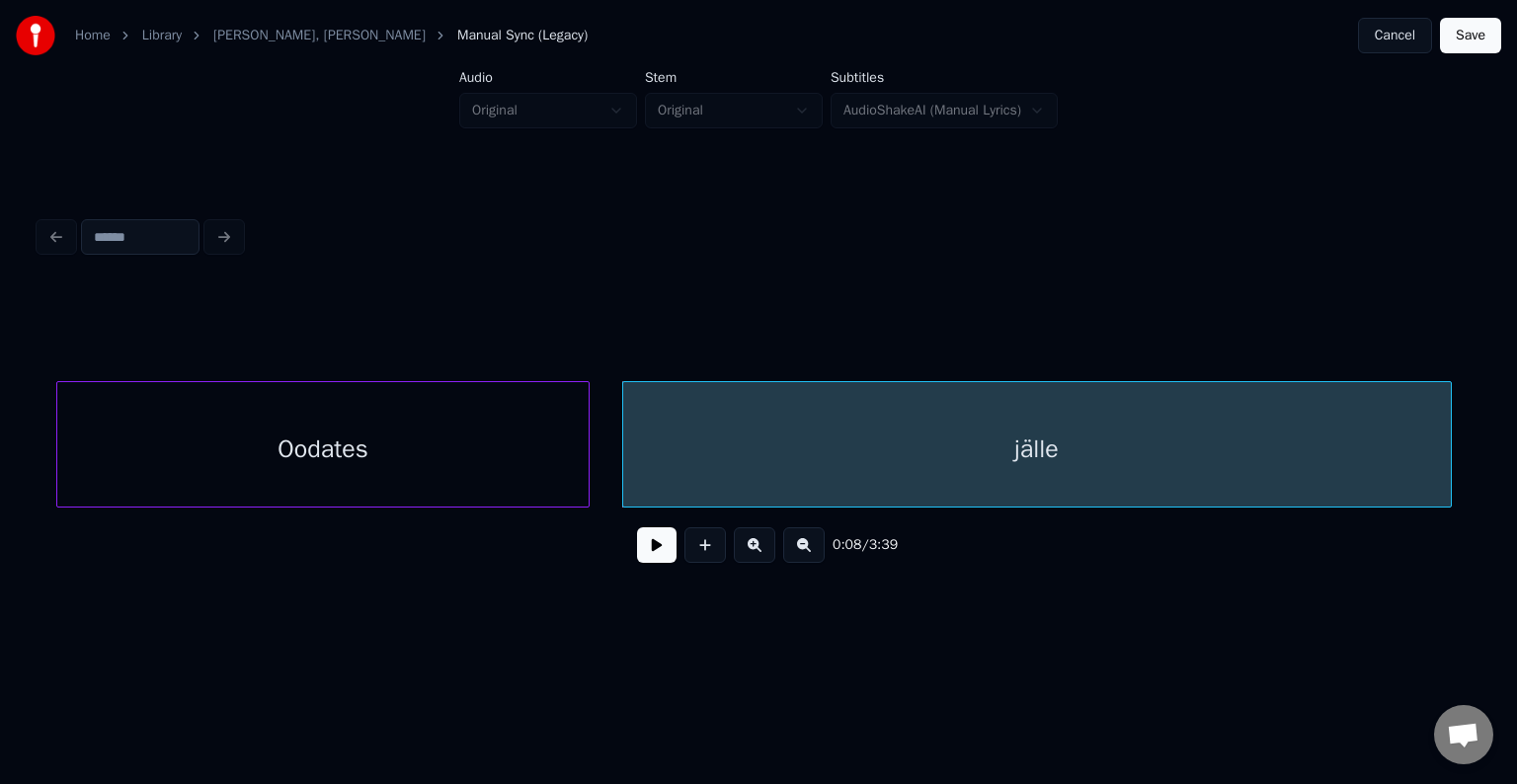 click on "Oodates" at bounding box center [323, 449] 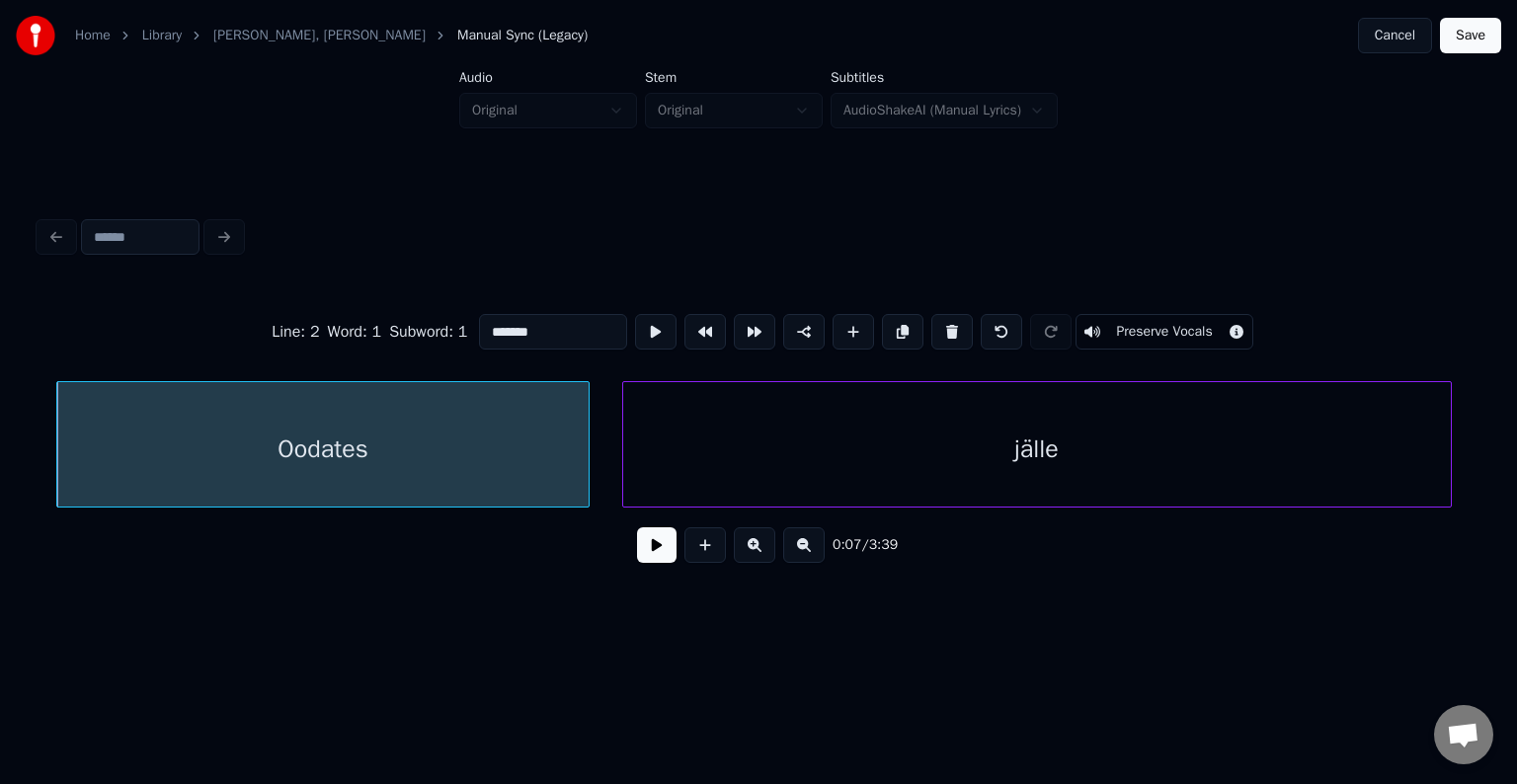 click at bounding box center [657, 545] 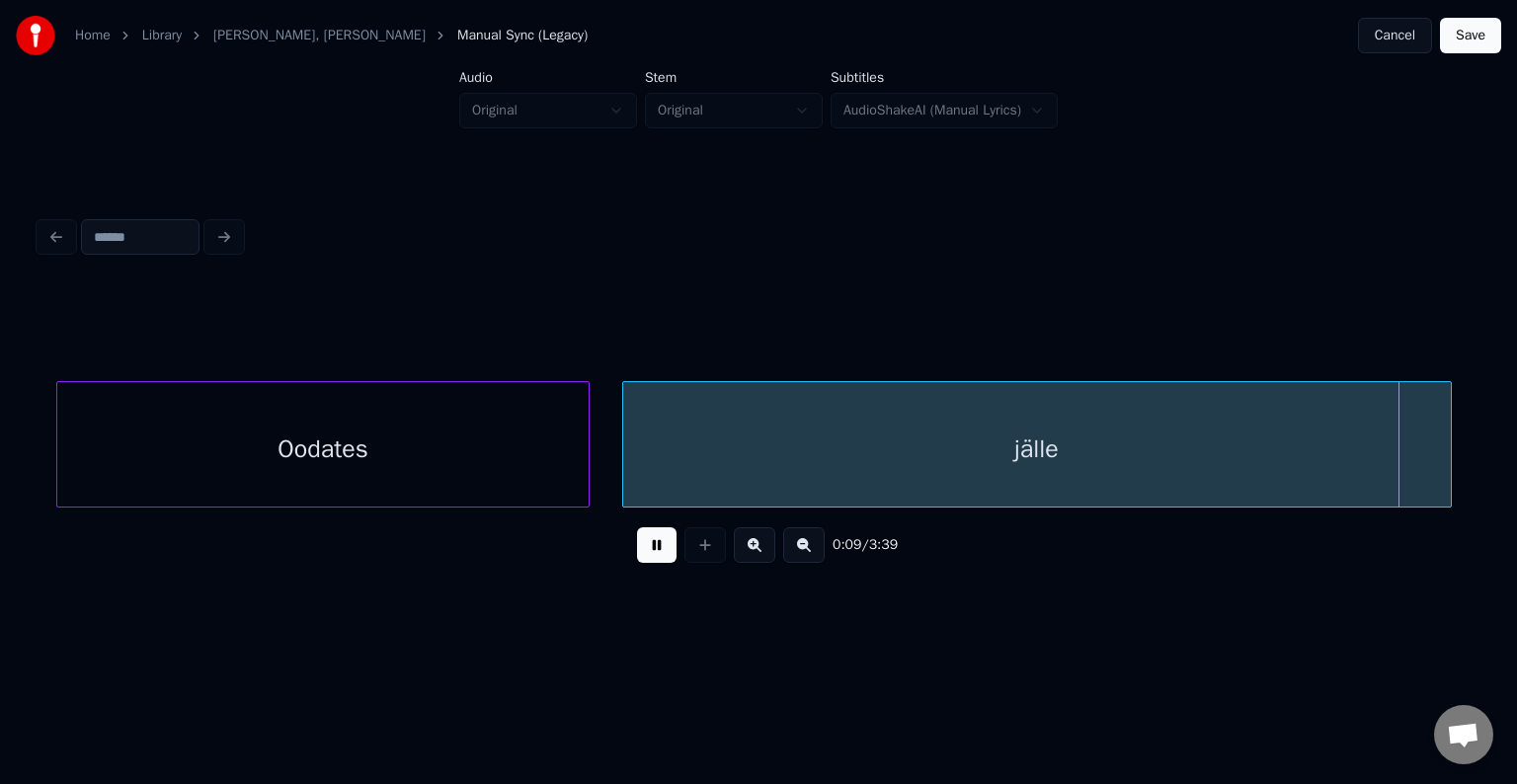 scroll, scrollTop: 0, scrollLeft: 7056, axis: horizontal 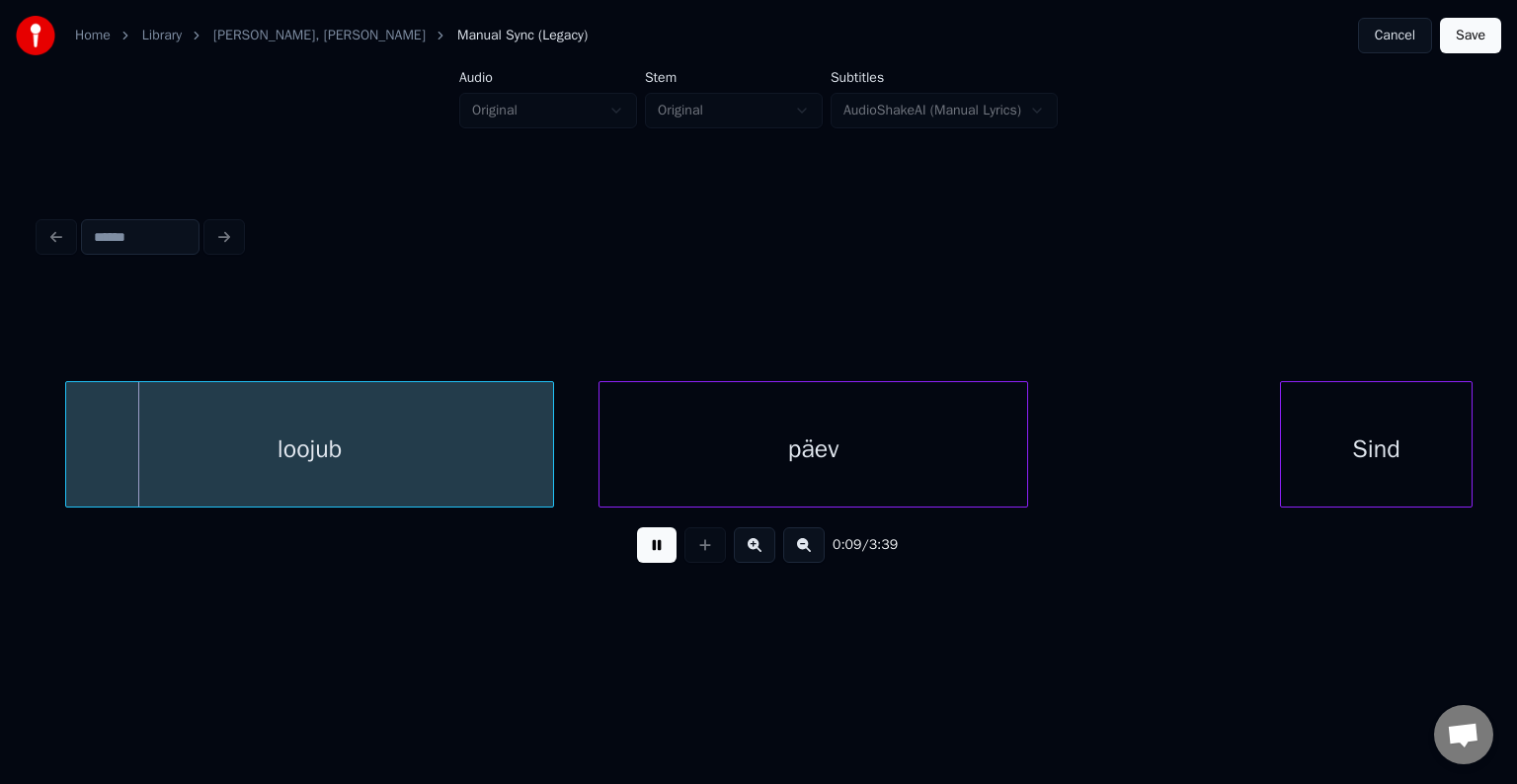 click at bounding box center (657, 545) 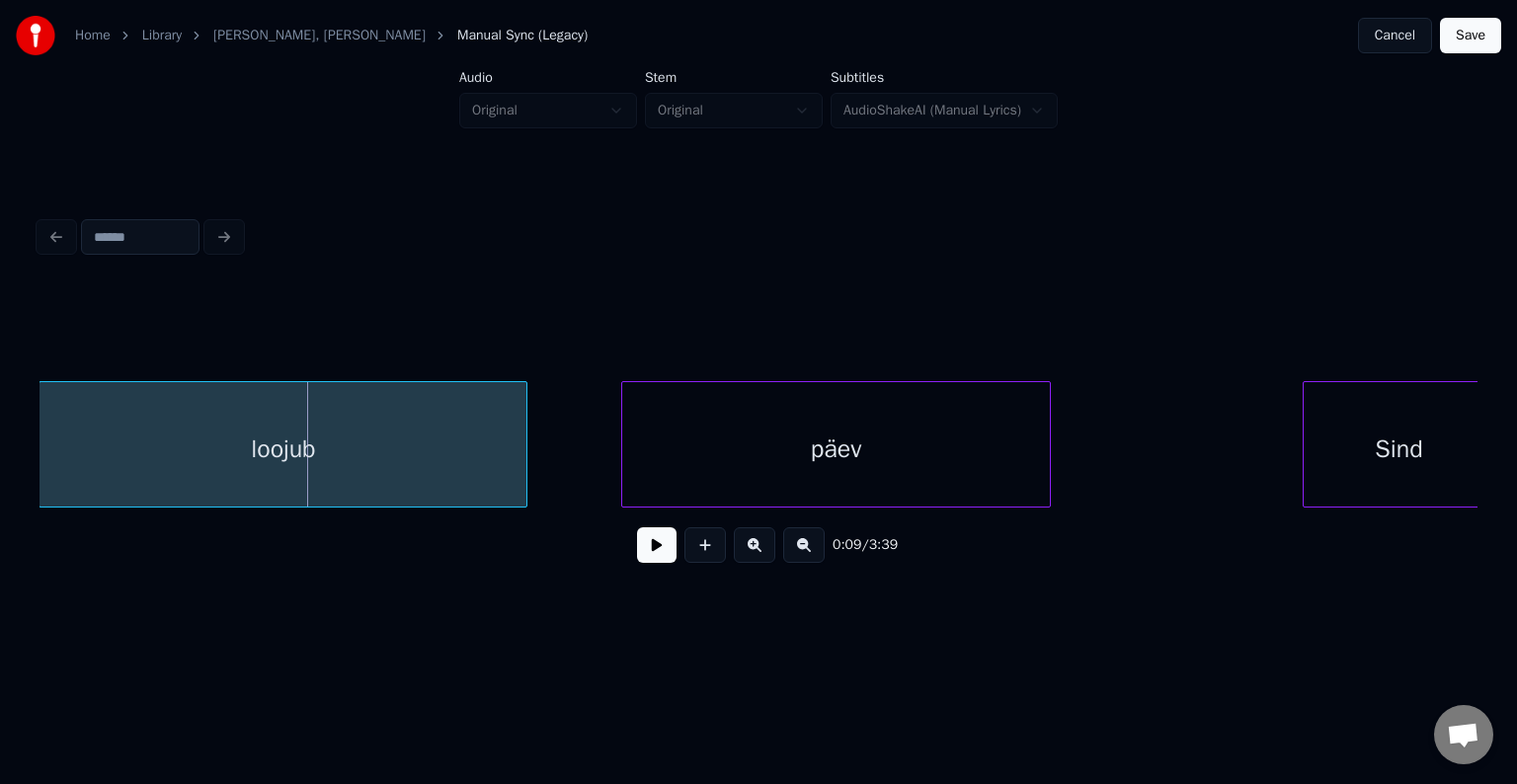 scroll, scrollTop: 0, scrollLeft: 7031, axis: horizontal 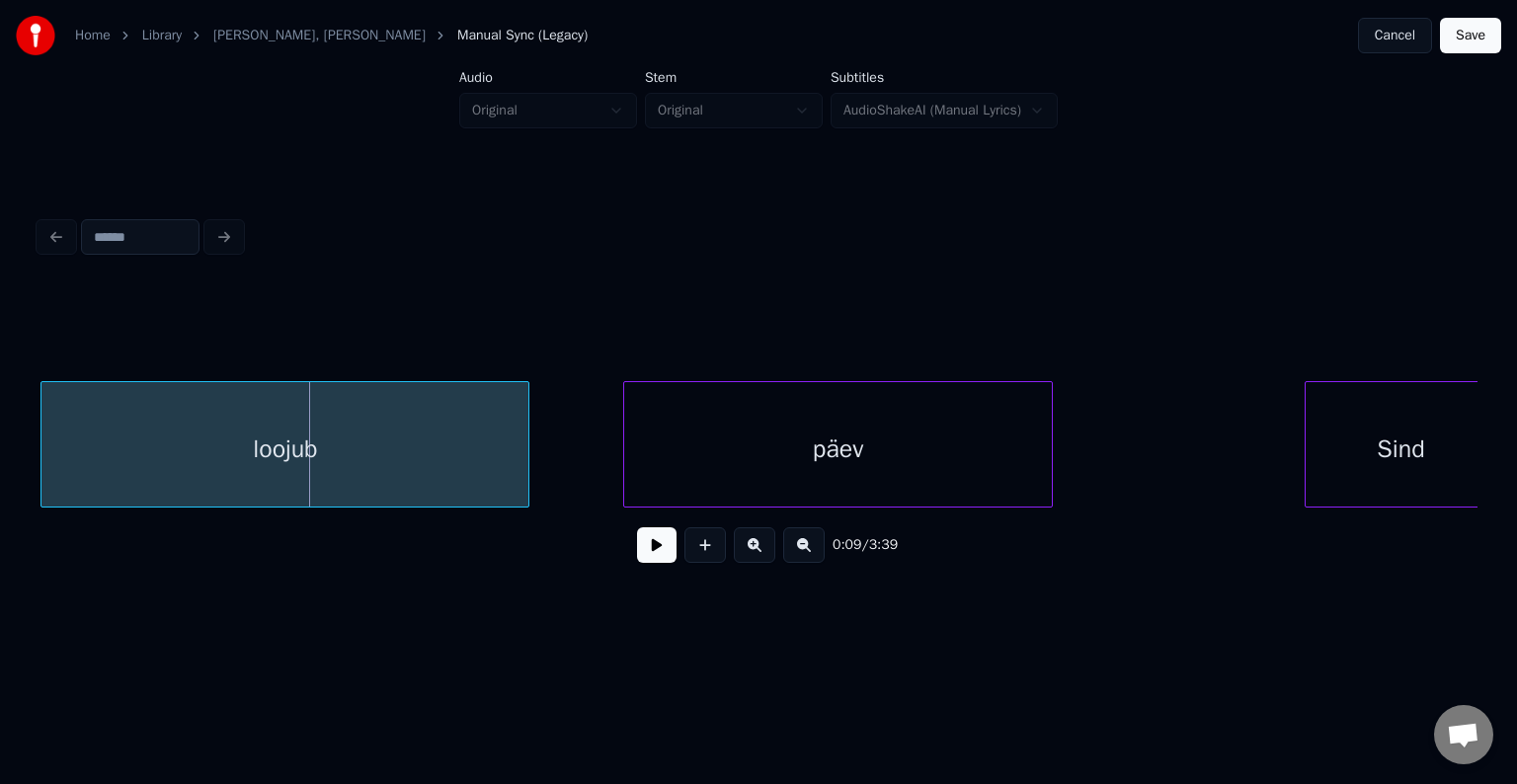 click on "loojub" at bounding box center [284, 449] 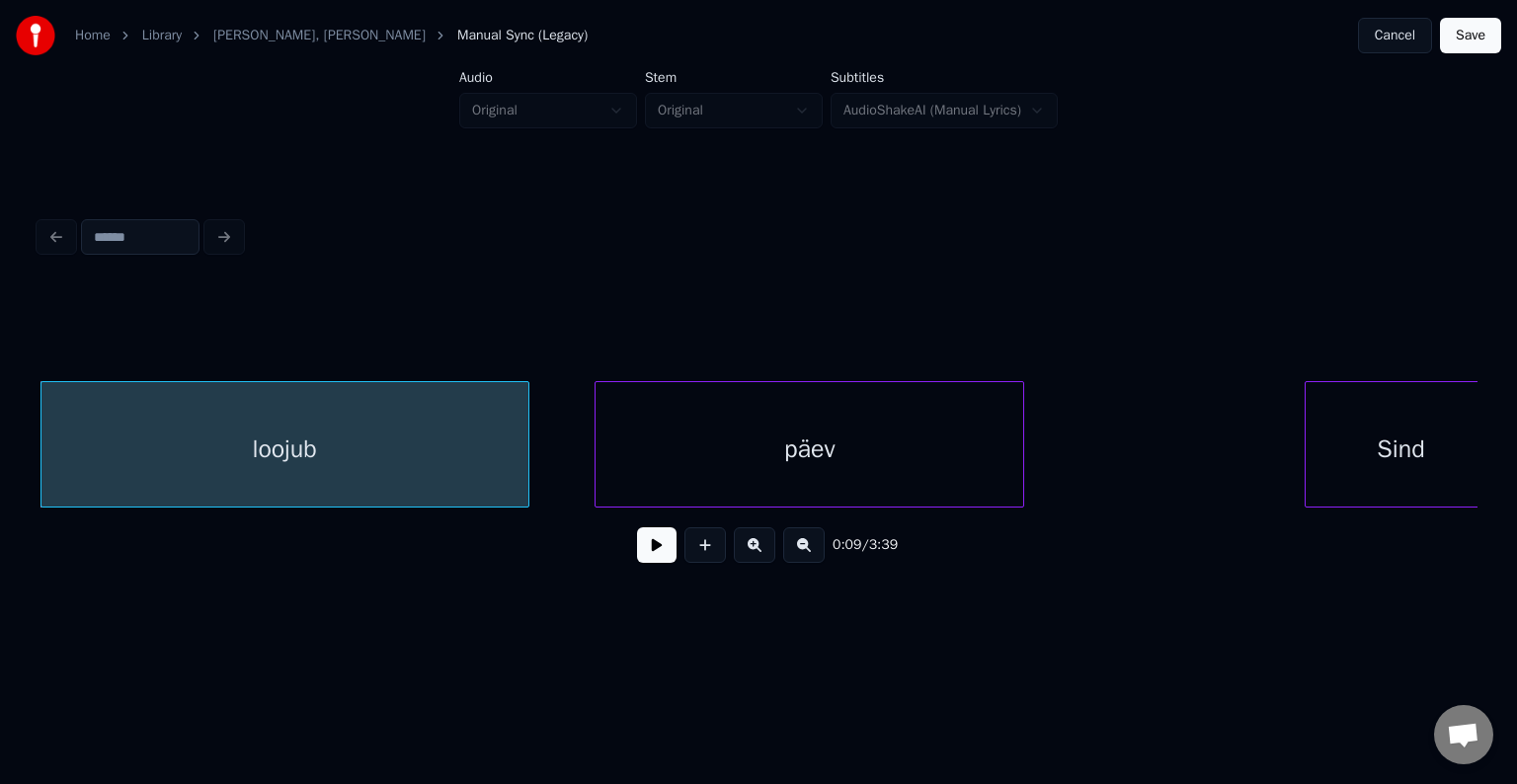 click on "päev" at bounding box center [809, 449] 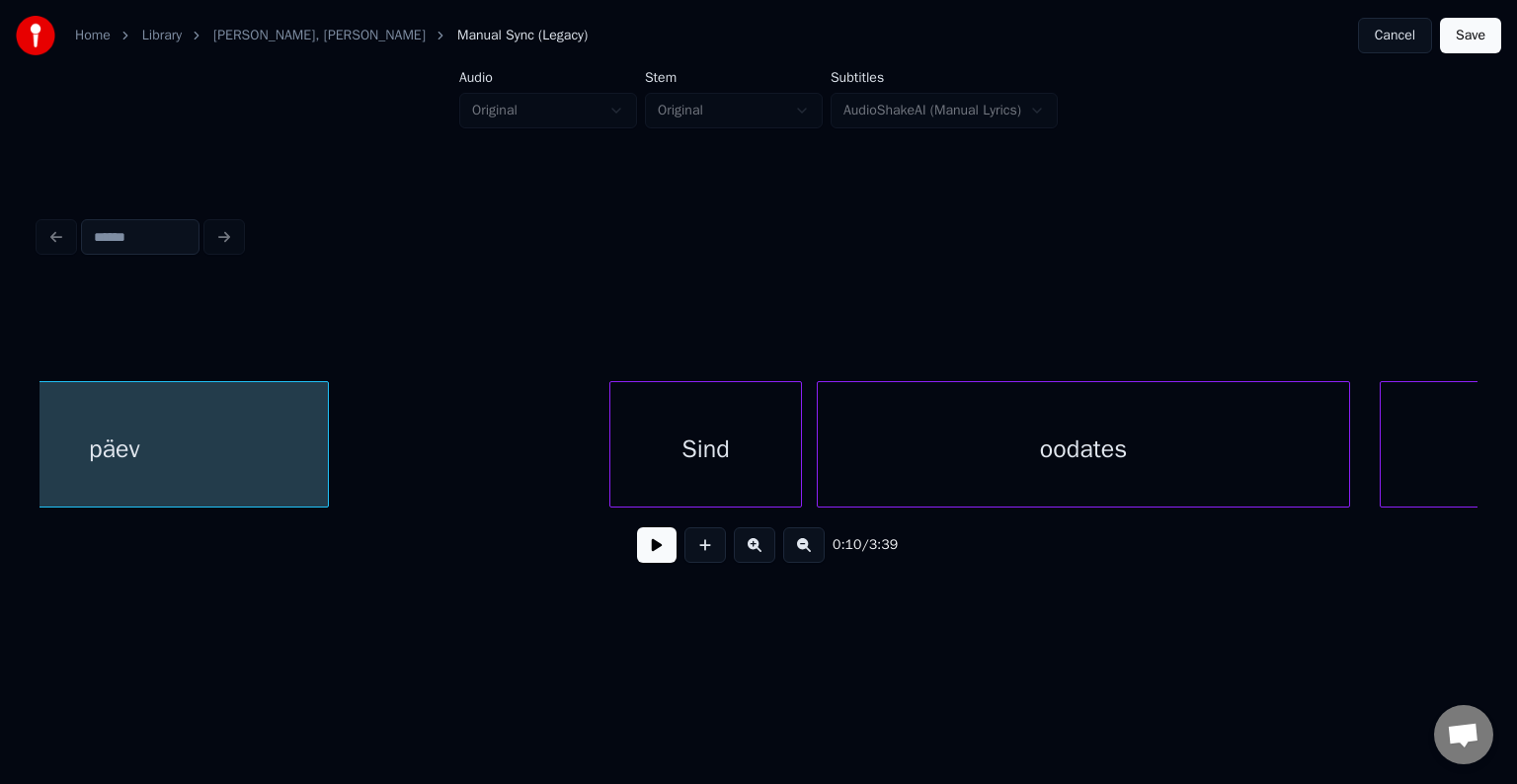scroll, scrollTop: 0, scrollLeft: 7782, axis: horizontal 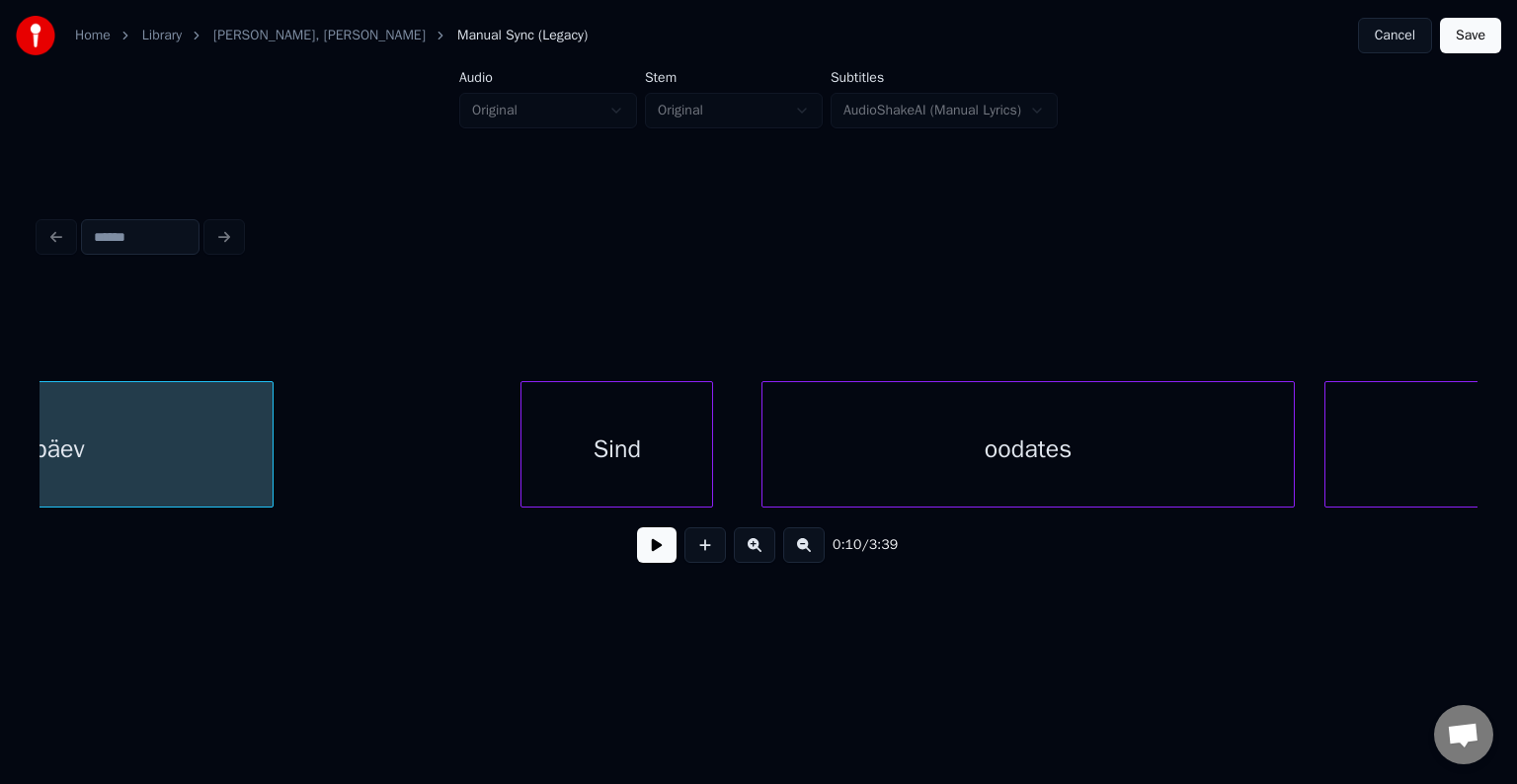 click on "Sind" at bounding box center [616, 449] 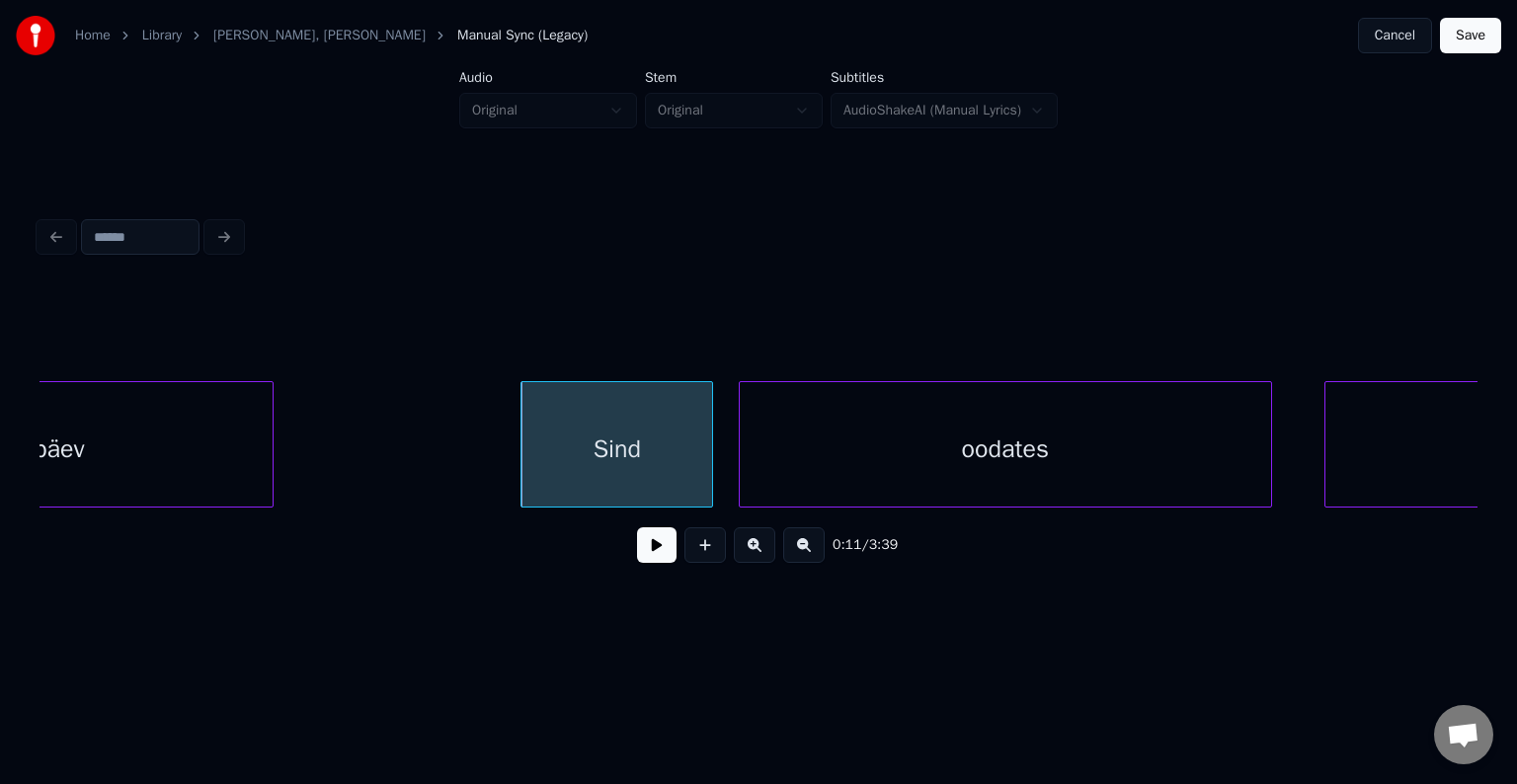 click on "oodates" at bounding box center (1005, 449) 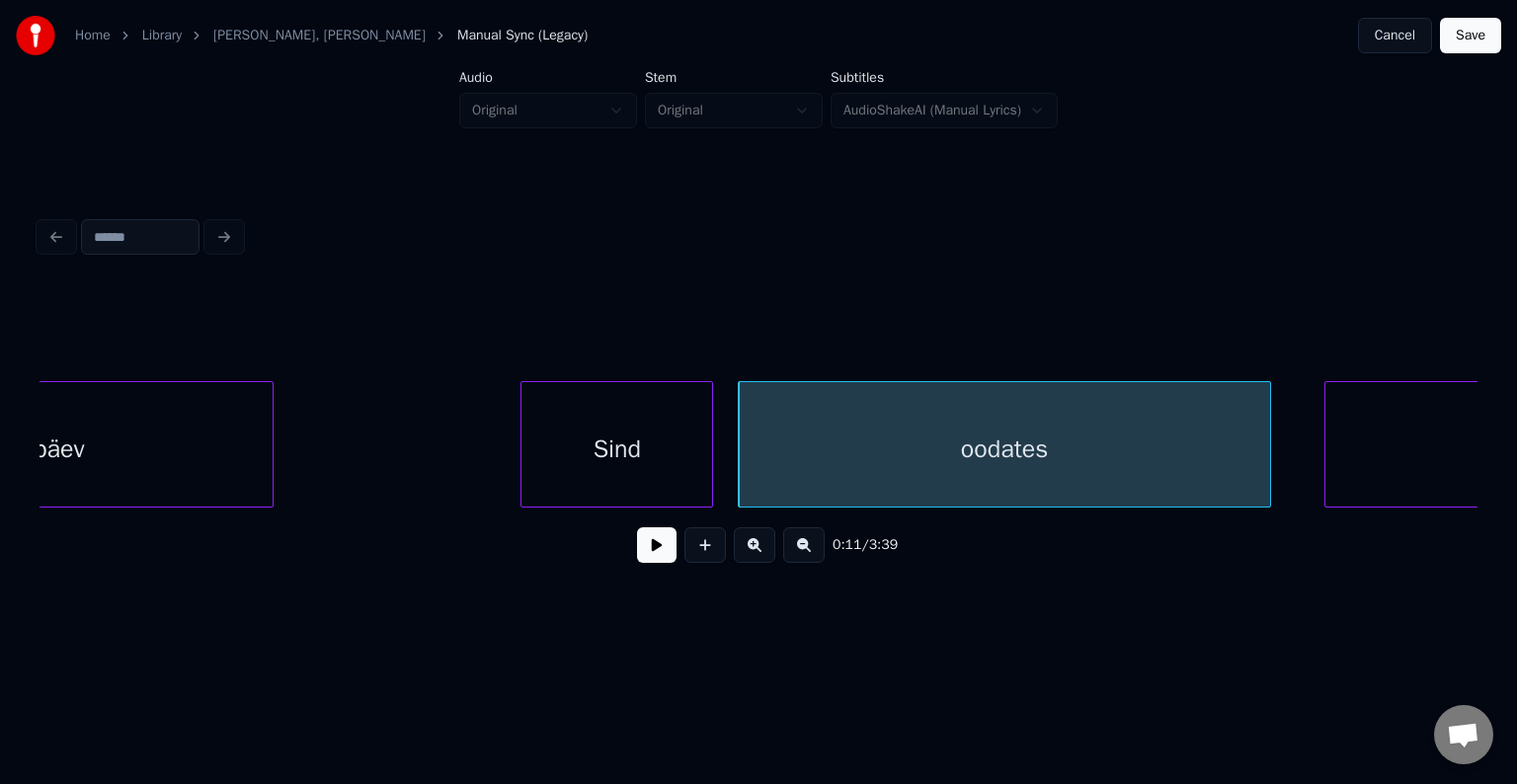click on "Sind" at bounding box center [616, 449] 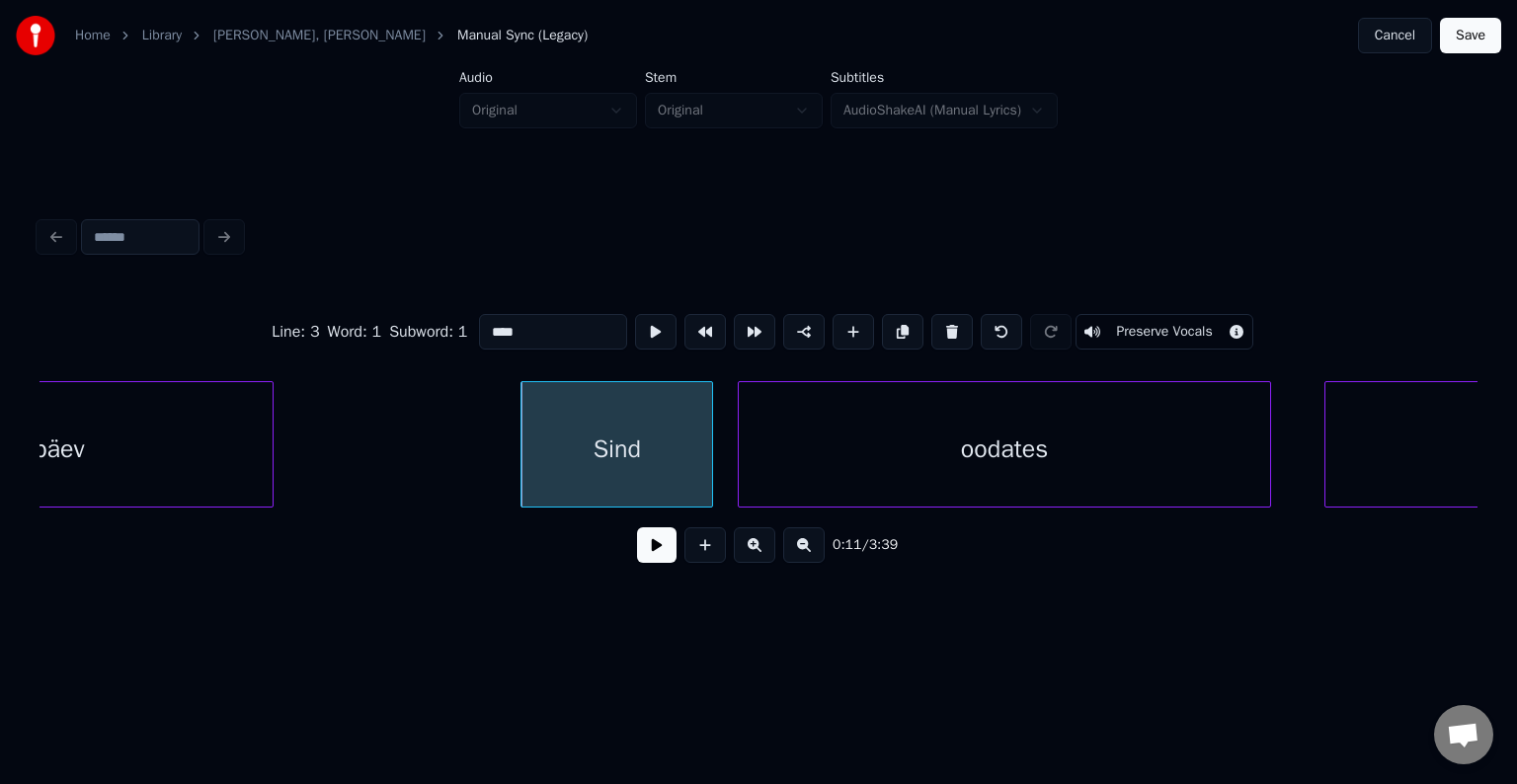 click at bounding box center (657, 545) 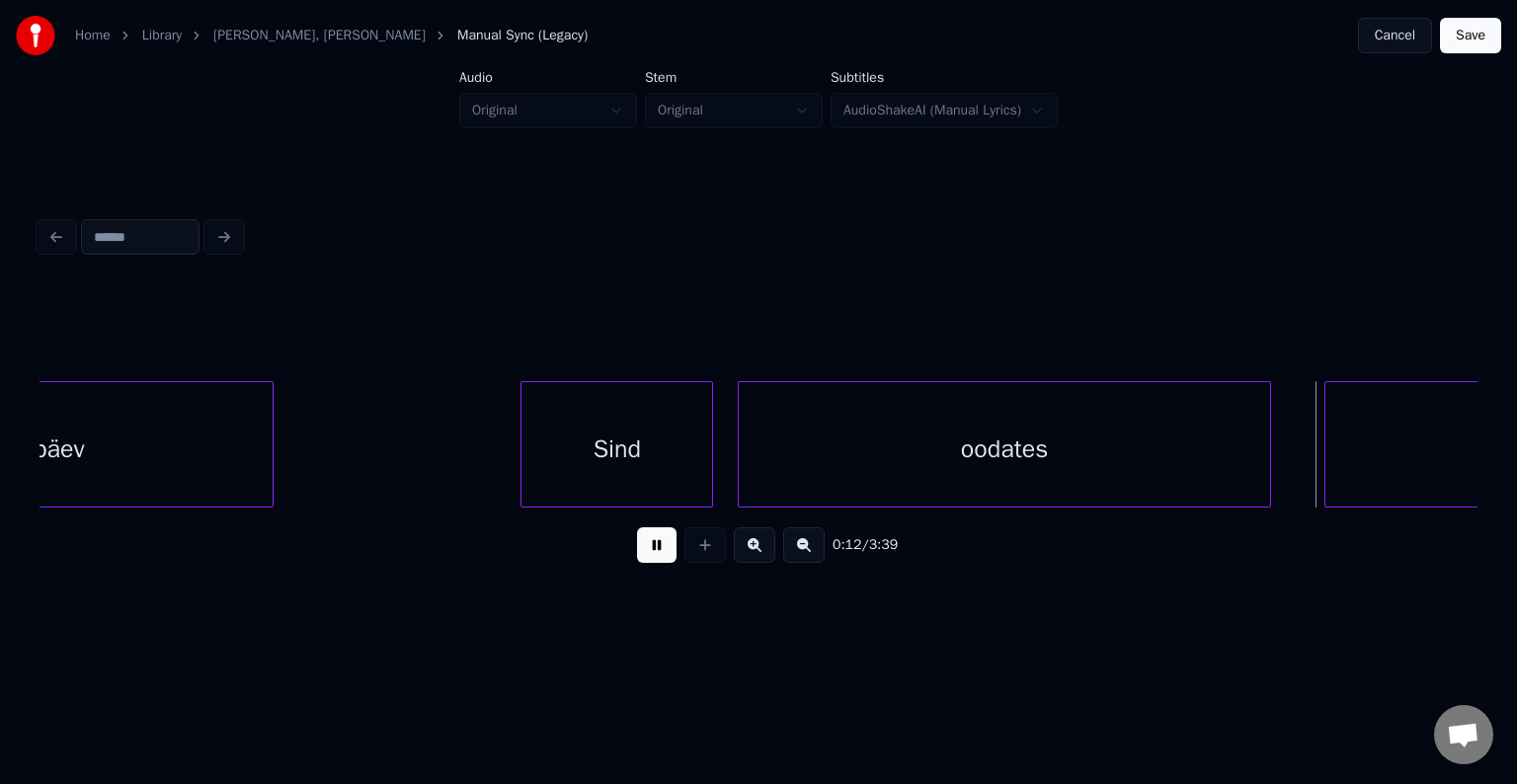 click at bounding box center (657, 545) 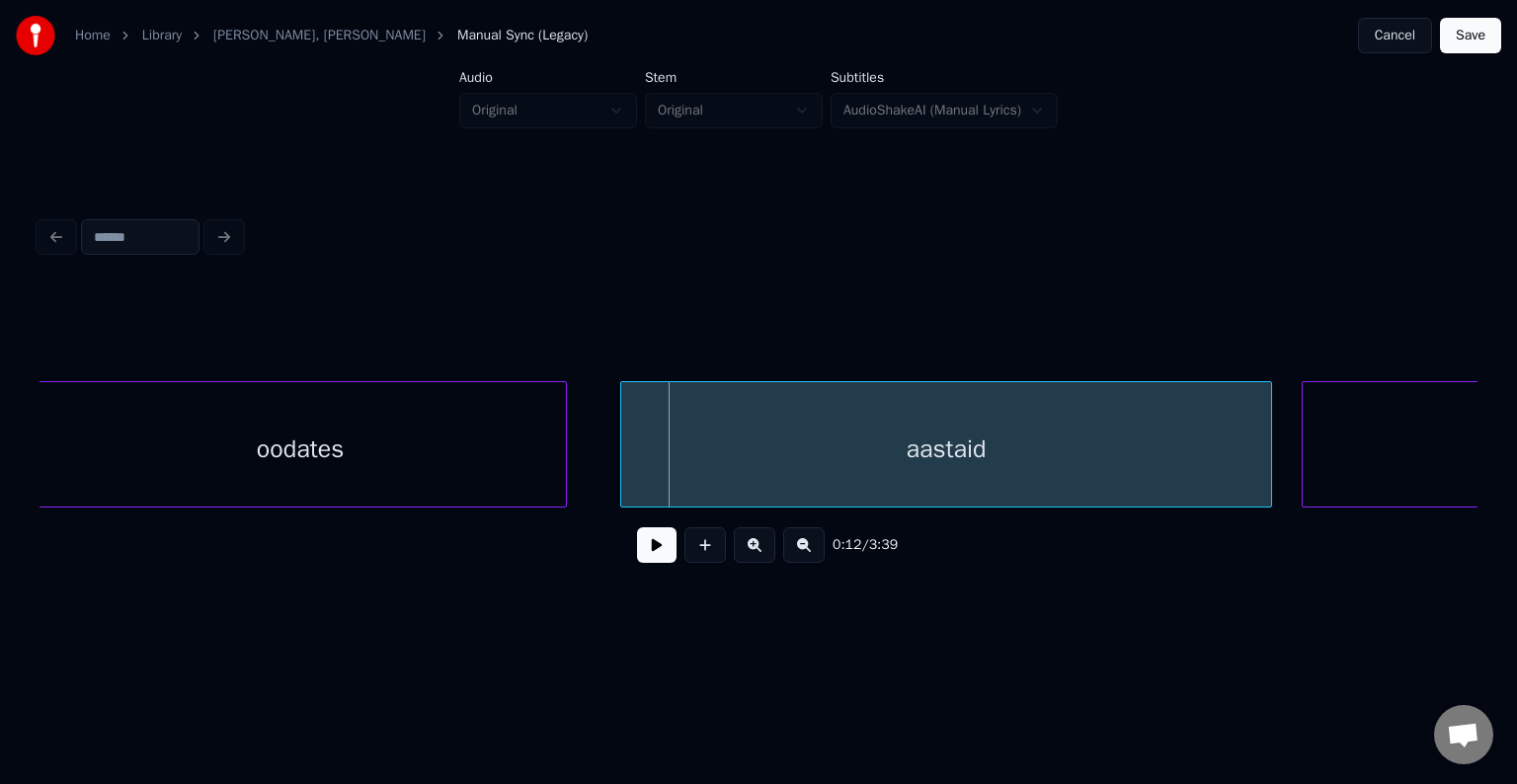 scroll, scrollTop: 0, scrollLeft: 8532, axis: horizontal 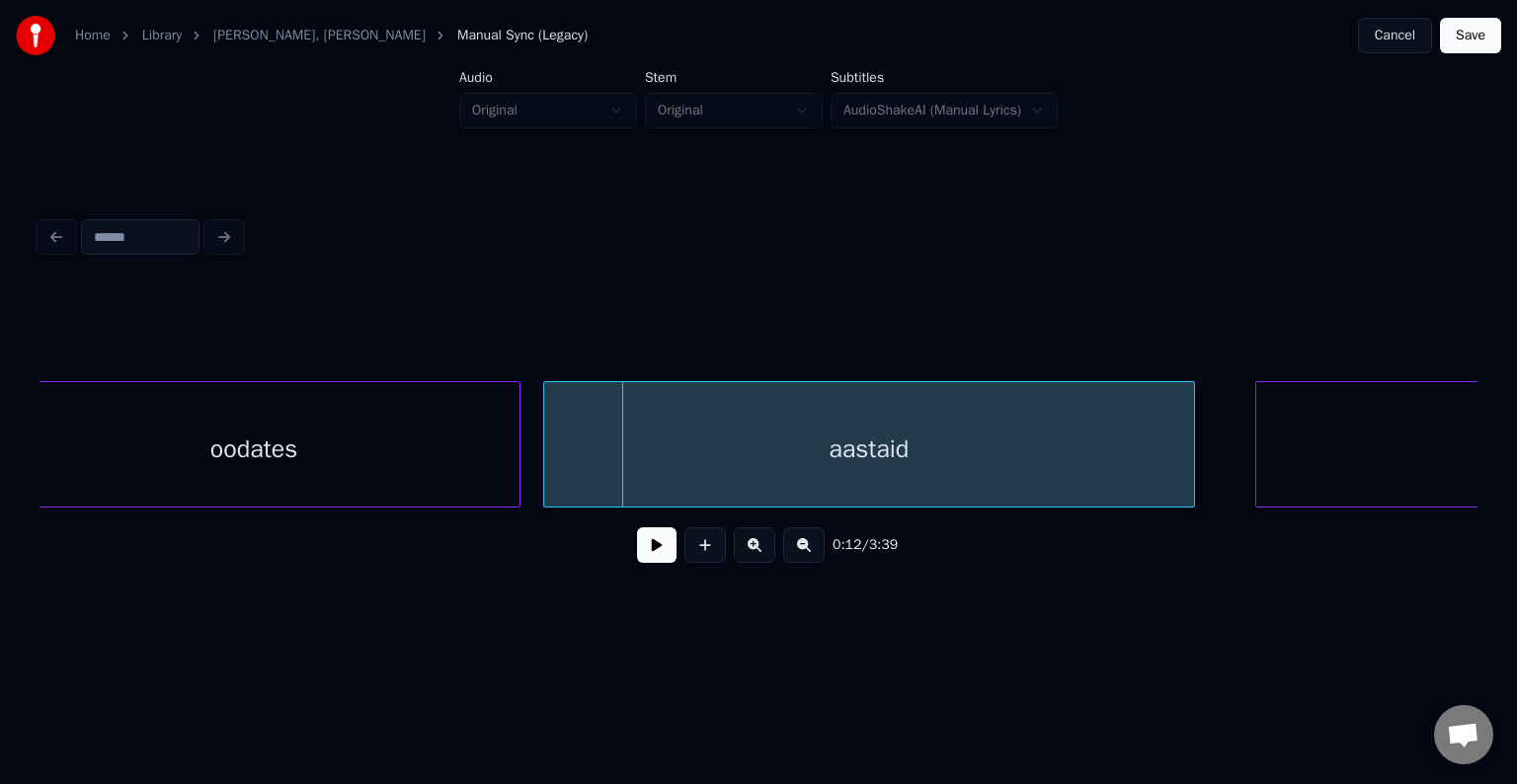 click on "aastaid" at bounding box center (869, 449) 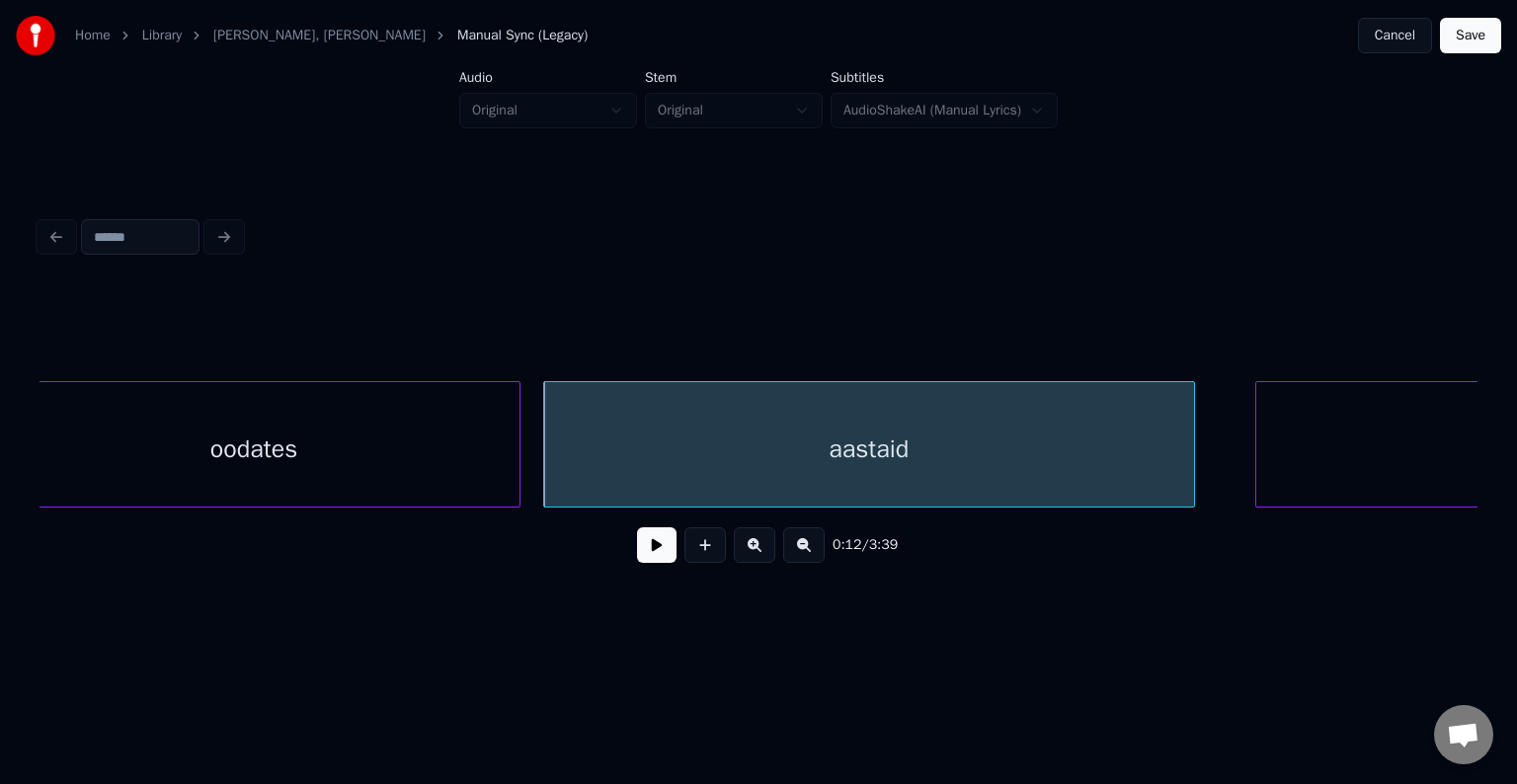 click at bounding box center (657, 545) 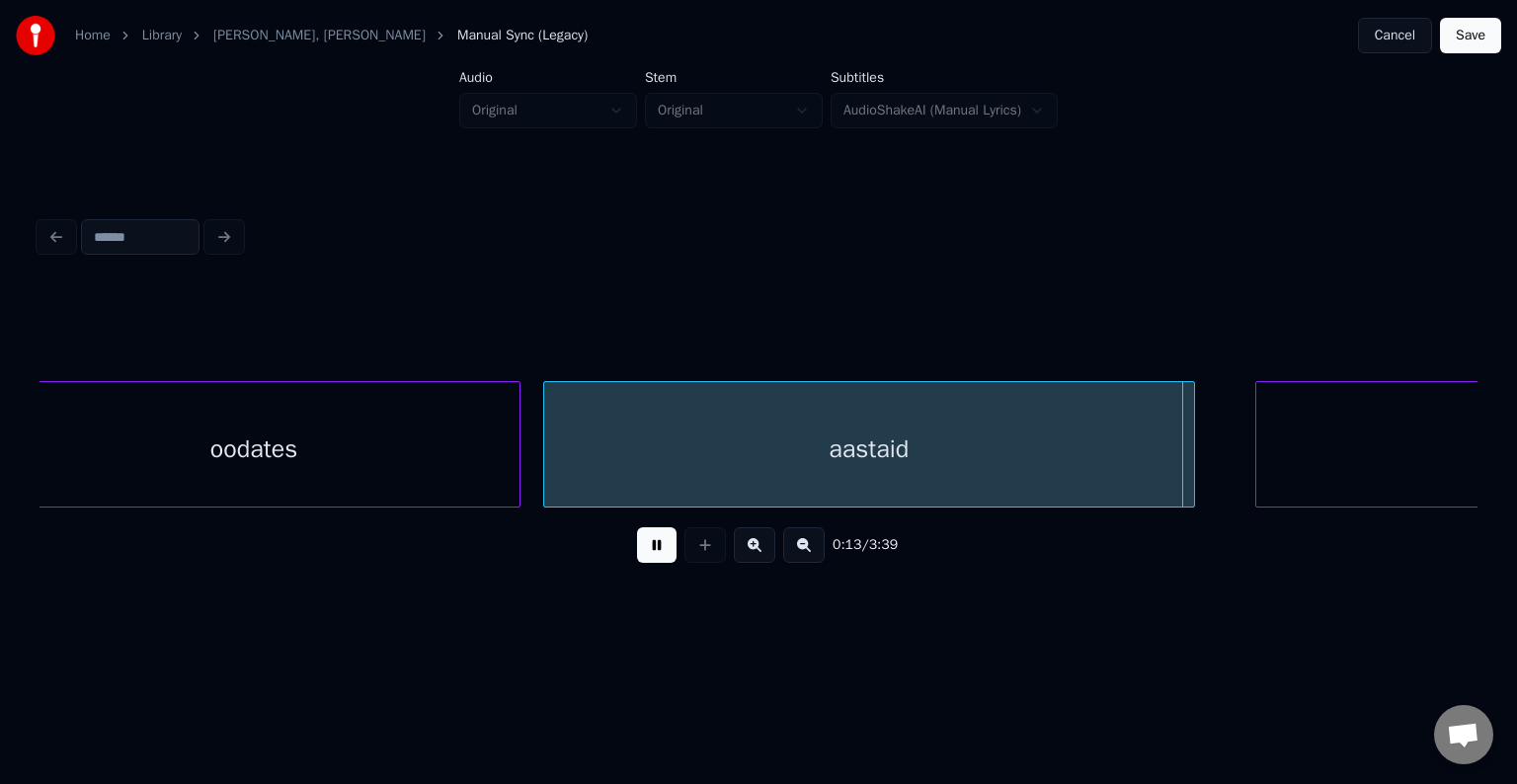 click at bounding box center (657, 545) 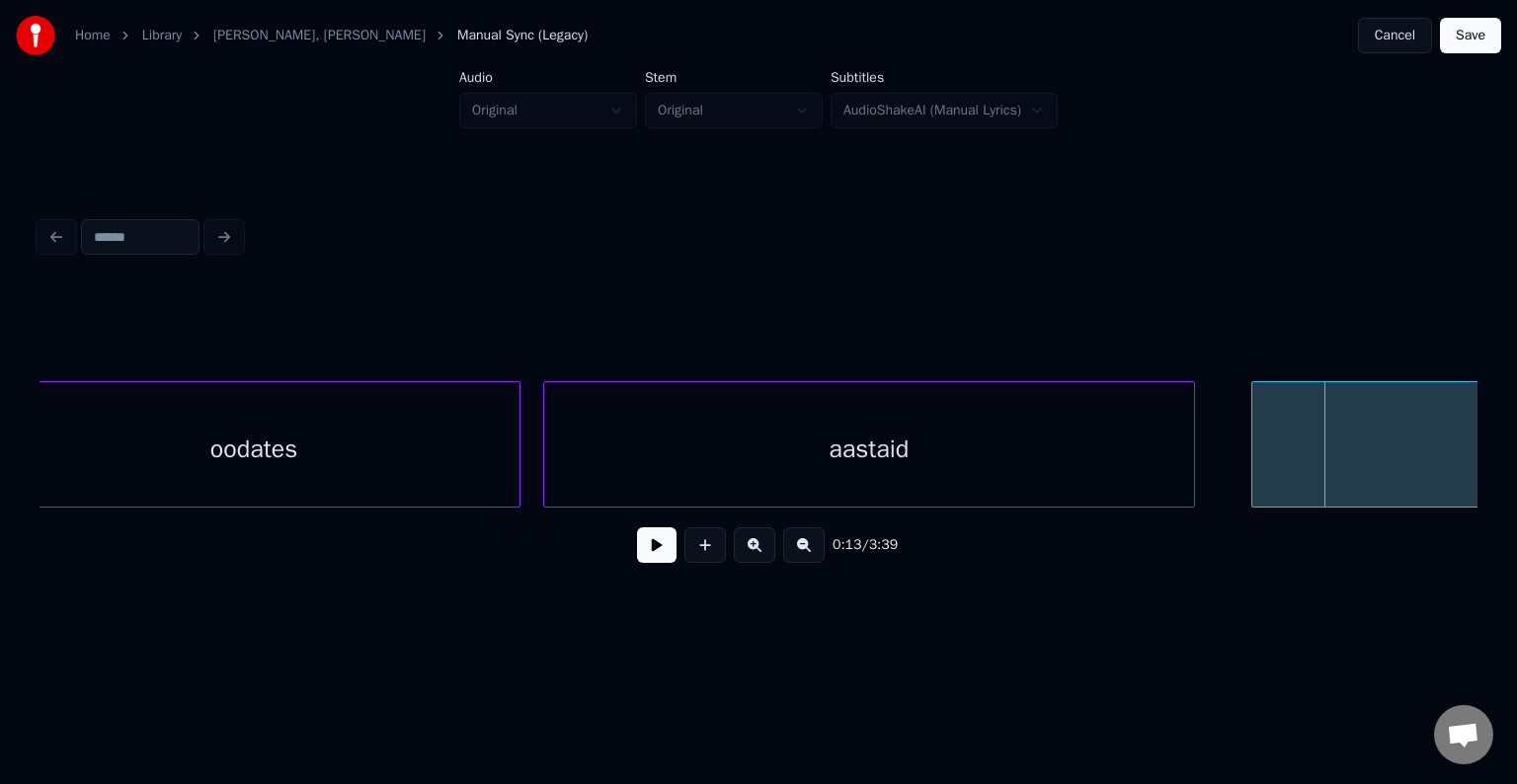 scroll, scrollTop: 0, scrollLeft: 8794, axis: horizontal 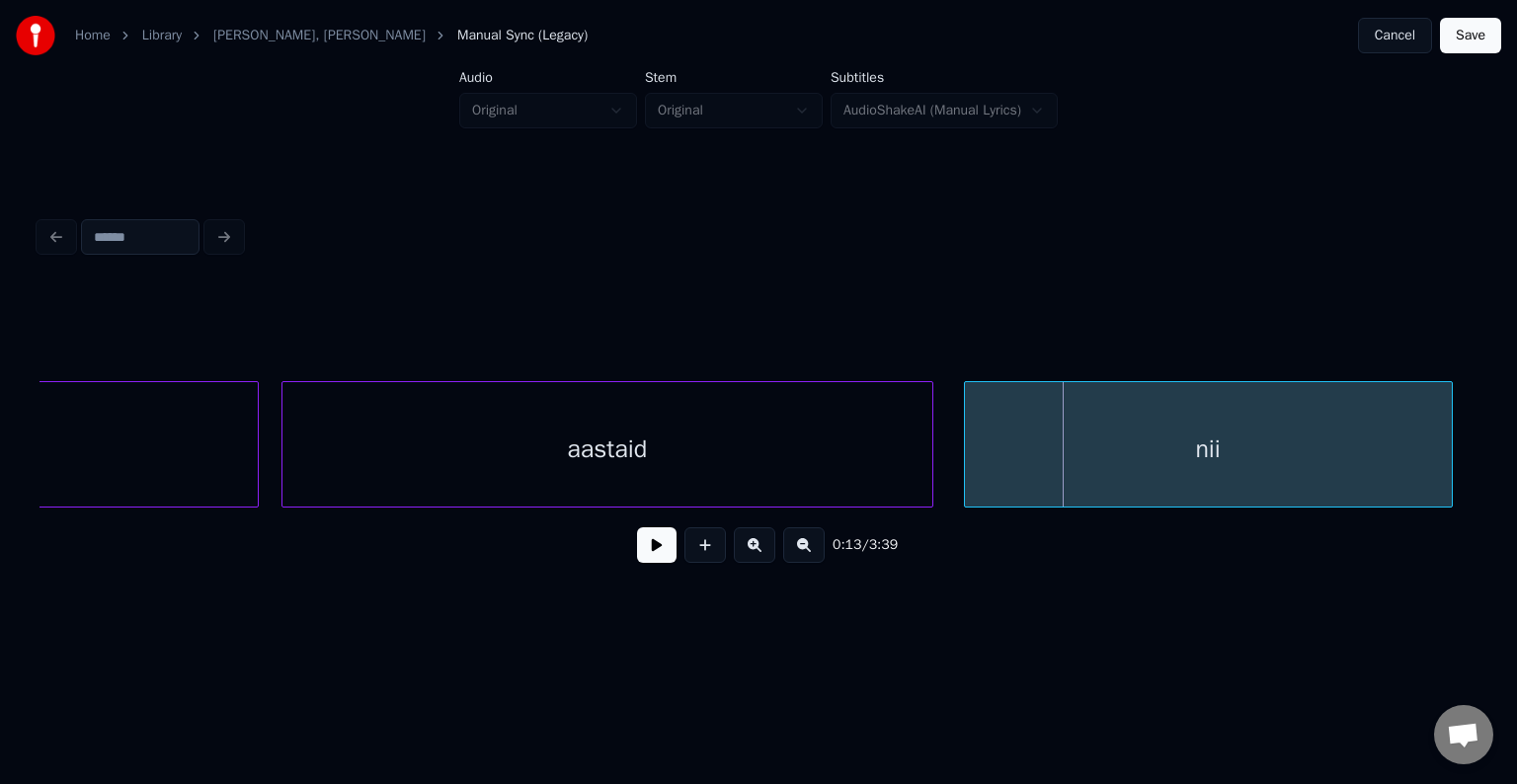 click on "nii" at bounding box center [1208, 449] 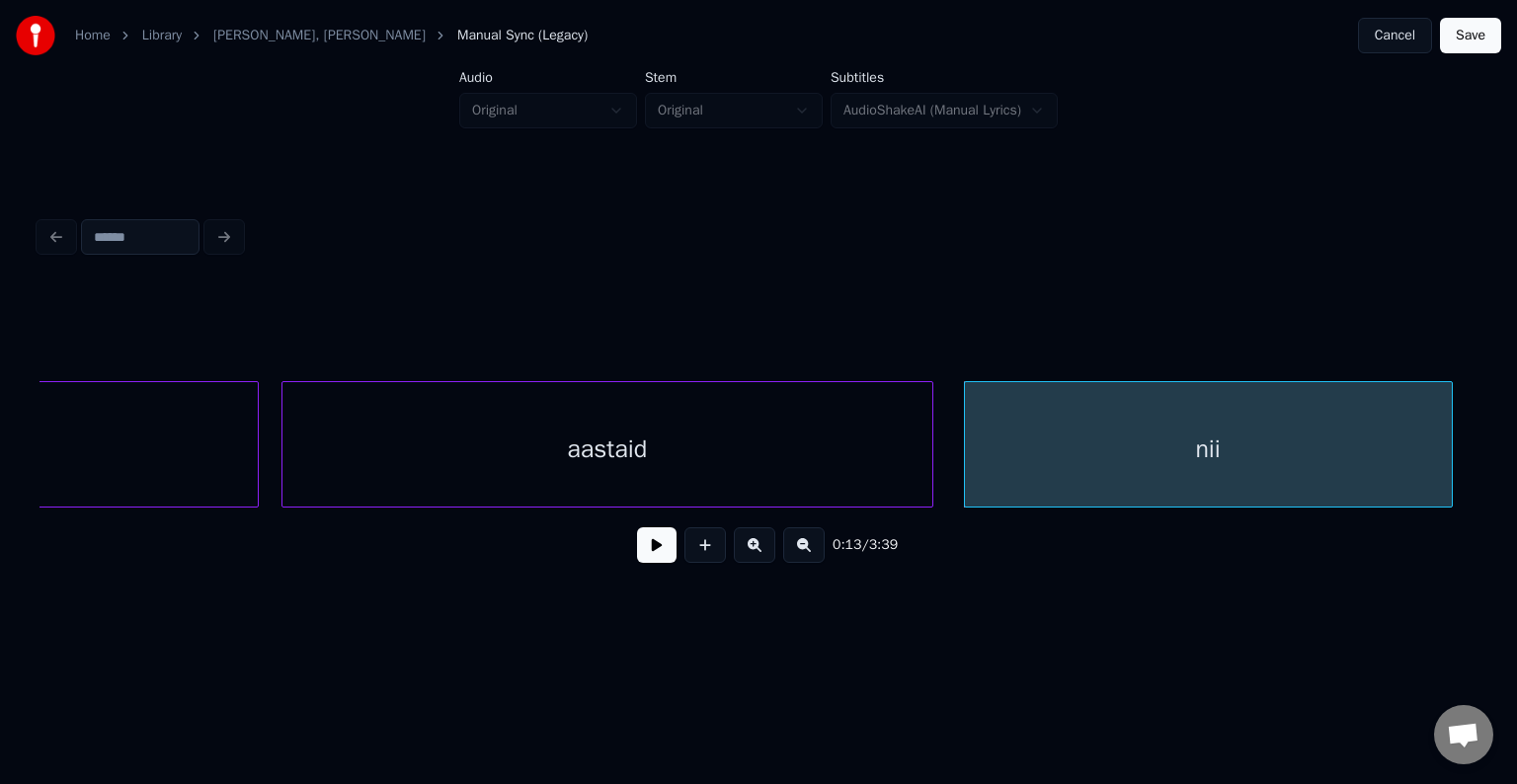 click at bounding box center (657, 545) 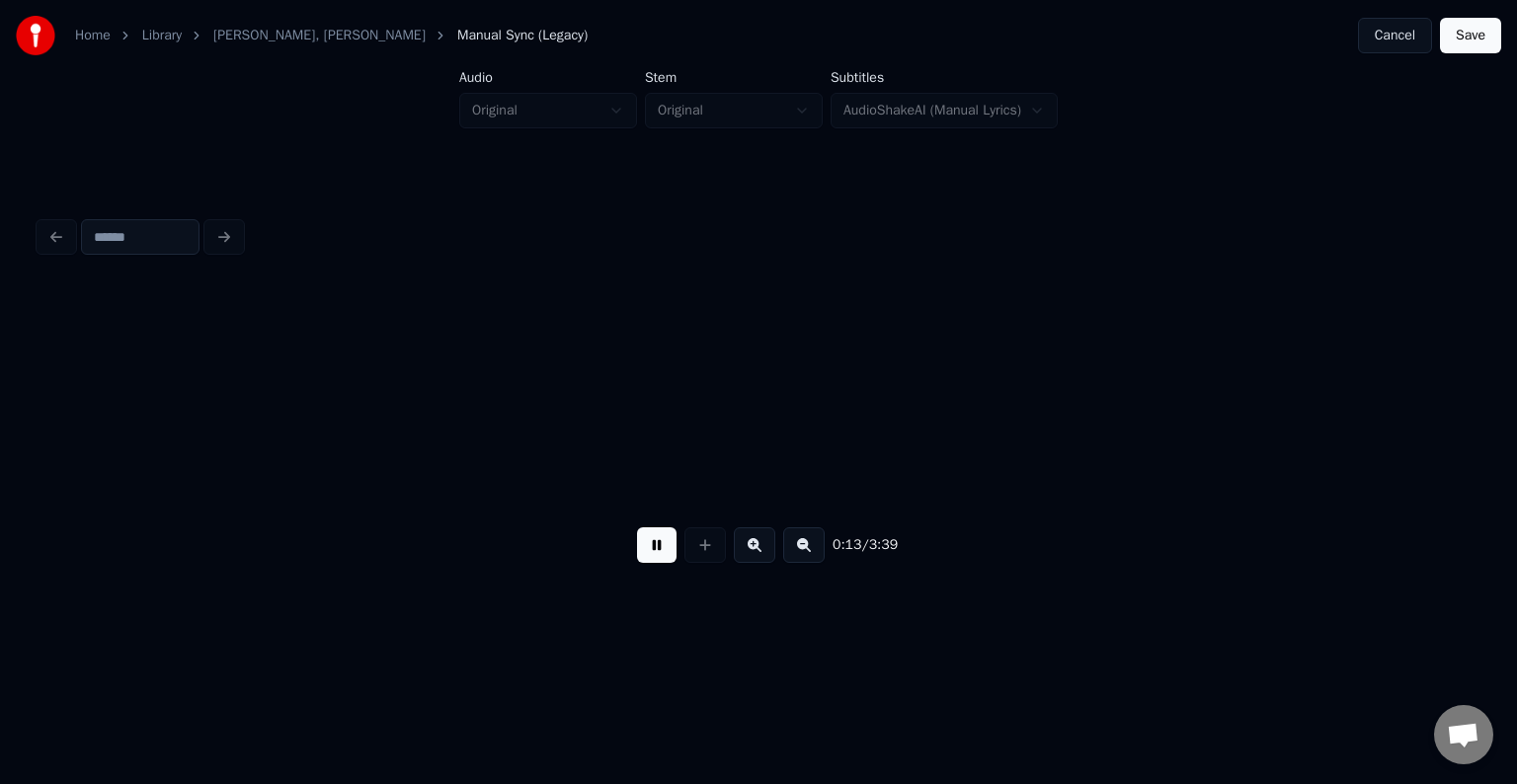 scroll, scrollTop: 0, scrollLeft: 10238, axis: horizontal 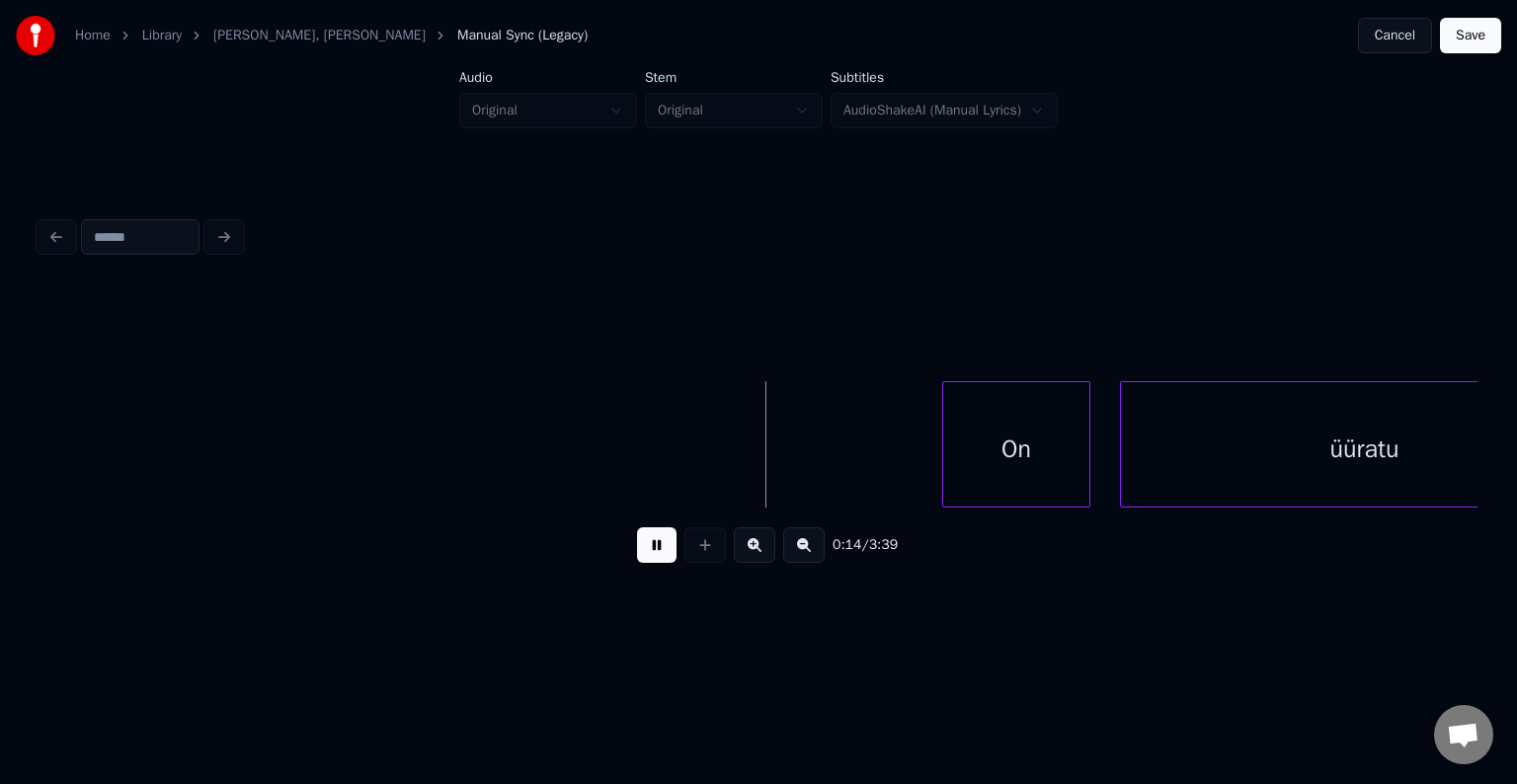 click at bounding box center [657, 545] 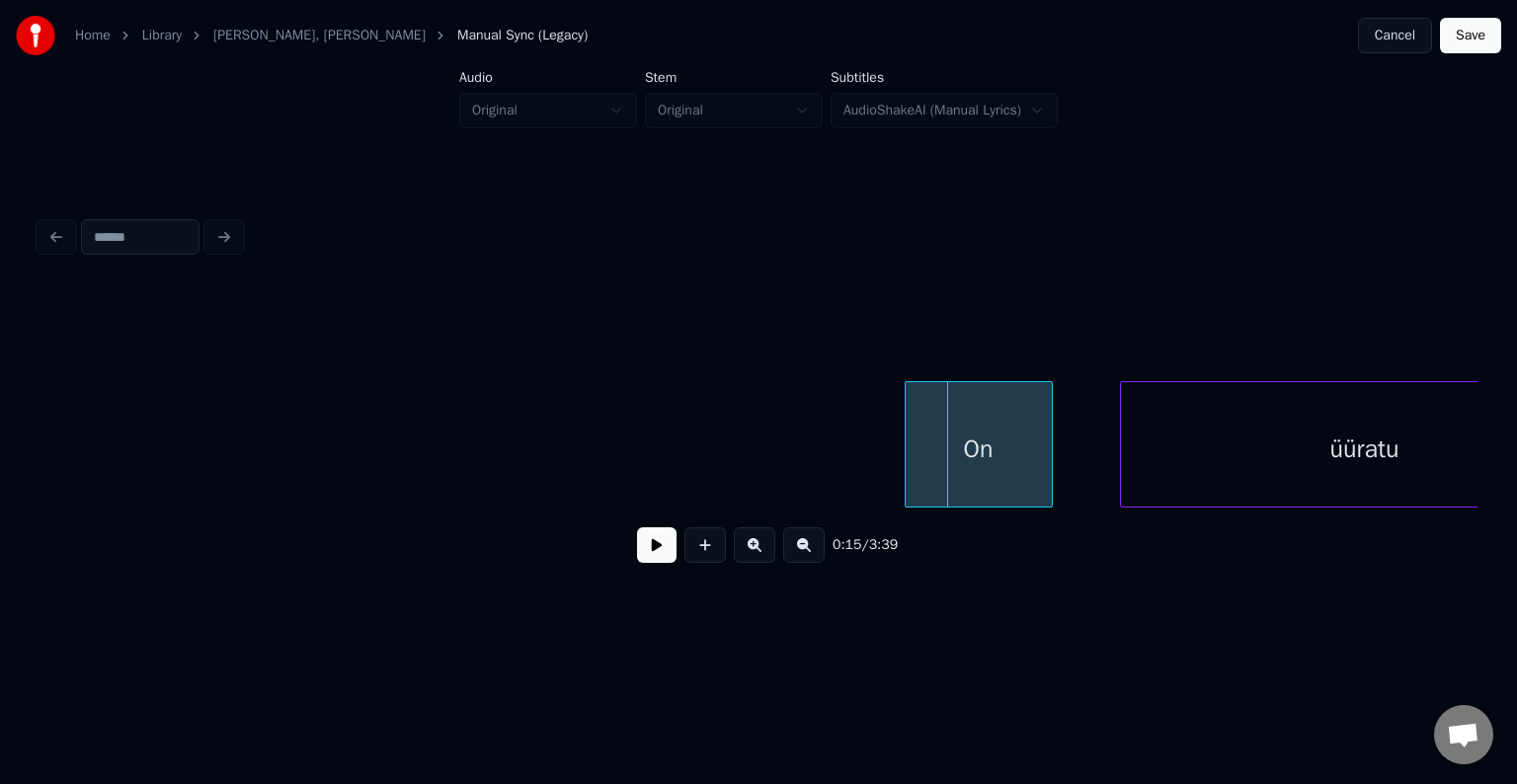 click on "On" at bounding box center [979, 449] 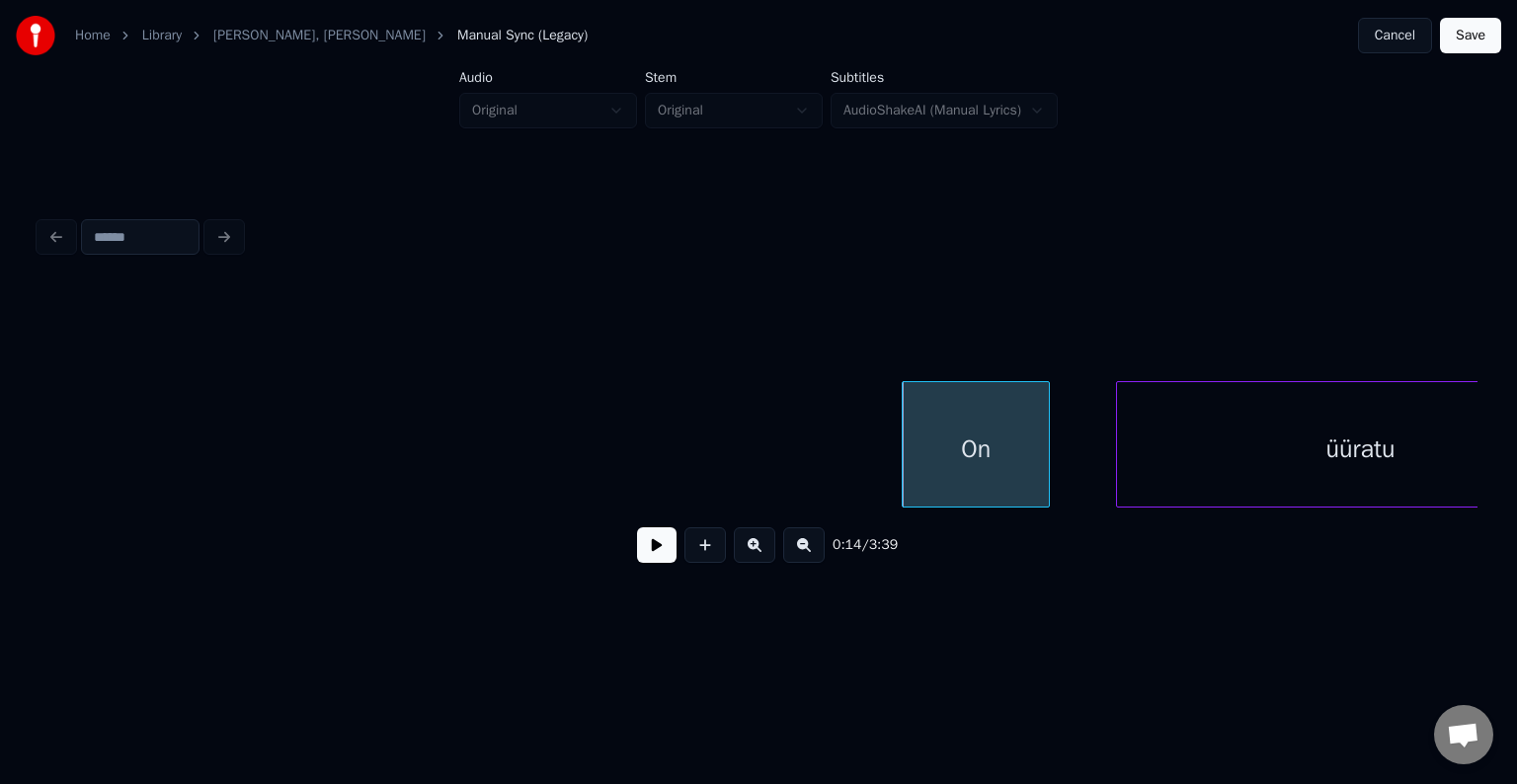 scroll, scrollTop: 0, scrollLeft: 10364, axis: horizontal 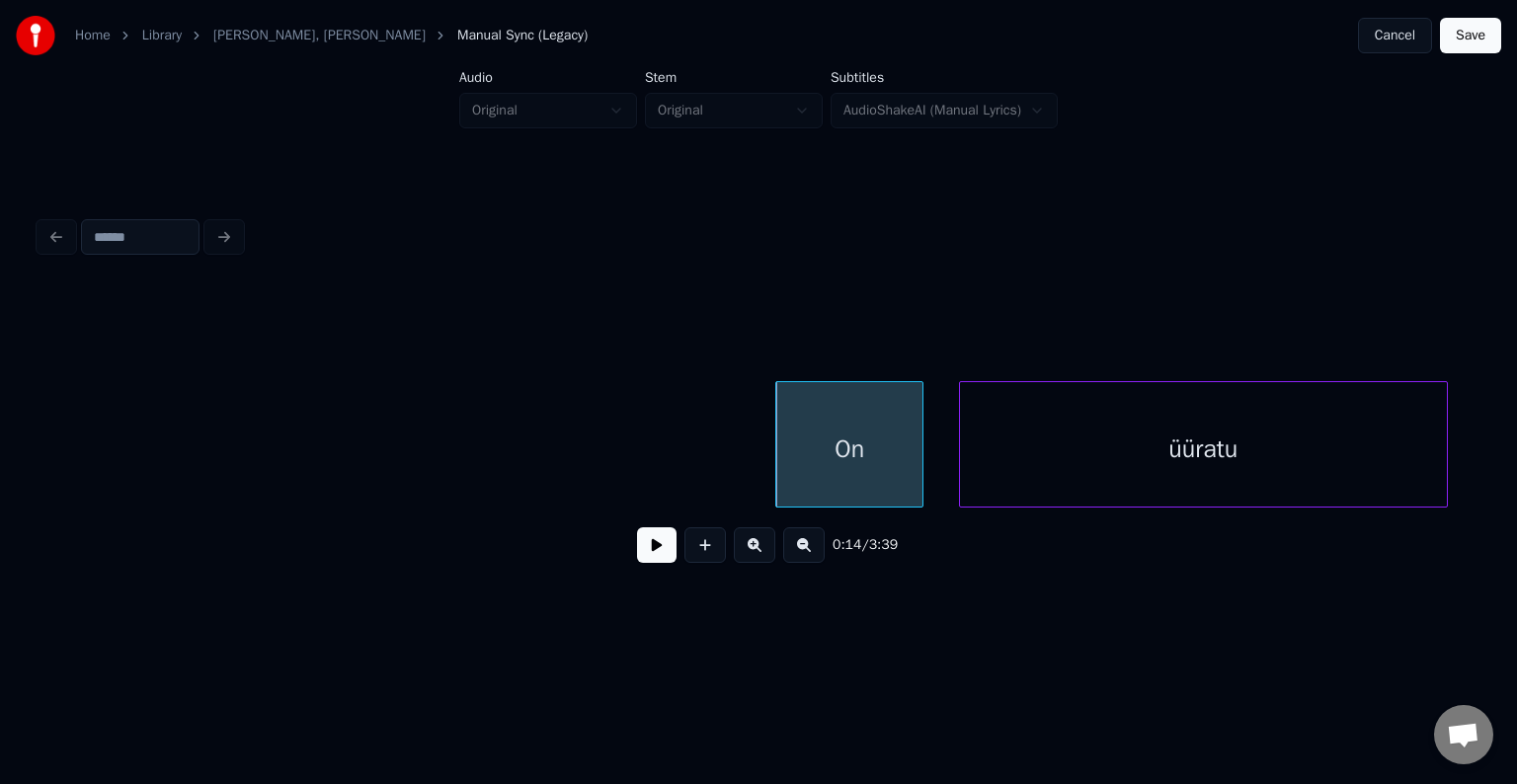 click on "üüratu" at bounding box center (1203, 449) 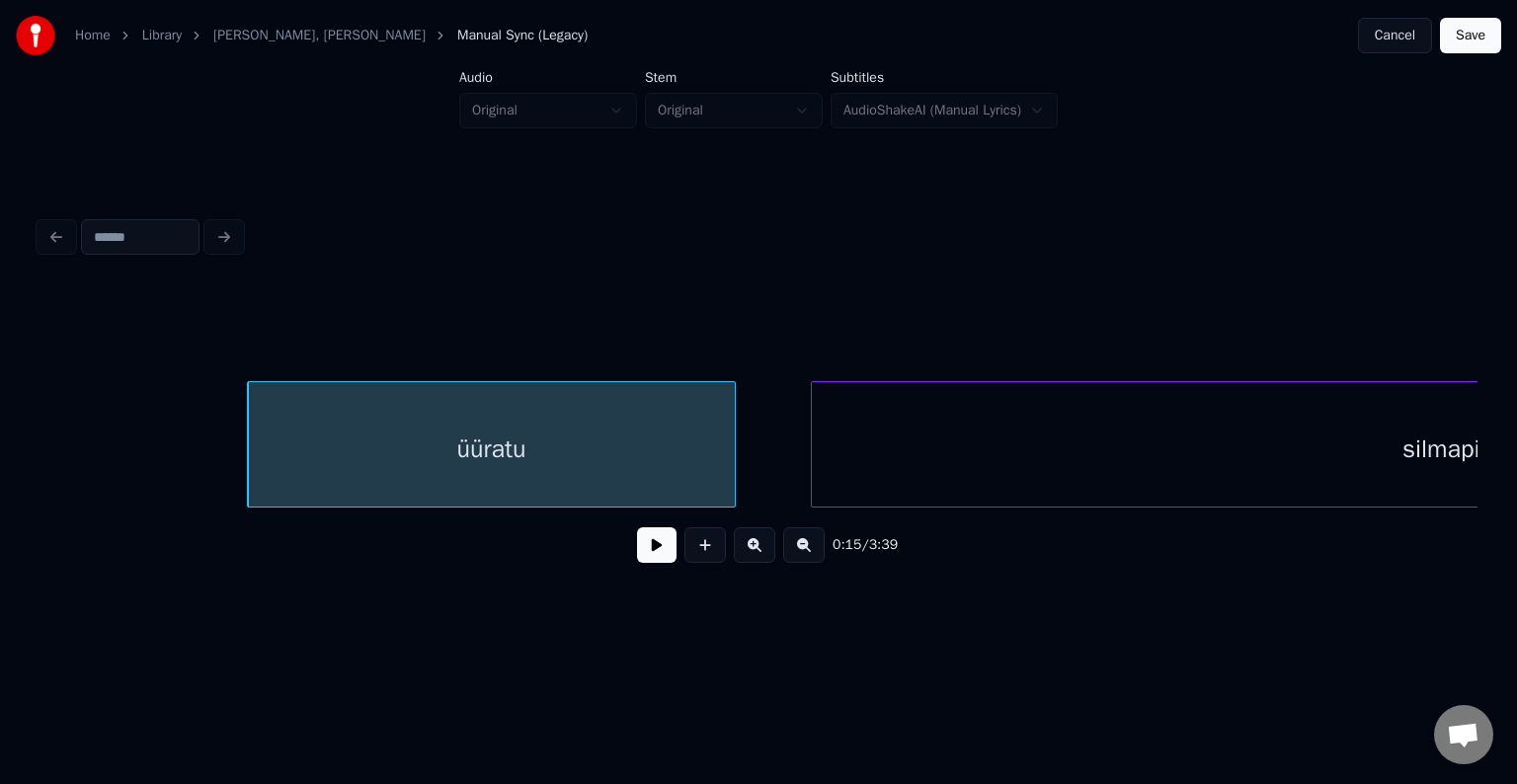 scroll, scrollTop: 0, scrollLeft: 11682, axis: horizontal 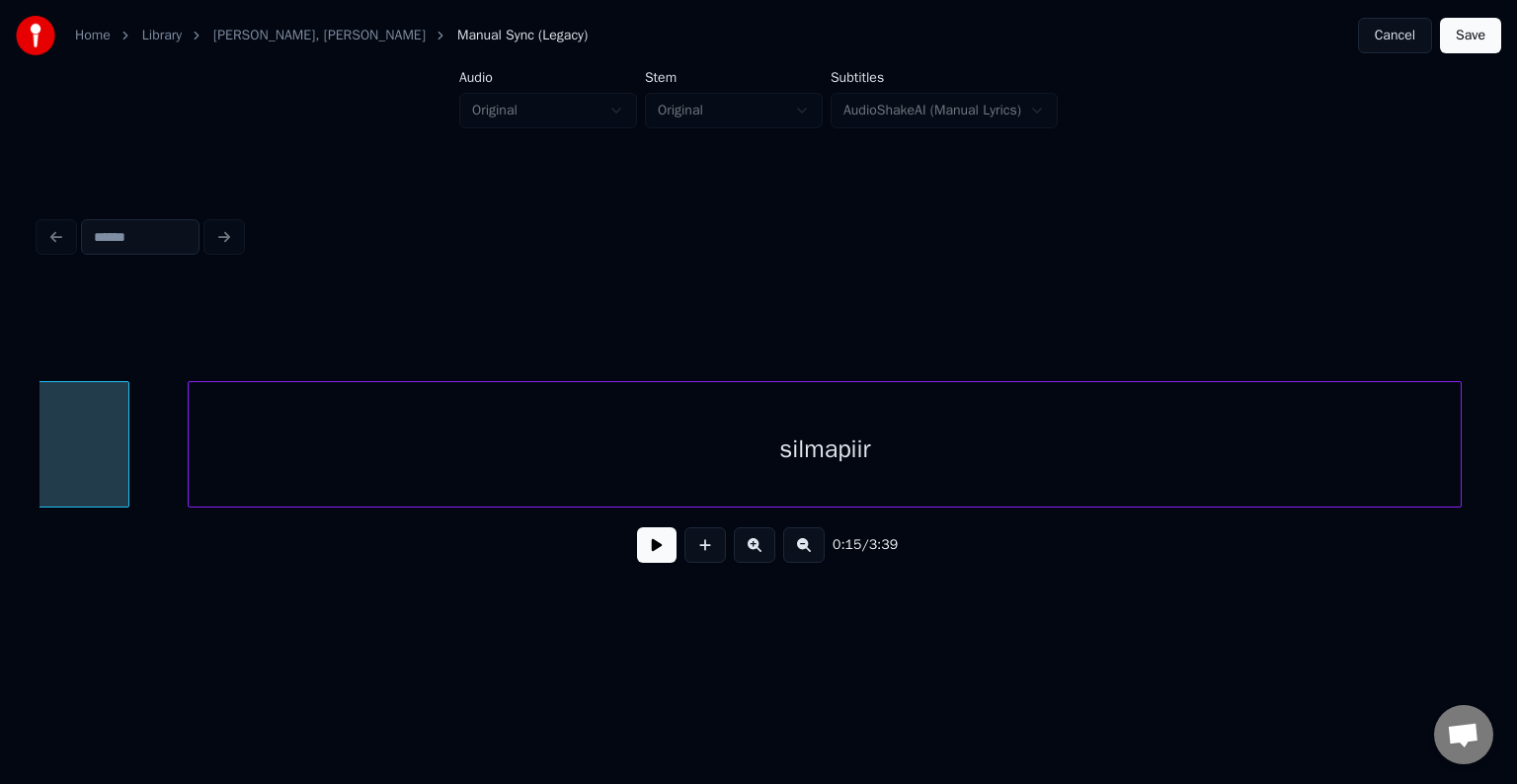 click on "silmapiir" at bounding box center (825, 449) 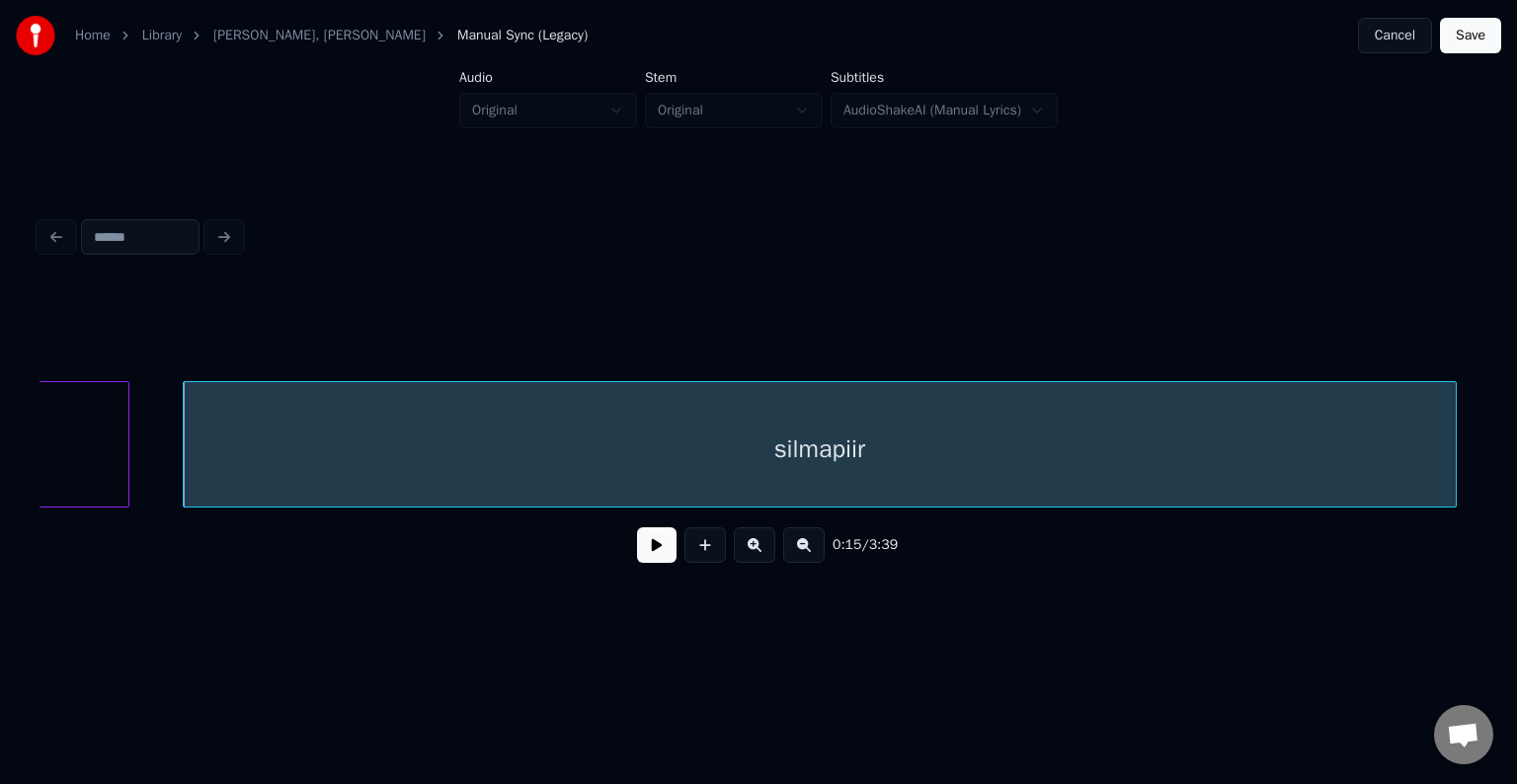 click on "üüratu" at bounding box center (-116, 449) 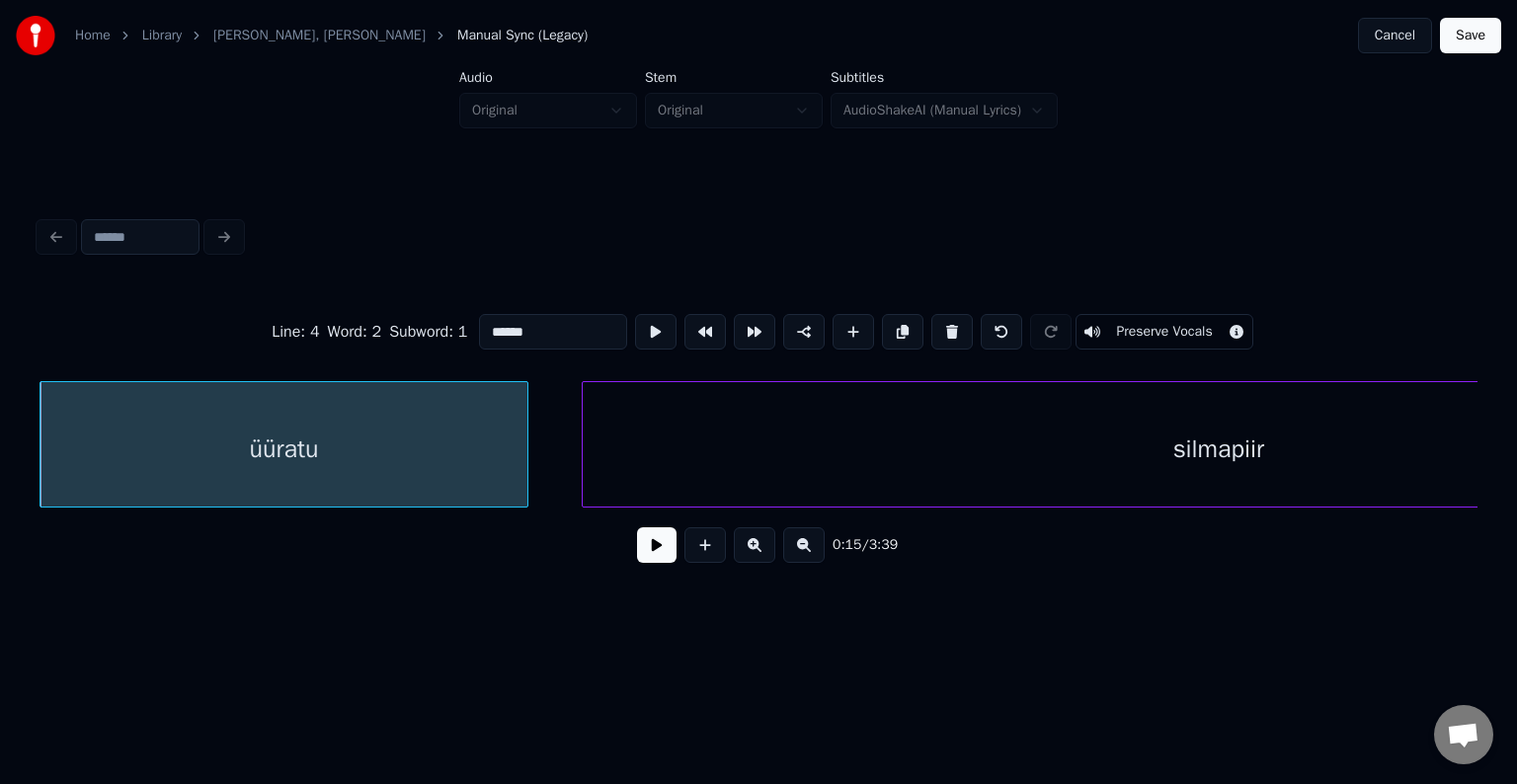 click at bounding box center (657, 545) 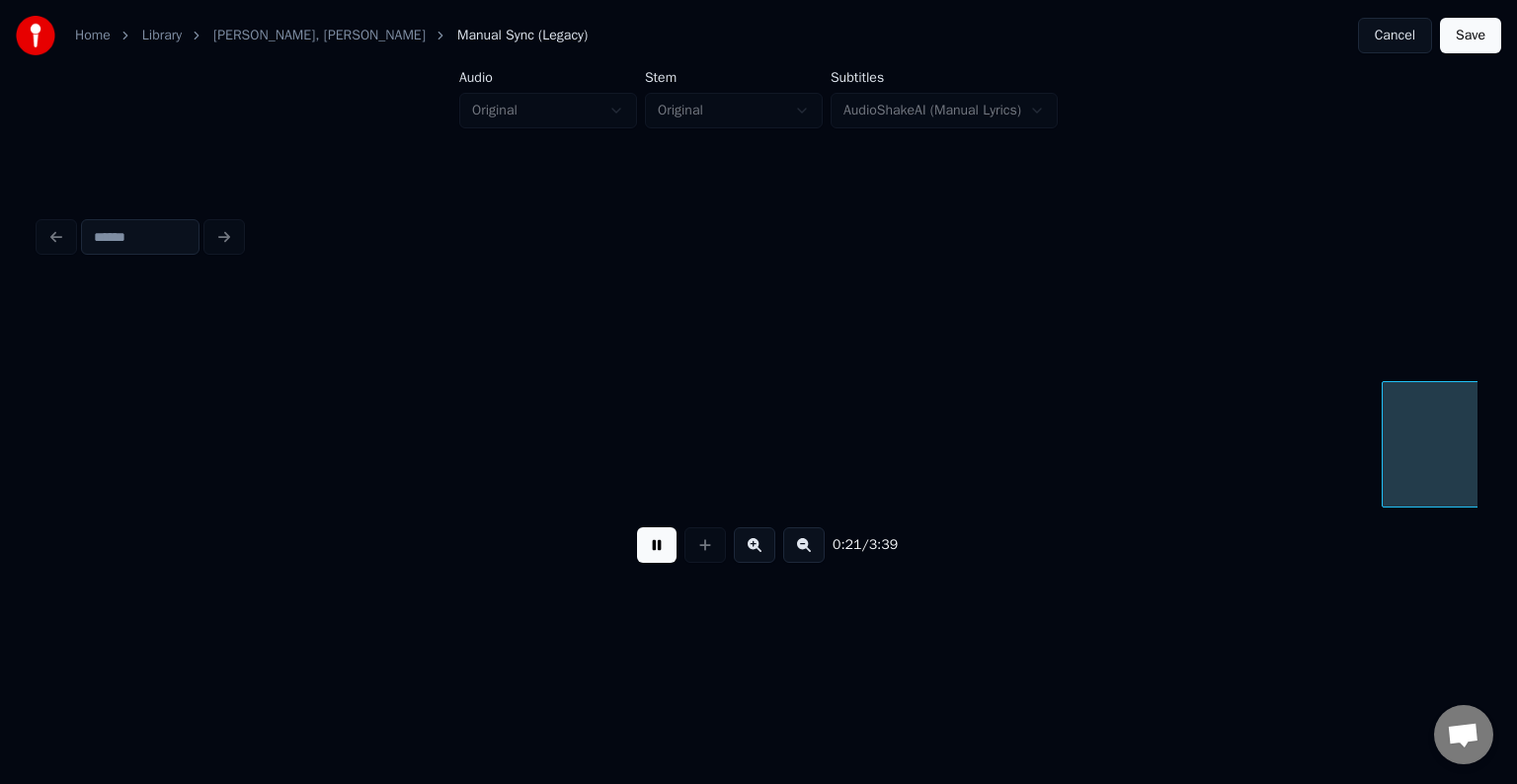 scroll, scrollTop: 0, scrollLeft: 15626, axis: horizontal 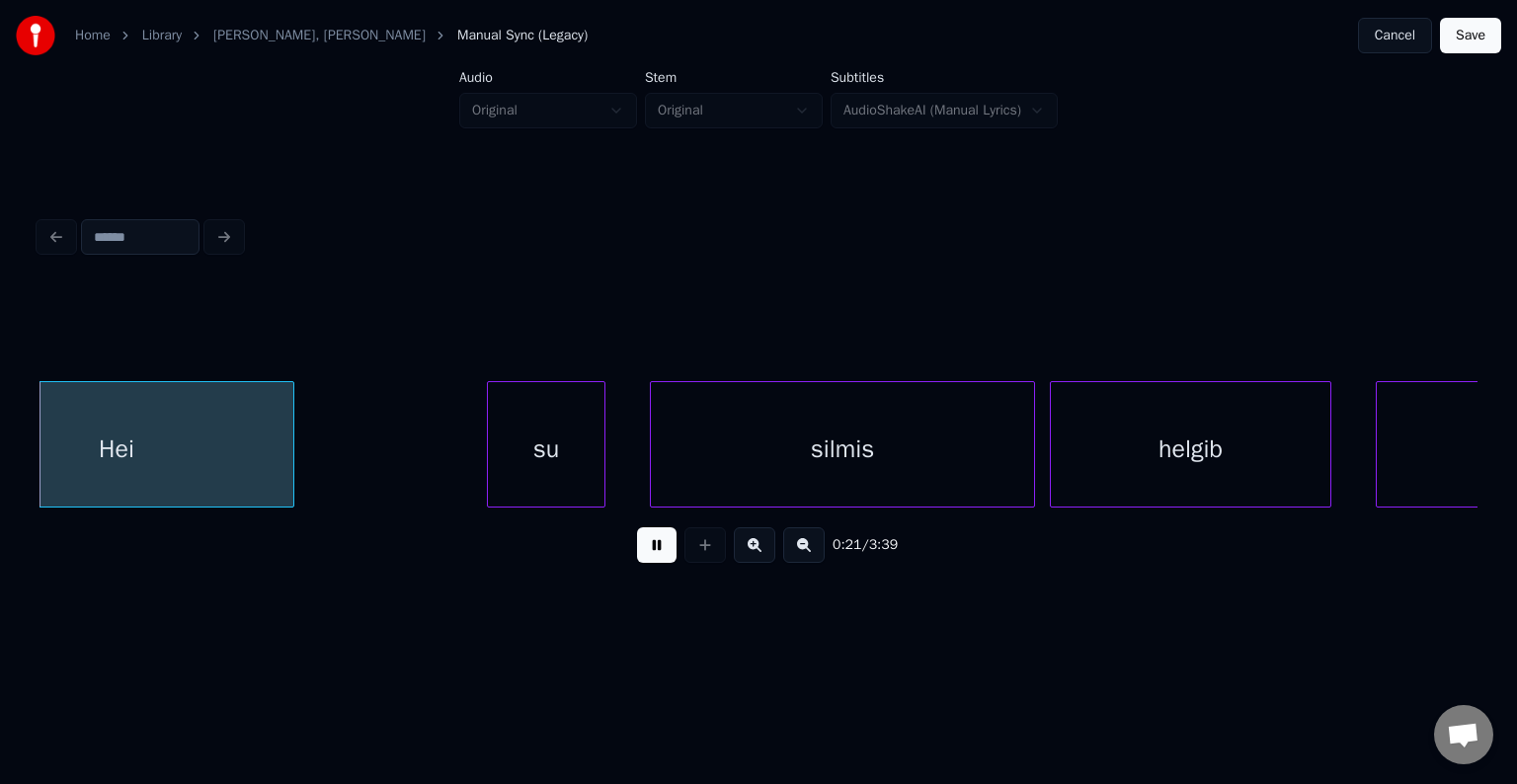 click at bounding box center [657, 545] 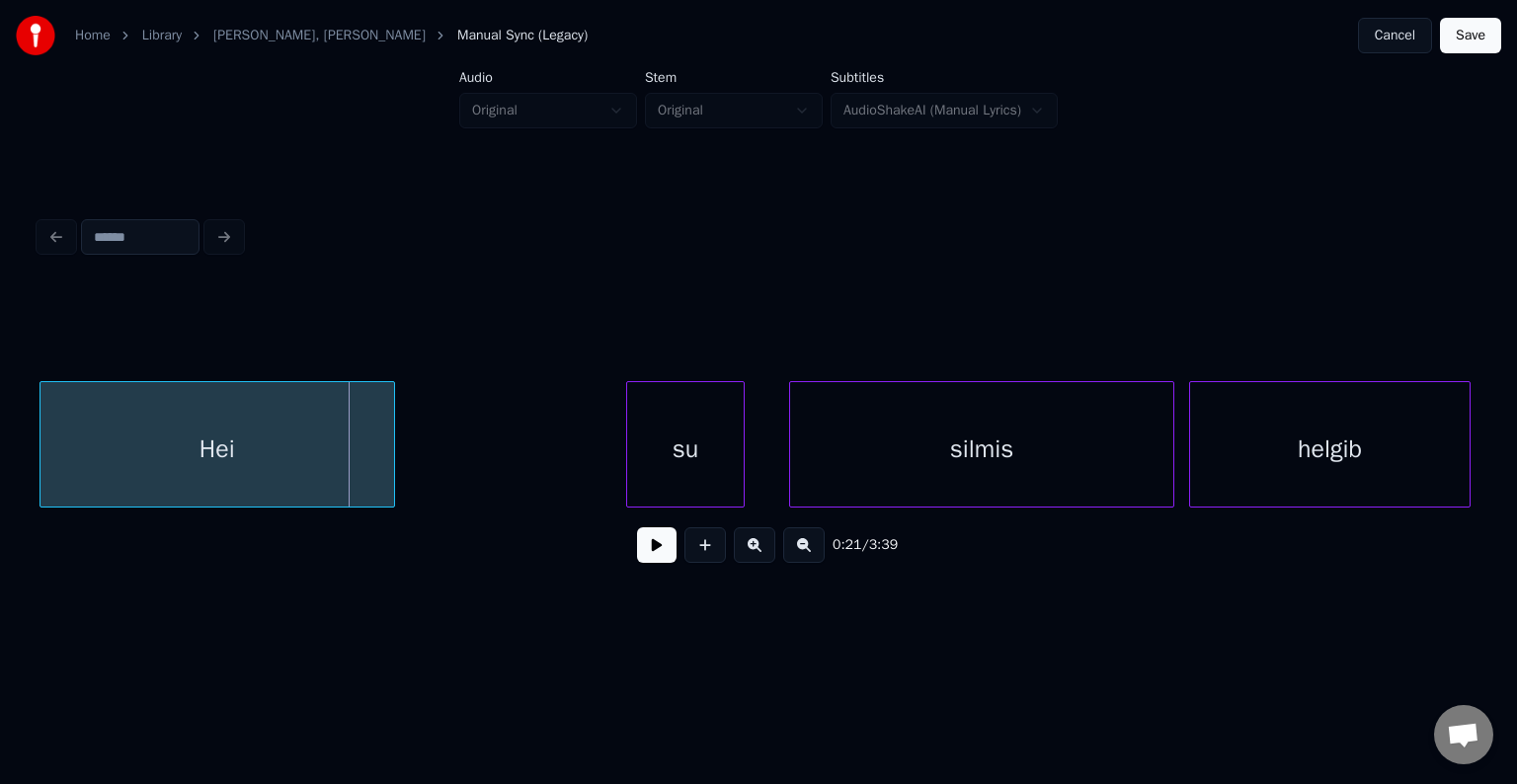 scroll, scrollTop: 0, scrollLeft: 15486, axis: horizontal 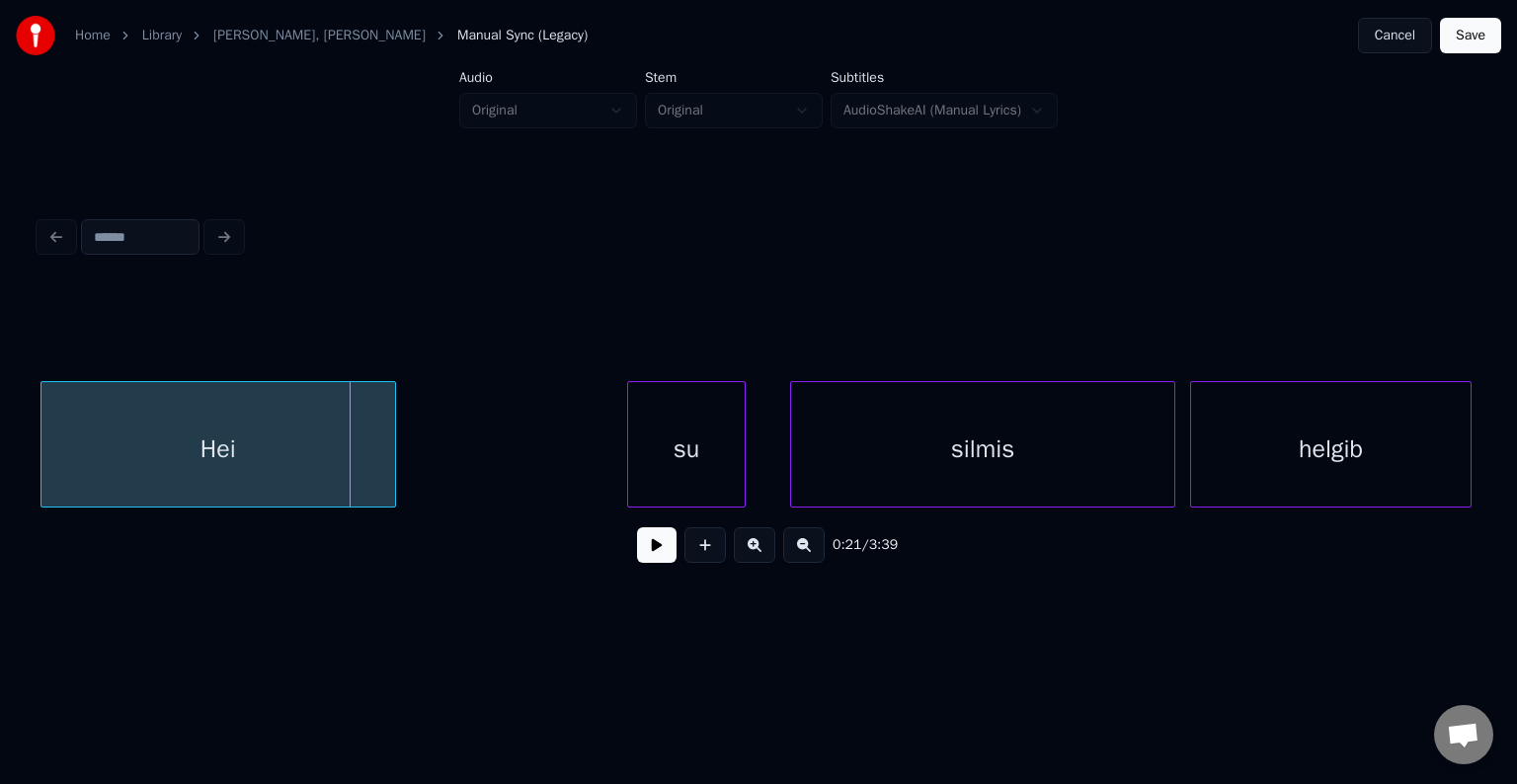 click on "Hei" at bounding box center [218, 449] 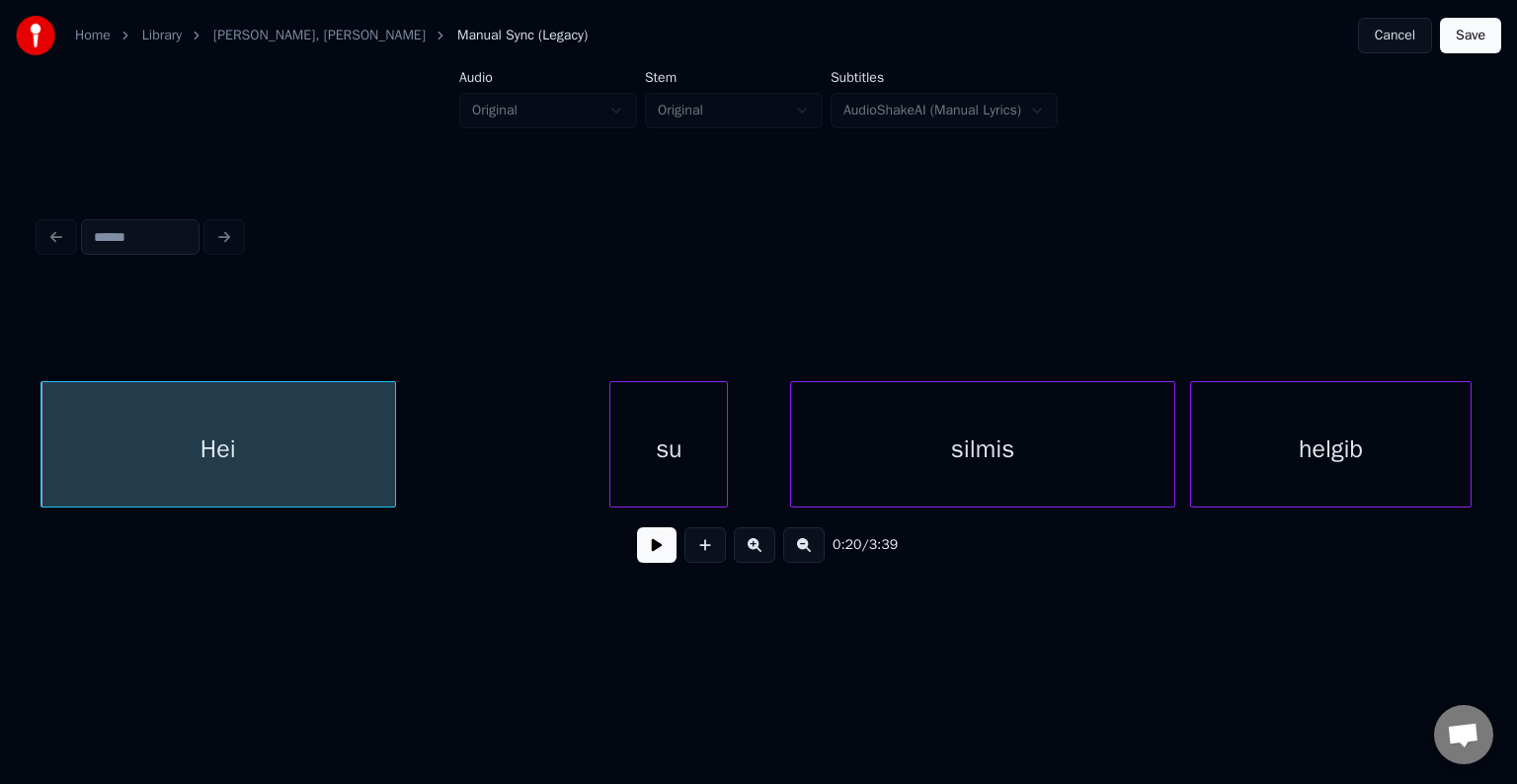 click on "su" at bounding box center (669, 449) 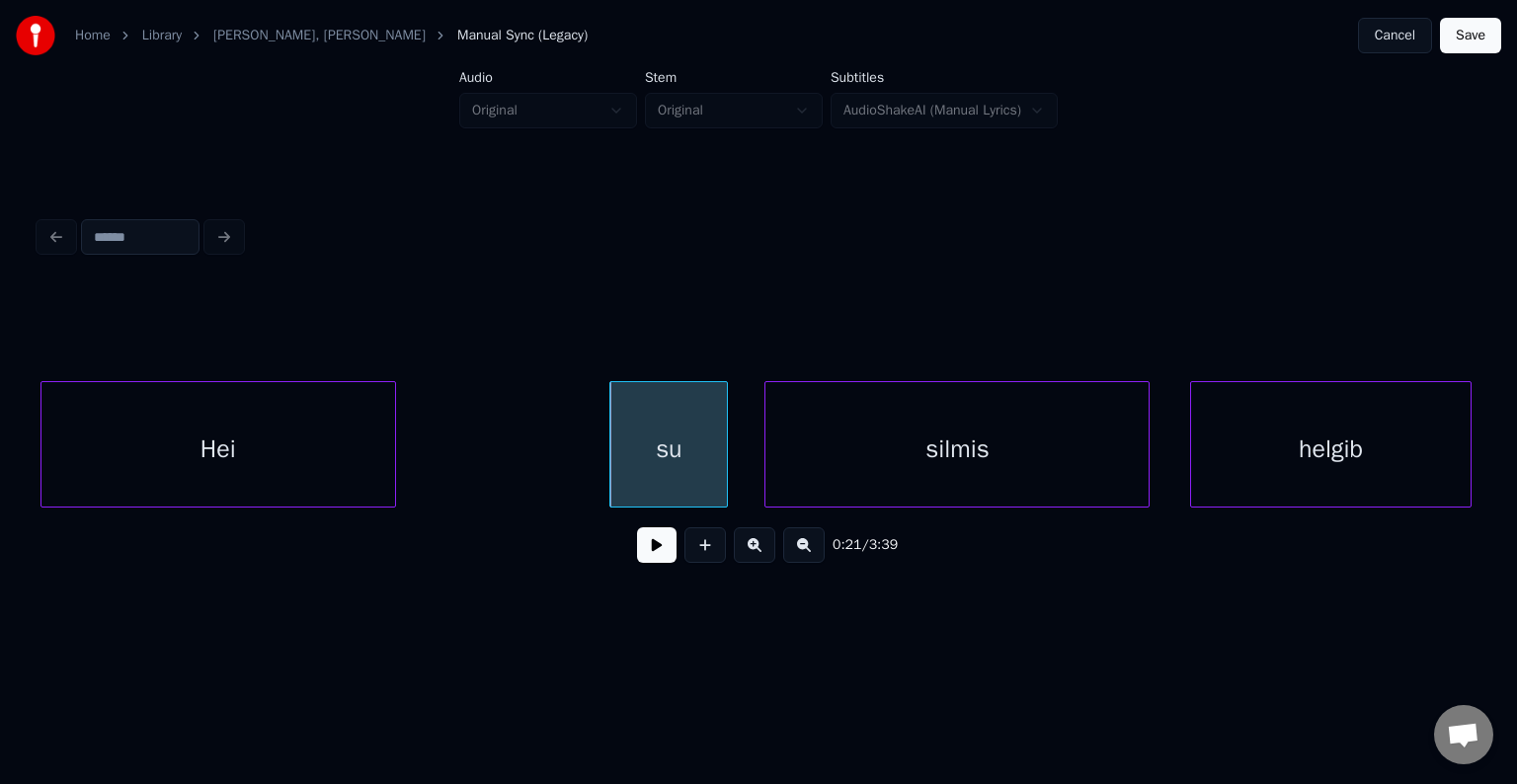 click on "silmis" at bounding box center [957, 449] 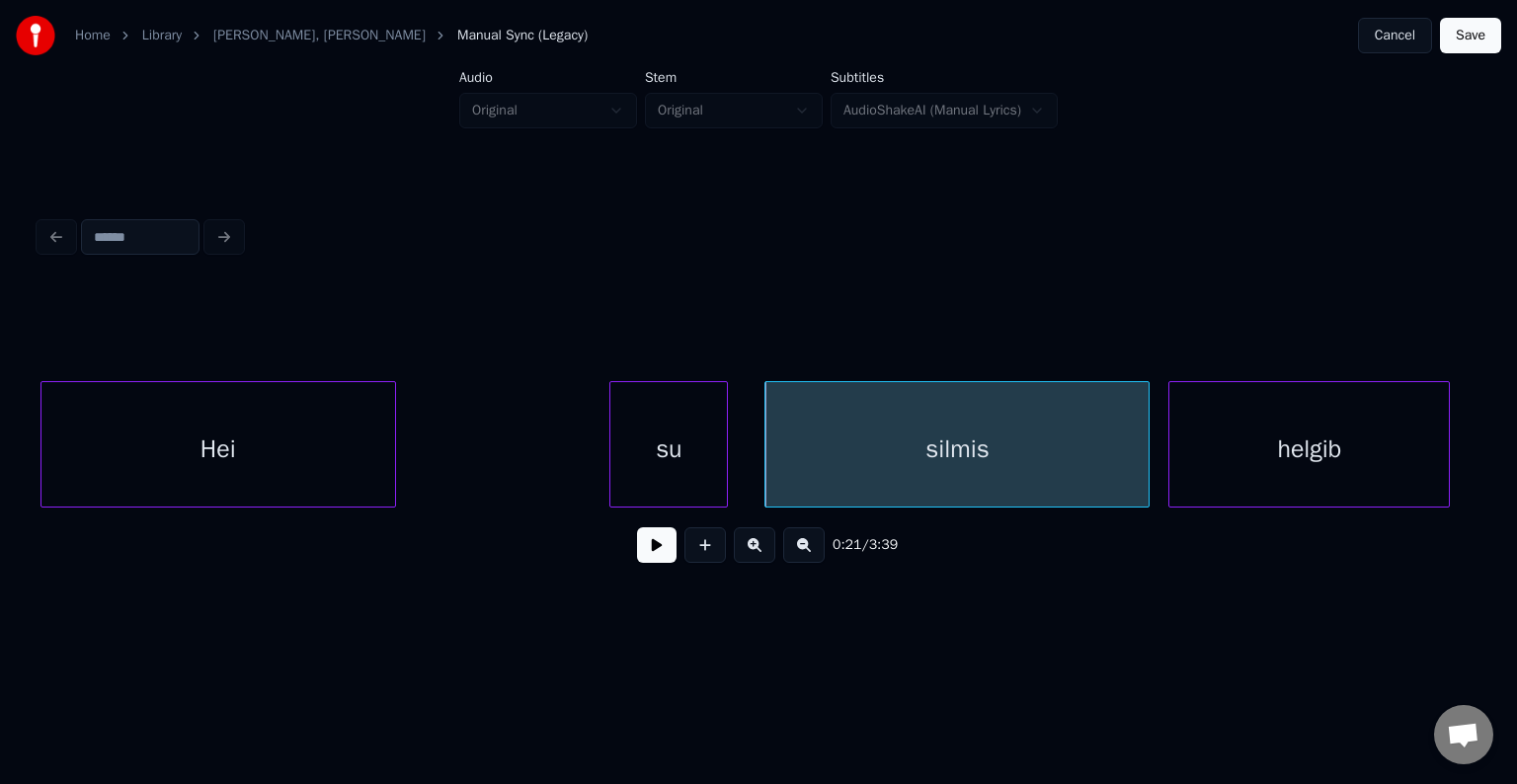 click on "helgib" at bounding box center (1309, 449) 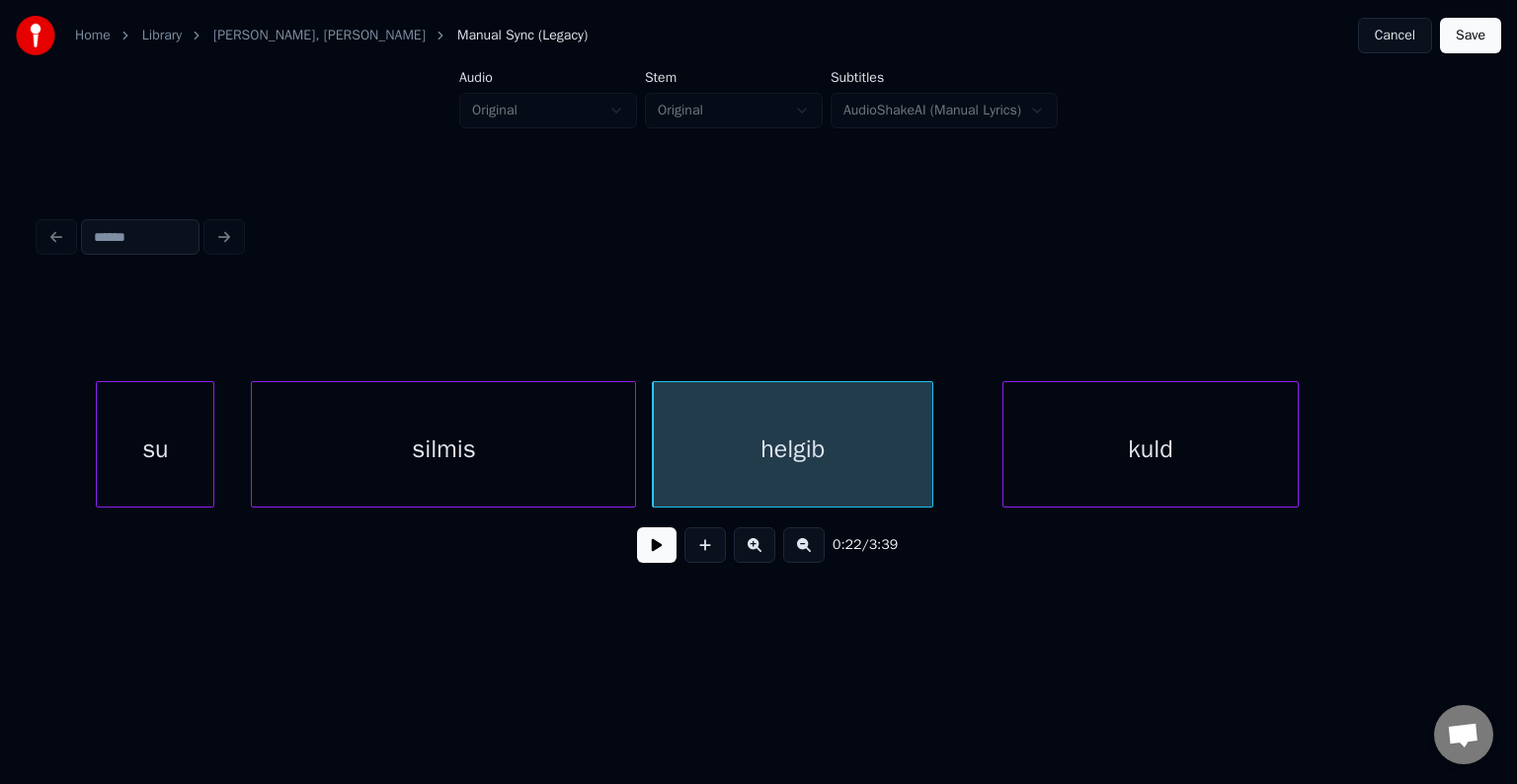 scroll, scrollTop: 0, scrollLeft: 16000, axis: horizontal 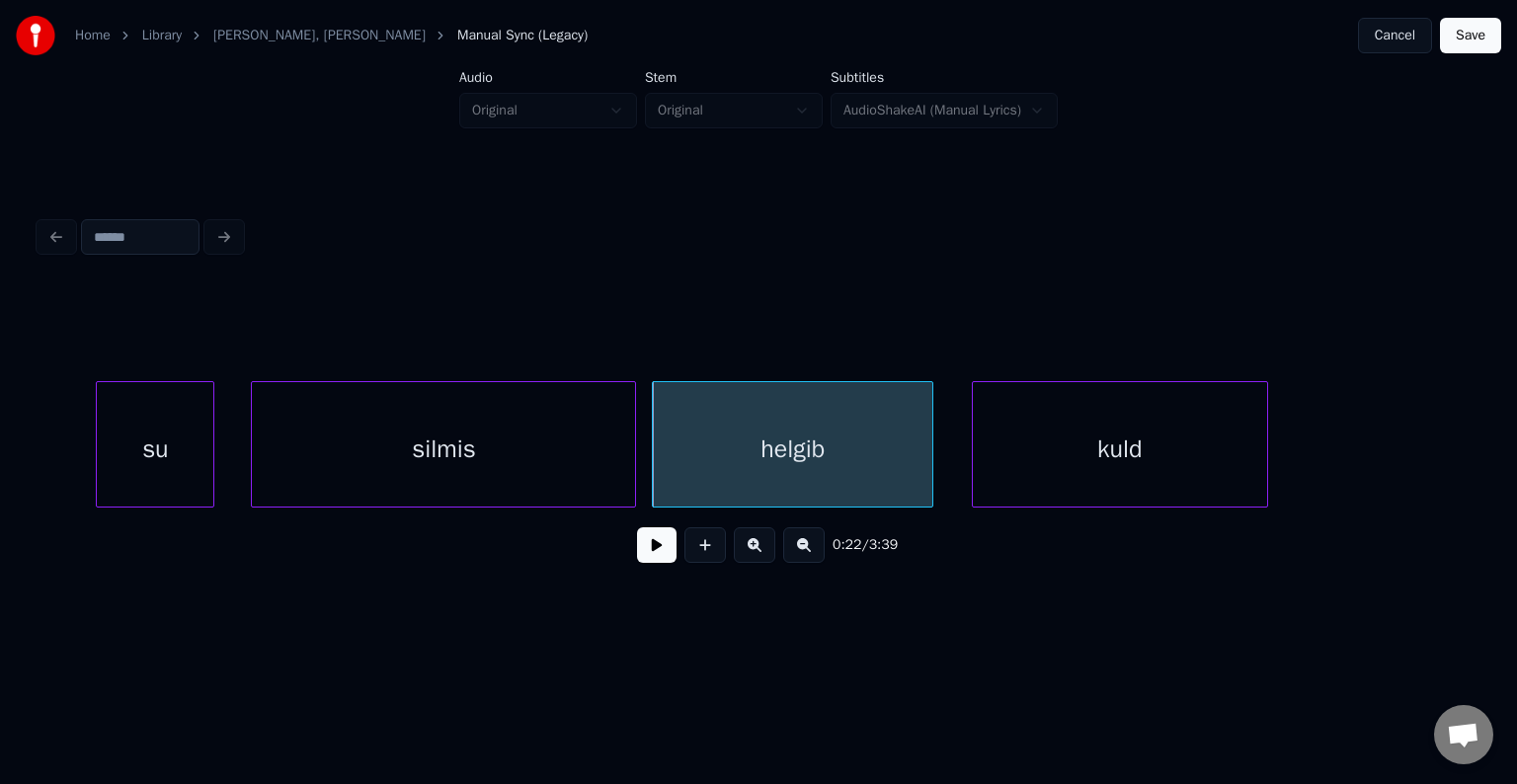 click on "kuld" at bounding box center [1120, 449] 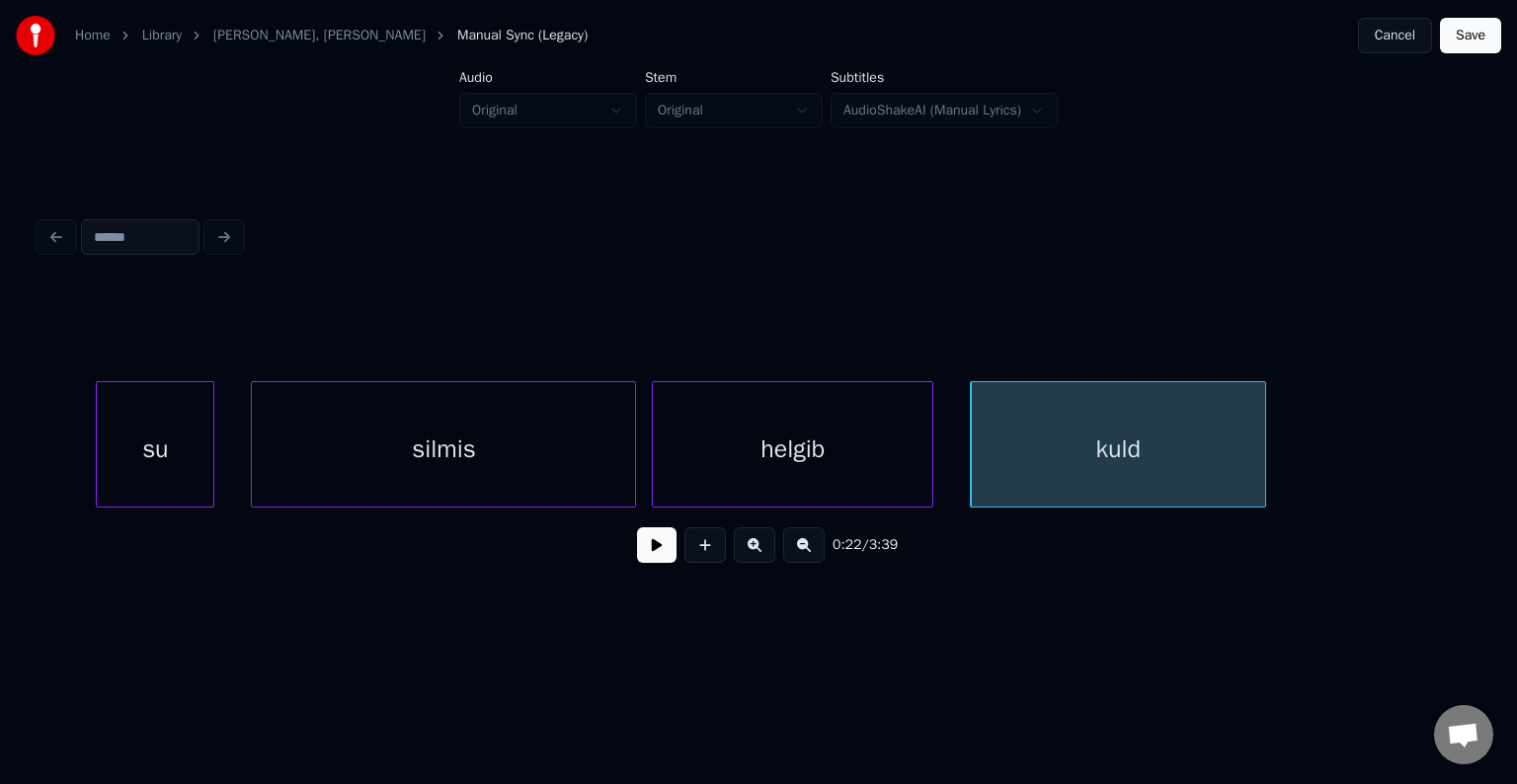 click on "helgib" at bounding box center [792, 449] 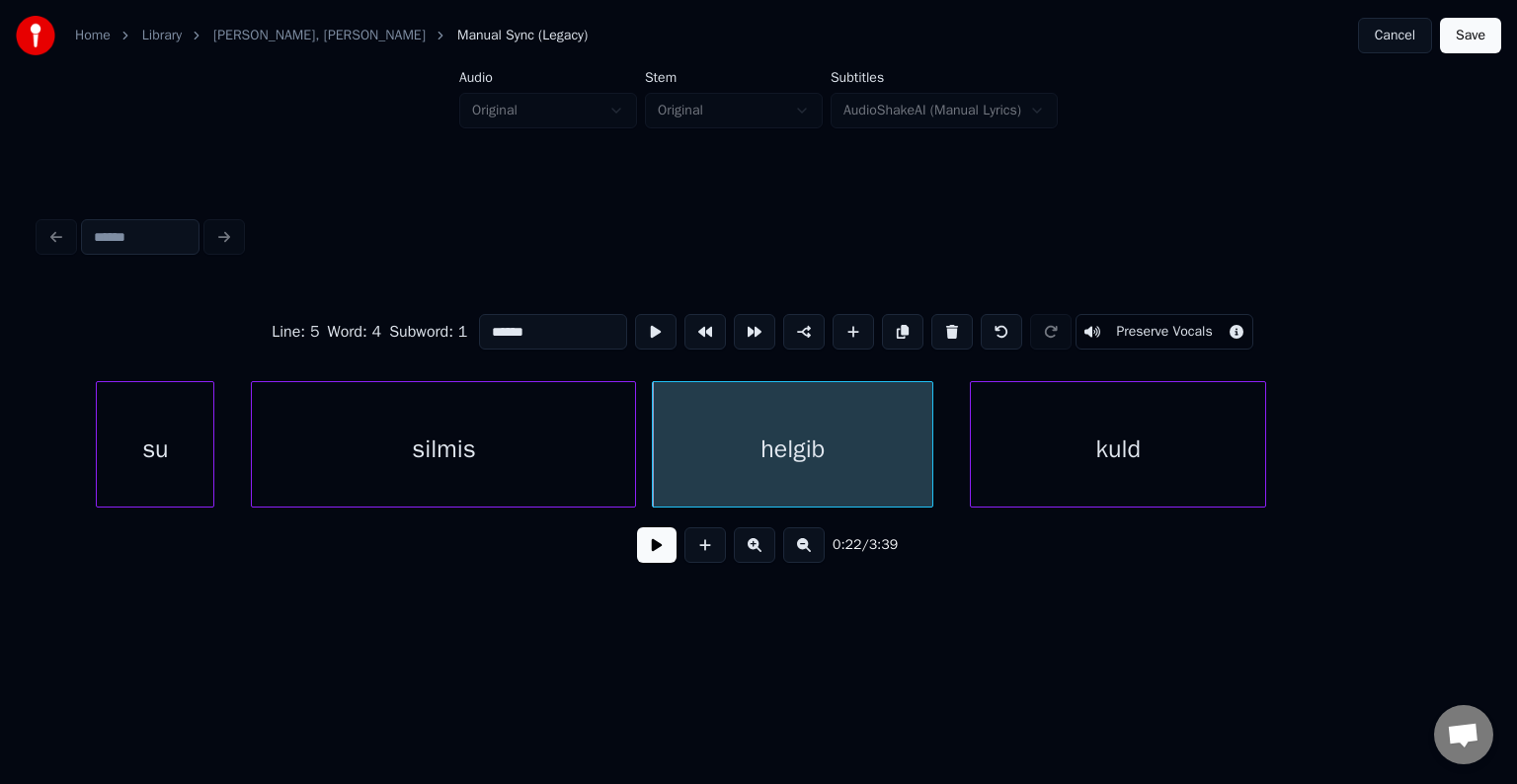 click at bounding box center (657, 545) 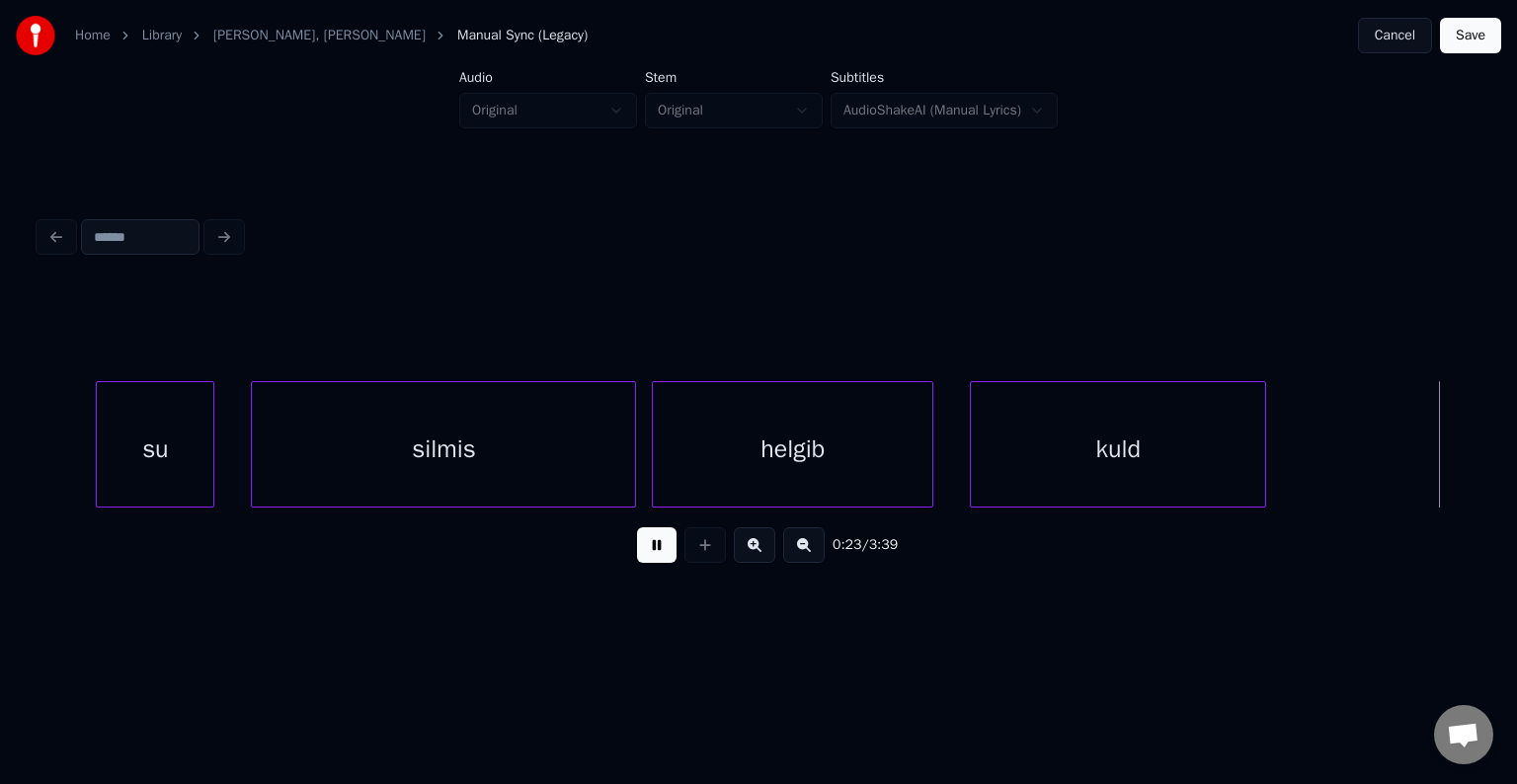 scroll, scrollTop: 0, scrollLeft: 17447, axis: horizontal 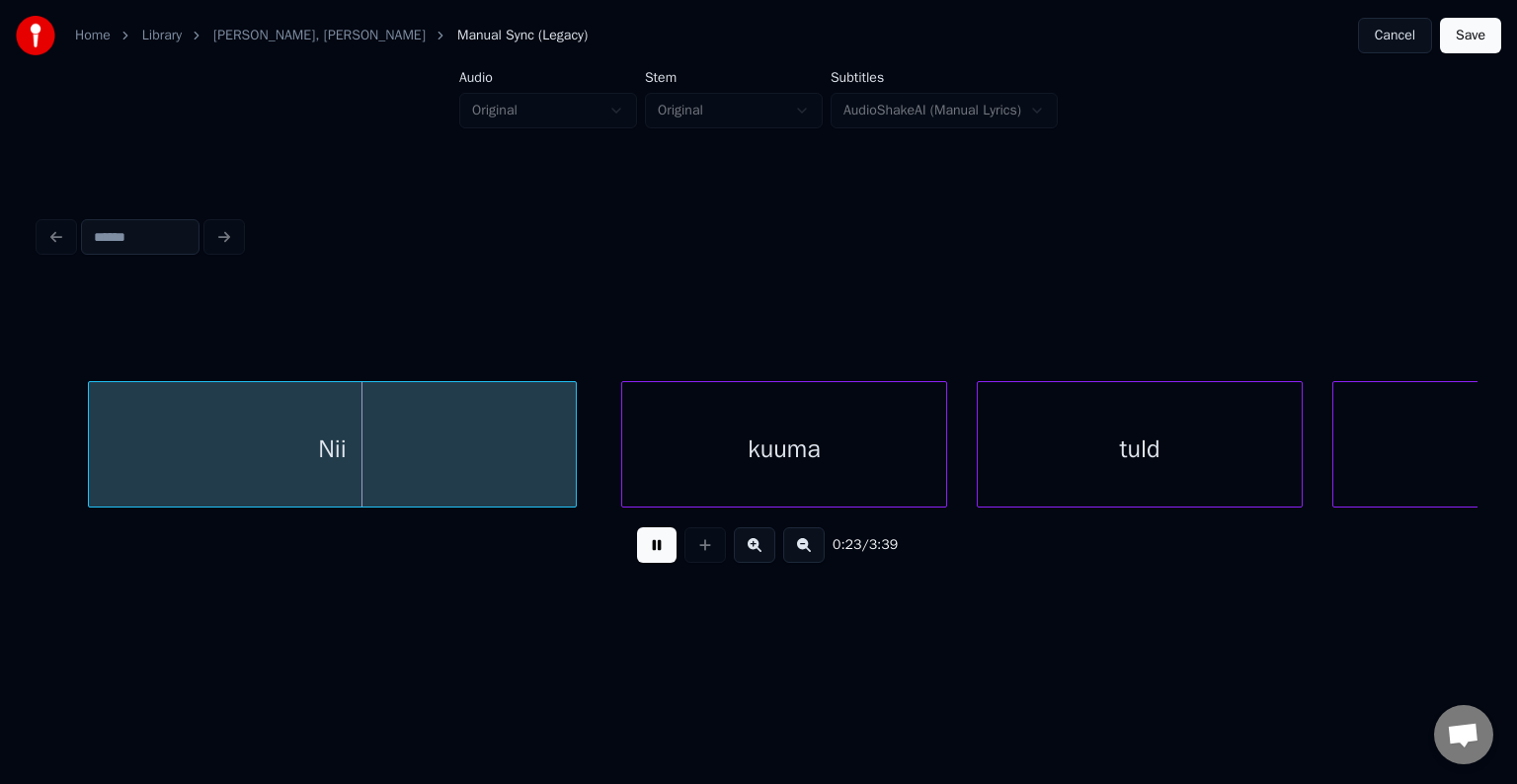 click at bounding box center [657, 545] 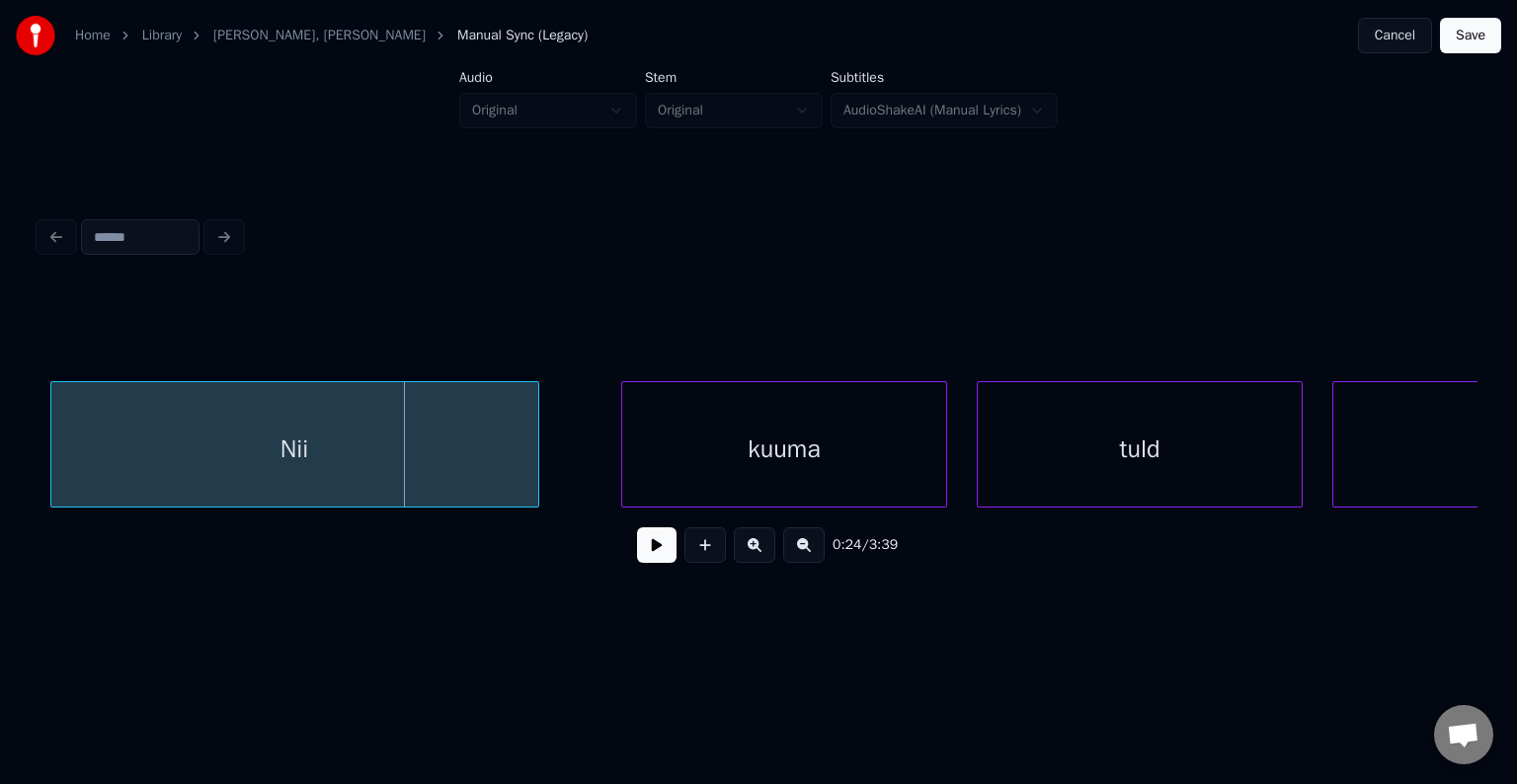 click on "Nii" at bounding box center (294, 449) 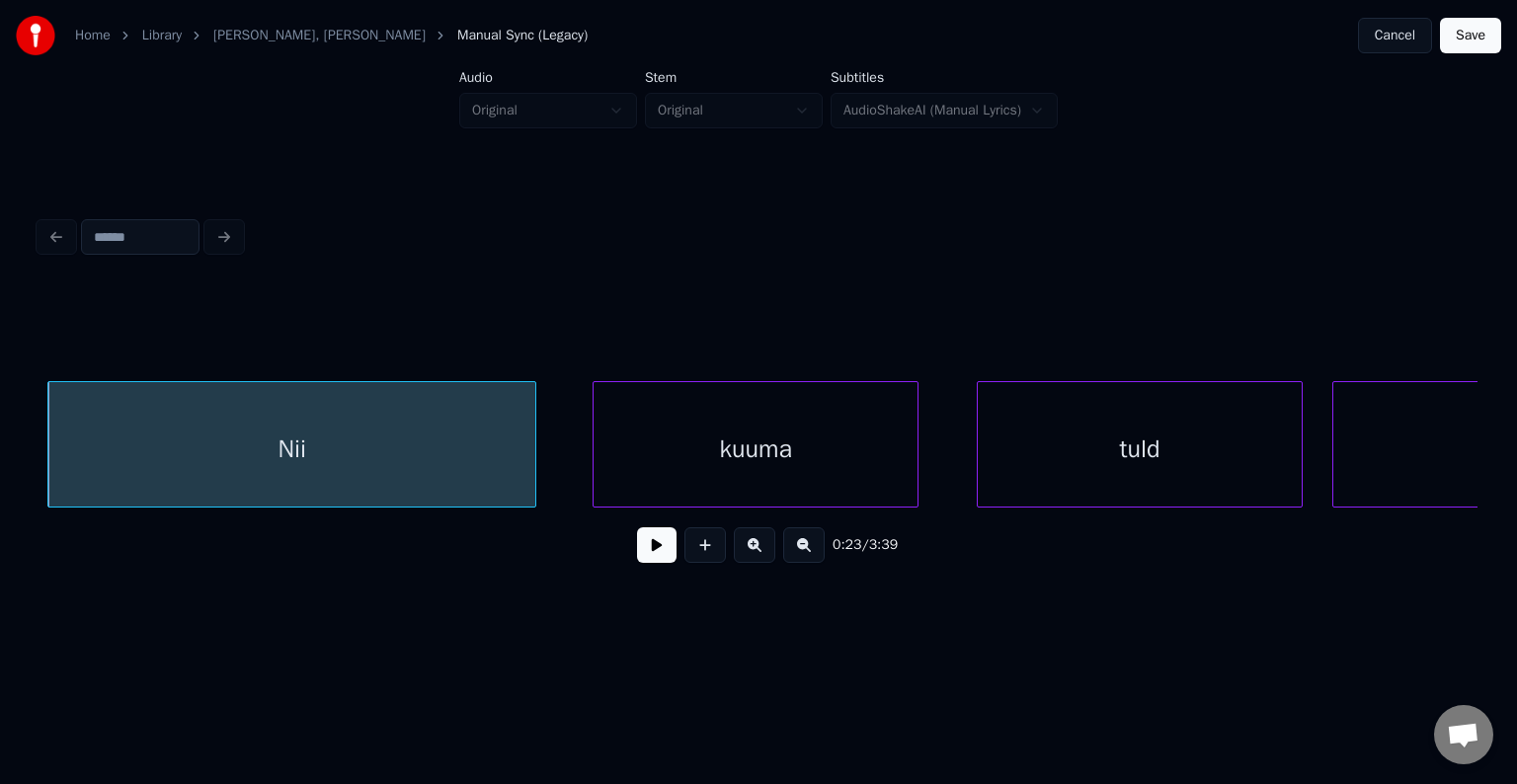 click on "kuuma" at bounding box center [756, 449] 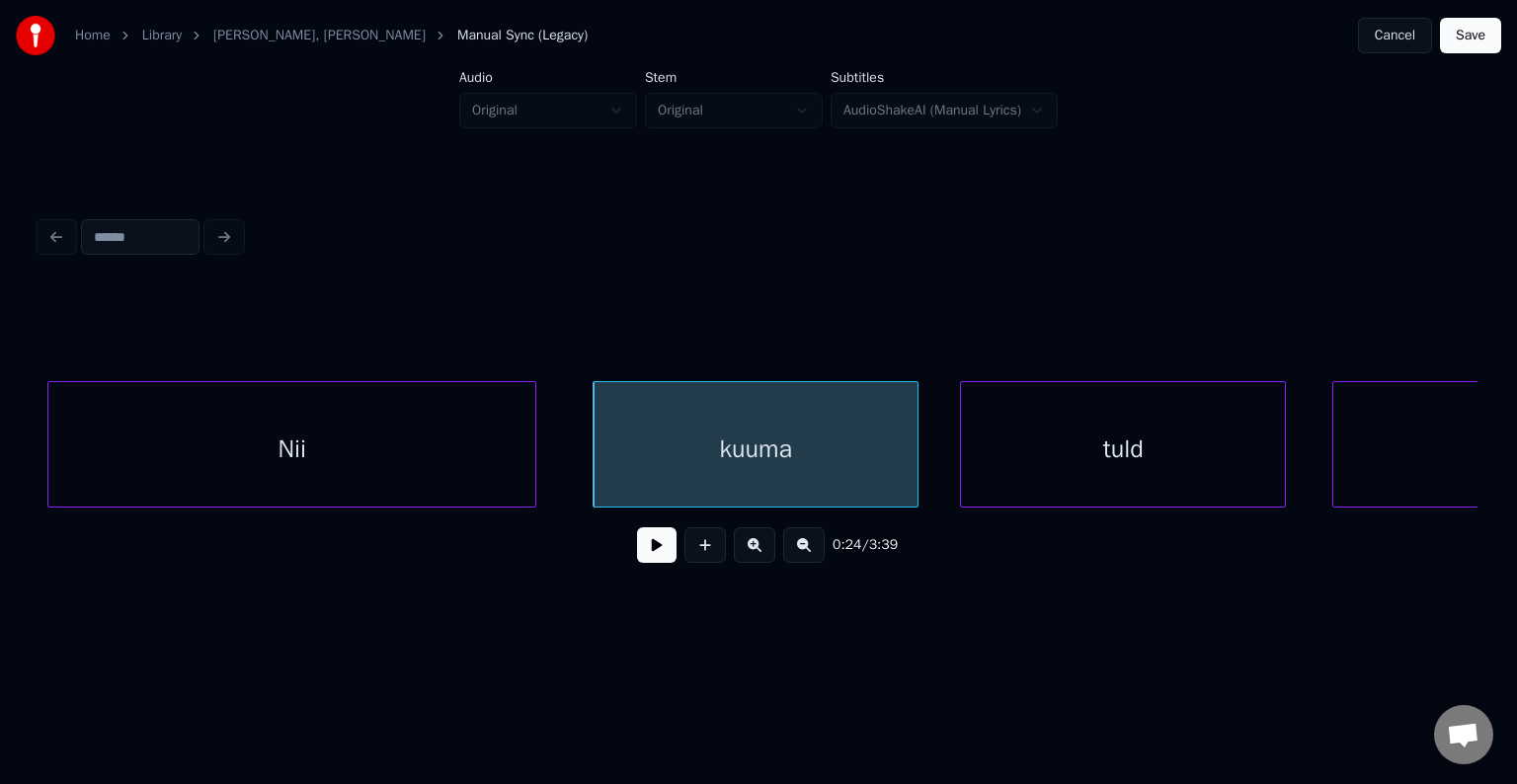click on "tuld" at bounding box center (1123, 449) 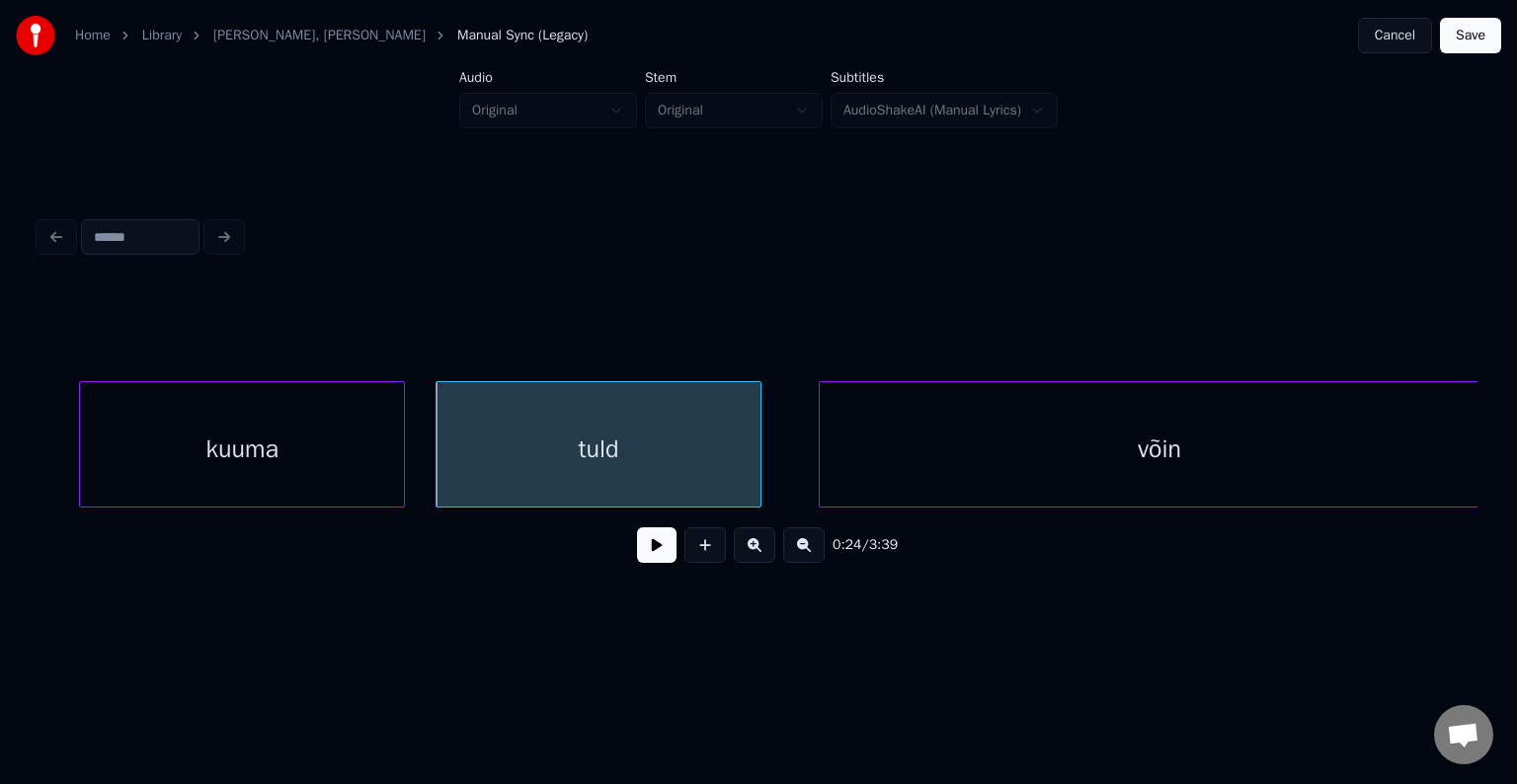 scroll, scrollTop: 0, scrollLeft: 17980, axis: horizontal 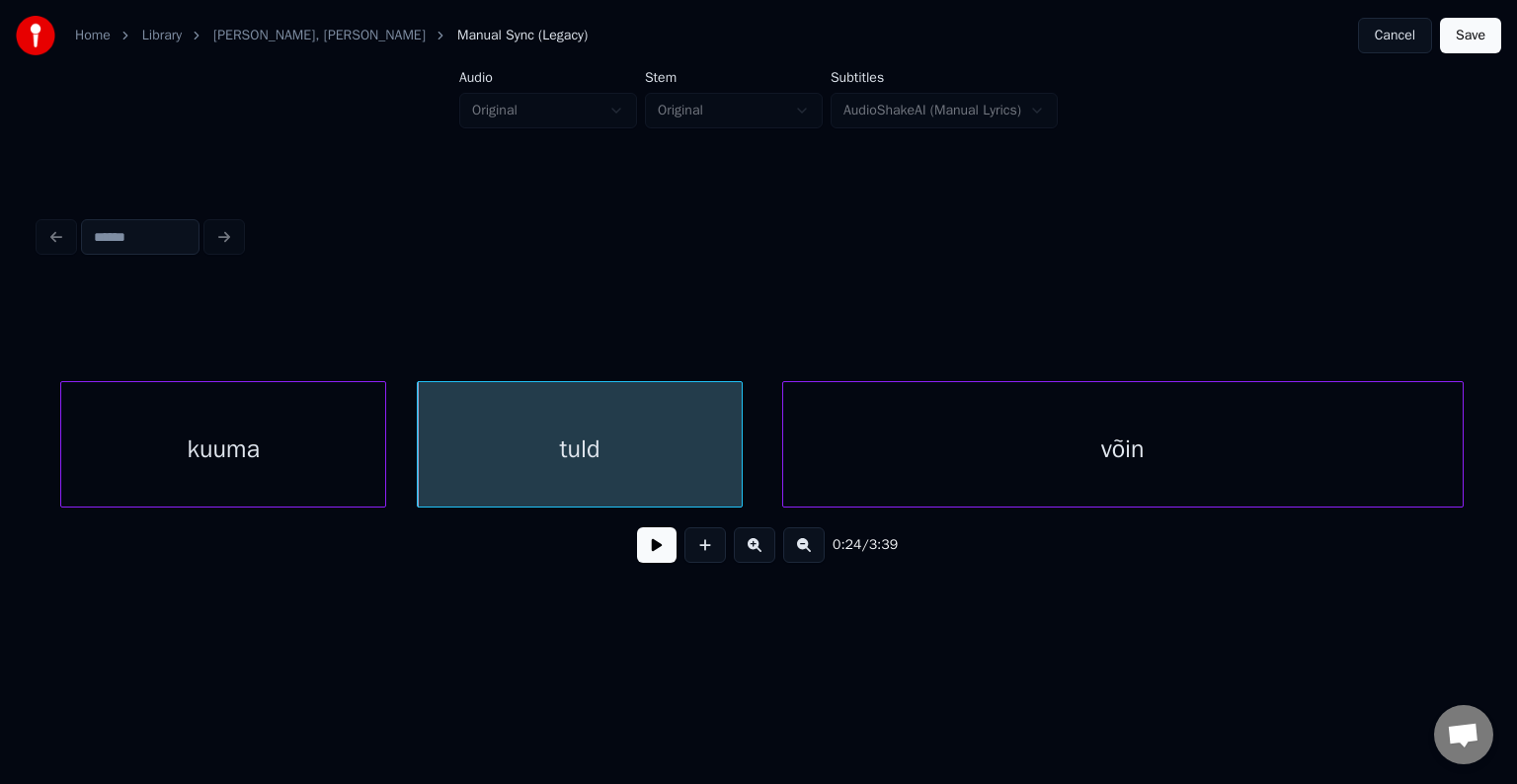 click on "võin" at bounding box center (1123, 449) 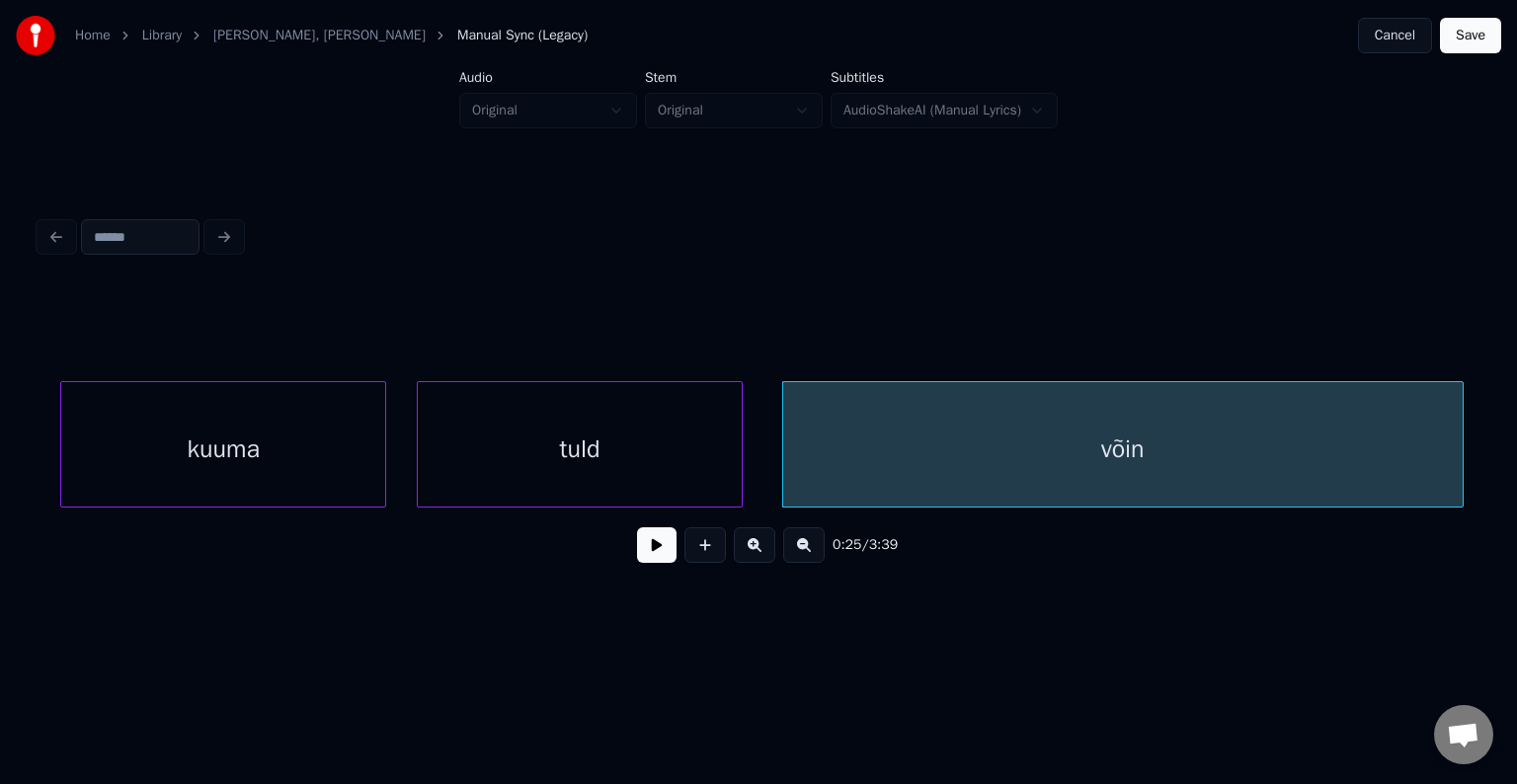 click on "võin" at bounding box center [1123, 449] 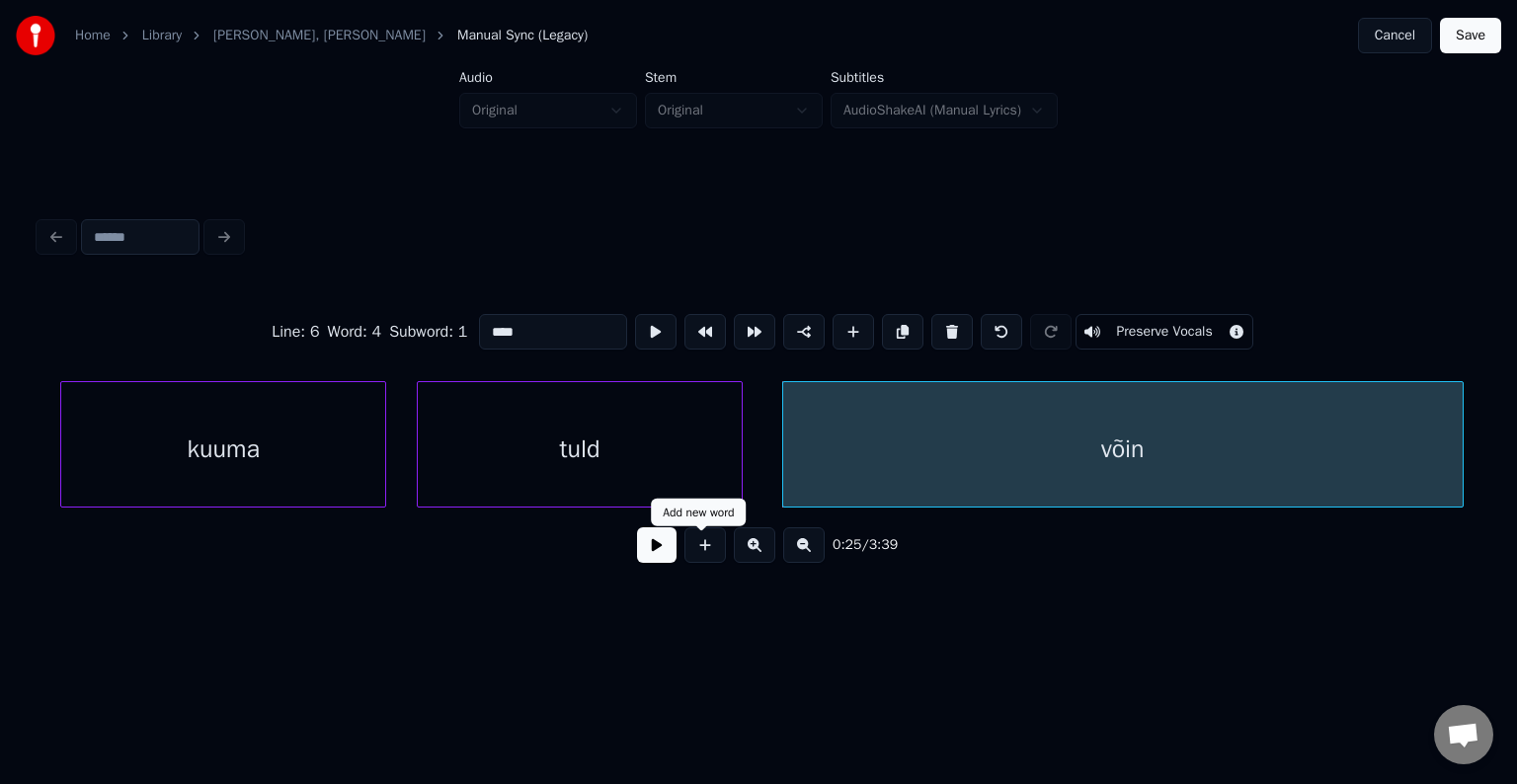 click at bounding box center (657, 545) 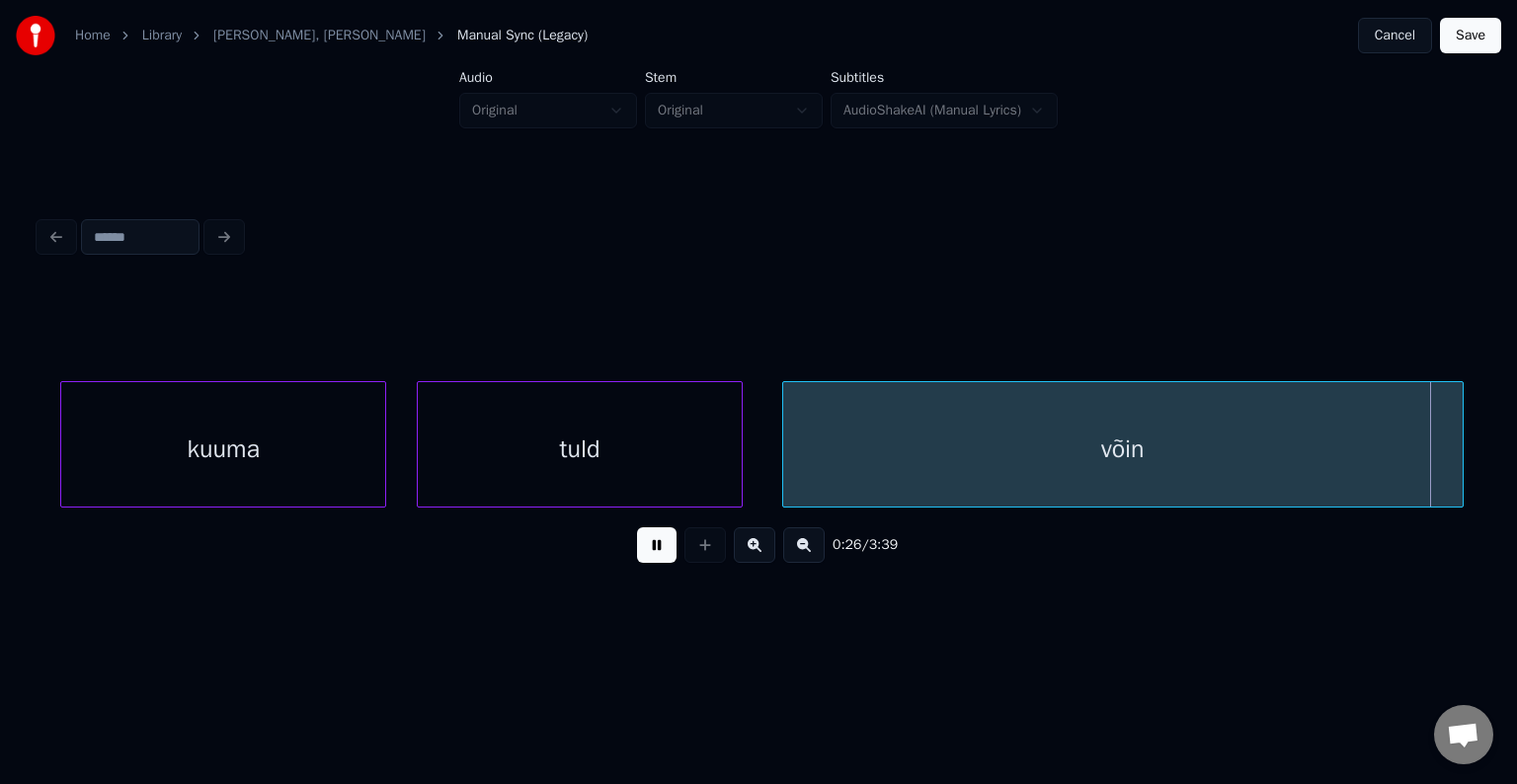 click at bounding box center (657, 545) 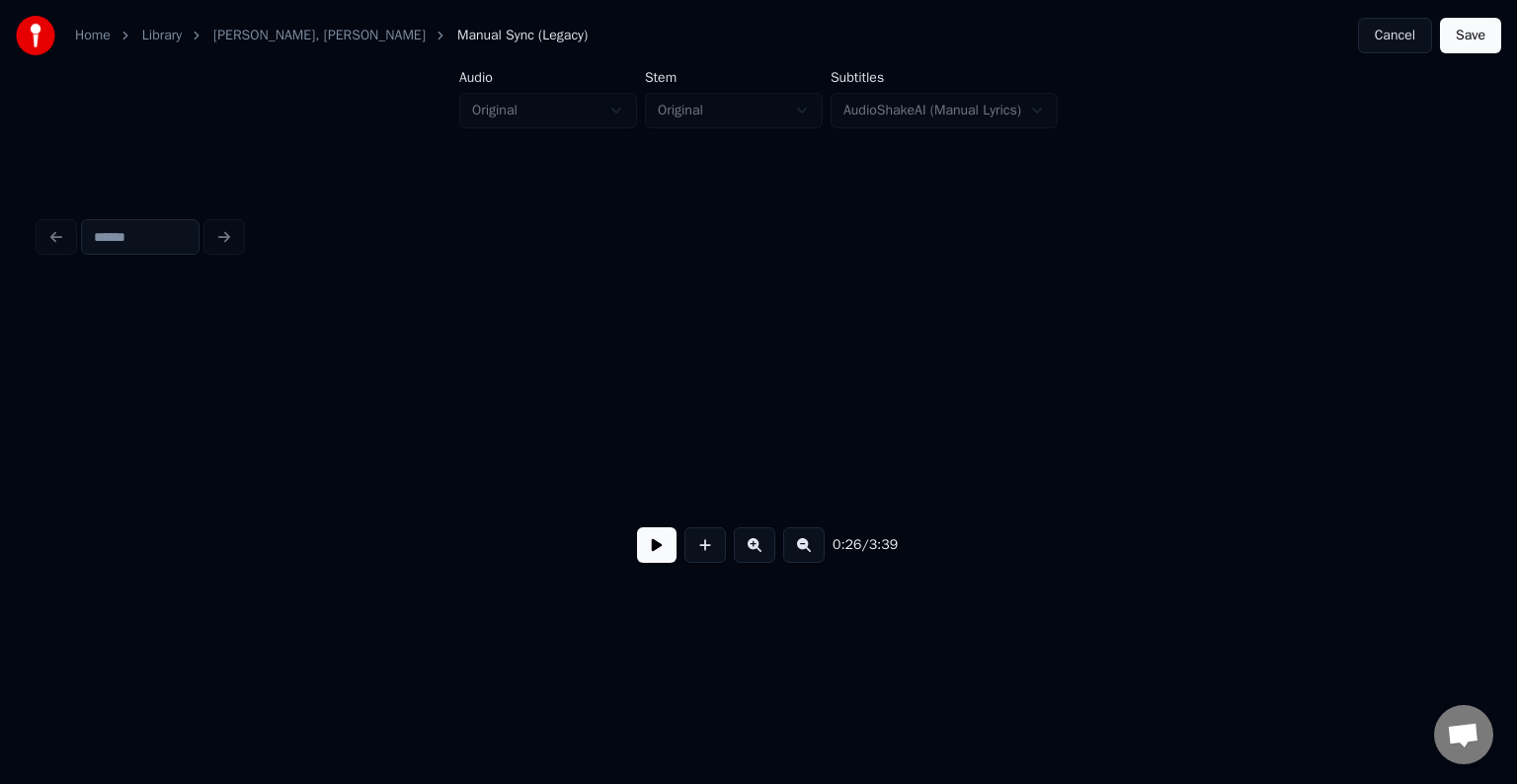 scroll, scrollTop: 0, scrollLeft: 19448, axis: horizontal 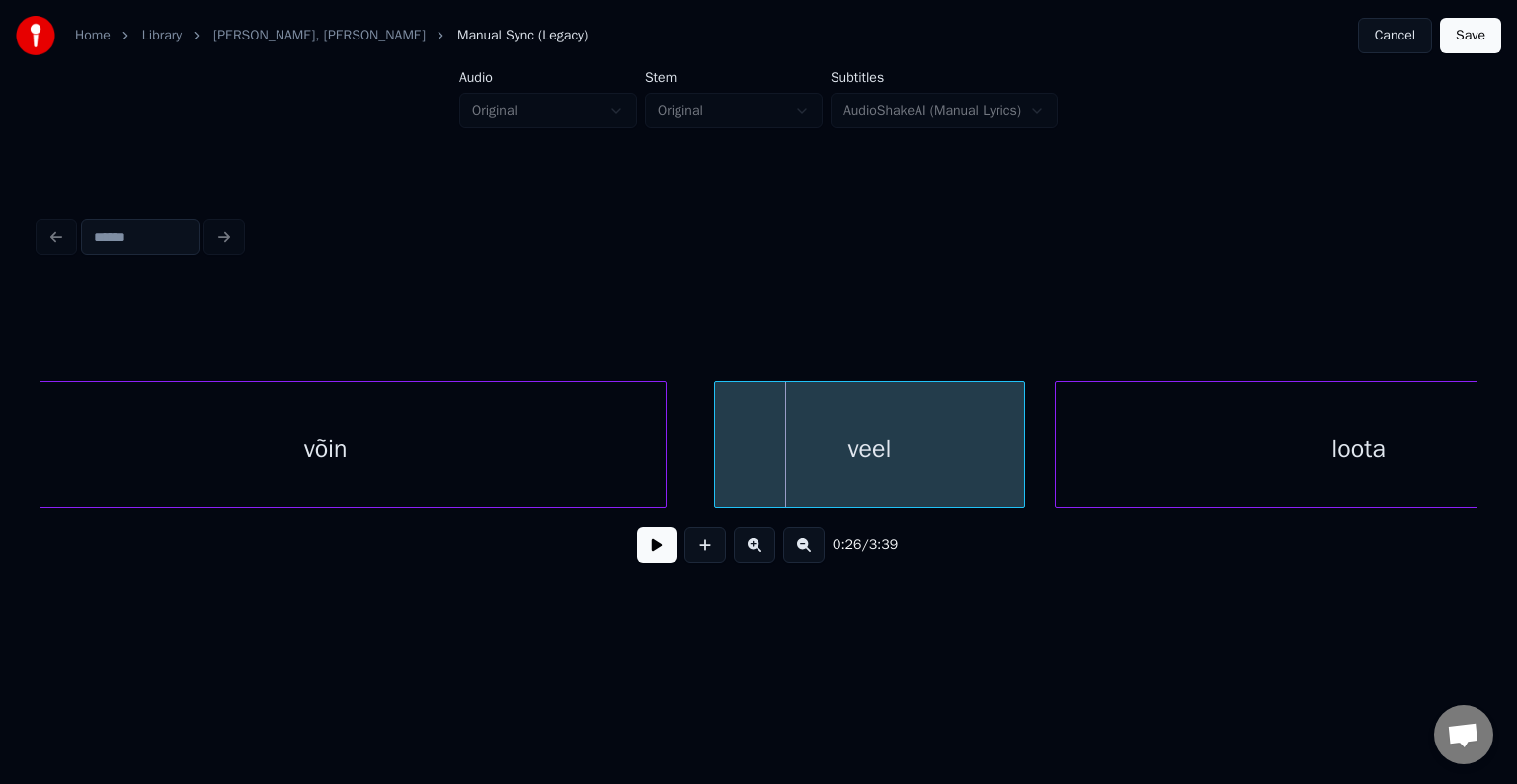 click on "võin" at bounding box center [326, 449] 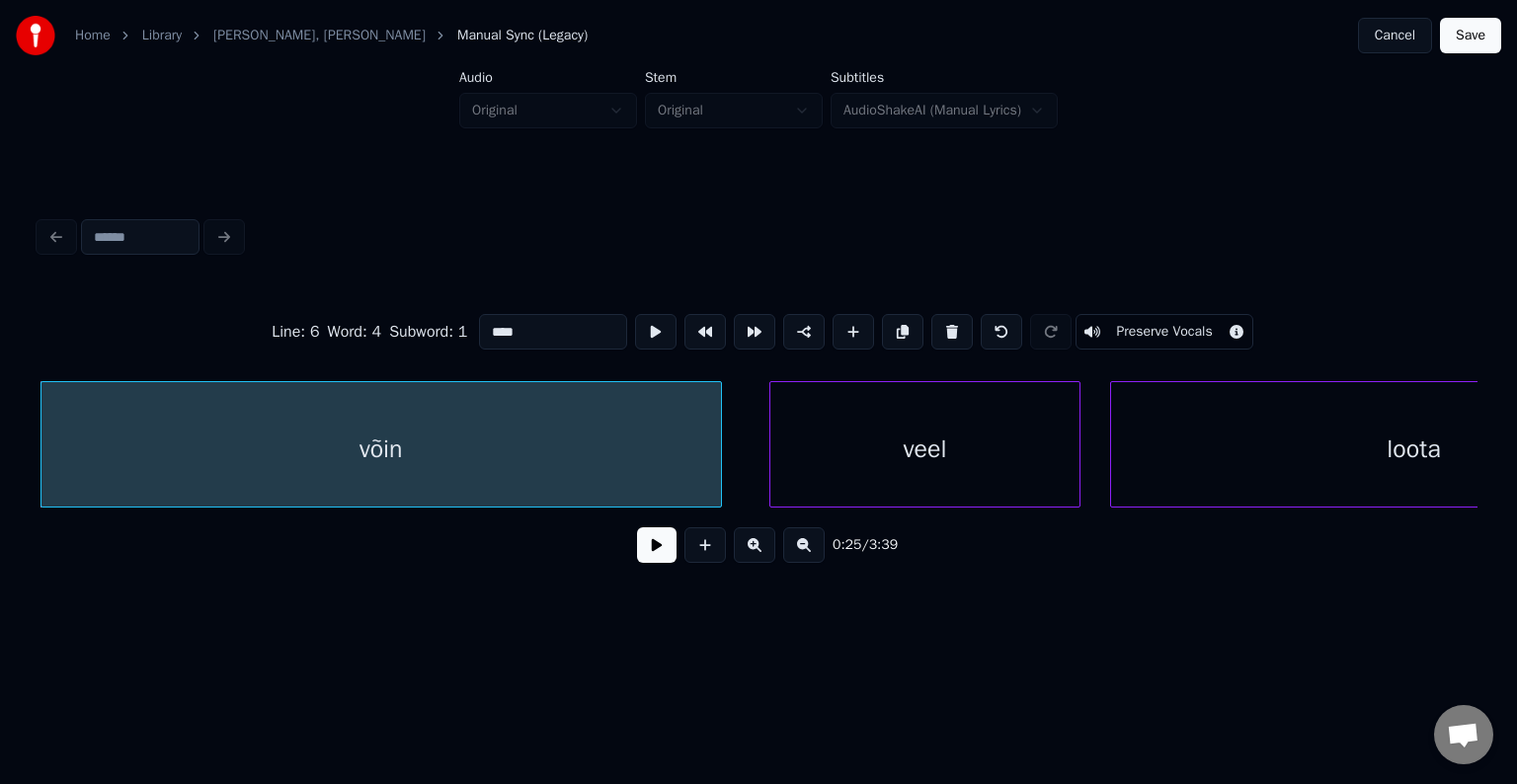 click at bounding box center [657, 545] 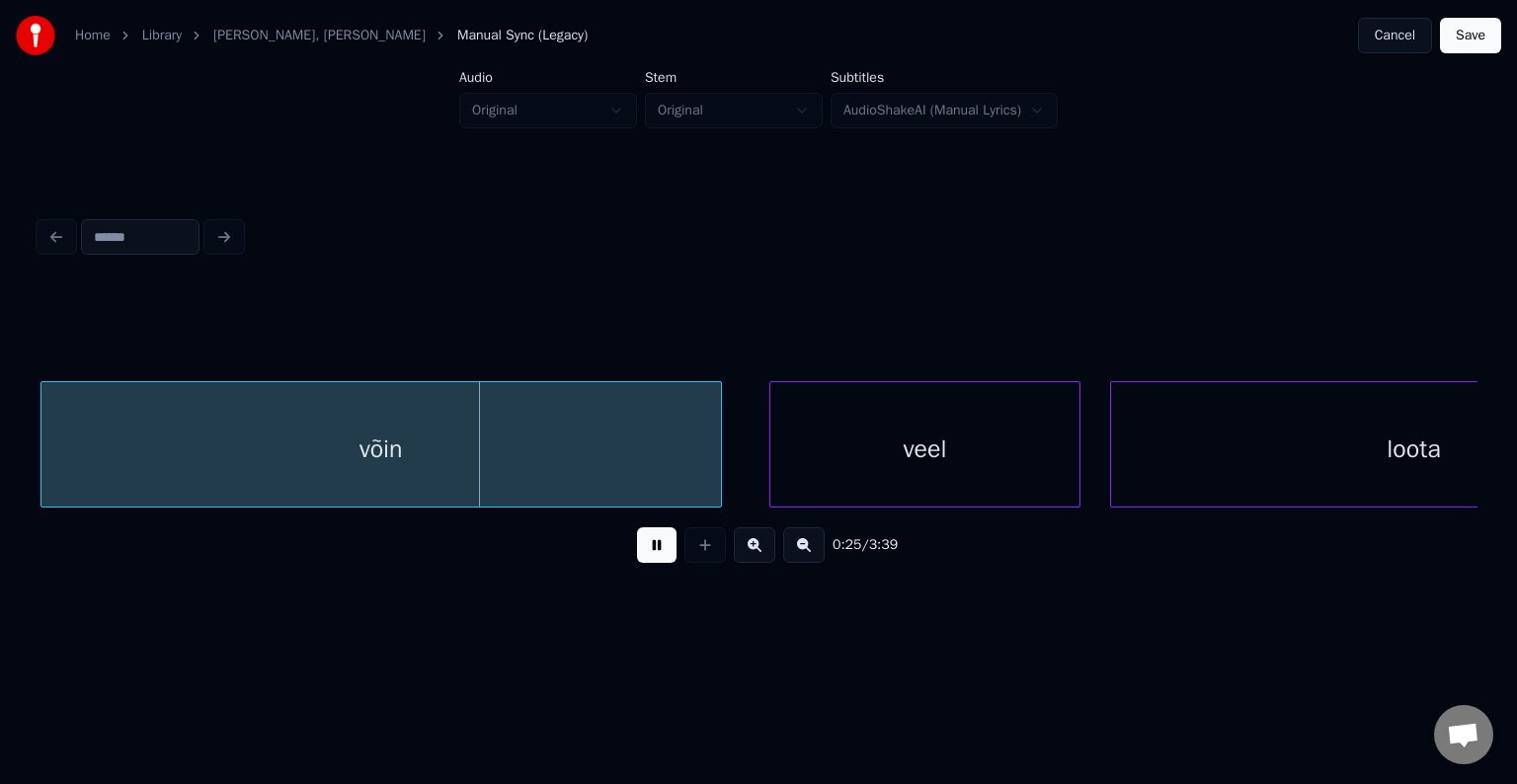 click at bounding box center [657, 545] 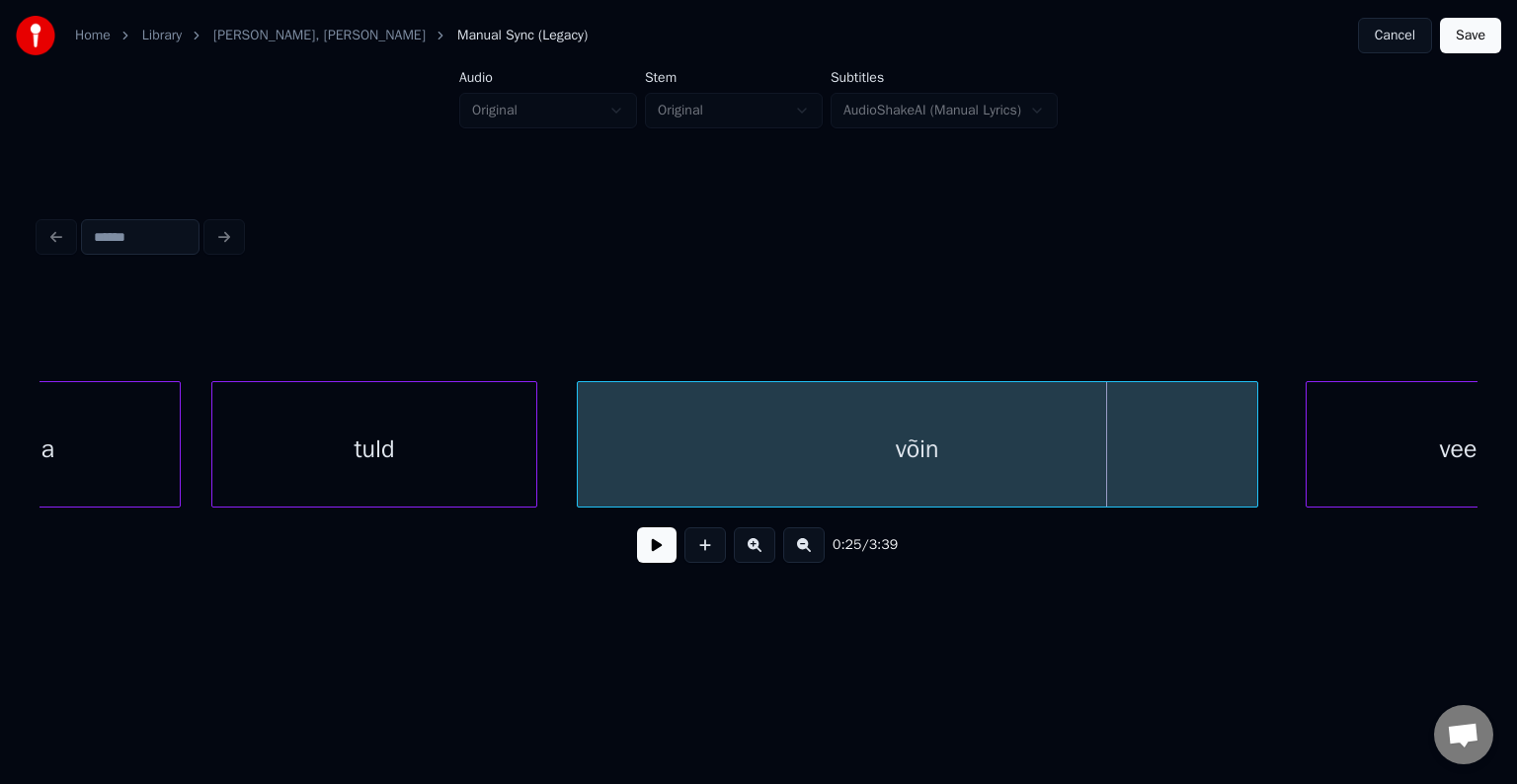 scroll, scrollTop: 0, scrollLeft: 18129, axis: horizontal 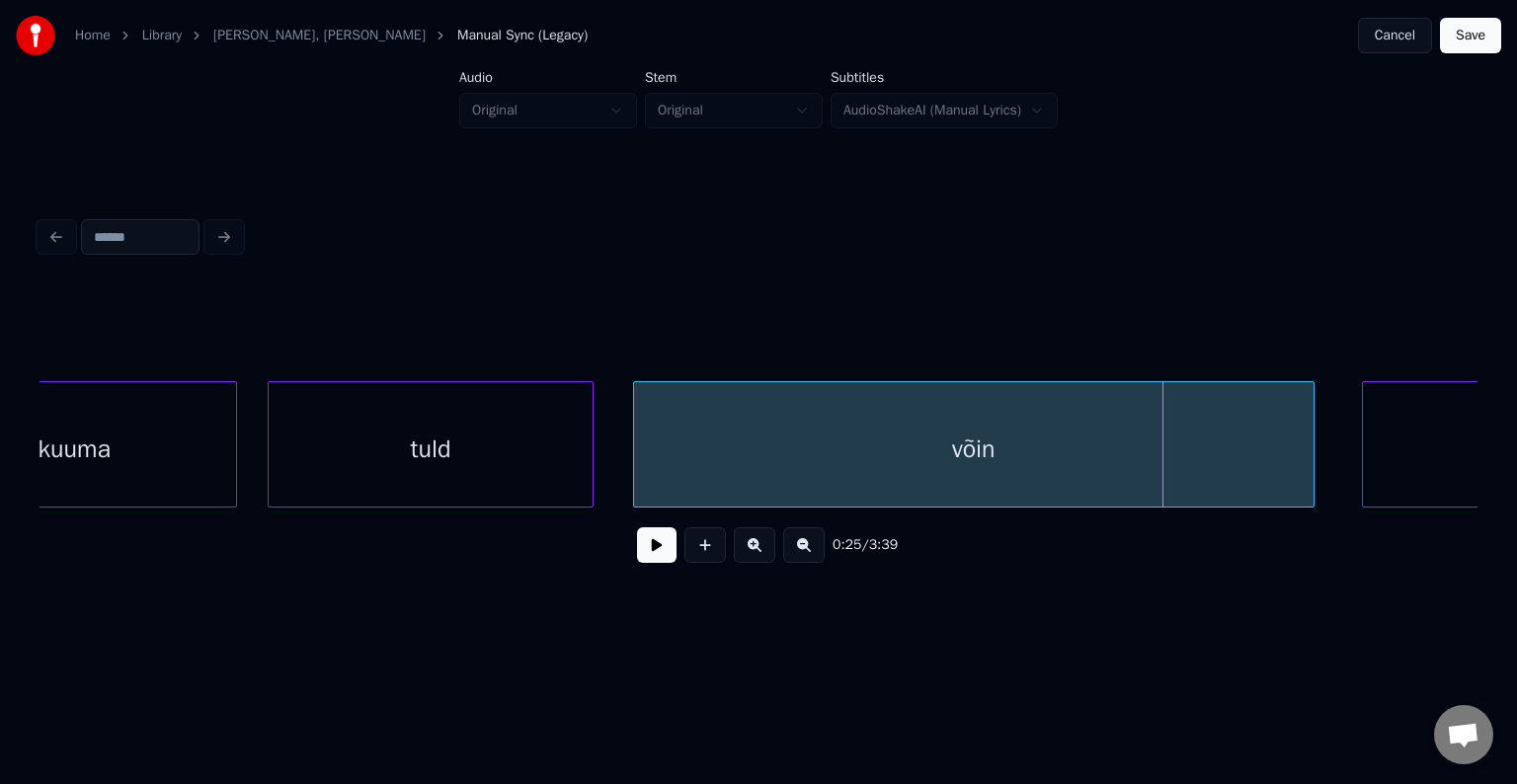 click on "tuld" at bounding box center (431, 449) 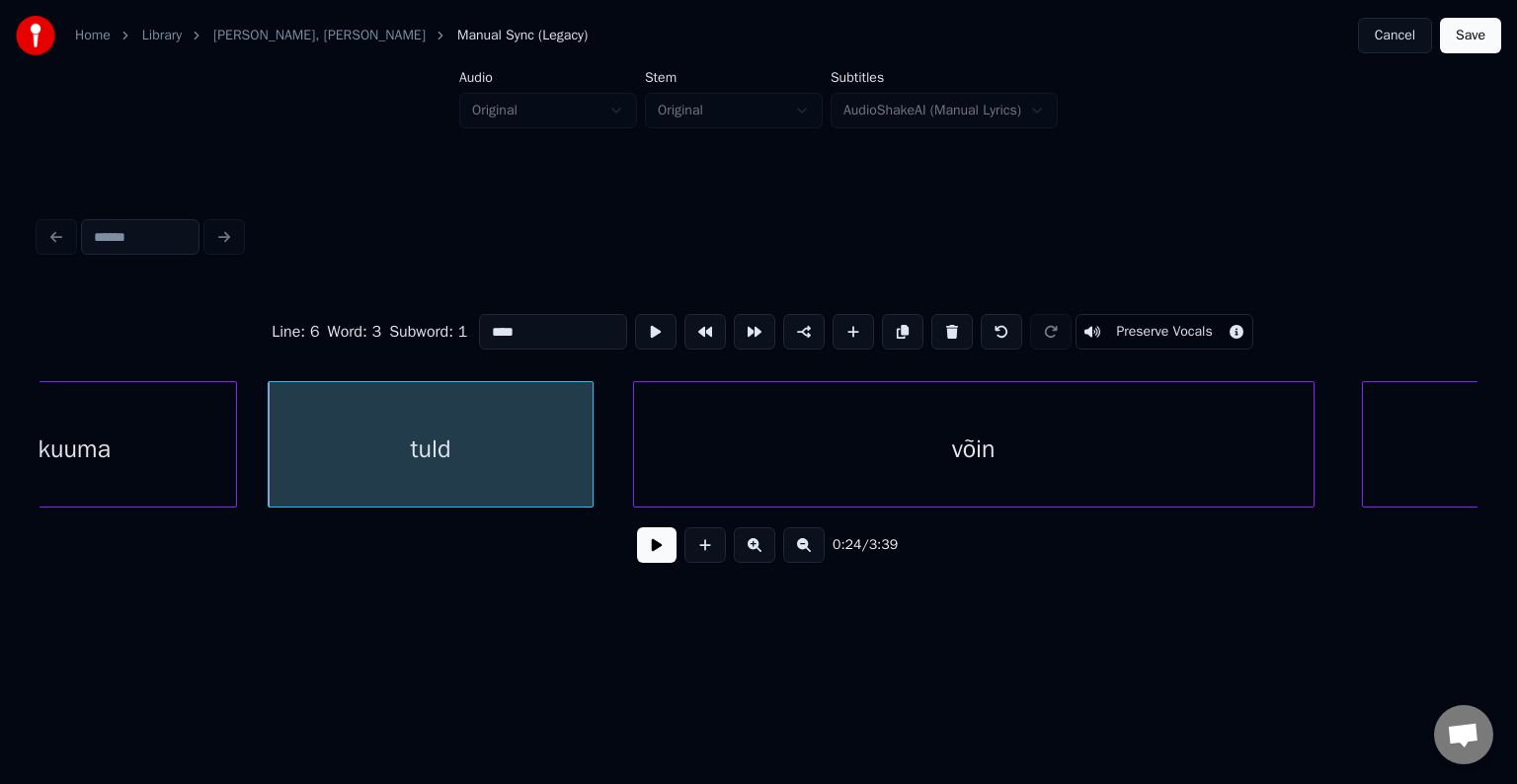 click at bounding box center [657, 545] 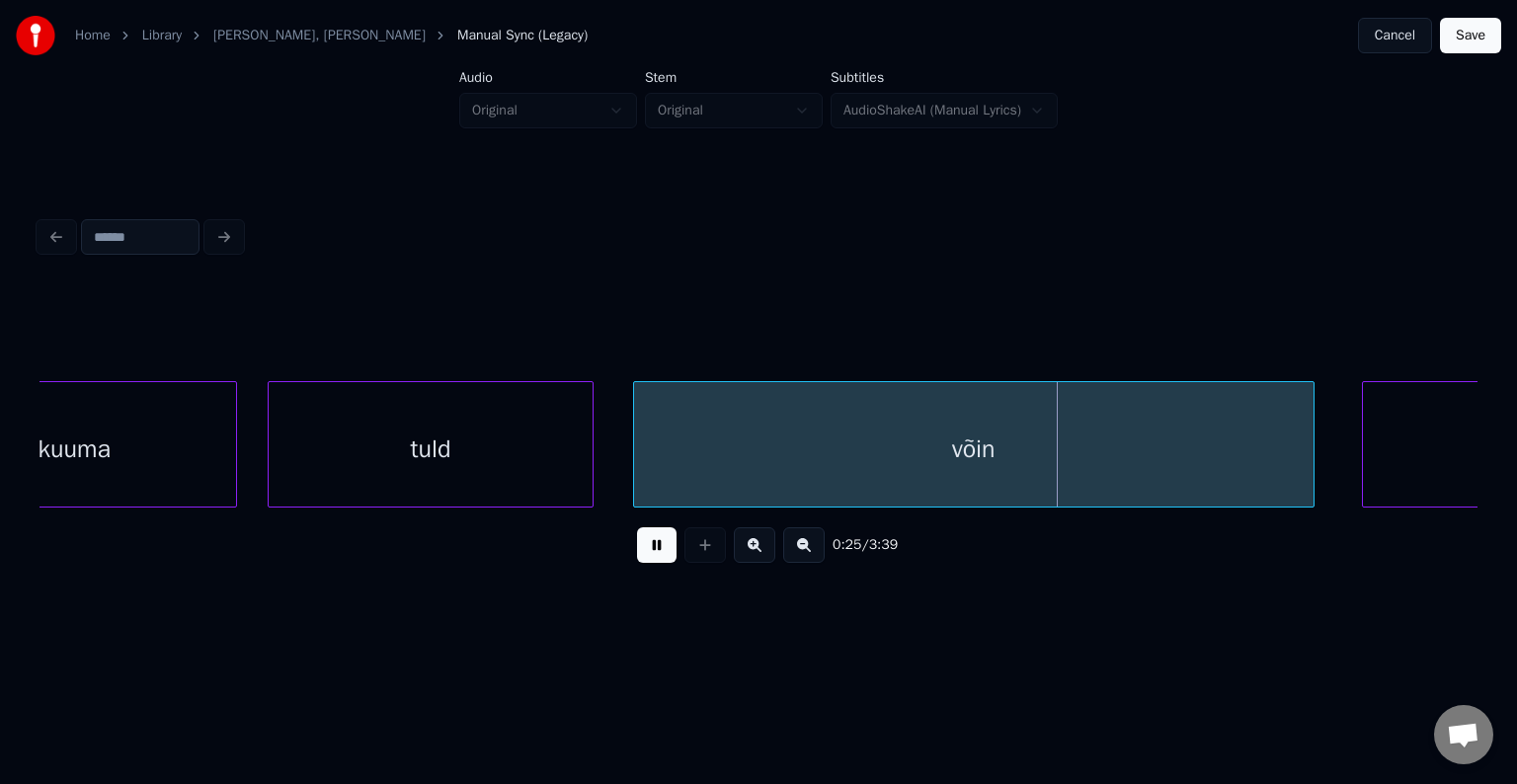click at bounding box center [657, 545] 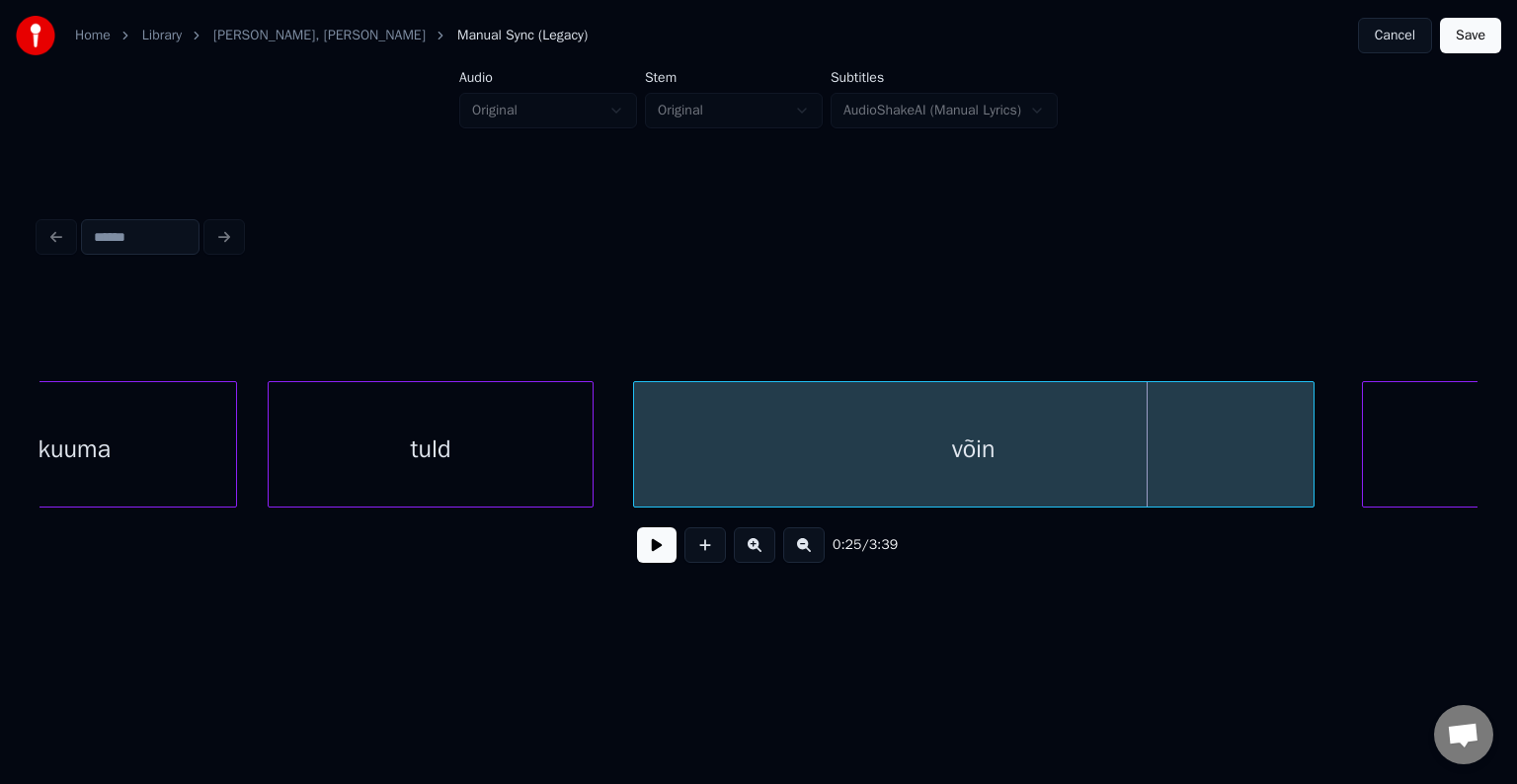 click on "võin" at bounding box center (974, 449) 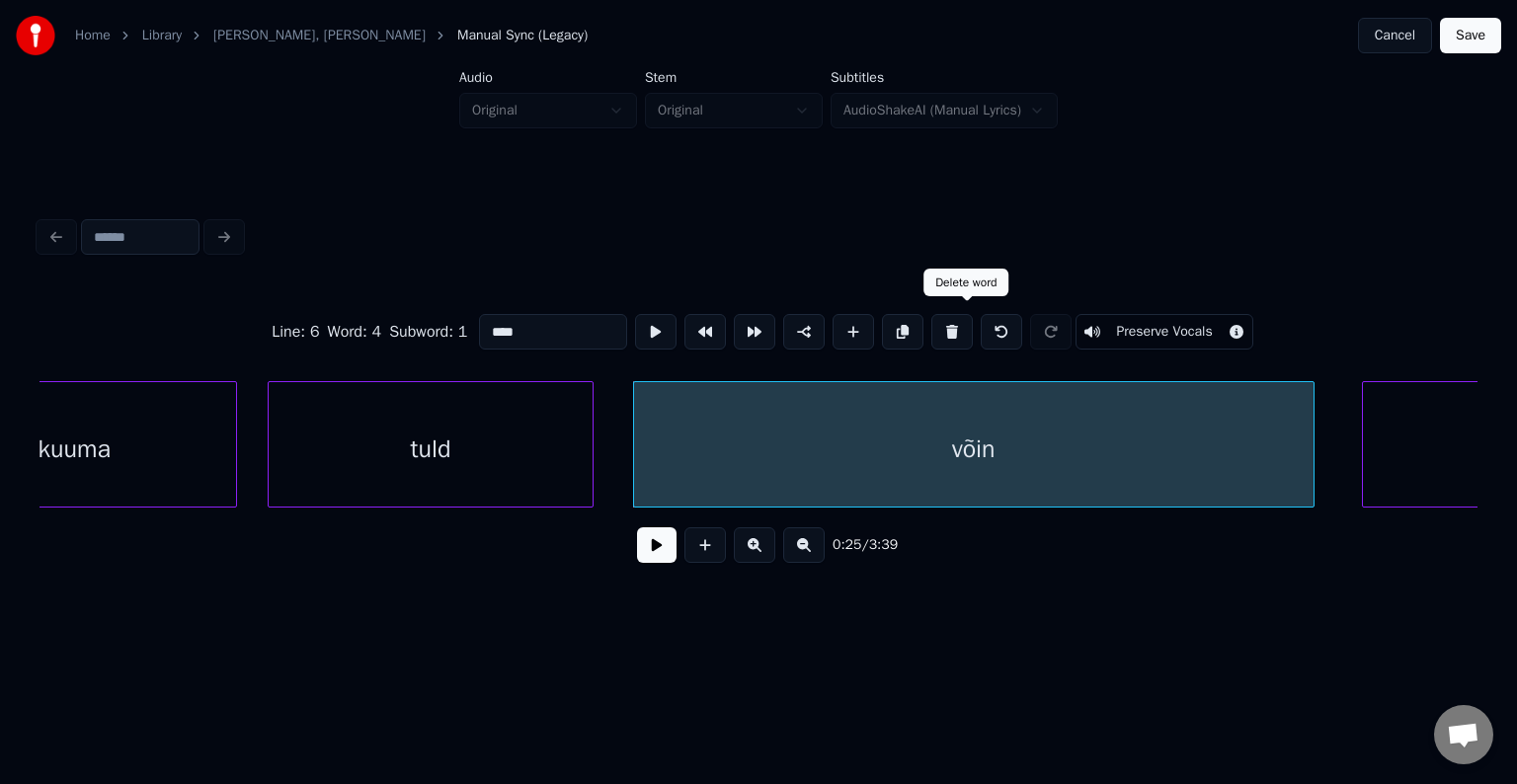 click at bounding box center [952, 332] 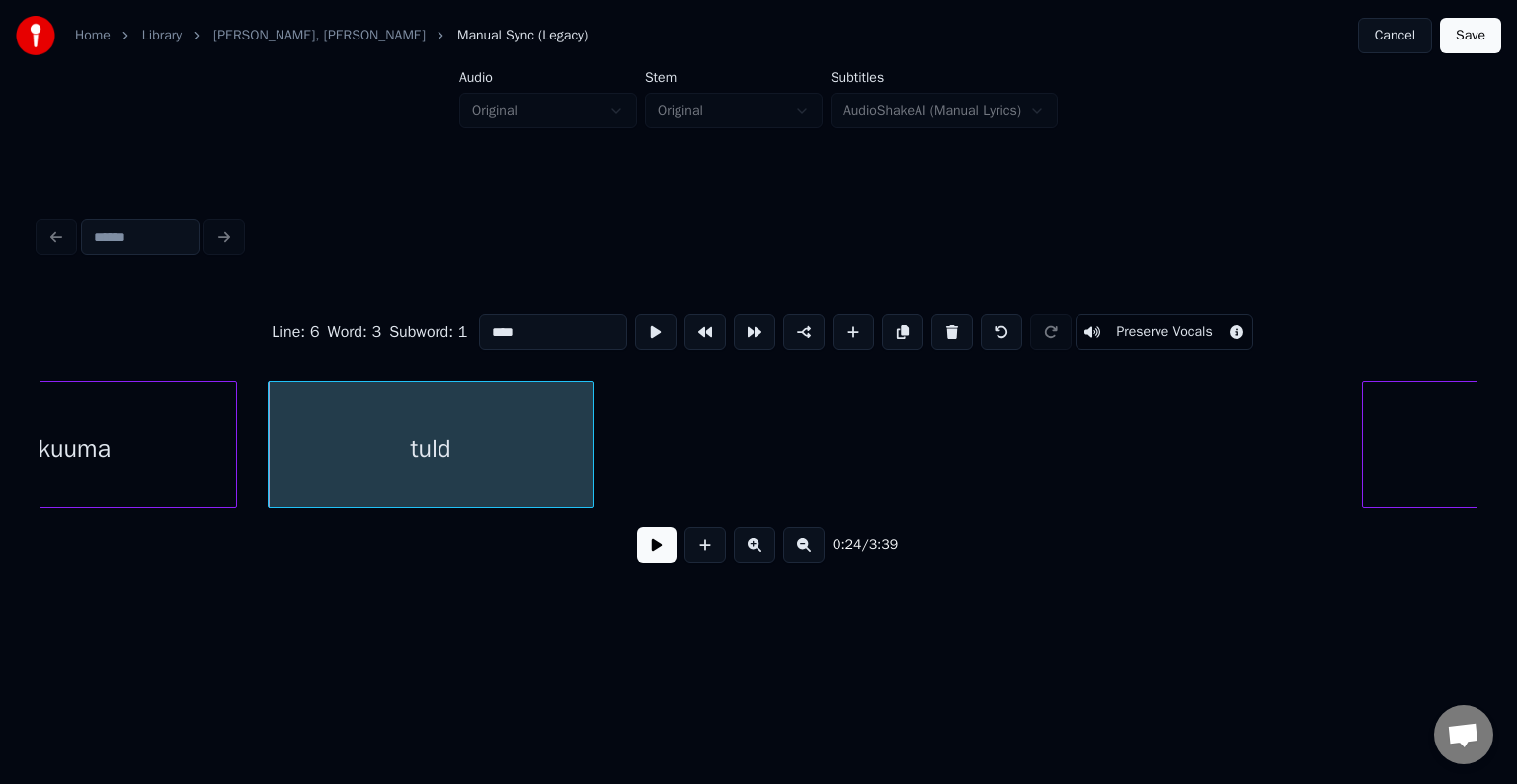 scroll, scrollTop: 0, scrollLeft: 18320, axis: horizontal 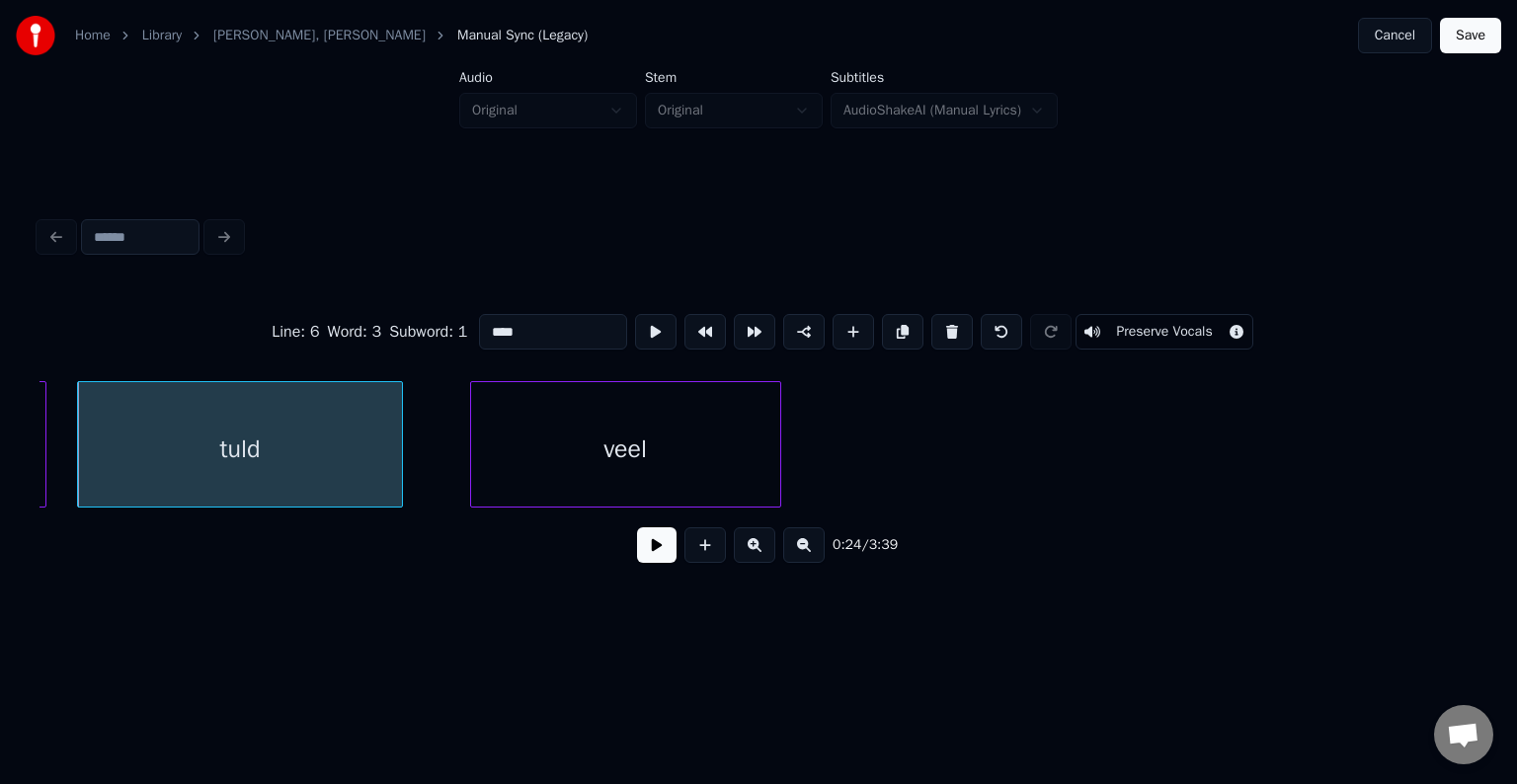 click on "veel" at bounding box center [625, 449] 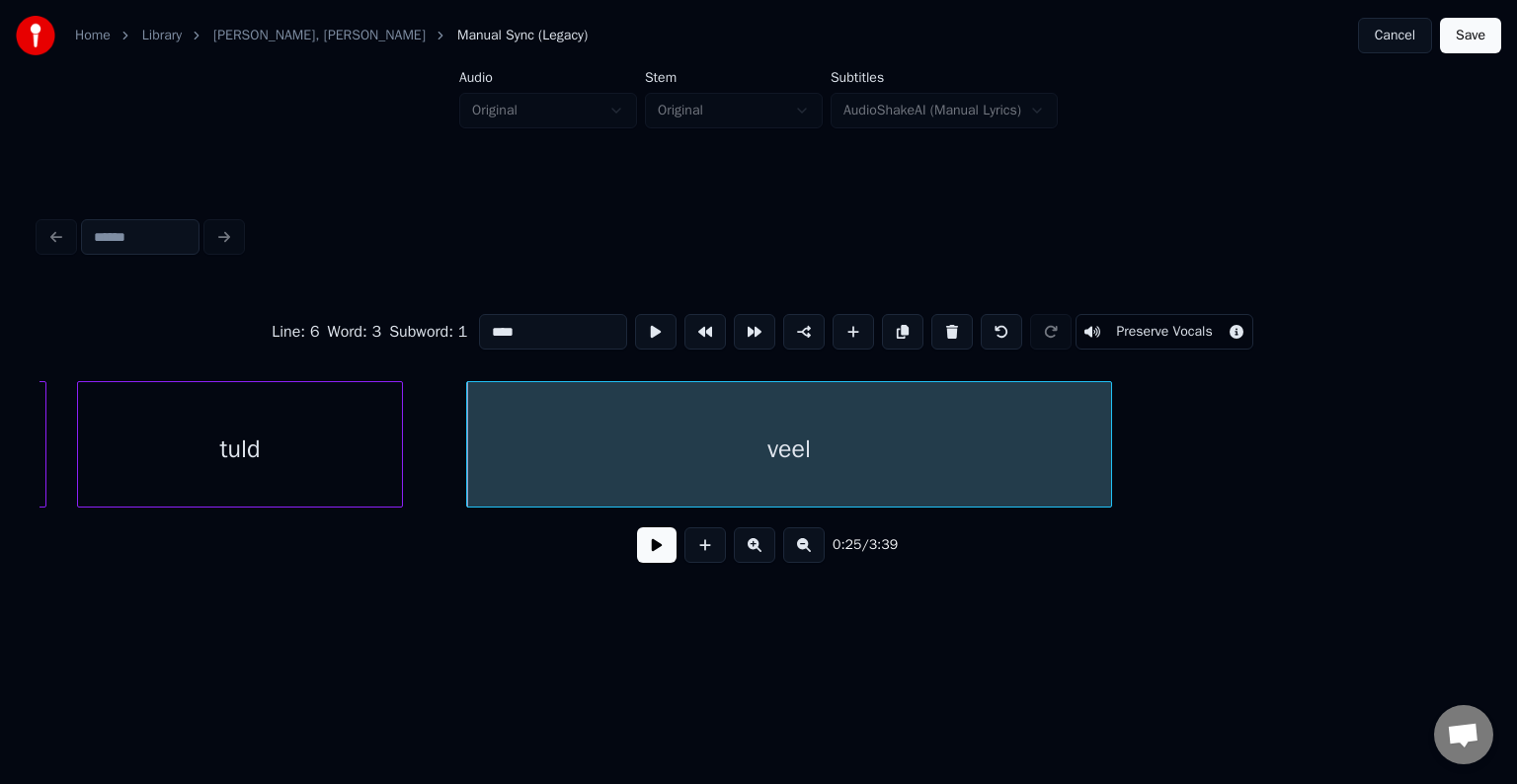 click at bounding box center [1108, 444] 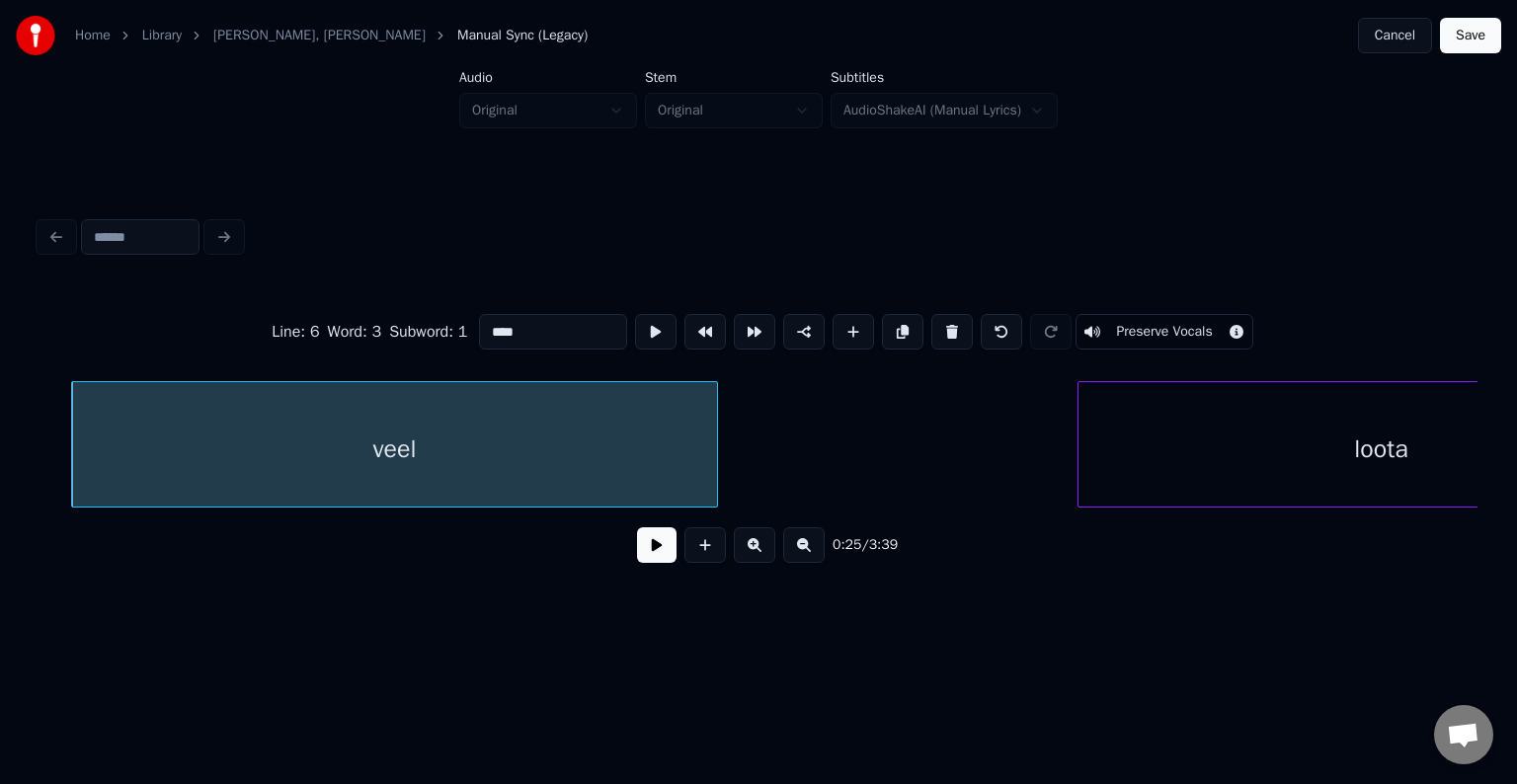 scroll, scrollTop: 0, scrollLeft: 18954, axis: horizontal 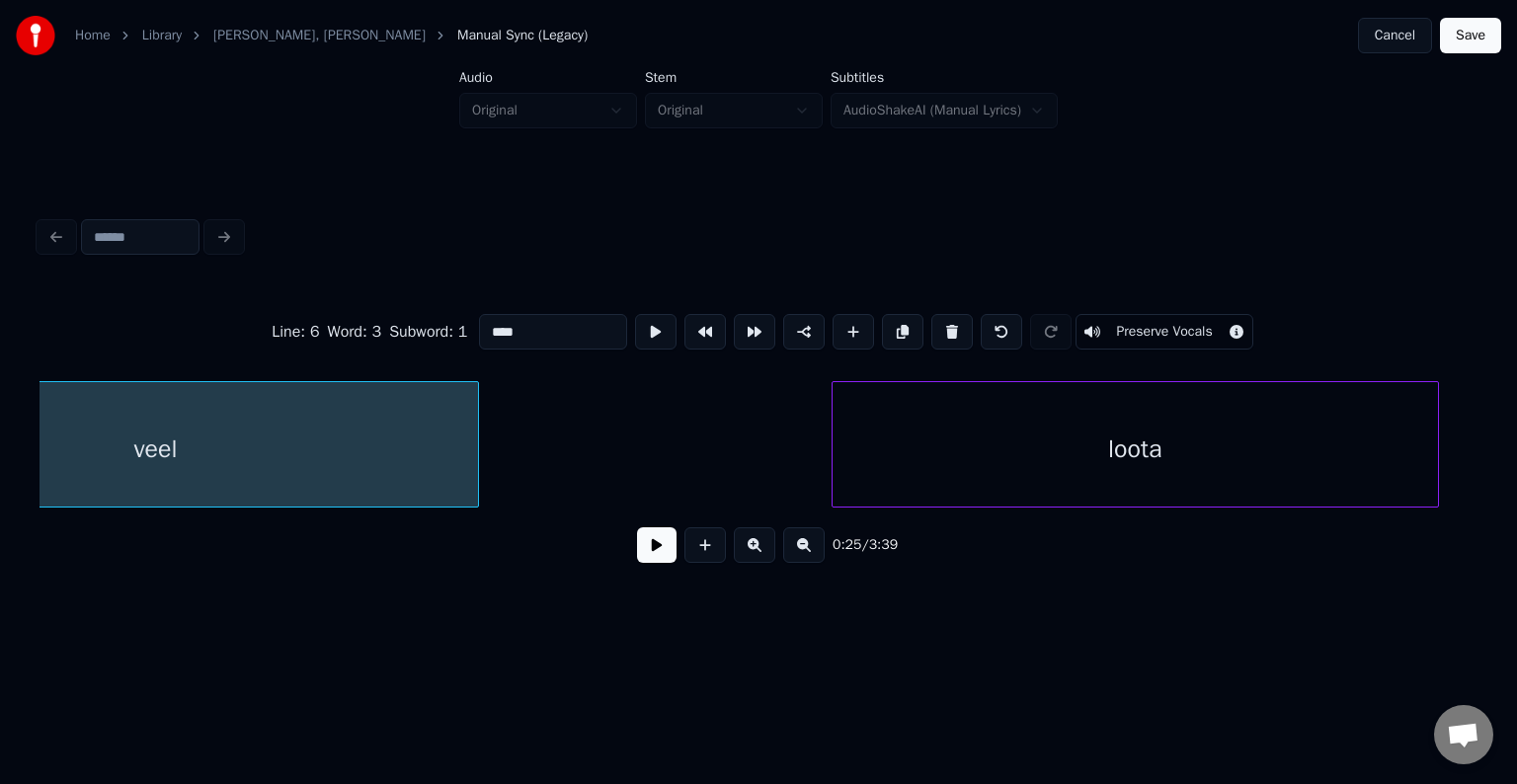 click on "loota" at bounding box center [1135, 449] 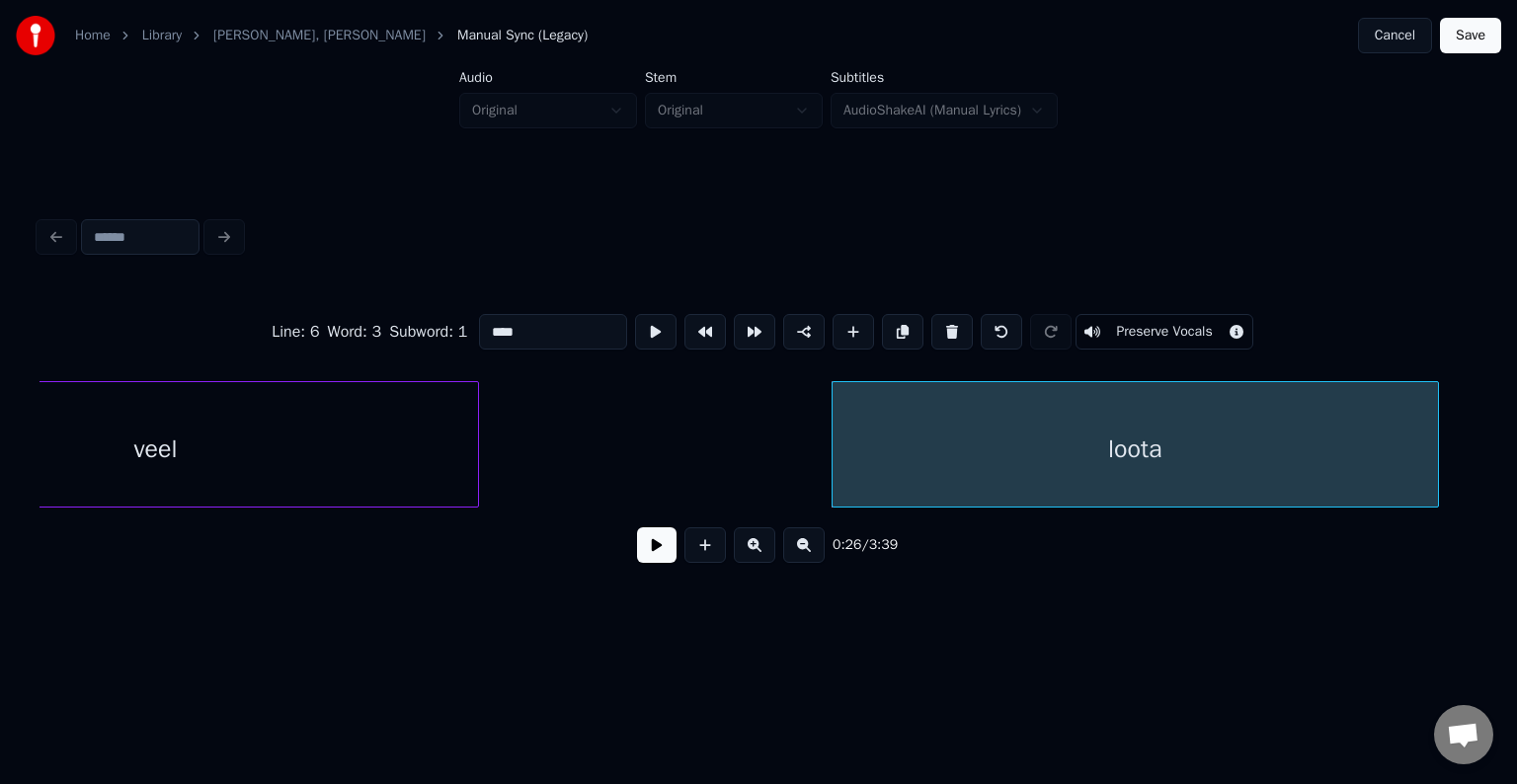click on "veel" at bounding box center (155, 449) 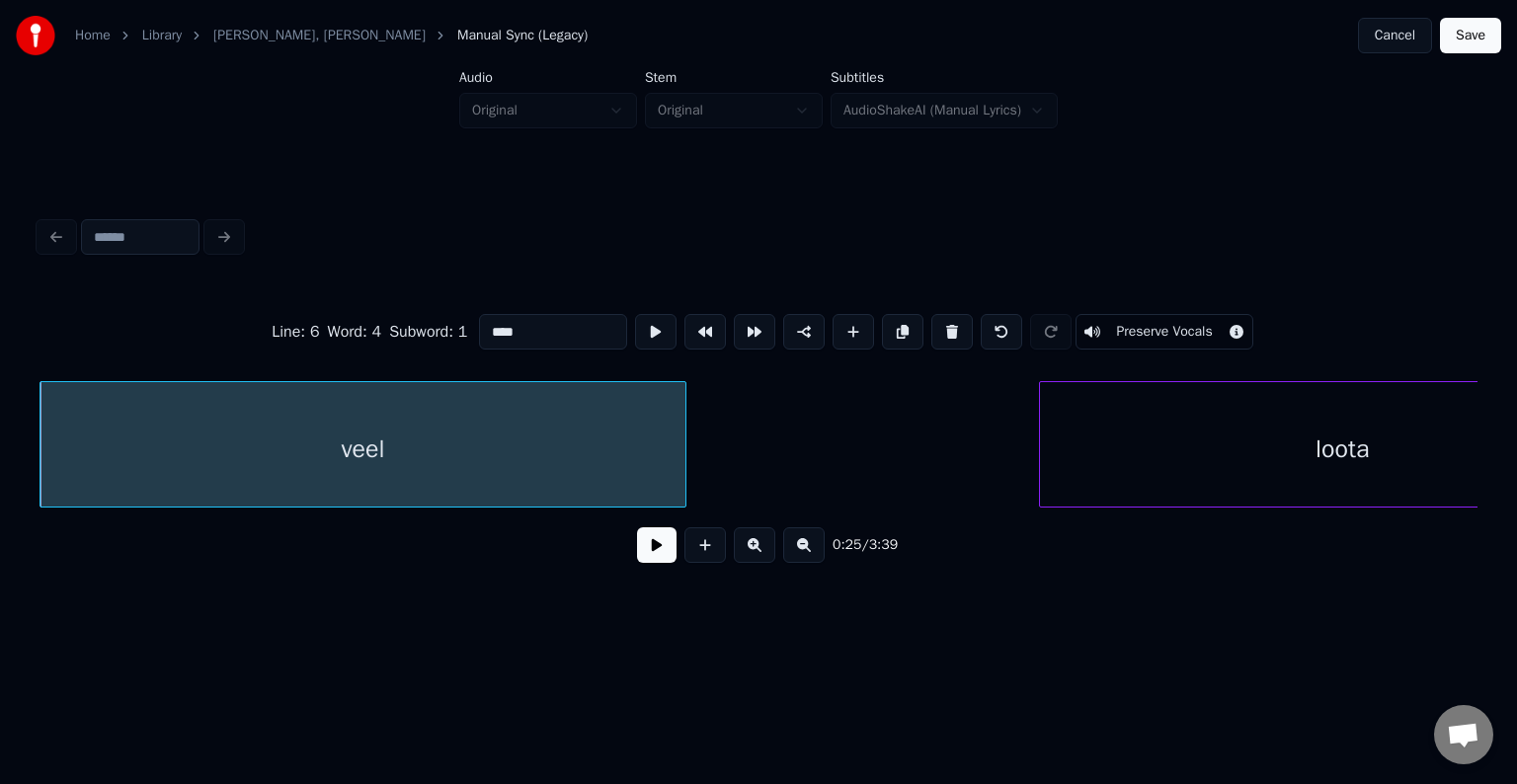 click at bounding box center (657, 545) 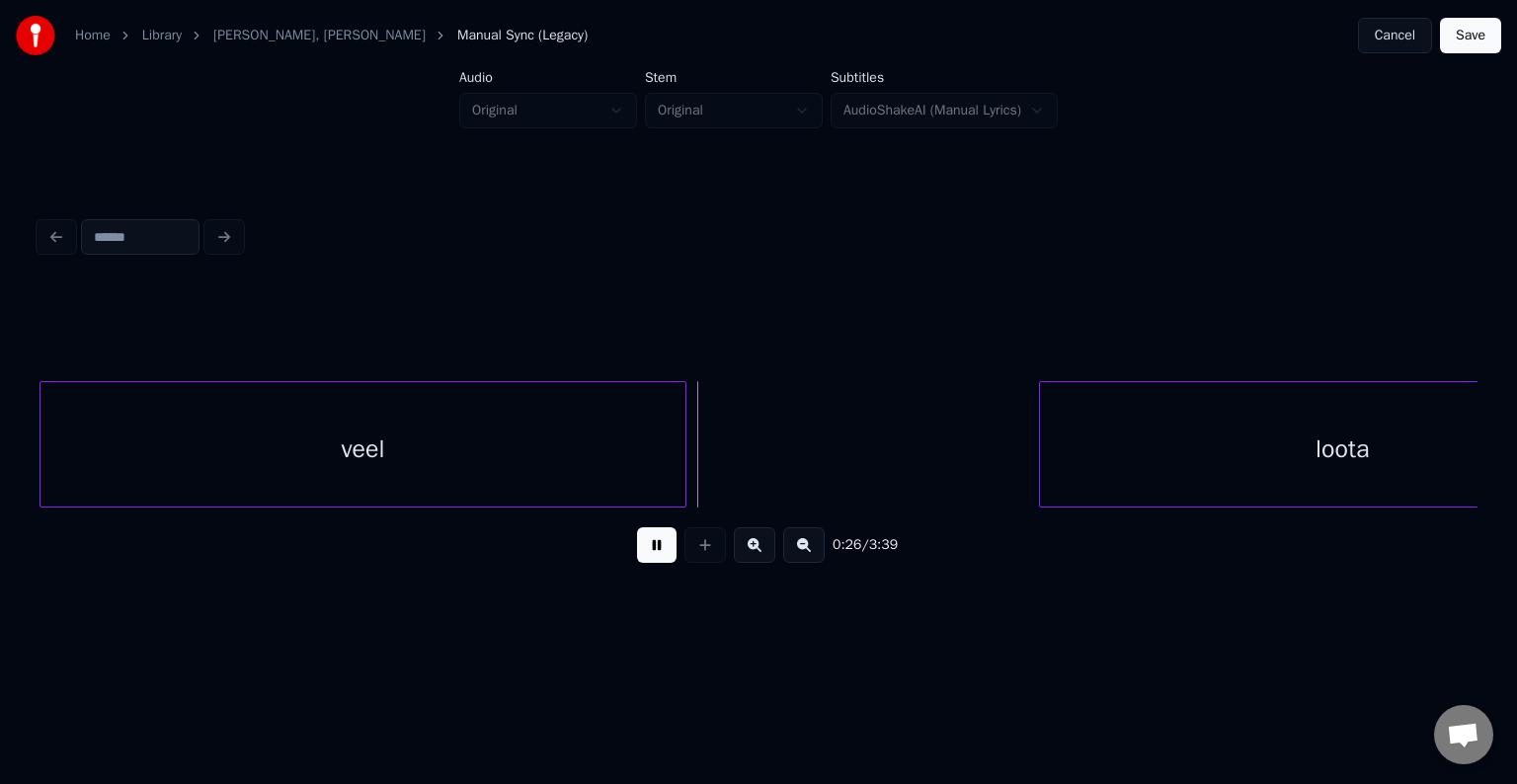 click at bounding box center (657, 545) 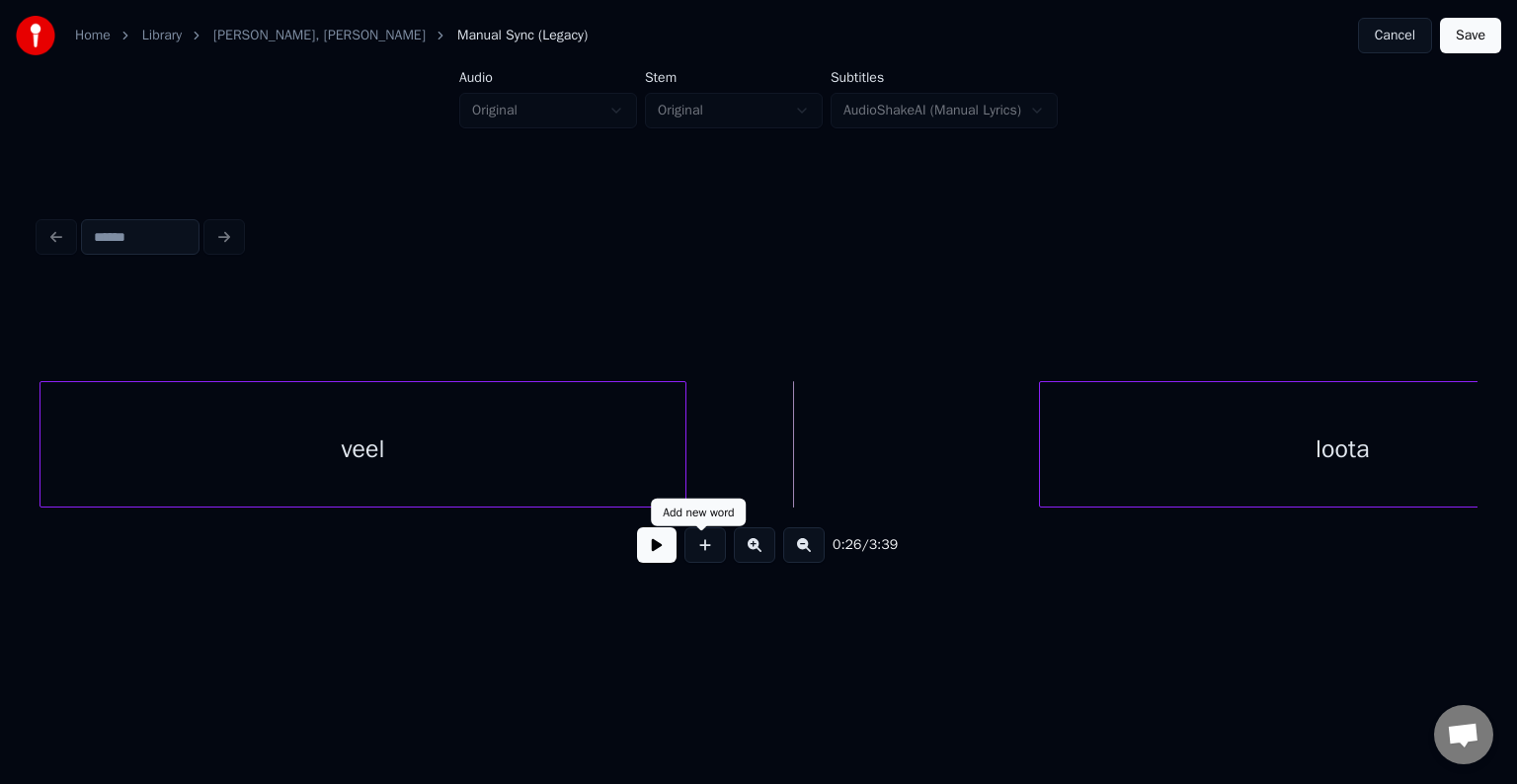 click at bounding box center (705, 545) 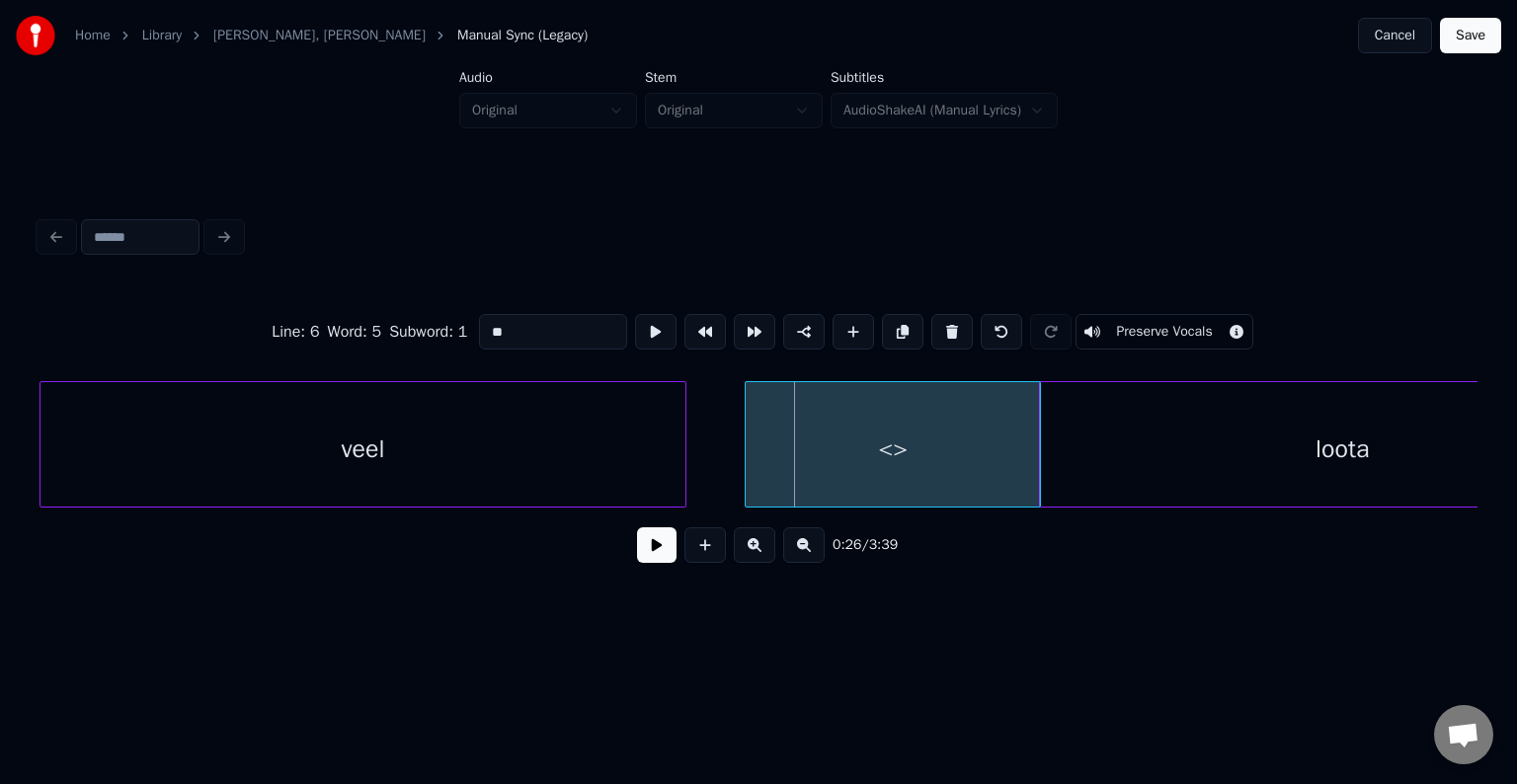 click on "<>" at bounding box center [893, 449] 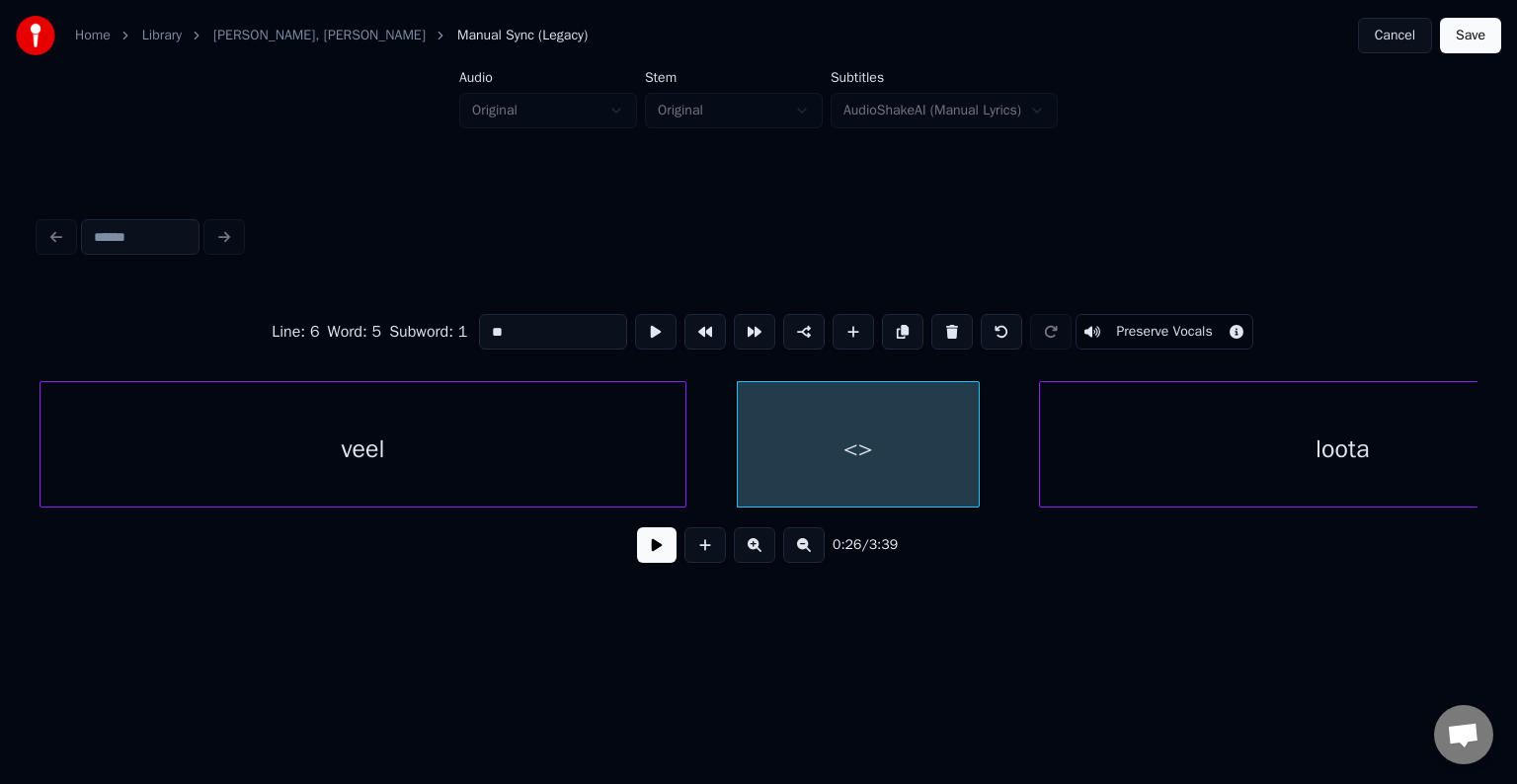 click at bounding box center (976, 444) 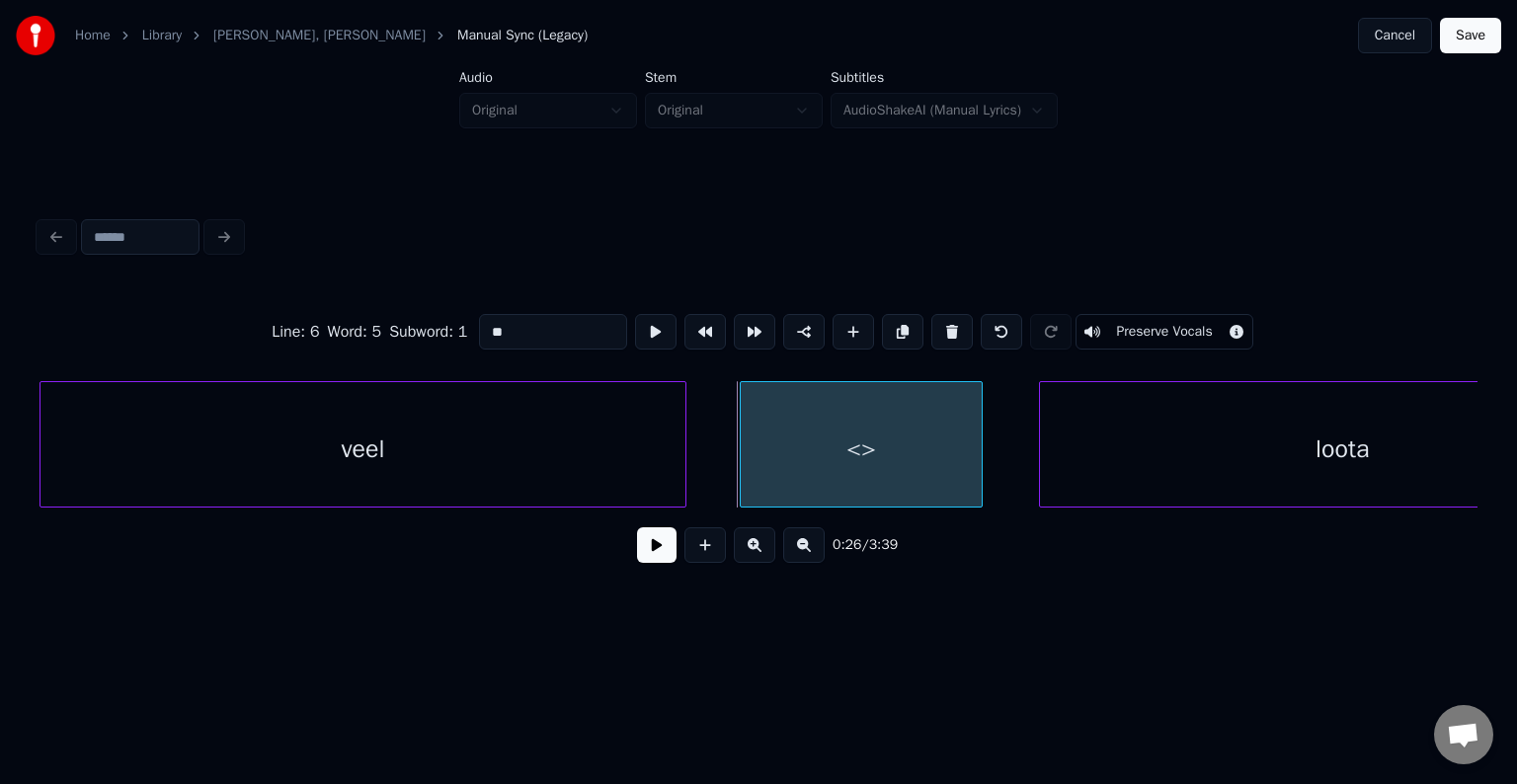 click on "<>" at bounding box center [861, 449] 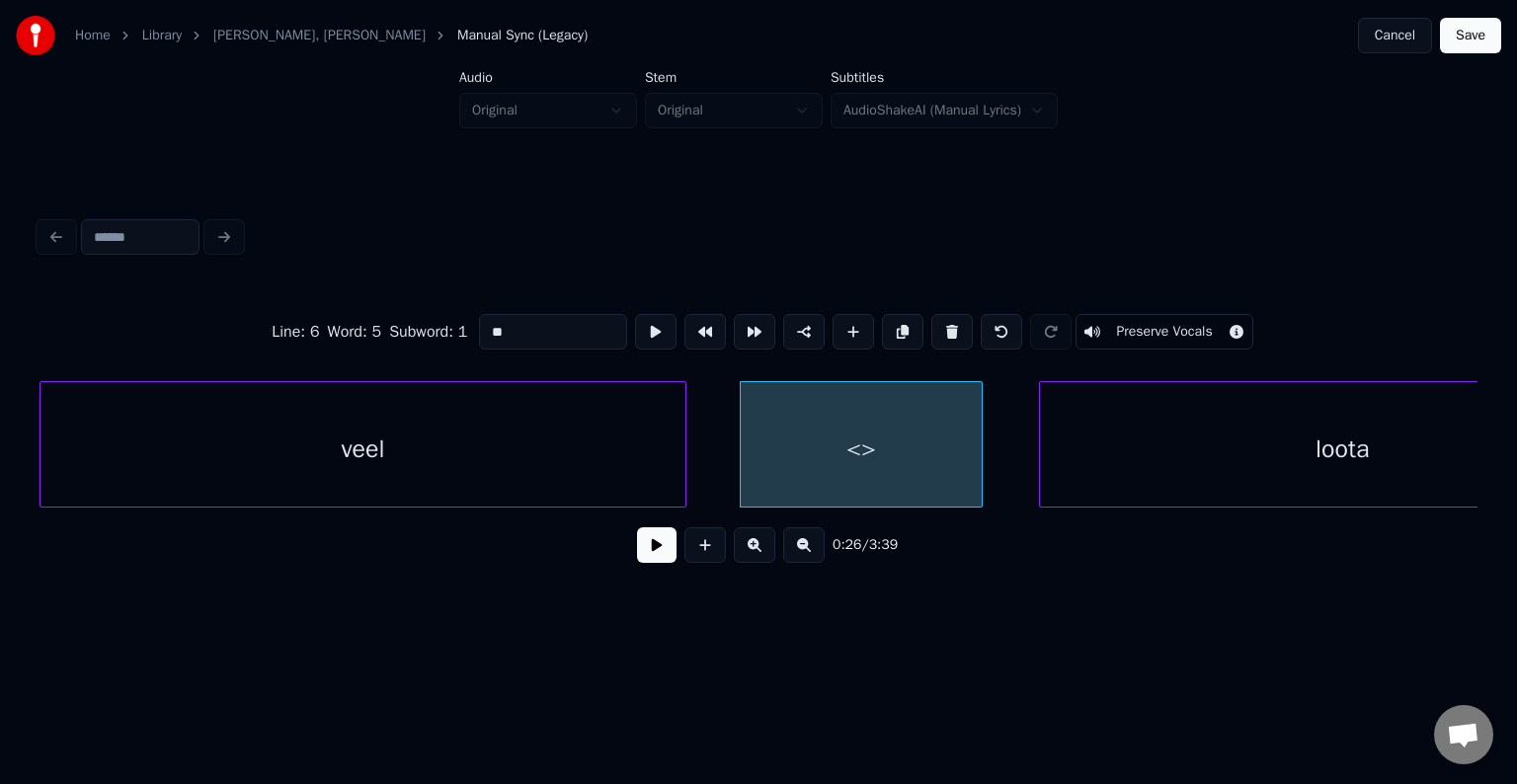click on "**" at bounding box center [553, 332] 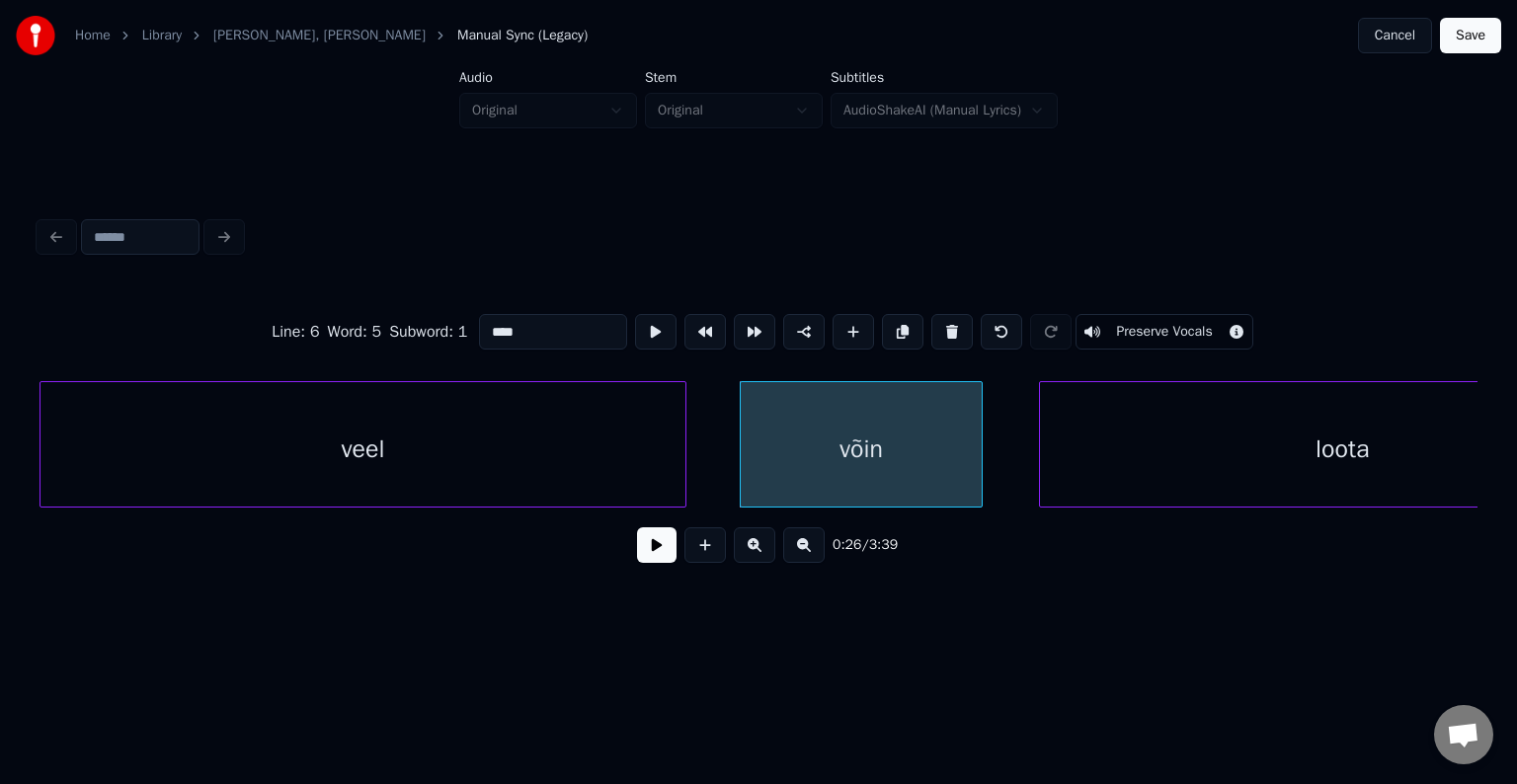 click on "veel" at bounding box center (362, 449) 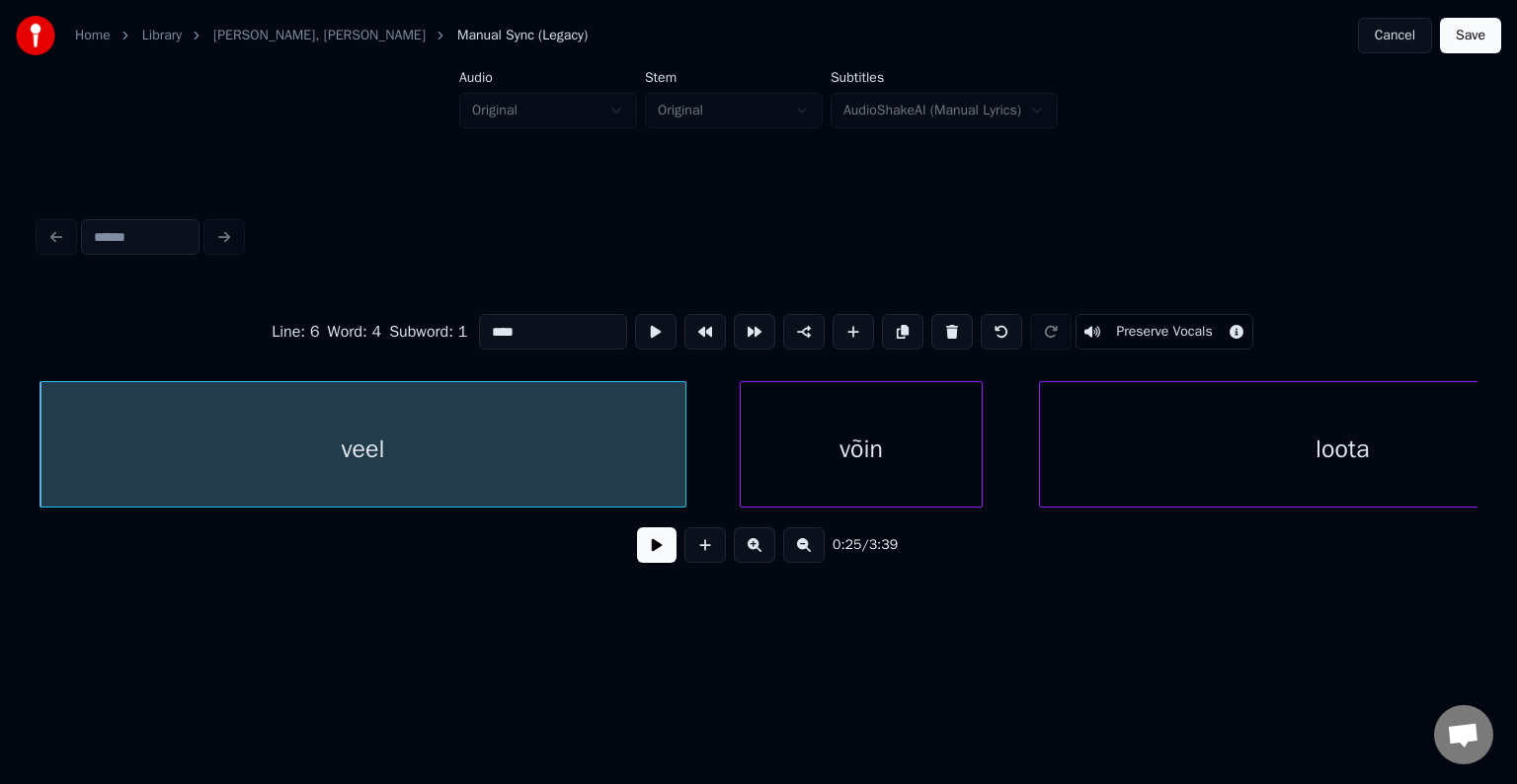 type on "****" 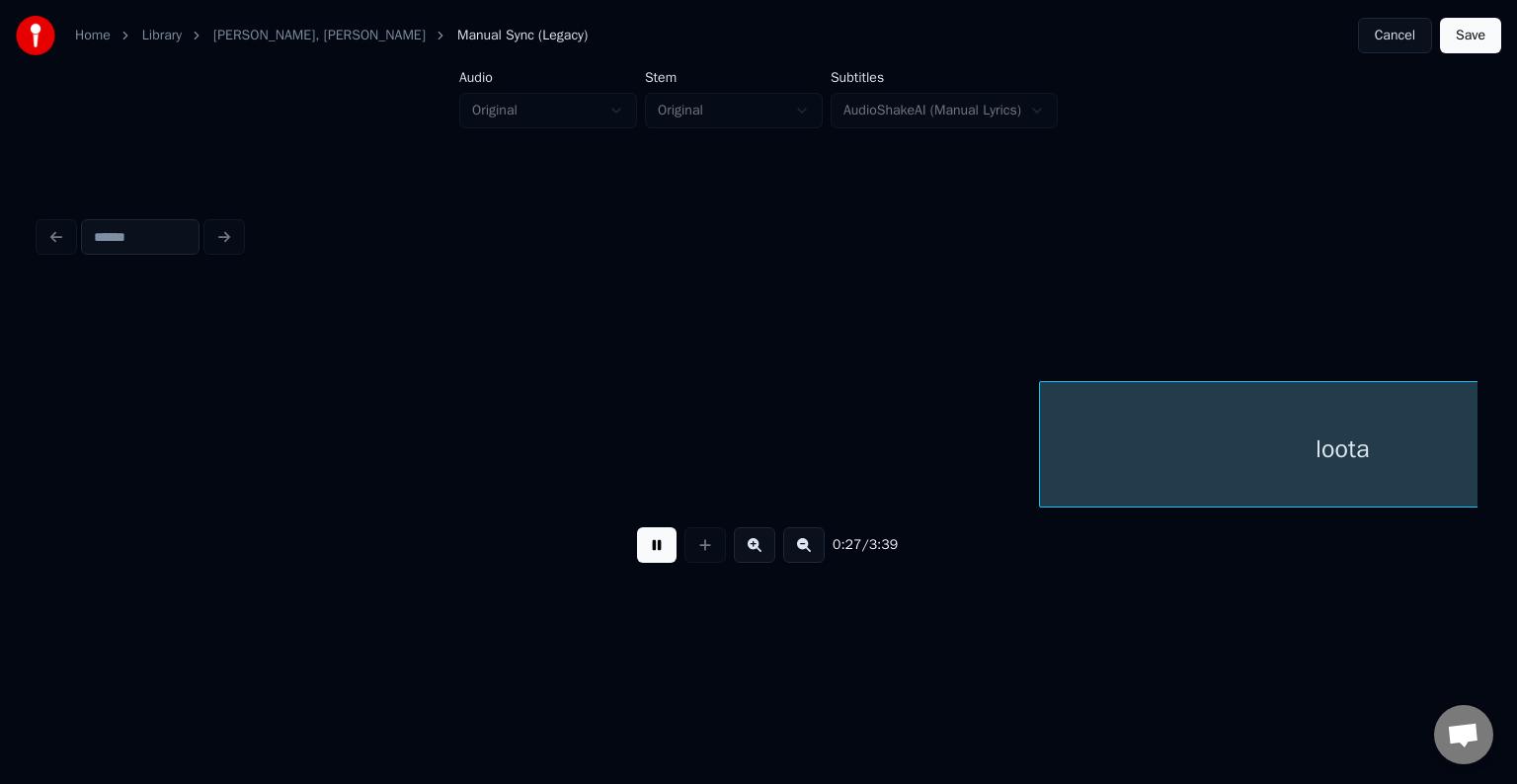 scroll, scrollTop: 0, scrollLeft: 20191, axis: horizontal 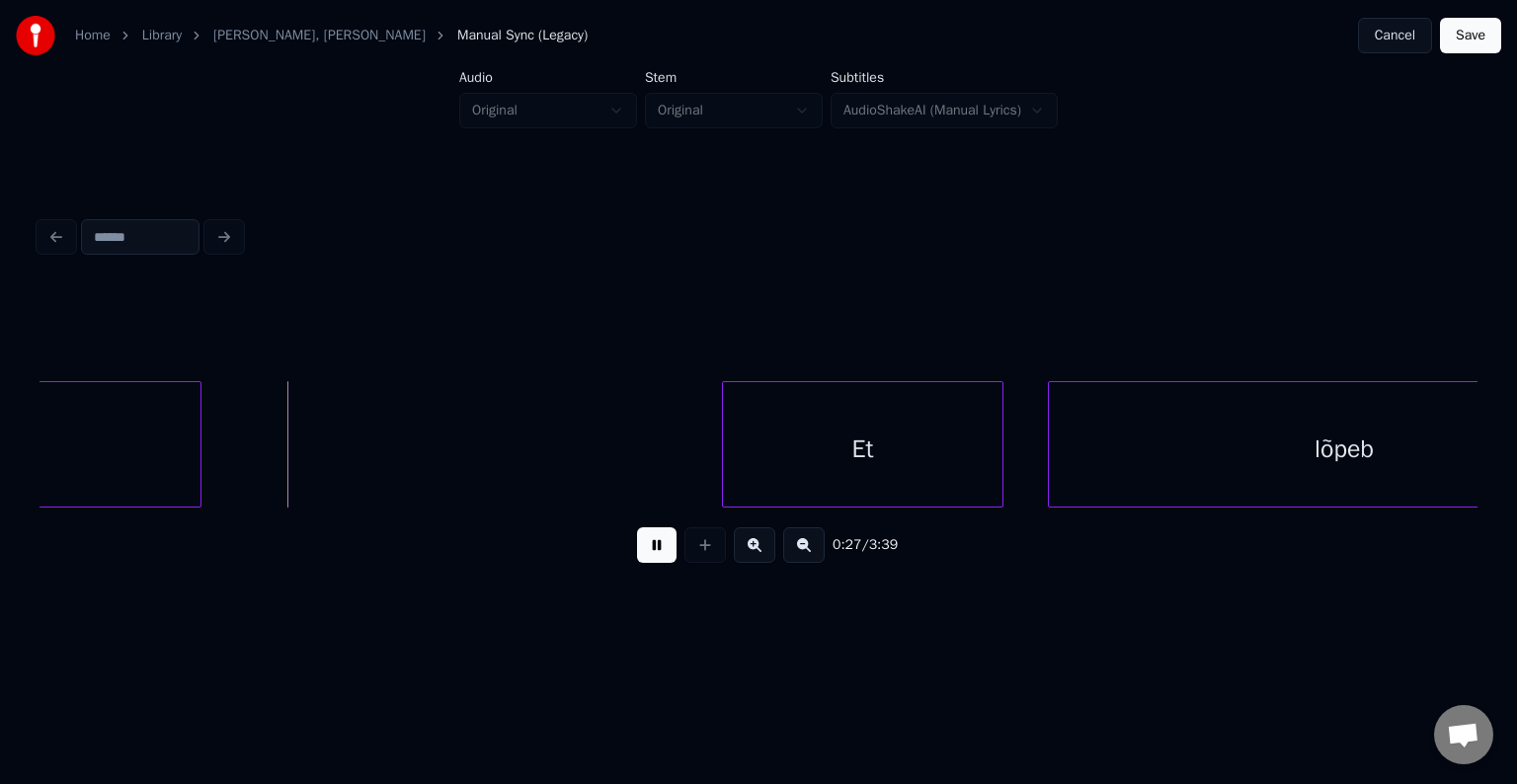 click at bounding box center [657, 545] 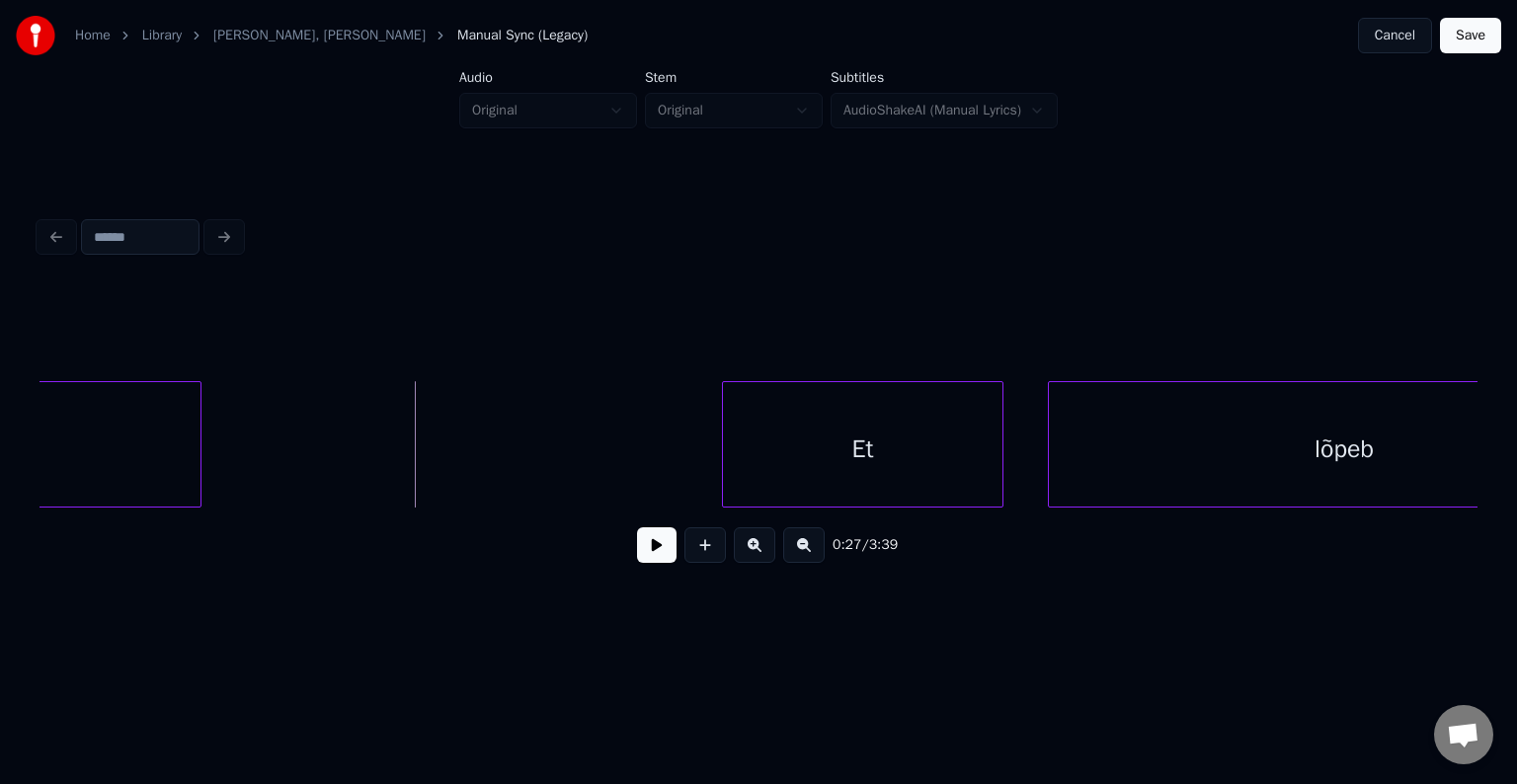 click at bounding box center (657, 545) 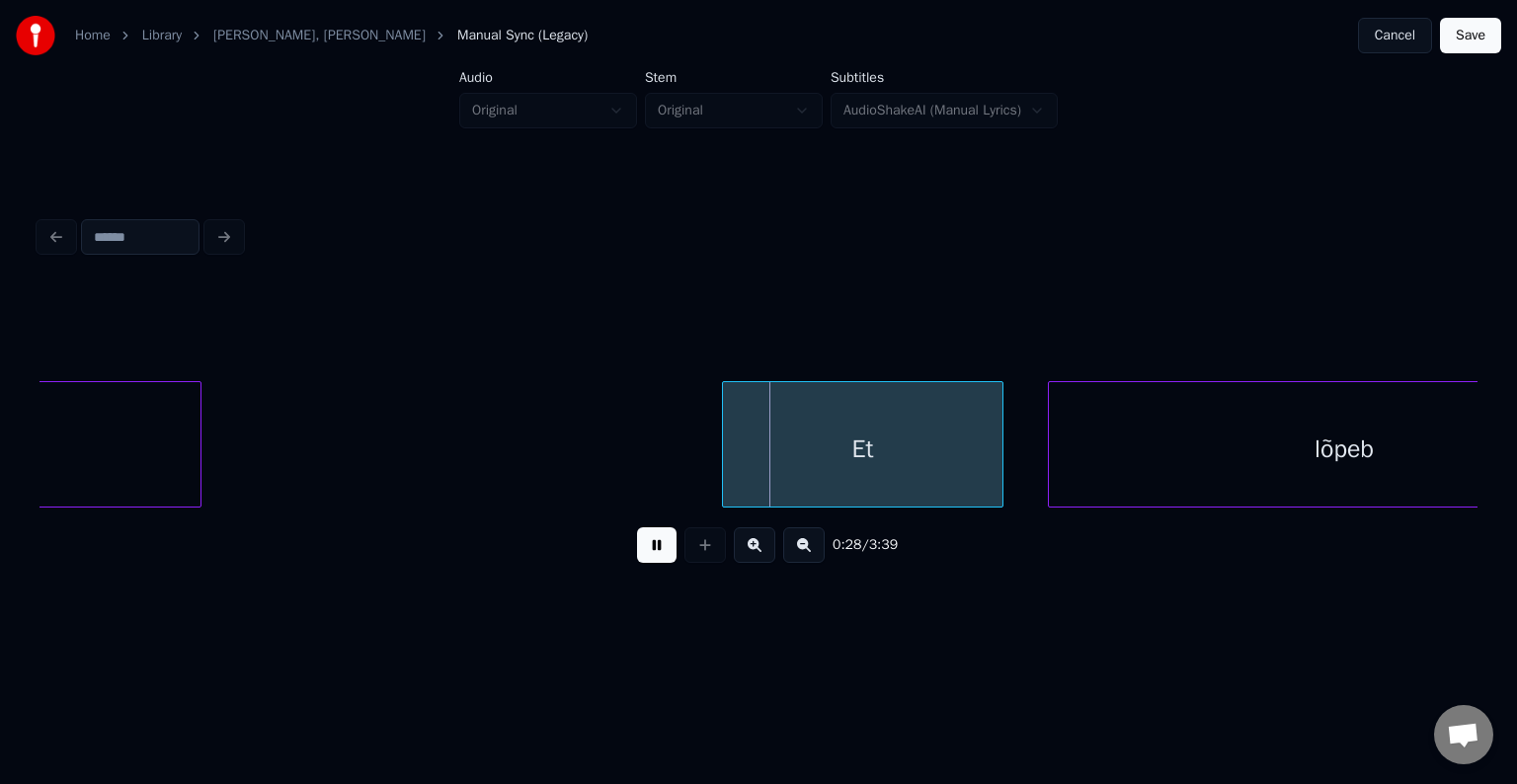 click at bounding box center (657, 545) 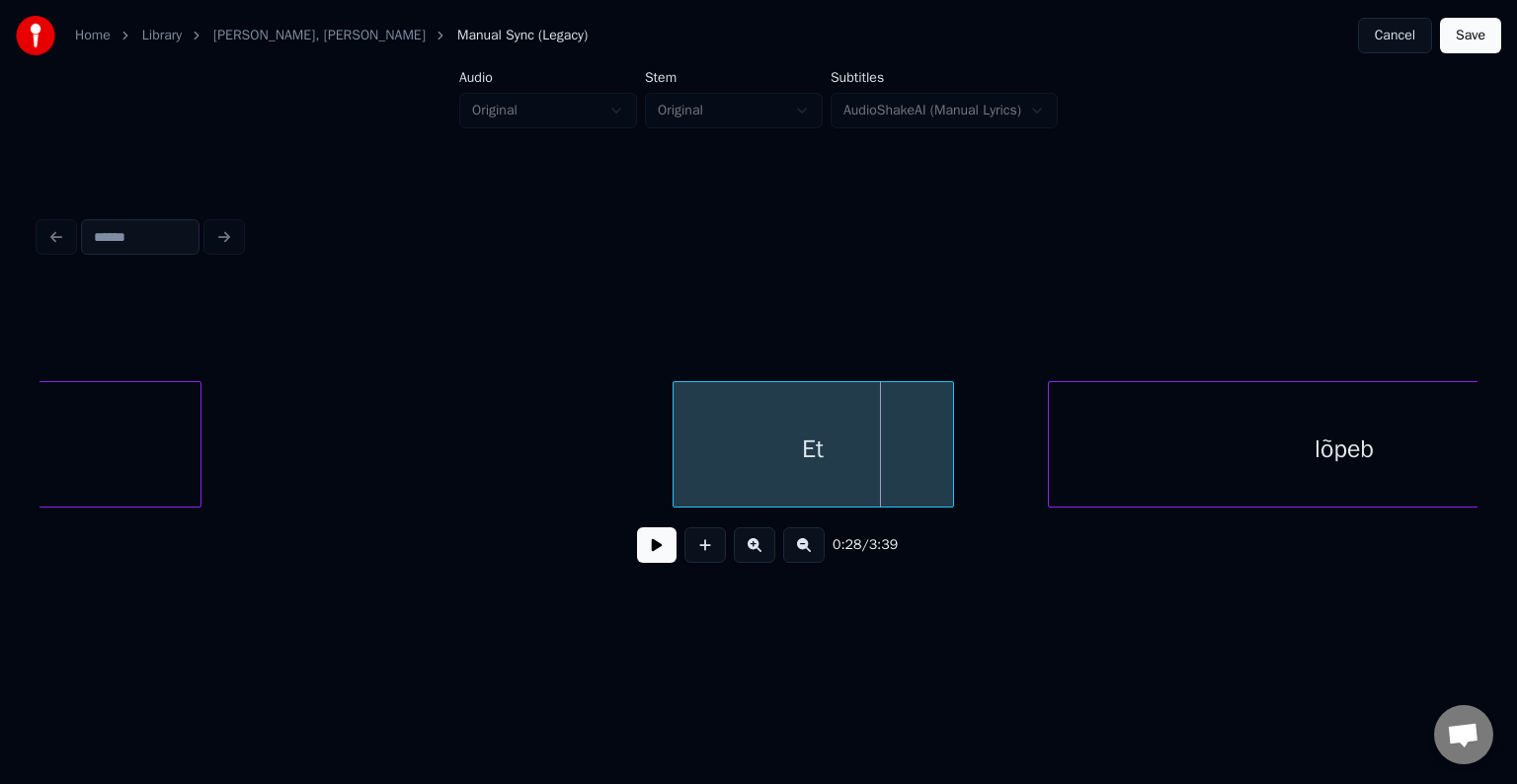 click on "Et" at bounding box center (813, 449) 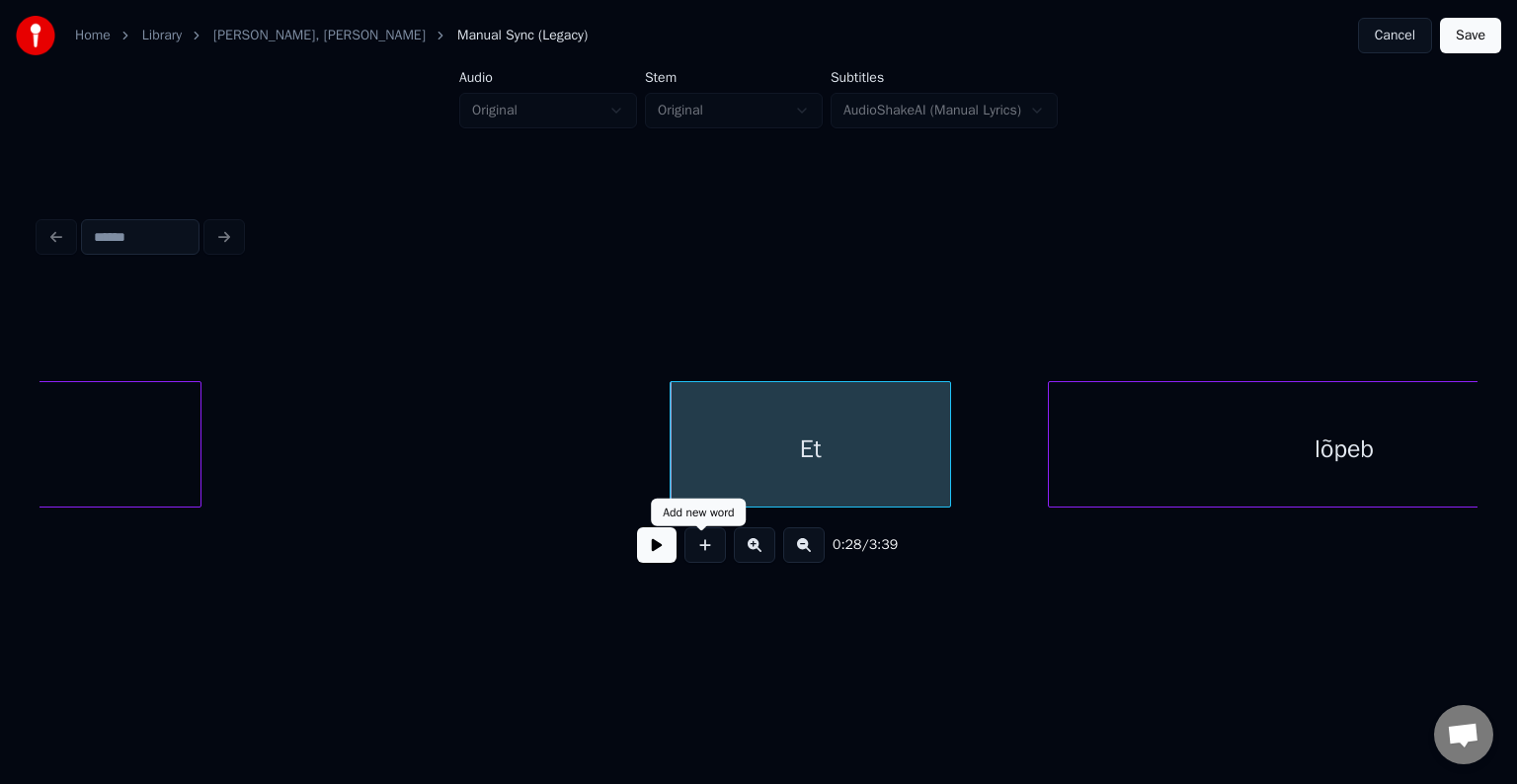 click at bounding box center [657, 545] 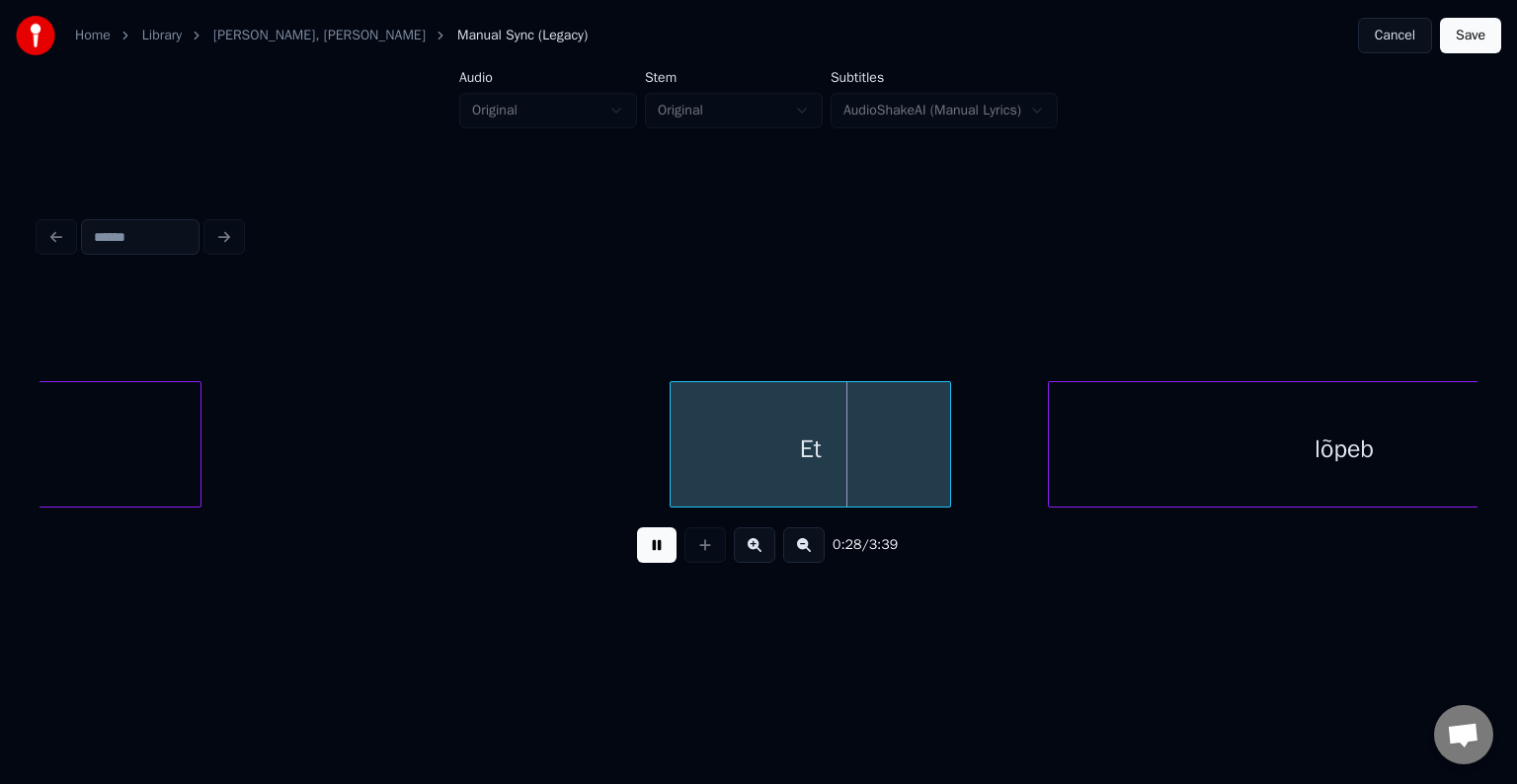 click at bounding box center [657, 545] 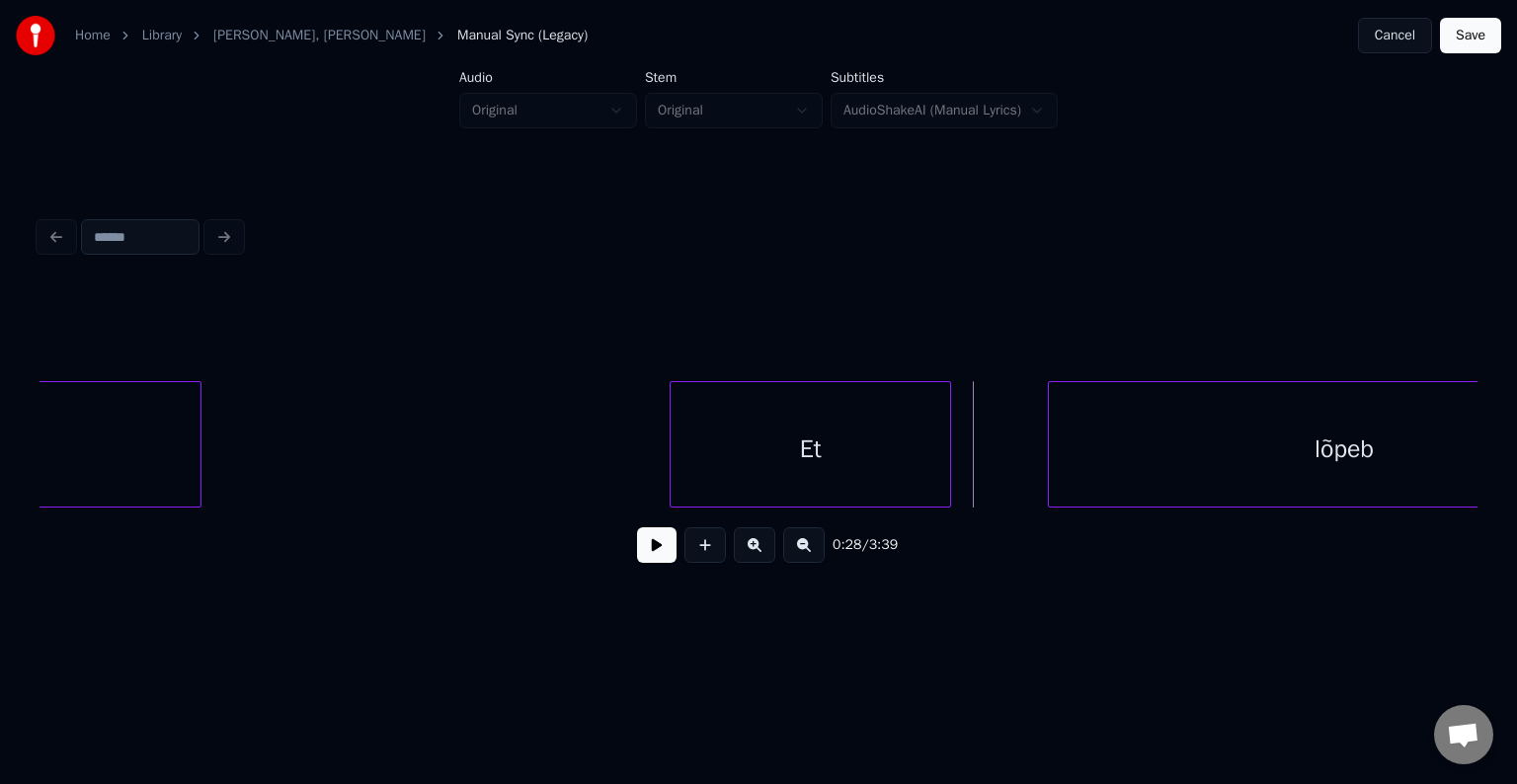 click at bounding box center (657, 545) 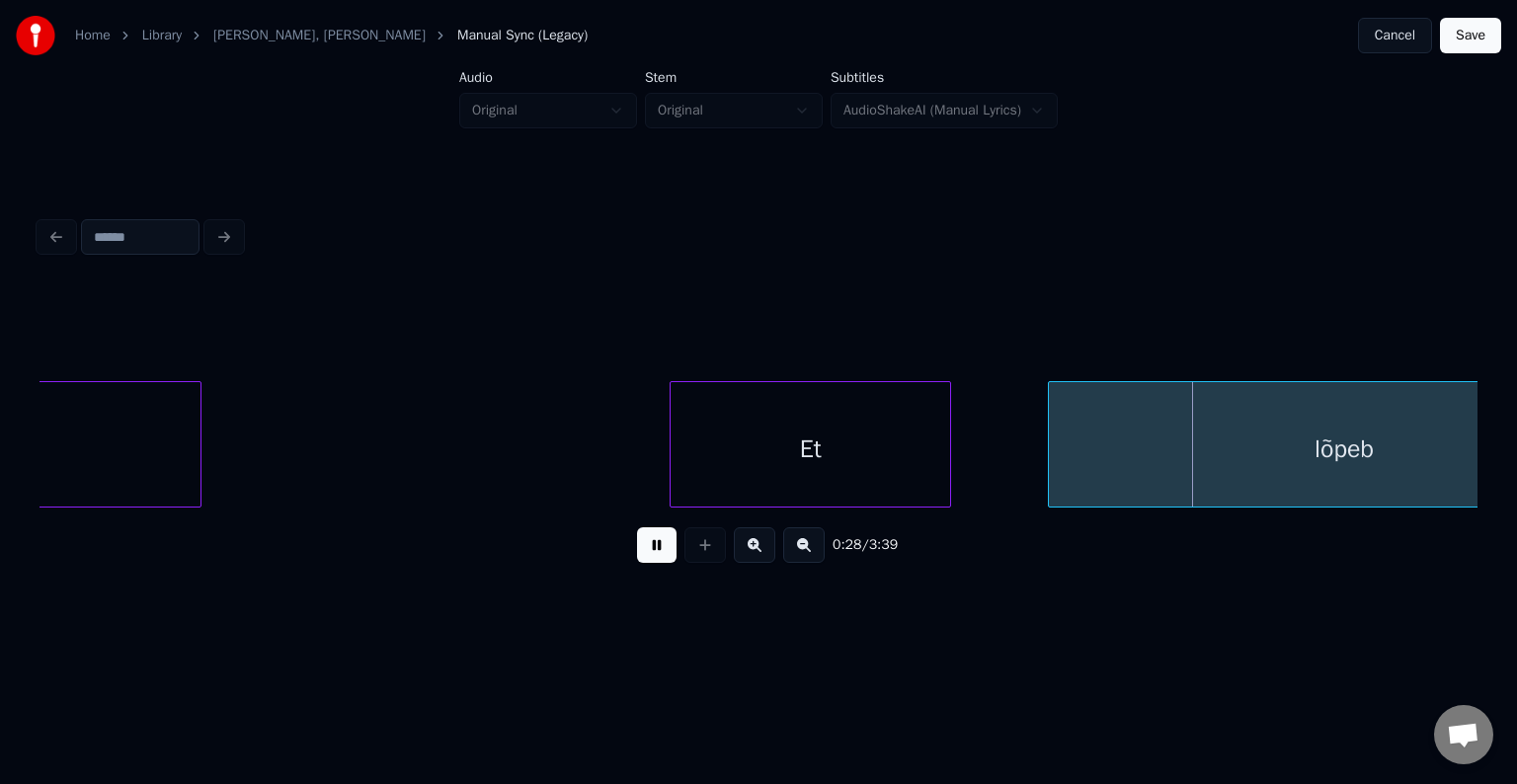 click at bounding box center (657, 545) 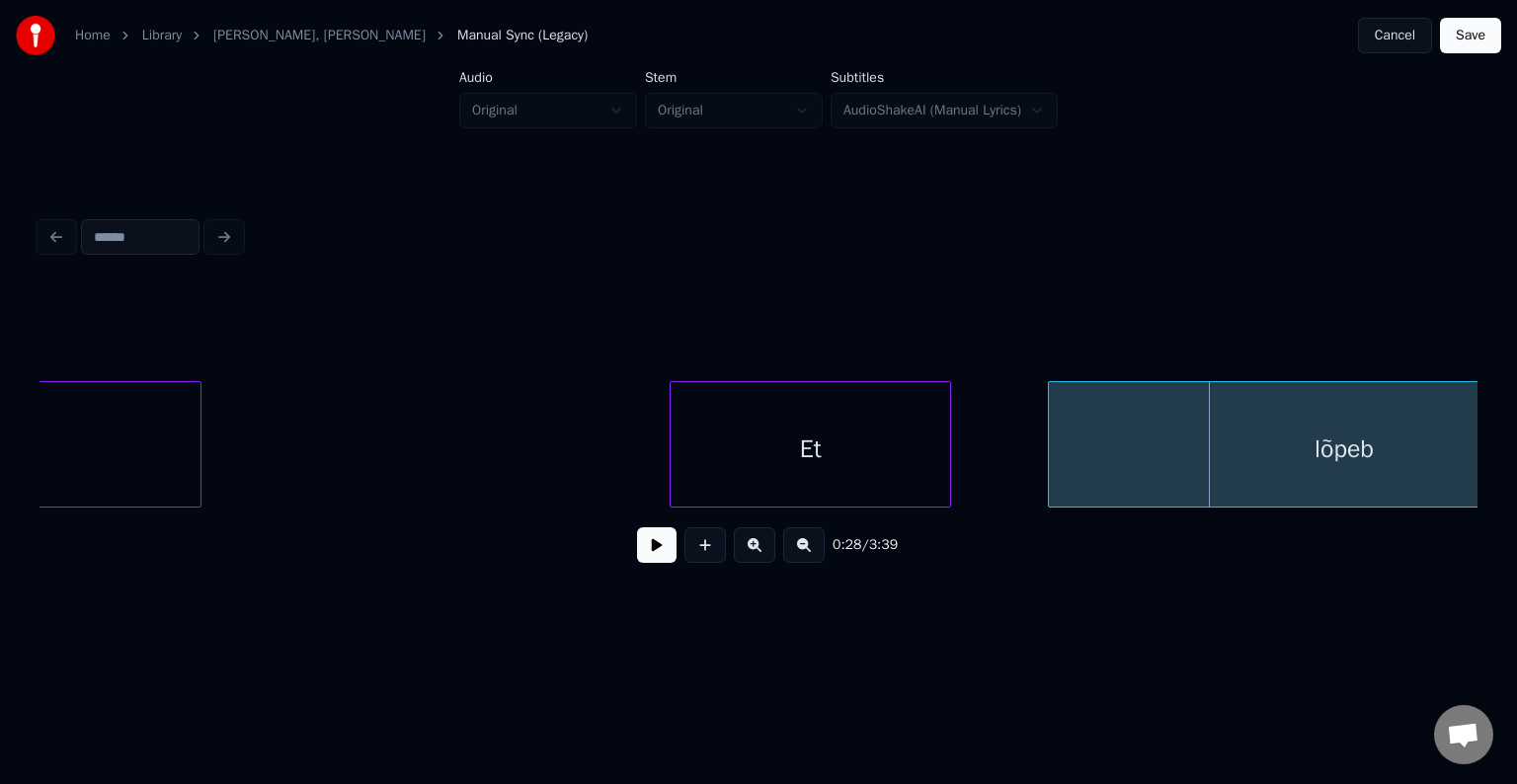 scroll, scrollTop: 0, scrollLeft: 20350, axis: horizontal 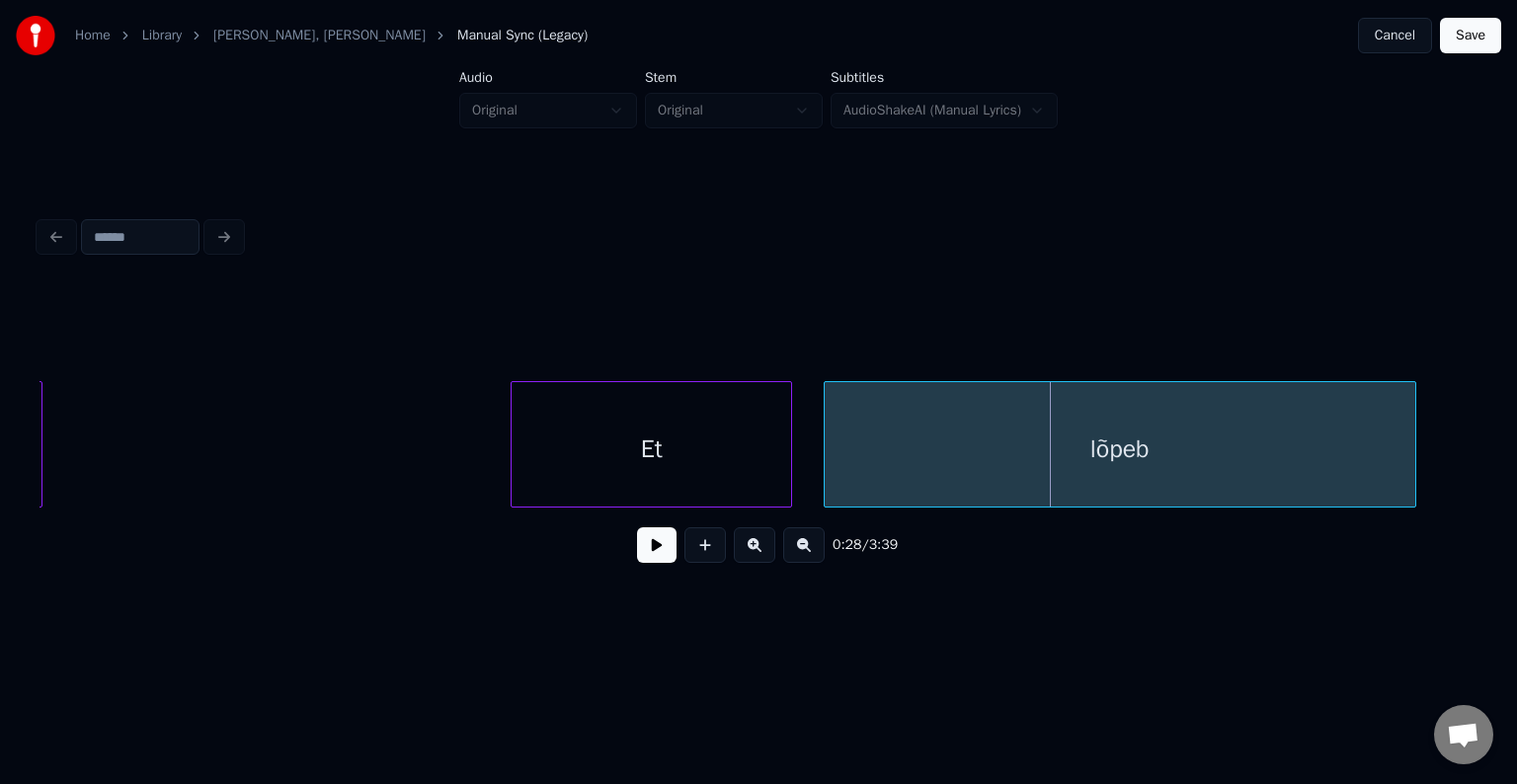 click on "lõpeb" at bounding box center [1120, 449] 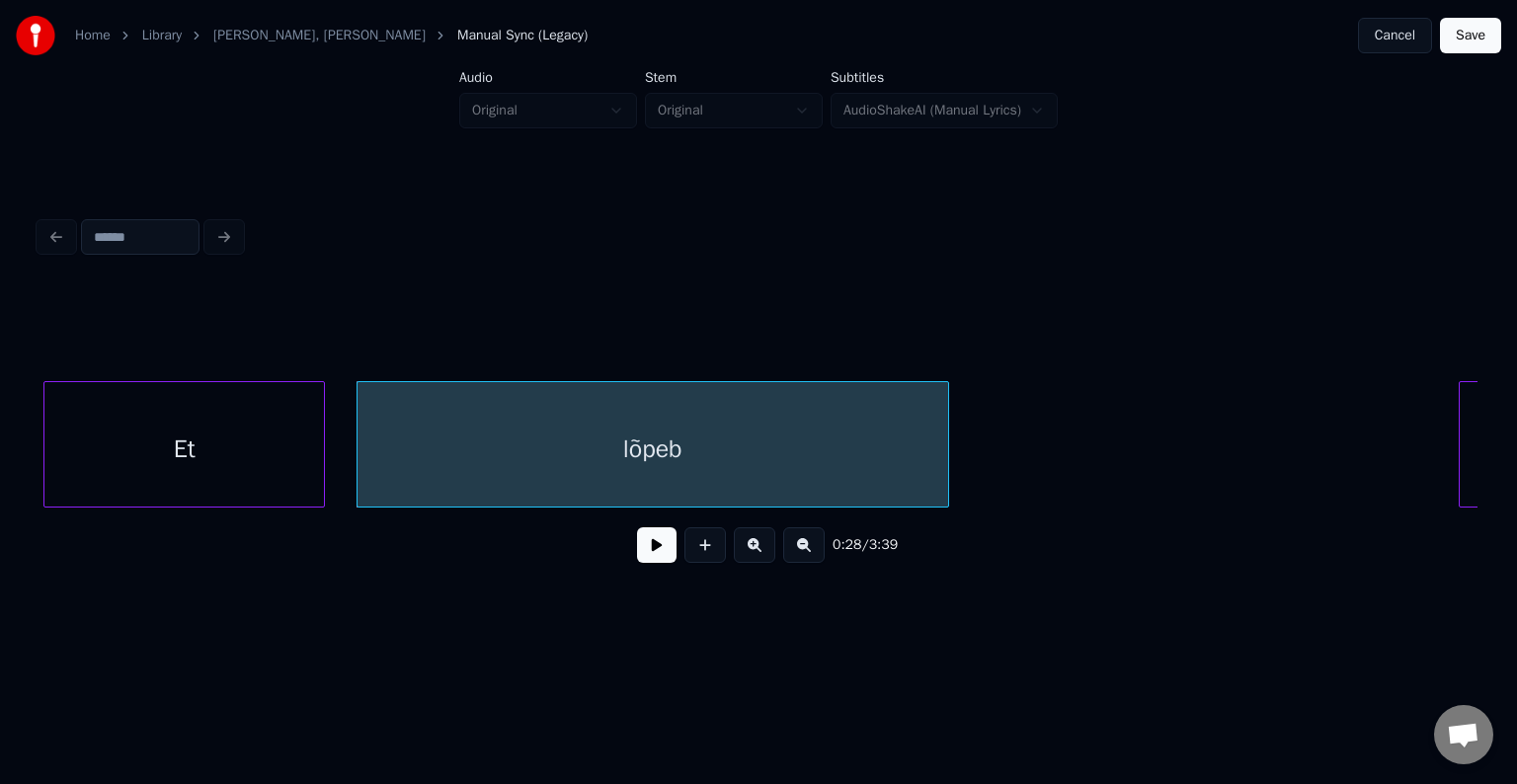 scroll, scrollTop: 0, scrollLeft: 20864, axis: horizontal 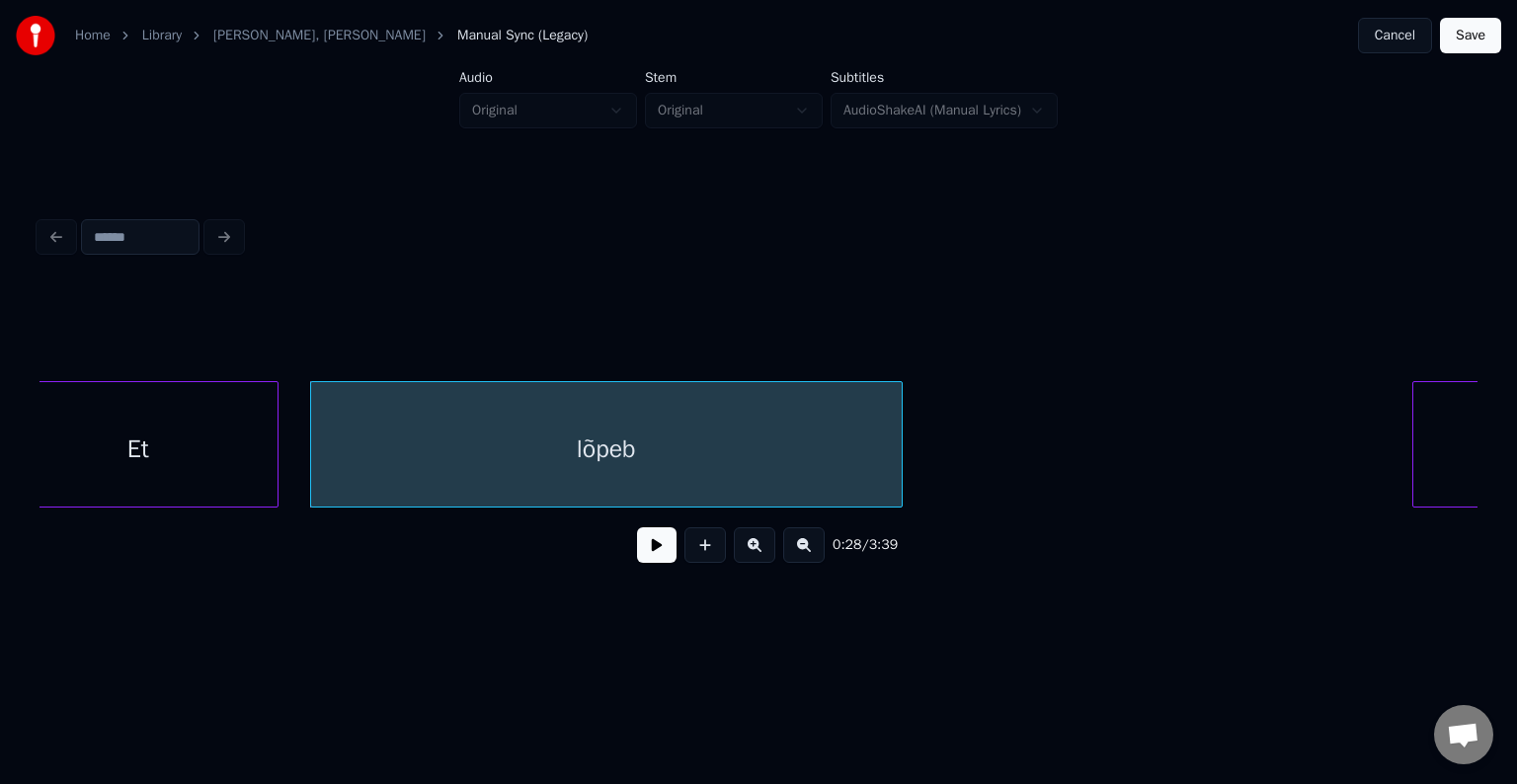 click at bounding box center [657, 545] 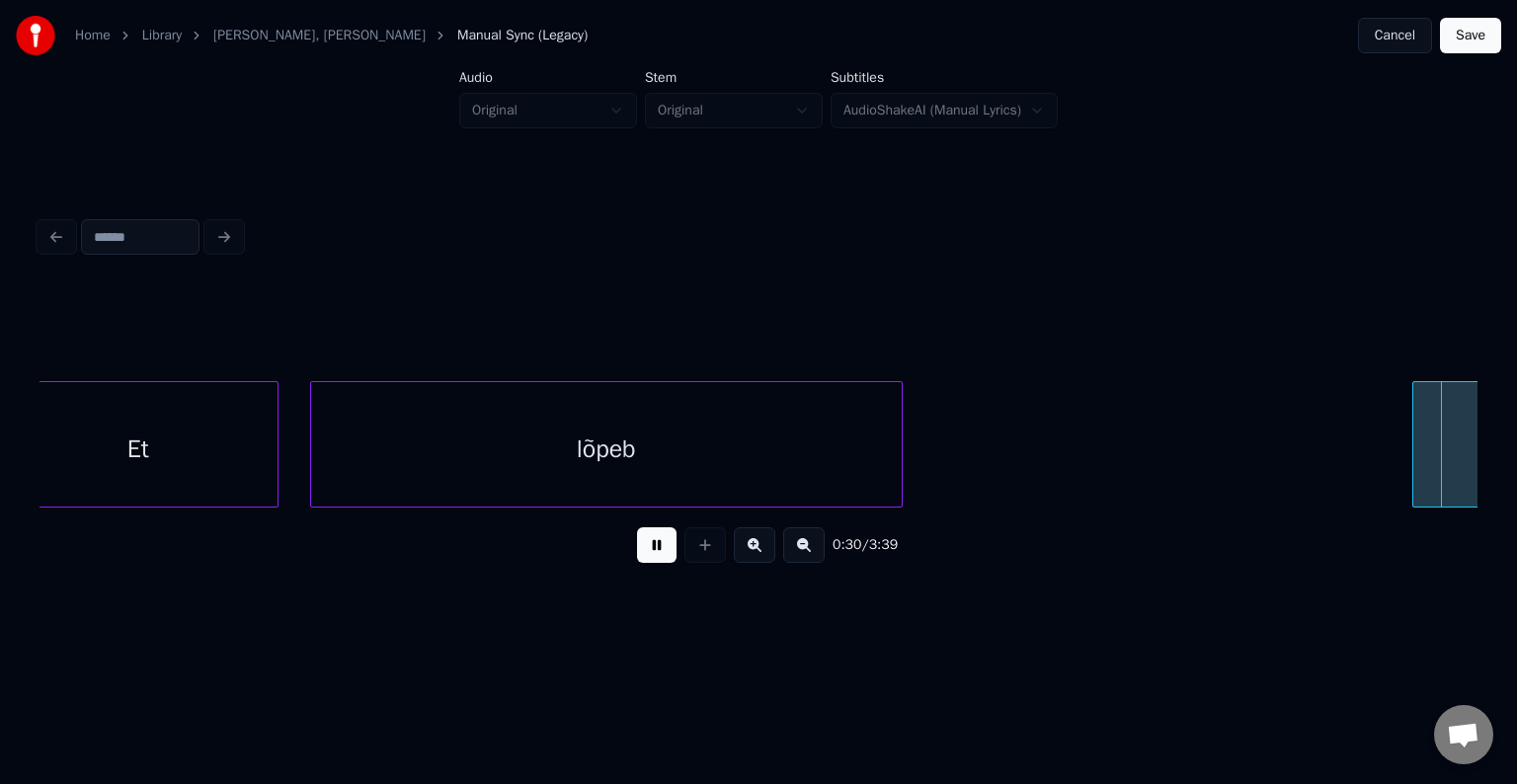 scroll, scrollTop: 0, scrollLeft: 22314, axis: horizontal 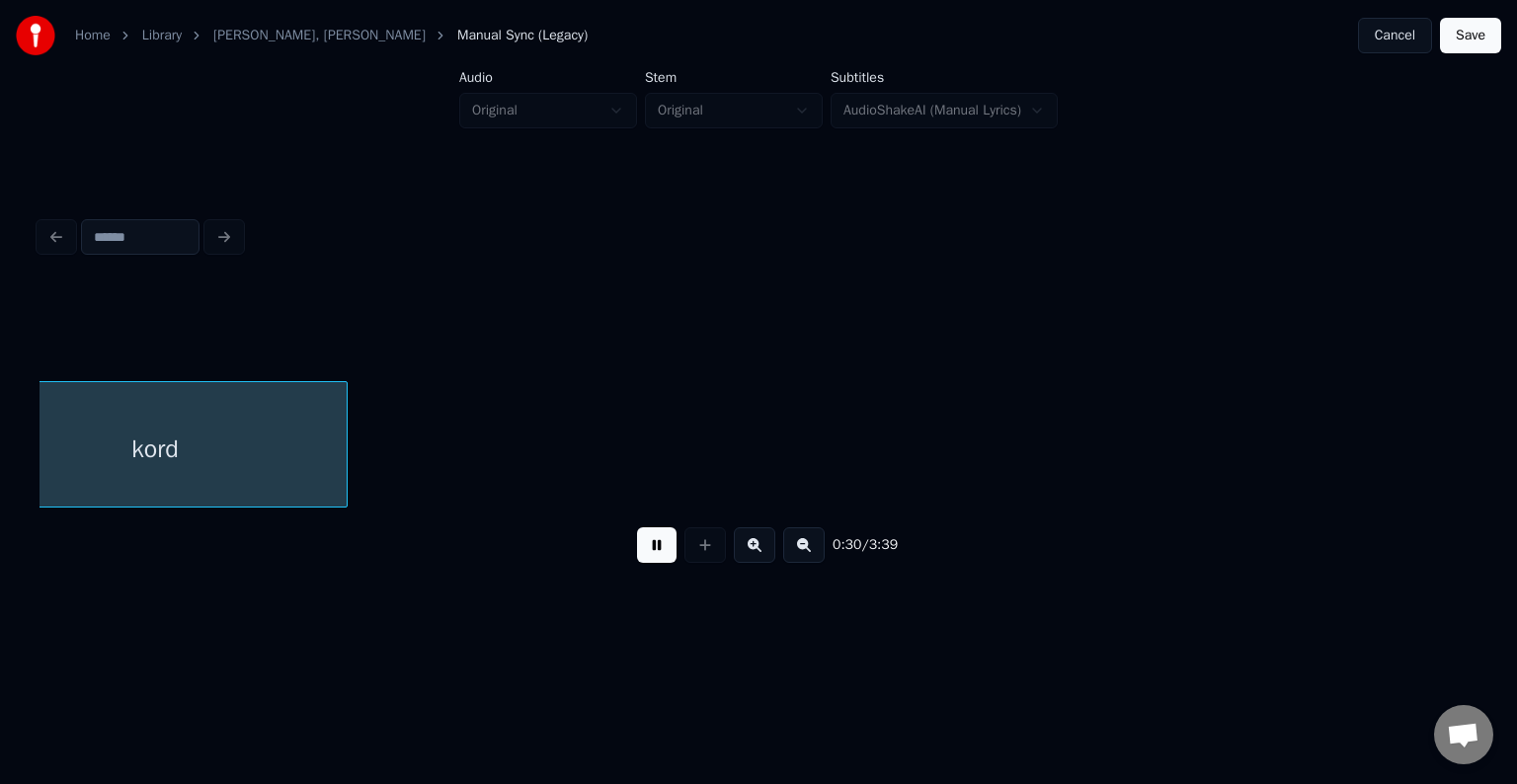 click at bounding box center [657, 545] 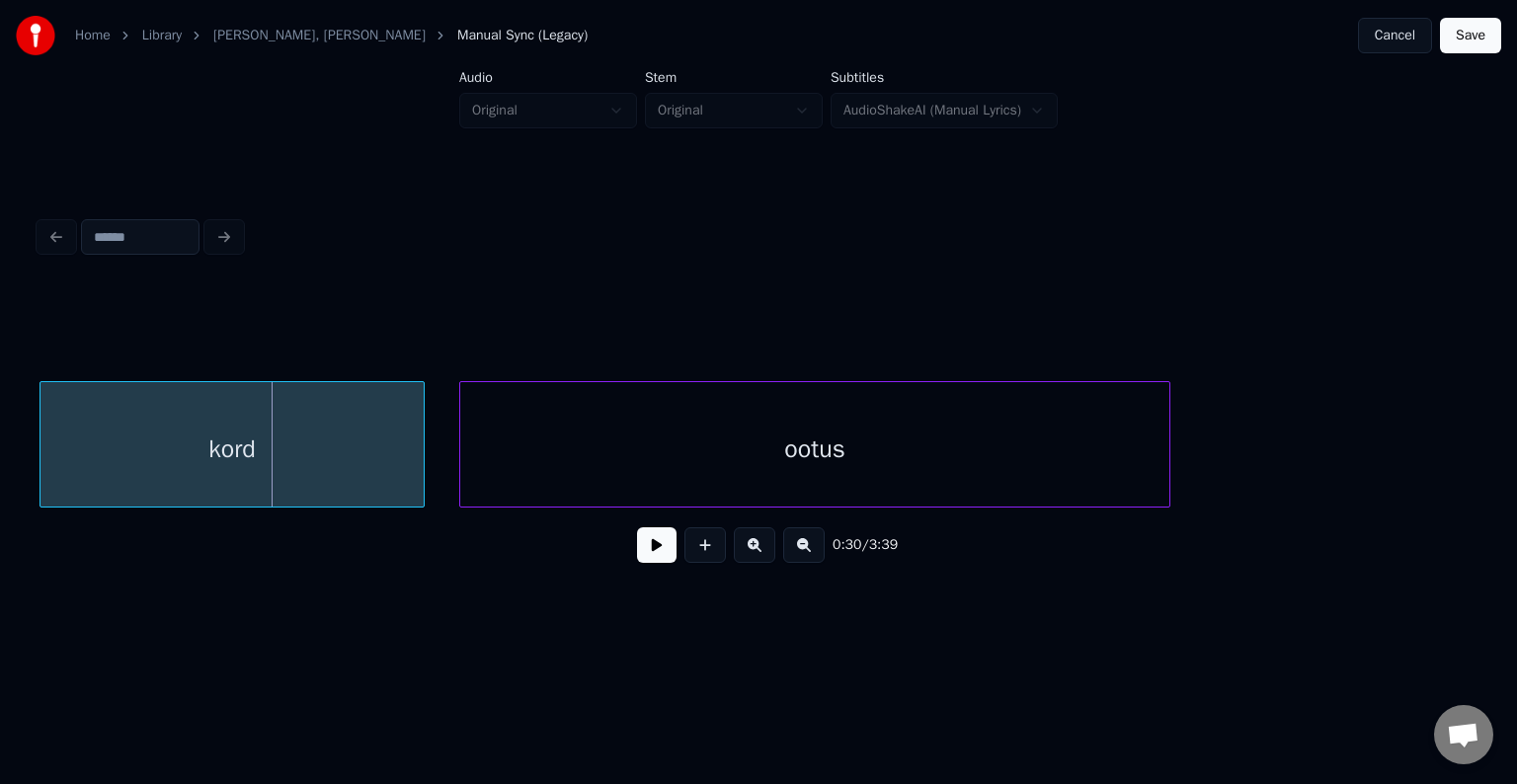 scroll, scrollTop: 0, scrollLeft: 22215, axis: horizontal 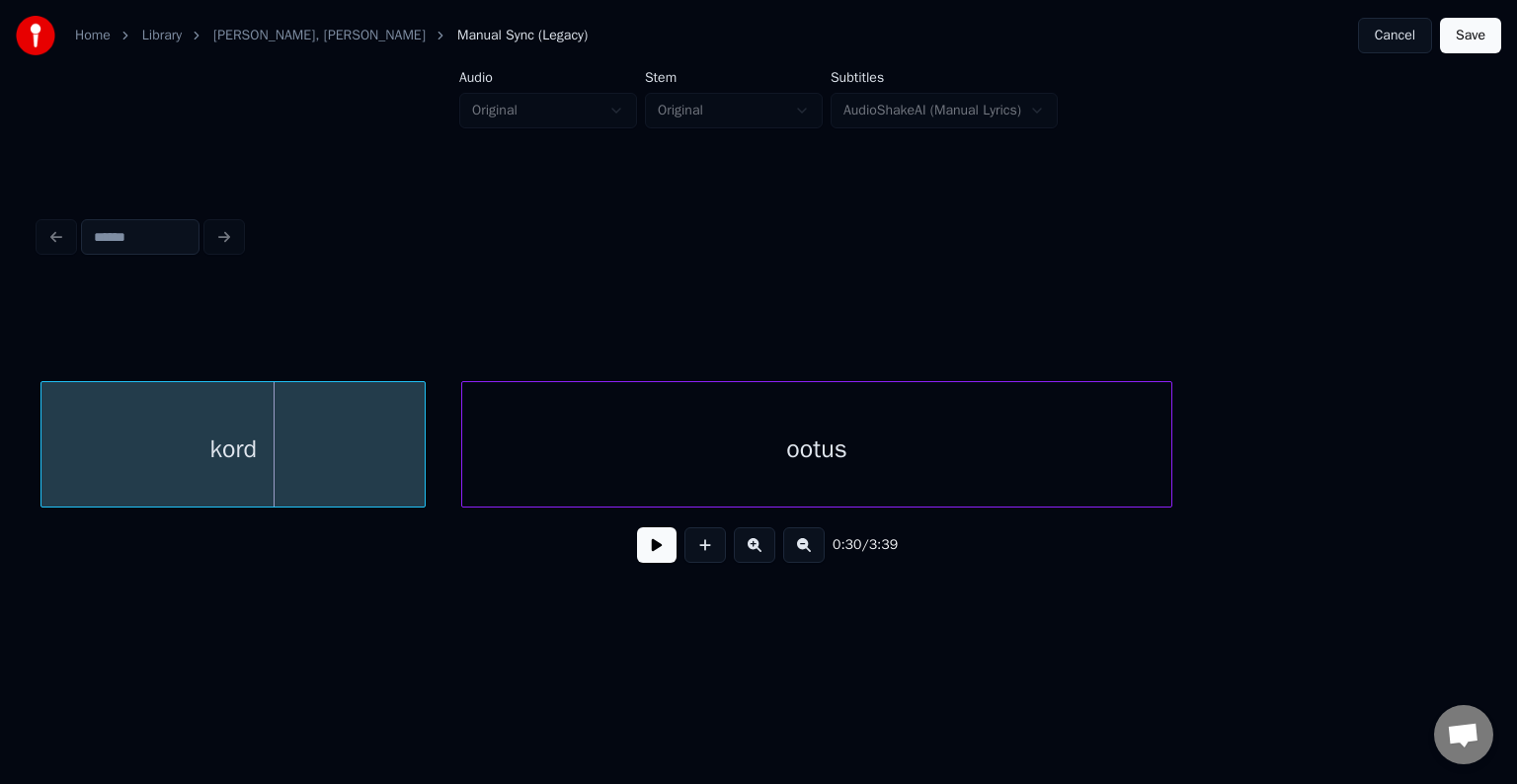 click on "kord" at bounding box center (233, 449) 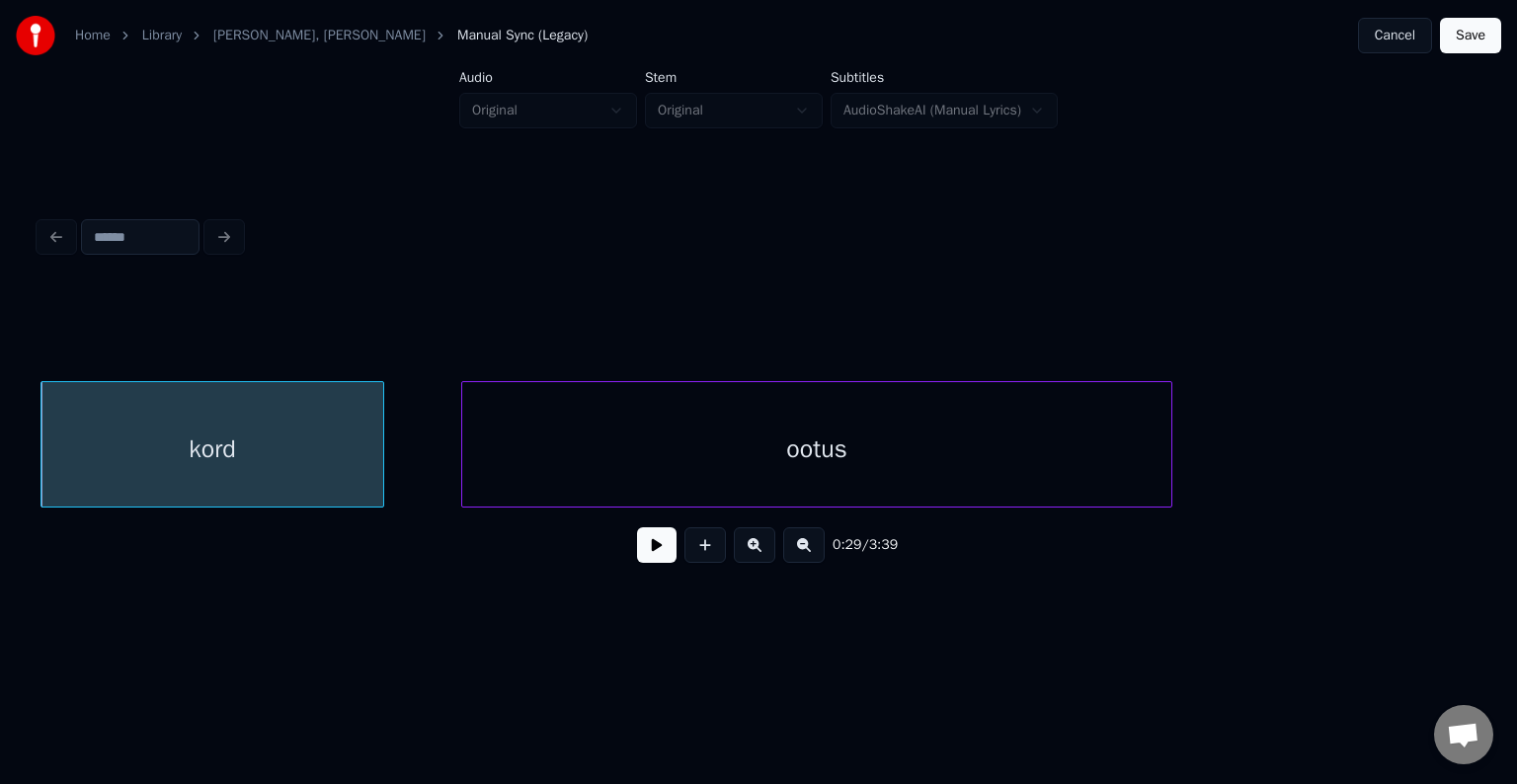 click at bounding box center (380, 444) 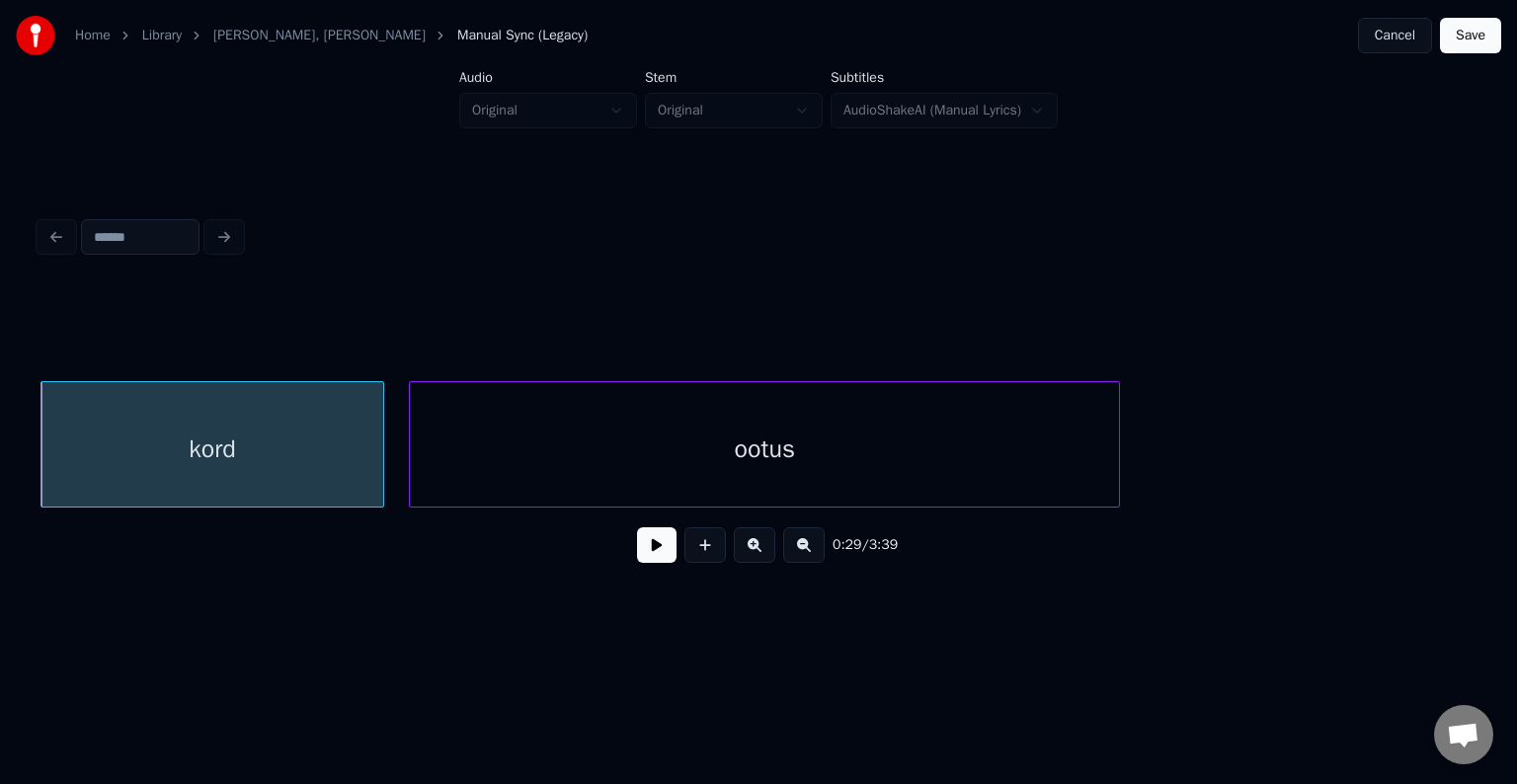 click on "ootus" at bounding box center (764, 449) 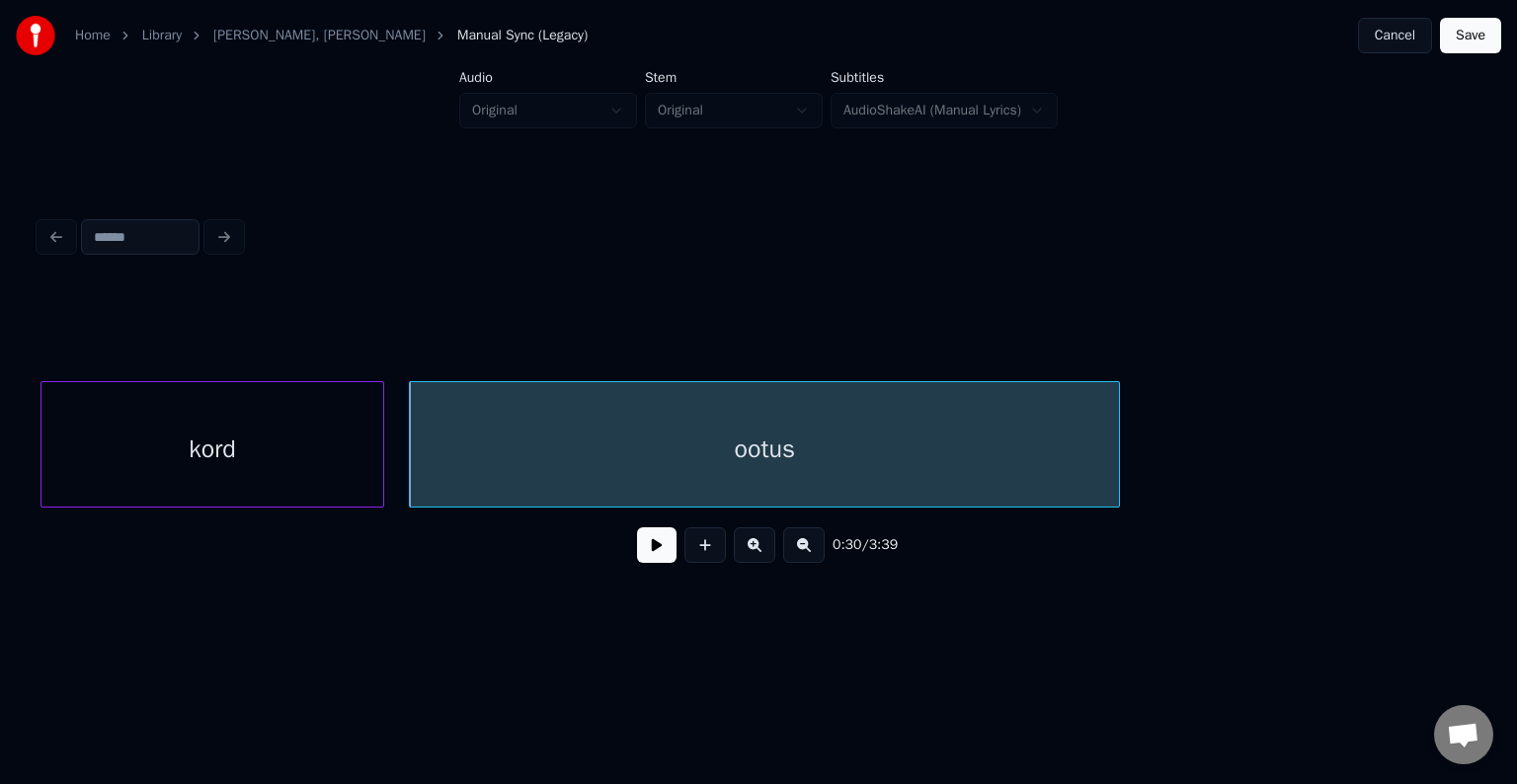 click at bounding box center (657, 545) 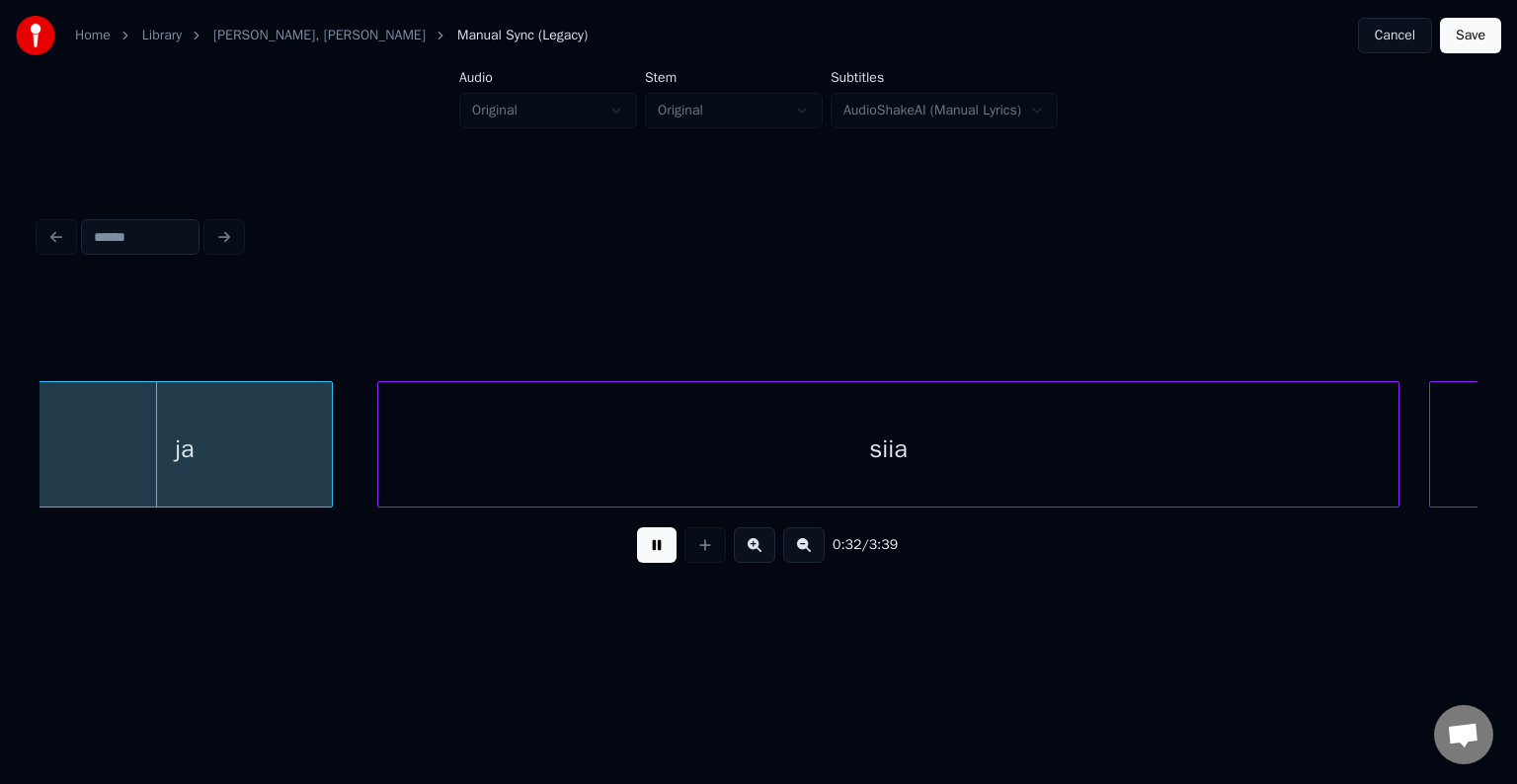 click at bounding box center [657, 545] 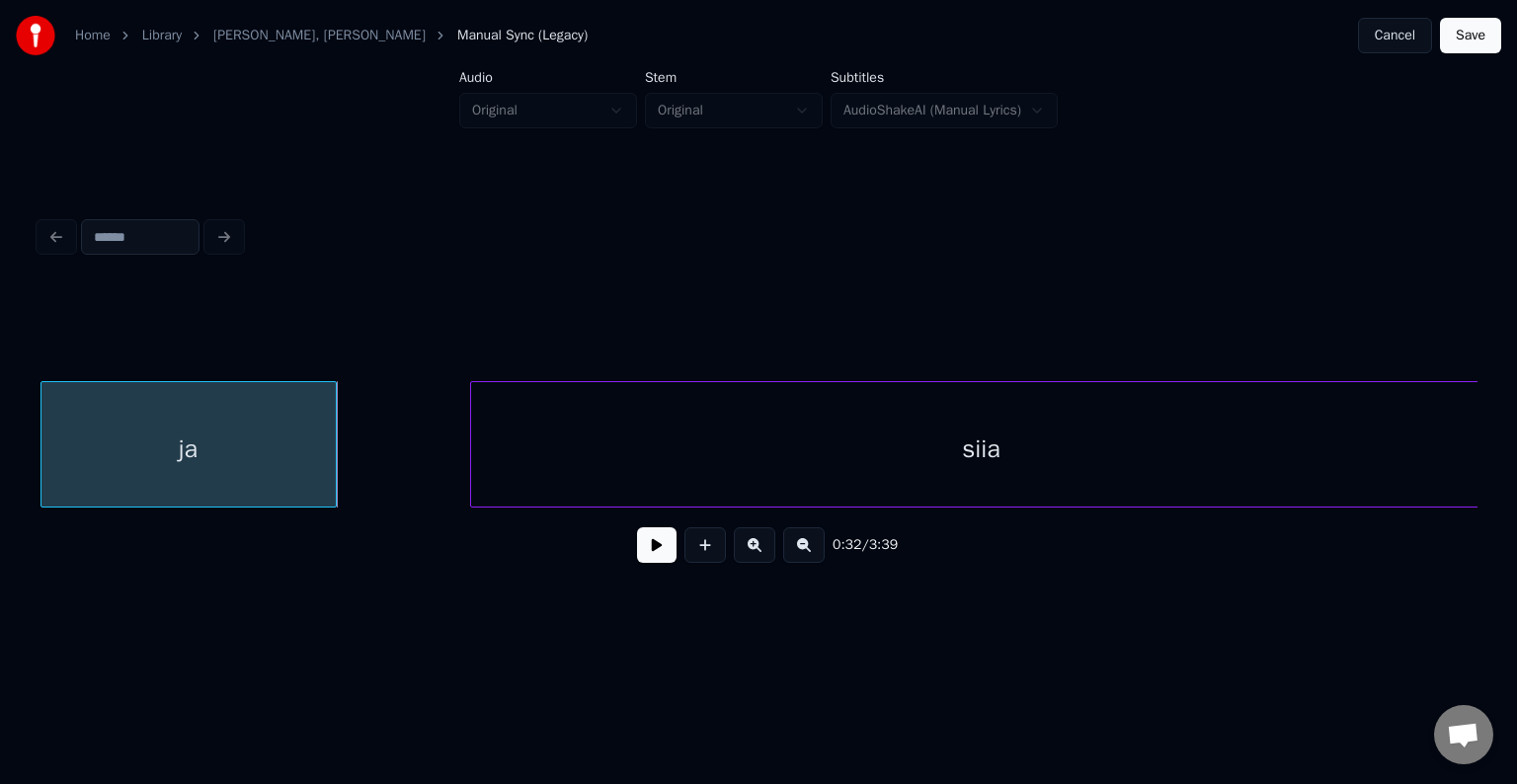 scroll, scrollTop: 0, scrollLeft: 23569, axis: horizontal 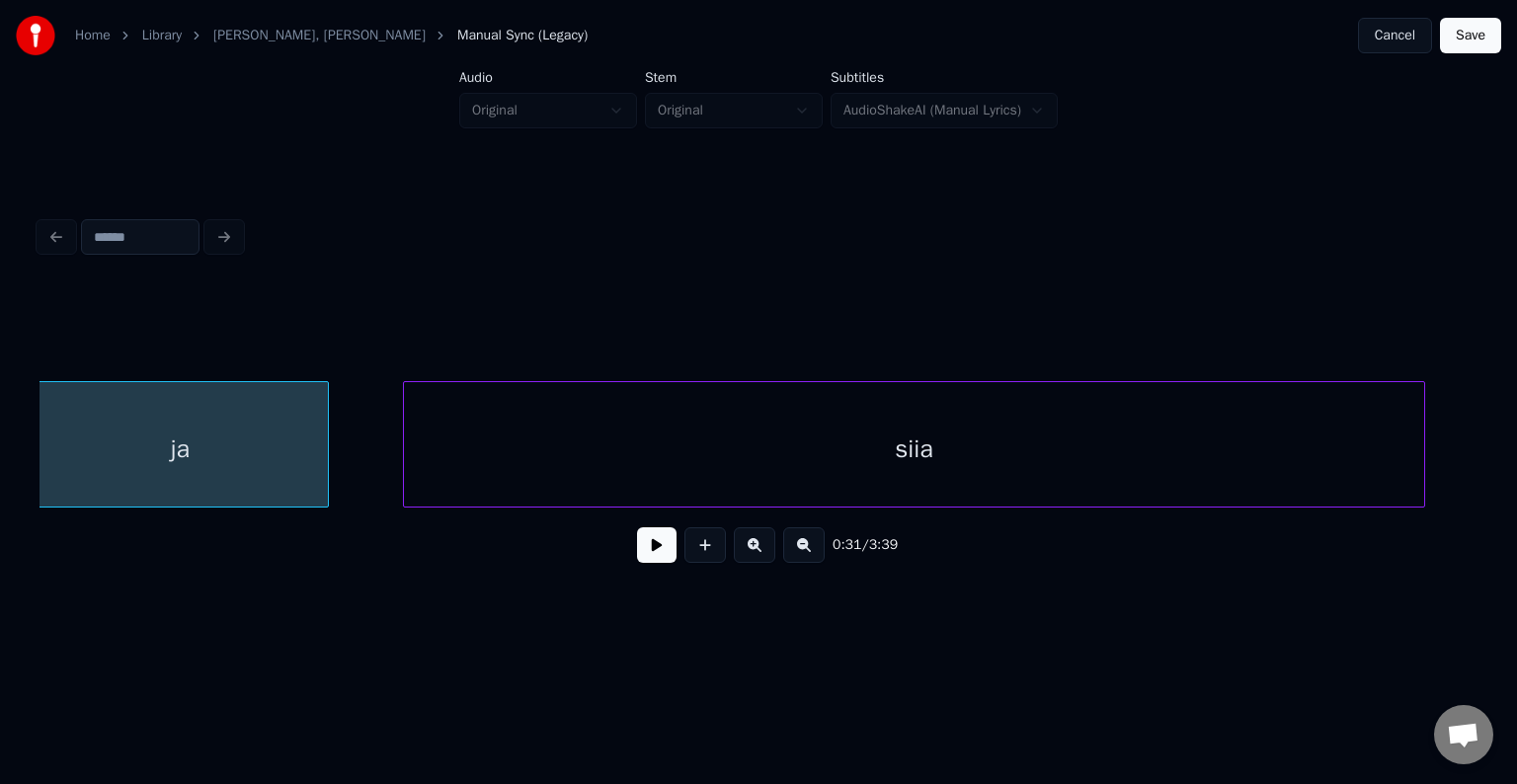 click on "siia" at bounding box center (914, 449) 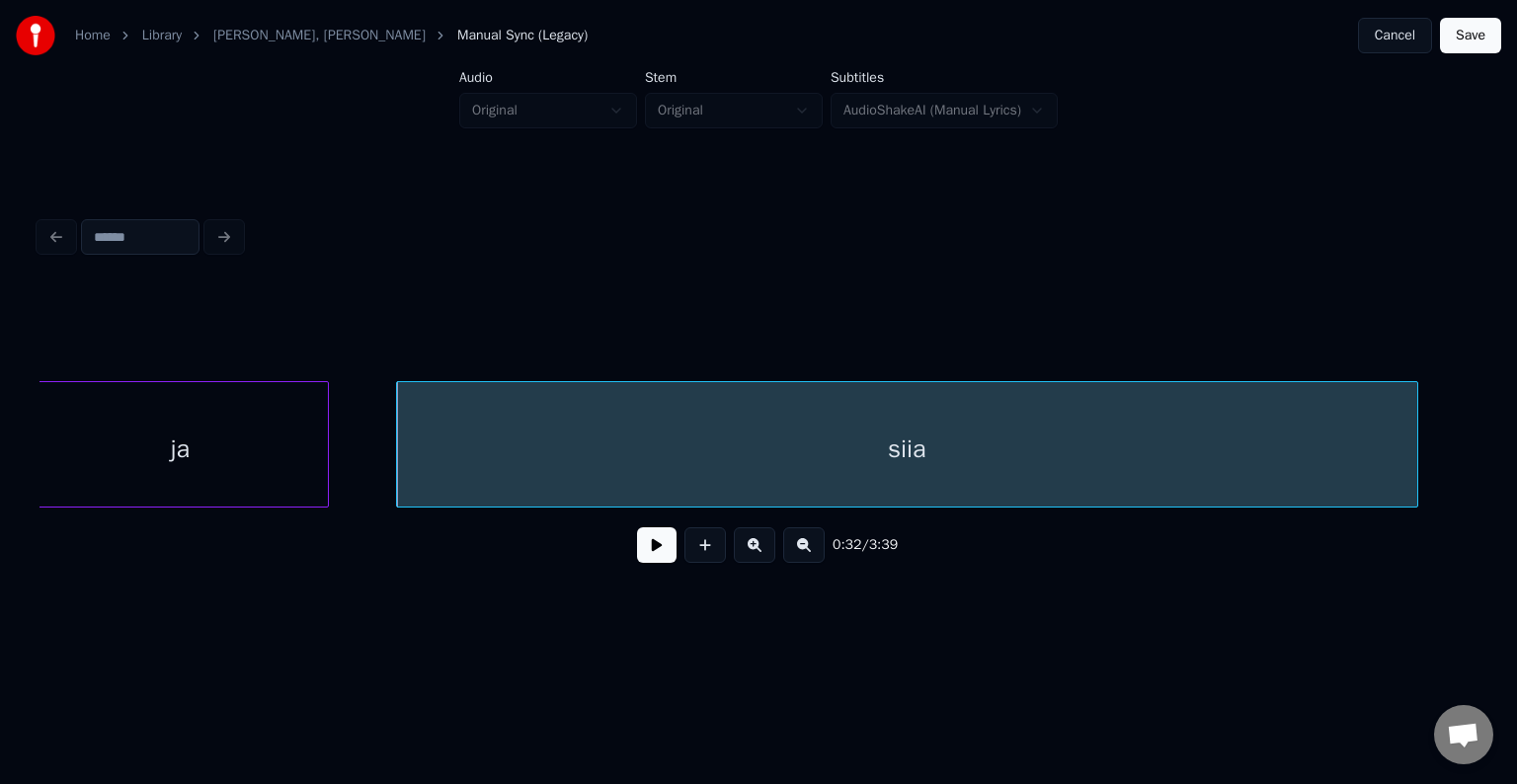 click on "ja" at bounding box center [181, 449] 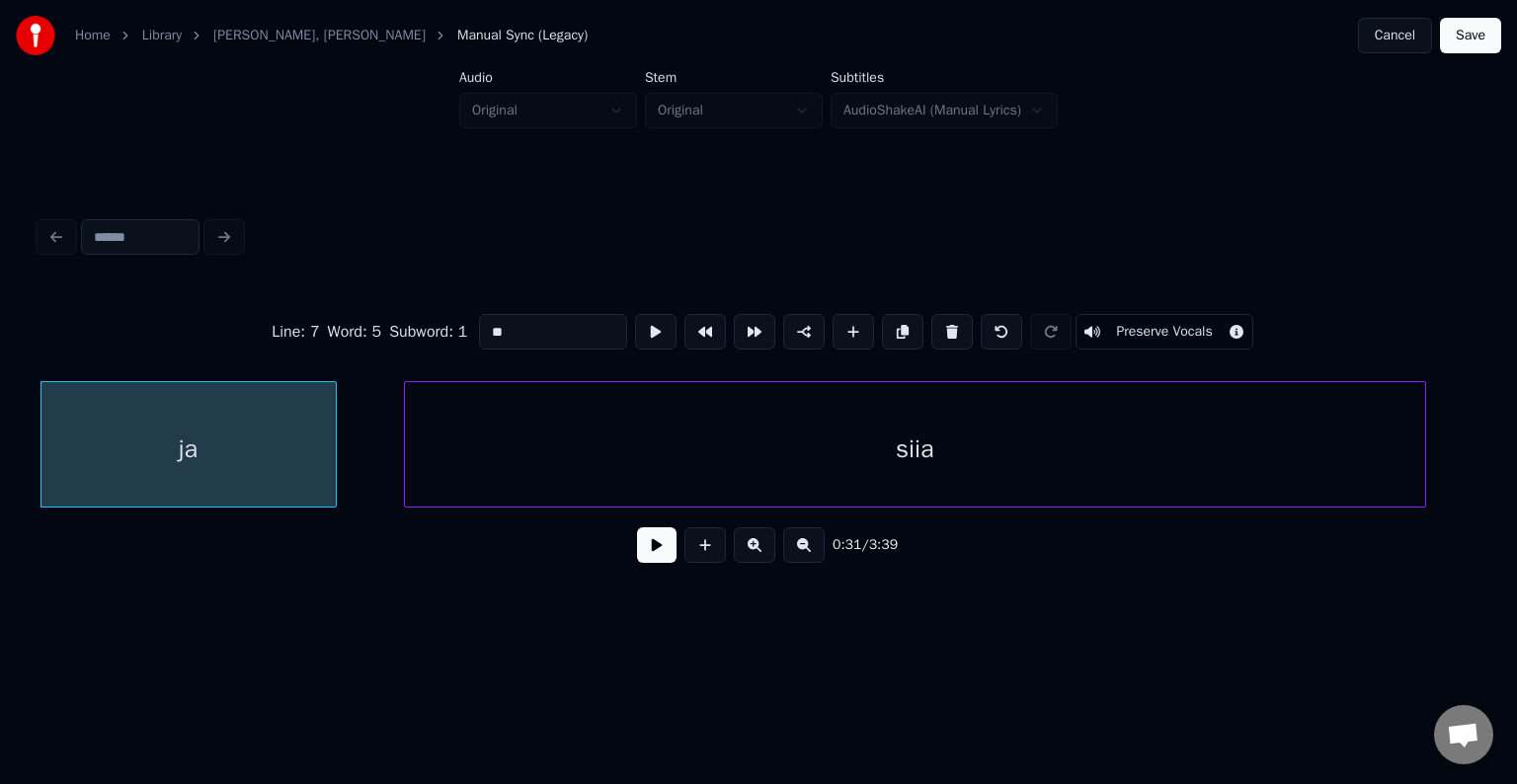 click at bounding box center (657, 545) 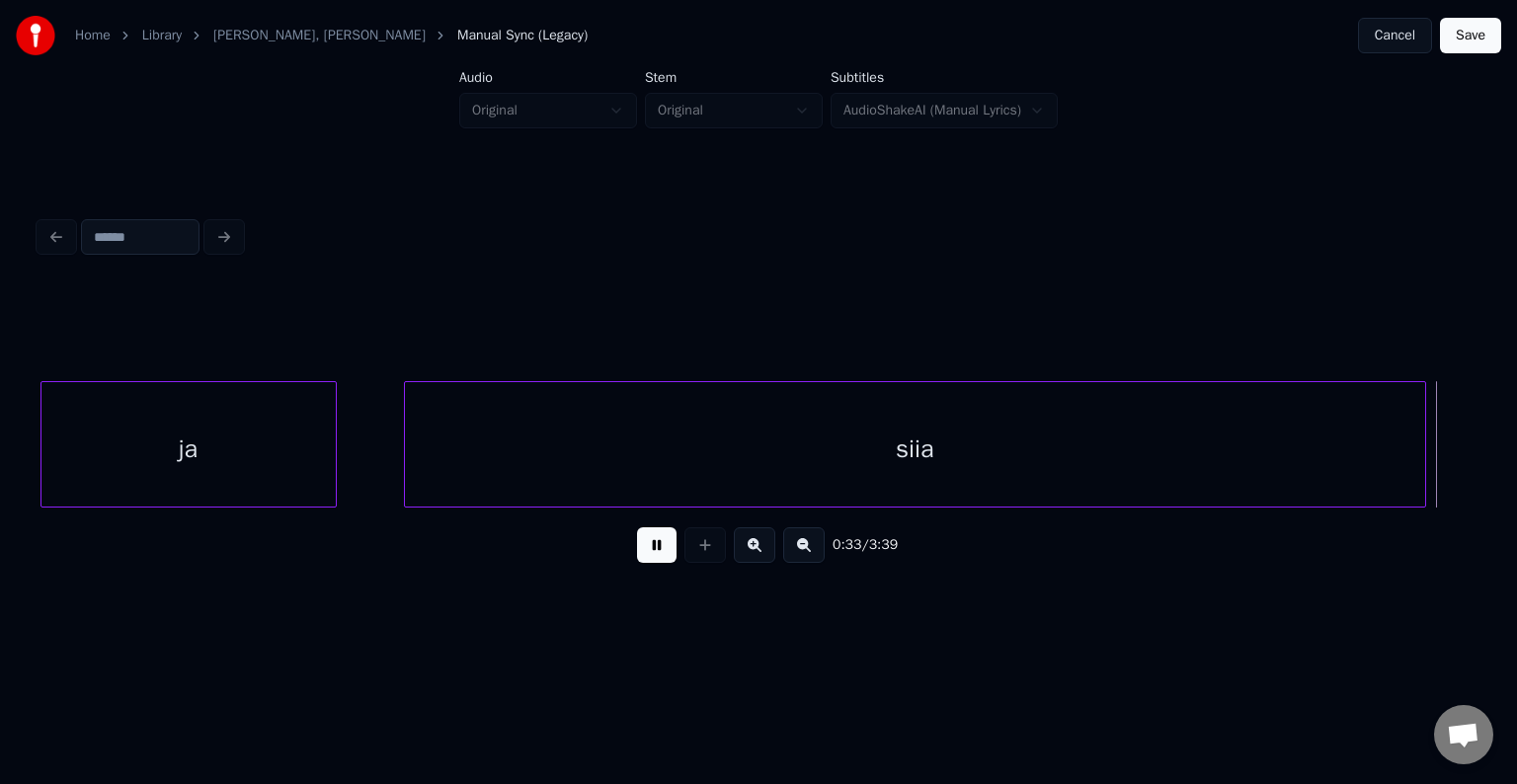 click at bounding box center [657, 545] 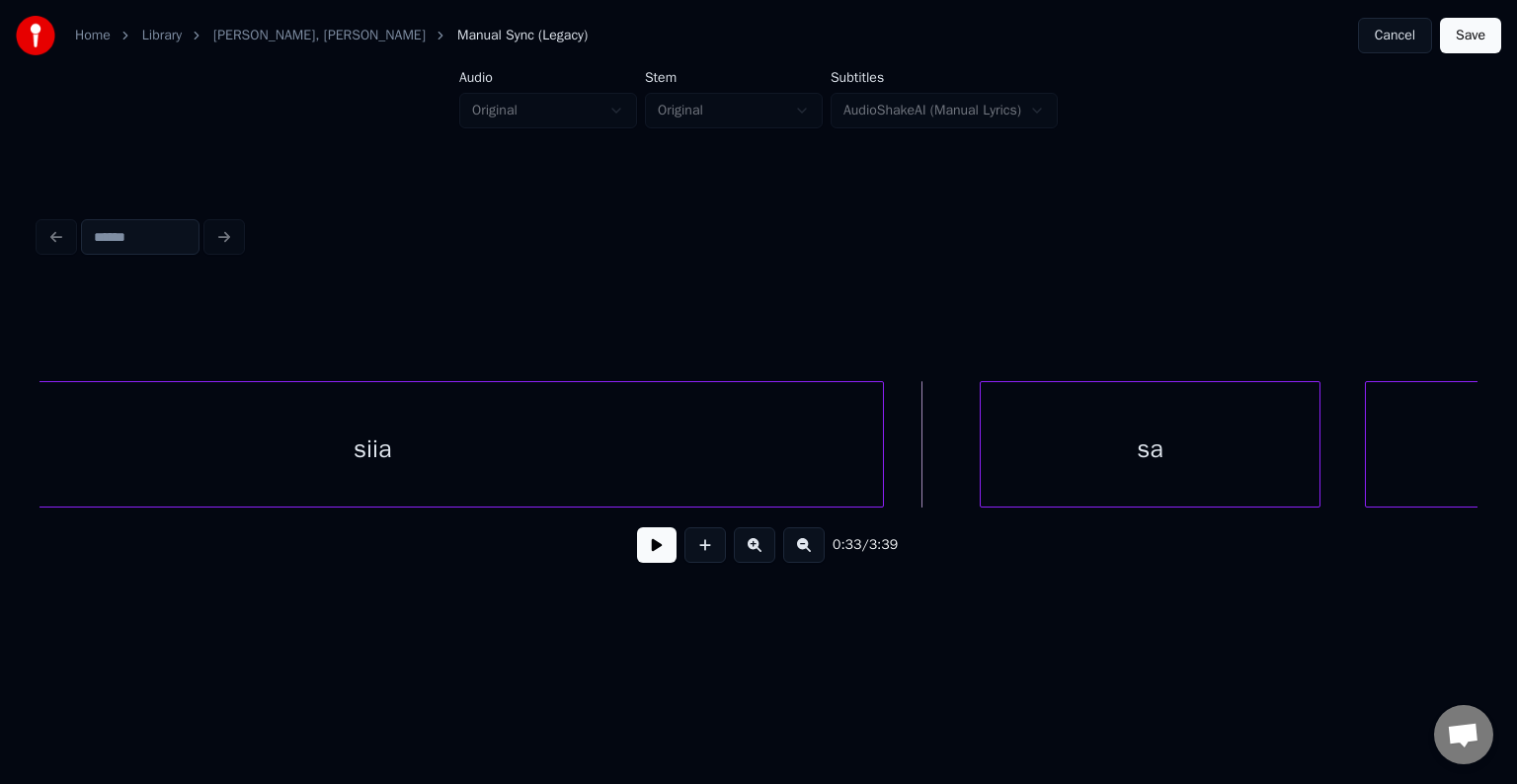scroll, scrollTop: 0, scrollLeft: 24161, axis: horizontal 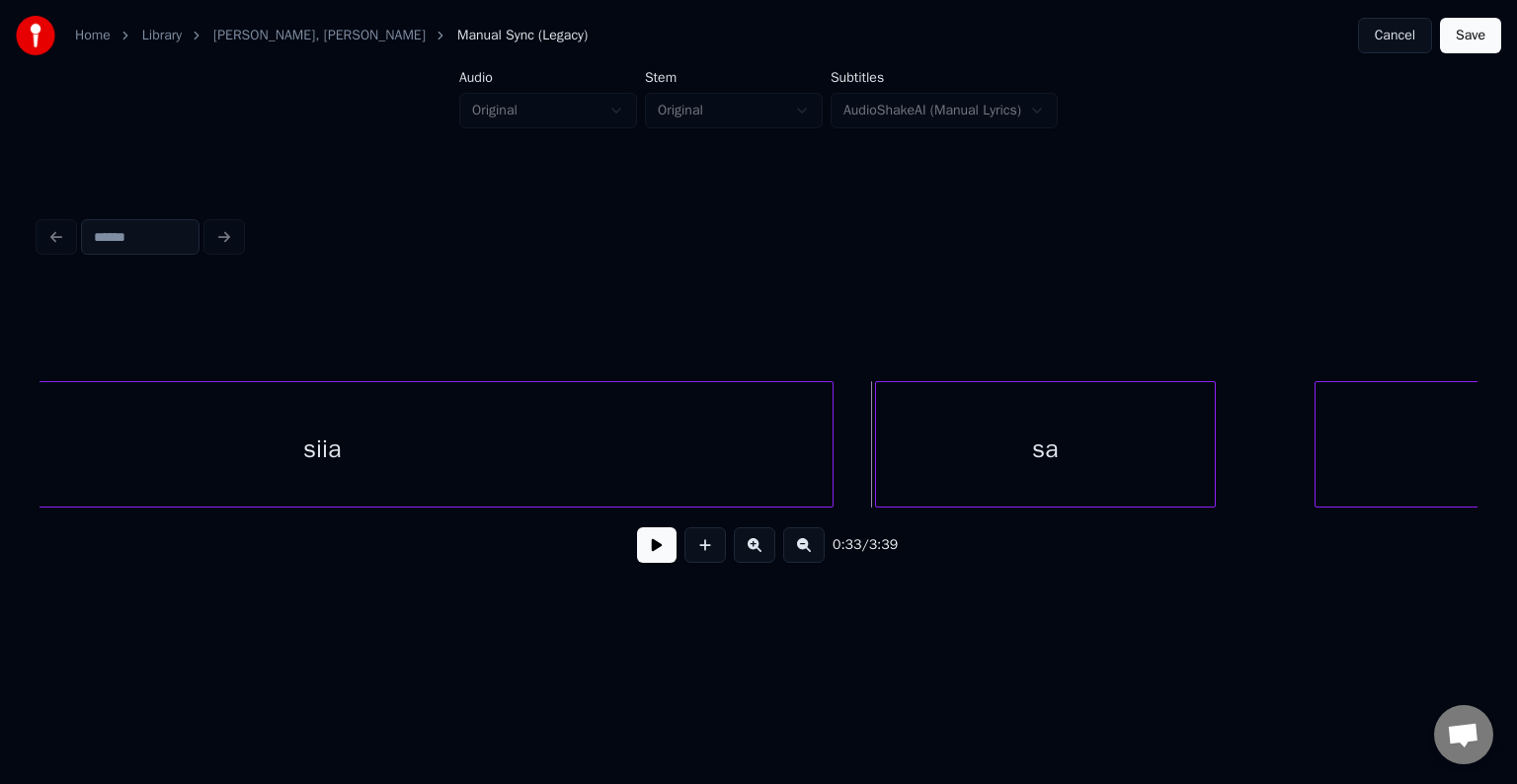 click on "sa" at bounding box center [1045, 449] 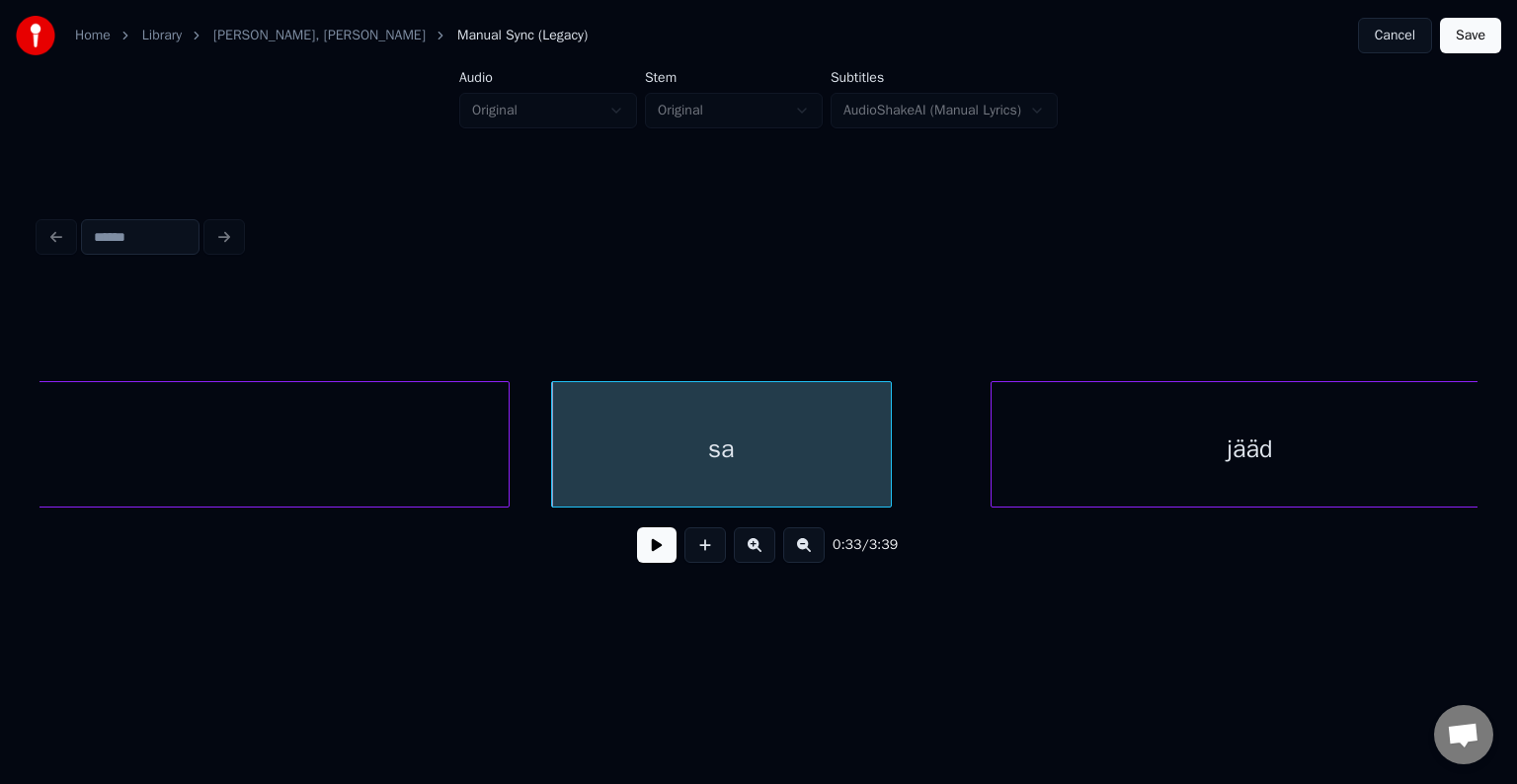scroll, scrollTop: 0, scrollLeft: 24556, axis: horizontal 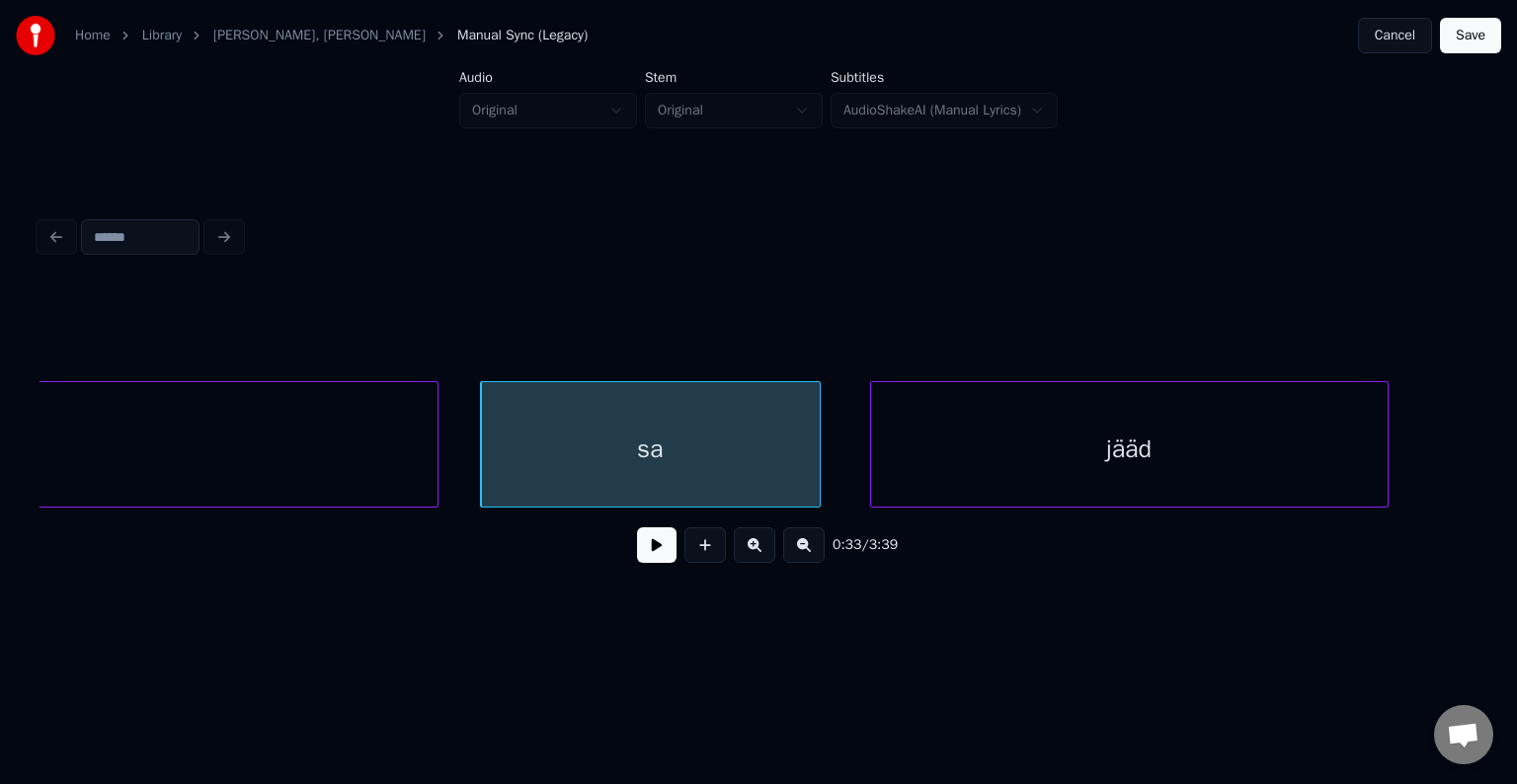 click on "jääd" at bounding box center [1129, 449] 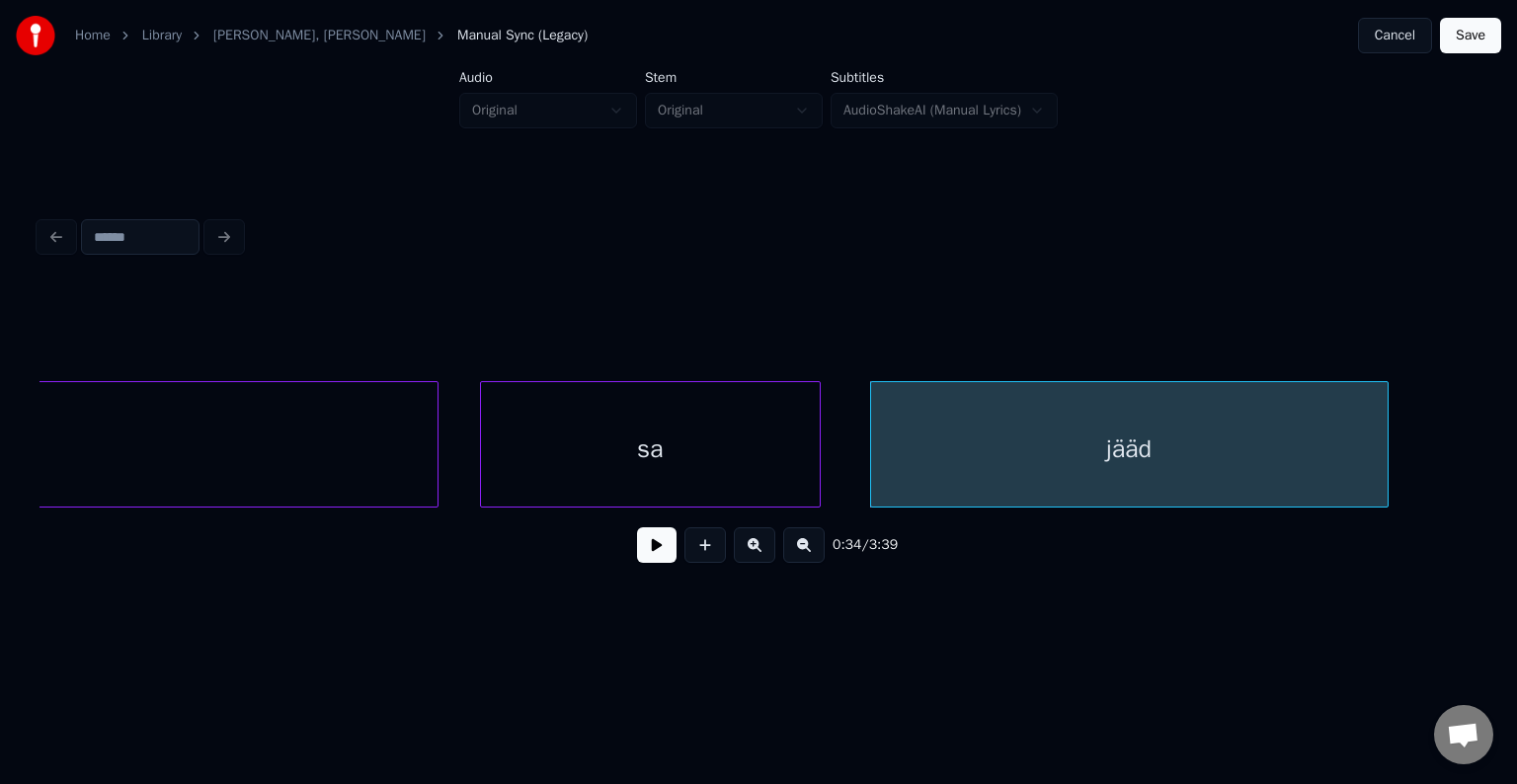 click on "sa" at bounding box center [650, 449] 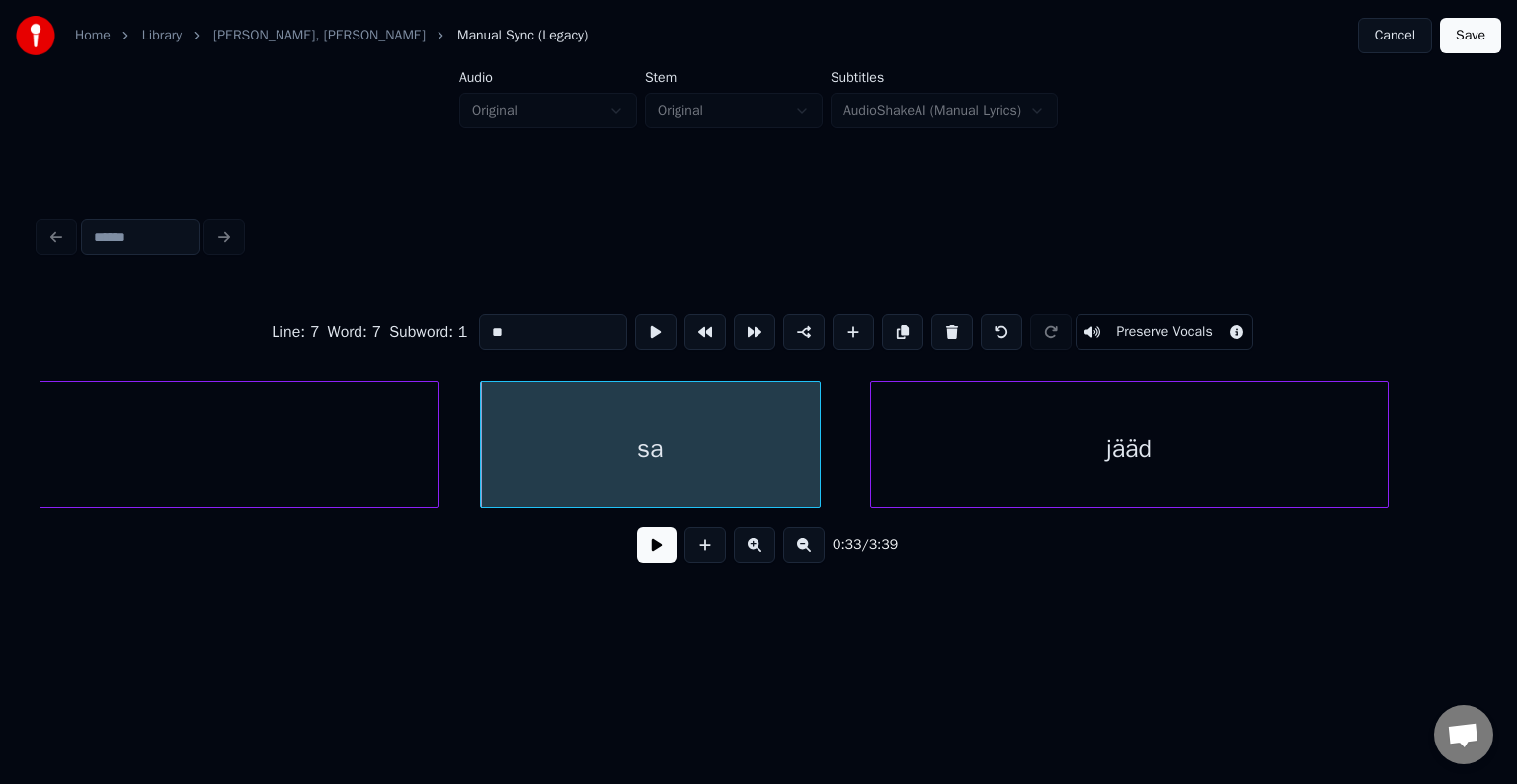click at bounding box center (657, 545) 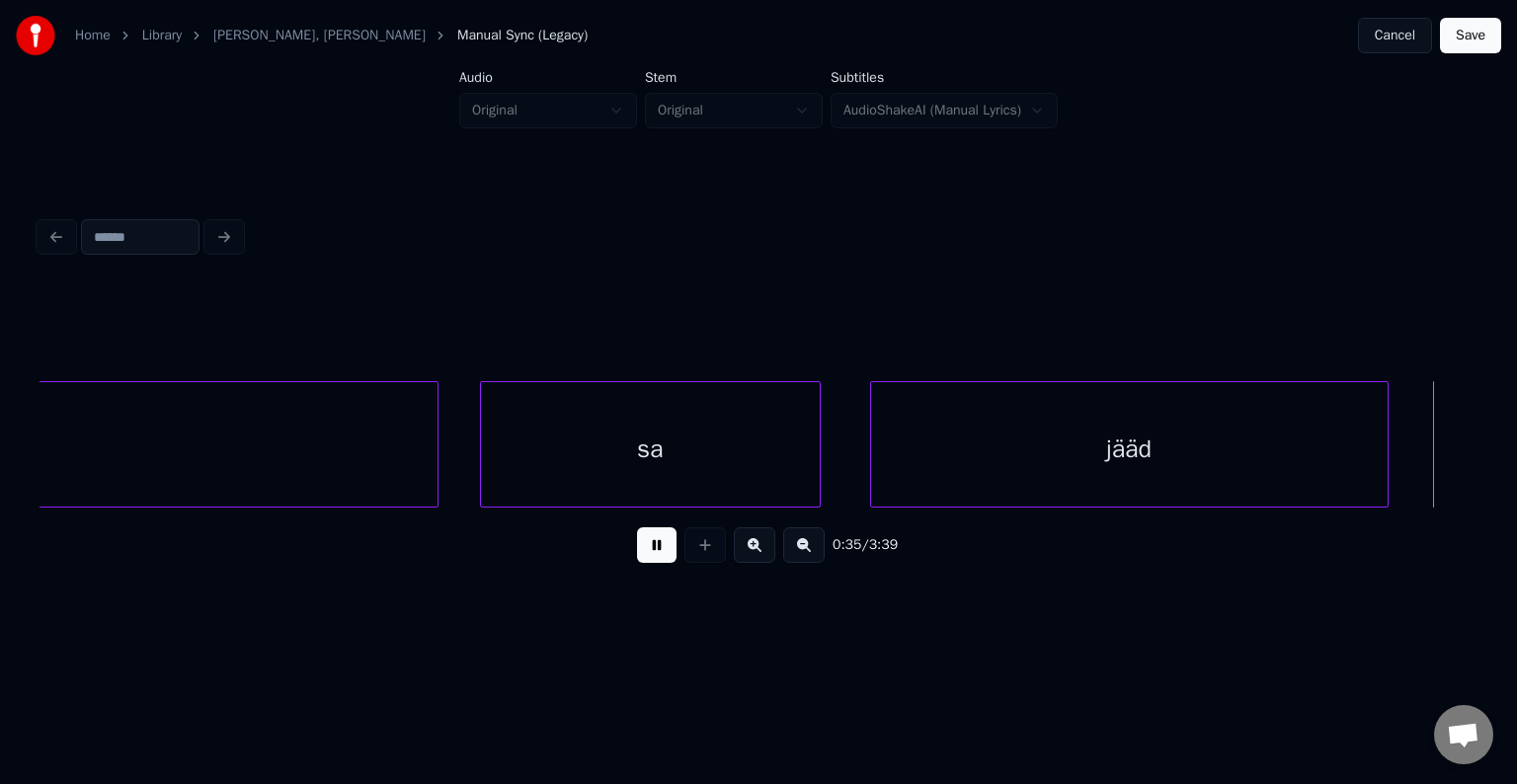 click at bounding box center [657, 545] 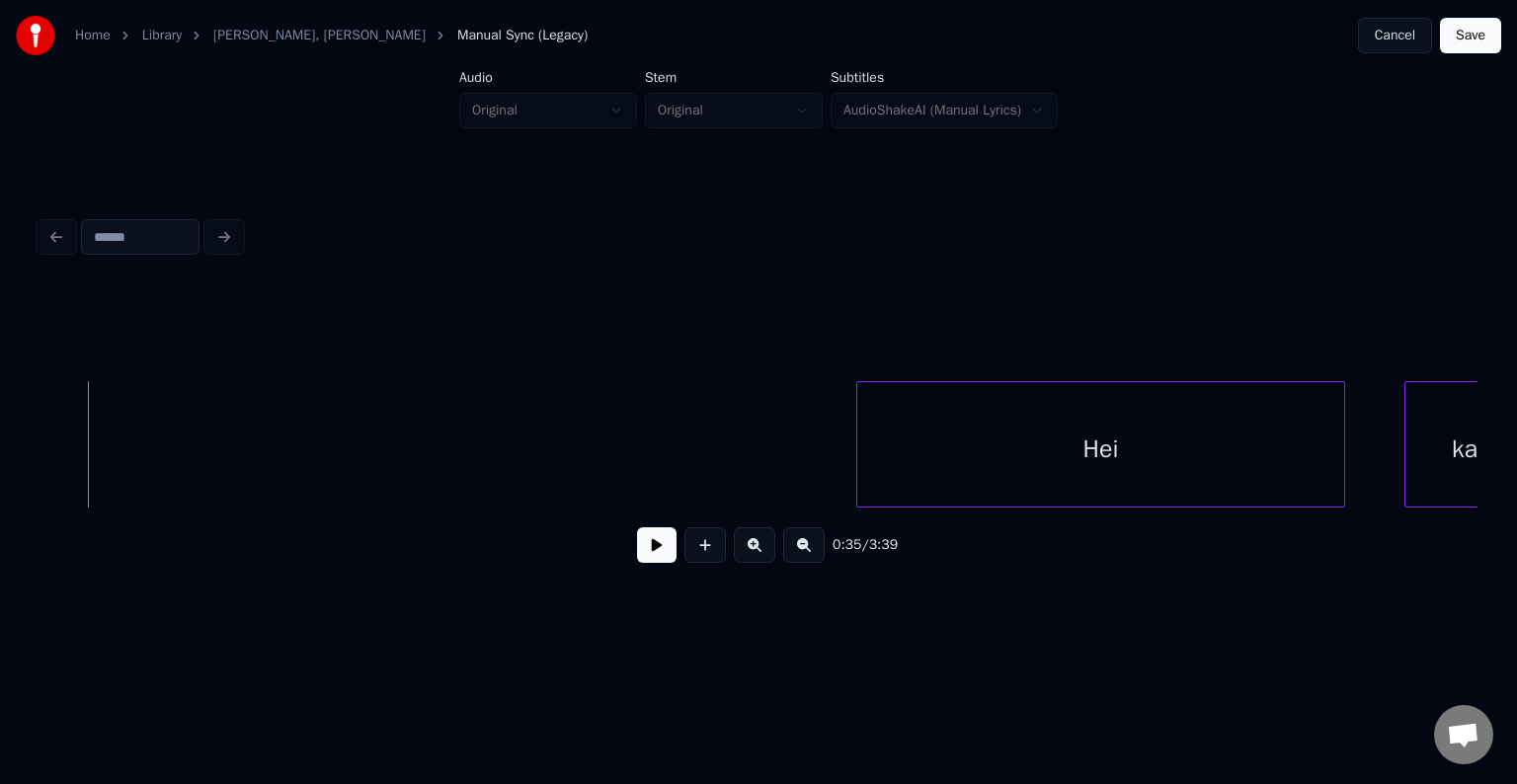 click at bounding box center (657, 545) 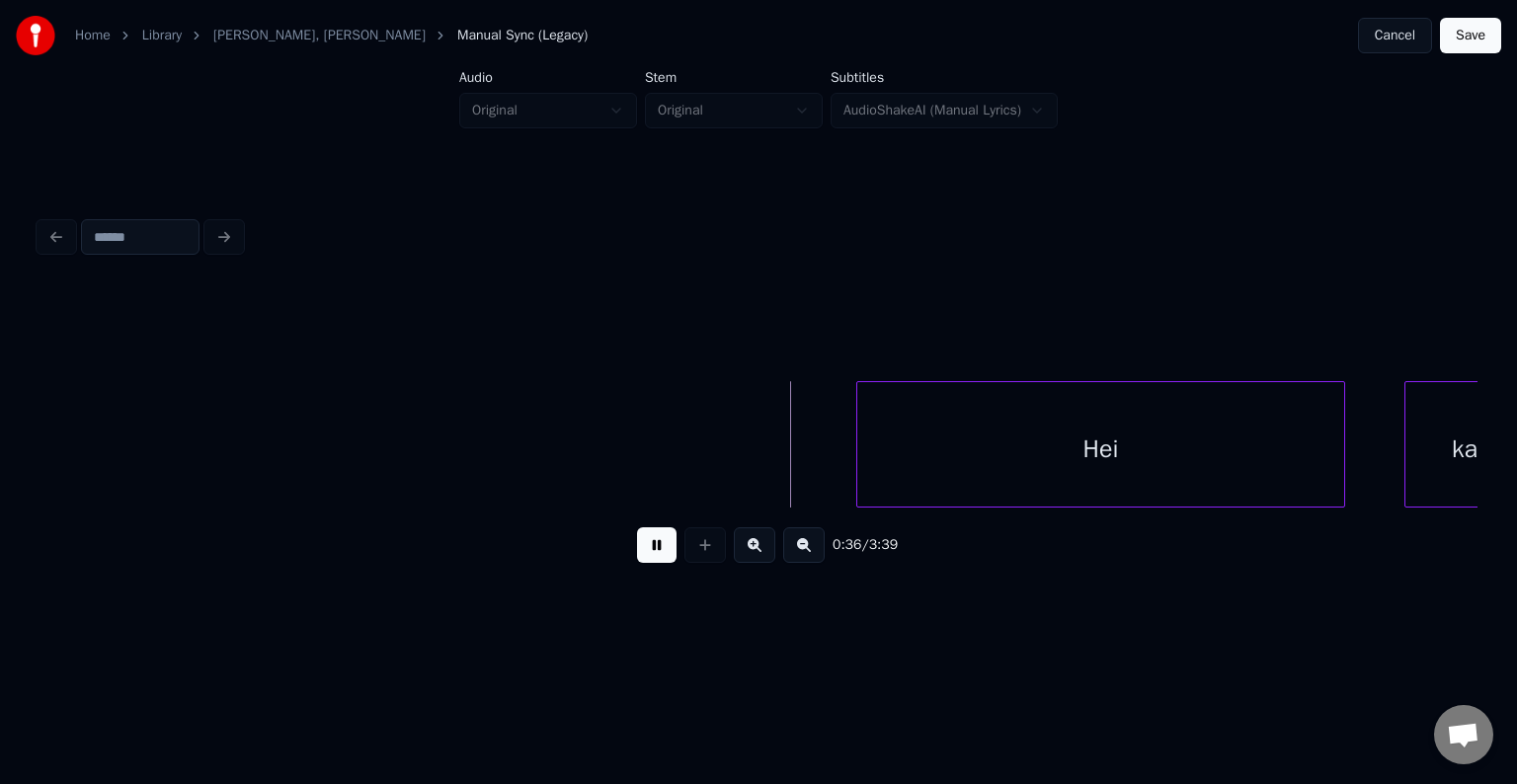 click at bounding box center (657, 545) 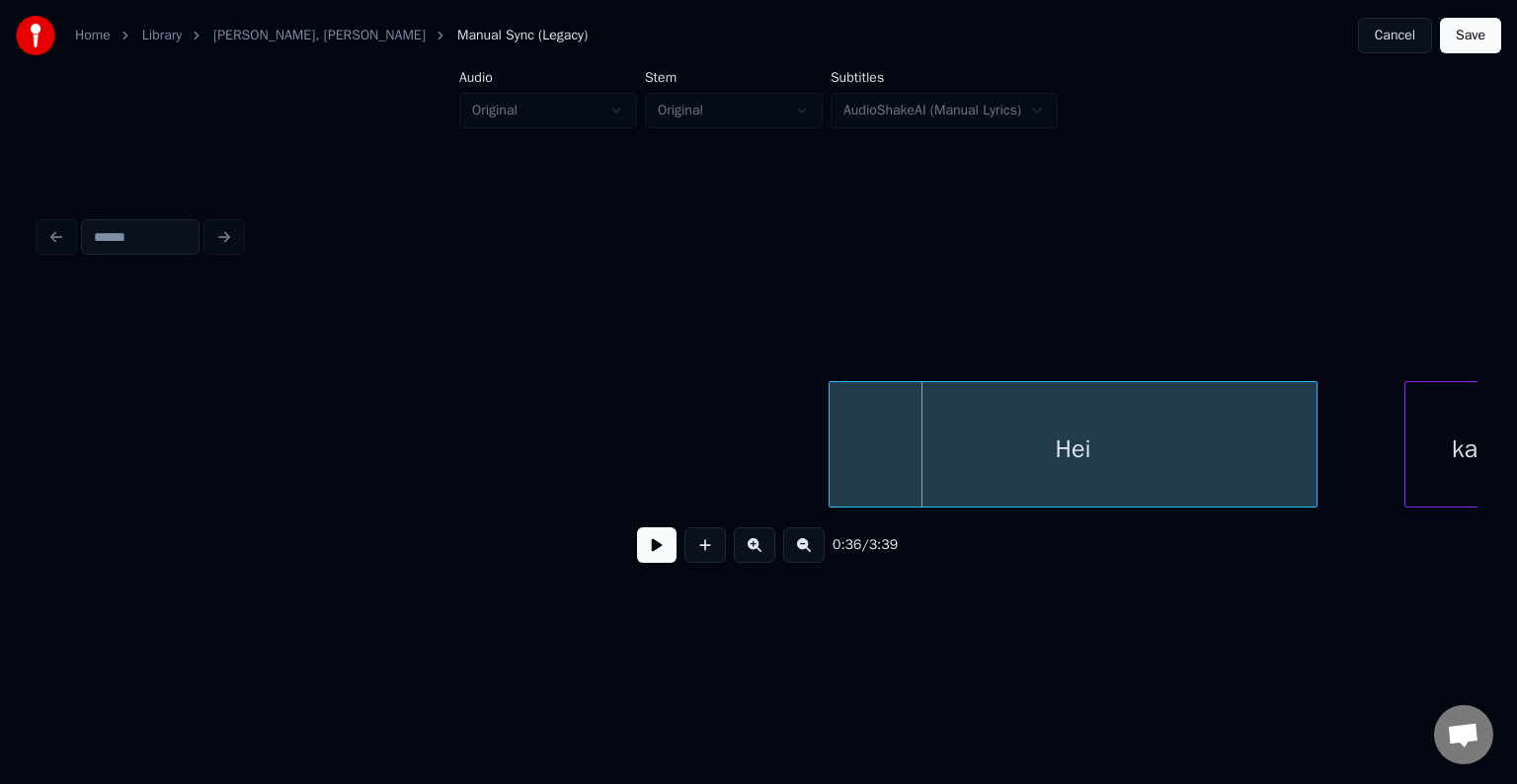 click on "Hei" at bounding box center [1073, 449] 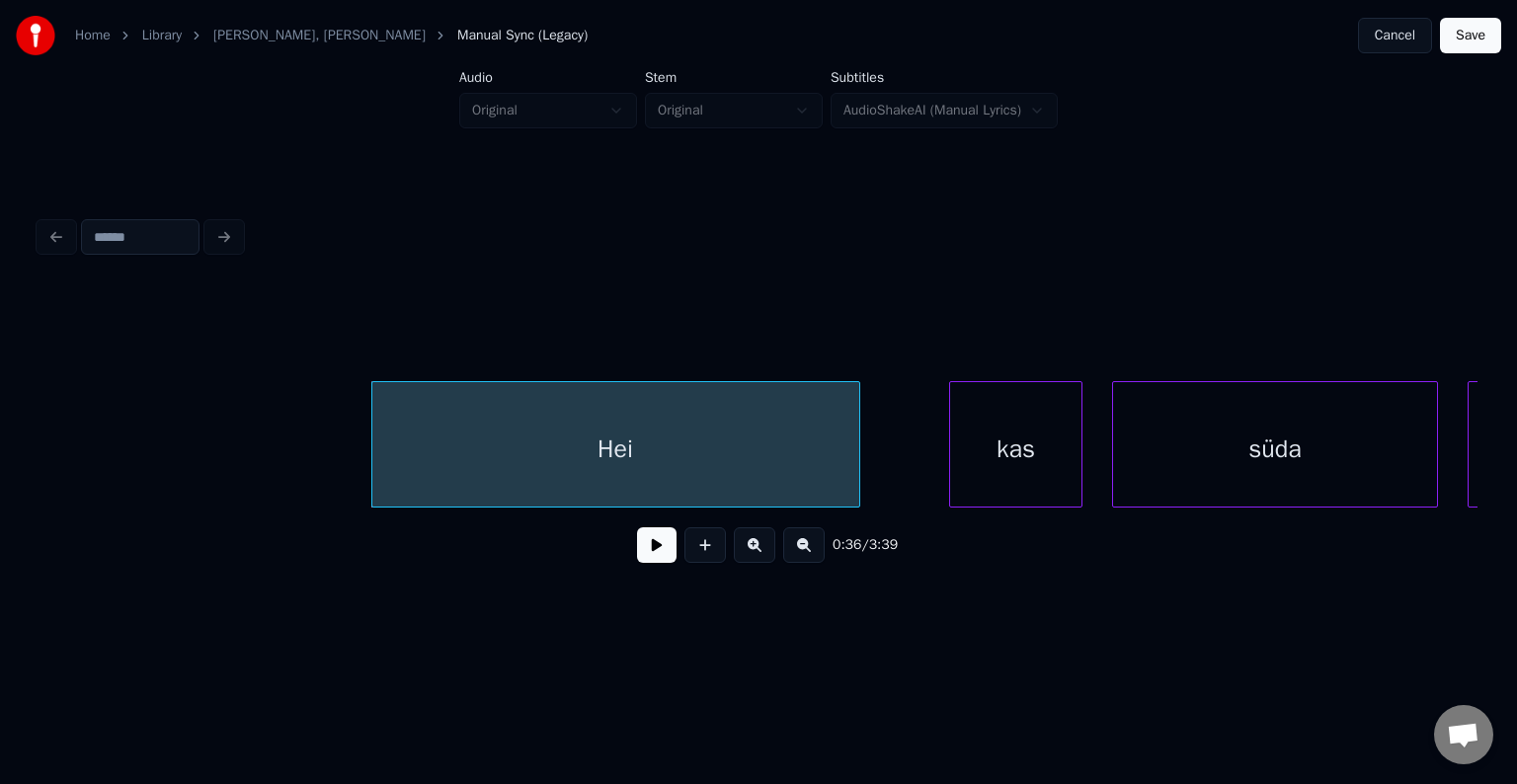 scroll, scrollTop: 0, scrollLeft: 26471, axis: horizontal 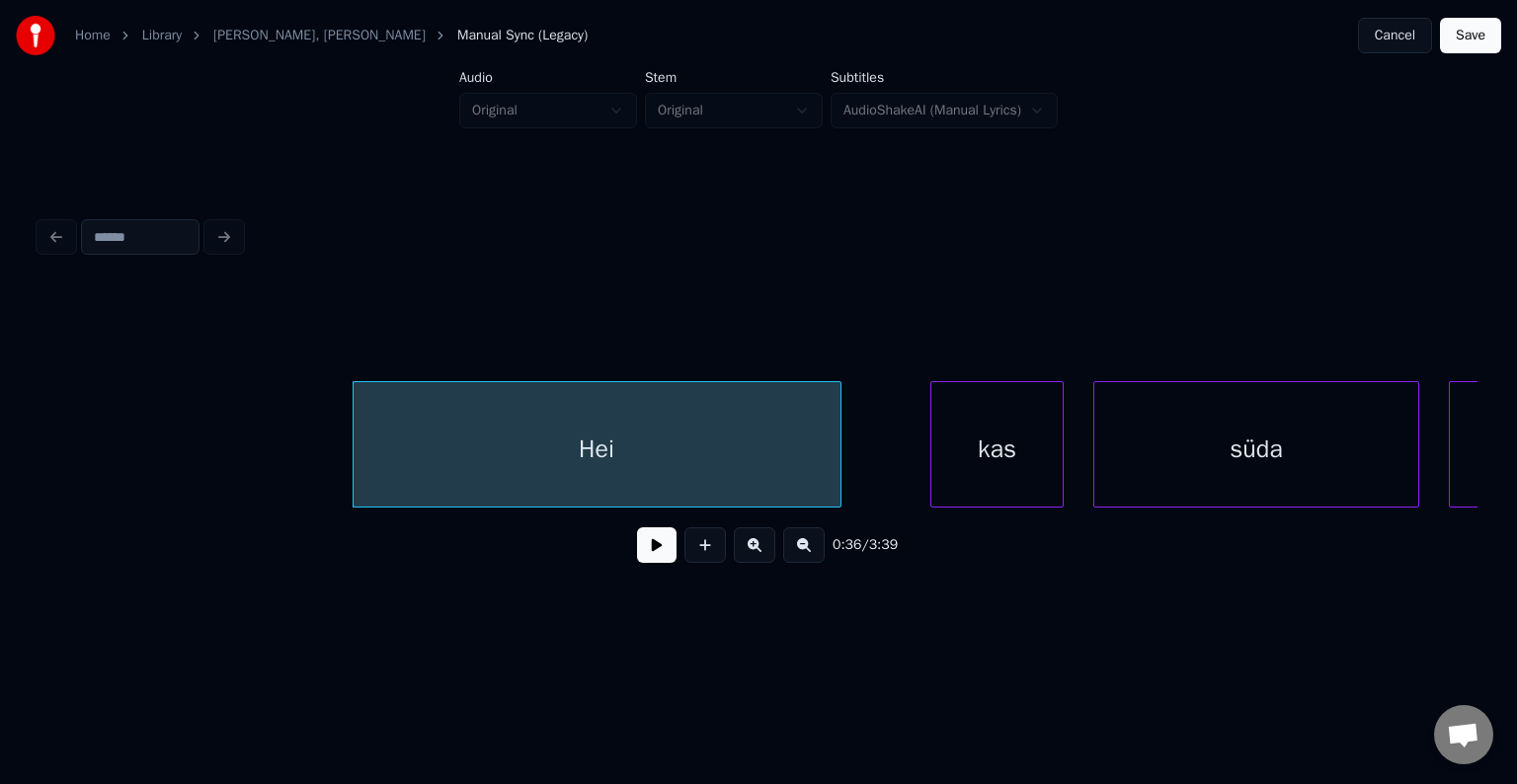 click at bounding box center (657, 545) 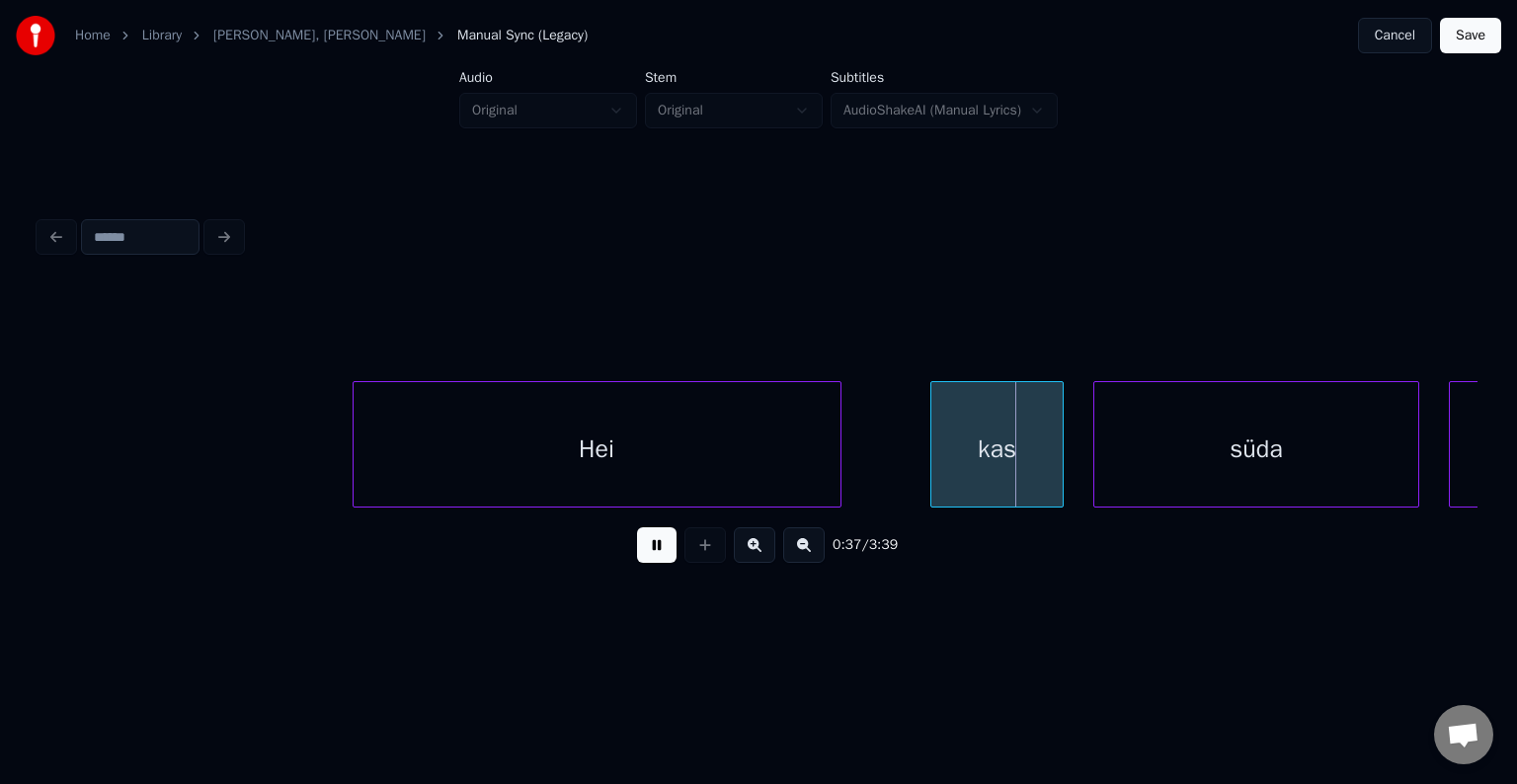 click at bounding box center (657, 545) 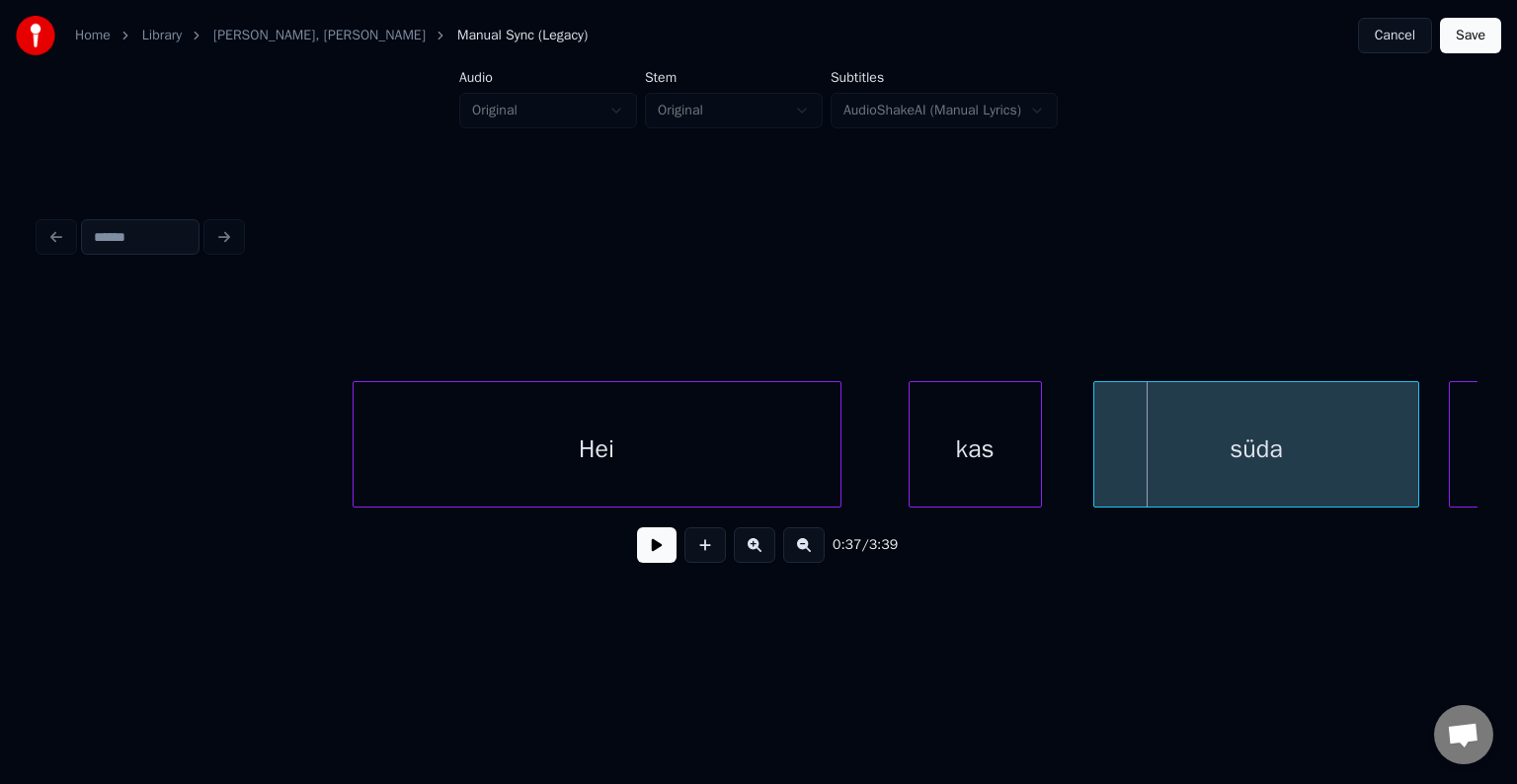 click on "kas" at bounding box center [975, 449] 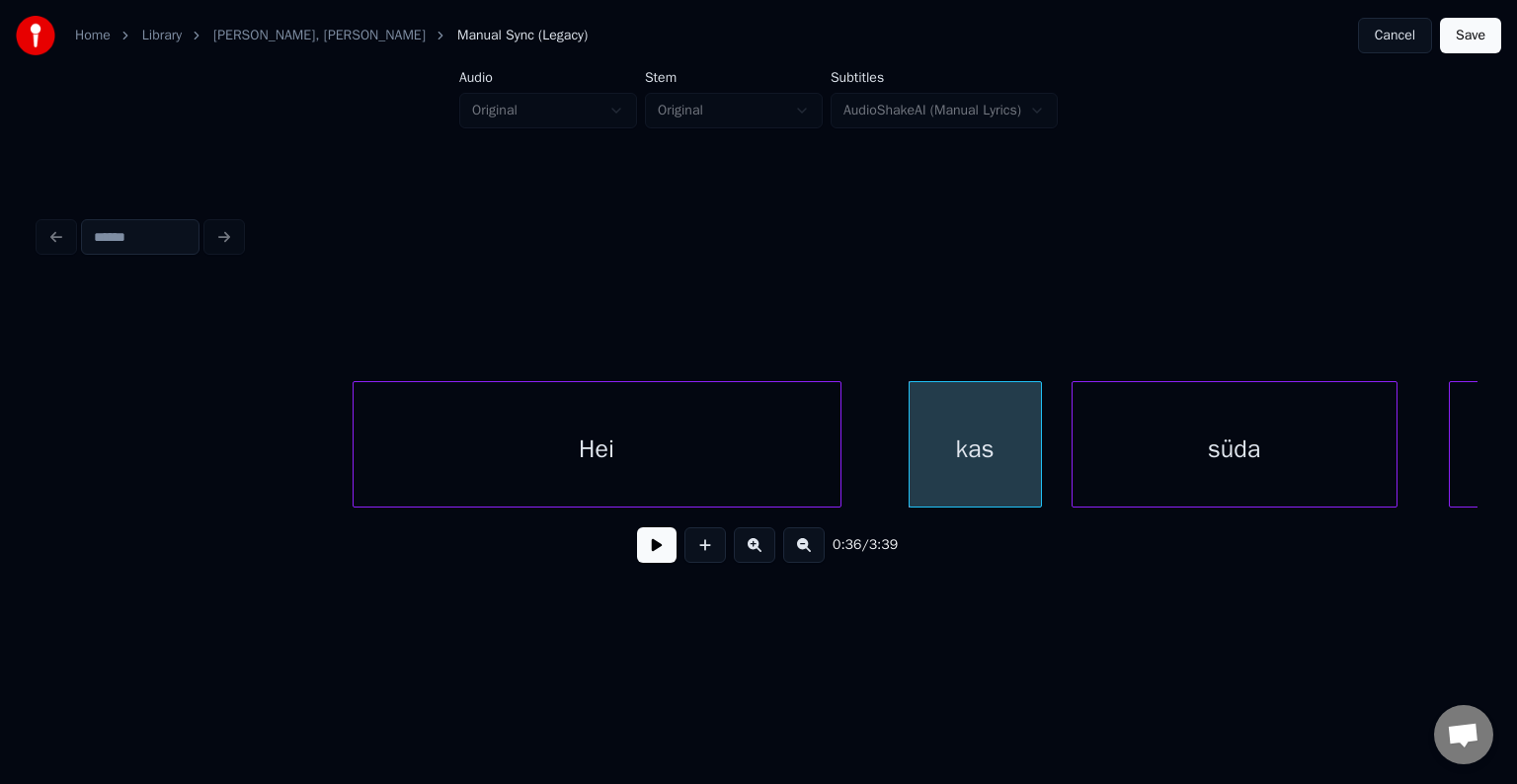 click on "süda" at bounding box center (1235, 449) 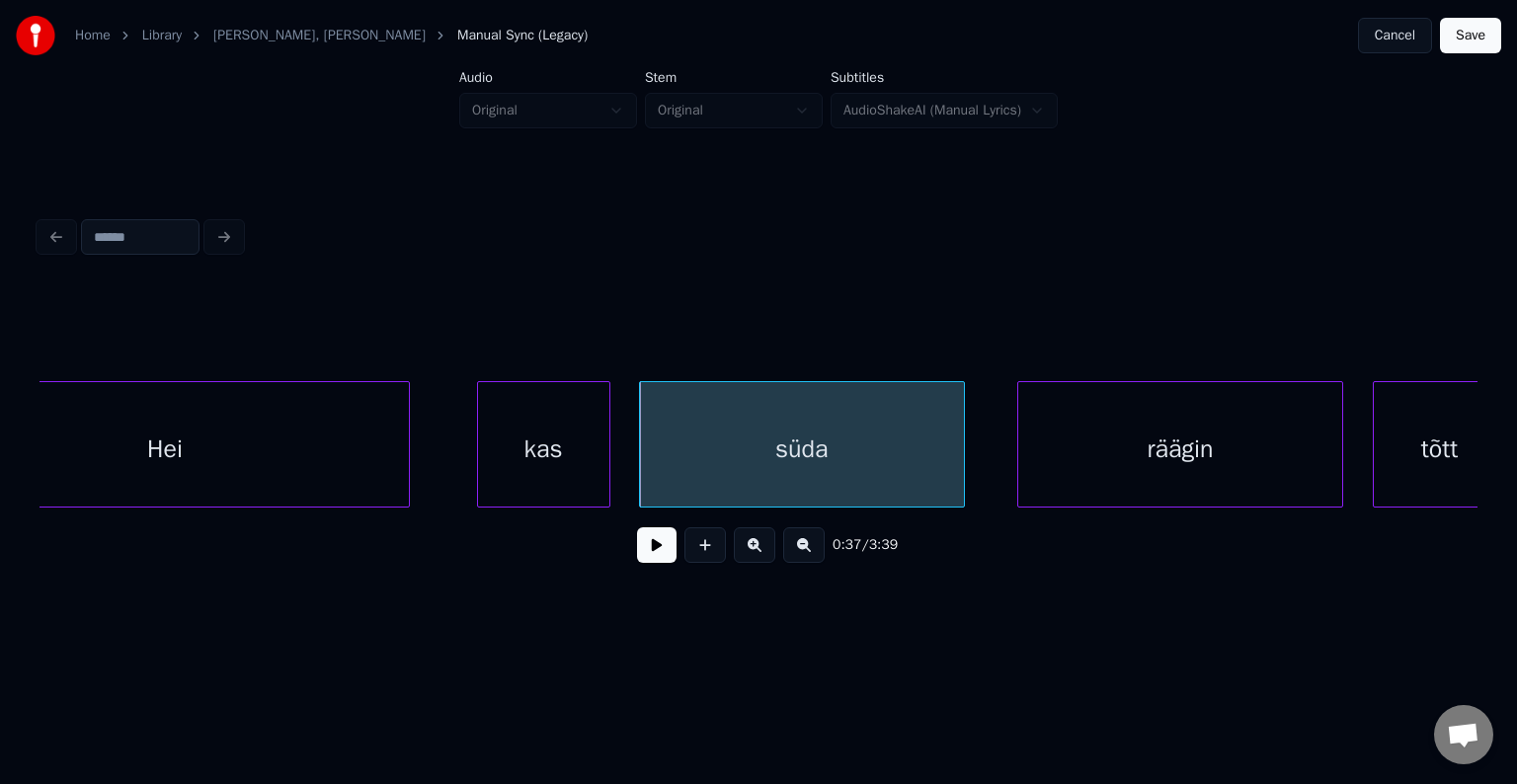 scroll, scrollTop: 0, scrollLeft: 26906, axis: horizontal 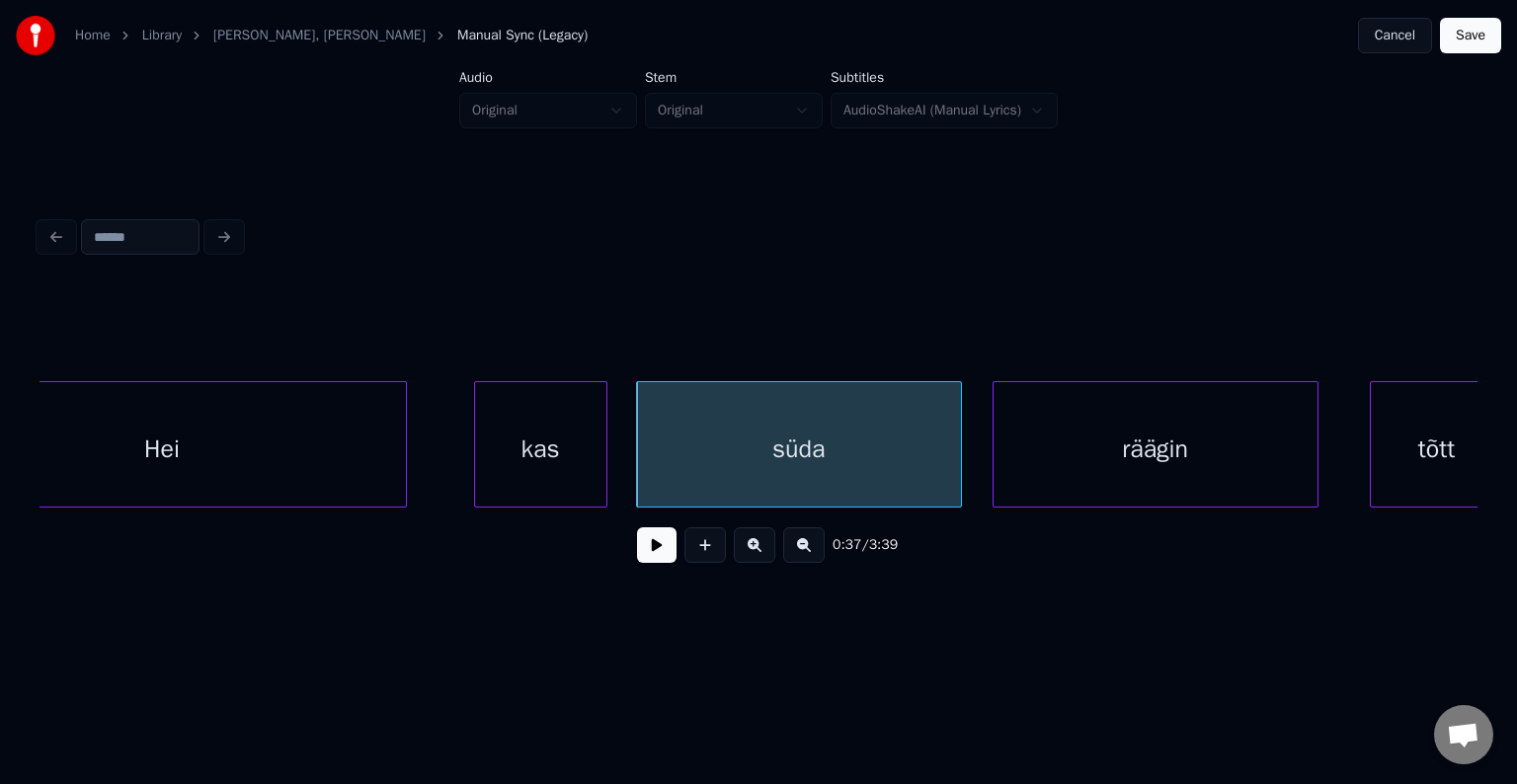 click on "räägin" at bounding box center (1156, 449) 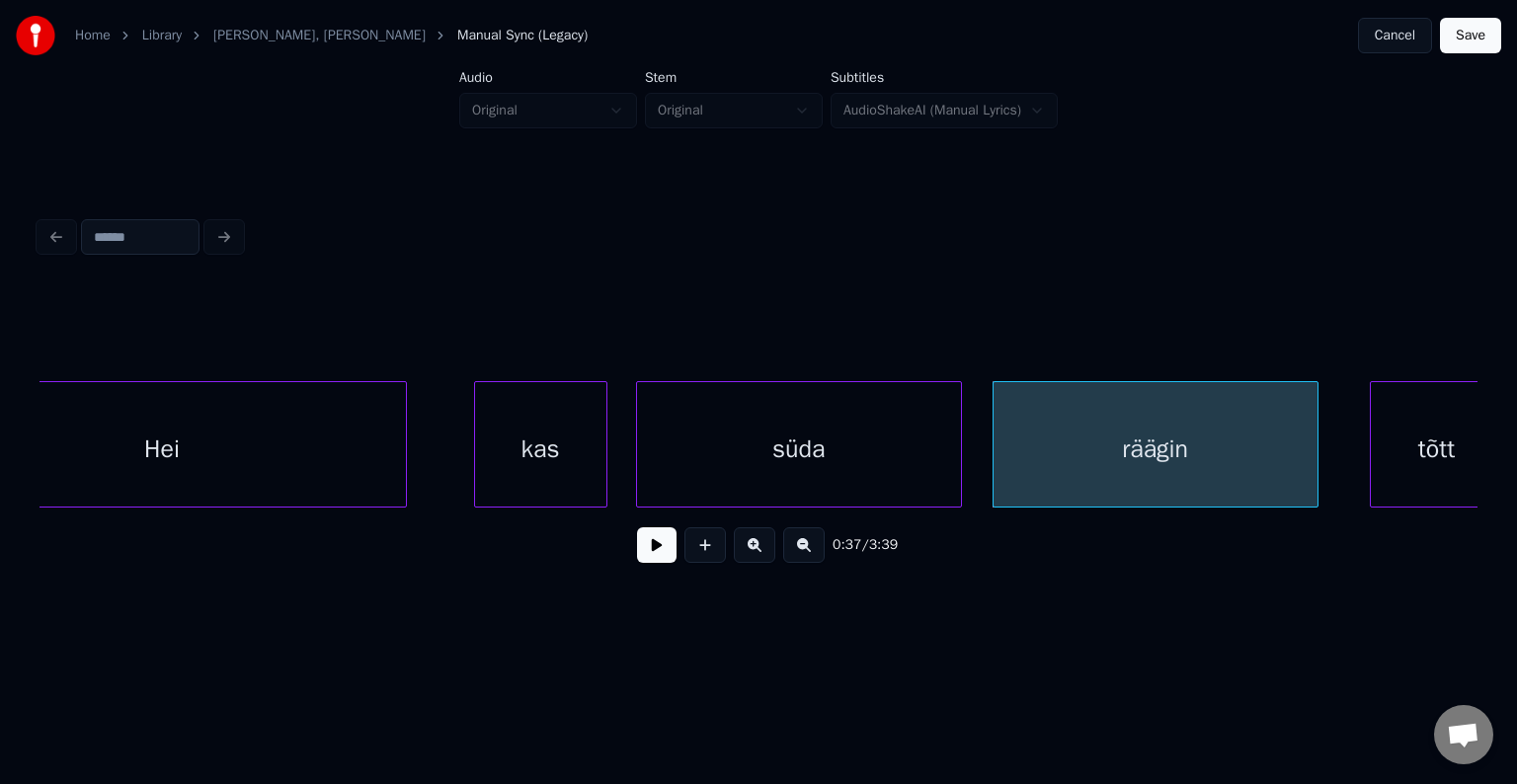 click on "süda" at bounding box center [799, 449] 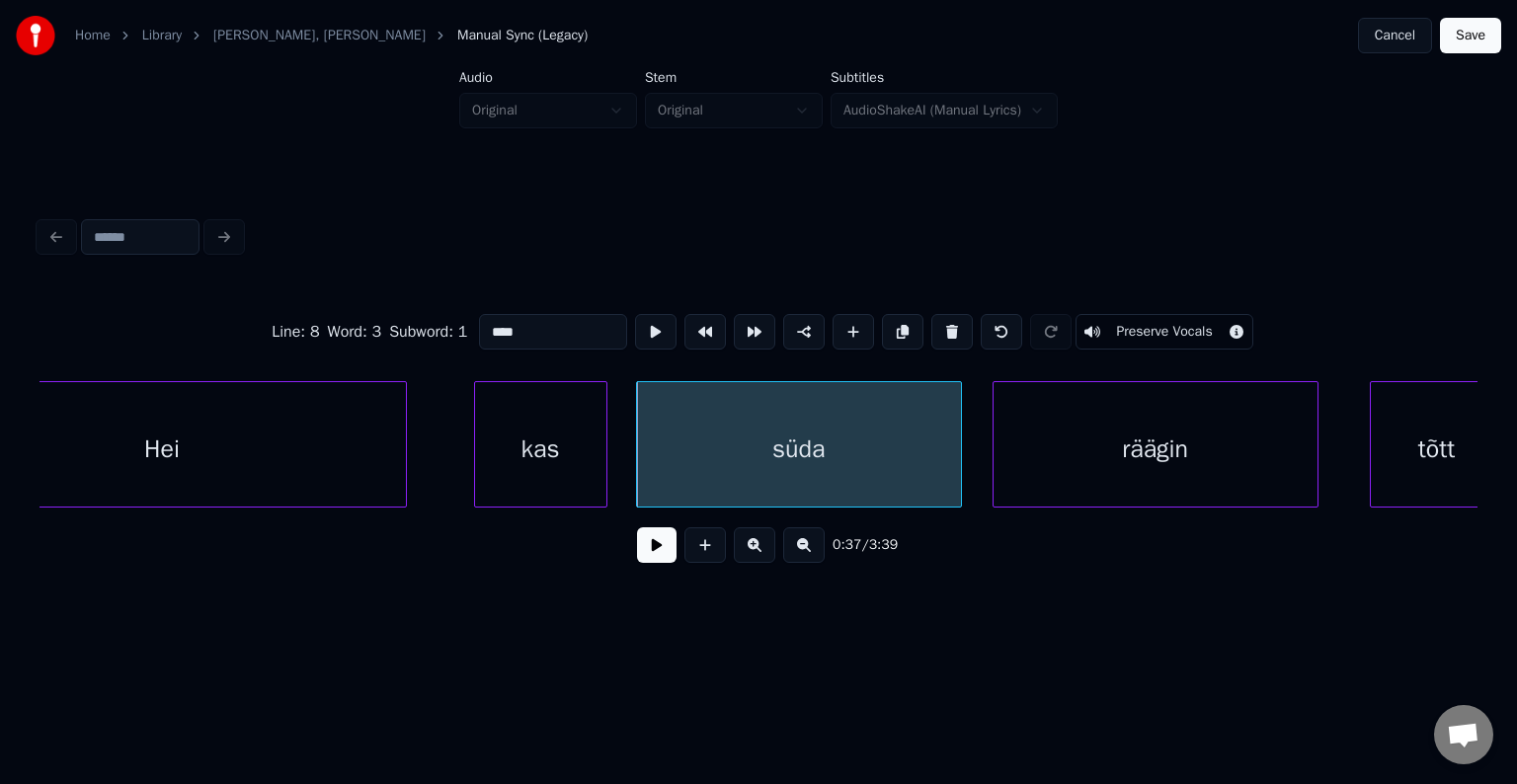 click at bounding box center (657, 545) 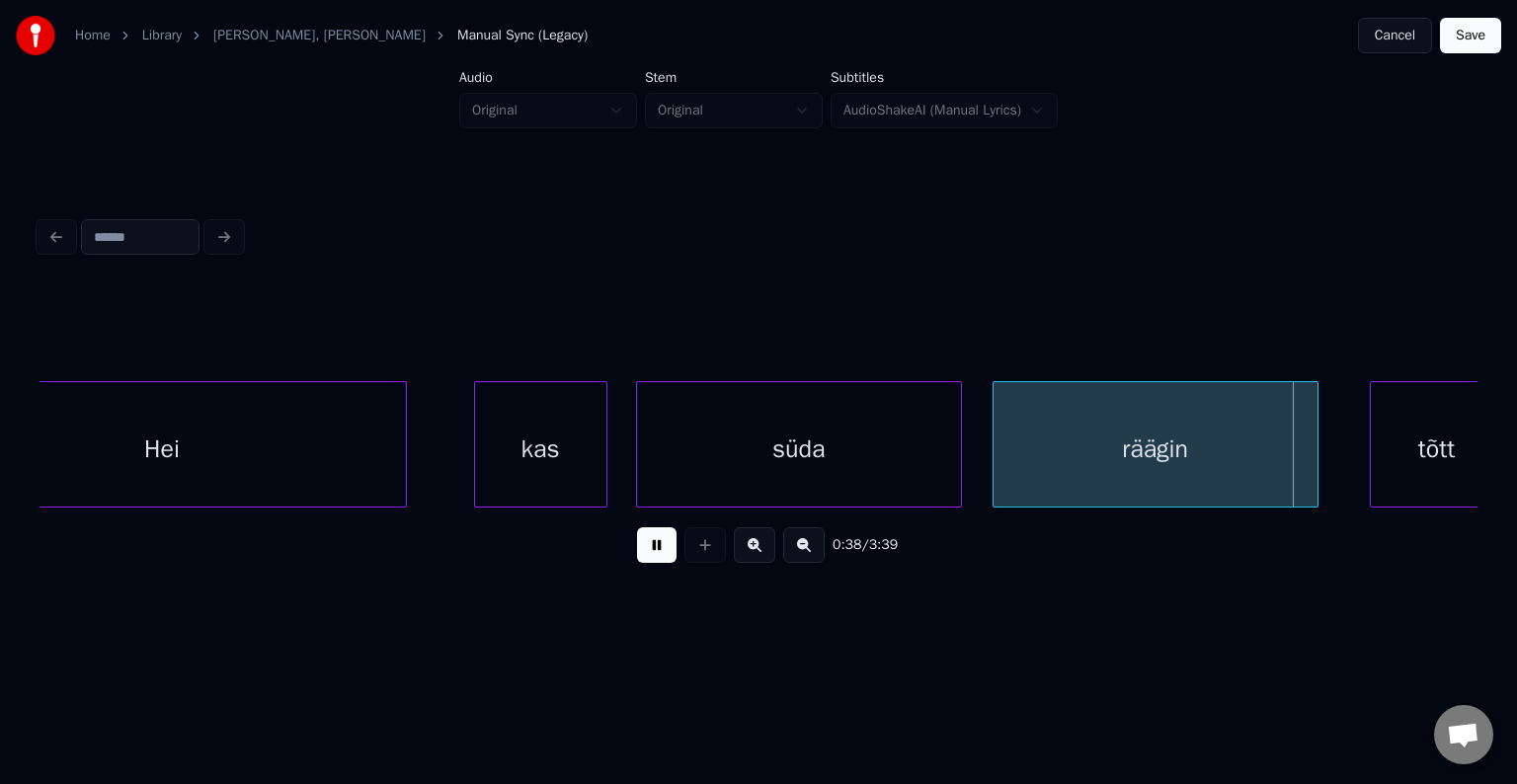 click at bounding box center [657, 545] 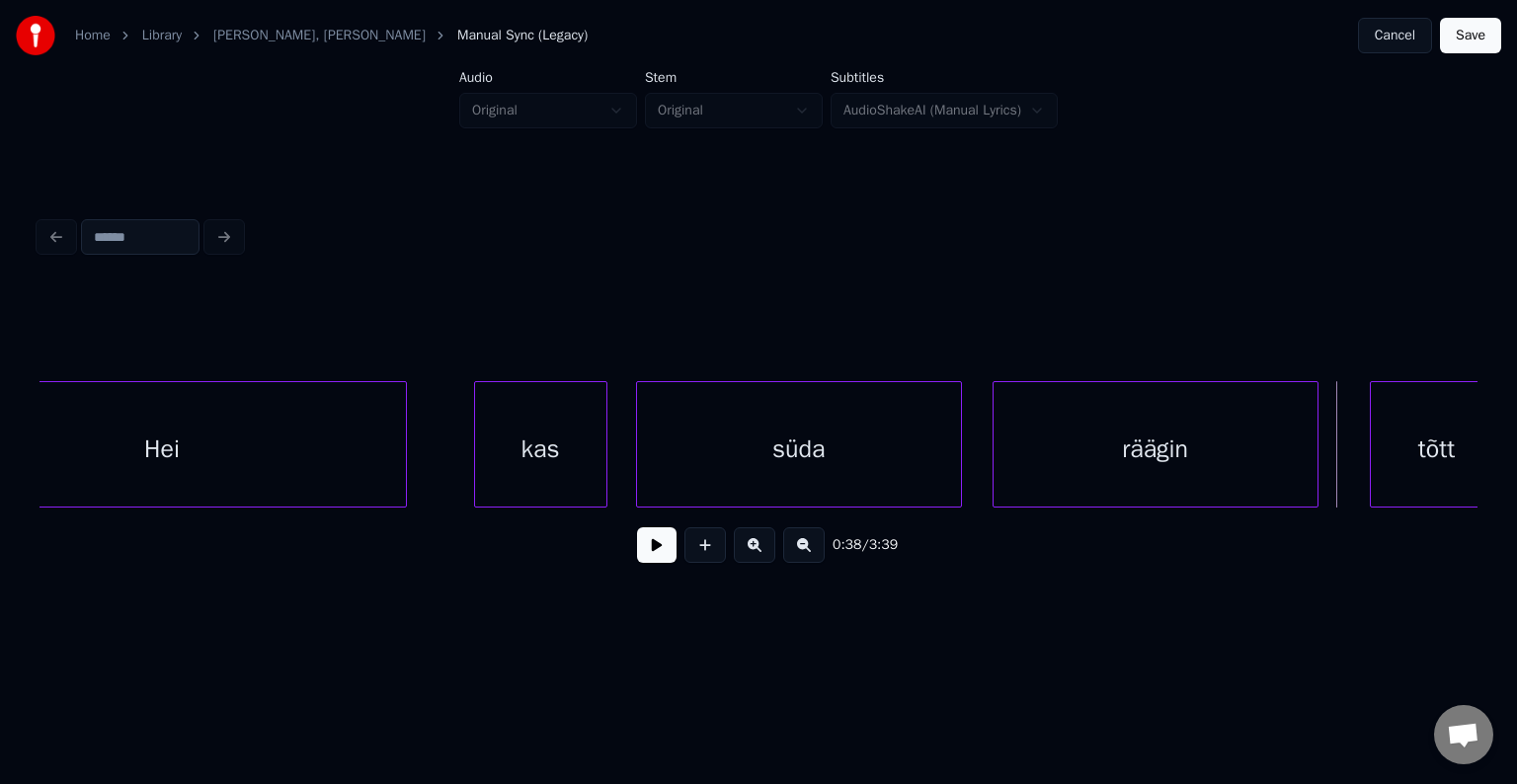 click on "räägin" at bounding box center (1156, 449) 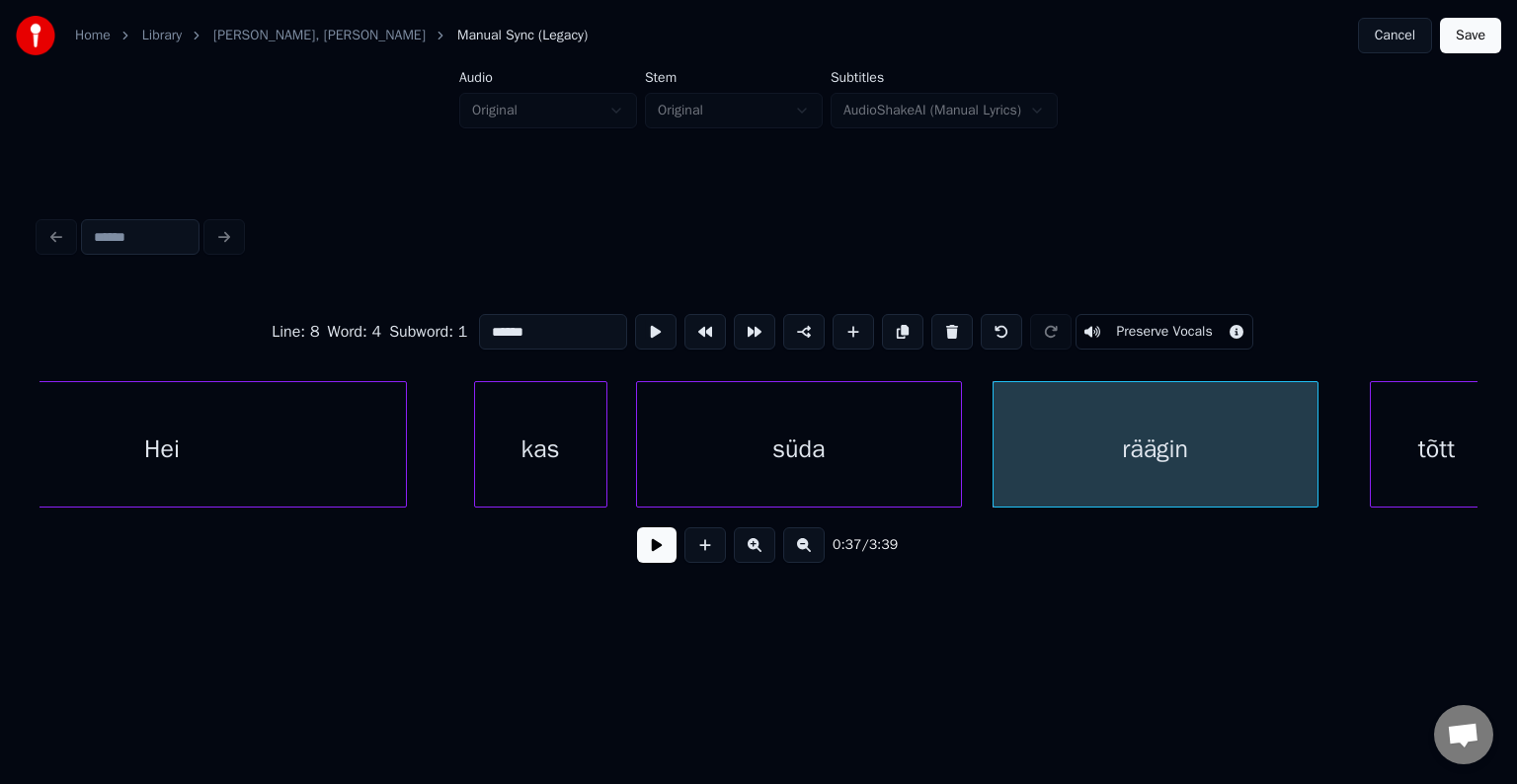 click on "******" at bounding box center [553, 332] 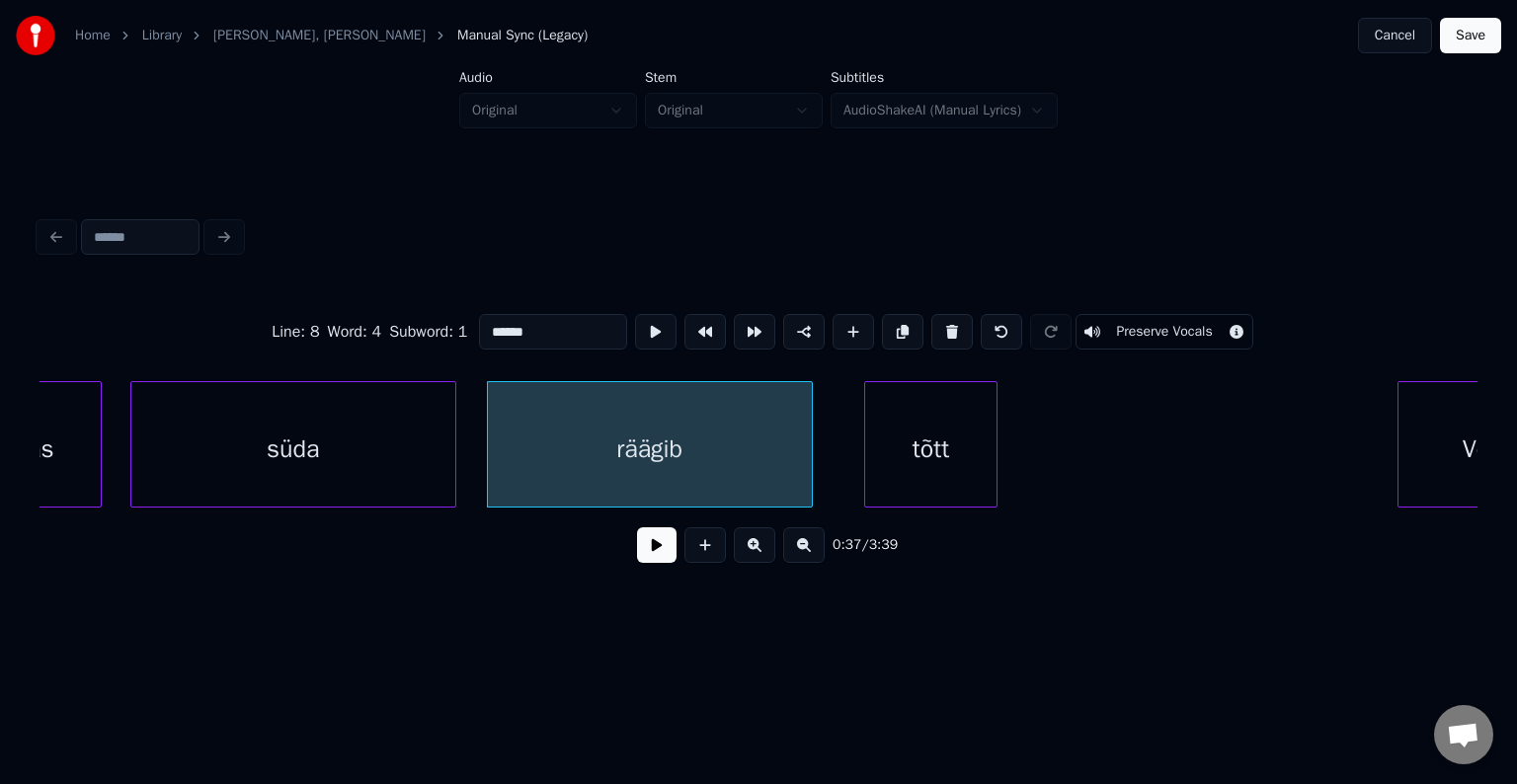 scroll, scrollTop: 0, scrollLeft: 27420, axis: horizontal 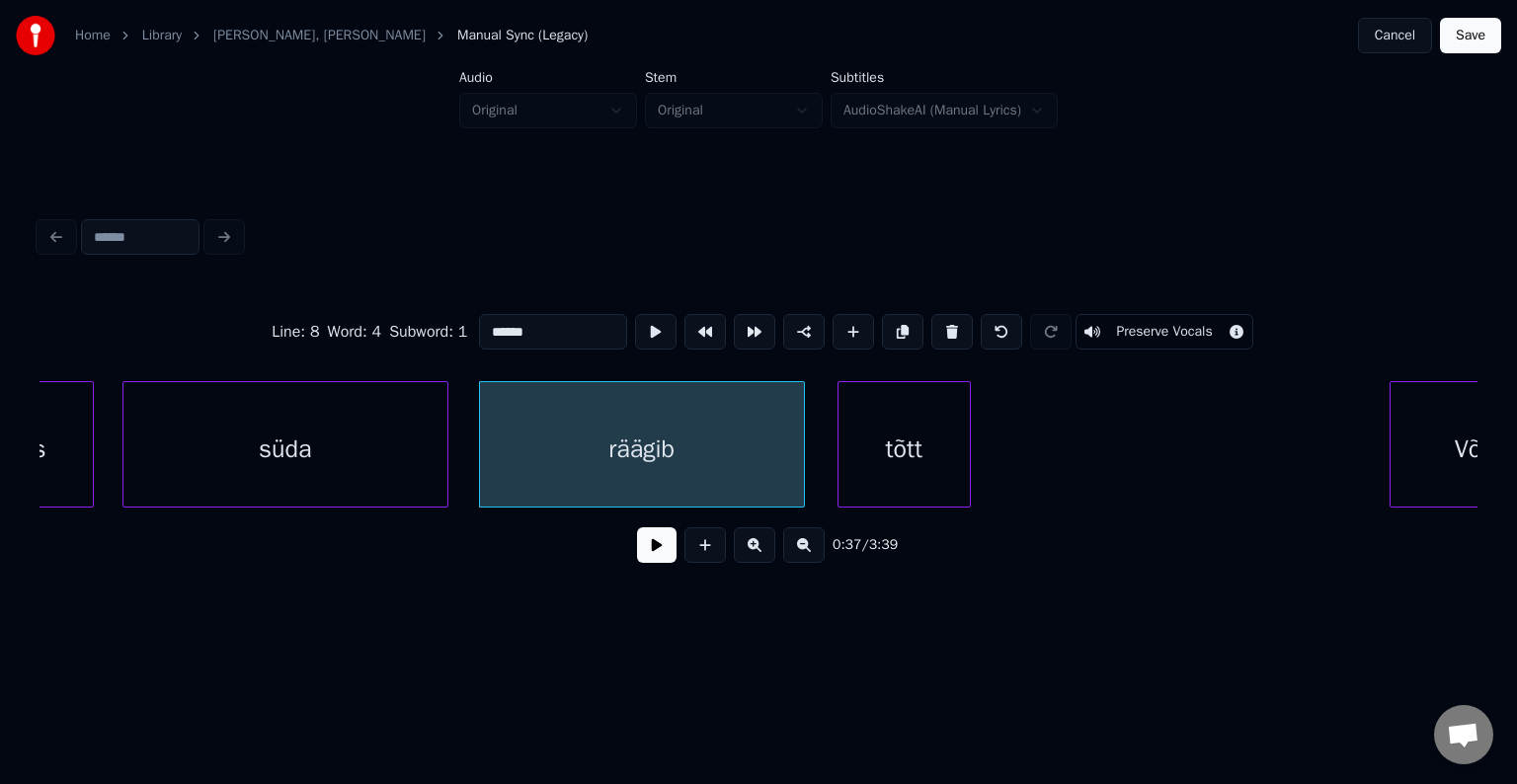 click on "tõtt" at bounding box center [904, 449] 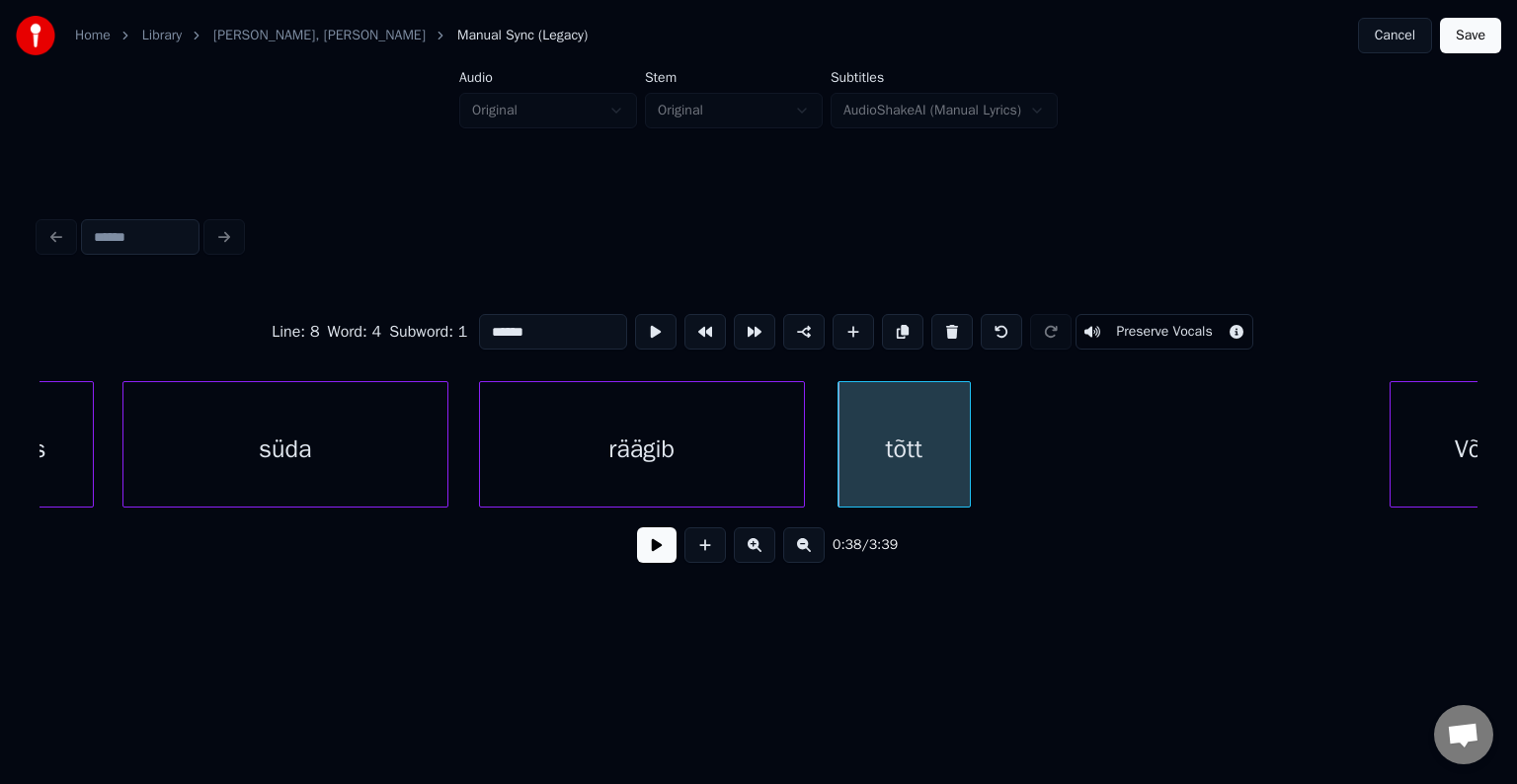 click on "räägib" at bounding box center [642, 449] 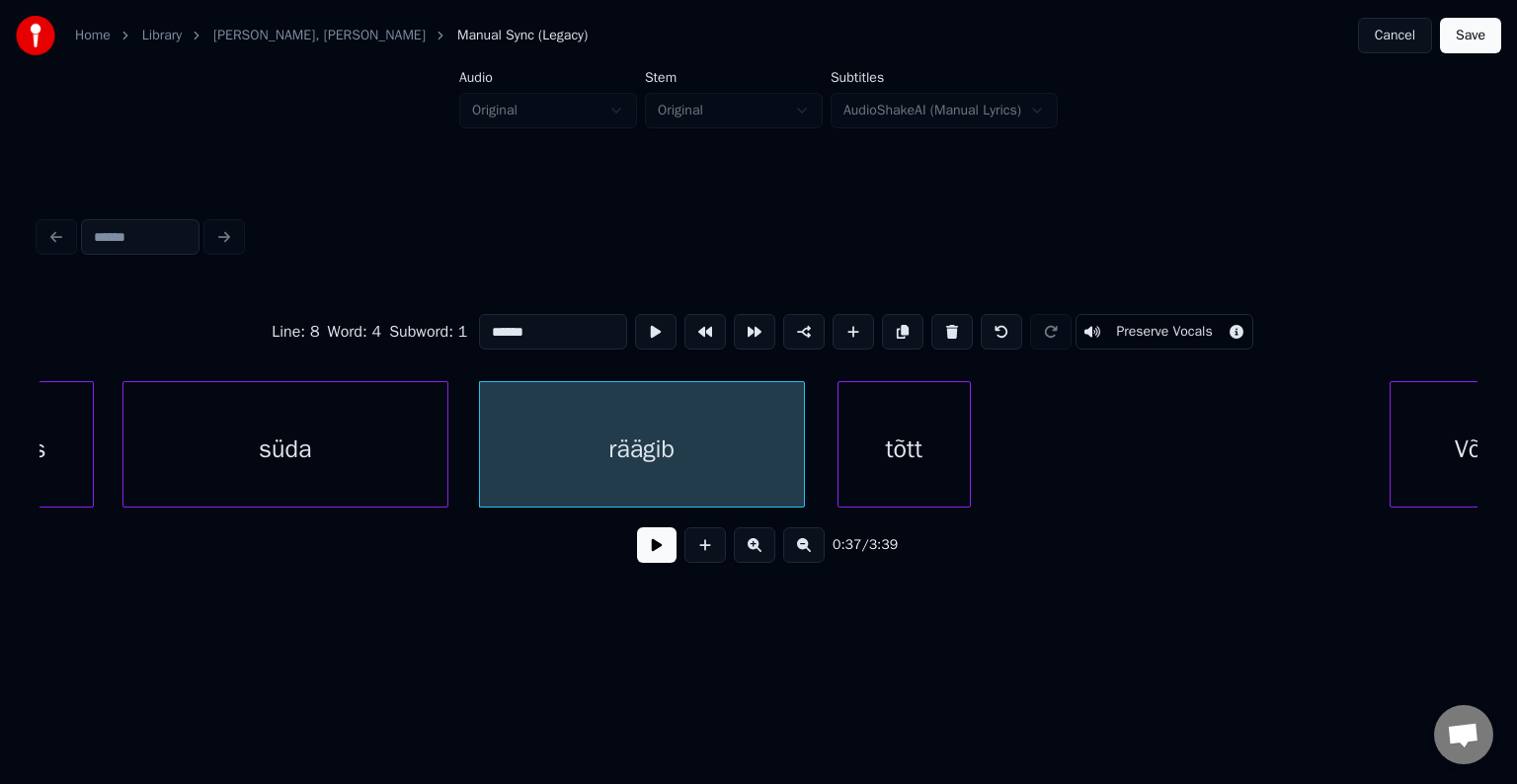 type on "******" 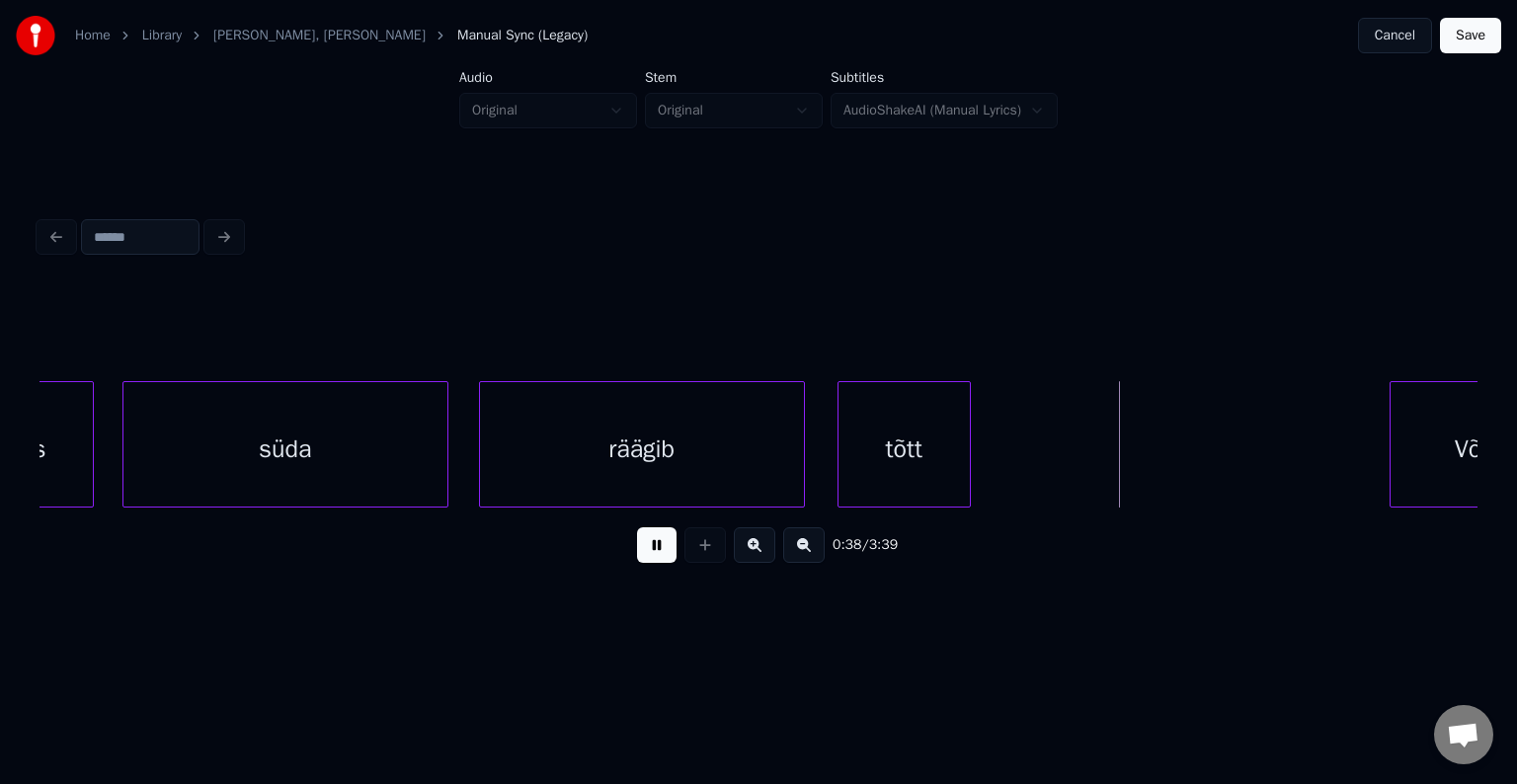 click at bounding box center [657, 545] 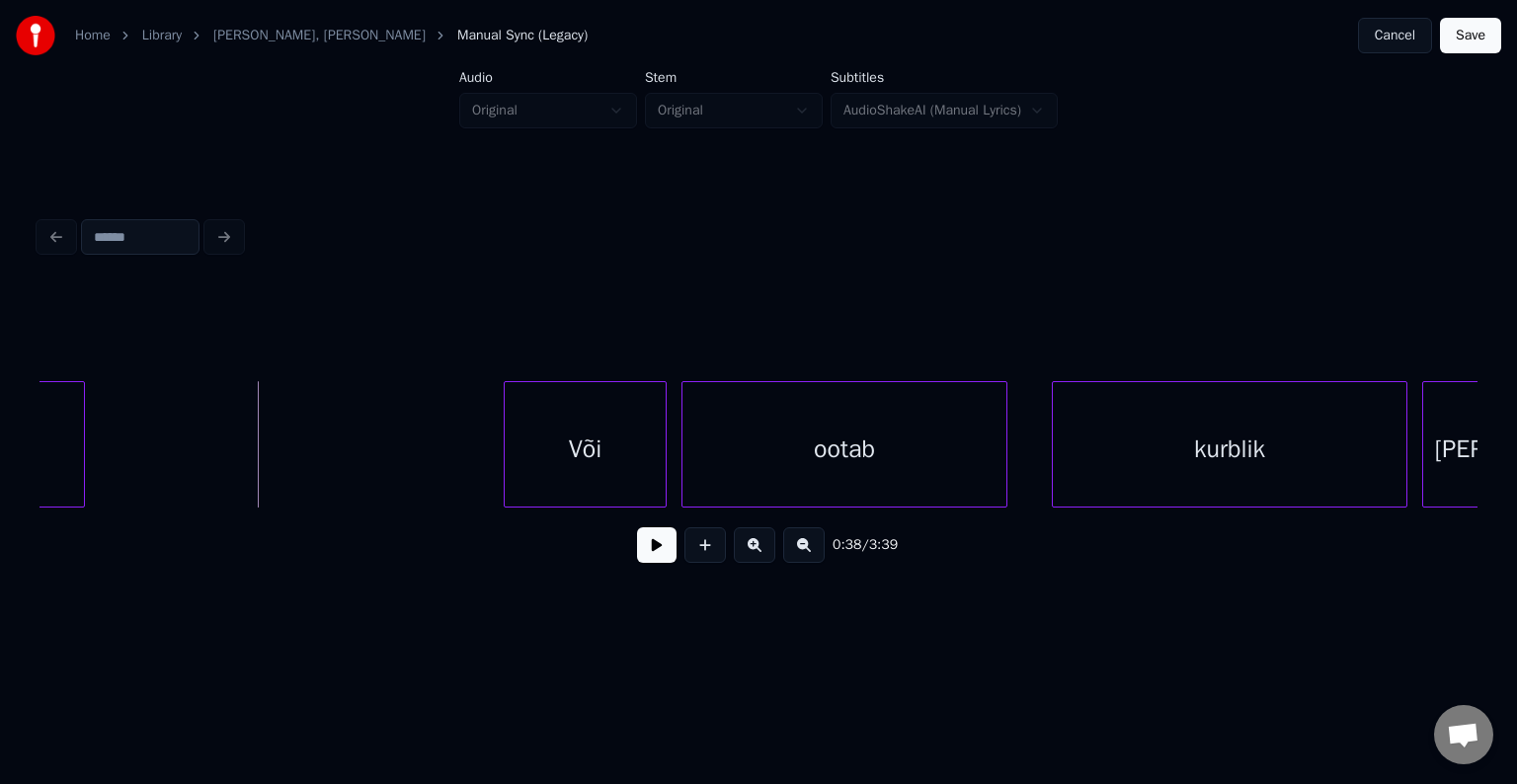 scroll, scrollTop: 0, scrollLeft: 28328, axis: horizontal 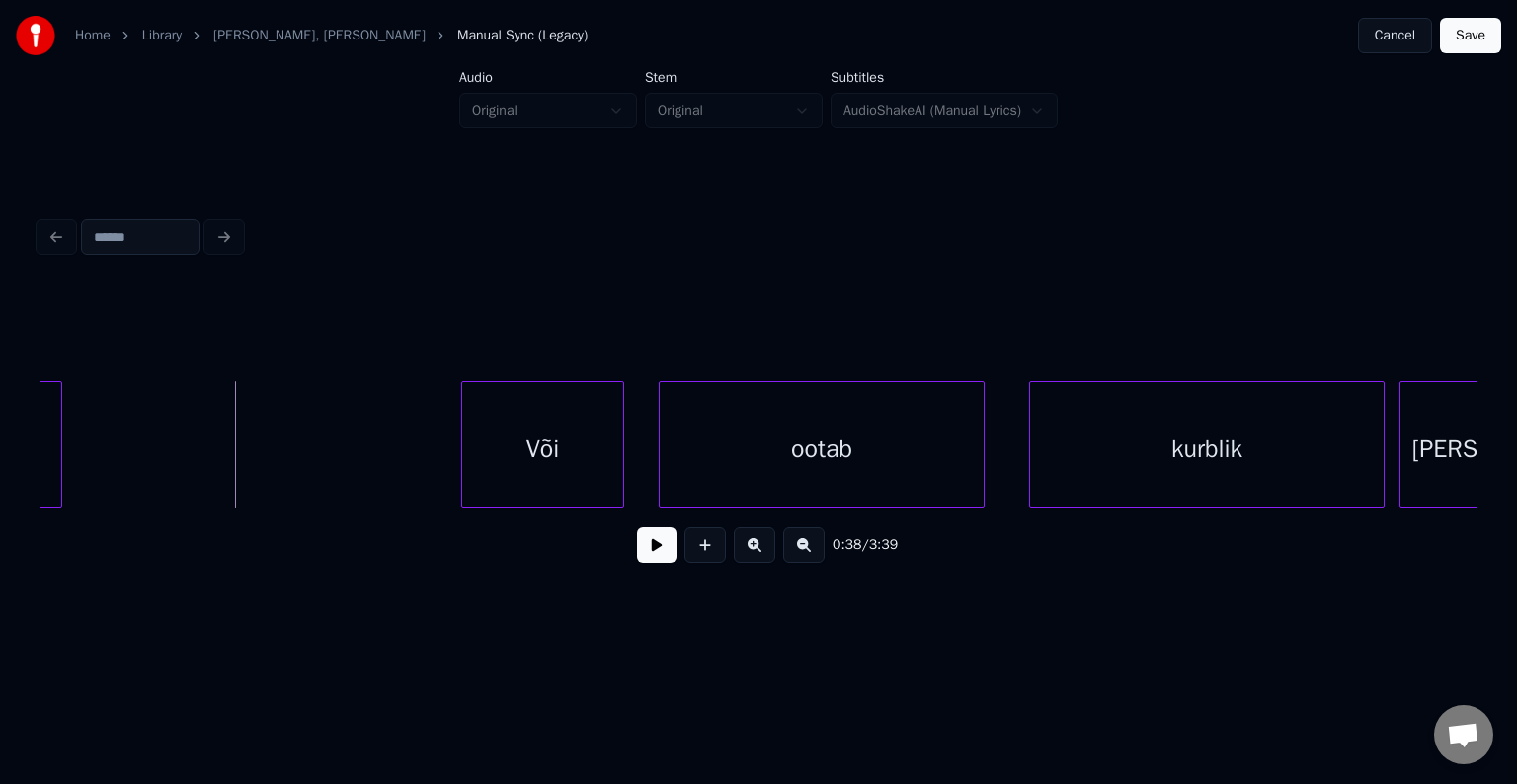 click on "Või" at bounding box center (542, 449) 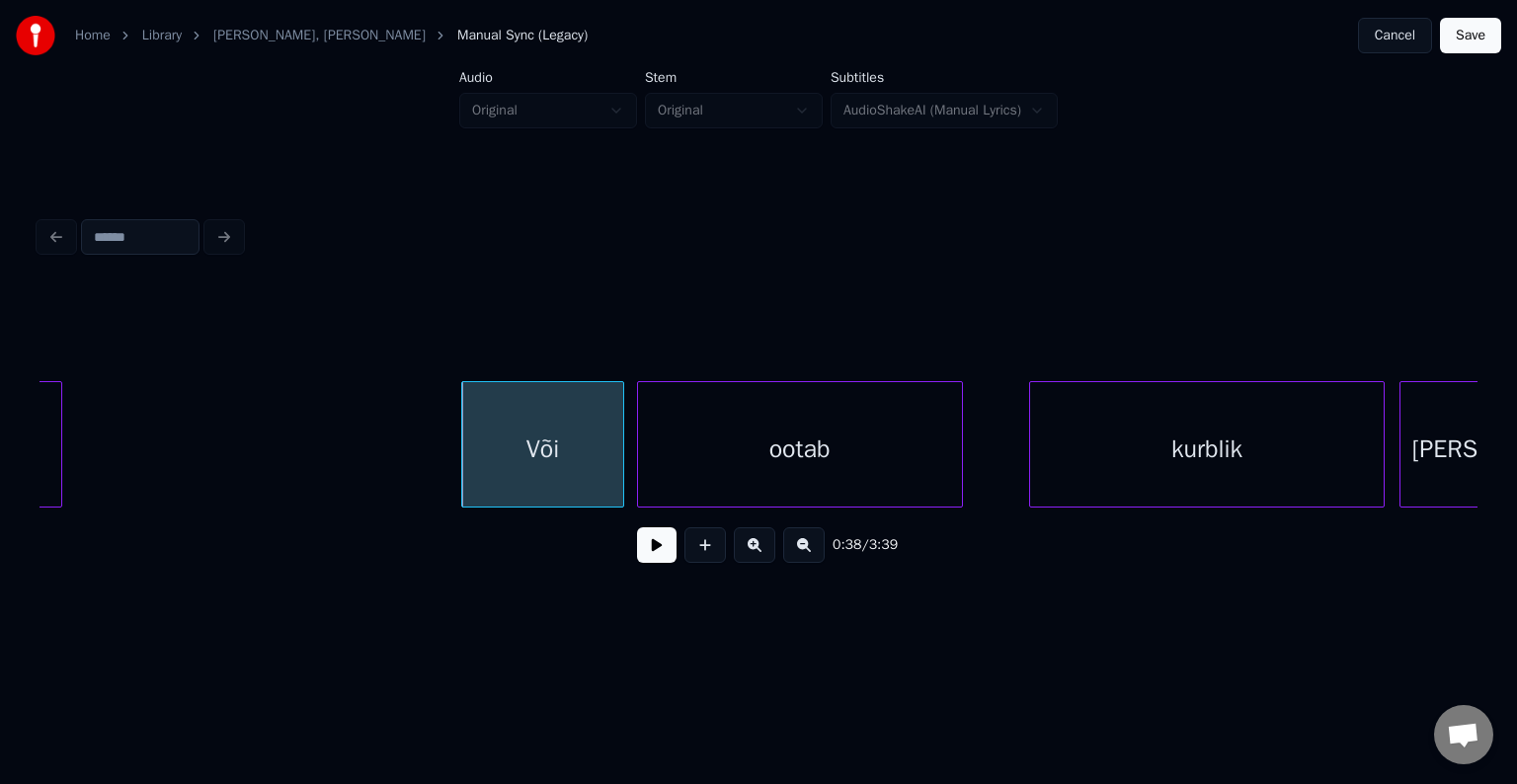click on "ootab" at bounding box center [800, 449] 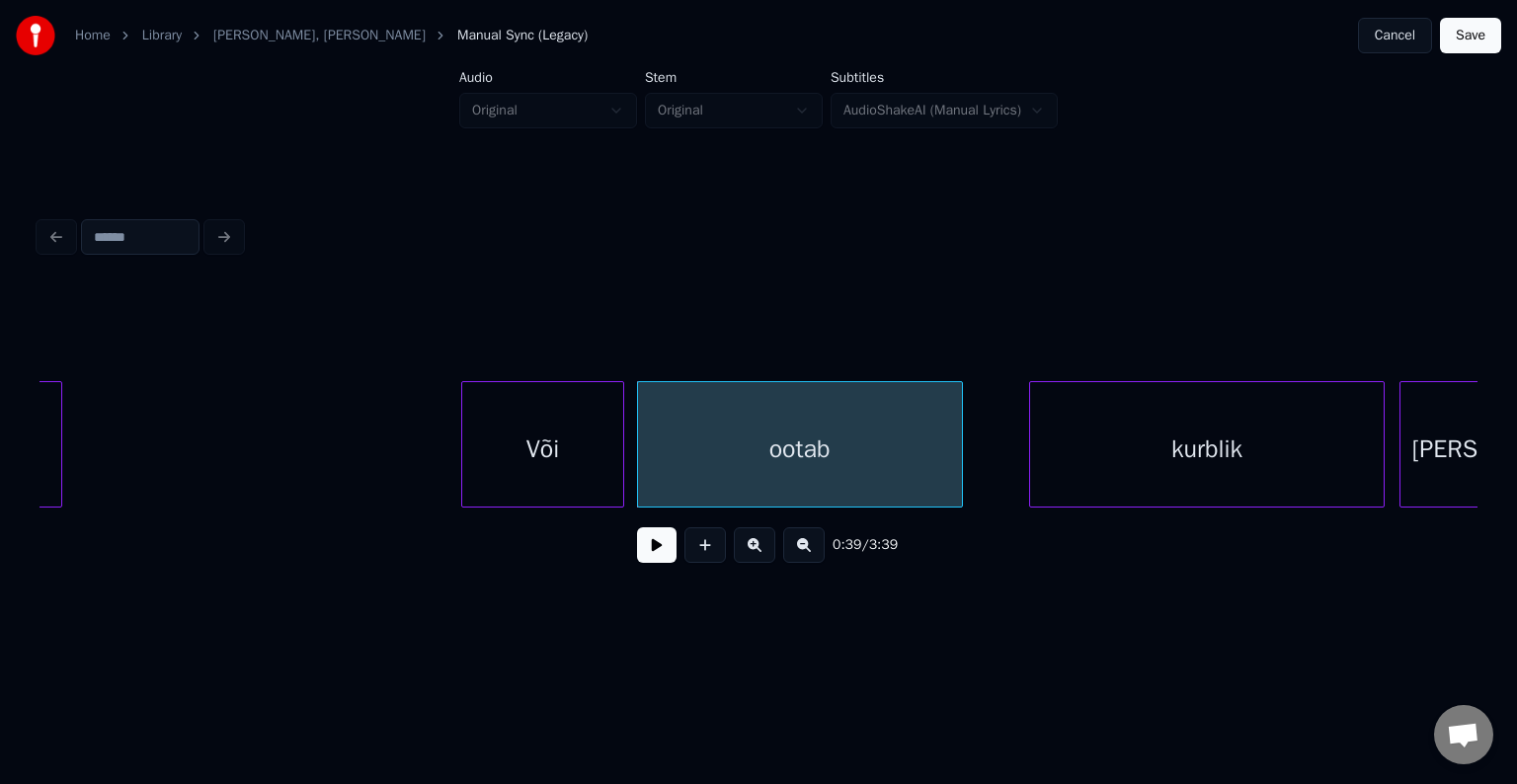 click on "Või" at bounding box center [542, 449] 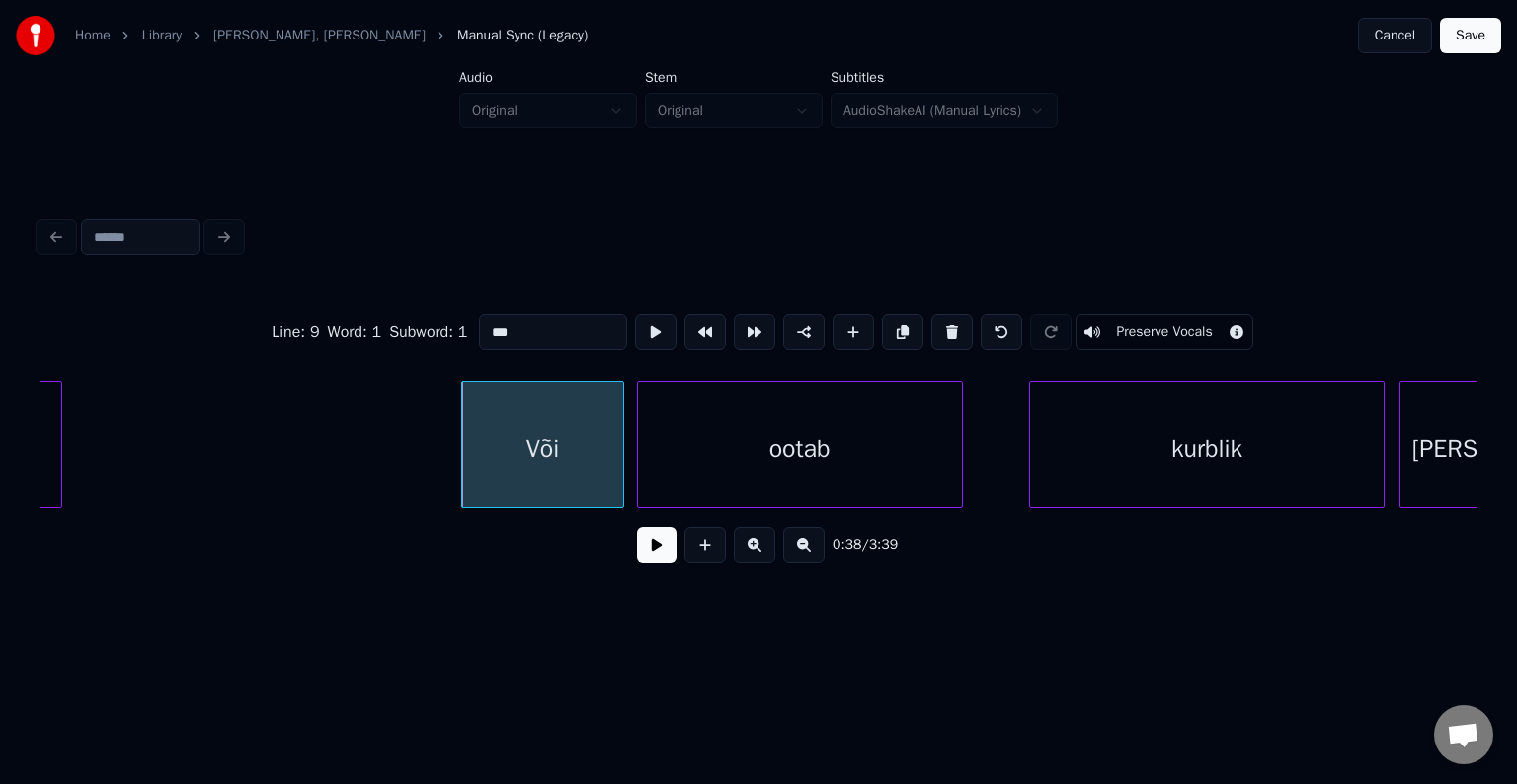 click at bounding box center (657, 545) 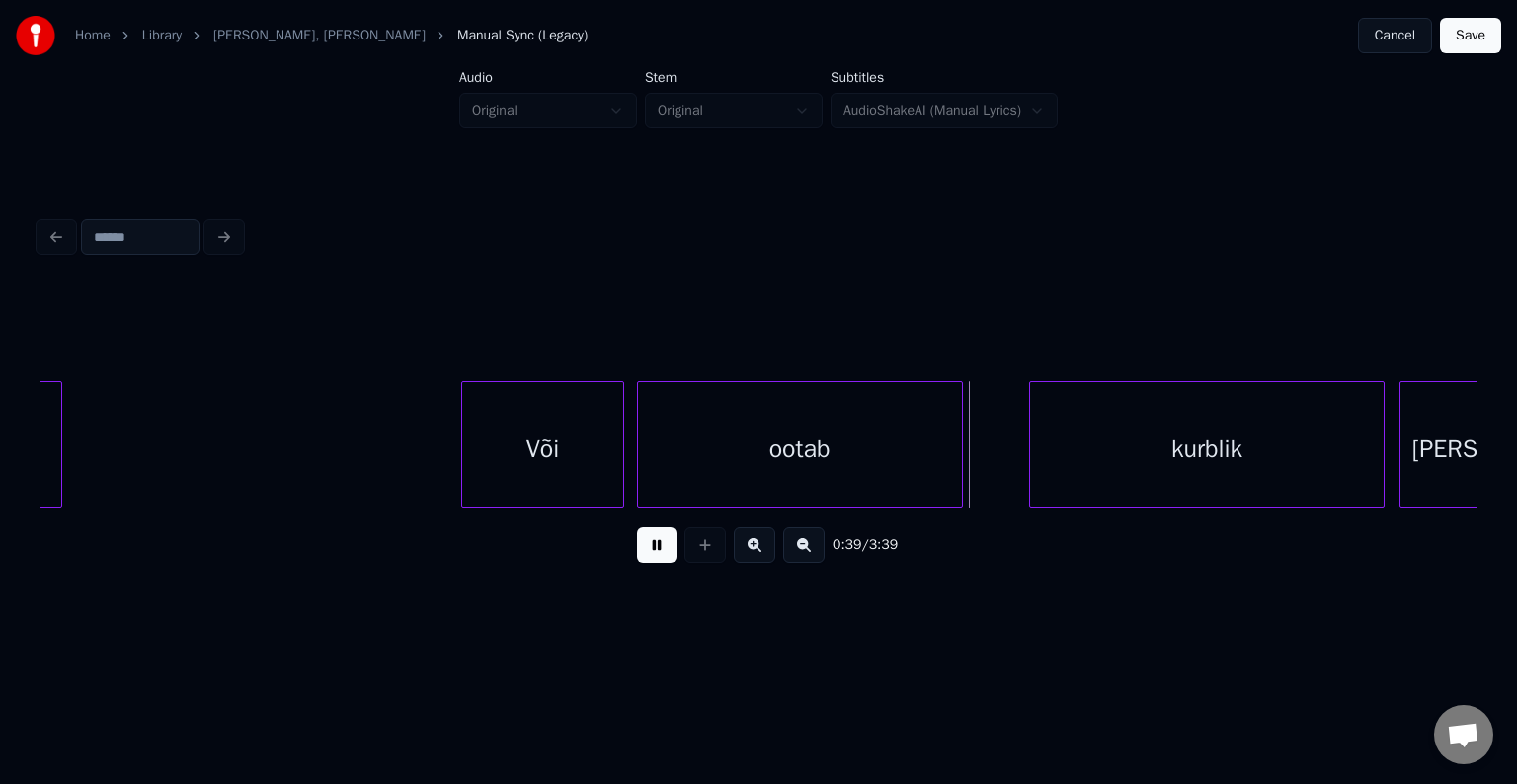 click at bounding box center (657, 545) 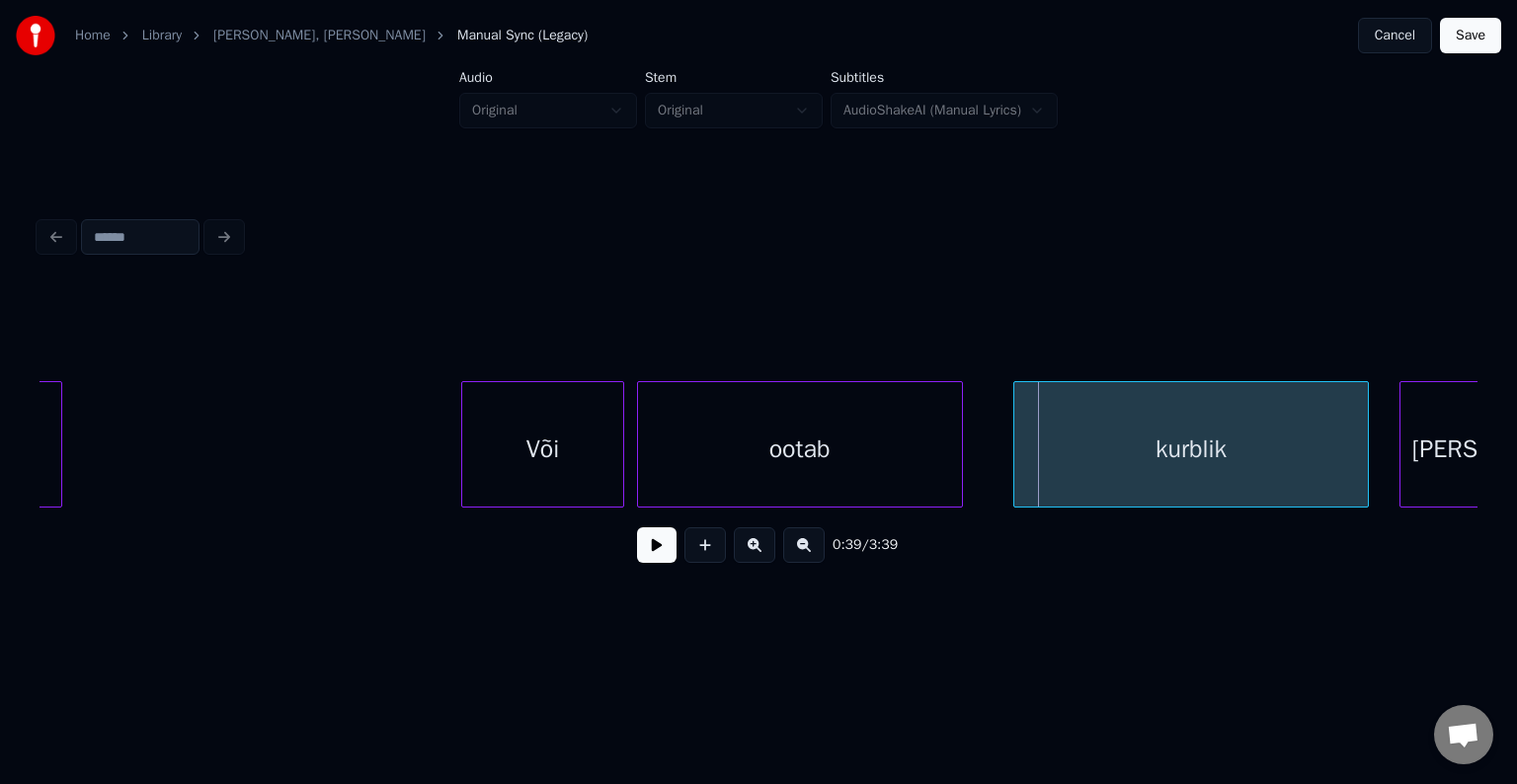 click on "kurblik" at bounding box center [1191, 449] 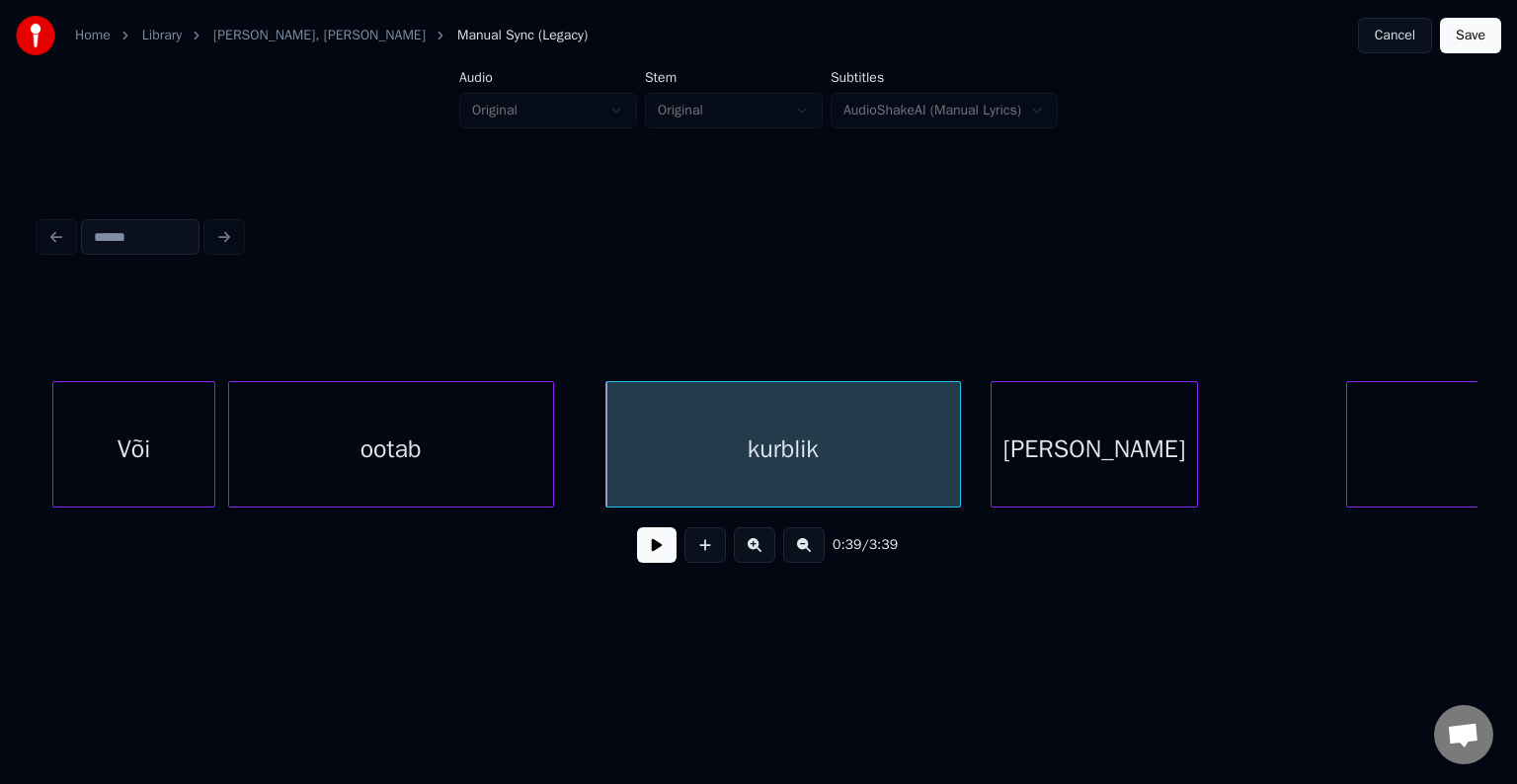 scroll, scrollTop: 0, scrollLeft: 28763, axis: horizontal 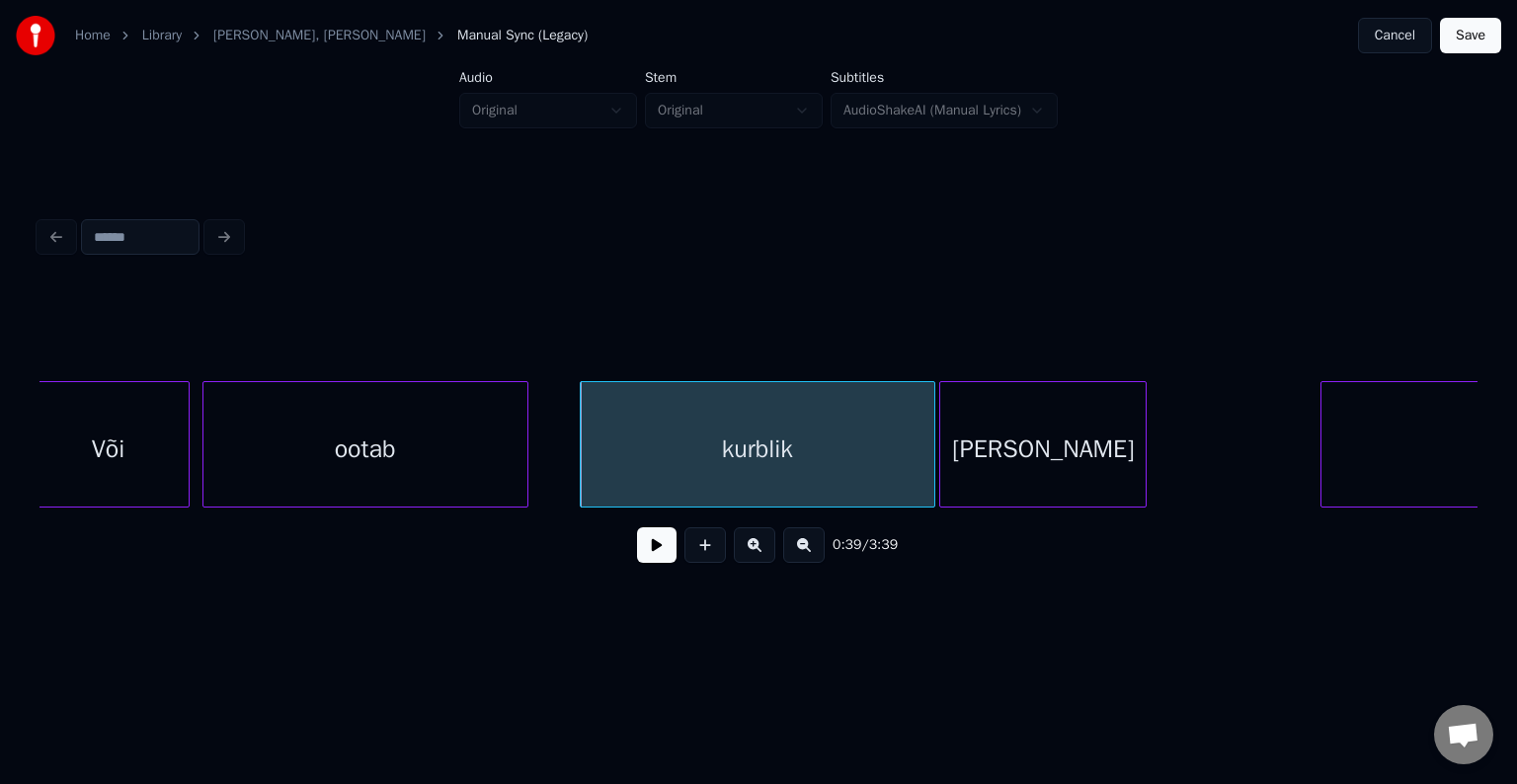 click on "lõpp" at bounding box center (1043, 449) 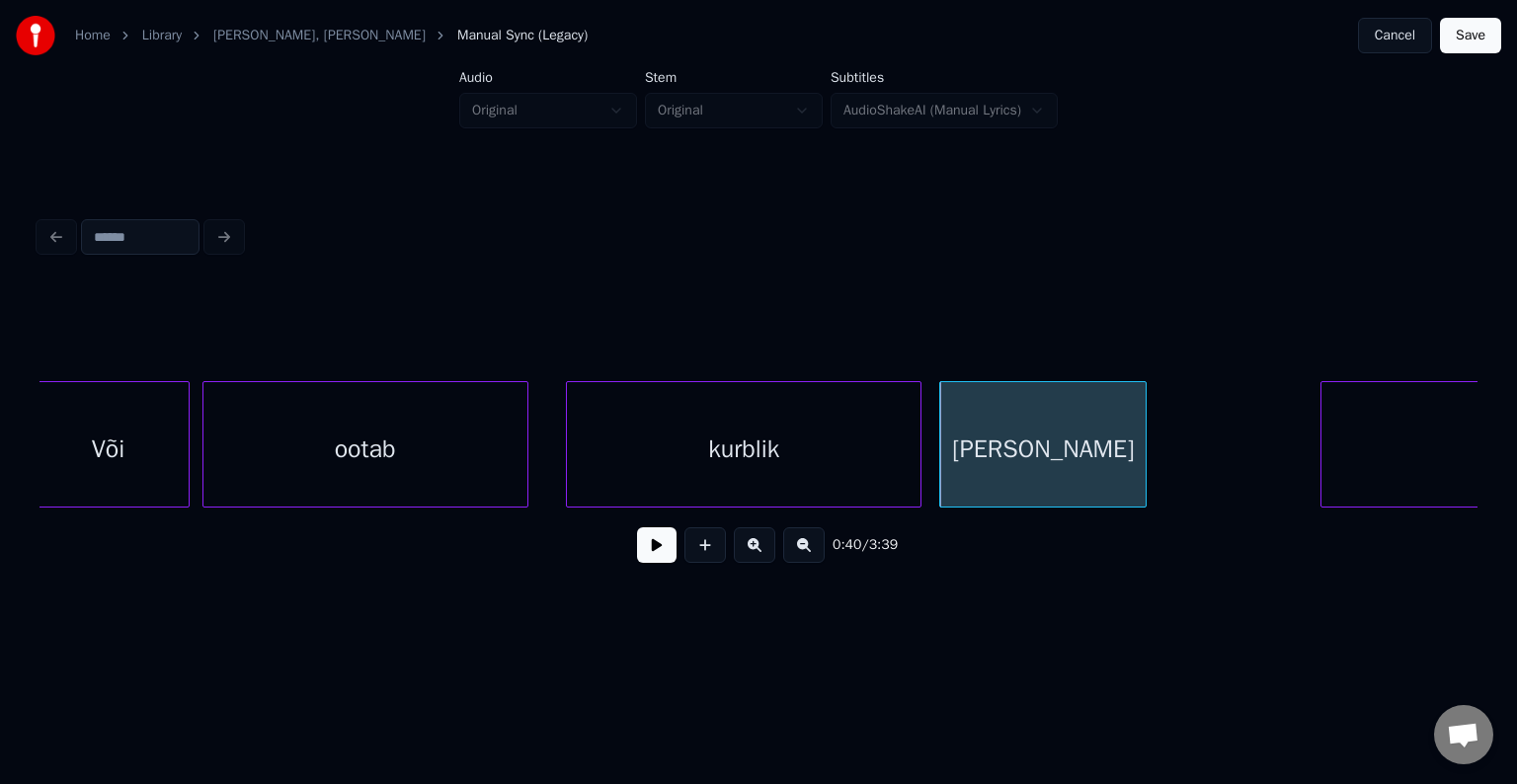 click on "kurblik" at bounding box center (744, 449) 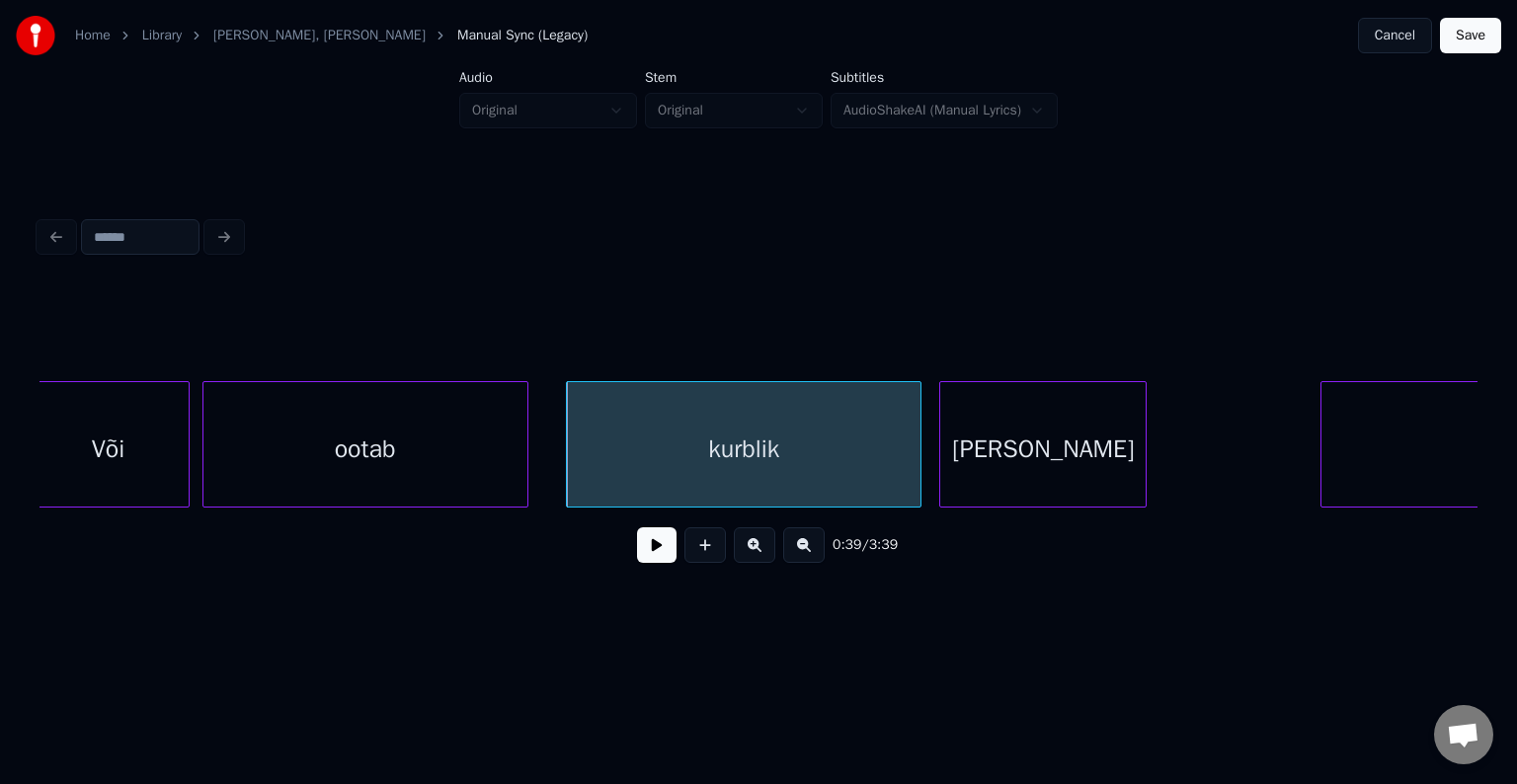 click on "kurblik" at bounding box center [744, 449] 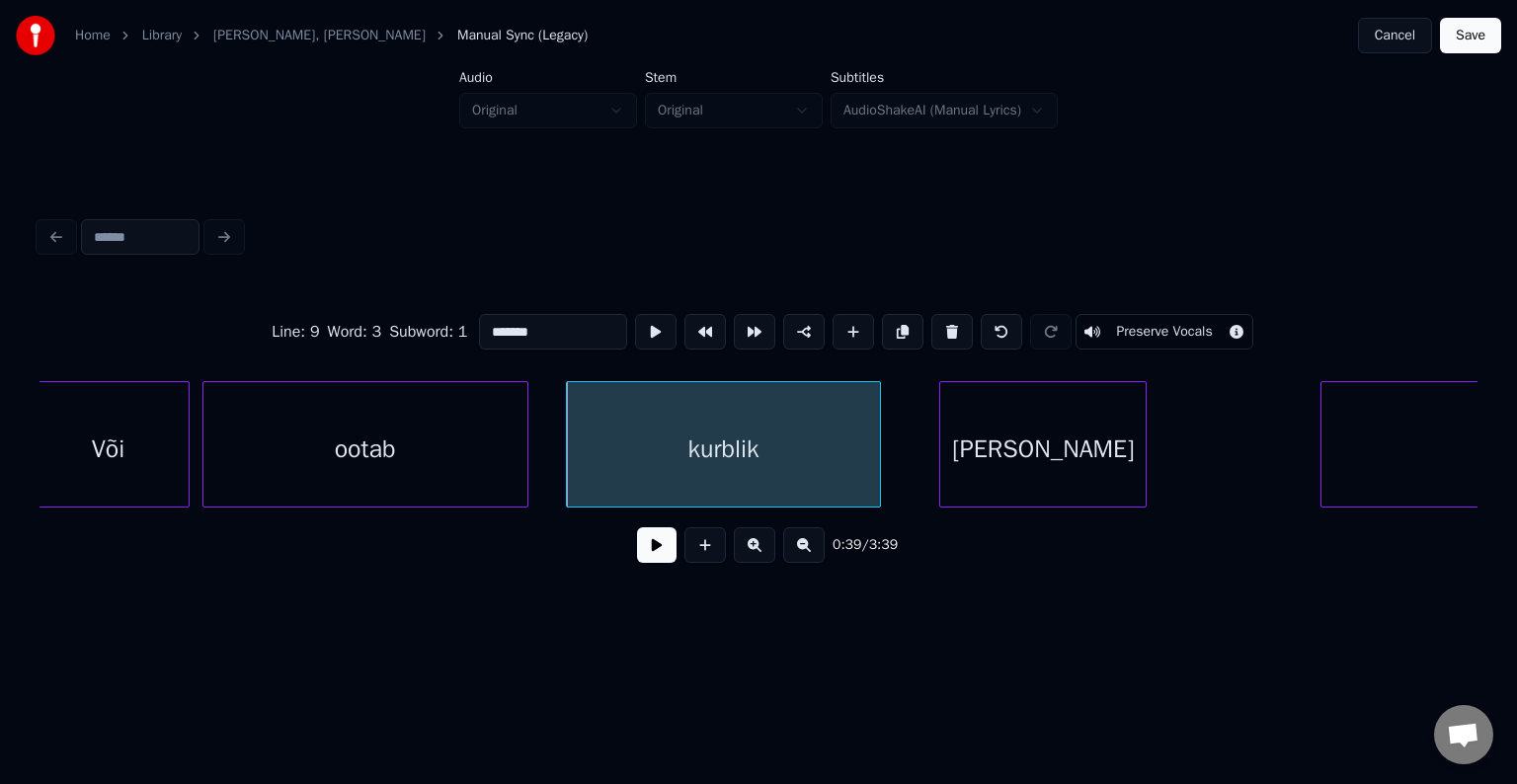 click at bounding box center (877, 444) 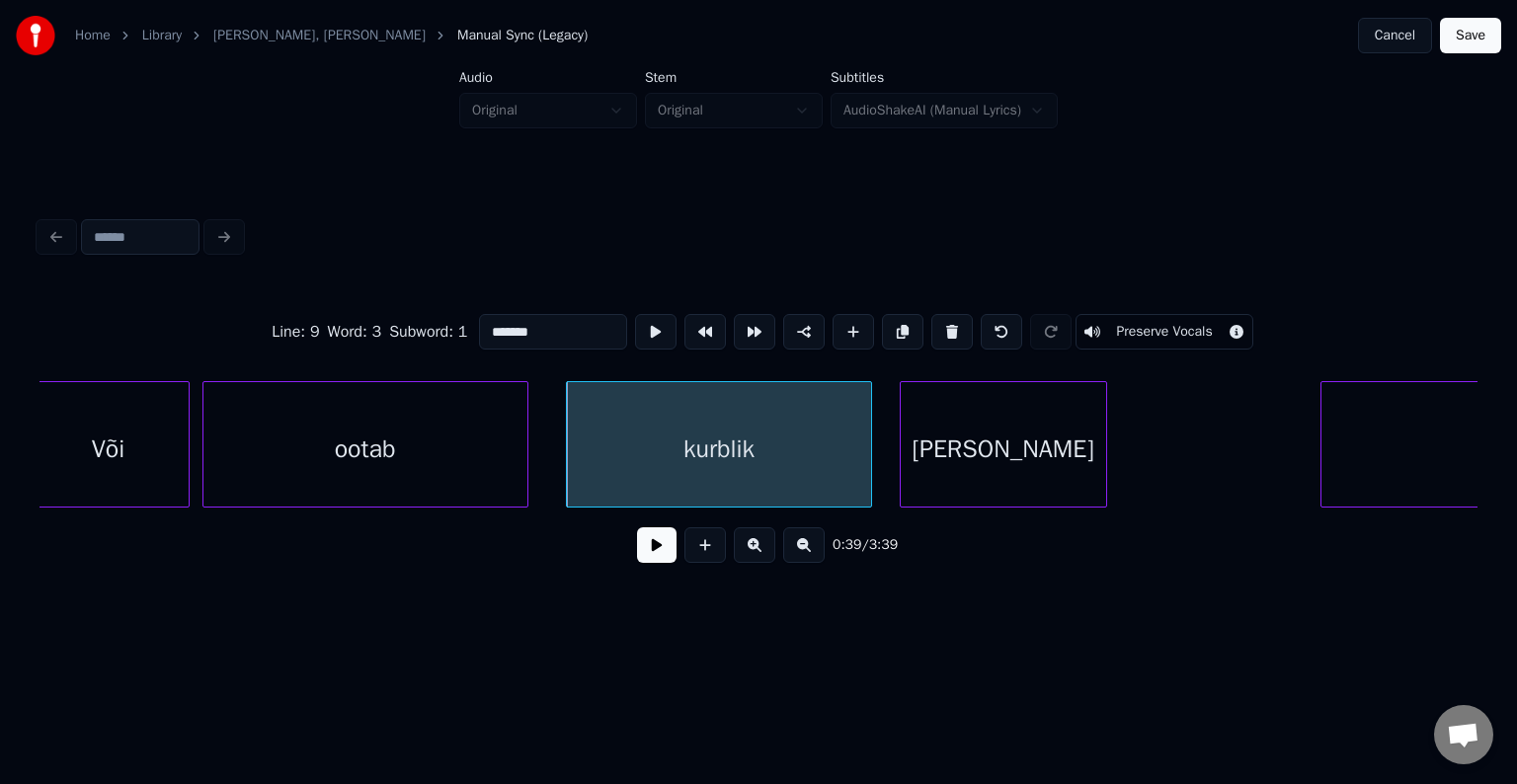 click on "lõpp" at bounding box center [1003, 449] 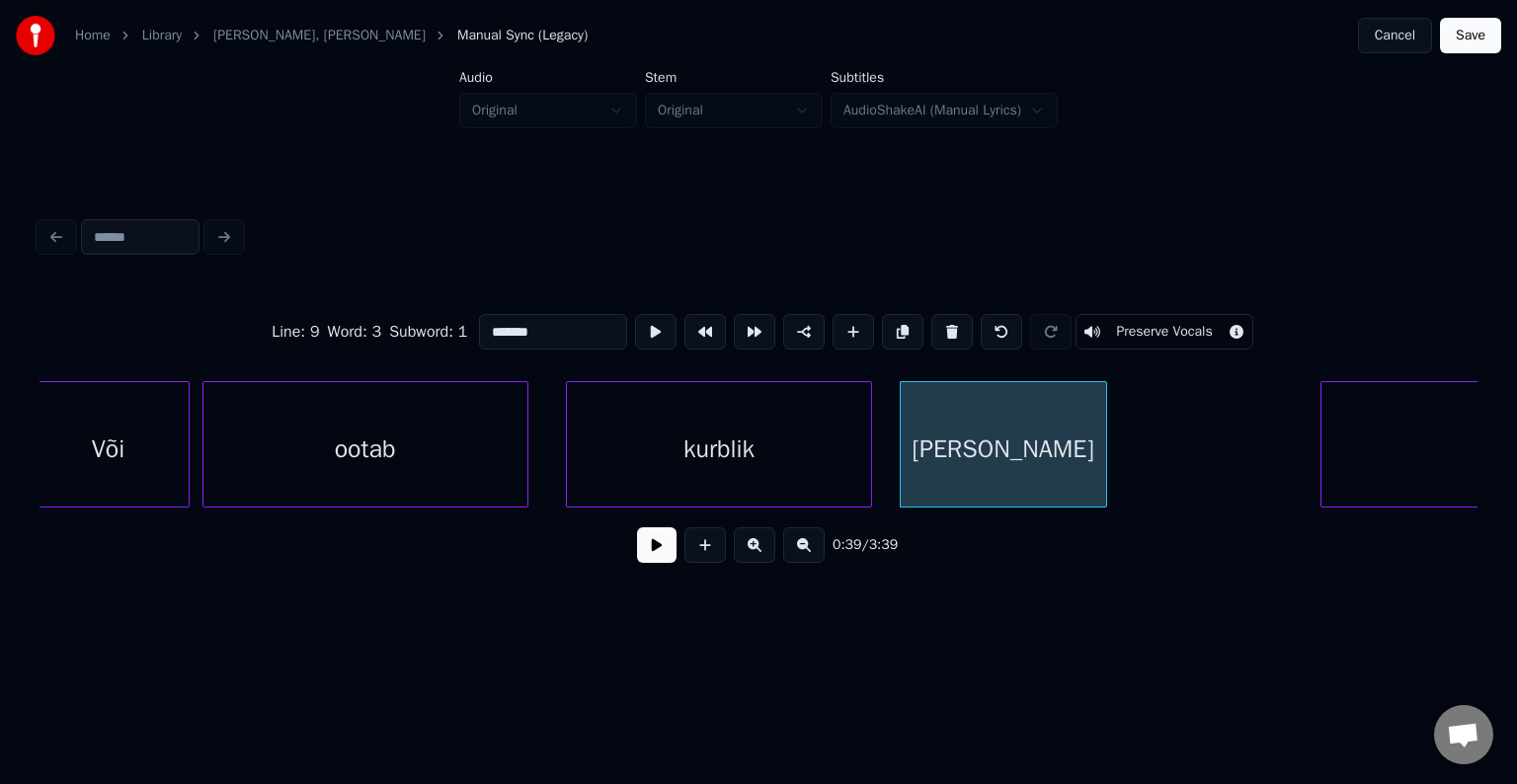 click on "kurblik" at bounding box center [718, 449] 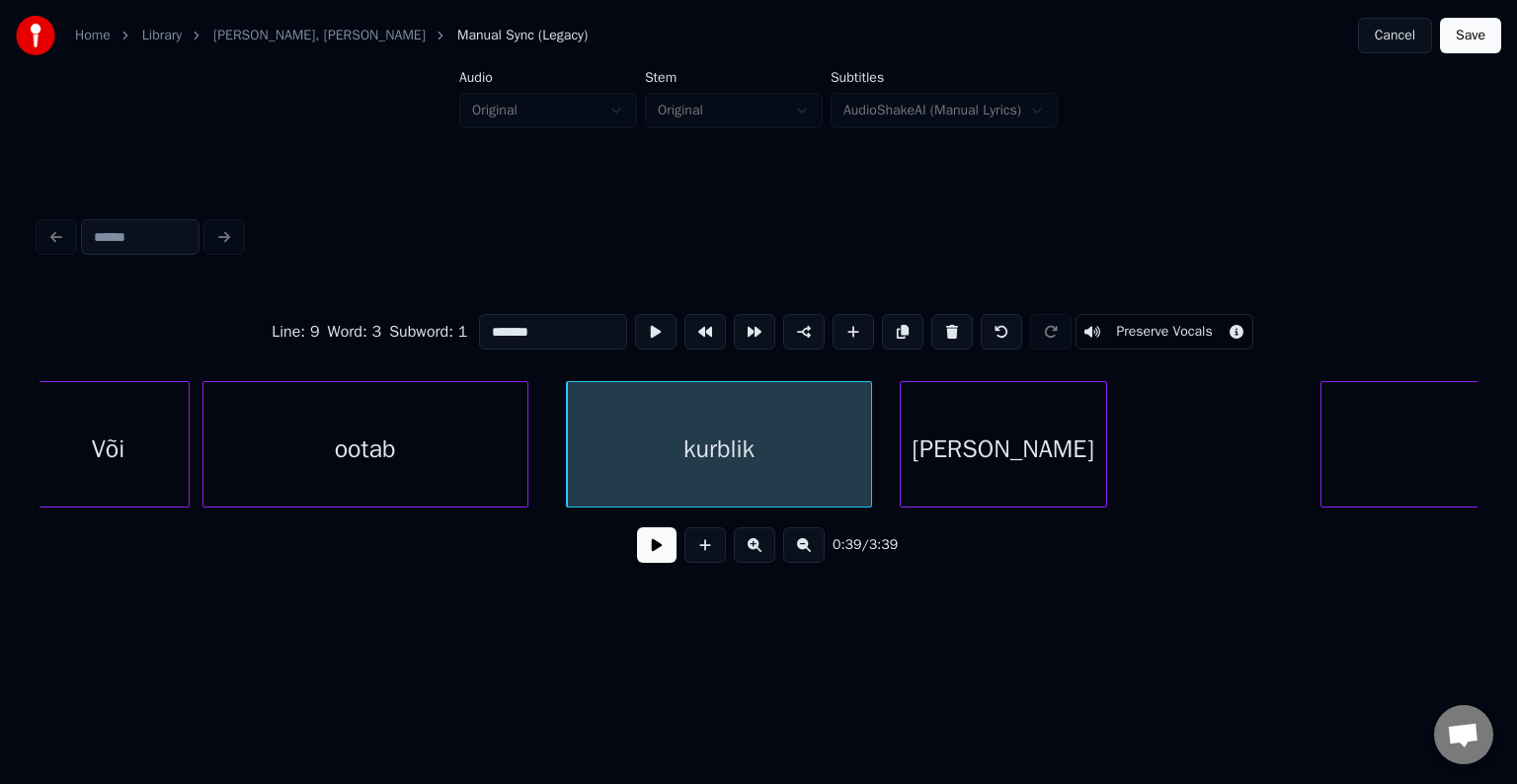 click at bounding box center [657, 545] 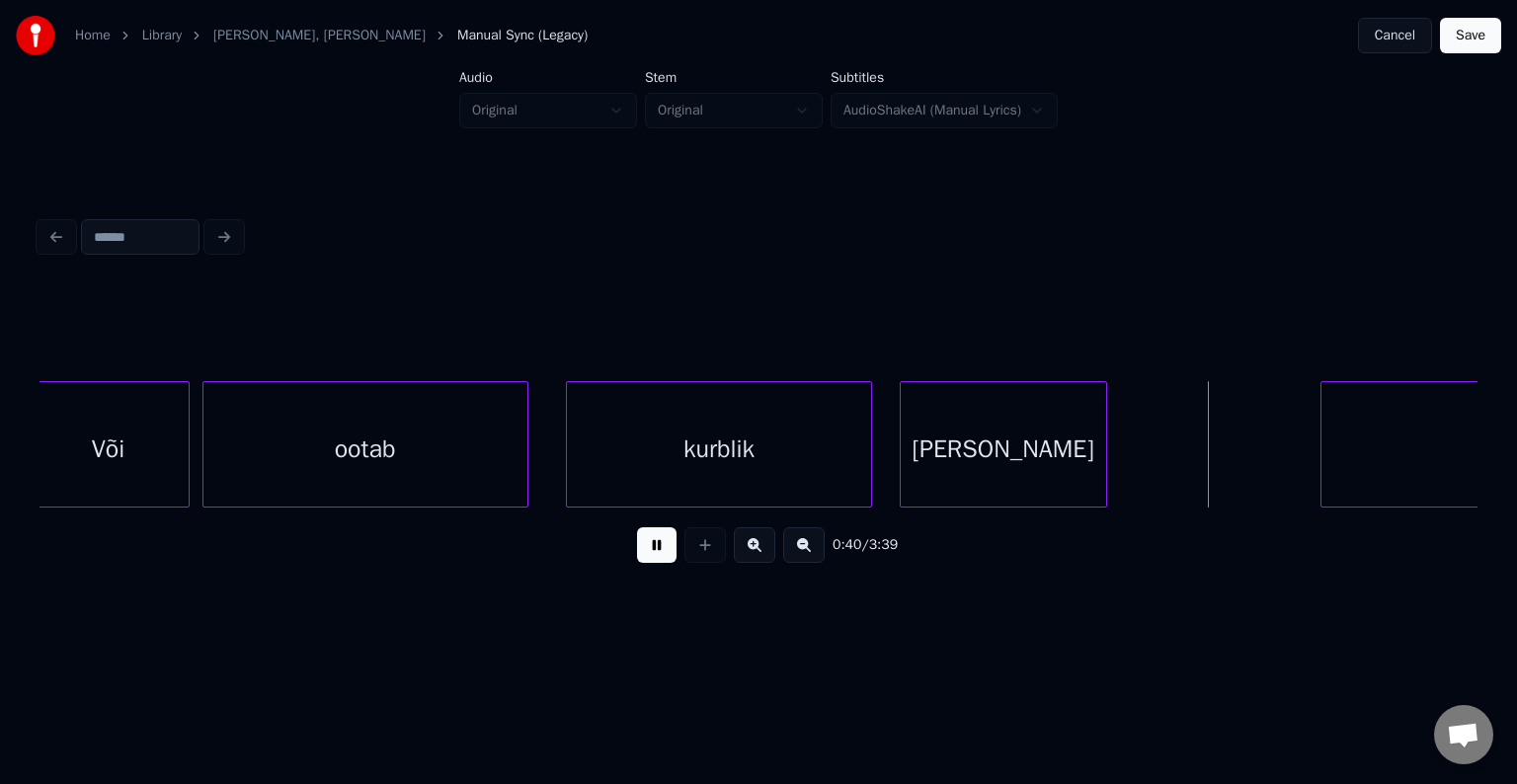 click at bounding box center (657, 545) 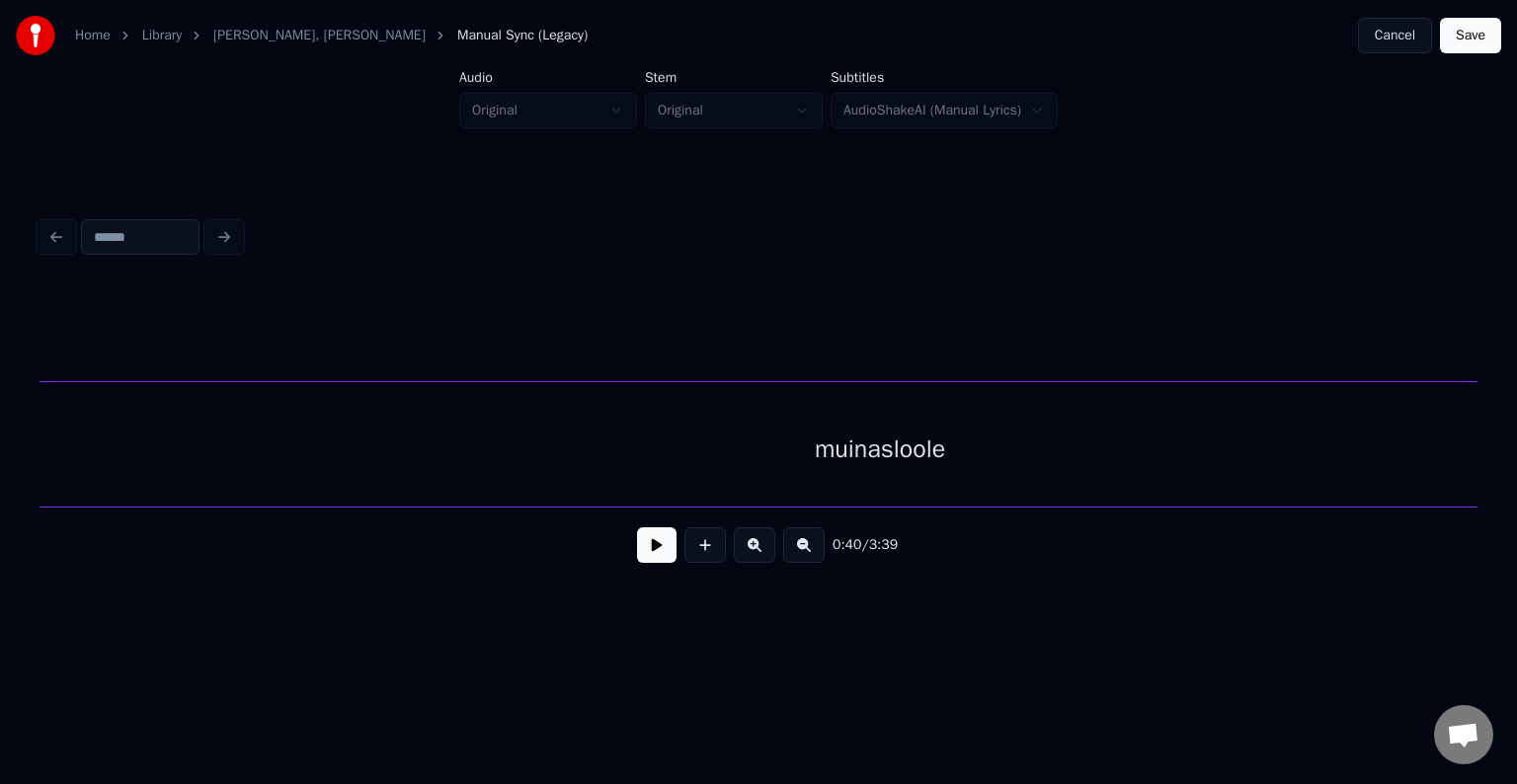 scroll, scrollTop: 0, scrollLeft: 30018, axis: horizontal 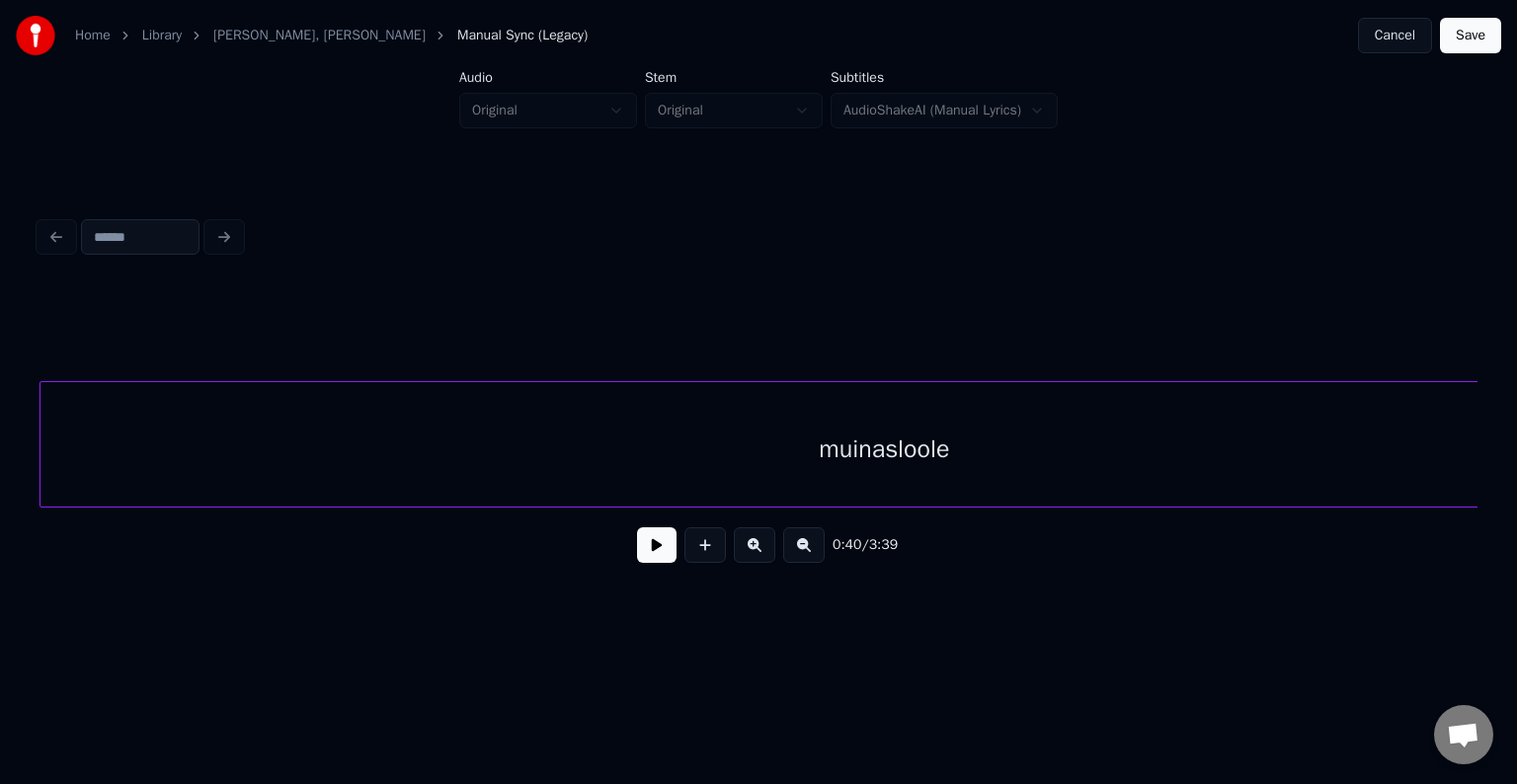 click on "muinasloole" at bounding box center [884, 449] 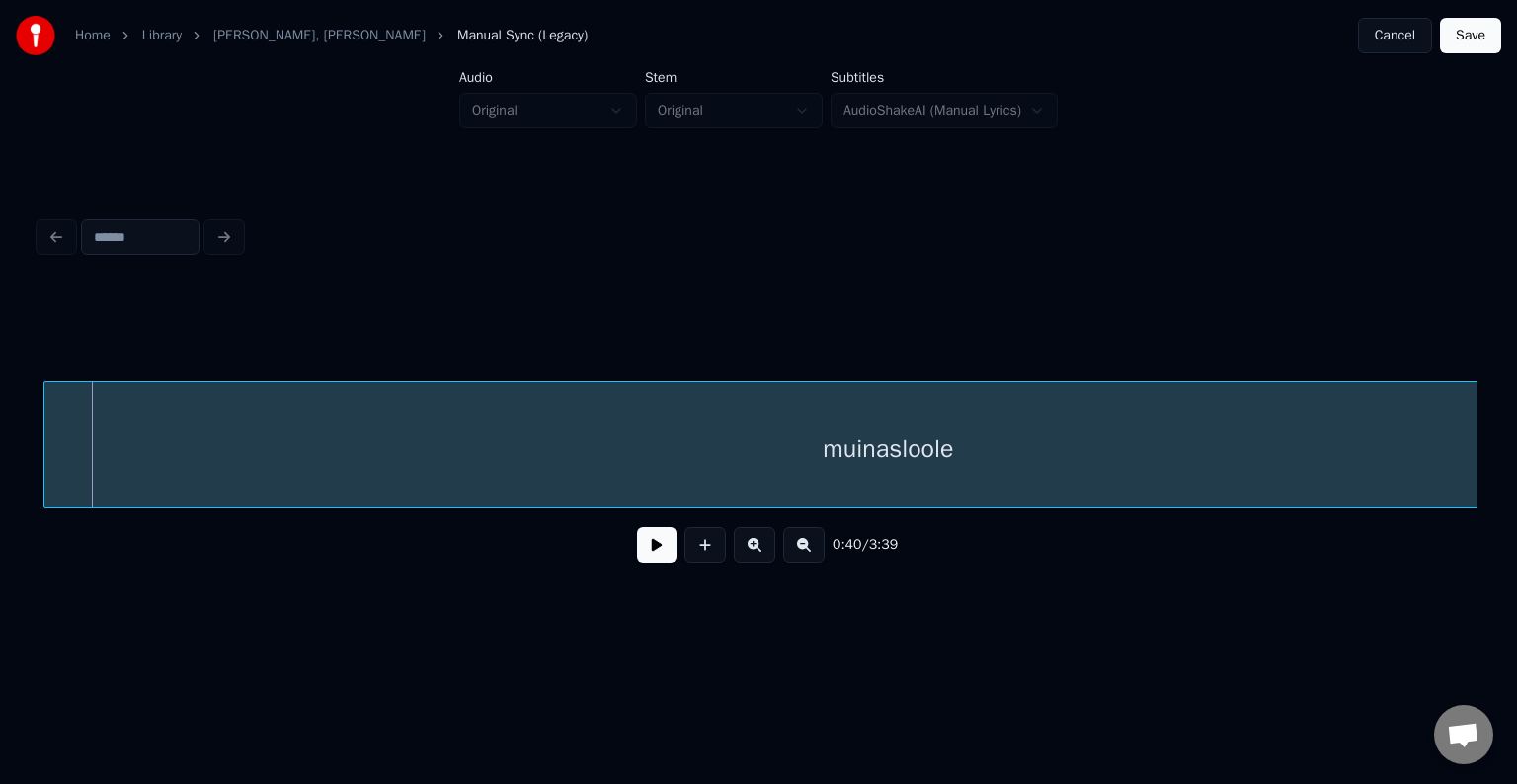 scroll, scrollTop: 0, scrollLeft: 29966, axis: horizontal 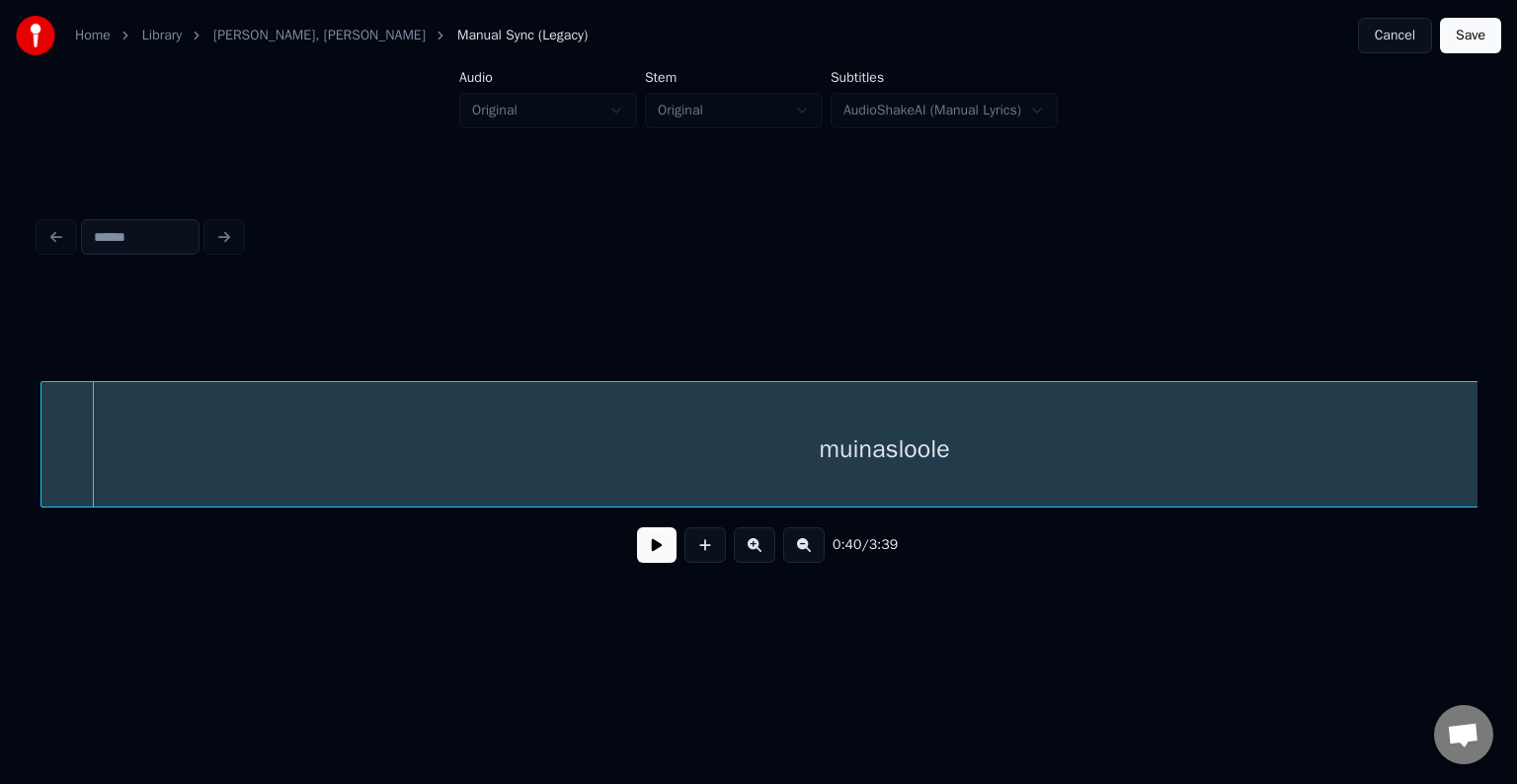 click on "muinasloole" at bounding box center (885, 449) 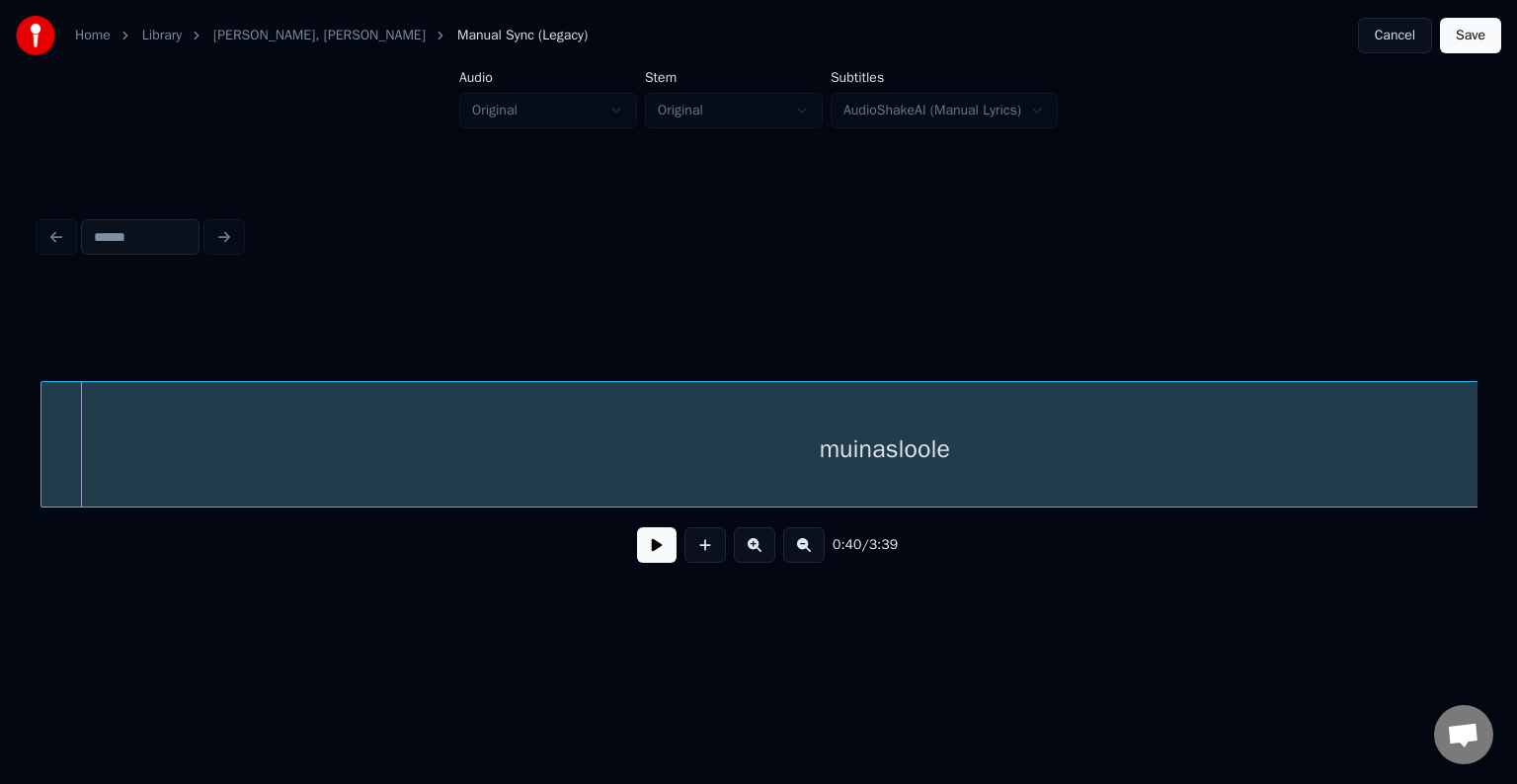click on "muinasloole" at bounding box center (885, 449) 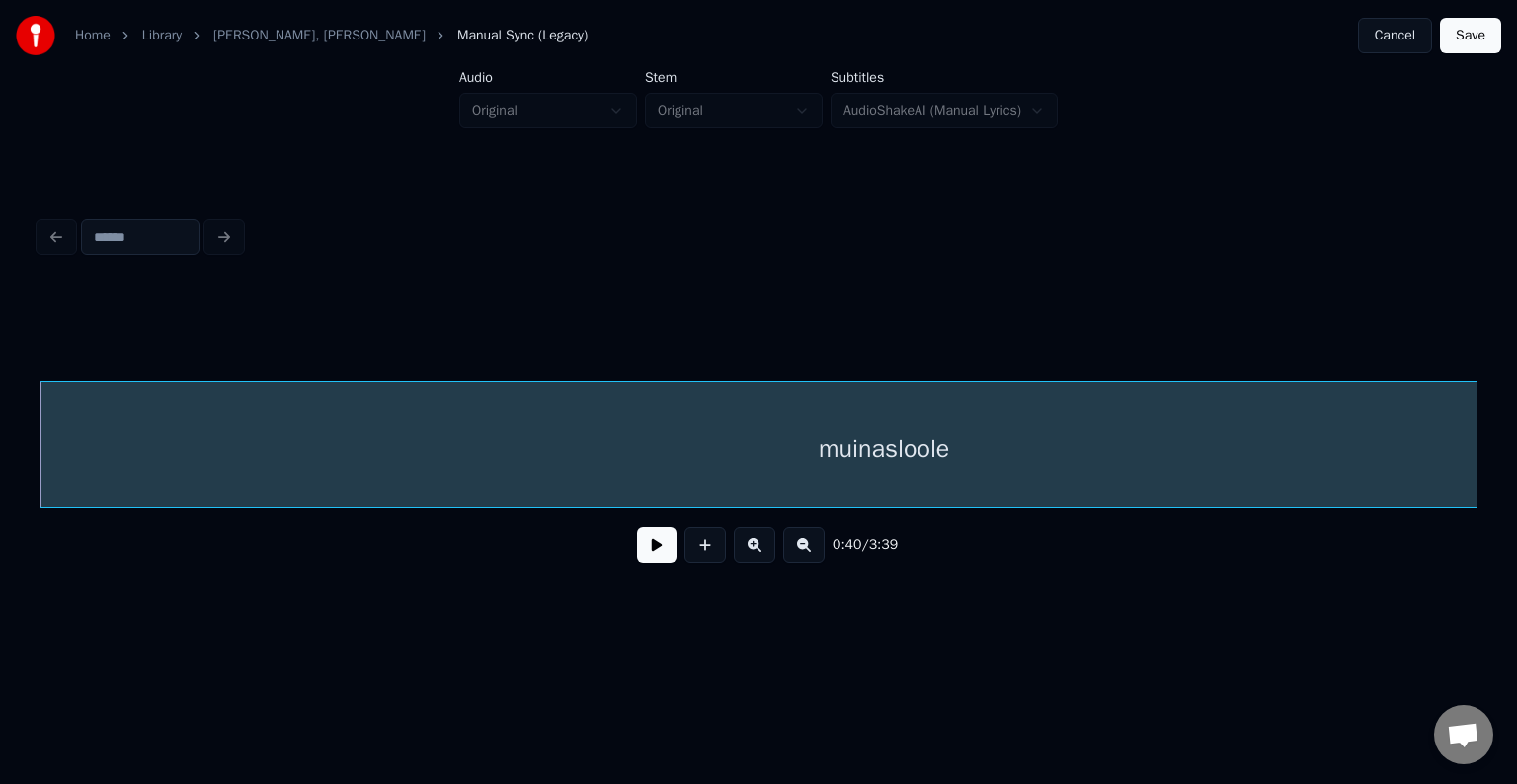 click at bounding box center (657, 545) 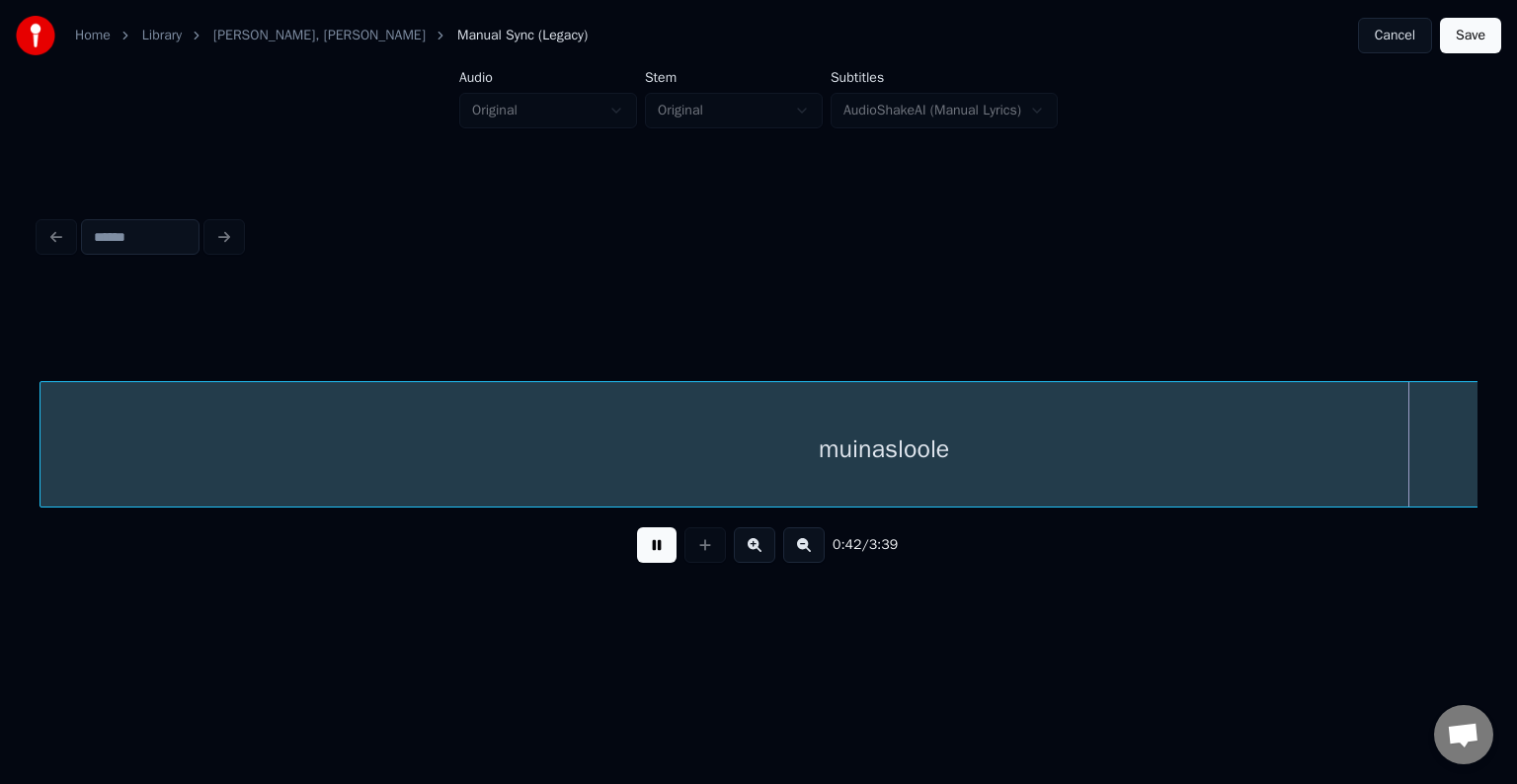 scroll, scrollTop: 0, scrollLeft: 31370, axis: horizontal 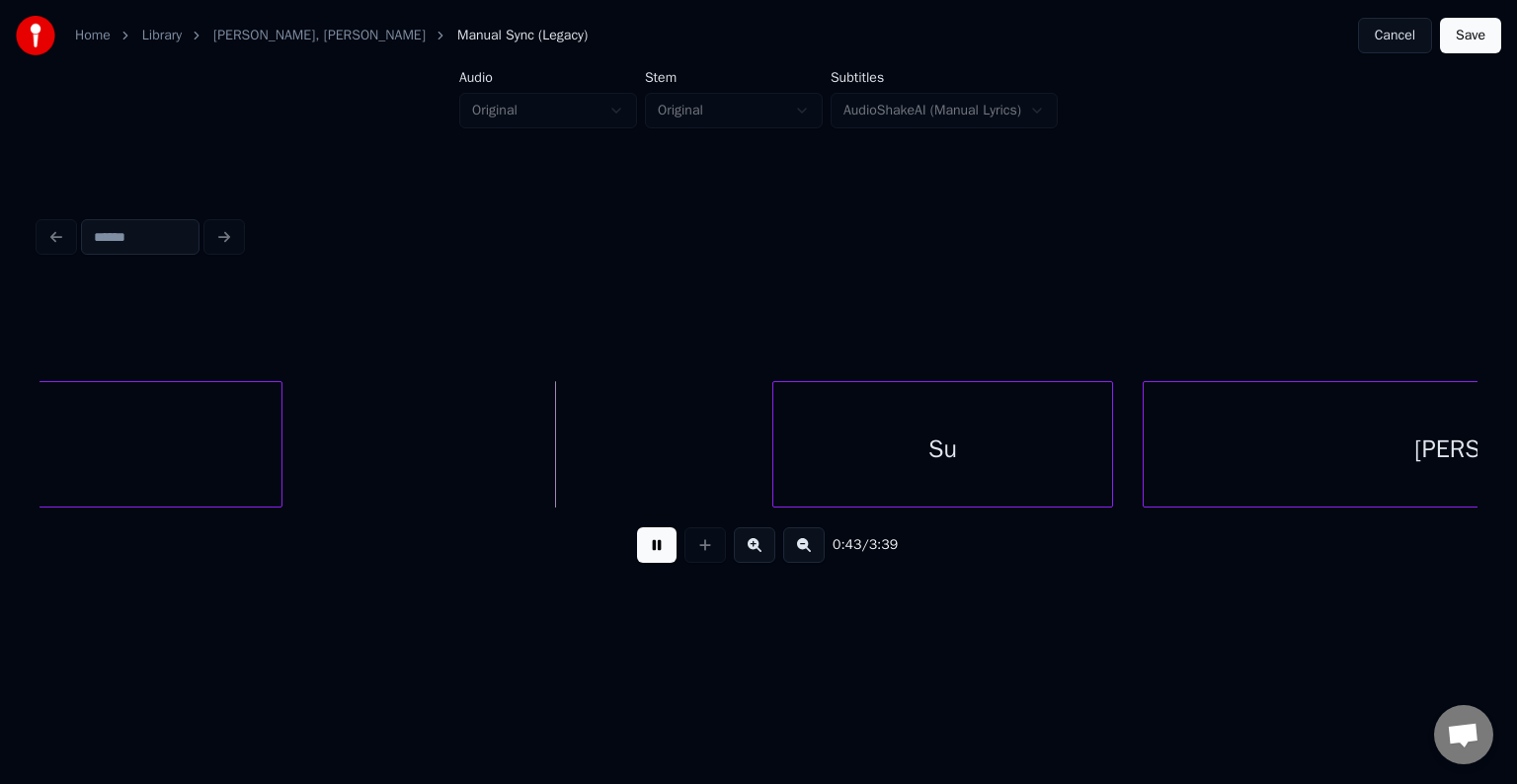 click at bounding box center (657, 545) 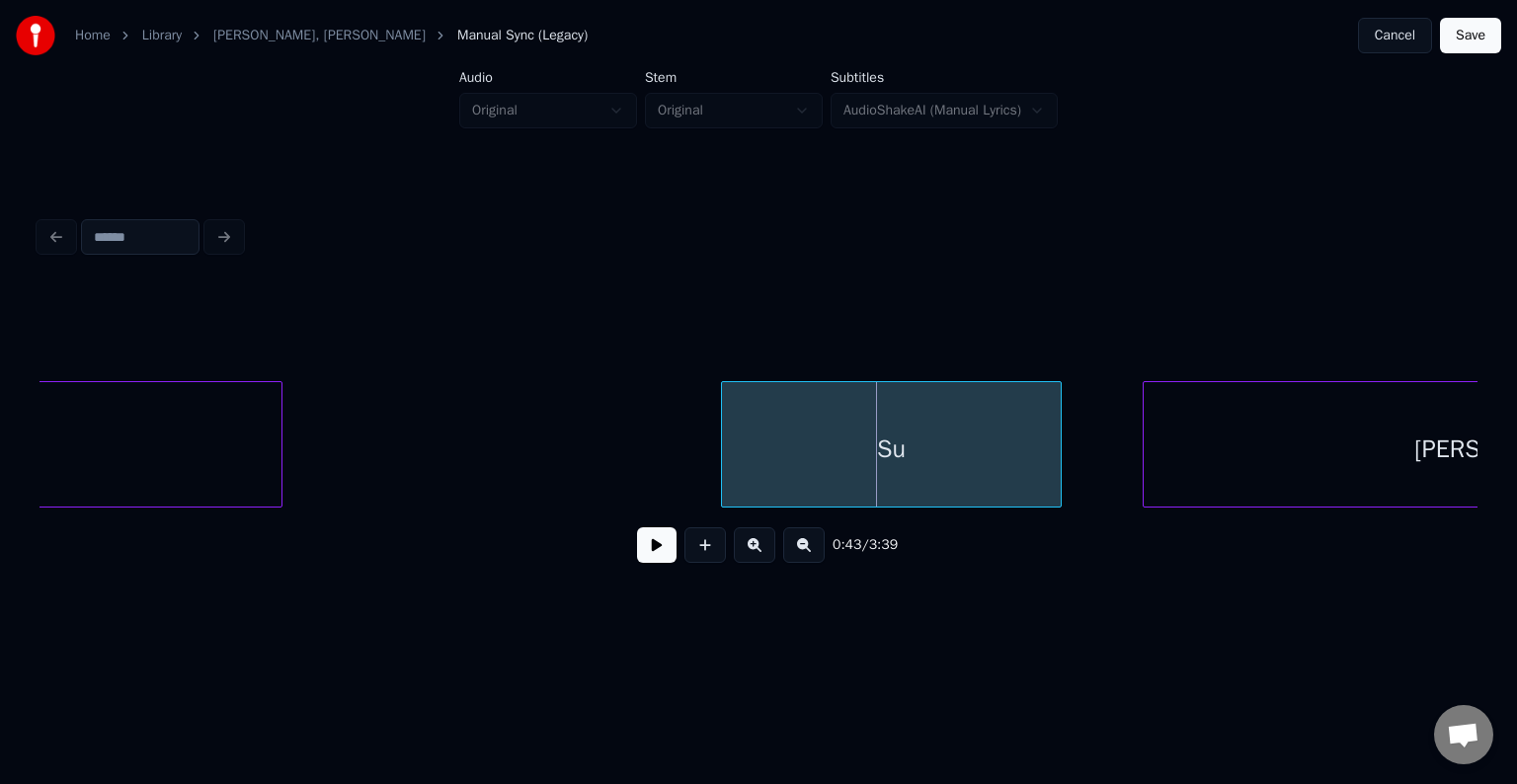 click on "Su" at bounding box center [891, 449] 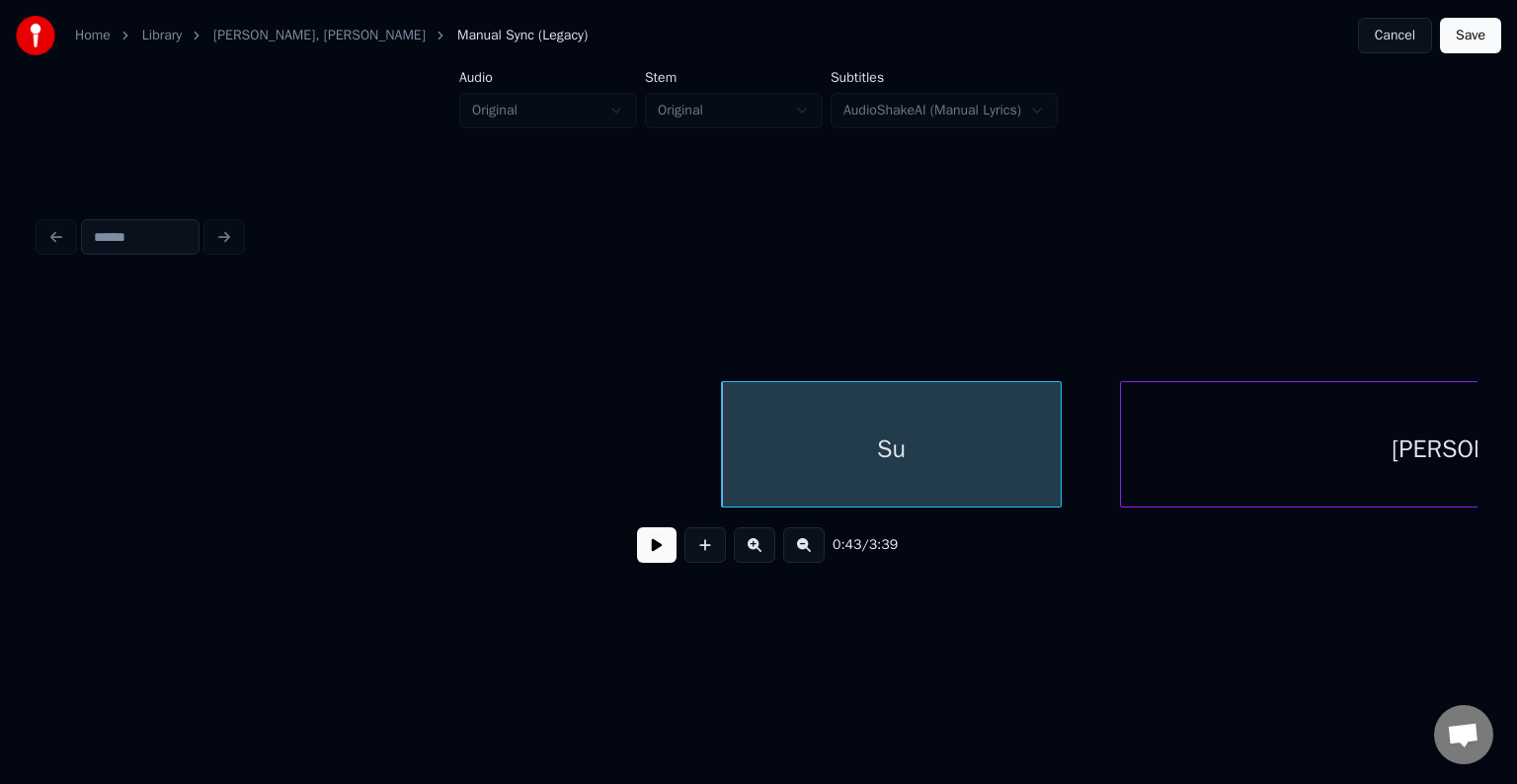 scroll, scrollTop: 0, scrollLeft: 31757, axis: horizontal 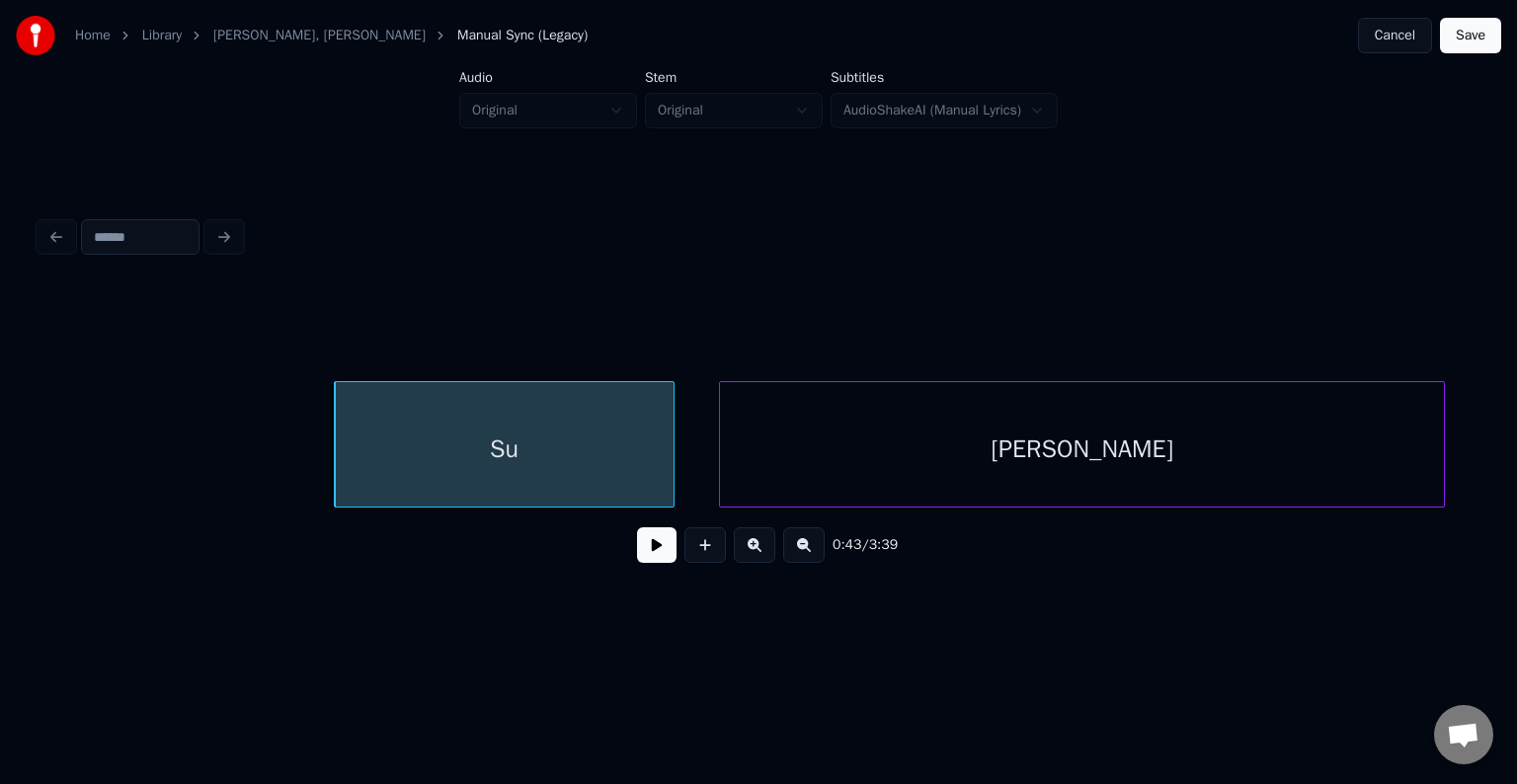 click on "poole" at bounding box center (1081, 449) 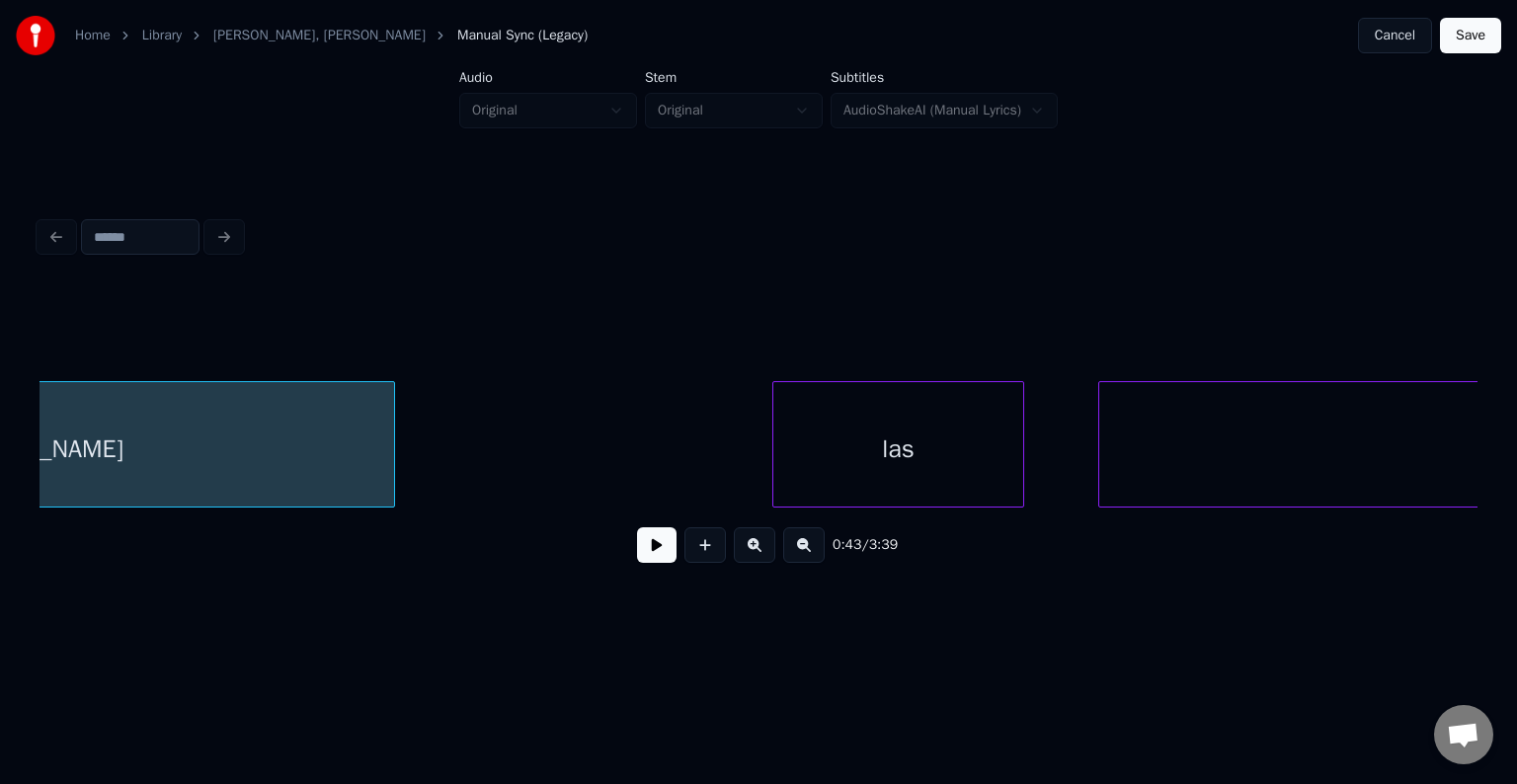 scroll, scrollTop: 0, scrollLeft: 32903, axis: horizontal 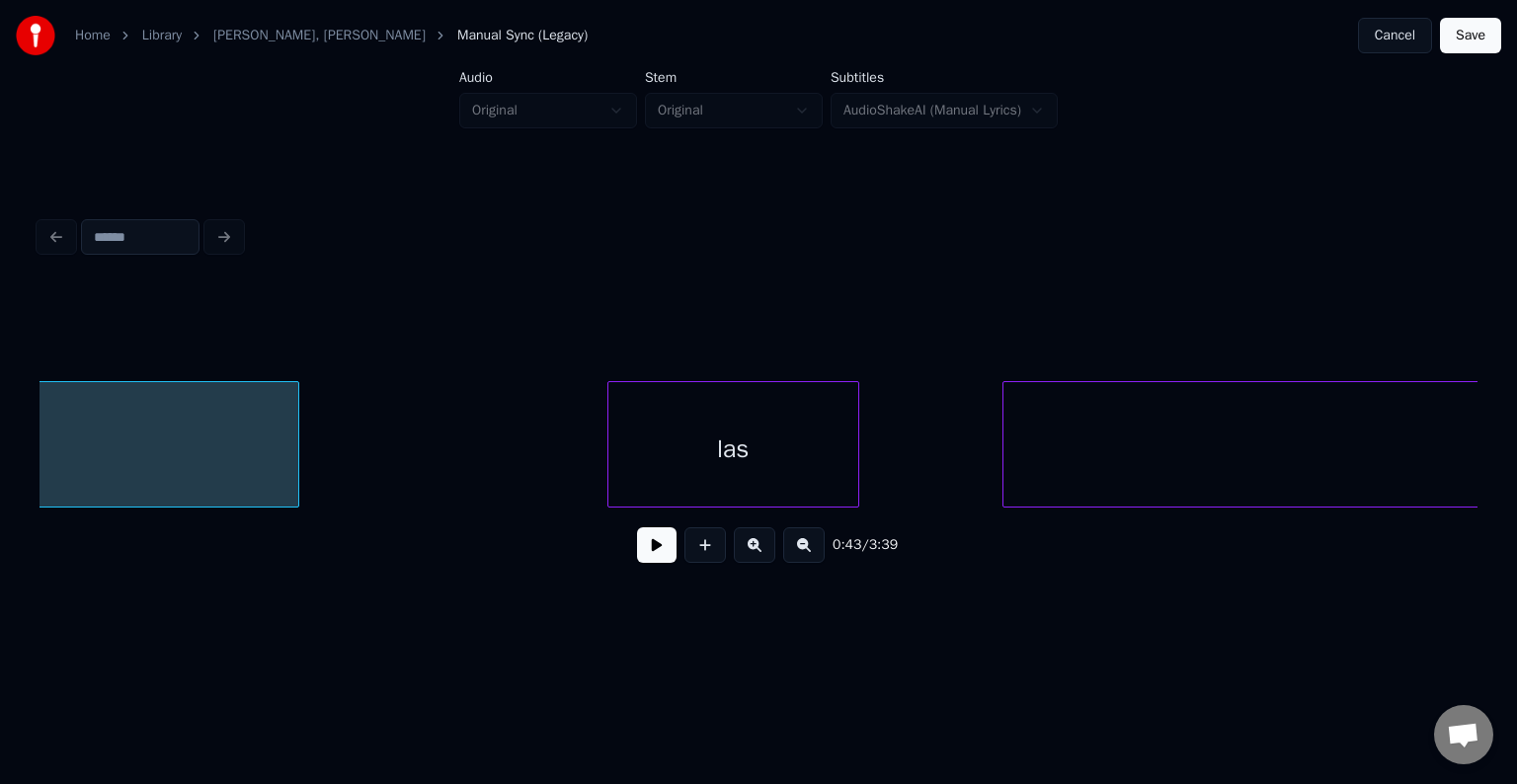 click on "las" at bounding box center (733, 449) 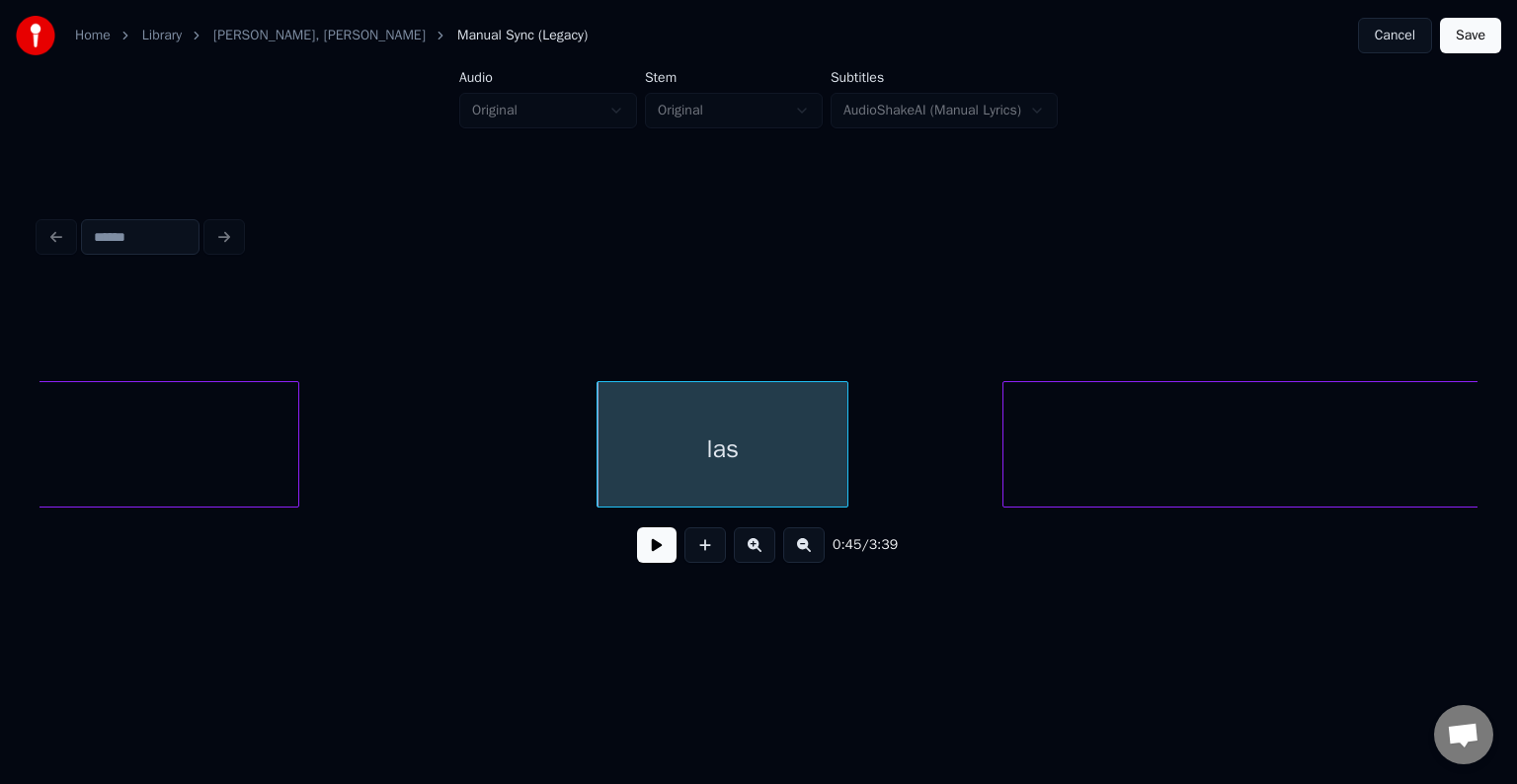 click at bounding box center (657, 545) 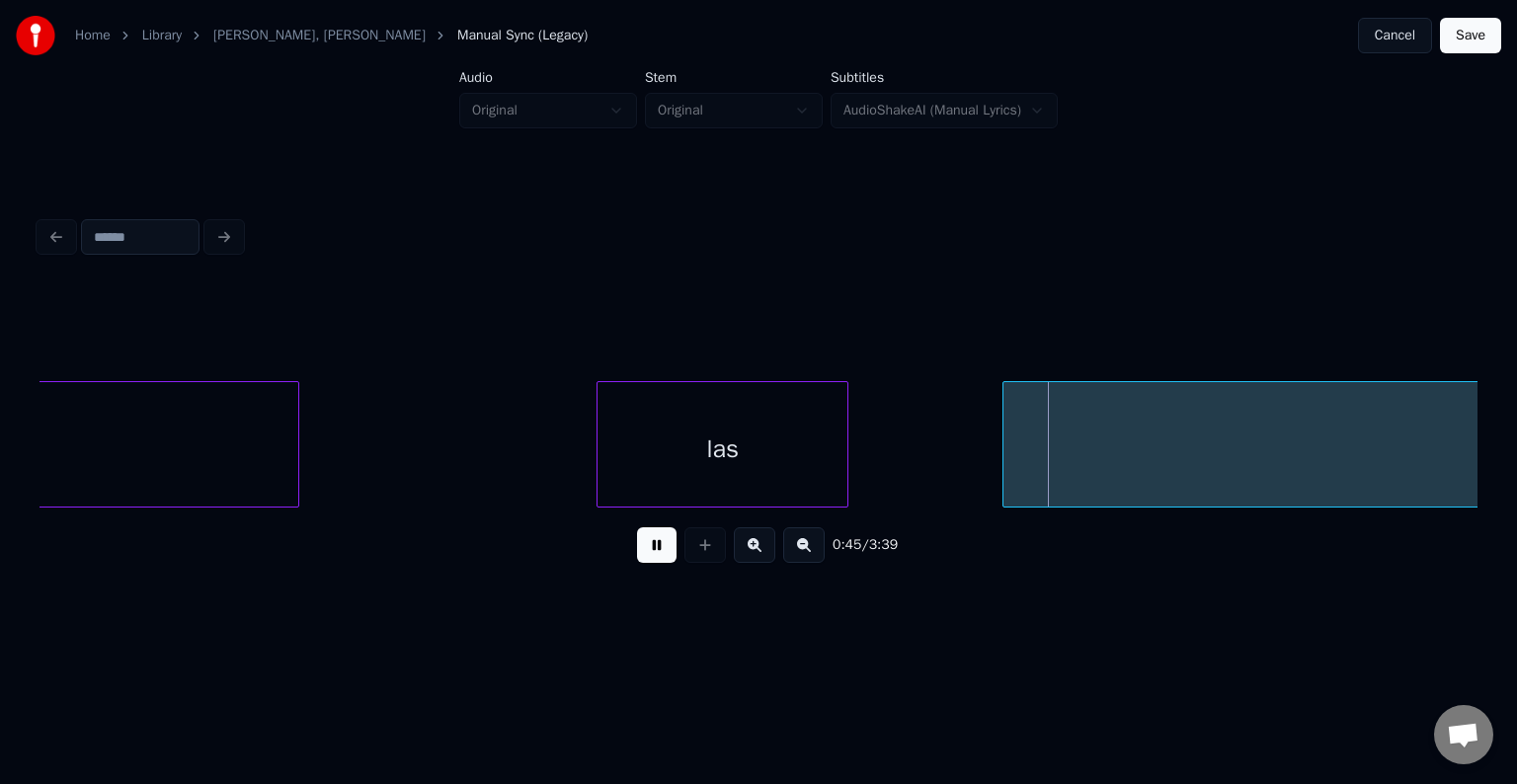 drag, startPoint x: 640, startPoint y: 557, endPoint x: 668, endPoint y: 551, distance: 28.635642 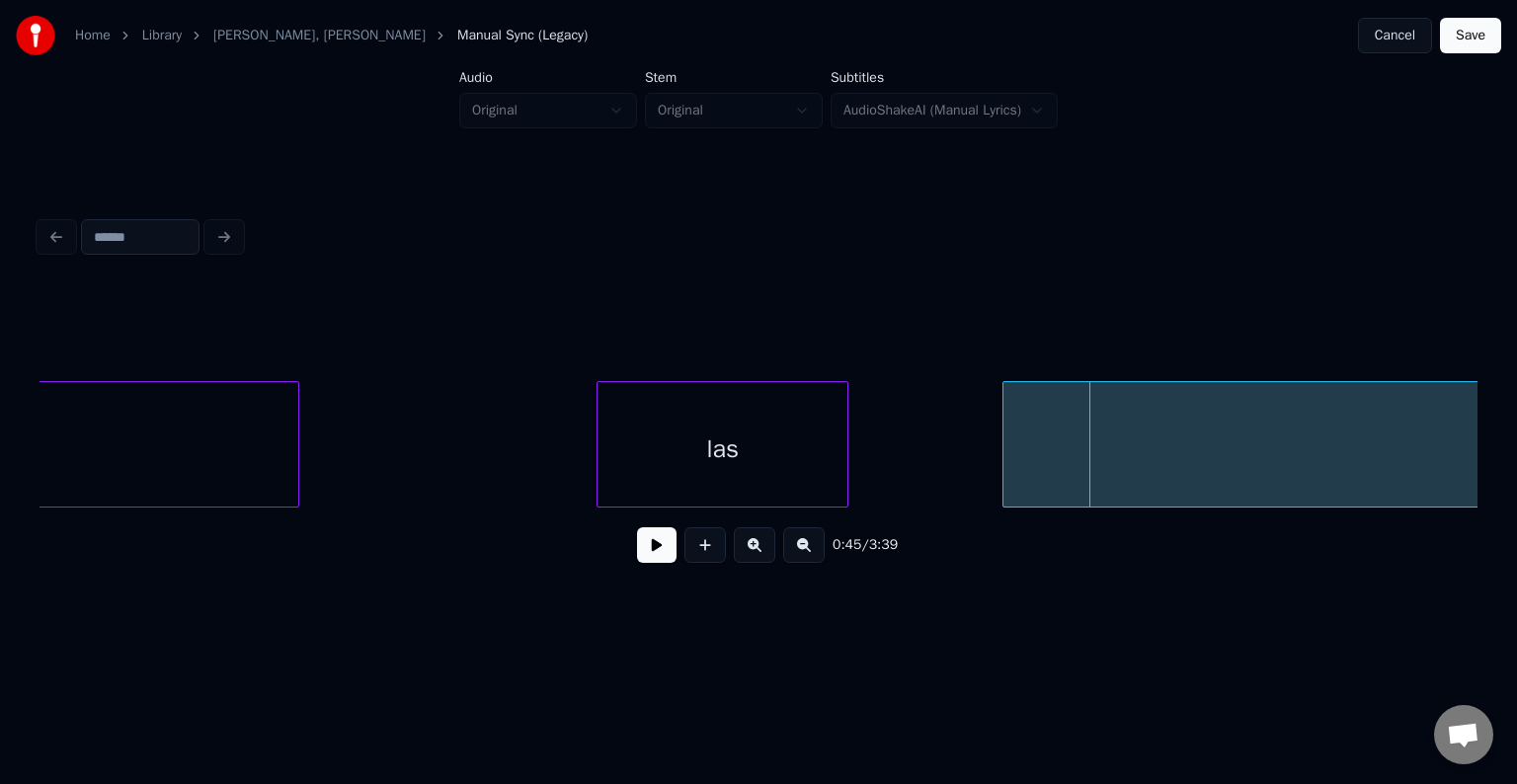 scroll, scrollTop: 0, scrollLeft: 33505, axis: horizontal 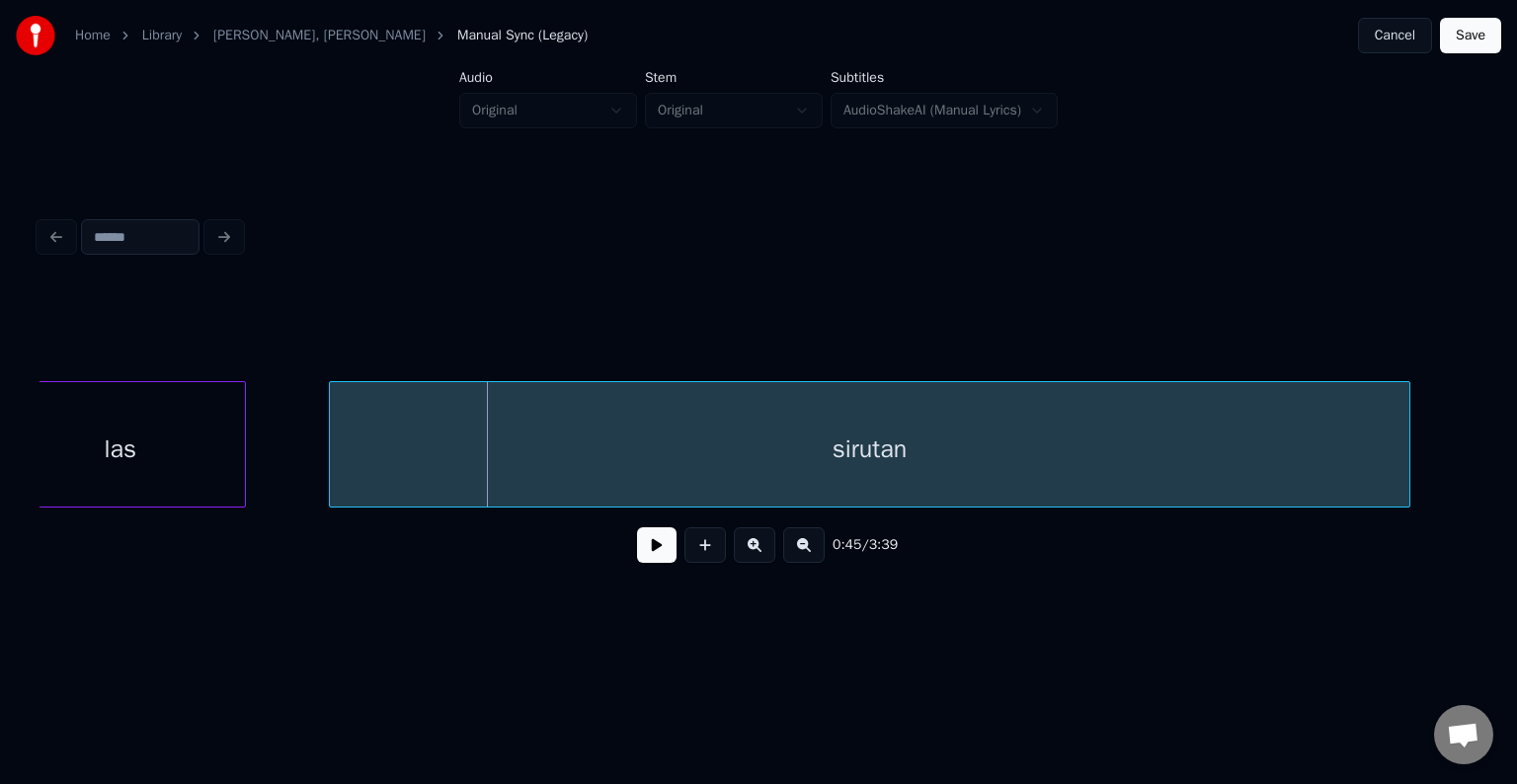 click on "sirutan" at bounding box center [869, 449] 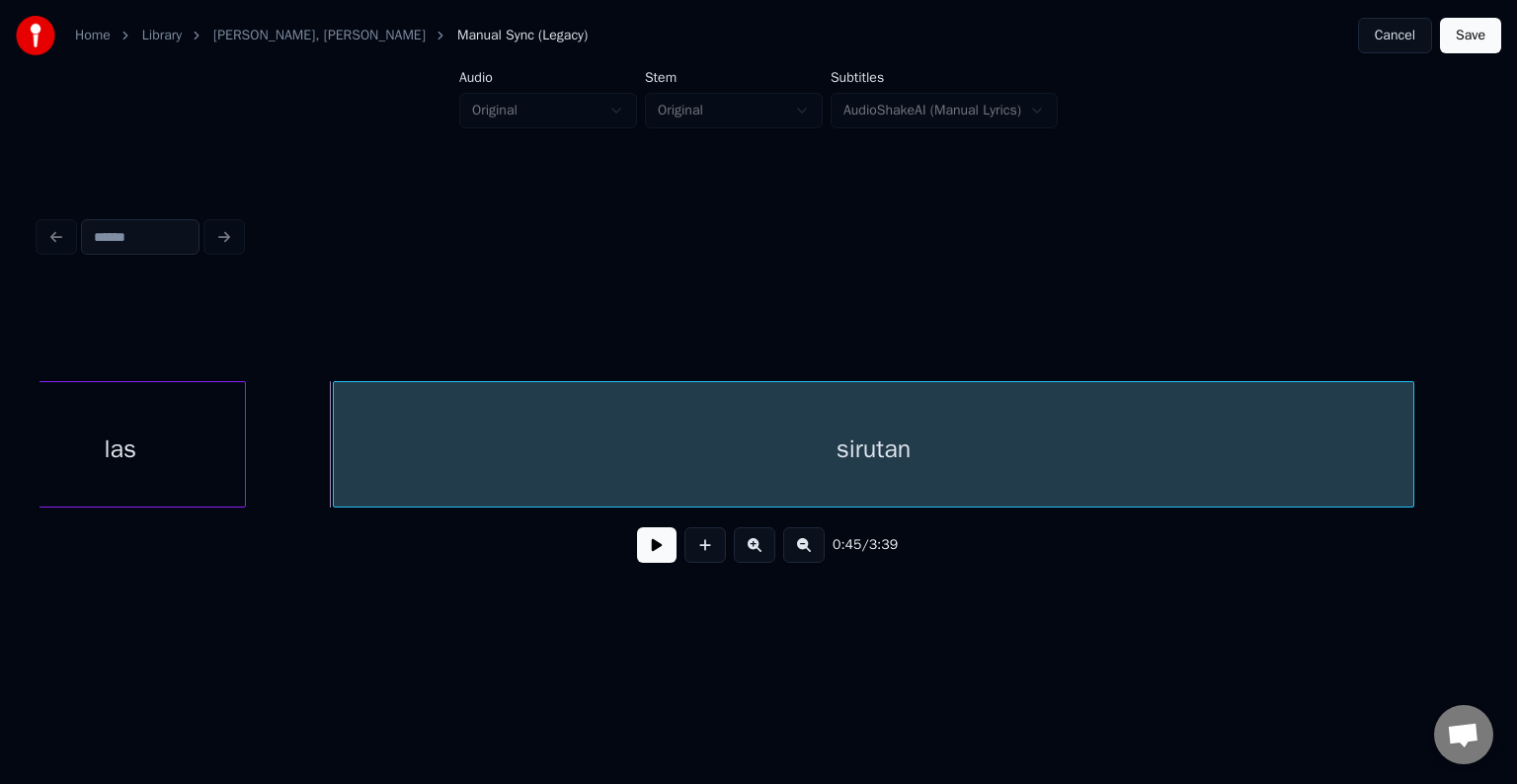 click on "sirutan" at bounding box center [873, 449] 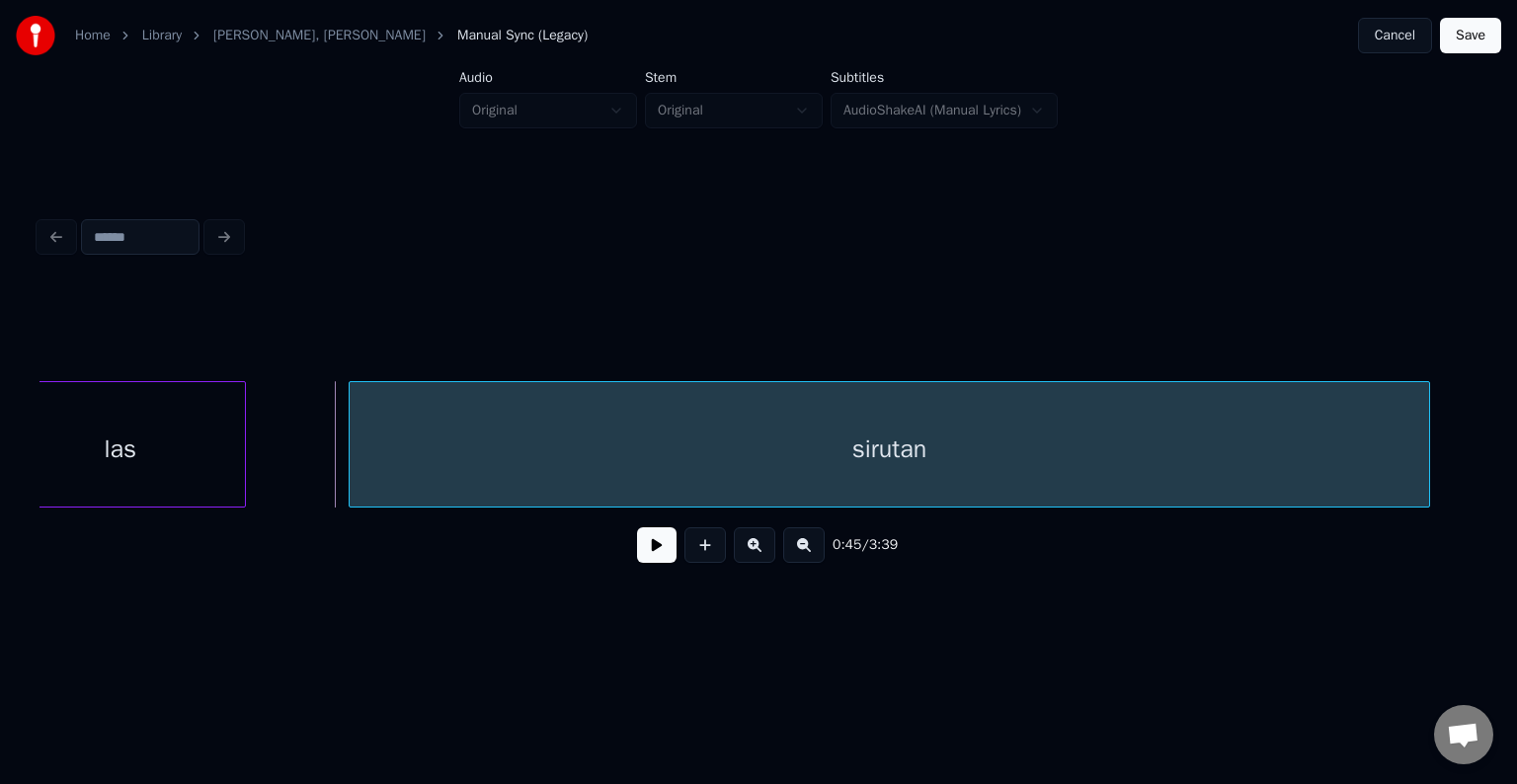 click on "sirutan" at bounding box center (889, 449) 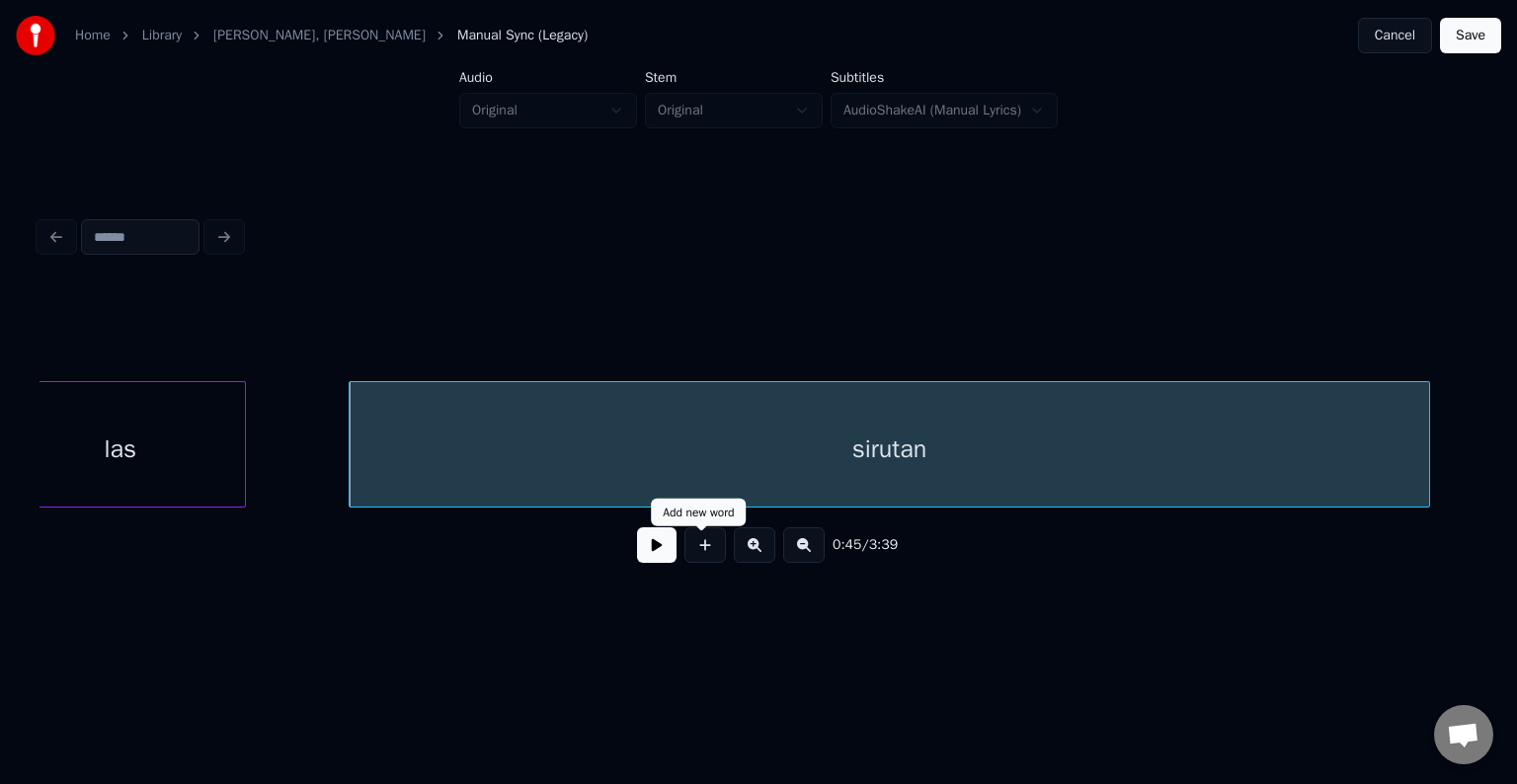click at bounding box center (657, 545) 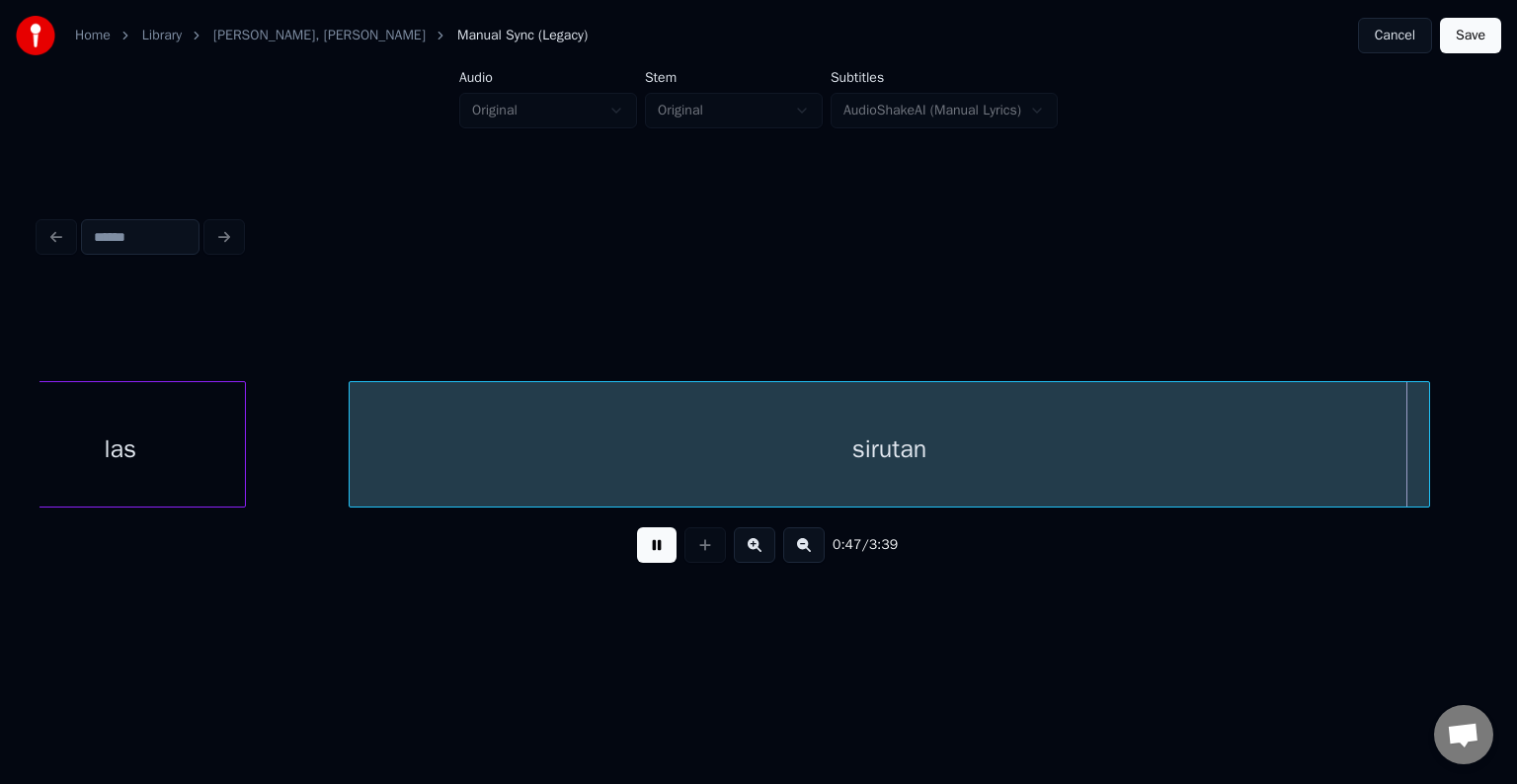 click at bounding box center (657, 545) 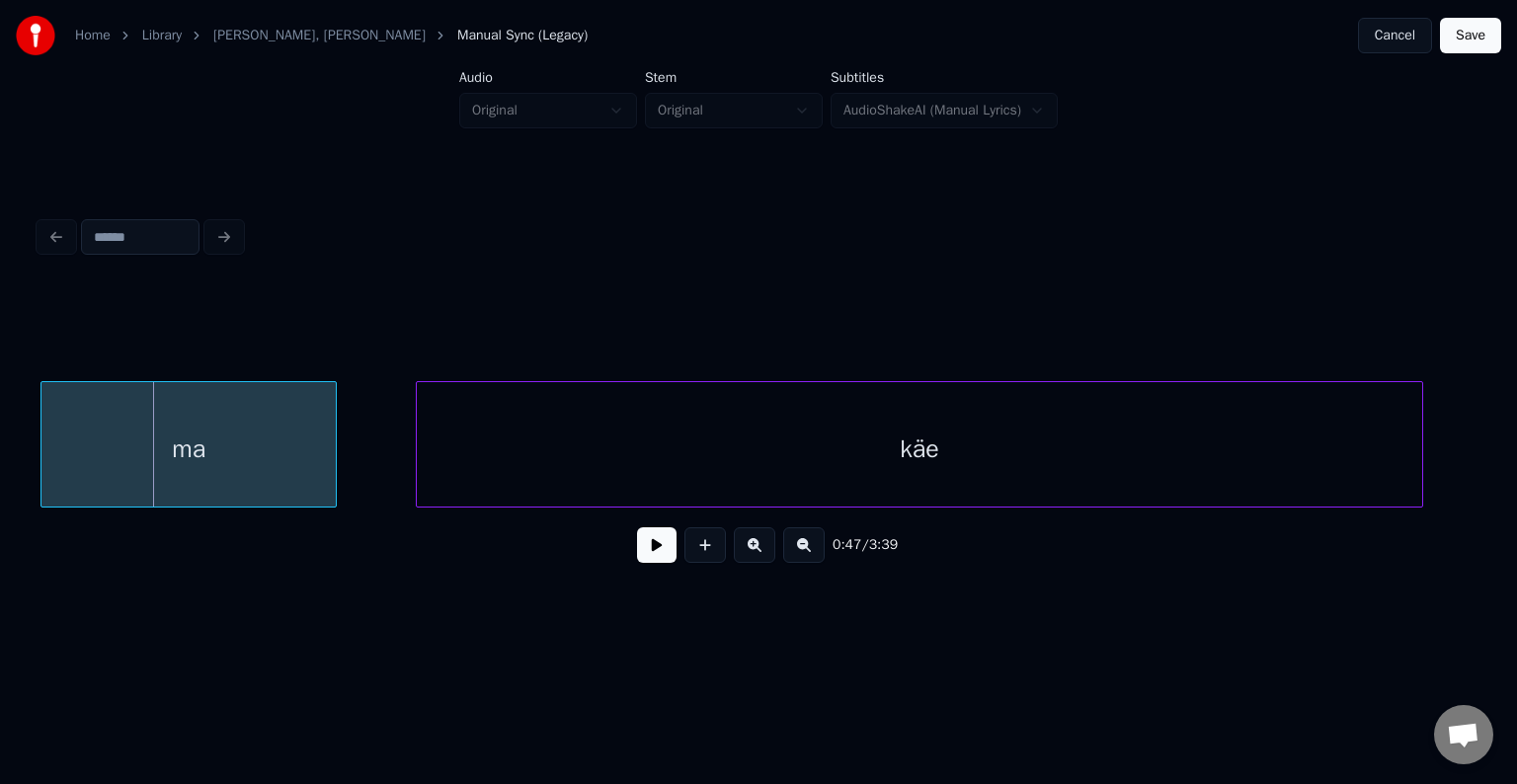 click on "ma" at bounding box center (189, 449) 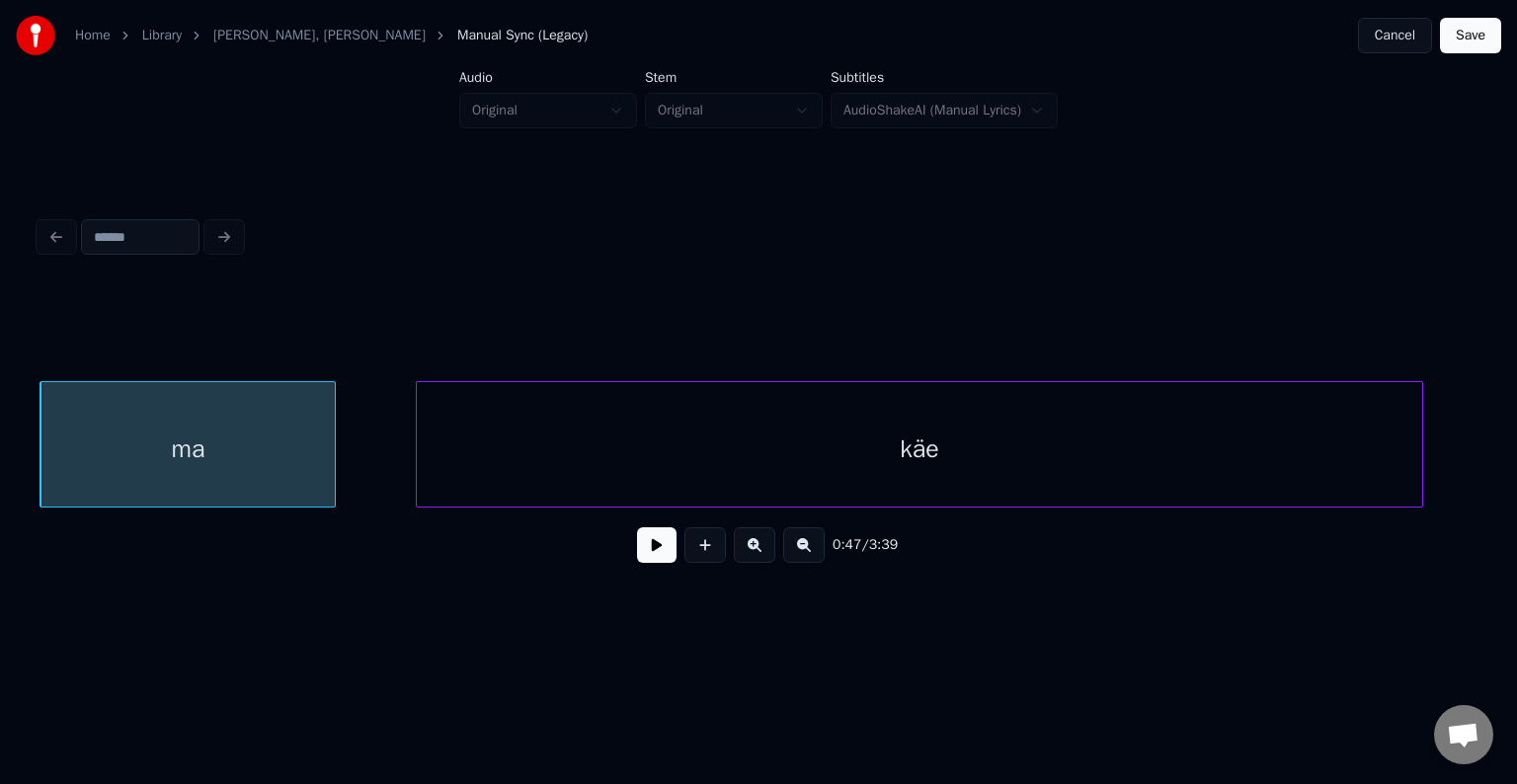 scroll, scrollTop: 0, scrollLeft: 34911, axis: horizontal 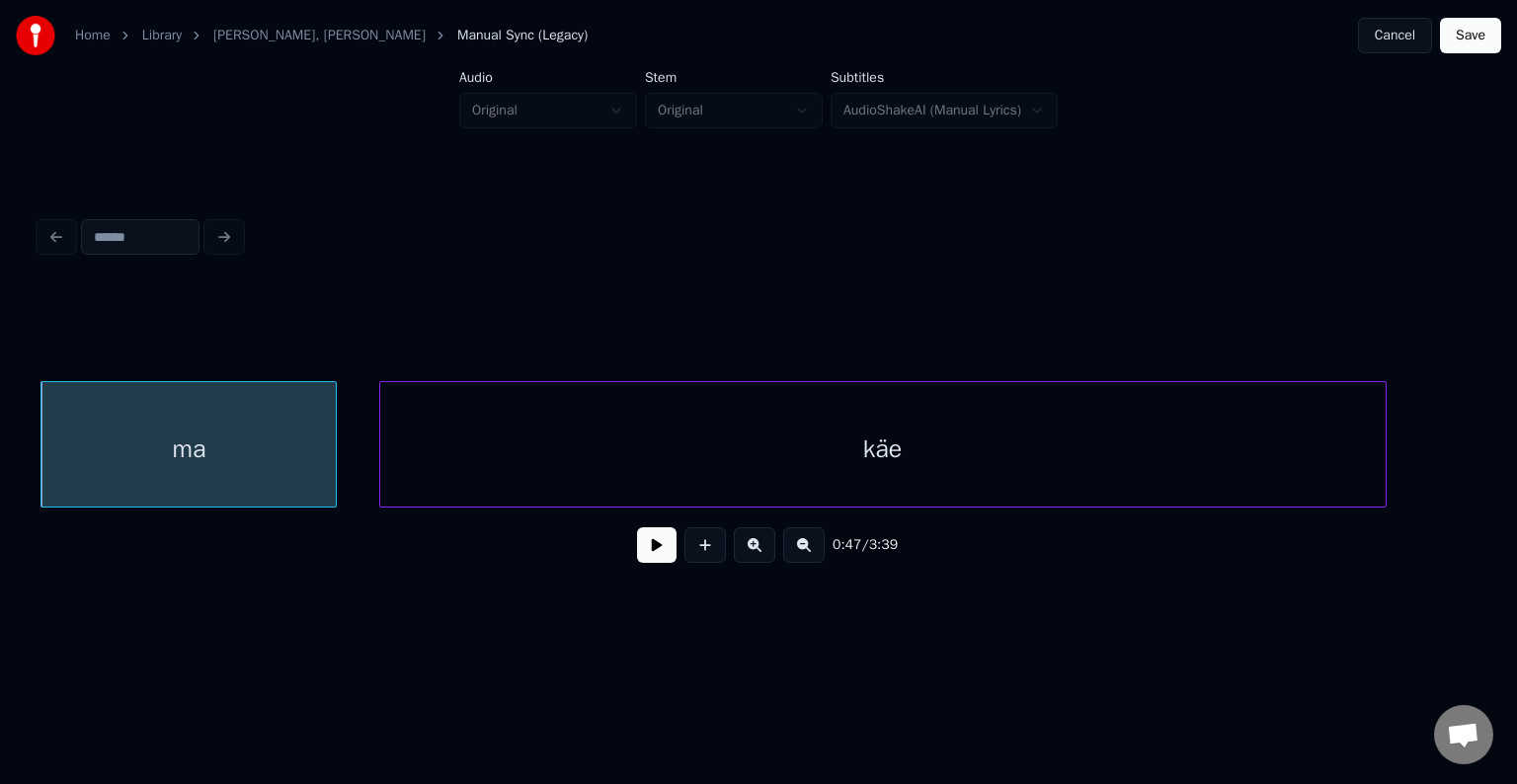 click on "käe" at bounding box center (883, 449) 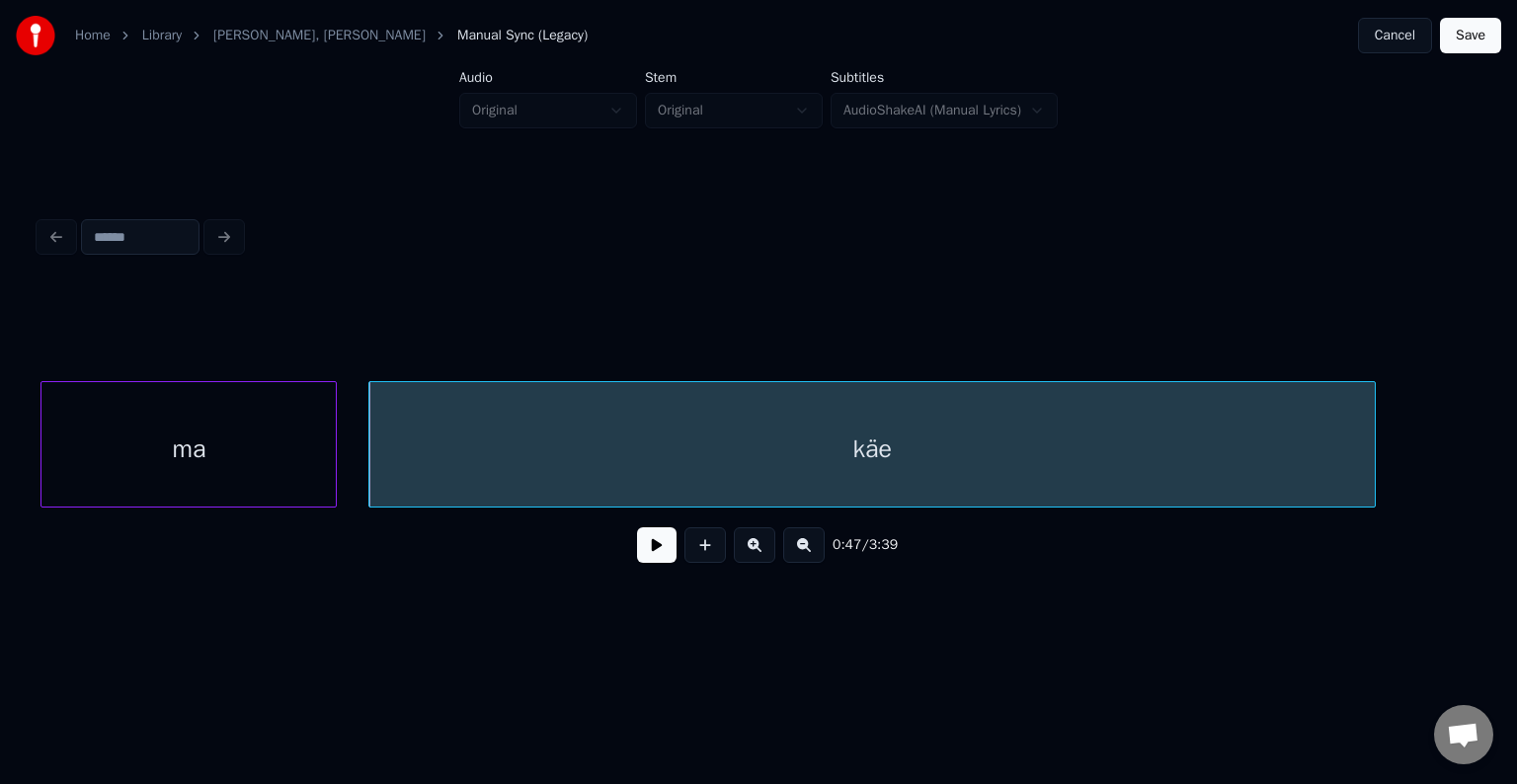 click at bounding box center (657, 545) 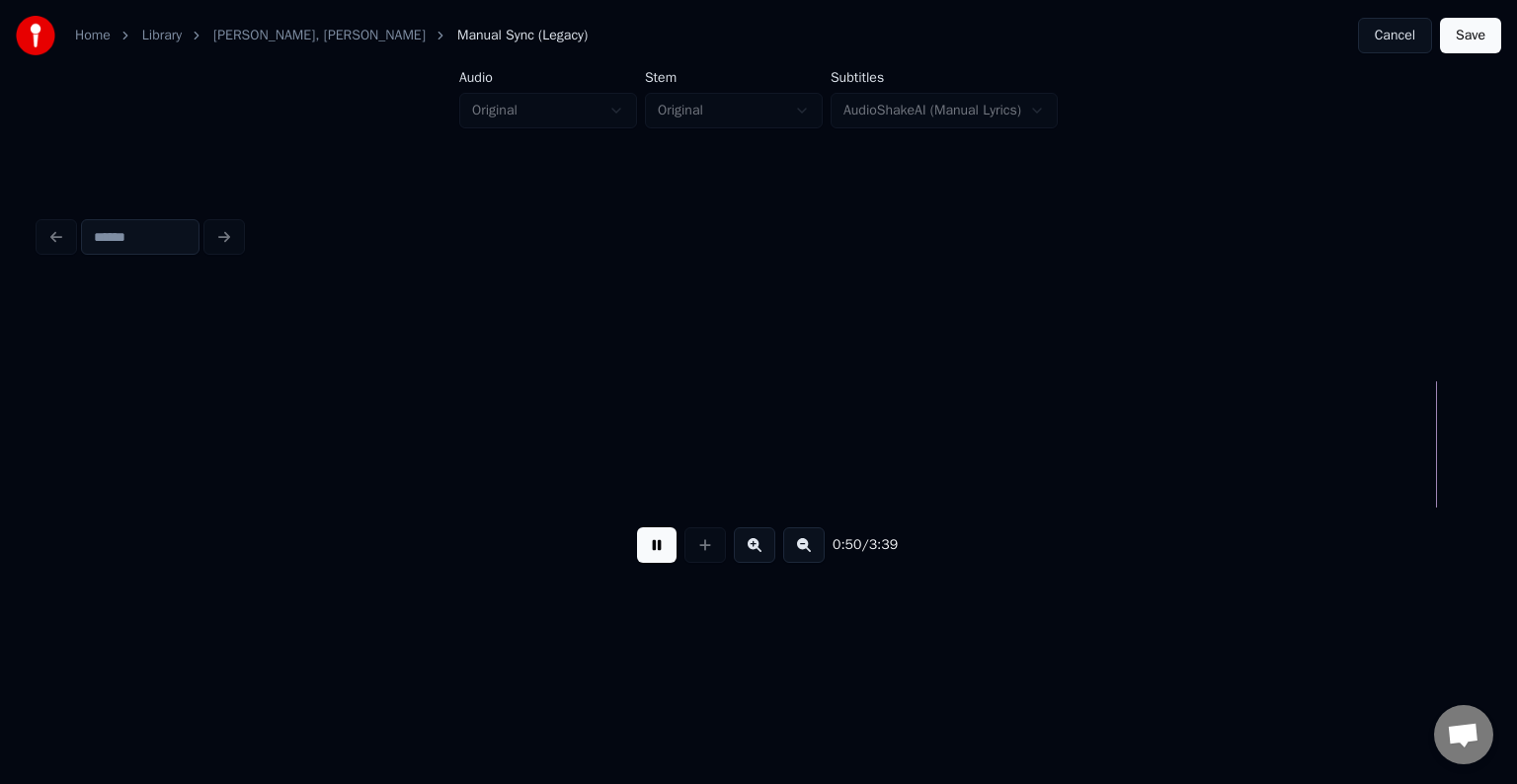 scroll, scrollTop: 0, scrollLeft: 37814, axis: horizontal 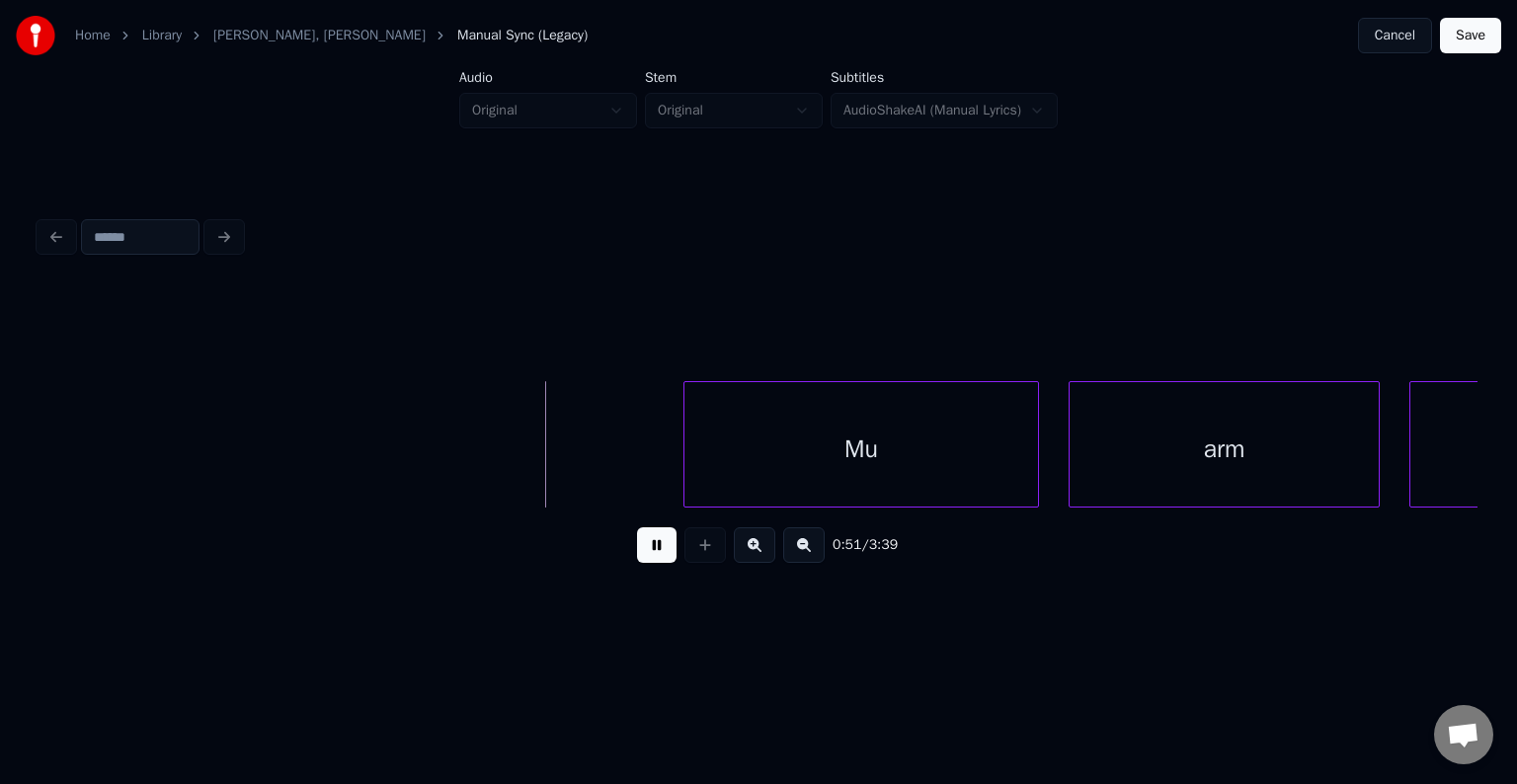 click at bounding box center (657, 545) 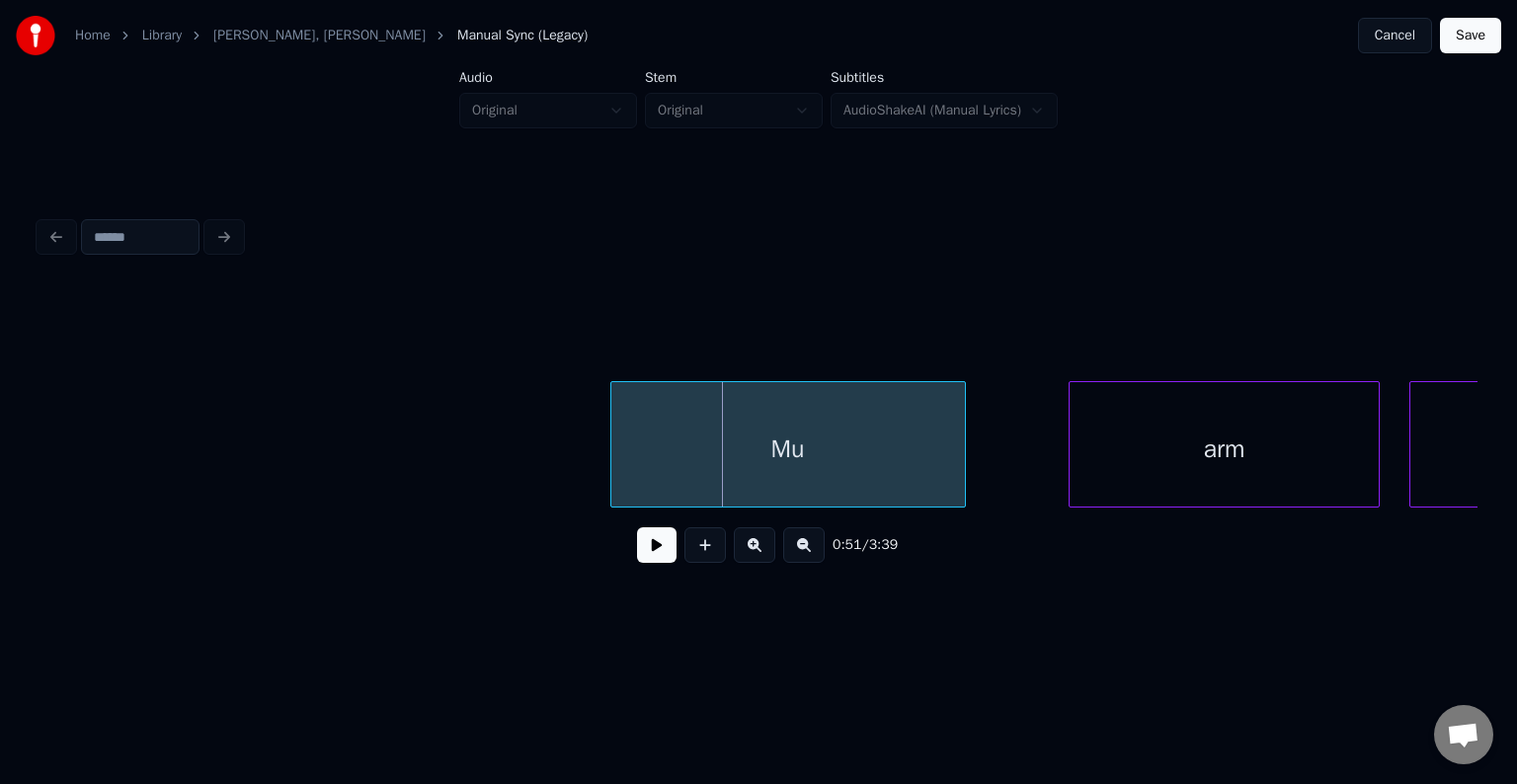 click on "Mu" at bounding box center [788, 449] 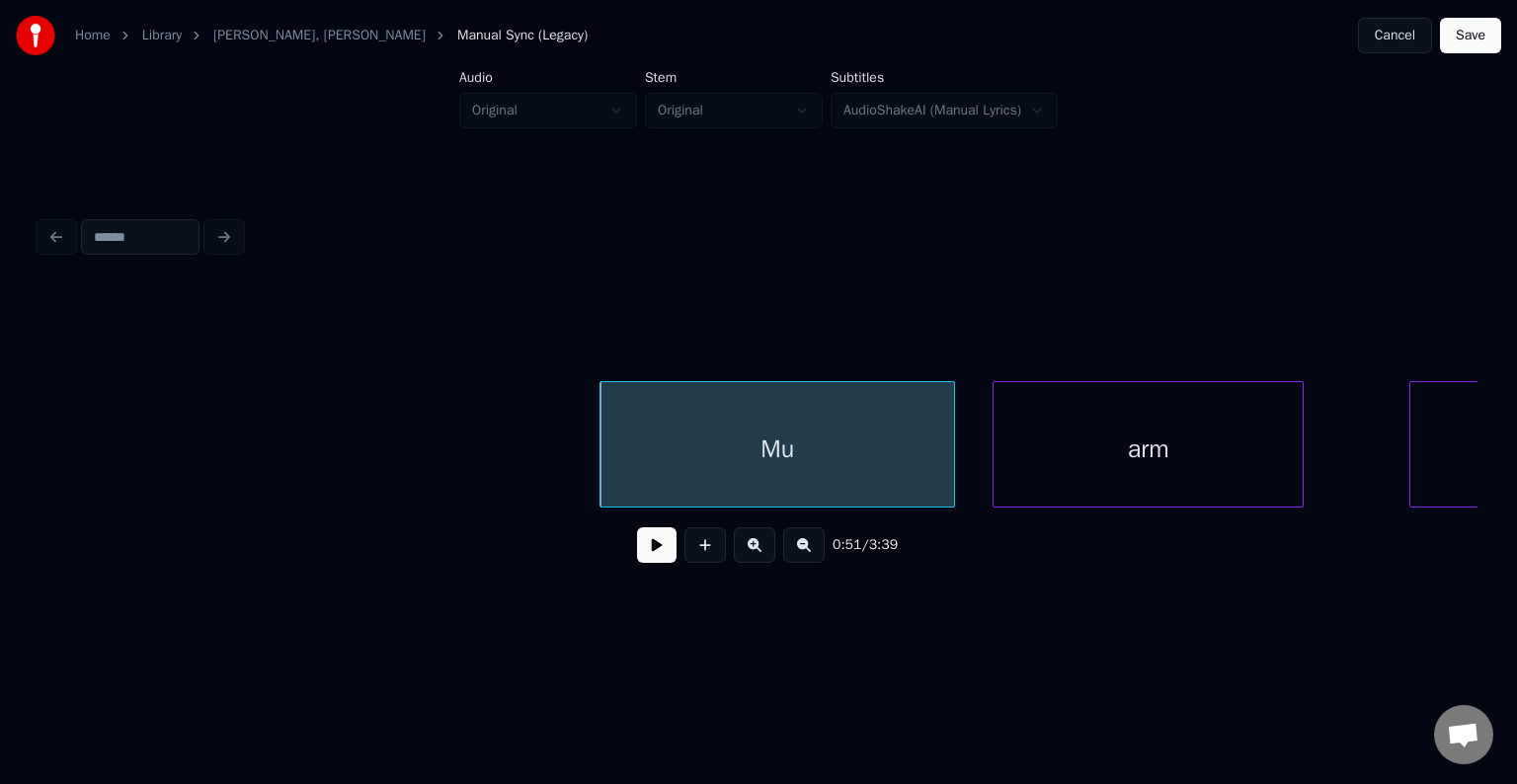 click on "arm" at bounding box center (1148, 449) 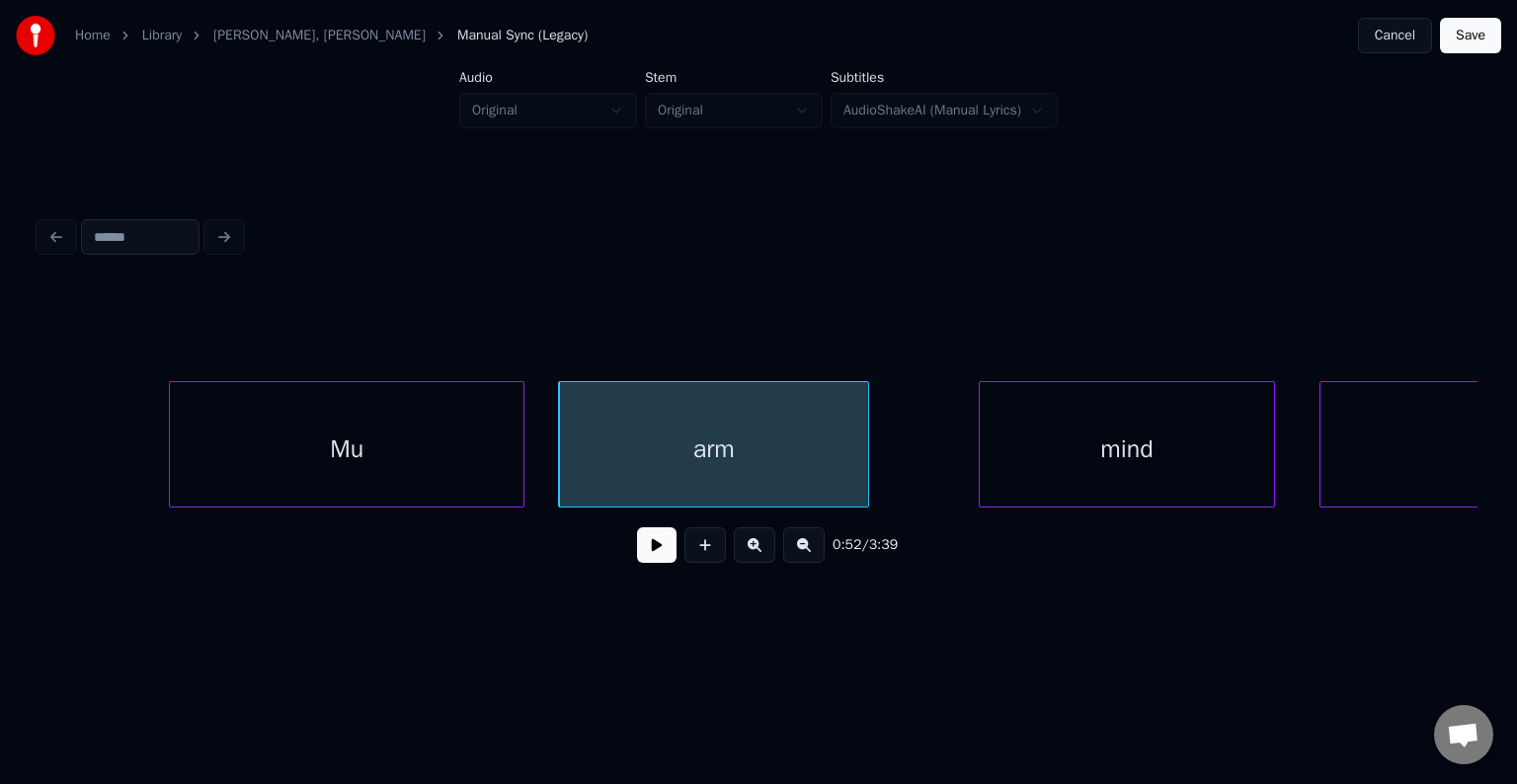 scroll, scrollTop: 0, scrollLeft: 38249, axis: horizontal 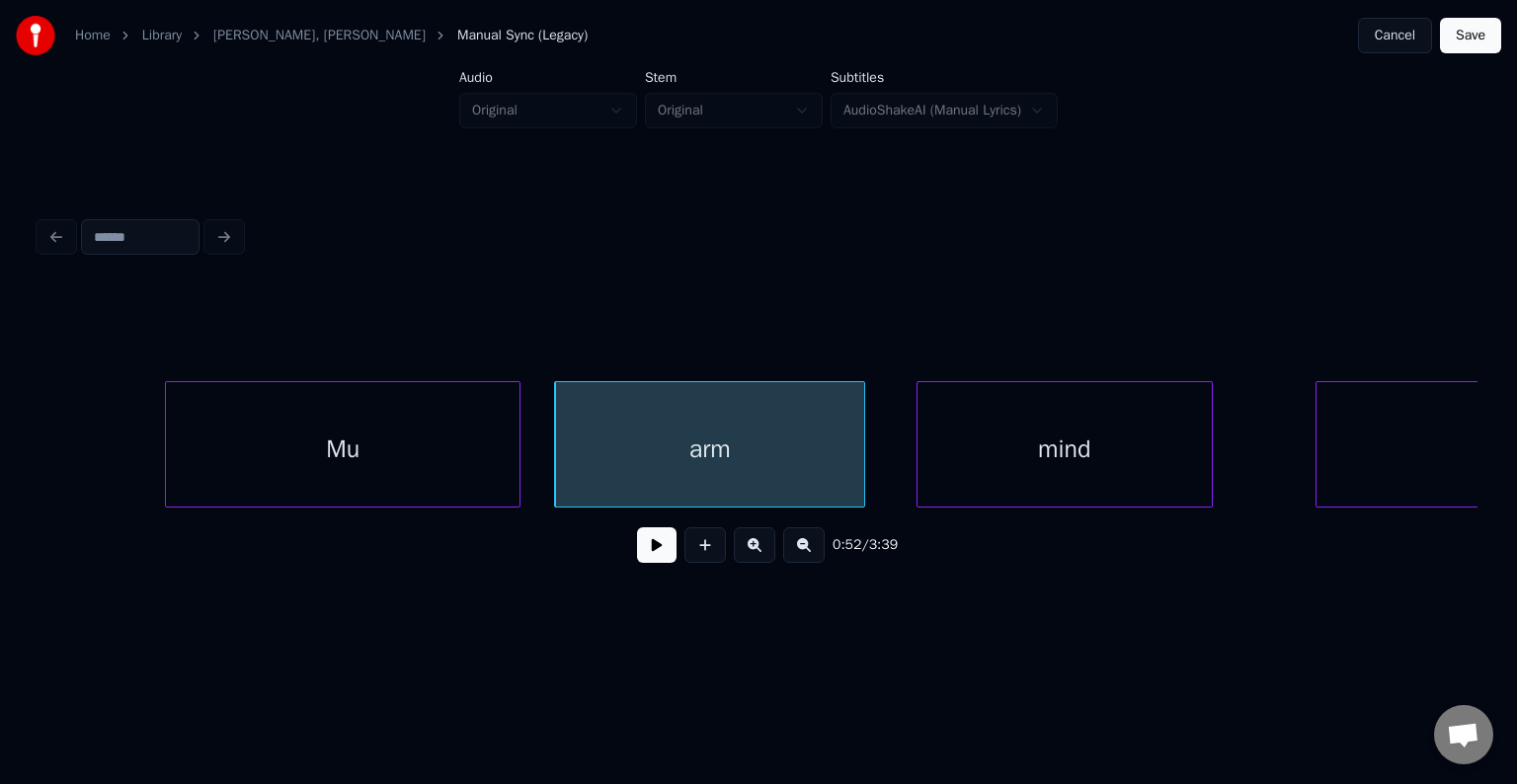 click on "mind" at bounding box center (1065, 449) 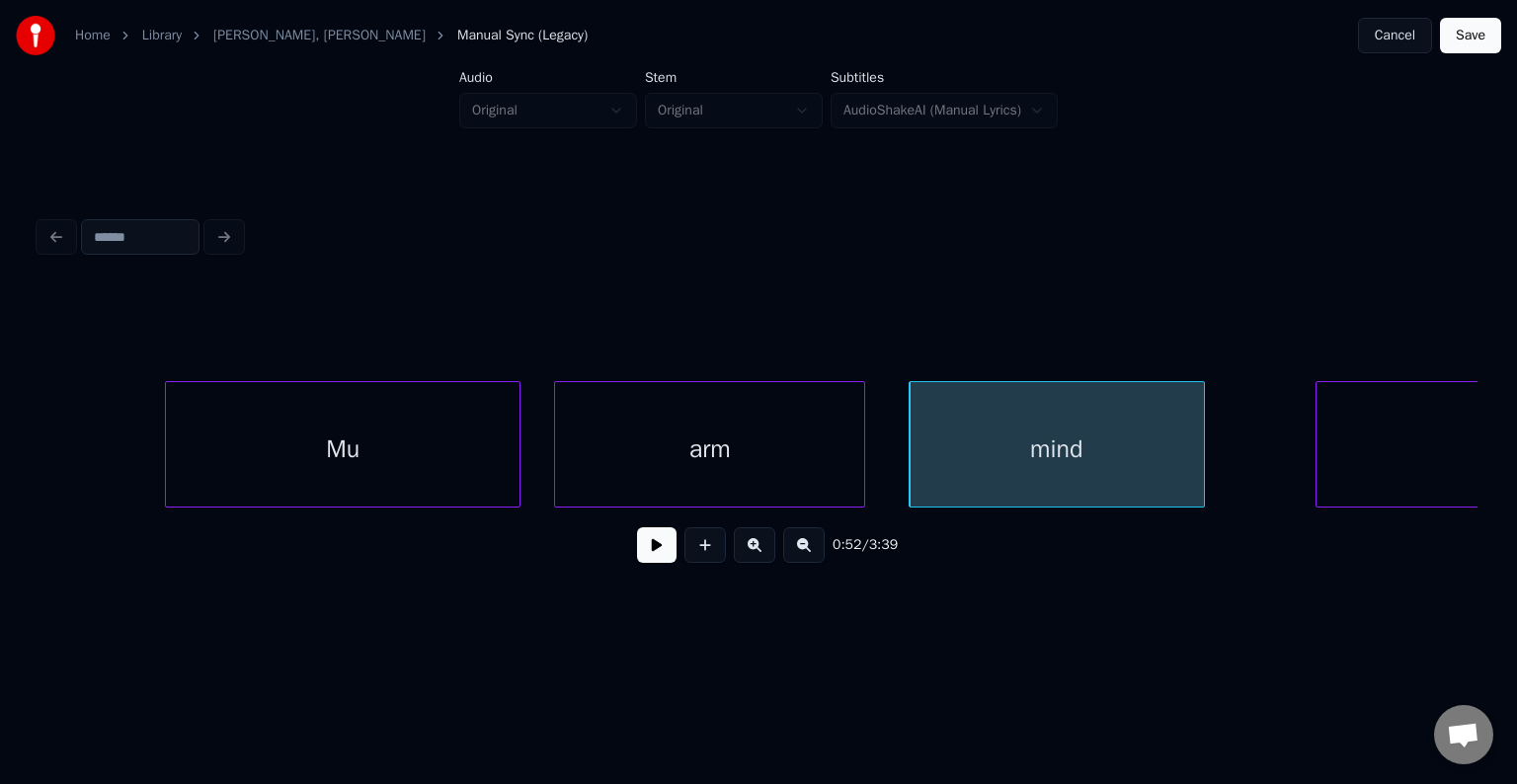 click on "Mu" at bounding box center (343, 449) 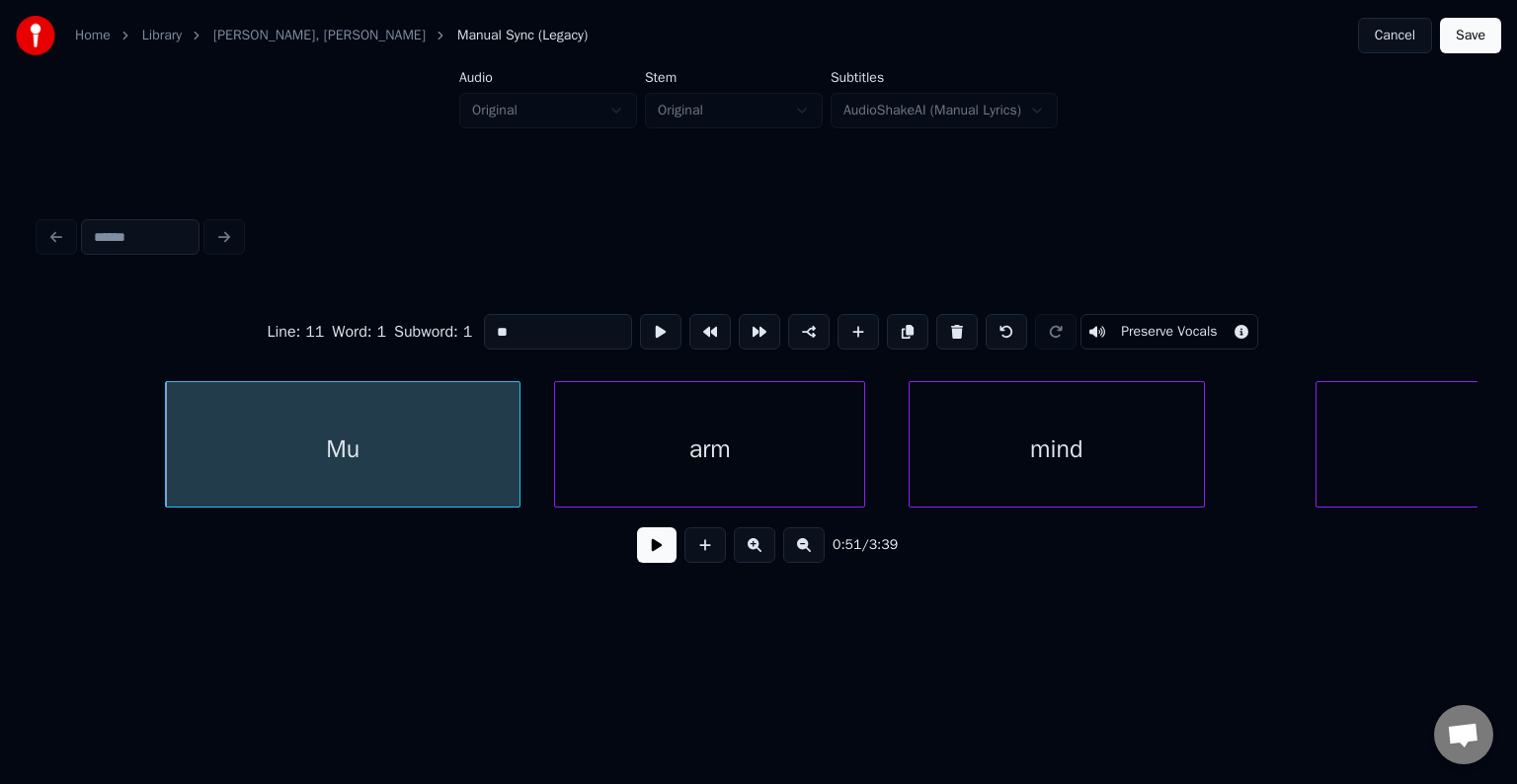 click at bounding box center (657, 545) 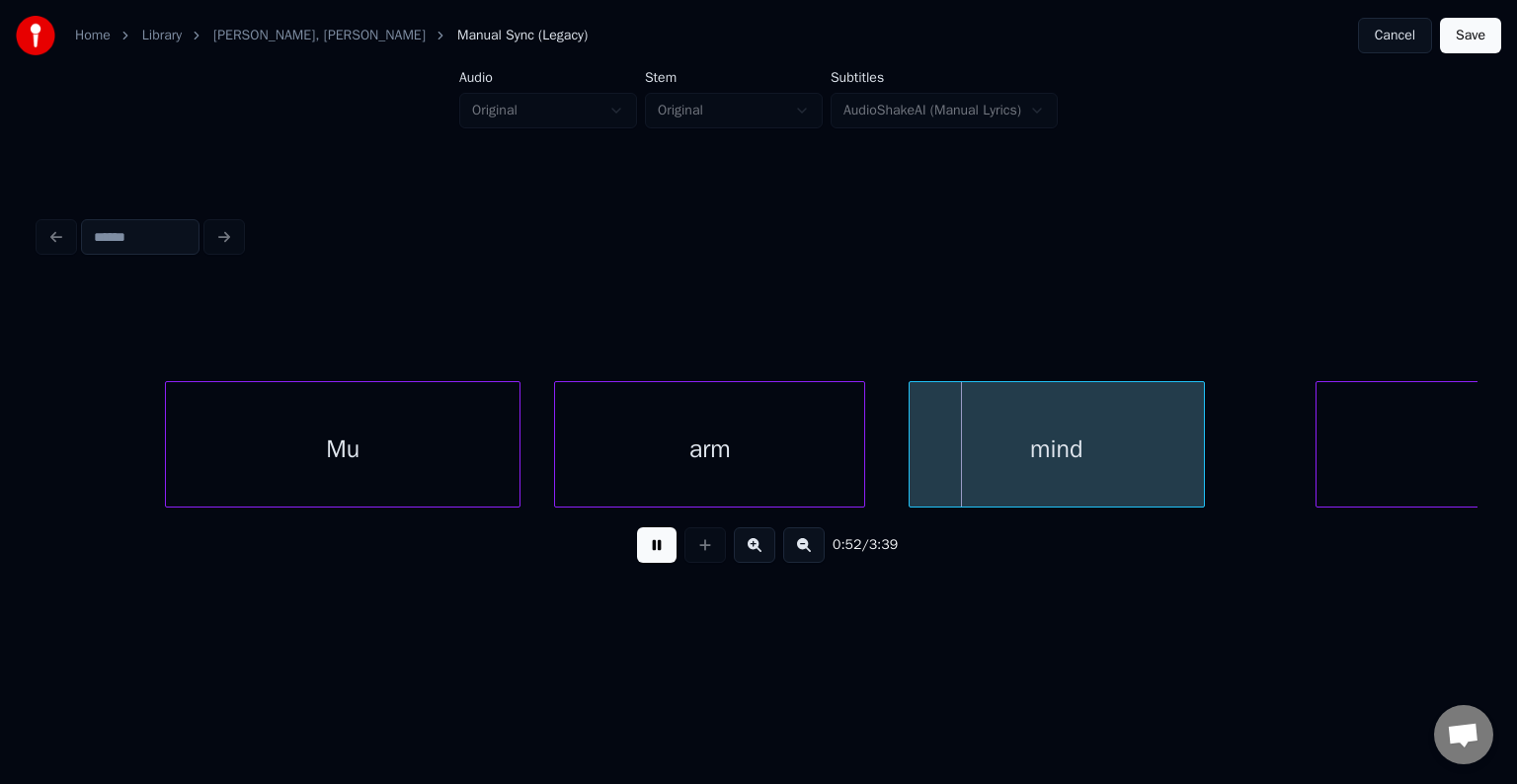 click at bounding box center (657, 545) 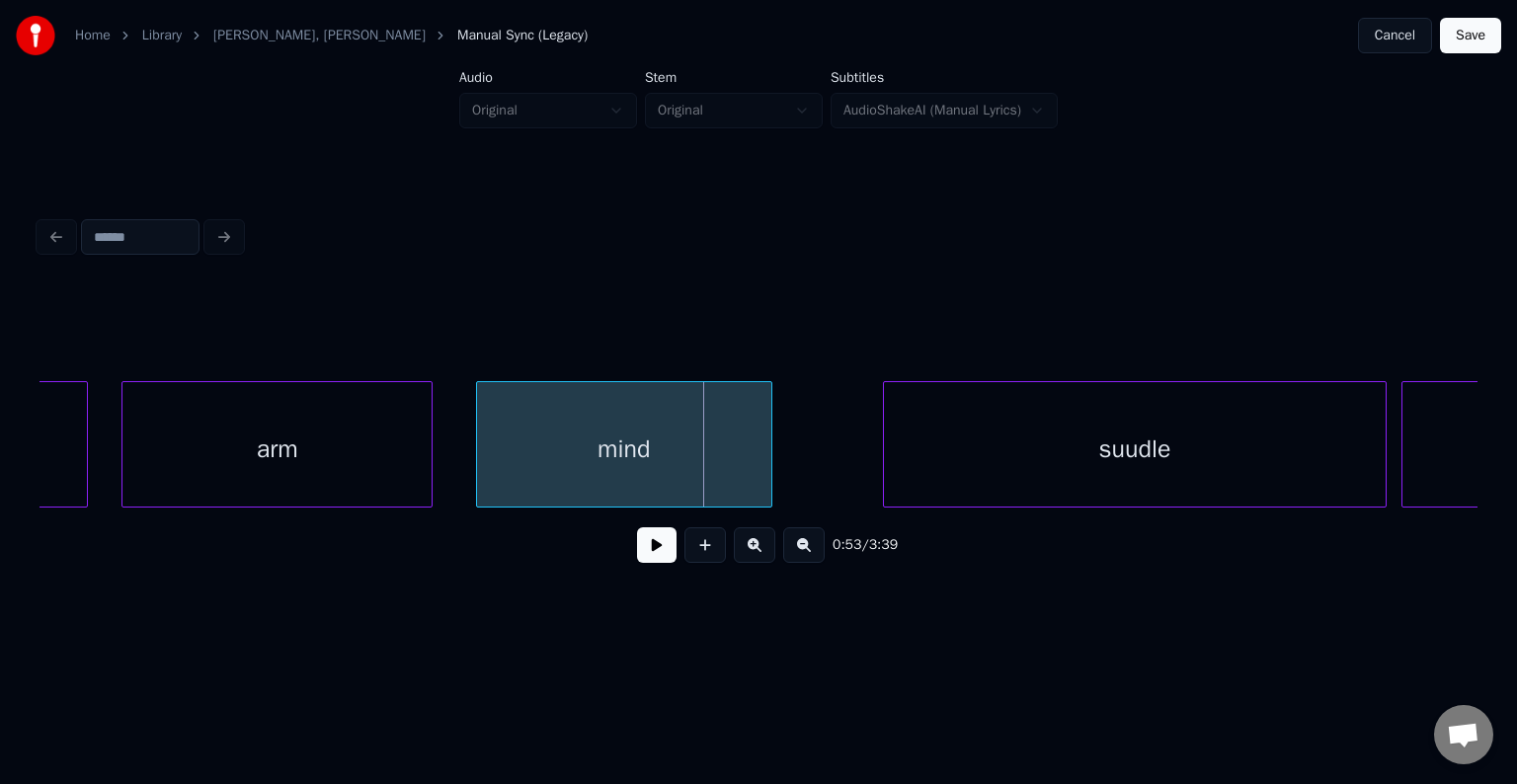 scroll, scrollTop: 0, scrollLeft: 38802, axis: horizontal 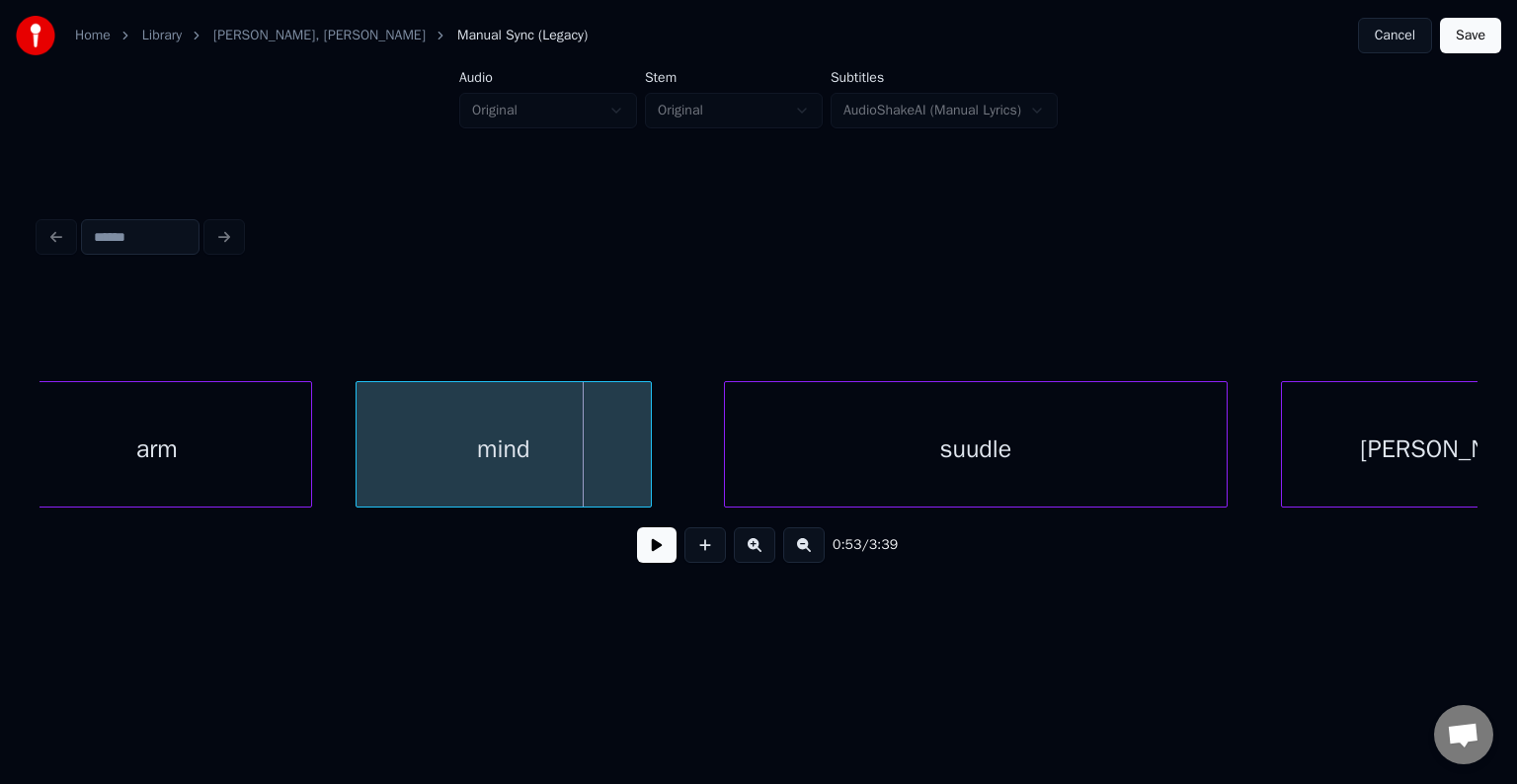 click on "suudle" at bounding box center [976, 449] 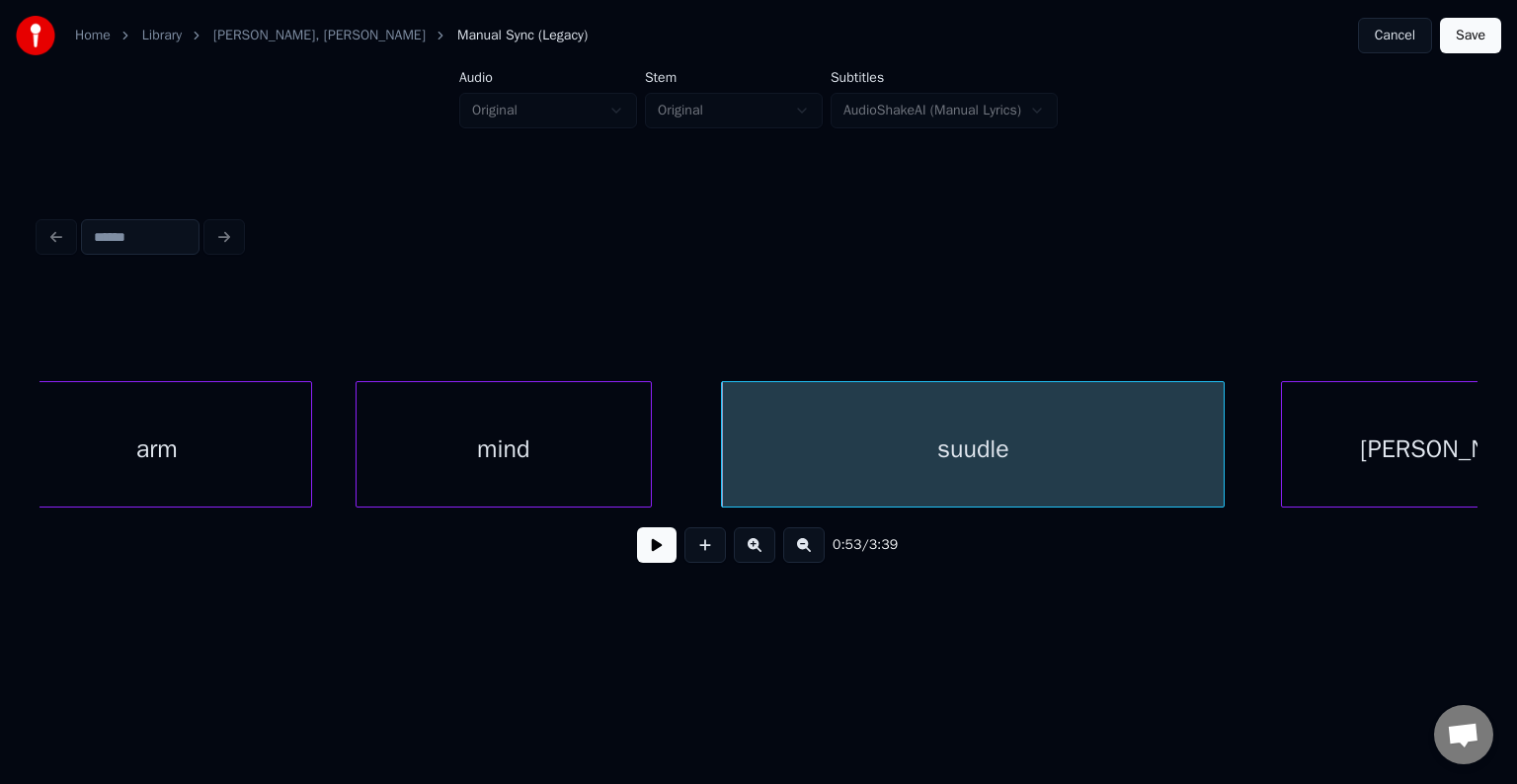 click at bounding box center (657, 545) 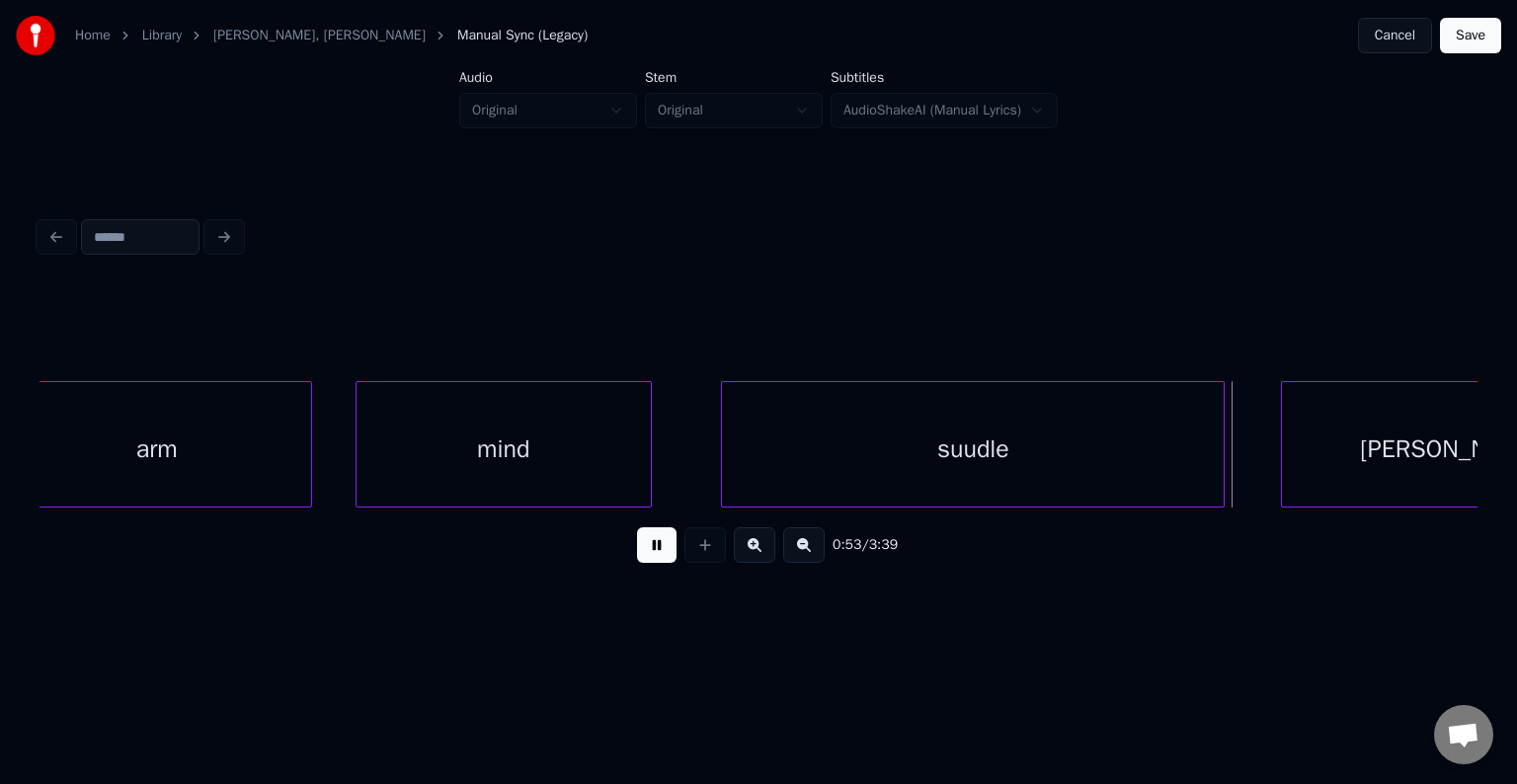 click at bounding box center (657, 545) 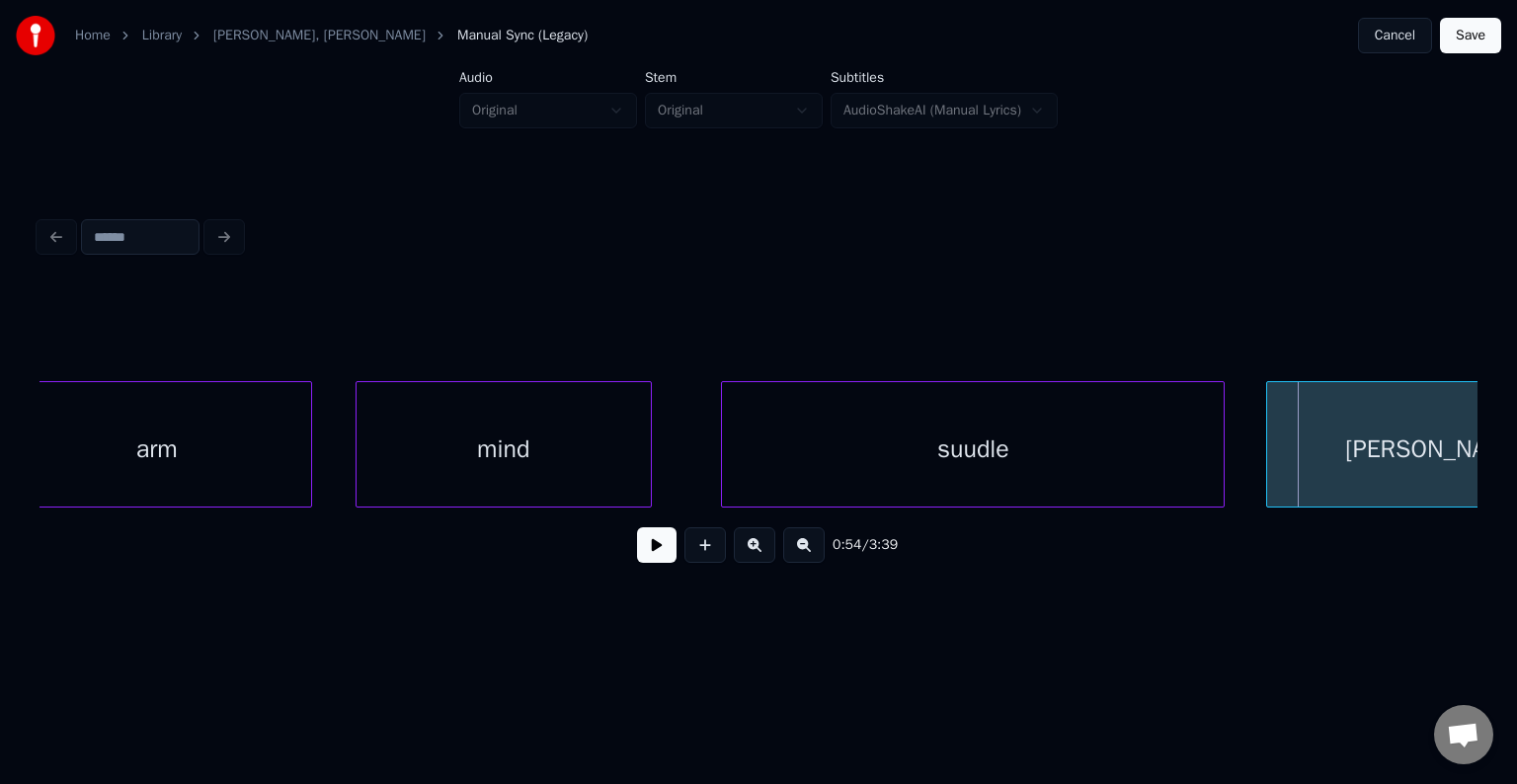 scroll, scrollTop: 0, scrollLeft: 38941, axis: horizontal 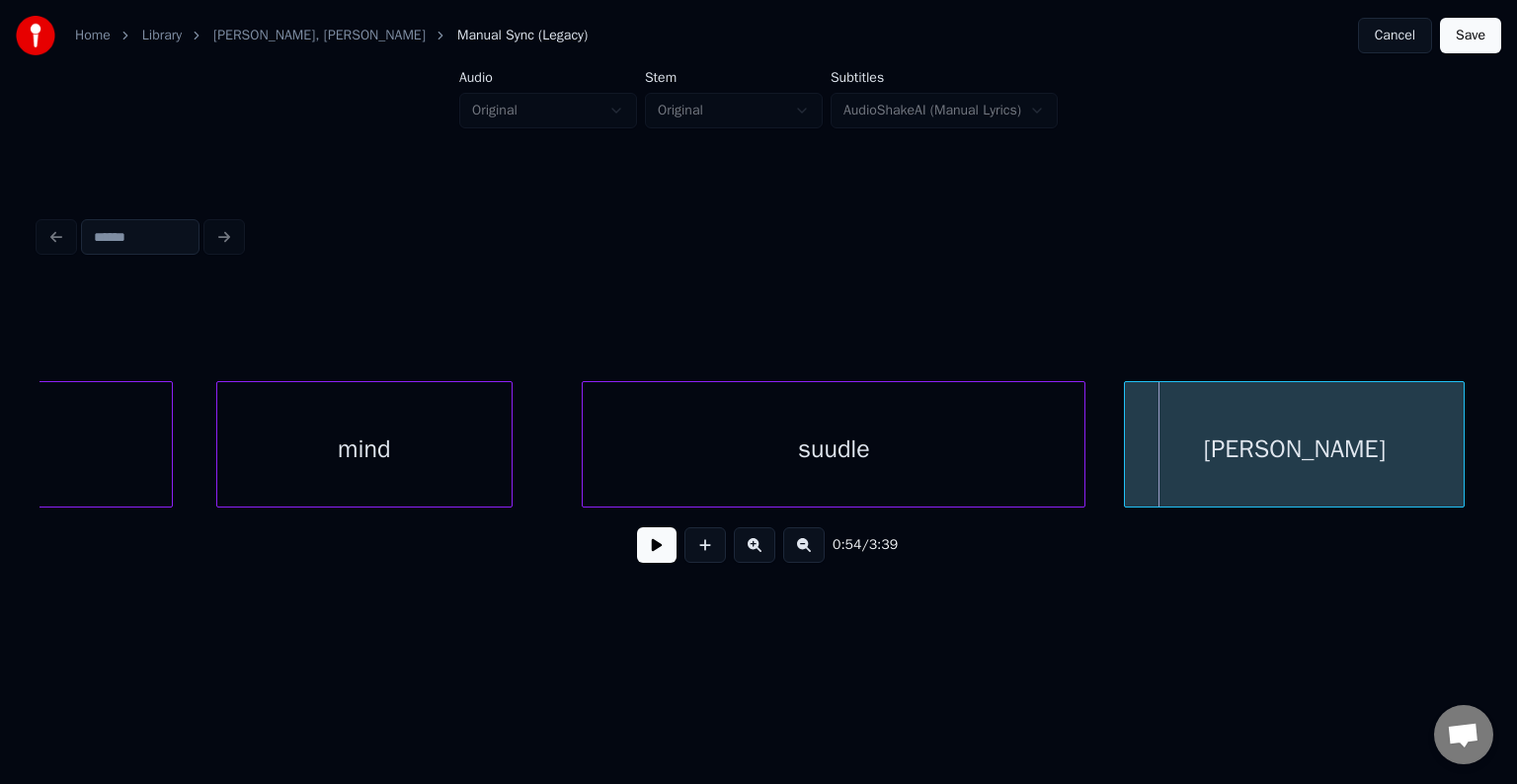 click on "[PERSON_NAME]" at bounding box center [1294, 449] 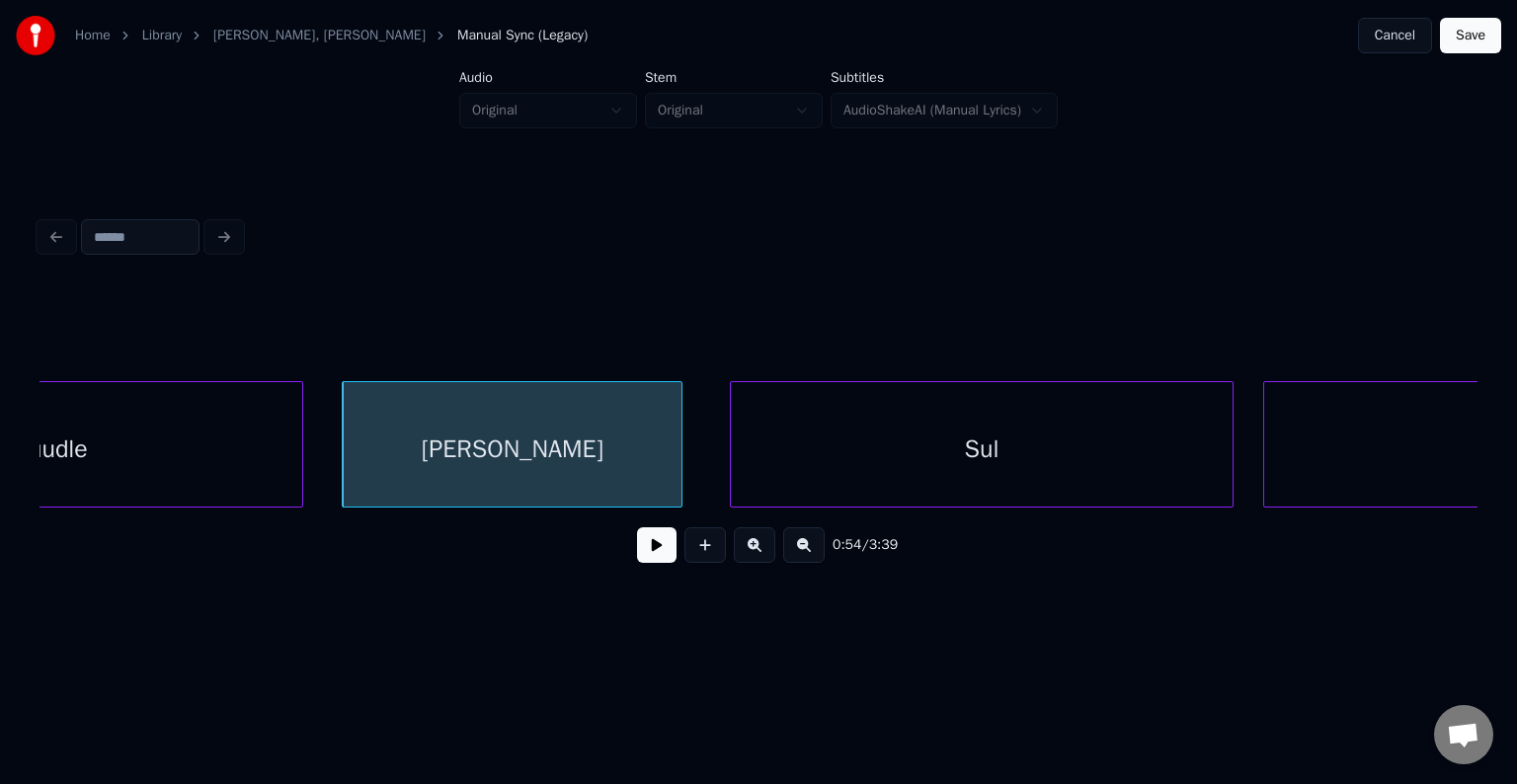 scroll, scrollTop: 0, scrollLeft: 39731, axis: horizontal 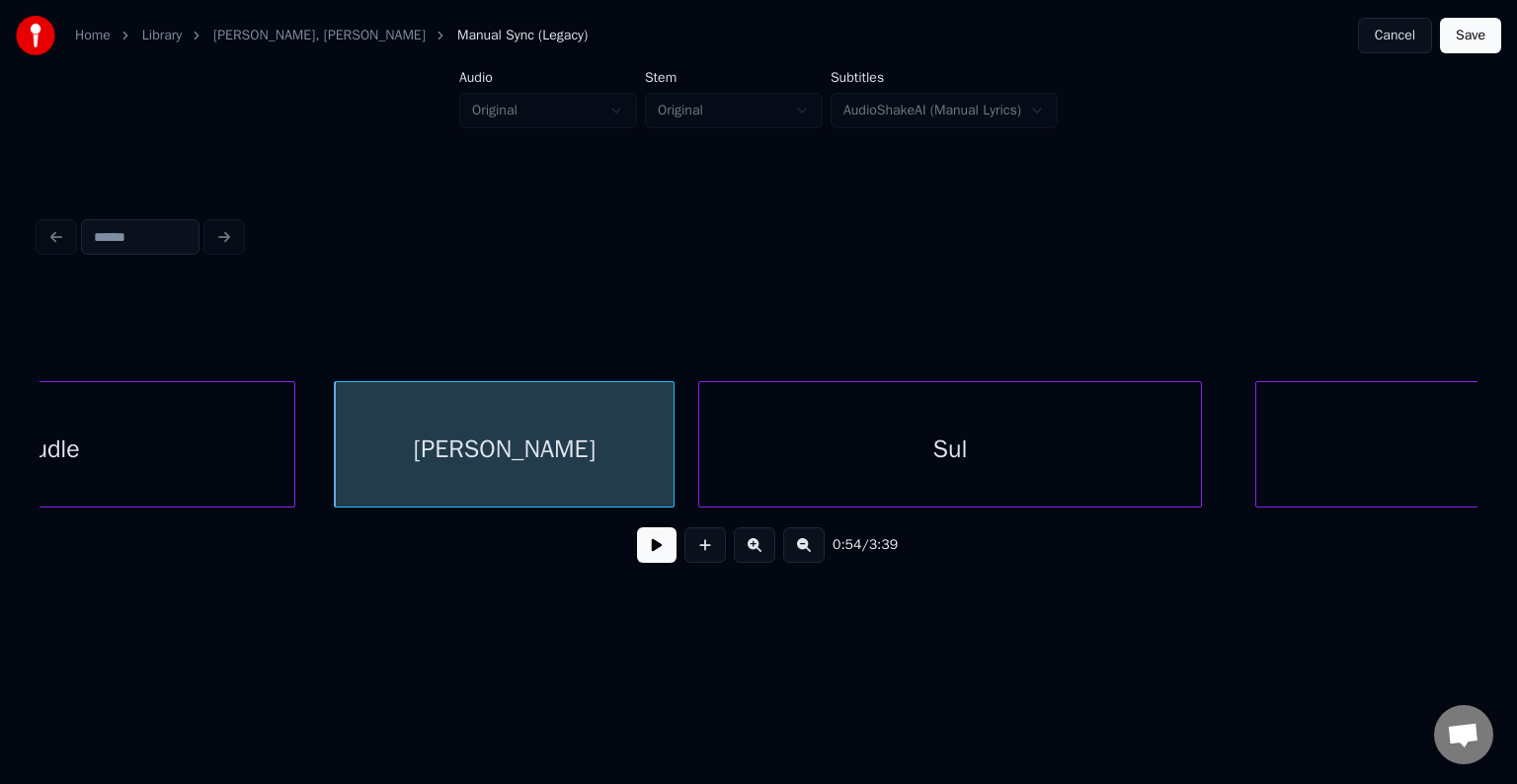 click on "Sul" at bounding box center (950, 449) 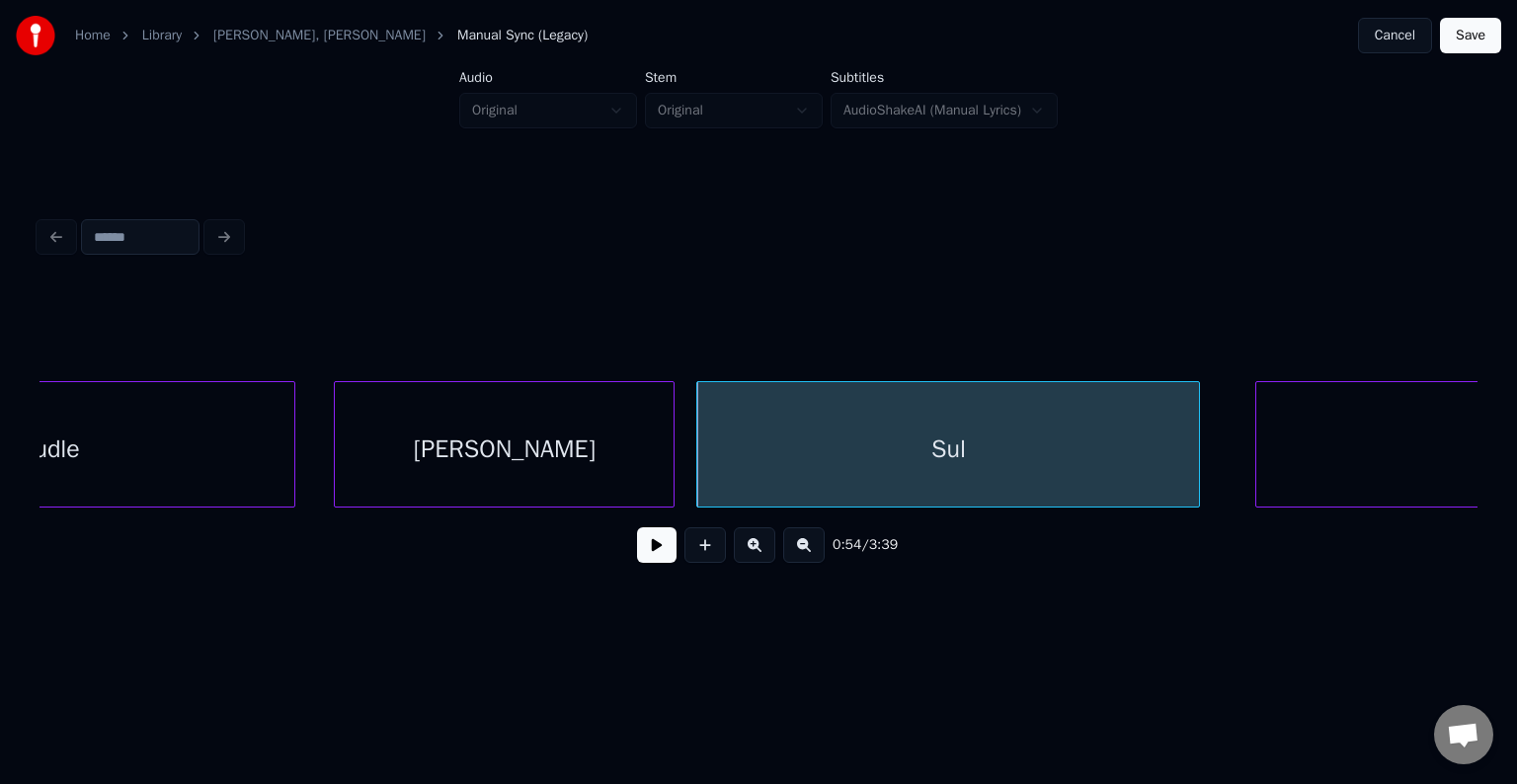 click on "[PERSON_NAME]" at bounding box center [504, 449] 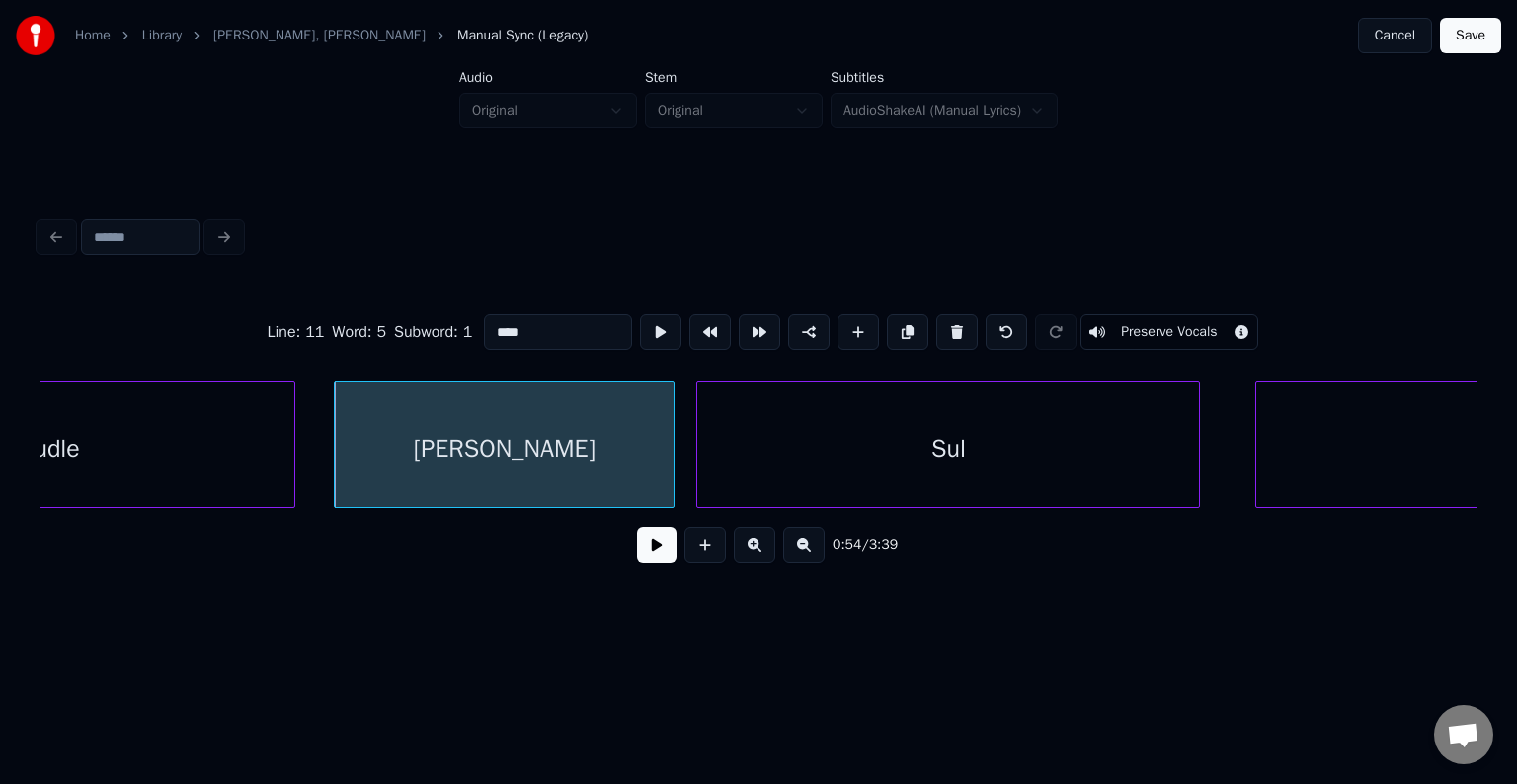click at bounding box center [657, 545] 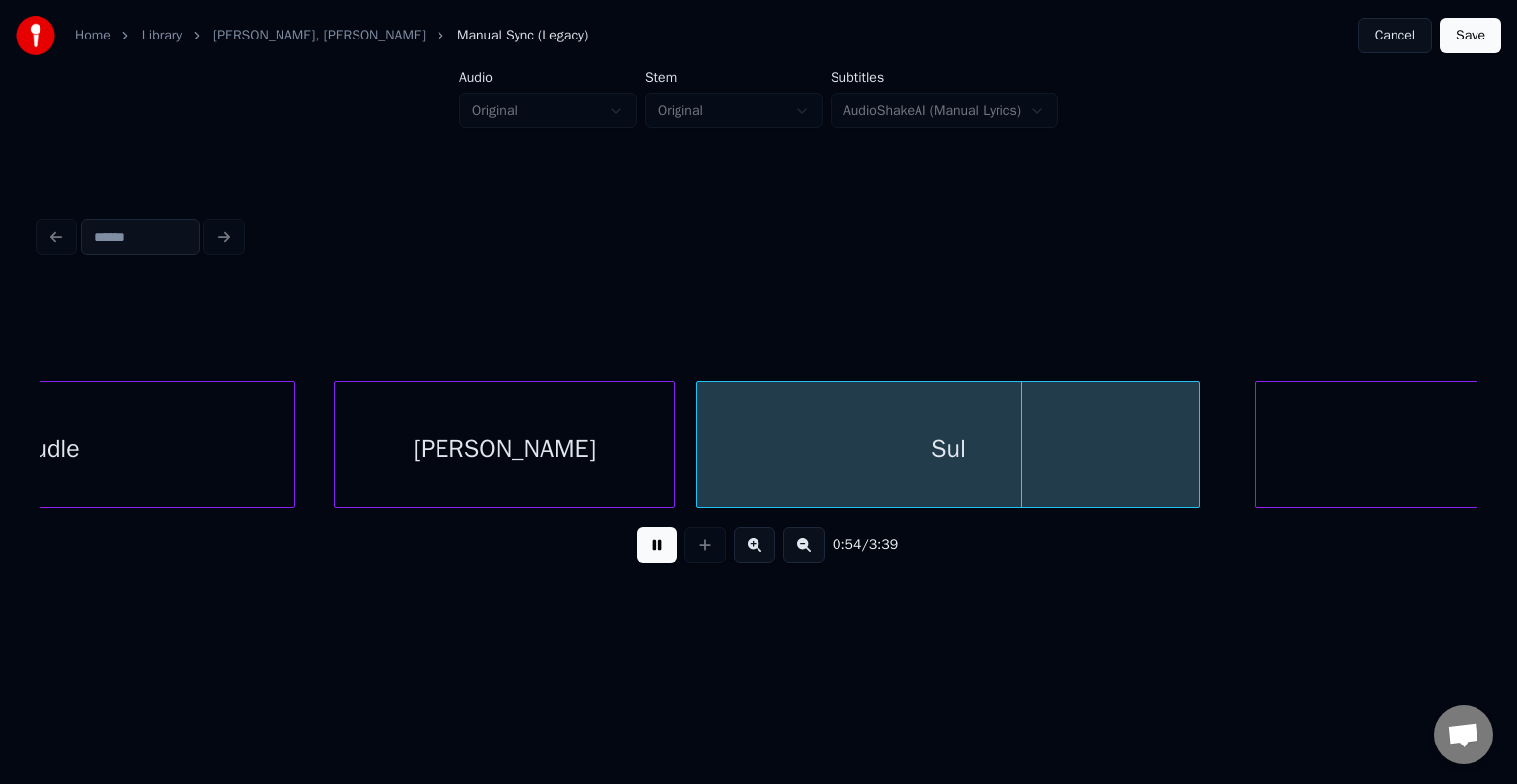 click at bounding box center (657, 545) 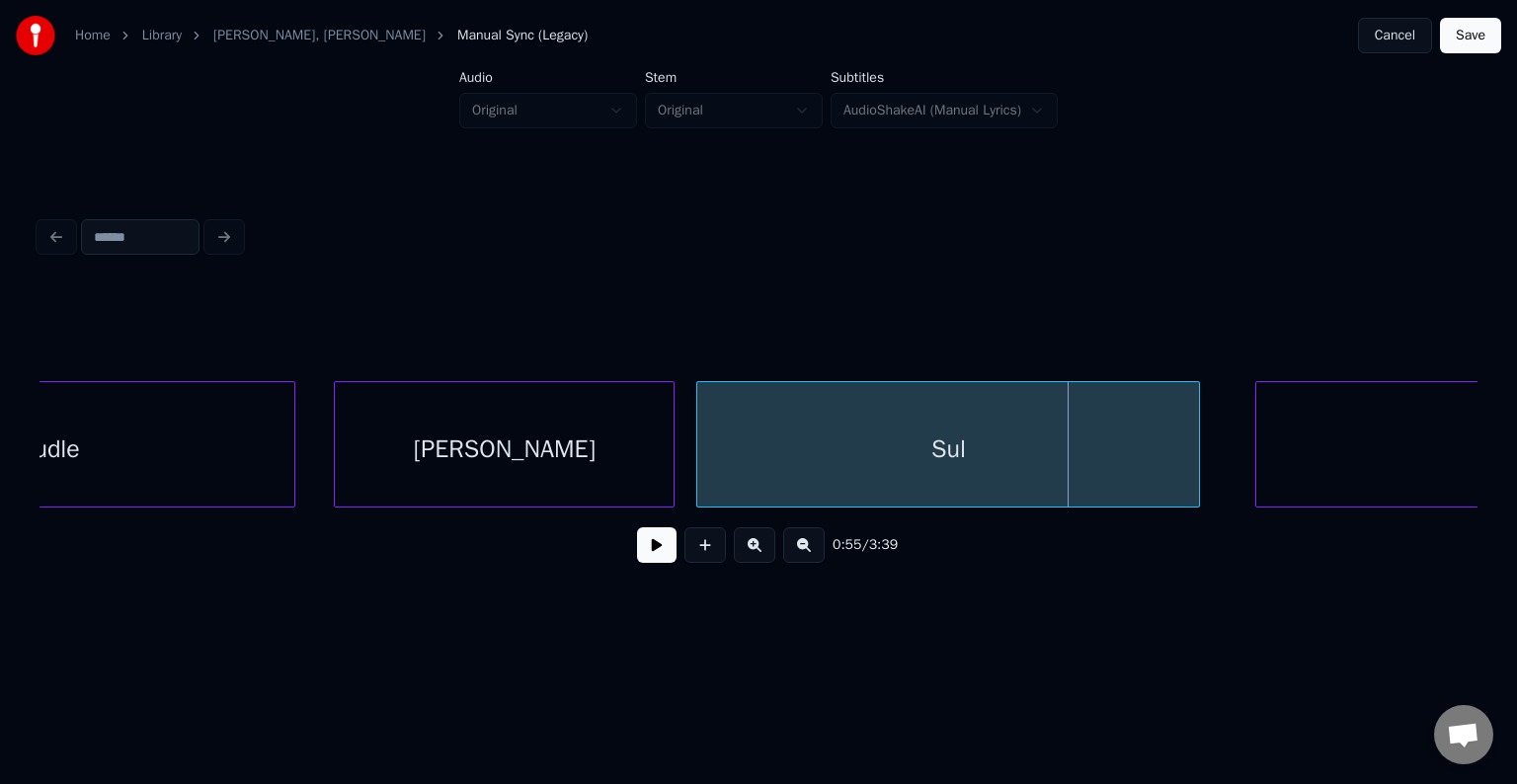 click at bounding box center [657, 545] 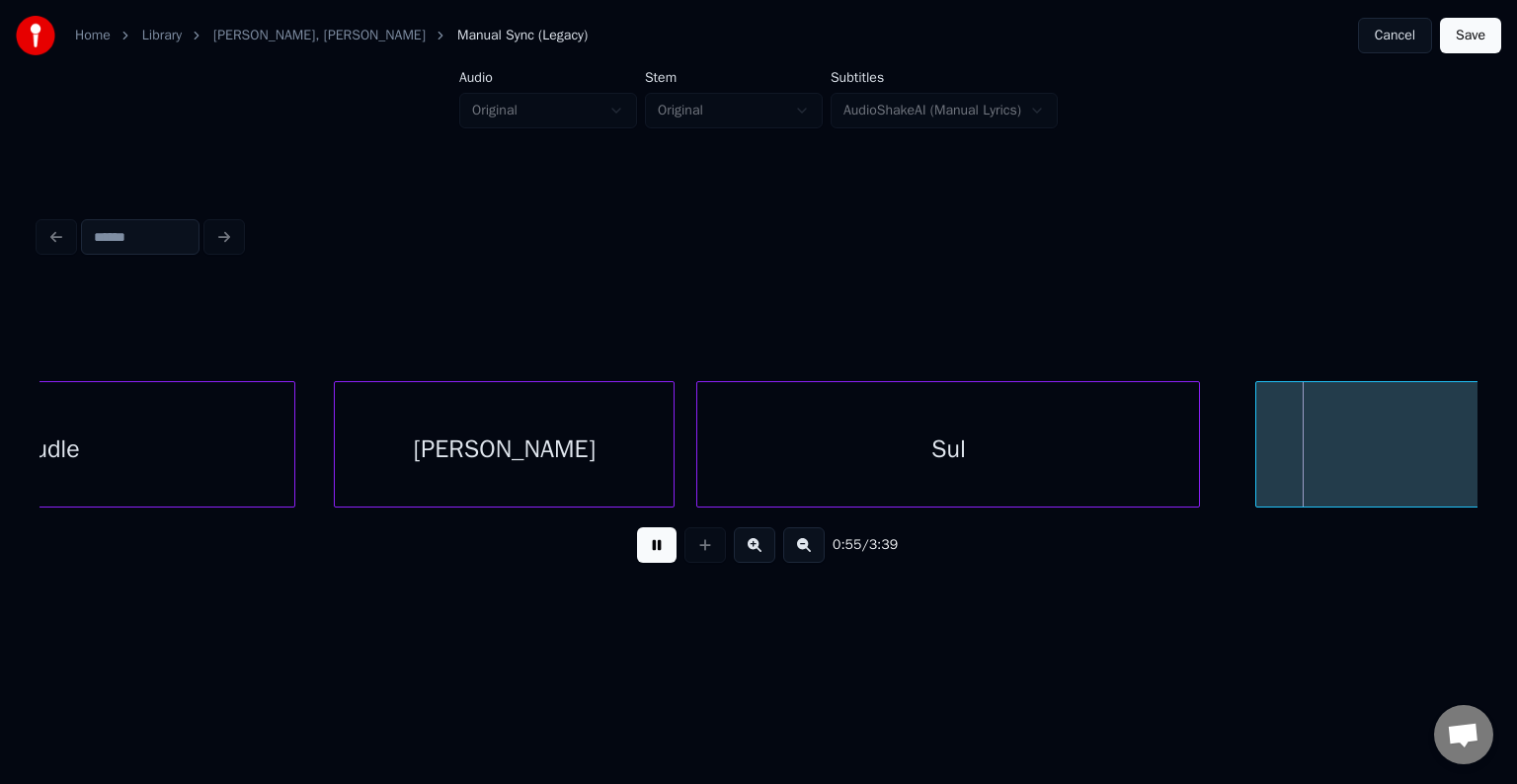 click at bounding box center [657, 545] 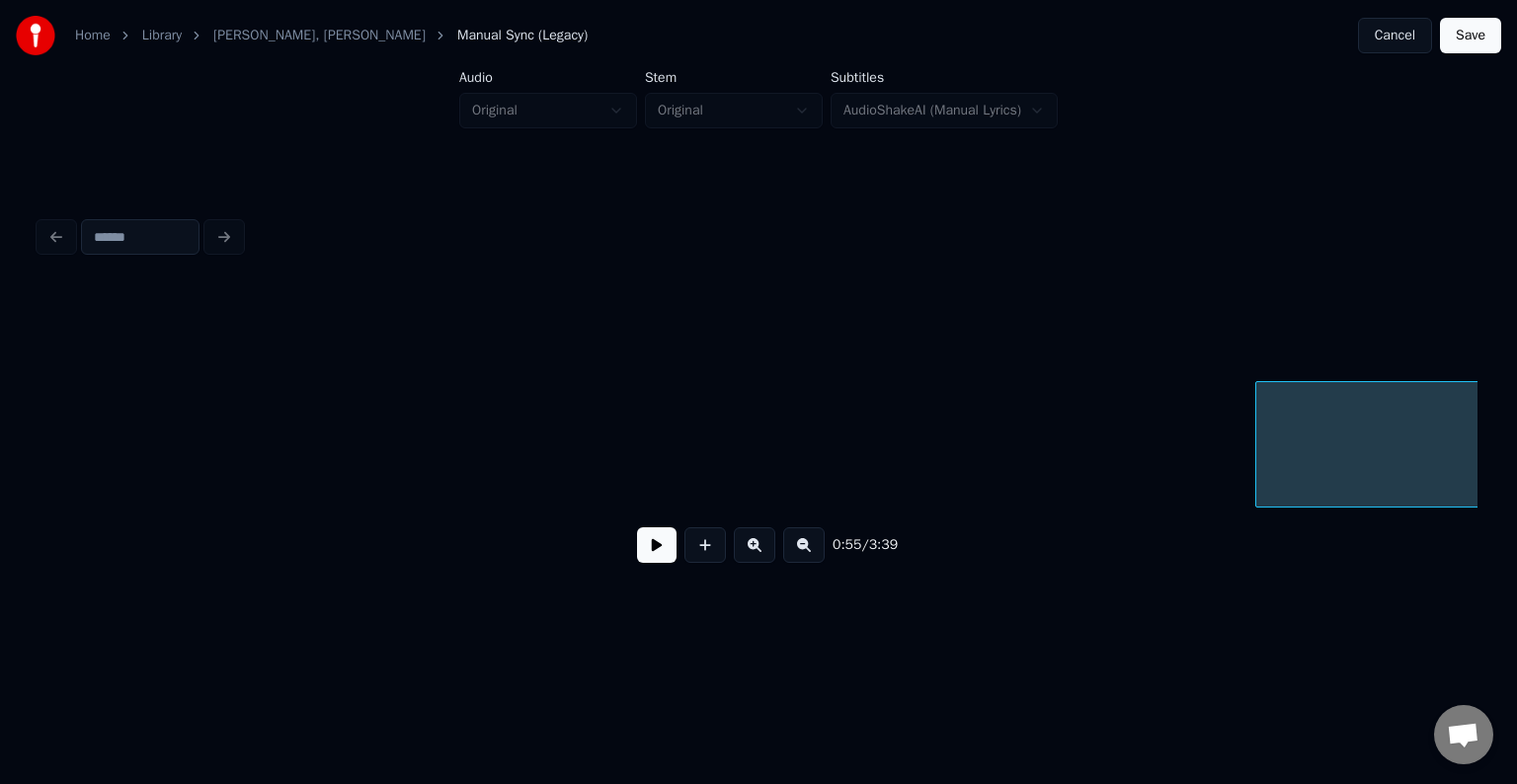 scroll, scrollTop: 0, scrollLeft: 41174, axis: horizontal 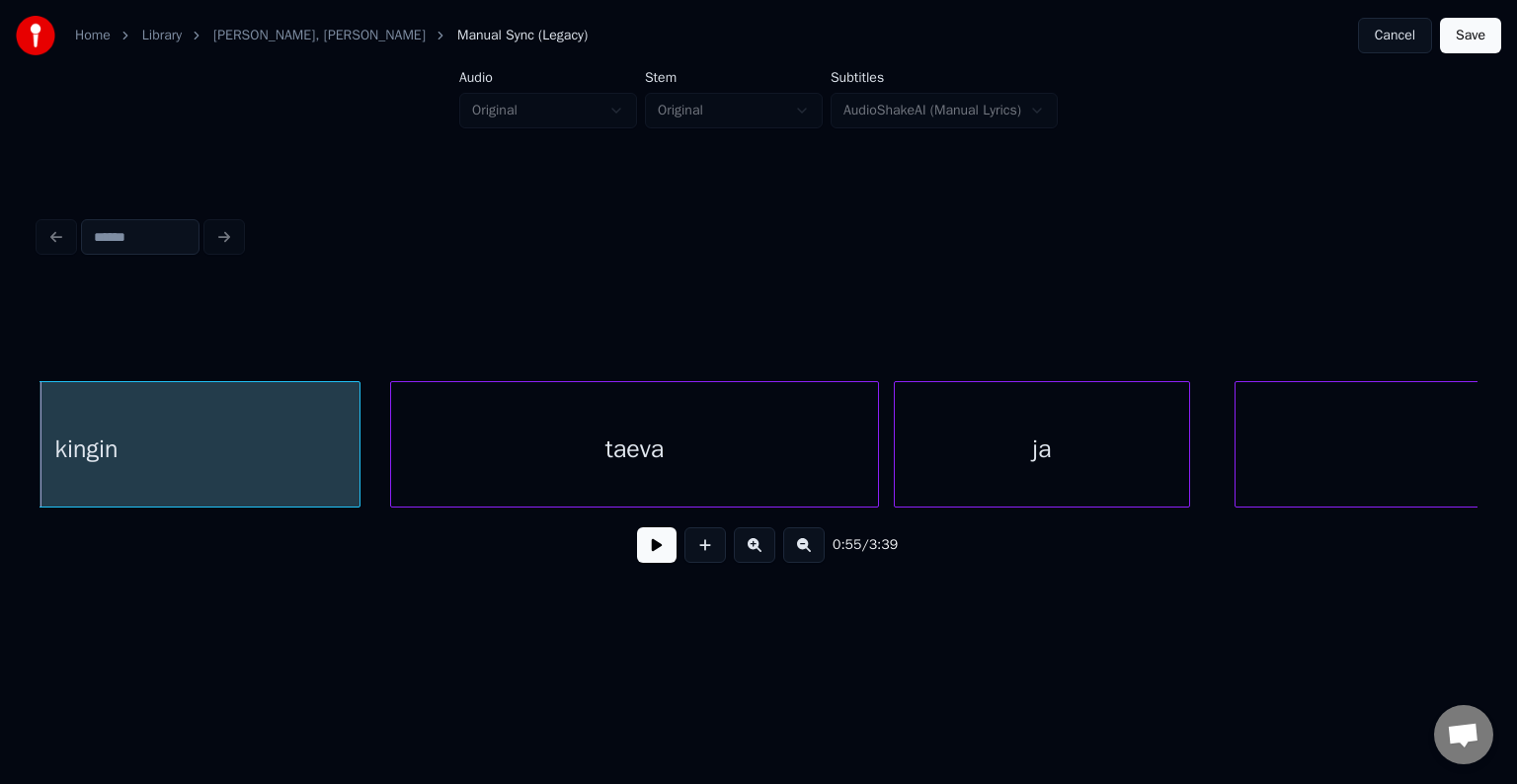 click at bounding box center (657, 545) 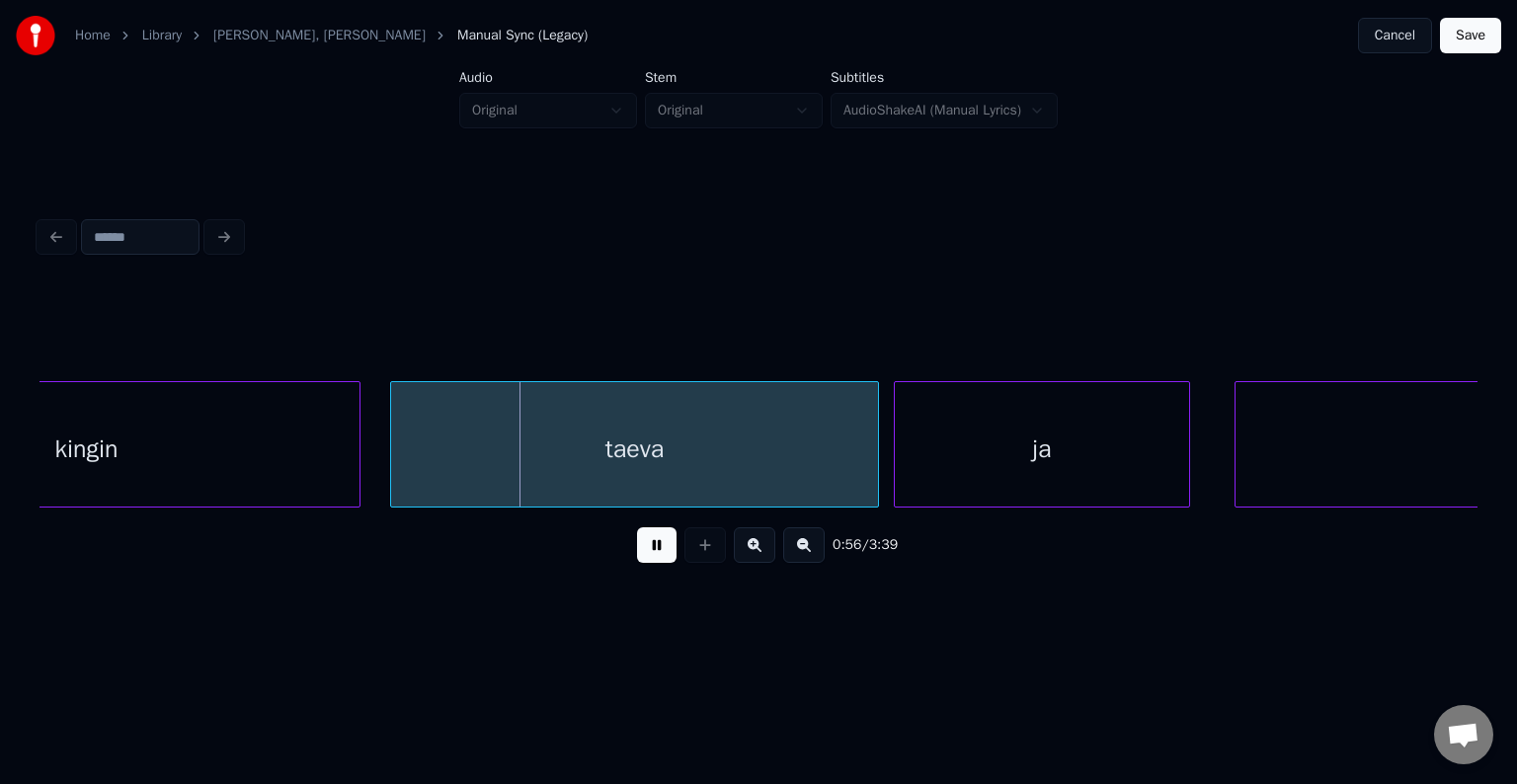 click at bounding box center [657, 545] 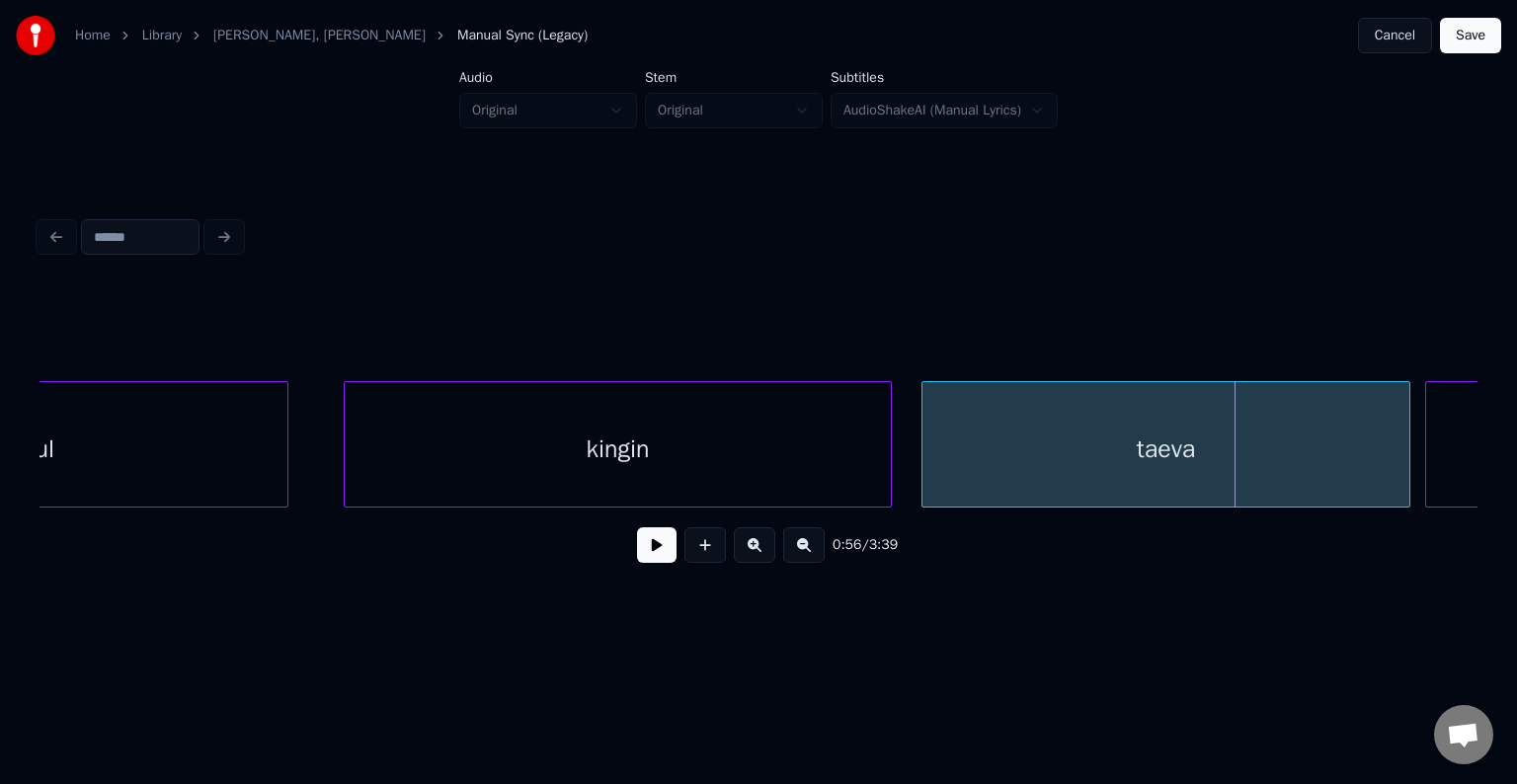 scroll, scrollTop: 0, scrollLeft: 40621, axis: horizontal 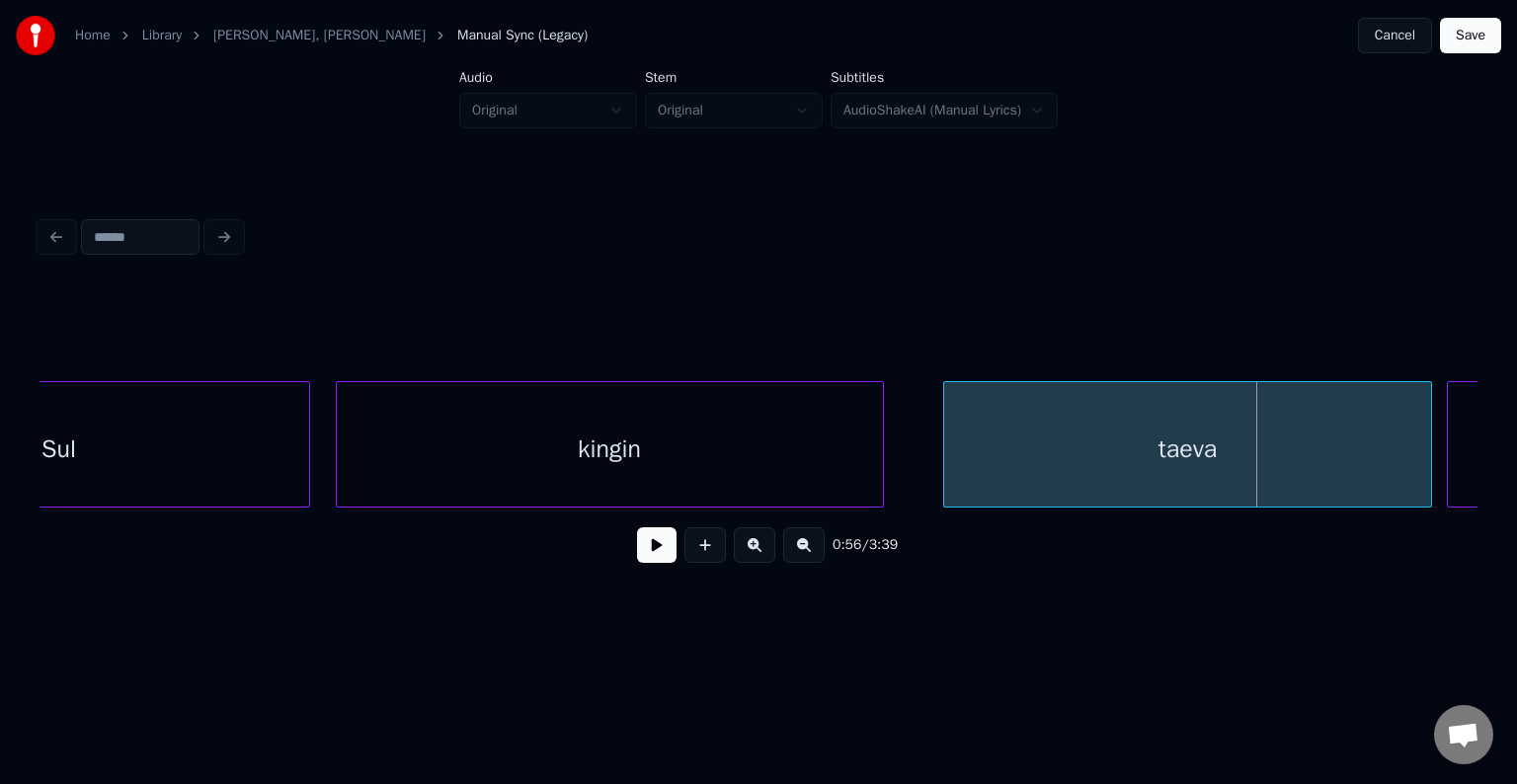 click on "kingin" at bounding box center [609, 449] 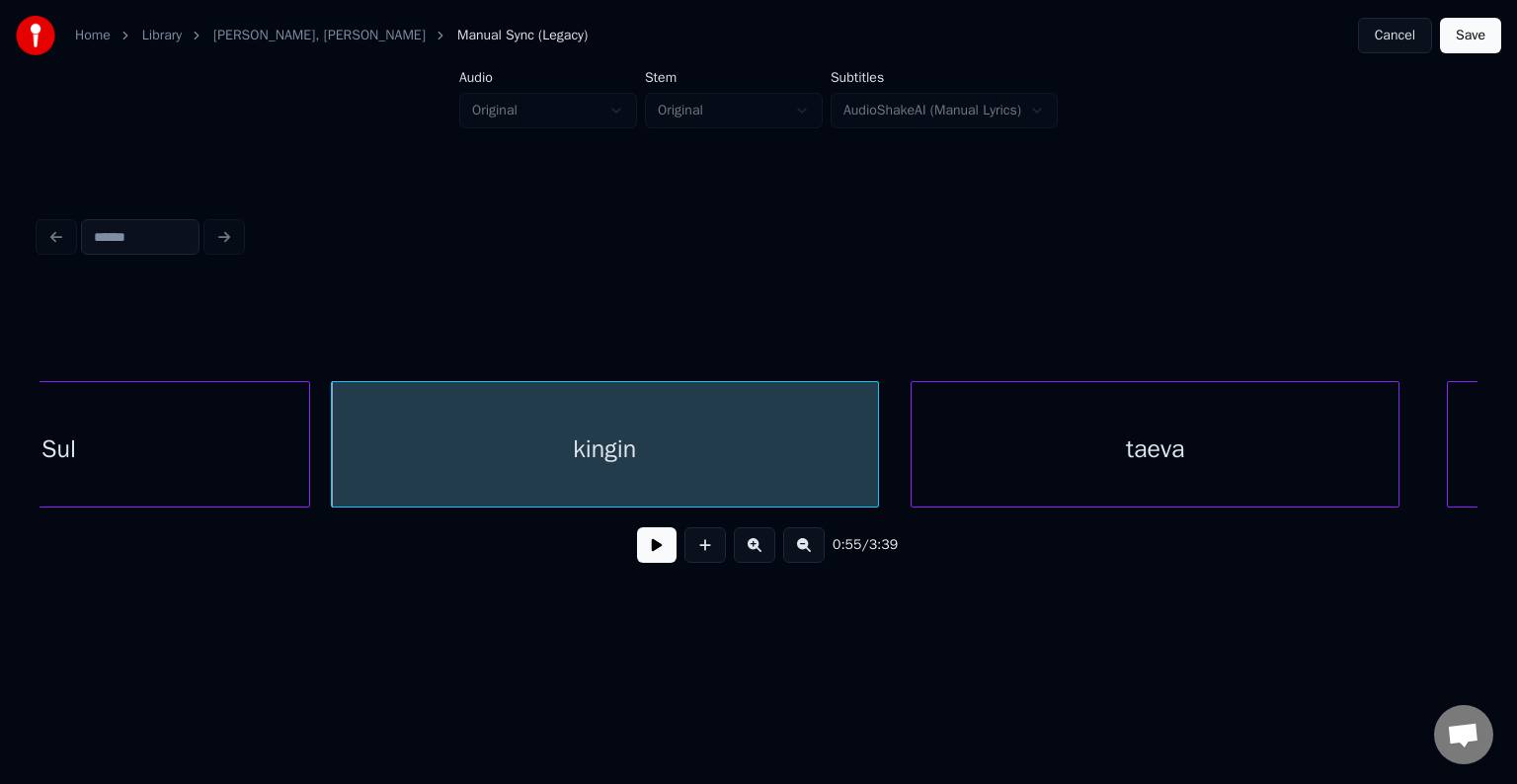 click on "taeva" at bounding box center [1155, 449] 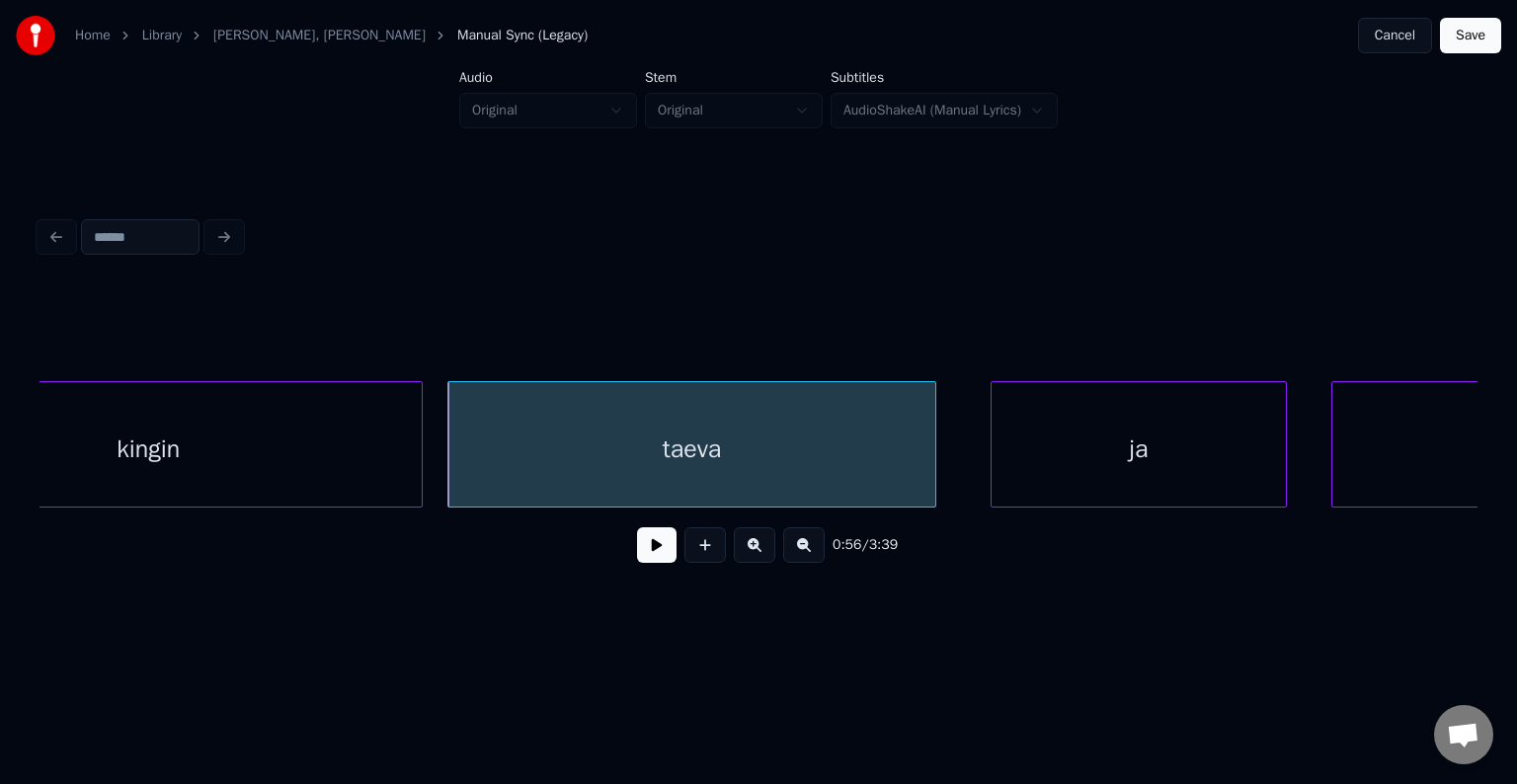 scroll, scrollTop: 0, scrollLeft: 41095, axis: horizontal 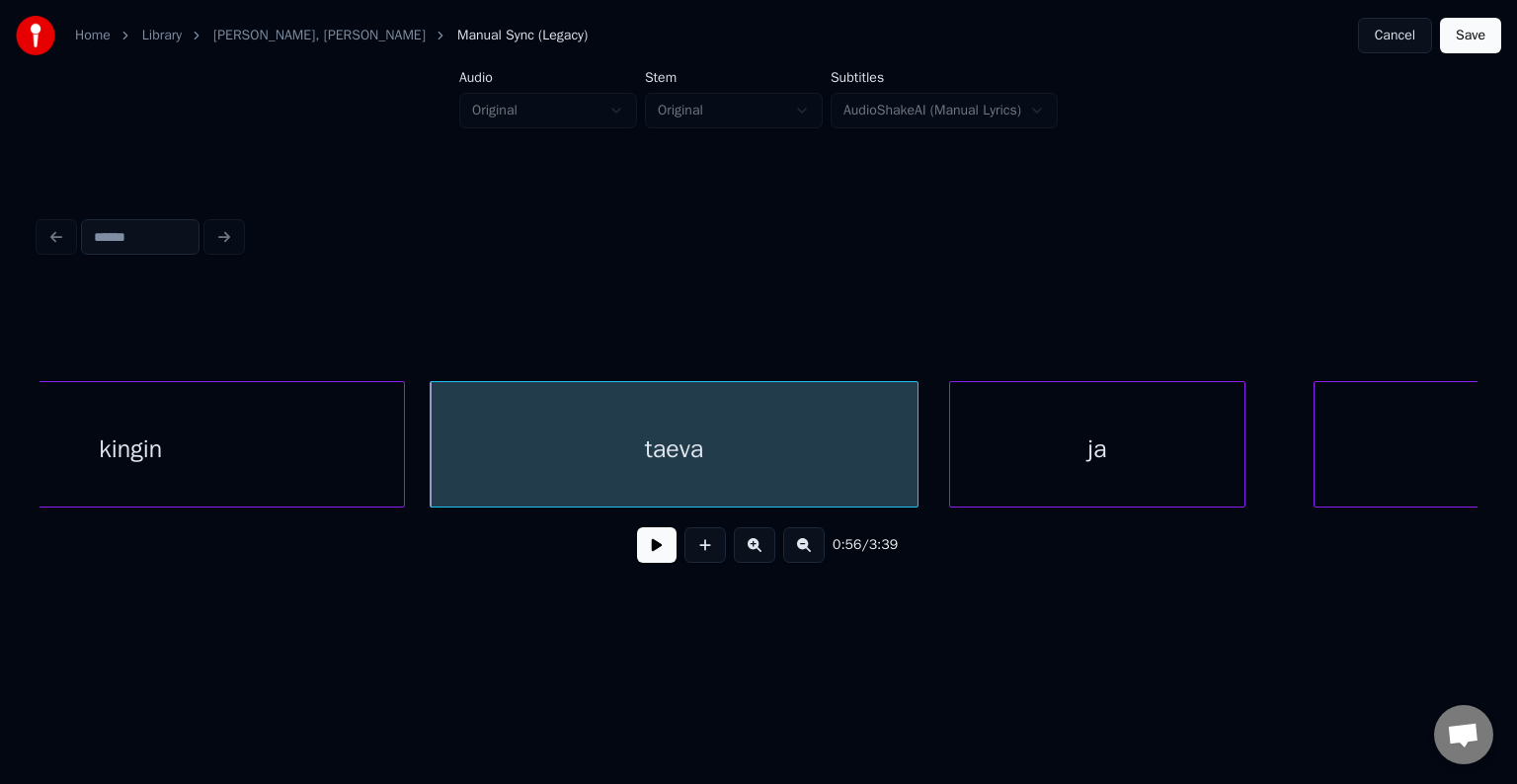 click on "ja" at bounding box center (1097, 449) 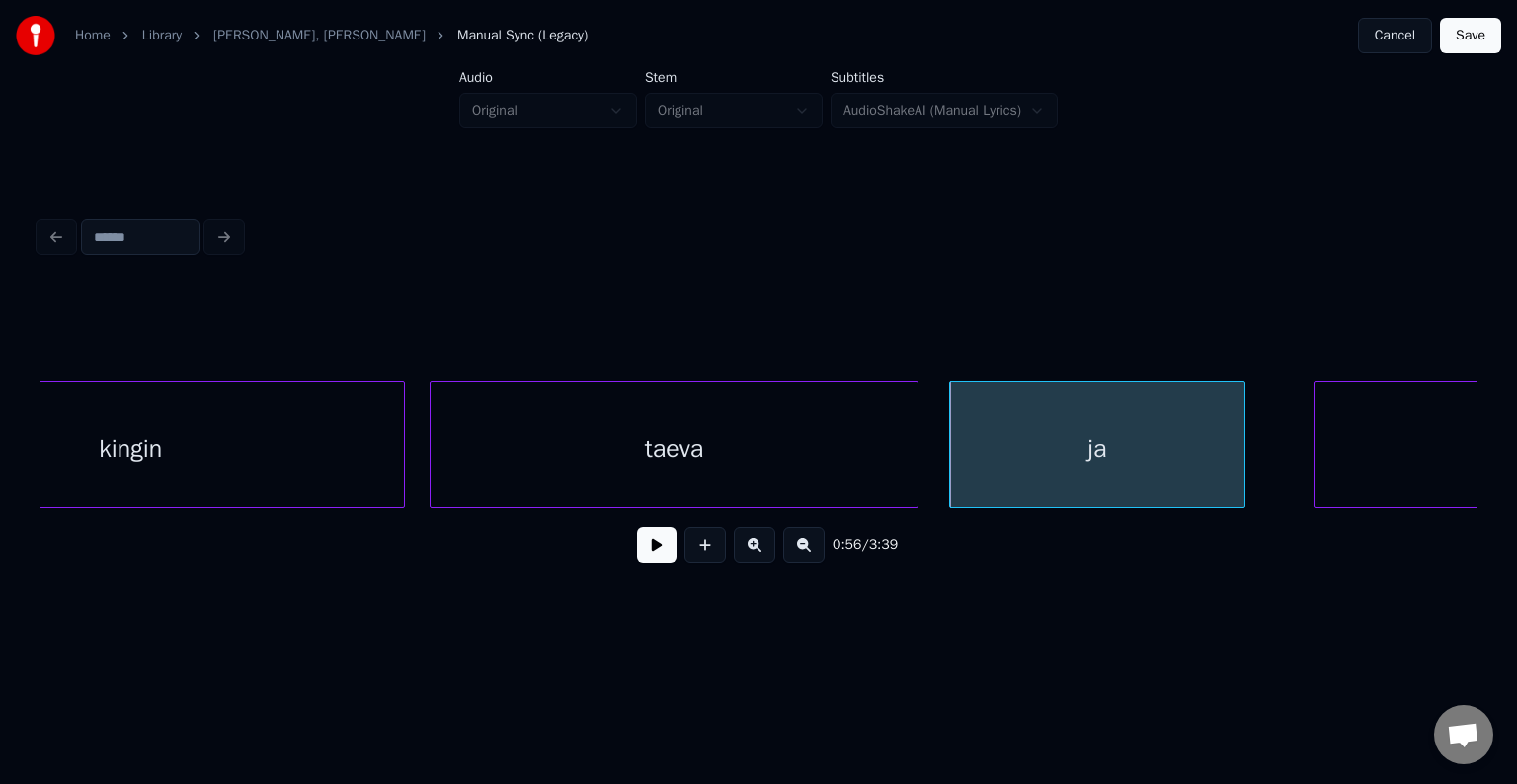 click on "taeva" at bounding box center (674, 449) 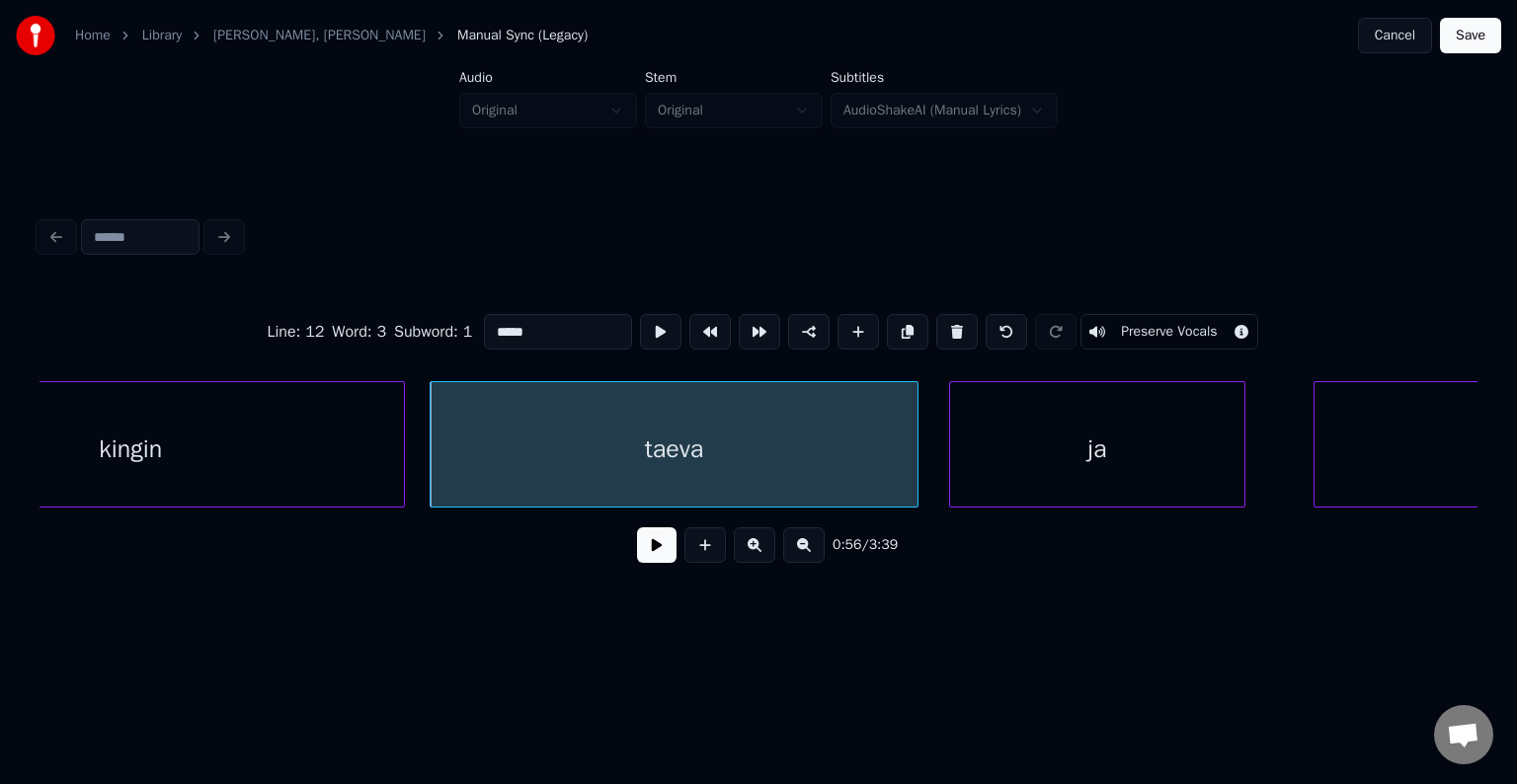 click at bounding box center (657, 545) 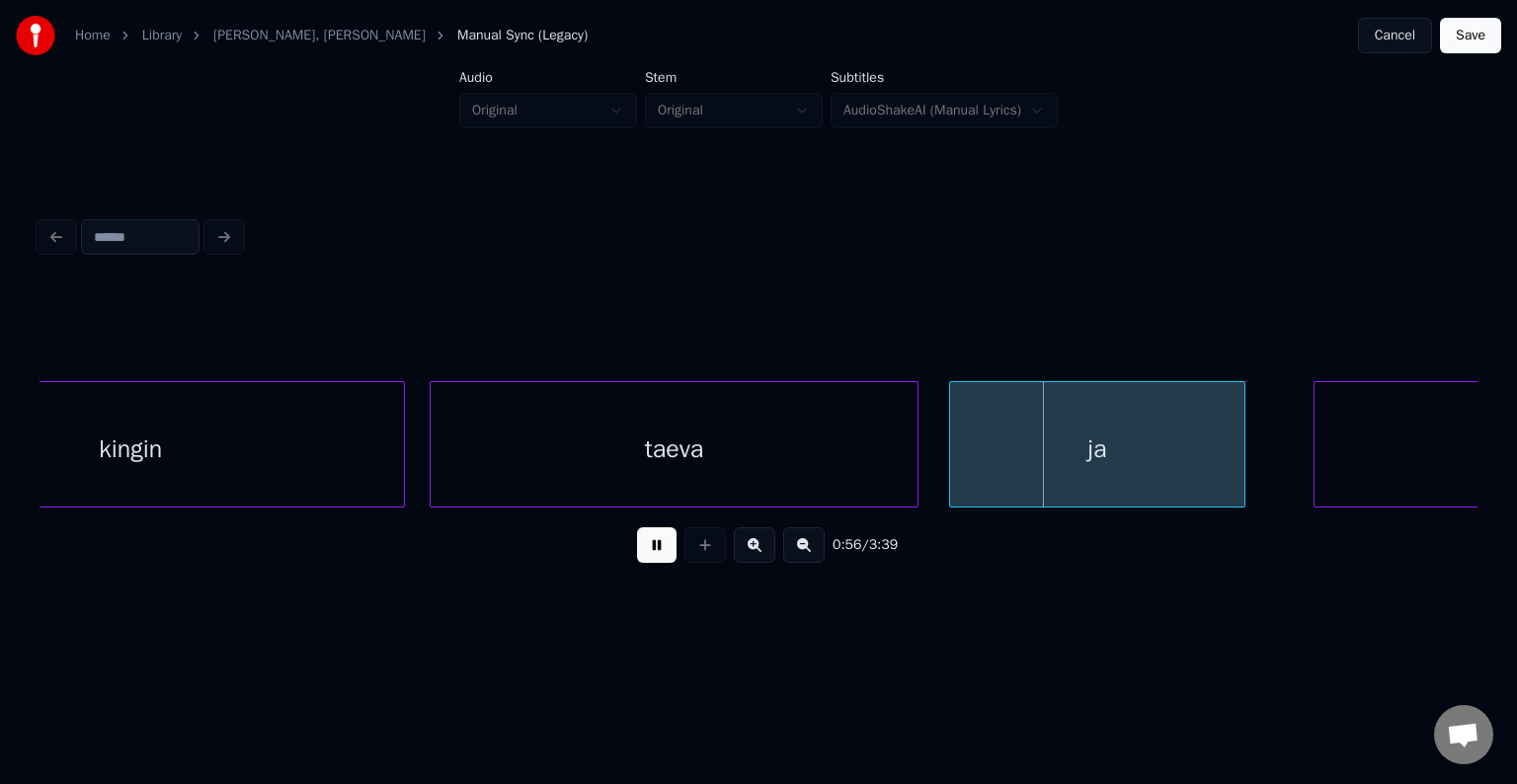 drag, startPoint x: 641, startPoint y: 554, endPoint x: 671, endPoint y: 553, distance: 30.016662 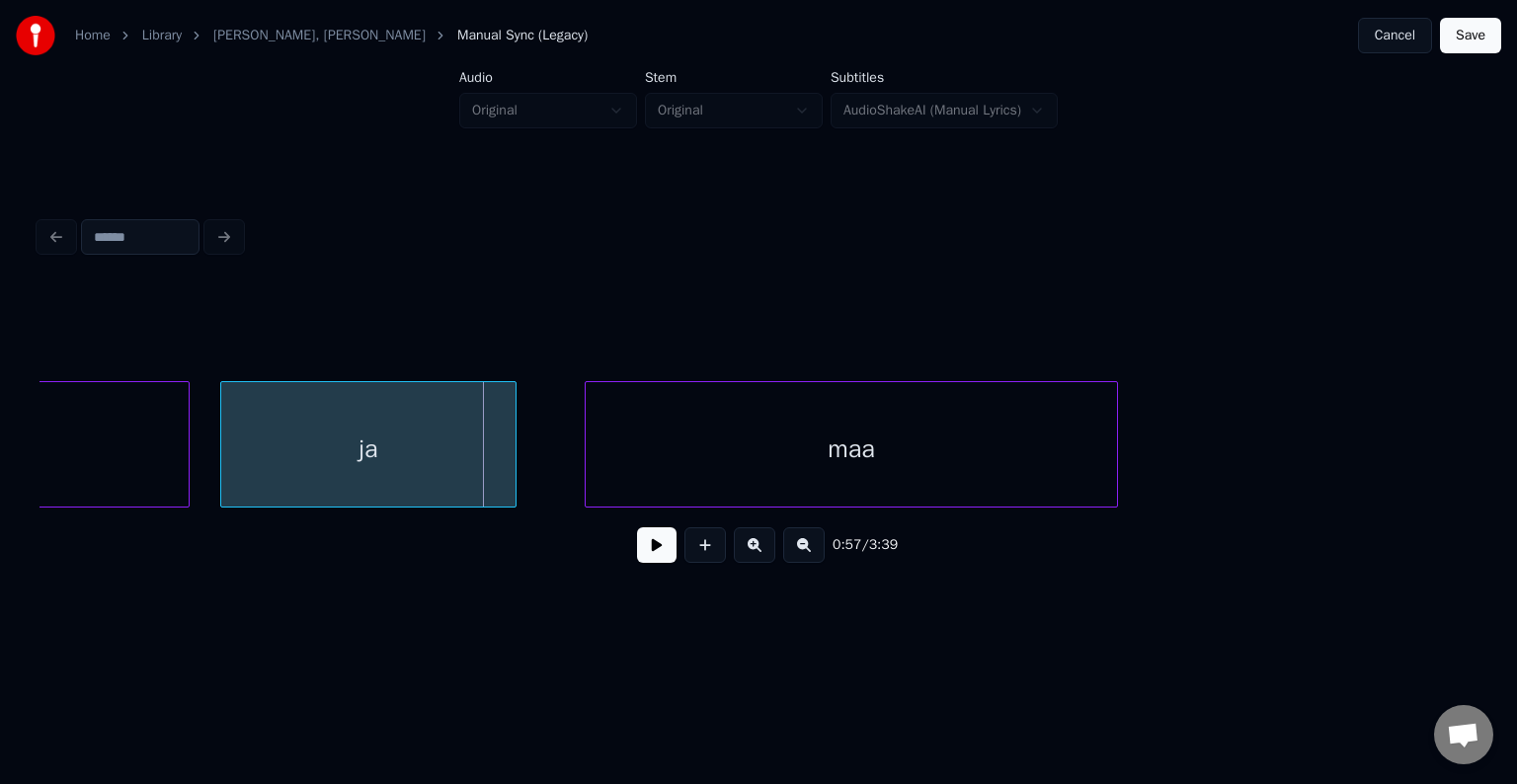 scroll, scrollTop: 0, scrollLeft: 41846, axis: horizontal 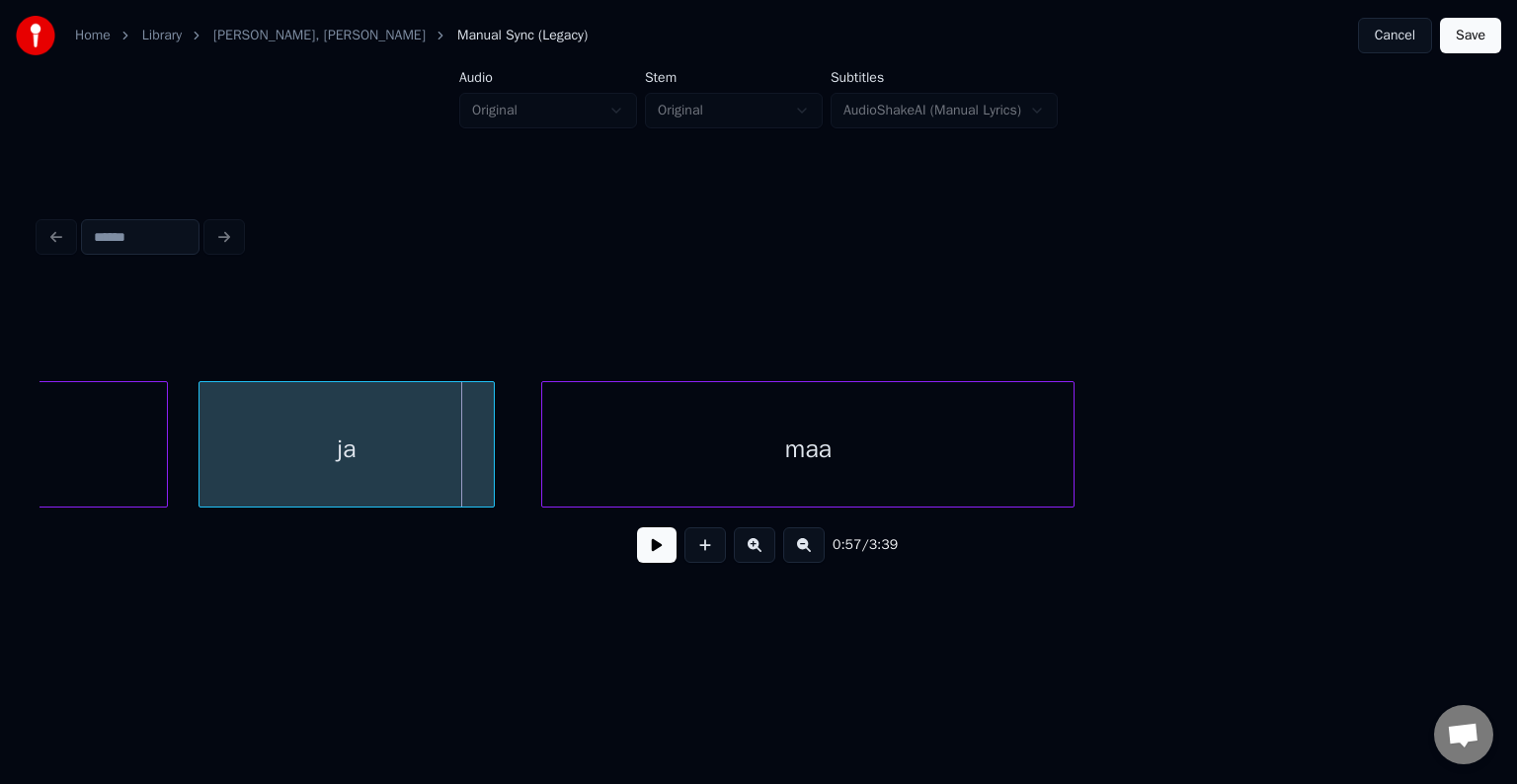 click on "maa" at bounding box center [808, 449] 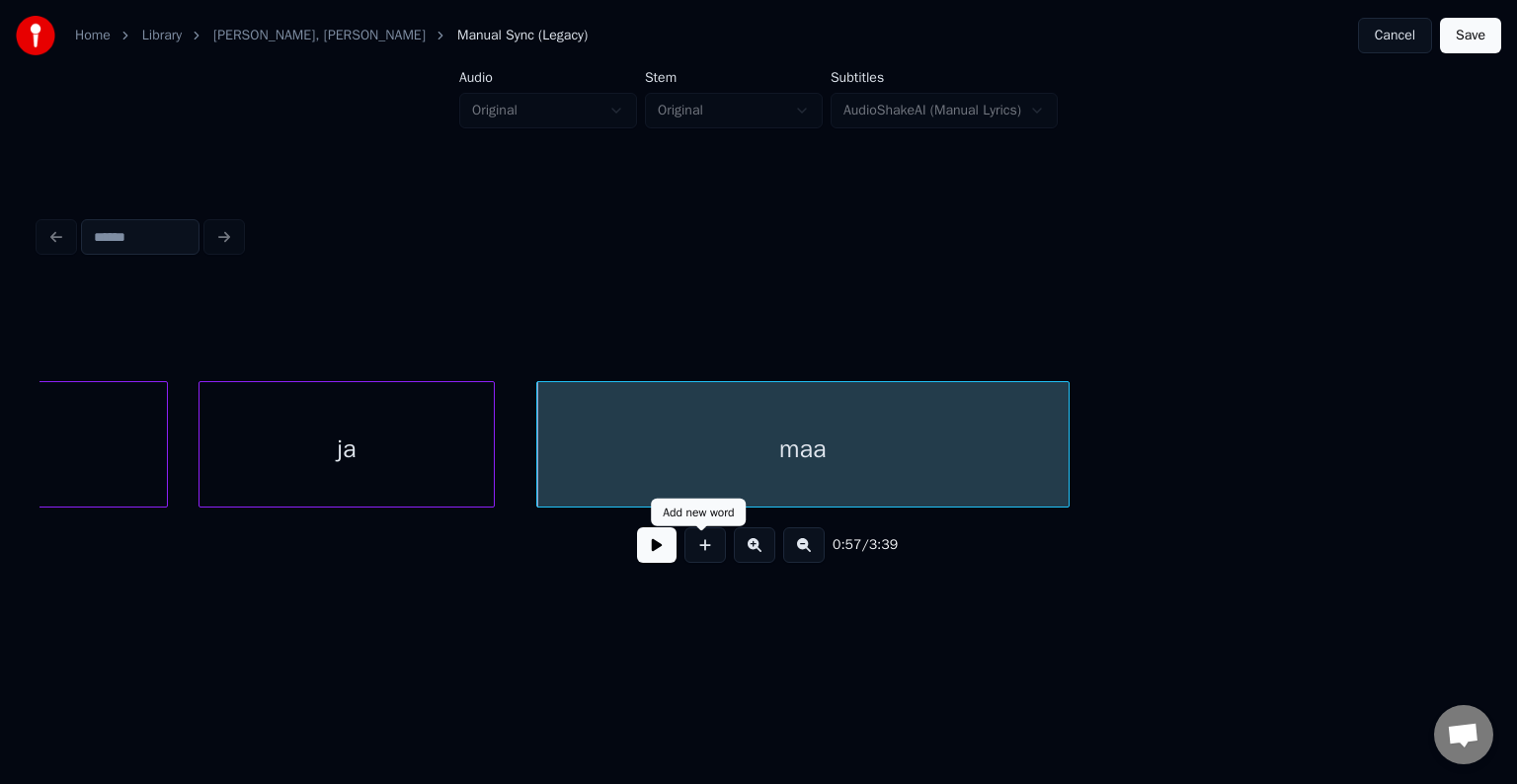 click at bounding box center (657, 545) 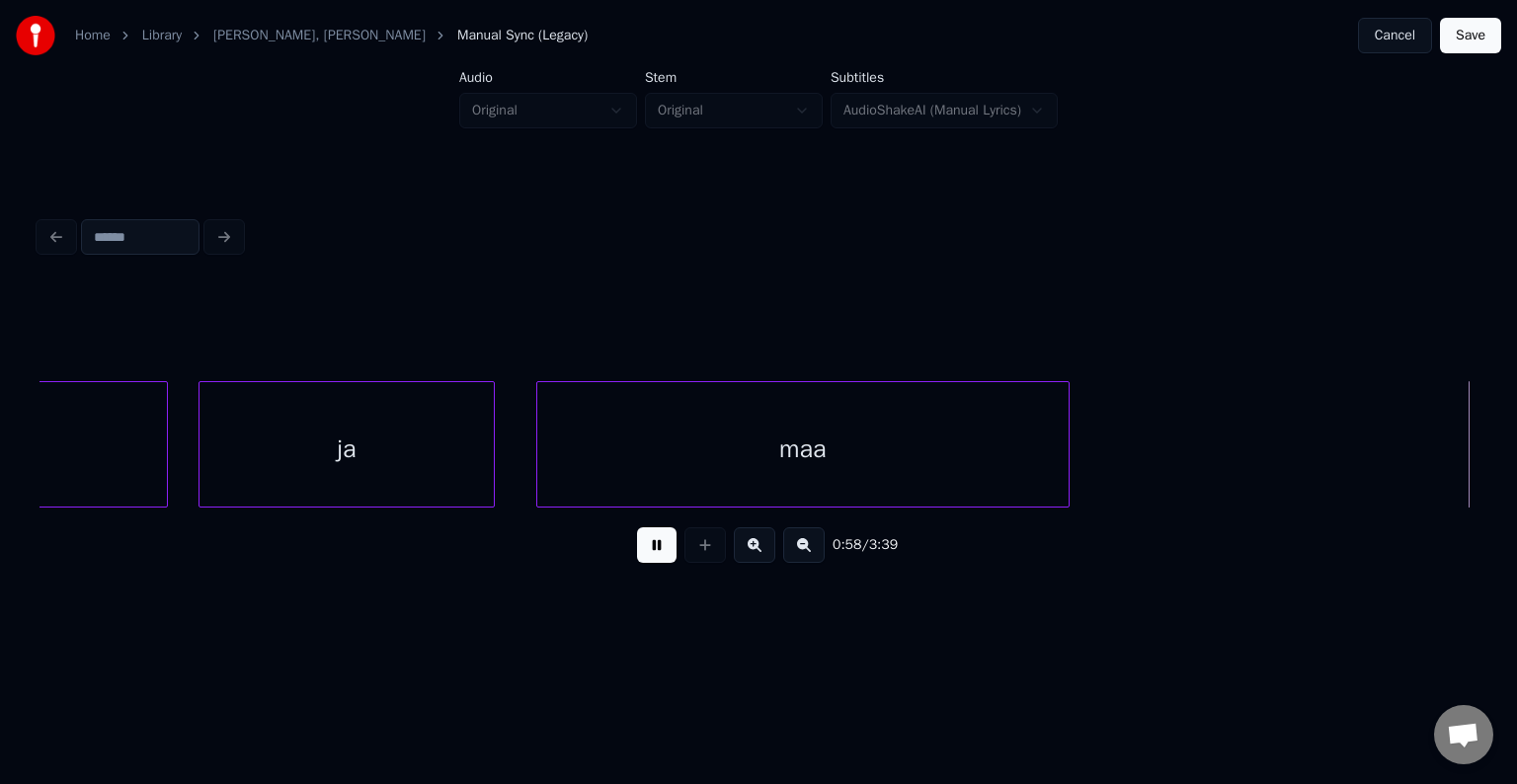 scroll, scrollTop: 0, scrollLeft: 43286, axis: horizontal 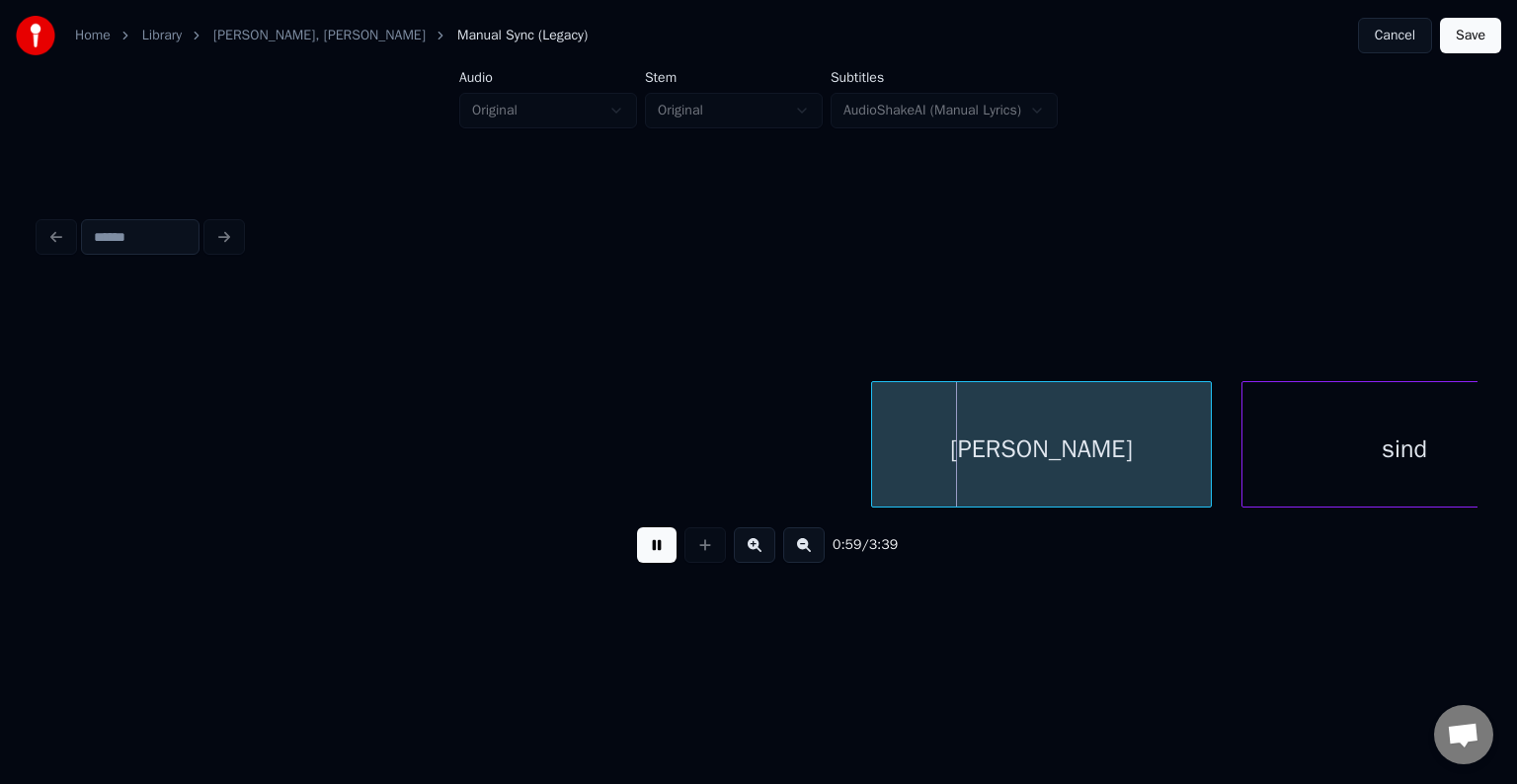 click at bounding box center [657, 545] 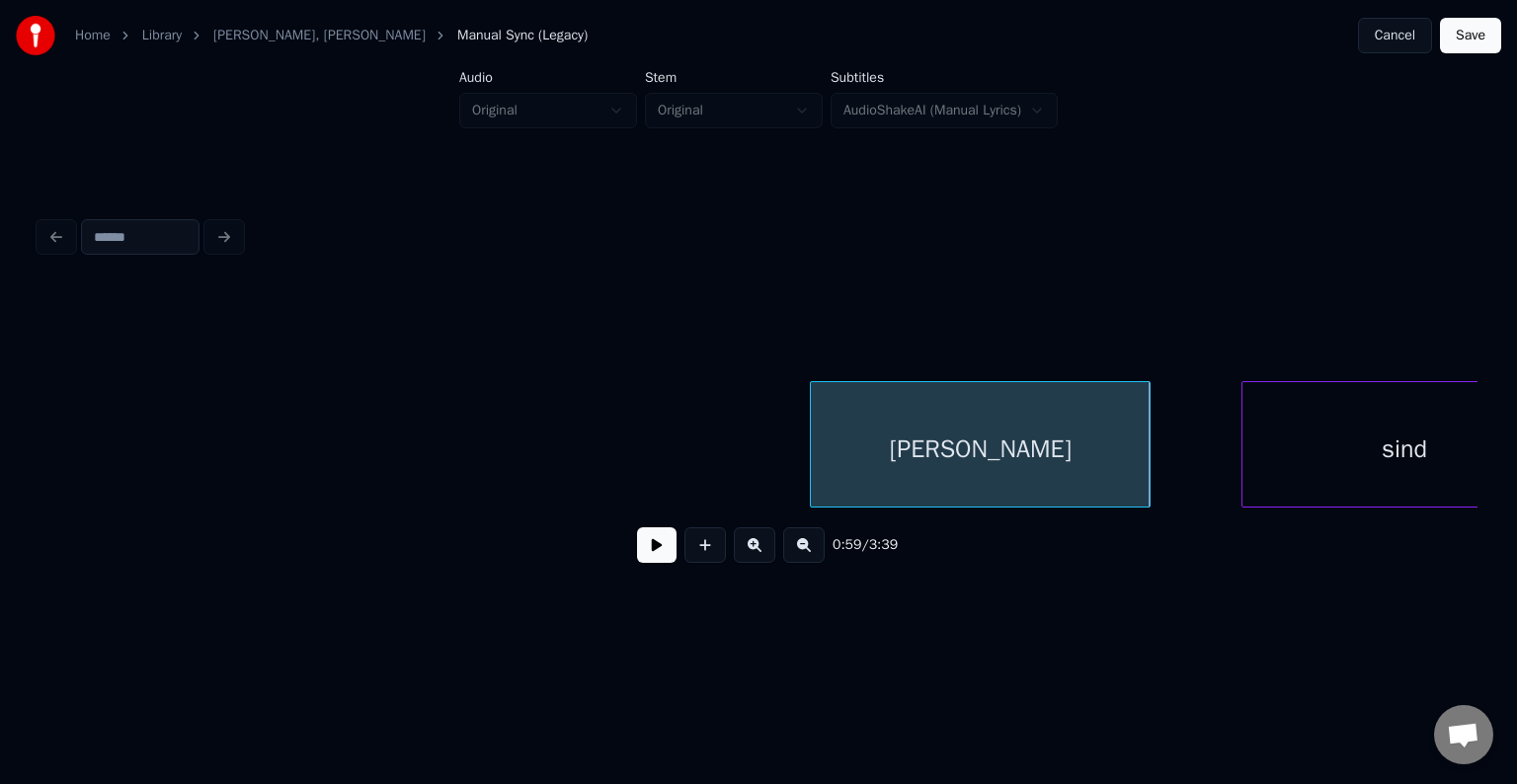 click on "Vaid" at bounding box center [980, 449] 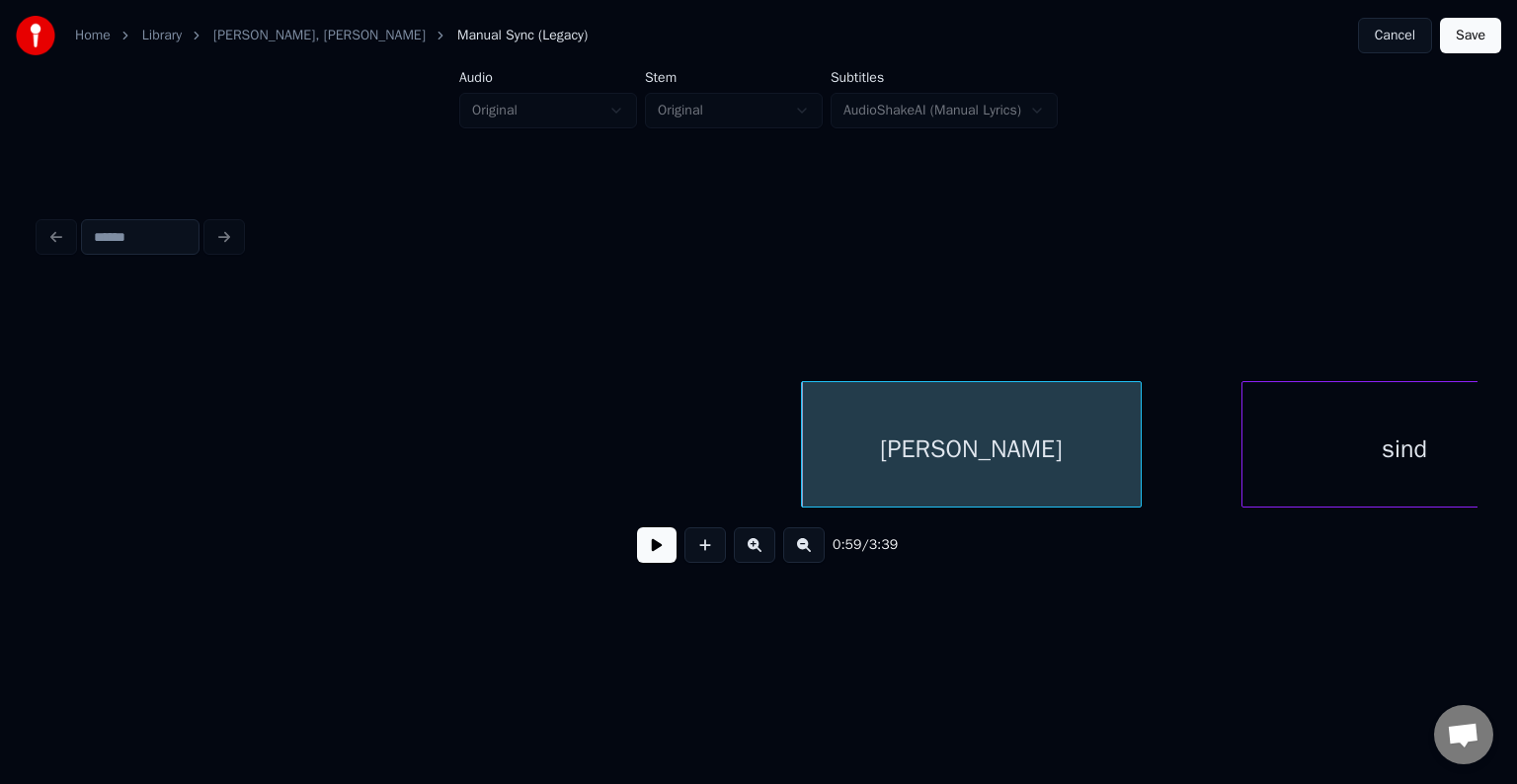 scroll, scrollTop: 0, scrollLeft: 43369, axis: horizontal 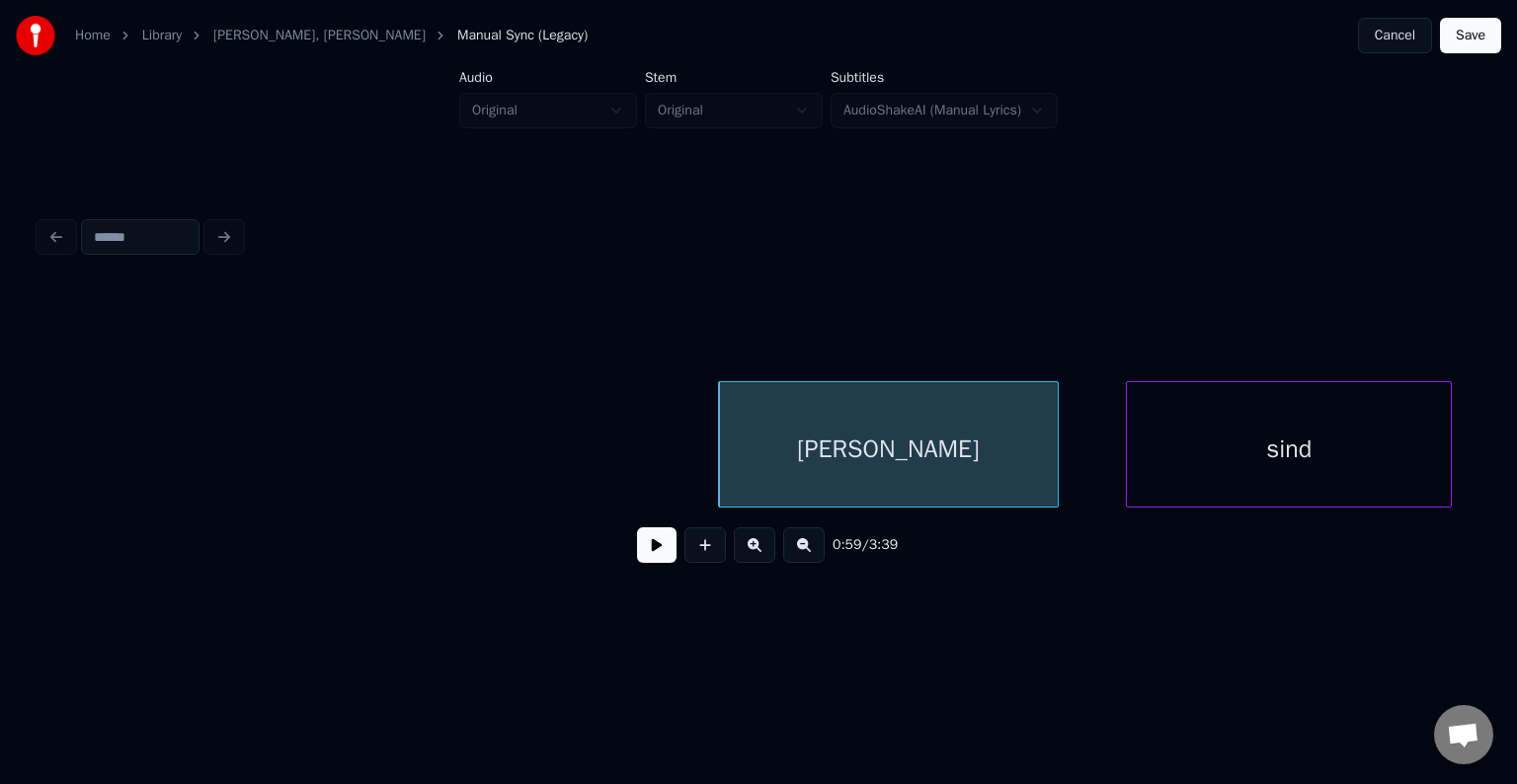 click on "sind" at bounding box center [1289, 449] 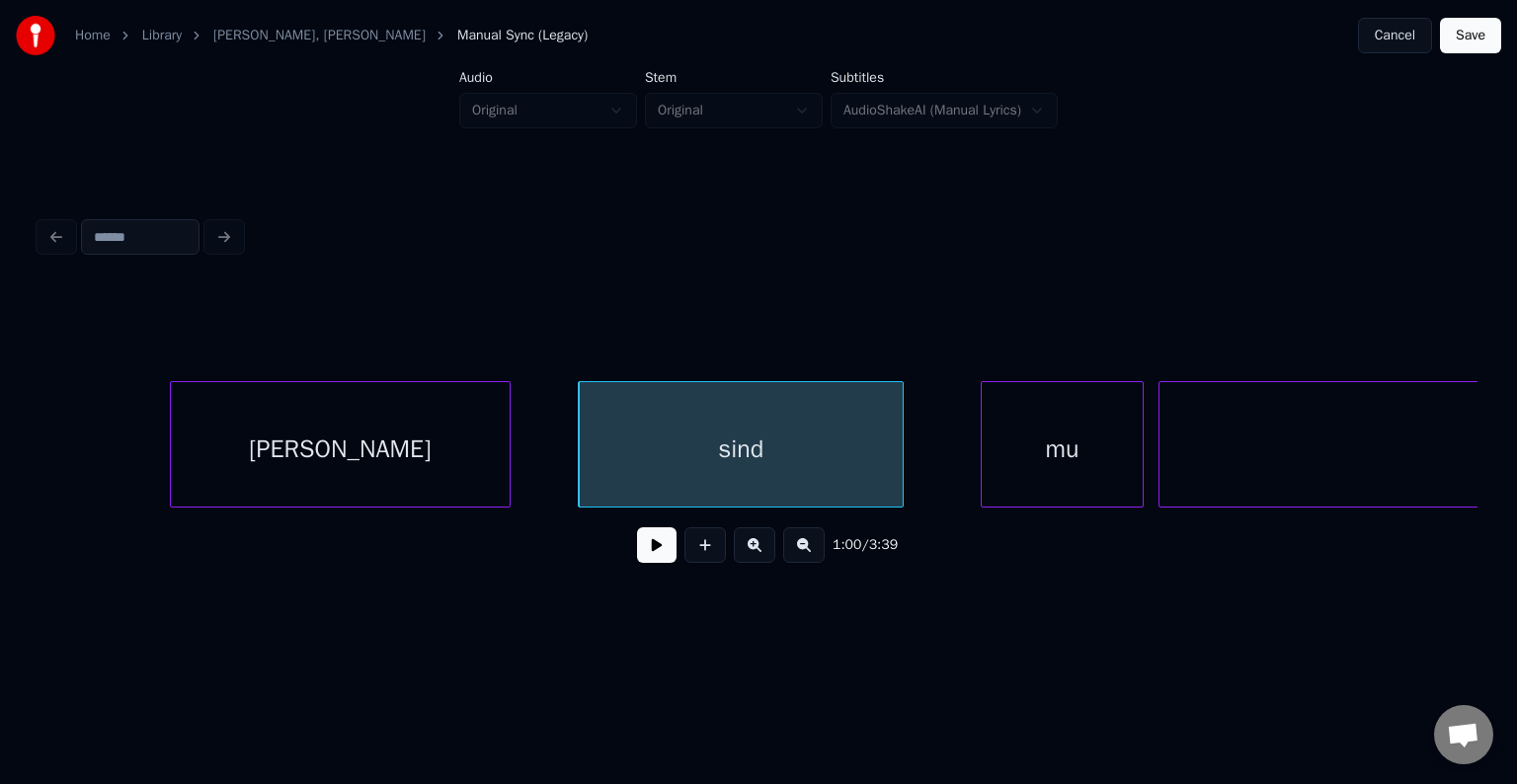 scroll, scrollTop: 0, scrollLeft: 43961, axis: horizontal 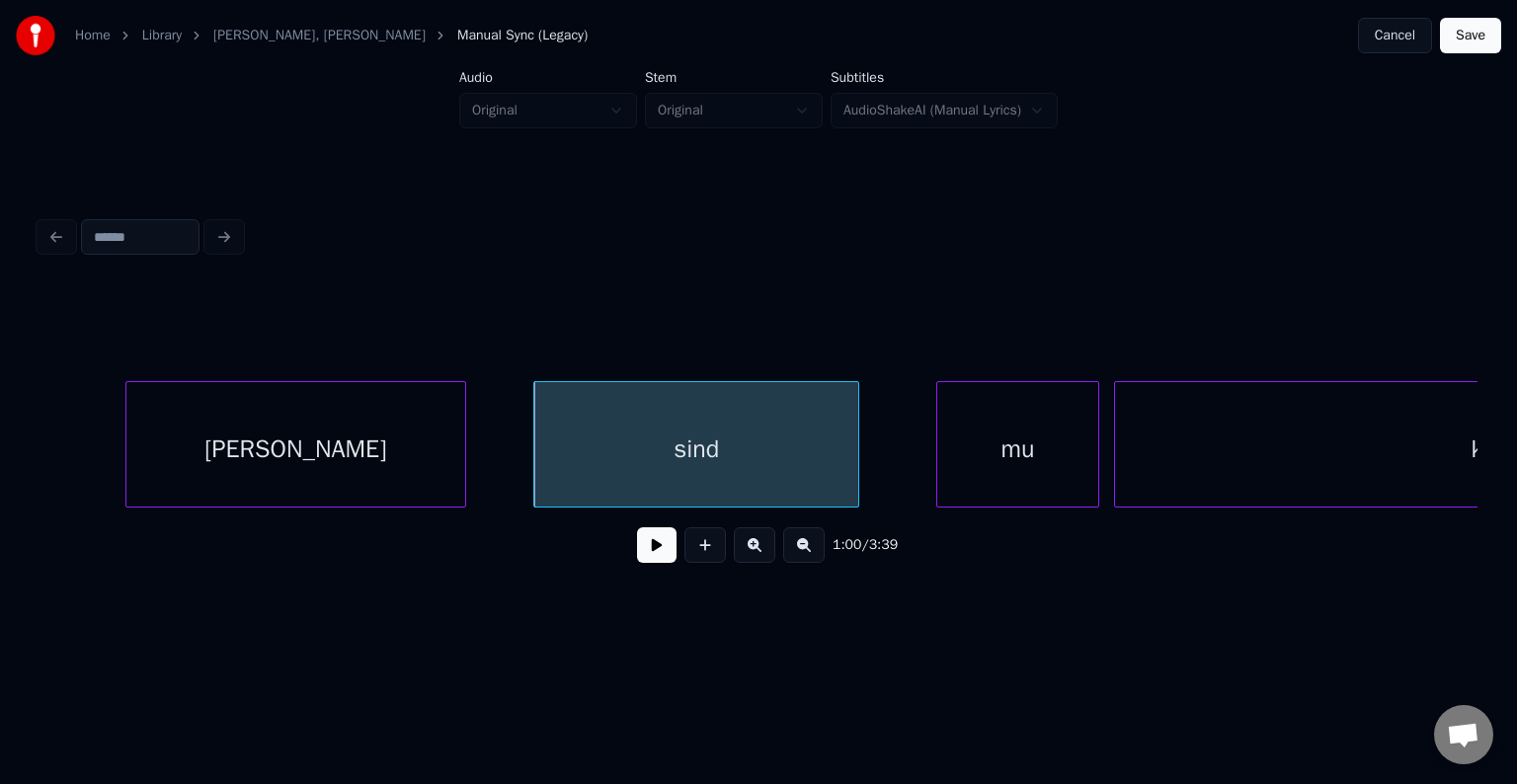 click at bounding box center (657, 545) 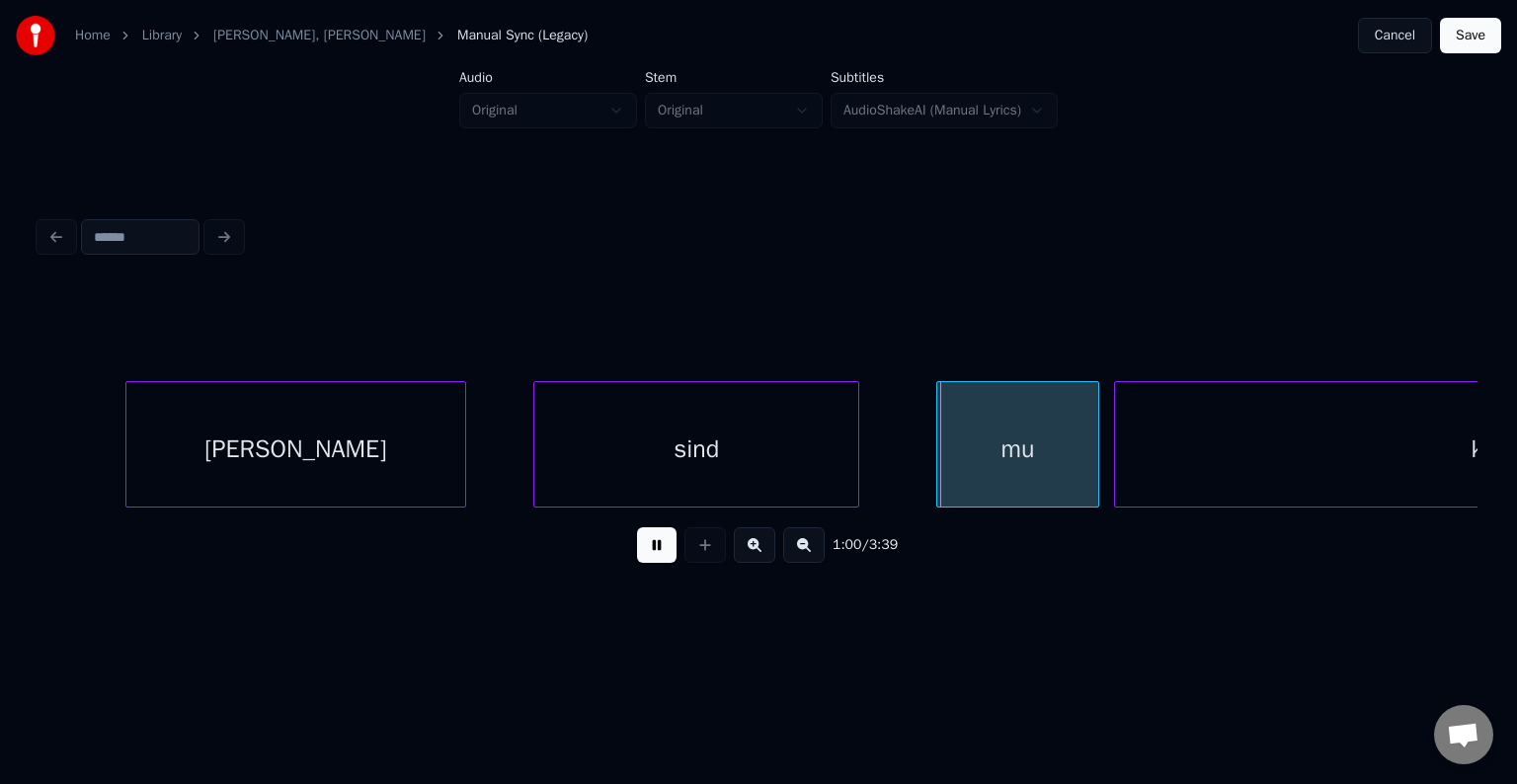 click at bounding box center (657, 545) 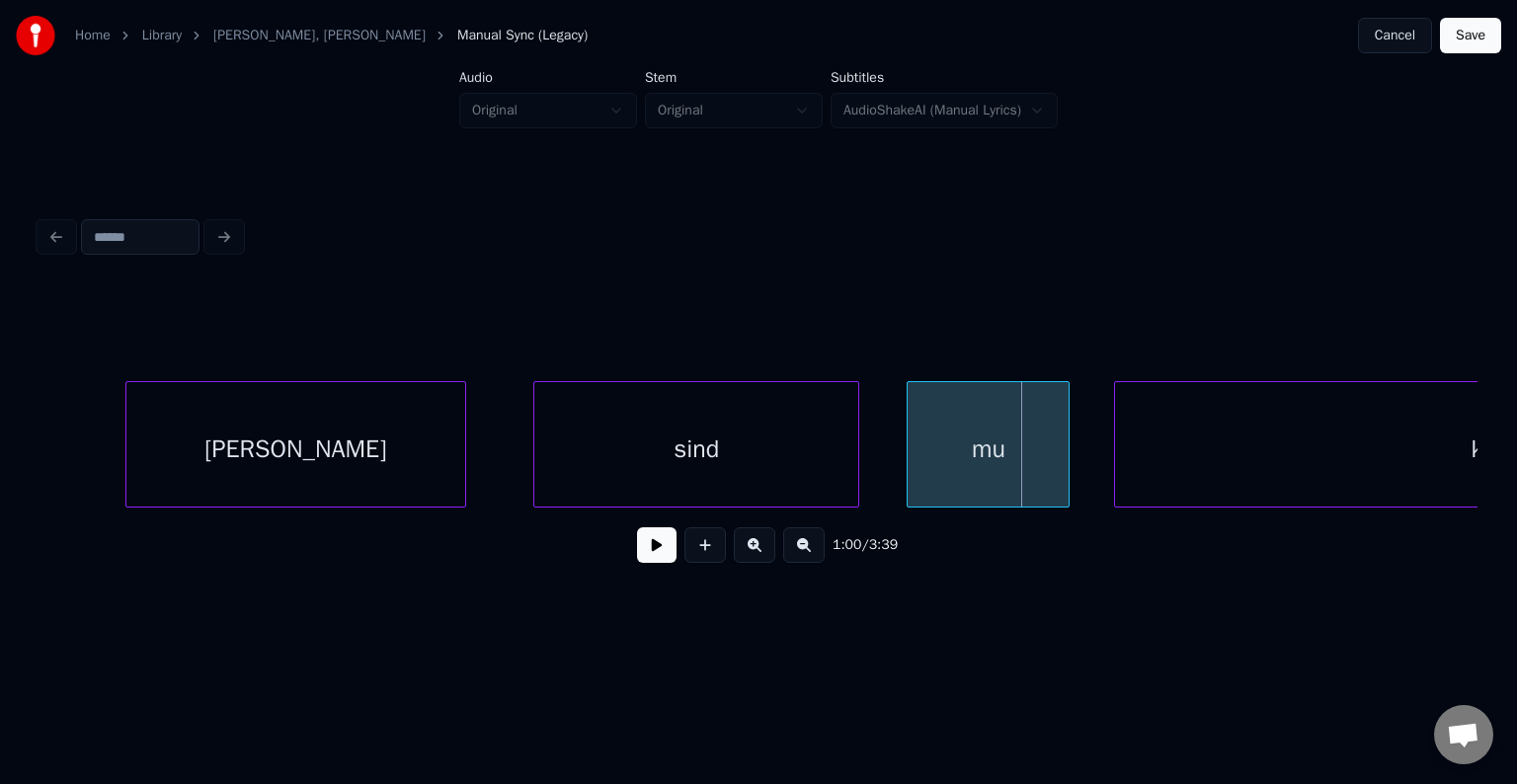 click on "mu" at bounding box center [988, 449] 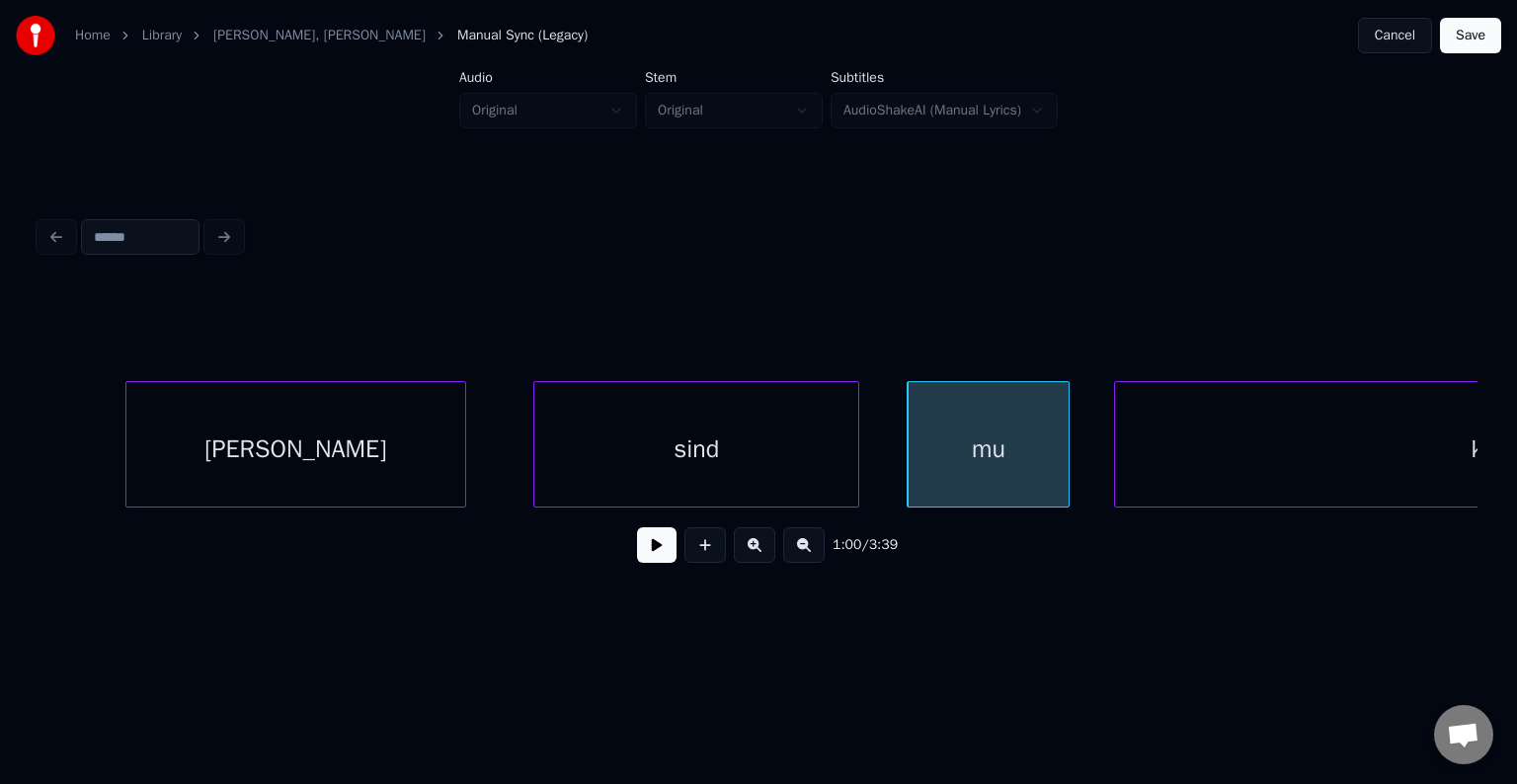 scroll, scrollTop: 0, scrollLeft: 44364, axis: horizontal 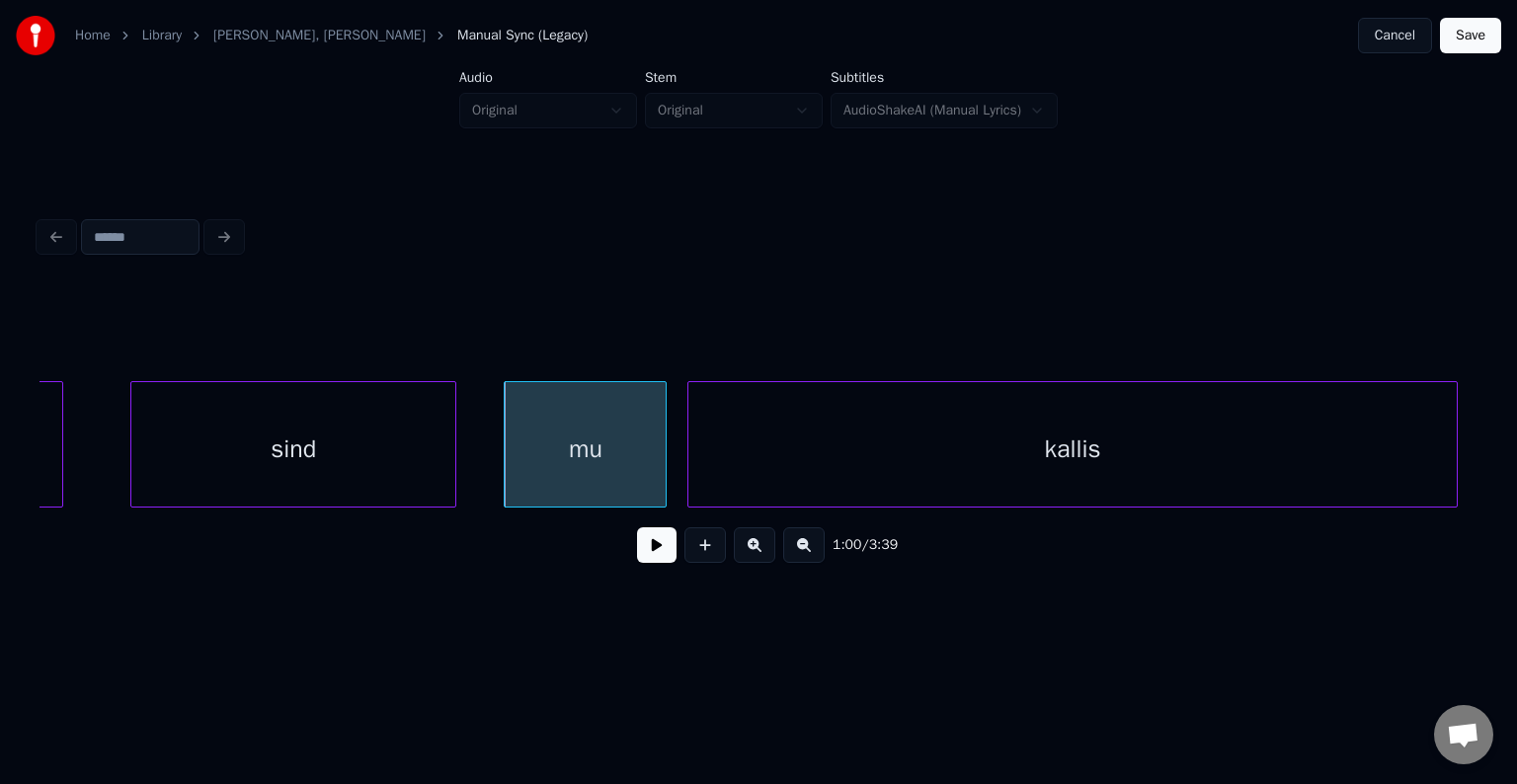 click on "kallis" at bounding box center (1073, 449) 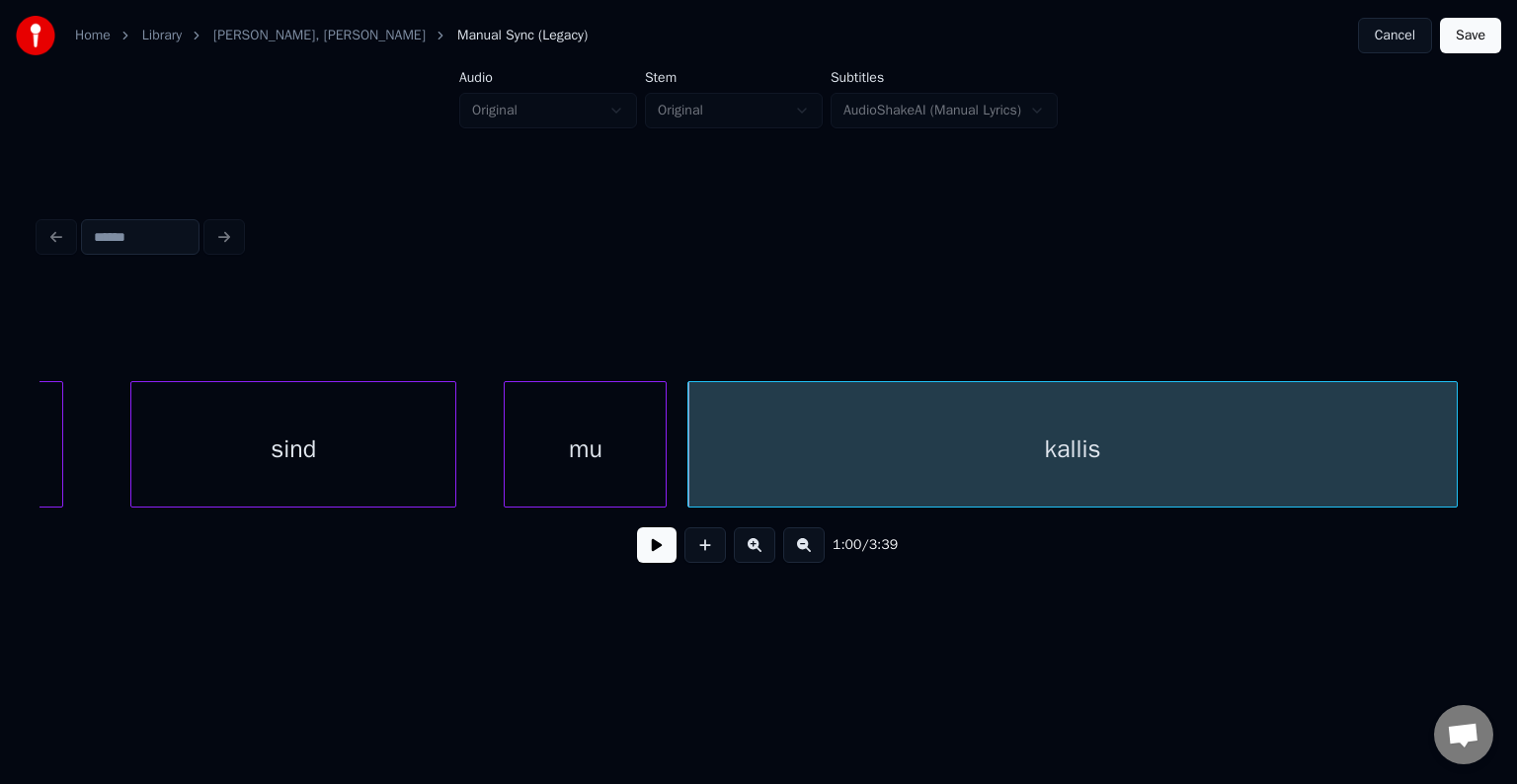 click at bounding box center (657, 545) 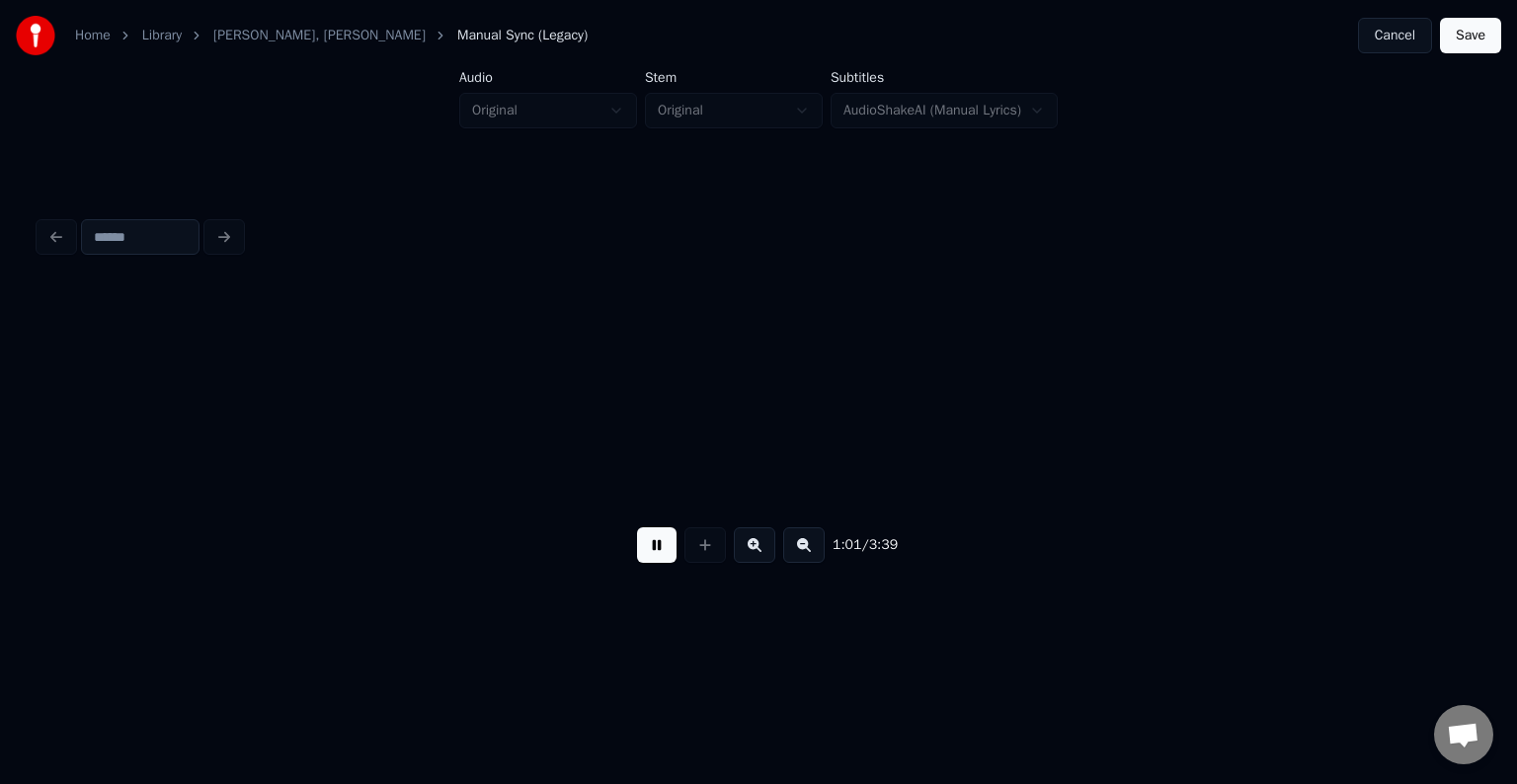 scroll, scrollTop: 0, scrollLeft: 45807, axis: horizontal 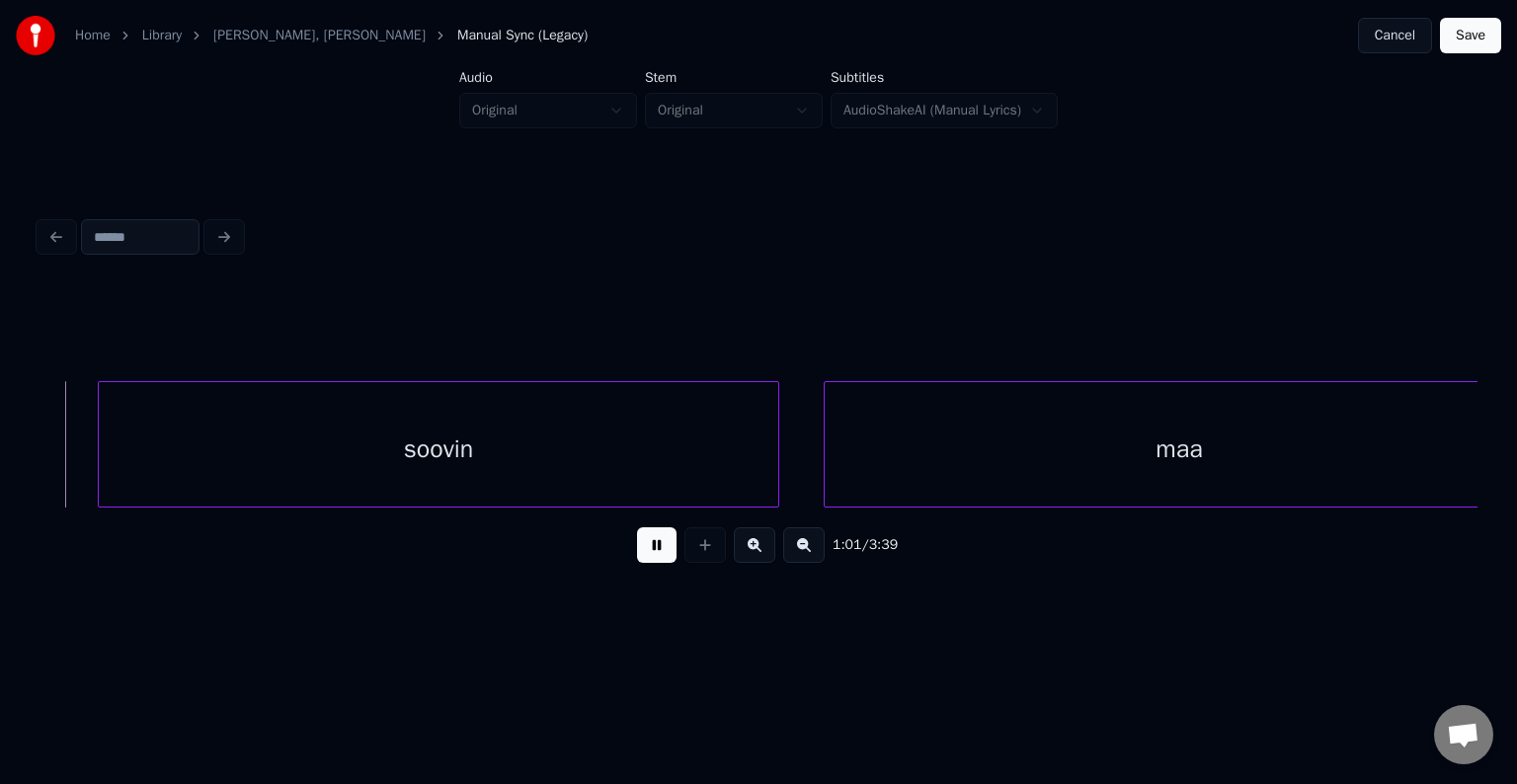 click at bounding box center (657, 545) 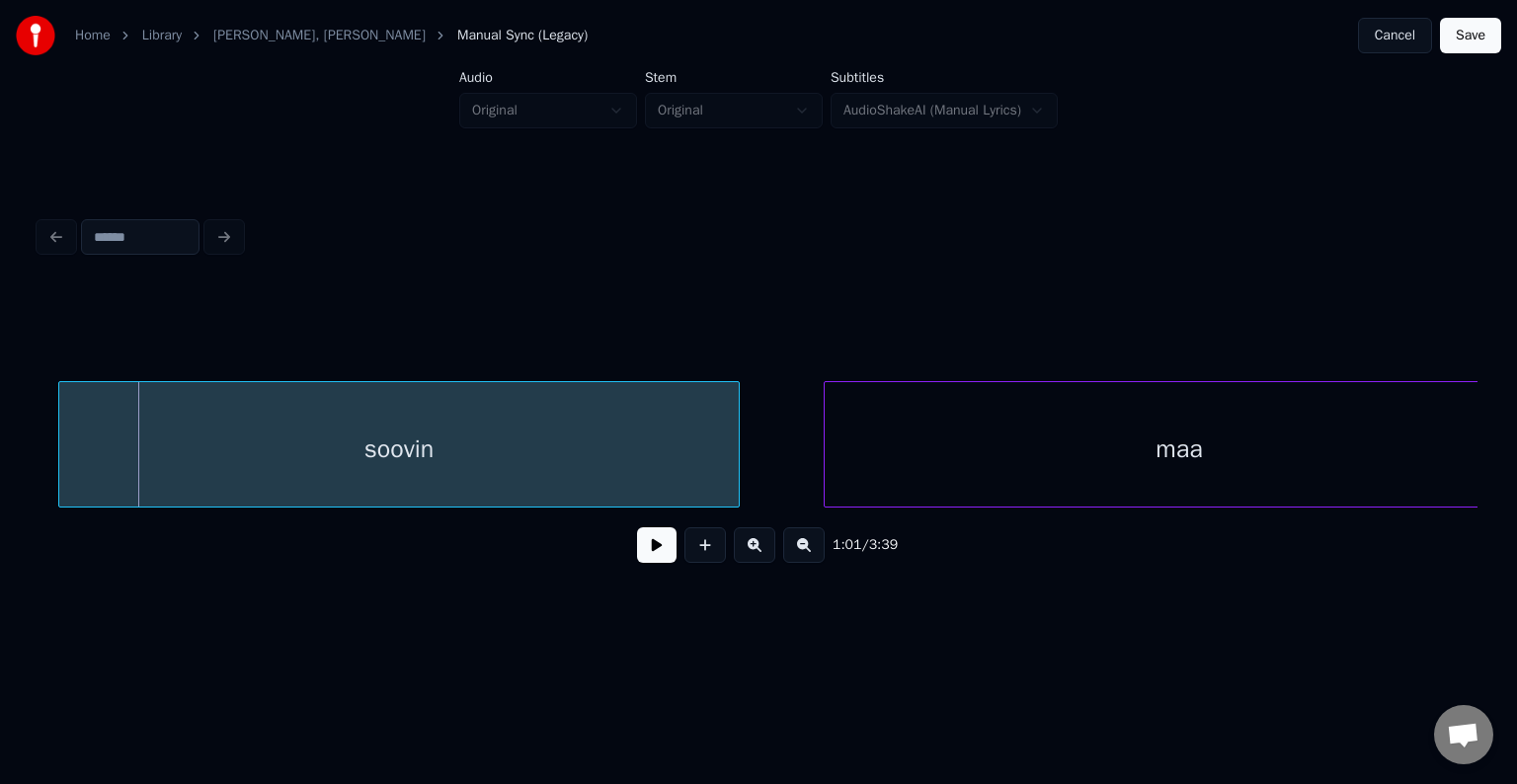 click on "soovin" at bounding box center (399, 449) 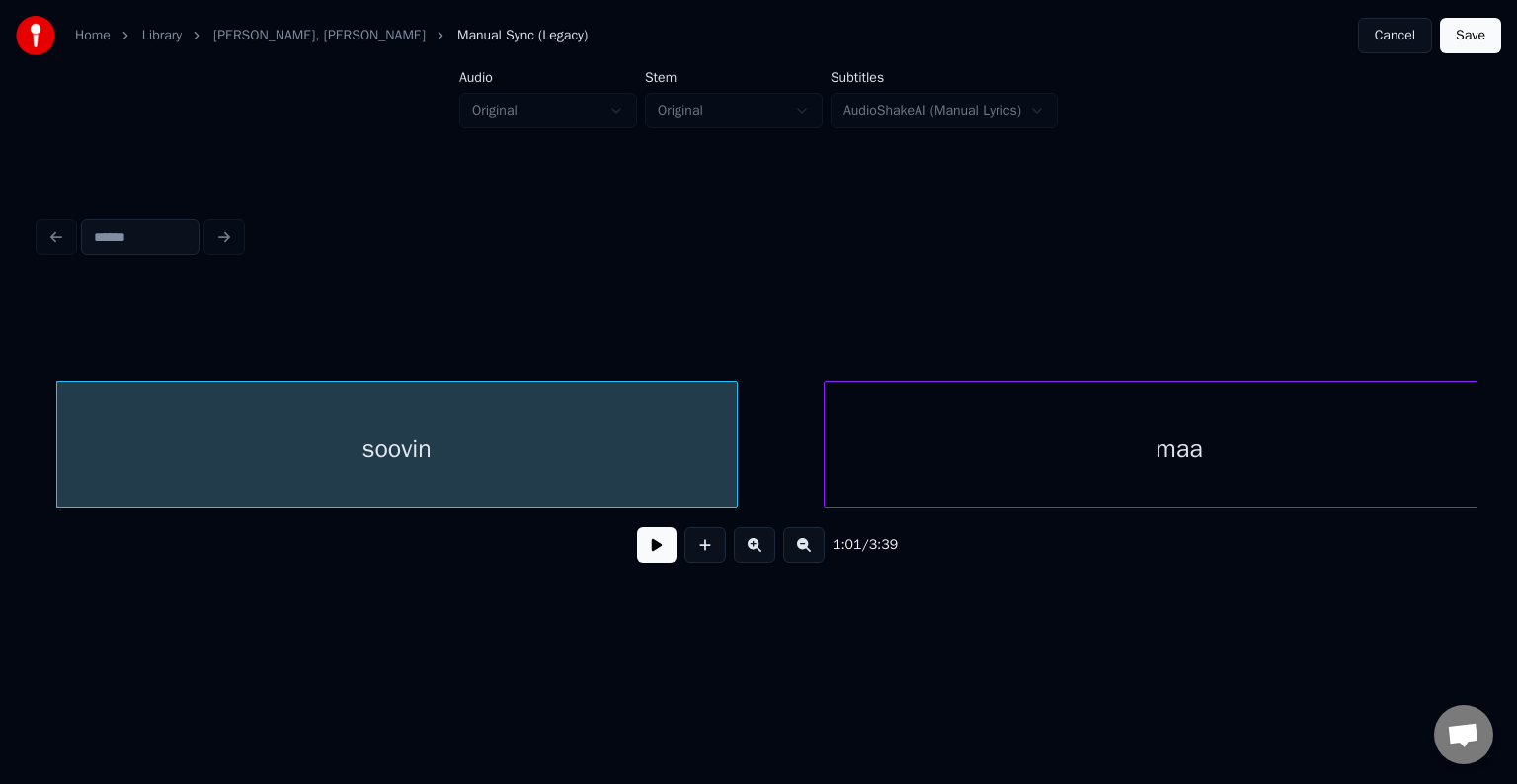 scroll, scrollTop: 0, scrollLeft: 45861, axis: horizontal 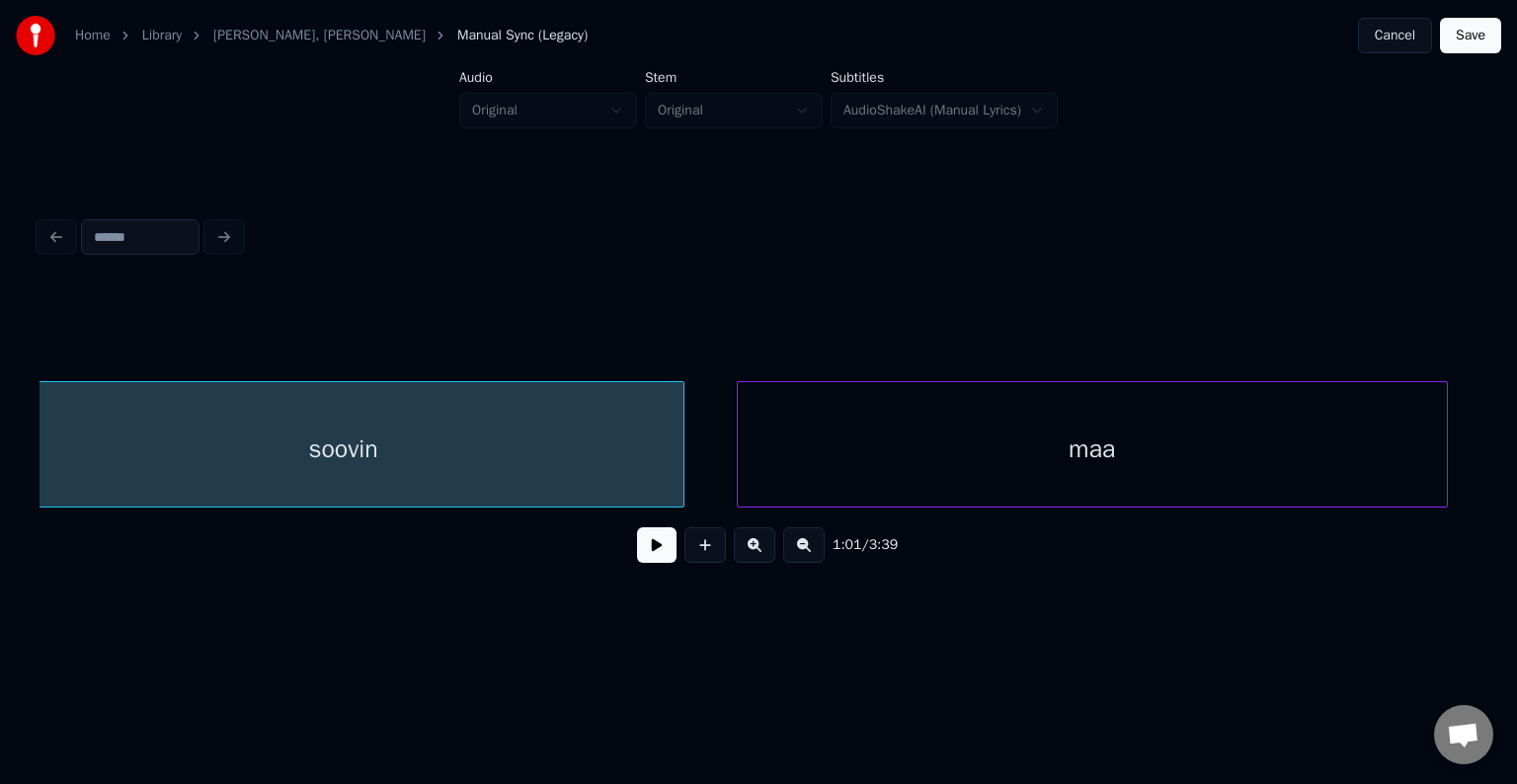 click on "maa" at bounding box center (1092, 449) 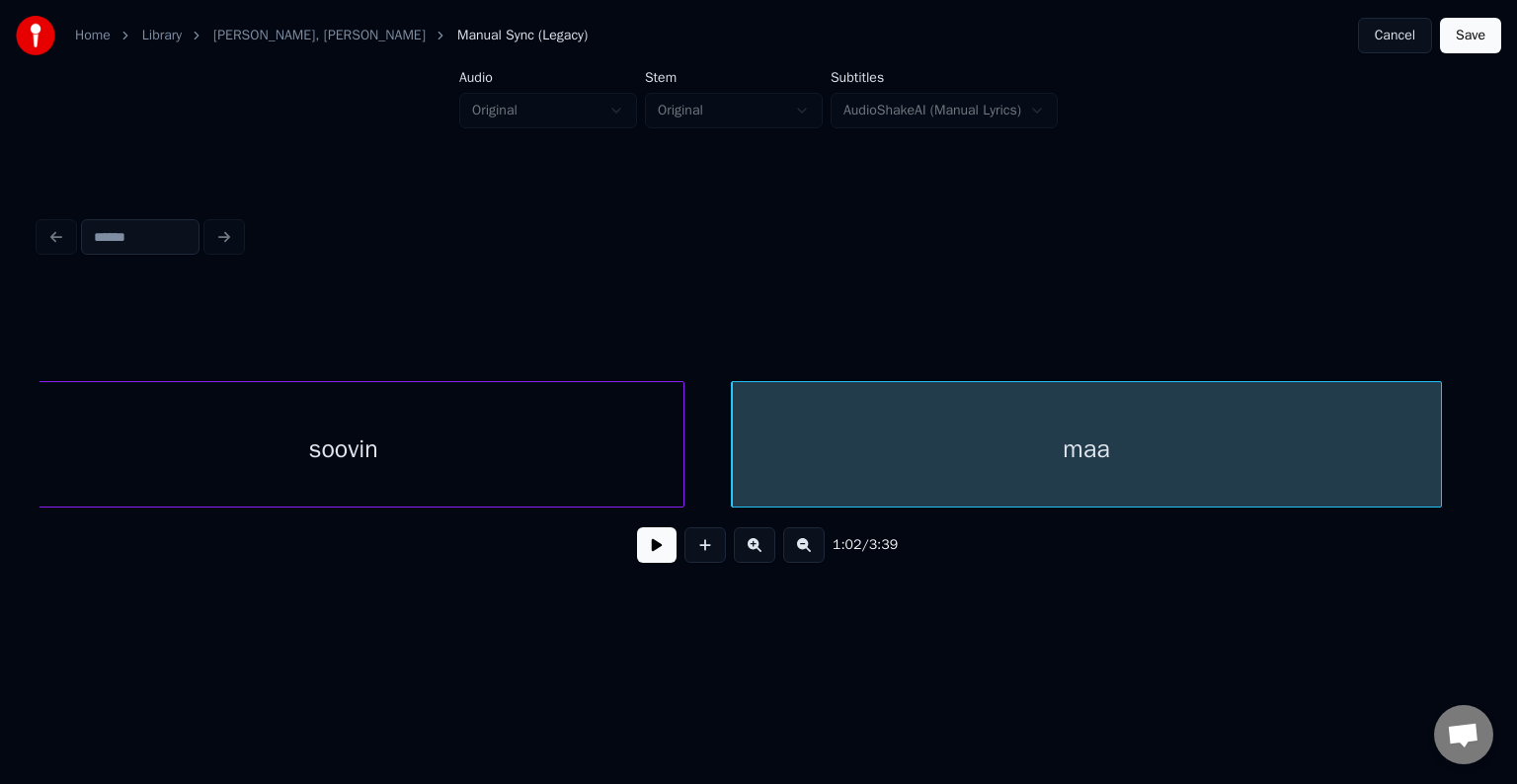 click at bounding box center (657, 545) 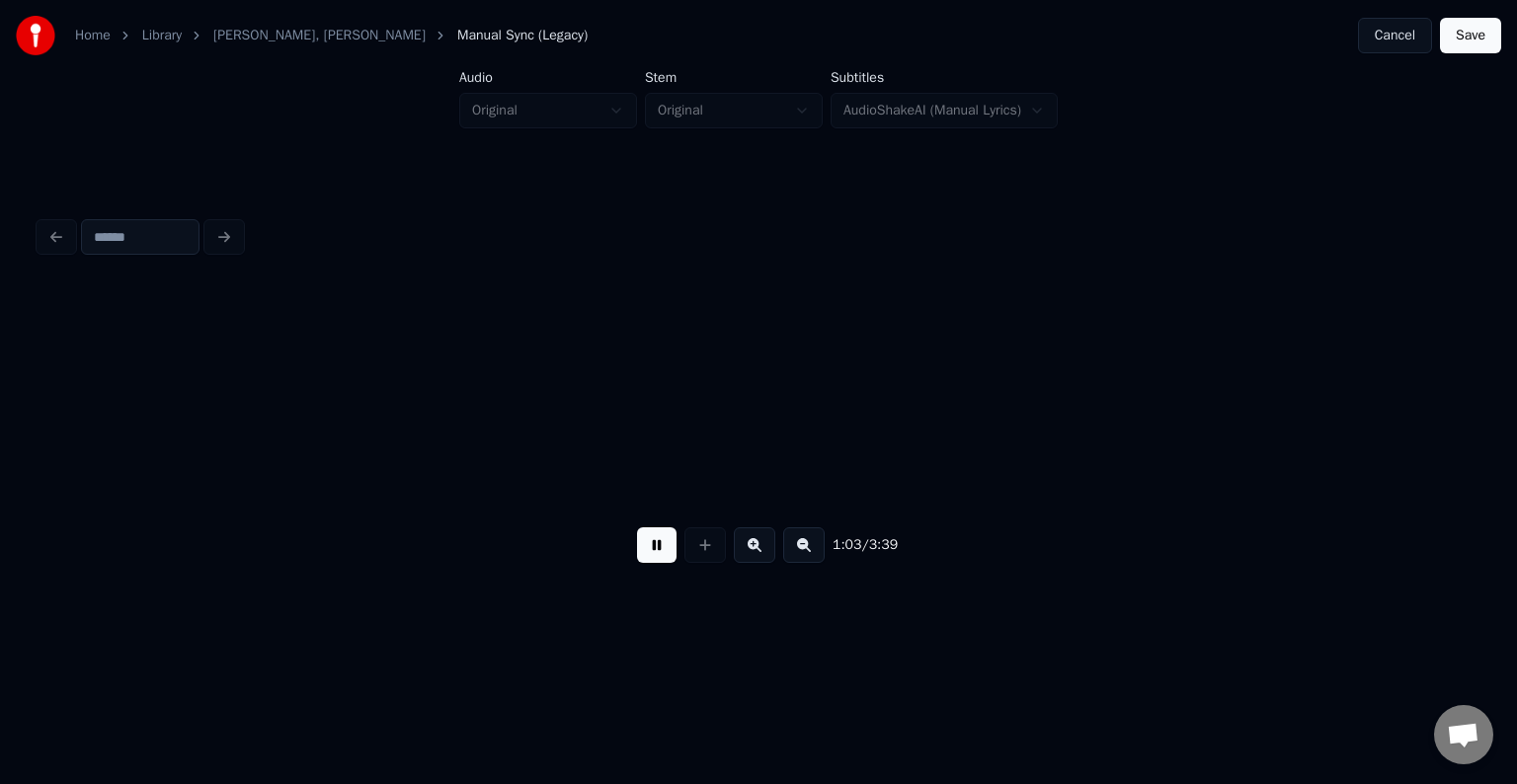 scroll, scrollTop: 0, scrollLeft: 47300, axis: horizontal 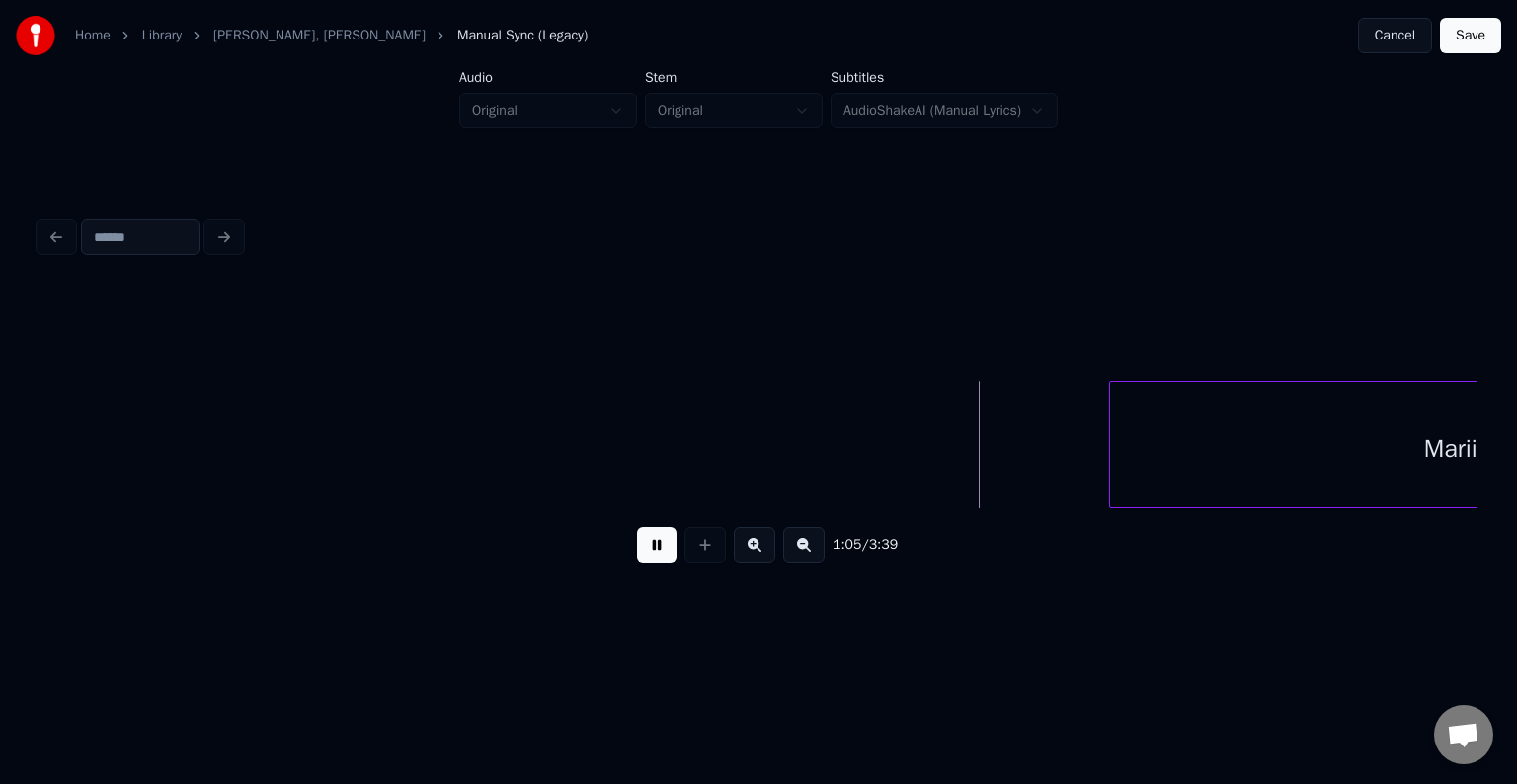 drag, startPoint x: 652, startPoint y: 554, endPoint x: 663, endPoint y: 559, distance: 12.083046 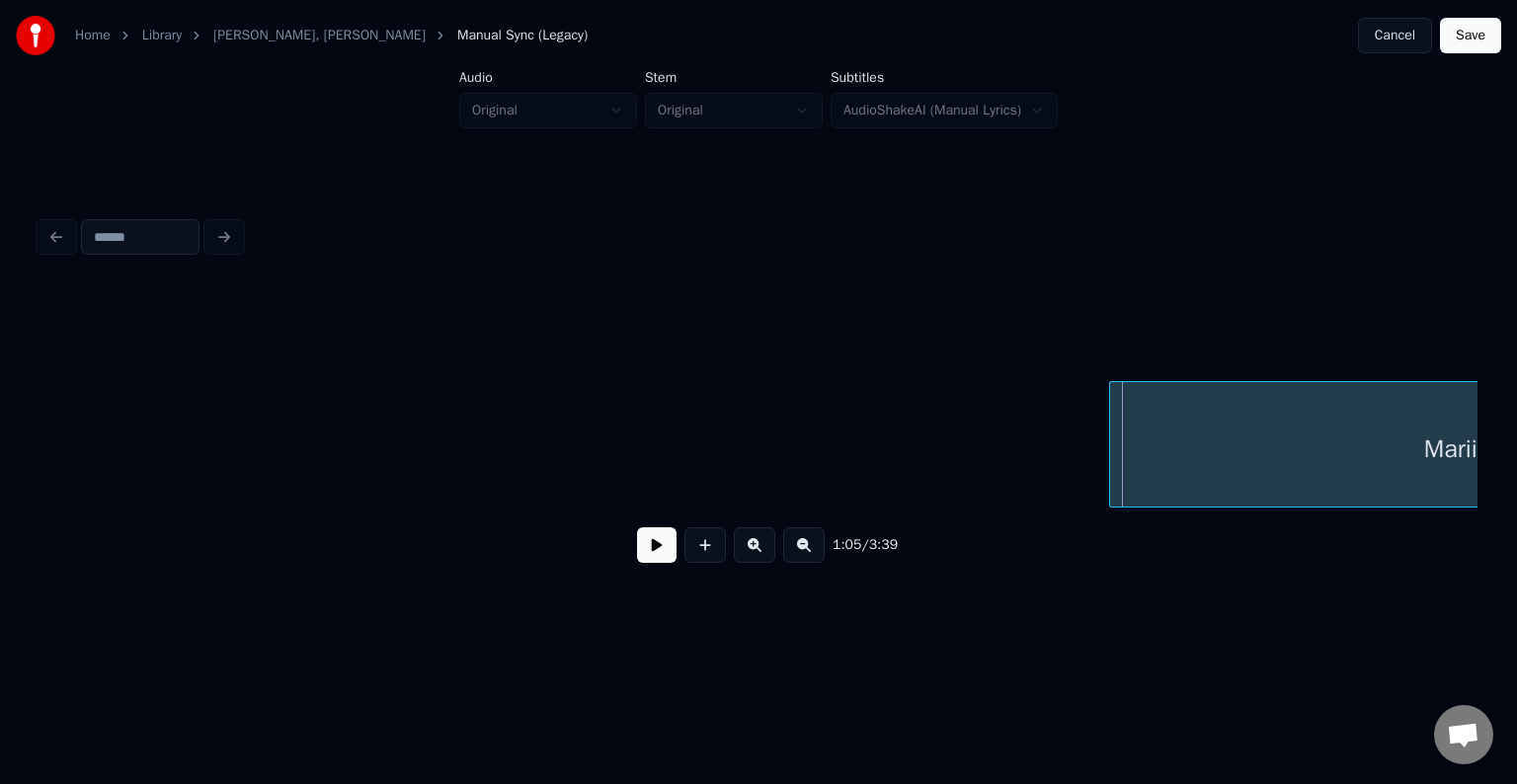 scroll, scrollTop: 0, scrollLeft: 47623, axis: horizontal 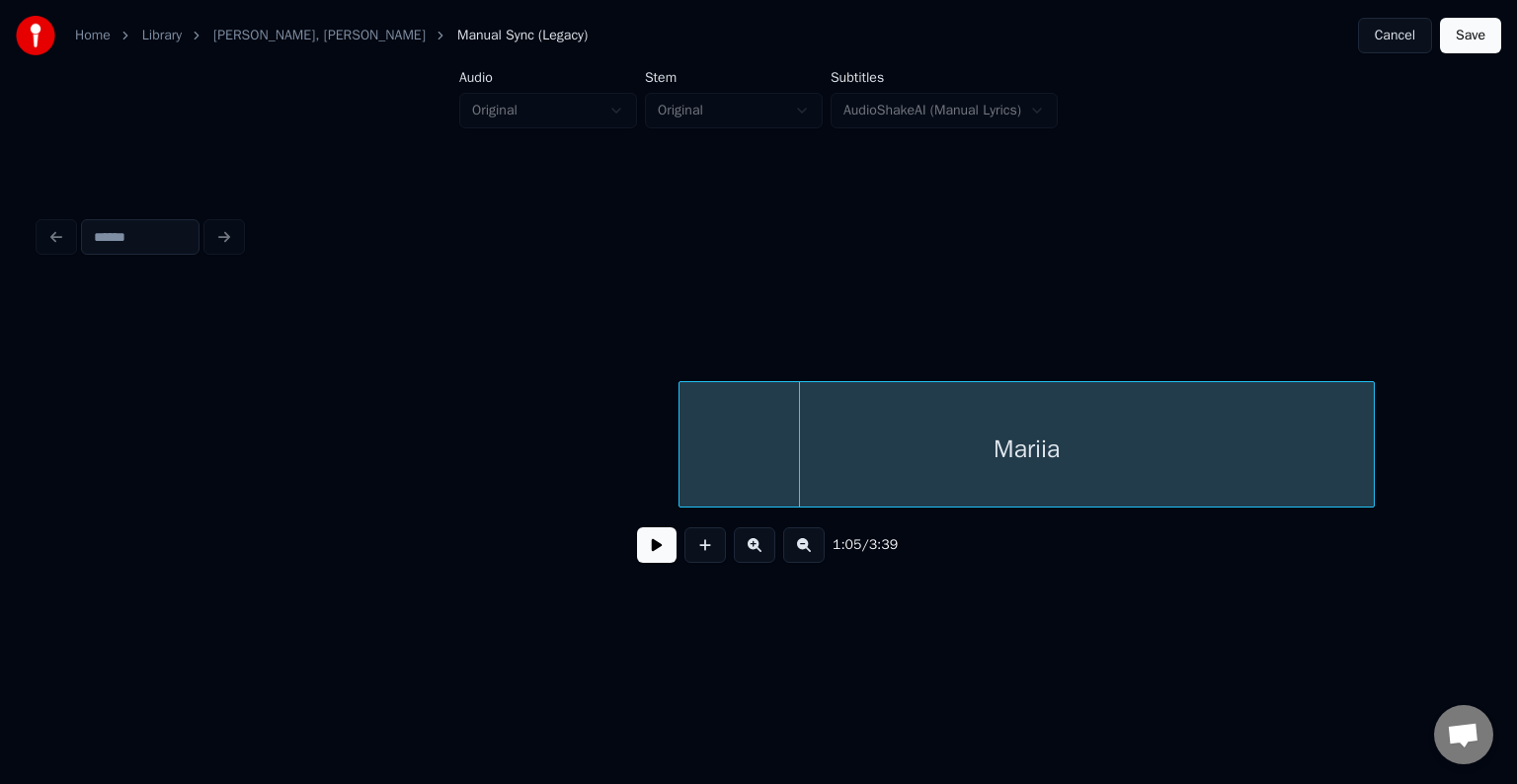 click on "Mariia" at bounding box center (1026, 449) 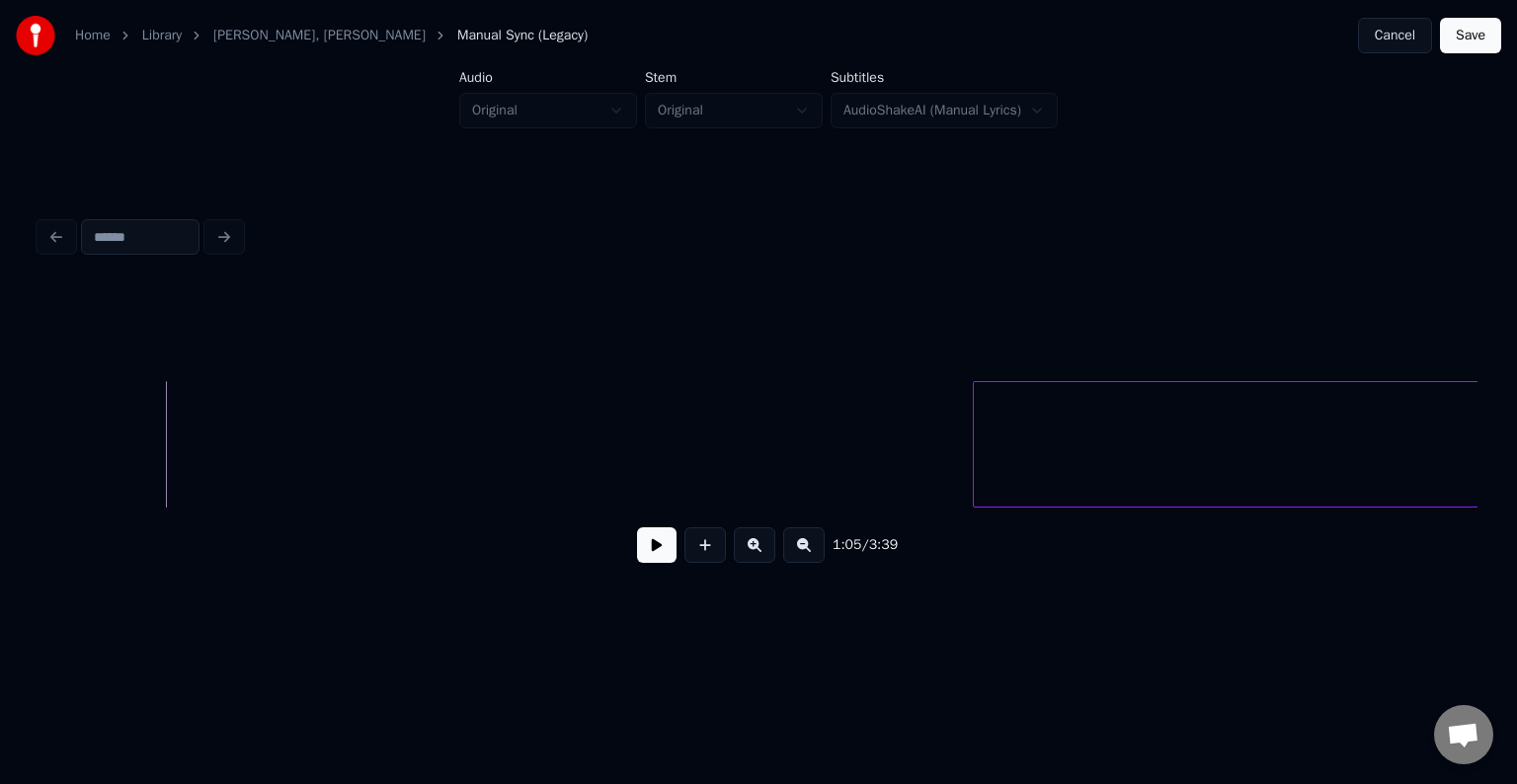 scroll, scrollTop: 0, scrollLeft: 49031, axis: horizontal 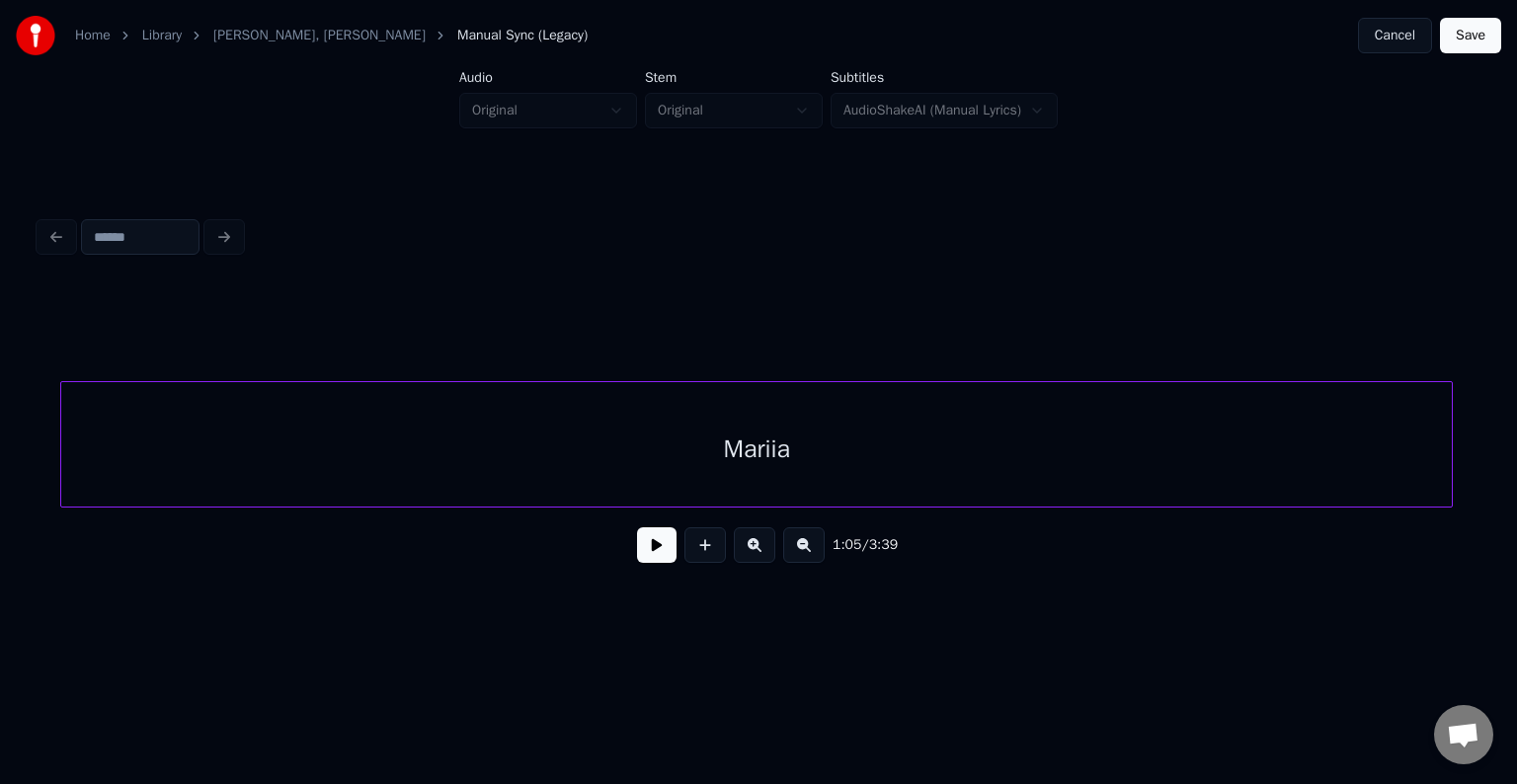 click on "Mariia" at bounding box center (757, 449) 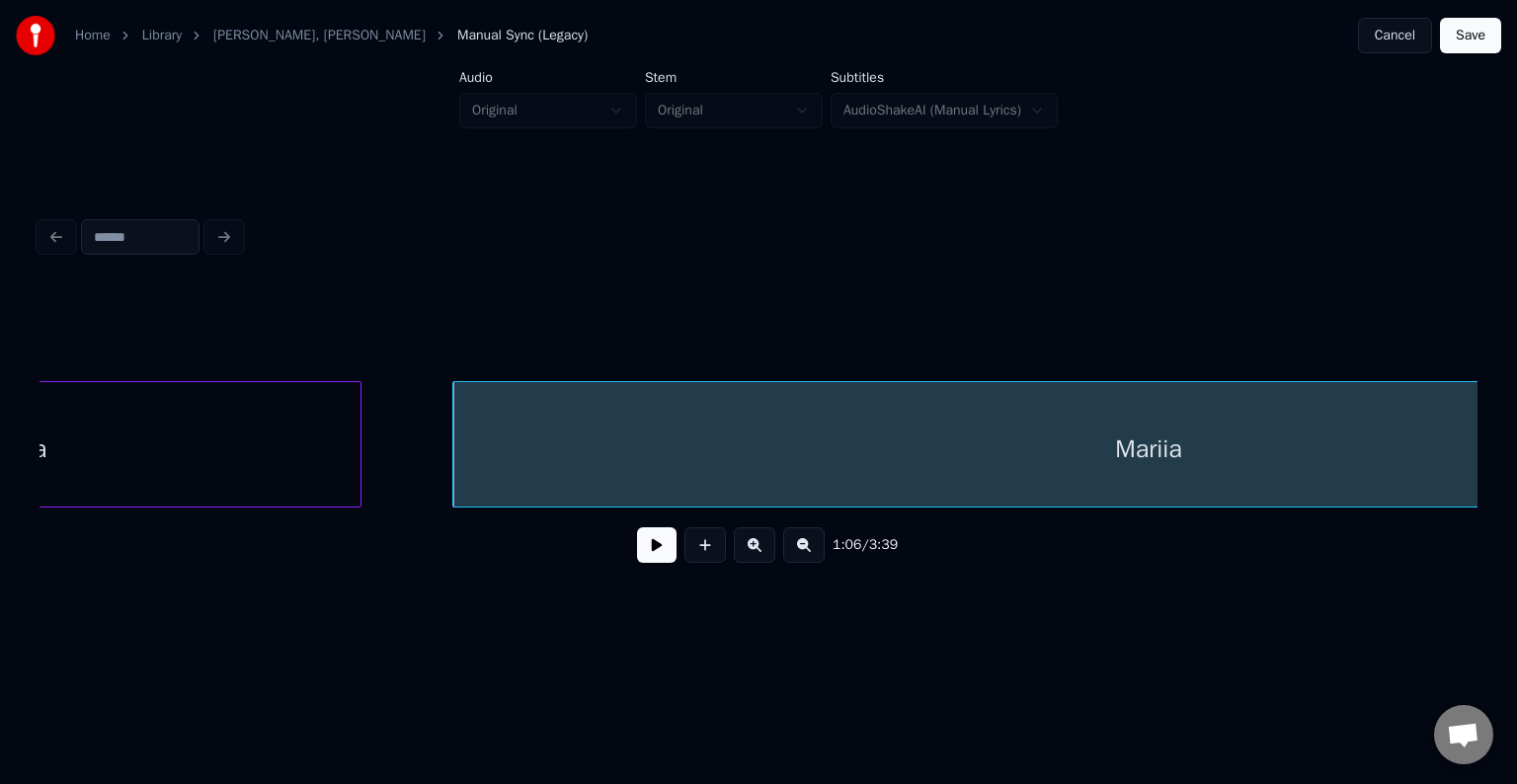 click on "Mariia" at bounding box center [13, 449] 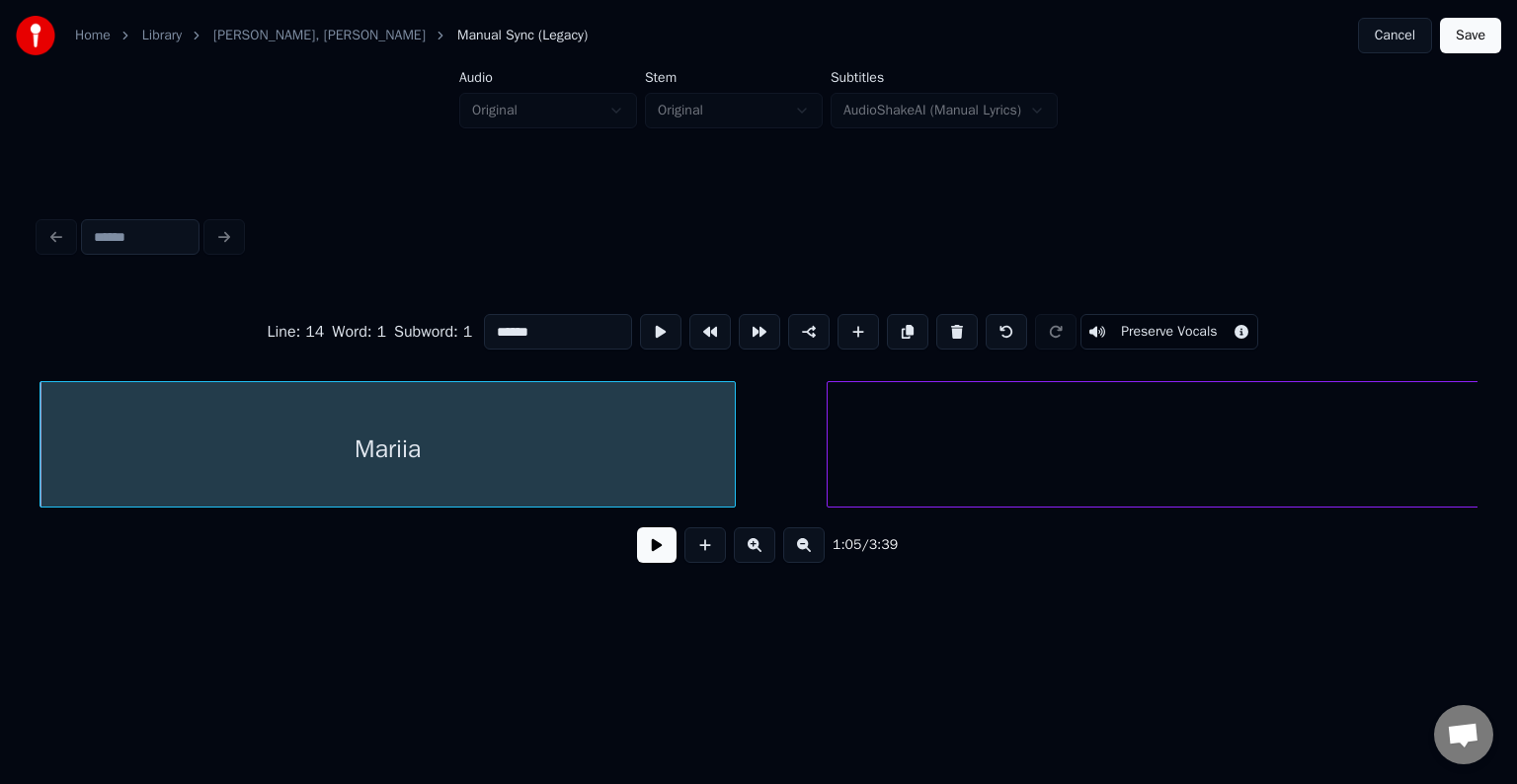 click at bounding box center (657, 545) 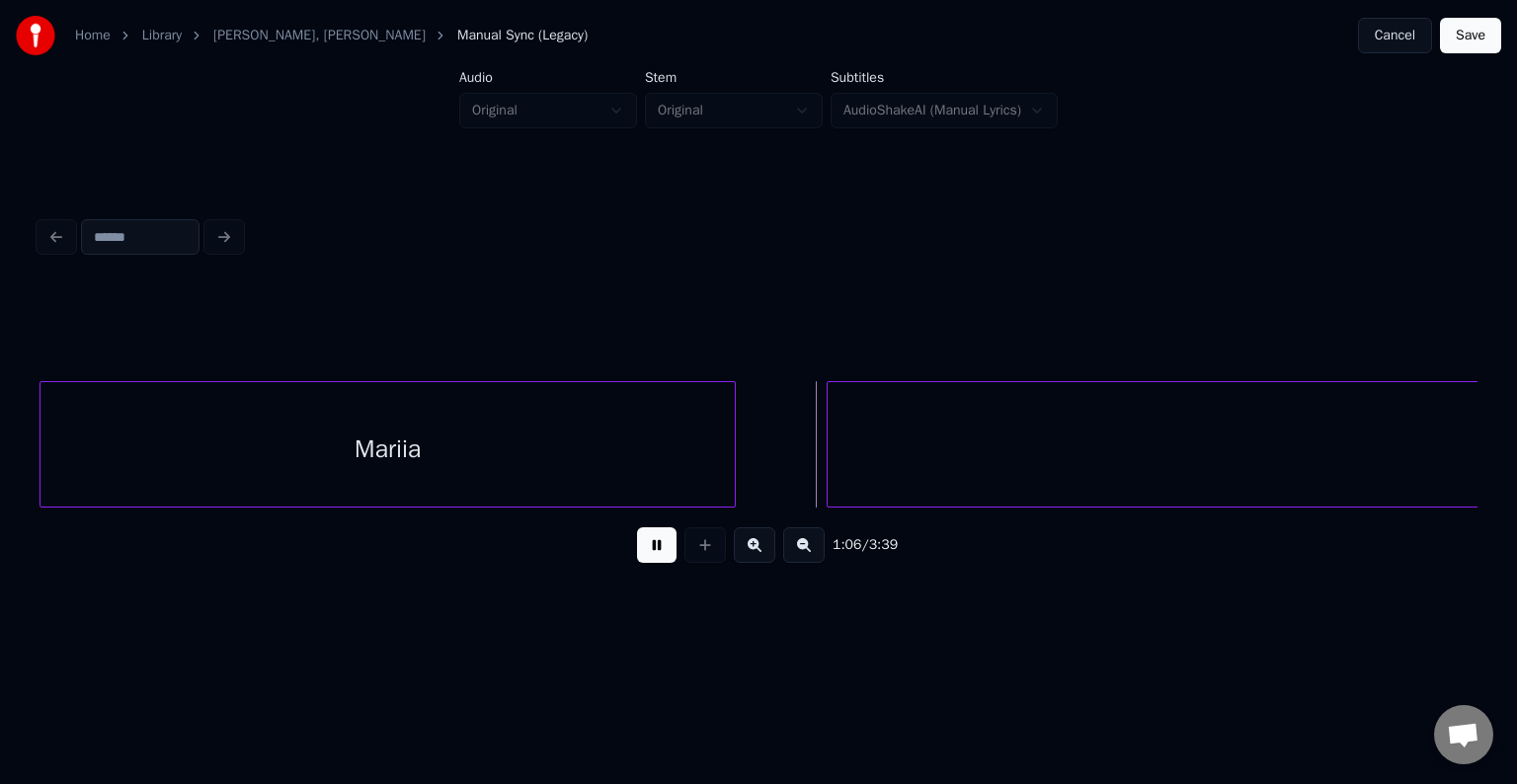 click at bounding box center [657, 545] 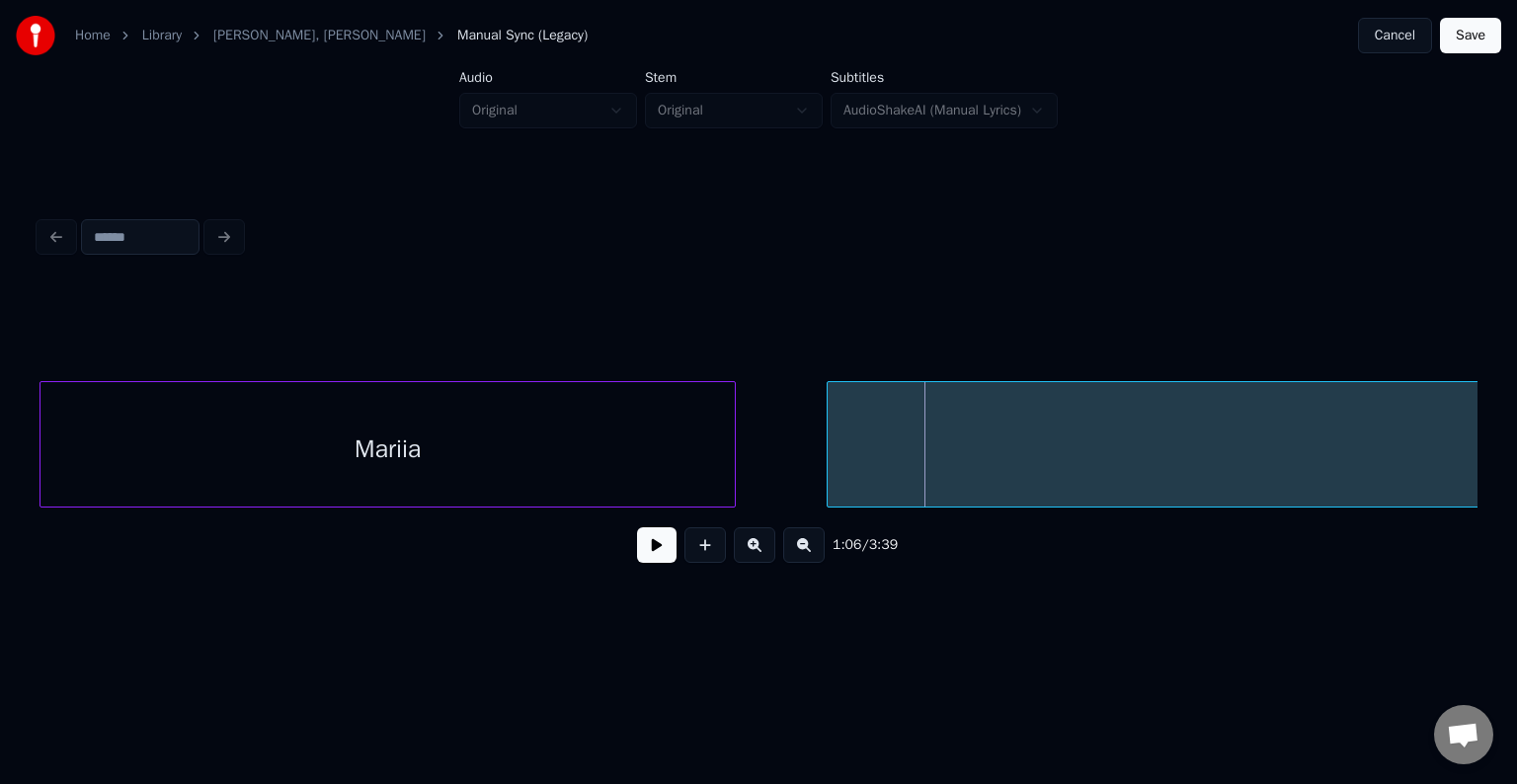 scroll, scrollTop: 0, scrollLeft: 48998, axis: horizontal 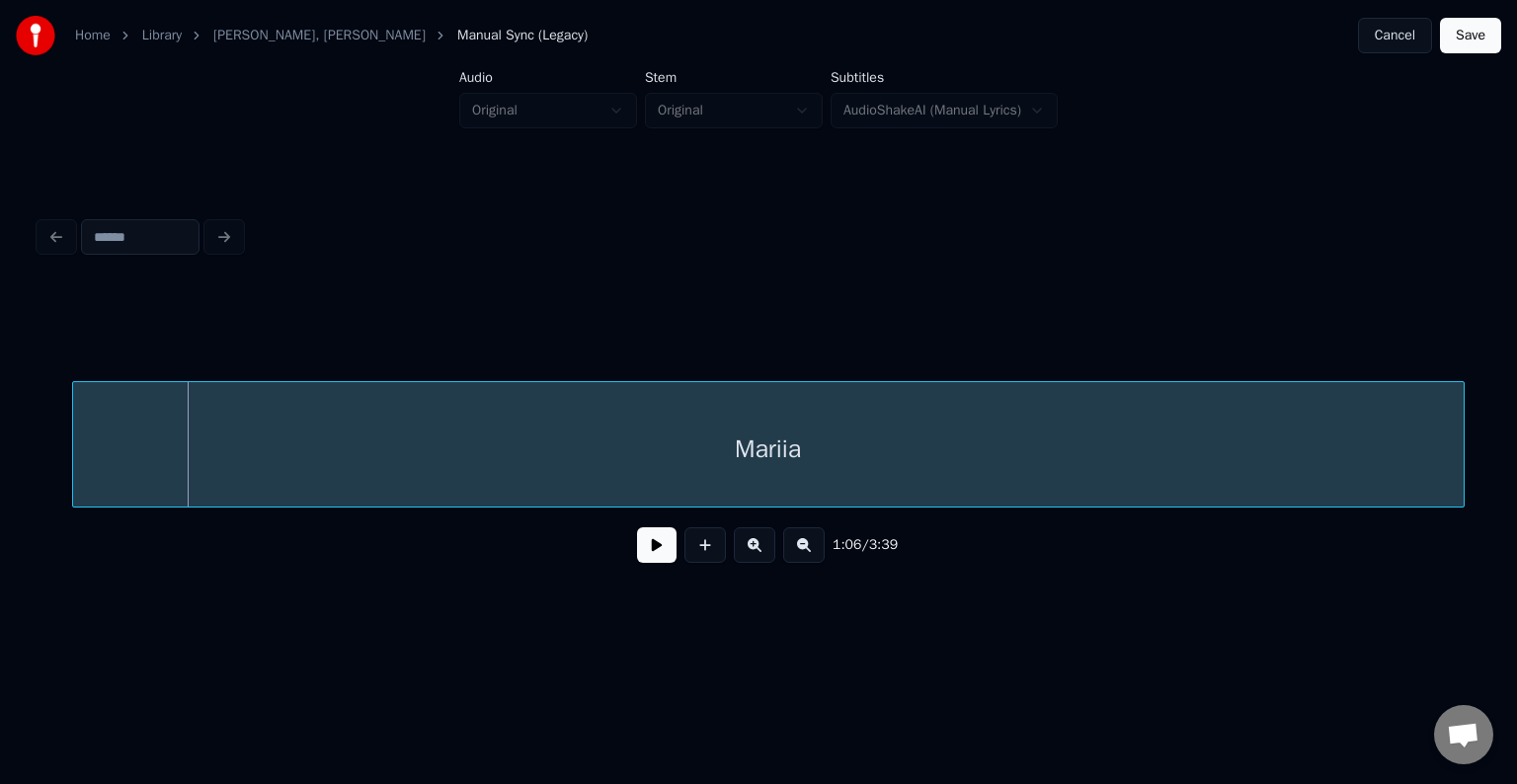 click on "Mariia" at bounding box center (768, 449) 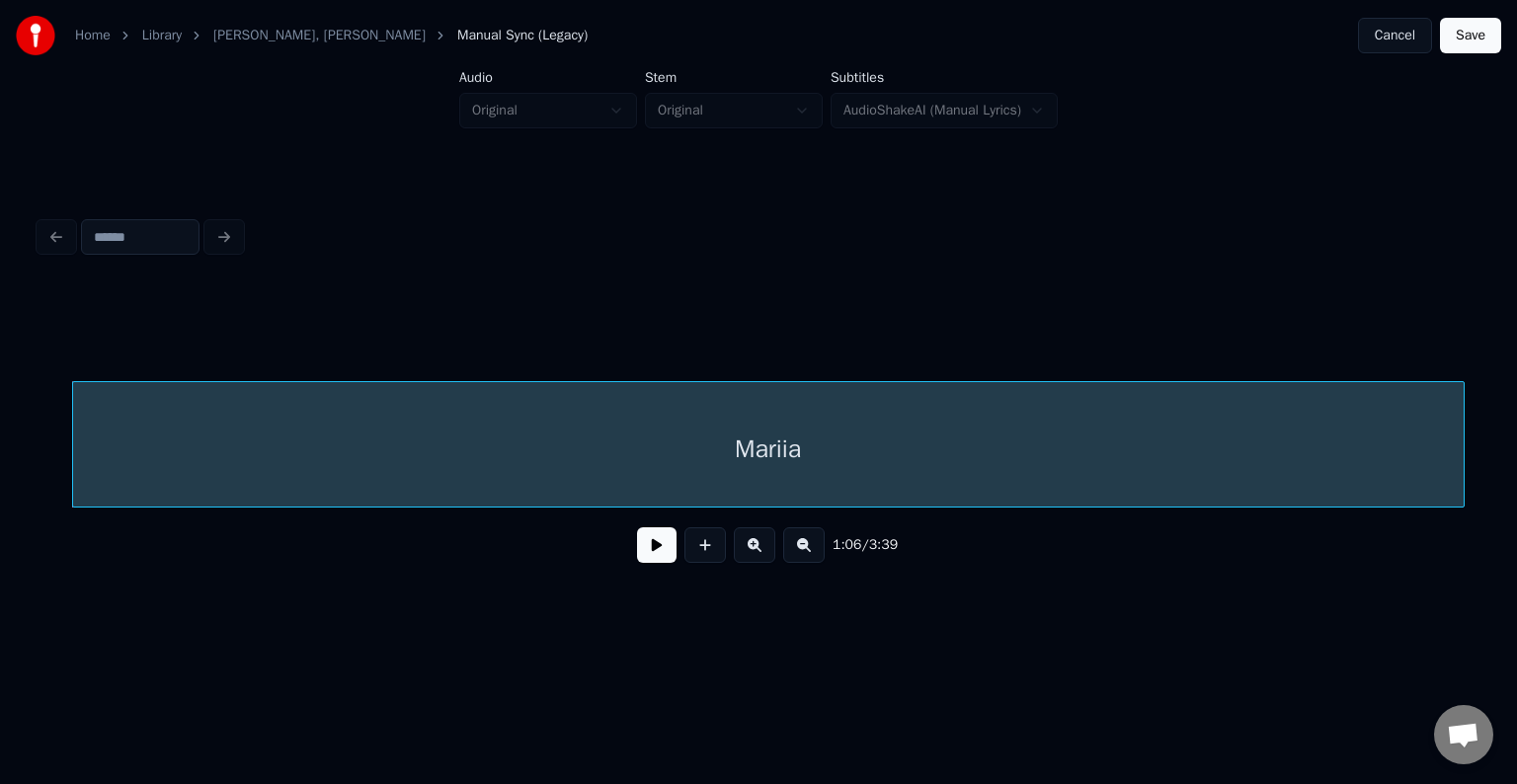 click at bounding box center [657, 545] 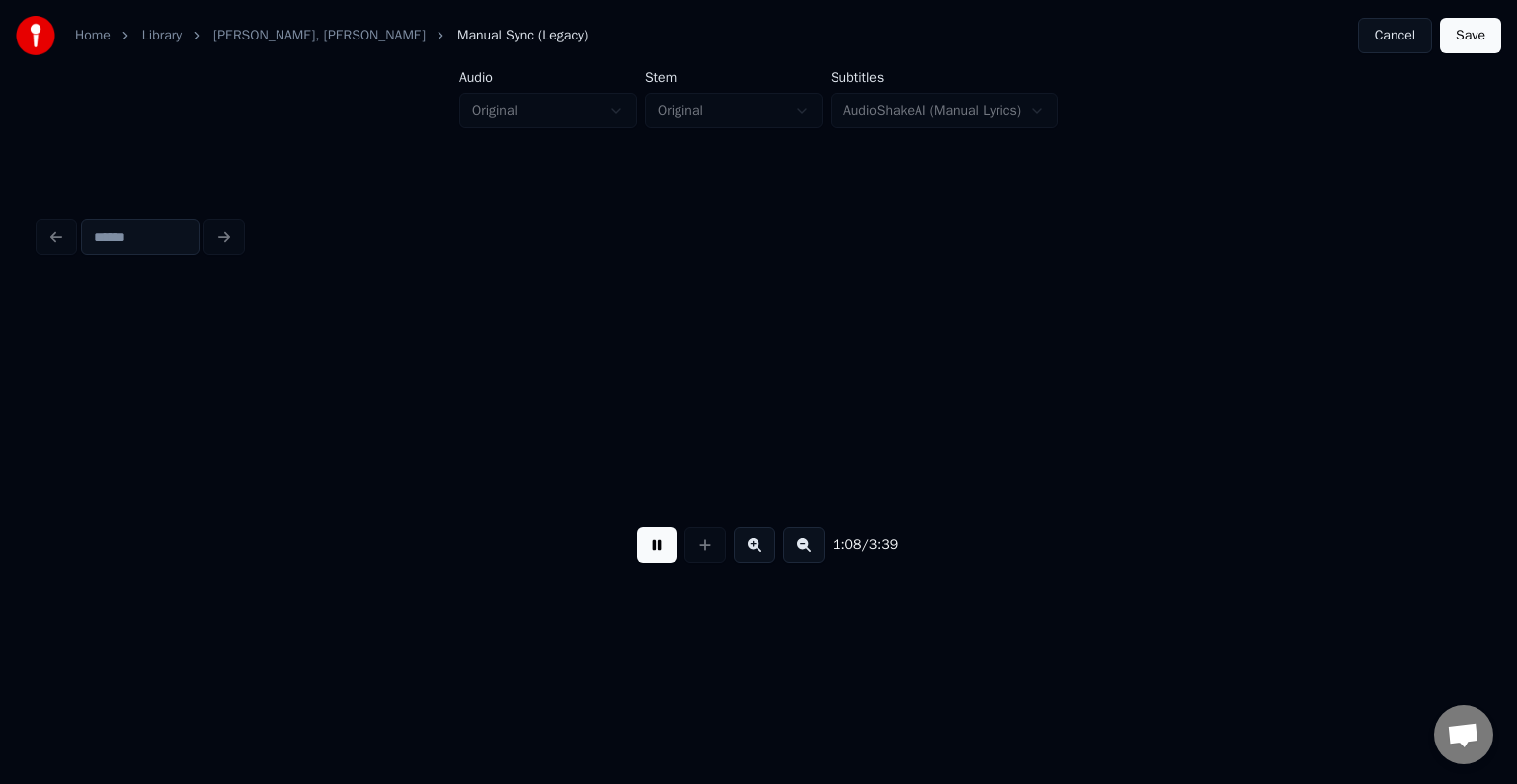 scroll, scrollTop: 0, scrollLeft: 50443, axis: horizontal 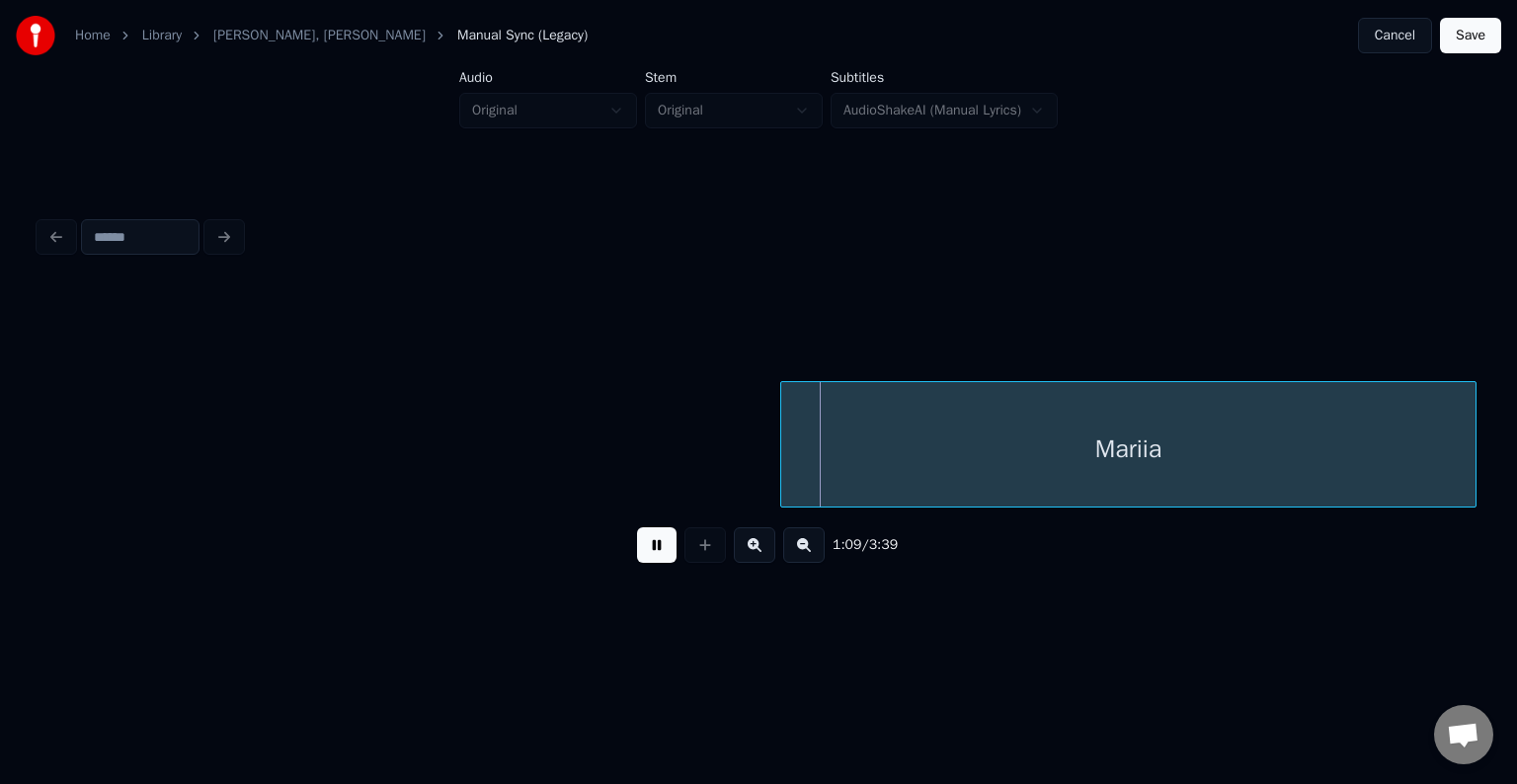 click at bounding box center [657, 545] 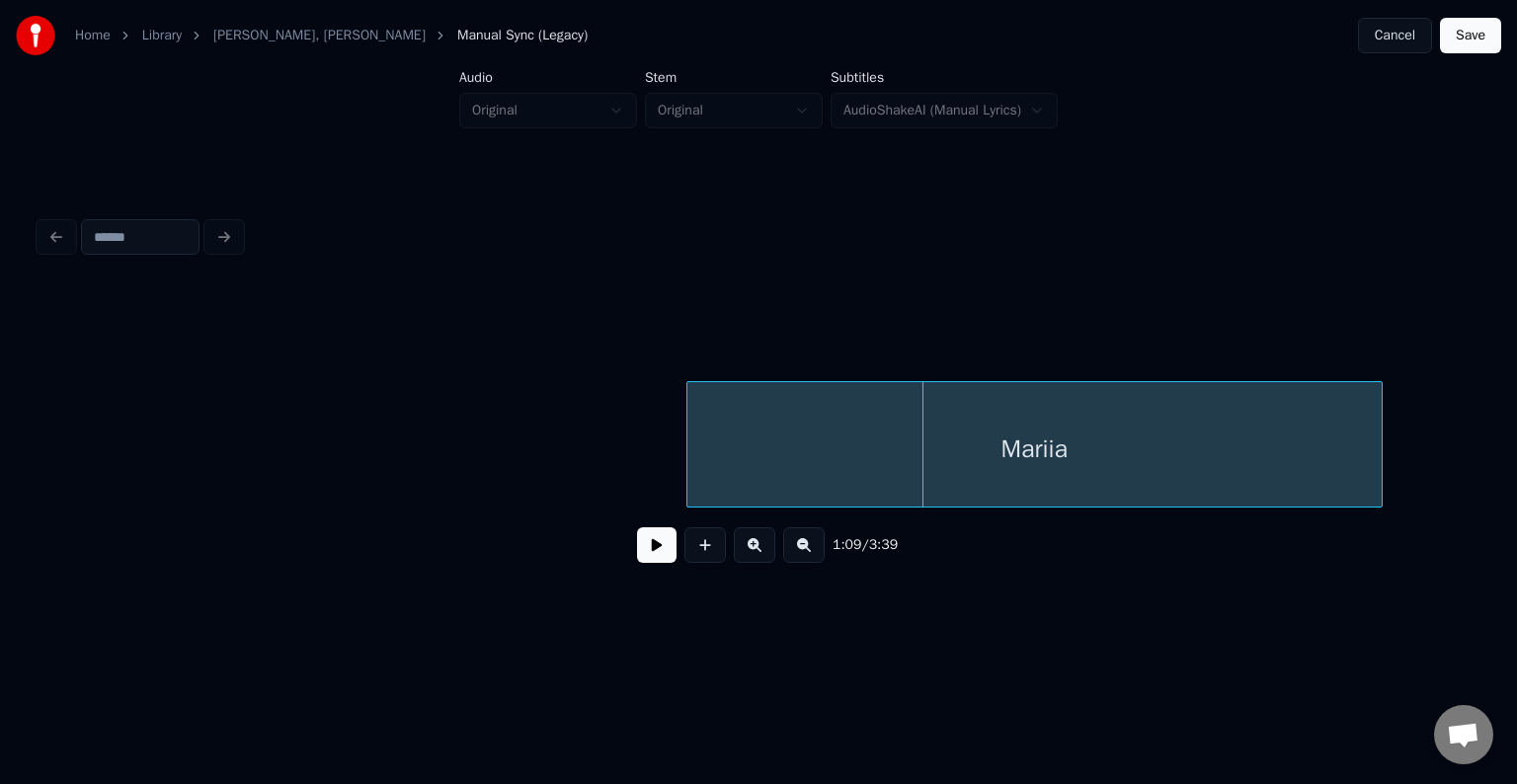 click on "Mariia" at bounding box center (1034, 449) 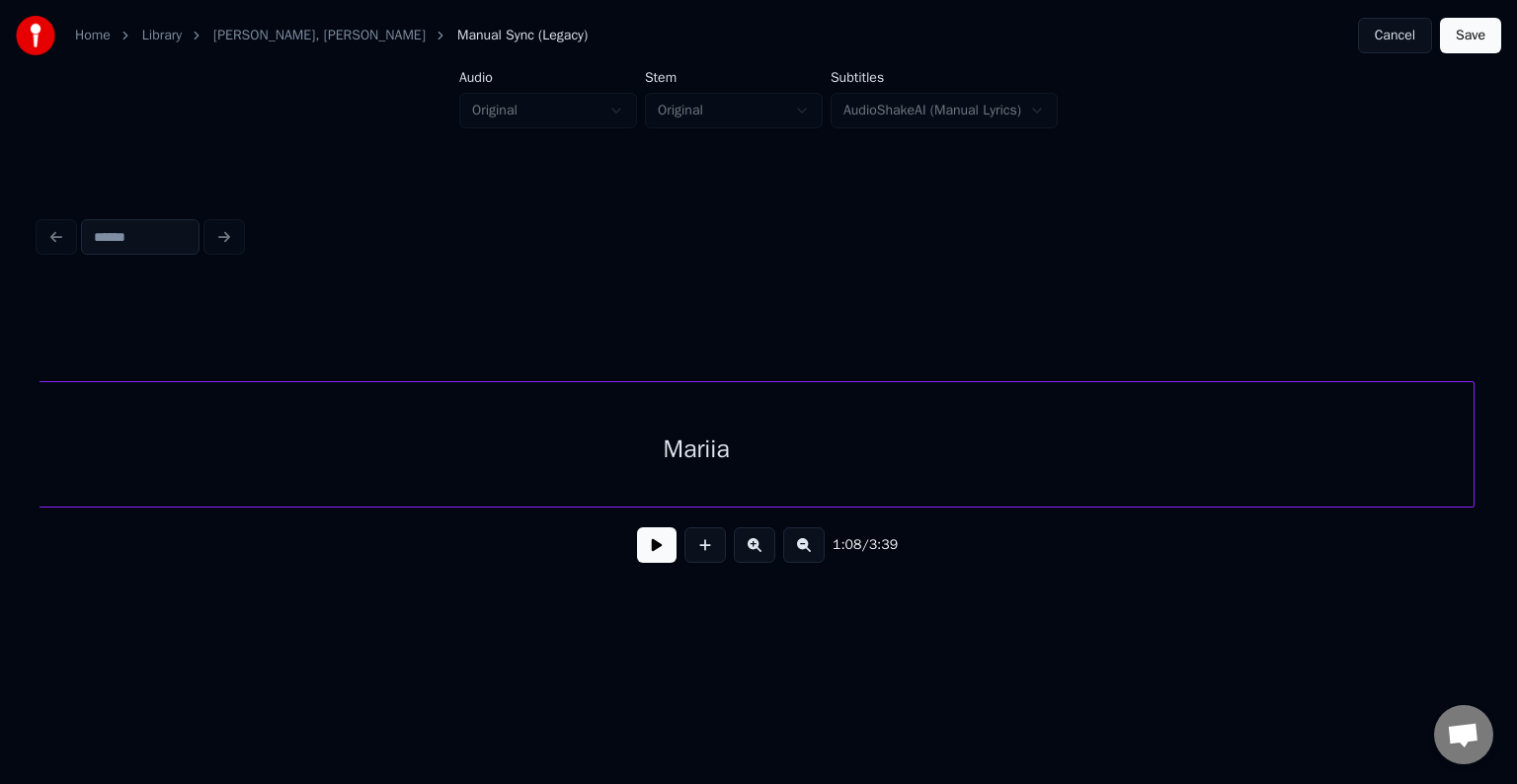 scroll, scrollTop: 0, scrollLeft: 51878, axis: horizontal 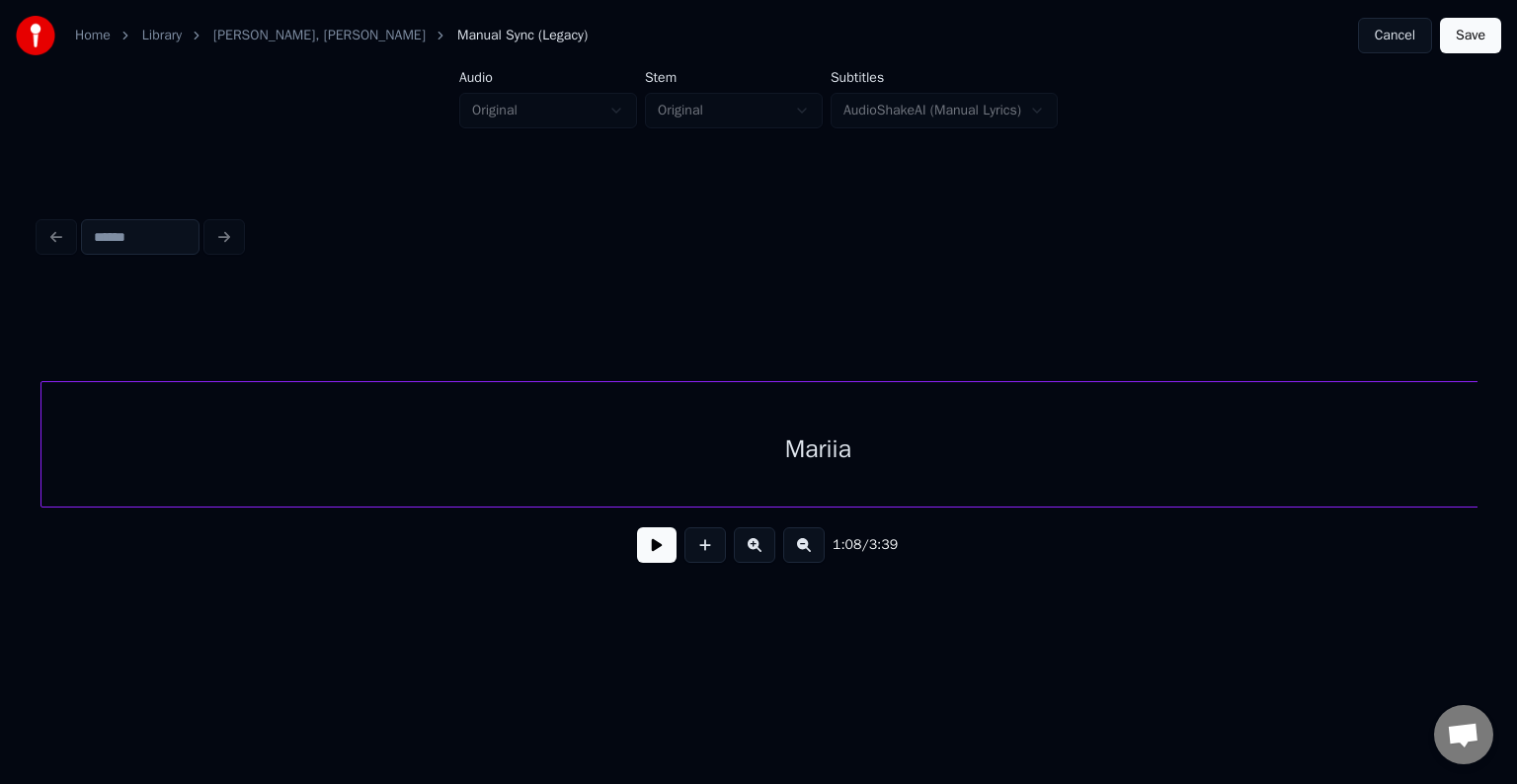 click on "Mariia" at bounding box center (818, 449) 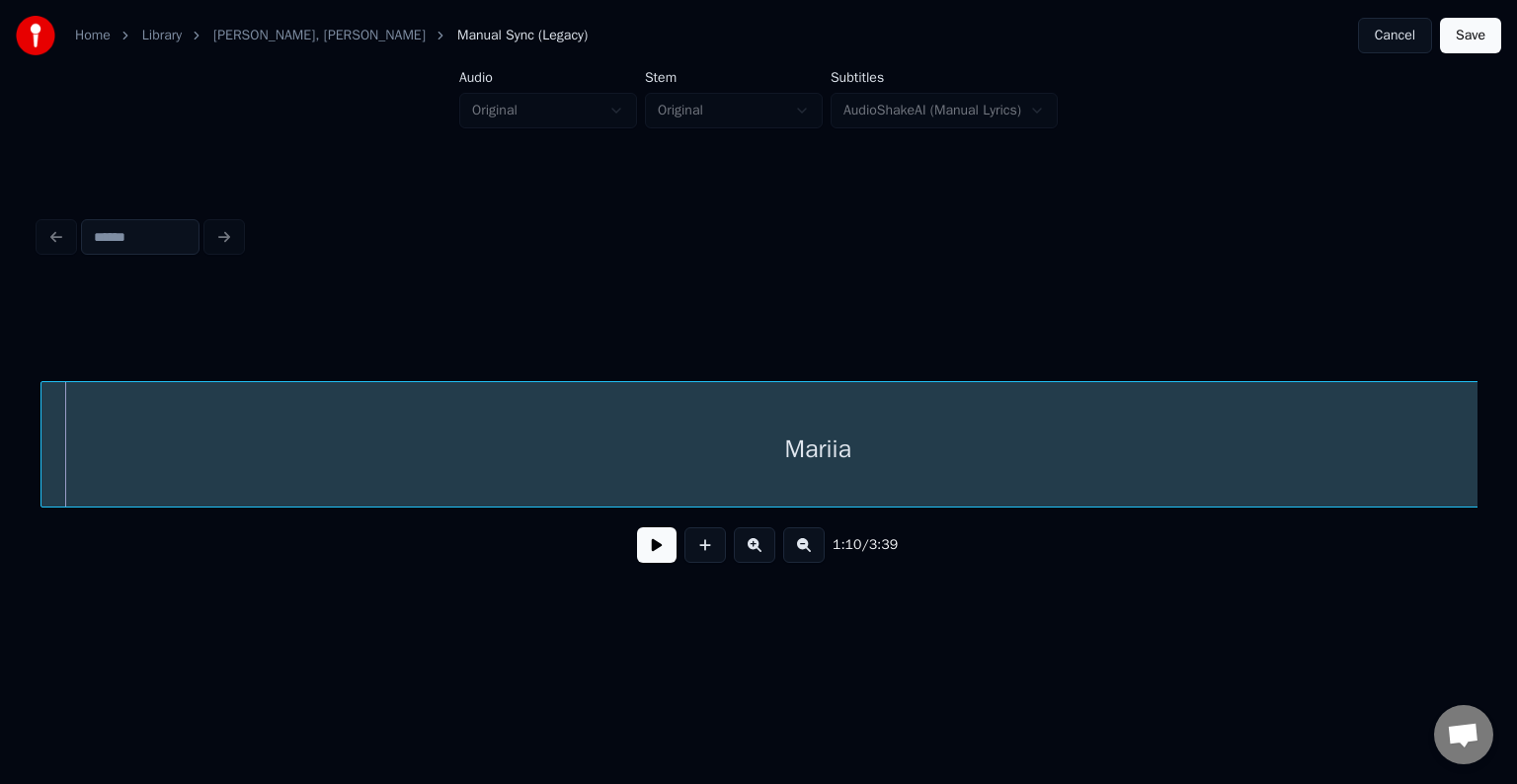 scroll, scrollTop: 0, scrollLeft: 51849, axis: horizontal 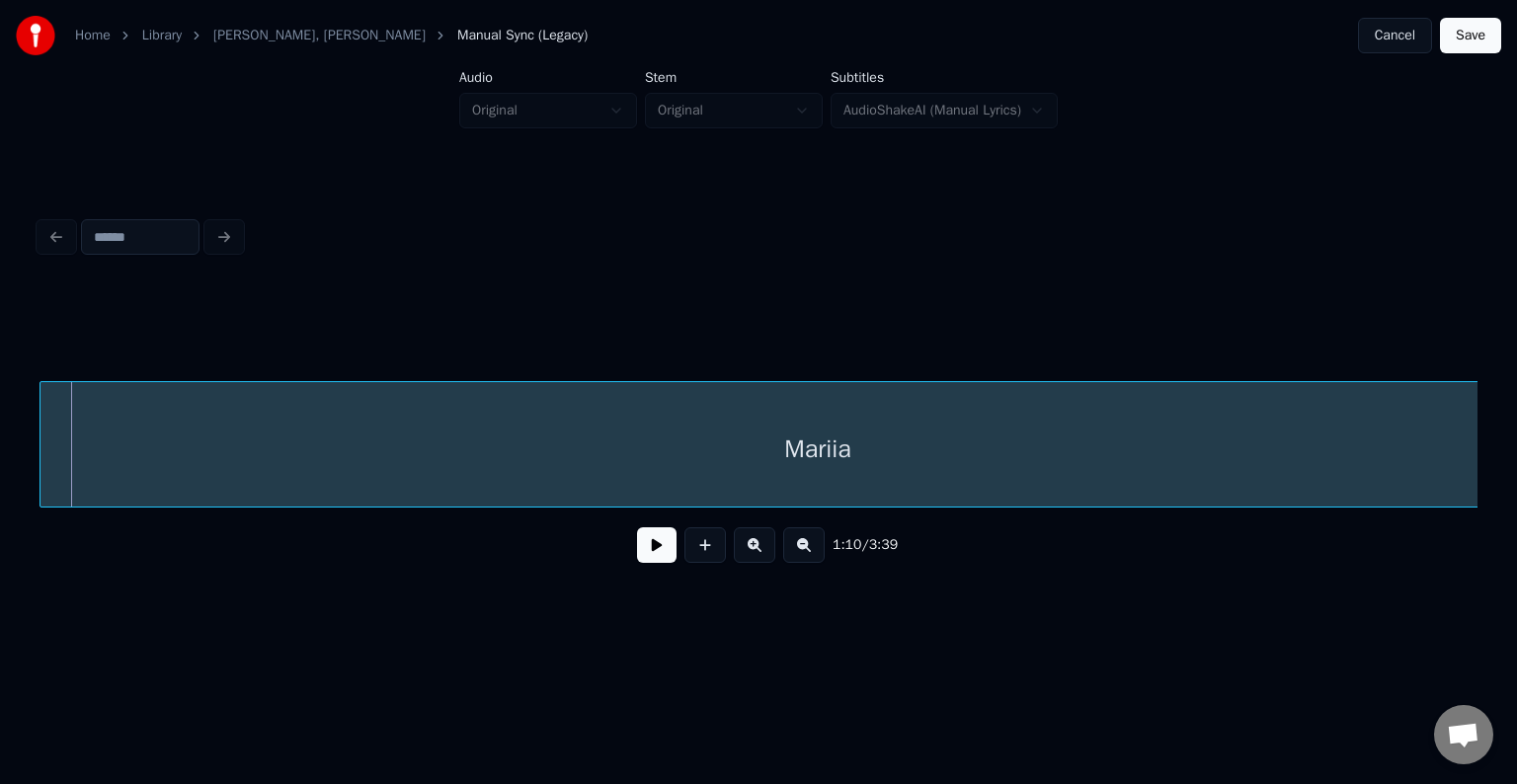 click on "Mariia" at bounding box center (817, 449) 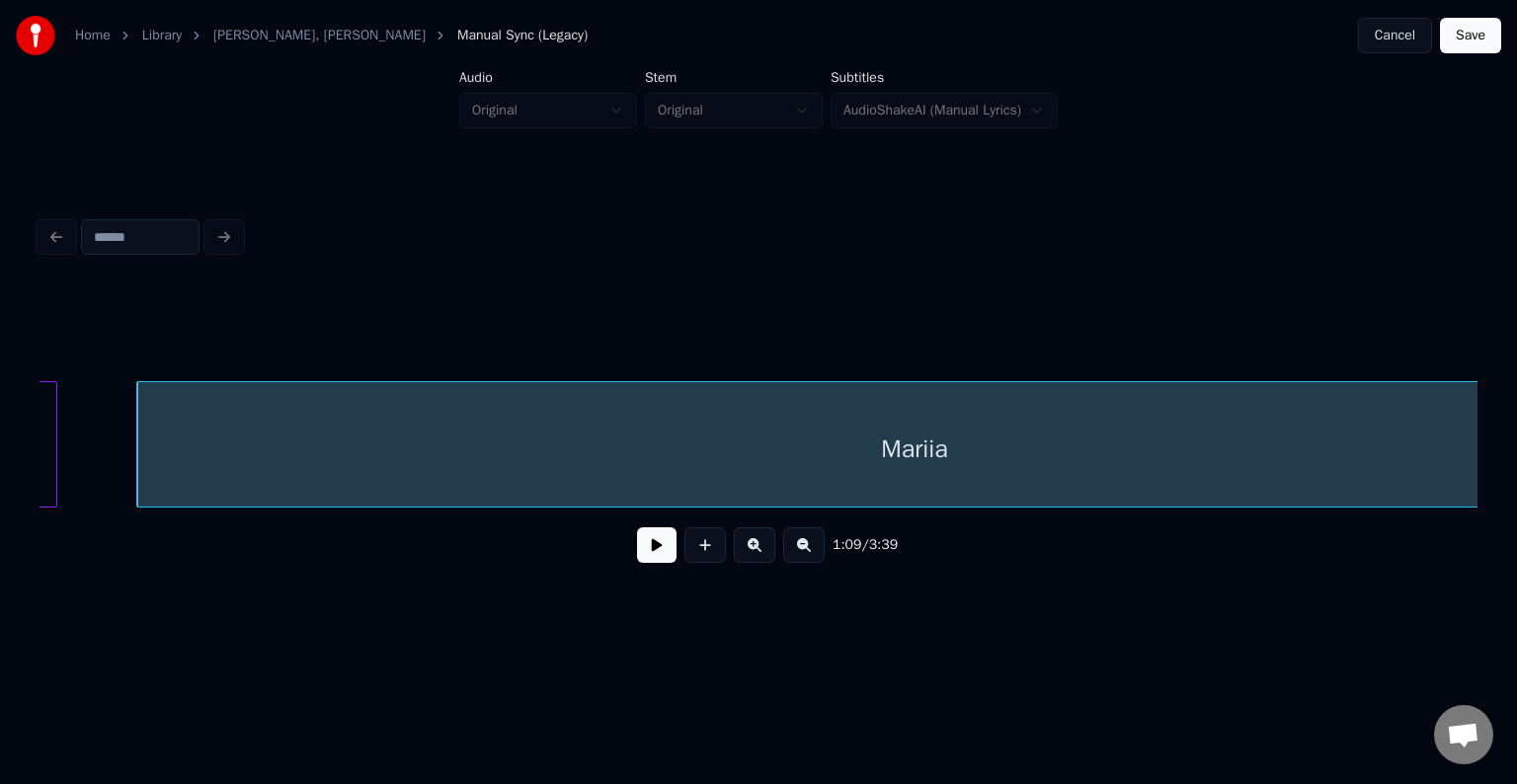 scroll, scrollTop: 0, scrollLeft: 51691, axis: horizontal 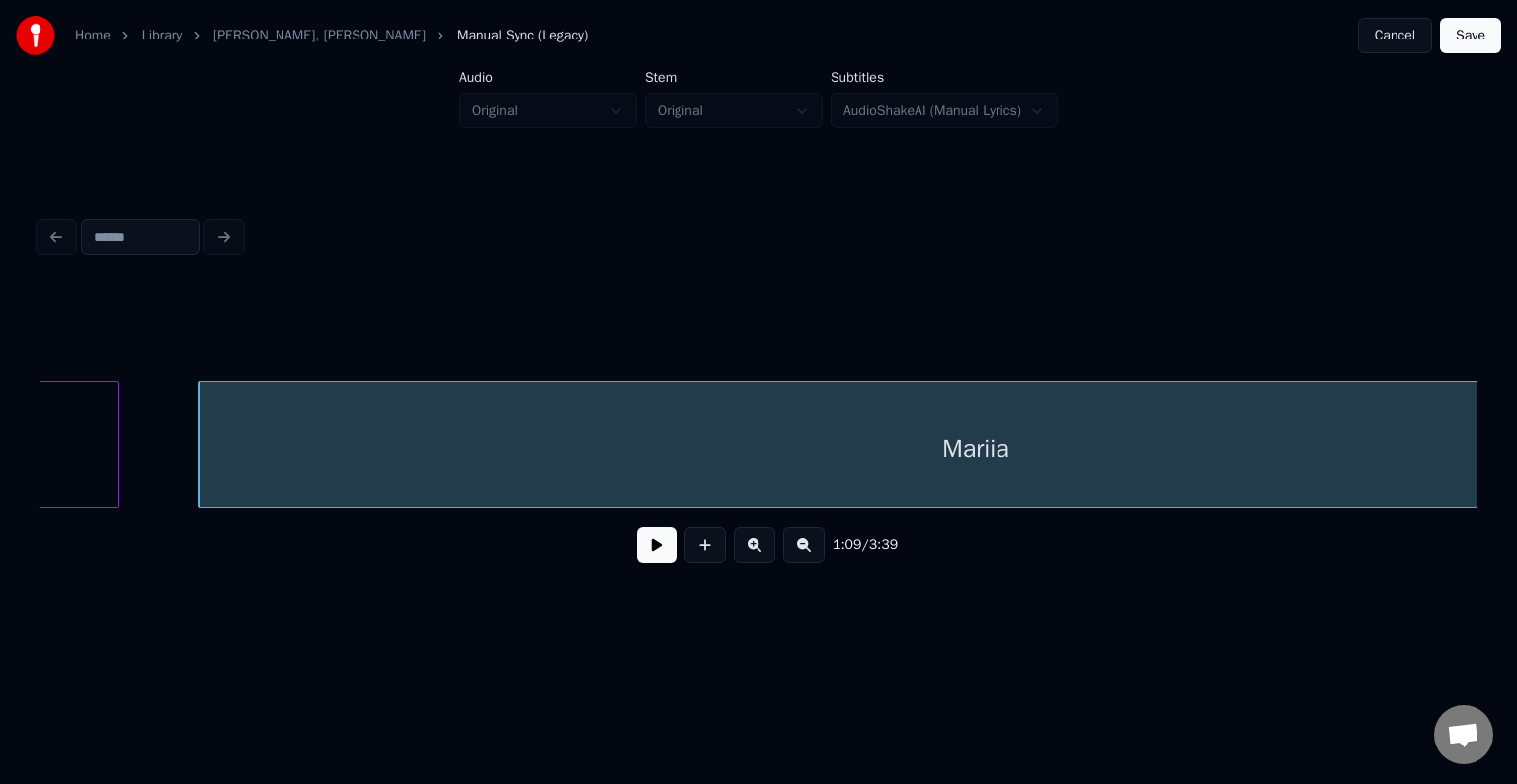 click on "Mariia" at bounding box center [975, 449] 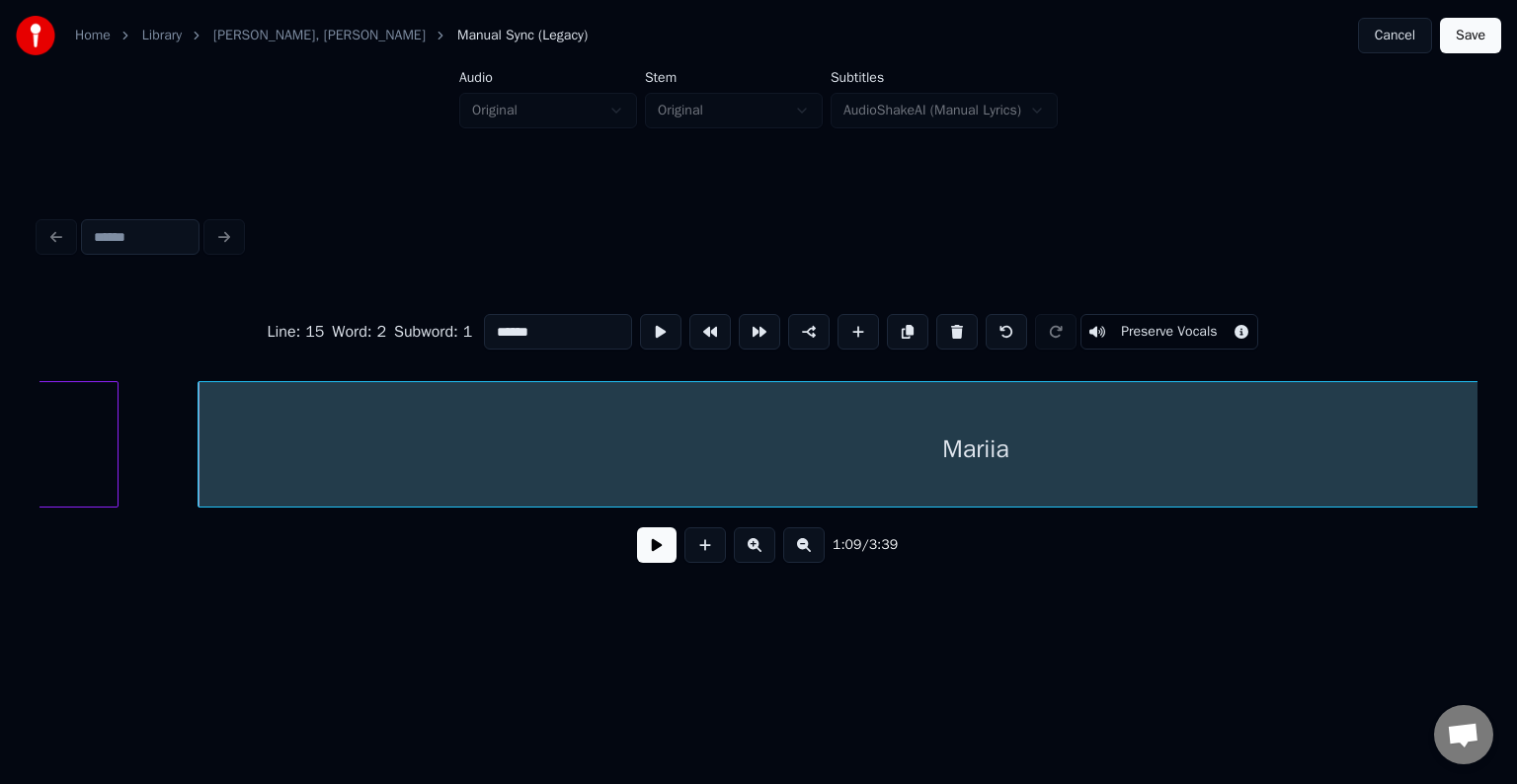 drag, startPoint x: 650, startPoint y: 561, endPoint x: 640, endPoint y: 563, distance: 10.198039 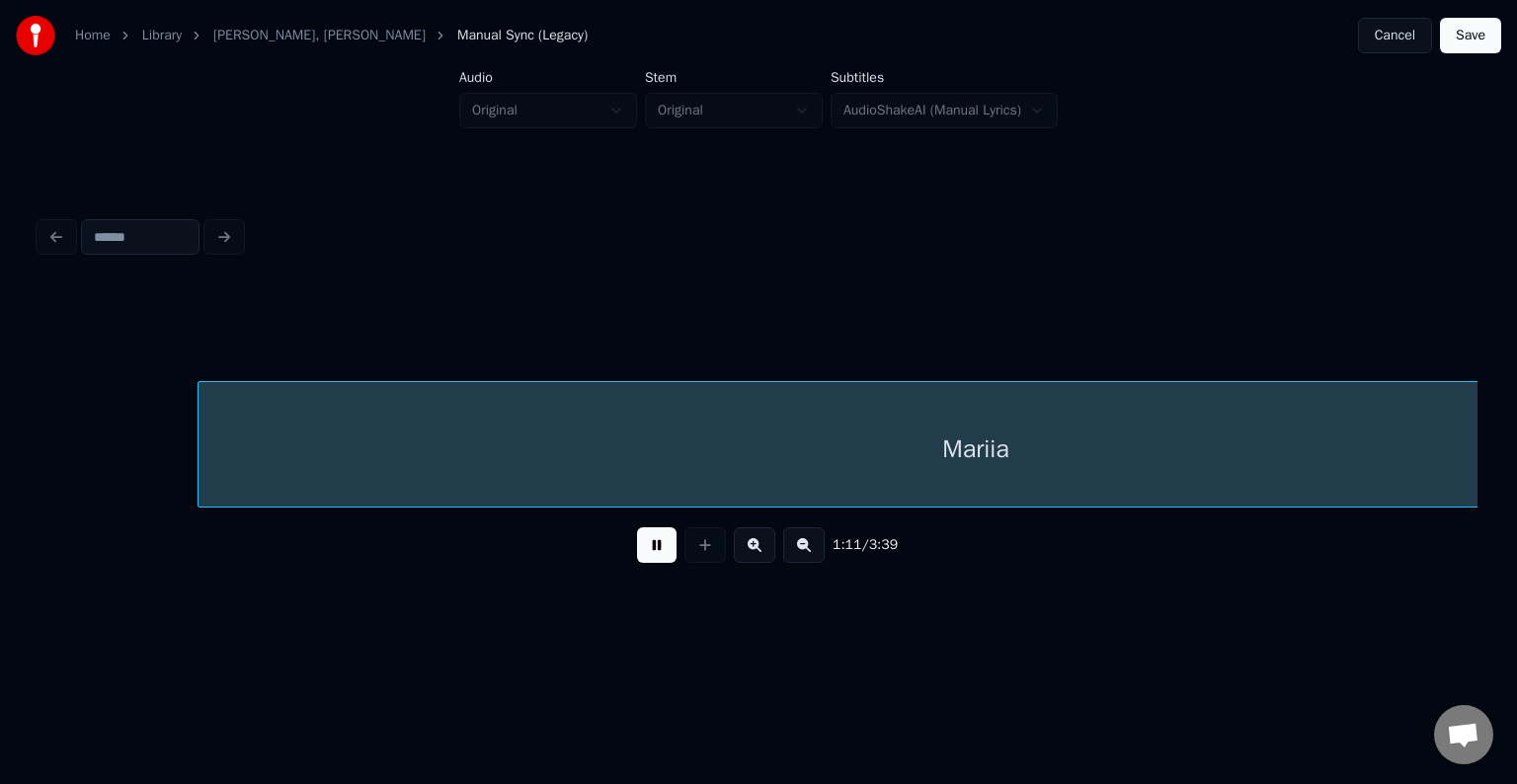 scroll, scrollTop: 0, scrollLeft: 53138, axis: horizontal 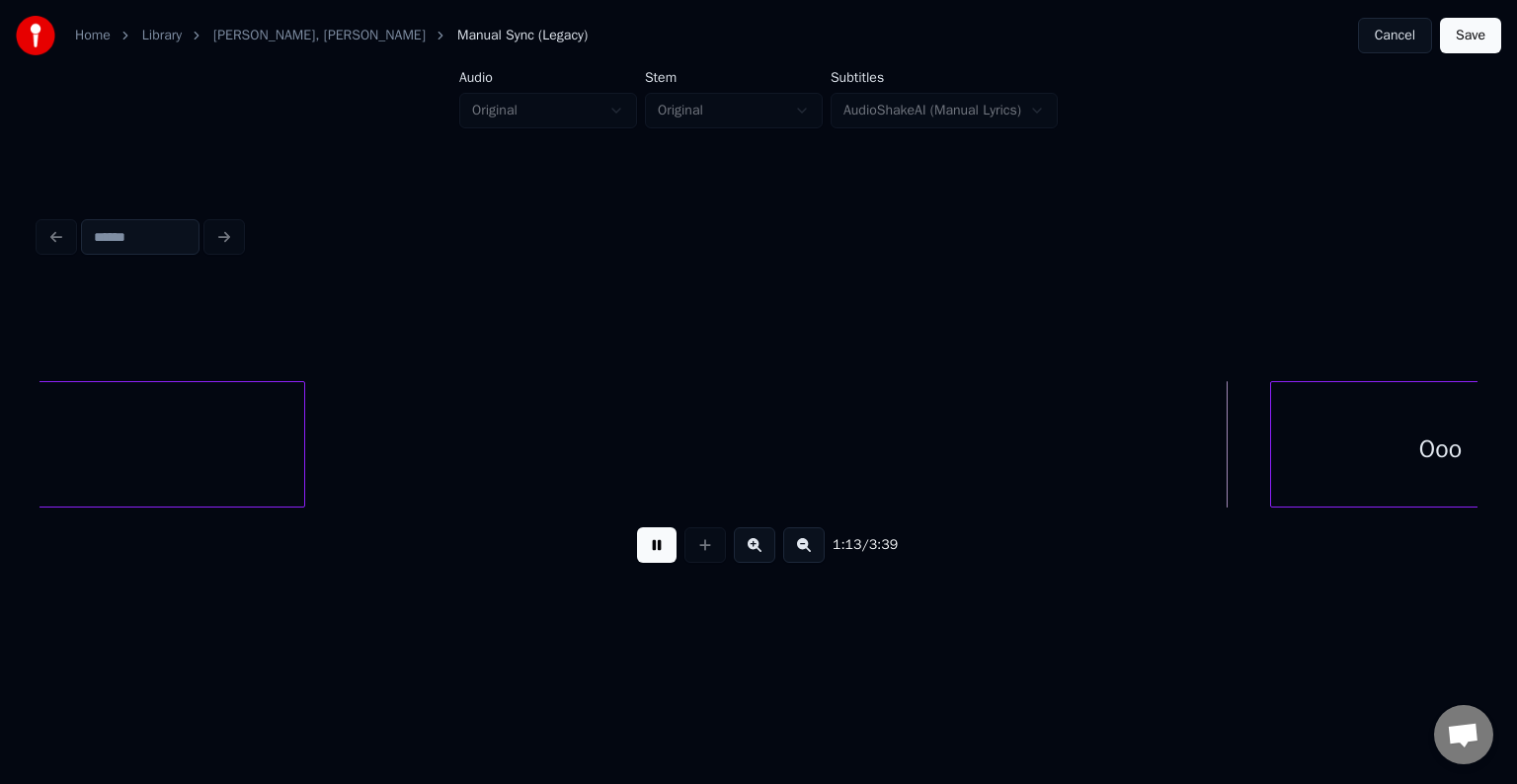 click at bounding box center (657, 545) 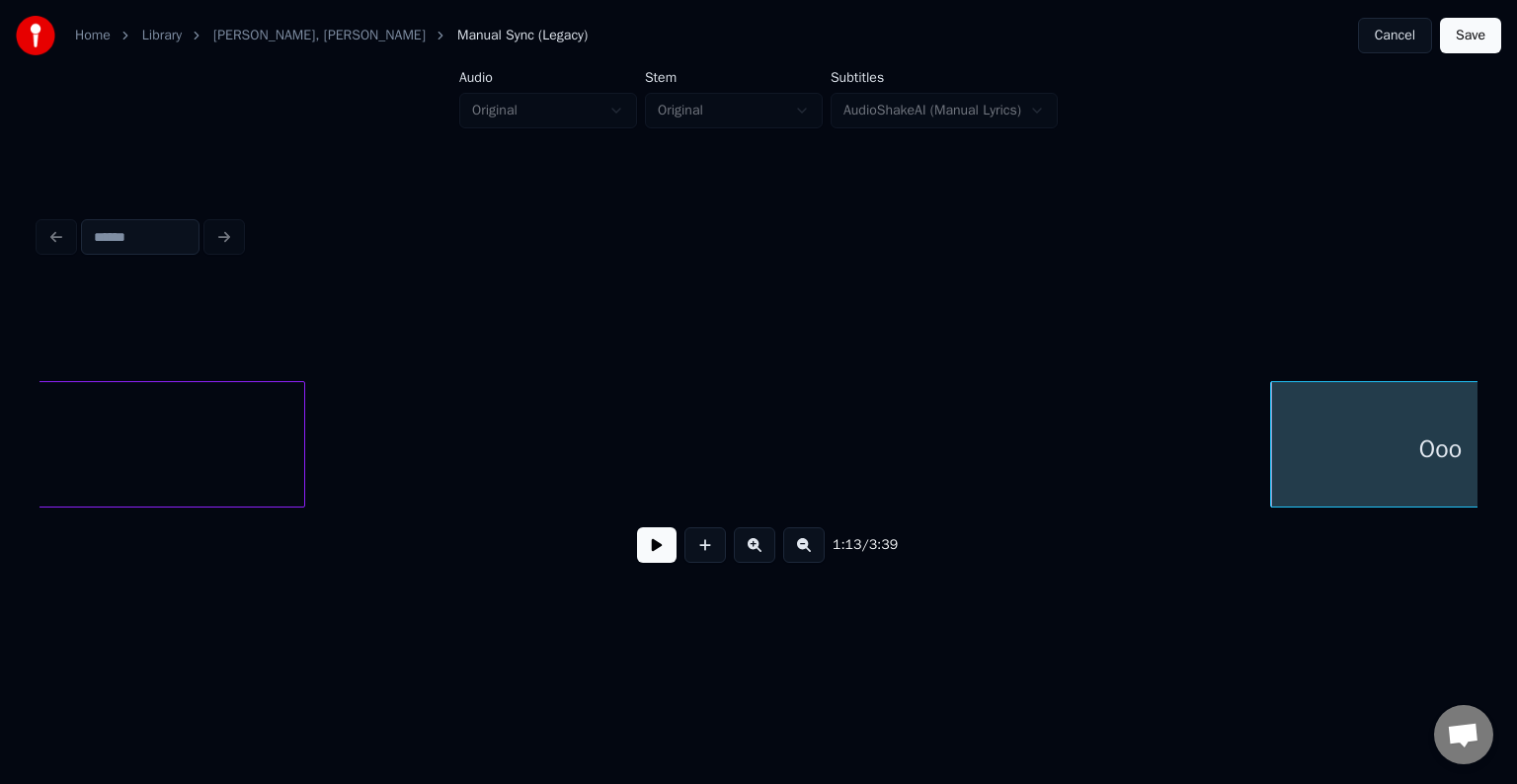 scroll, scrollTop: 0, scrollLeft: 53265, axis: horizontal 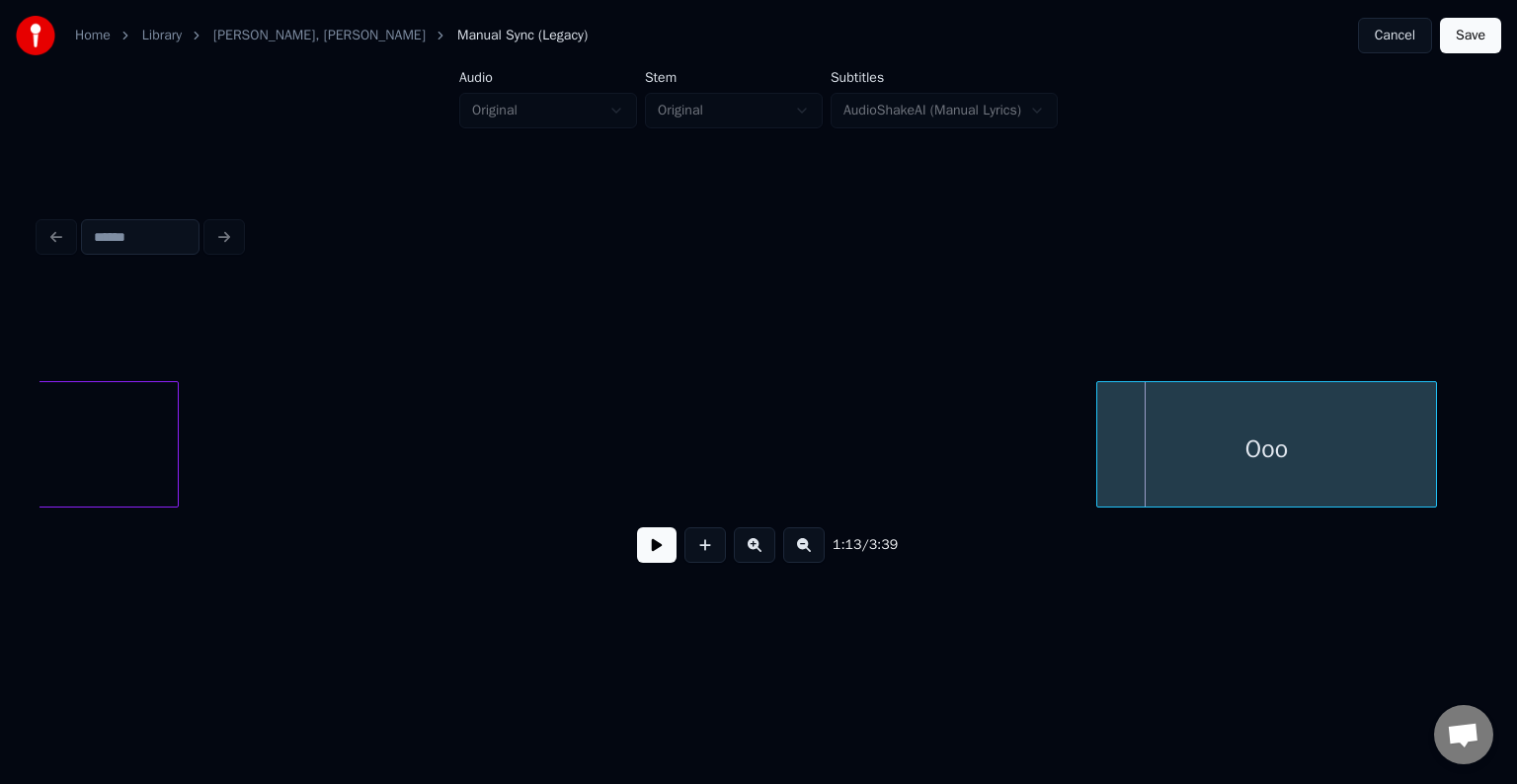 click on "Ooo" at bounding box center (1266, 449) 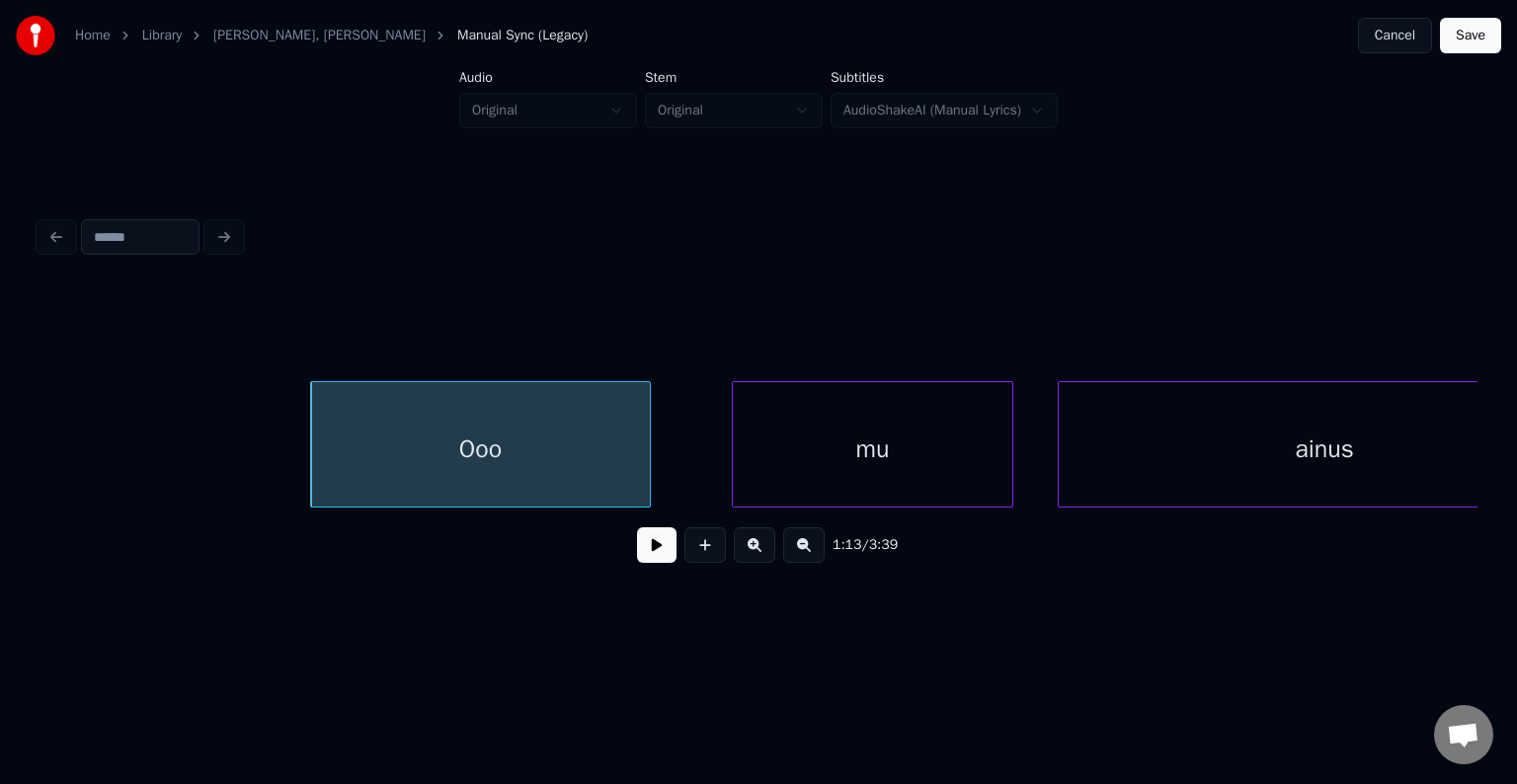 scroll, scrollTop: 0, scrollLeft: 54055, axis: horizontal 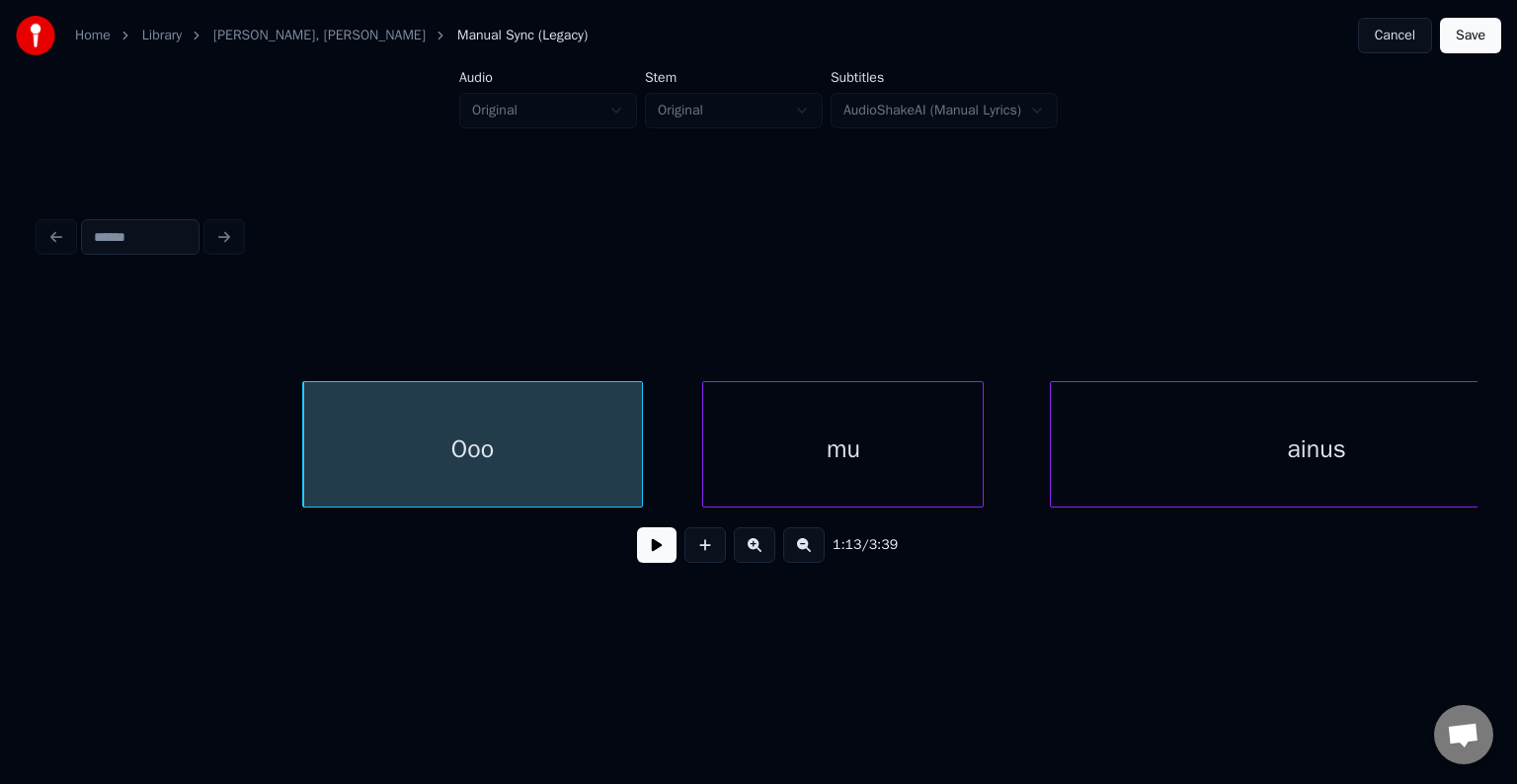 click on "mu" at bounding box center [842, 449] 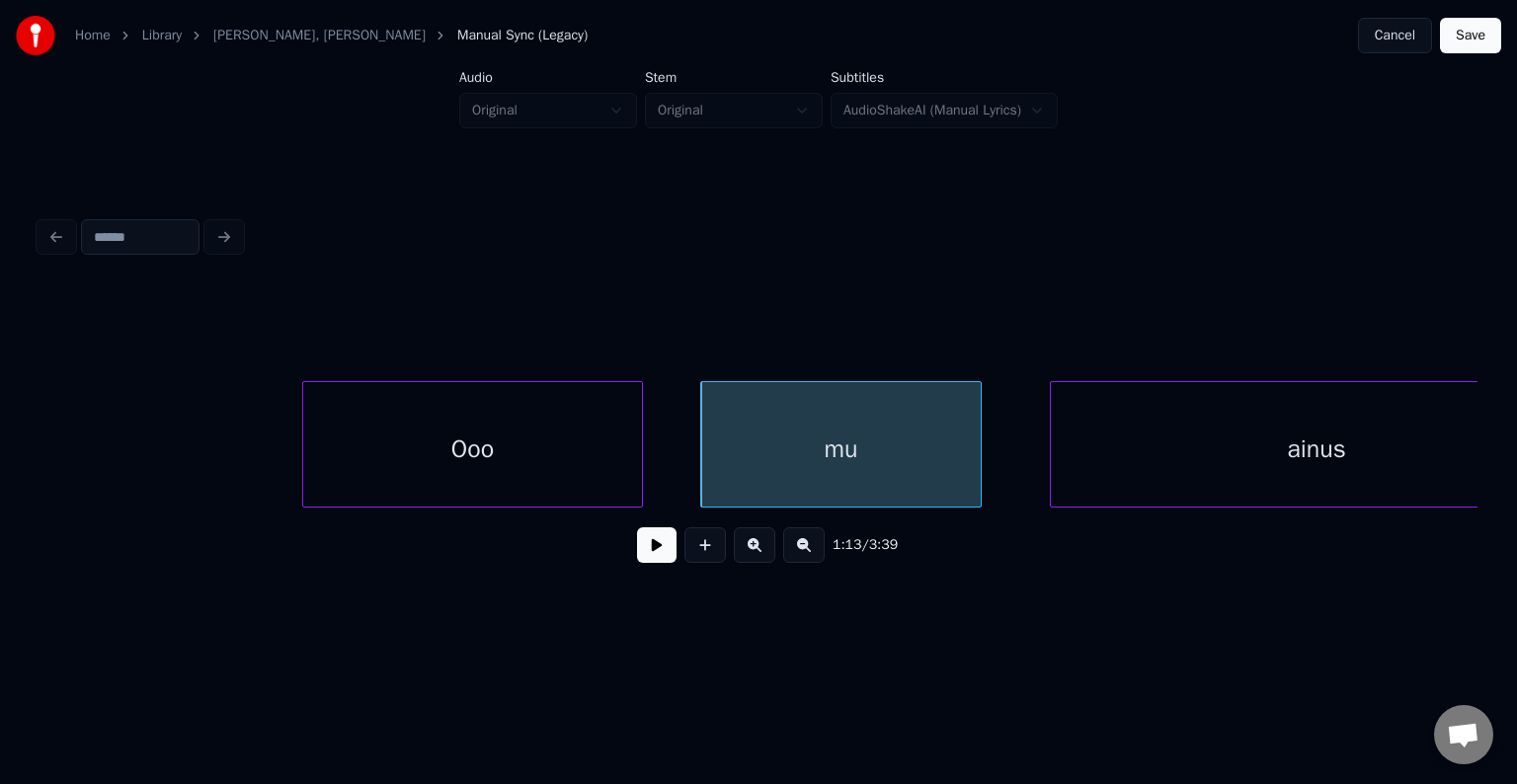 scroll, scrollTop: 0, scrollLeft: 54156, axis: horizontal 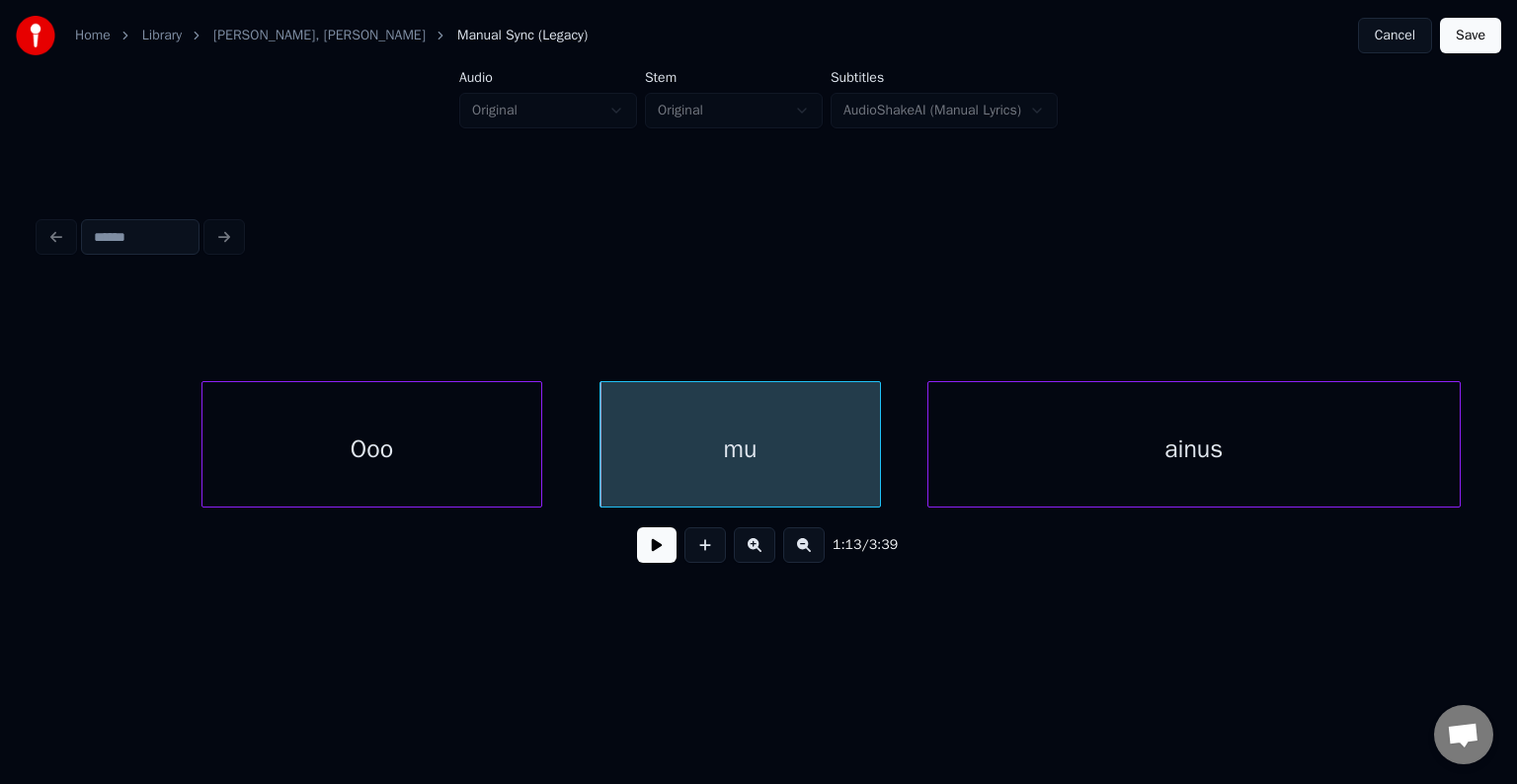 click on "ainus" at bounding box center [1194, 449] 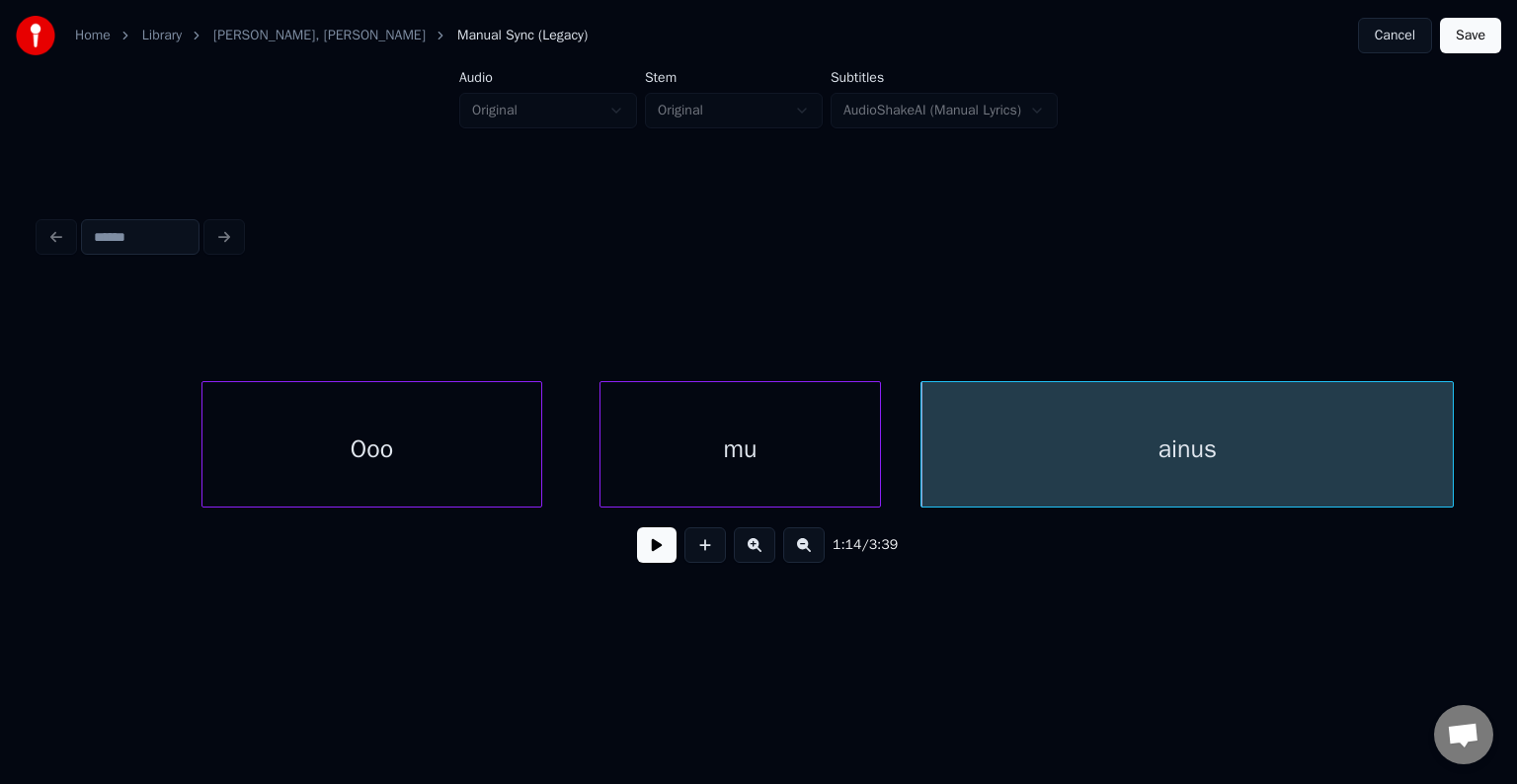 click on "mu" at bounding box center (740, 449) 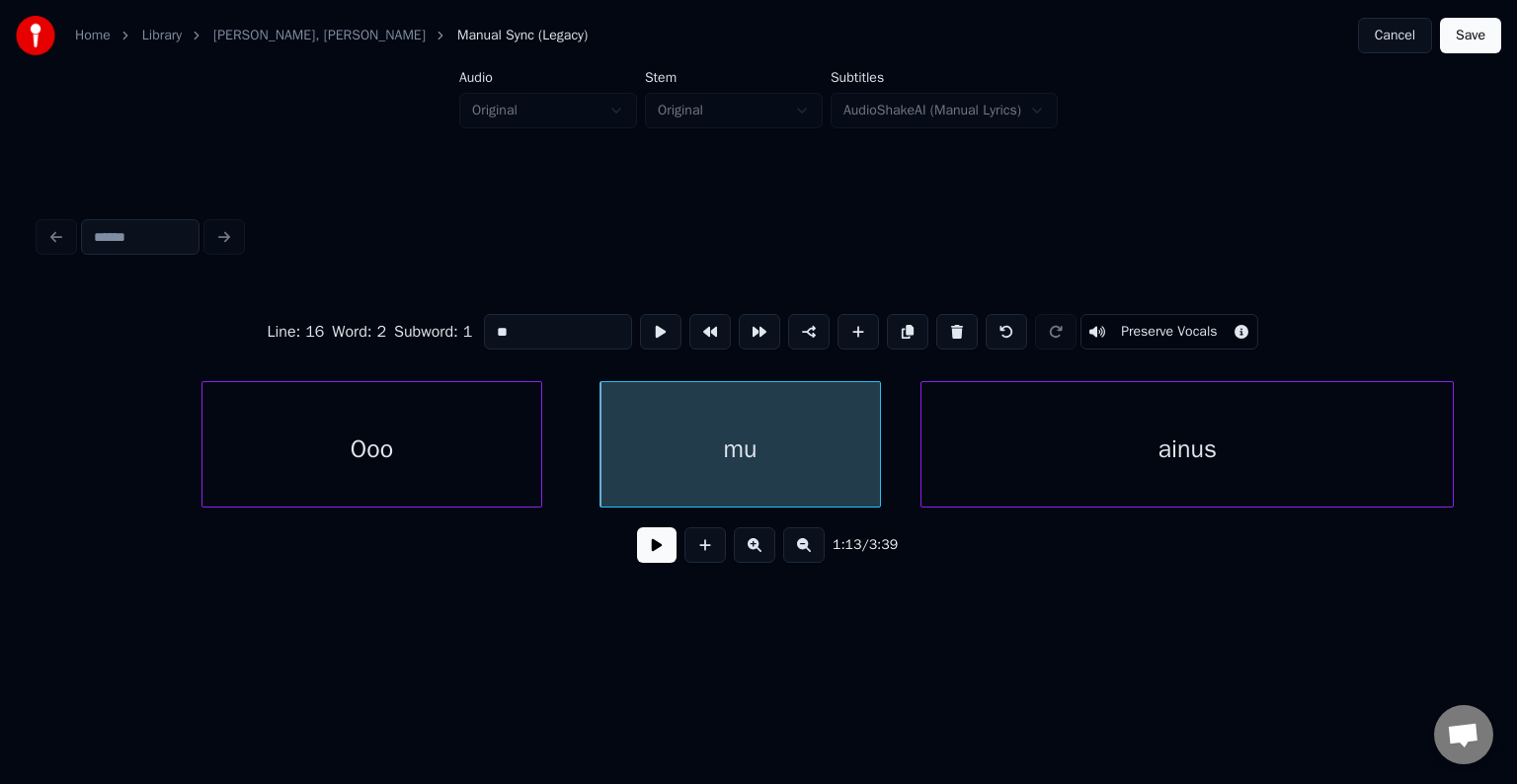 click at bounding box center (657, 545) 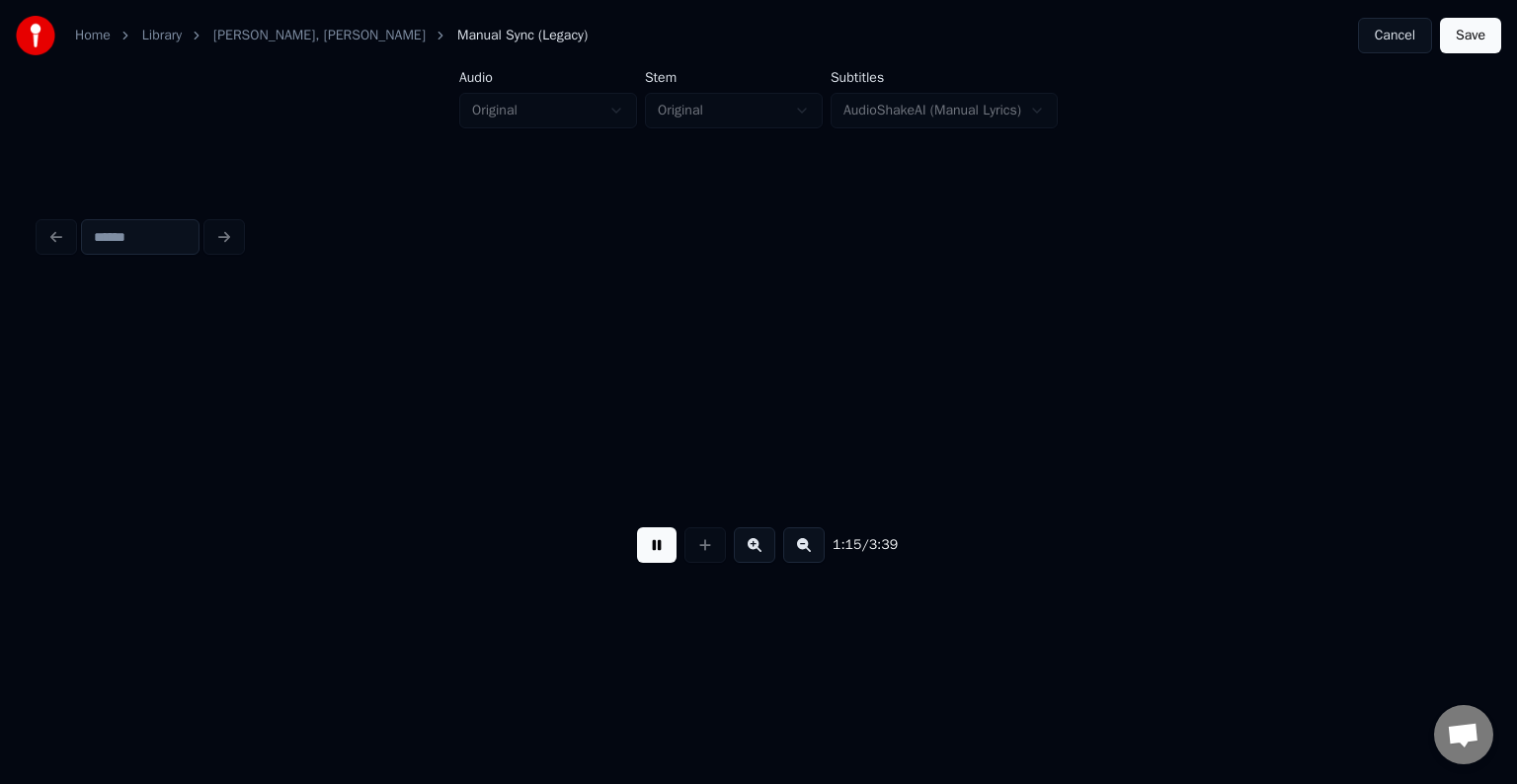 scroll, scrollTop: 0, scrollLeft: 55601, axis: horizontal 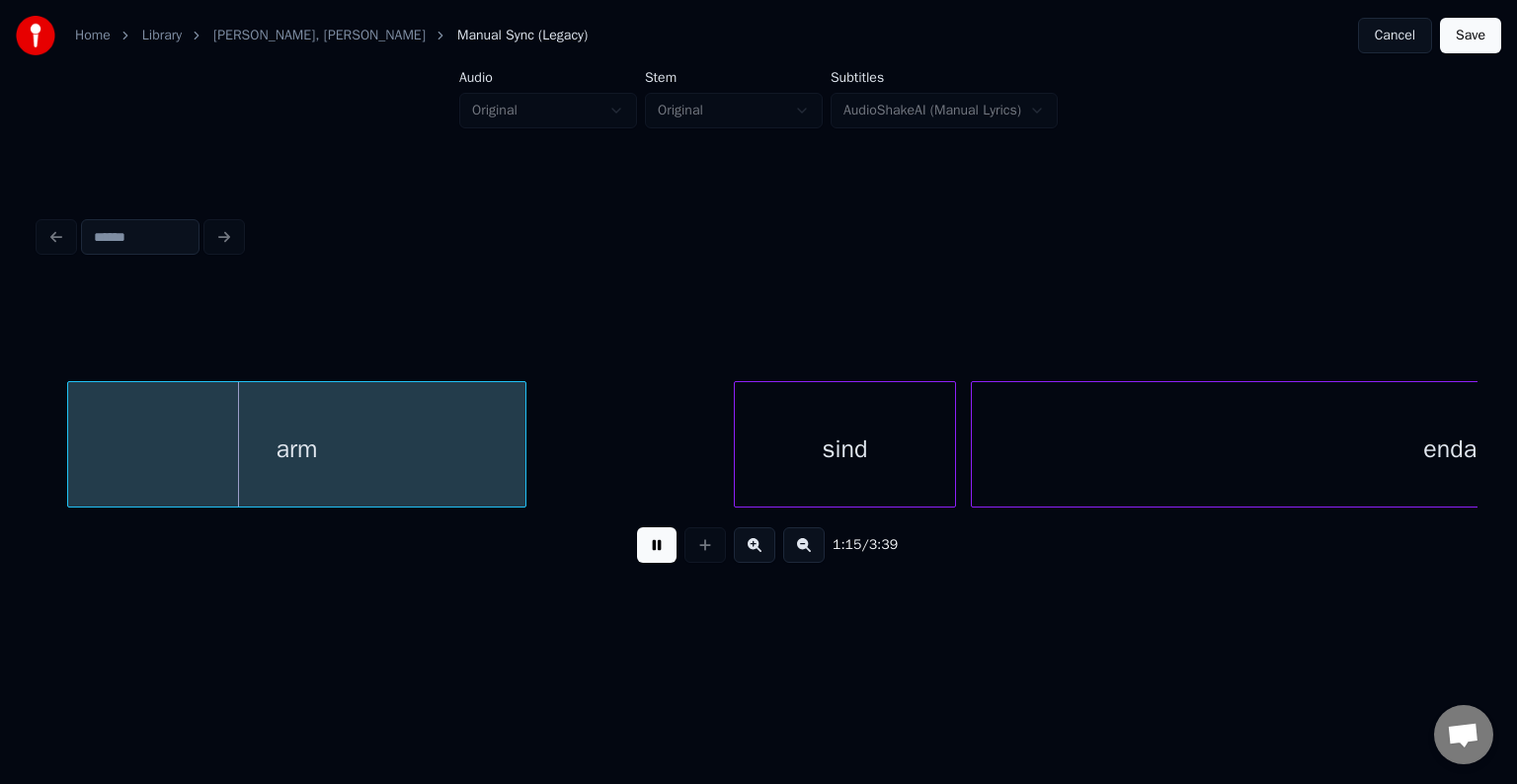 click at bounding box center [657, 545] 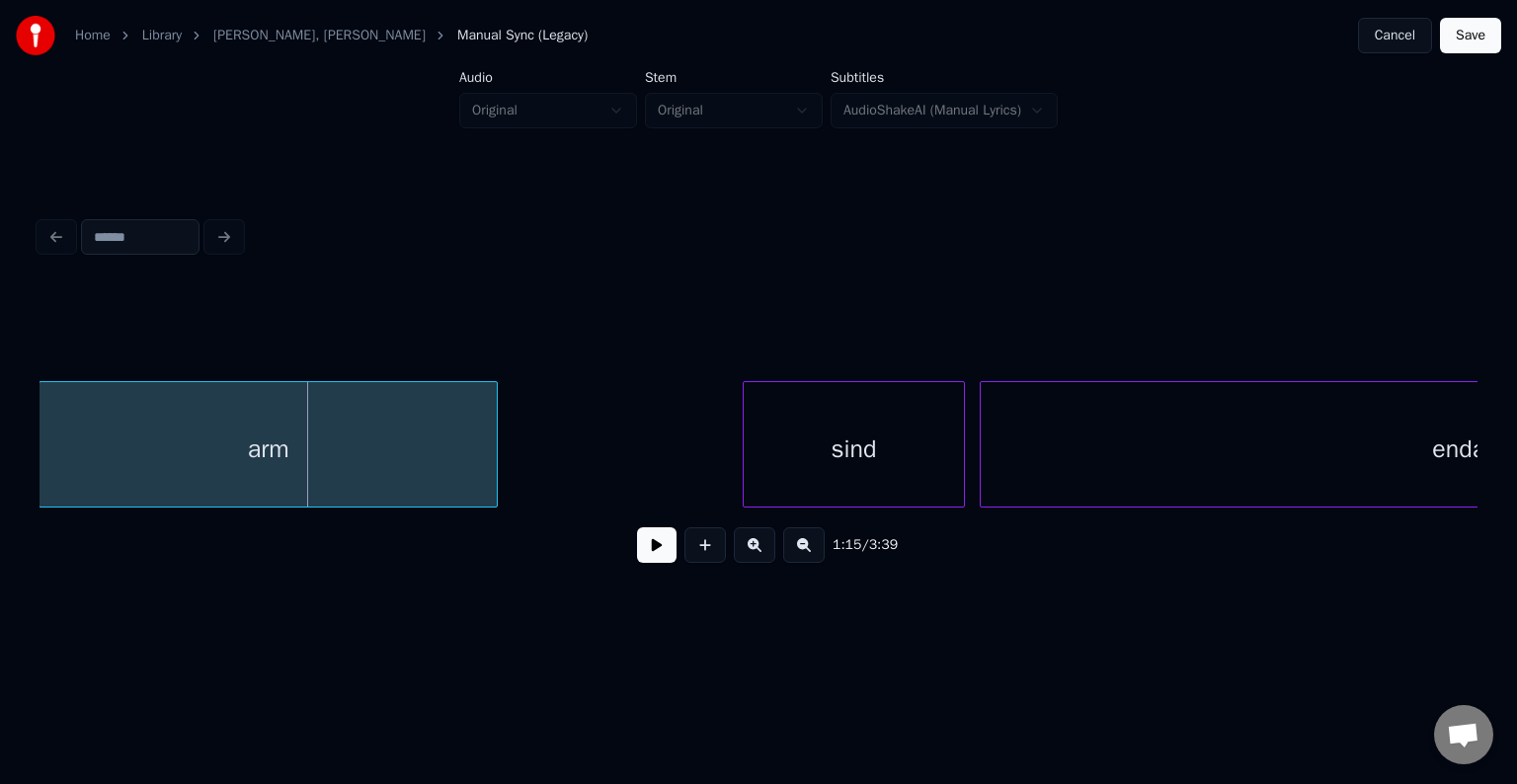 scroll, scrollTop: 0, scrollLeft: 55581, axis: horizontal 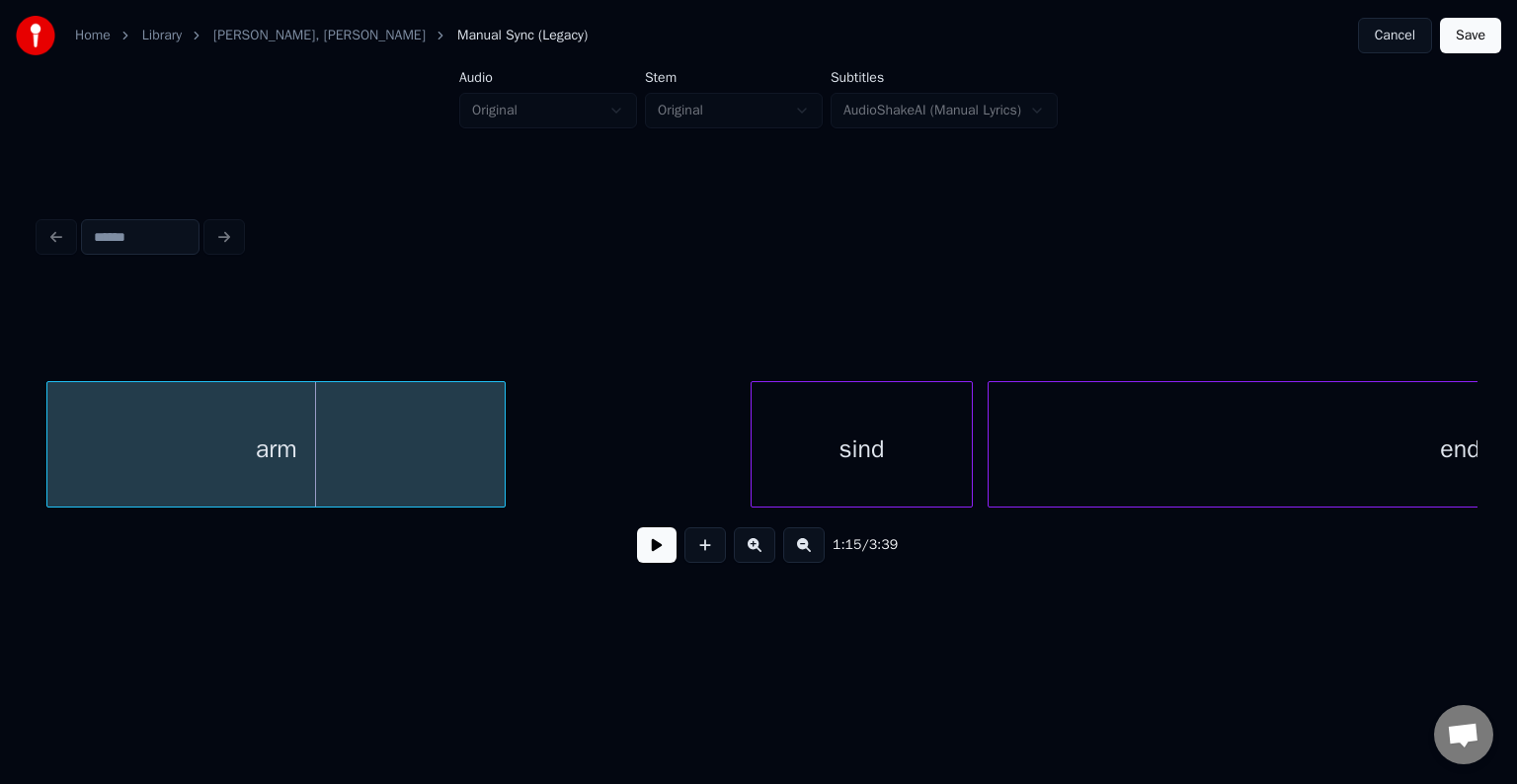click on "arm" at bounding box center [276, 449] 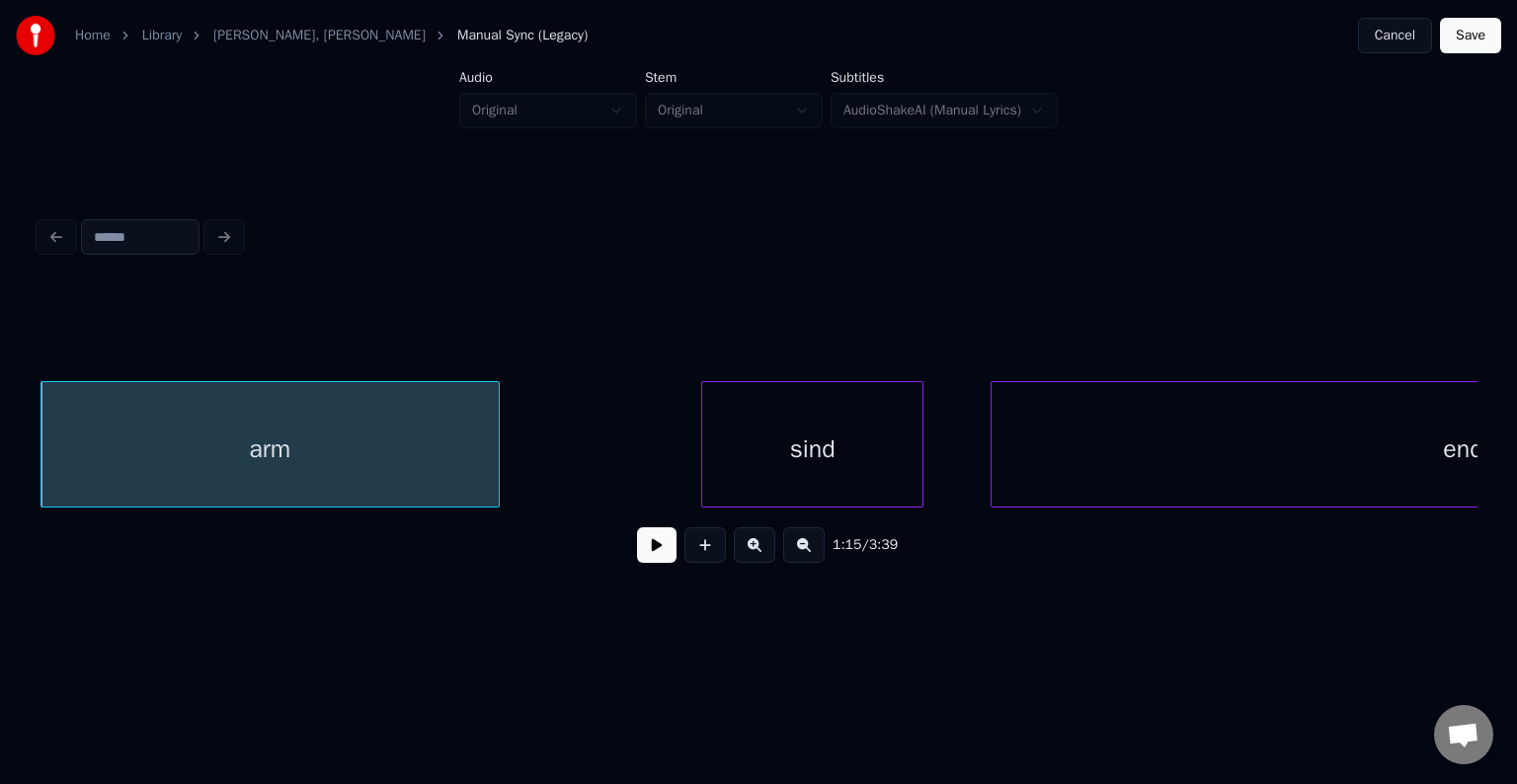 click on "sind" at bounding box center [812, 449] 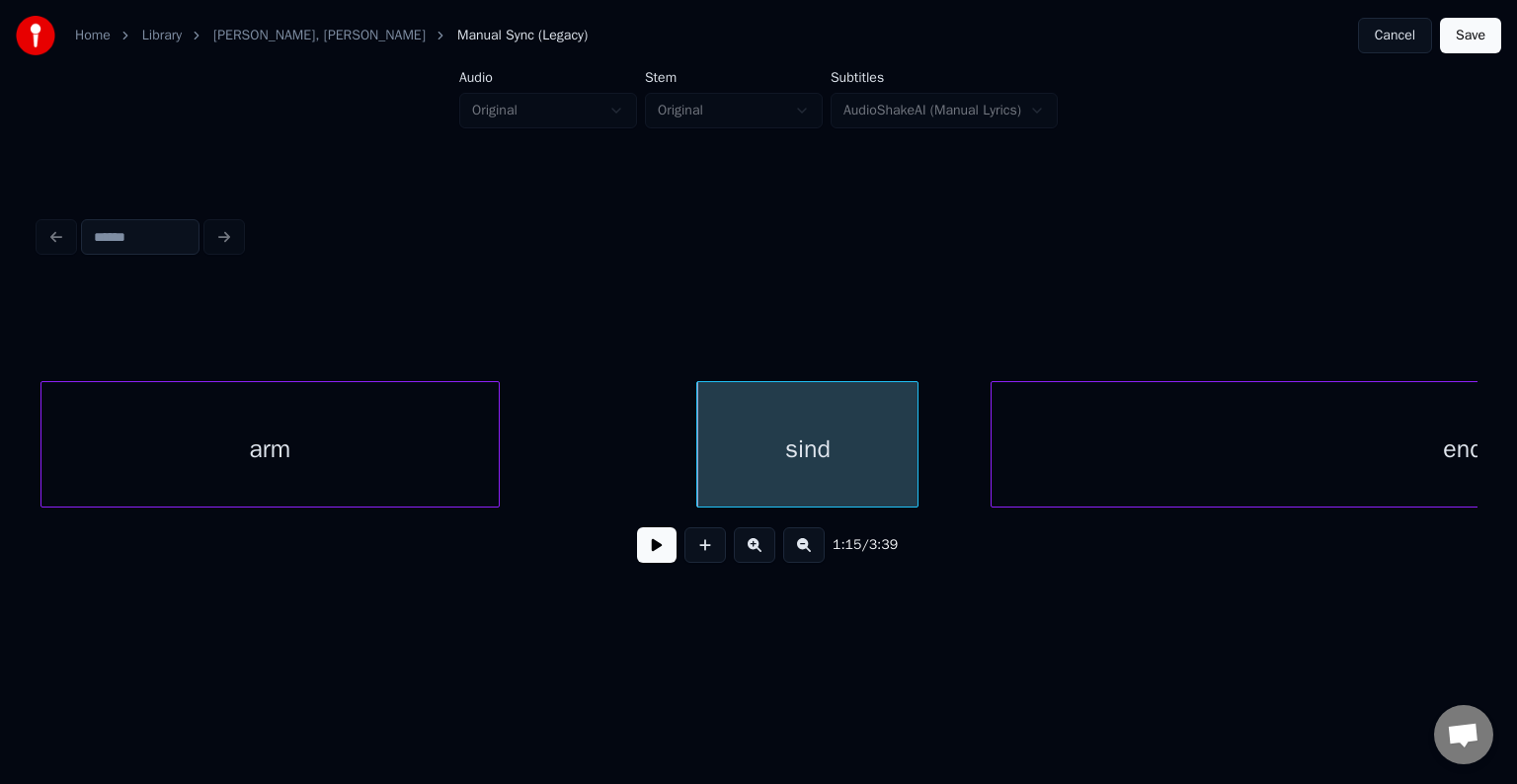 scroll, scrollTop: 0, scrollLeft: 56067, axis: horizontal 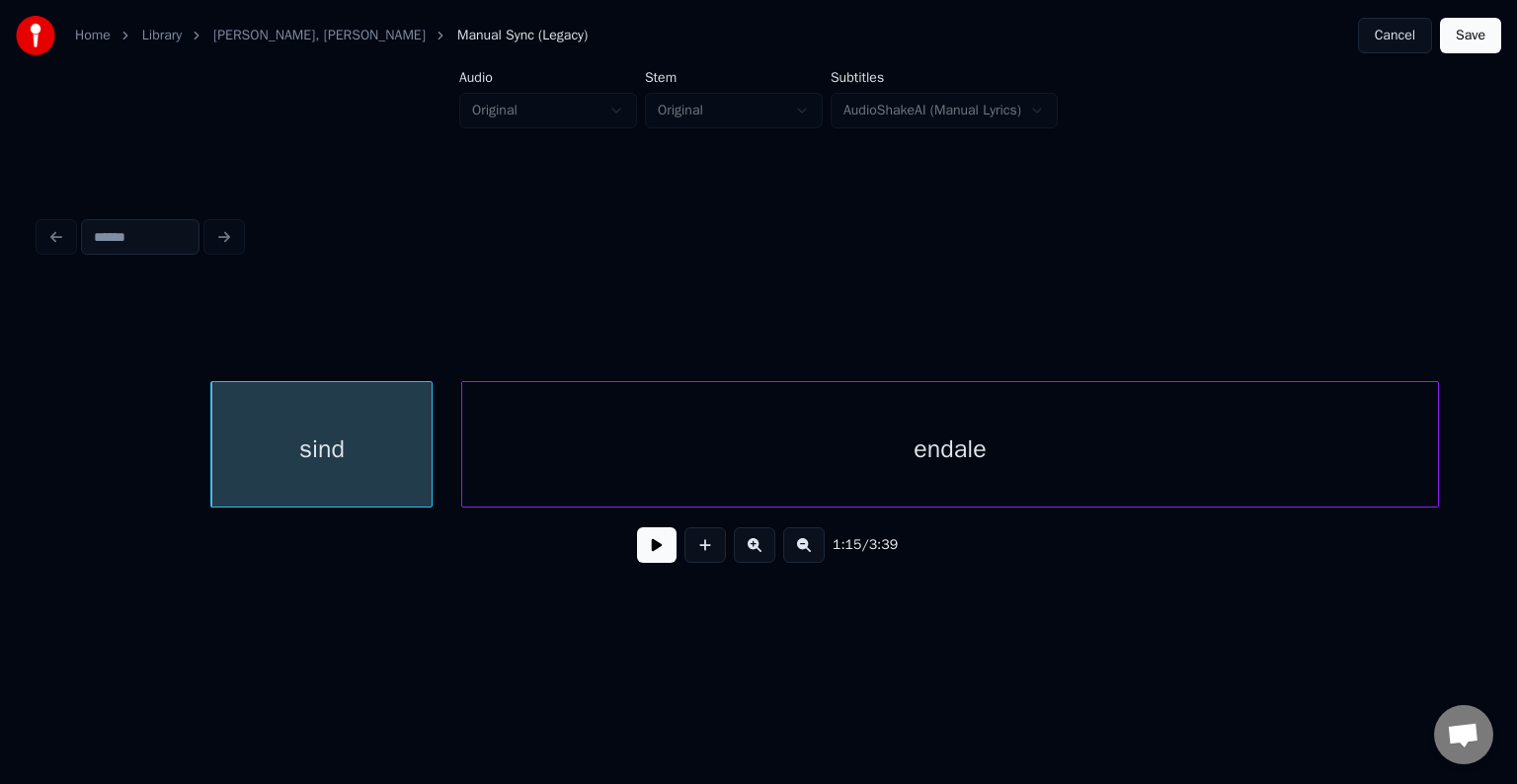 click on "endale" at bounding box center [950, 449] 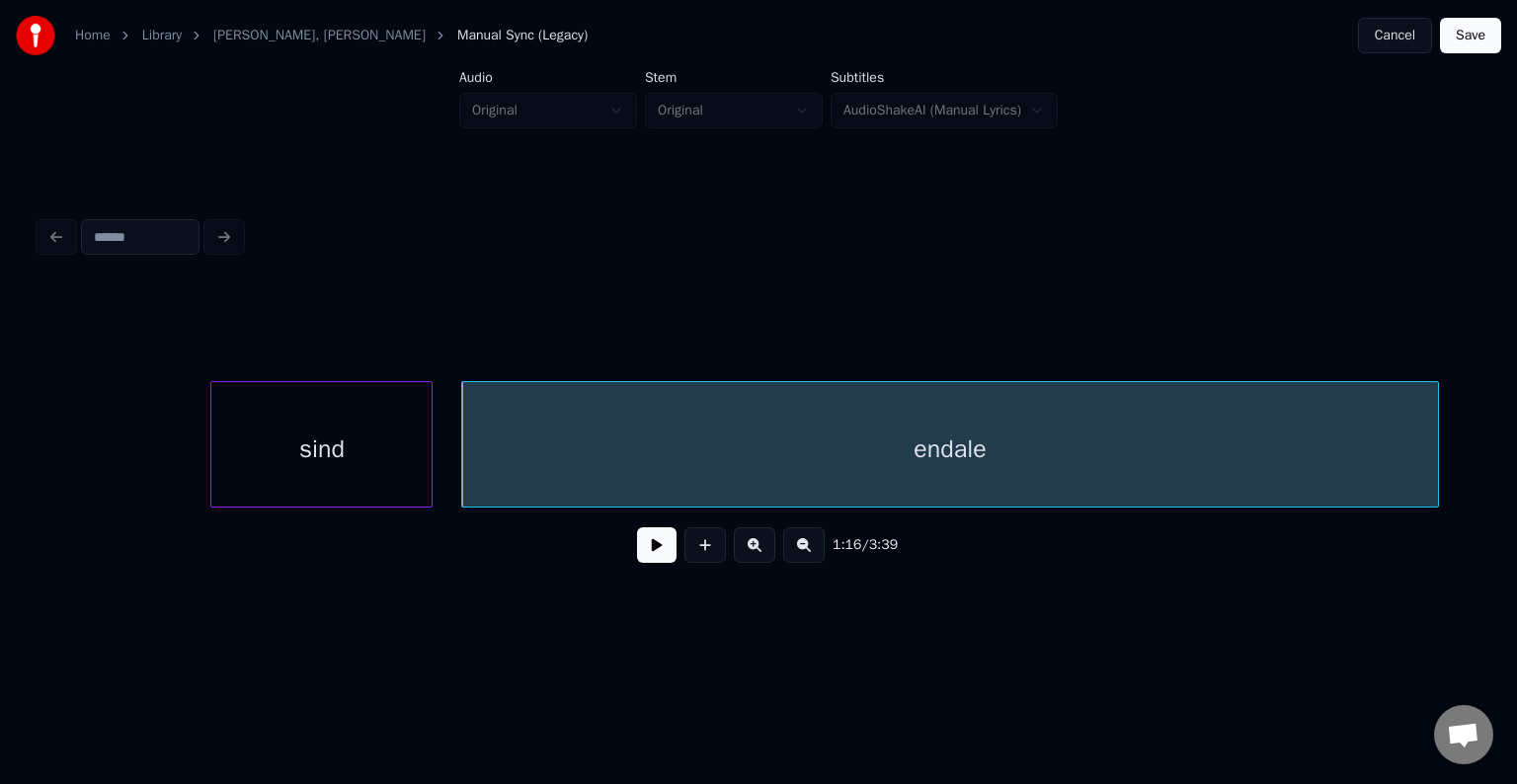 click on "sind" at bounding box center [321, 449] 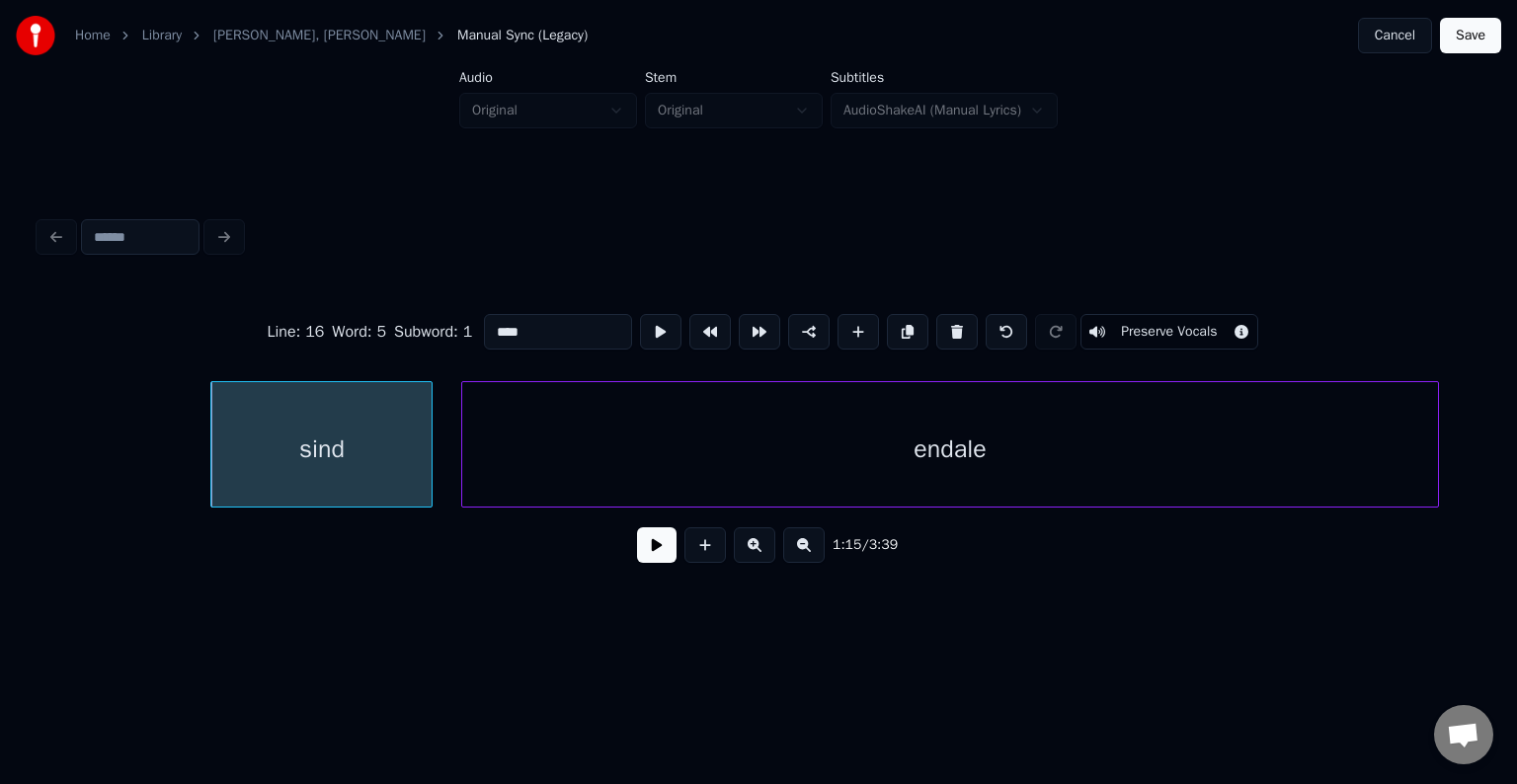 click at bounding box center (657, 545) 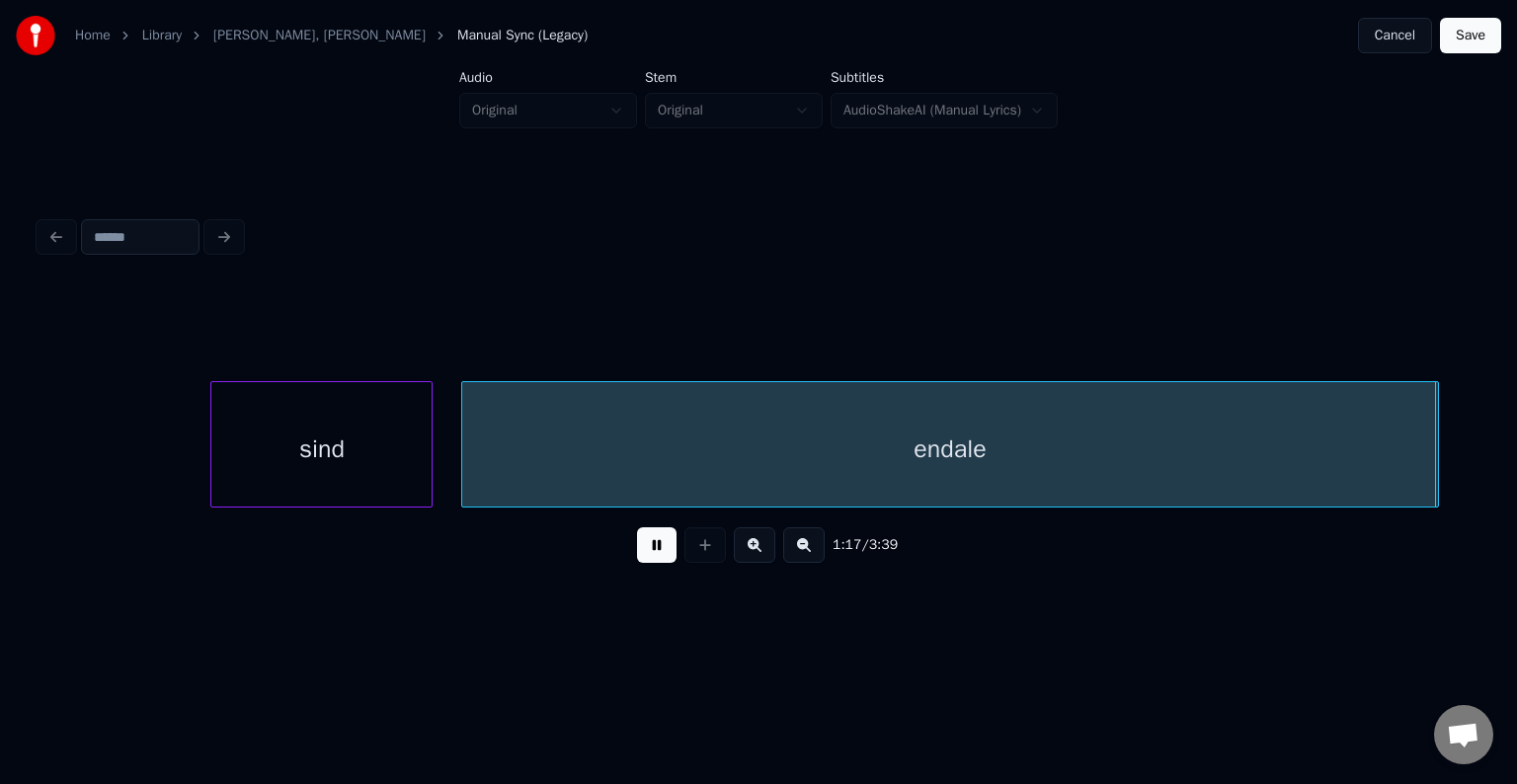 scroll, scrollTop: 0, scrollLeft: 57512, axis: horizontal 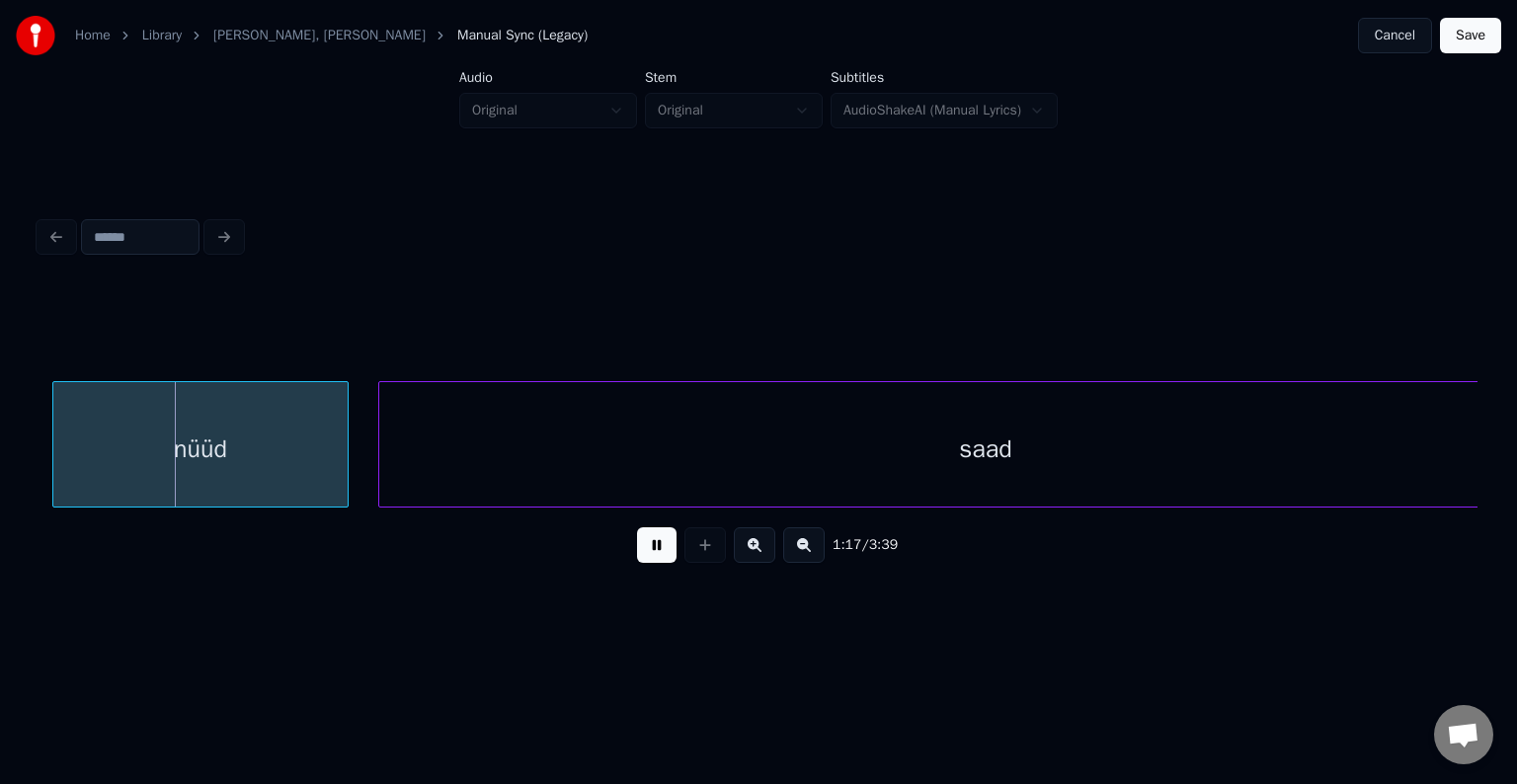 click at bounding box center (657, 545) 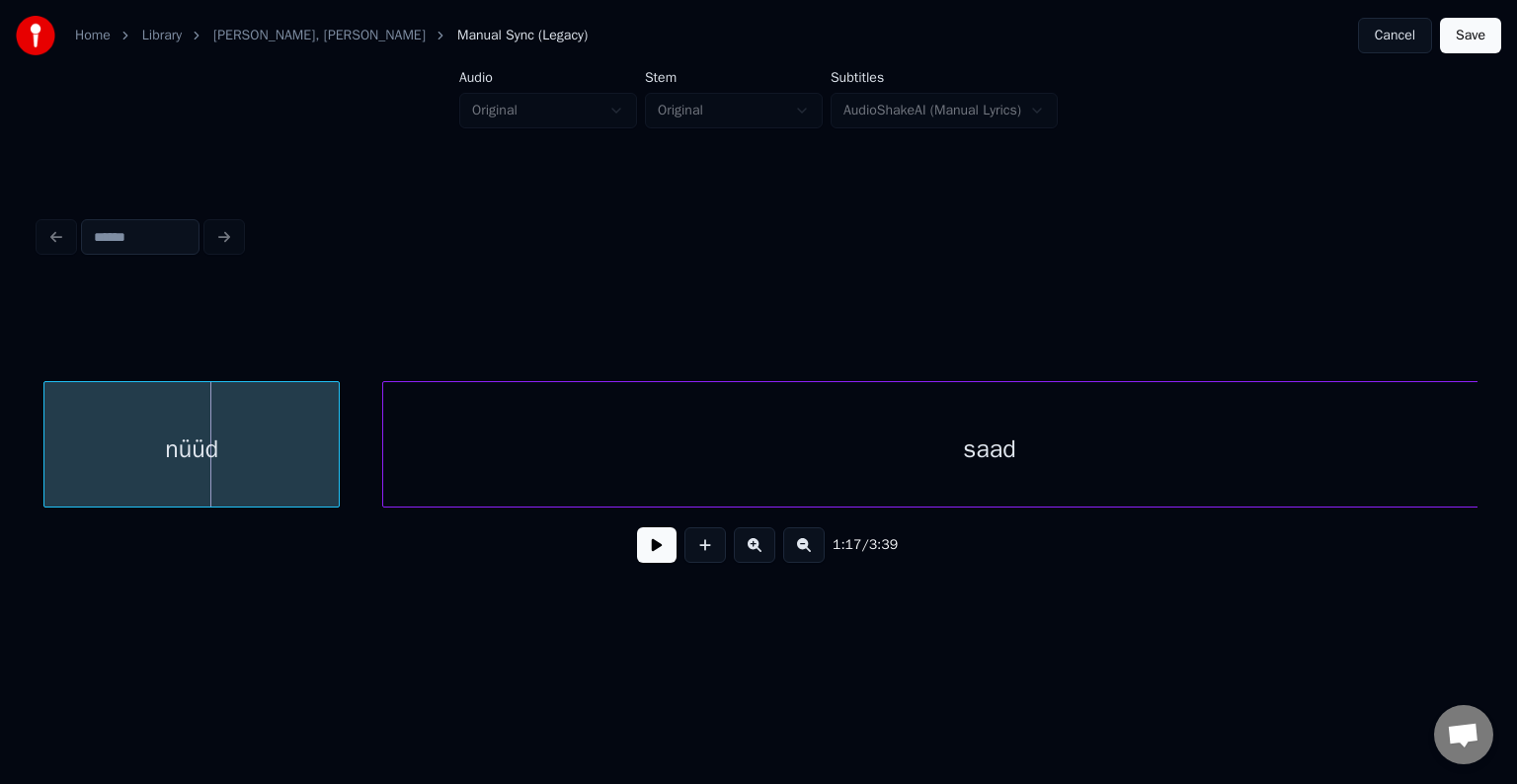 click on "nüüd" at bounding box center (192, 449) 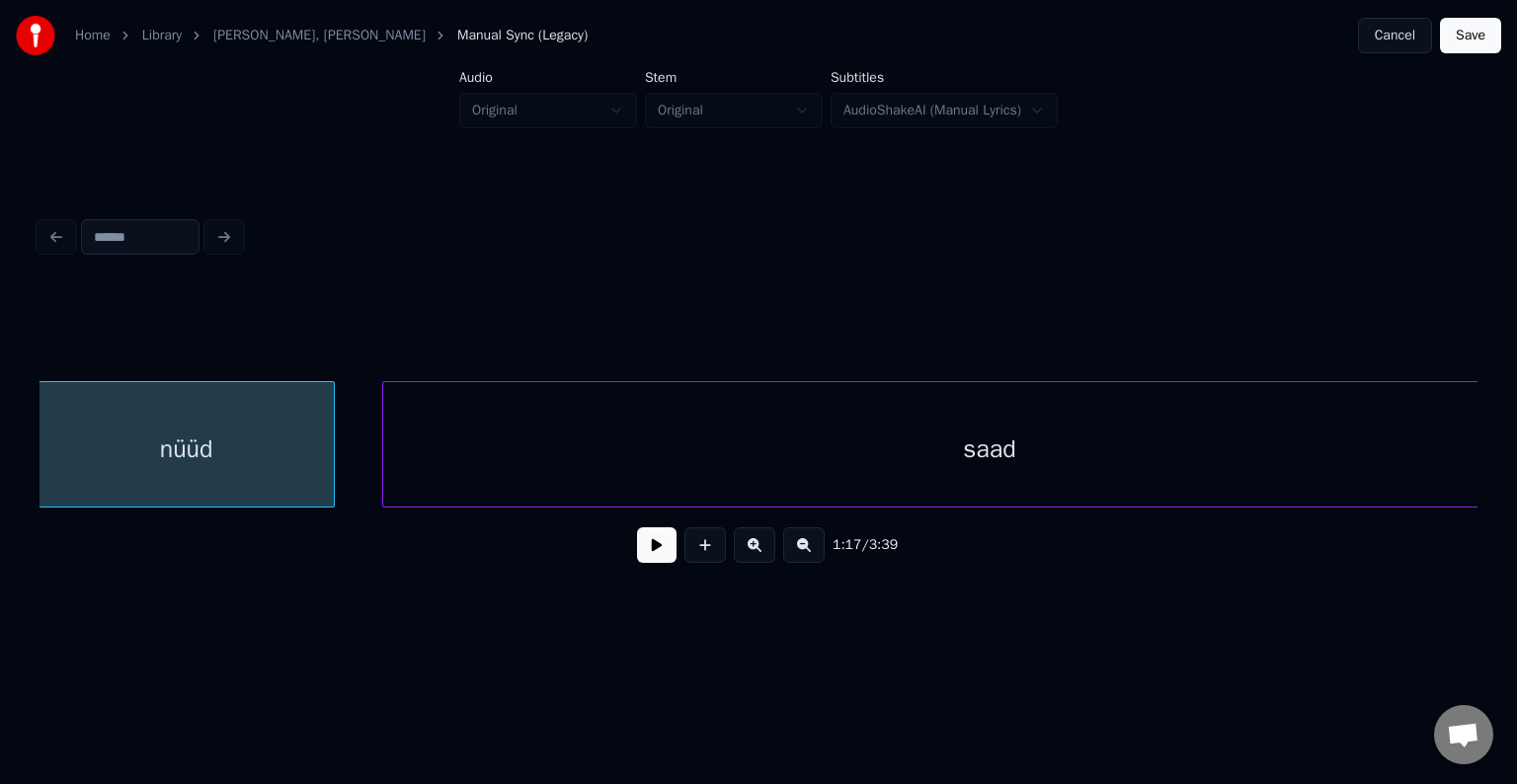 scroll, scrollTop: 0, scrollLeft: 57506, axis: horizontal 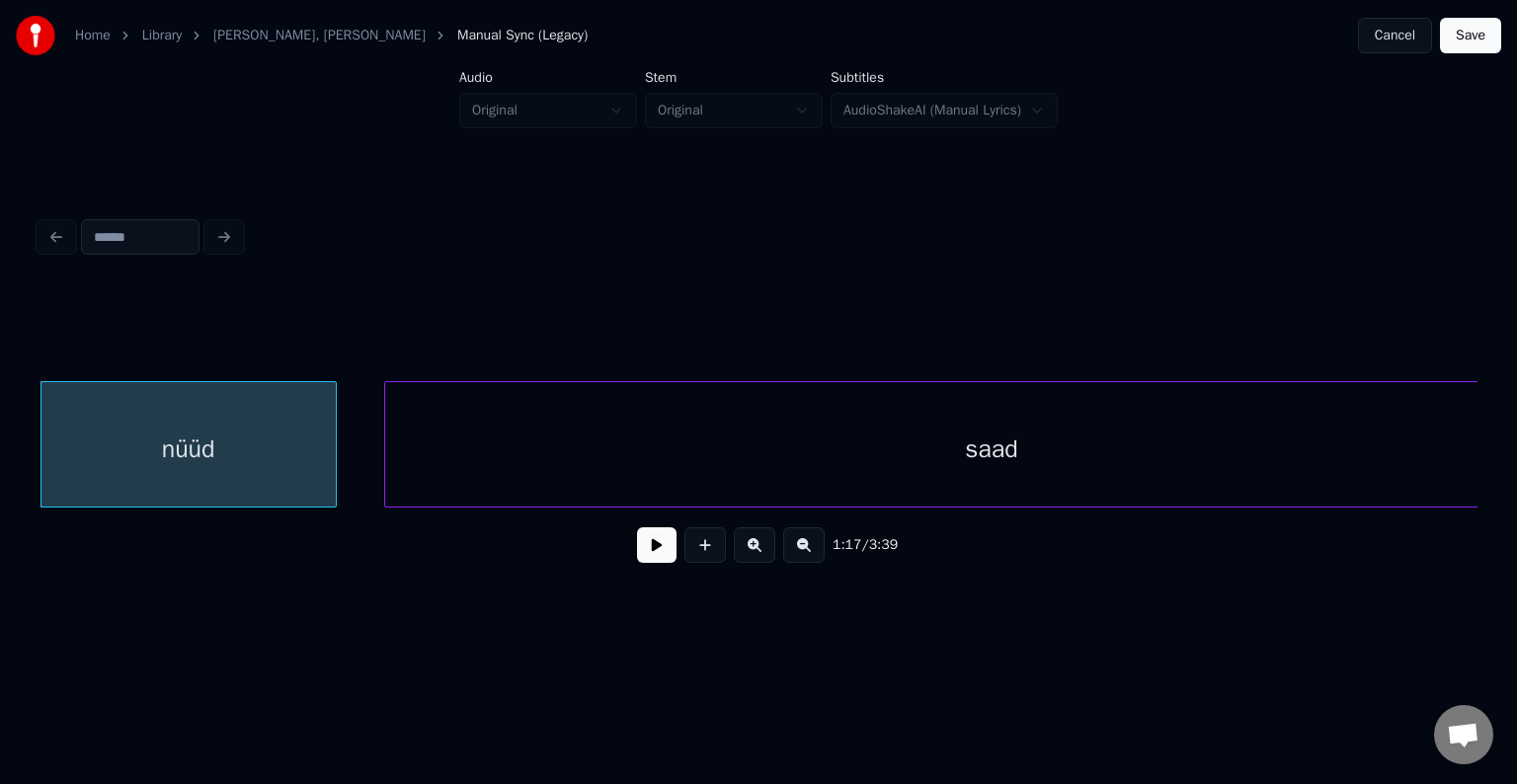click at bounding box center (657, 545) 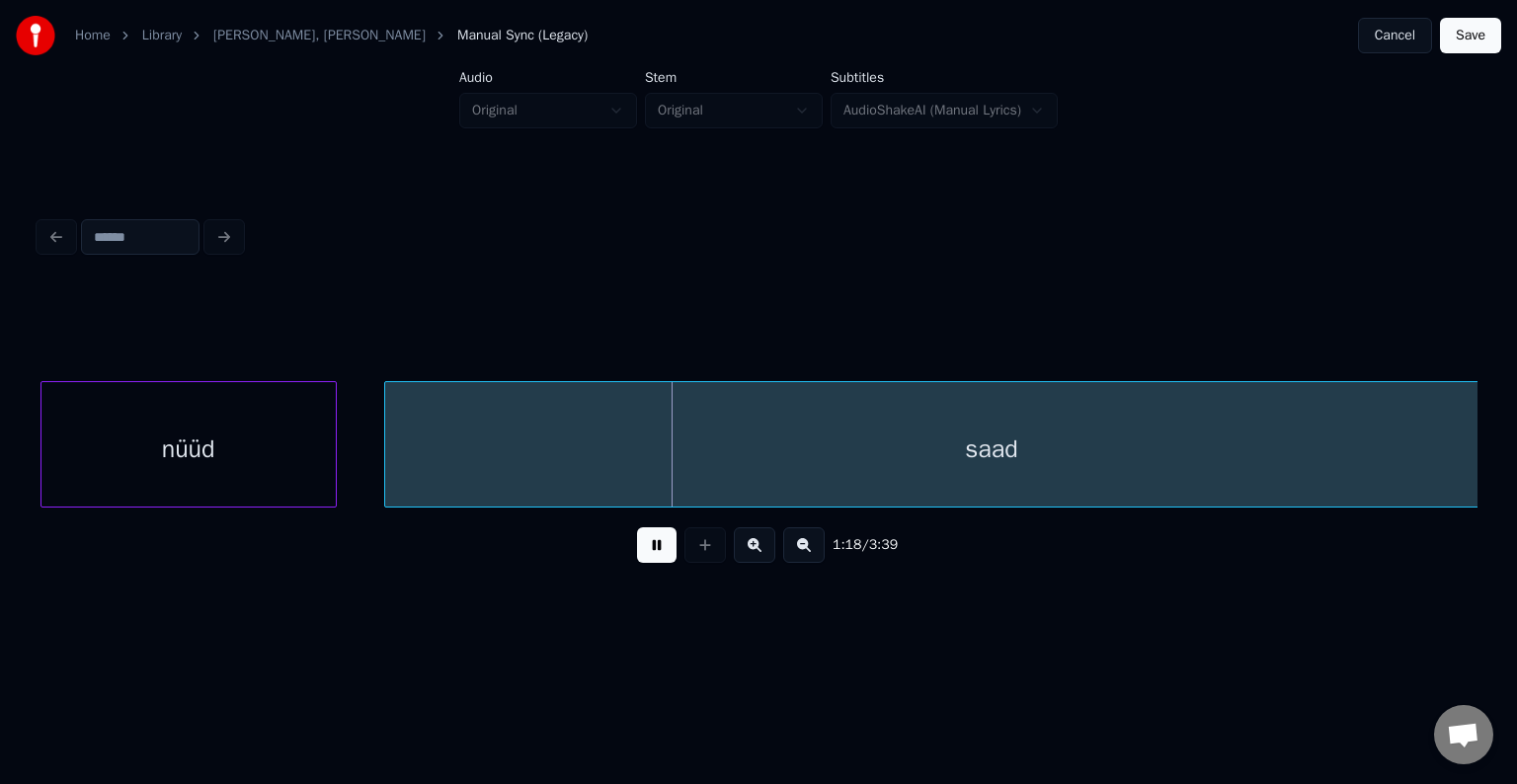 click at bounding box center (657, 545) 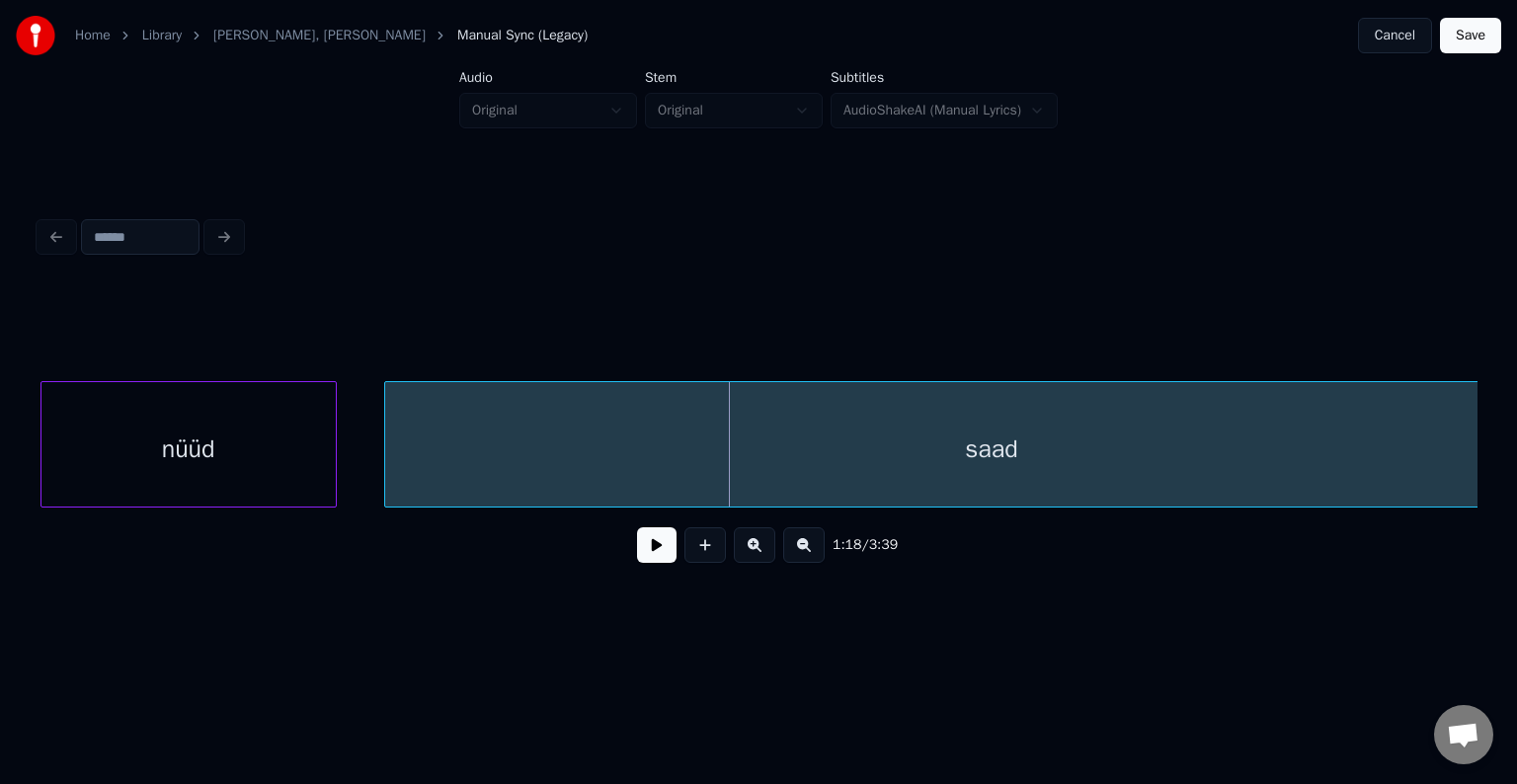 click on "1:18  /  3:39" at bounding box center [758, 395] 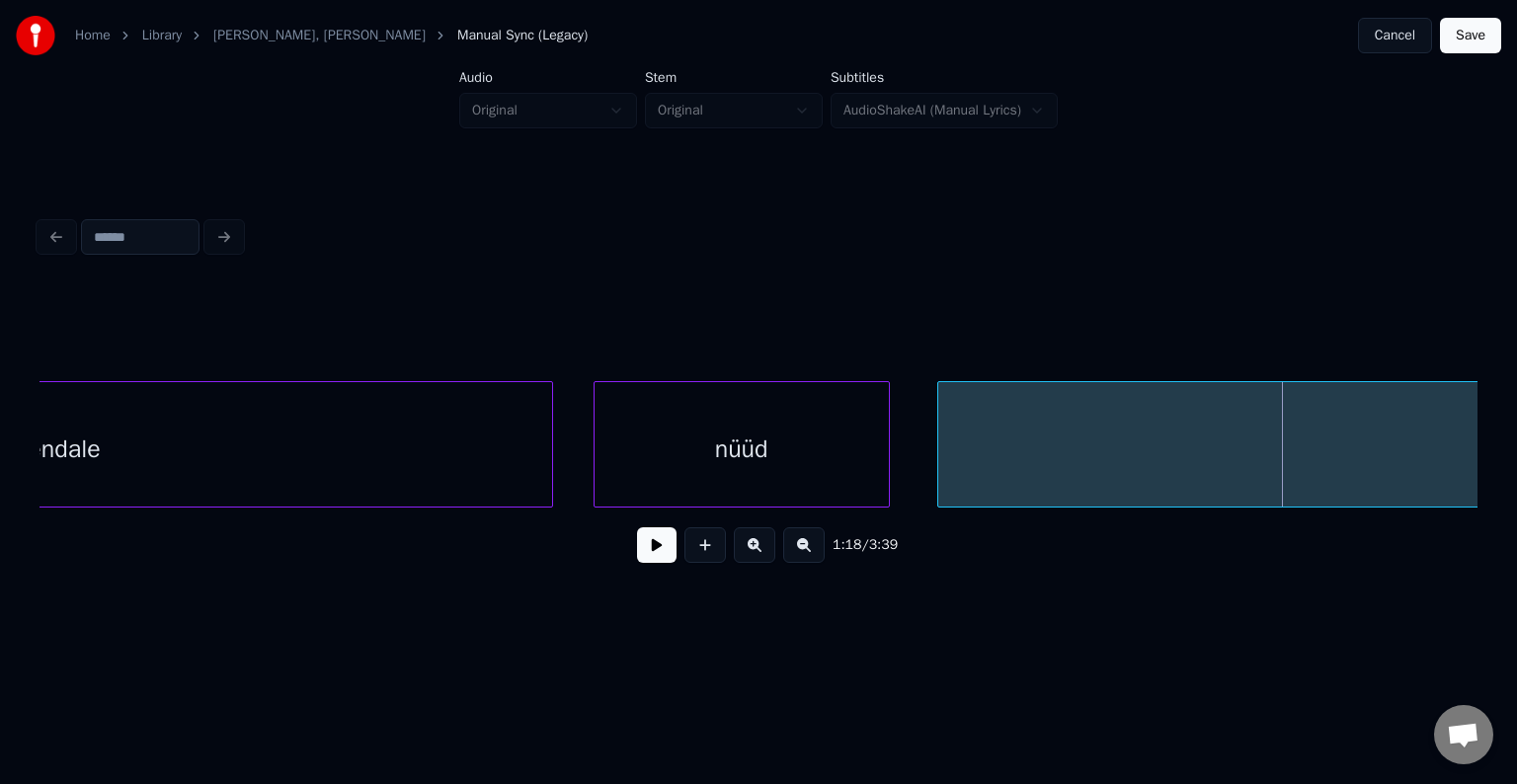 click on "endale" at bounding box center (64, 449) 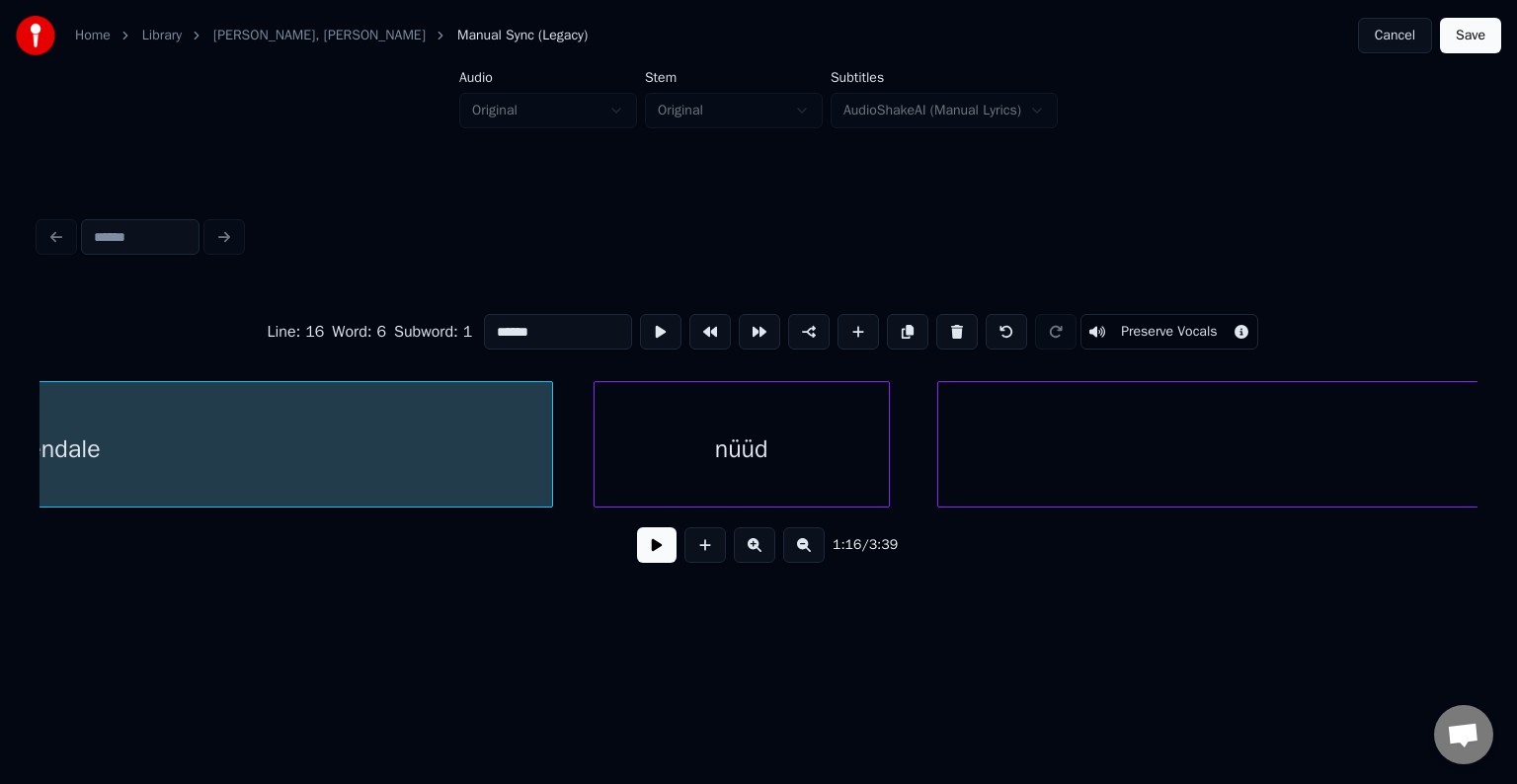 scroll, scrollTop: 0, scrollLeft: 56488, axis: horizontal 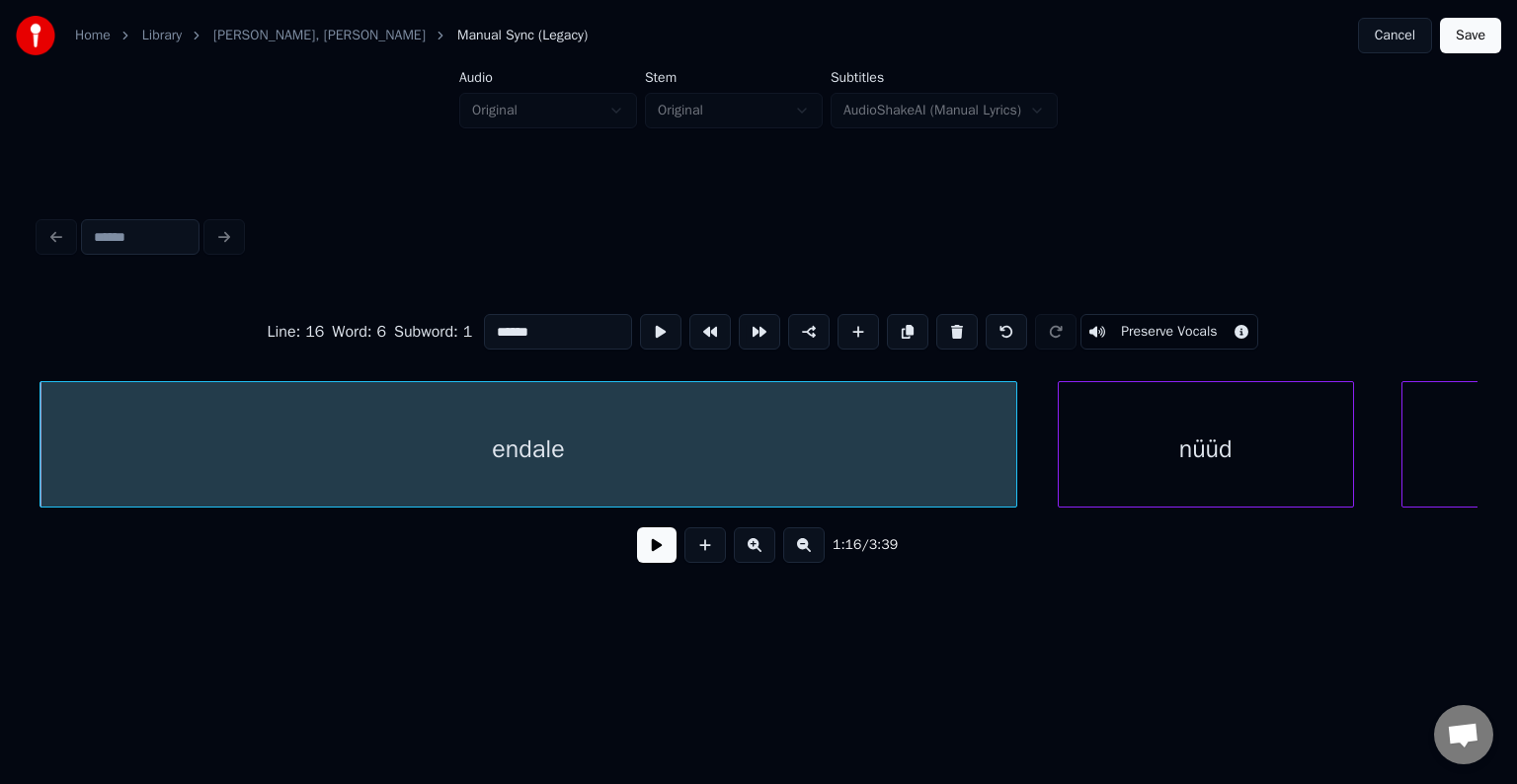 click at bounding box center (657, 545) 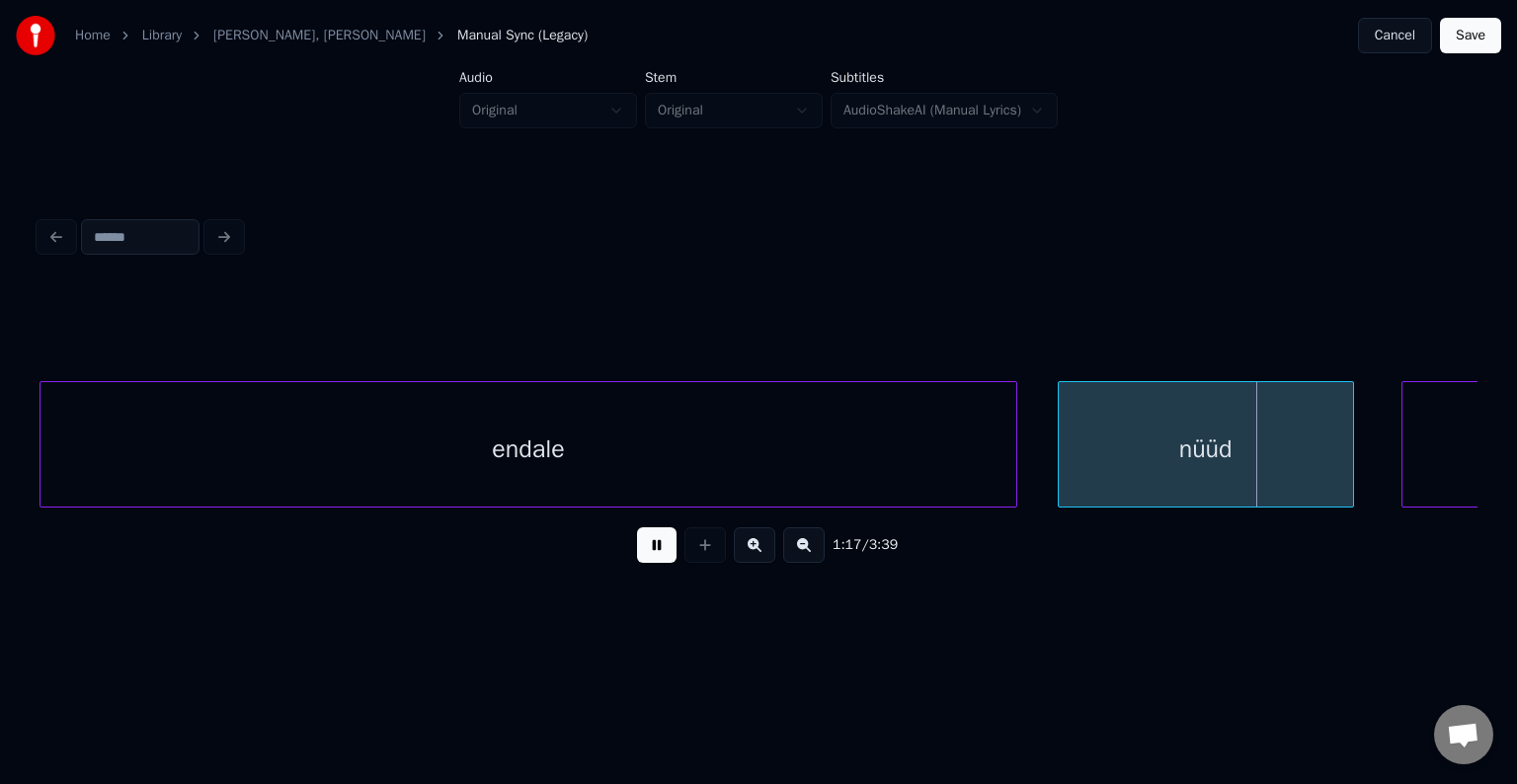 click at bounding box center (657, 545) 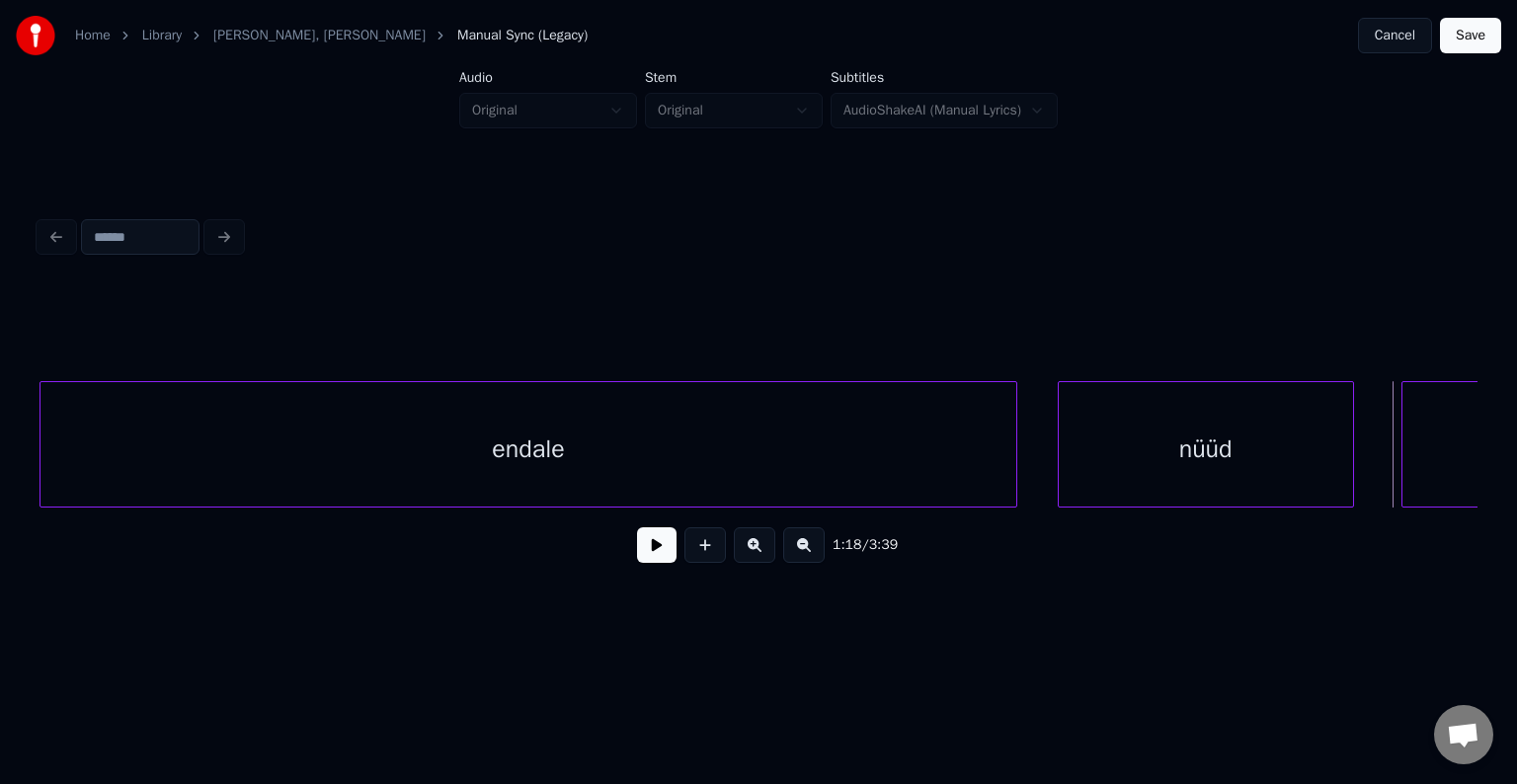 click on "nüüd" at bounding box center (1206, 449) 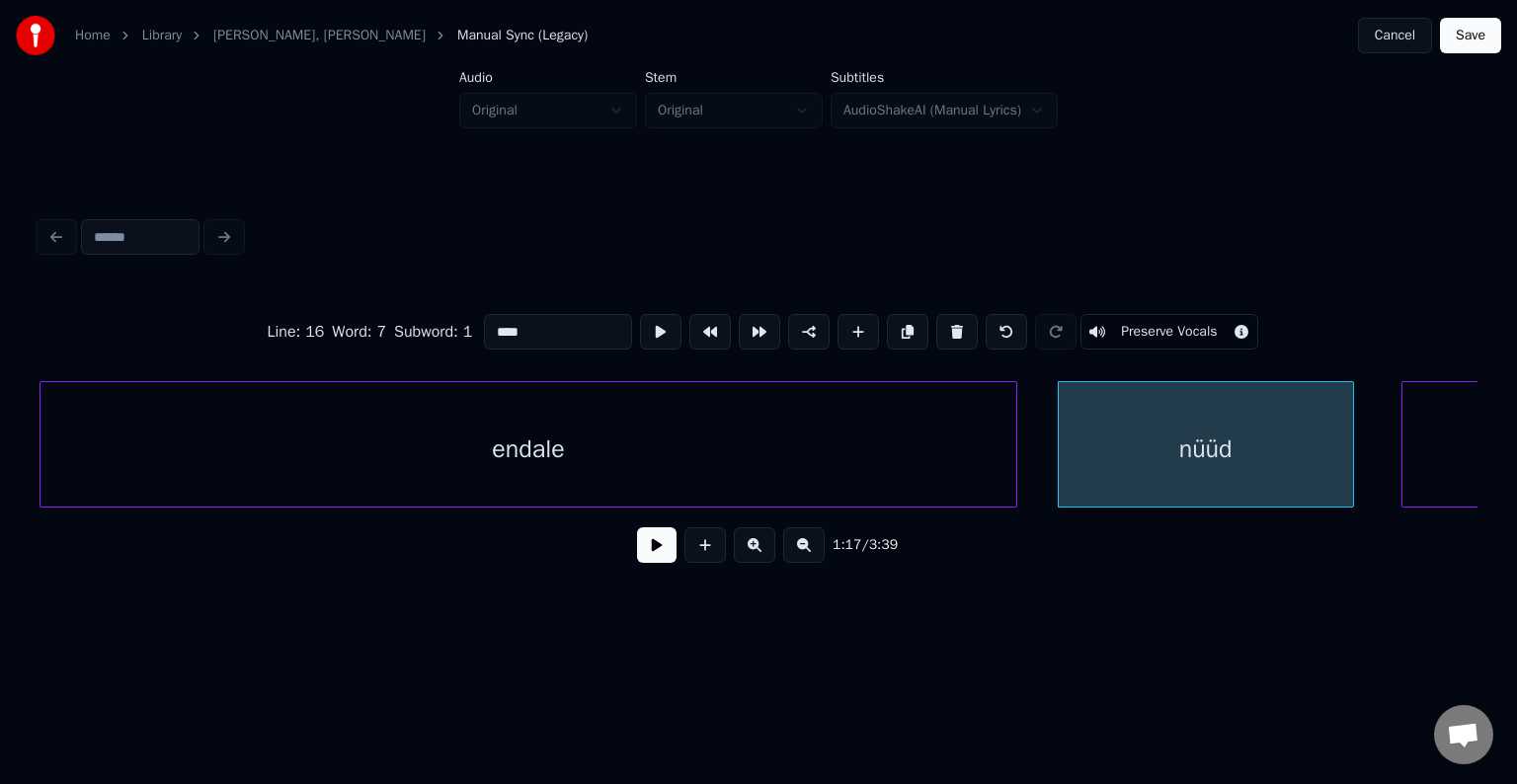 drag, startPoint x: 516, startPoint y: 324, endPoint x: 379, endPoint y: 312, distance: 137.52454 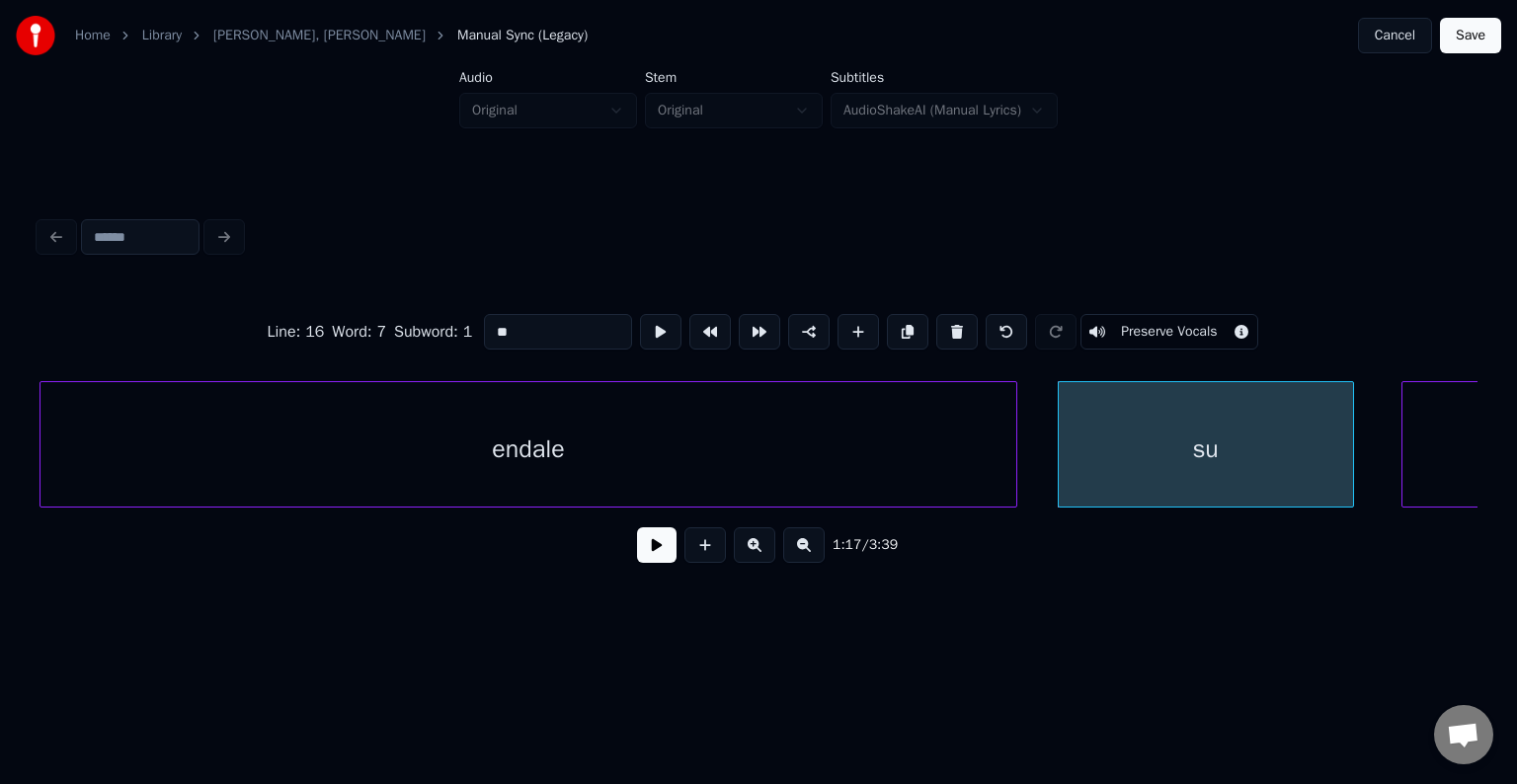 type on "**" 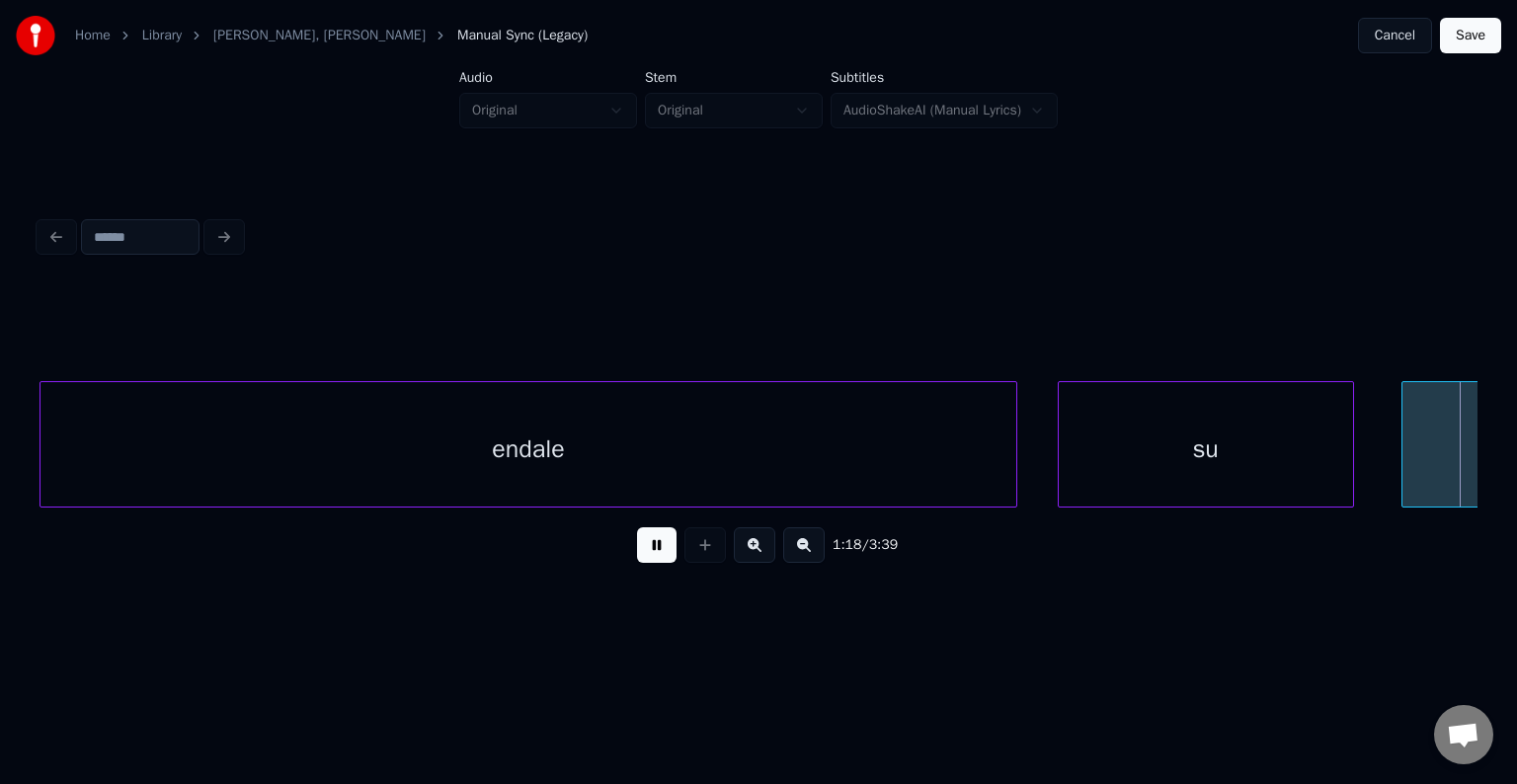 click at bounding box center (657, 545) 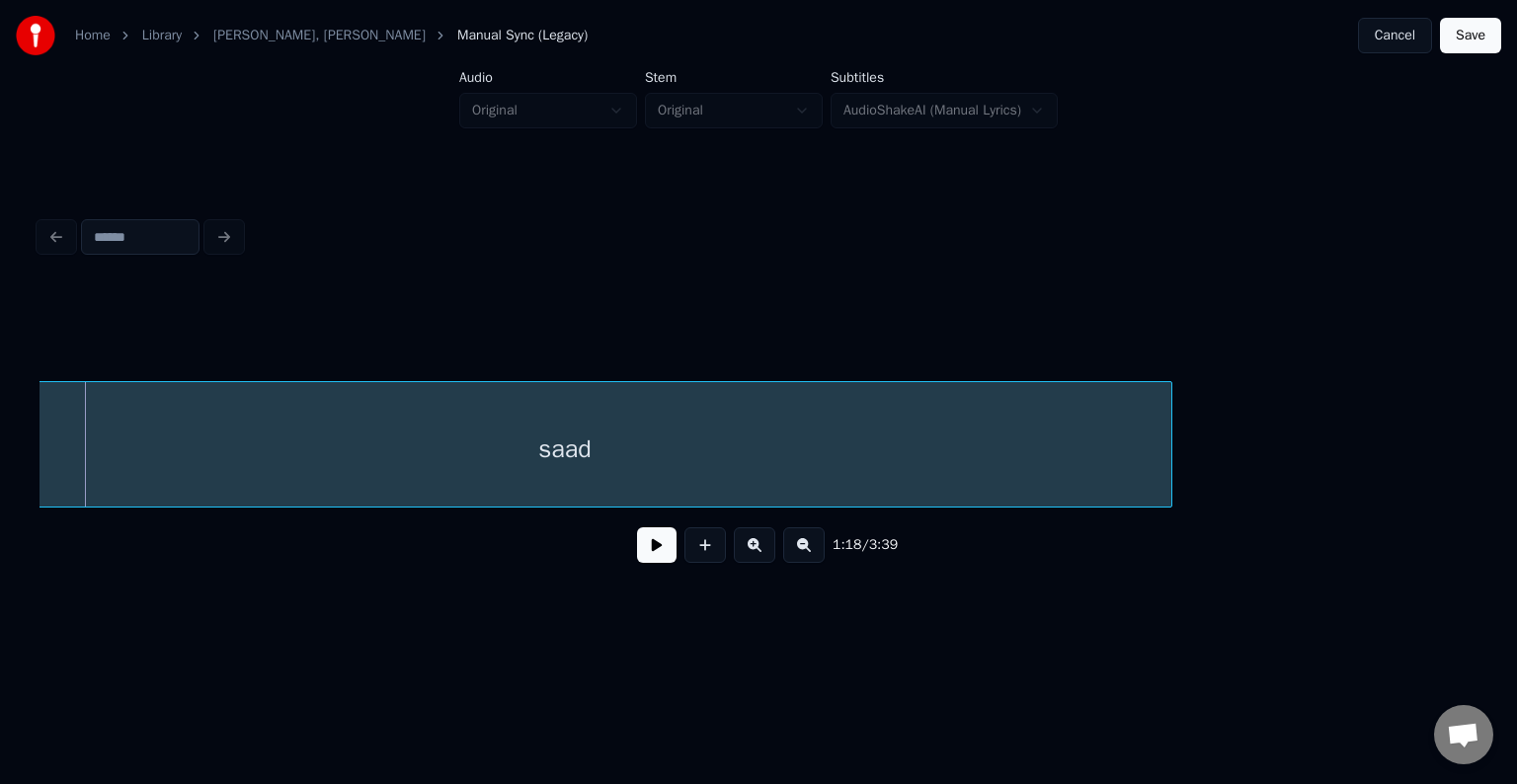 click at bounding box center (657, 545) 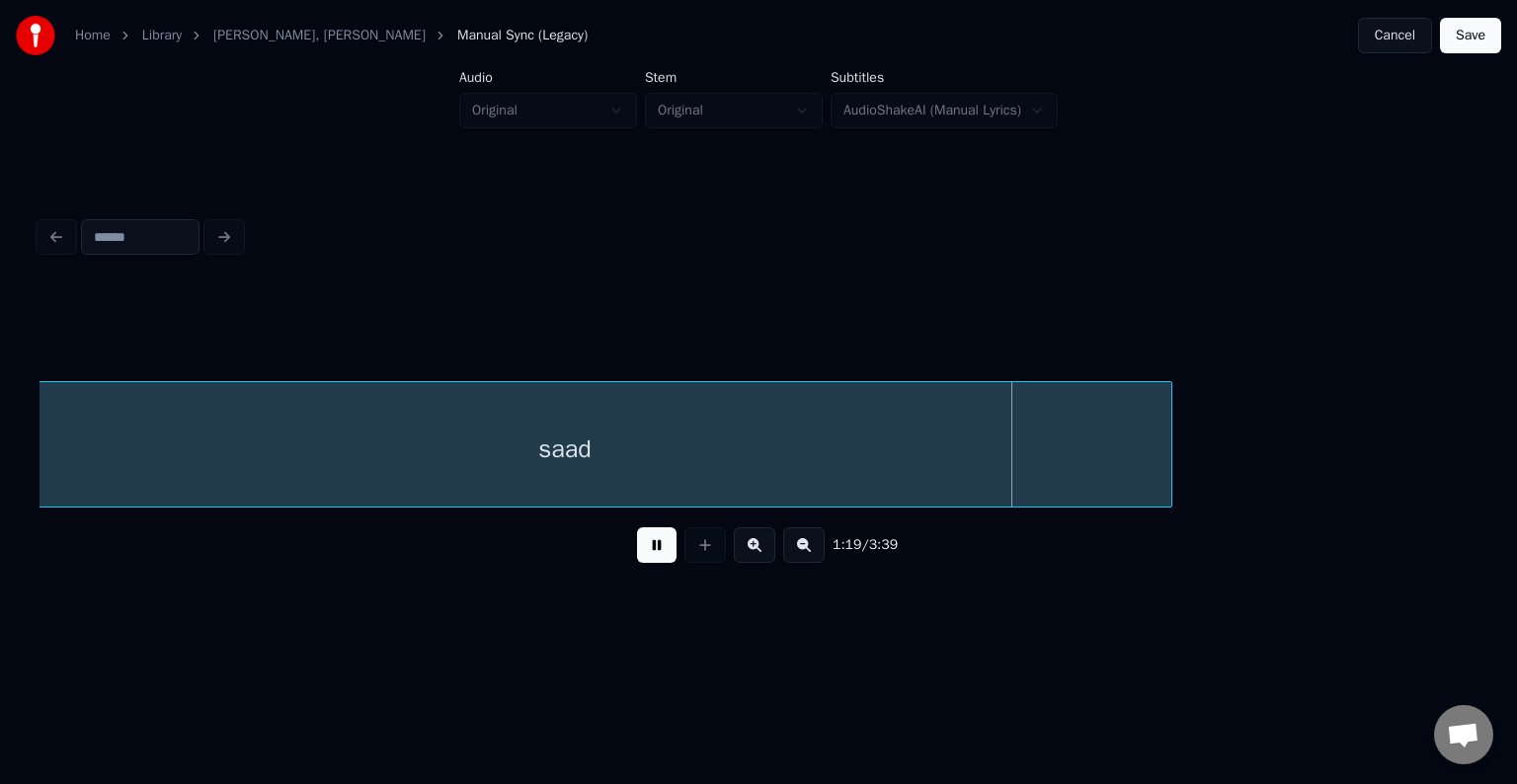 click at bounding box center [657, 545] 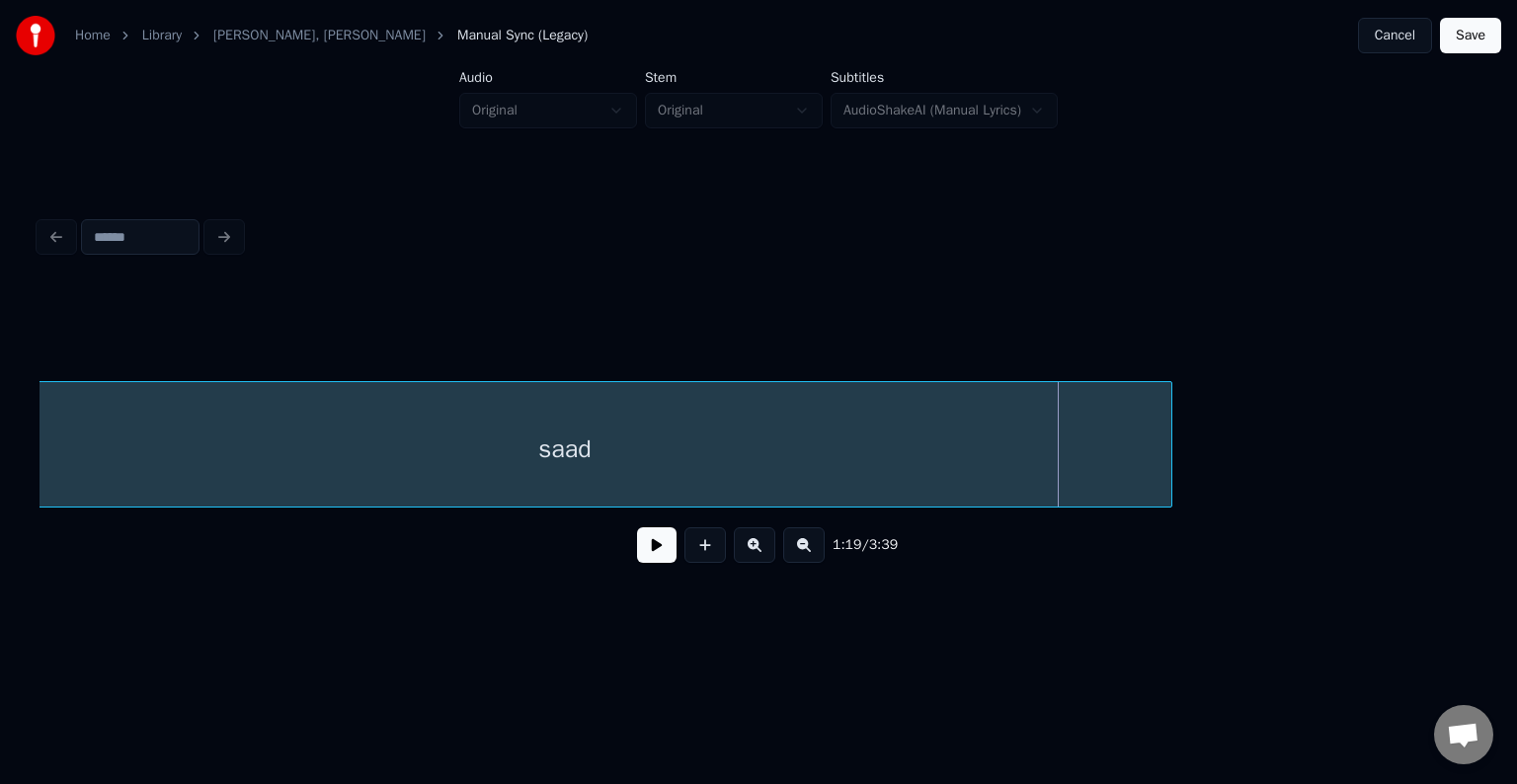 click on "saad" at bounding box center [565, 449] 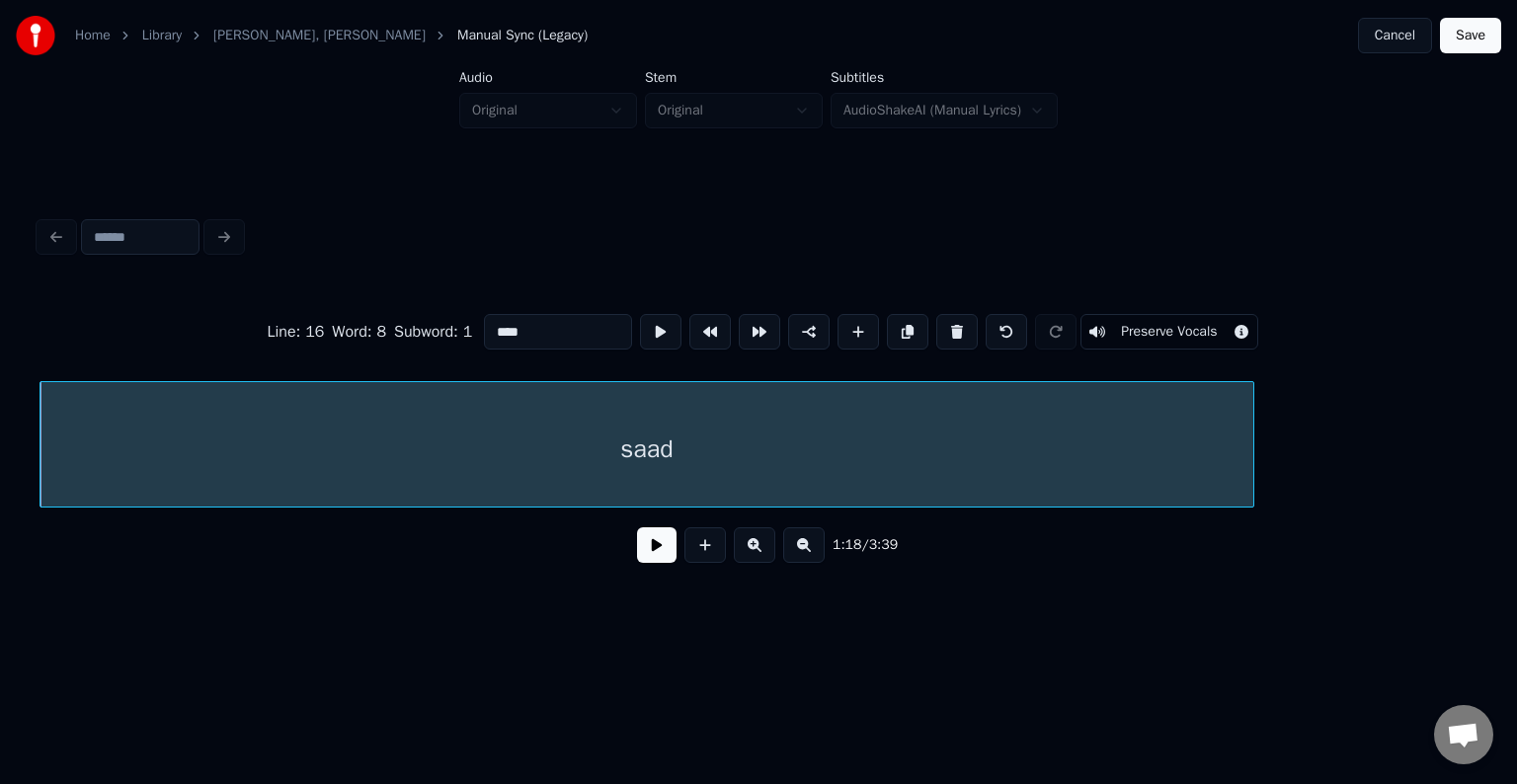 click on "****" at bounding box center [558, 332] 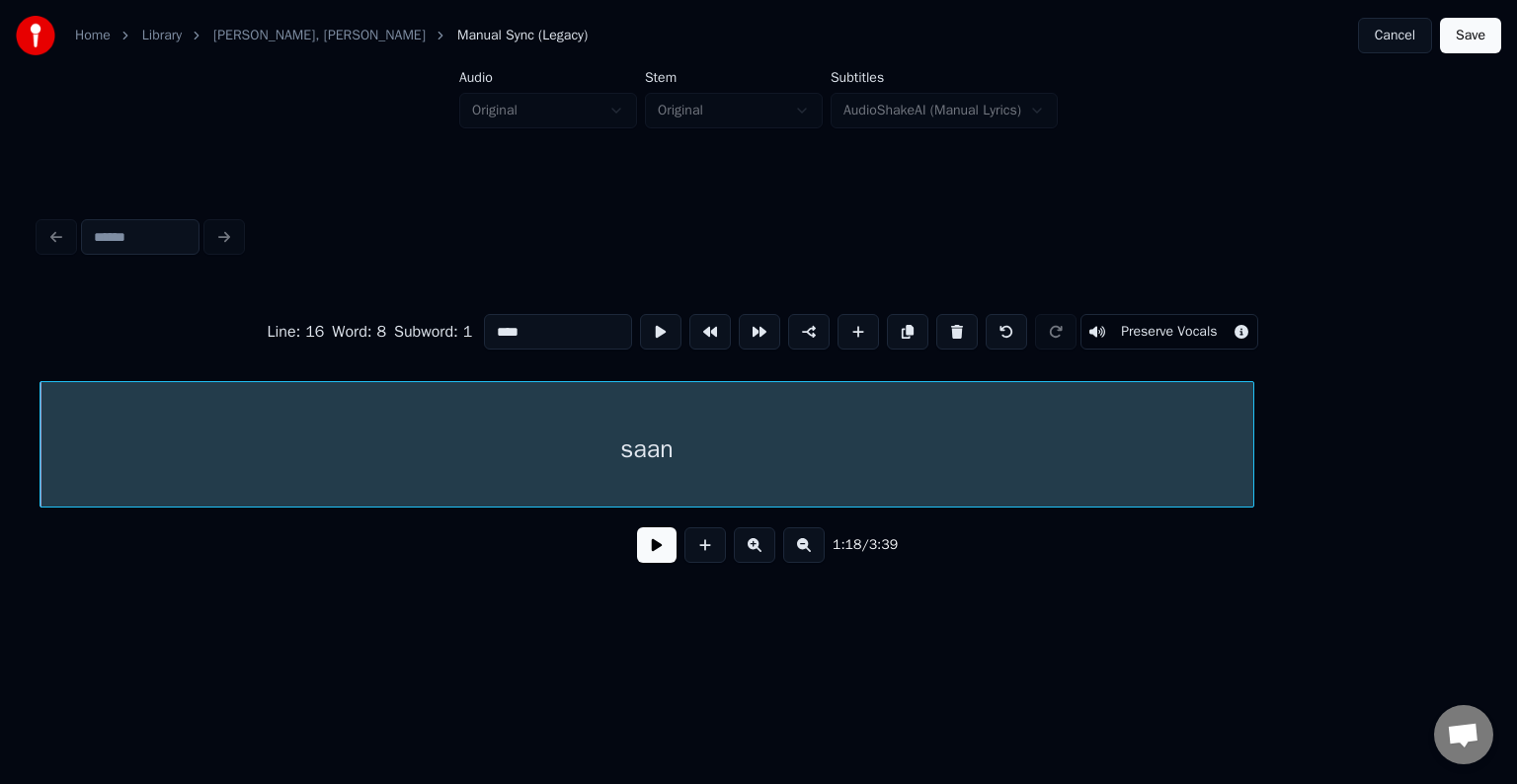 type on "****" 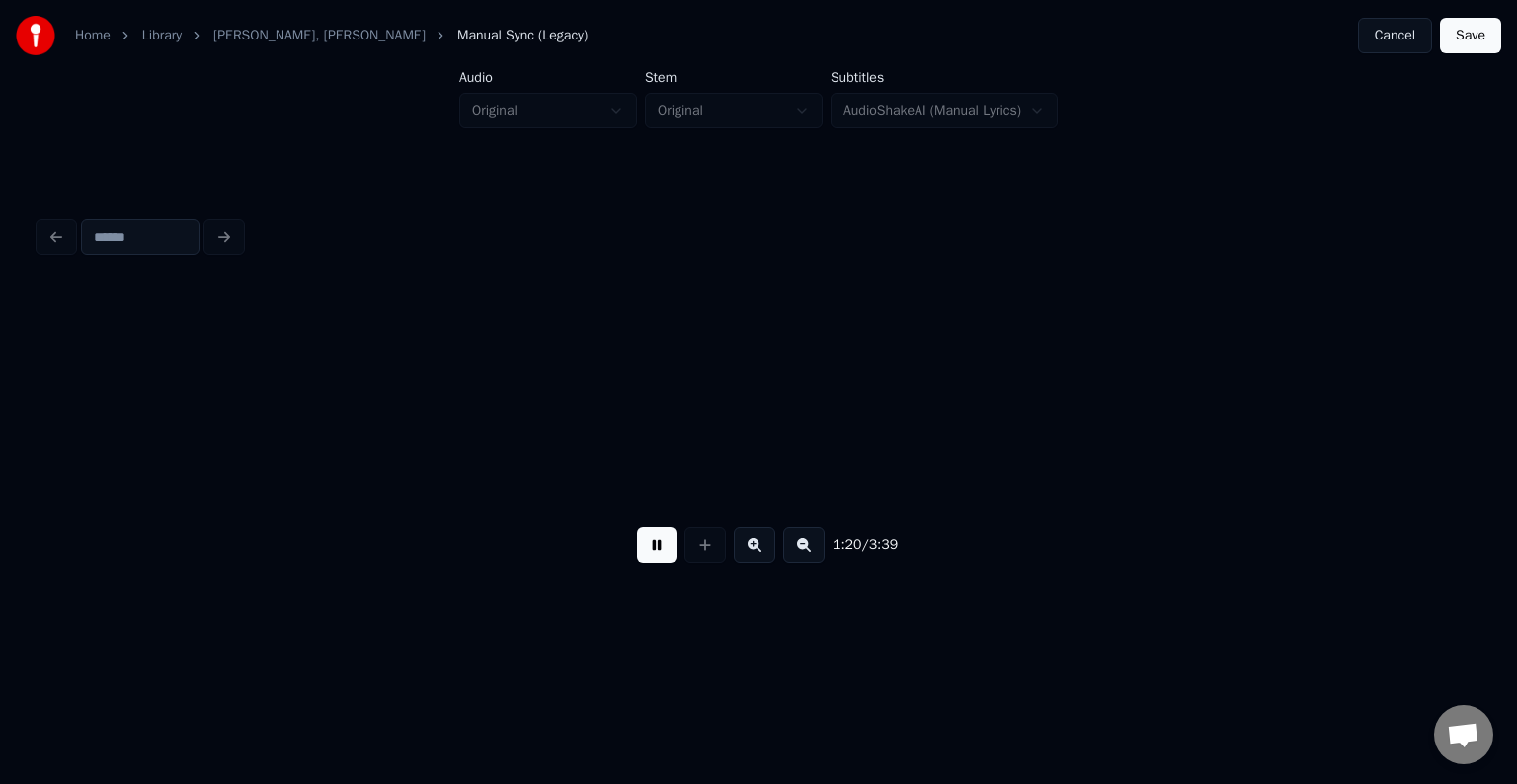 scroll, scrollTop: 0, scrollLeft: 59296, axis: horizontal 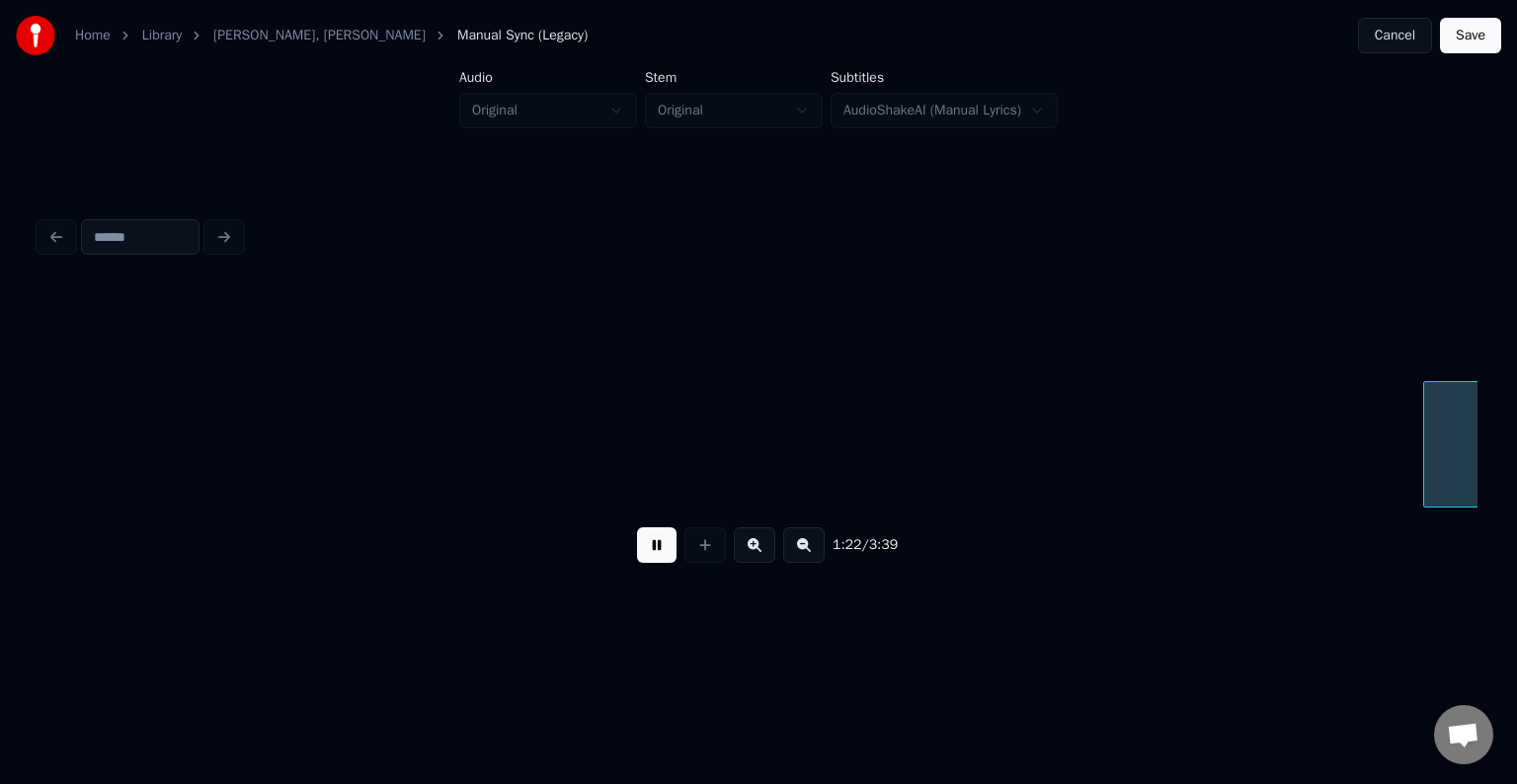 click at bounding box center (657, 545) 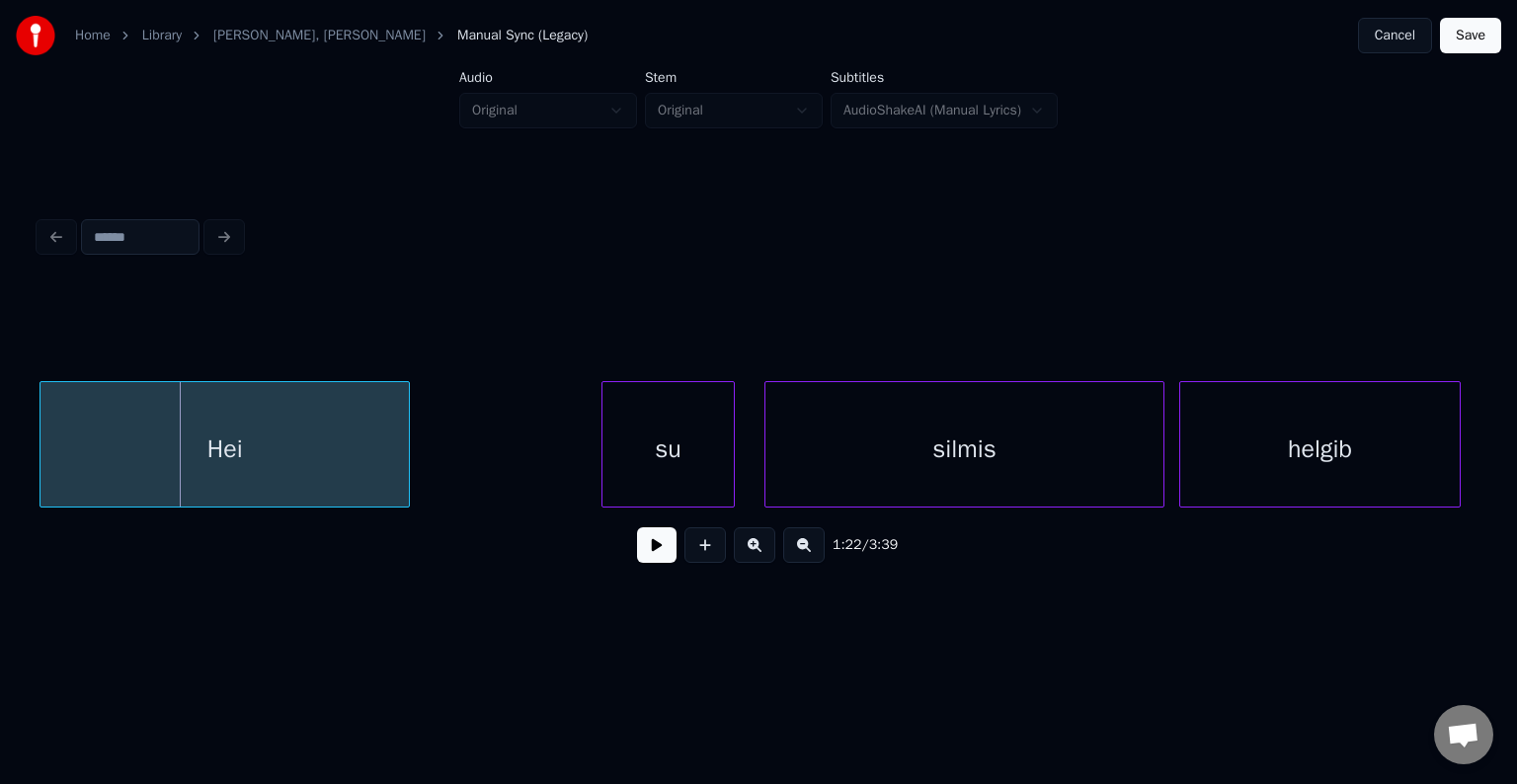 scroll, scrollTop: 0, scrollLeft: 60644, axis: horizontal 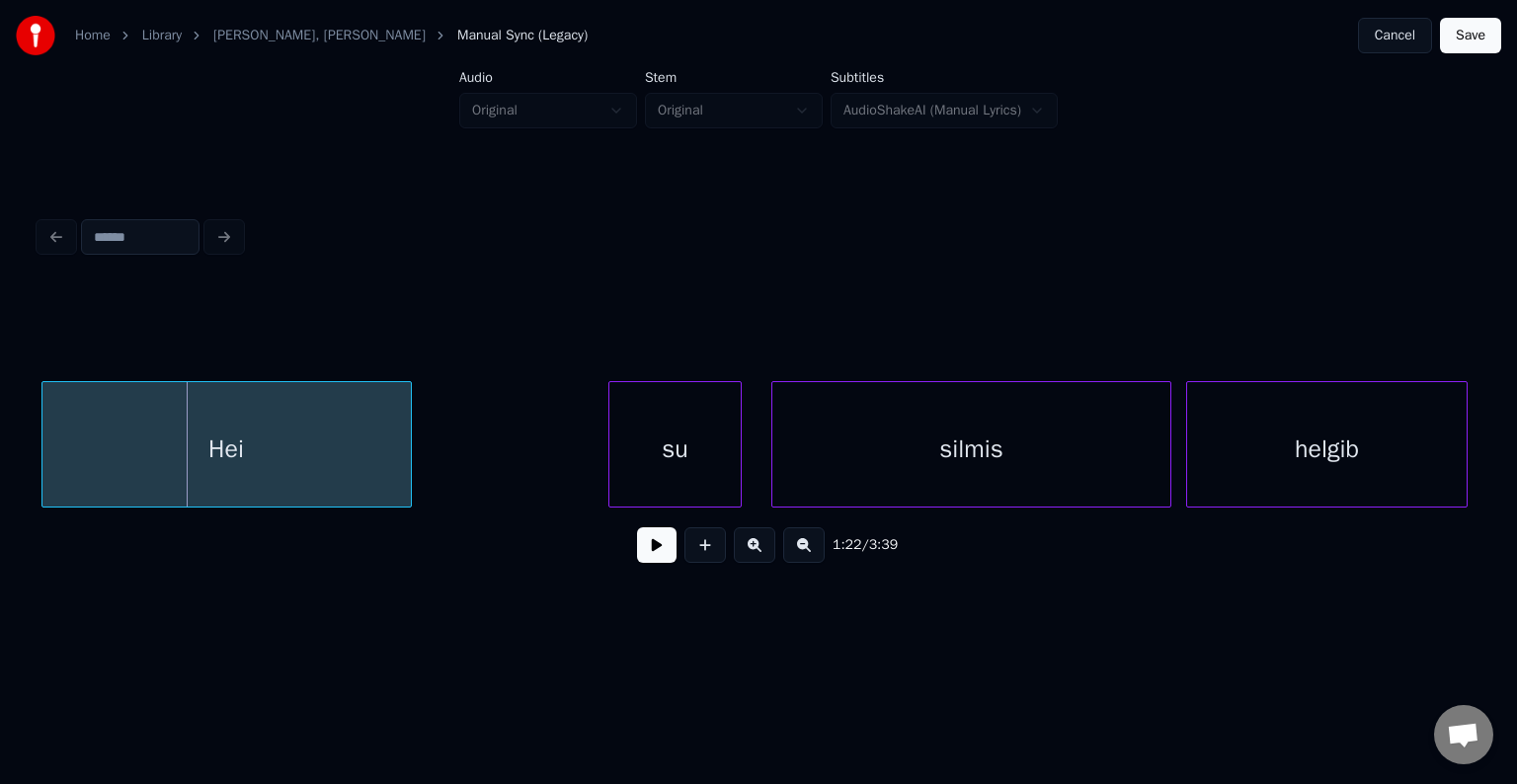 click on "Hei" at bounding box center (226, 449) 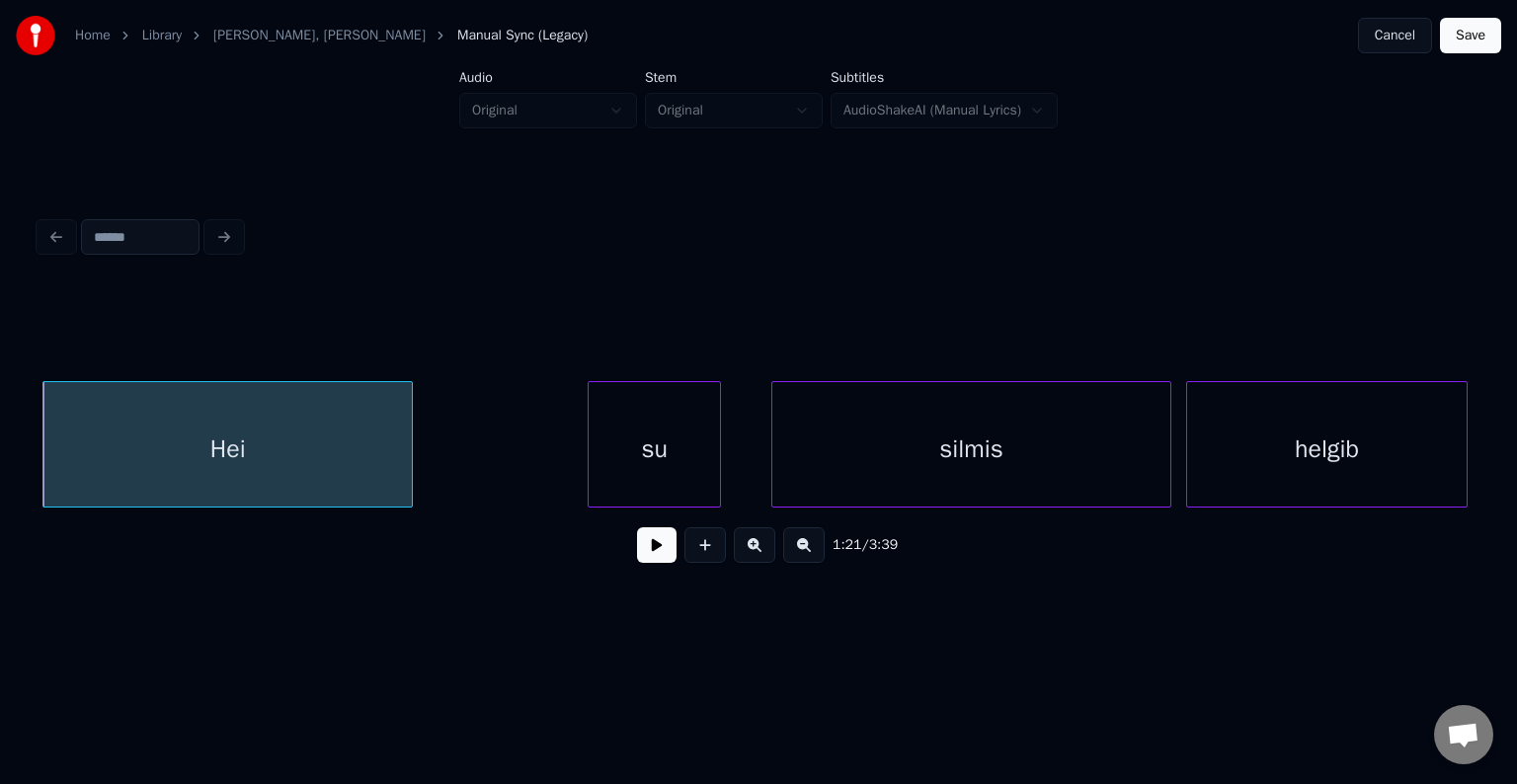 click on "su" at bounding box center (654, 449) 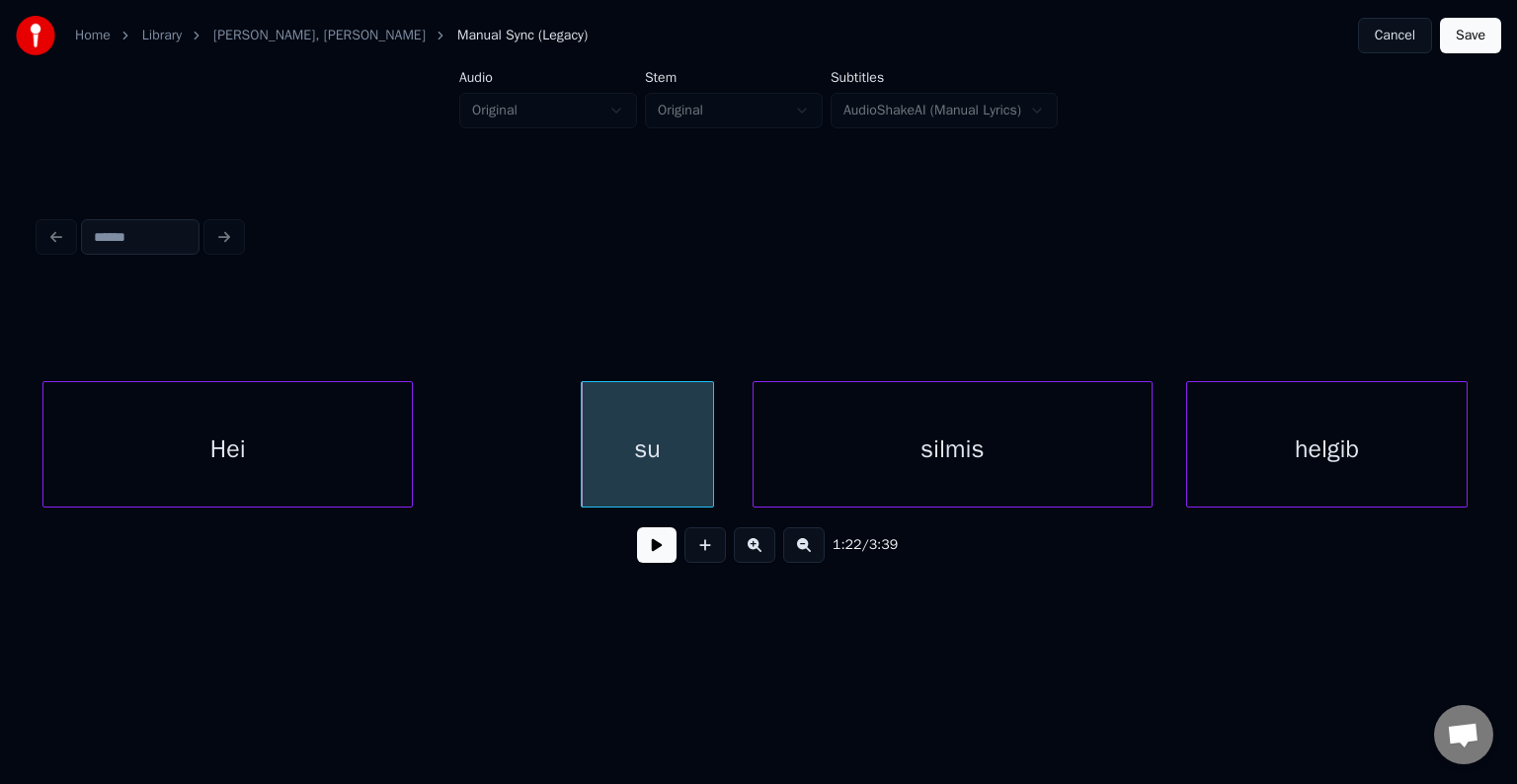 click on "silmis" at bounding box center [952, 449] 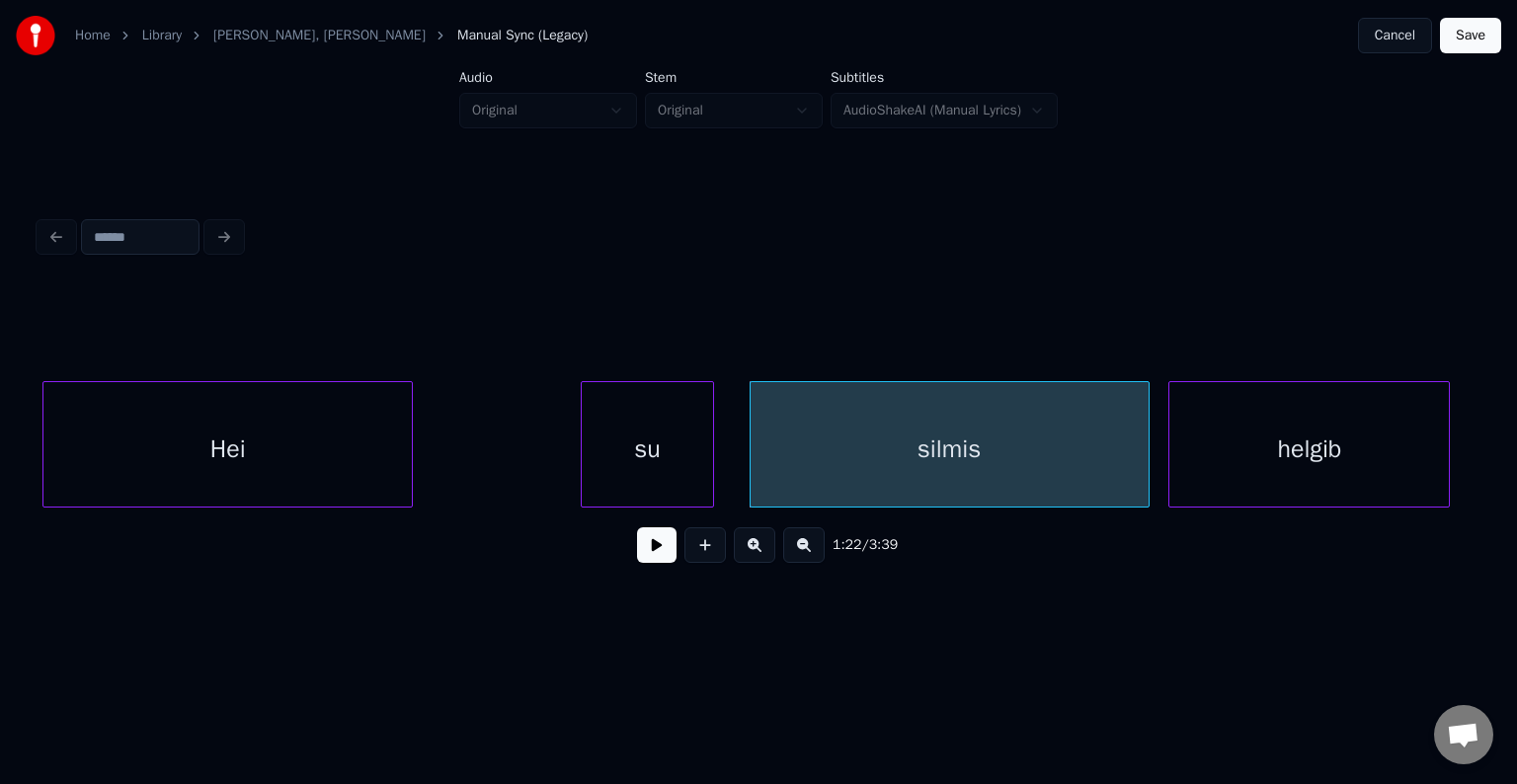 click on "helgib" at bounding box center (1309, 449) 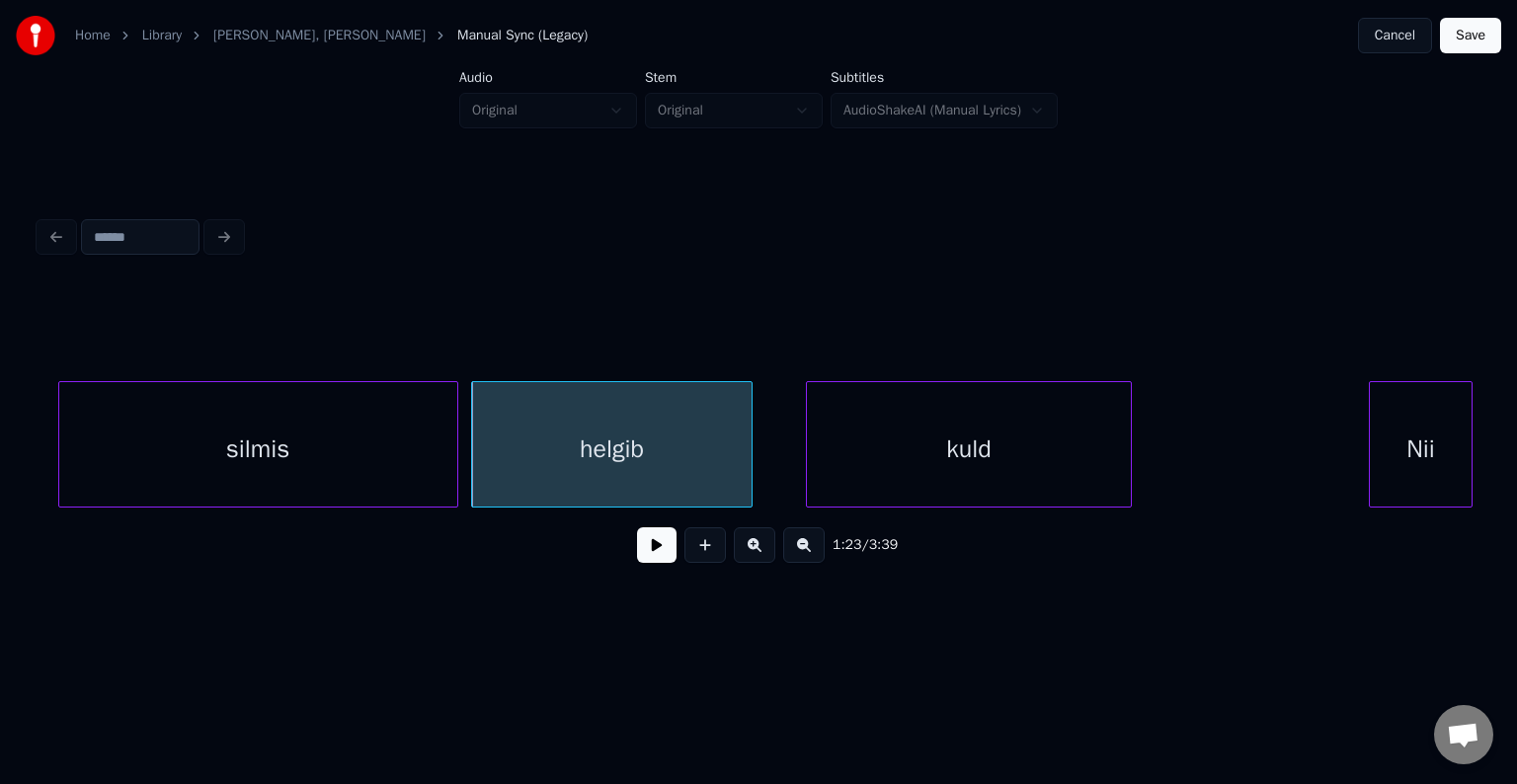 scroll, scrollTop: 0, scrollLeft: 61356, axis: horizontal 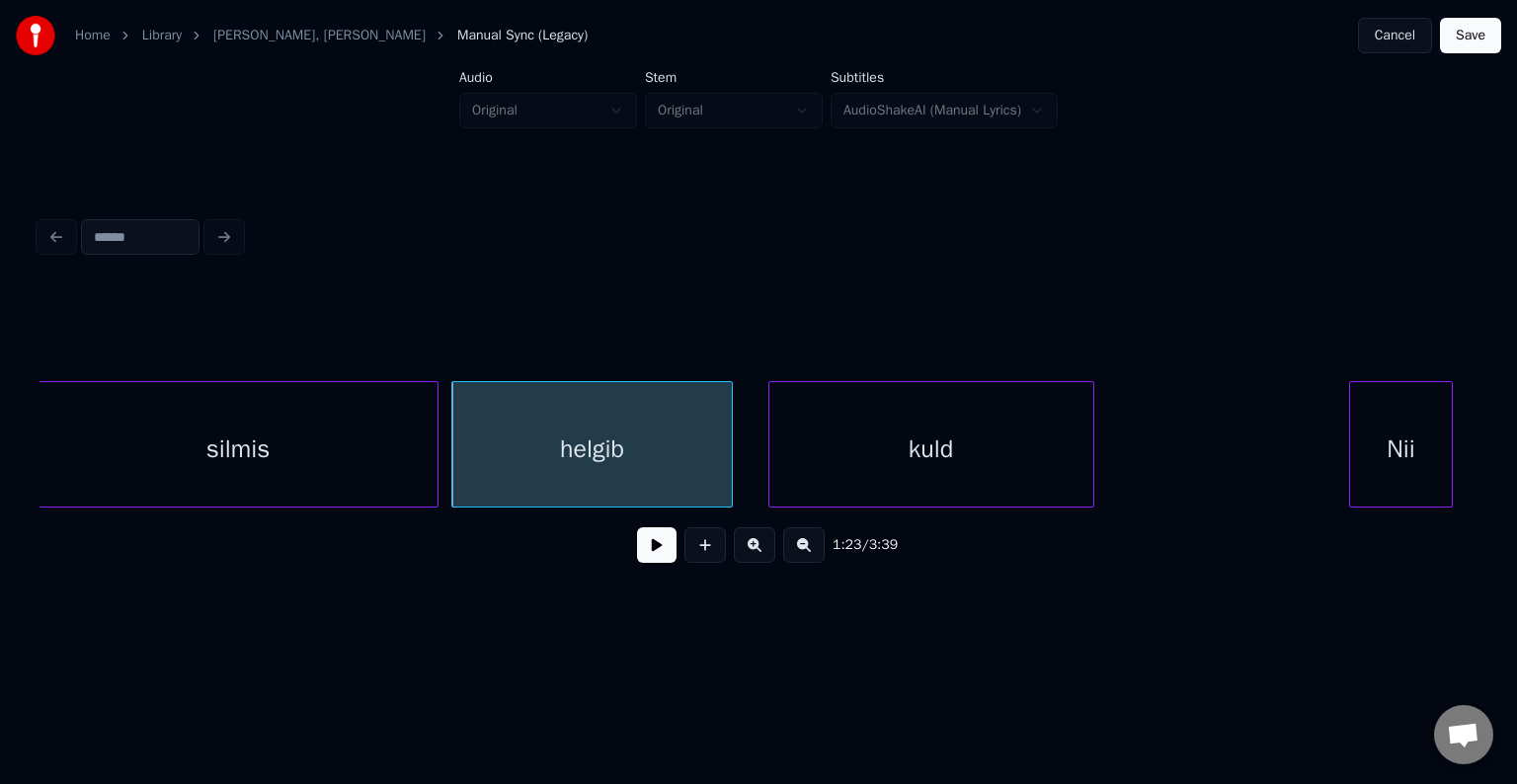 click on "kuld" at bounding box center (931, 449) 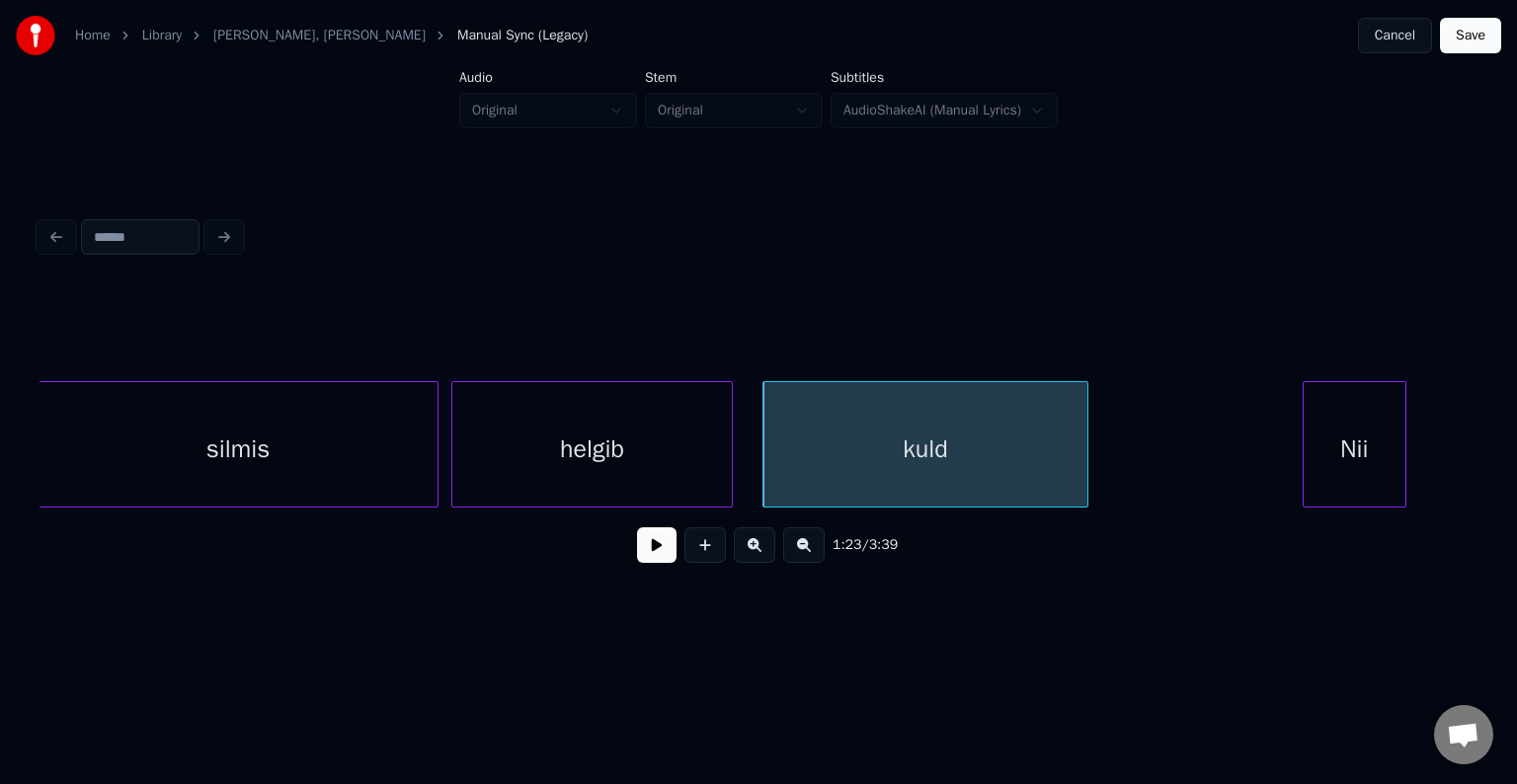 click on "Nii" at bounding box center (1354, 449) 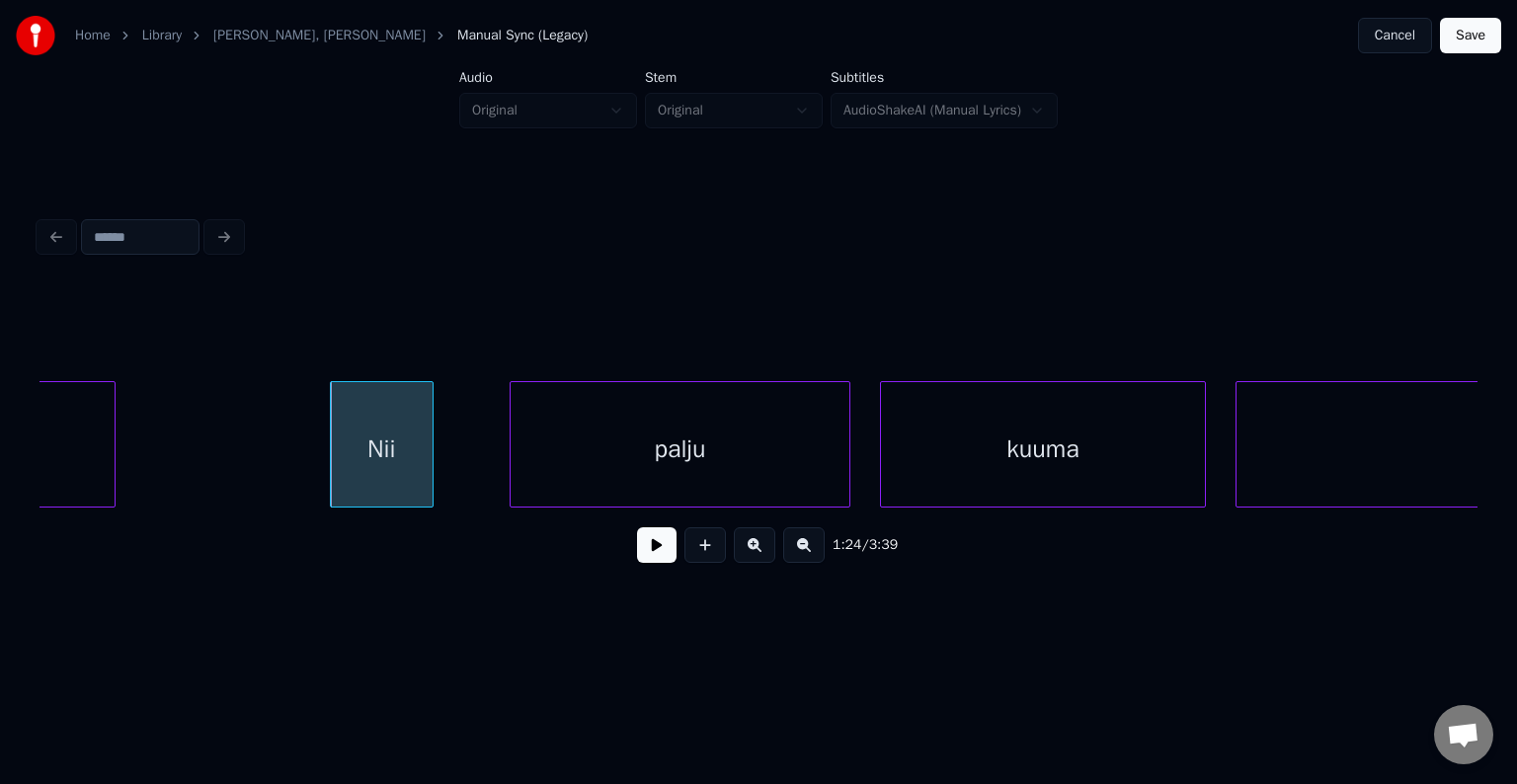 scroll, scrollTop: 0, scrollLeft: 62343, axis: horizontal 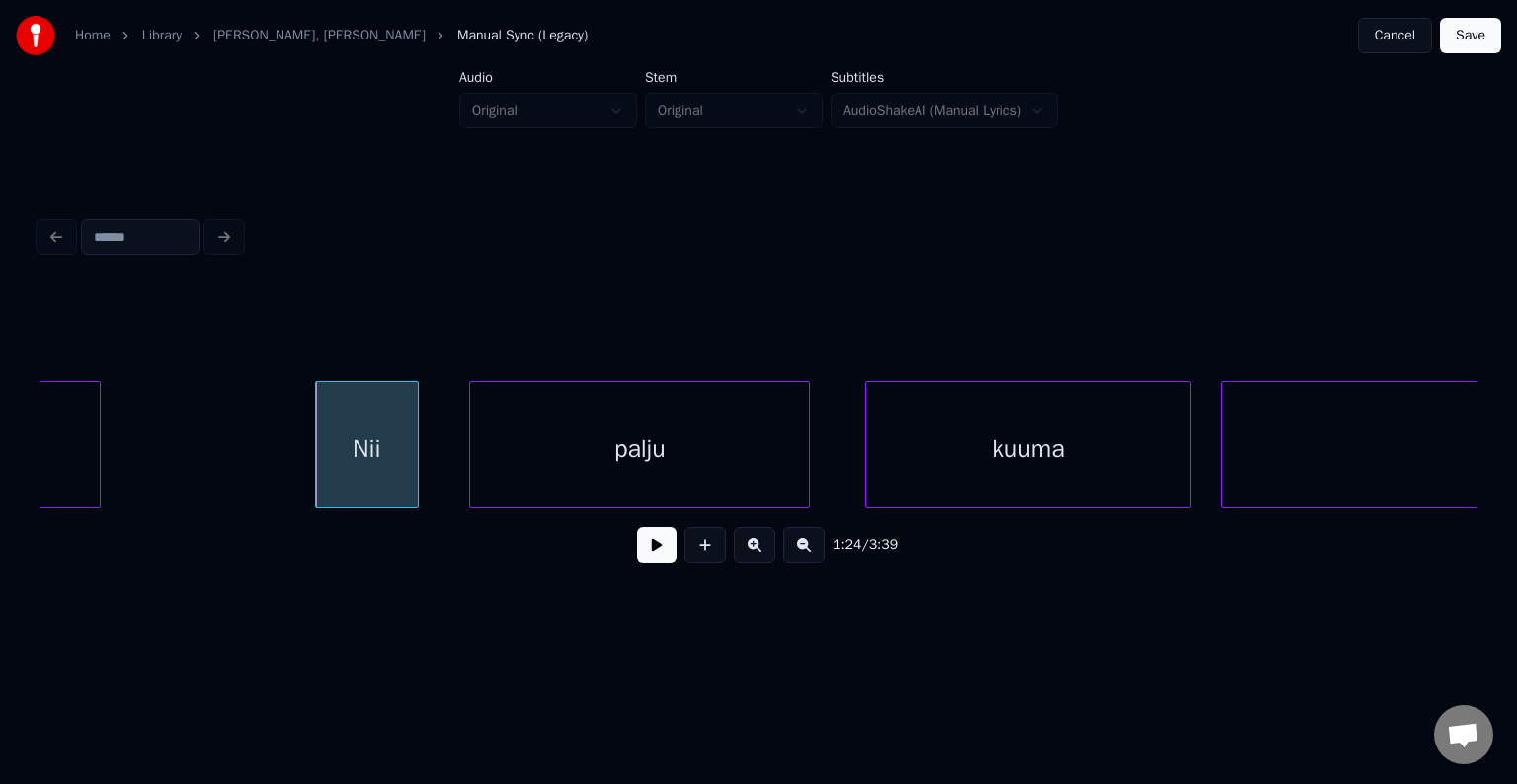 click on "palju" at bounding box center [639, 449] 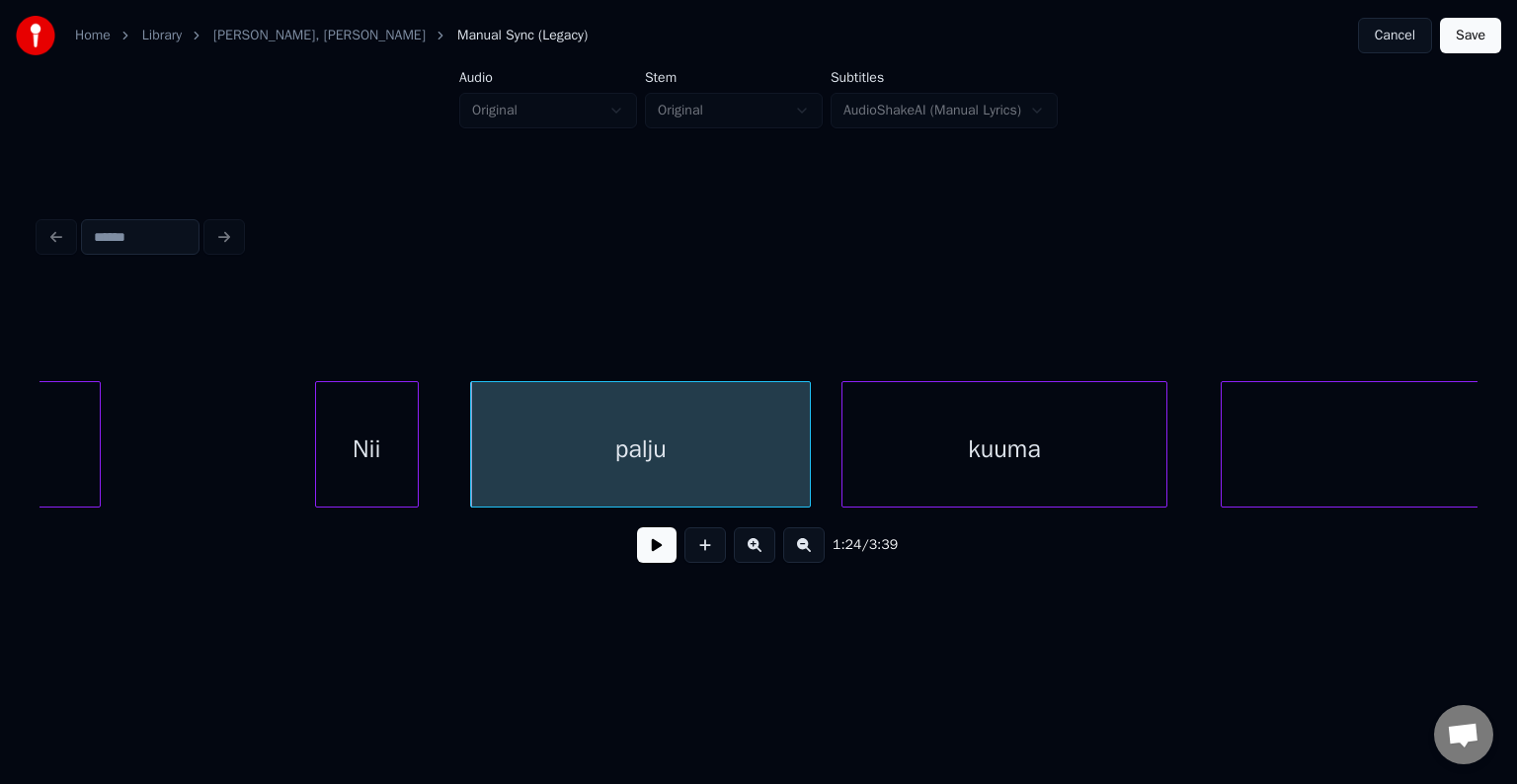 click on "kuuma" at bounding box center [1004, 449] 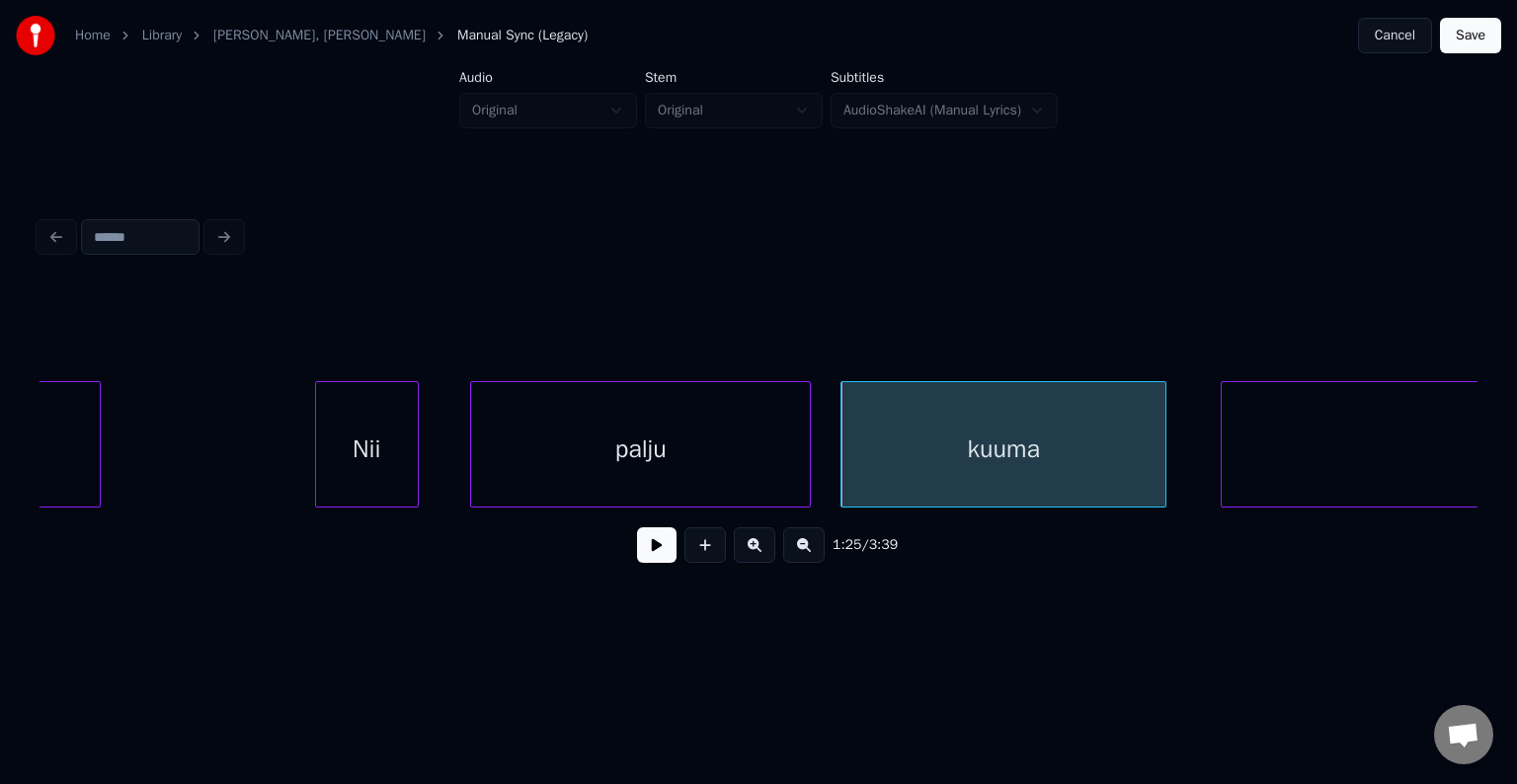 click on "Nii" at bounding box center [366, 449] 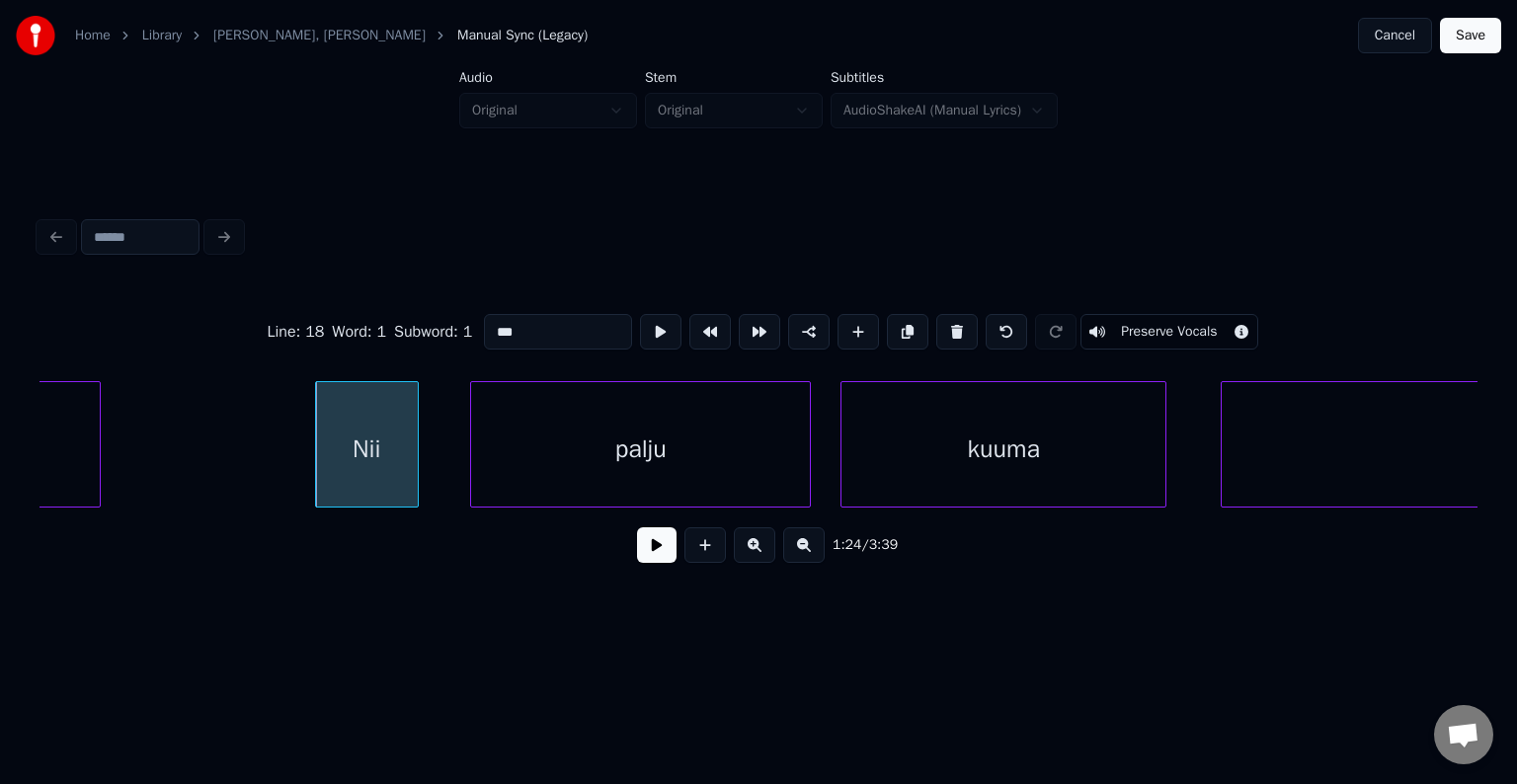 click at bounding box center (657, 545) 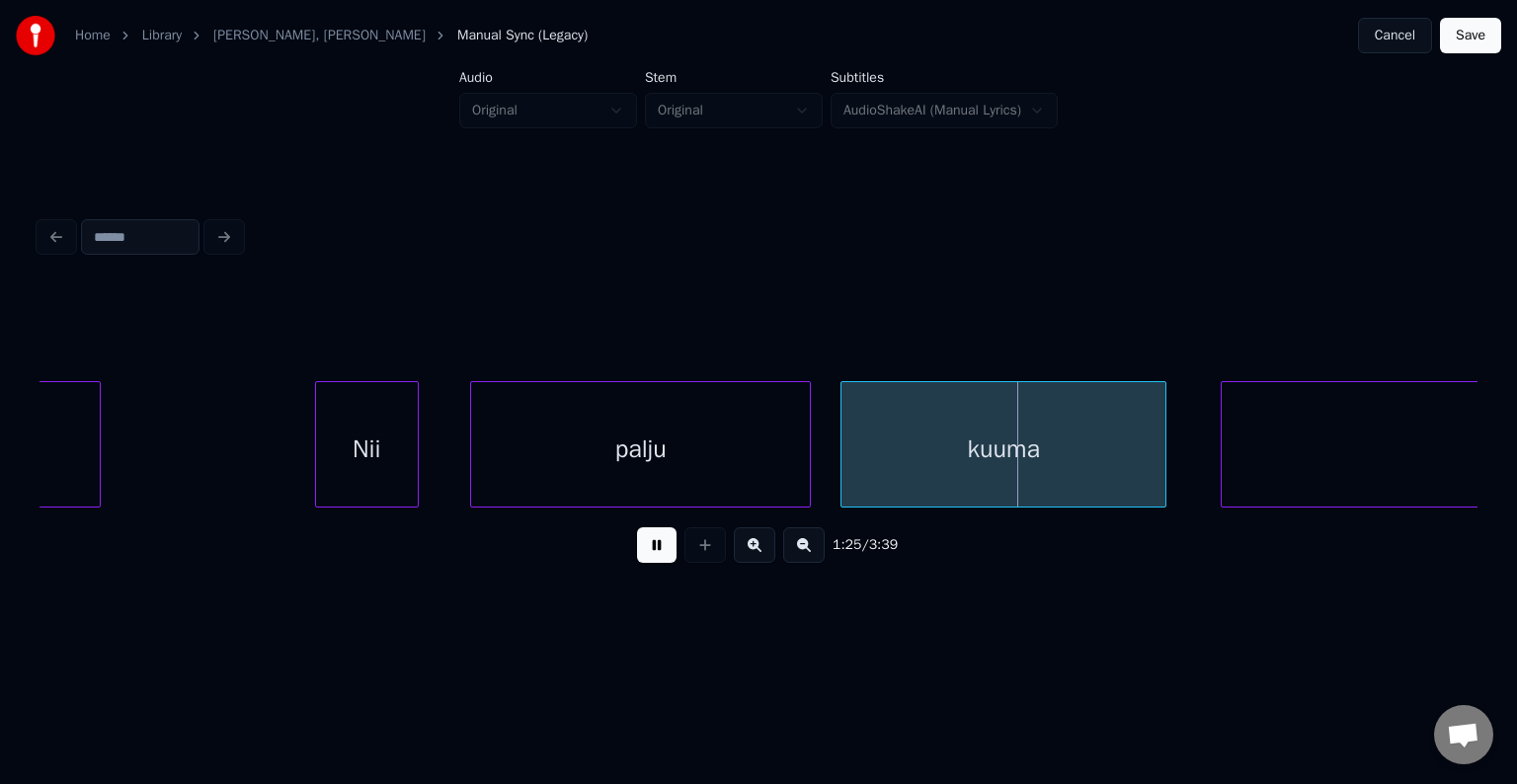 click at bounding box center [657, 545] 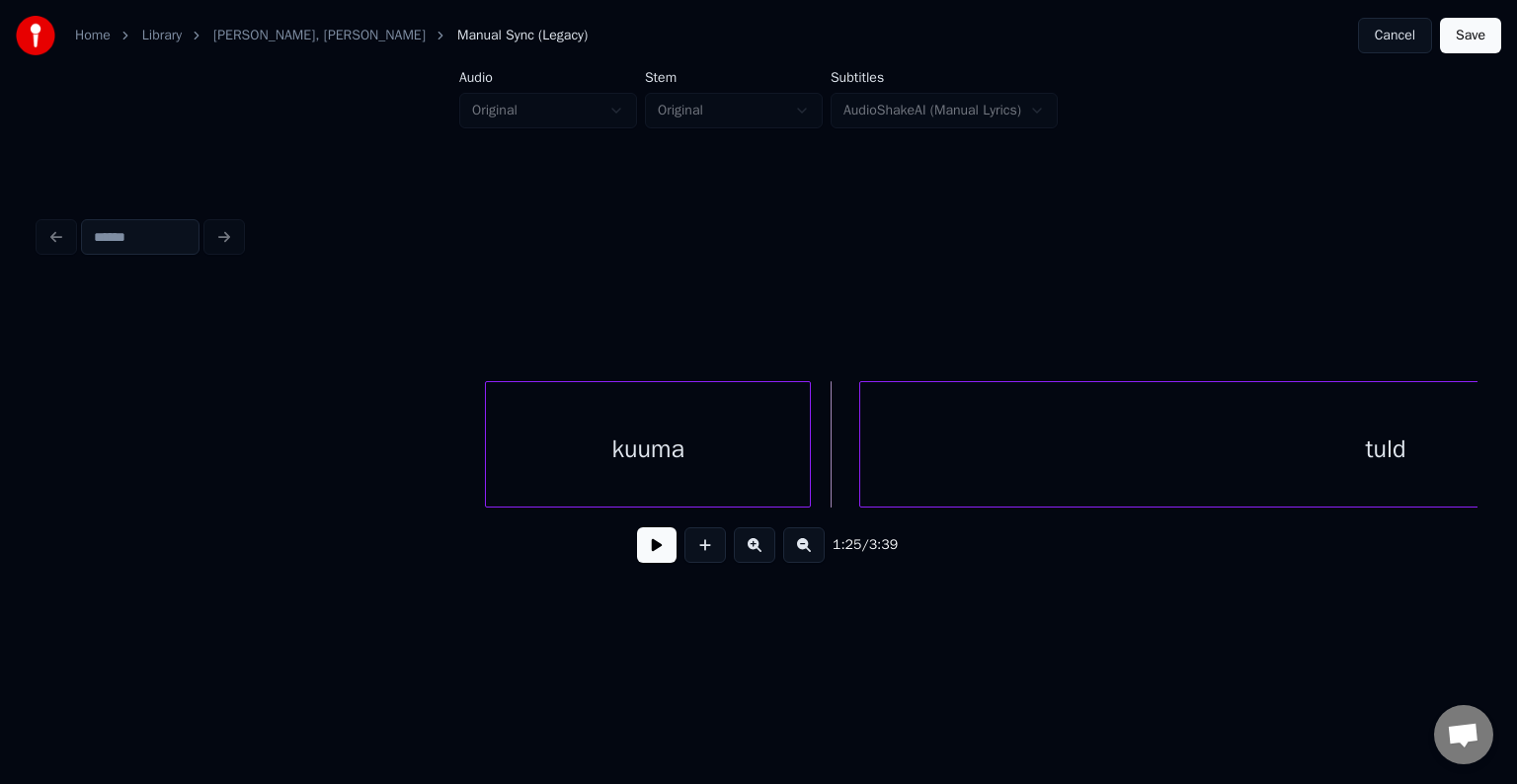 scroll, scrollTop: 0, scrollLeft: 63134, axis: horizontal 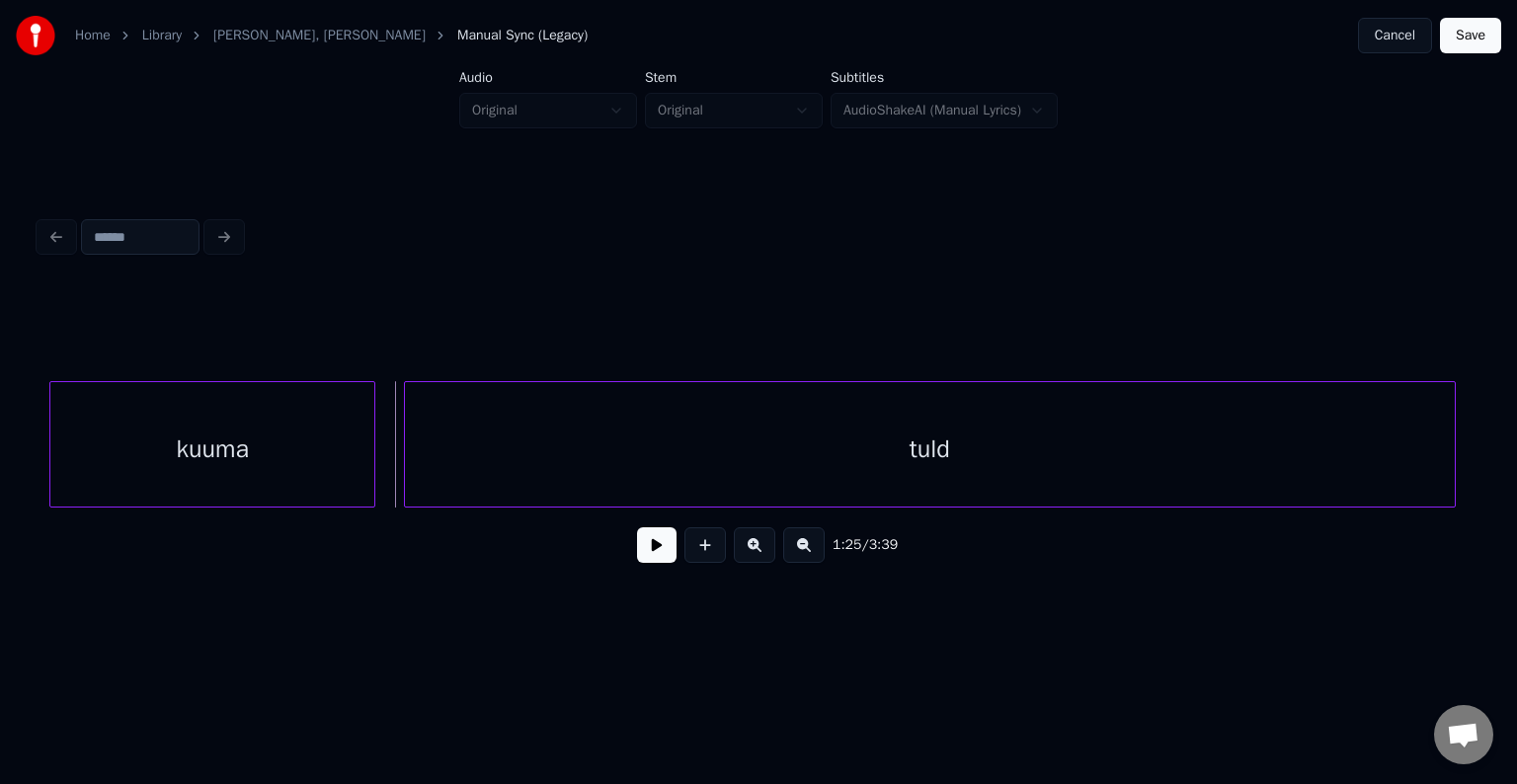 click on "tuld" at bounding box center [929, 449] 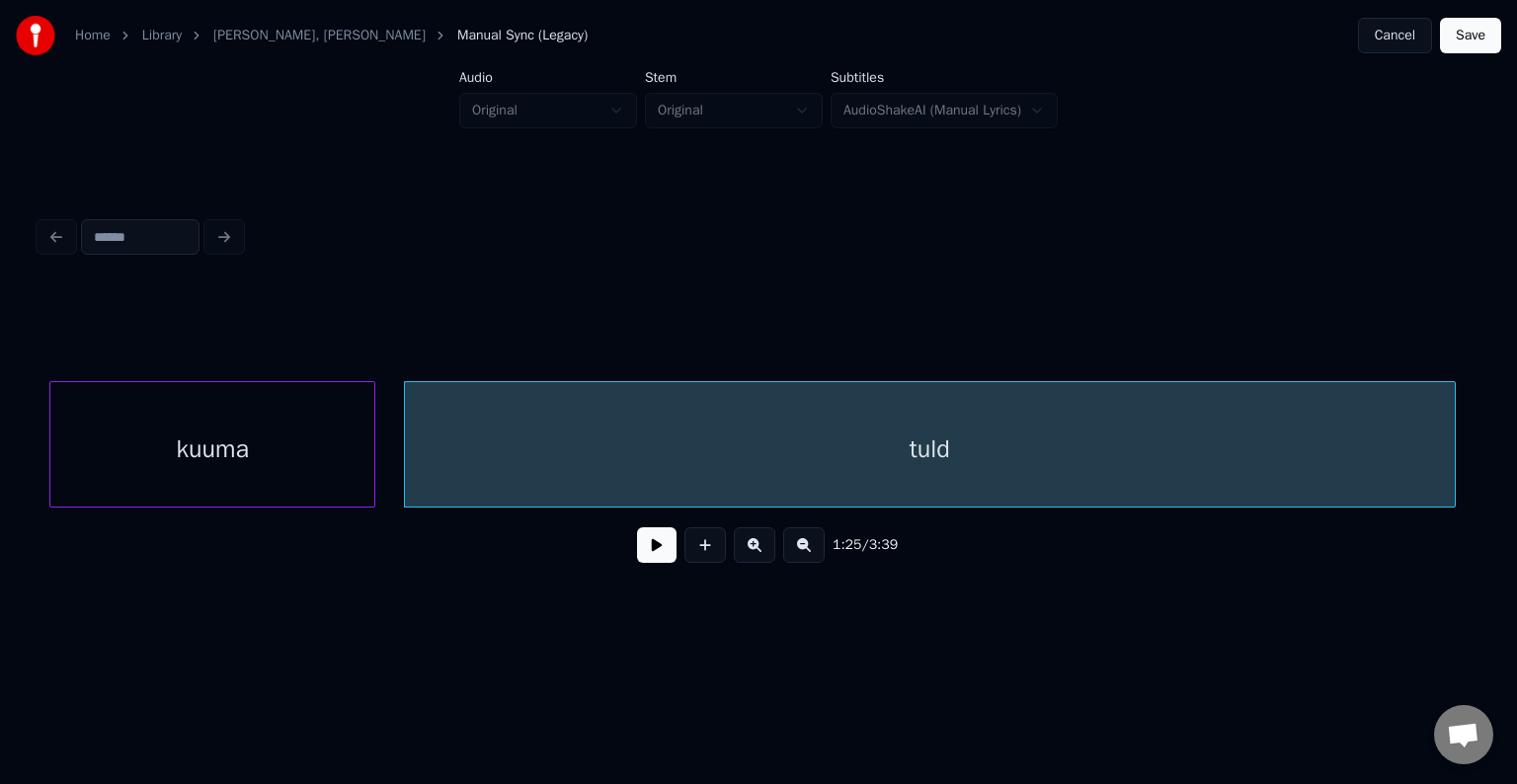 click at bounding box center (657, 545) 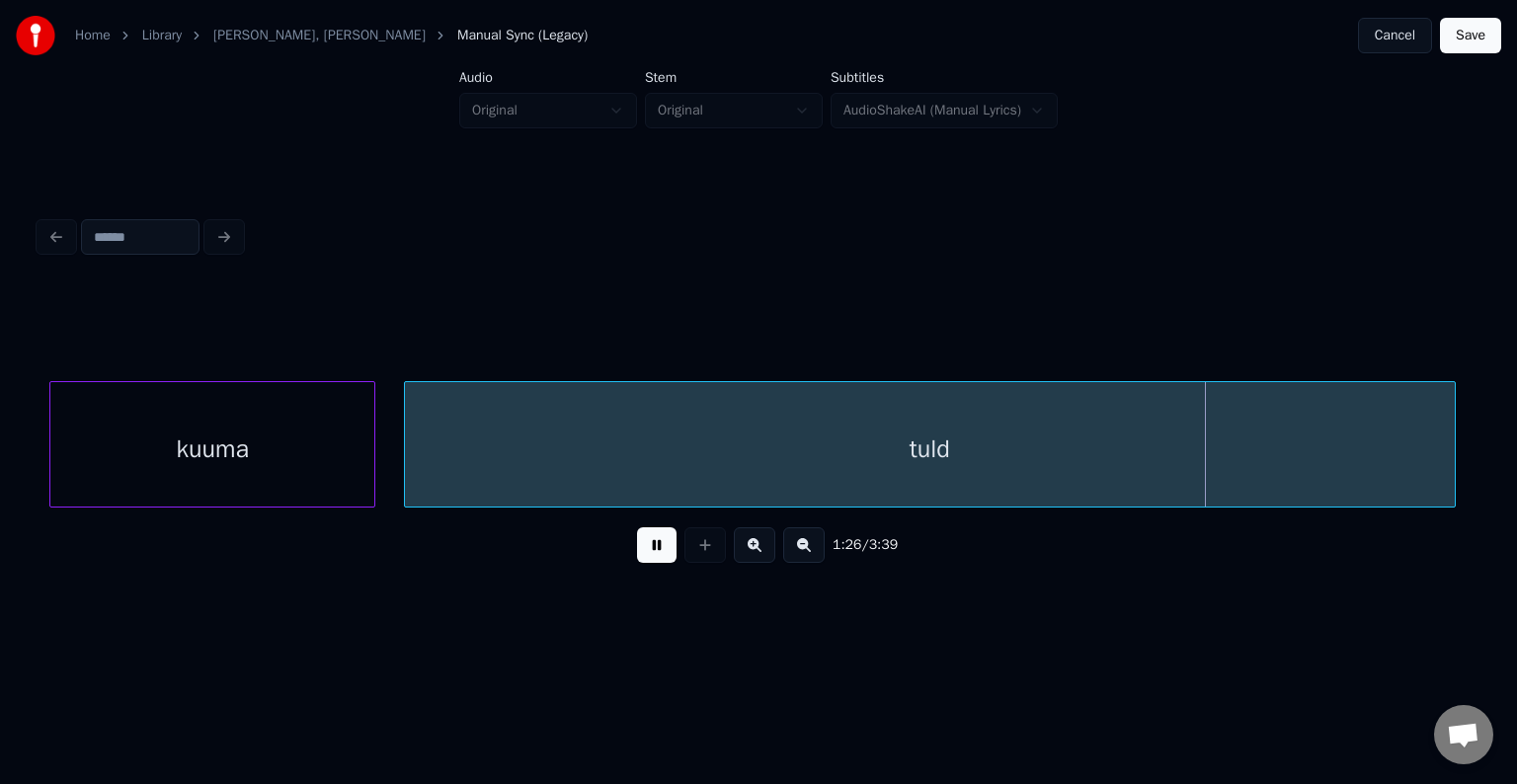 click at bounding box center (657, 545) 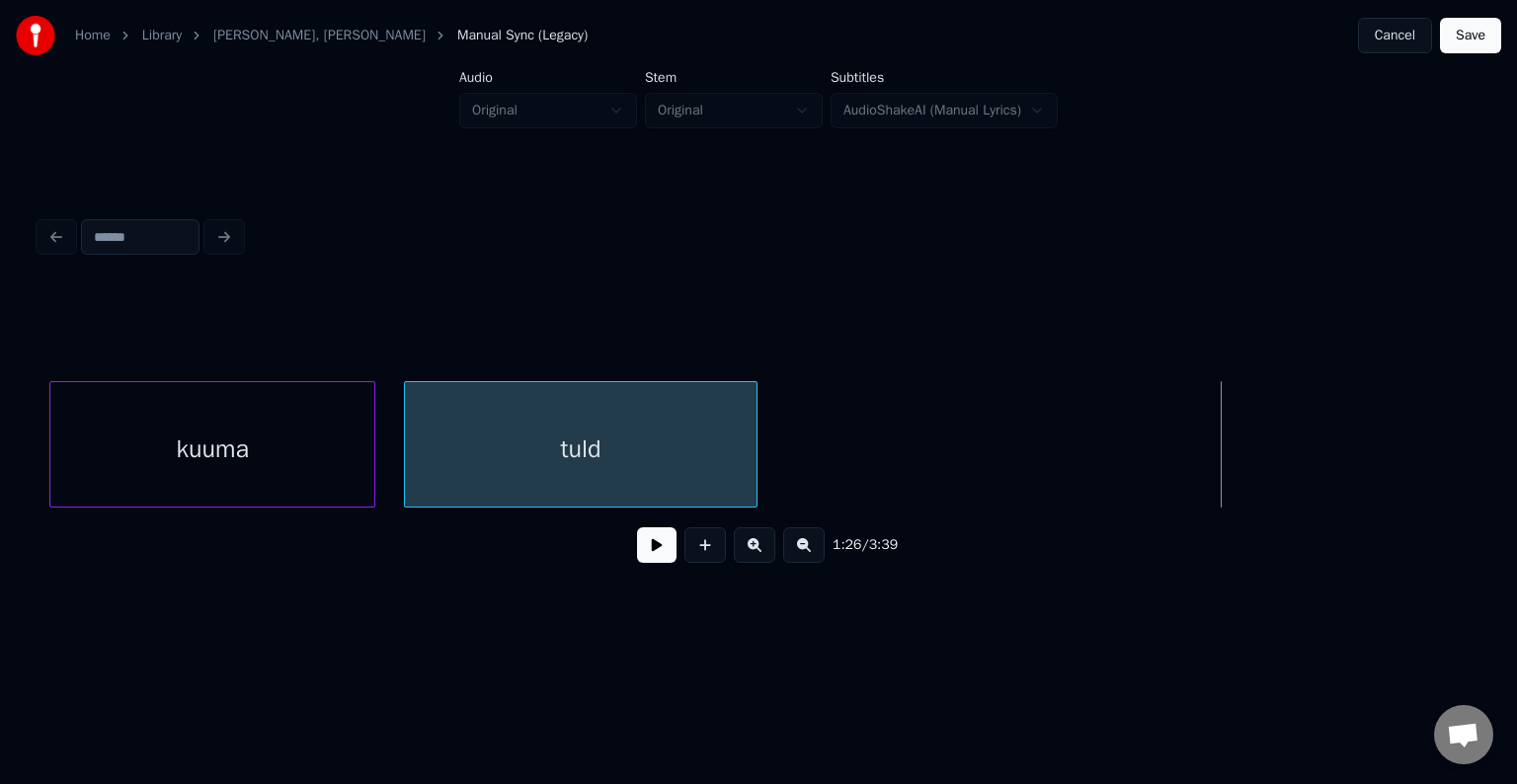 click at bounding box center (754, 444) 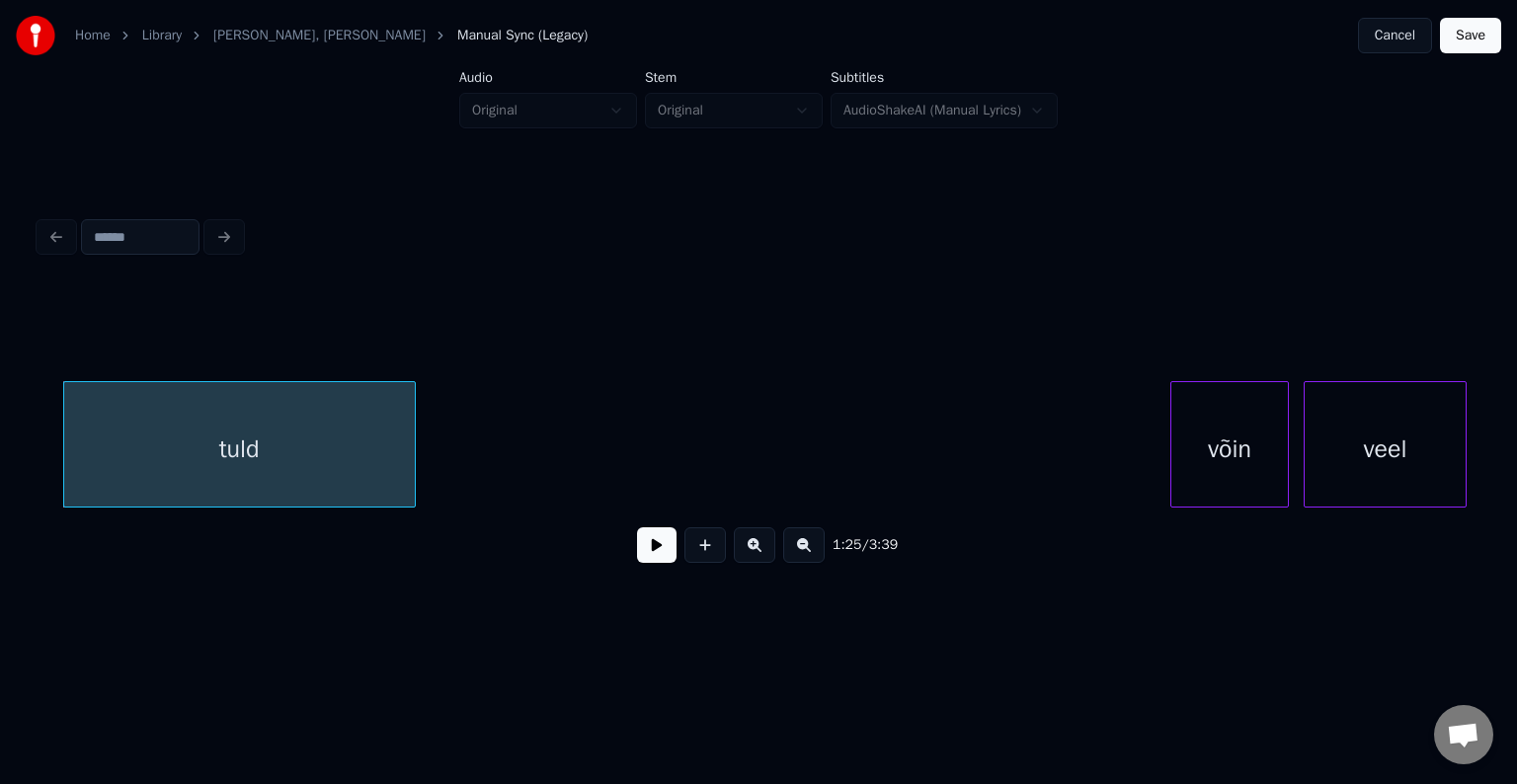 scroll, scrollTop: 0, scrollLeft: 63465, axis: horizontal 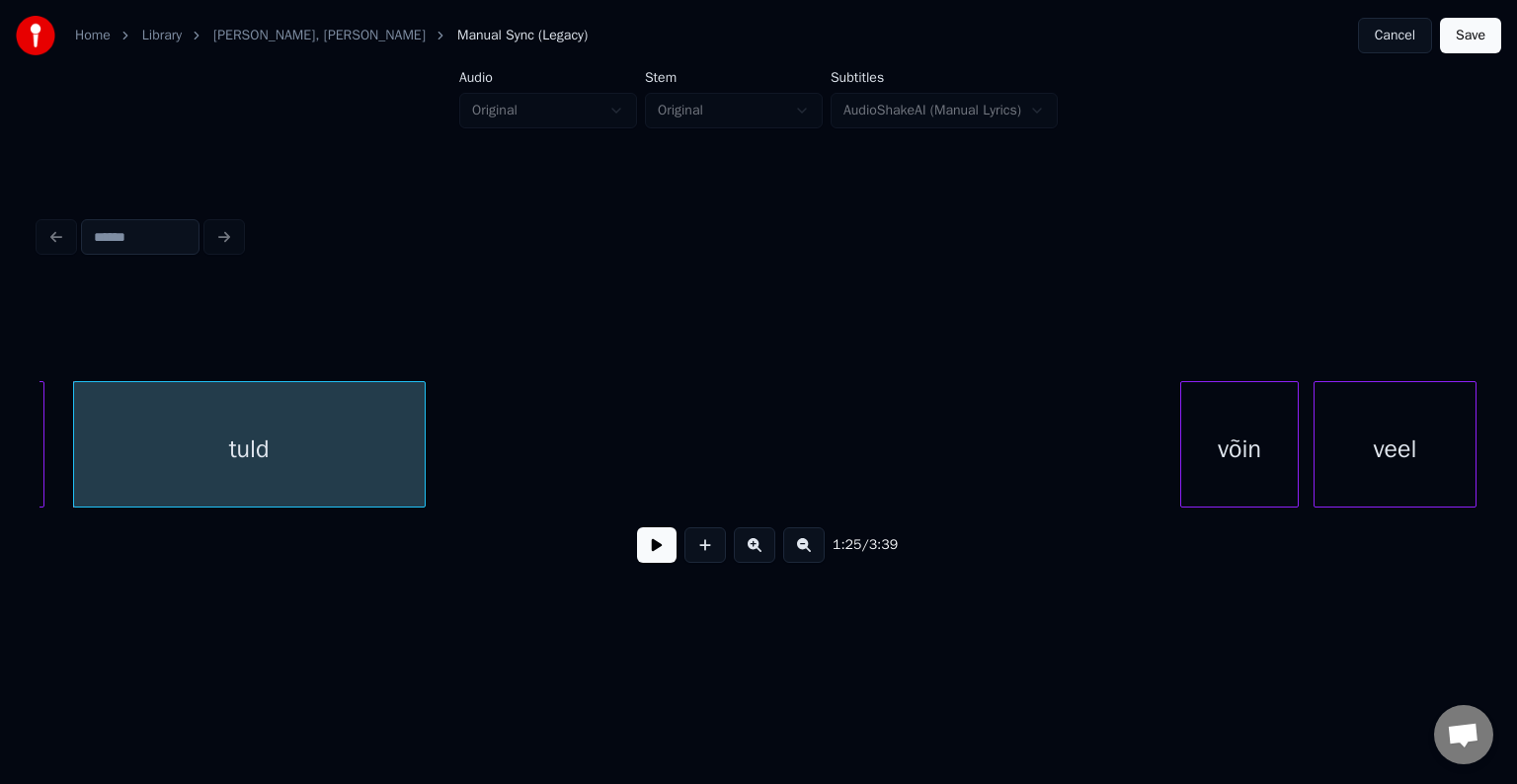 click on "tuld" at bounding box center [249, 449] 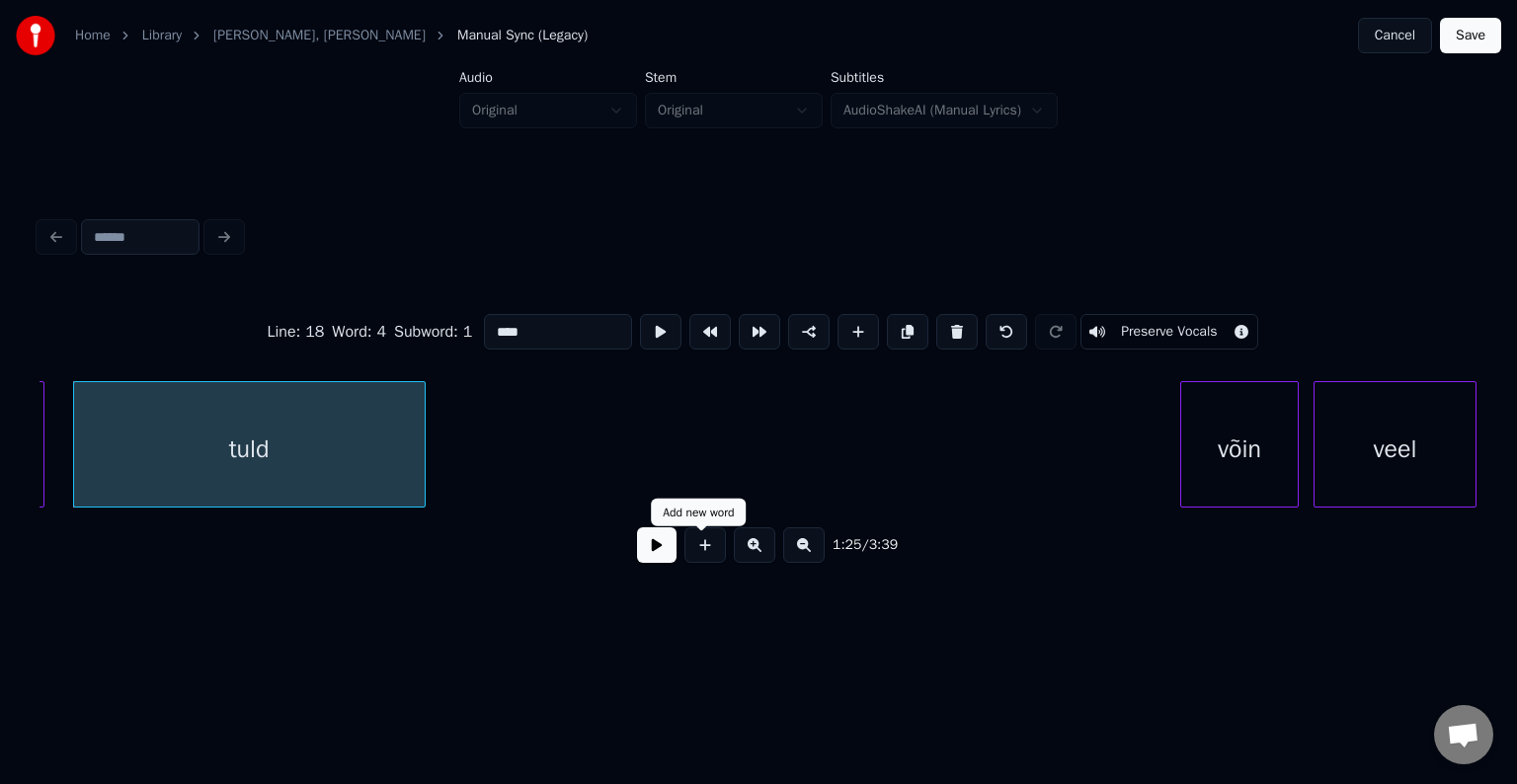 click at bounding box center (657, 545) 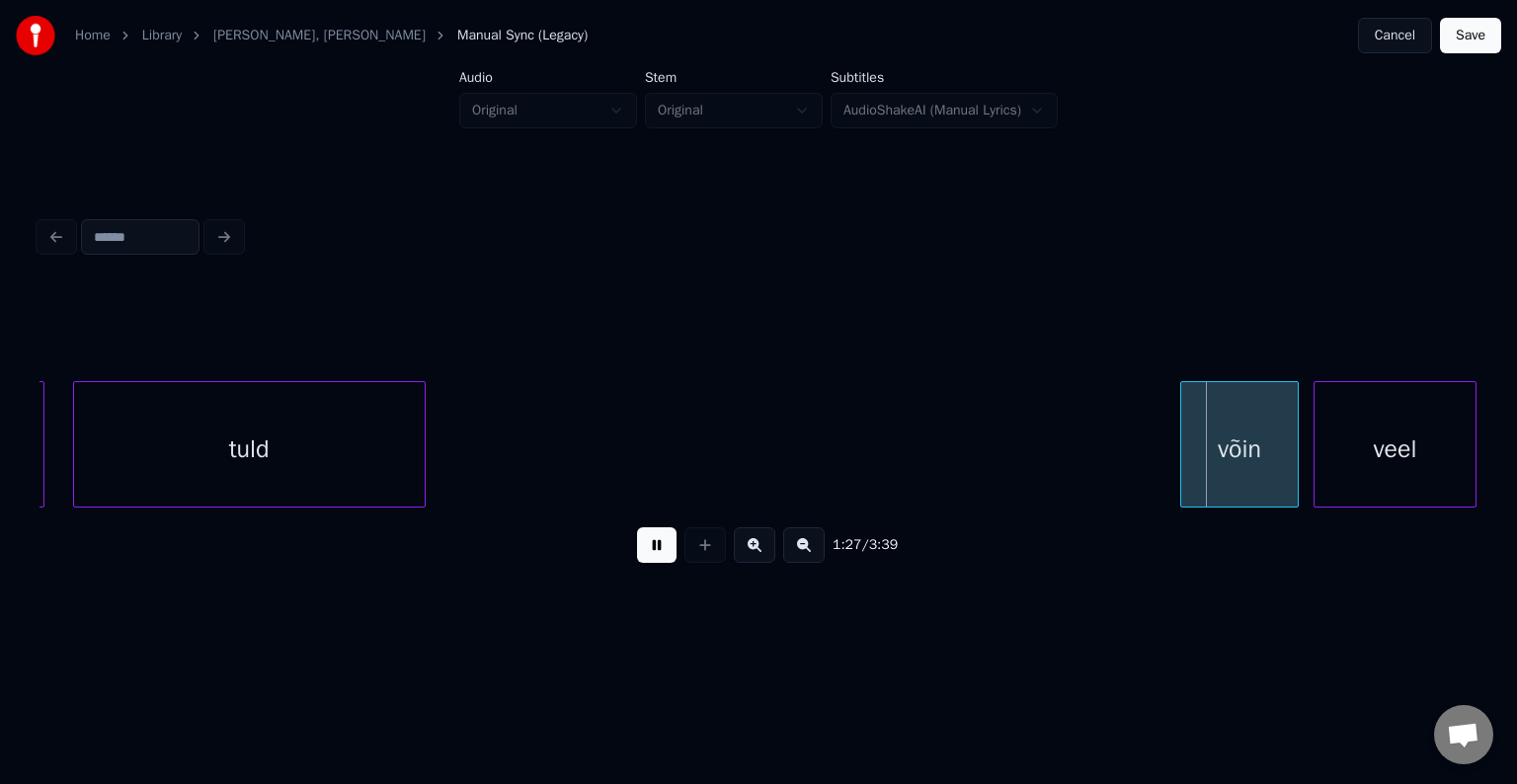click at bounding box center [657, 545] 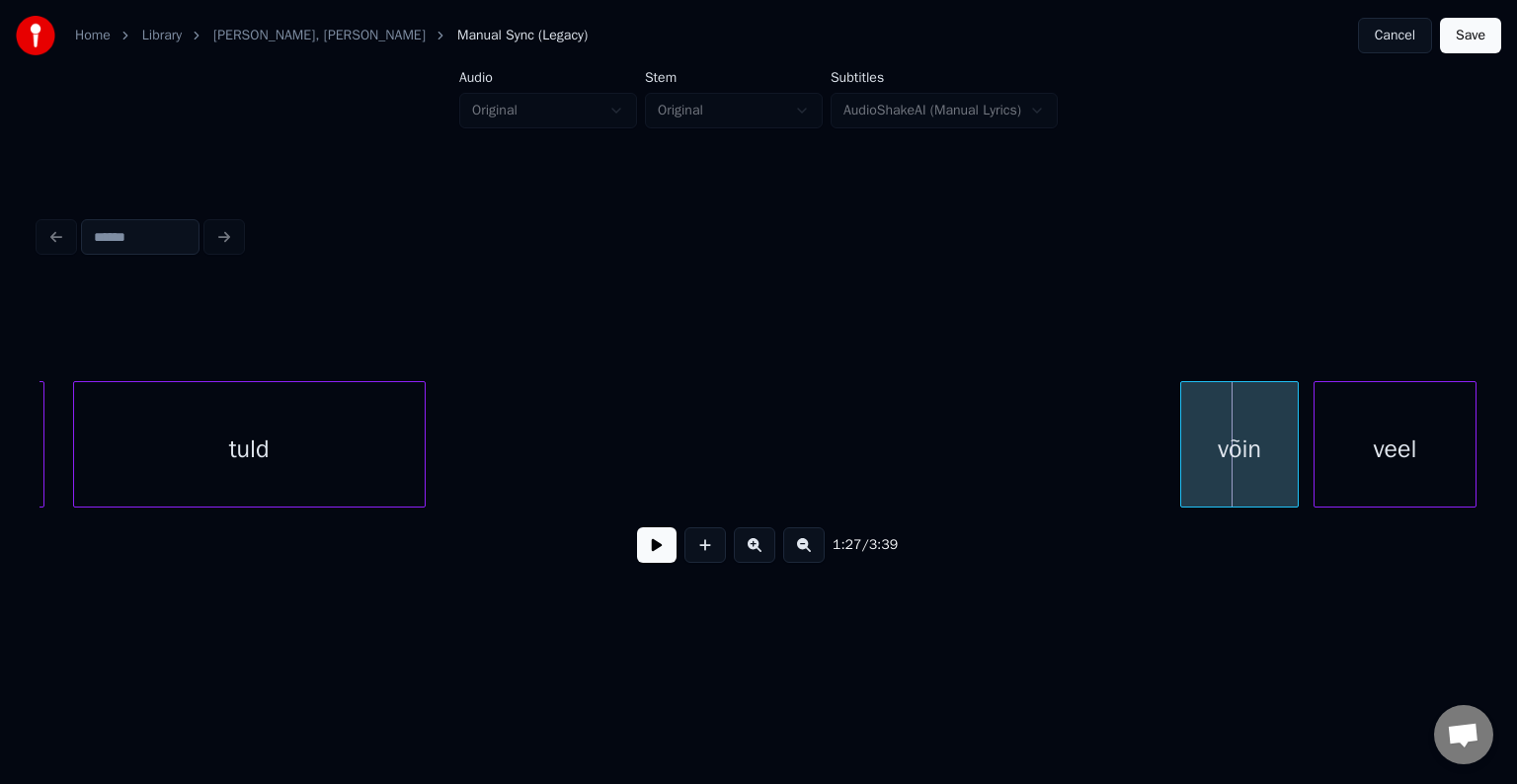 click on "veel võin tuld kuuma" at bounding box center (17950, 444) 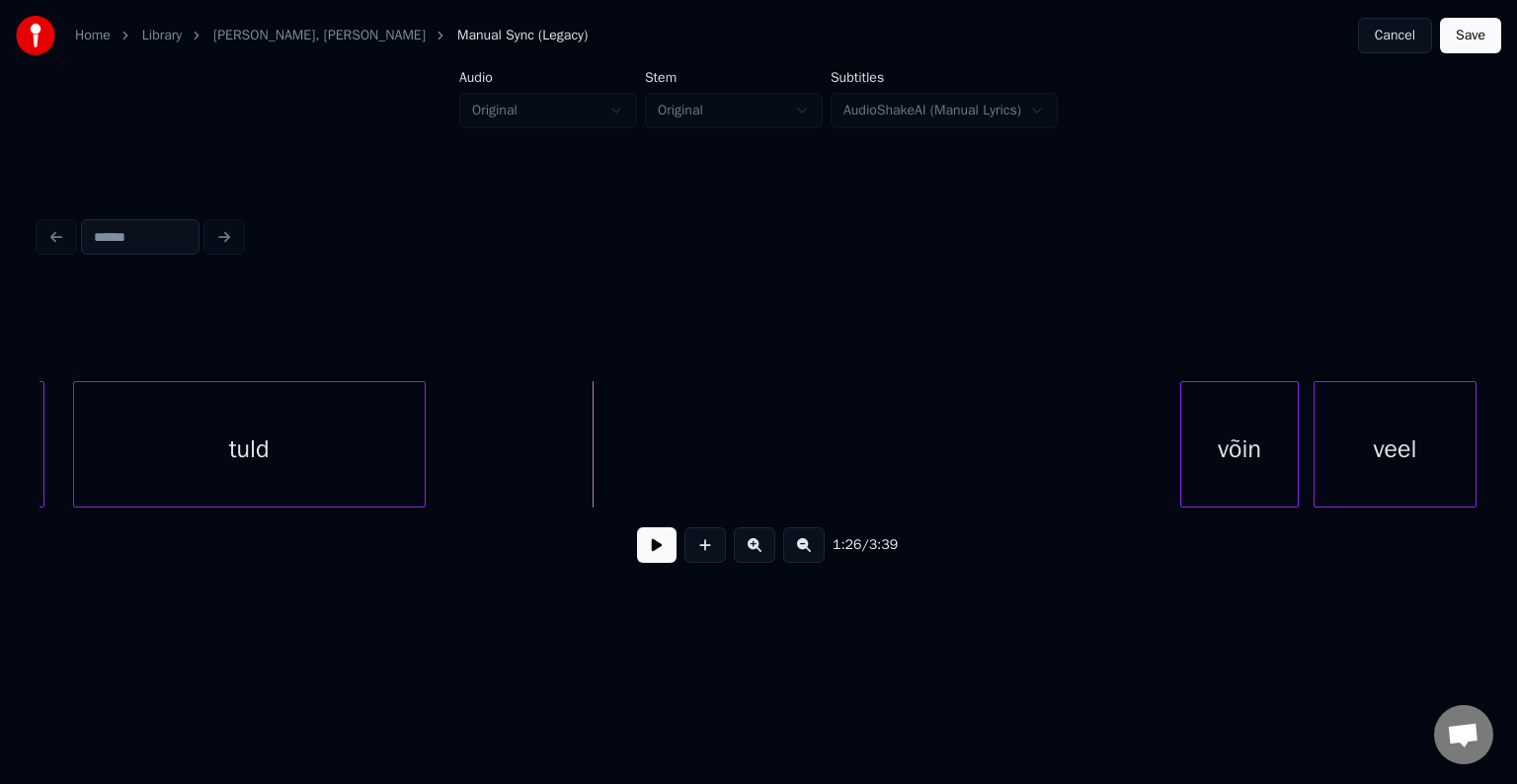 click on "veel võin tuld kuuma" at bounding box center [17950, 444] 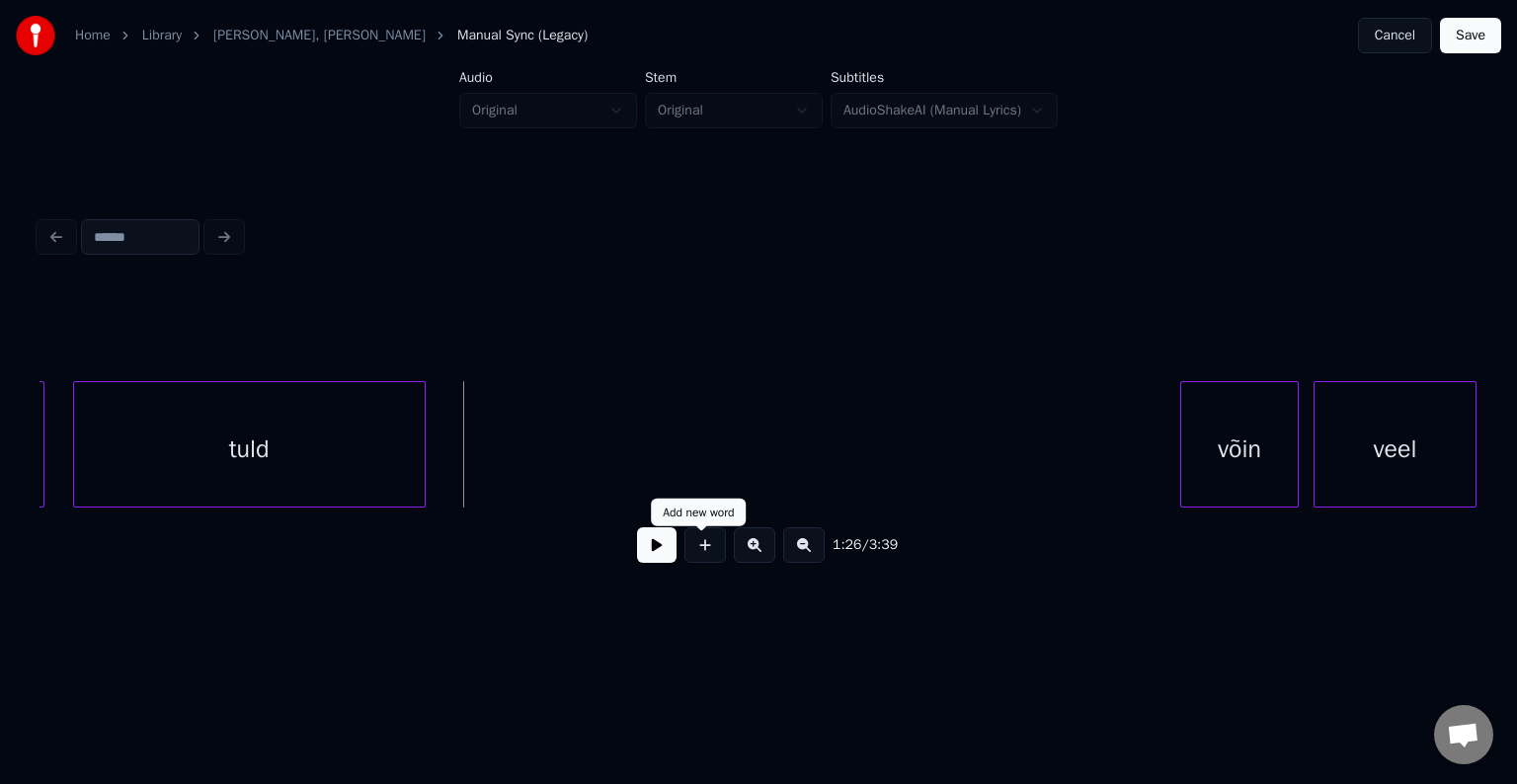 click at bounding box center [705, 545] 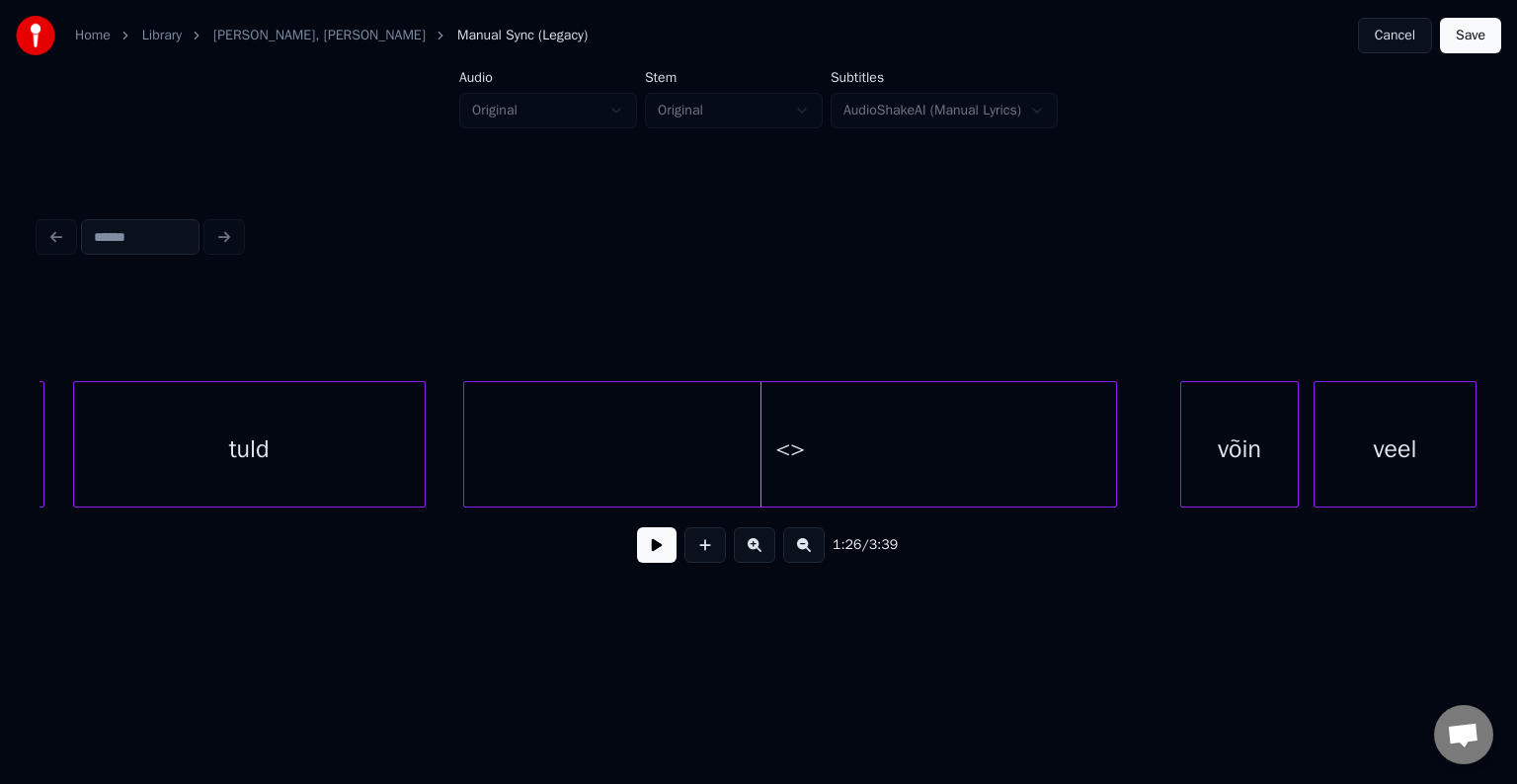 click at bounding box center (1113, 444) 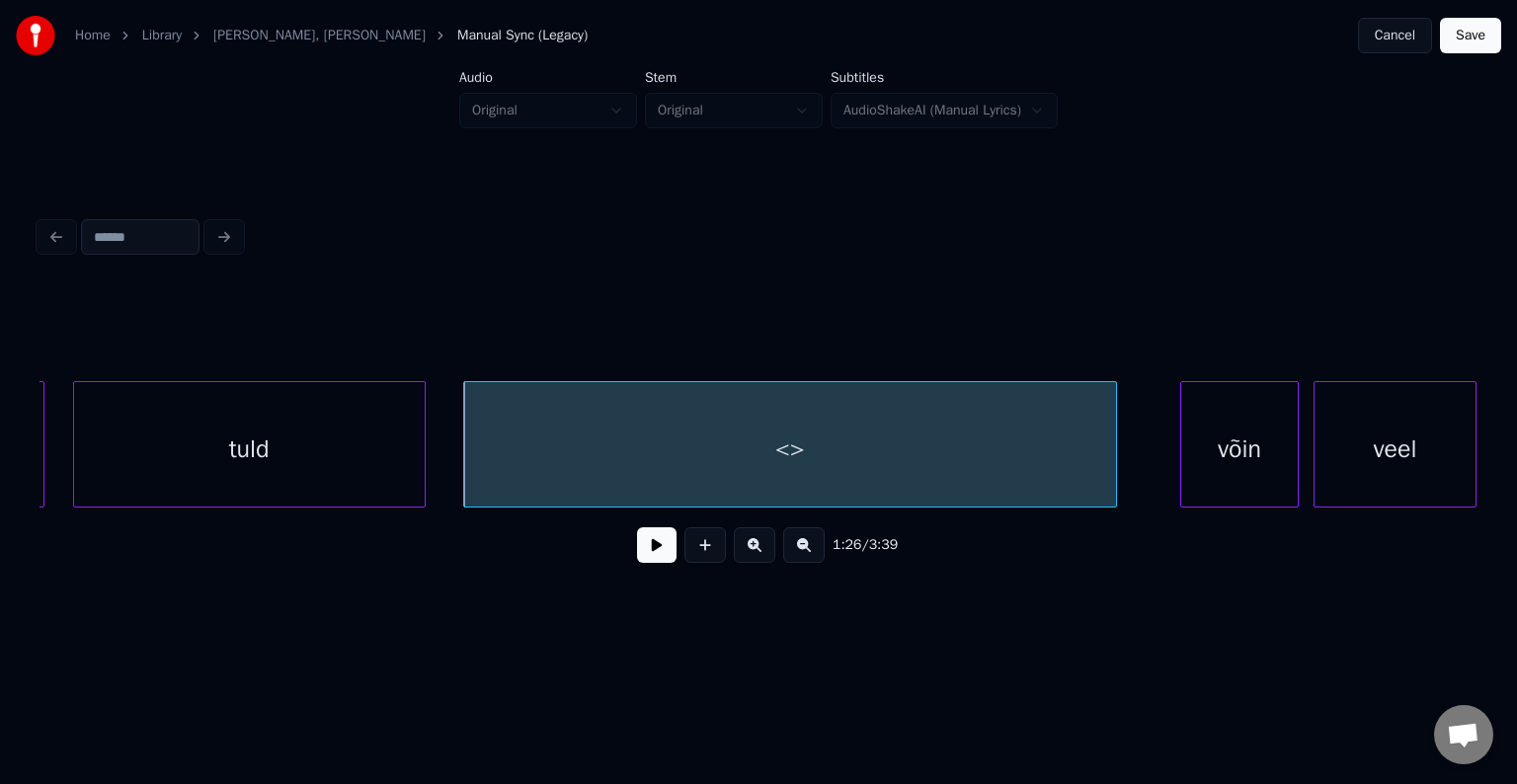 click on "<>" at bounding box center (790, 449) 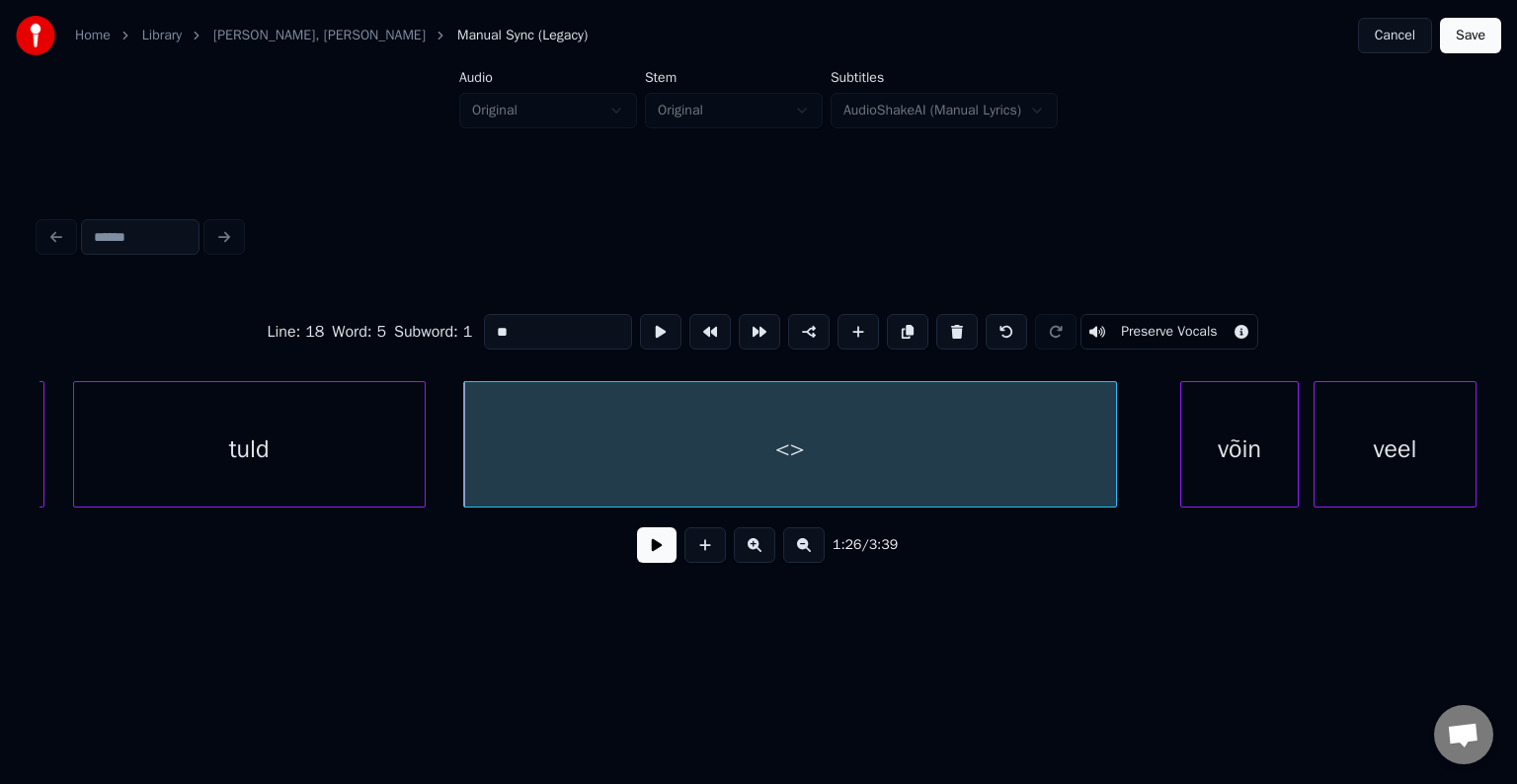 click on "**" at bounding box center (558, 332) 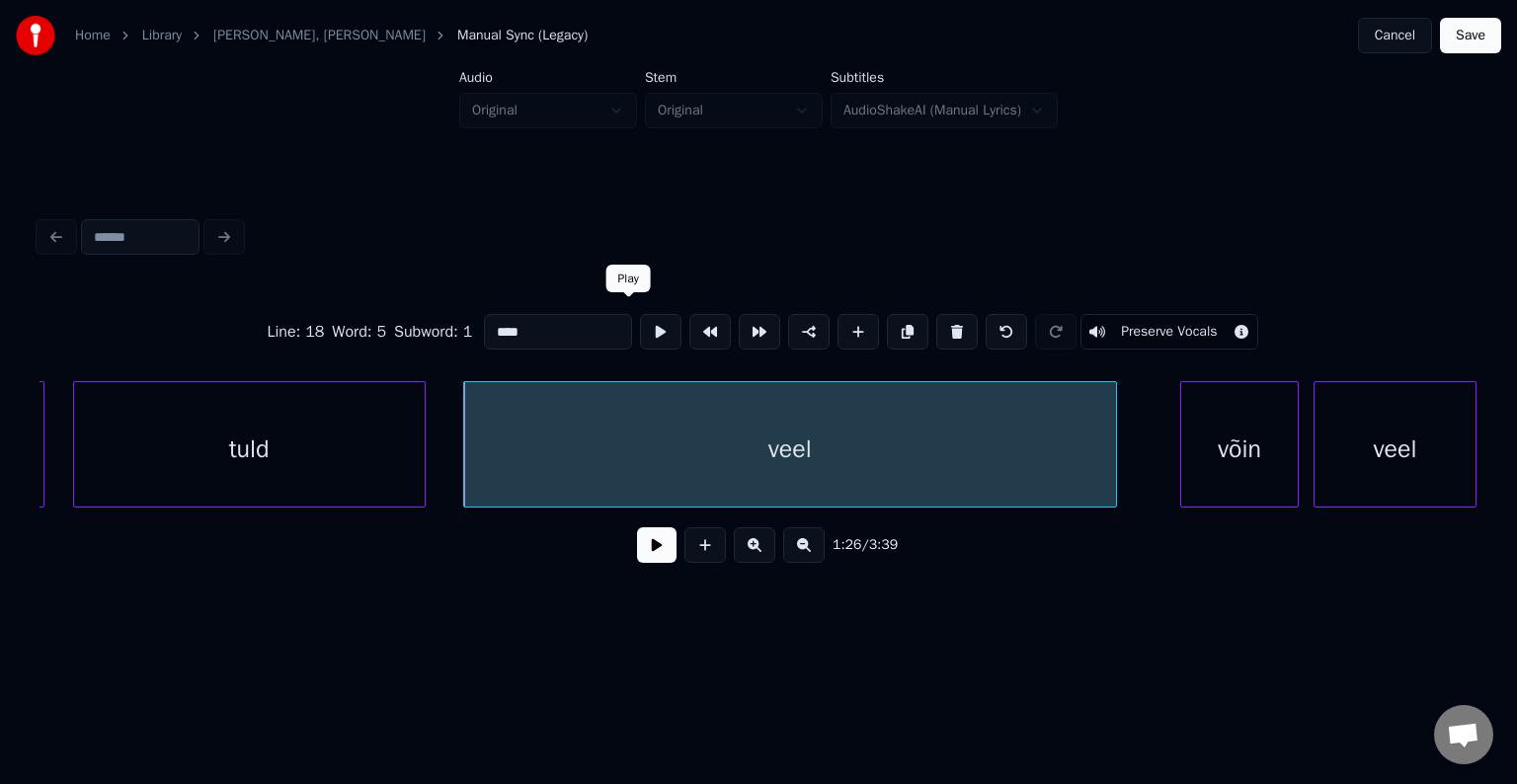click on "veel" at bounding box center [790, 449] 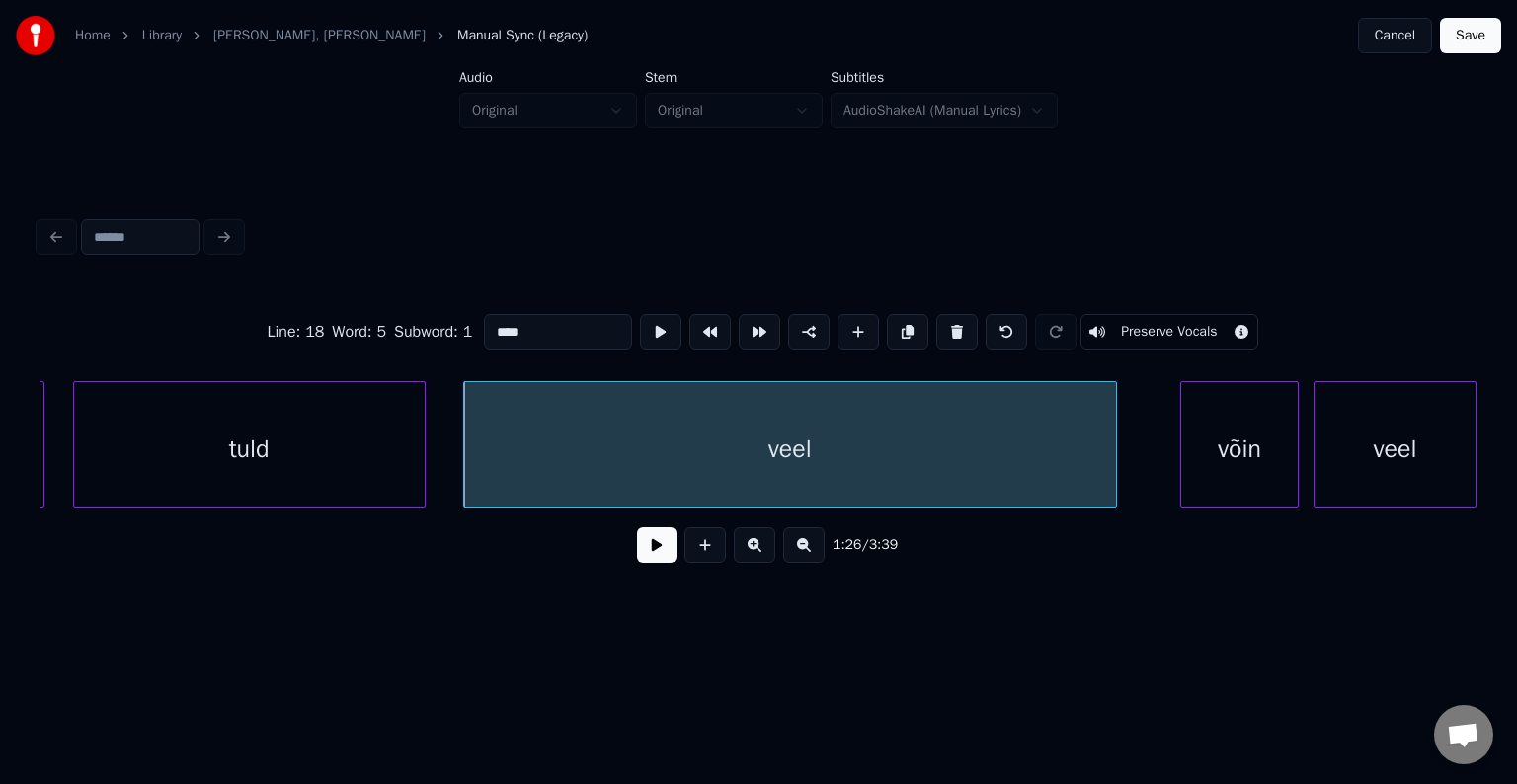 type on "****" 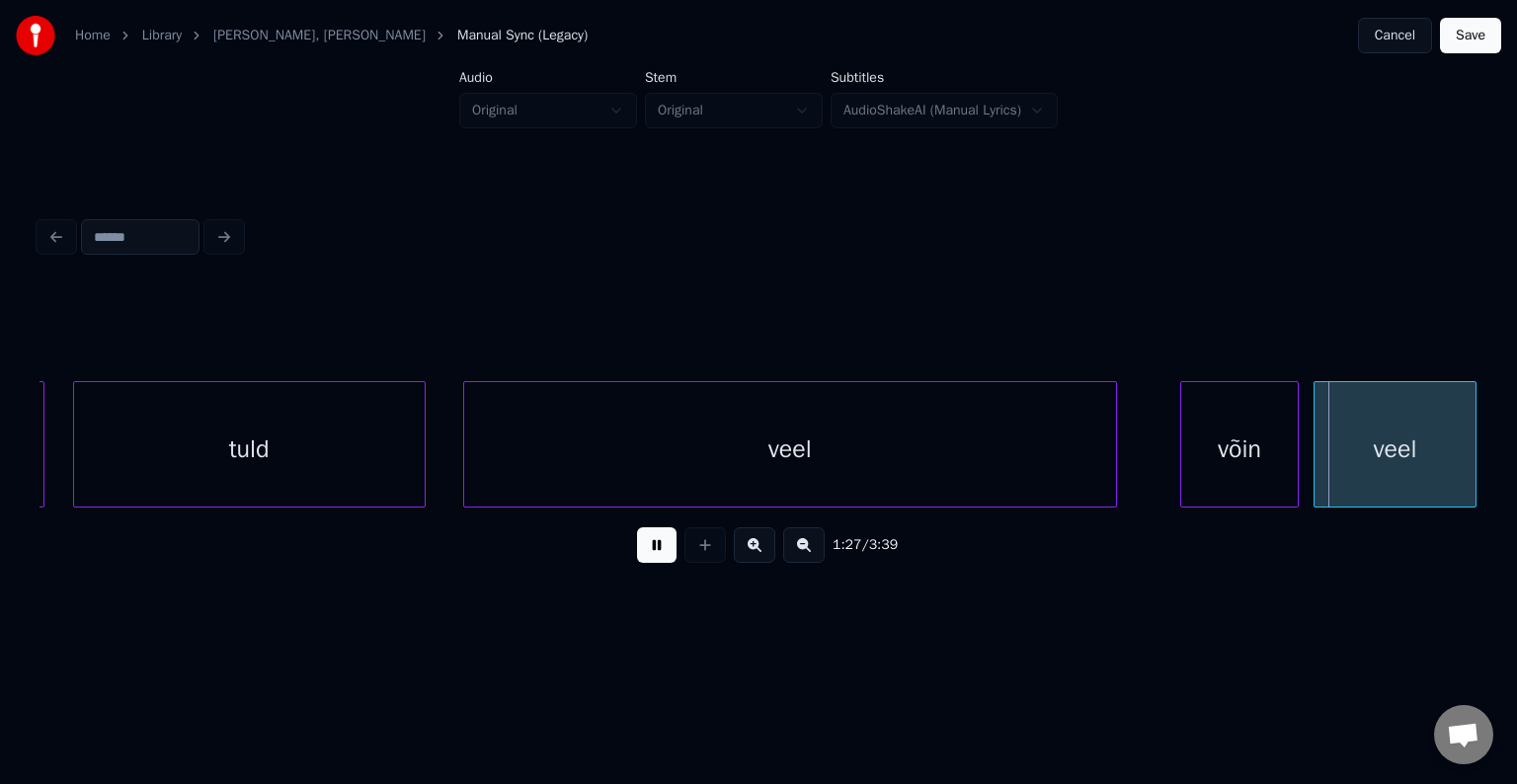 click at bounding box center (657, 545) 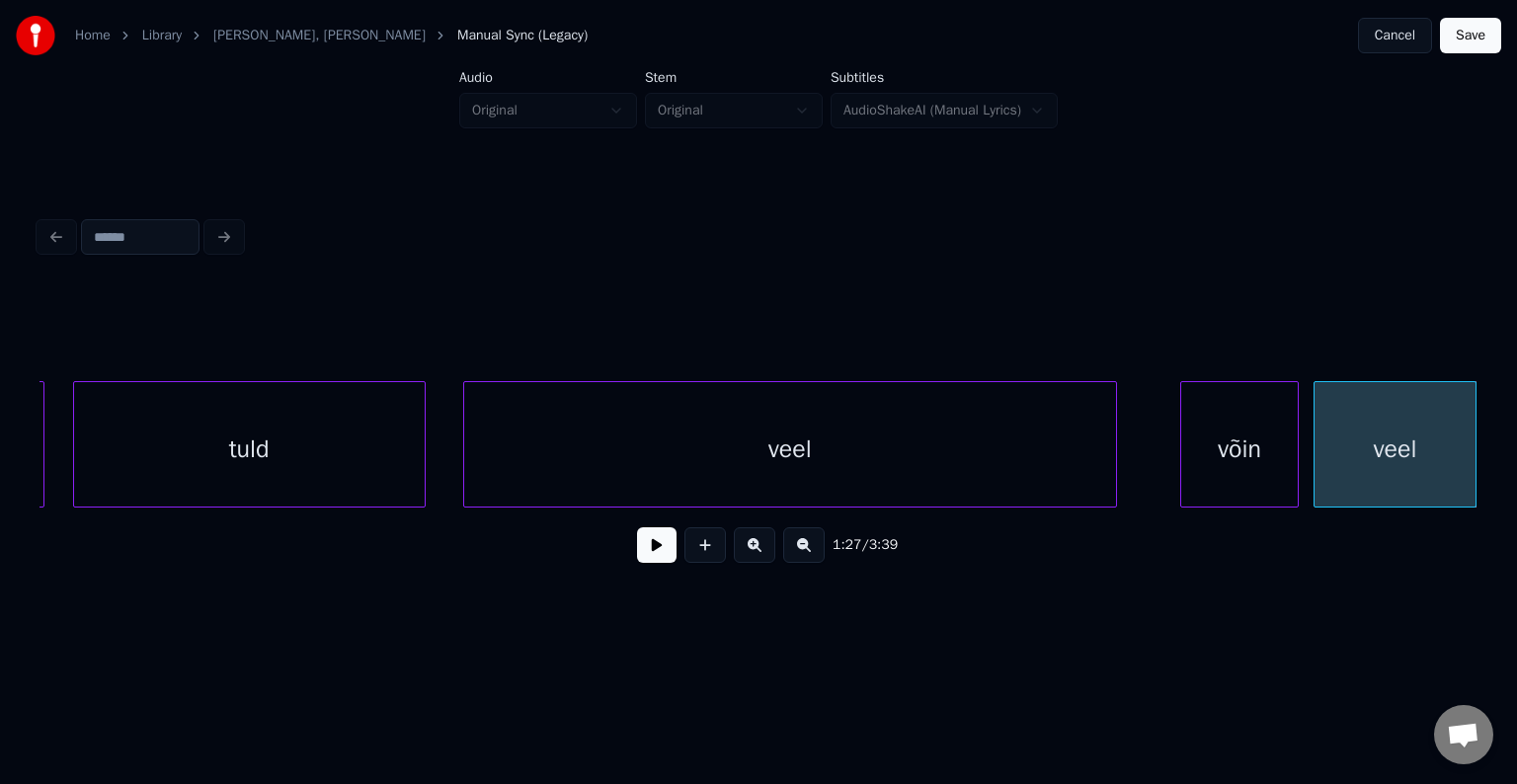 click on "veel" at bounding box center [1395, 449] 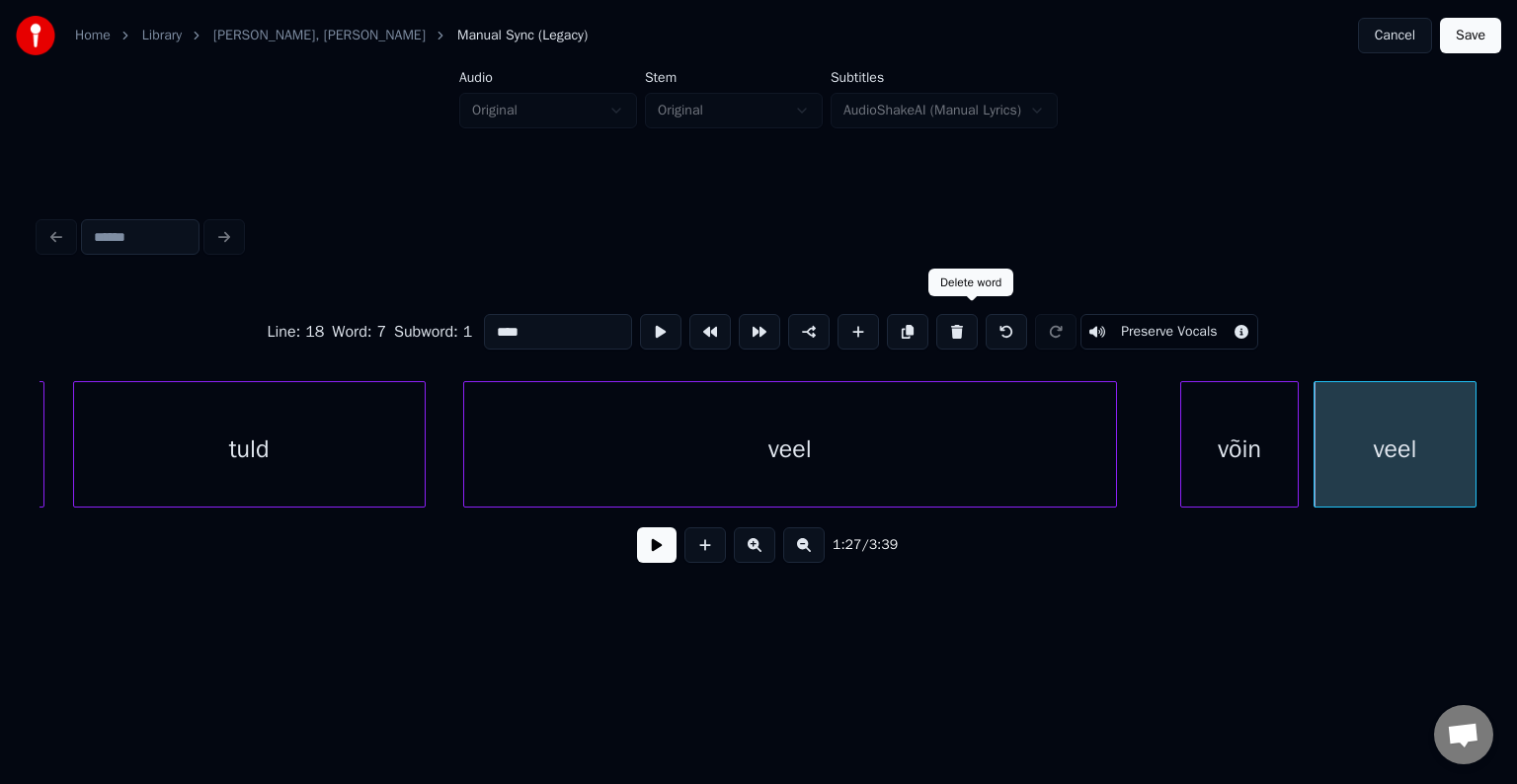 click at bounding box center [957, 332] 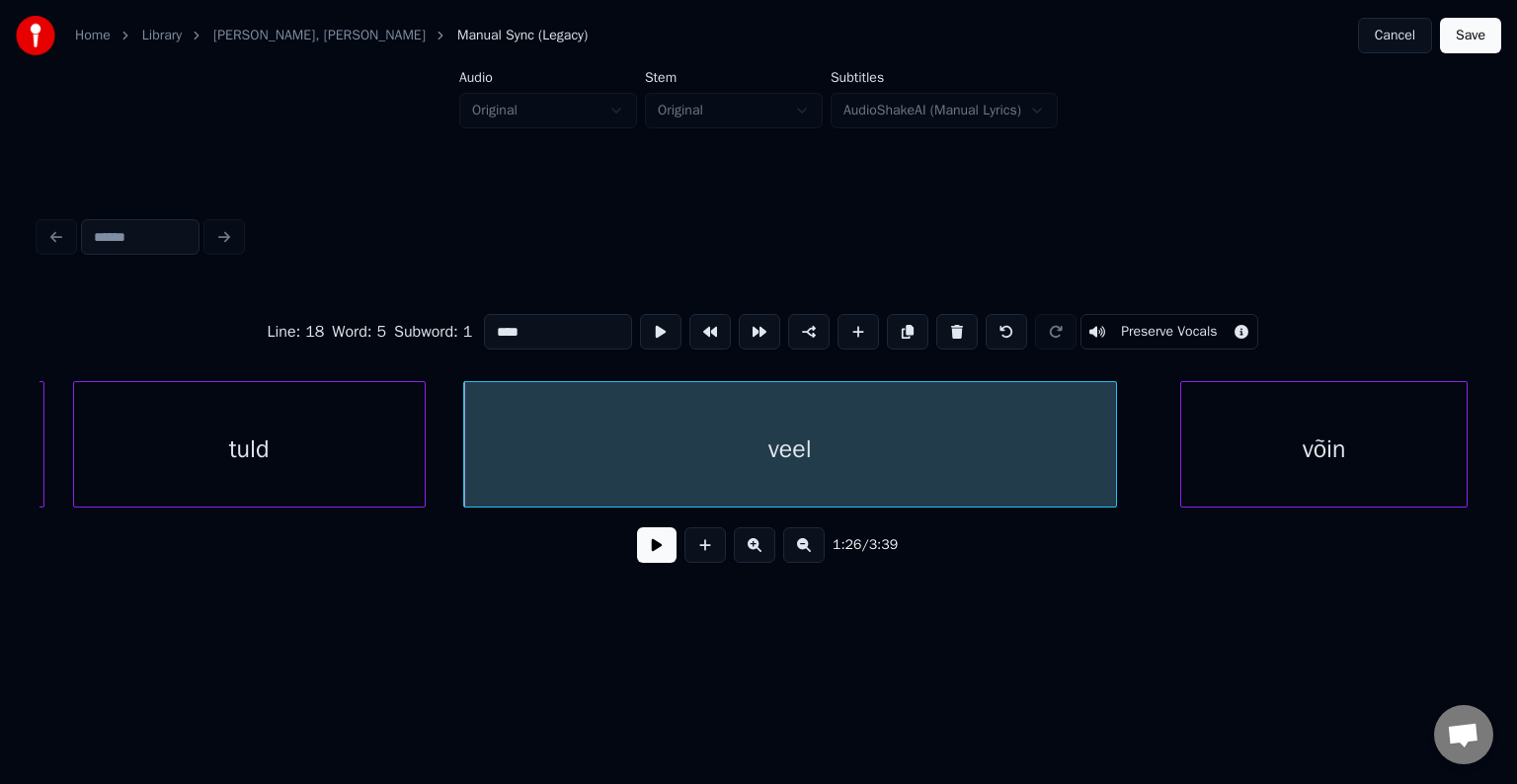 click at bounding box center (1464, 444) 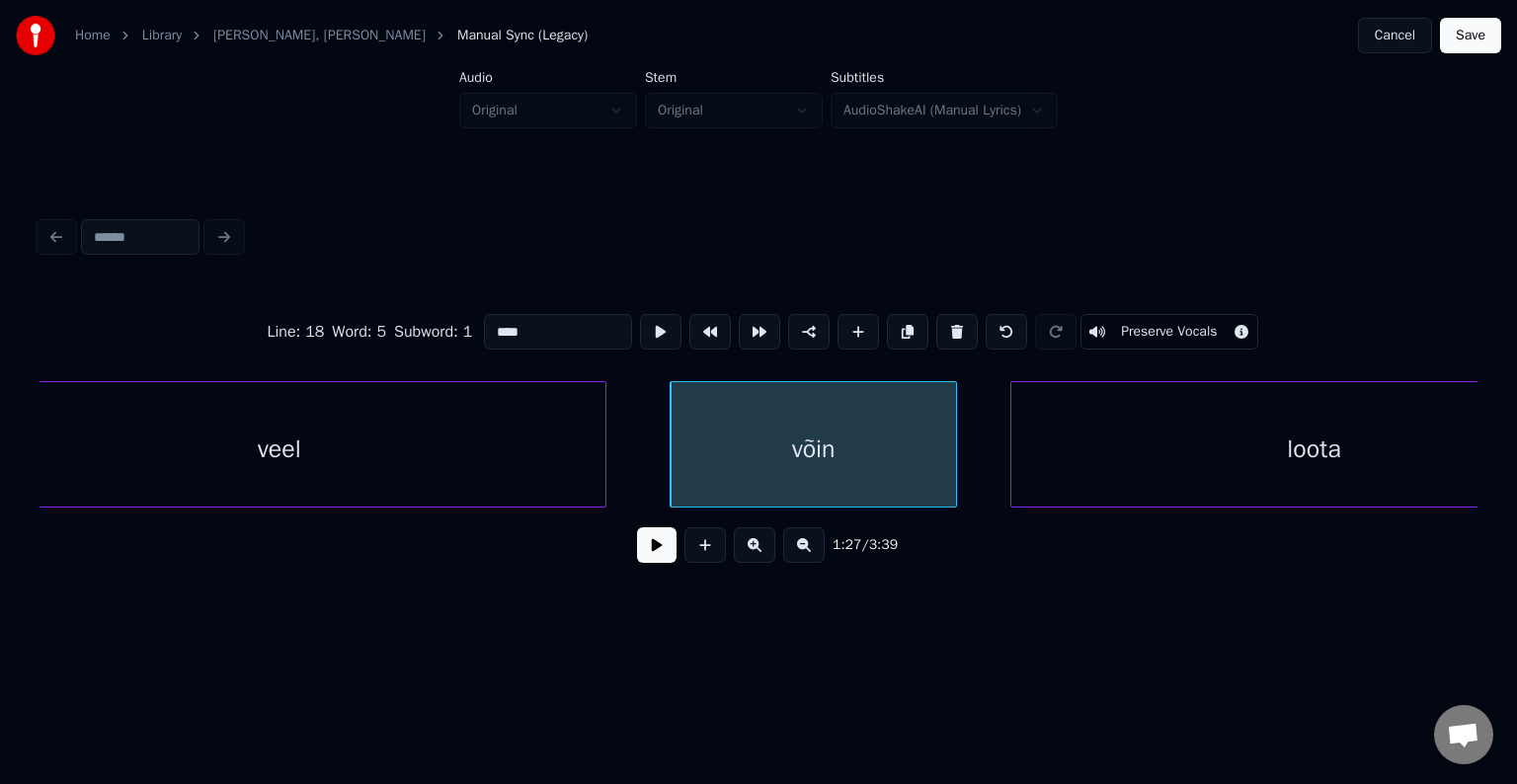 scroll, scrollTop: 0, scrollLeft: 63979, axis: horizontal 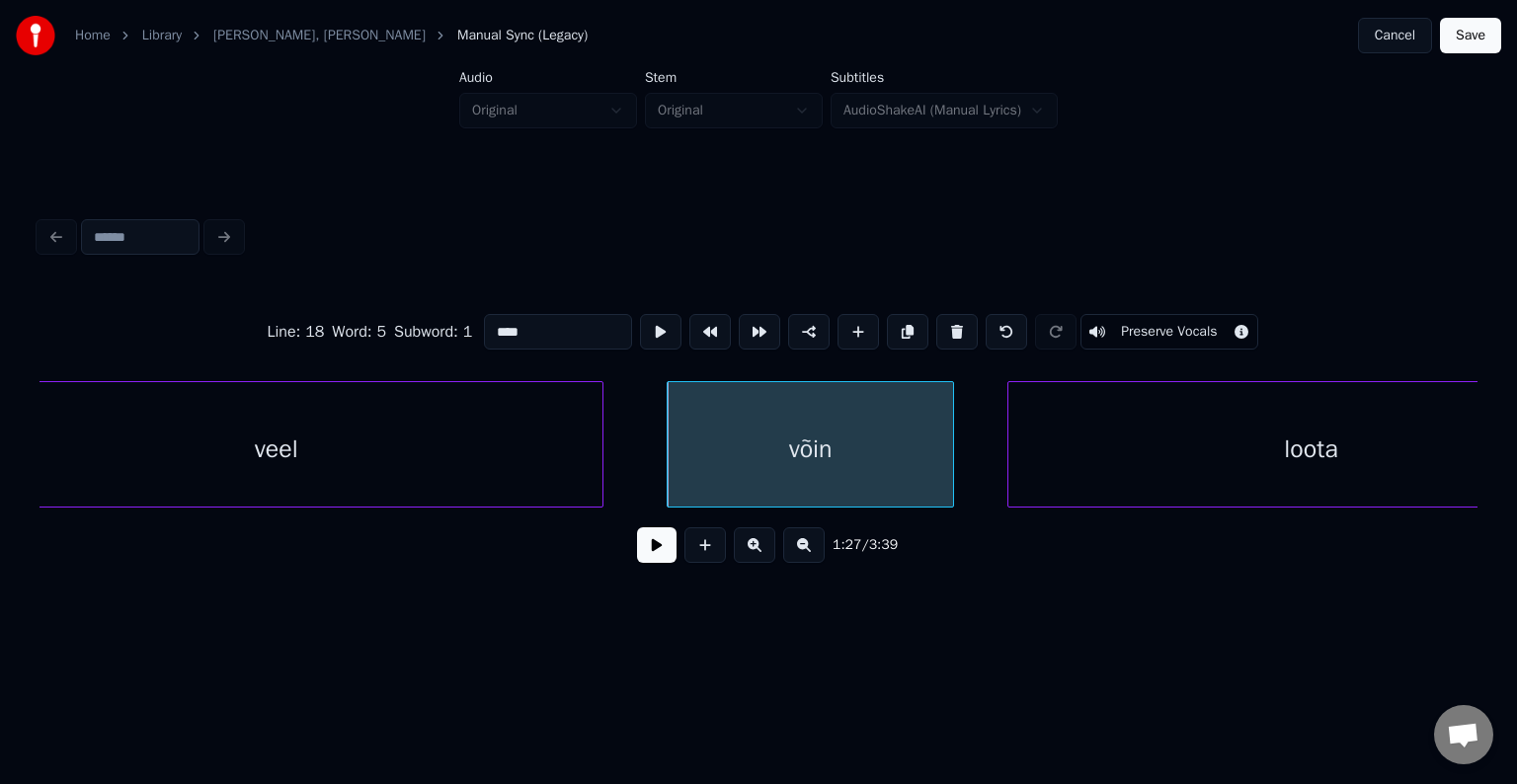 click on "veel" at bounding box center (277, 449) 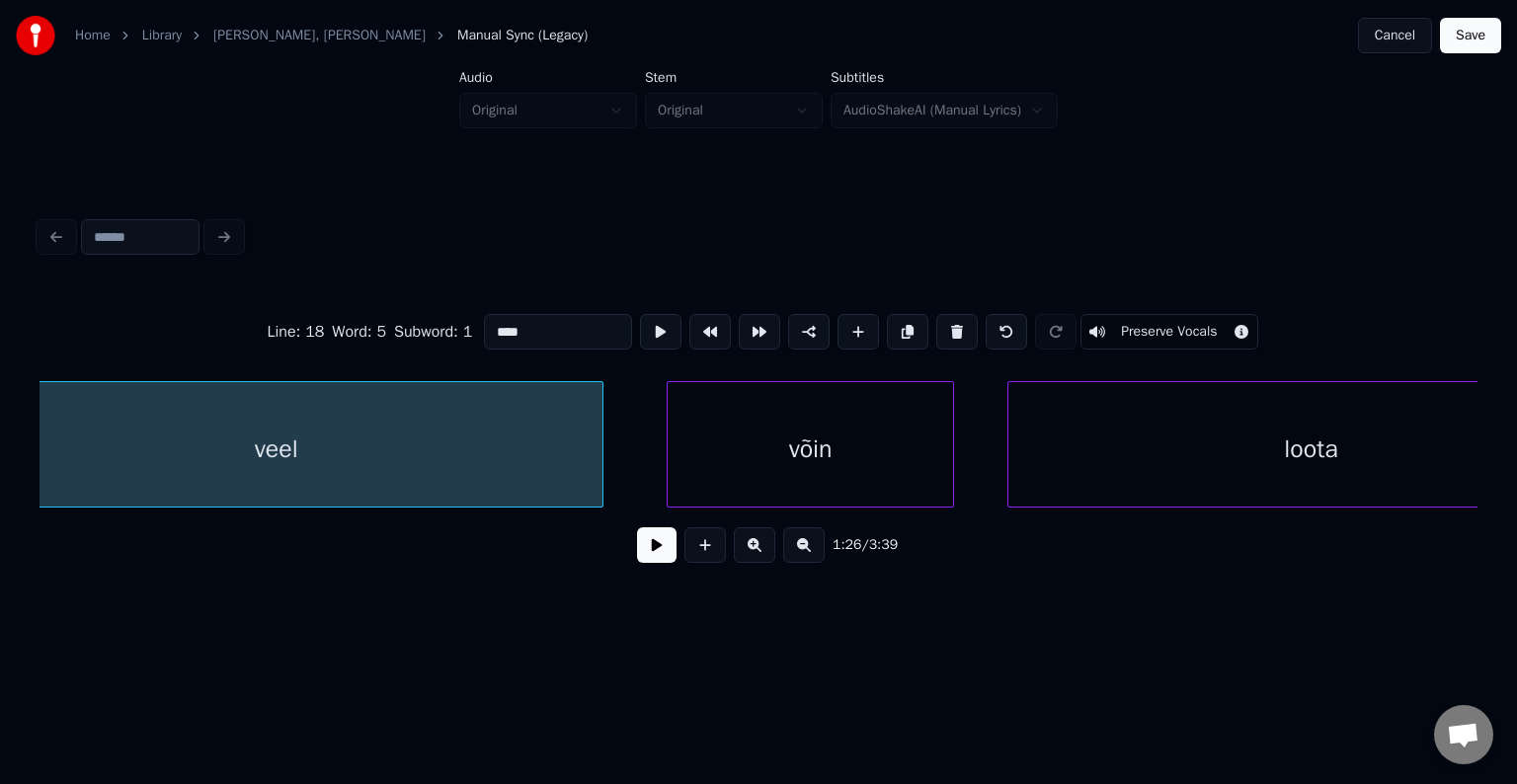 scroll, scrollTop: 0, scrollLeft: 63889, axis: horizontal 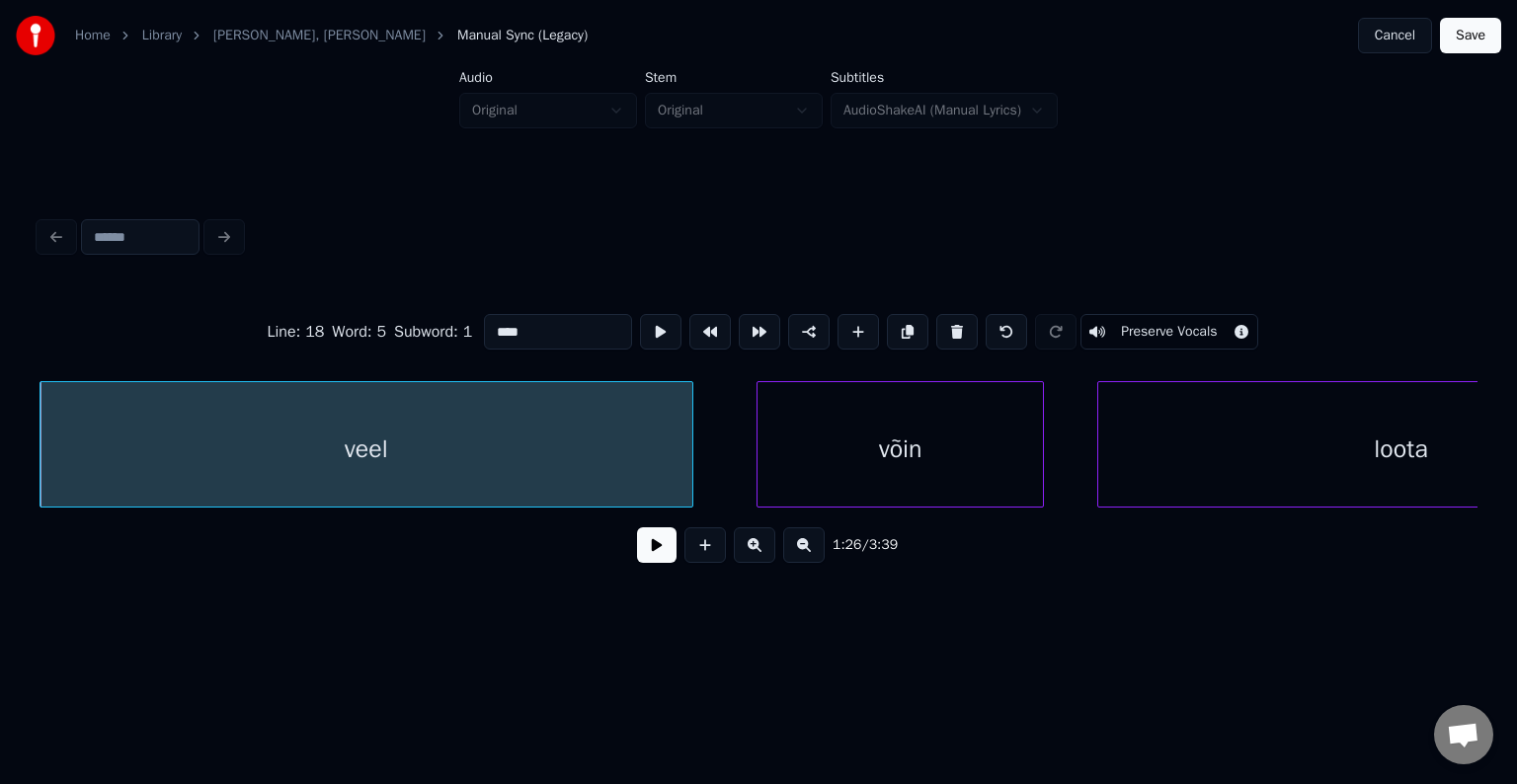 click at bounding box center [657, 545] 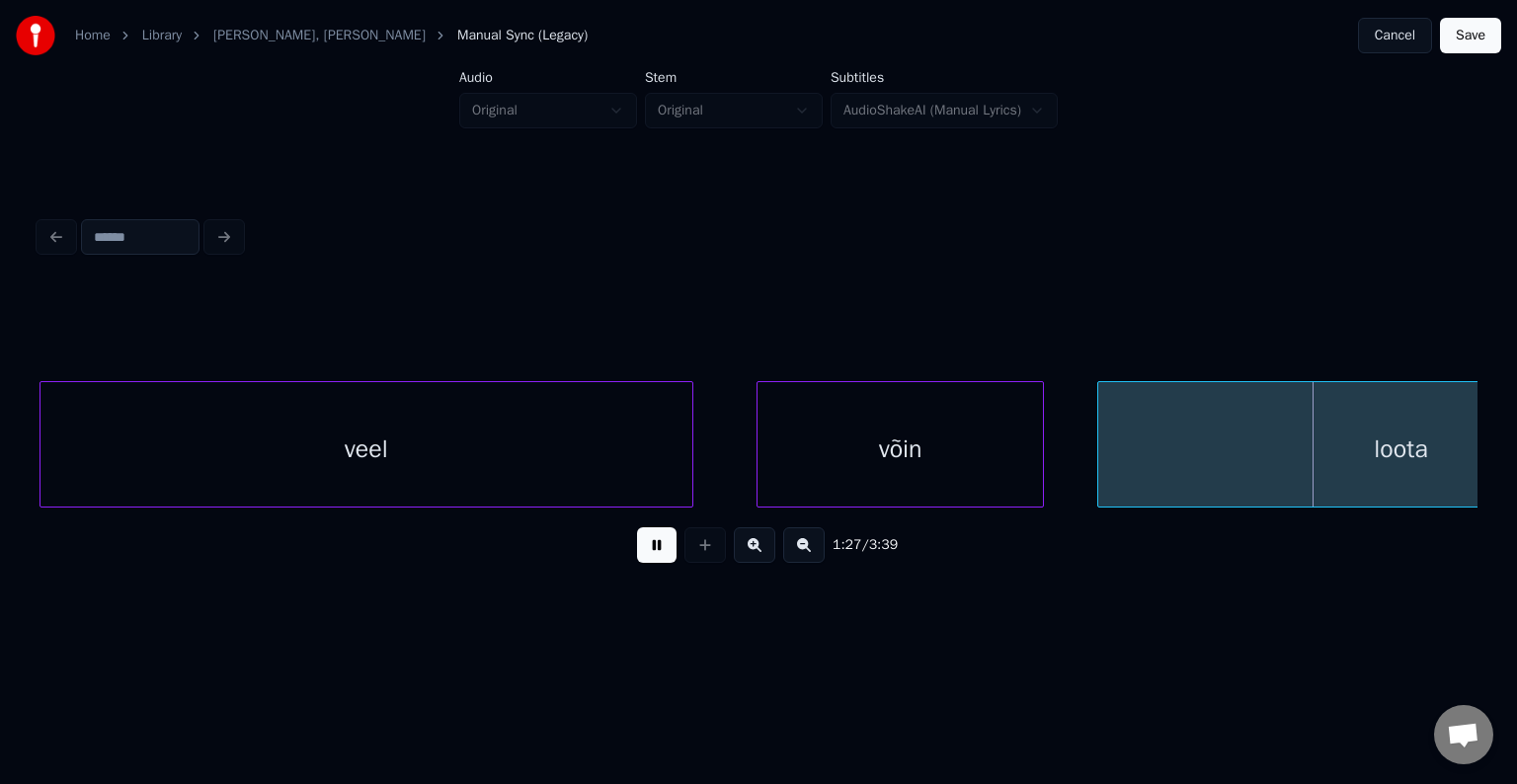 click at bounding box center [657, 545] 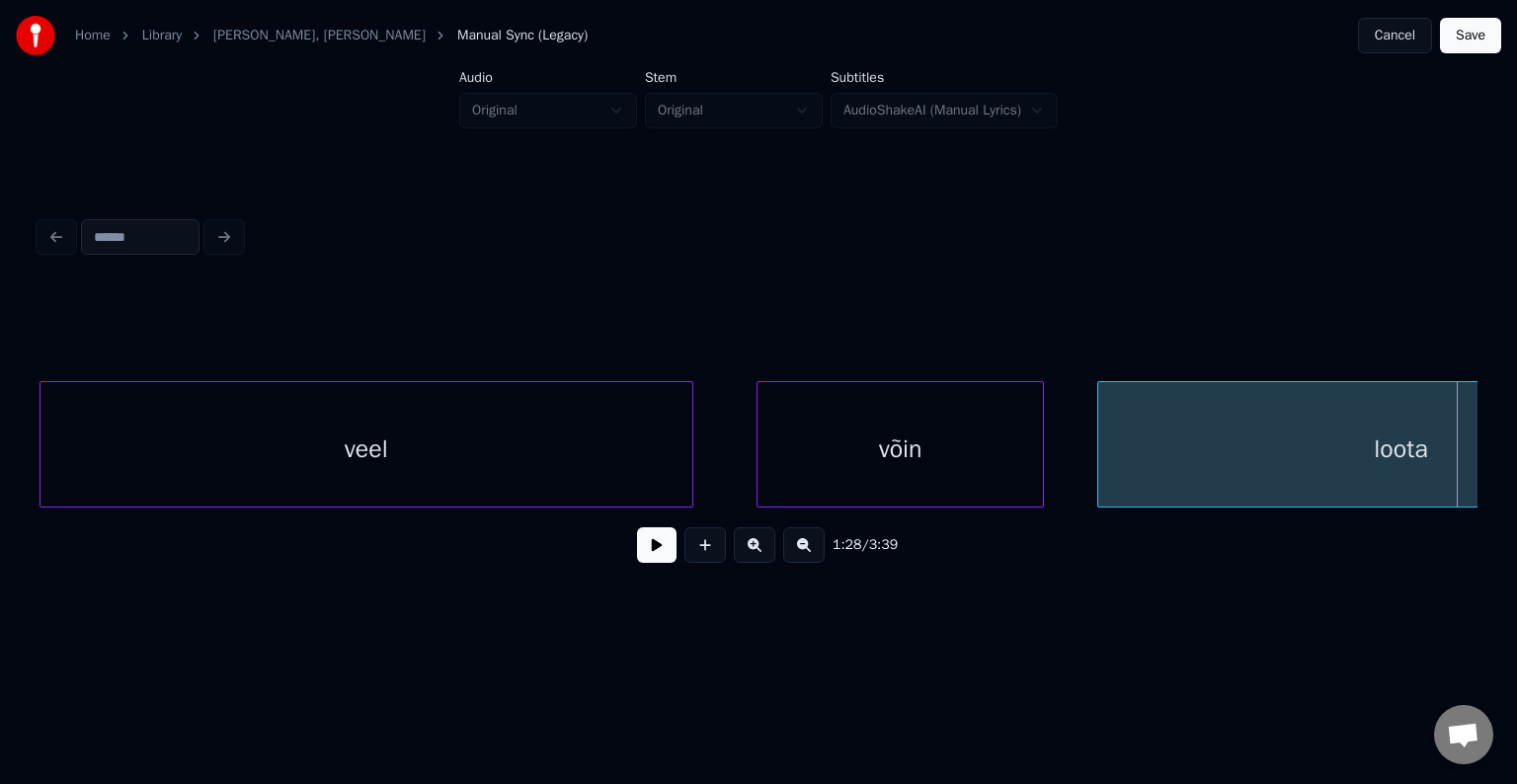 scroll, scrollTop: 0, scrollLeft: 64110, axis: horizontal 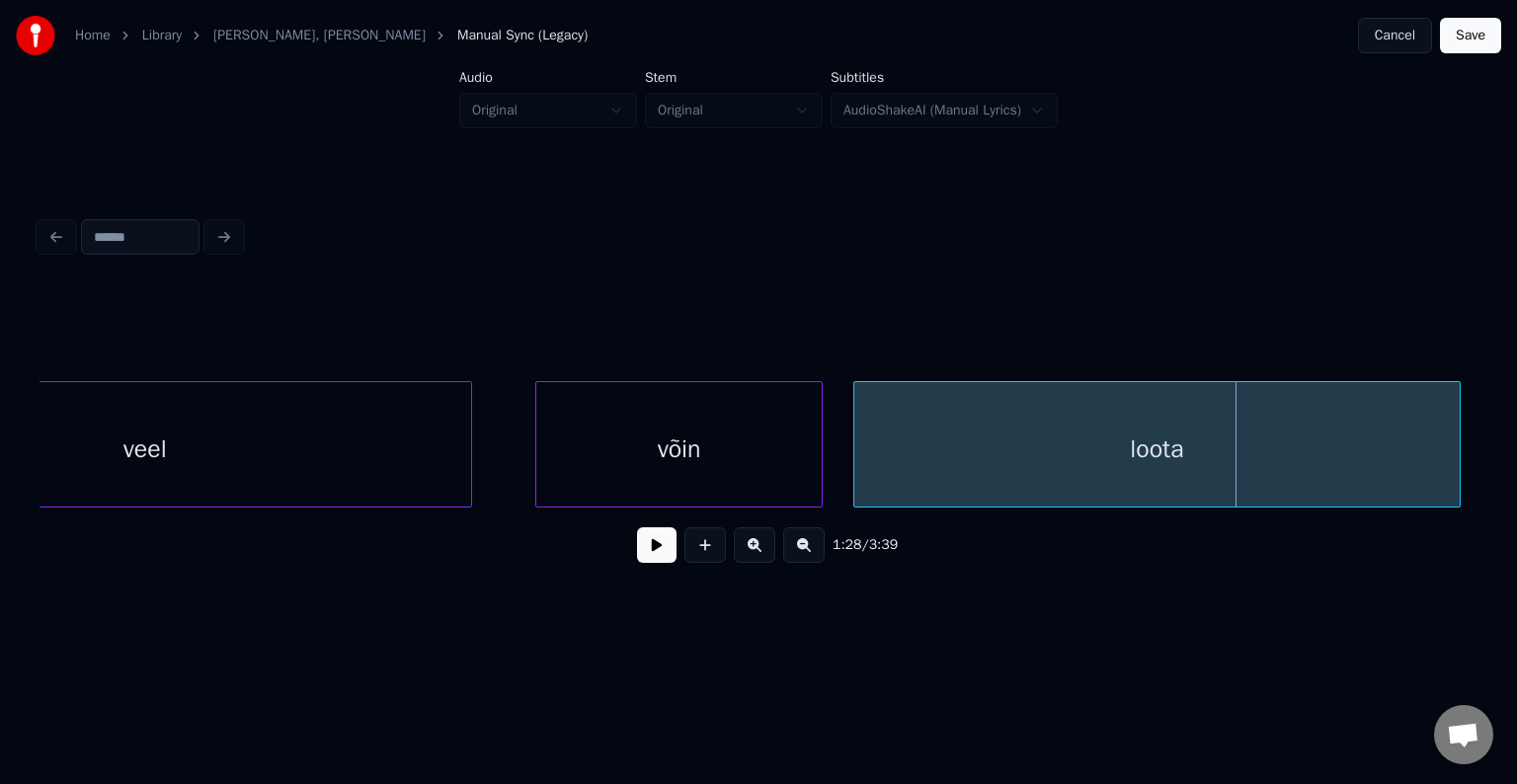 click on "loota" at bounding box center [1157, 449] 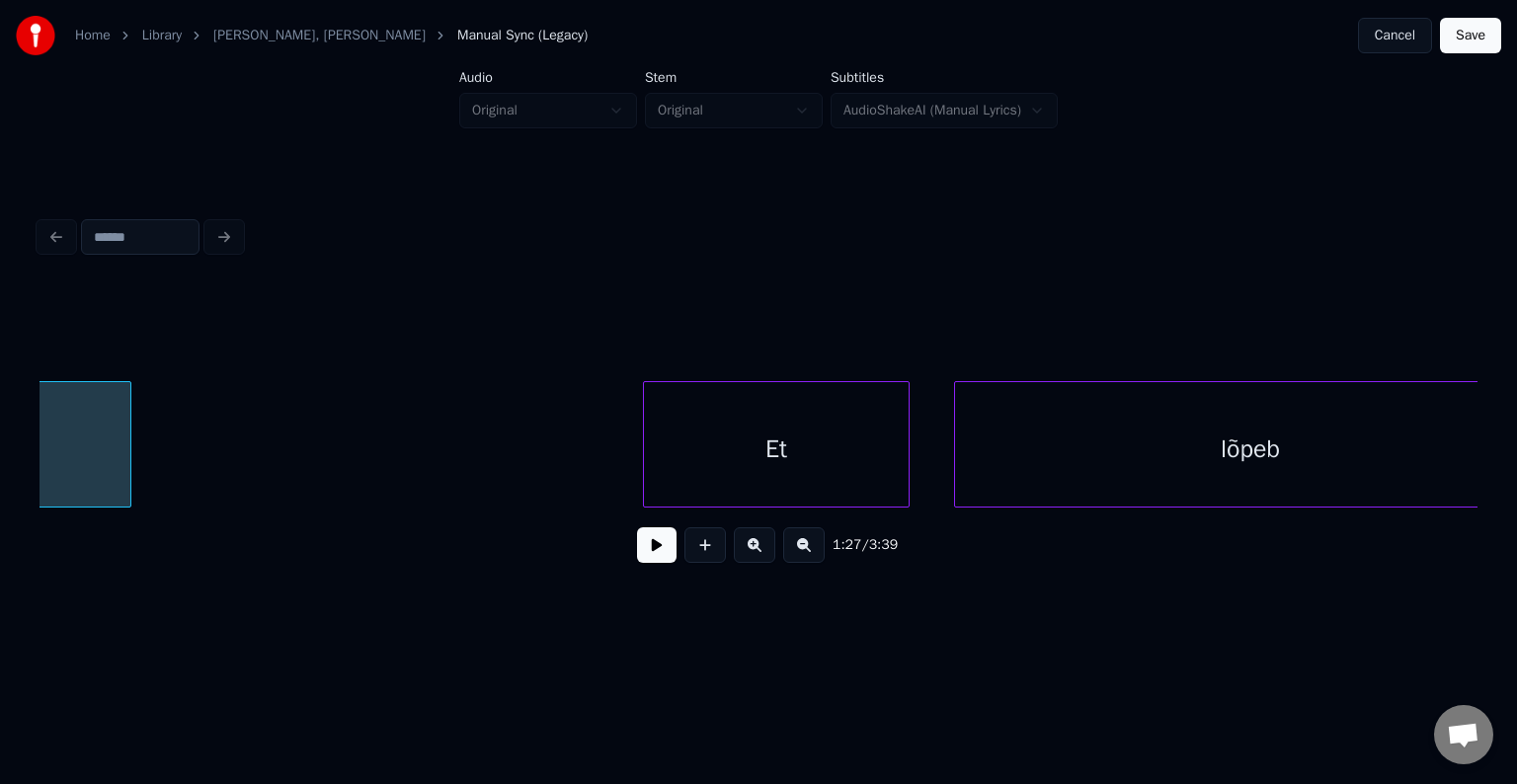 scroll, scrollTop: 0, scrollLeft: 65453, axis: horizontal 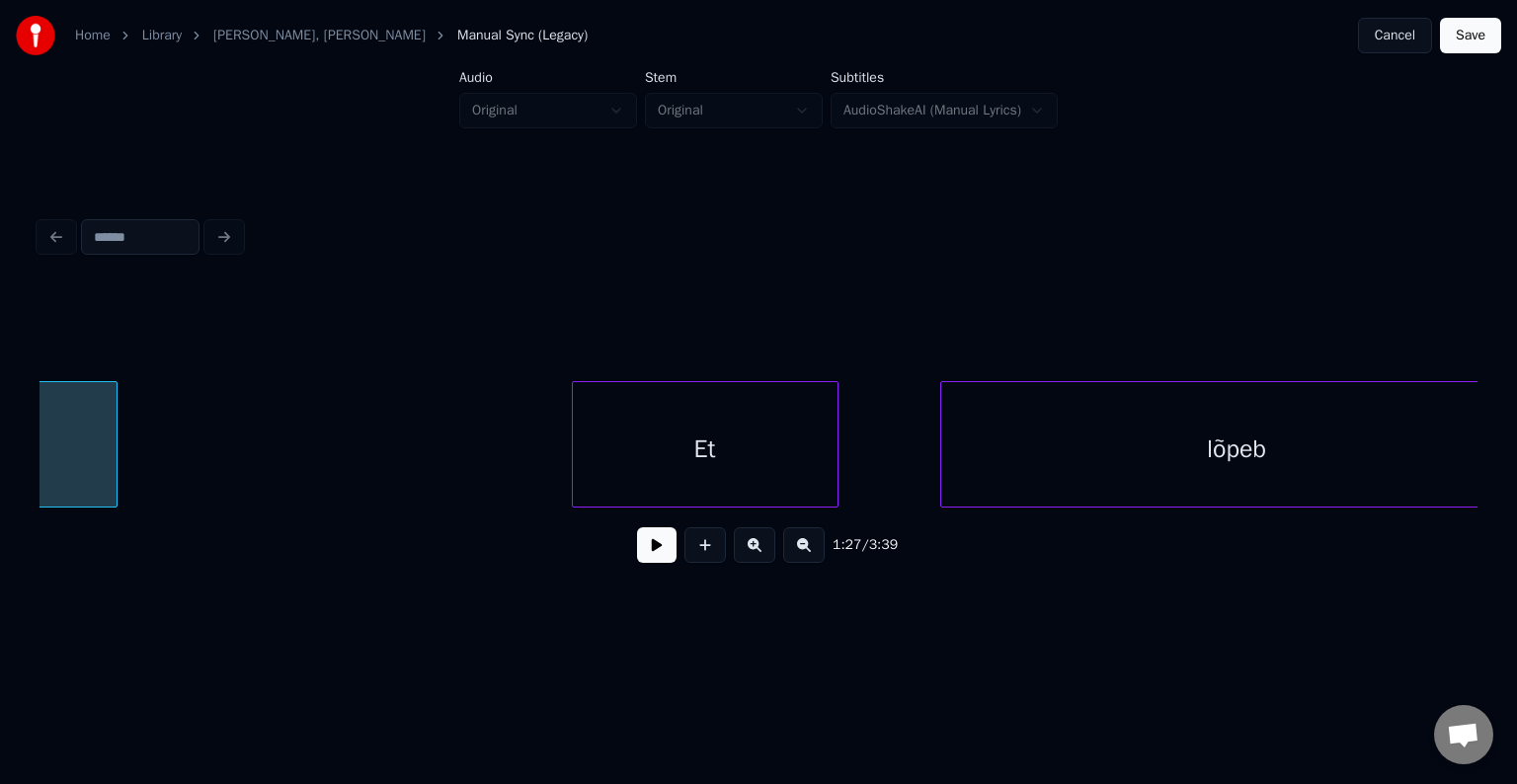 click on "Et" at bounding box center [705, 449] 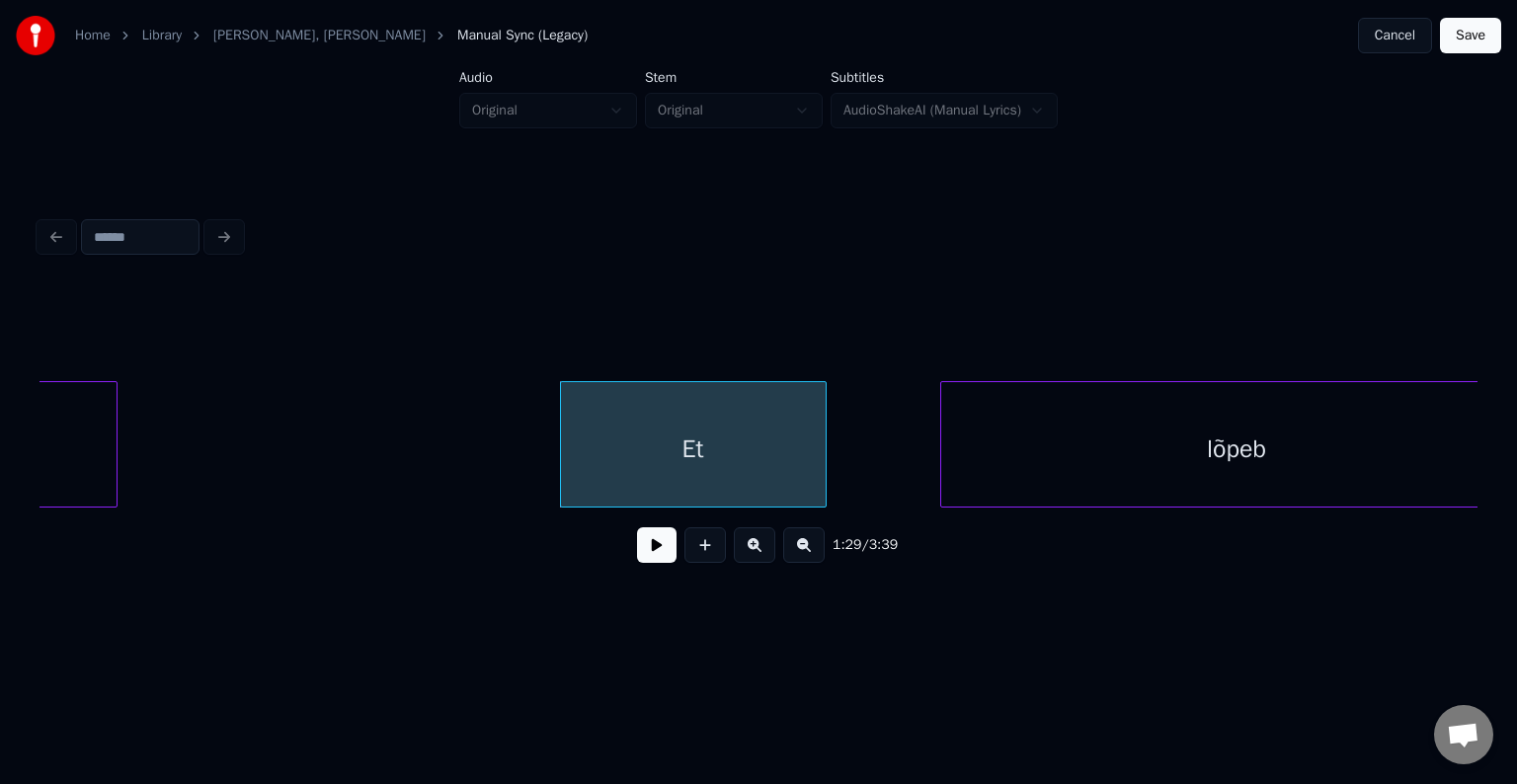 scroll, scrollTop: 0, scrollLeft: 65505, axis: horizontal 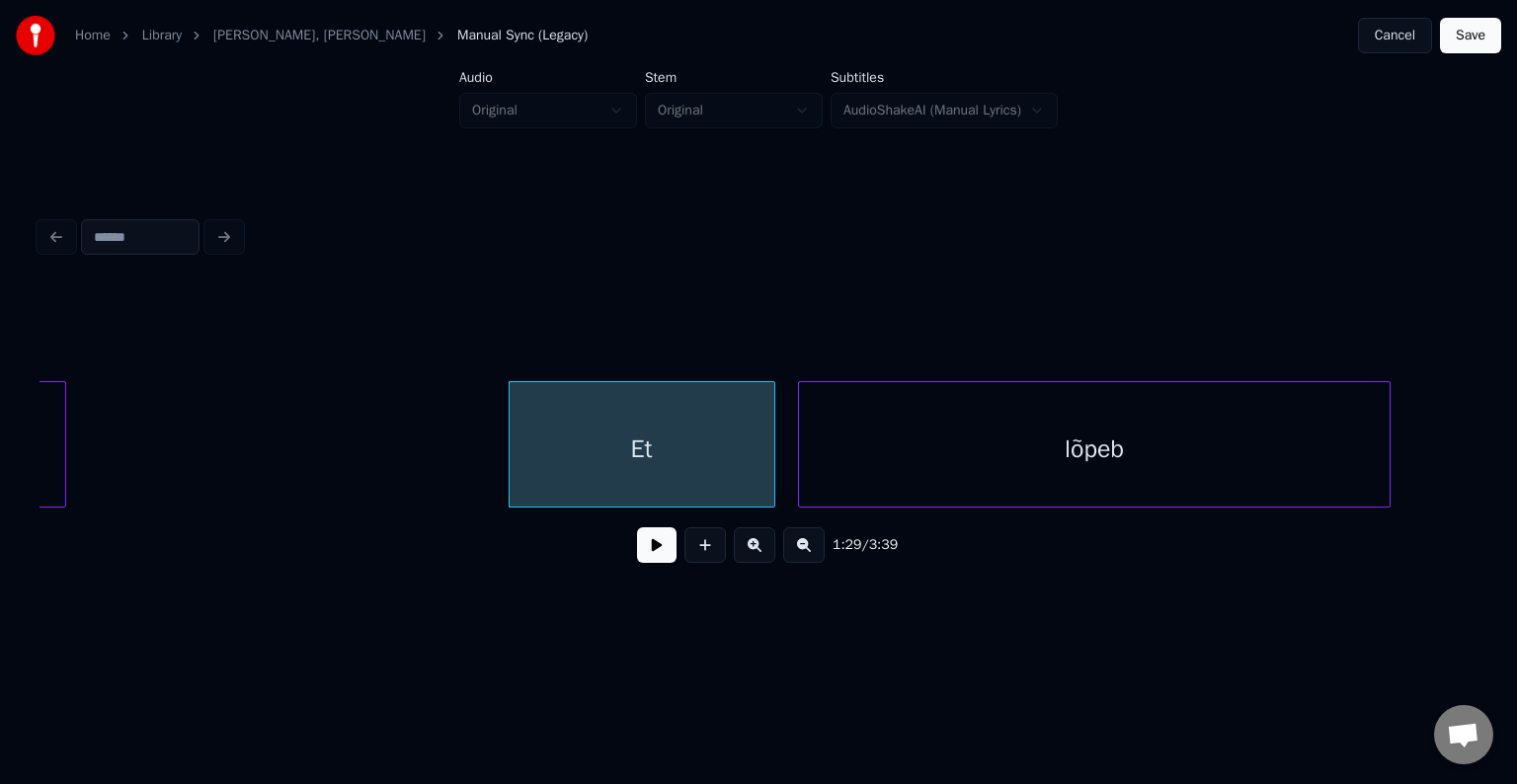 click on "lõpeb" at bounding box center [1094, 449] 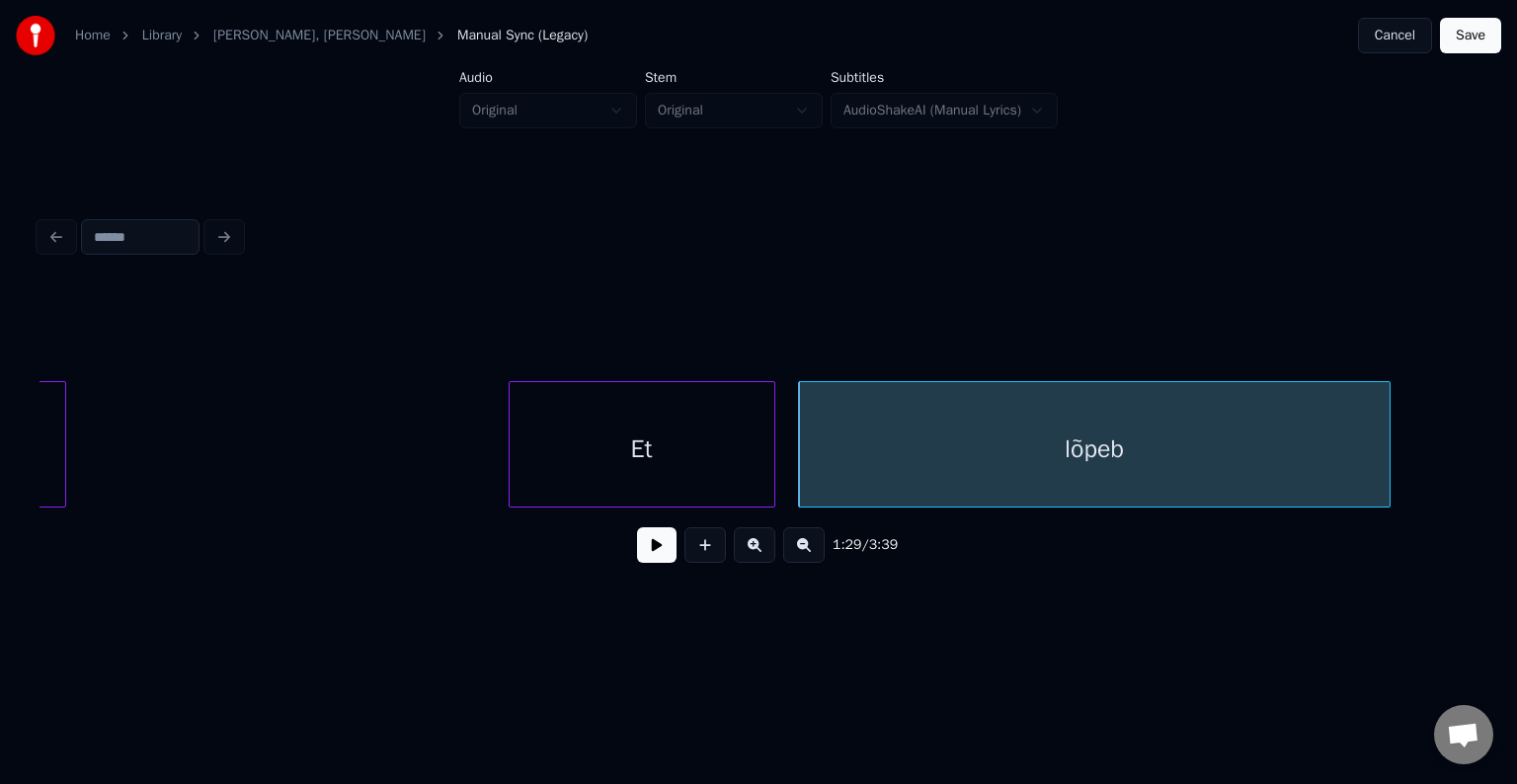 click on "Et" at bounding box center [642, 449] 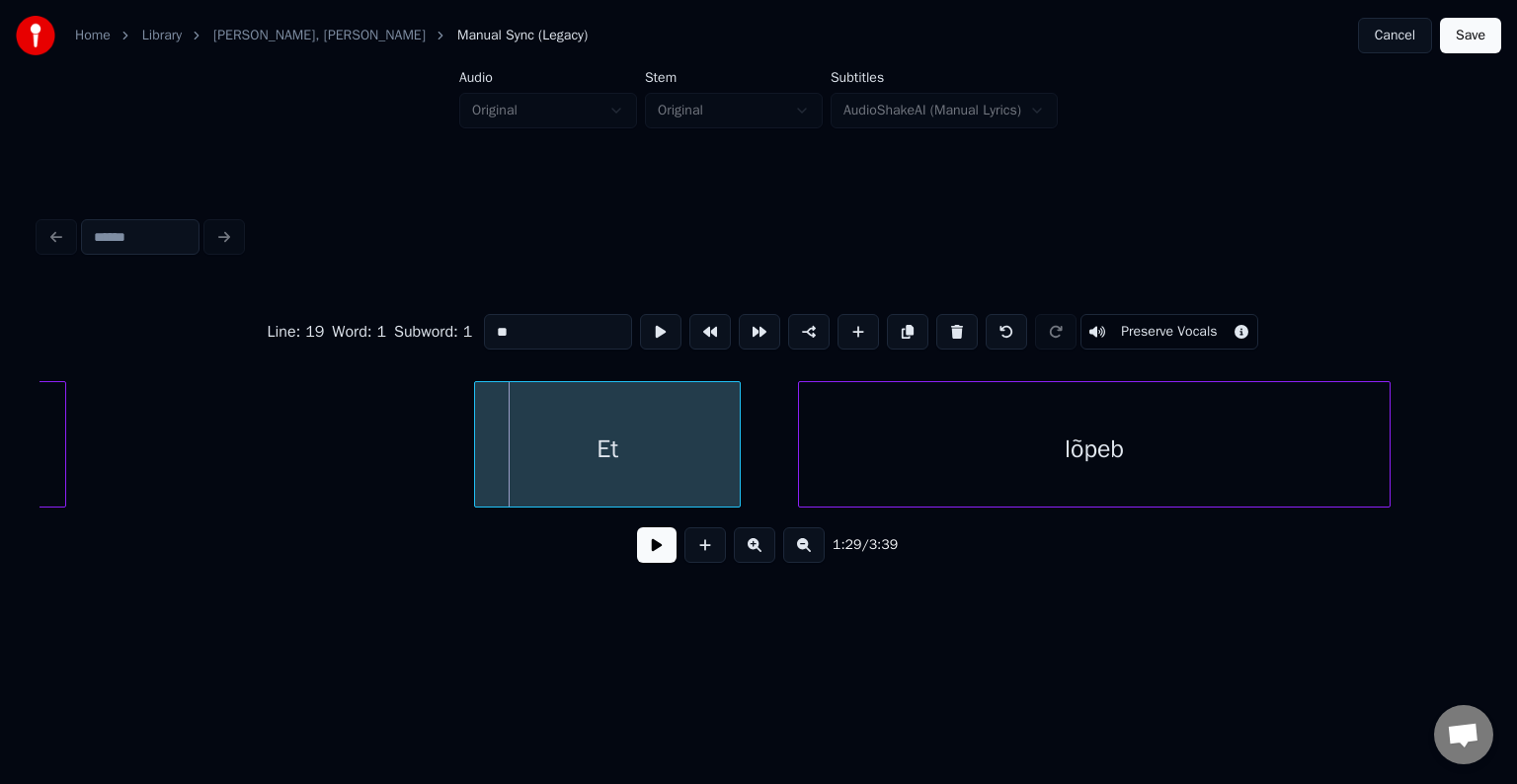 click on "Et" at bounding box center (607, 449) 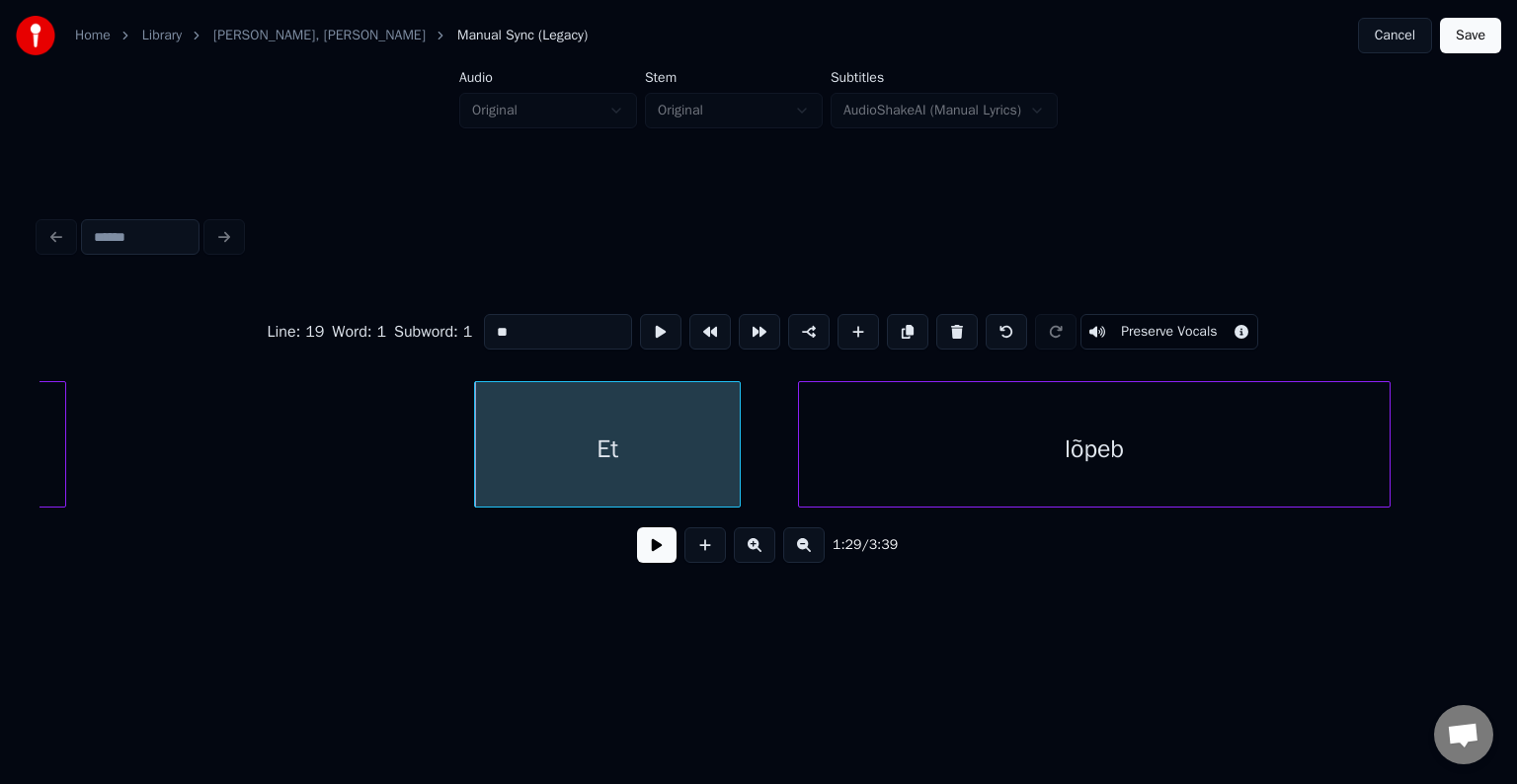 click at bounding box center [657, 545] 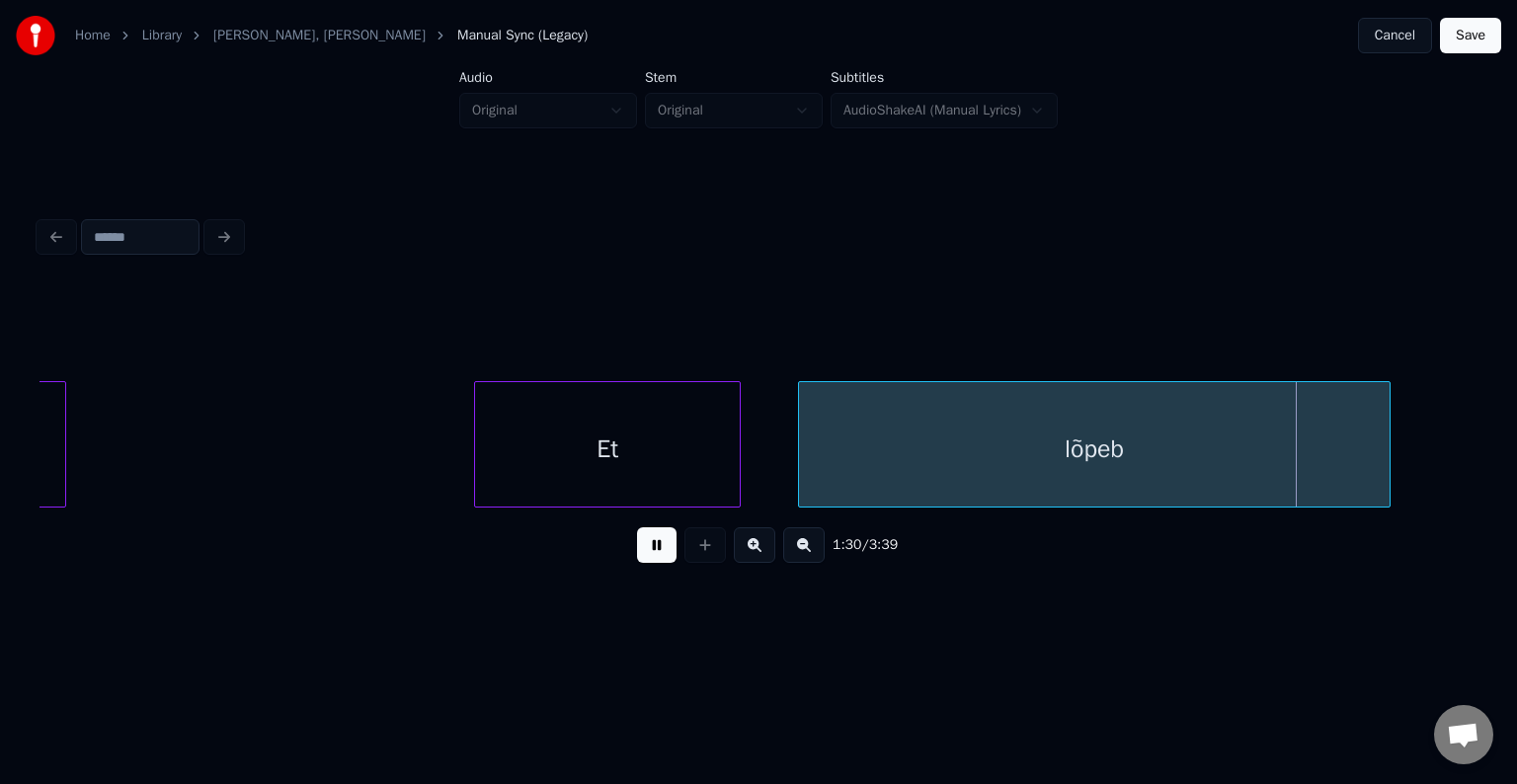 click at bounding box center (657, 545) 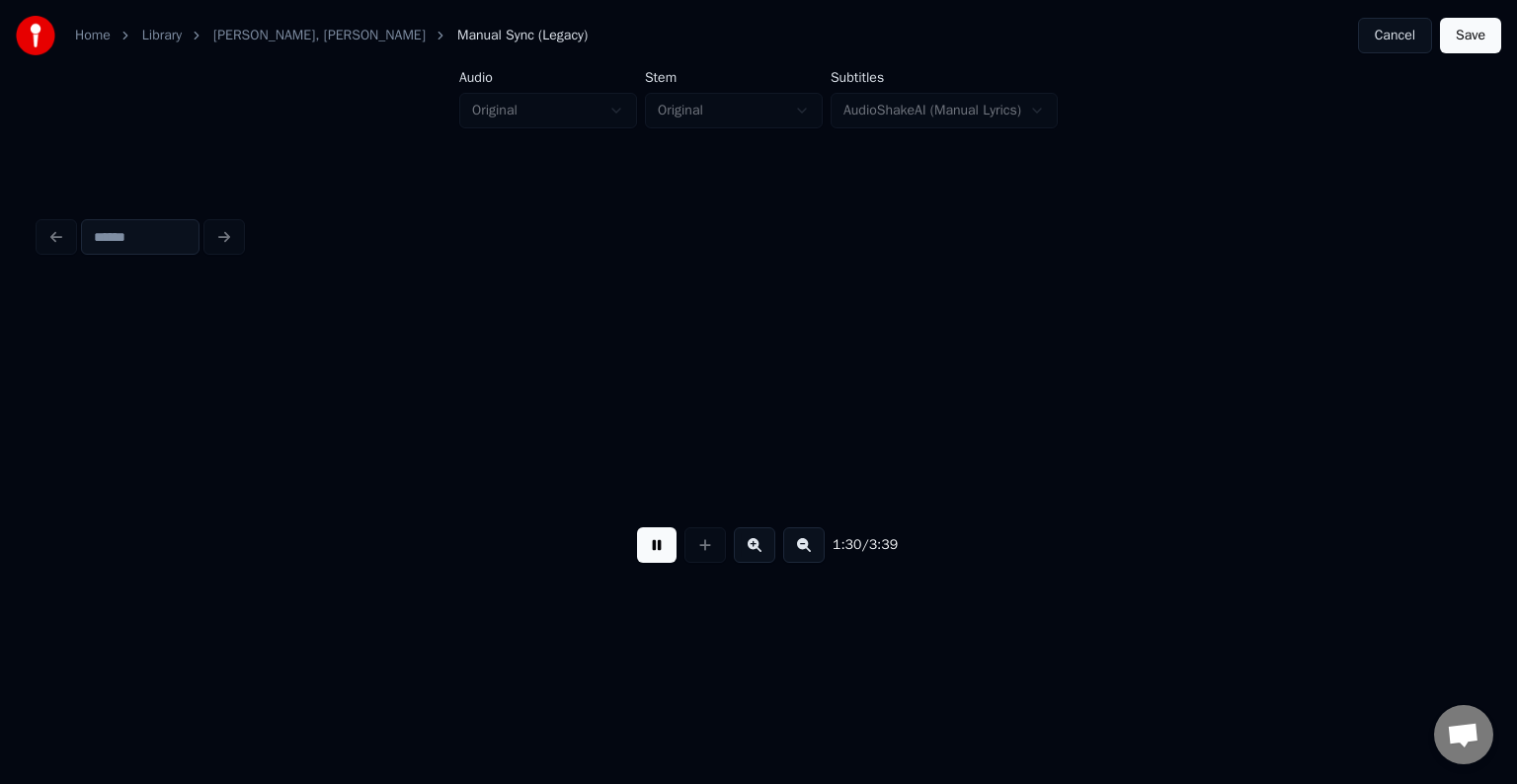 scroll, scrollTop: 0, scrollLeft: 66946, axis: horizontal 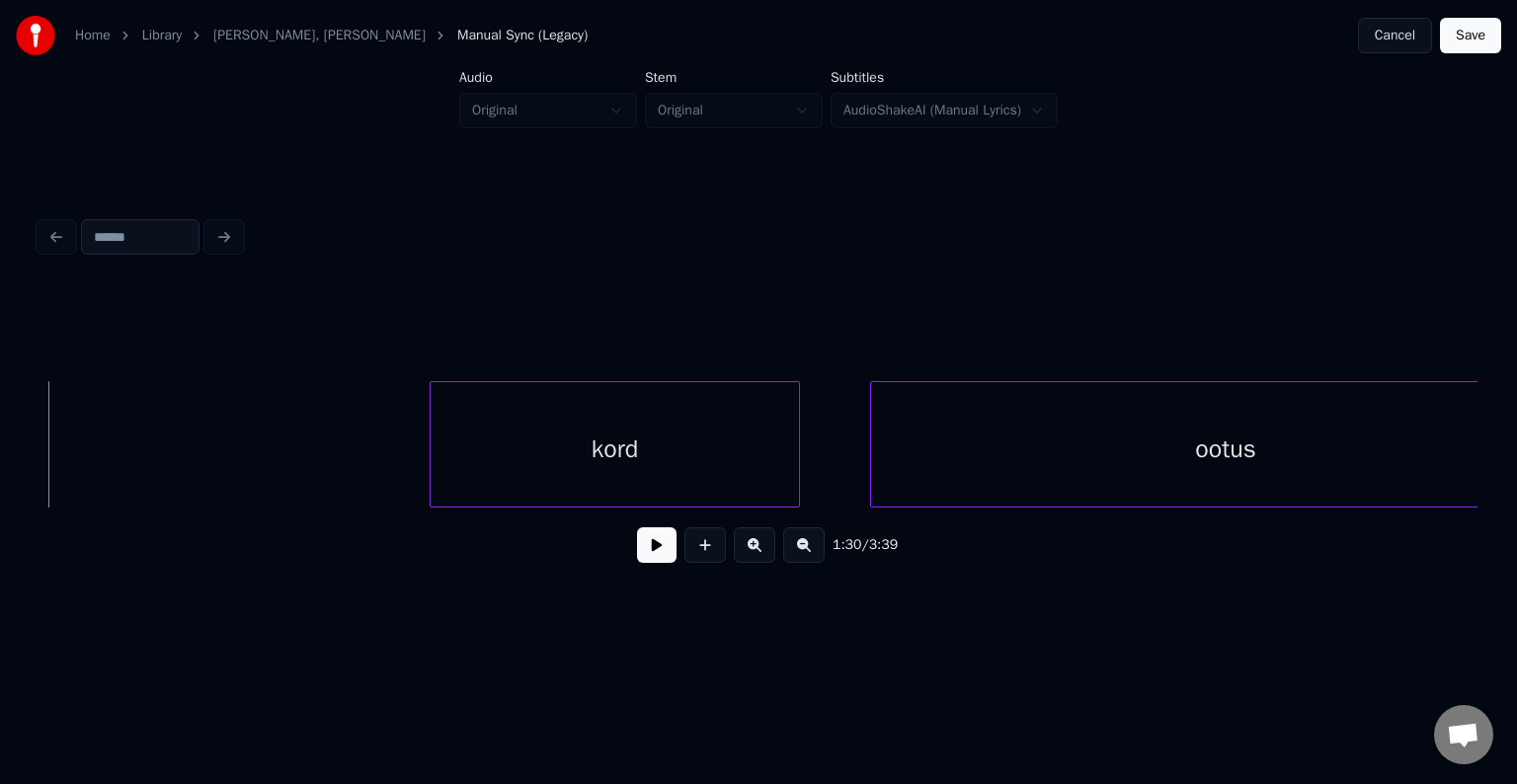 click on "kord" at bounding box center (614, 449) 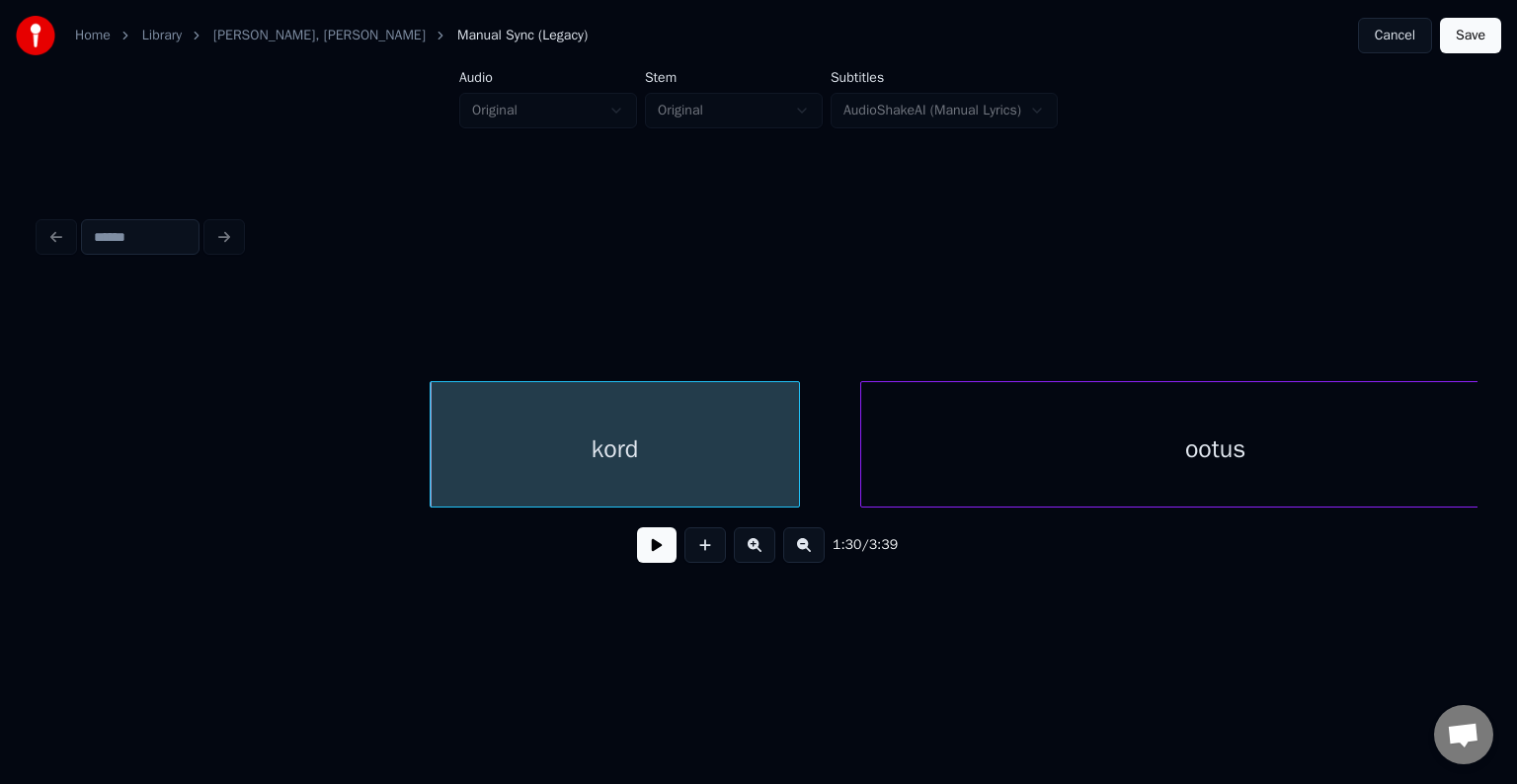 scroll, scrollTop: 0, scrollLeft: 67044, axis: horizontal 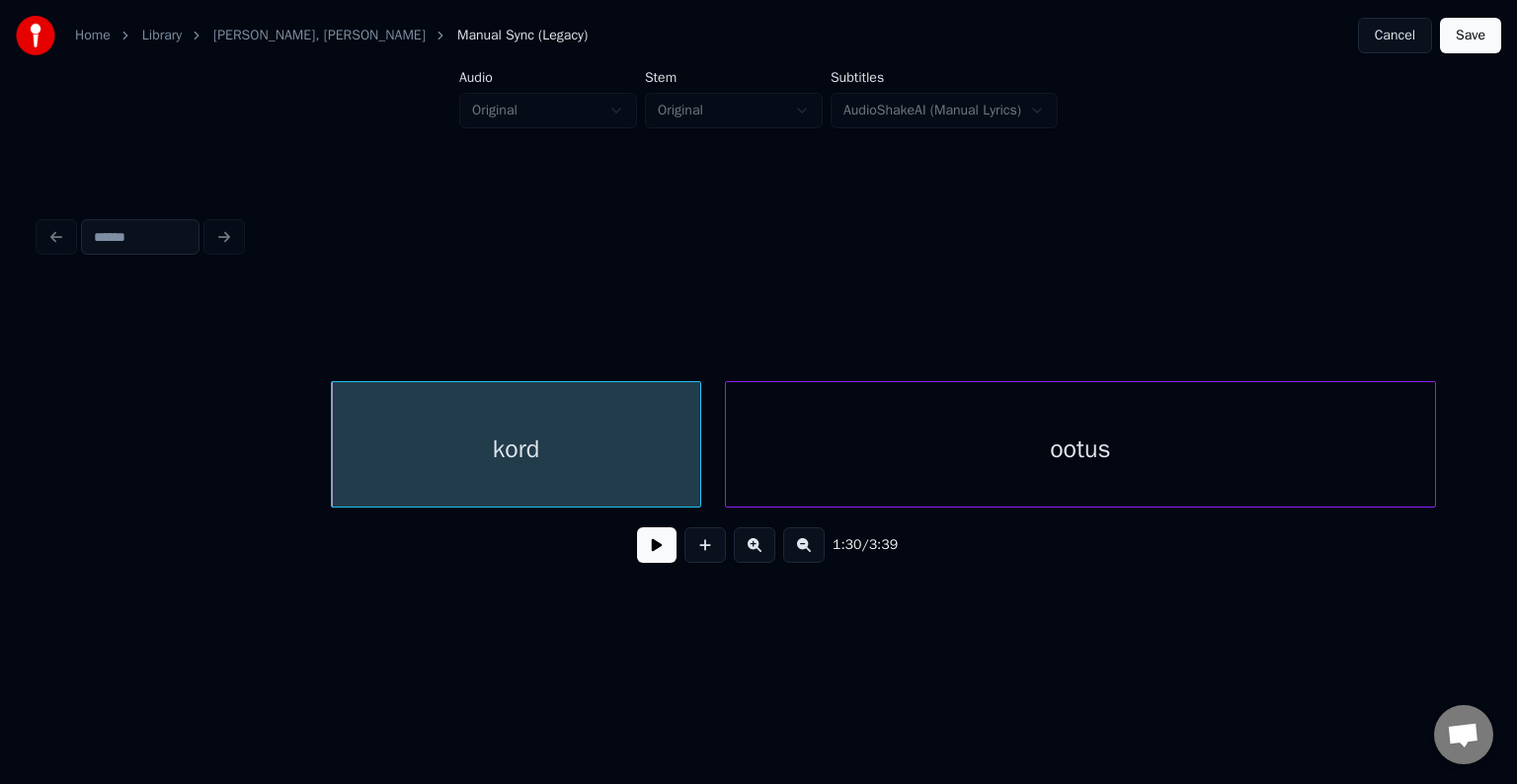 click on "ootus" at bounding box center [1080, 449] 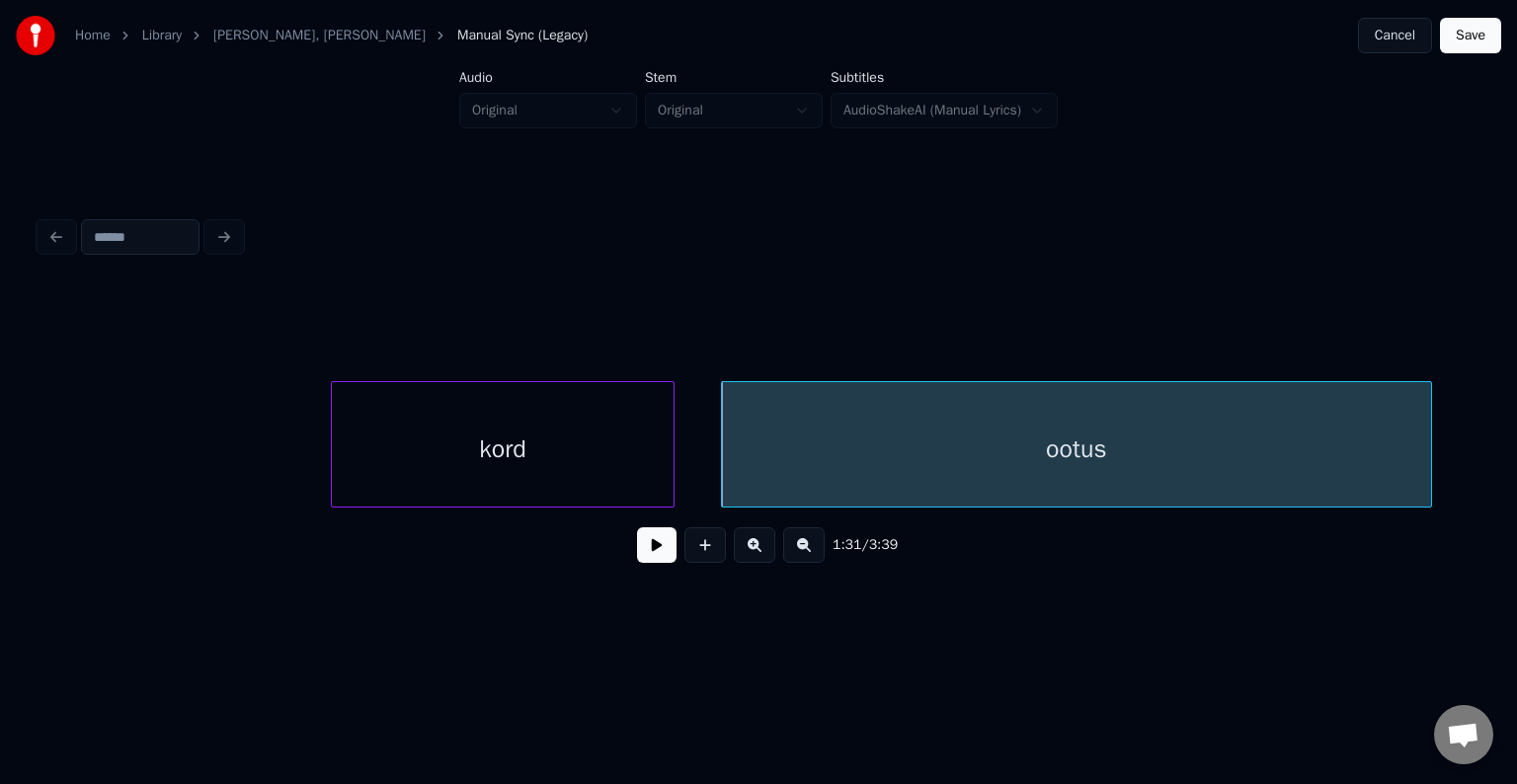 click at bounding box center [671, 444] 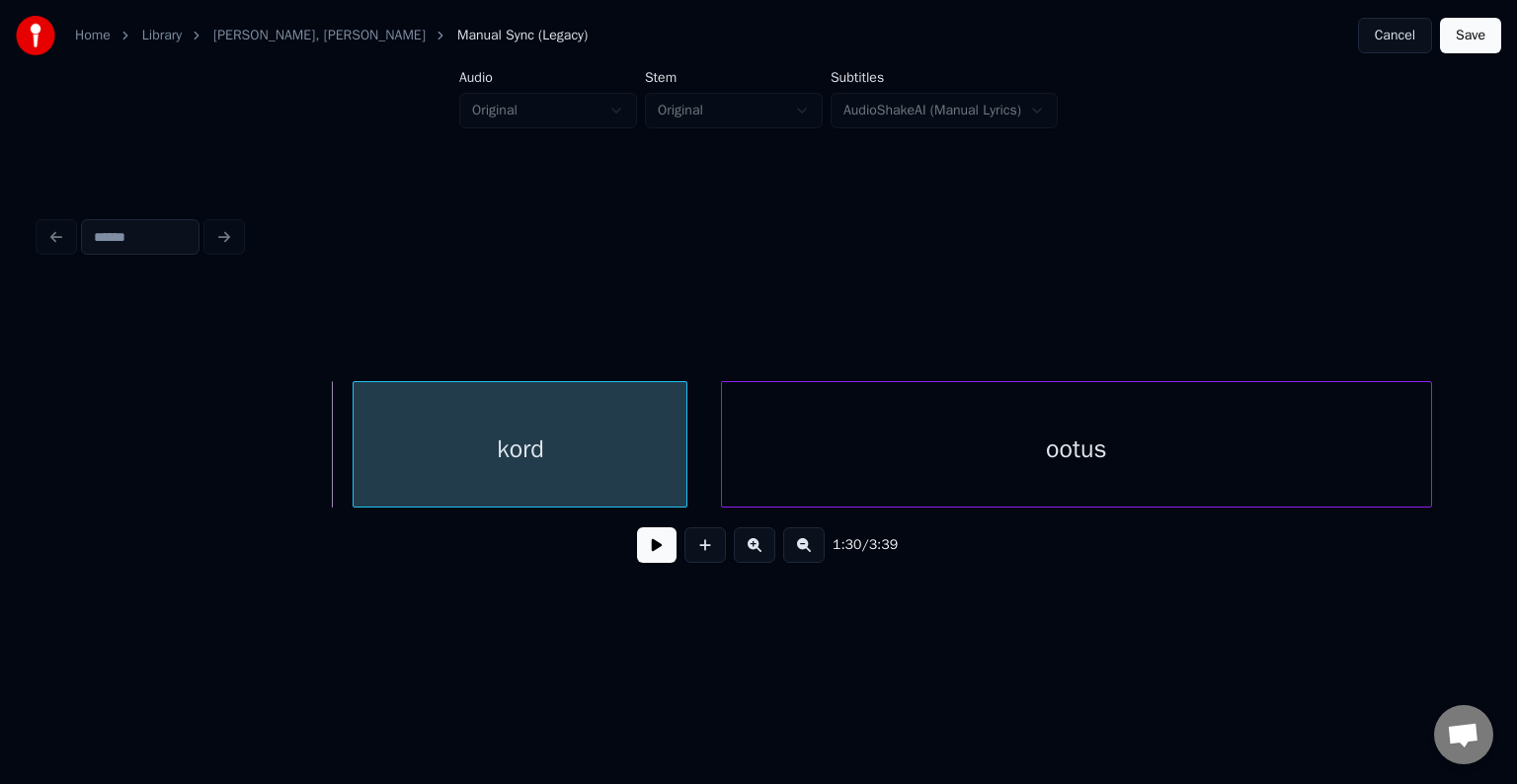 click on "kord" at bounding box center [519, 449] 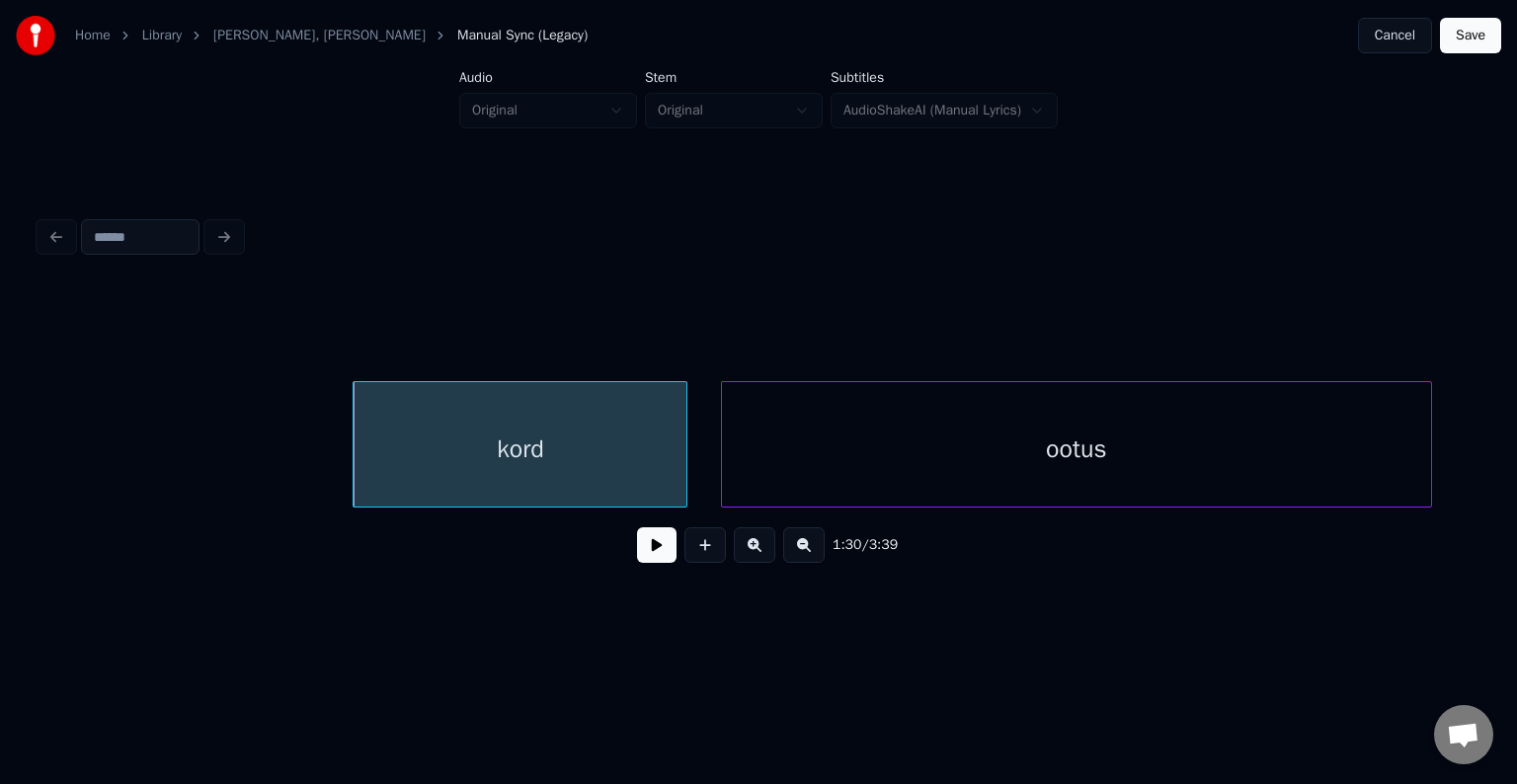 click at bounding box center [657, 545] 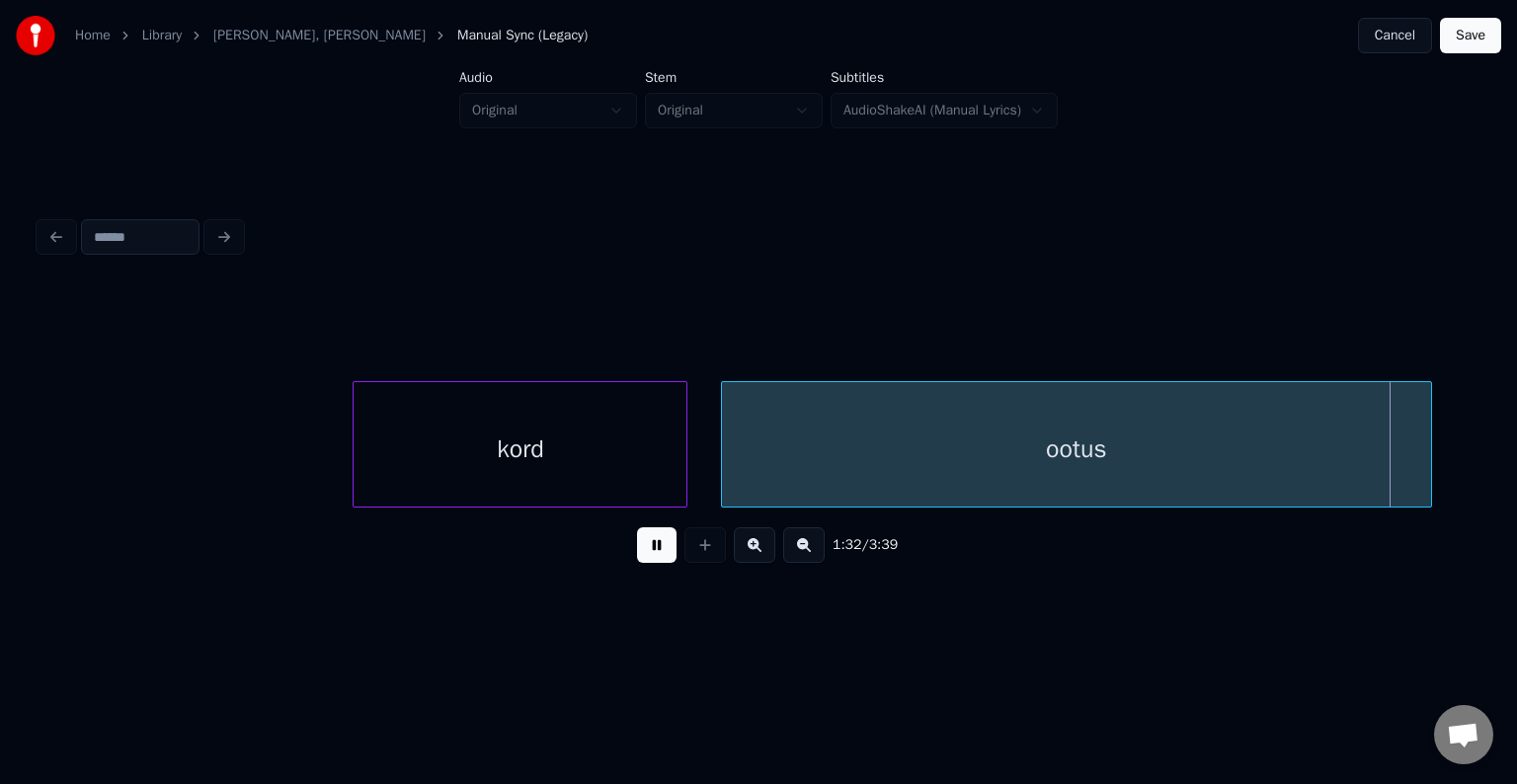 scroll, scrollTop: 0, scrollLeft: 68485, axis: horizontal 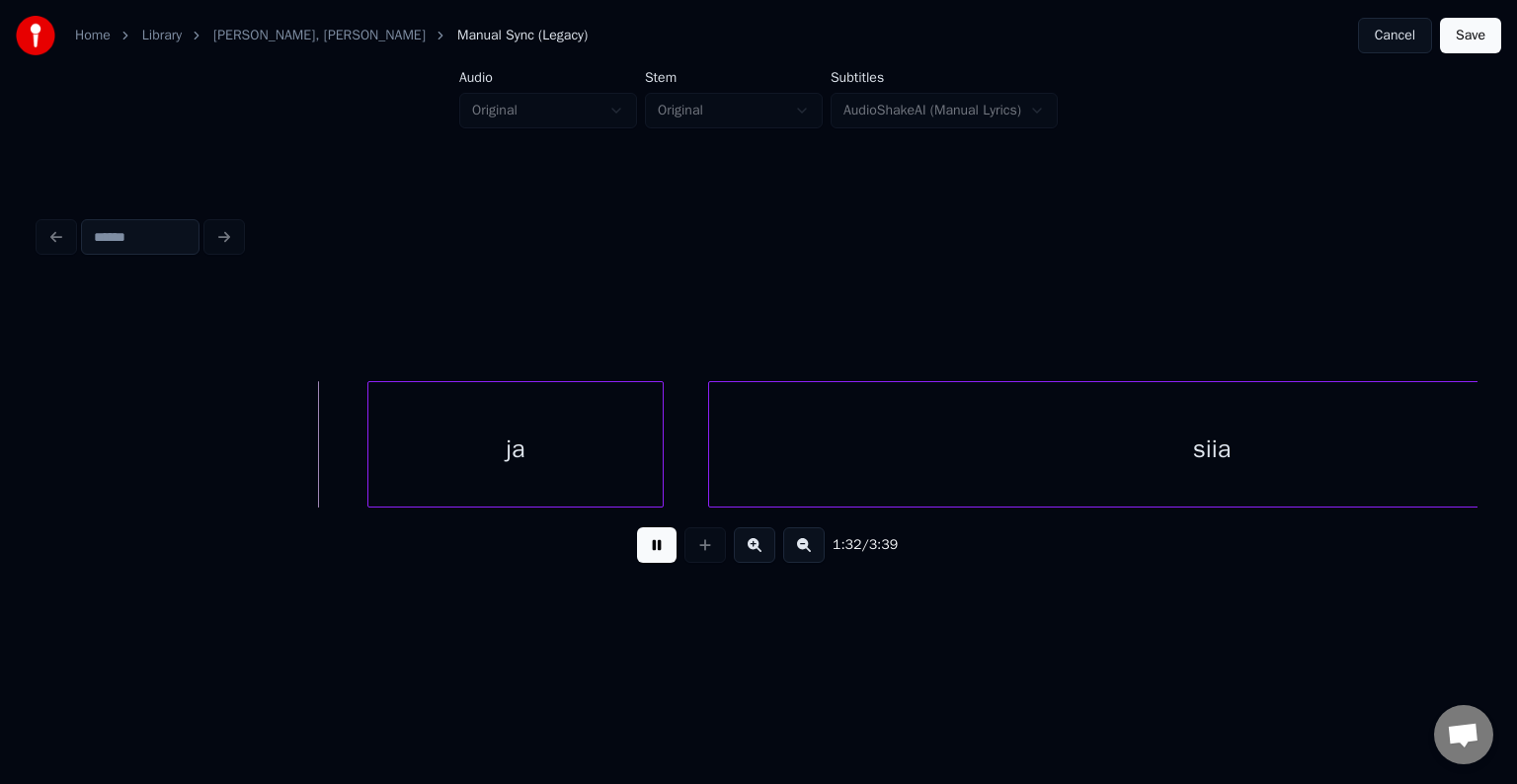 click at bounding box center [657, 545] 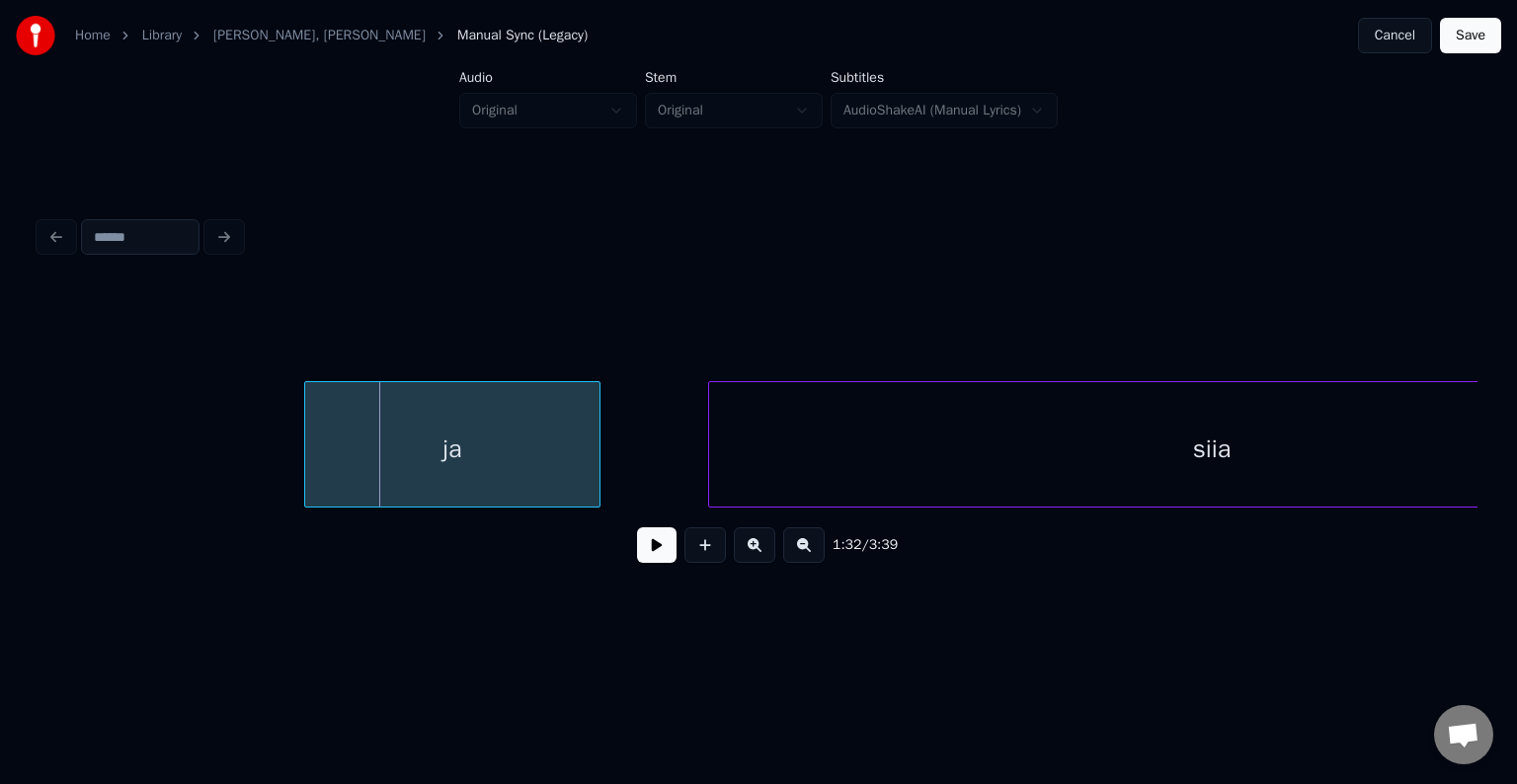 click on "ja" at bounding box center (452, 449) 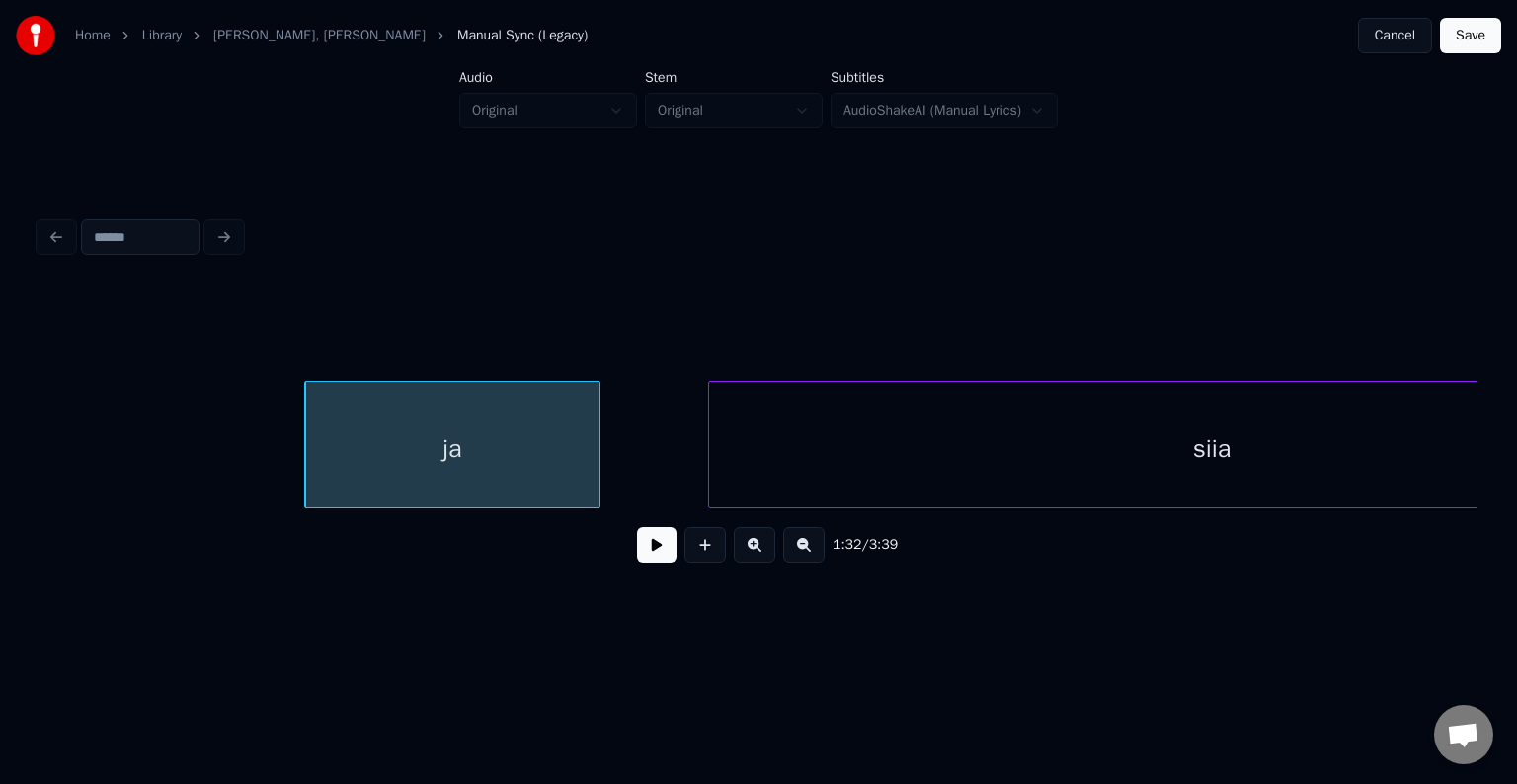 scroll, scrollTop: 0, scrollLeft: 68716, axis: horizontal 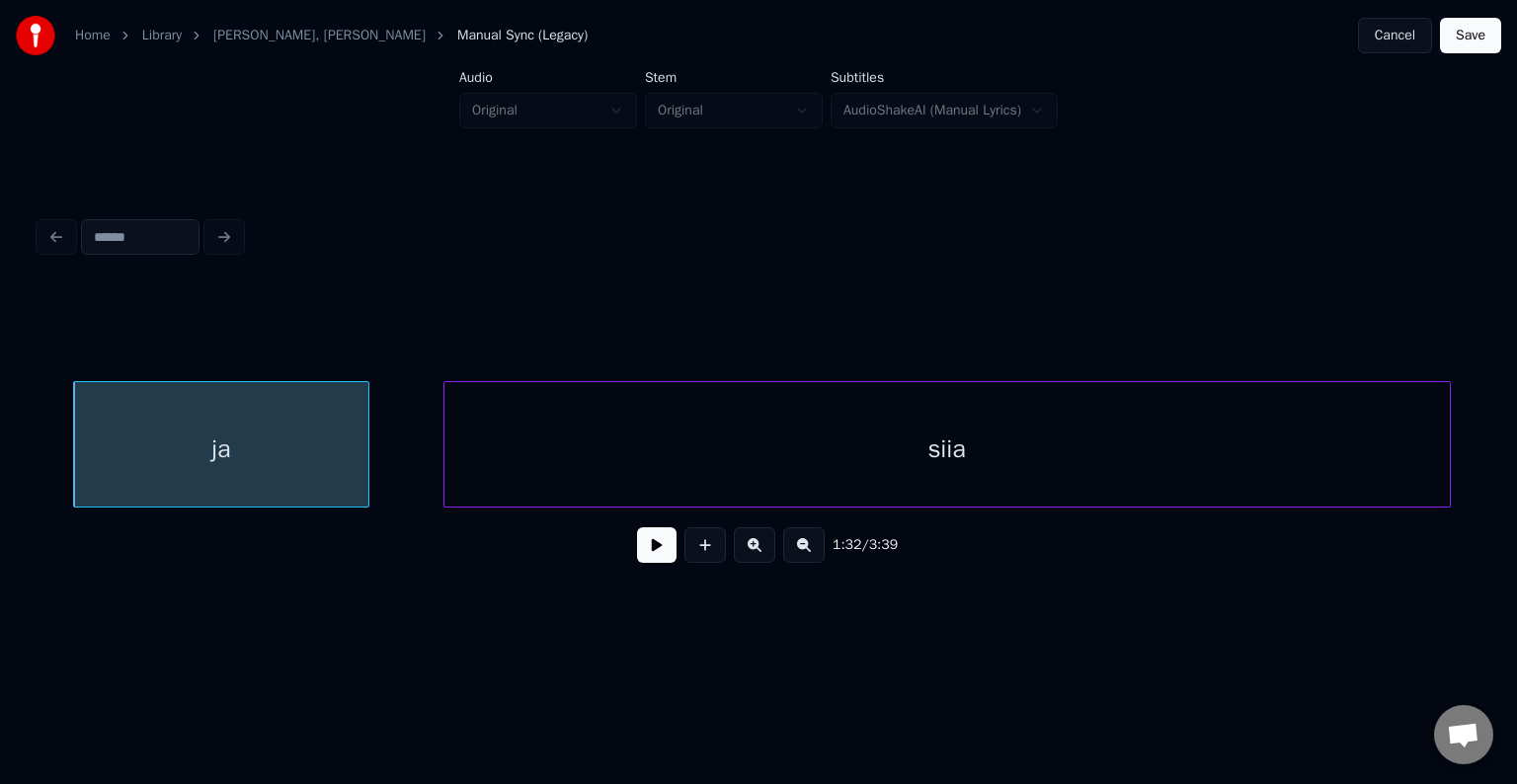 click on "siia" at bounding box center (947, 449) 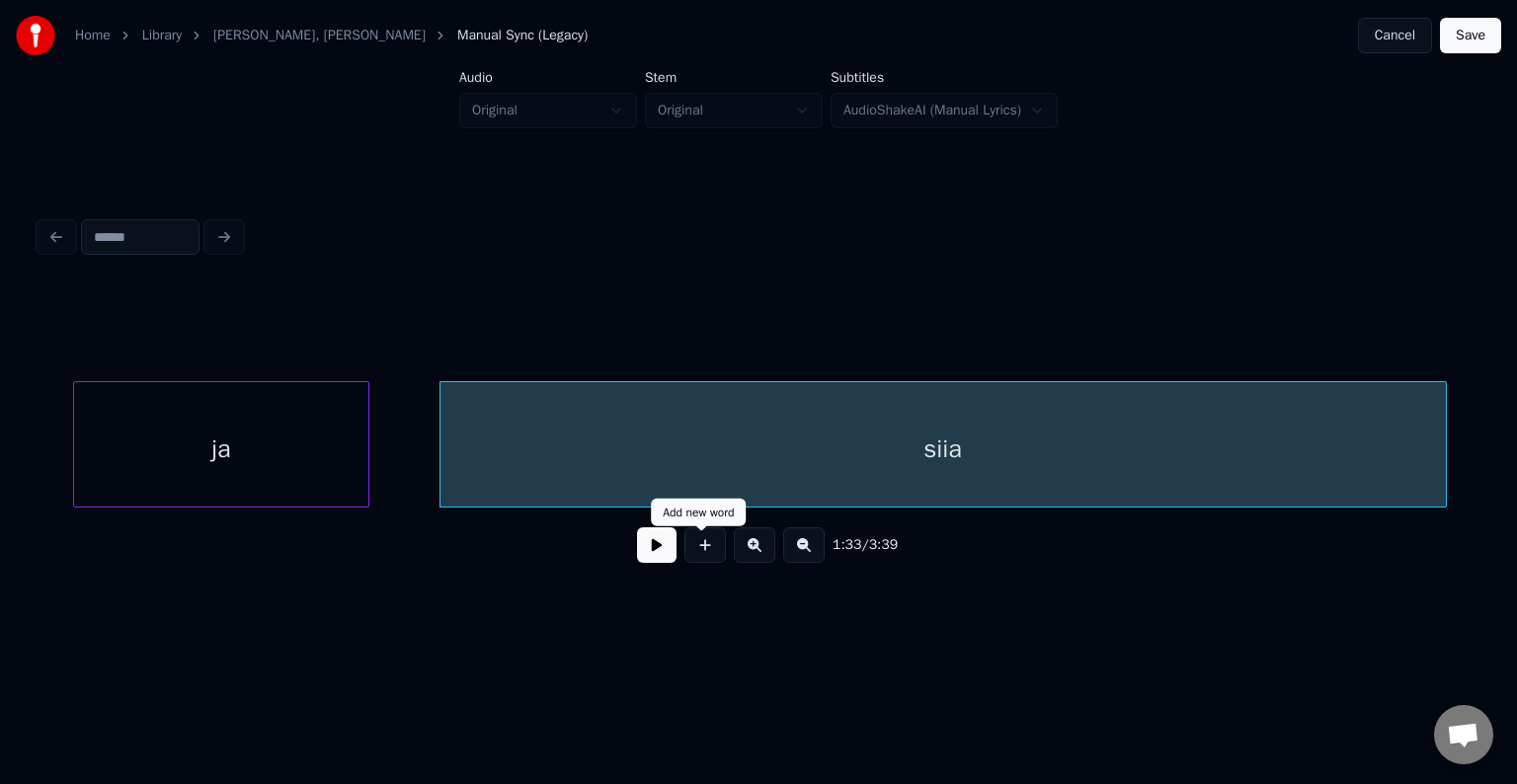 click at bounding box center [657, 545] 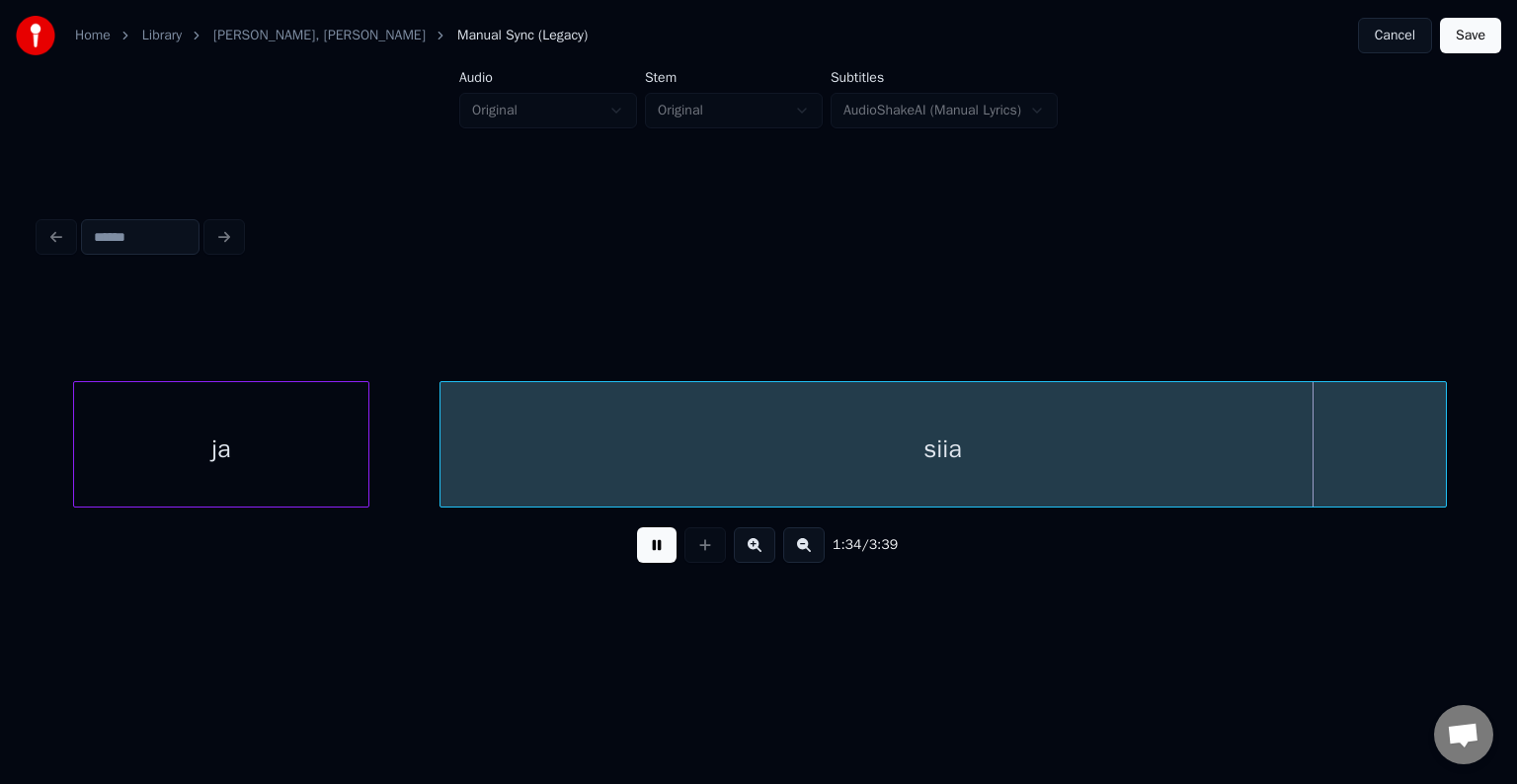 click at bounding box center [657, 545] 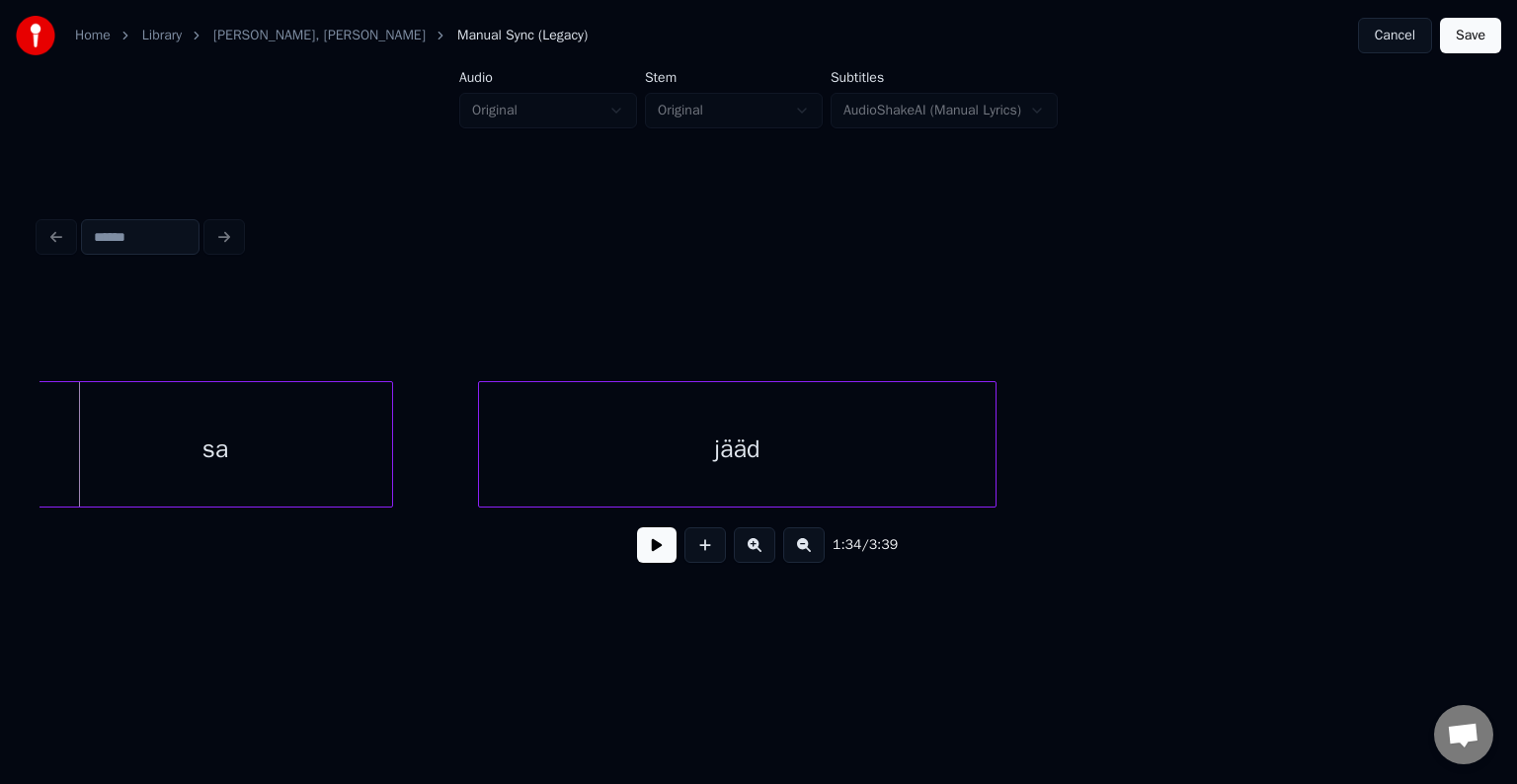 scroll, scrollTop: 0, scrollLeft: 70135, axis: horizontal 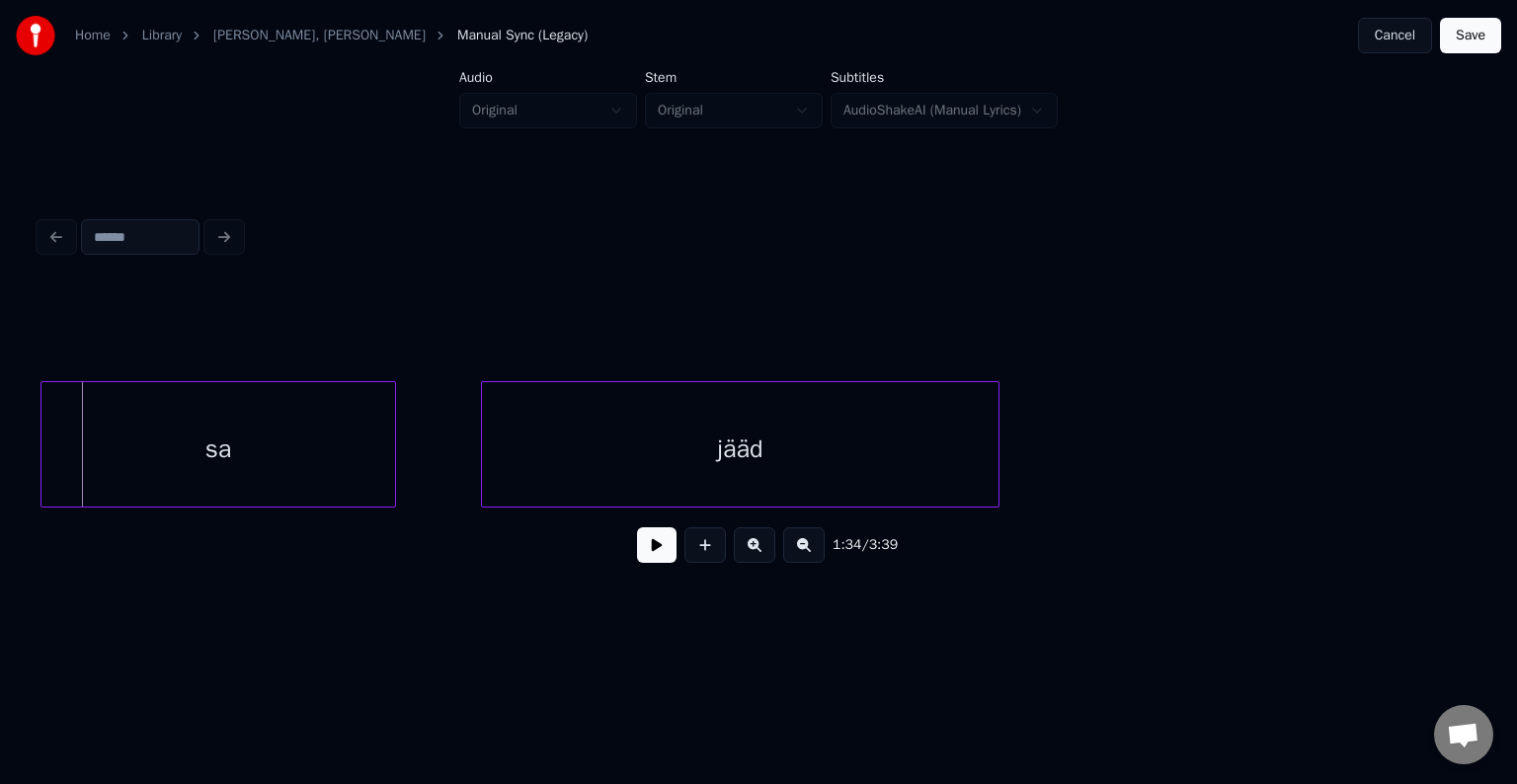 click on "sa" at bounding box center [218, 449] 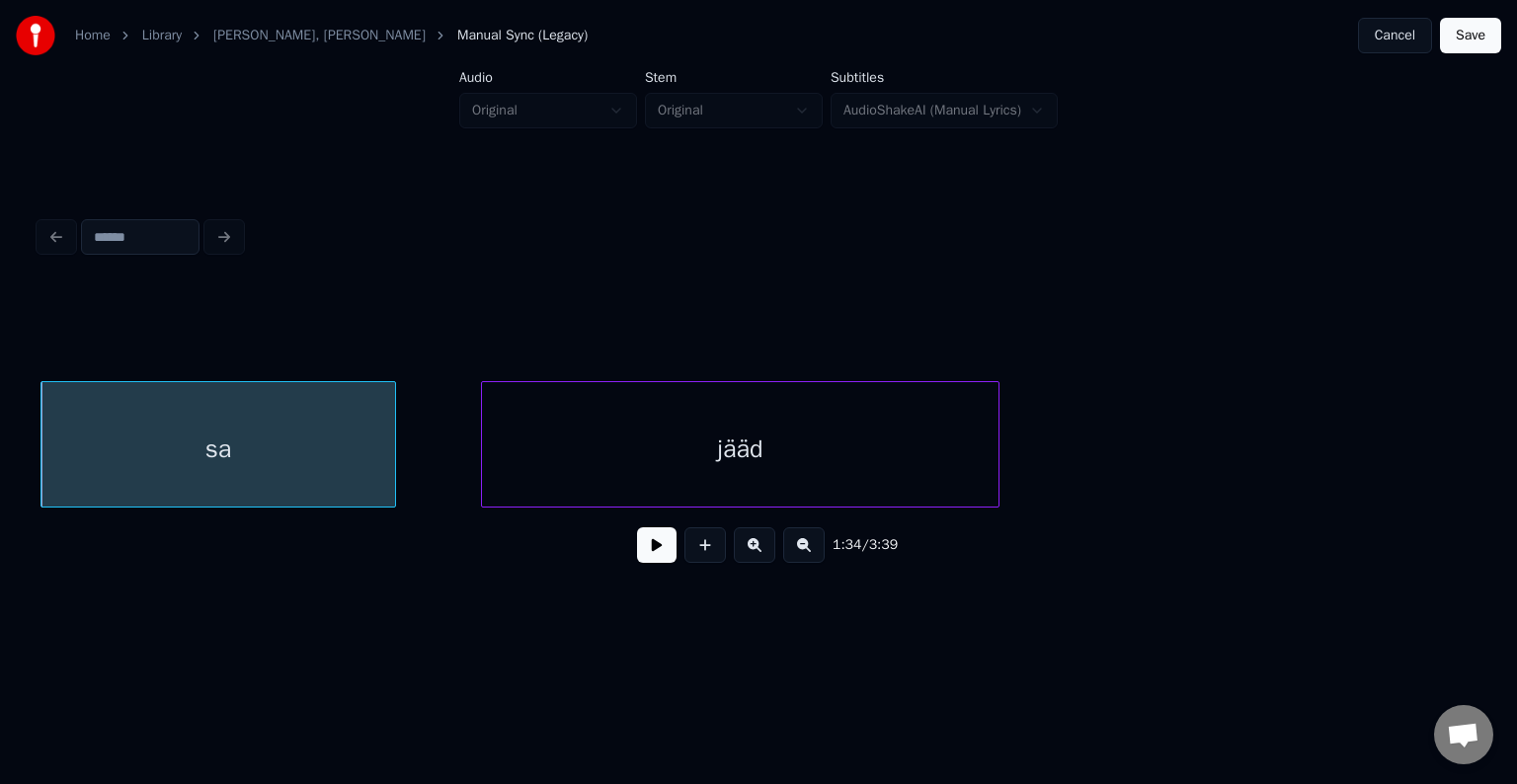 click at bounding box center (657, 545) 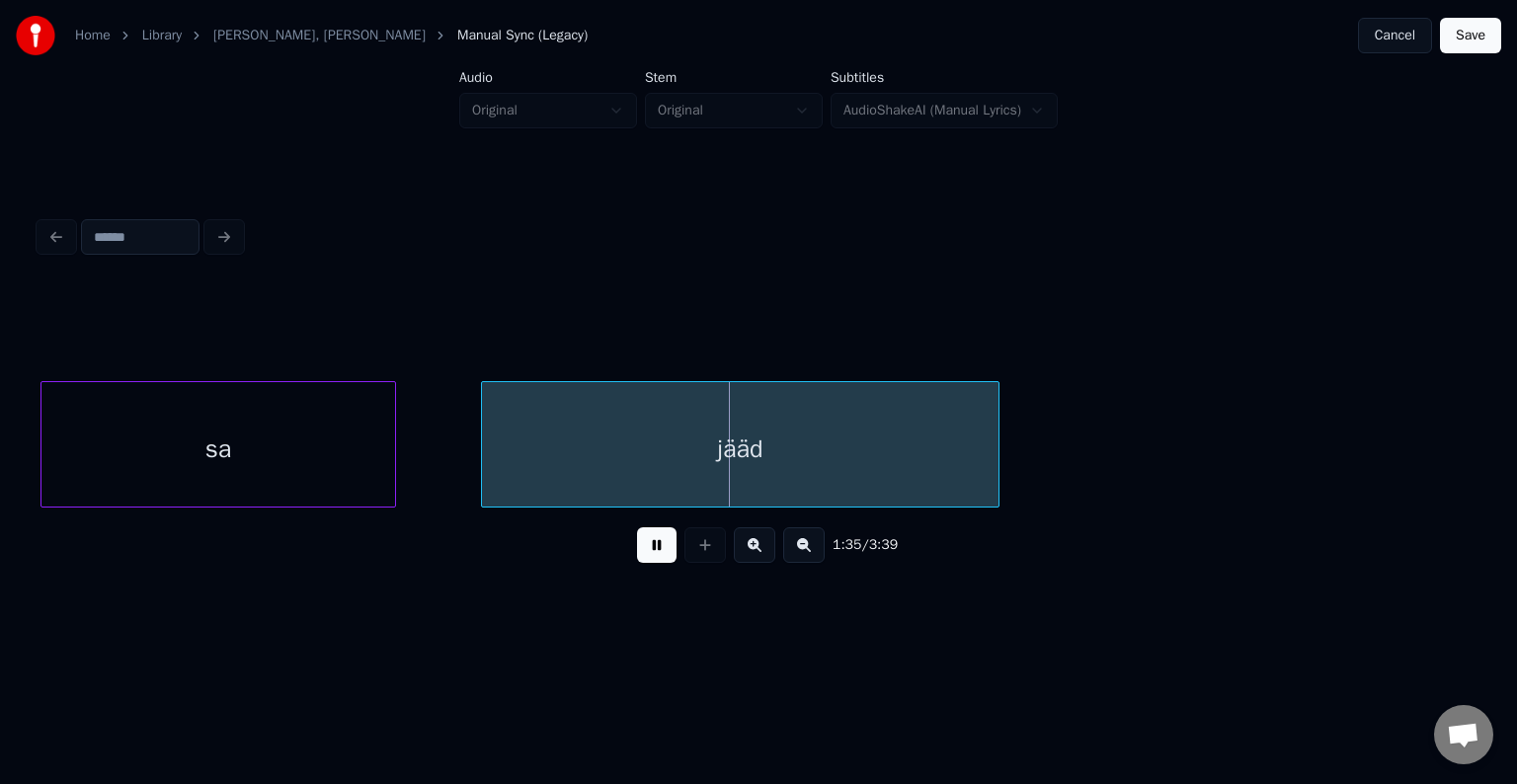 click at bounding box center [657, 545] 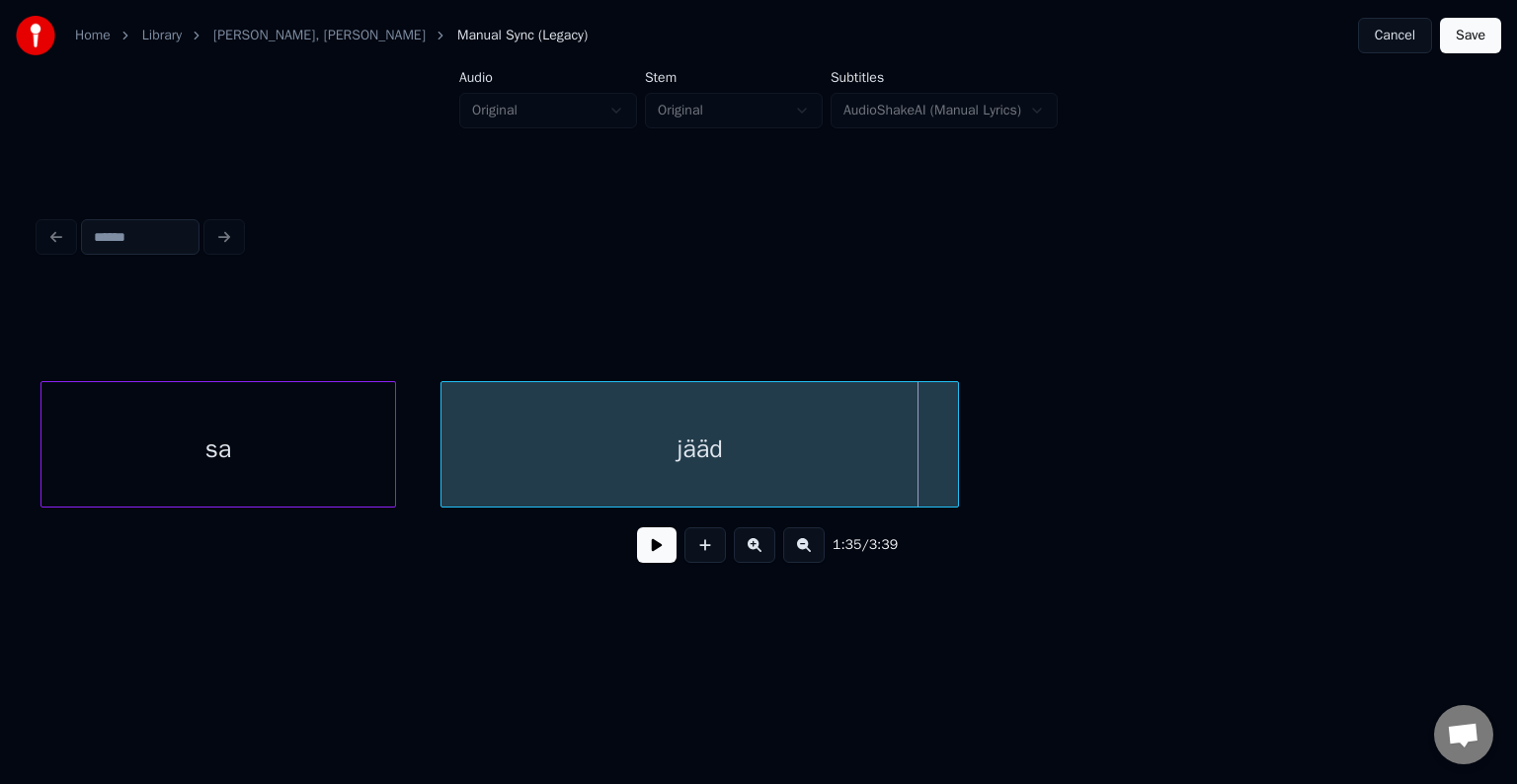 click on "jääd" at bounding box center (699, 449) 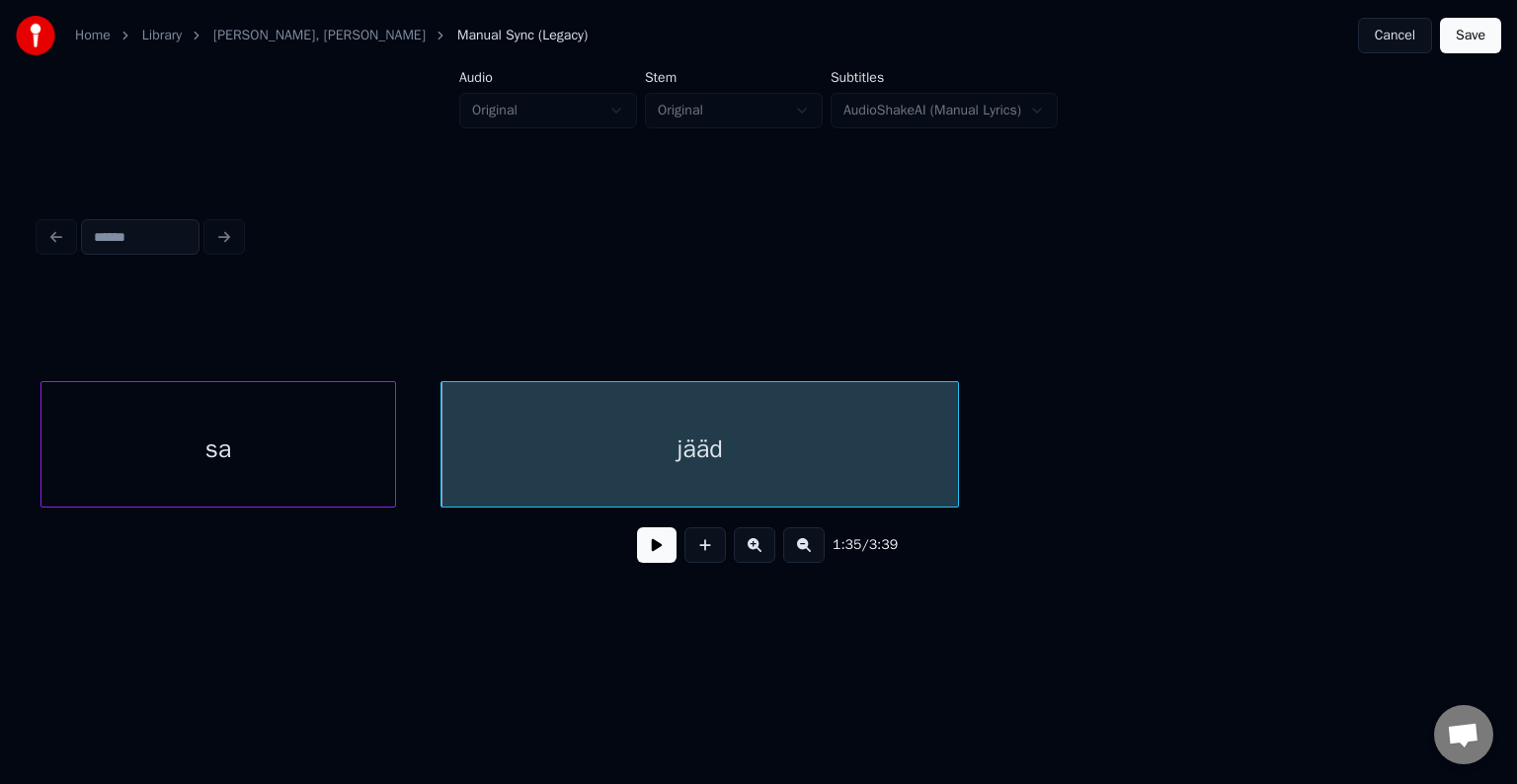 click at bounding box center (657, 545) 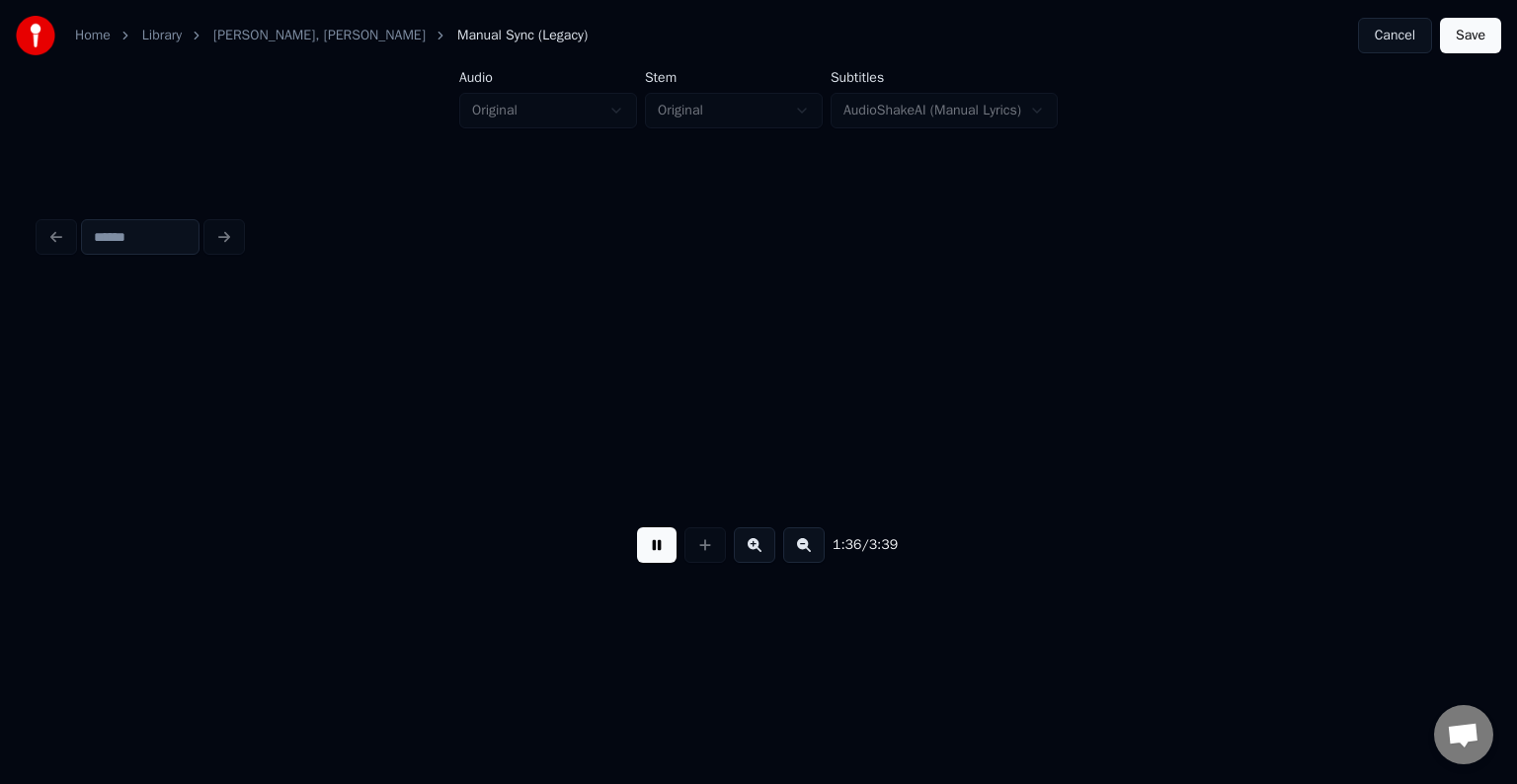 scroll, scrollTop: 0, scrollLeft: 71584, axis: horizontal 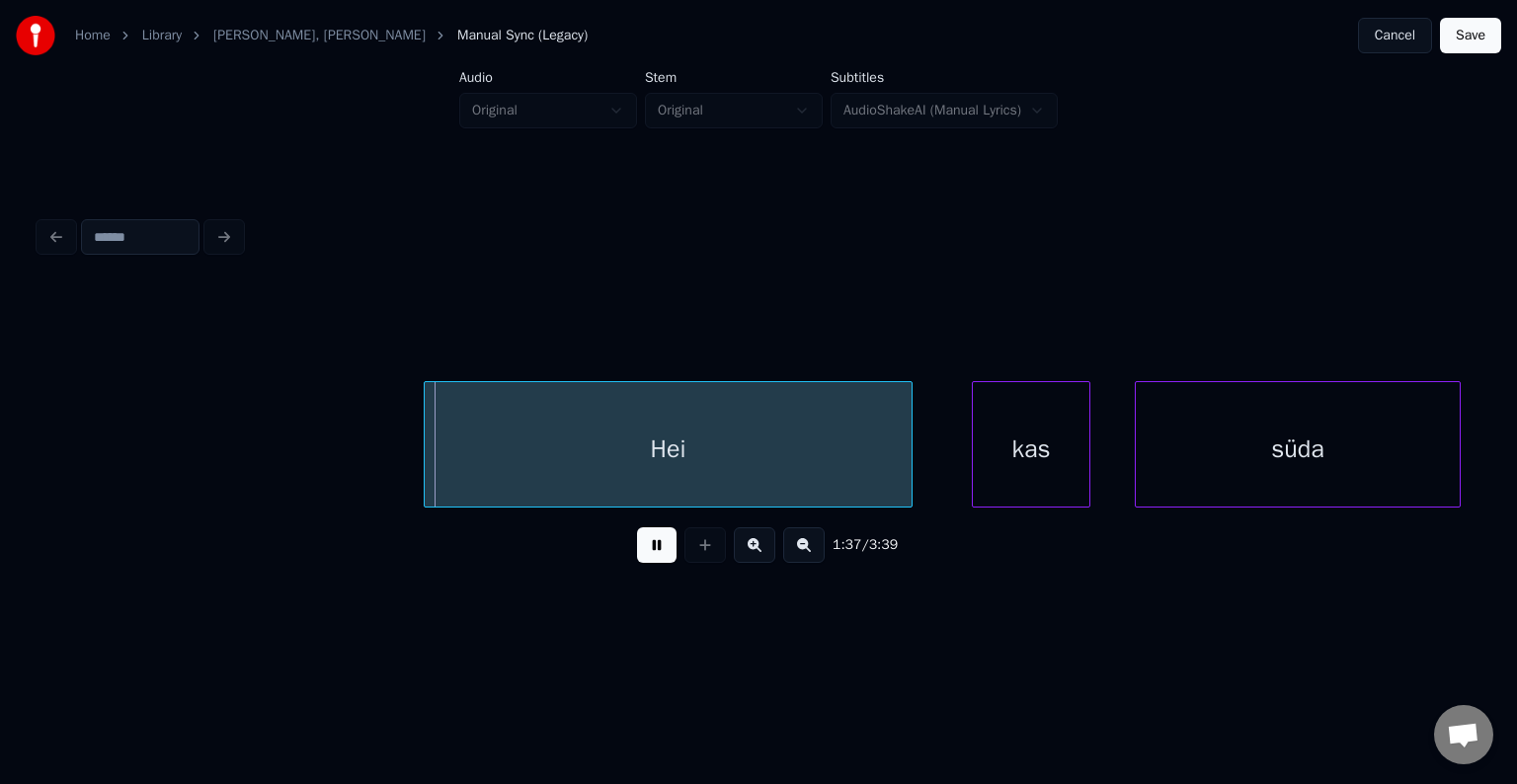 click at bounding box center [657, 545] 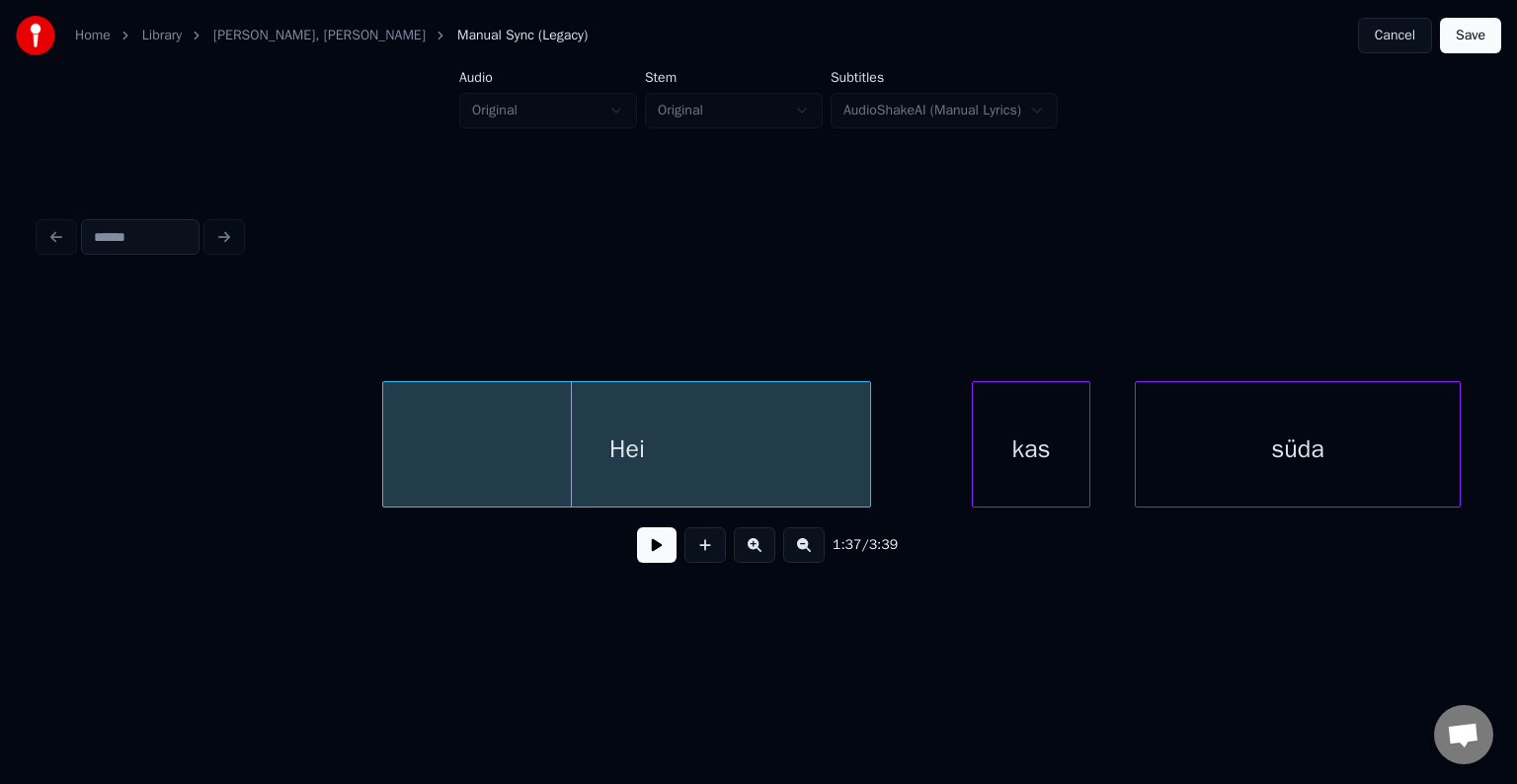 click on "Hei" at bounding box center (626, 449) 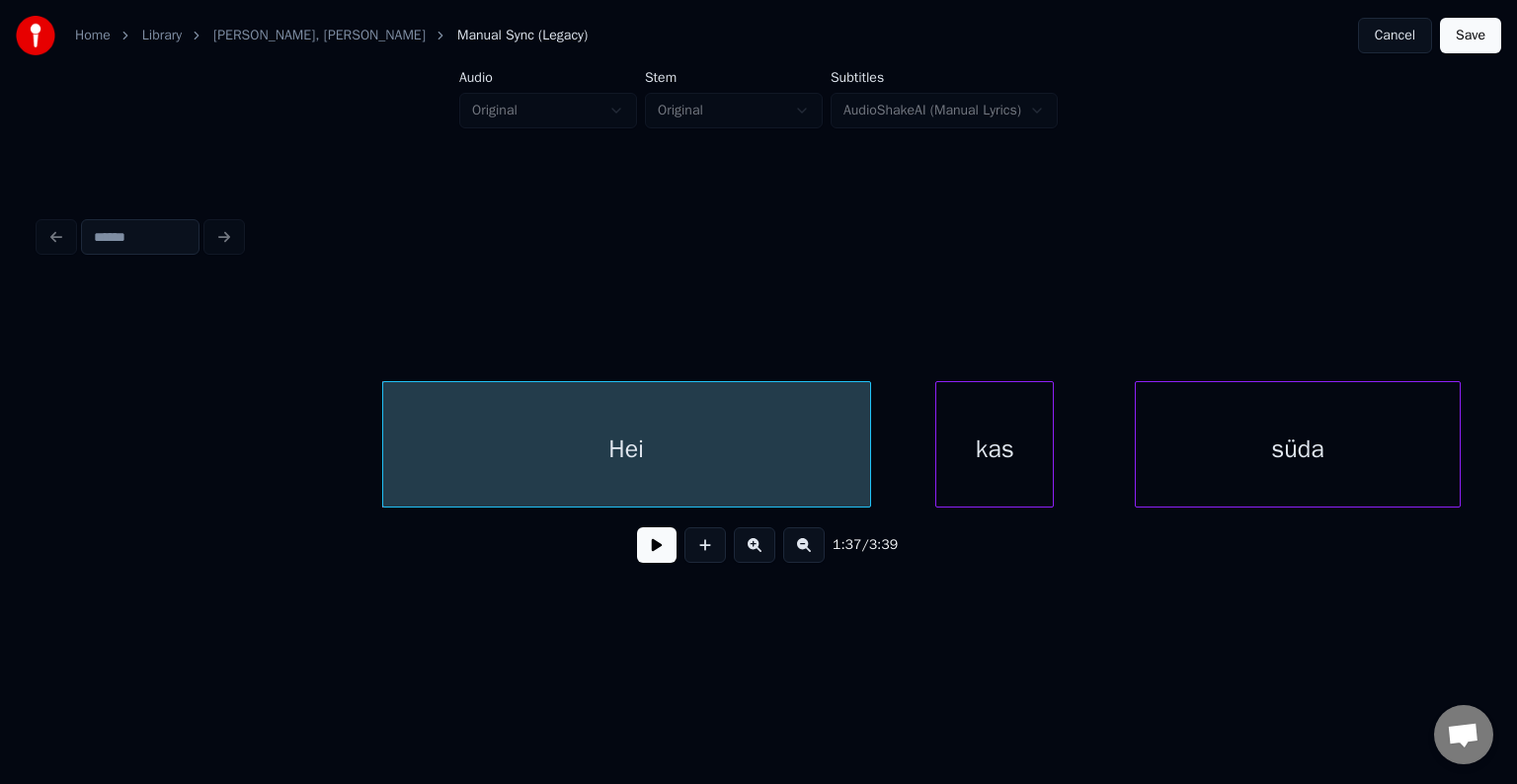 click on "kas" at bounding box center (995, 449) 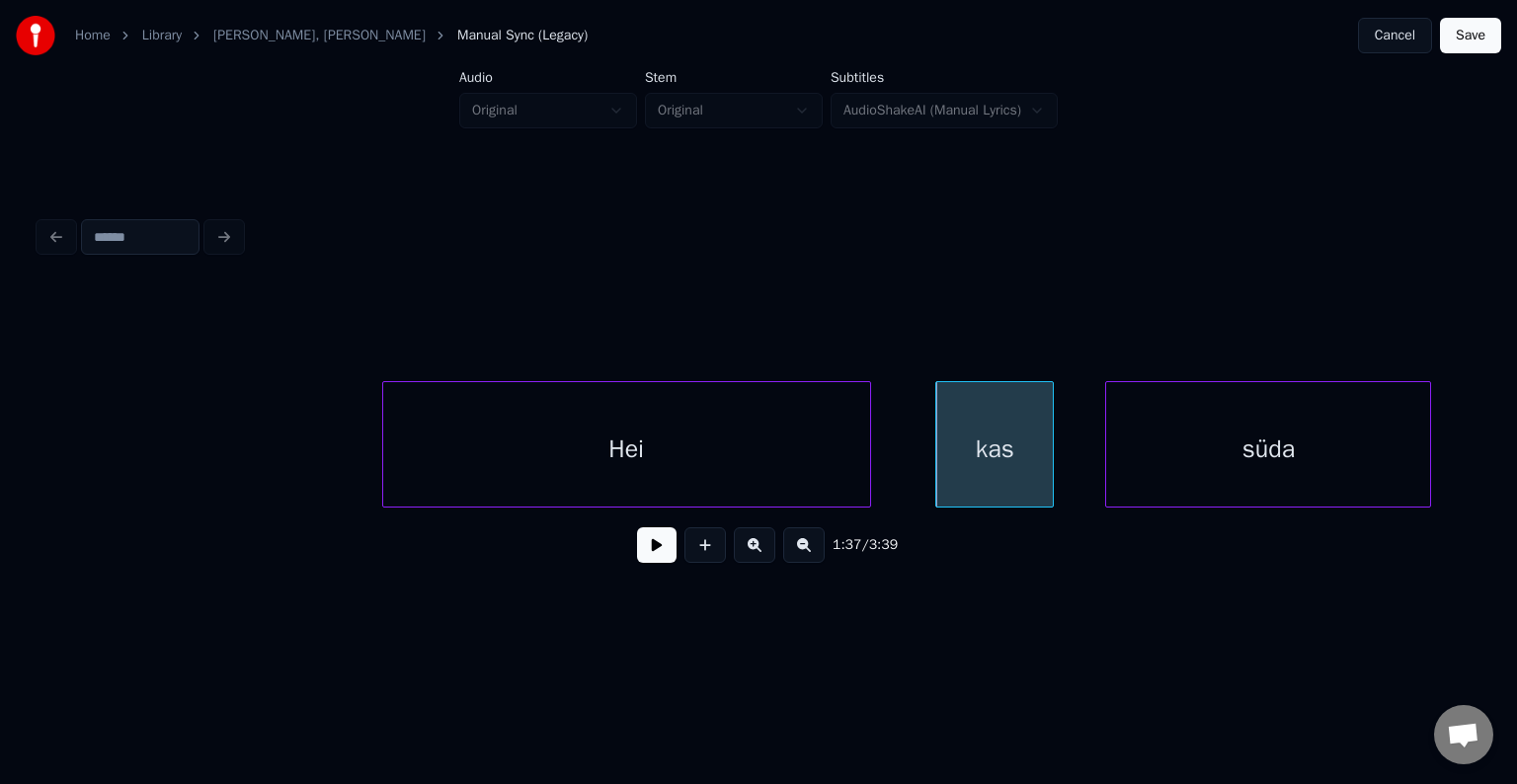 click on "süda" at bounding box center [1268, 449] 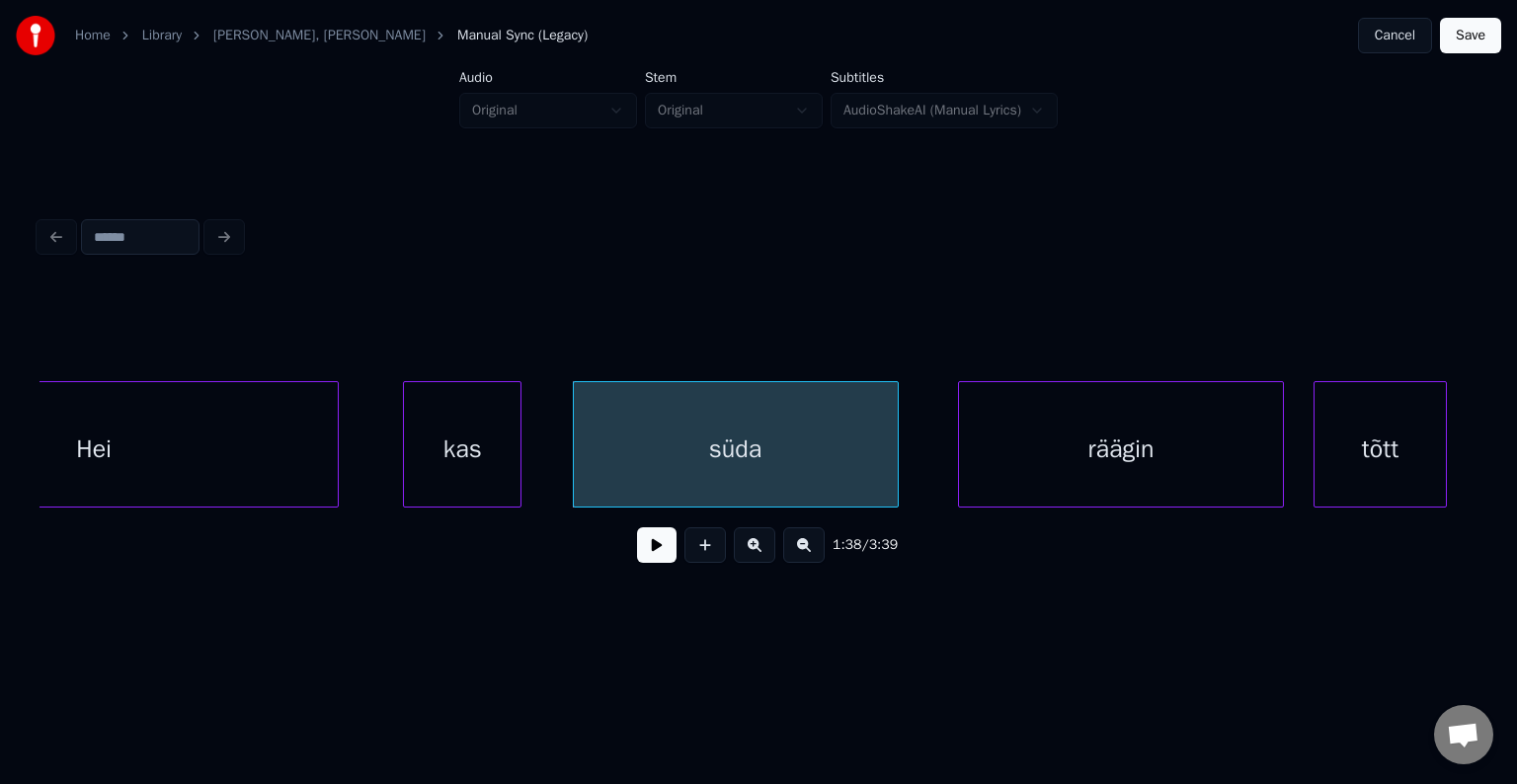 scroll, scrollTop: 0, scrollLeft: 72137, axis: horizontal 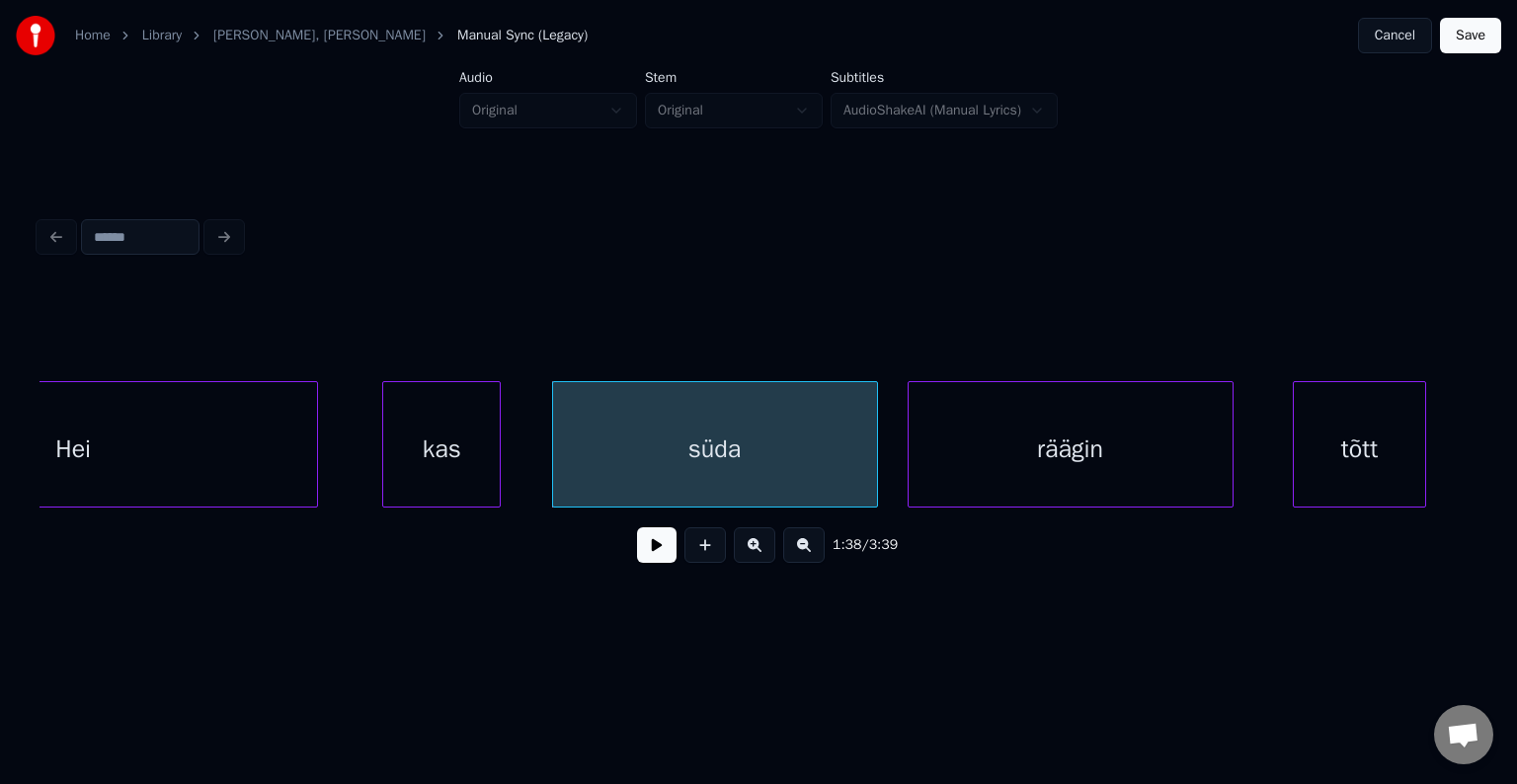click on "räägin" at bounding box center [1071, 449] 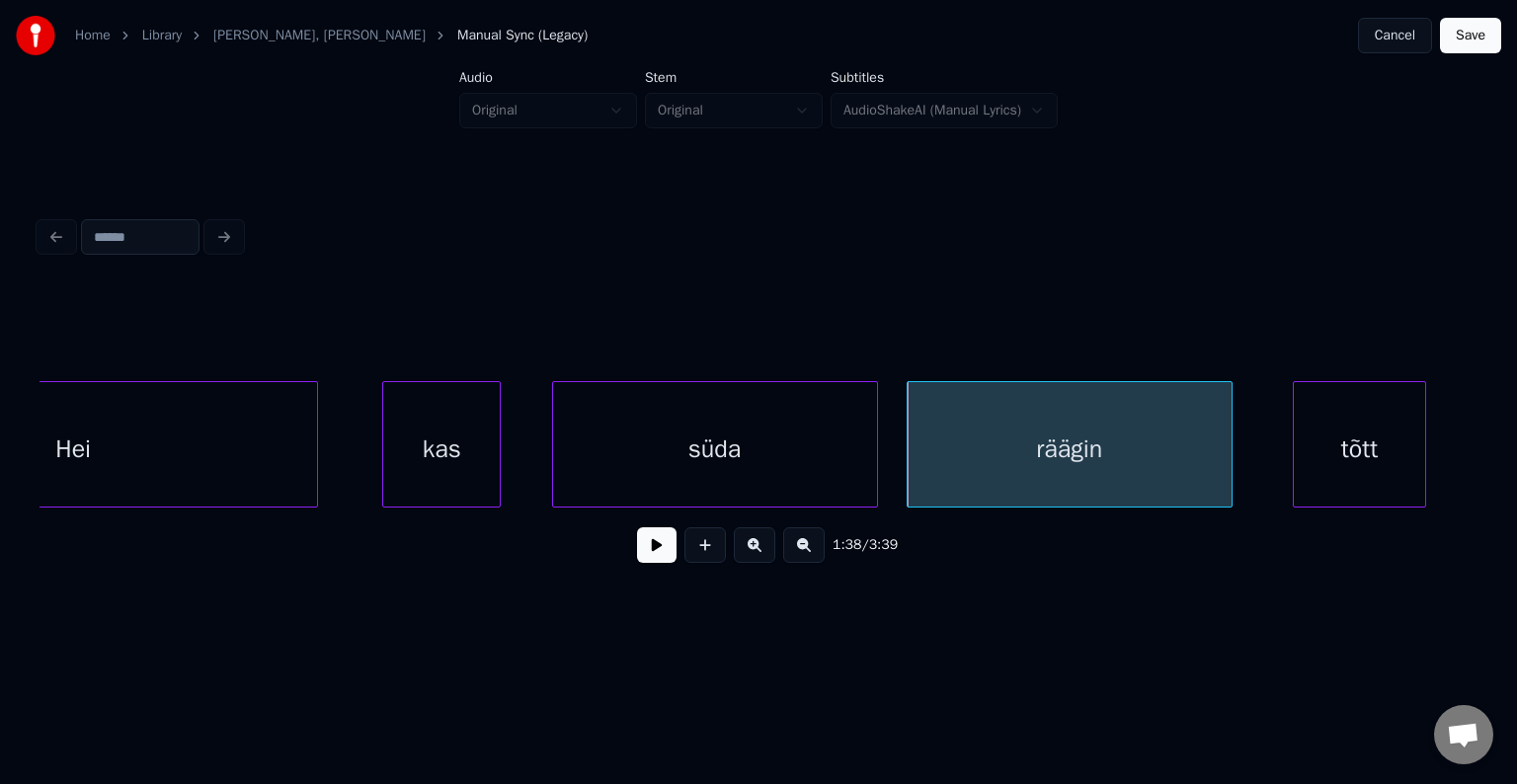 click on "süda" at bounding box center (715, 449) 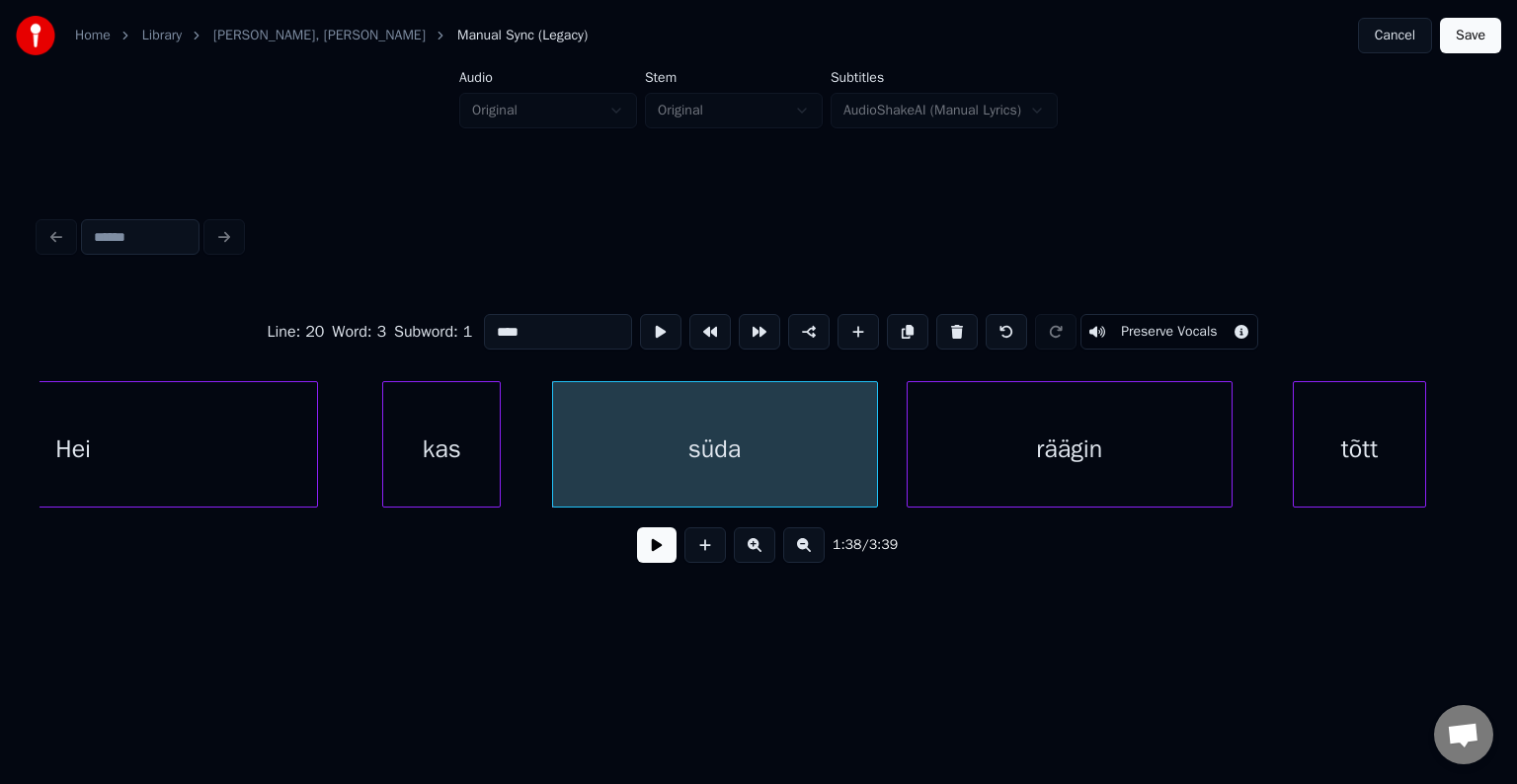 click at bounding box center [657, 545] 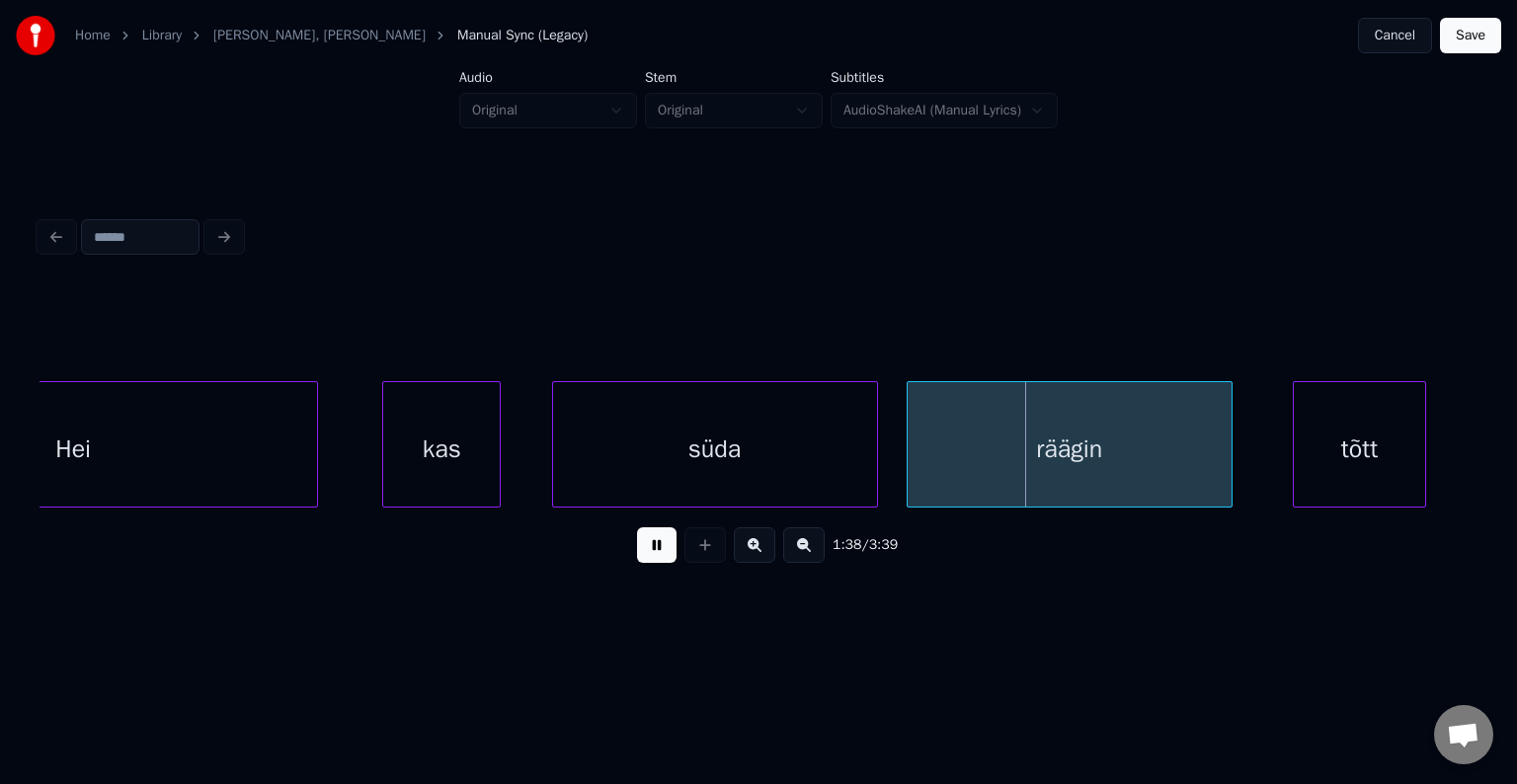 drag, startPoint x: 636, startPoint y: 545, endPoint x: 706, endPoint y: 516, distance: 75.7694 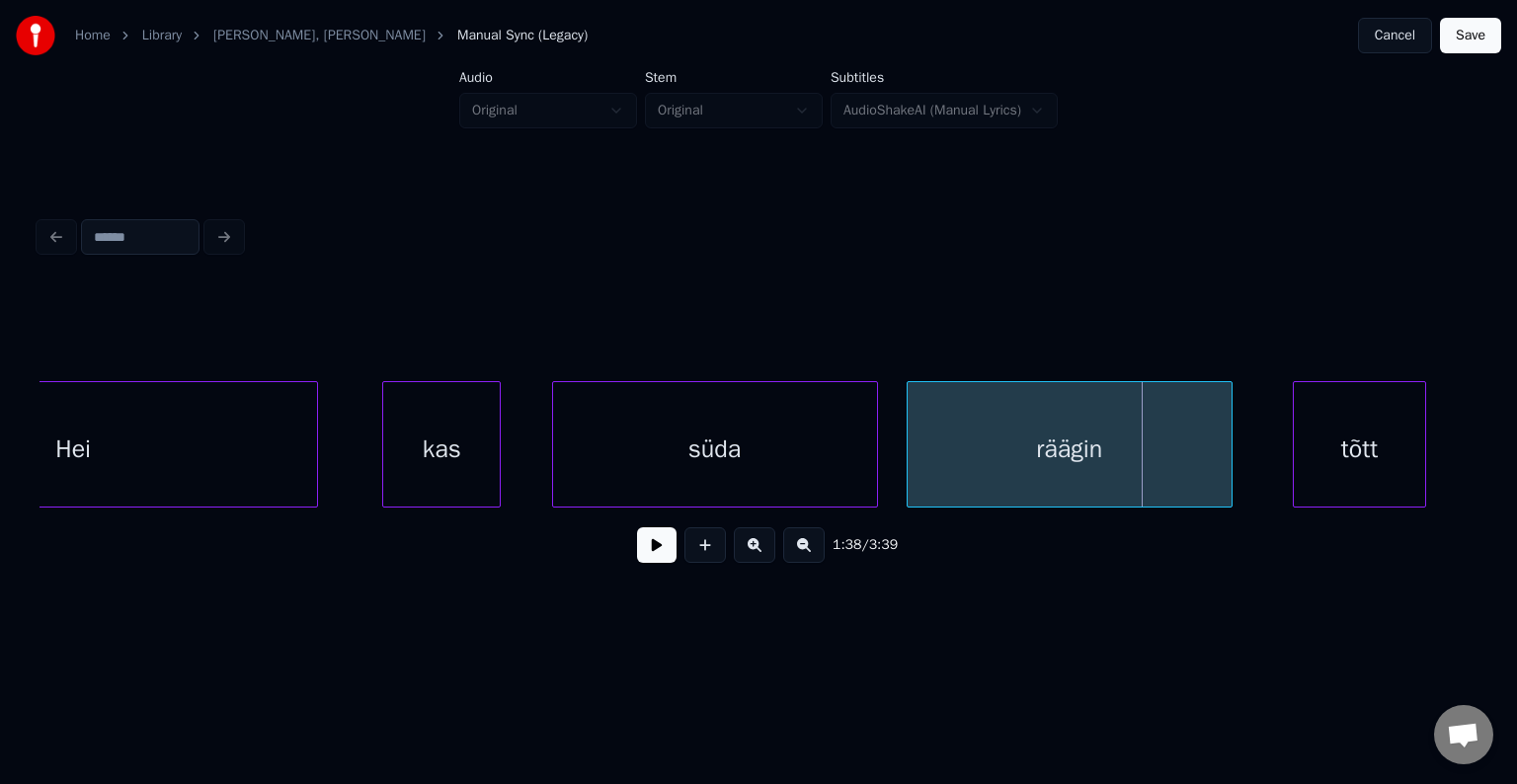 click on "räägin" at bounding box center (1070, 449) 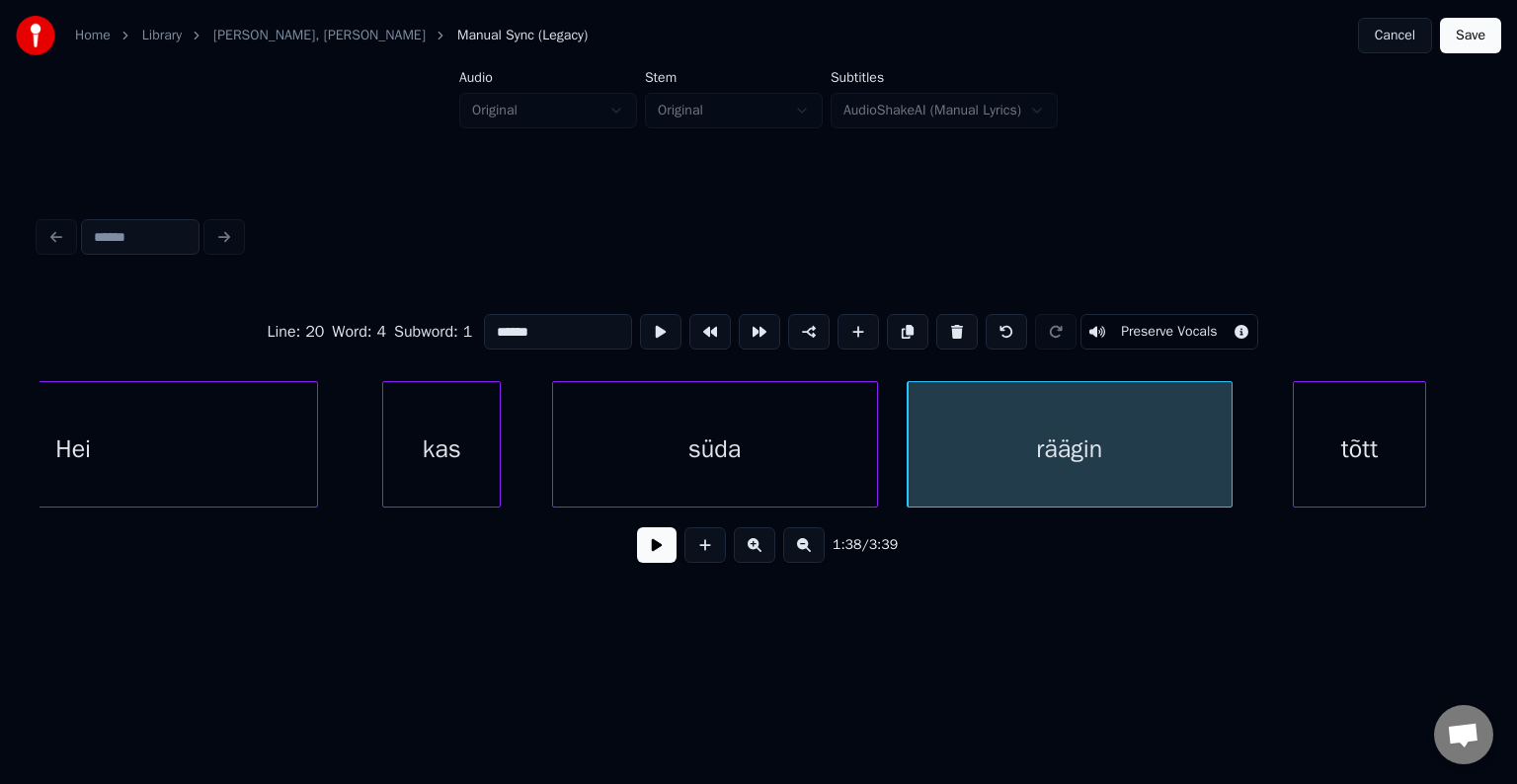 click on "******" at bounding box center [558, 332] 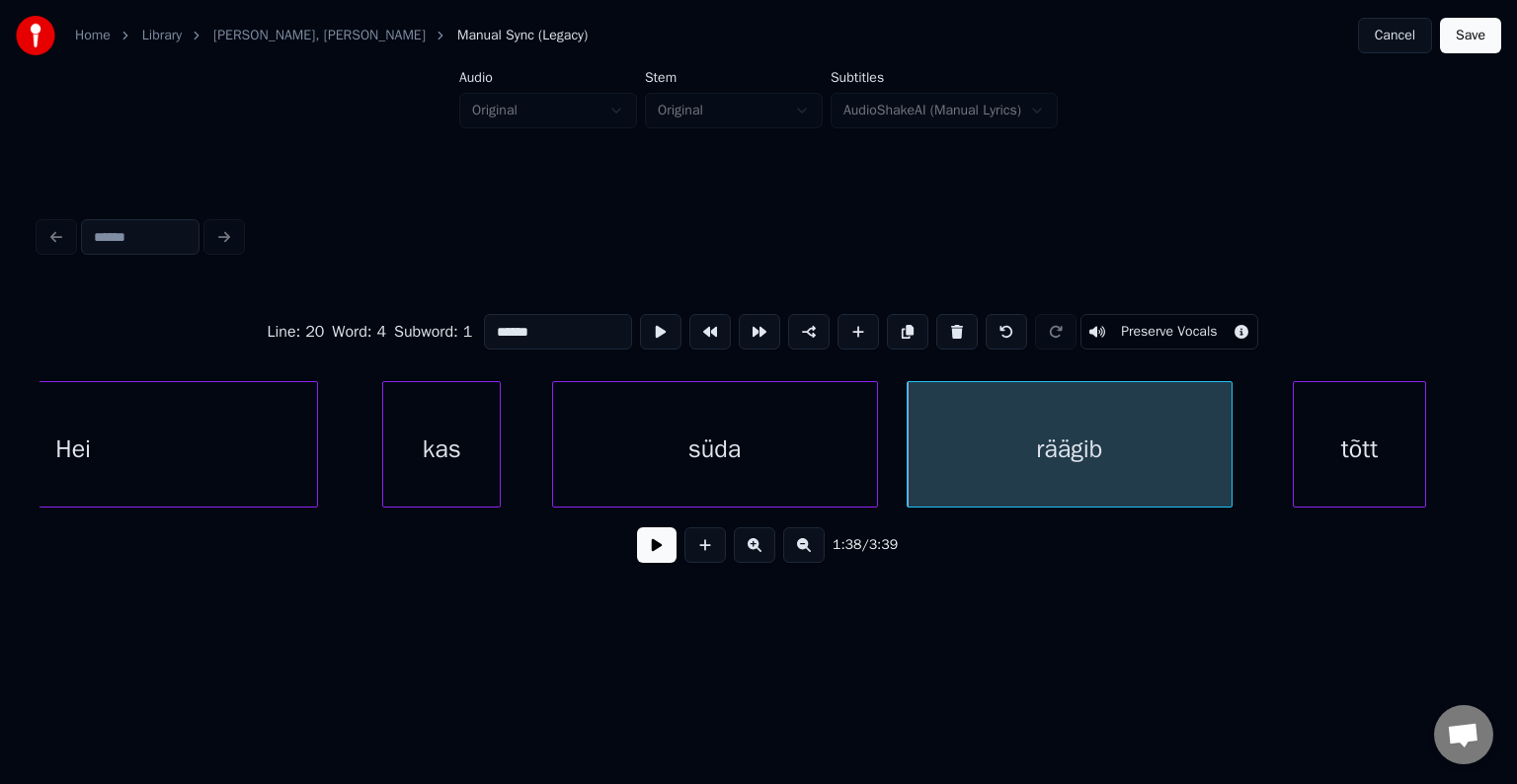 click on "süda" at bounding box center [715, 449] 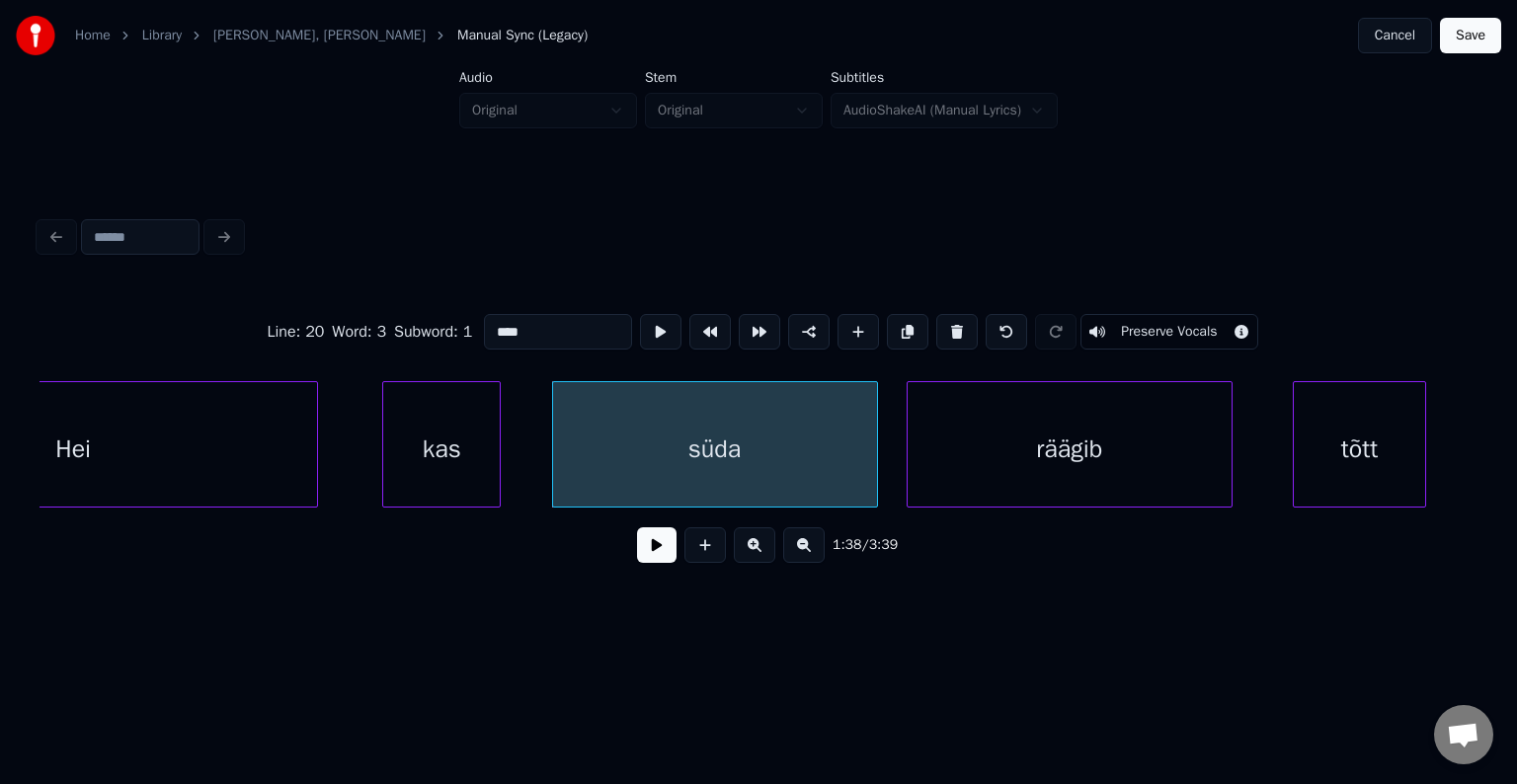 type on "****" 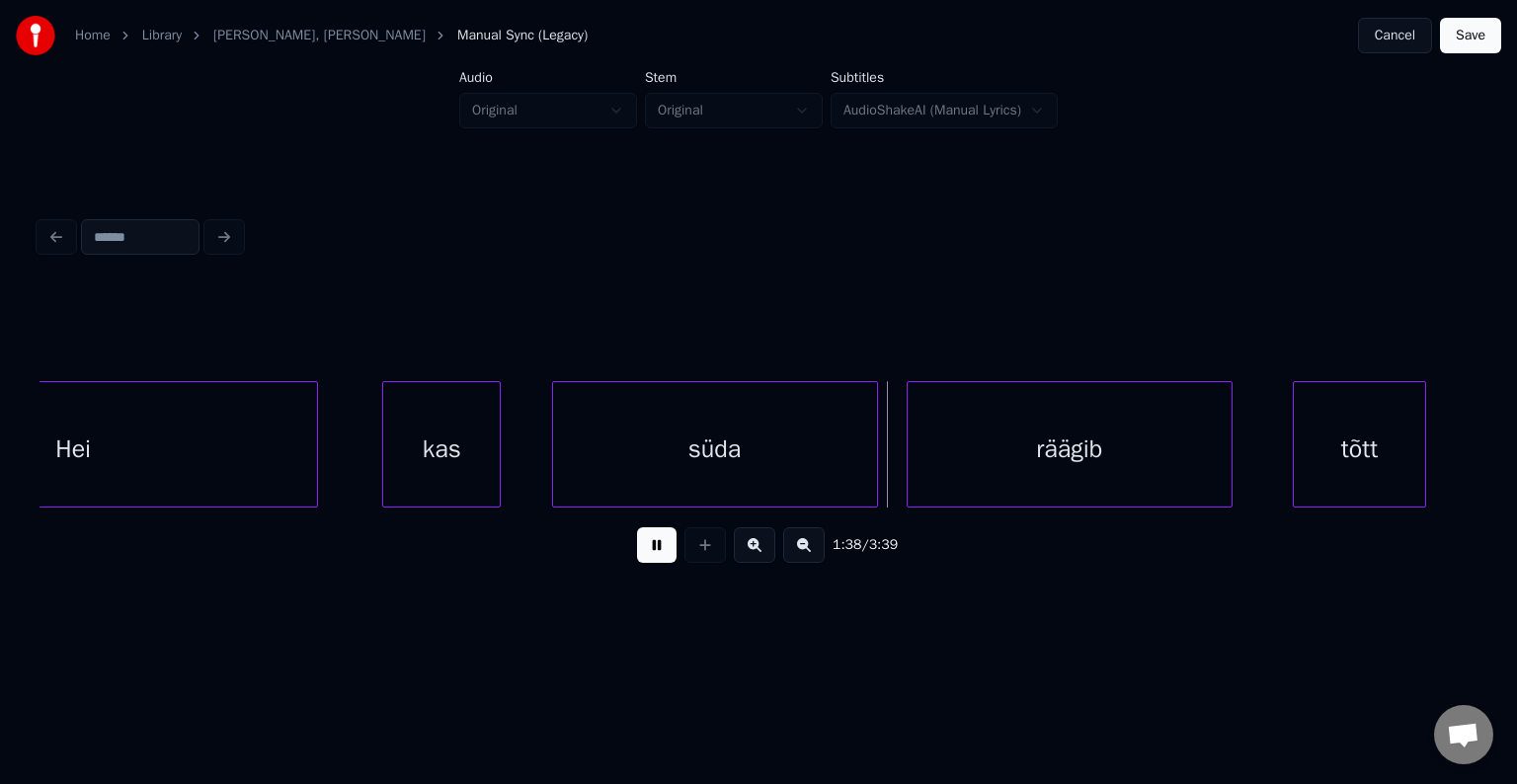 click at bounding box center (657, 545) 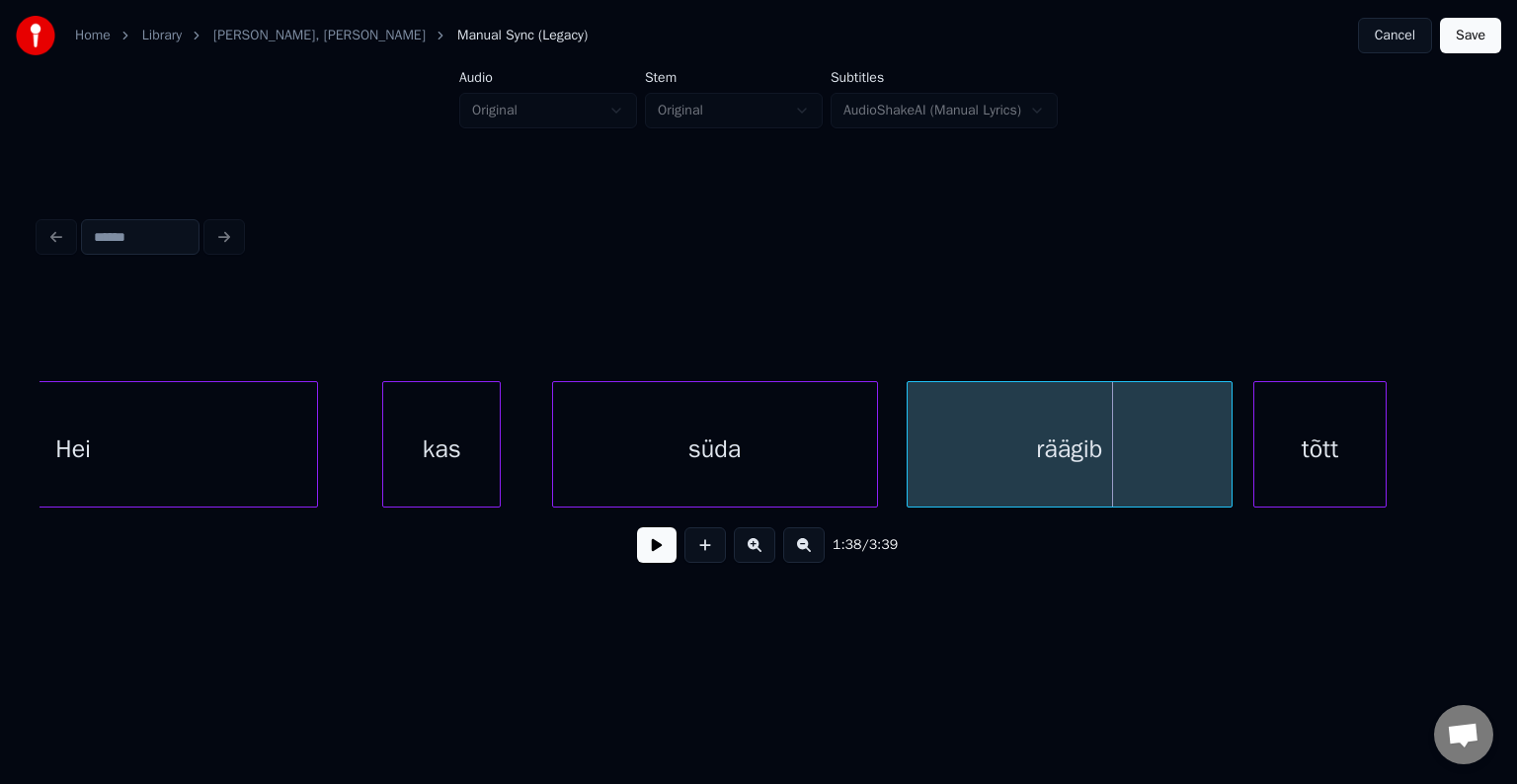 click on "tõtt" at bounding box center (1319, 449) 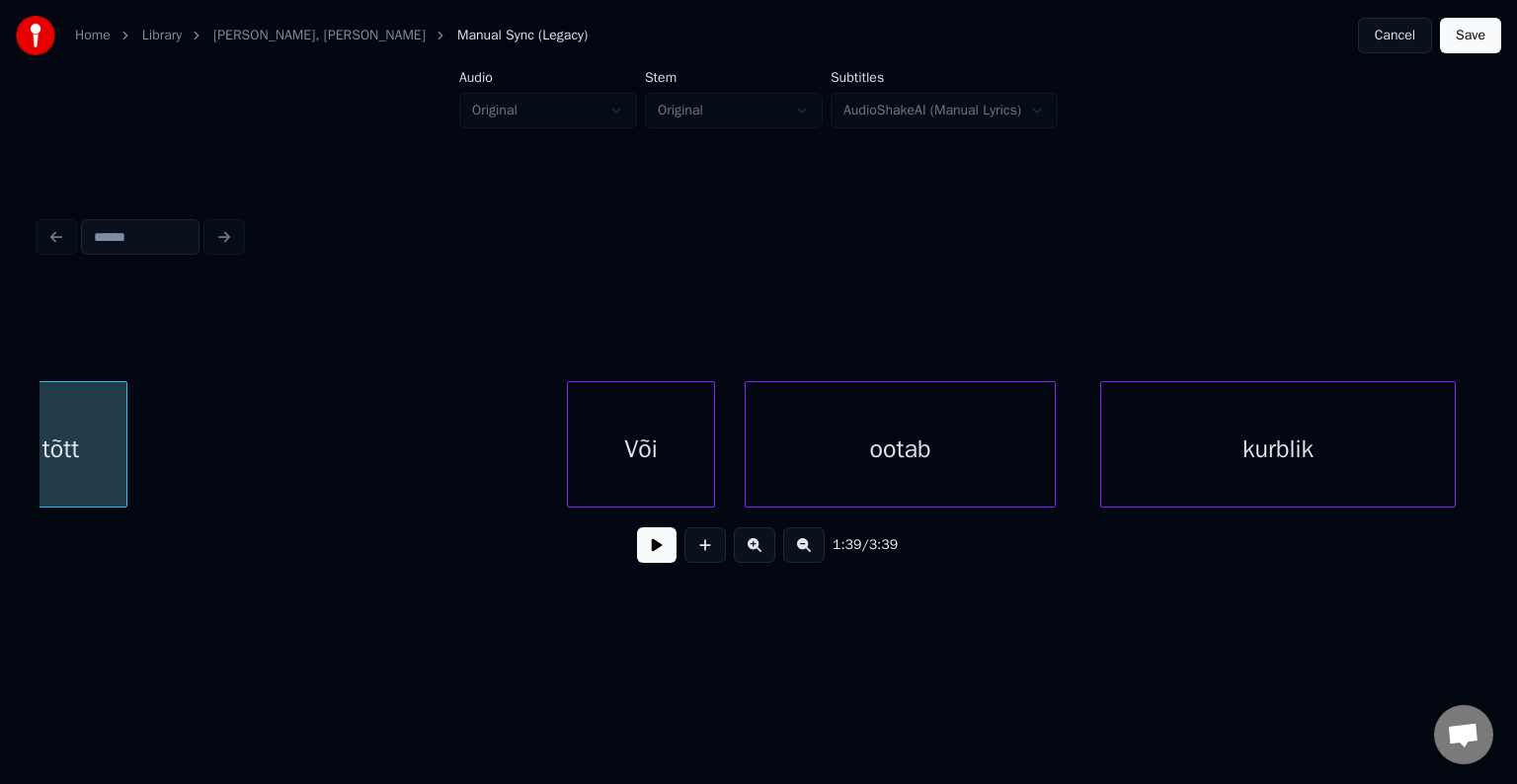 scroll, scrollTop: 0, scrollLeft: 73402, axis: horizontal 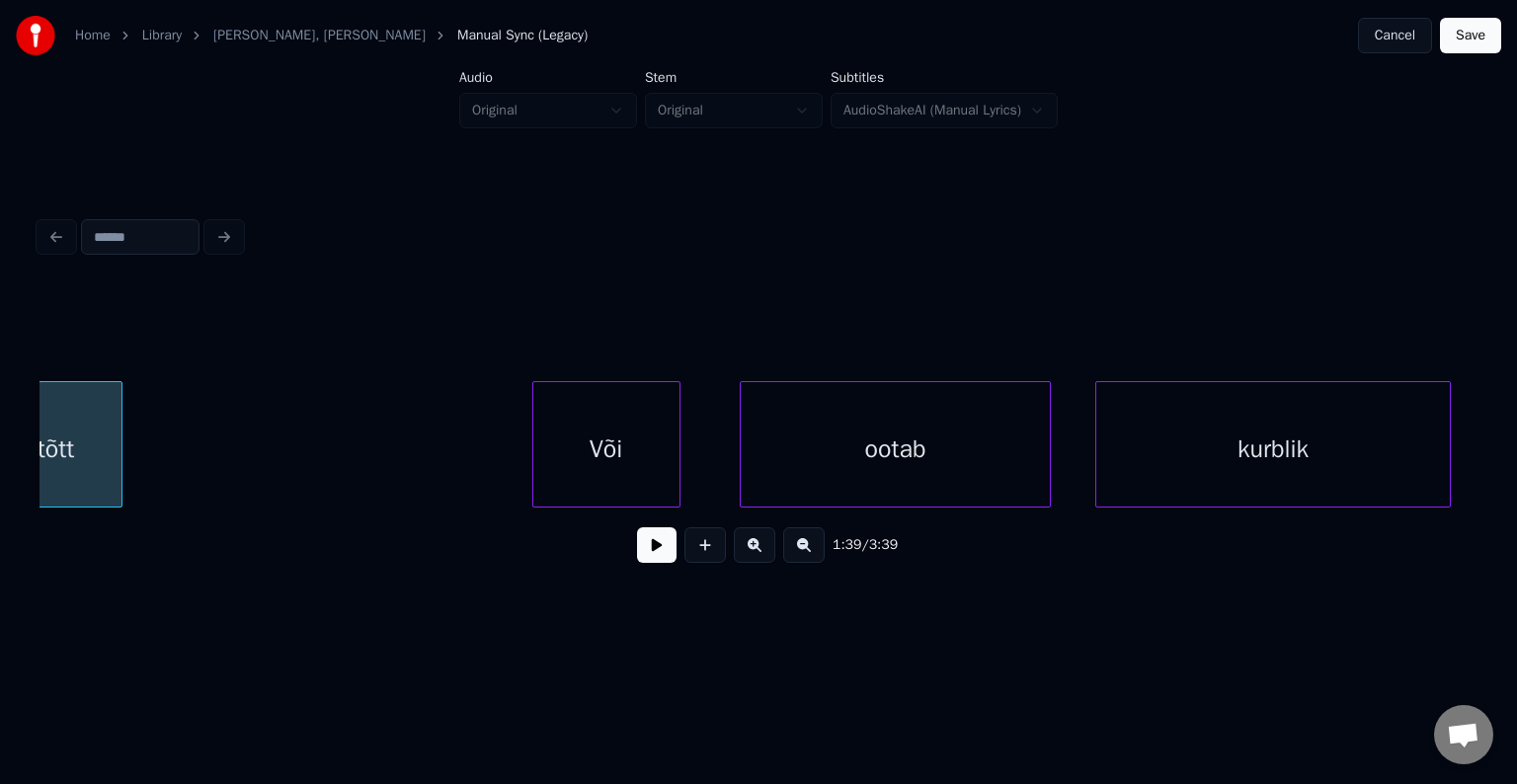 click on "Või" at bounding box center [606, 449] 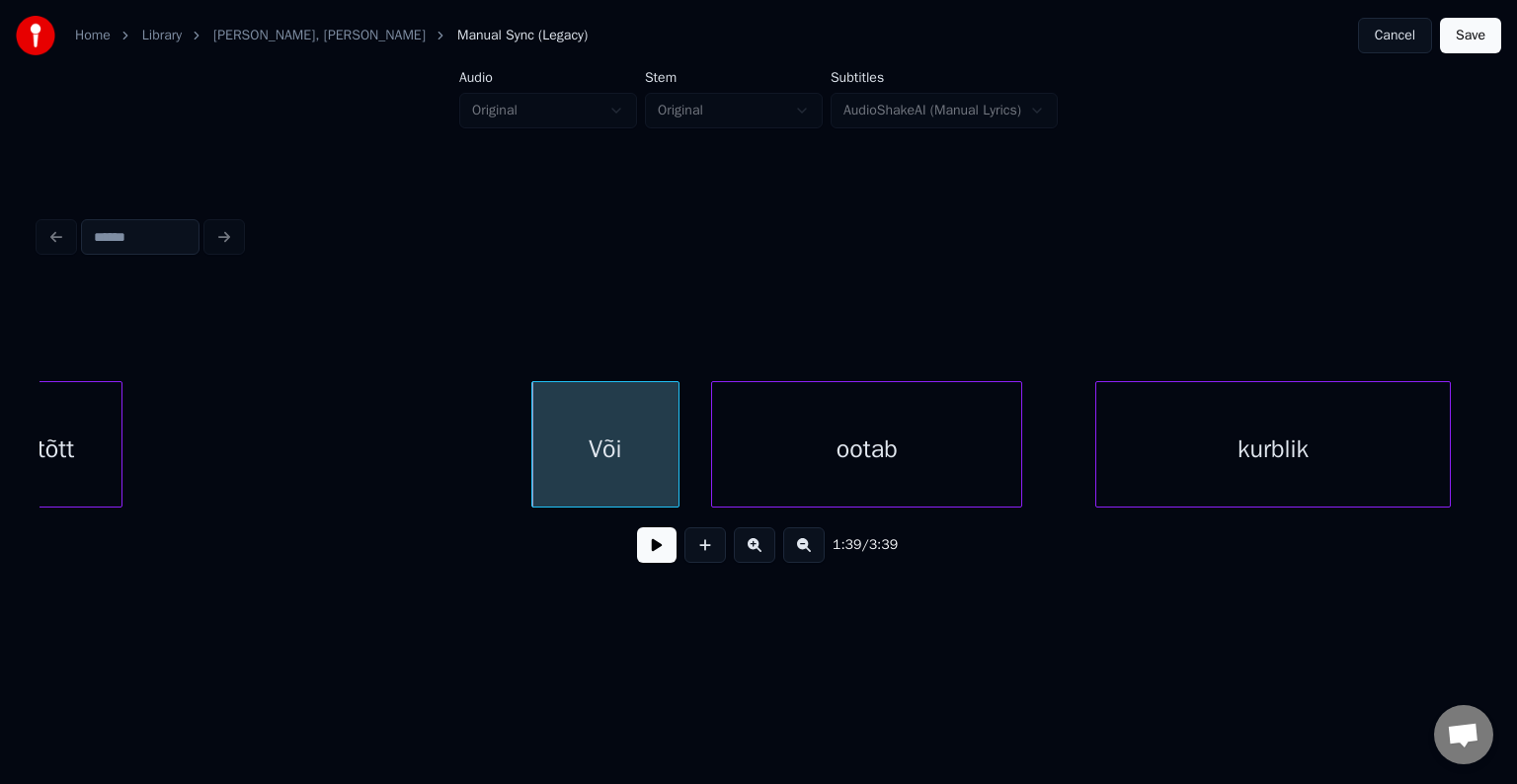click on "ootab" at bounding box center (866, 449) 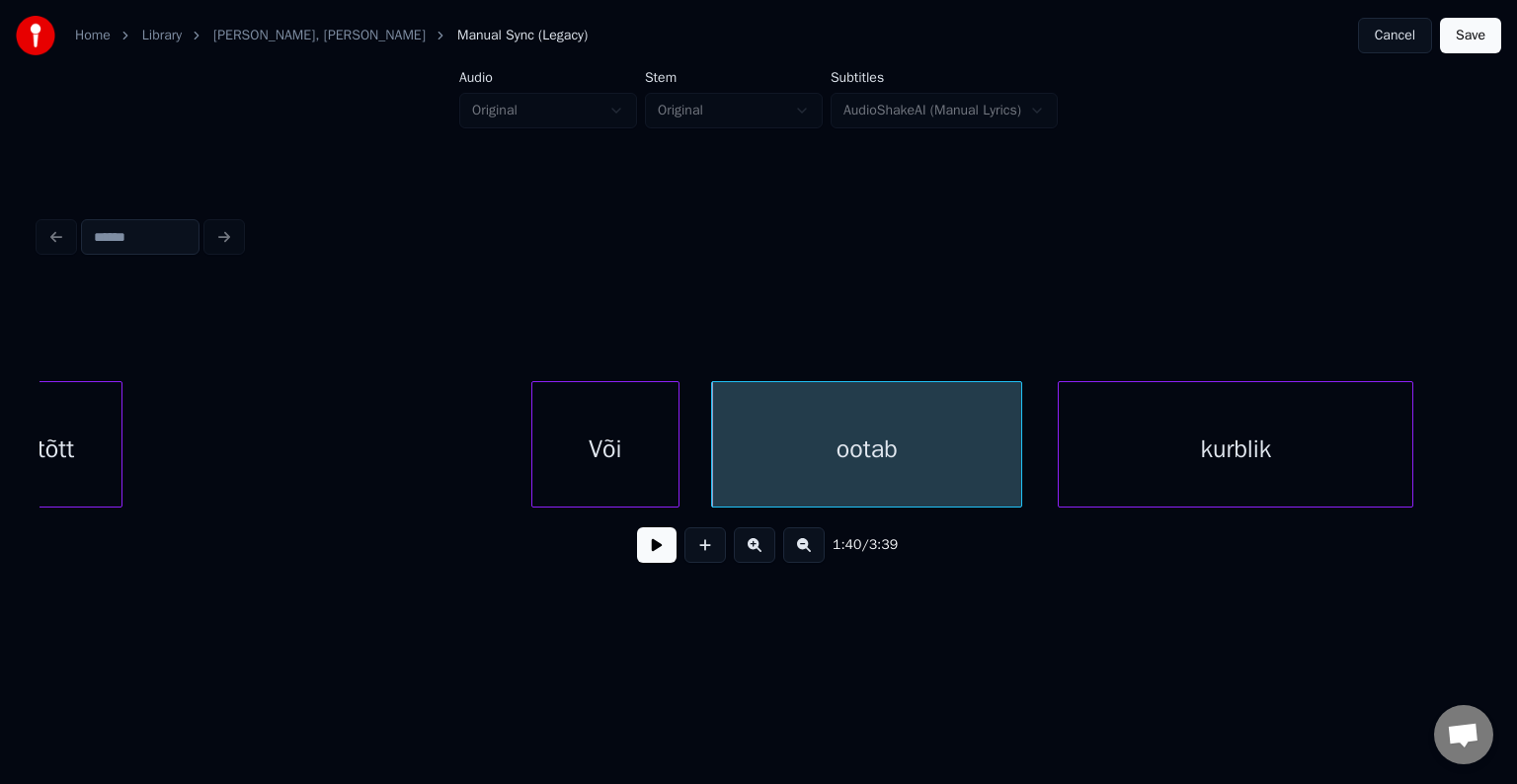 click on "kurblik" at bounding box center [1236, 449] 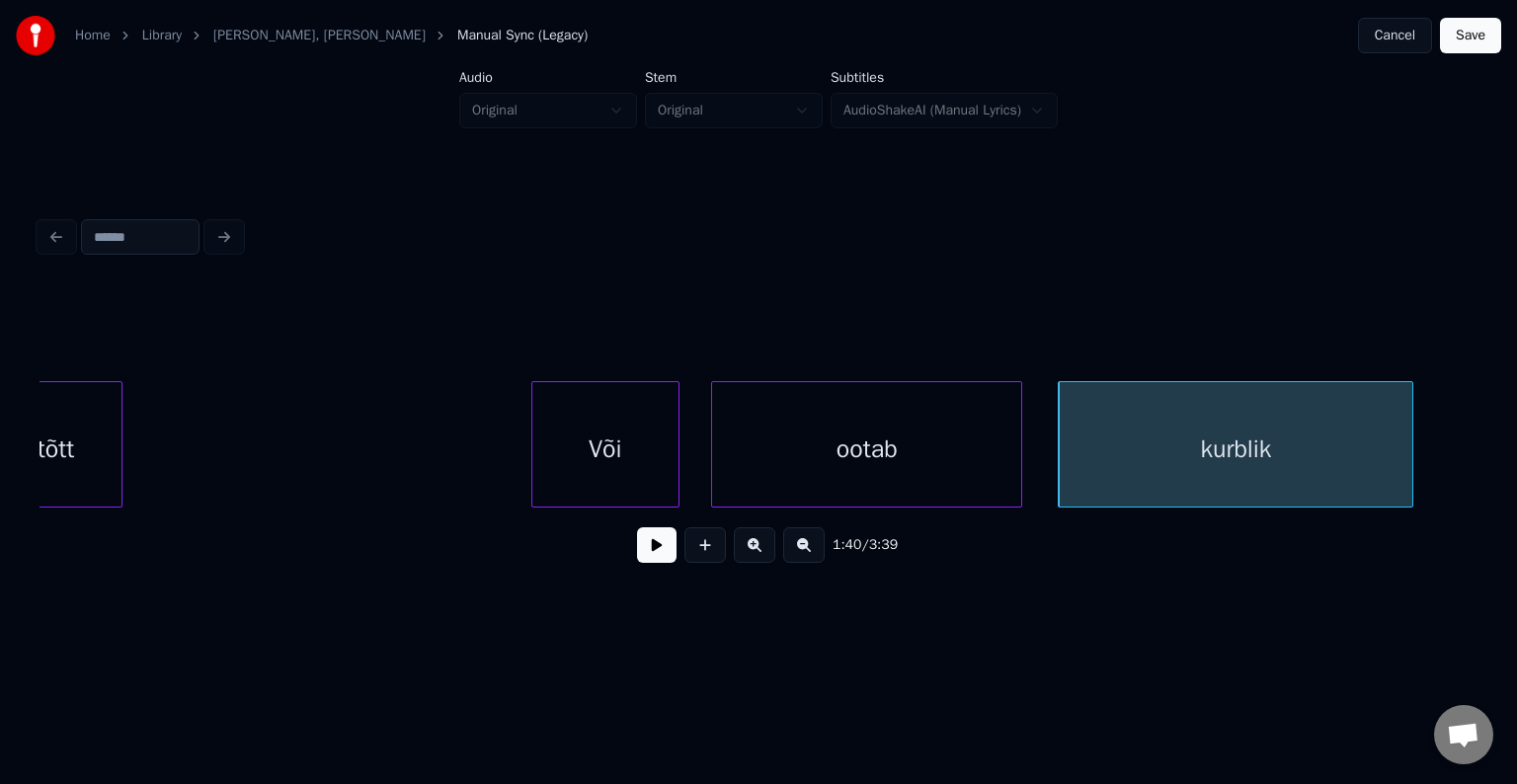 click on "Või" at bounding box center (605, 449) 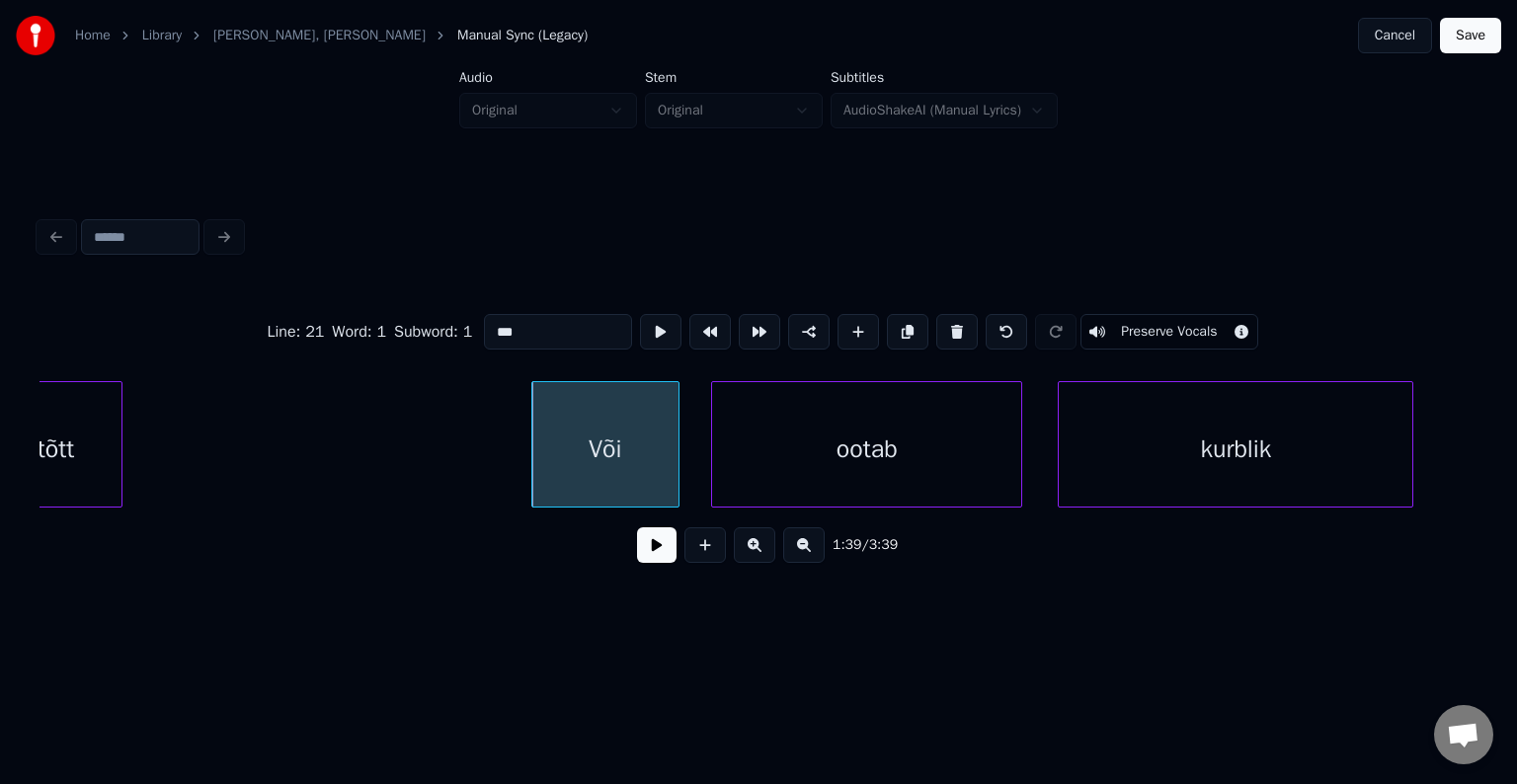 click at bounding box center (657, 545) 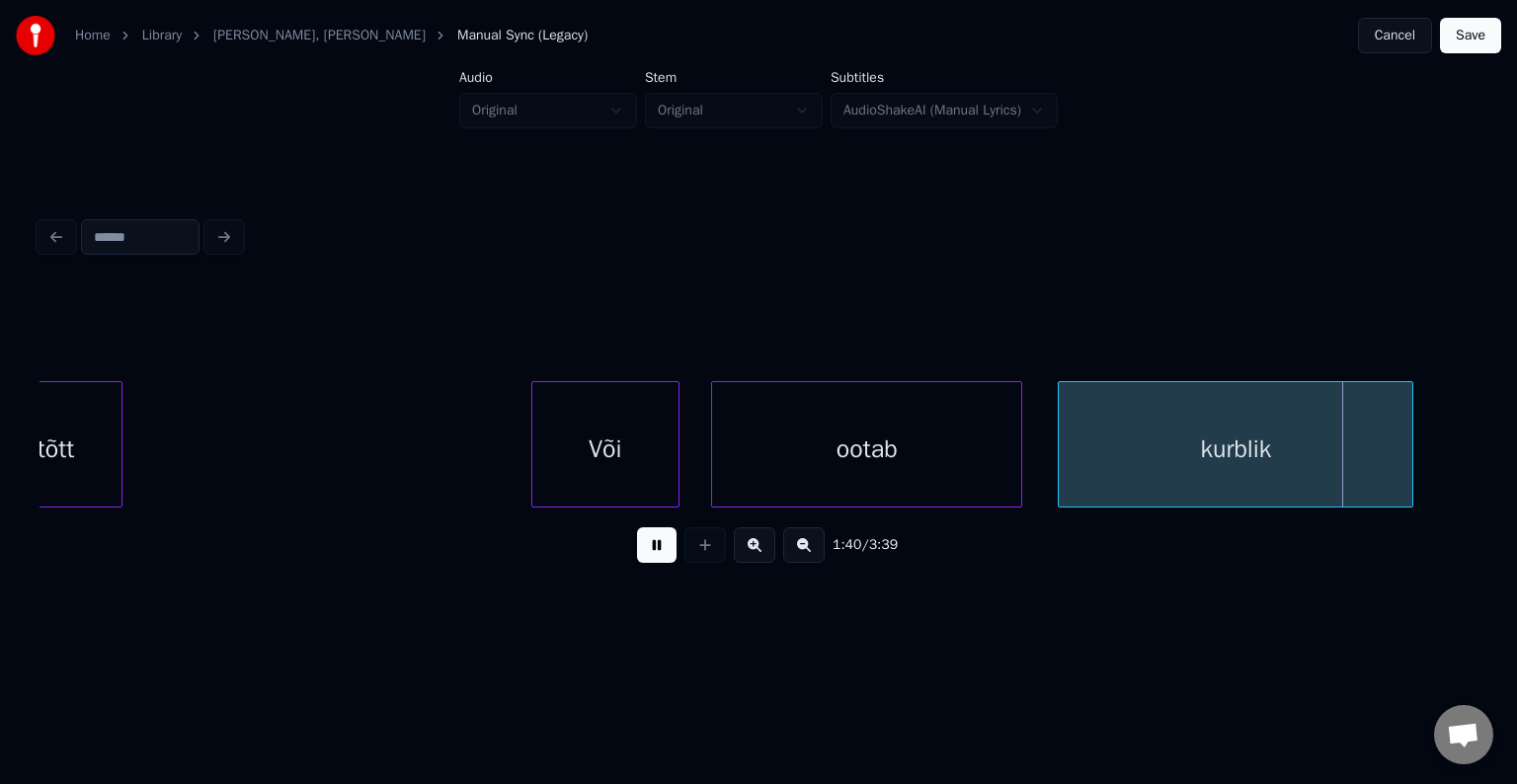 drag, startPoint x: 652, startPoint y: 552, endPoint x: 1055, endPoint y: 527, distance: 403.77469 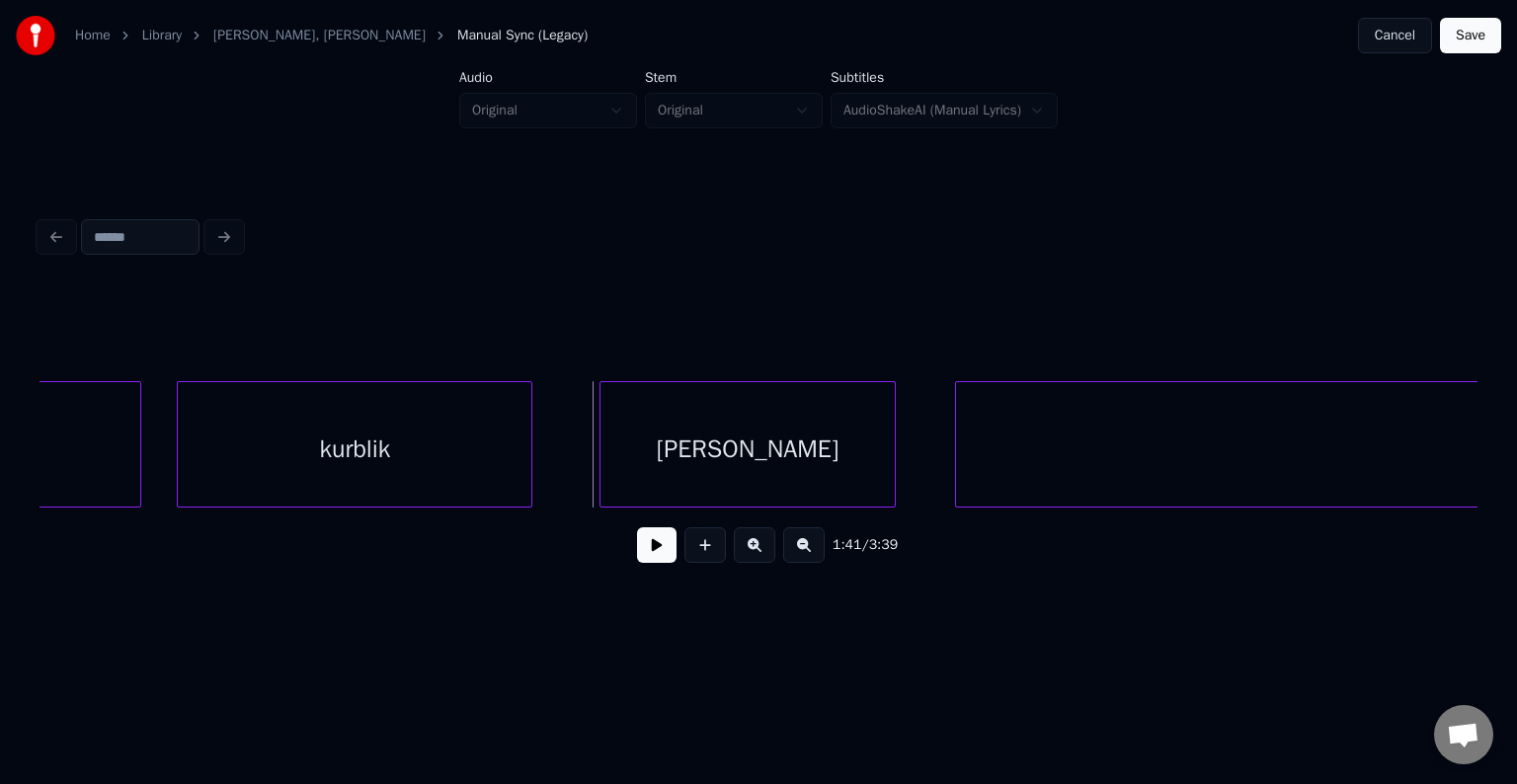 scroll, scrollTop: 0, scrollLeft: 74310, axis: horizontal 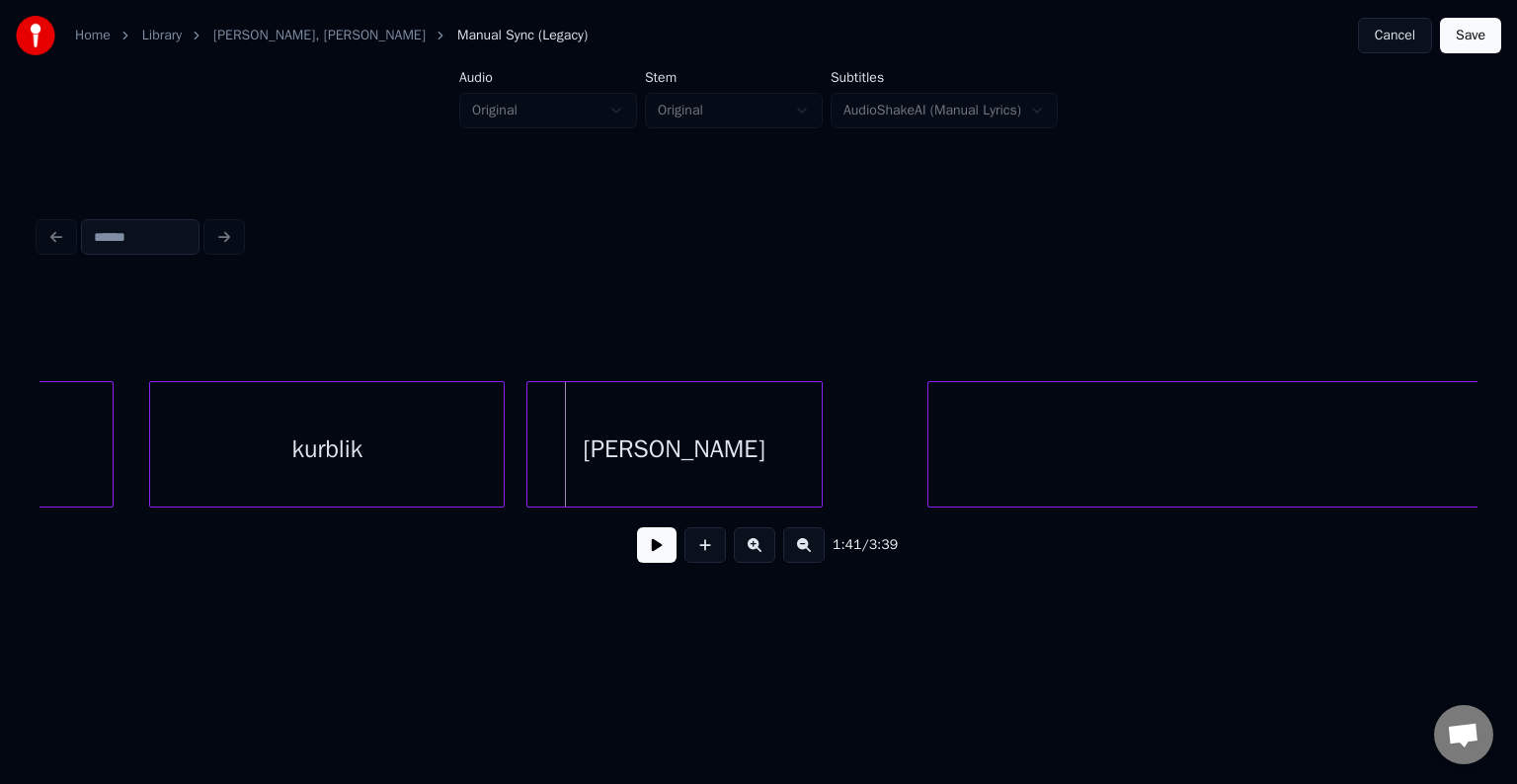 click on "lõpp" at bounding box center [675, 449] 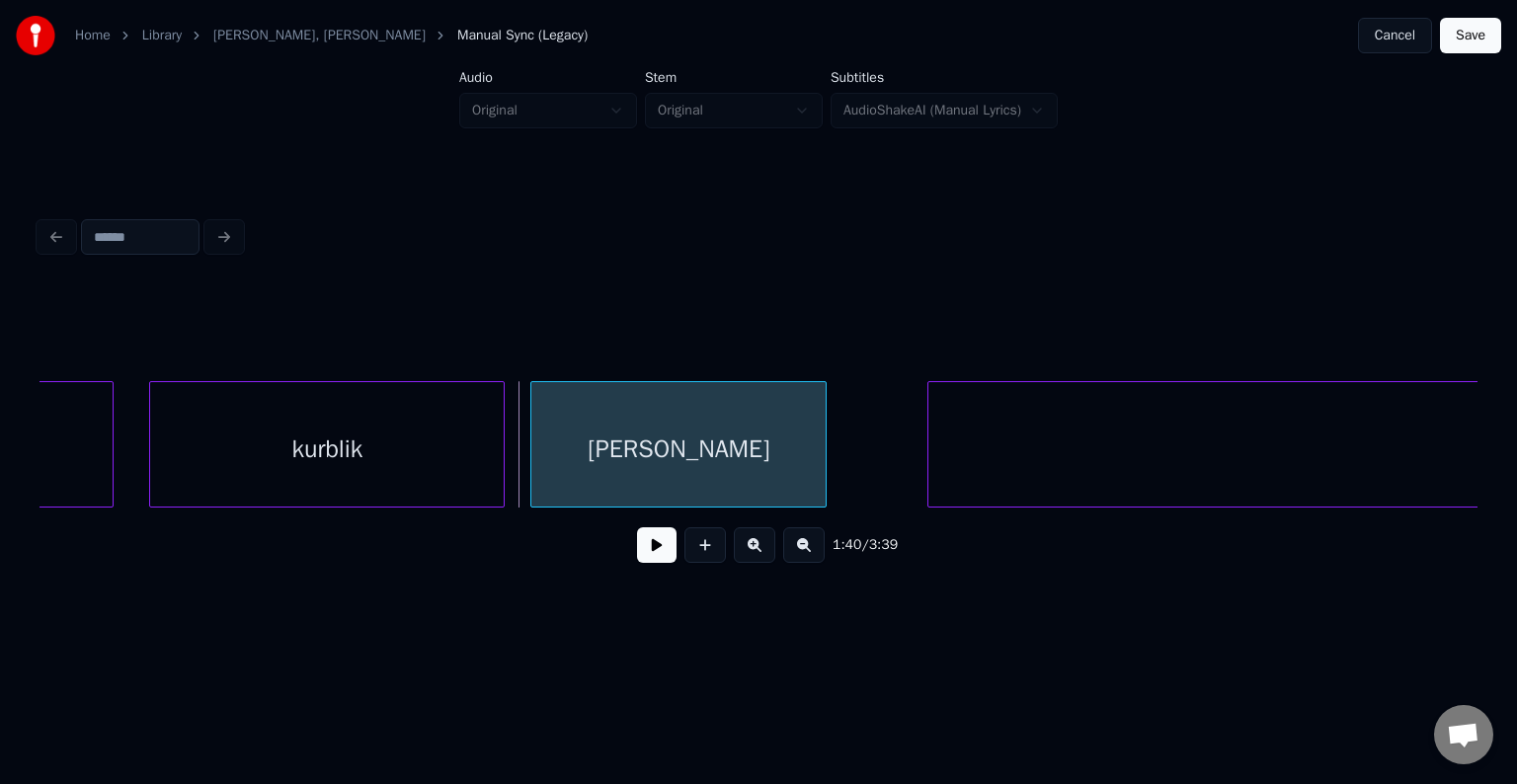click on "lõpp" at bounding box center (679, 449) 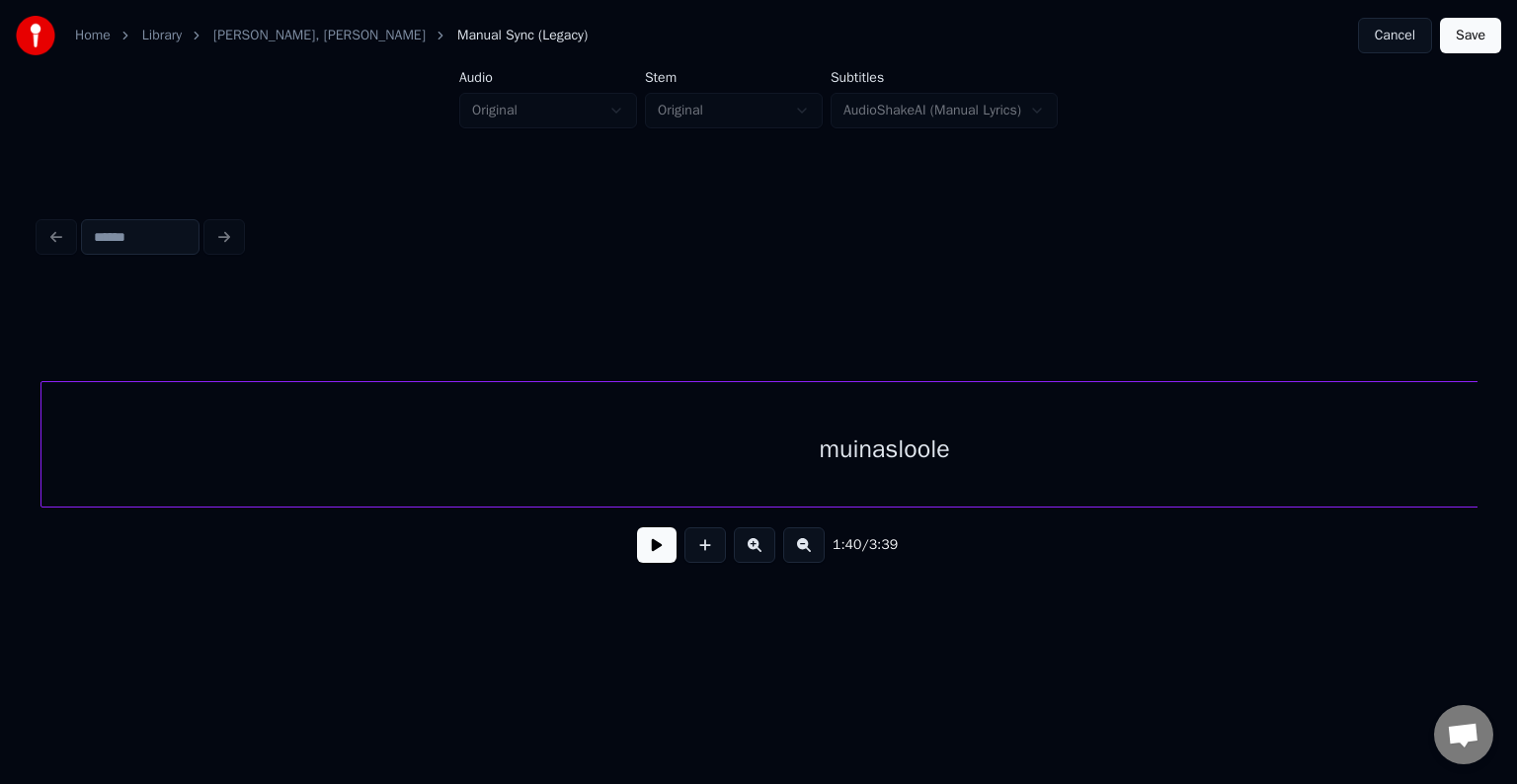 click on "muinasloole" at bounding box center [885, 449] 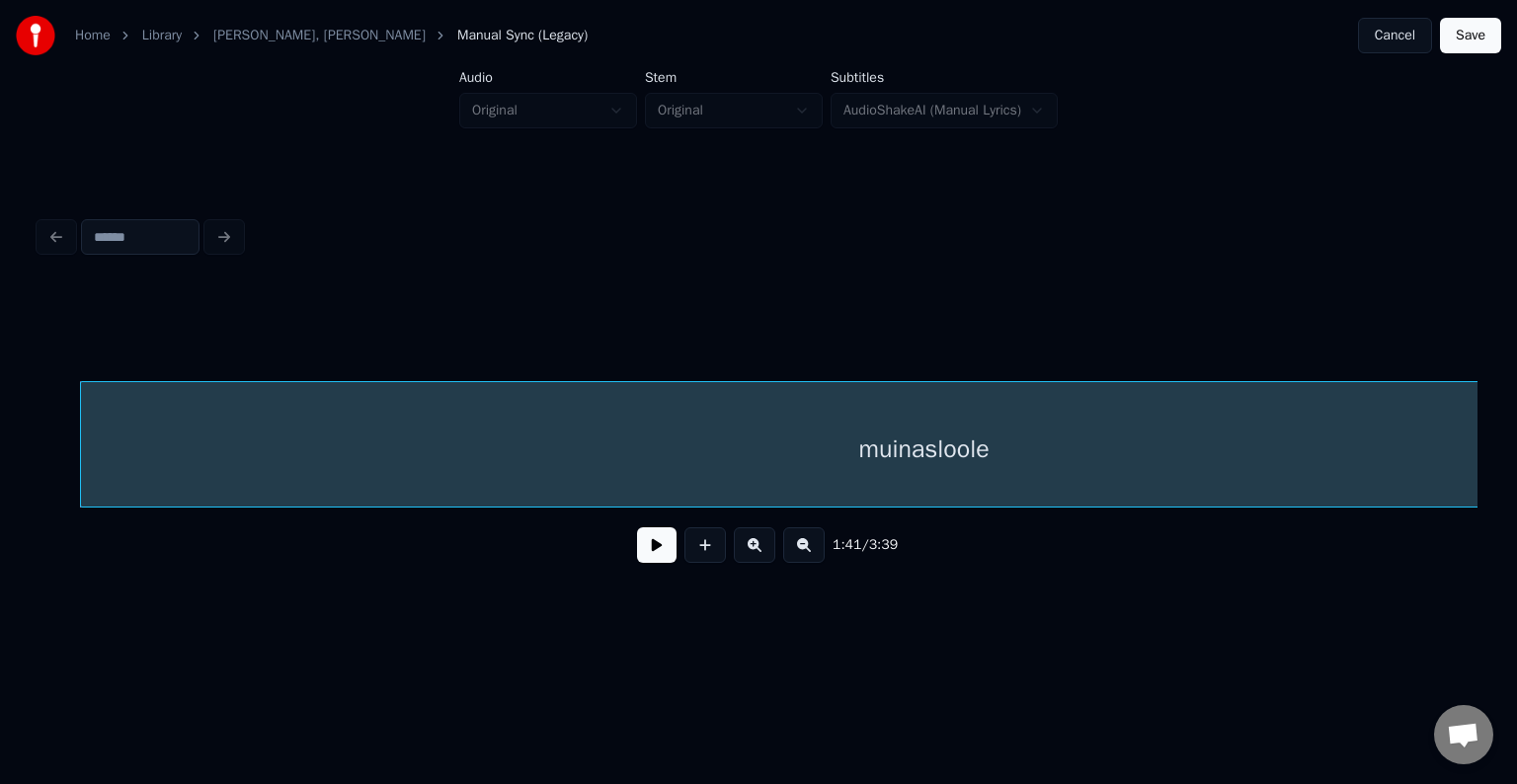 scroll, scrollTop: 0, scrollLeft: 75041, axis: horizontal 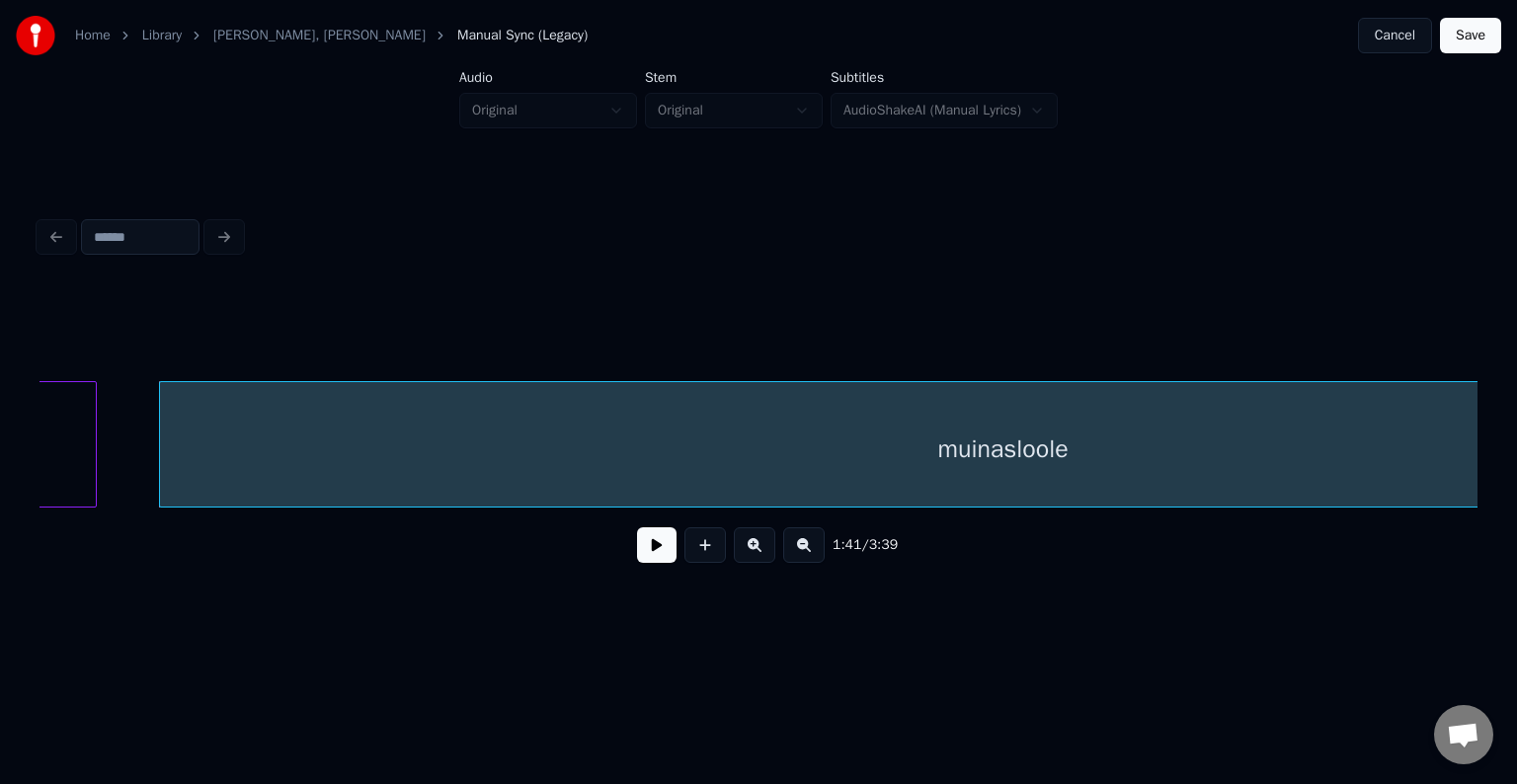 click on "muinasloole" at bounding box center [1003, 449] 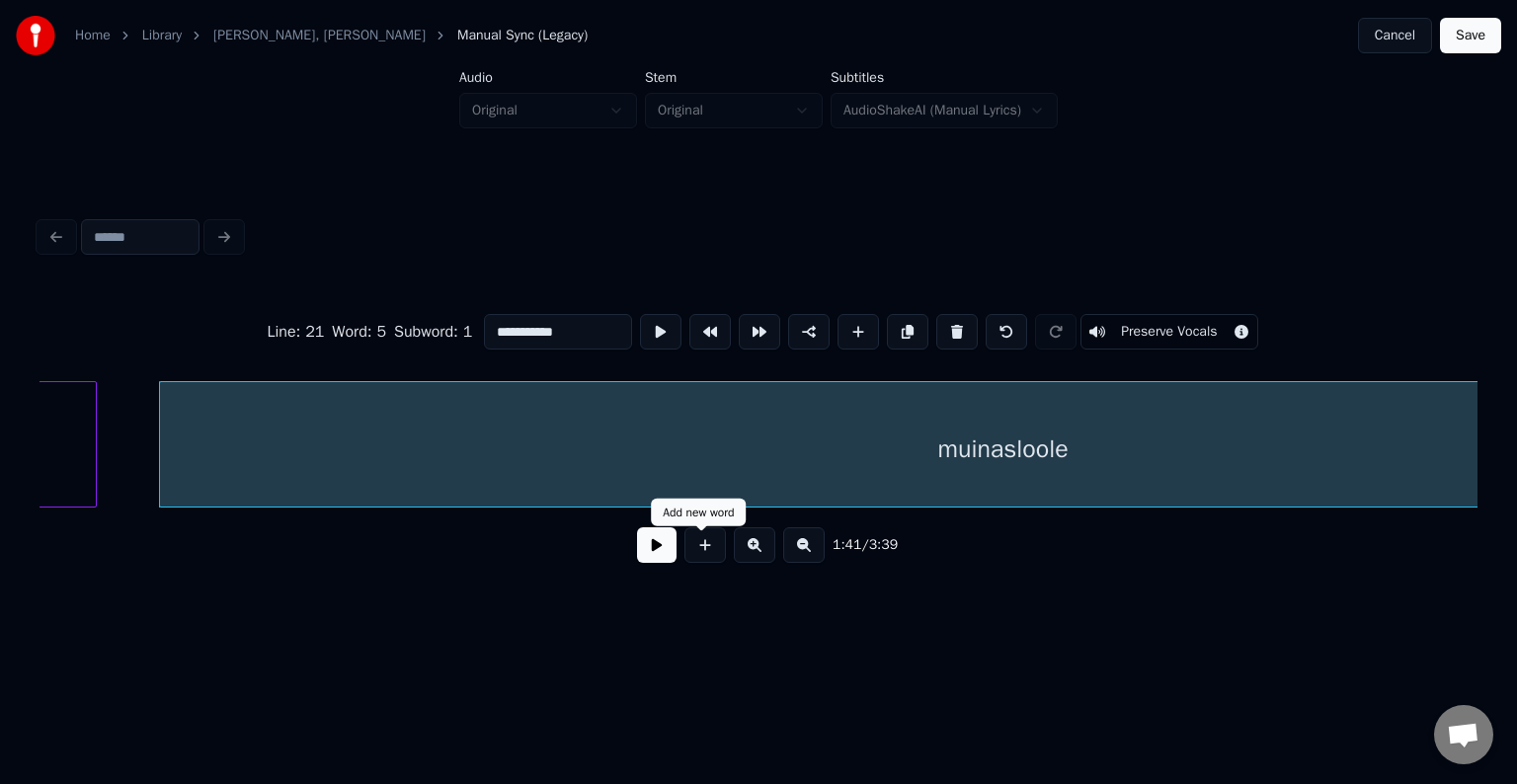 click at bounding box center [657, 545] 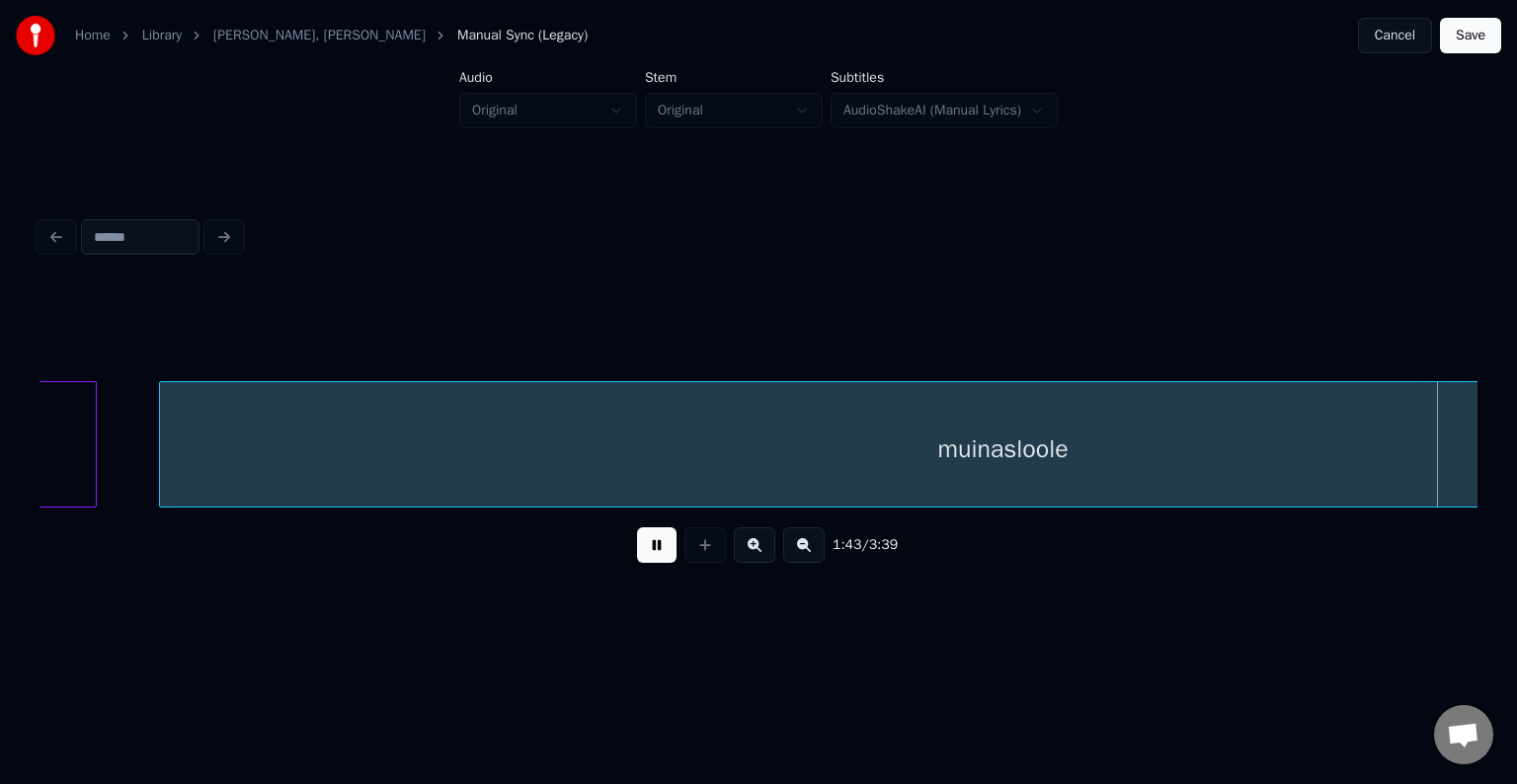 scroll, scrollTop: 0, scrollLeft: 76487, axis: horizontal 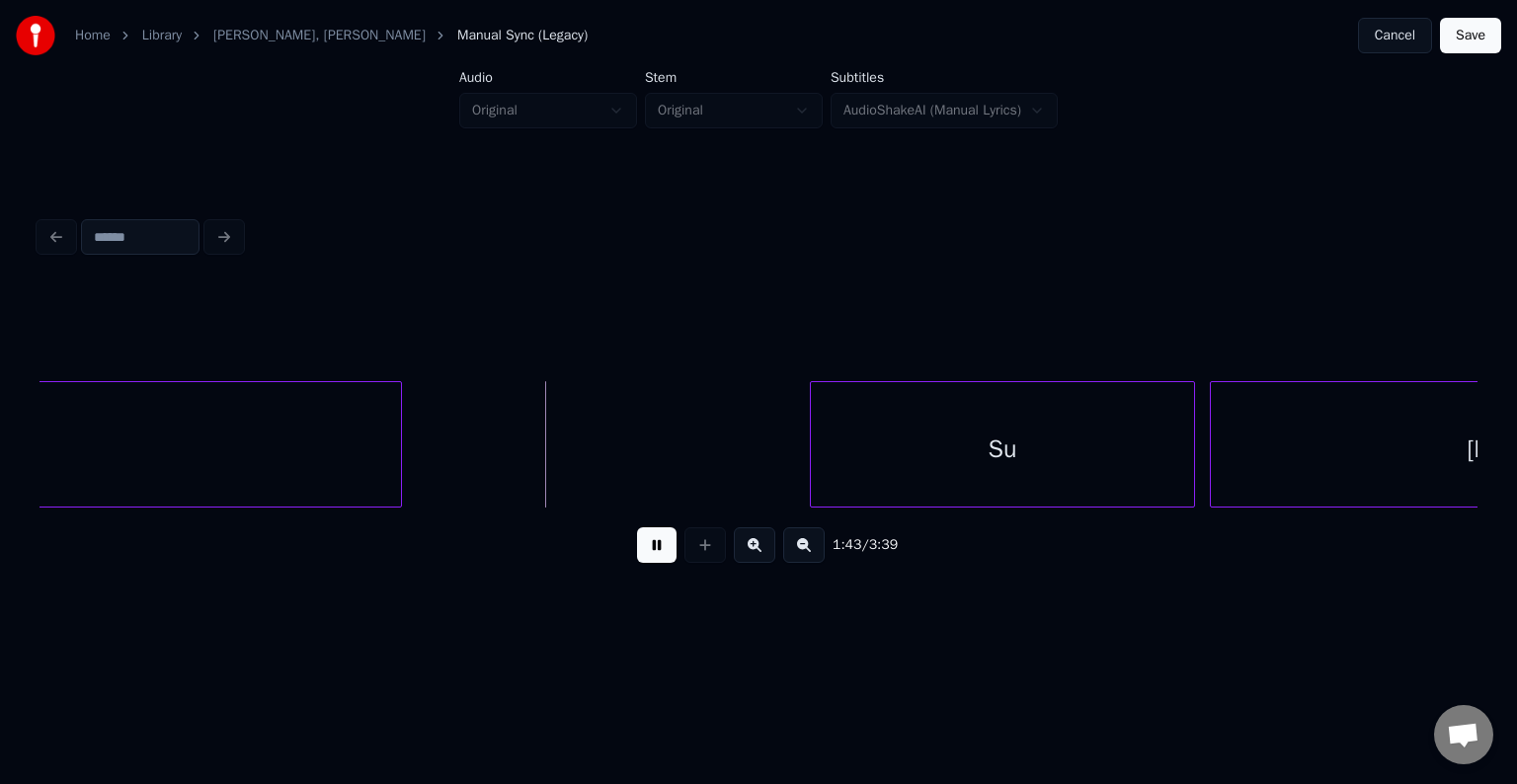 click at bounding box center (657, 545) 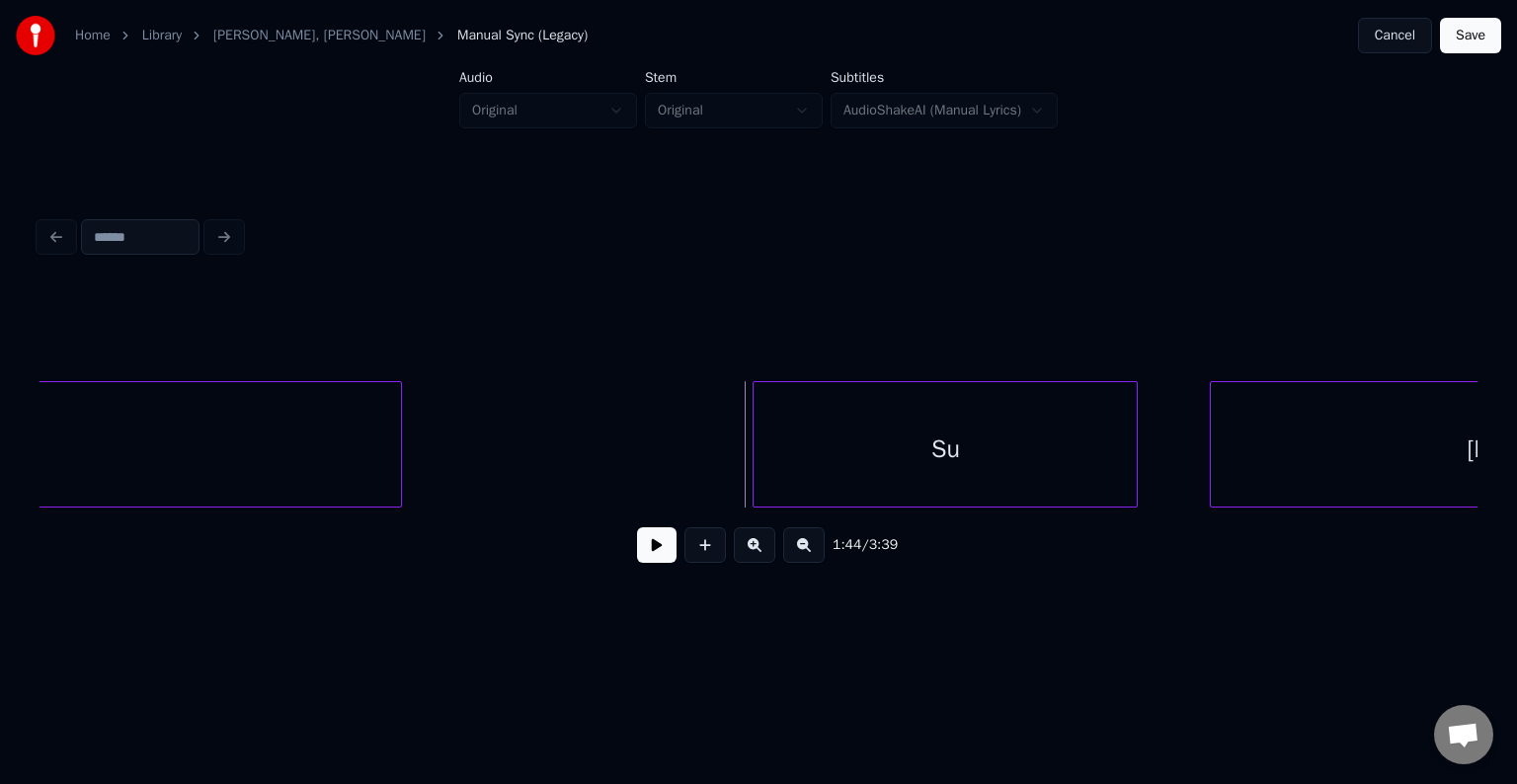 click on "Su" at bounding box center (945, 449) 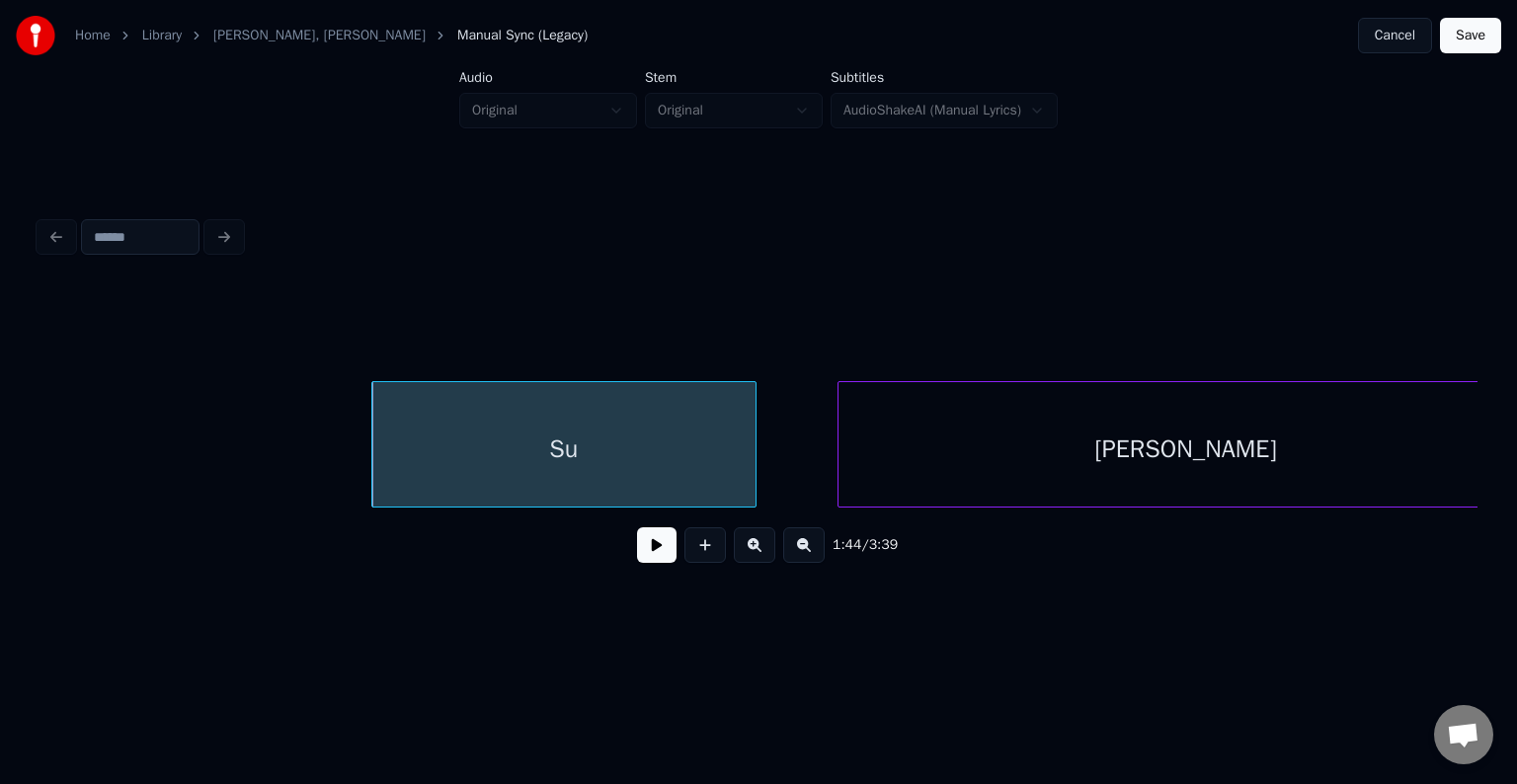 scroll, scrollTop: 0, scrollLeft: 77001, axis: horizontal 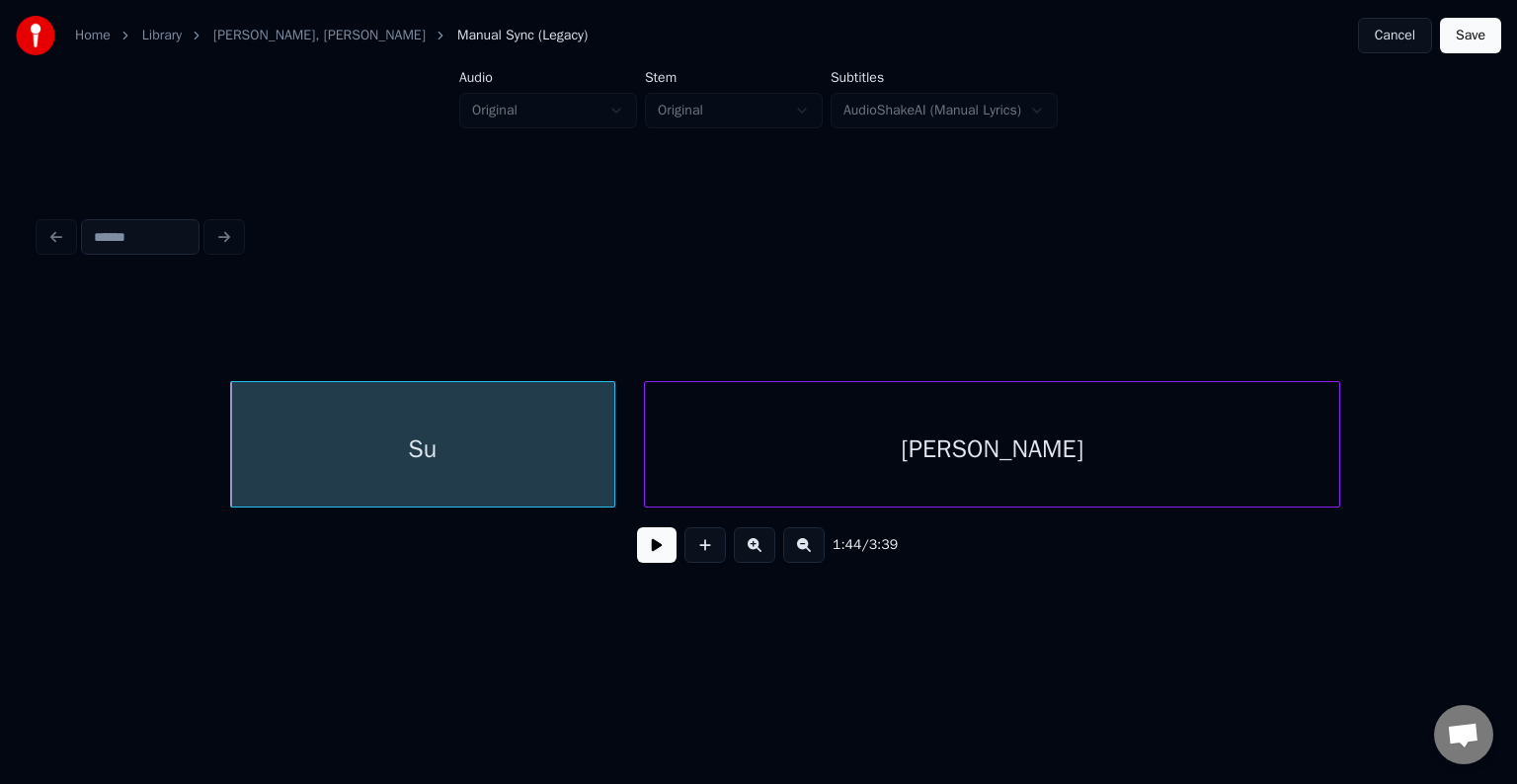 click on "poole" at bounding box center [992, 449] 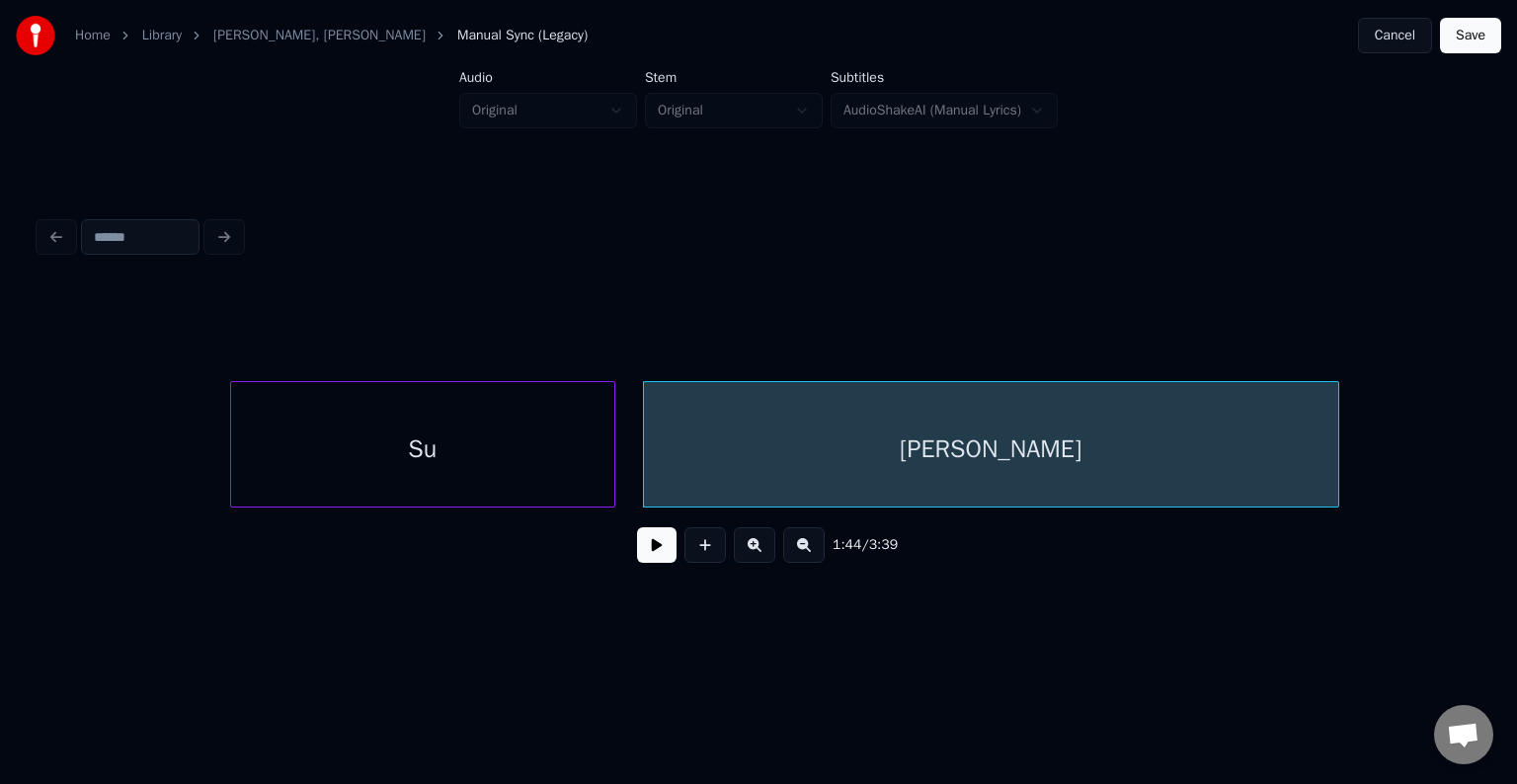 click on "Su" at bounding box center (423, 449) 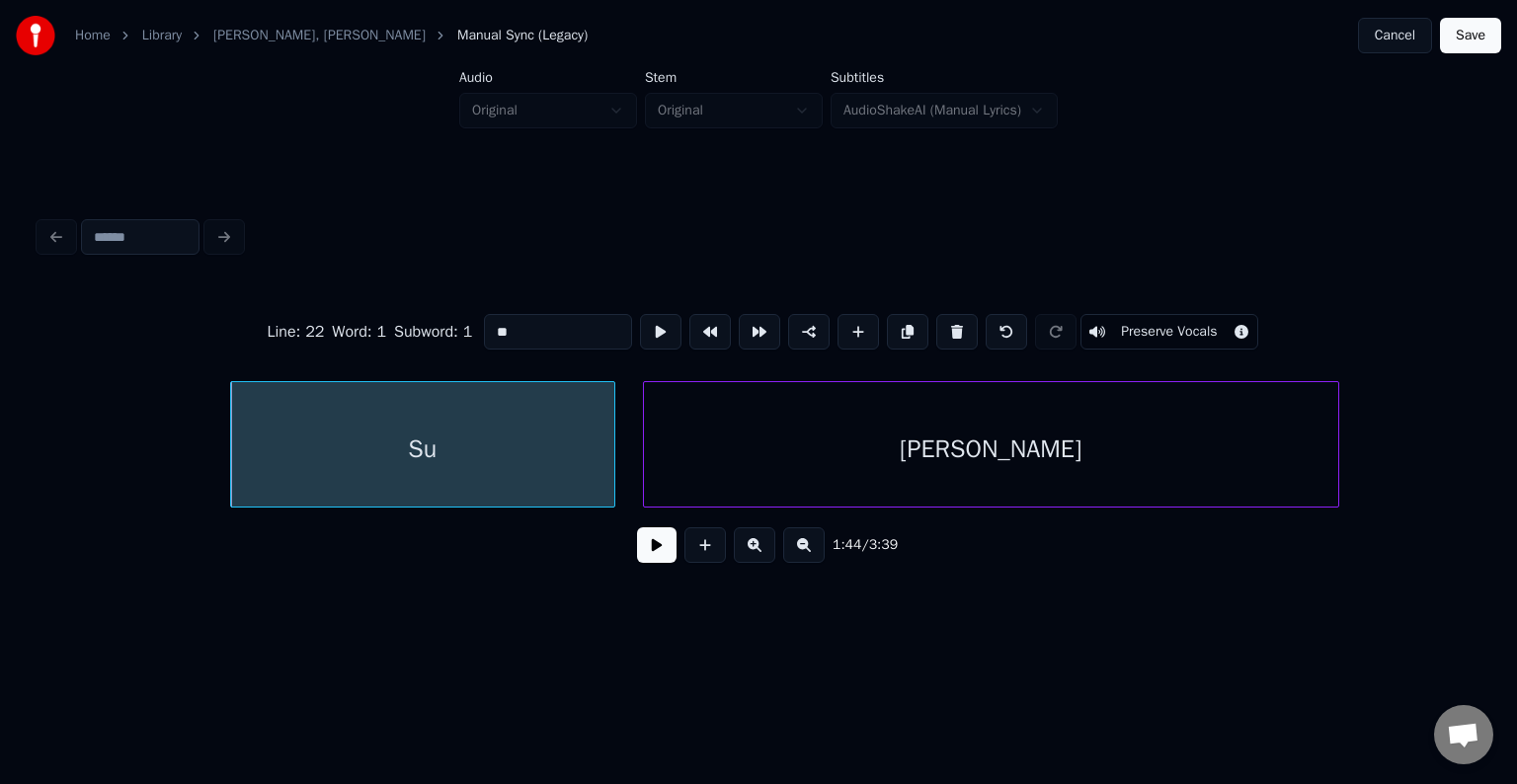 click at bounding box center (657, 545) 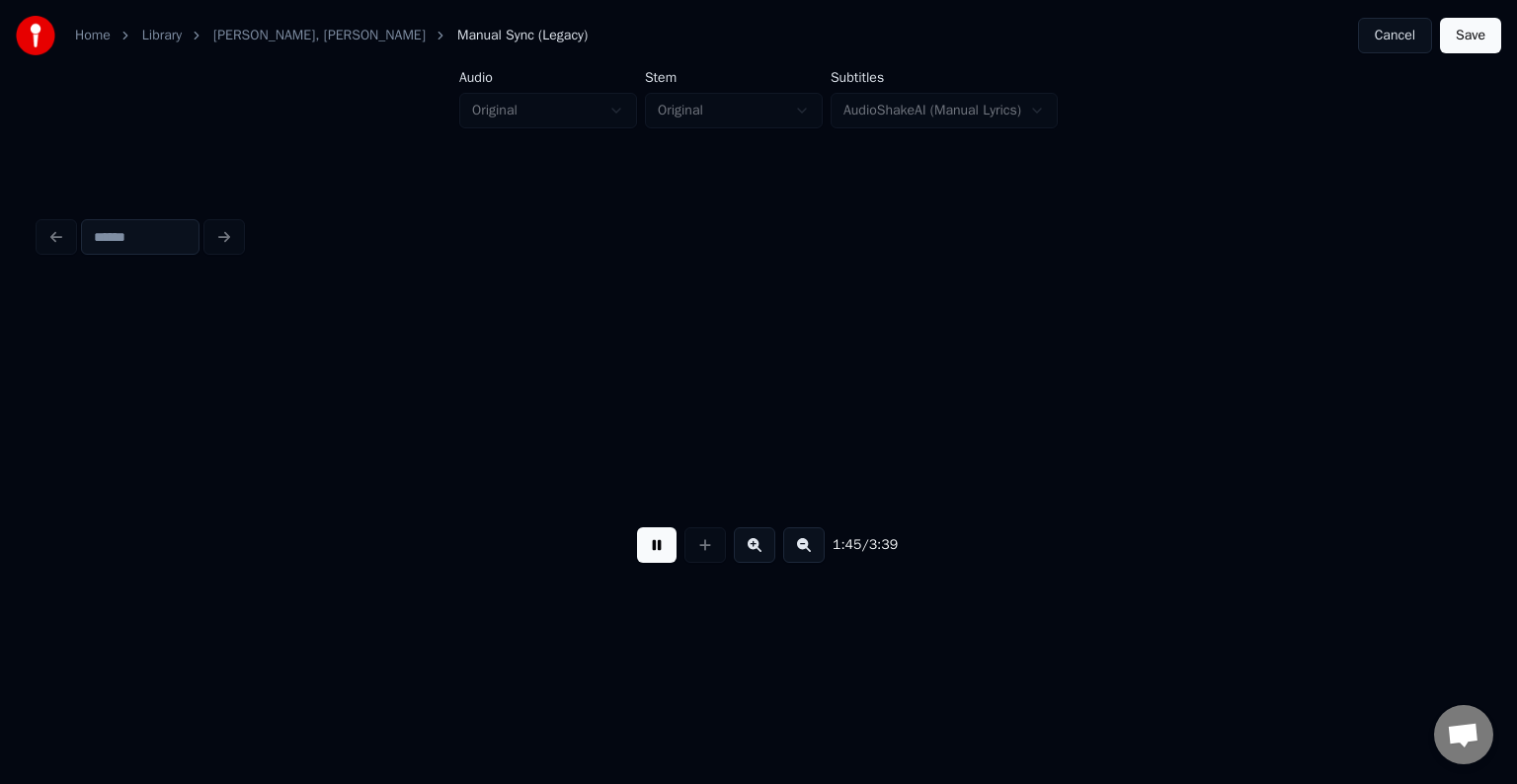 scroll, scrollTop: 0, scrollLeft: 78440, axis: horizontal 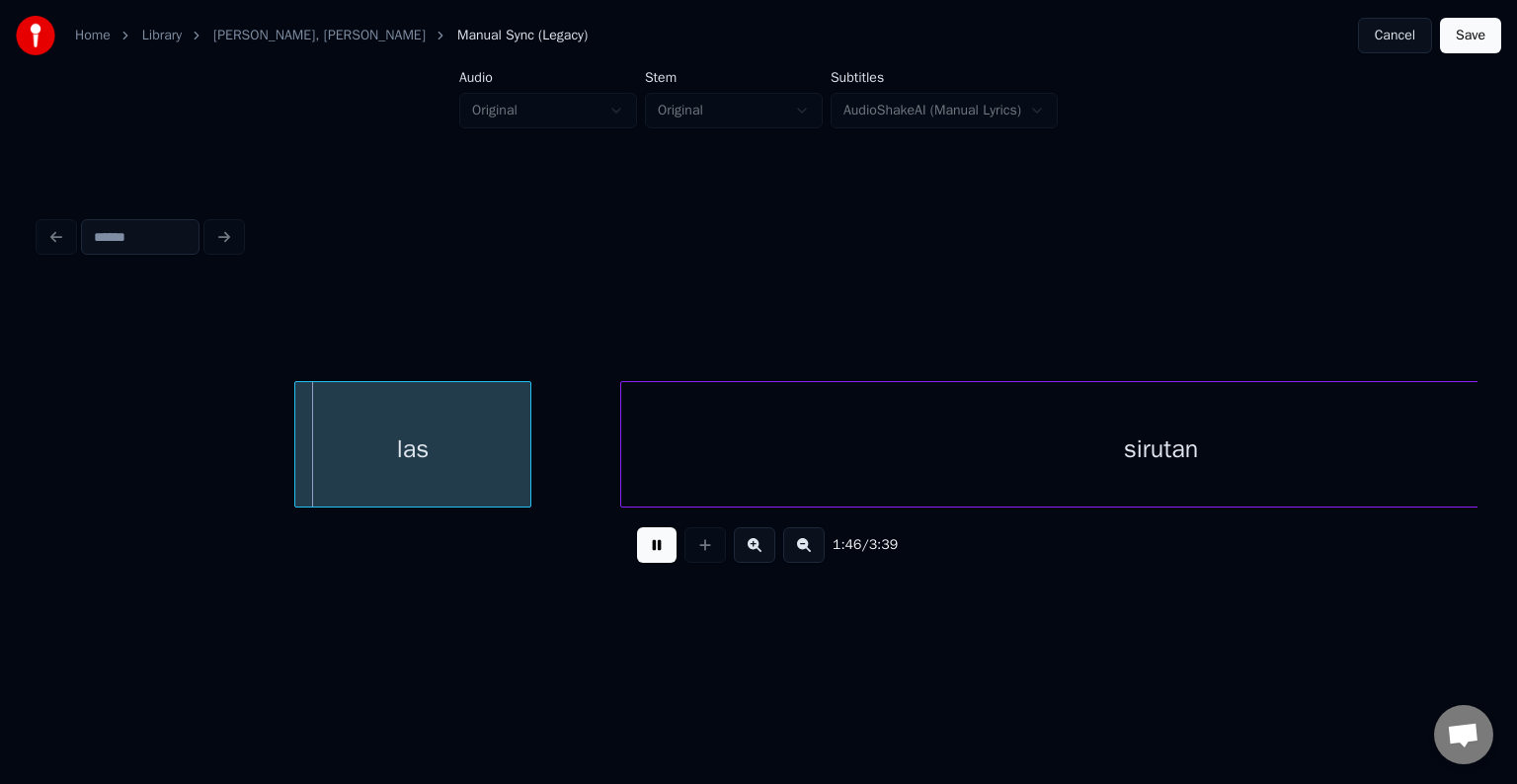 click at bounding box center (657, 545) 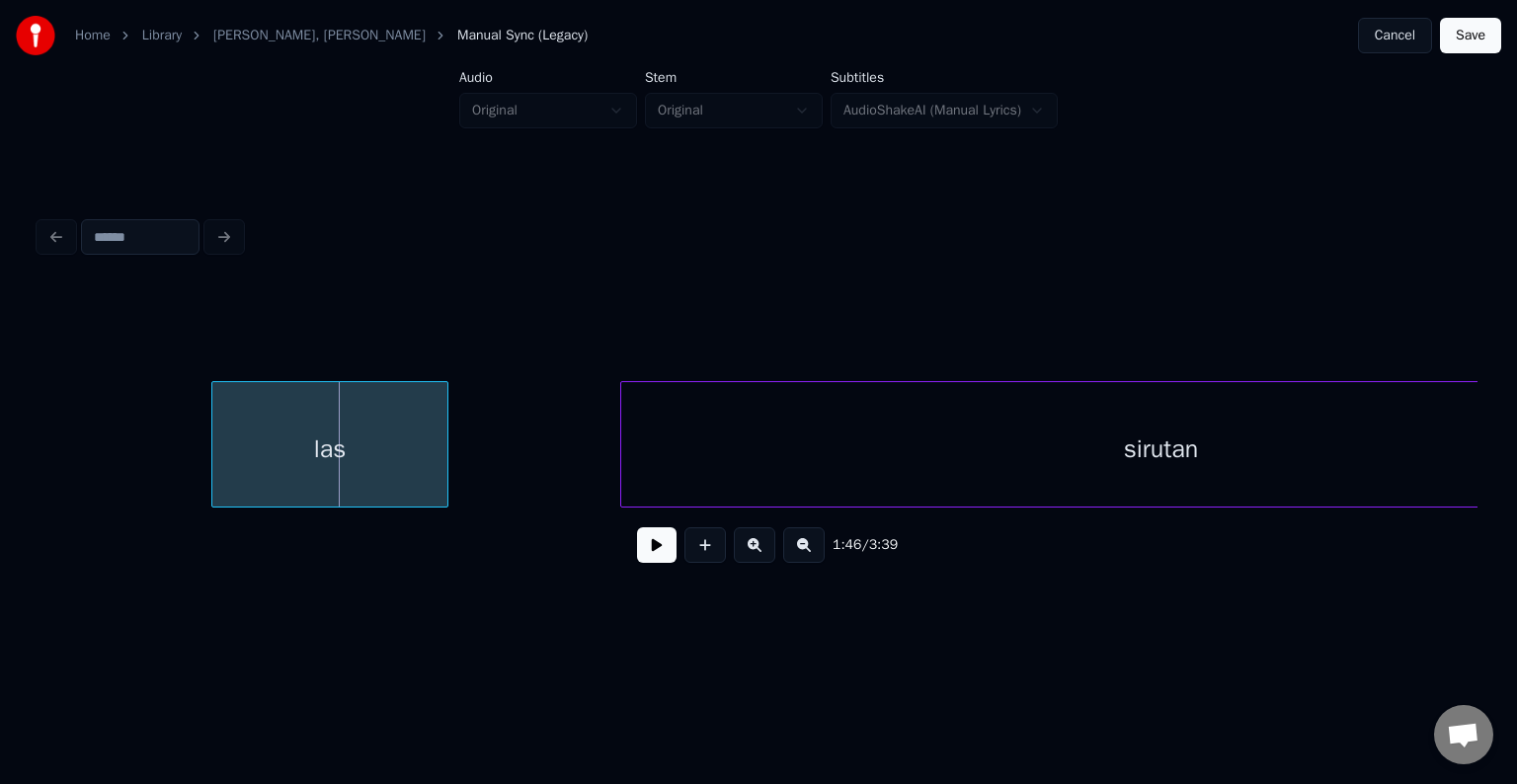click on "las" at bounding box center (330, 449) 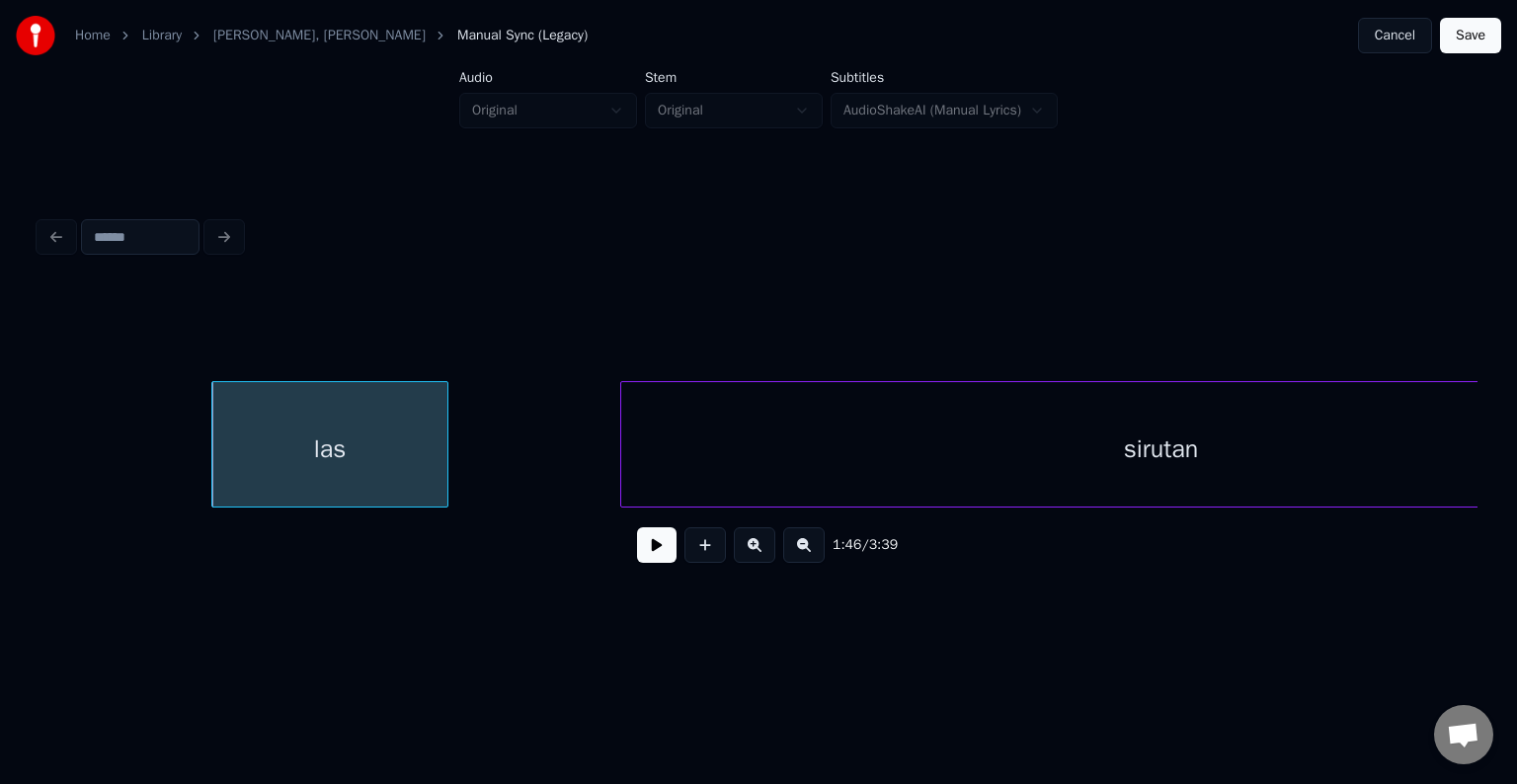 scroll, scrollTop: 0, scrollLeft: 78657, axis: horizontal 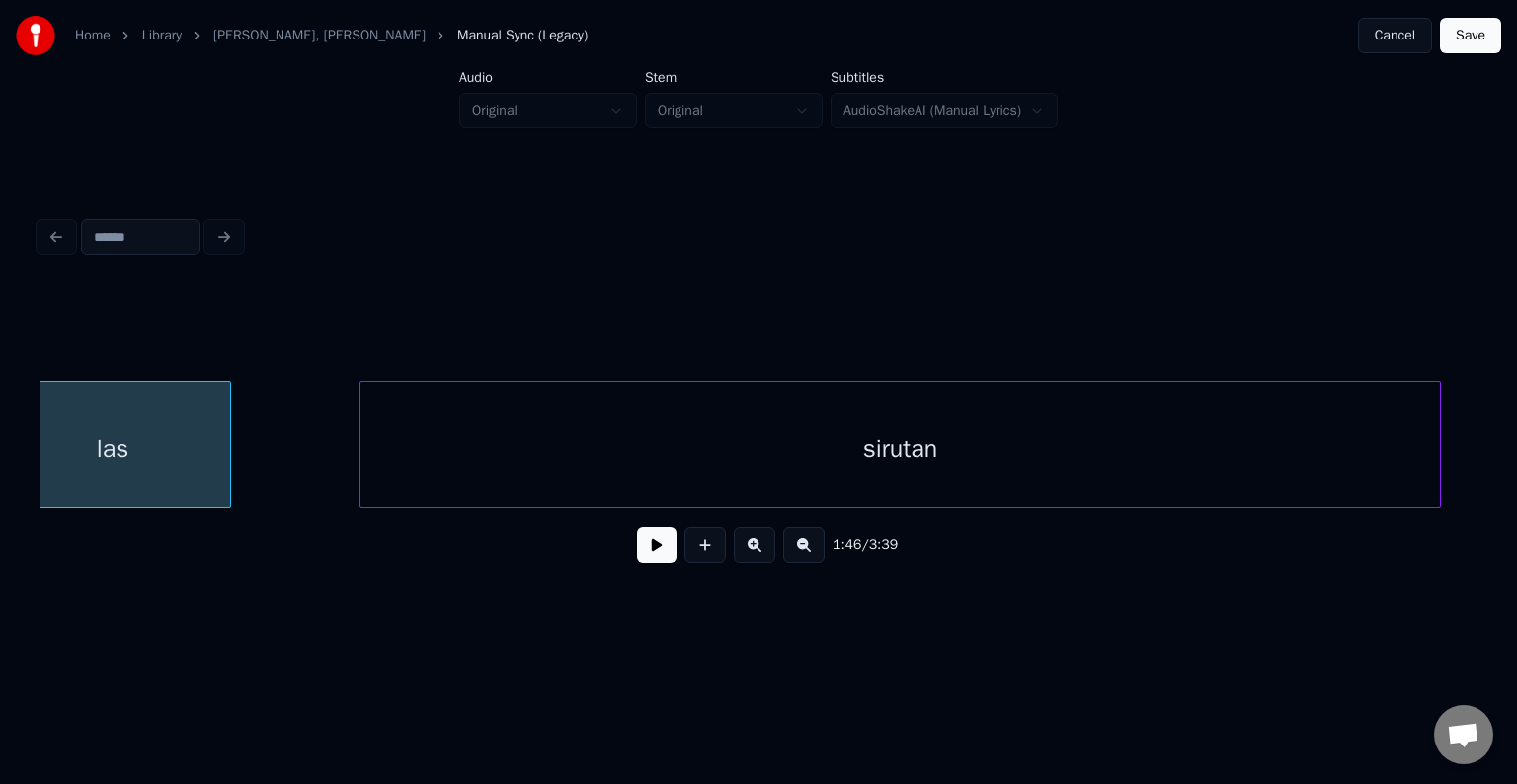 click on "sirutan" at bounding box center [900, 449] 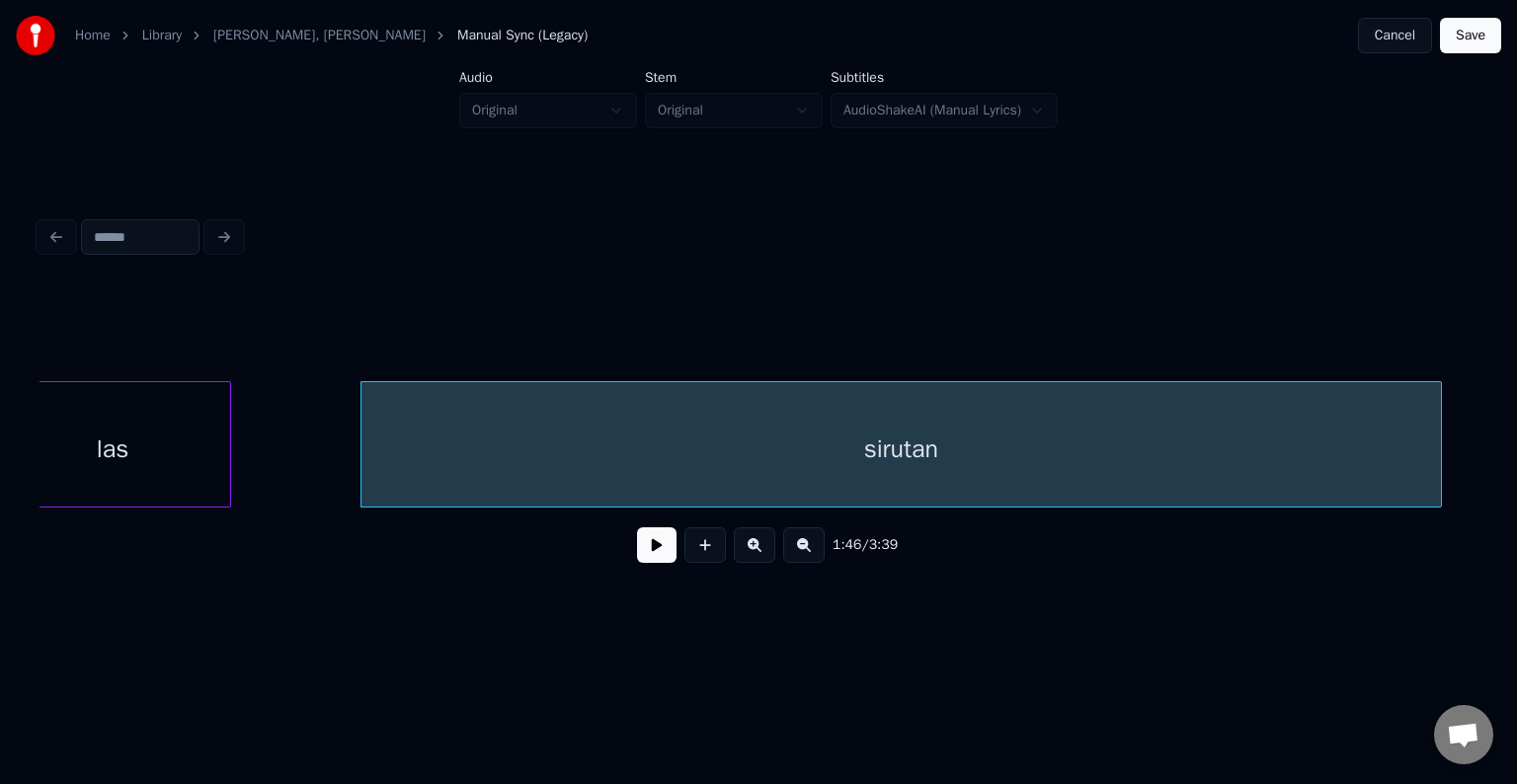 click at bounding box center [657, 545] 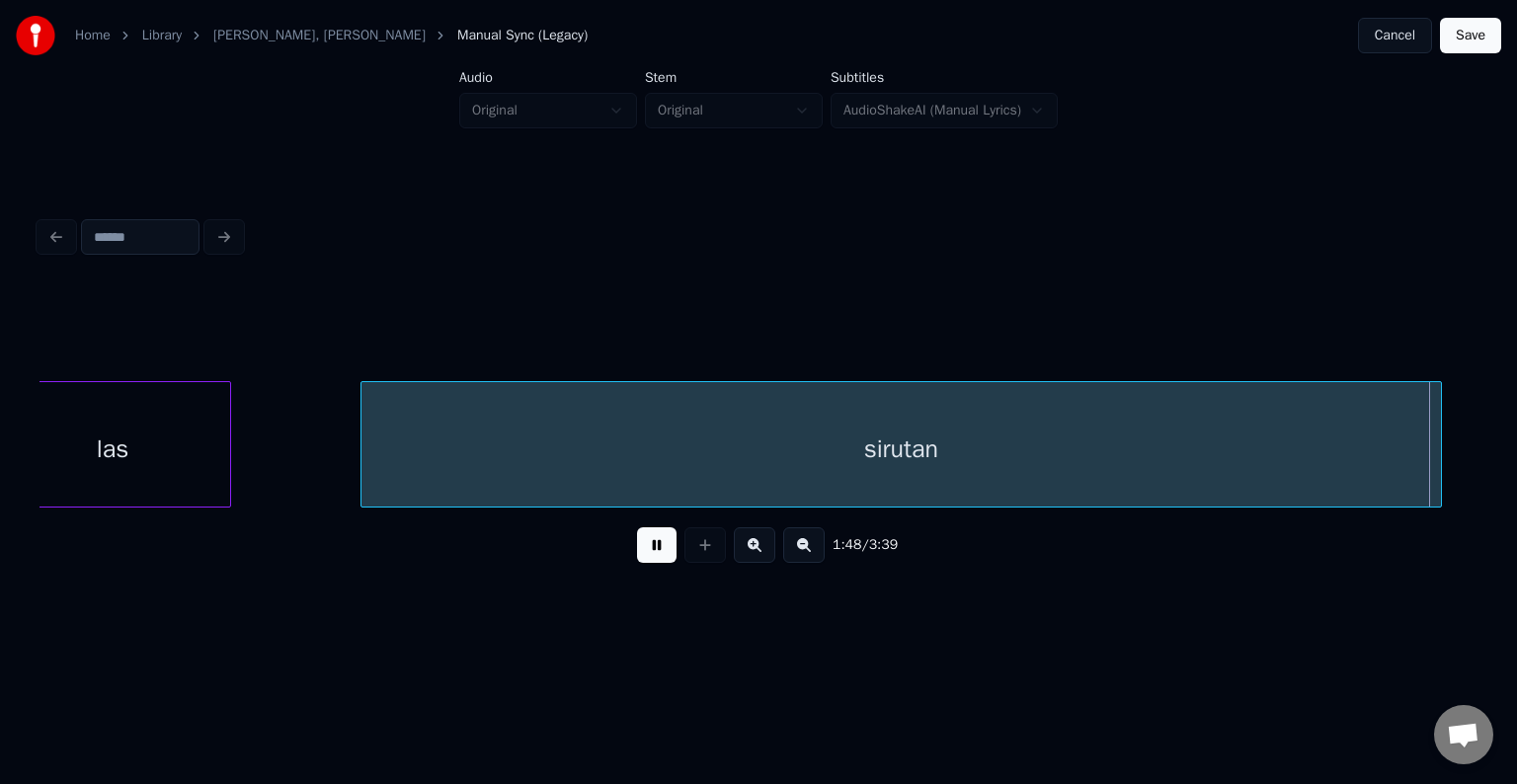 scroll, scrollTop: 0, scrollLeft: 80096, axis: horizontal 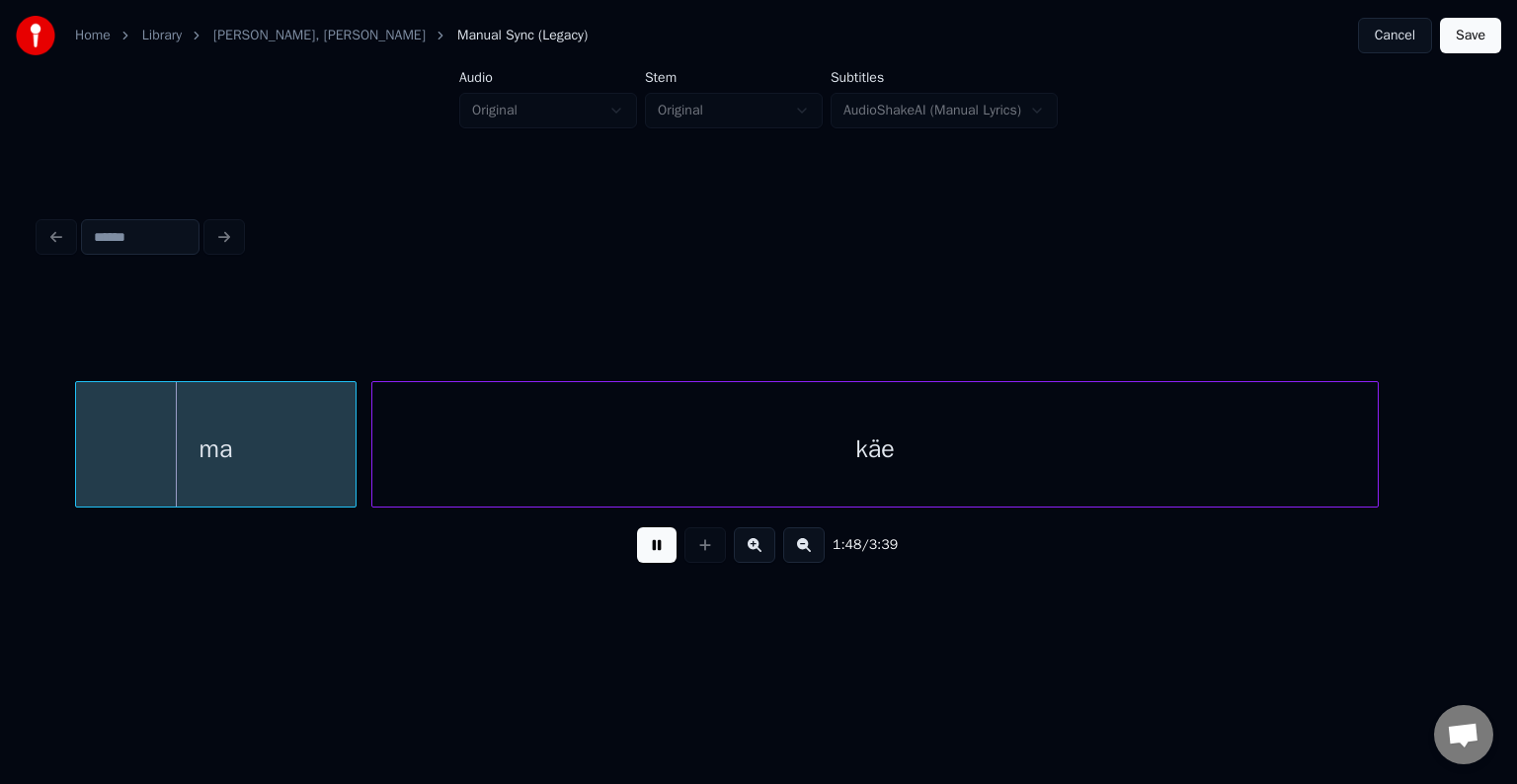 click at bounding box center (657, 545) 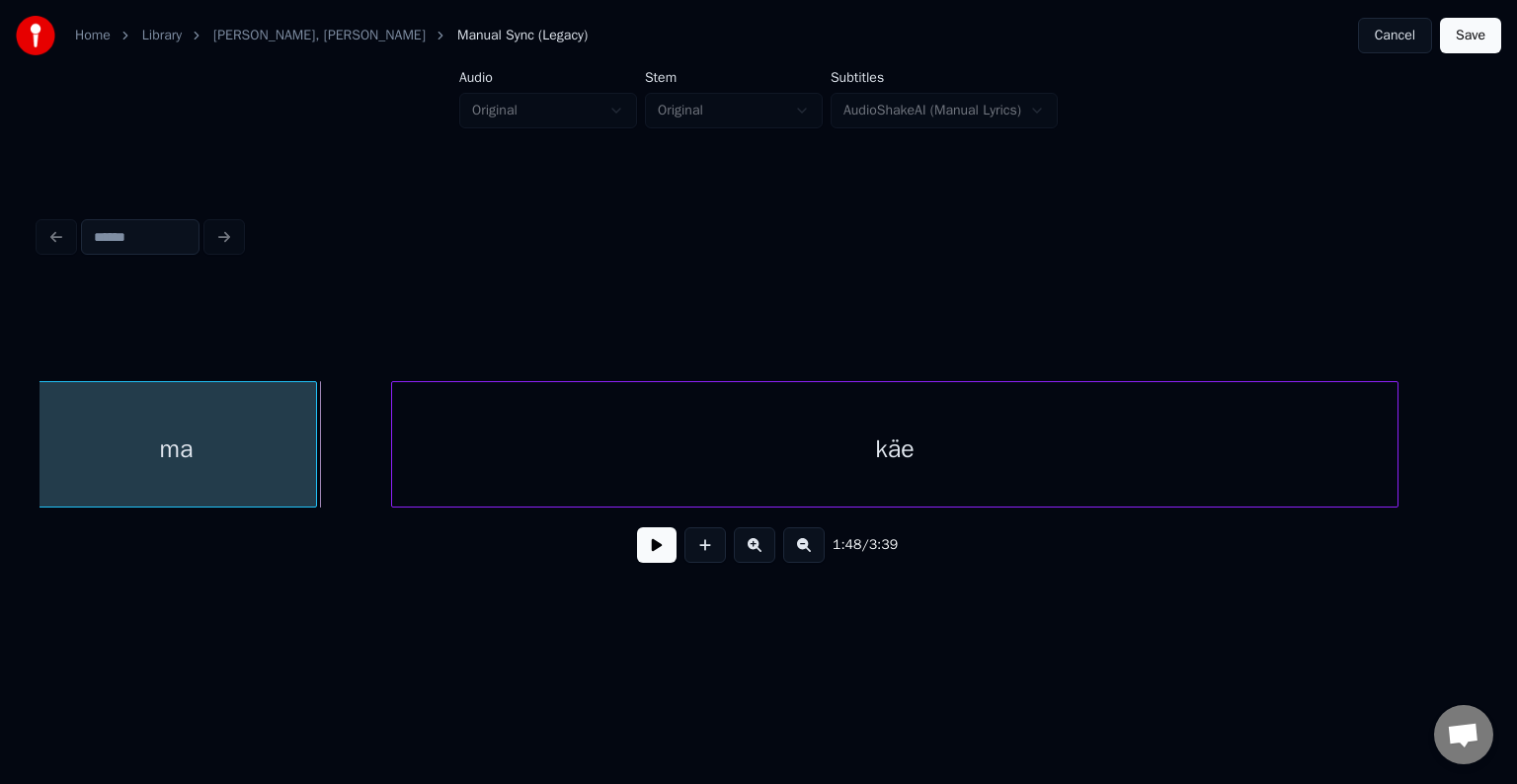 scroll, scrollTop: 0, scrollLeft: 80071, axis: horizontal 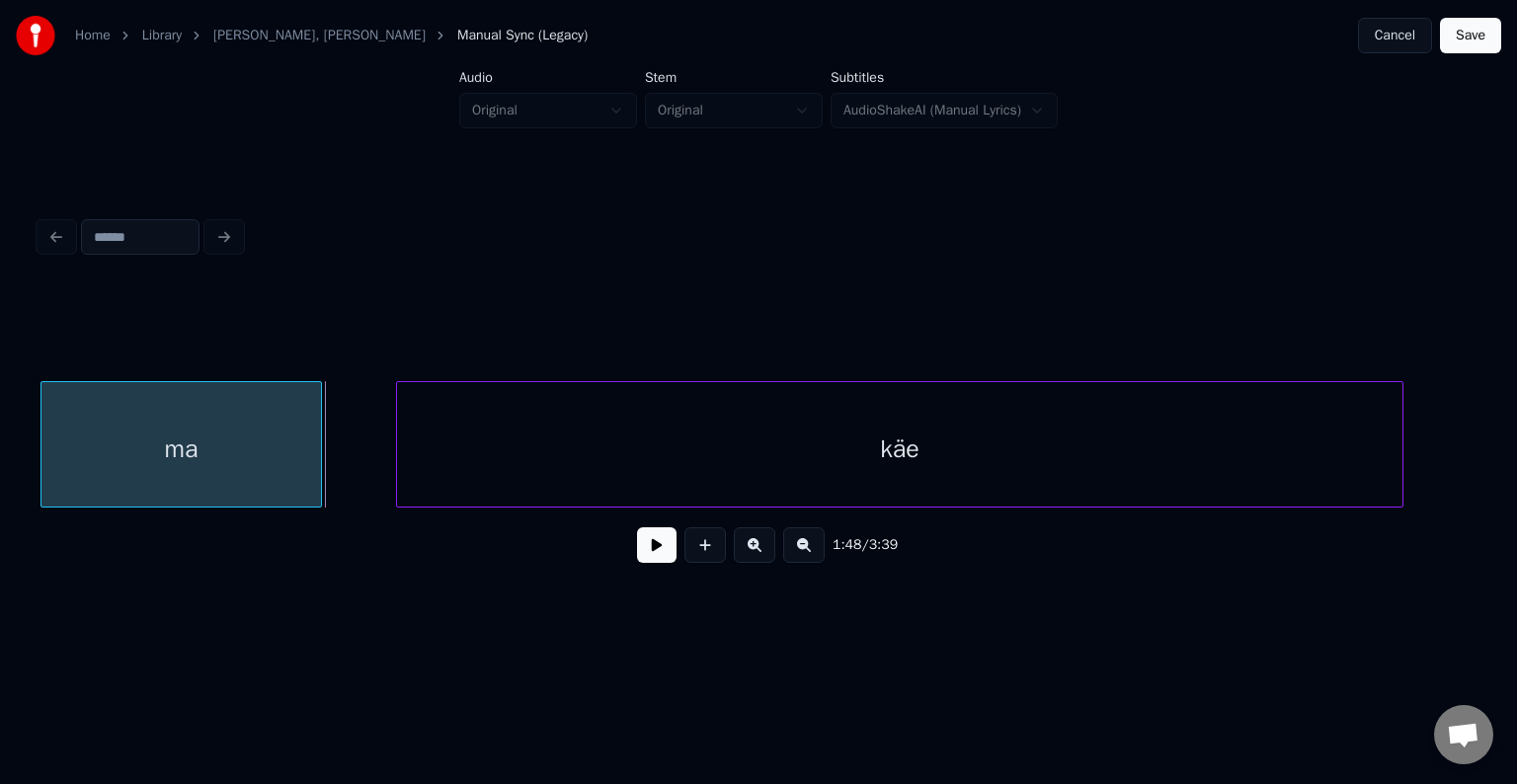 click on "ma" at bounding box center (181, 449) 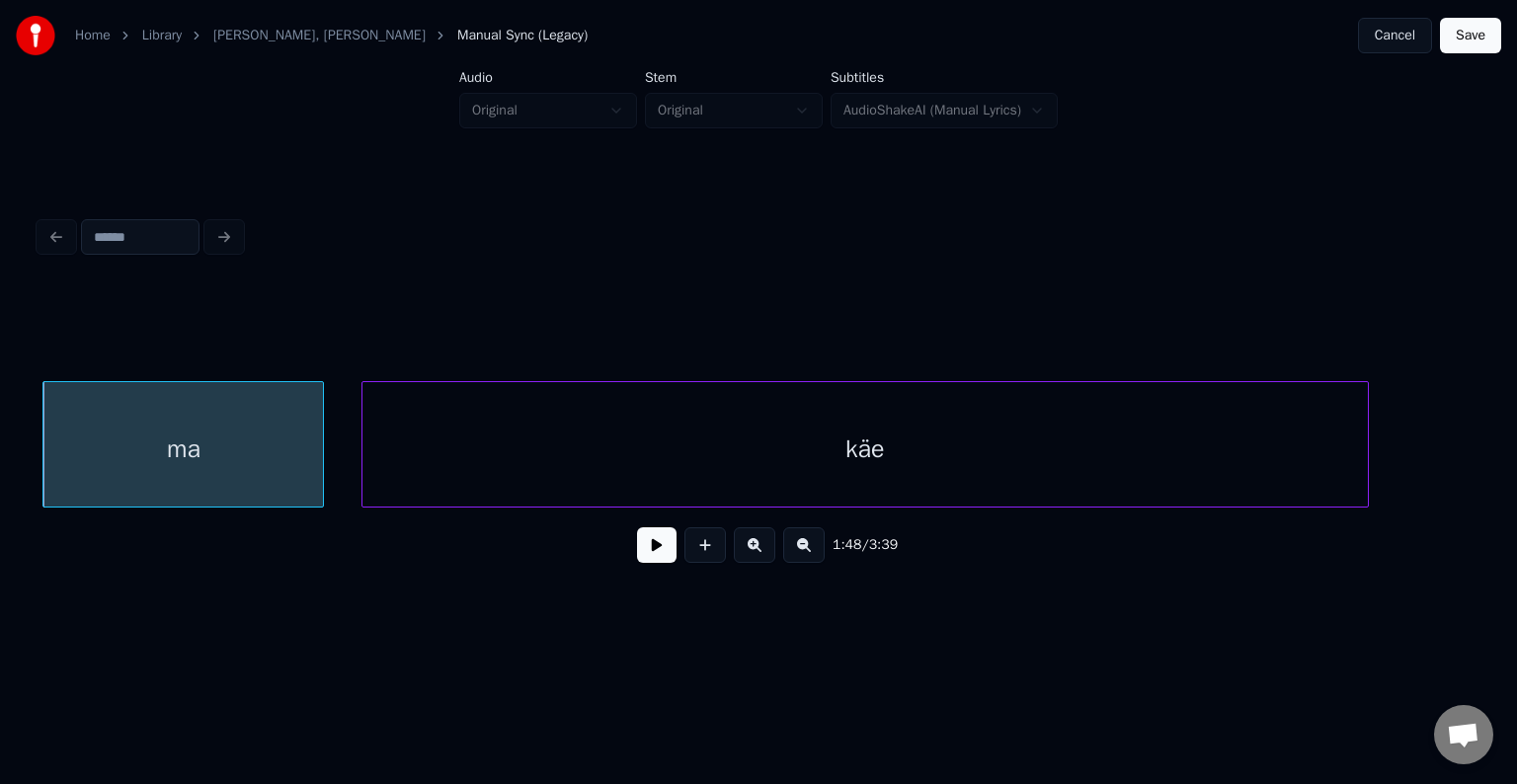 click on "käe" at bounding box center [865, 449] 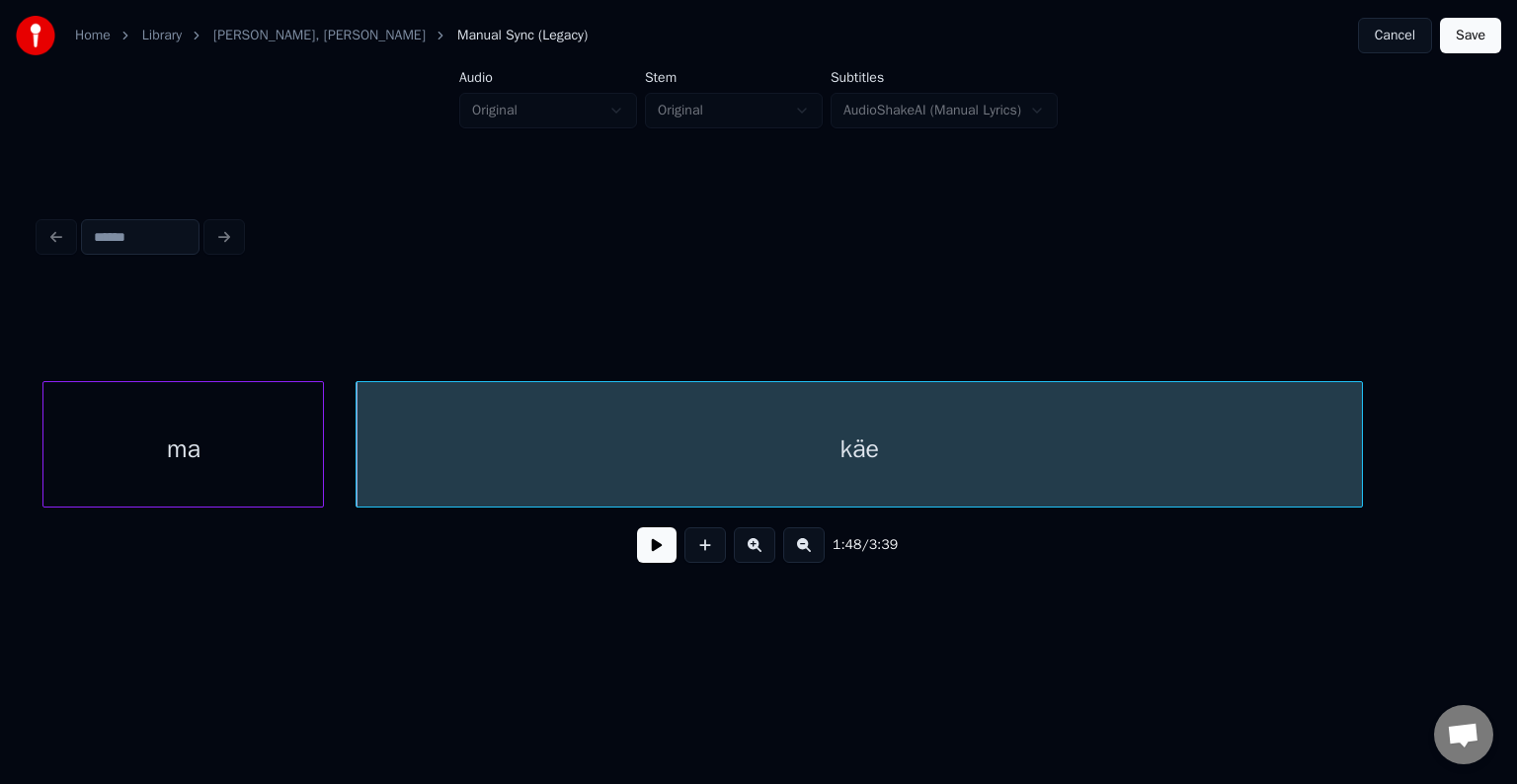 click at bounding box center [657, 545] 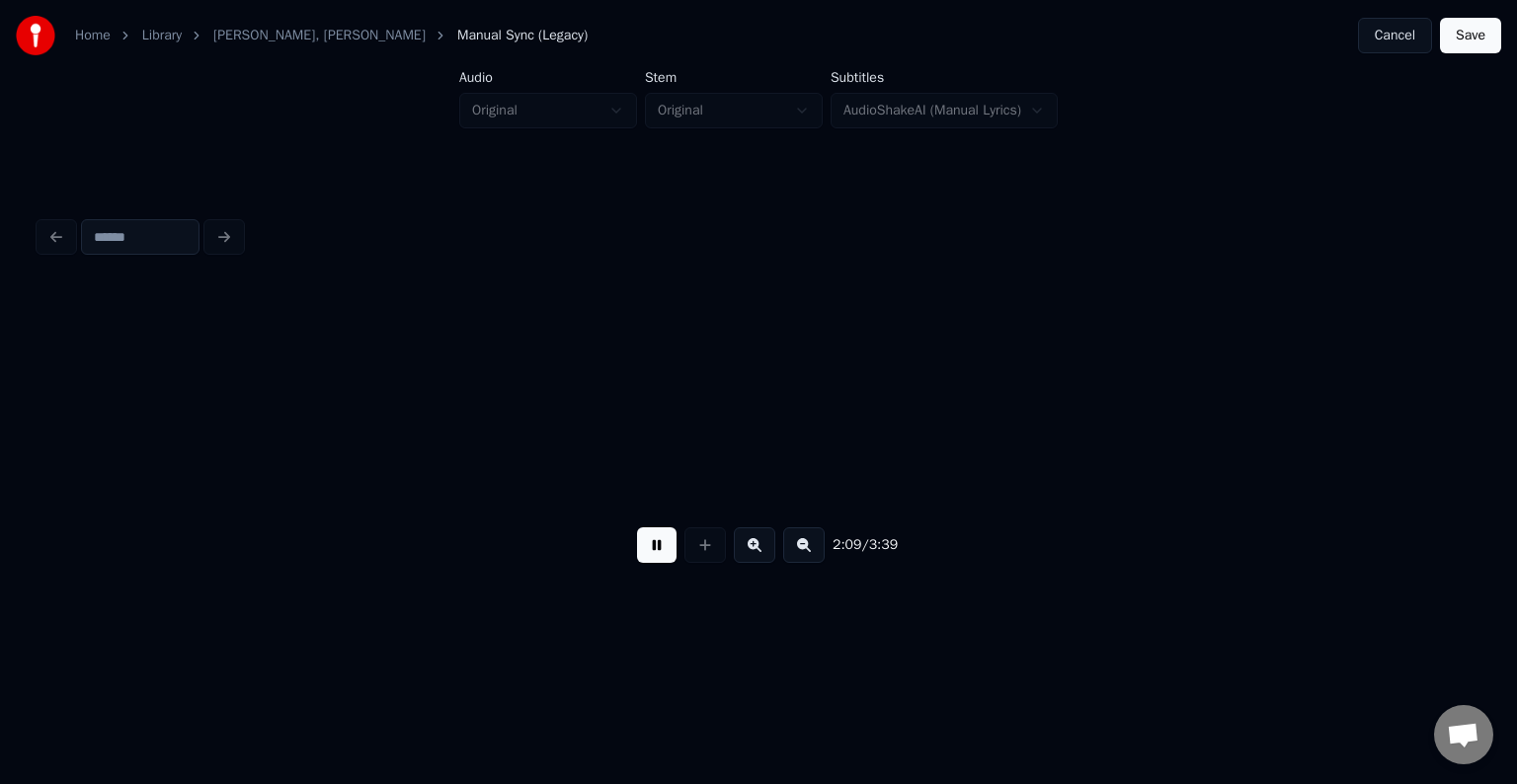 scroll, scrollTop: 0, scrollLeft: 96063, axis: horizontal 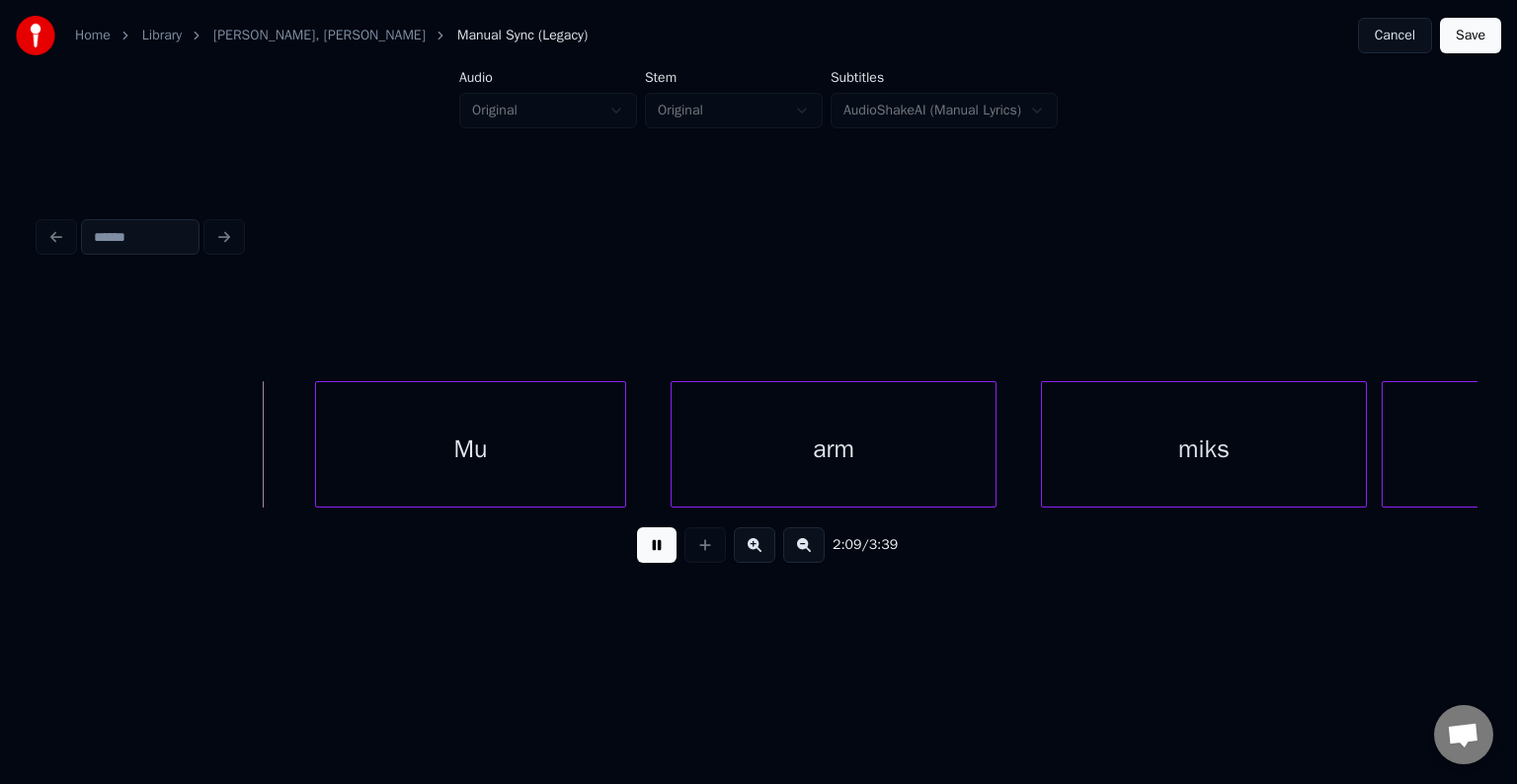 click at bounding box center [657, 545] 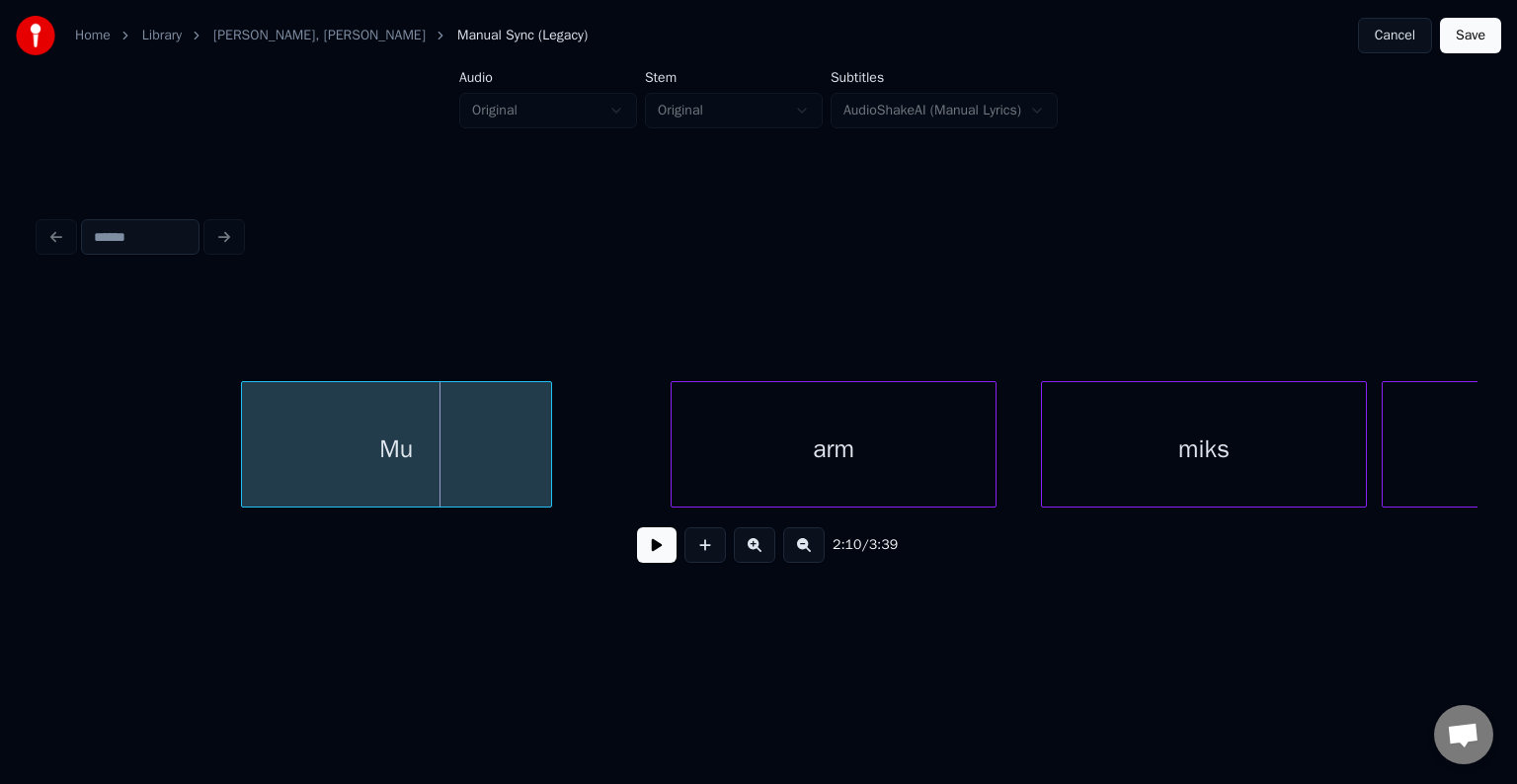 click on "Mu" at bounding box center (396, 449) 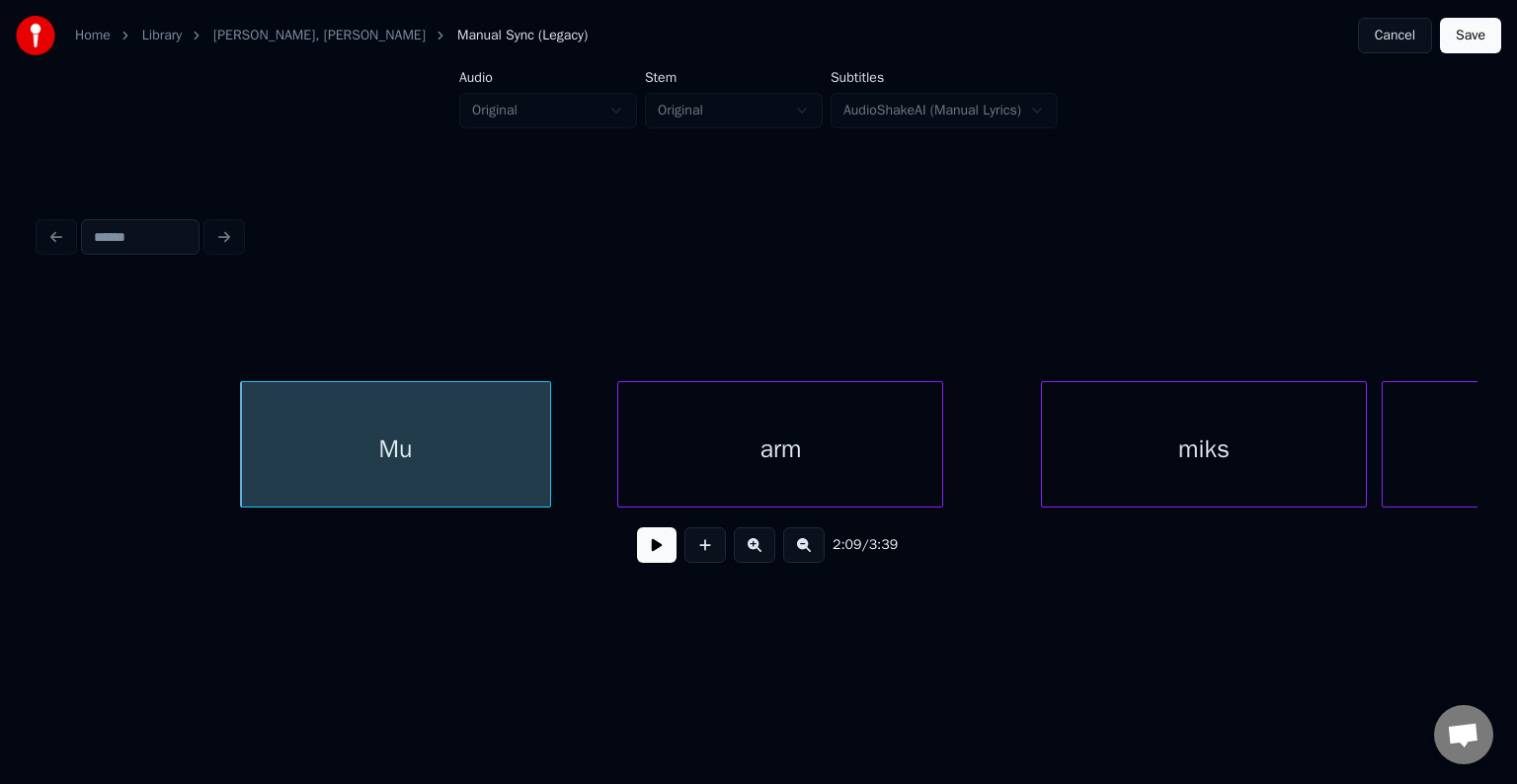 click on "arm" at bounding box center [780, 449] 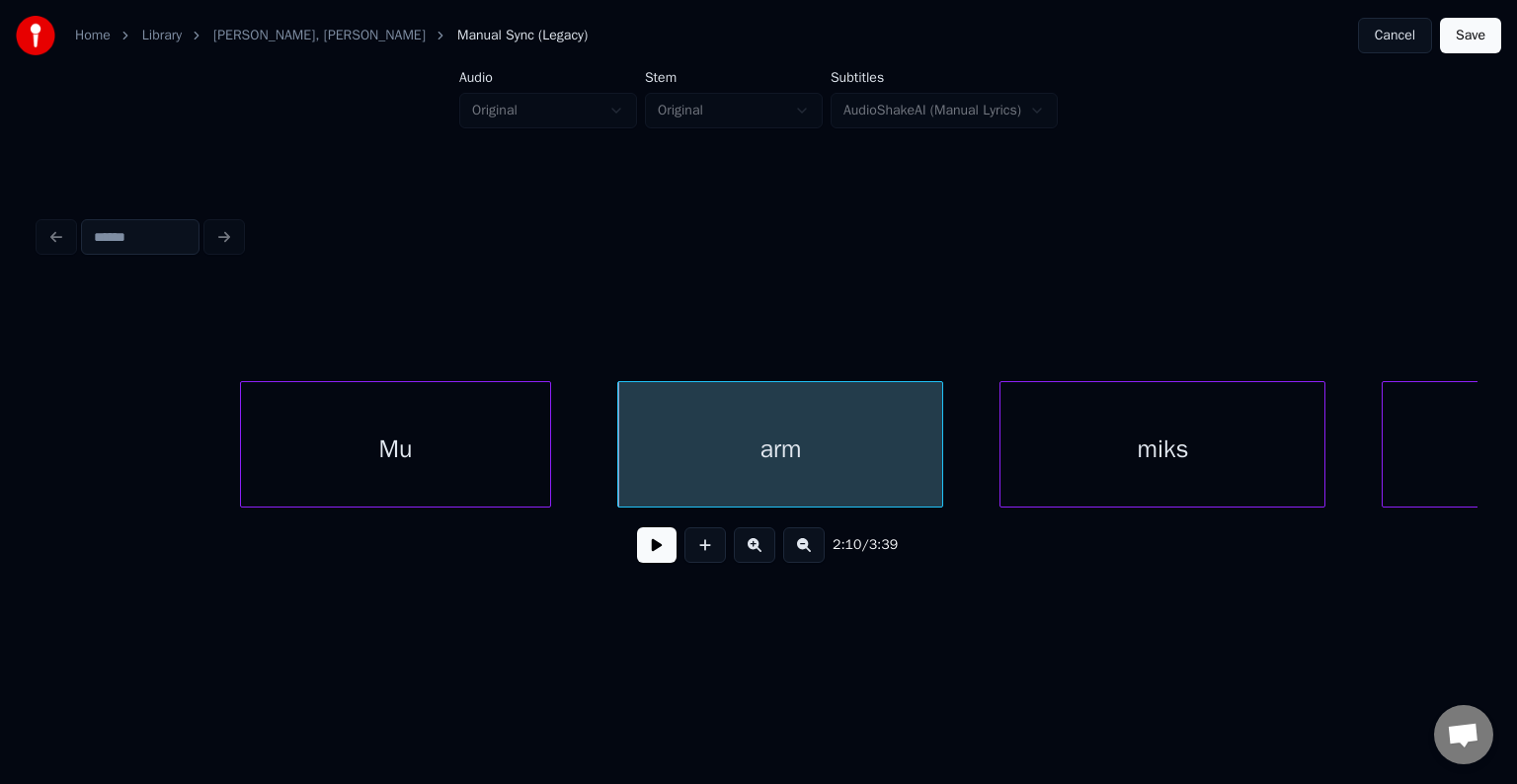 click on "miks" at bounding box center (1162, 449) 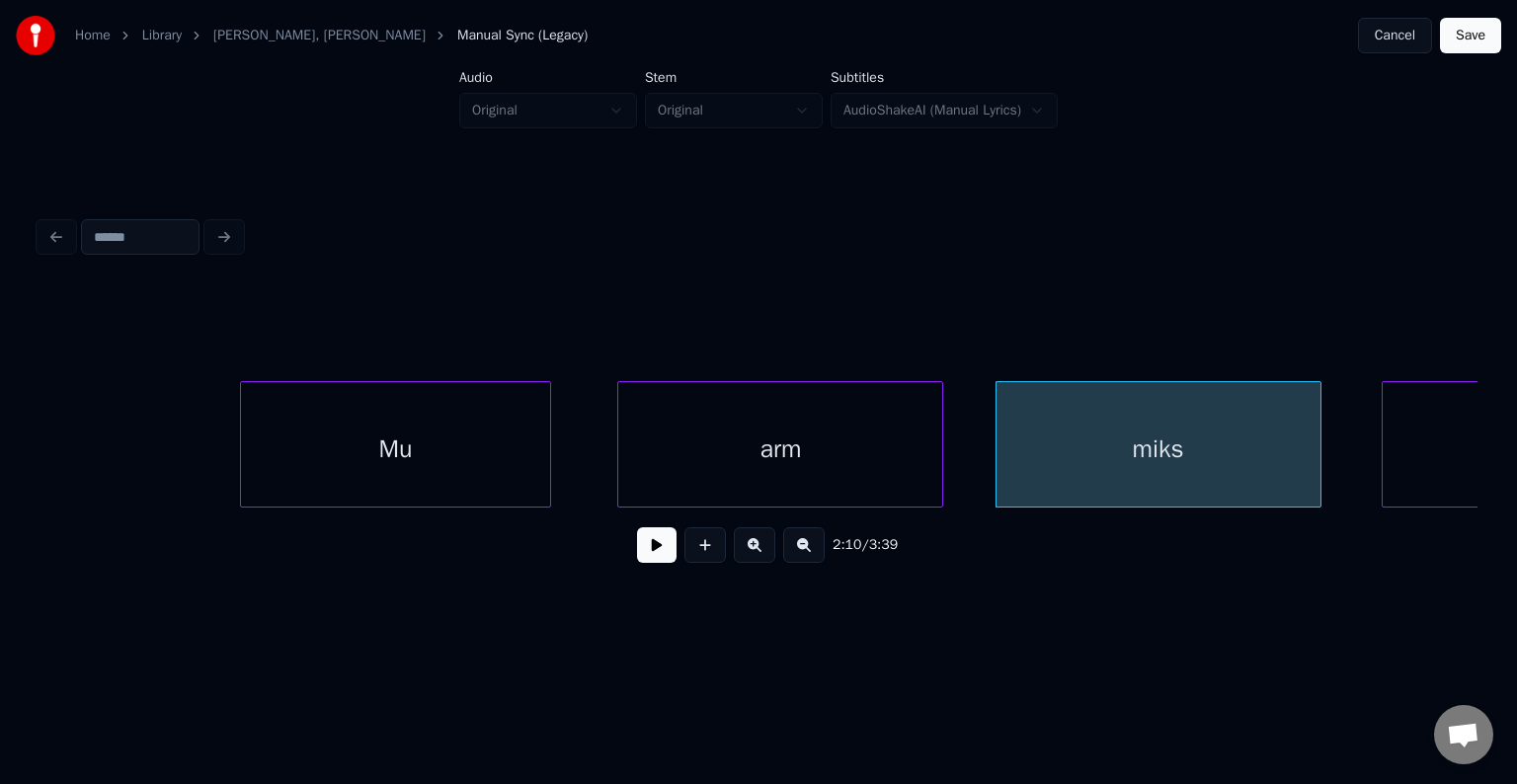 click on "arm" at bounding box center (780, 449) 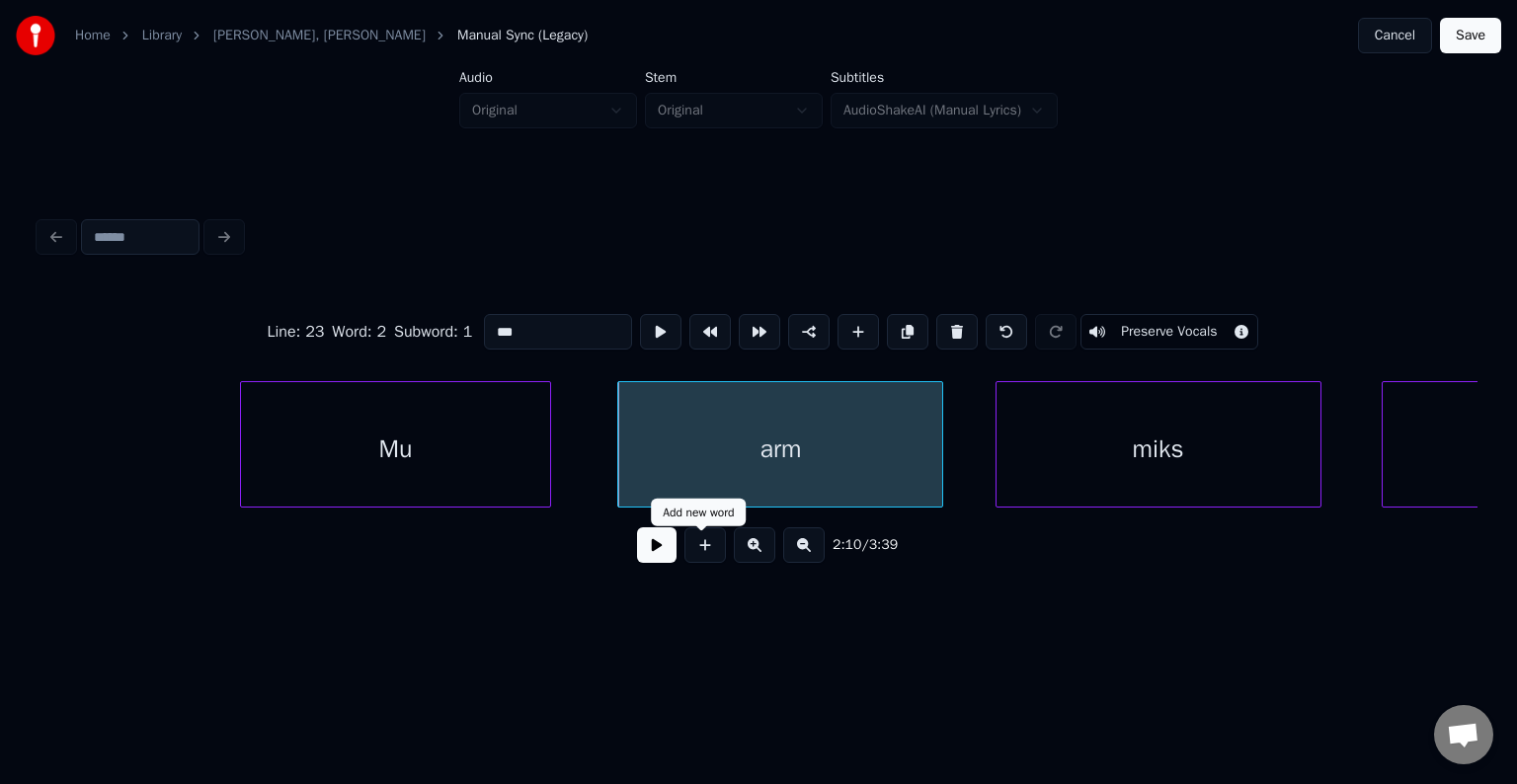 click at bounding box center [657, 545] 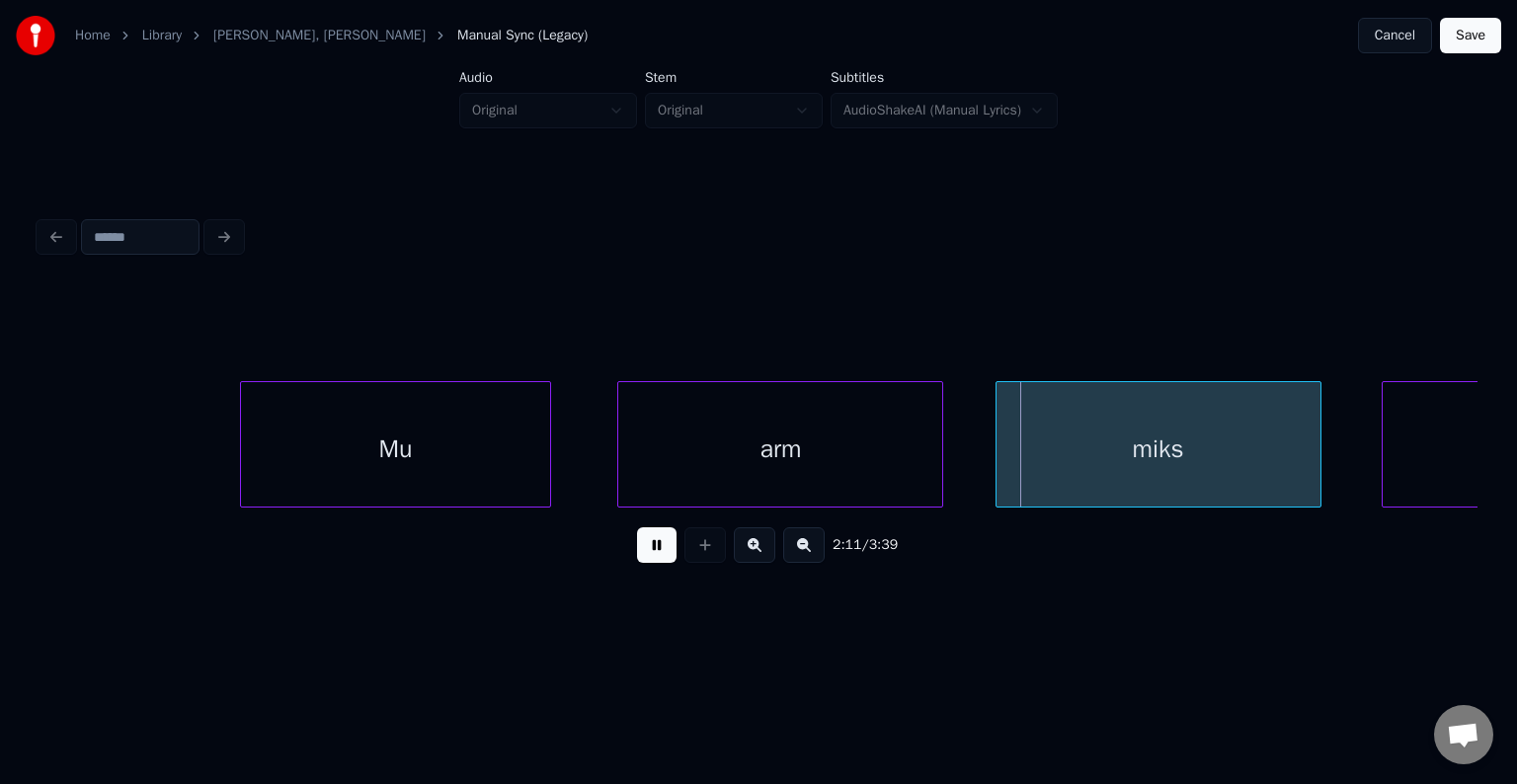 click at bounding box center [657, 545] 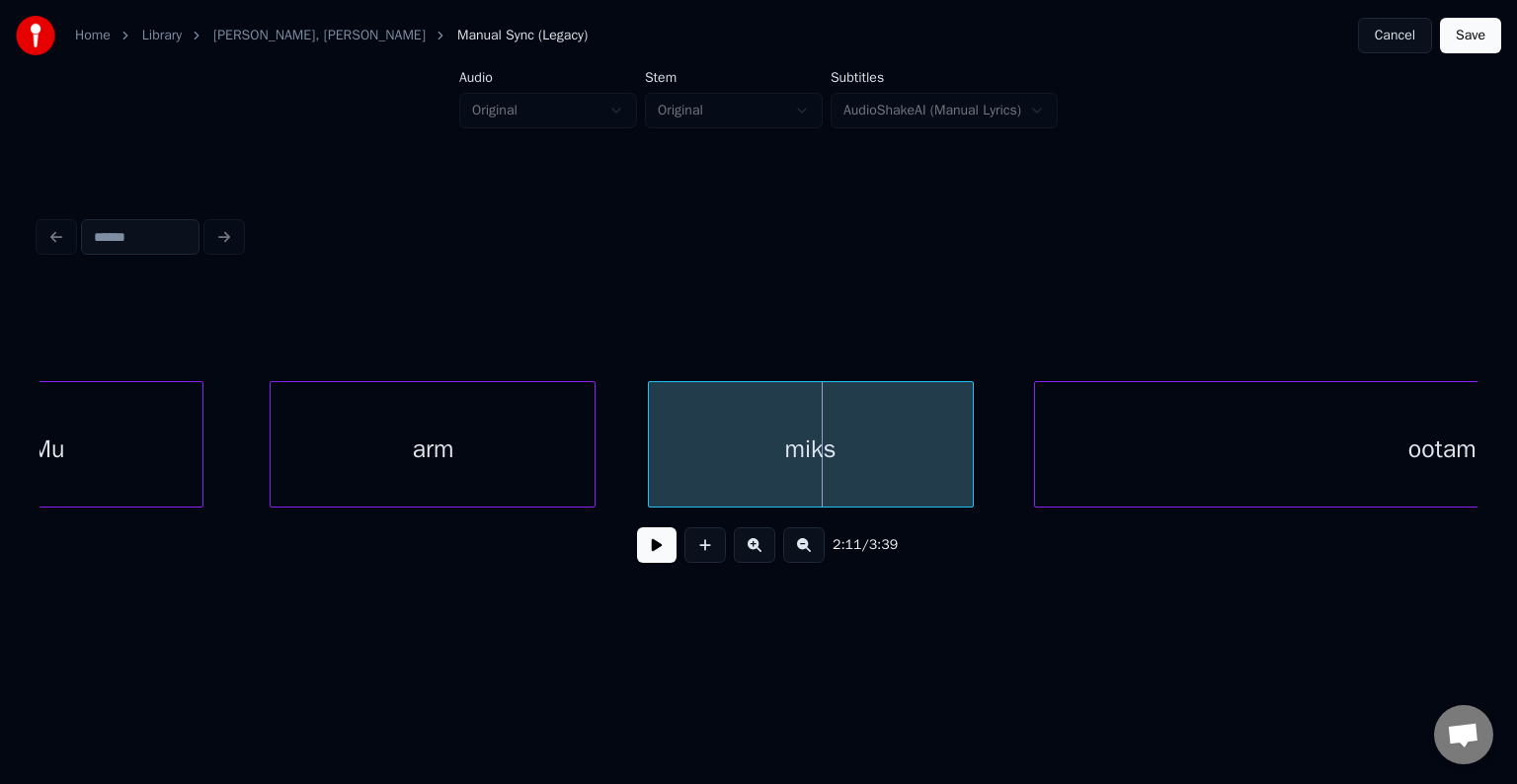 scroll, scrollTop: 0, scrollLeft: 96458, axis: horizontal 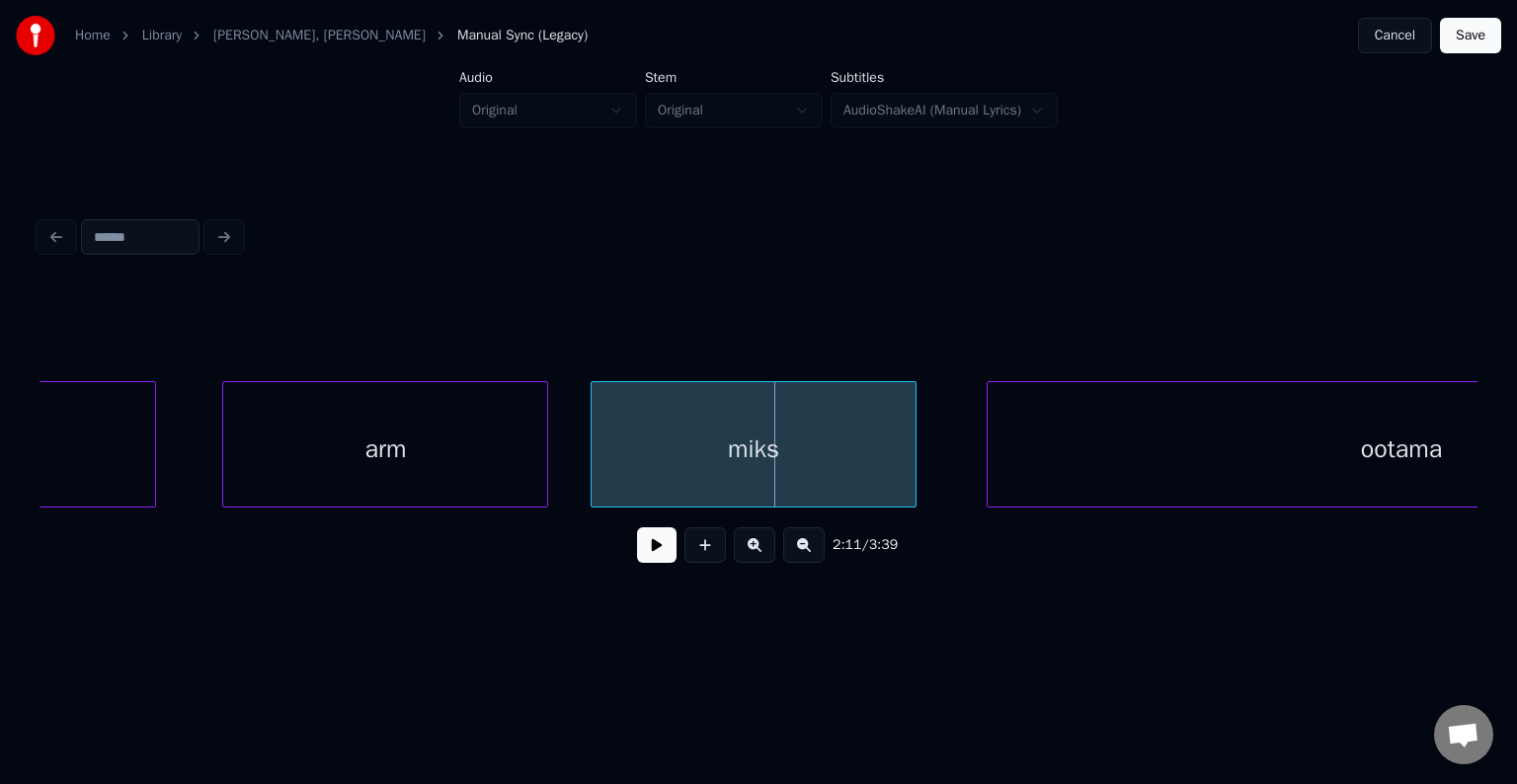 click on "miks" at bounding box center (754, 449) 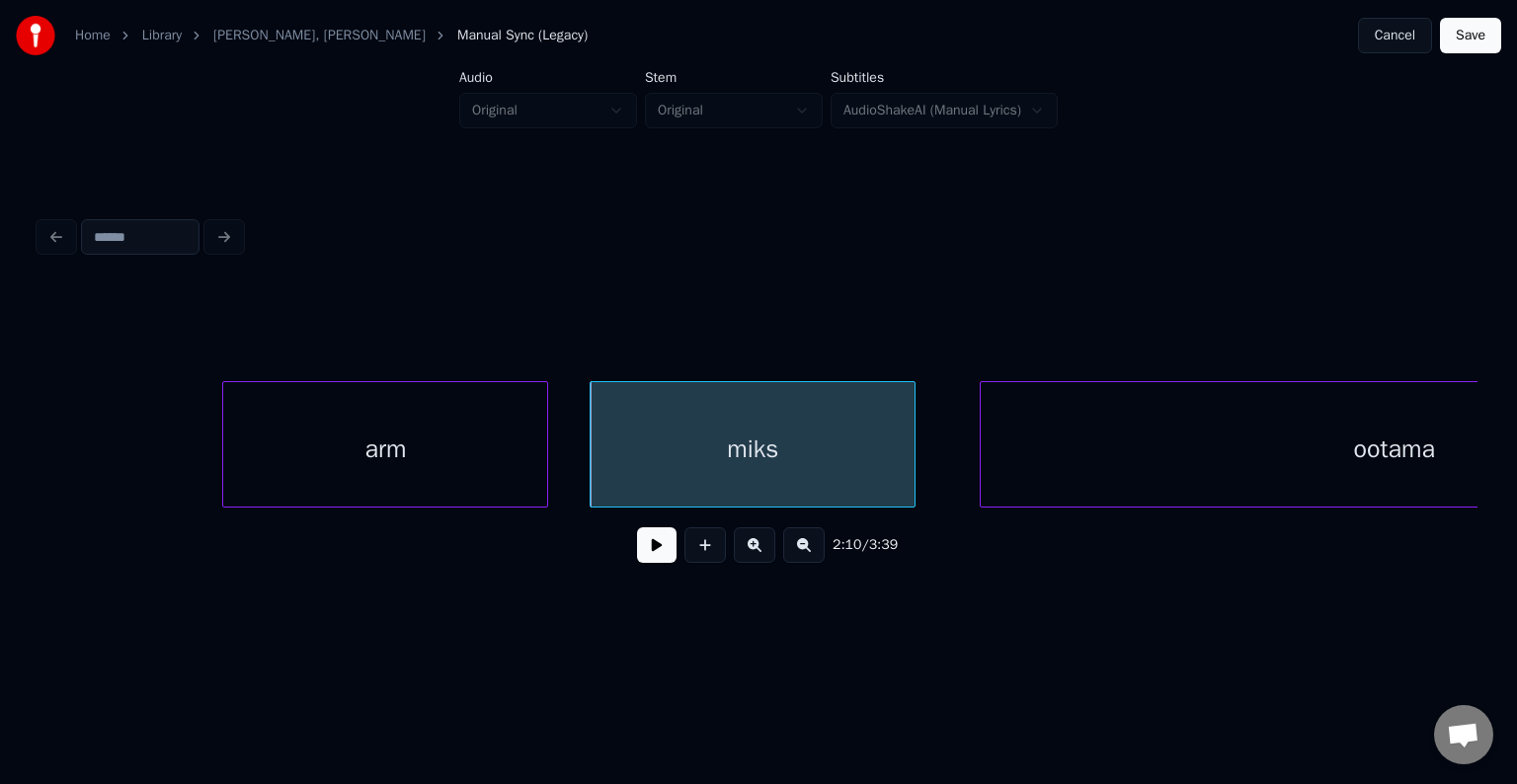 scroll, scrollTop: 0, scrollLeft: 96796, axis: horizontal 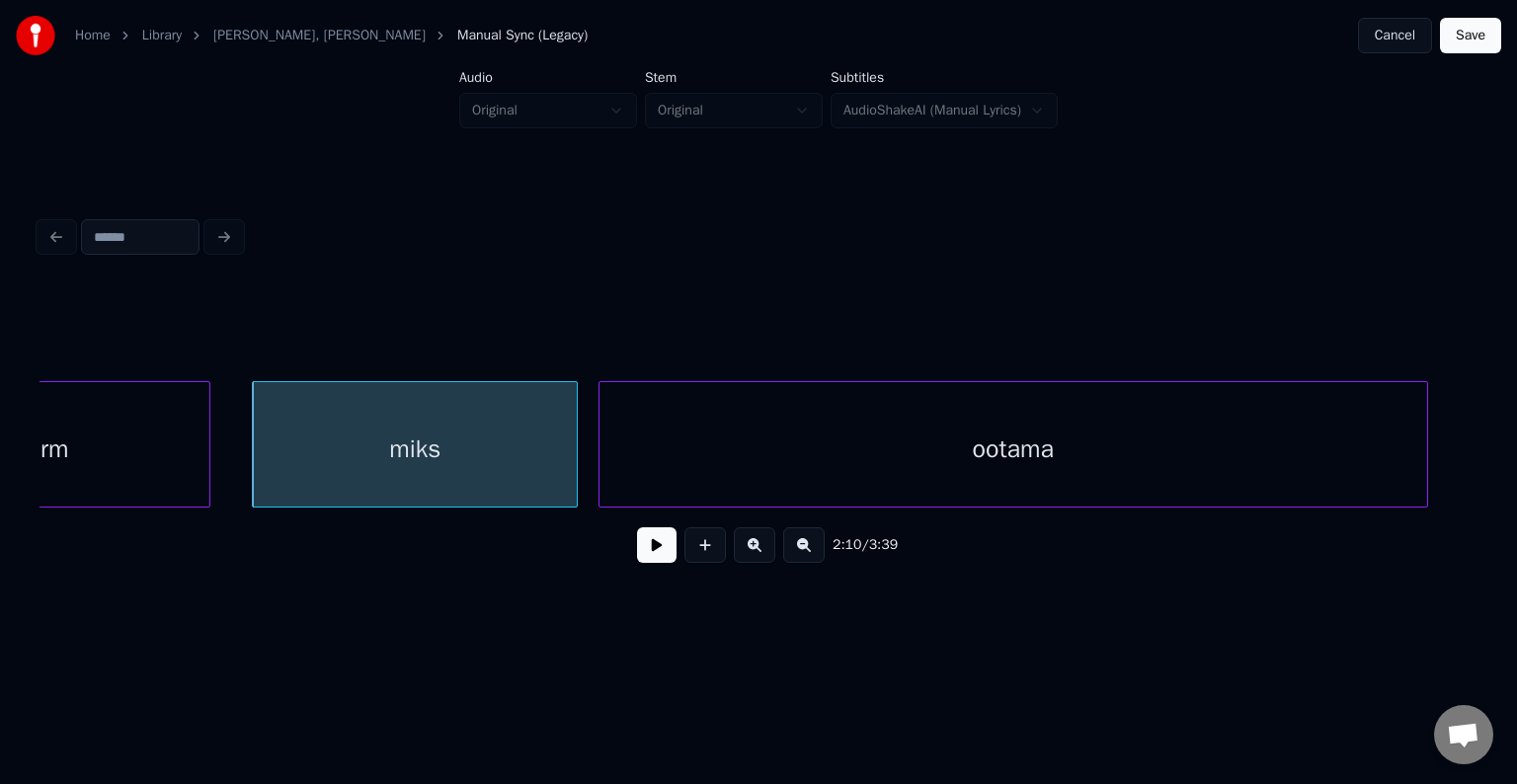 click on "ootama" at bounding box center (1013, 449) 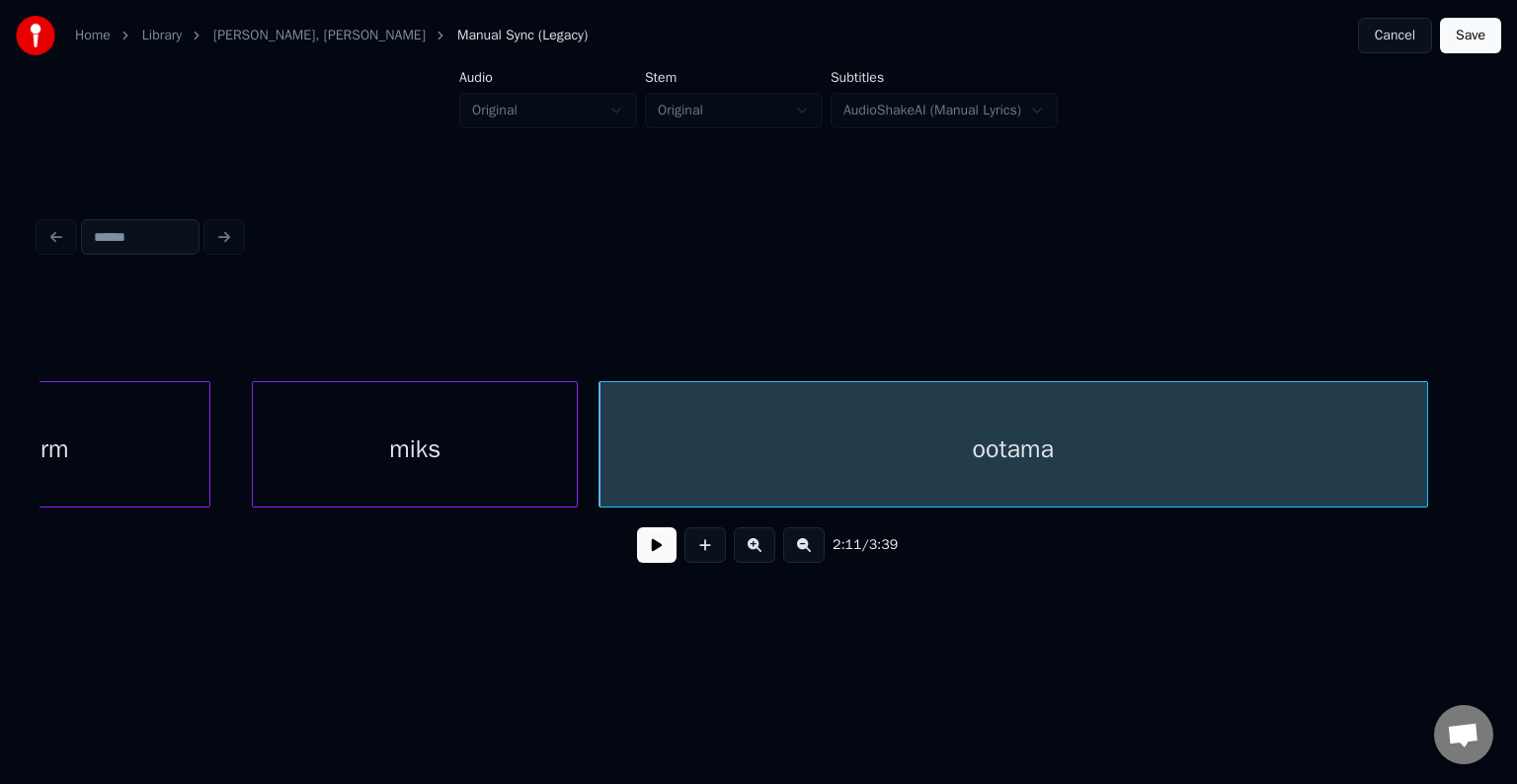 click on "miks" at bounding box center (415, 449) 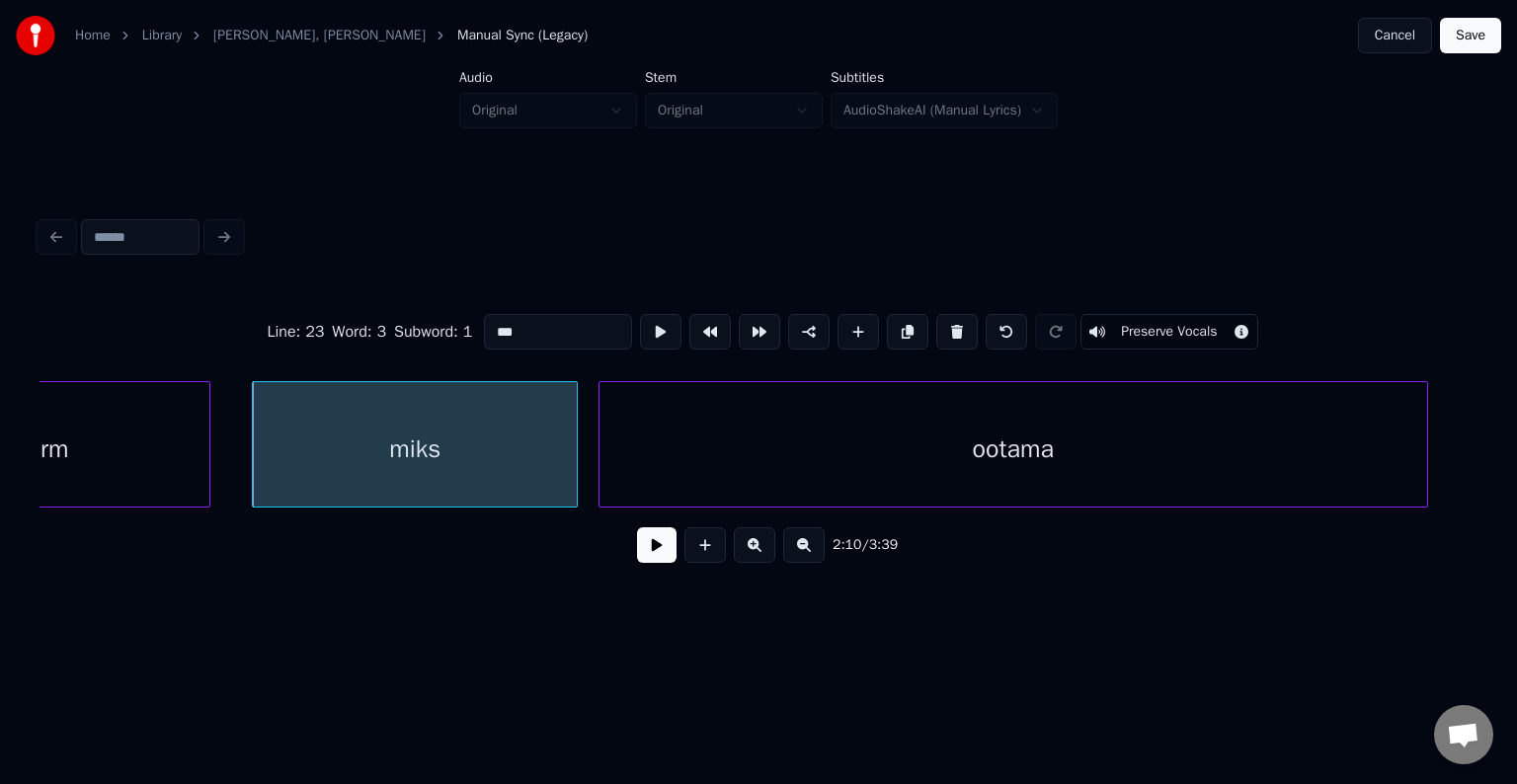 type on "****" 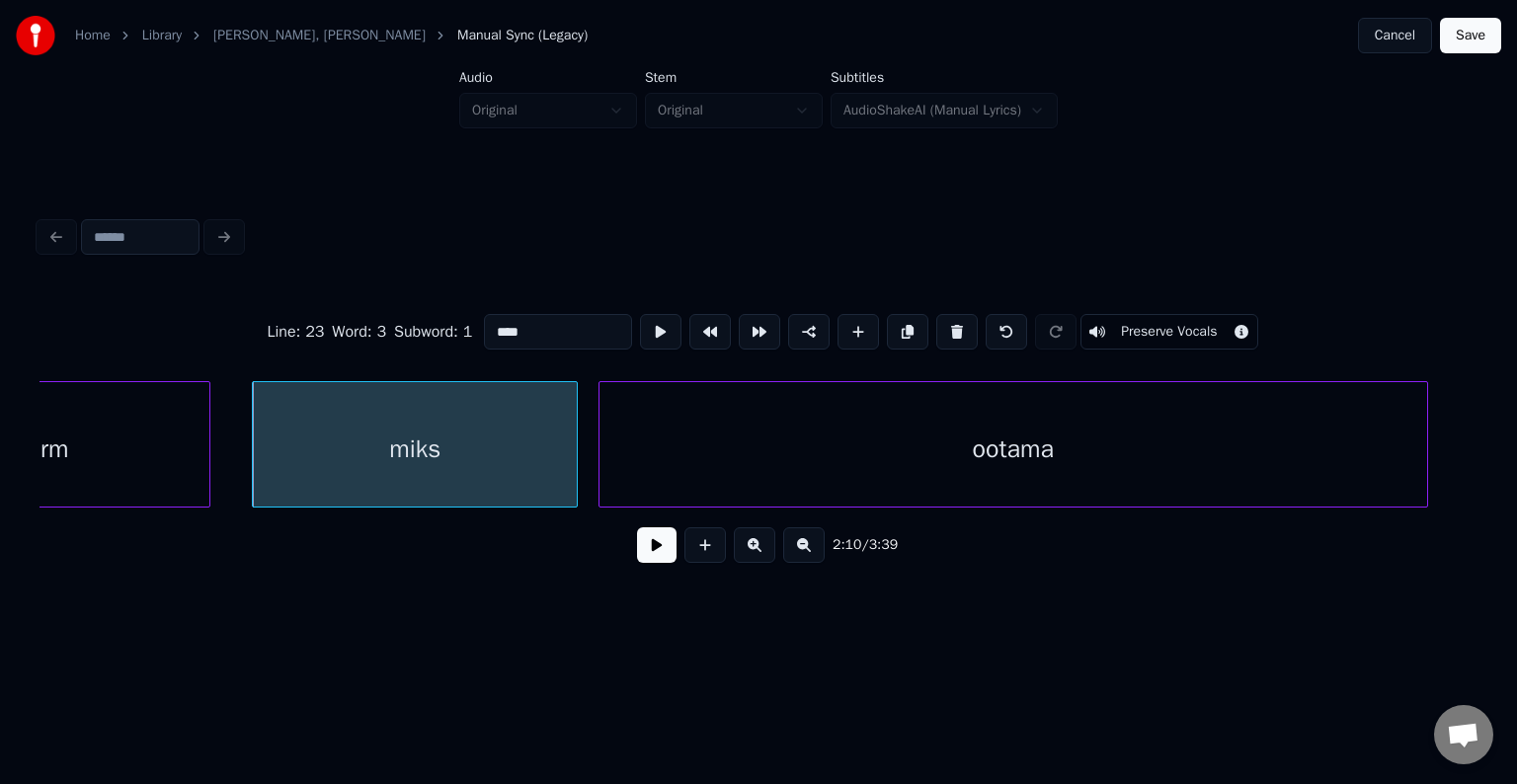 click at bounding box center (657, 545) 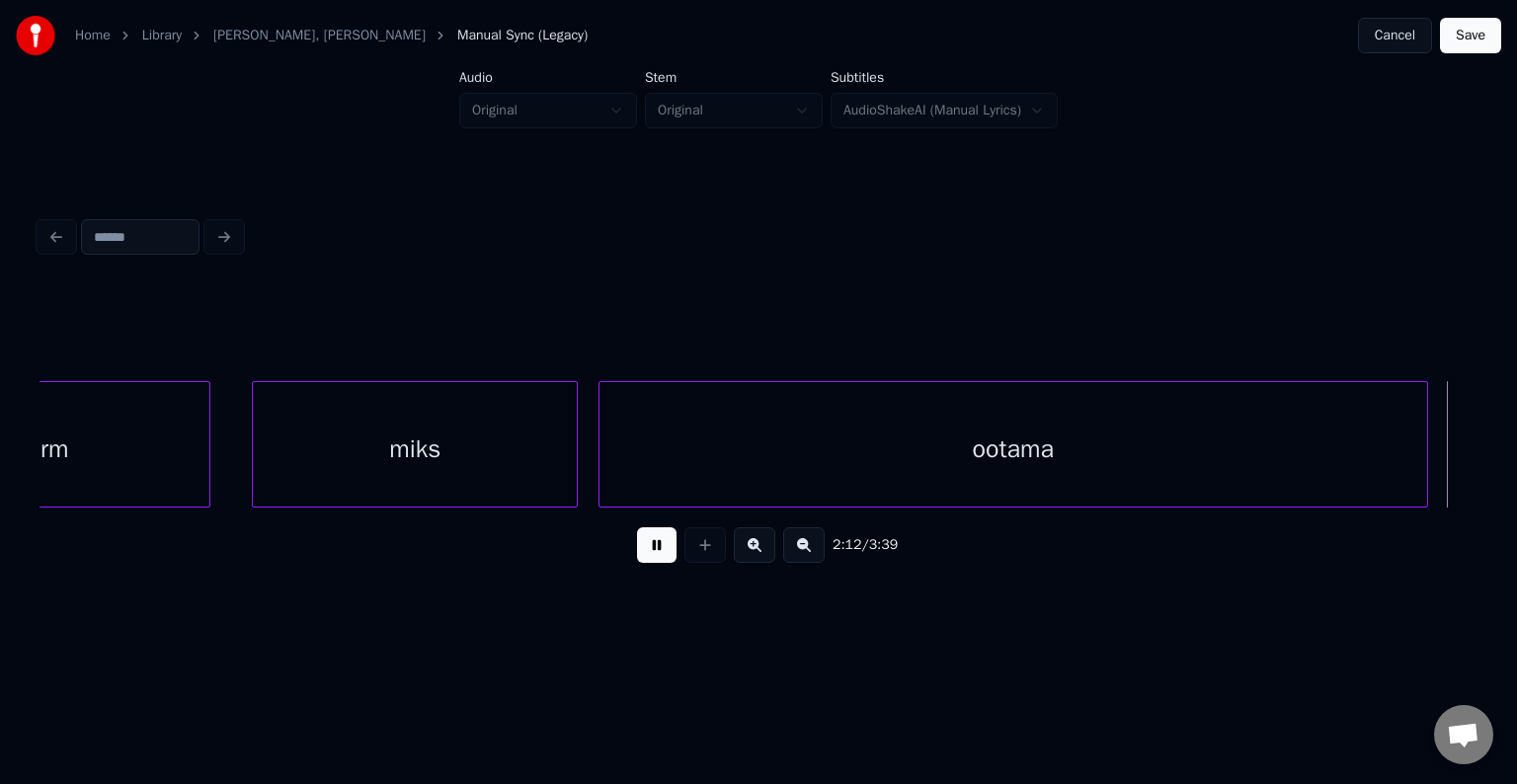 scroll, scrollTop: 0, scrollLeft: 98240, axis: horizontal 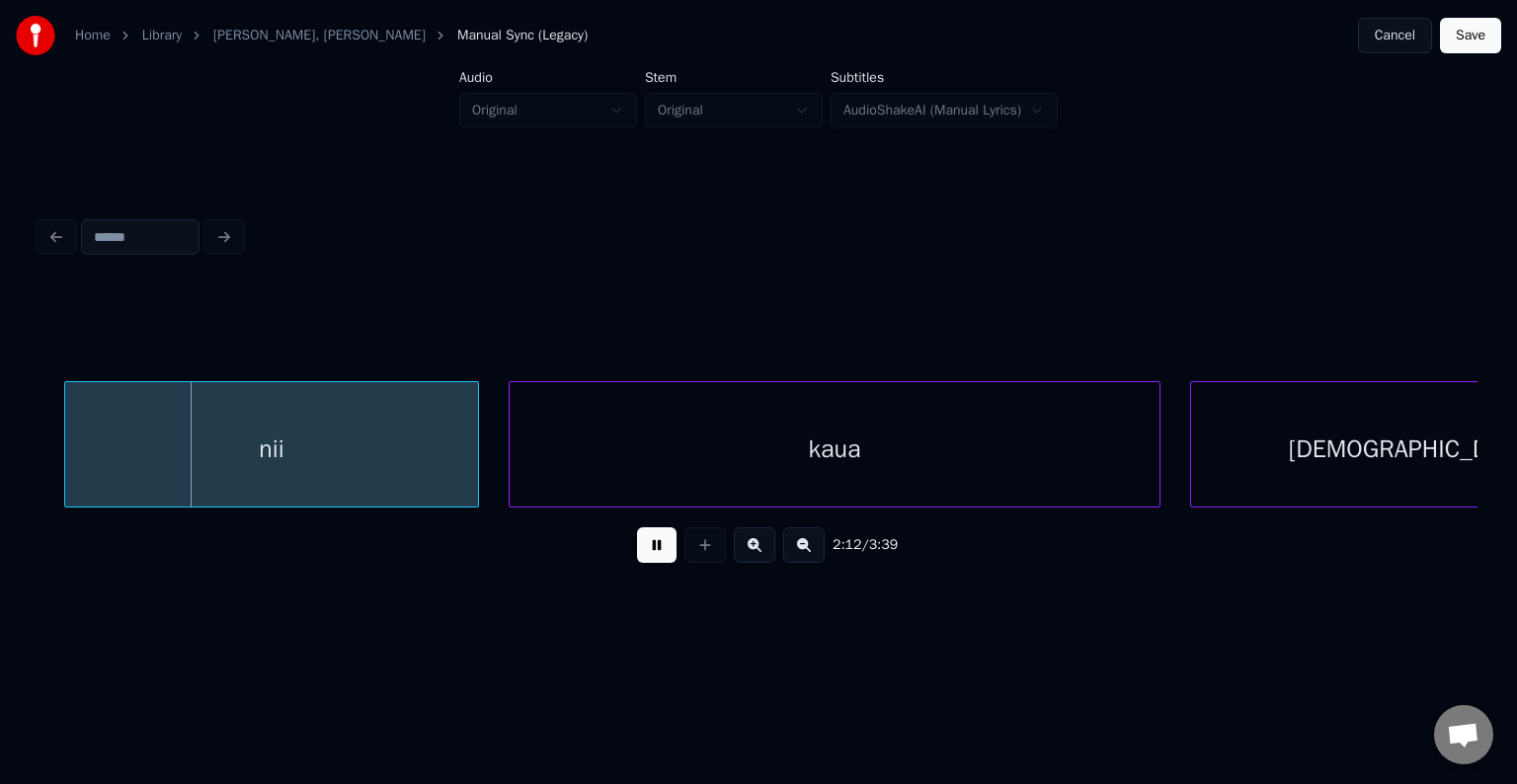 click at bounding box center (657, 545) 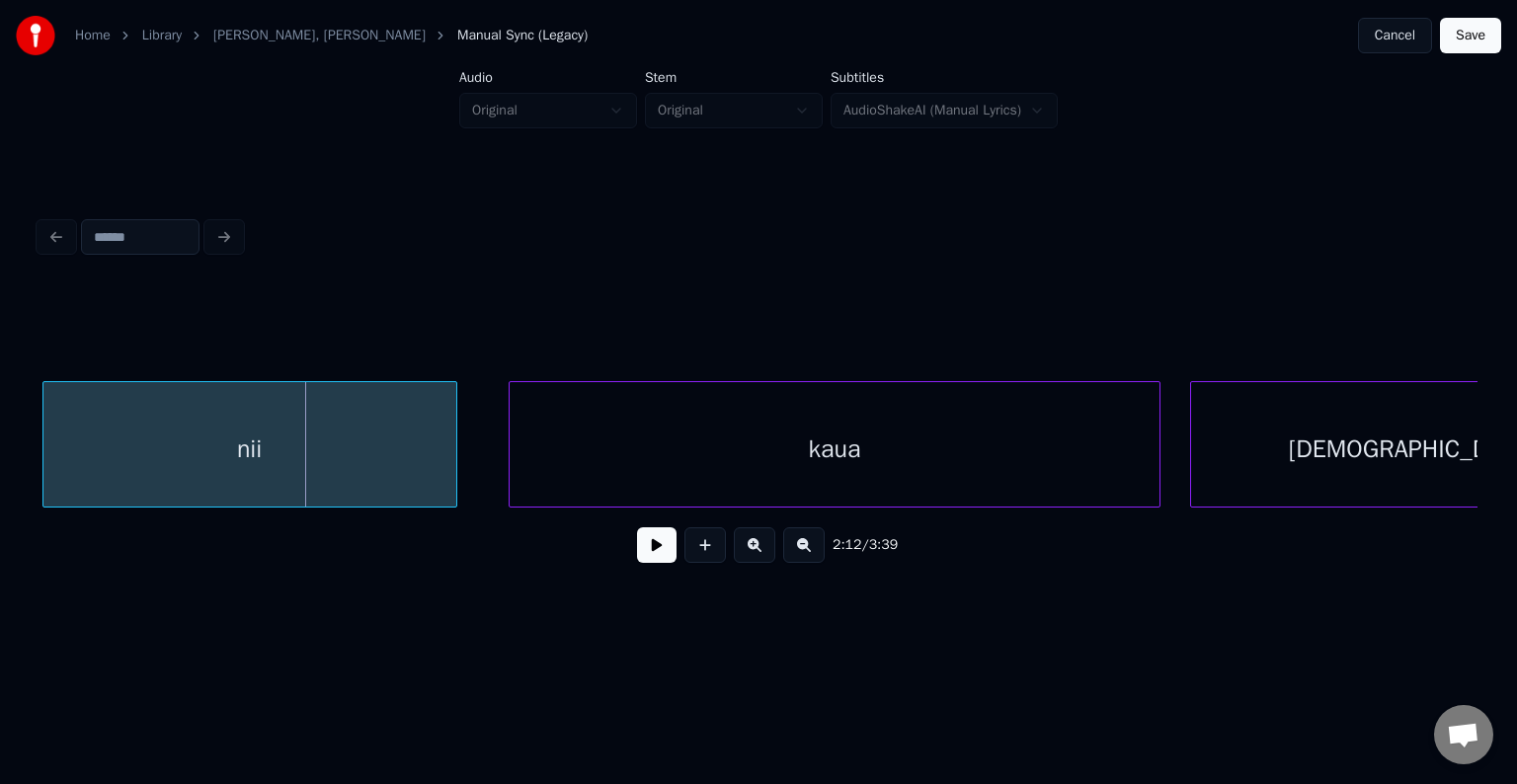 scroll, scrollTop: 0, scrollLeft: 98233, axis: horizontal 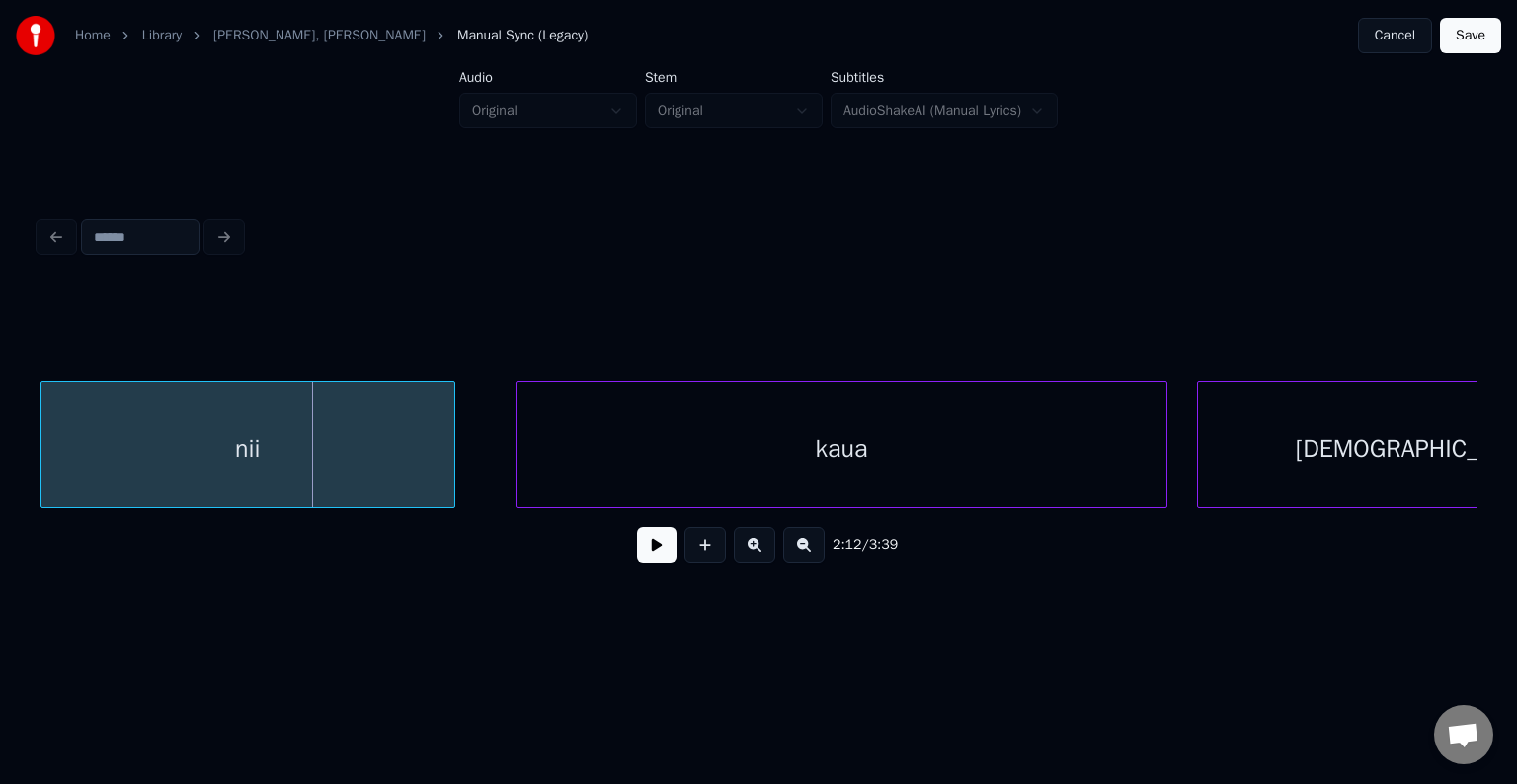 click on "nii" at bounding box center [248, 449] 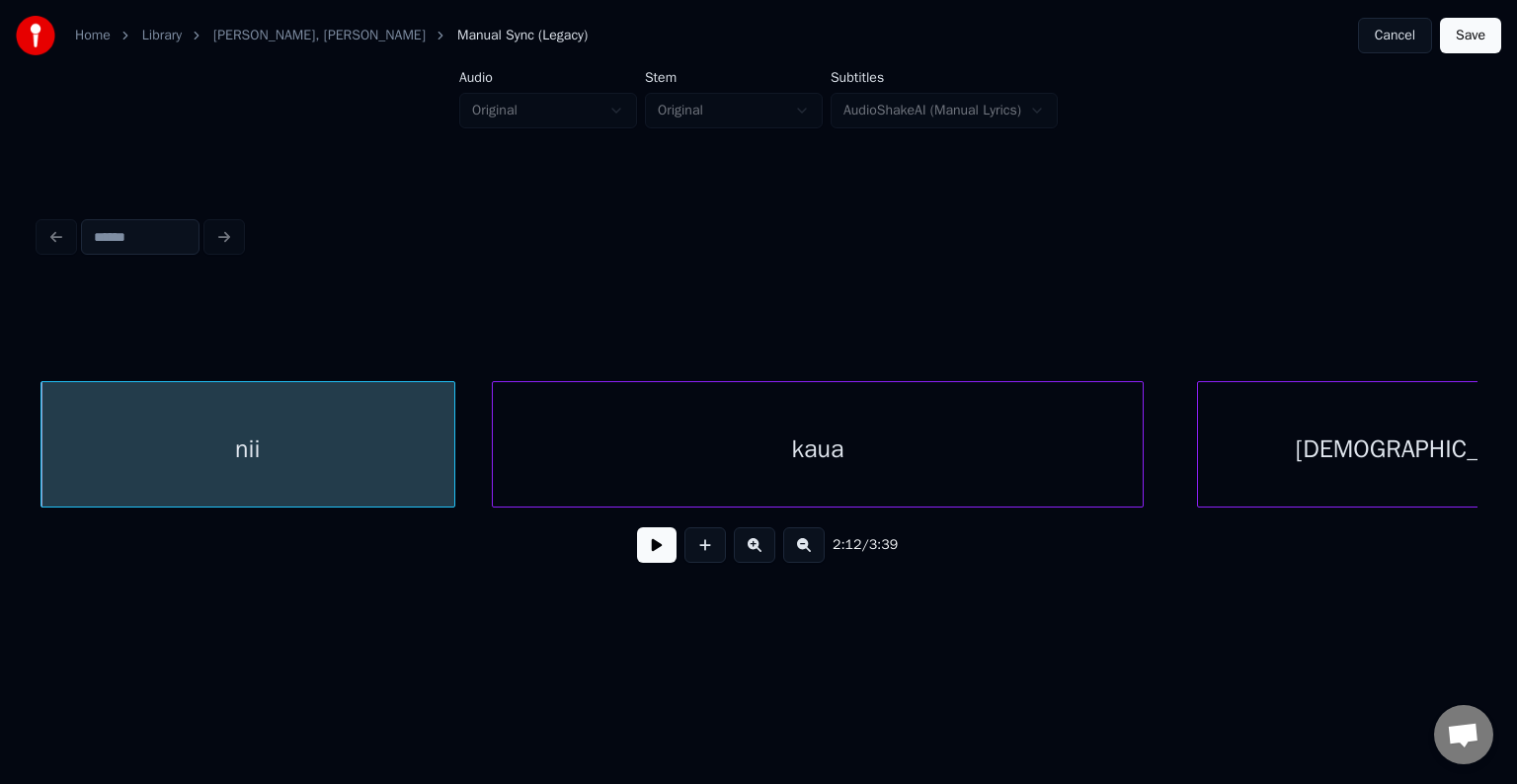click on "kaua" at bounding box center [818, 449] 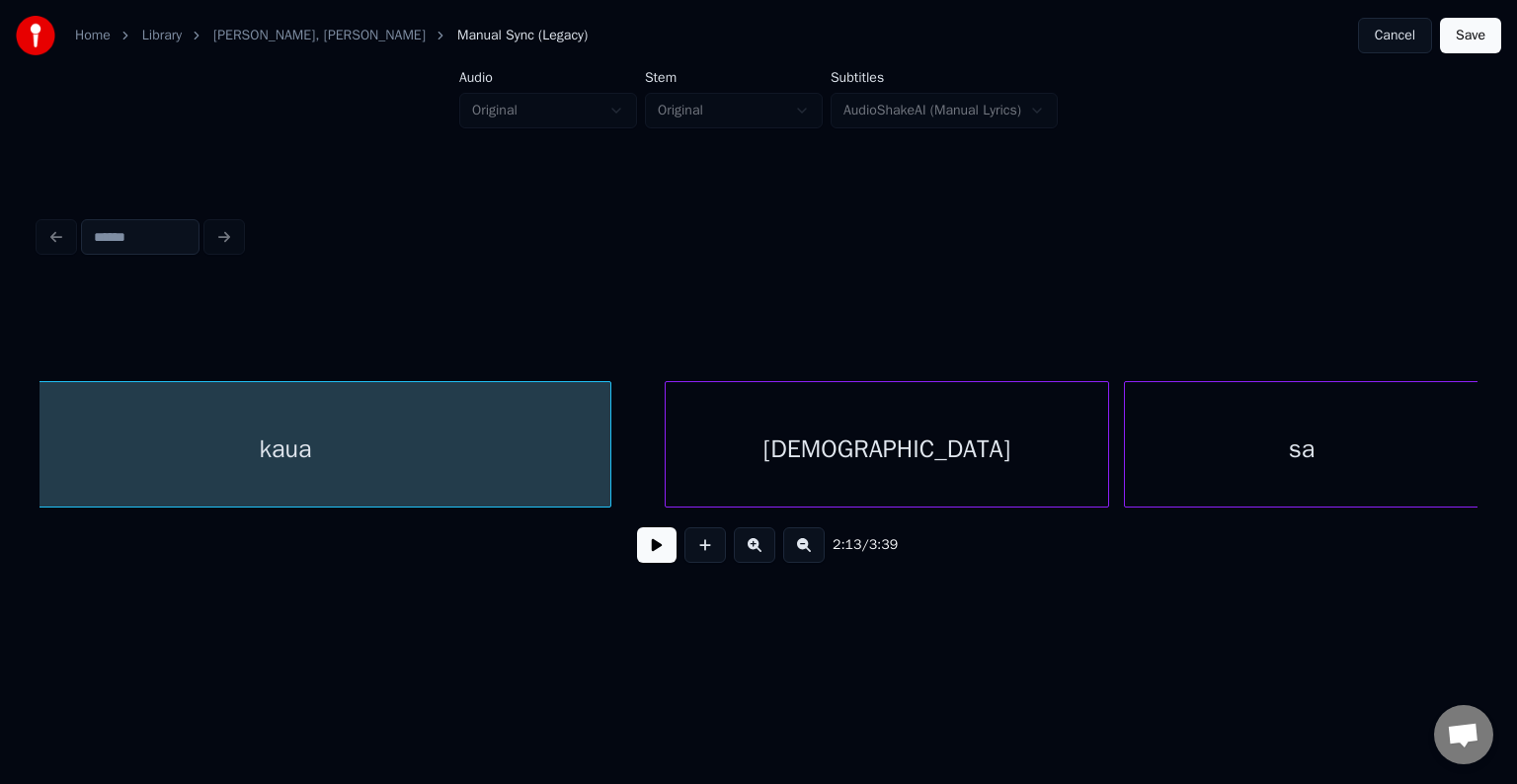scroll, scrollTop: 0, scrollLeft: 98825, axis: horizontal 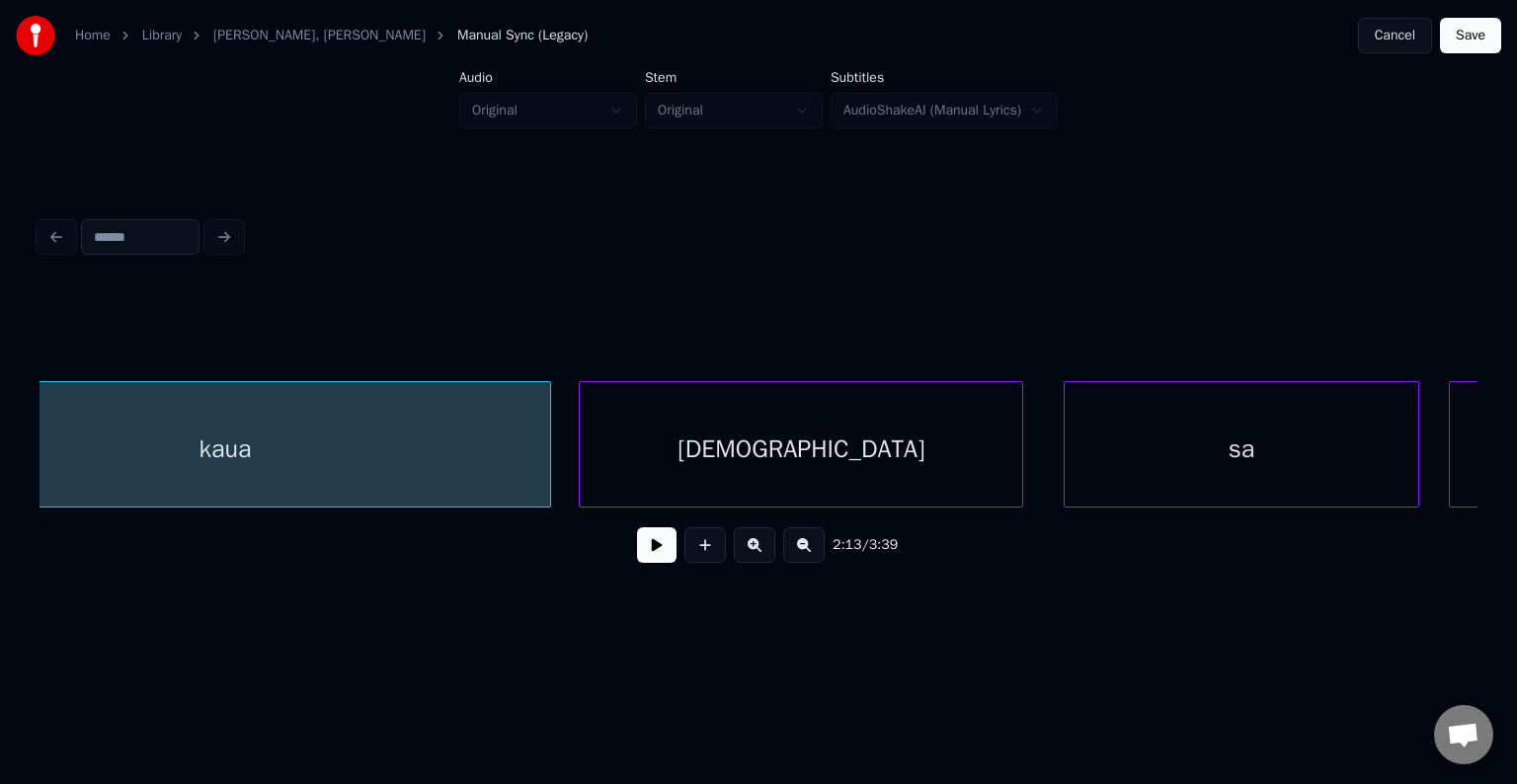 click on "sunnid" at bounding box center (801, 449) 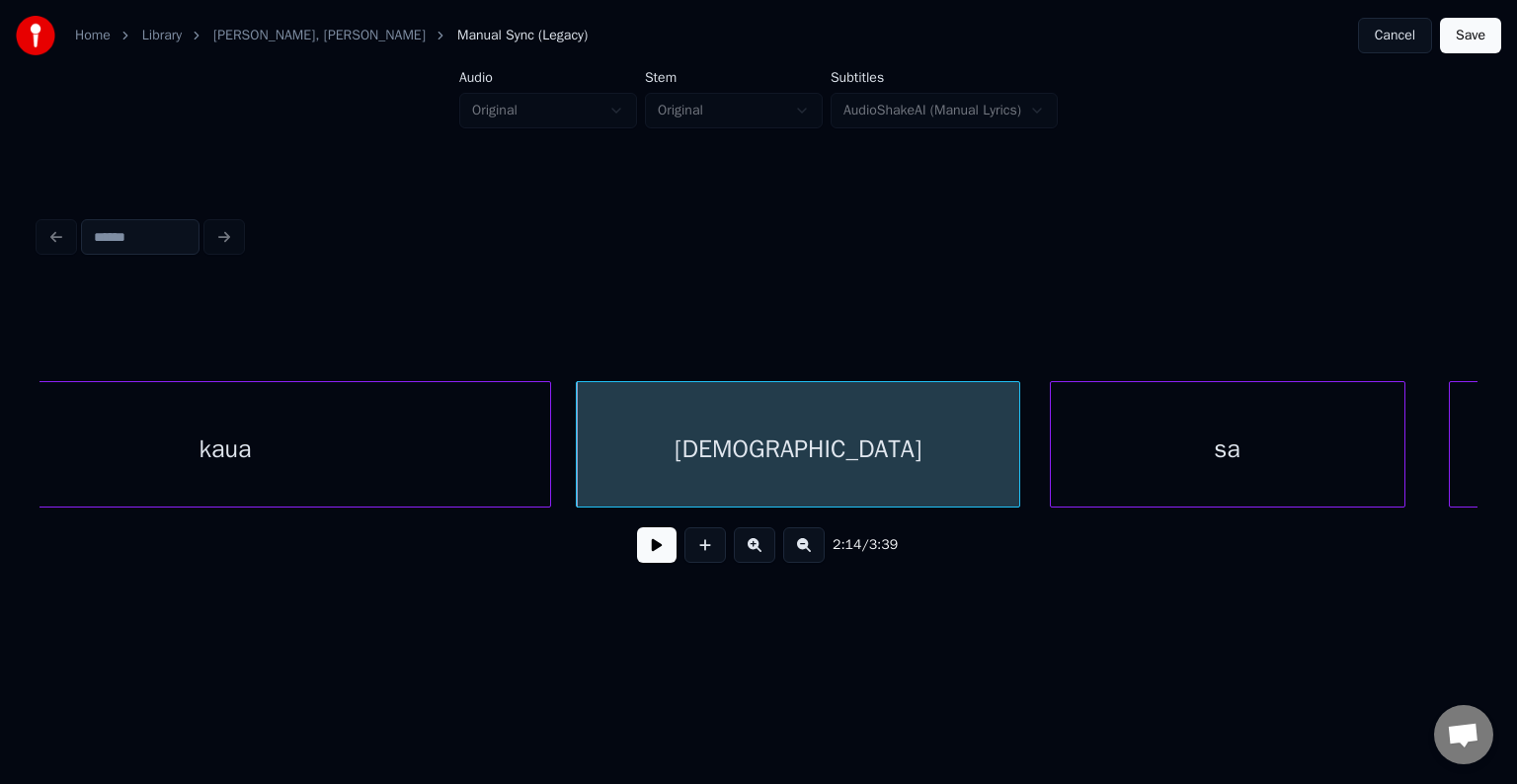 click on "sa" at bounding box center (1228, 449) 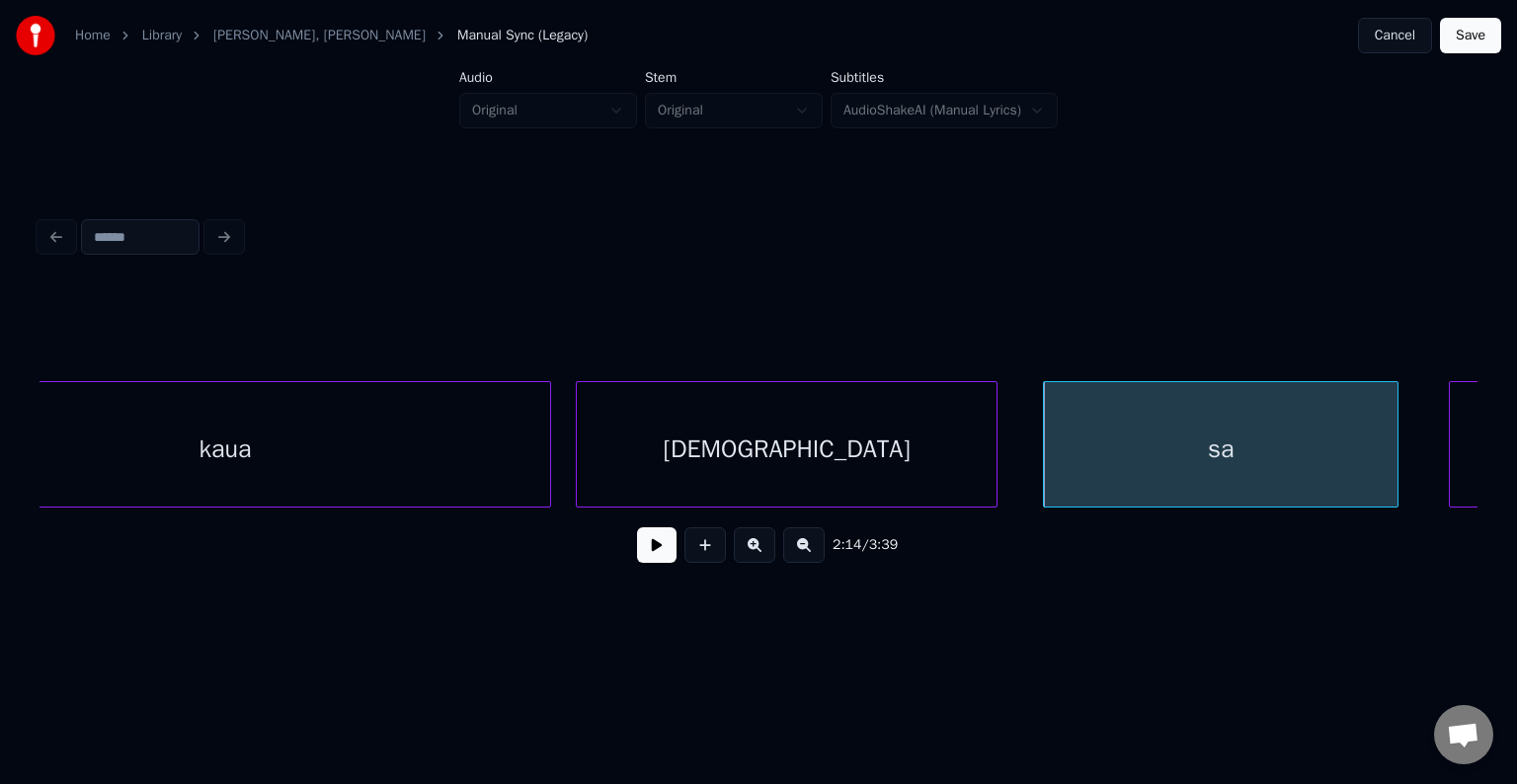 click at bounding box center (994, 444) 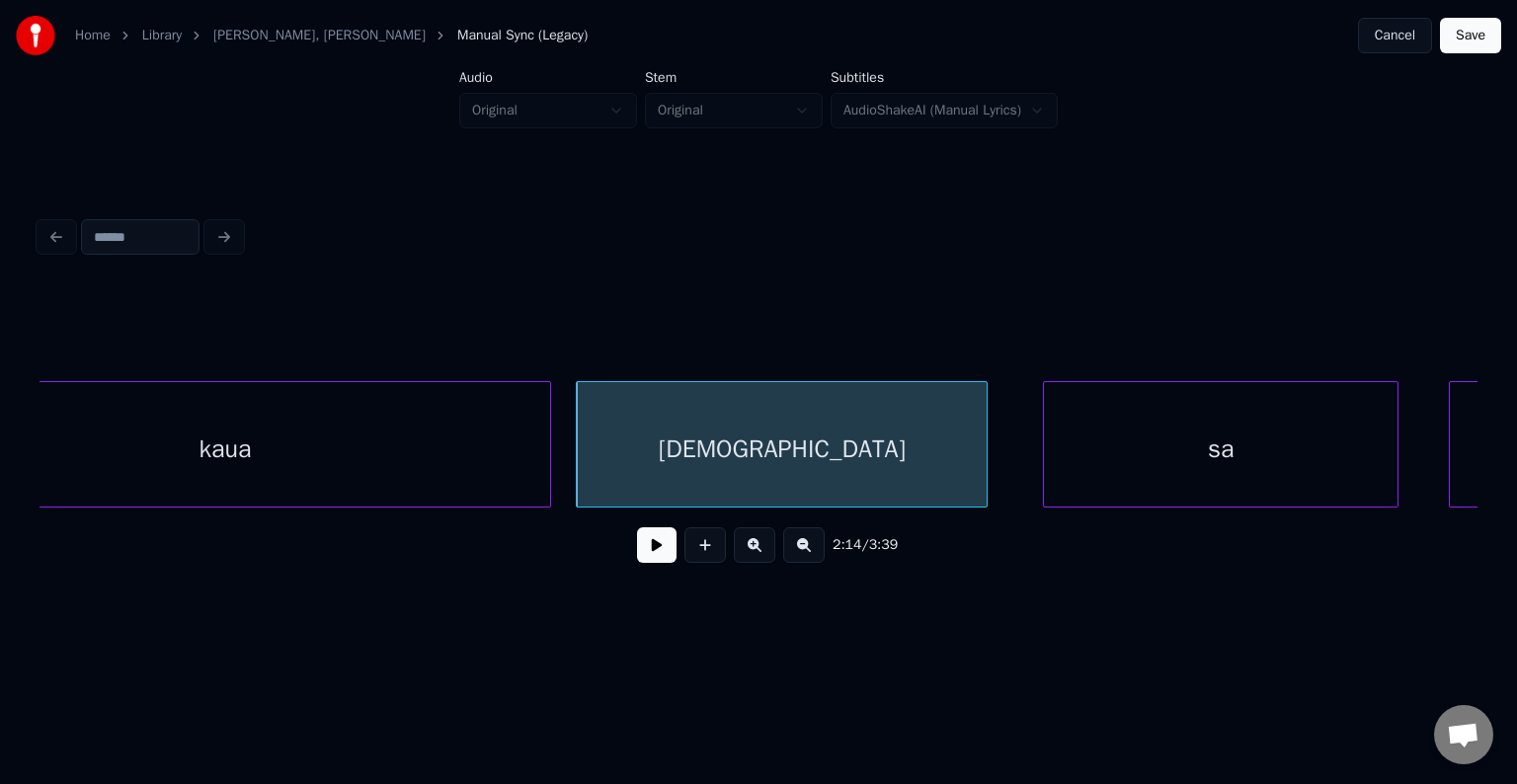 click on "sunnid" at bounding box center (781, 449) 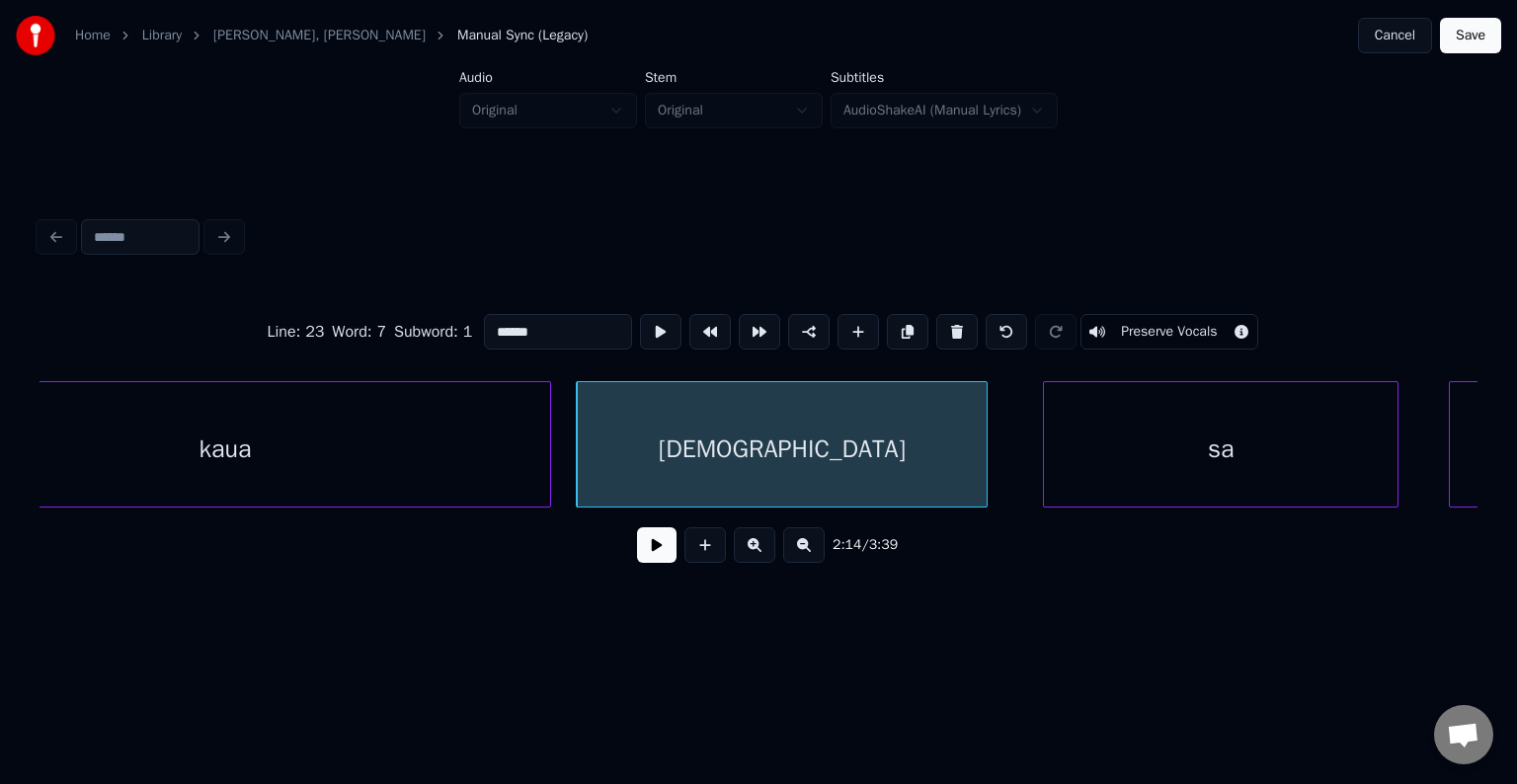click at bounding box center (657, 545) 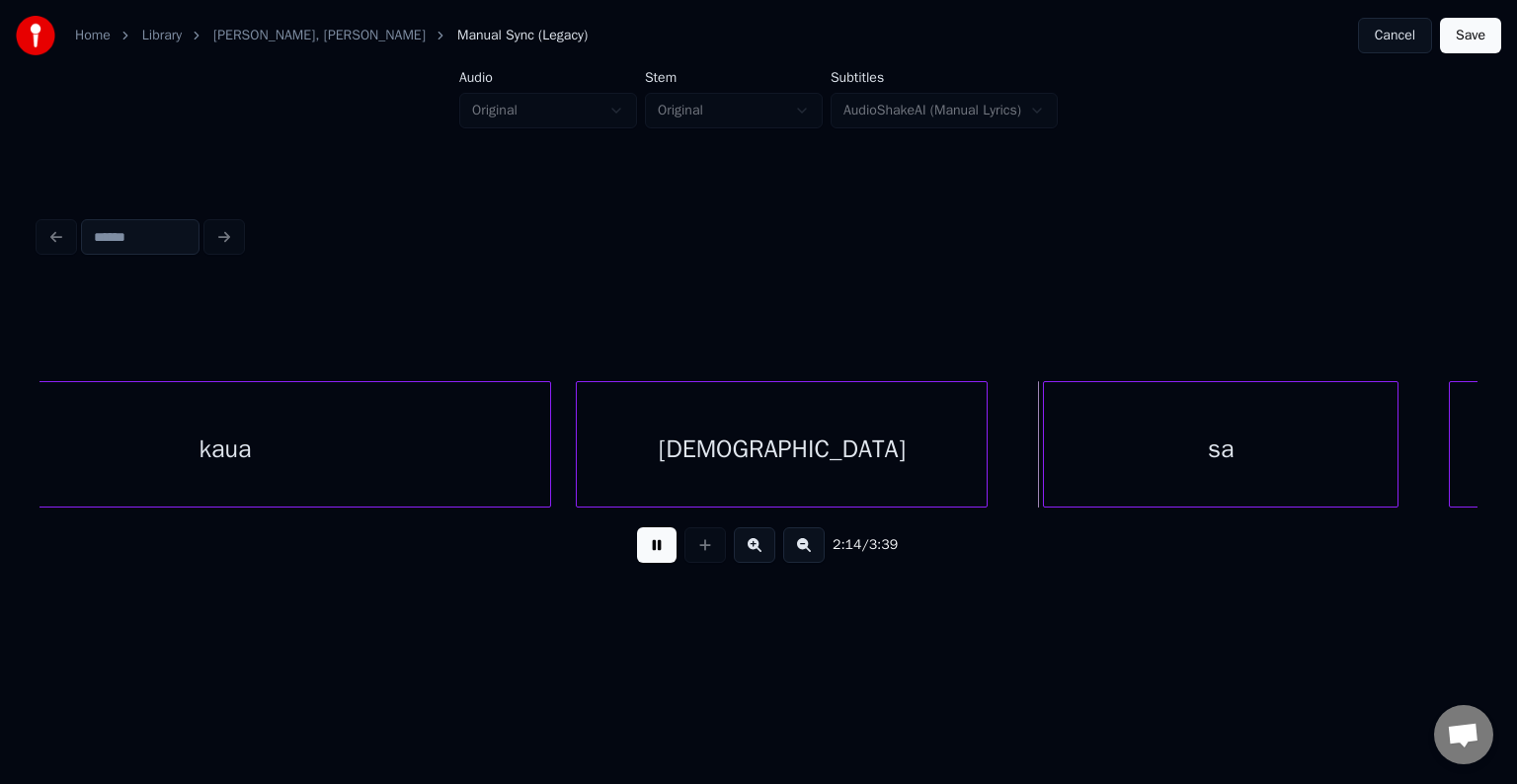 click at bounding box center (657, 545) 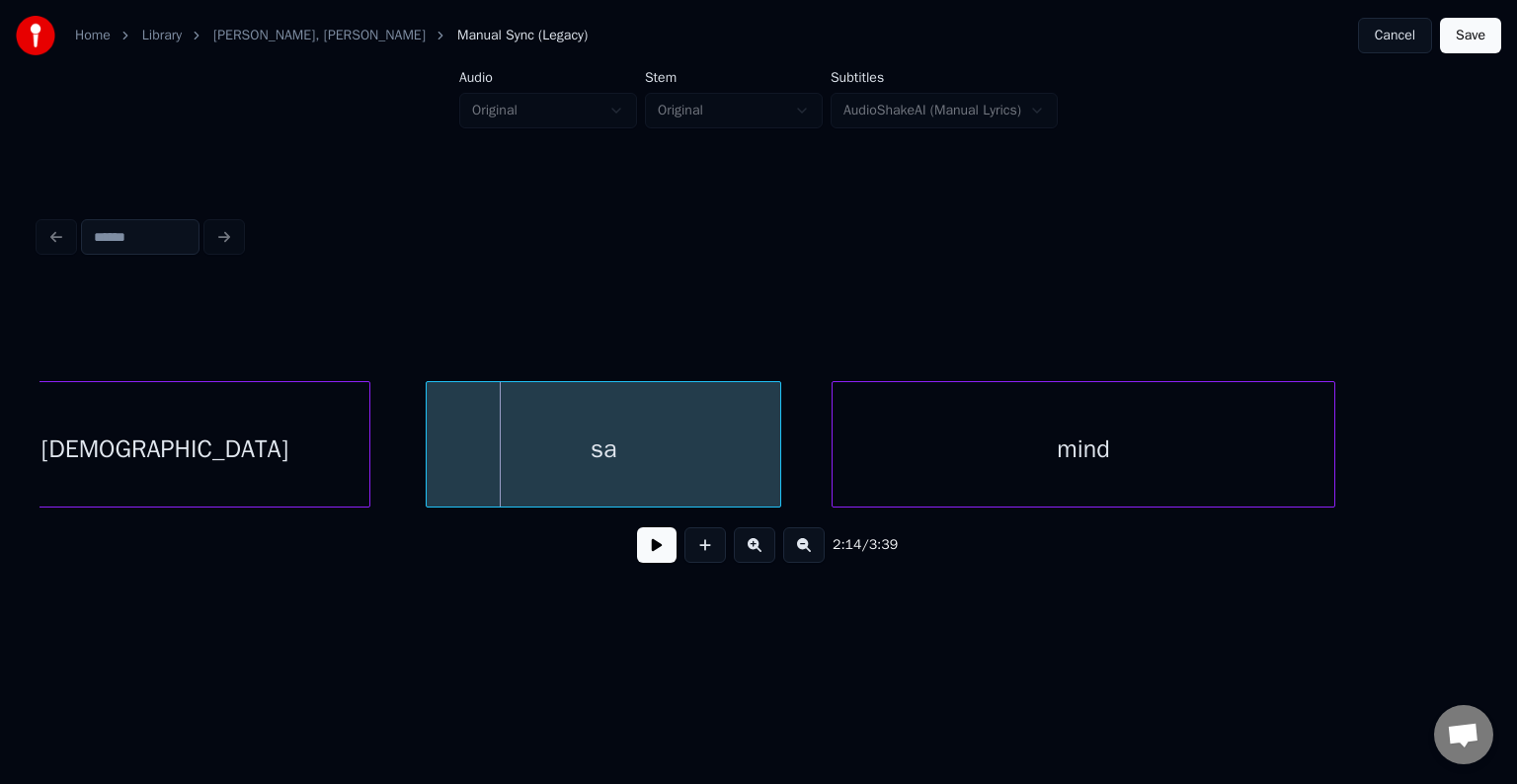 scroll, scrollTop: 0, scrollLeft: 99457, axis: horizontal 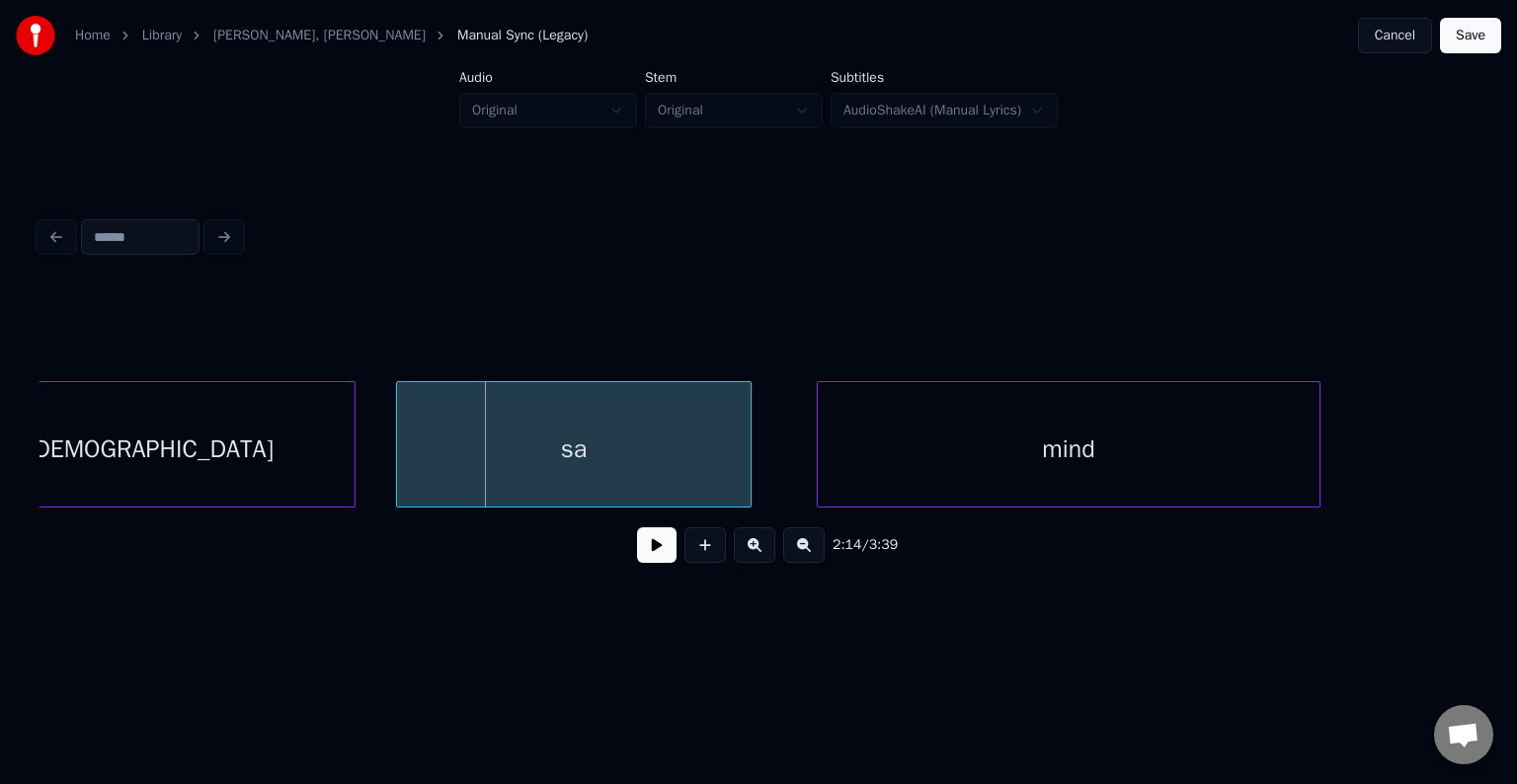click on "sa" at bounding box center (574, 449) 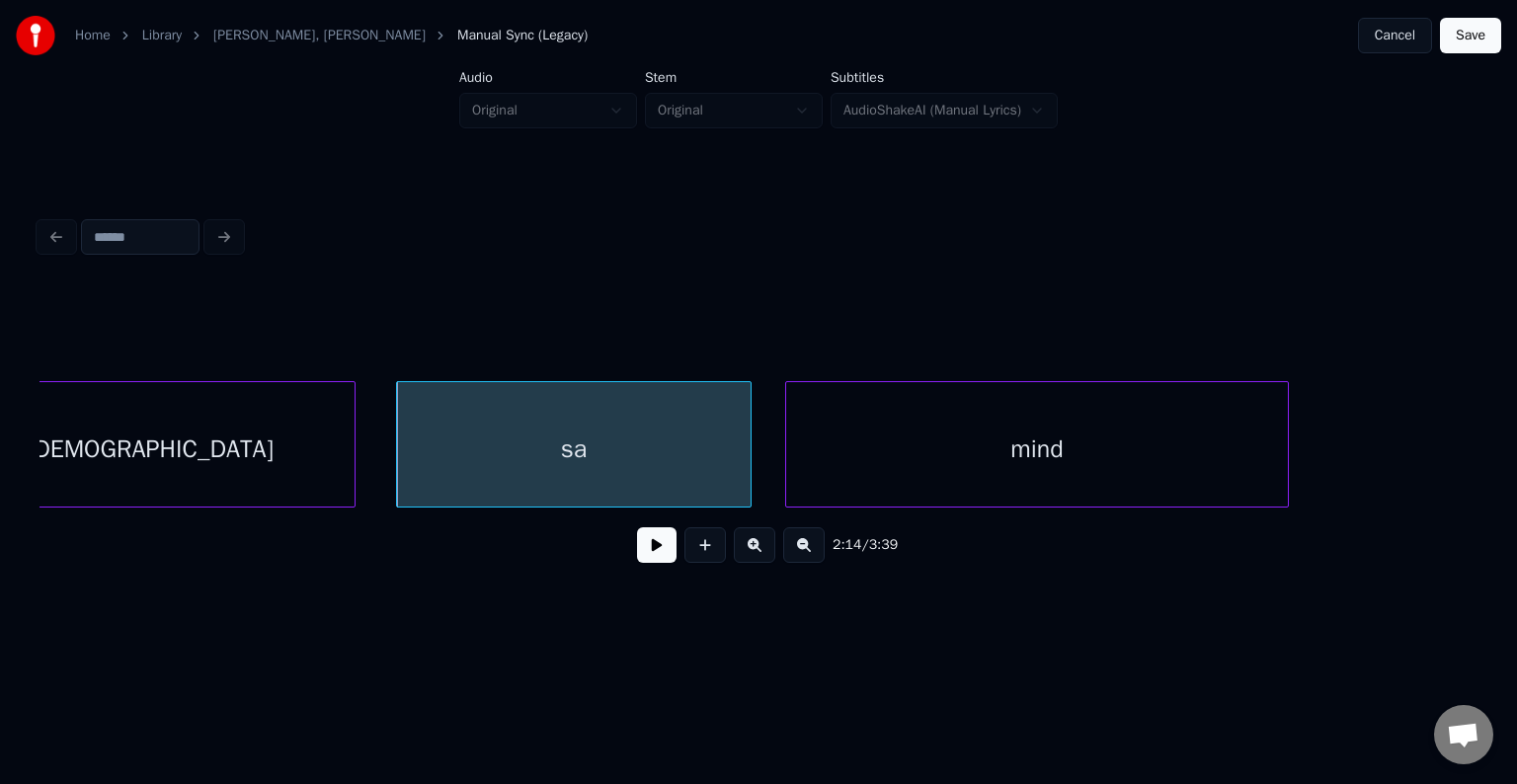 click on "mind" at bounding box center [1037, 449] 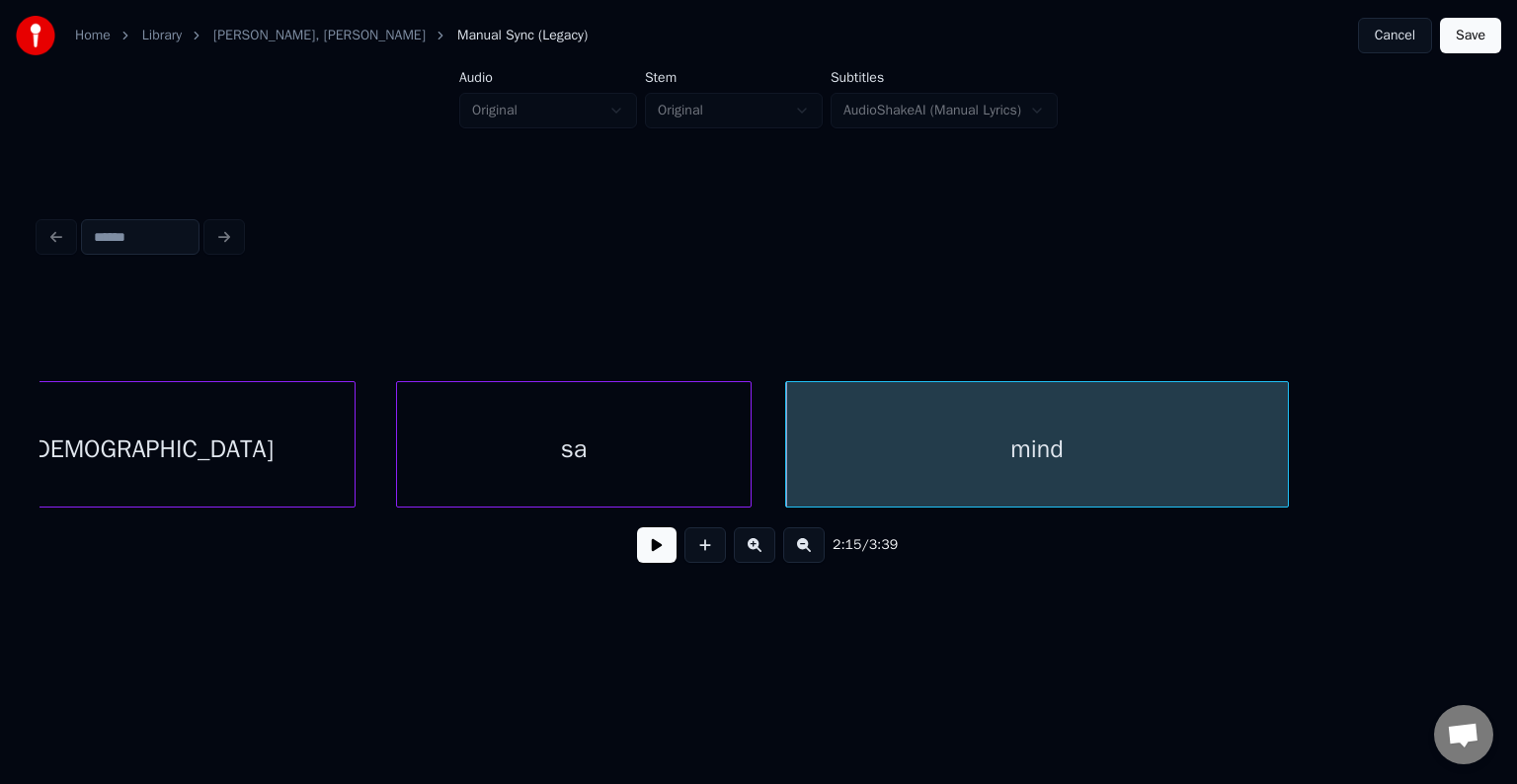 click on "2:15  /  3:39" at bounding box center (758, 545) 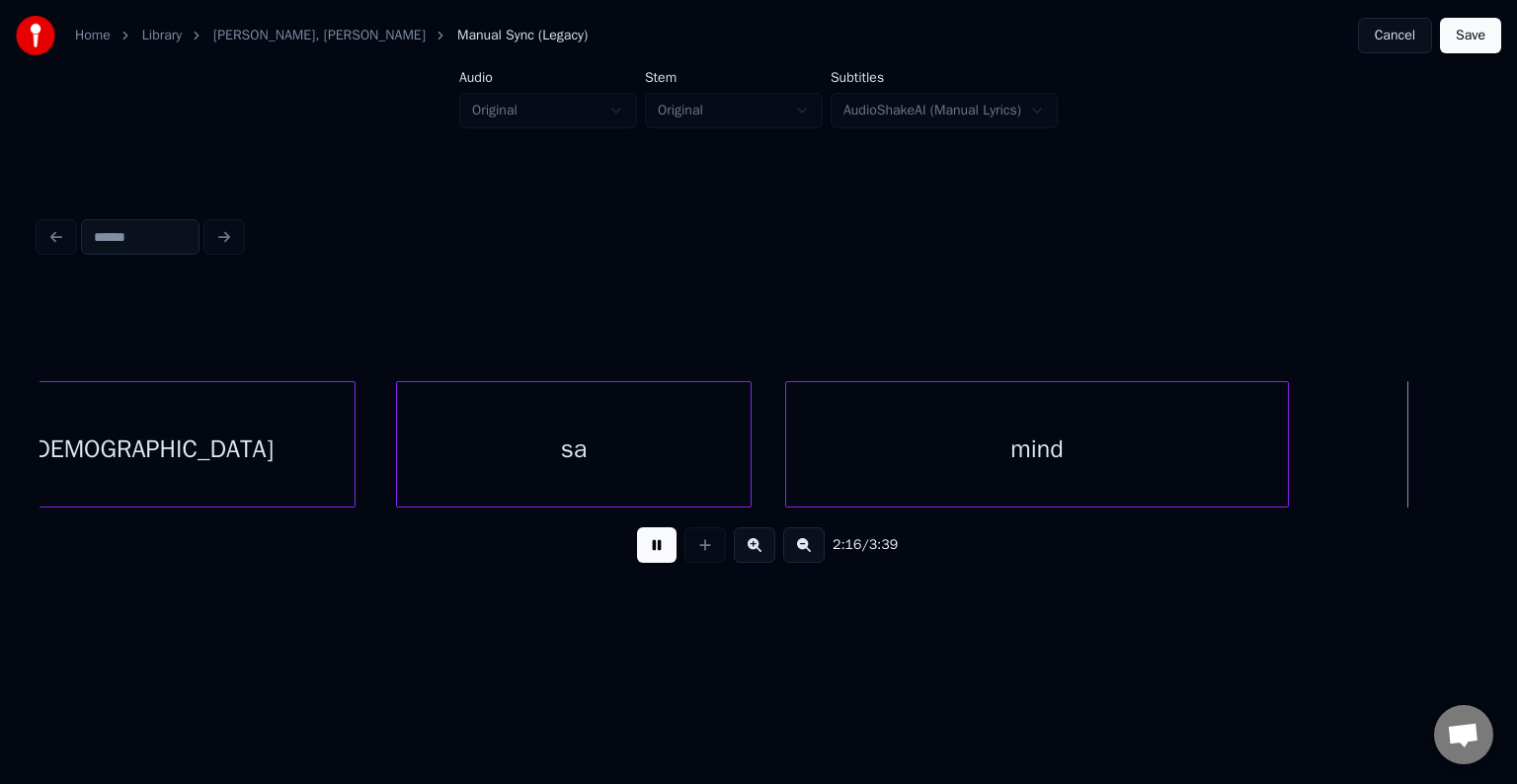scroll, scrollTop: 0, scrollLeft: 100897, axis: horizontal 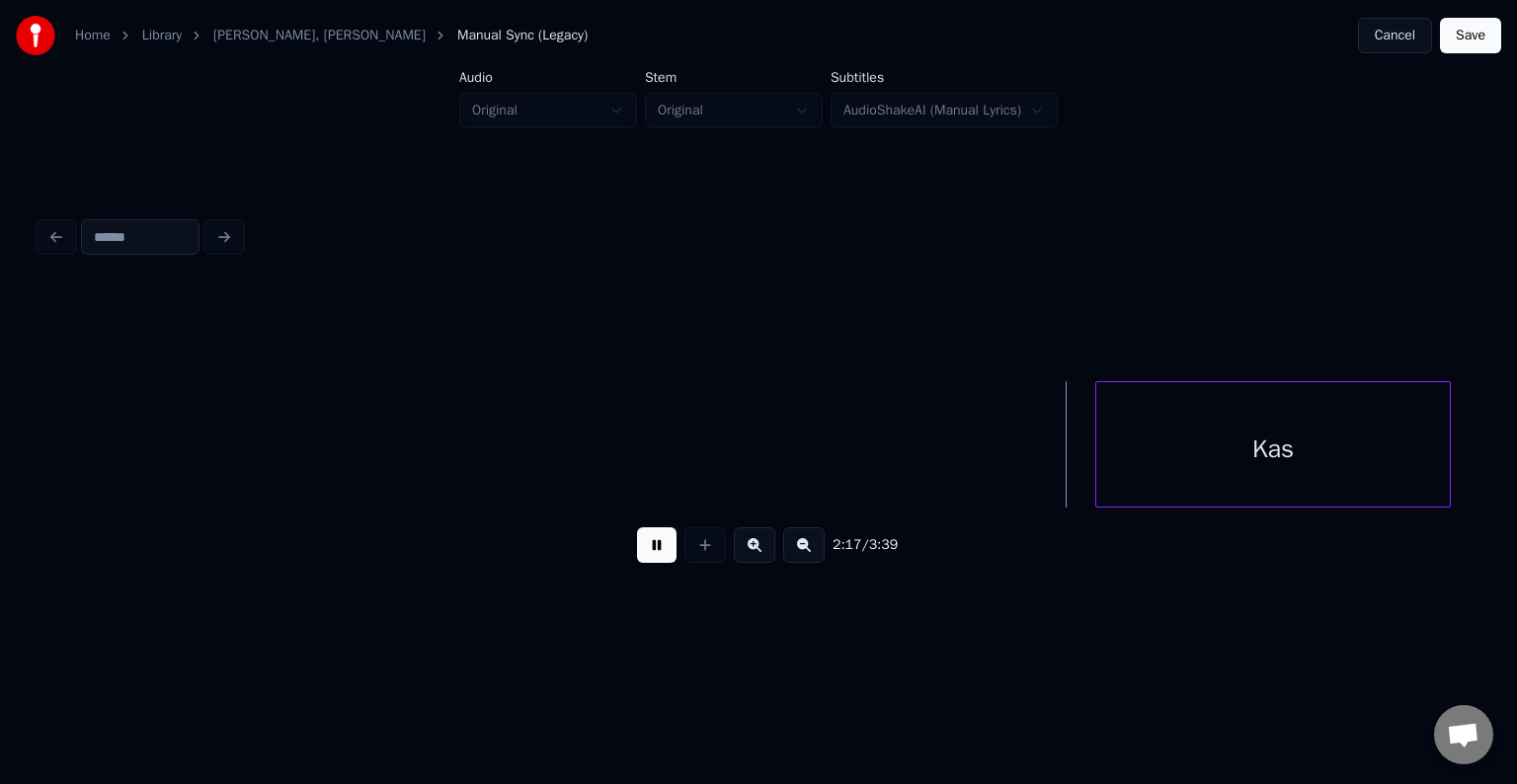 click at bounding box center (657, 545) 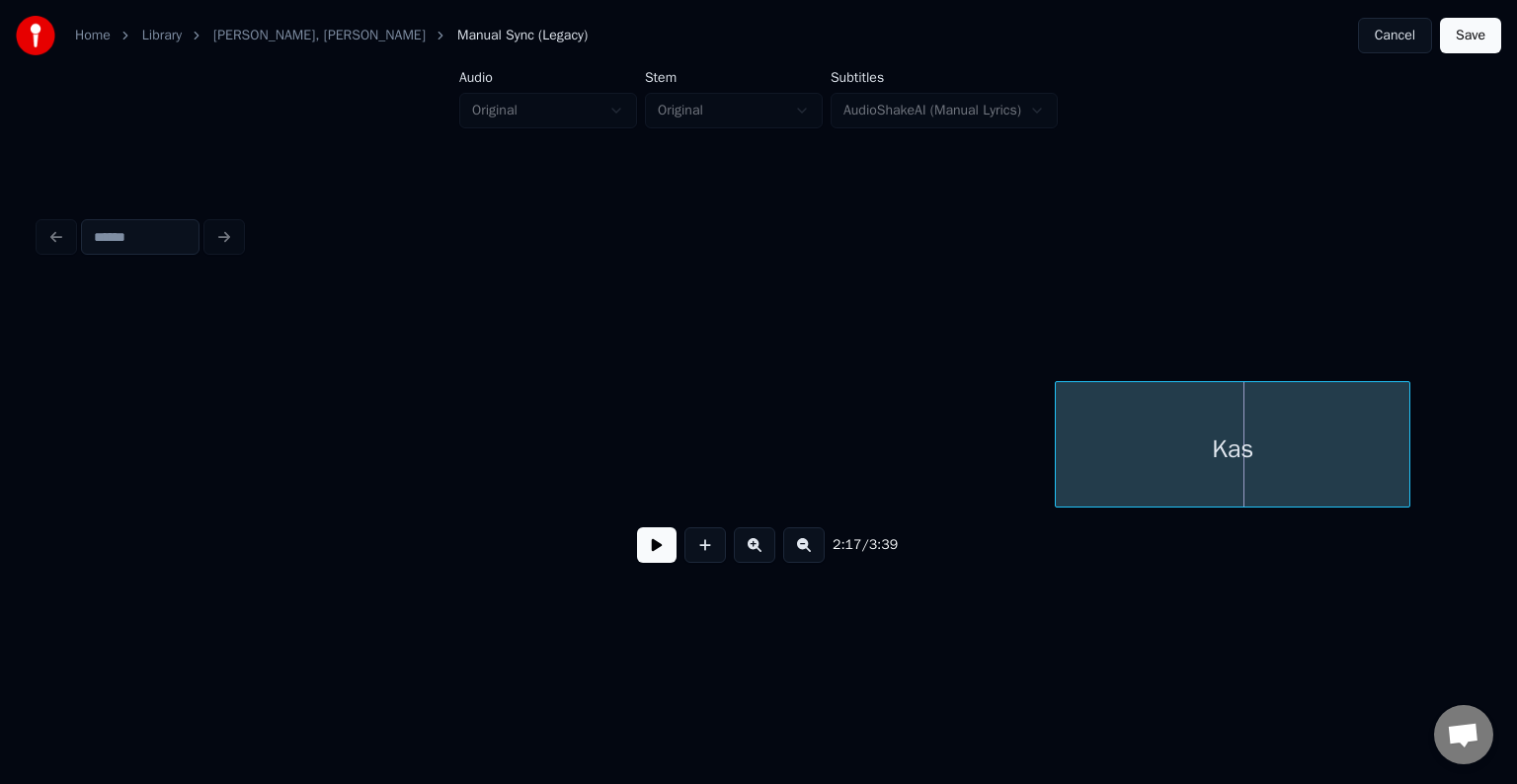 click on "Kas" at bounding box center (1233, 449) 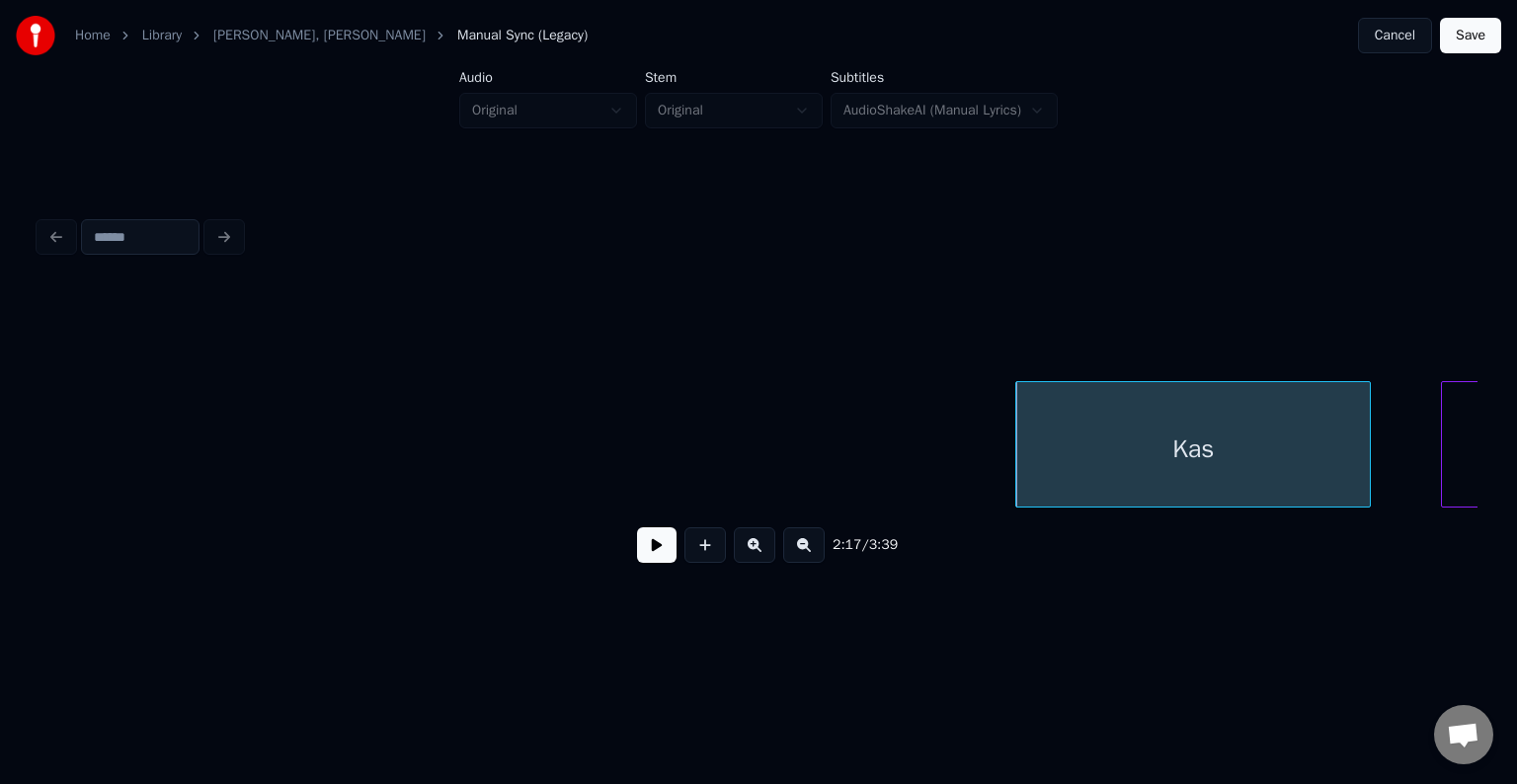 scroll, scrollTop: 0, scrollLeft: 101055, axis: horizontal 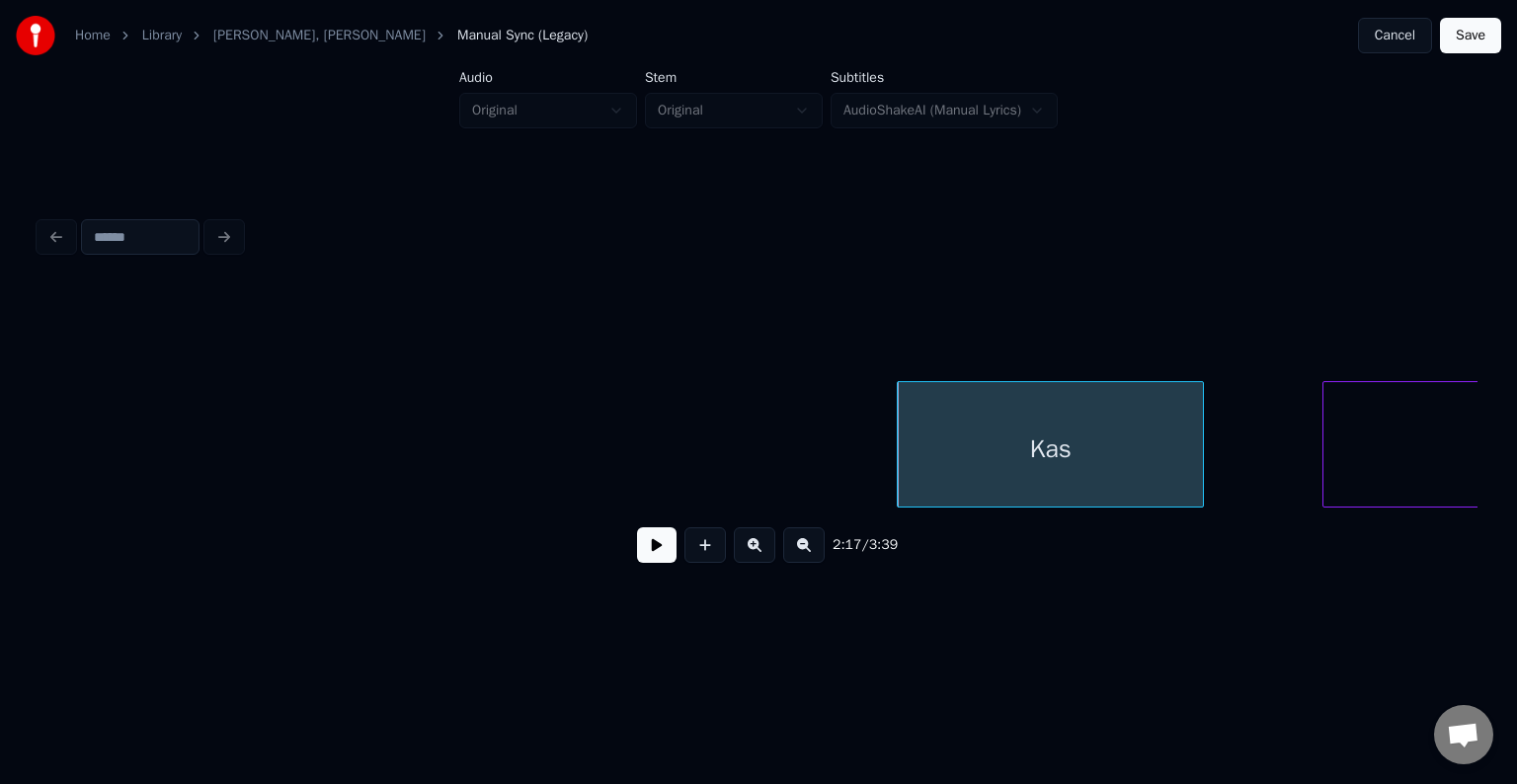 click at bounding box center (1200, 444) 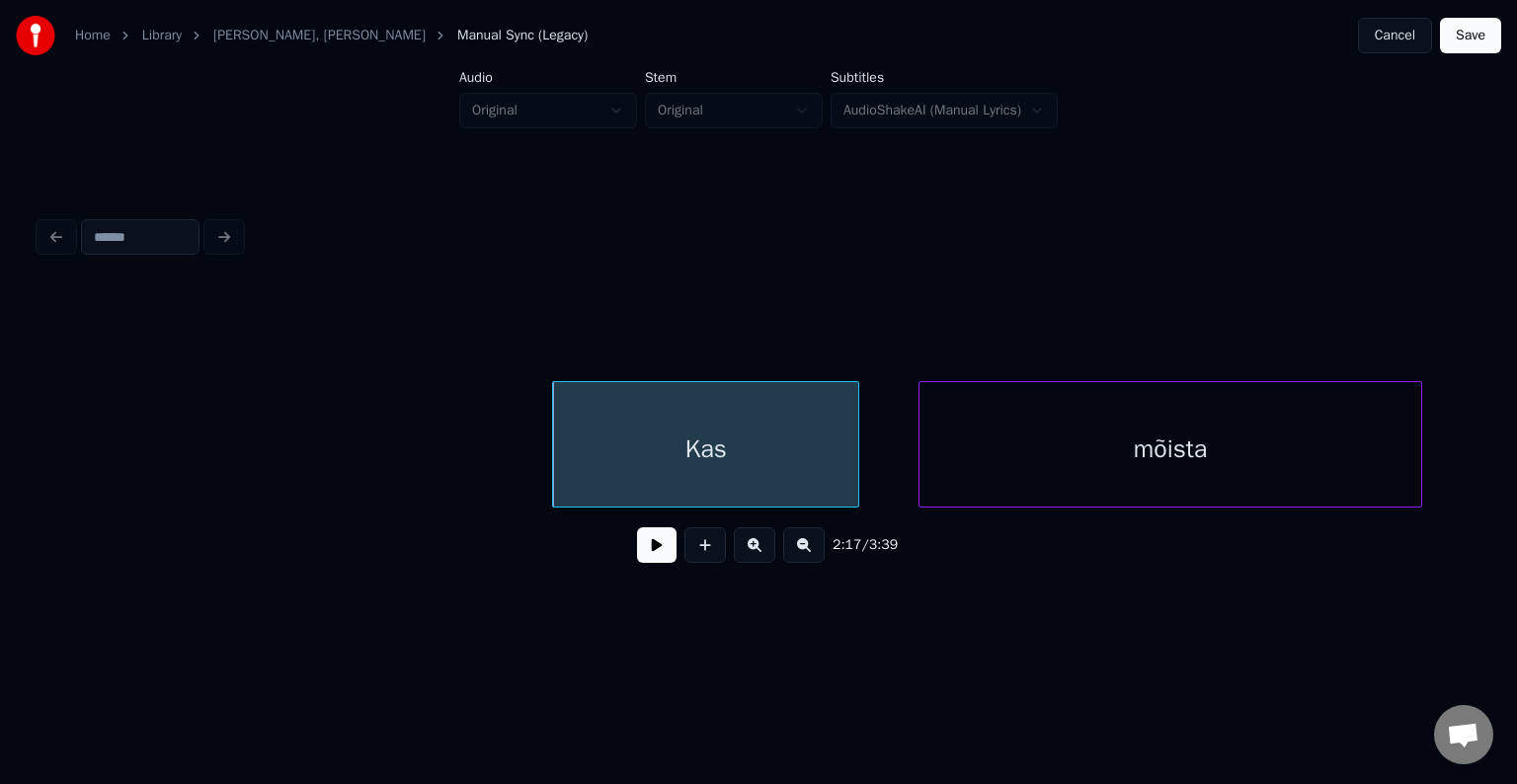 click on "mõista" at bounding box center (1170, 449) 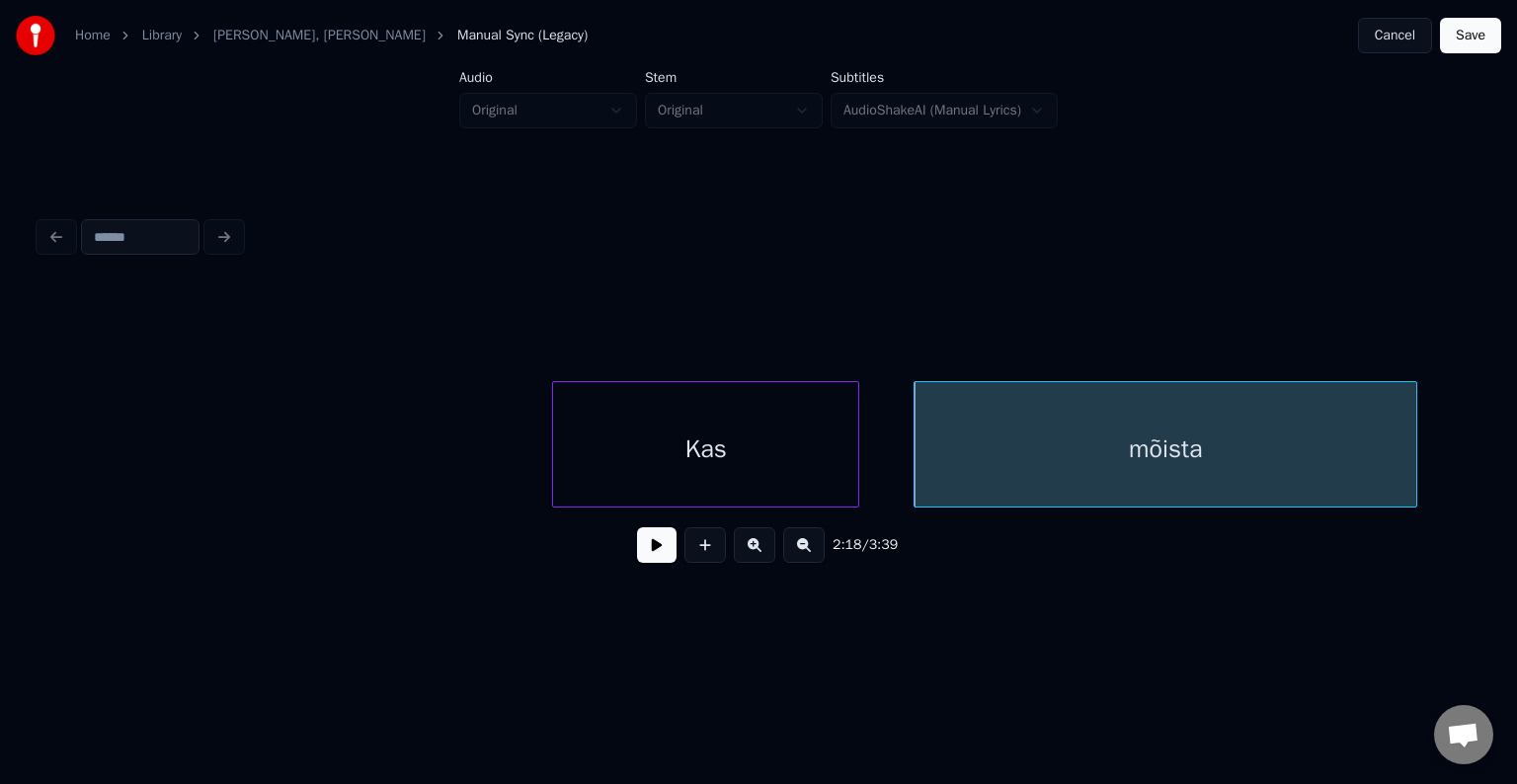 click on "Kas" at bounding box center [705, 449] 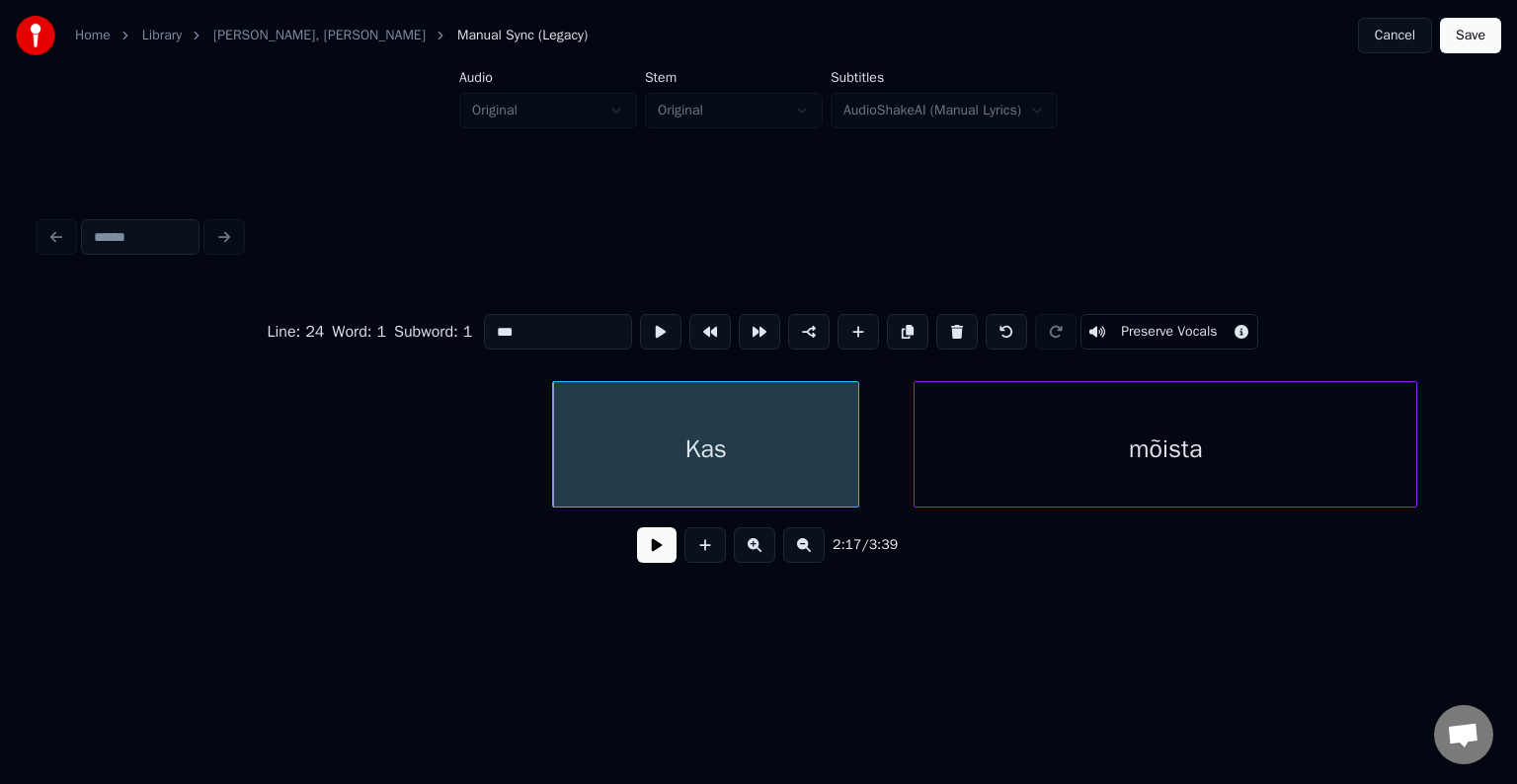click at bounding box center [657, 545] 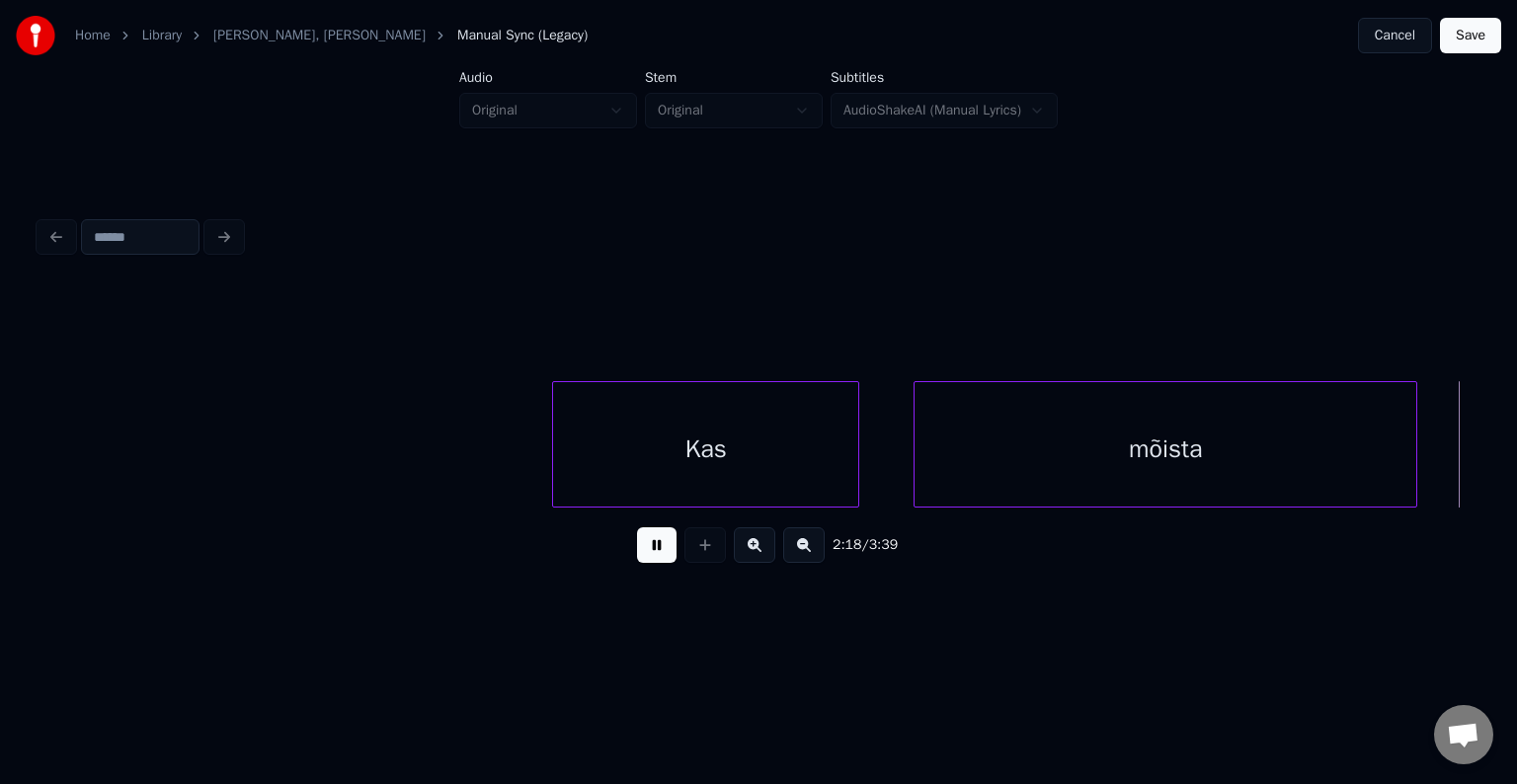 scroll, scrollTop: 0, scrollLeft: 102843, axis: horizontal 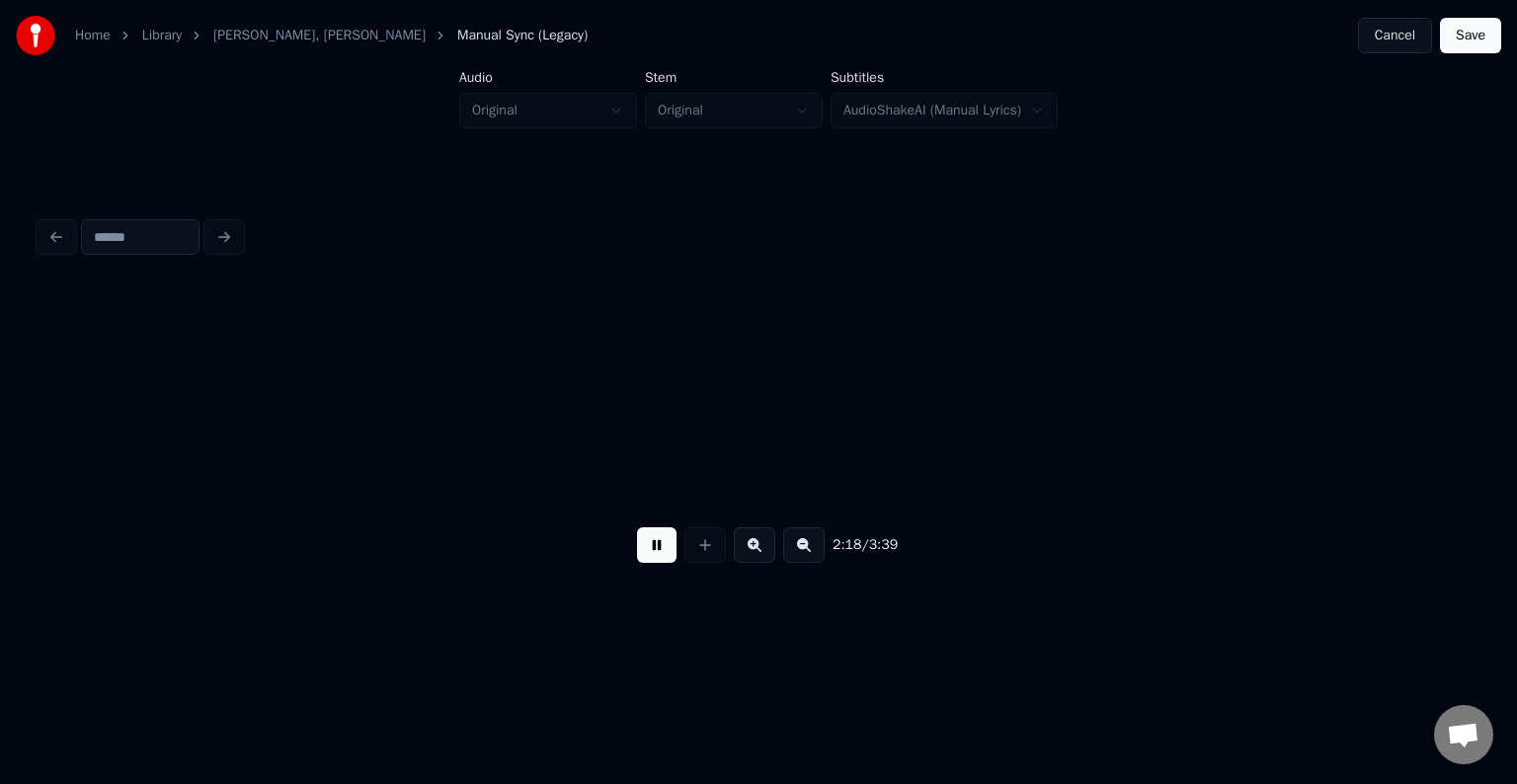 click at bounding box center (657, 545) 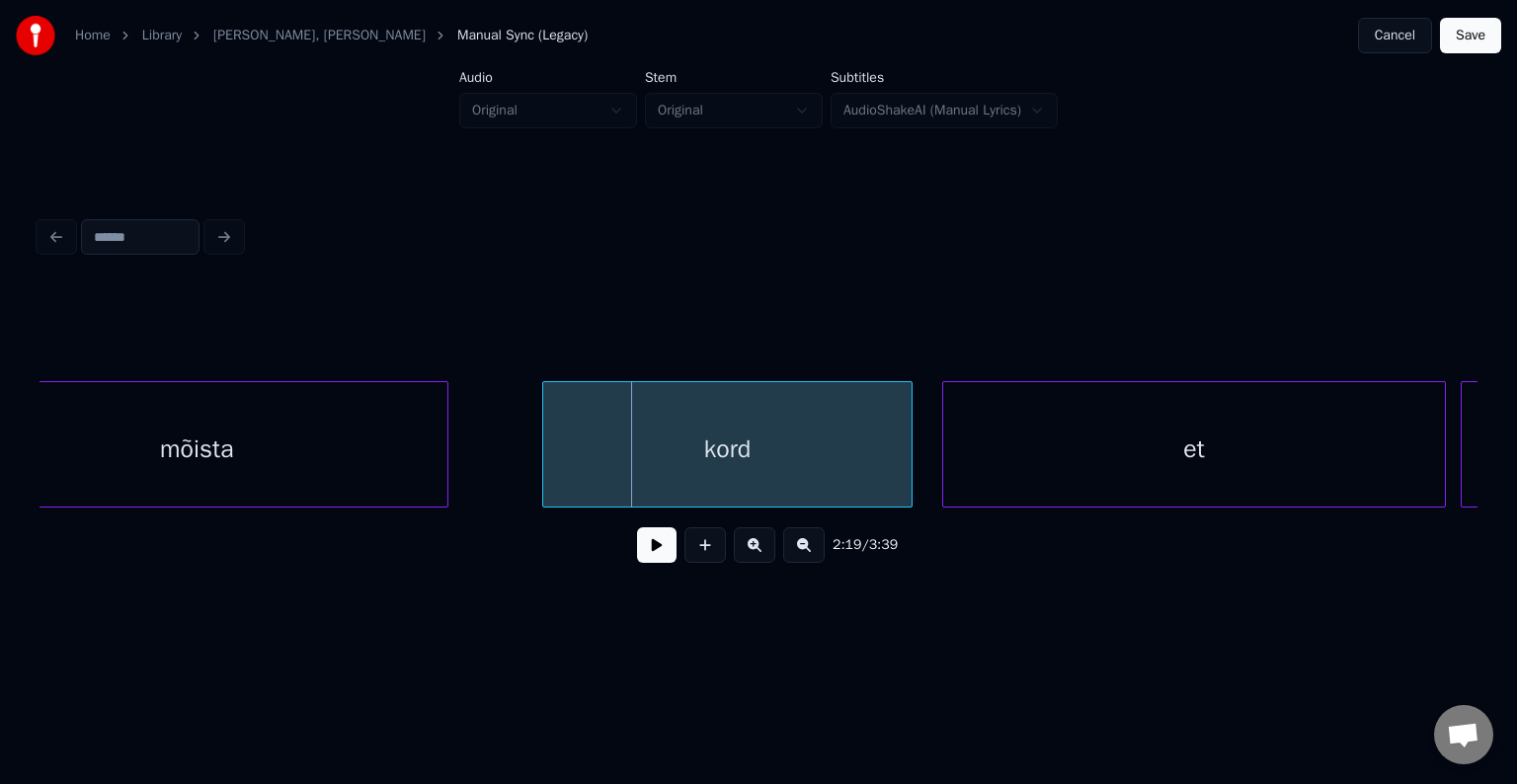 click on "mõista" at bounding box center (197, 449) 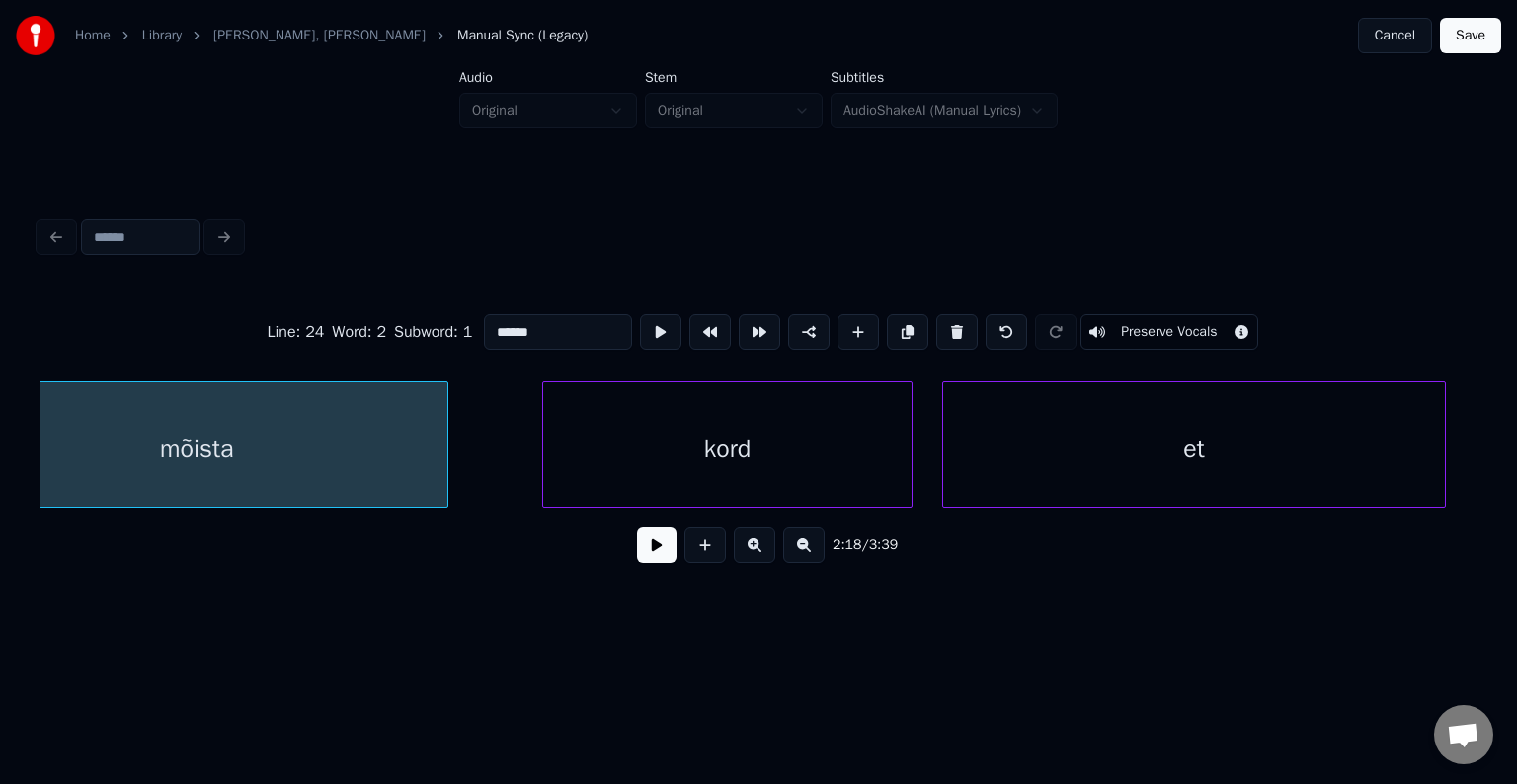 scroll, scrollTop: 0, scrollLeft: 102274, axis: horizontal 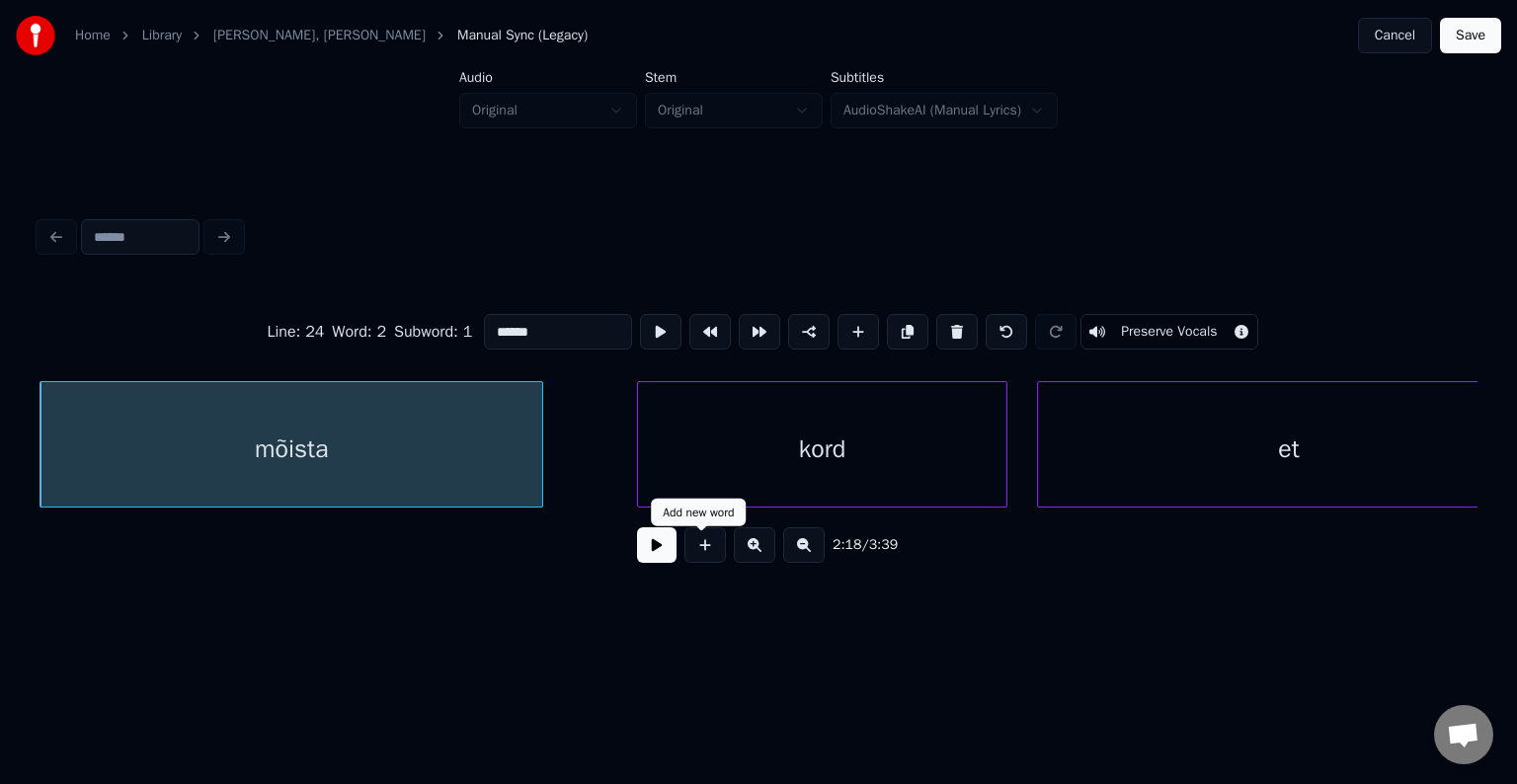 click at bounding box center [657, 545] 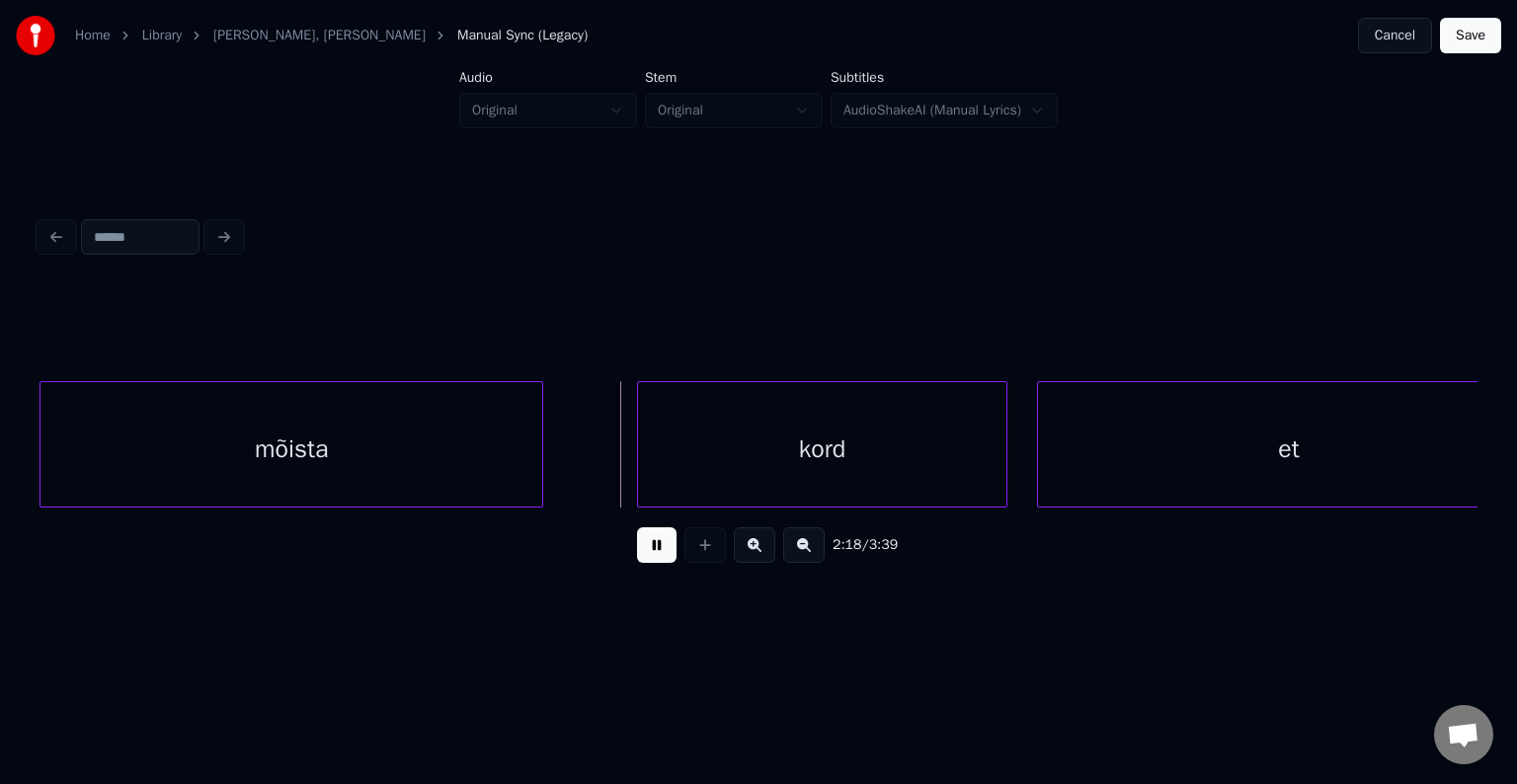 click at bounding box center (657, 545) 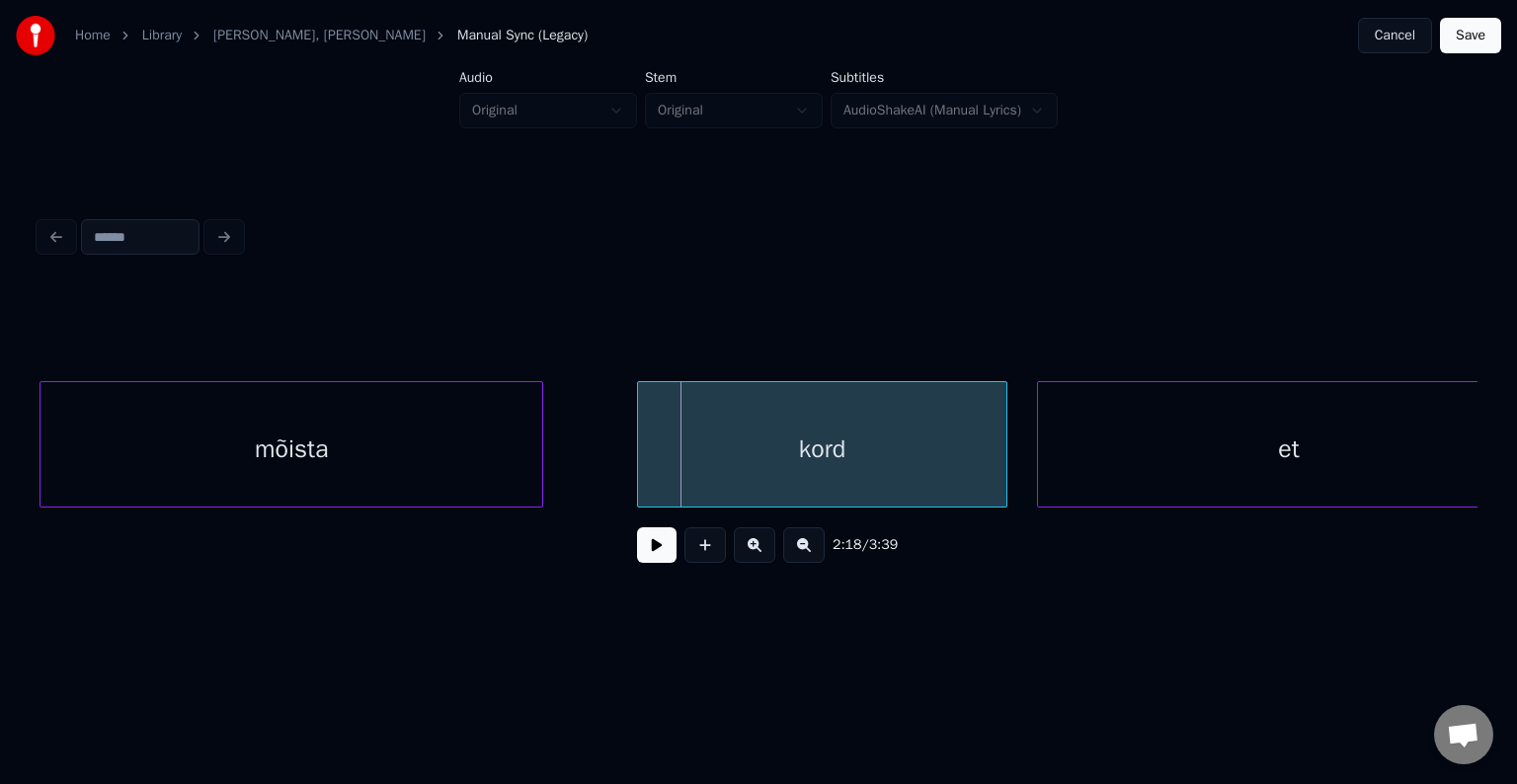 click on "mõista" at bounding box center [291, 449] 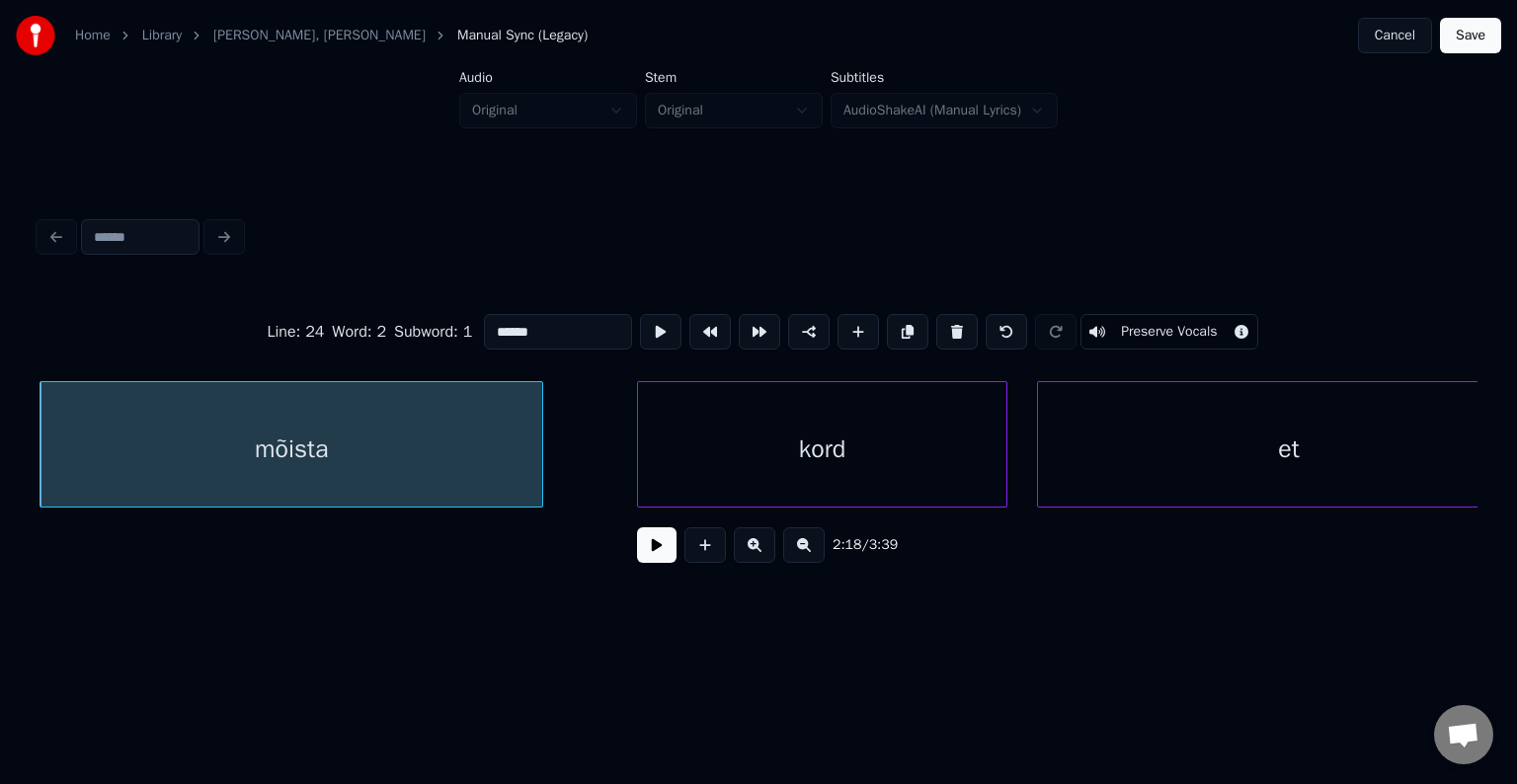click on "******" at bounding box center [558, 332] 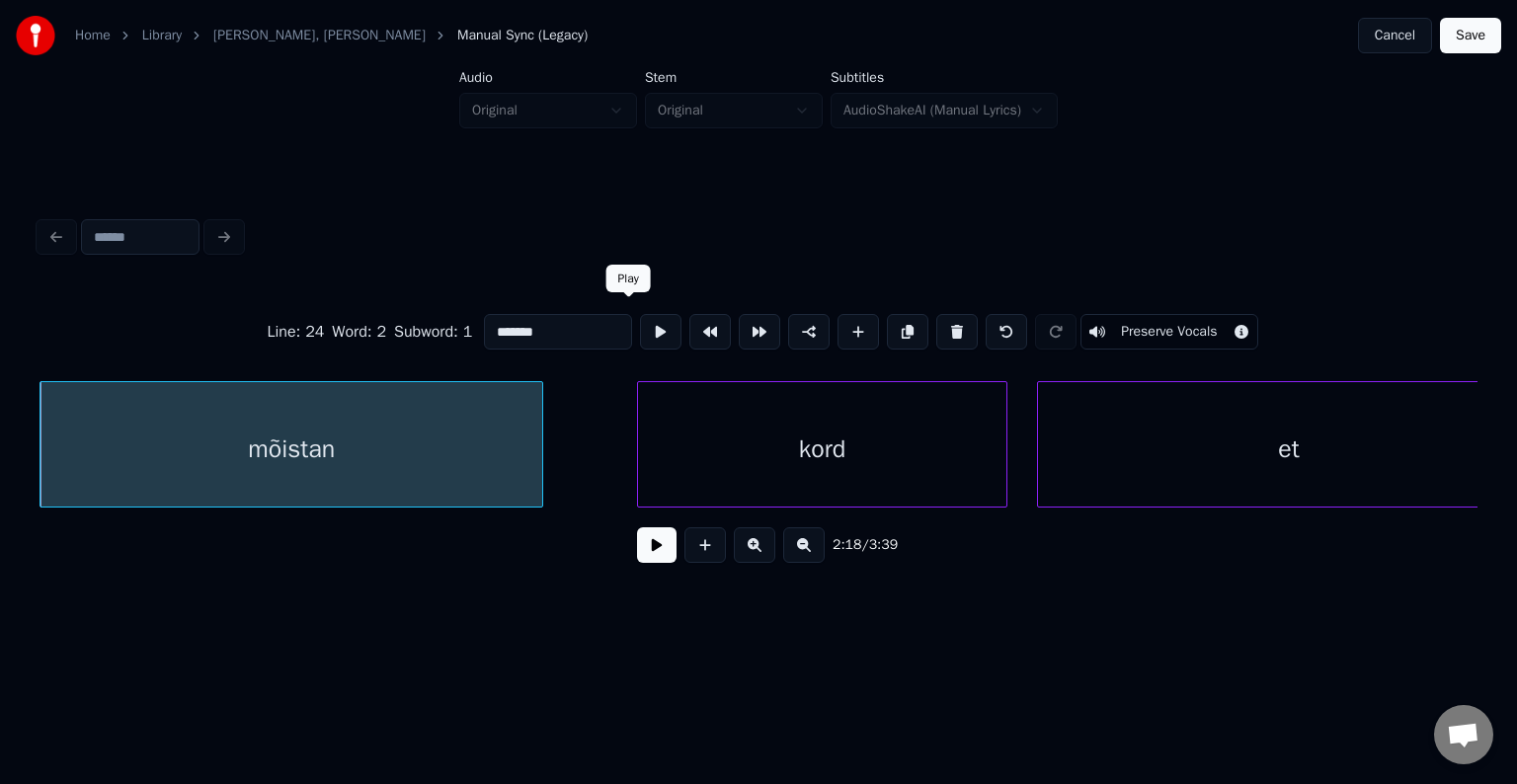 type on "*******" 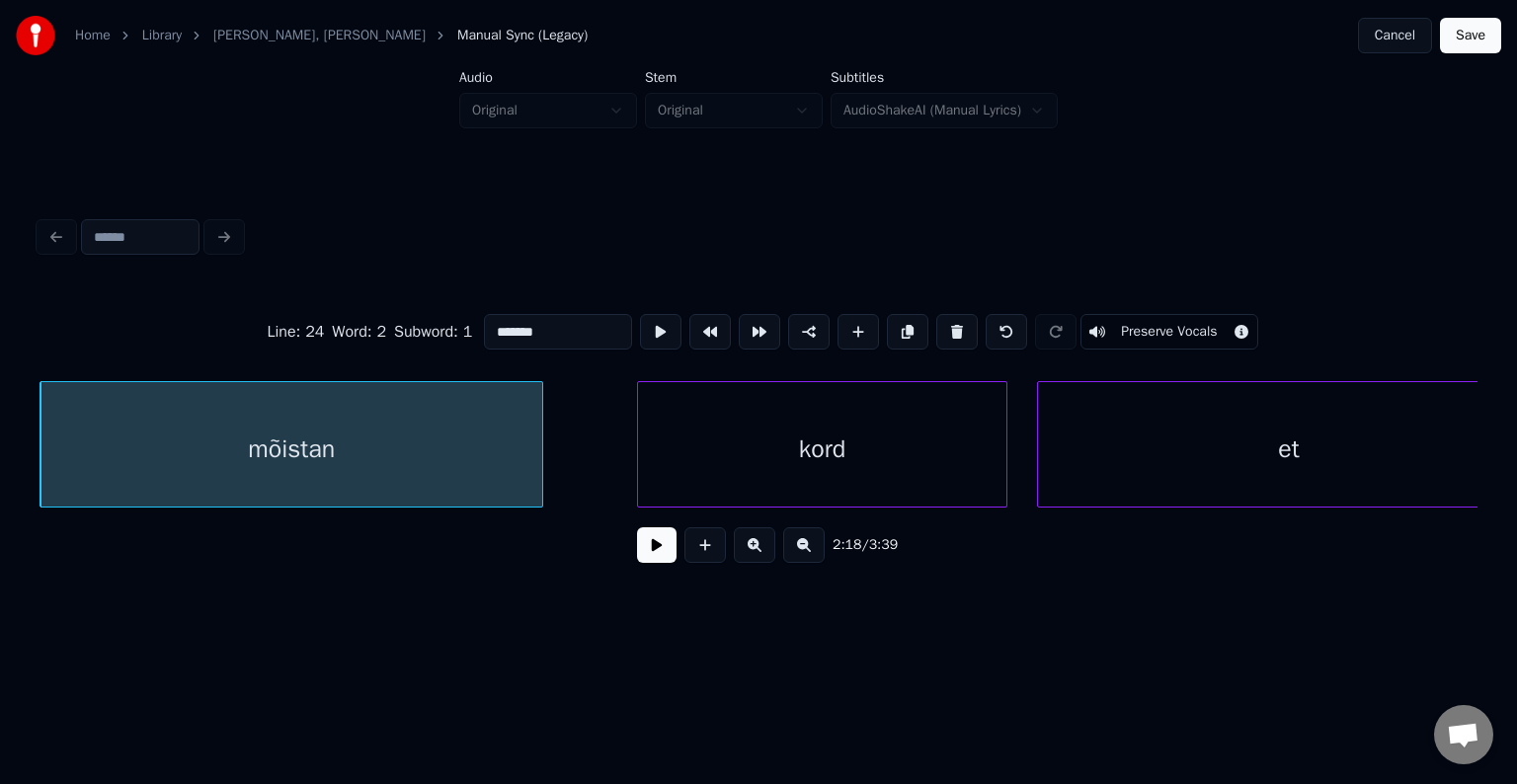 click at bounding box center [657, 545] 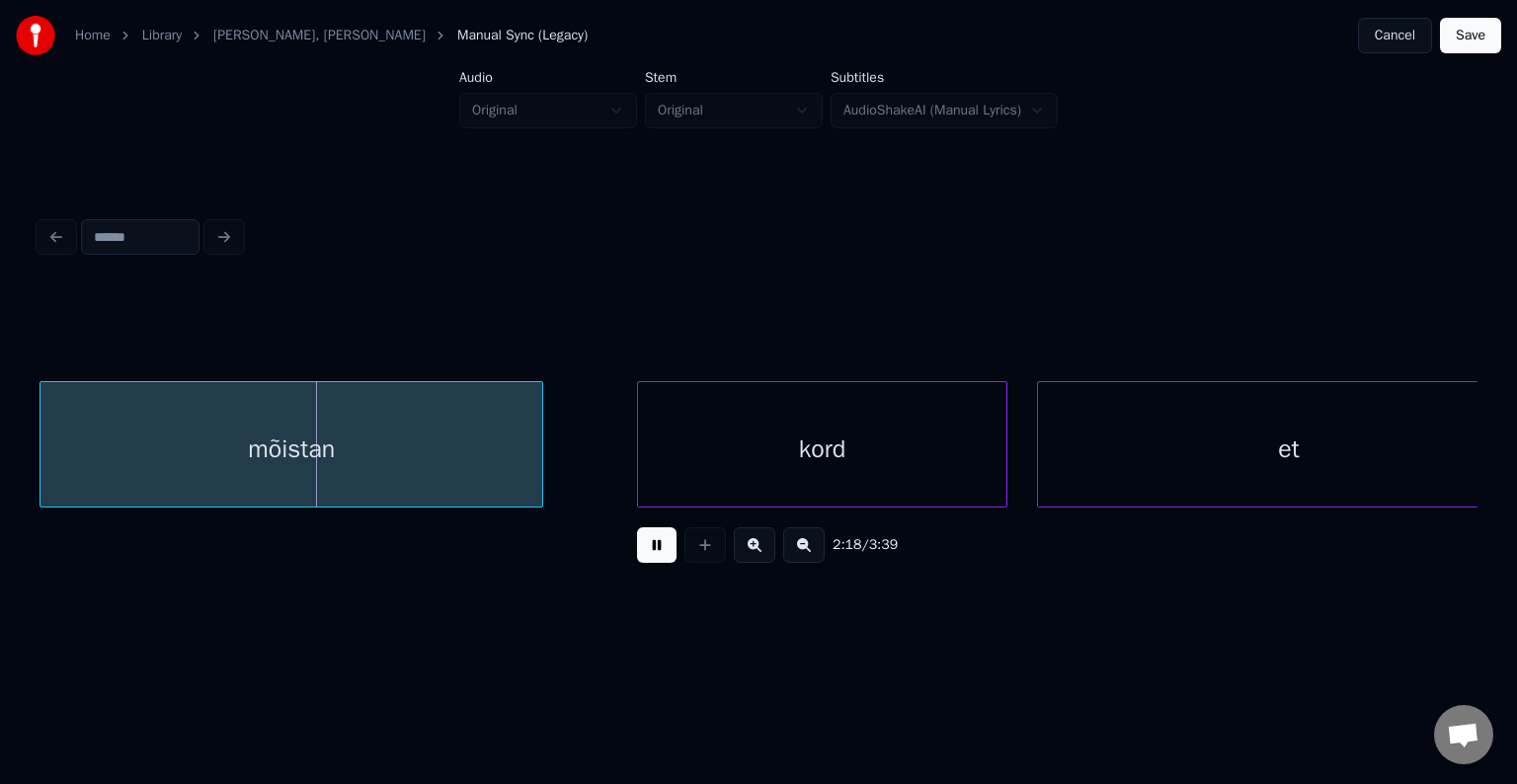 click at bounding box center (657, 545) 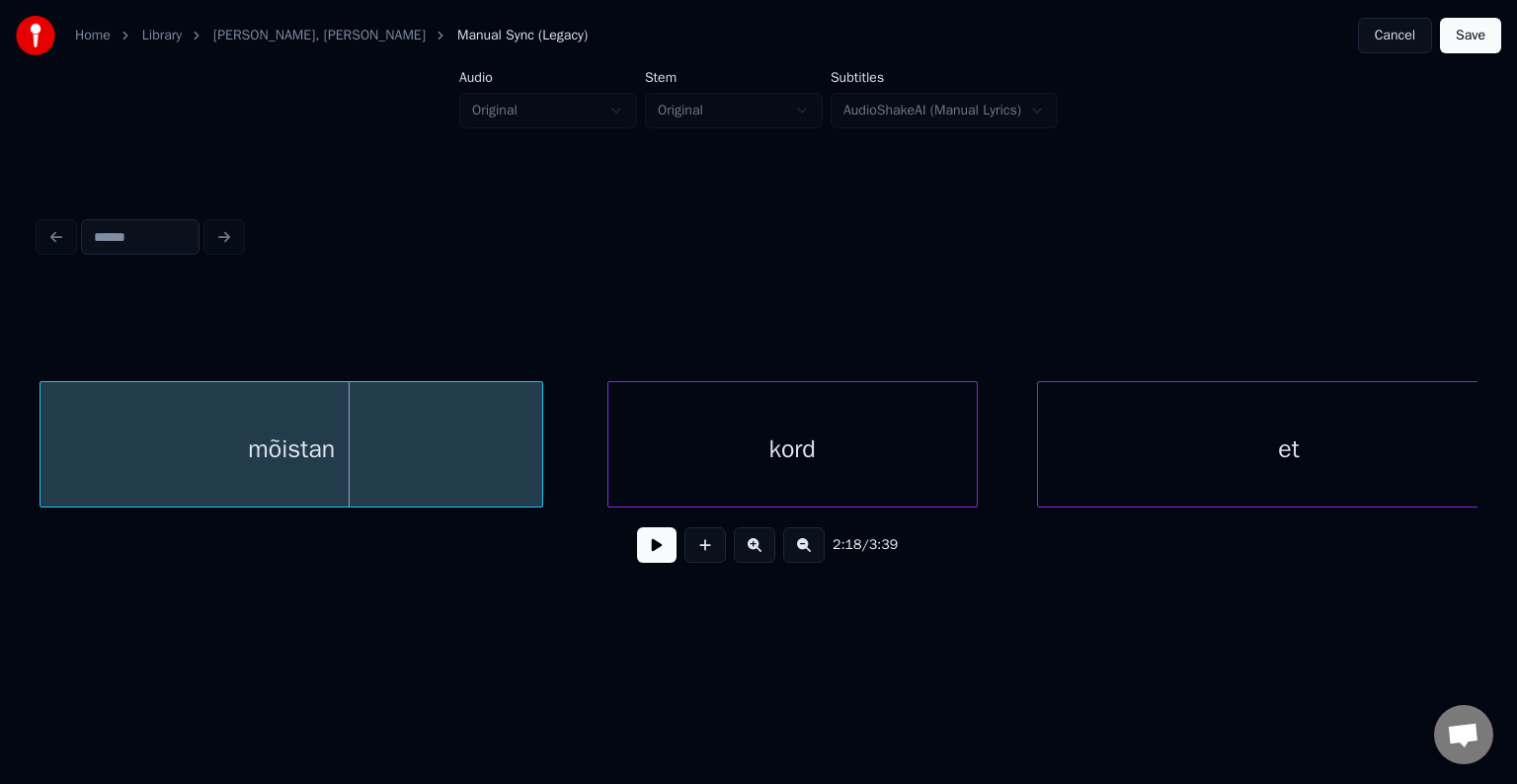 click on "kord" at bounding box center [792, 449] 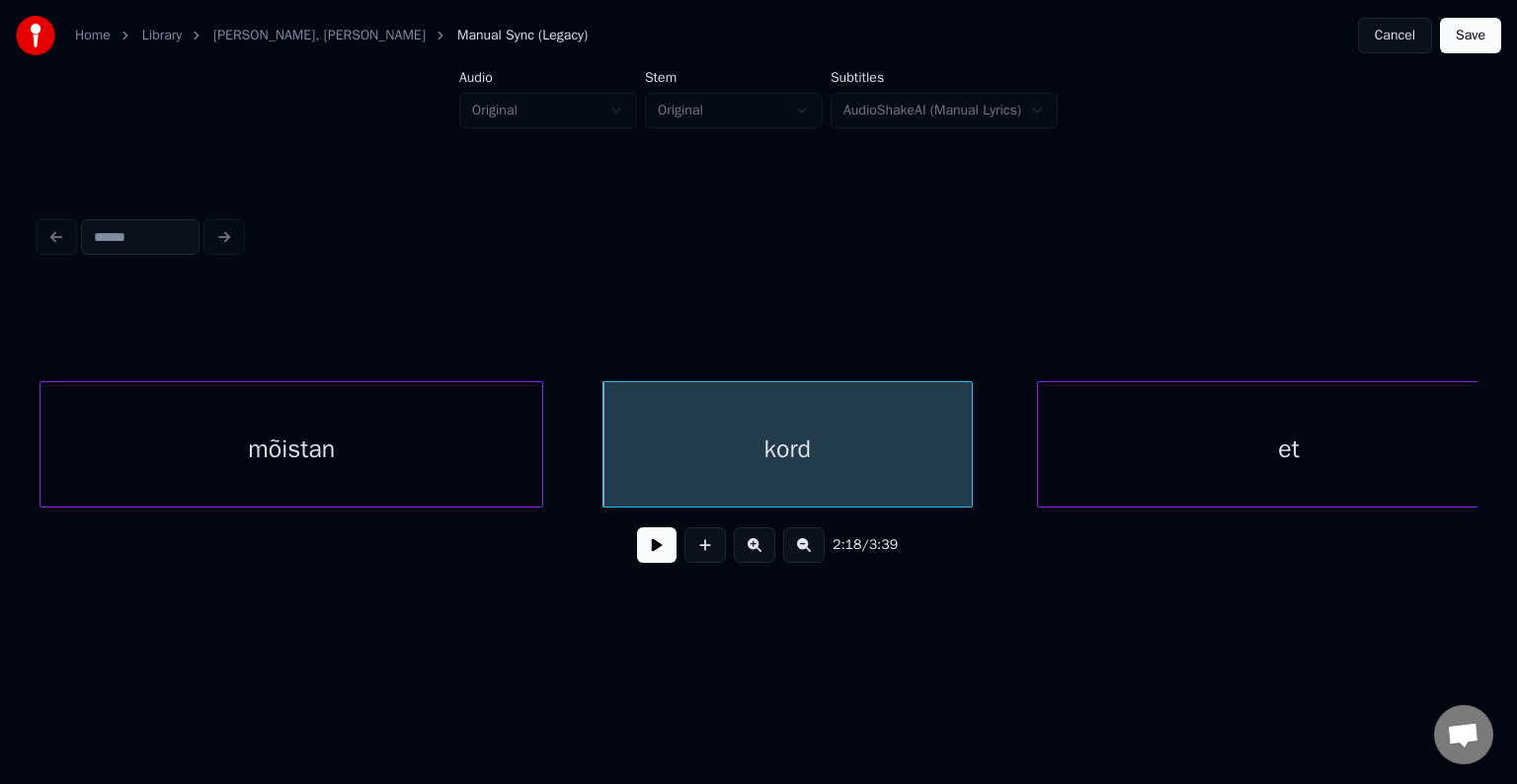click at bounding box center [657, 545] 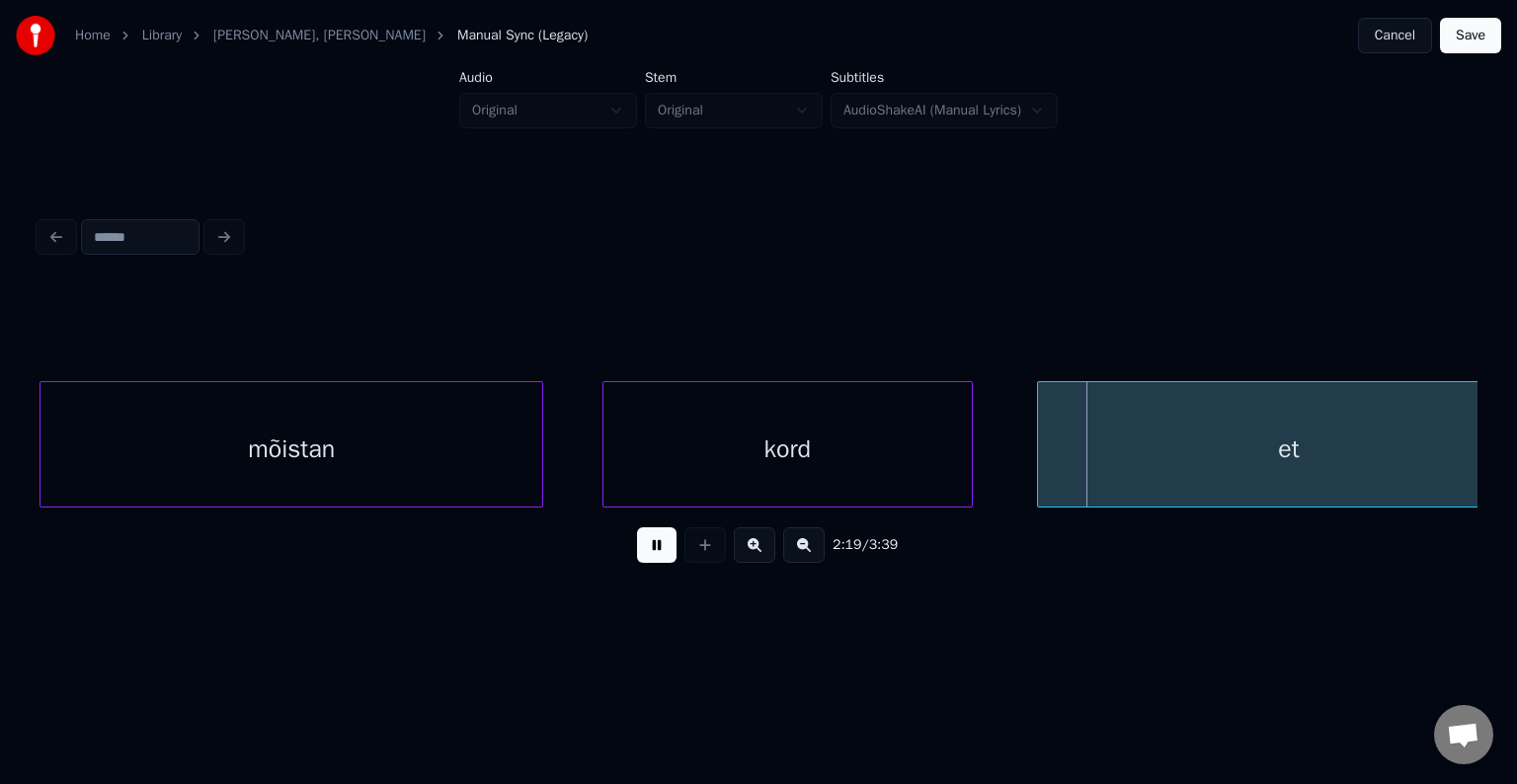 click at bounding box center [657, 545] 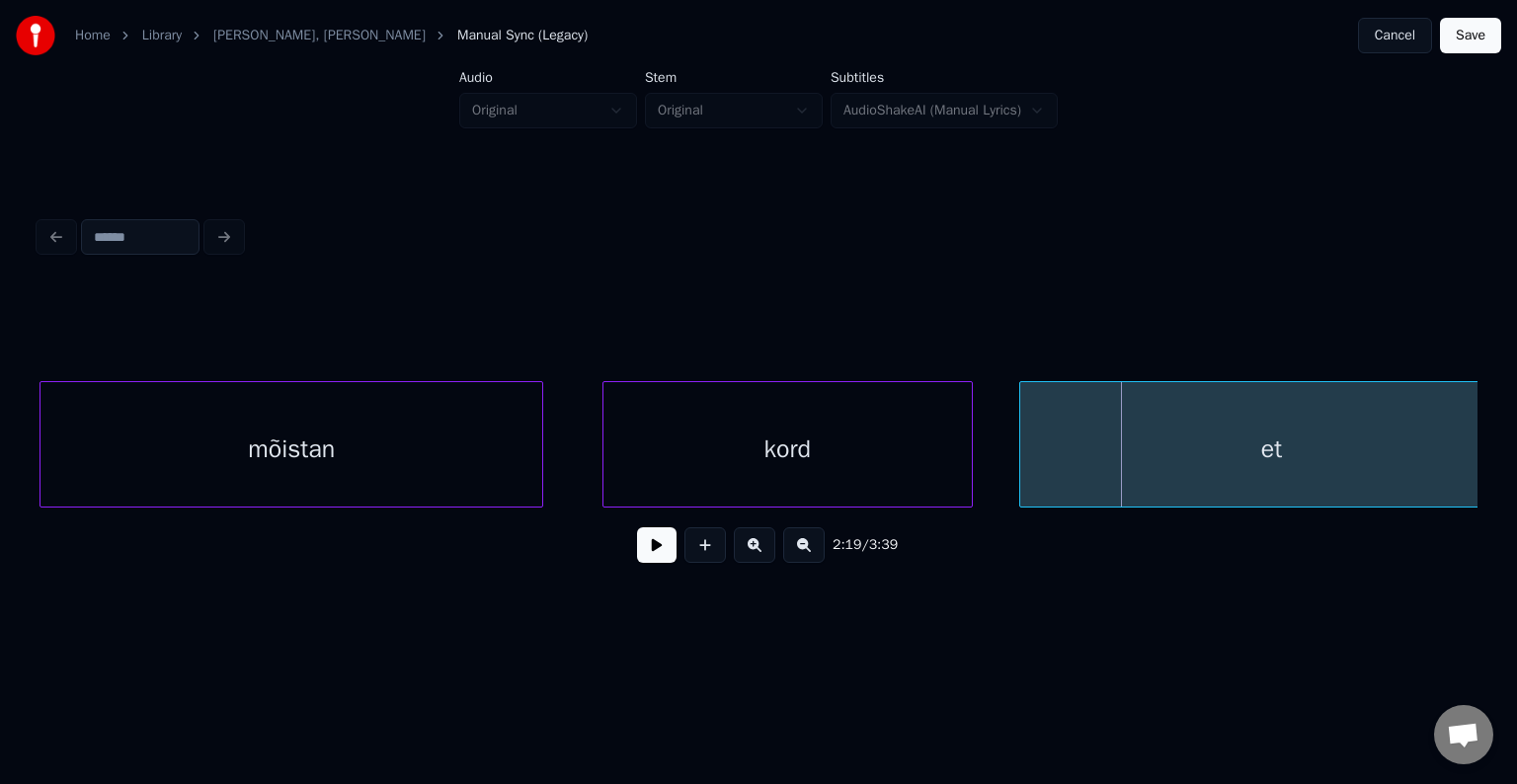 scroll, scrollTop: 0, scrollLeft: 102327, axis: horizontal 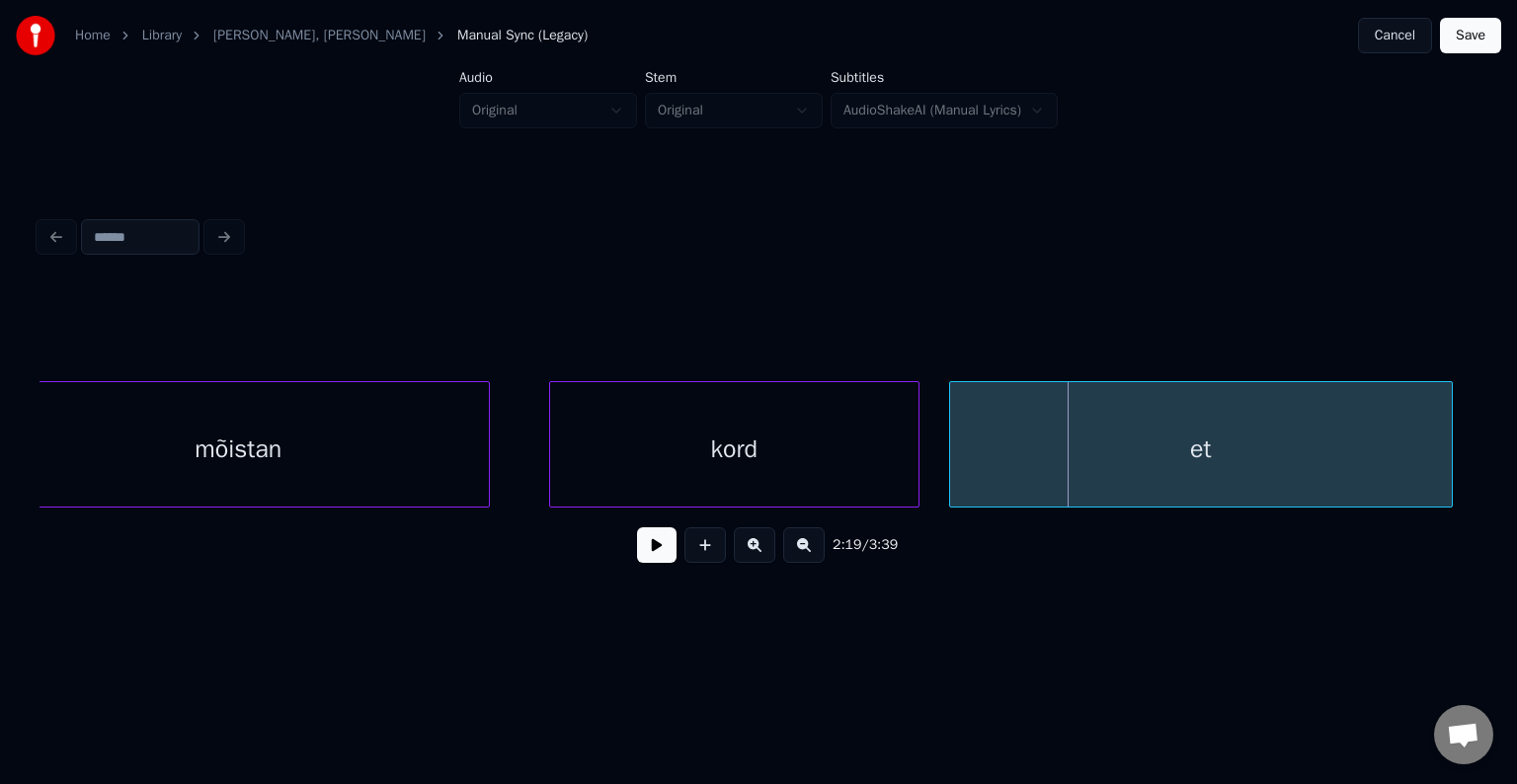 click on "et" at bounding box center [1201, 449] 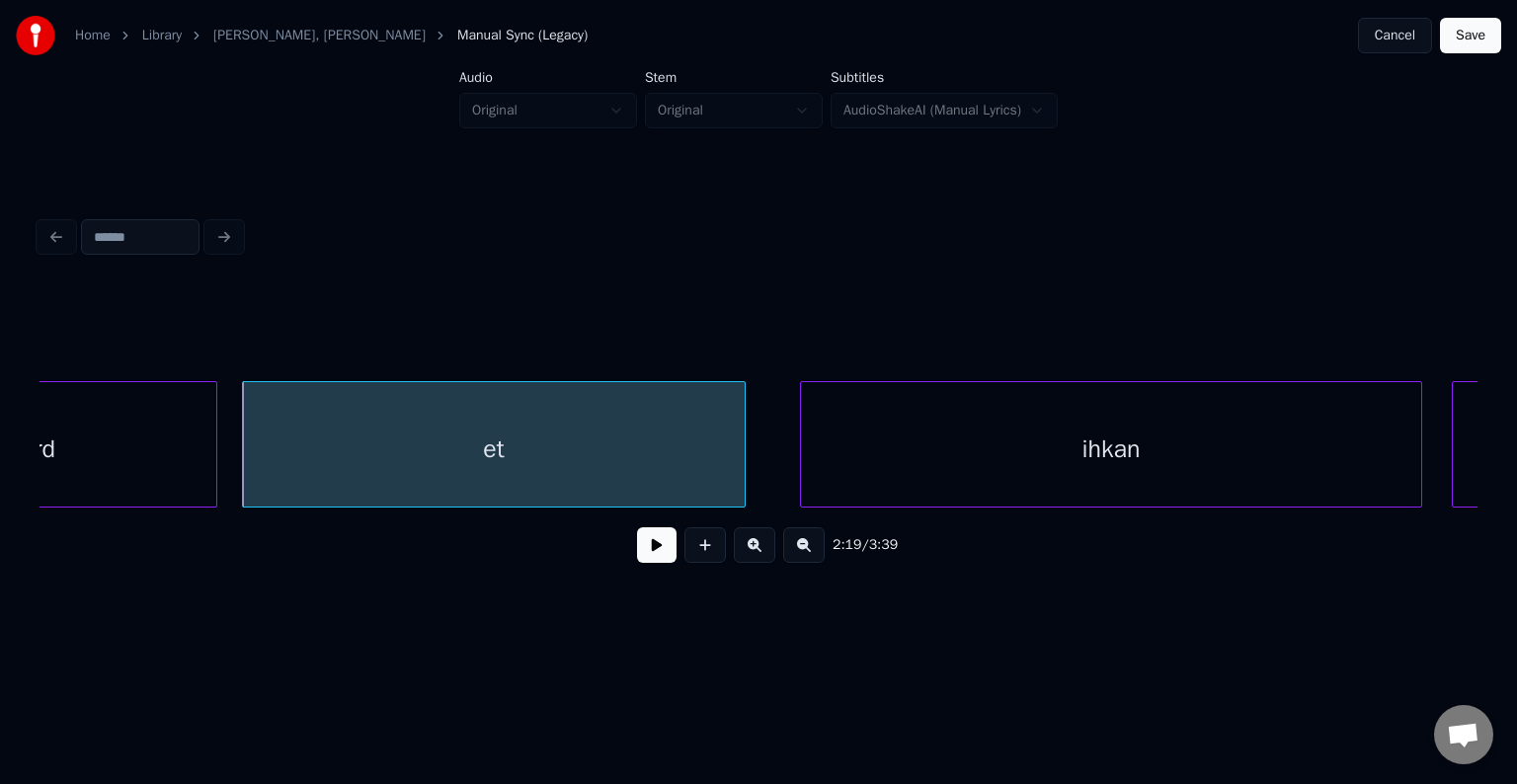 scroll, scrollTop: 0, scrollLeft: 103078, axis: horizontal 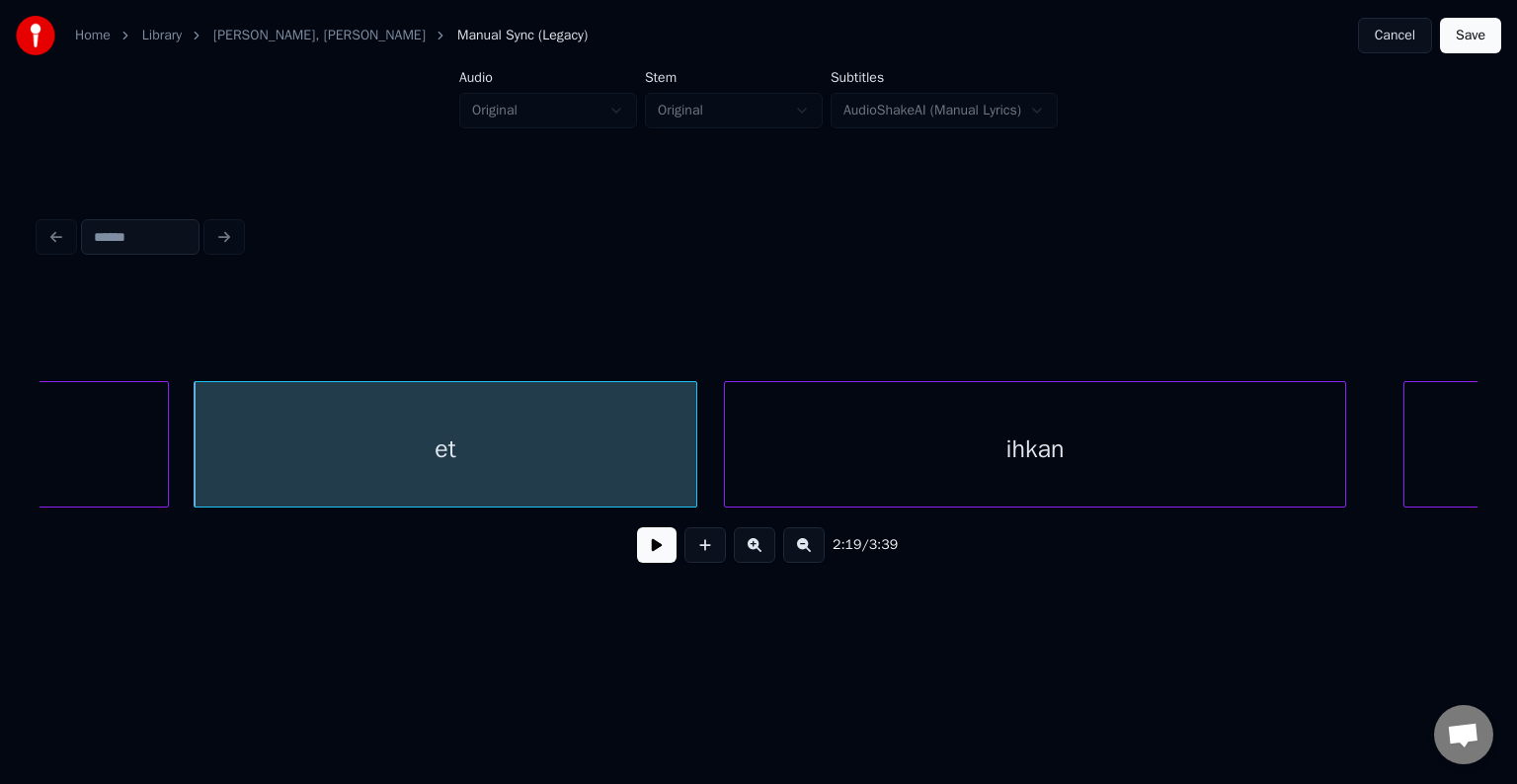click on "ihkan" at bounding box center (1035, 449) 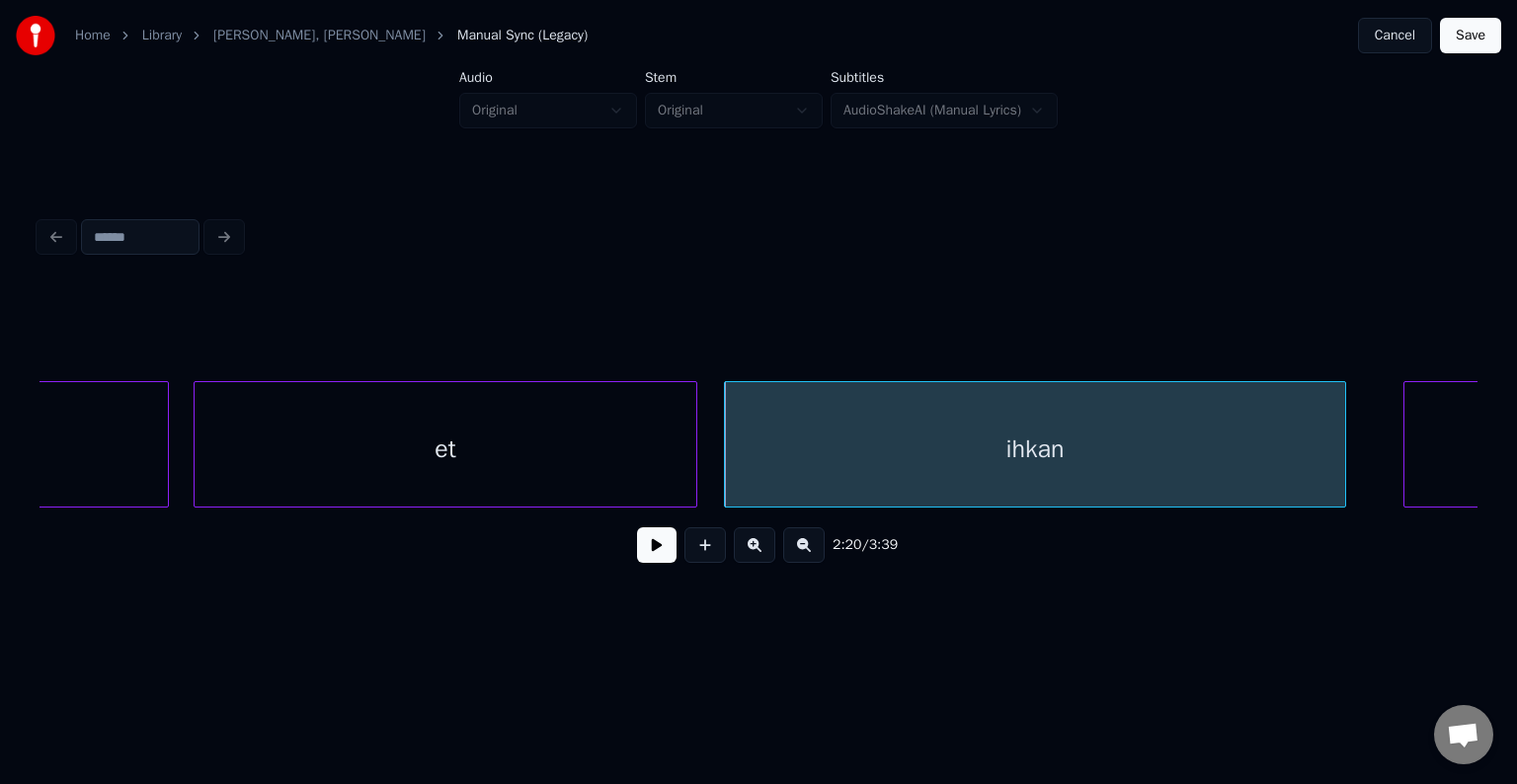 click on "et" at bounding box center (445, 449) 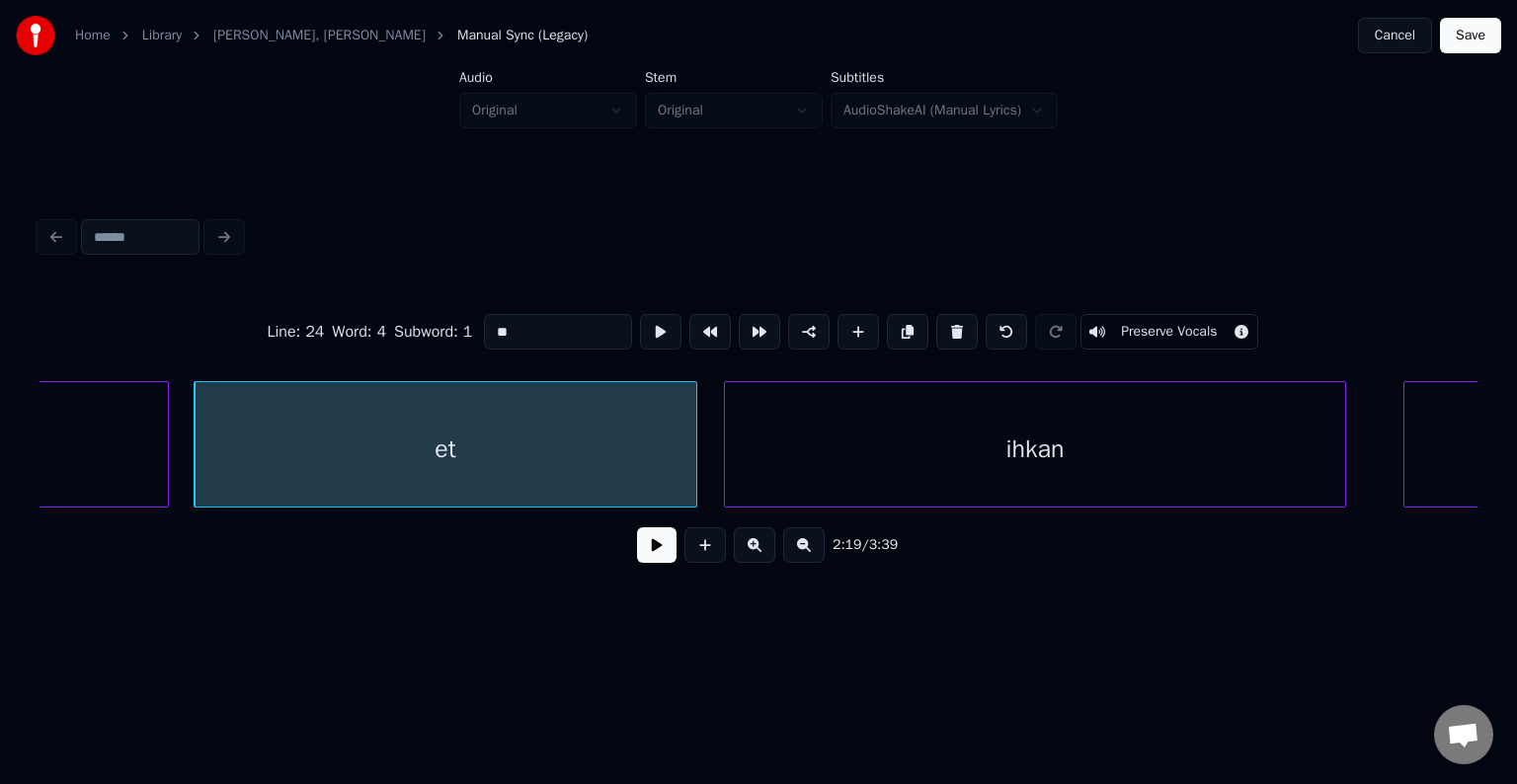 click at bounding box center (657, 545) 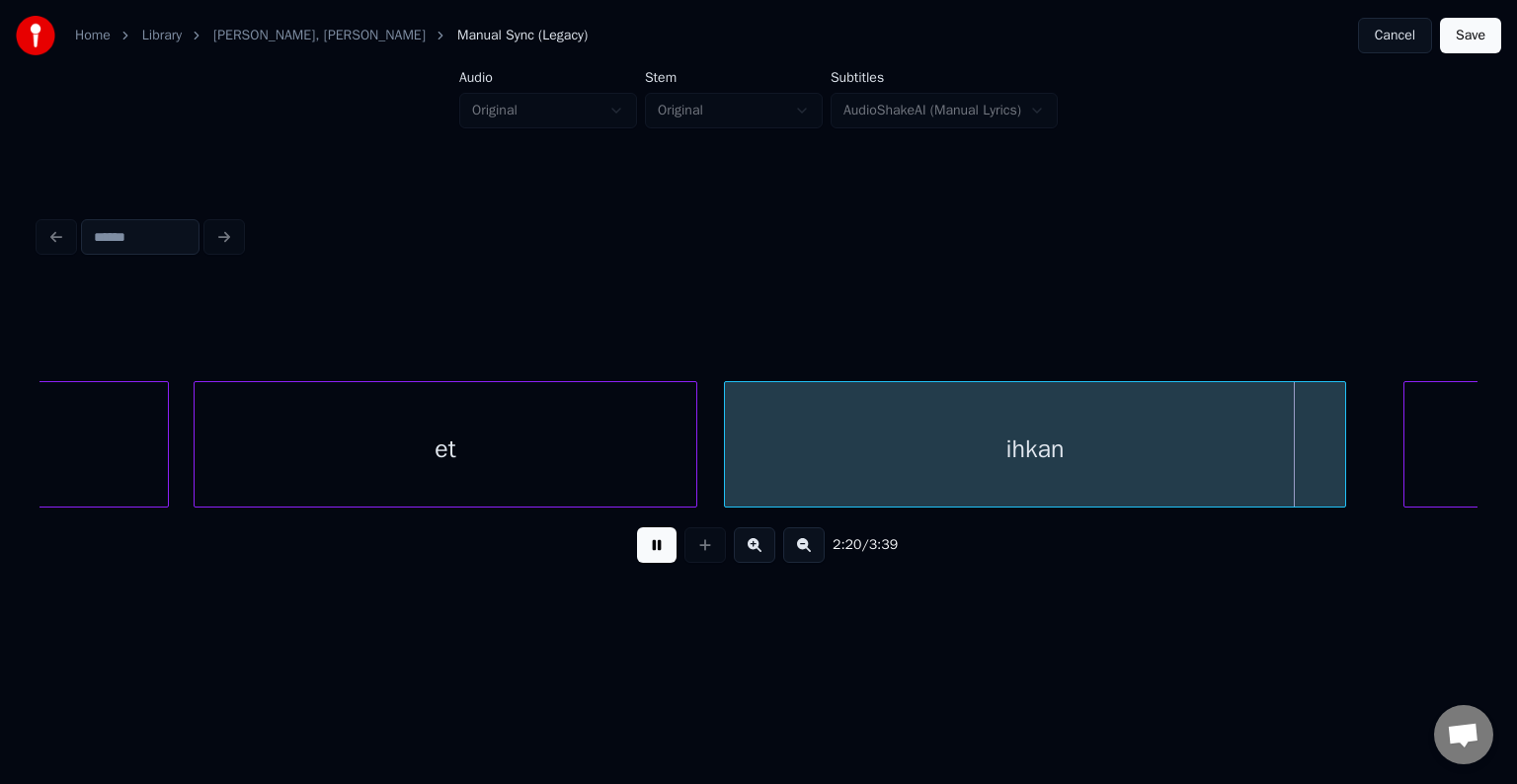 click at bounding box center [657, 545] 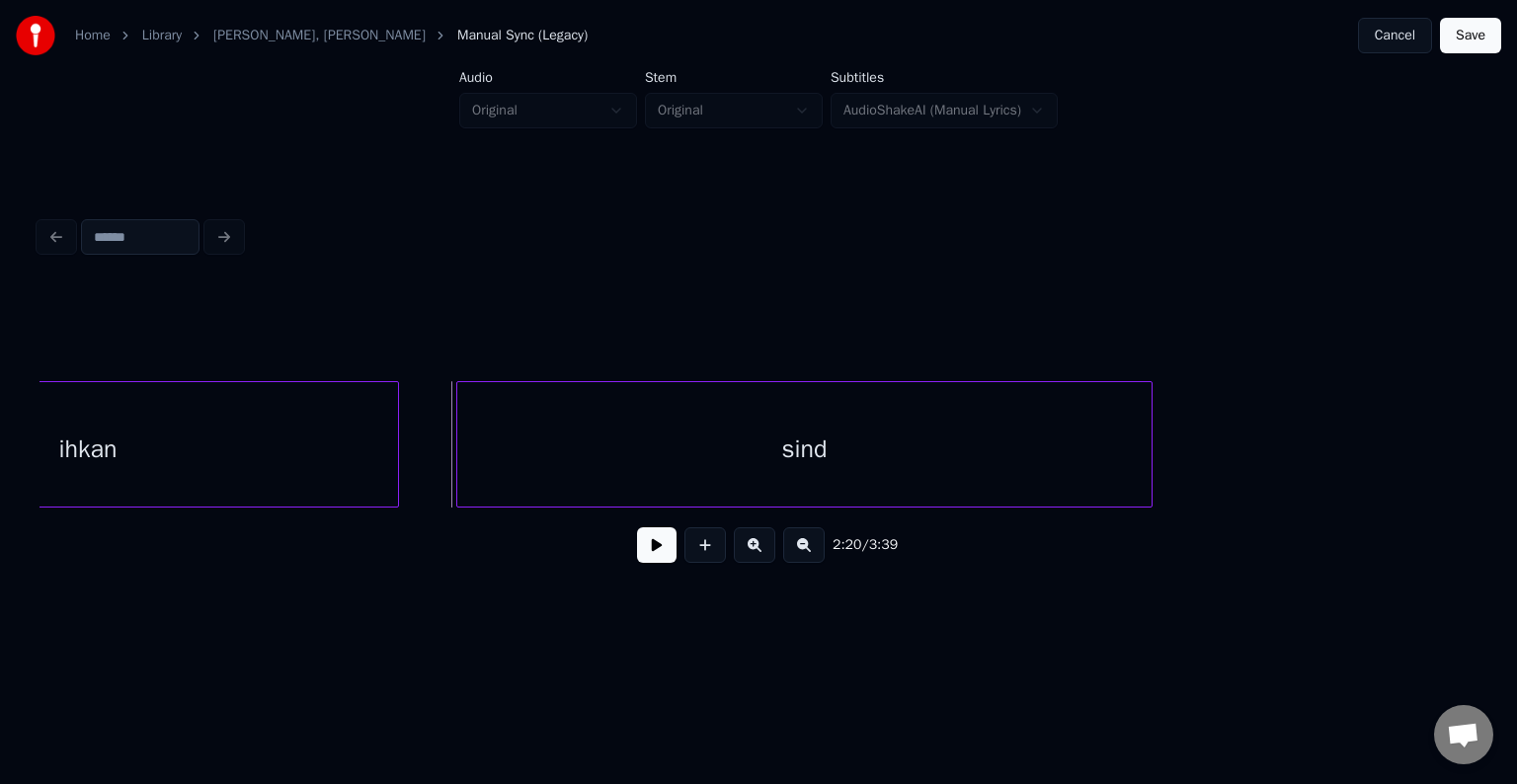 scroll, scrollTop: 0, scrollLeft: 104026, axis: horizontal 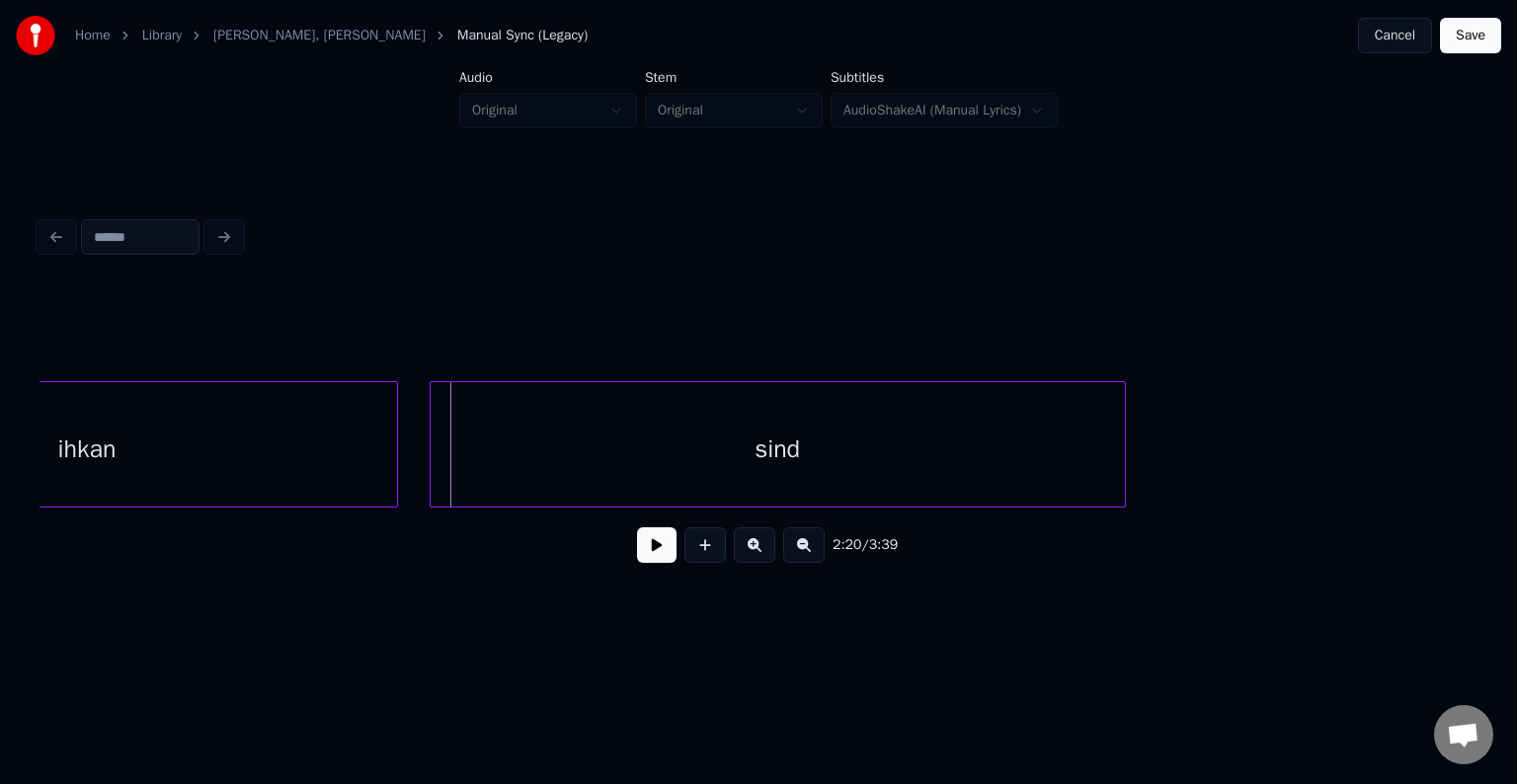 click on "sind" at bounding box center (777, 449) 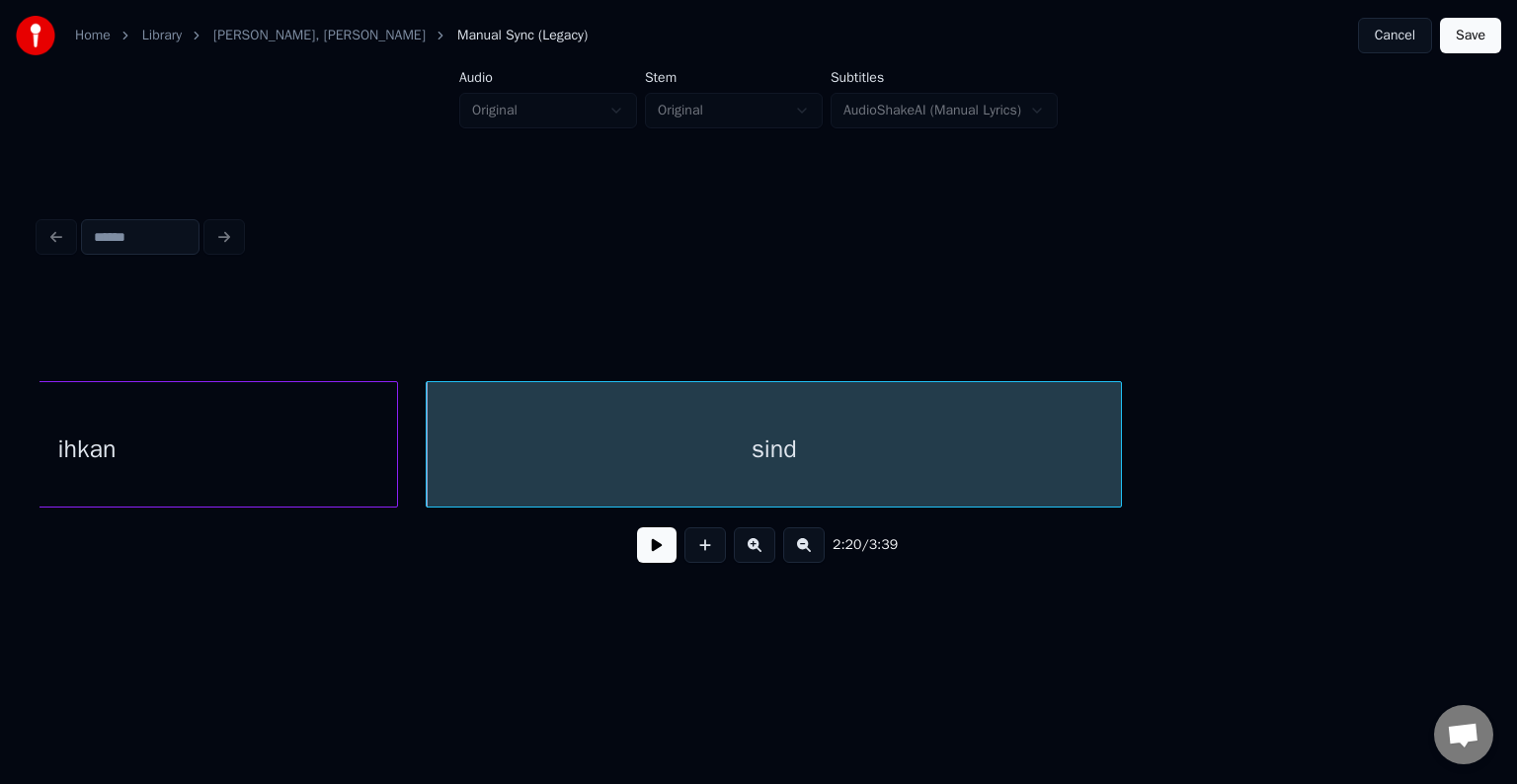 click at bounding box center [657, 545] 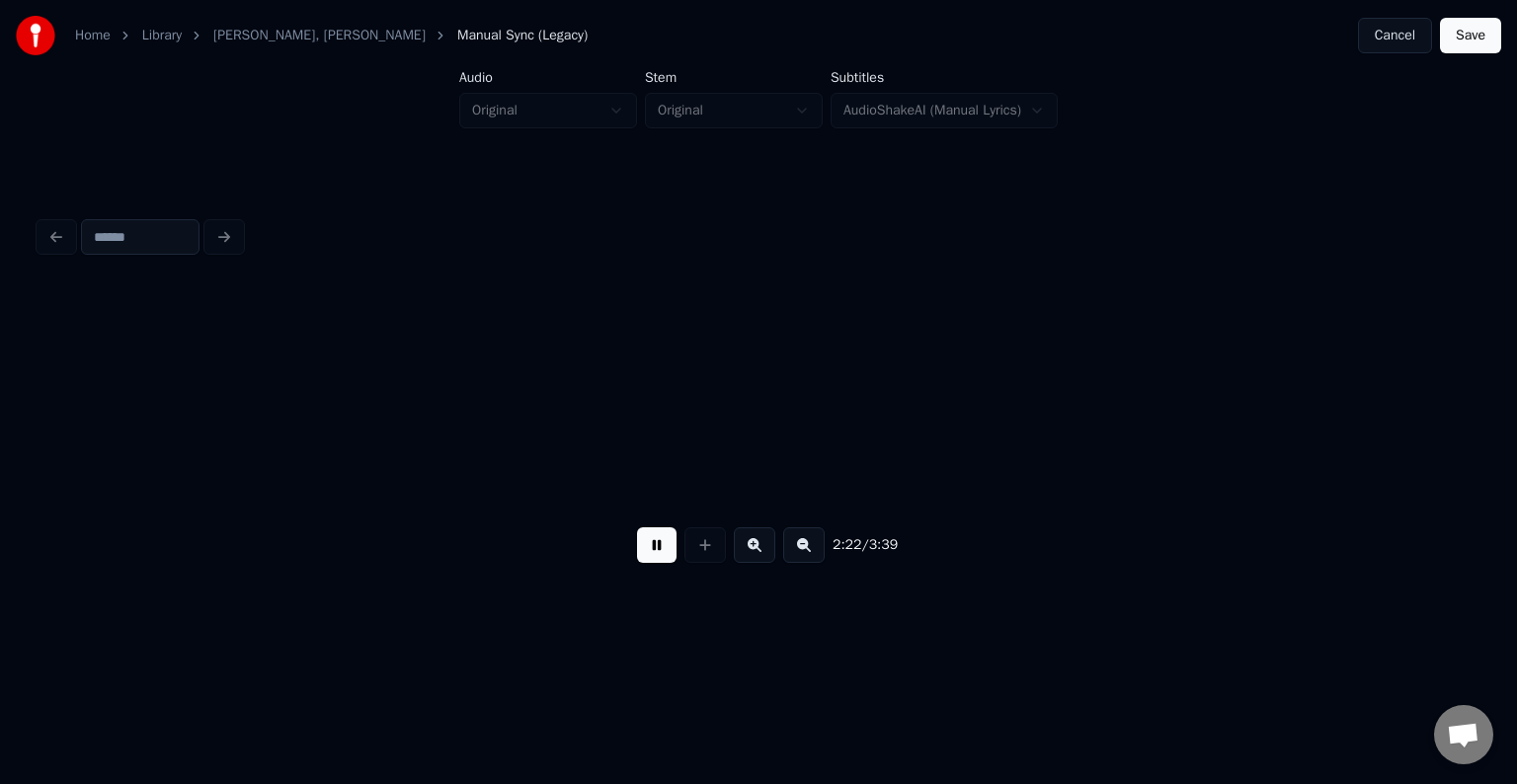 scroll, scrollTop: 0, scrollLeft: 105474, axis: horizontal 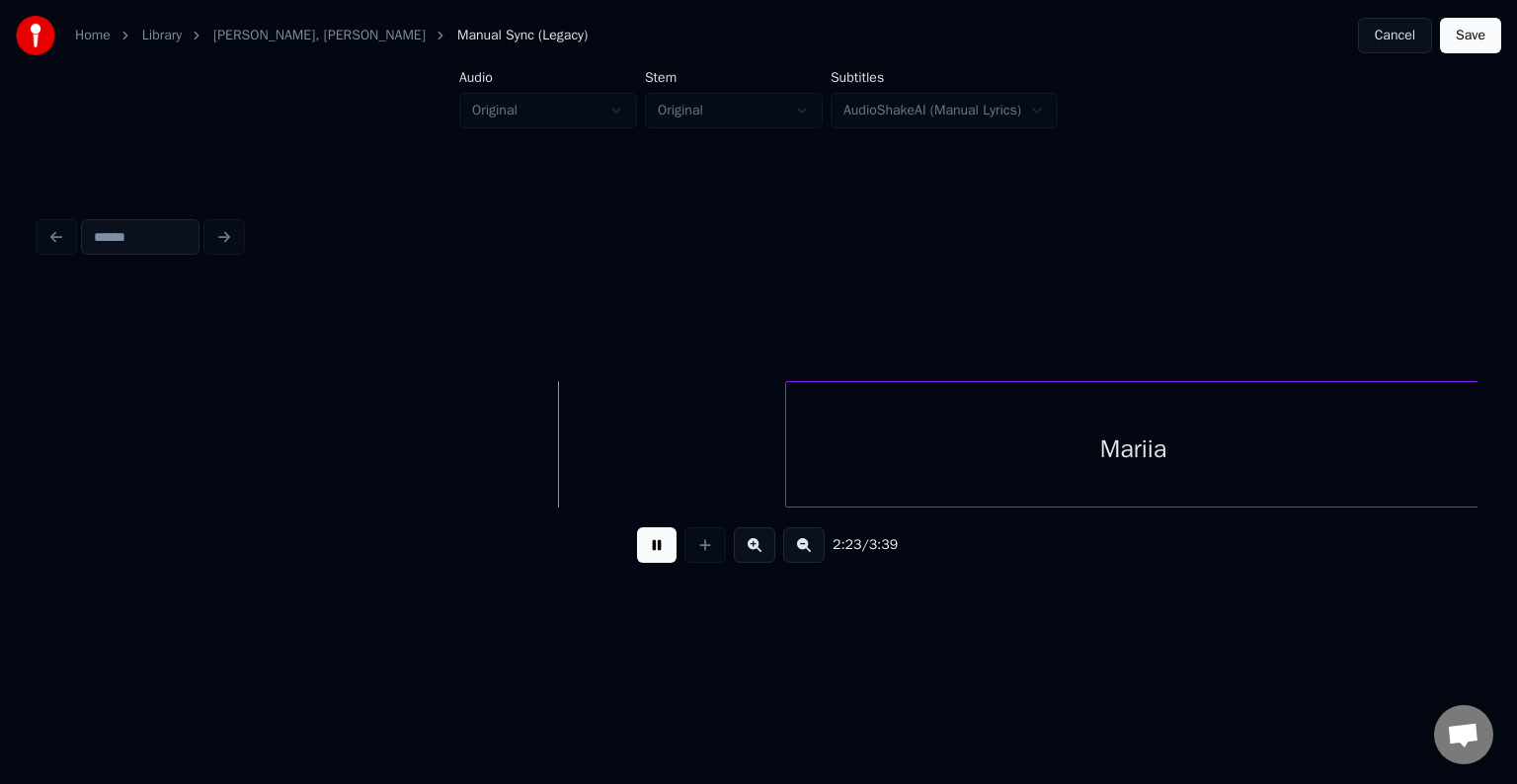 click at bounding box center (657, 545) 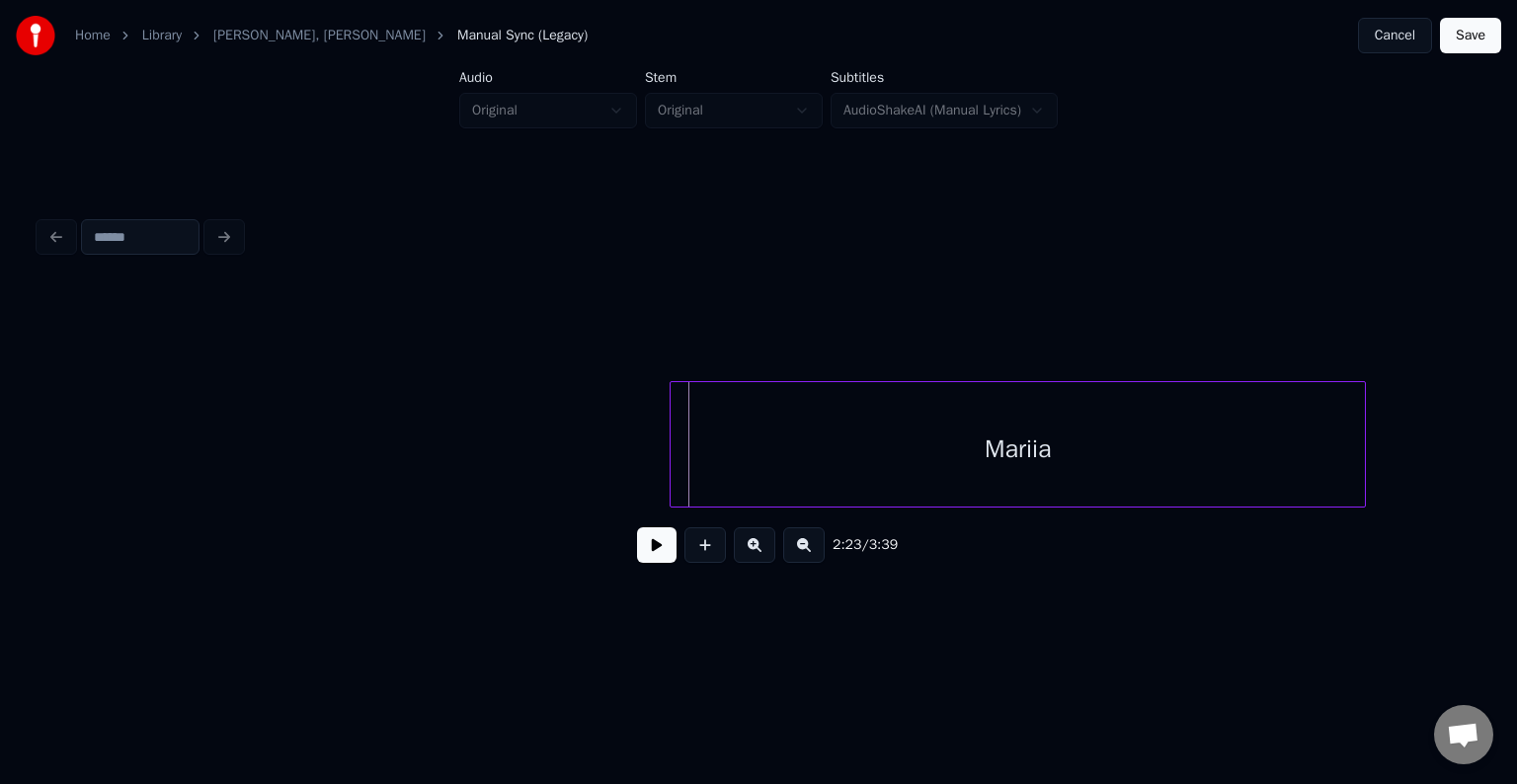 click on "Mariia" at bounding box center (1017, 449) 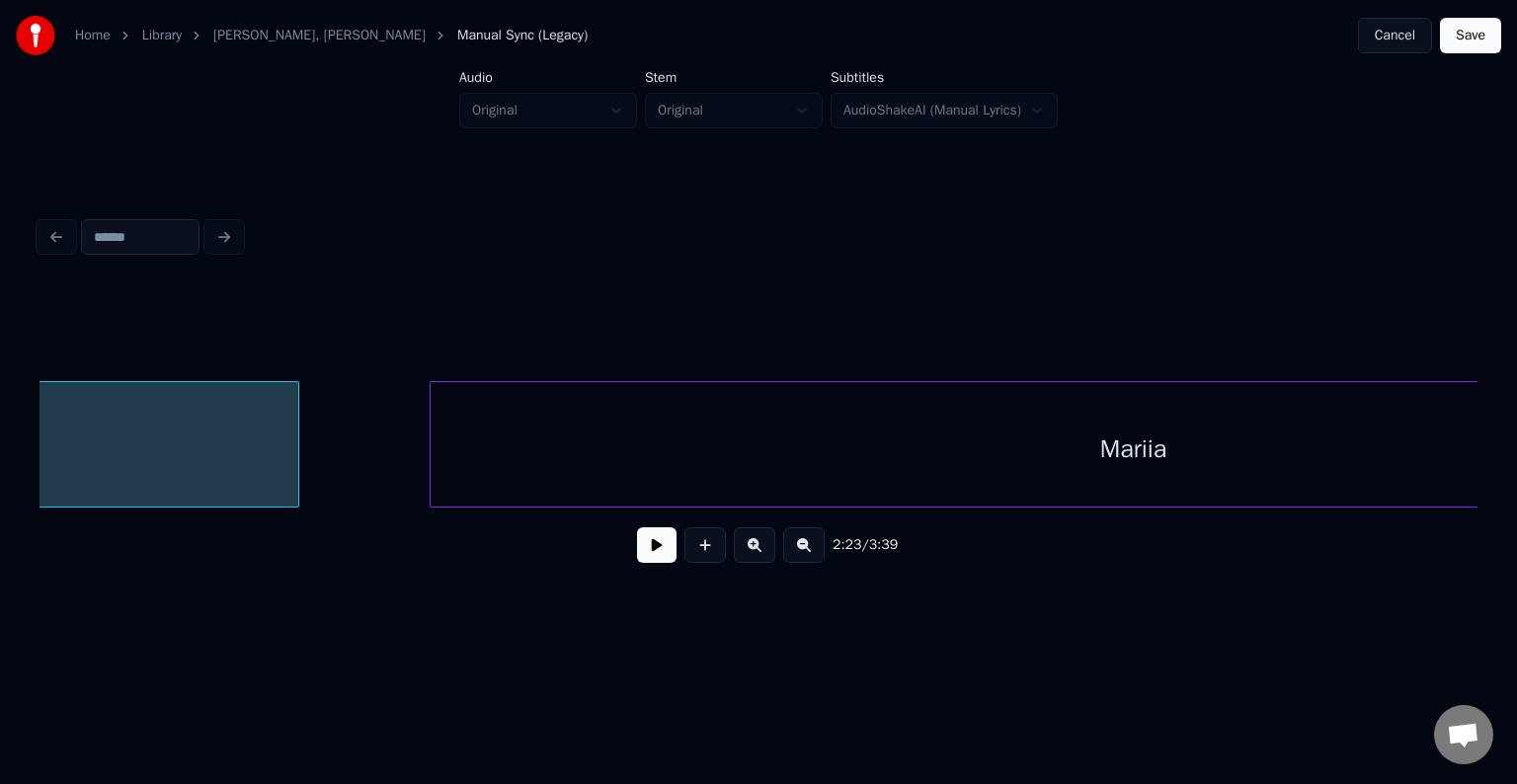 scroll, scrollTop: 0, scrollLeft: 106895, axis: horizontal 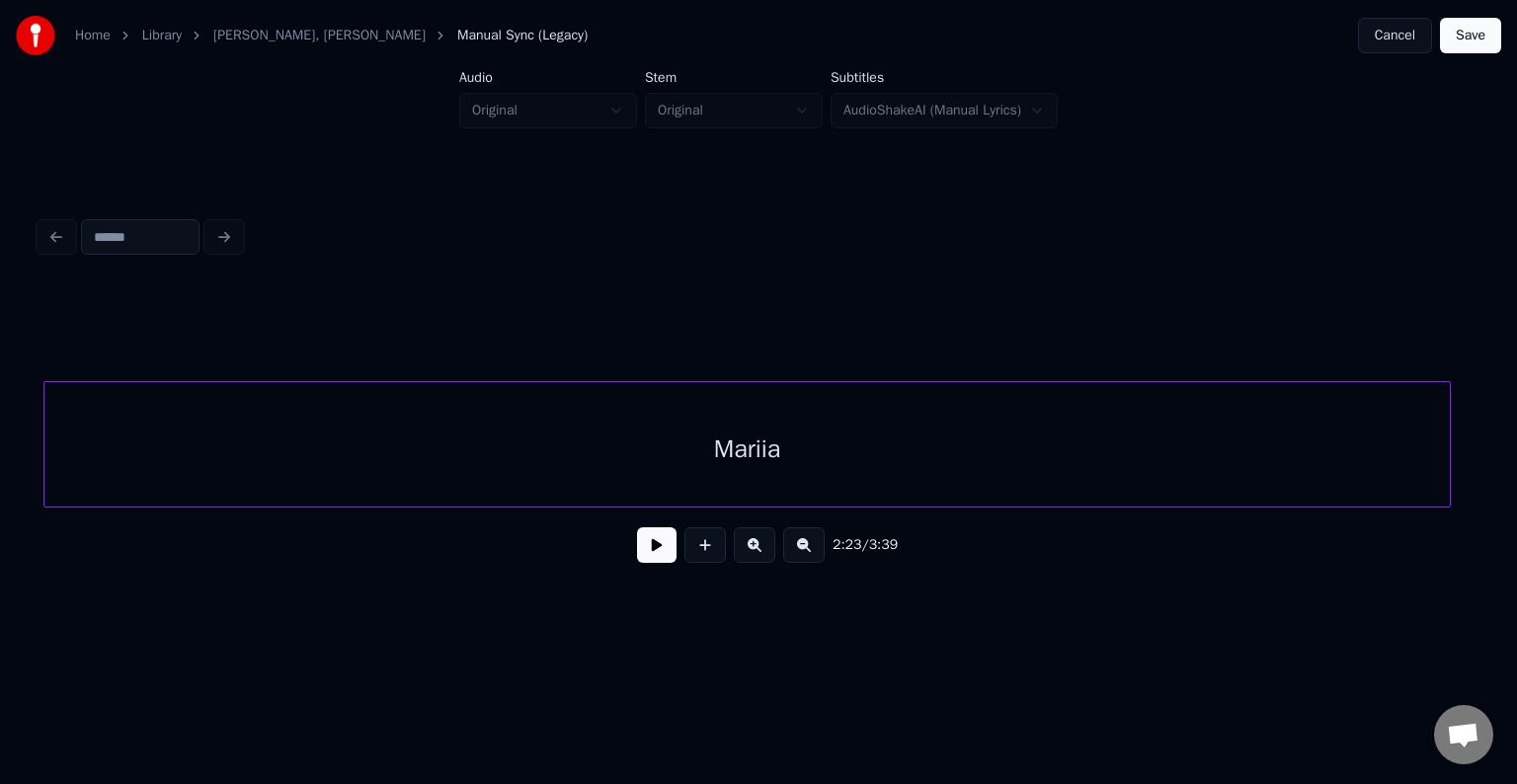 click on "Mariia" at bounding box center [747, 449] 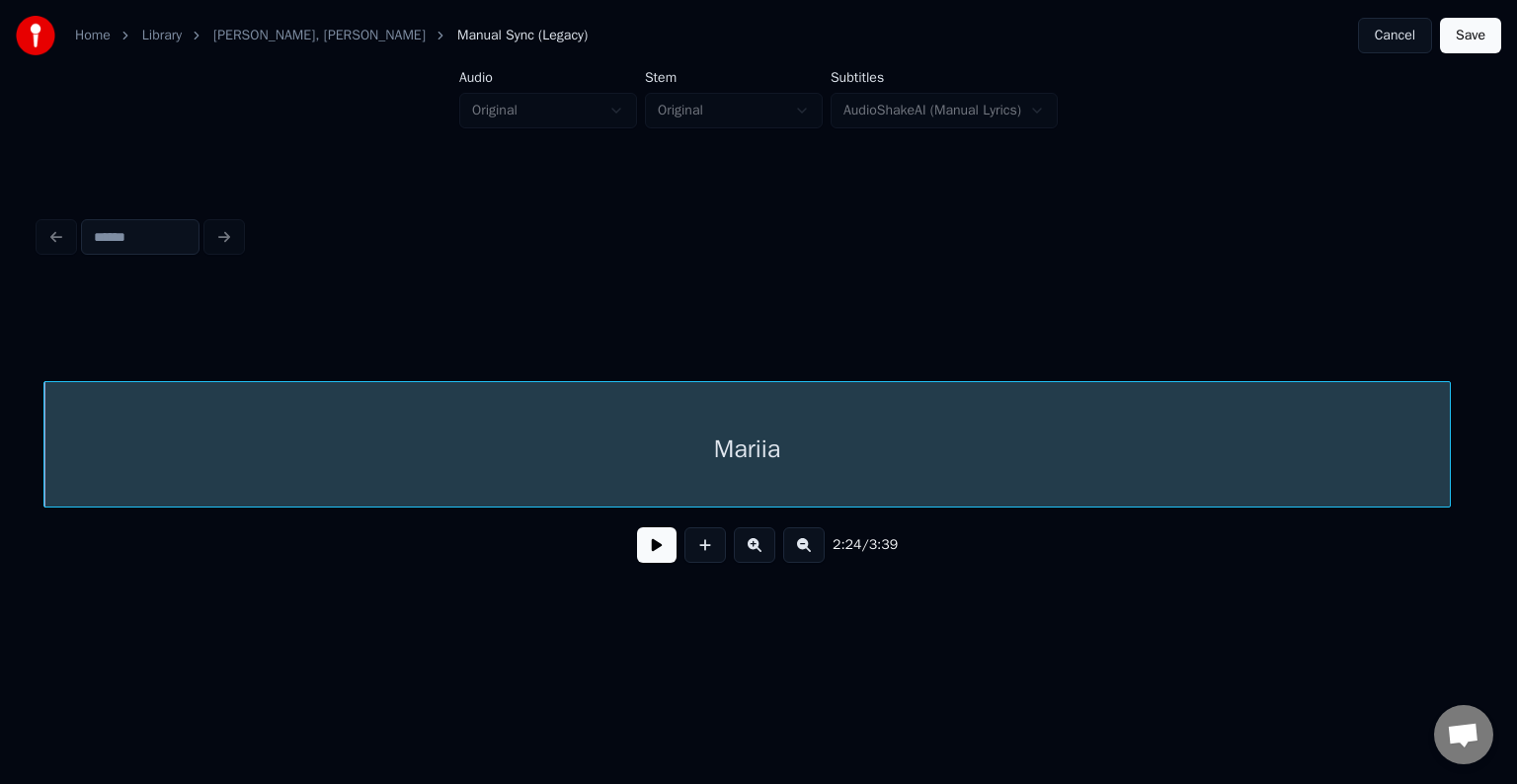 click at bounding box center [657, 545] 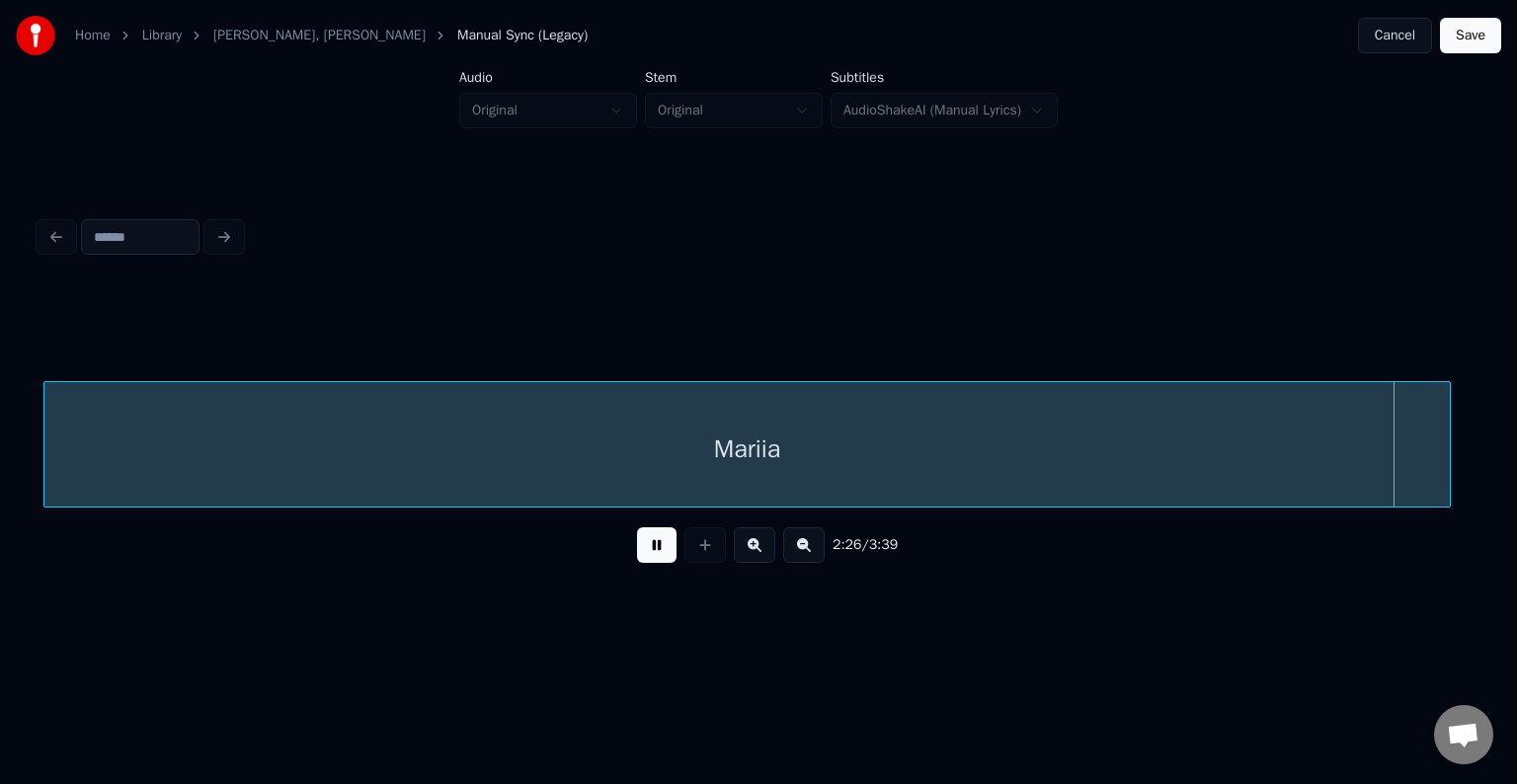 scroll, scrollTop: 0, scrollLeft: 108335, axis: horizontal 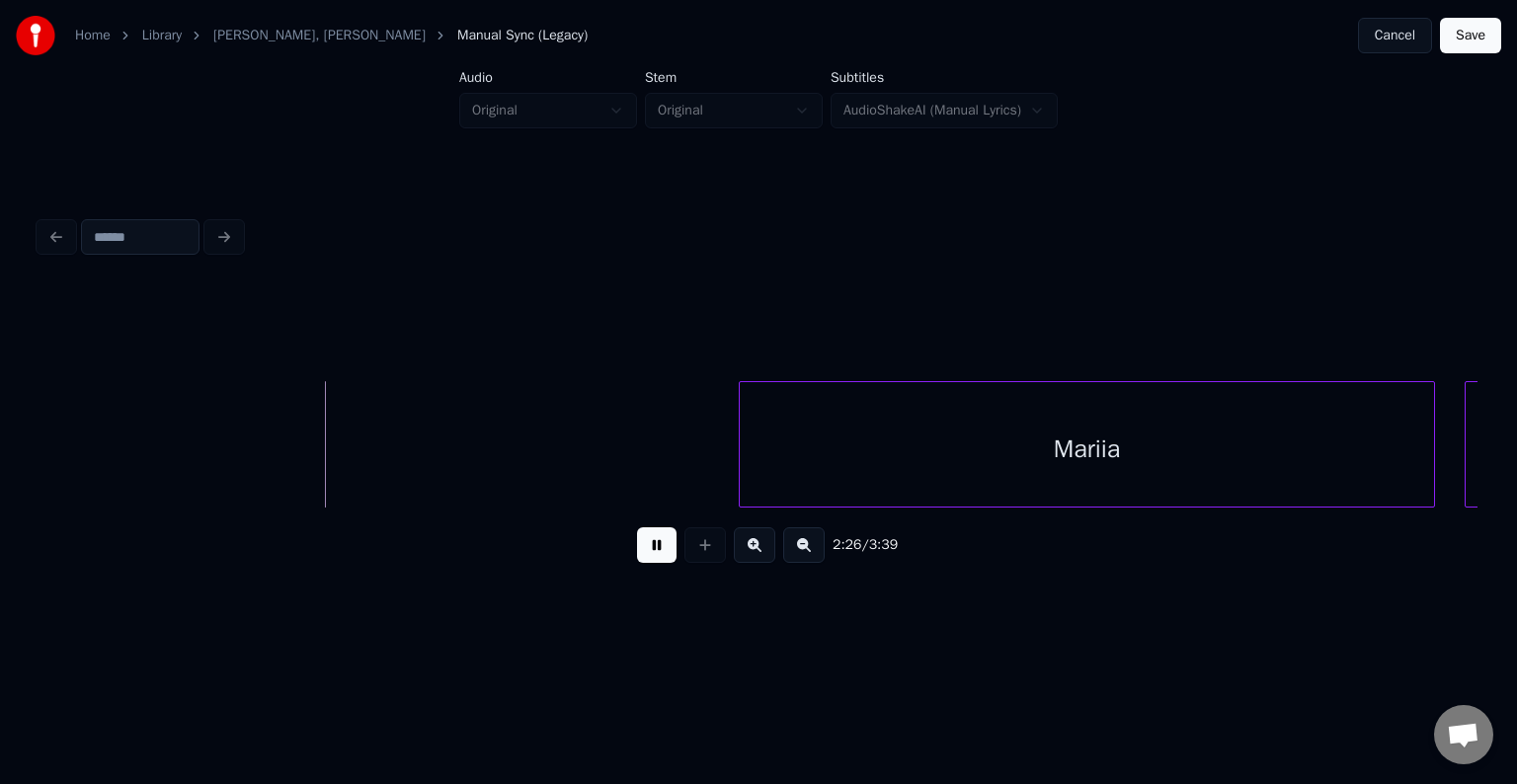click at bounding box center [657, 545] 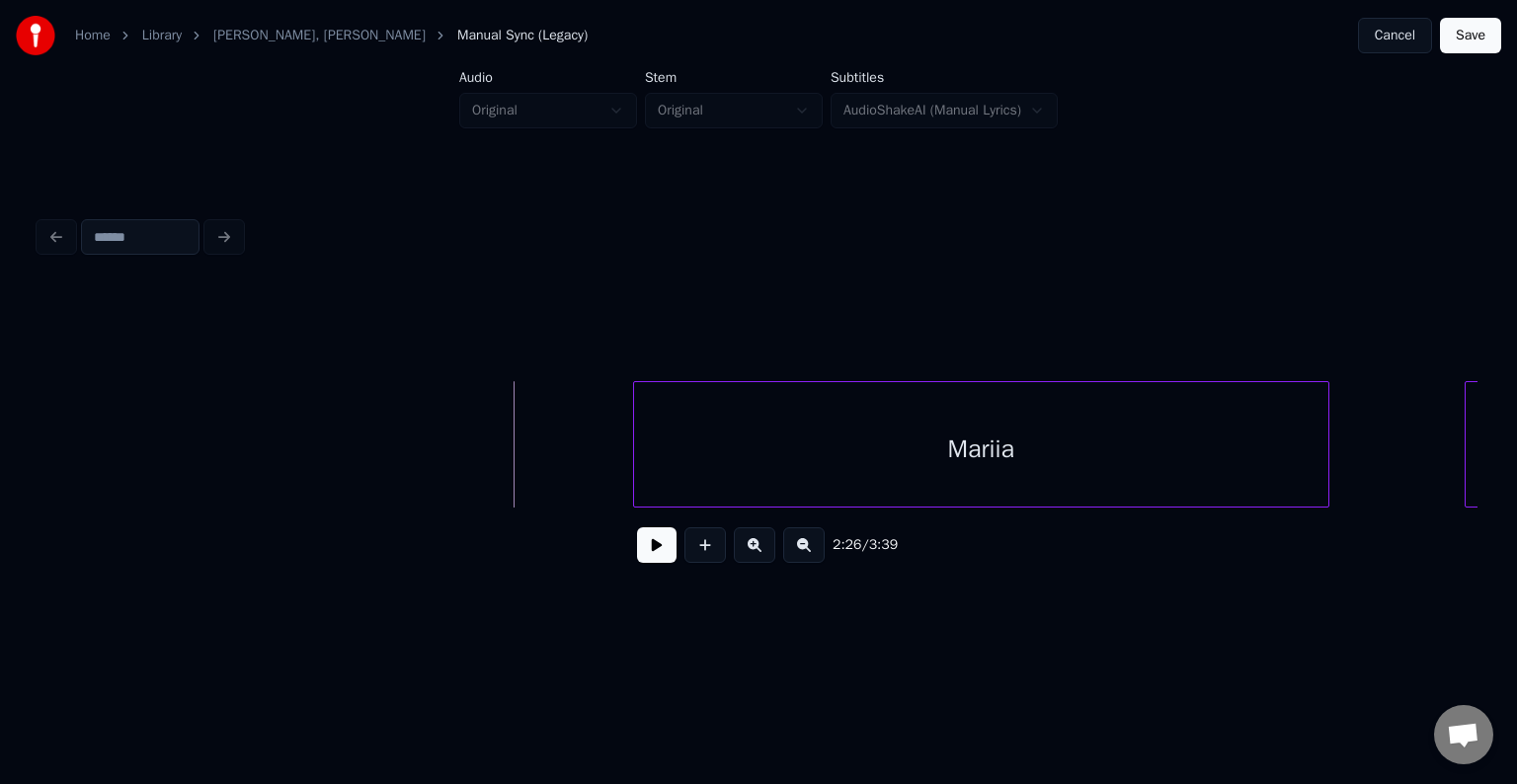 click on "Mariia" at bounding box center [981, 449] 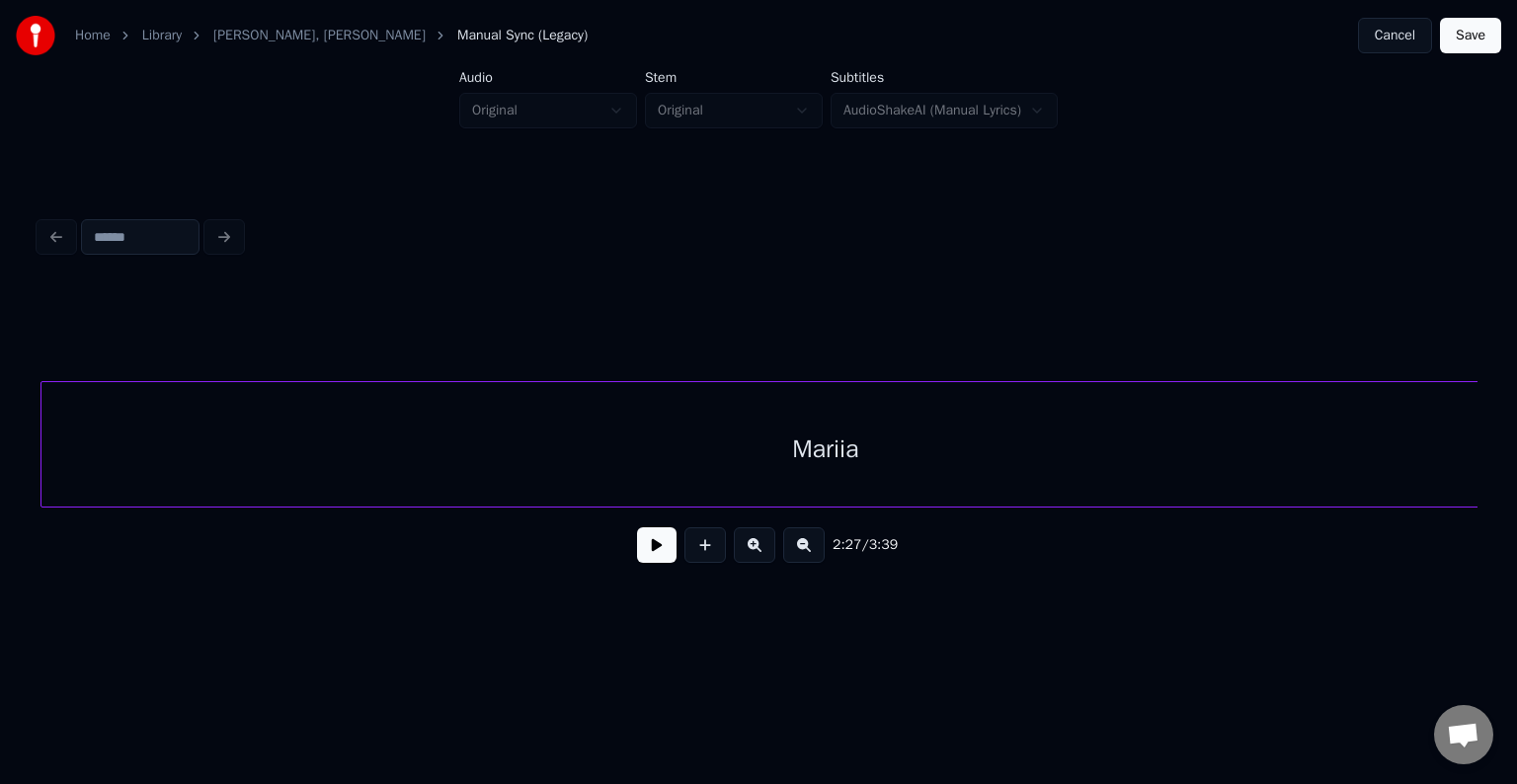 scroll, scrollTop: 0, scrollLeft: 109712, axis: horizontal 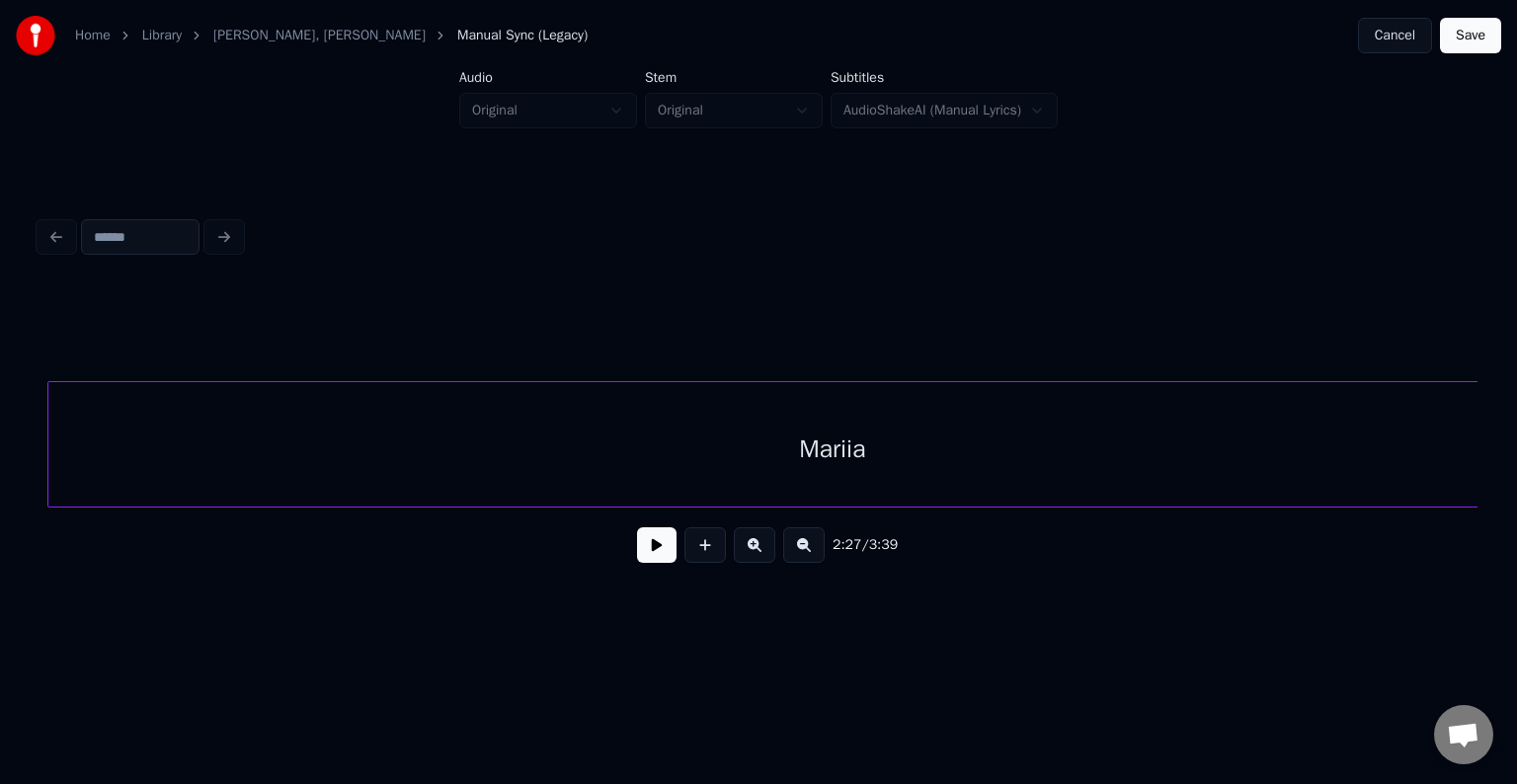 click on "Mariia" at bounding box center (833, 449) 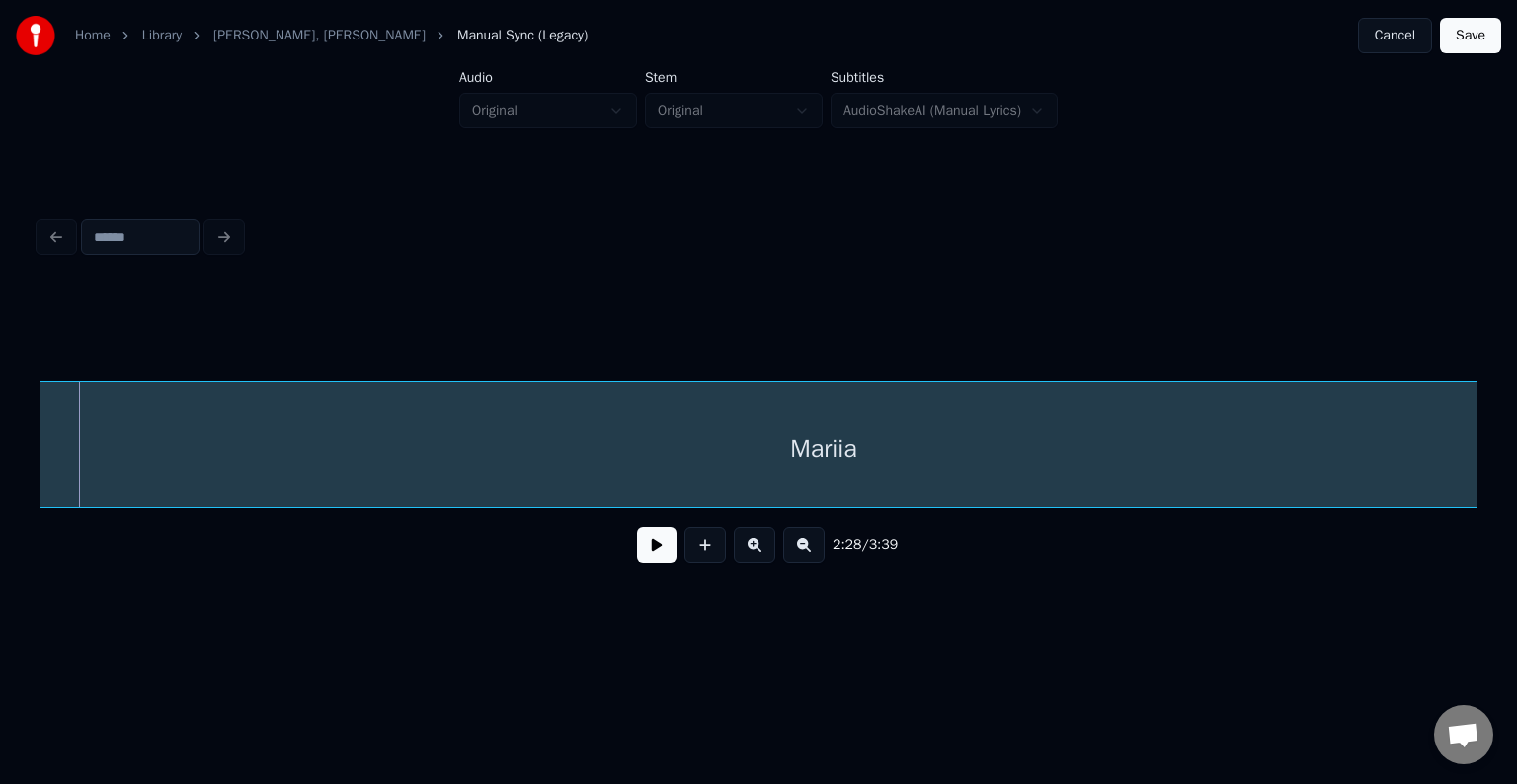 click on "Mariia" at bounding box center [824, 449] 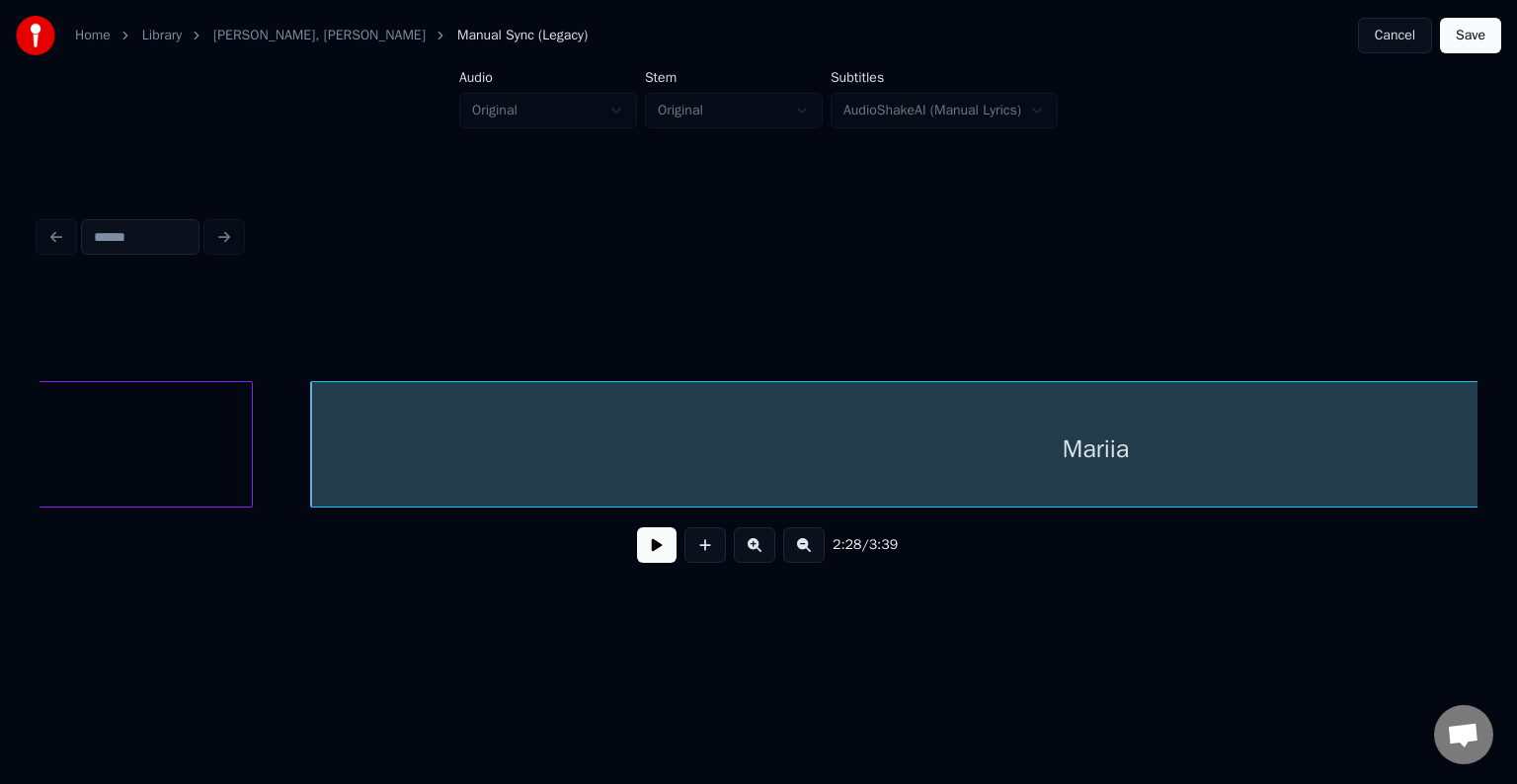 scroll, scrollTop: 0, scrollLeft: 109395, axis: horizontal 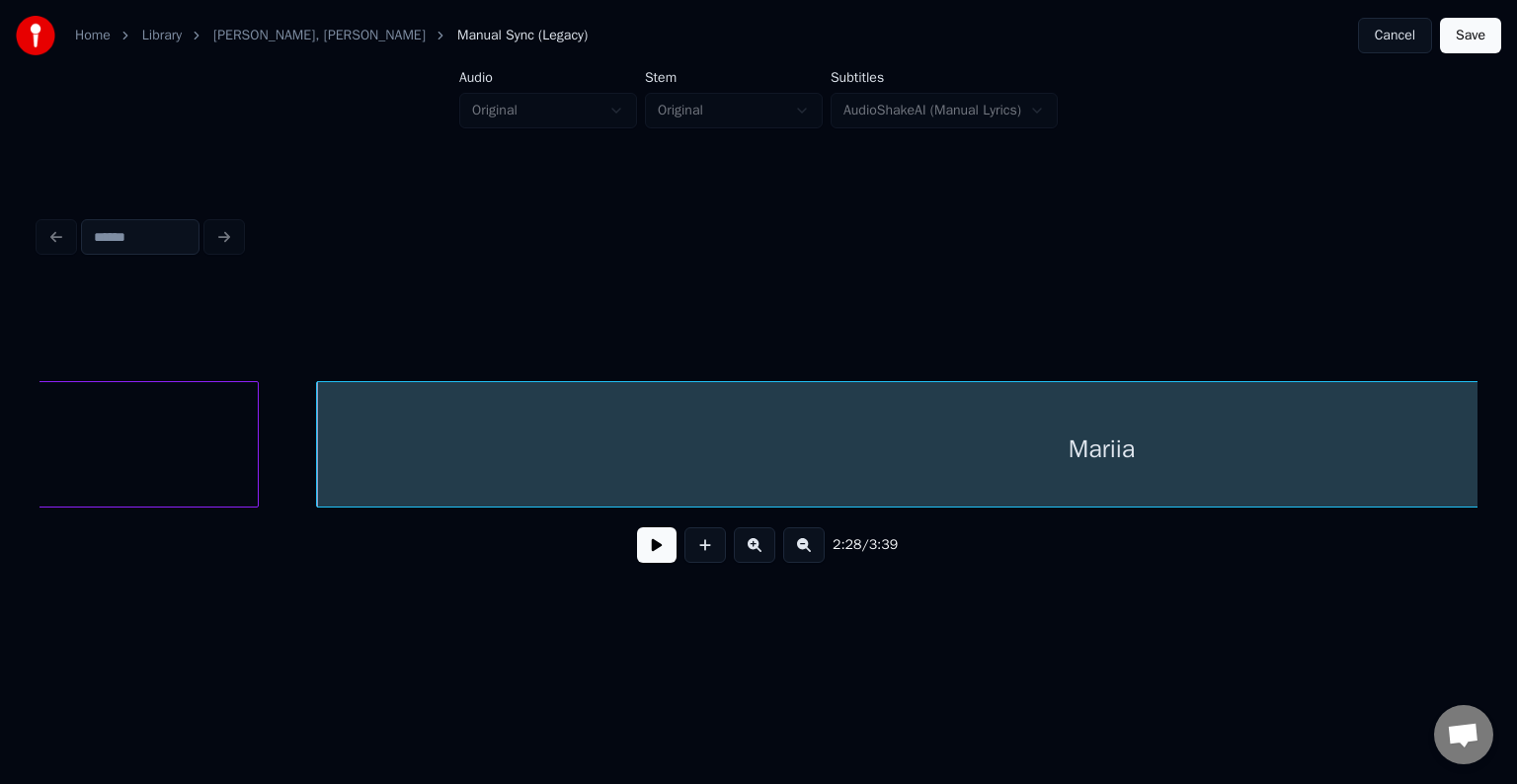 click at bounding box center [657, 545] 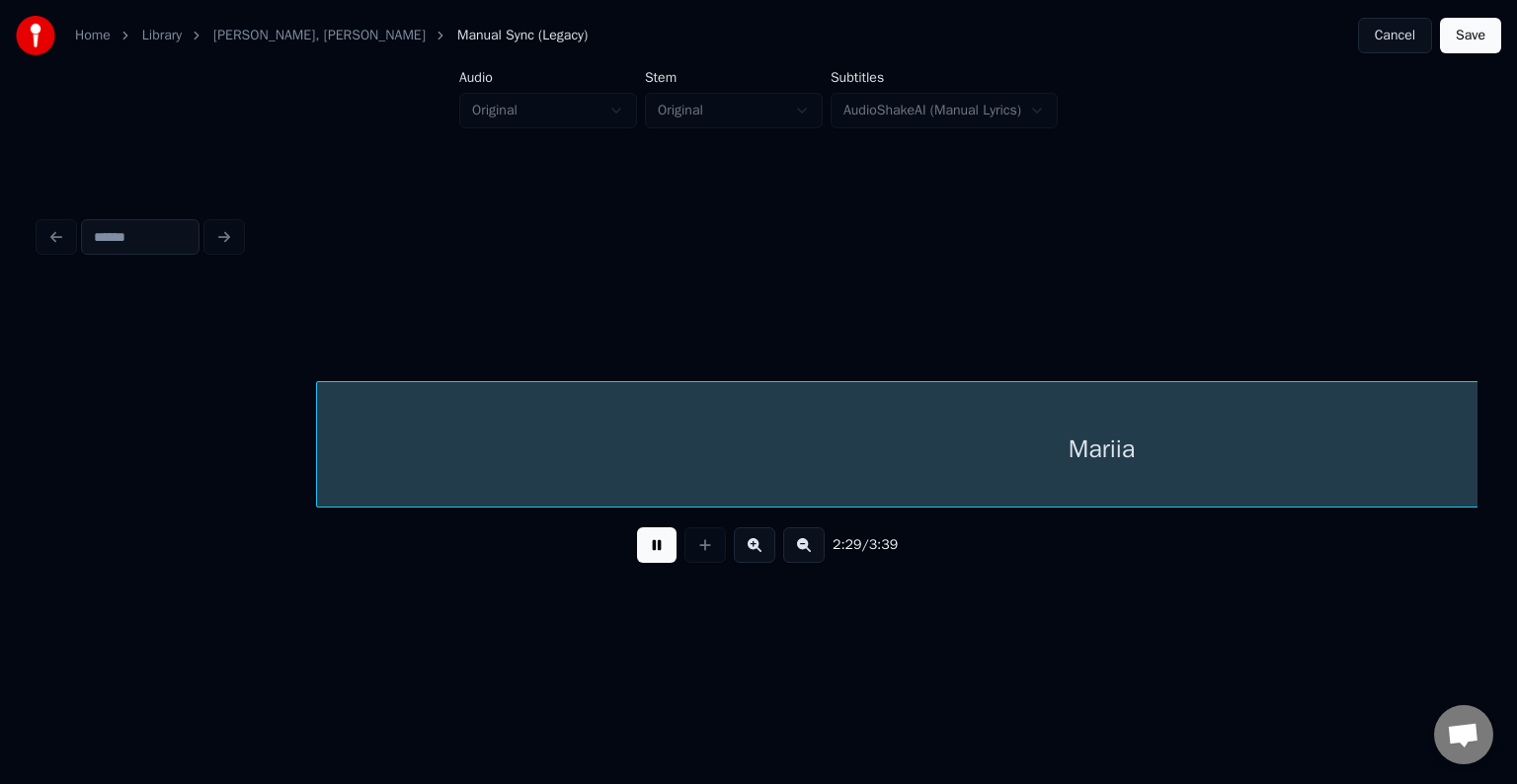 scroll, scrollTop: 0, scrollLeft: 110836, axis: horizontal 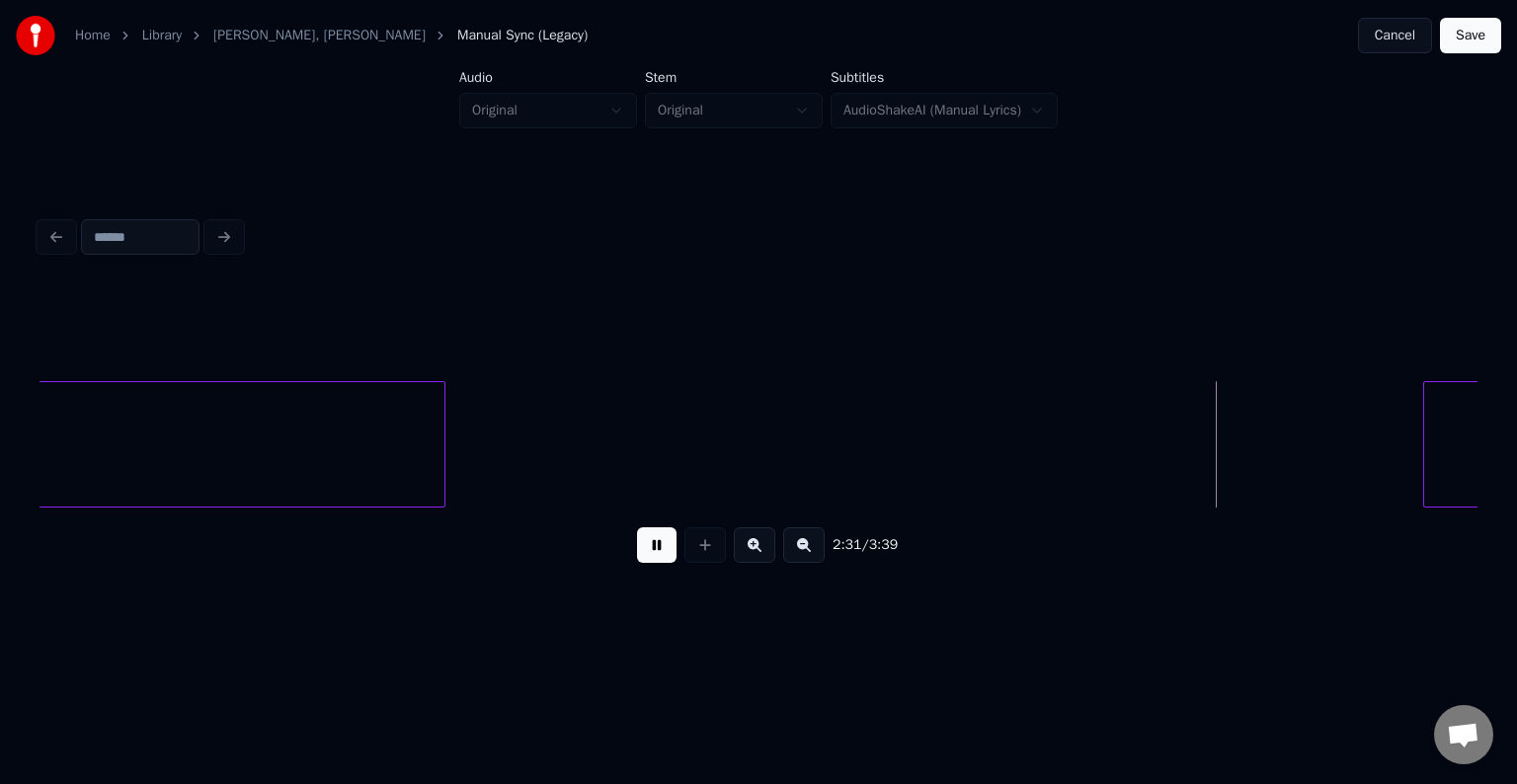 click at bounding box center (657, 545) 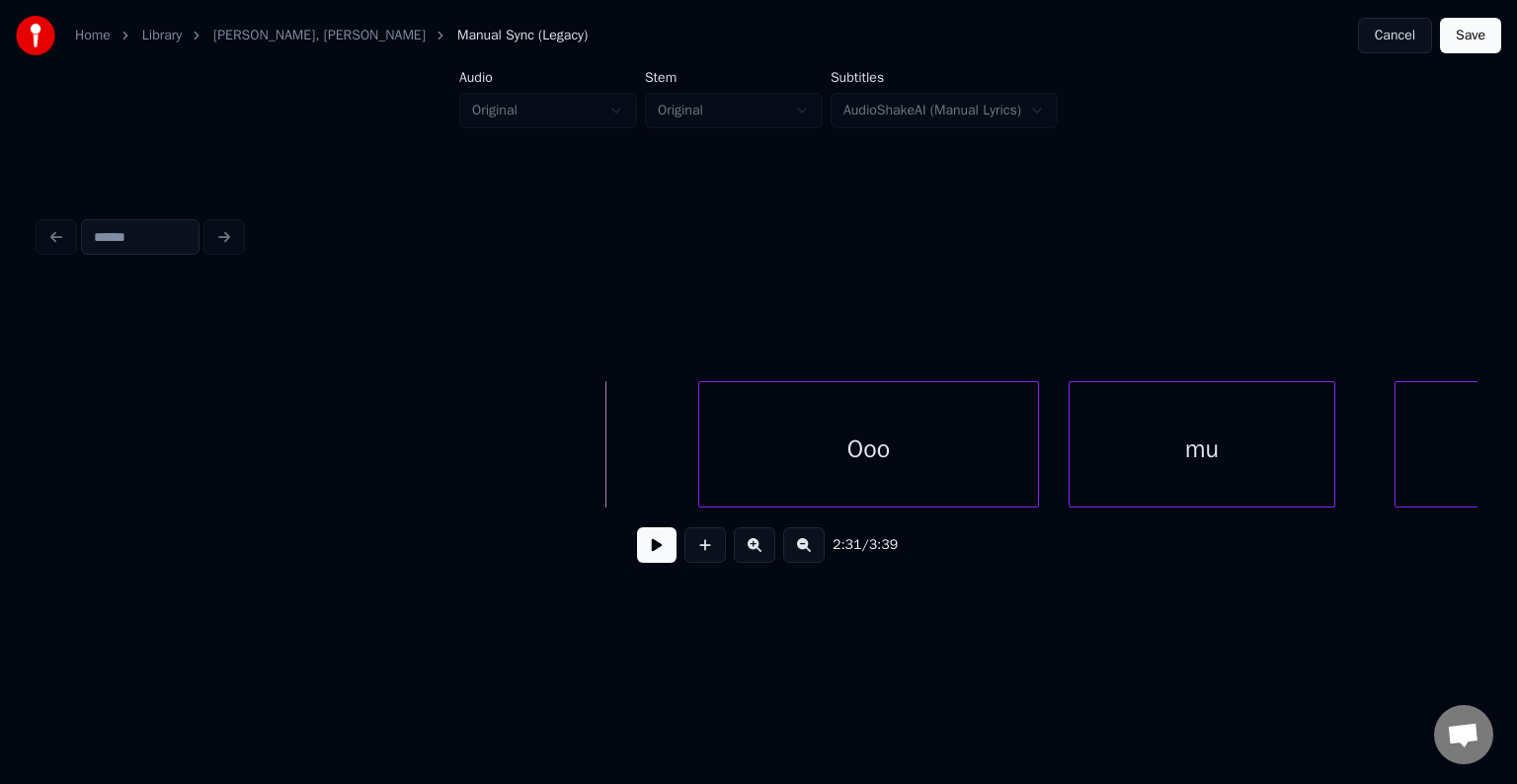 scroll, scrollTop: 0, scrollLeft: 111626, axis: horizontal 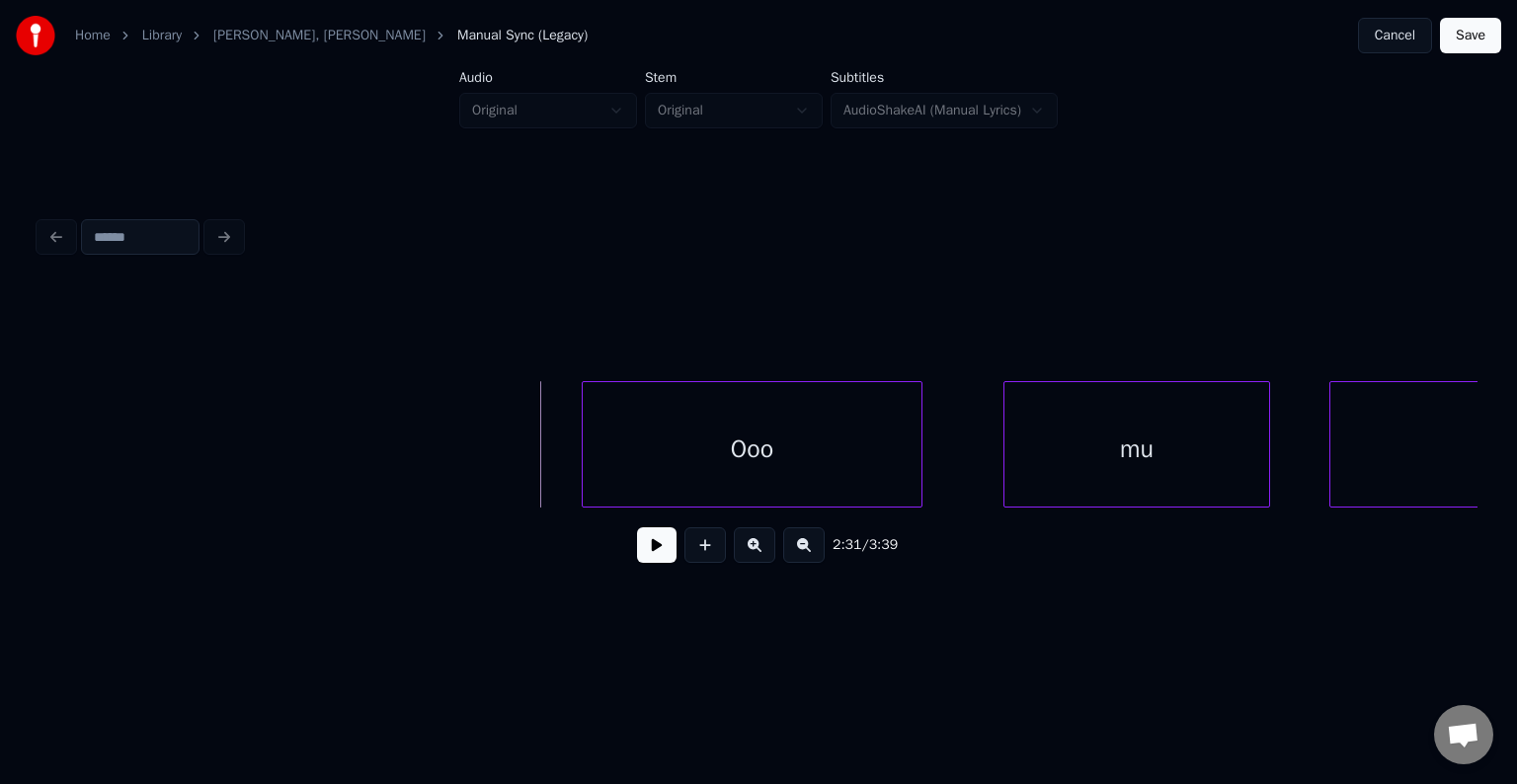 click on "Ooo" at bounding box center [752, 449] 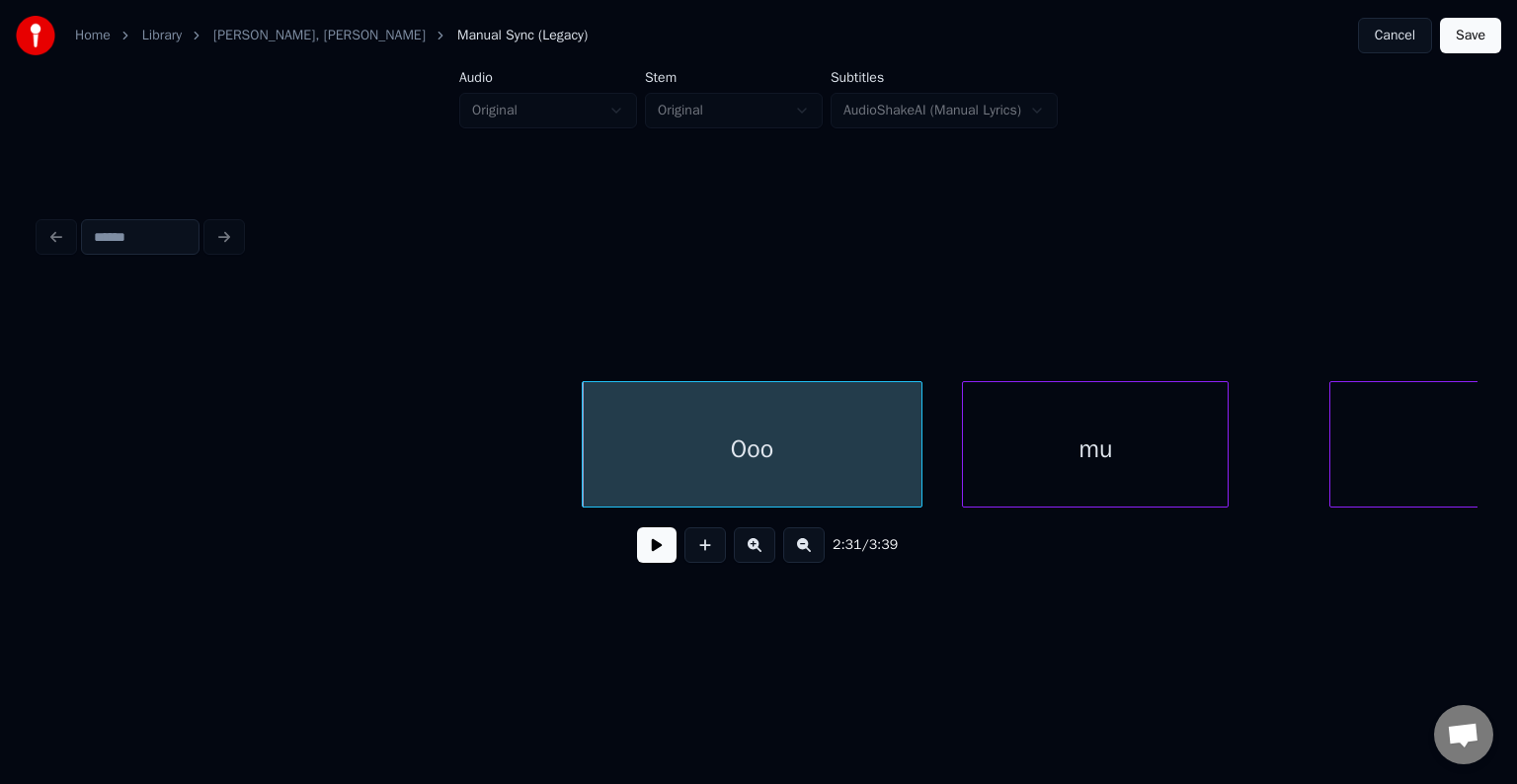 click on "mu" at bounding box center (1095, 449) 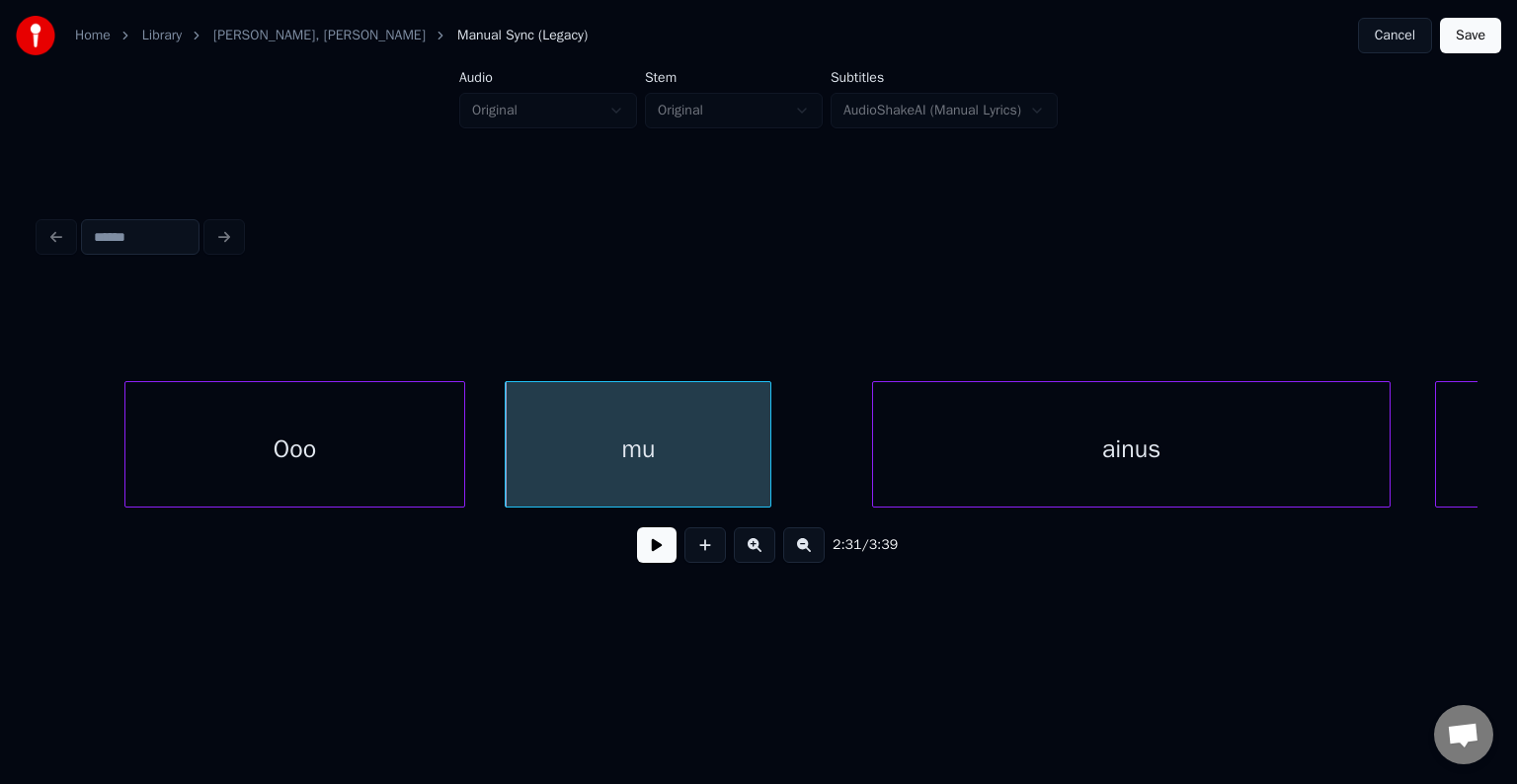 scroll, scrollTop: 0, scrollLeft: 112139, axis: horizontal 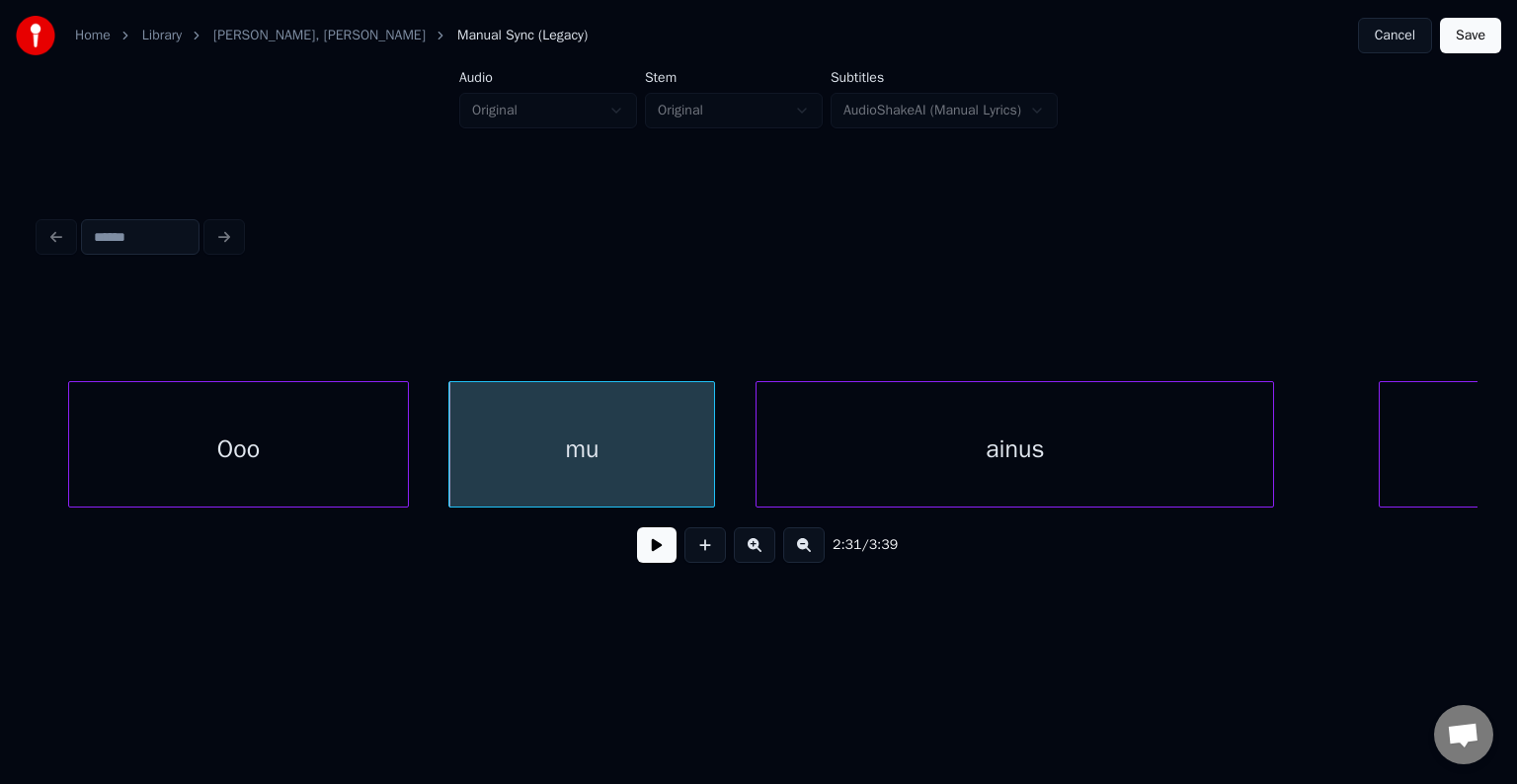 click on "ainus" at bounding box center [1014, 449] 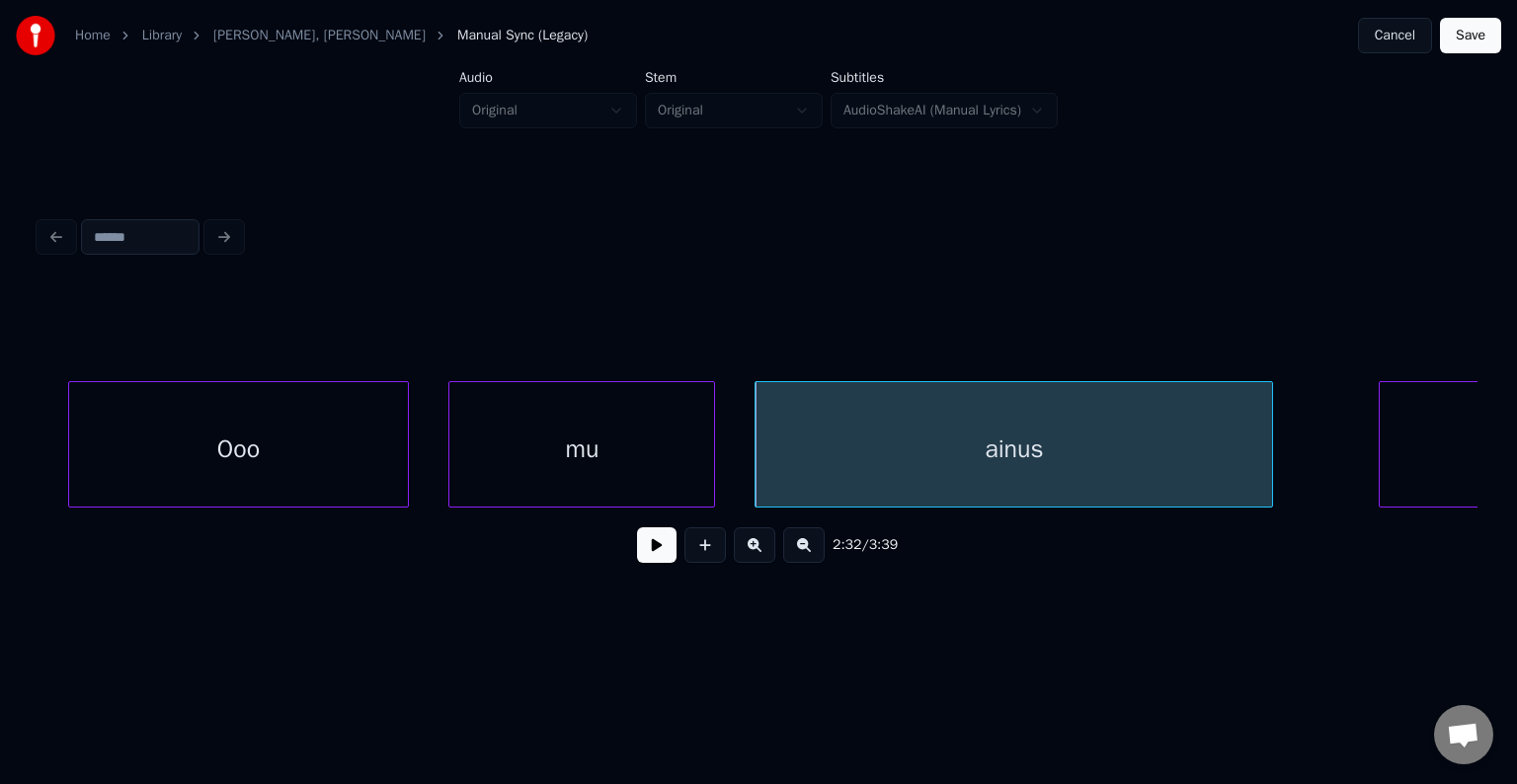 click on "mu" at bounding box center [582, 449] 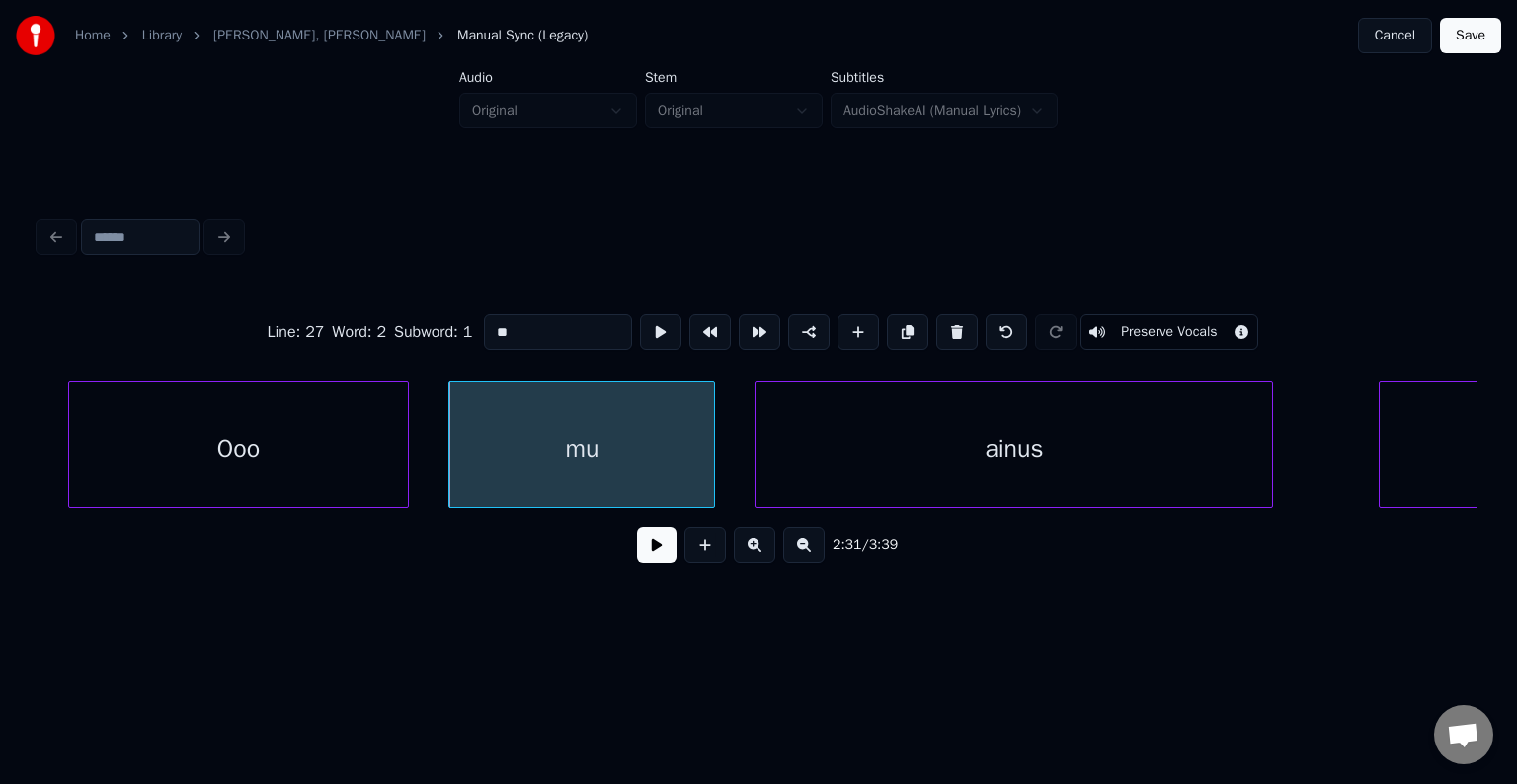 click at bounding box center (657, 545) 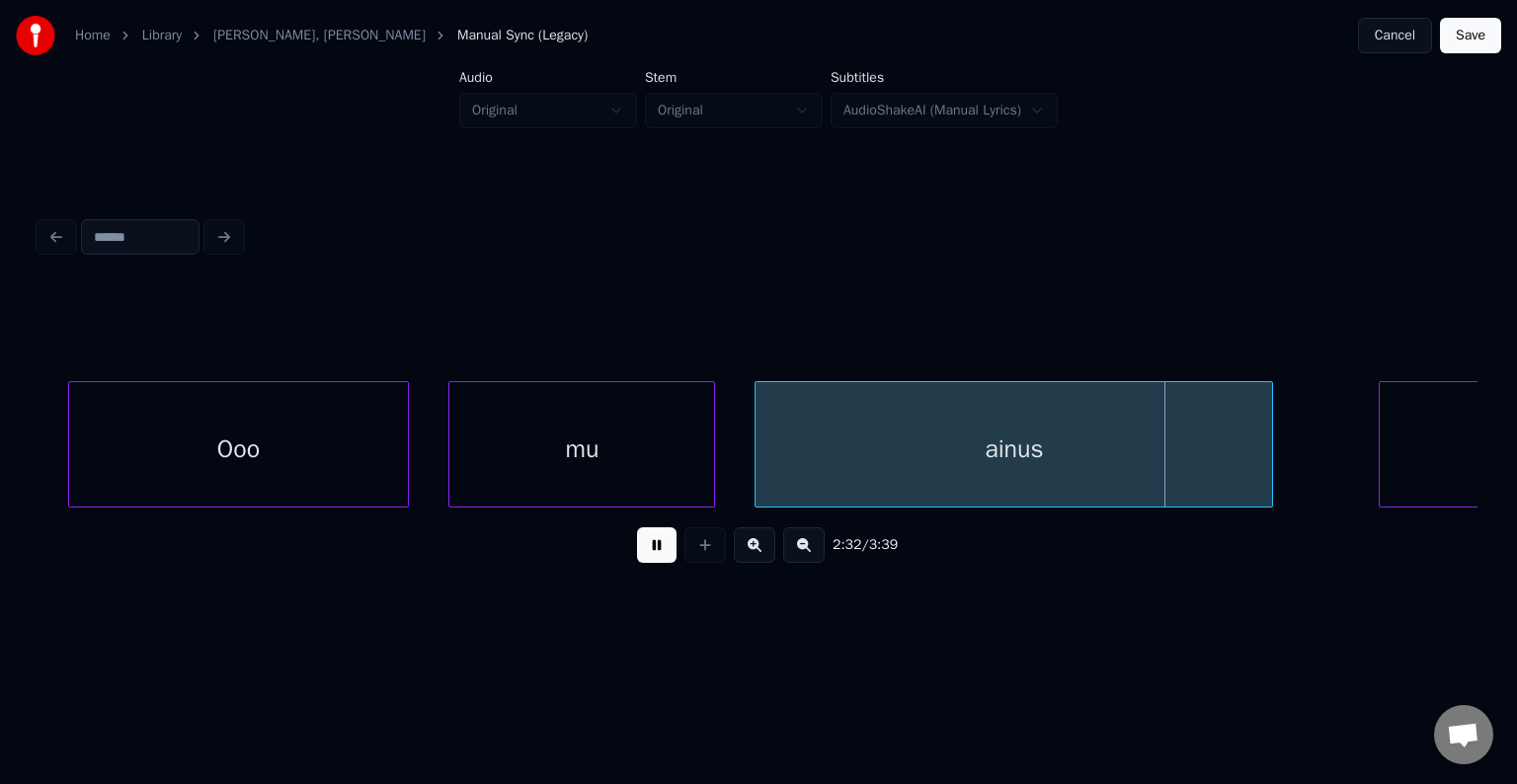 click at bounding box center (657, 545) 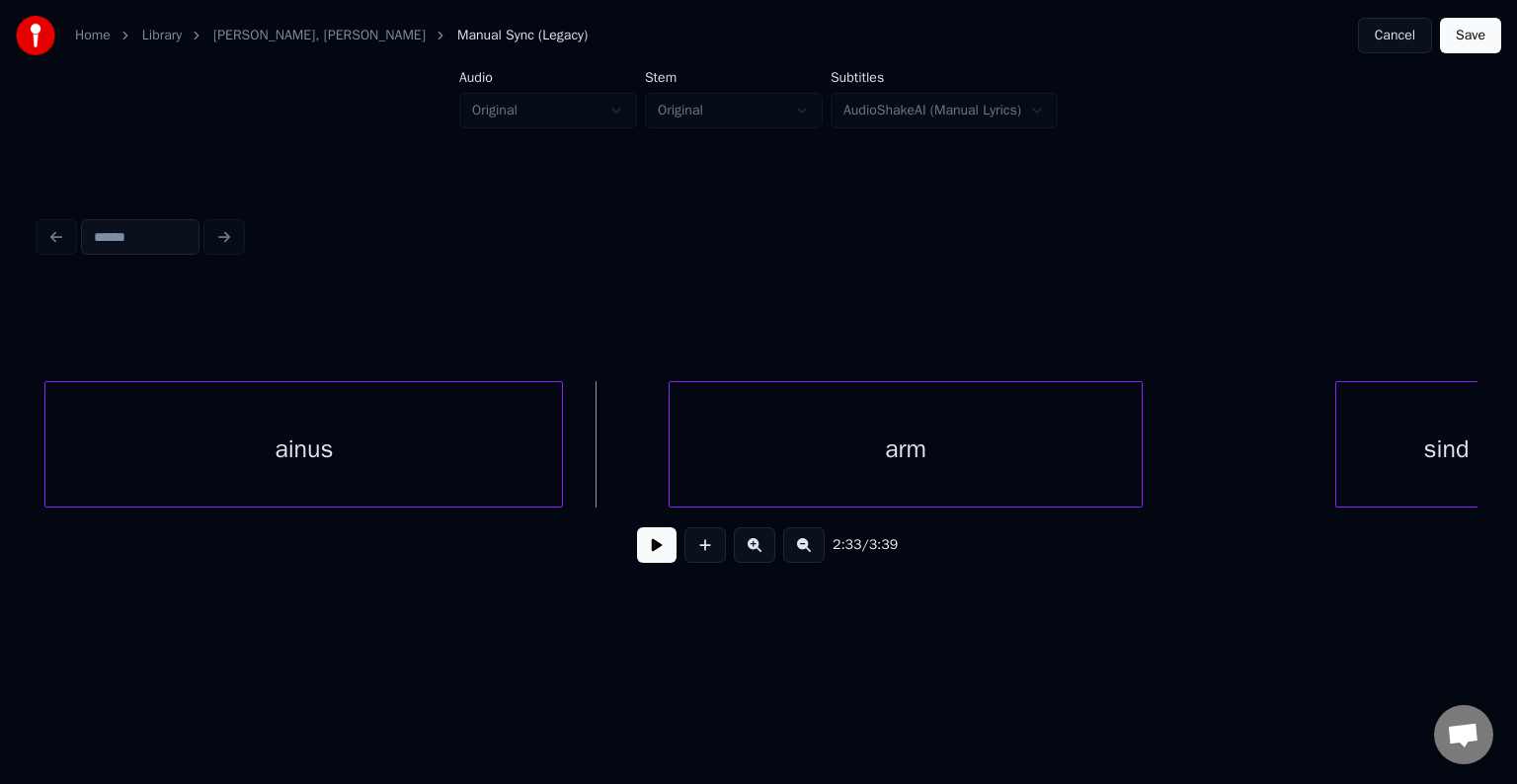 scroll, scrollTop: 0, scrollLeft: 112851, axis: horizontal 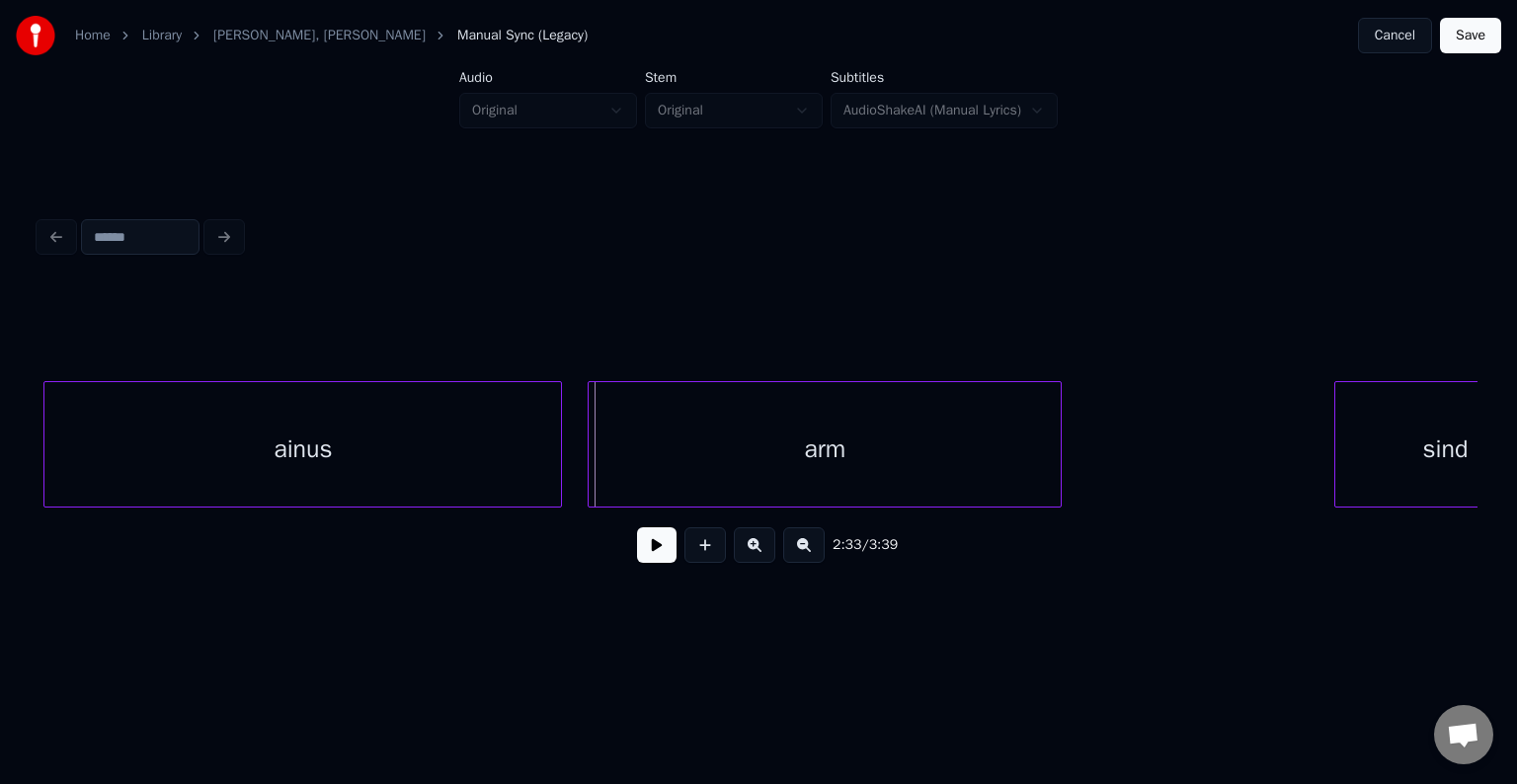 click on "arm" at bounding box center [825, 449] 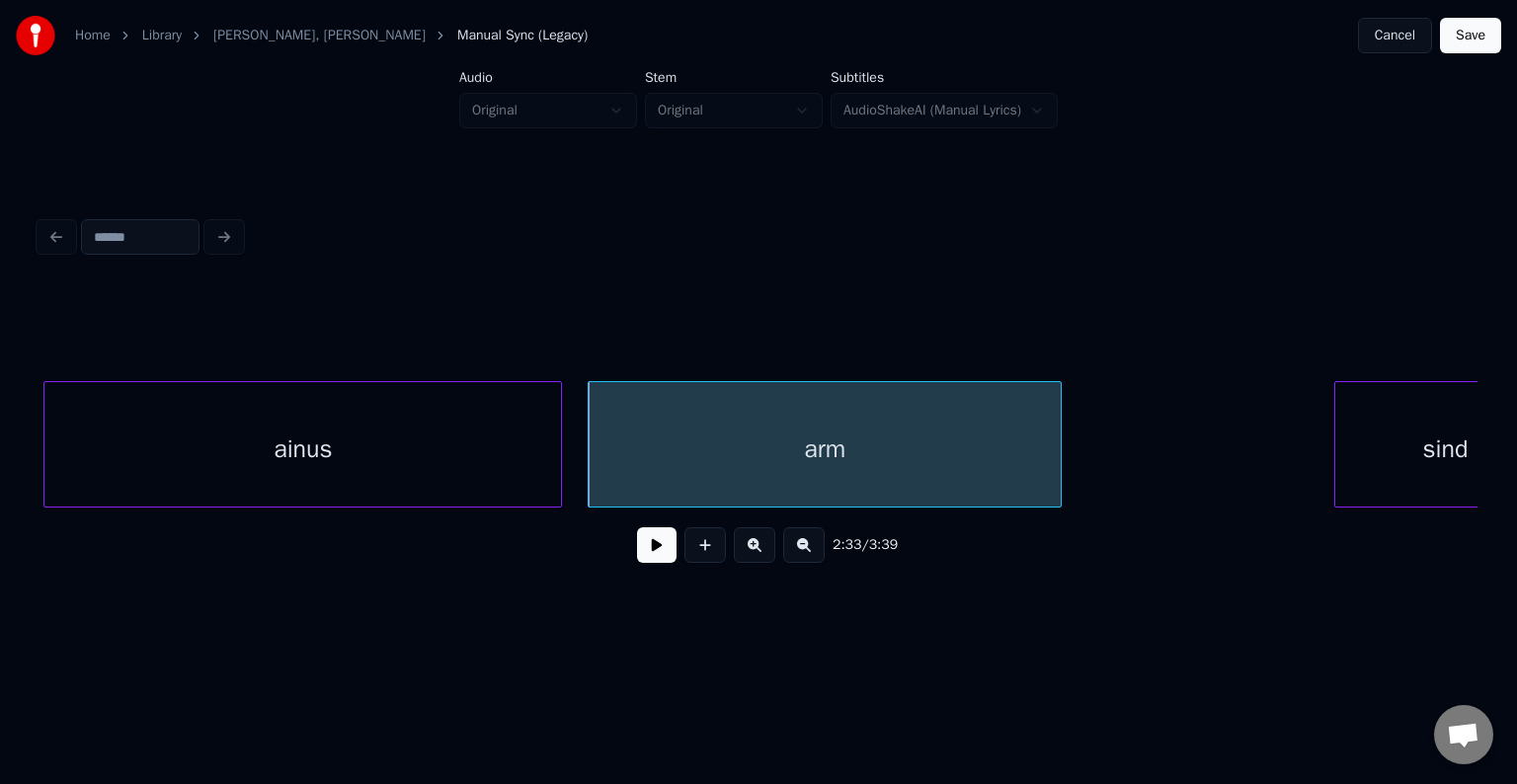 click at bounding box center (657, 545) 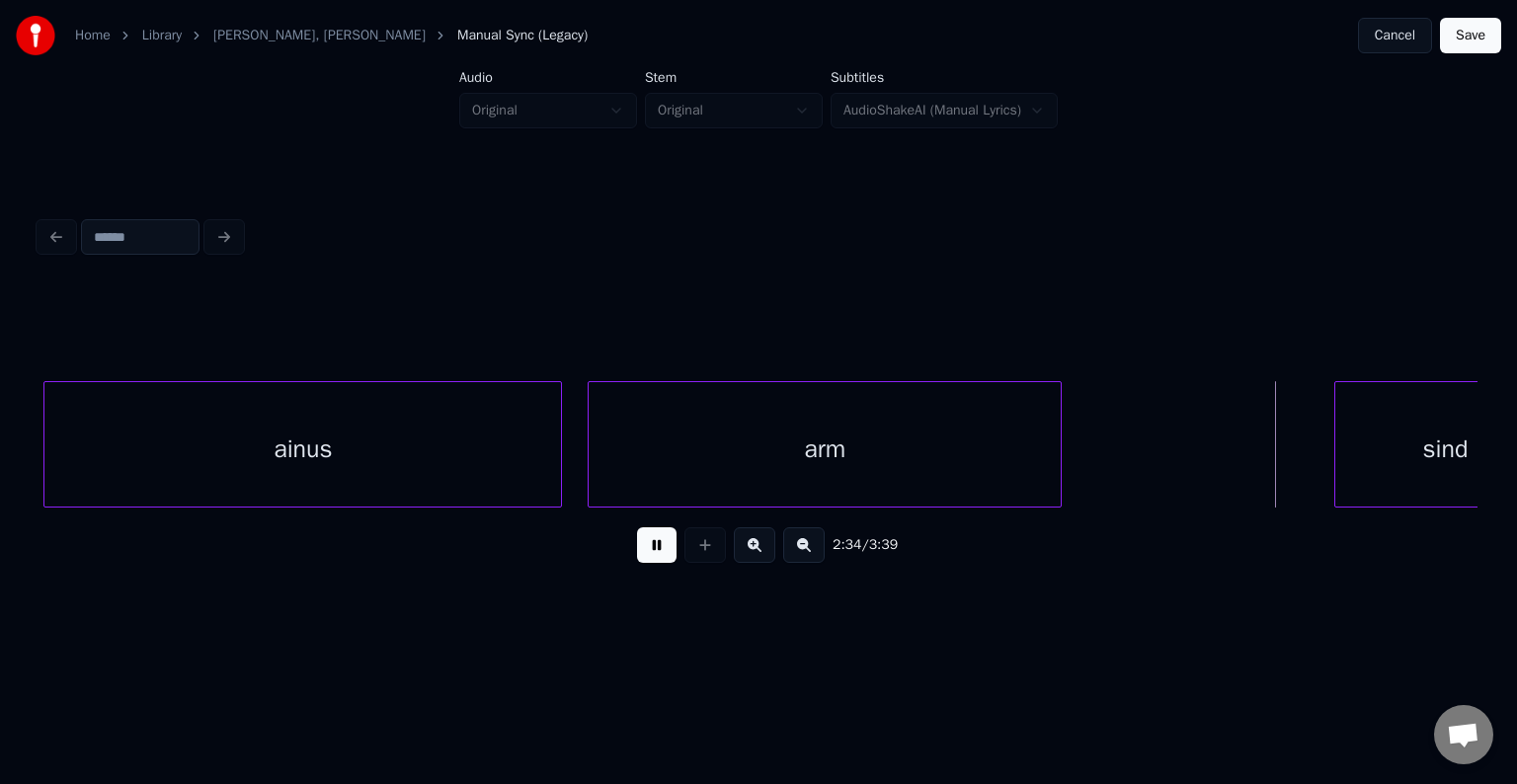 drag, startPoint x: 635, startPoint y: 550, endPoint x: 1033, endPoint y: 497, distance: 401.51339 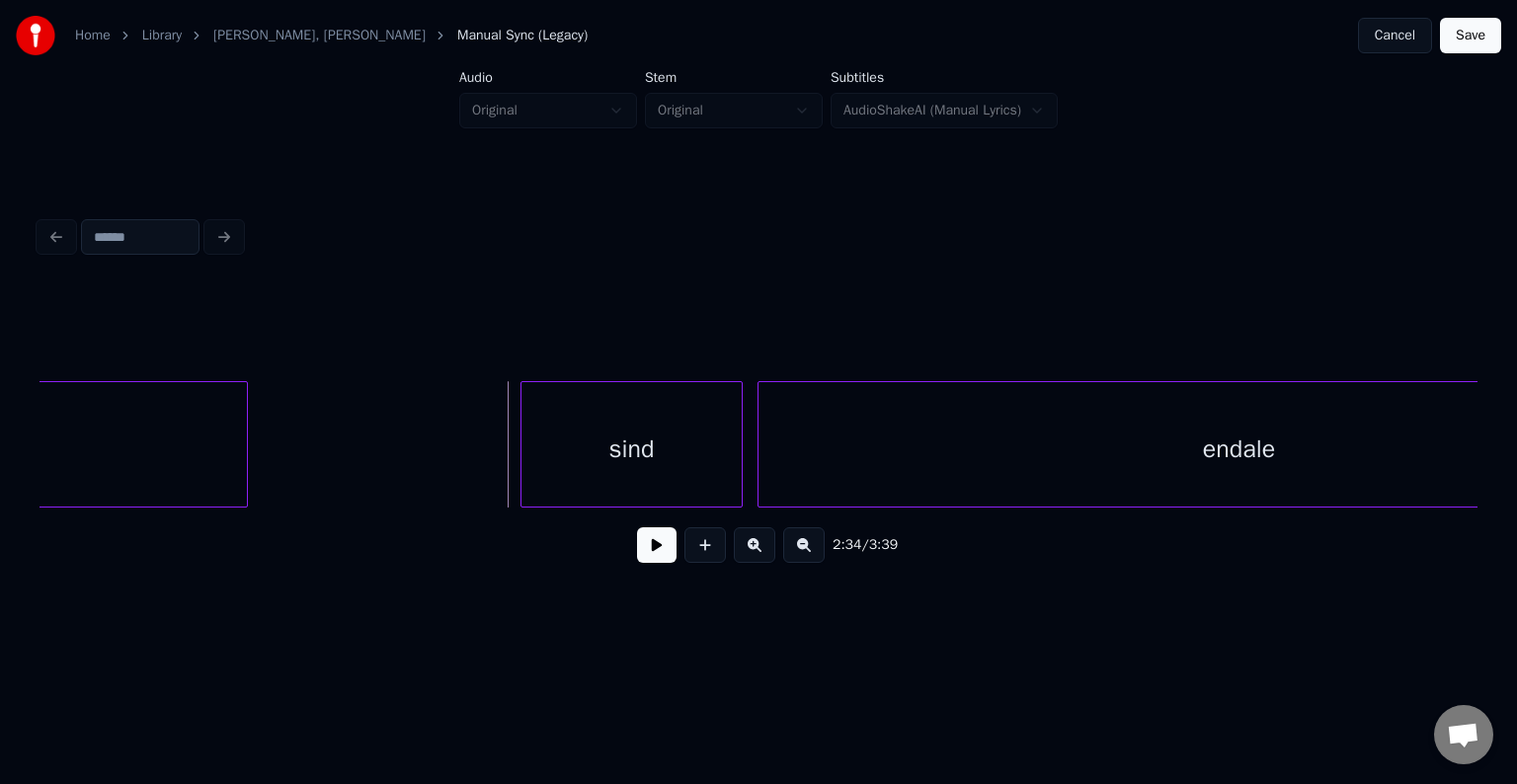 scroll, scrollTop: 0, scrollLeft: 113680, axis: horizontal 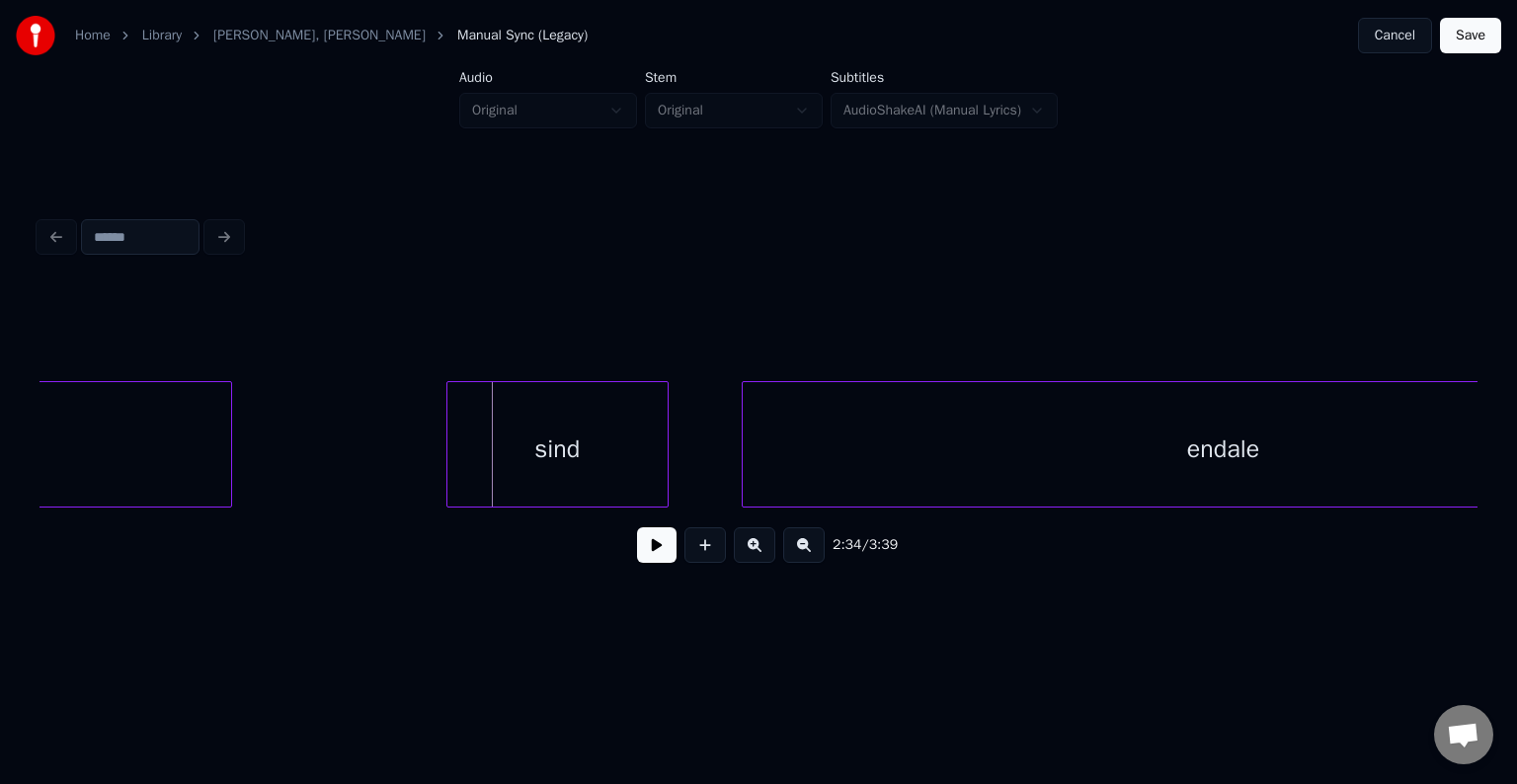 click on "sind" at bounding box center [557, 449] 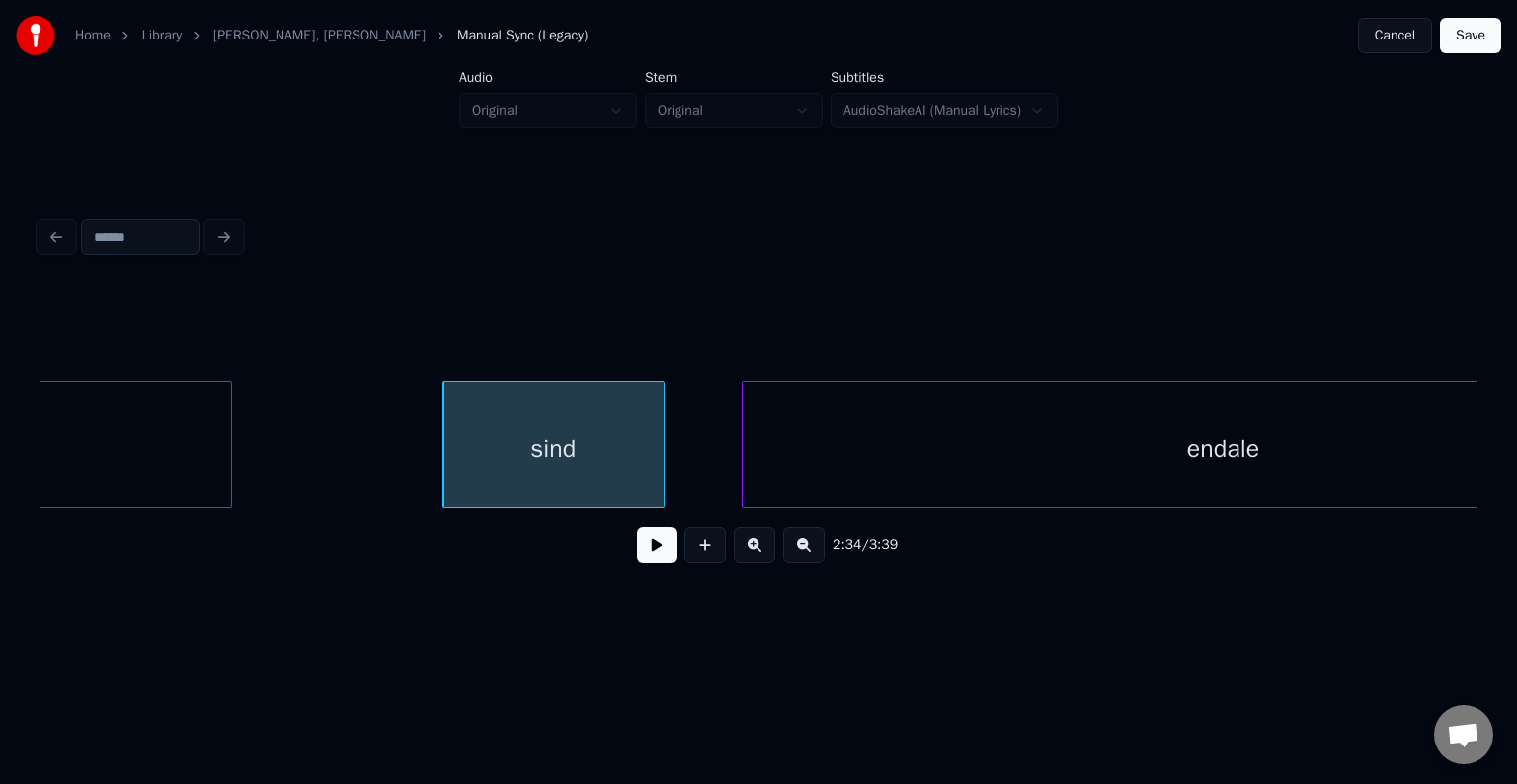 scroll, scrollTop: 0, scrollLeft: 113900, axis: horizontal 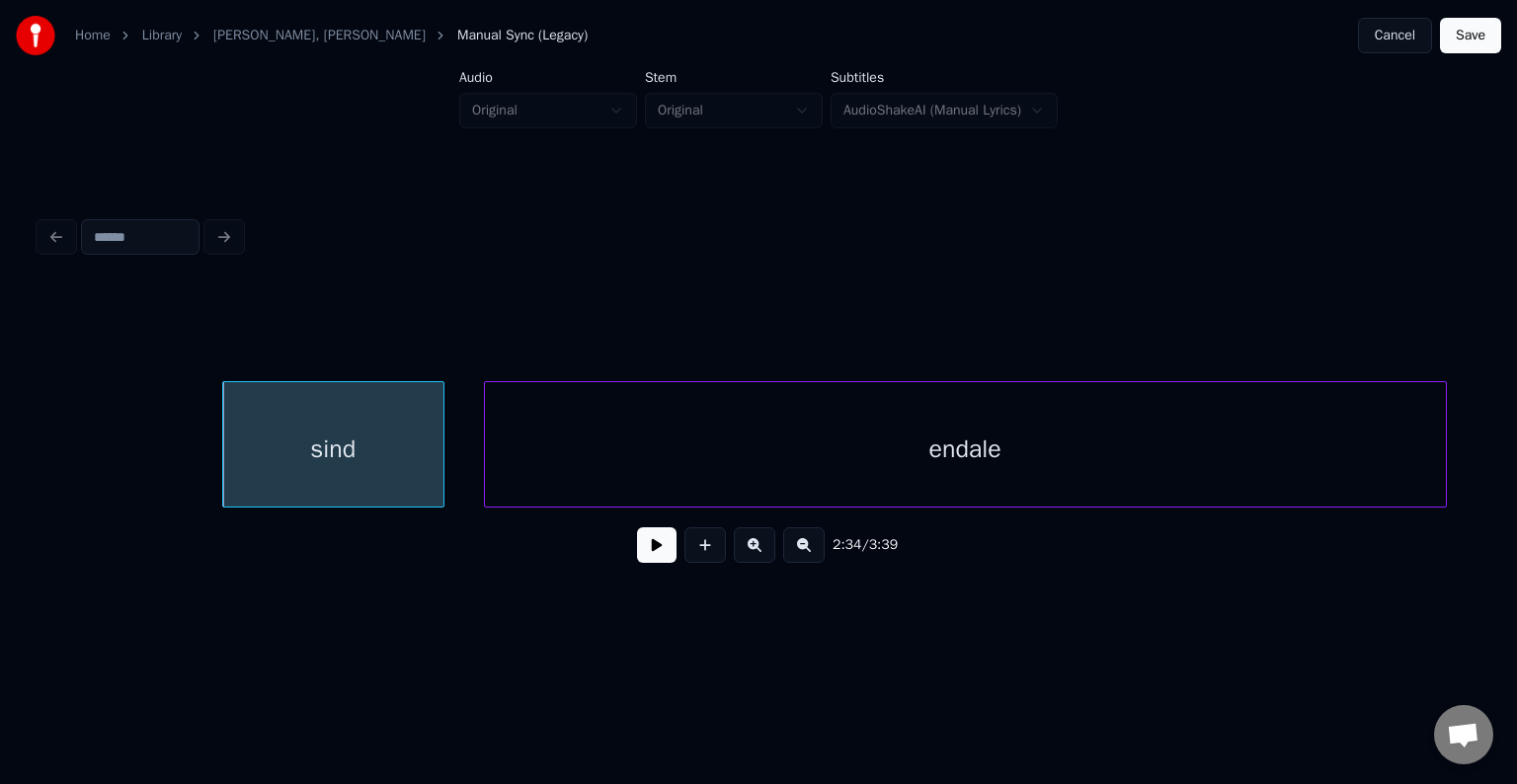 click on "endale" at bounding box center [965, 449] 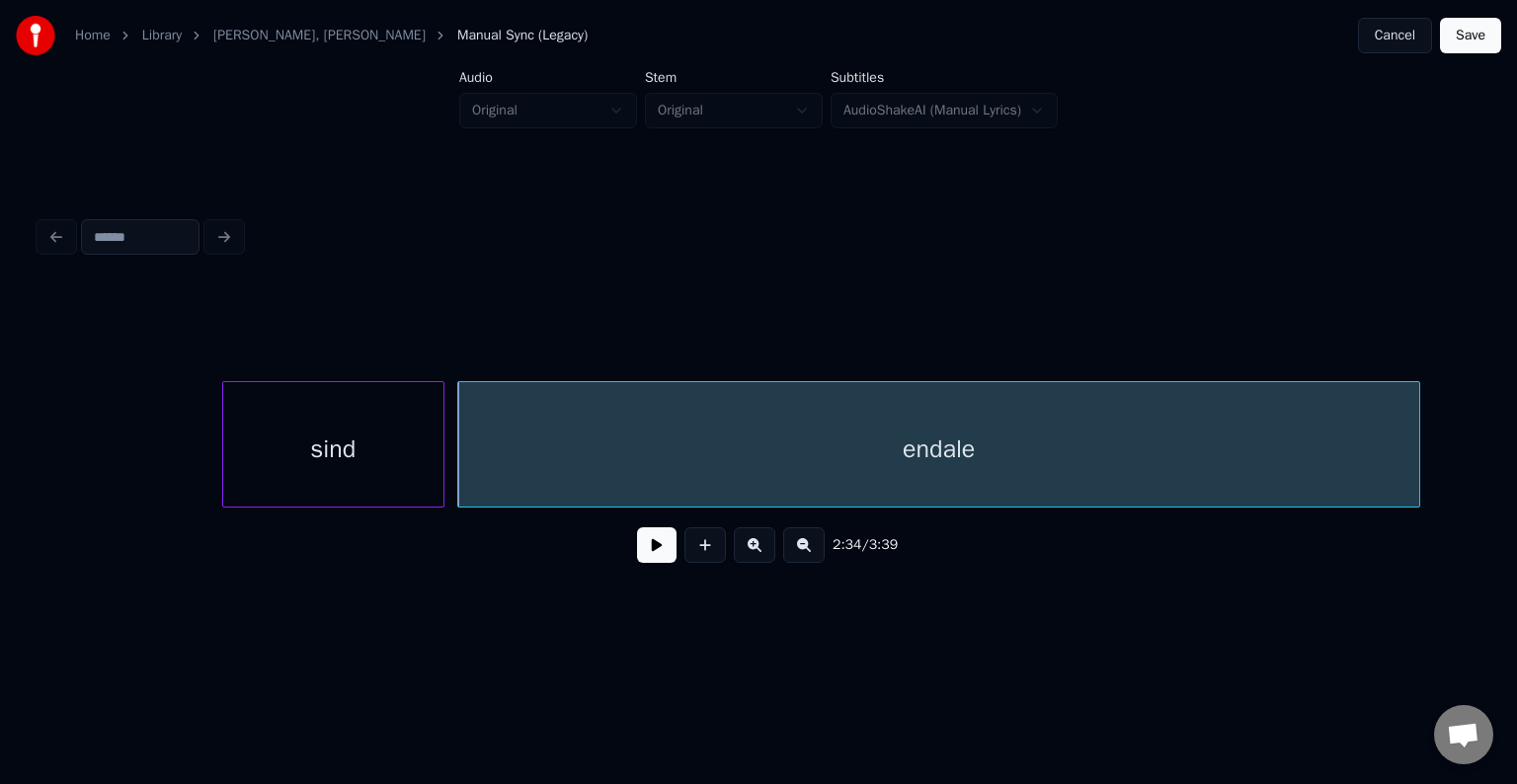 click at bounding box center (657, 545) 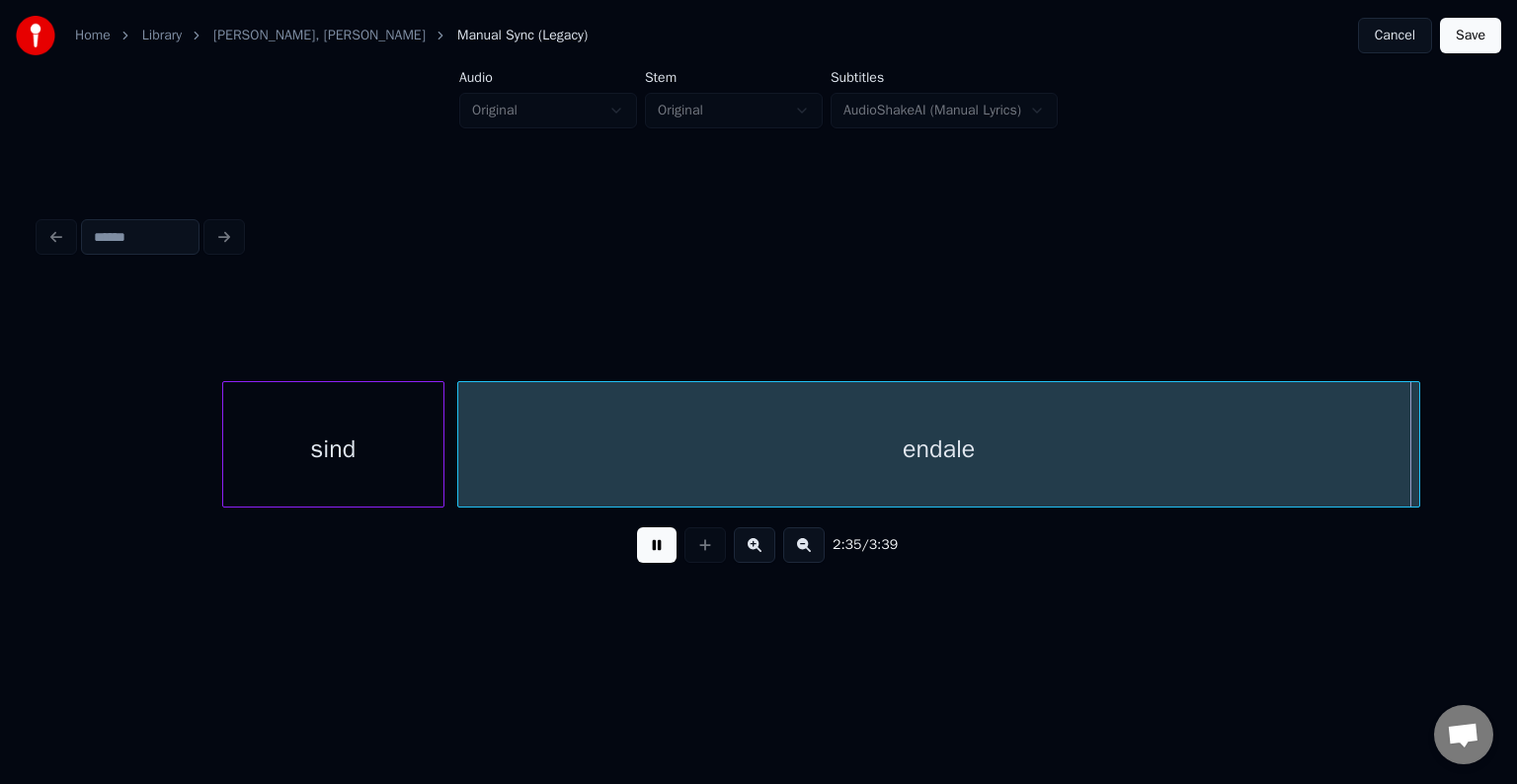 click at bounding box center [657, 545] 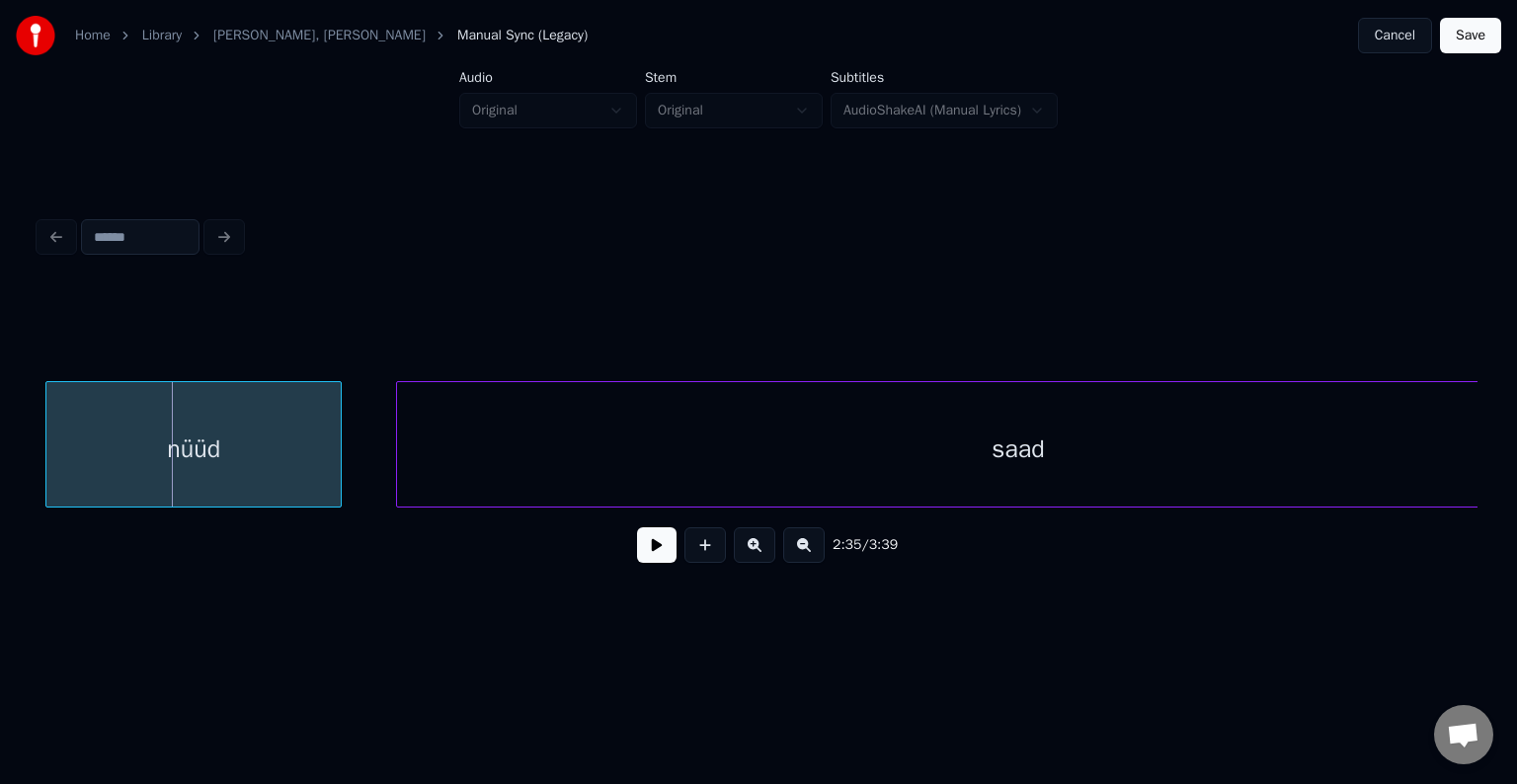 scroll, scrollTop: 0, scrollLeft: 115335, axis: horizontal 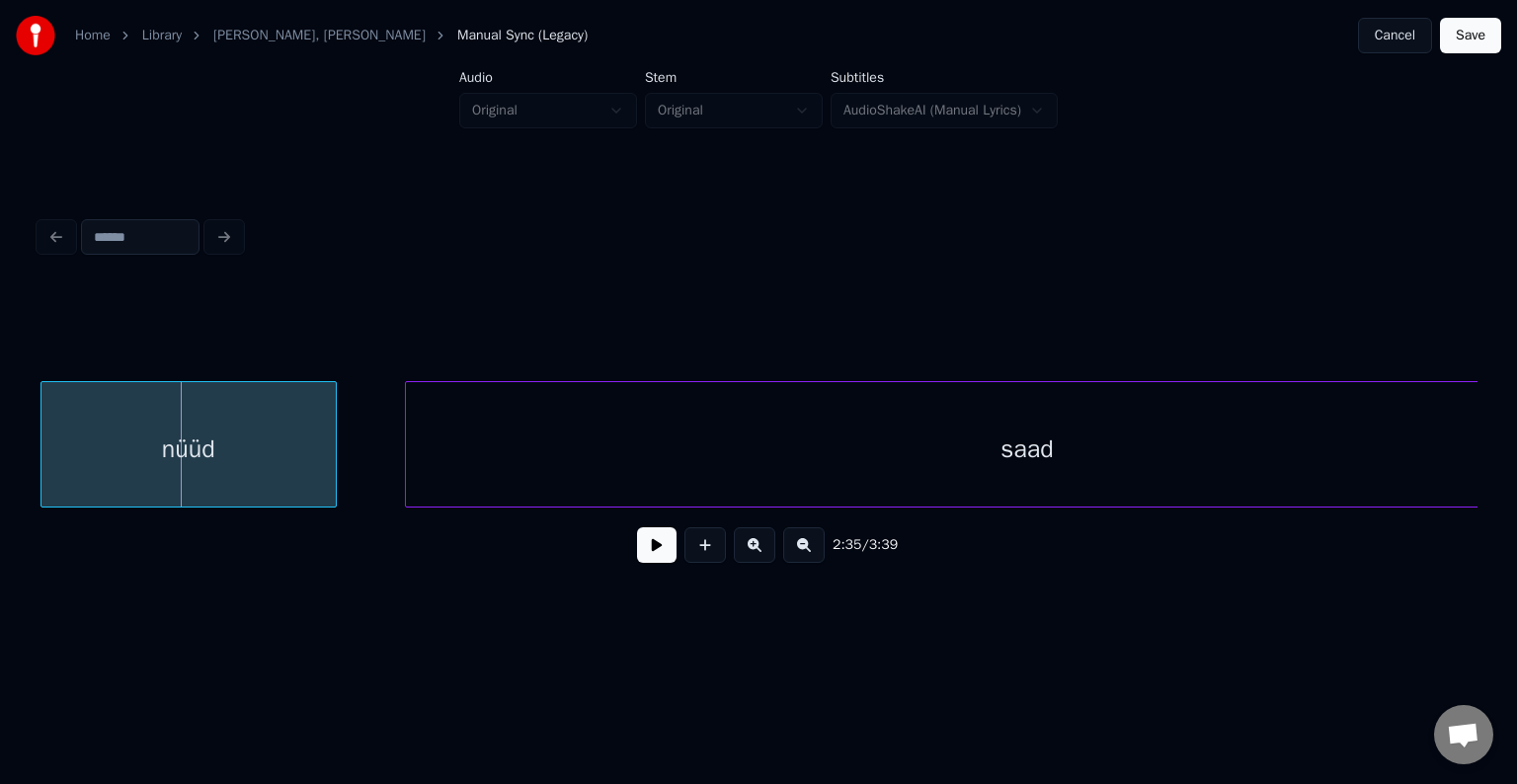click on "nüüd" at bounding box center (189, 449) 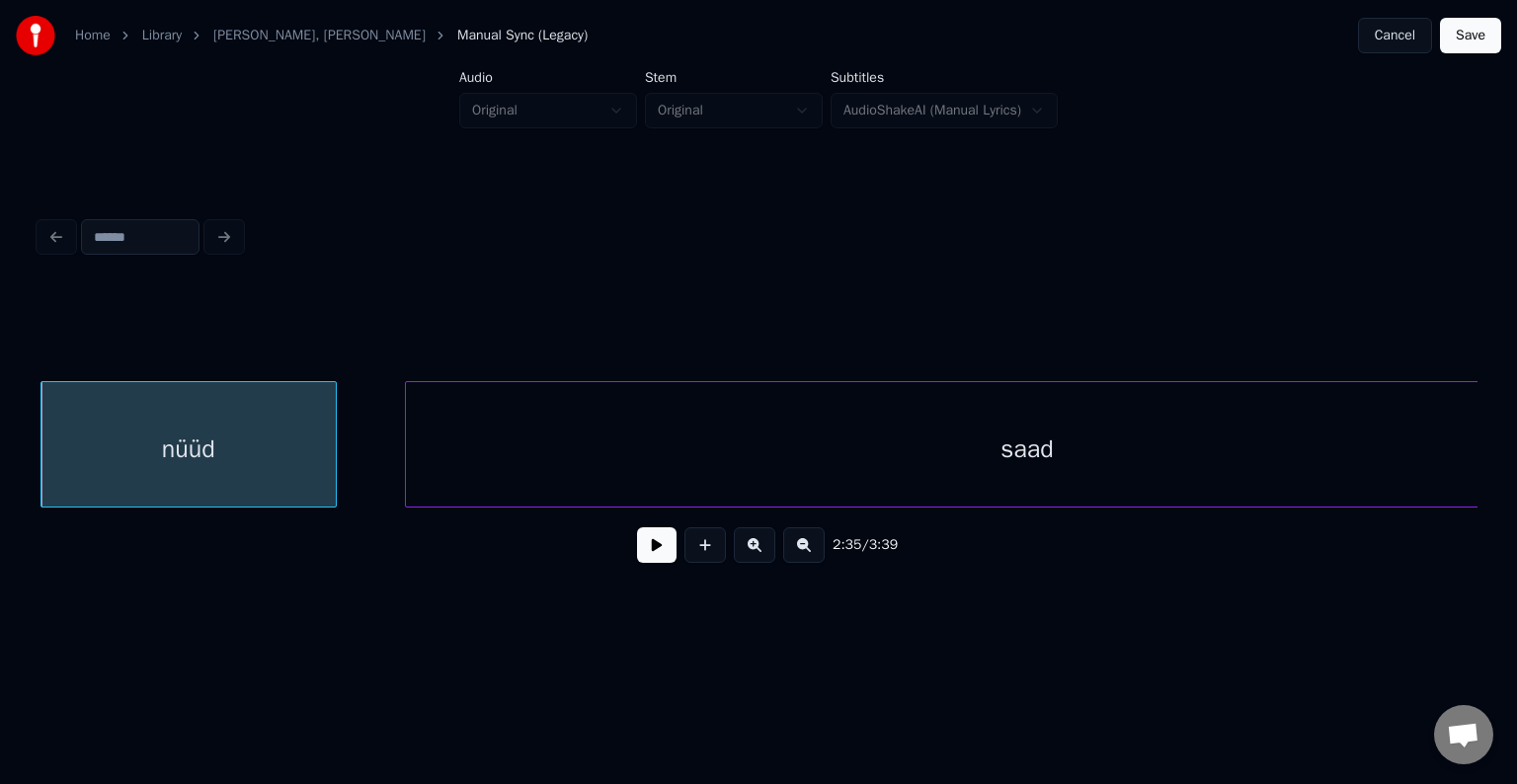 click on "nüüd" at bounding box center (189, 449) 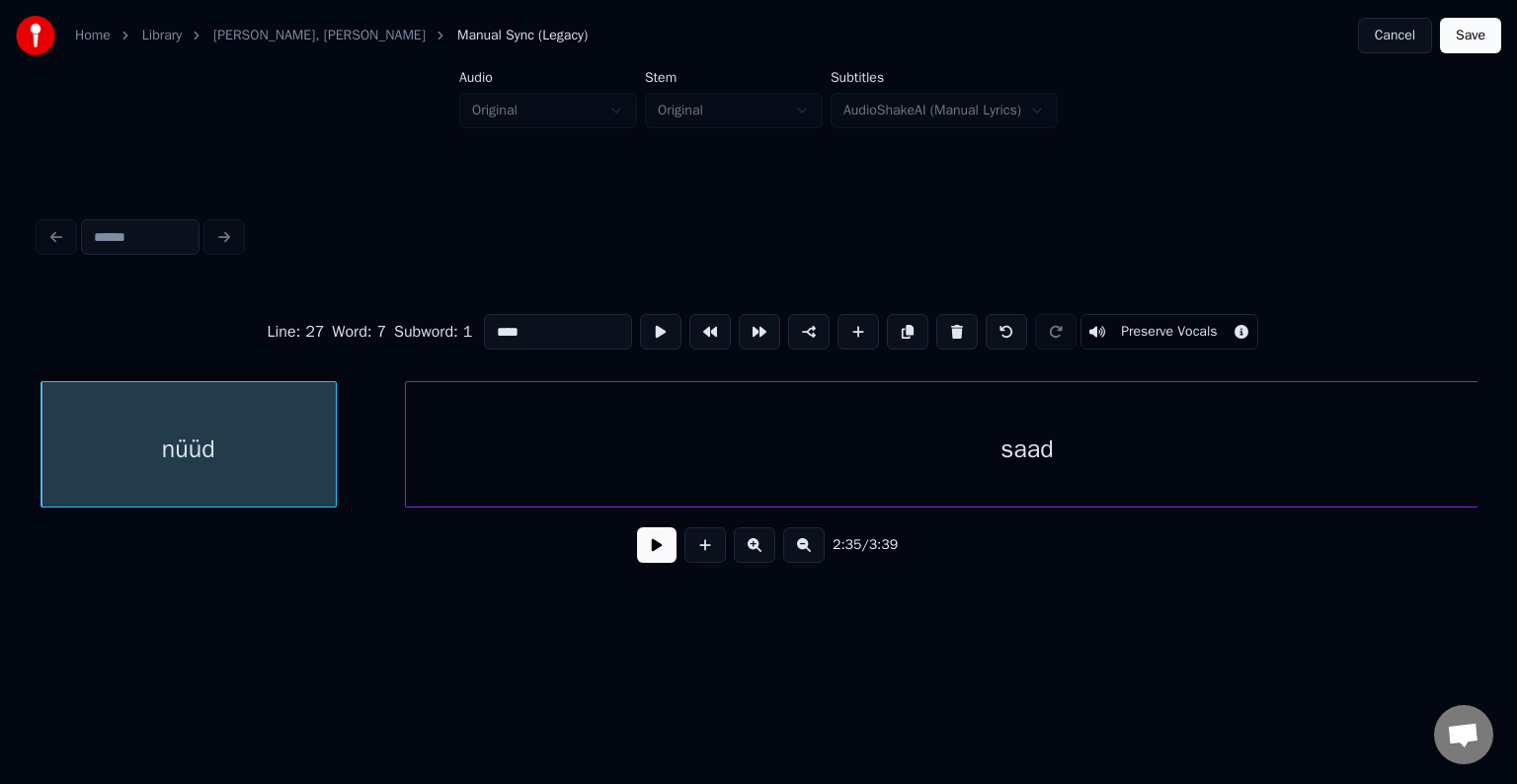 click at bounding box center [657, 545] 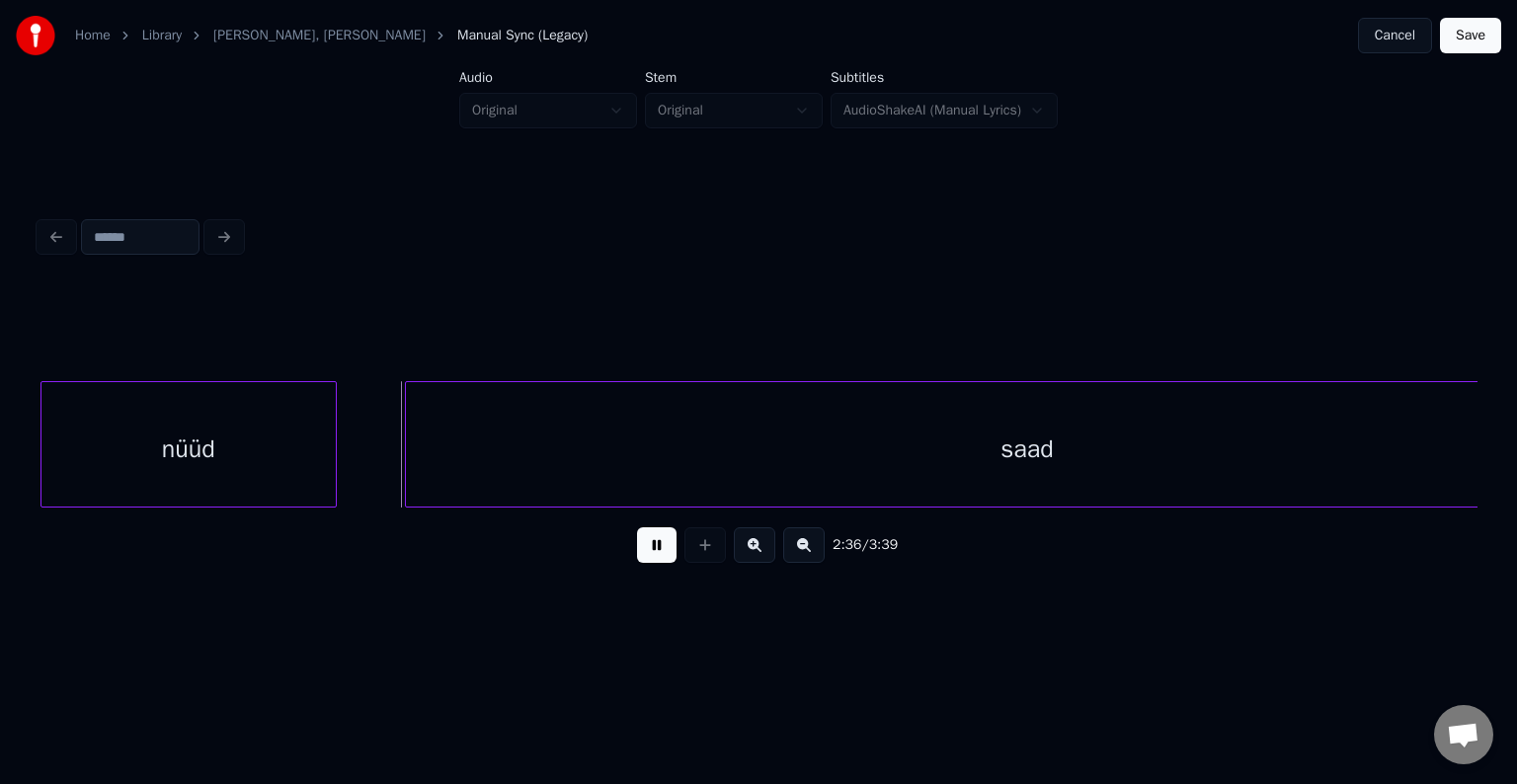click at bounding box center (657, 545) 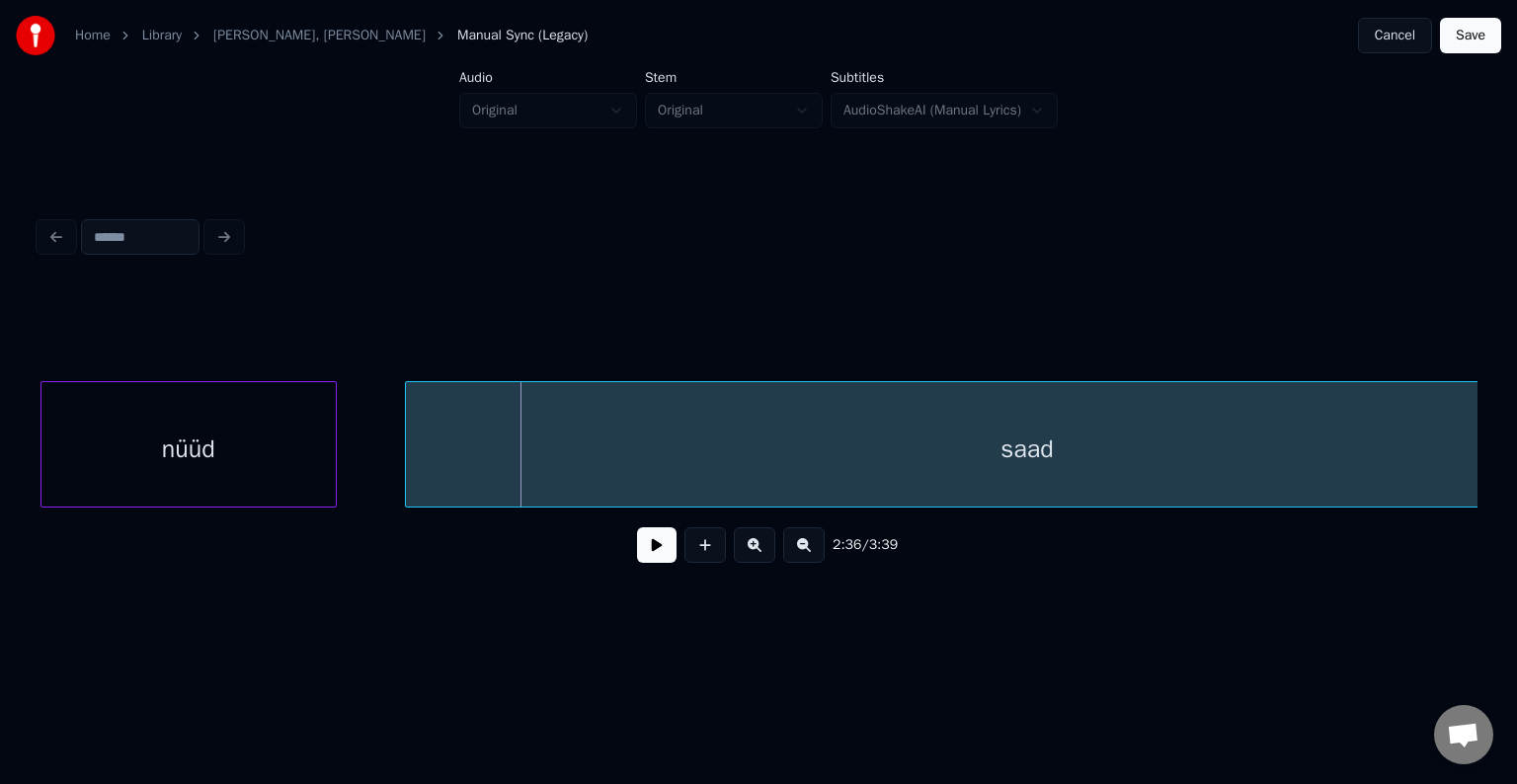 click on "nüüd" at bounding box center [189, 449] 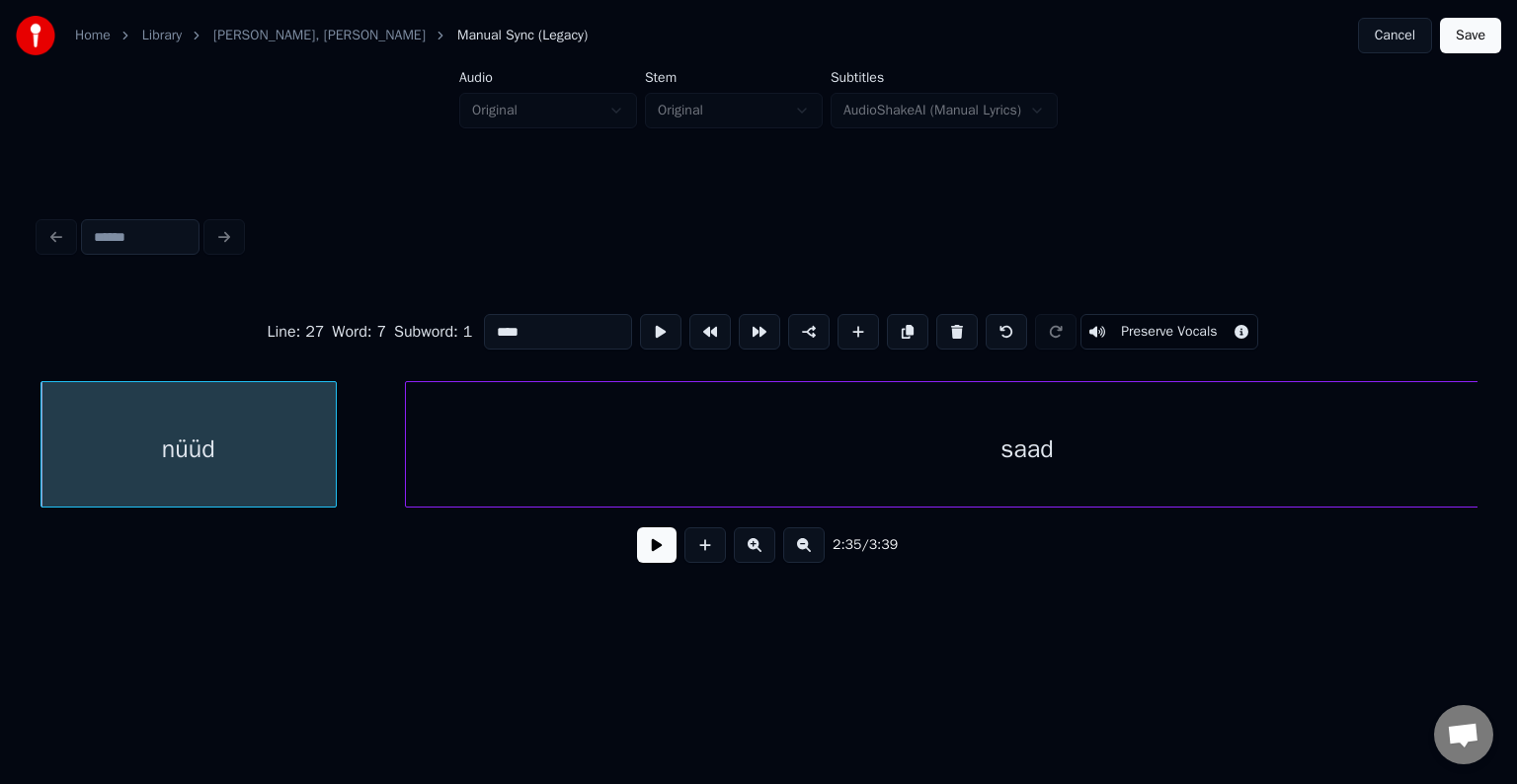 click on "****" at bounding box center (558, 332) 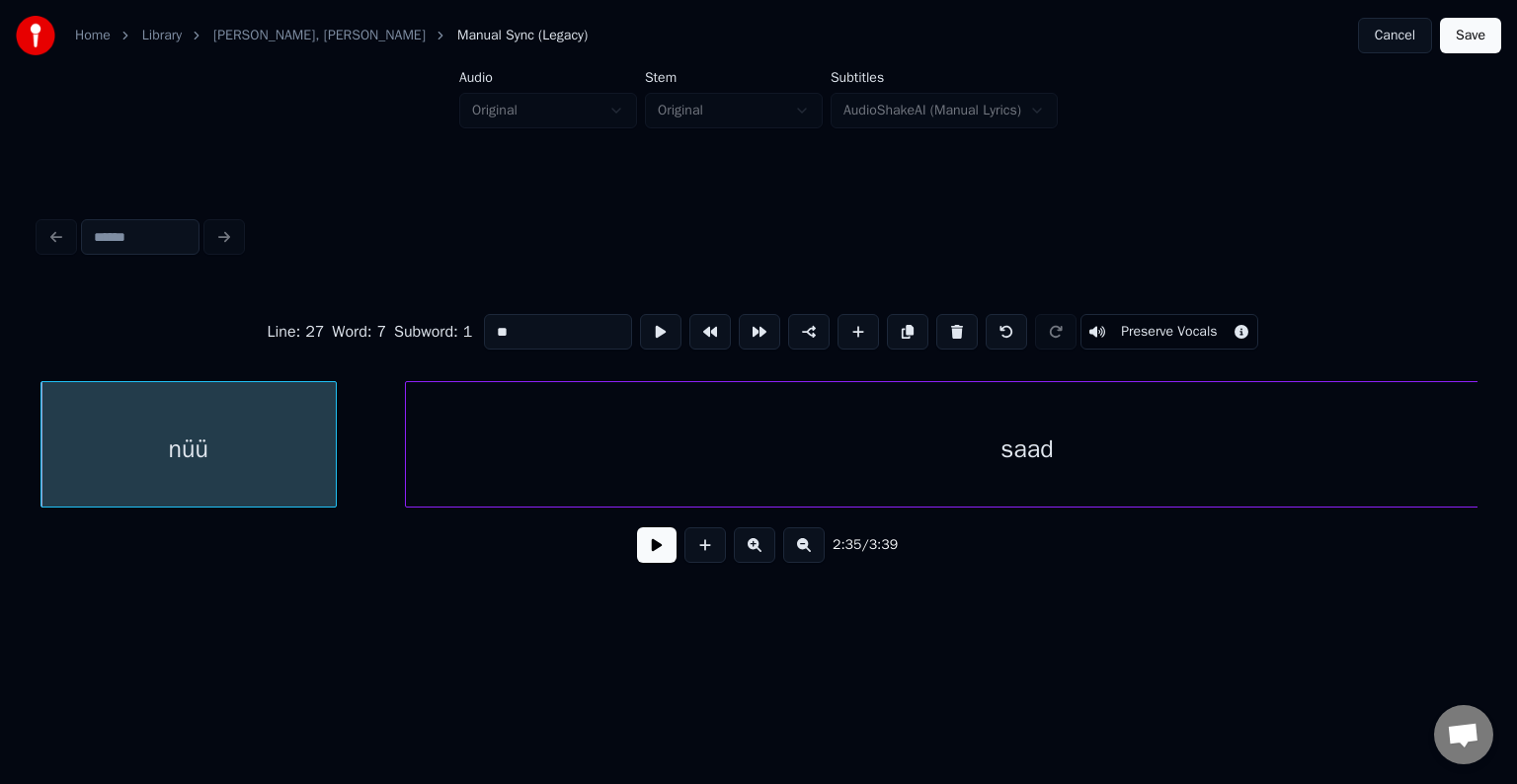 type on "*" 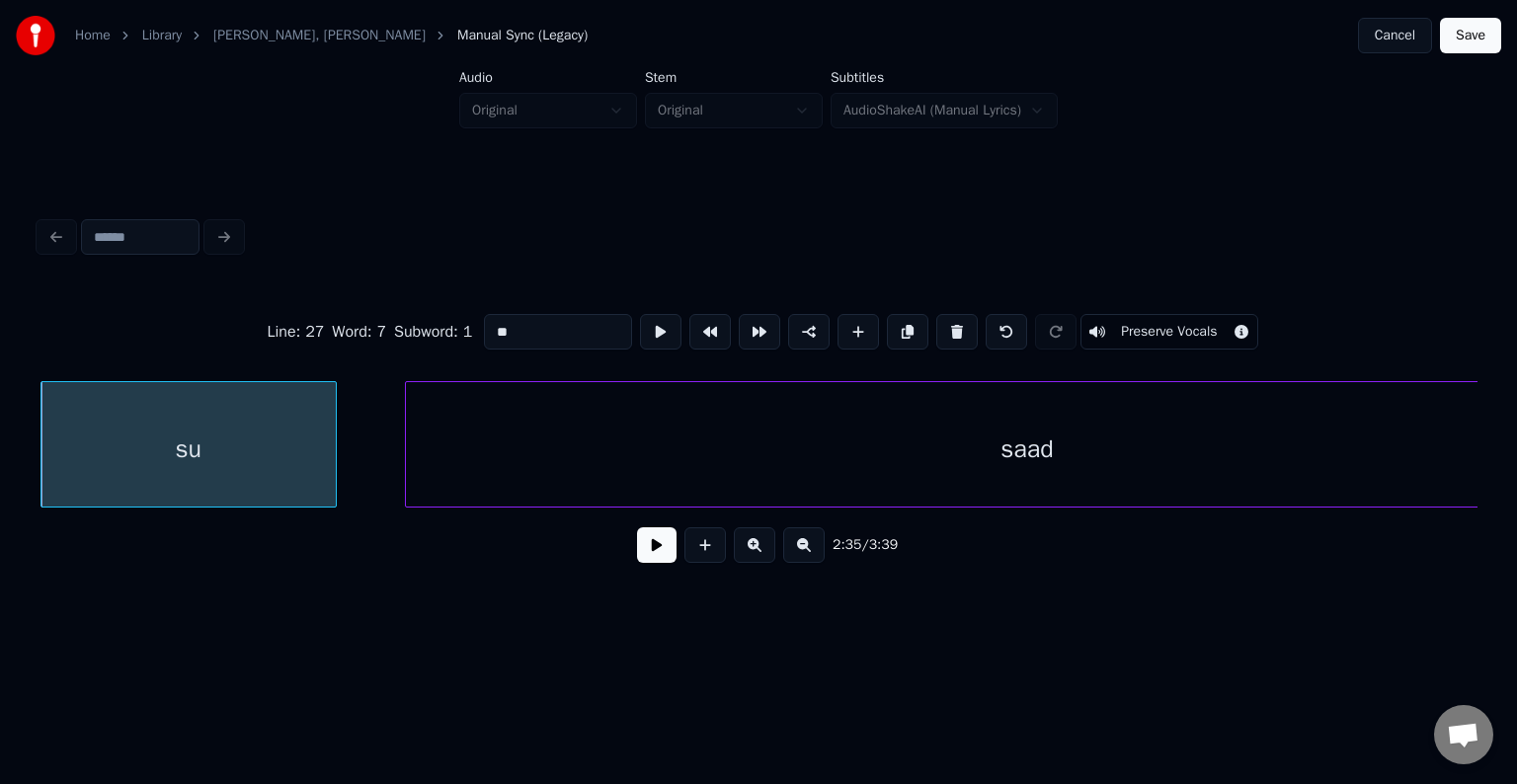 type on "**" 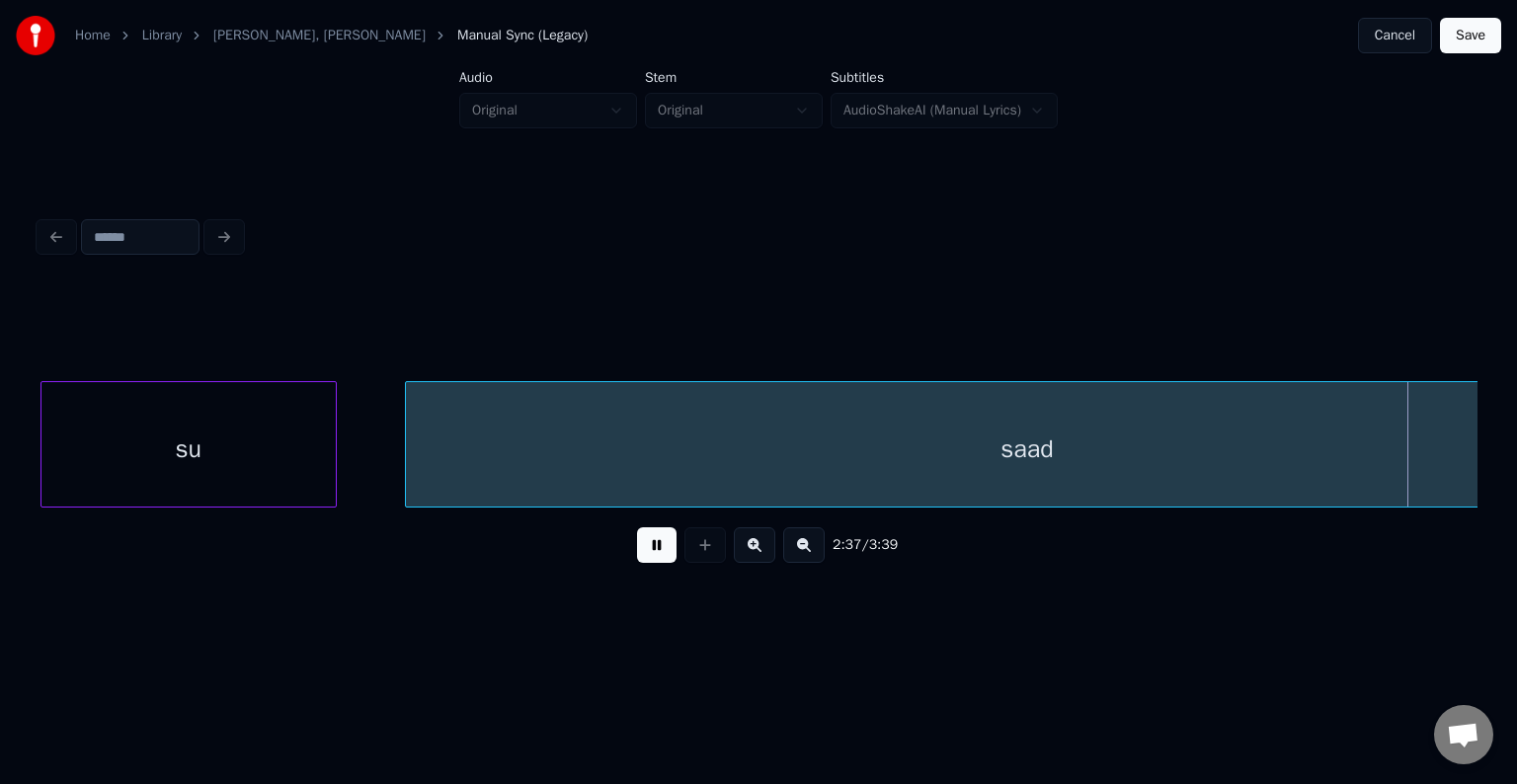 click at bounding box center (657, 545) 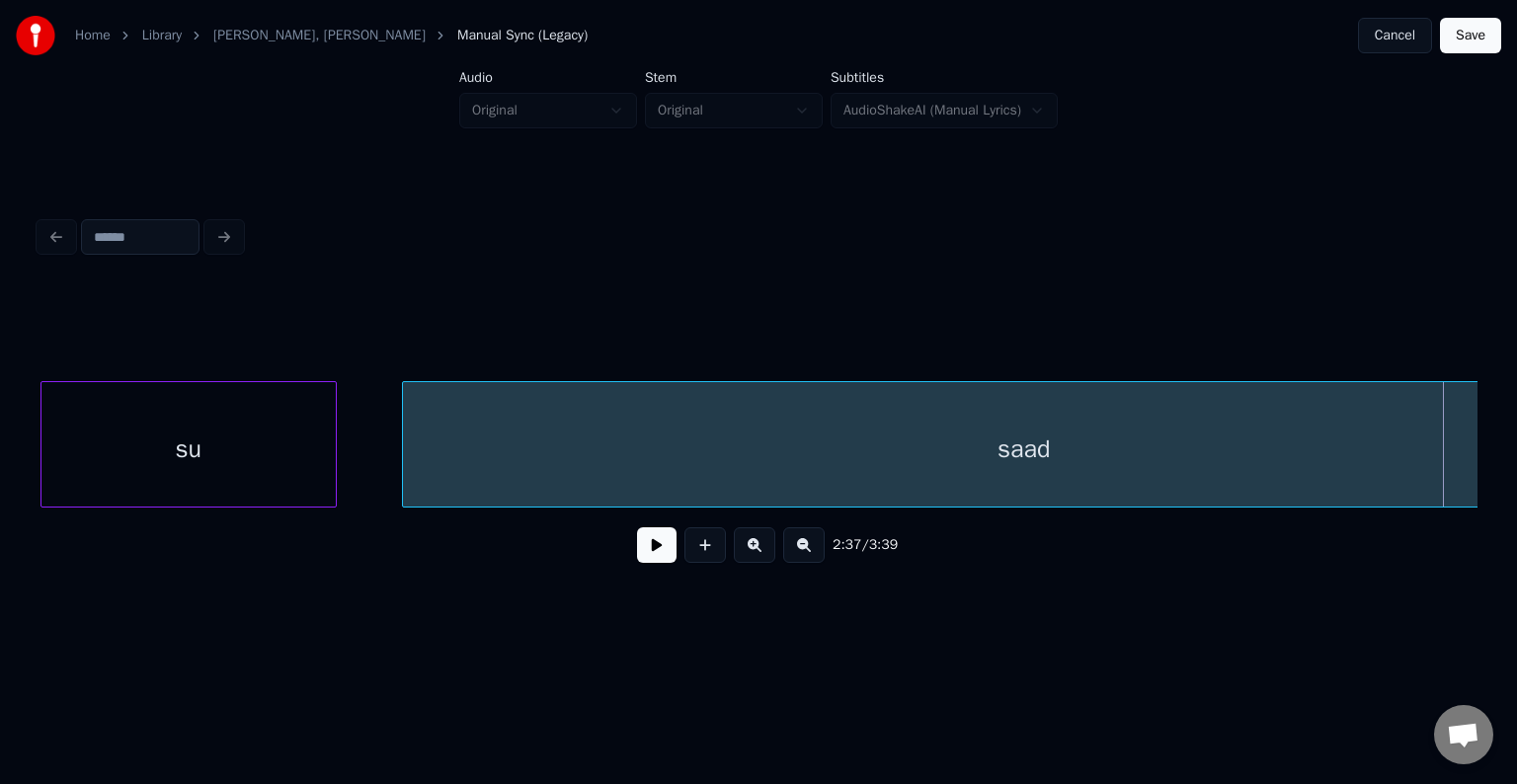 scroll, scrollTop: 0, scrollLeft: 115503, axis: horizontal 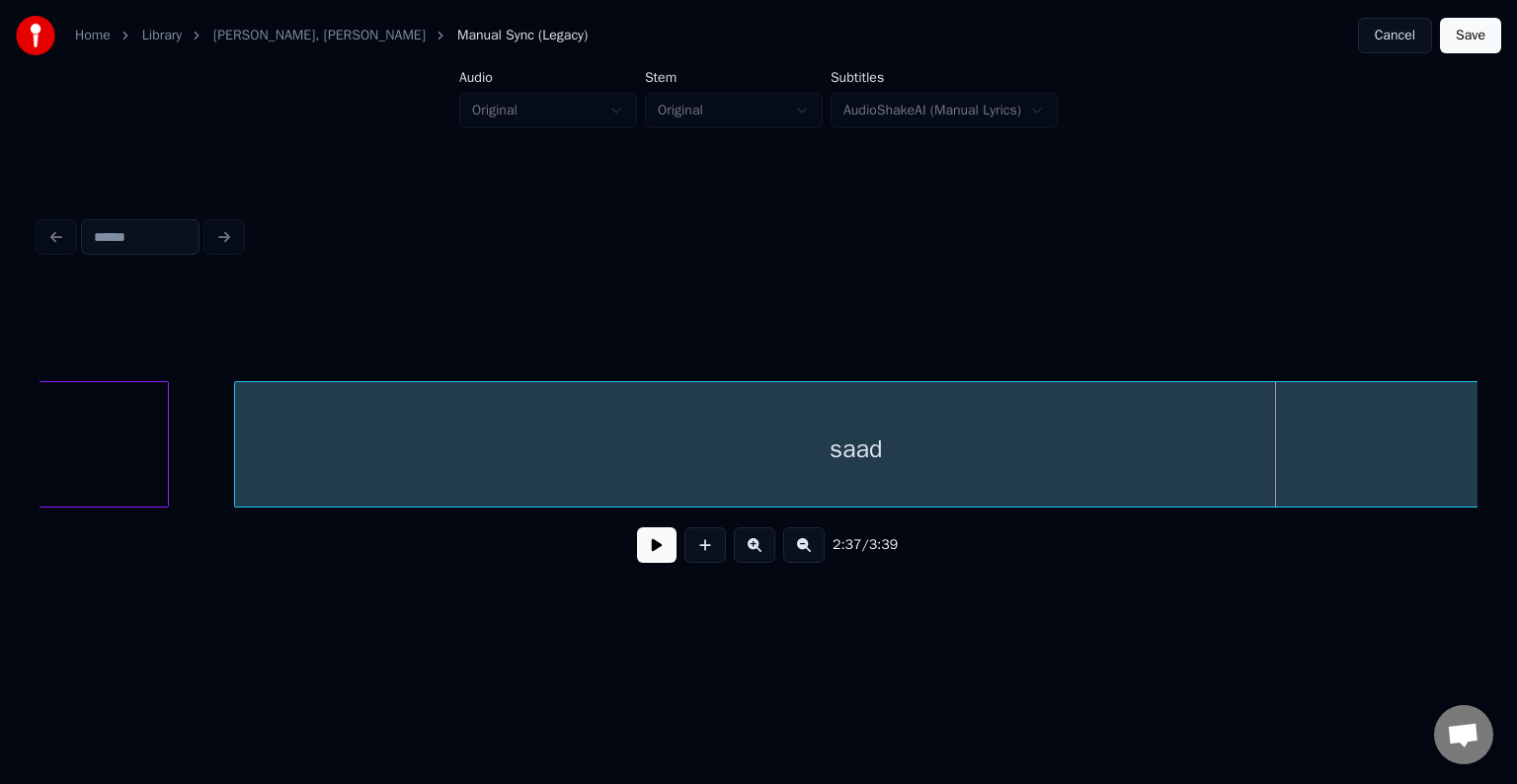 click on "saad" at bounding box center (856, 449) 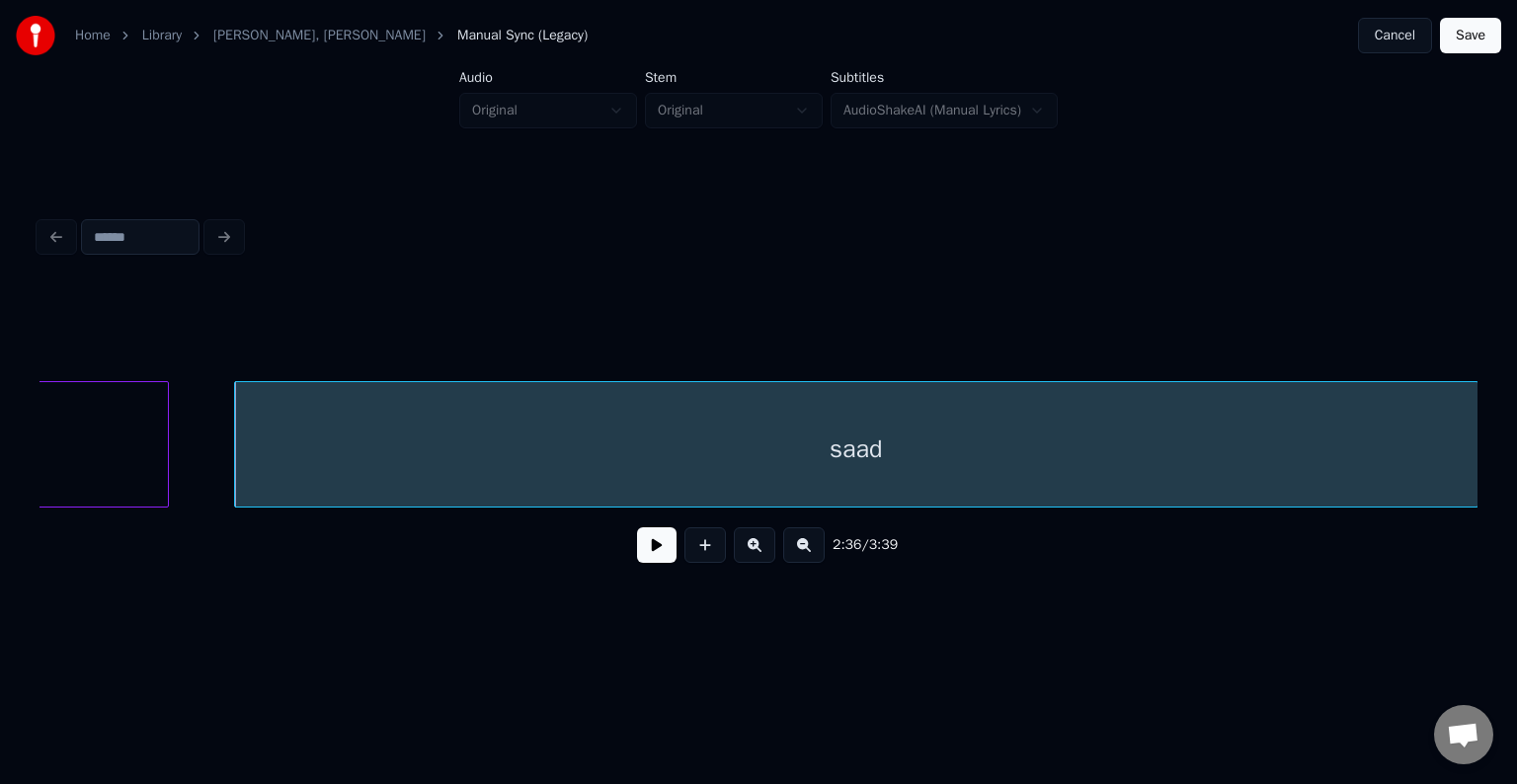 click on "saad" at bounding box center [856, 449] 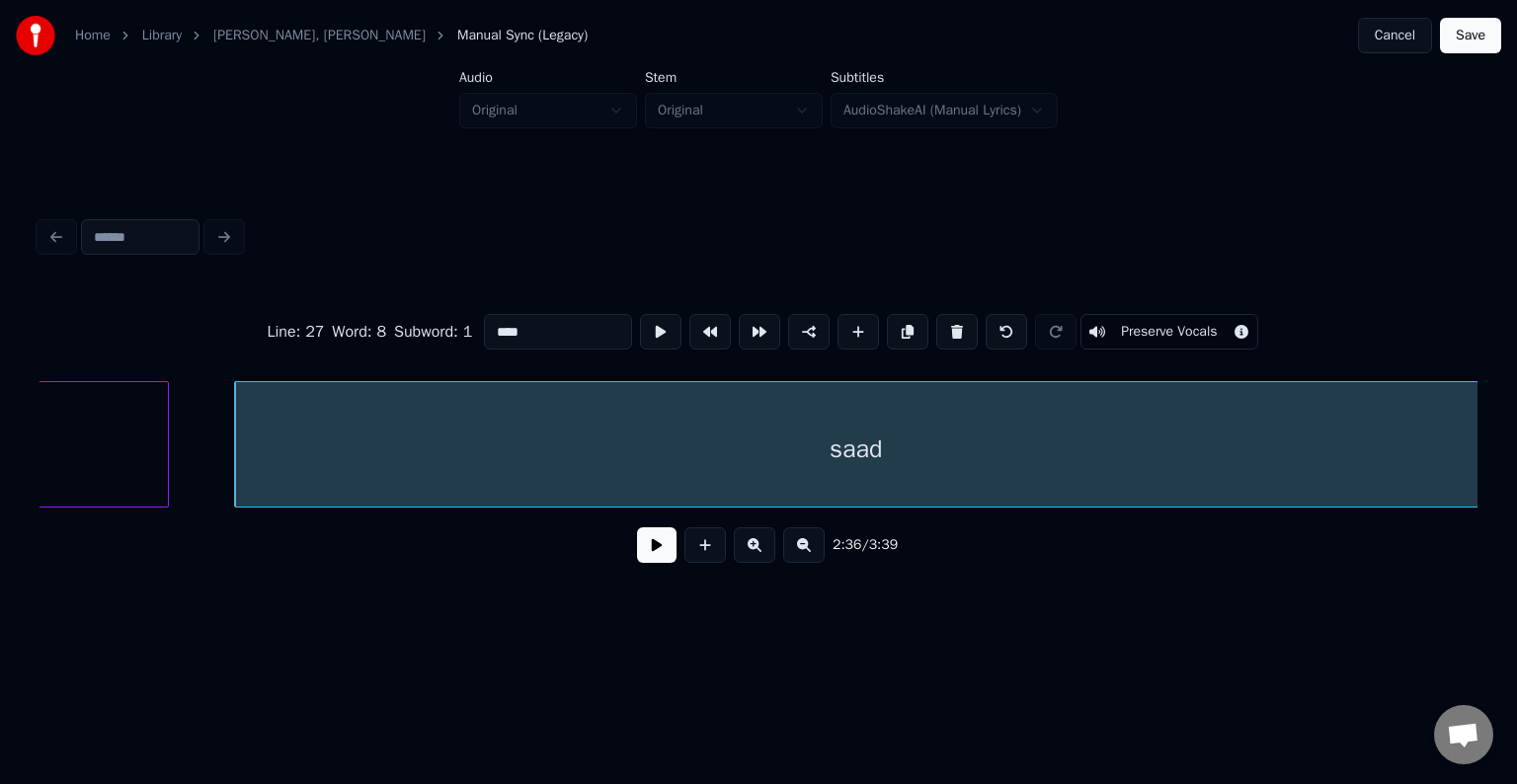 click on "****" at bounding box center [558, 332] 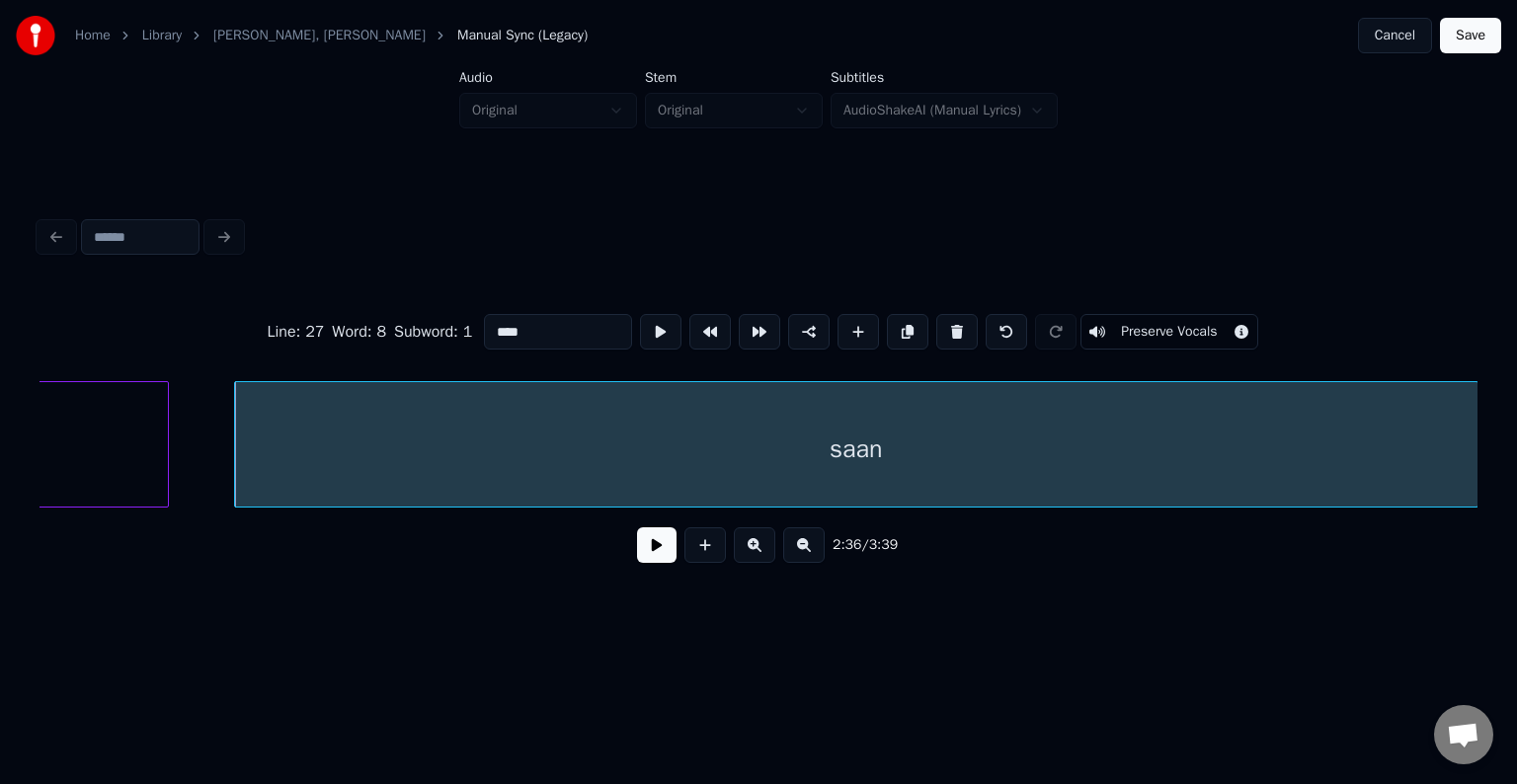 type on "****" 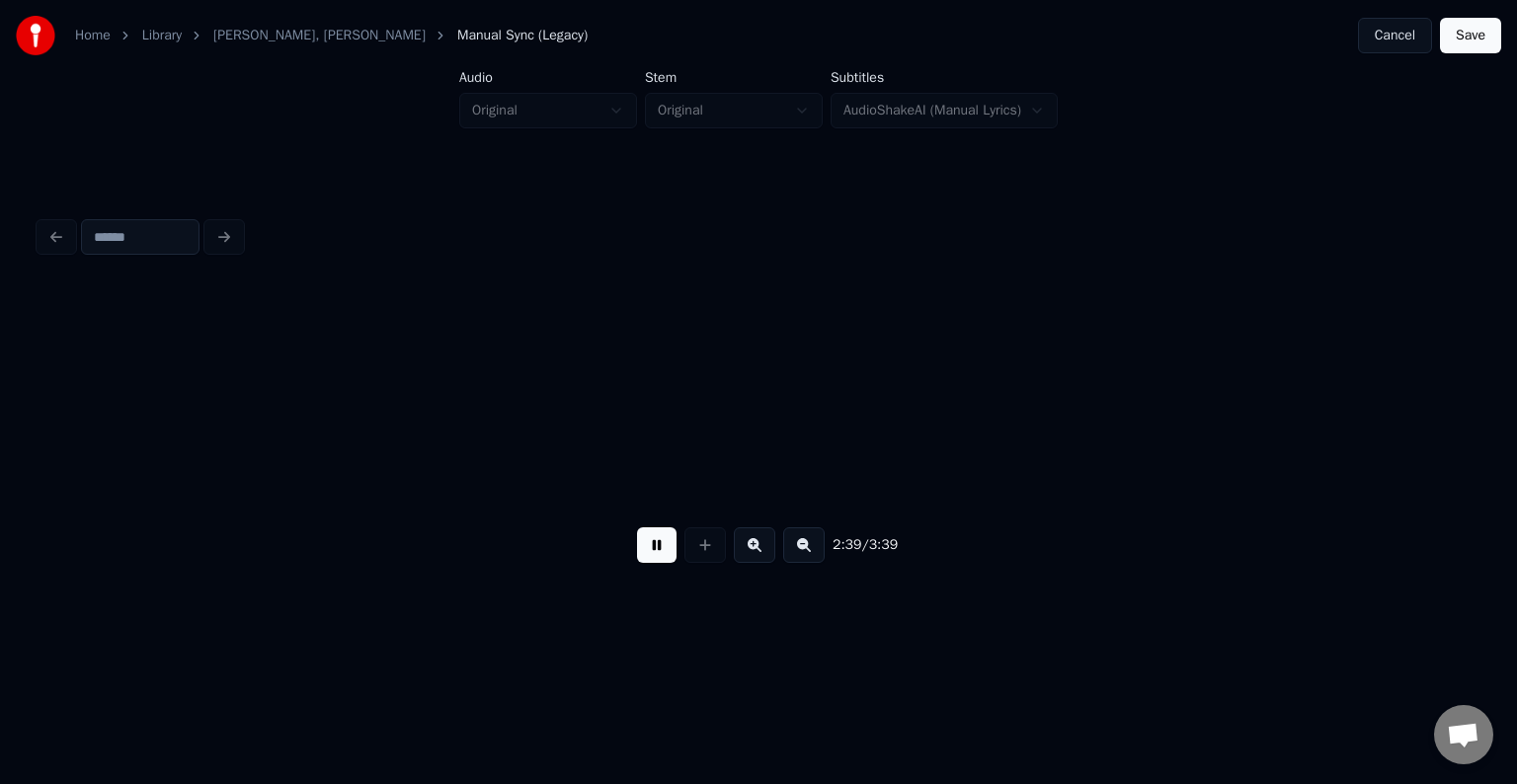 scroll, scrollTop: 0, scrollLeft: 118397, axis: horizontal 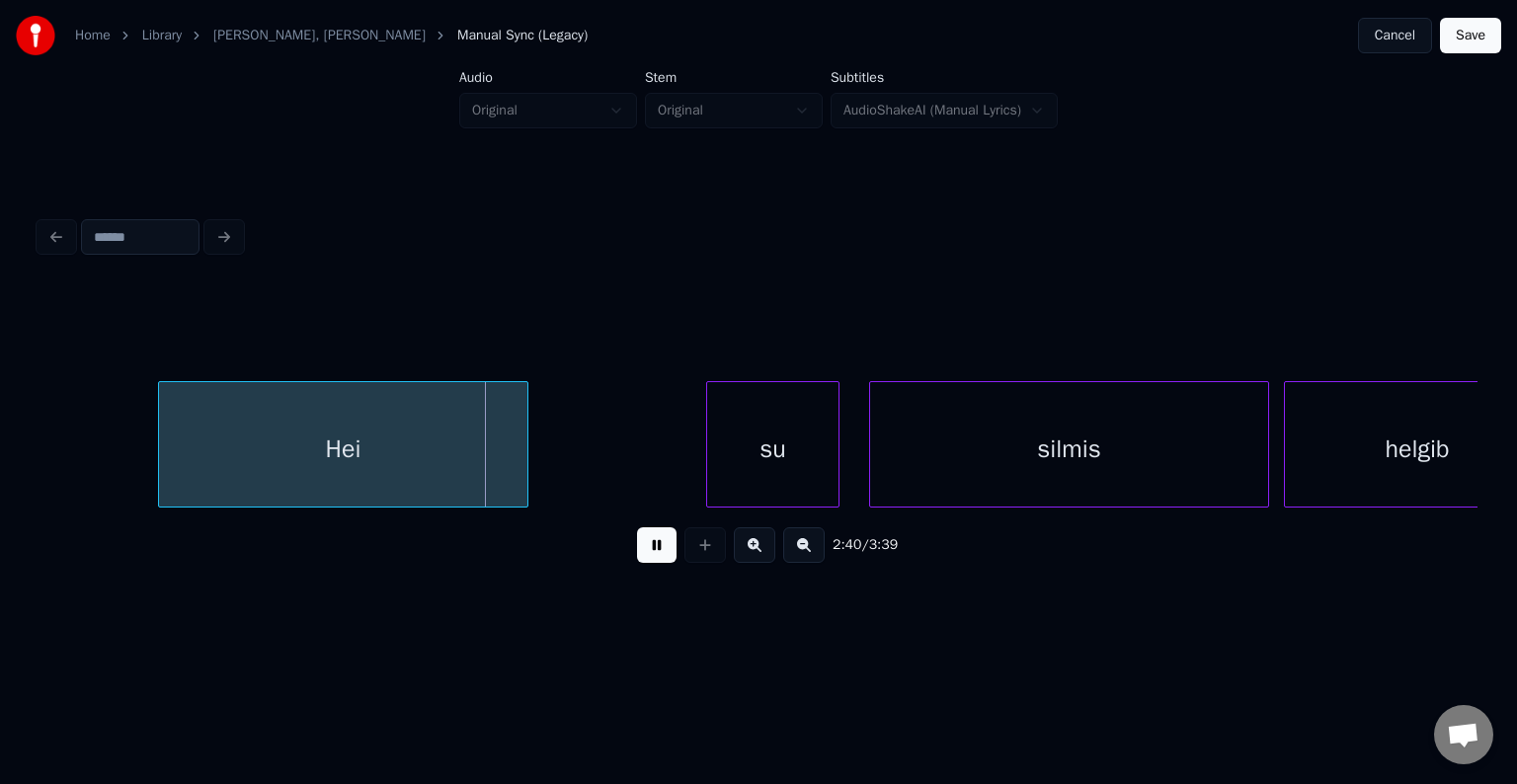 click at bounding box center [657, 545] 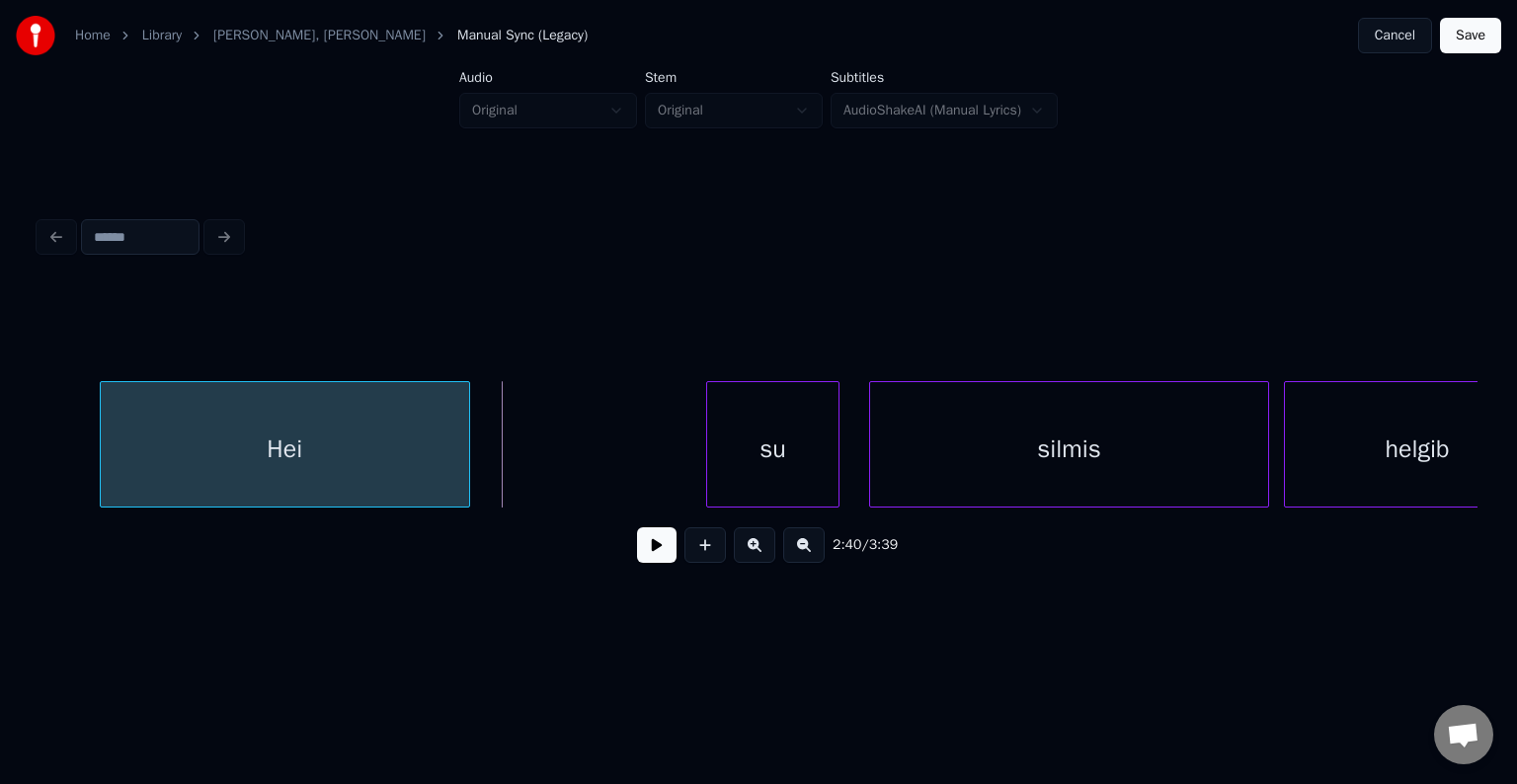 click on "Hei" at bounding box center (284, 449) 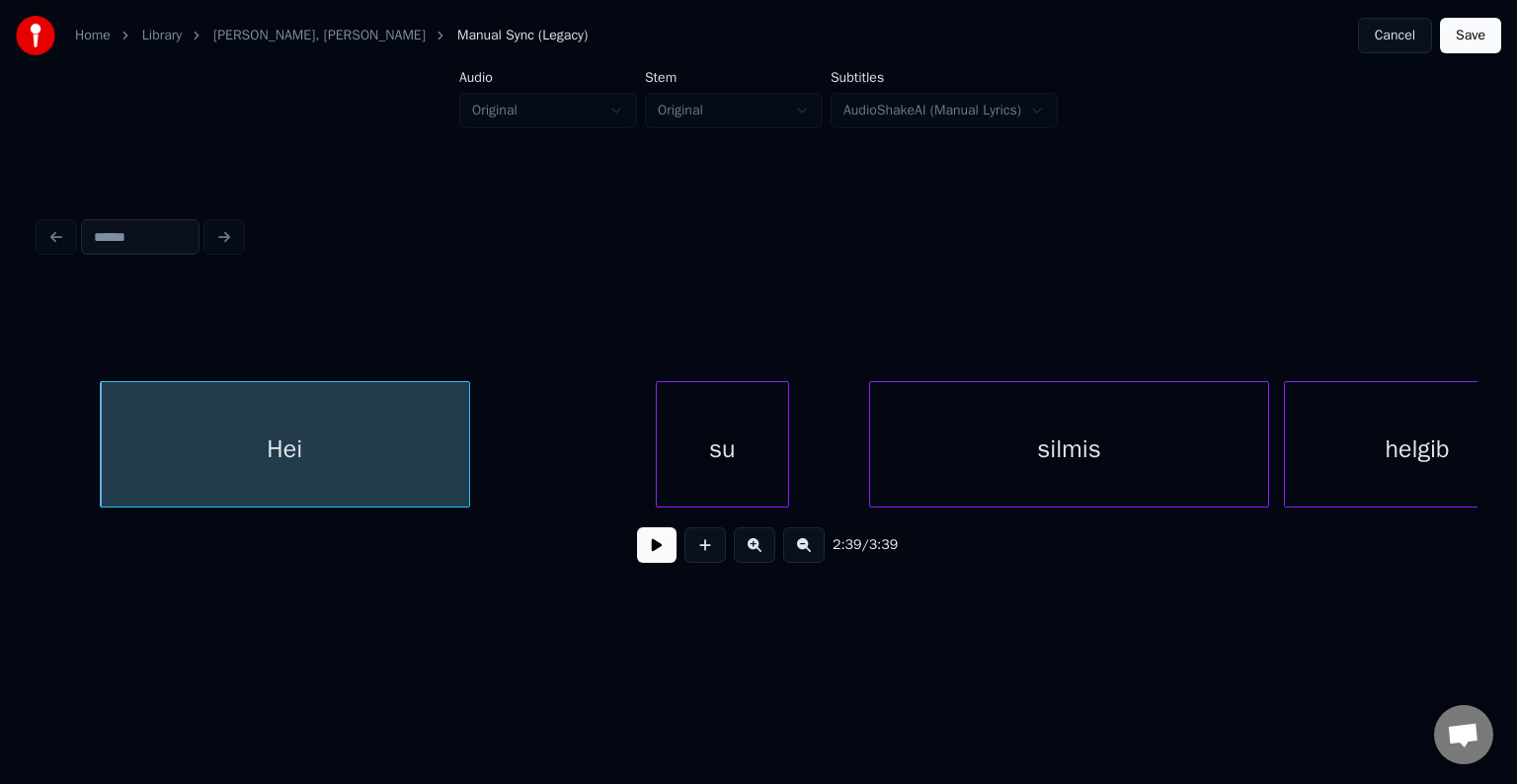 click on "su" at bounding box center (722, 449) 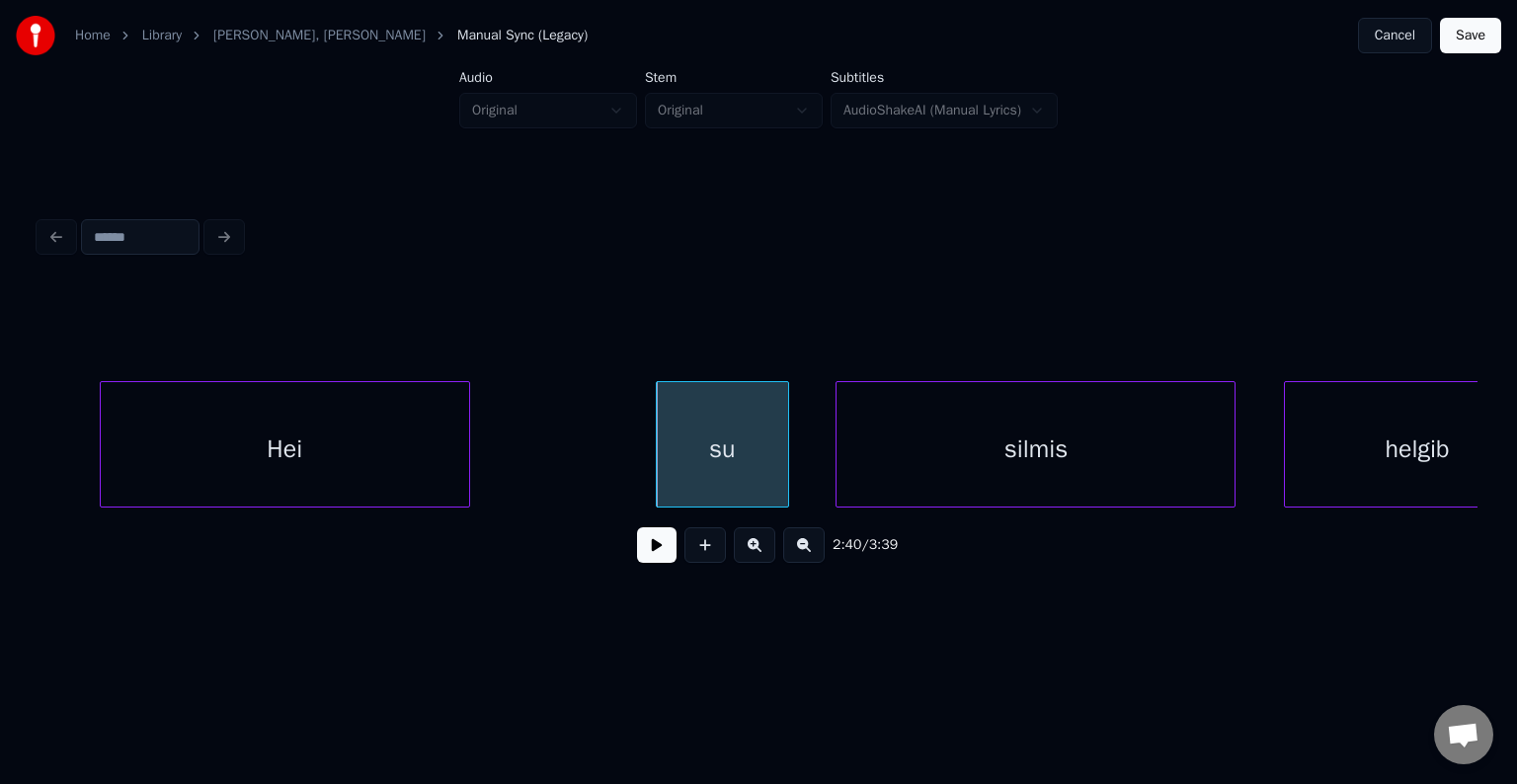 click on "silmis" at bounding box center (1035, 449) 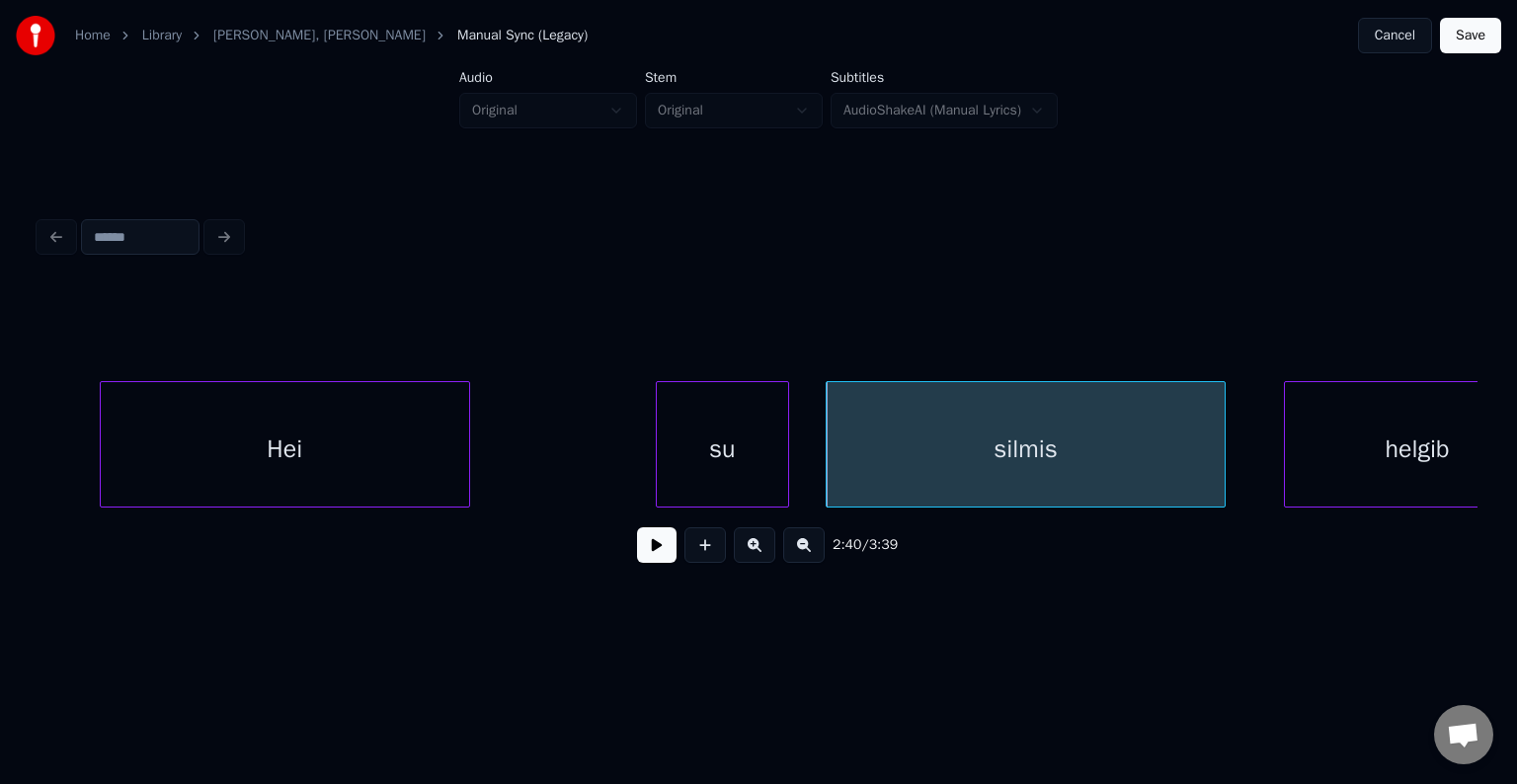 scroll, scrollTop: 0, scrollLeft: 118465, axis: horizontal 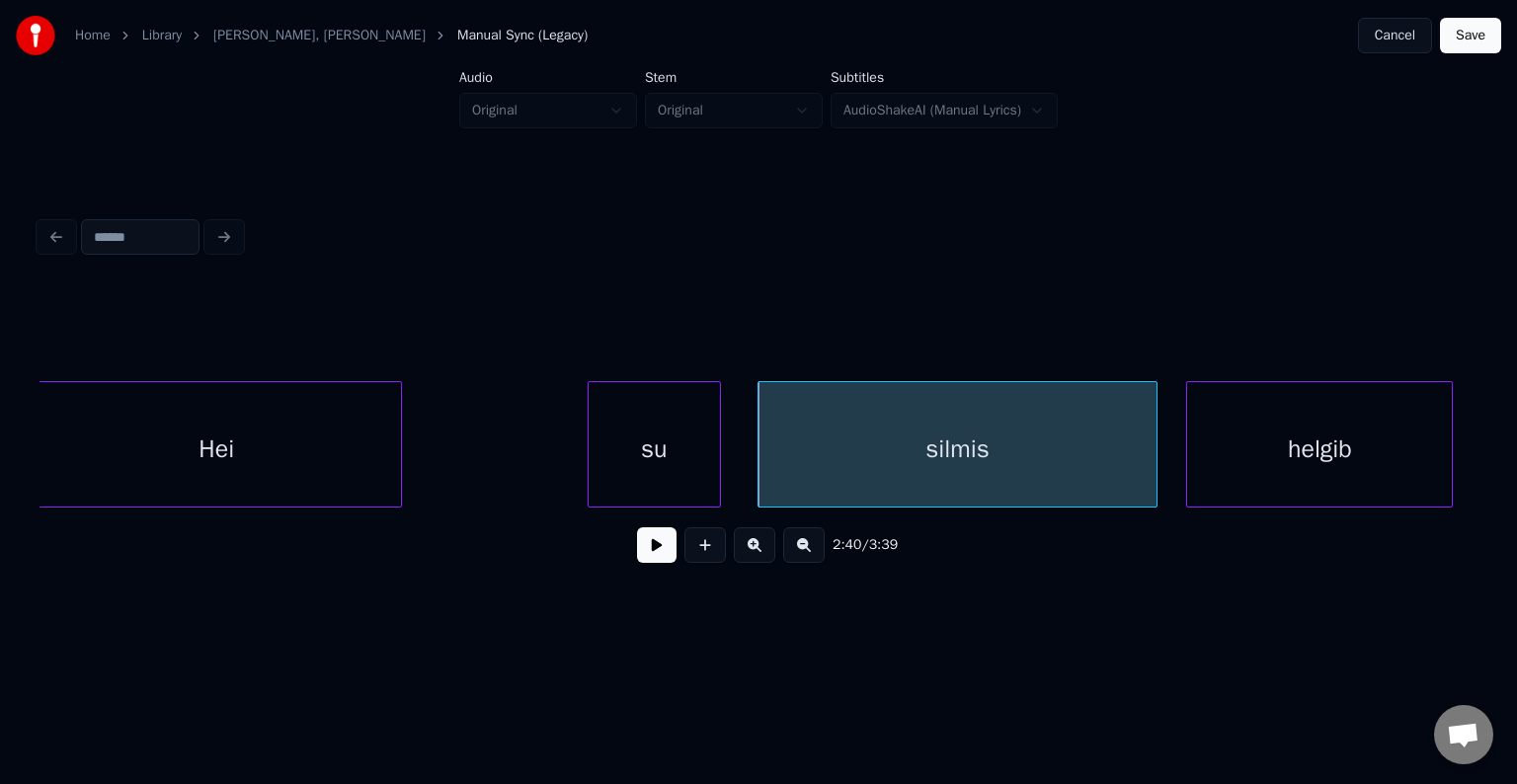 click on "helgib" at bounding box center (1319, 449) 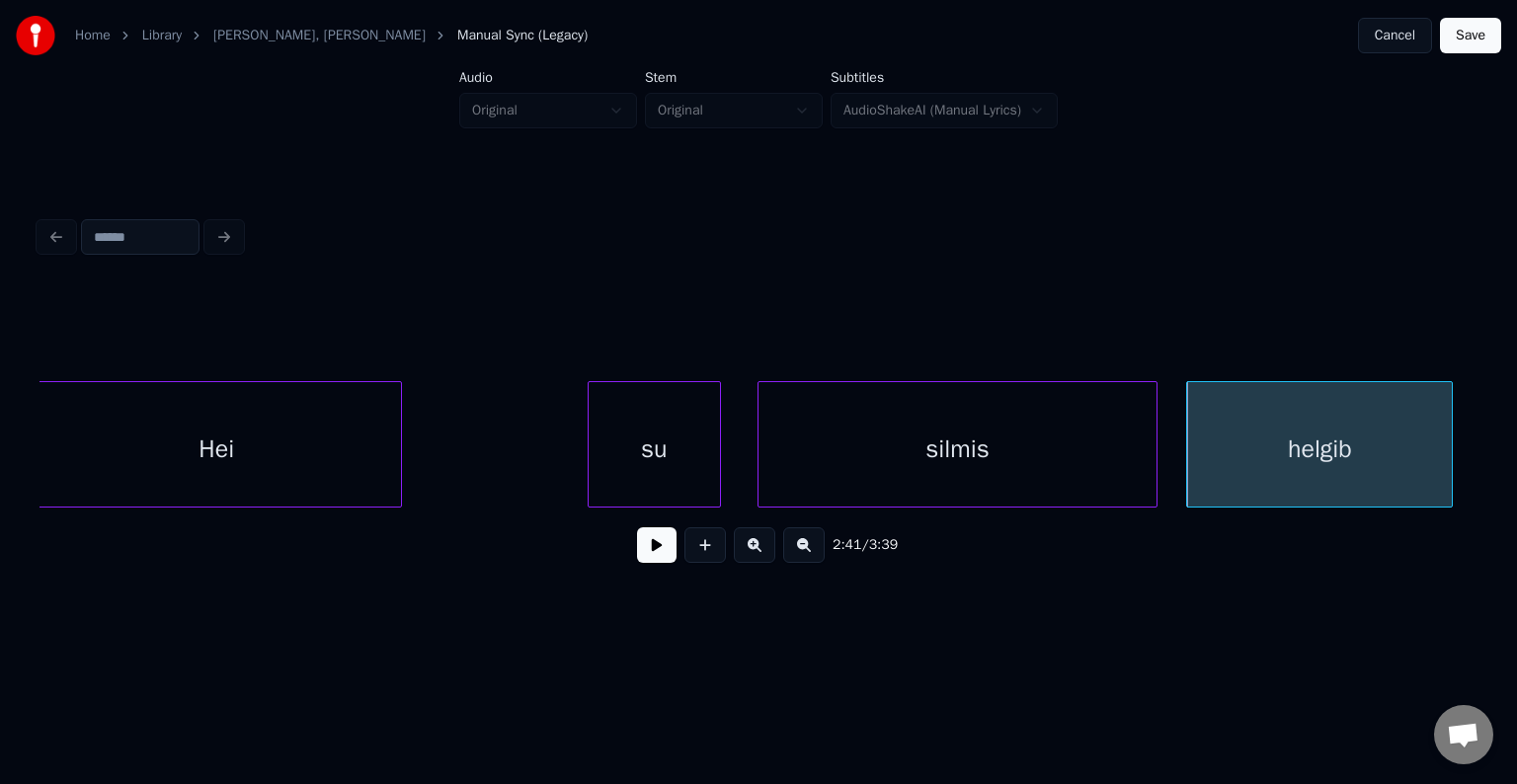 click on "su" at bounding box center (654, 449) 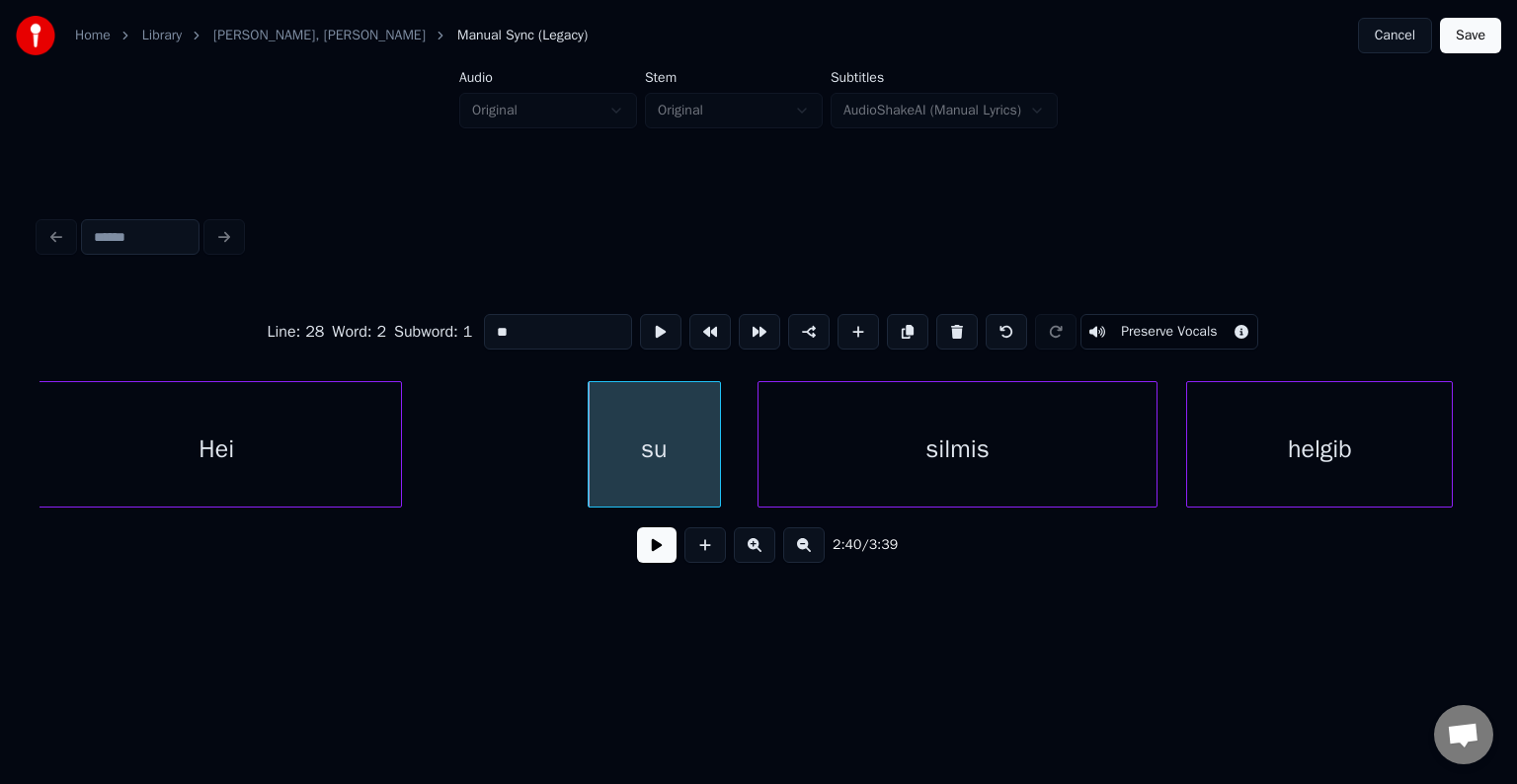 click at bounding box center [657, 545] 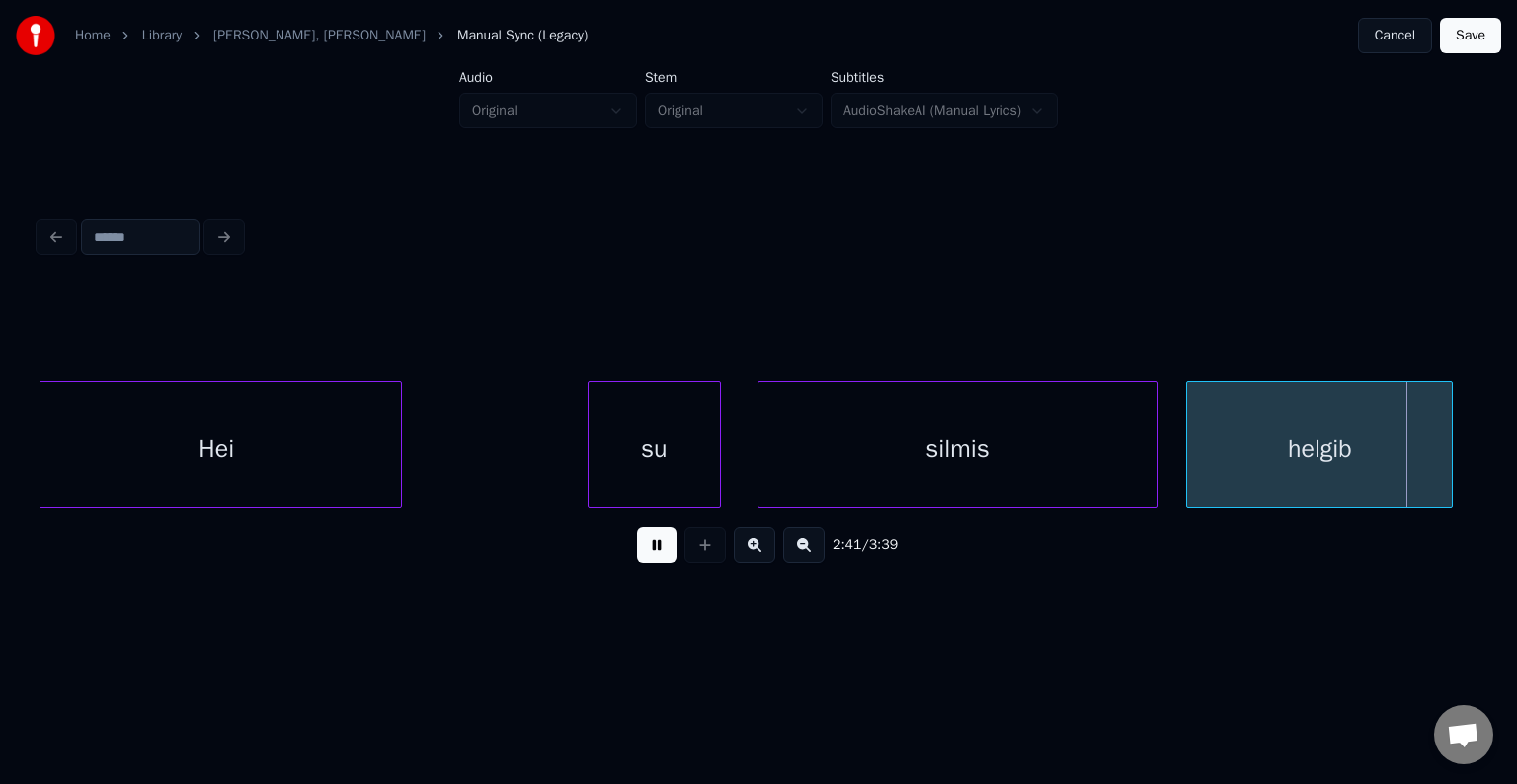 click at bounding box center [657, 545] 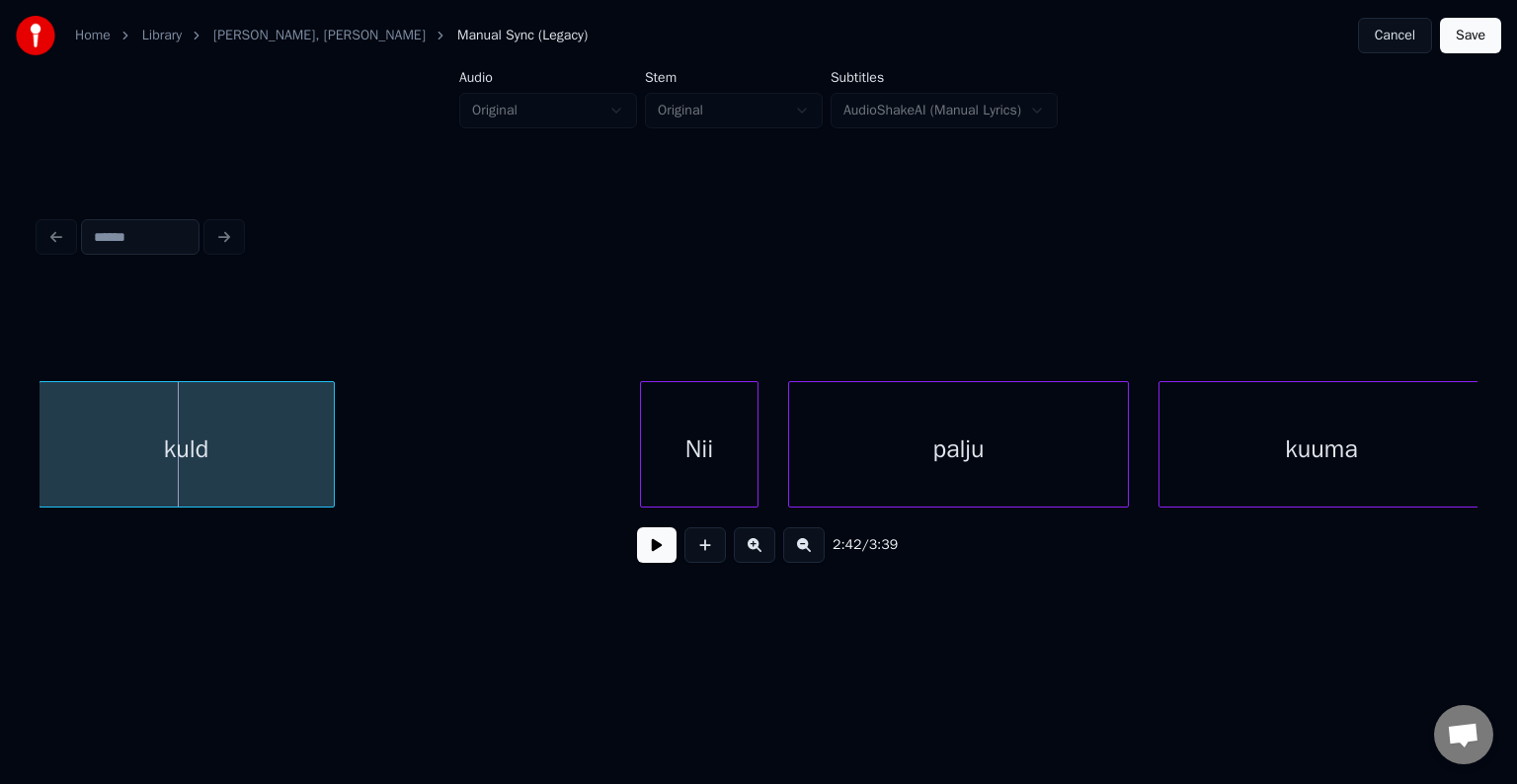 scroll, scrollTop: 0, scrollLeft: 119894, axis: horizontal 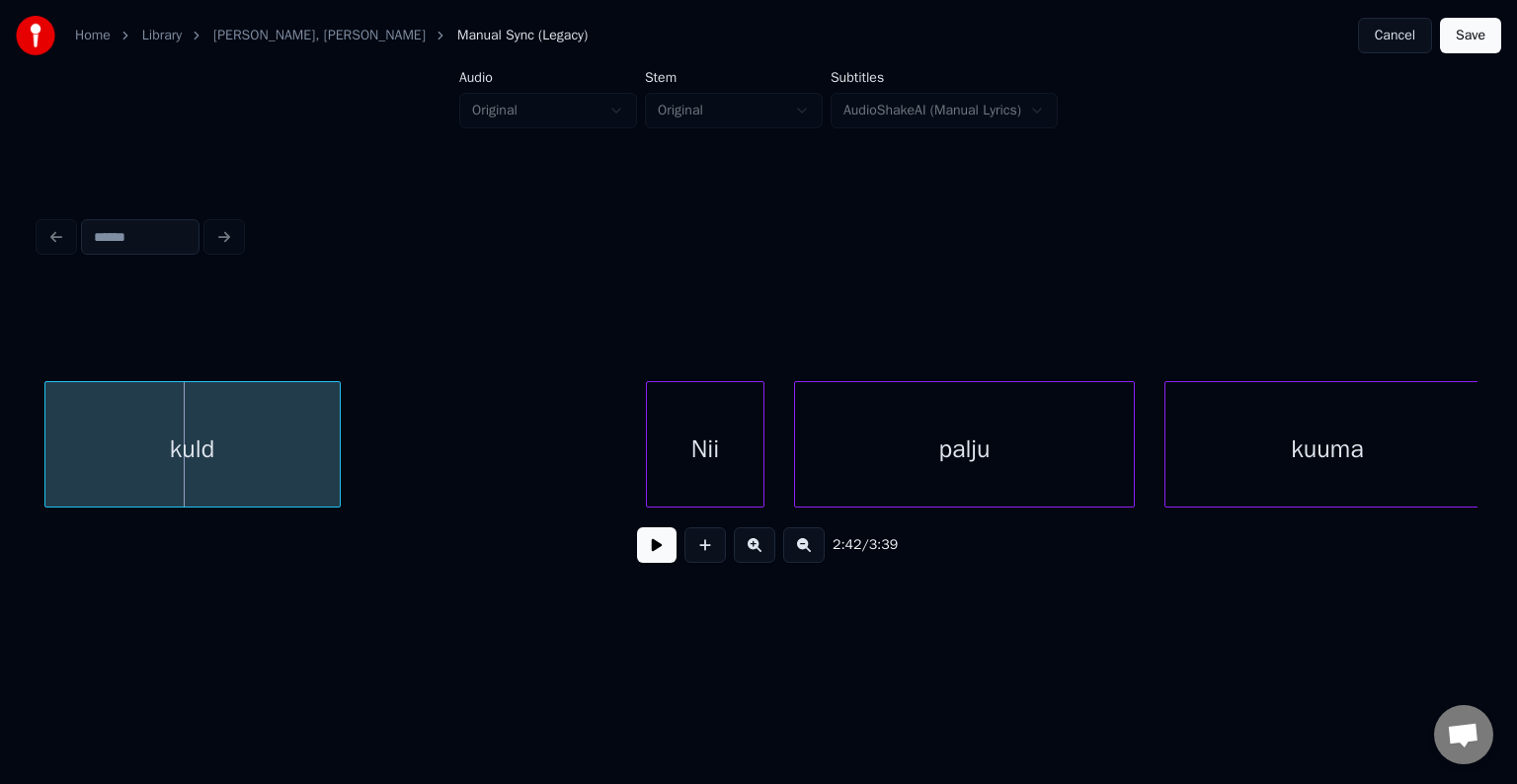 click on "kuld" at bounding box center [193, 449] 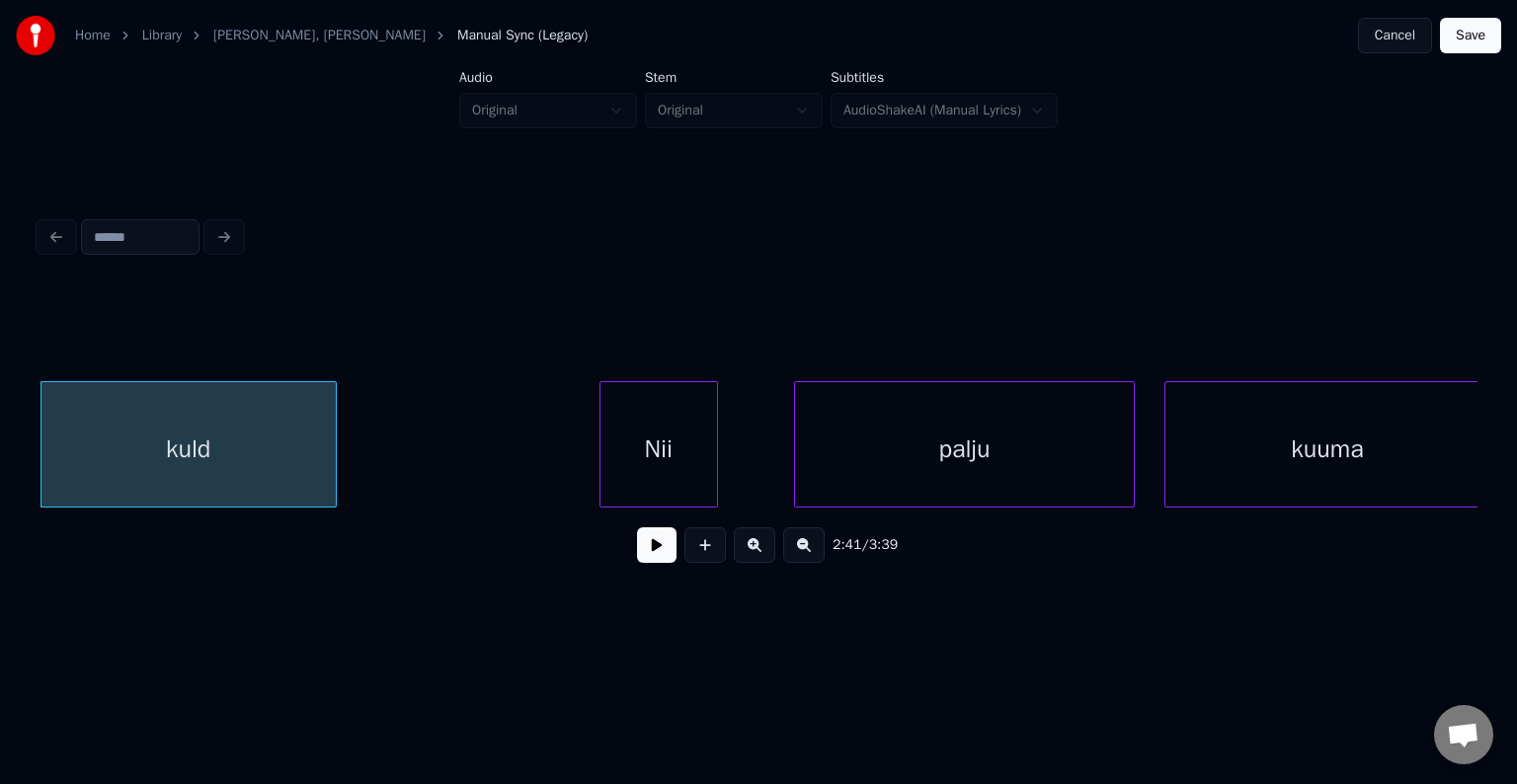 click on "Nii" at bounding box center [659, 449] 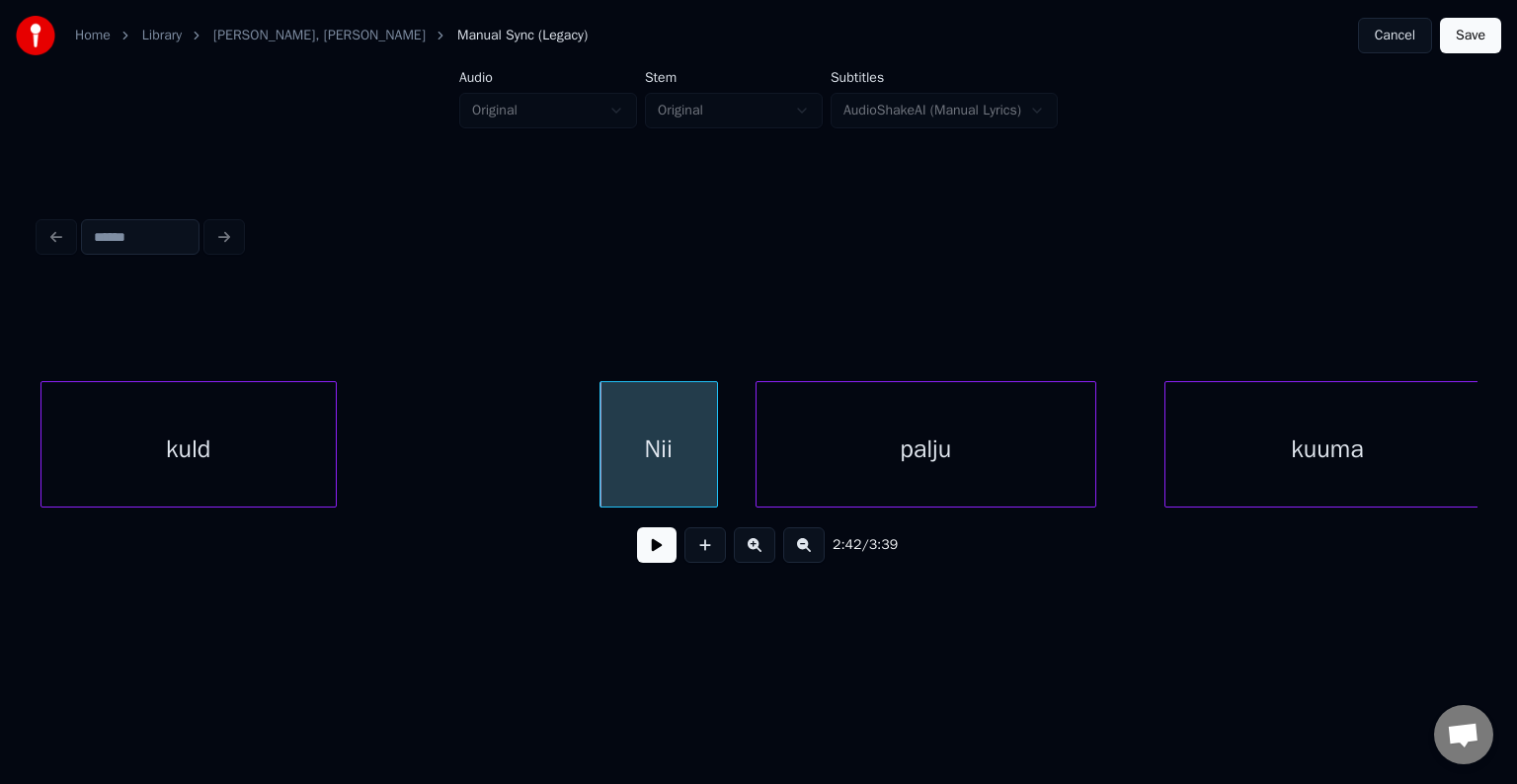 click on "palju" at bounding box center [925, 449] 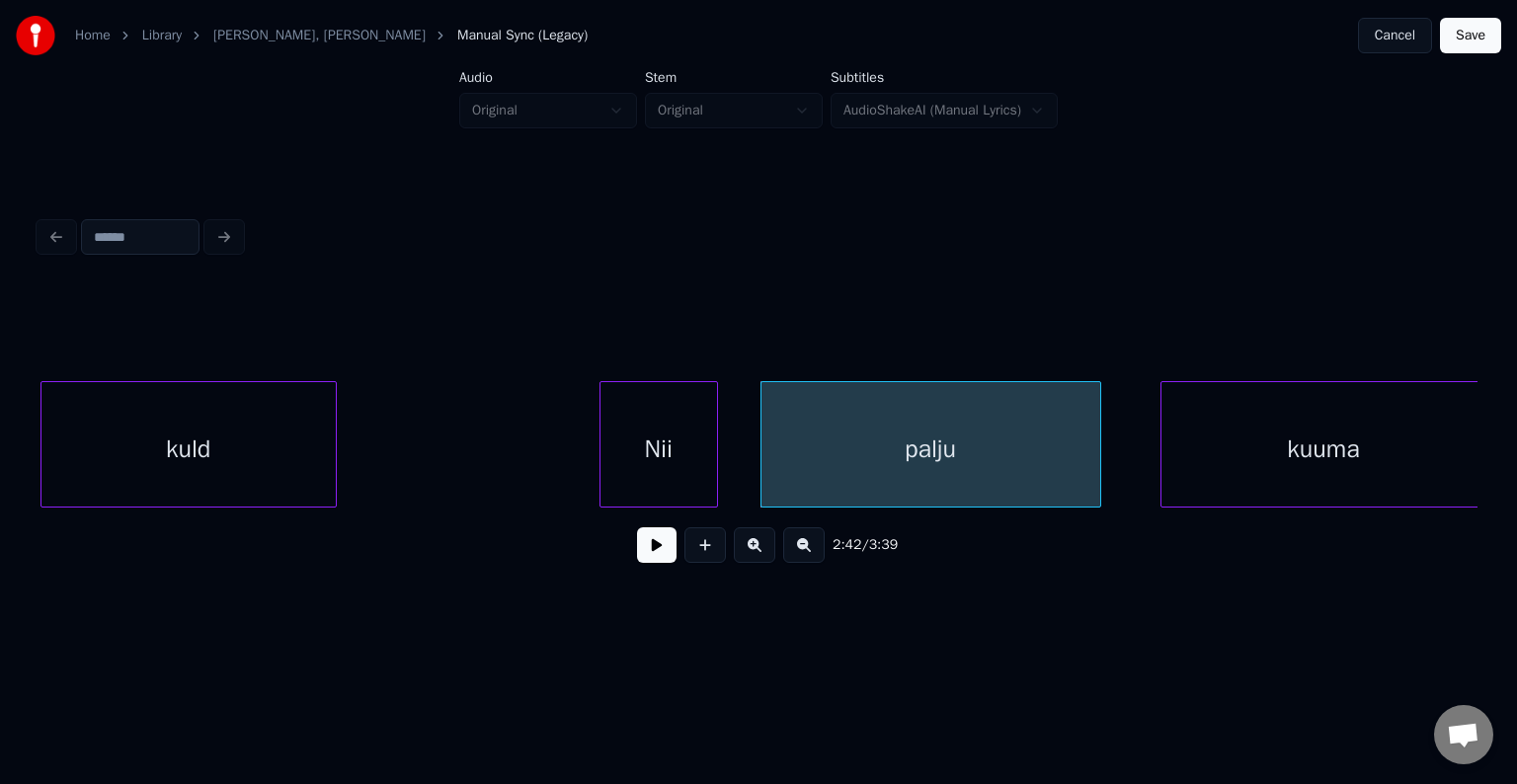 scroll, scrollTop: 0, scrollLeft: 119903, axis: horizontal 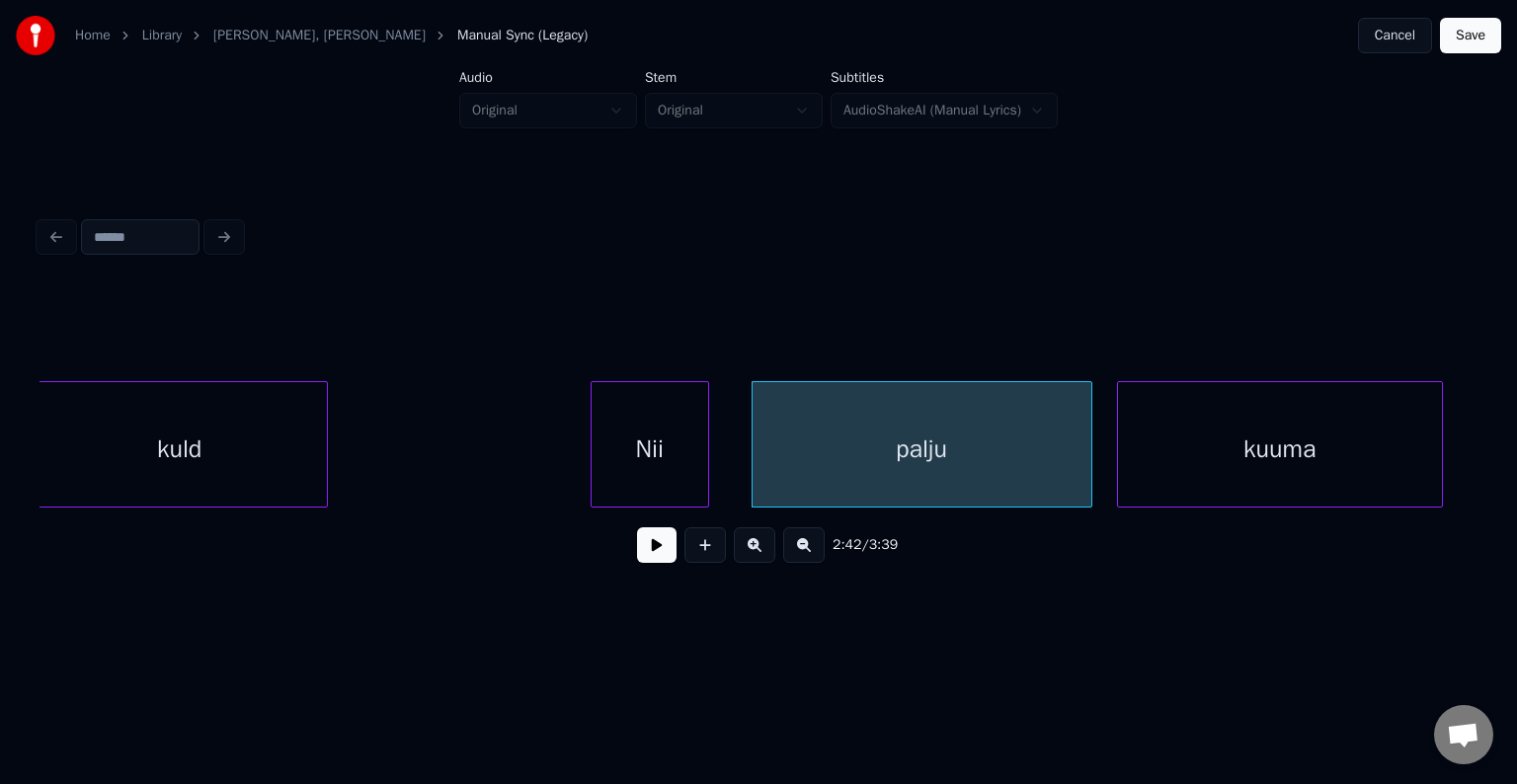 click on "kuuma" at bounding box center [1280, 449] 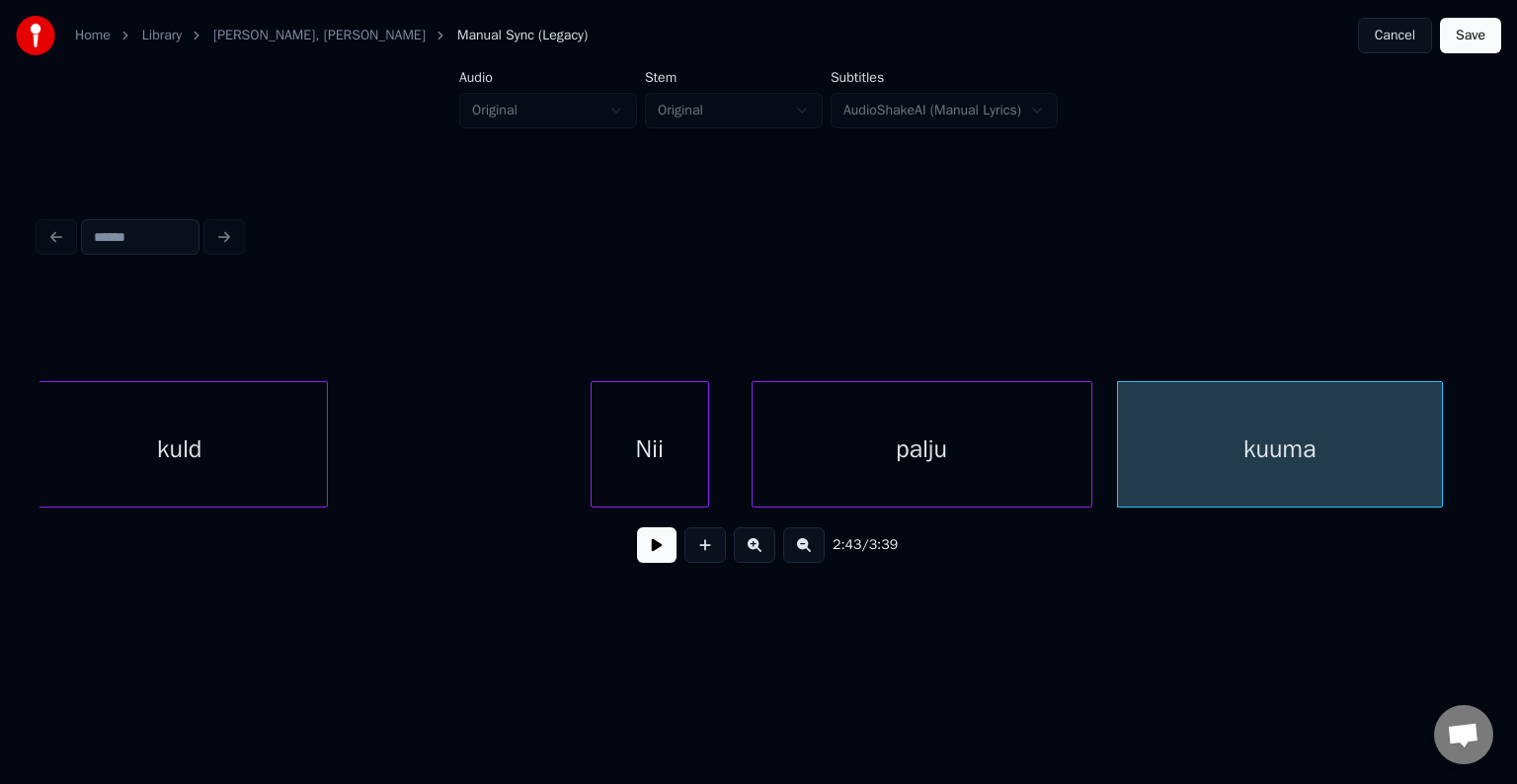 click on "Nii" at bounding box center (650, 449) 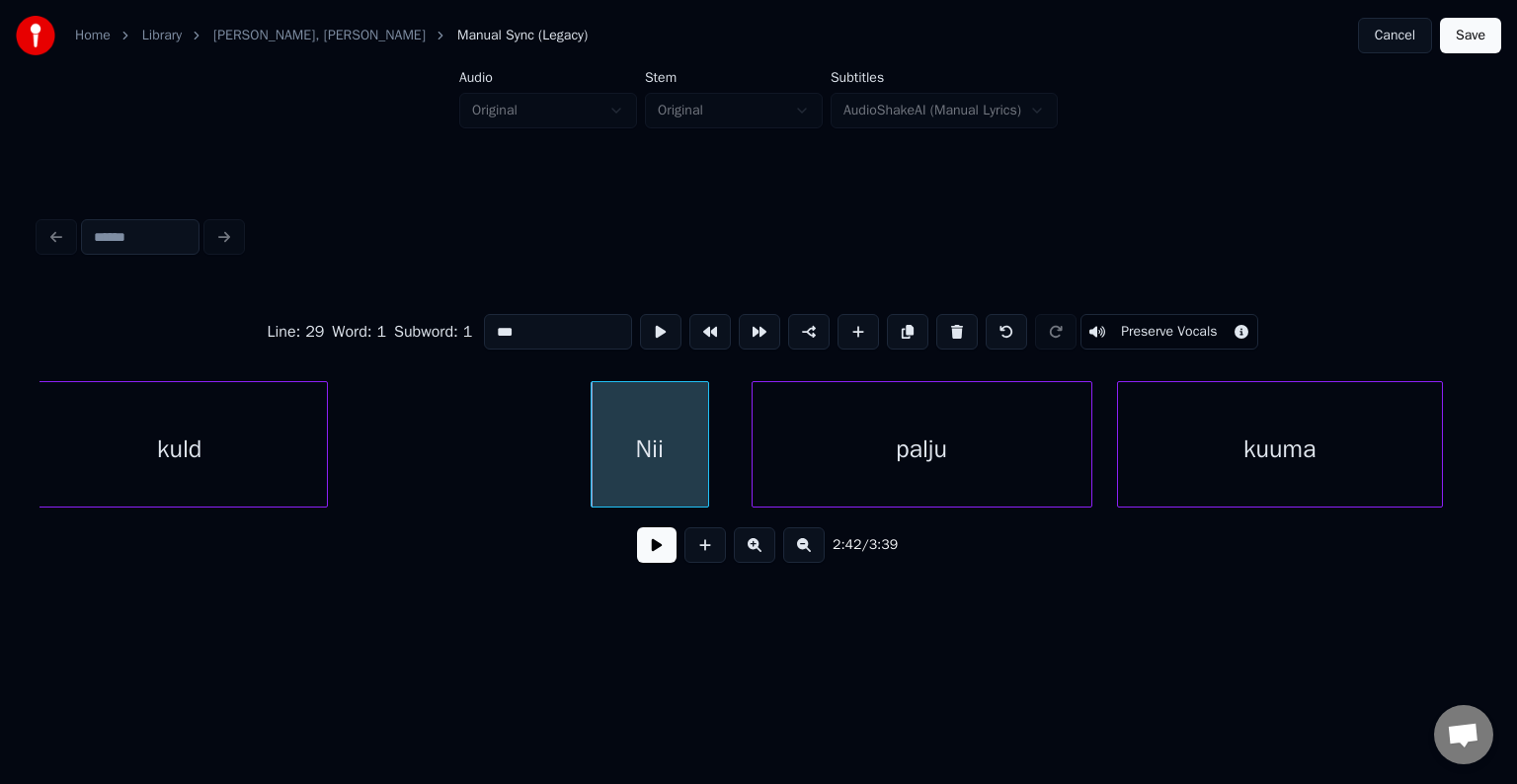 click at bounding box center [657, 545] 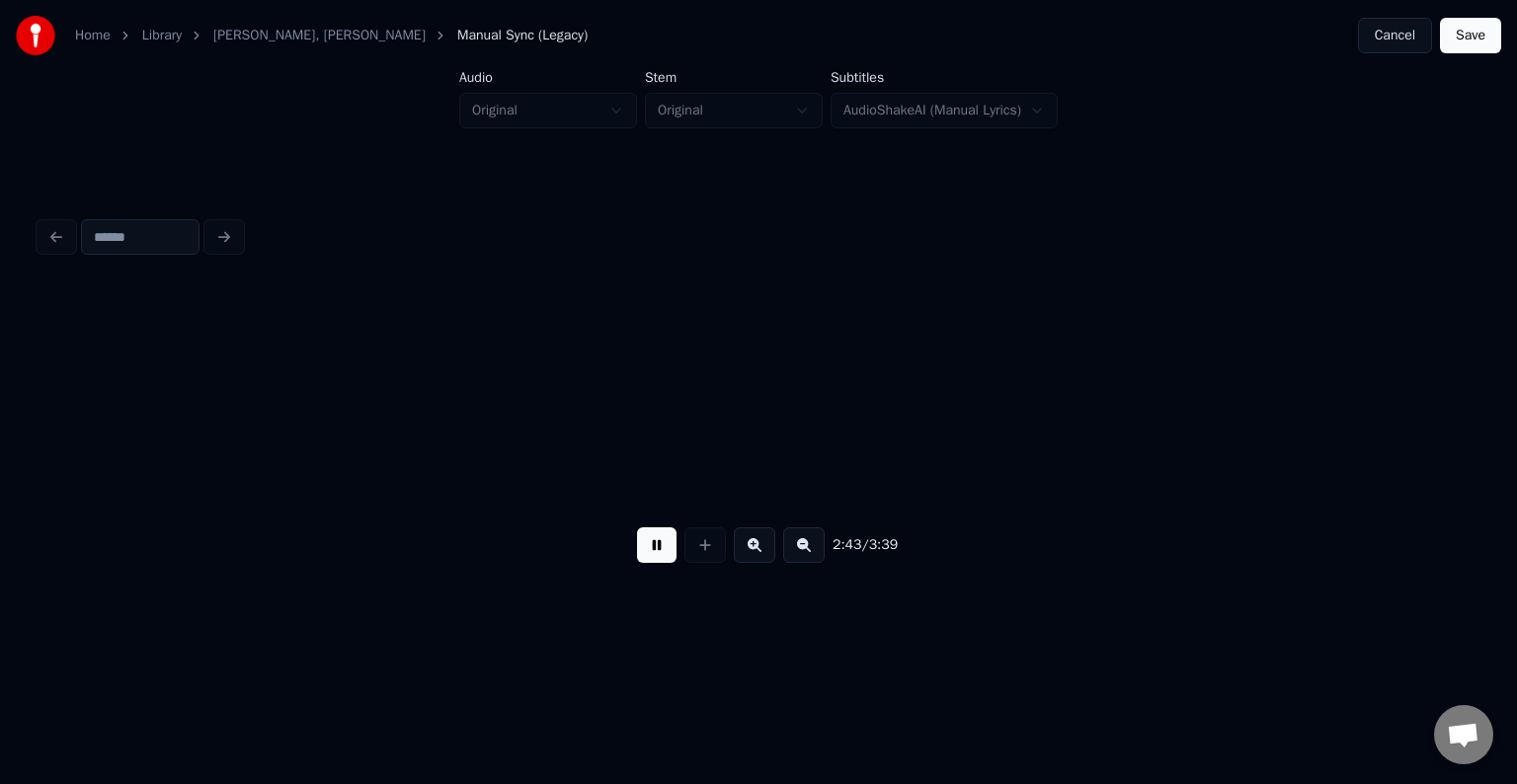 scroll, scrollTop: 0, scrollLeft: 121349, axis: horizontal 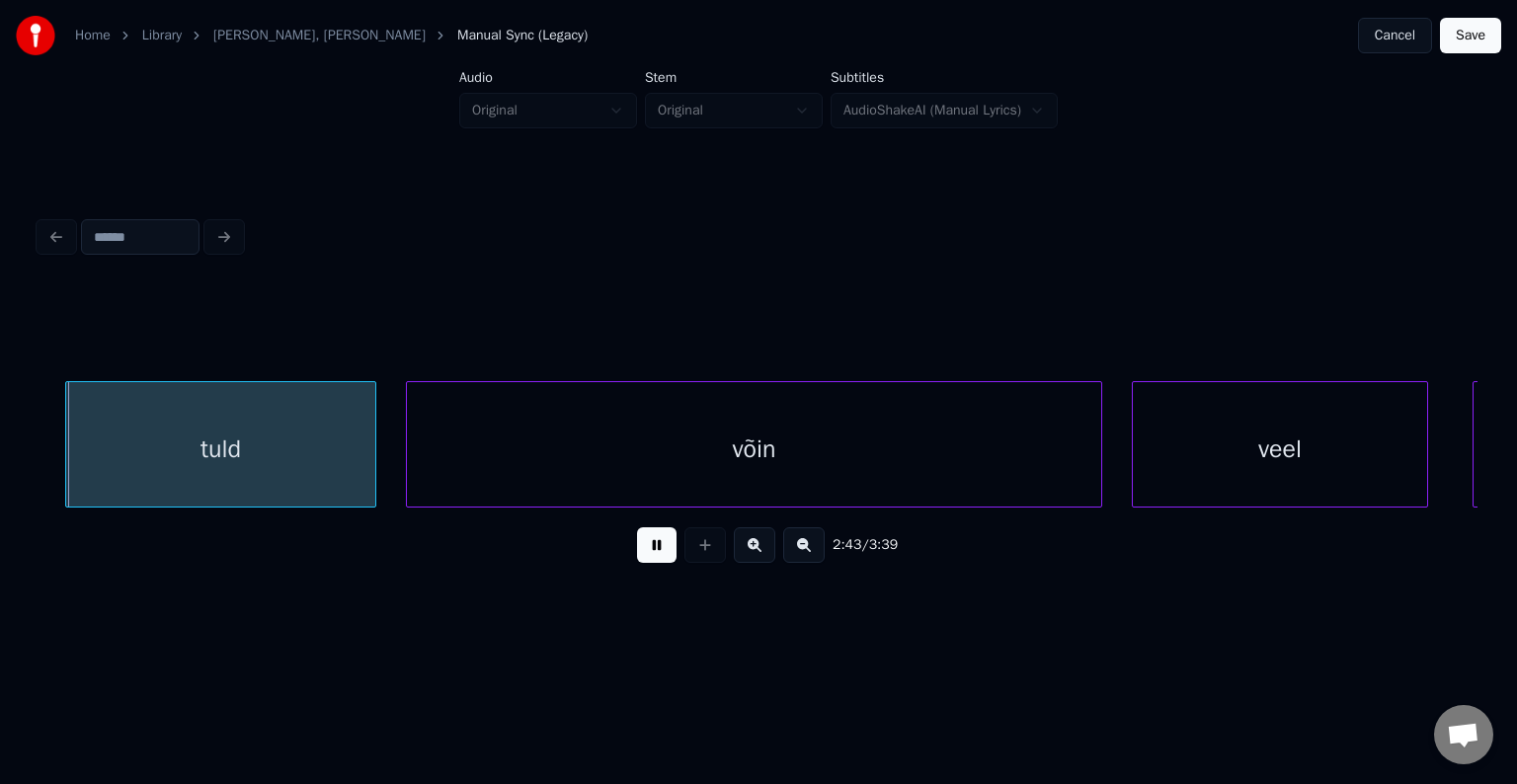 click at bounding box center [657, 545] 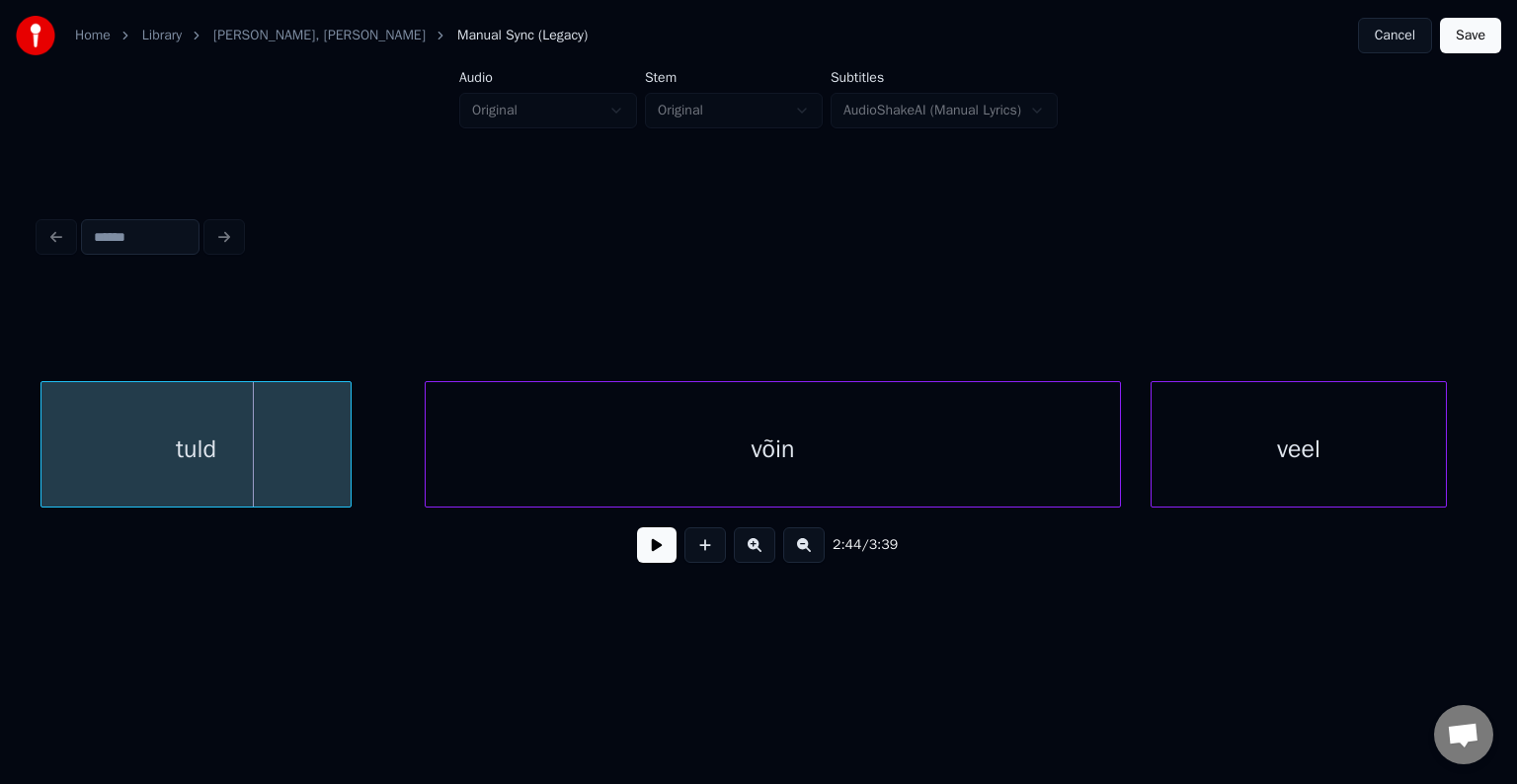 scroll, scrollTop: 0, scrollLeft: 121325, axis: horizontal 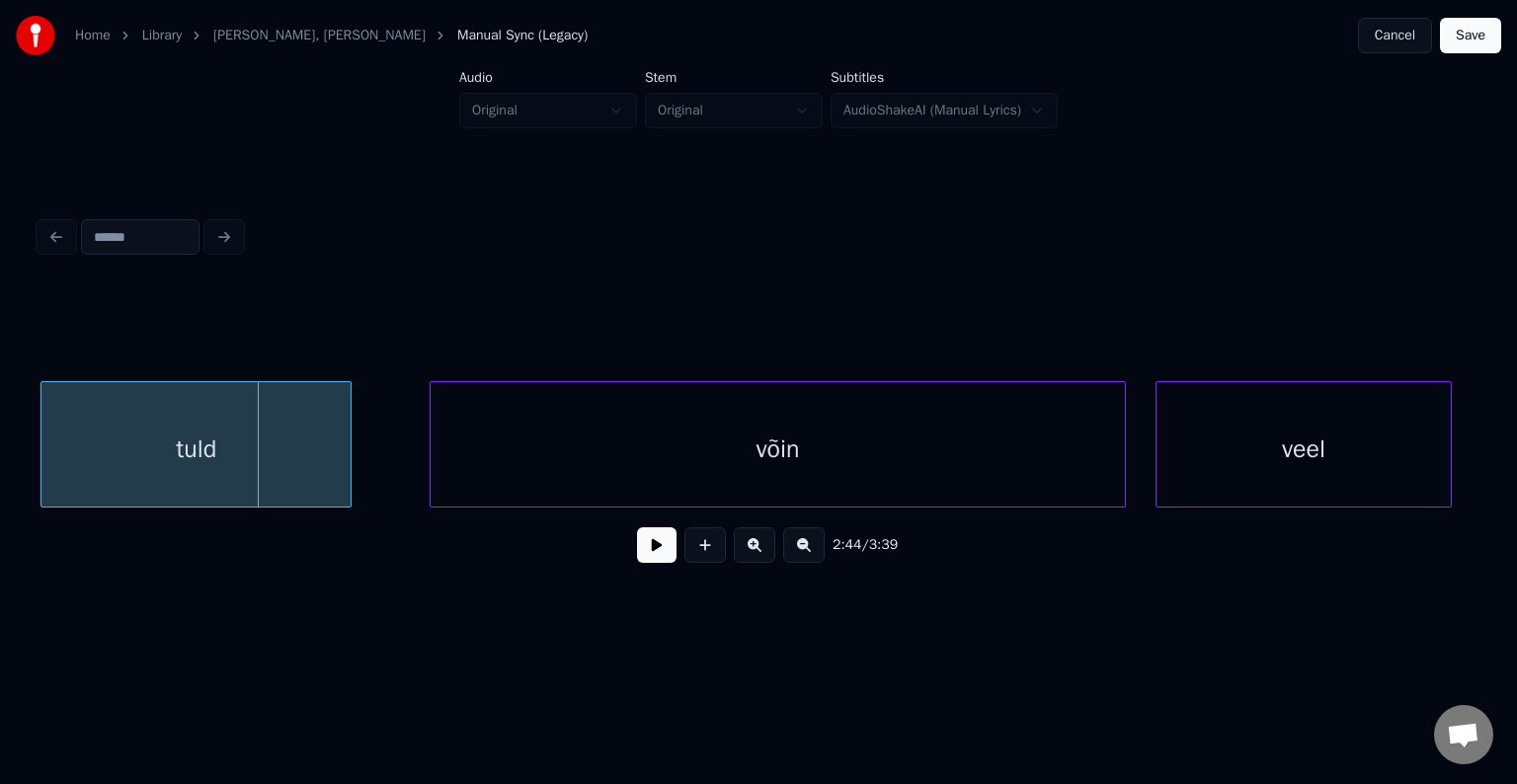 click on "tuld" at bounding box center (196, 449) 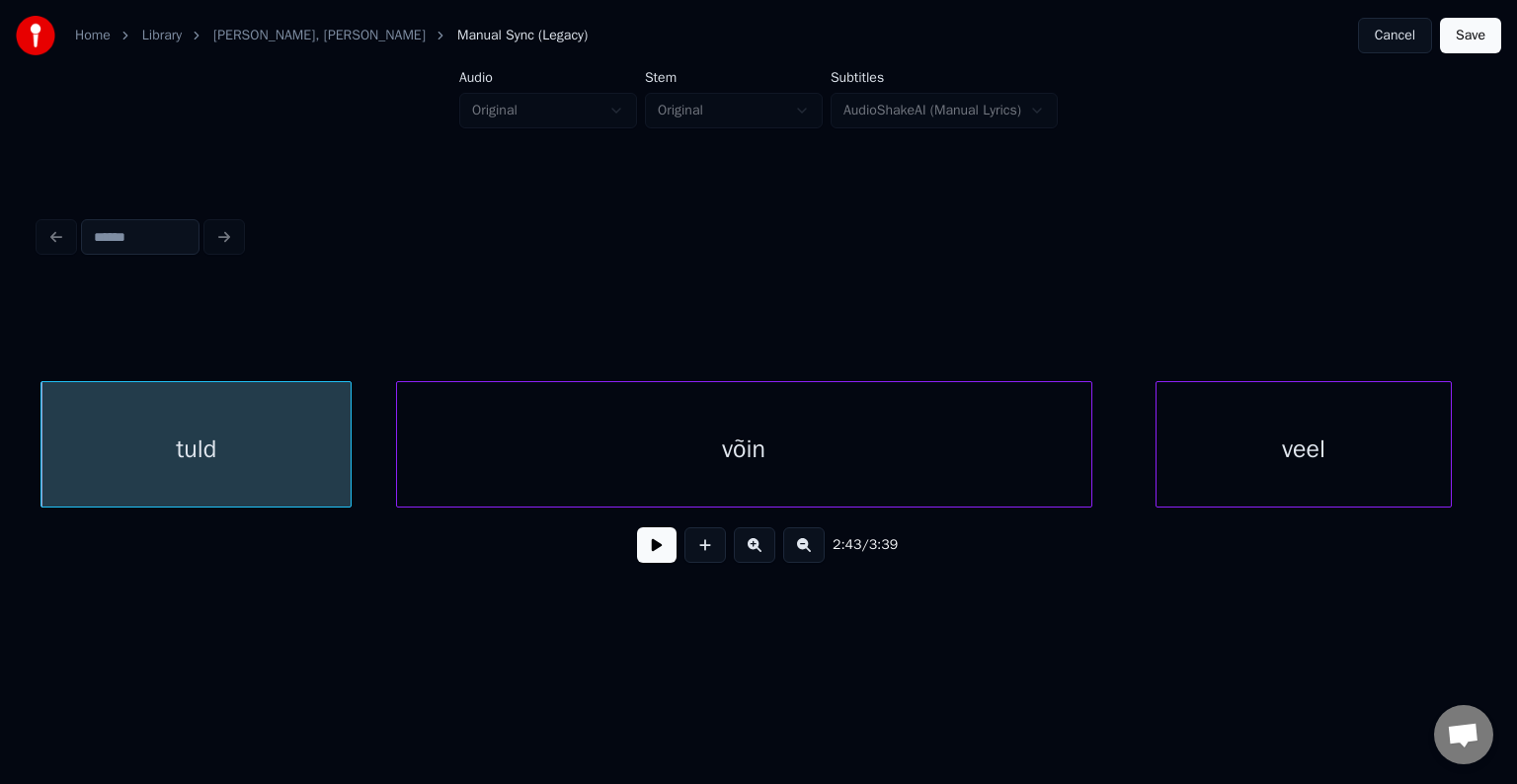 click on "võin" at bounding box center (744, 449) 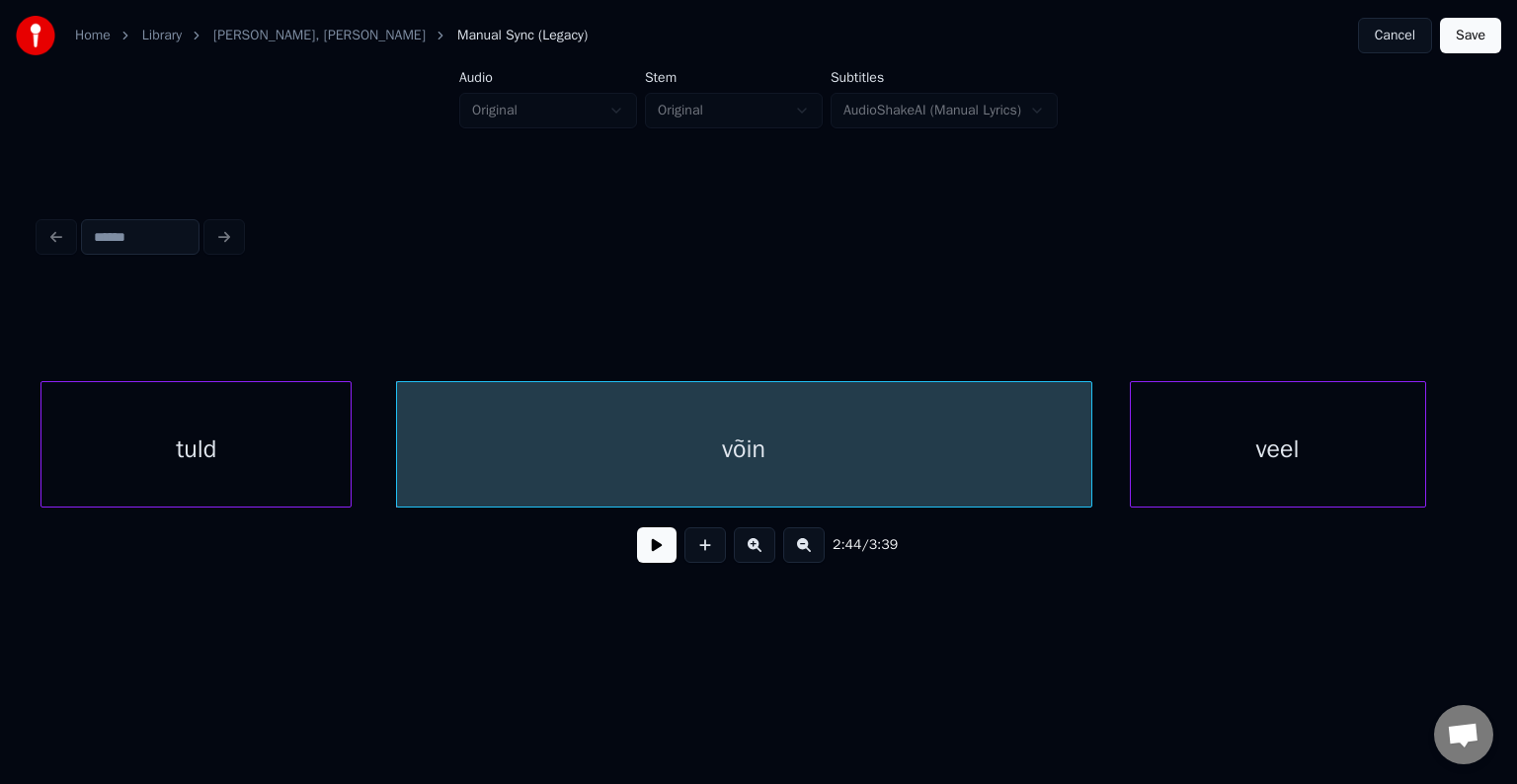 click on "veel" at bounding box center (1278, 449) 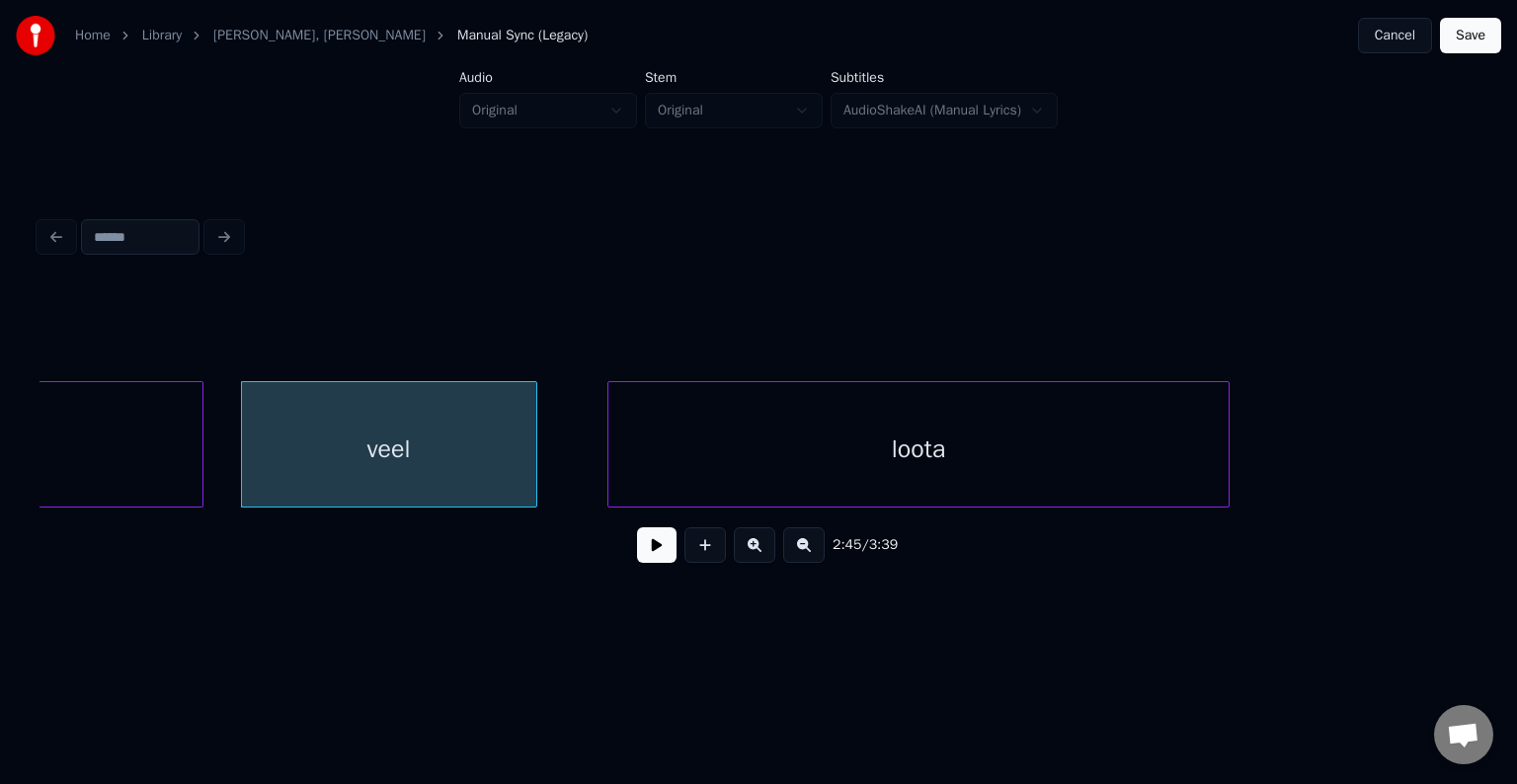scroll, scrollTop: 0, scrollLeft: 122234, axis: horizontal 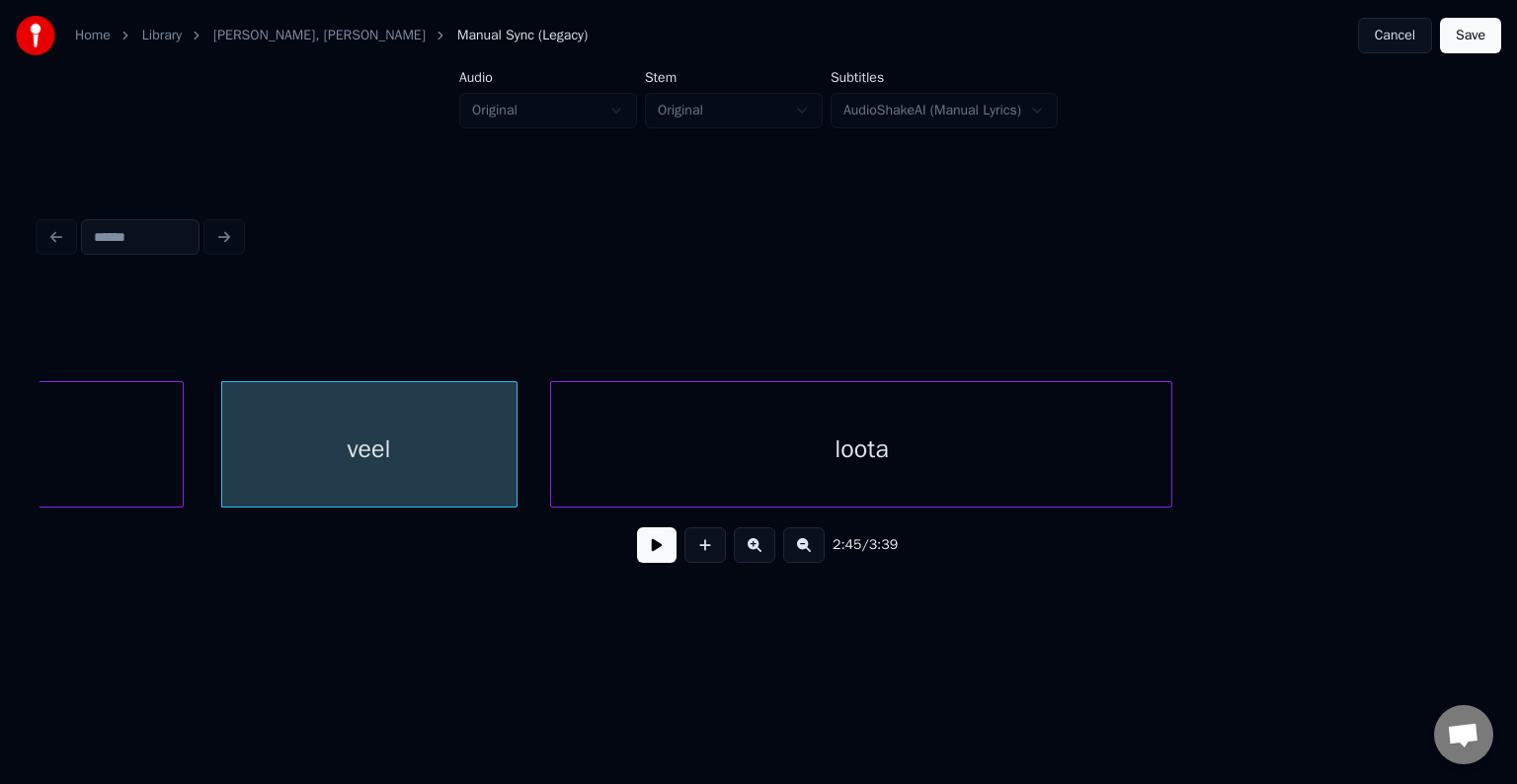 click on "loota" at bounding box center [861, 449] 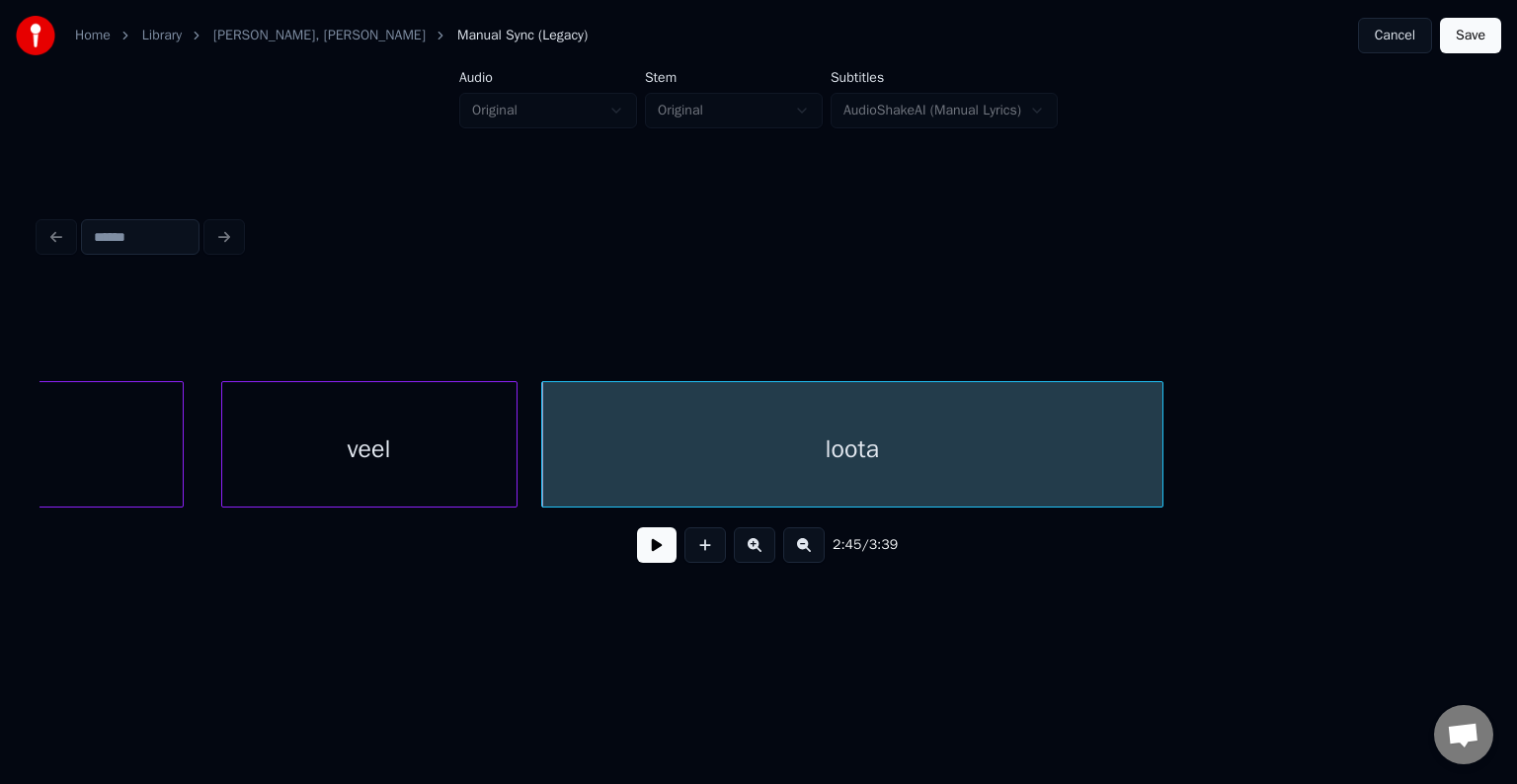 click at bounding box center (657, 545) 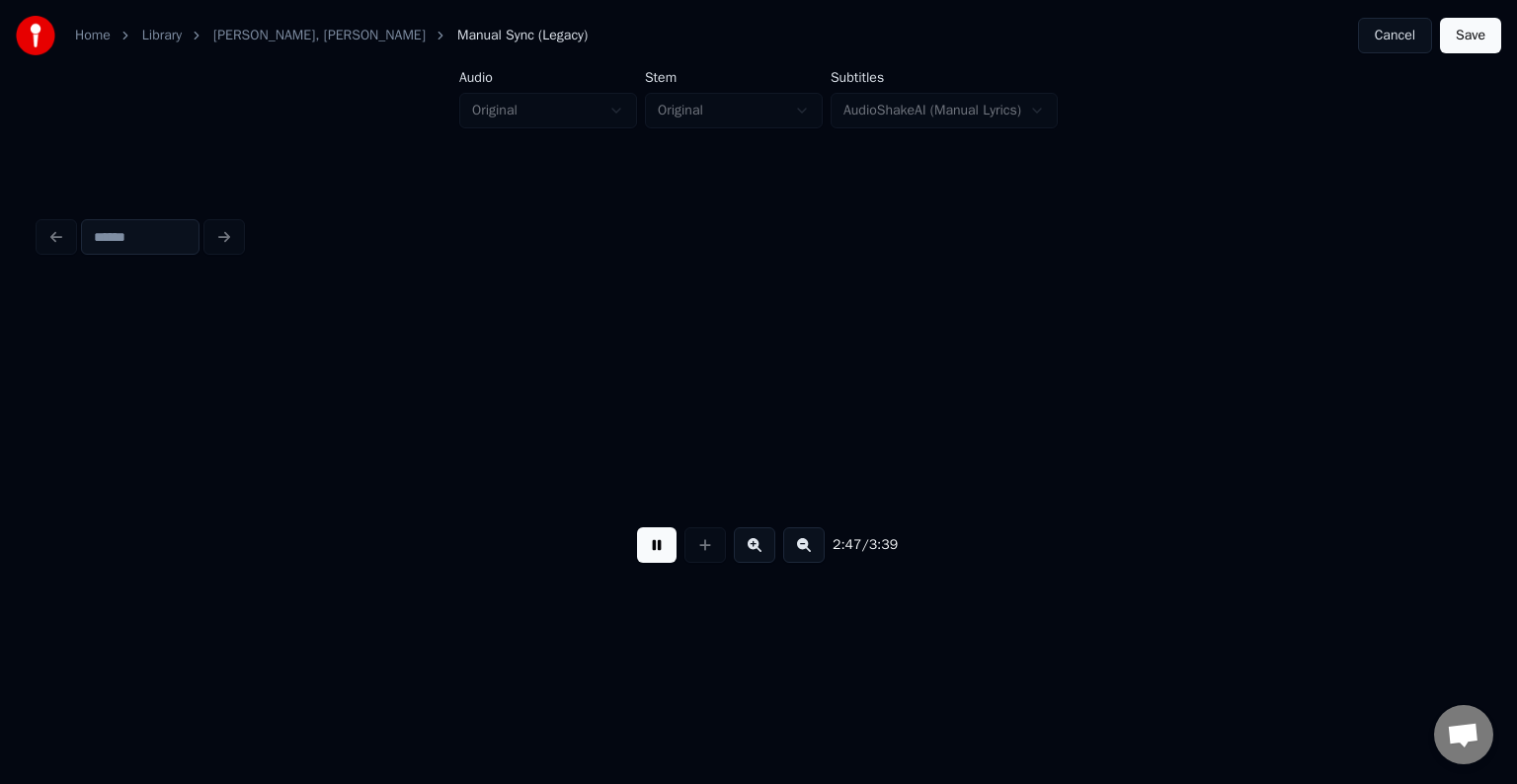 scroll, scrollTop: 0, scrollLeft: 123678, axis: horizontal 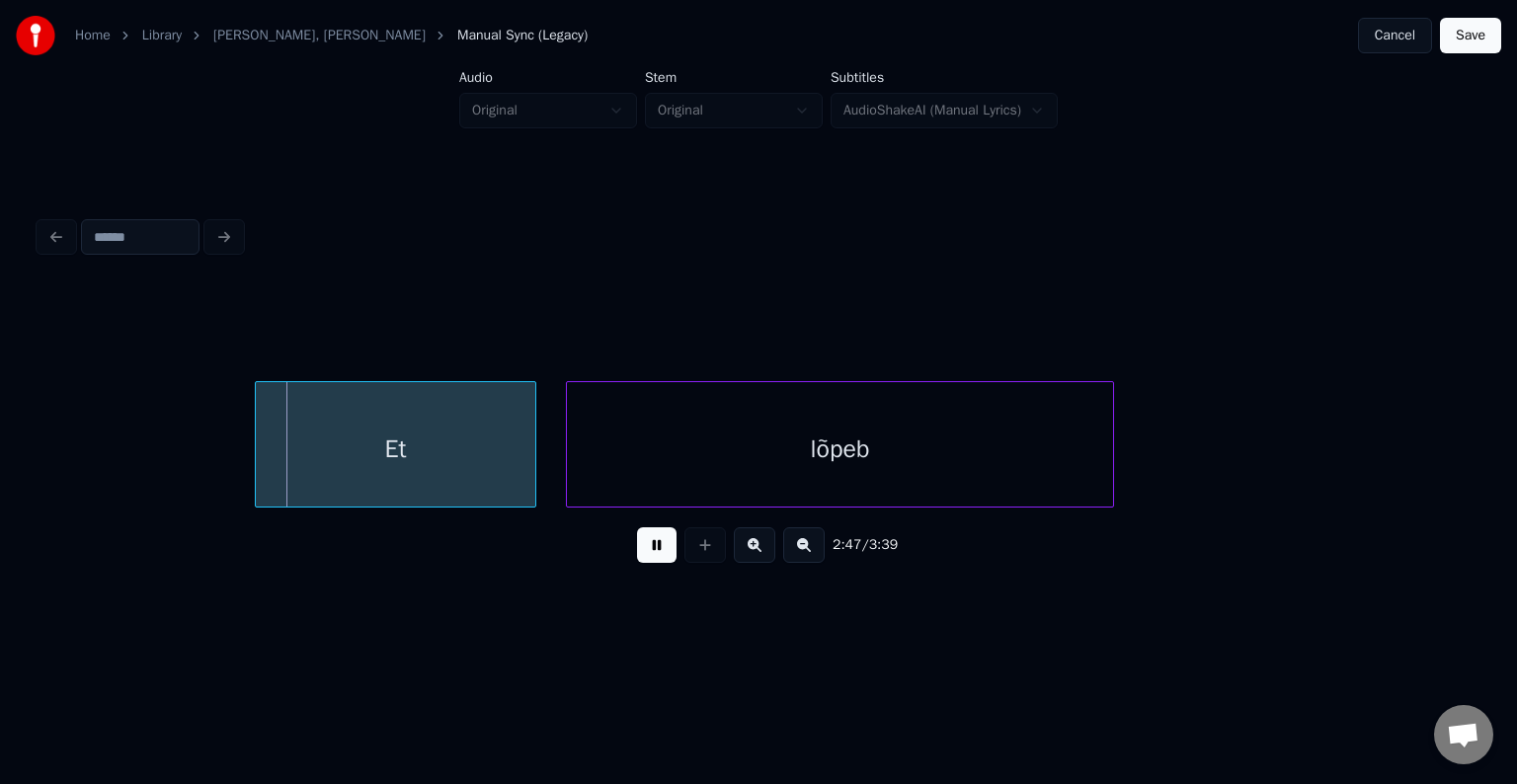 click at bounding box center [657, 545] 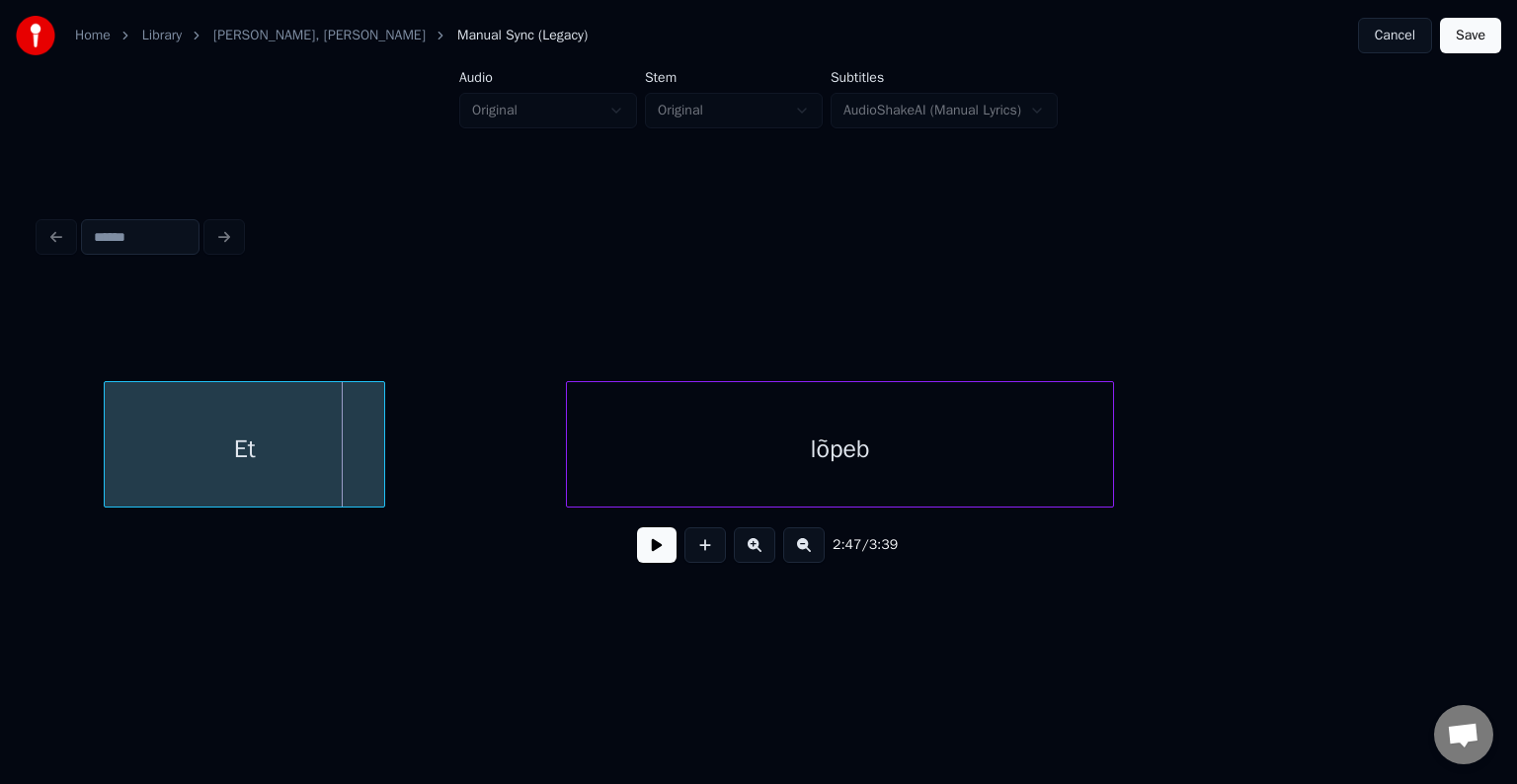 click on "Et" at bounding box center [244, 449] 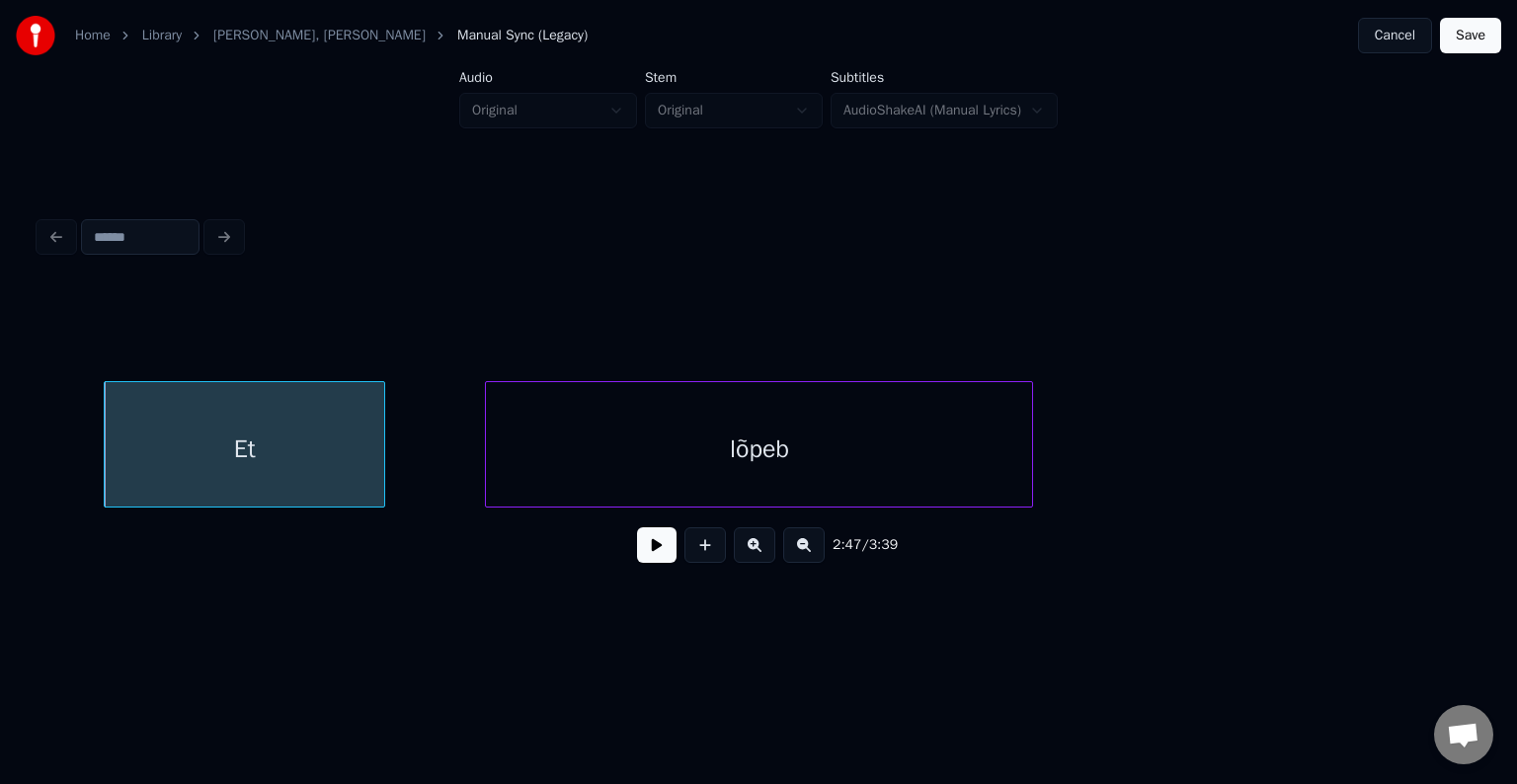 click on "lõpeb" at bounding box center (758, 449) 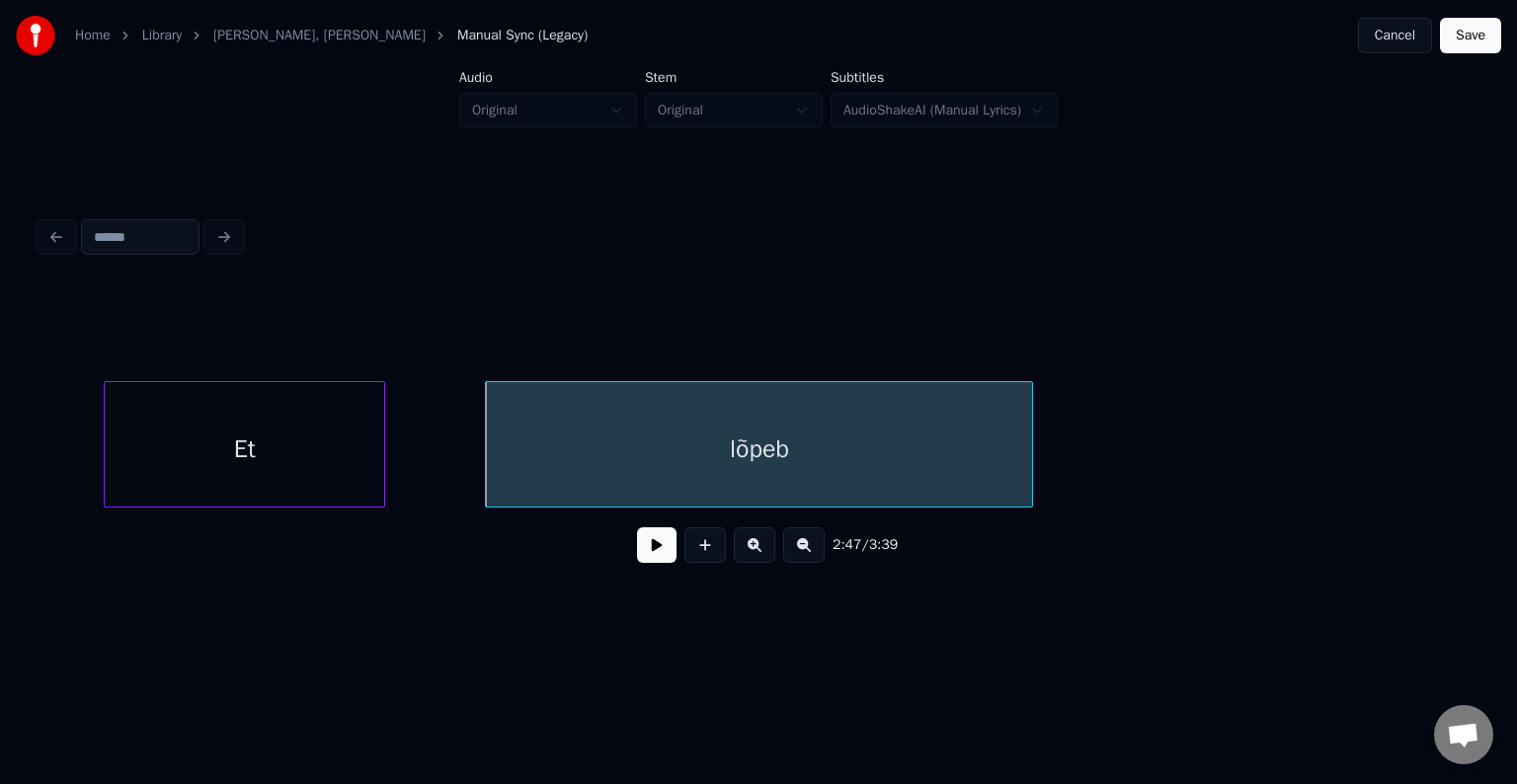 click on "2:47  /  3:39" at bounding box center [758, 545] 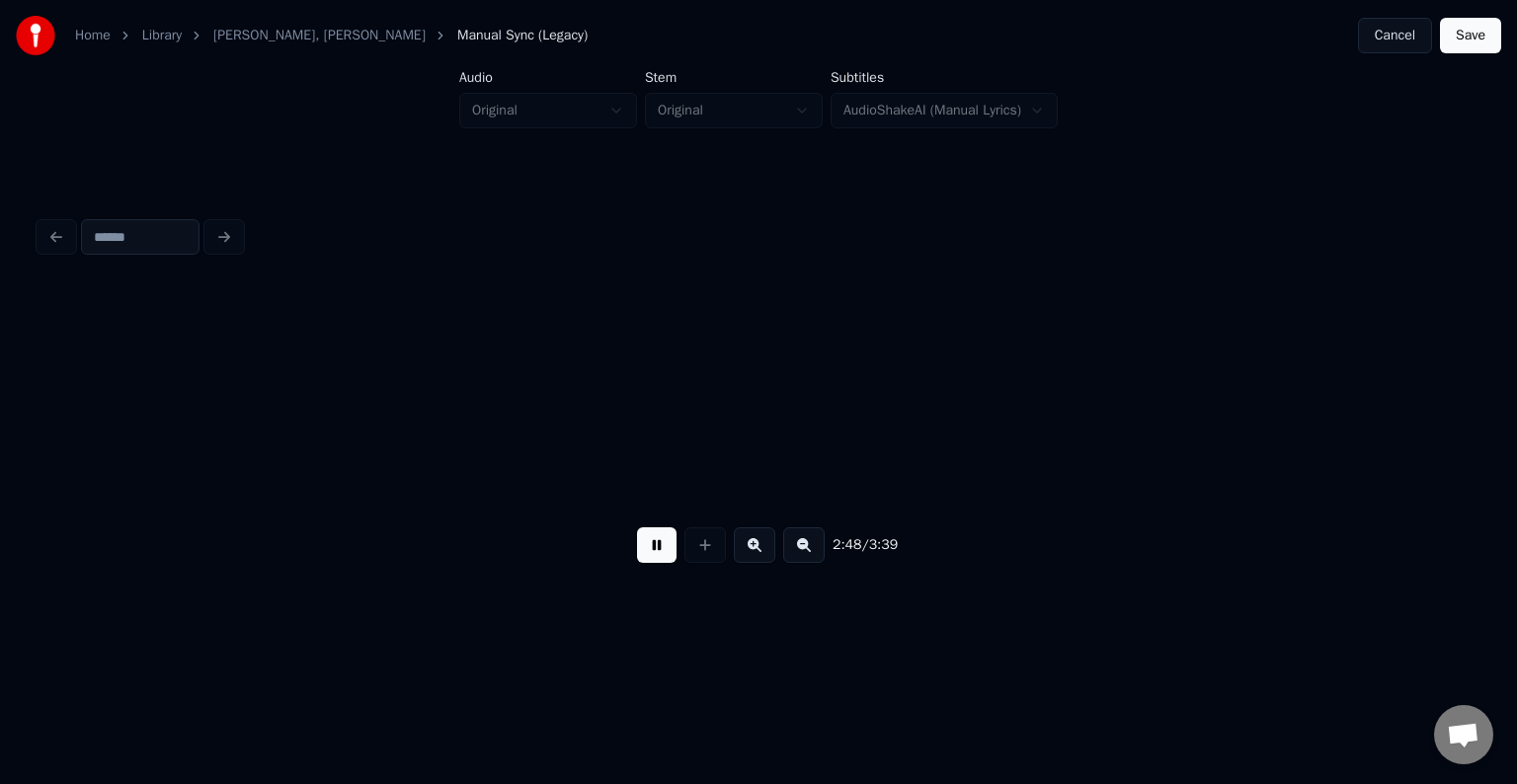 scroll, scrollTop: 0, scrollLeft: 125121, axis: horizontal 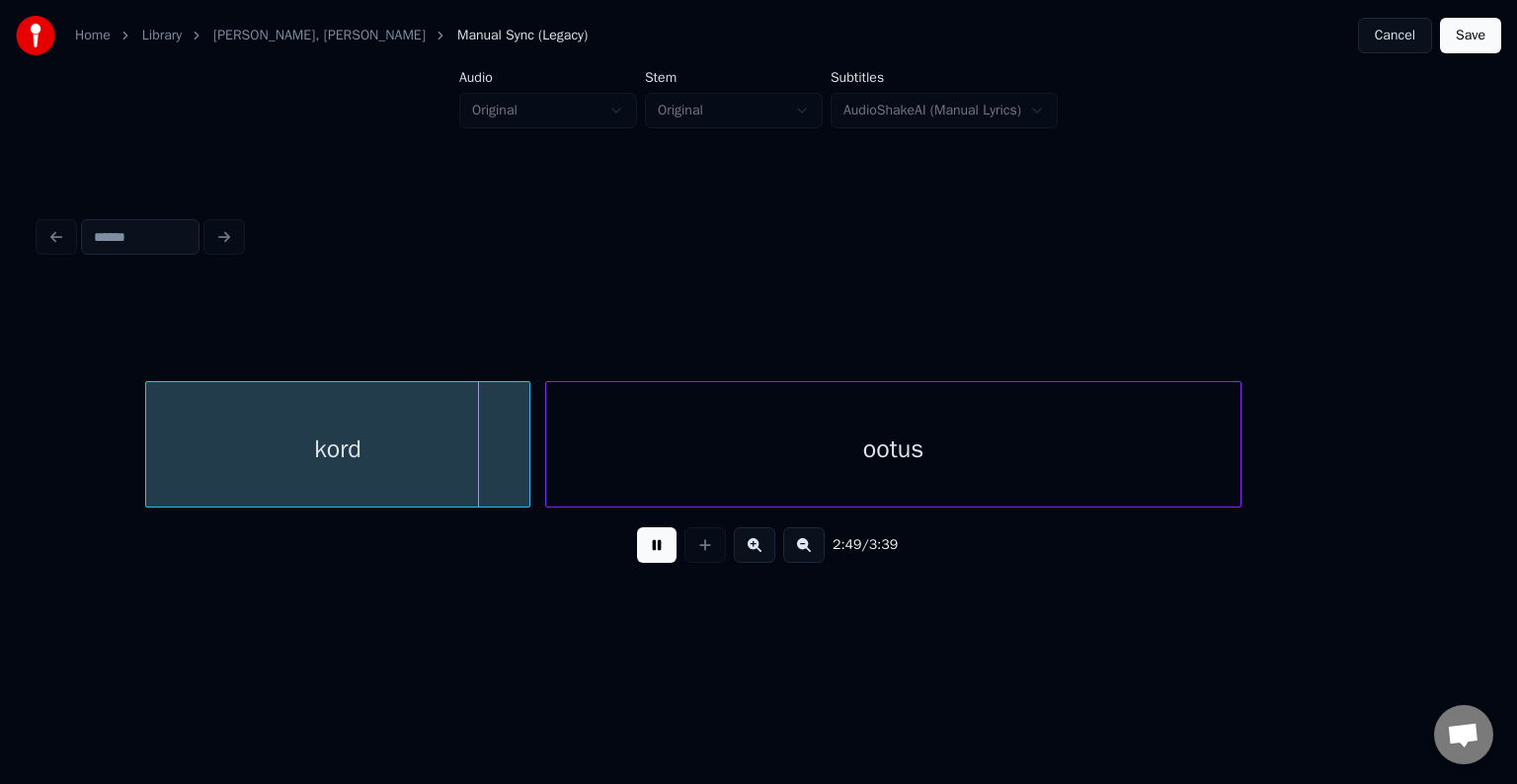 click at bounding box center [657, 545] 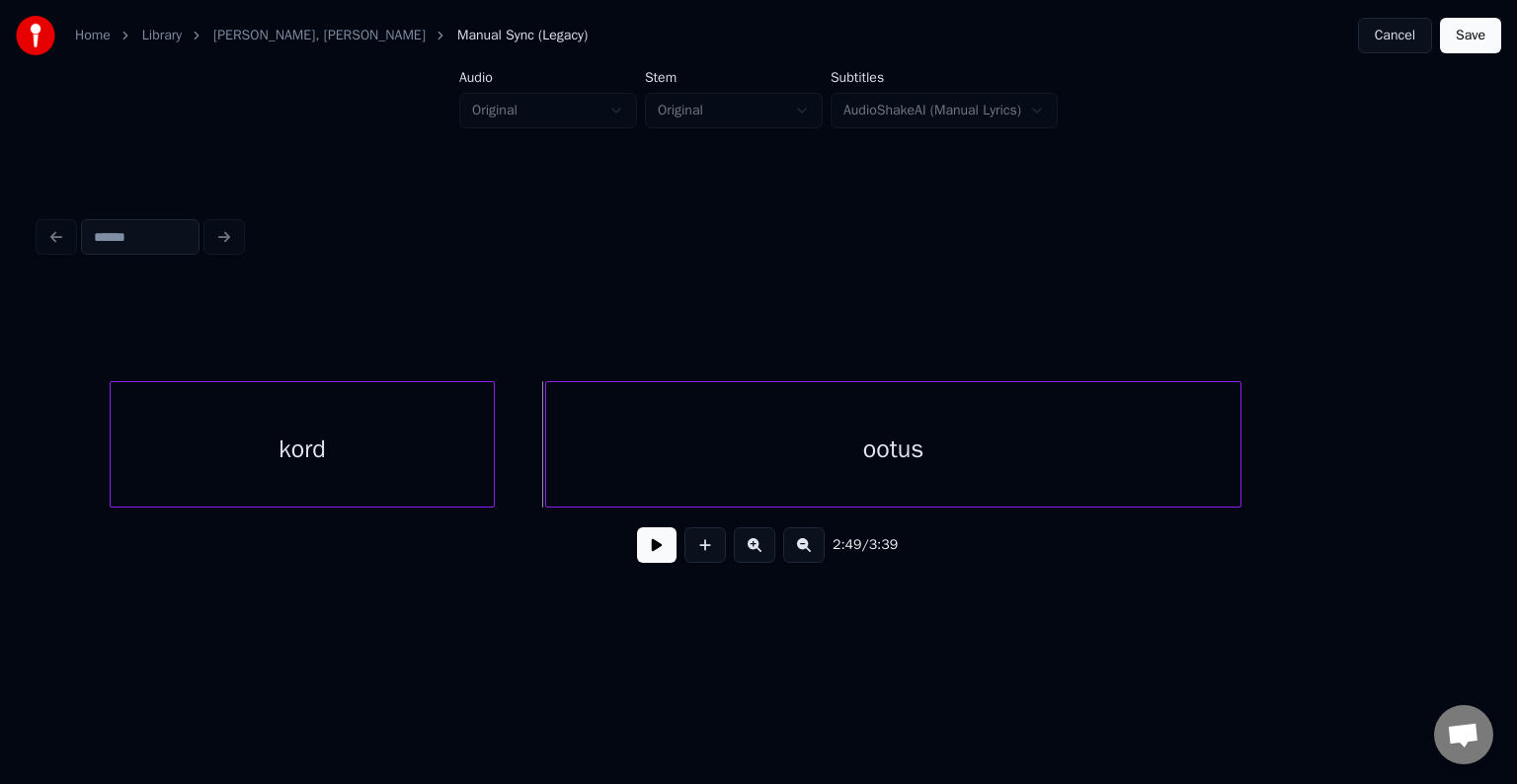 click on "kord" at bounding box center [302, 449] 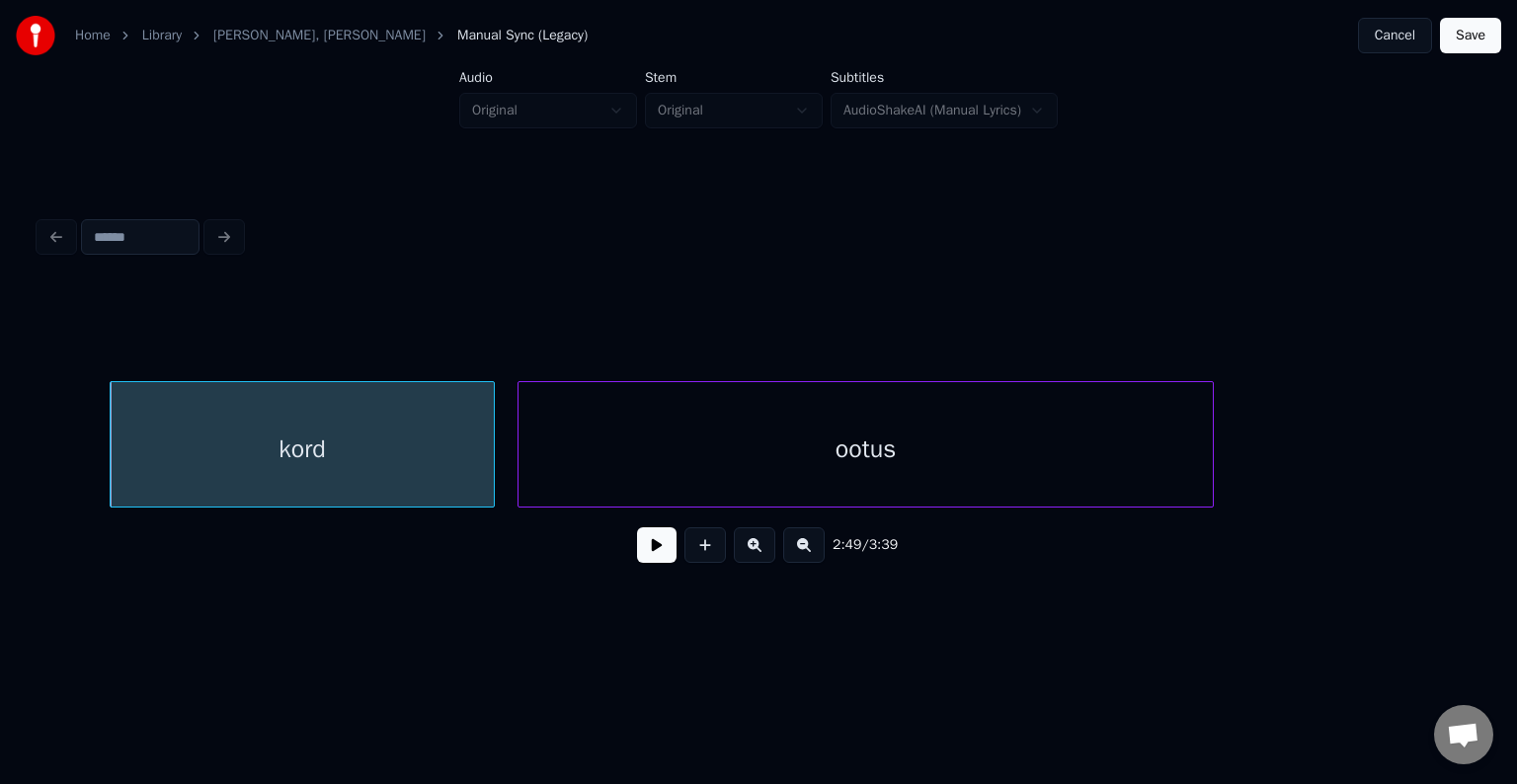 click on "ootus" at bounding box center (865, 449) 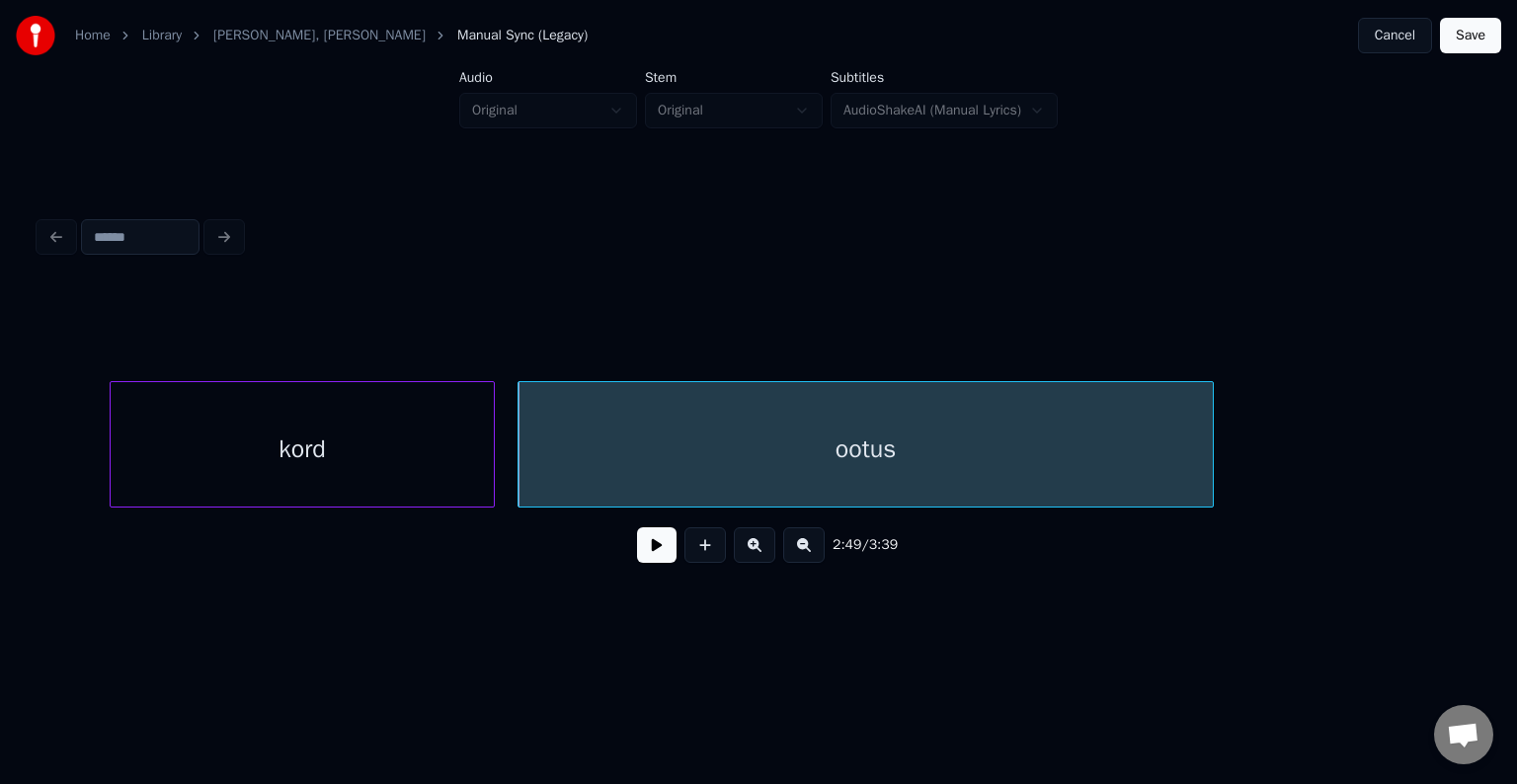 click at bounding box center [657, 545] 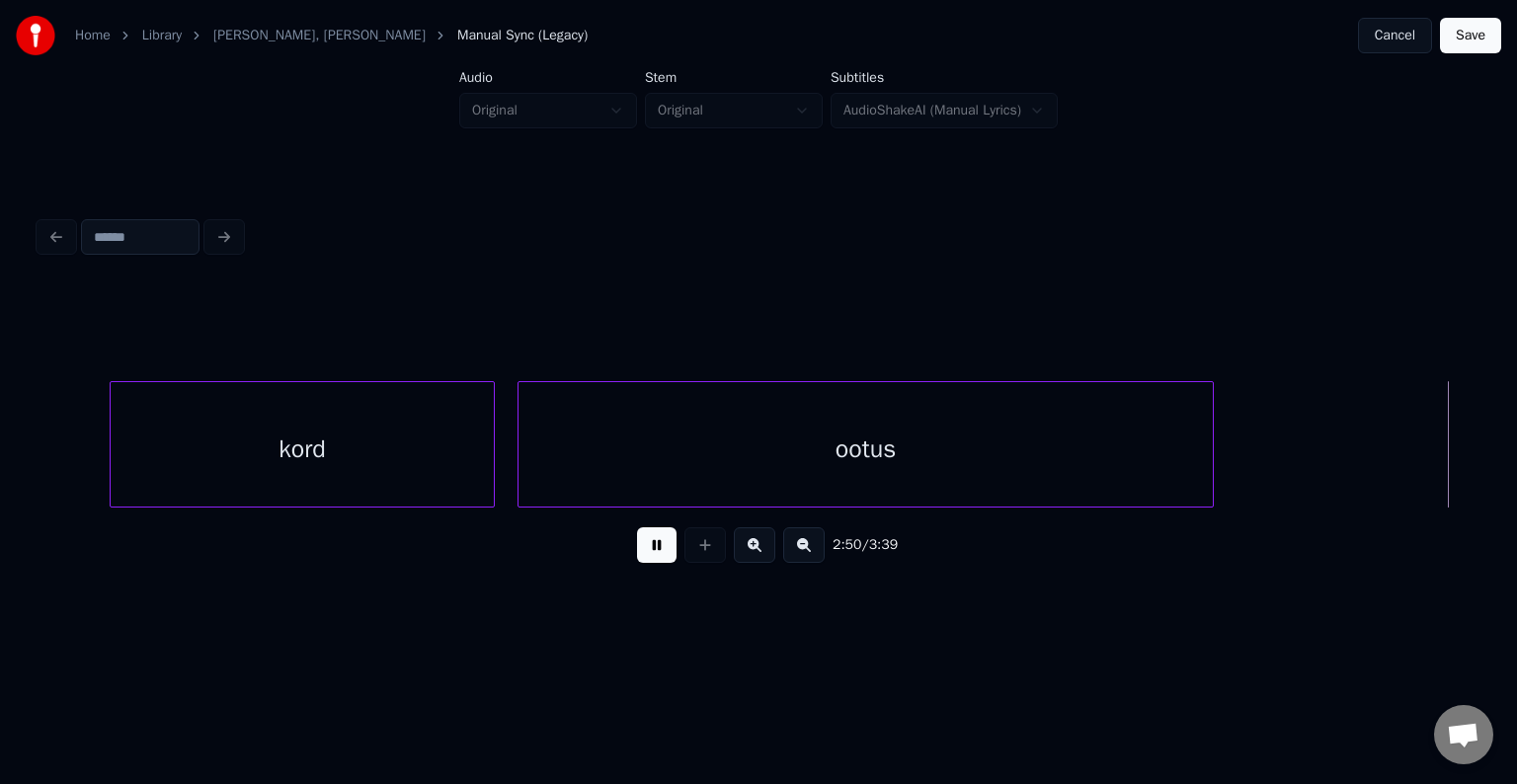 scroll, scrollTop: 0, scrollLeft: 126559, axis: horizontal 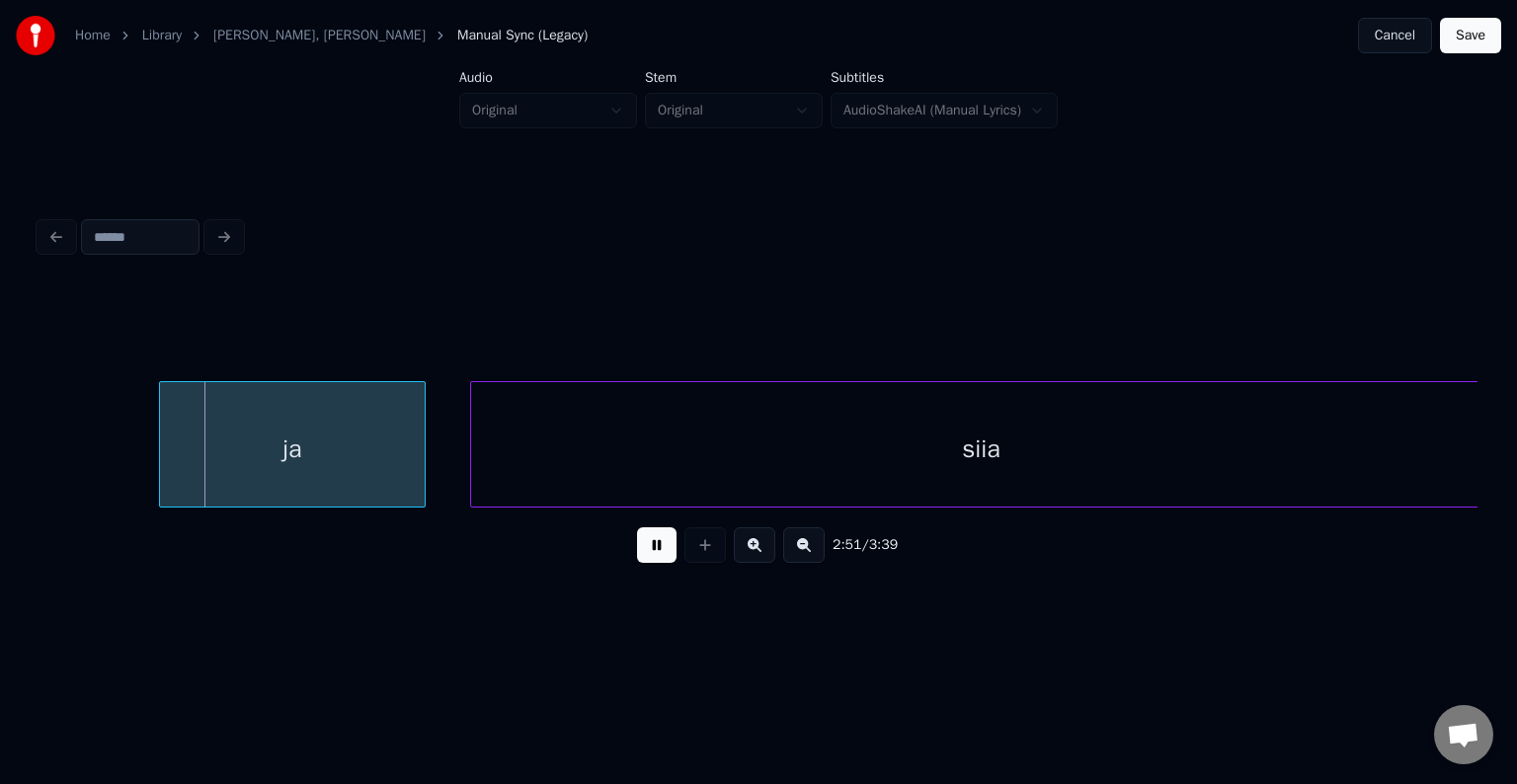 click at bounding box center (657, 545) 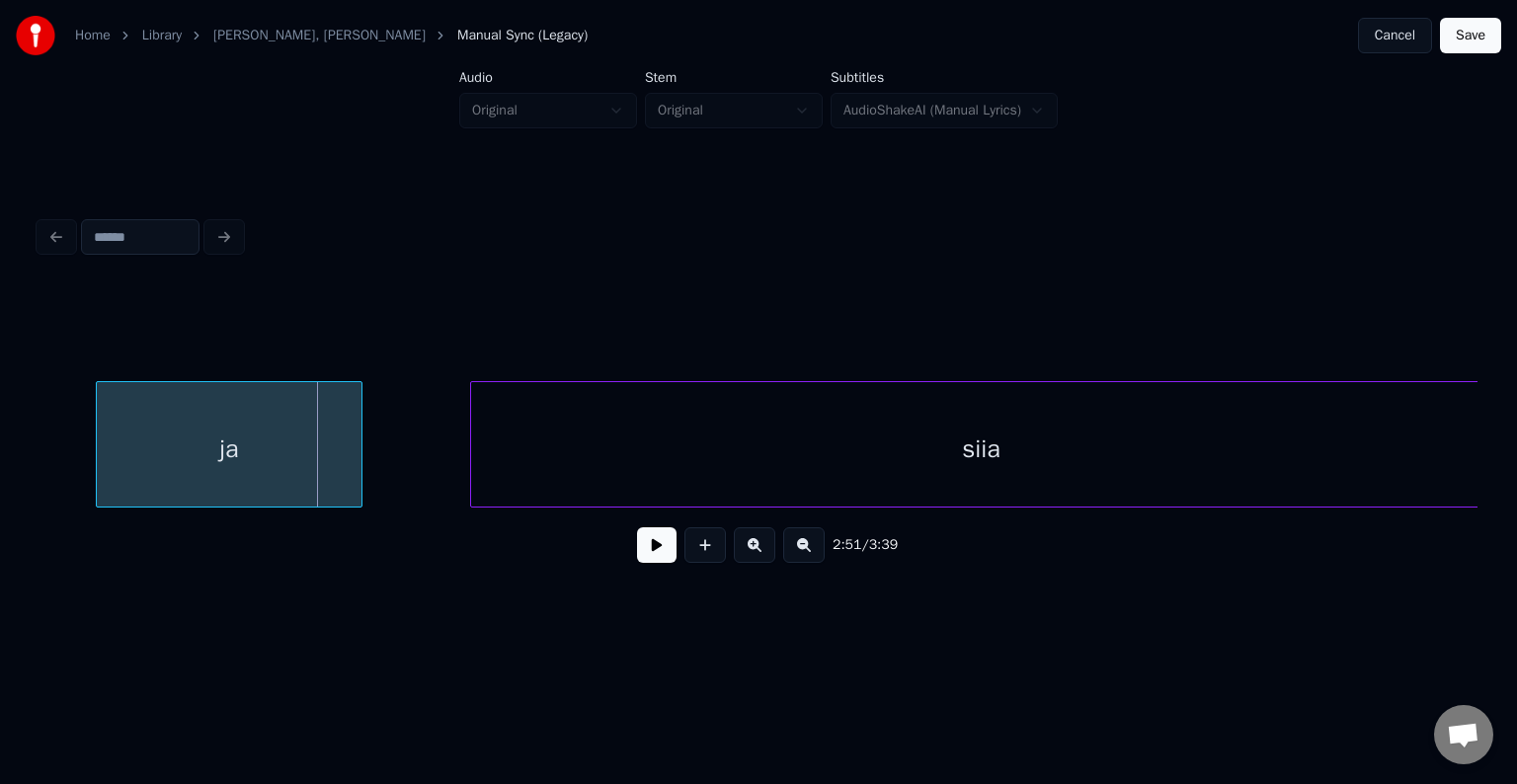 click on "ja" at bounding box center [229, 449] 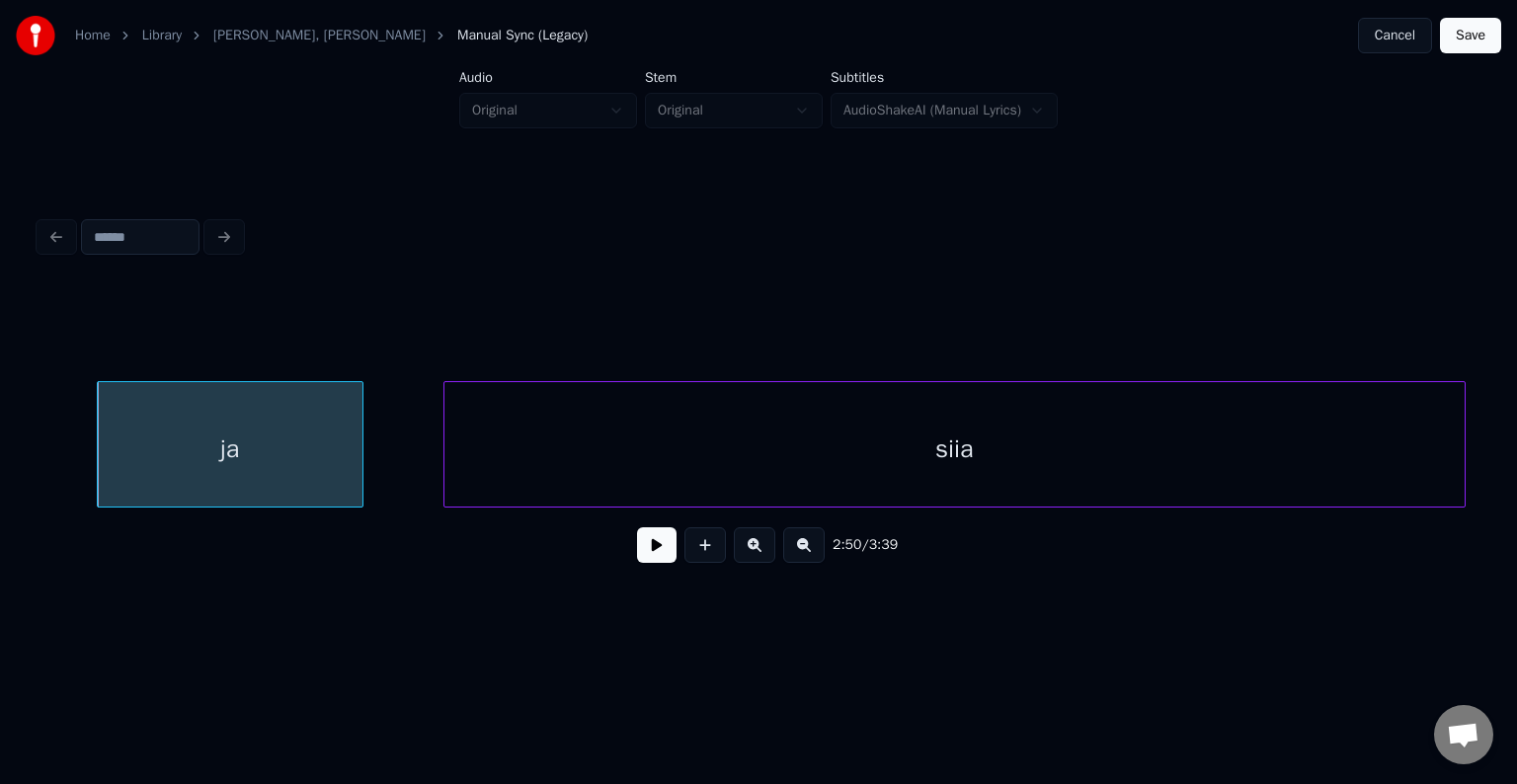 scroll, scrollTop: 0, scrollLeft: 126567, axis: horizontal 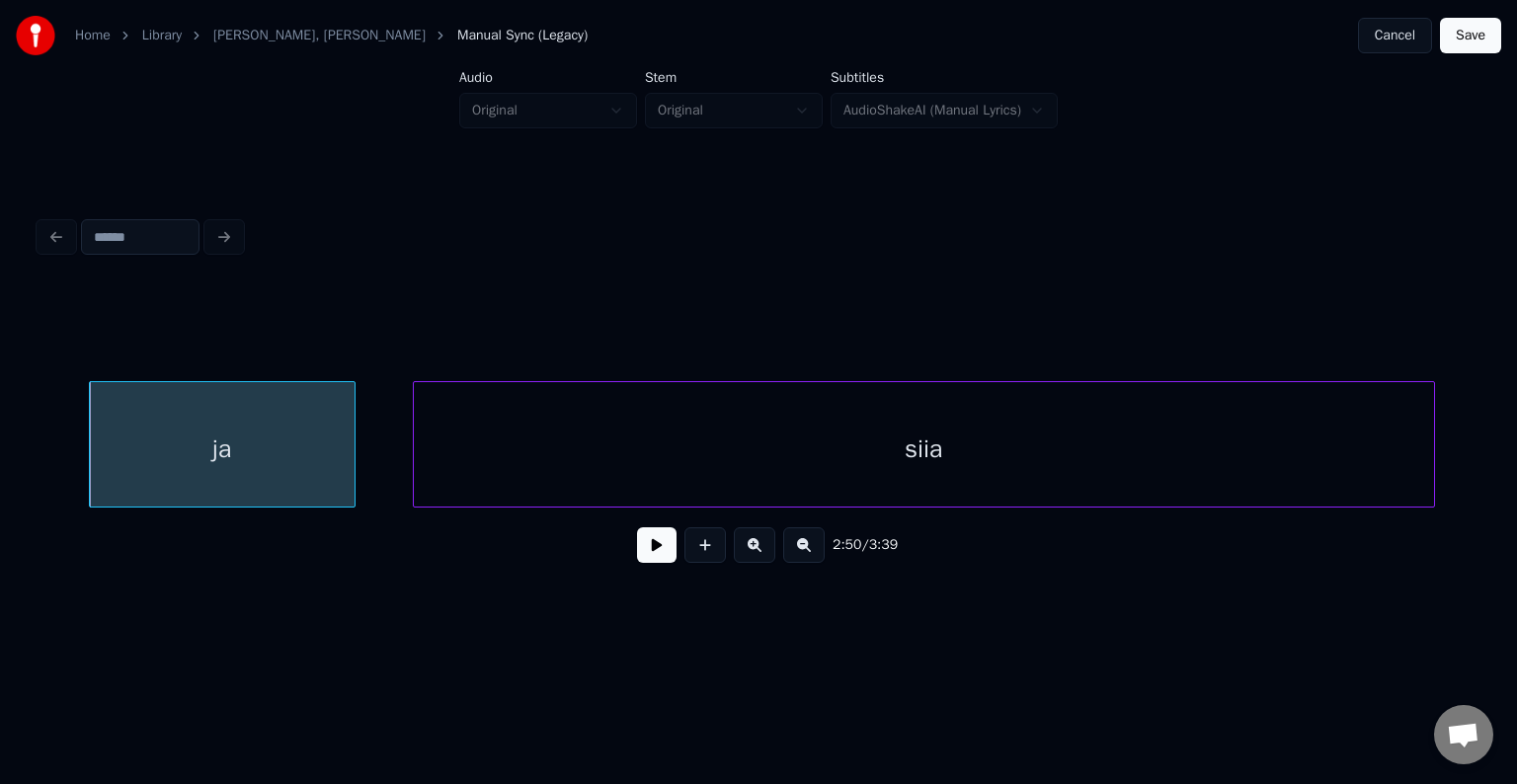 click on "siia" at bounding box center [923, 449] 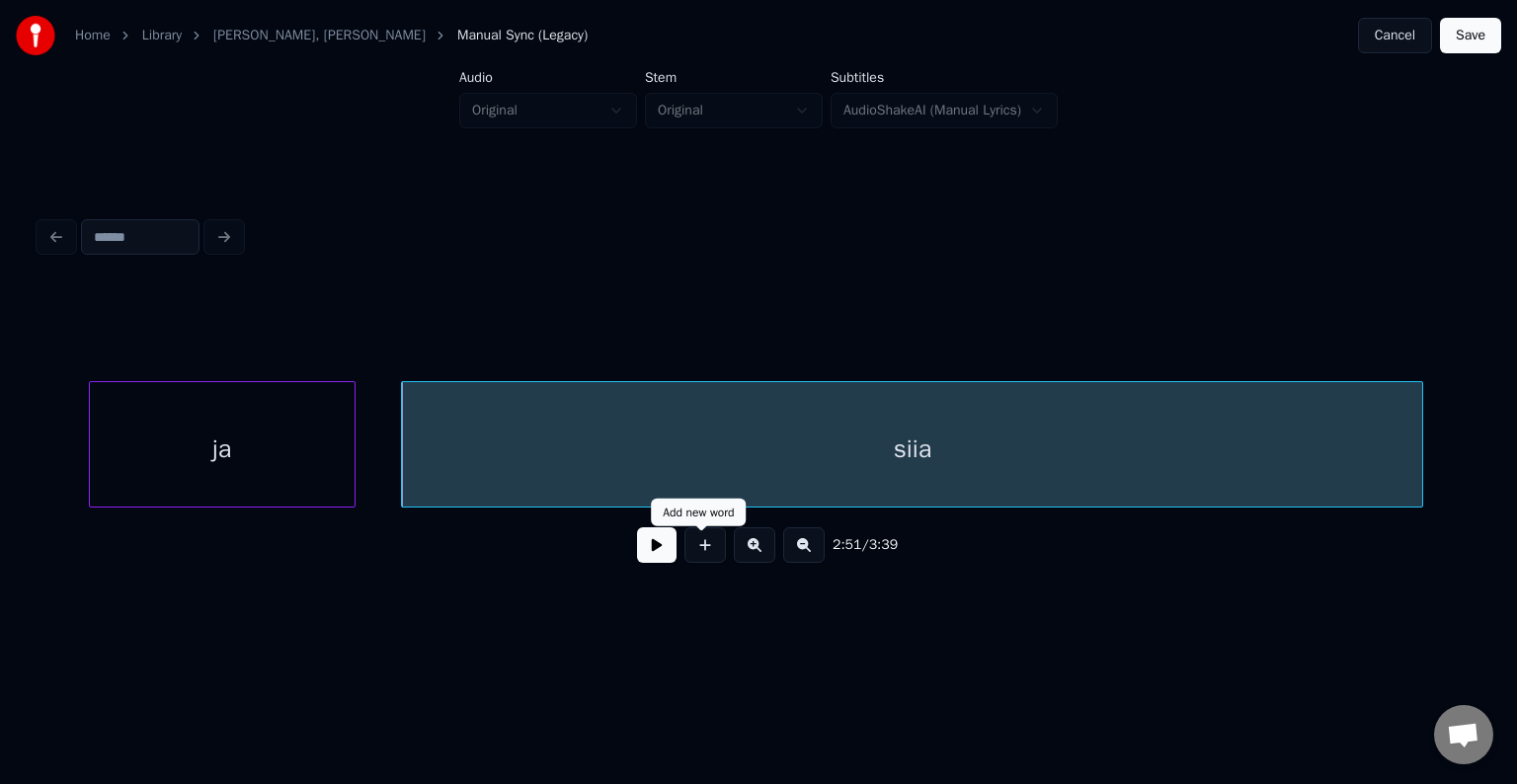 click at bounding box center (657, 545) 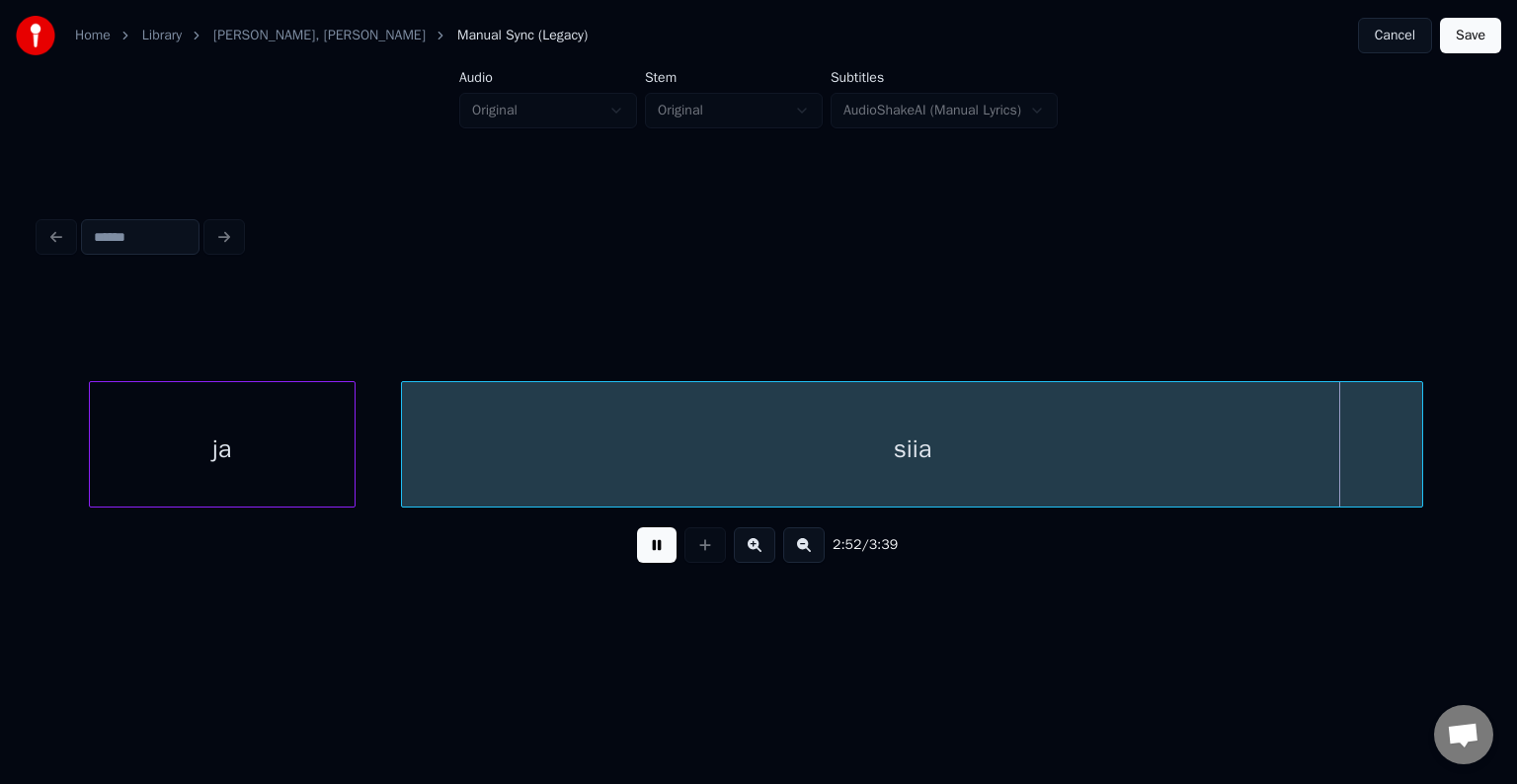 click at bounding box center (657, 545) 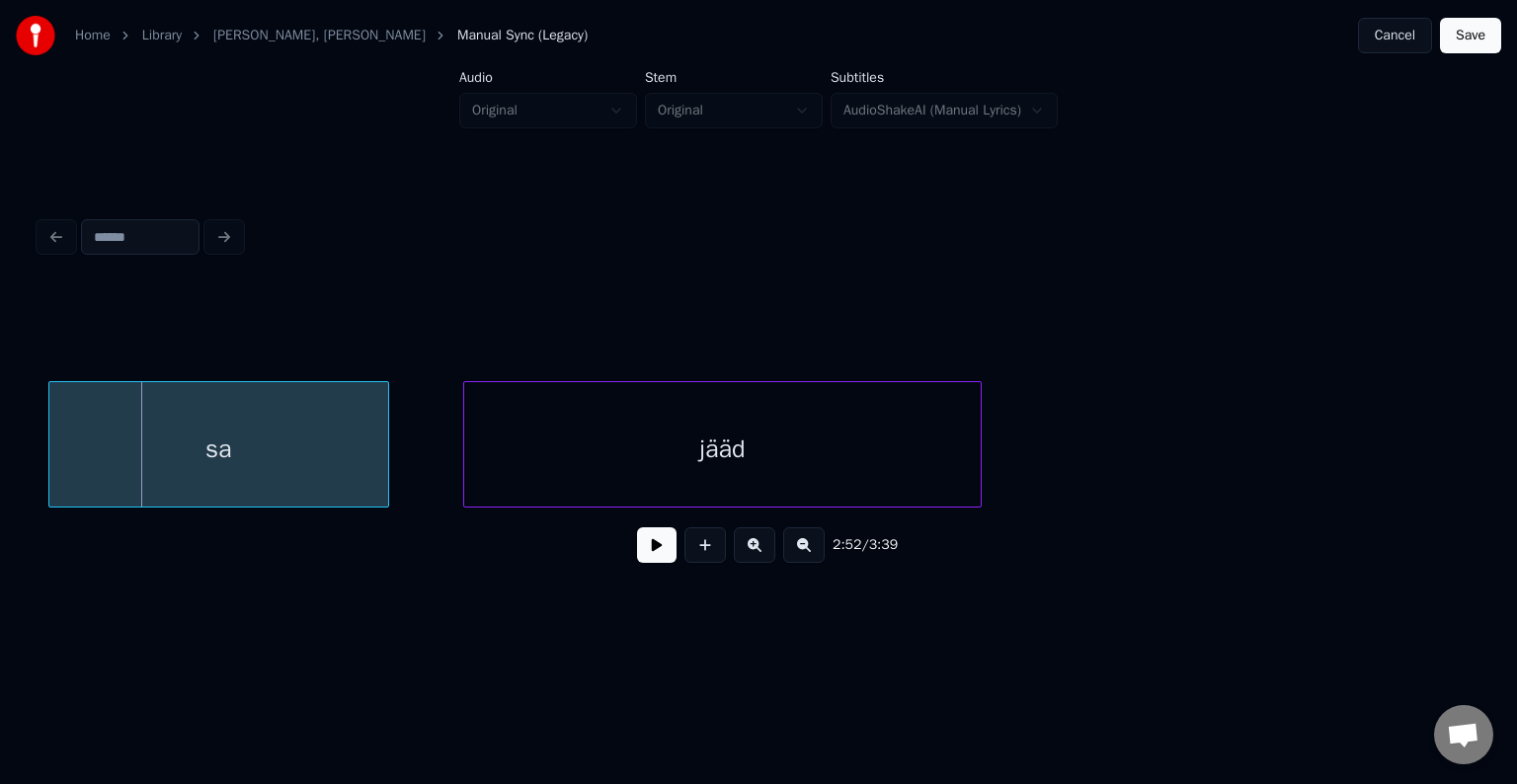 click on "sa" at bounding box center (218, 449) 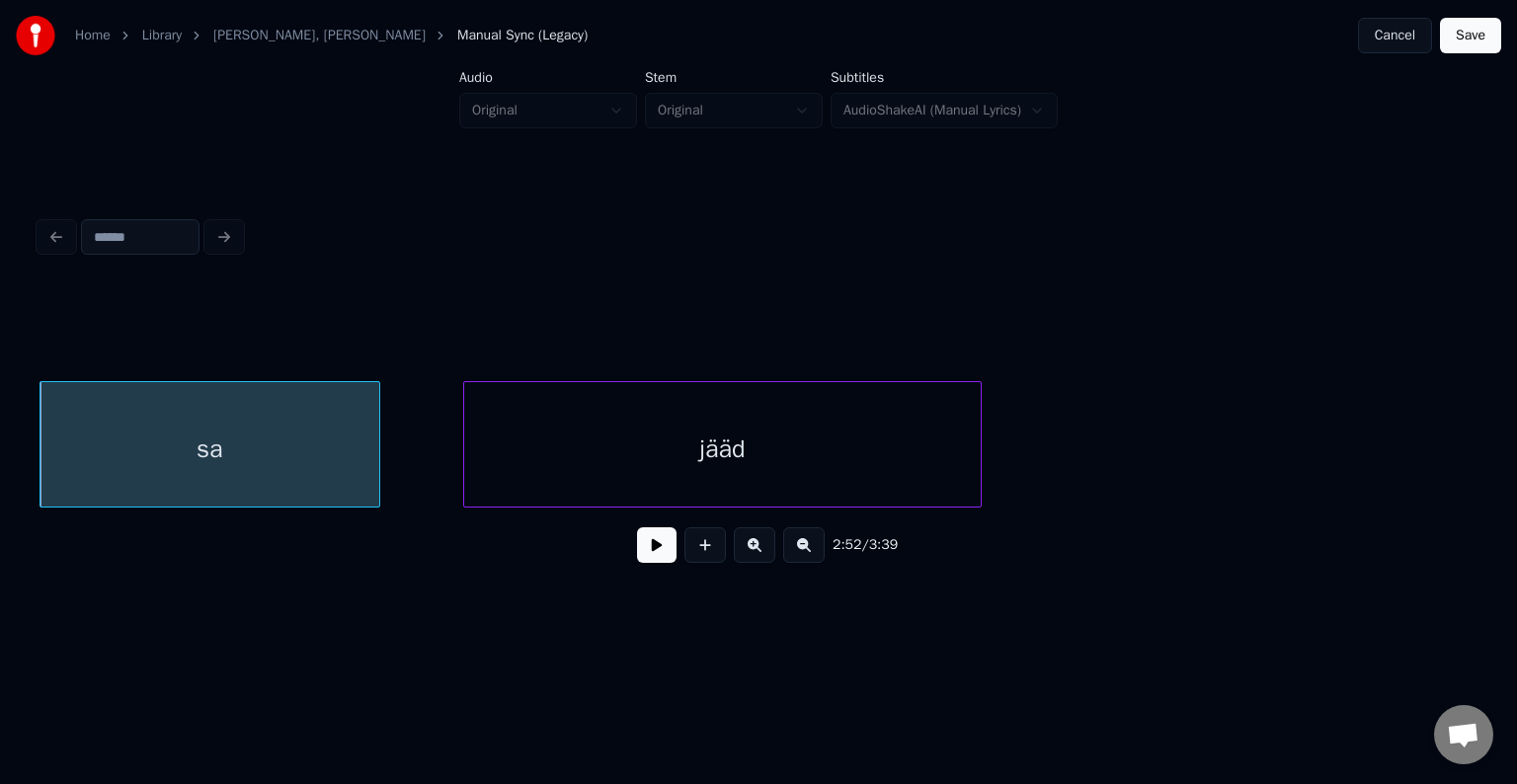 scroll, scrollTop: 0, scrollLeft: 128002, axis: horizontal 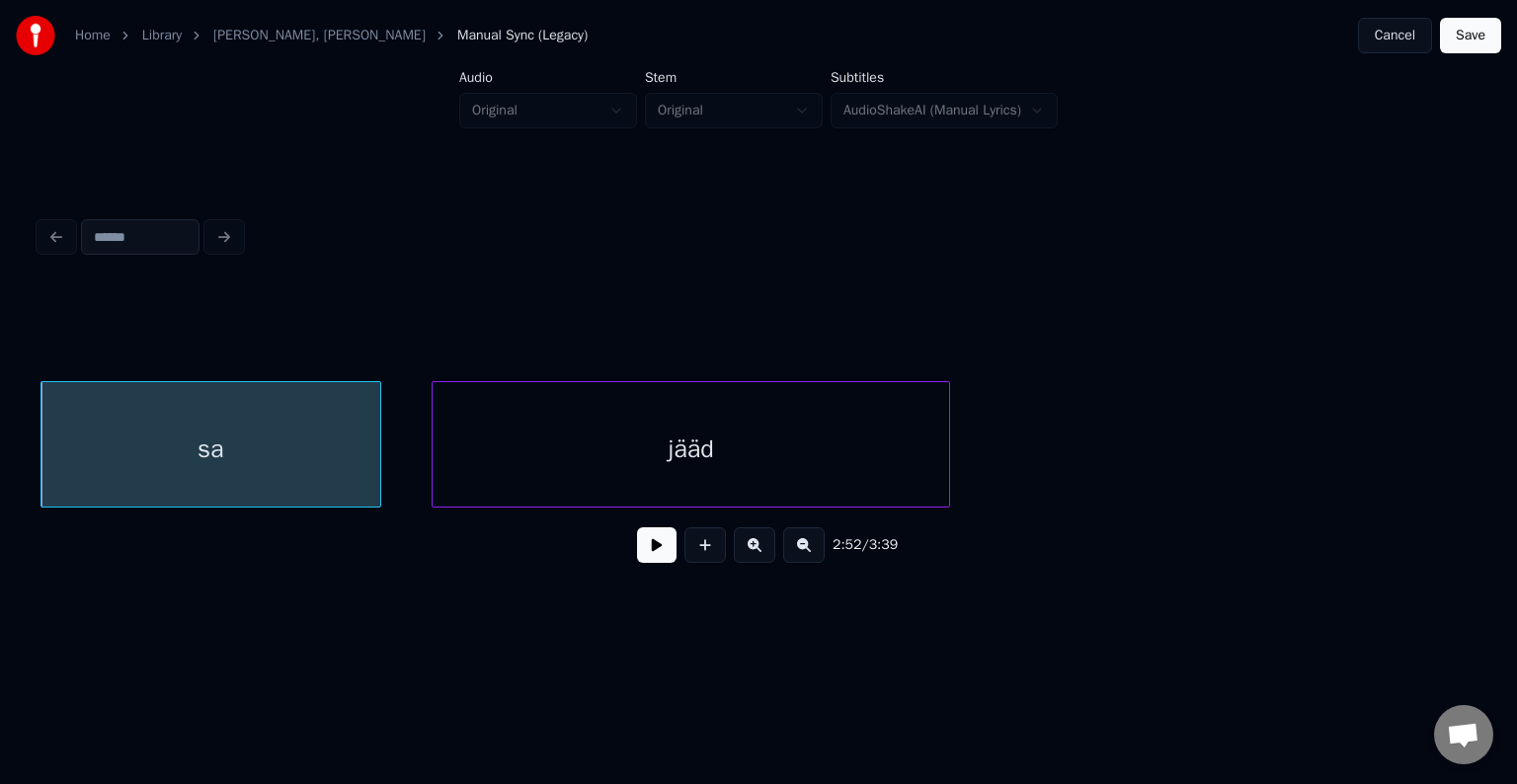 click on "jääd" at bounding box center [690, 449] 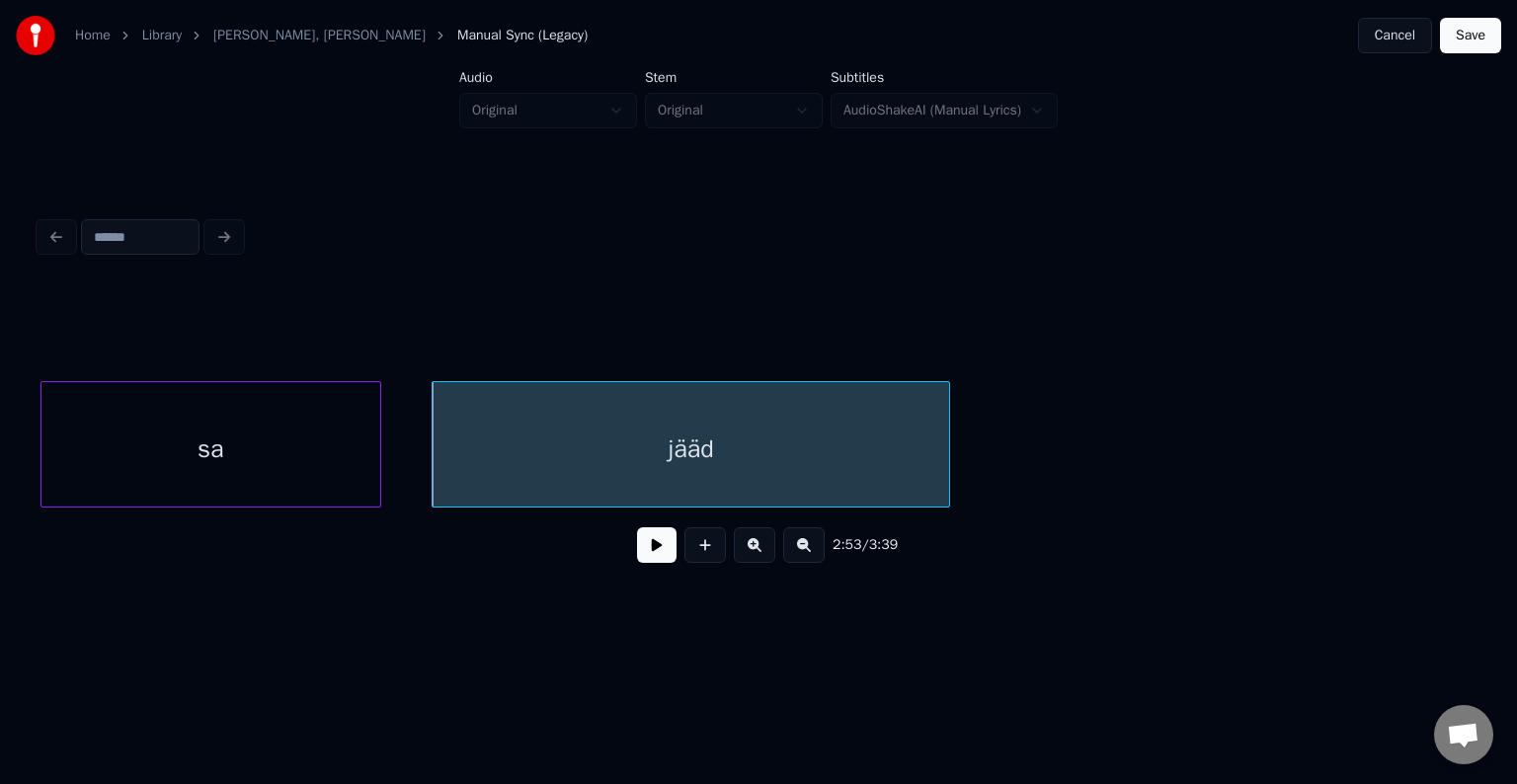 click at bounding box center [657, 545] 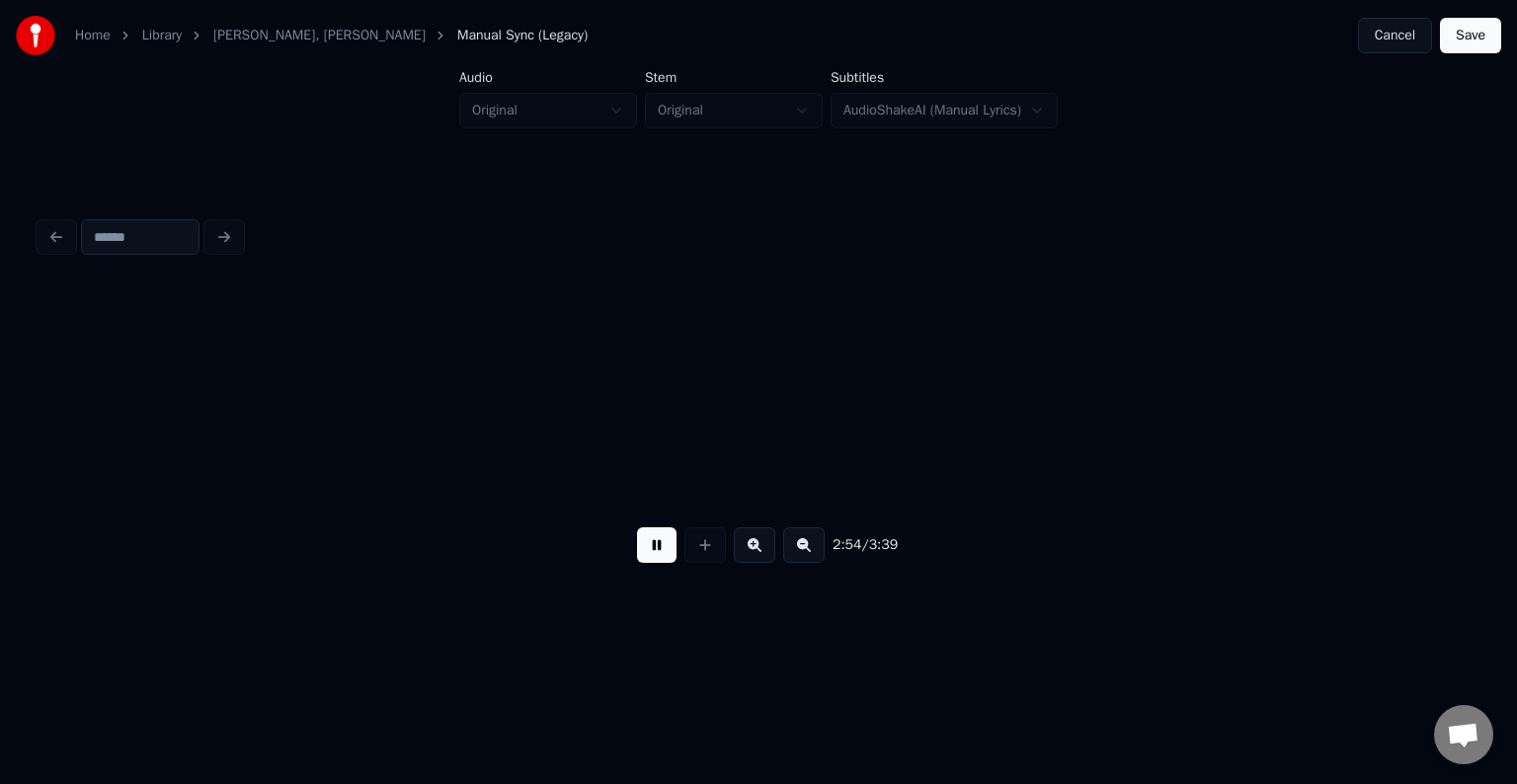 scroll, scrollTop: 0, scrollLeft: 129443, axis: horizontal 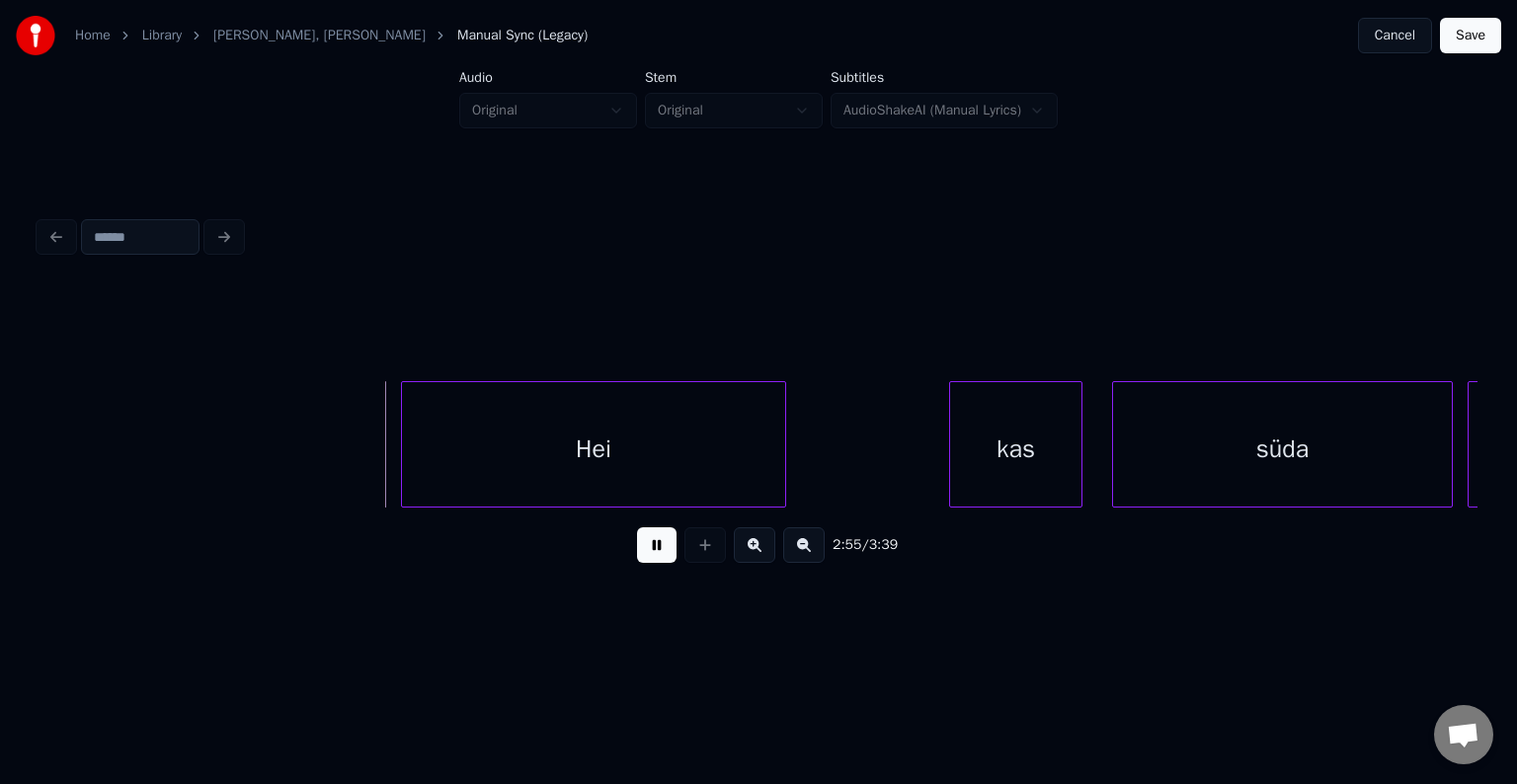 click at bounding box center (657, 545) 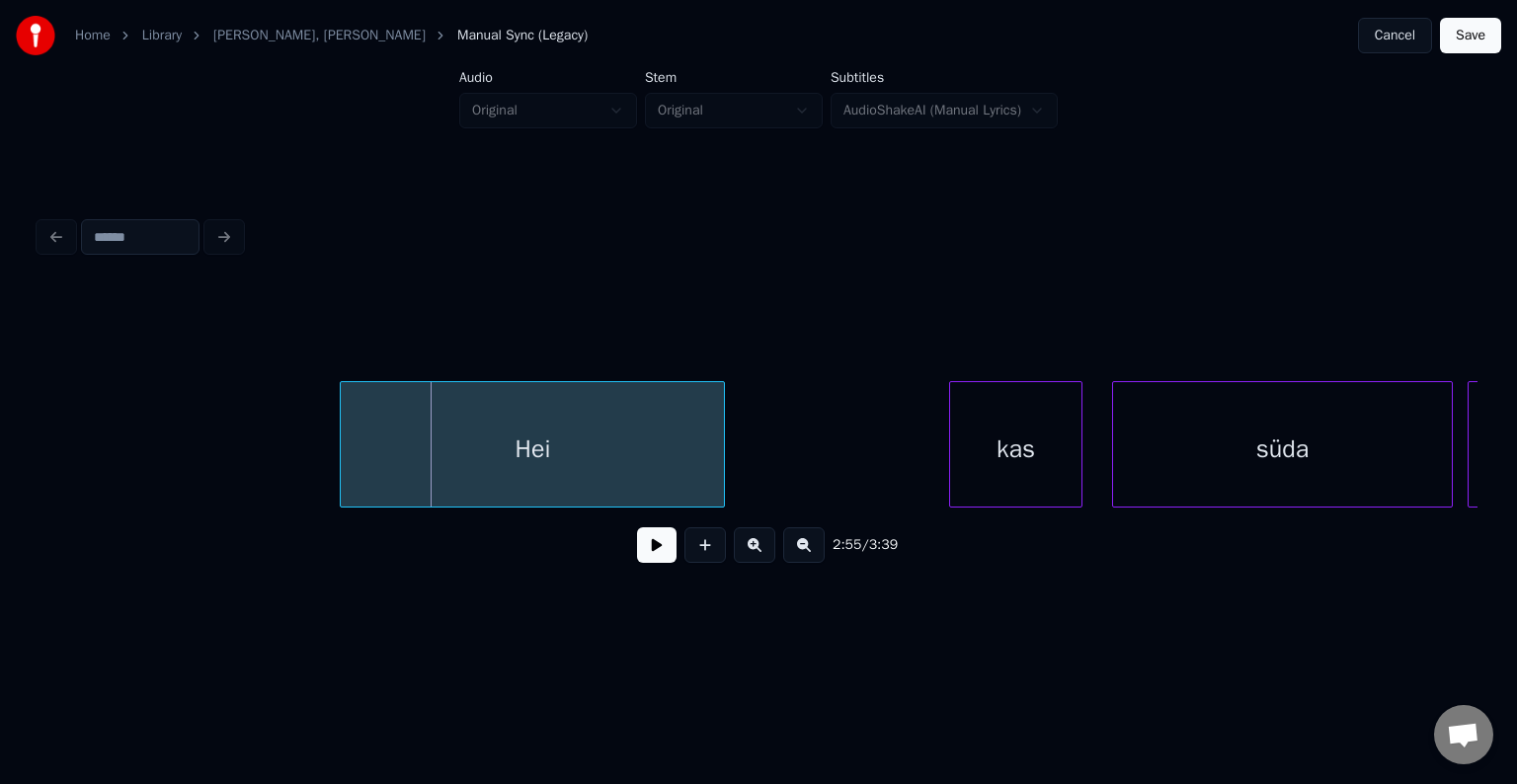 click on "Hei" at bounding box center [532, 449] 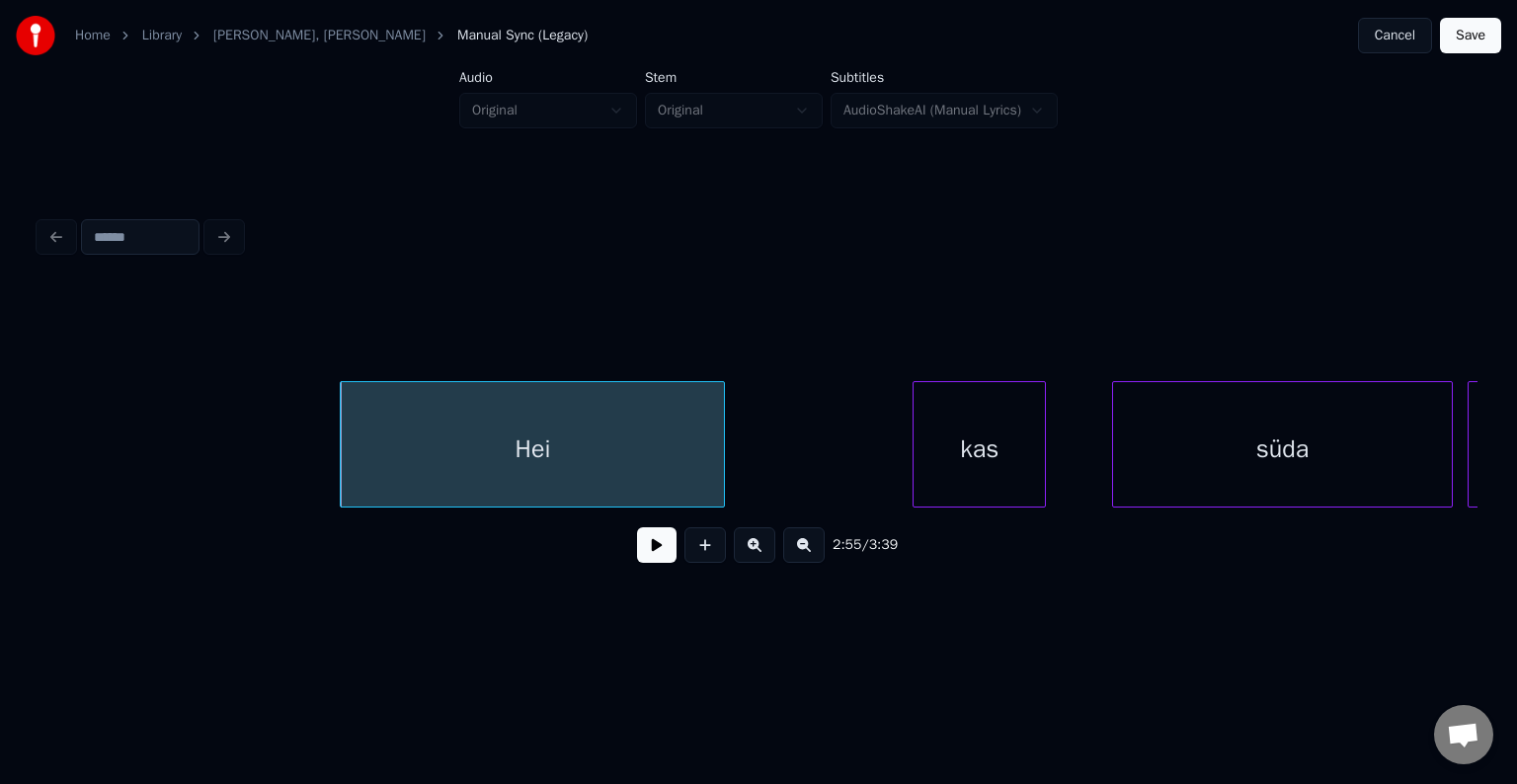 click on "kas" at bounding box center [979, 449] 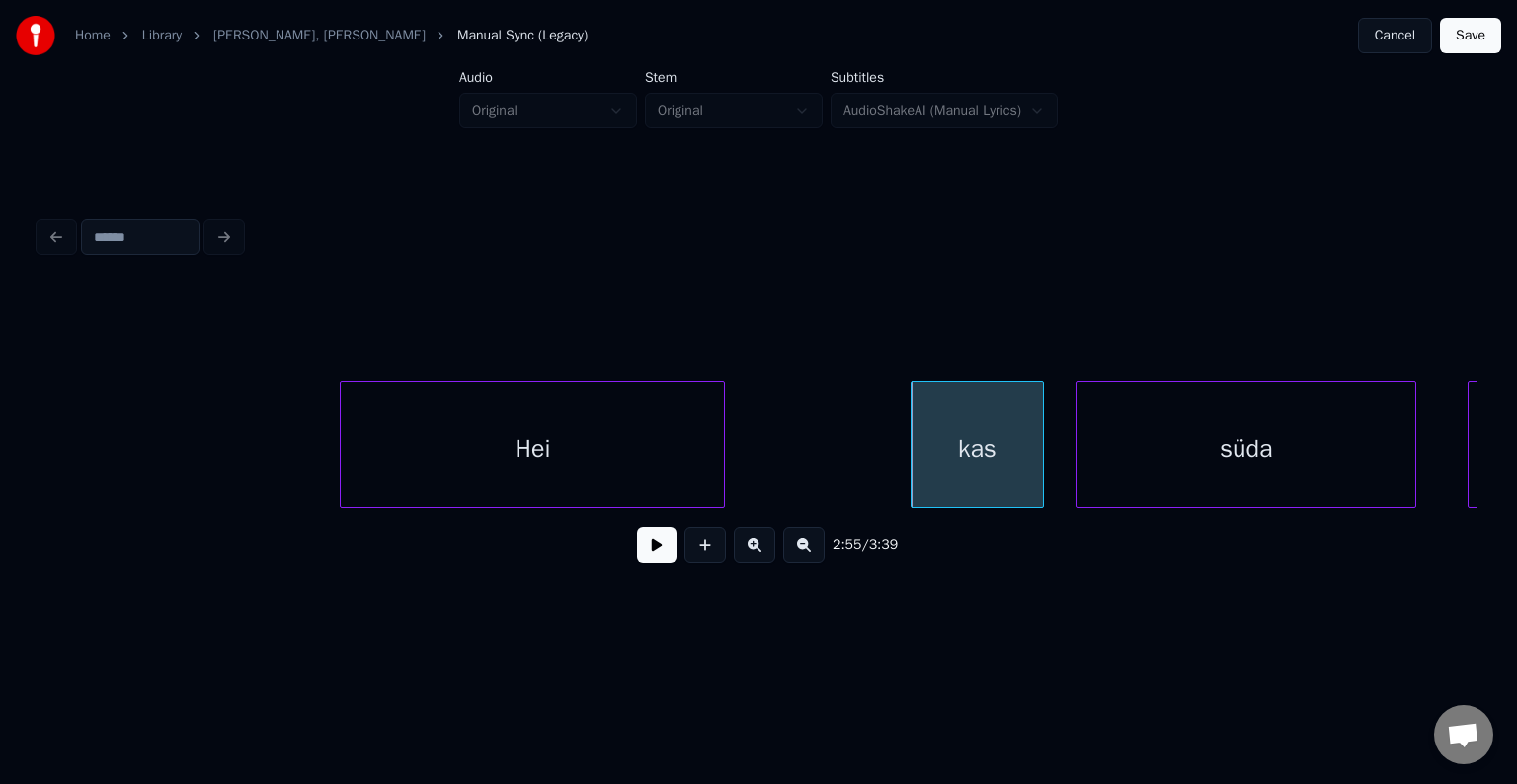 click on "süda" at bounding box center [1245, 449] 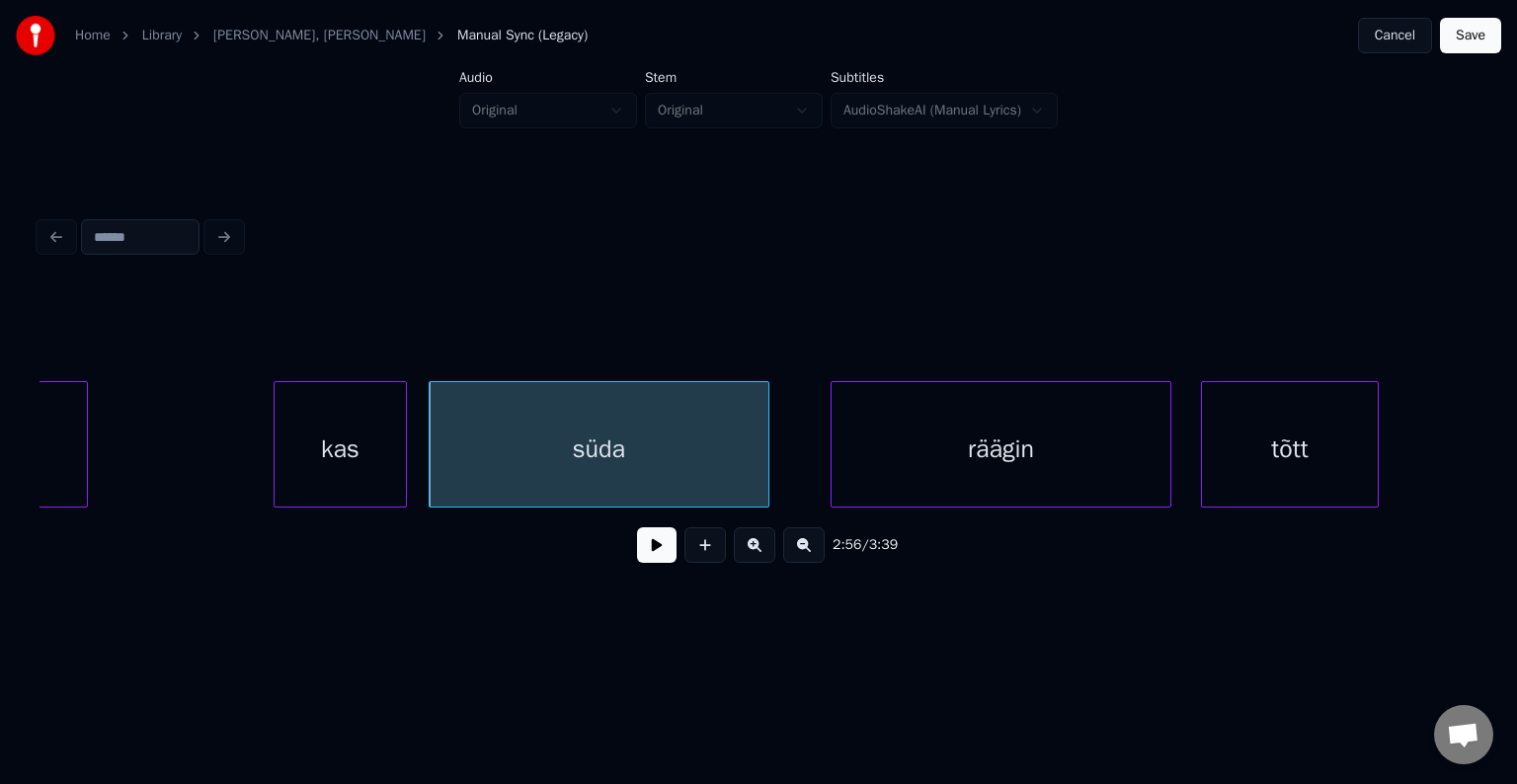 scroll, scrollTop: 0, scrollLeft: 130114, axis: horizontal 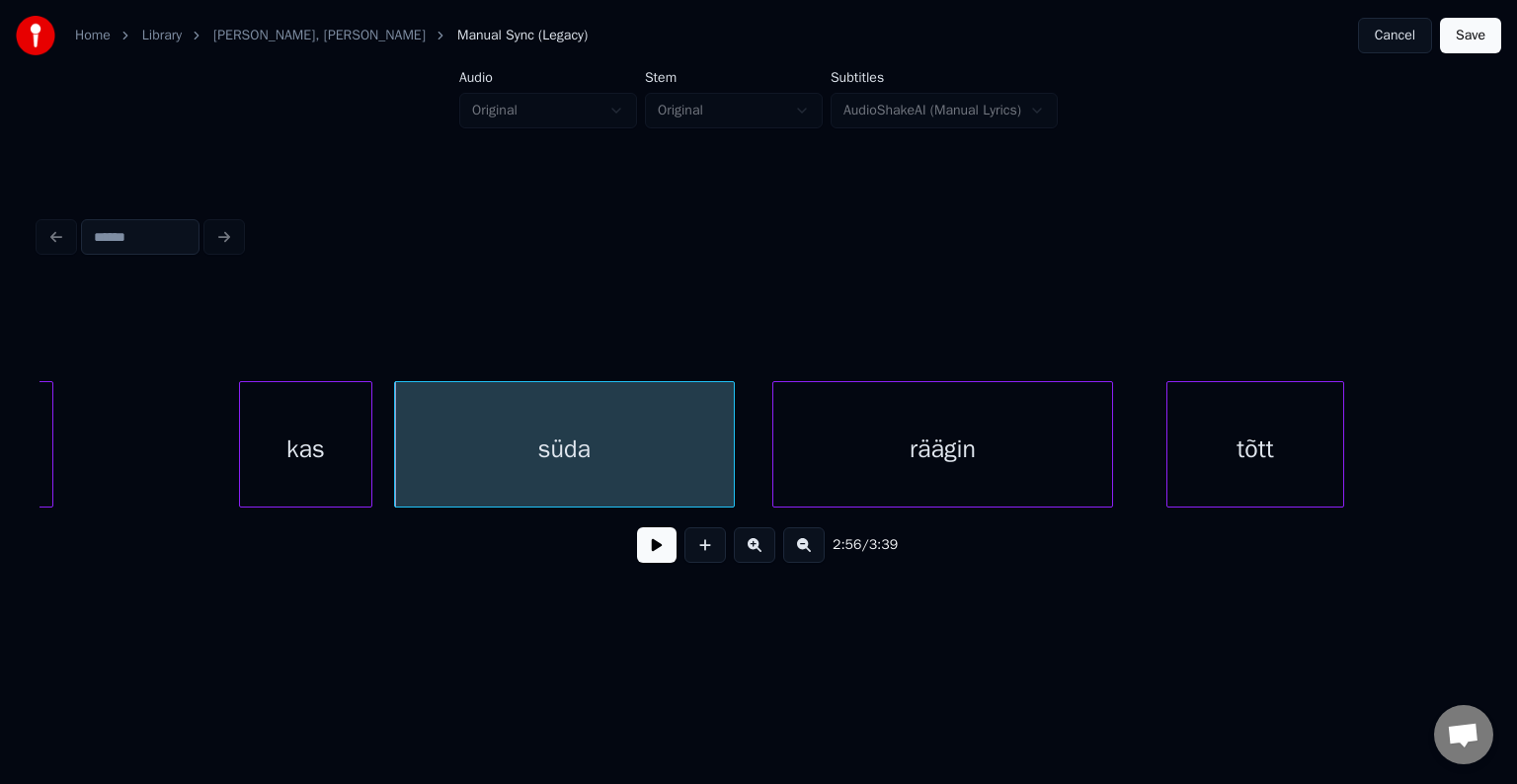 click on "räägin" at bounding box center (942, 449) 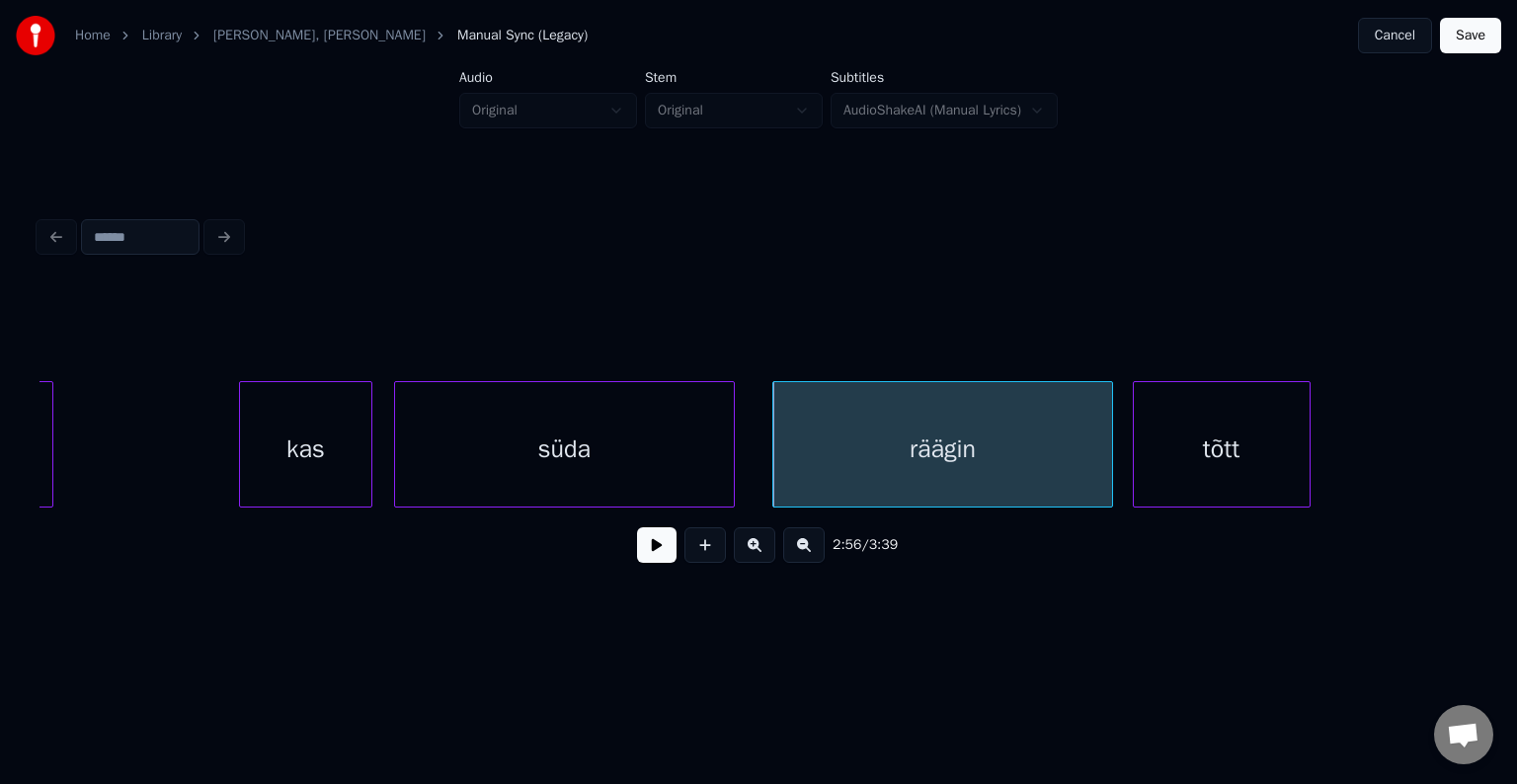 click on "tõtt" at bounding box center (1222, 449) 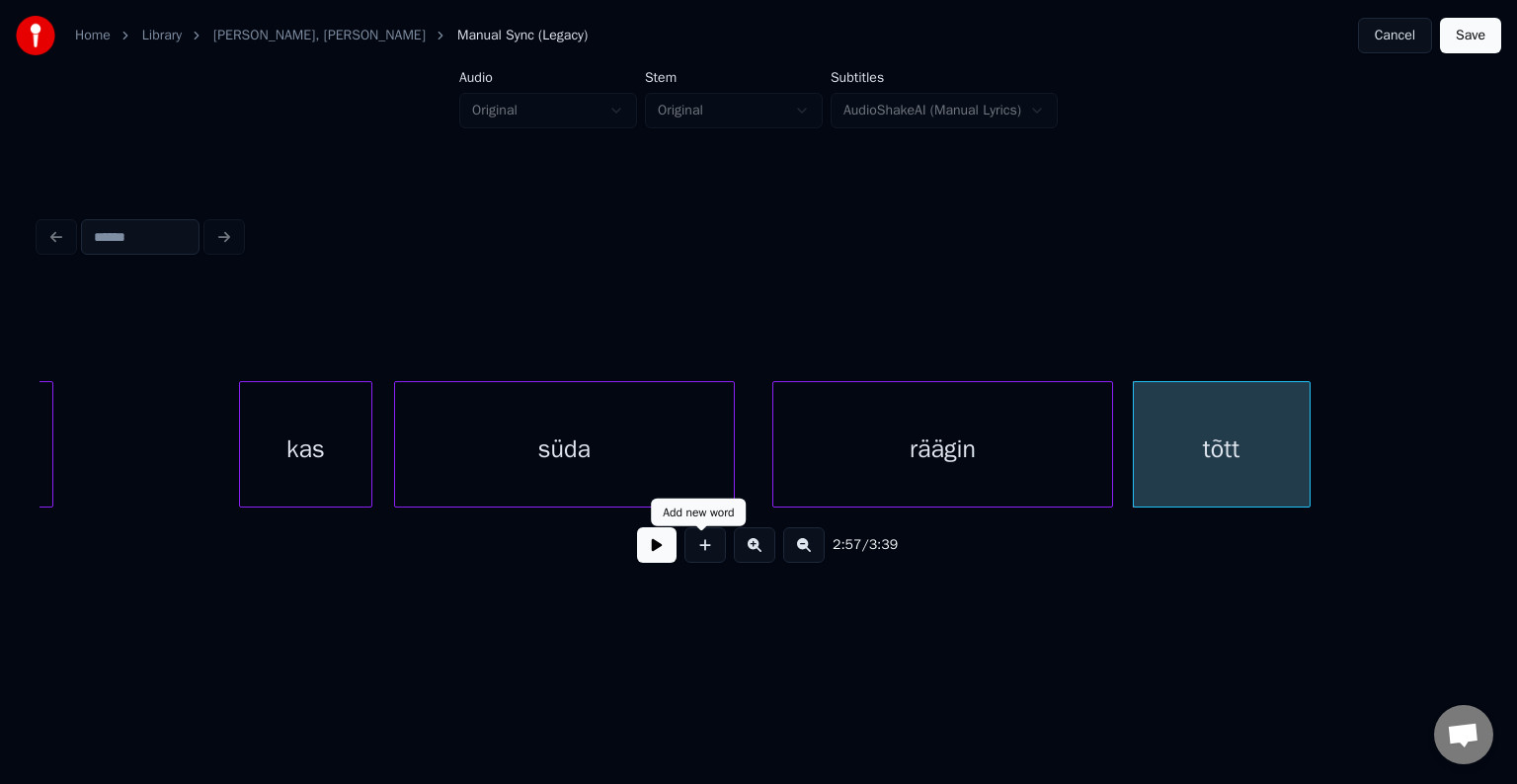 click at bounding box center [657, 545] 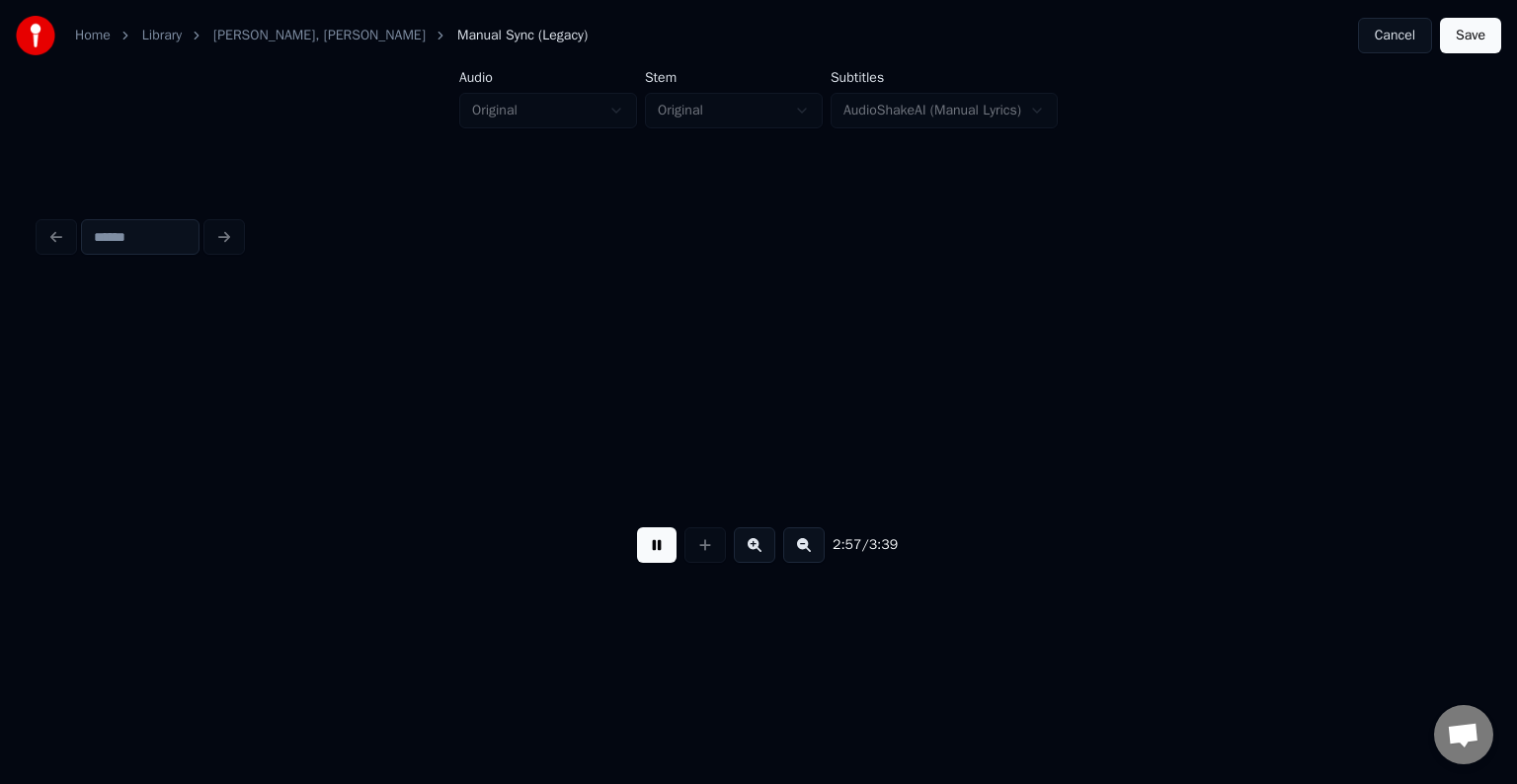 scroll, scrollTop: 0, scrollLeft: 131557, axis: horizontal 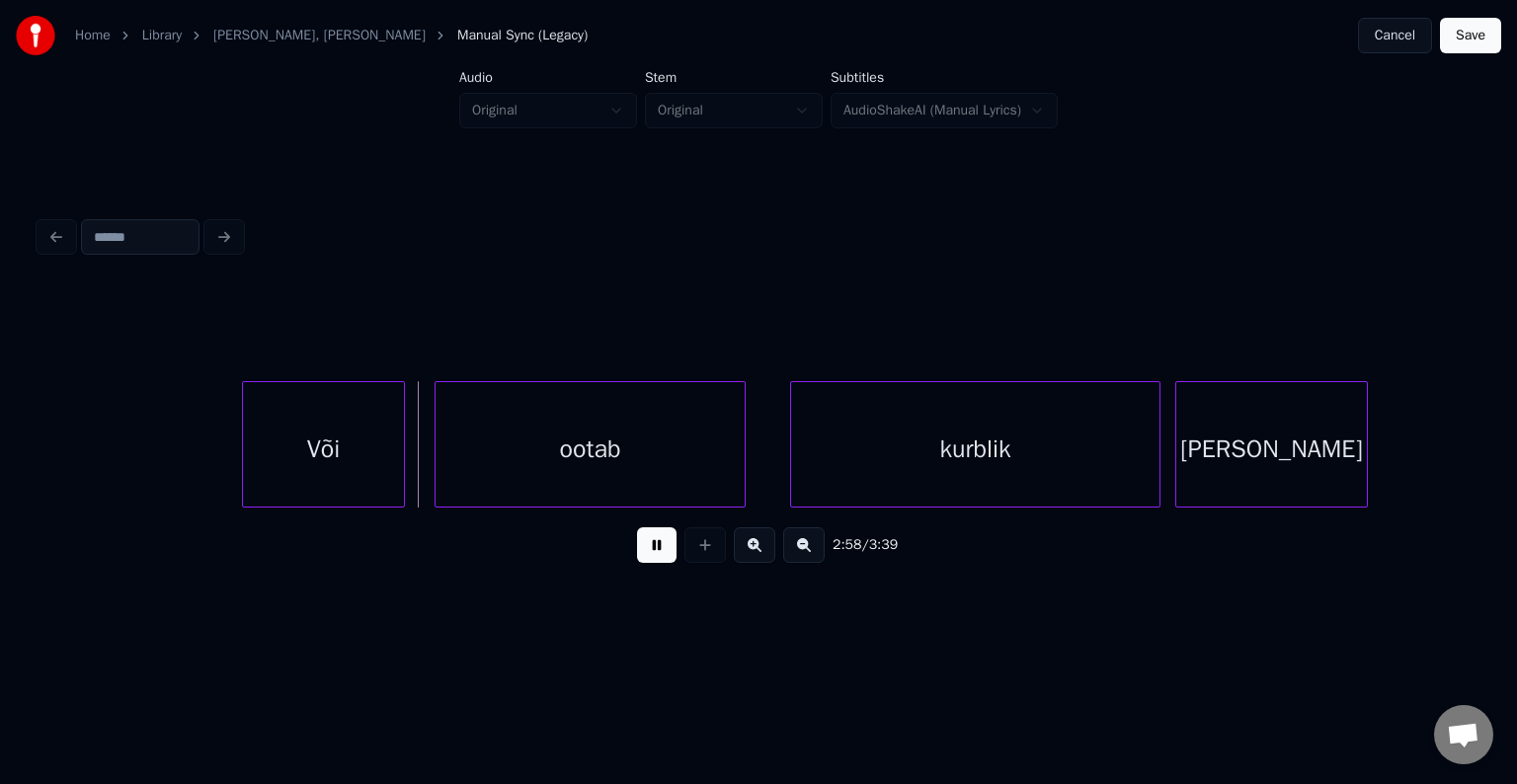 click at bounding box center [657, 545] 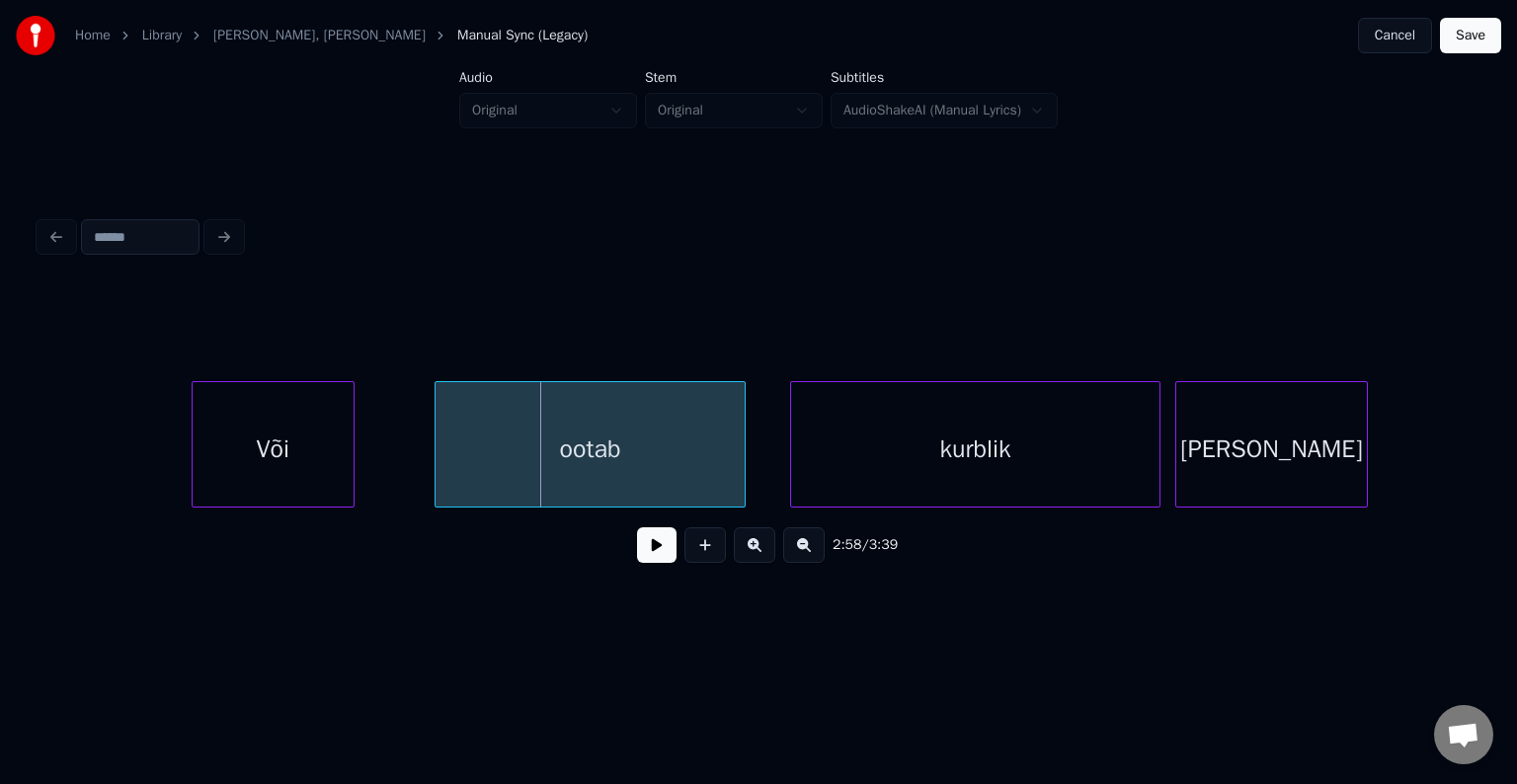 click on "Või" at bounding box center (273, 449) 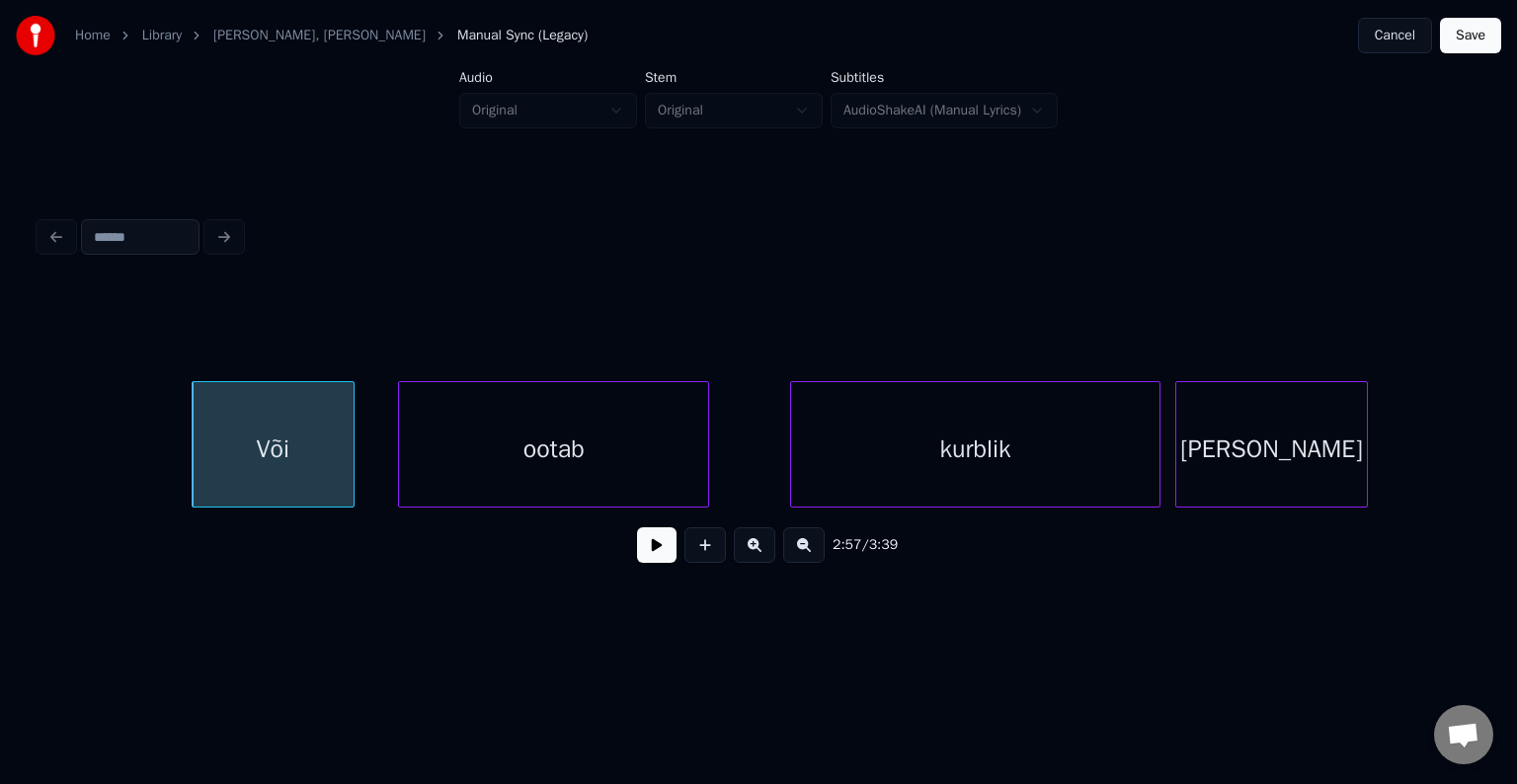 click on "ootab" at bounding box center [553, 449] 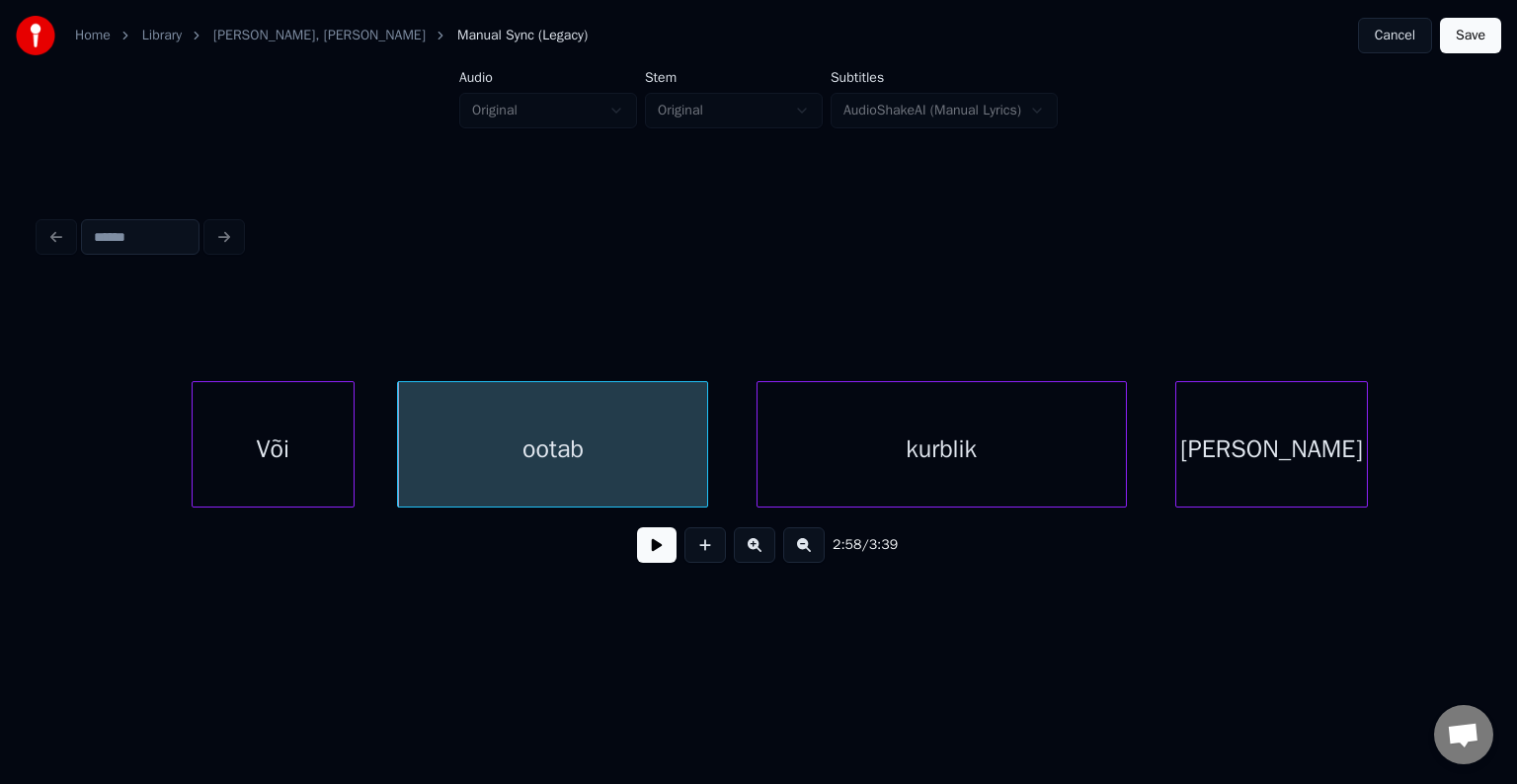 click on "kurblik" at bounding box center (941, 449) 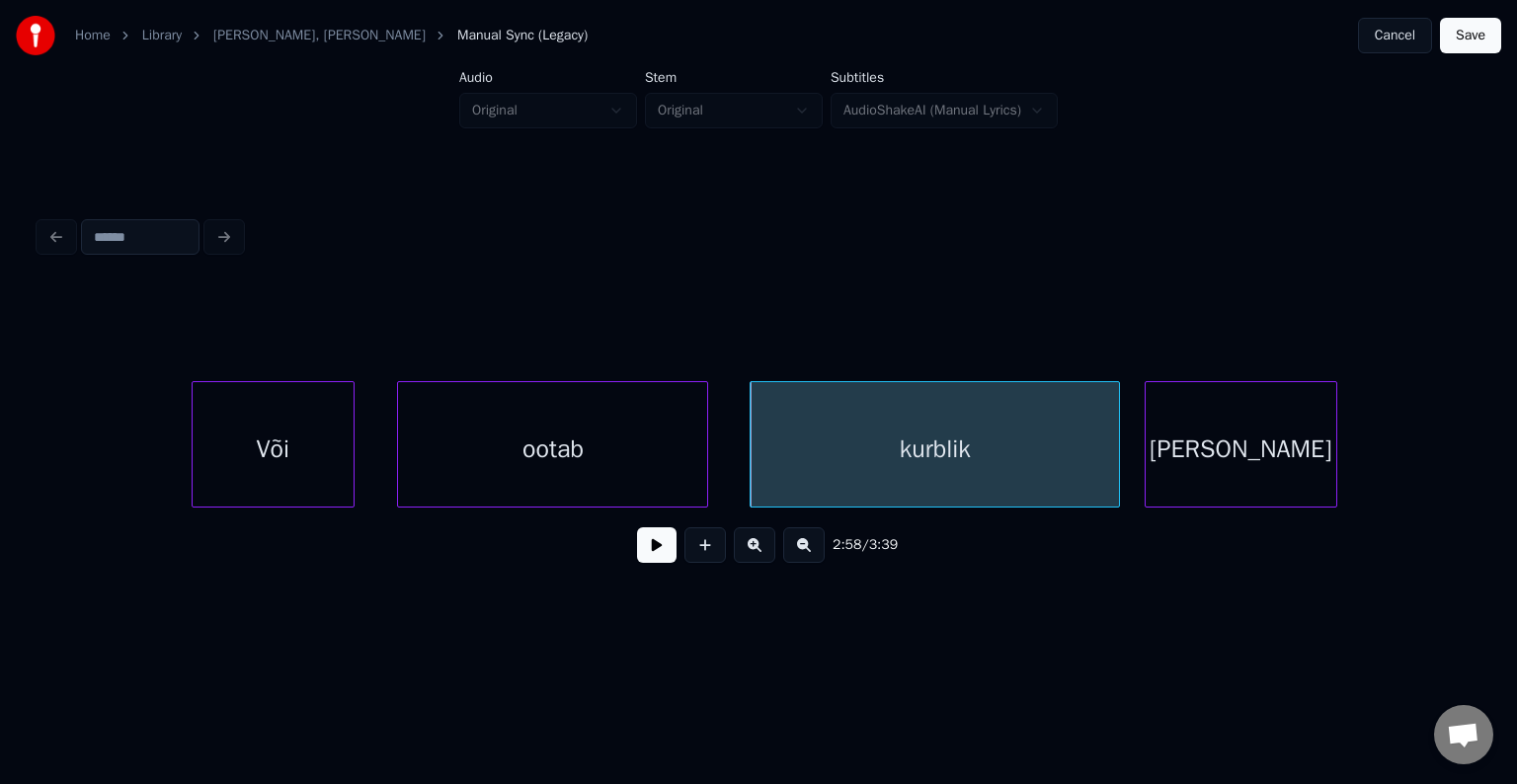 click on "lõpp" at bounding box center [1240, 449] 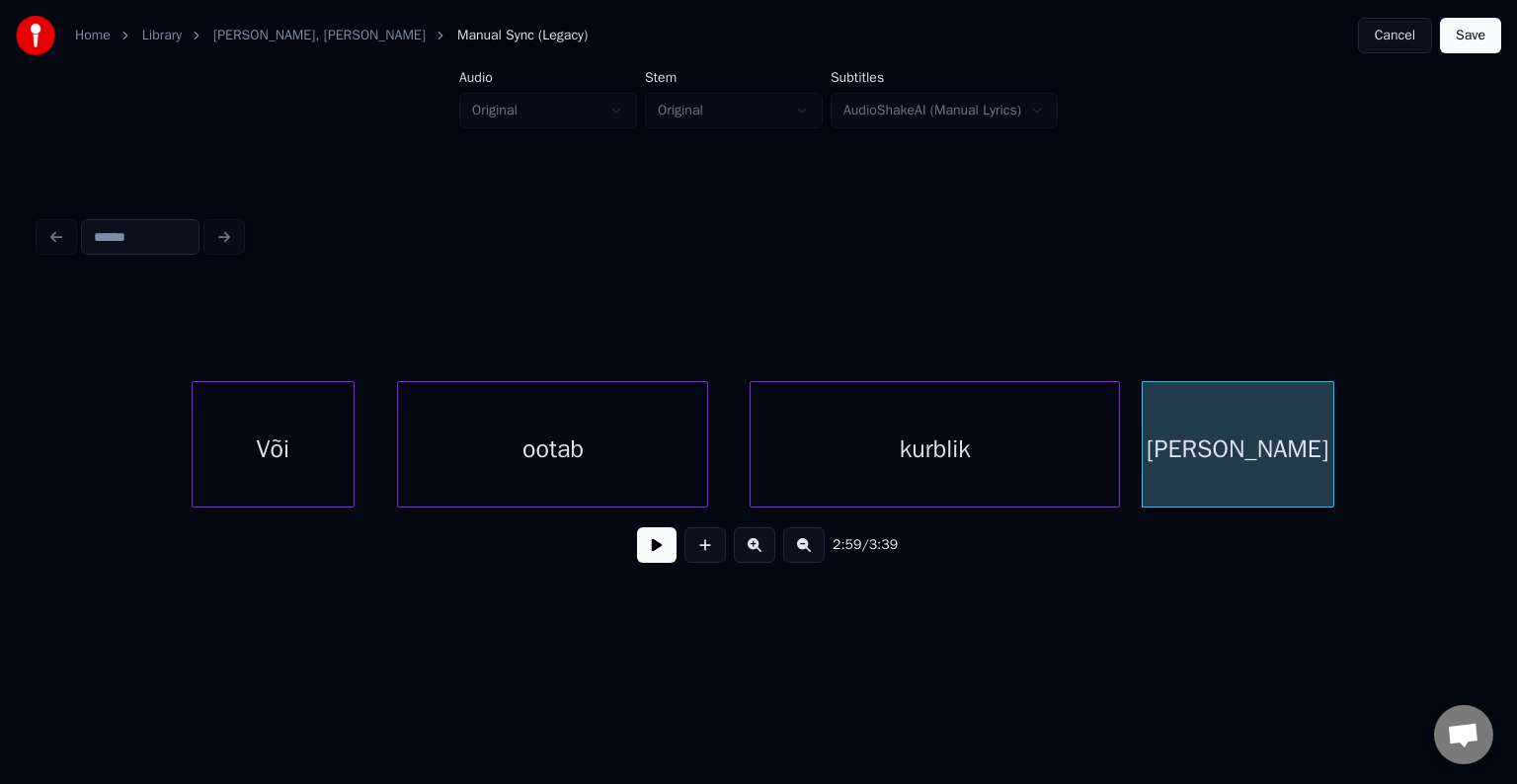 click on "kurblik" at bounding box center (934, 449) 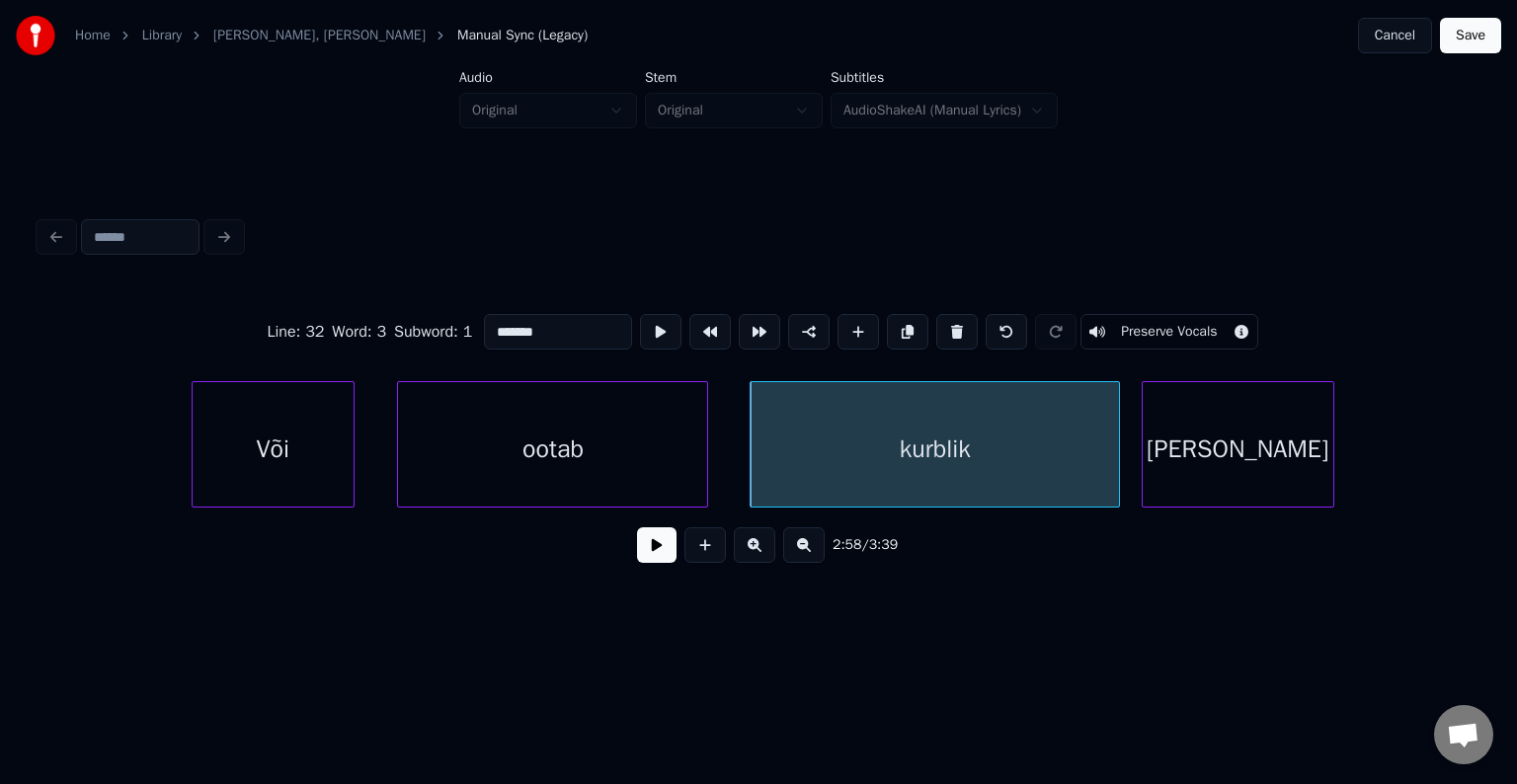 click at bounding box center [657, 545] 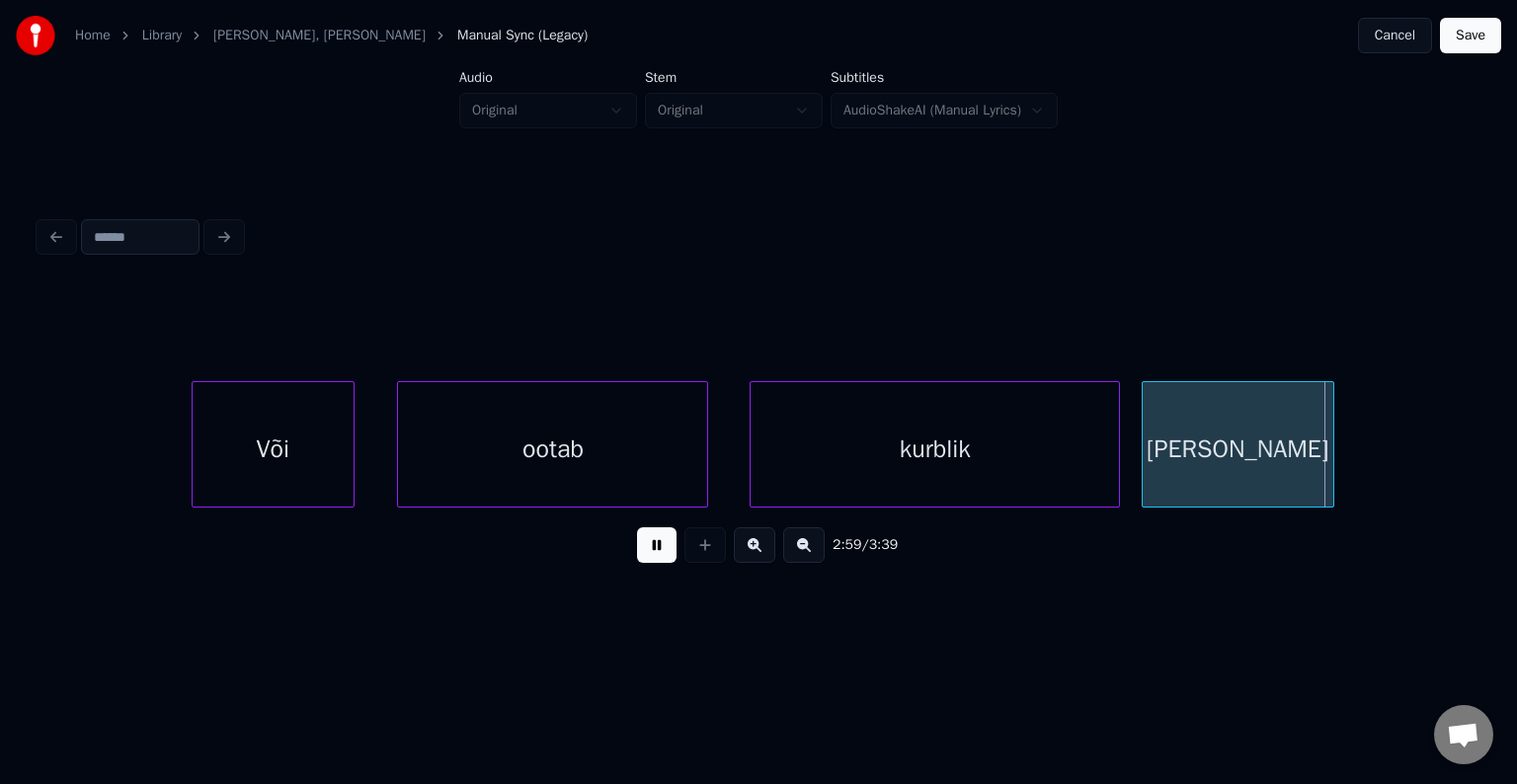 click at bounding box center [657, 545] 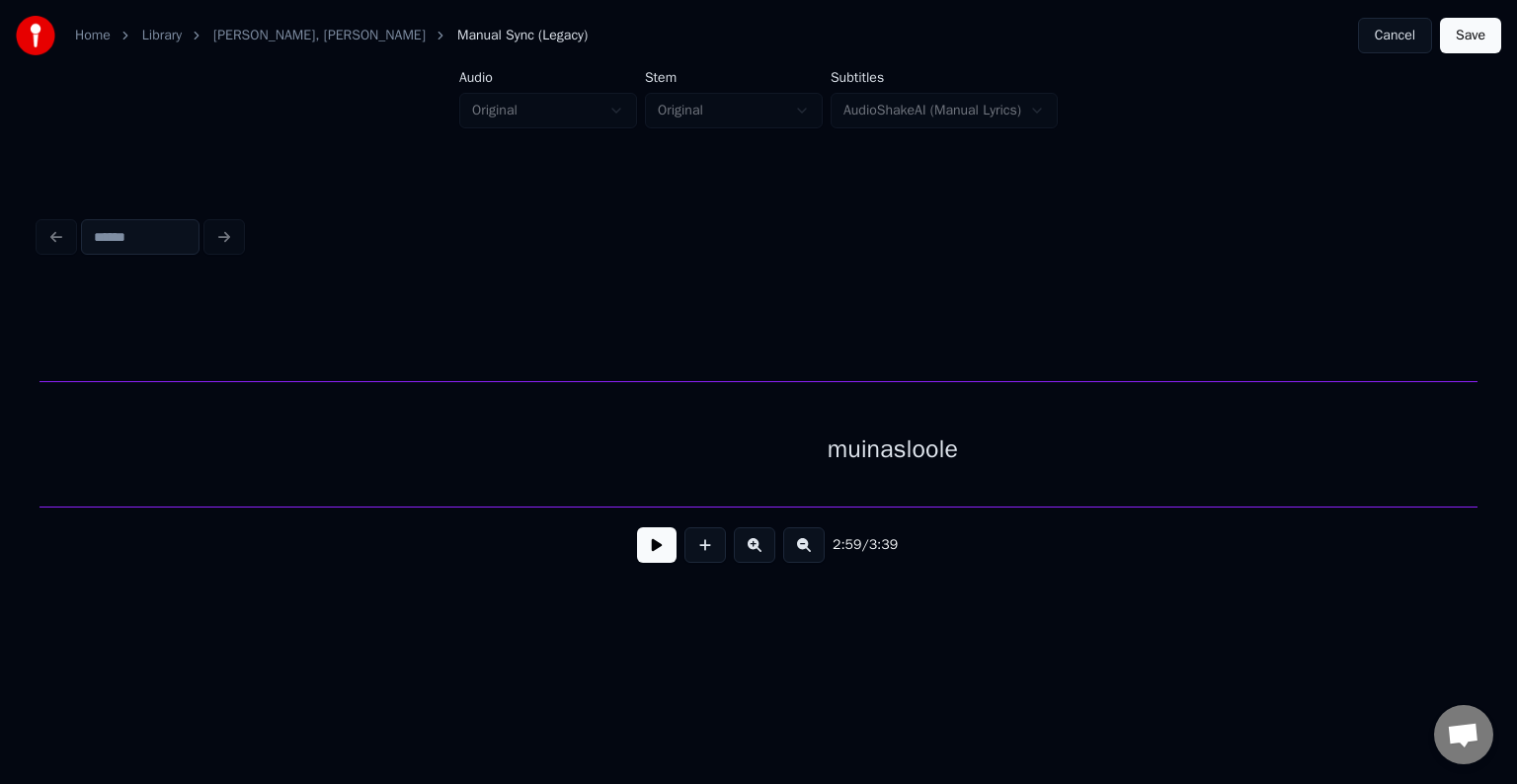scroll, scrollTop: 0, scrollLeft: 132911, axis: horizontal 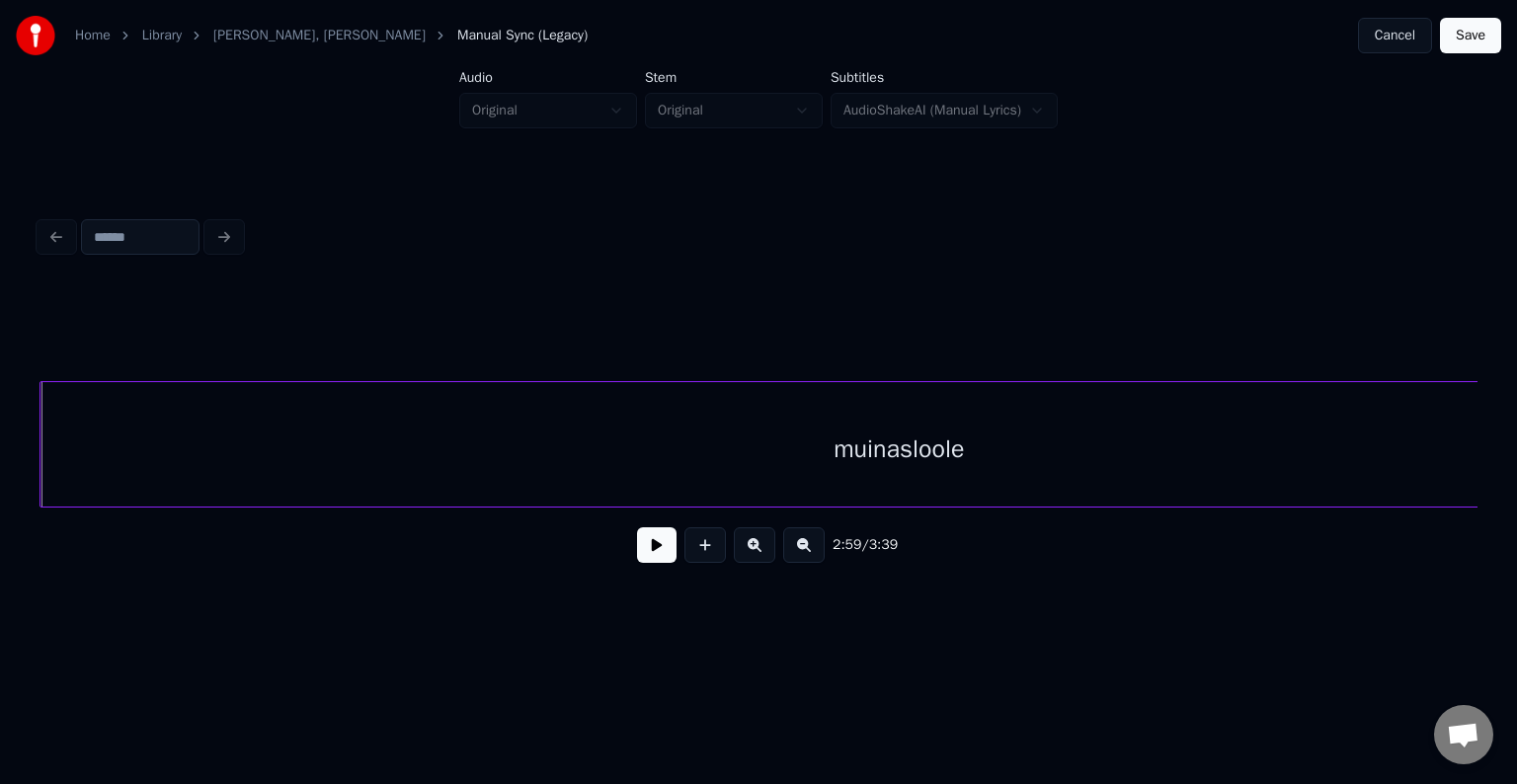 click on "muinasloole" at bounding box center (899, 449) 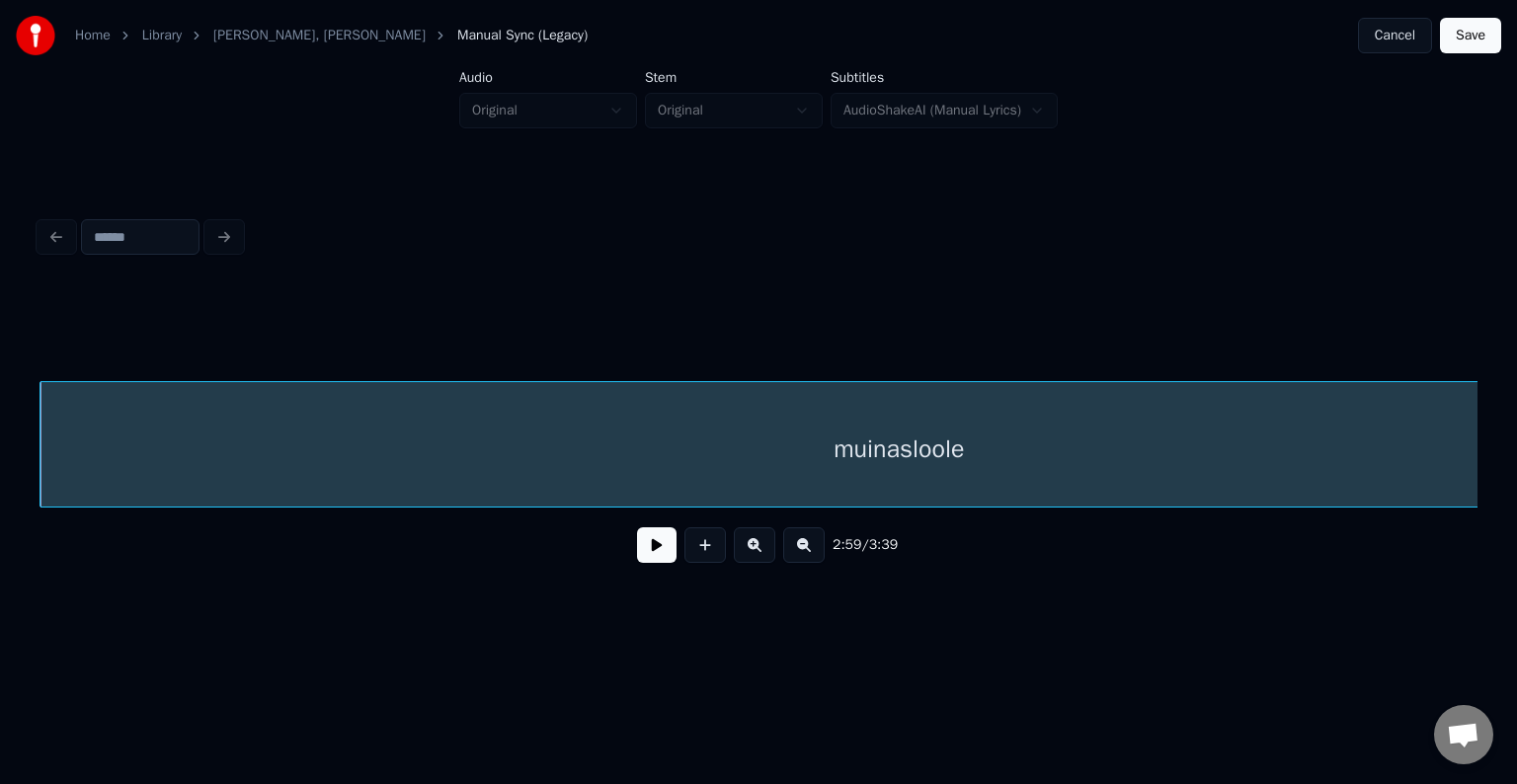 click at bounding box center [657, 545] 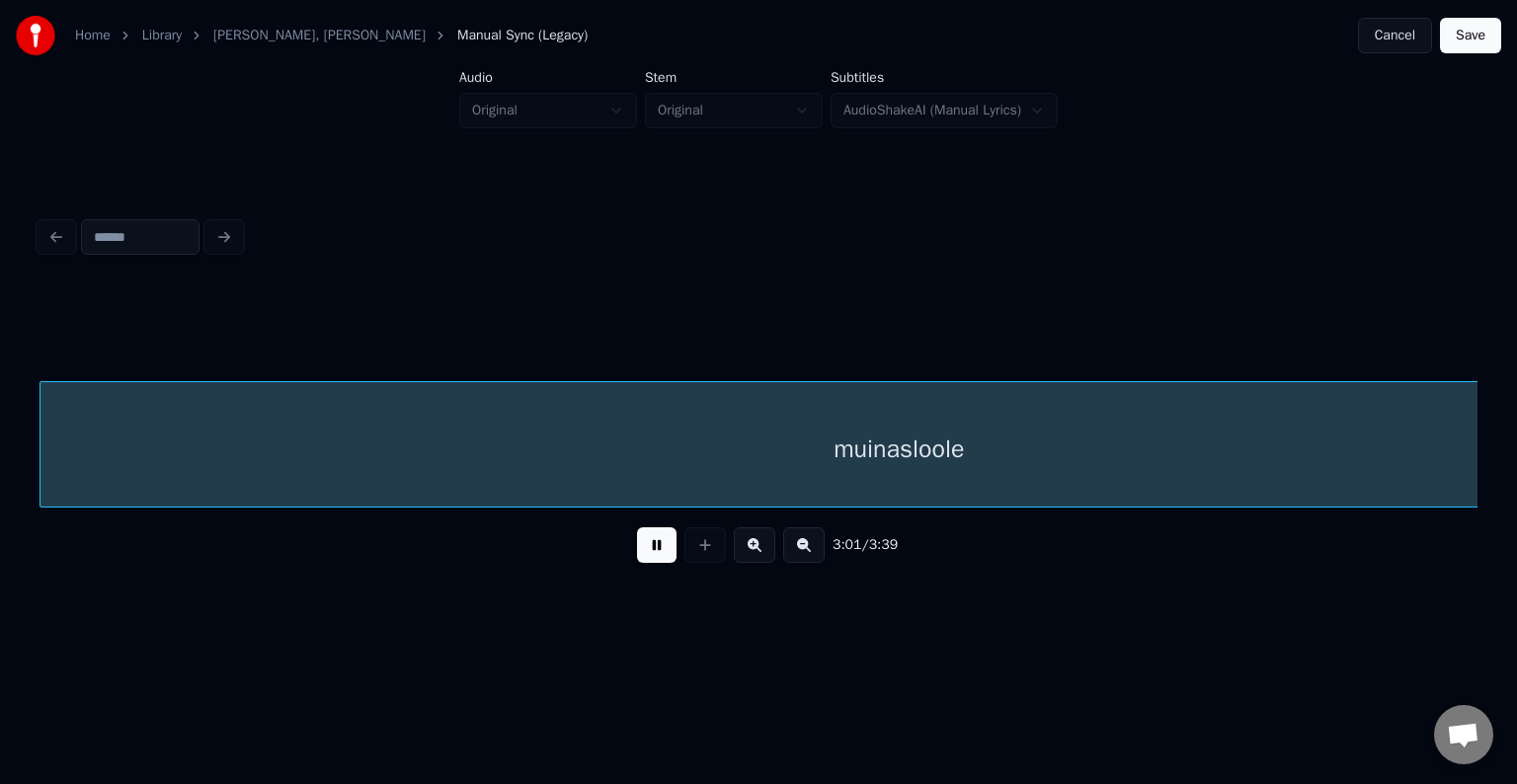 scroll, scrollTop: 0, scrollLeft: 134360, axis: horizontal 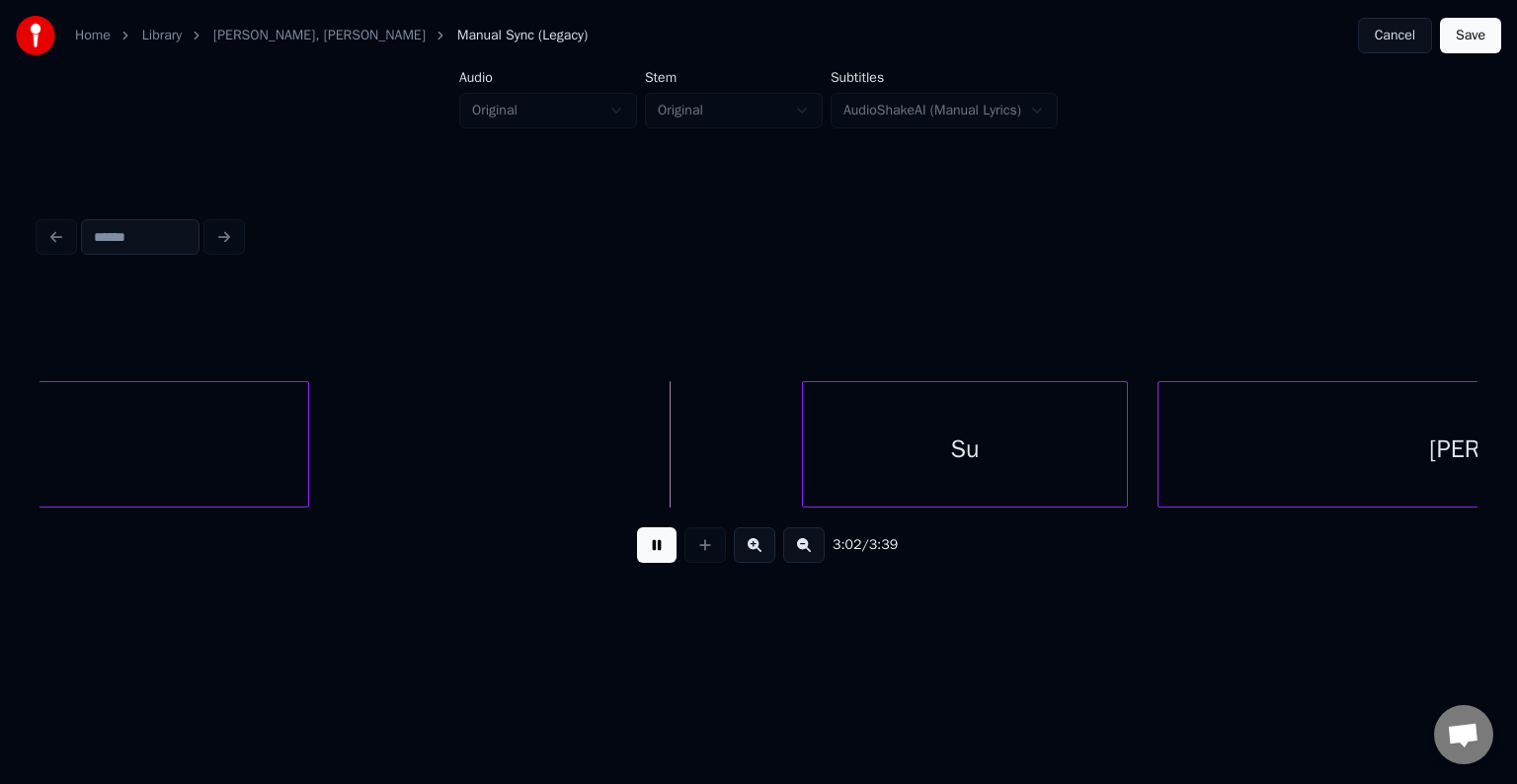 click at bounding box center [657, 545] 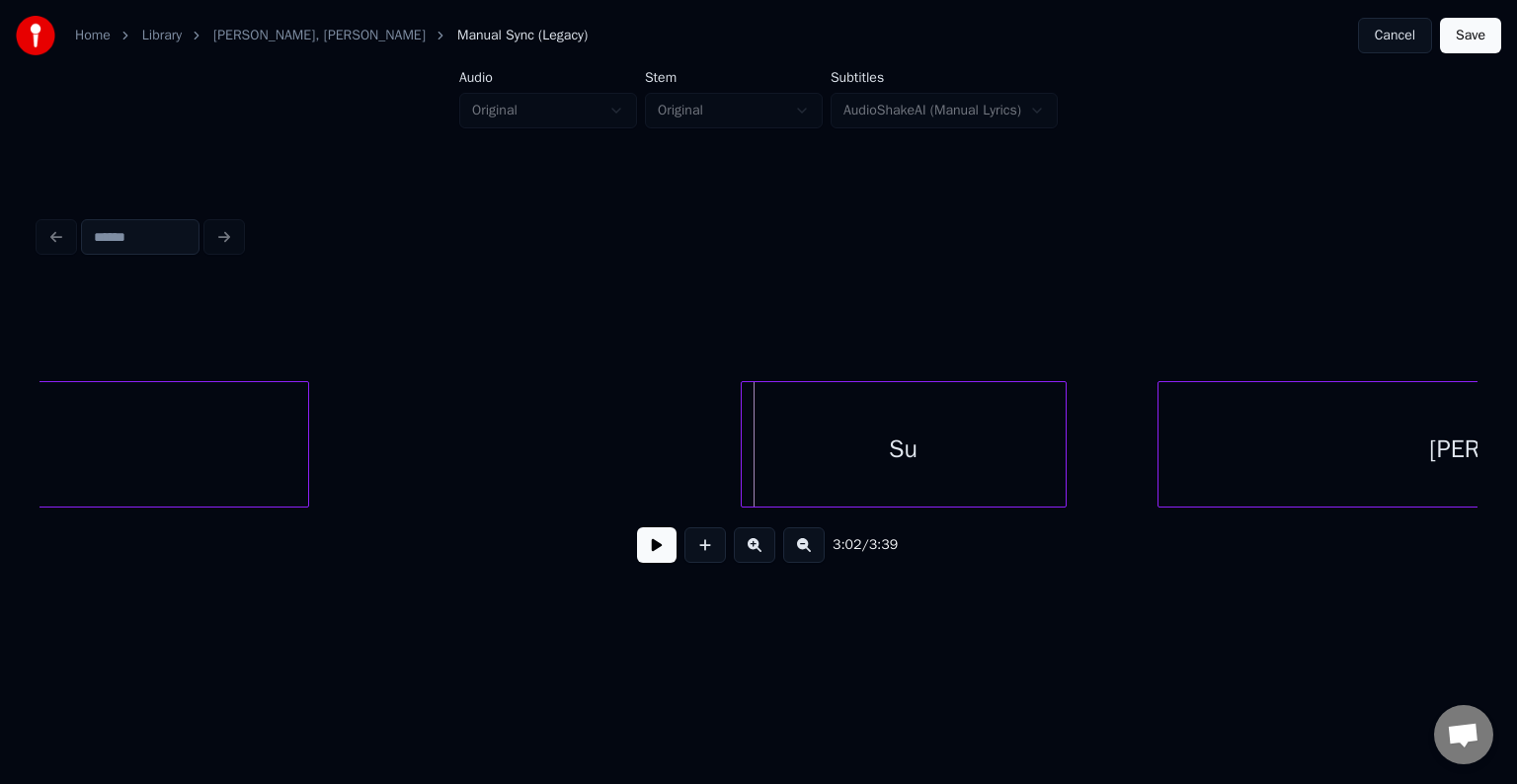 click on "Su" at bounding box center [904, 449] 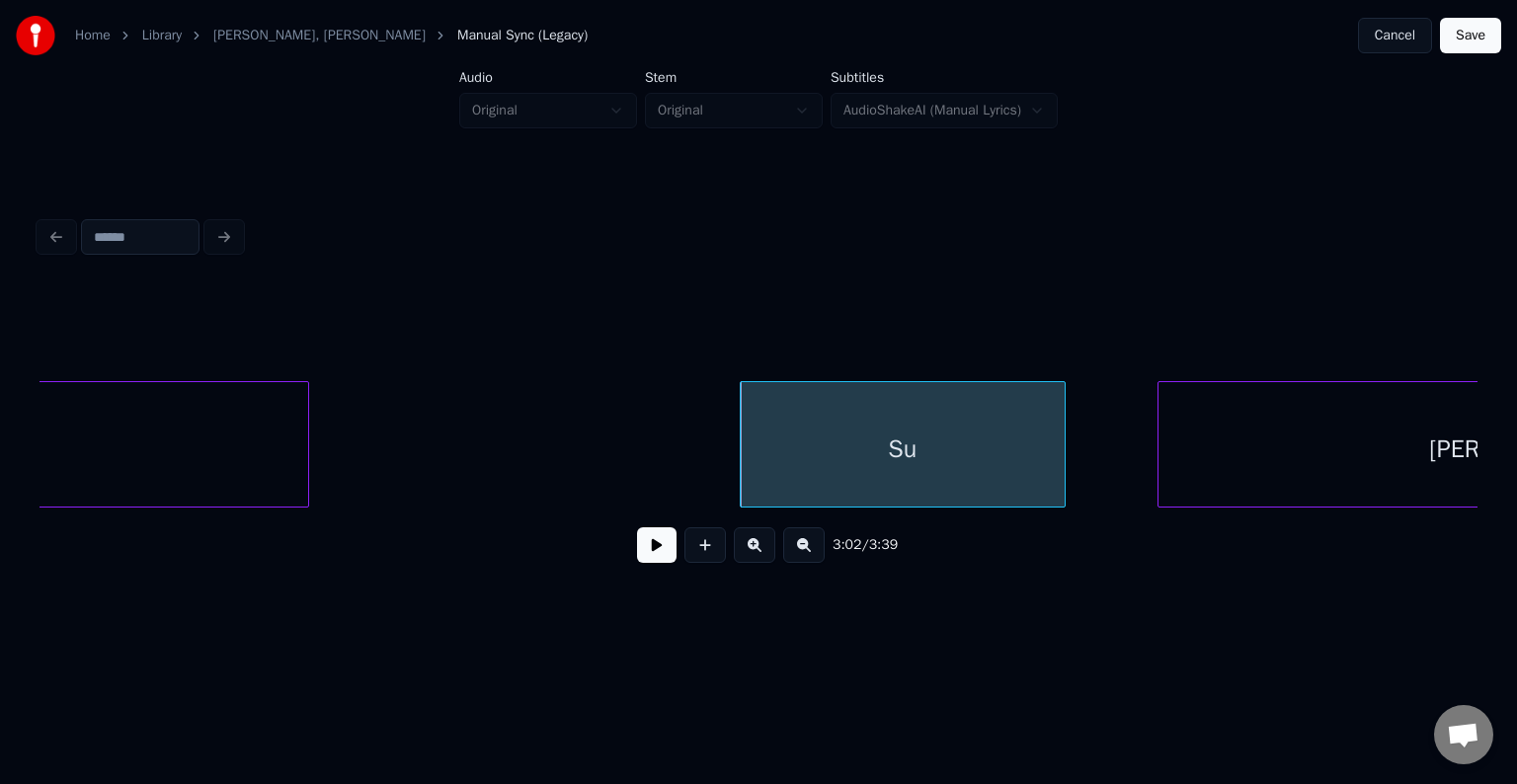 scroll, scrollTop: 0, scrollLeft: 134762, axis: horizontal 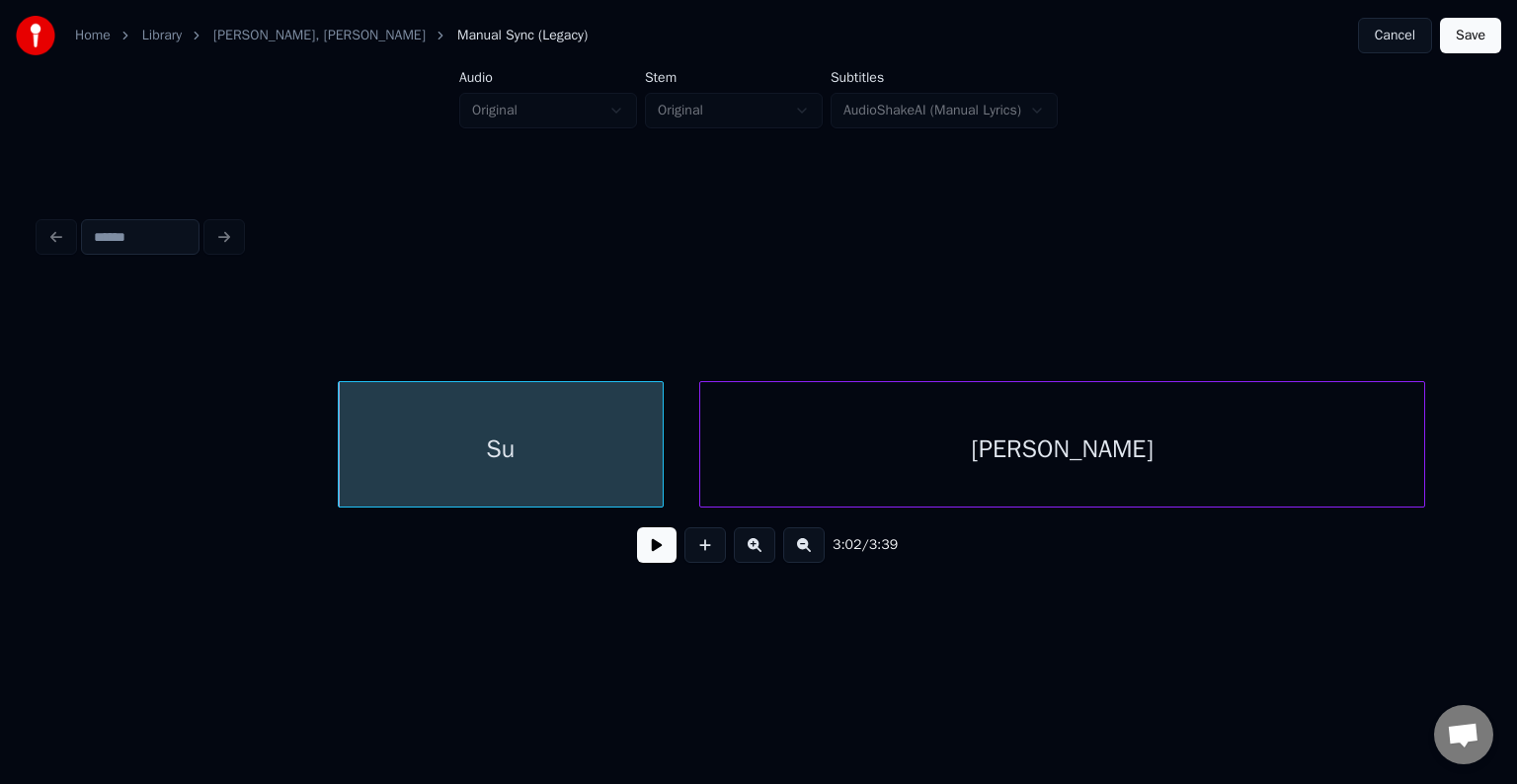 click on "poole" at bounding box center [1062, 449] 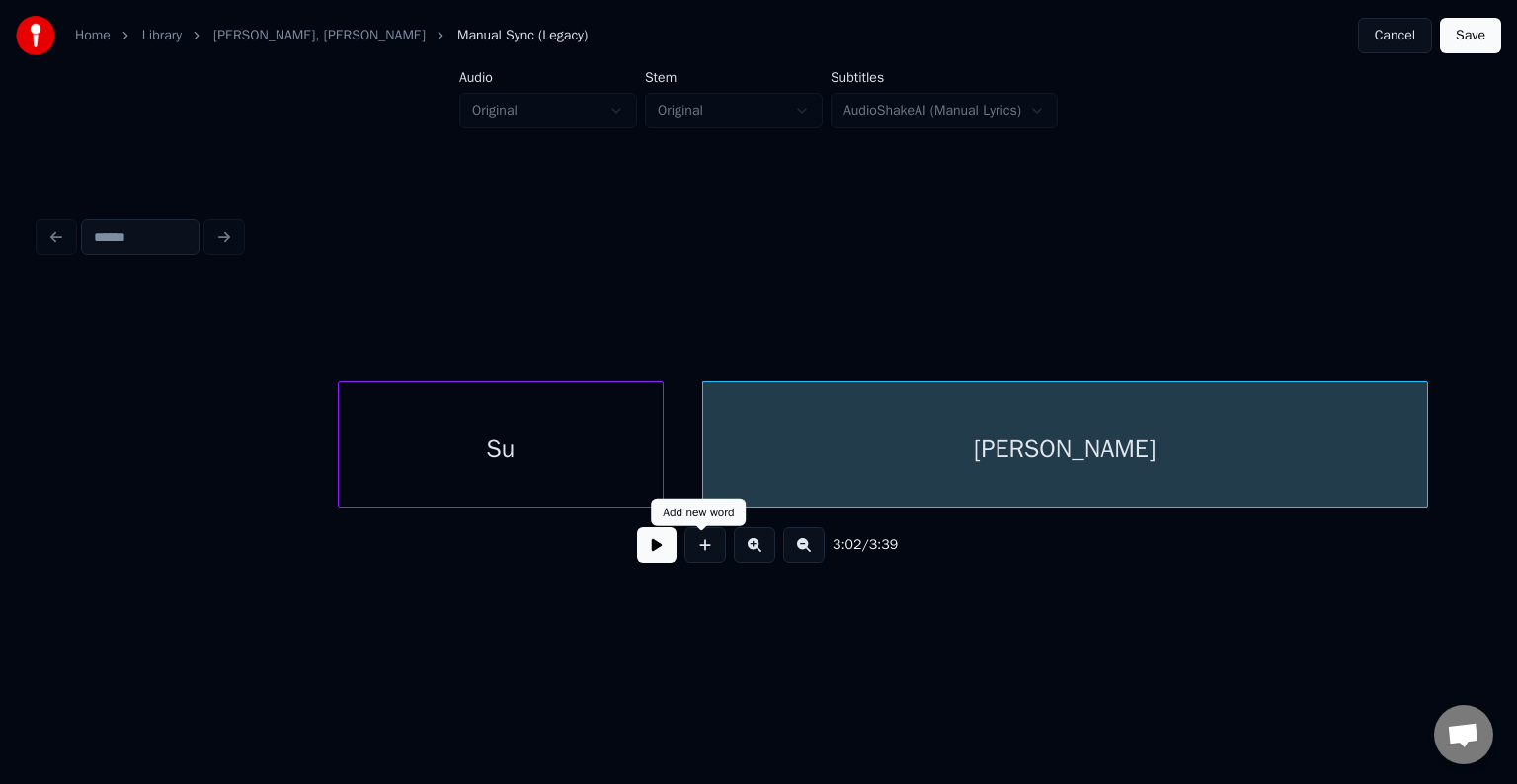 click at bounding box center (657, 545) 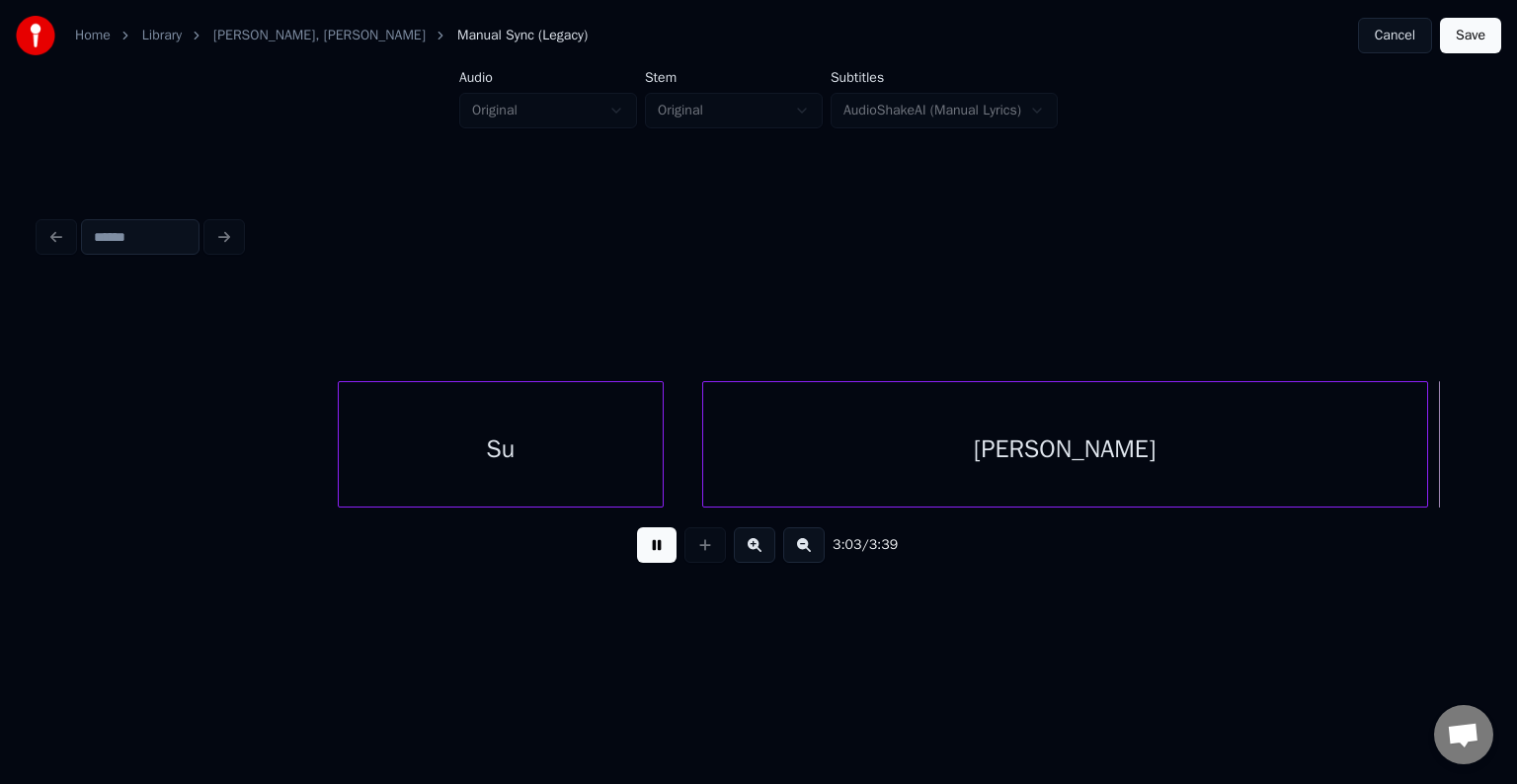 scroll, scrollTop: 0, scrollLeft: 136205, axis: horizontal 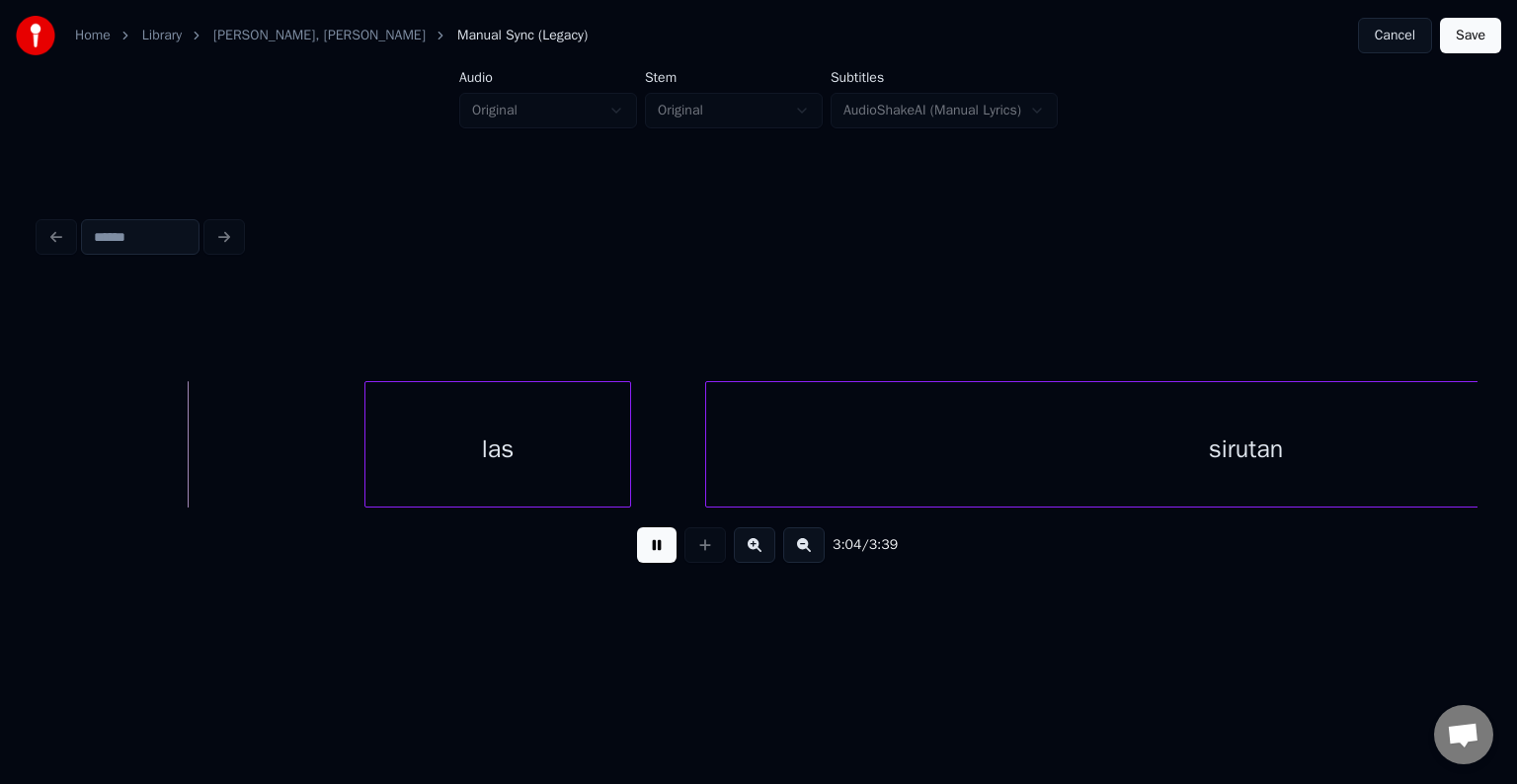 click at bounding box center (657, 545) 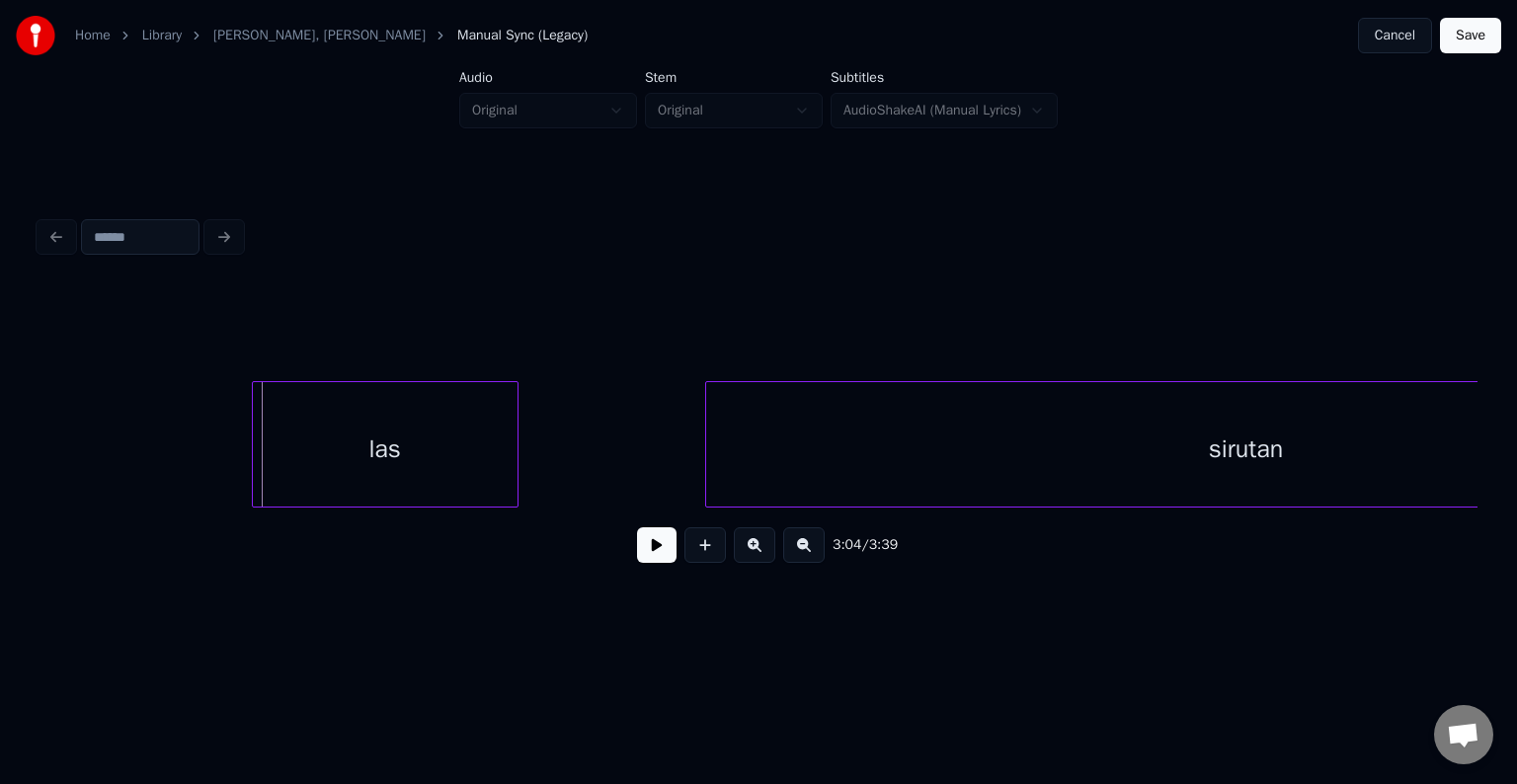 click on "las" at bounding box center (385, 449) 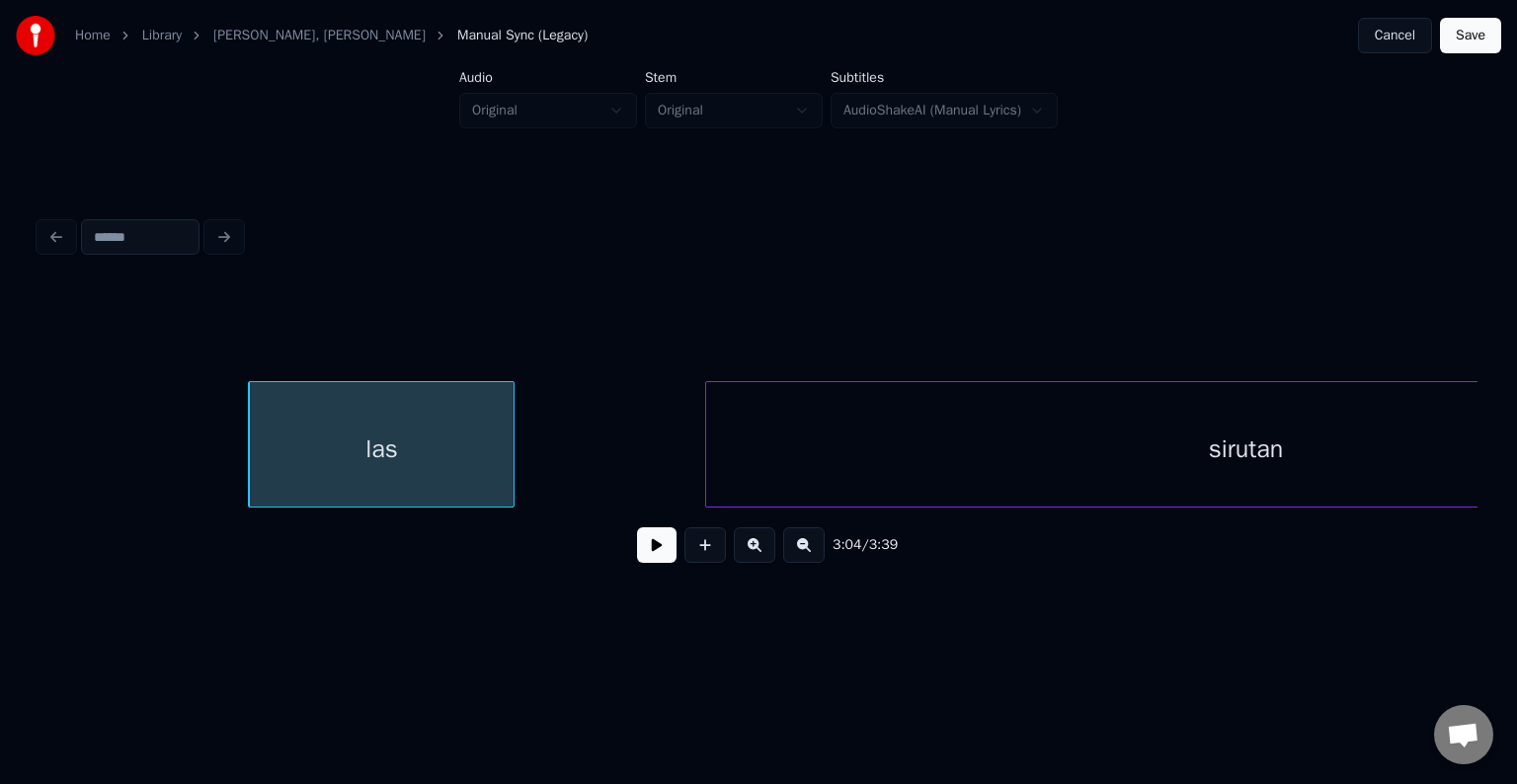 scroll, scrollTop: 0, scrollLeft: 136510, axis: horizontal 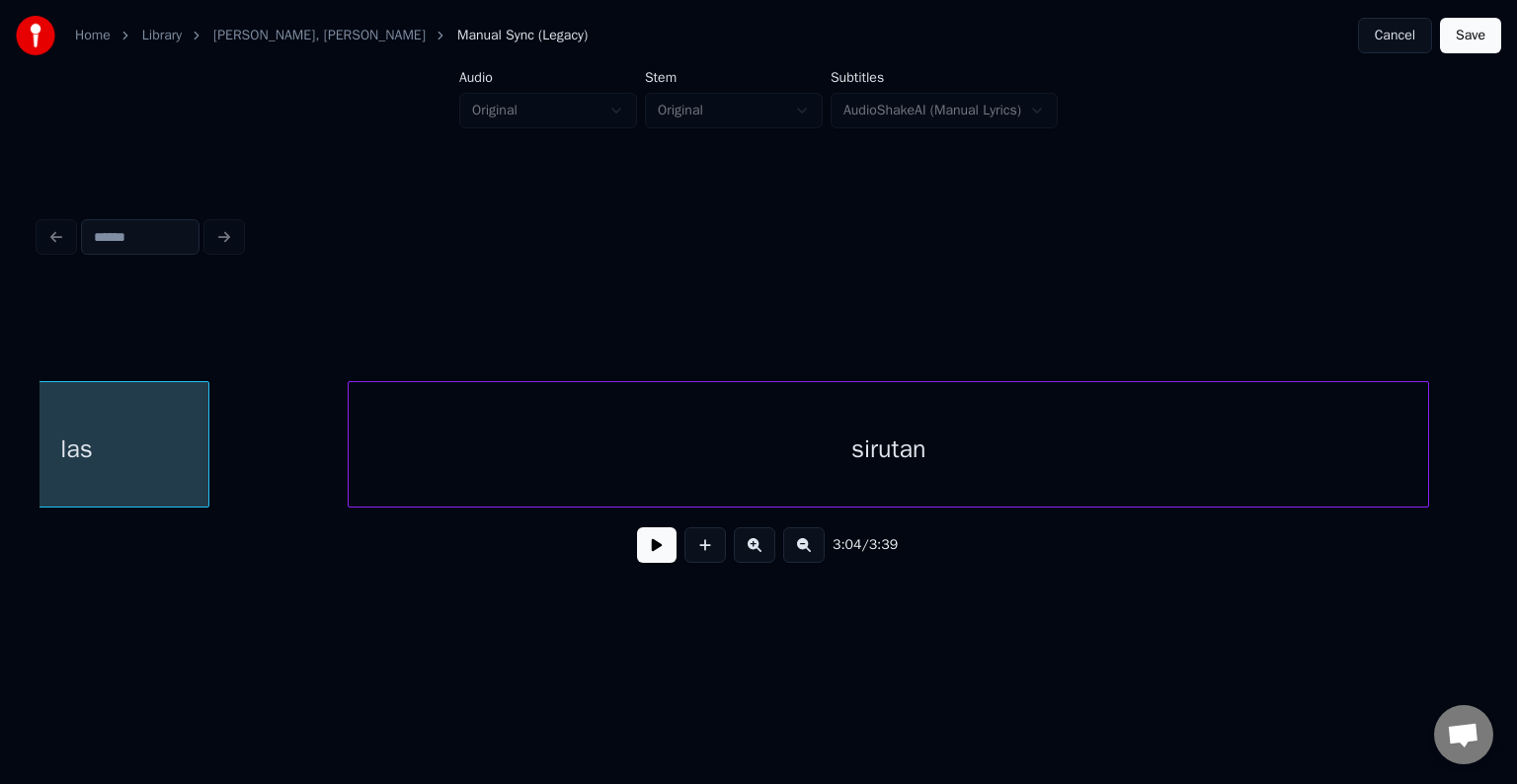 click on "sirutan" at bounding box center [888, 449] 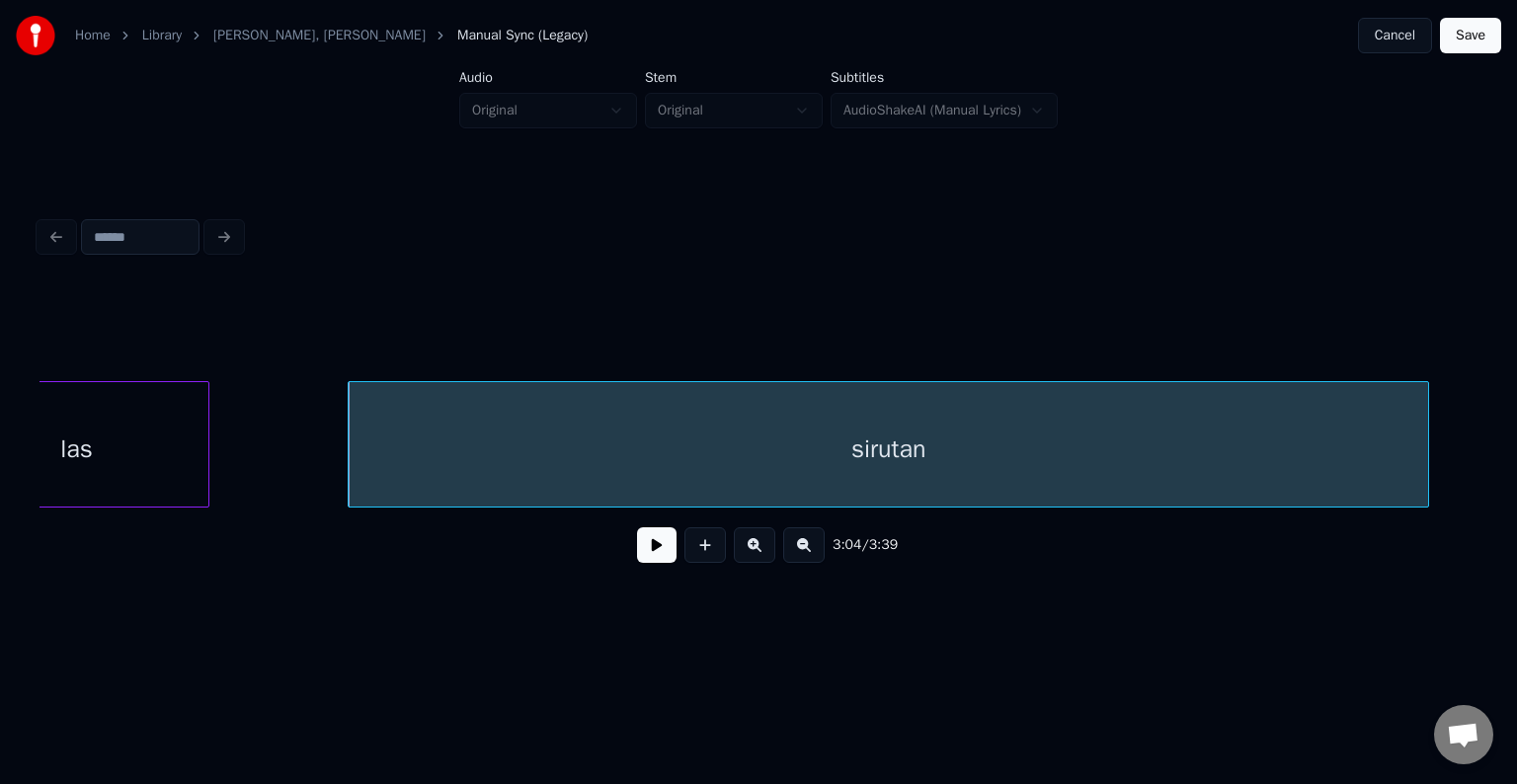 click at bounding box center (657, 545) 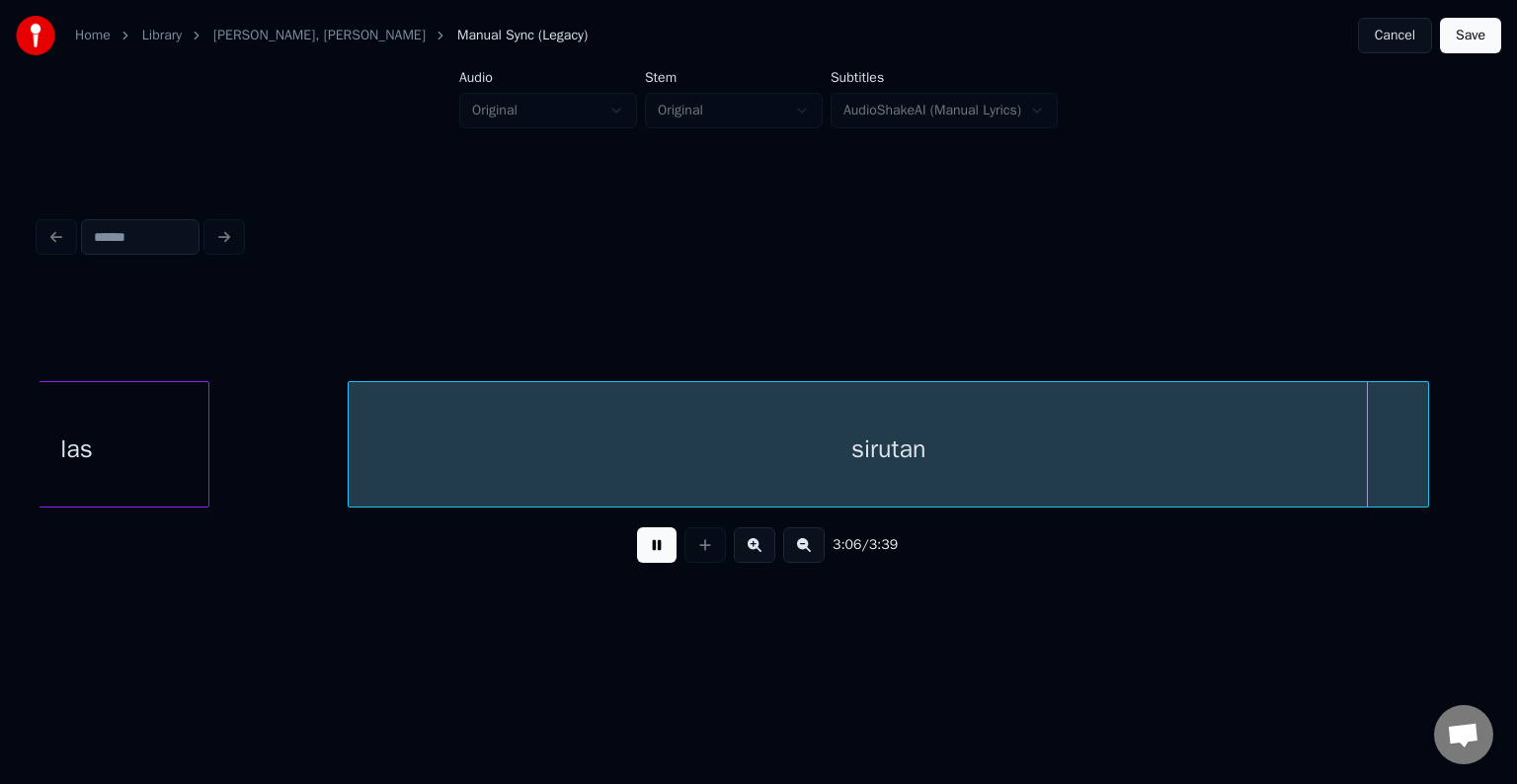 click at bounding box center [657, 545] 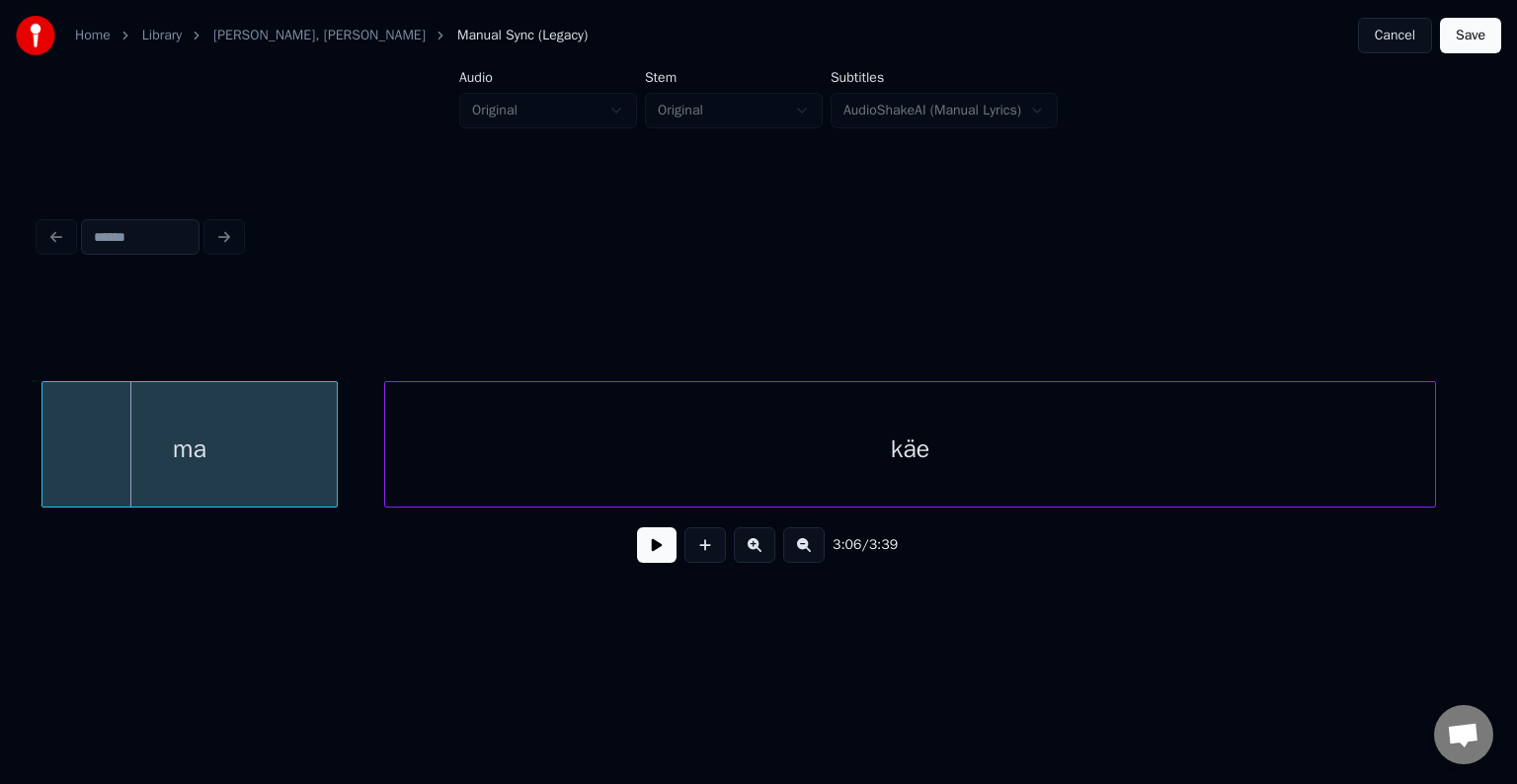scroll, scrollTop: 0, scrollLeft: 137925, axis: horizontal 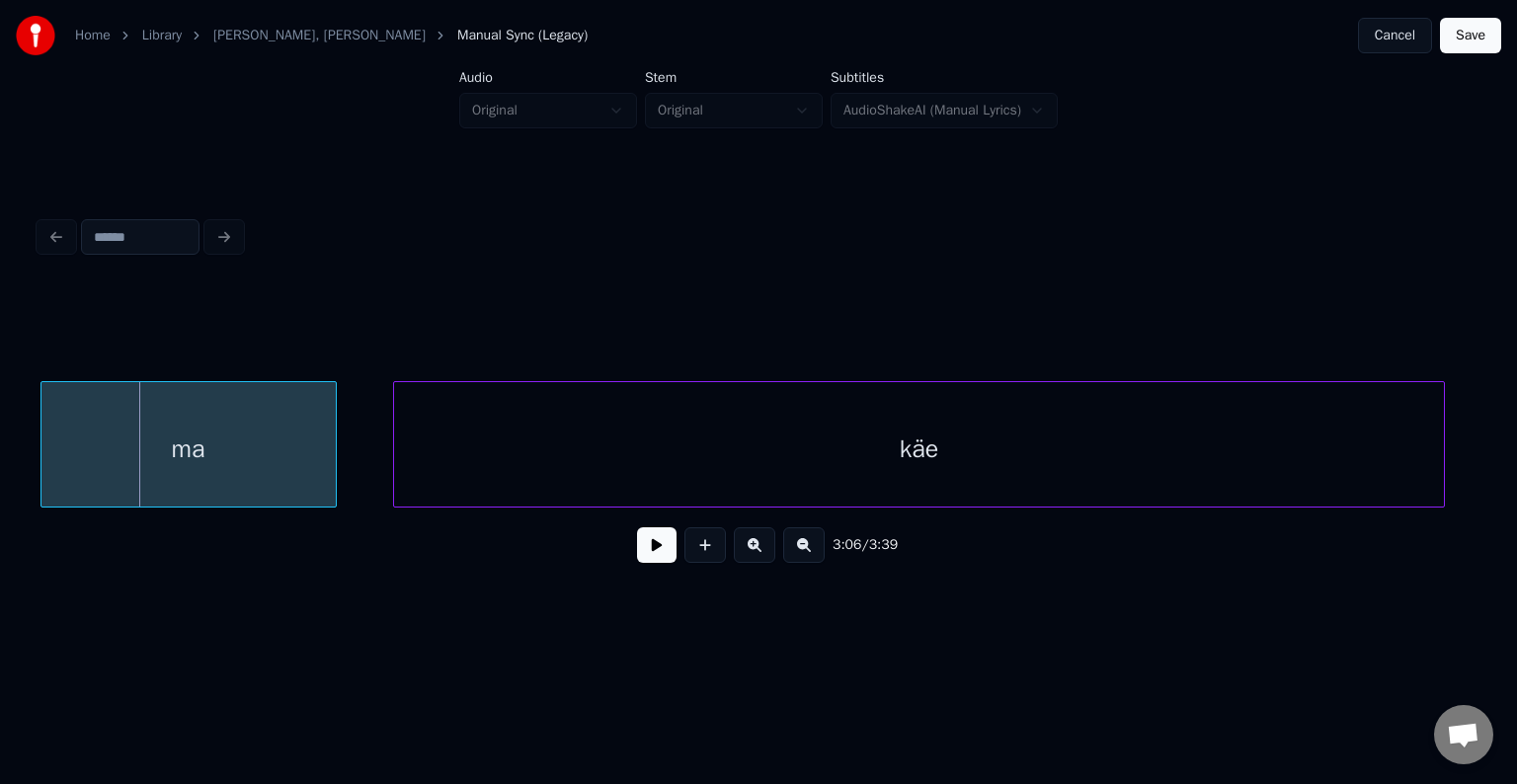 click on "ma" at bounding box center [189, 449] 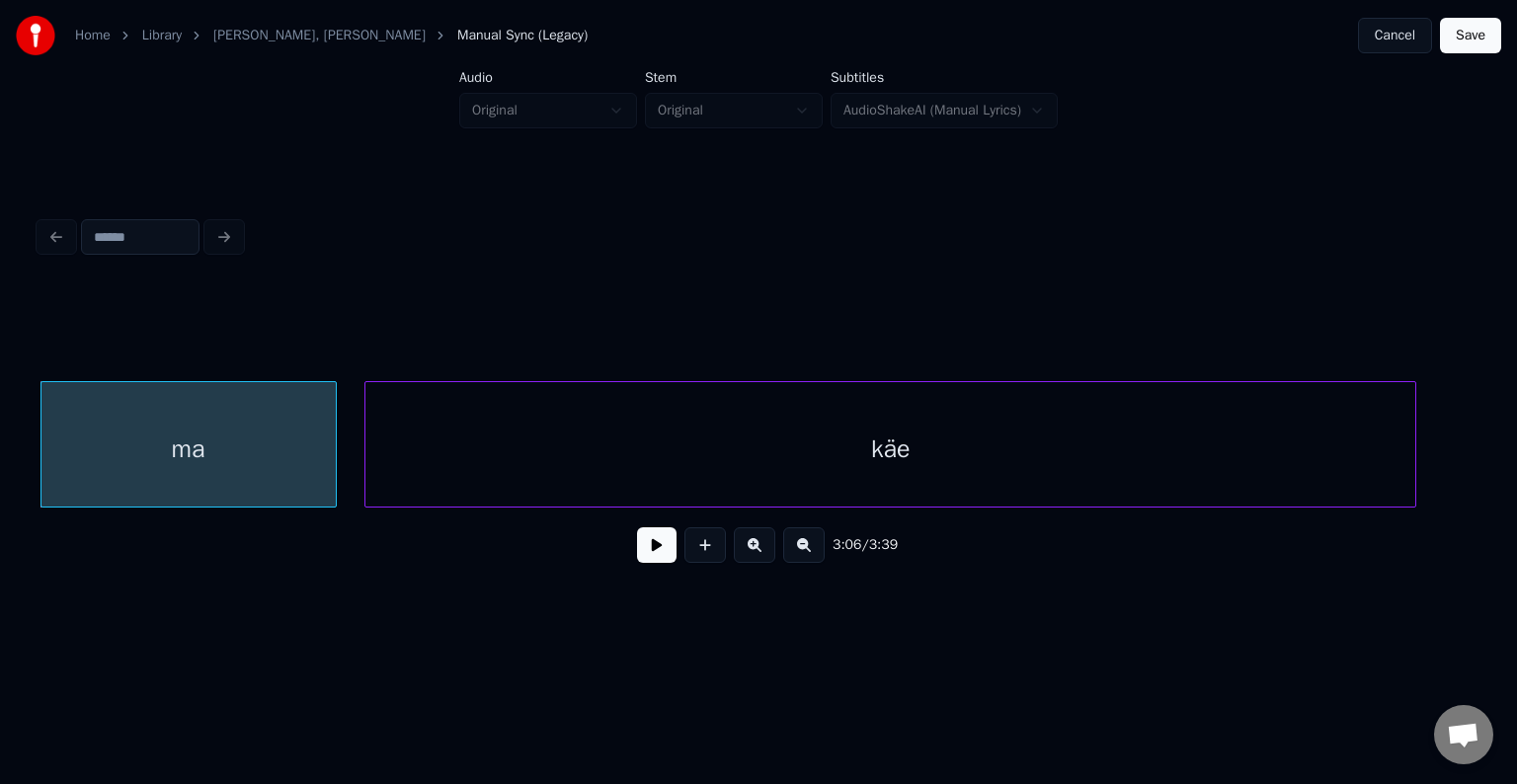 click on "käe" at bounding box center [890, 449] 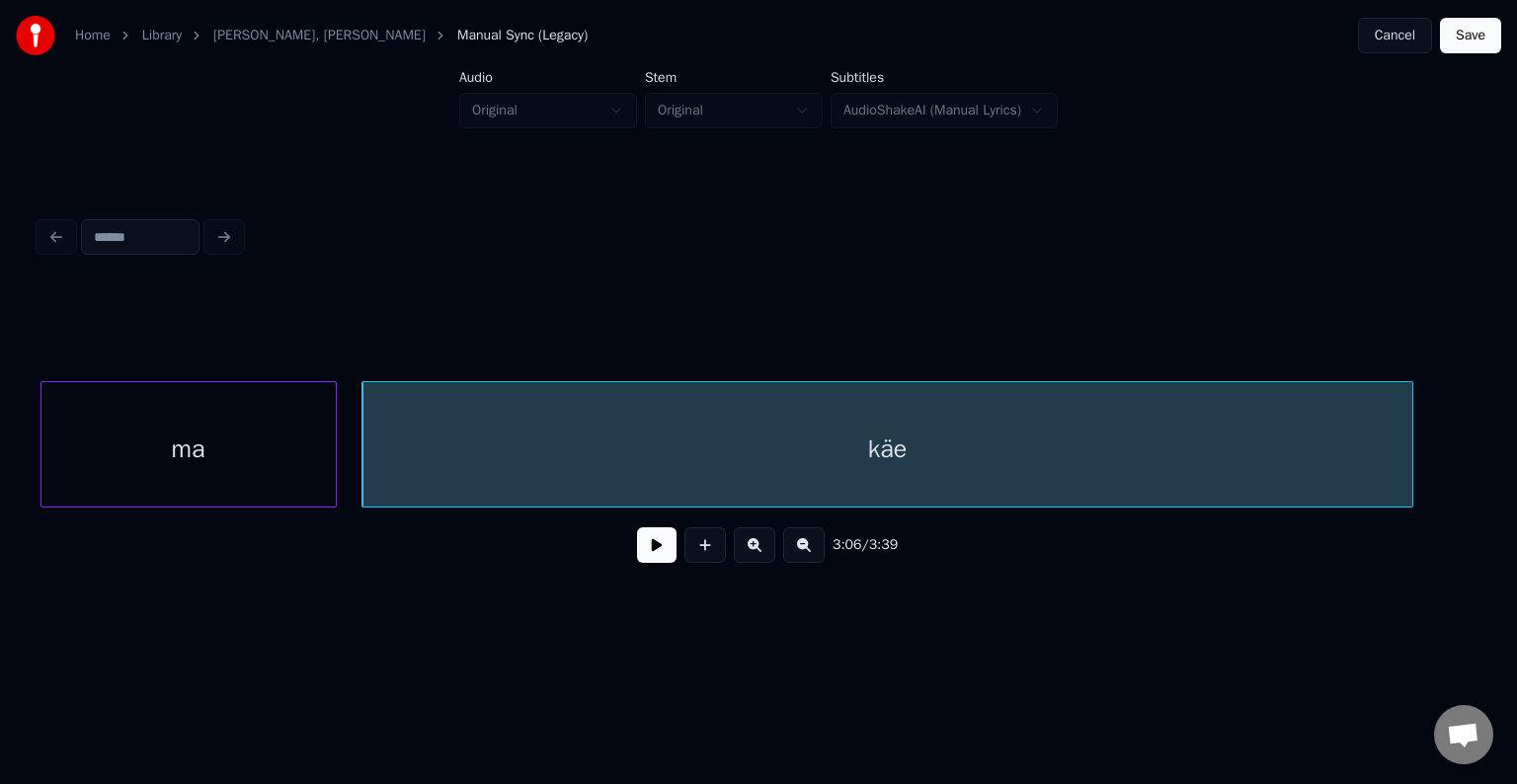 click at bounding box center (657, 545) 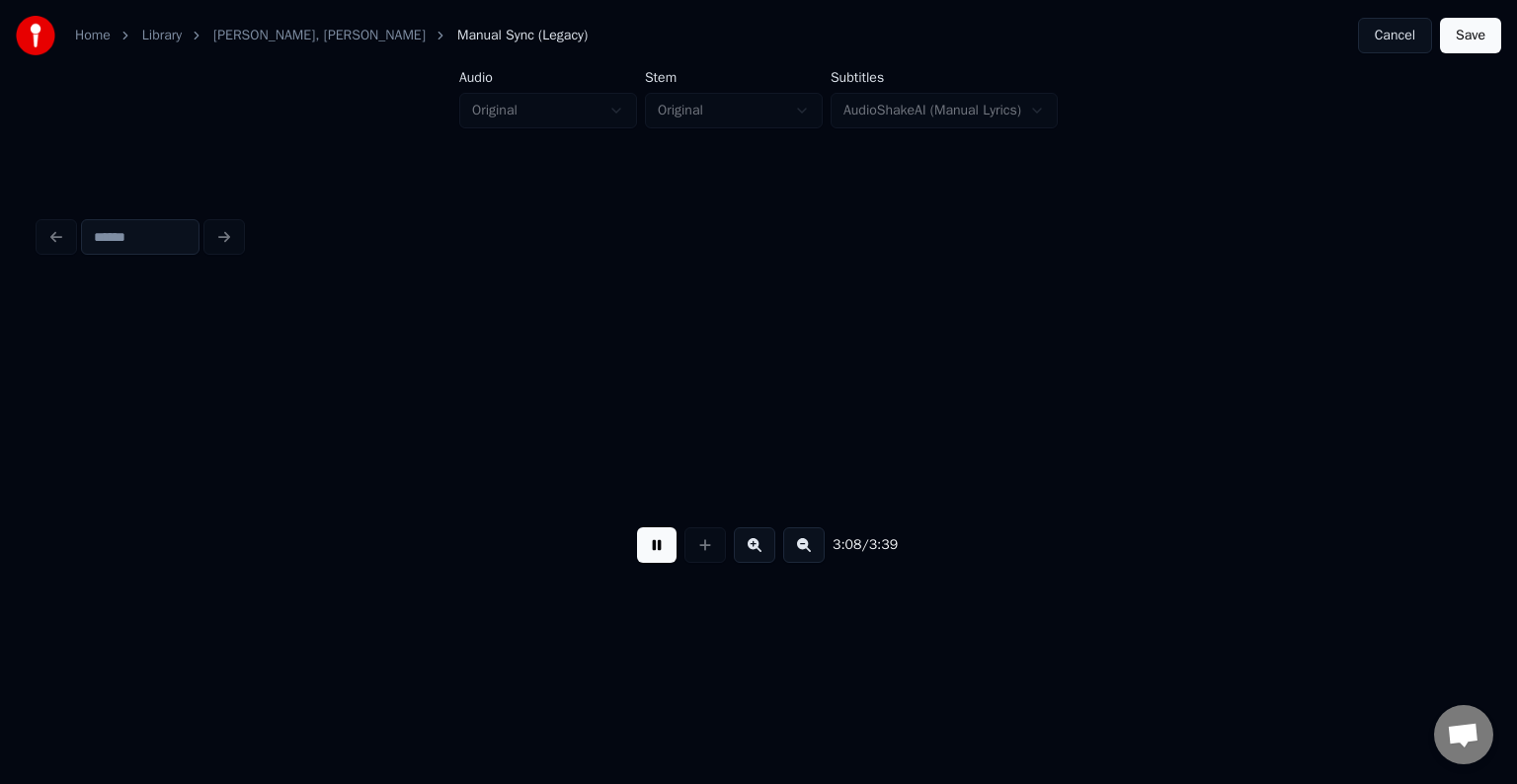 scroll, scrollTop: 0, scrollLeft: 139367, axis: horizontal 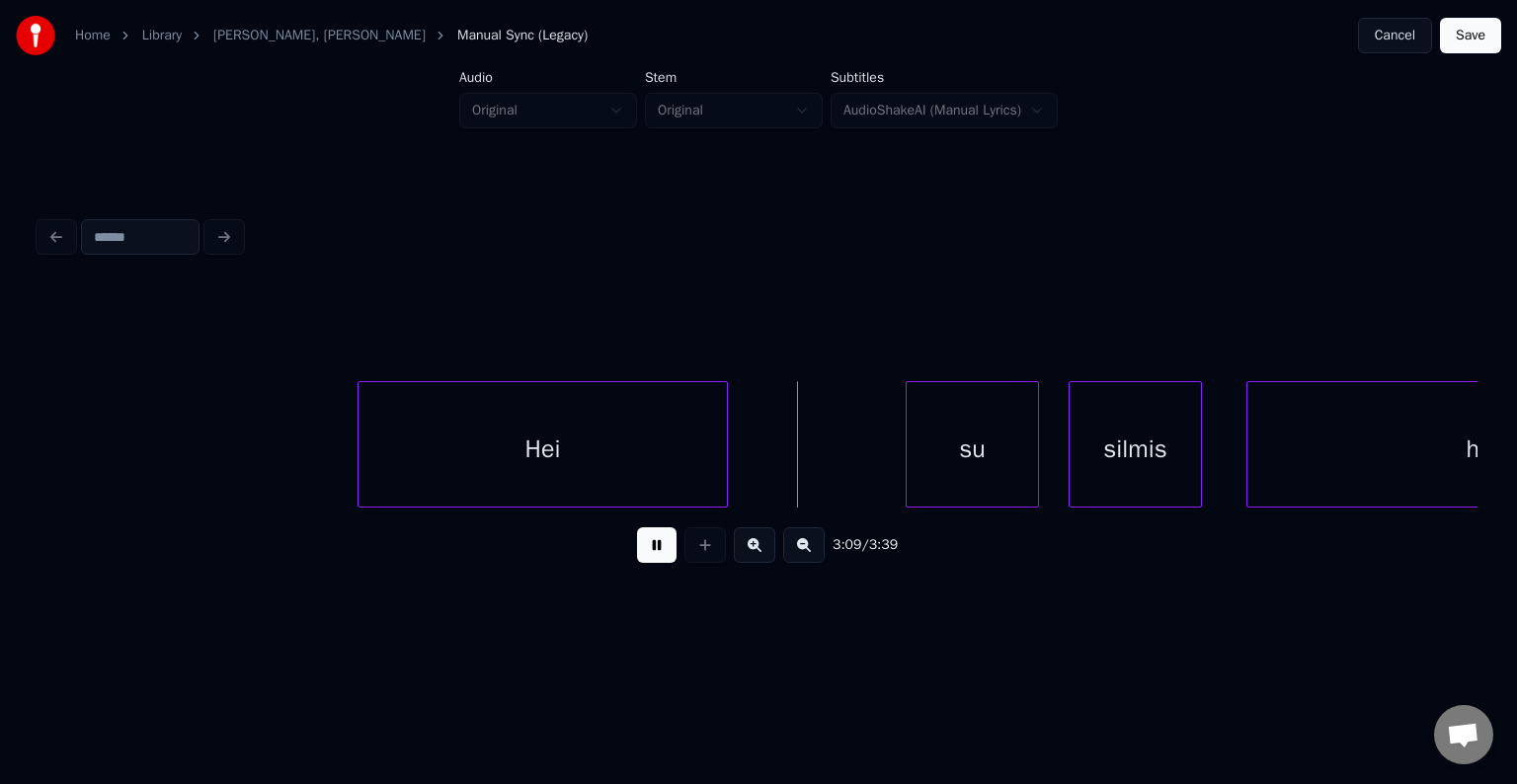 click at bounding box center [657, 545] 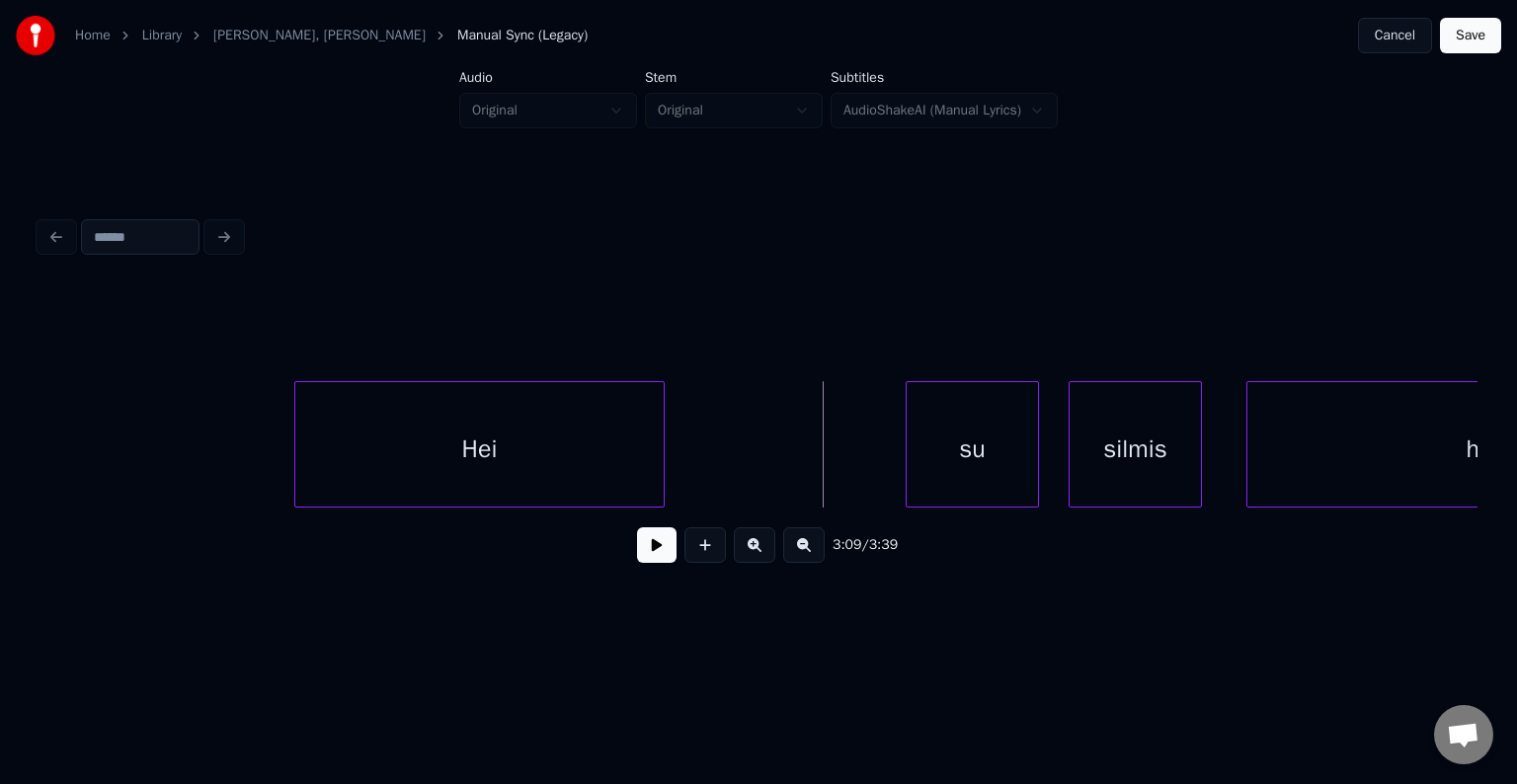 click on "Hei" at bounding box center (479, 449) 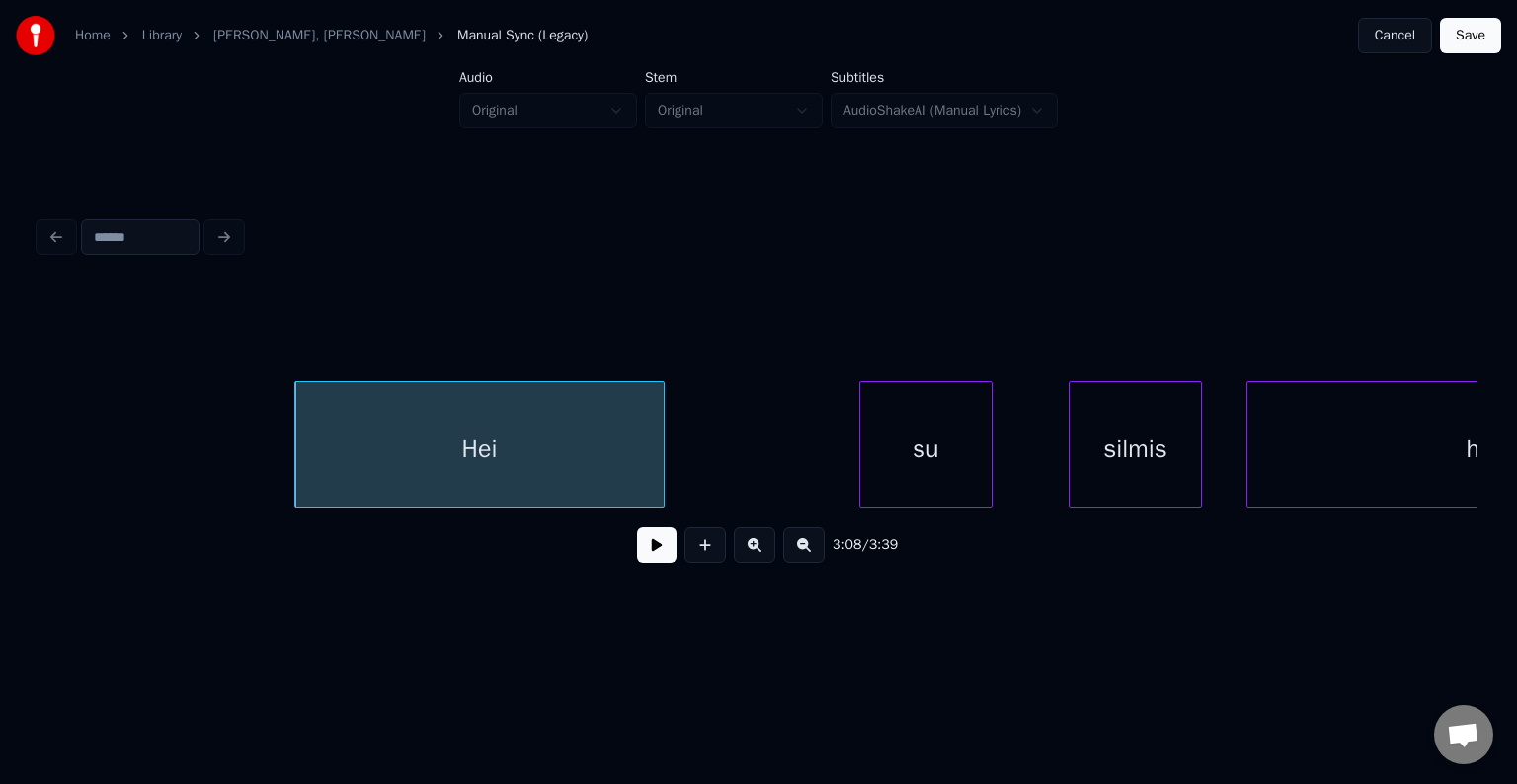 click on "su" at bounding box center (925, 449) 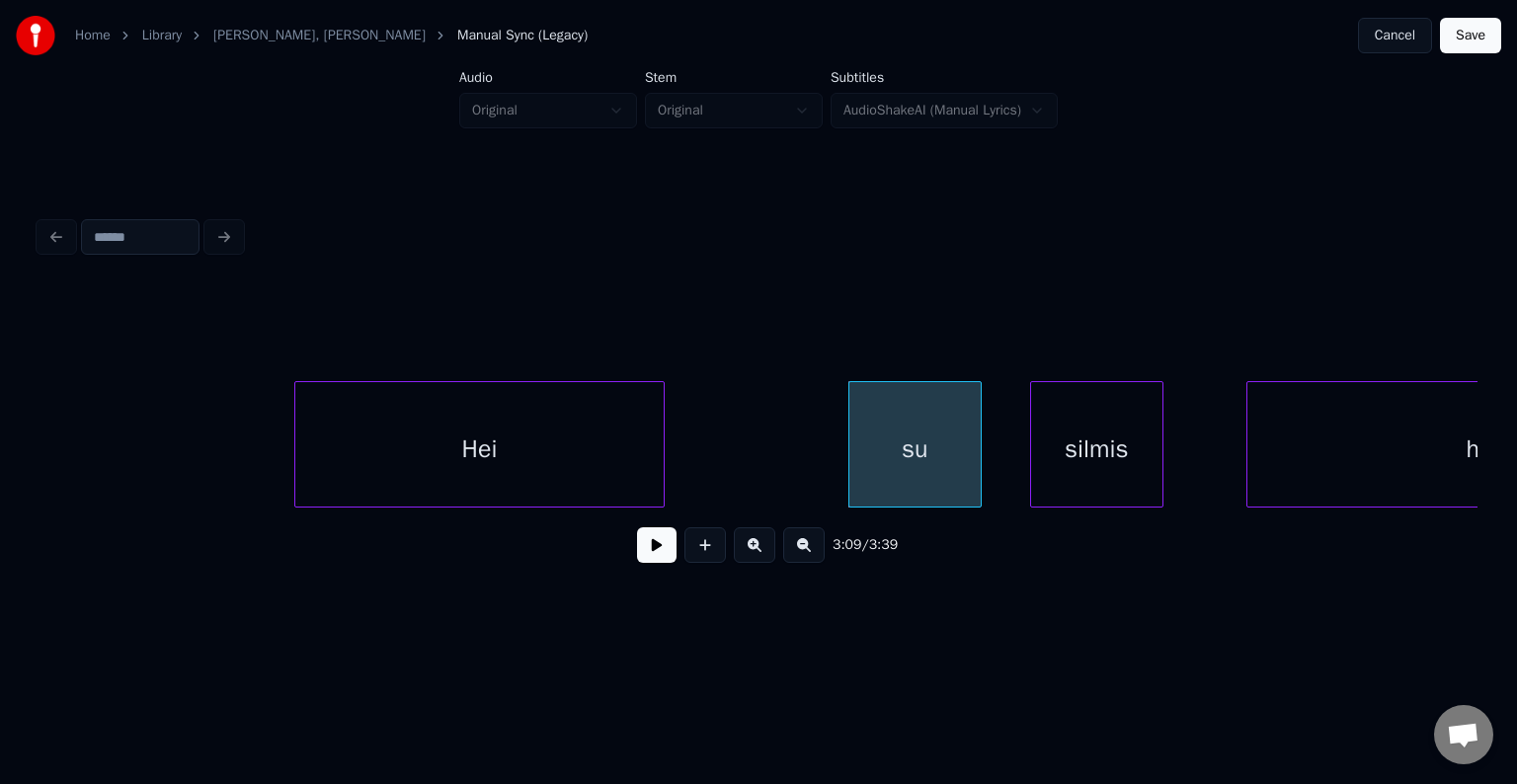 click on "silmis" at bounding box center [1096, 449] 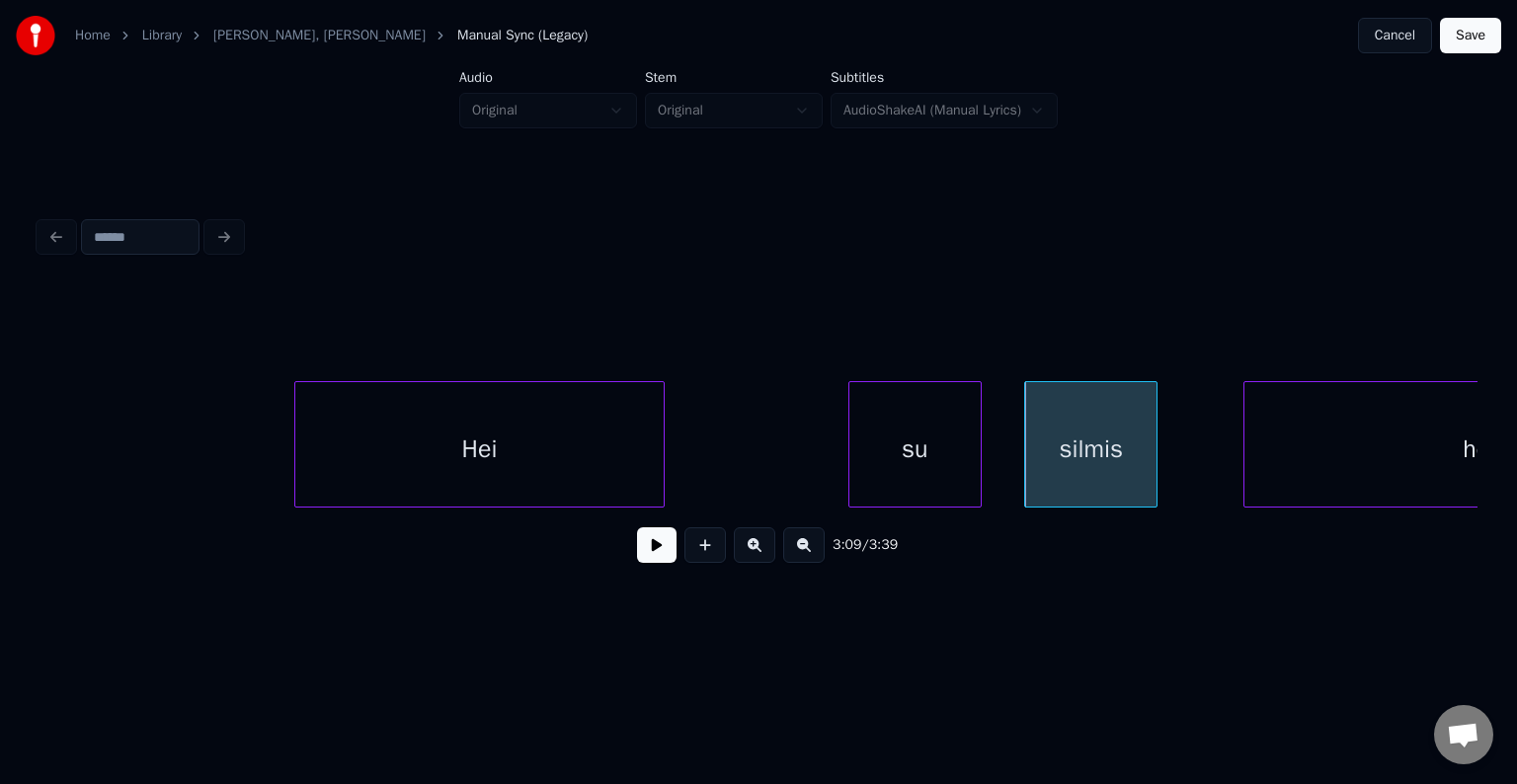 scroll, scrollTop: 0, scrollLeft: 139636, axis: horizontal 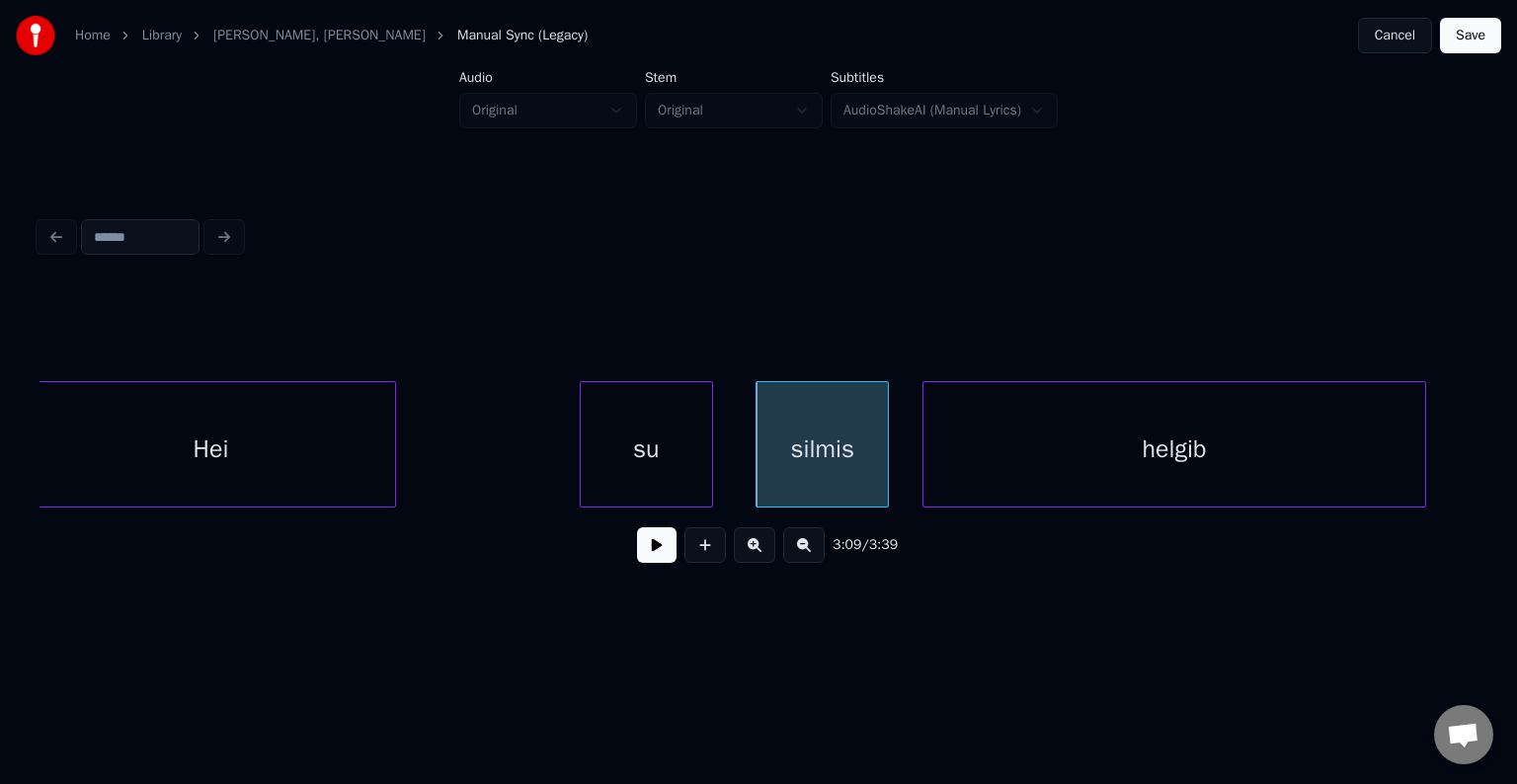 click on "helgib" at bounding box center (1174, 449) 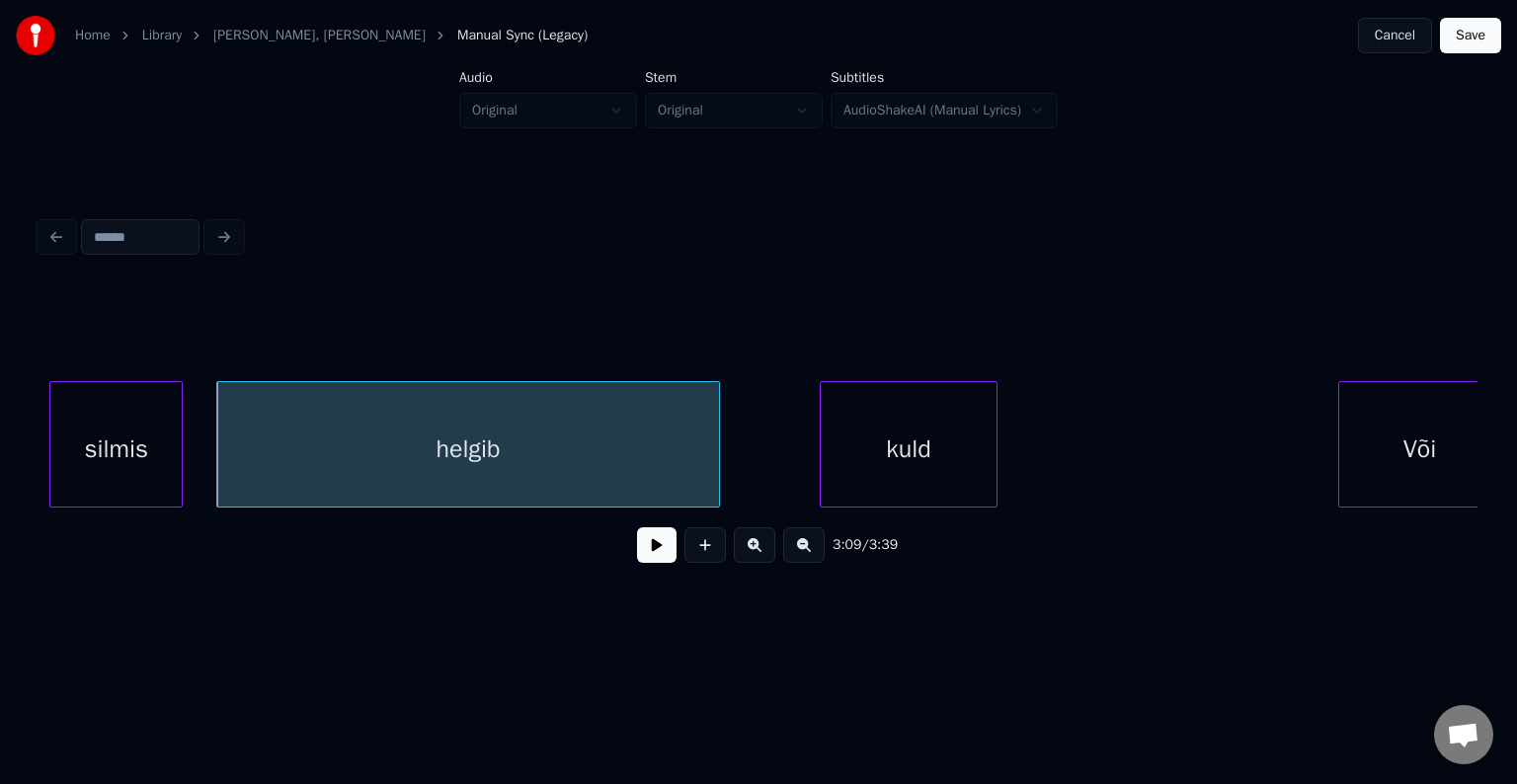 scroll, scrollTop: 0, scrollLeft: 140347, axis: horizontal 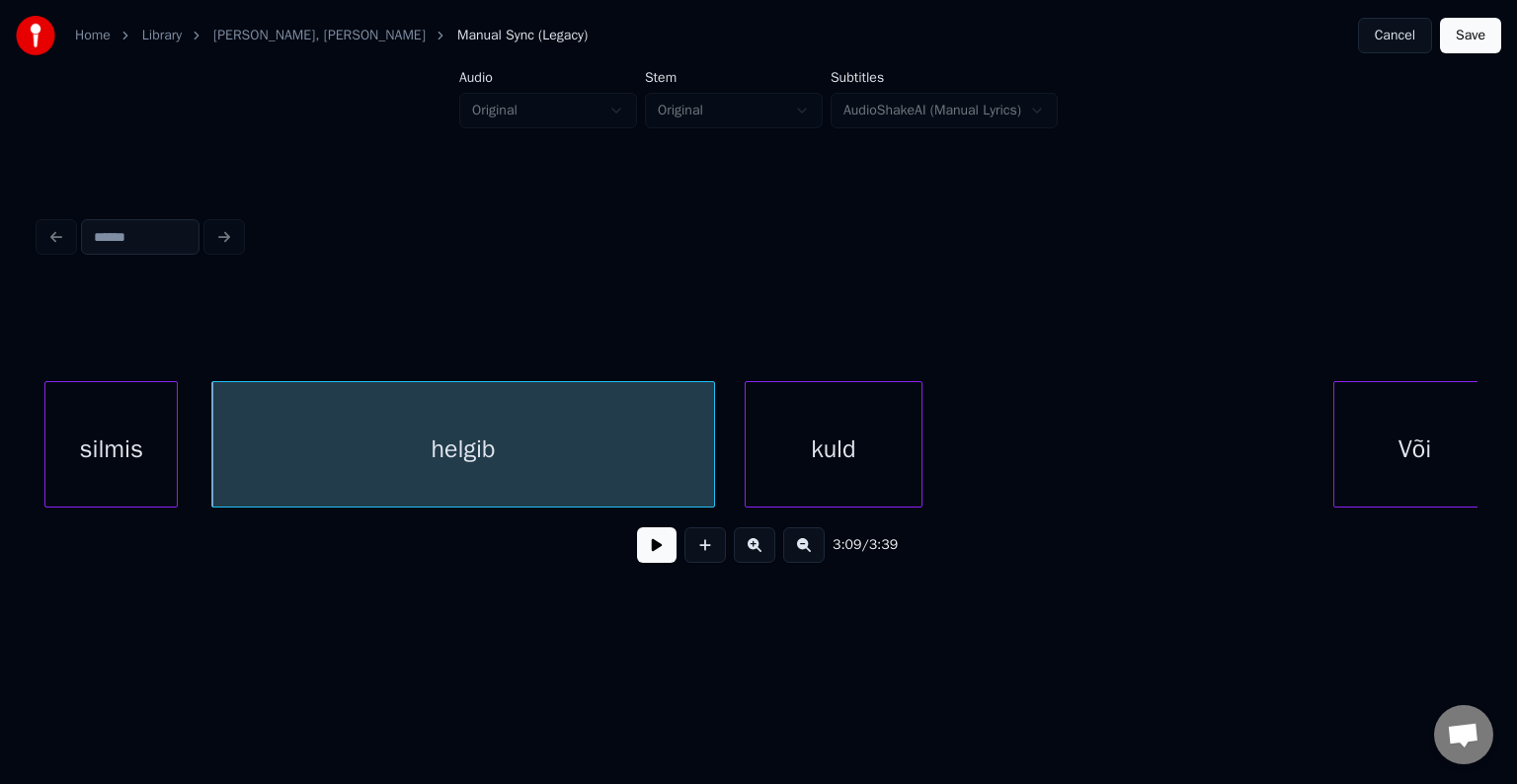 click on "kuld" at bounding box center (834, 449) 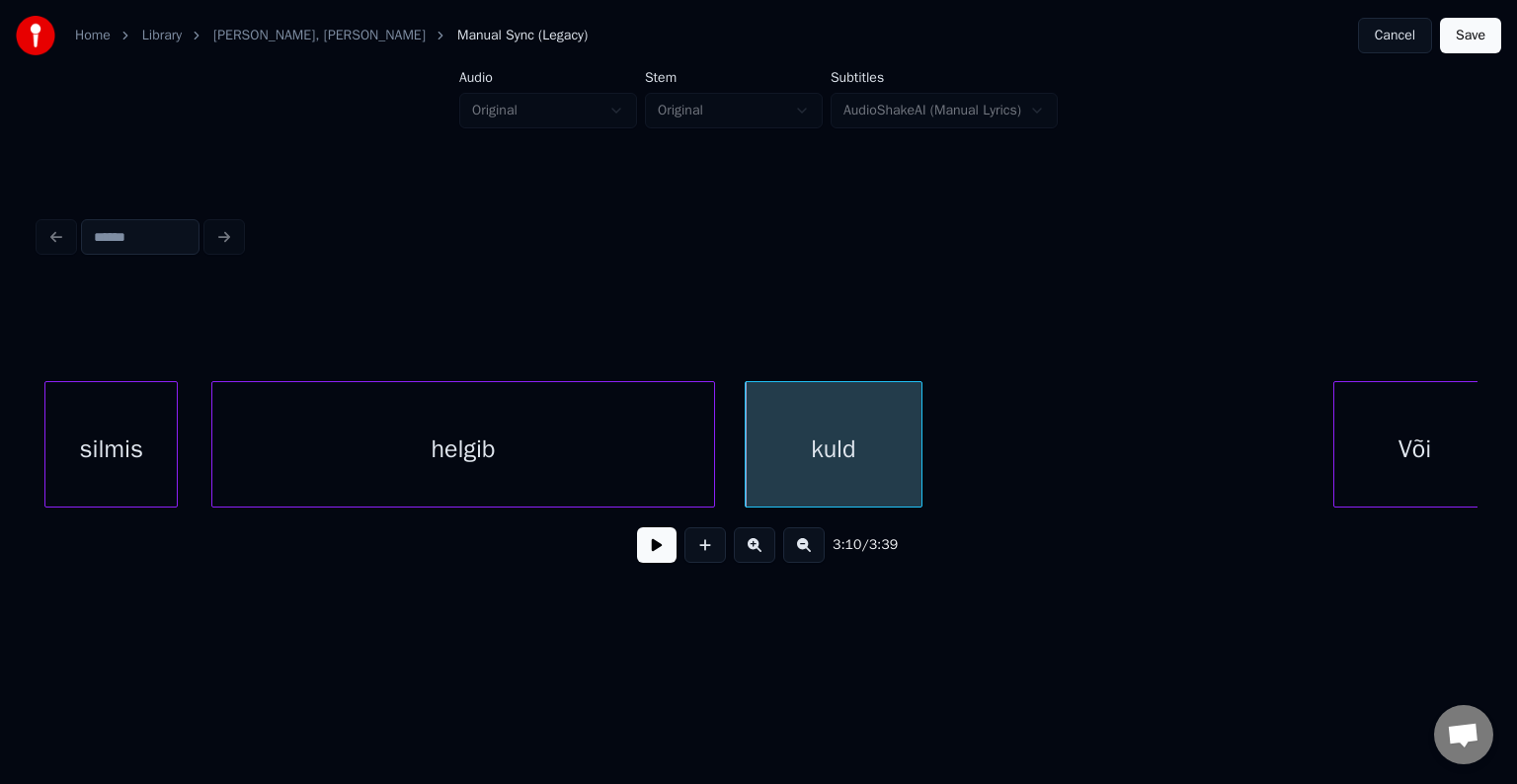 scroll, scrollTop: 0, scrollLeft: 140362, axis: horizontal 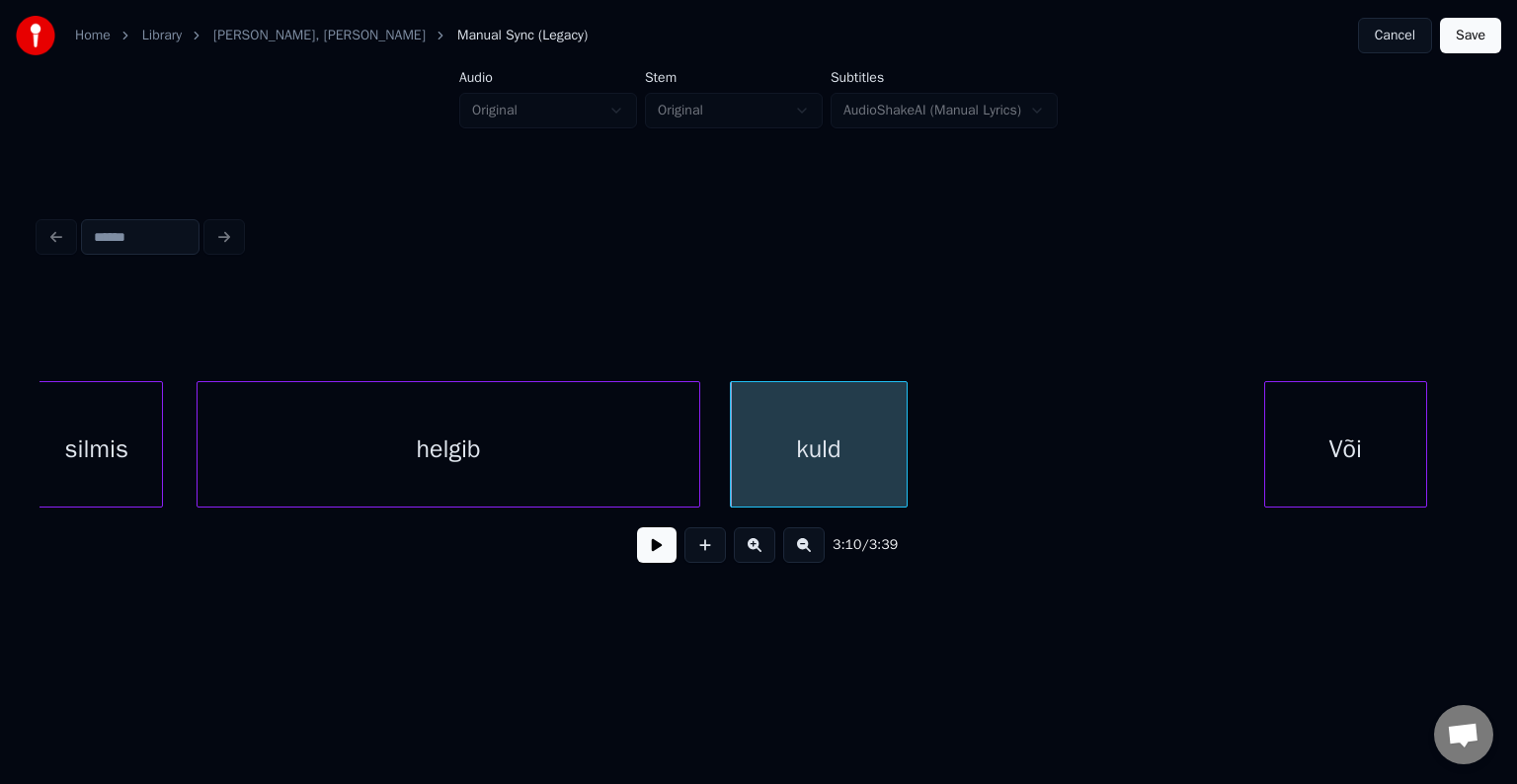 click on "Või" at bounding box center (1345, 449) 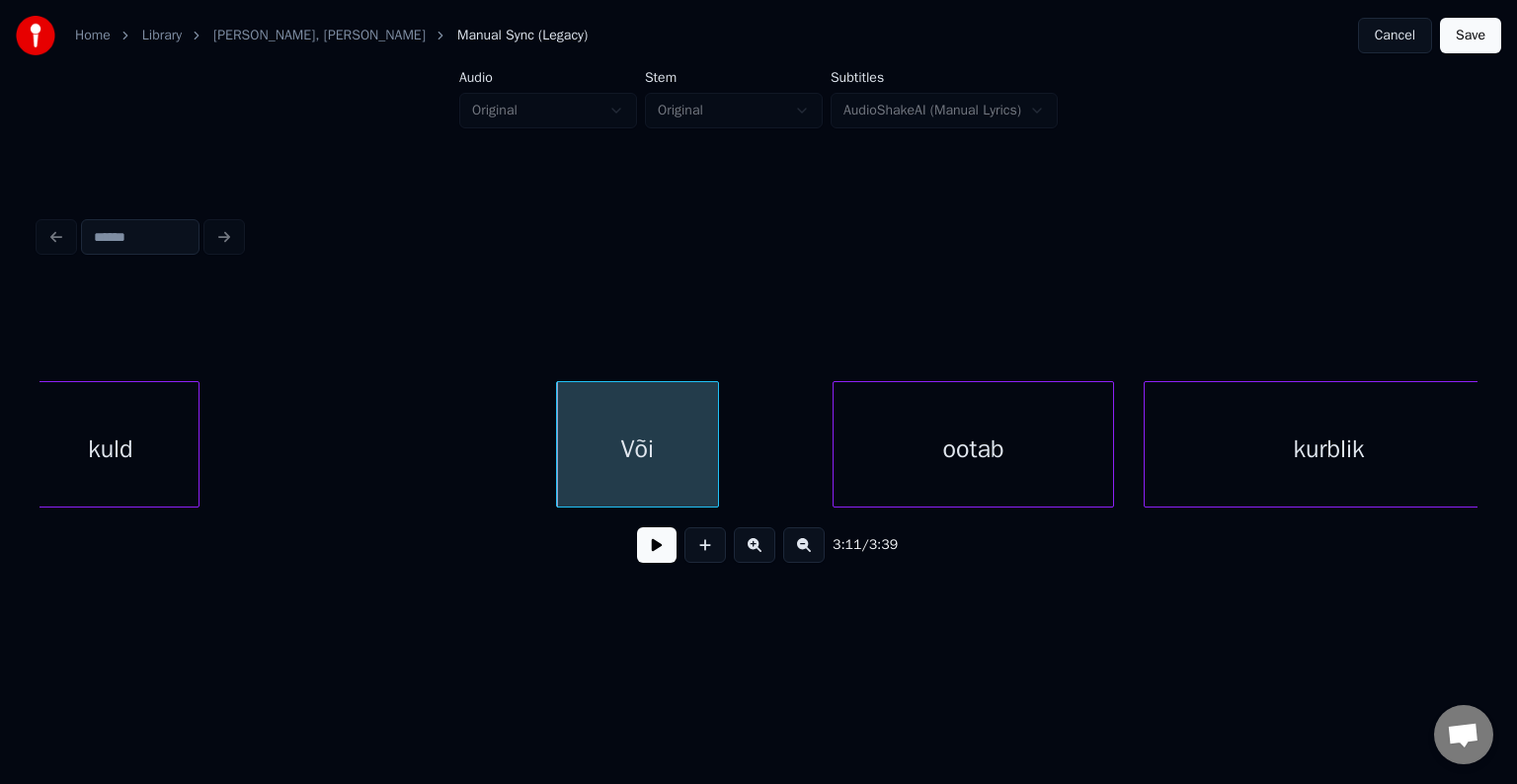 scroll, scrollTop: 0, scrollLeft: 141073, axis: horizontal 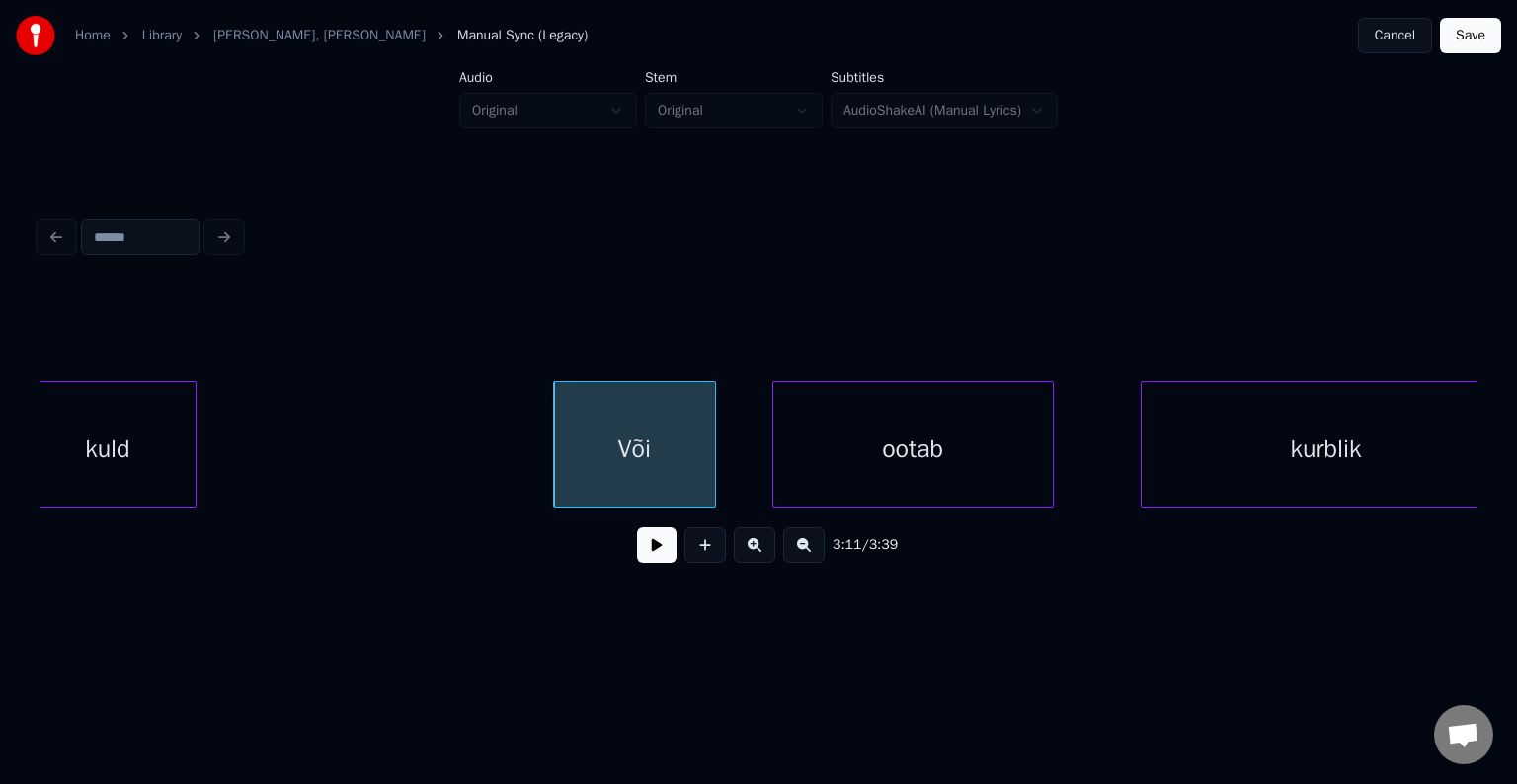 click on "ootab" at bounding box center [913, 449] 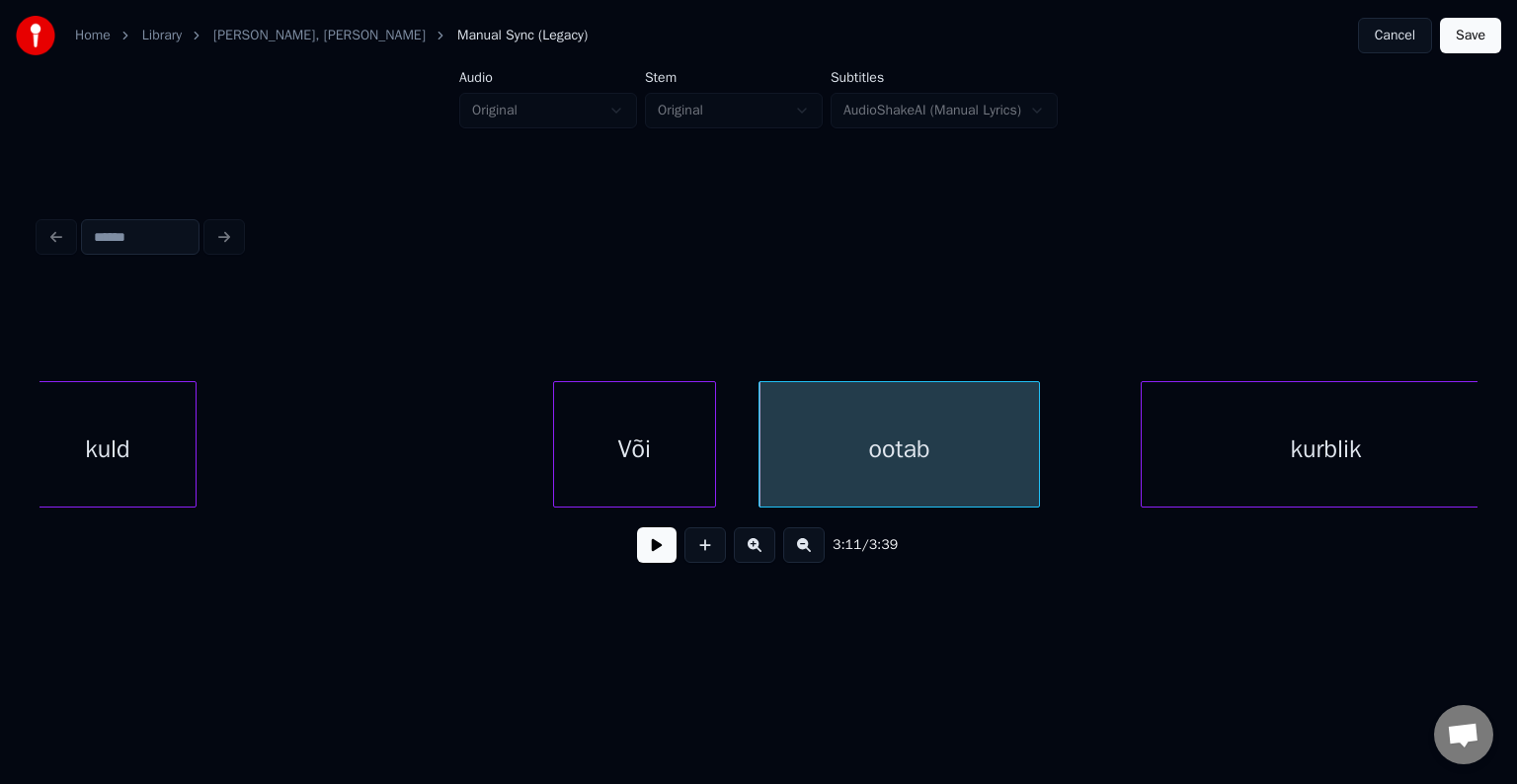 click on "3:11  /  3:39" at bounding box center [758, 545] 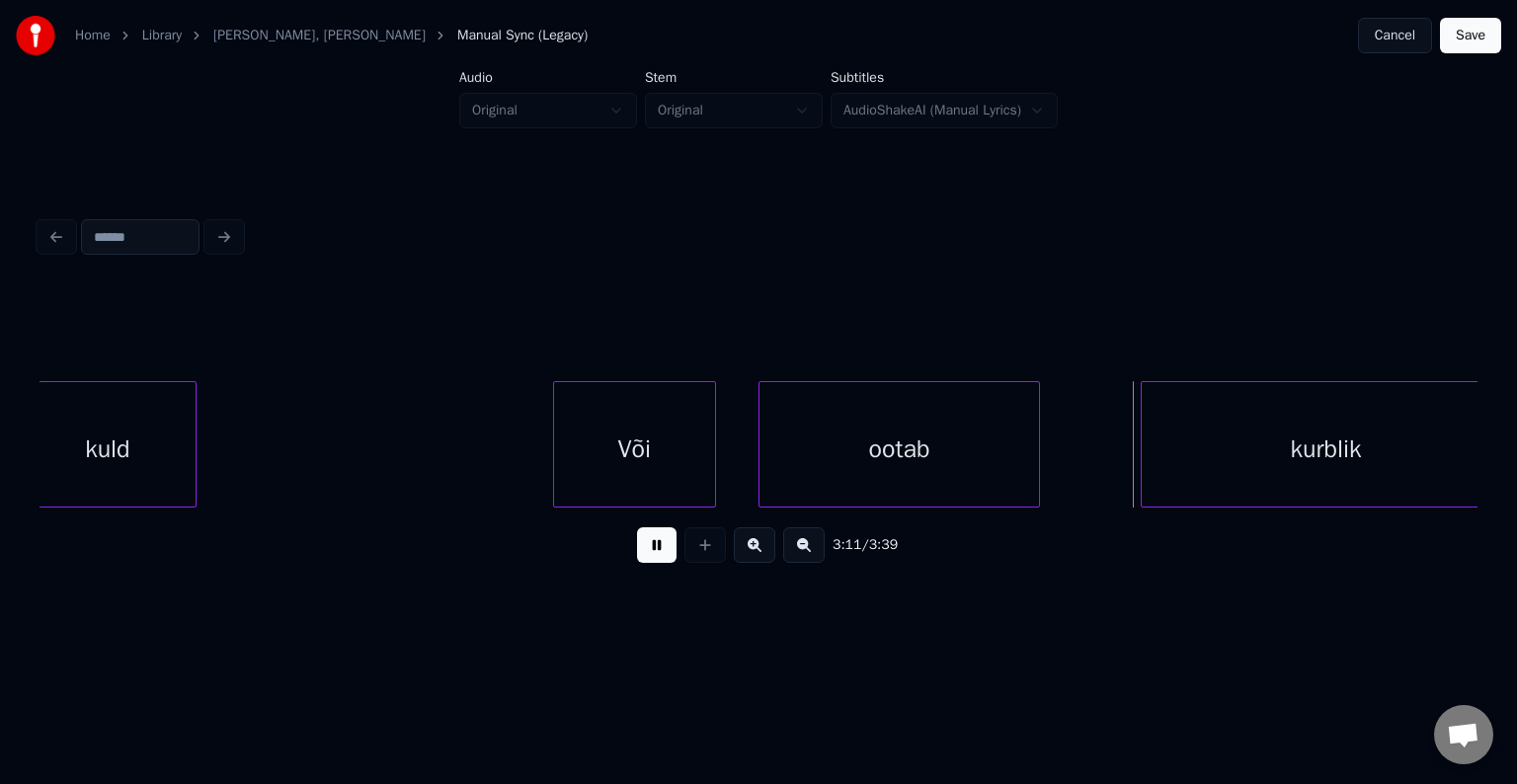 drag, startPoint x: 628, startPoint y: 552, endPoint x: 999, endPoint y: 462, distance: 381.7604 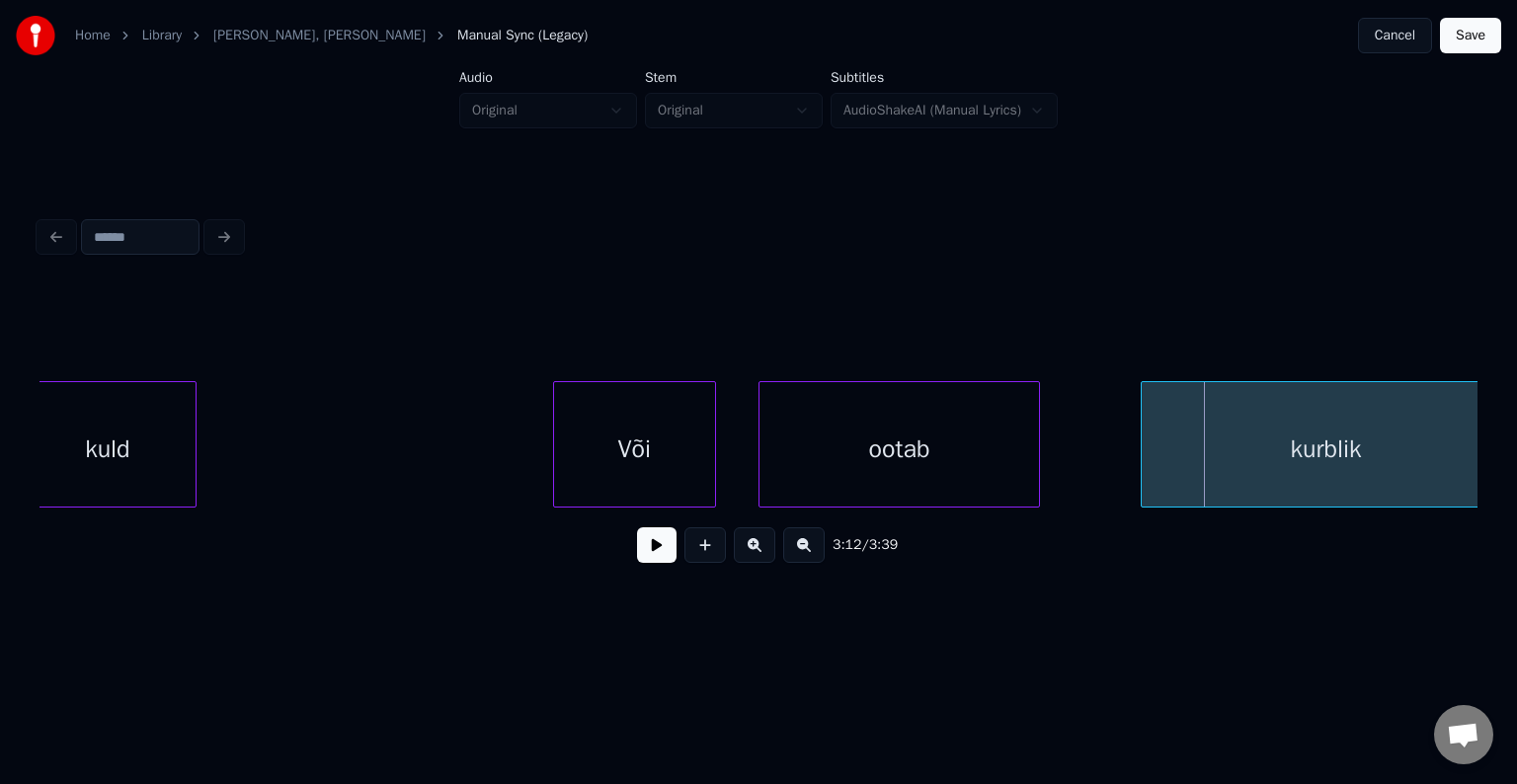 scroll, scrollTop: 0, scrollLeft: 141103, axis: horizontal 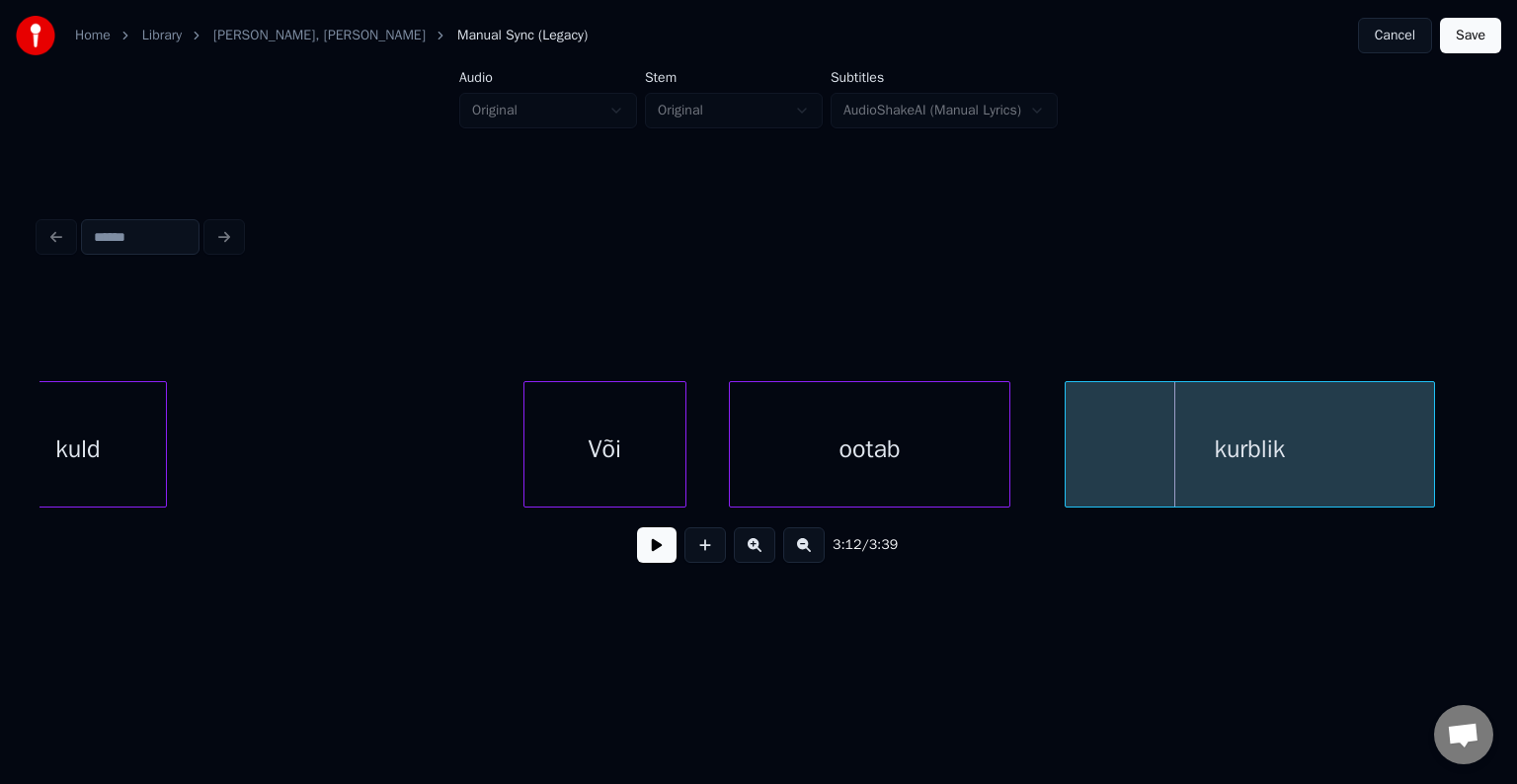 click on "kurblik" at bounding box center (1249, 449) 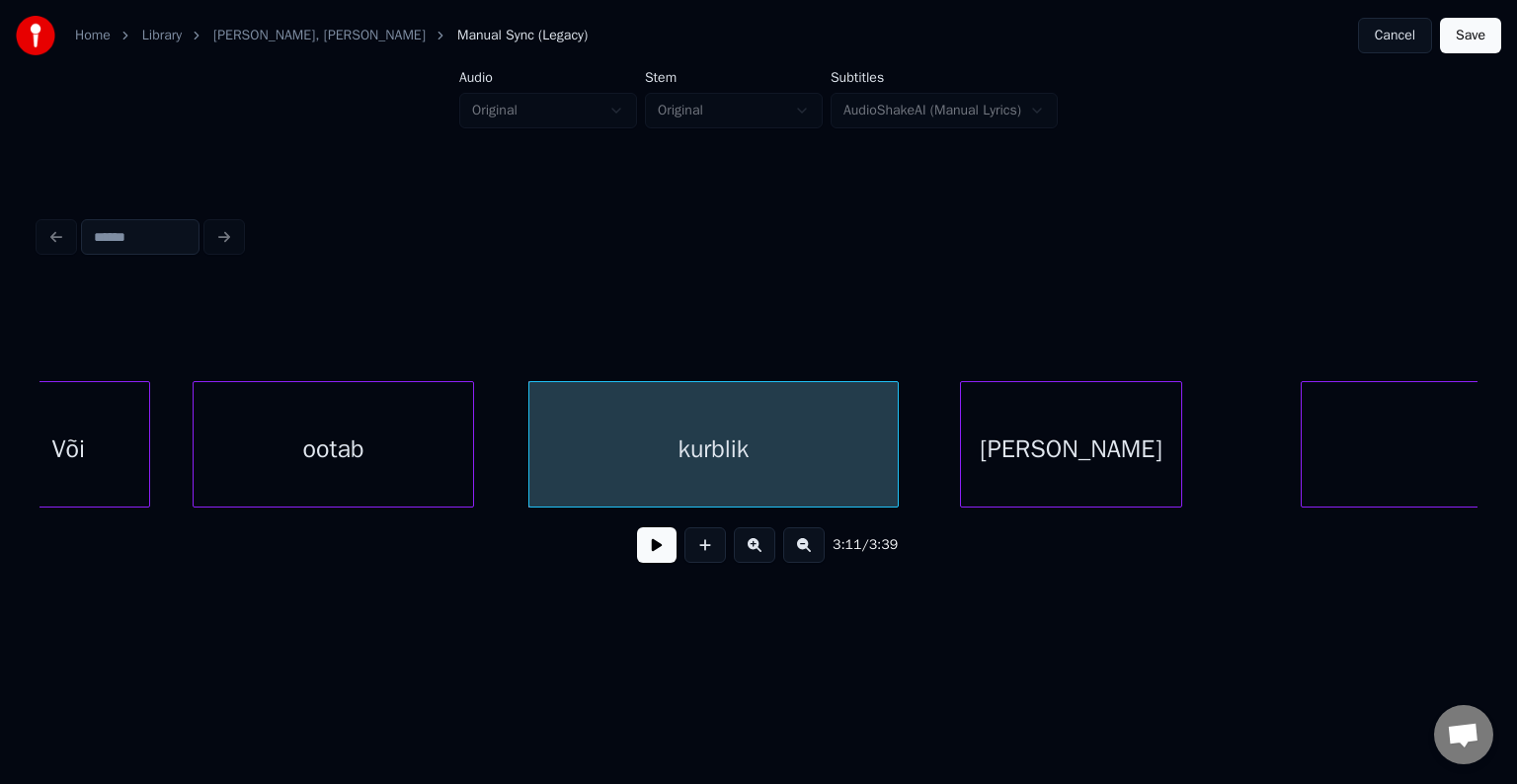 scroll, scrollTop: 0, scrollLeft: 141656, axis: horizontal 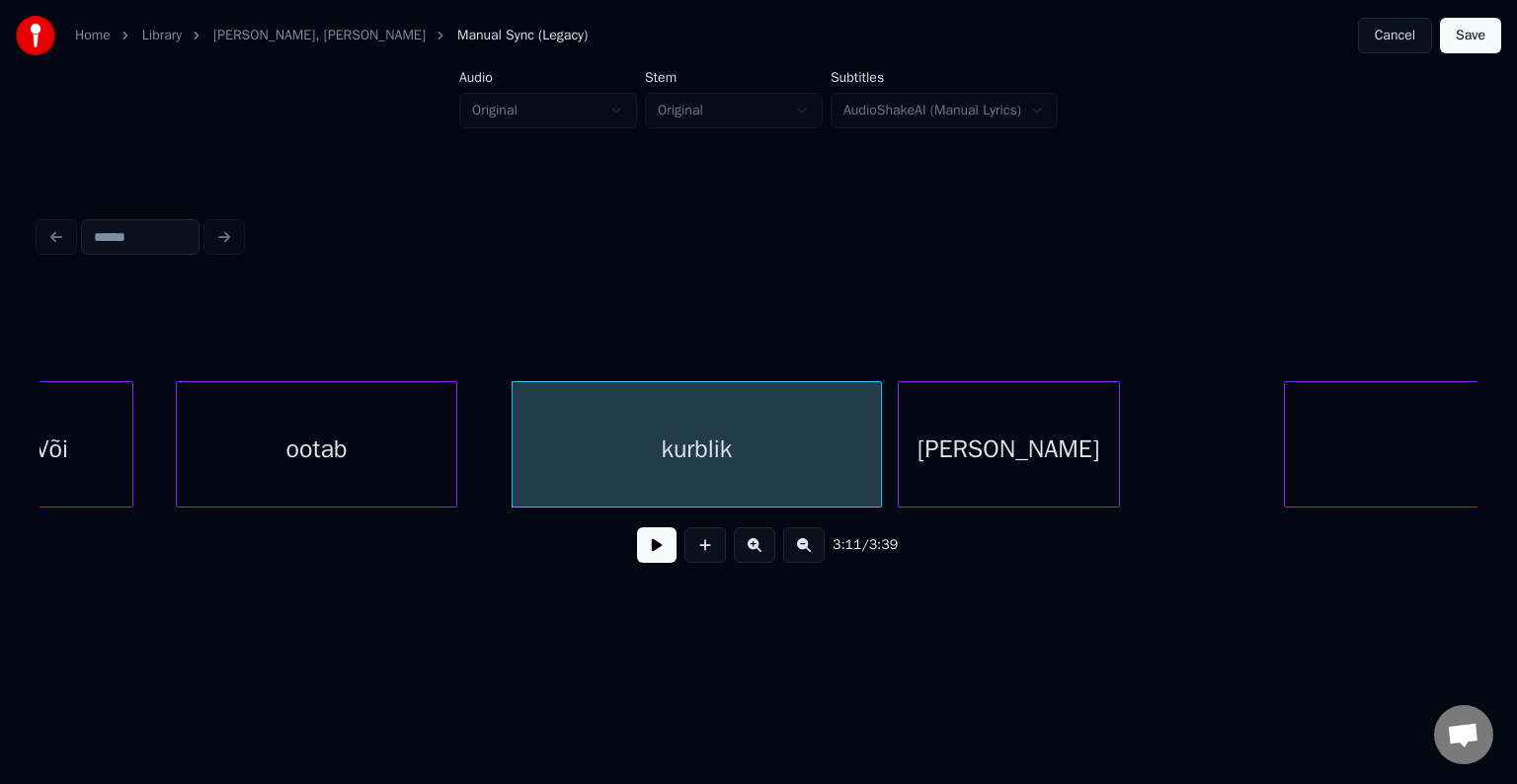 click on "lõpp" at bounding box center [1008, 449] 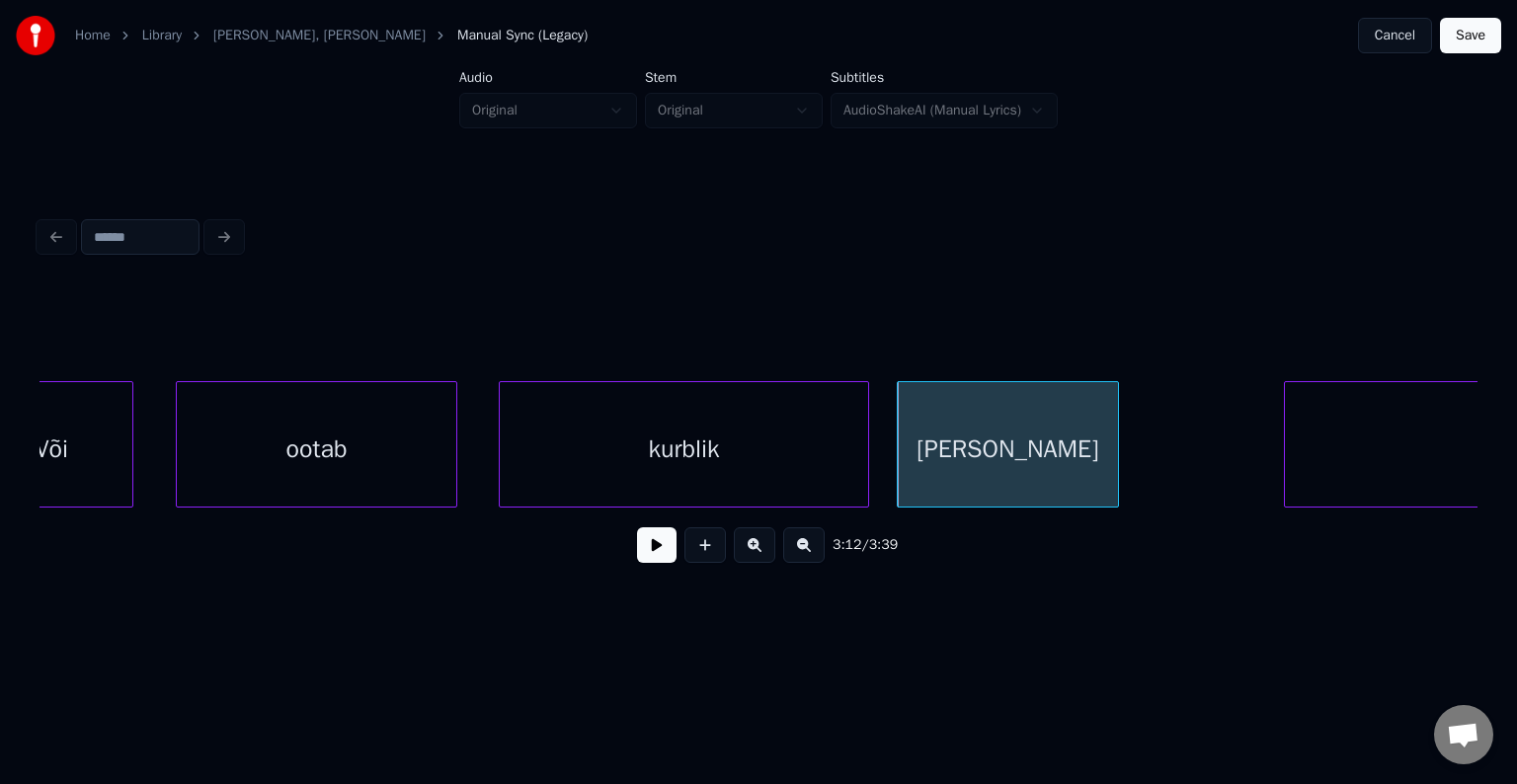 click on "kurblik" at bounding box center (683, 449) 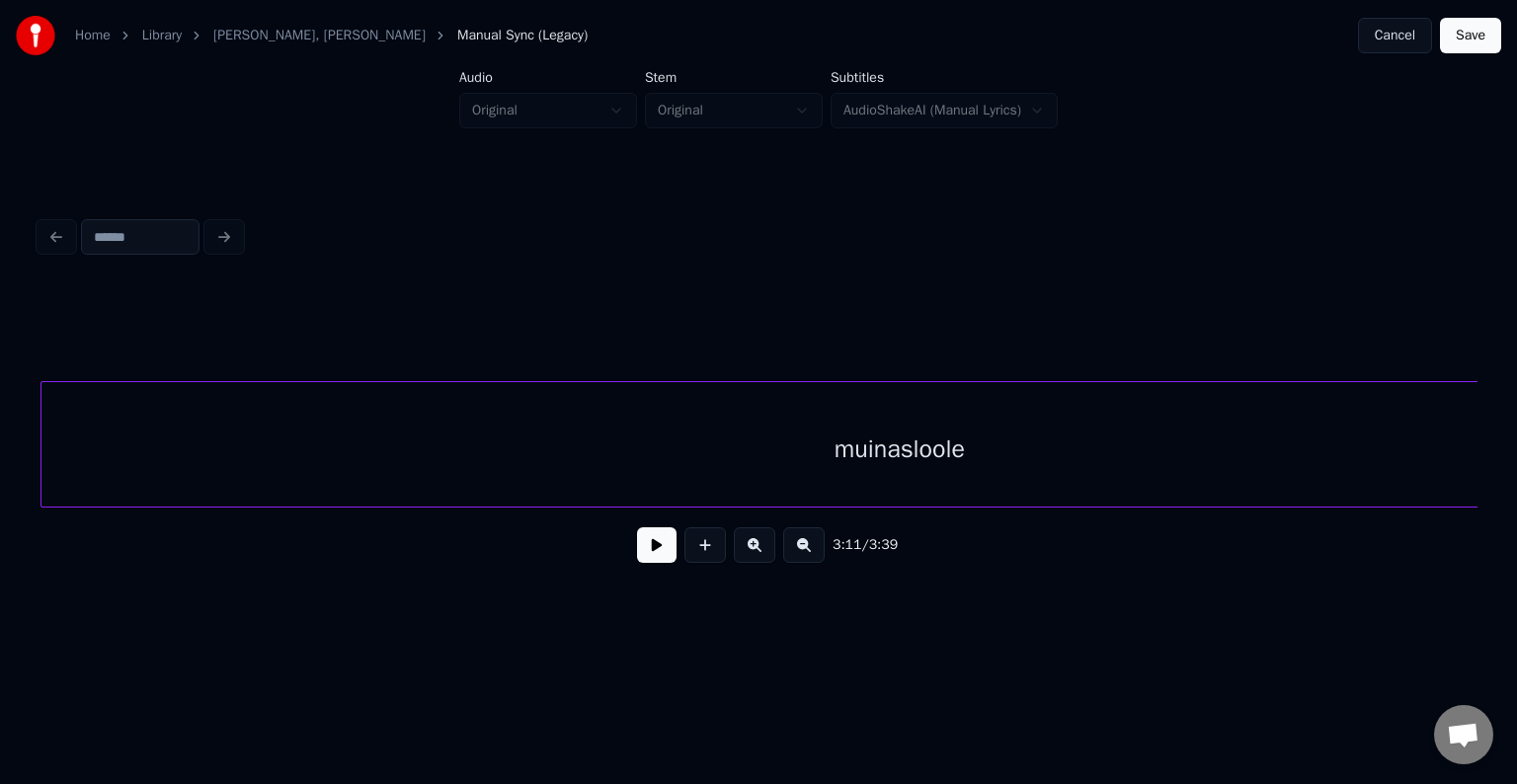 click on "muinasloole" at bounding box center (900, 449) 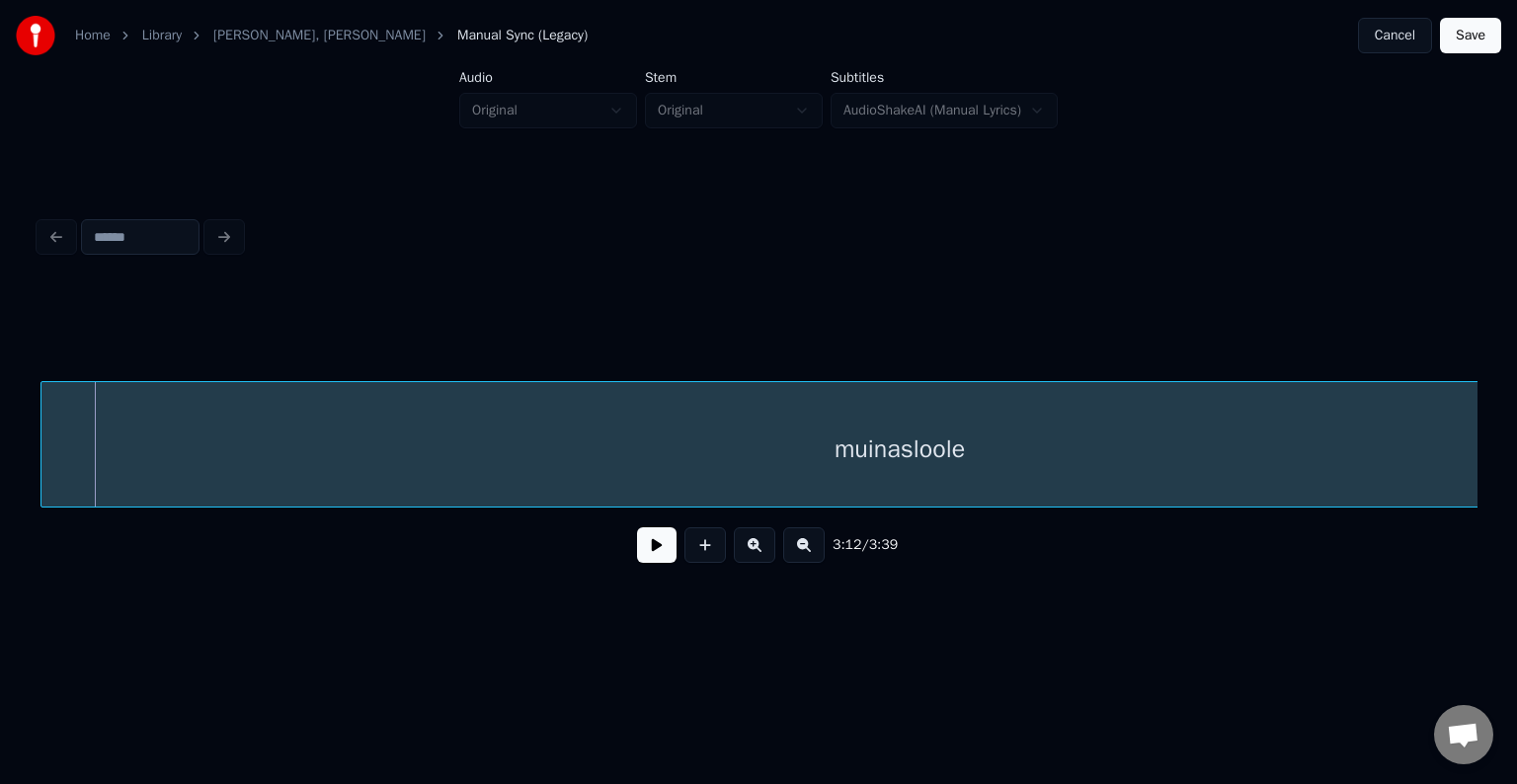 click on "muinasloole" at bounding box center (900, 449) 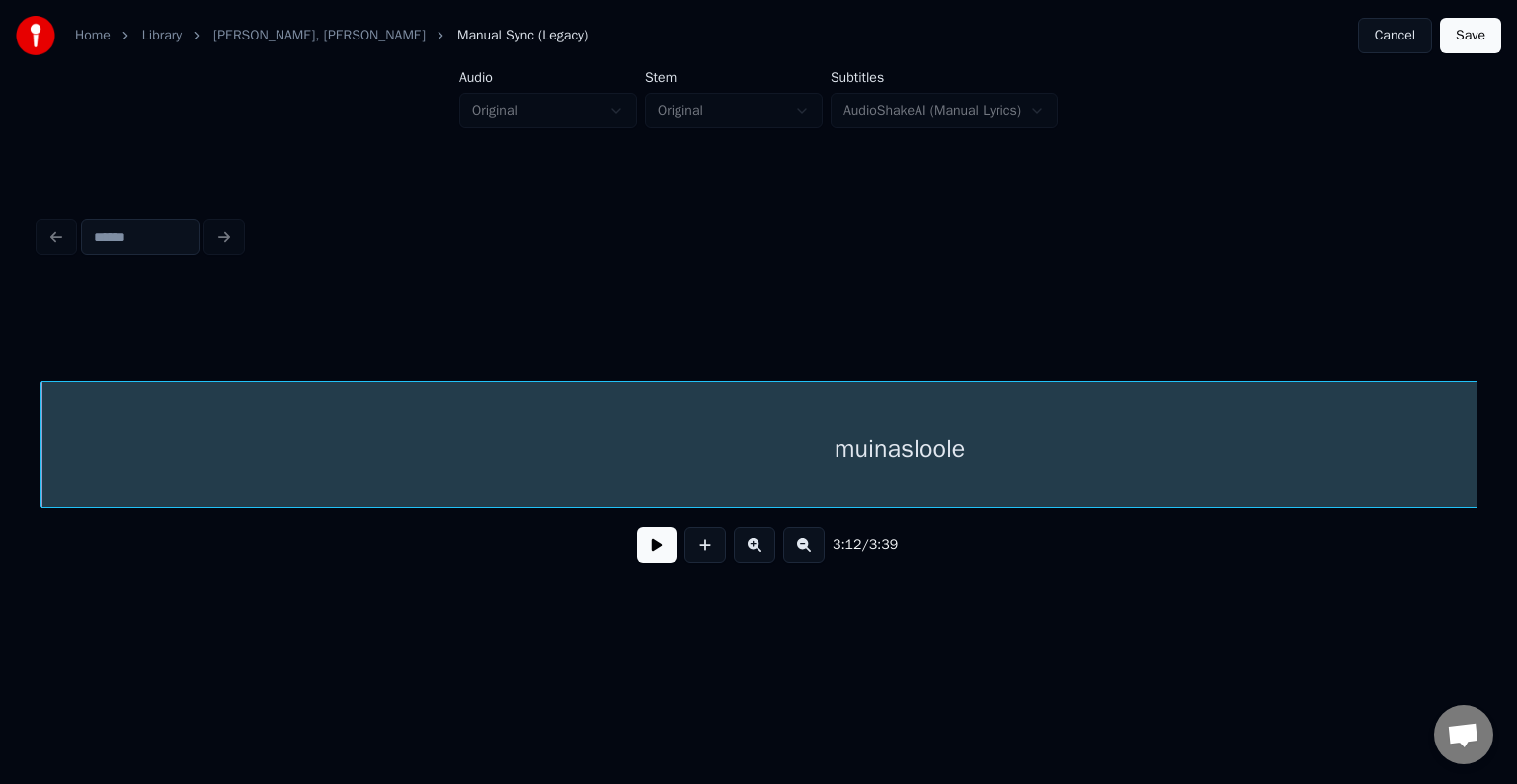click at bounding box center (657, 545) 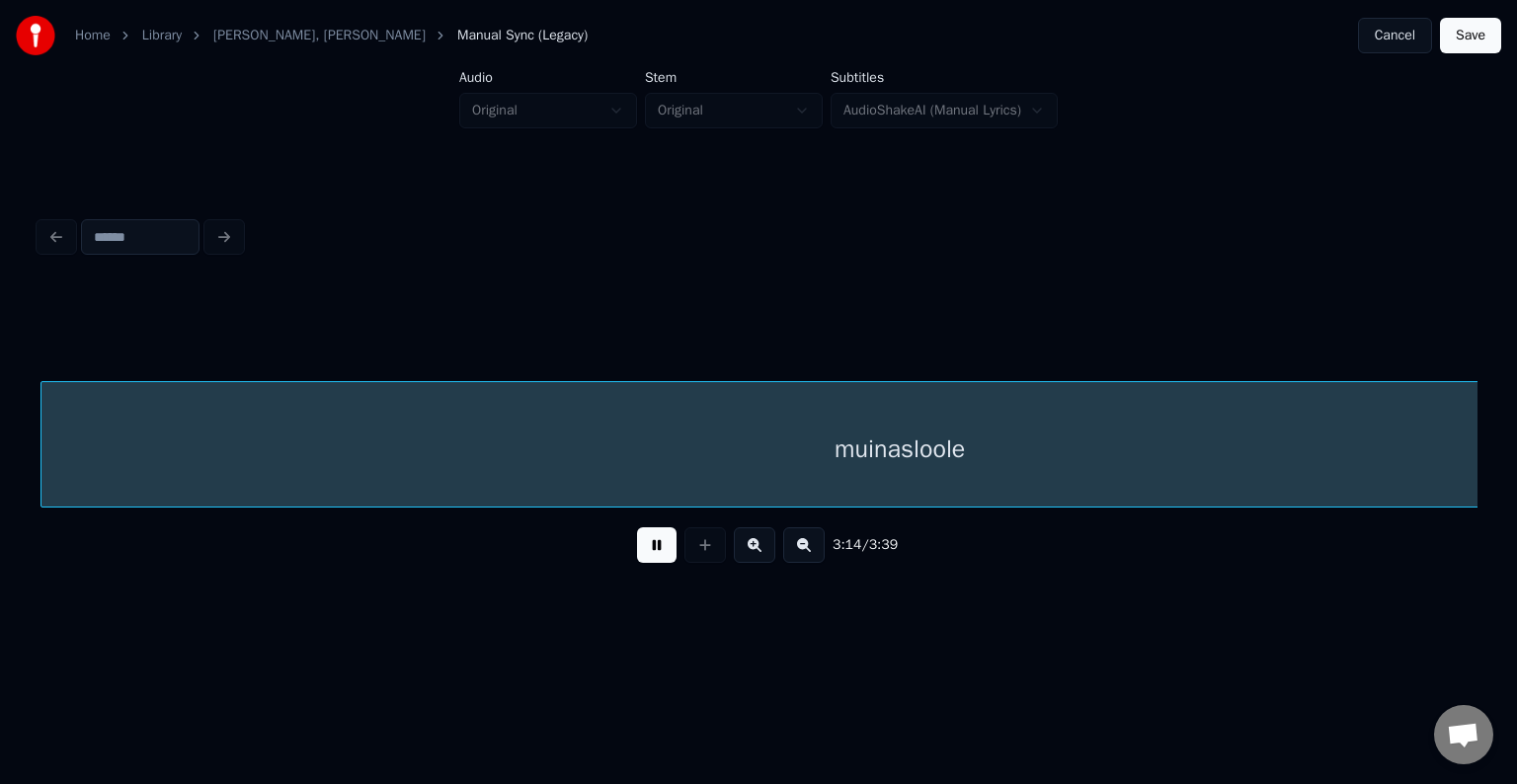 scroll, scrollTop: 0, scrollLeft: 144234, axis: horizontal 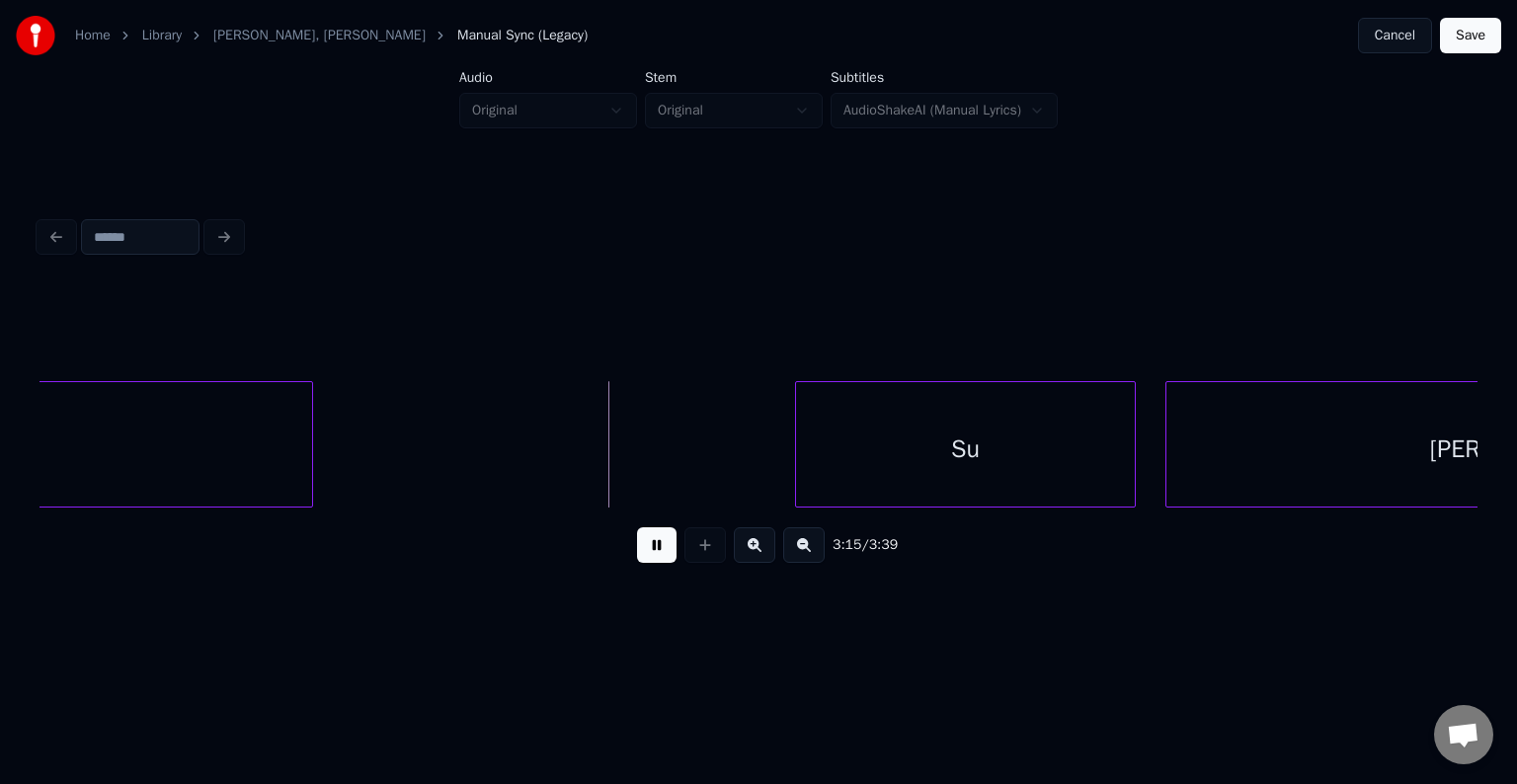 click at bounding box center [657, 545] 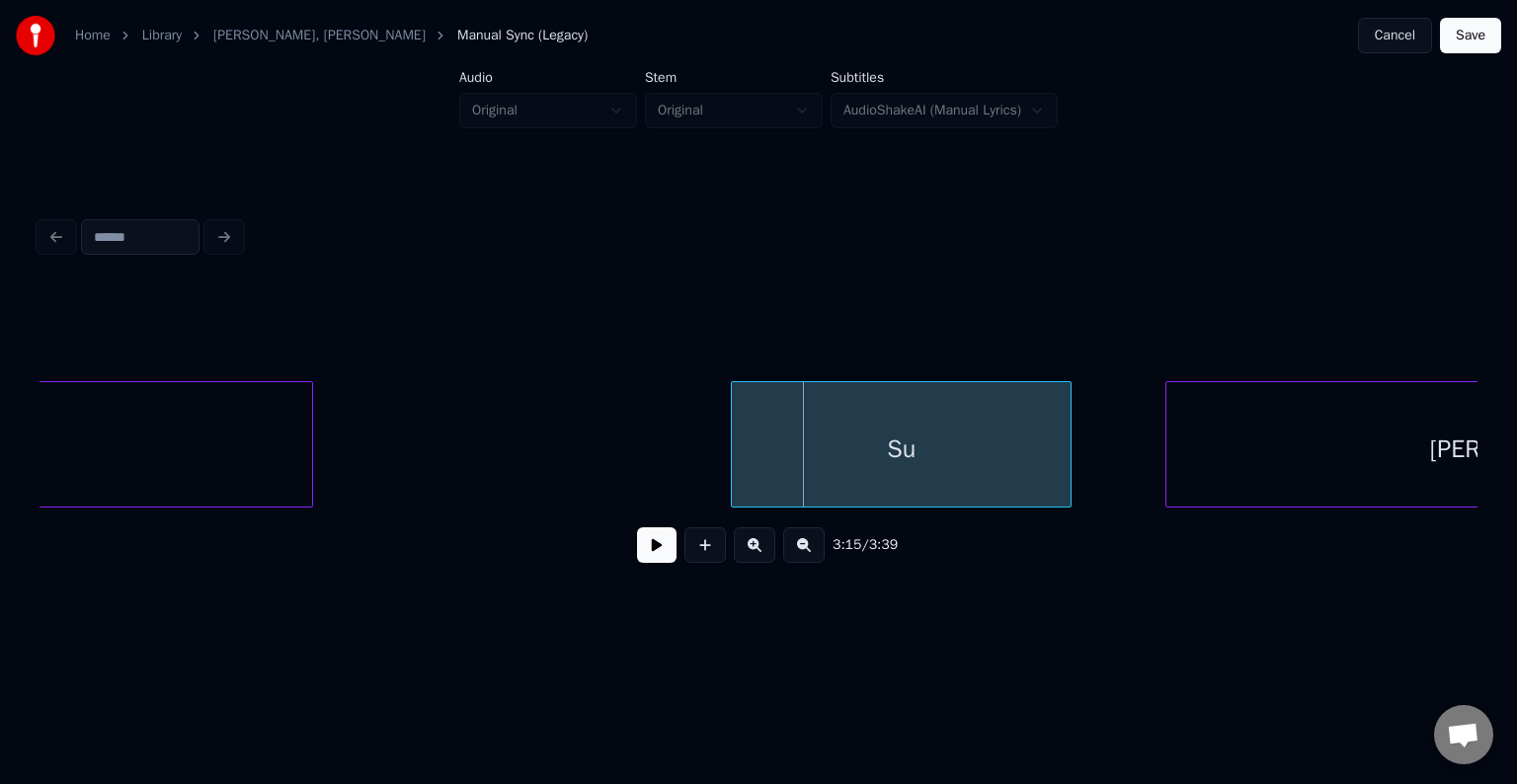 click on "Su" at bounding box center (901, 449) 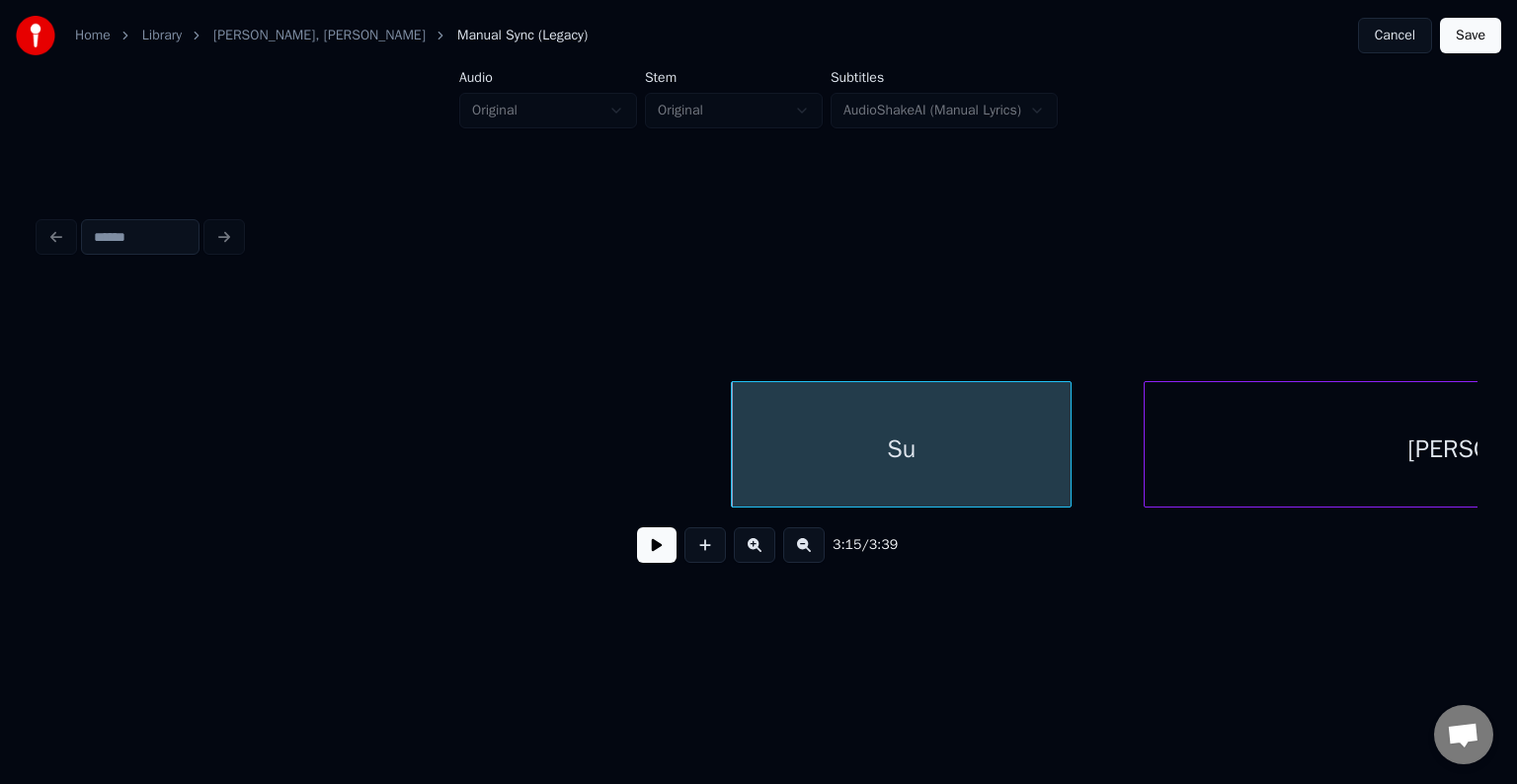 scroll, scrollTop: 0, scrollLeft: 144610, axis: horizontal 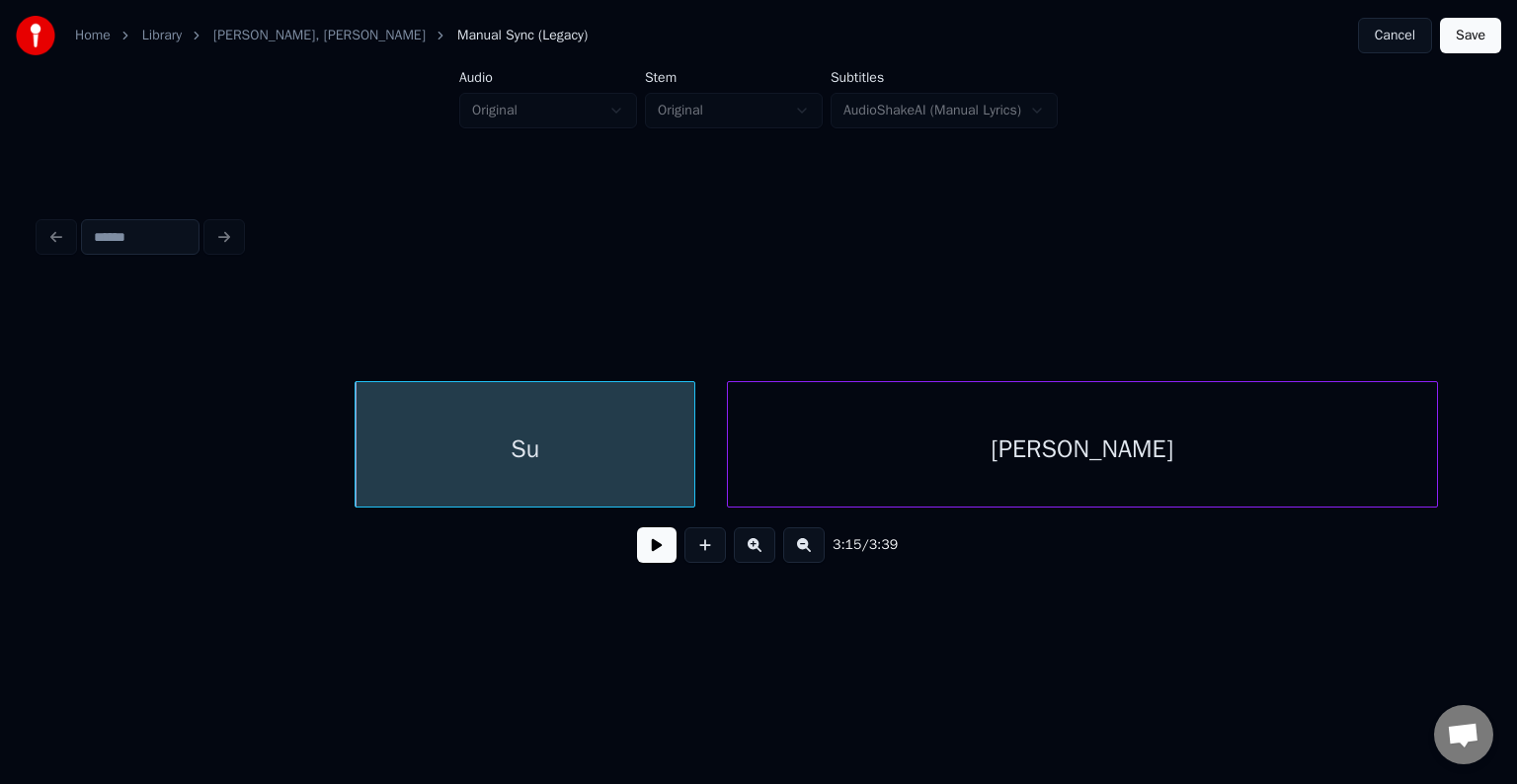 click on "poole" at bounding box center (1082, 449) 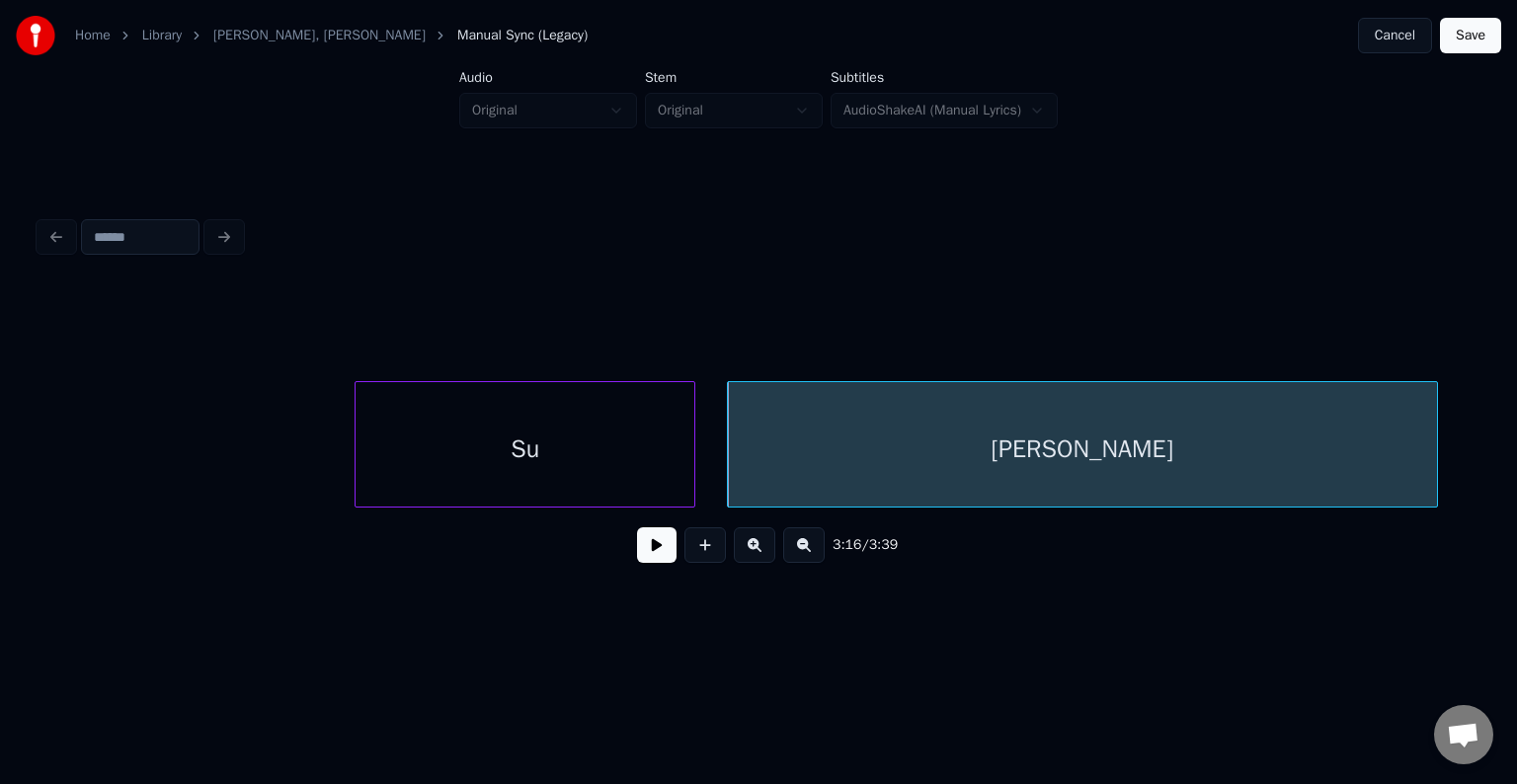 click at bounding box center (657, 545) 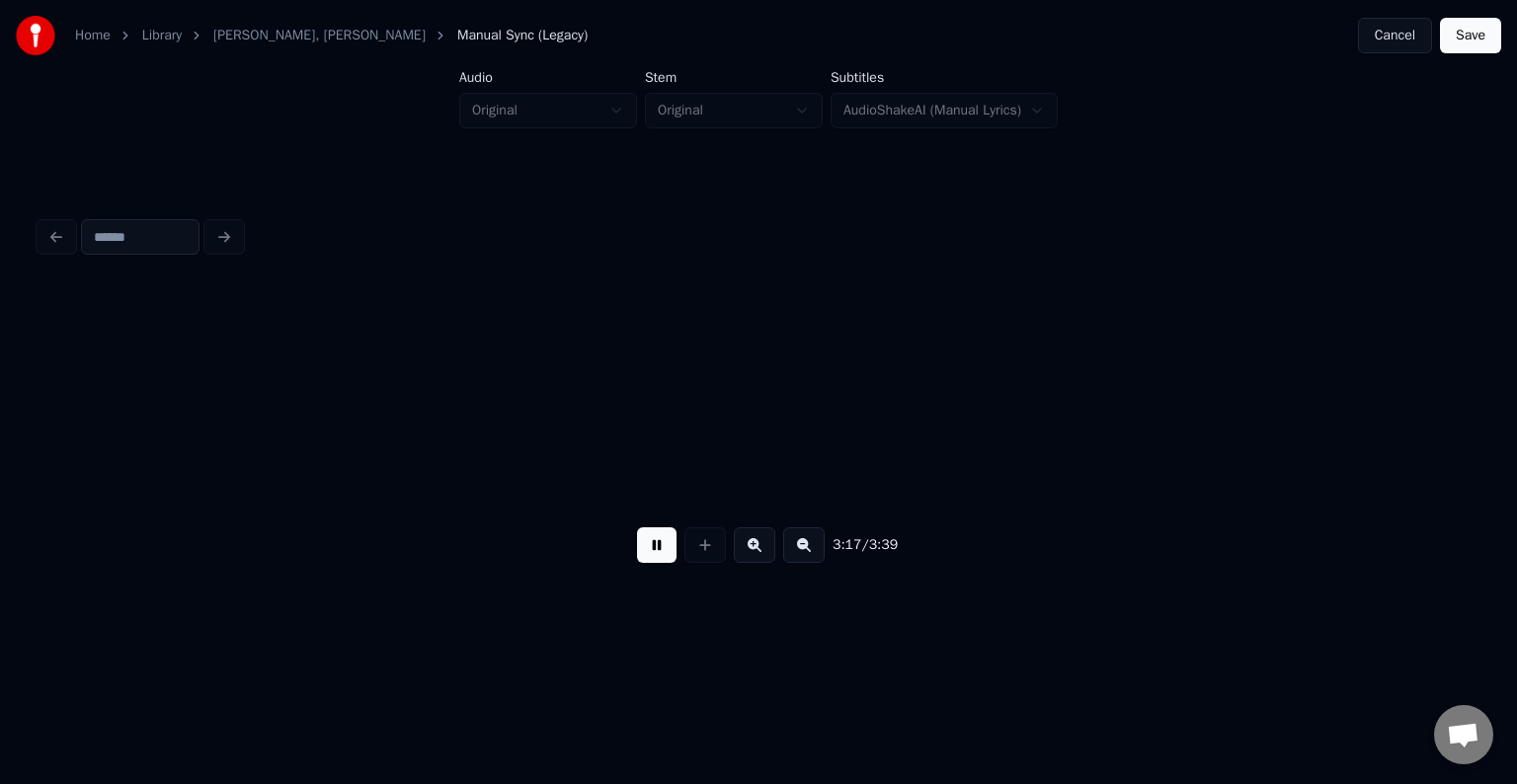 scroll, scrollTop: 0, scrollLeft: 146054, axis: horizontal 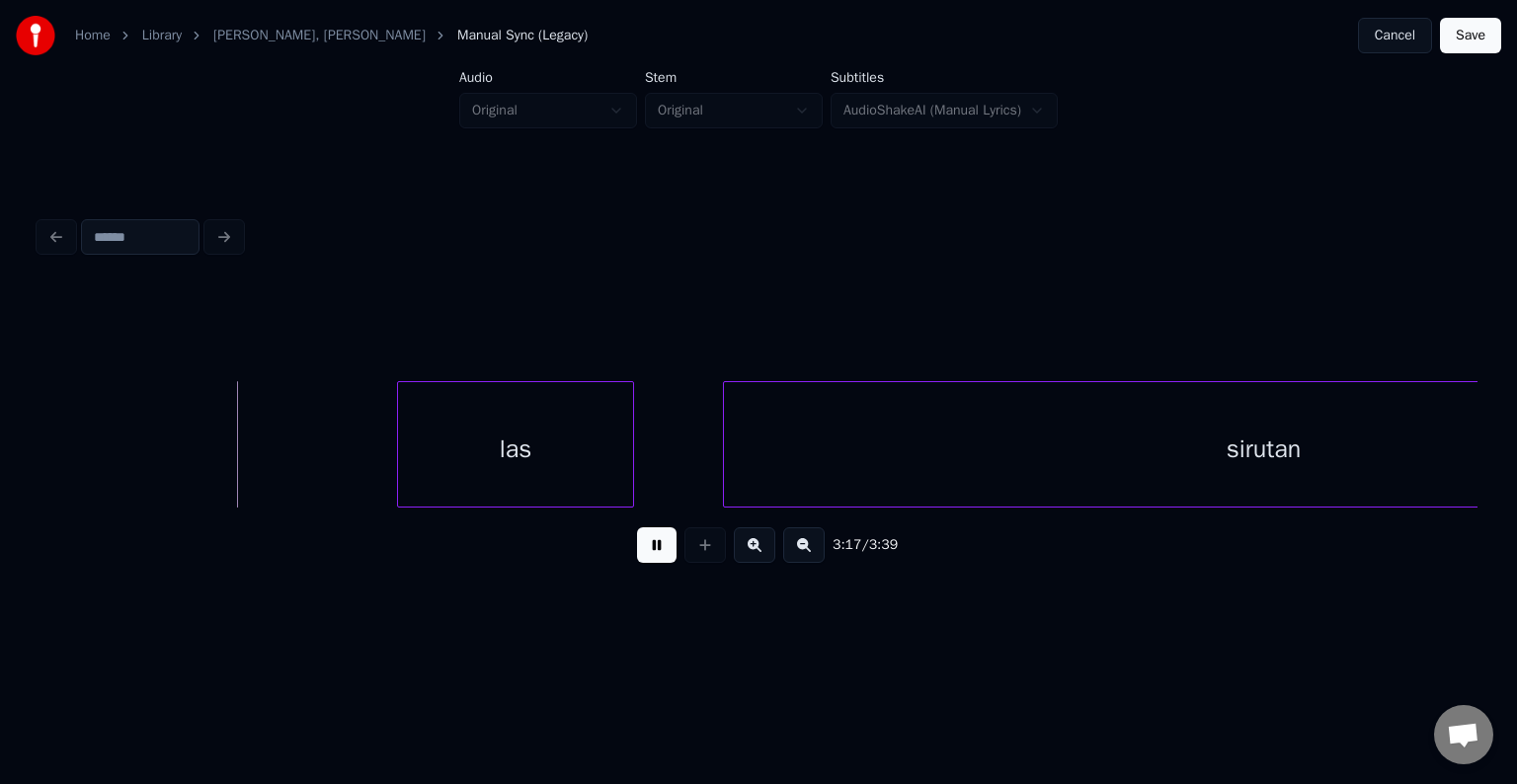 click at bounding box center (657, 545) 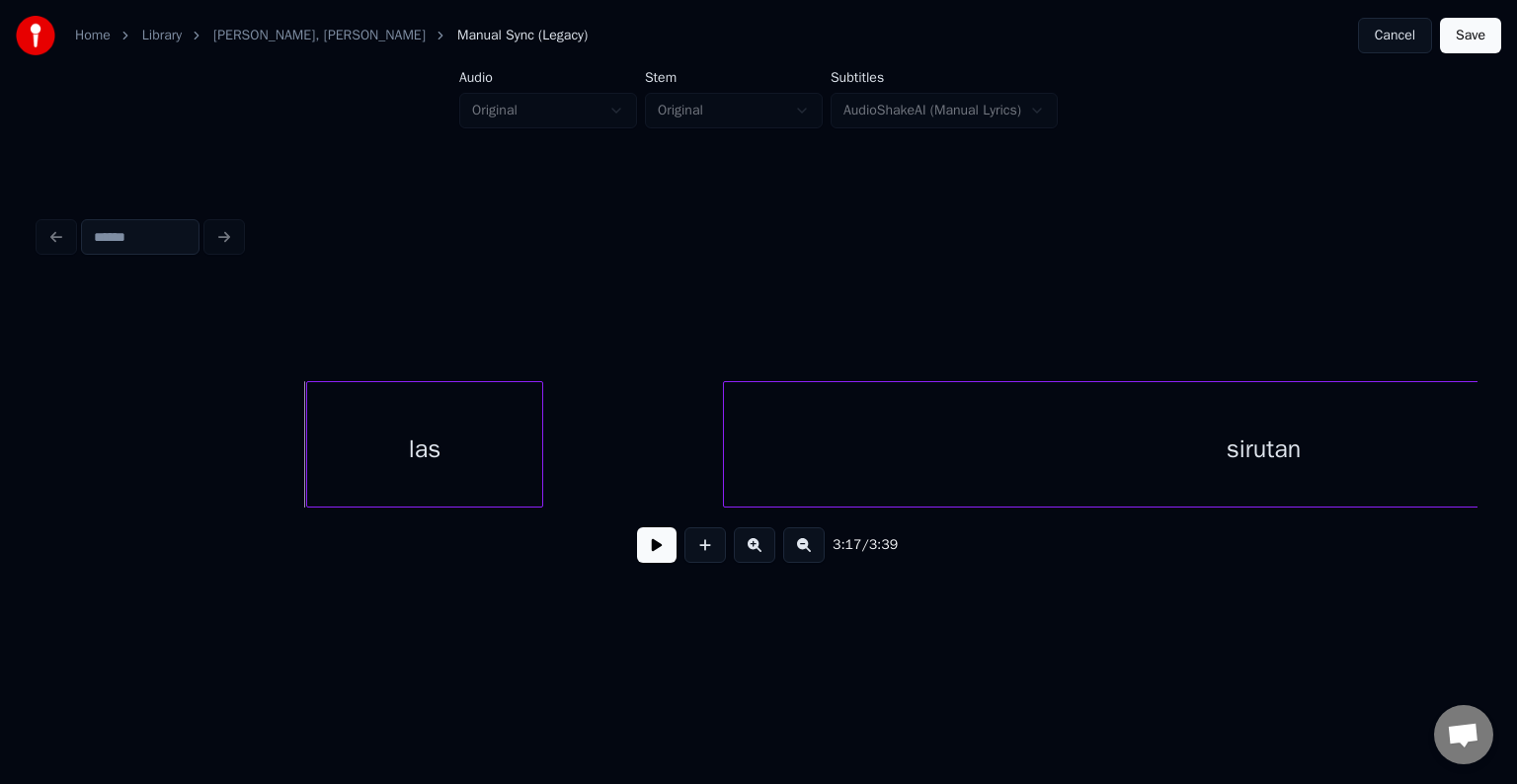 click on "las" at bounding box center (425, 449) 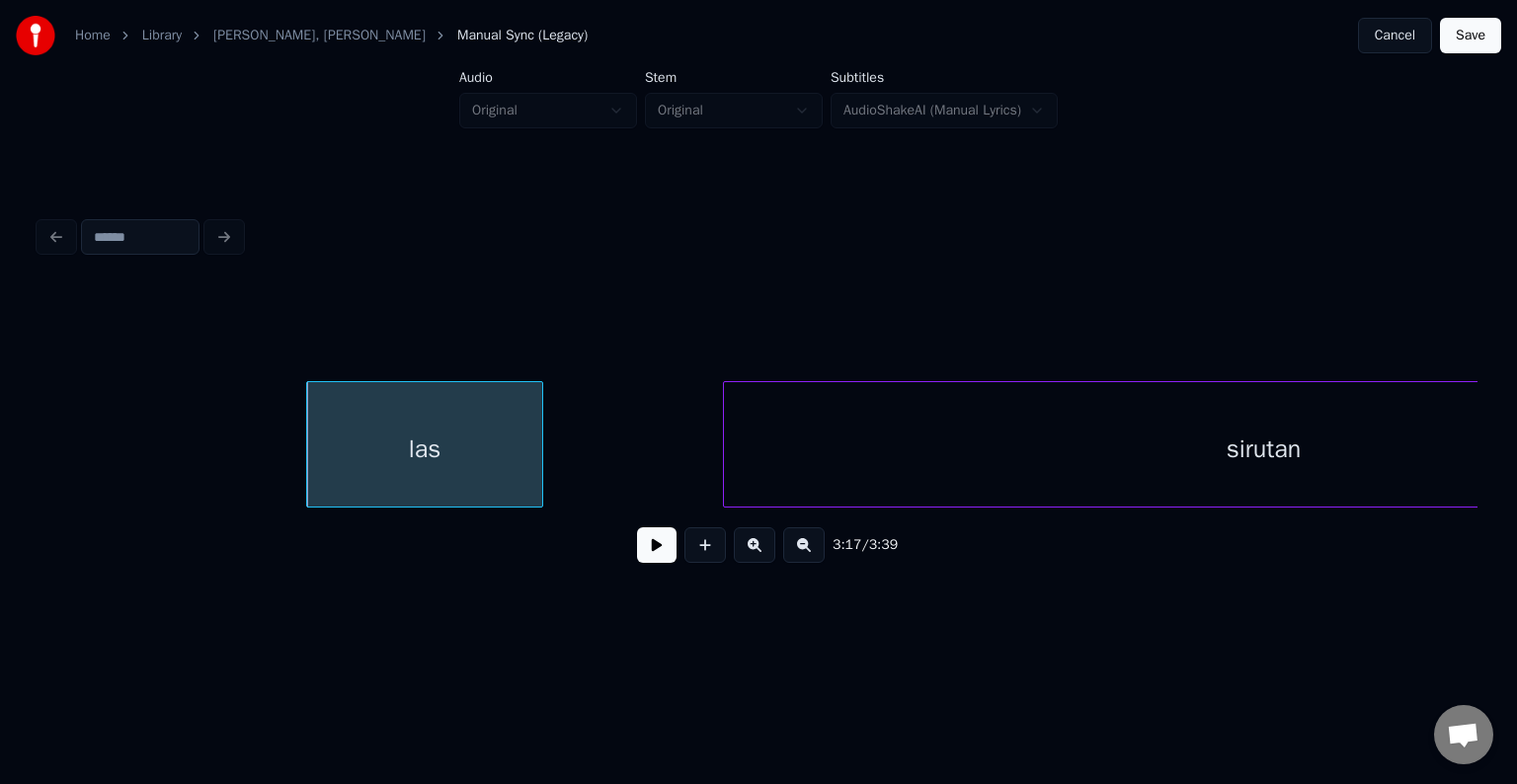 scroll, scrollTop: 0, scrollLeft: 146377, axis: horizontal 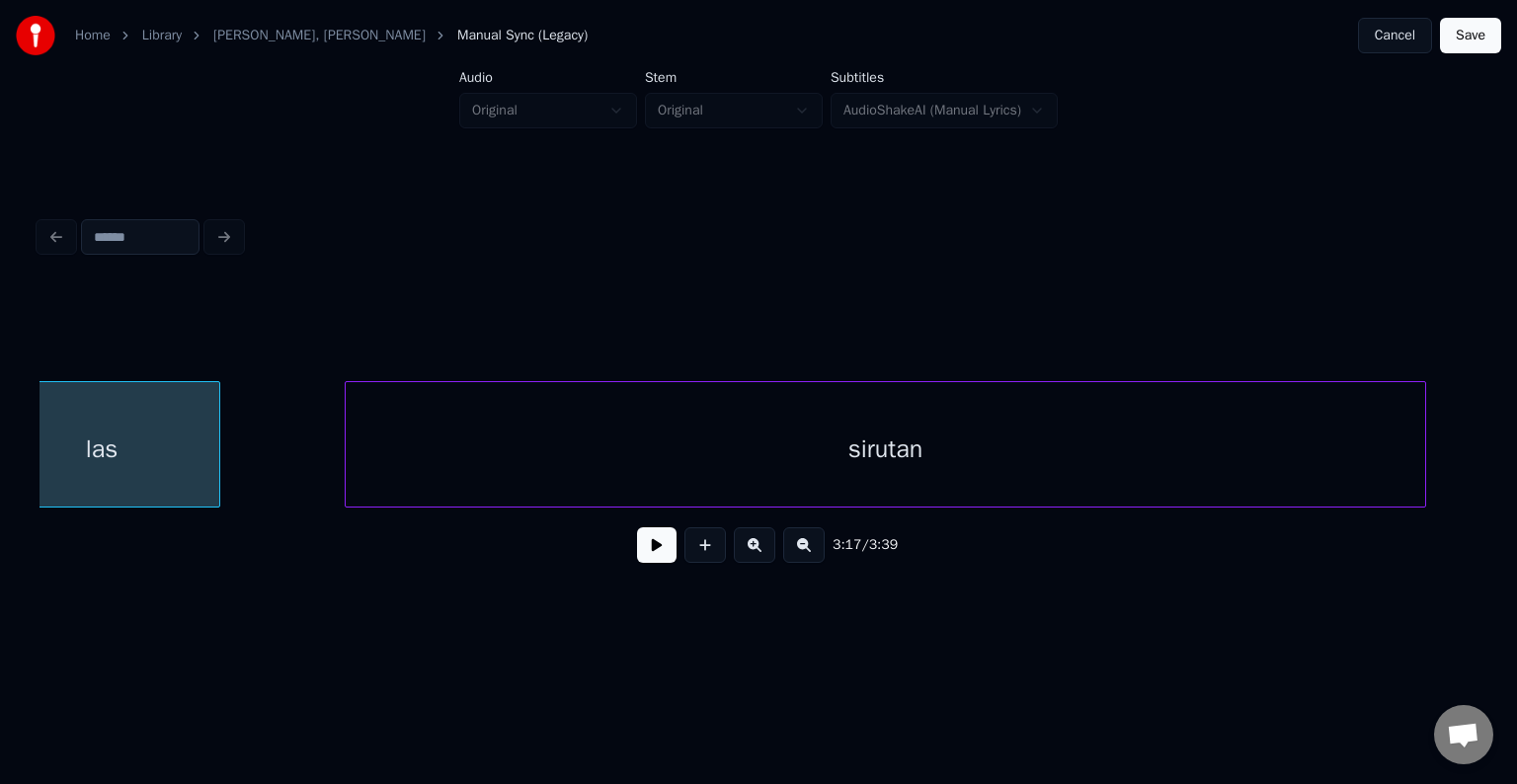 click on "sirutan" at bounding box center [885, 449] 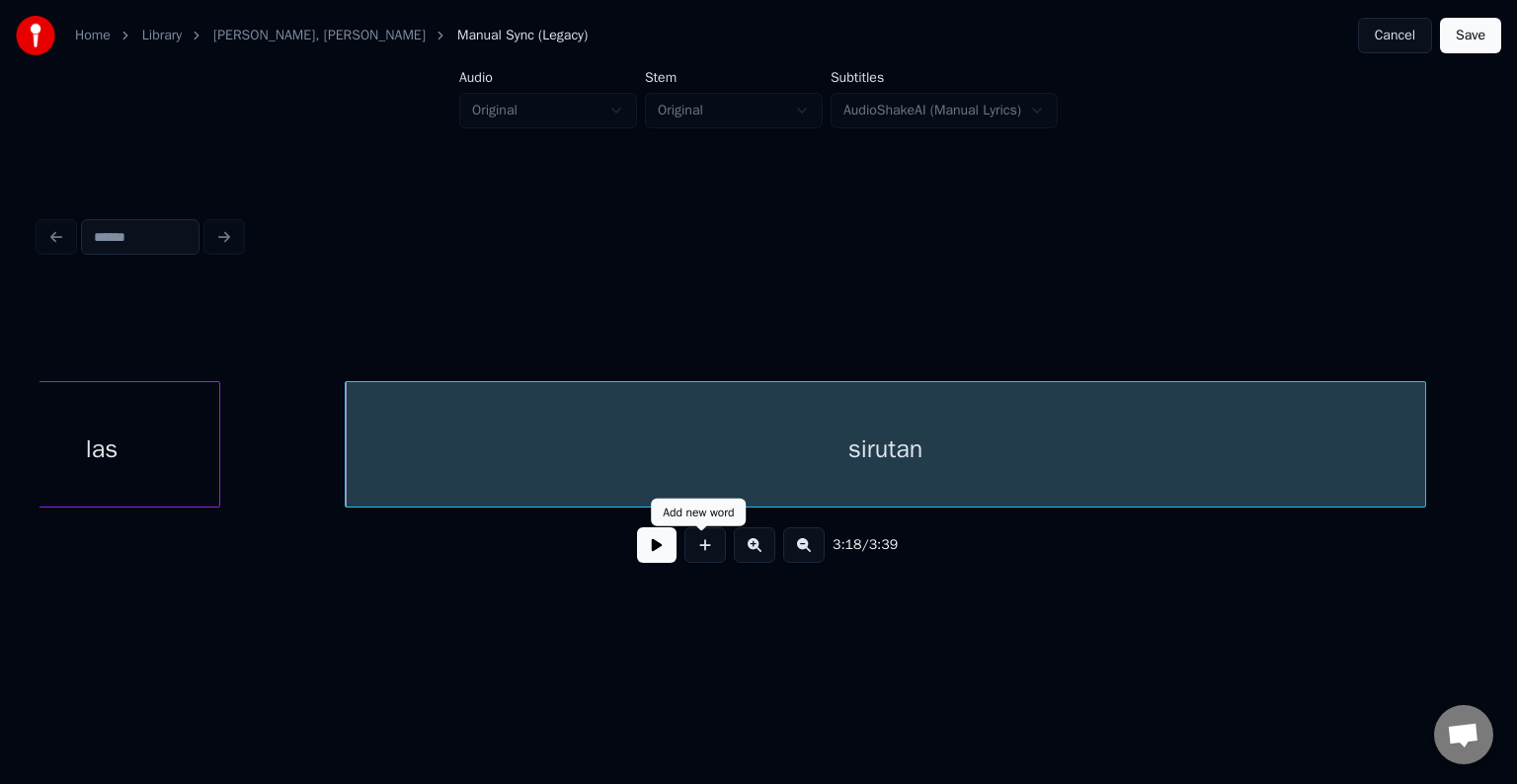 click at bounding box center [657, 545] 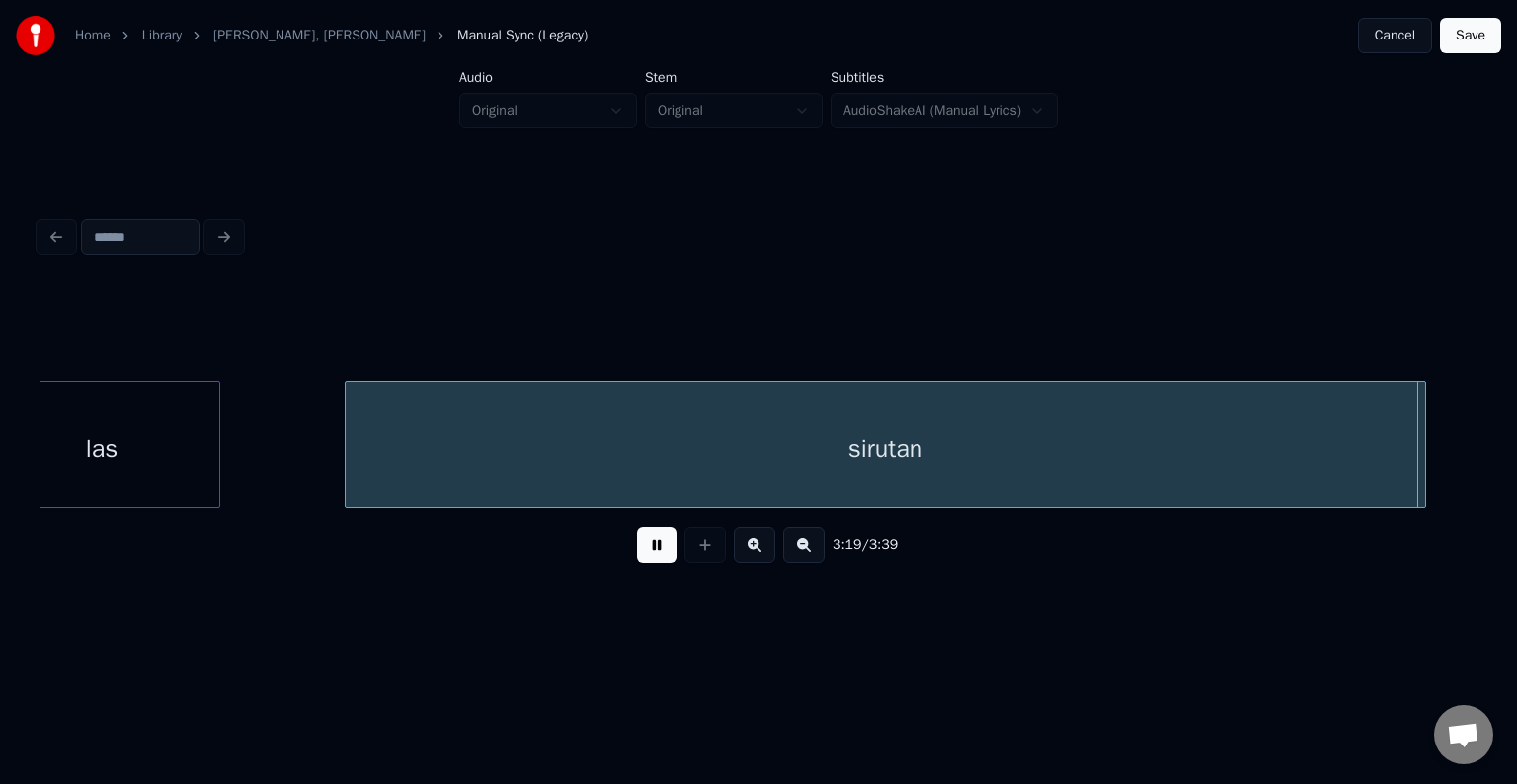 click at bounding box center (657, 545) 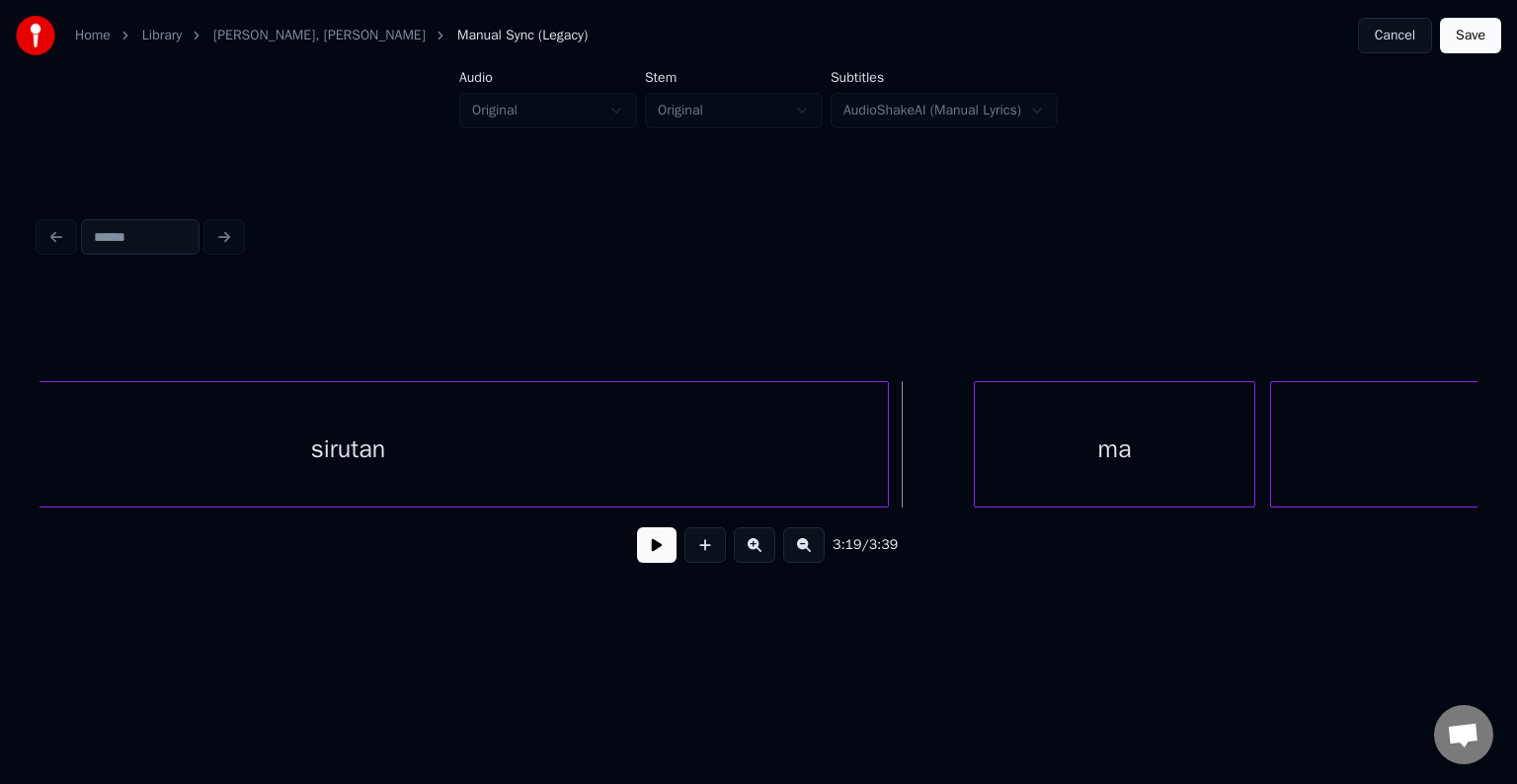 scroll, scrollTop: 0, scrollLeft: 146930, axis: horizontal 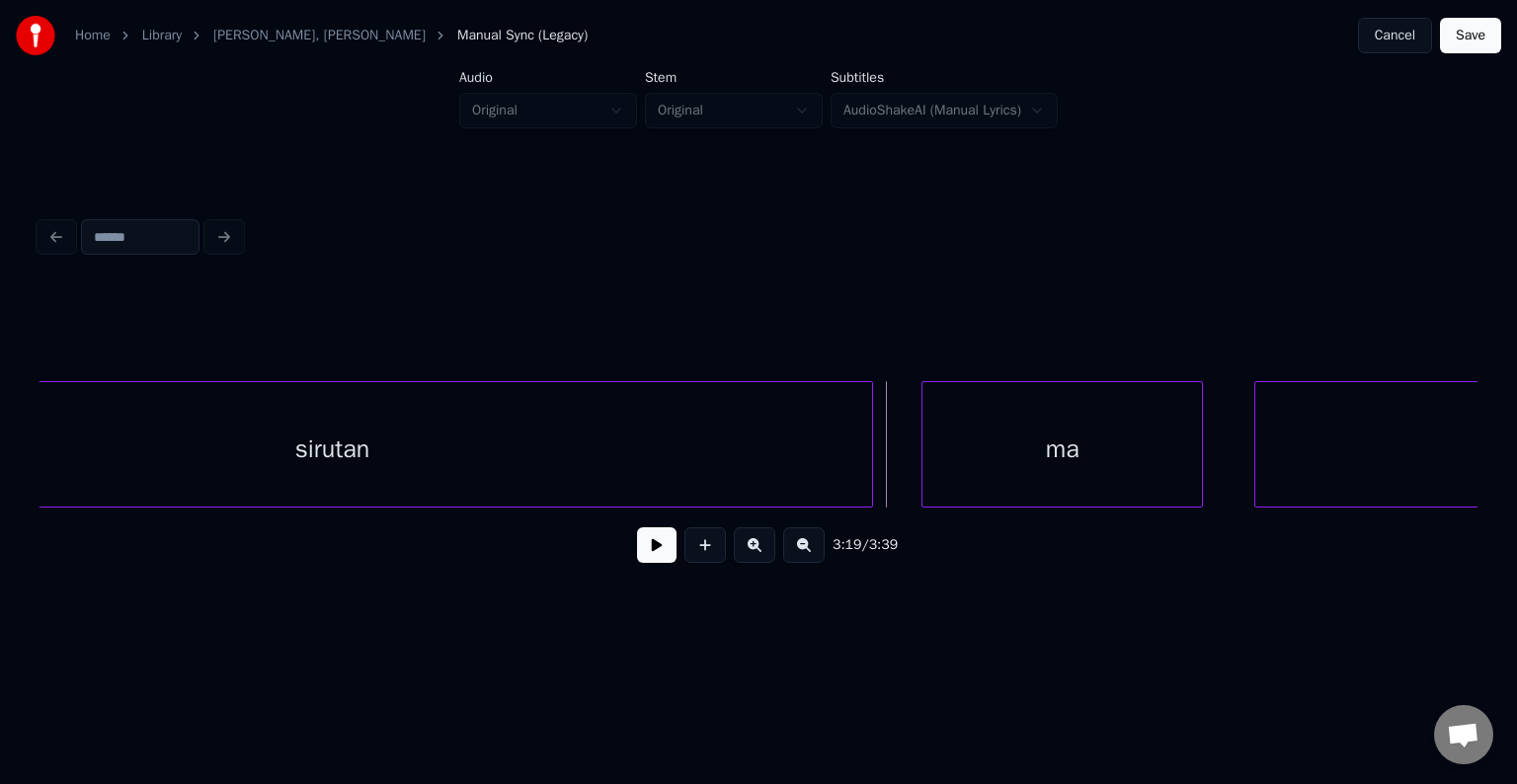 click on "ma" at bounding box center [1062, 449] 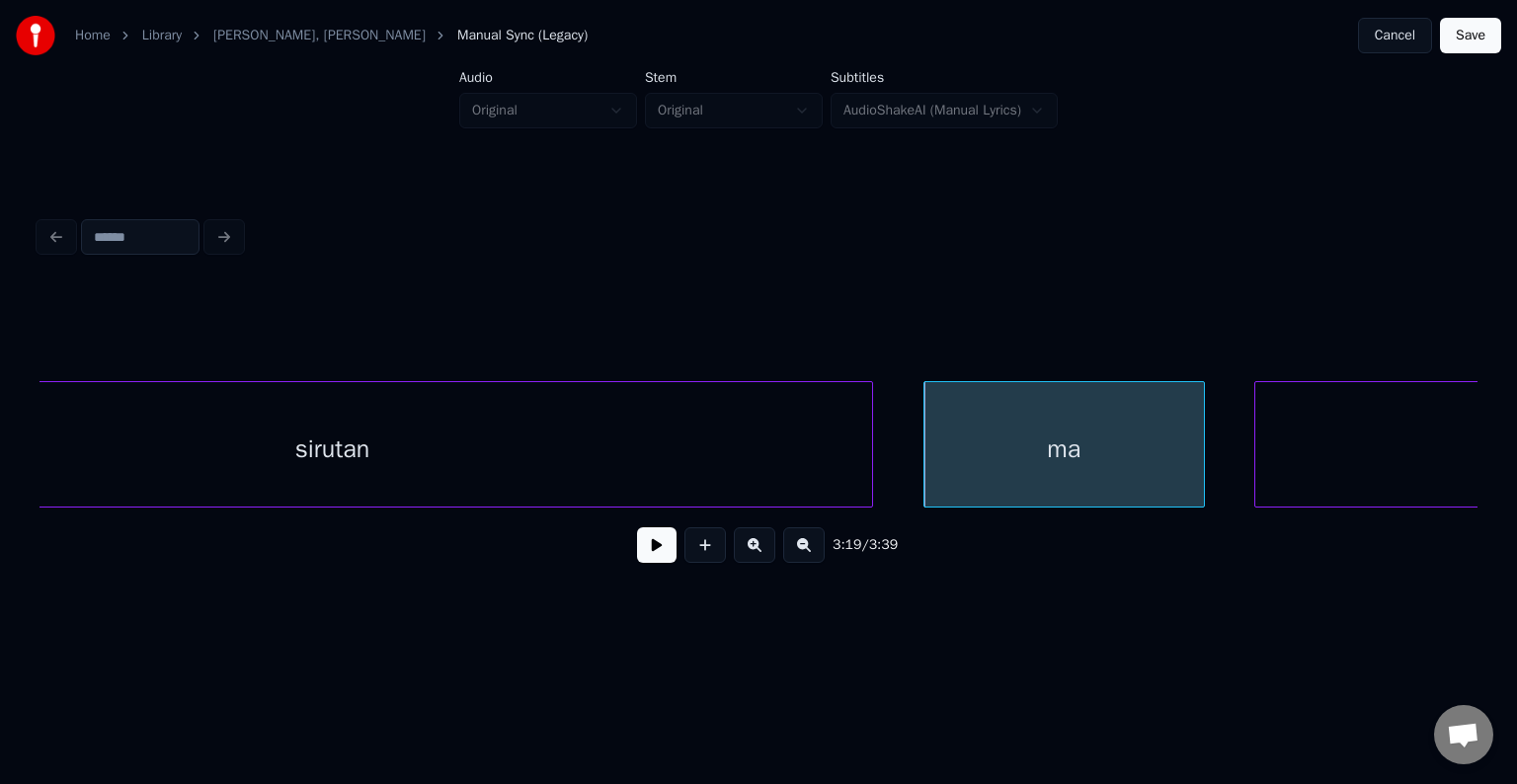 scroll, scrollTop: 0, scrollLeft: 147739, axis: horizontal 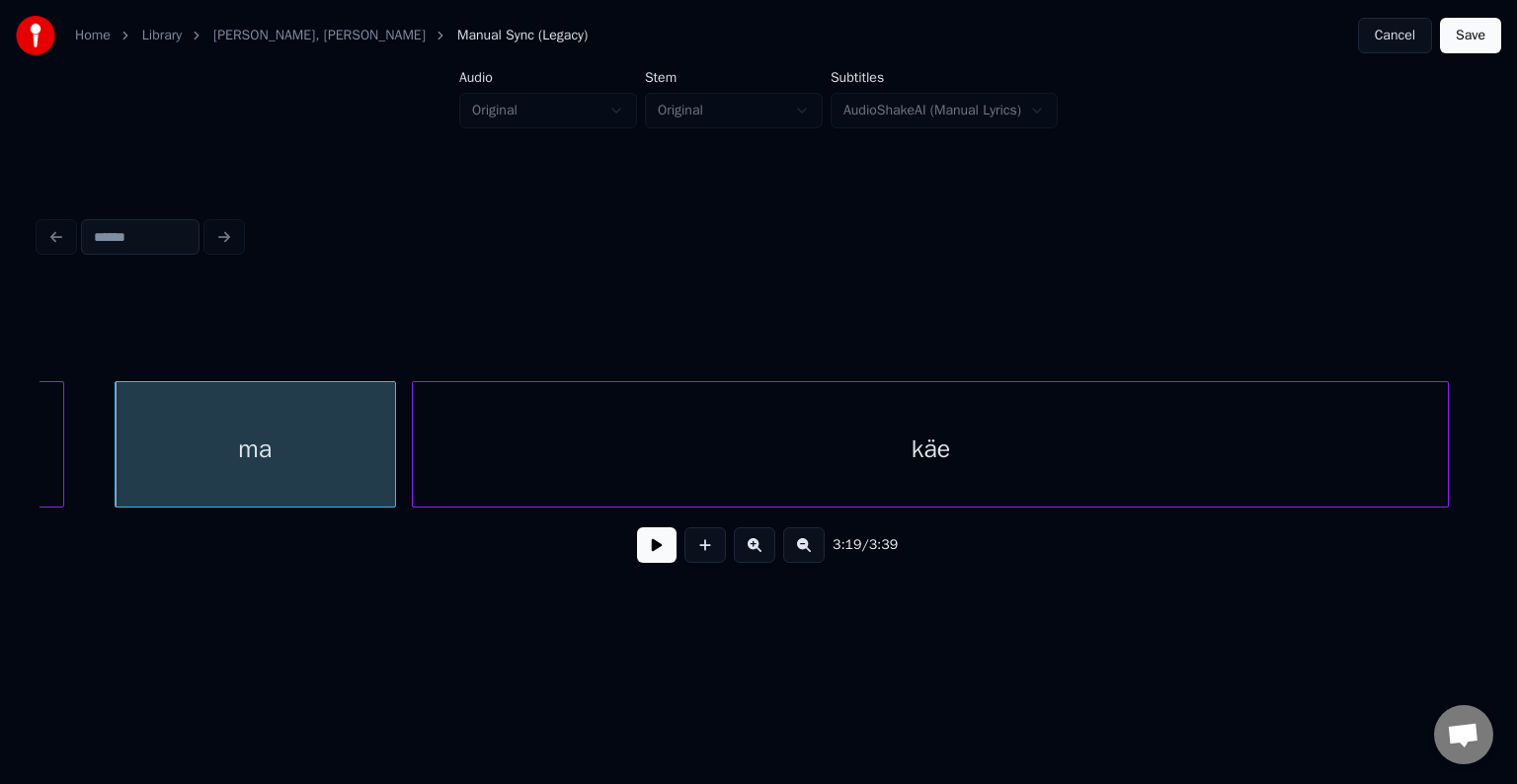click on "käe" at bounding box center (930, 449) 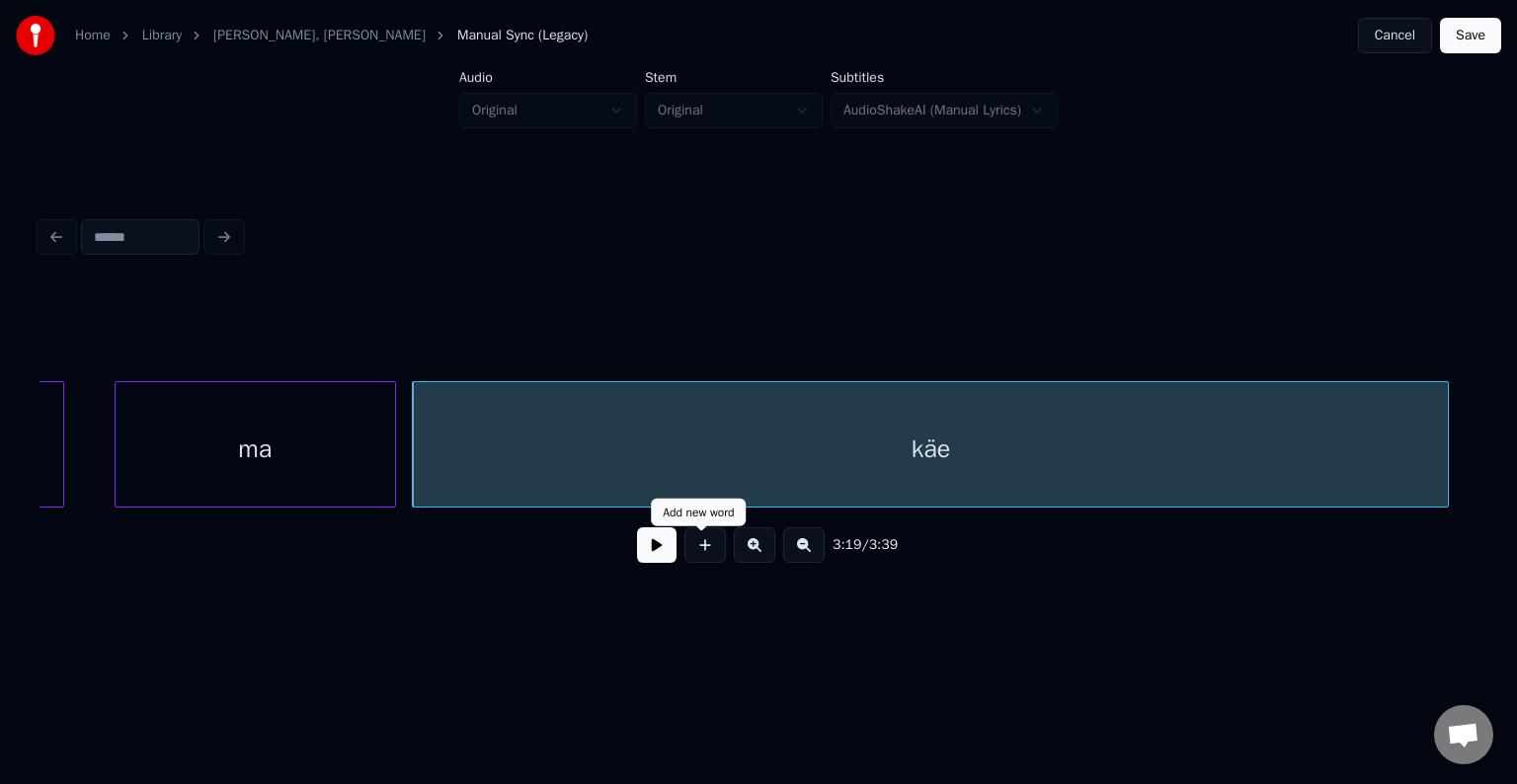 click at bounding box center [657, 545] 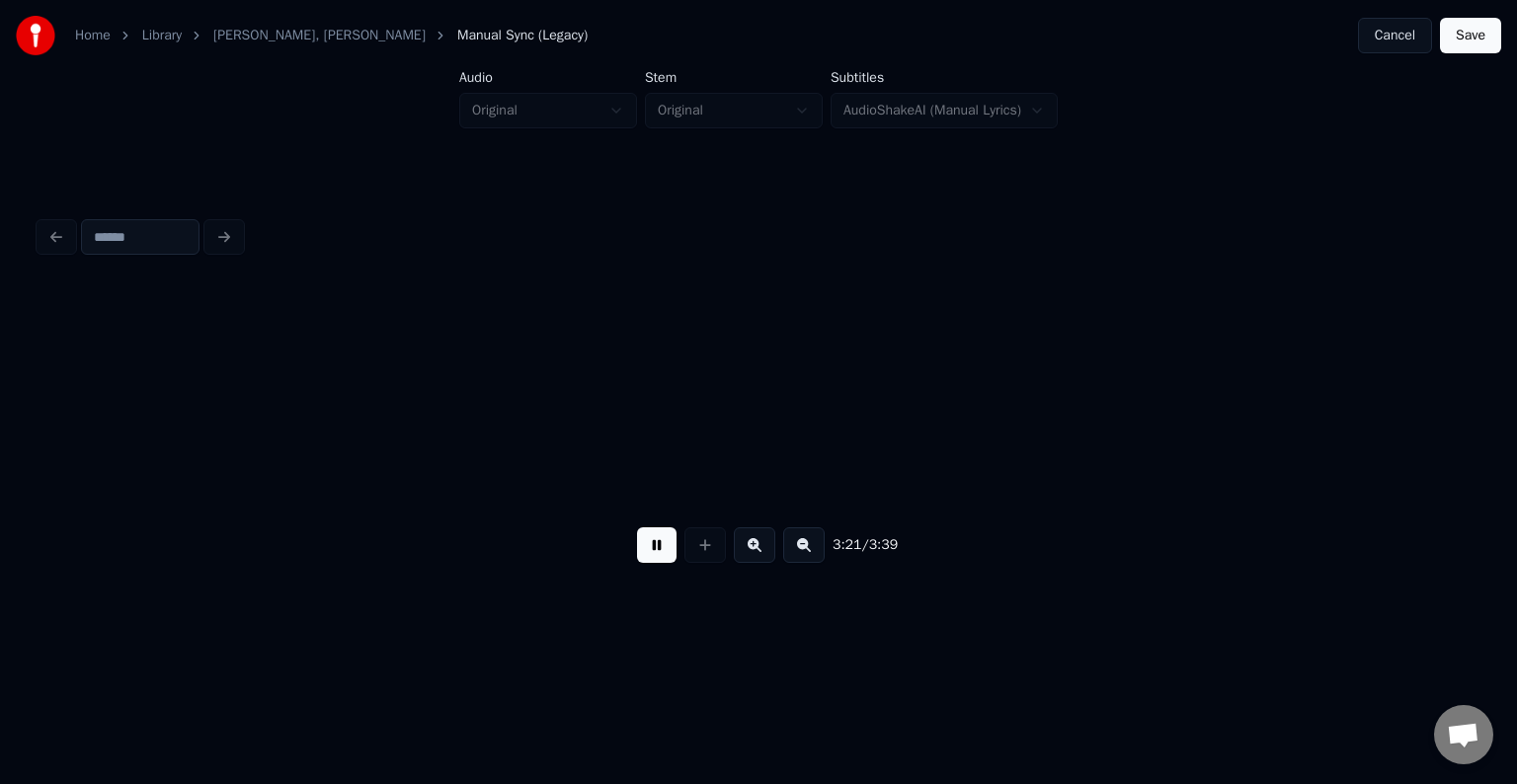 scroll, scrollTop: 0, scrollLeft: 149186, axis: horizontal 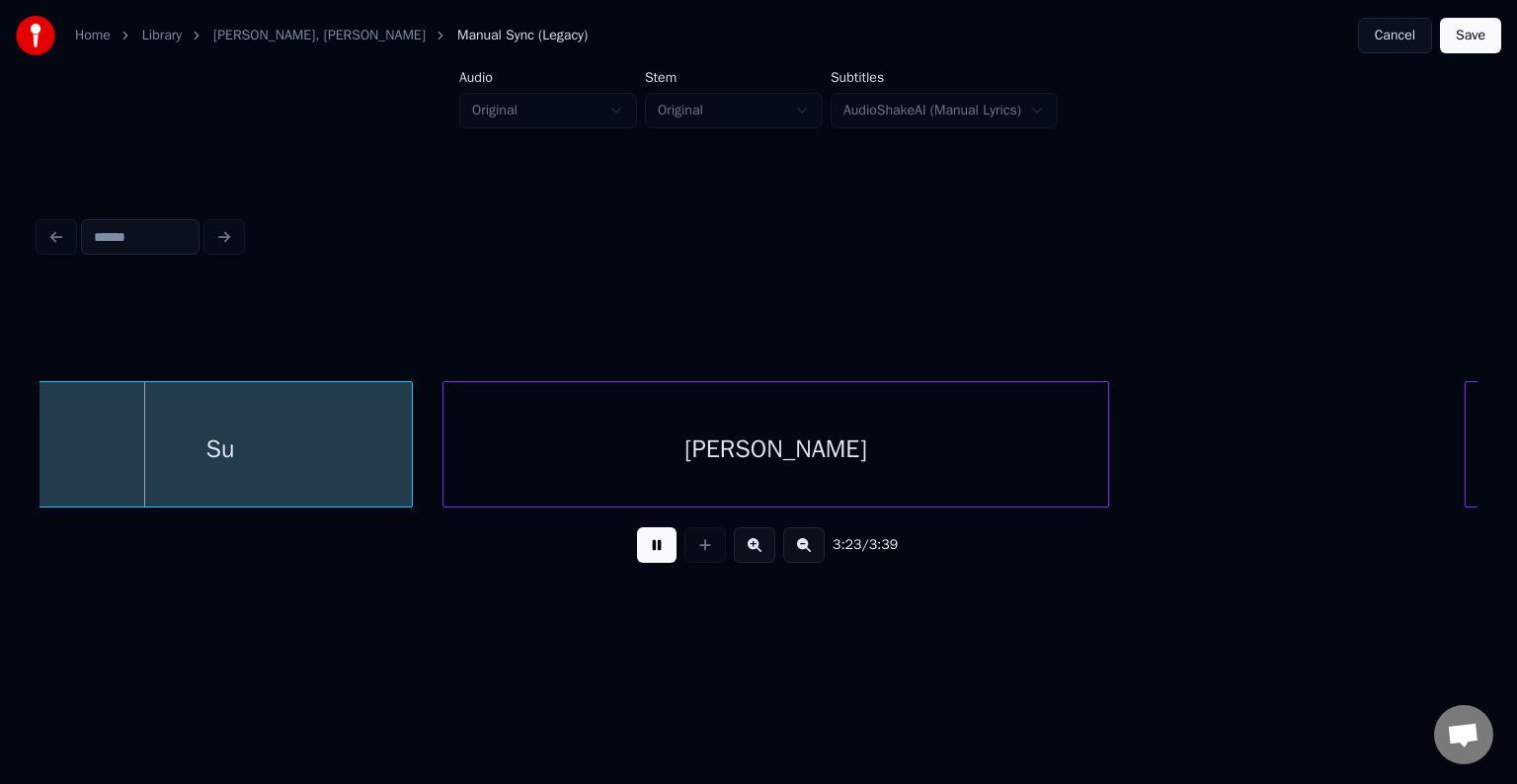 click at bounding box center [657, 545] 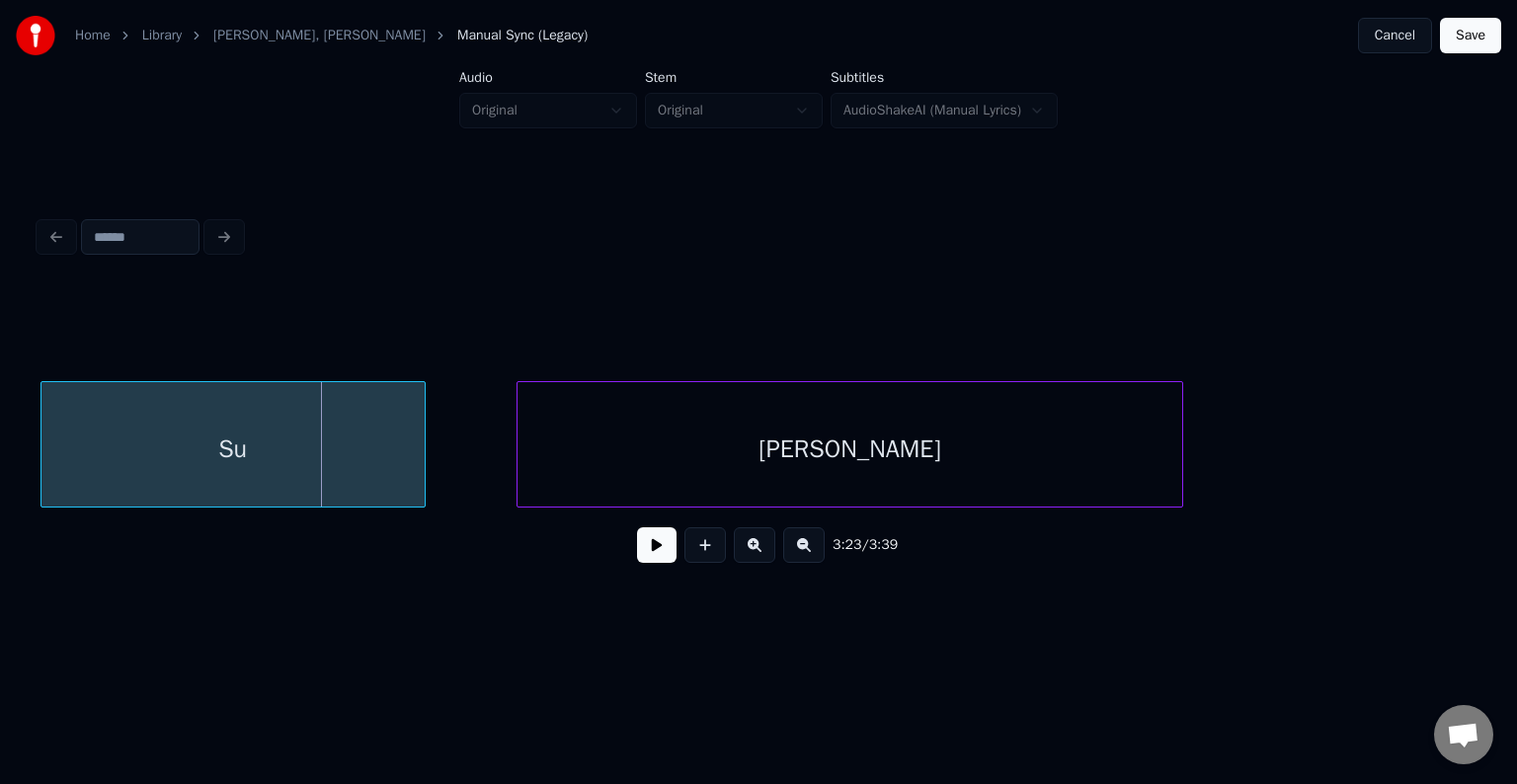 click on "Su" at bounding box center (233, 449) 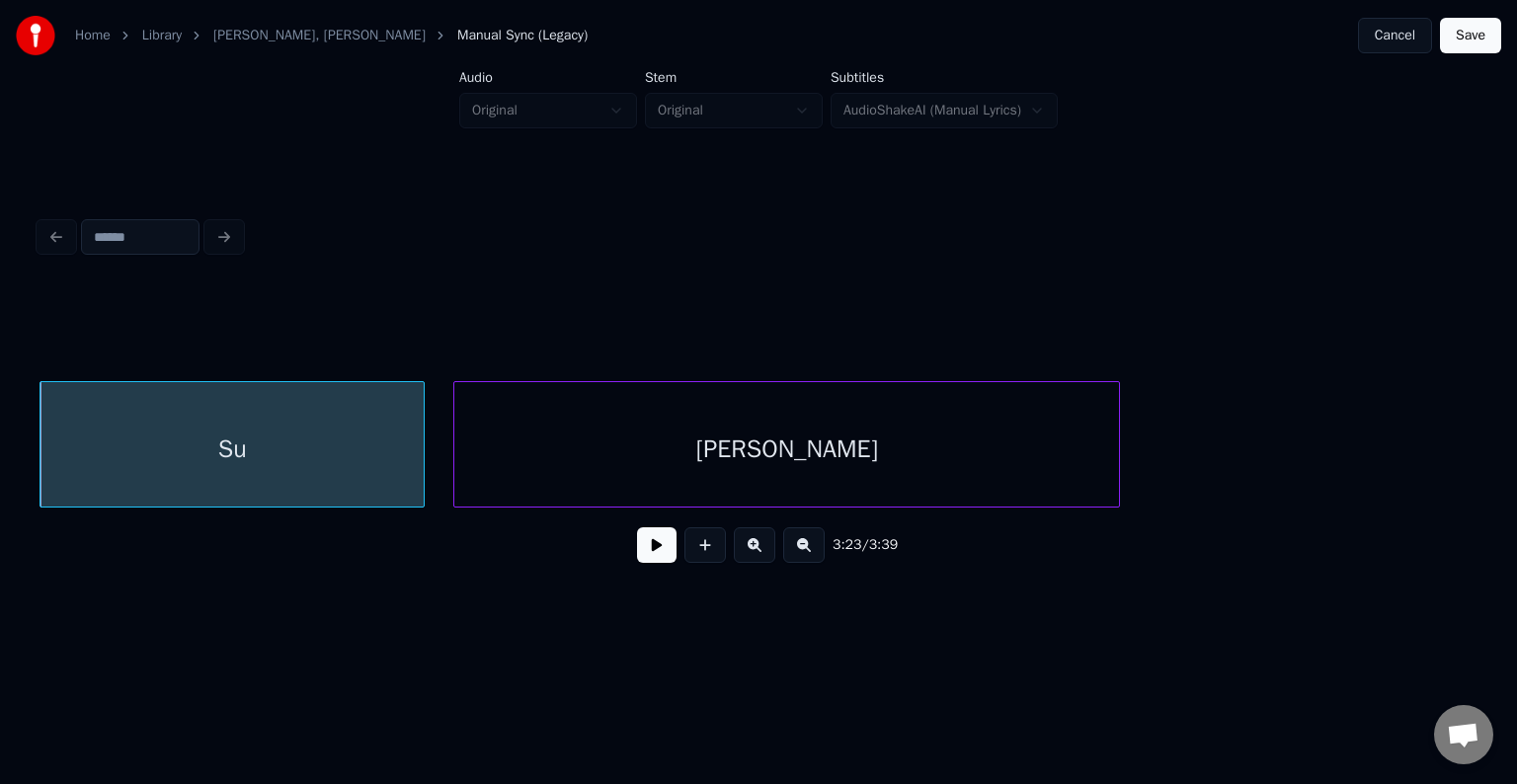 click on "poole" at bounding box center (786, 449) 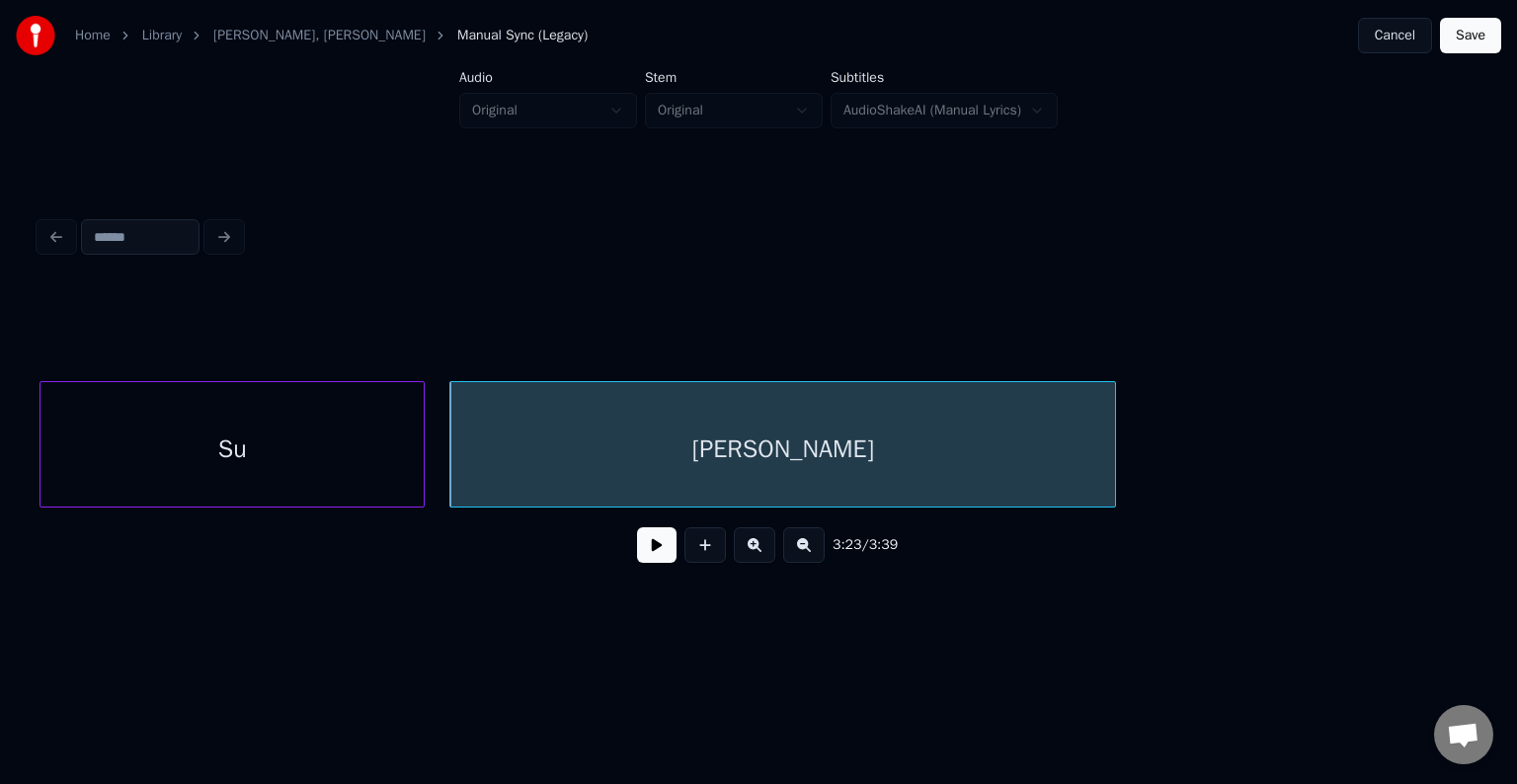 click at bounding box center [657, 545] 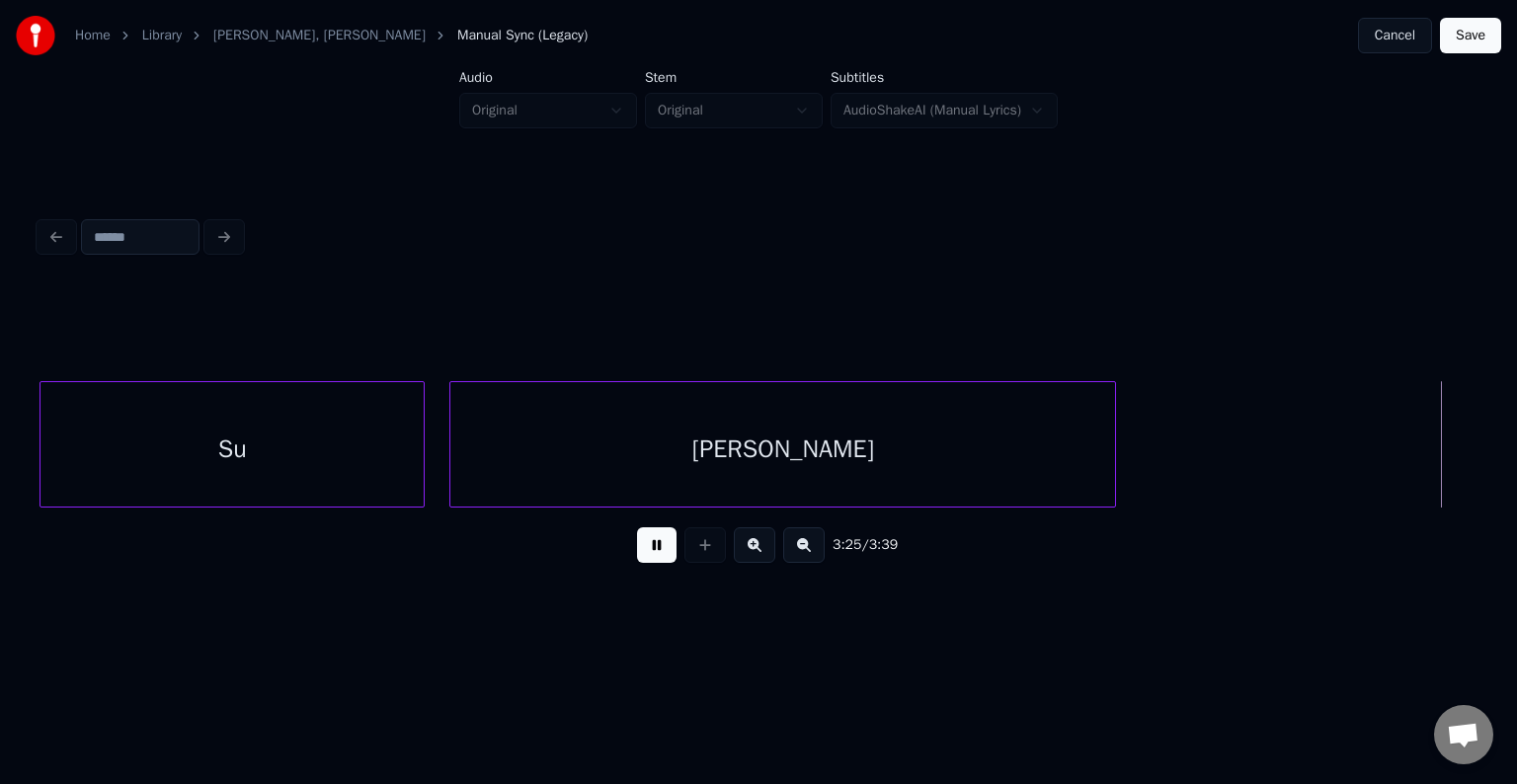 drag, startPoint x: 647, startPoint y: 548, endPoint x: 671, endPoint y: 546, distance: 24.083189 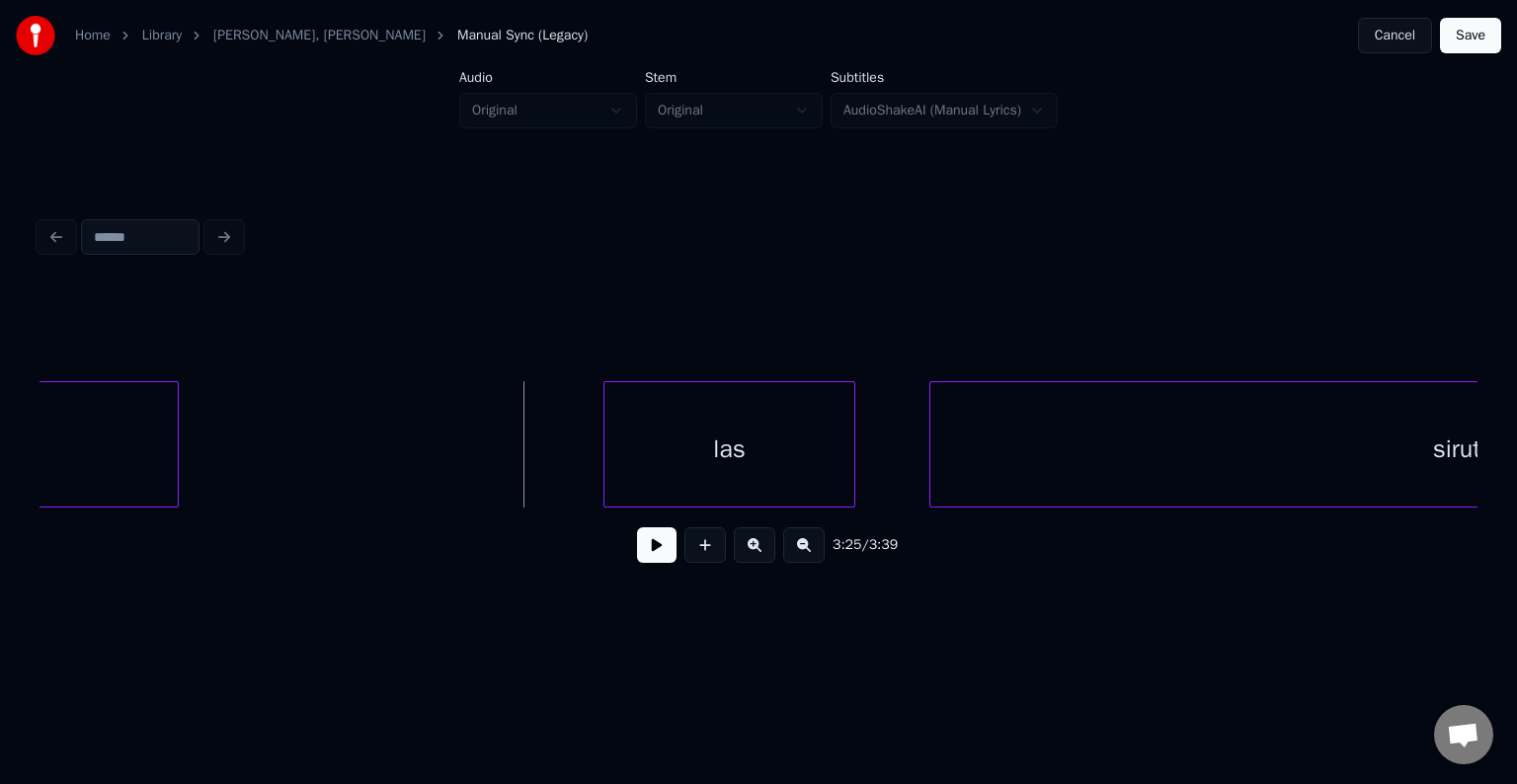 scroll, scrollTop: 0, scrollLeft: 151502, axis: horizontal 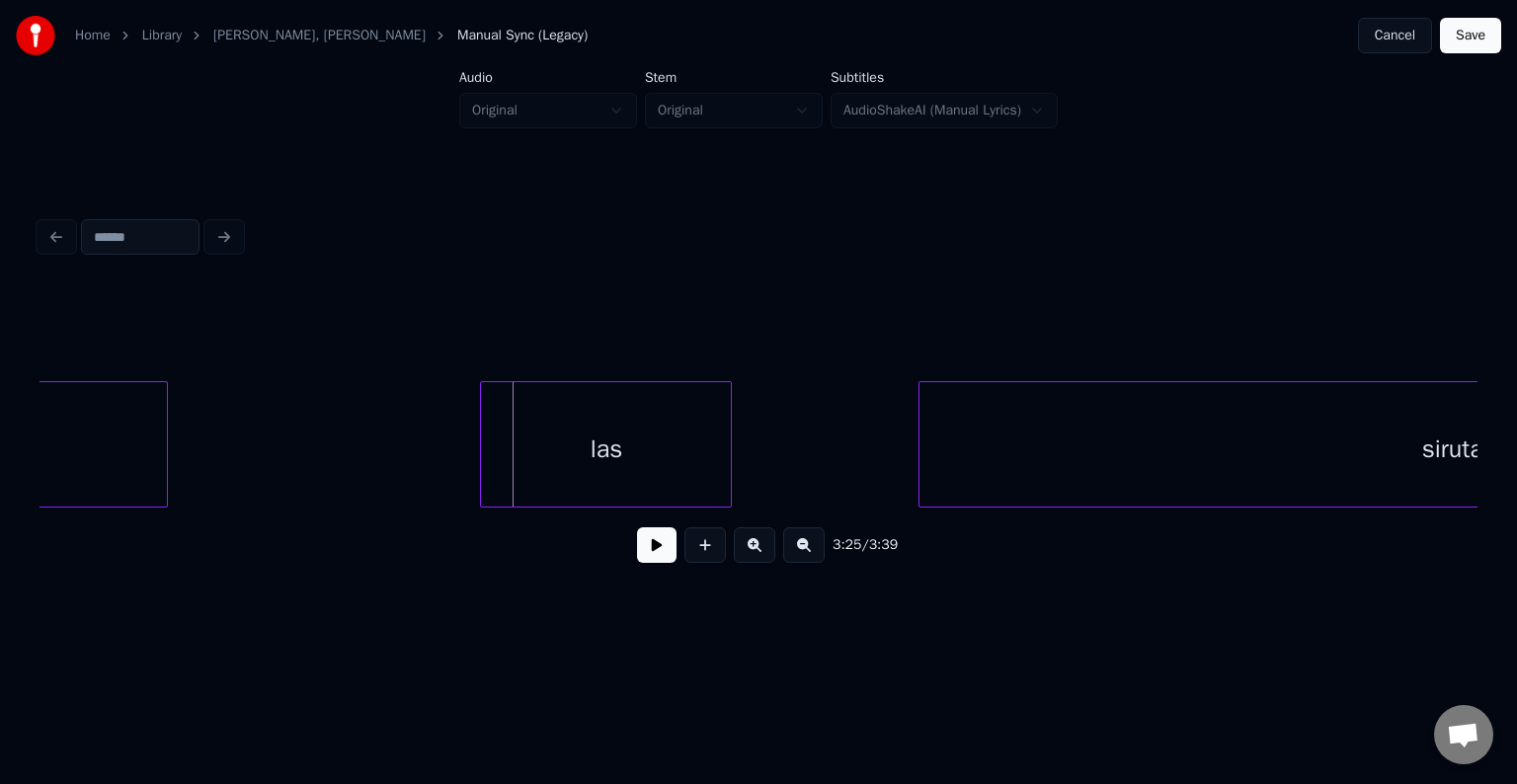 click on "las" at bounding box center [605, 449] 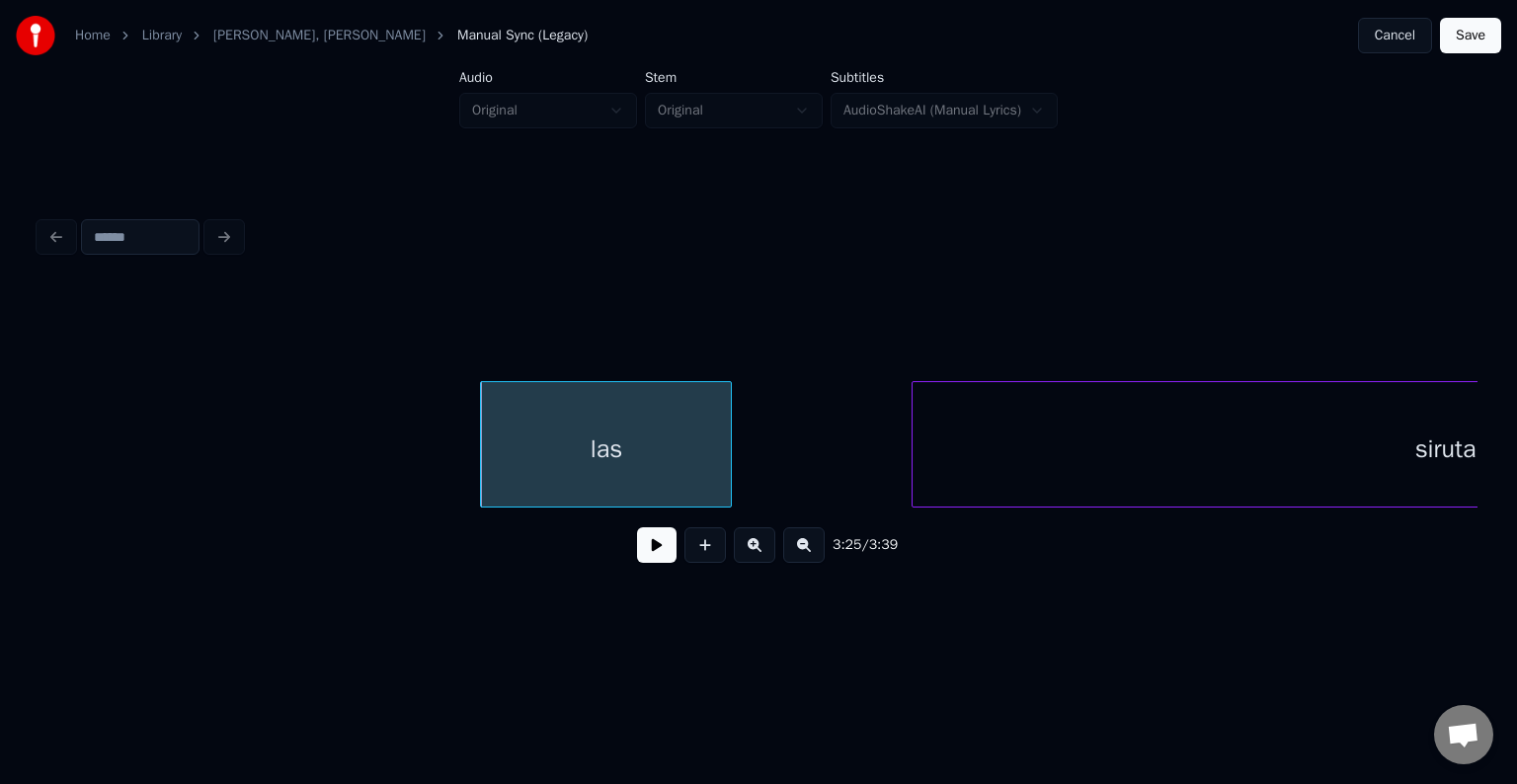 scroll, scrollTop: 0, scrollLeft: 152017, axis: horizontal 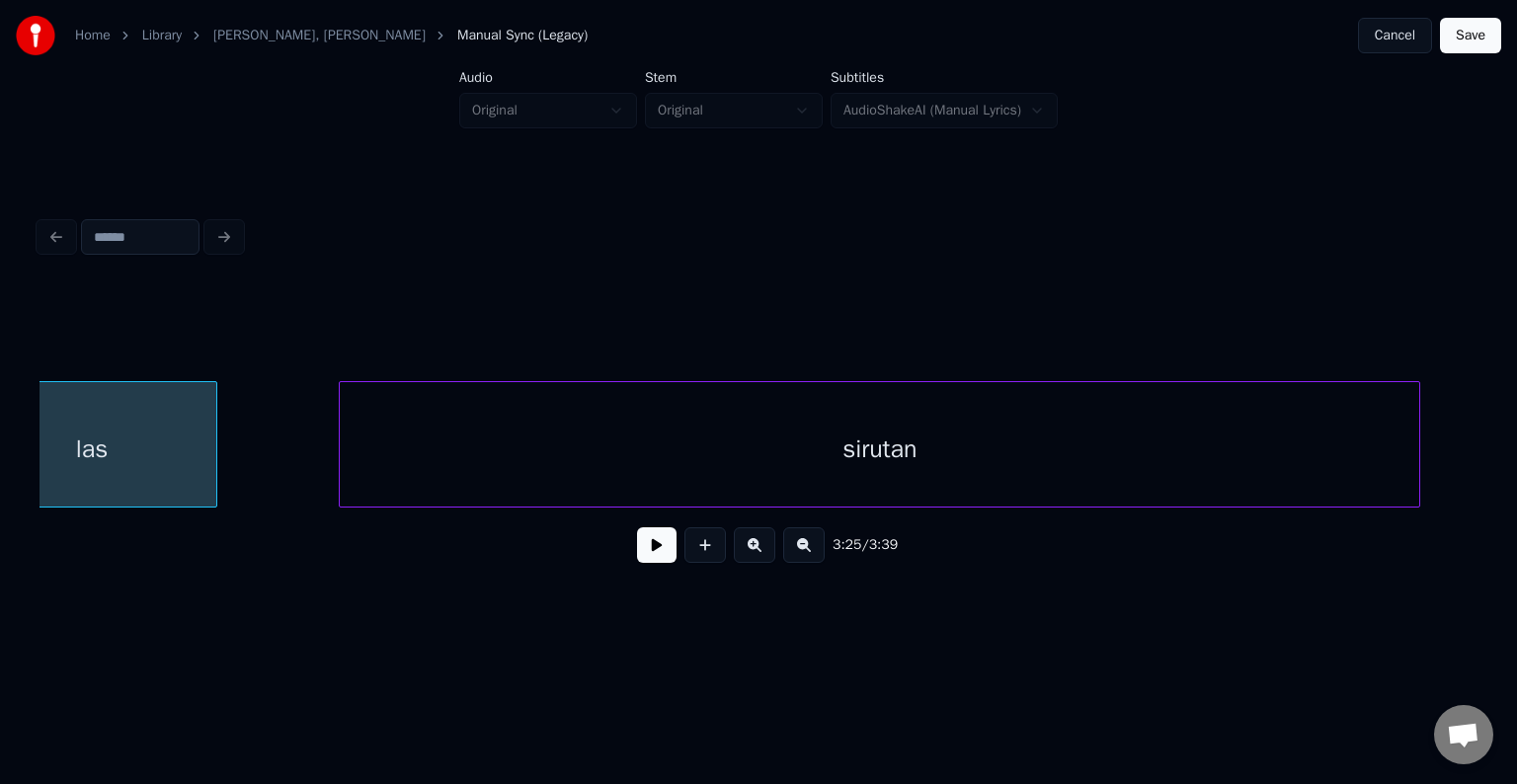 click on "sirutan" at bounding box center [879, 449] 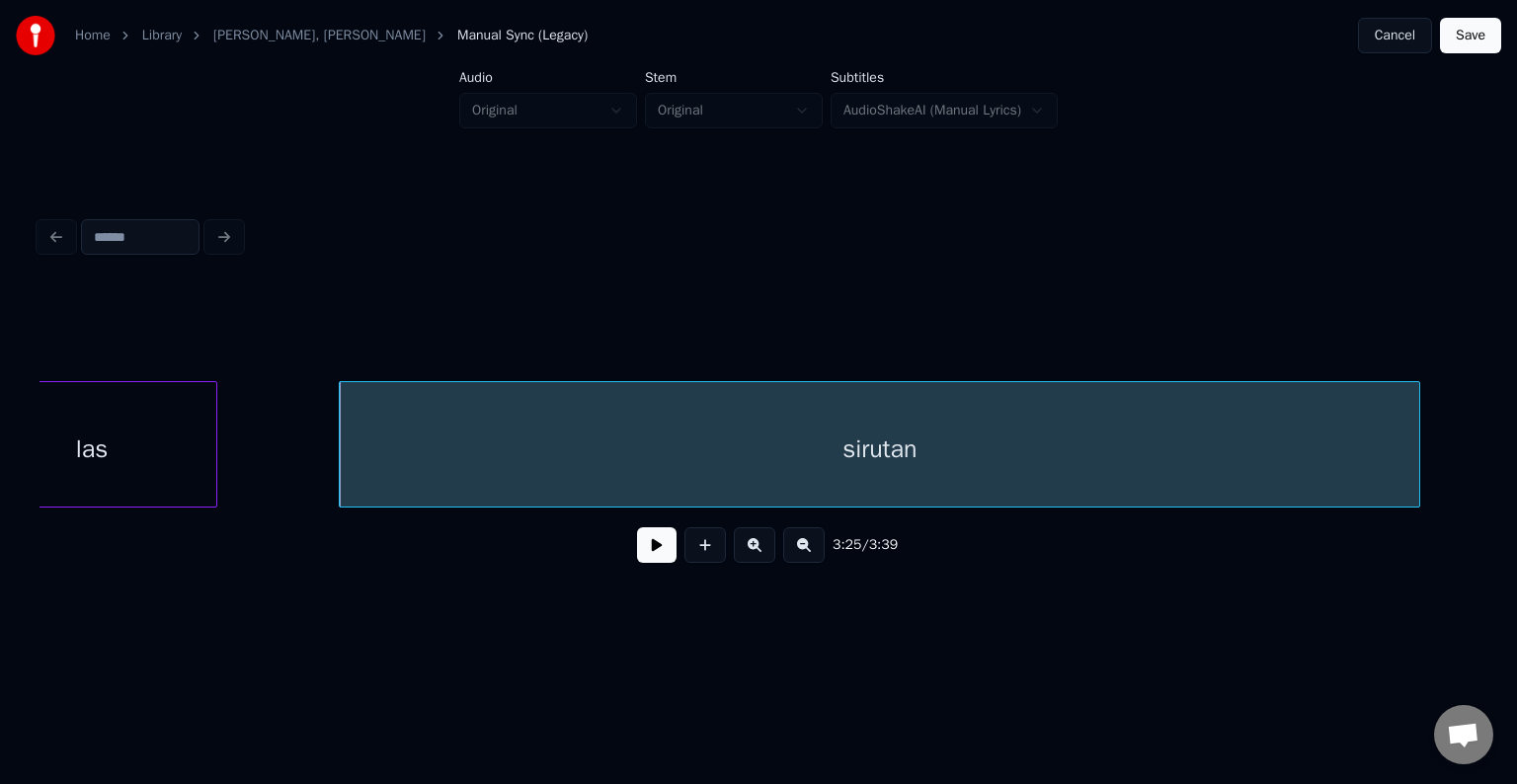 click at bounding box center [657, 545] 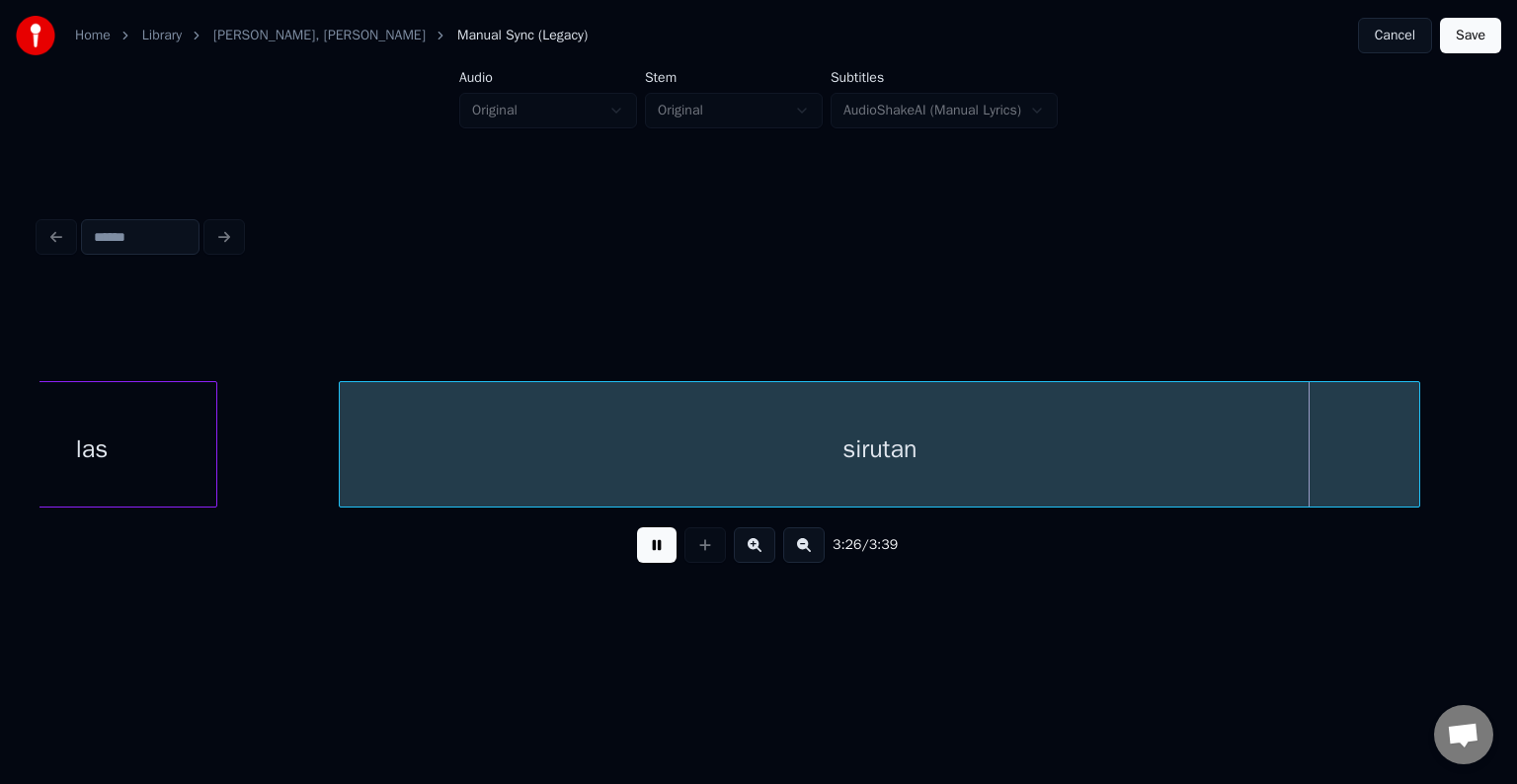 click at bounding box center [657, 545] 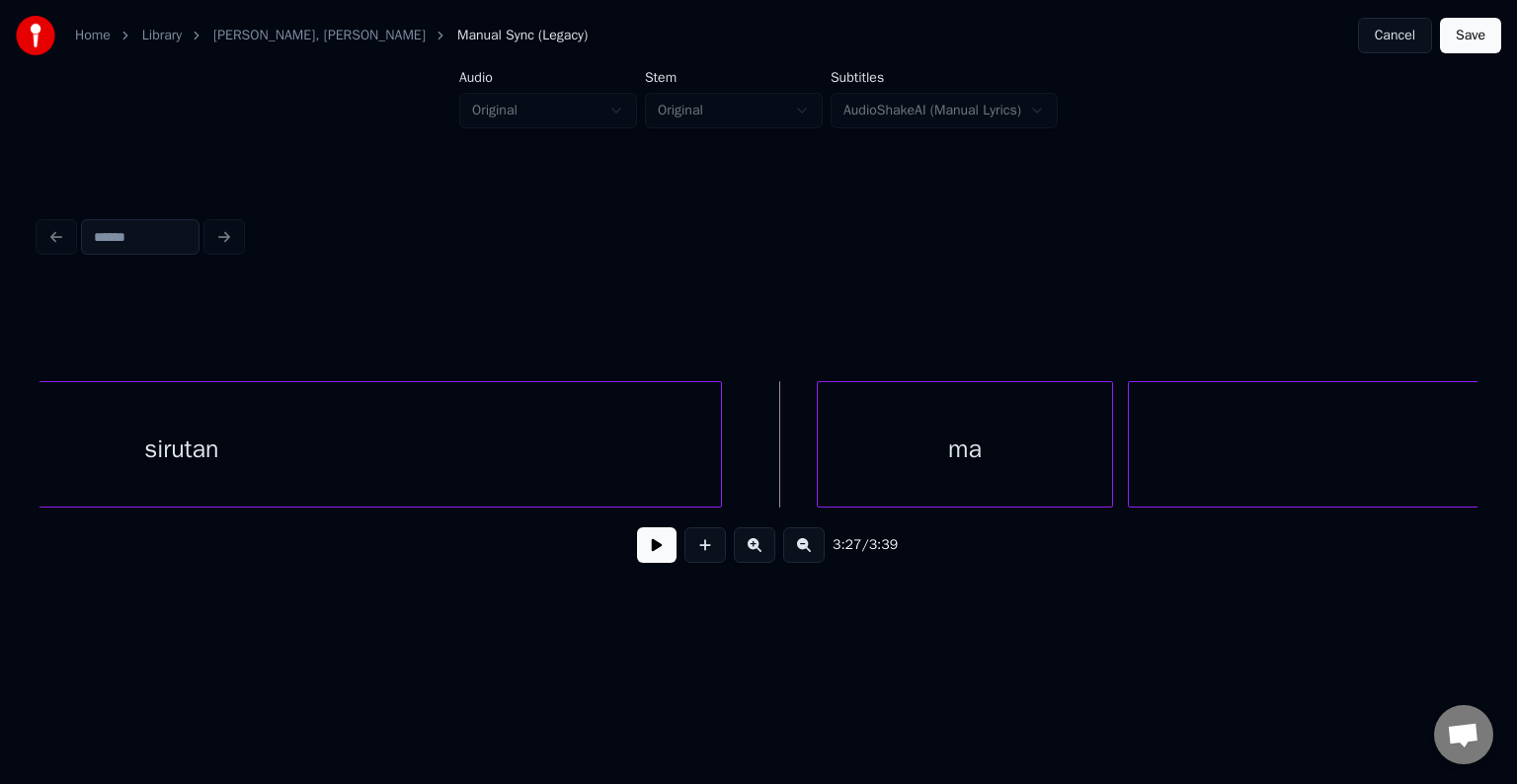 scroll, scrollTop: 0, scrollLeft: 152728, axis: horizontal 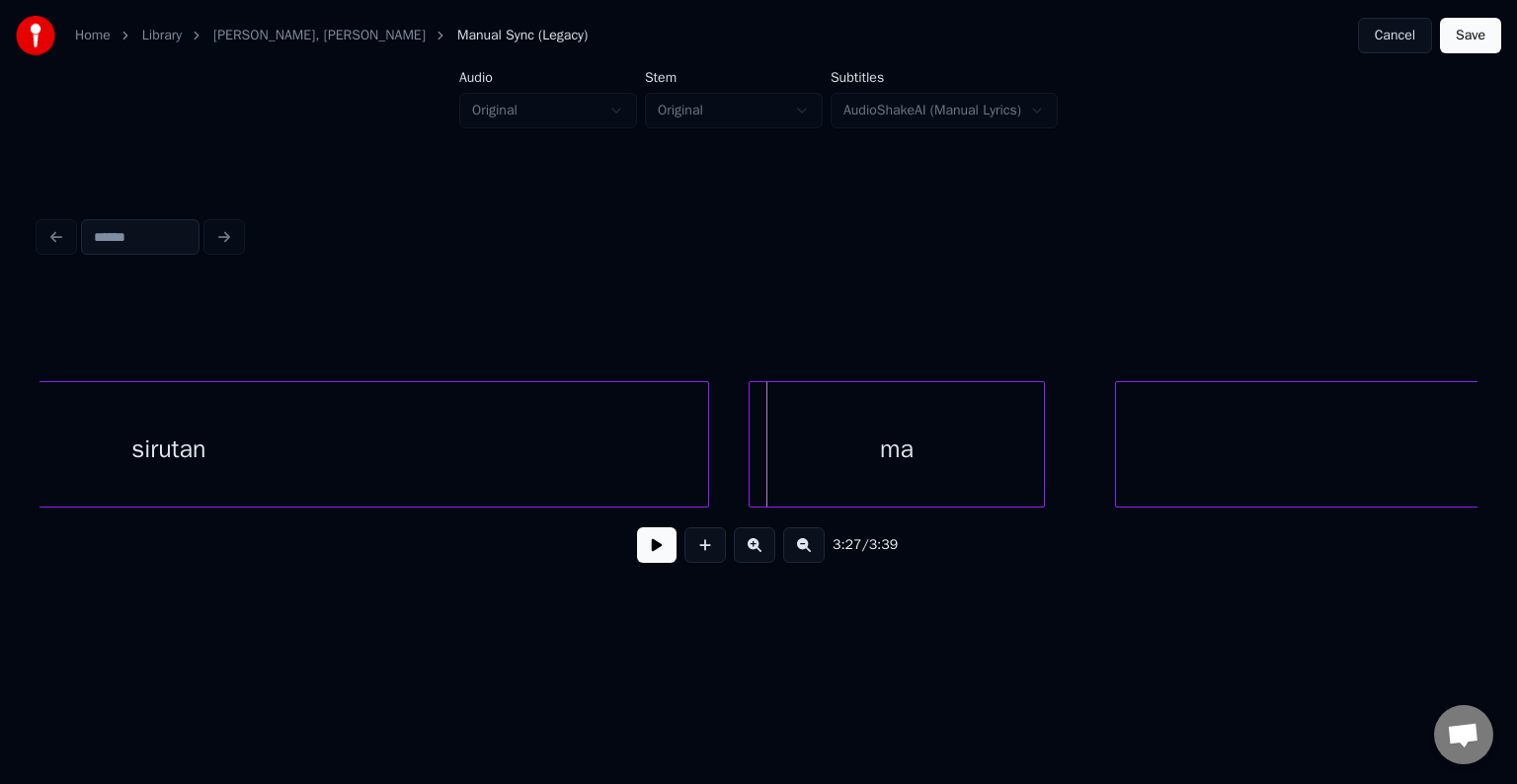 click on "ma" at bounding box center (897, 449) 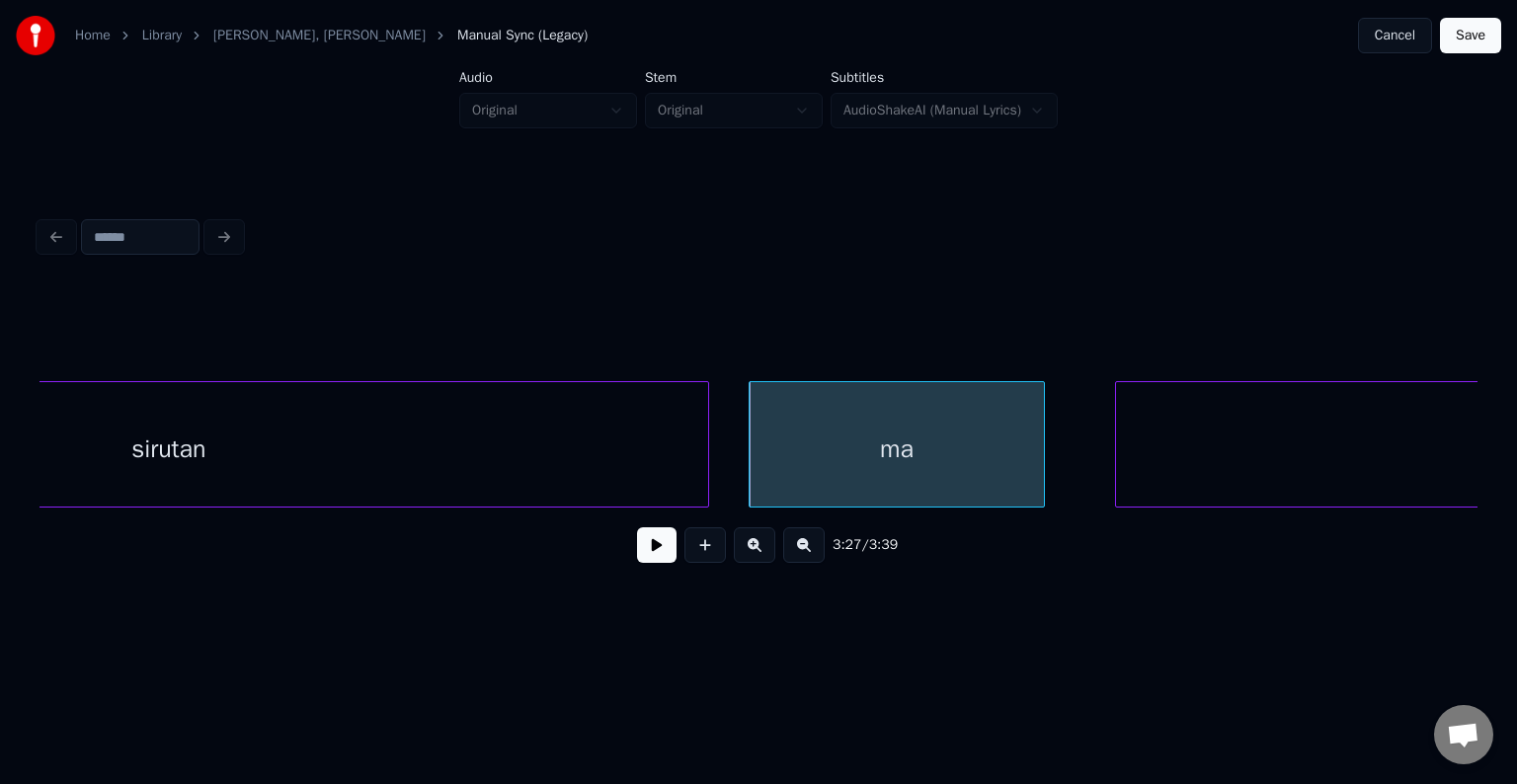scroll, scrollTop: 0, scrollLeft: 153384, axis: horizontal 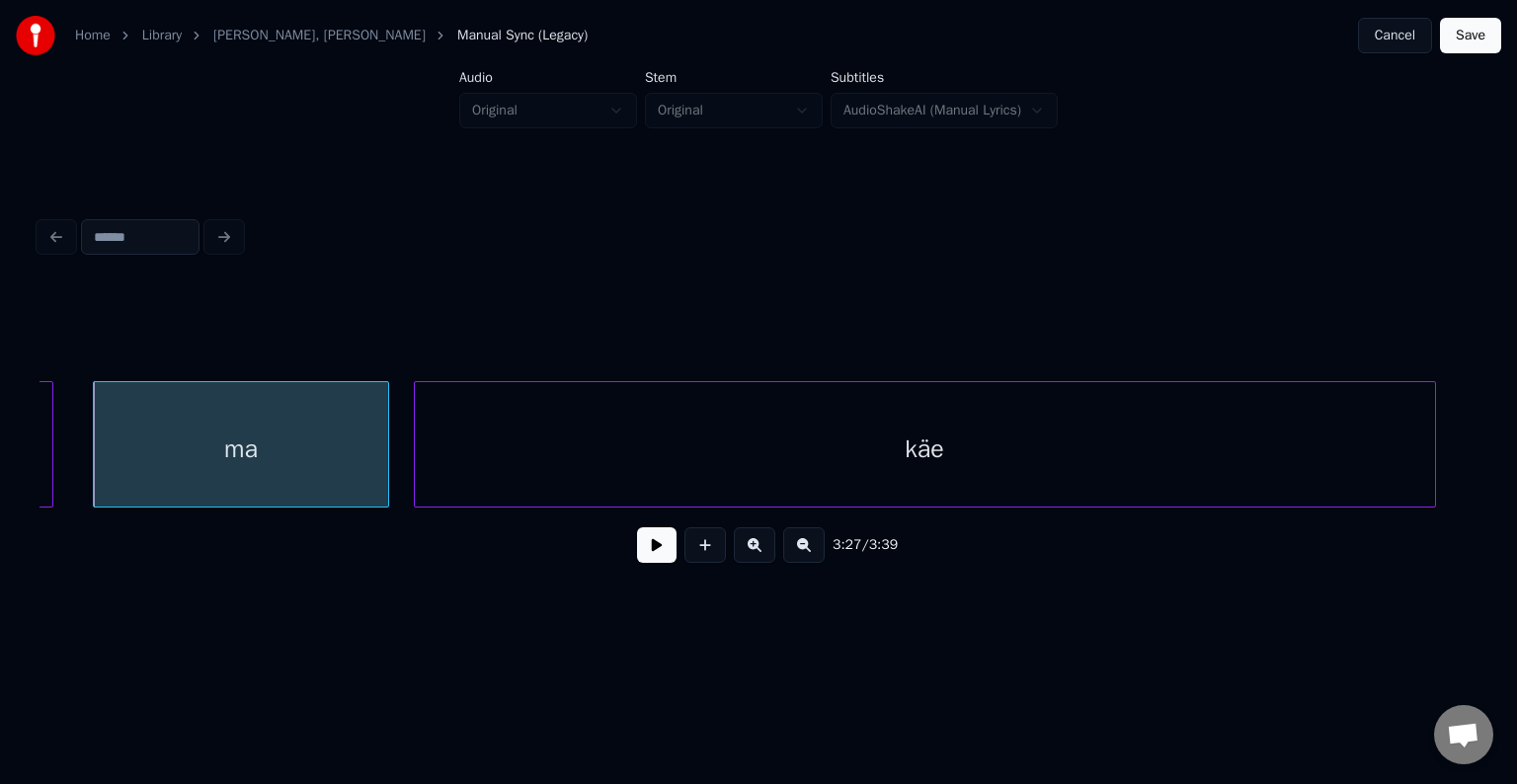 click on "käe" at bounding box center [924, 449] 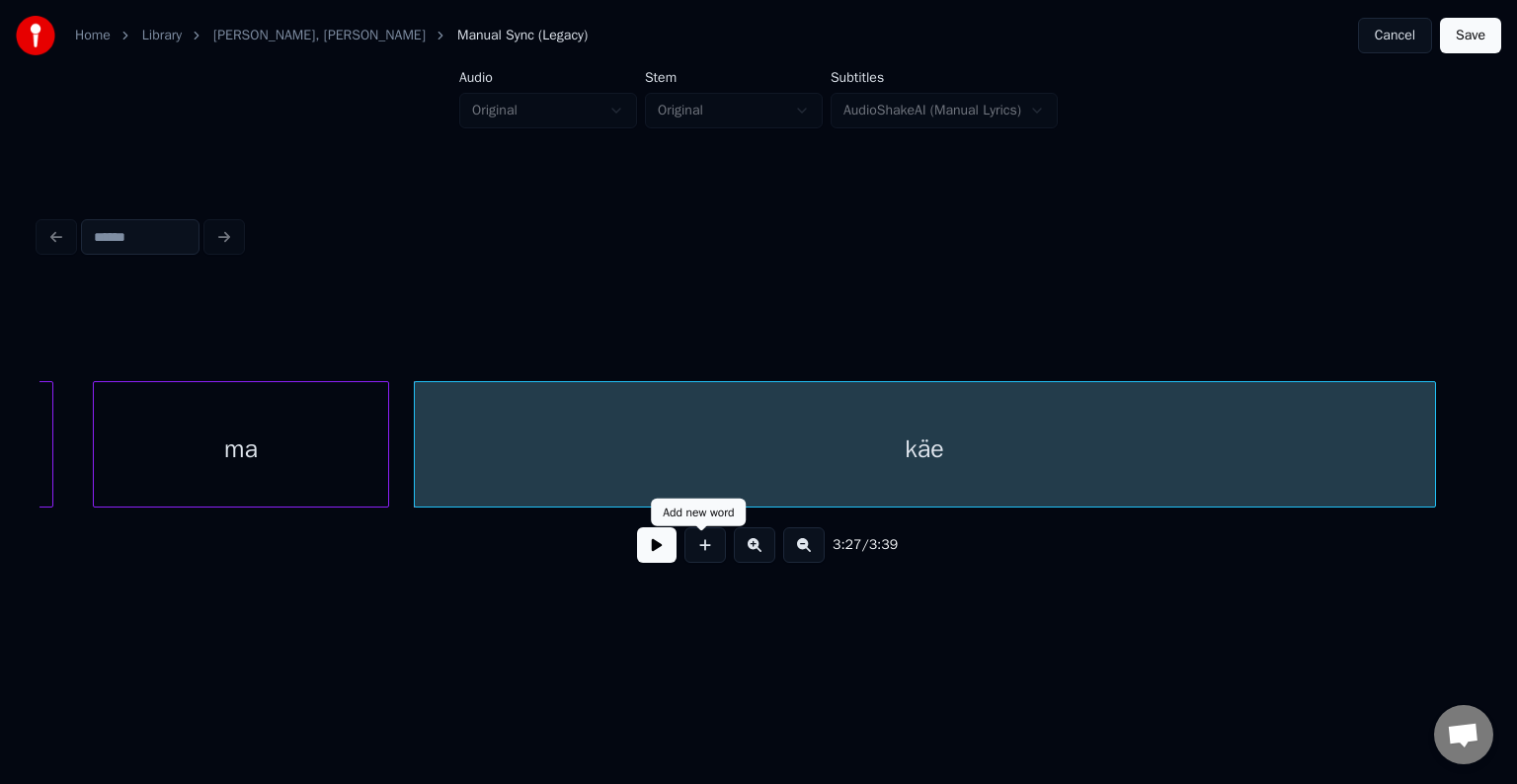 click at bounding box center [657, 545] 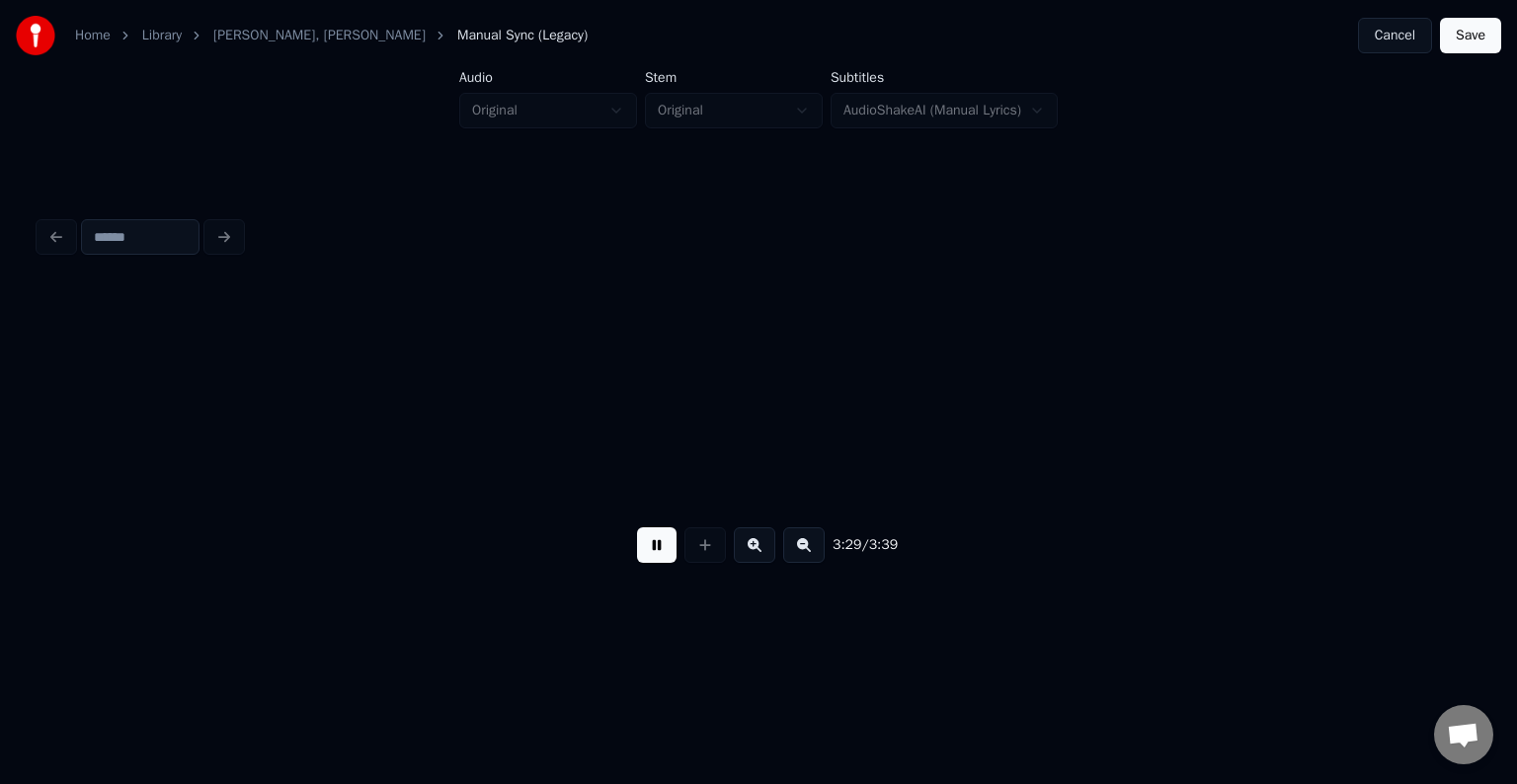 scroll, scrollTop: 0, scrollLeft: 154831, axis: horizontal 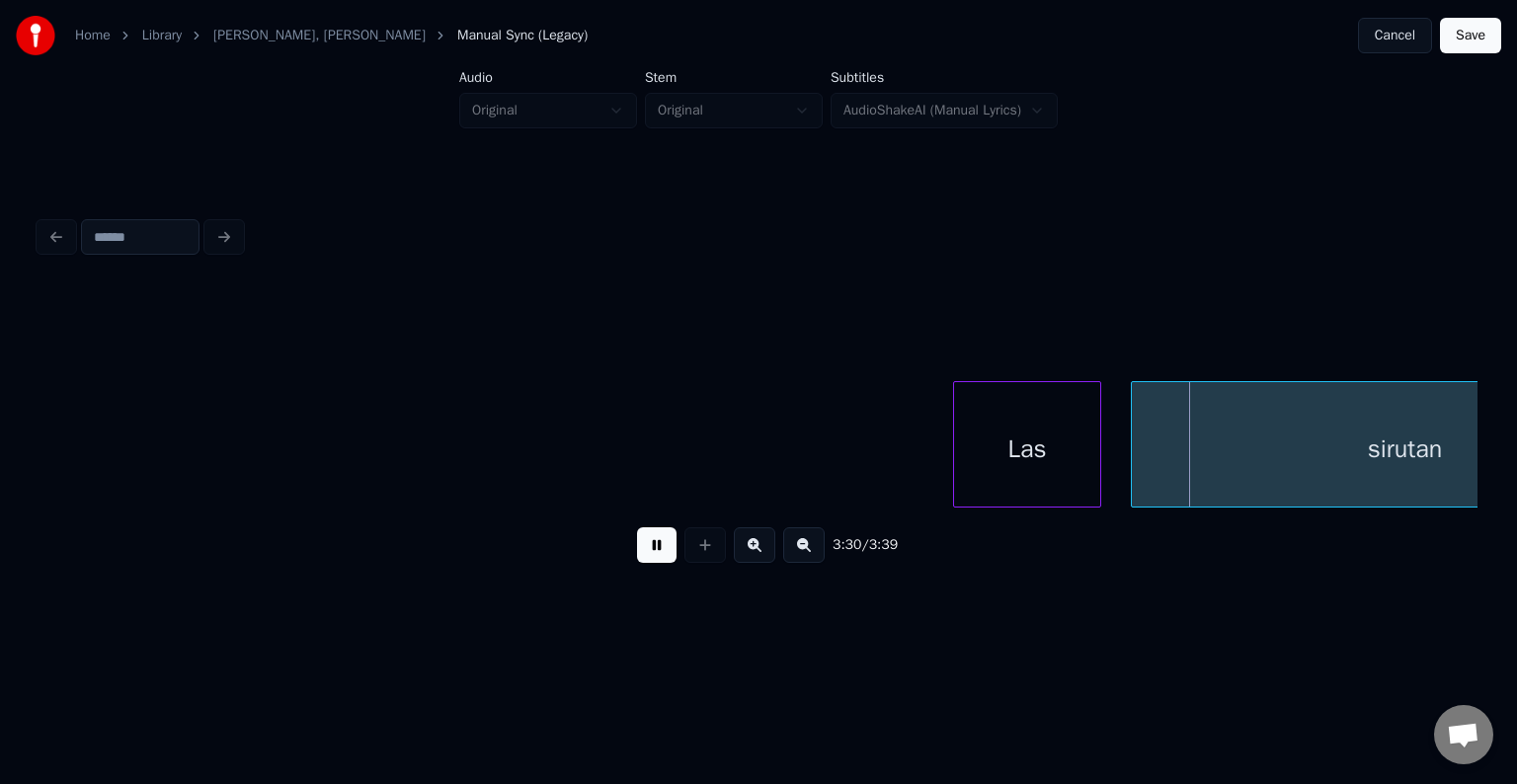 click at bounding box center [657, 545] 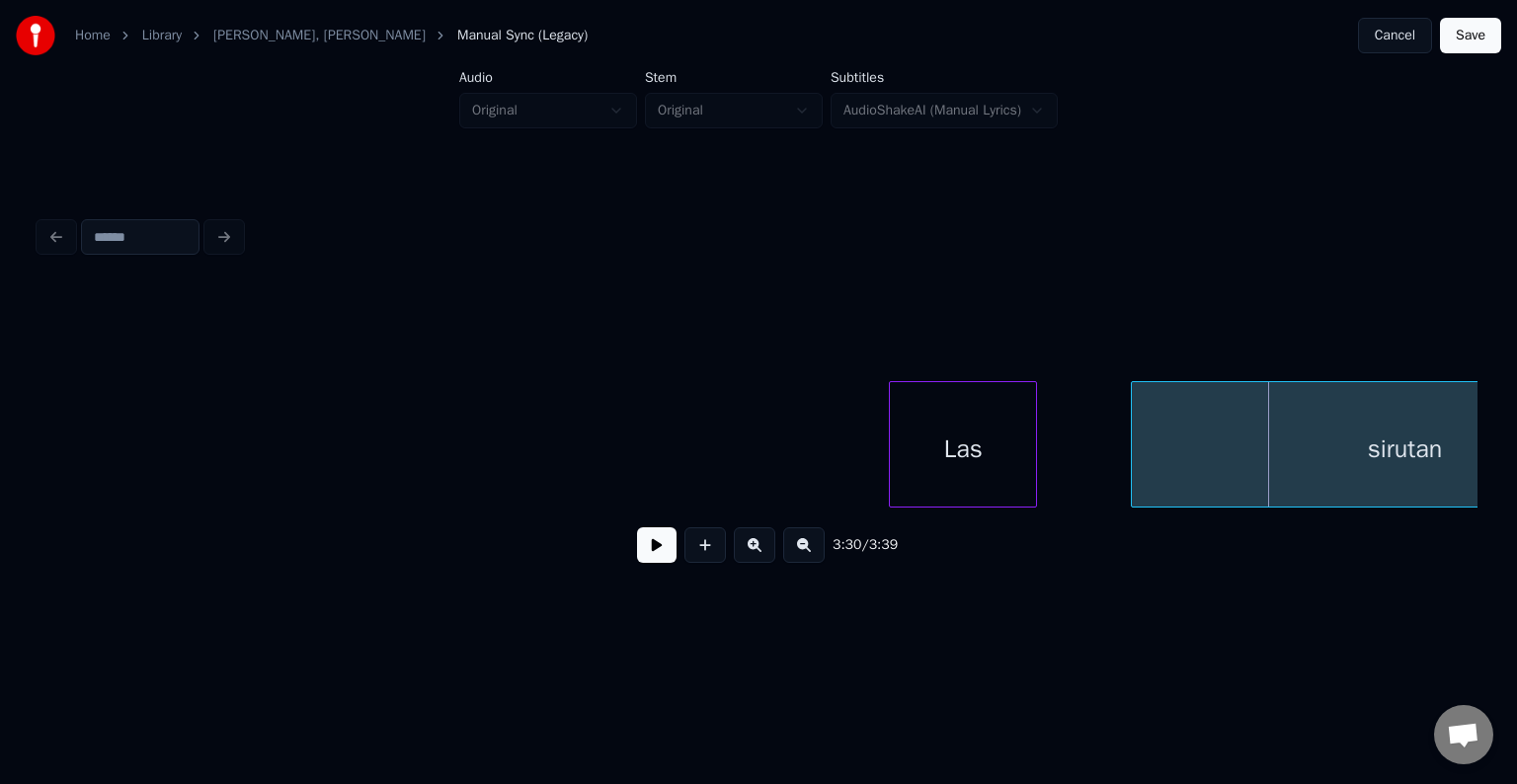 click on "Las" at bounding box center [963, 449] 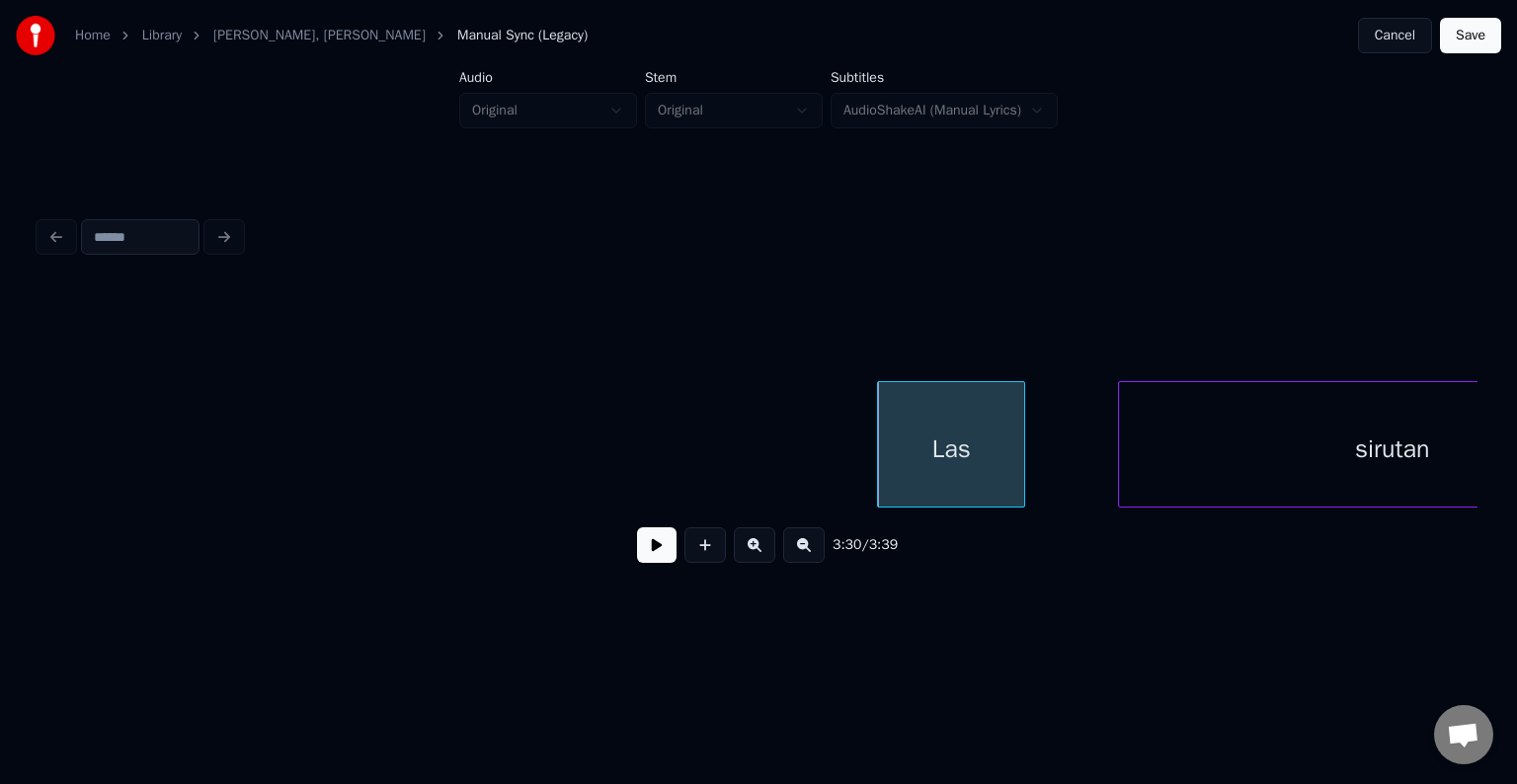scroll, scrollTop: 0, scrollLeft: 155028, axis: horizontal 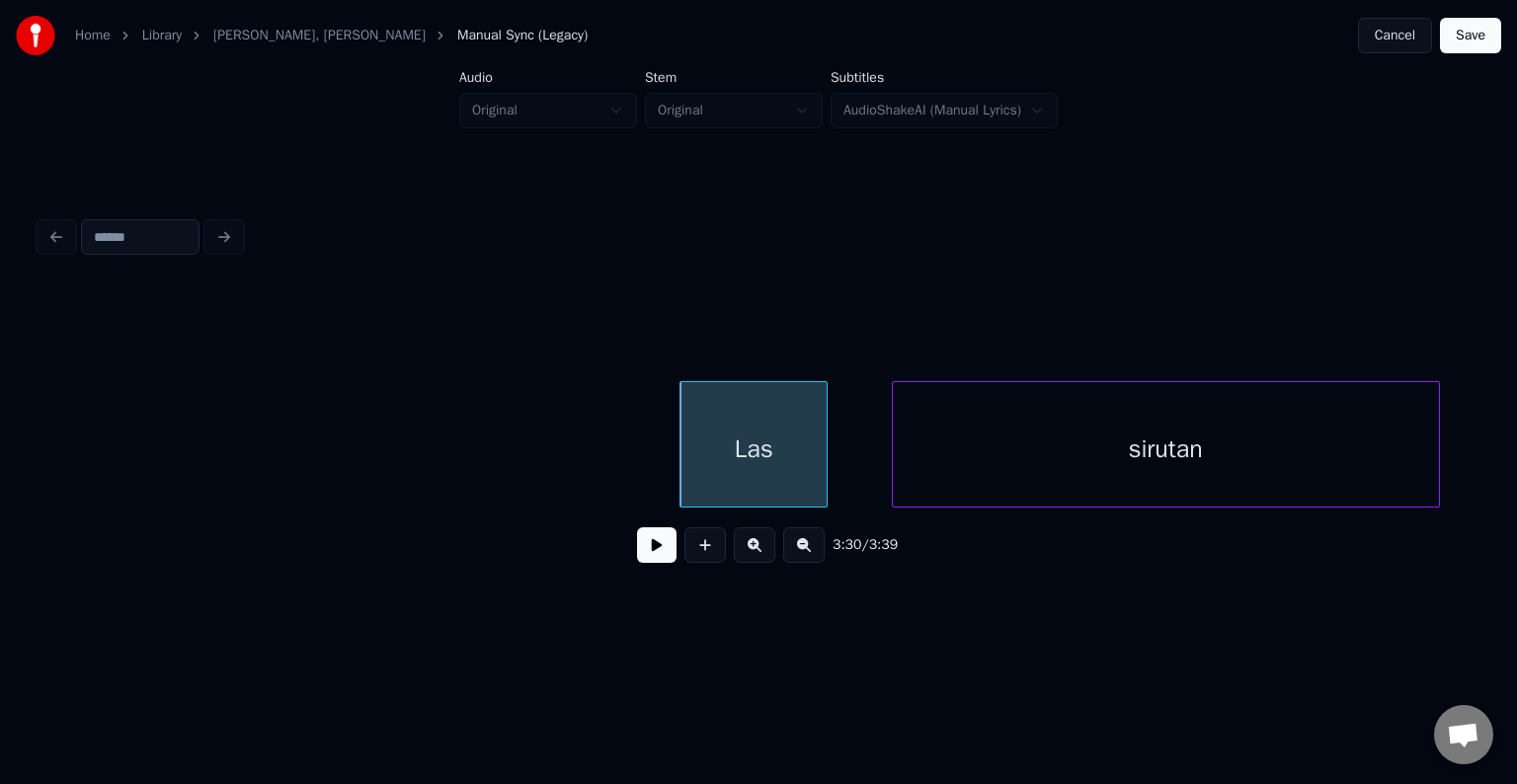click on "sirutan" at bounding box center [1165, 449] 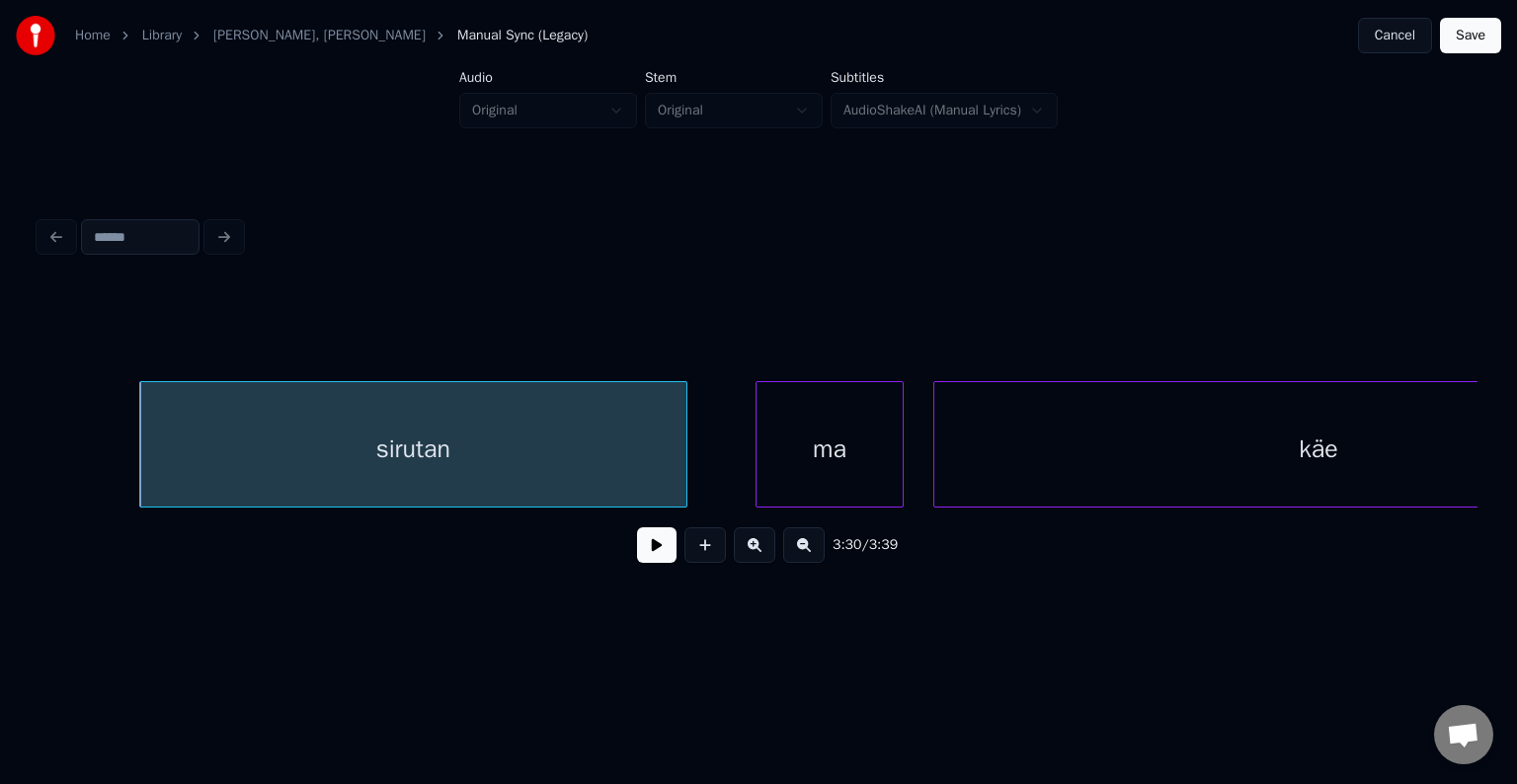 scroll, scrollTop: 0, scrollLeft: 155818, axis: horizontal 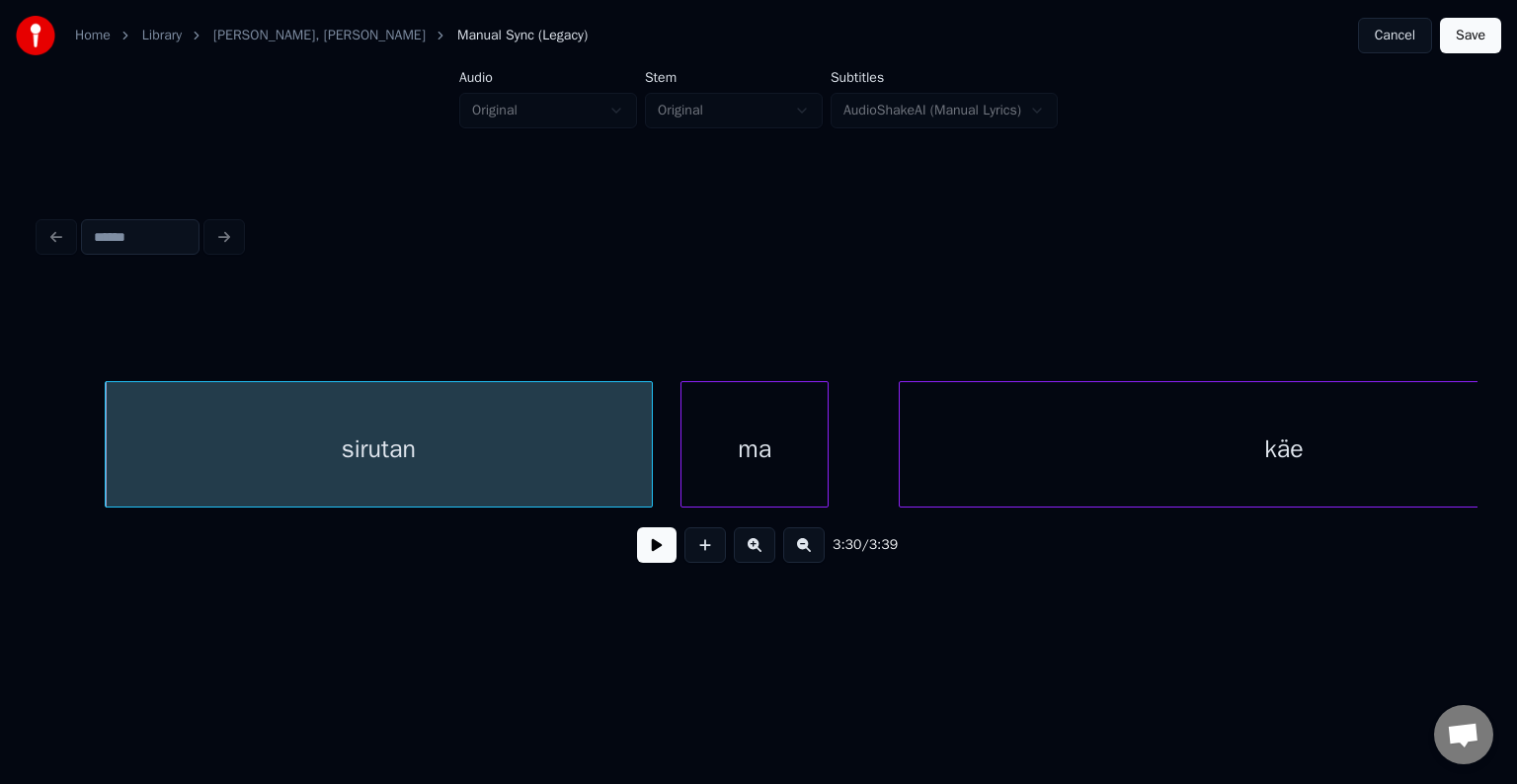 click on "ma" at bounding box center (755, 449) 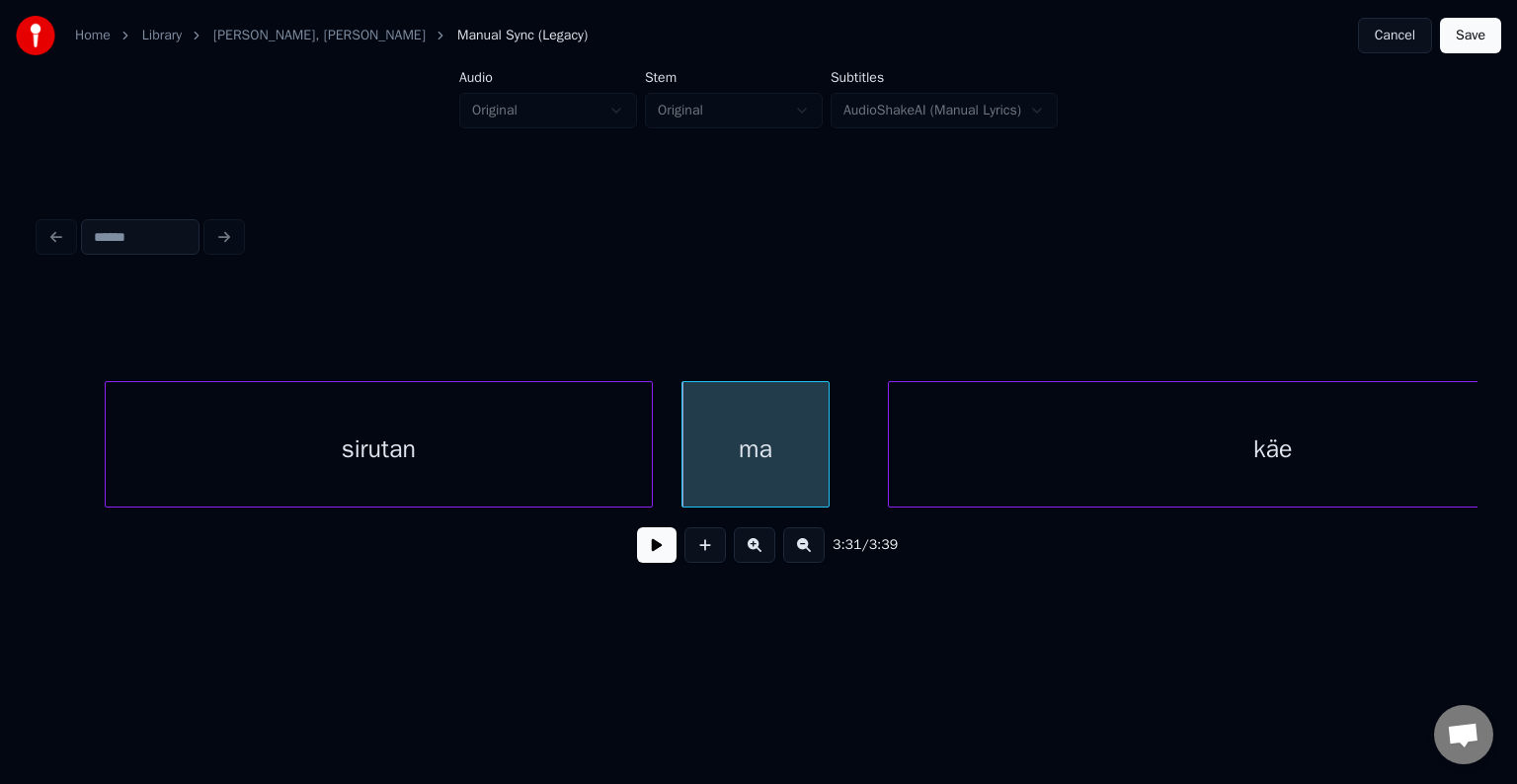 scroll, scrollTop: 0, scrollLeft: 156006, axis: horizontal 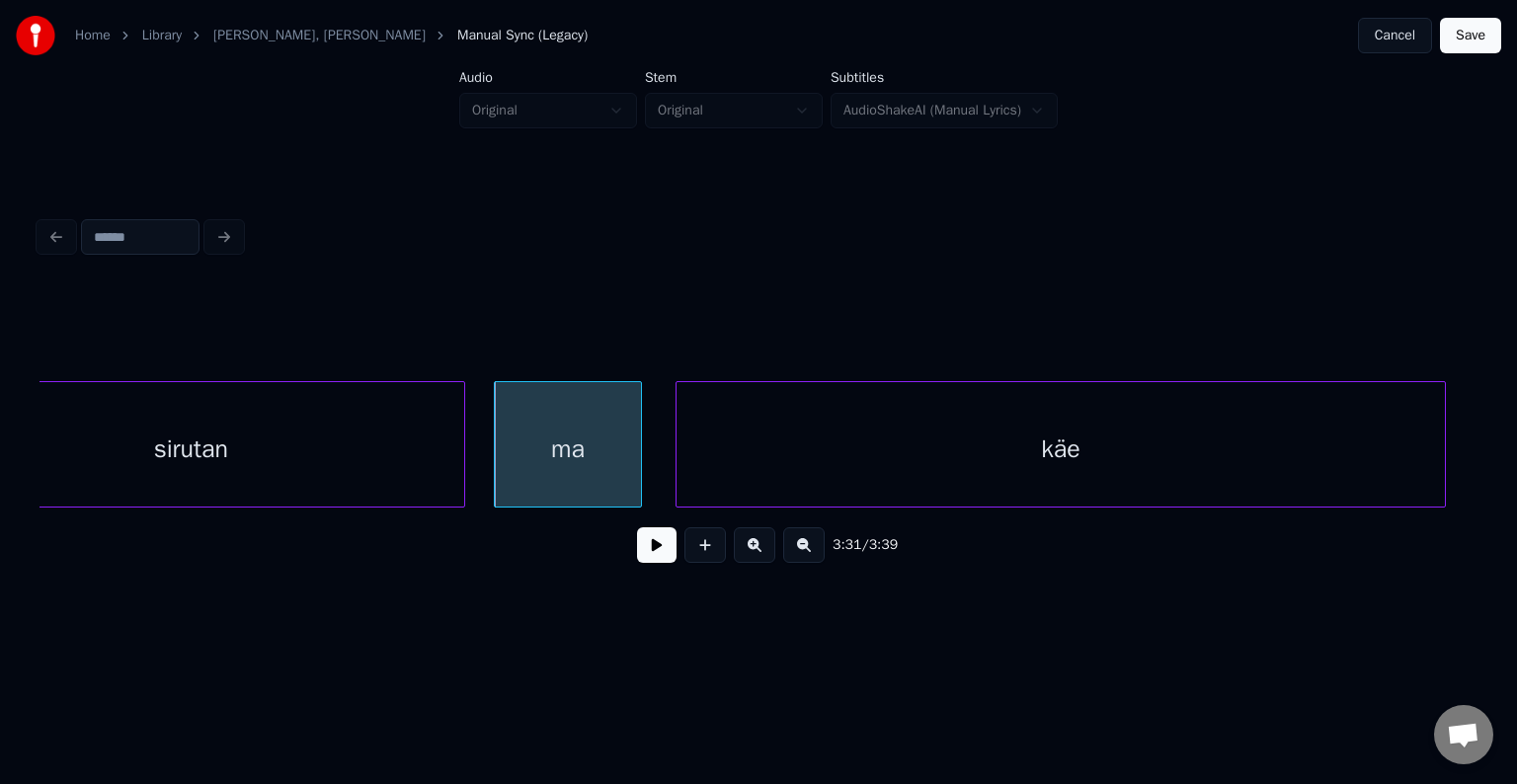 click on "käe" at bounding box center [1061, 449] 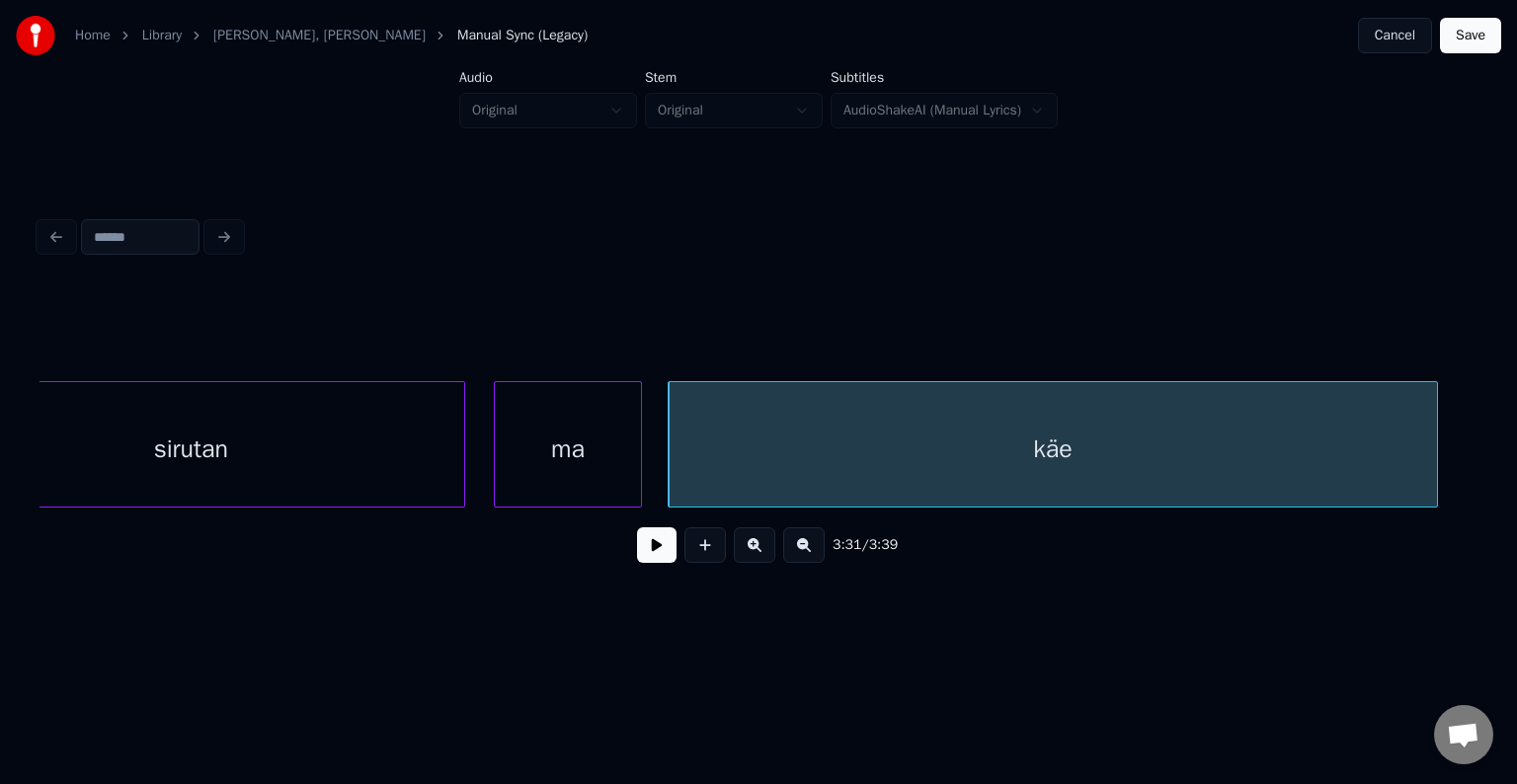 click on "3:31  /  3:39" at bounding box center (758, 545) 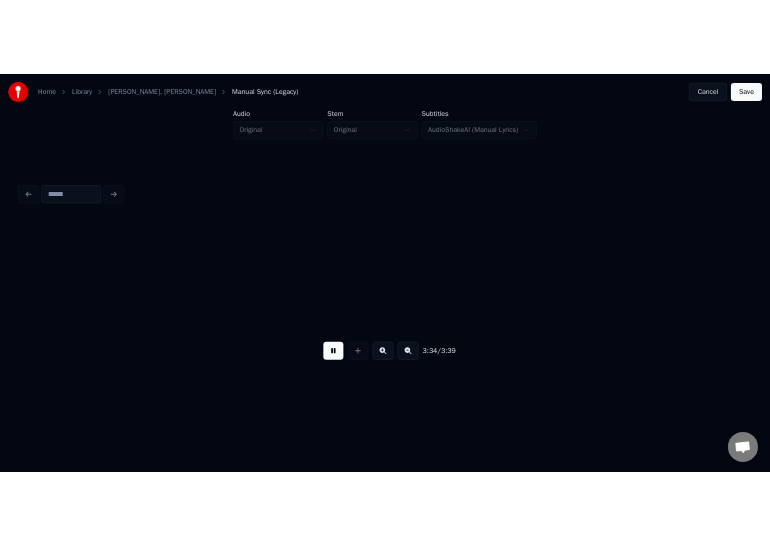 scroll, scrollTop: 0, scrollLeft: 160881, axis: horizontal 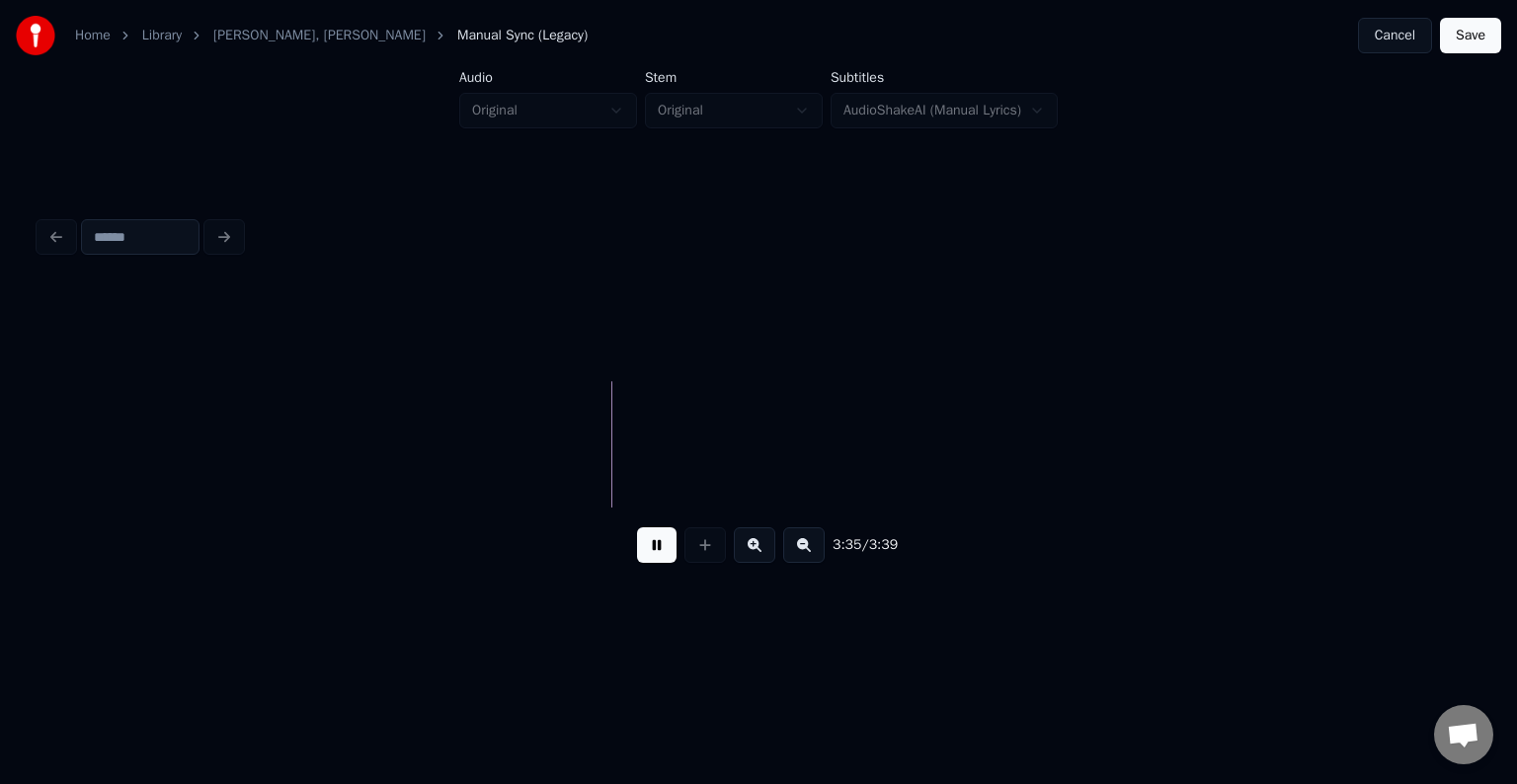 click on "Save" at bounding box center [1471, 36] 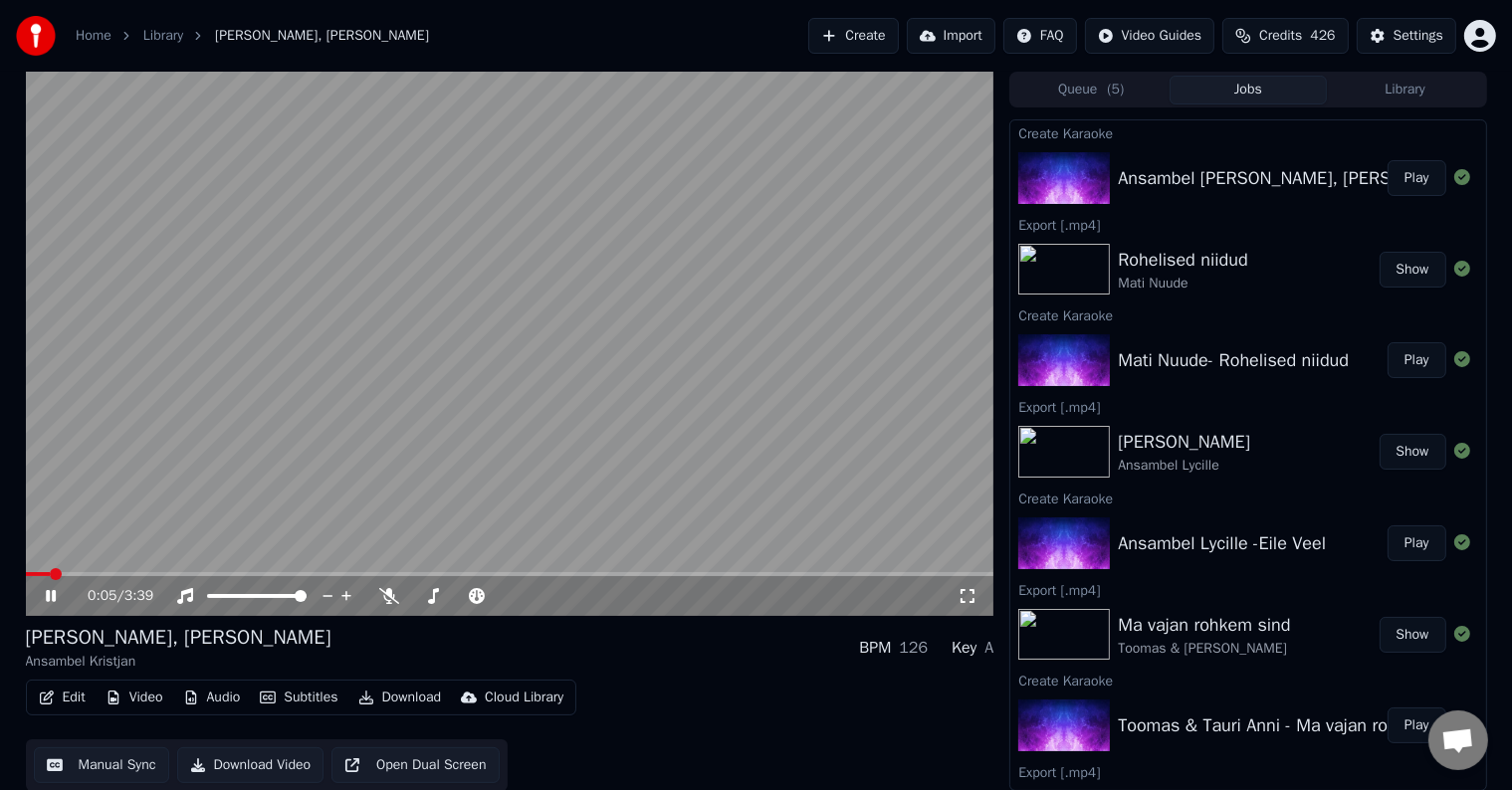click 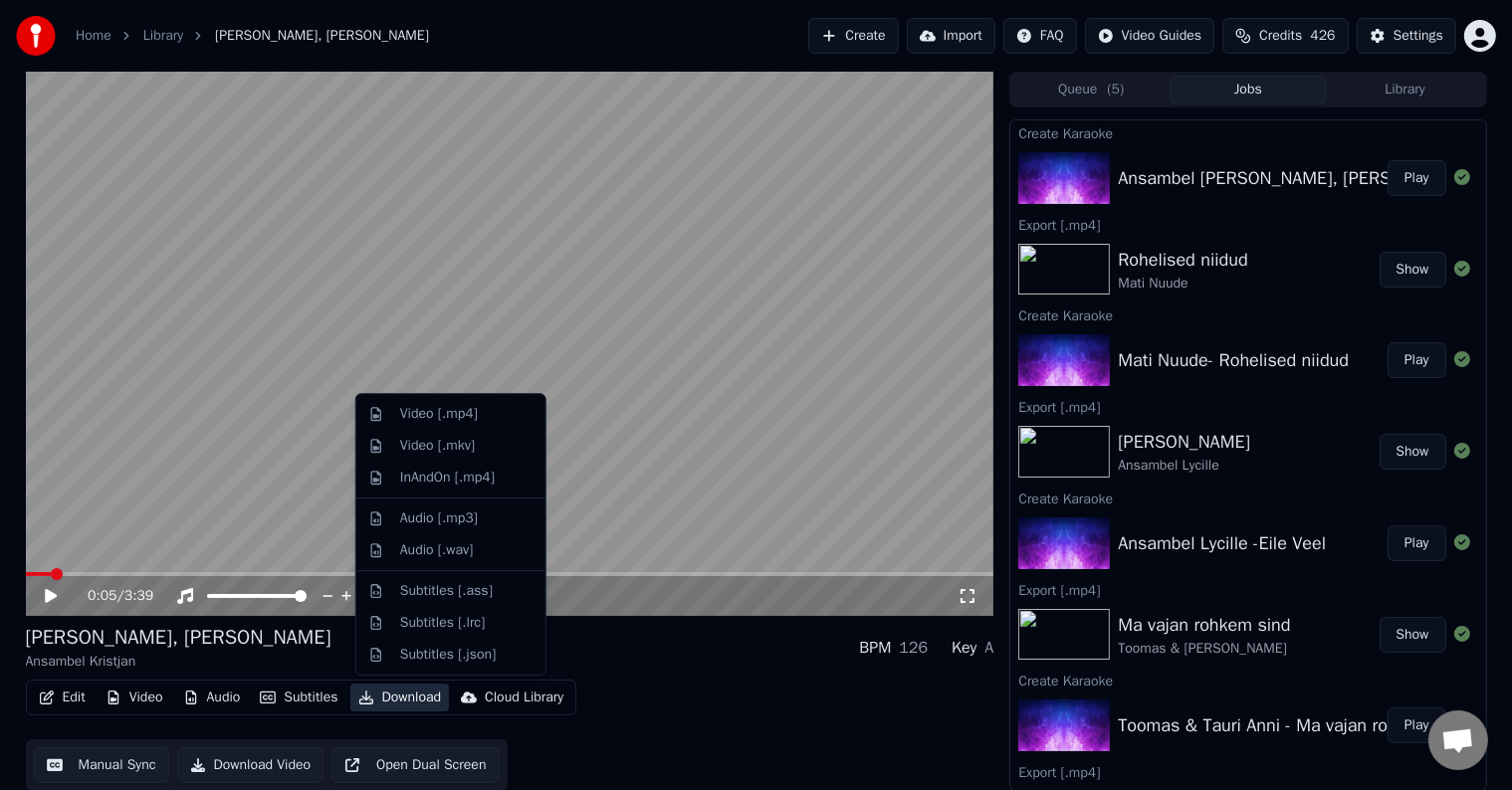 click on "Download" at bounding box center [400, 697] 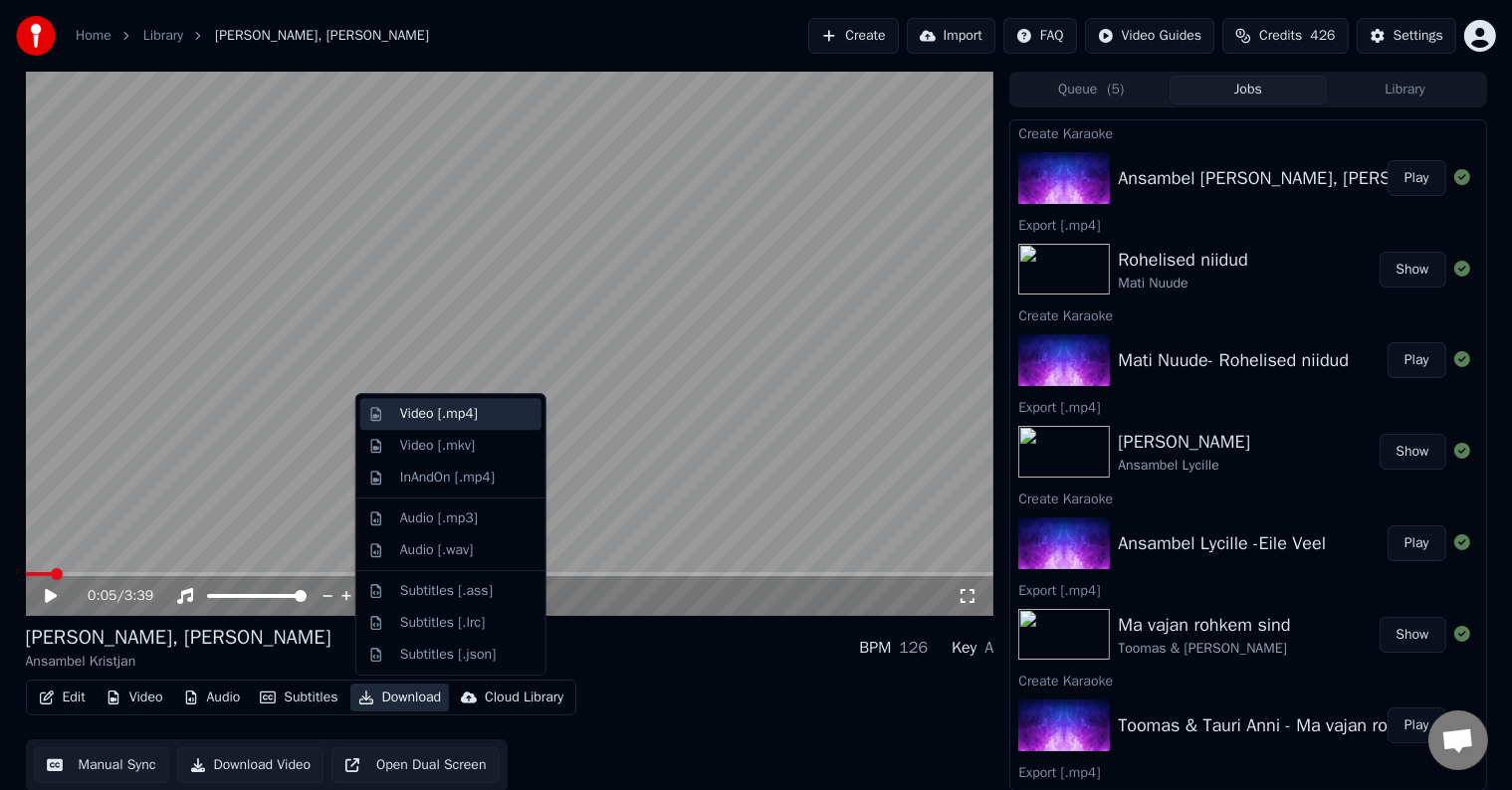 click on "Video [.mp4]" at bounding box center (439, 414) 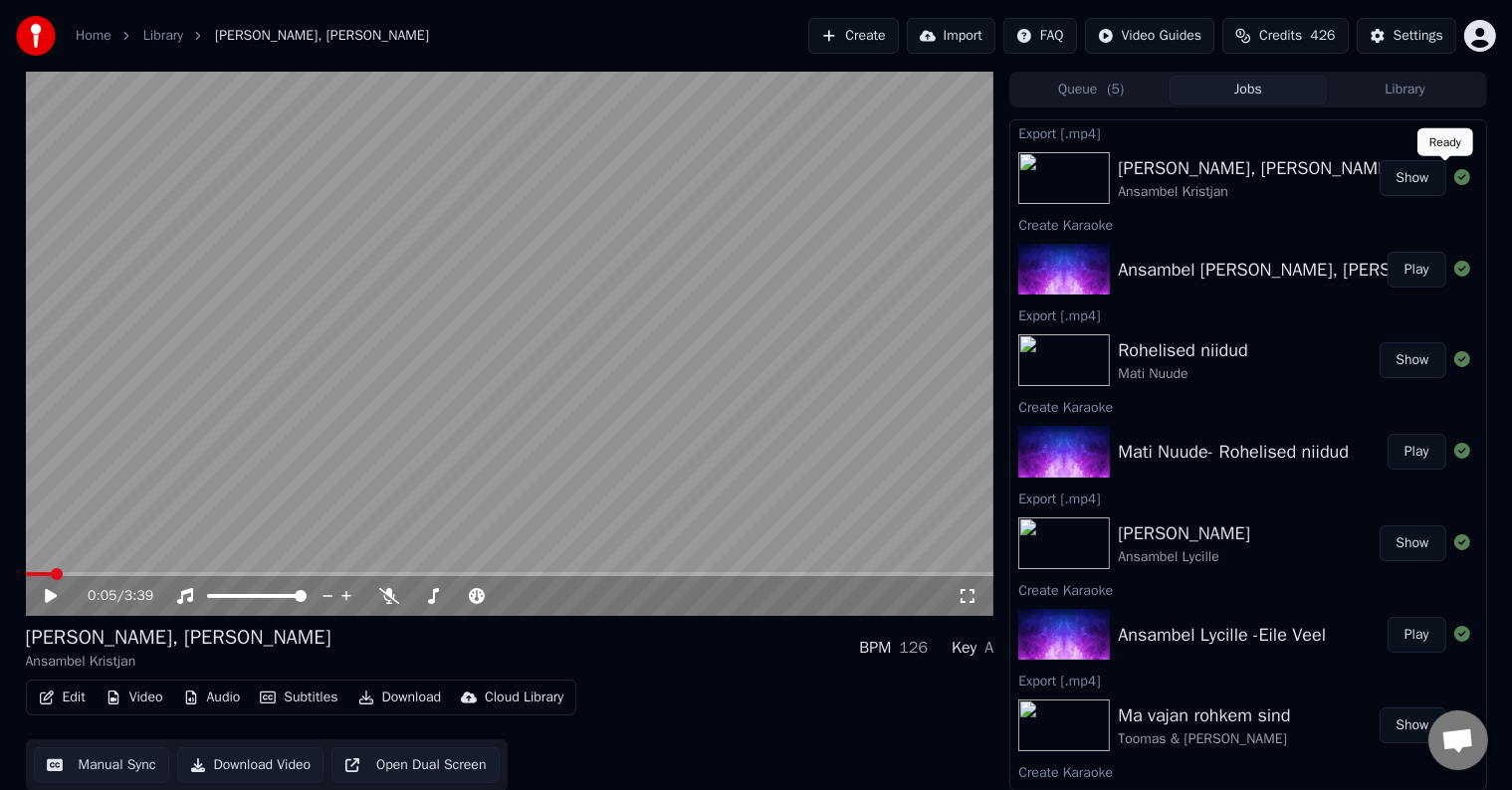 click on "Show" at bounding box center [1412, 178] 